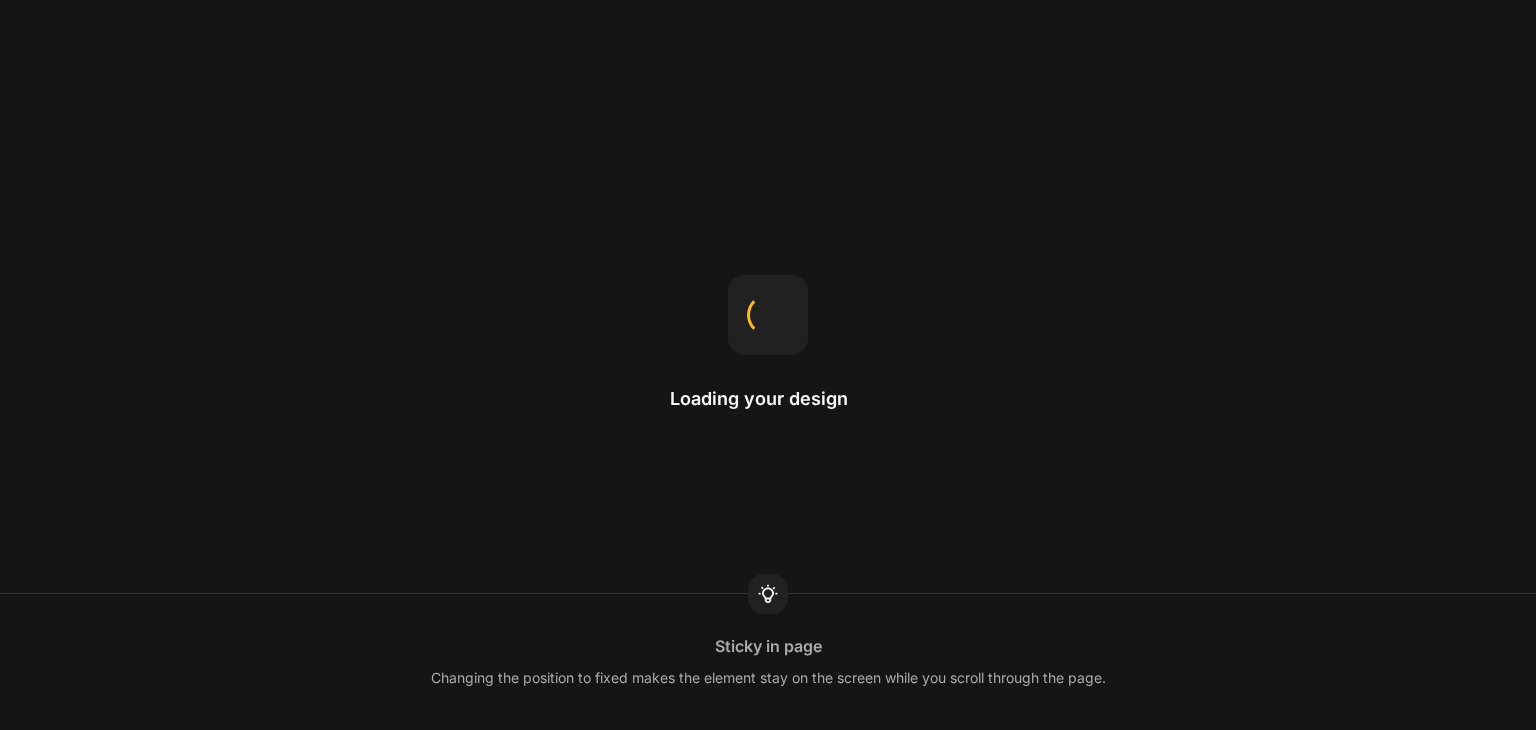 scroll, scrollTop: 0, scrollLeft: 0, axis: both 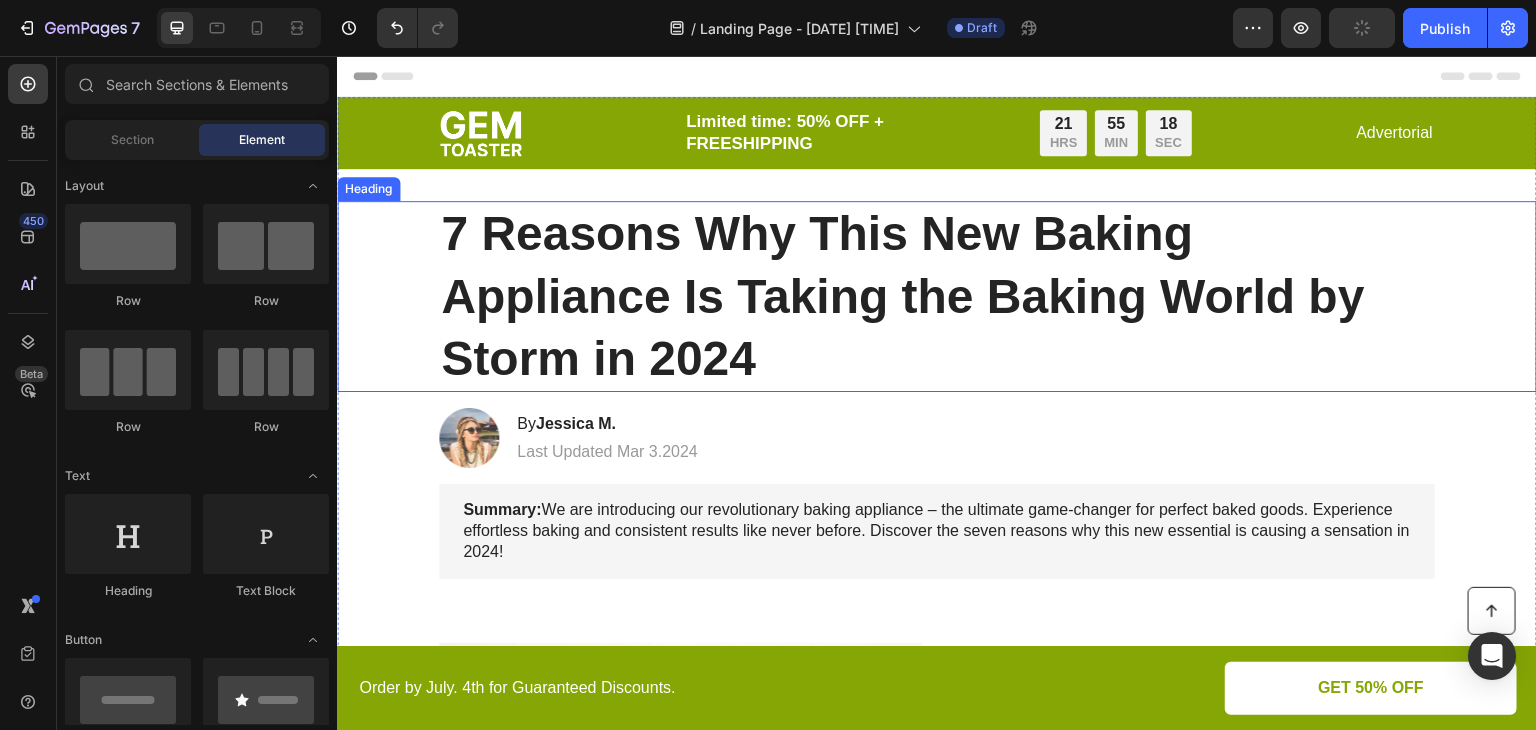 click on "7 Reasons Why This New Baking Appliance Is Taking the Baking World by Storm in 2024" at bounding box center (937, 296) 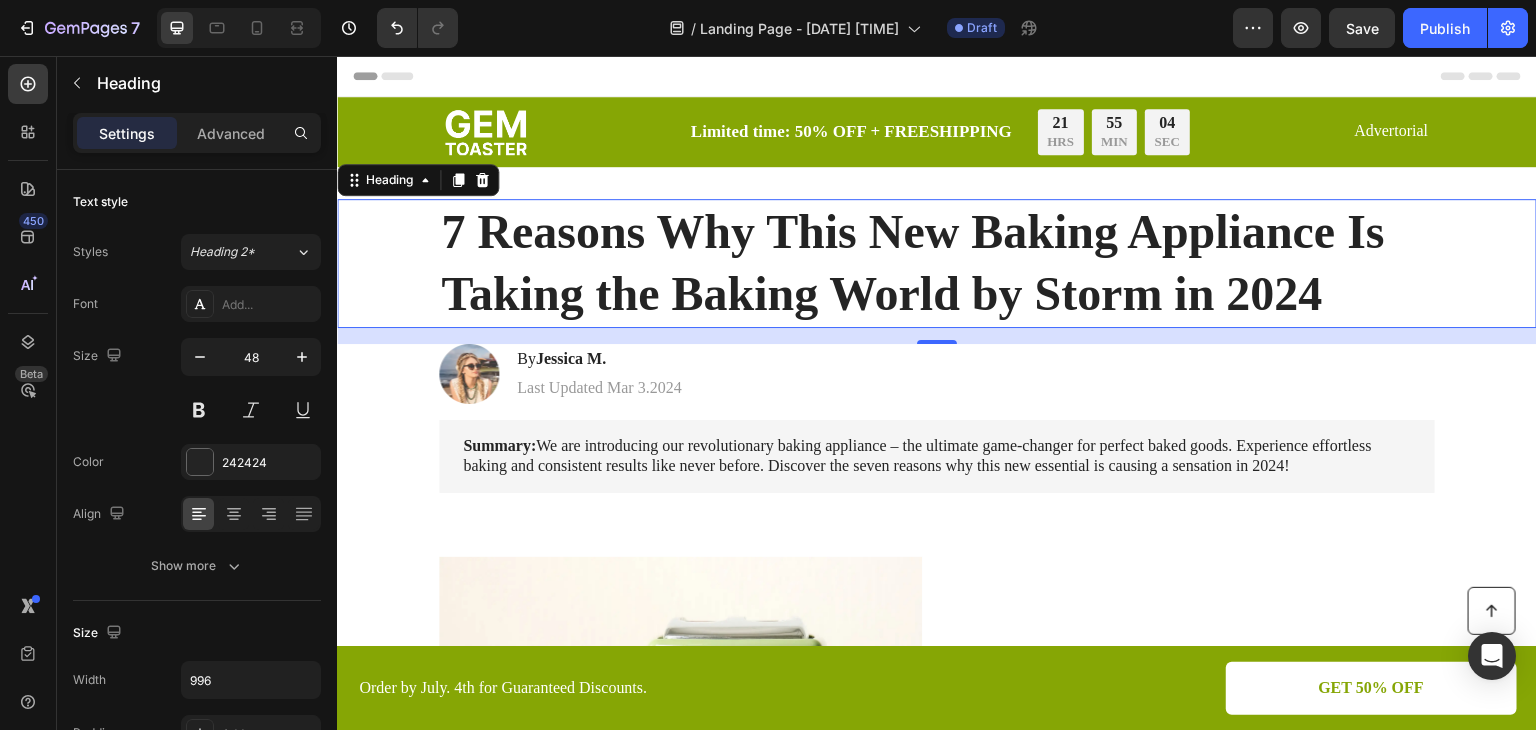 click on "7 Reasons Why This New Baking Appliance Is Taking the Baking World by Storm in 2024" at bounding box center [937, 263] 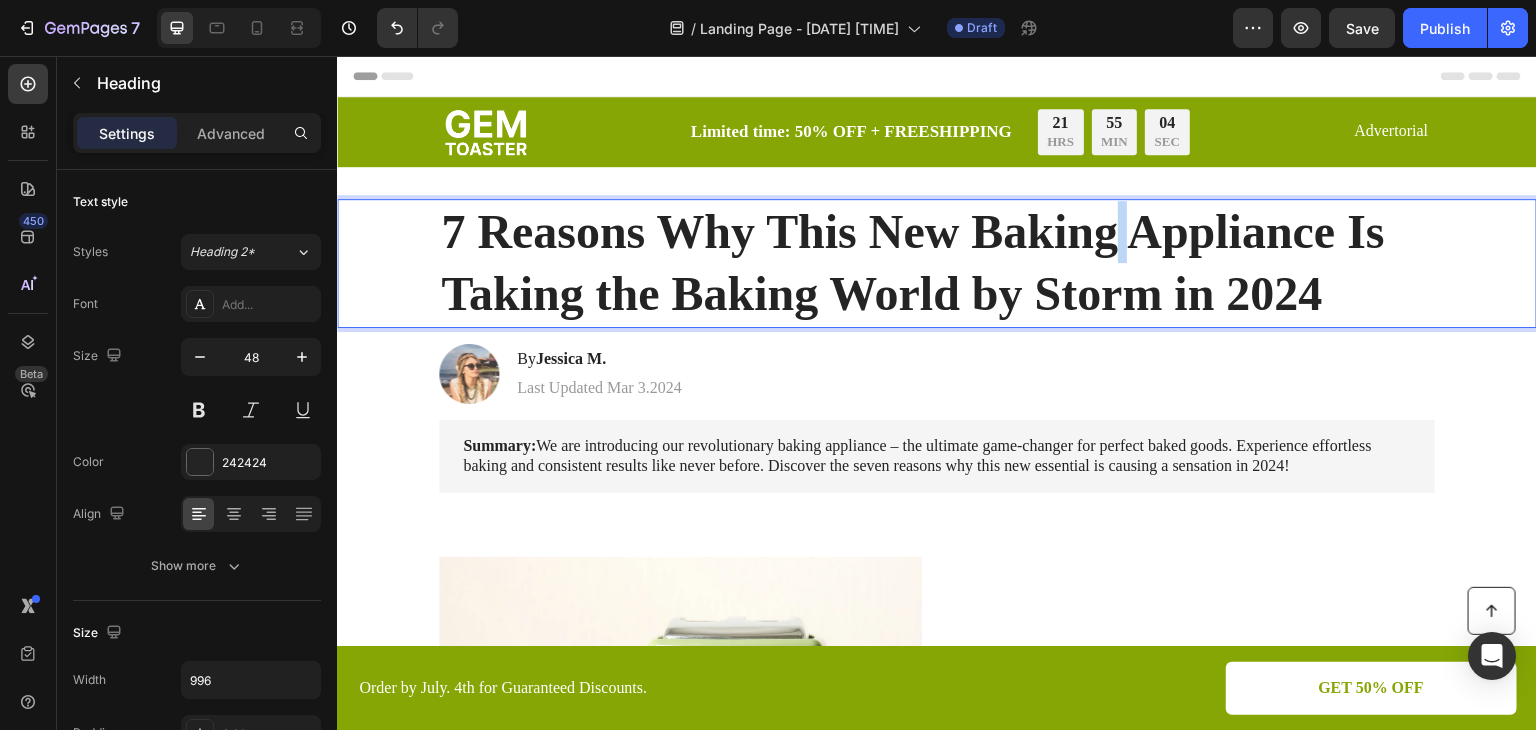 click on "7 Reasons Why This New Baking Appliance Is Taking the Baking World by Storm in 2024" at bounding box center [937, 263] 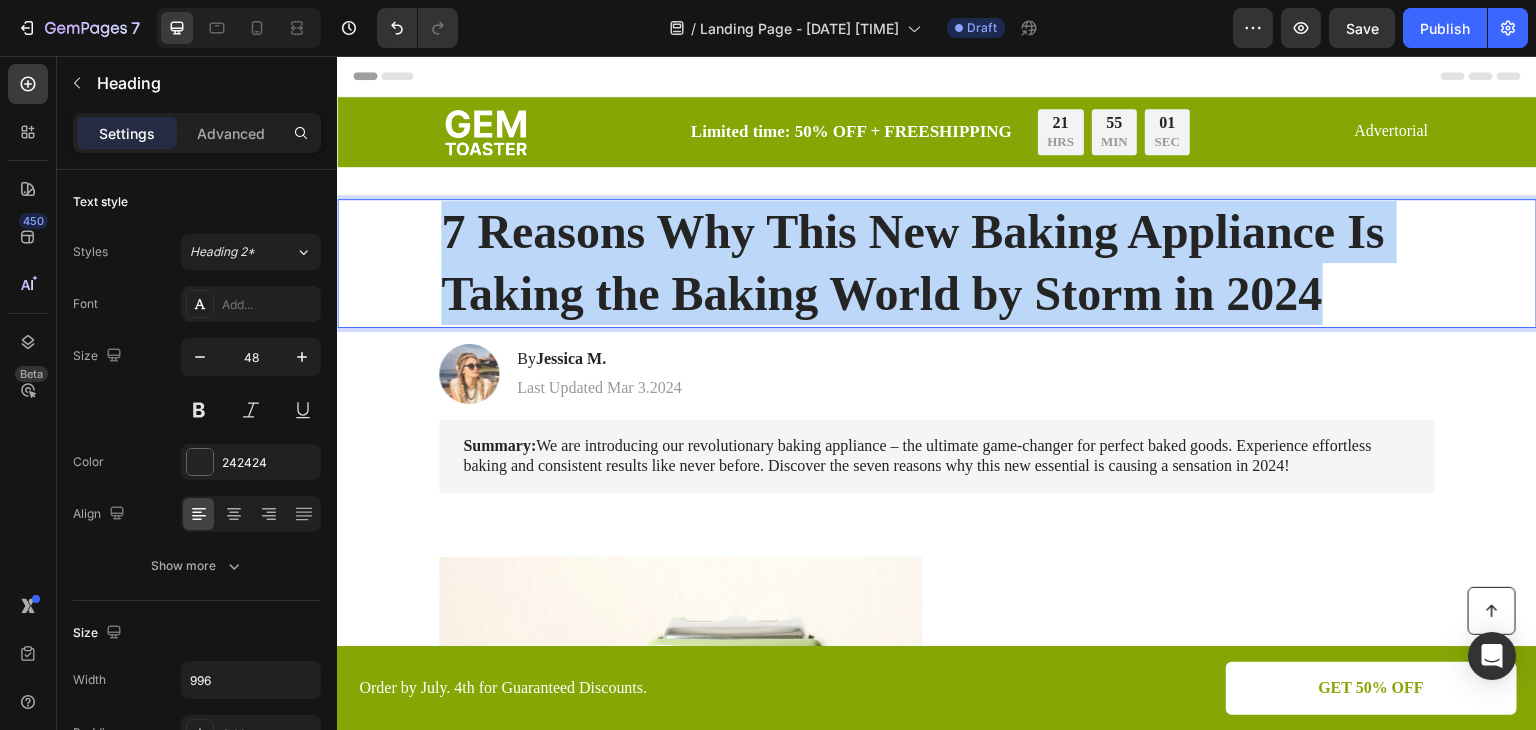drag, startPoint x: 433, startPoint y: 217, endPoint x: 1319, endPoint y: 288, distance: 888.8403 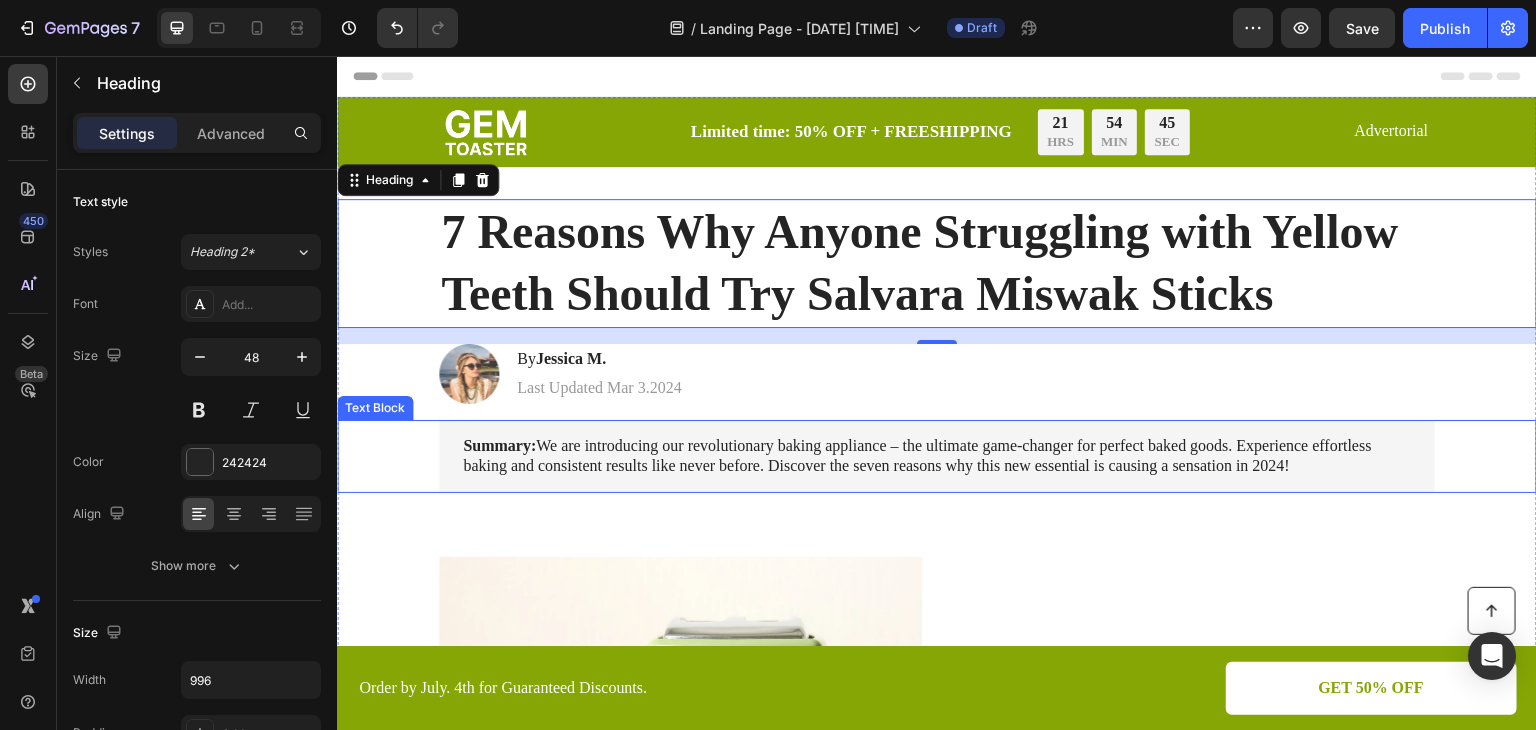 click on "Summary:  We are introducing our revolutionary baking appliance – the ultimate game-changer for perfect baked goods. Experience effortless baking and consistent results like never before. Discover the seven reasons why this new essential is causing a sensation in 2024!" at bounding box center [937, 457] 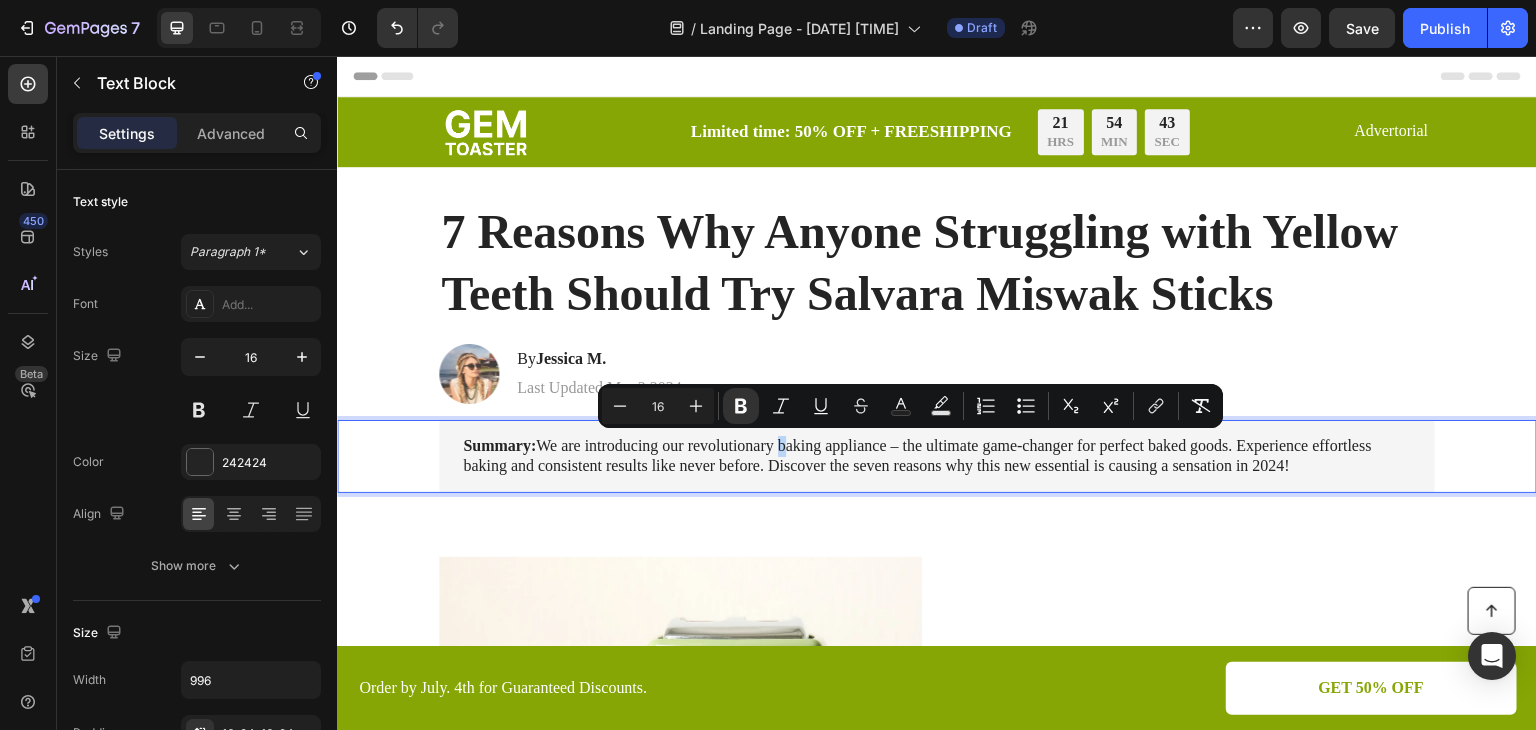 drag, startPoint x: 1302, startPoint y: 474, endPoint x: 402, endPoint y: 434, distance: 900.8884 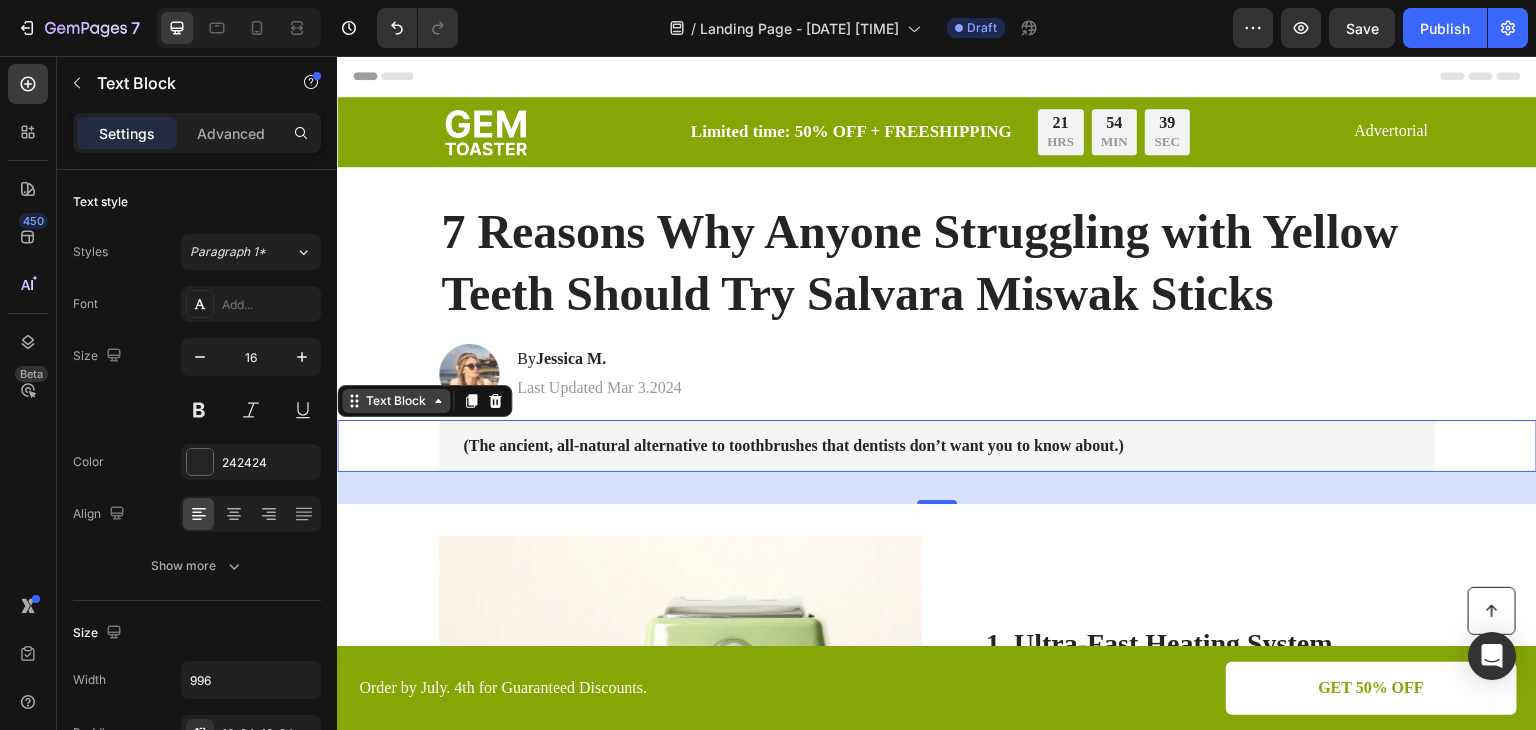 drag, startPoint x: 414, startPoint y: 440, endPoint x: 405, endPoint y: 405, distance: 36.138622 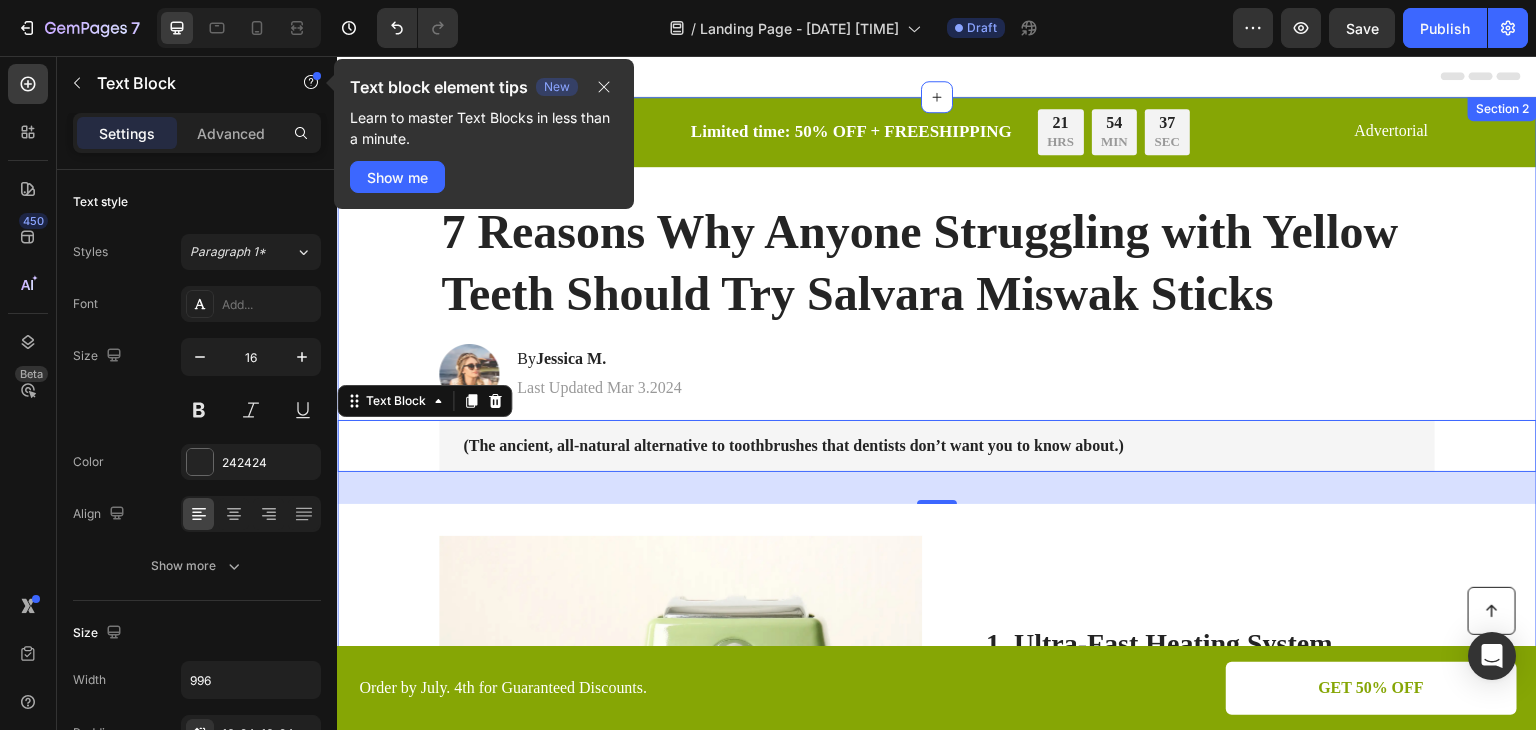 drag, startPoint x: 357, startPoint y: 406, endPoint x: 362, endPoint y: 346, distance: 60.207973 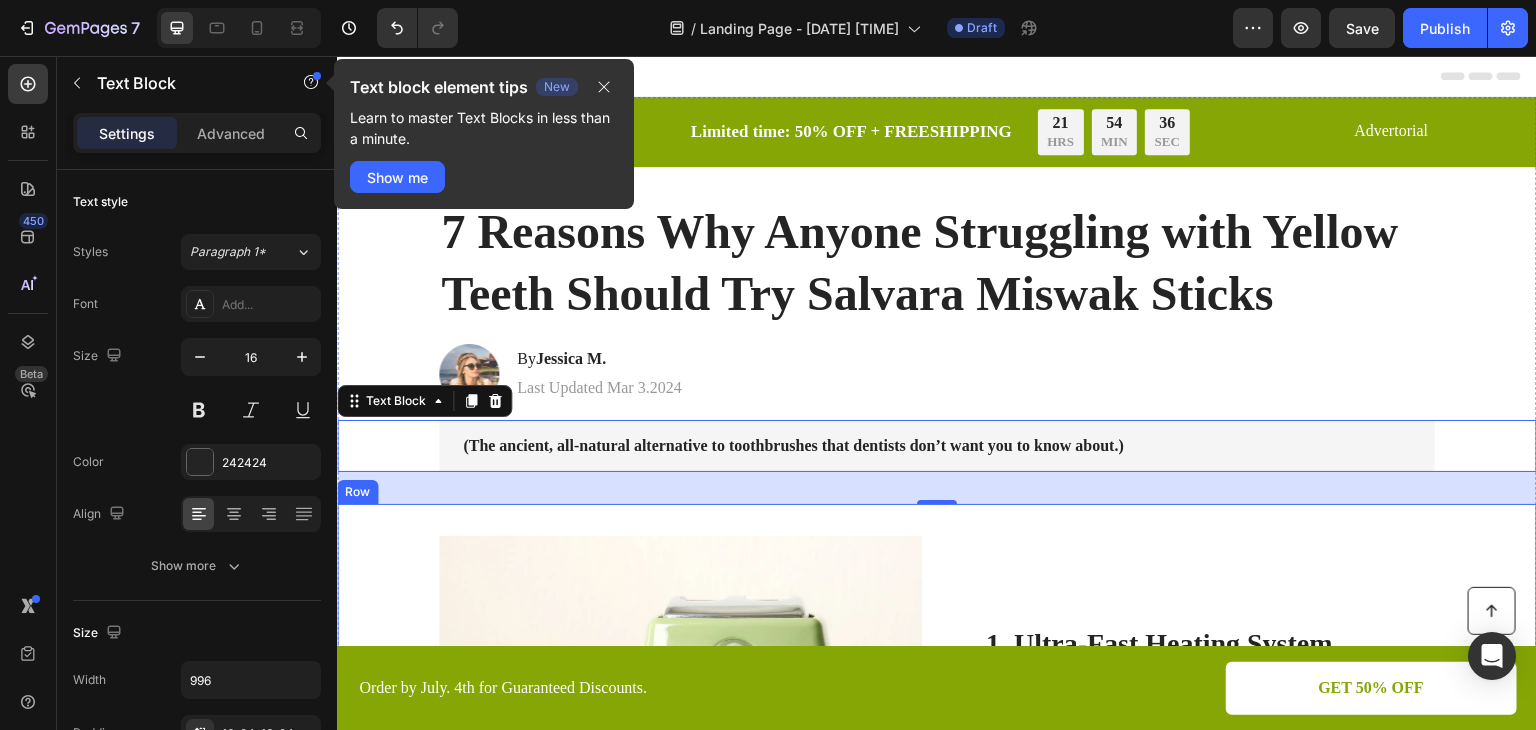 click on "Image 1. Ultra-Fast Heating System Heading Experience the pinnacle of toasting efficiency with the ultra-fast heating system of this cutting-edge toaster. Utilizing advanced heating elements and innovative technology, it rapidly reaches optimal toasting temperatures, reducing wait times to a minimum. Start your day with swift and satisfying toasting, allowing you to indulge in perfectly crispy slices in mere moments. Text Block Row" at bounding box center [937, 726] 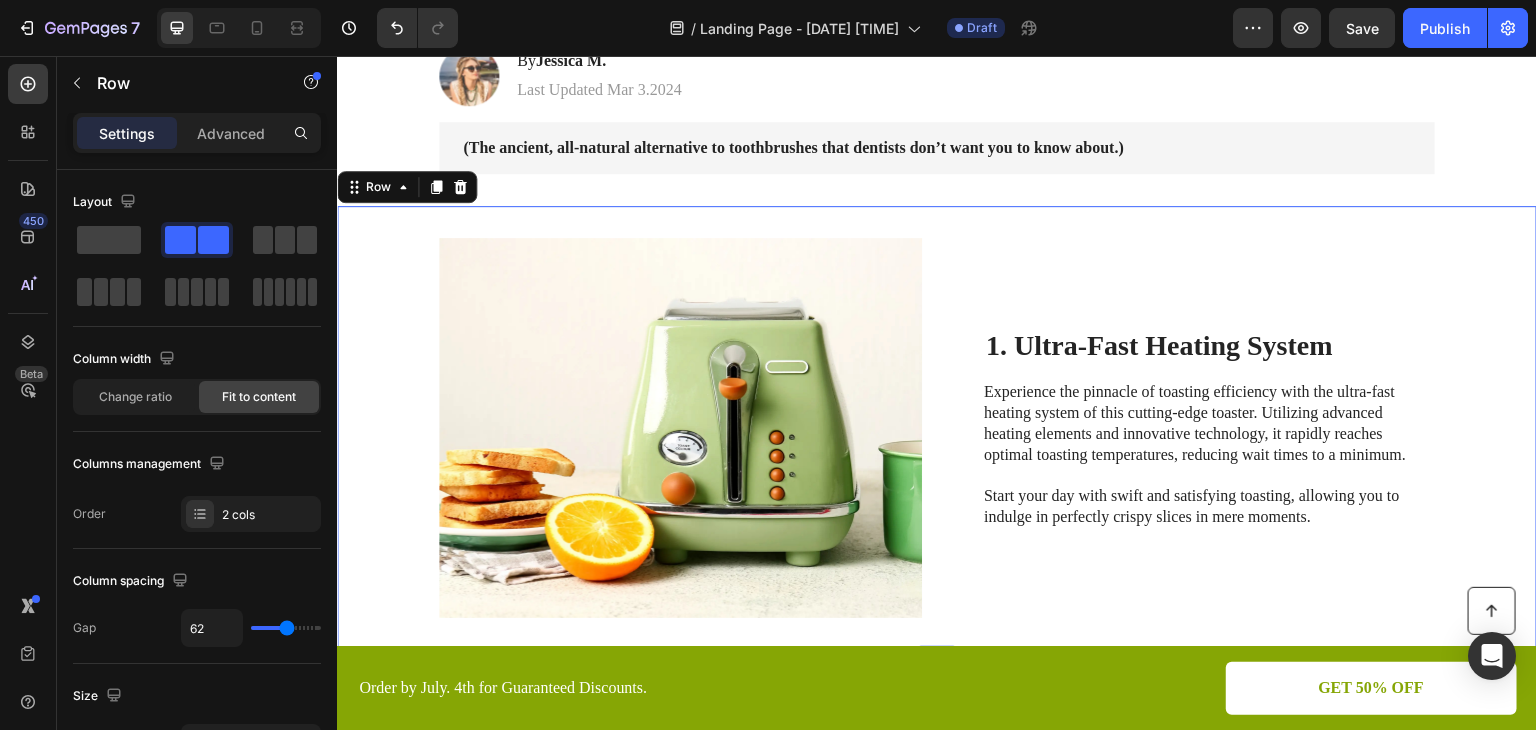 scroll, scrollTop: 300, scrollLeft: 0, axis: vertical 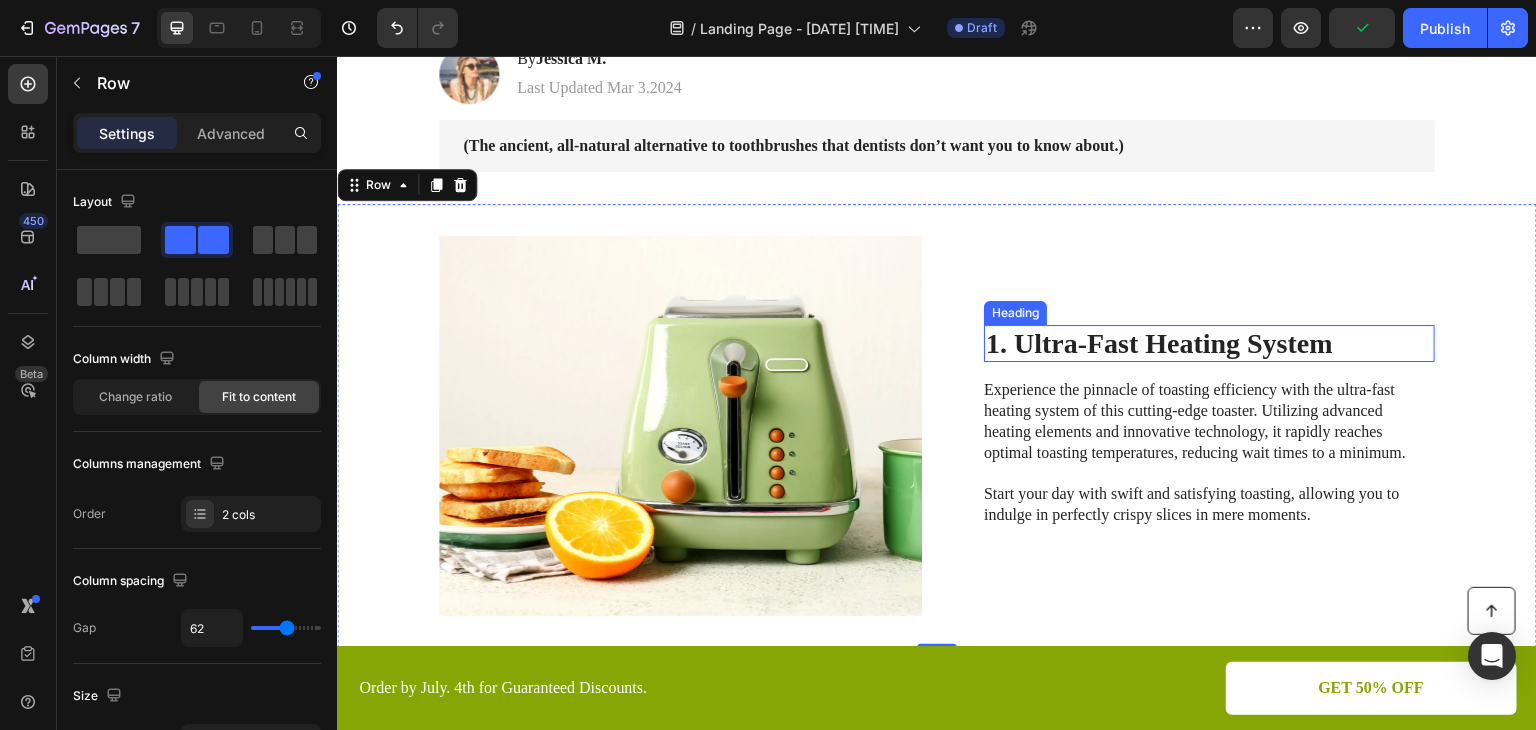 click on "1. Ultra-Fast Heating System" at bounding box center [1209, 344] 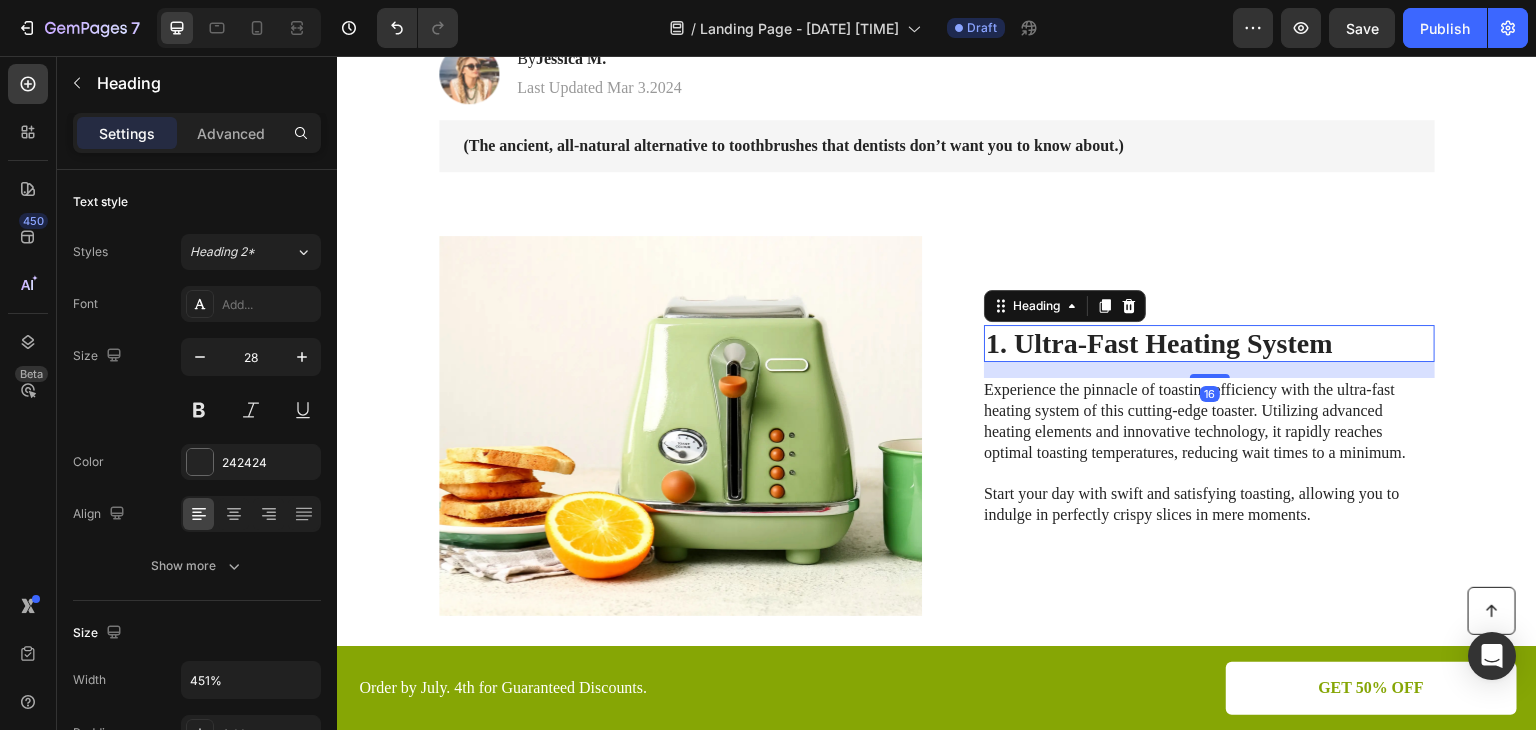 click on "1. Ultra-Fast Heating System" at bounding box center (1209, 344) 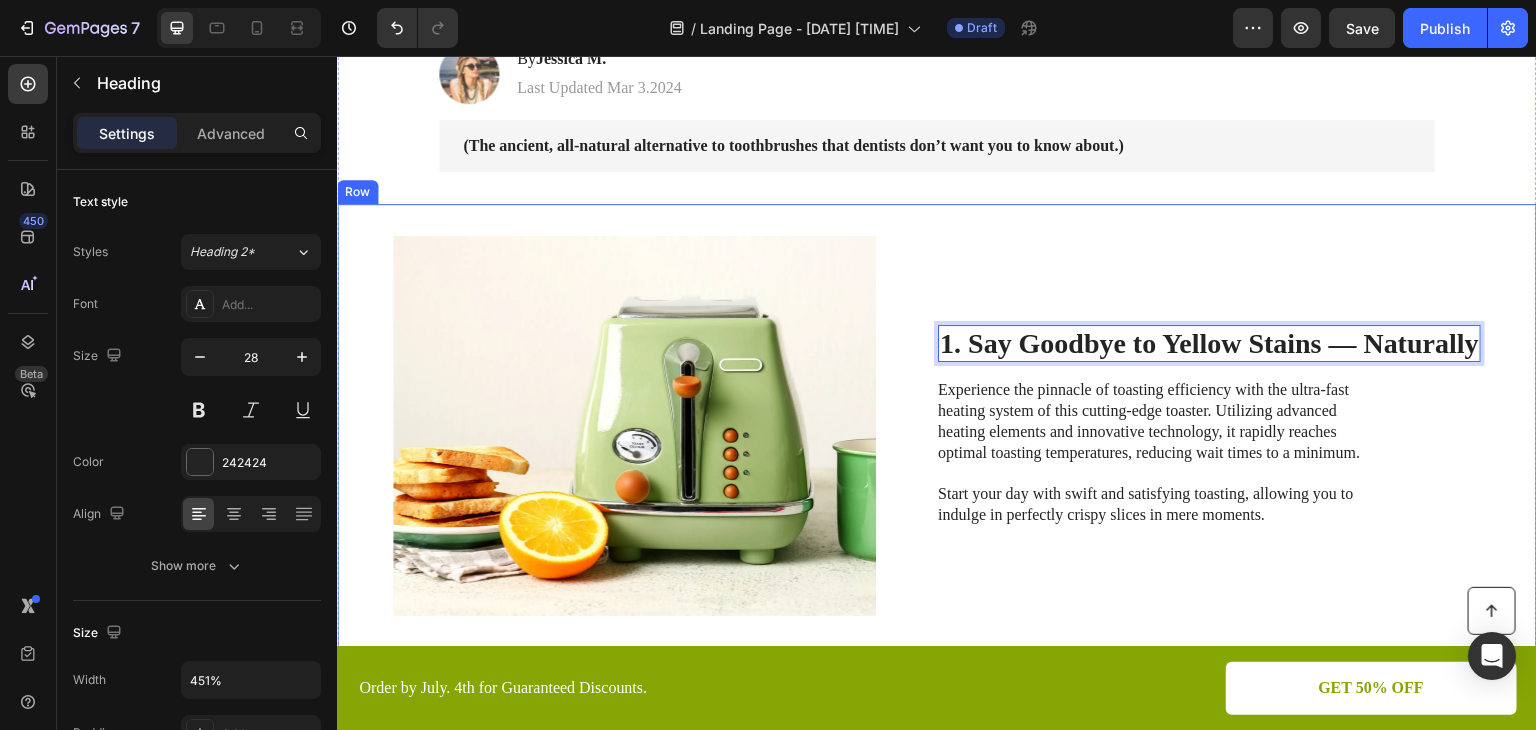 click on "1. Say Goodbye to Yellow Stains — Naturally Heading   16 Experience the pinnacle of toasting efficiency with the ultra-fast heating system of this cutting-edge toaster. Utilizing advanced heating elements and innovative technology, it rapidly reaches optimal toasting temperatures, reducing wait times to a minimum. Start your day with swift and satisfying toasting, allowing you to indulge in perfectly crispy slices in mere moments. Text Block" at bounding box center [1209, 426] 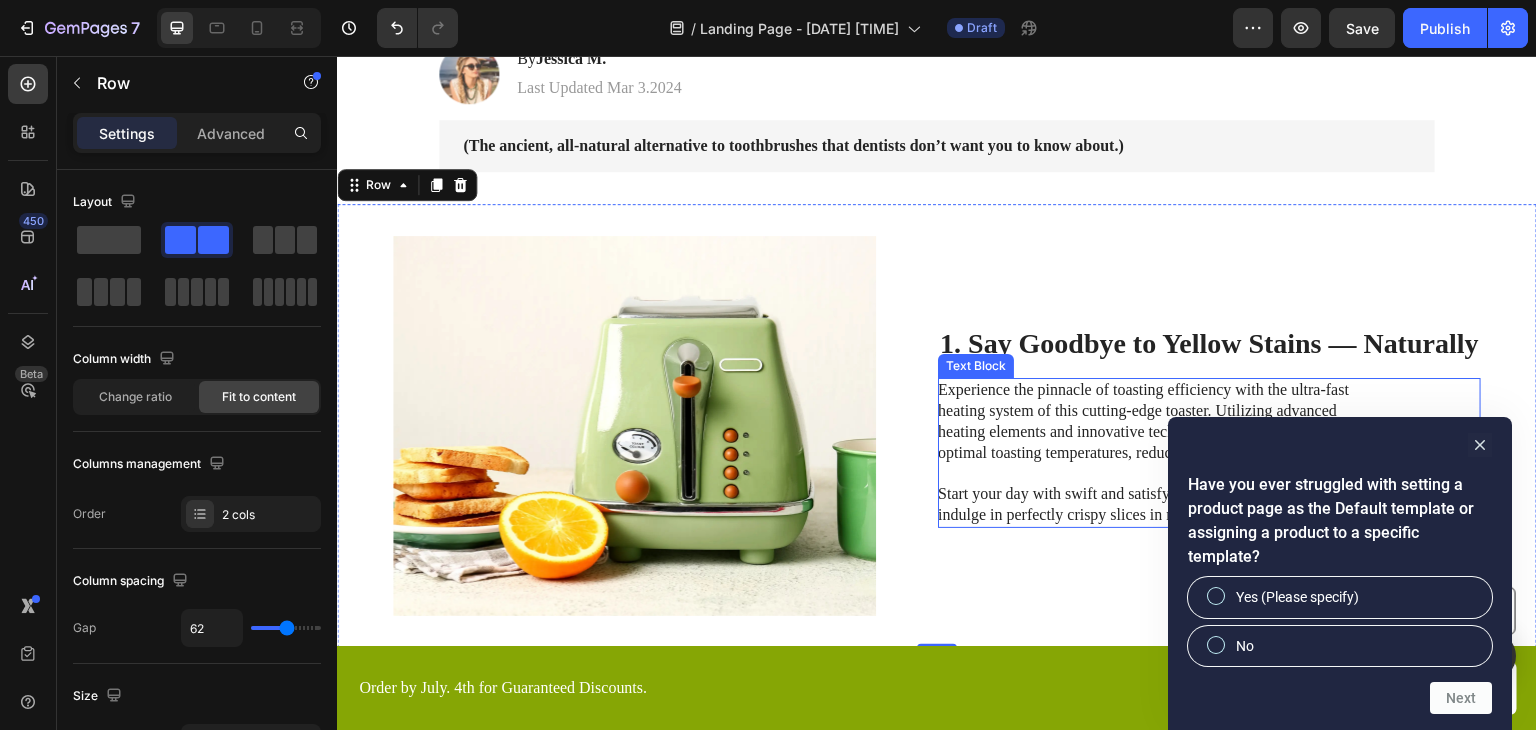 click on "Experience the pinnacle of toasting efficiency with the ultra-fast heating system of this cutting-edge toaster. Utilizing advanced heating elements and innovative technology, it rapidly reaches optimal toasting temperatures, reducing wait times to a minimum. Start your day with swift and satisfying toasting, allowing you to indulge in perfectly crispy slices in mere moments." at bounding box center [1162, 453] 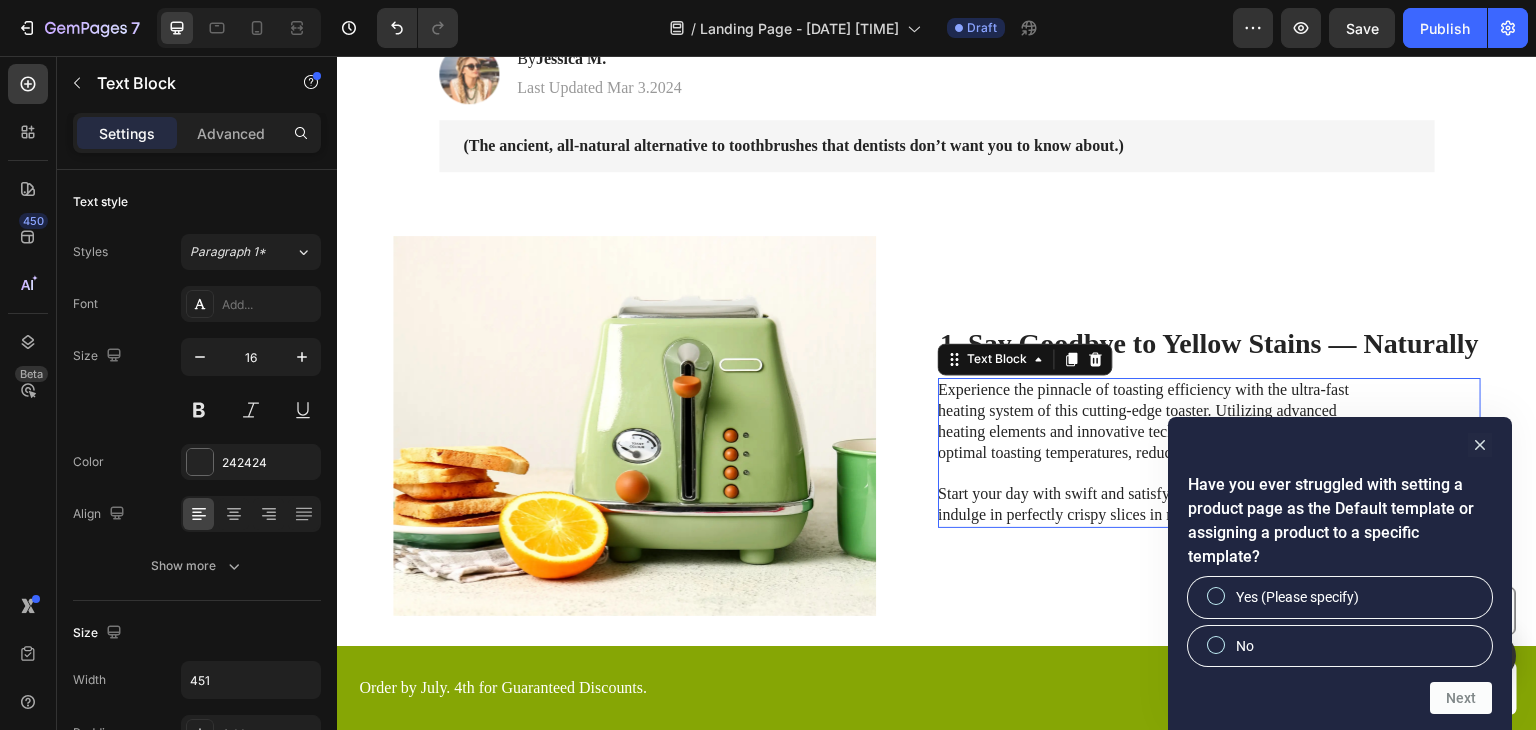 click on "Experience the pinnacle of toasting efficiency with the ultra-fast heating system of this cutting-edge toaster. Utilizing advanced heating elements and innovative technology, it rapidly reaches optimal toasting temperatures, reducing wait times to a minimum. Start your day with swift and satisfying toasting, allowing you to indulge in perfectly crispy slices in mere moments." at bounding box center [1162, 453] 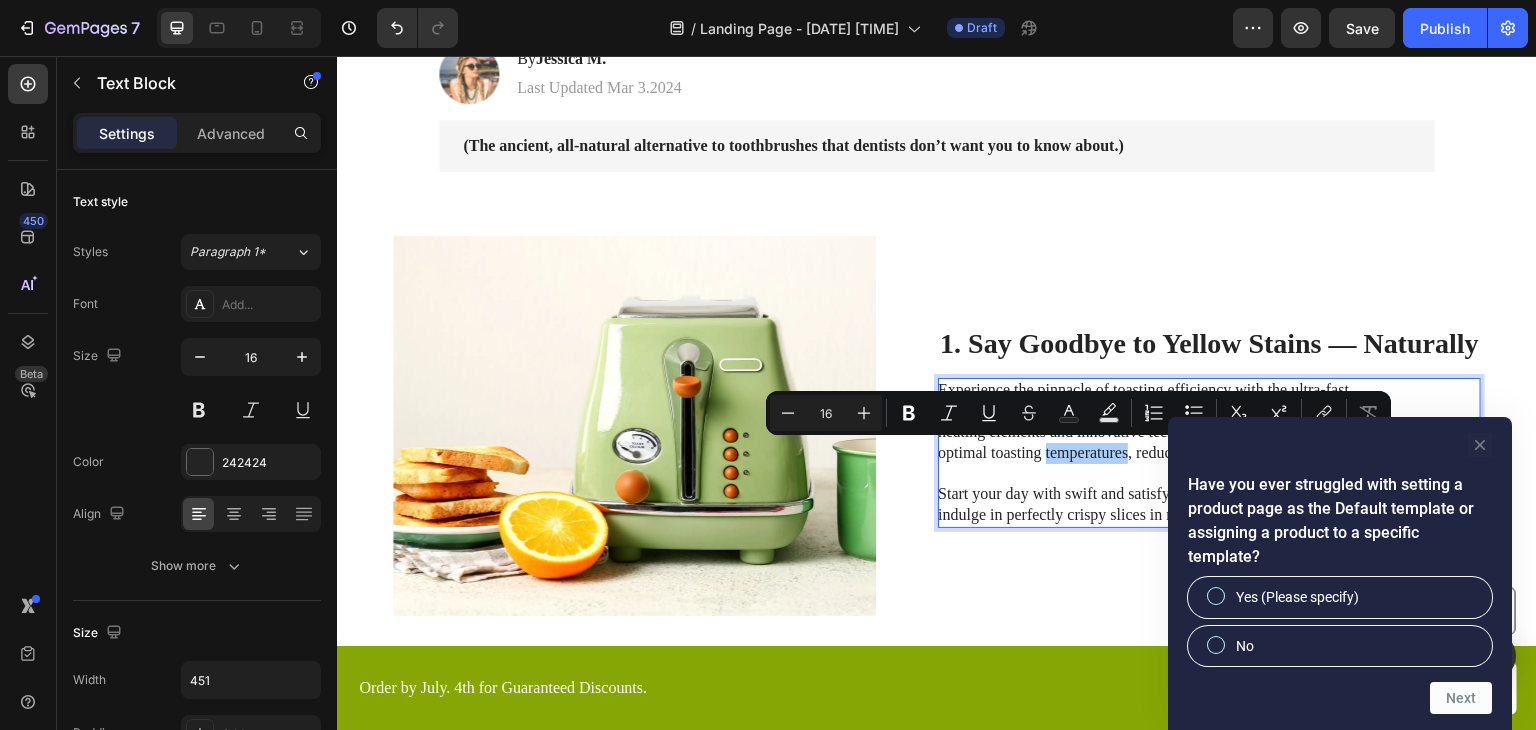 click 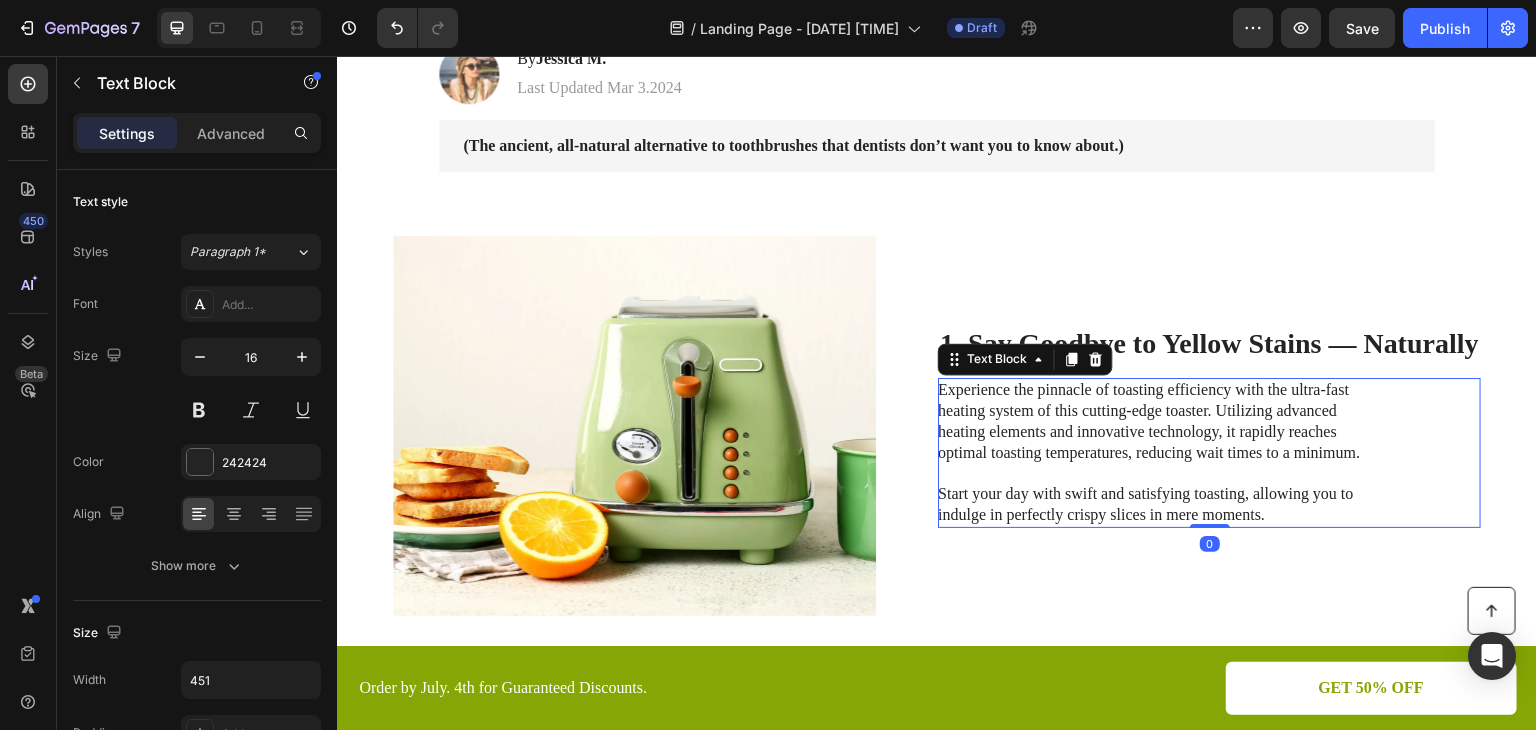 click on "Experience the pinnacle of toasting efficiency with the ultra-fast heating system of this cutting-edge toaster. Utilizing advanced heating elements and innovative technology, it rapidly reaches optimal toasting temperatures, reducing wait times to a minimum. Start your day with swift and satisfying toasting, allowing you to indulge in perfectly crispy slices in mere moments." at bounding box center [1162, 453] 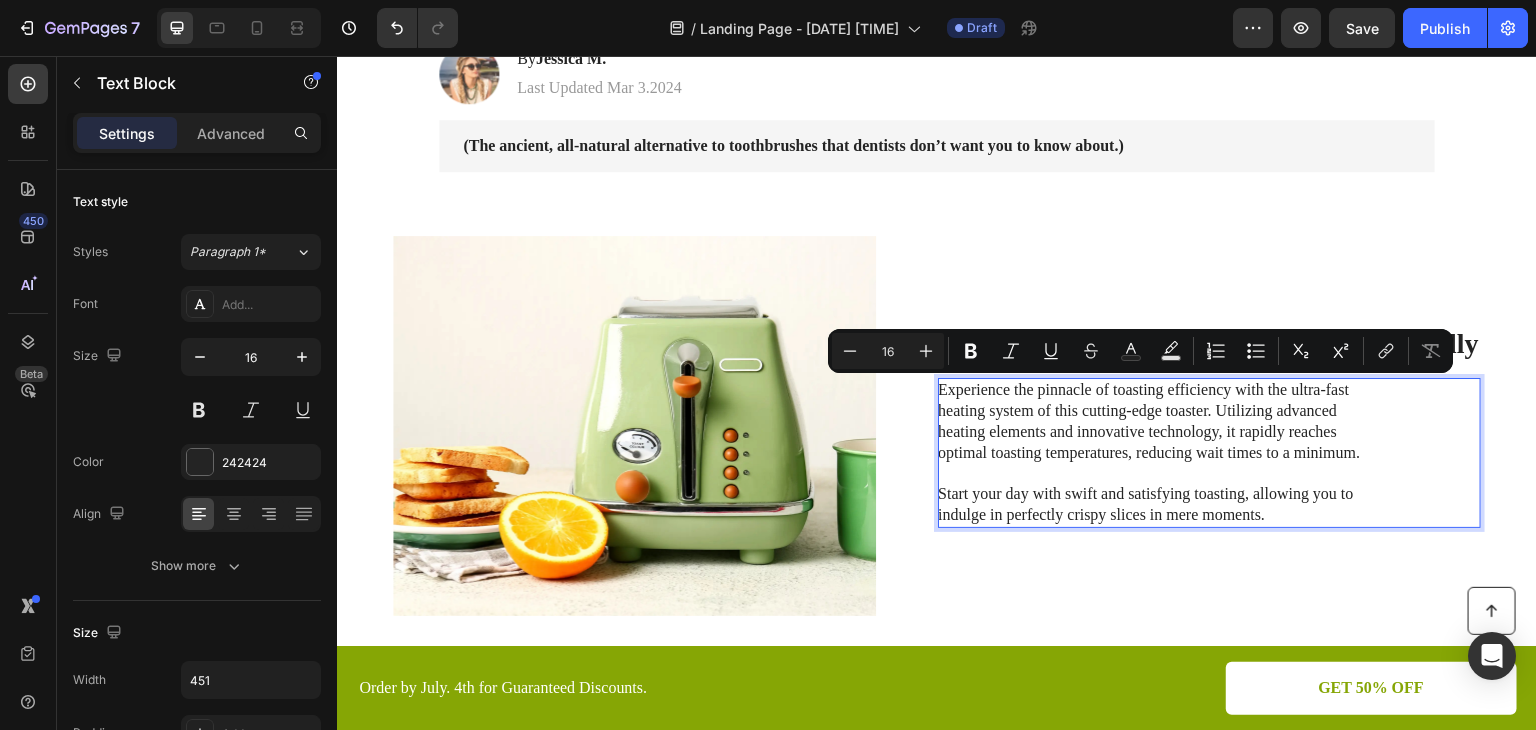 scroll, scrollTop: 310, scrollLeft: 0, axis: vertical 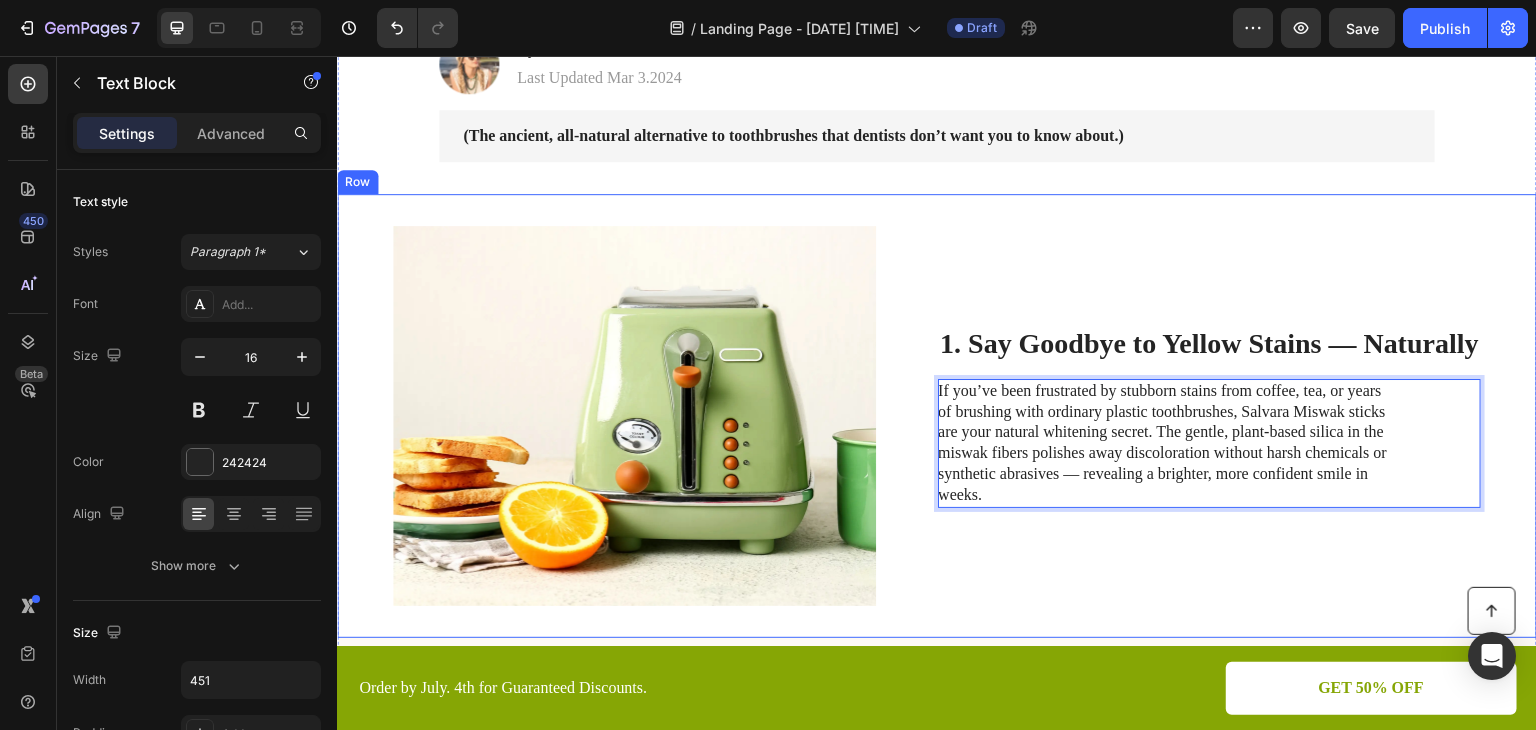 click on "Image 1. Say Goodbye to Yellow Stains — Naturally Heading If you’ve been frustrated by stubborn stains from coffee, tea, or years of brushing with ordinary plastic toothbrushes, Salvara Miswak sticks are your natural whitening secret. The gentle, plant-based silica in the miswak fibers polishes away discoloration without harsh chemicals or synthetic abrasives — revealing a brighter, more confident smile in weeks. Text Block   0 Row" at bounding box center [937, 416] 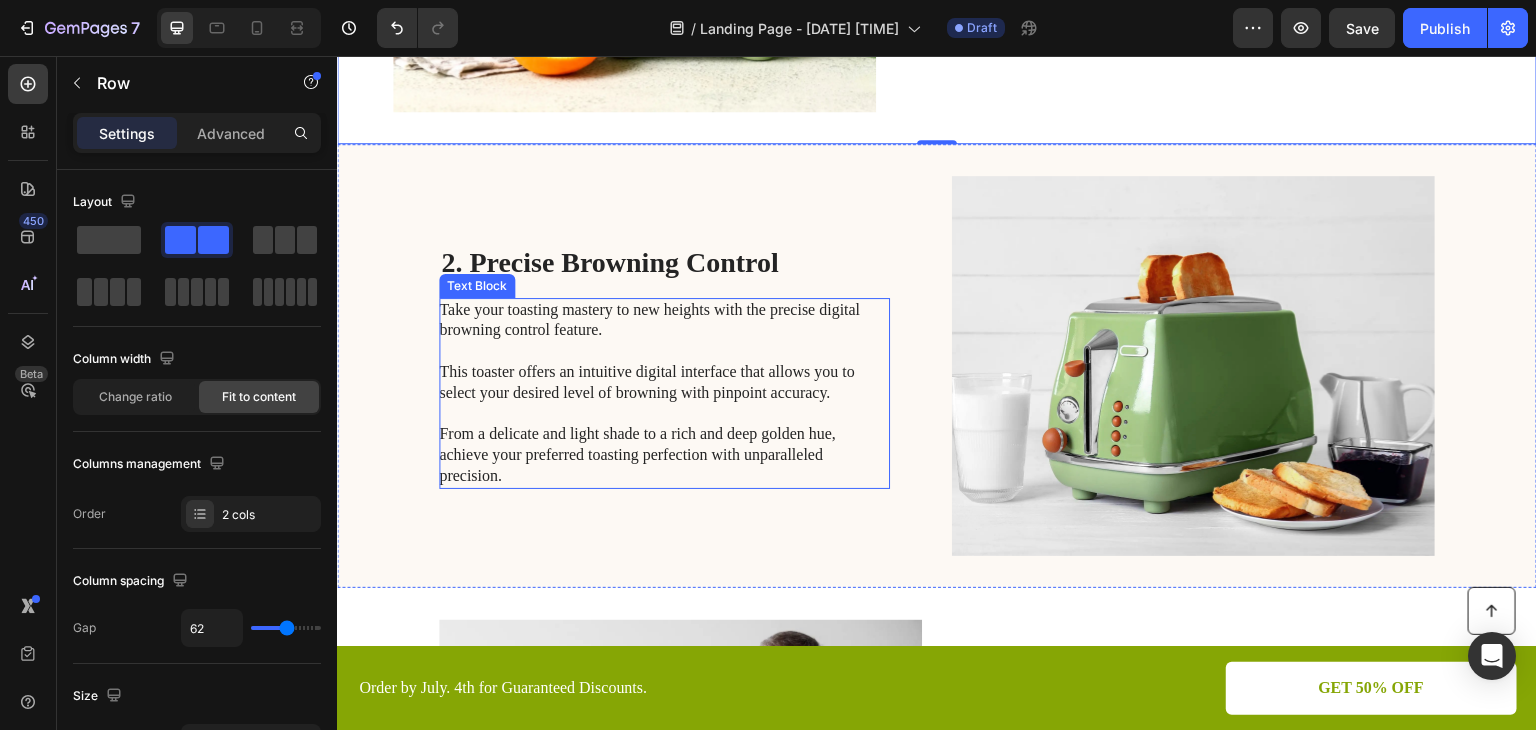 scroll, scrollTop: 810, scrollLeft: 0, axis: vertical 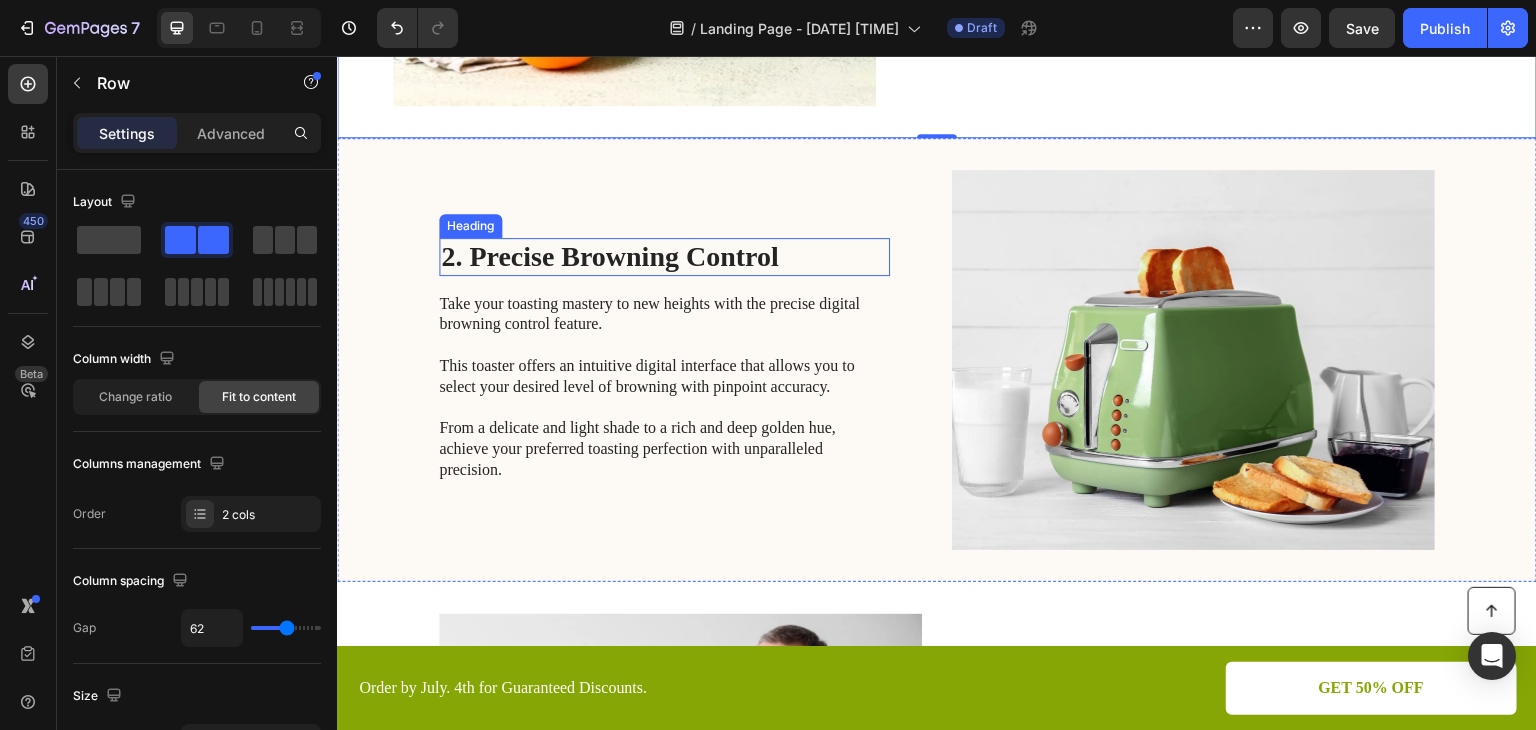click on "2. Precise Browning Control" at bounding box center (664, 257) 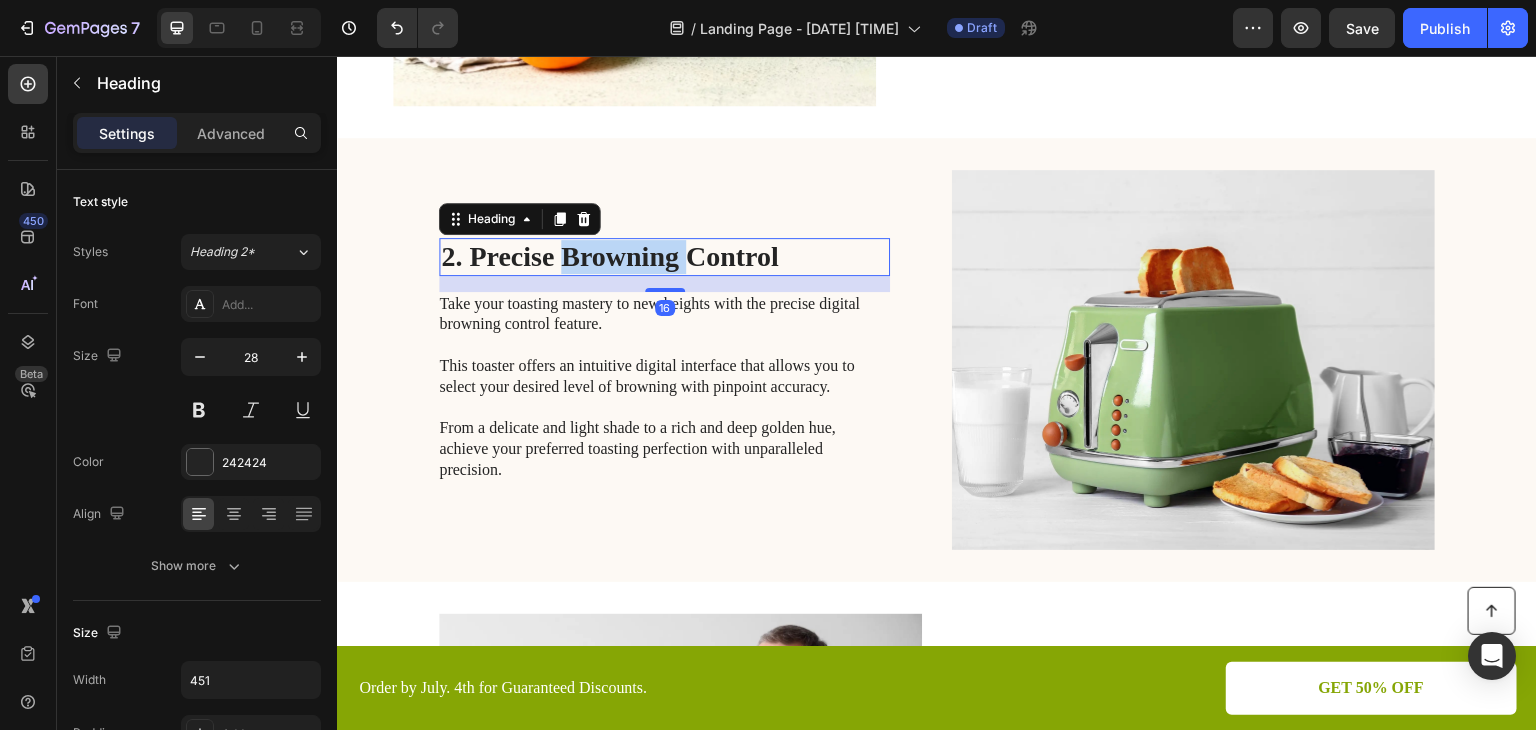 click on "2. Precise Browning Control" at bounding box center [664, 257] 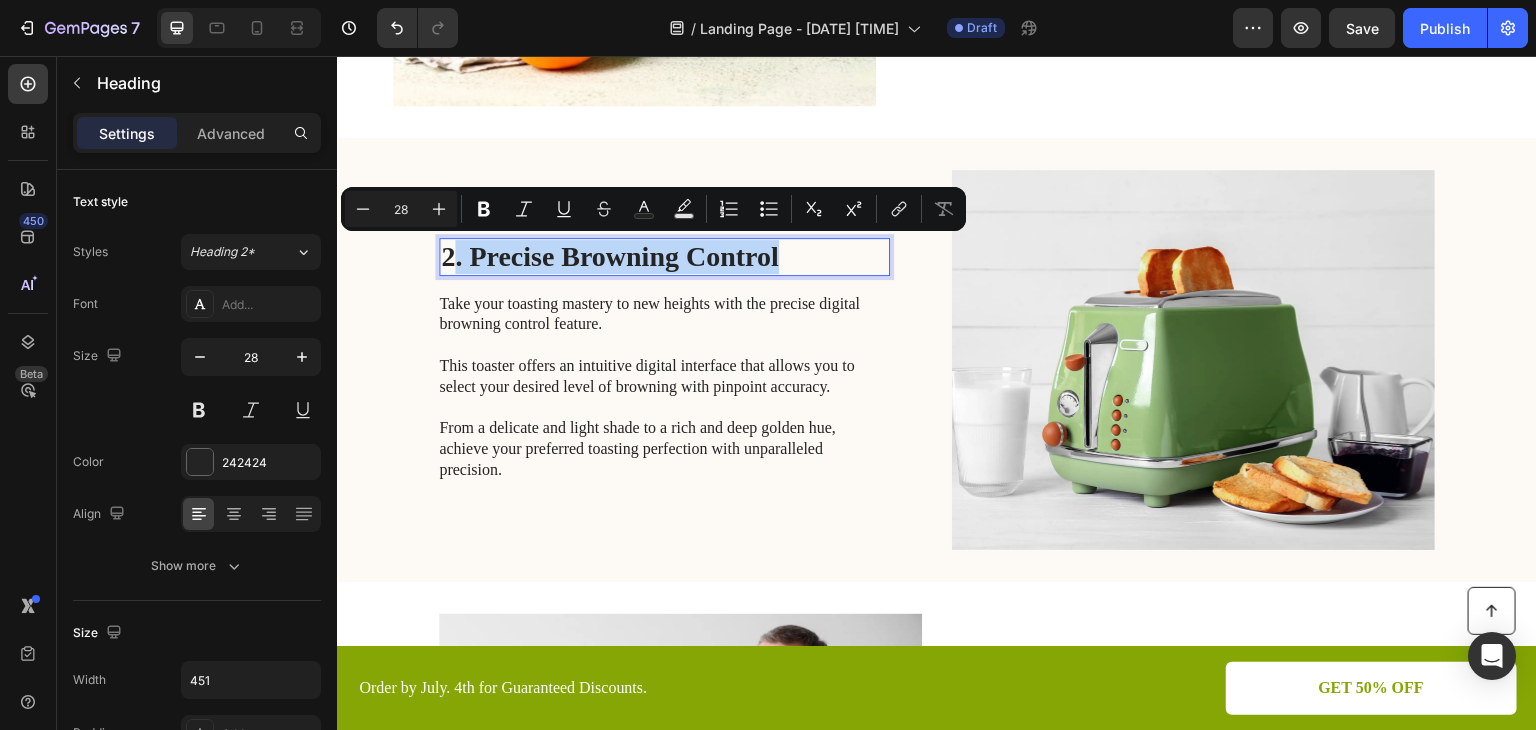 drag, startPoint x: 440, startPoint y: 253, endPoint x: 779, endPoint y: 256, distance: 339.01328 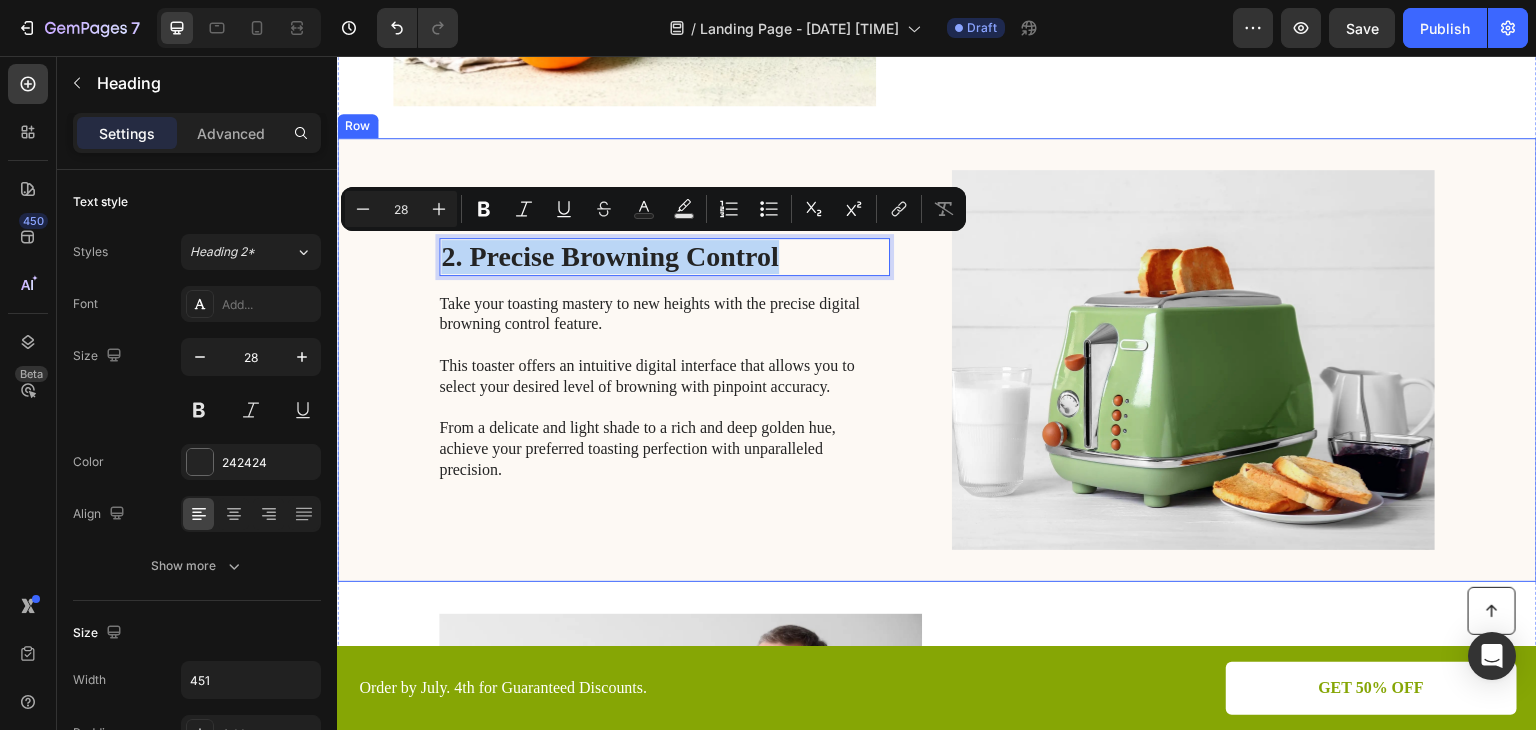 drag, startPoint x: 792, startPoint y: 254, endPoint x: 420, endPoint y: 265, distance: 372.1626 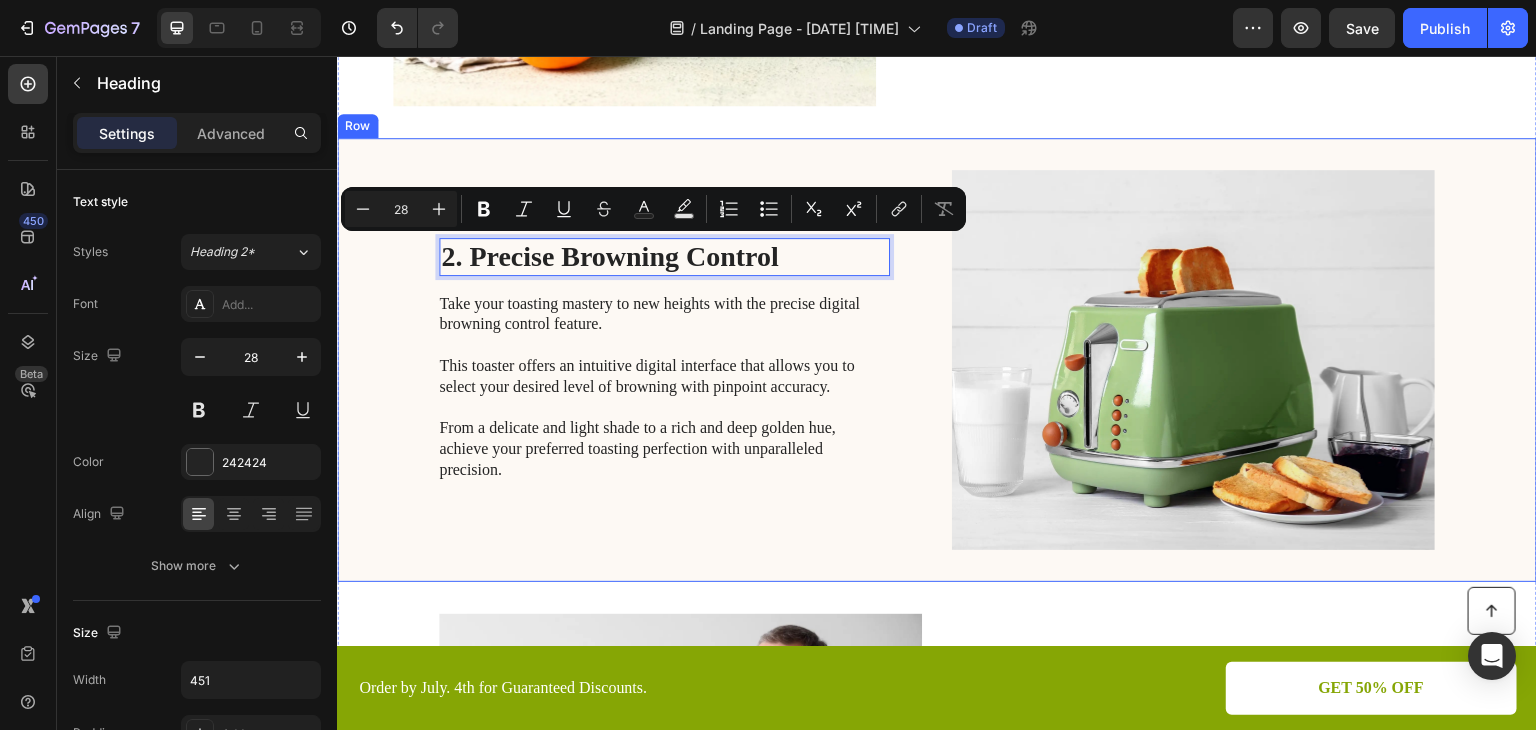 scroll, scrollTop: 793, scrollLeft: 0, axis: vertical 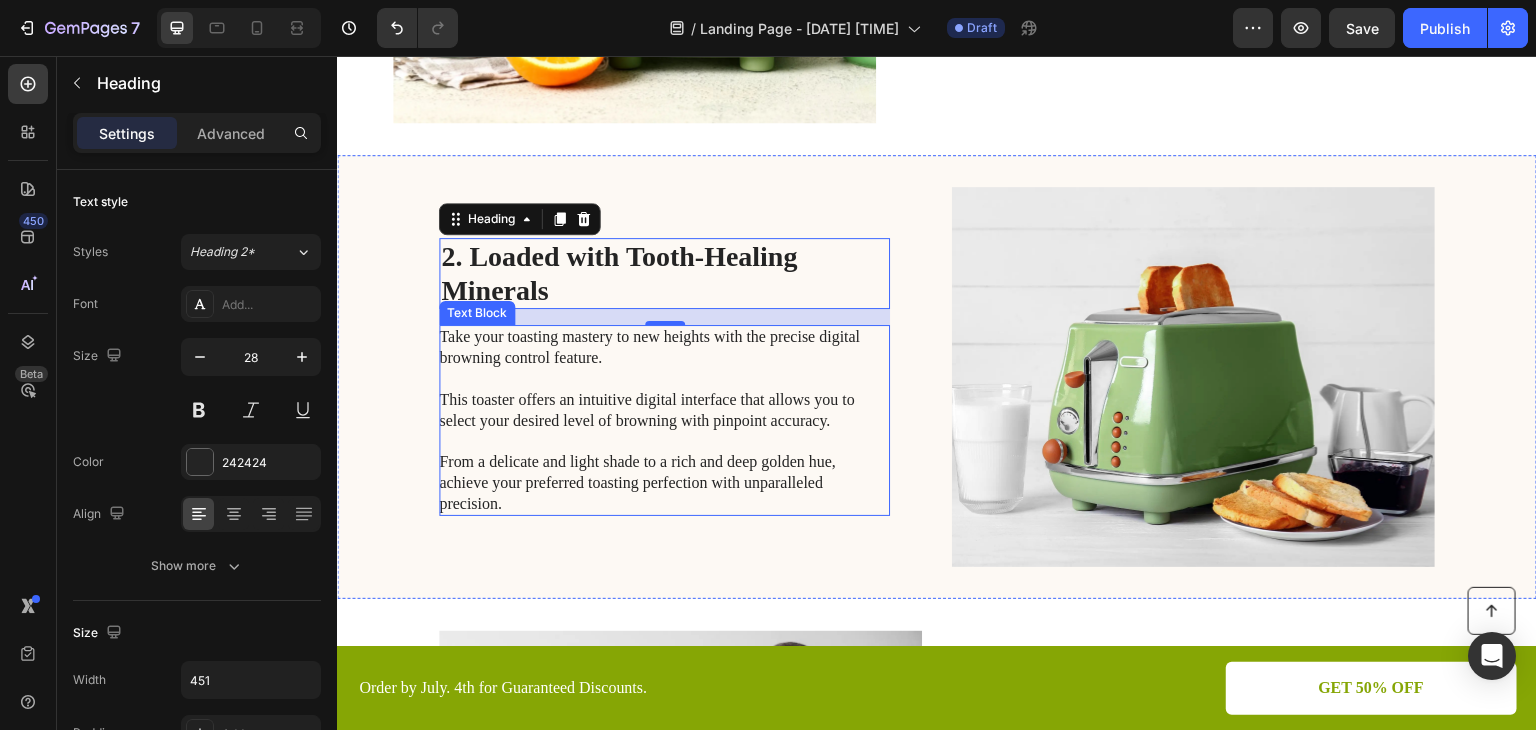 click on "Take your toasting mastery to new heights with the precise digital browning control feature. This toaster offers an intuitive digital interface that allows you to select your desired level of browning with pinpoint accuracy.  From a delicate and light shade to a rich and deep golden hue, achieve your preferred toasting perfection with unparalleled precision." at bounding box center [663, 420] 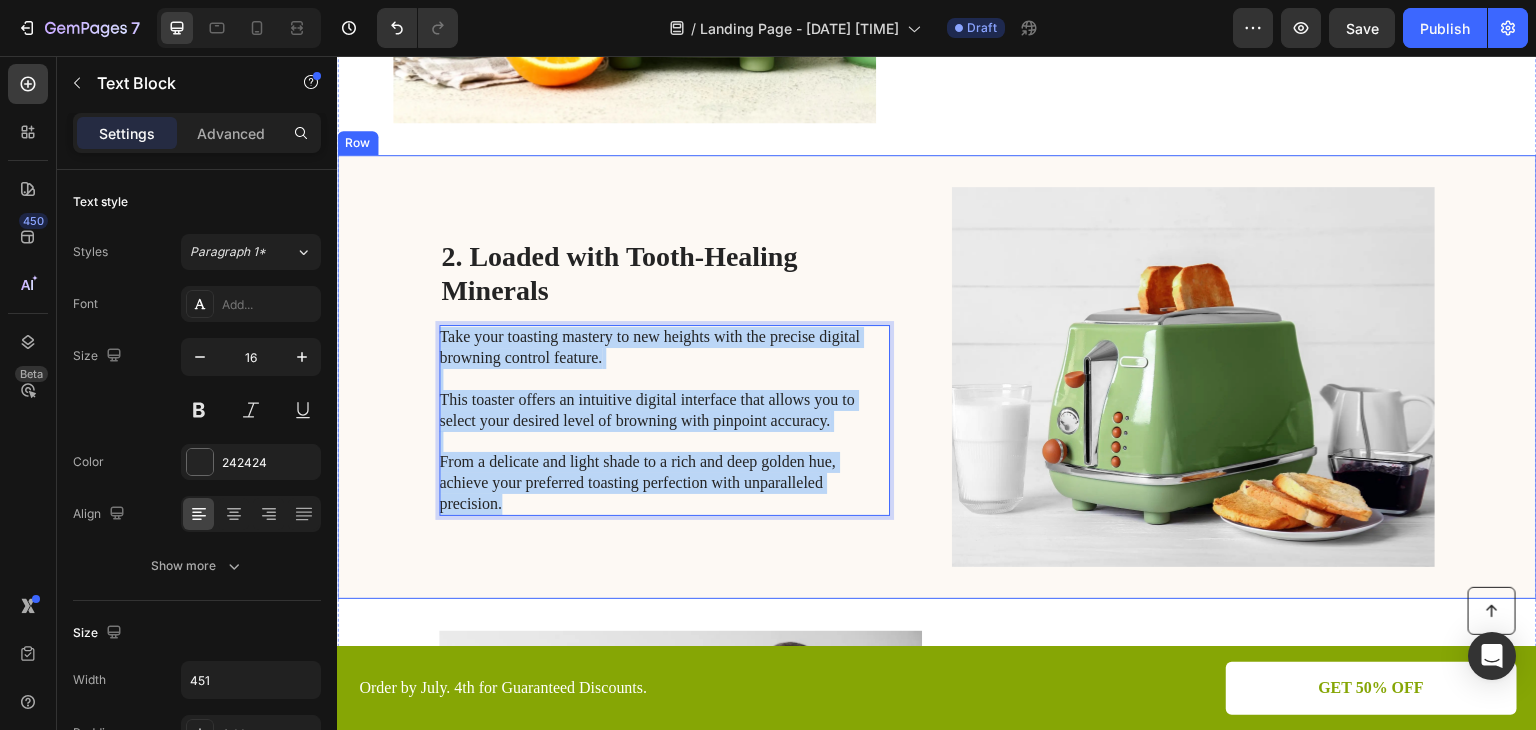 drag, startPoint x: 532, startPoint y: 498, endPoint x: 428, endPoint y: 334, distance: 194.19577 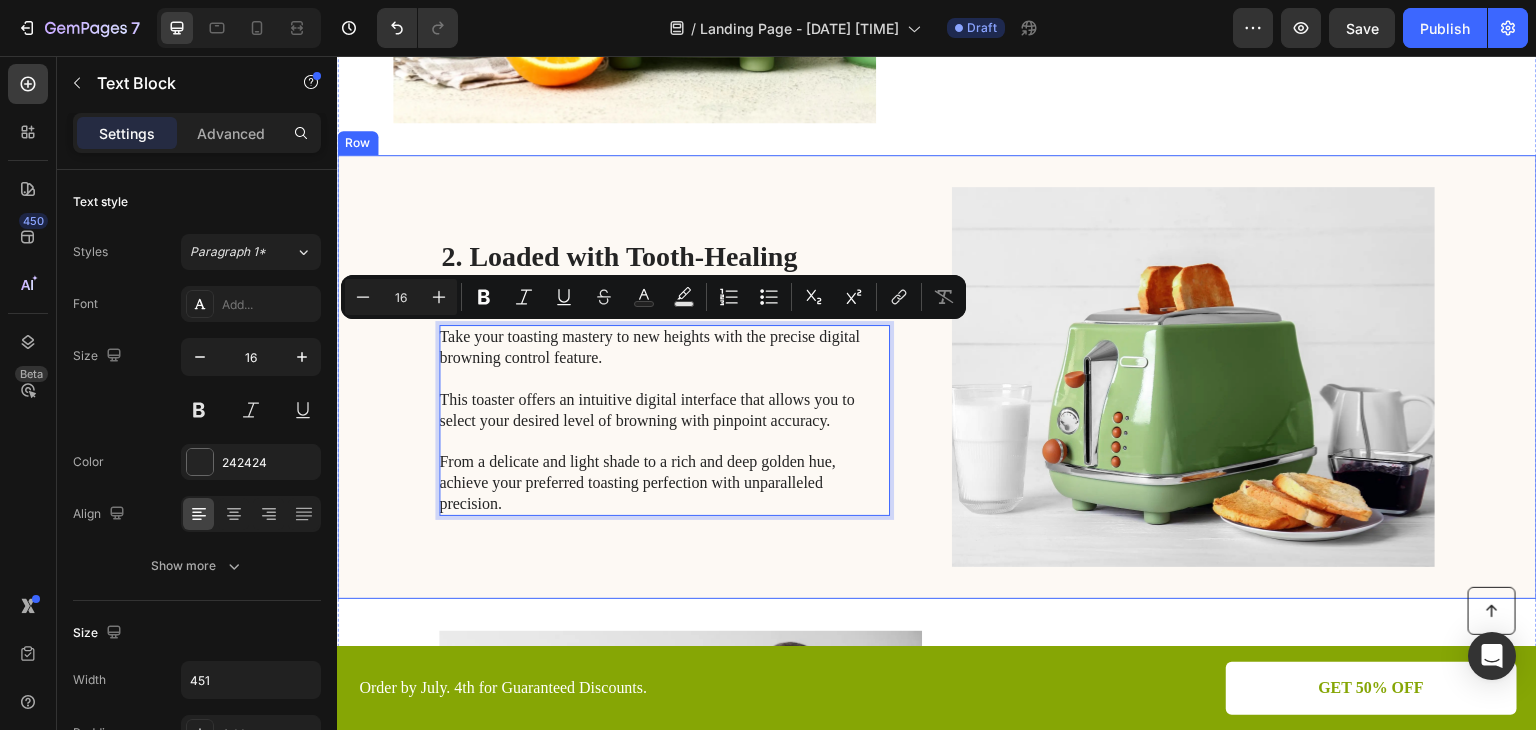 scroll, scrollTop: 824, scrollLeft: 0, axis: vertical 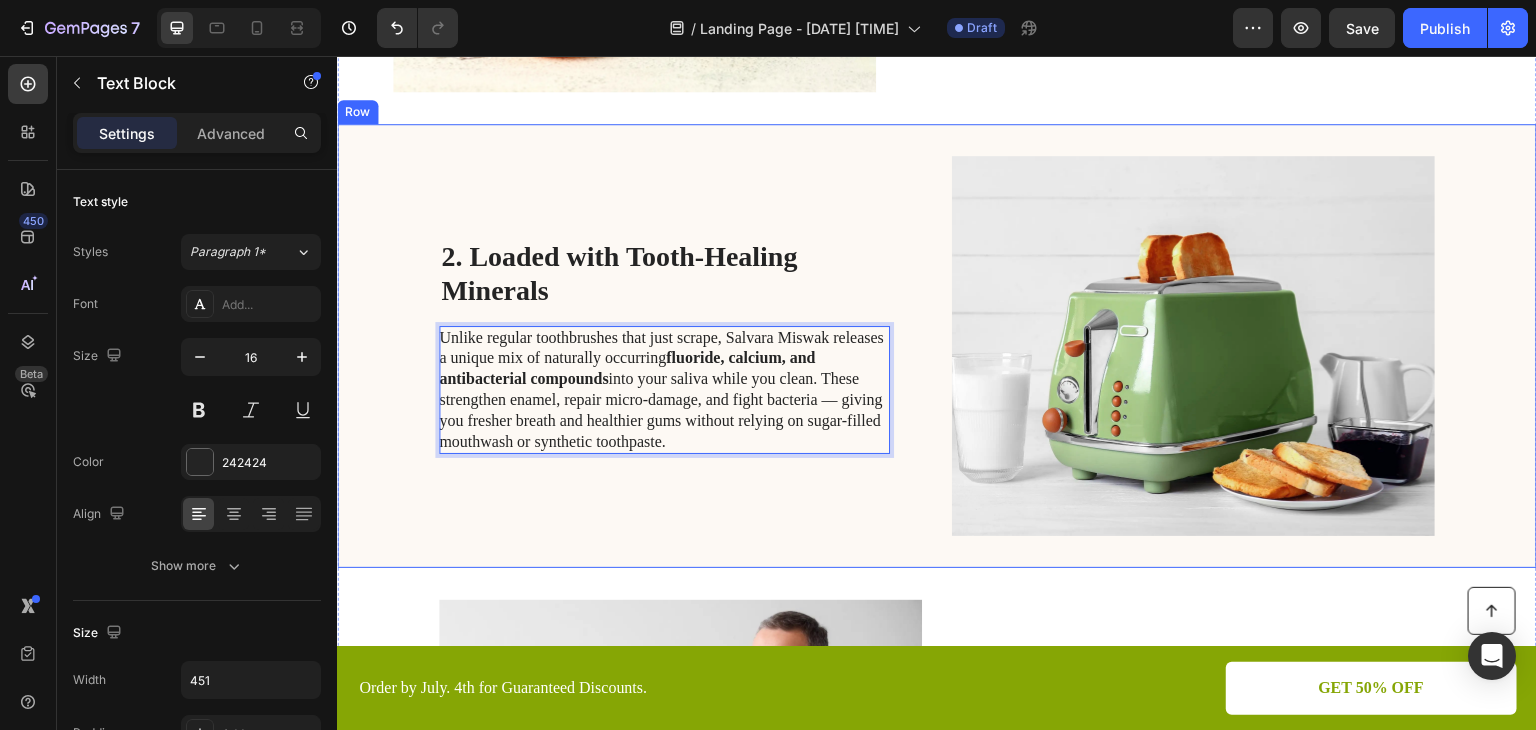 click on "2. Loaded with Tooth-Healing Minerals Heading Unlike regular toothbrushes that just scrape, Salvara Miswak releases a unique mix of naturally occurring  fluoride, calcium, and antibacterial compounds  into your saliva while you clean. These strengthen enamel, repair micro-damage, and fight bacteria — giving you fresher breath and healthier gums without relying on sugar-filled mouthwash or synthetic toothpaste. Text Block   0 Image Row" at bounding box center [937, 346] 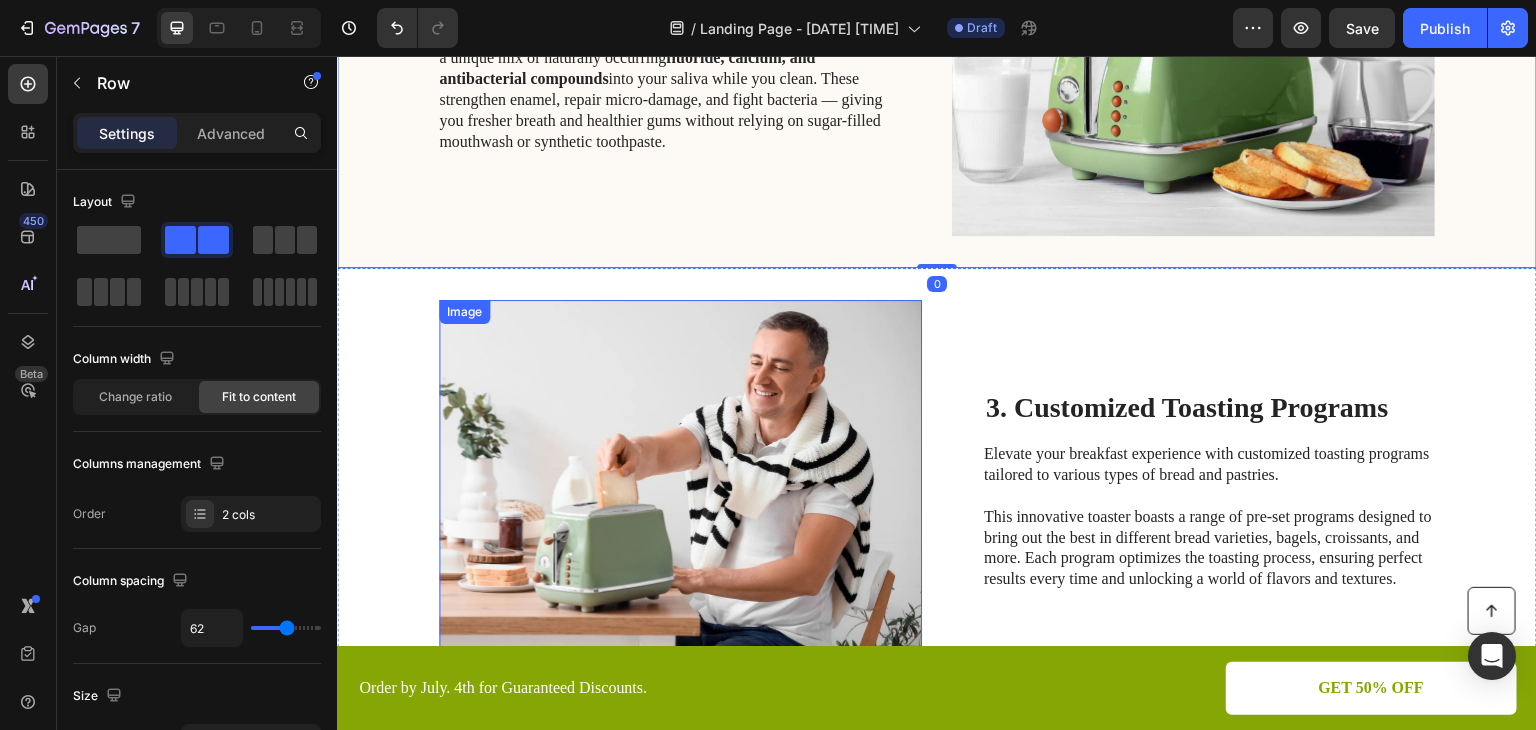 scroll, scrollTop: 1324, scrollLeft: 0, axis: vertical 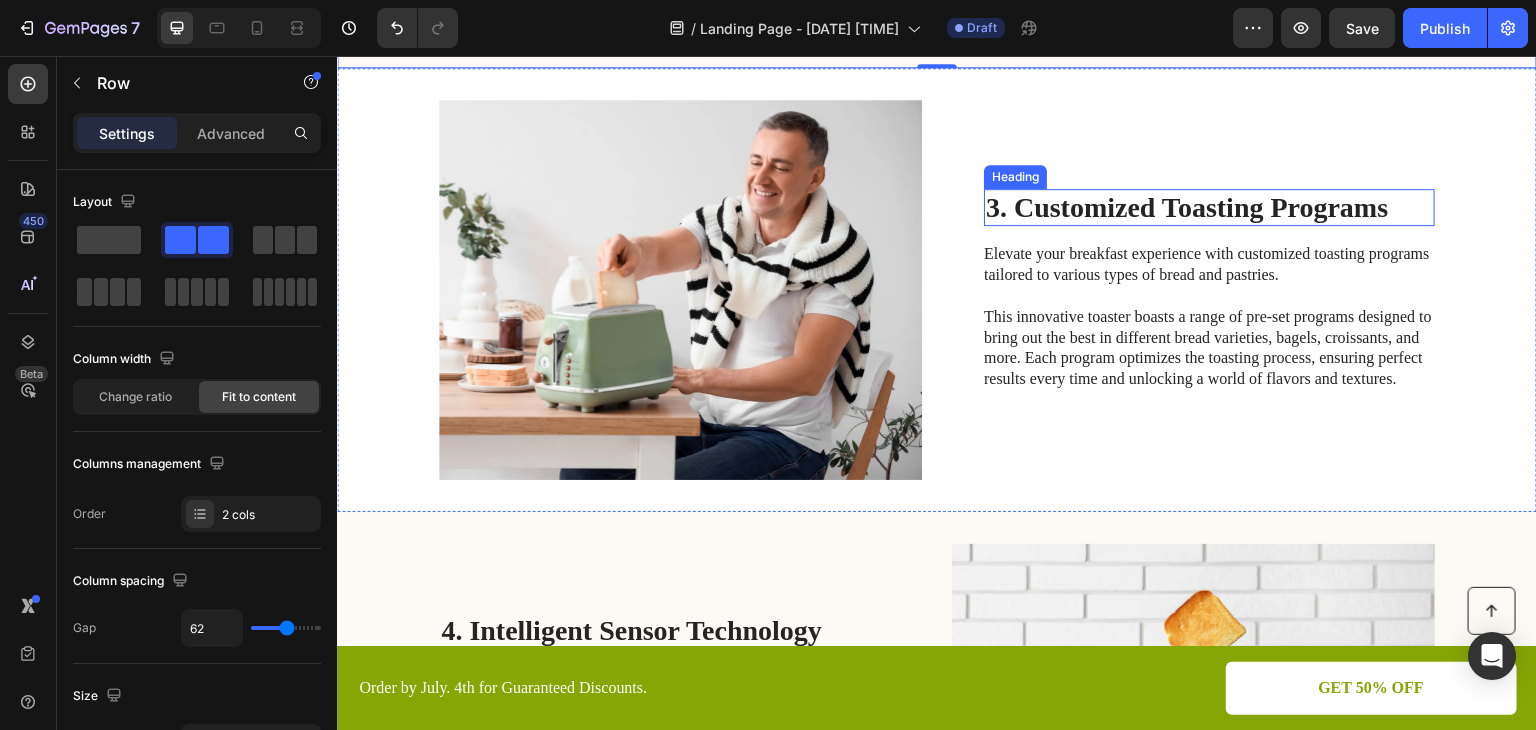 click on "3. Customized Toasting Programs" at bounding box center (1209, 208) 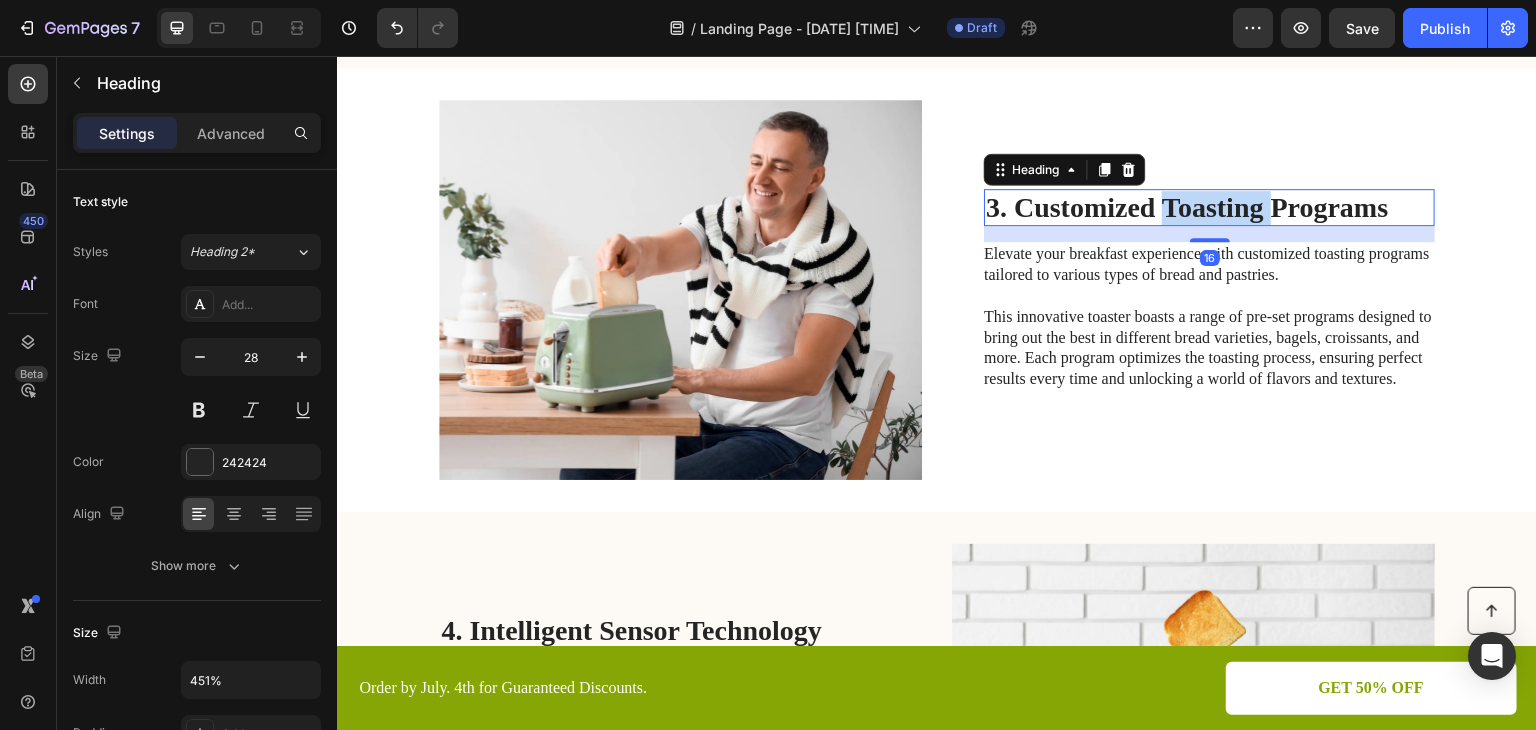 click on "3. Customized Toasting Programs" at bounding box center [1209, 208] 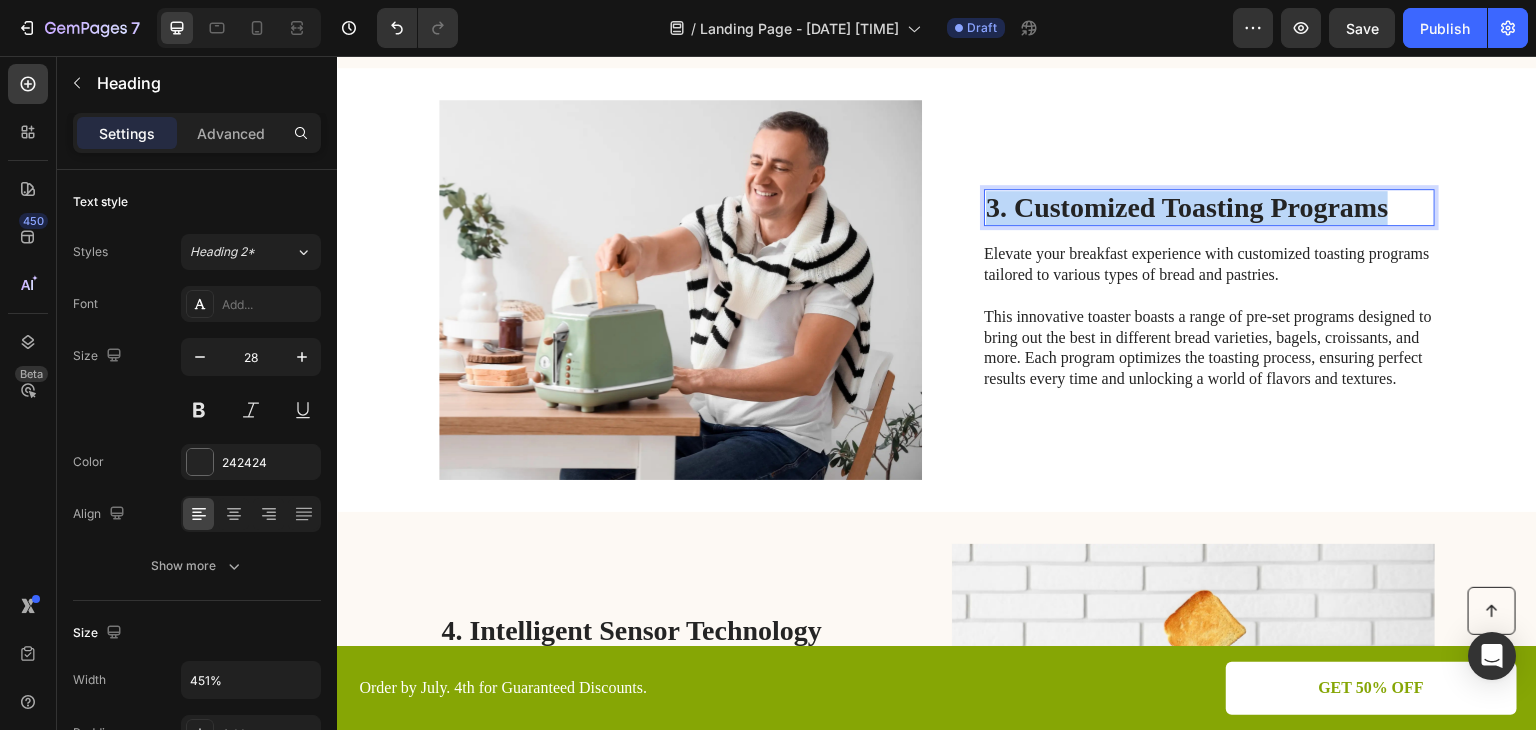 drag, startPoint x: 1388, startPoint y: 207, endPoint x: 983, endPoint y: 213, distance: 405.04443 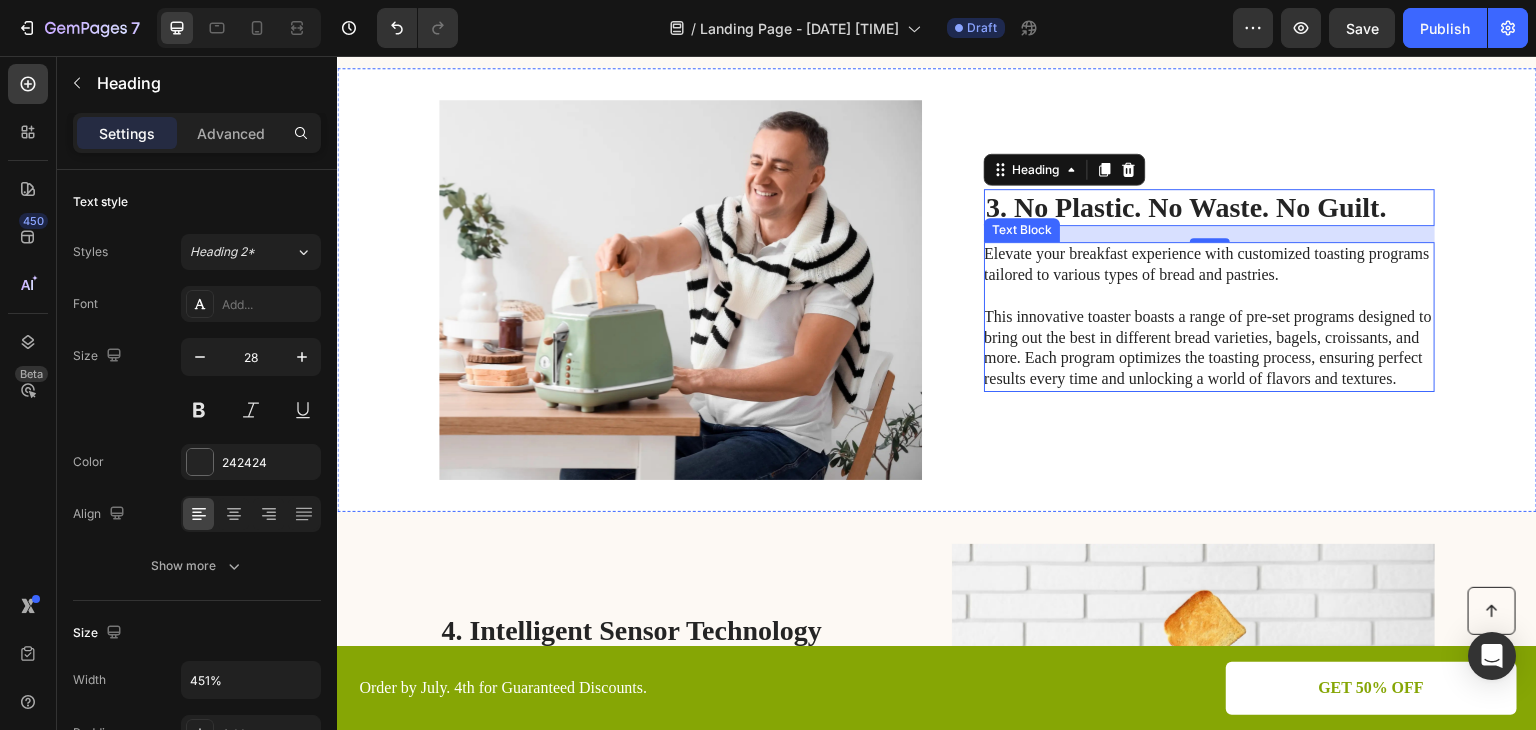 click on "This innovative toaster boasts a range of pre-set programs designed to bring out the best in different bread varieties, bagels, croissants, and more. Each program optimizes the toasting process, ensuring perfect results every time and unlocking a world of flavors and textures." at bounding box center (1208, 348) 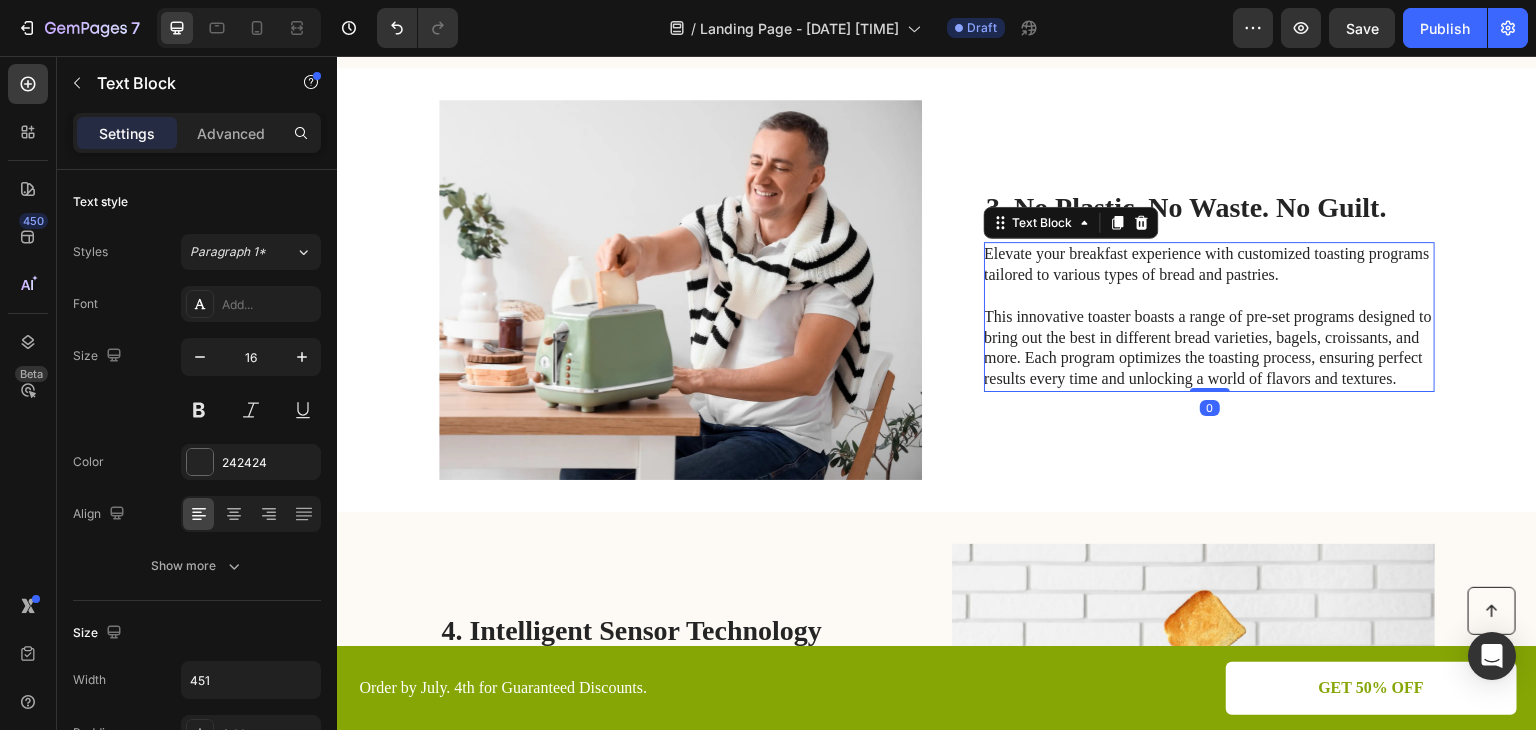 click on "This innovative toaster boasts a range of pre-set programs designed to bring out the best in different bread varieties, bagels, croissants, and more. Each program optimizes the toasting process, ensuring perfect results every time and unlocking a world of flavors and textures." at bounding box center [1208, 348] 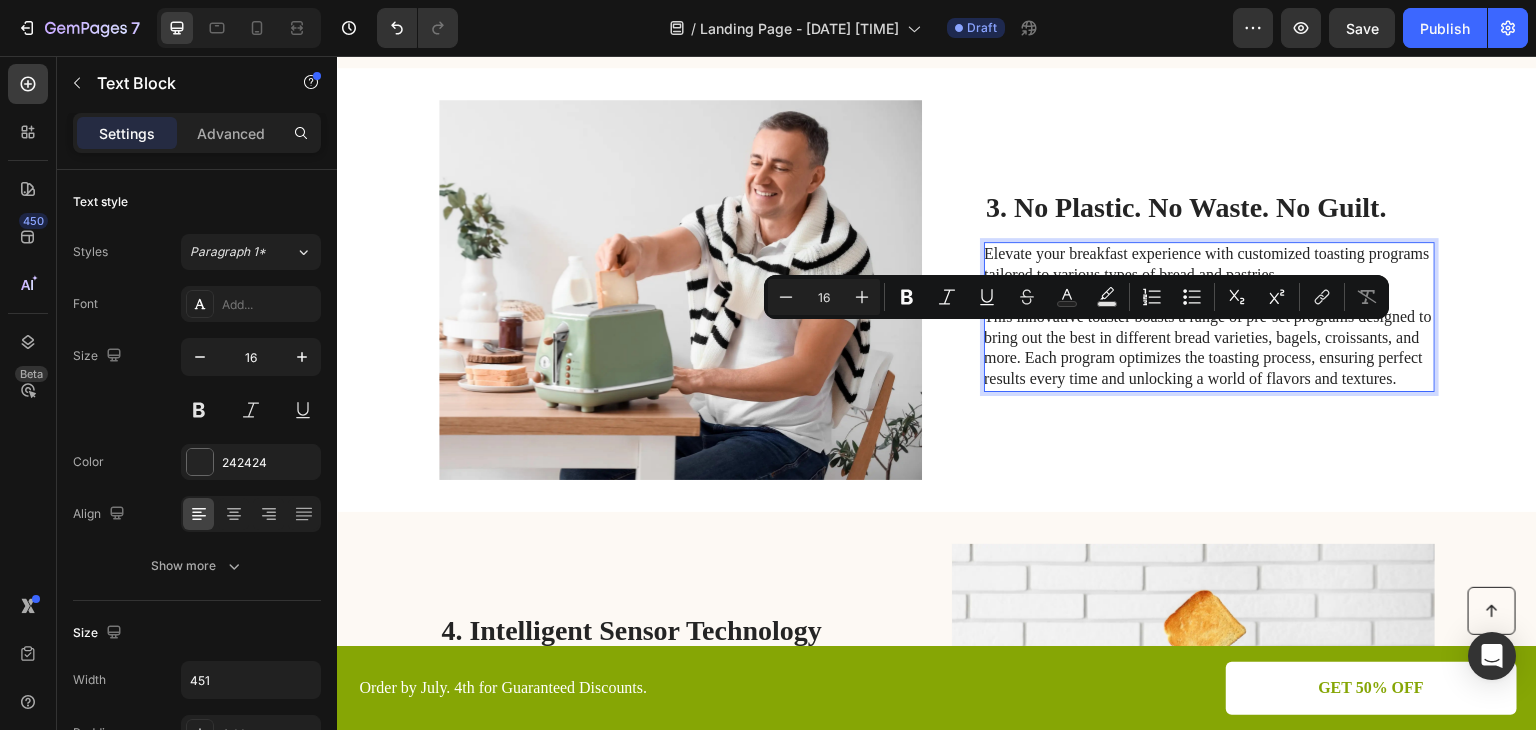 click on "Elevate your breakfast experience with customized toasting programs tailored to various types of bread and pastries." at bounding box center [1208, 265] 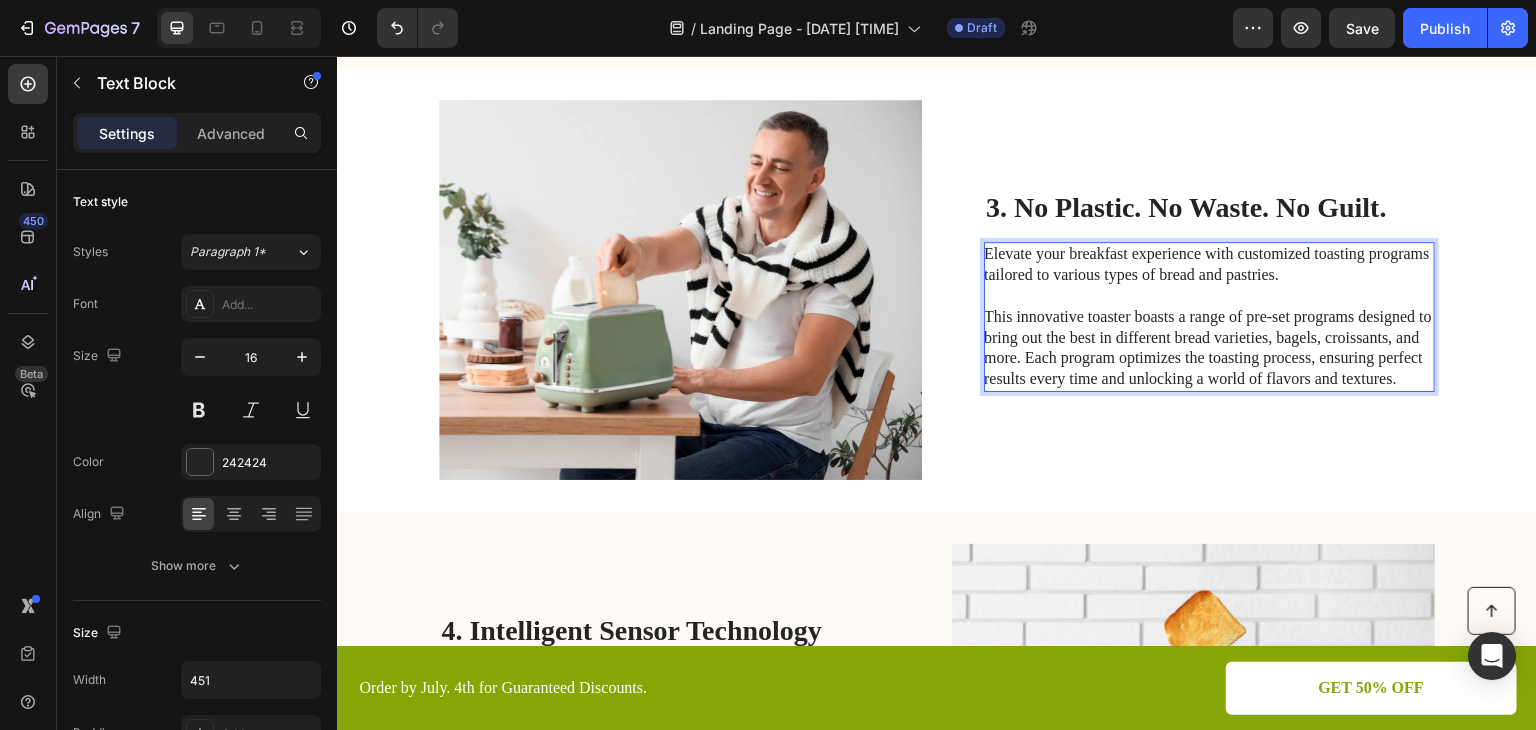 click on "Elevate your breakfast experience with customized toasting programs tailored to various types of bread and pastries." at bounding box center (1208, 265) 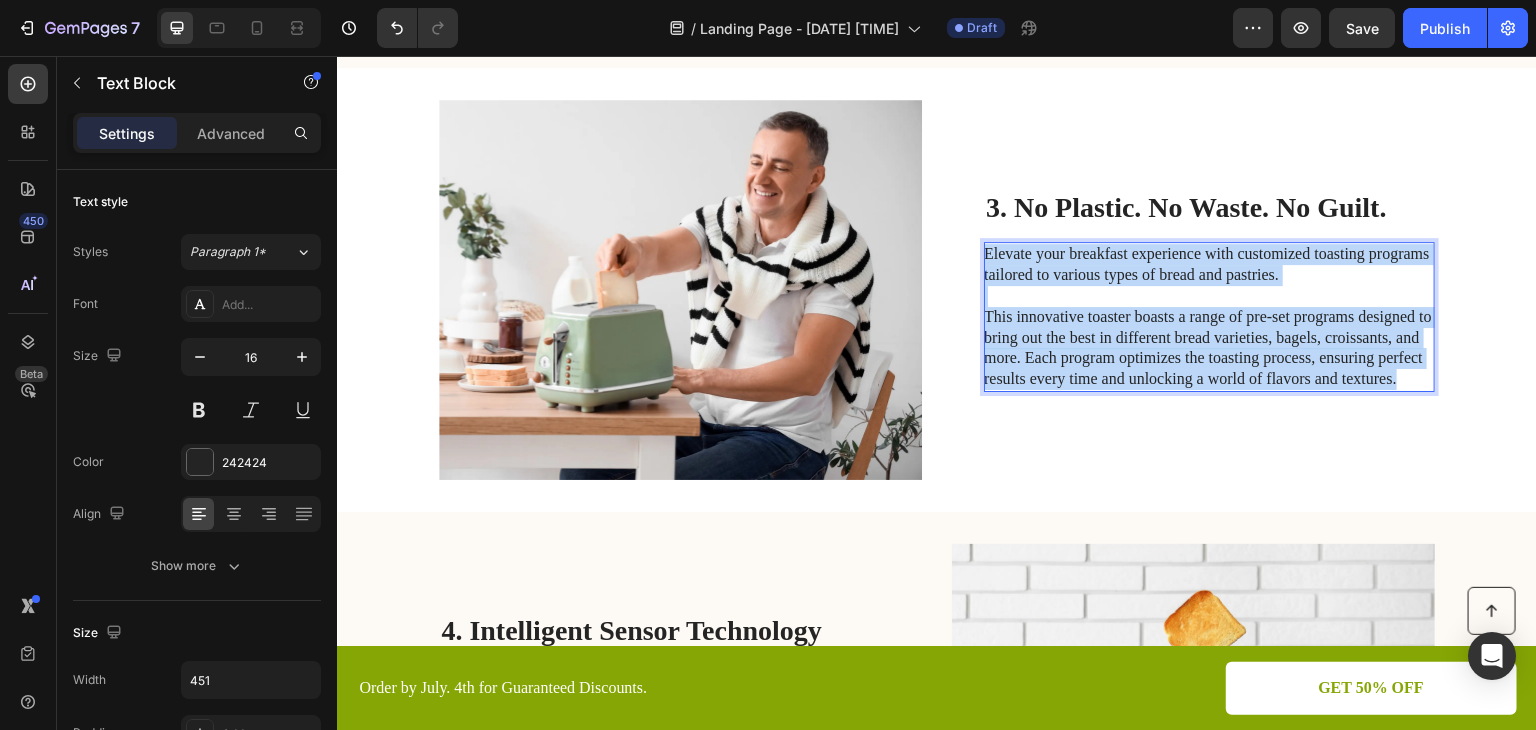 drag, startPoint x: 981, startPoint y: 253, endPoint x: 1409, endPoint y: 387, distance: 448.48633 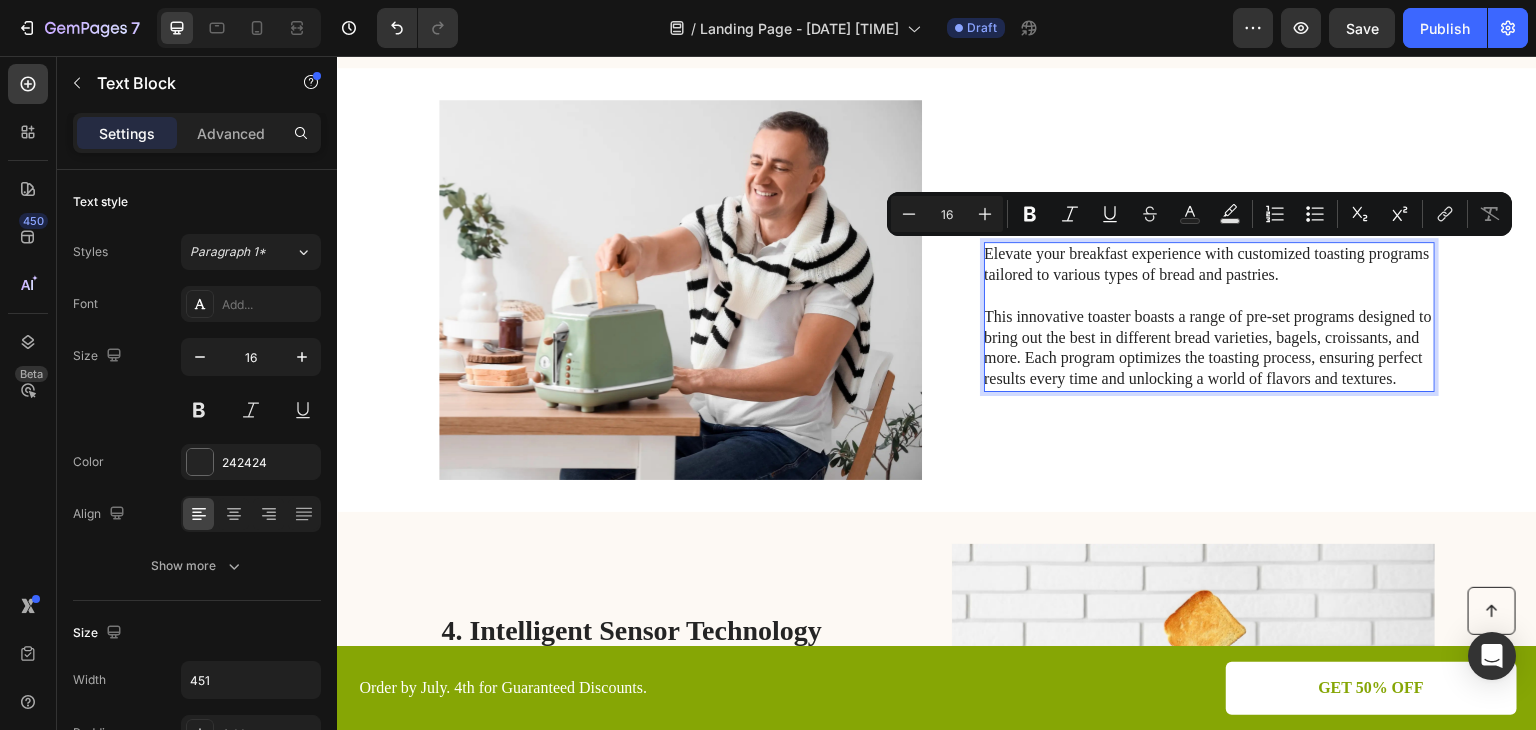 scroll, scrollTop: 1345, scrollLeft: 0, axis: vertical 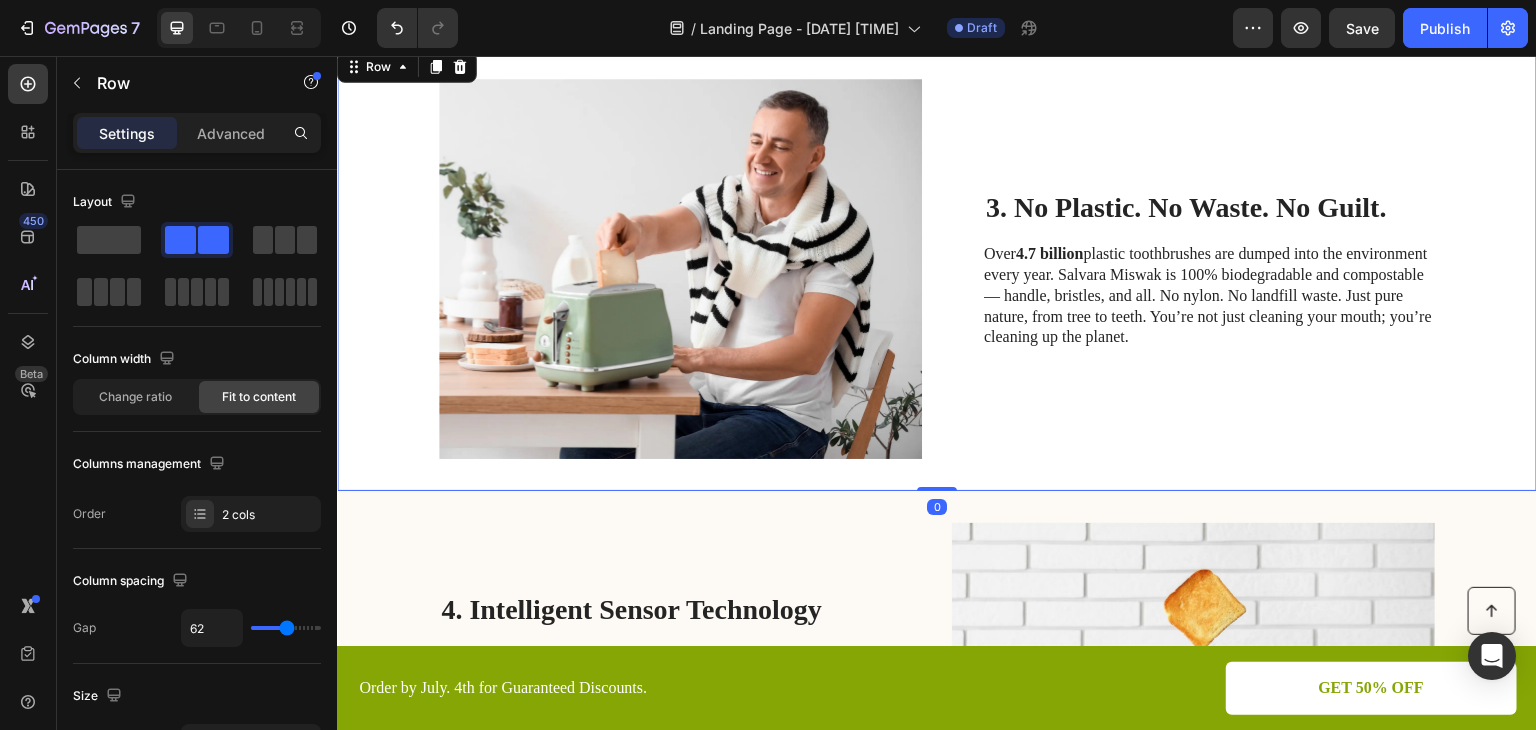 click on "Image 3. No Plastic. No Waste. No Guilt. Heading Over  4.7 billion  plastic toothbrushes are dumped into the environment every year. Salvara Miswak is 100% biodegradable and compostable — handle, bristles, and all. No nylon. No landfill waste. Just pure nature, from tree to teeth. You’re not just cleaning your mouth; you’re cleaning up the planet. Text Block Row   0" at bounding box center [937, 269] 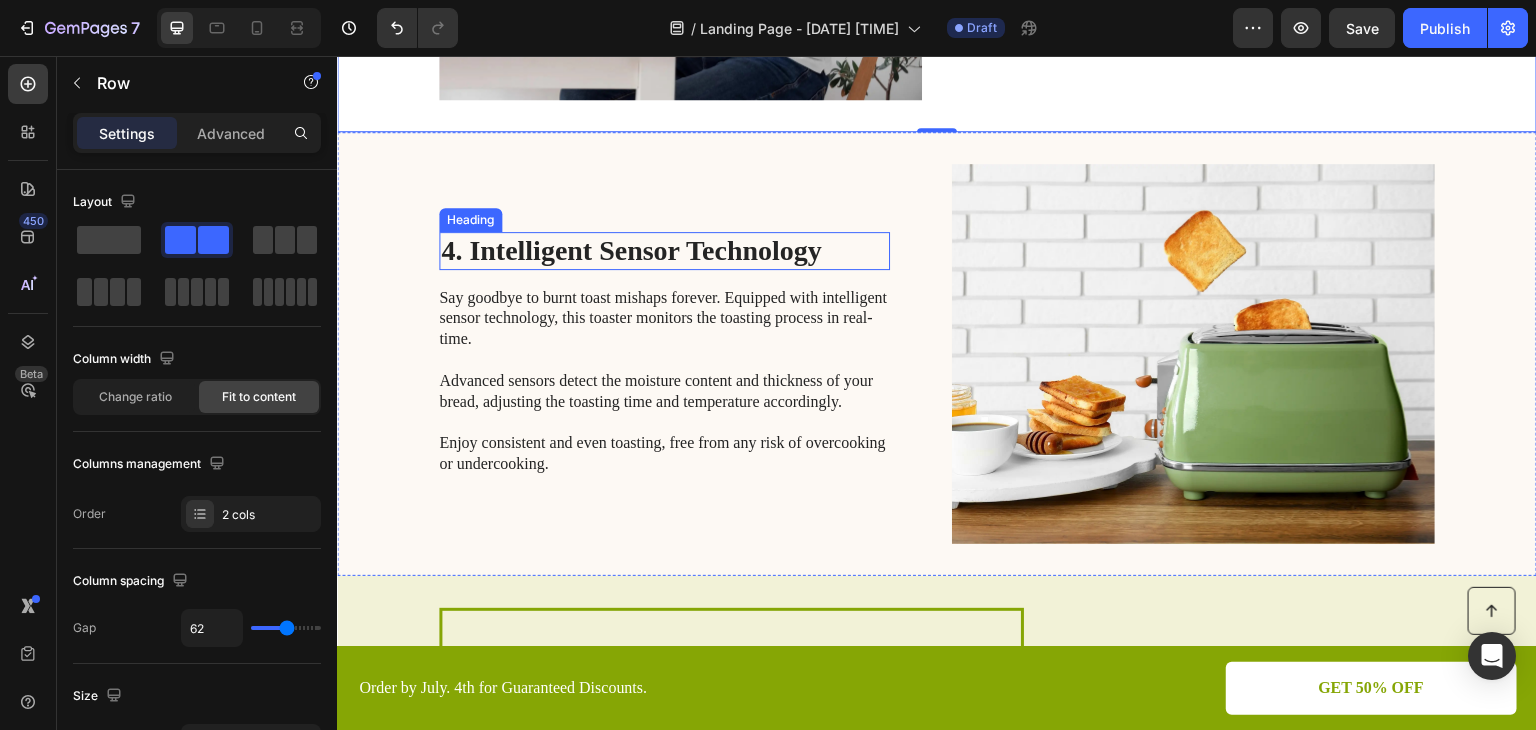 scroll, scrollTop: 1745, scrollLeft: 0, axis: vertical 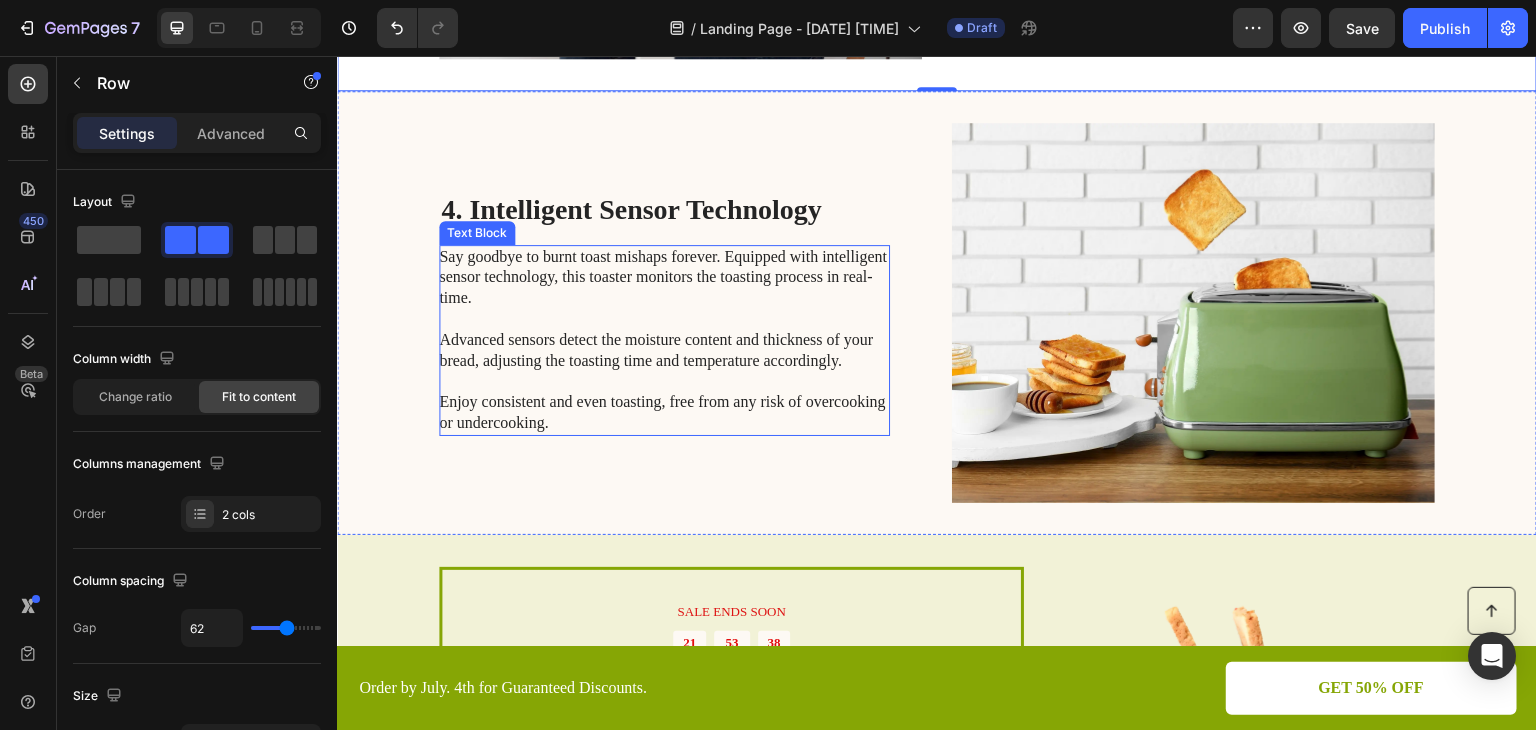 click on "Say goodbye to burnt toast mishaps forever. Equipped with intelligent sensor technology, this toaster monitors the toasting process in real-time. Advanced sensors detect the moisture content and thickness of your bread, adjusting the toasting time and temperature accordingly. Enjoy consistent and even toasting, free from any risk of overcooking or undercooking." at bounding box center [663, 340] 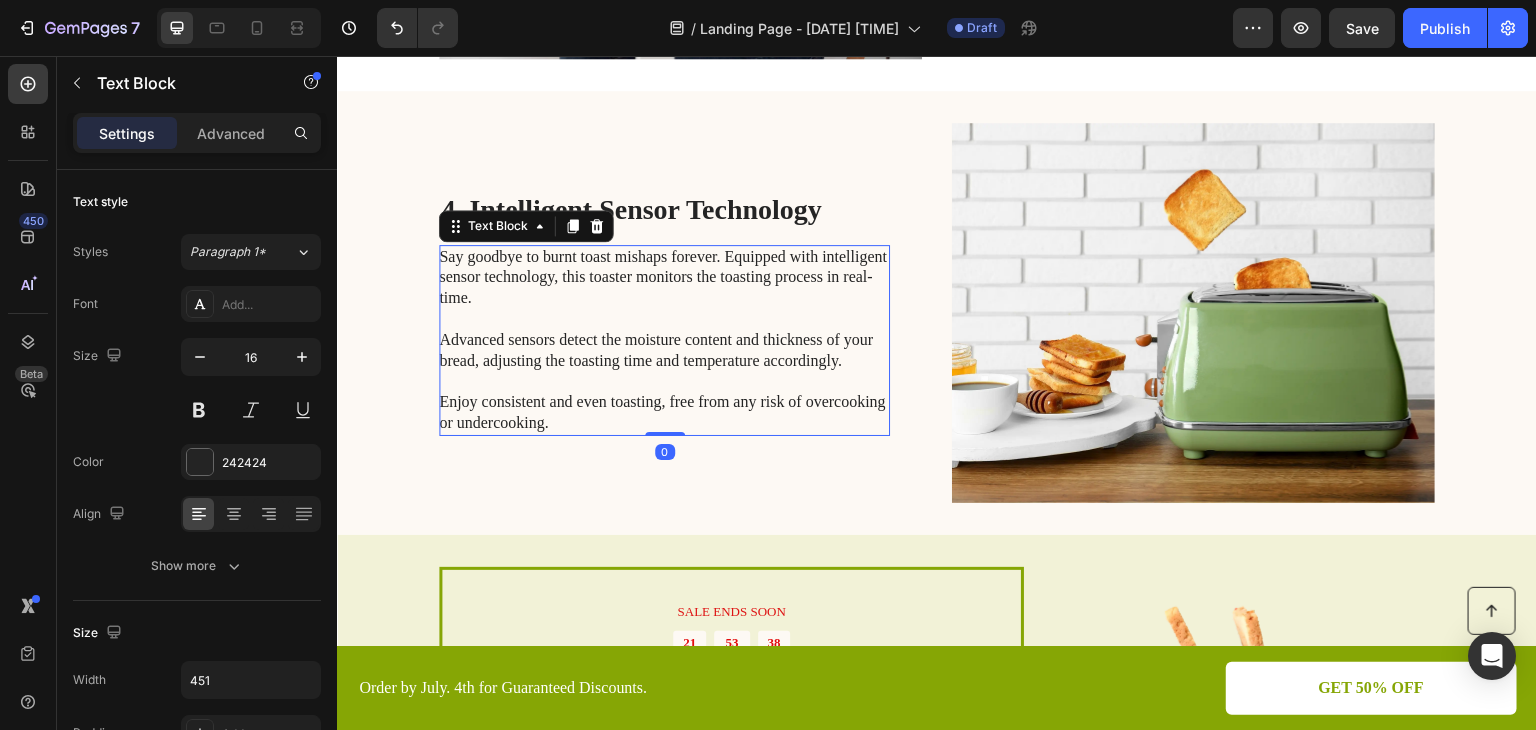 click on "Say goodbye to burnt toast mishaps forever. Equipped with intelligent sensor technology, this toaster monitors the toasting process in real-time. Advanced sensors detect the moisture content and thickness of your bread, adjusting the toasting time and temperature accordingly. Enjoy consistent and even toasting, free from any risk of overcooking or undercooking." at bounding box center [663, 340] 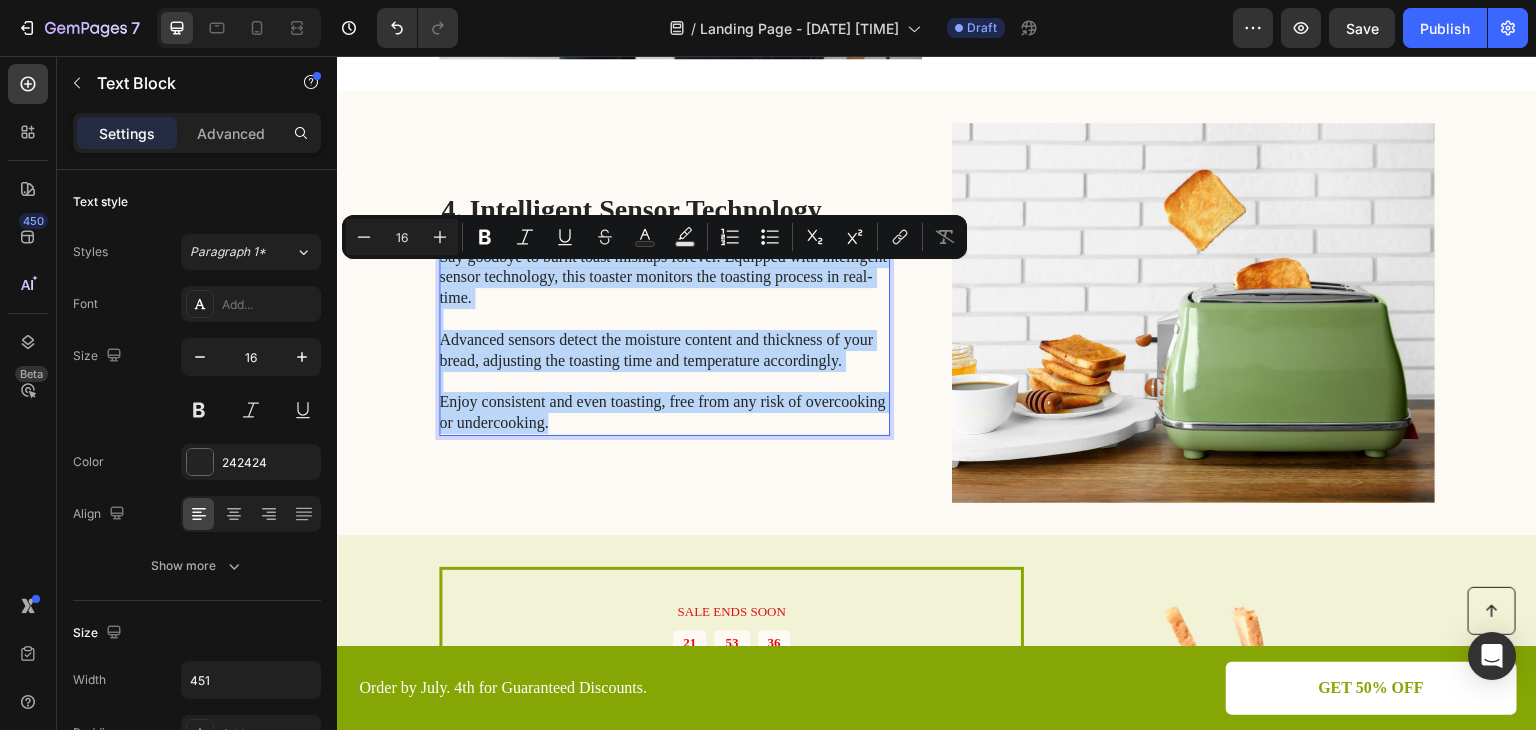 drag, startPoint x: 584, startPoint y: 425, endPoint x: 432, endPoint y: 263, distance: 222.1441 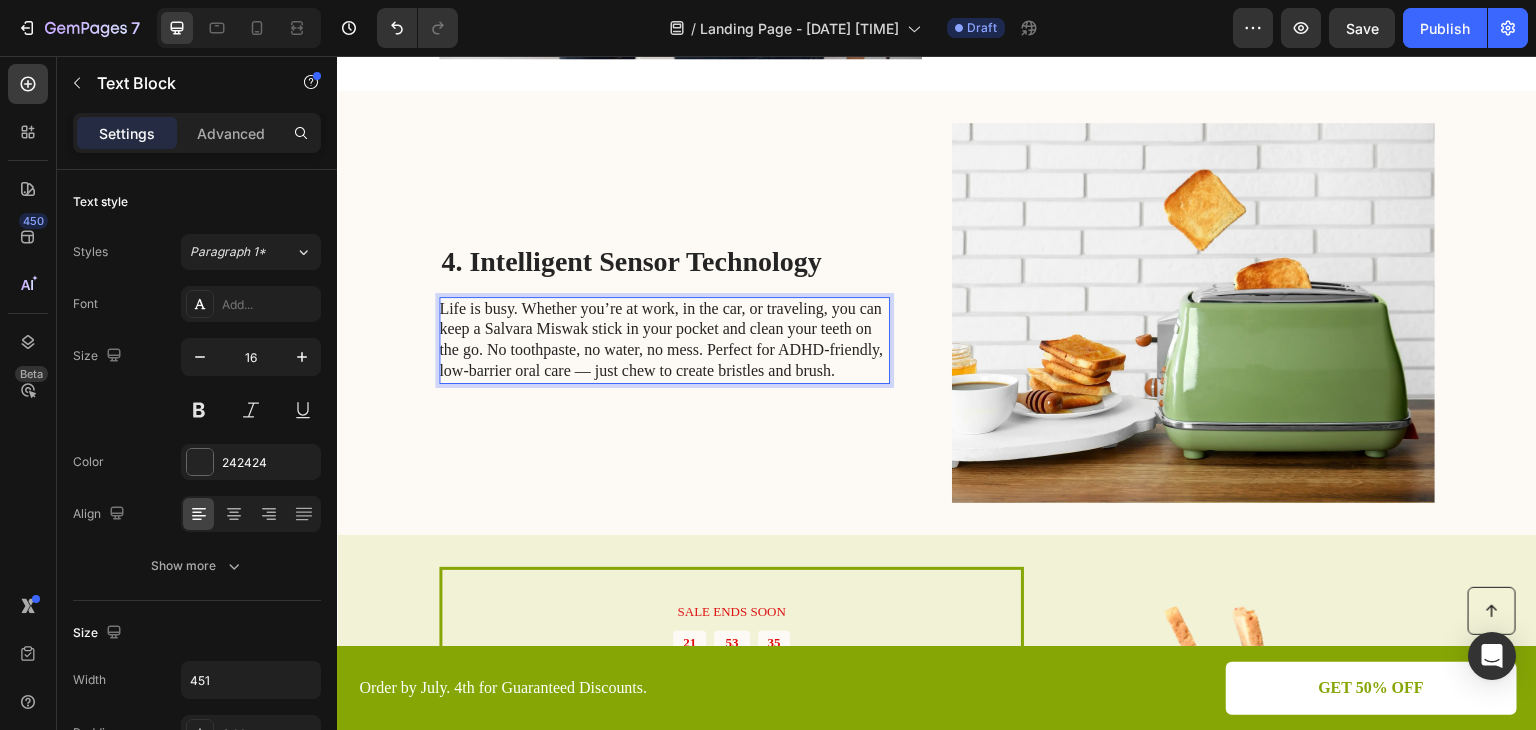 scroll, scrollTop: 1797, scrollLeft: 0, axis: vertical 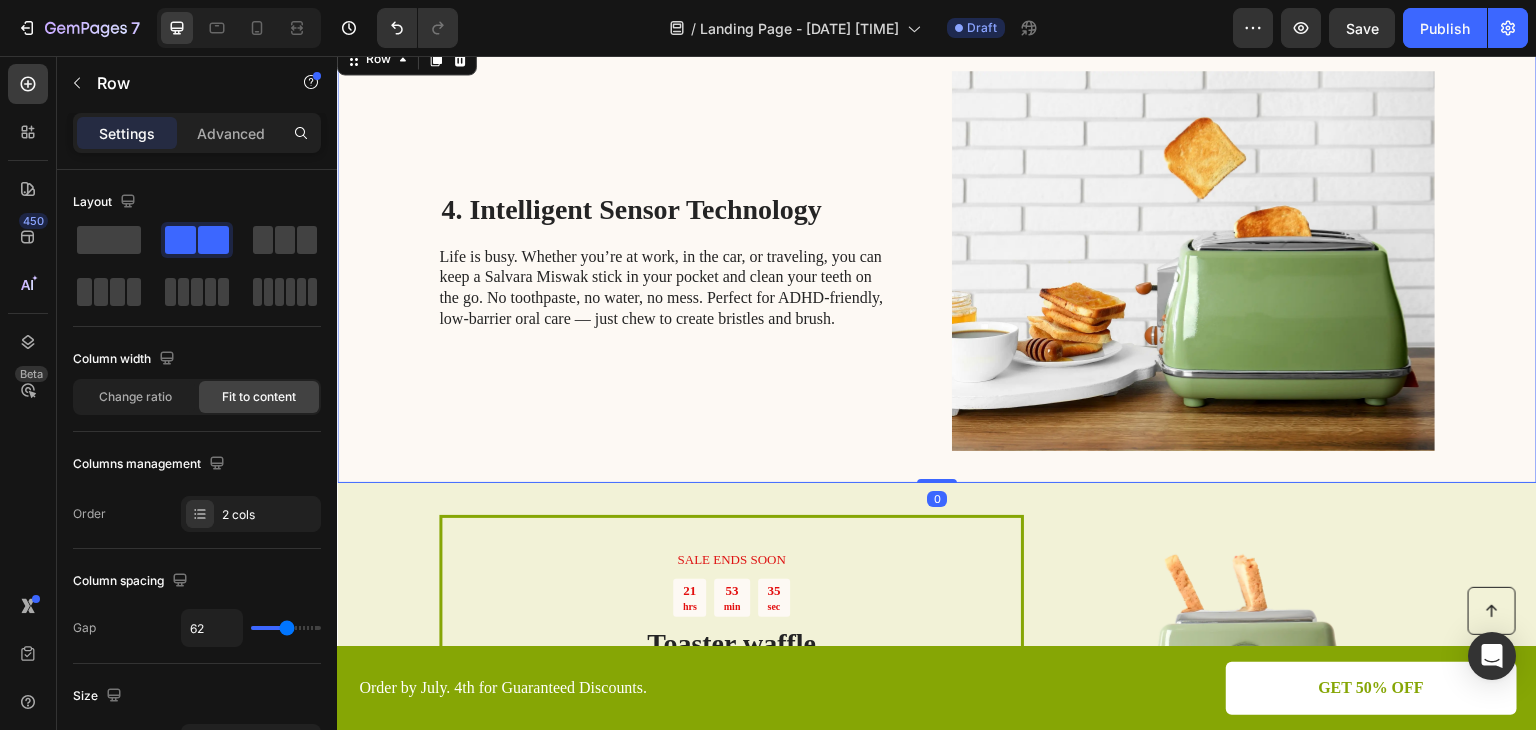 click on "4. Intelligent Sensor Technology Heading Life is busy. Whether you’re at work, in the car, or traveling, you can keep a Salvara Miswak stick in your pocket and clean your teeth on the go. No toothpaste, no water, no mess. Perfect for ADHD-friendly, low-barrier oral care — just chew to create bristles and brush. Text Block Image Row   0" at bounding box center (937, 261) 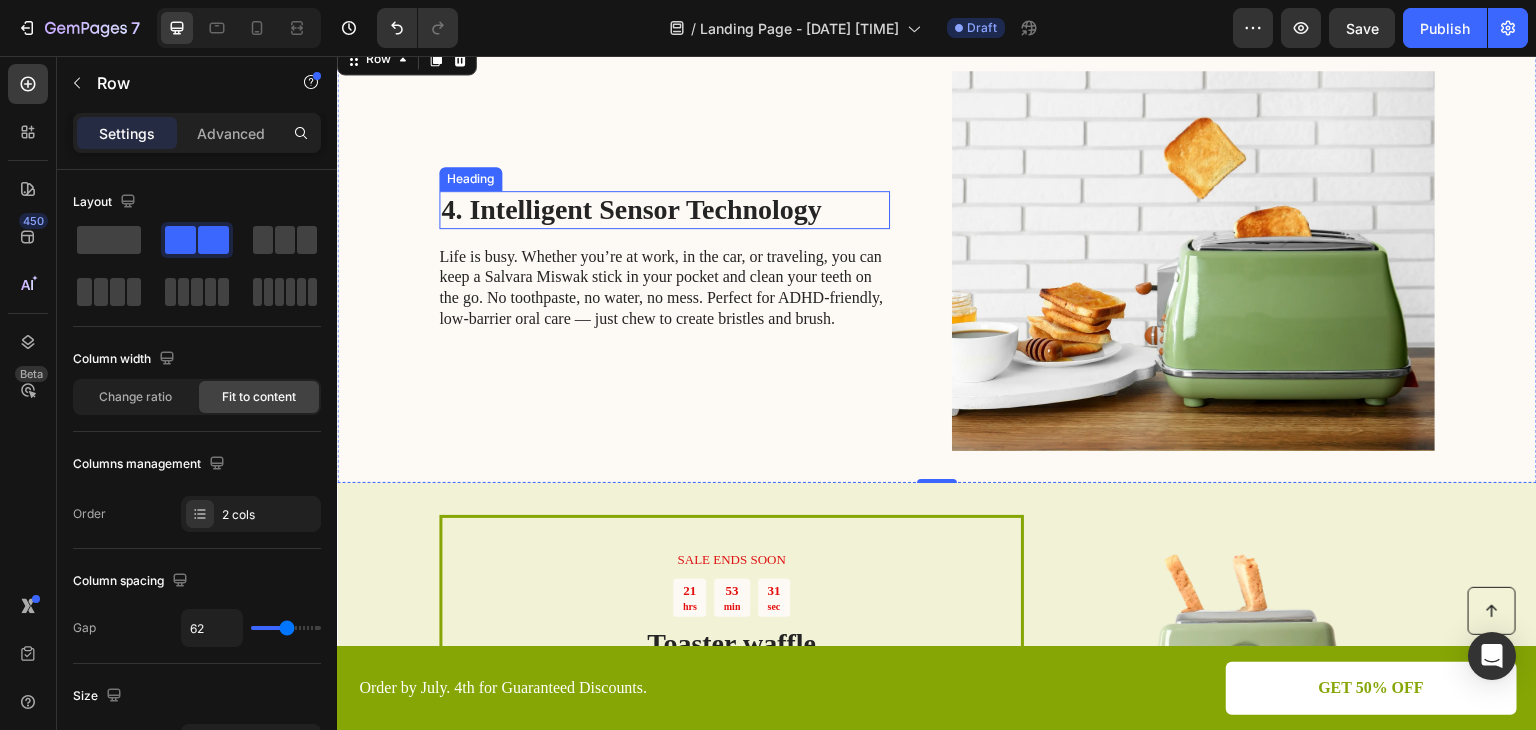 click on "4. Intelligent Sensor Technology" at bounding box center (664, 210) 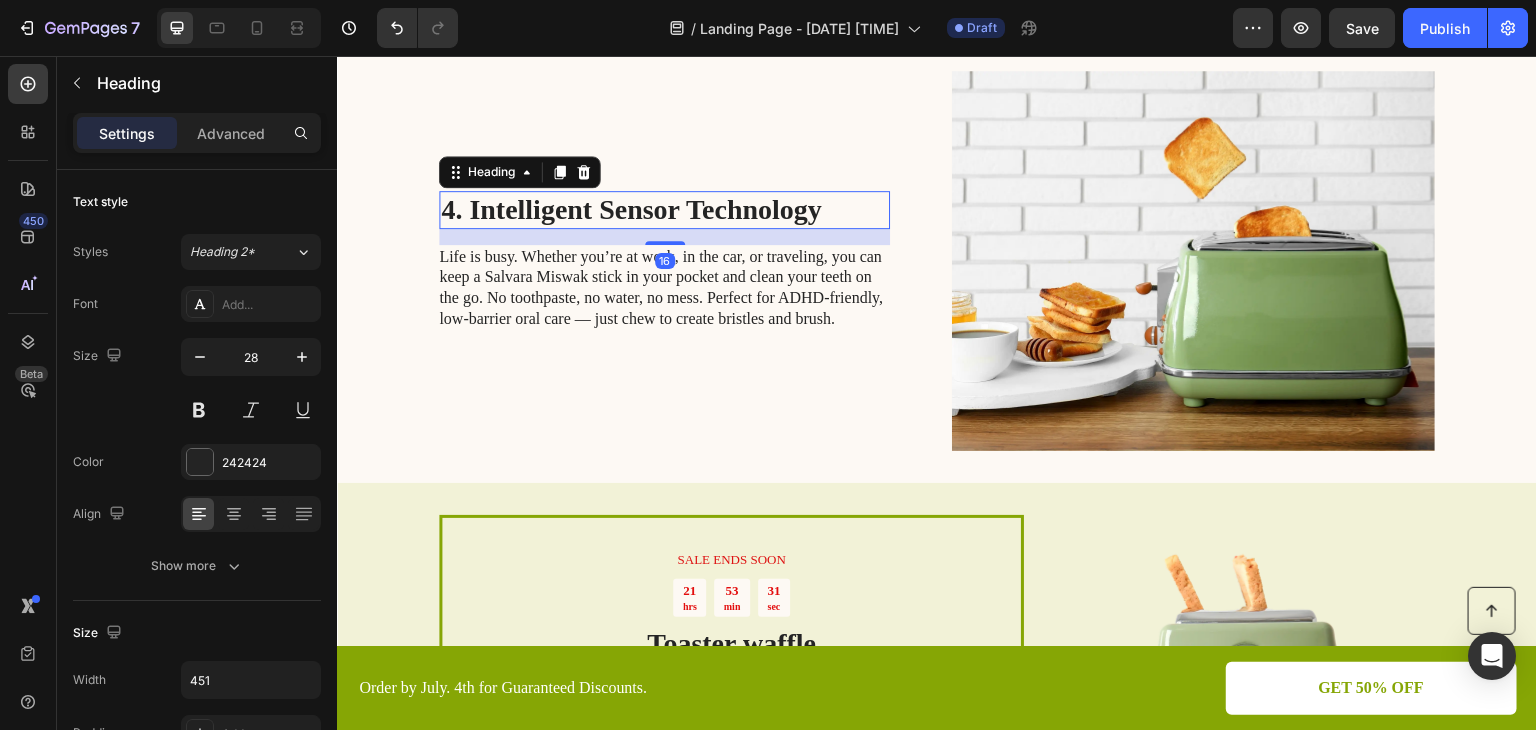 click on "4. Intelligent Sensor Technology" at bounding box center [664, 210] 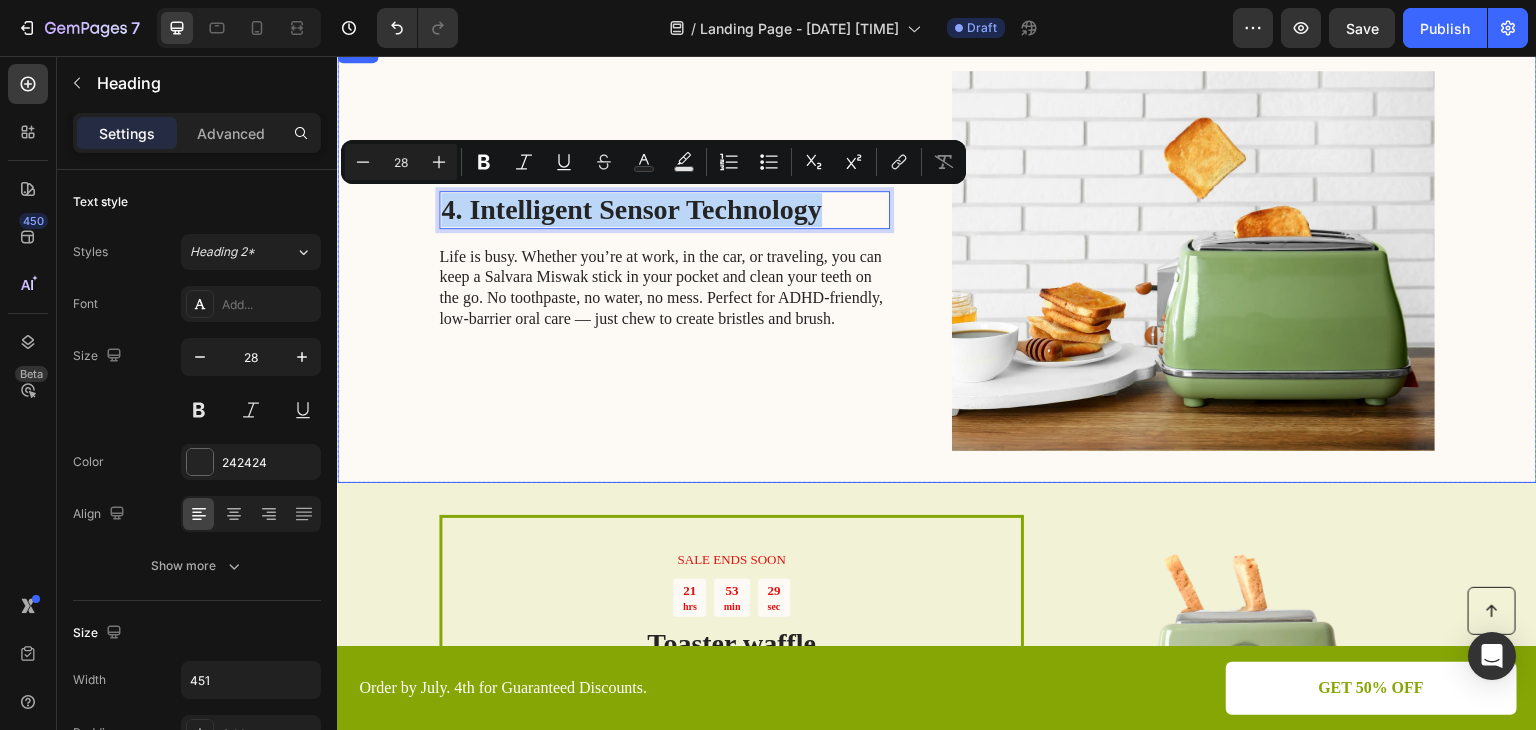 drag, startPoint x: 846, startPoint y: 209, endPoint x: 413, endPoint y: 212, distance: 433.0104 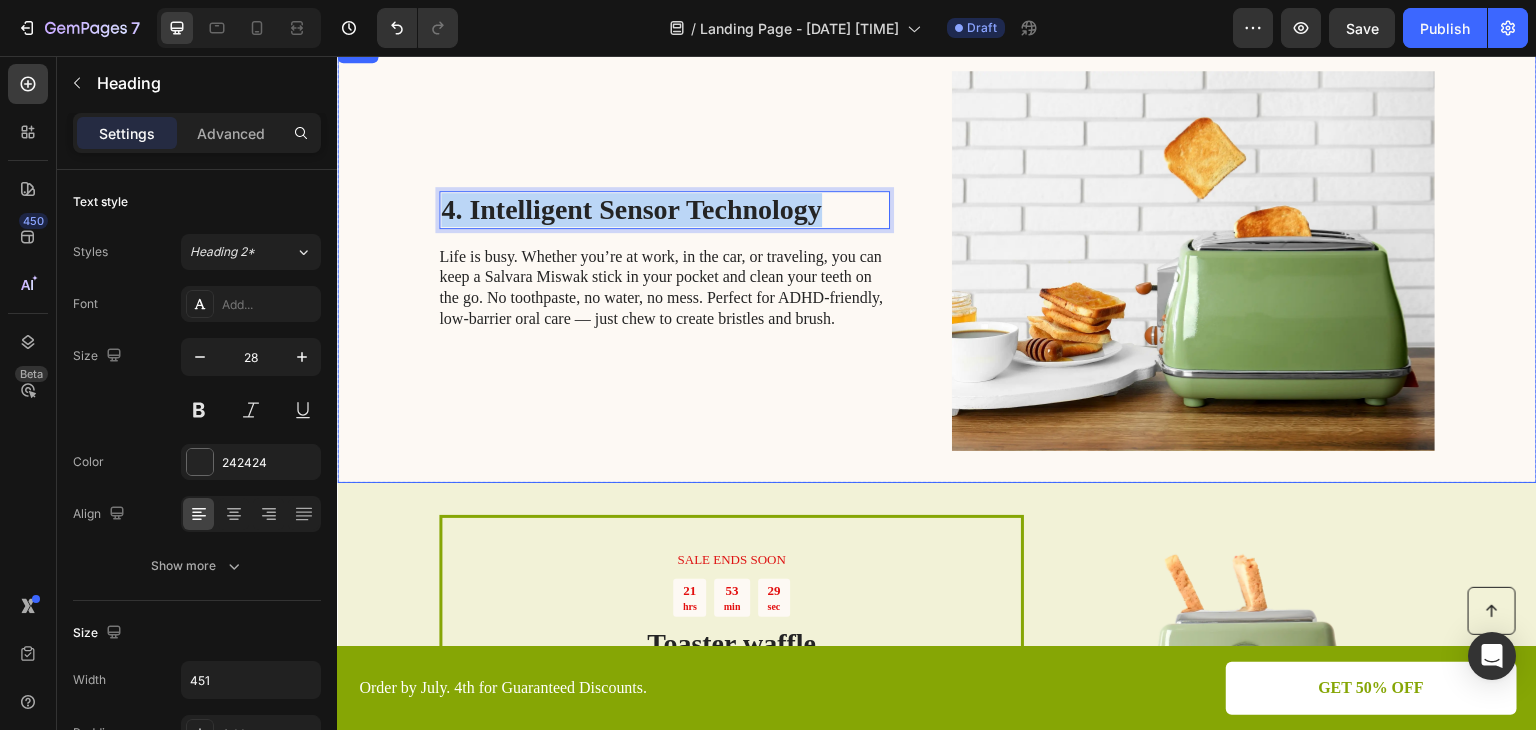 scroll, scrollTop: 1780, scrollLeft: 0, axis: vertical 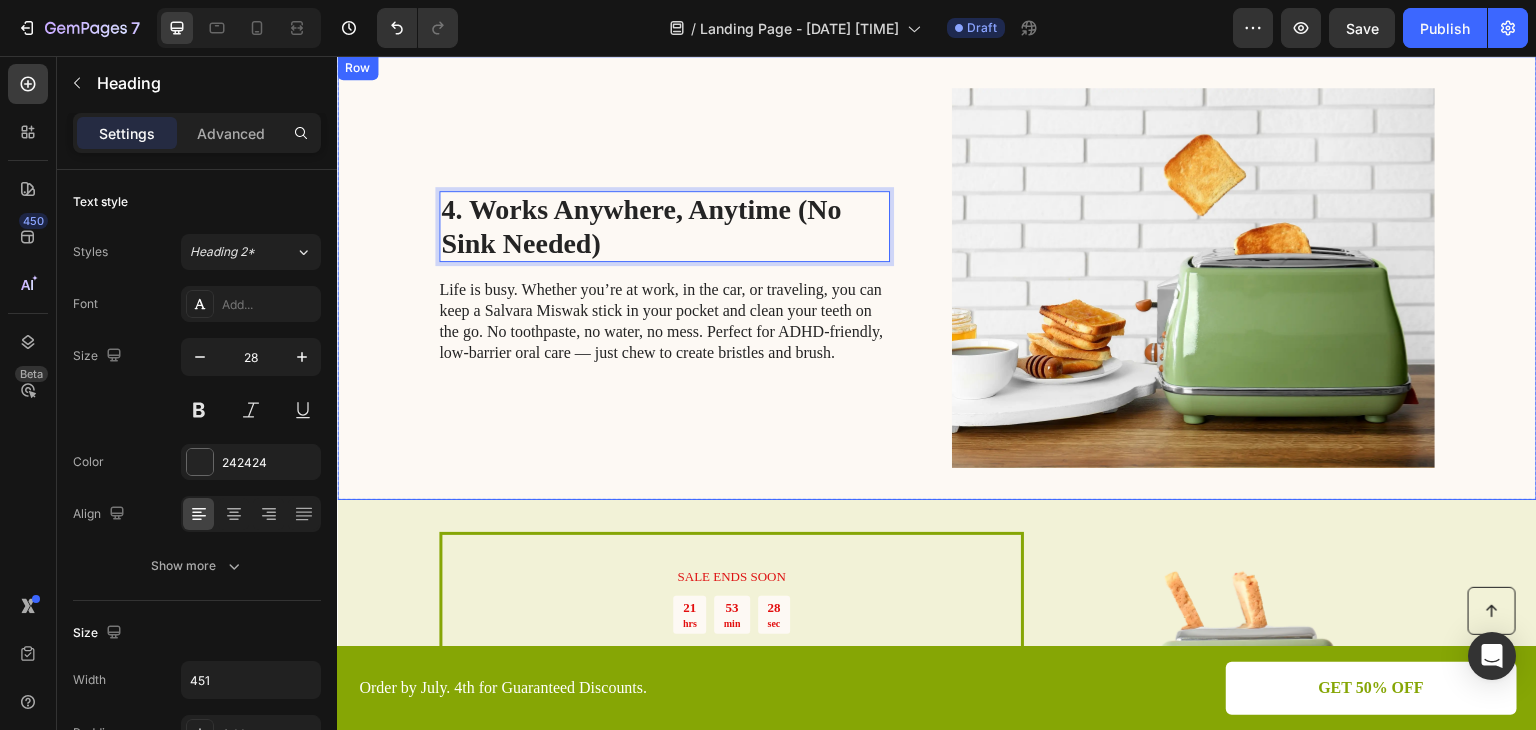 click on "4. Works Anywhere, Anytime (No Sink Needed) Heading   16 Life is busy. Whether you’re at work, in the car, or traveling, you can keep a Salvara Miswak stick in your pocket and clean your teeth on the go. No toothpaste, no water, no mess. Perfect for ADHD-friendly, low-barrier oral care — just chew to create bristles and brush. Text Block Image Row" at bounding box center (937, 278) 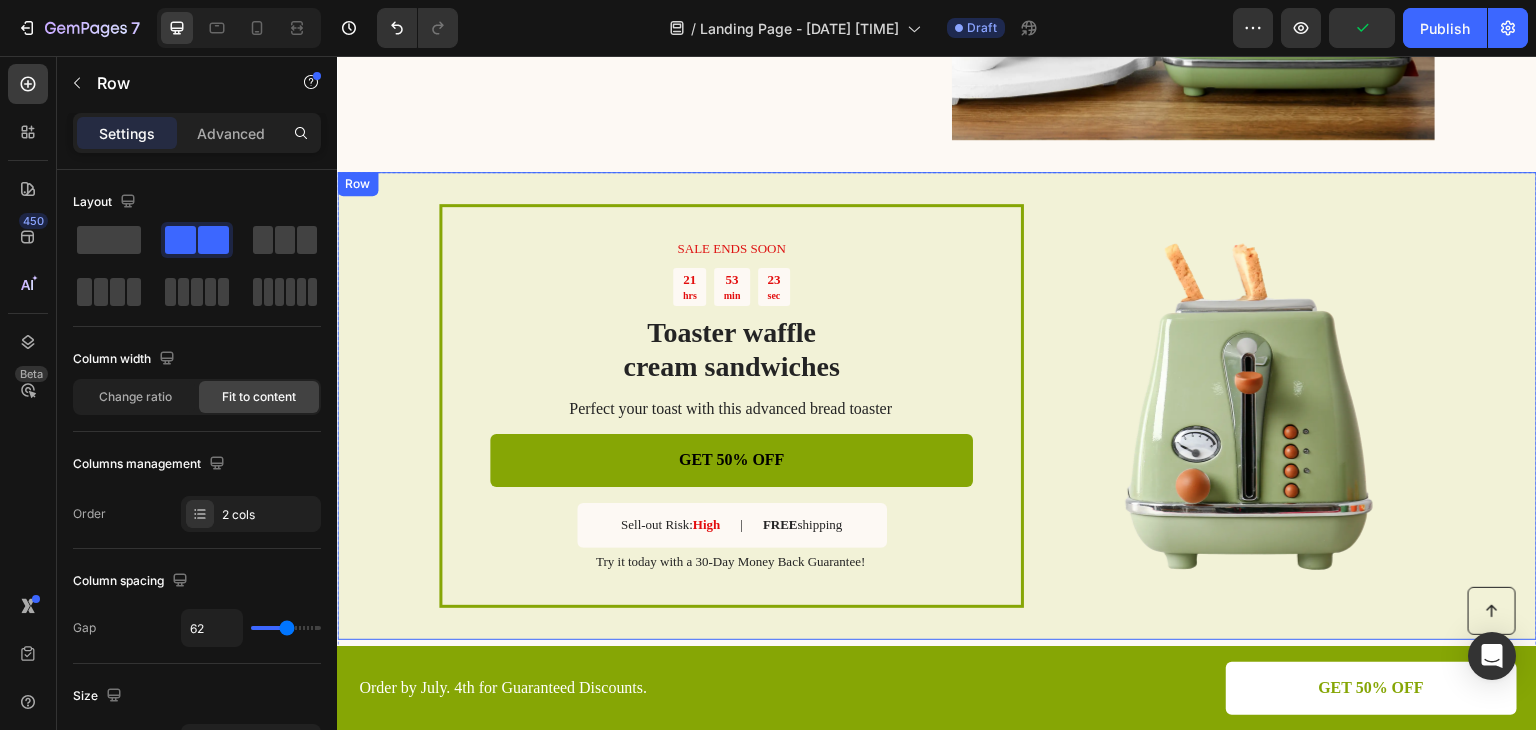 scroll, scrollTop: 2080, scrollLeft: 0, axis: vertical 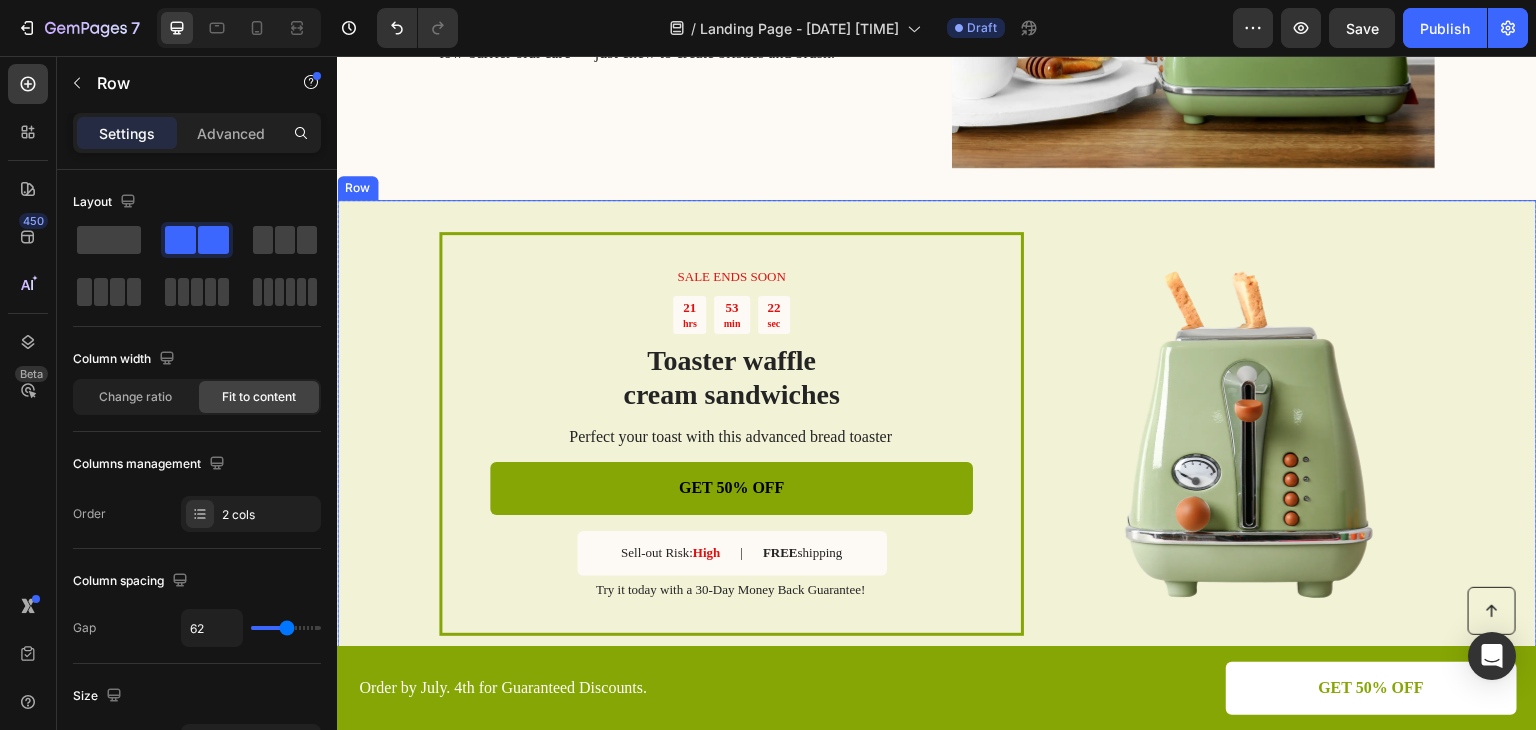 click on "SALE ENDS SOON Text Block 21 hrs 53 min 22 sec Countdown Timer Toaster waffle cream sandwiches Heading Perfect your toast with this advanced bread toaster Text Block GET 50% OFF Button Sell-out Risk:  High Text Block | Text Block FREE  shipping Text Block Row Try it today with a 30-Day Money Back Guarantee! Text Block Row Image Row" at bounding box center (937, 433) 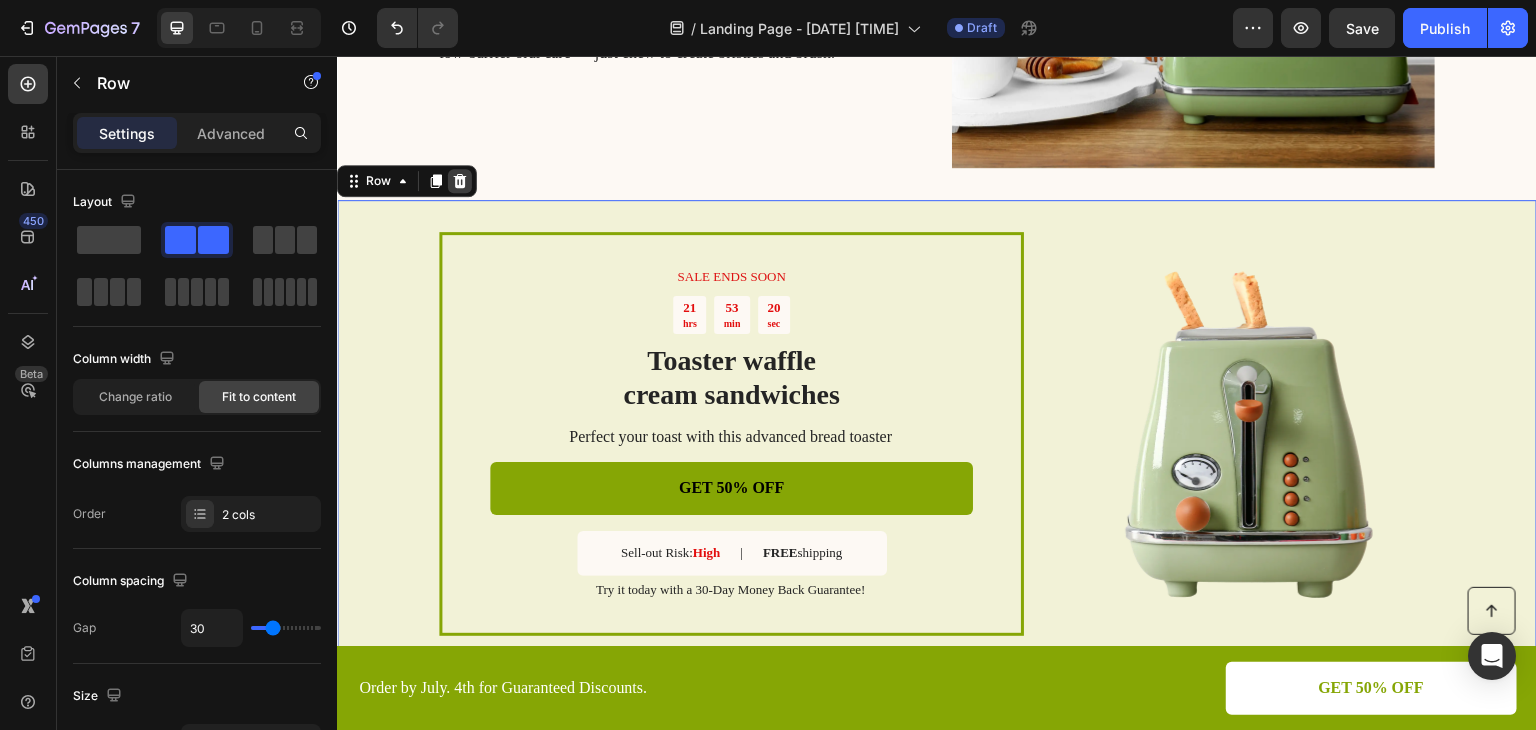 click 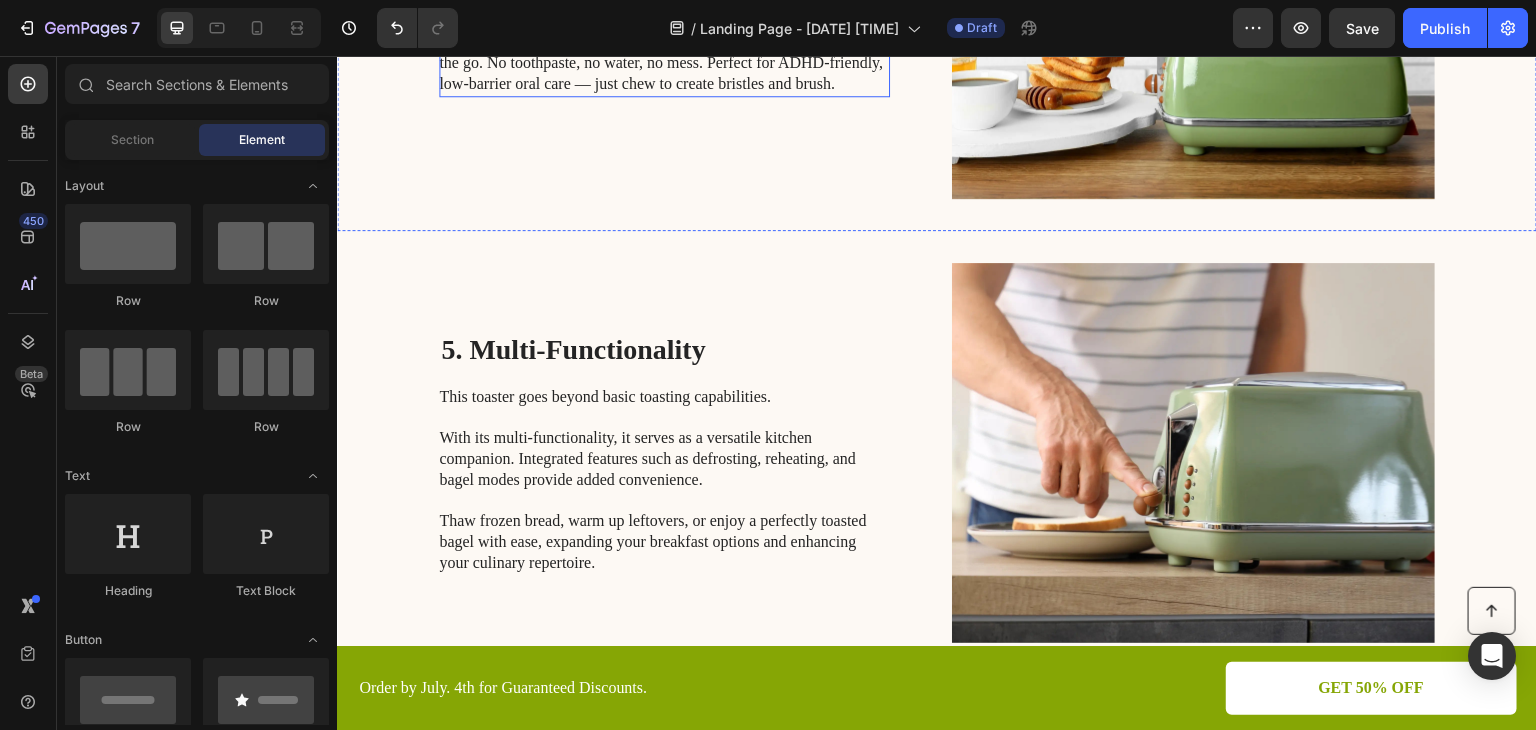 scroll, scrollTop: 2080, scrollLeft: 0, axis: vertical 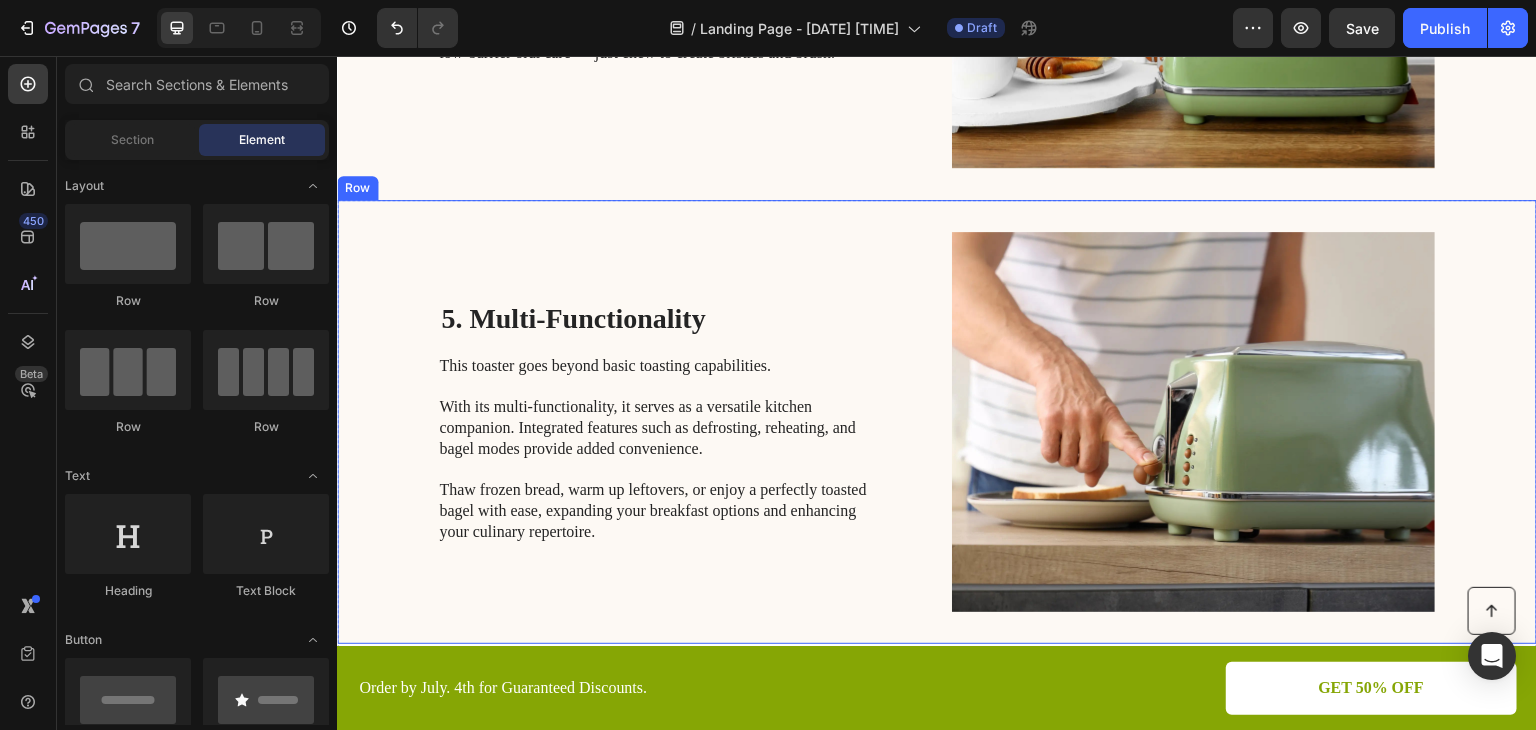 click on "5. Multi-Functionality Heading This toaster goes beyond basic toasting capabilities.  With its multi-functionality, it serves as a versatile kitchen companion. Integrated features such as defrosting, reheating, and bagel modes provide added convenience.  Thaw frozen bread, warm up leftovers, or enjoy a perfectly toasted bagel with ease, expanding your breakfast options and enhancing your culinary repertoire. Text Block" at bounding box center (664, 422) 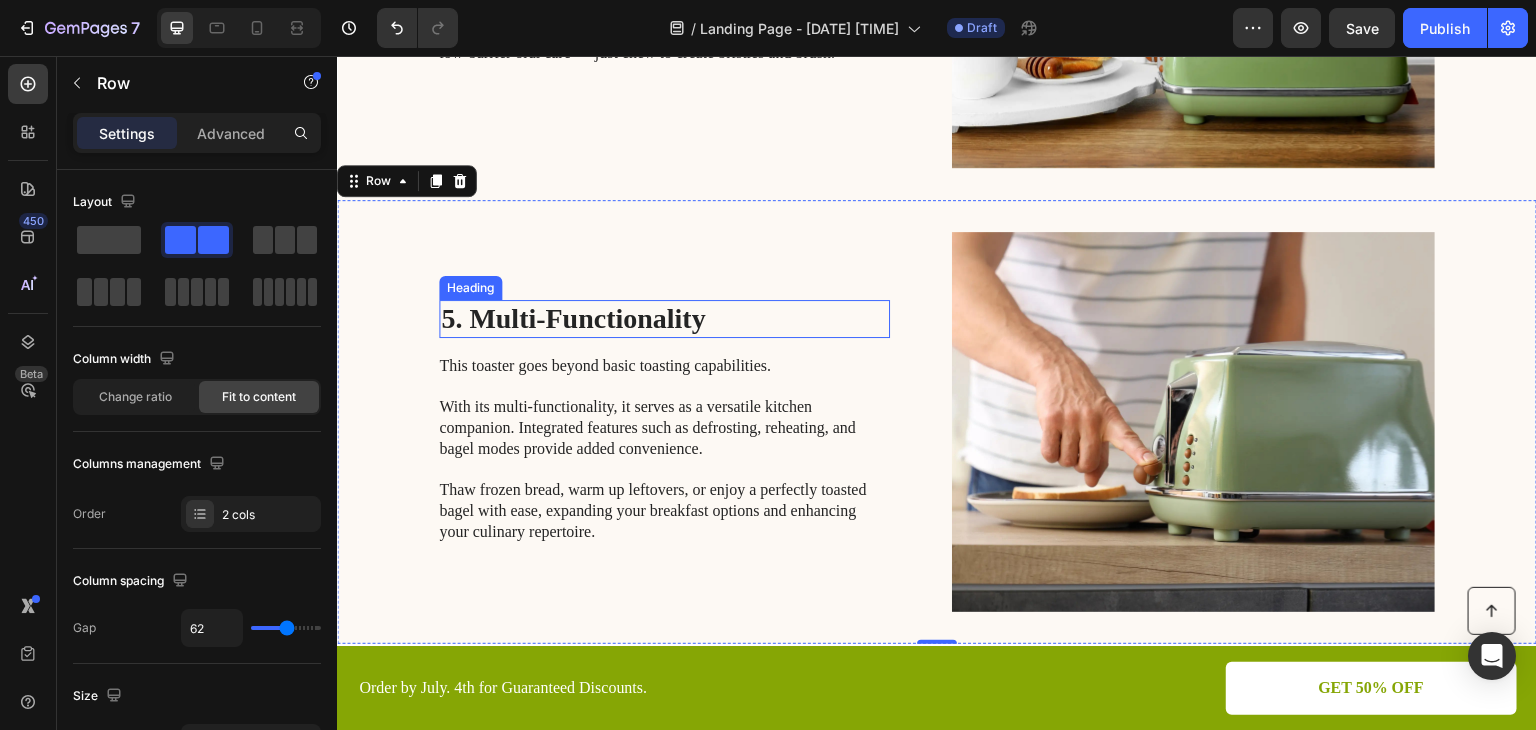 click on "5. Multi-Functionality" at bounding box center [664, 319] 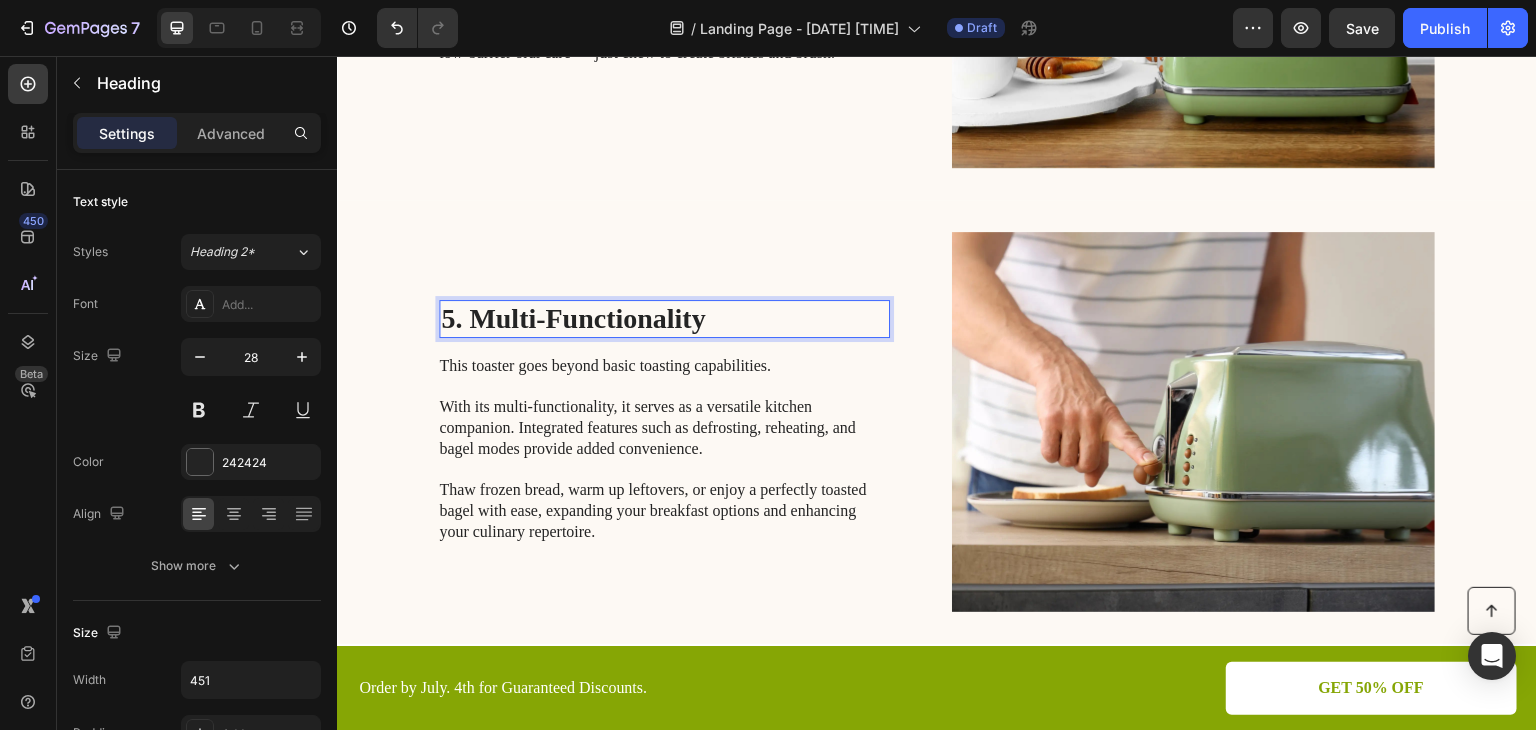 click on "5. Multi-Functionality" at bounding box center (664, 319) 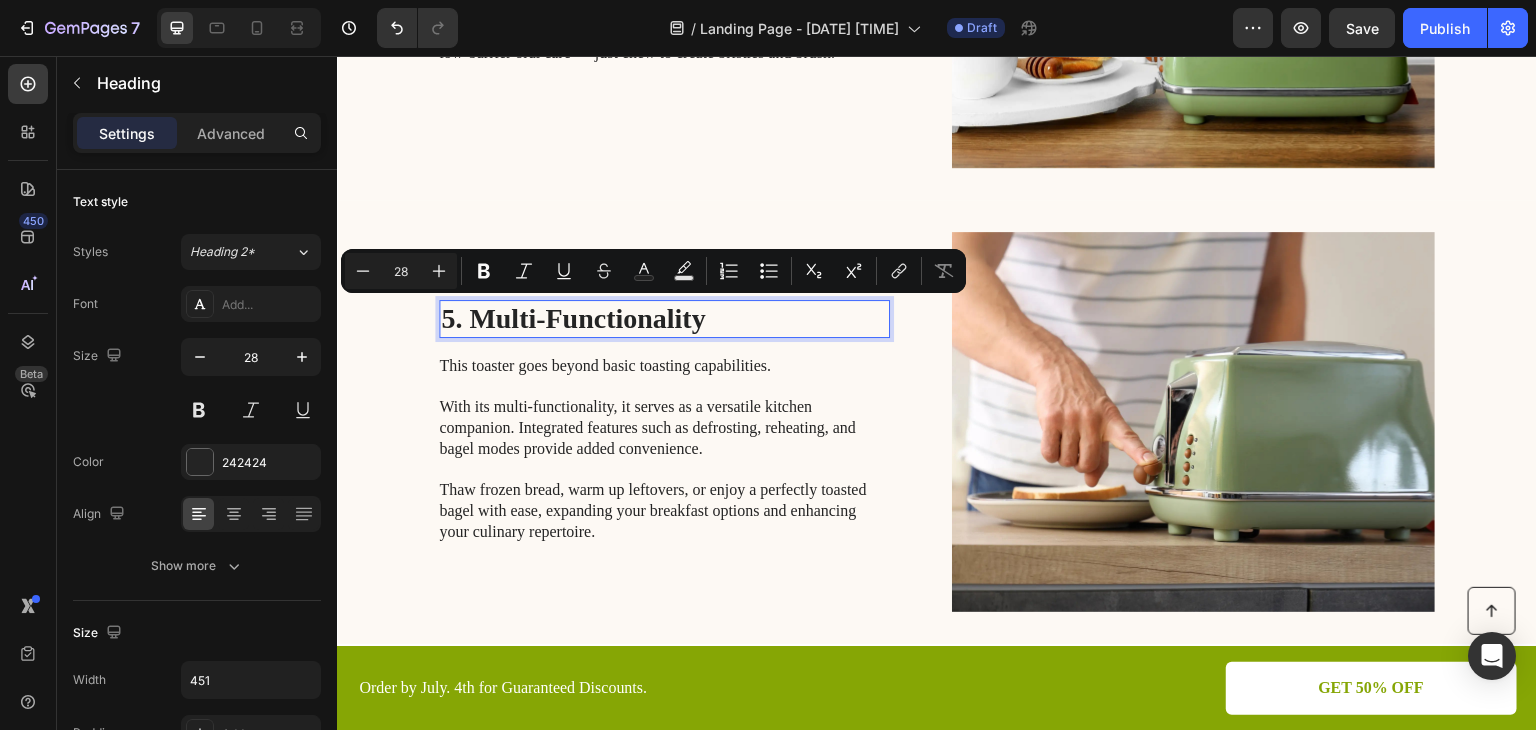 click on "5. Multi-Functionality" at bounding box center (664, 319) 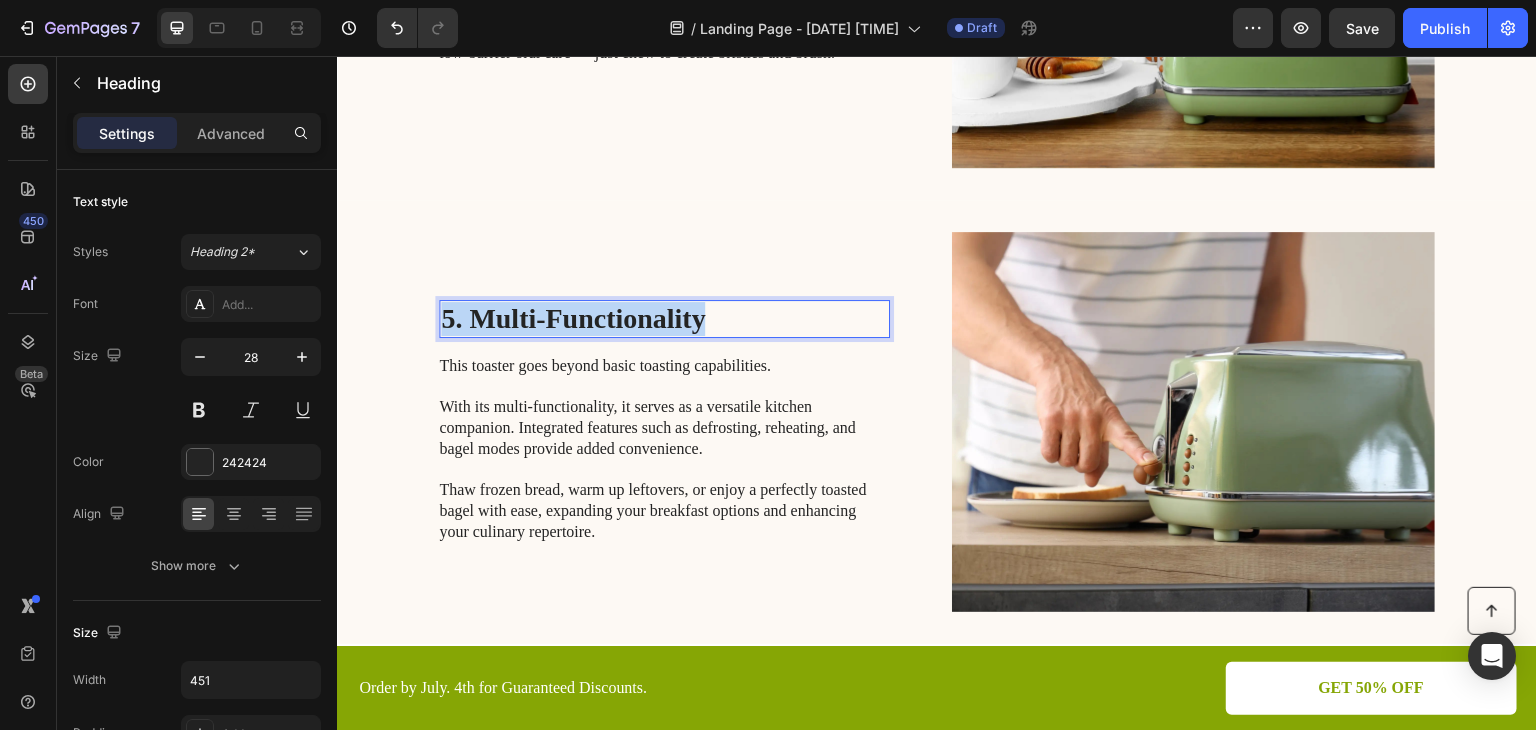 drag, startPoint x: 729, startPoint y: 315, endPoint x: 433, endPoint y: 318, distance: 296.0152 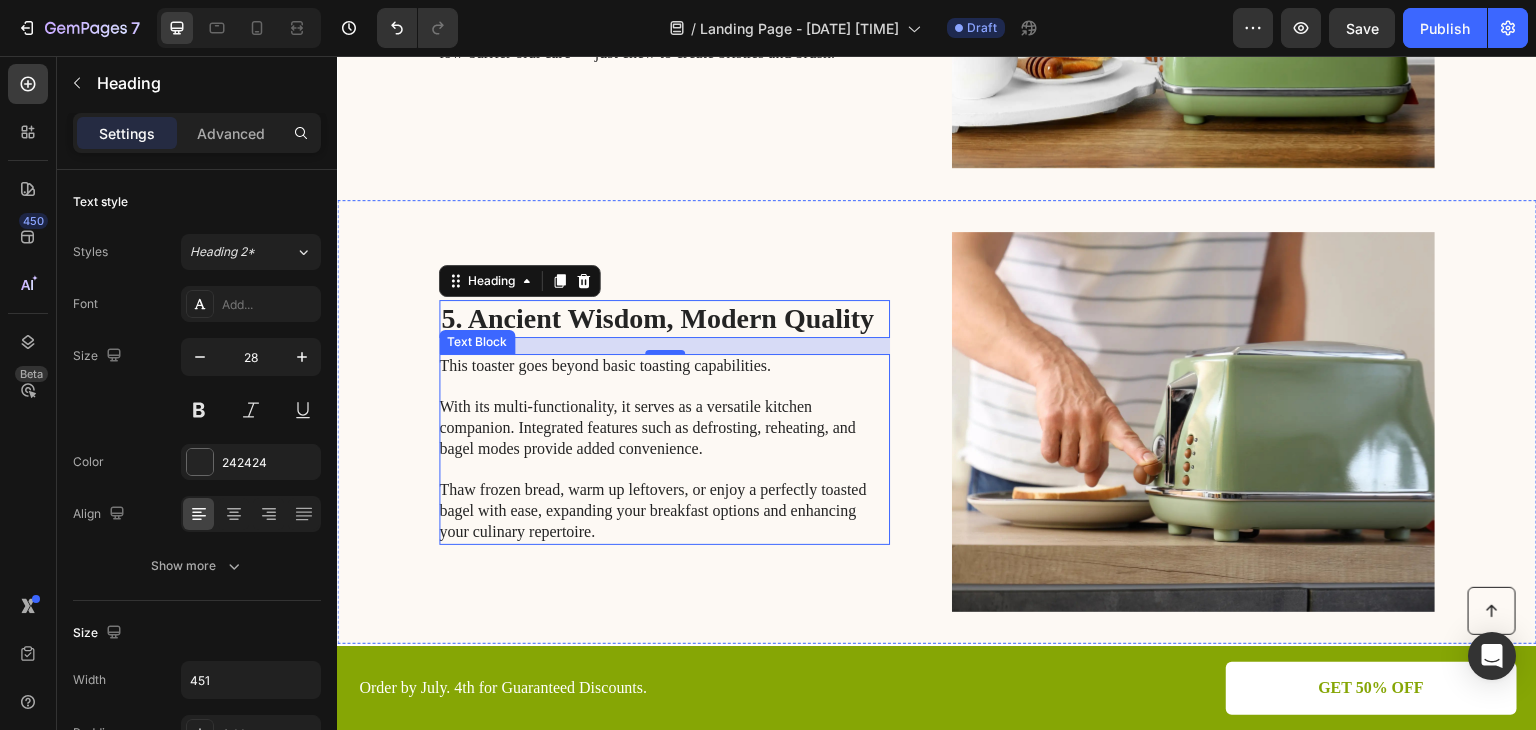 click on "This toaster goes beyond basic toasting capabilities.  With its multi-functionality, it serves as a versatile kitchen companion. Integrated features such as defrosting, reheating, and bagel modes provide added convenience.  Thaw frozen bread, warm up leftovers, or enjoy a perfectly toasted bagel with ease, expanding your breakfast options and enhancing your culinary repertoire." at bounding box center [663, 449] 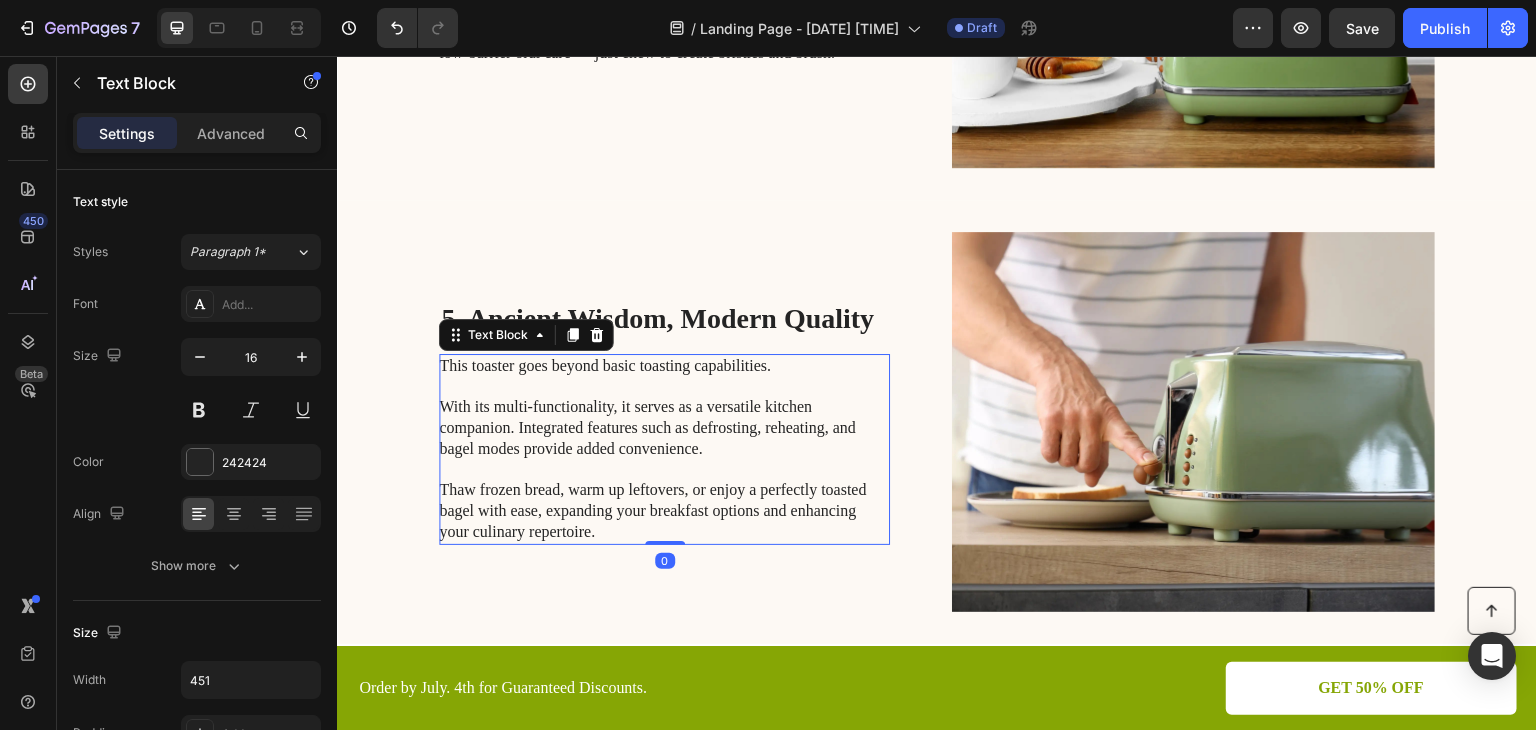 click on "This toaster goes beyond basic toasting capabilities.  With its multi-functionality, it serves as a versatile kitchen companion. Integrated features such as defrosting, reheating, and bagel modes provide added convenience.  Thaw frozen bread, warm up leftovers, or enjoy a perfectly toasted bagel with ease, expanding your breakfast options and enhancing your culinary repertoire." at bounding box center (663, 449) 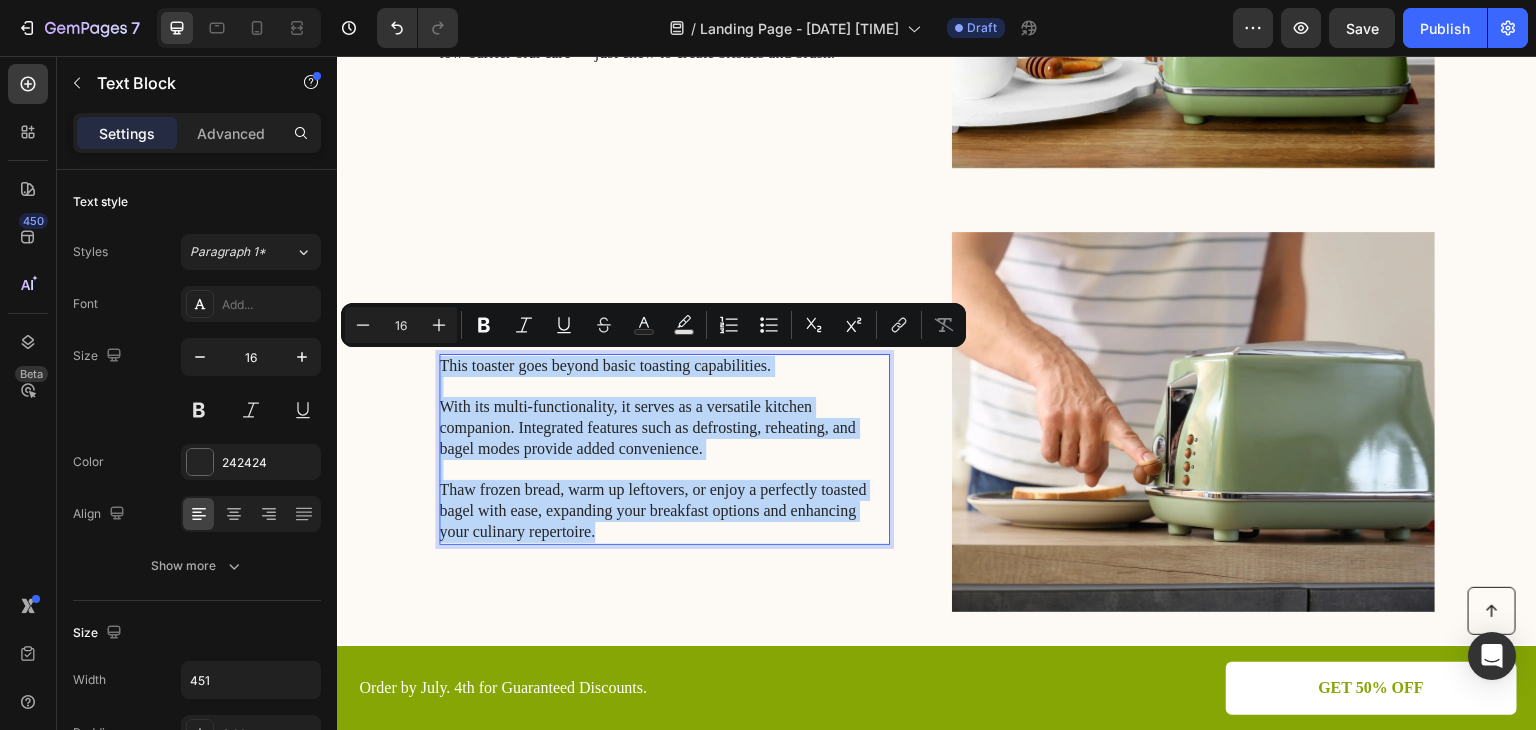 drag, startPoint x: 627, startPoint y: 533, endPoint x: 431, endPoint y: 366, distance: 257.49756 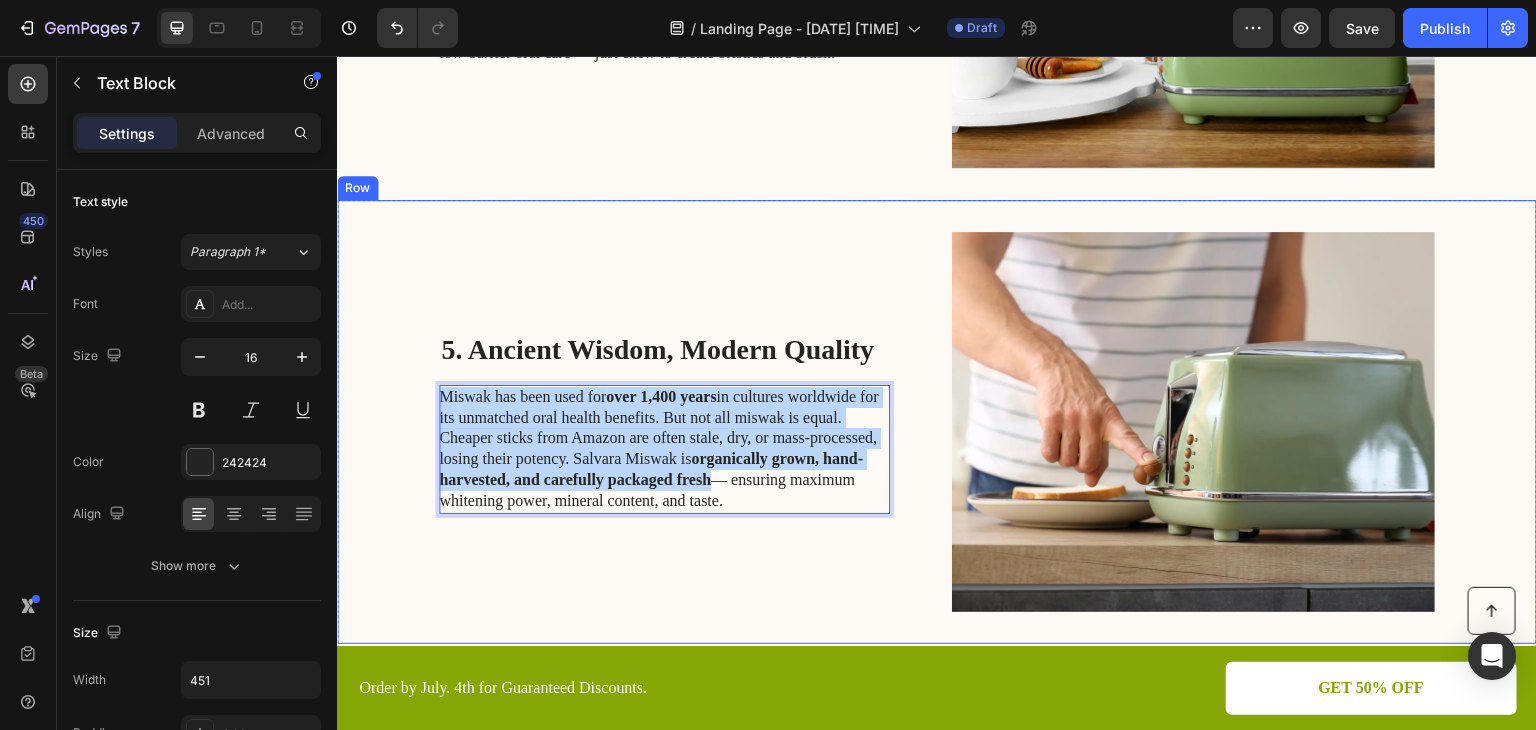 scroll, scrollTop: 2112, scrollLeft: 0, axis: vertical 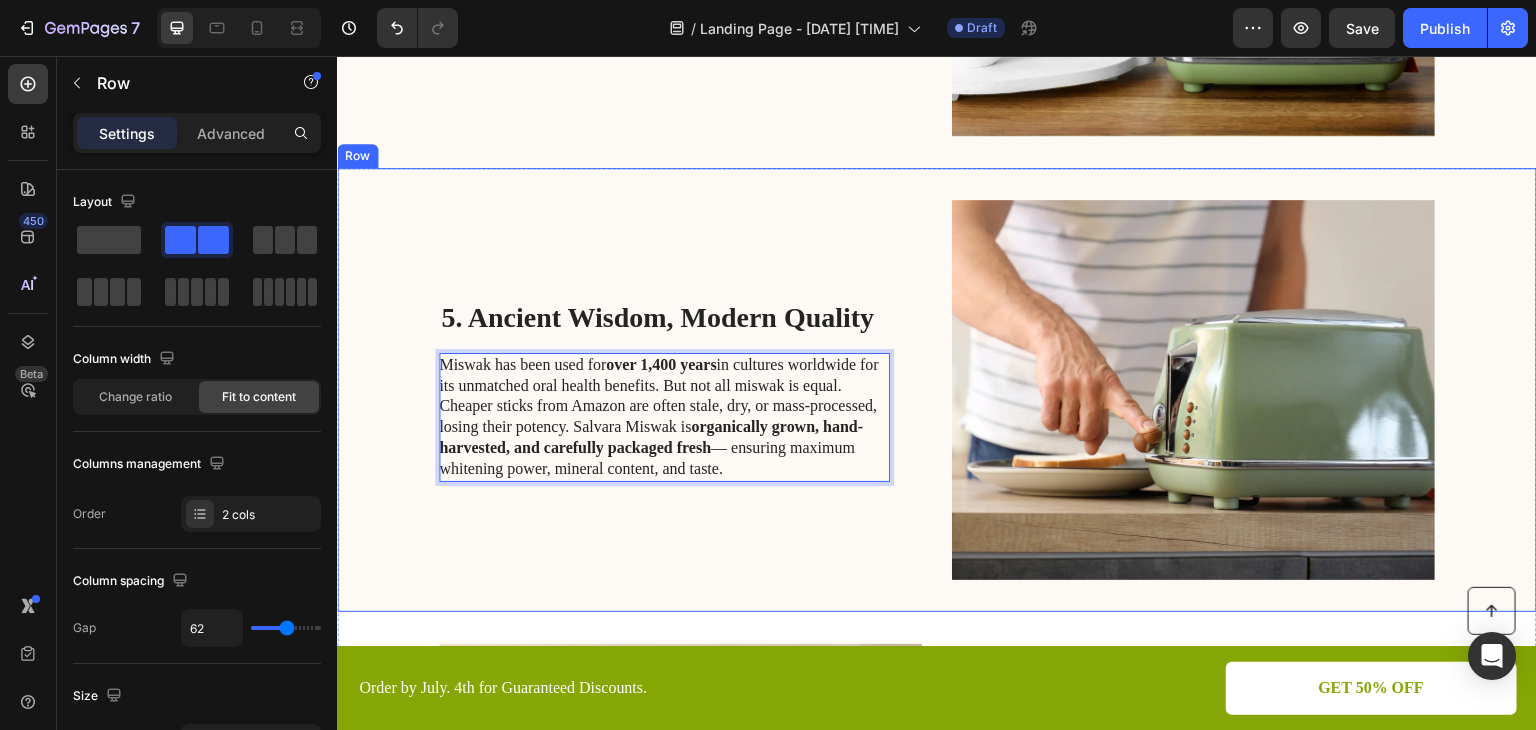 click on "5. Ancient Wisdom, Modern Quality Heading Miswak has been used for  over 1,400 years  in cultures worldwide for its unmatched oral health benefits. But not all miswak is equal. Cheaper sticks from Amazon are often stale, dry, or mass-processed, losing their potency. Salvara Miswak is  organically grown, hand-harvested, and carefully packaged fresh  — ensuring maximum whitening power, mineral content, and taste. Text Block   0 Image Row" at bounding box center [937, 390] 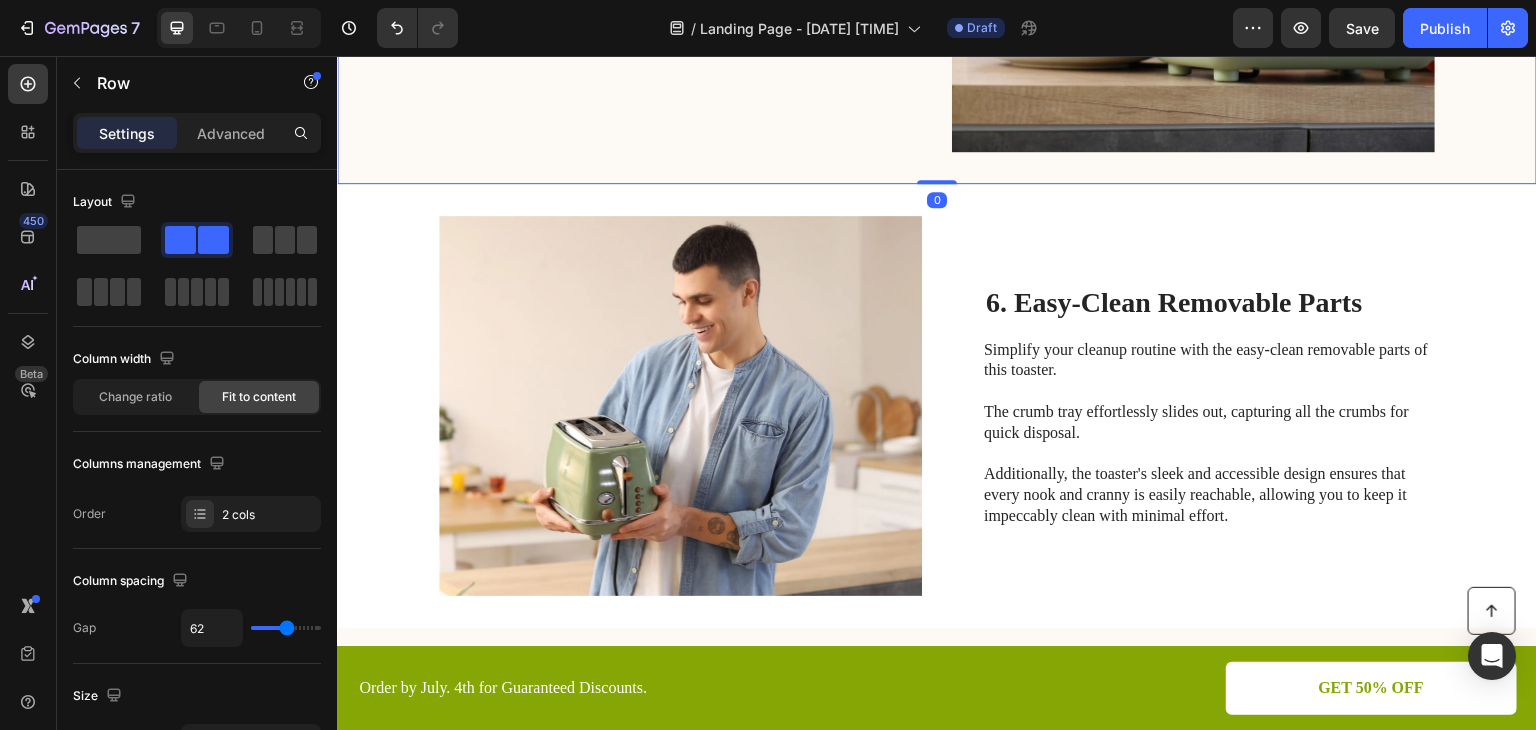 scroll, scrollTop: 2612, scrollLeft: 0, axis: vertical 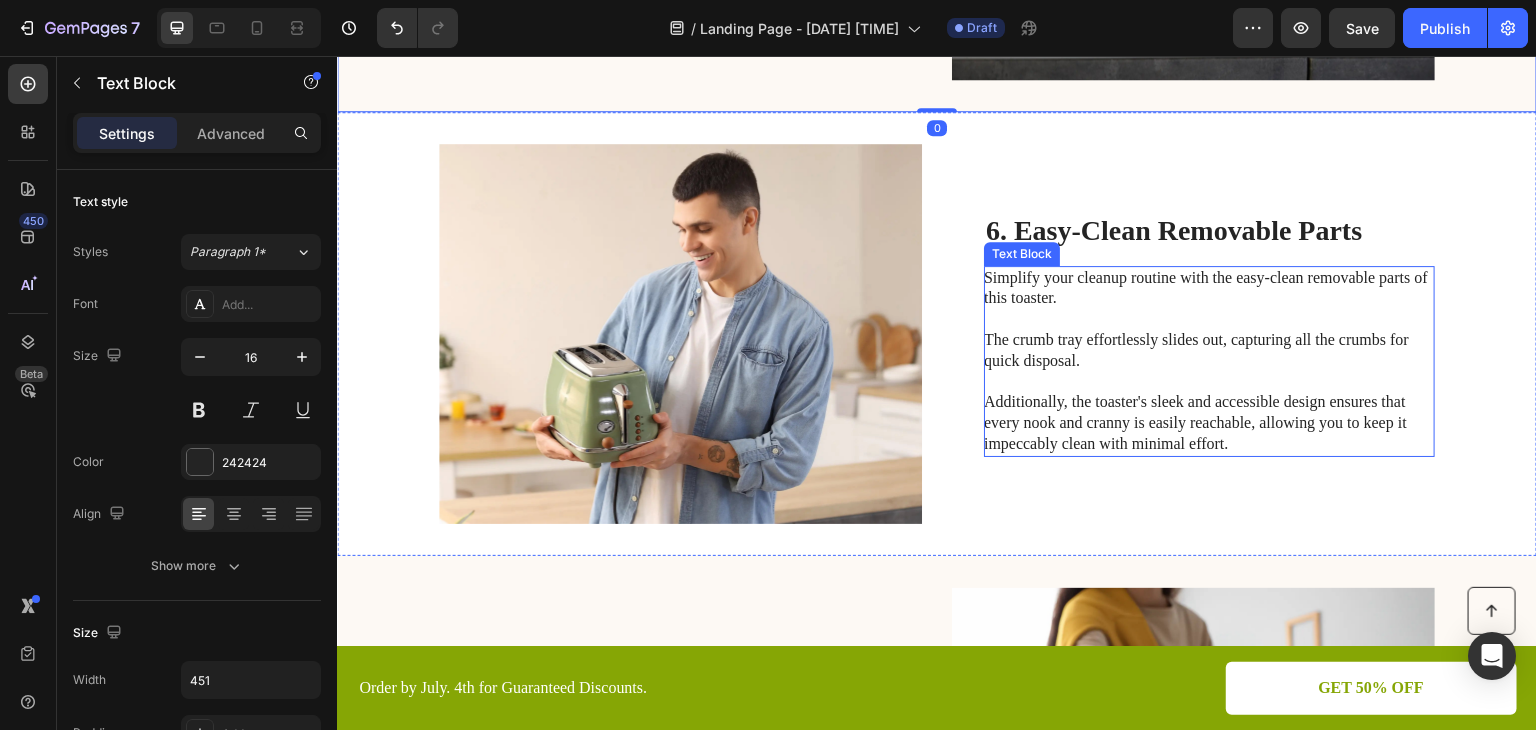 click on "Simplify your cleanup routine with the easy-clean removable parts of this toaster.  The crumb tray effortlessly slides out, capturing all the crumbs for quick disposal.  Additionally, the toaster's sleek and accessible design ensures that every nook and cranny is easily reachable, allowing you to keep it impeccably clean with minimal effort." at bounding box center [1208, 361] 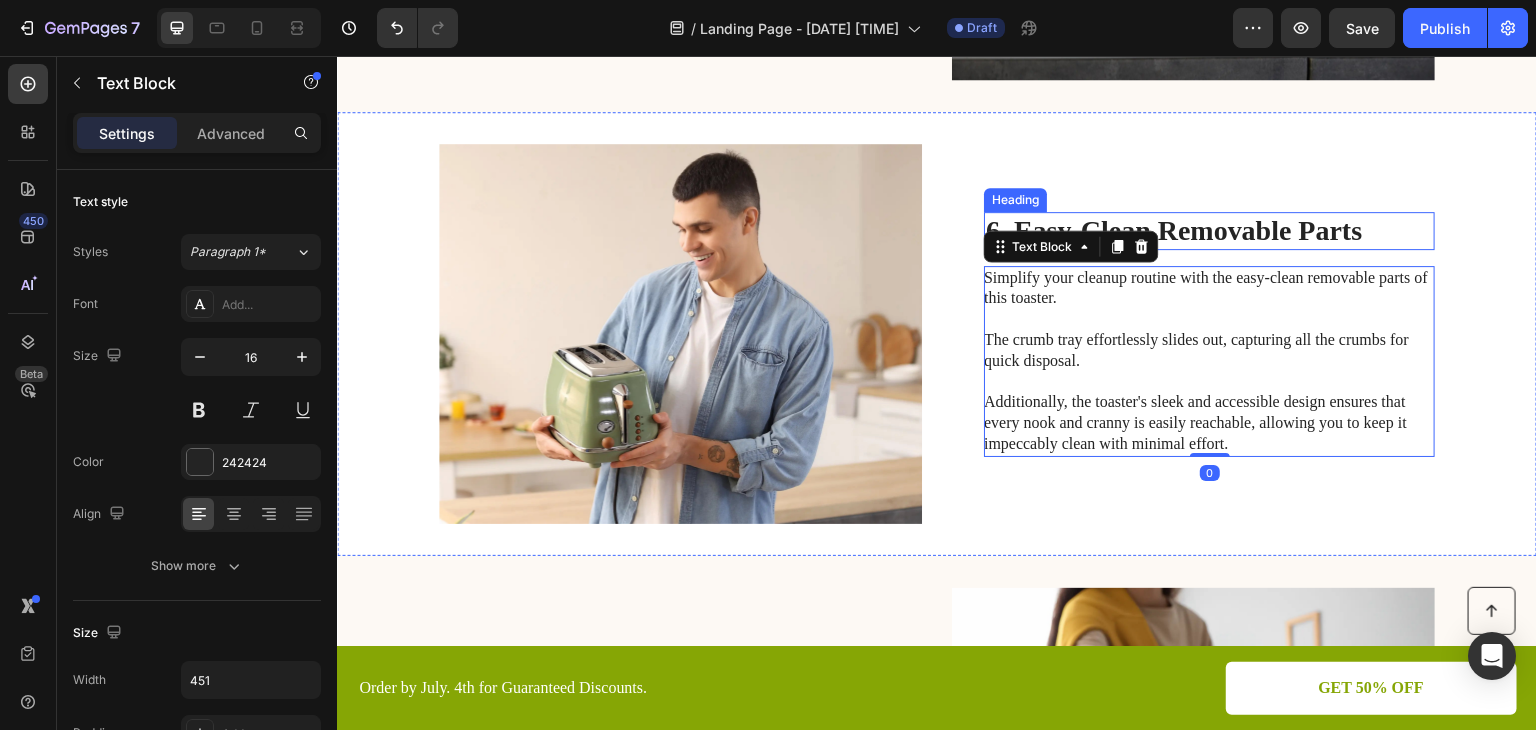 click on "6. Easy-Clean Removable Parts" at bounding box center (1209, 231) 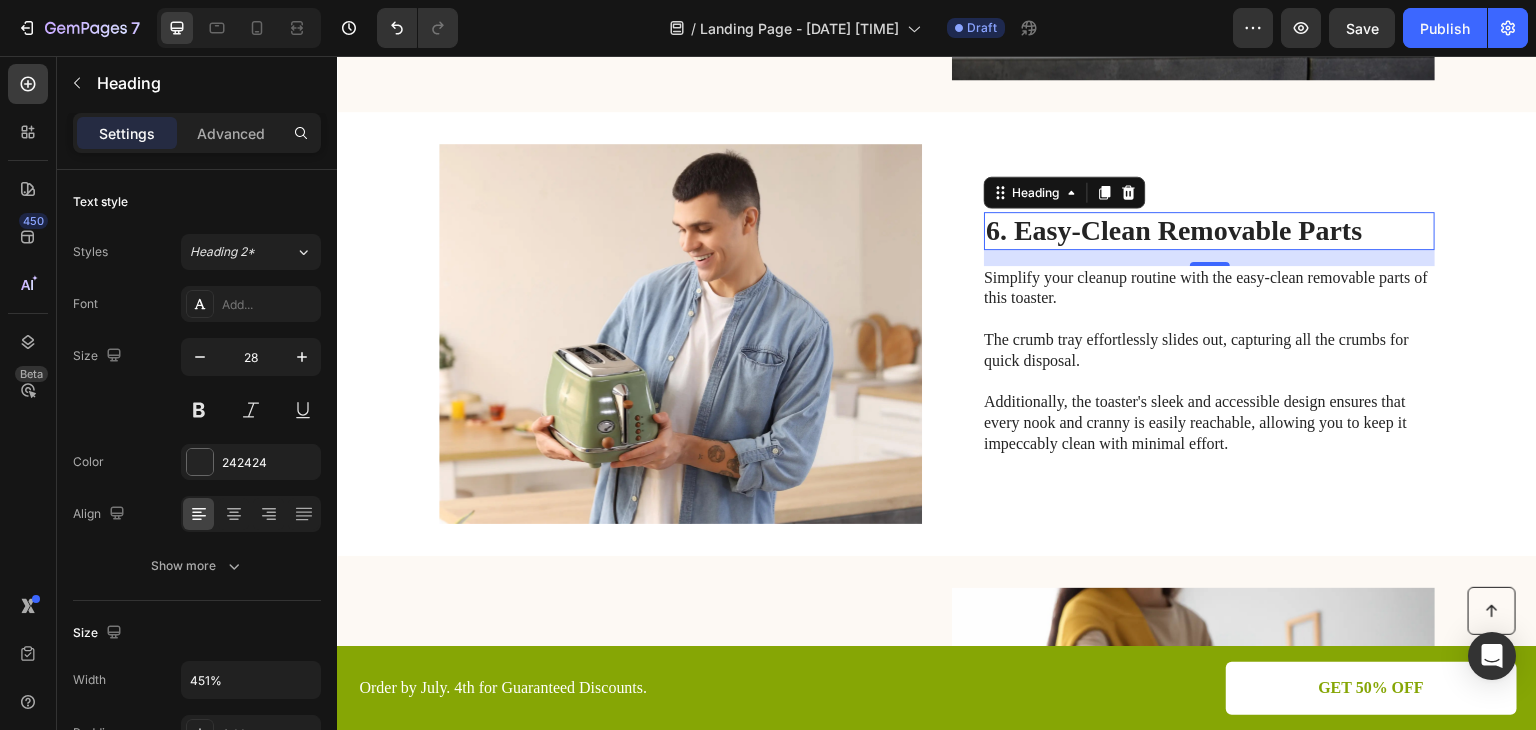 click on "6. Easy-Clean Removable Parts" at bounding box center (1209, 231) 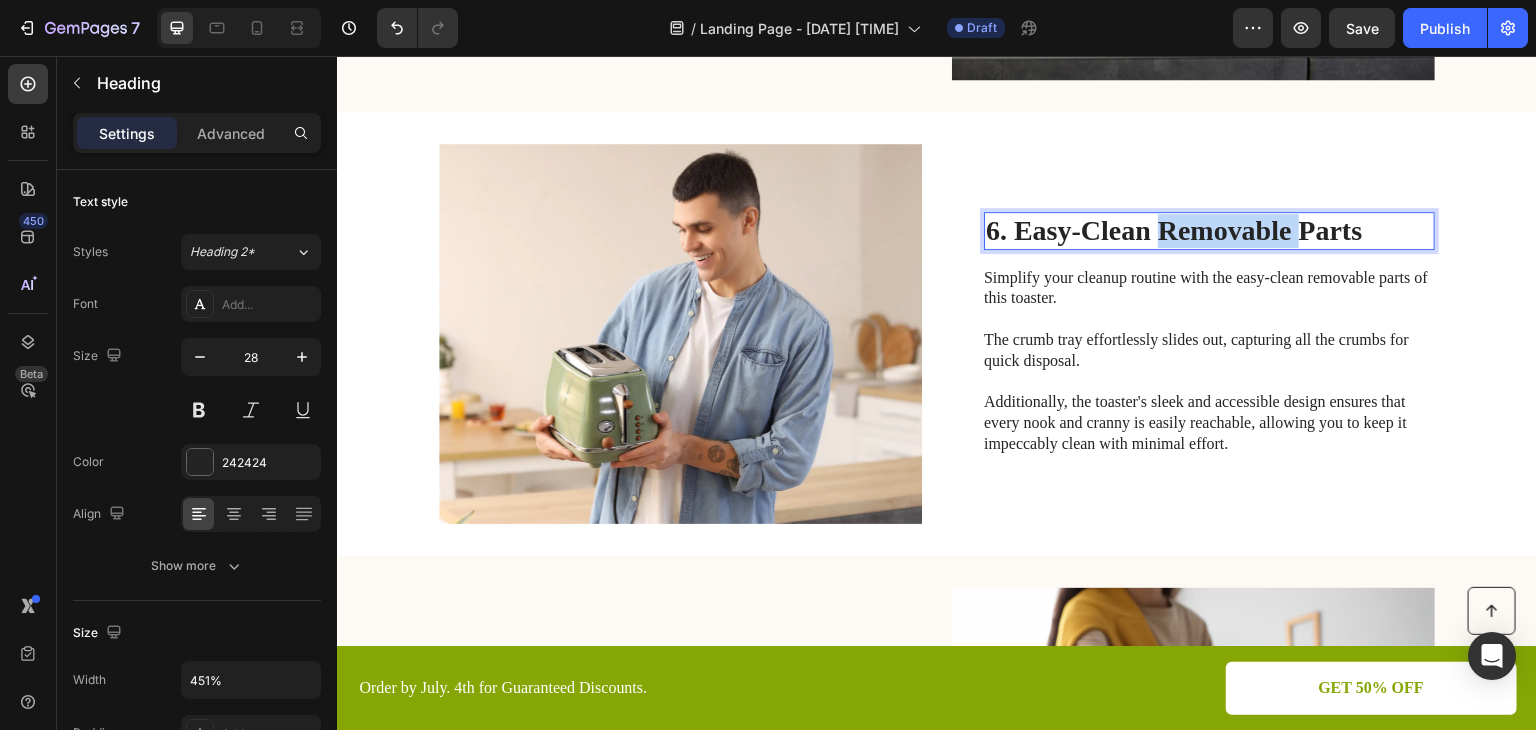click on "6. Easy-Clean Removable Parts" at bounding box center [1209, 231] 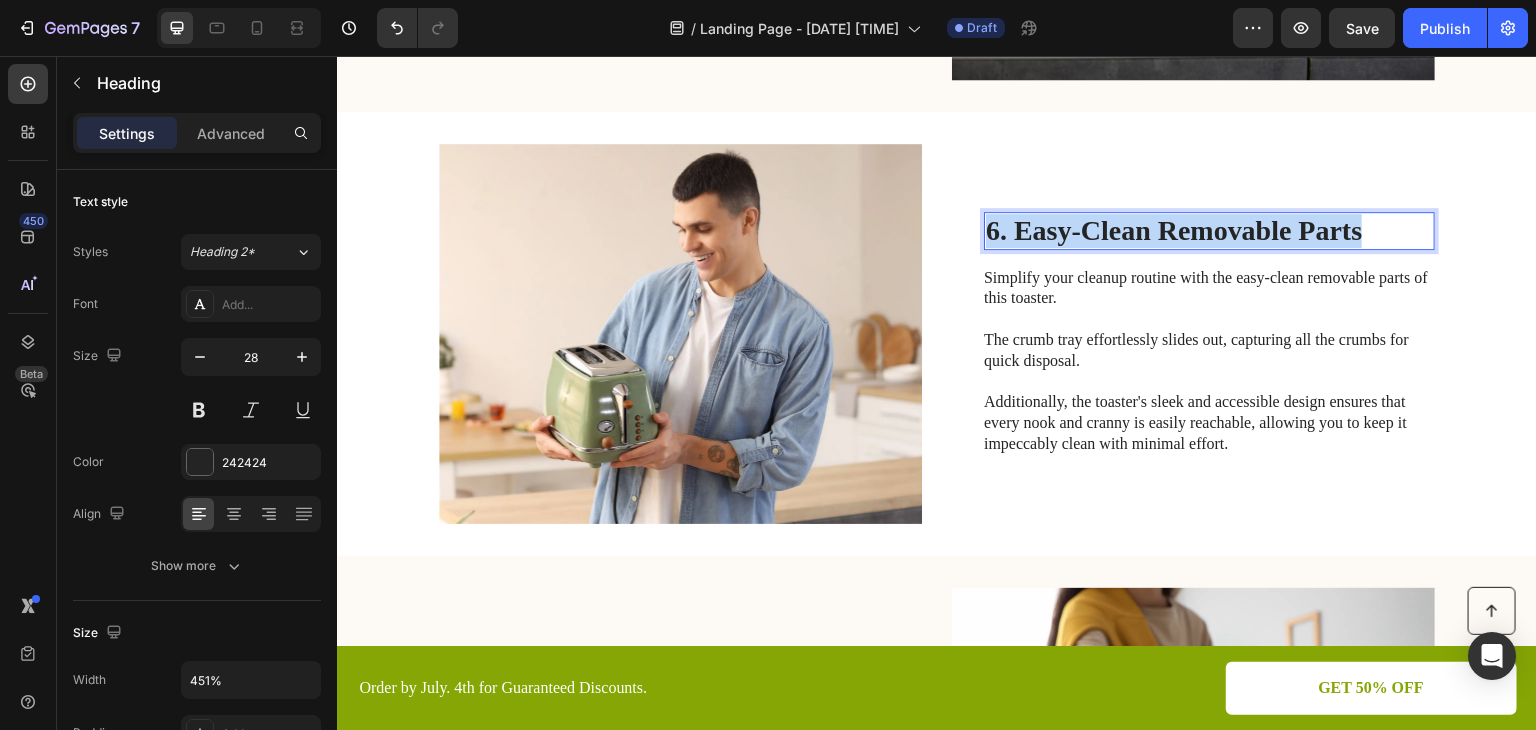 drag, startPoint x: 1372, startPoint y: 229, endPoint x: 982, endPoint y: 224, distance: 390.03204 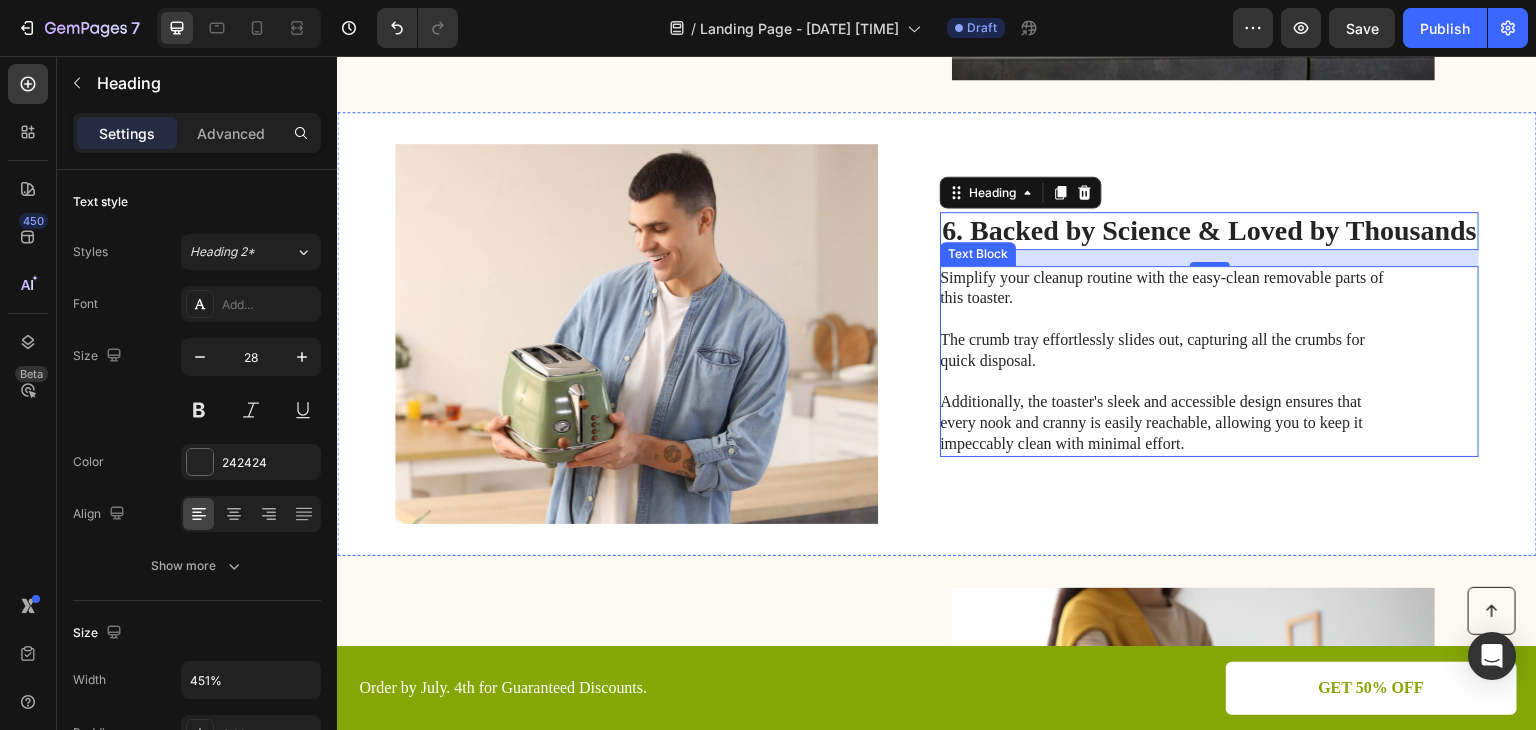 click on "Simplify your cleanup routine with the easy-clean removable parts of this toaster.  The crumb tray effortlessly slides out, capturing all the crumbs for quick disposal.  Additionally, the toaster's sleek and accessible design ensures that every nook and cranny is easily reachable, allowing you to keep it impeccably clean with minimal effort." at bounding box center (1164, 361) 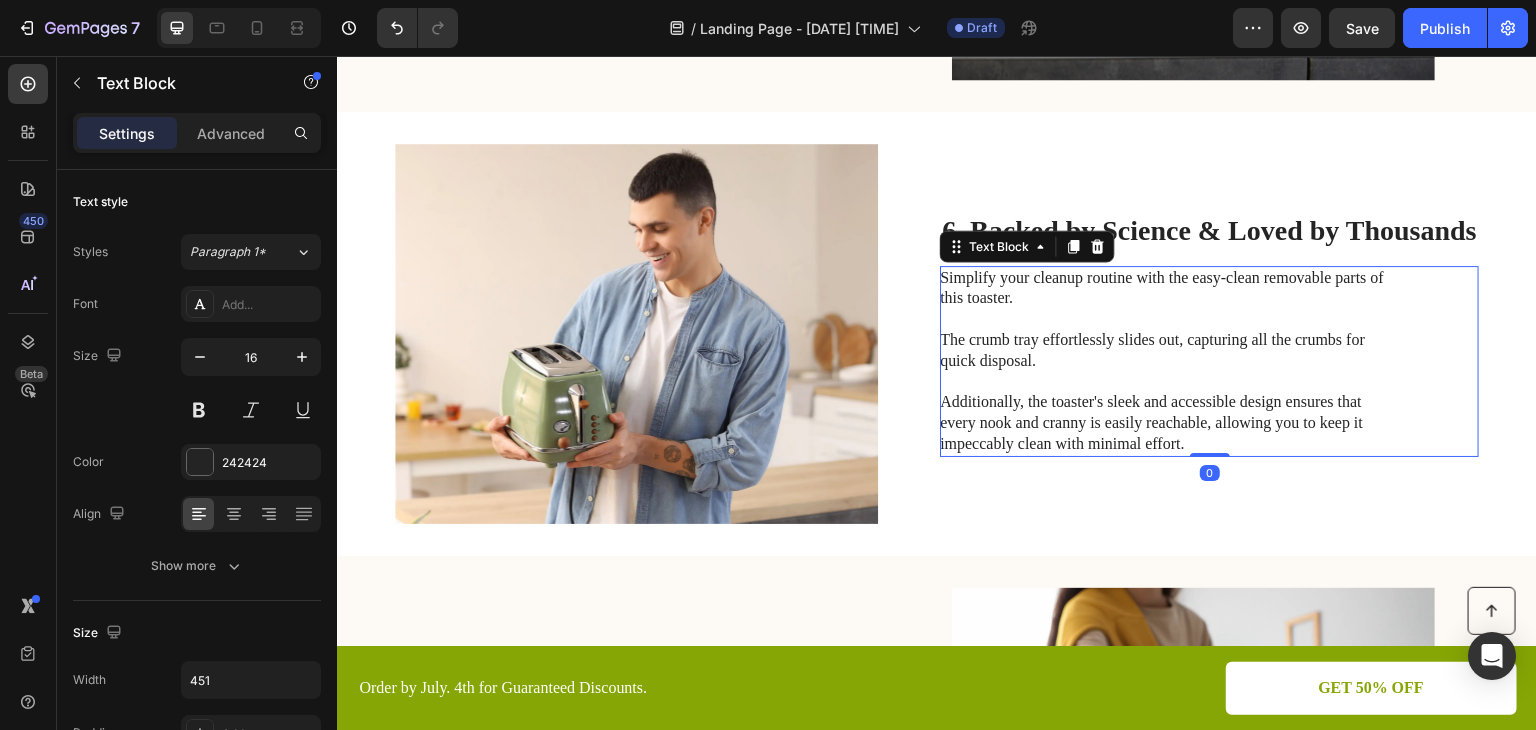 click on "Simplify your cleanup routine with the easy-clean removable parts of this toaster.  The crumb tray effortlessly slides out, capturing all the crumbs for quick disposal.  Additionally, the toaster's sleek and accessible design ensures that every nook and cranny is easily reachable, allowing you to keep it impeccably clean with minimal effort." at bounding box center [1164, 361] 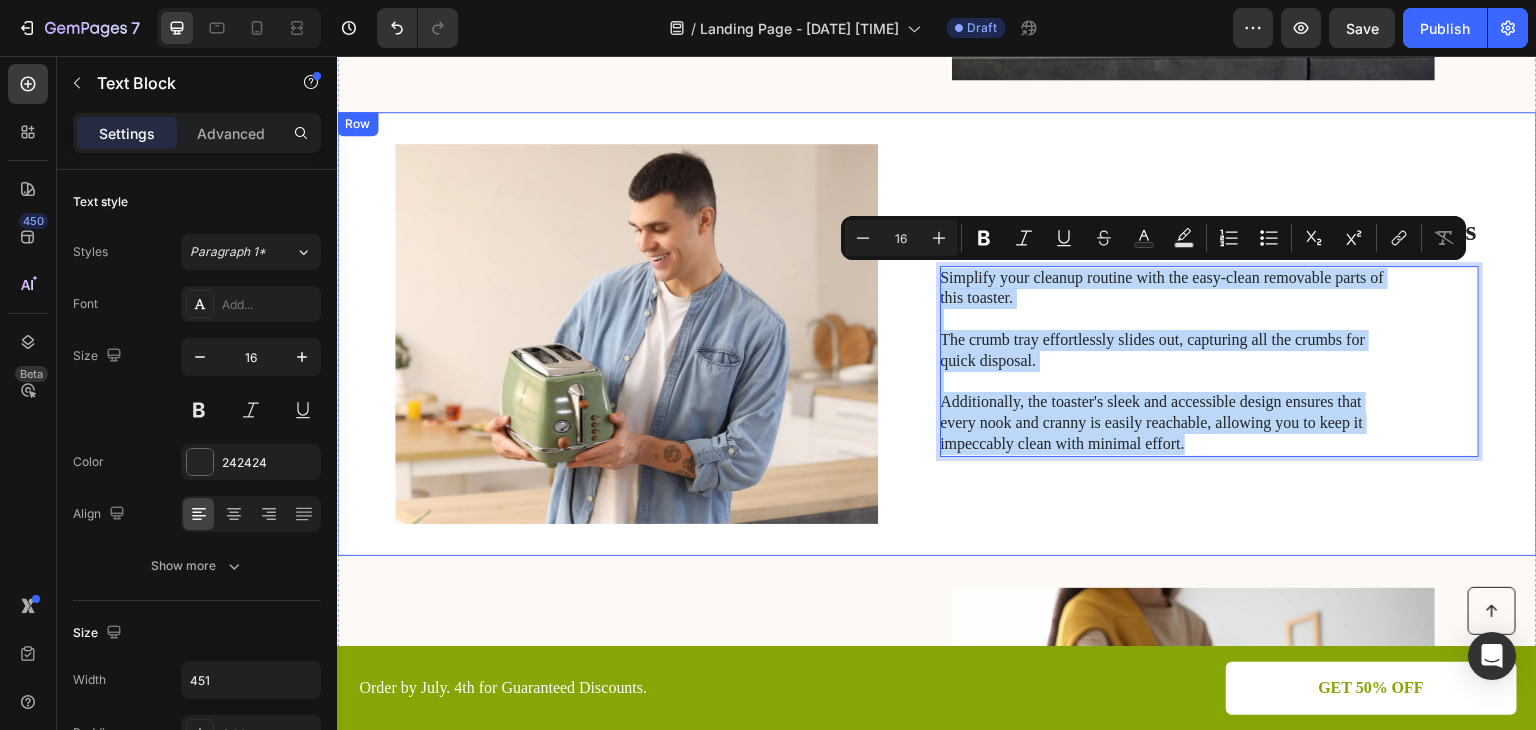 drag, startPoint x: 1191, startPoint y: 447, endPoint x: 914, endPoint y: 268, distance: 329.80298 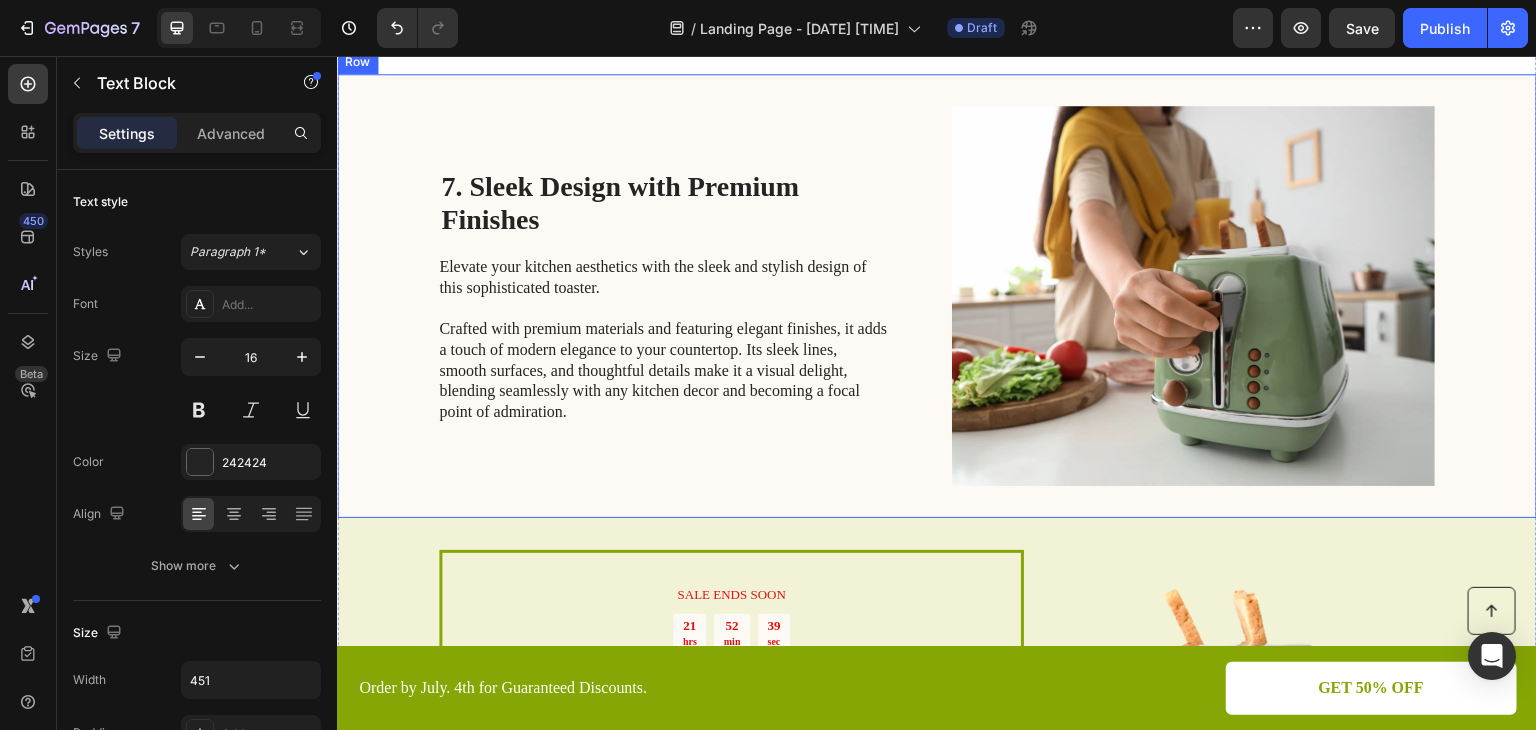 scroll, scrollTop: 3053, scrollLeft: 0, axis: vertical 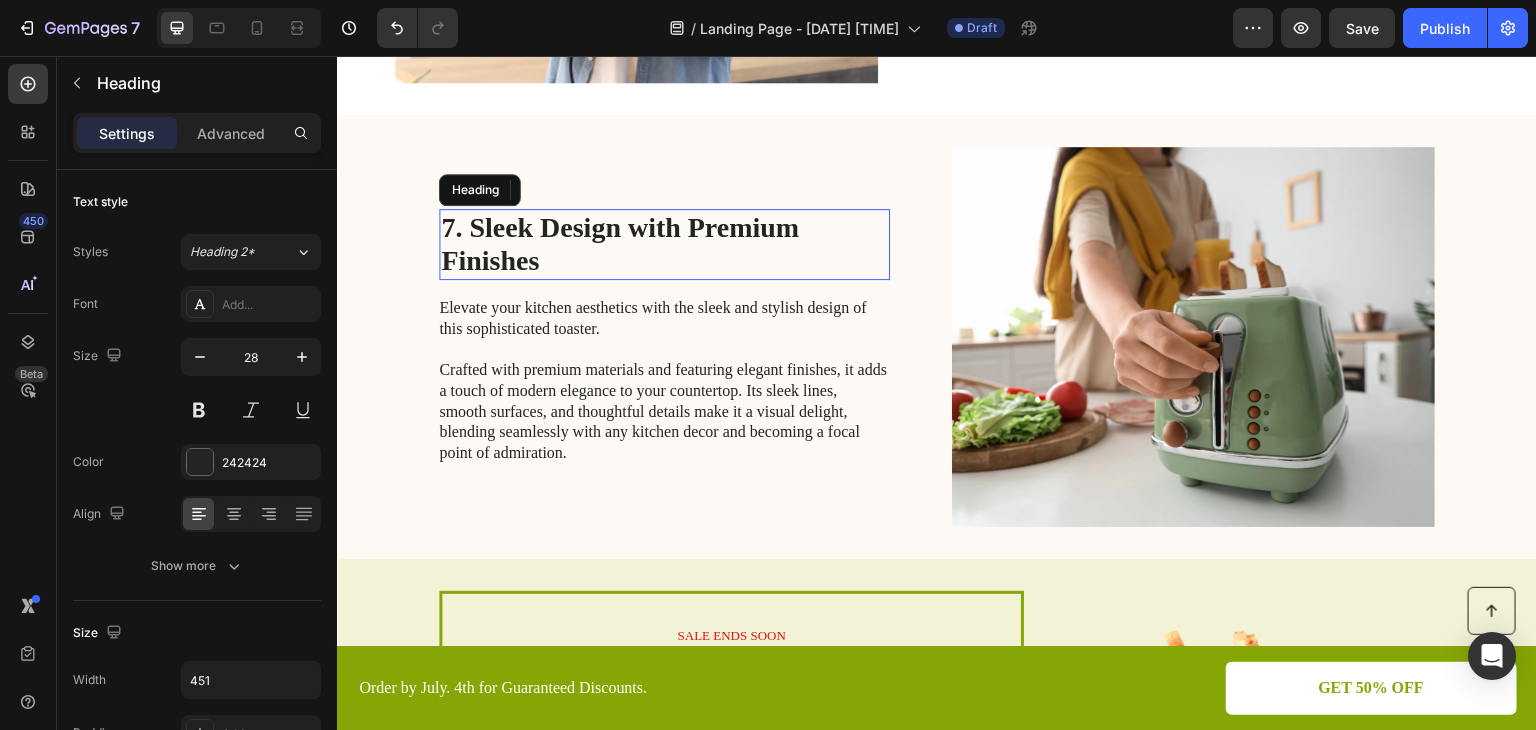 click on "7. Sleek Design with Premium Finishes" at bounding box center [664, 244] 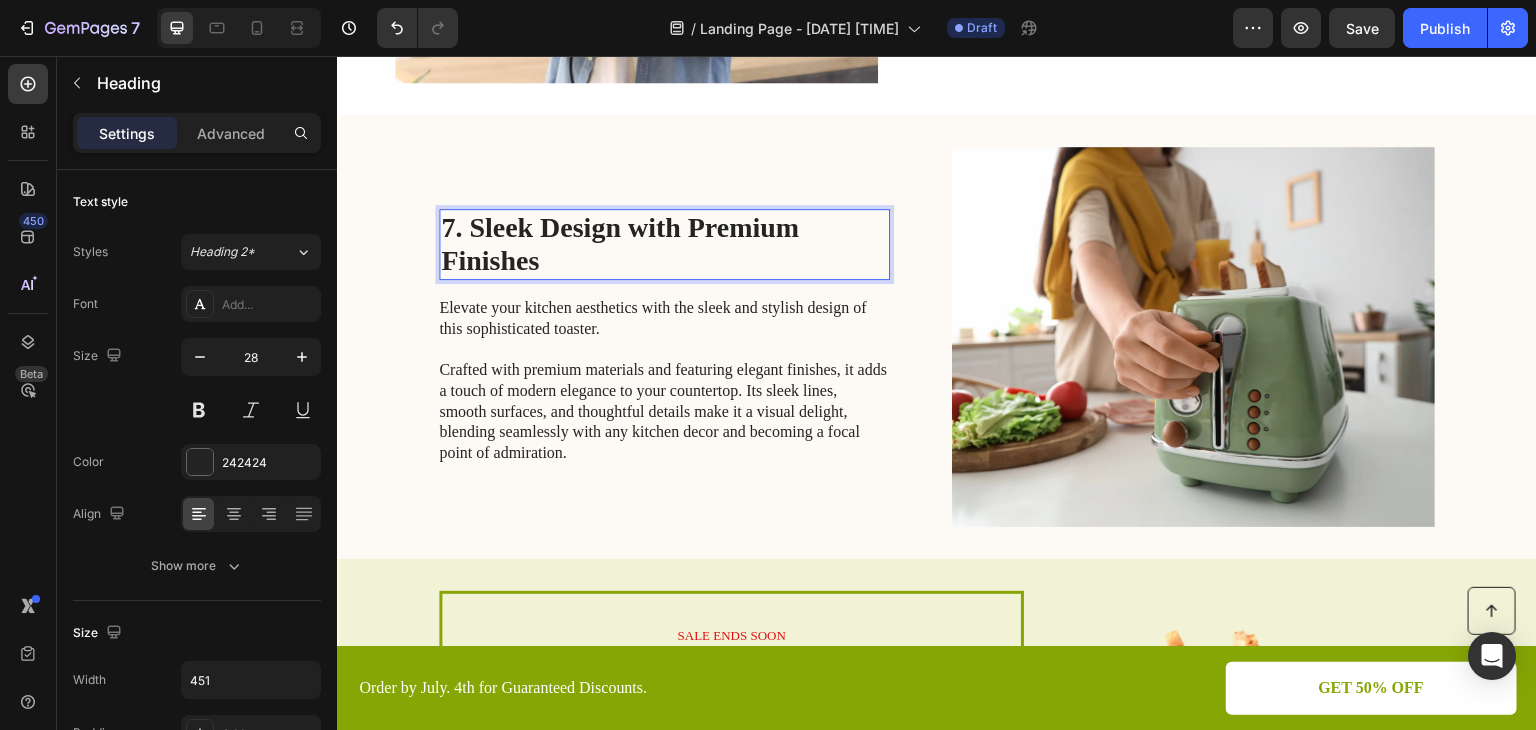 click on "7. Sleek Design with Premium Finishes" at bounding box center [664, 244] 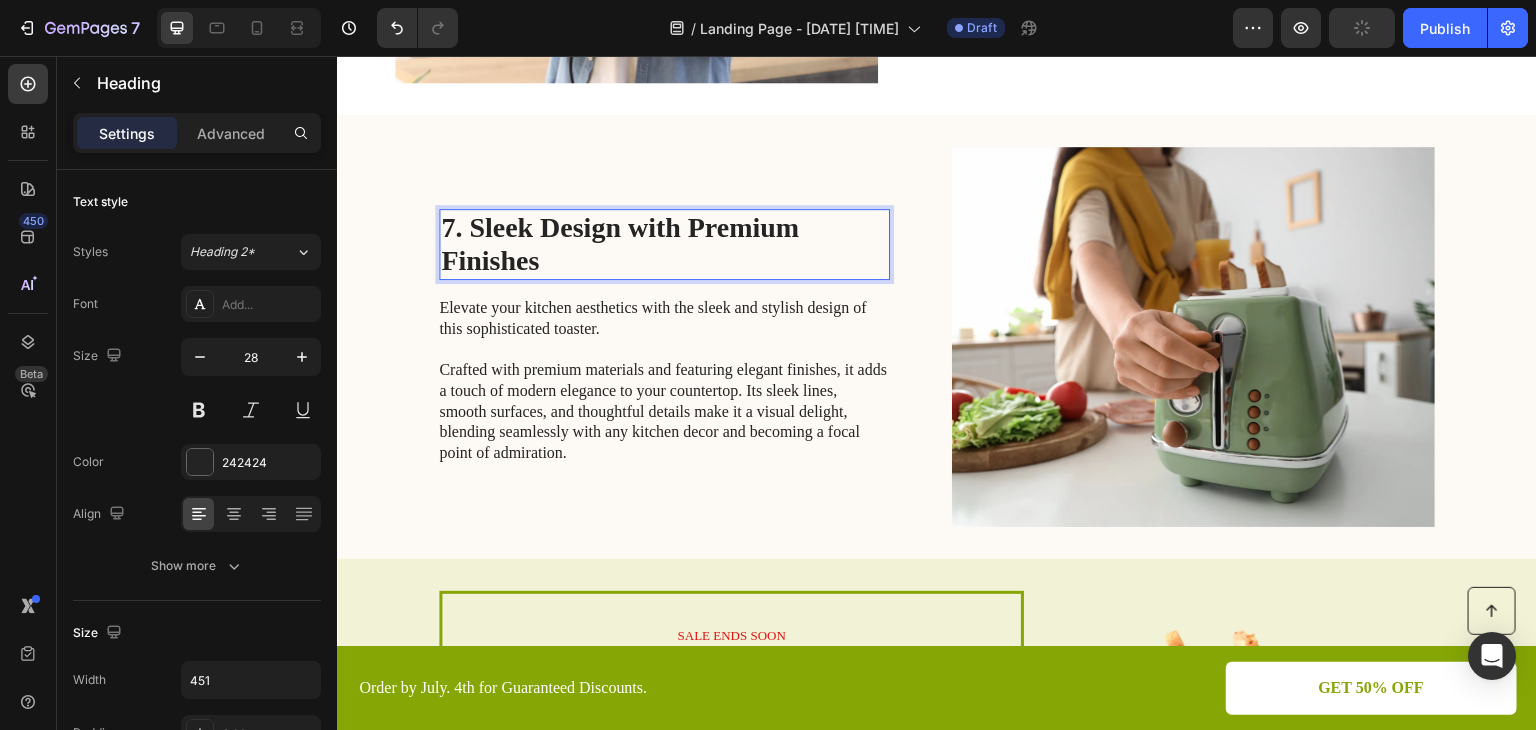 click on "7. Sleek Design with Premium Finishes" at bounding box center [664, 244] 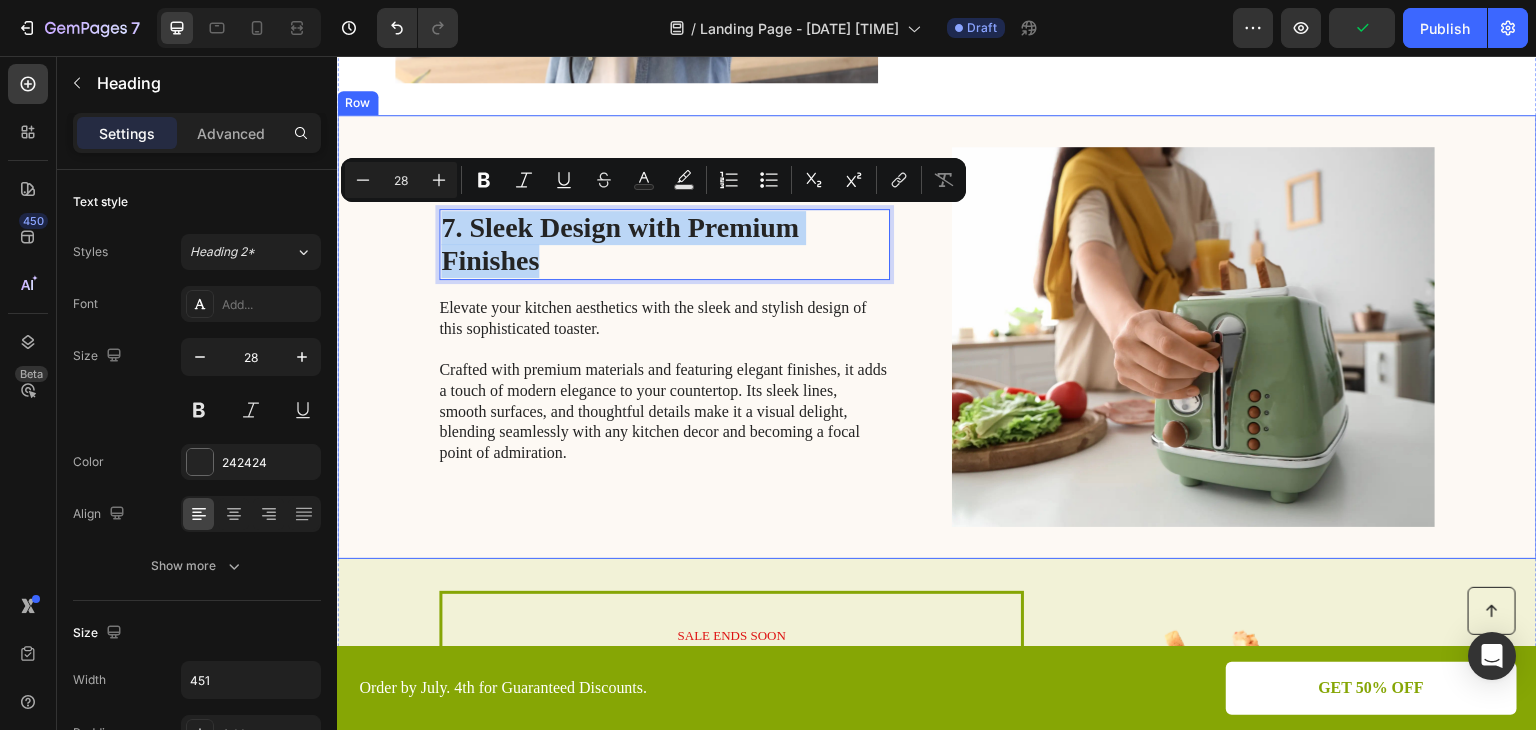 drag, startPoint x: 560, startPoint y: 248, endPoint x: 415, endPoint y: 223, distance: 147.13939 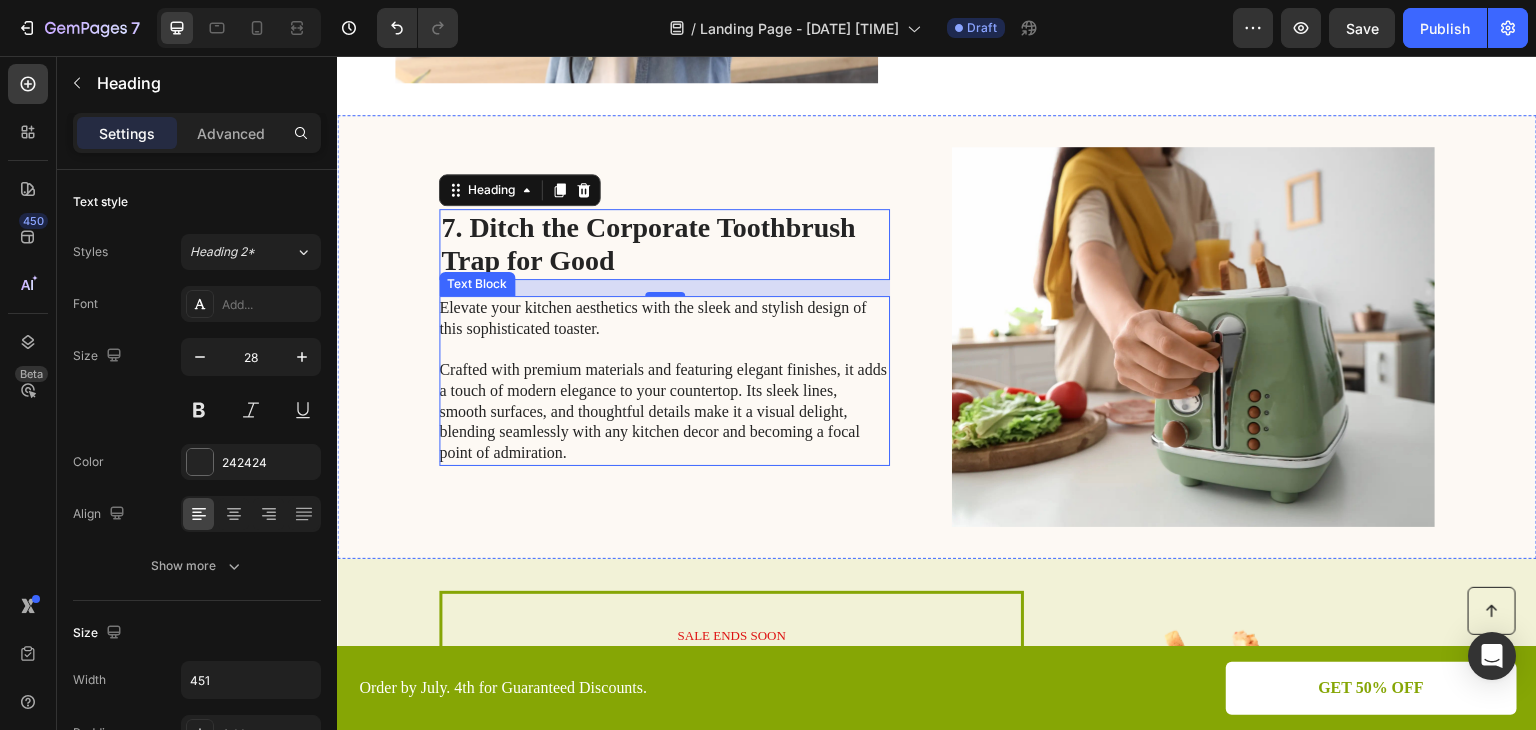click on "Elevate your kitchen aesthetics with the sleek and stylish design of this sophisticated toaster.  Crafted with premium materials and featuring elegant finishes, it adds a touch of modern elegance to your countertop. Its sleek lines, smooth surfaces, and thoughtful details make it a visual delight, blending seamlessly with any kitchen decor and becoming a focal point of admiration." at bounding box center (663, 381) 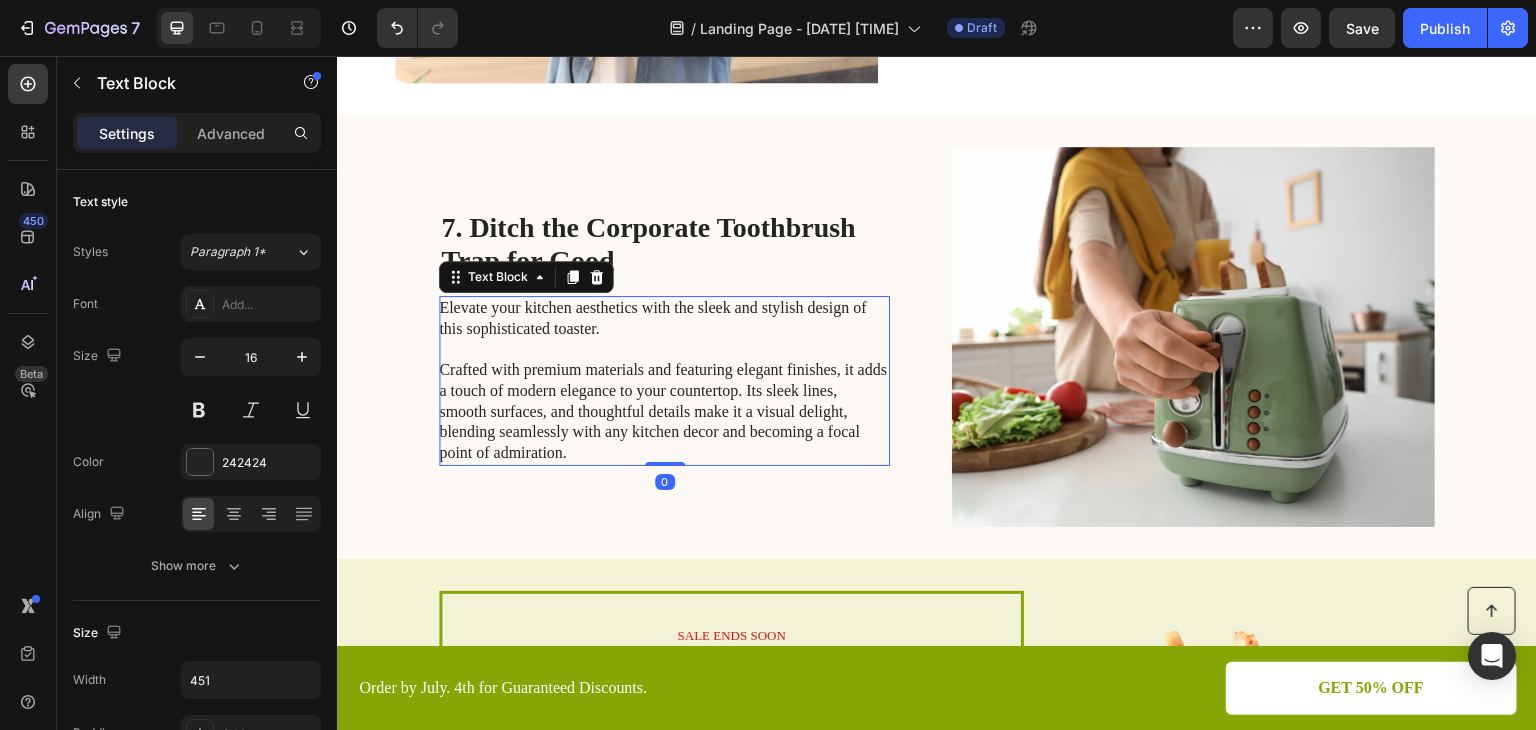 click on "Elevate your kitchen aesthetics with the sleek and stylish design of this sophisticated toaster.  Crafted with premium materials and featuring elegant finishes, it adds a touch of modern elegance to your countertop. Its sleek lines, smooth surfaces, and thoughtful details make it a visual delight, blending seamlessly with any kitchen decor and becoming a focal point of admiration." at bounding box center (663, 381) 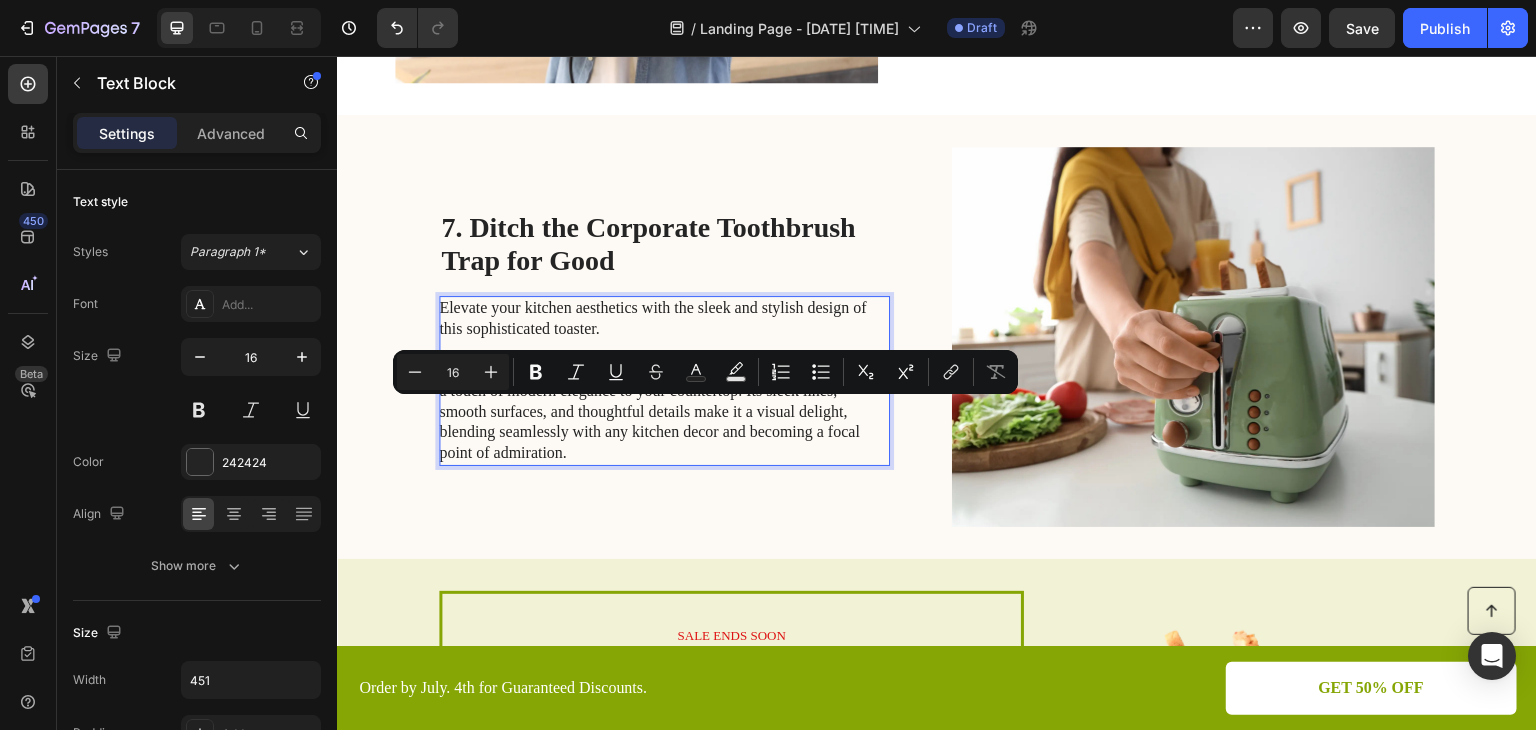 click on "Elevate your kitchen aesthetics with the sleek and stylish design of this sophisticated toaster.  Crafted with premium materials and featuring elegant finishes, it adds a touch of modern elegance to your countertop. Its sleek lines, smooth surfaces, and thoughtful details make it a visual delight, blending seamlessly with any kitchen decor and becoming a focal point of admiration." at bounding box center (663, 381) 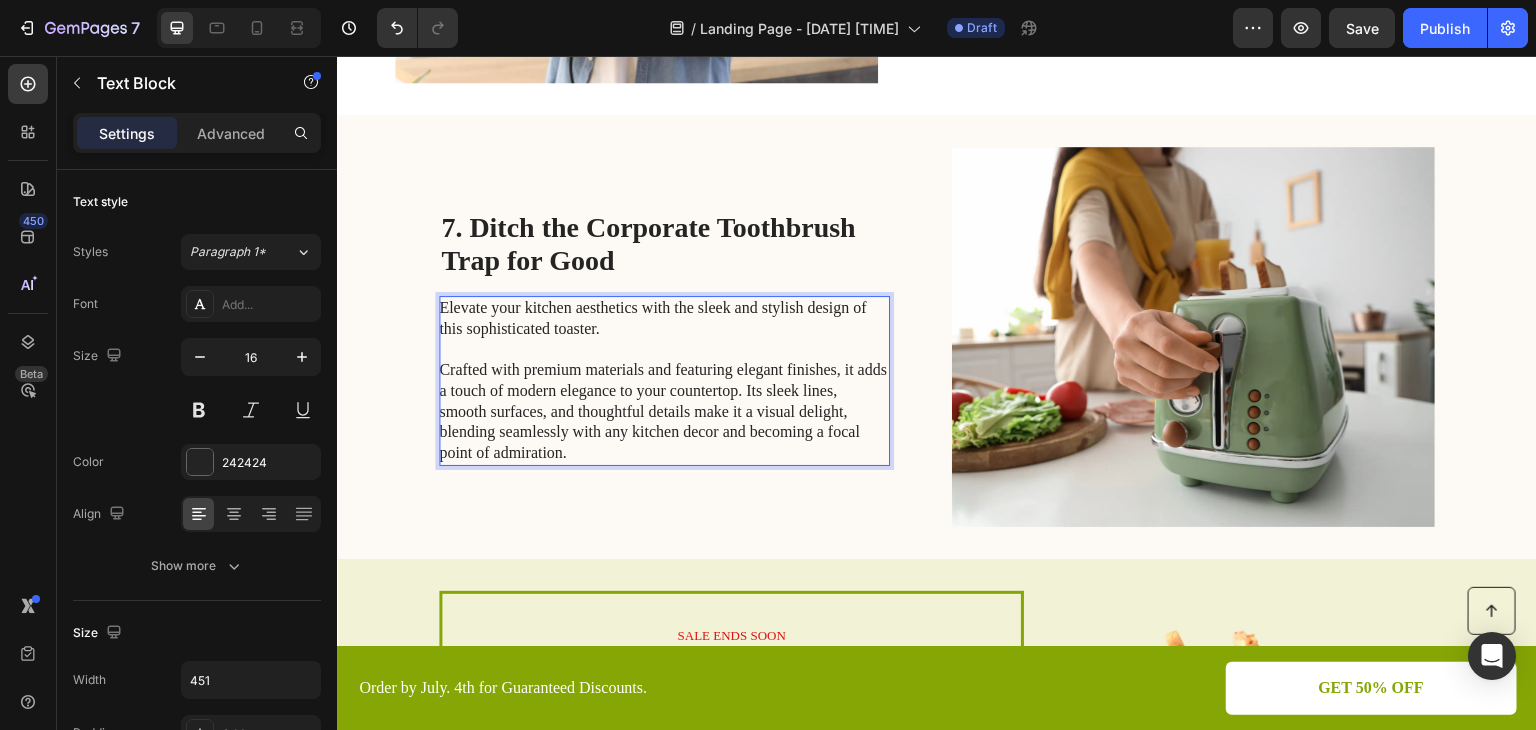 click on "Elevate your kitchen aesthetics with the sleek and stylish design of this sophisticated toaster.  Crafted with premium materials and featuring elegant finishes, it adds a touch of modern elegance to your countertop. Its sleek lines, smooth surfaces, and thoughtful details make it a visual delight, blending seamlessly with any kitchen decor and becoming a focal point of admiration." at bounding box center [663, 381] 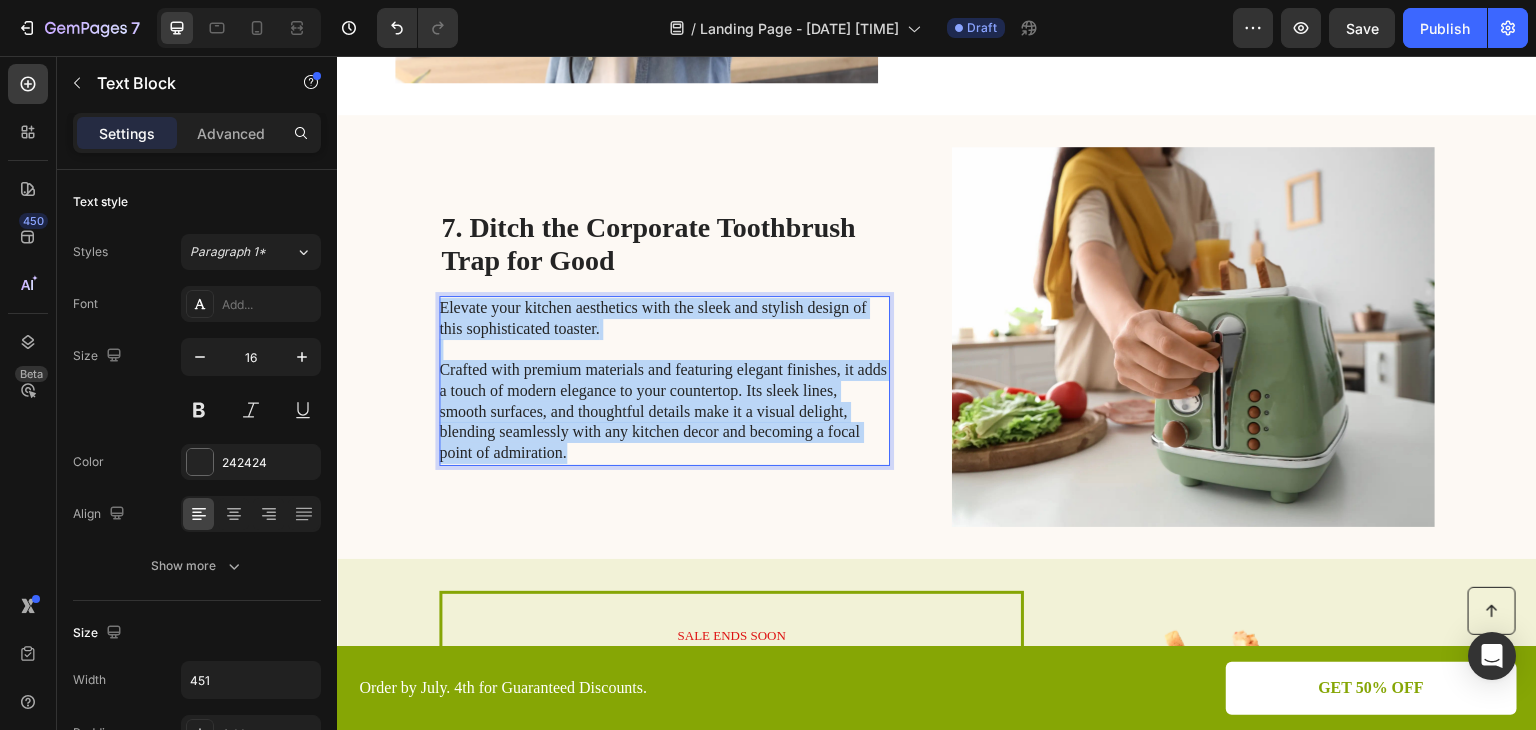 drag, startPoint x: 574, startPoint y: 450, endPoint x: 432, endPoint y: 314, distance: 196.62146 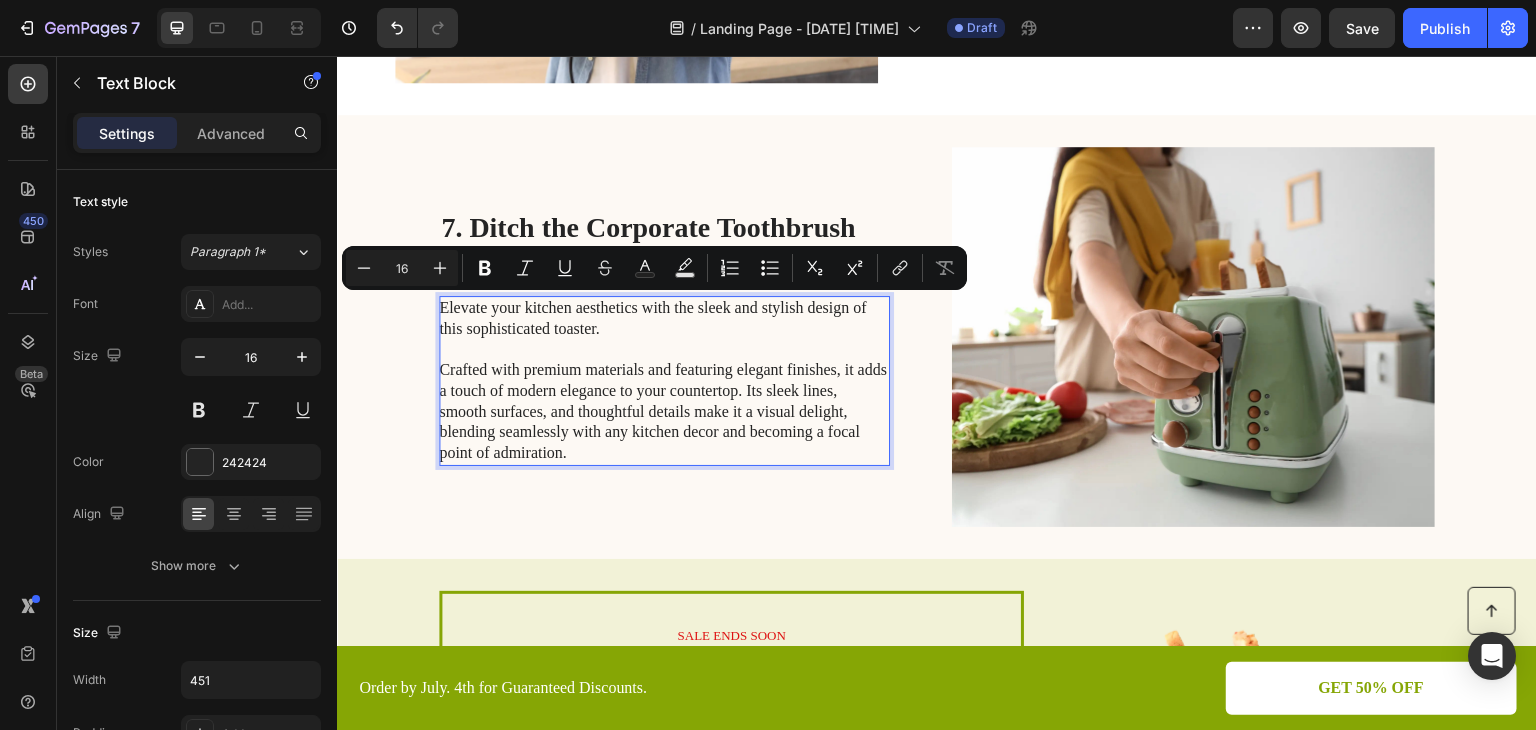 scroll, scrollTop: 3084, scrollLeft: 0, axis: vertical 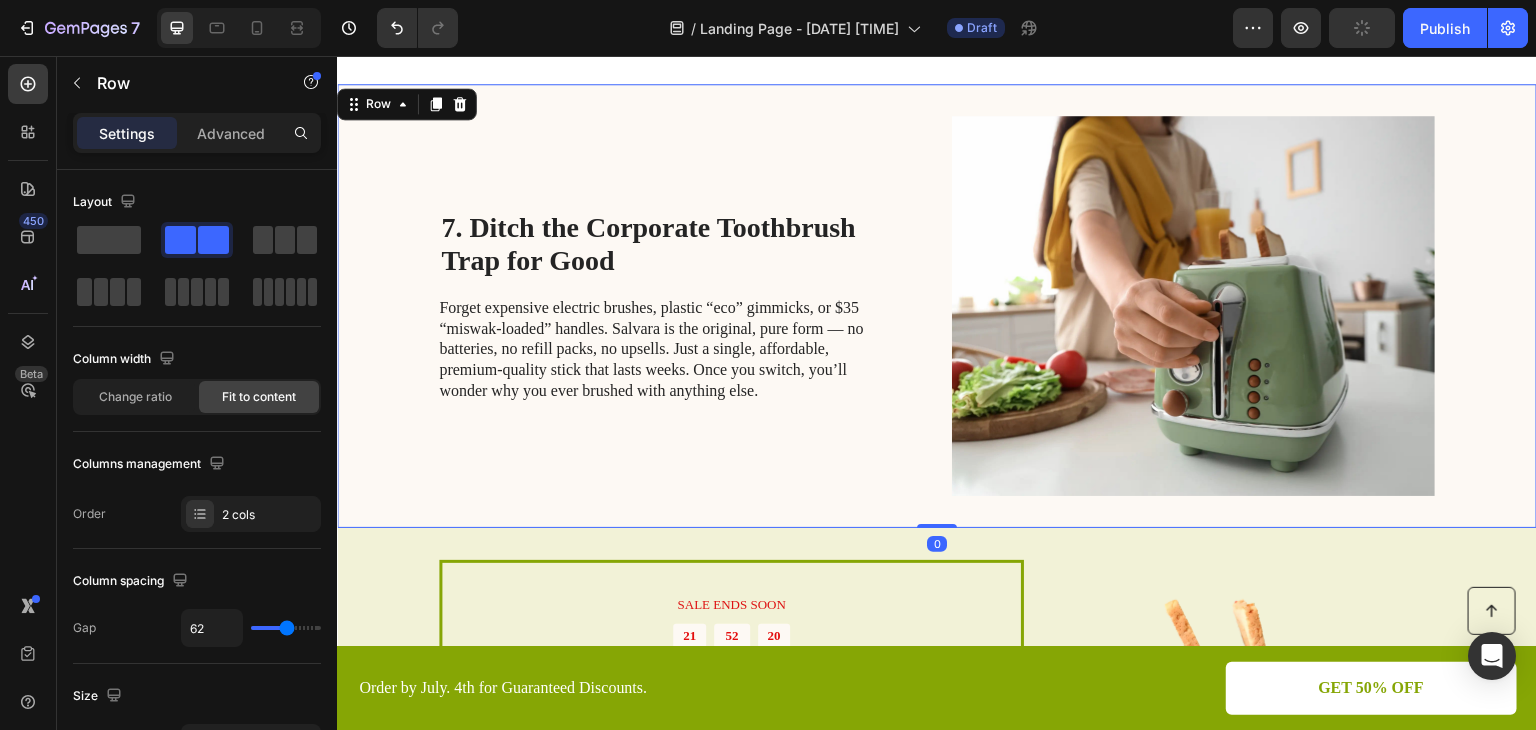 click on "7. Ditch the Corporate Toothbrush Trap for Good Heading Forget expensive electric brushes, plastic “eco” gimmicks, or $35 “miswak-loaded” handles. Salvara is the original, pure form — no batteries, no refill packs, no upsells. Just a single, affordable, premium-quality stick that lasts weeks. Once you switch, you’ll wonder why you ever brushed with anything else. Text Block Image Row   0" at bounding box center [937, 306] 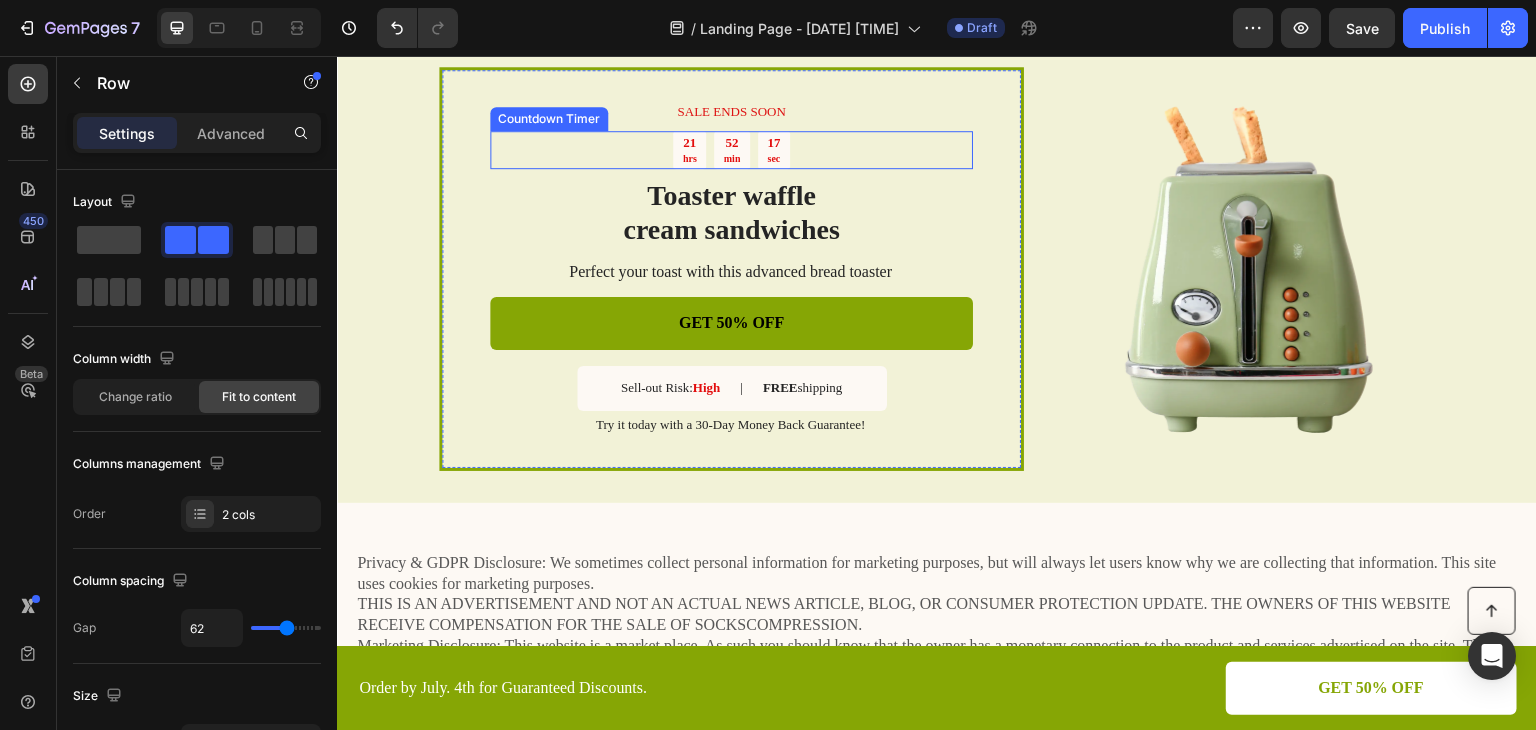 scroll, scrollTop: 3584, scrollLeft: 0, axis: vertical 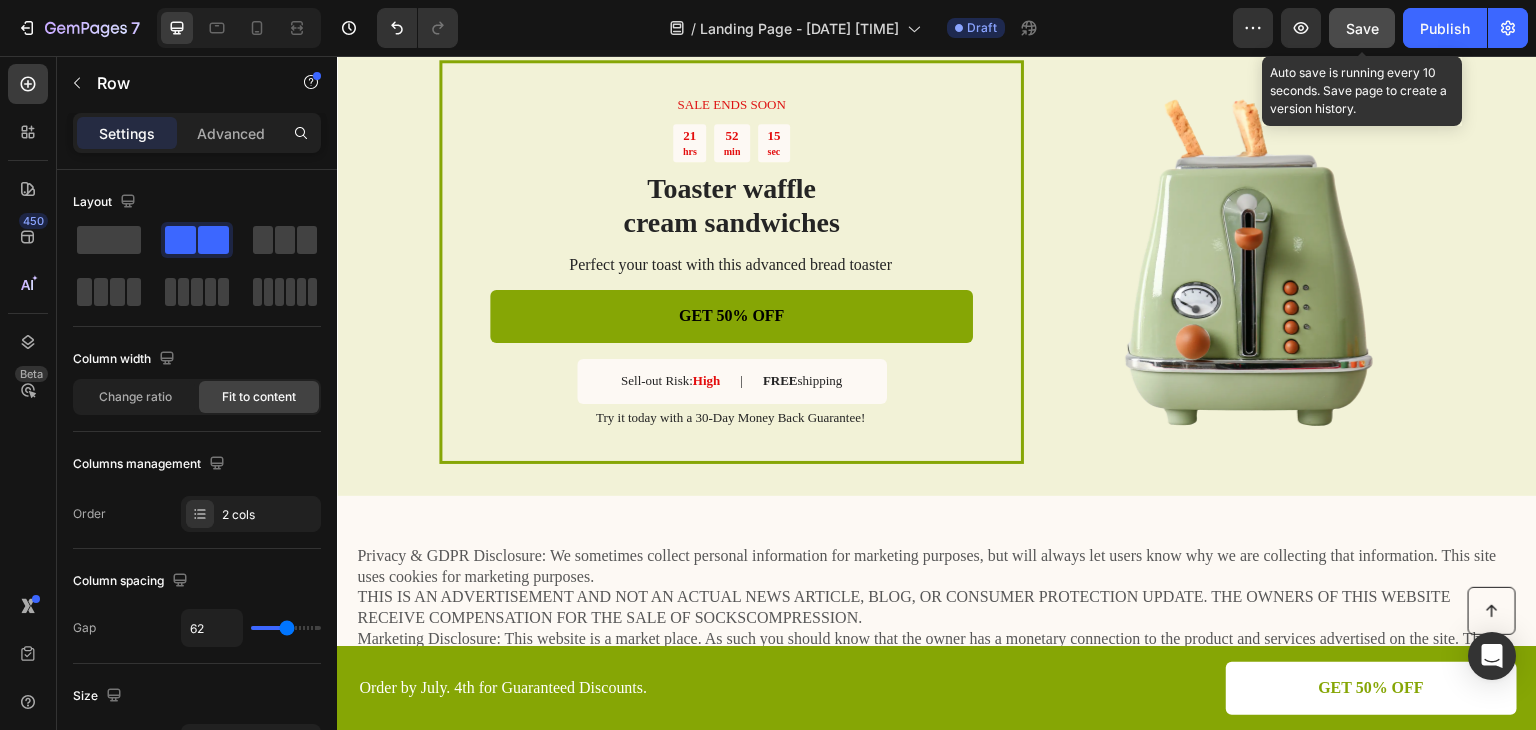 click on "Save" at bounding box center [1362, 28] 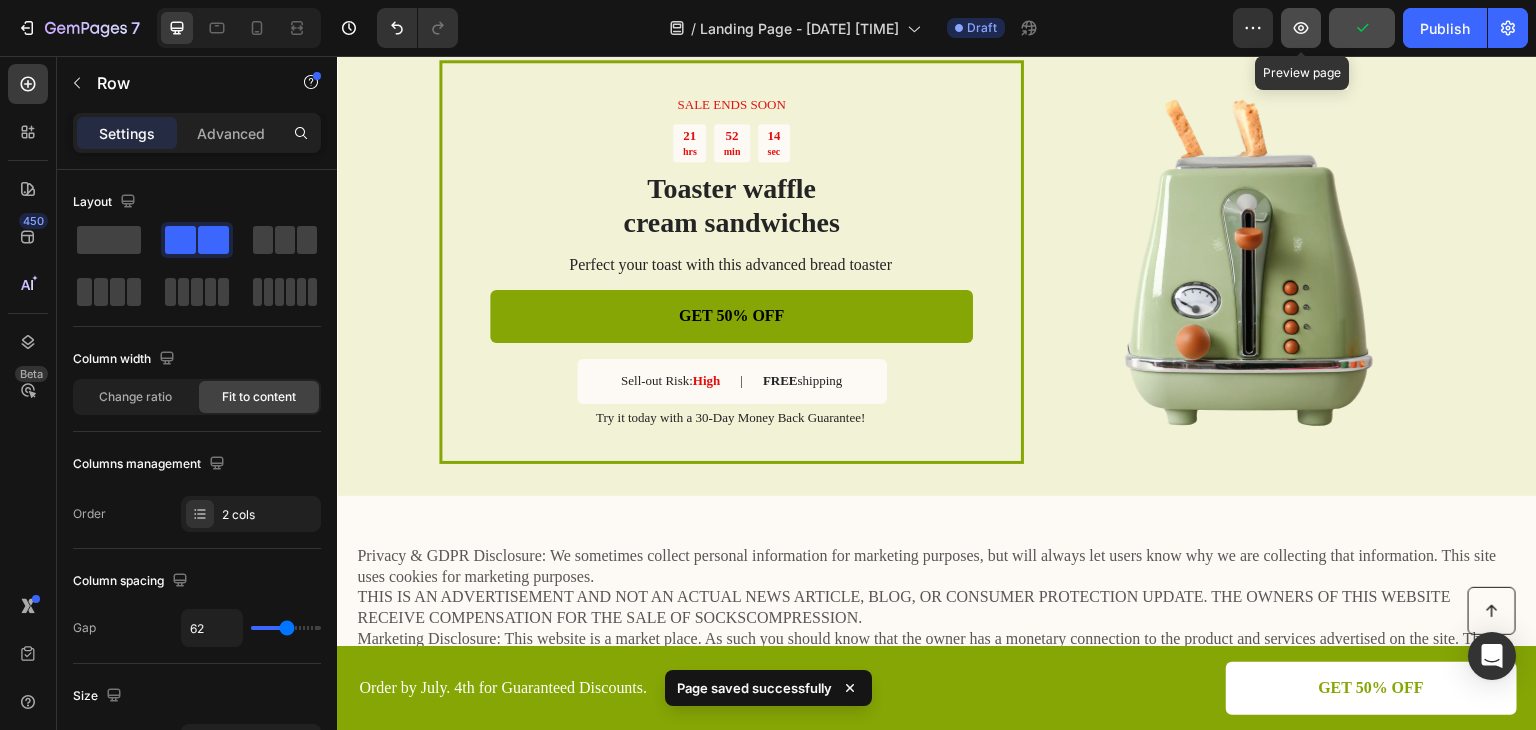 click 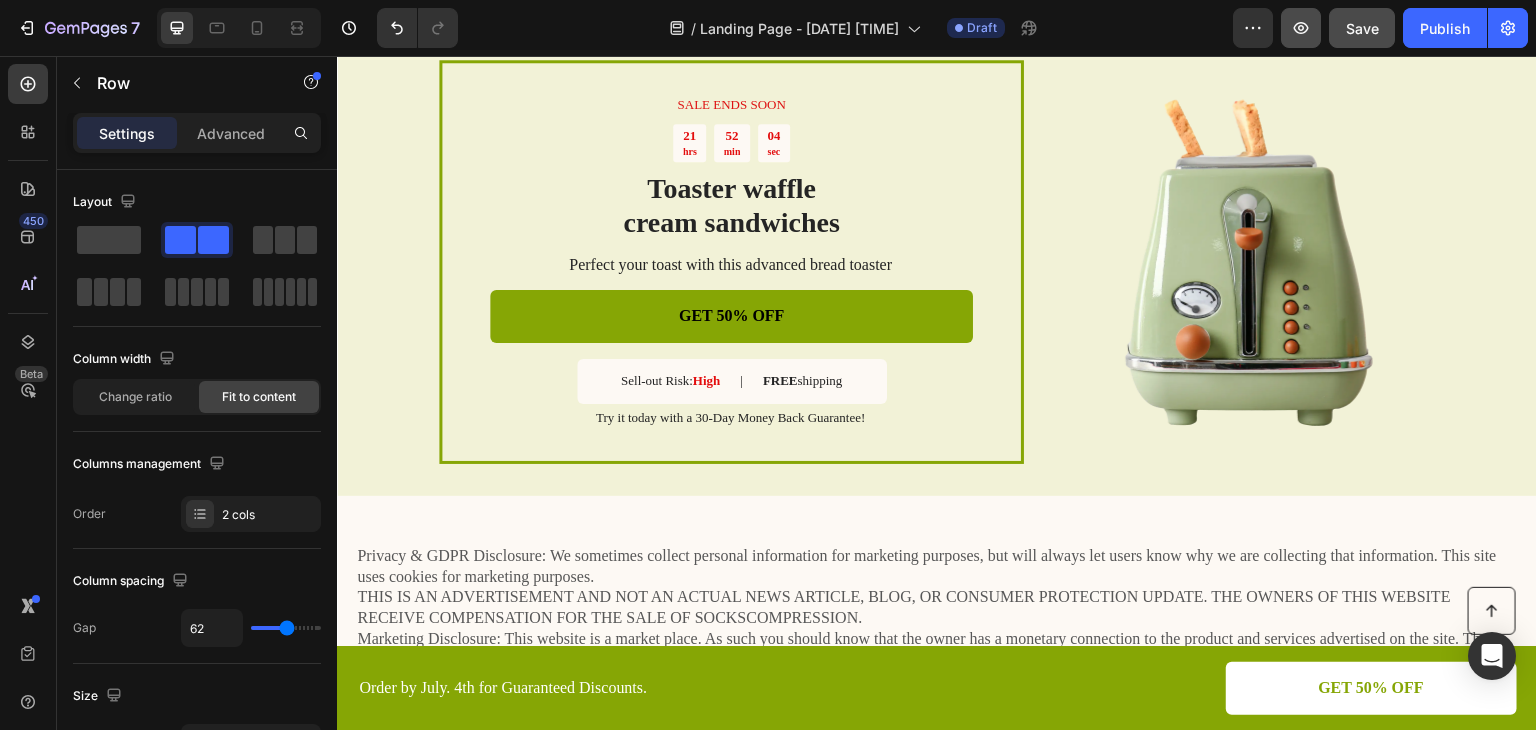 click 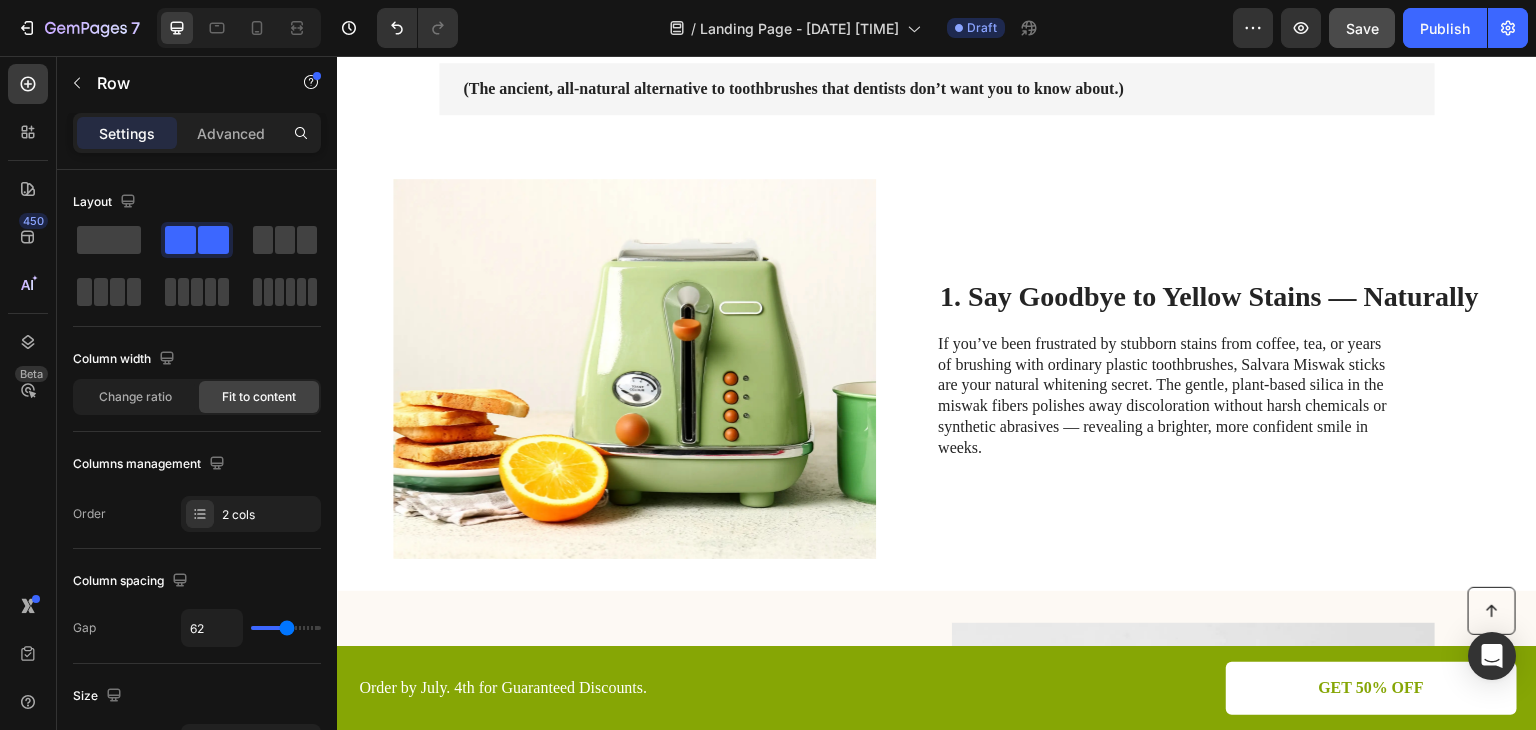 scroll, scrollTop: 0, scrollLeft: 0, axis: both 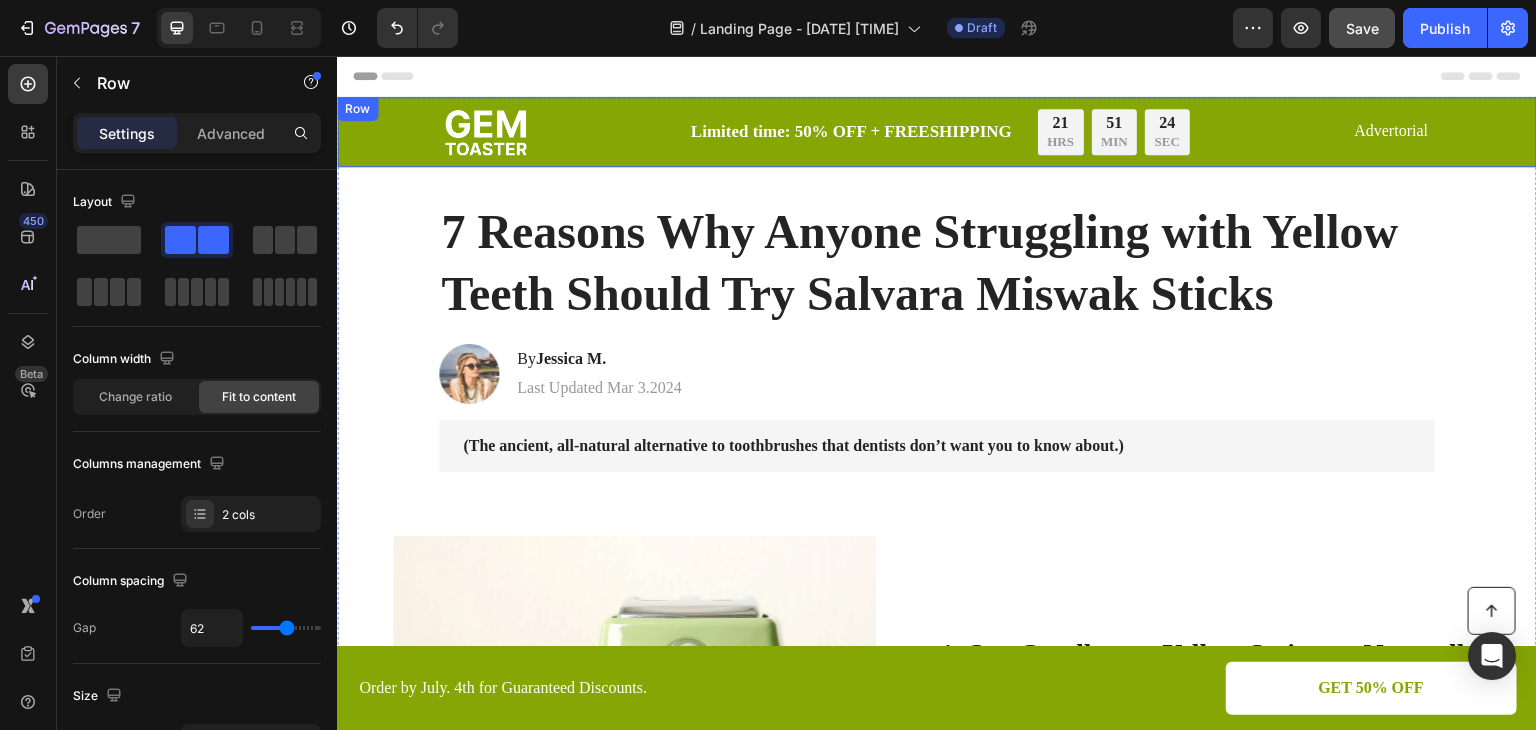 click on "Image Limited time: 50% OFF + FREESHIPPING Text Block 21 HRS 51 MIN 24 SEC Countdown Timer Row Advertorial Text Block Row" at bounding box center [937, 132] 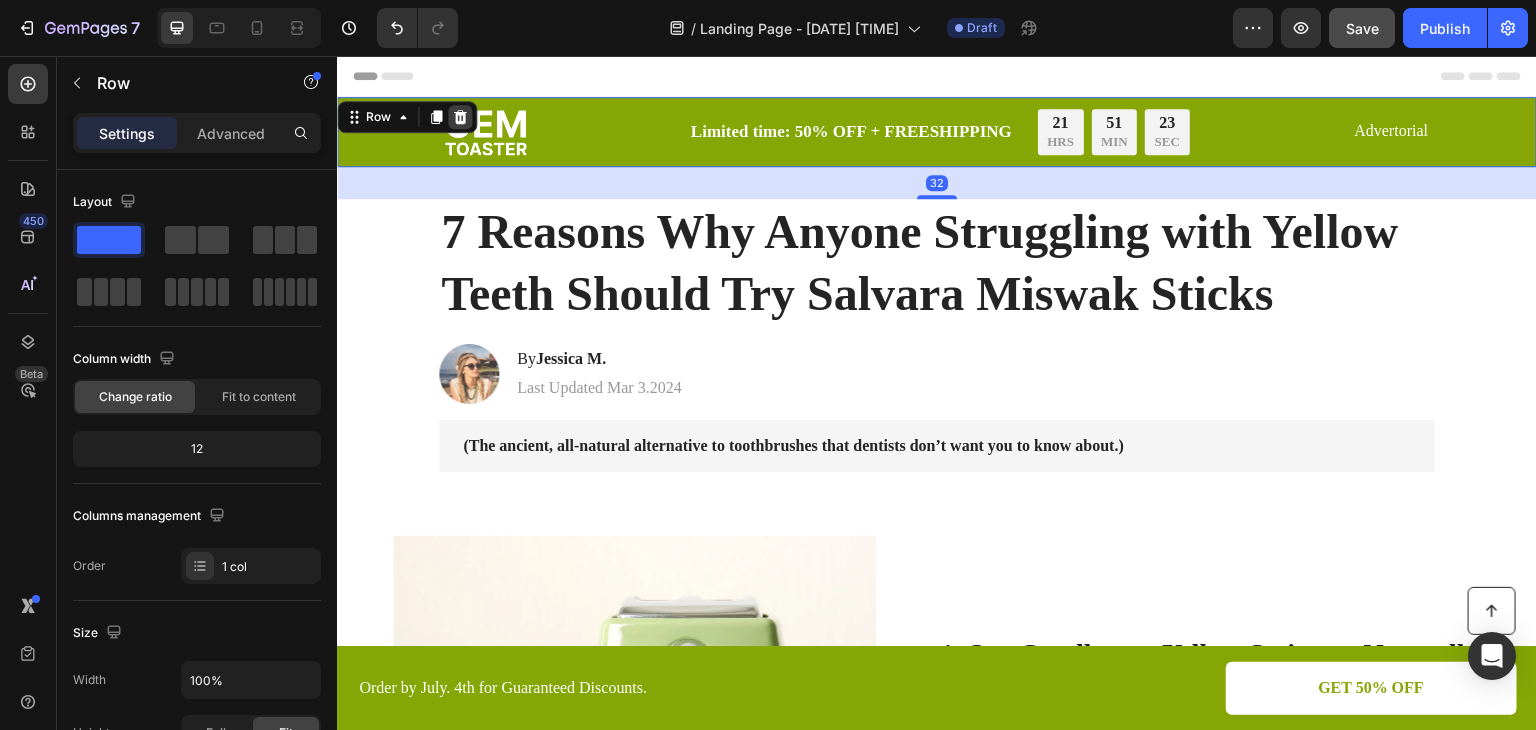 click 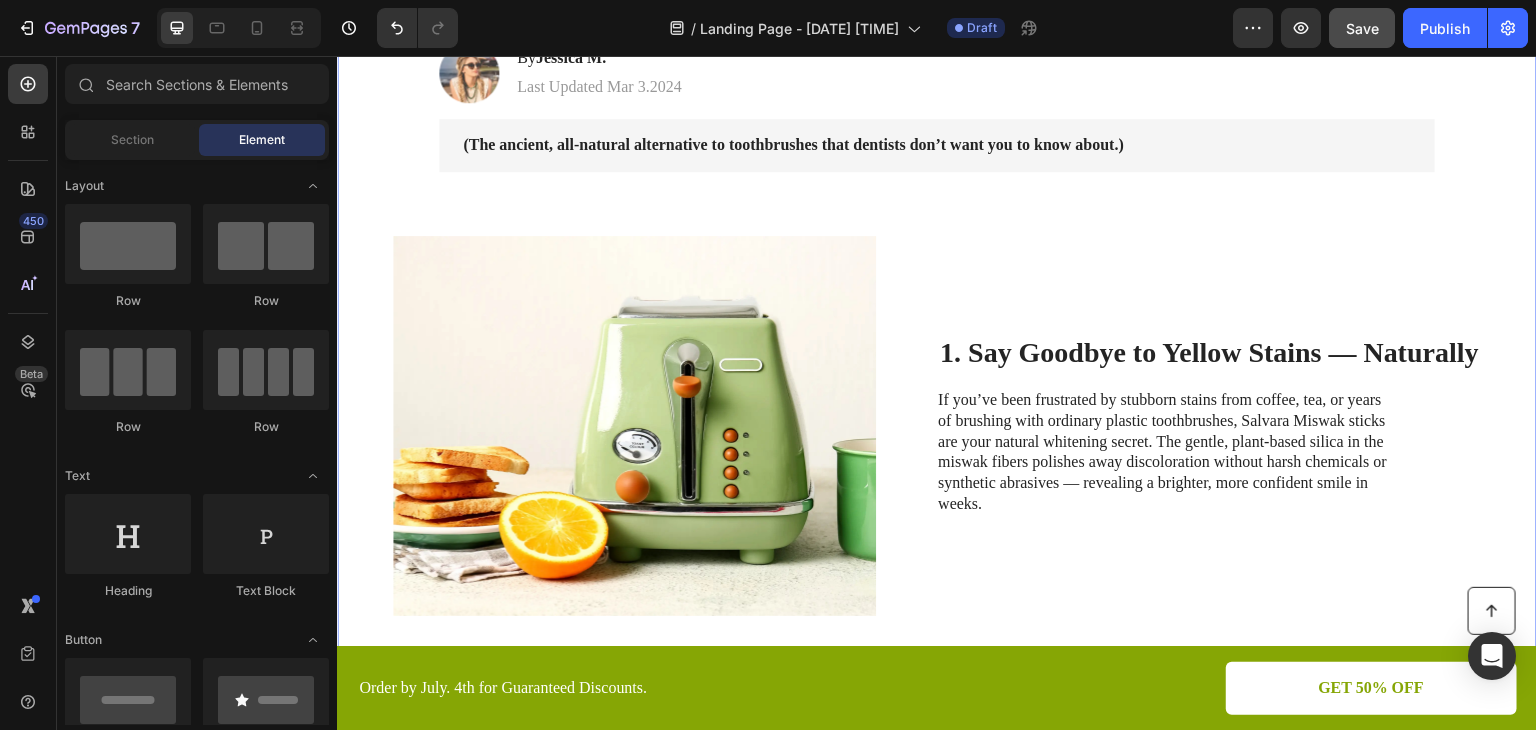 scroll, scrollTop: 200, scrollLeft: 0, axis: vertical 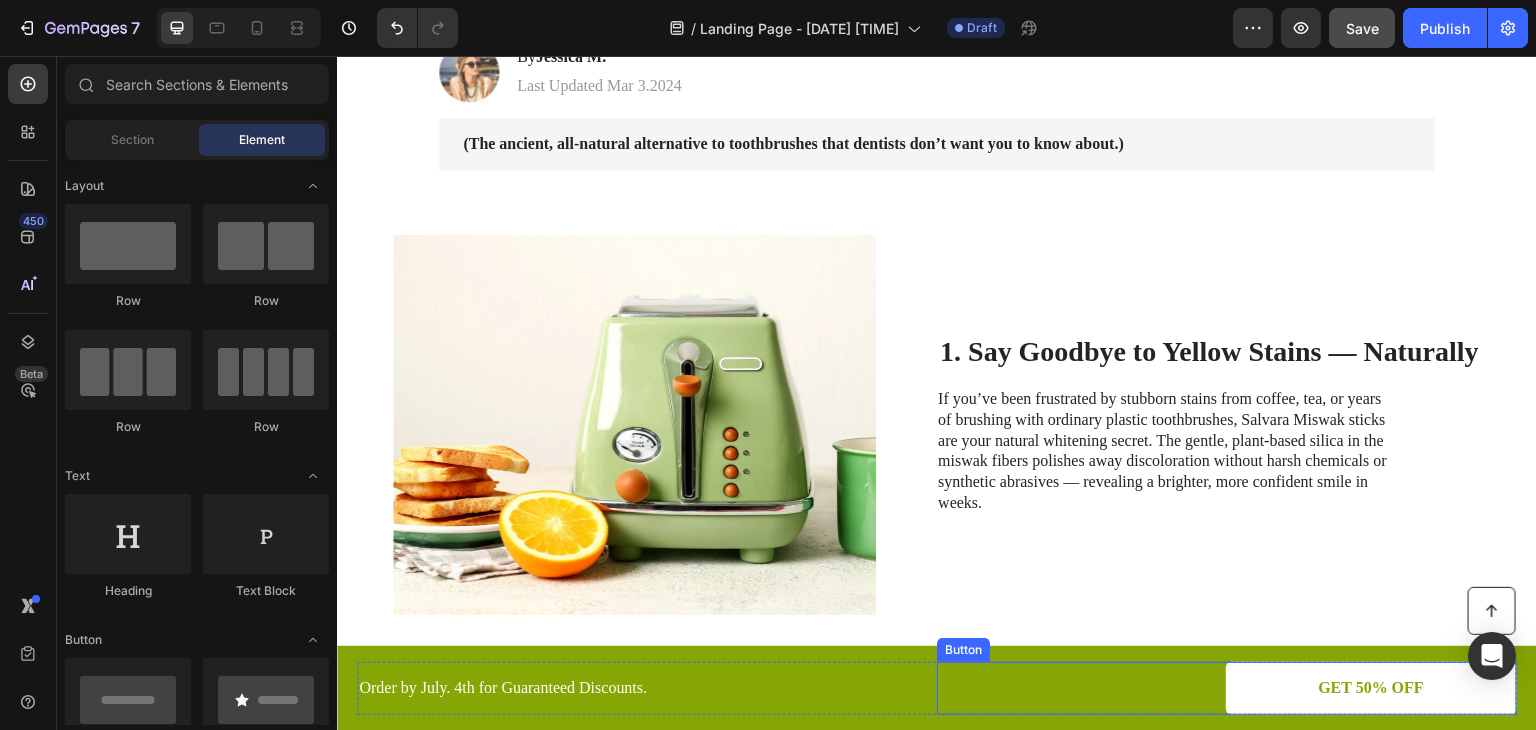click on "GET 50% OFF Button" at bounding box center (1227, 688) 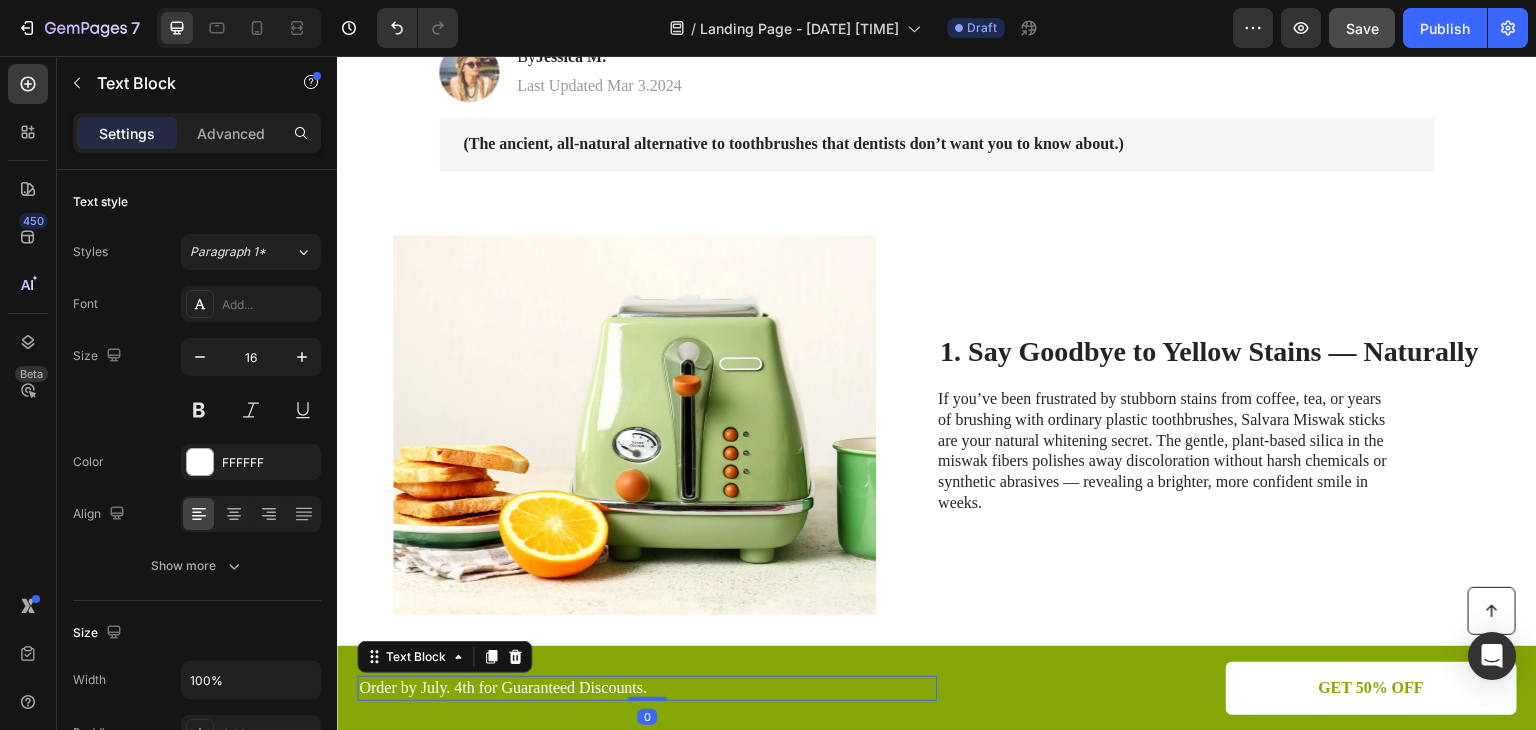 click on "Order by July. 4th for Guaranteed Discounts." at bounding box center [647, 688] 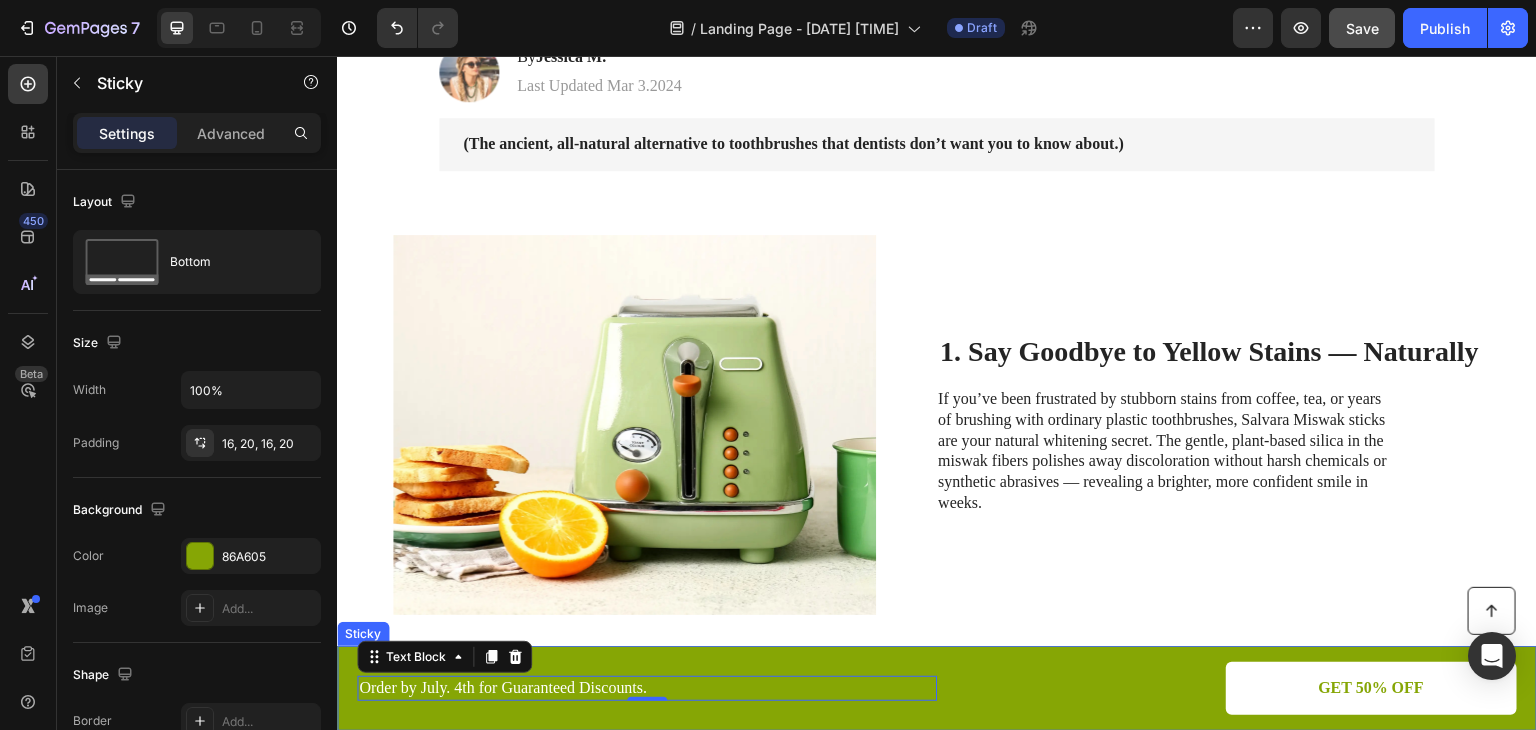 click on "Button Order by July. 4th for Guaranteed Discounts. Text Block   0 GET 50% OFF Button Row Sticky" at bounding box center (937, 688) 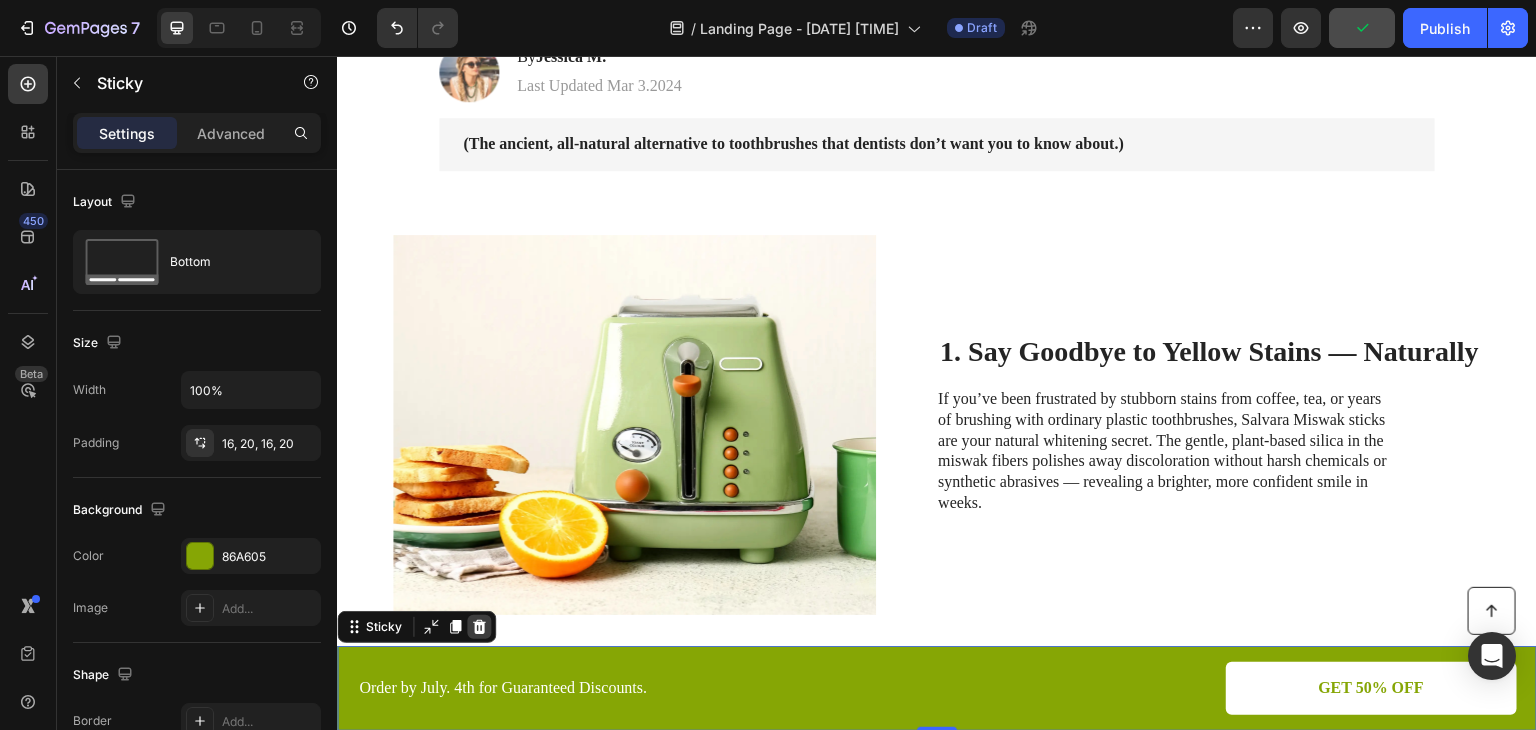 click 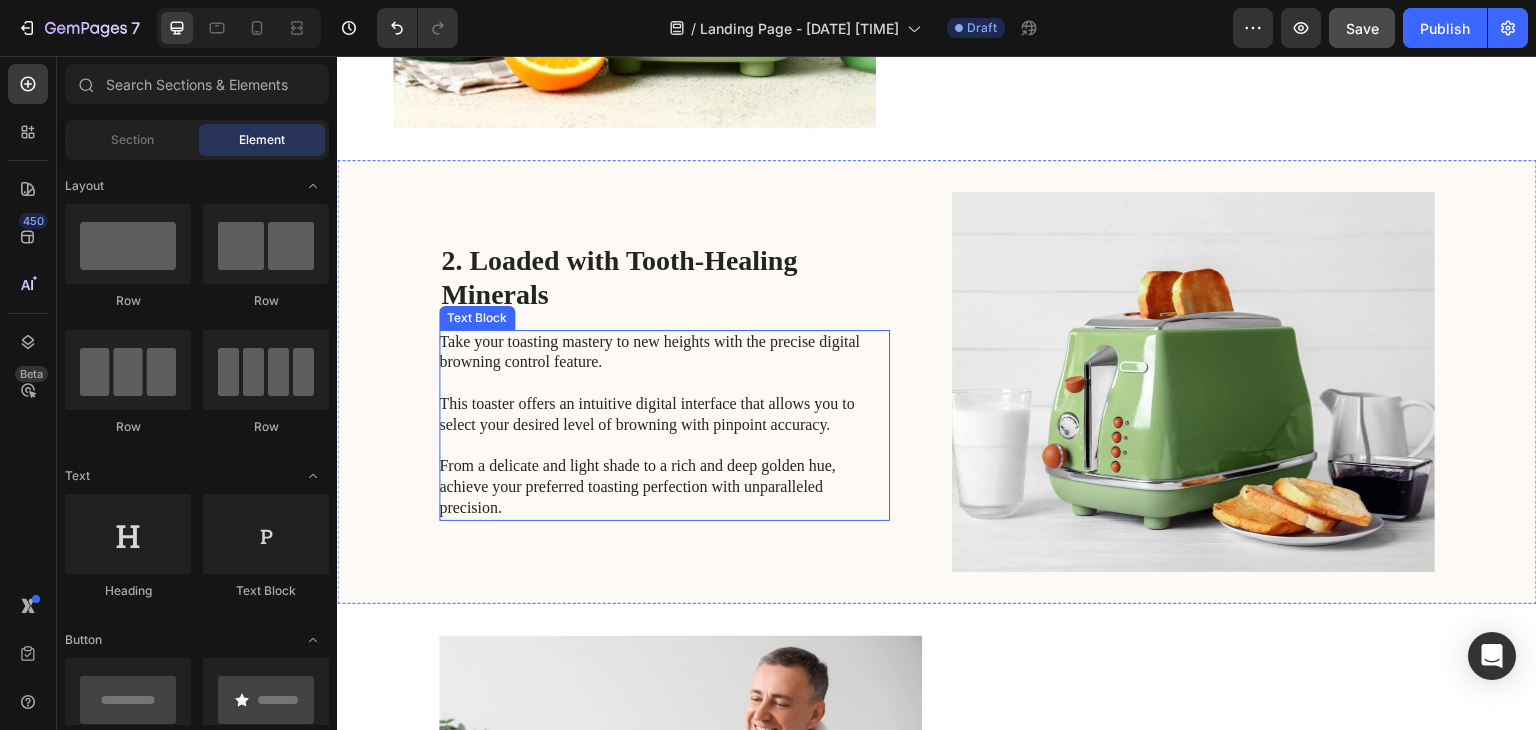 scroll, scrollTop: 700, scrollLeft: 0, axis: vertical 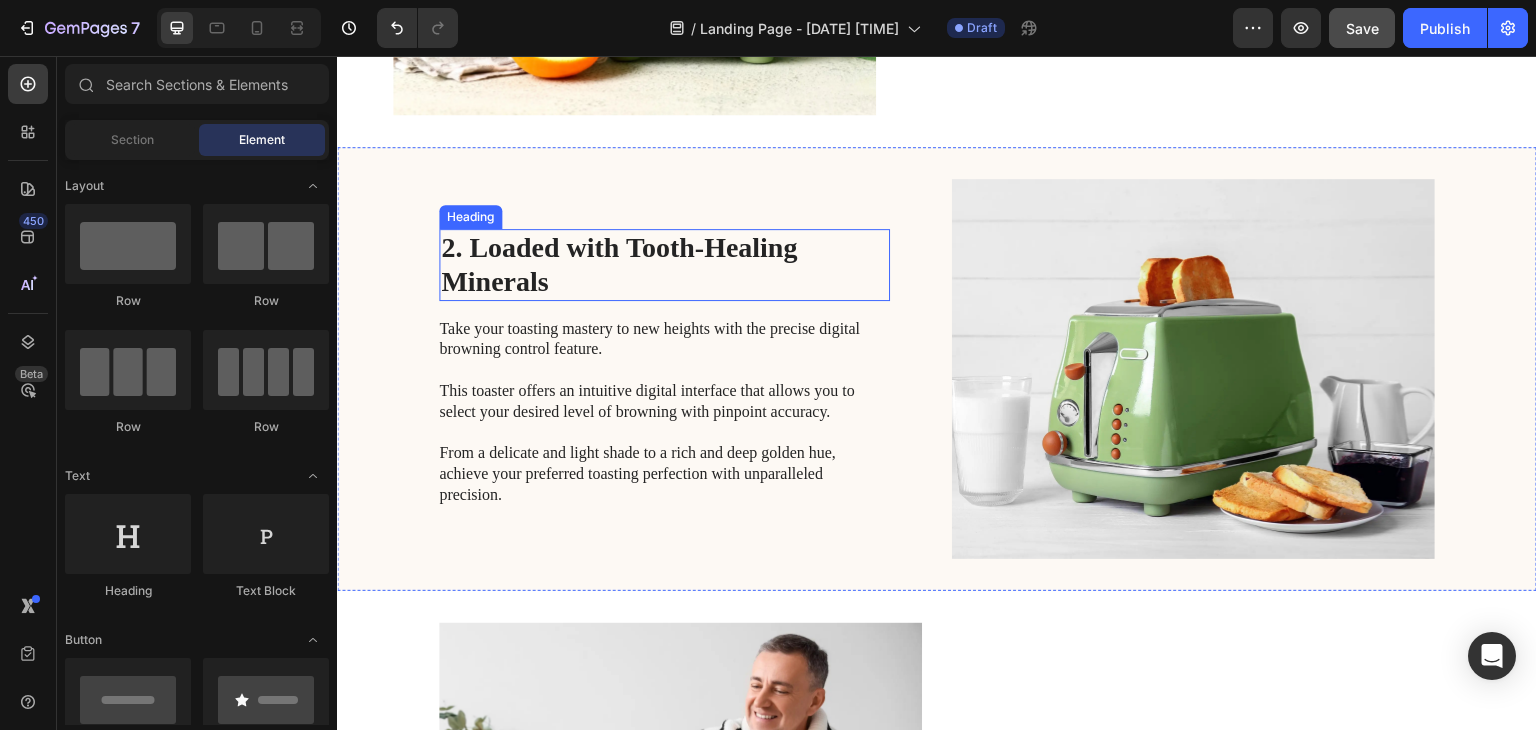 click on "2. Loaded with Tooth-Healing Minerals" at bounding box center [664, 264] 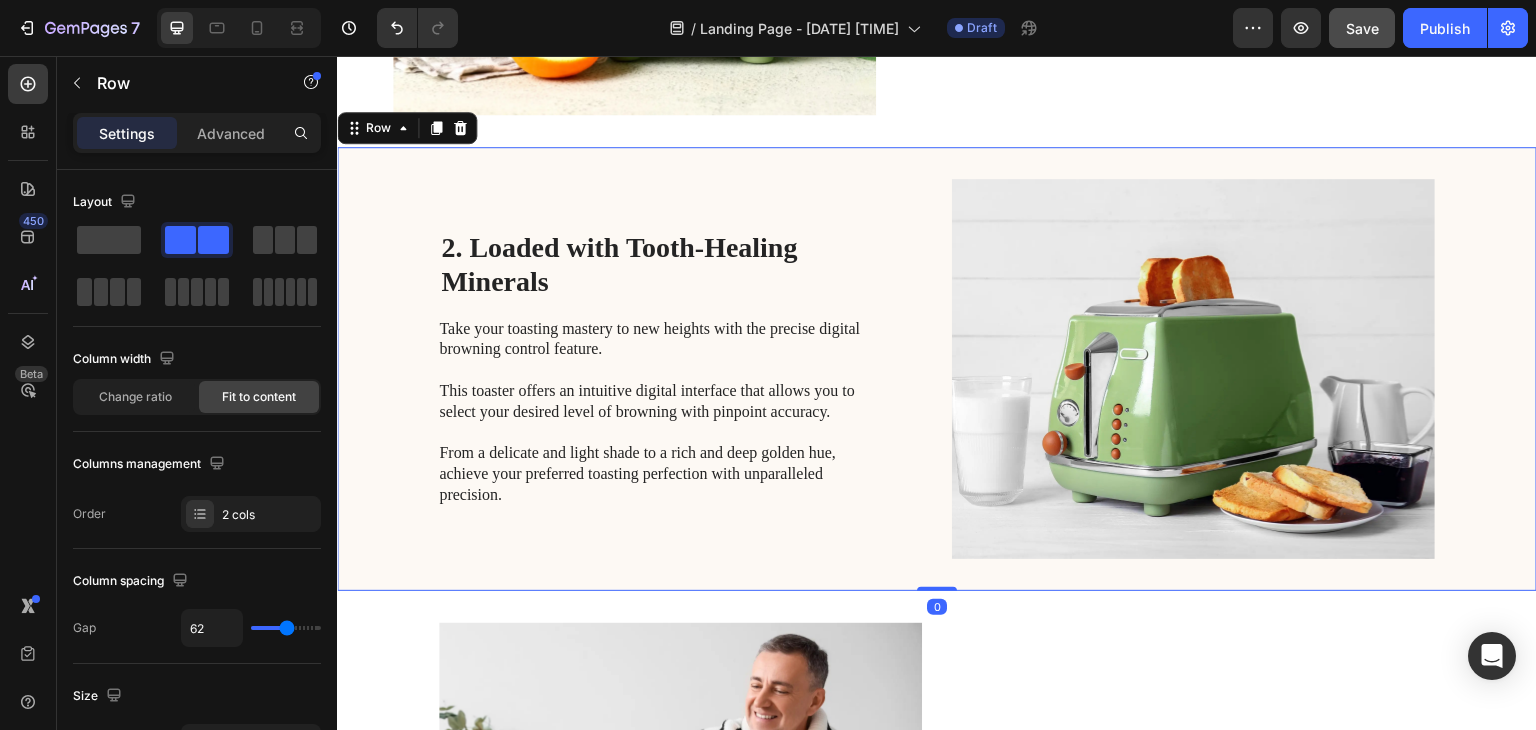 click on "2. Loaded with Tooth-Healing Minerals Heading Take your toasting mastery to new heights with the precise digital browning control feature. This toaster offers an intuitive digital interface that allows you to select your desired level of browning with pinpoint accuracy.  From a delicate and light shade to a rich and deep golden hue, achieve your preferred toasting perfection with unparalleled precision. Text Block" at bounding box center [664, 369] 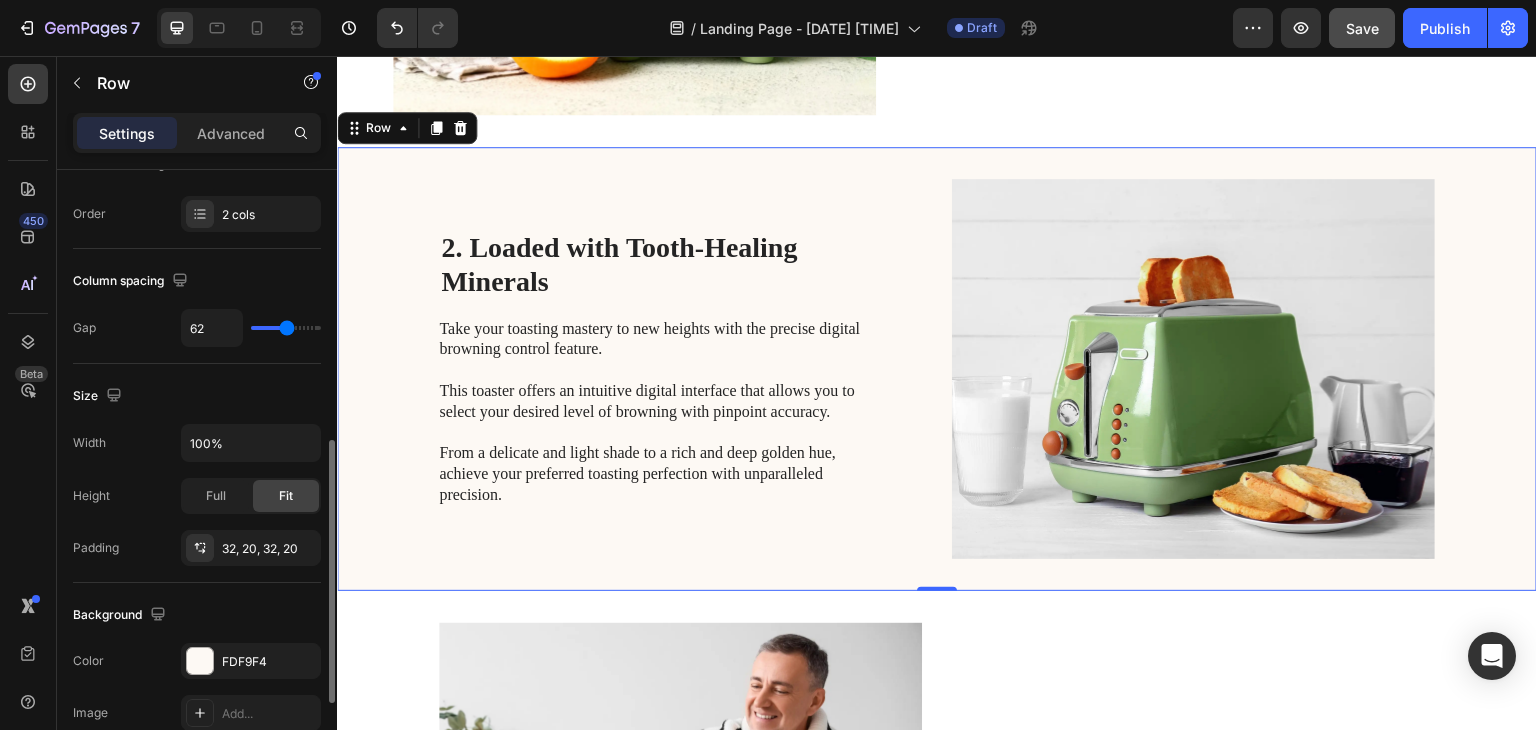 scroll, scrollTop: 500, scrollLeft: 0, axis: vertical 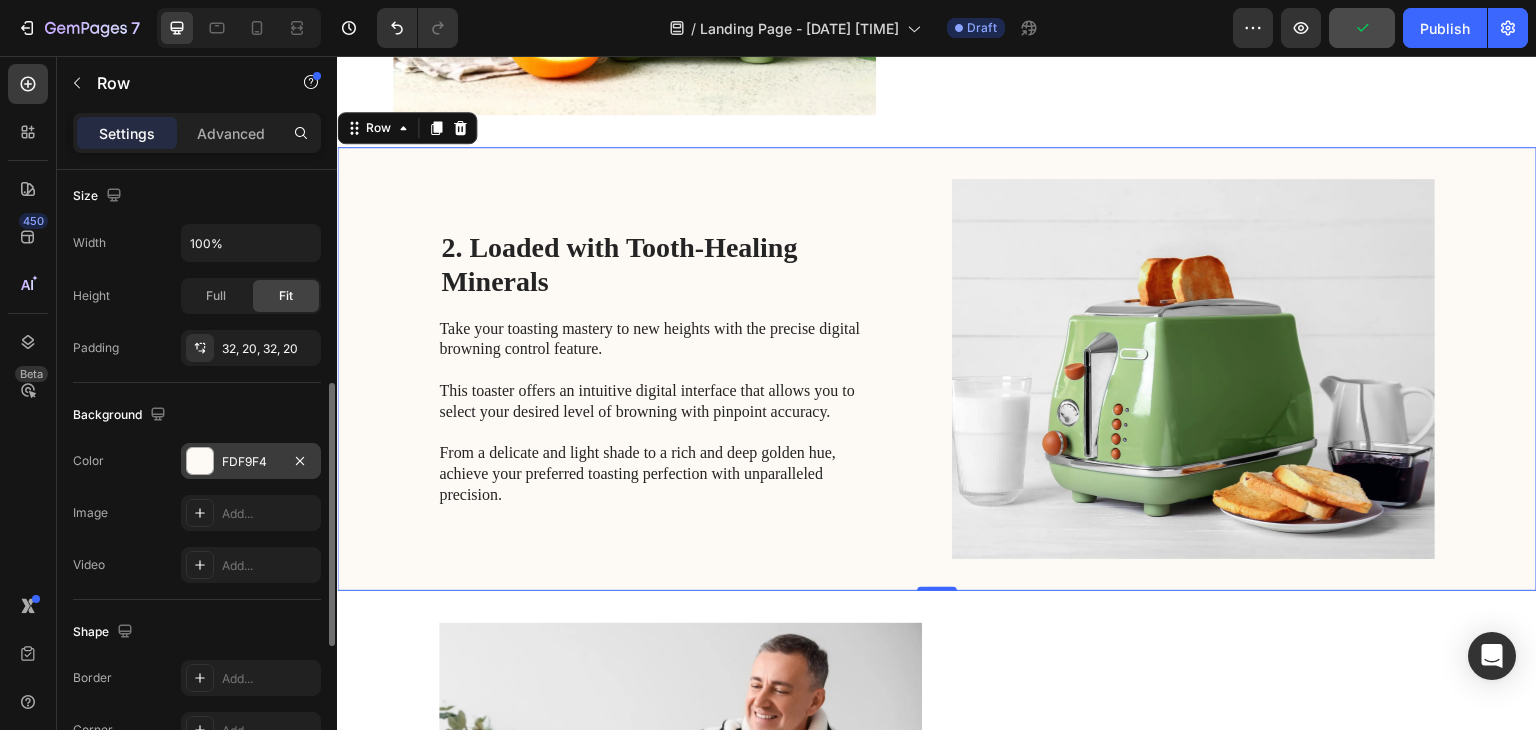click on "FDF9F4" at bounding box center [251, 462] 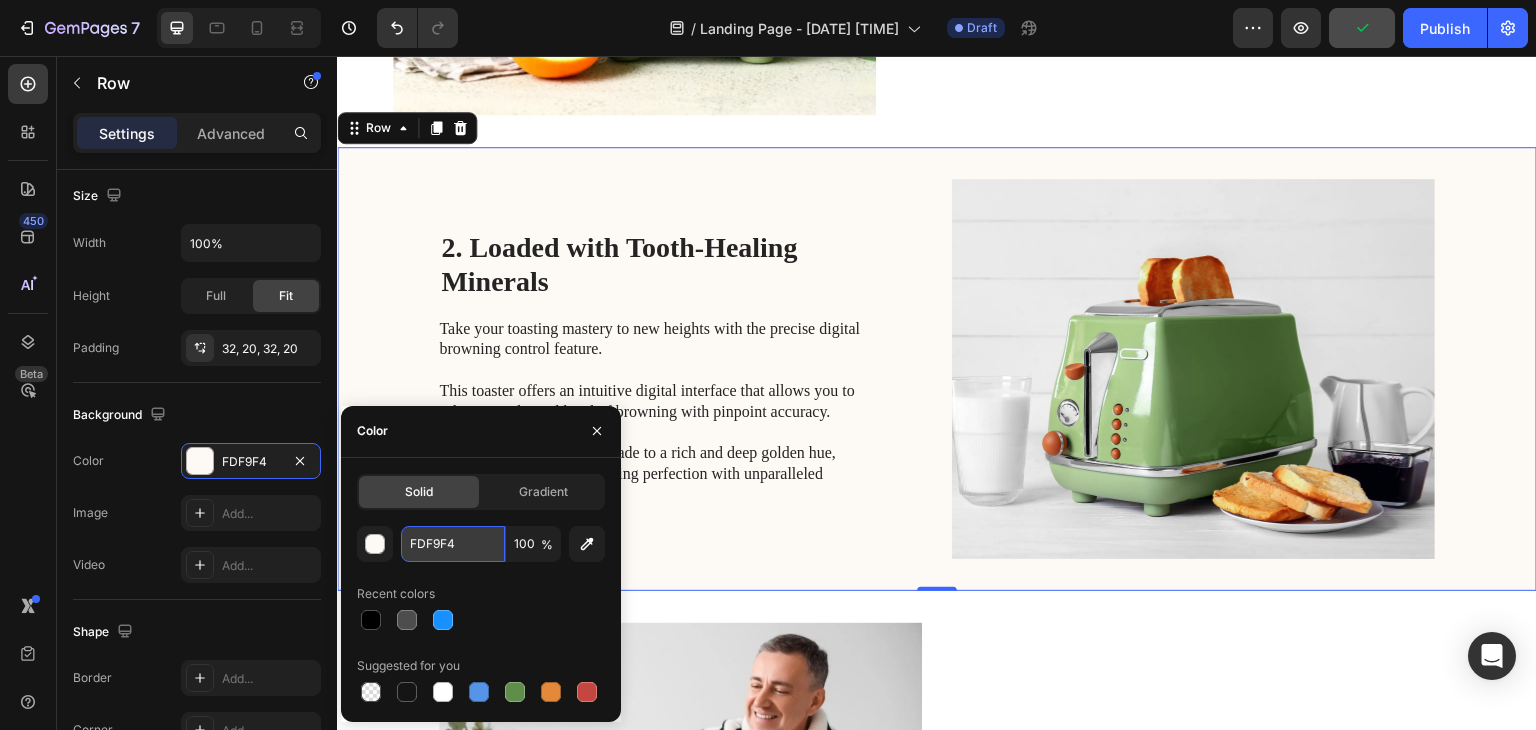 click on "FDF9F4" at bounding box center (453, 544) 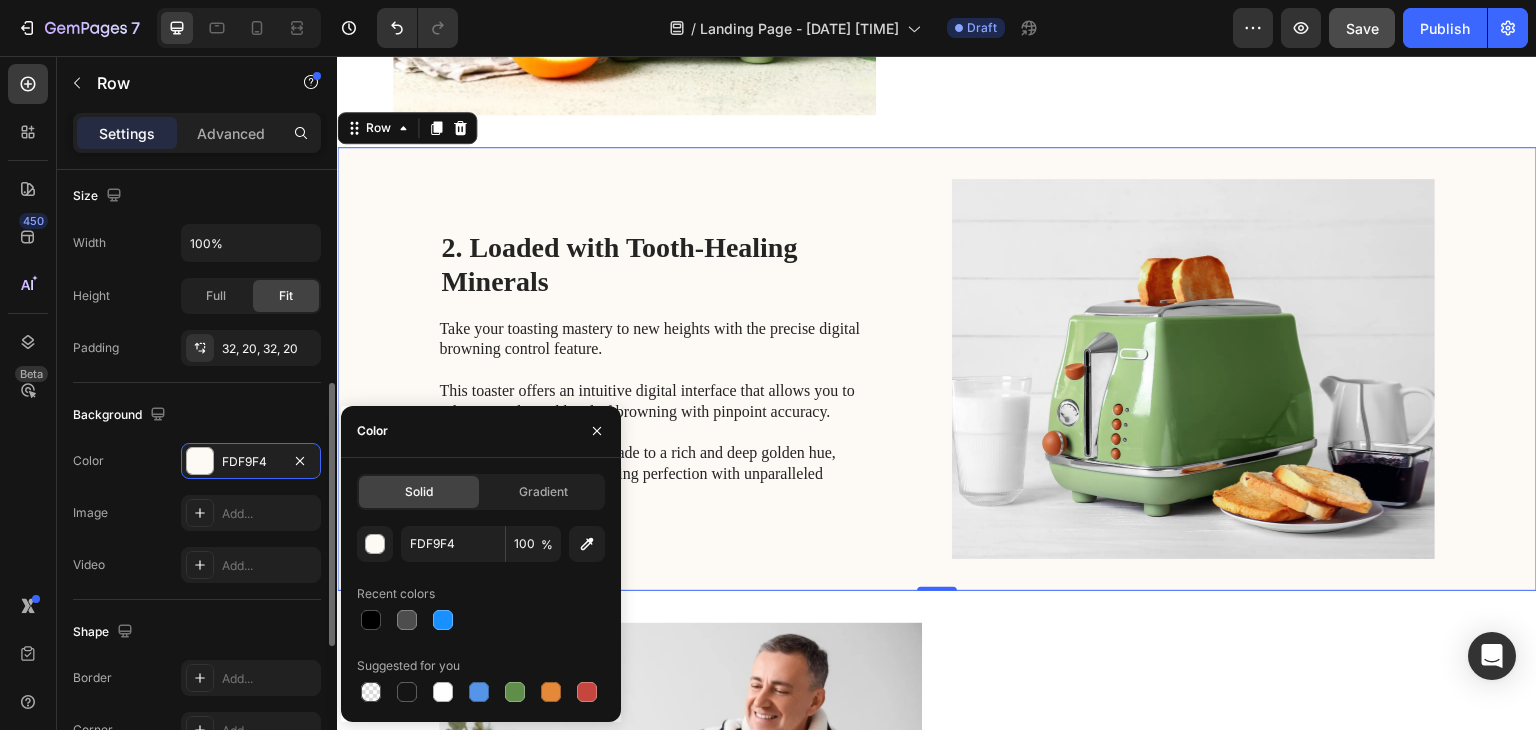 click on "The changes might be hidden by  the video. Color FDF9F4 Image Add... Video Add..." 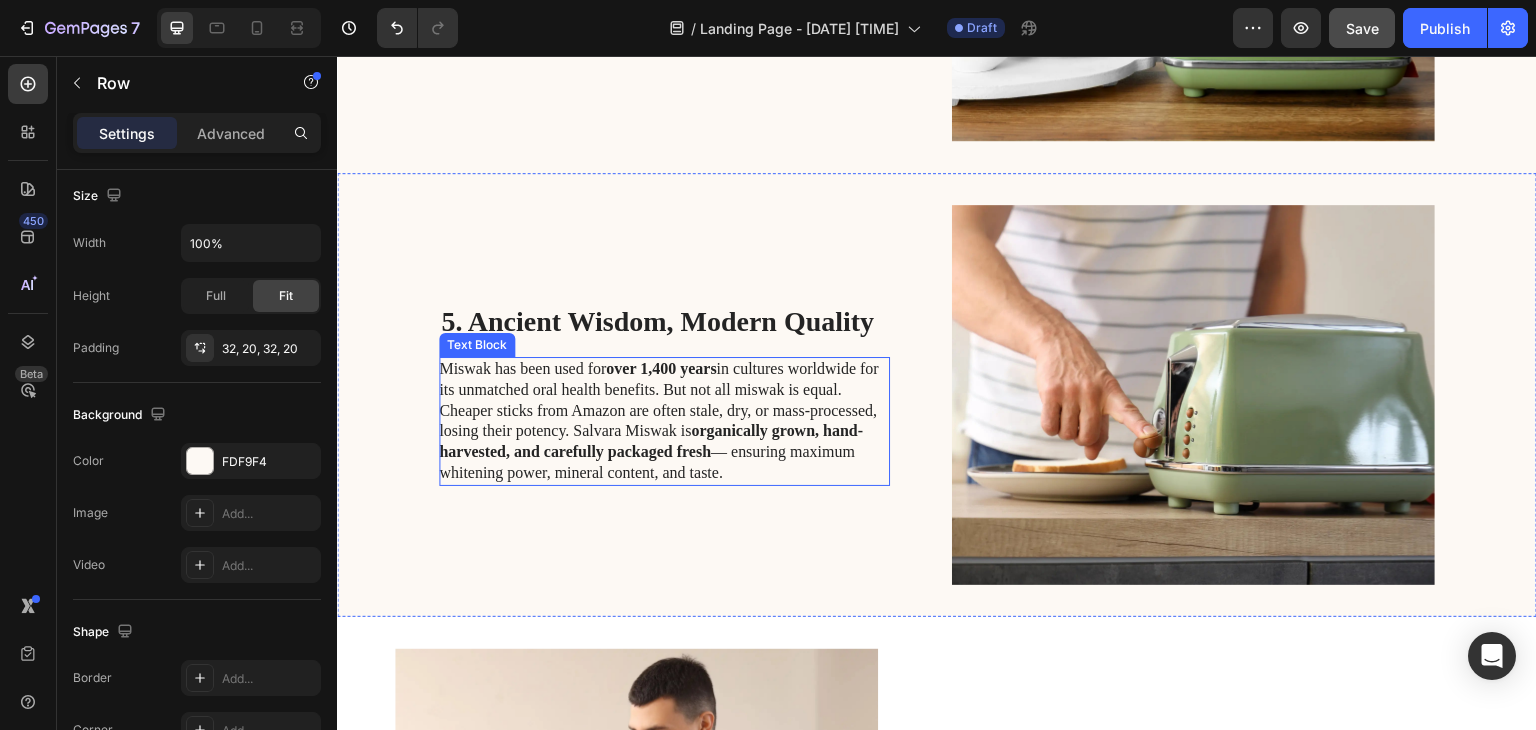 scroll, scrollTop: 1800, scrollLeft: 0, axis: vertical 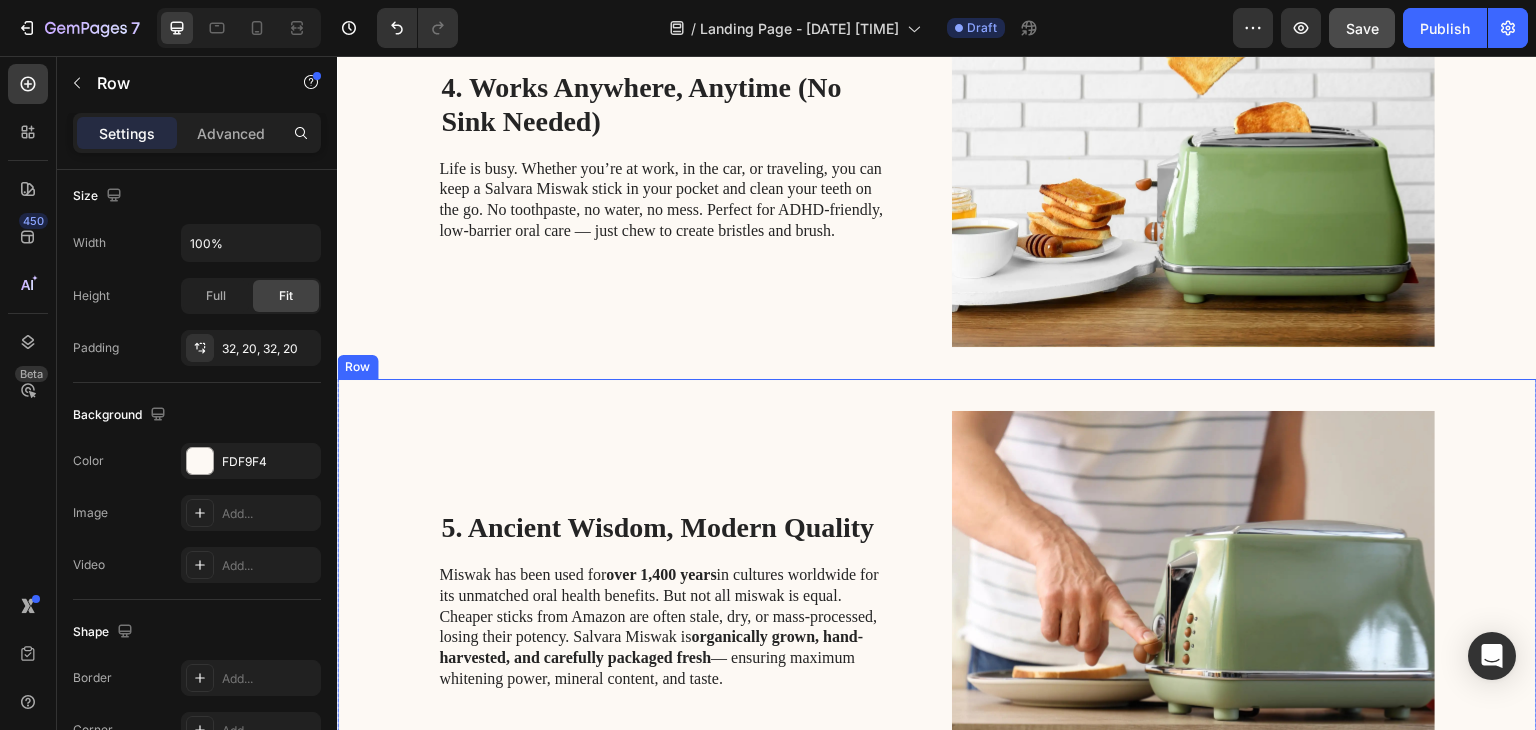 click on "5. Ancient Wisdom, Modern Quality Heading Miswak has been used for  over 1,400 years  in cultures worldwide for its unmatched oral health benefits. But not all miswak is equal. Cheaper sticks from Amazon are often stale, dry, or mass-processed, losing their potency. Salvara Miswak is  organically grown, hand-harvested, and carefully packaged fresh  — ensuring maximum whitening power, mineral content, and taste. Text Block" at bounding box center [664, 601] 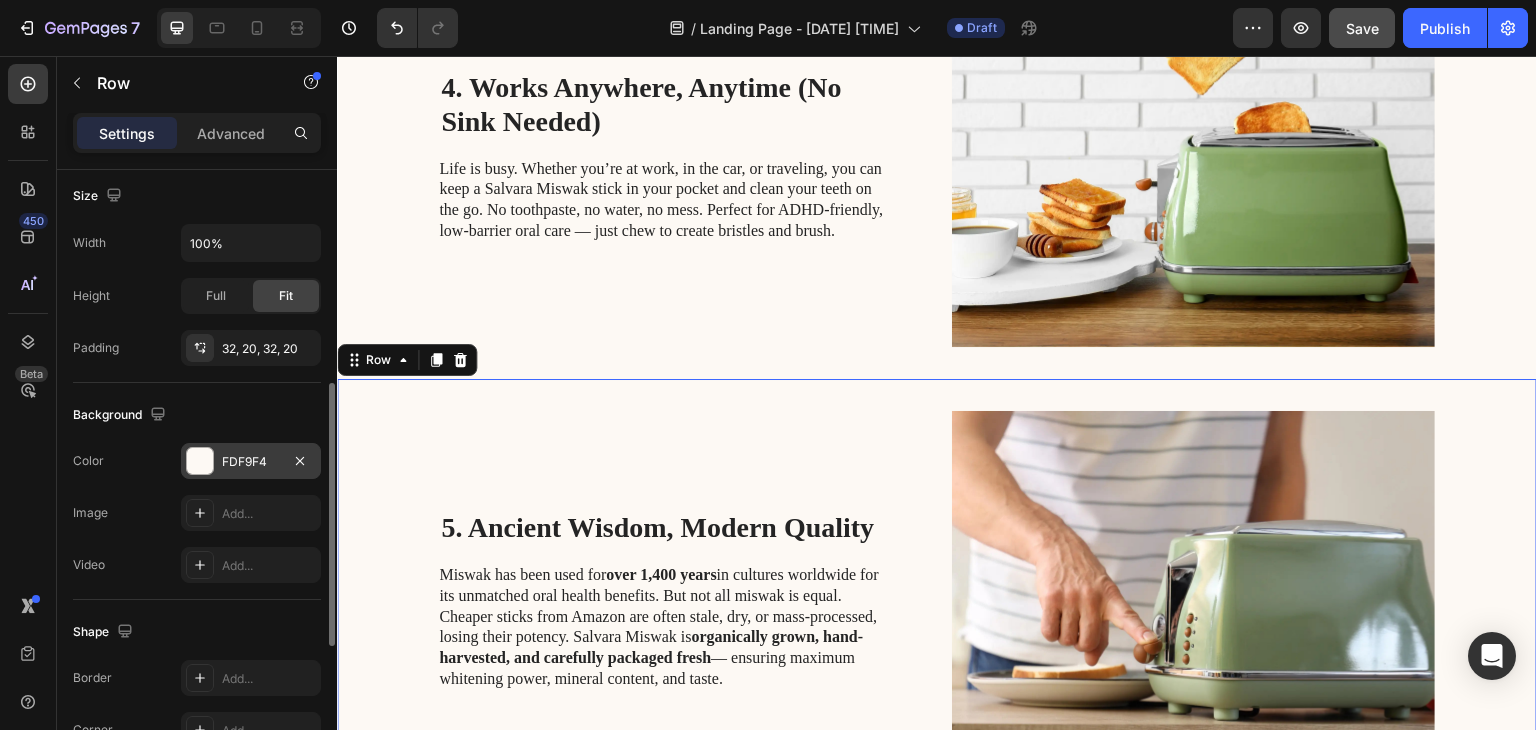 click at bounding box center [200, 461] 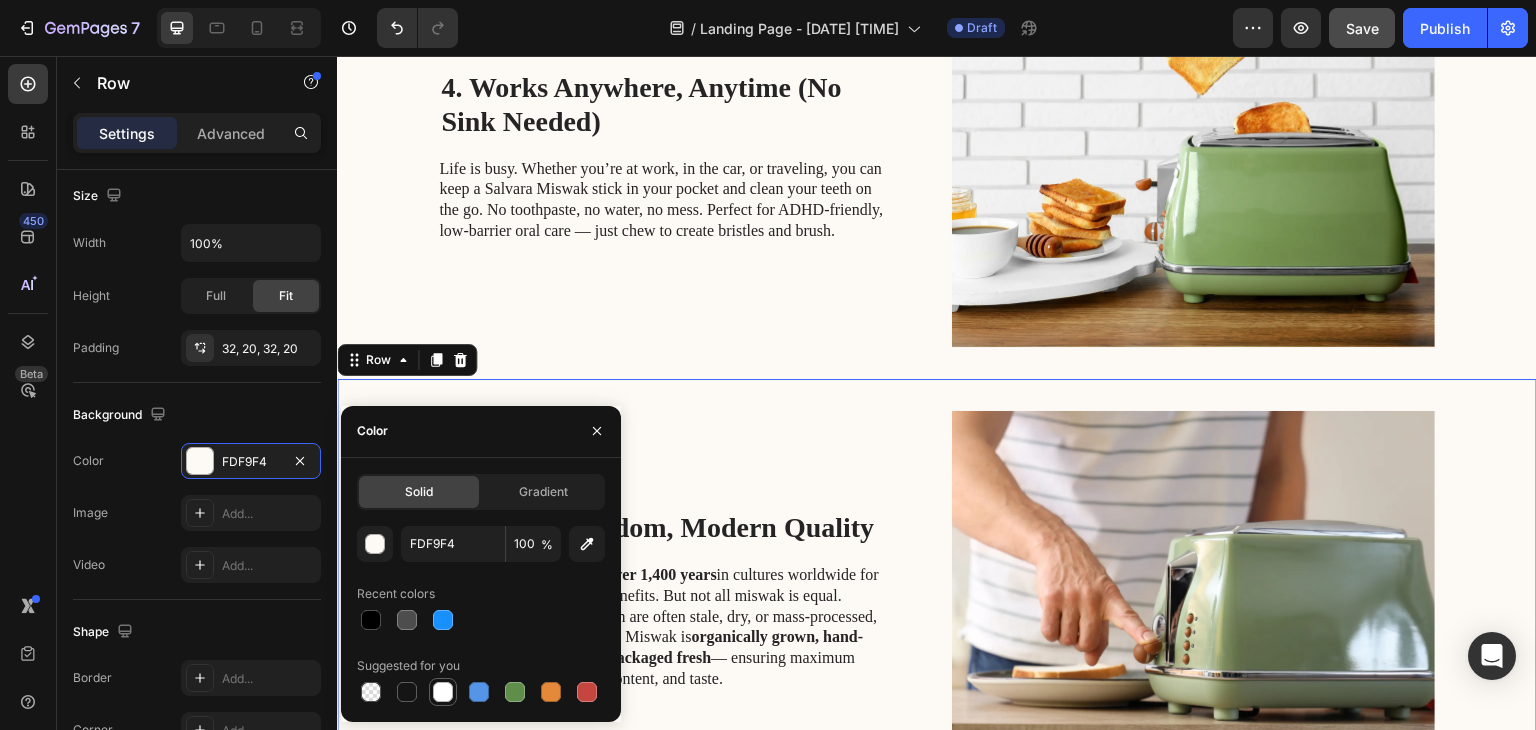click at bounding box center (443, 692) 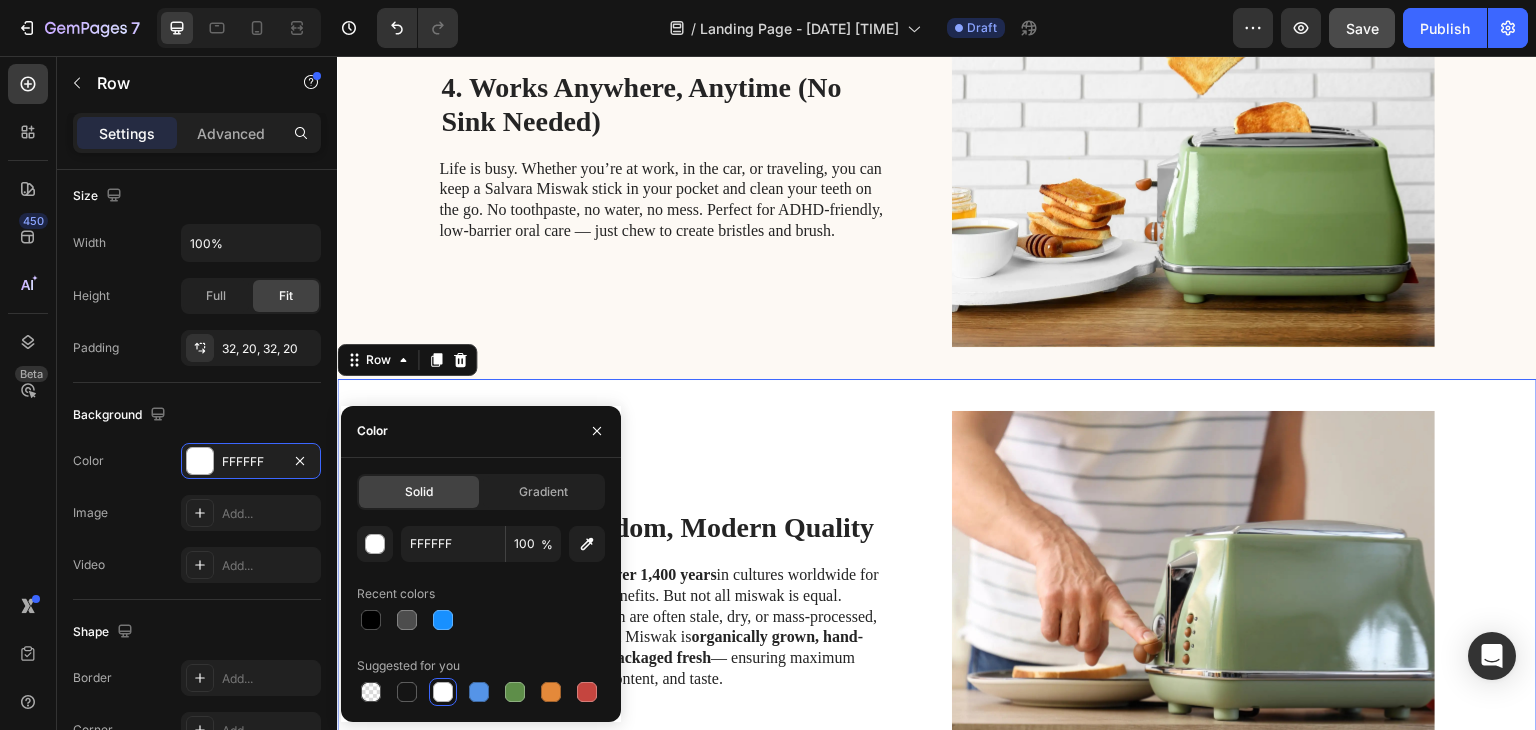 click on "5. Ancient Wisdom, Modern Quality Heading Miswak has been used for  over [YEARS]  in cultures worldwide for its unmatched oral health benefits. But not all miswak is equal. Cheaper sticks from Amazon are often stale, dry, or mass-processed, losing their potency. Salvara Miswak is  organically grown, hand-harvested, and carefully packaged fresh  — ensuring maximum whitening power, mineral content, and taste. Text Block Image Row   0" at bounding box center [937, 601] 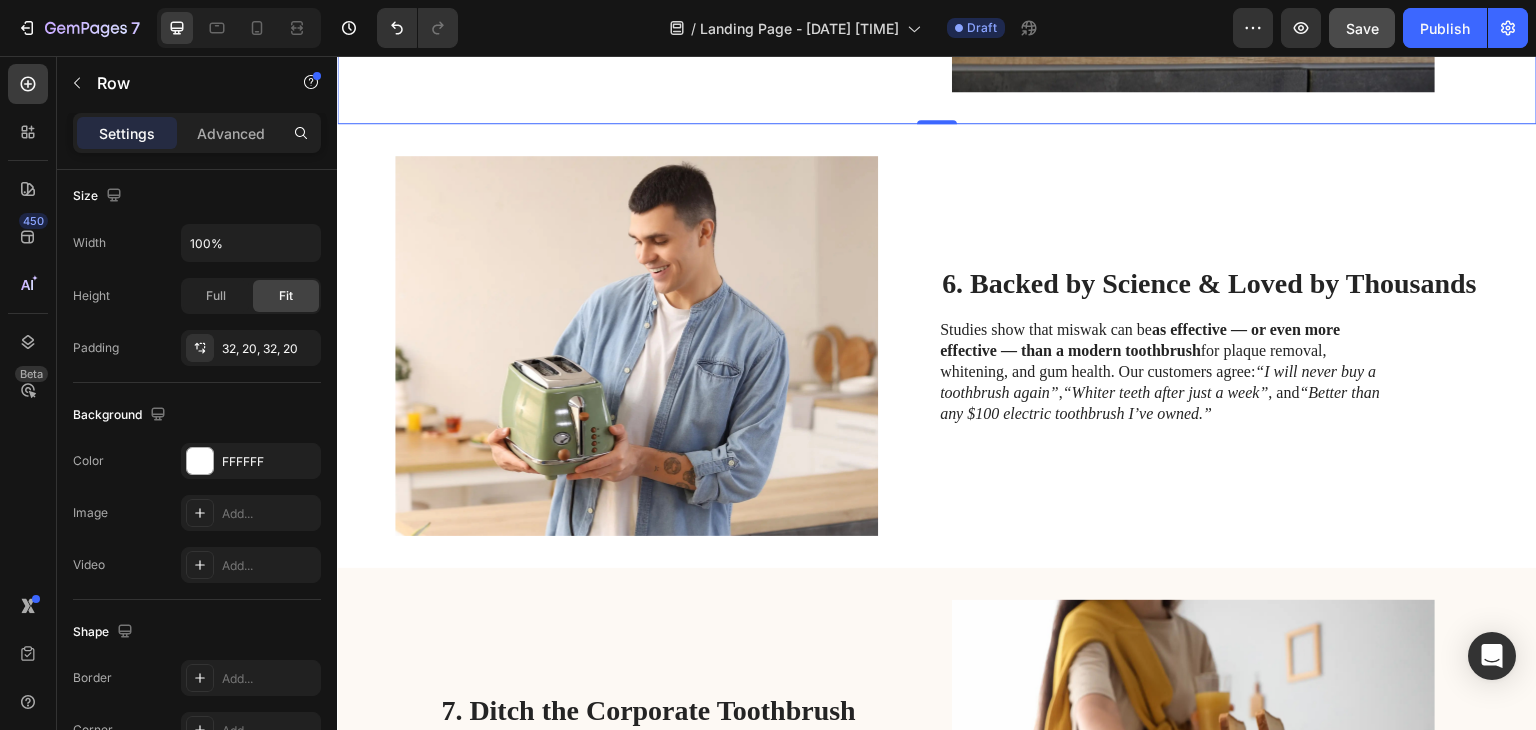 scroll, scrollTop: 2500, scrollLeft: 0, axis: vertical 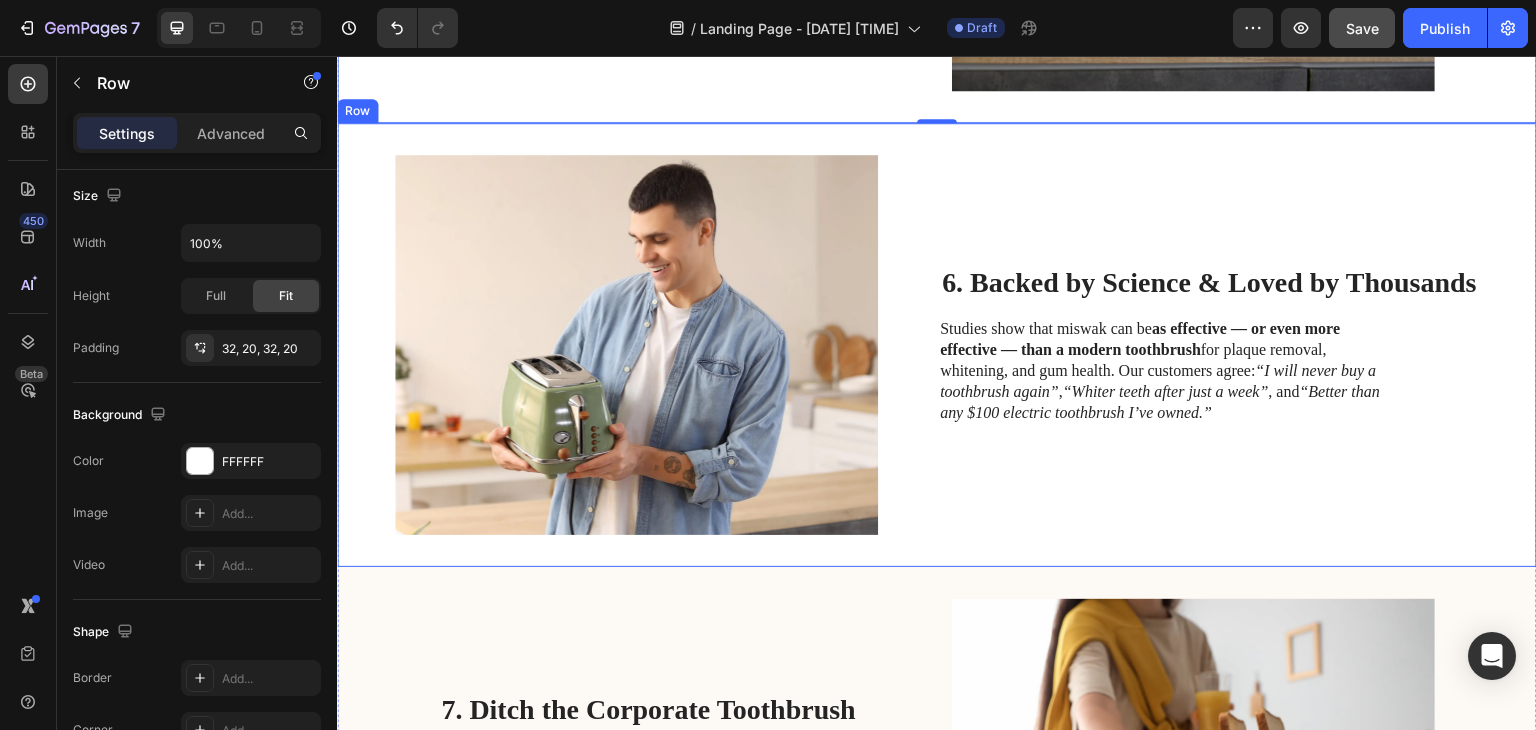 click on "6. Backed by Science & Loved by Thousands Heading Studies show that miswak can be  as effective — or even more effective — than a modern toothbrush  for plaque removal, whitening, and gum health. Our customers agree:  “I will never buy a toothbrush again” ,  “Whiter teeth after just a week” , and  “Better than any $100 electric toothbrush I’ve owned.” Text Block" at bounding box center (1209, 345) 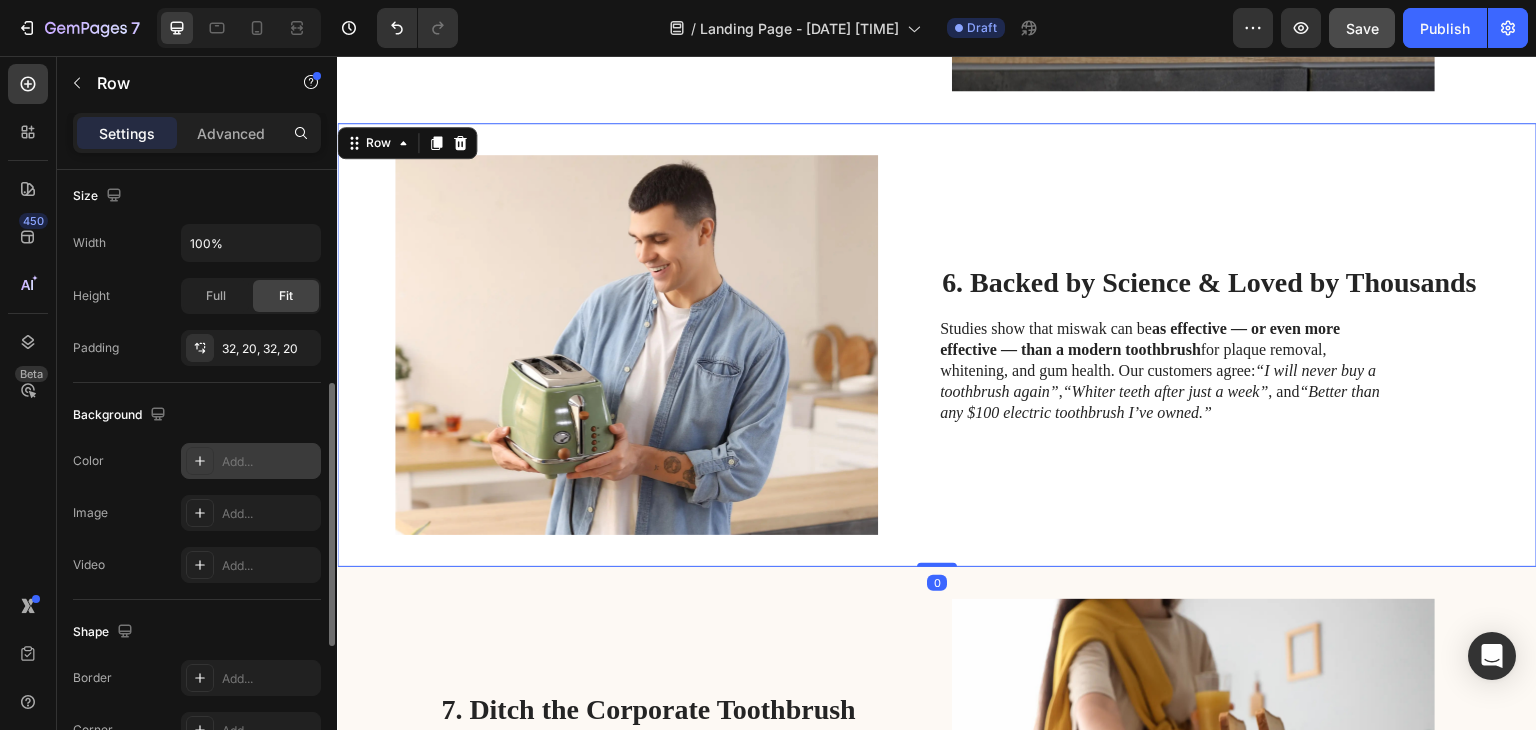 click on "Add..." at bounding box center (269, 462) 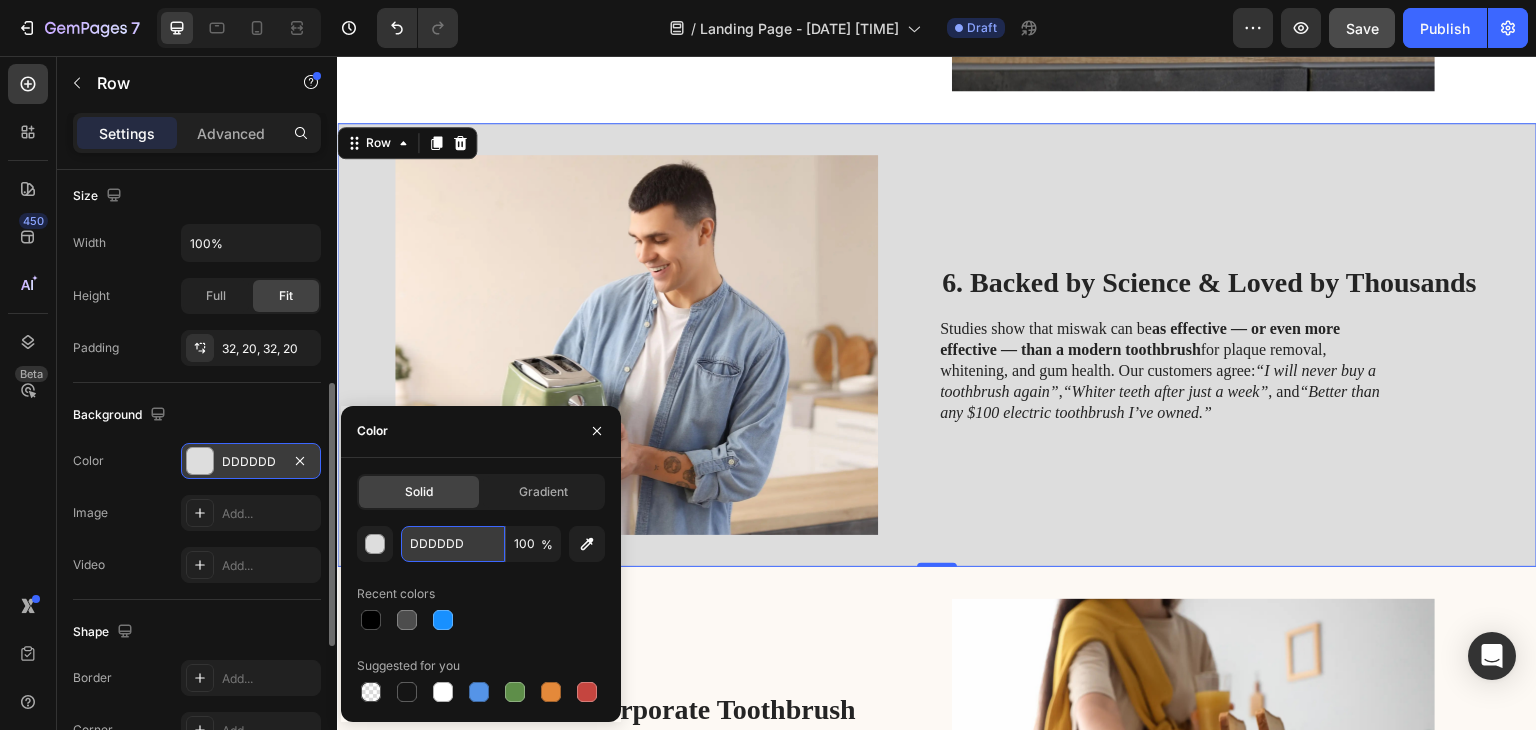 click on "DDDDDD" at bounding box center [453, 544] 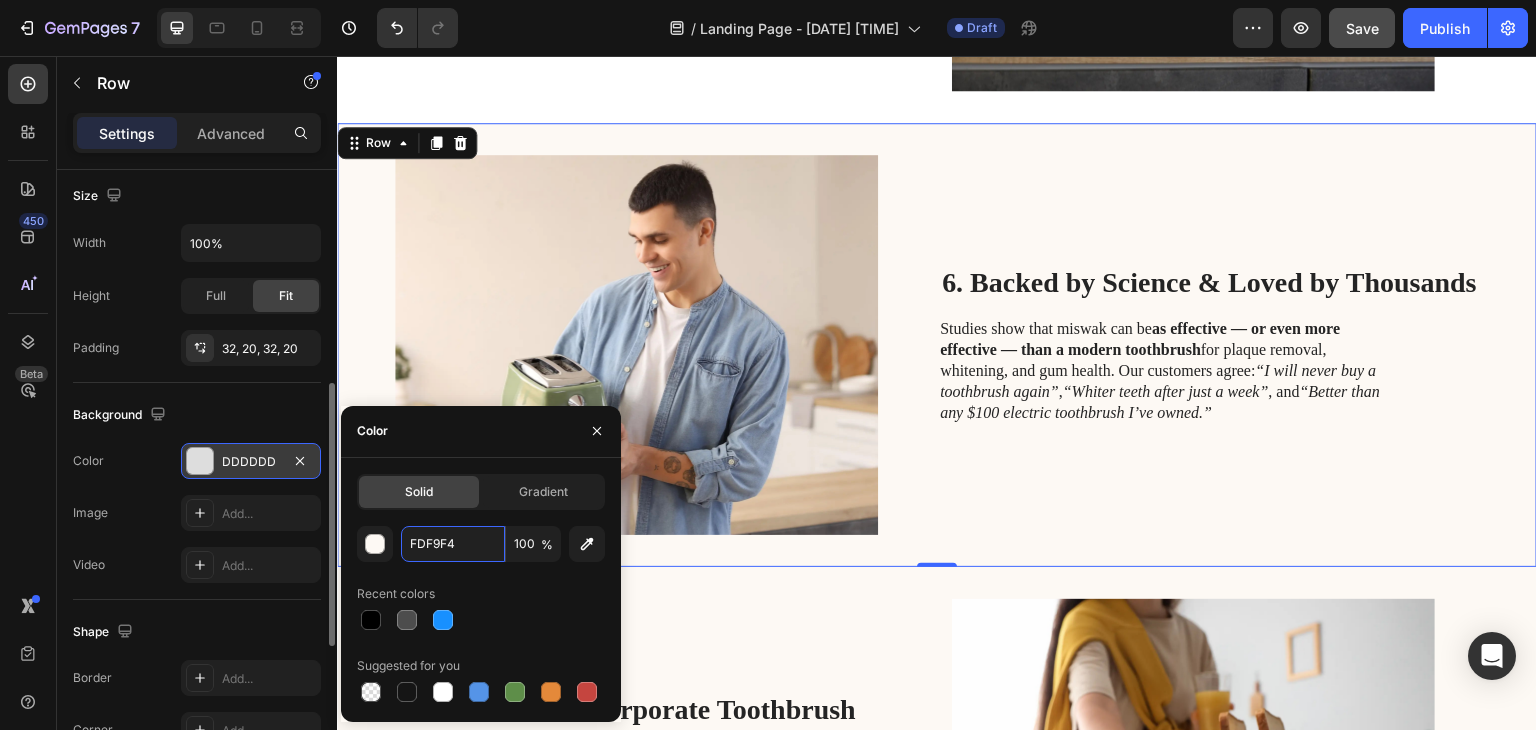 type on "FDF9F4" 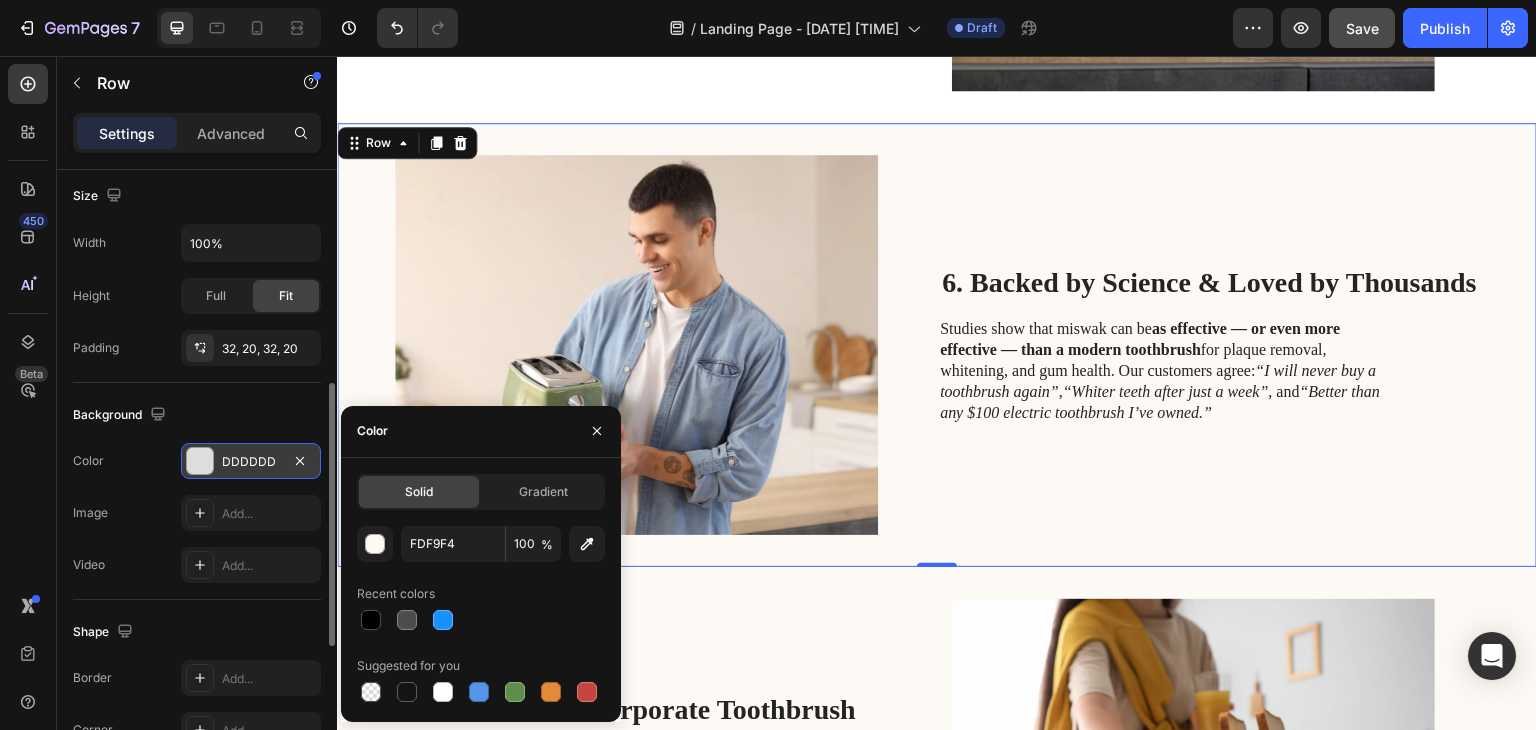 click on "Recent colors" at bounding box center (481, 594) 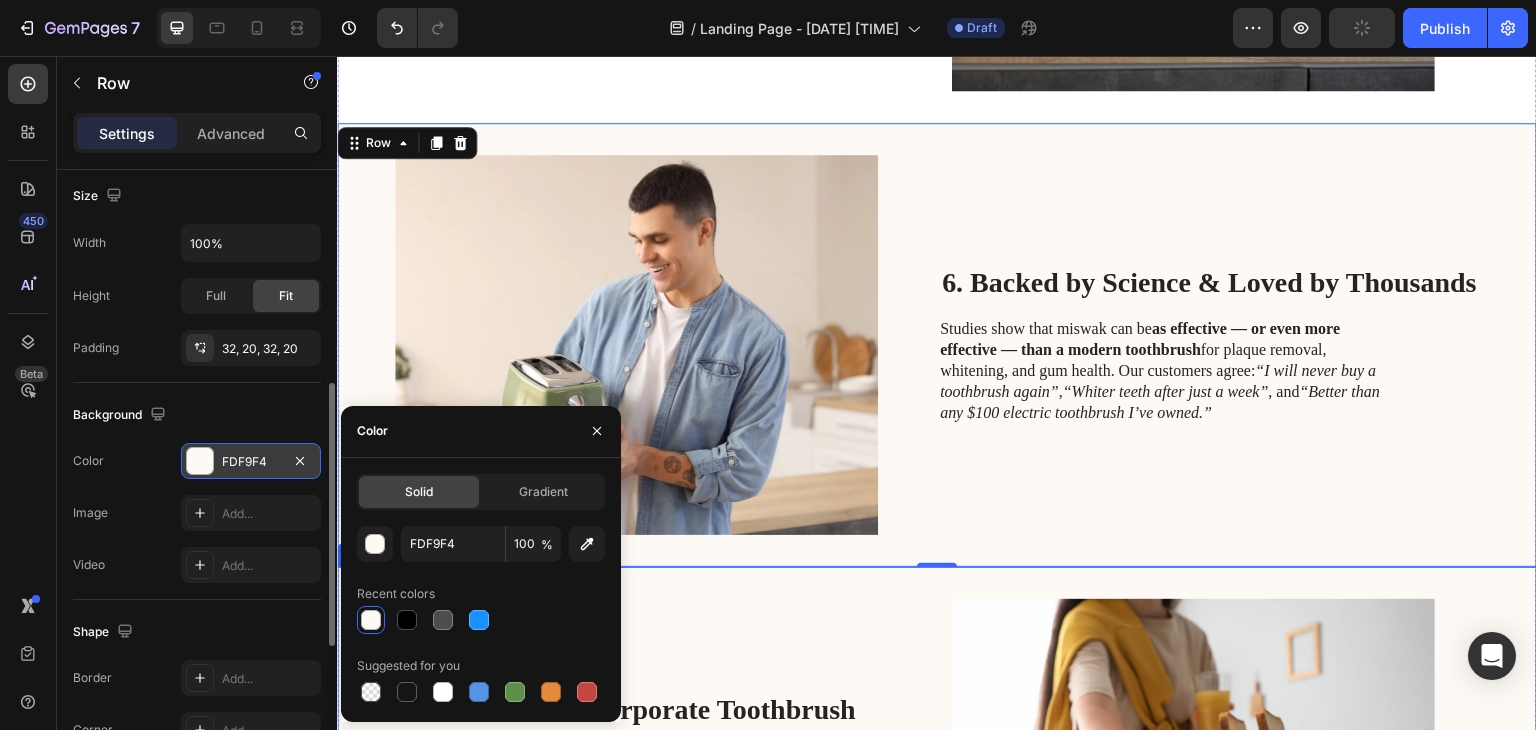click on "7. Ditch the Corporate Toothbrush Trap for Good Heading Forget expensive electric brushes, plastic “eco” gimmicks, or $35 “miswak-loaded” handles. Salvara is the original, pure form — no batteries, no refill packs, no upsells. Just a single, affordable, premium-quality stick that lasts weeks. Once you switch, you’ll wonder why you ever brushed with anything else. Text Block" at bounding box center (664, 789) 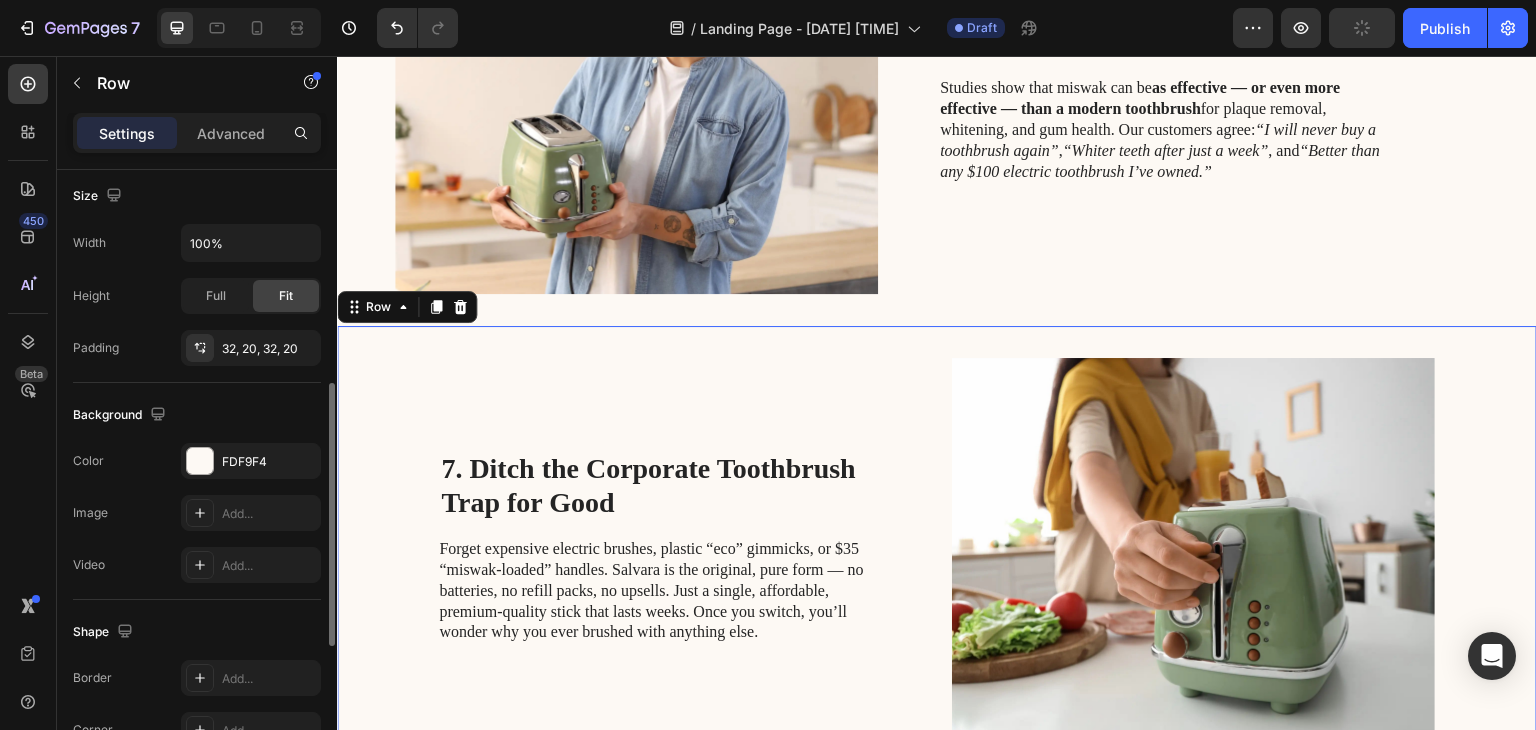 scroll, scrollTop: 2800, scrollLeft: 0, axis: vertical 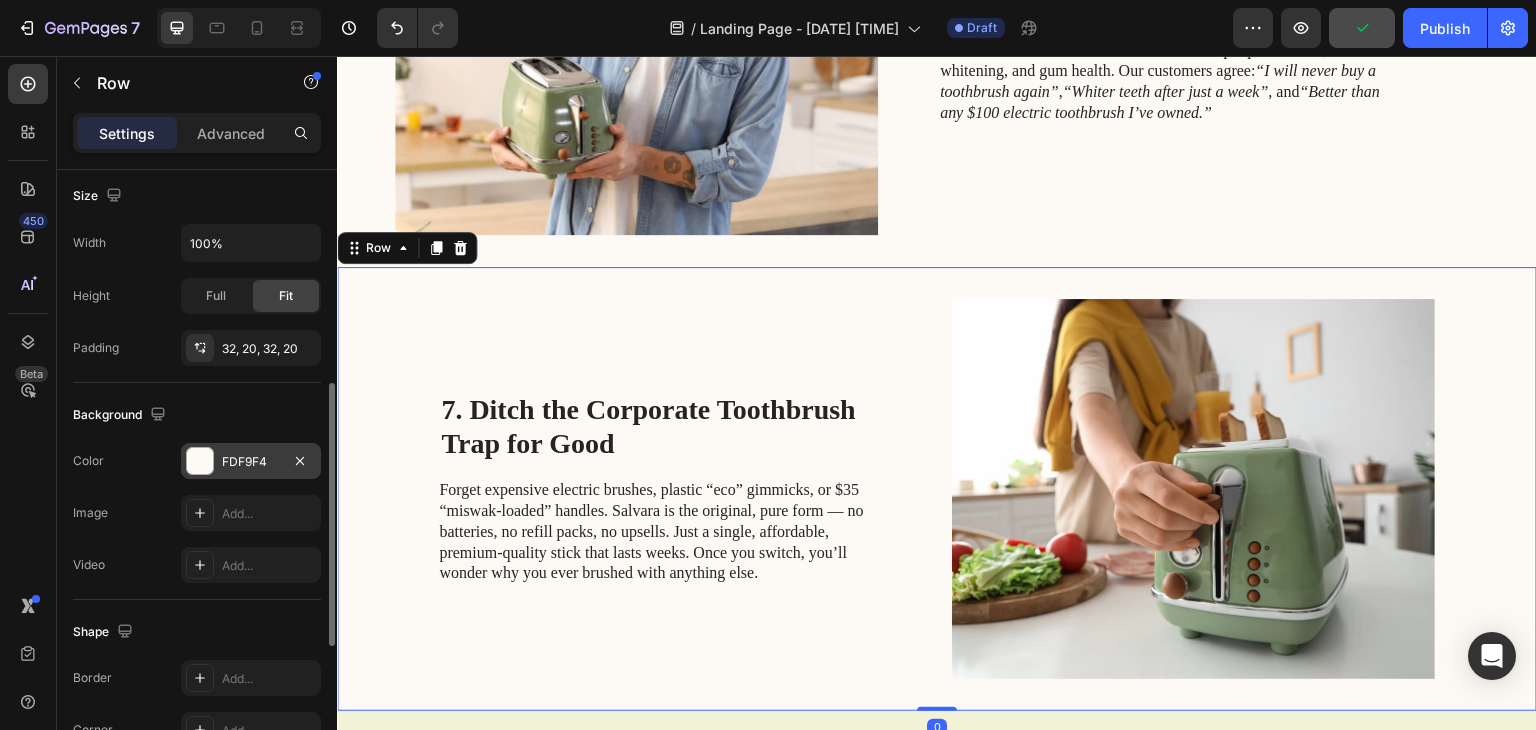 click at bounding box center [200, 461] 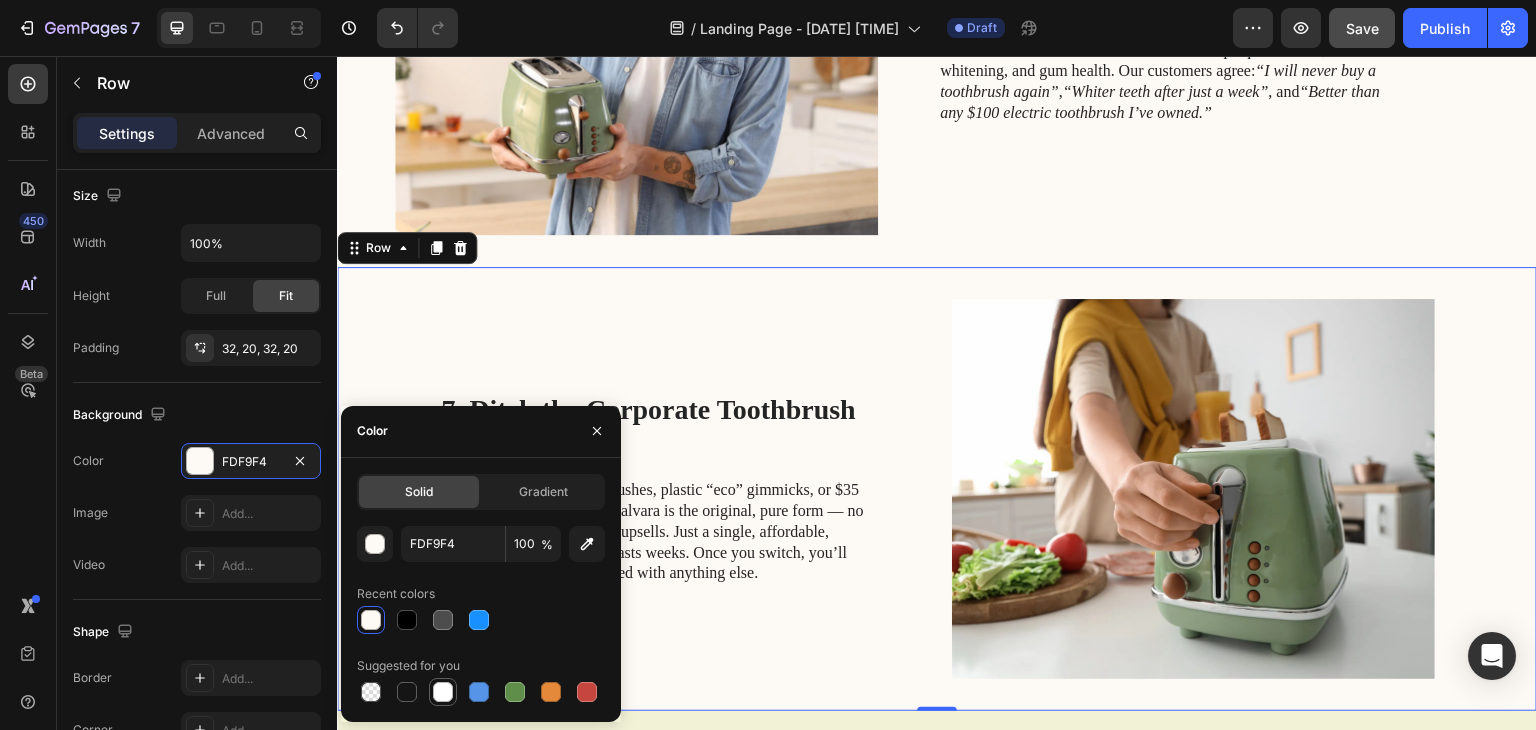 click at bounding box center (443, 692) 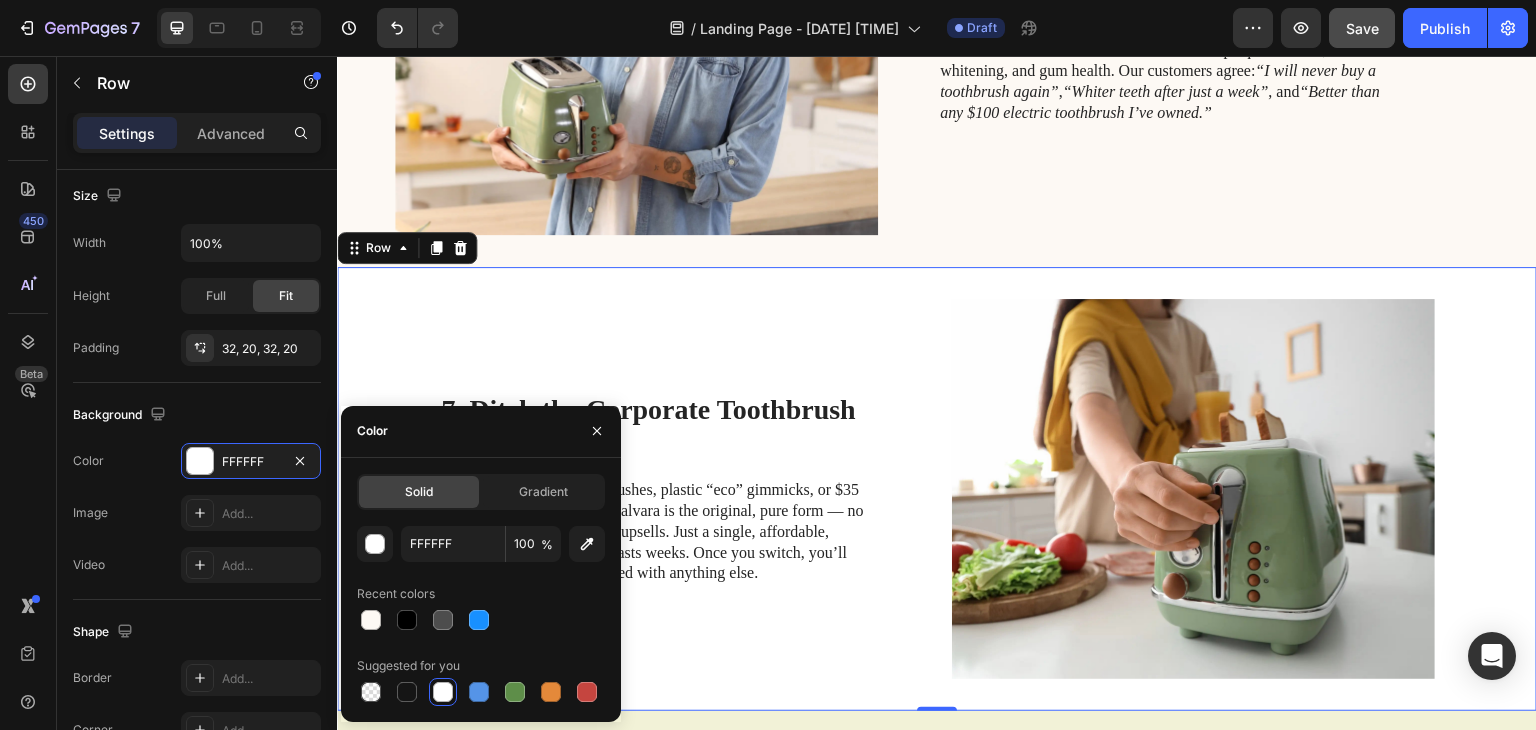 click on "7. Ditch the Corporate Toothbrush Trap for Good Heading Forget expensive electric brushes, plastic “eco” gimmicks, or $35 “miswak-loaded” handles. Salvara is the original, pure form — no batteries, no refill packs, no upsells. Just a single, affordable, premium-quality stick that lasts weeks. Once you switch, you’ll wonder why you ever brushed with anything else. Text Block" at bounding box center (664, 489) 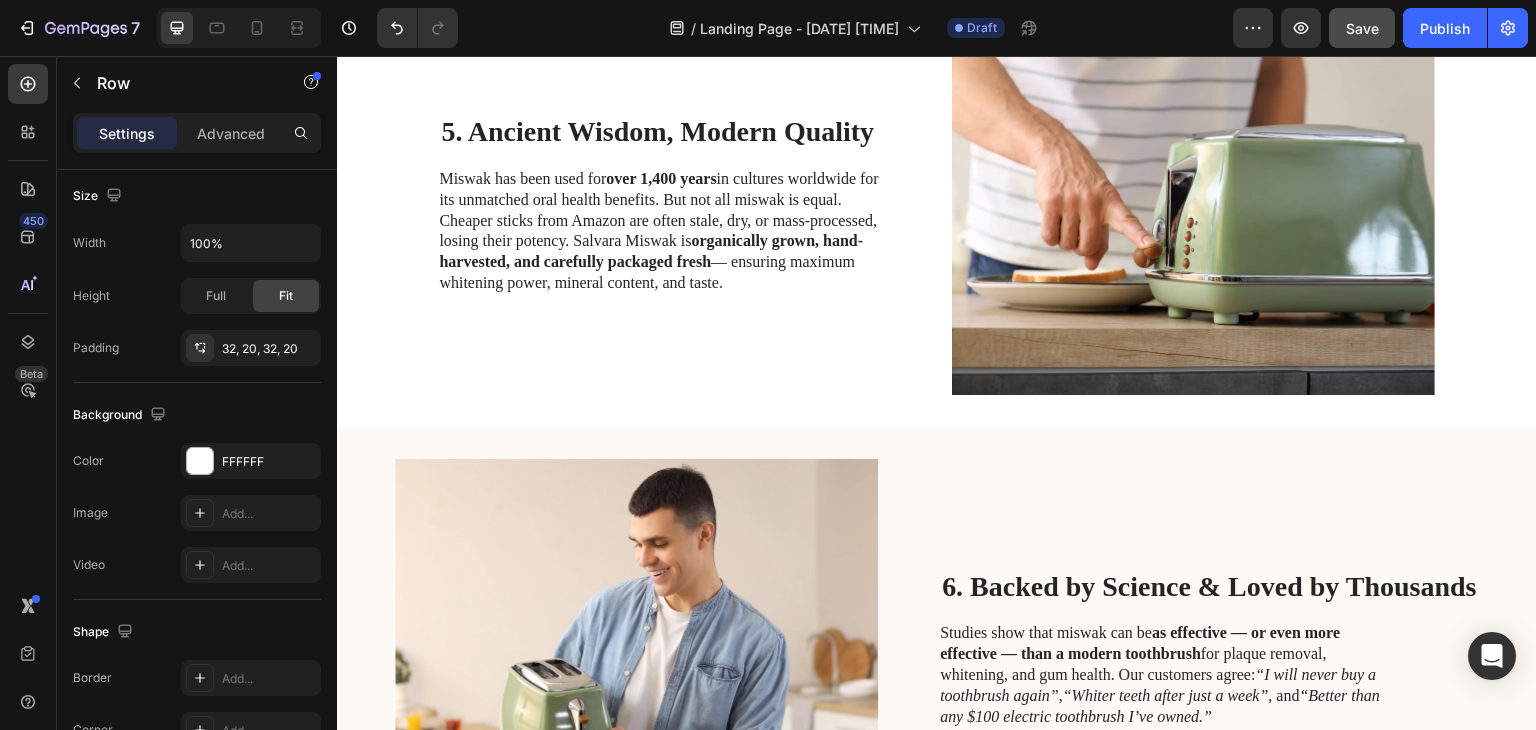 scroll, scrollTop: 2200, scrollLeft: 0, axis: vertical 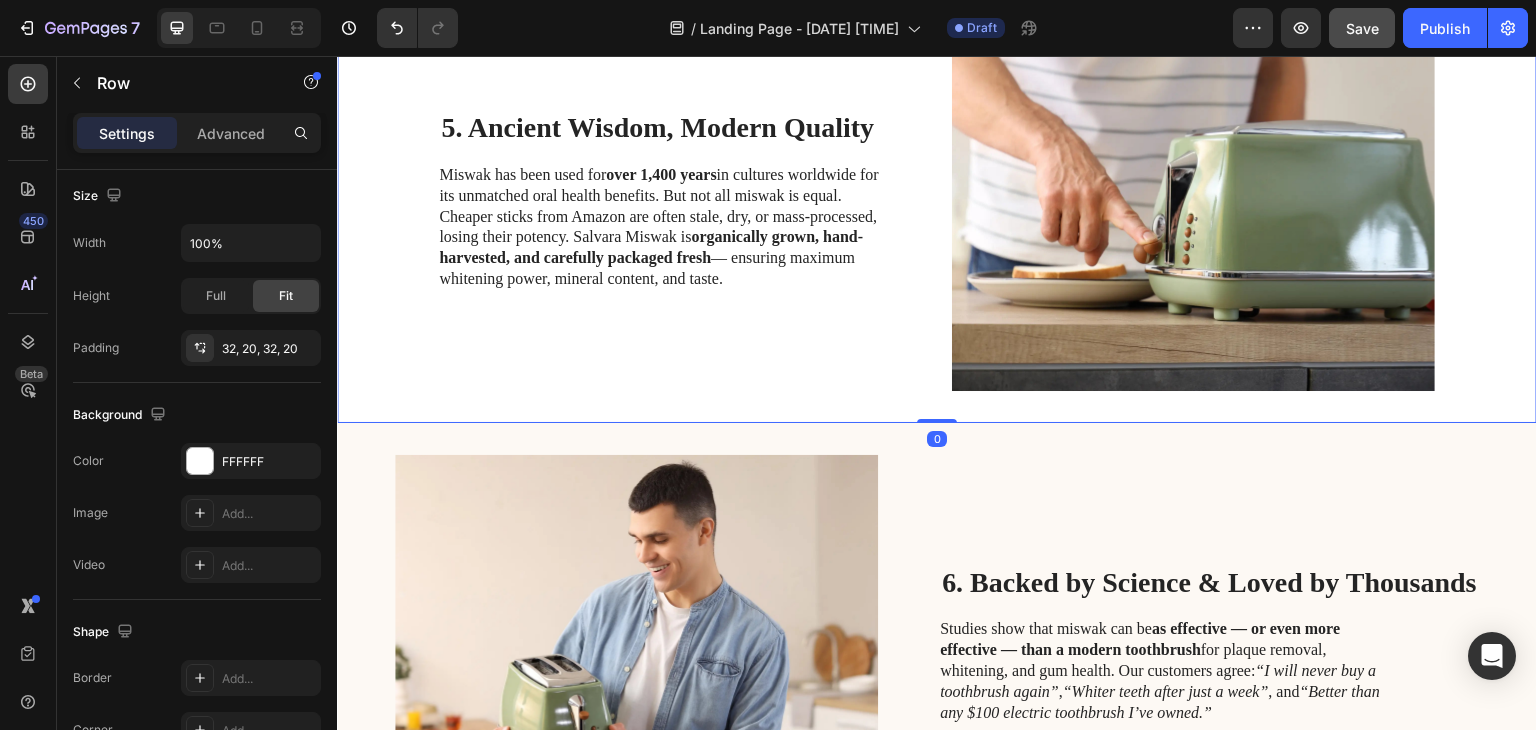 click on "5. Ancient Wisdom, Modern Quality Heading Miswak has been used for  over [YEARS]  in cultures worldwide for its unmatched oral health benefits. But not all miswak is equal. Cheaper sticks from Amazon are often stale, dry, or mass-processed, losing their potency. Salvara Miswak is  organically grown, hand-harvested, and carefully packaged fresh  — ensuring maximum whitening power, mineral content, and taste. Text Block Image Row   0" at bounding box center [937, 201] 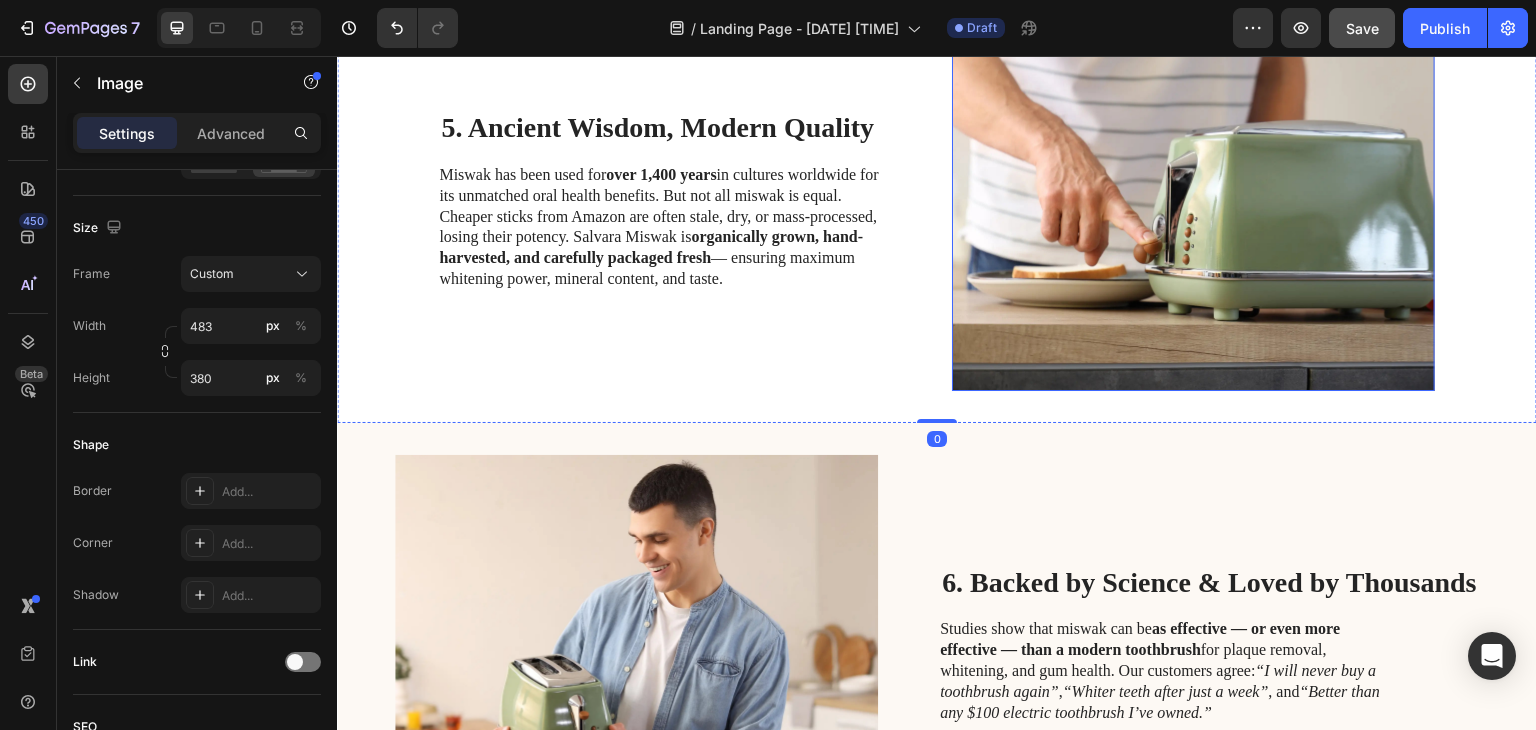 click at bounding box center [1193, 201] 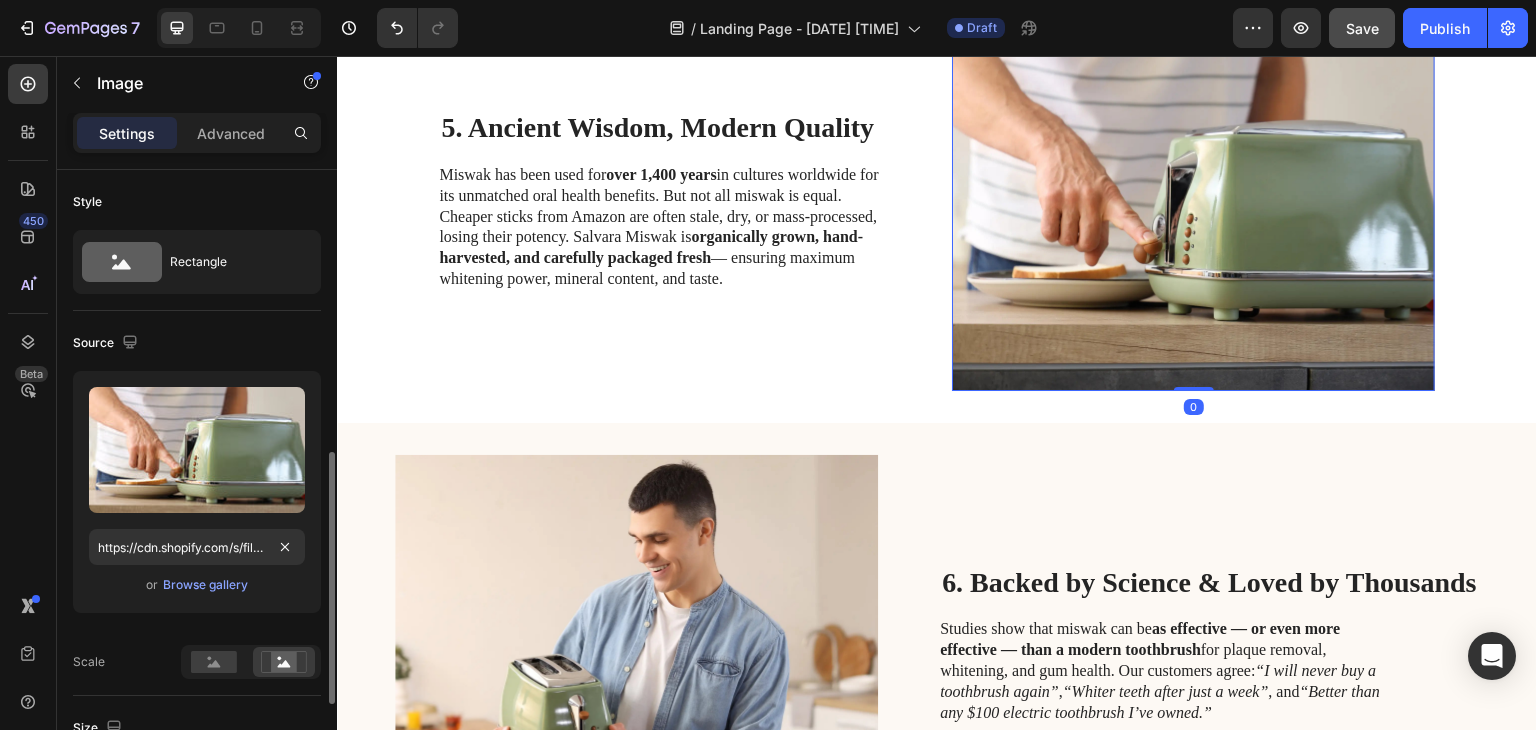 scroll, scrollTop: 300, scrollLeft: 0, axis: vertical 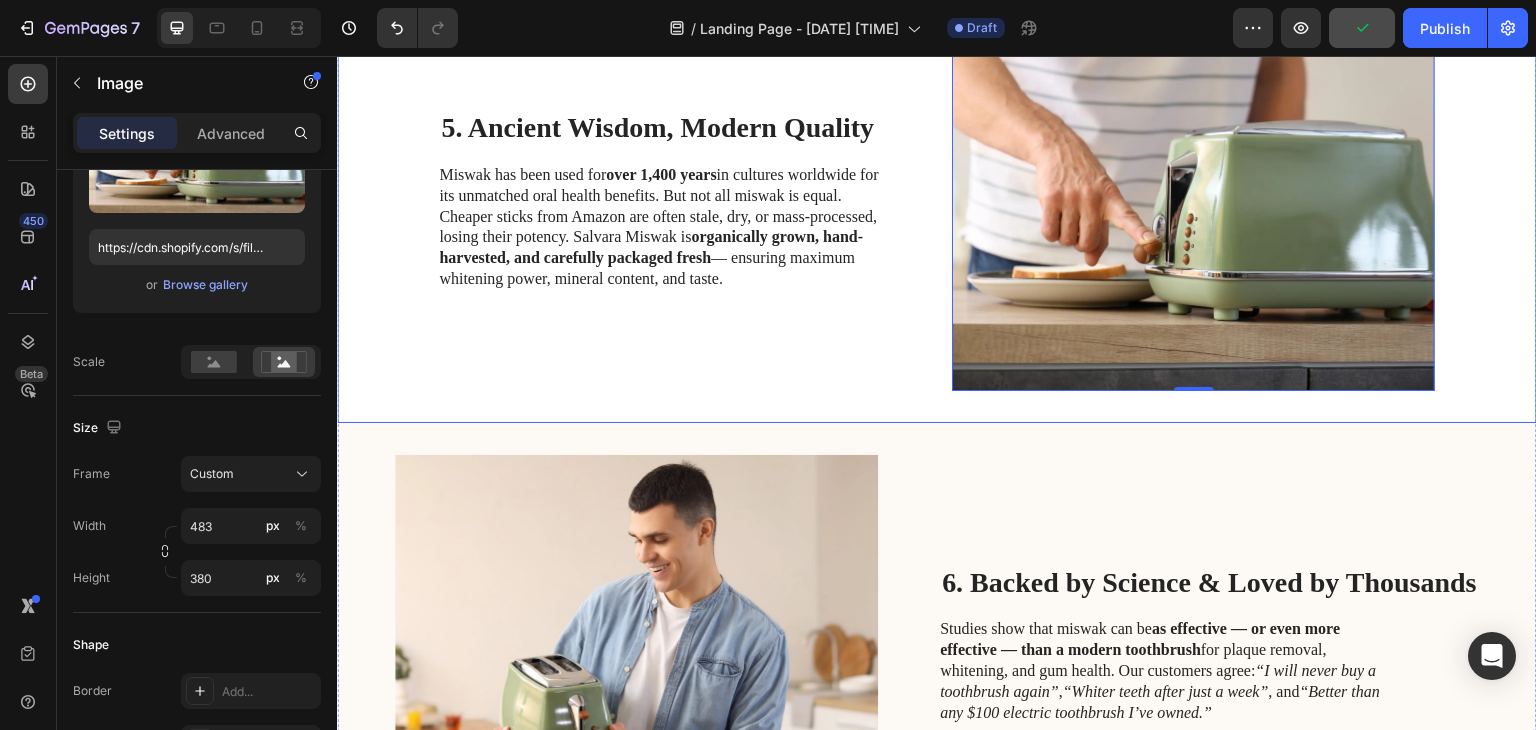 click on "5. Ancient Wisdom, Modern Quality Heading Miswak has been used for  over 1,400 years  in cultures worldwide for its unmatched oral health benefits. But not all miswak is equal. Cheaper sticks from Amazon are often stale, dry, or mass-processed, losing their potency. Salvara Miswak is  organically grown, hand-harvested, and carefully packaged fresh  — ensuring maximum whitening power, mineral content, and taste. Text Block" at bounding box center [664, 201] 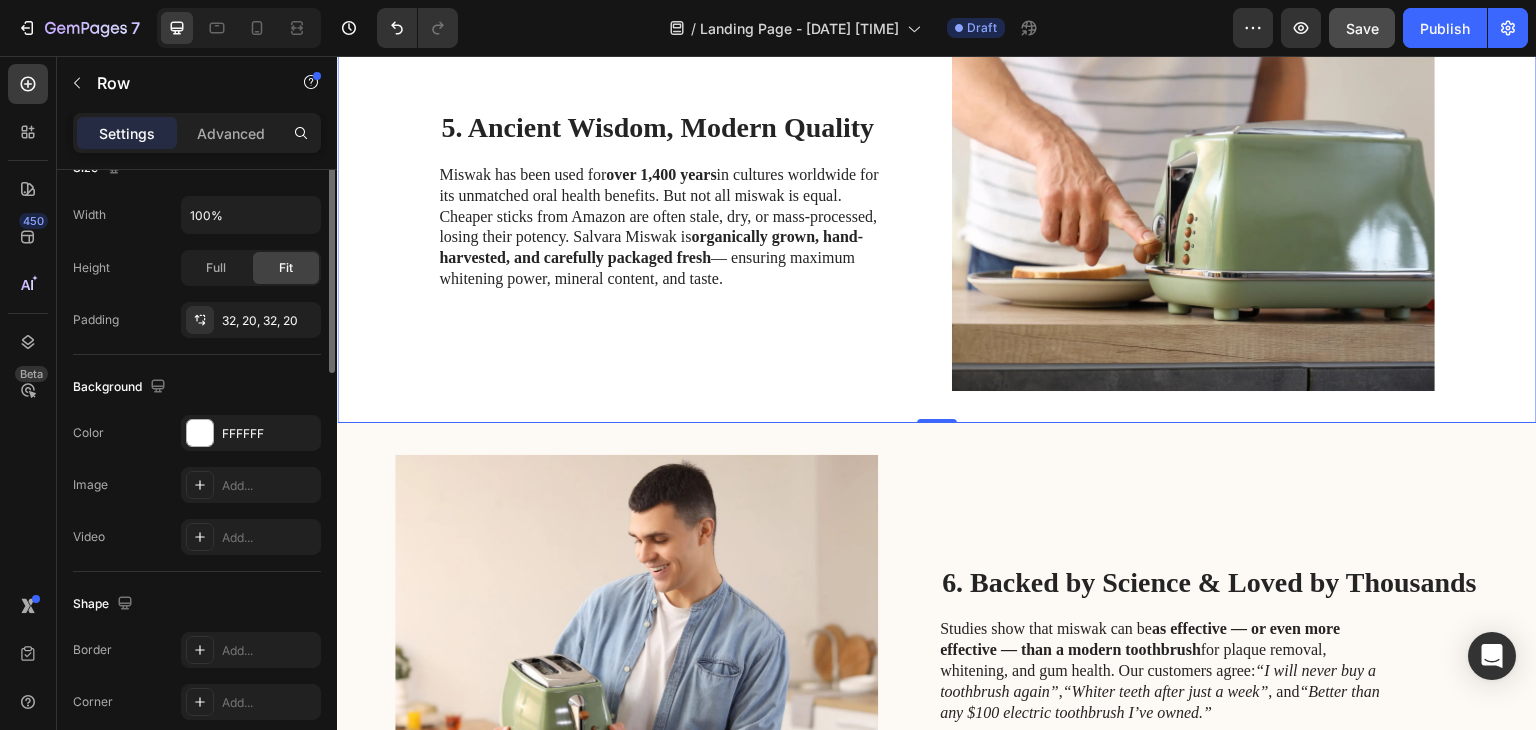 scroll, scrollTop: 228, scrollLeft: 0, axis: vertical 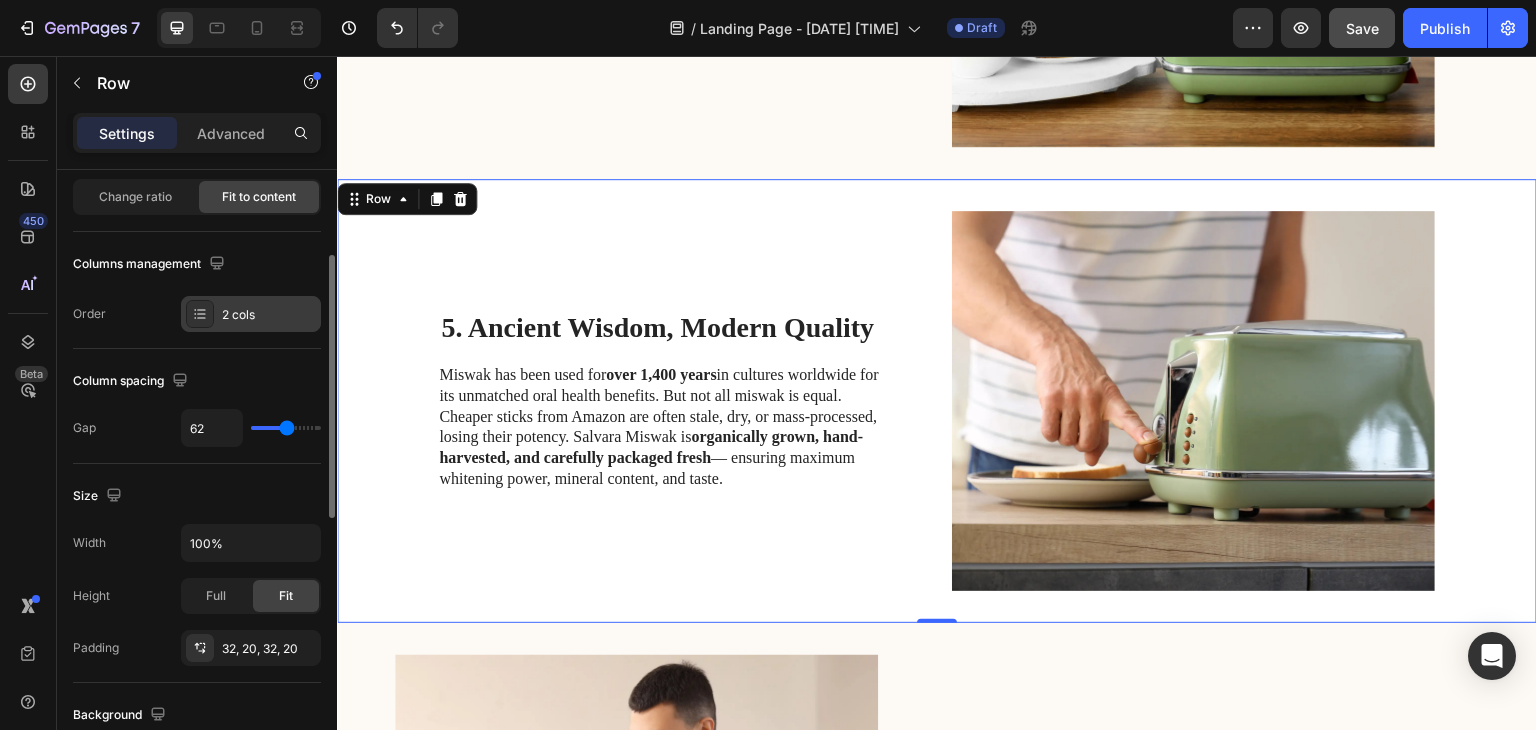 click 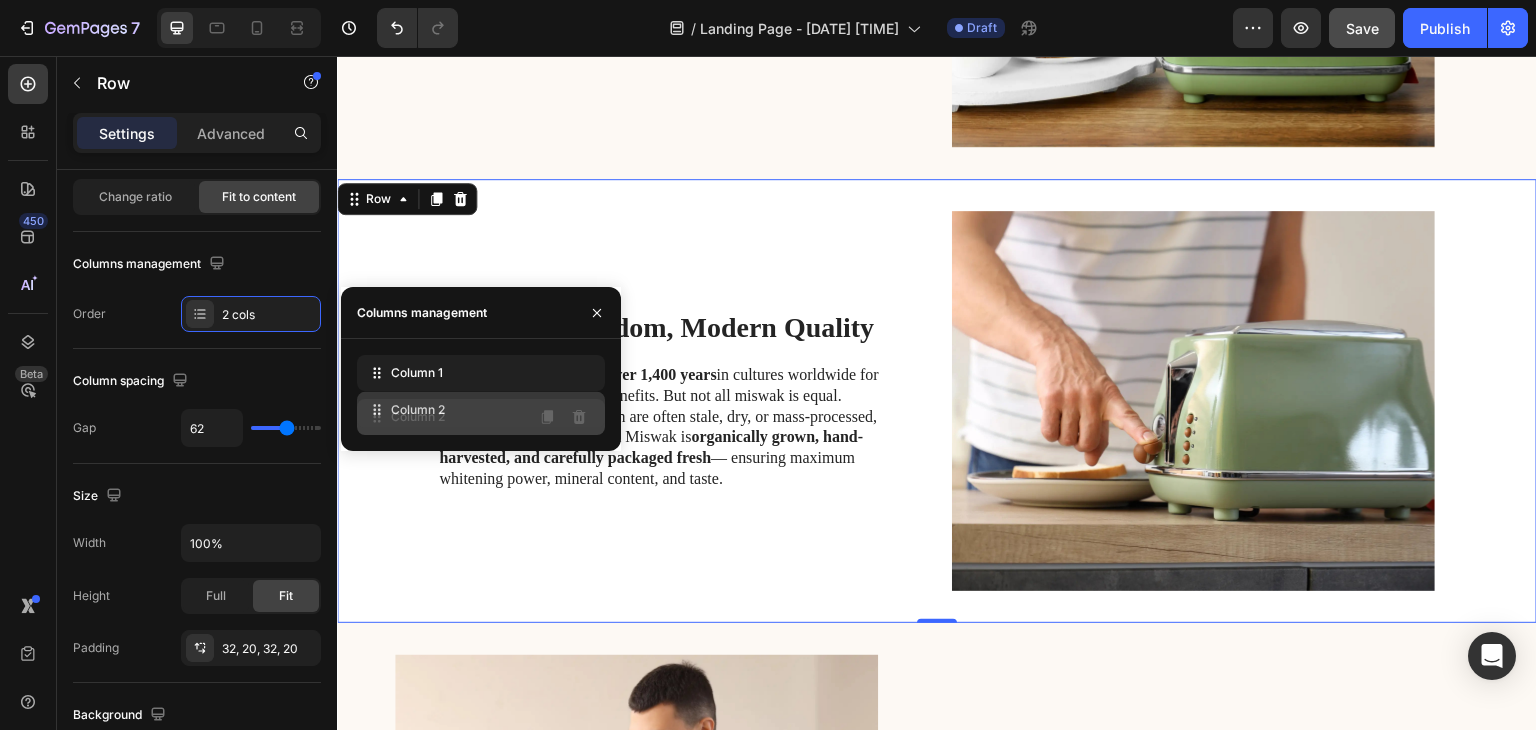 type 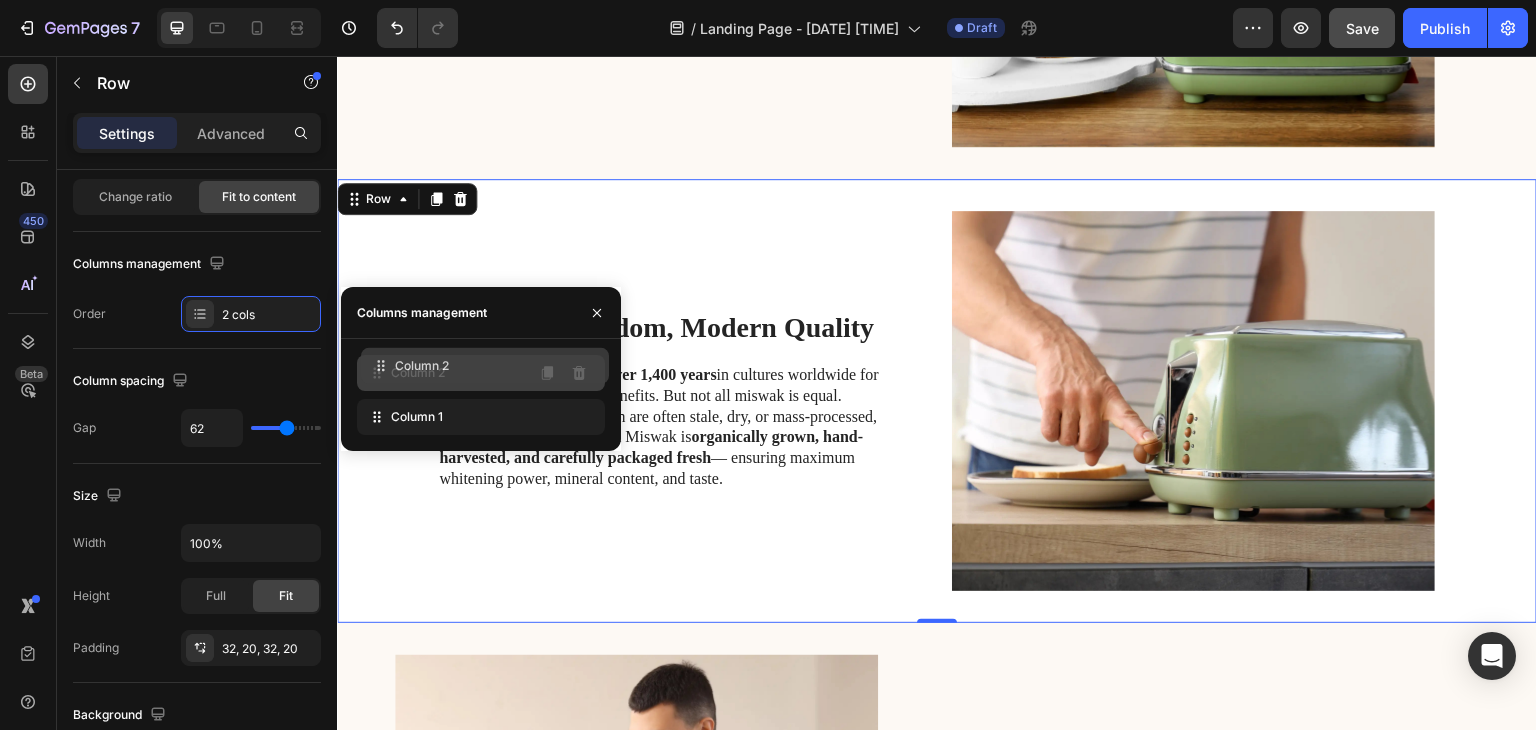 drag, startPoint x: 380, startPoint y: 421, endPoint x: 384, endPoint y: 370, distance: 51.156624 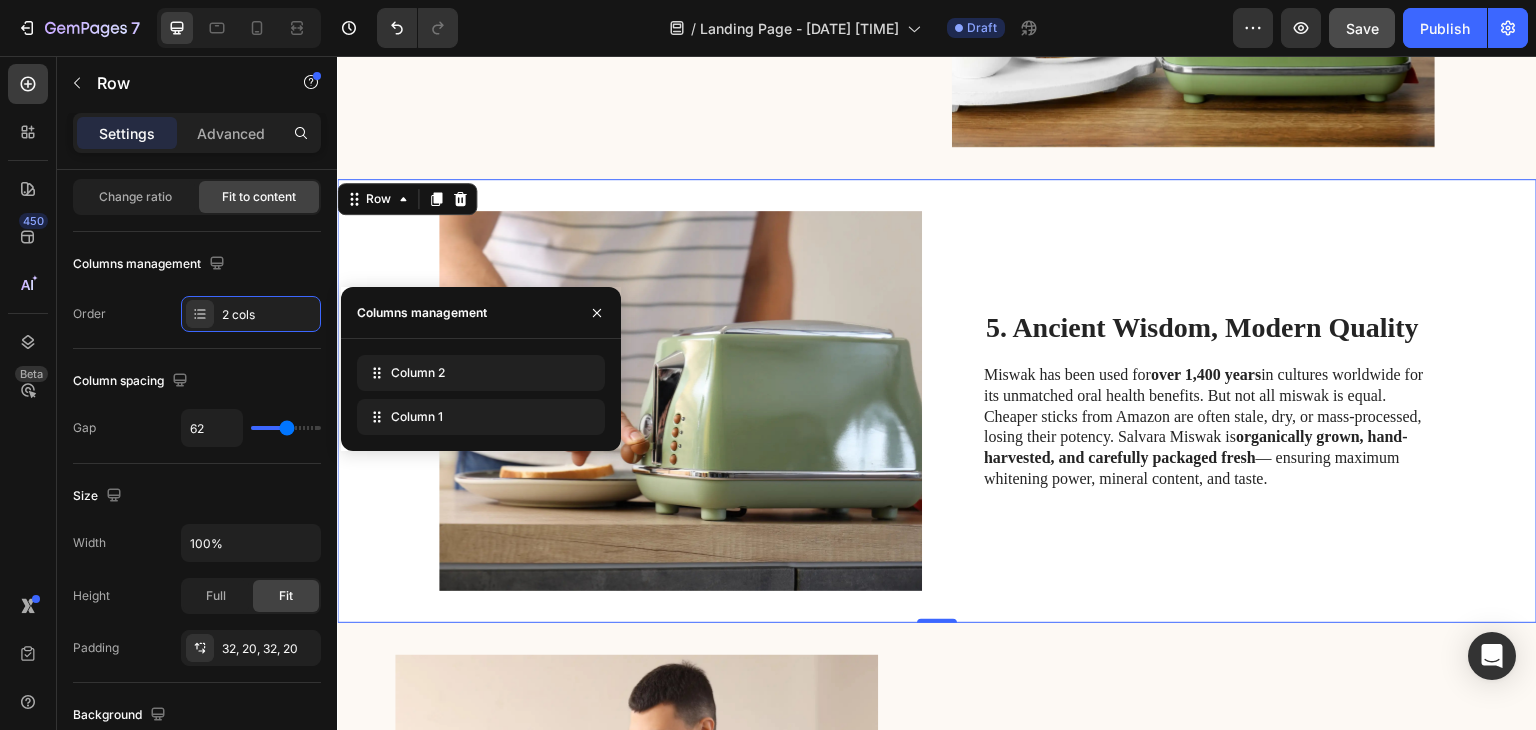 scroll, scrollTop: 2200, scrollLeft: 0, axis: vertical 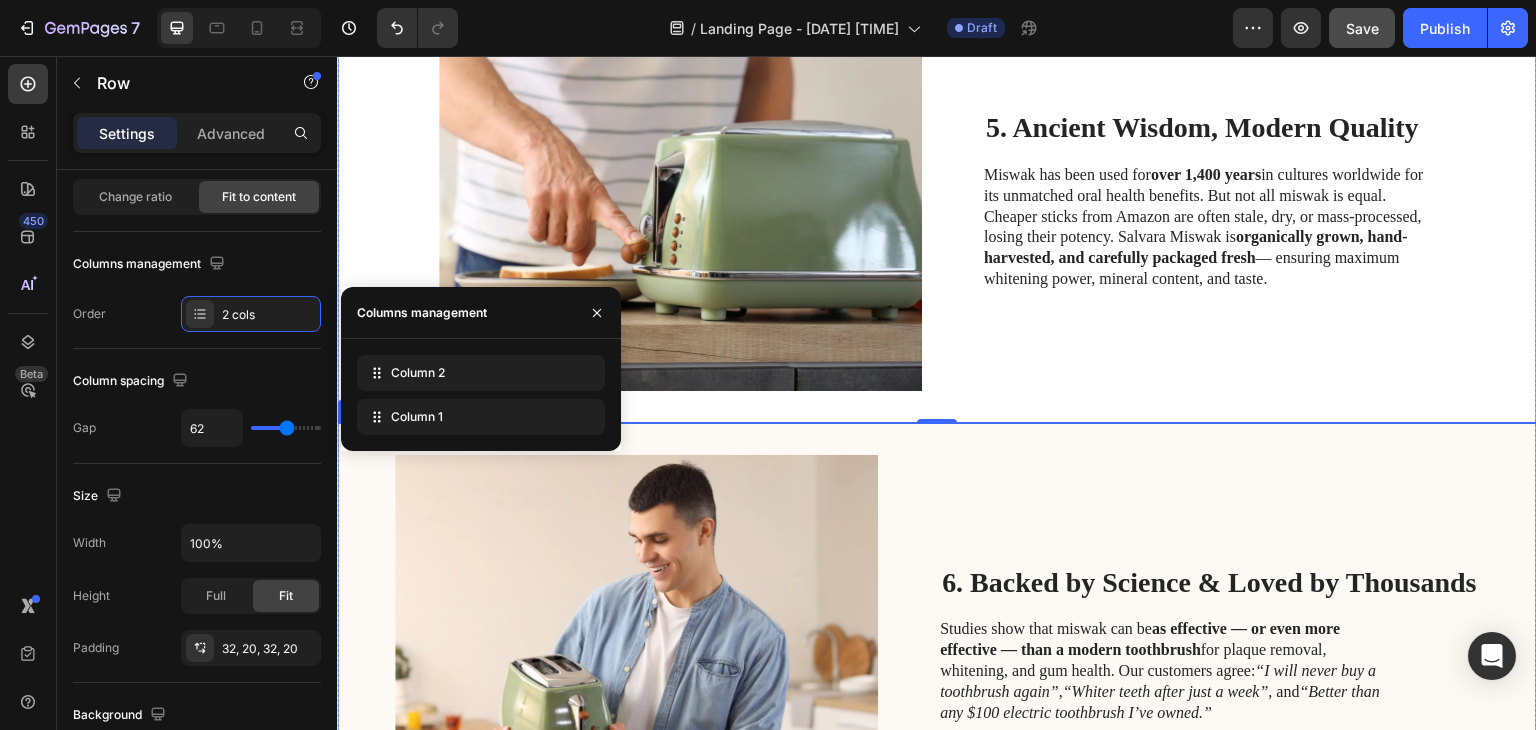 click on "6. Backed by Science & Loved by Thousands Heading Studies show that miswak can be  as effective — or even more effective — than a modern toothbrush  for plaque removal, whitening, and gum health. Our customers agree:  “I will never buy a toothbrush again” ,  “Whiter teeth after just a week” , and  “Better than any $100 electric toothbrush I’ve owned.” Text Block" at bounding box center (1209, 645) 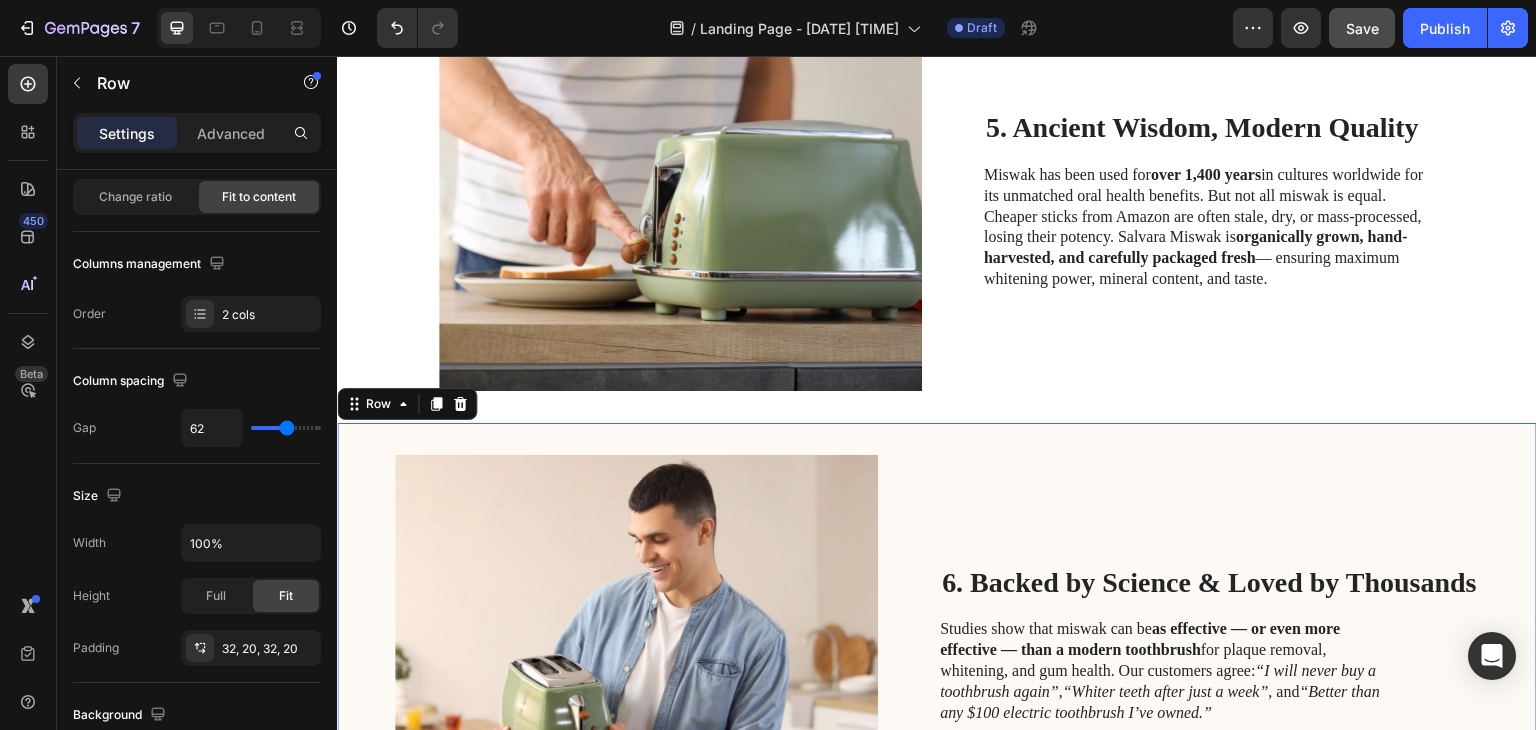 scroll, scrollTop: 2500, scrollLeft: 0, axis: vertical 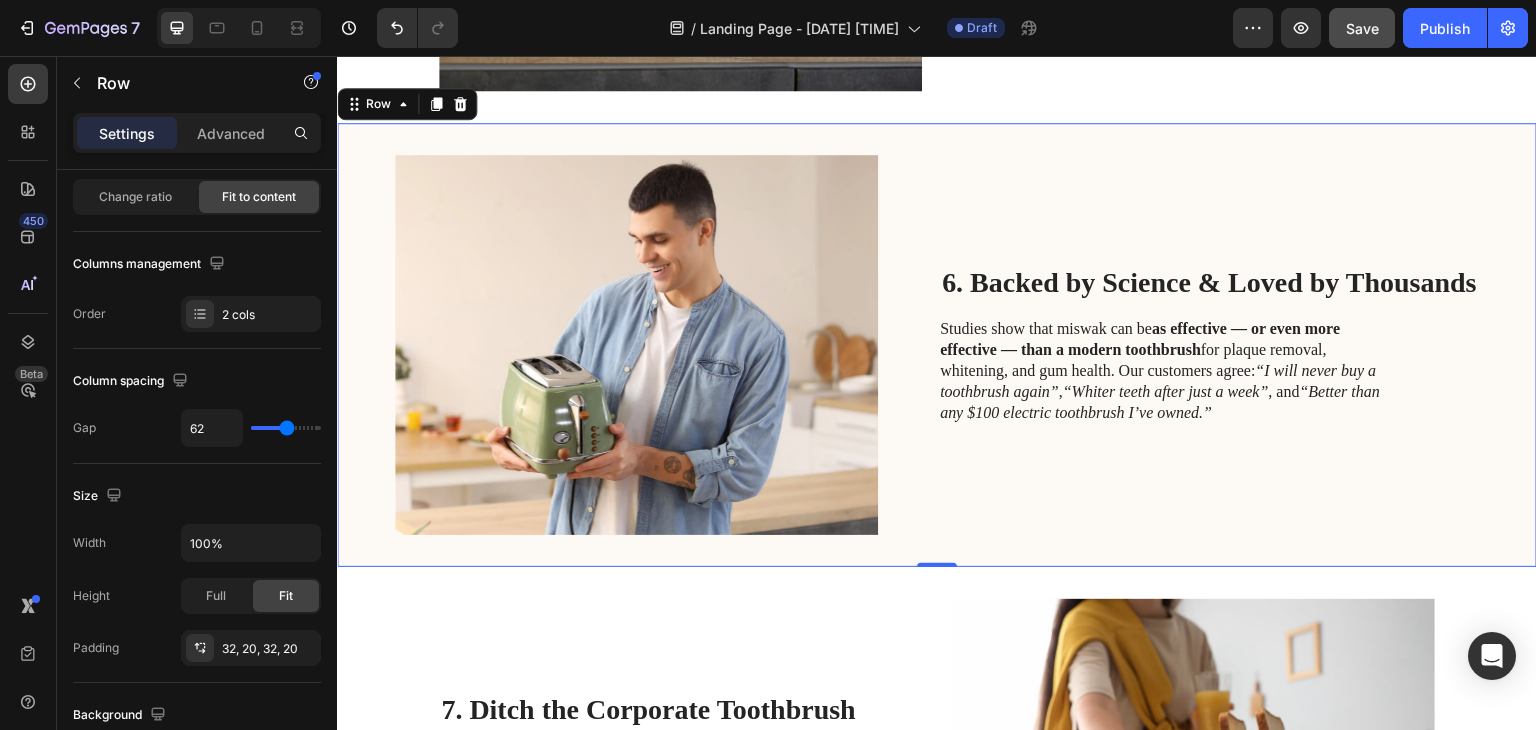 click on "Image 6. Backed by Science & Loved by Thousands Heading Studies show that miswak can be  as effective — or even more effective — than a modern toothbrush  for plaque removal, whitening, and gum health. Our customers agree:  “I will never buy a toothbrush again” ,  “Whiter teeth after just a week” , and  “Better than any $100 electric toothbrush I’ve owned.” Text Block Row   0" at bounding box center [937, 345] 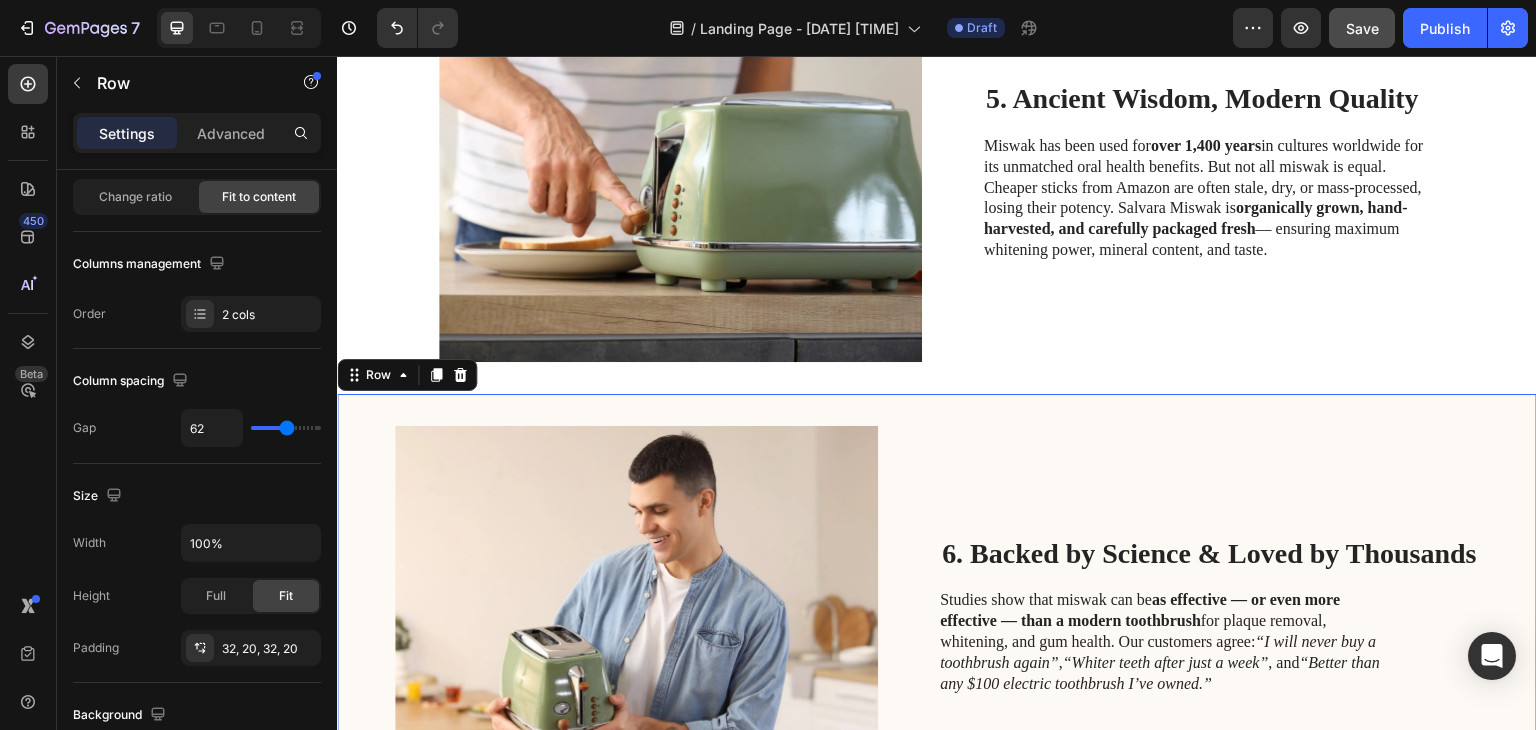 scroll, scrollTop: 2200, scrollLeft: 0, axis: vertical 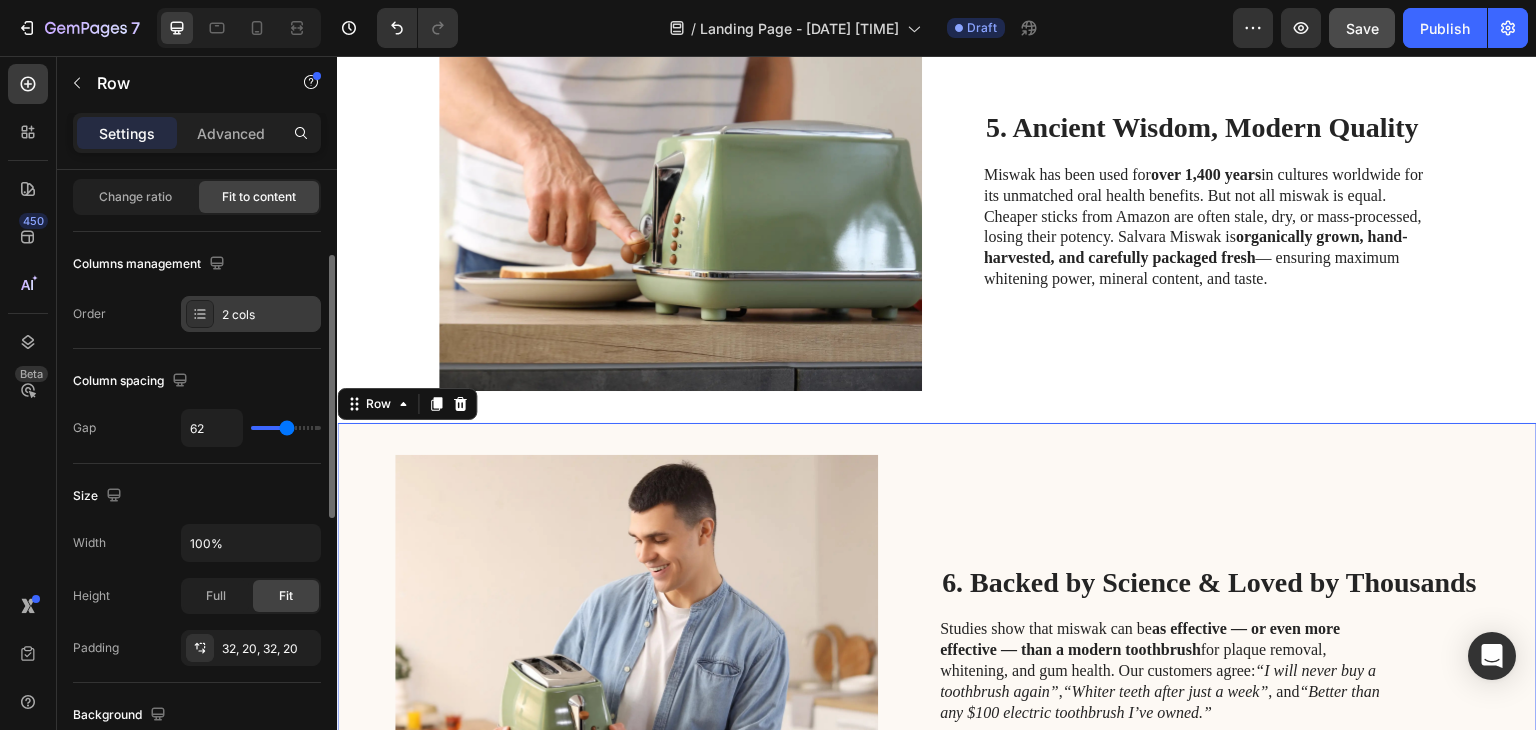 click 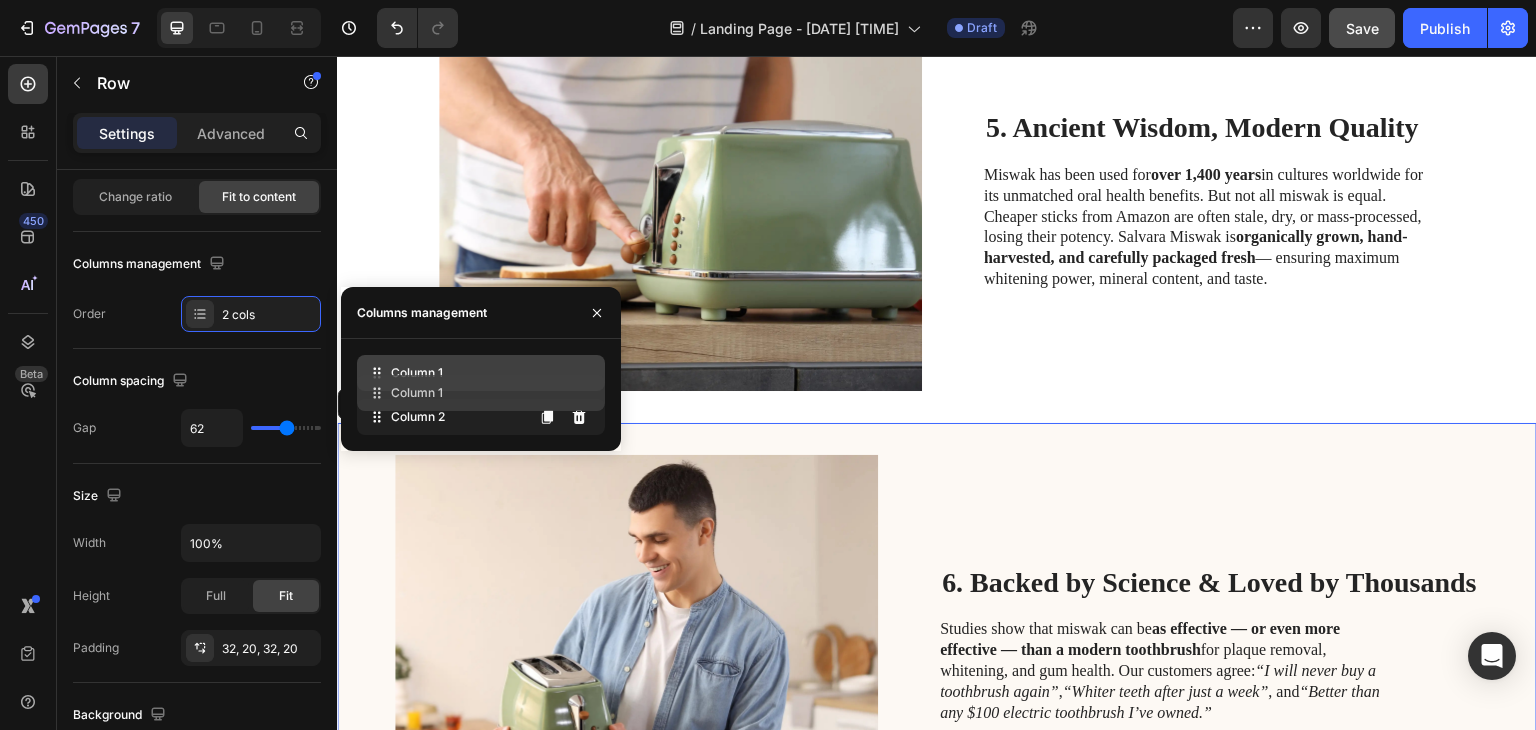 type 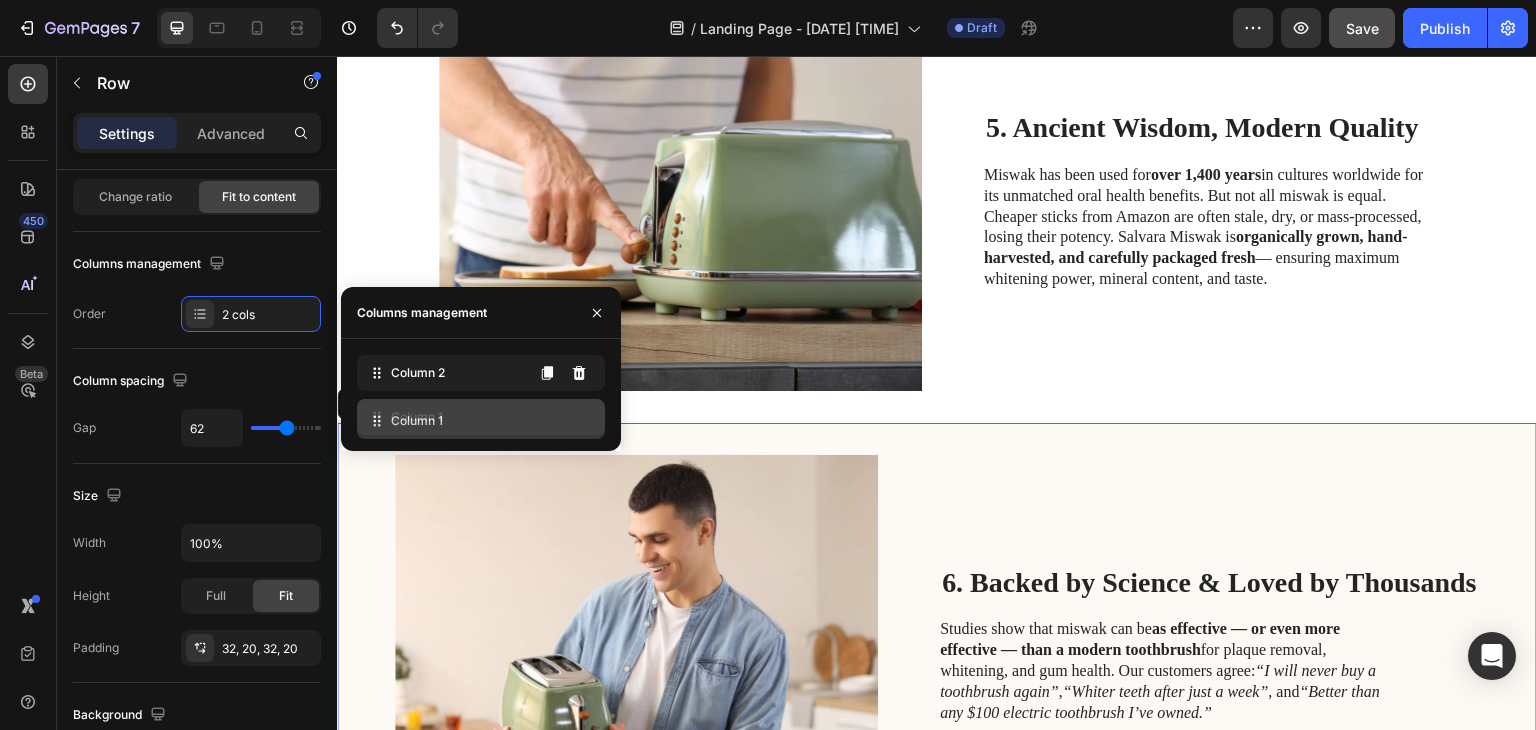 drag, startPoint x: 379, startPoint y: 377, endPoint x: 379, endPoint y: 425, distance: 48 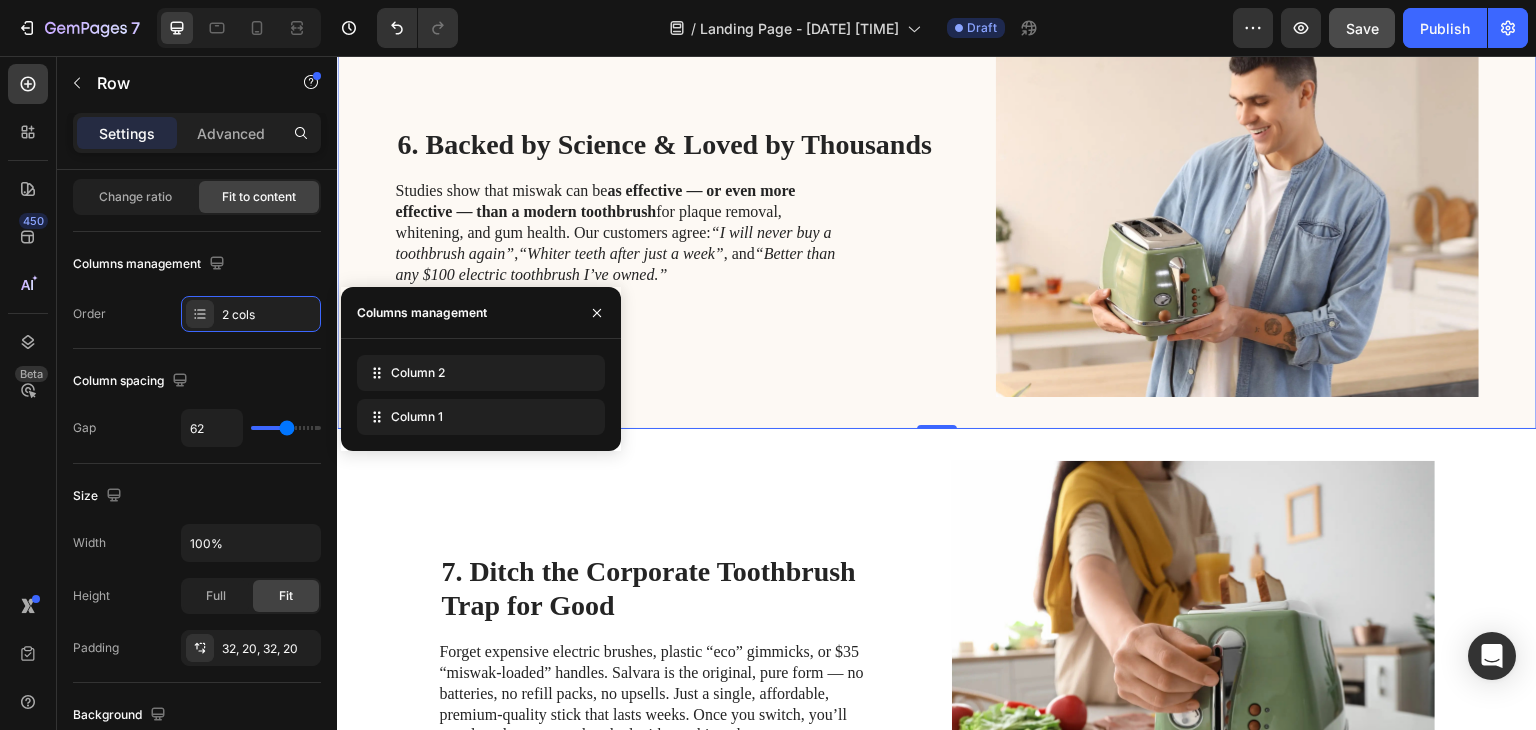 scroll, scrollTop: 2700, scrollLeft: 0, axis: vertical 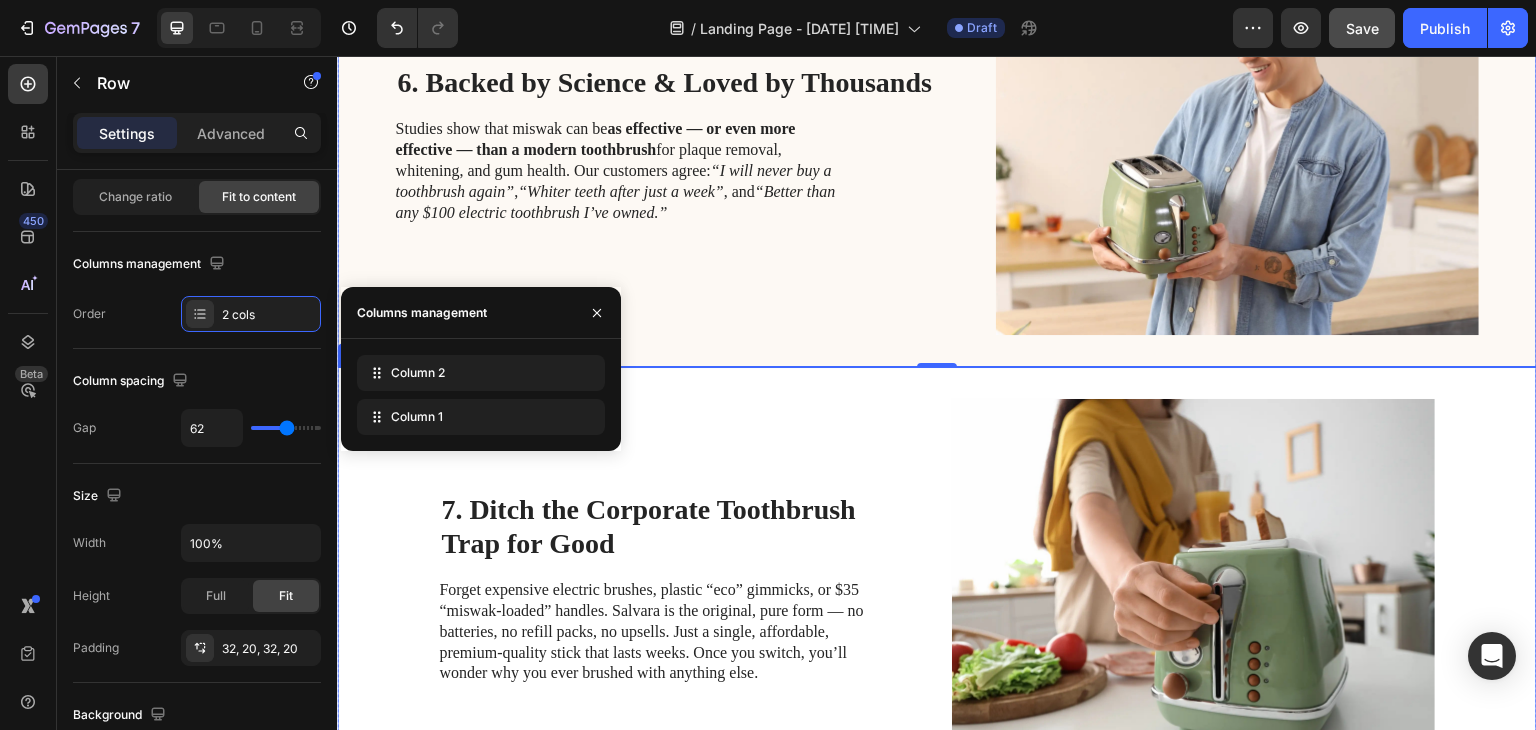 click on "7. Ditch the Corporate Toothbrush Trap for Good Heading Forget expensive electric brushes, plastic “eco” gimmicks, or $35 “miswak-loaded” handles. Salvara is the original, pure form — no batteries, no refill packs, no upsells. Just a single, affordable, premium-quality stick that lasts weeks. Once you switch, you’ll wonder why you ever brushed with anything else. Text Block" at bounding box center [664, 589] 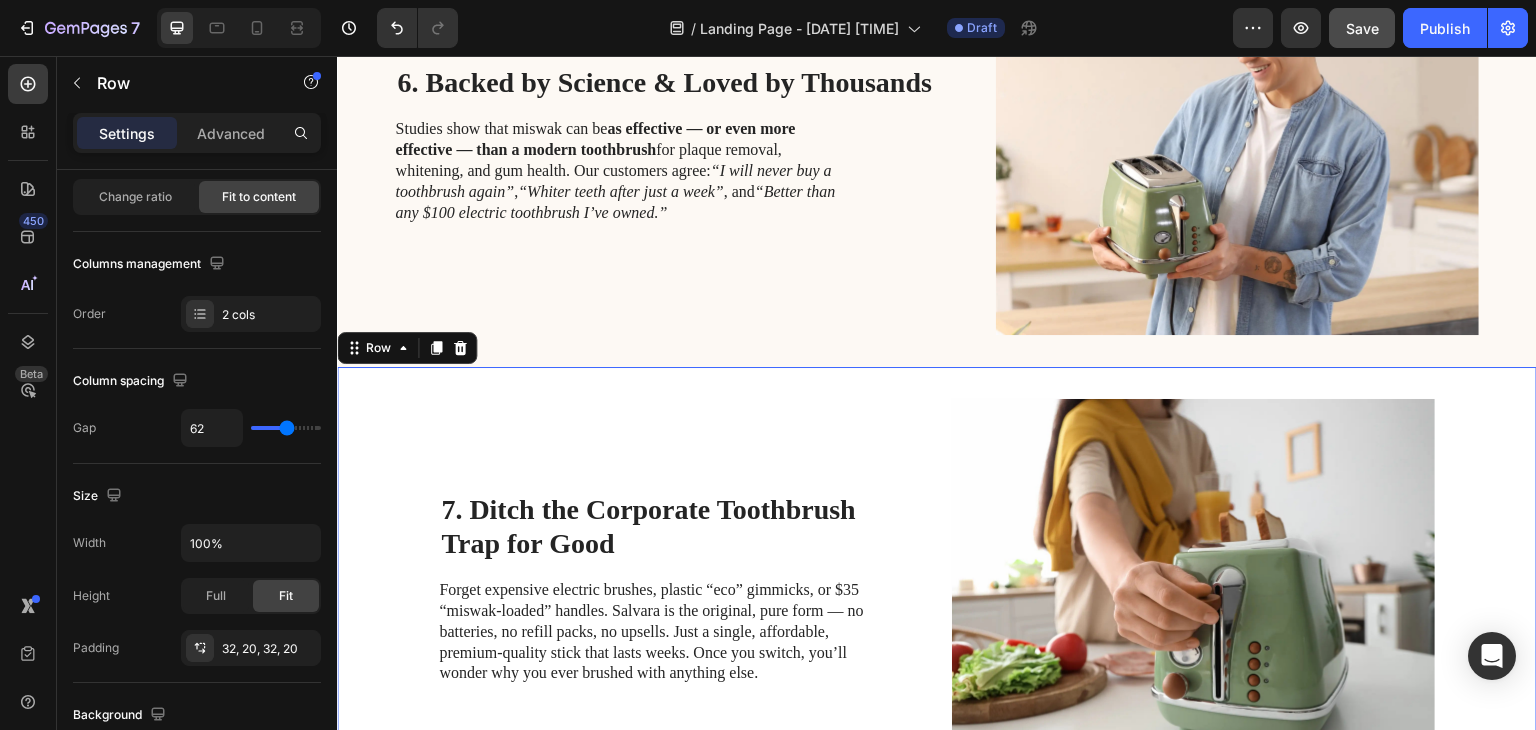click on "7. Ditch the Corporate Toothbrush Trap for Good Heading Forget expensive electric brushes, plastic “eco” gimmicks, or $35 “miswak-loaded” handles. Salvara is the original, pure form — no batteries, no refill packs, no upsells. Just a single, affordable, premium-quality stick that lasts weeks. Once you switch, you’ll wonder why you ever brushed with anything else. Text Block" at bounding box center (664, 589) 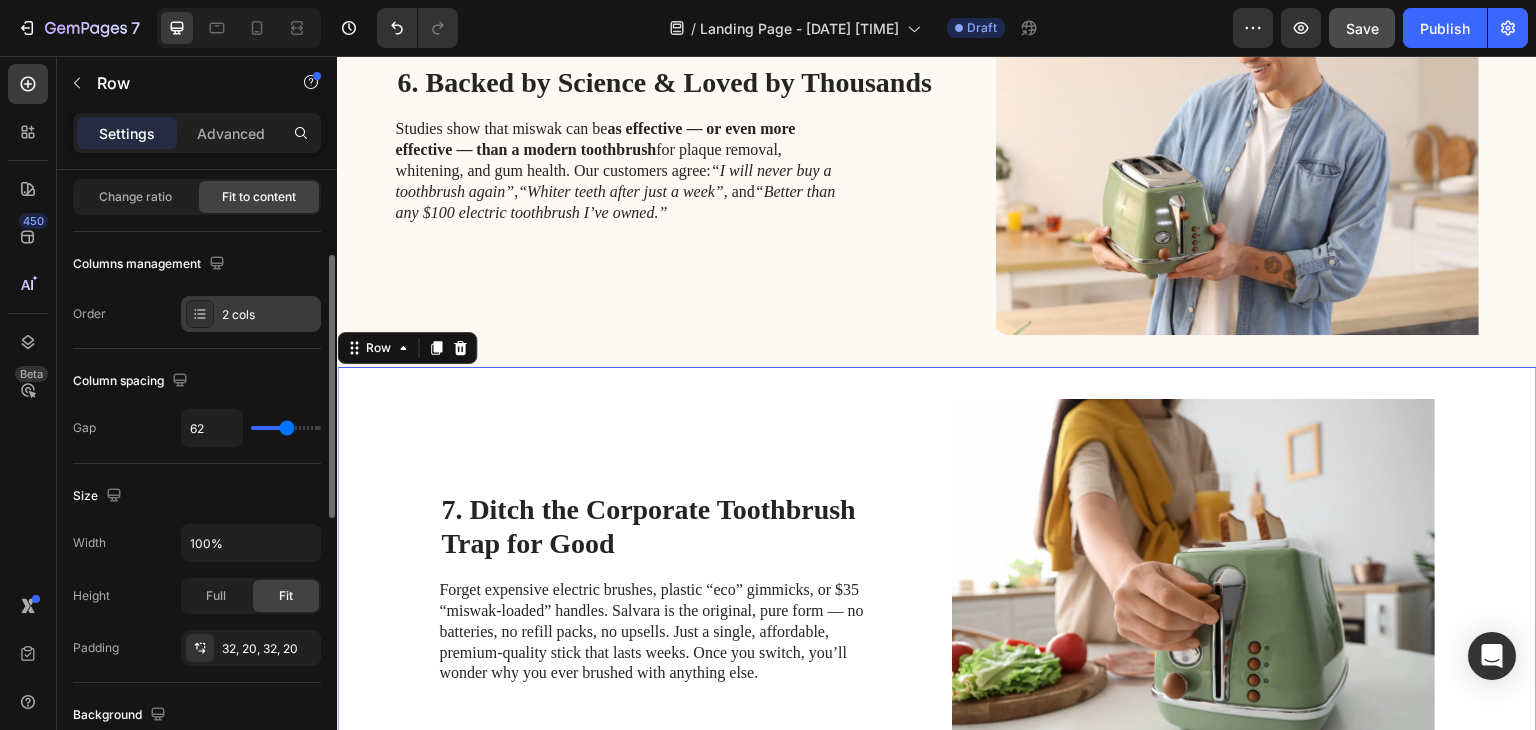 click 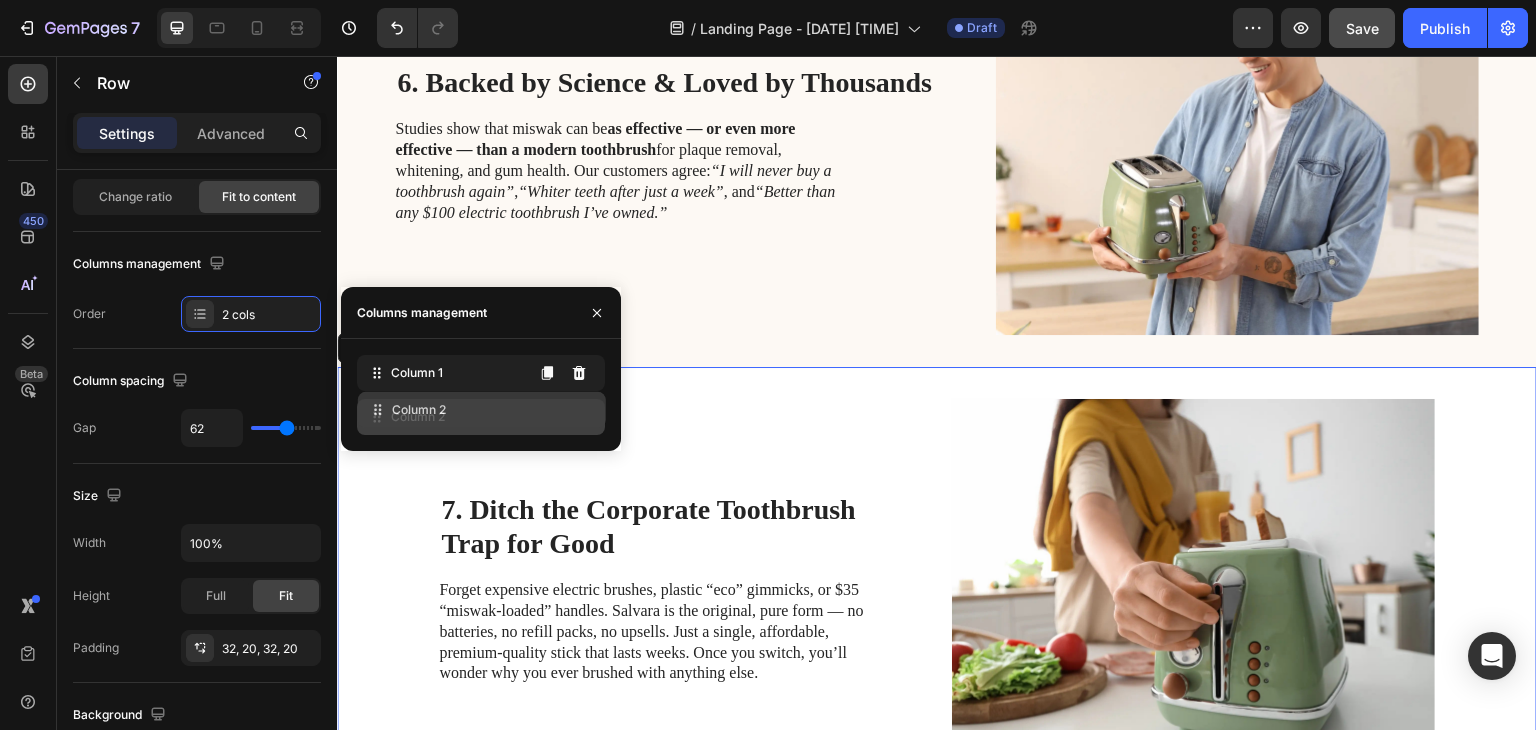 type 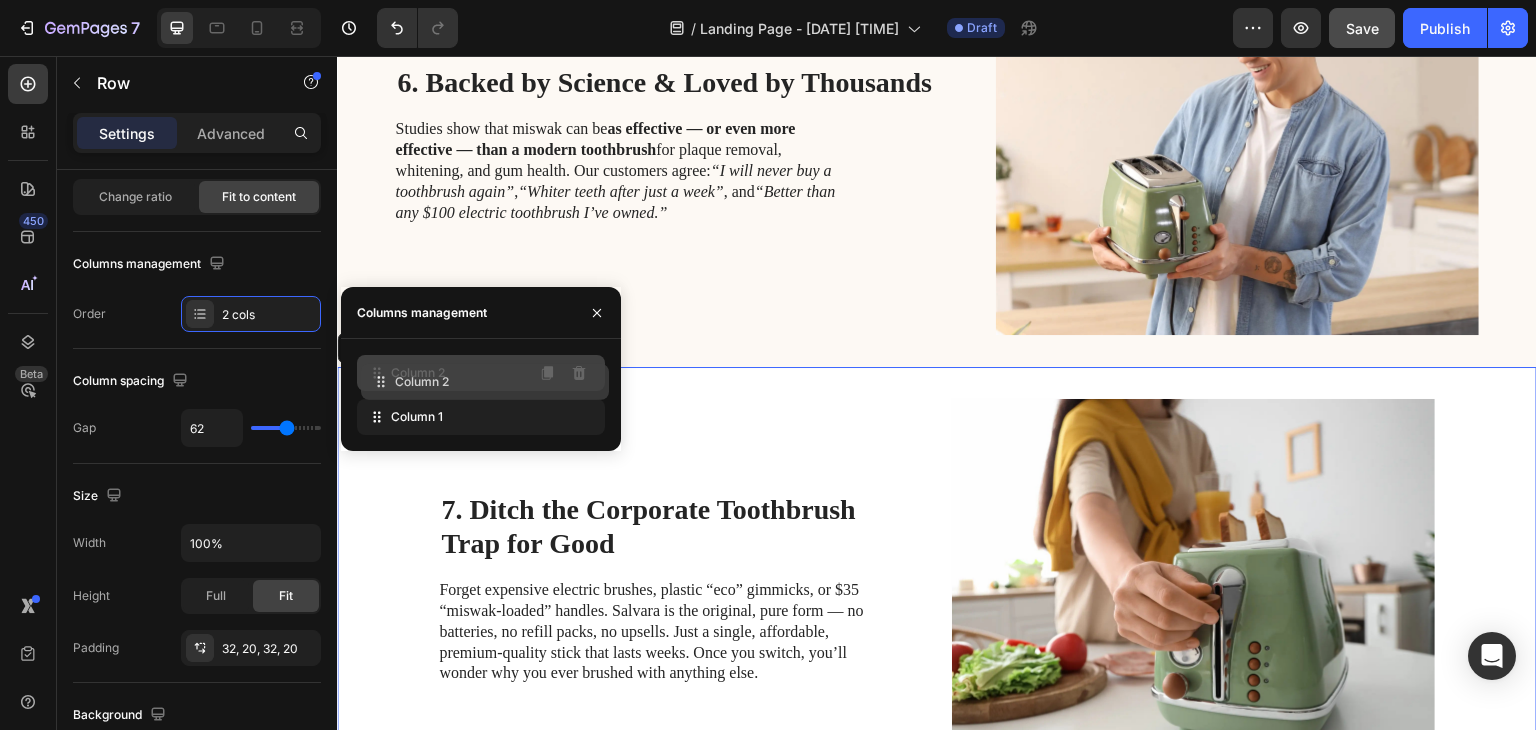 drag, startPoint x: 367, startPoint y: 413, endPoint x: 371, endPoint y: 374, distance: 39.20459 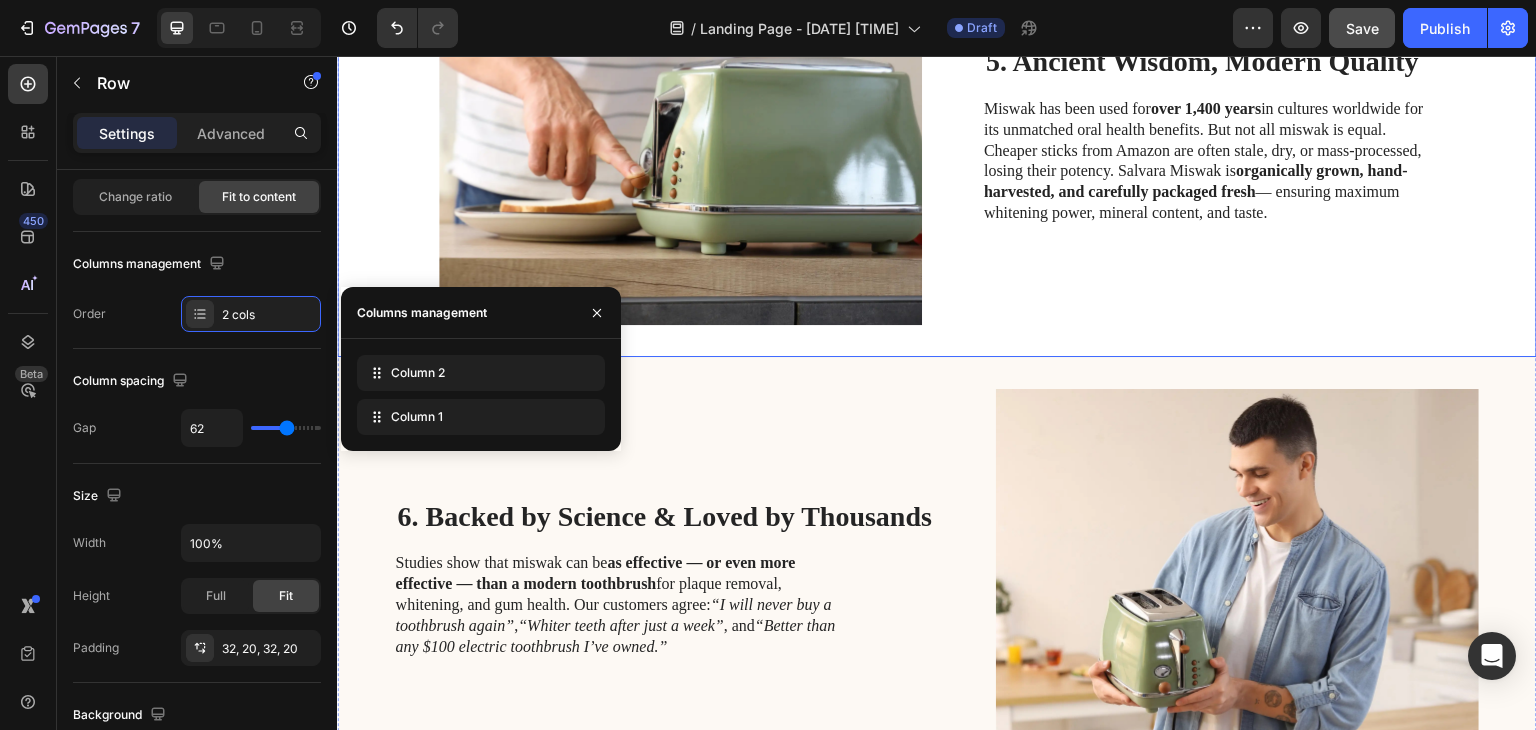 scroll, scrollTop: 2300, scrollLeft: 0, axis: vertical 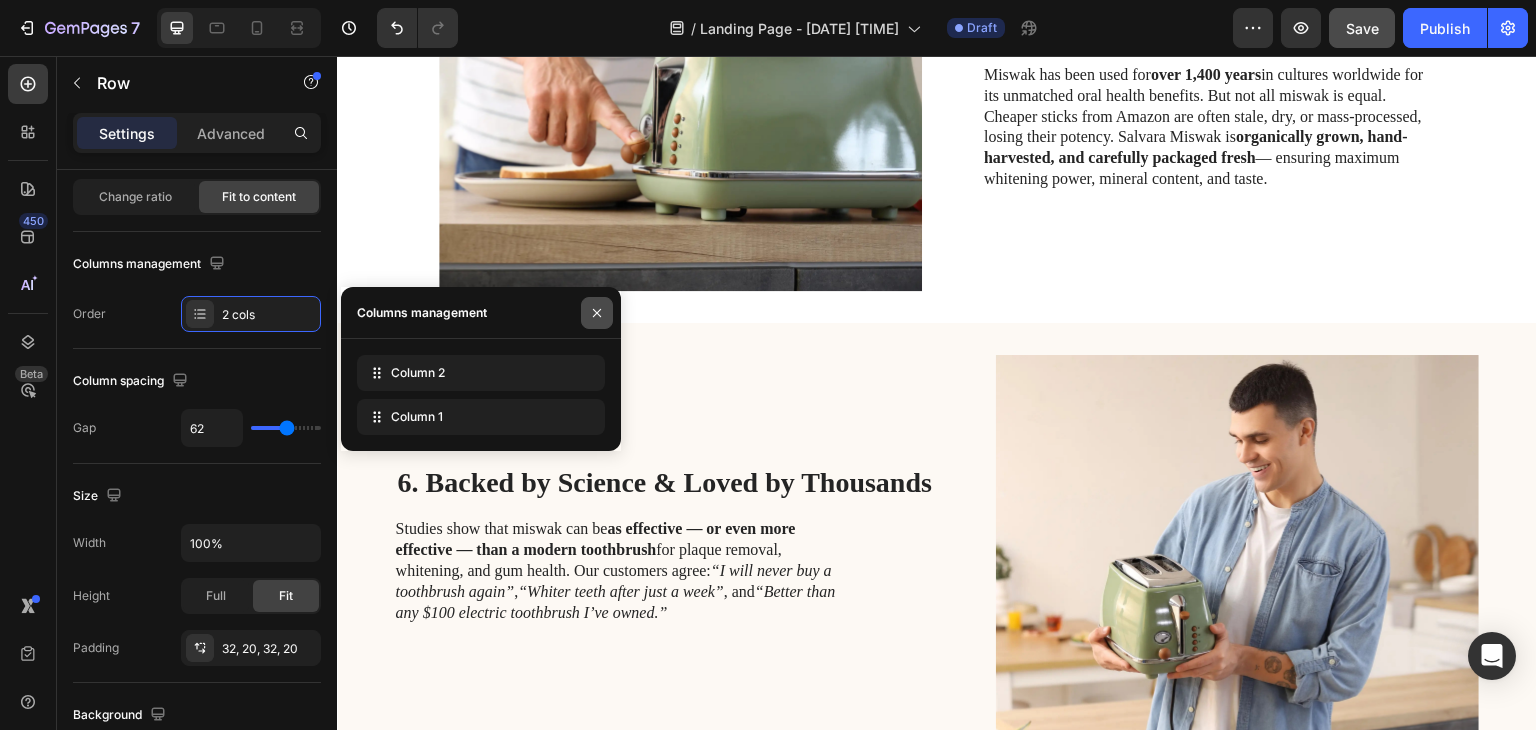 click 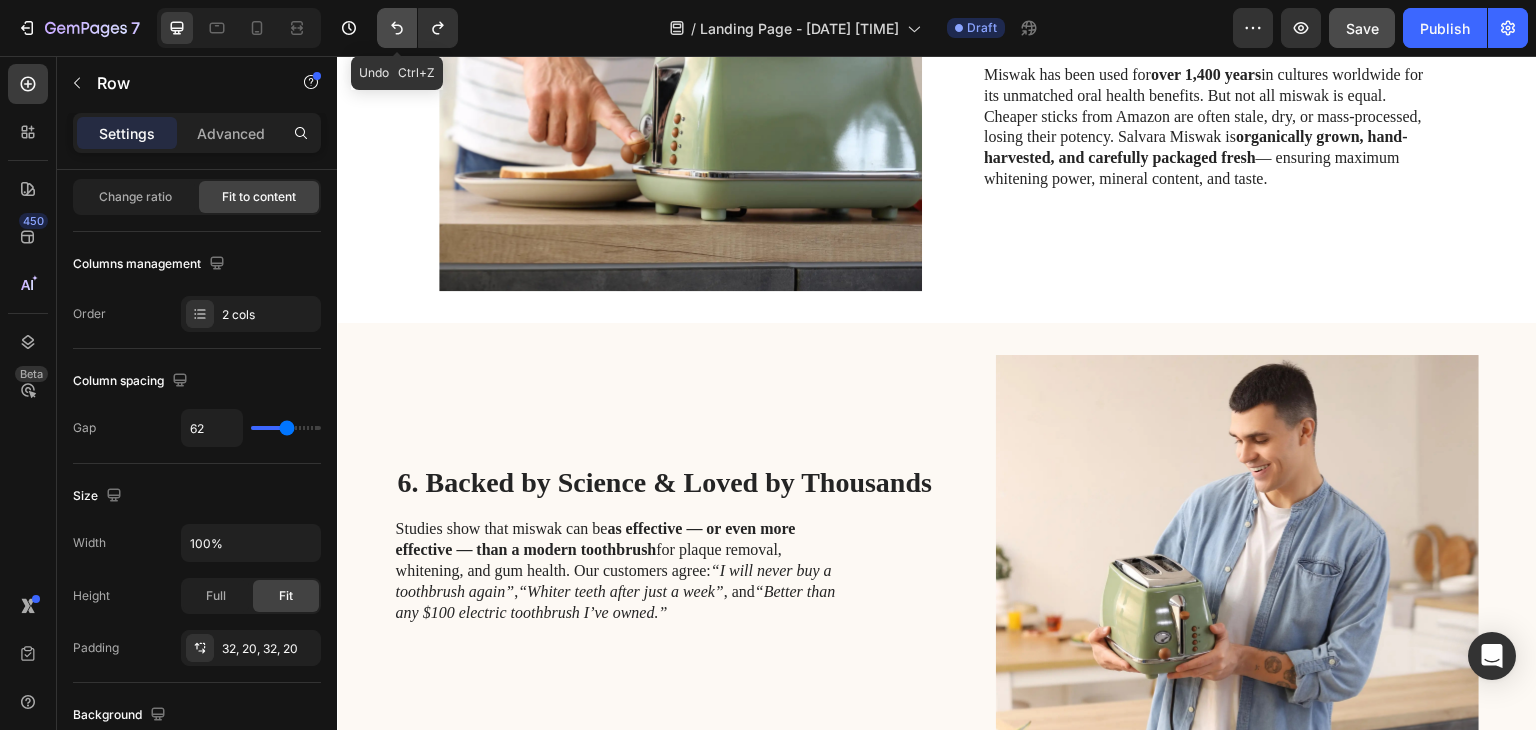 click 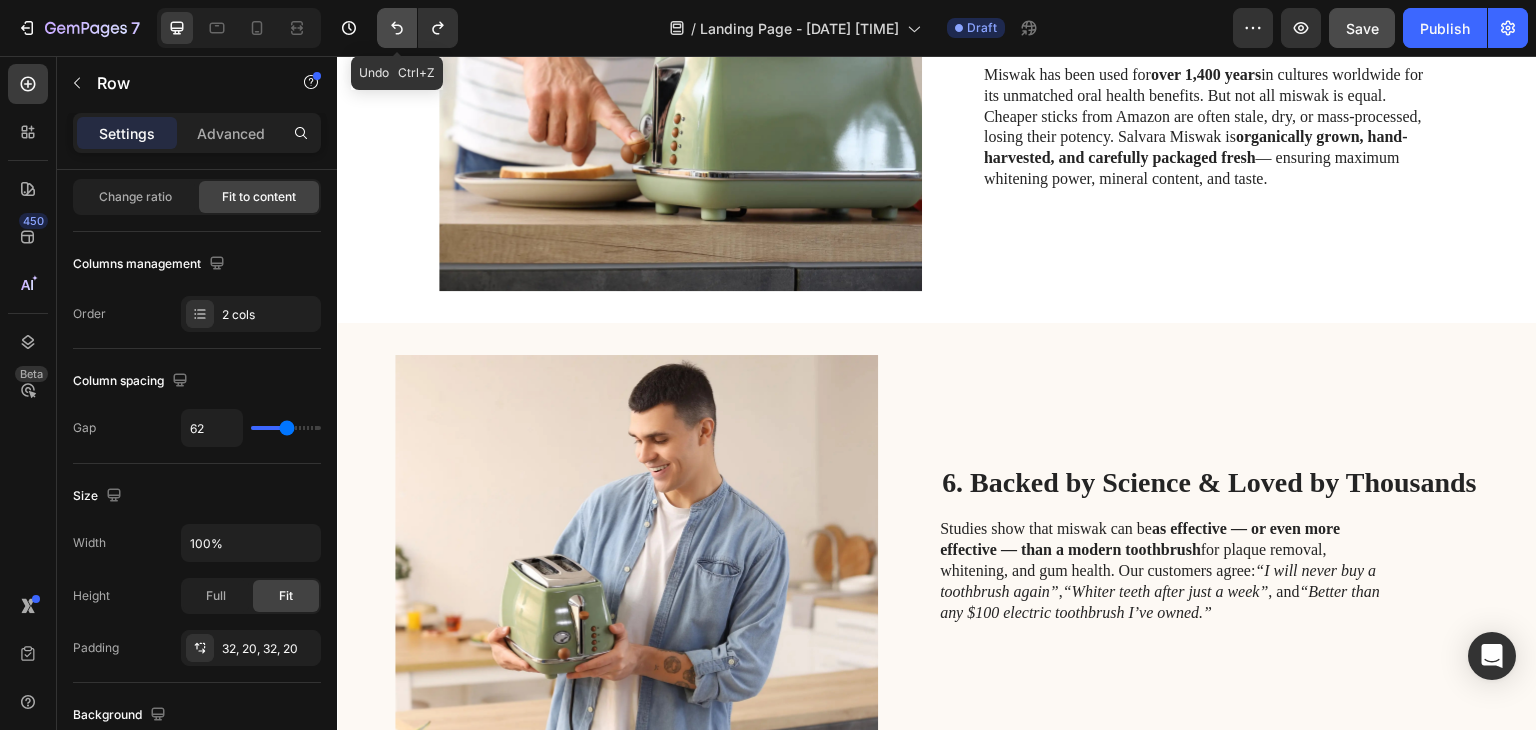 click 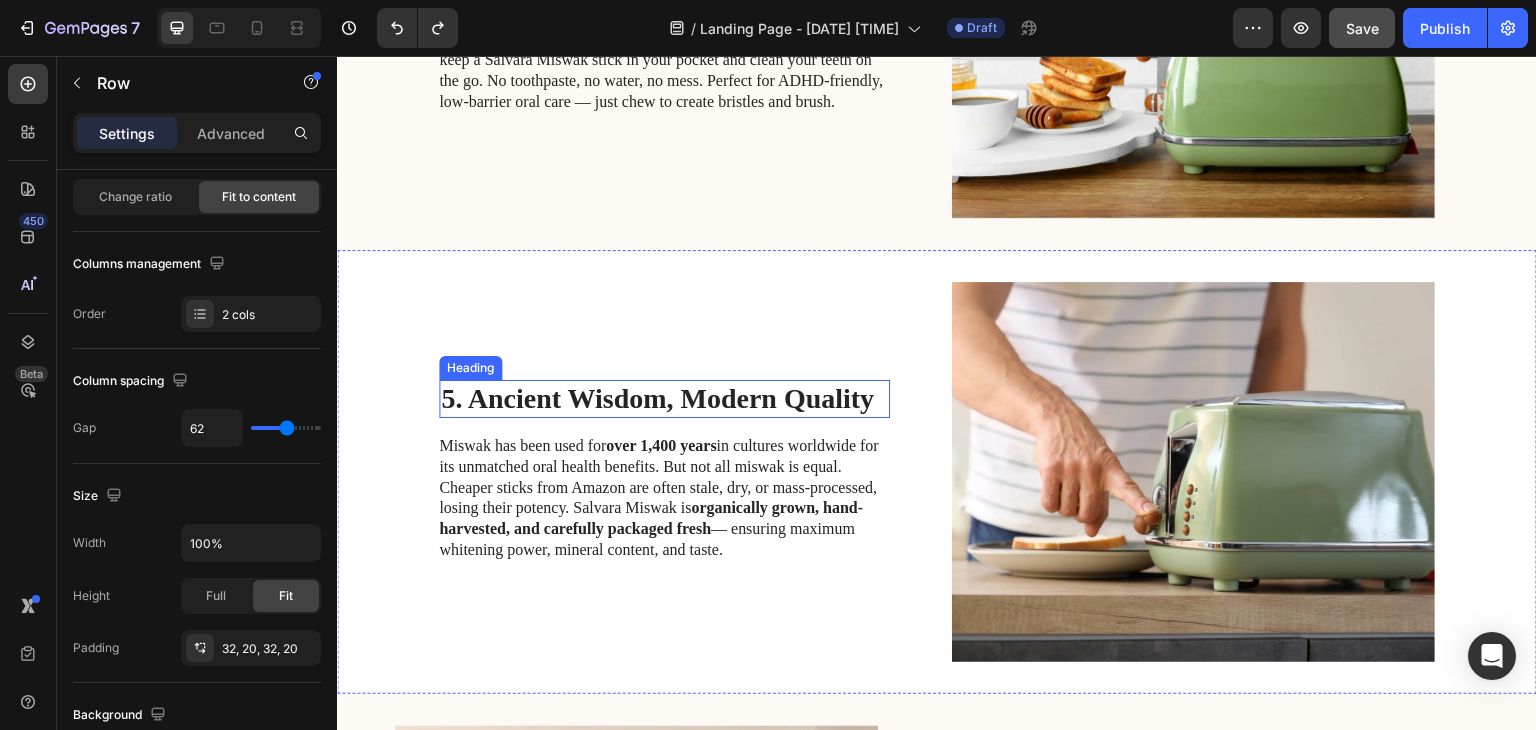 scroll, scrollTop: 1900, scrollLeft: 0, axis: vertical 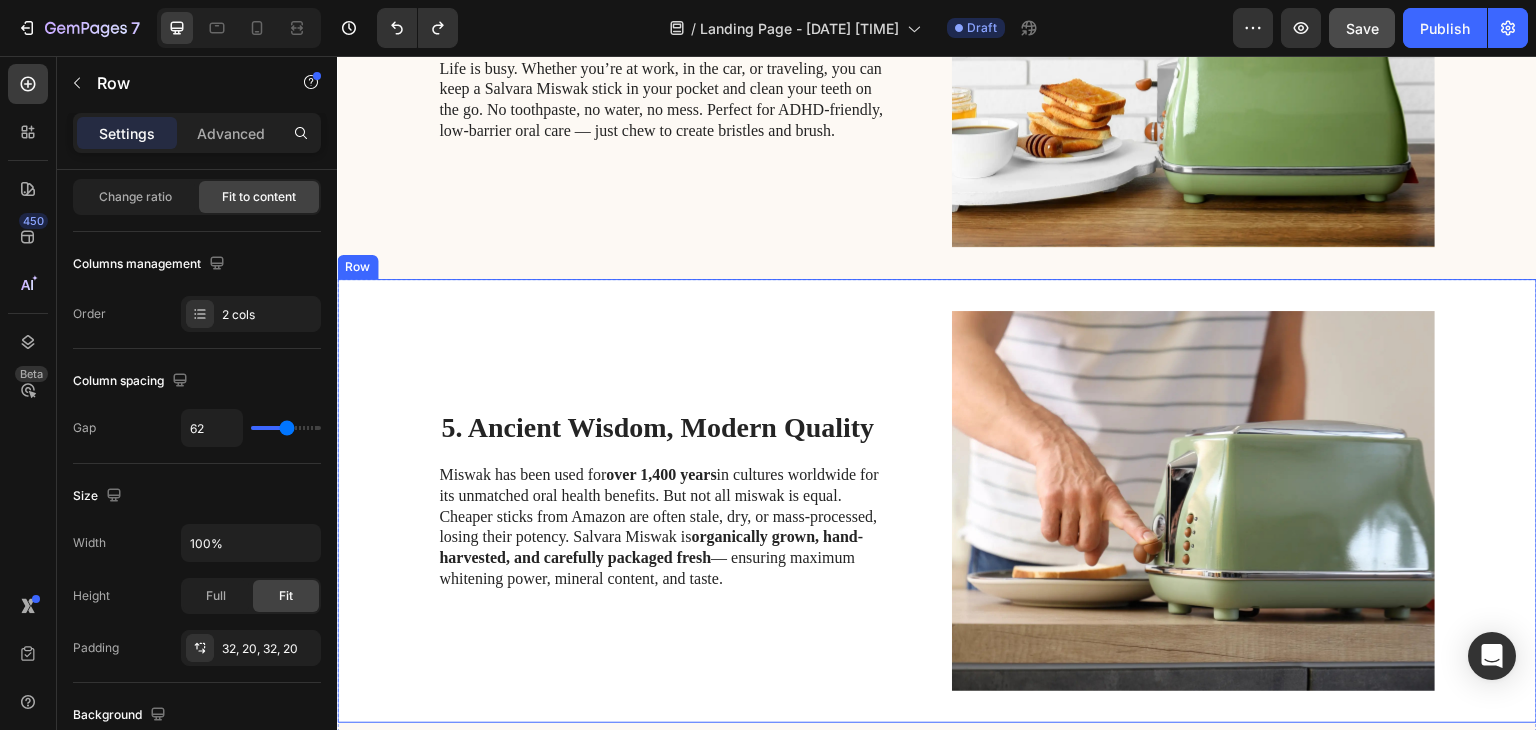 click on "5. Ancient Wisdom, Modern Quality Heading Miswak has been used for  over 1,400 years  in cultures worldwide for its unmatched oral health benefits. But not all miswak is equal. Cheaper sticks from Amazon are often stale, dry, or mass-processed, losing their potency. Salvara Miswak is  organically grown, hand-harvested, and carefully packaged fresh  — ensuring maximum whitening power, mineral content, and taste. Text Block" at bounding box center [664, 501] 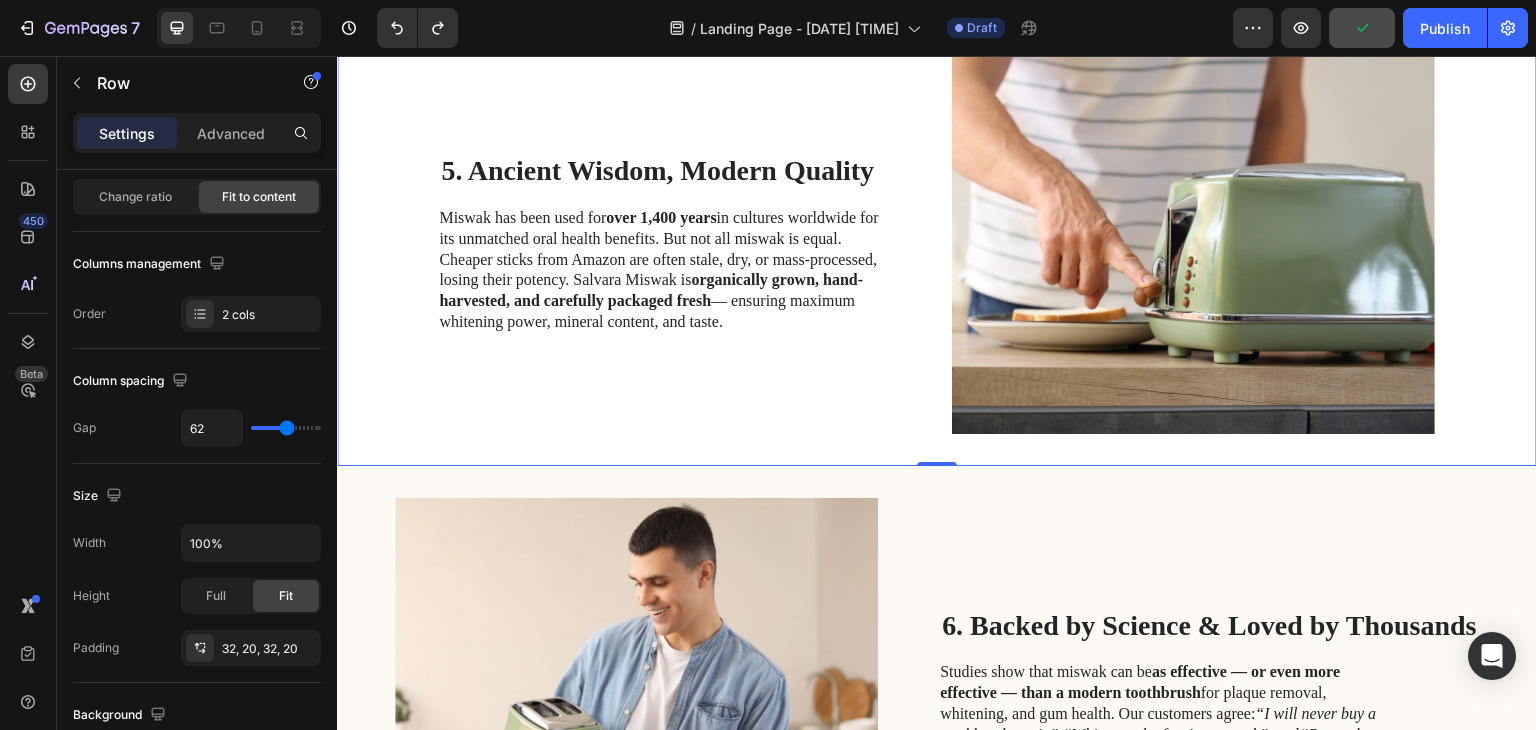 scroll, scrollTop: 2200, scrollLeft: 0, axis: vertical 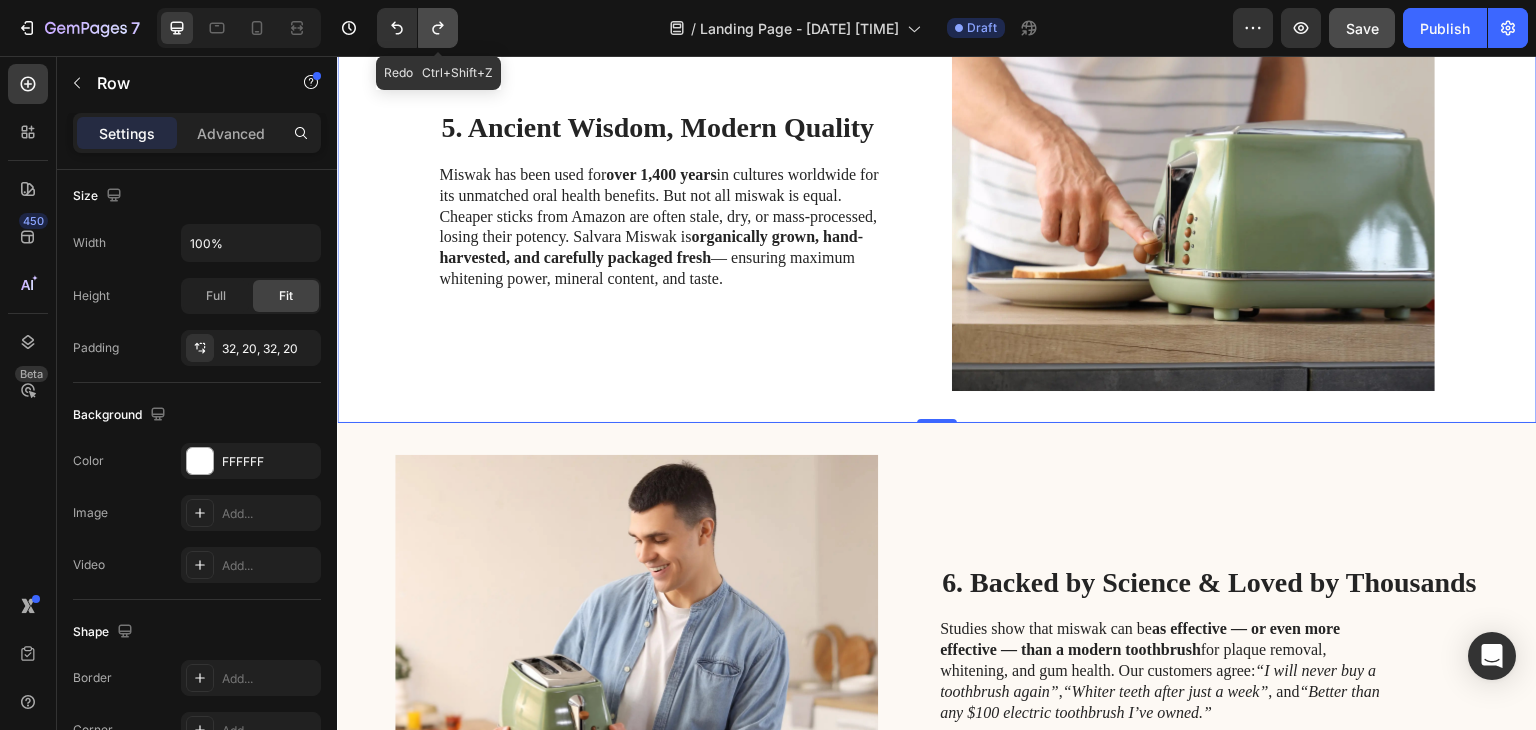 click 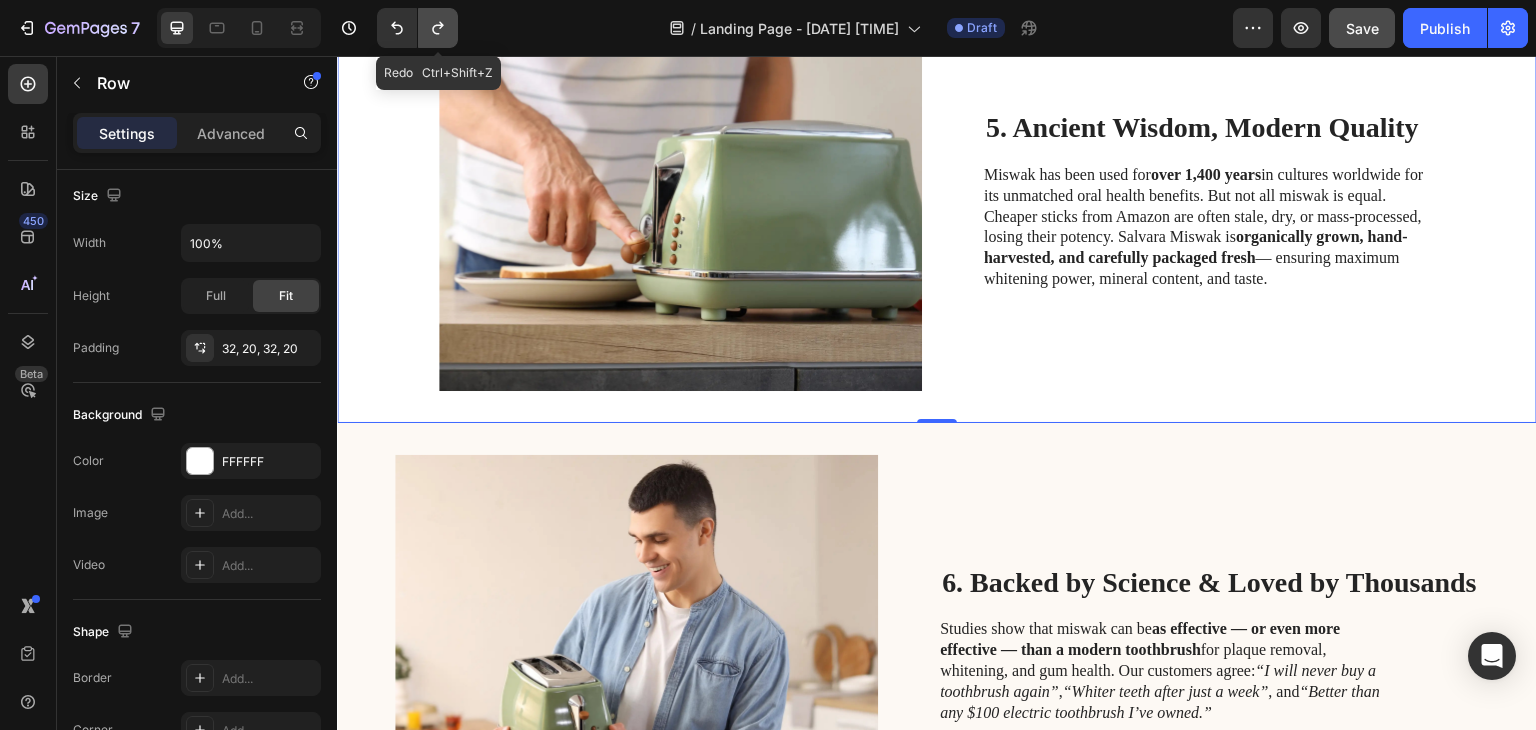 click 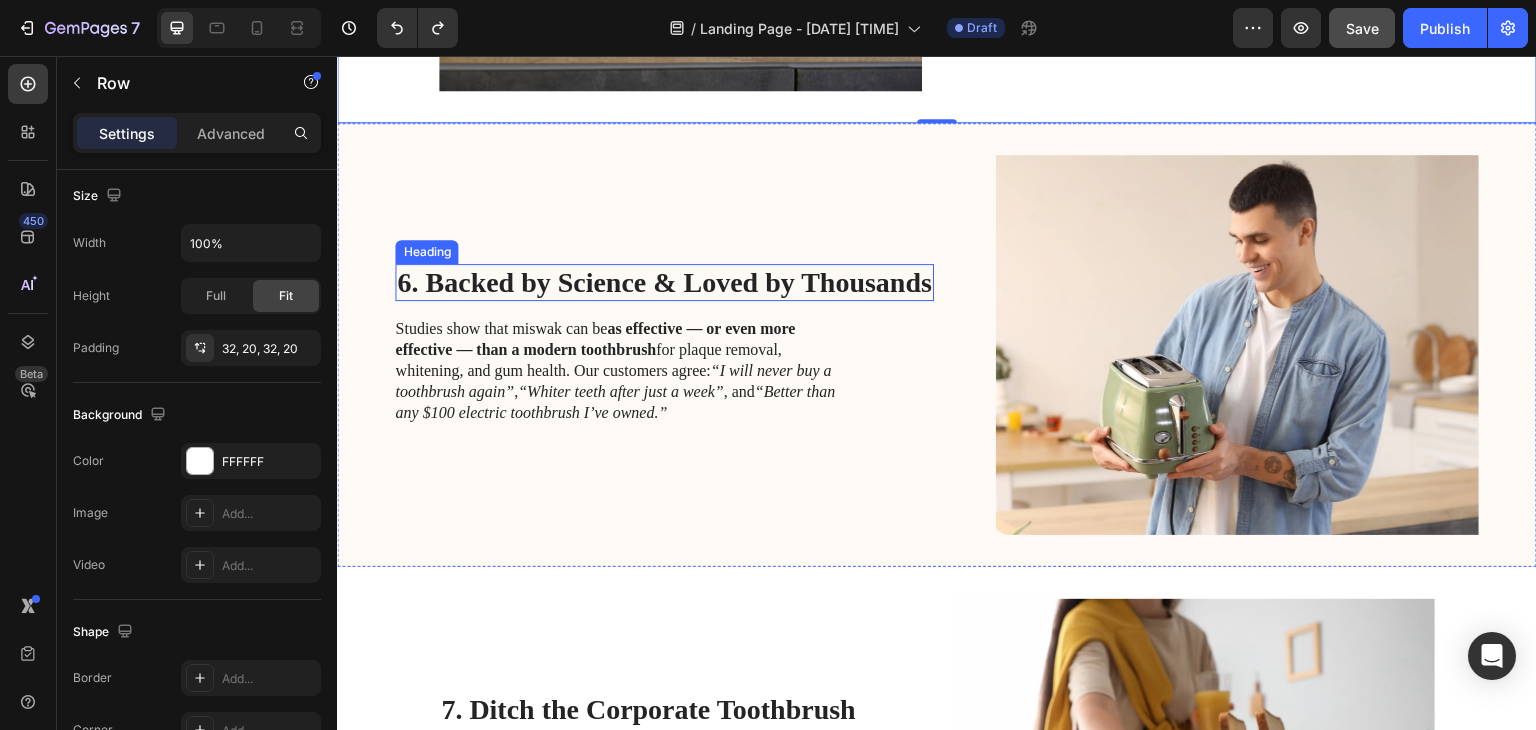 scroll, scrollTop: 2800, scrollLeft: 0, axis: vertical 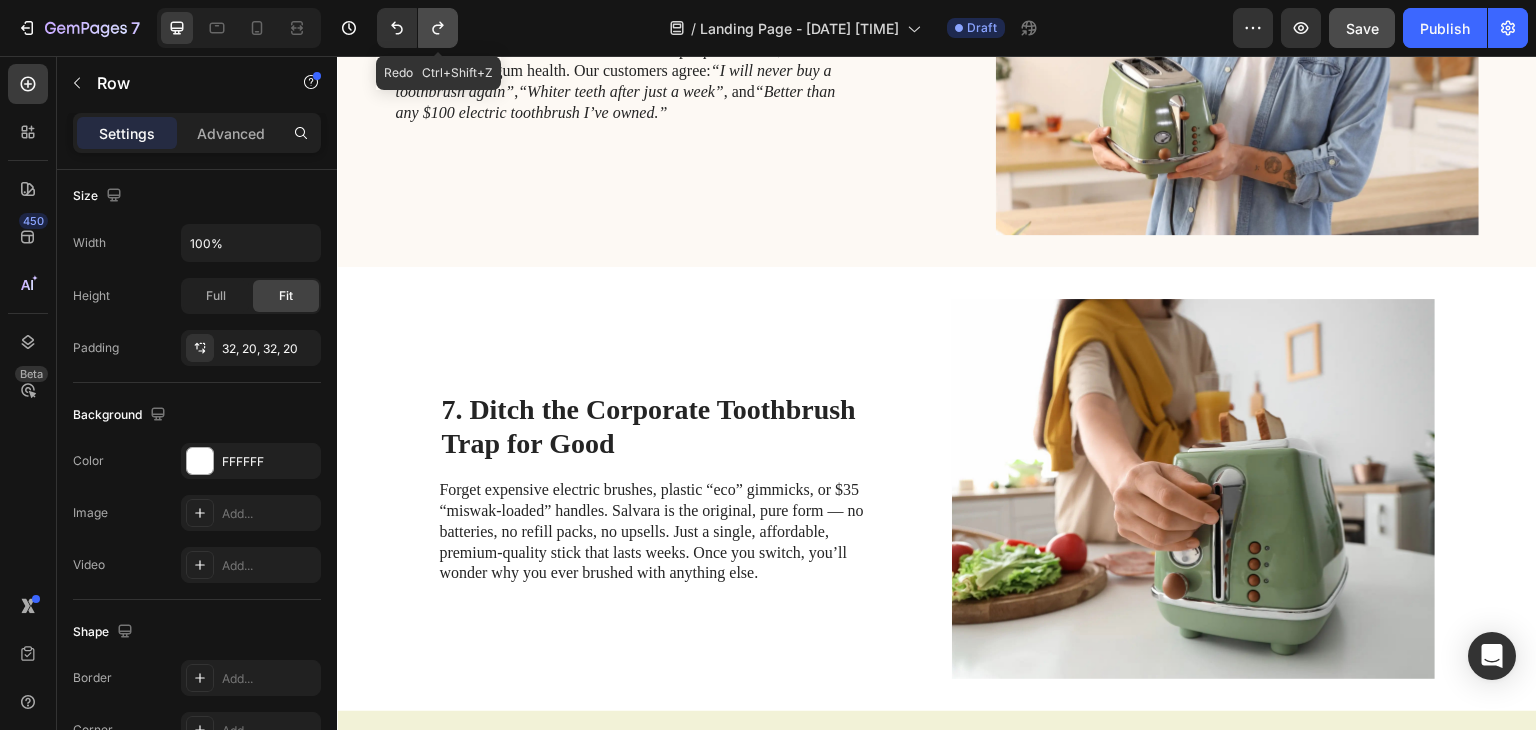 click 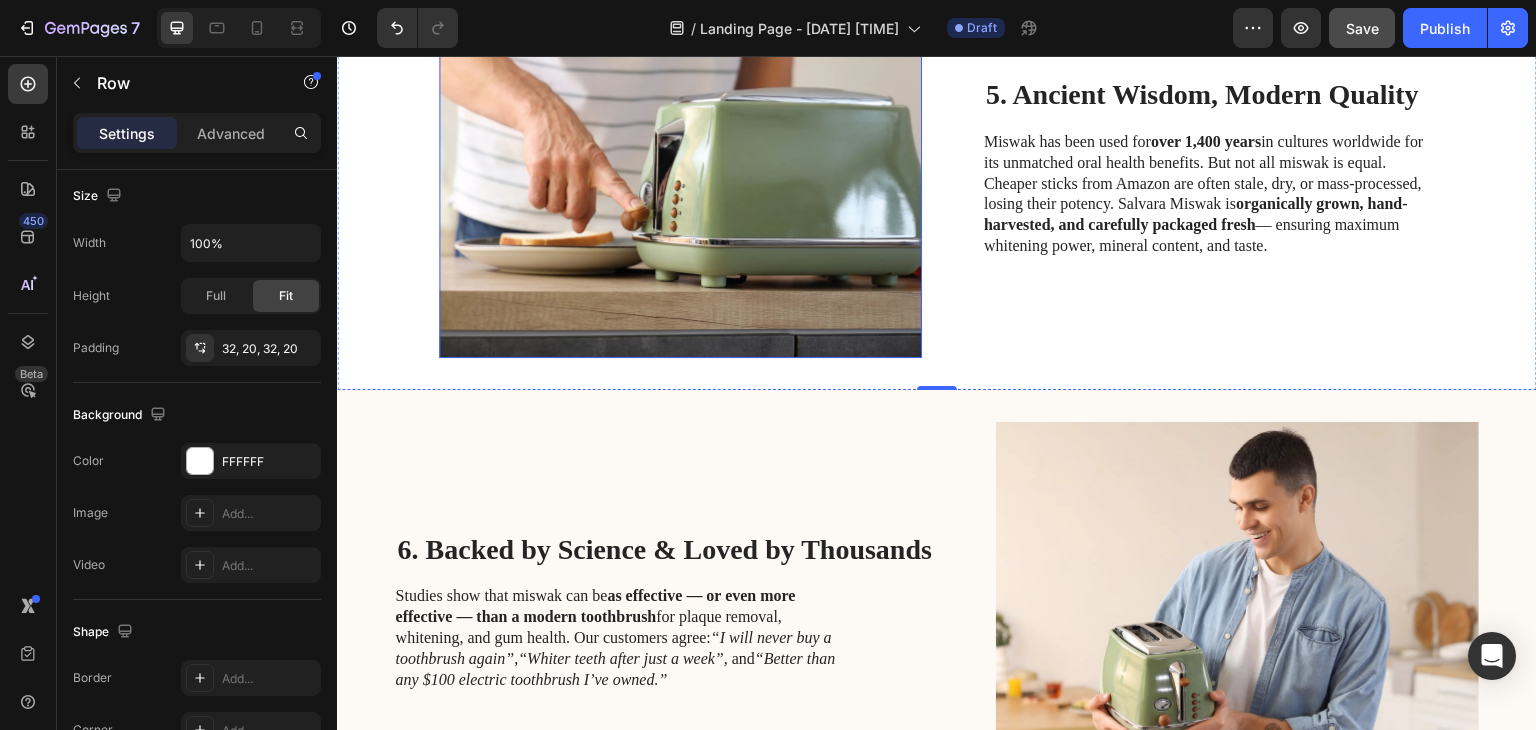 scroll, scrollTop: 2000, scrollLeft: 0, axis: vertical 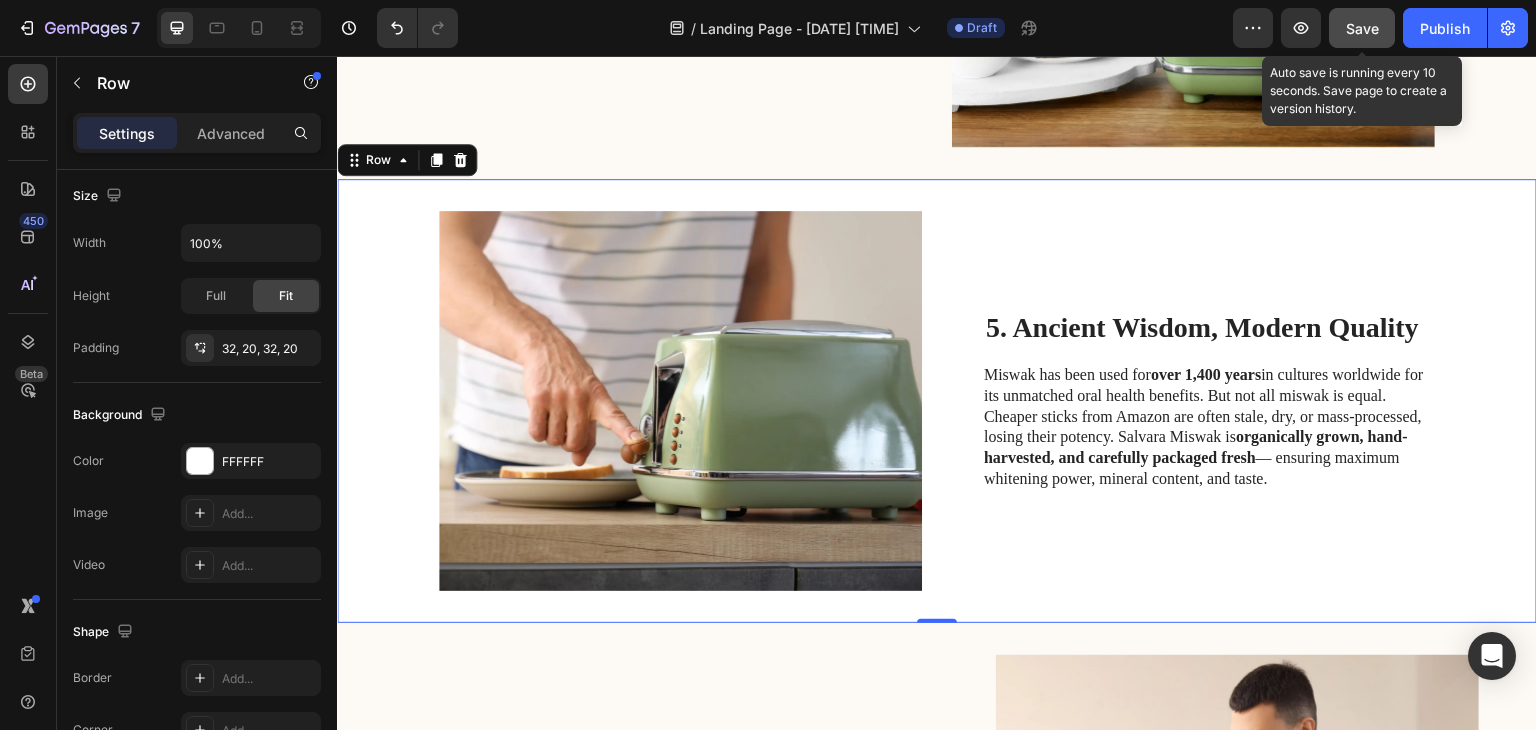 click on "Save" 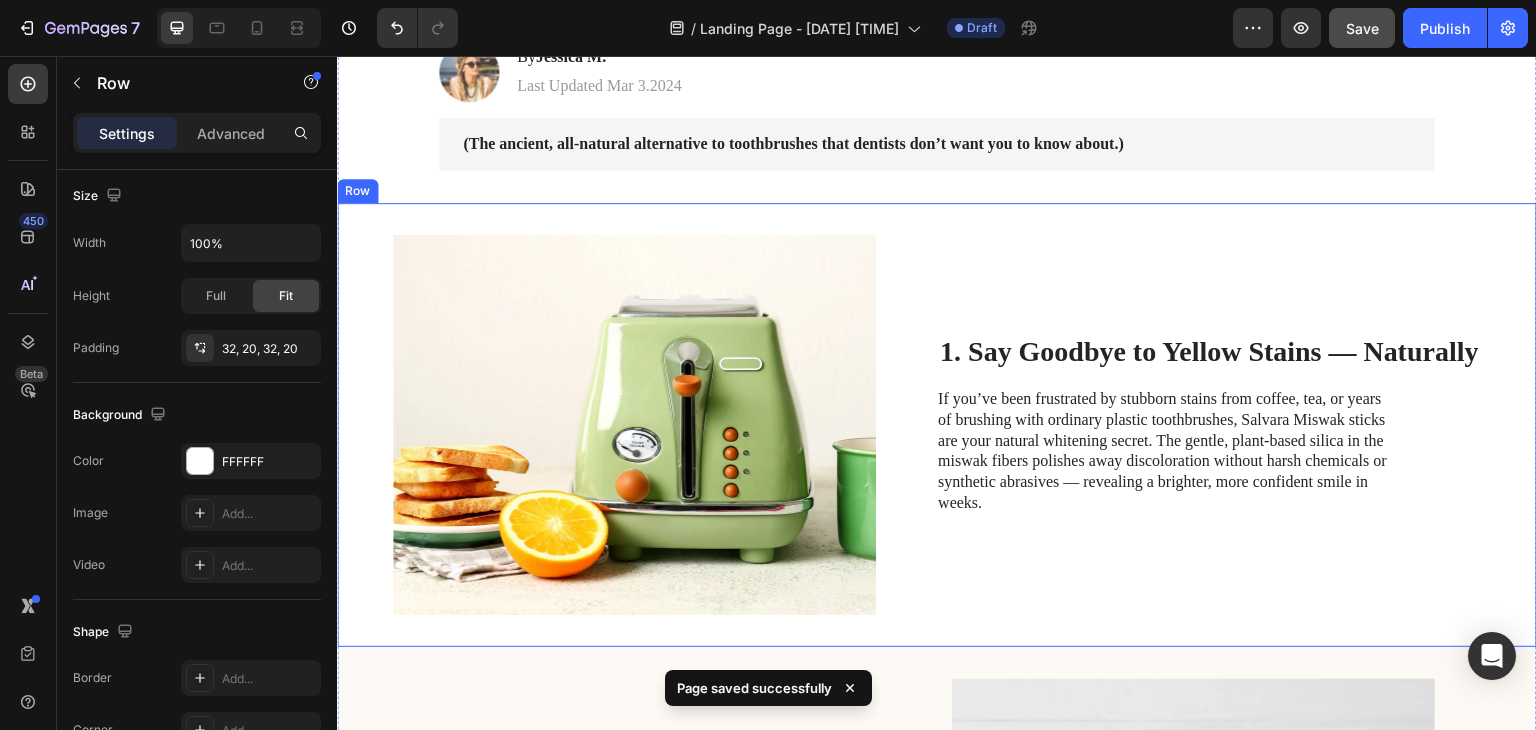 scroll, scrollTop: 0, scrollLeft: 0, axis: both 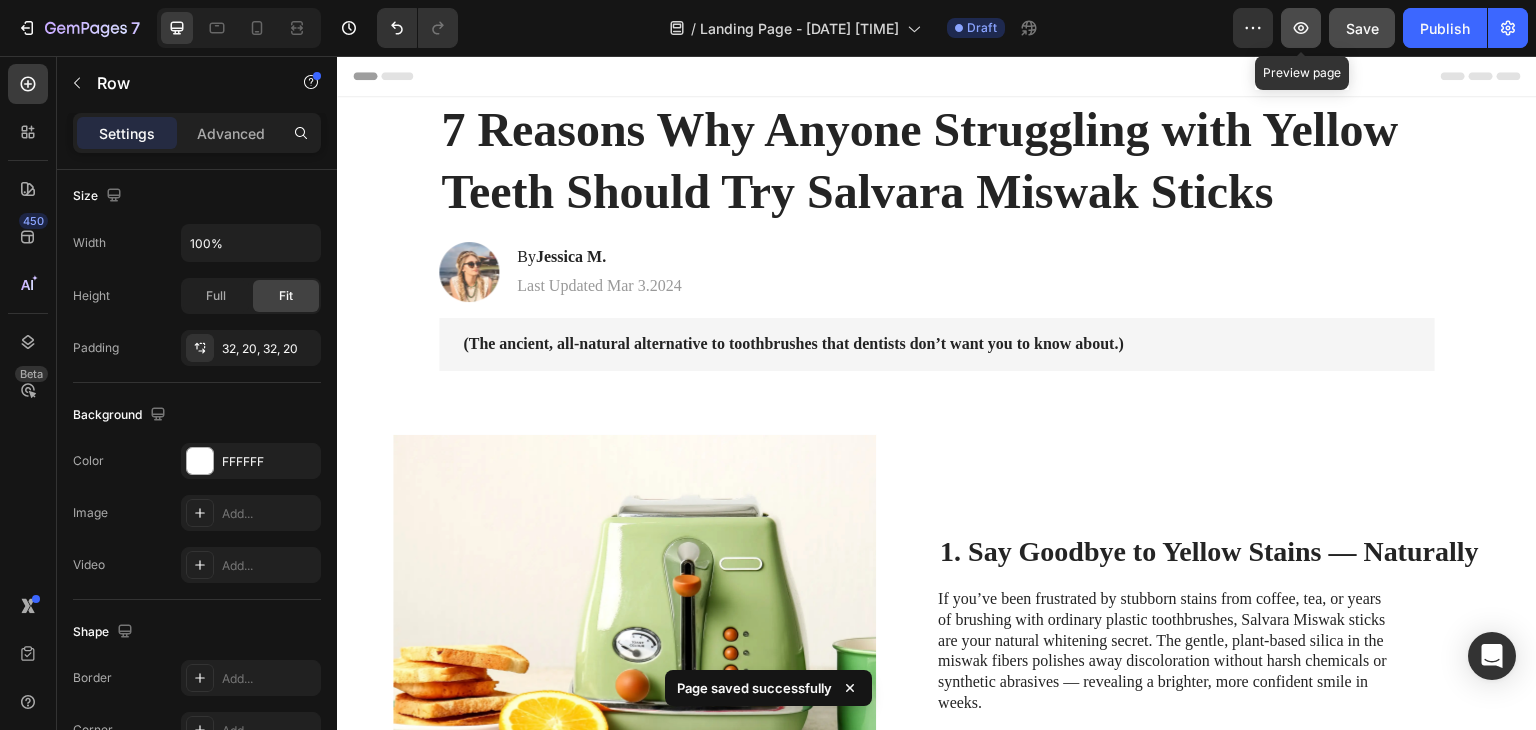 click 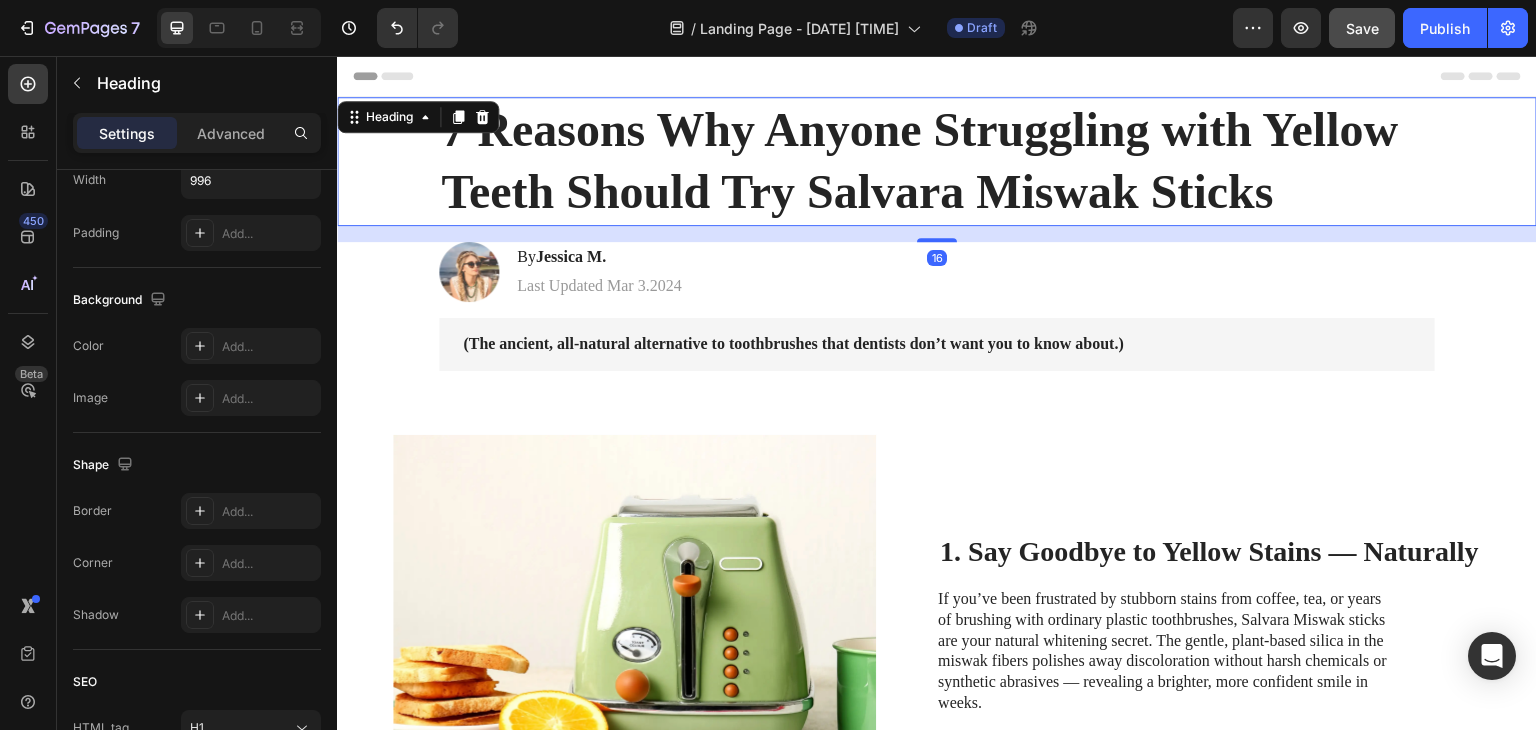 click on "7 Reasons Why Anyone Struggling with Yellow Teeth Should Try Salvara Miswak Sticks" at bounding box center [937, 161] 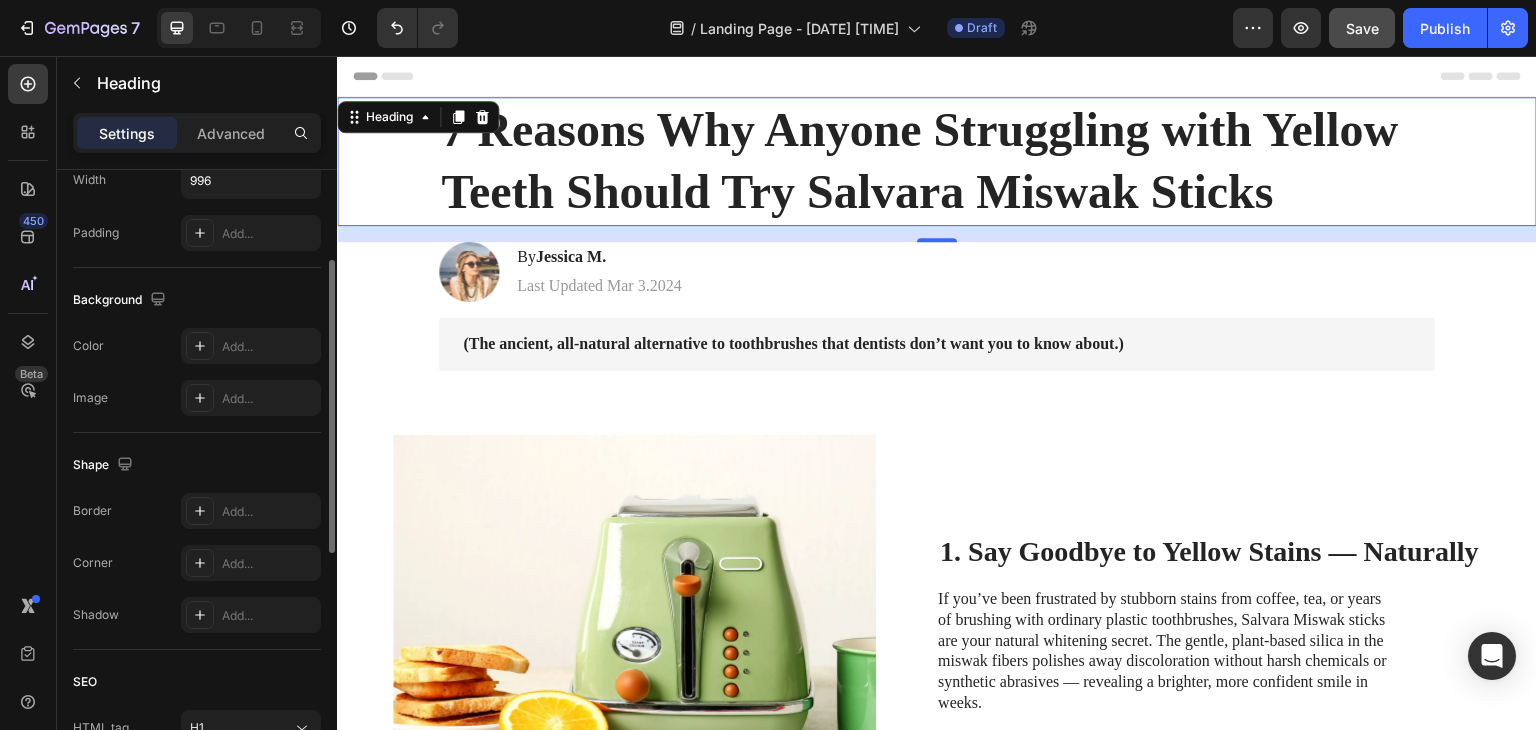 scroll, scrollTop: 300, scrollLeft: 0, axis: vertical 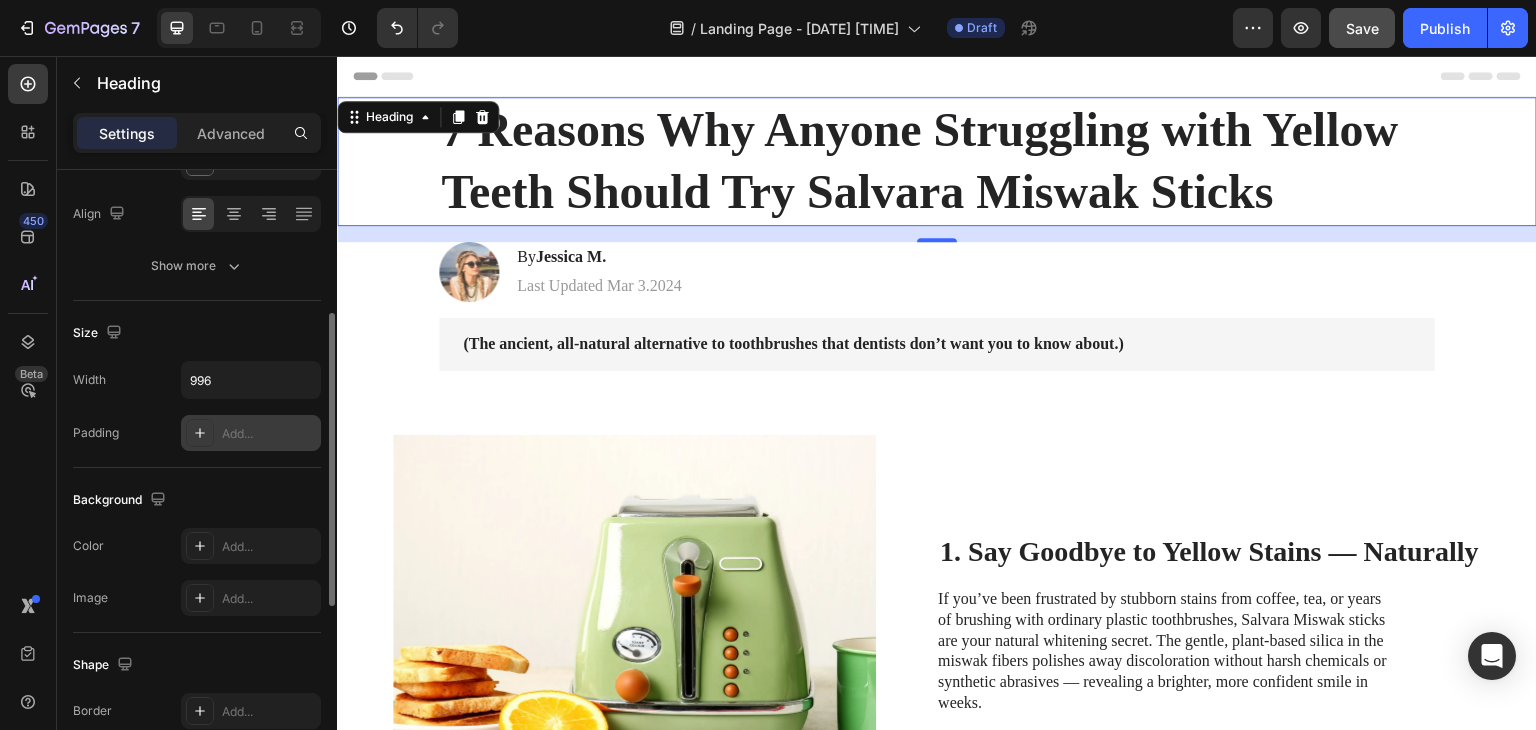 click on "Add..." at bounding box center [269, 434] 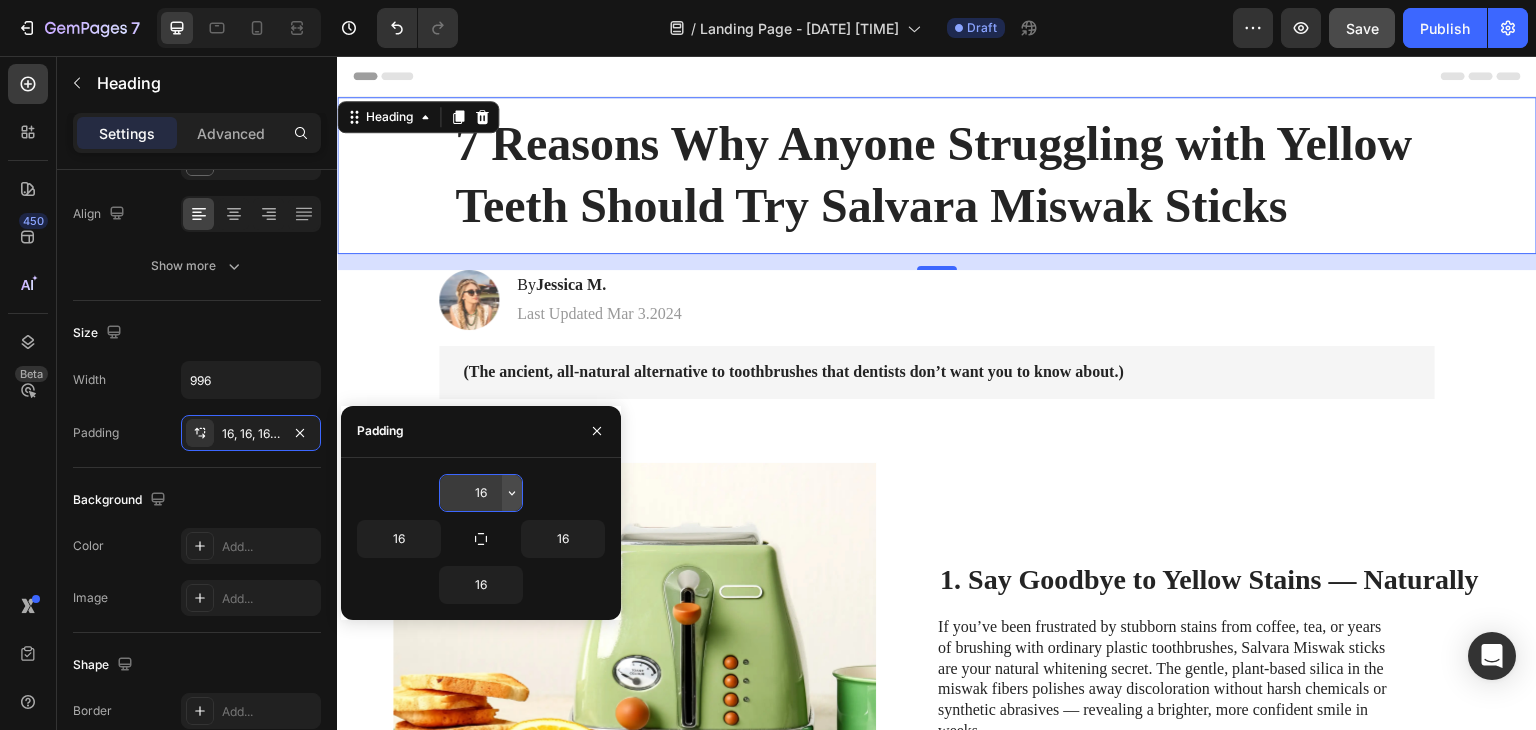 click 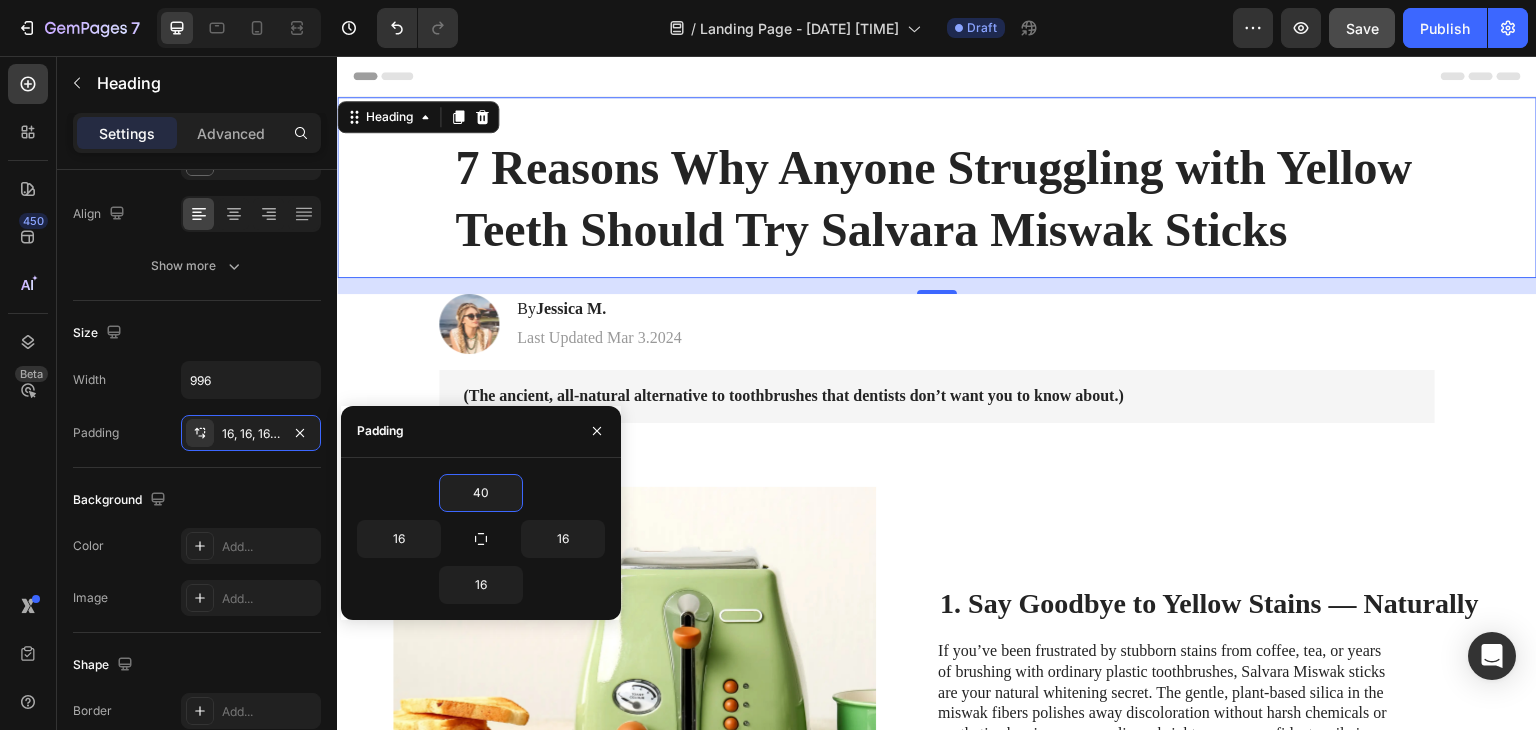 type on "40" 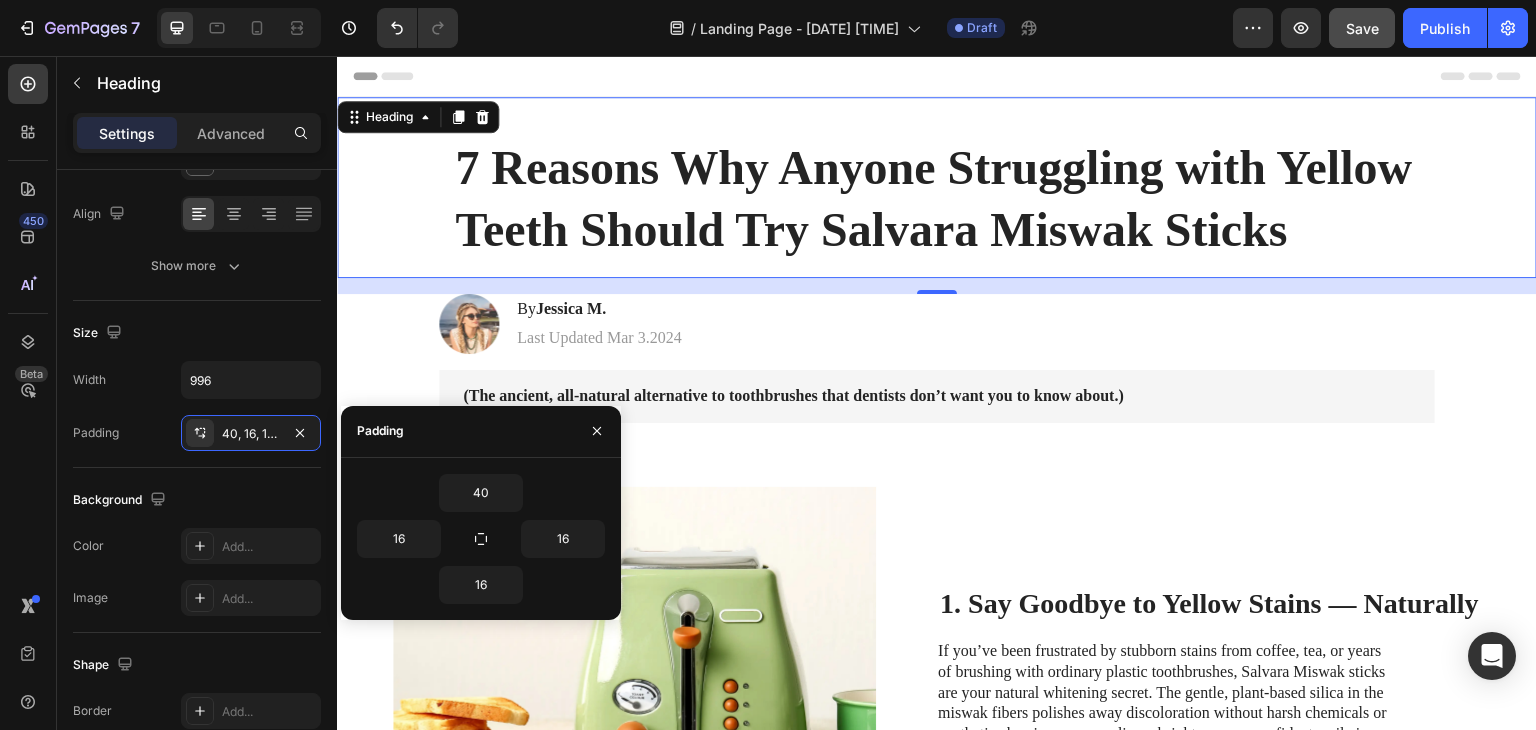 click on "40" at bounding box center [481, 493] 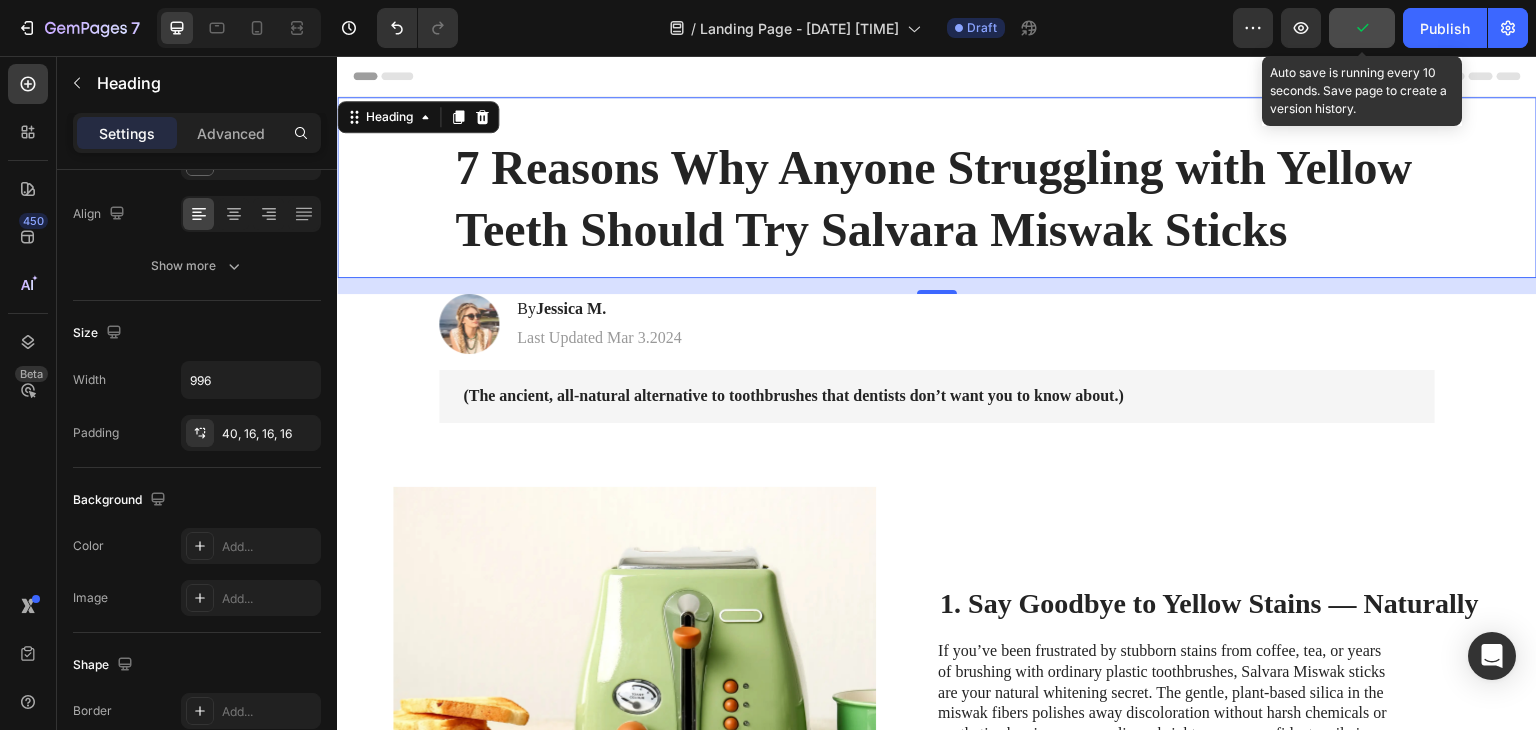 click 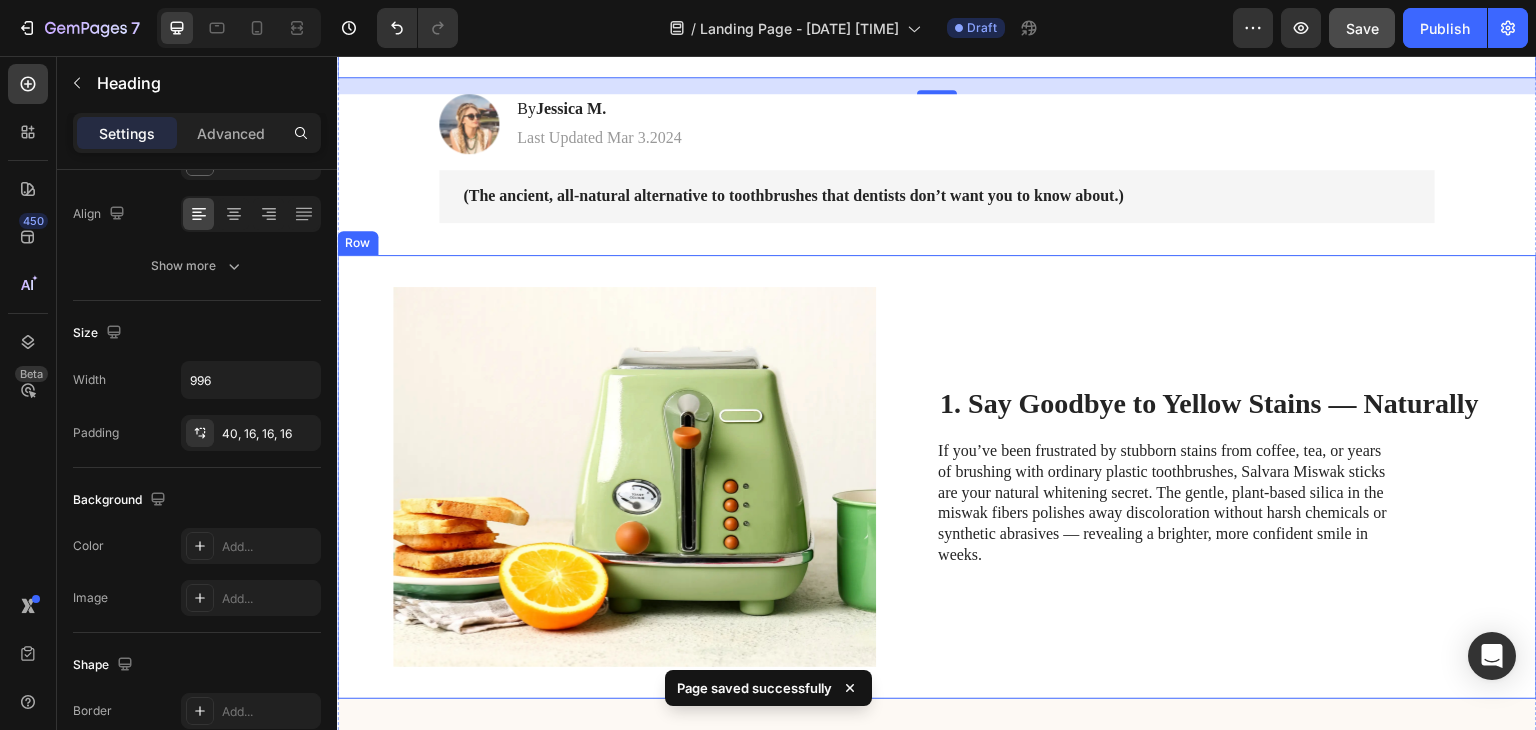 scroll, scrollTop: 300, scrollLeft: 0, axis: vertical 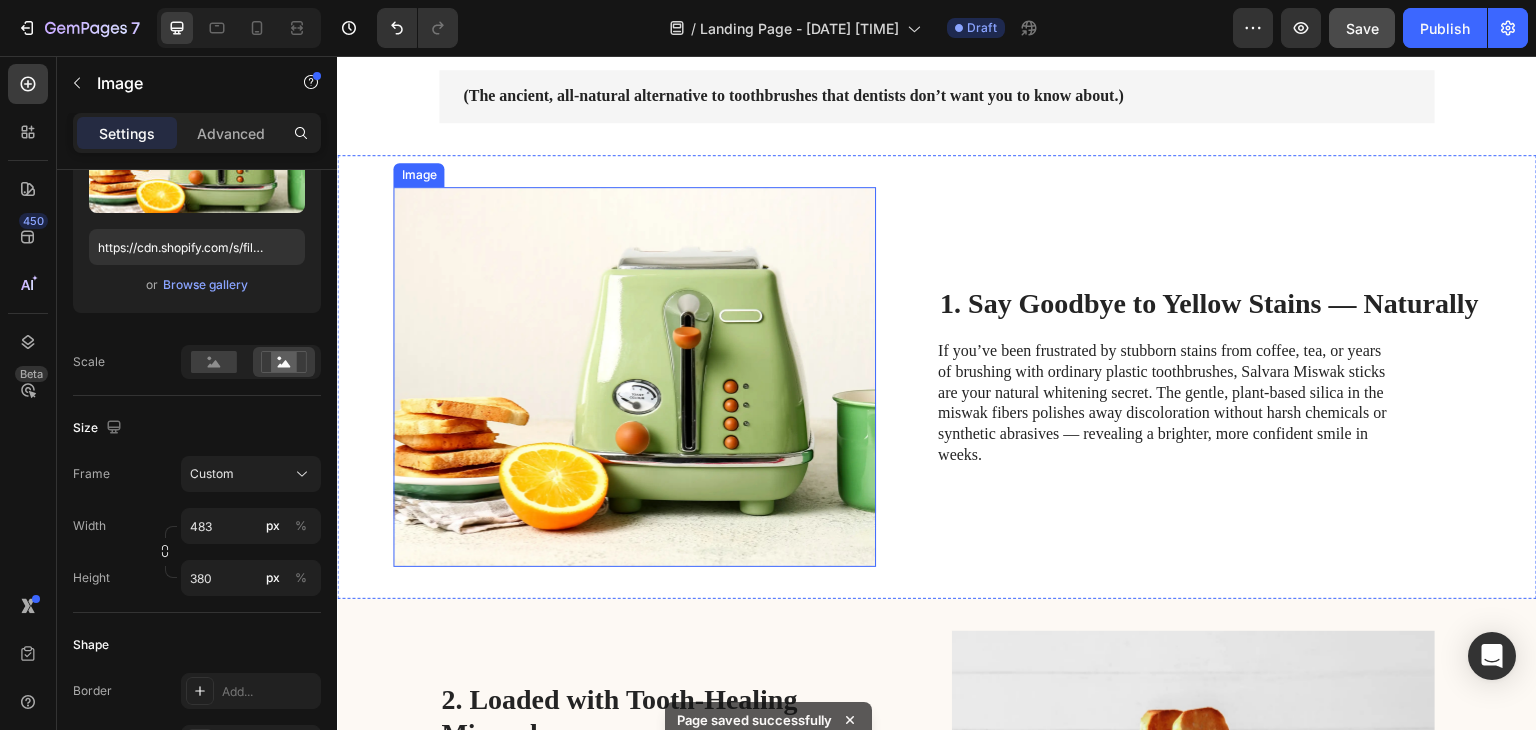 click at bounding box center (634, 377) 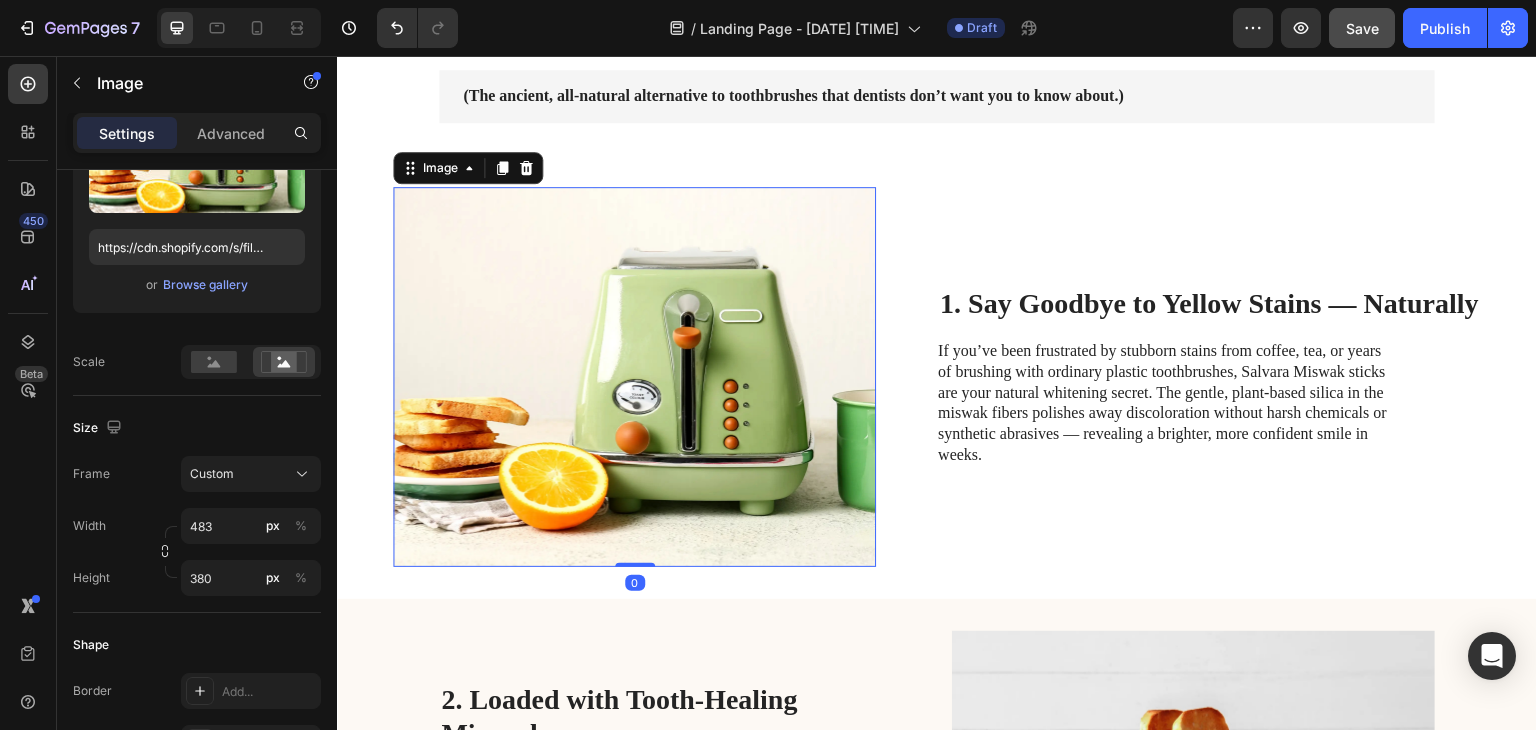 scroll, scrollTop: 0, scrollLeft: 0, axis: both 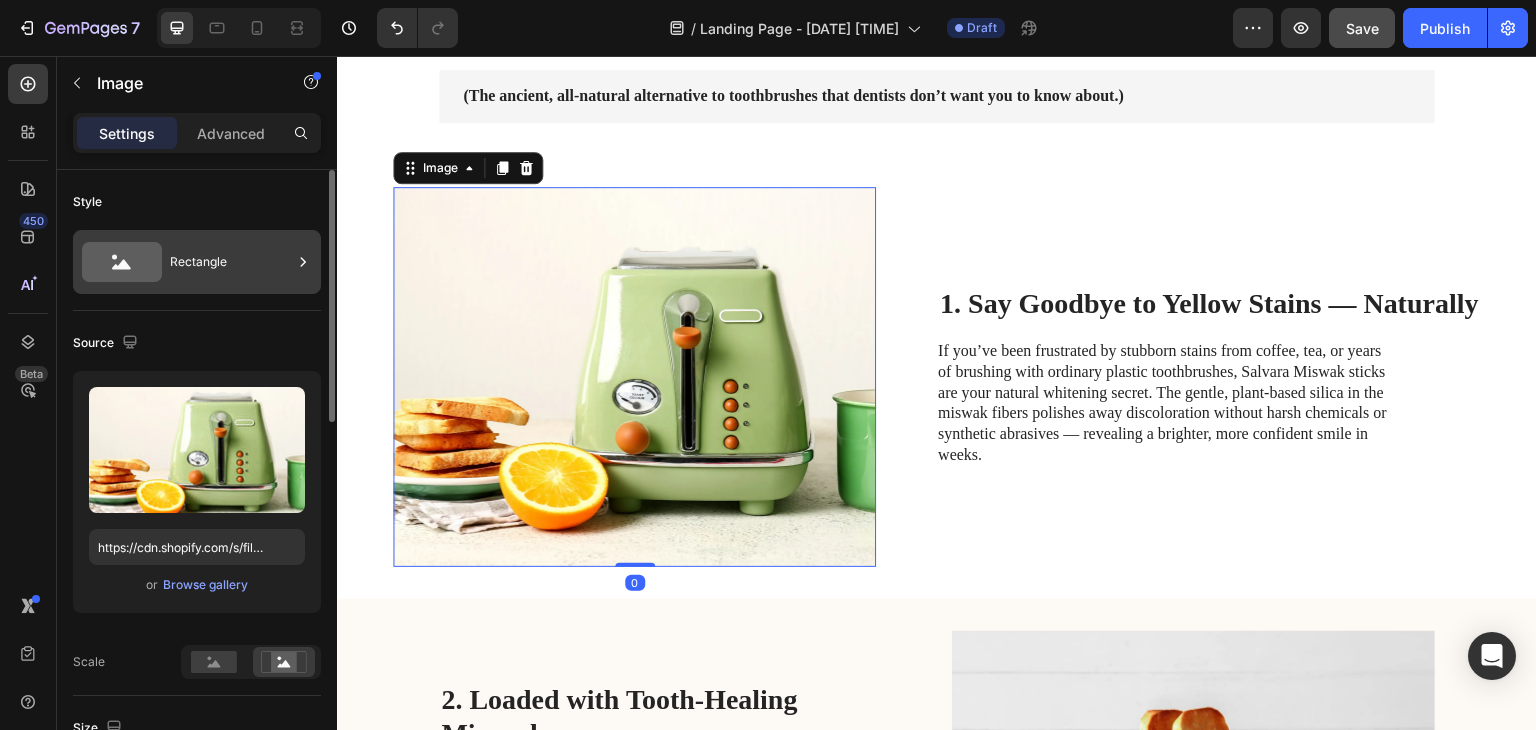 click on "Rectangle" at bounding box center [231, 262] 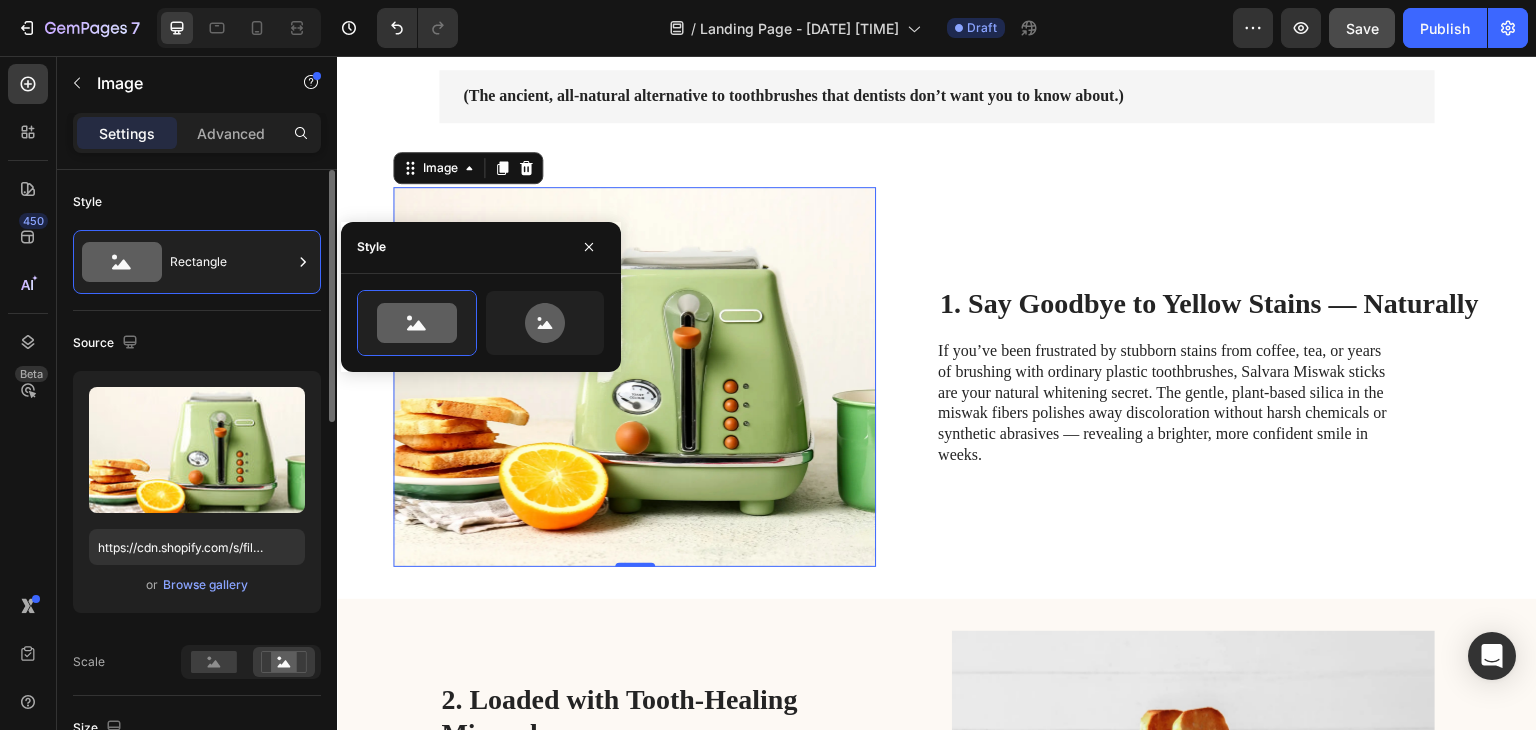 click on "Style" at bounding box center (197, 202) 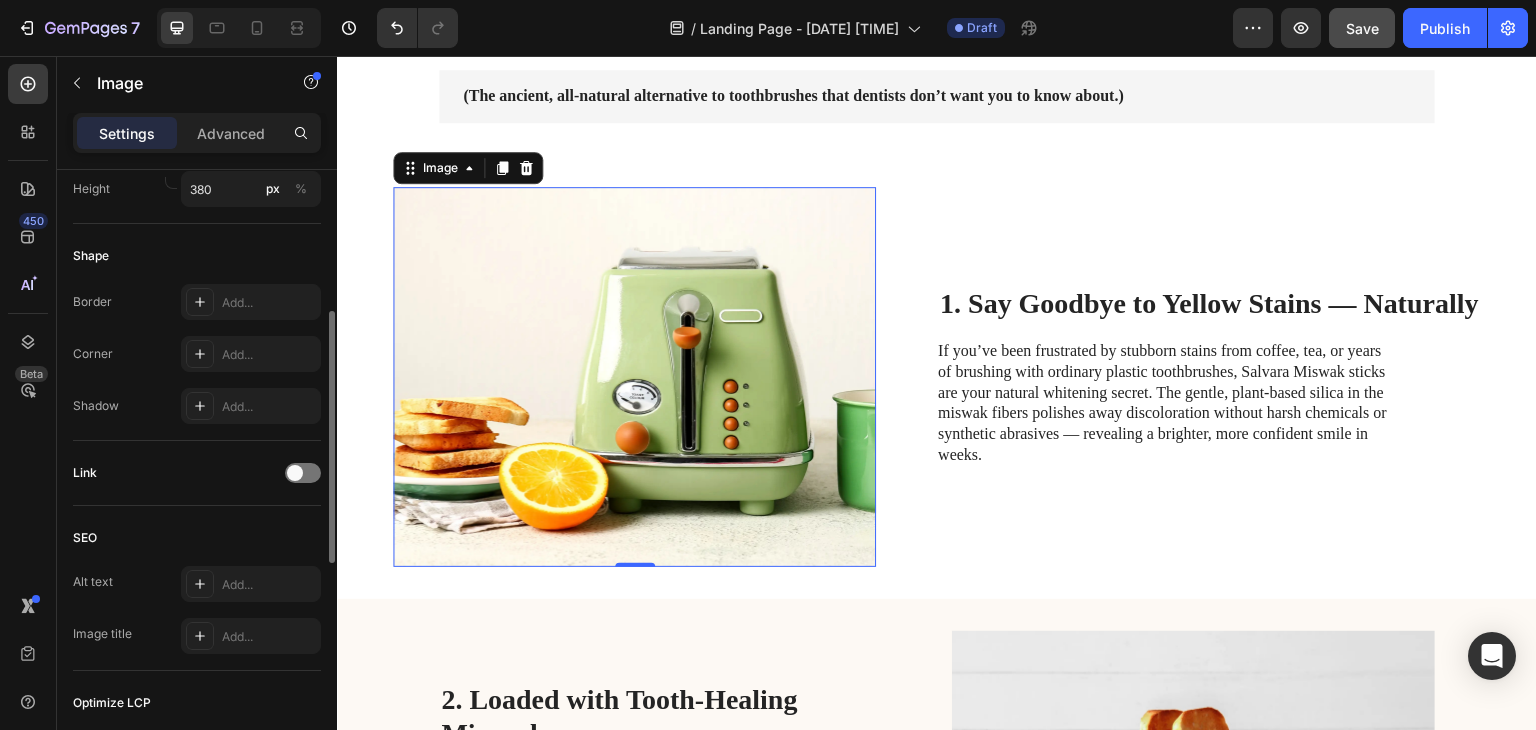 scroll, scrollTop: 589, scrollLeft: 0, axis: vertical 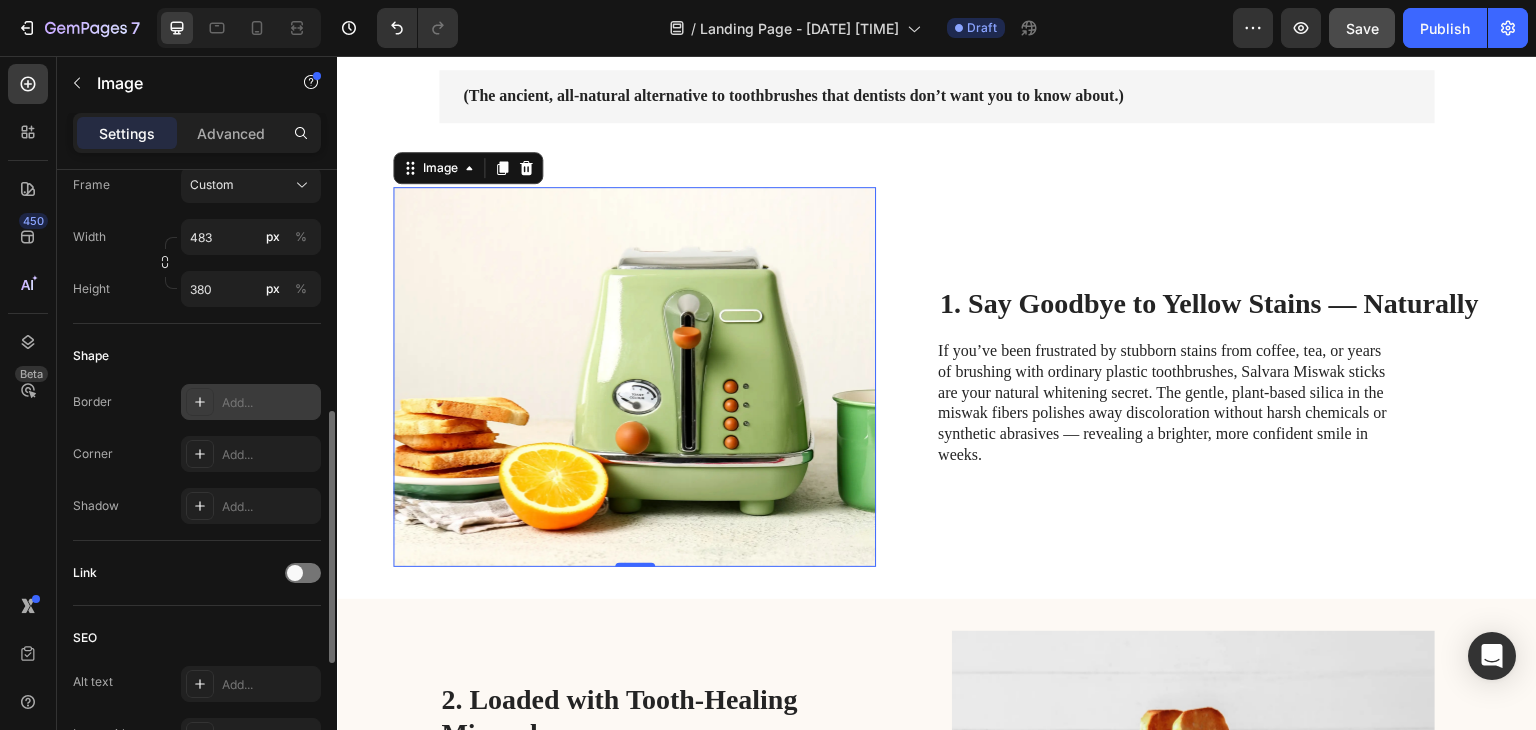 click on "Add..." at bounding box center [269, 403] 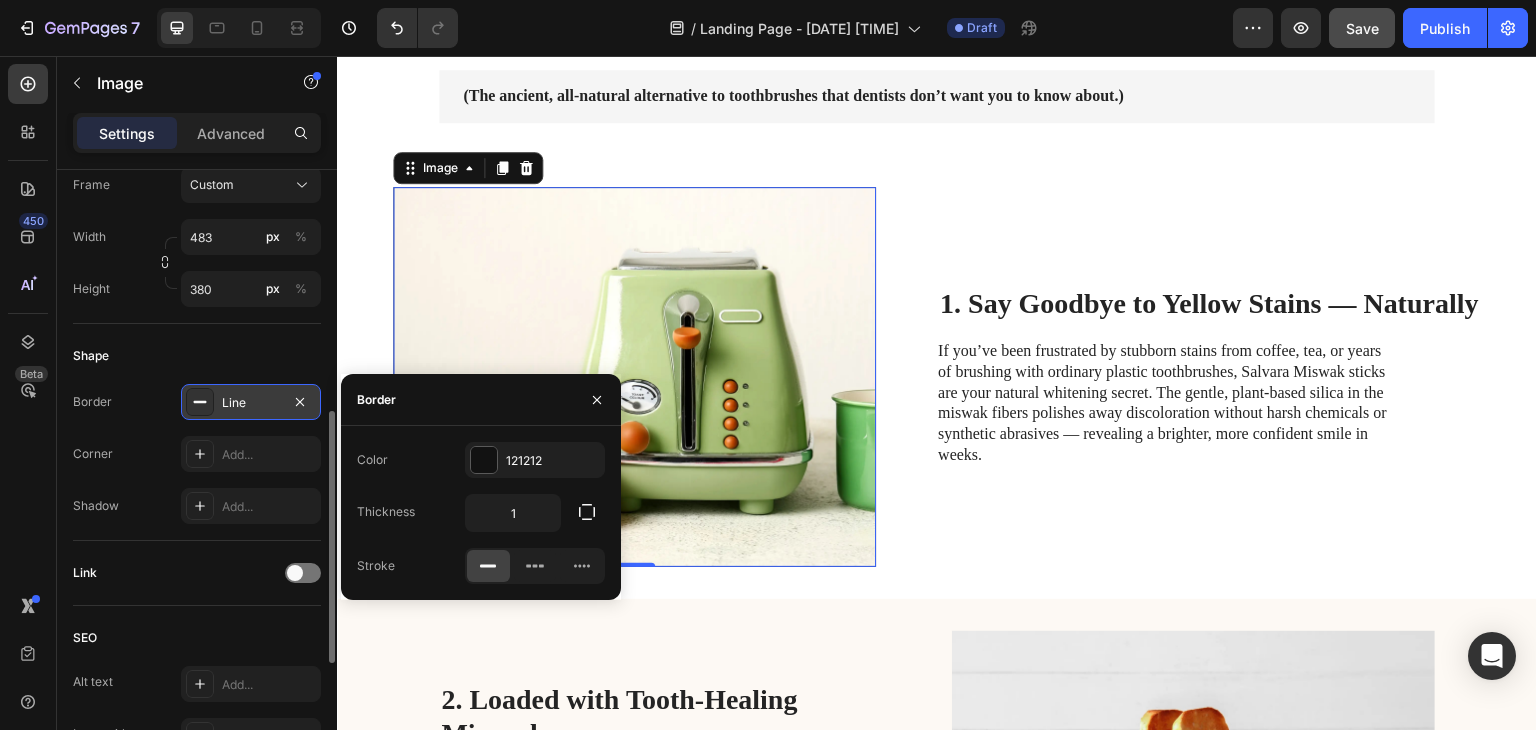 click on "Border Line" at bounding box center (197, 402) 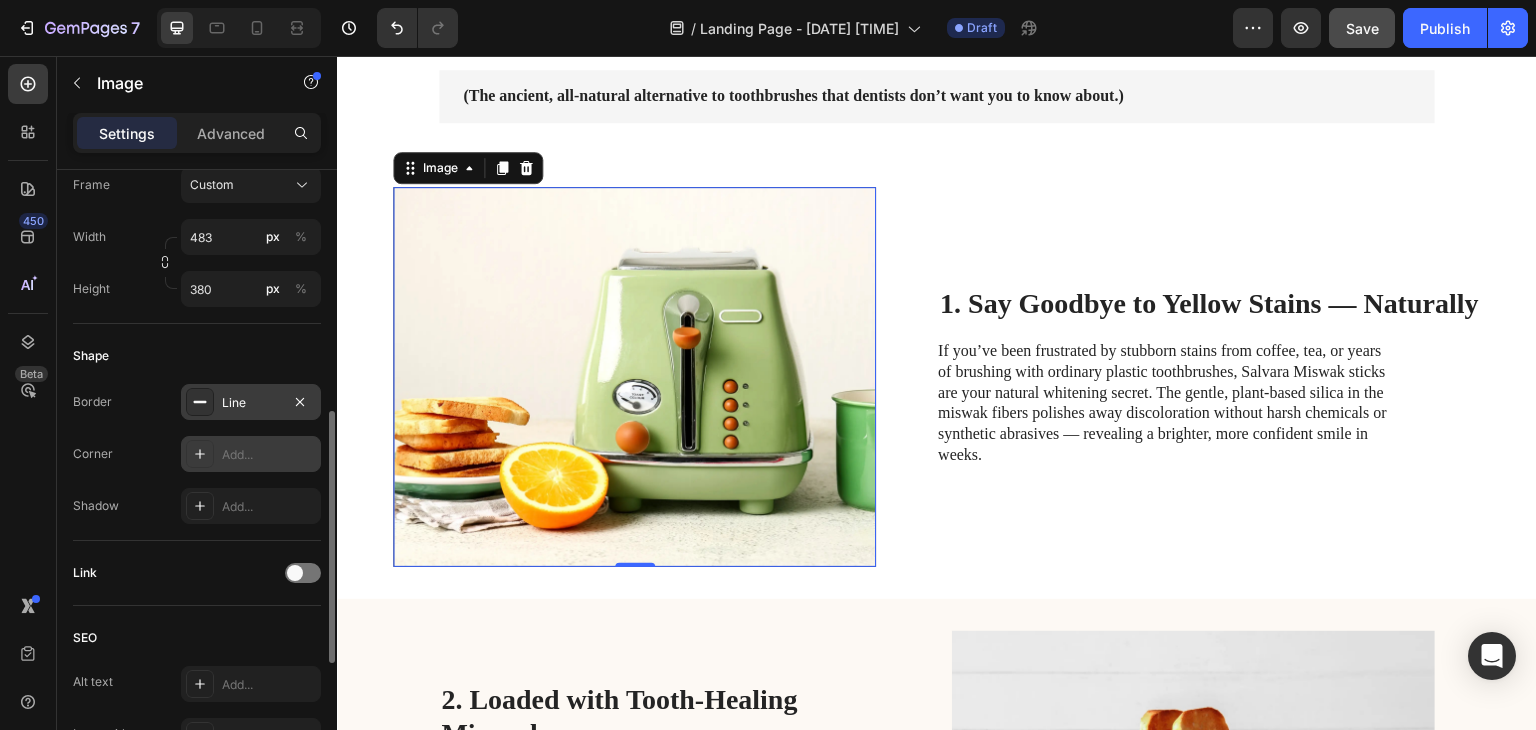 click on "Add..." at bounding box center (269, 455) 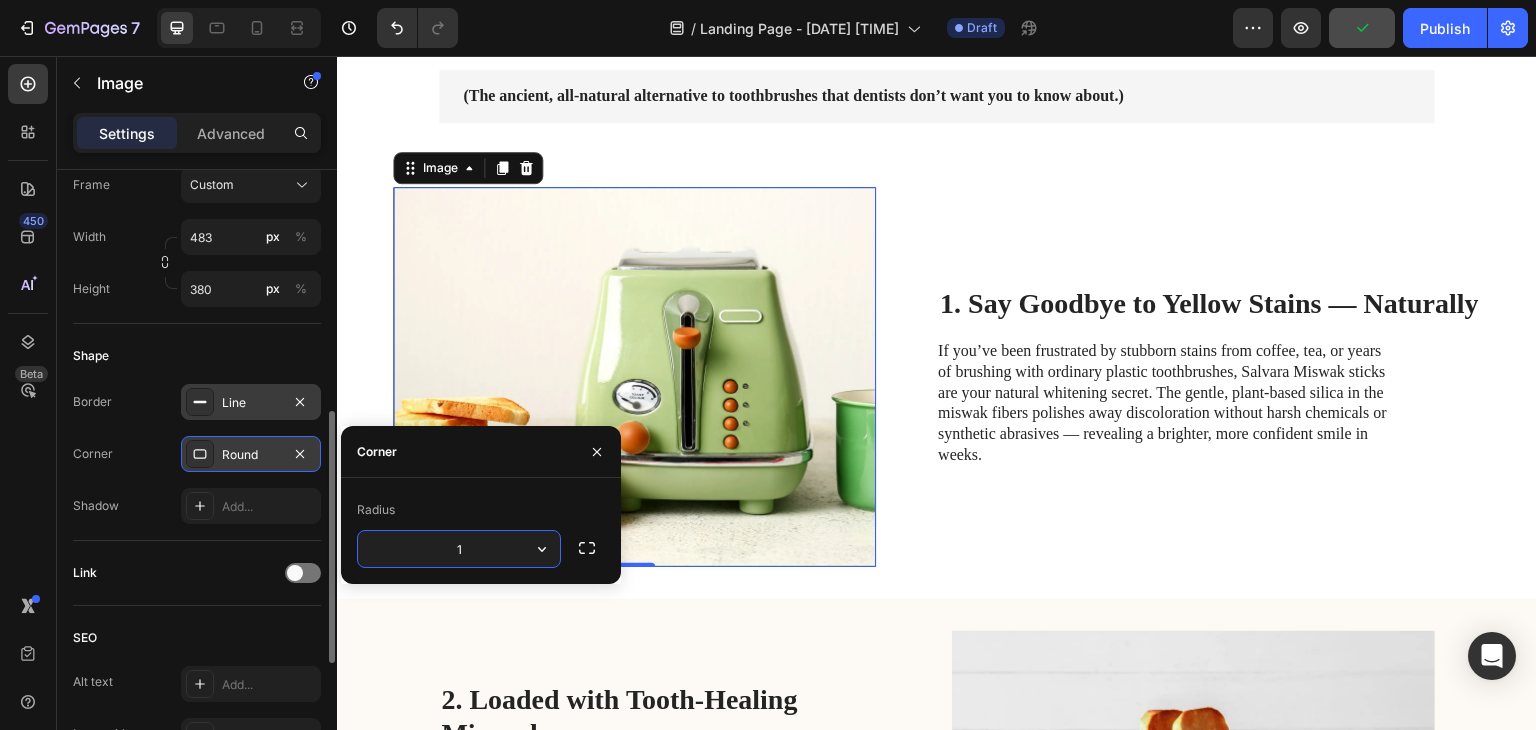 type on "15" 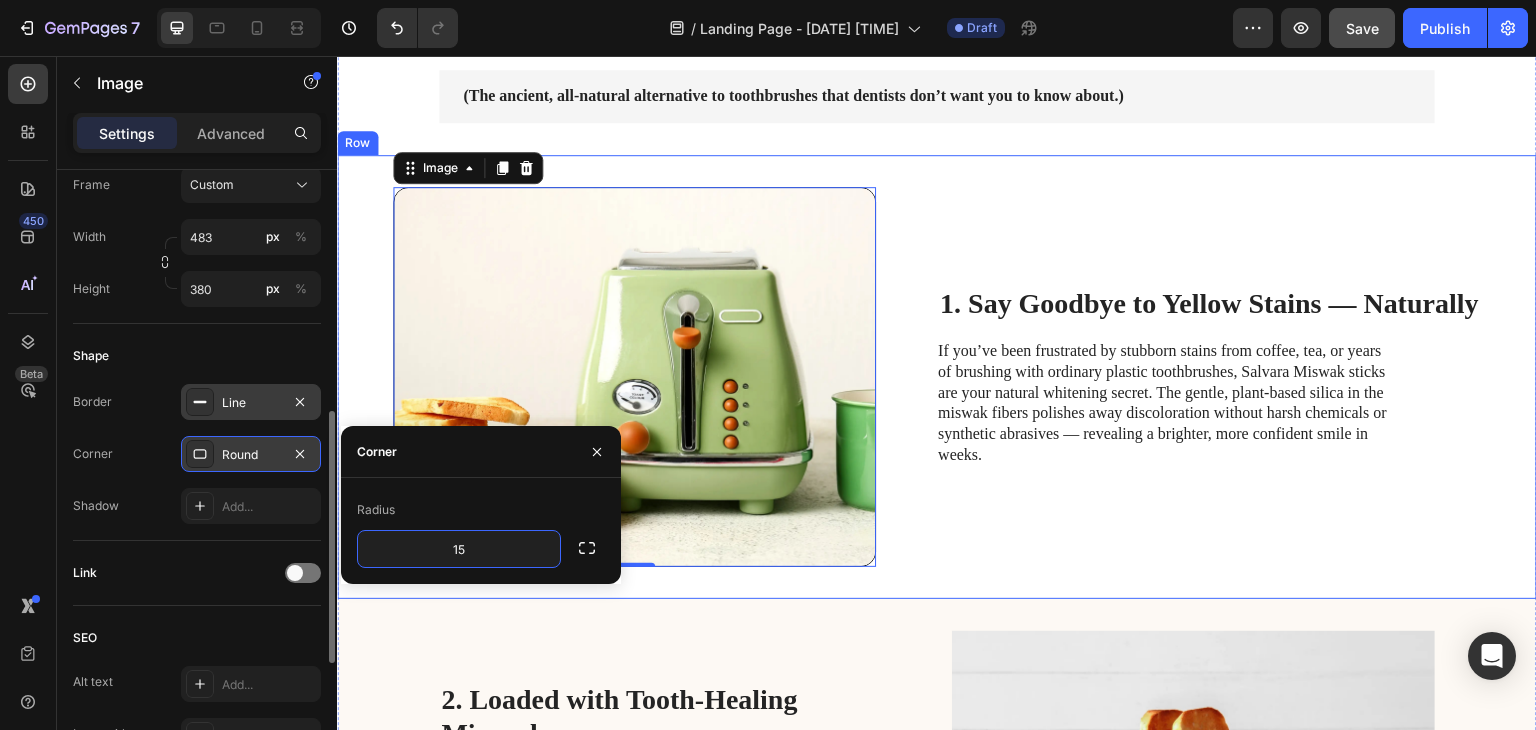 click on "Image   0 1. Say Goodbye to Yellow Stains — Naturally Heading If you’ve been frustrated by stubborn stains from coffee, tea, or years of brushing with ordinary plastic toothbrushes, Salvara Miswak sticks are your natural whitening secret. The gentle, plant-based silica in the miswak fibers polishes away discoloration without harsh chemicals or synthetic abrasives — revealing a brighter, more confident smile in weeks. Text Block Row" at bounding box center [937, 377] 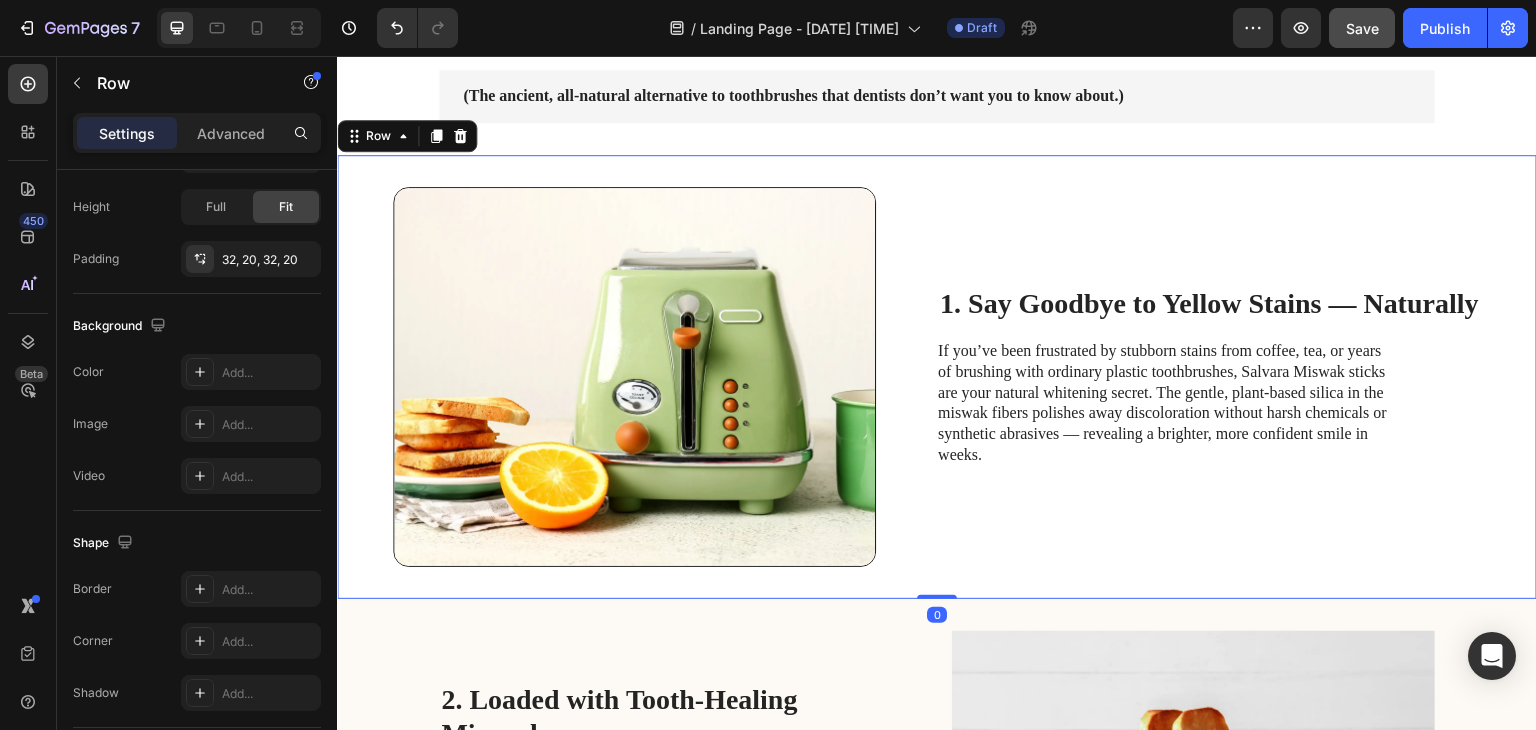 scroll, scrollTop: 0, scrollLeft: 0, axis: both 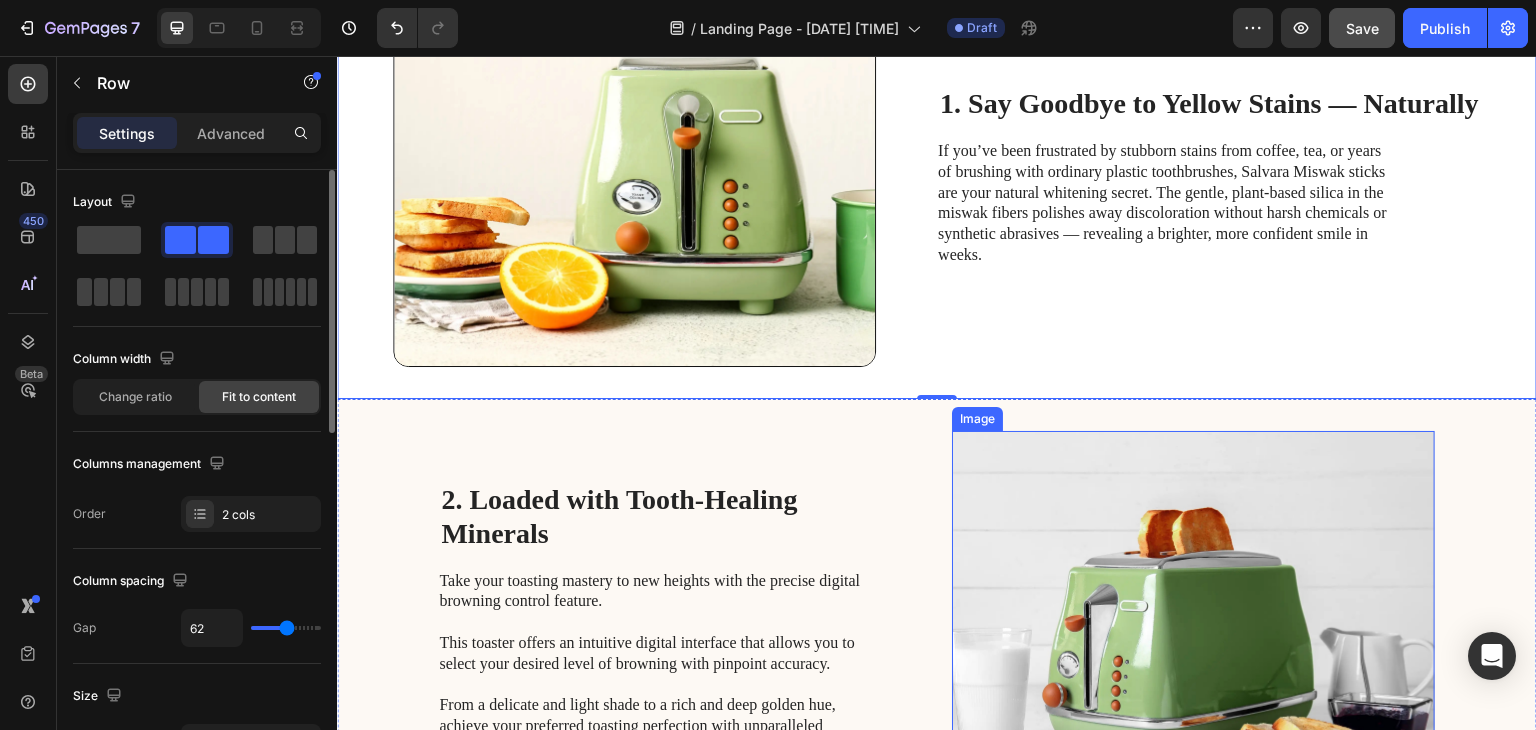 click at bounding box center [1193, 621] 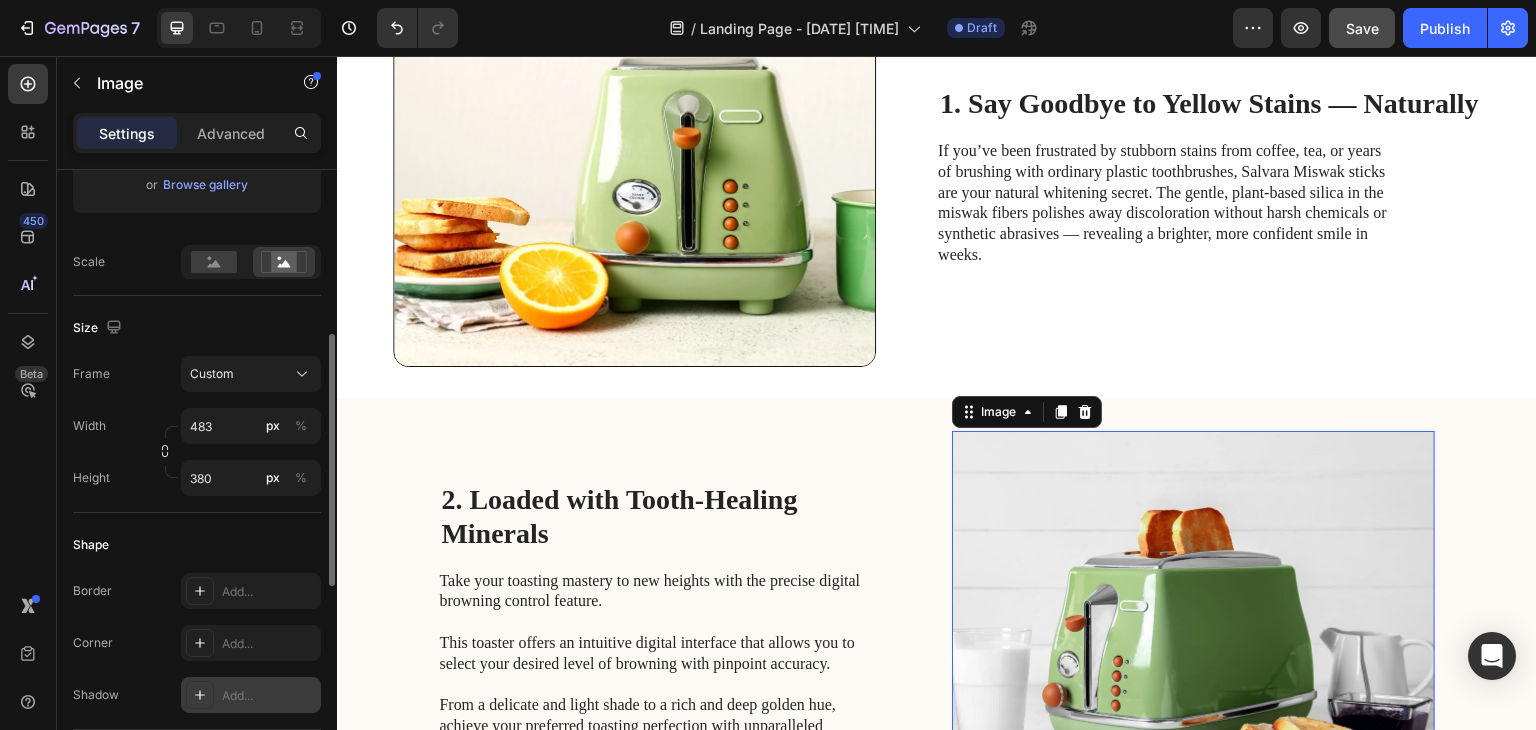 scroll, scrollTop: 500, scrollLeft: 0, axis: vertical 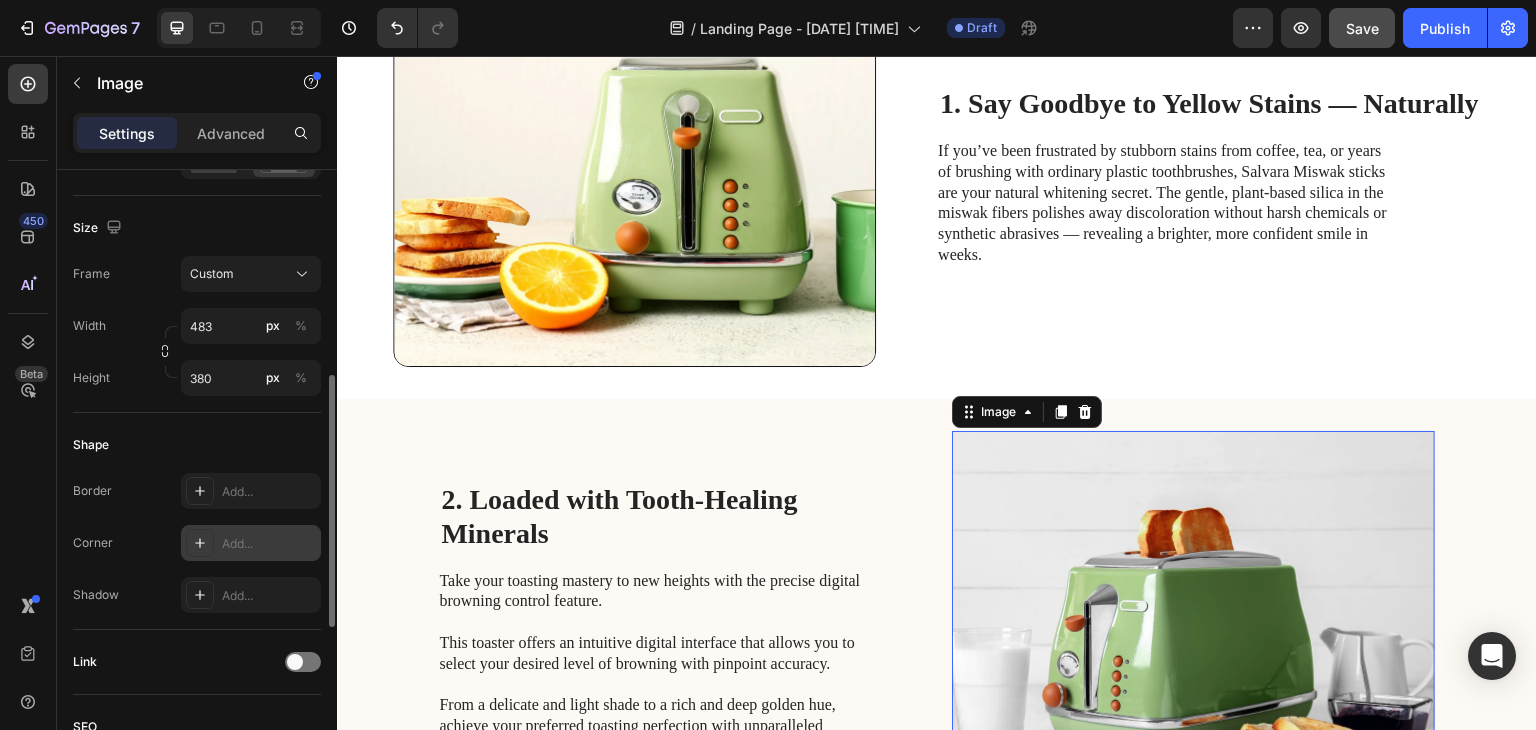 click on "Add..." at bounding box center (269, 544) 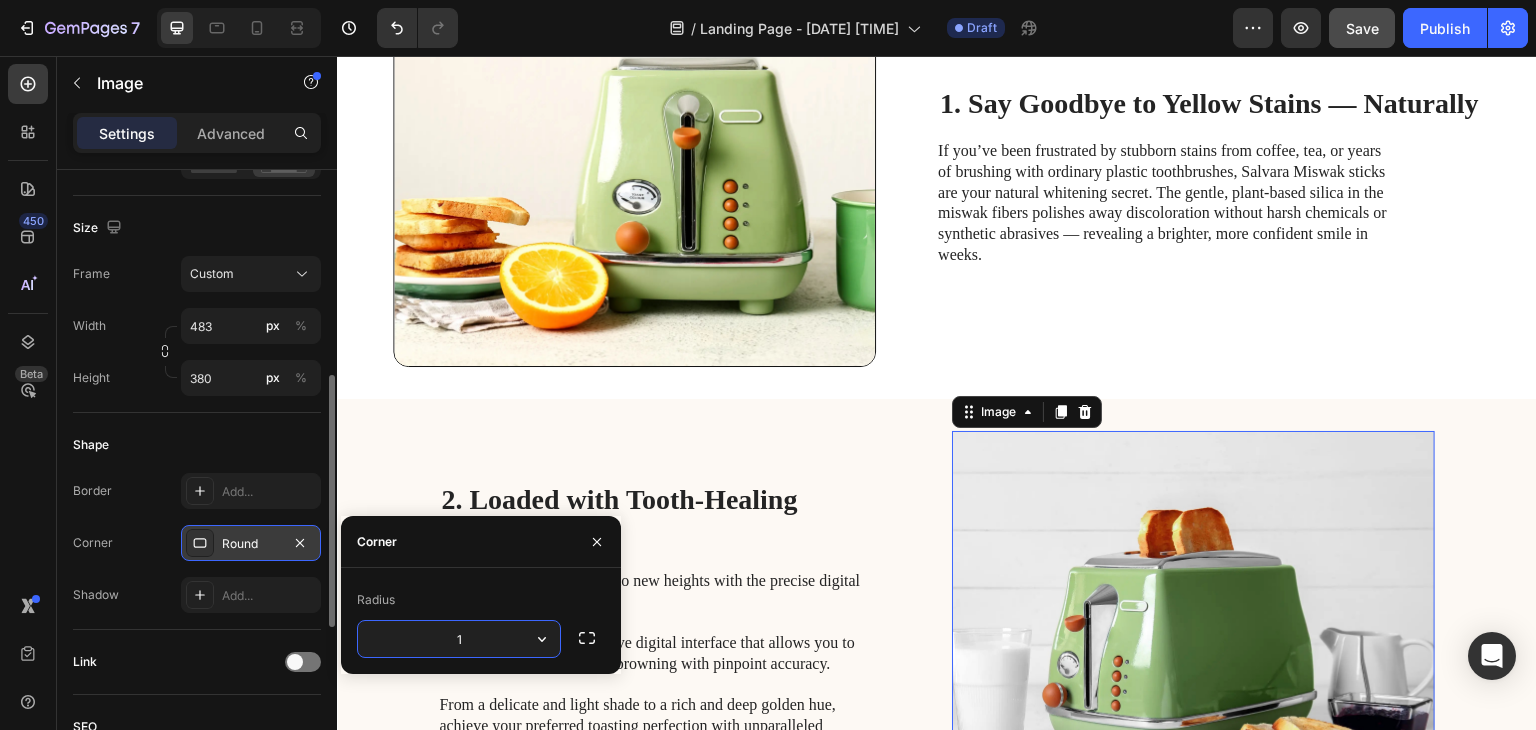type on "15" 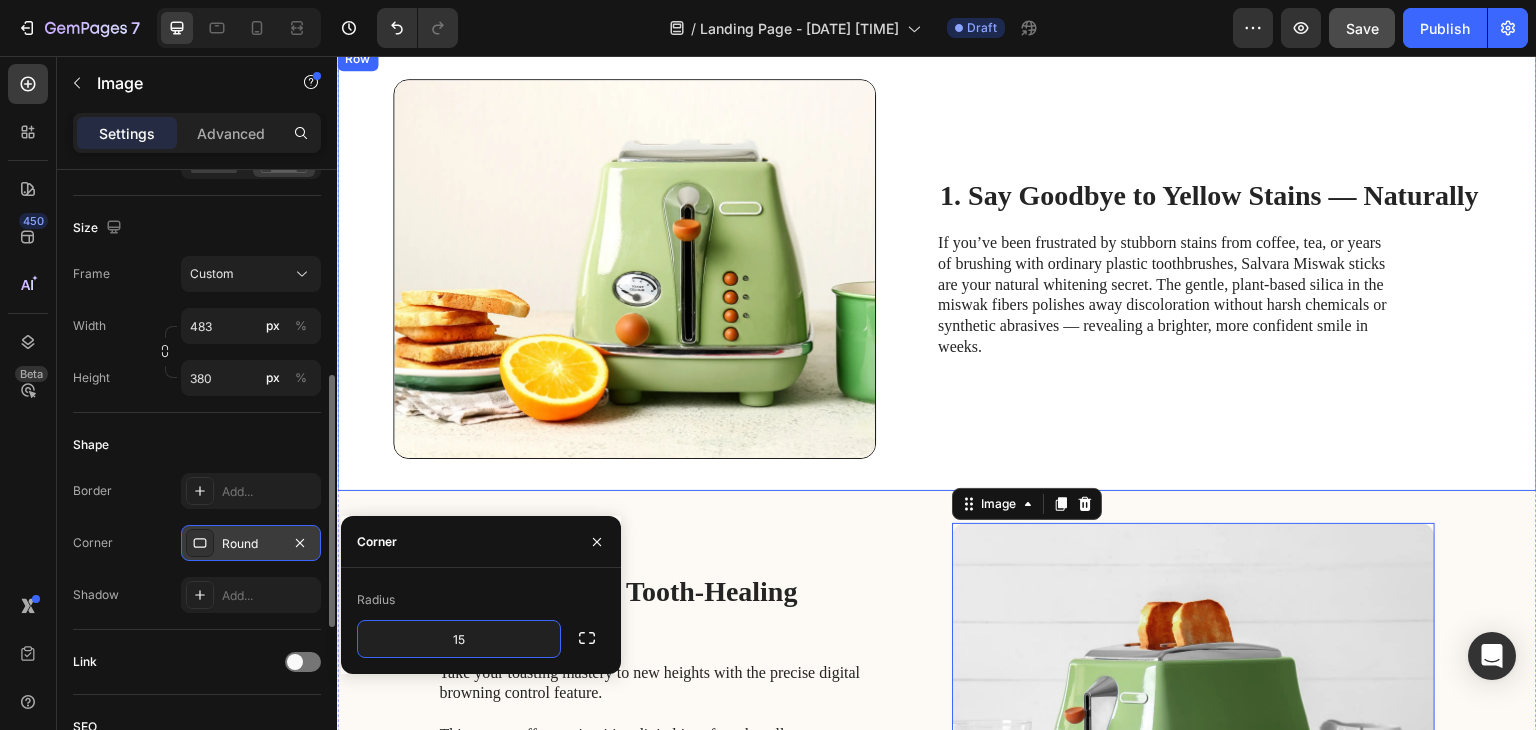 scroll, scrollTop: 300, scrollLeft: 0, axis: vertical 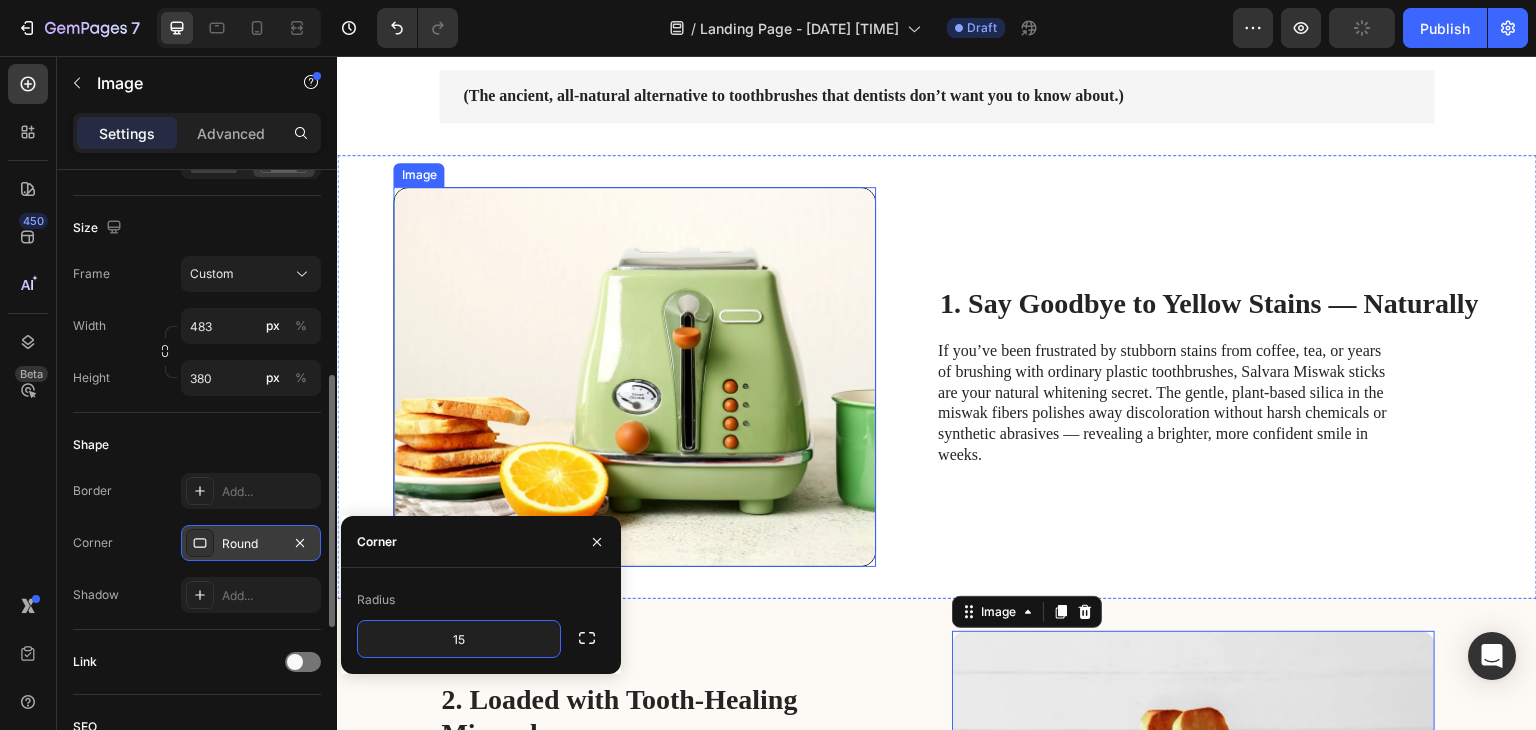 click at bounding box center (634, 377) 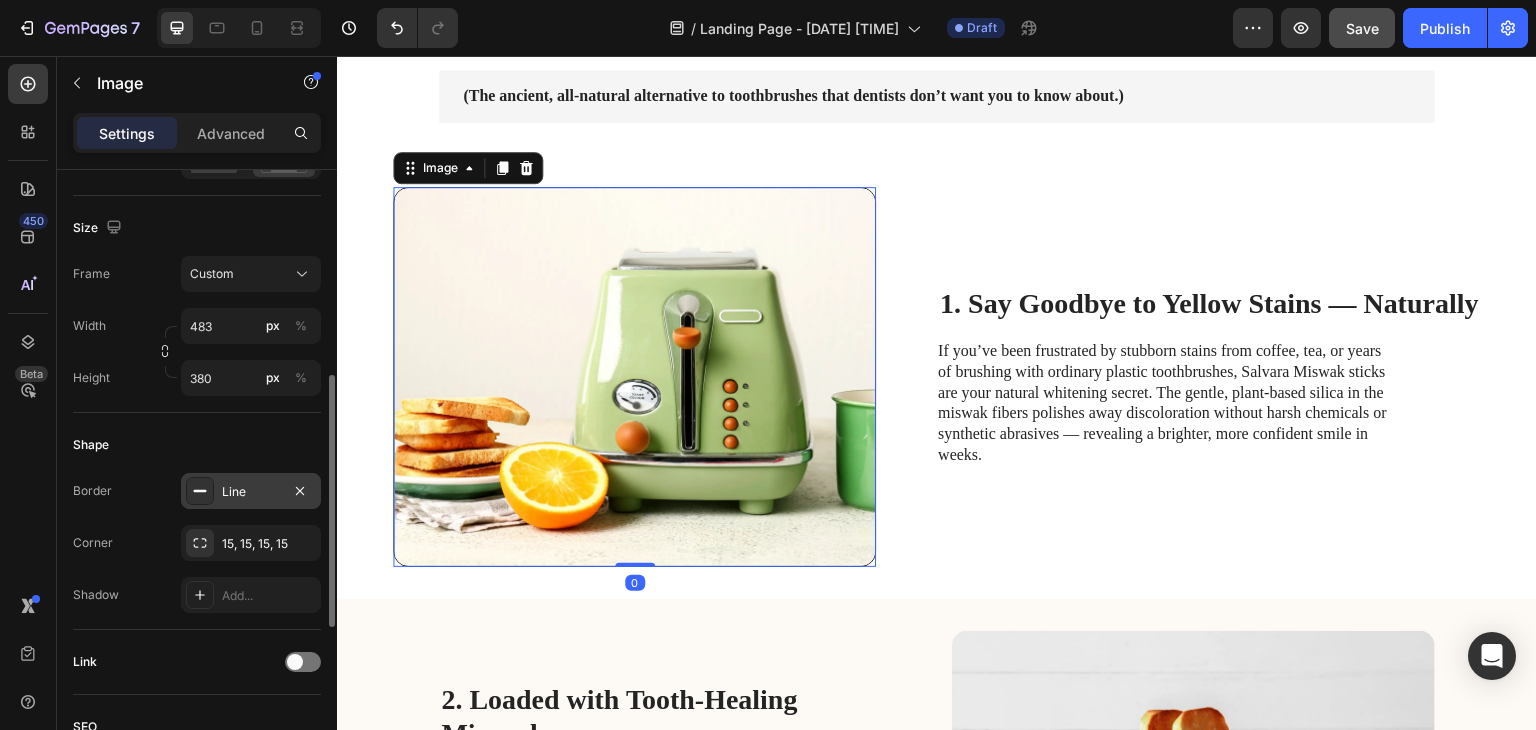 click 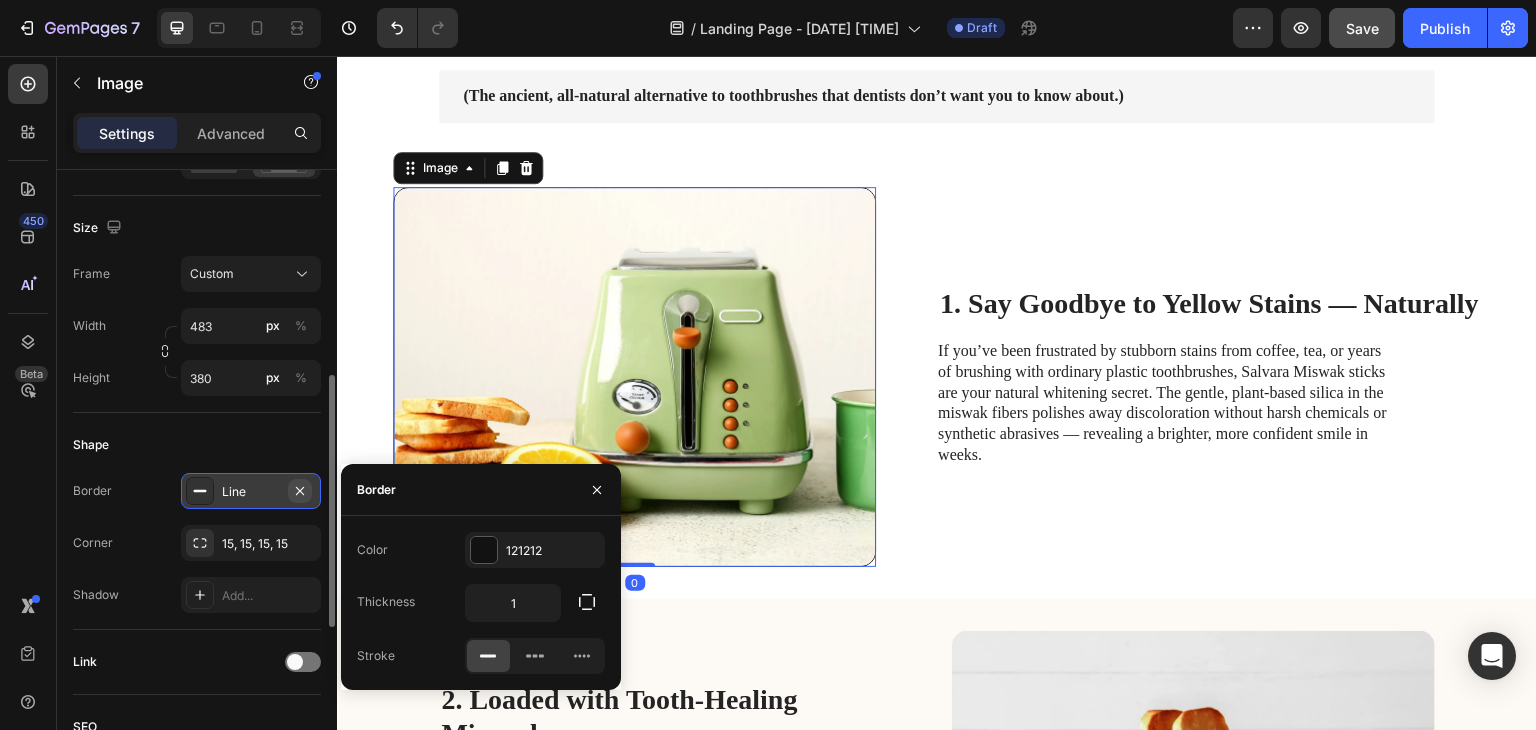 click 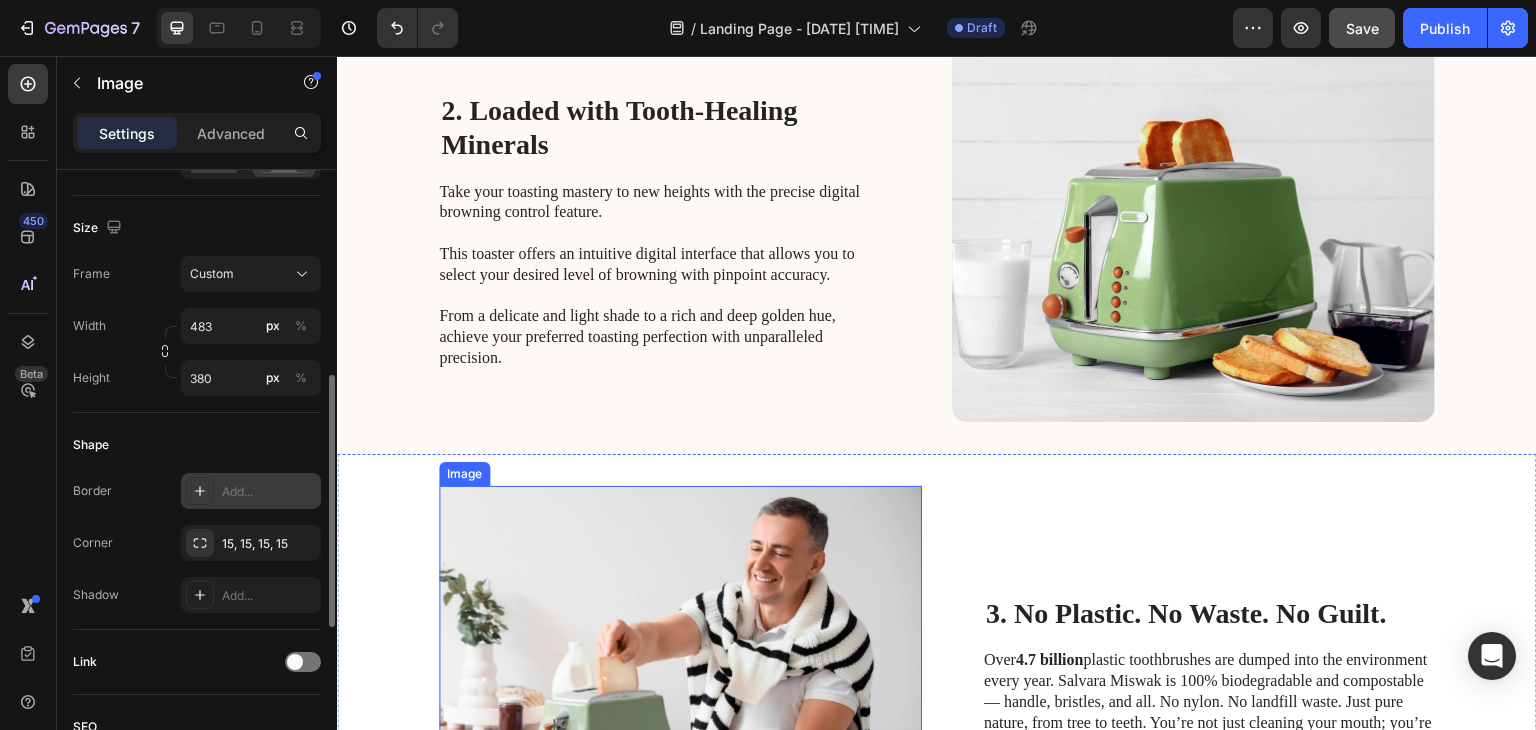 scroll, scrollTop: 1100, scrollLeft: 0, axis: vertical 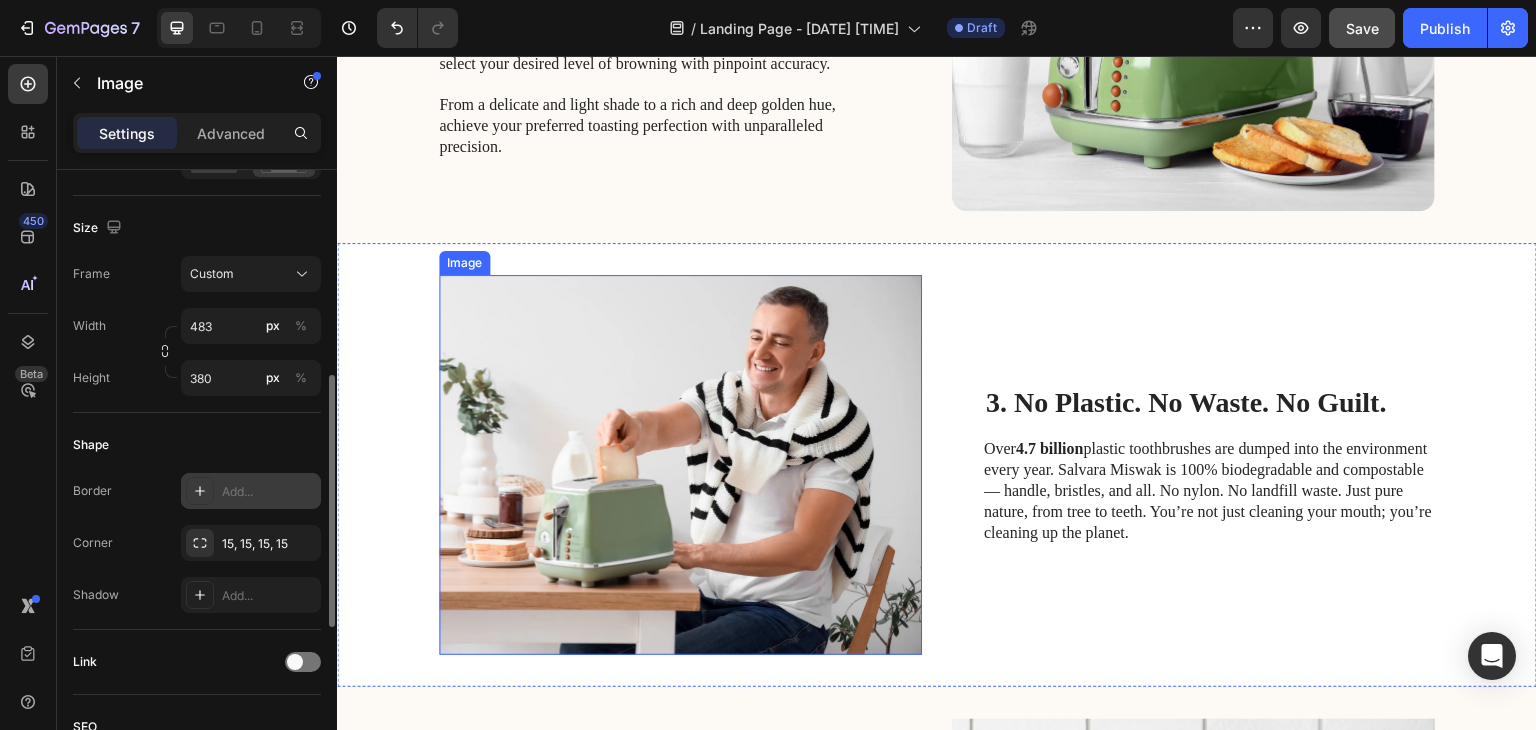 click at bounding box center (680, 465) 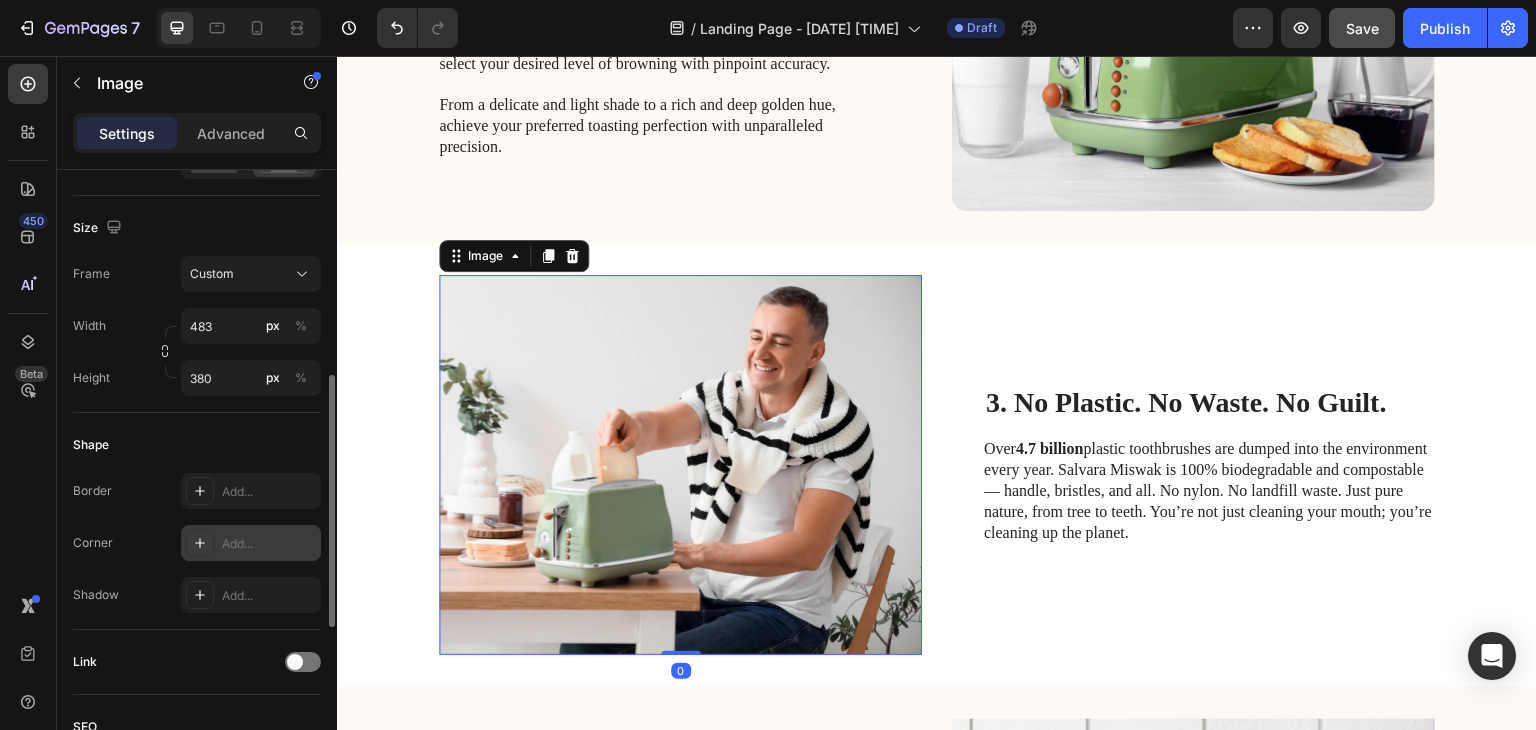 click on "Add..." at bounding box center [269, 544] 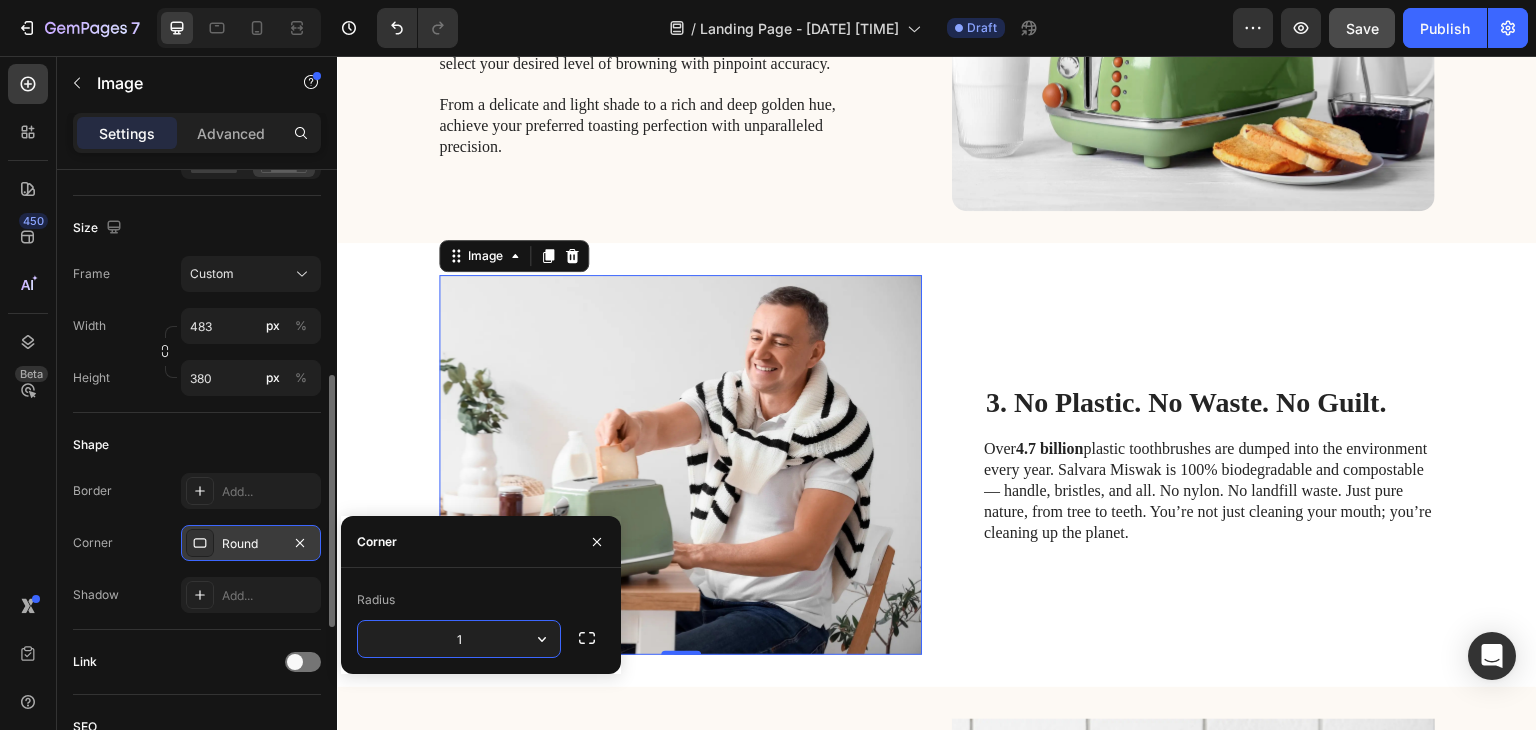 type on "15" 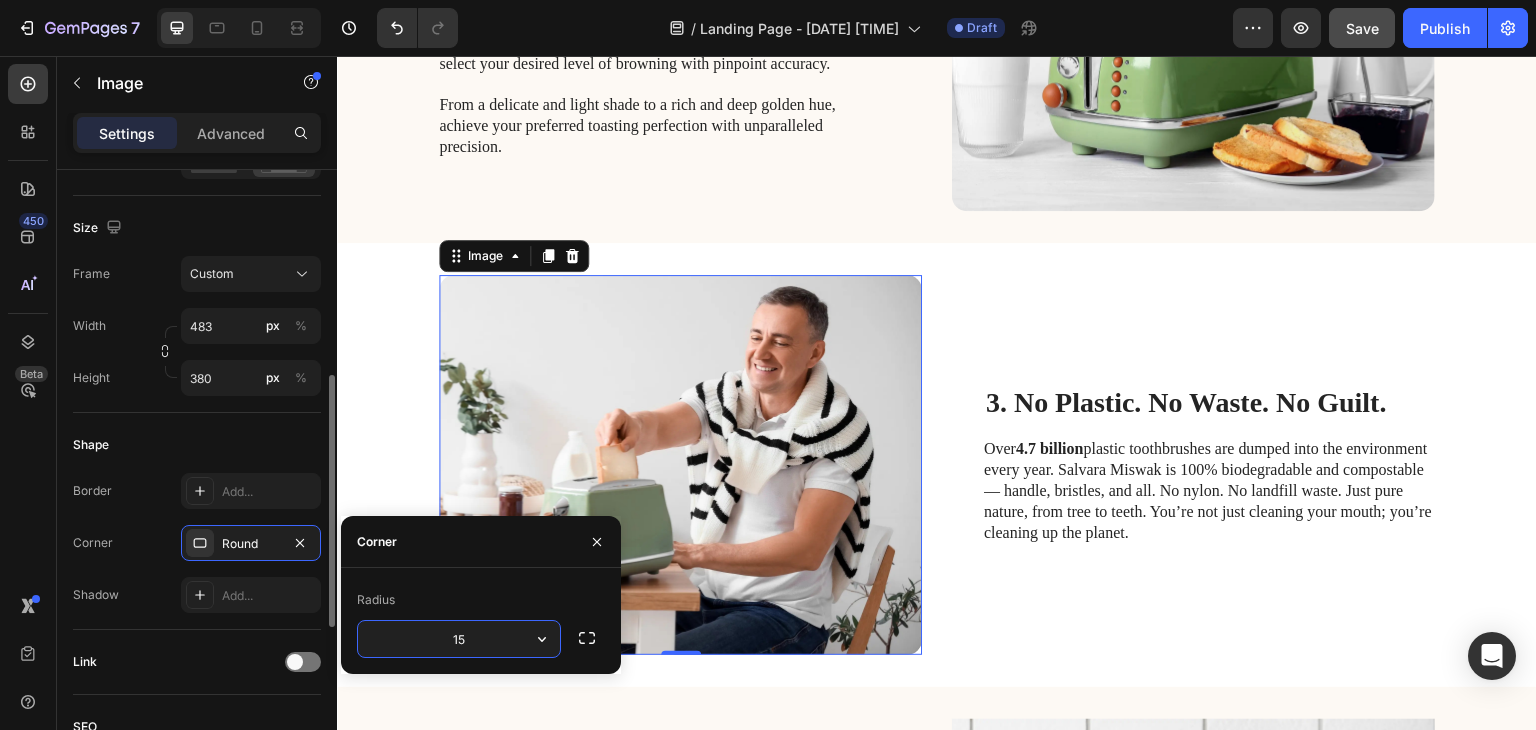 click on "Border Add..." at bounding box center (197, 491) 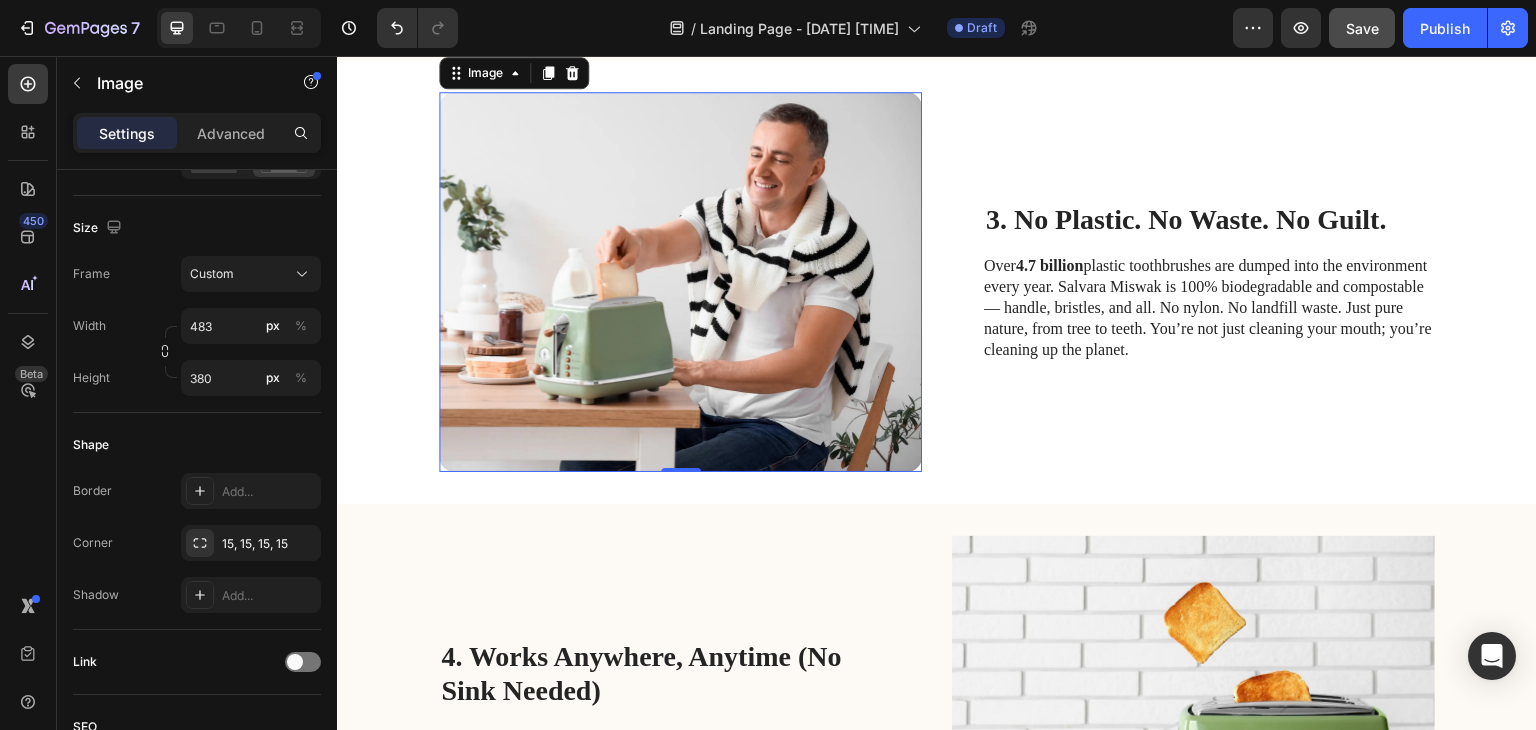 scroll, scrollTop: 1500, scrollLeft: 0, axis: vertical 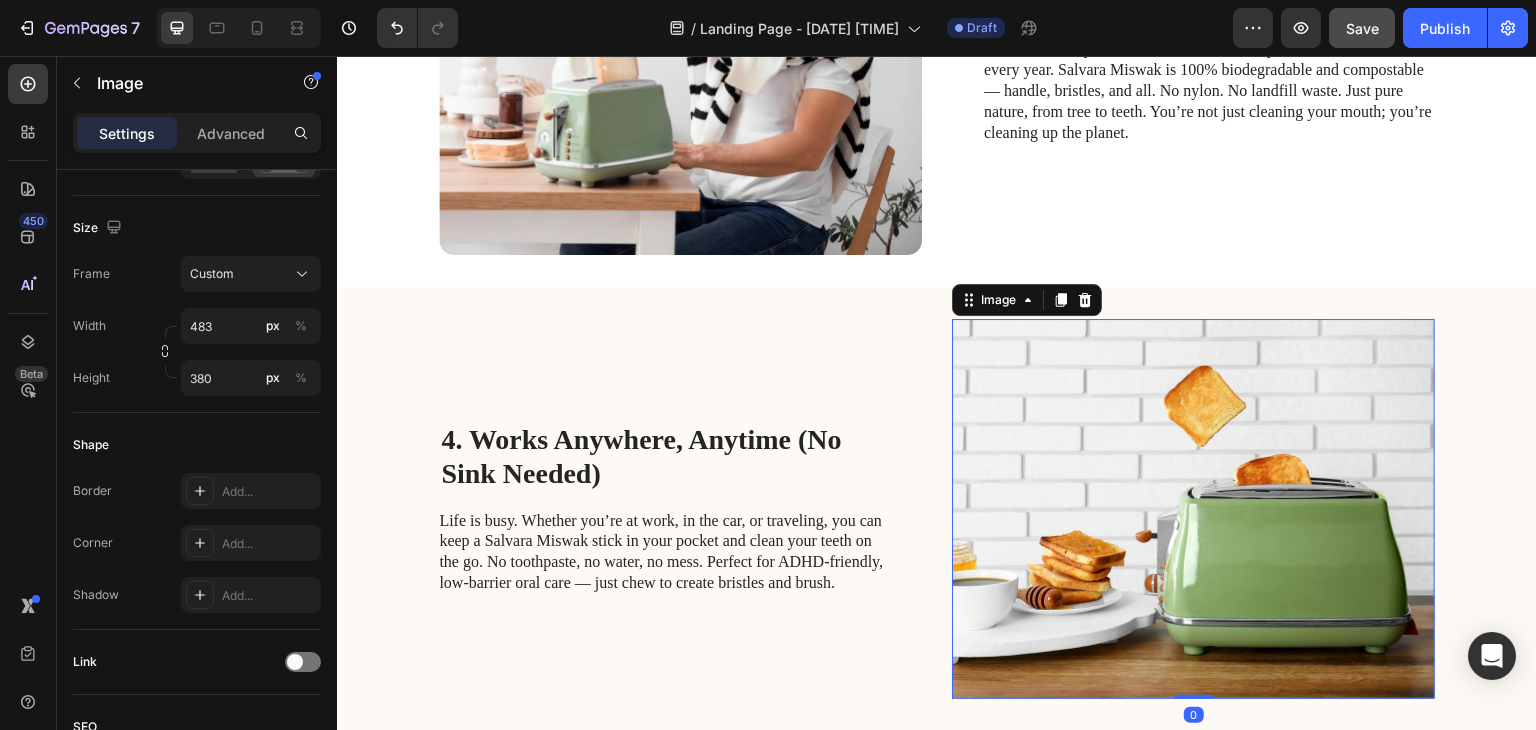 click at bounding box center (1193, 509) 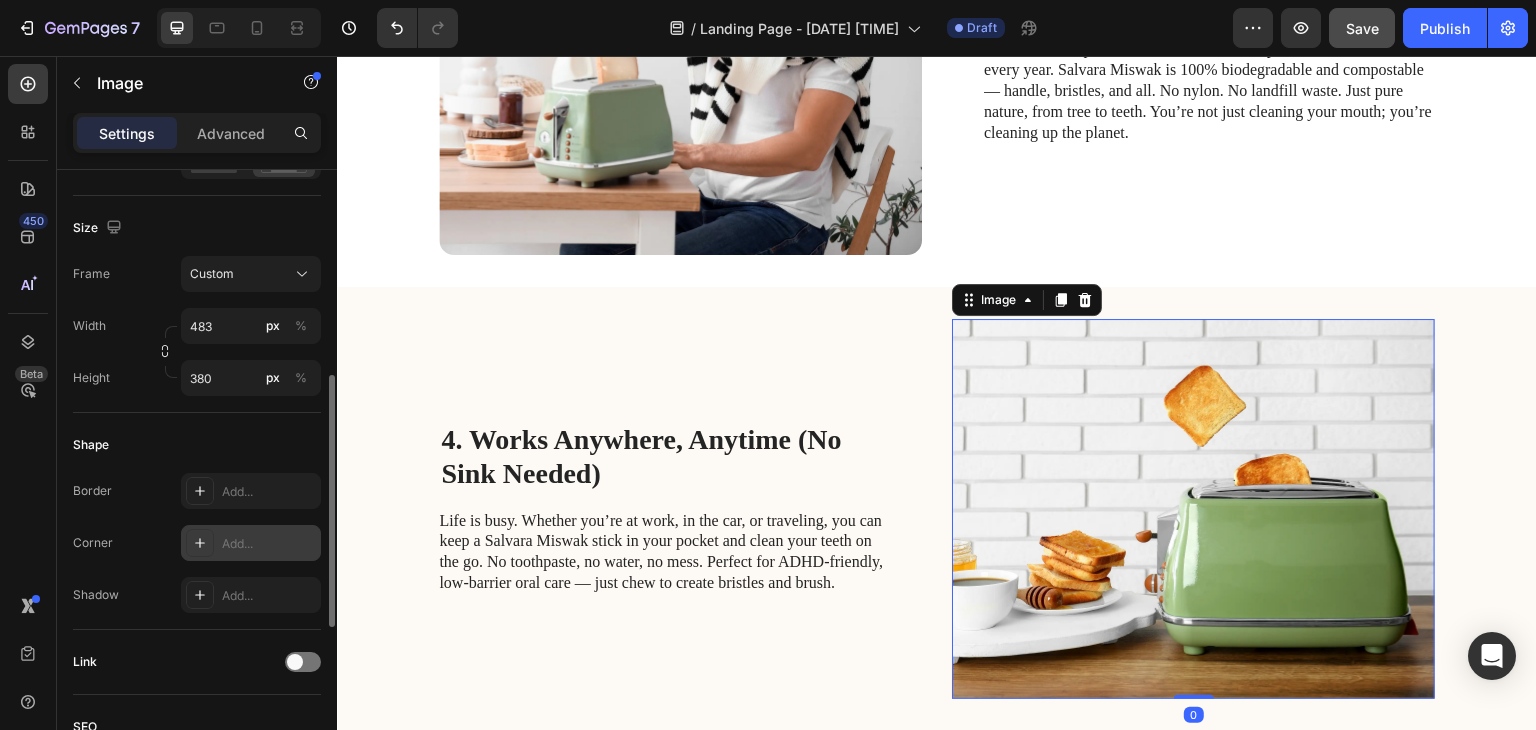 click on "Add..." at bounding box center [251, 543] 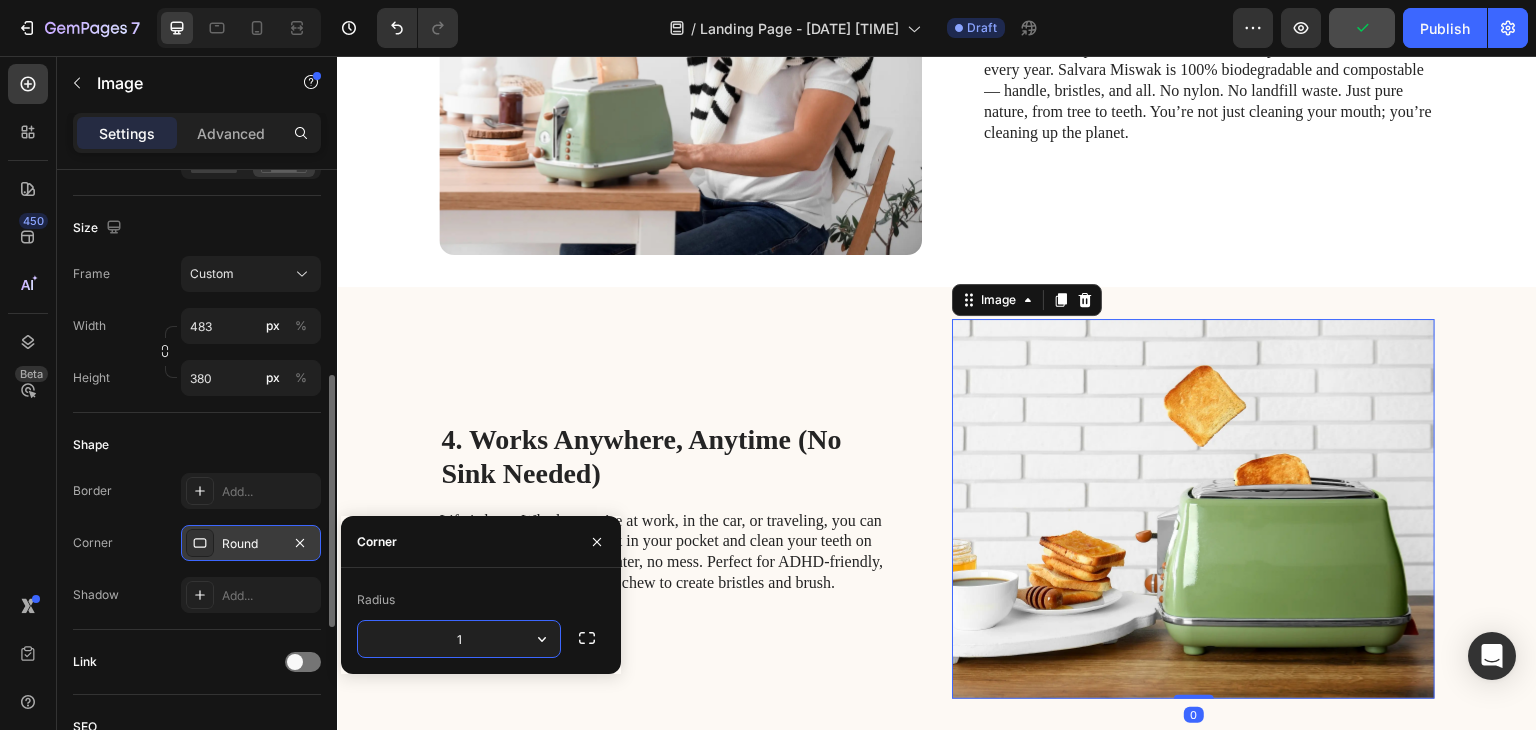 type on "15" 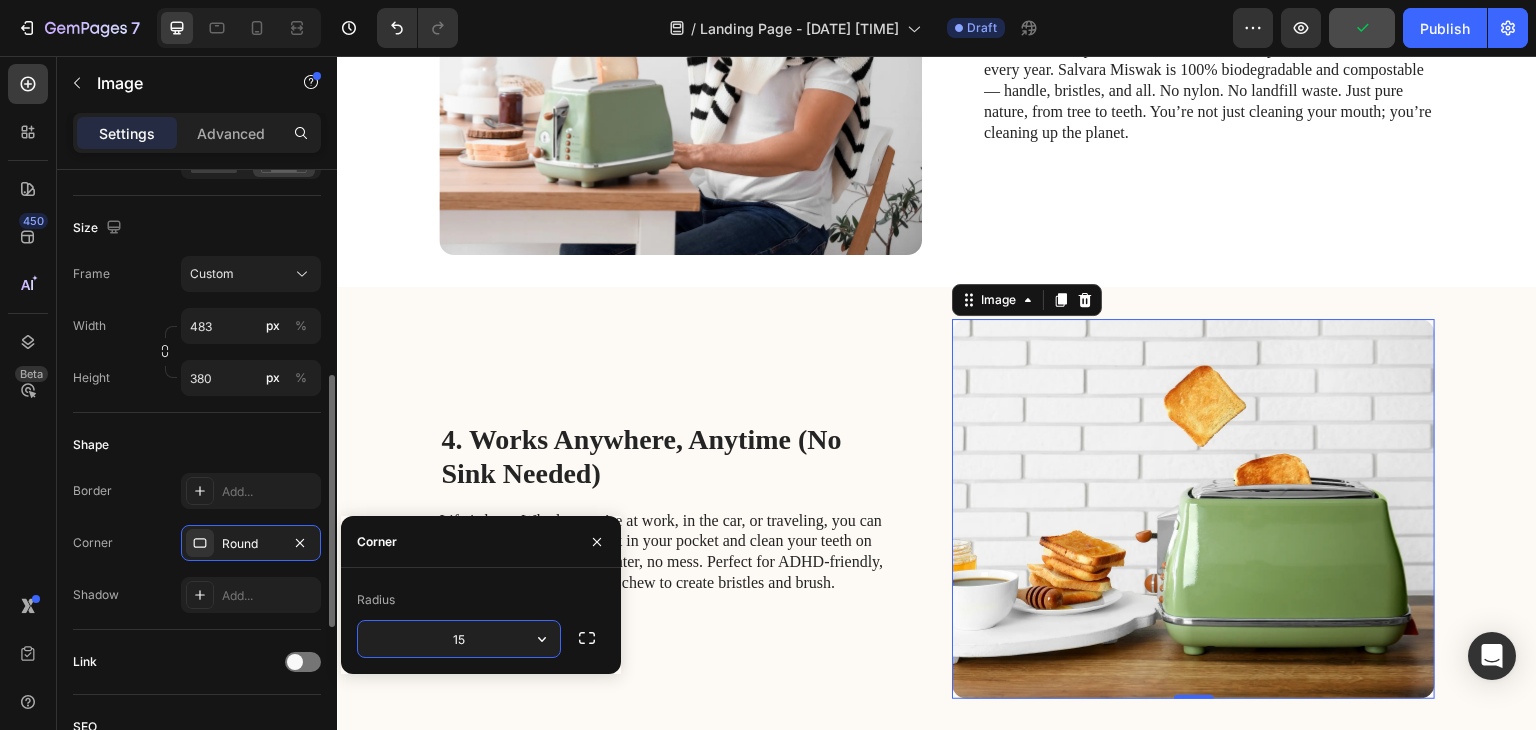 click on "Border Add... Corner Round Shadow Add..." at bounding box center [197, 543] 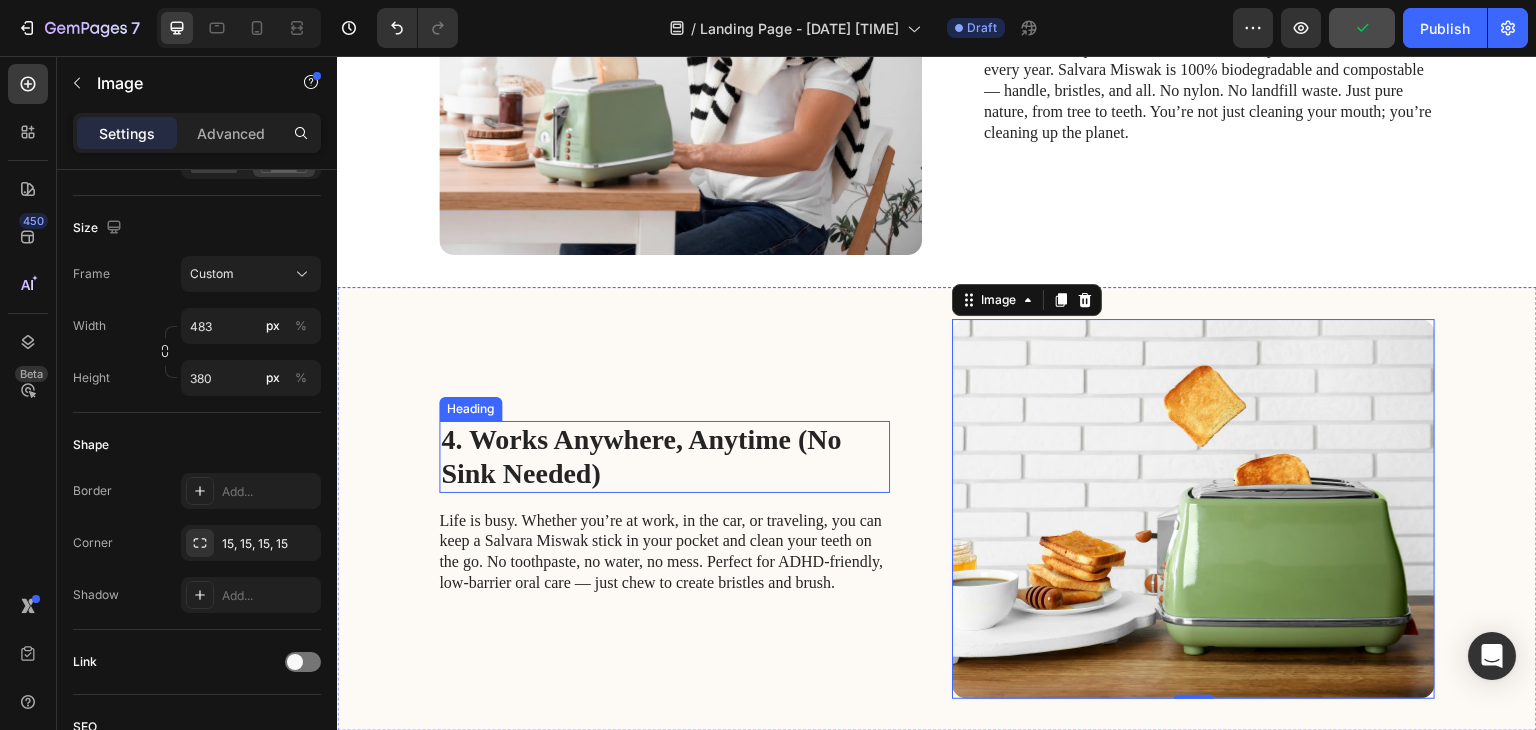 scroll, scrollTop: 2000, scrollLeft: 0, axis: vertical 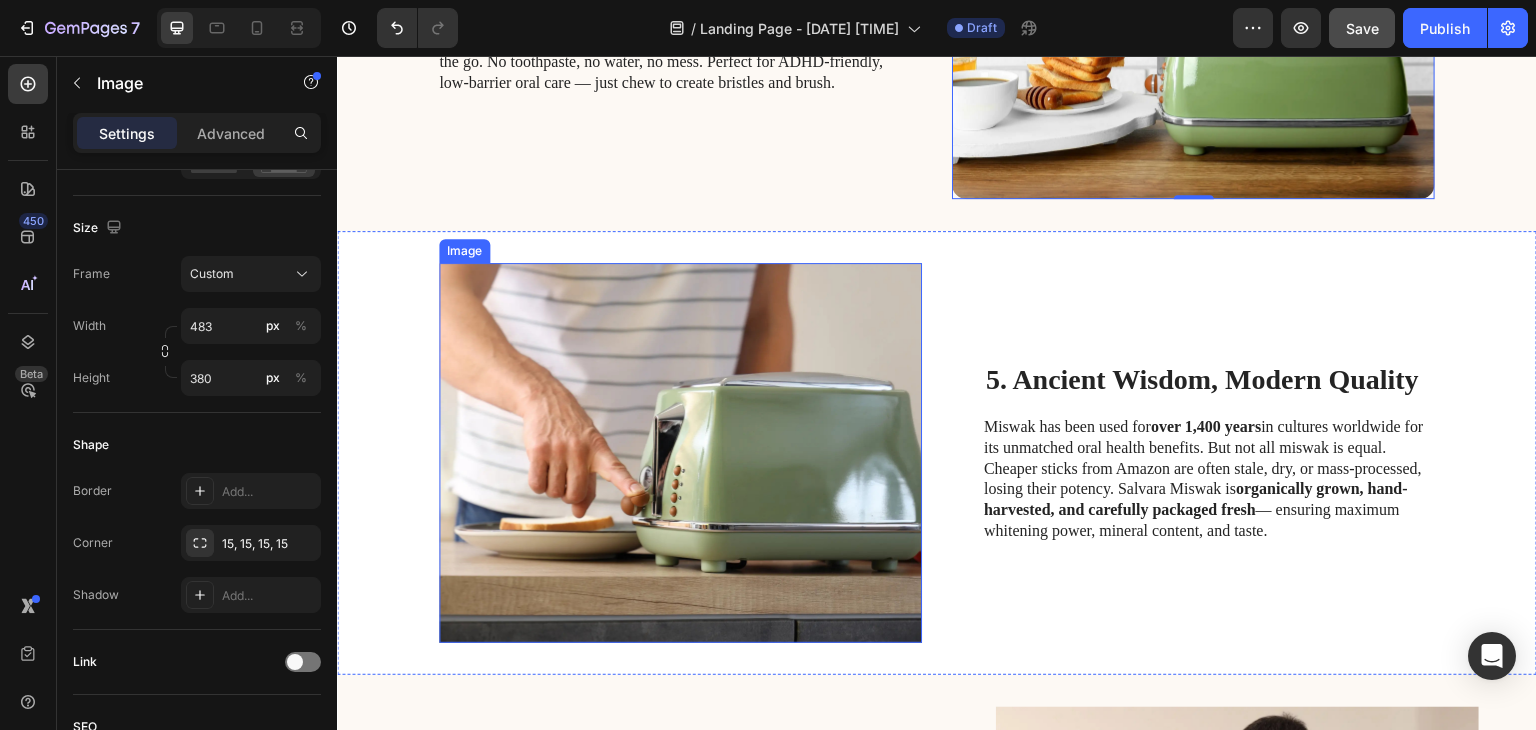 click at bounding box center (680, 453) 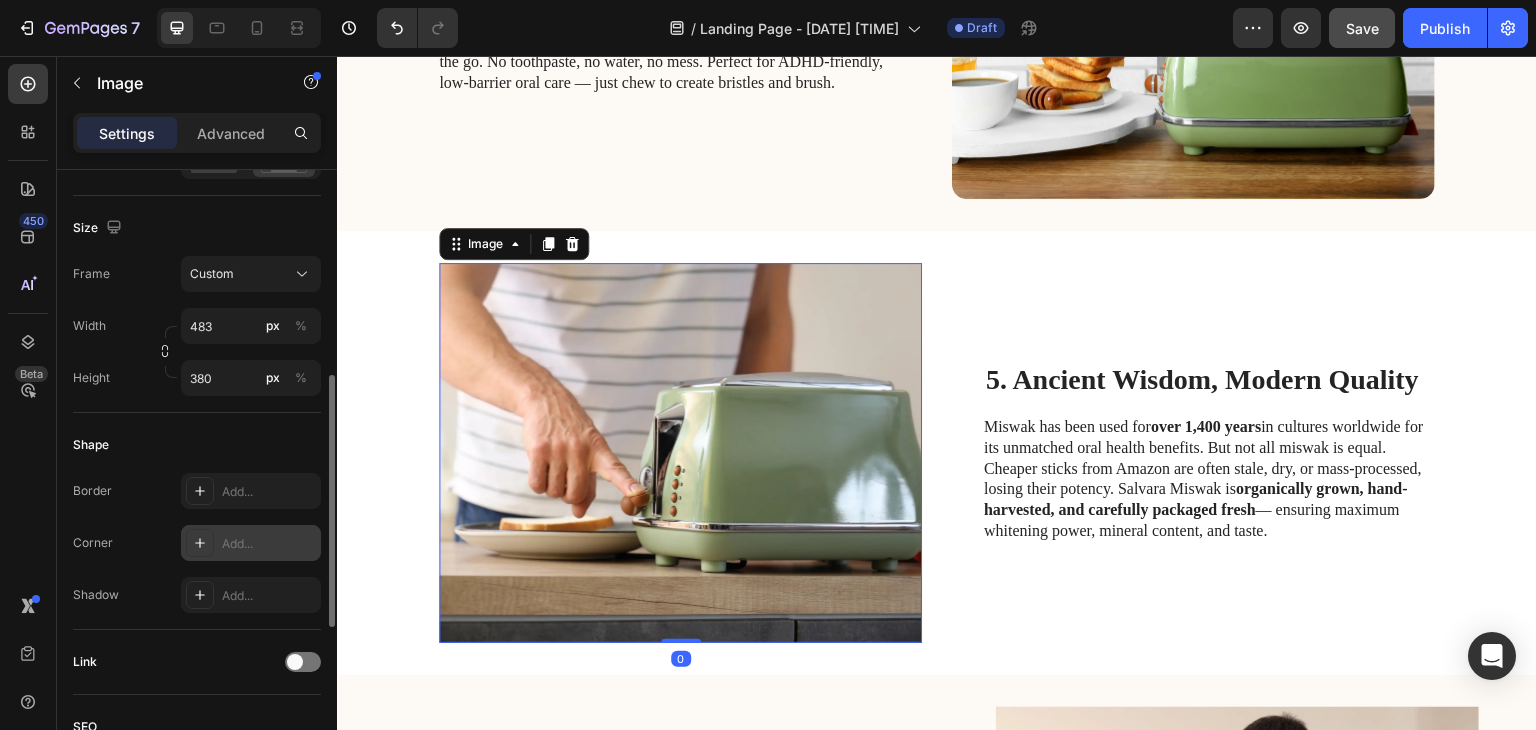 click on "Add..." at bounding box center (269, 544) 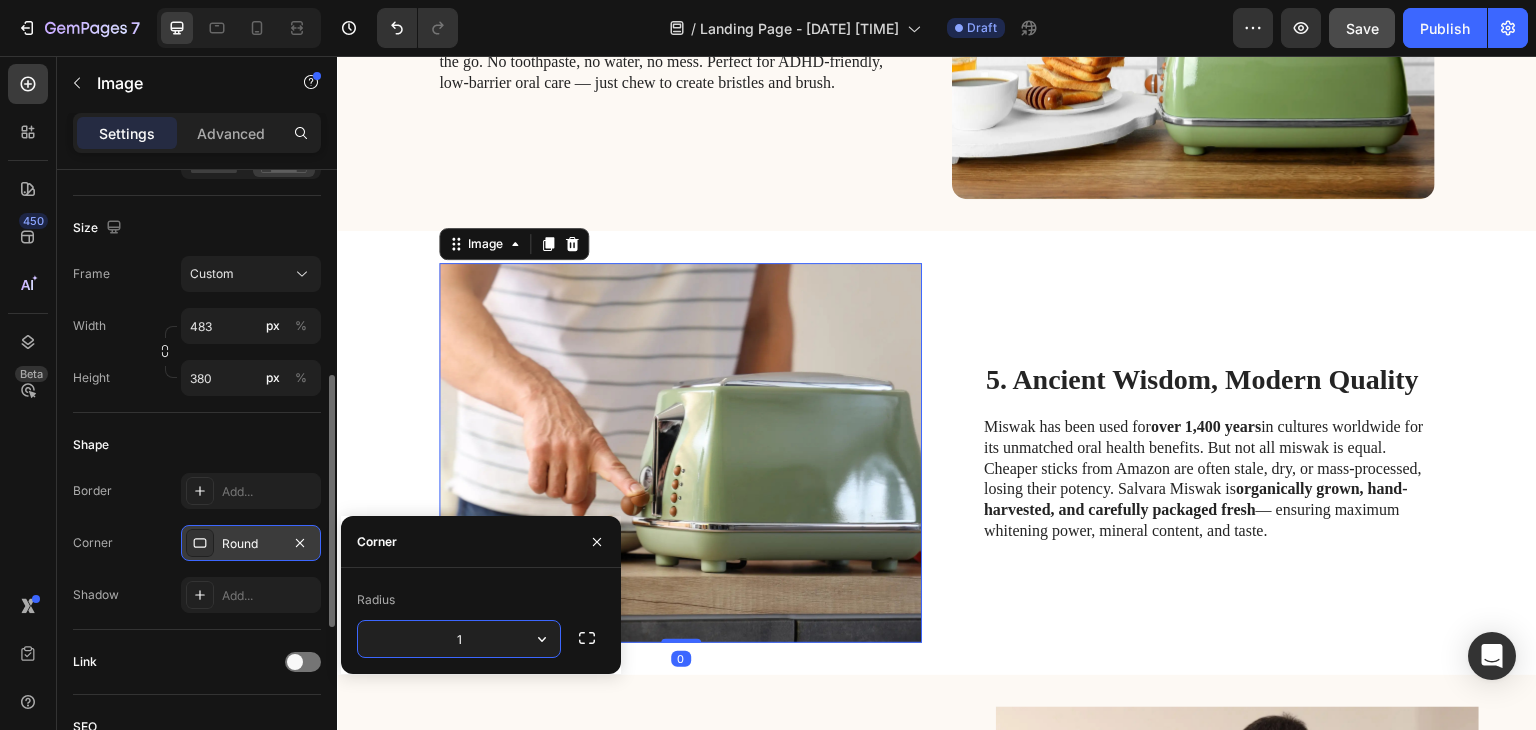 type on "15" 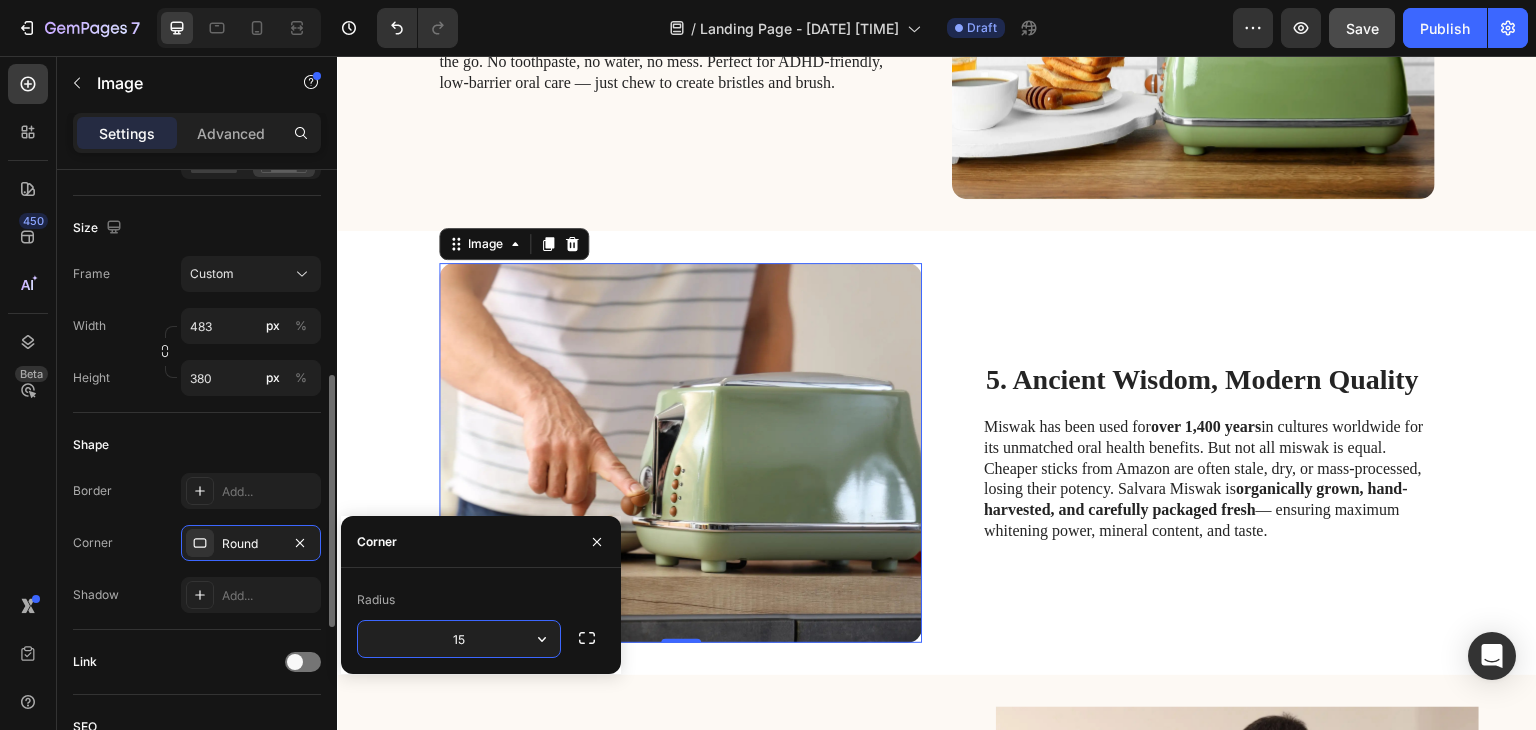 click on "Border Add..." at bounding box center [197, 491] 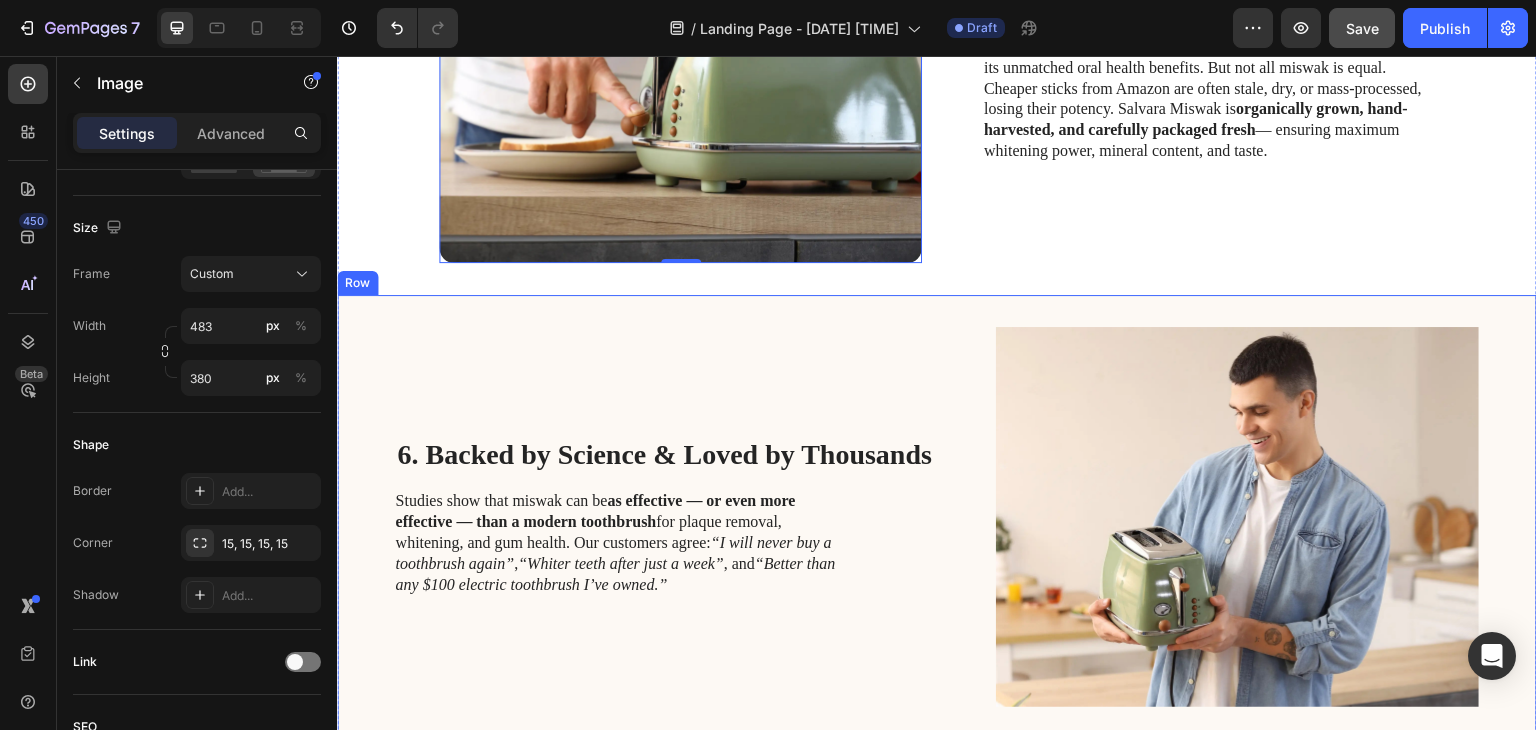 scroll, scrollTop: 2400, scrollLeft: 0, axis: vertical 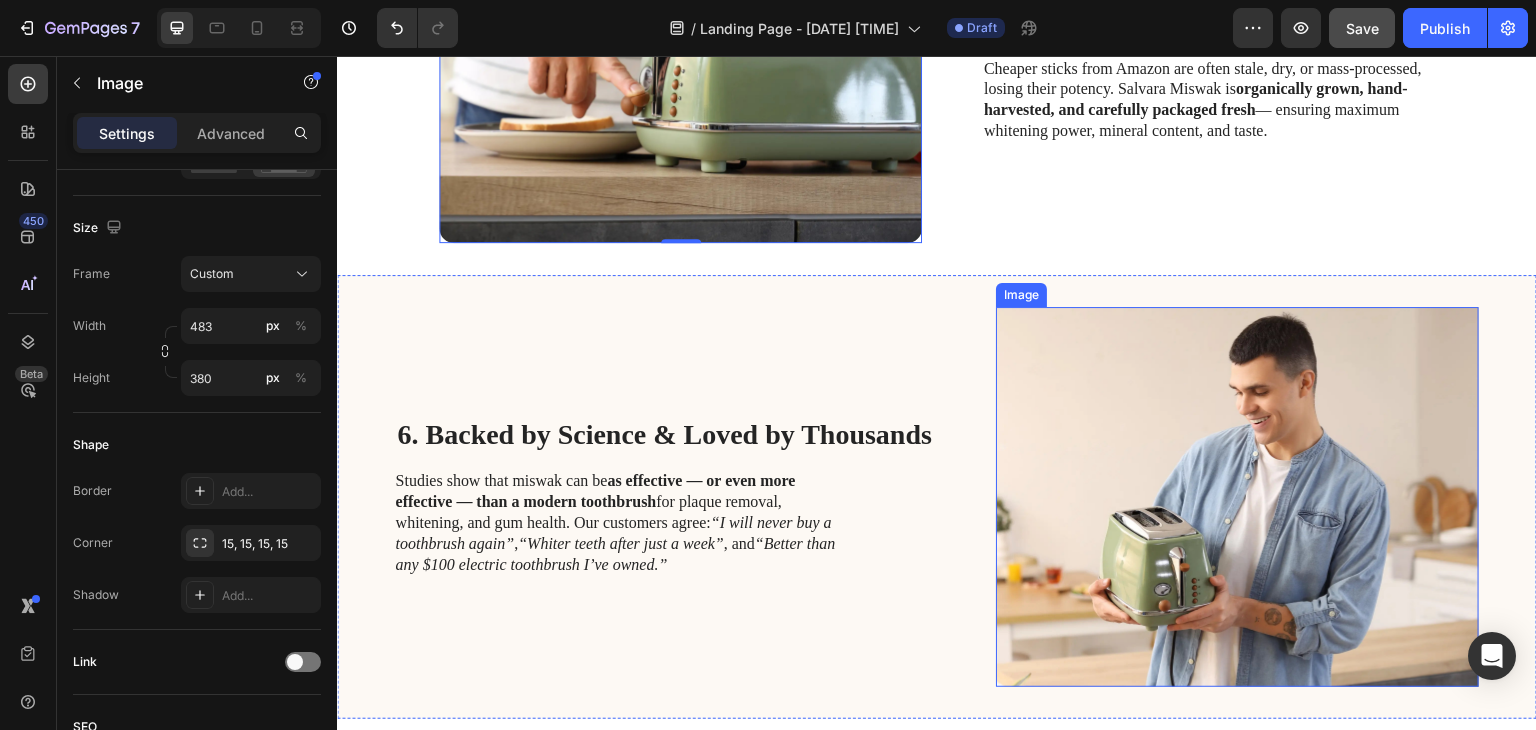 click at bounding box center (1237, 497) 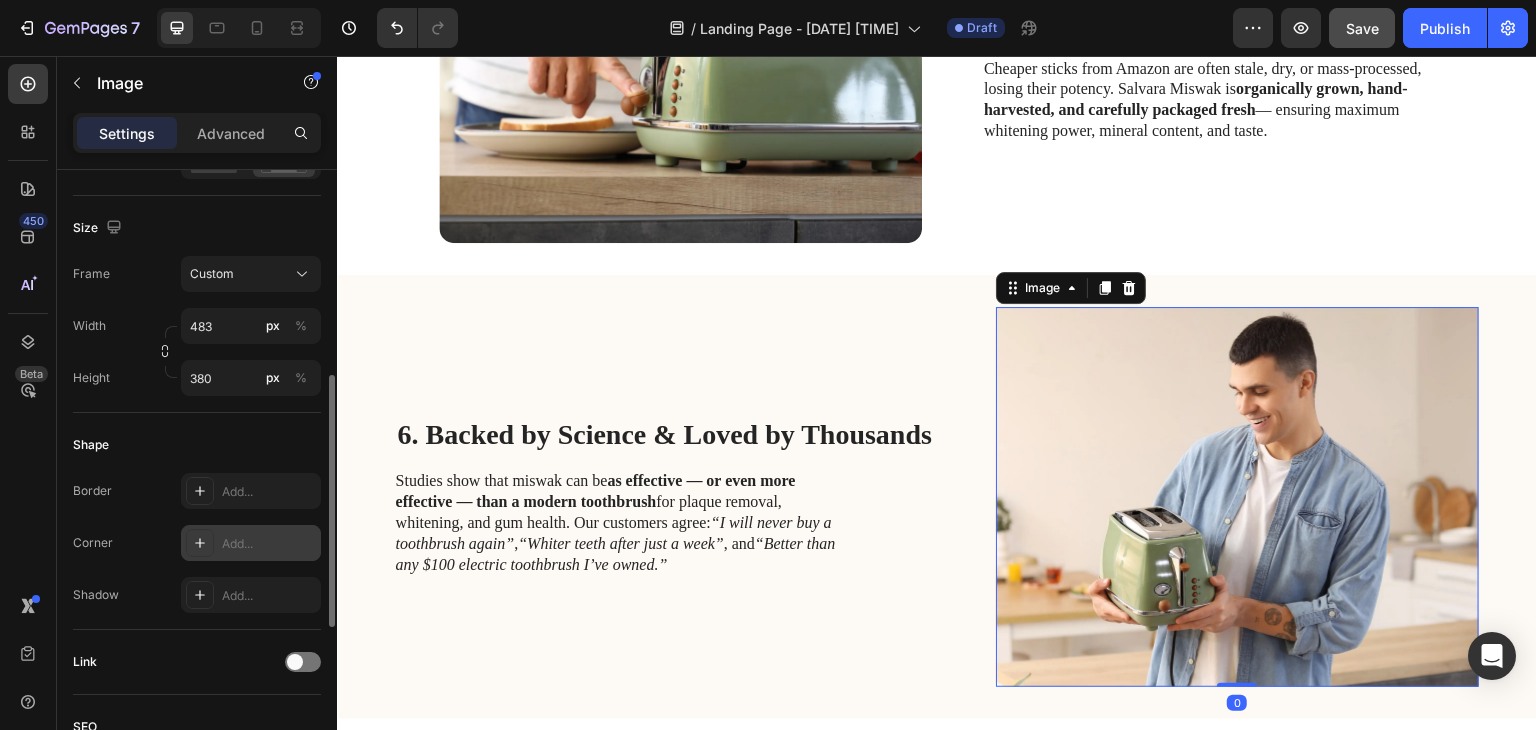 click on "Add..." at bounding box center [269, 544] 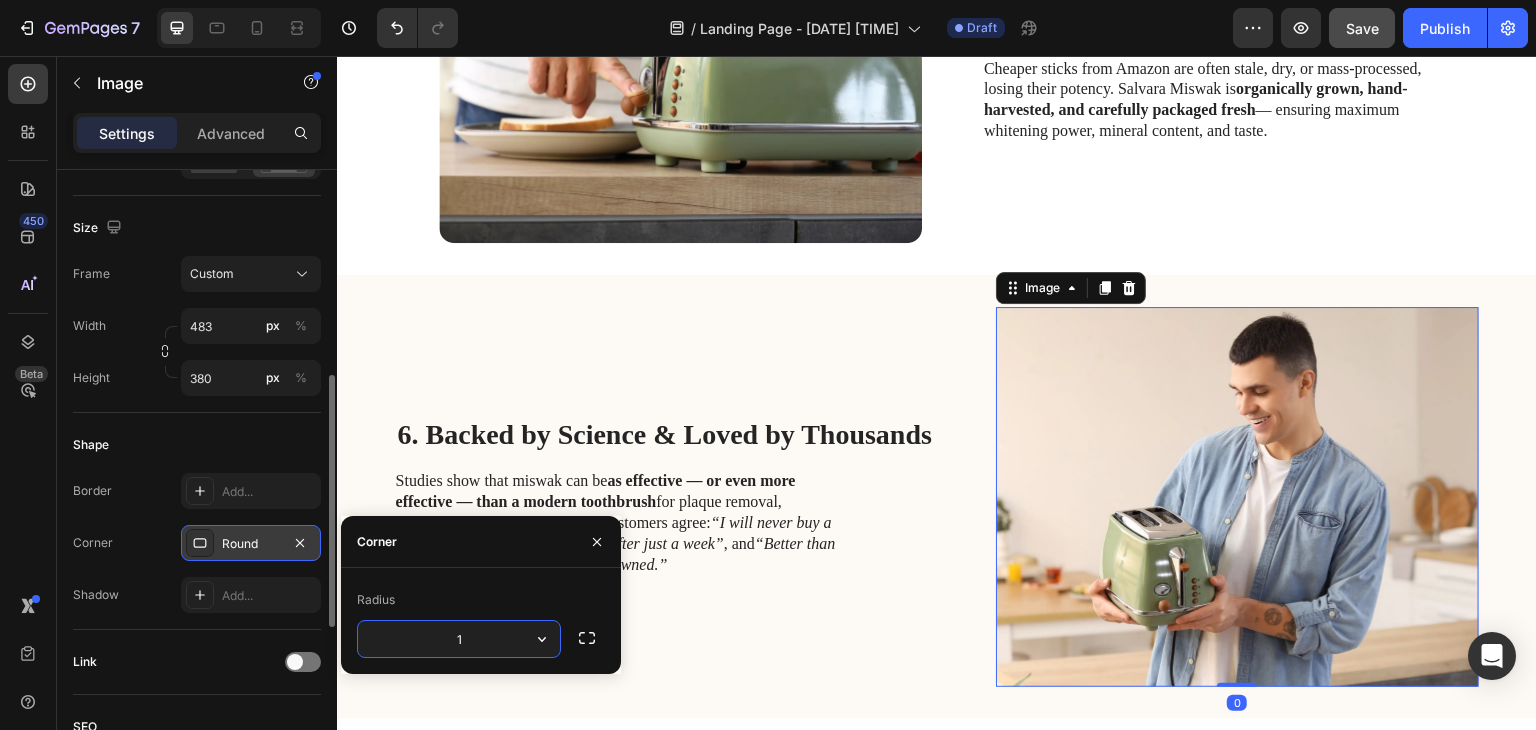 type on "15" 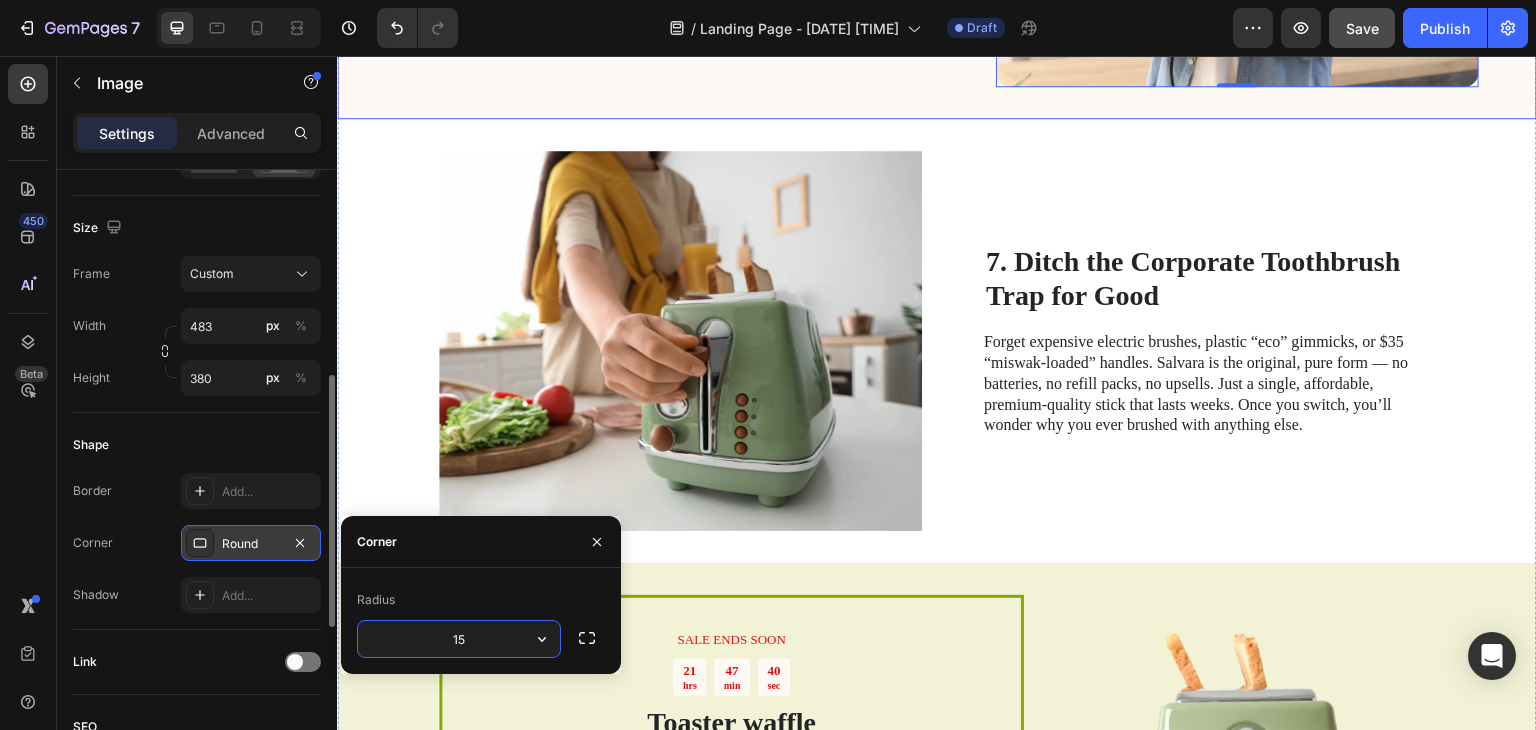 scroll, scrollTop: 3100, scrollLeft: 0, axis: vertical 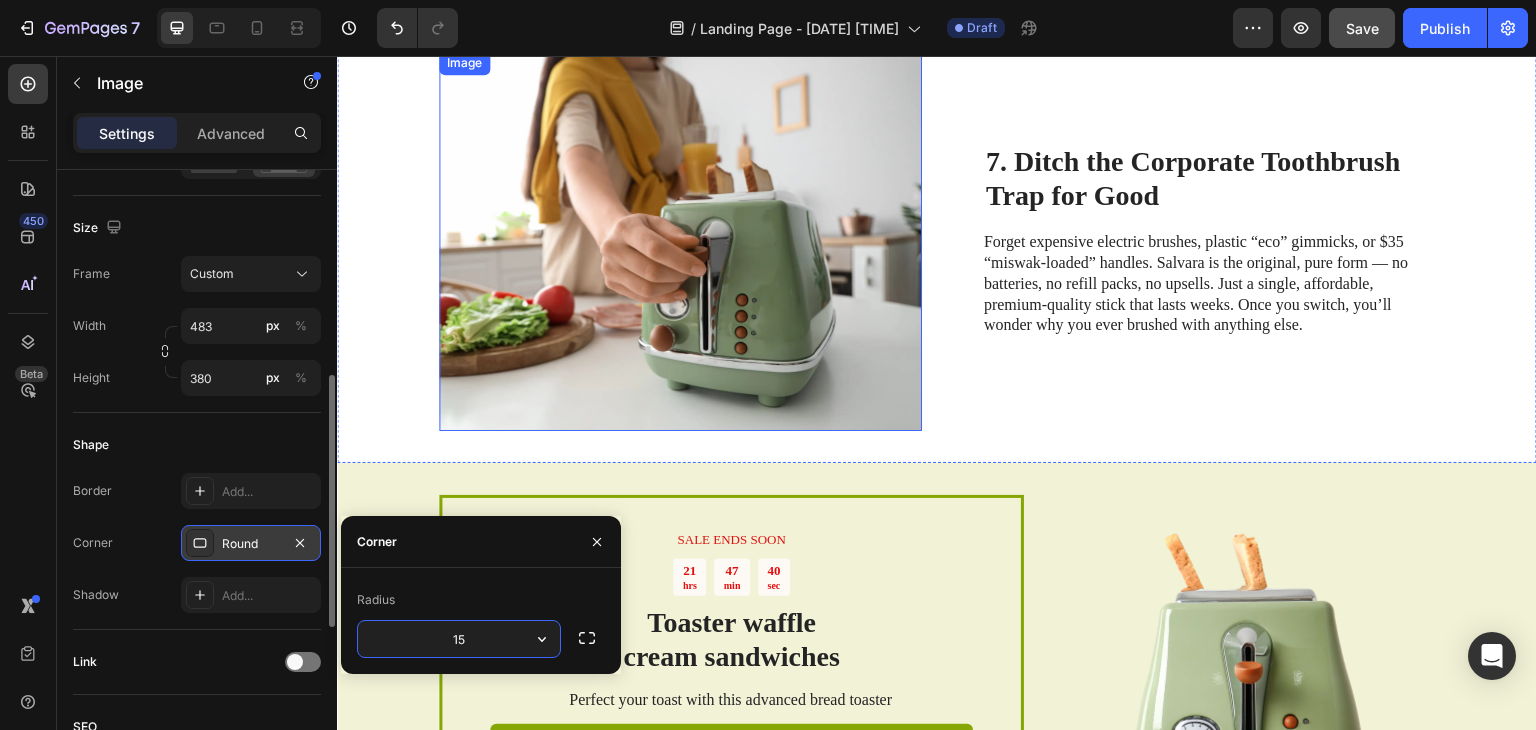 click at bounding box center [680, 241] 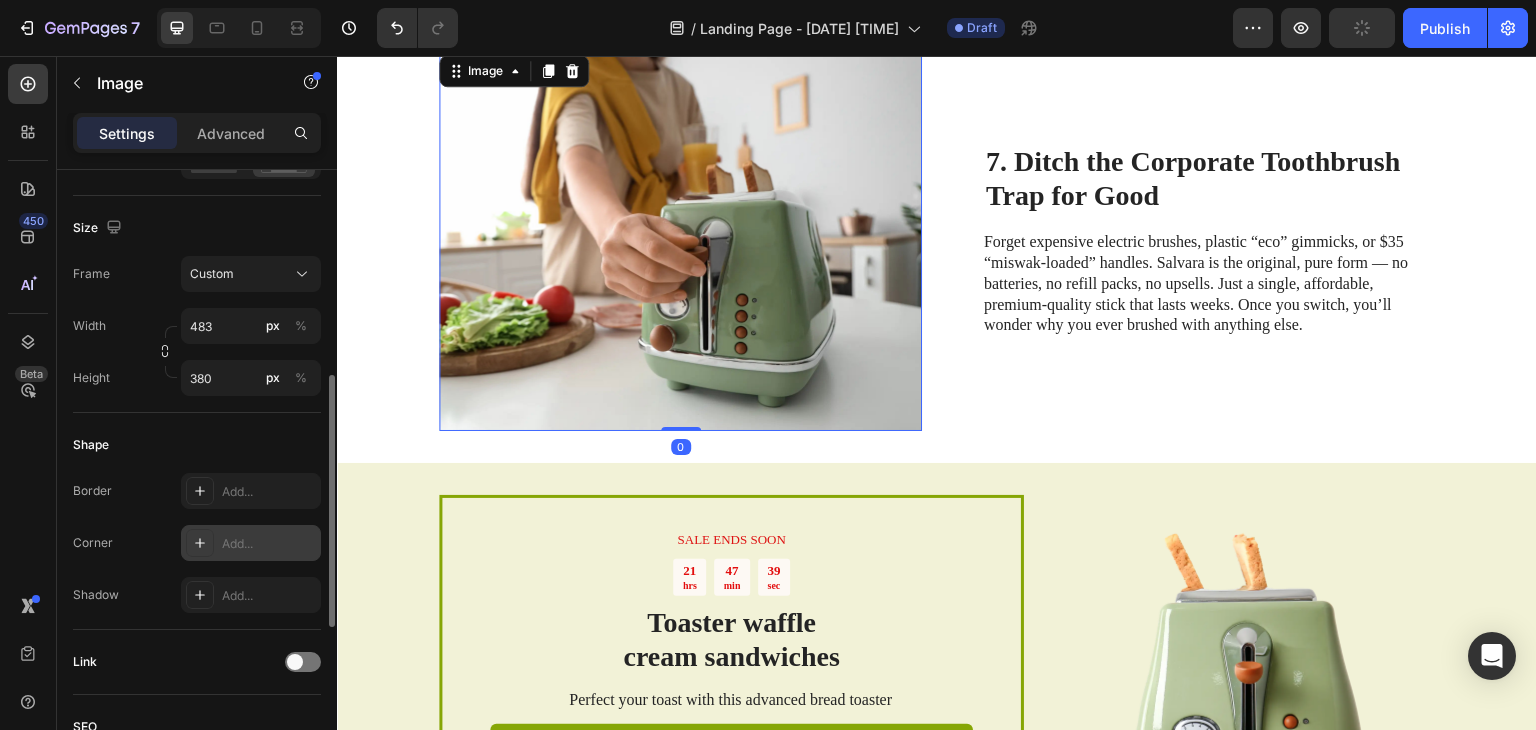 click on "Add..." at bounding box center [251, 543] 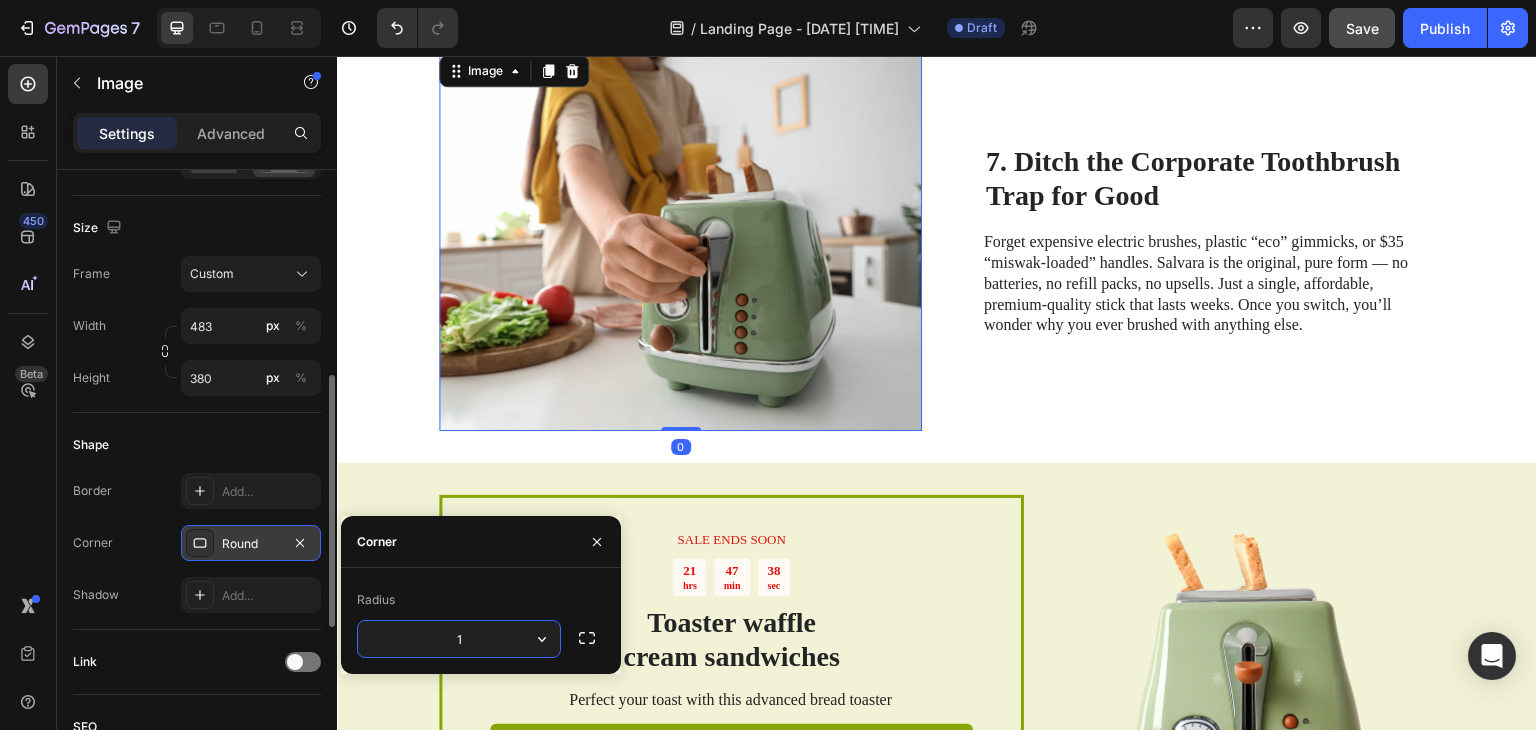 type on "15" 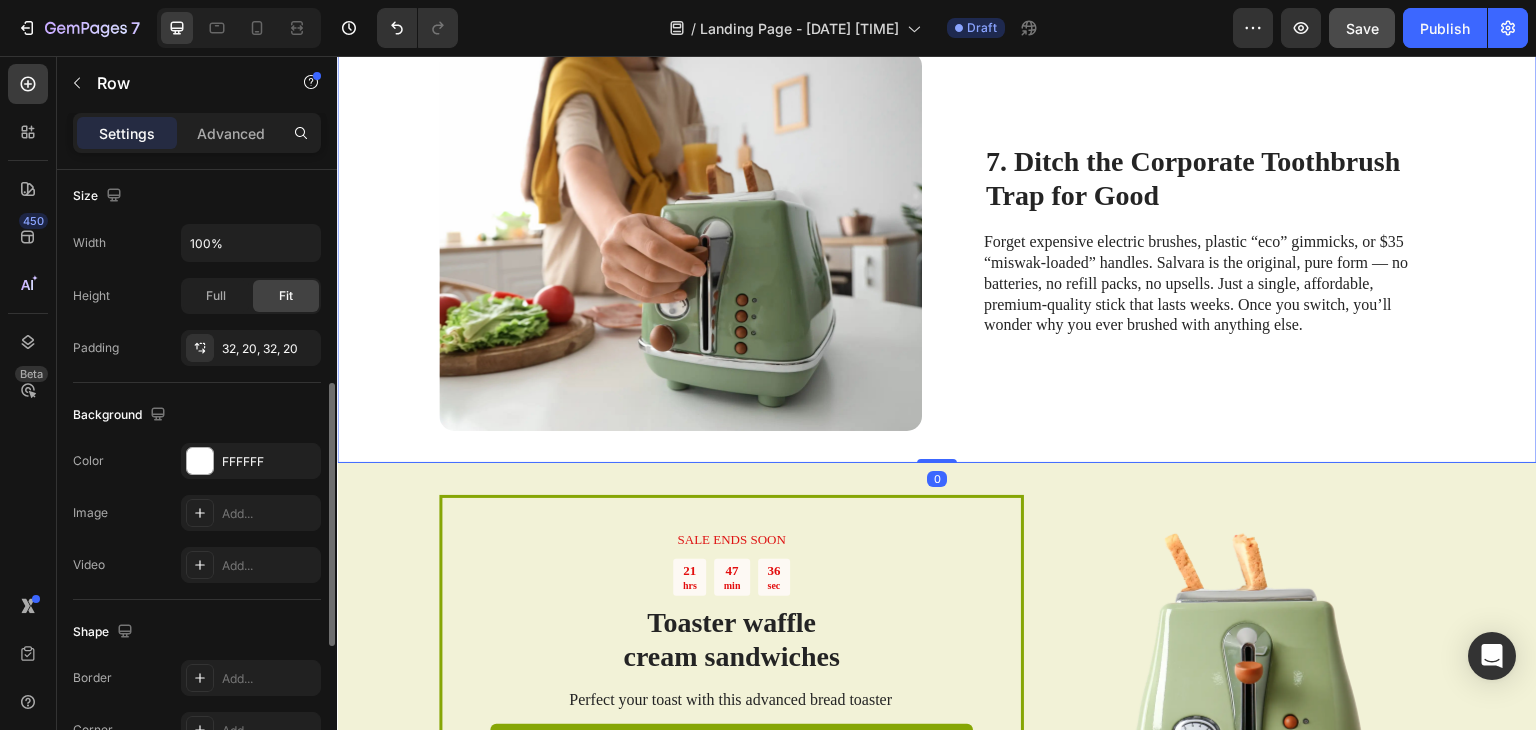 click on "7. Ditch the Corporate Toothbrush Trap for Good Heading Forget expensive electric brushes, plastic “eco” gimmicks, or $35 “miswak-loaded” handles. Salvara is the original, pure form — no batteries, no refill packs, no upsells. Just a single, affordable, premium-quality stick that lasts weeks. Once you switch, you’ll wonder why you ever brushed with anything else. Text Block Image Row   0" at bounding box center (937, 241) 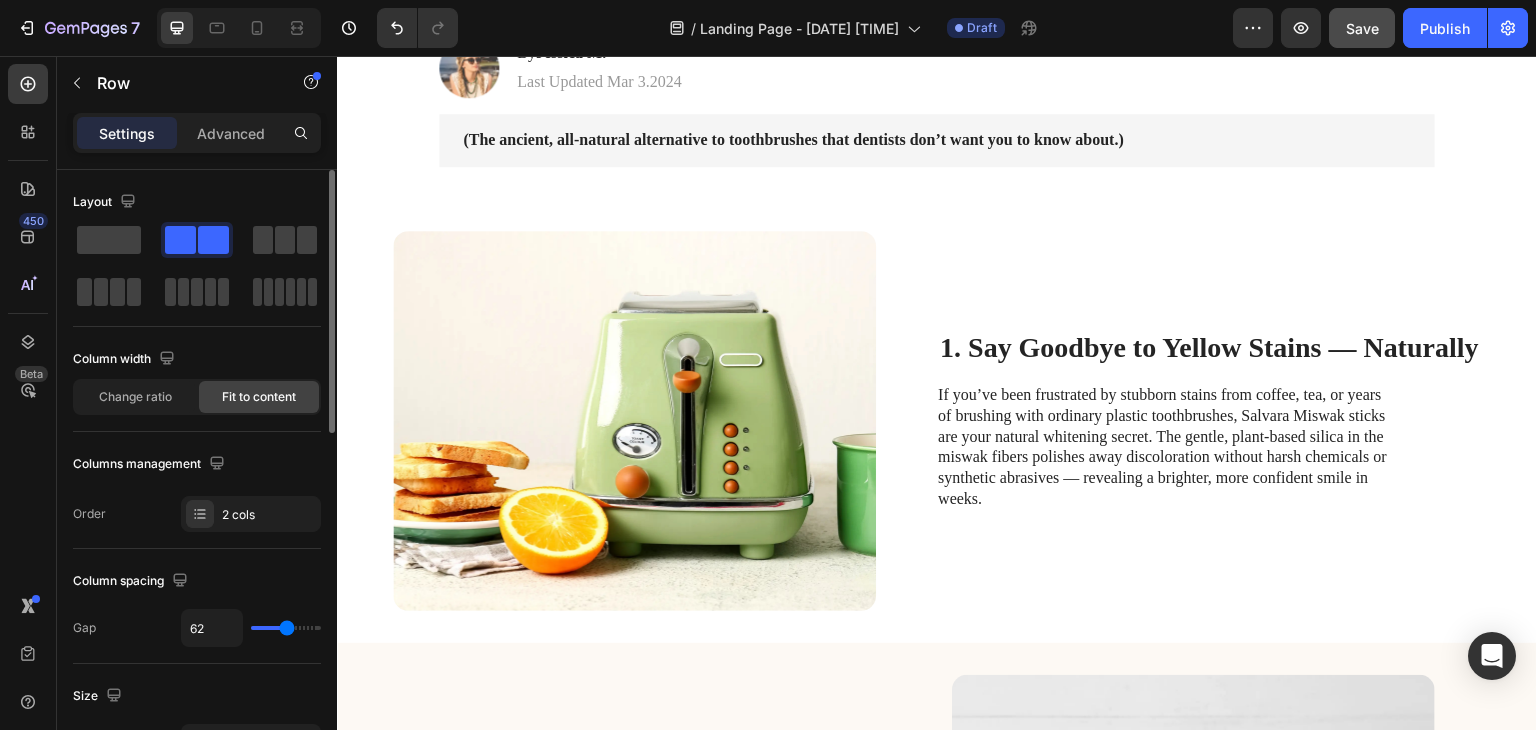 scroll, scrollTop: 200, scrollLeft: 0, axis: vertical 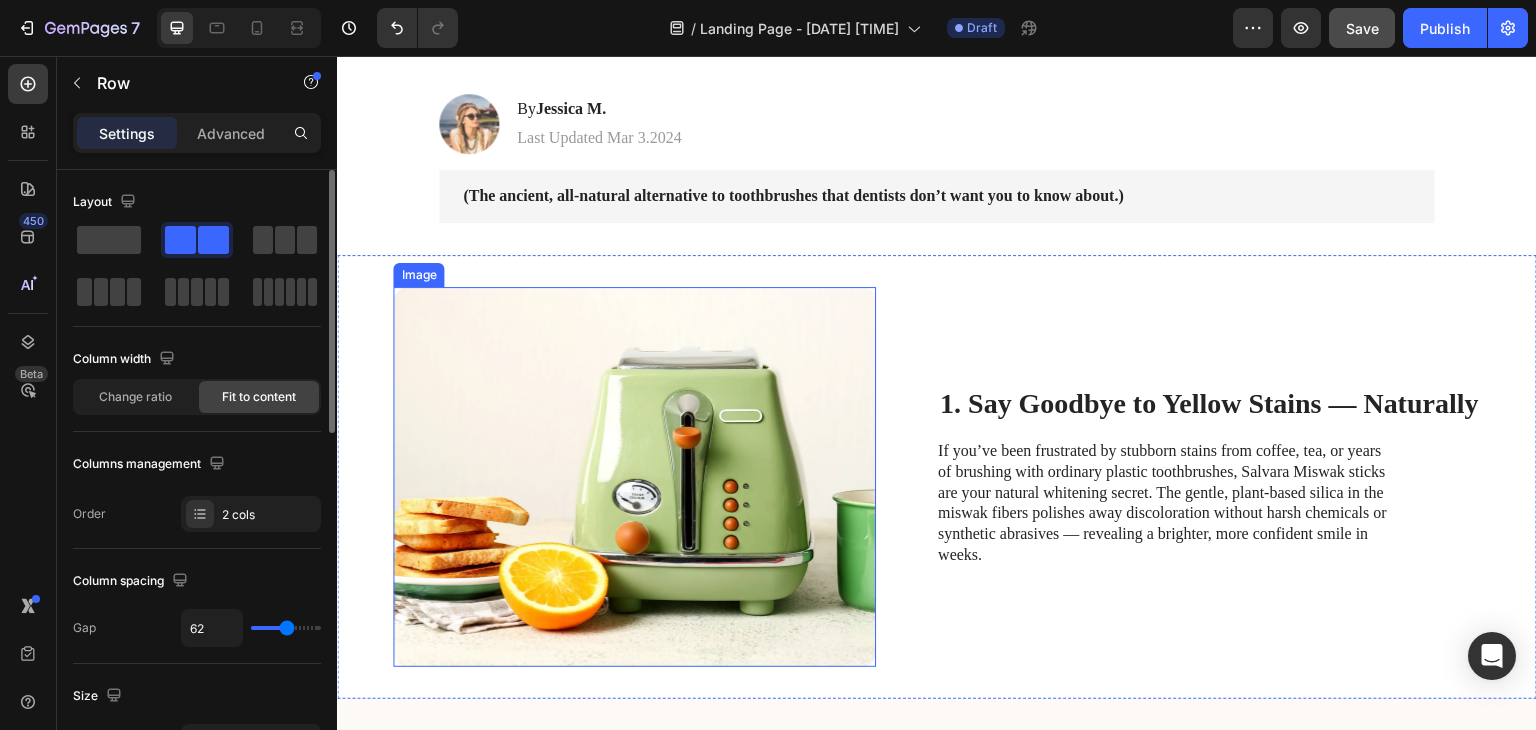 click at bounding box center [634, 477] 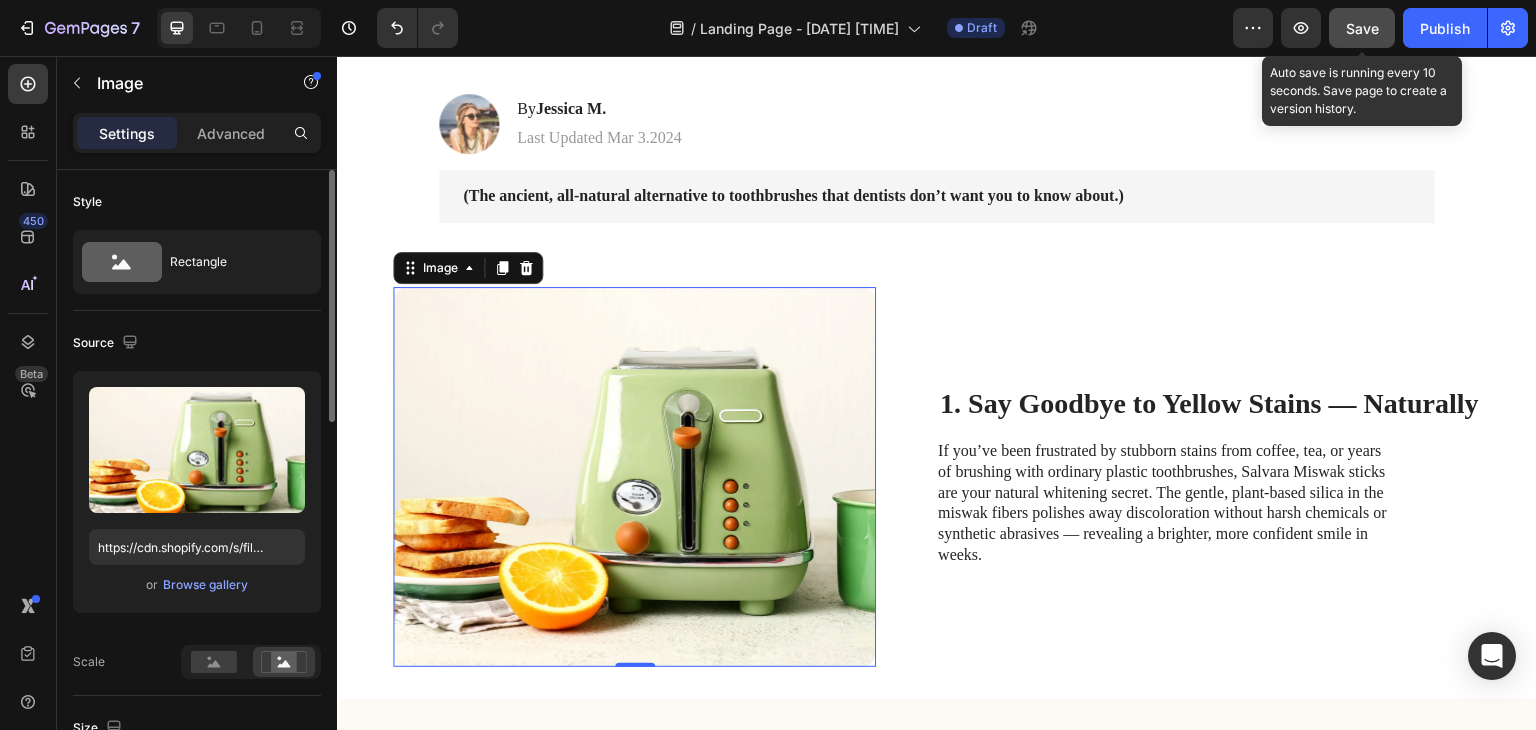 click on "Save" 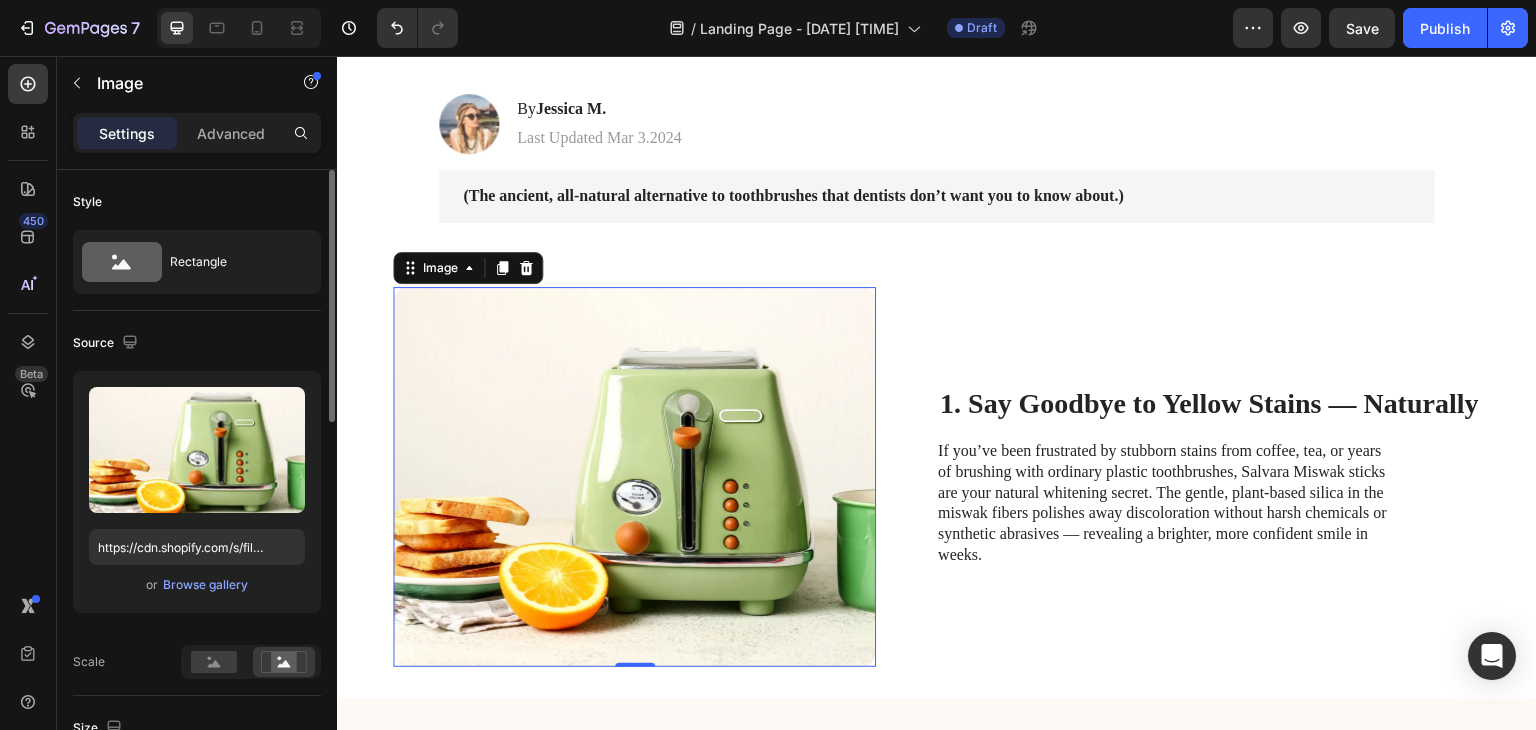 click at bounding box center [634, 477] 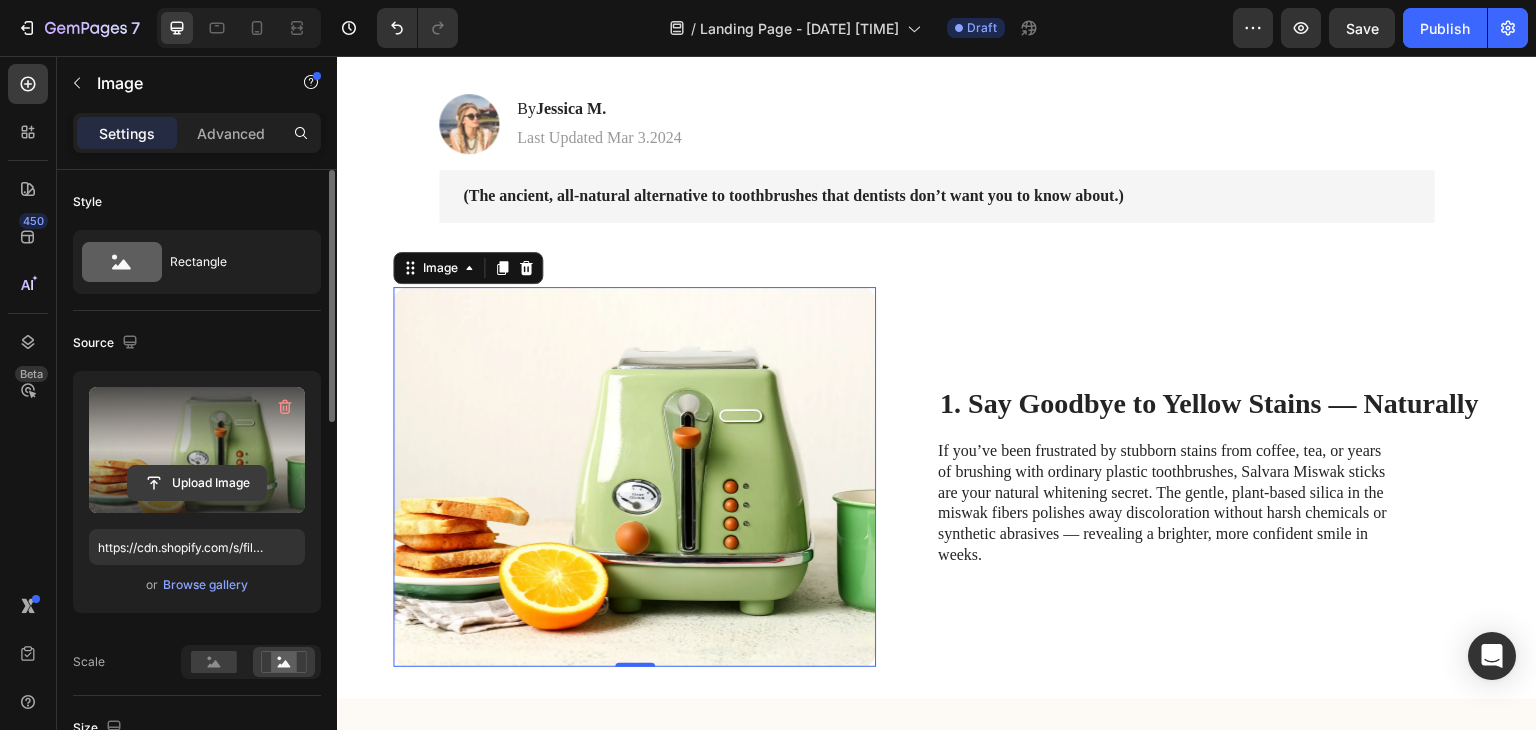 click 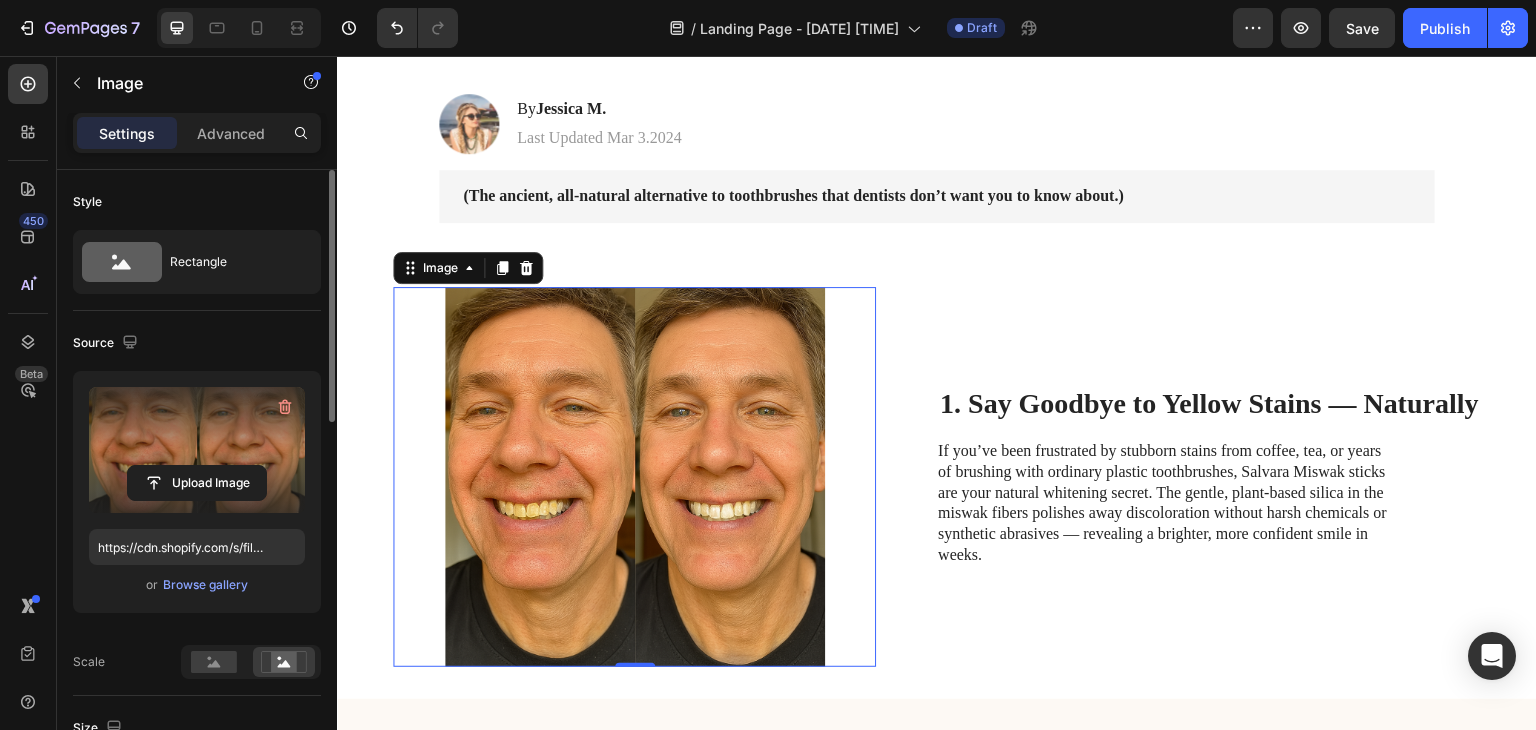 click at bounding box center (197, 450) 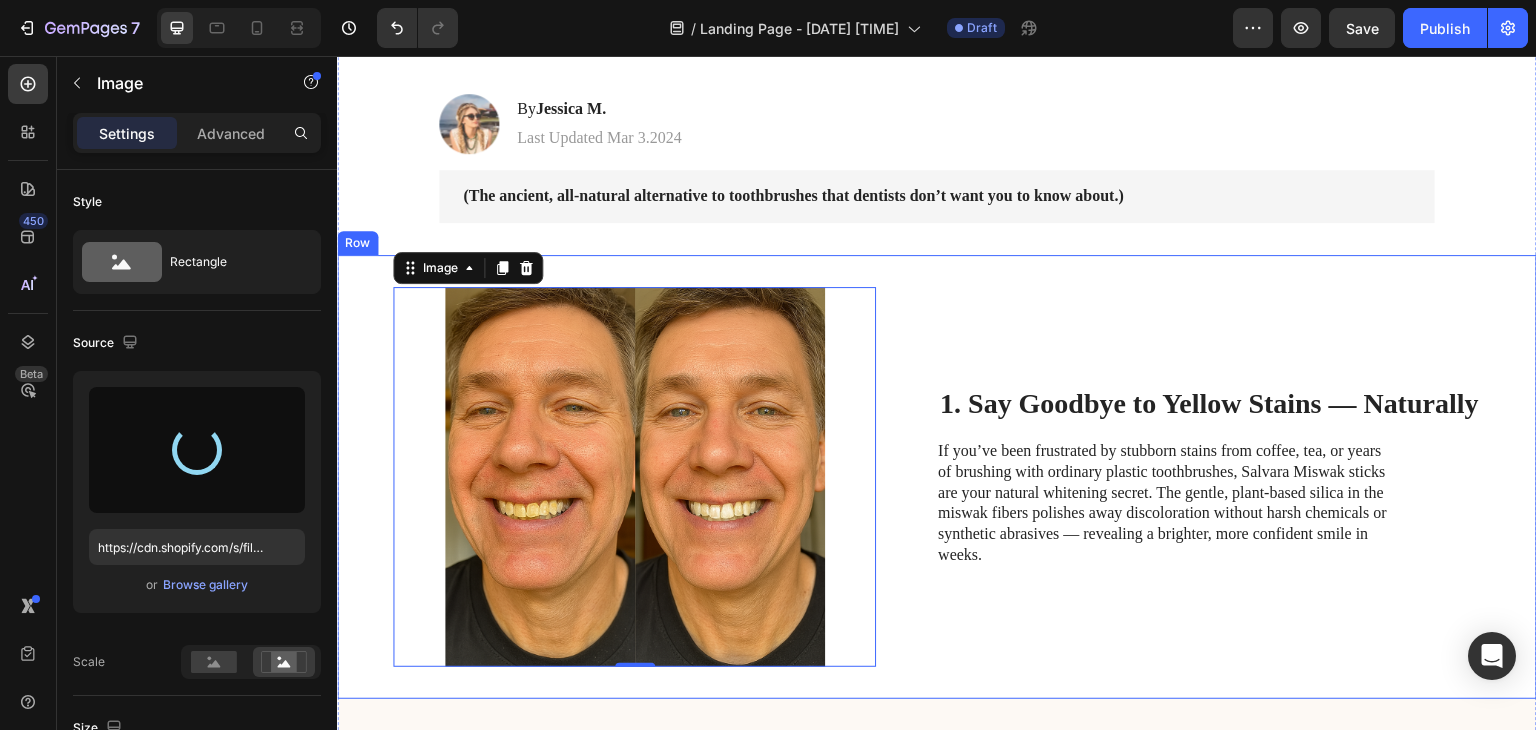type on "https://cdn.shopify.com/s/files/1/0939/8596/4401/files/gempages_577707070443226053-125ac6d6-9341-410c-aa36-6ed5bbc3eef2.png" 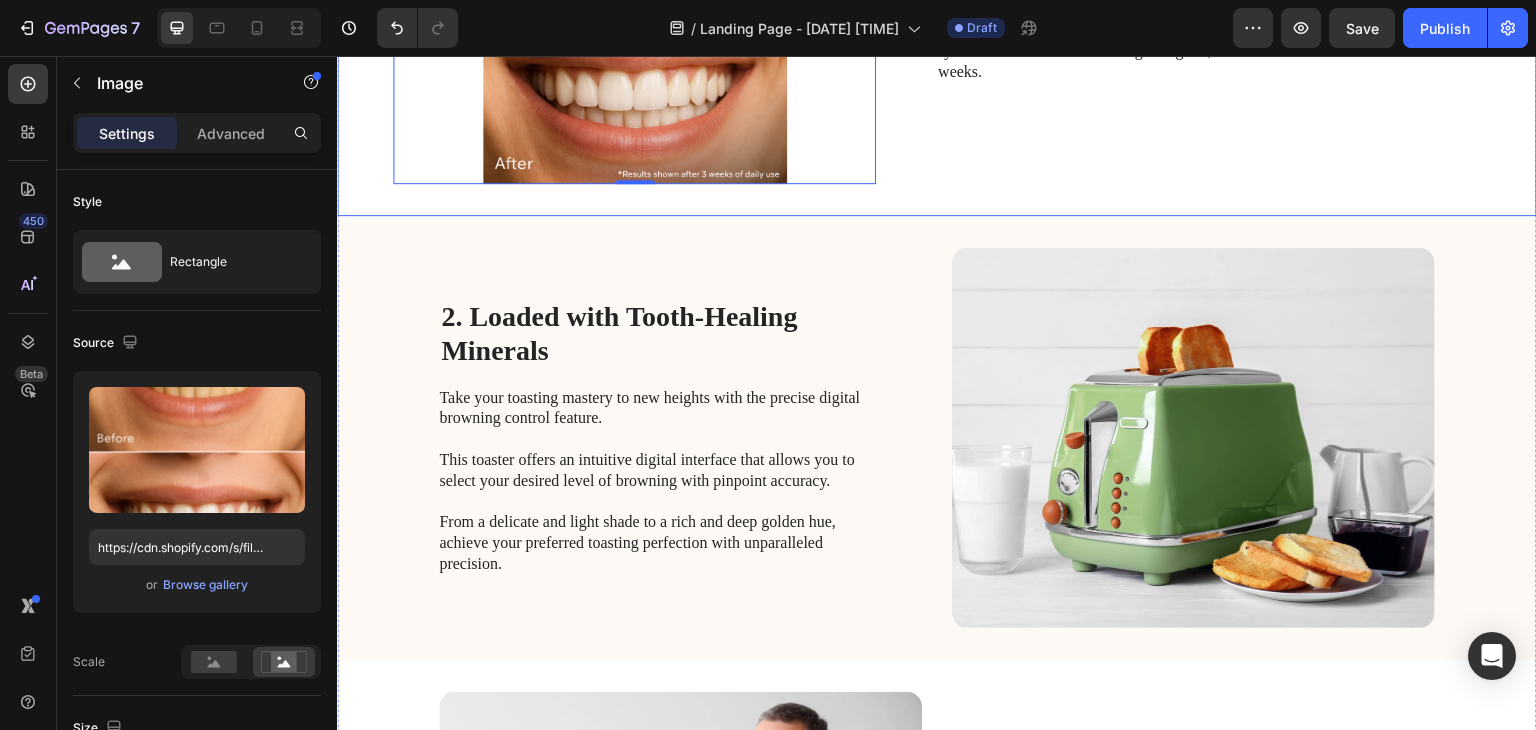 scroll, scrollTop: 700, scrollLeft: 0, axis: vertical 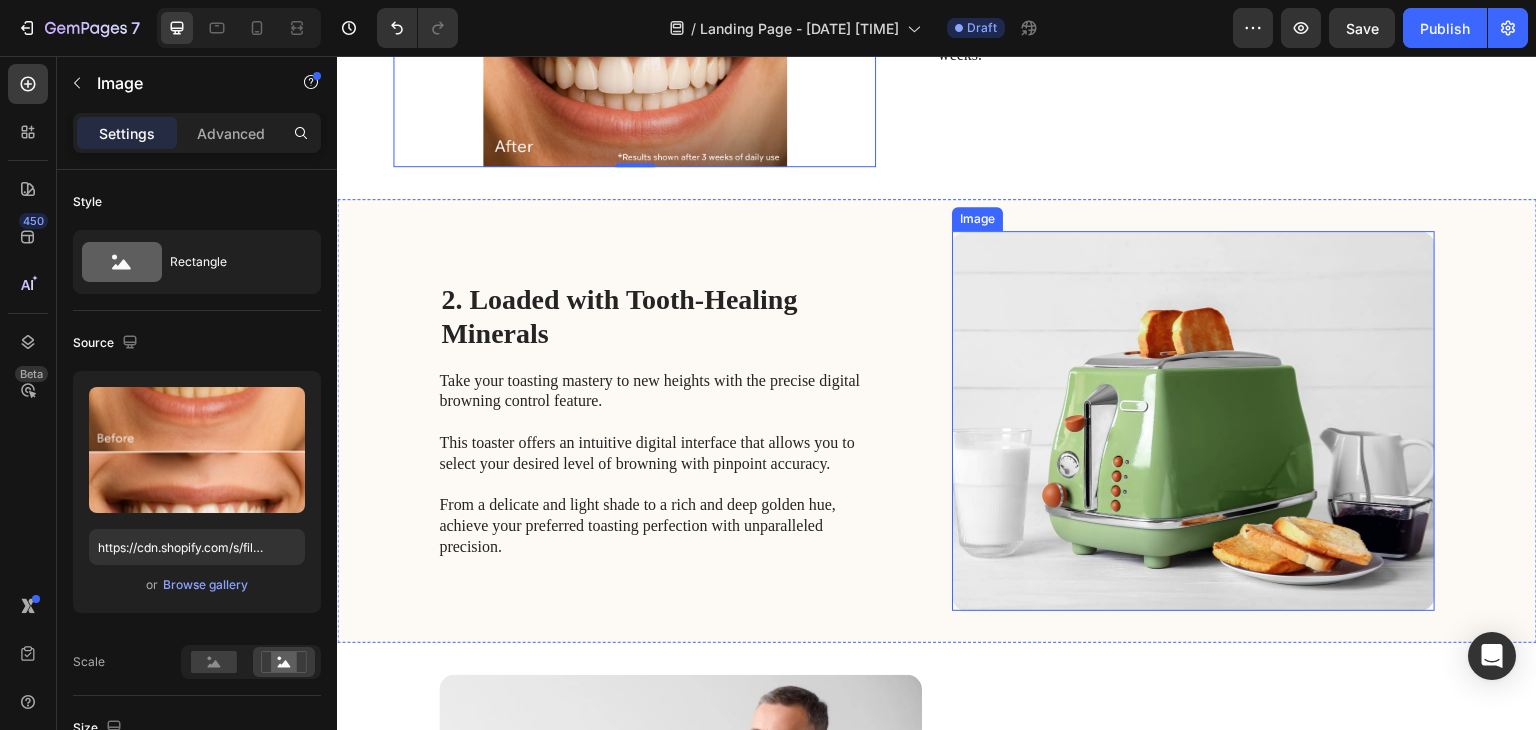 click at bounding box center (1193, 421) 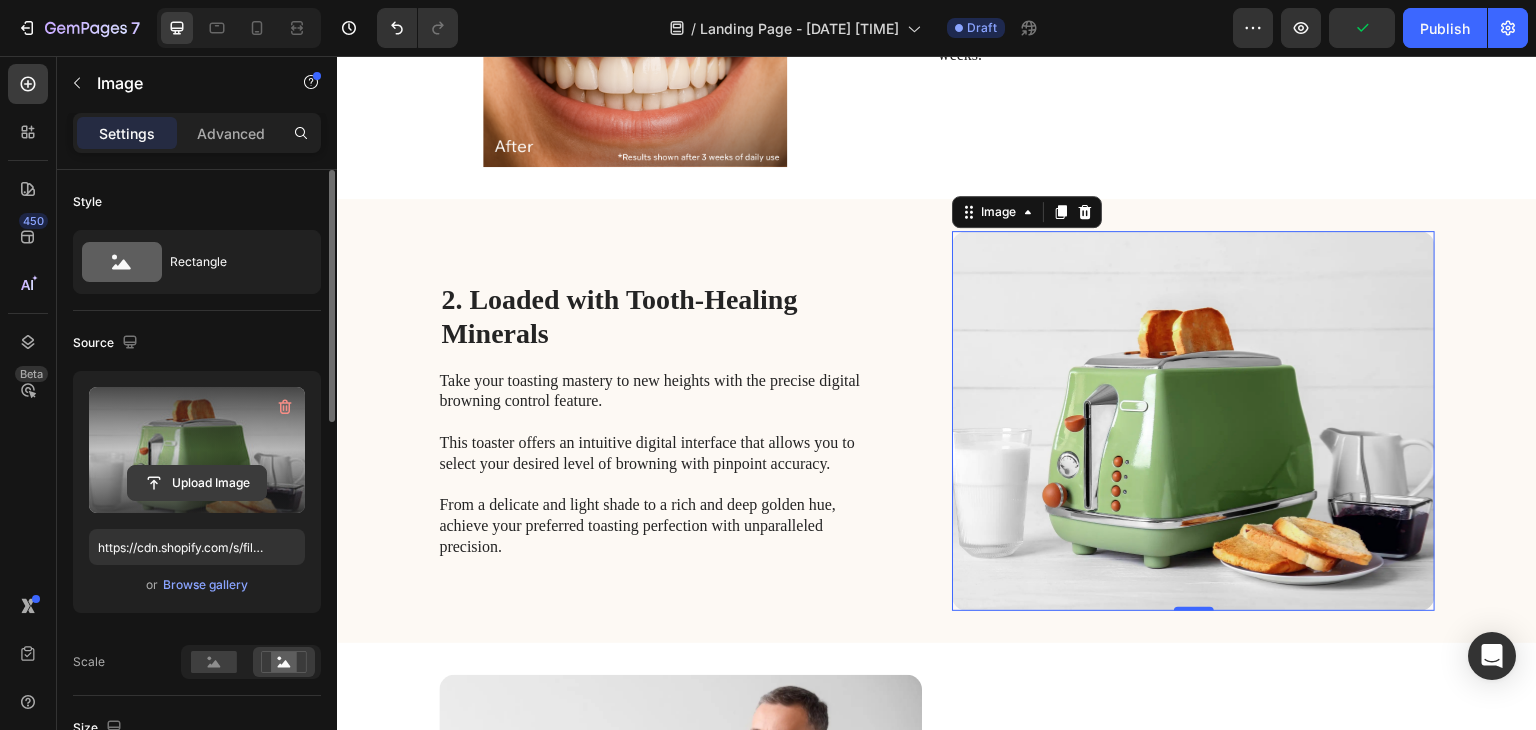 click 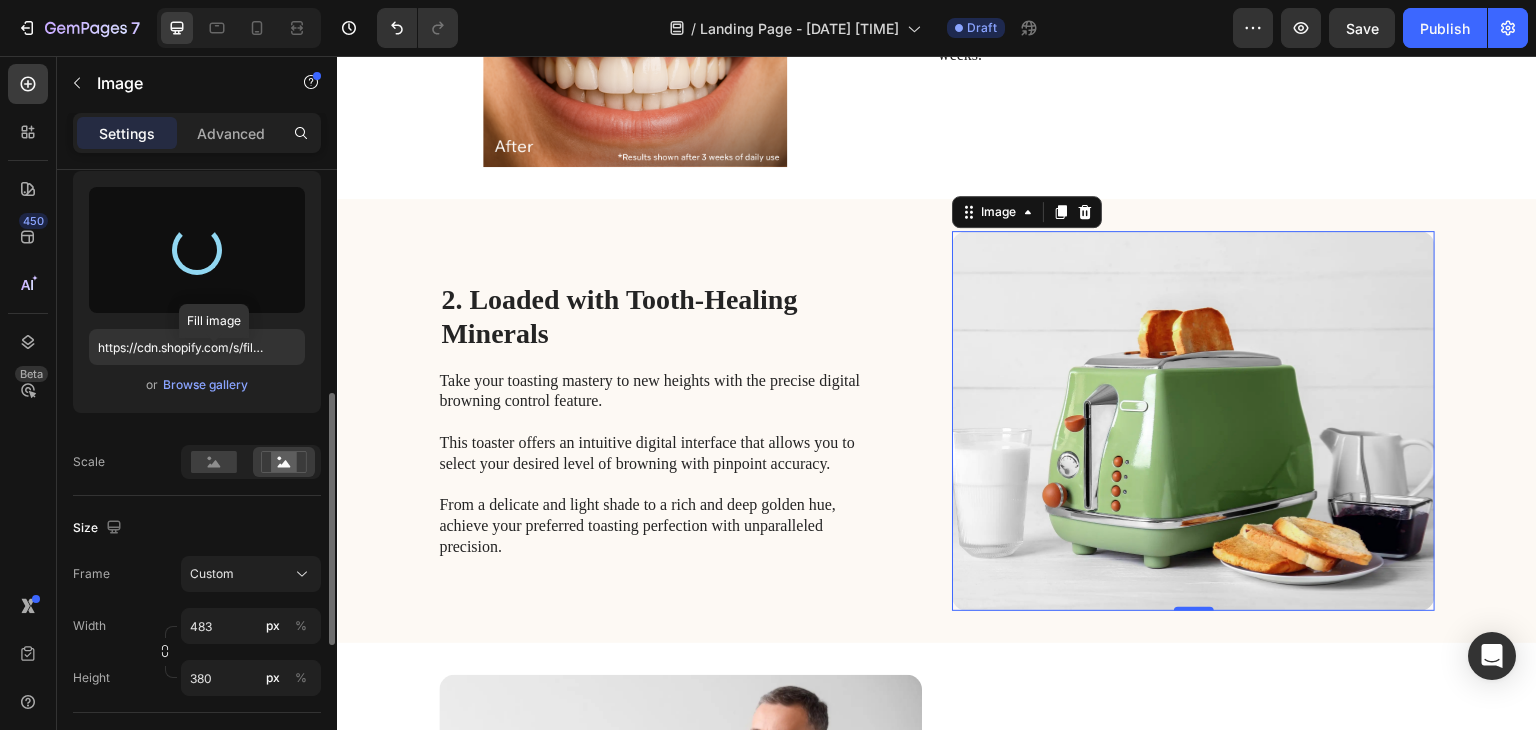 scroll, scrollTop: 300, scrollLeft: 0, axis: vertical 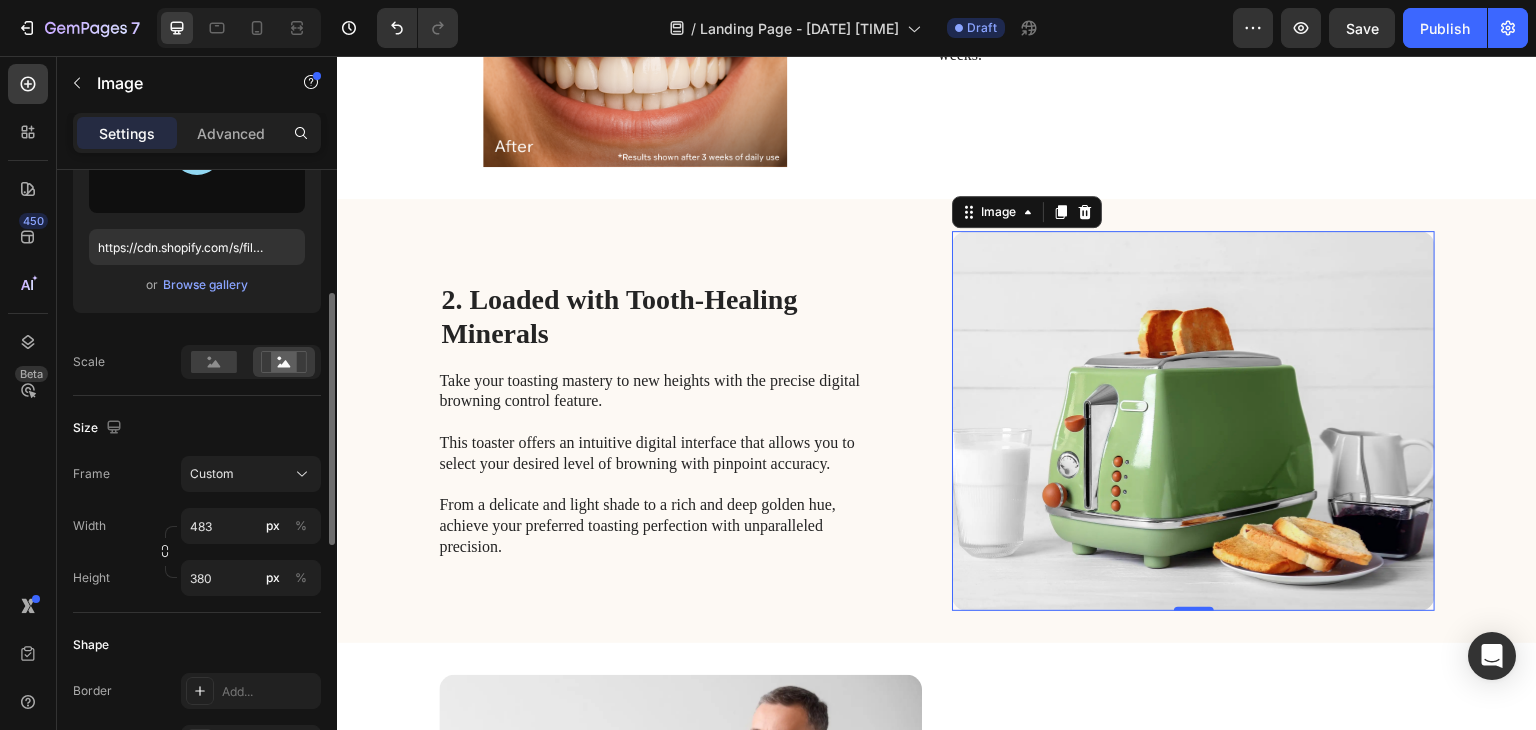 type on "https://cdn.shopify.com/s/files/1/0939/8596/4401/files/gempages_577707070443226053-61b90cda-88bd-4e26-abd7-3185e493b434.png" 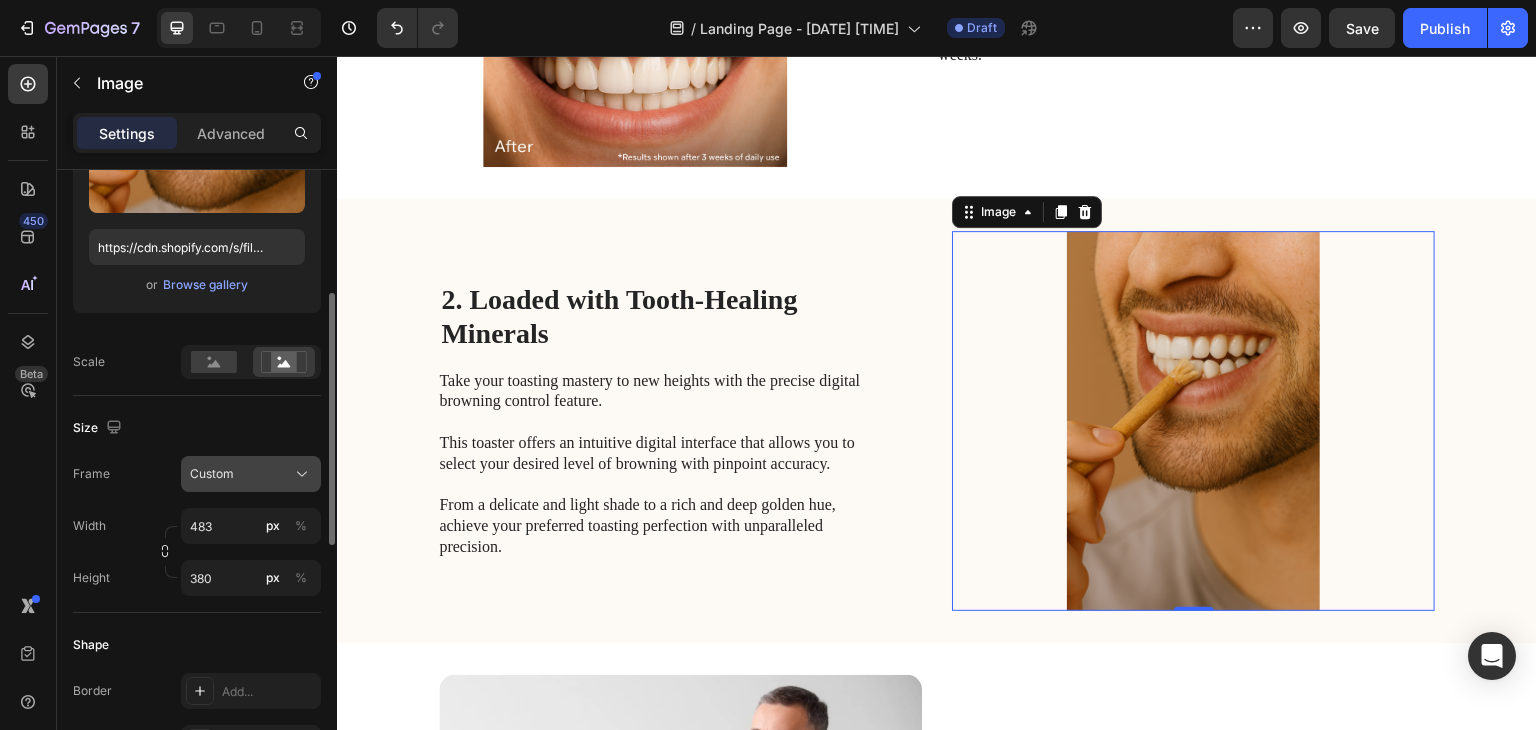 click on "Custom" at bounding box center [212, 474] 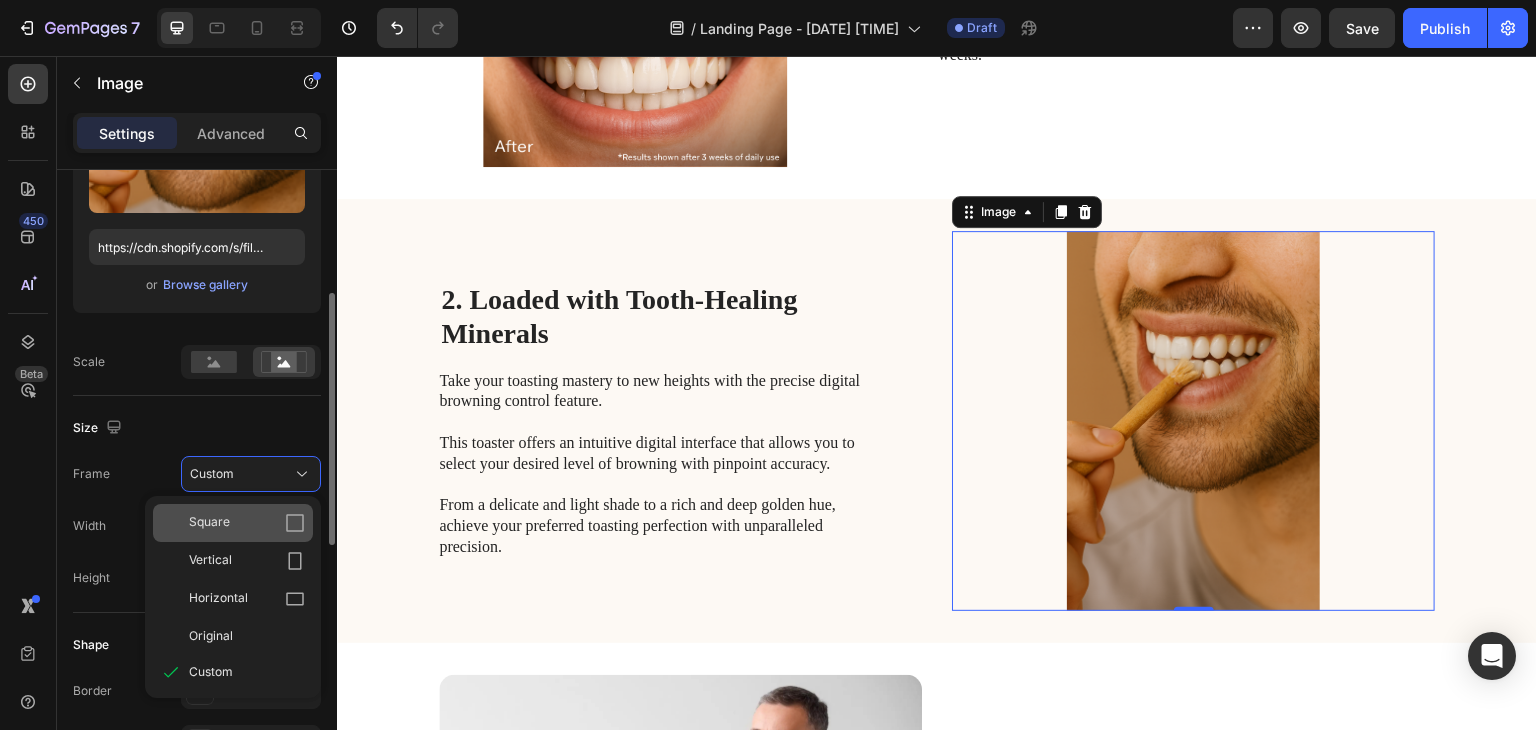 click on "Square" at bounding box center [209, 523] 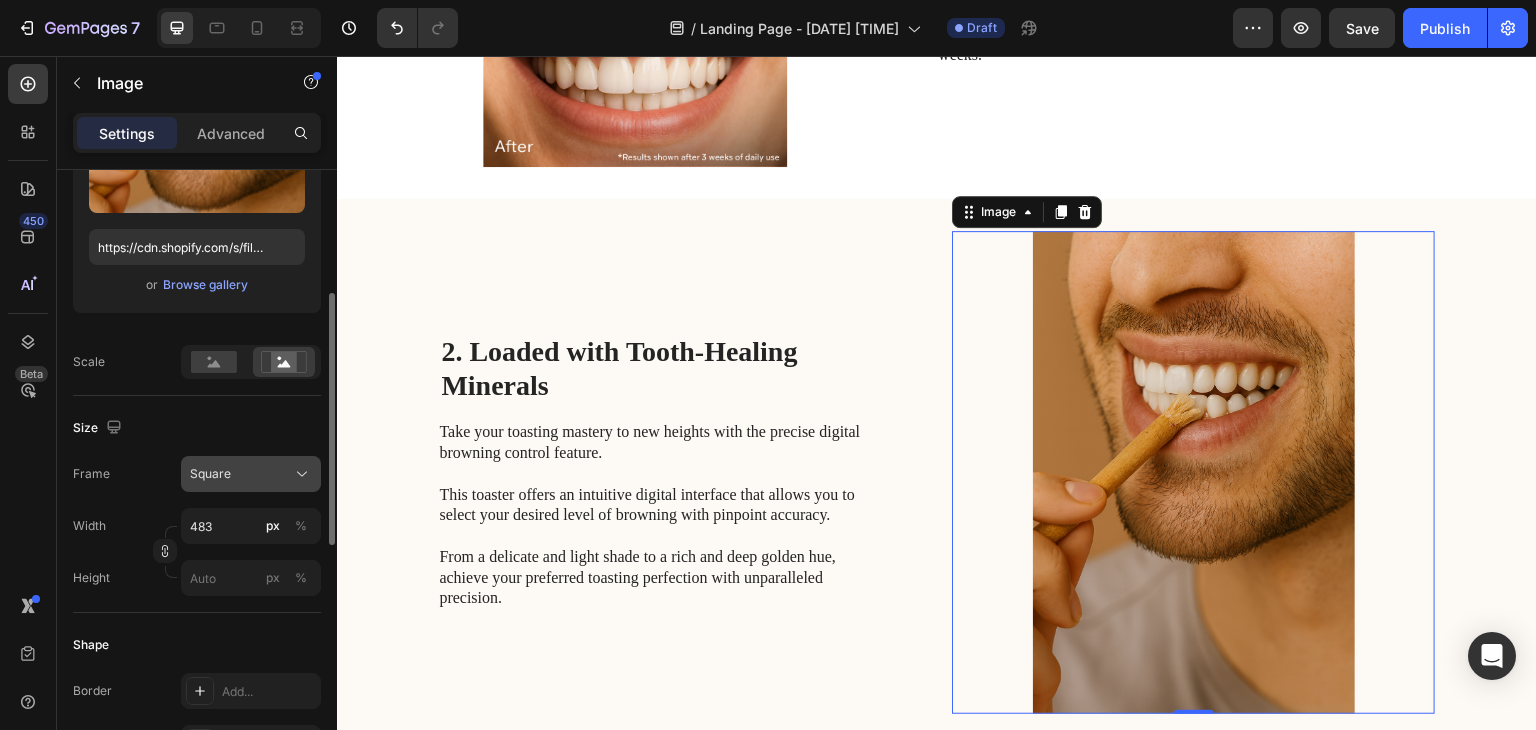 click on "Square" 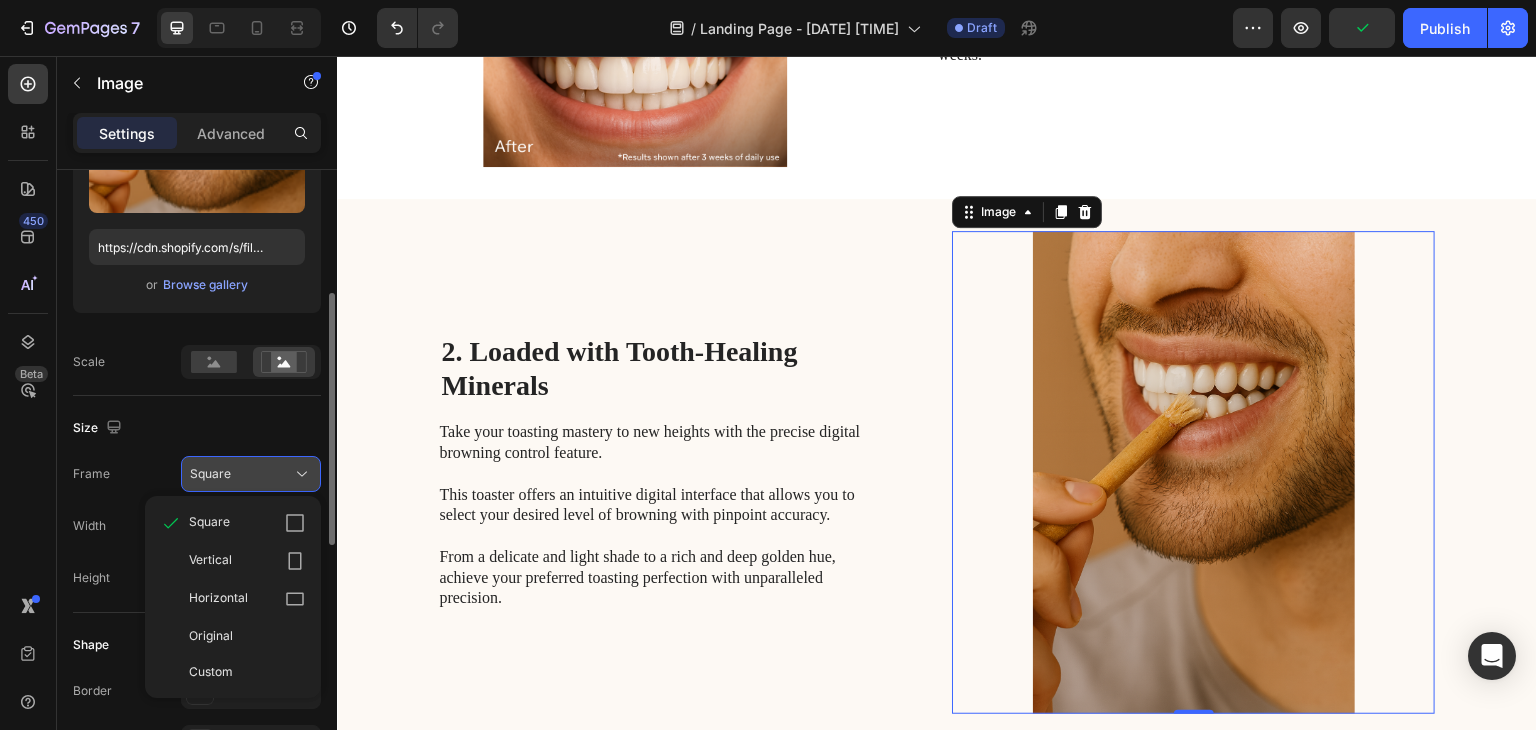click on "Square" 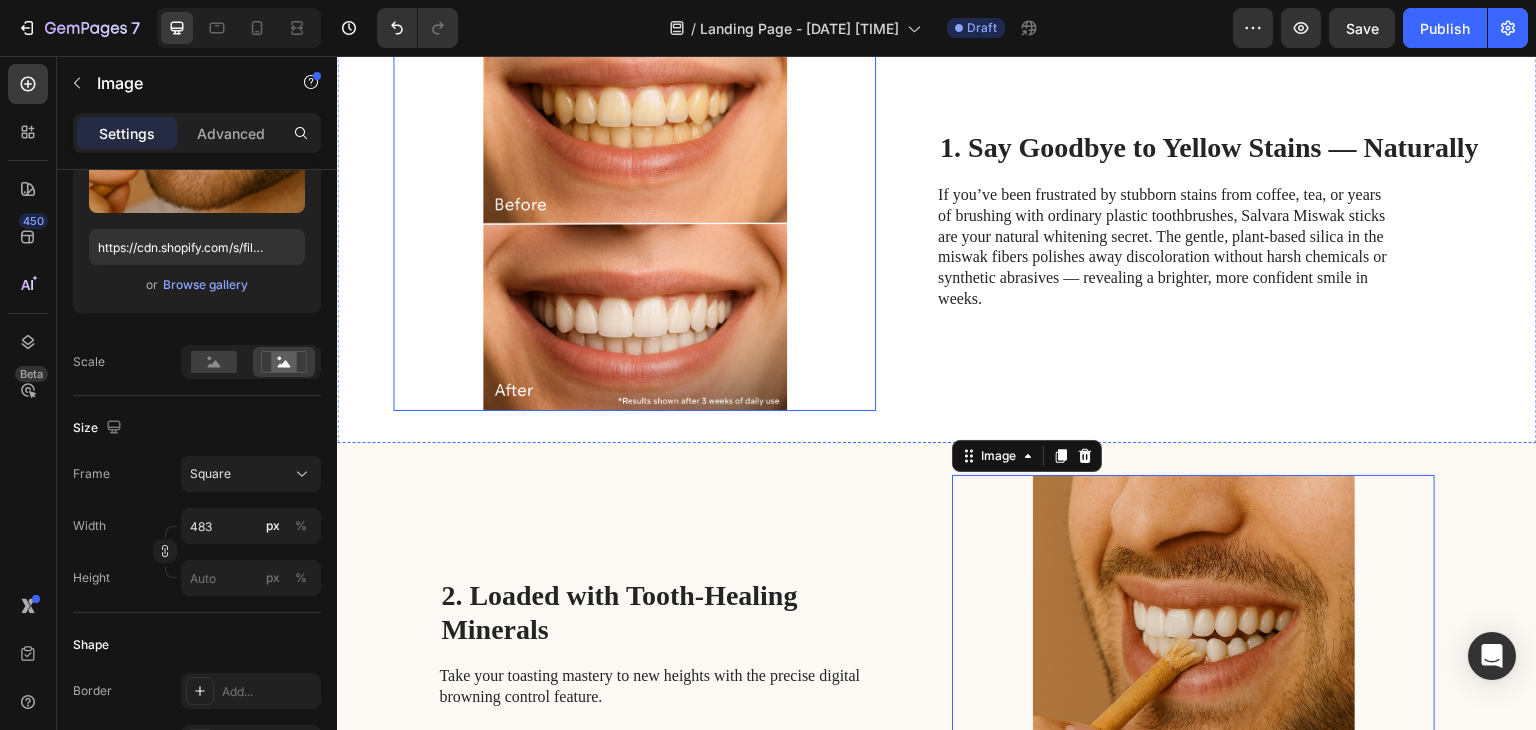 scroll, scrollTop: 400, scrollLeft: 0, axis: vertical 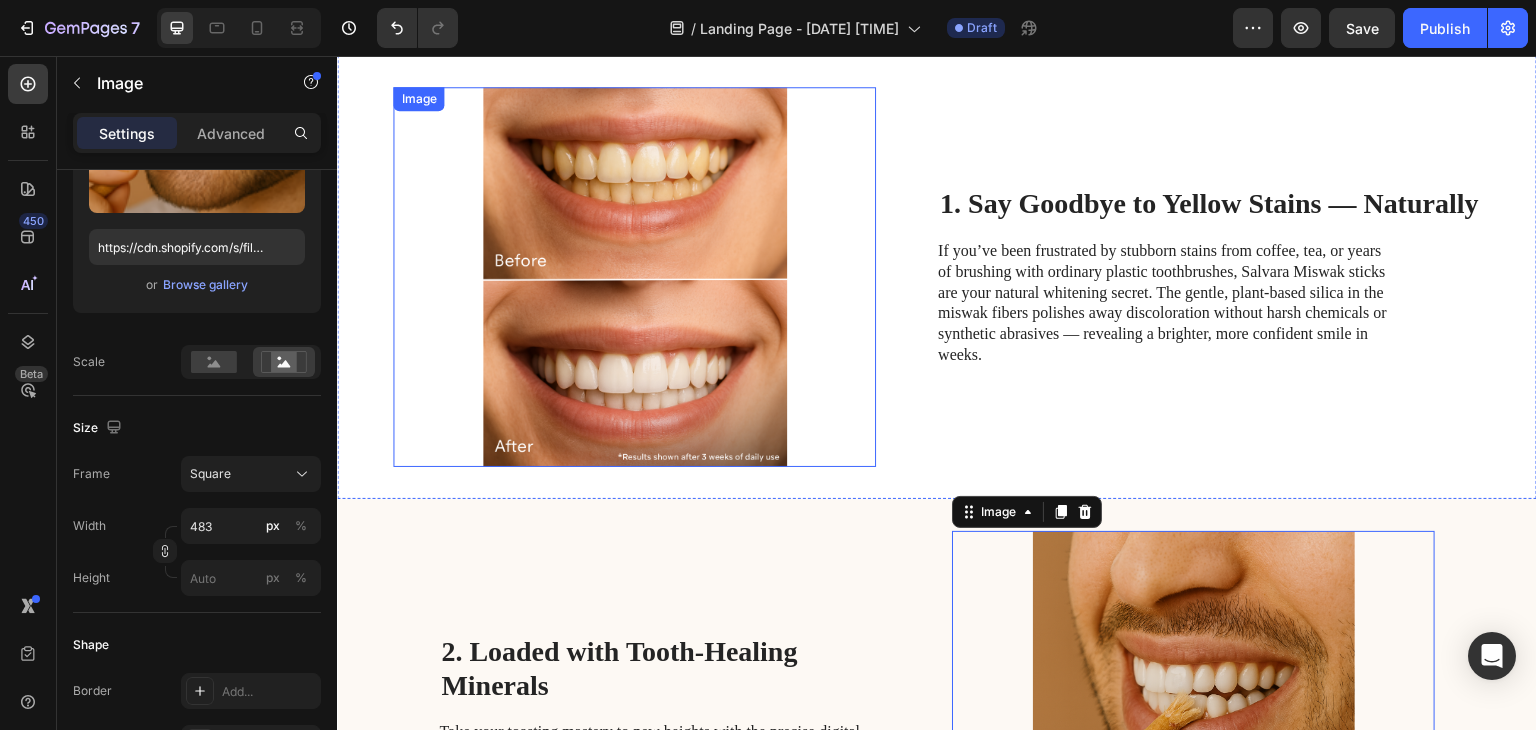 click at bounding box center [634, 277] 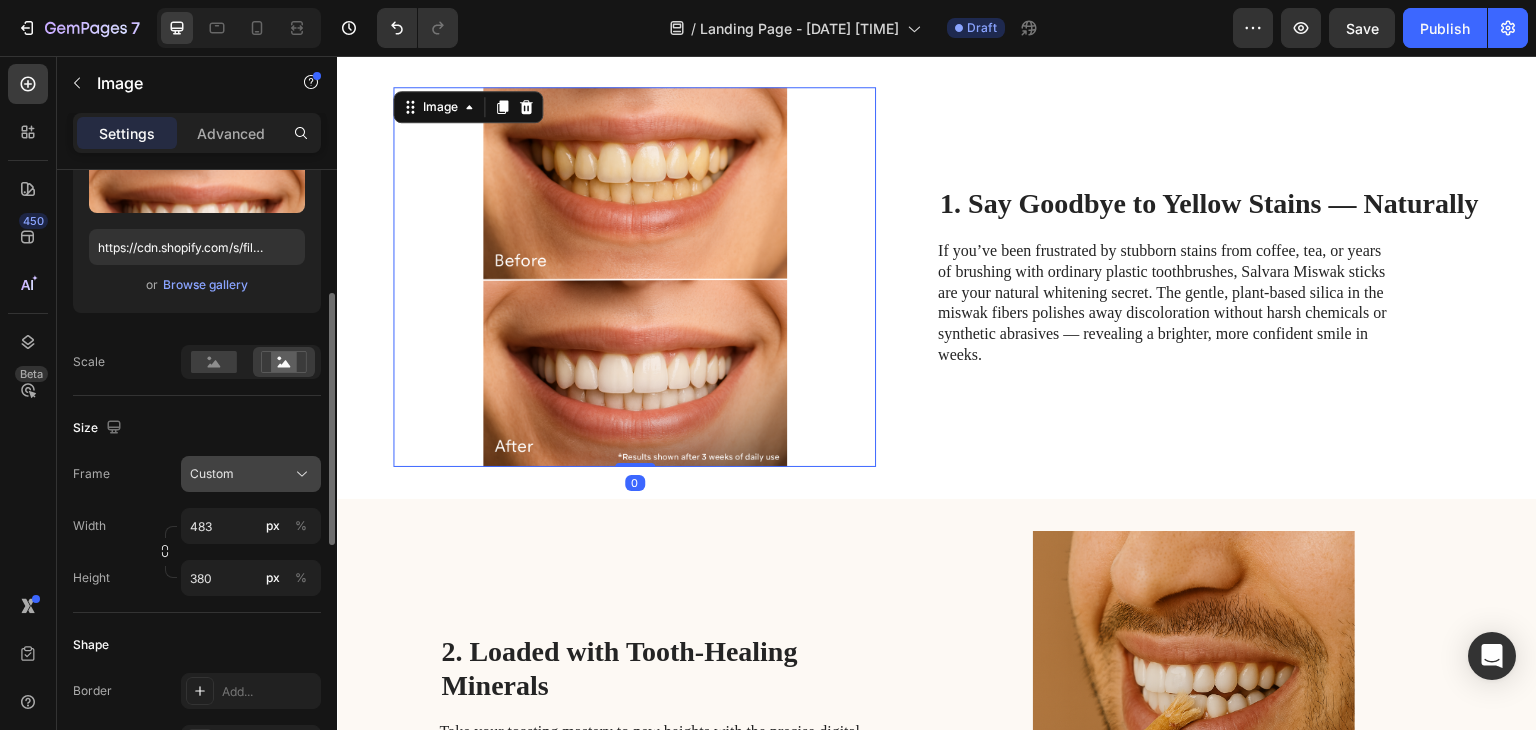 click on "Custom" at bounding box center (212, 474) 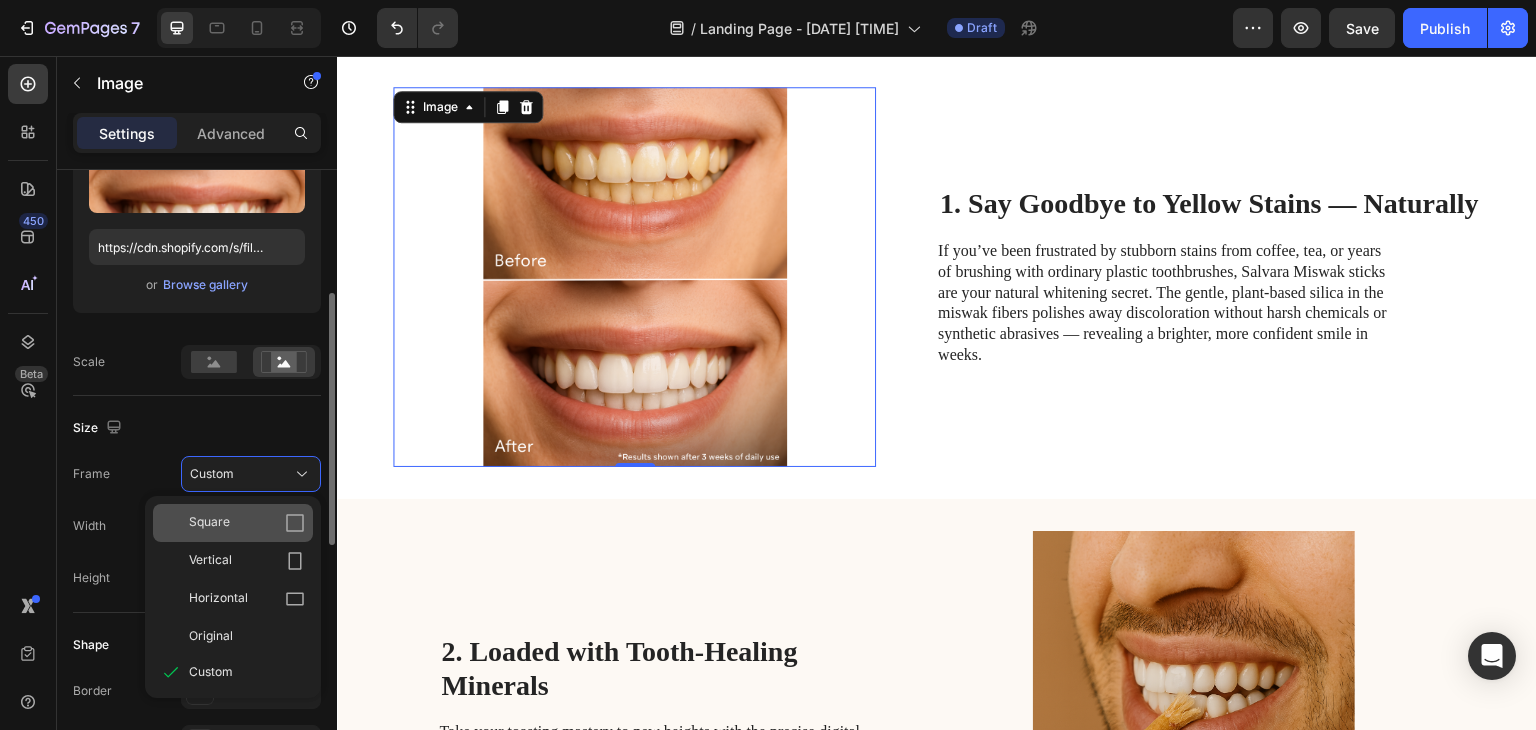 click on "Square" 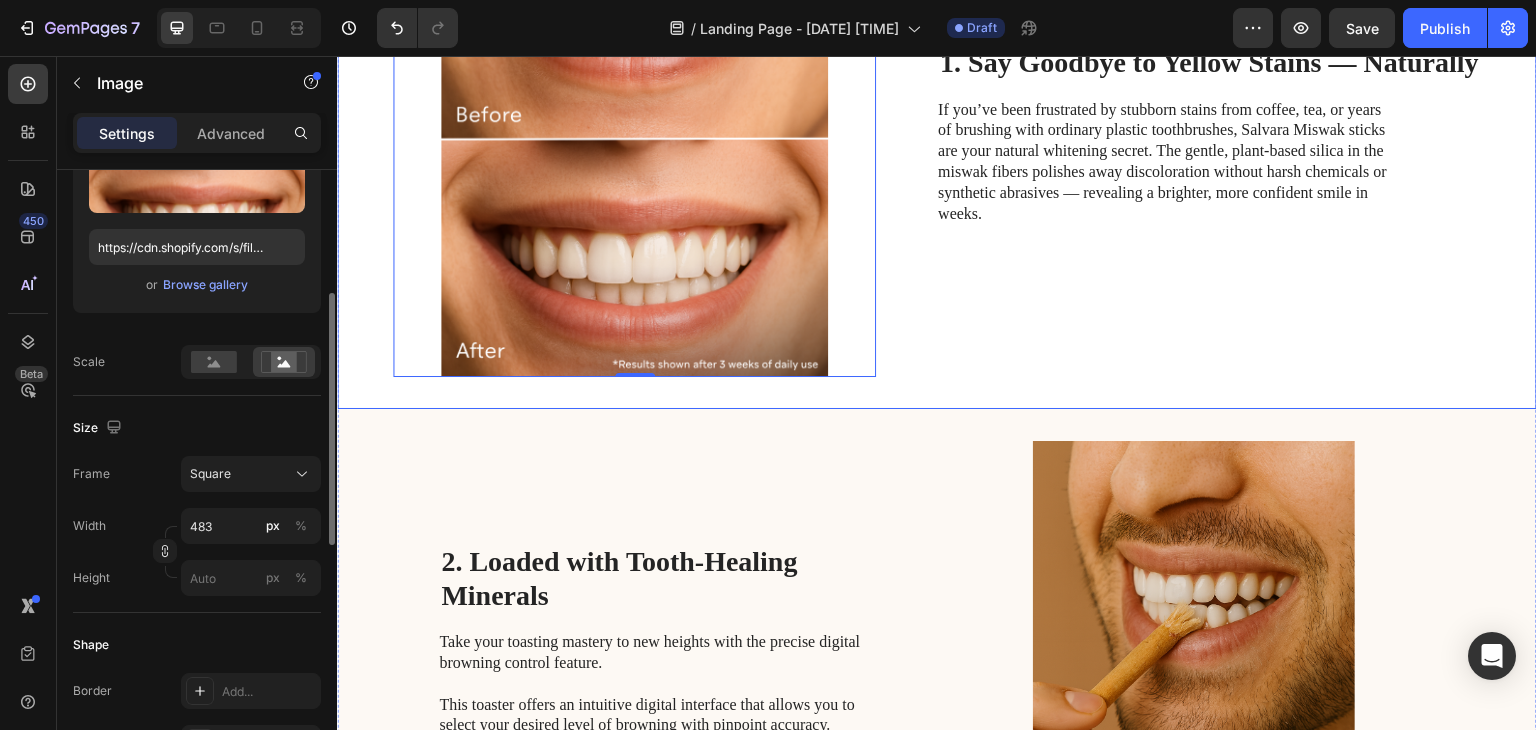 scroll, scrollTop: 300, scrollLeft: 0, axis: vertical 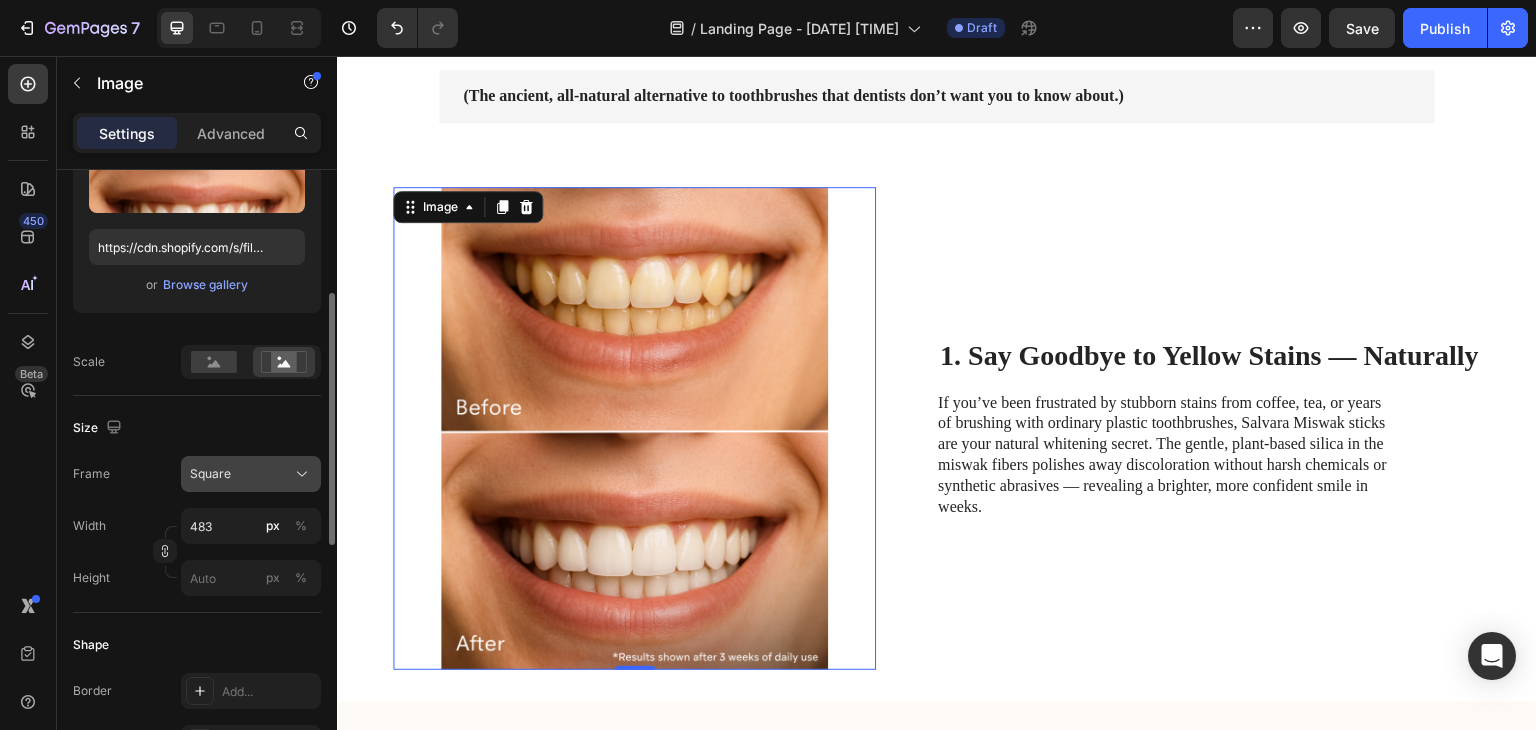 click on "Square" at bounding box center [210, 474] 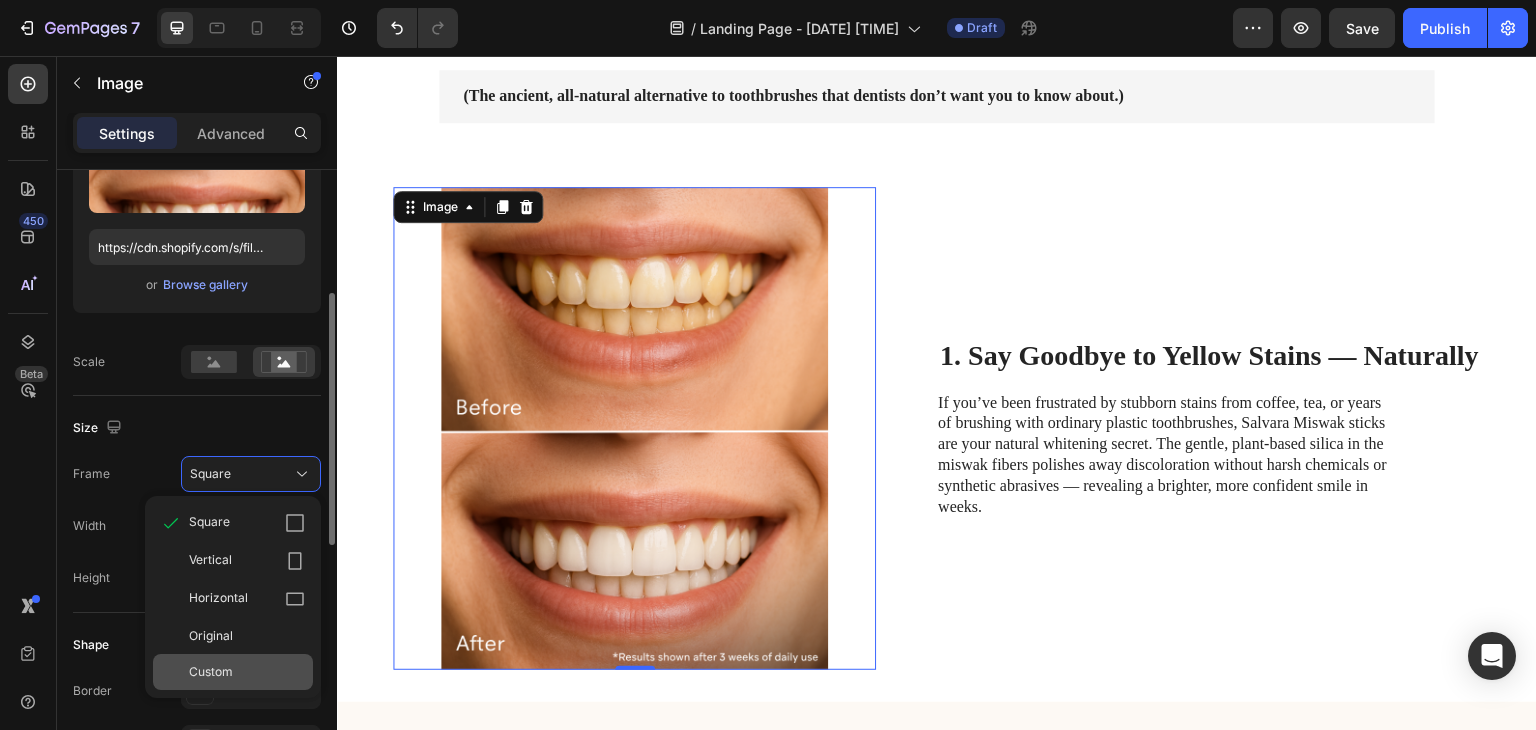 click on "Custom" at bounding box center [211, 672] 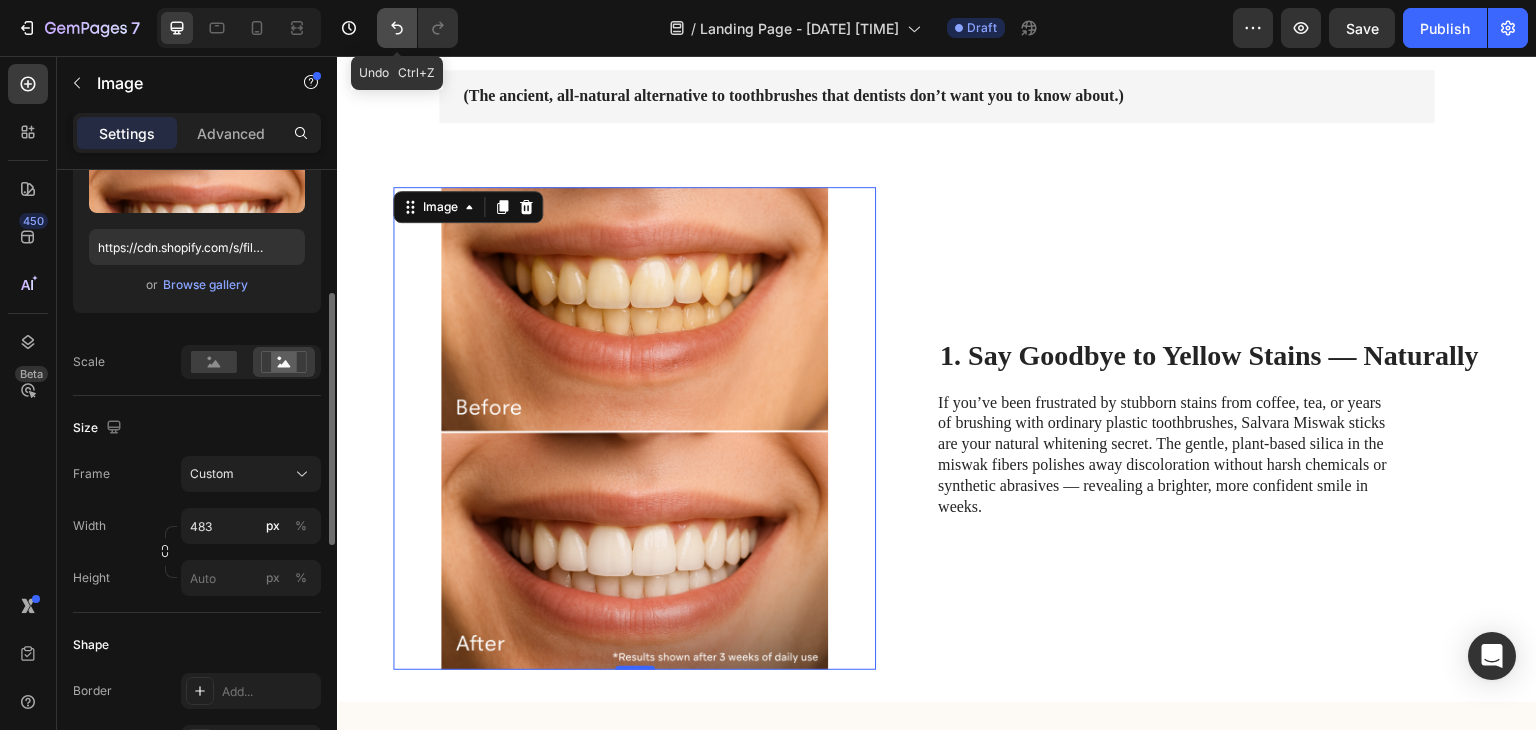 click 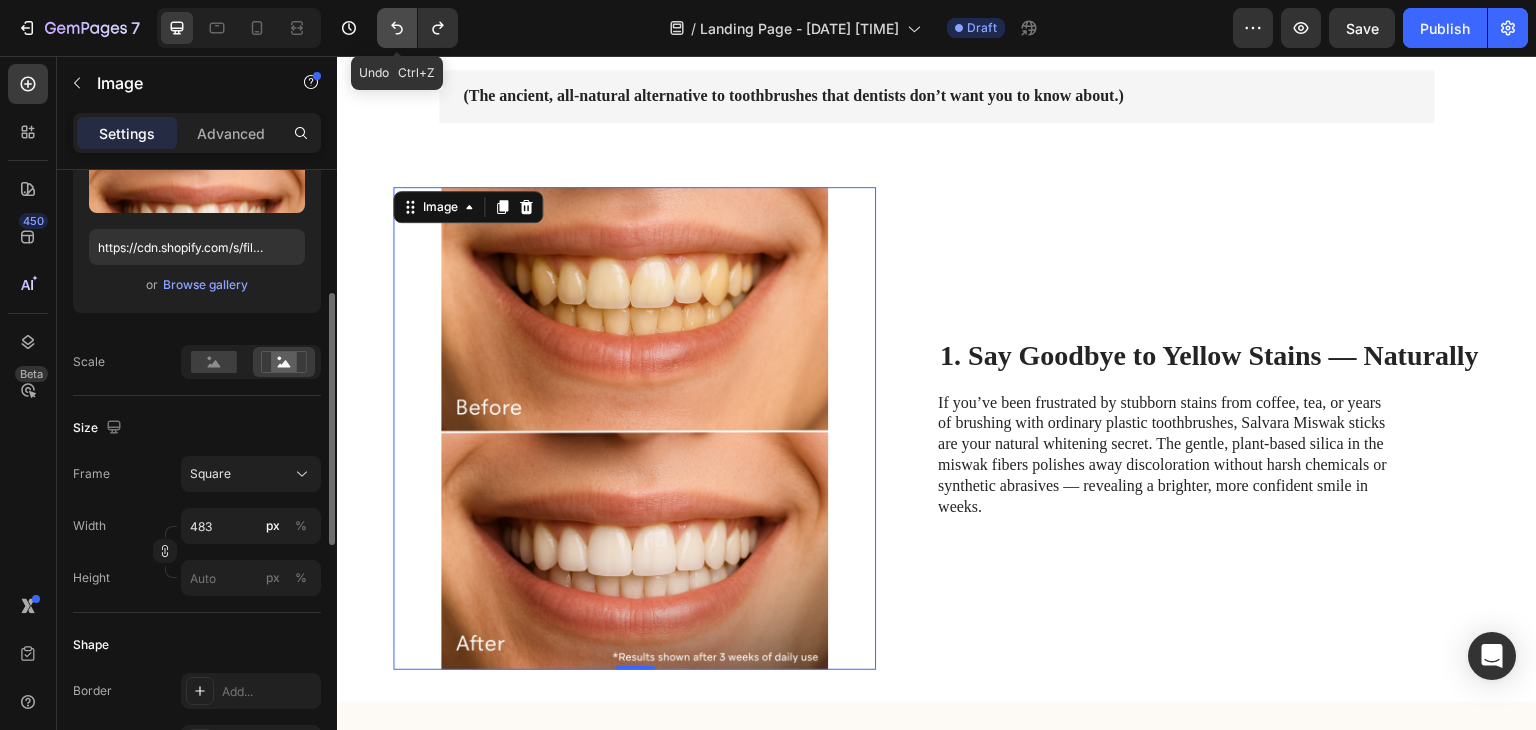 click 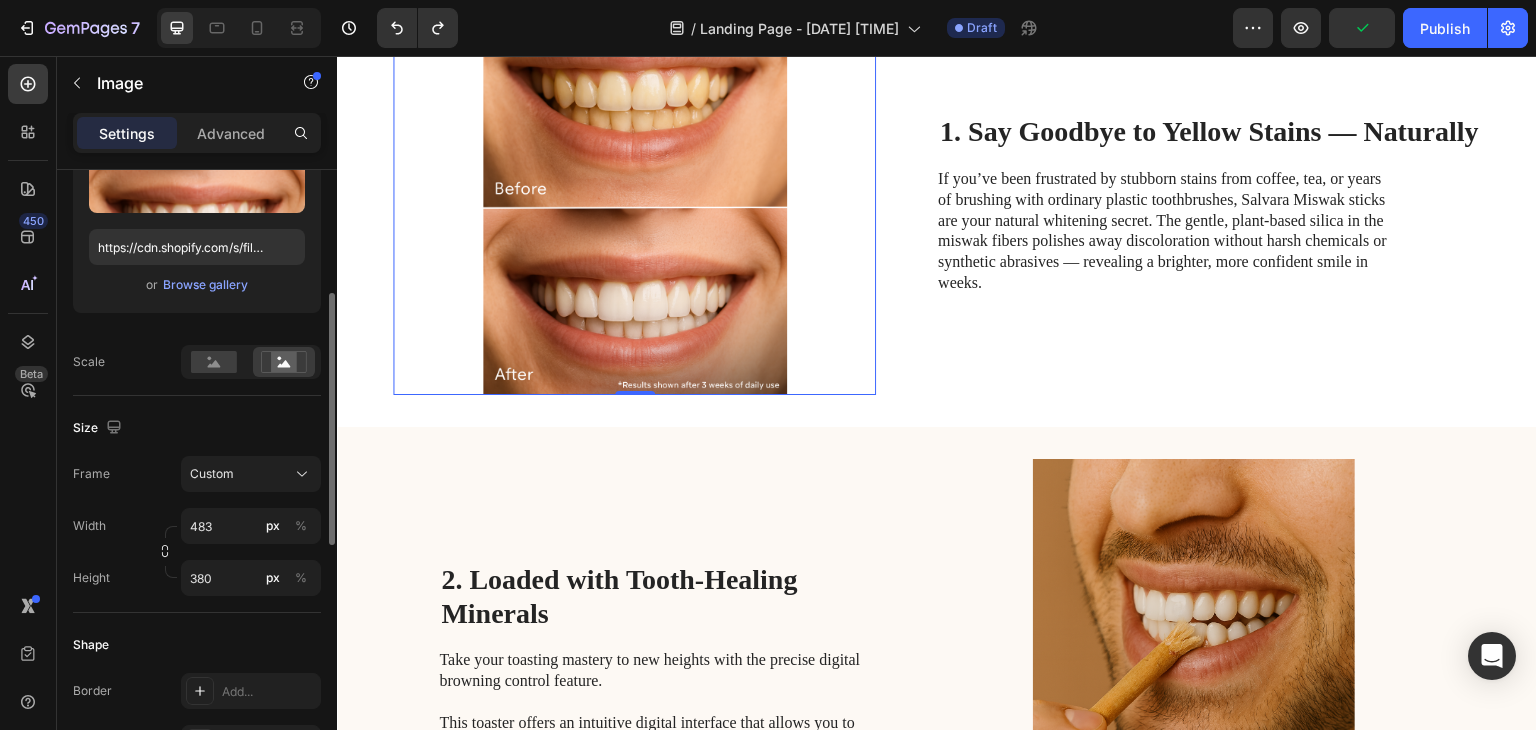 scroll, scrollTop: 600, scrollLeft: 0, axis: vertical 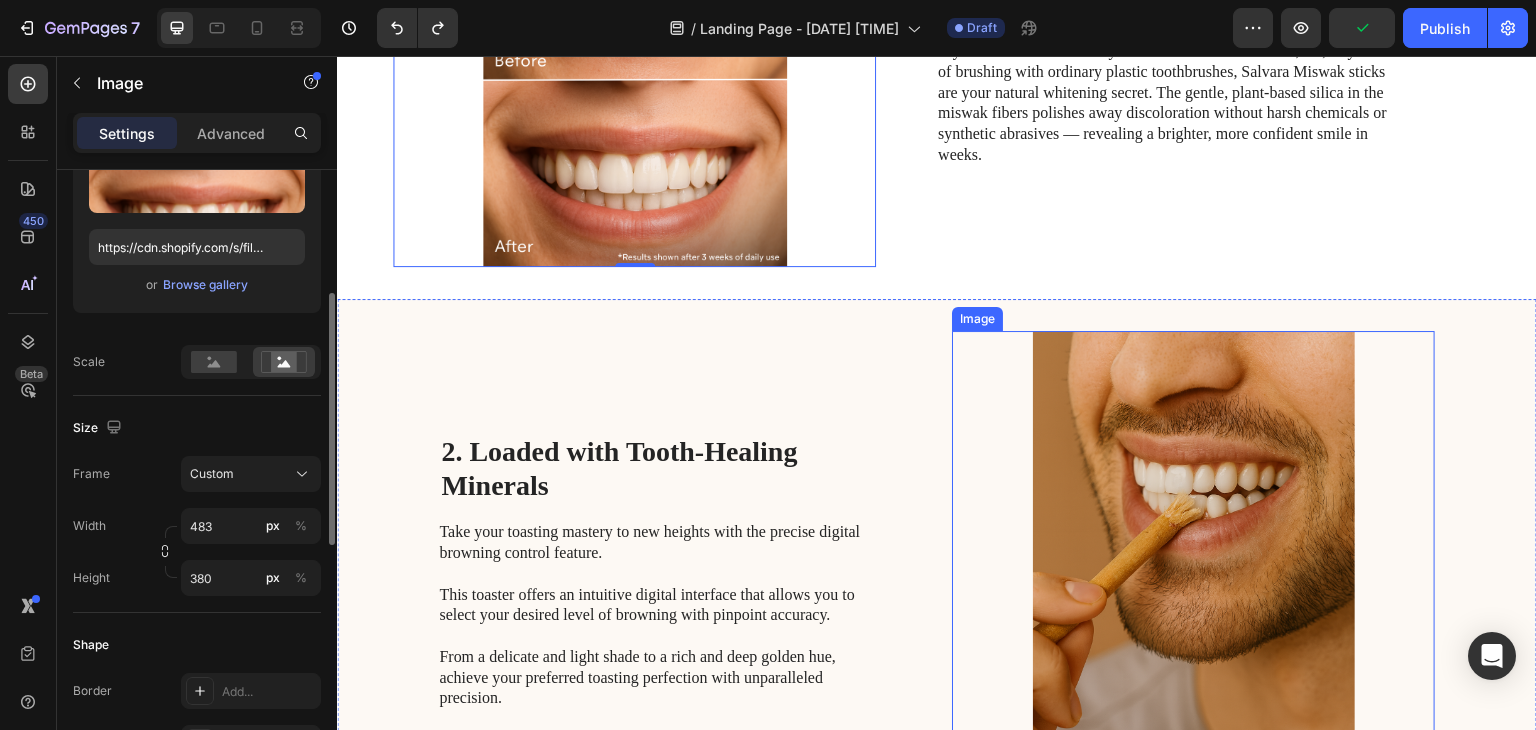 click at bounding box center [1193, 572] 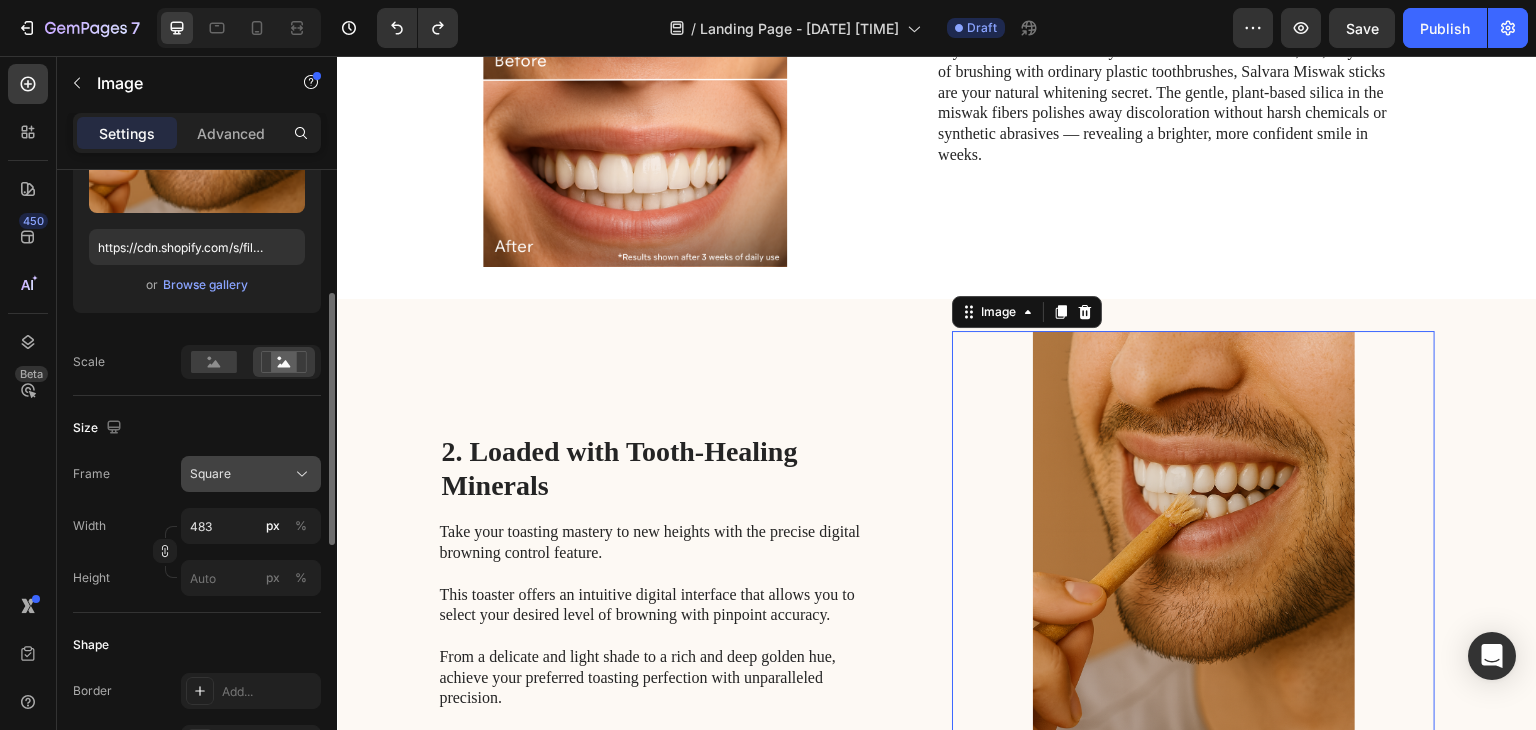 click on "Square" 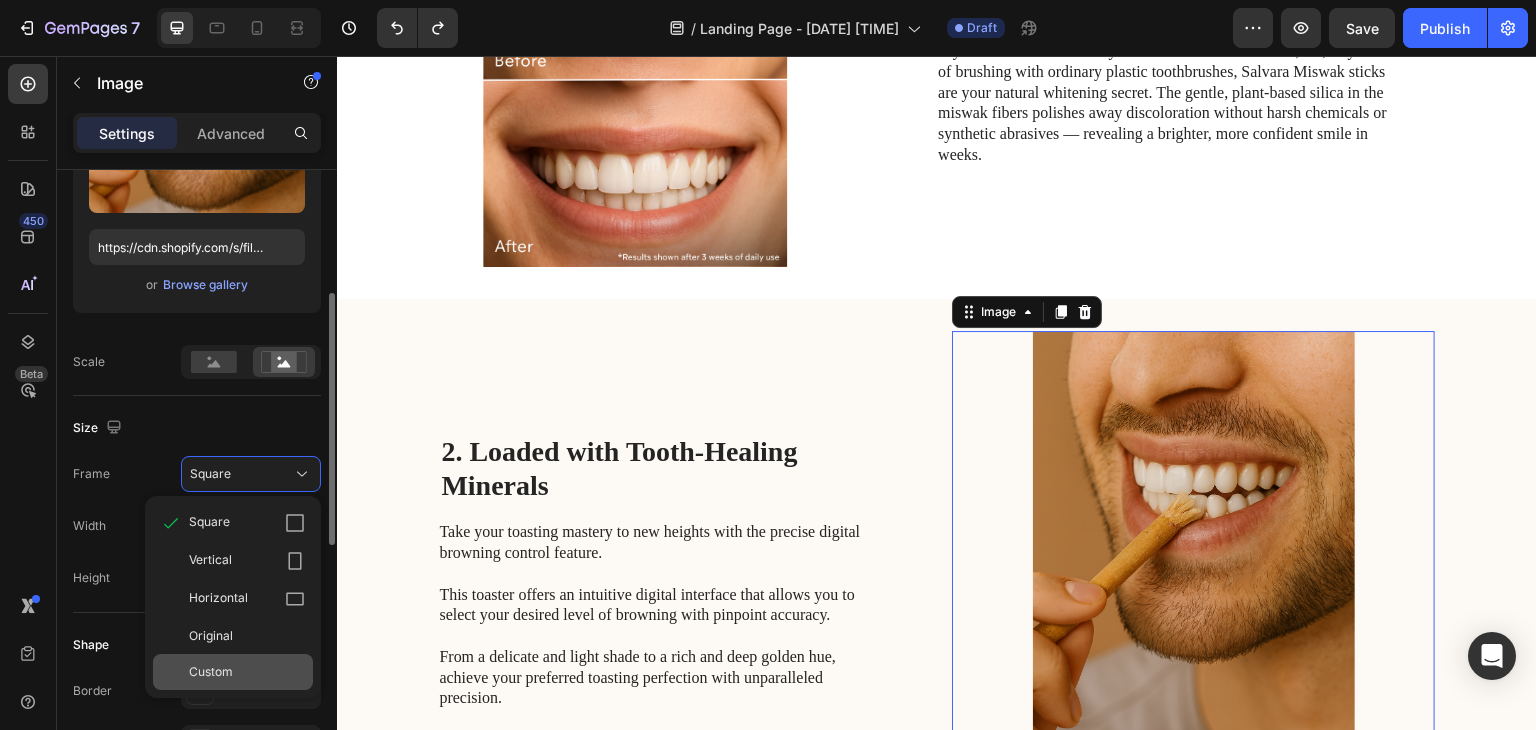 click on "Custom" at bounding box center [211, 672] 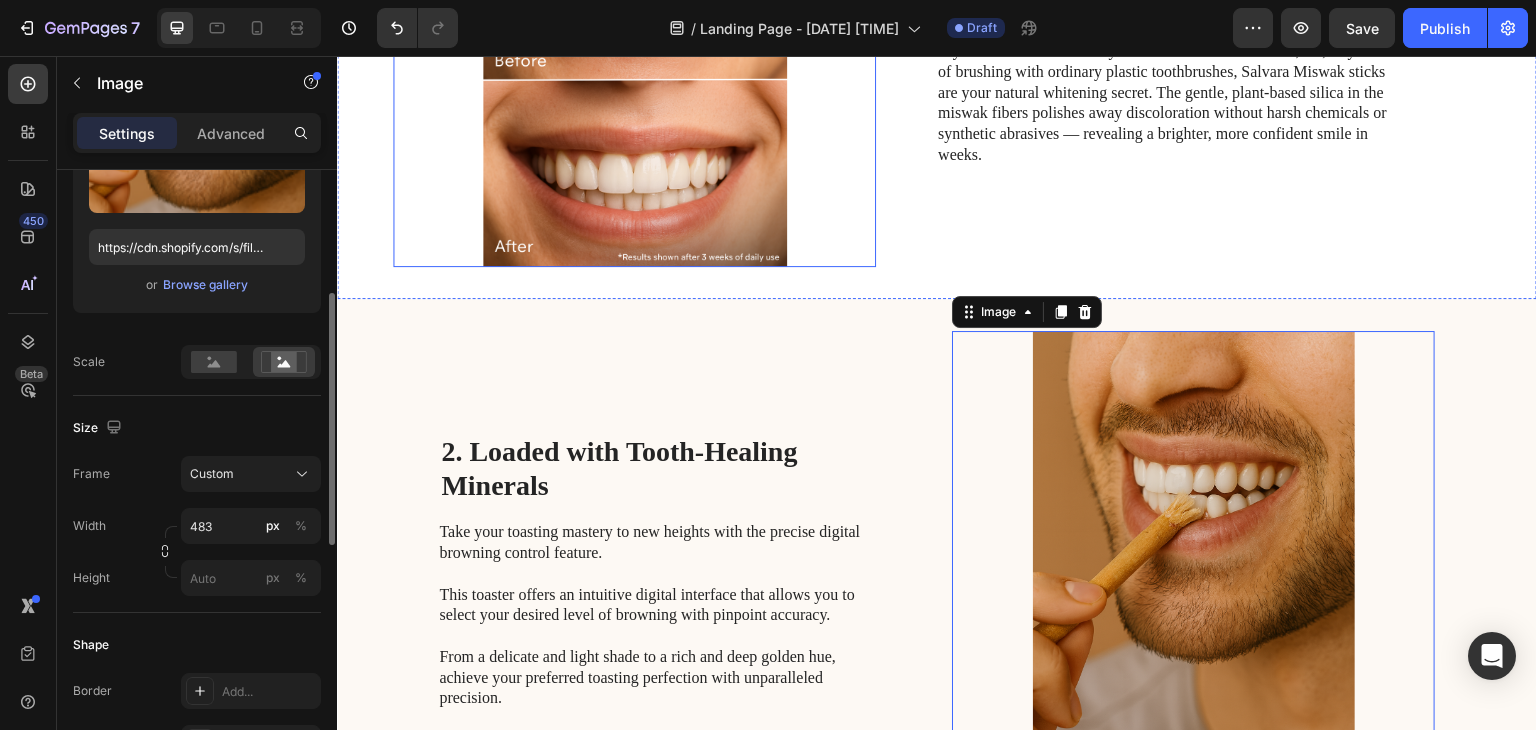 click at bounding box center [634, 77] 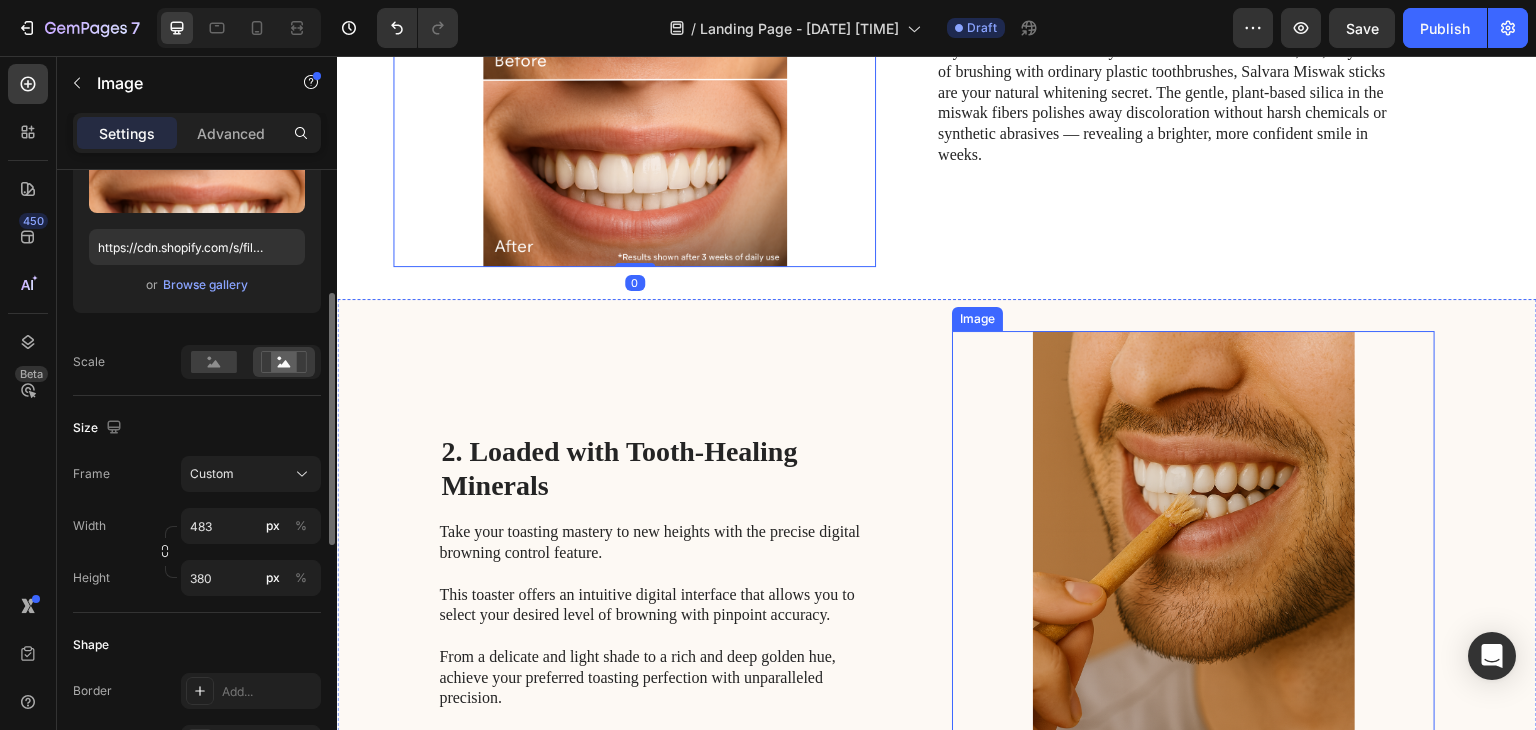 click at bounding box center (1193, 572) 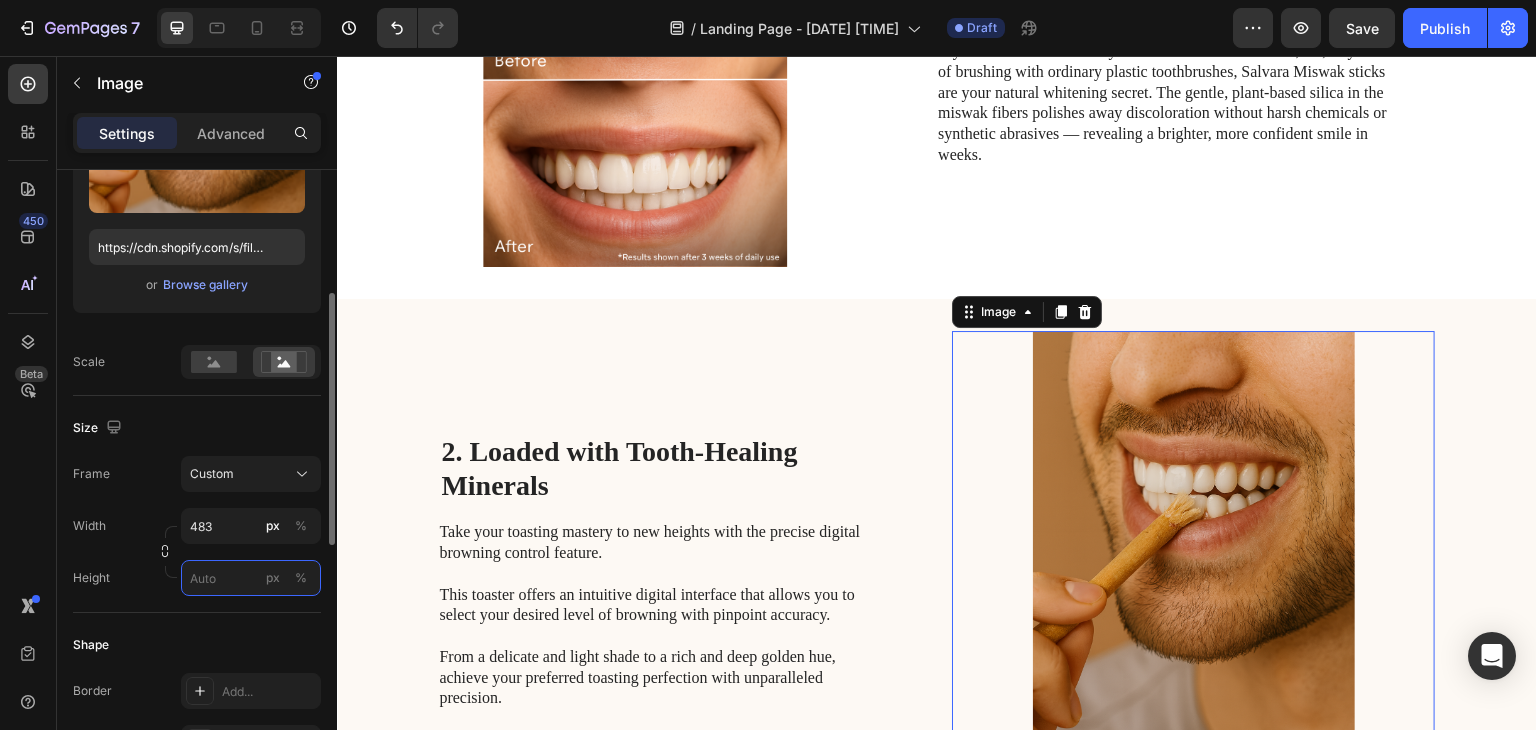 click on "px %" at bounding box center [251, 578] 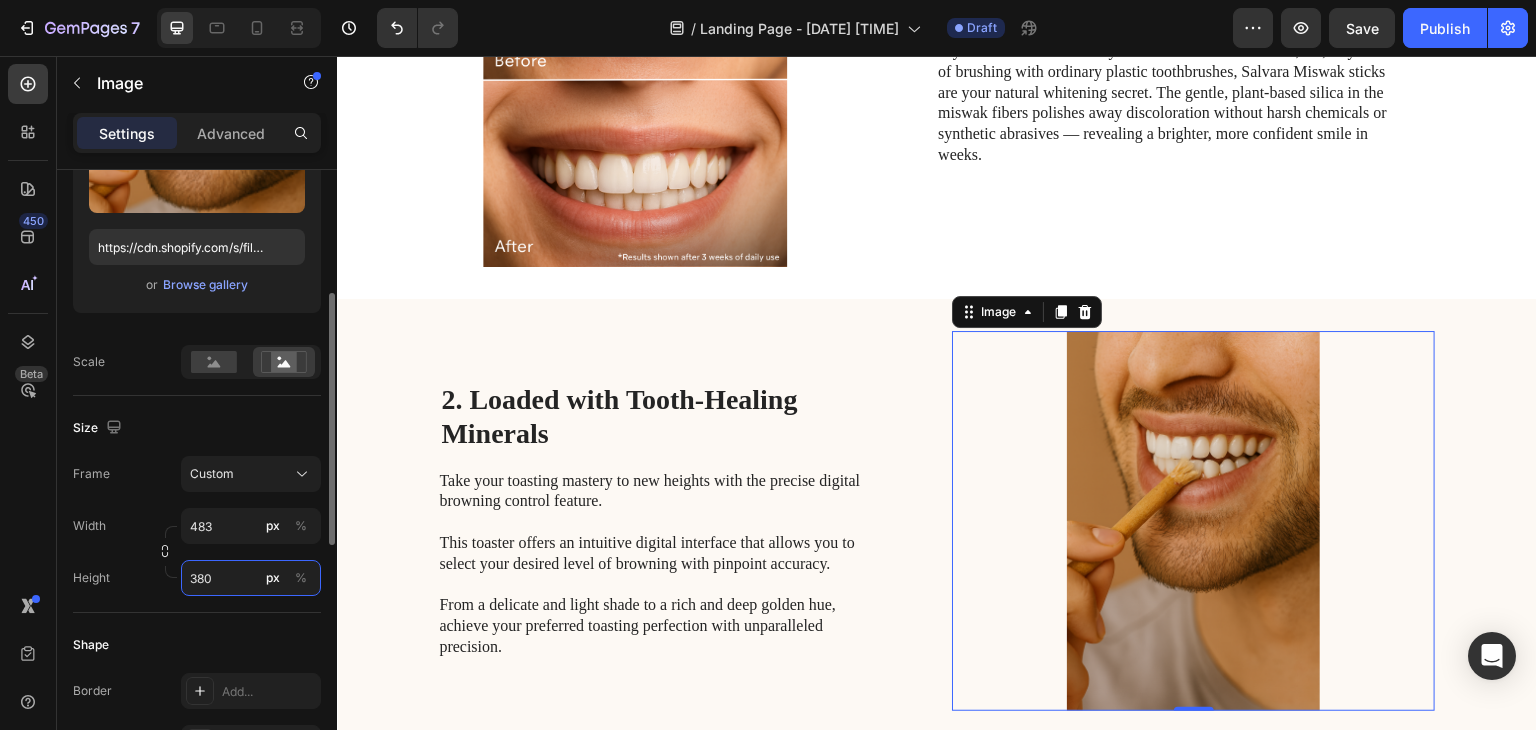 type on "380" 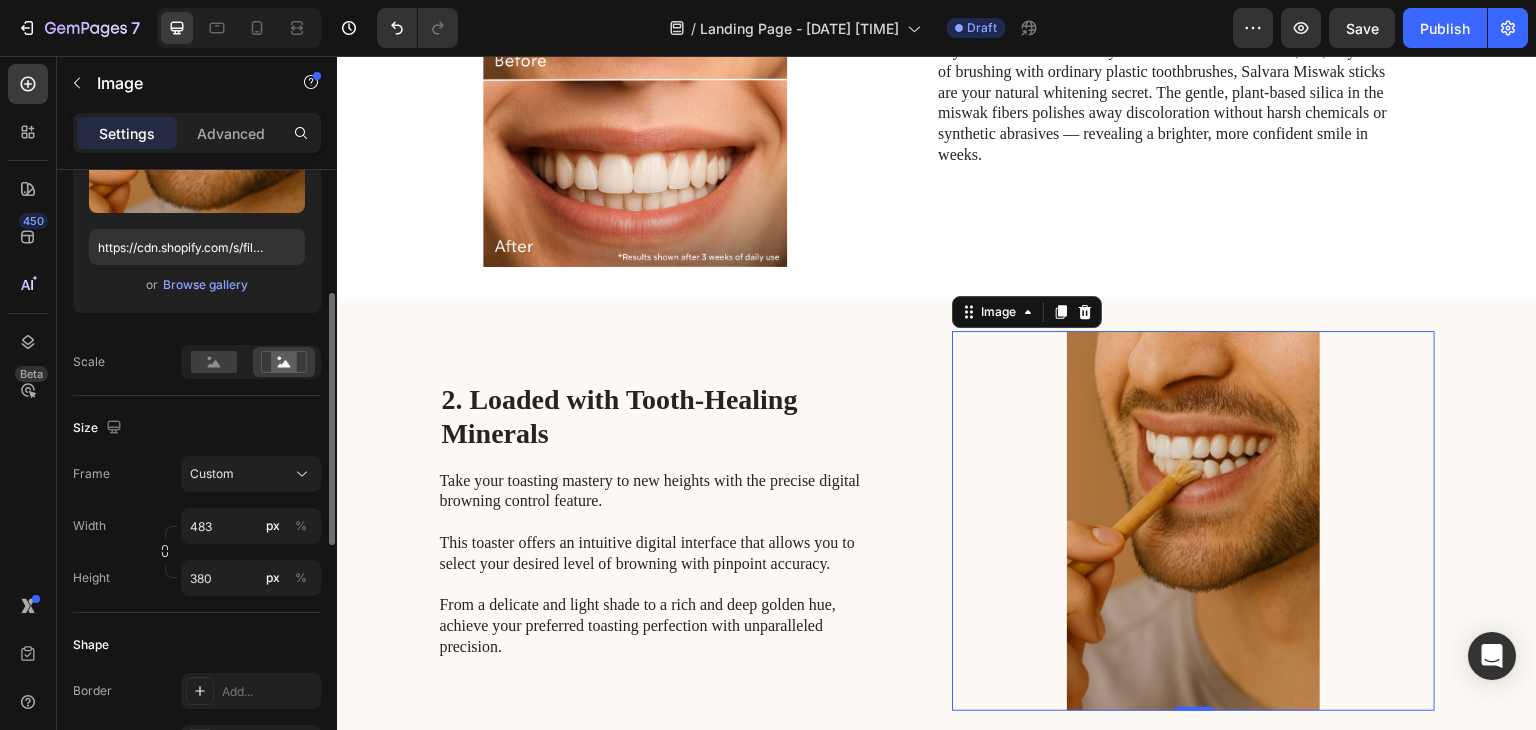 click on "Frame Custom" at bounding box center (197, 474) 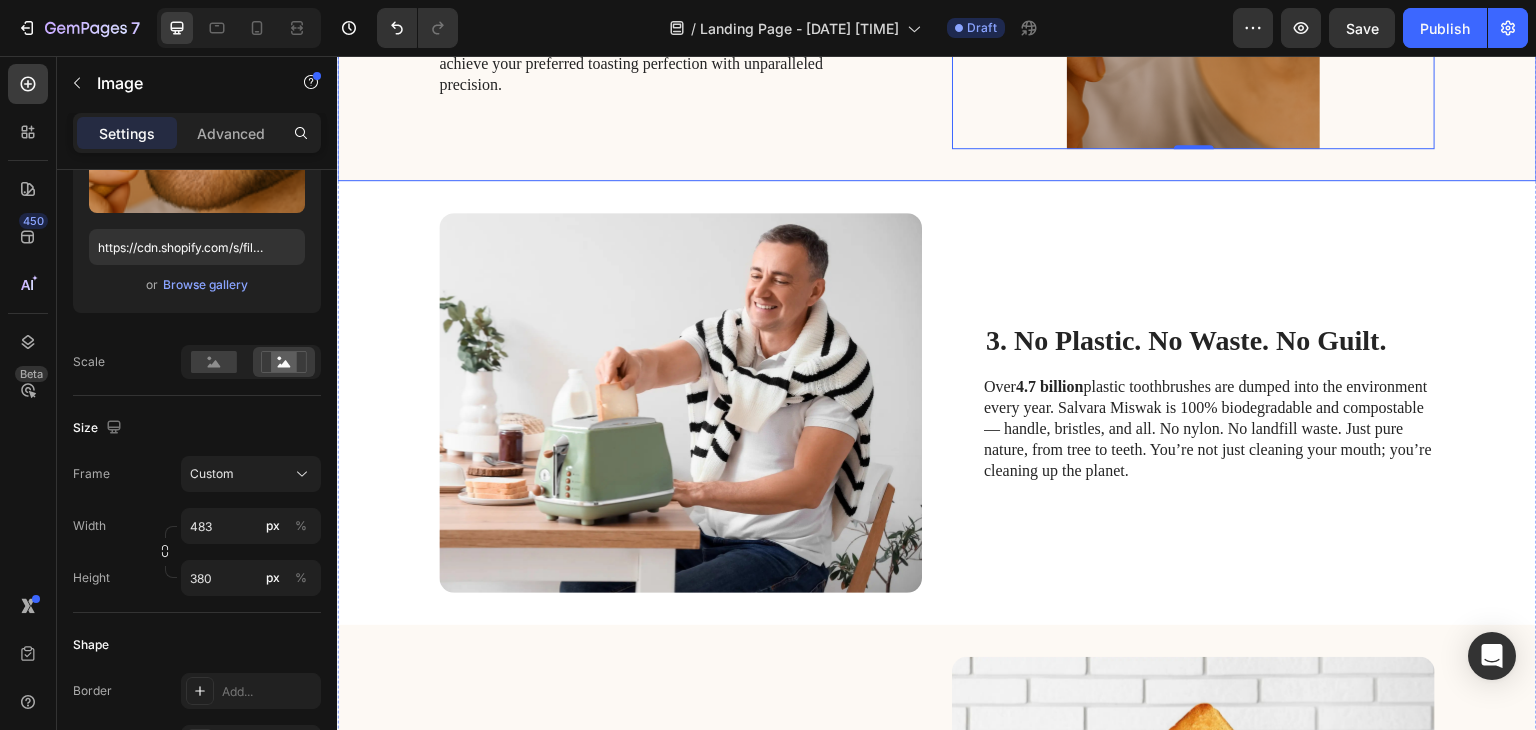scroll, scrollTop: 1200, scrollLeft: 0, axis: vertical 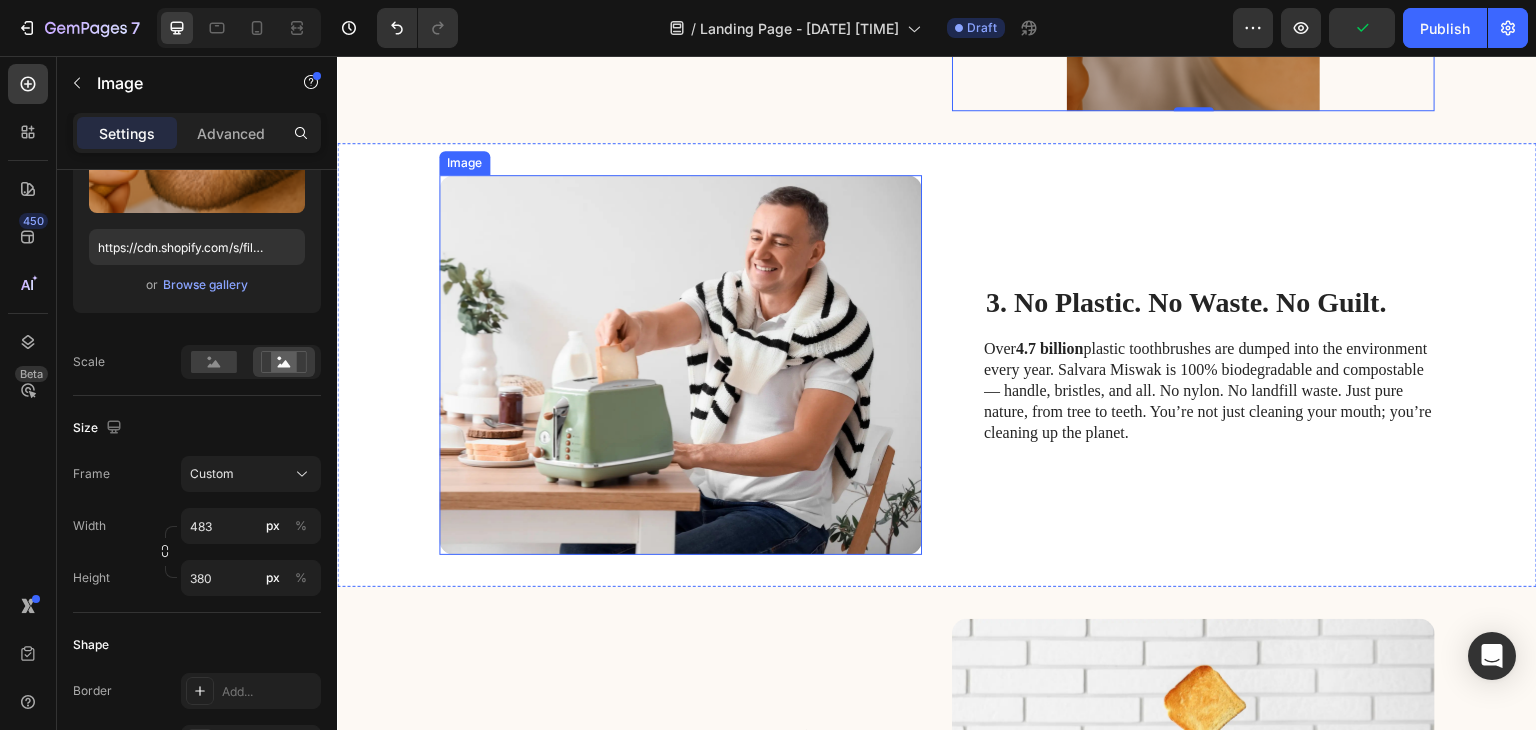 click at bounding box center (680, 365) 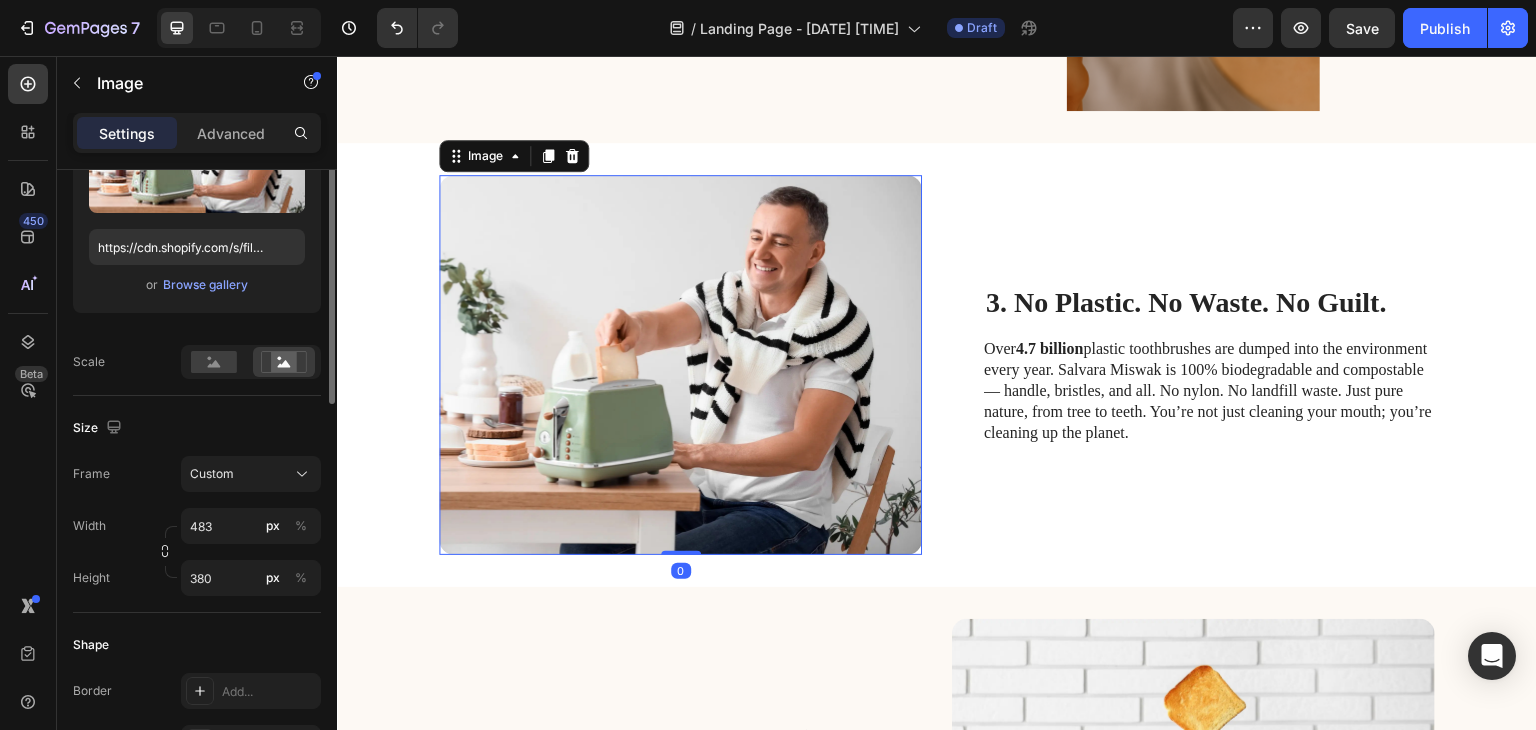 scroll, scrollTop: 200, scrollLeft: 0, axis: vertical 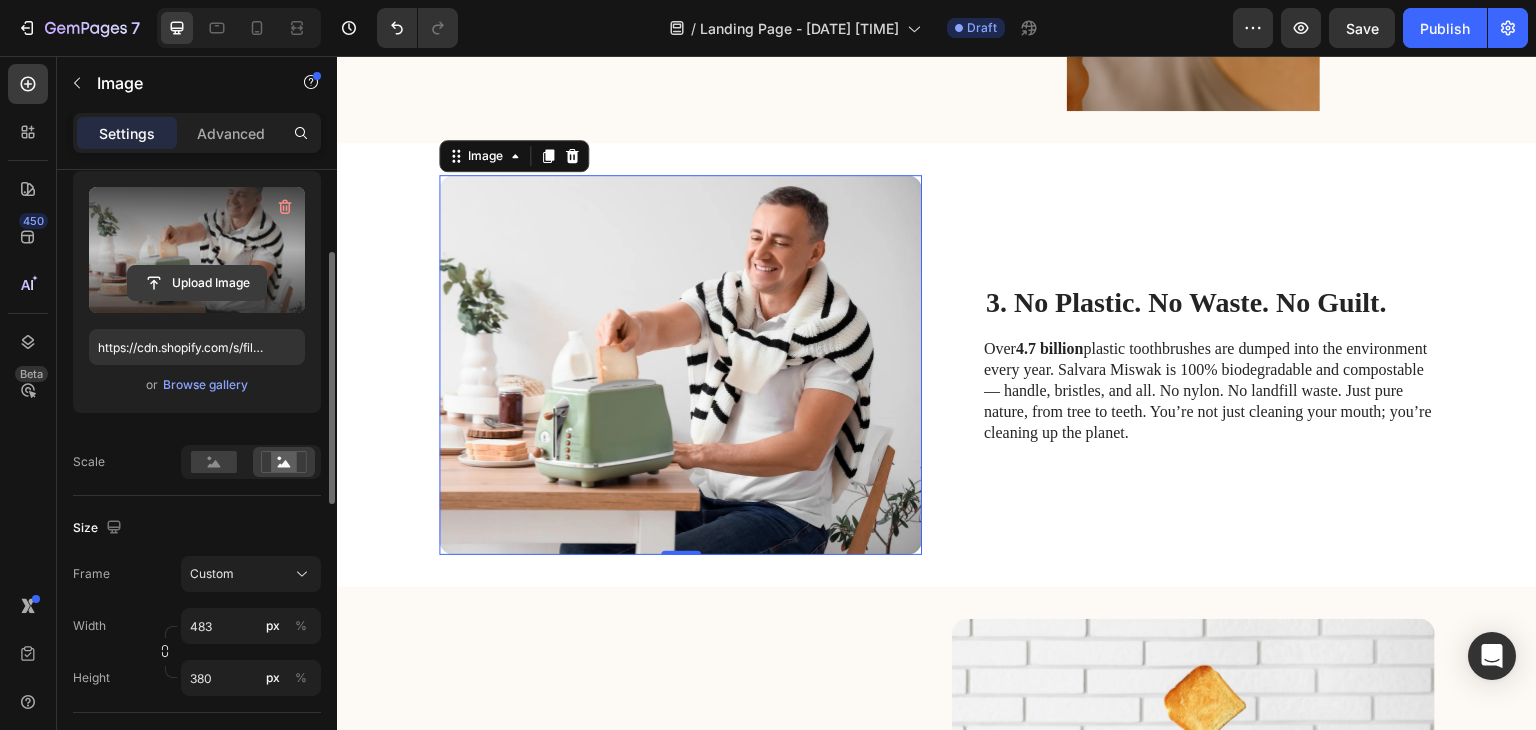 click 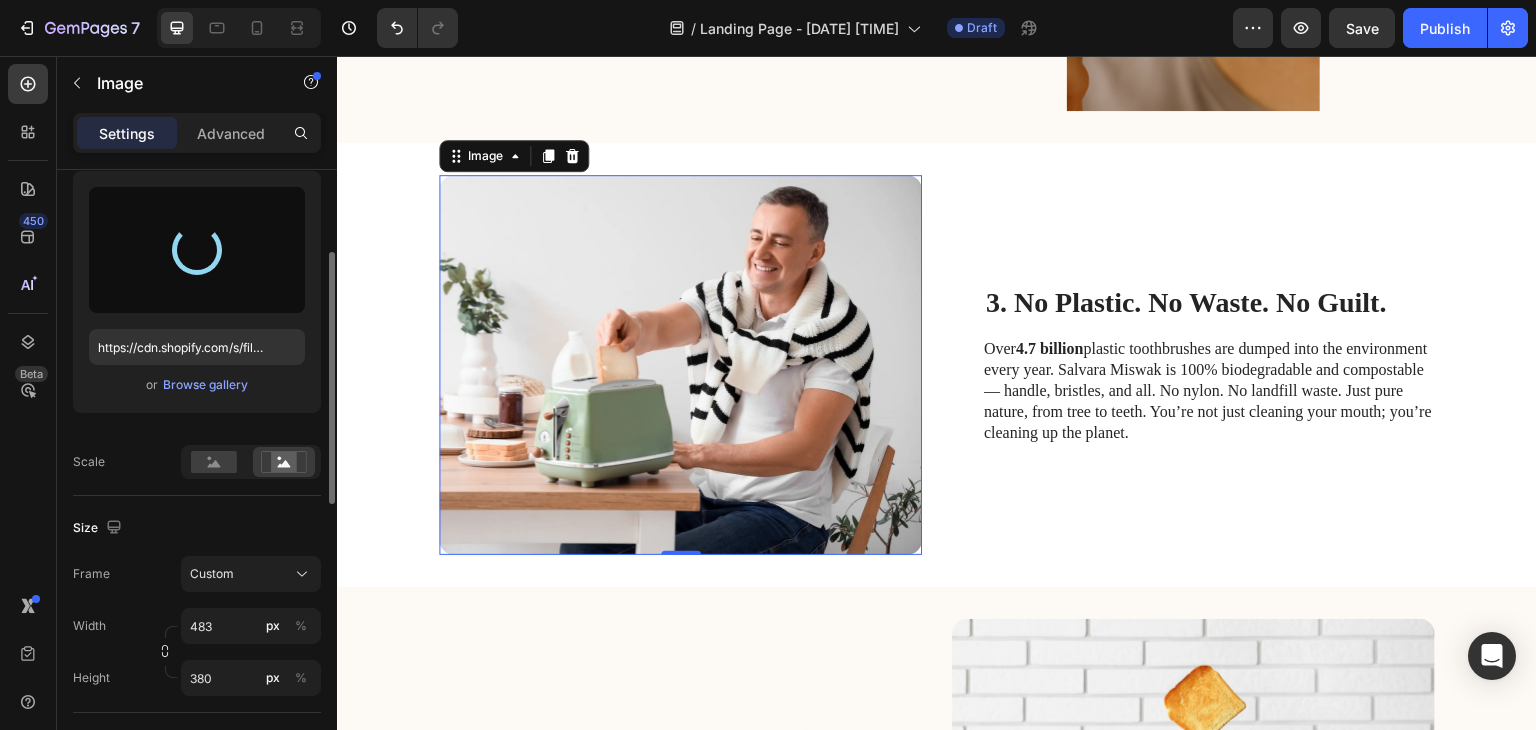 type on "https://cdn.shopify.com/s/files/1/0939/8596/4401/files/gempages_577707070443226053-9bcf8e44-0209-4350-87ee-e8194dbefdb0.png" 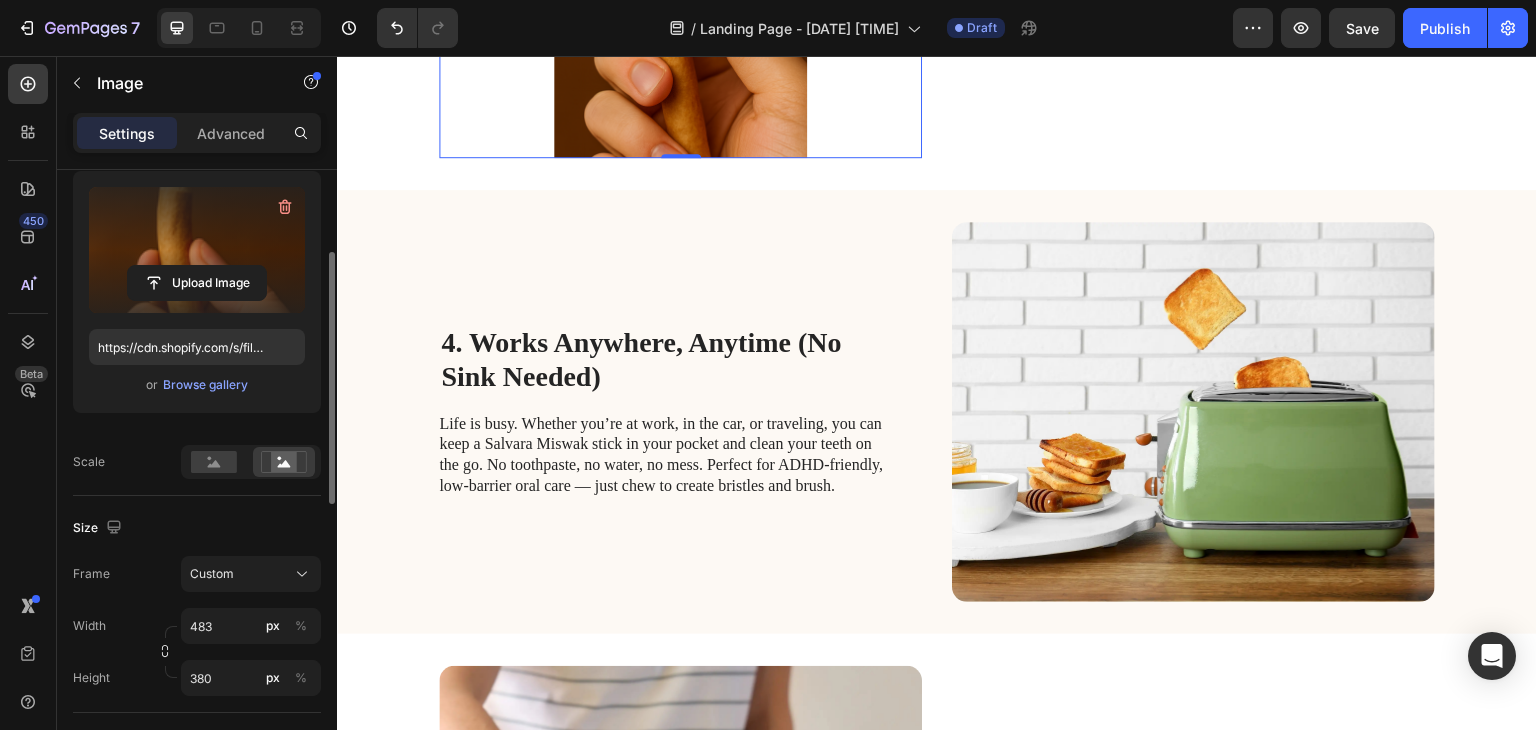 scroll, scrollTop: 1600, scrollLeft: 0, axis: vertical 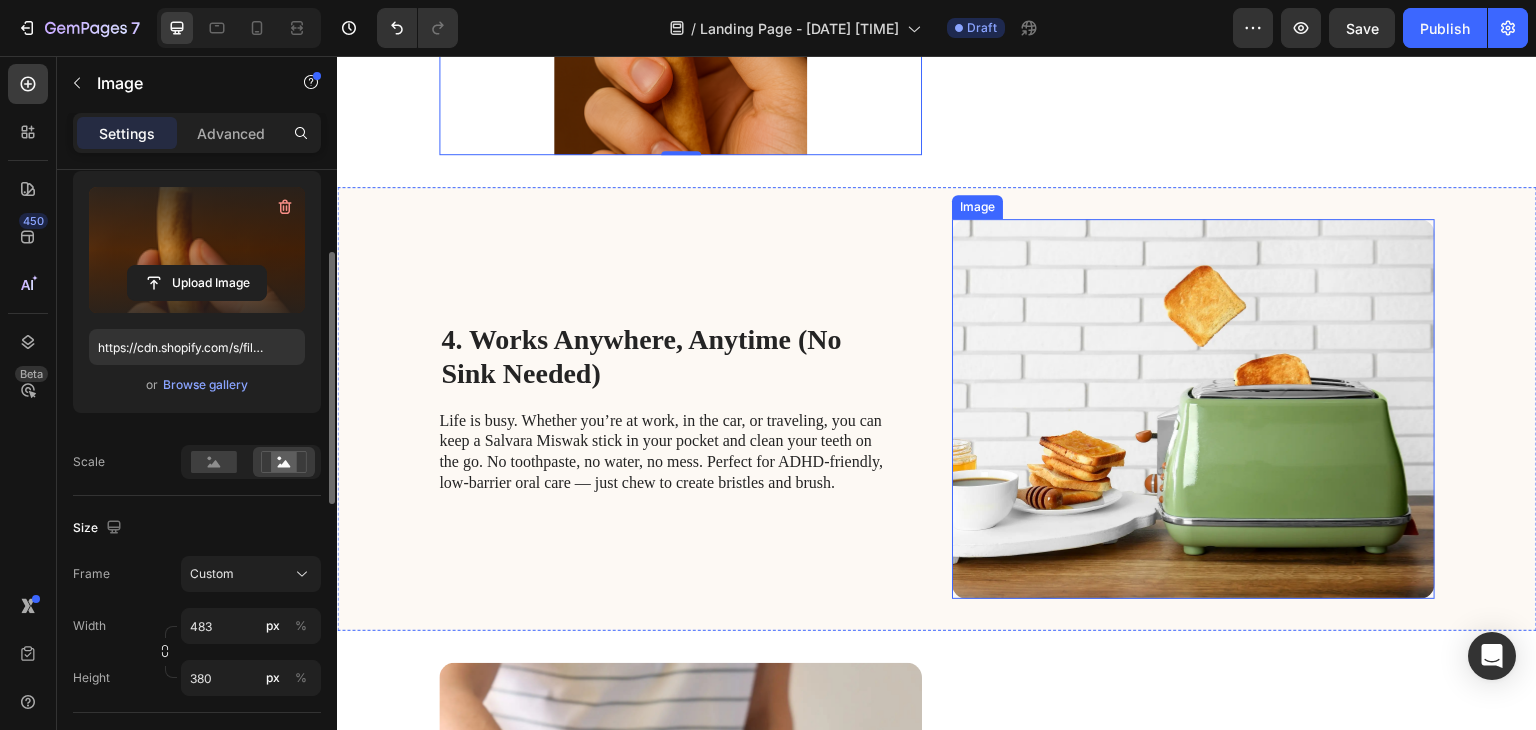 click at bounding box center [1193, 409] 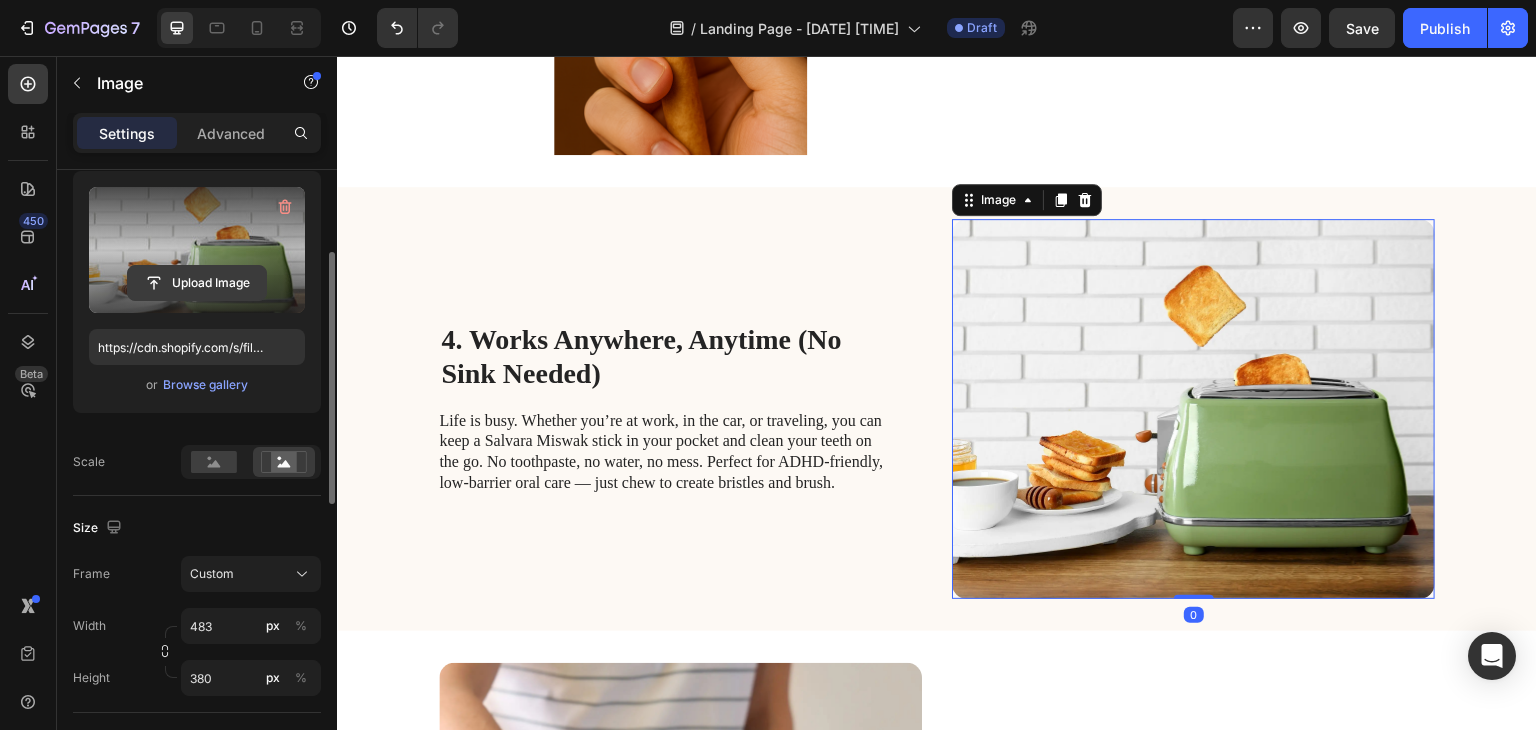 click 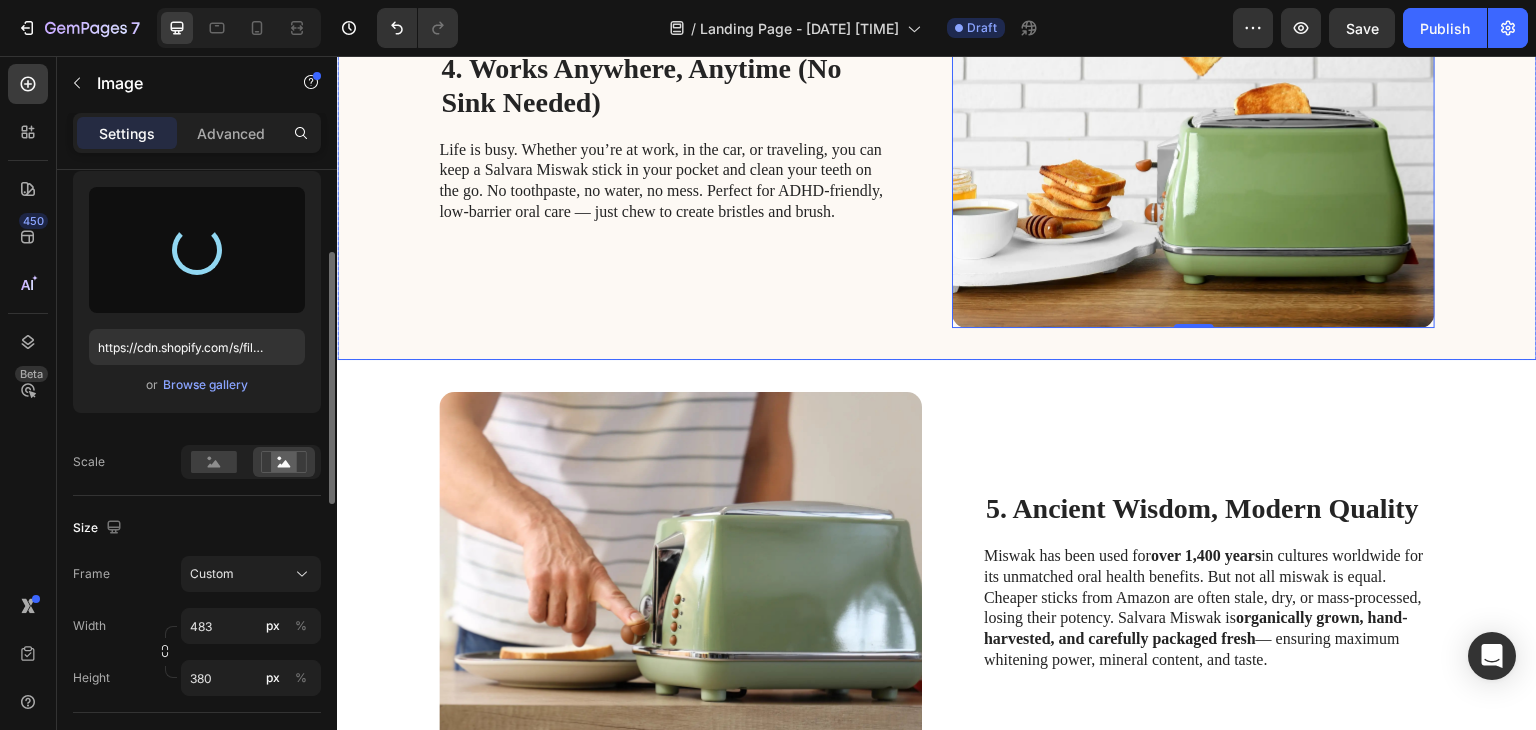 scroll, scrollTop: 1900, scrollLeft: 0, axis: vertical 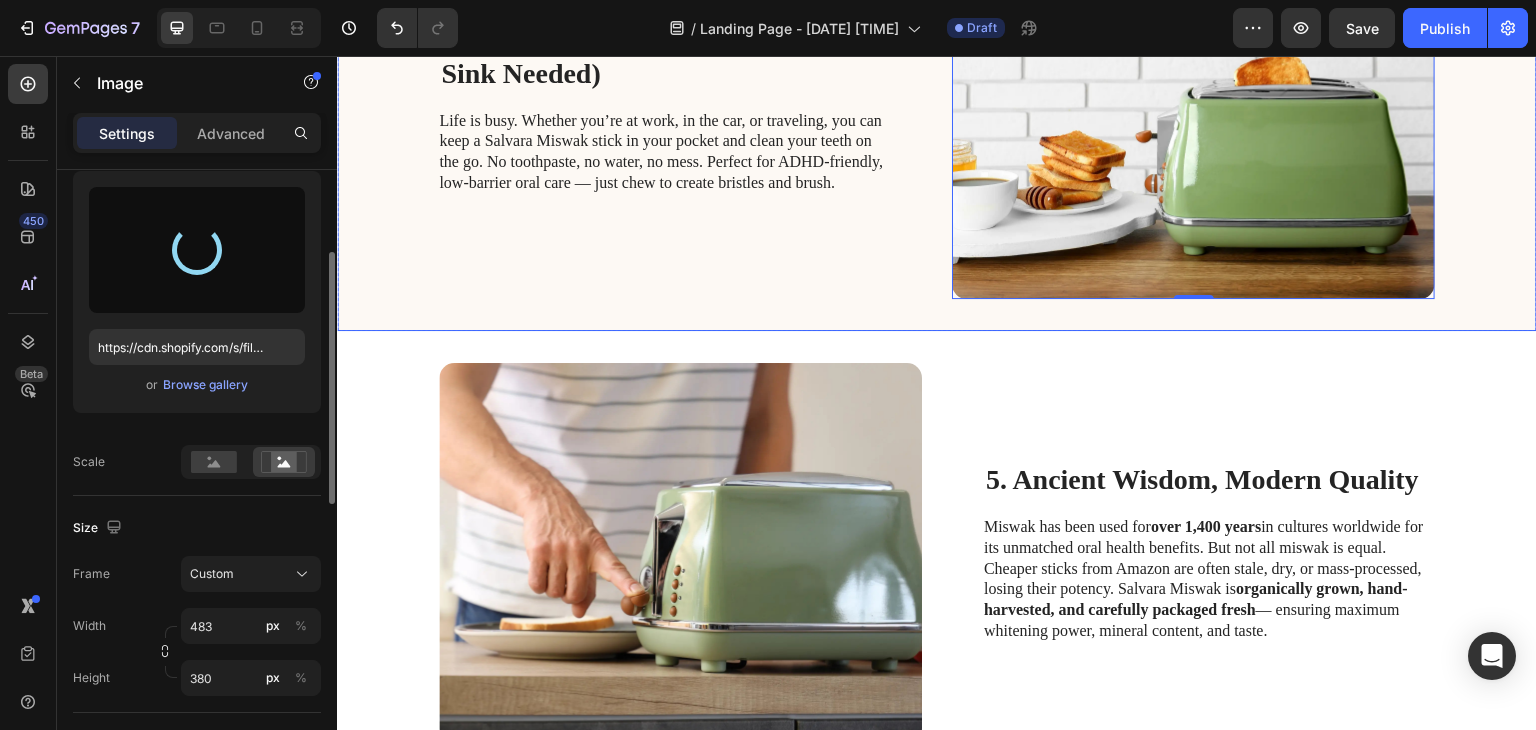 type on "https://cdn.shopify.com/s/files/1/0939/8596/4401/files/gempages_577707070443226053-f3b2ce65-c642-474c-8cf5-092868d62471.png" 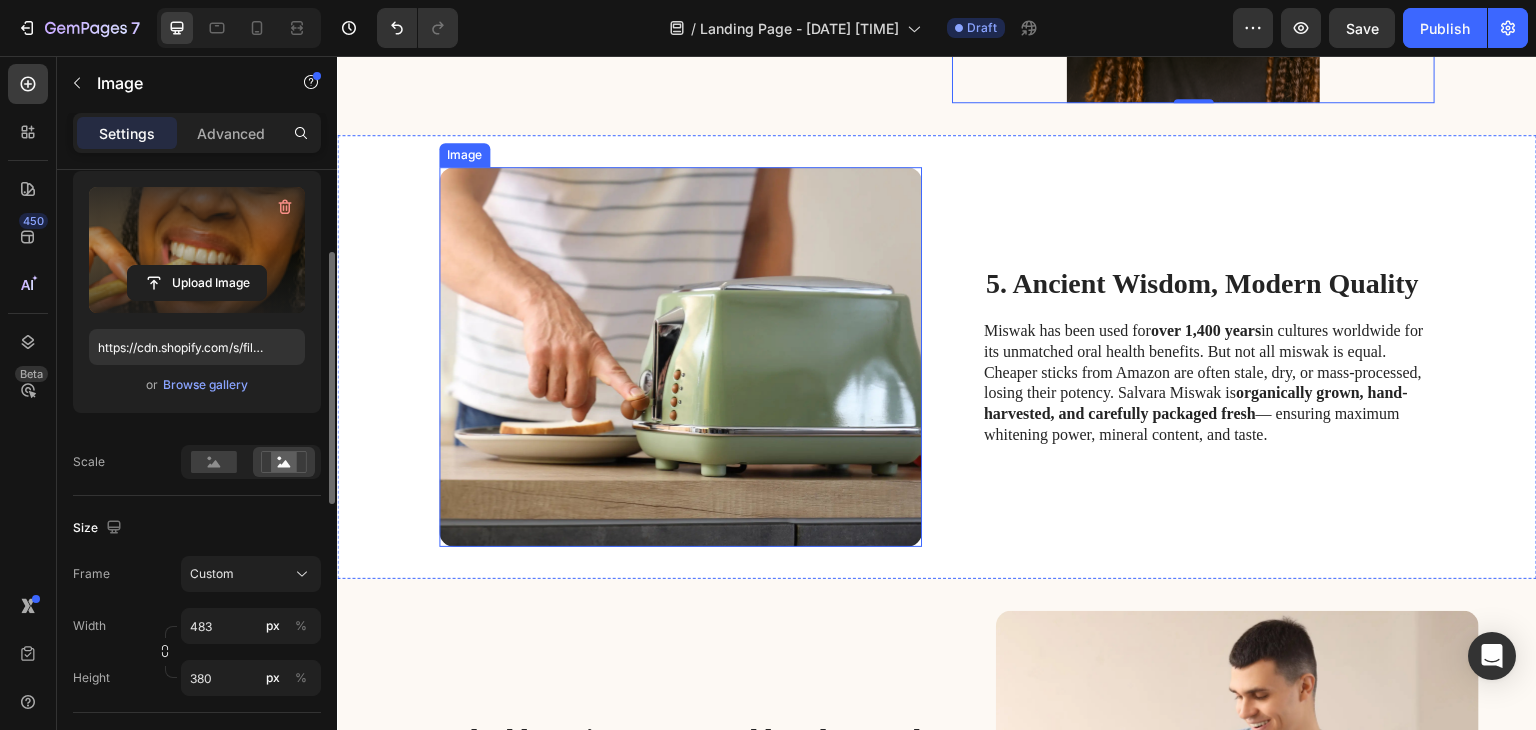scroll, scrollTop: 2100, scrollLeft: 0, axis: vertical 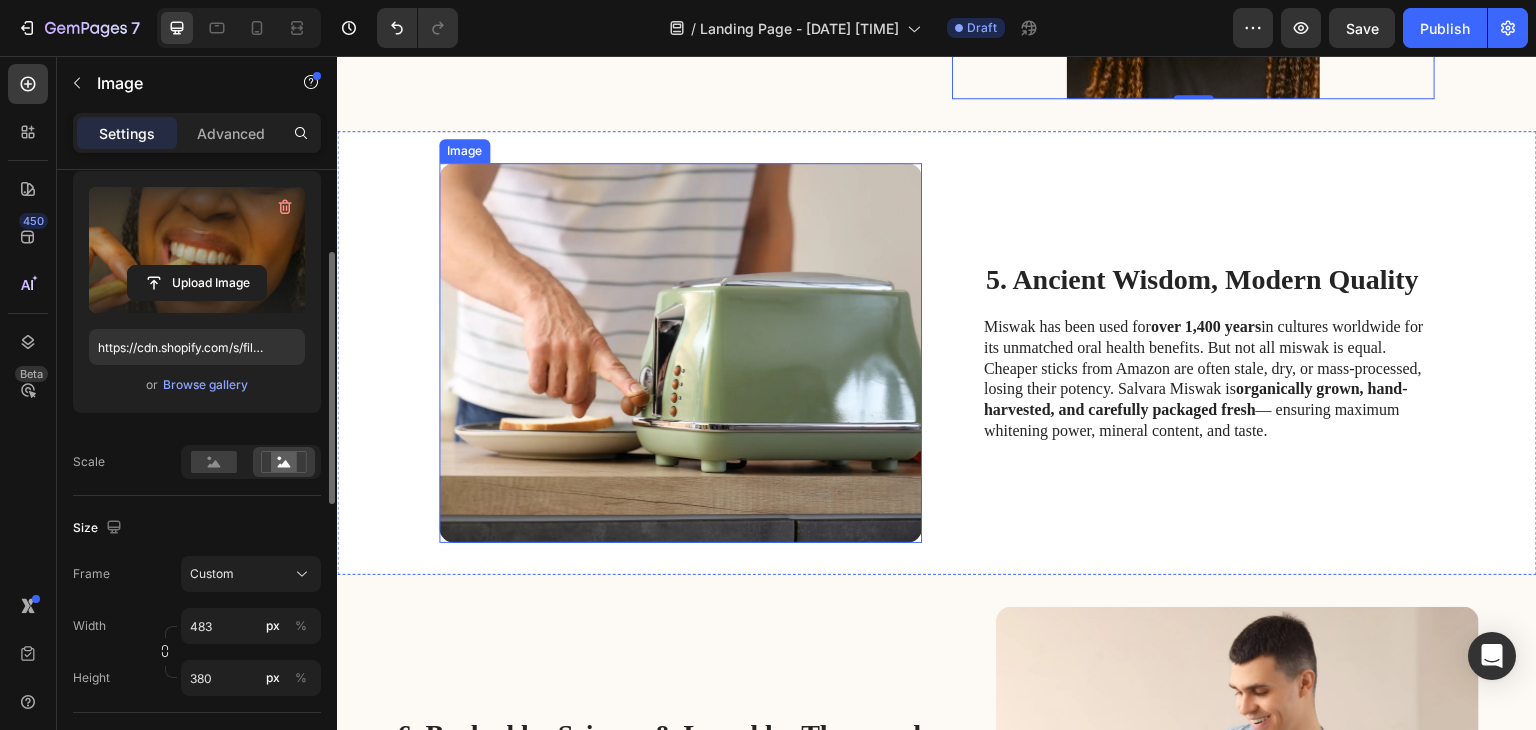 click at bounding box center (680, 353) 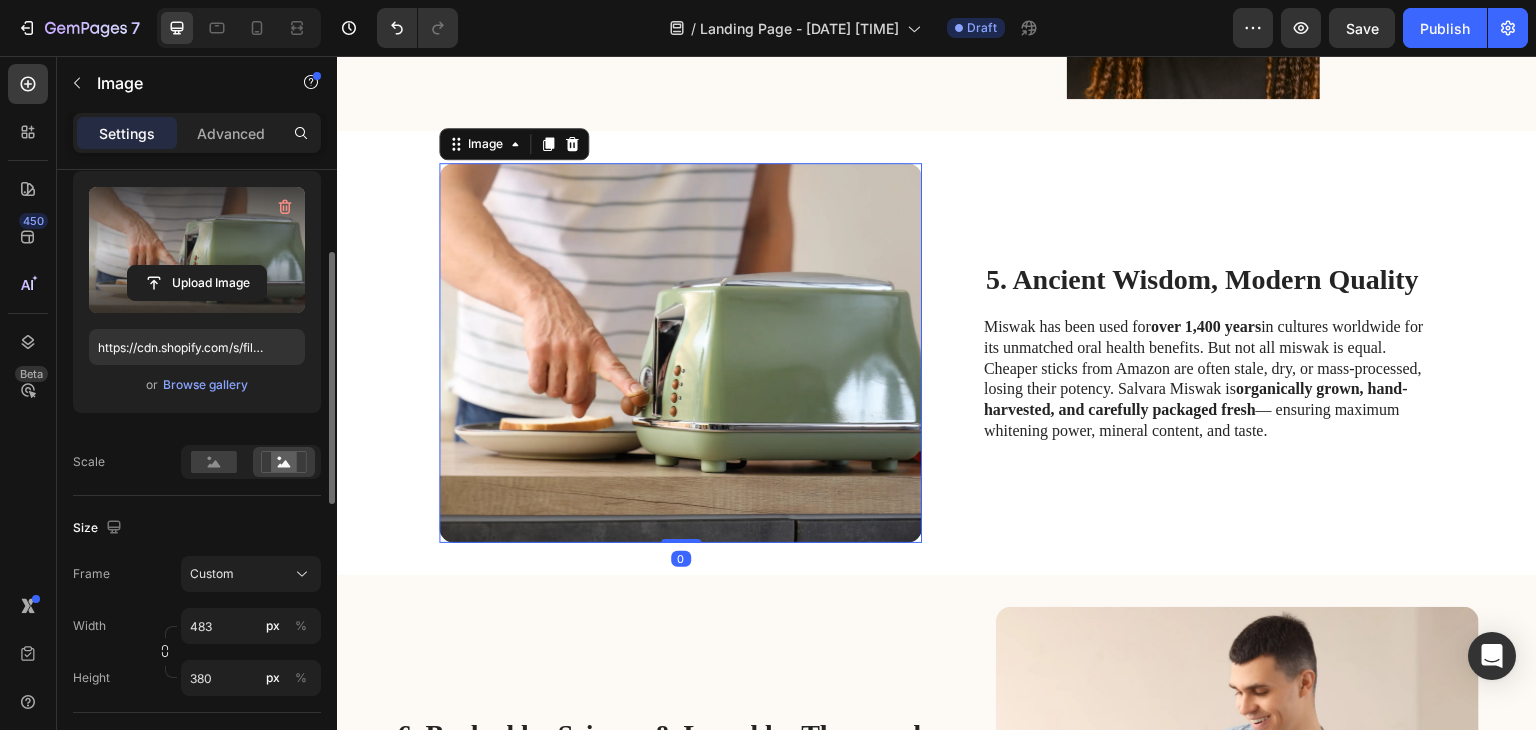 click at bounding box center [197, 250] 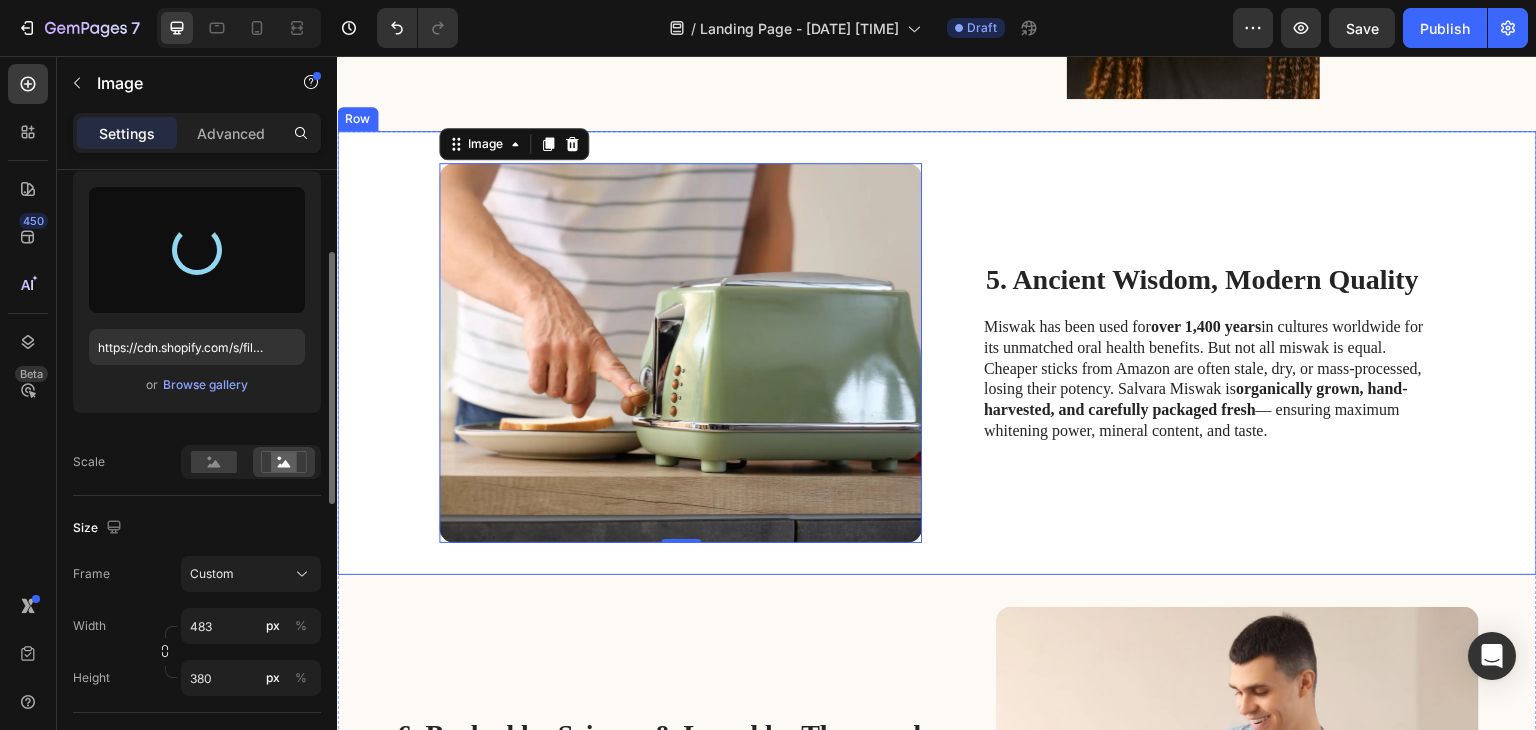 type on "https://cdn.shopify.com/s/files/1/0939/8596/4401/files/gempages_577707070443226053-61b90cda-88bd-4e26-abd7-3185e493b434.png" 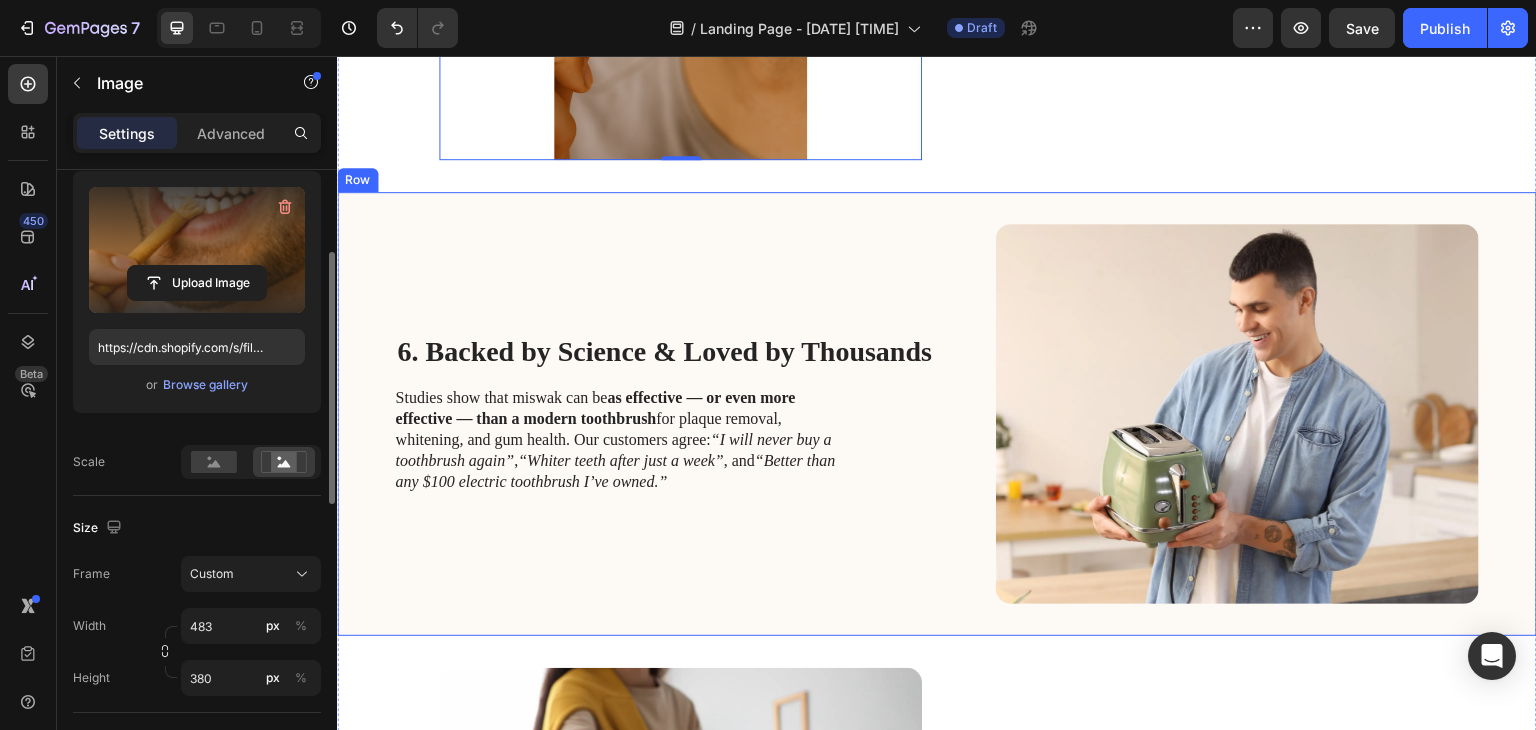 scroll, scrollTop: 2500, scrollLeft: 0, axis: vertical 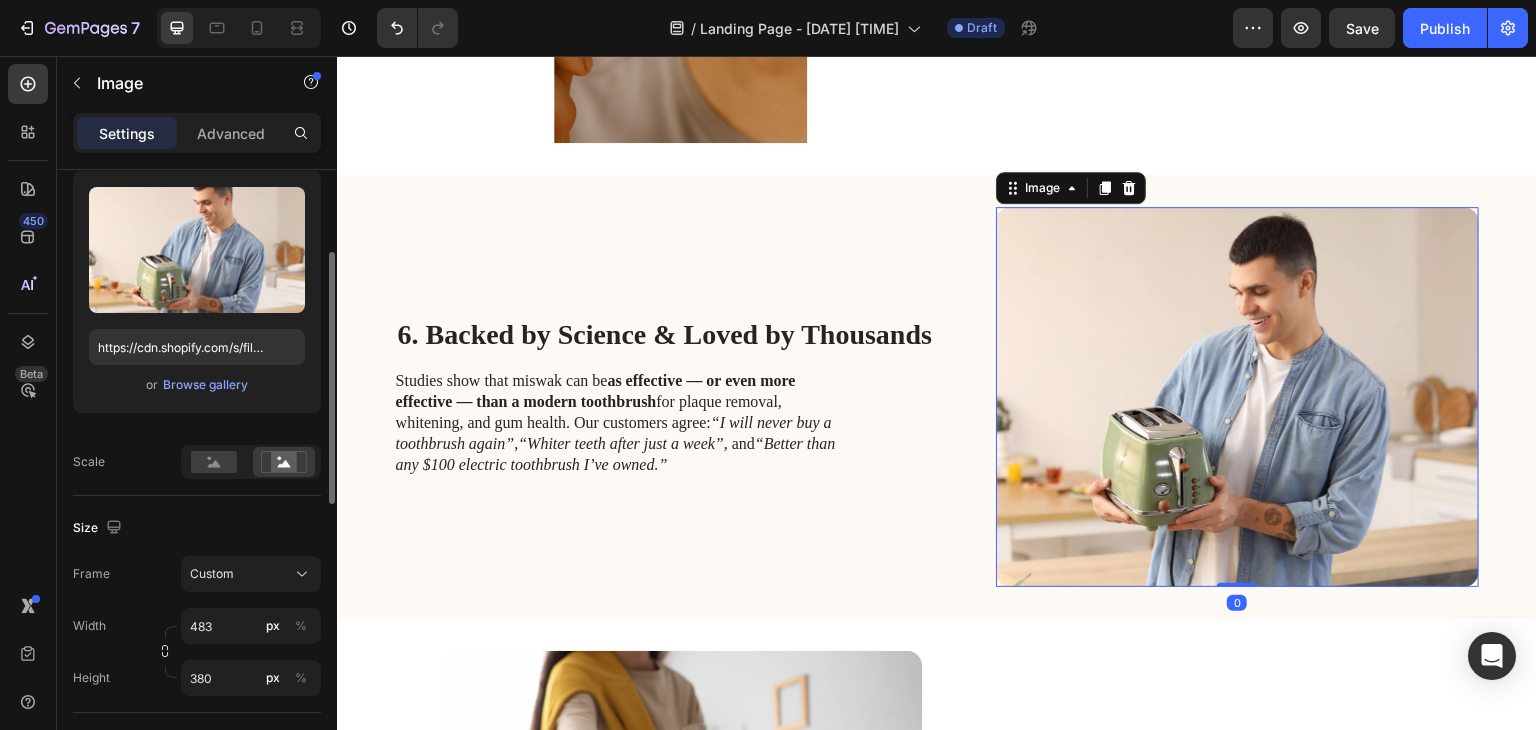click at bounding box center (1237, 397) 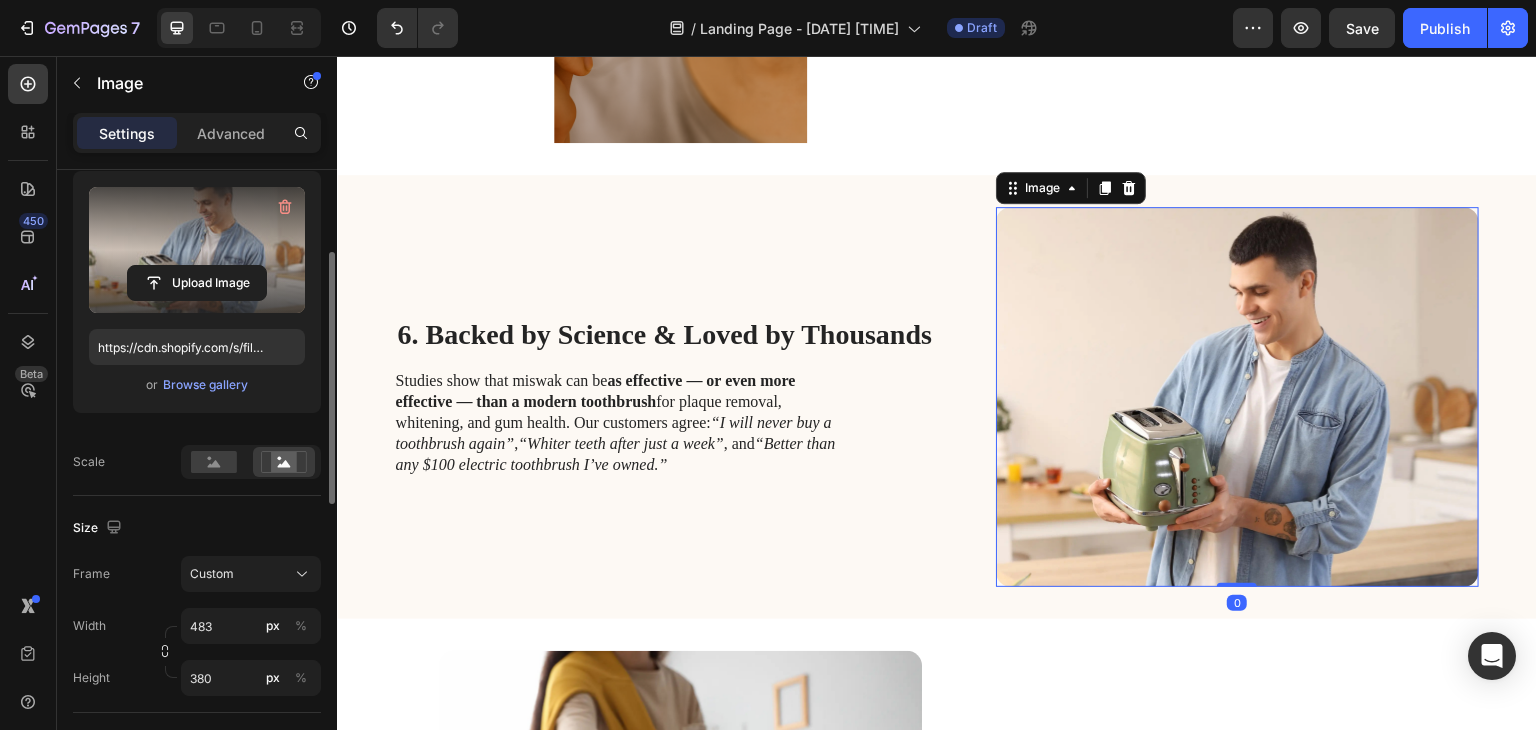 click at bounding box center (197, 250) 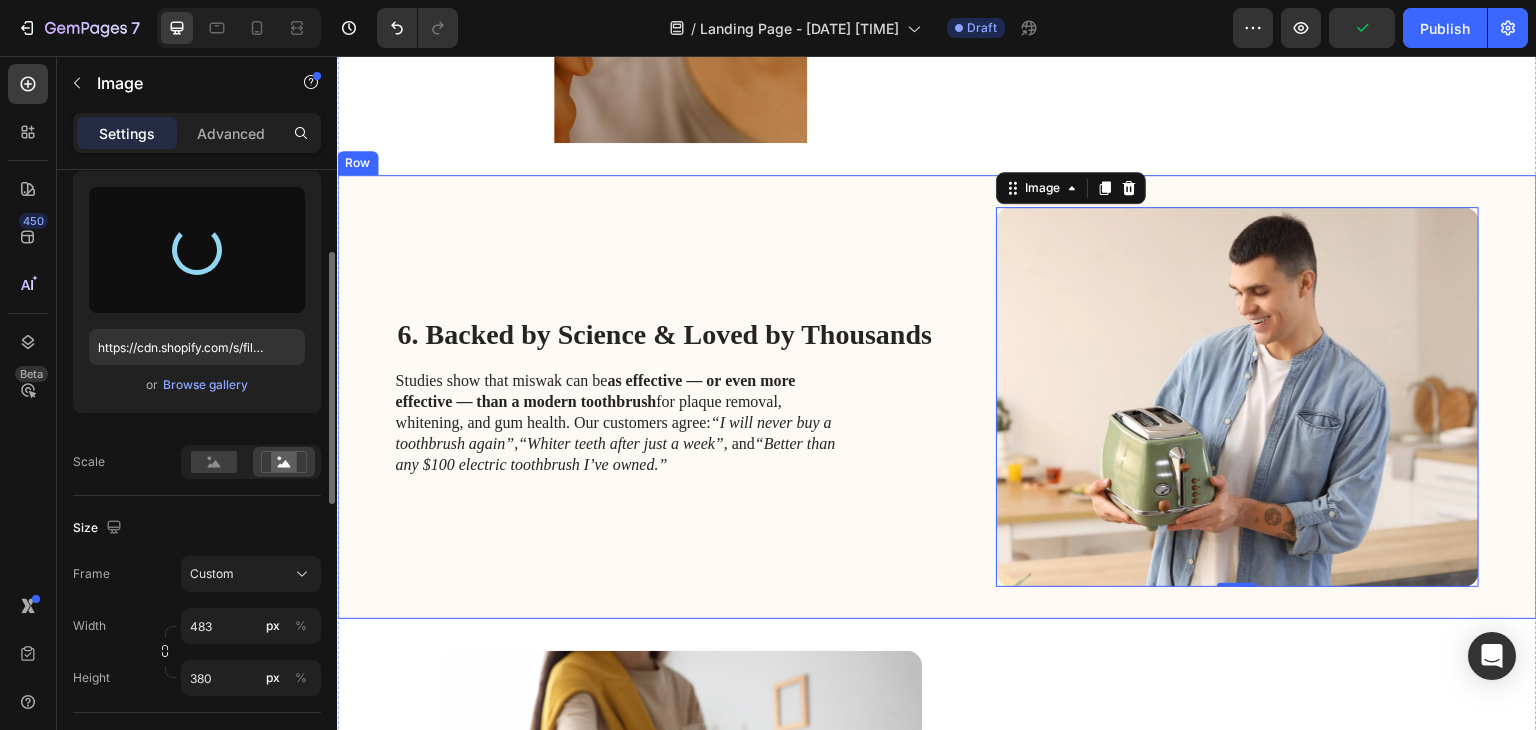 type on "https://cdn.shopify.com/s/files/1/0939/8596/4401/files/gempages_577707070443226053-dc68187f-064c-4b75-9917-f1203659e764.png" 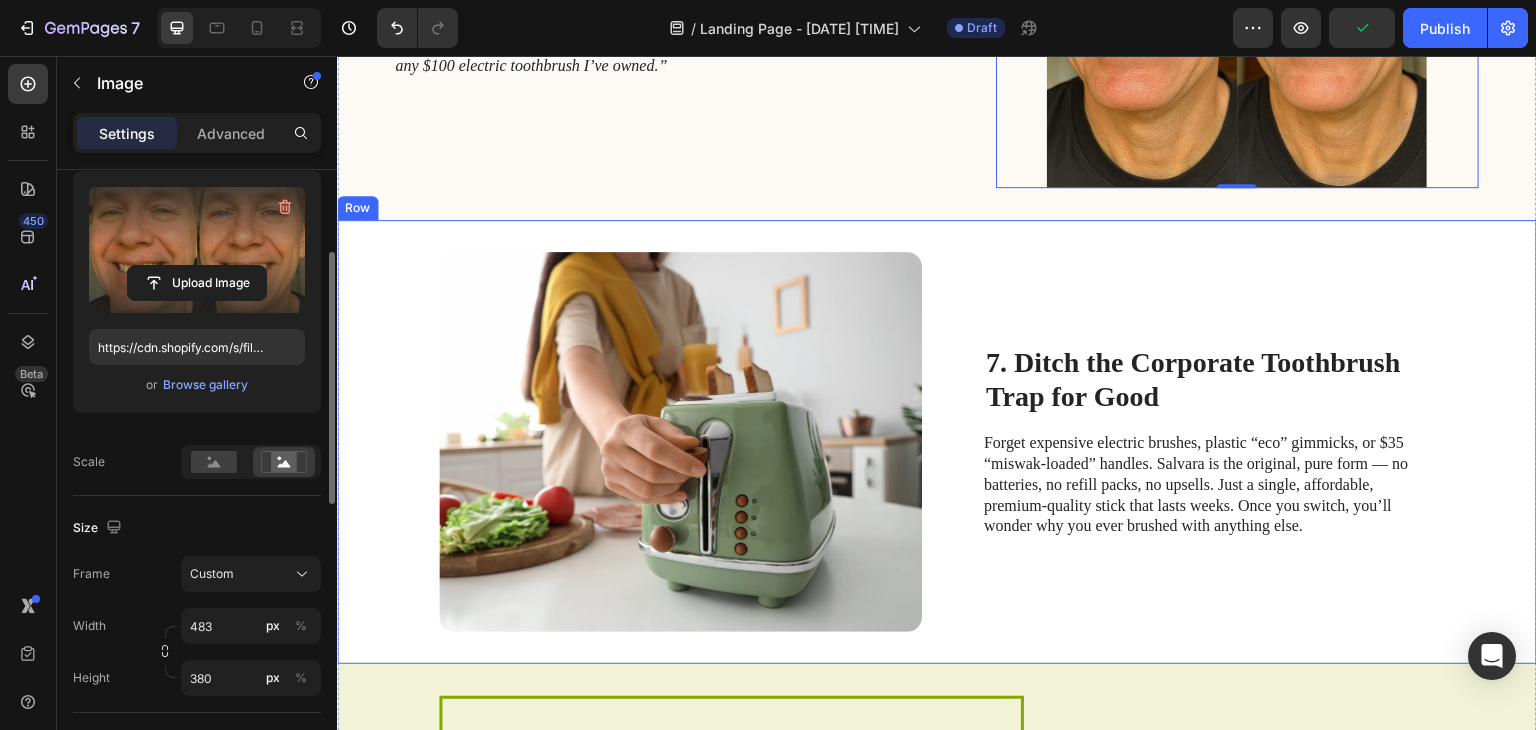 scroll, scrollTop: 2900, scrollLeft: 0, axis: vertical 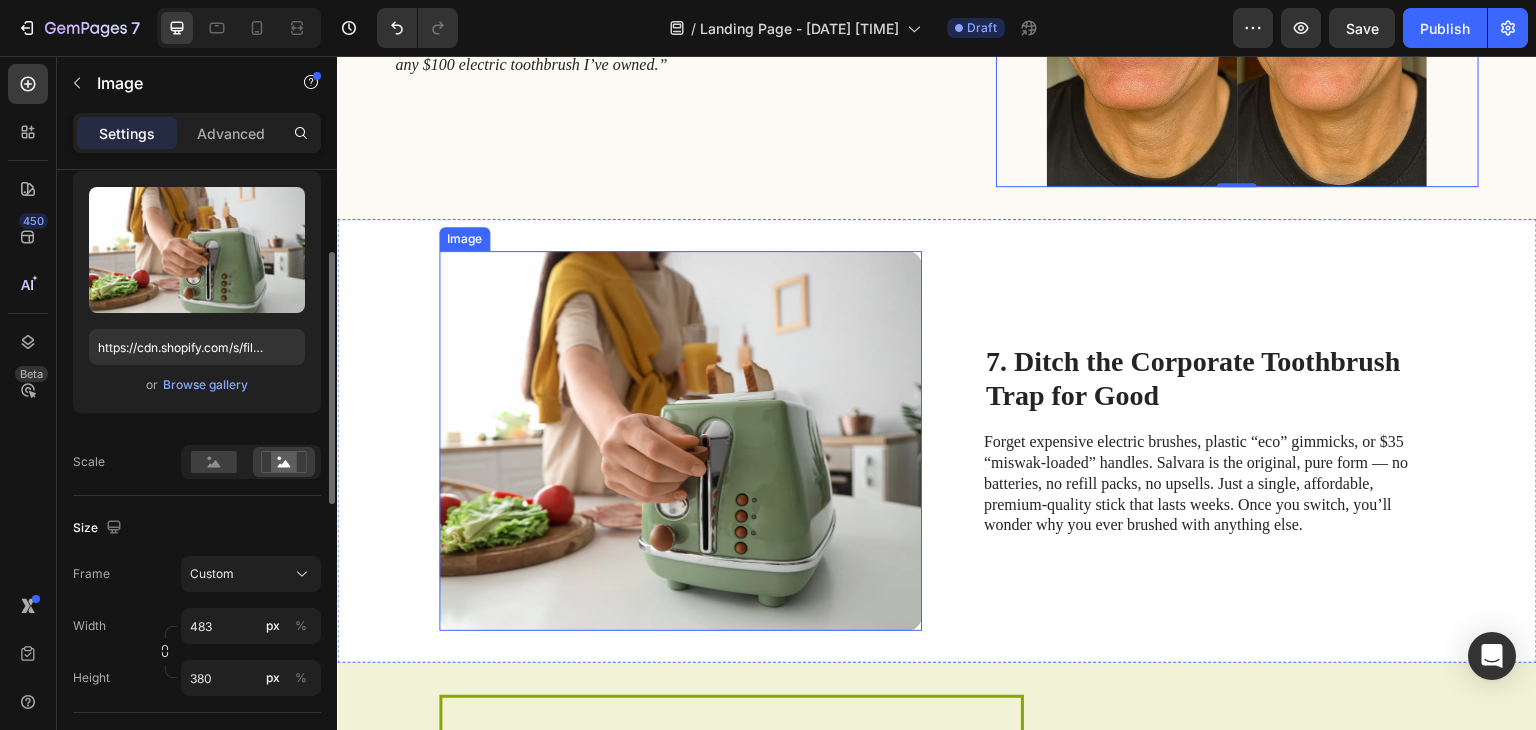 click at bounding box center [680, 441] 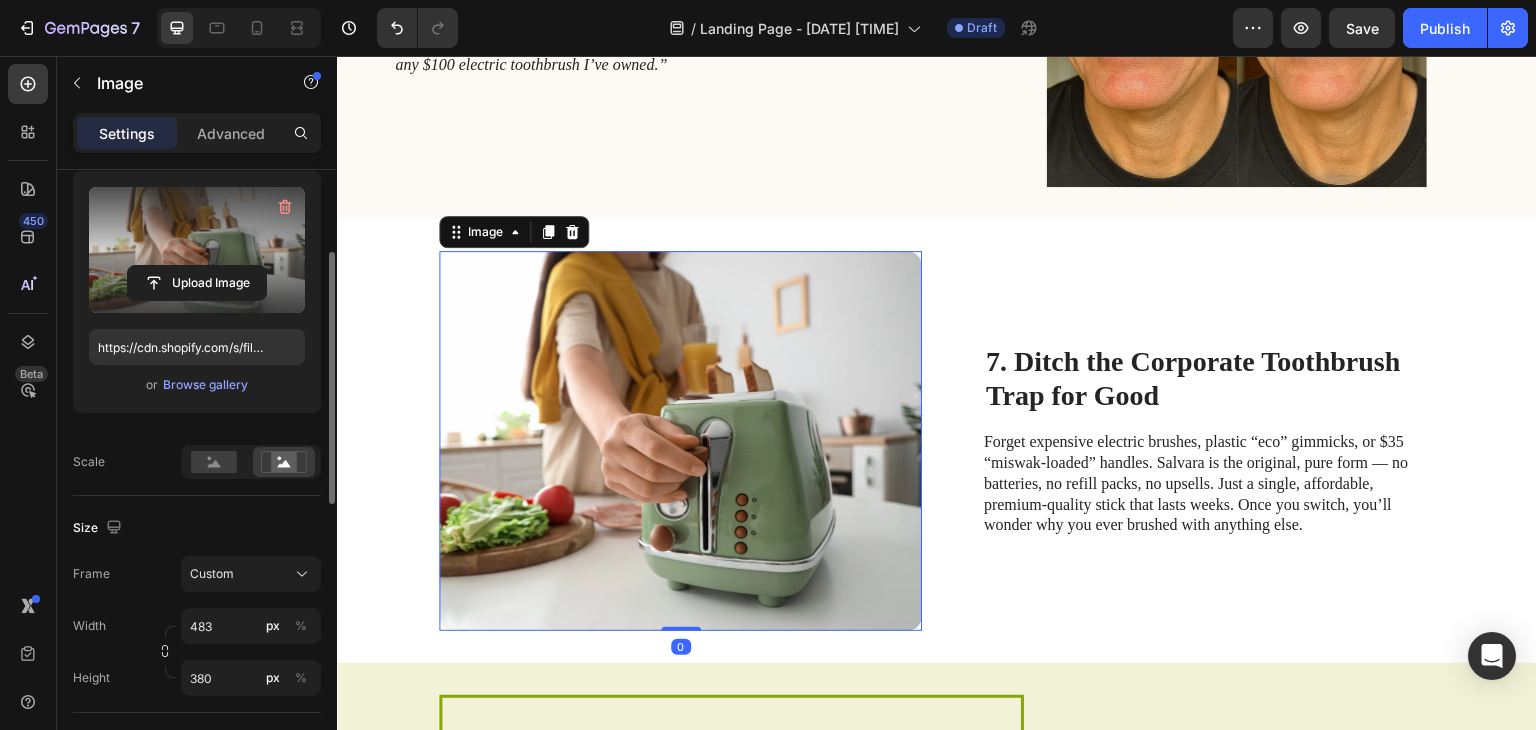 click at bounding box center [197, 250] 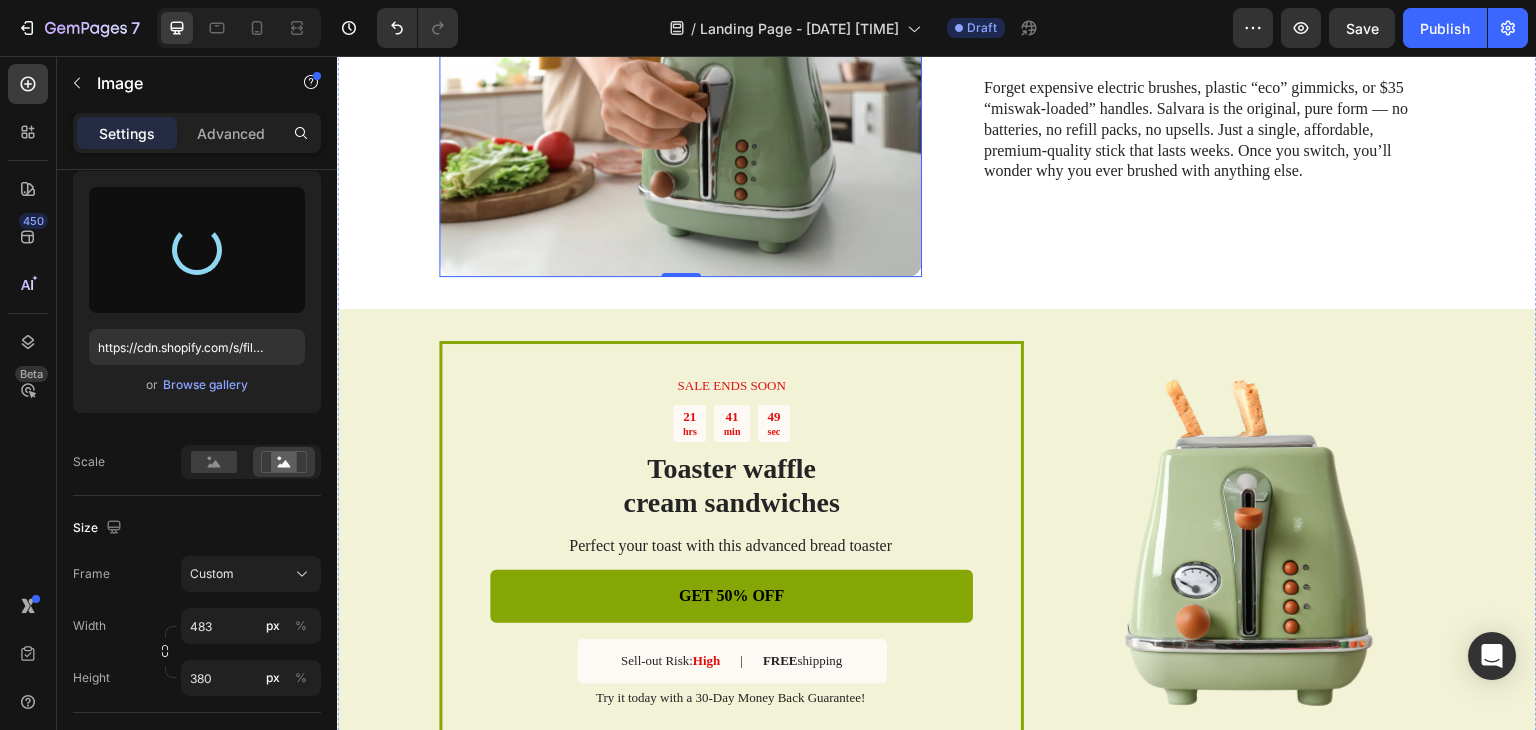 scroll, scrollTop: 3300, scrollLeft: 0, axis: vertical 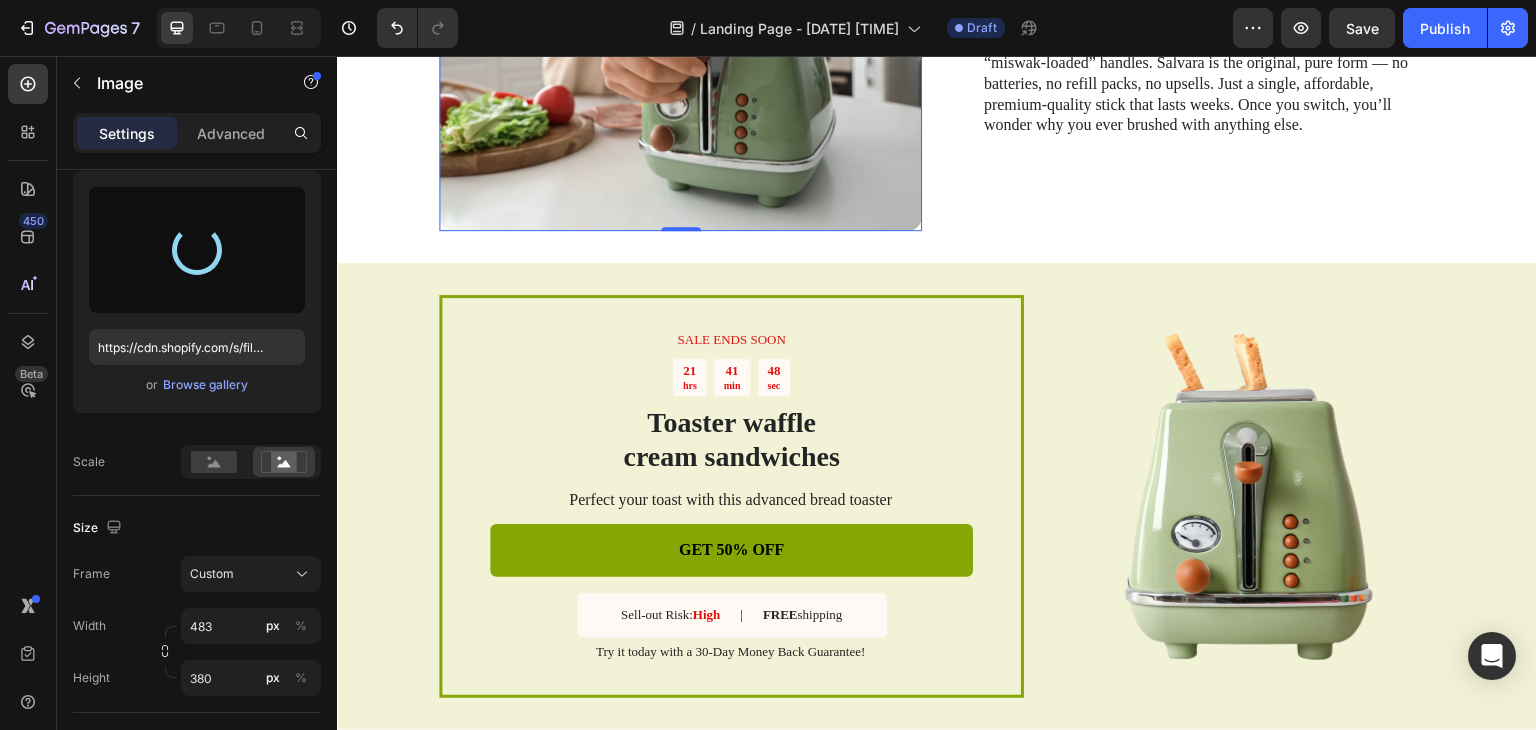 type on "https://cdn.shopify.com/s/files/1/0939/8596/4401/files/gempages_577707070443226053-0a804162-ee0b-42bb-b4f5-9aad0c4402da.png" 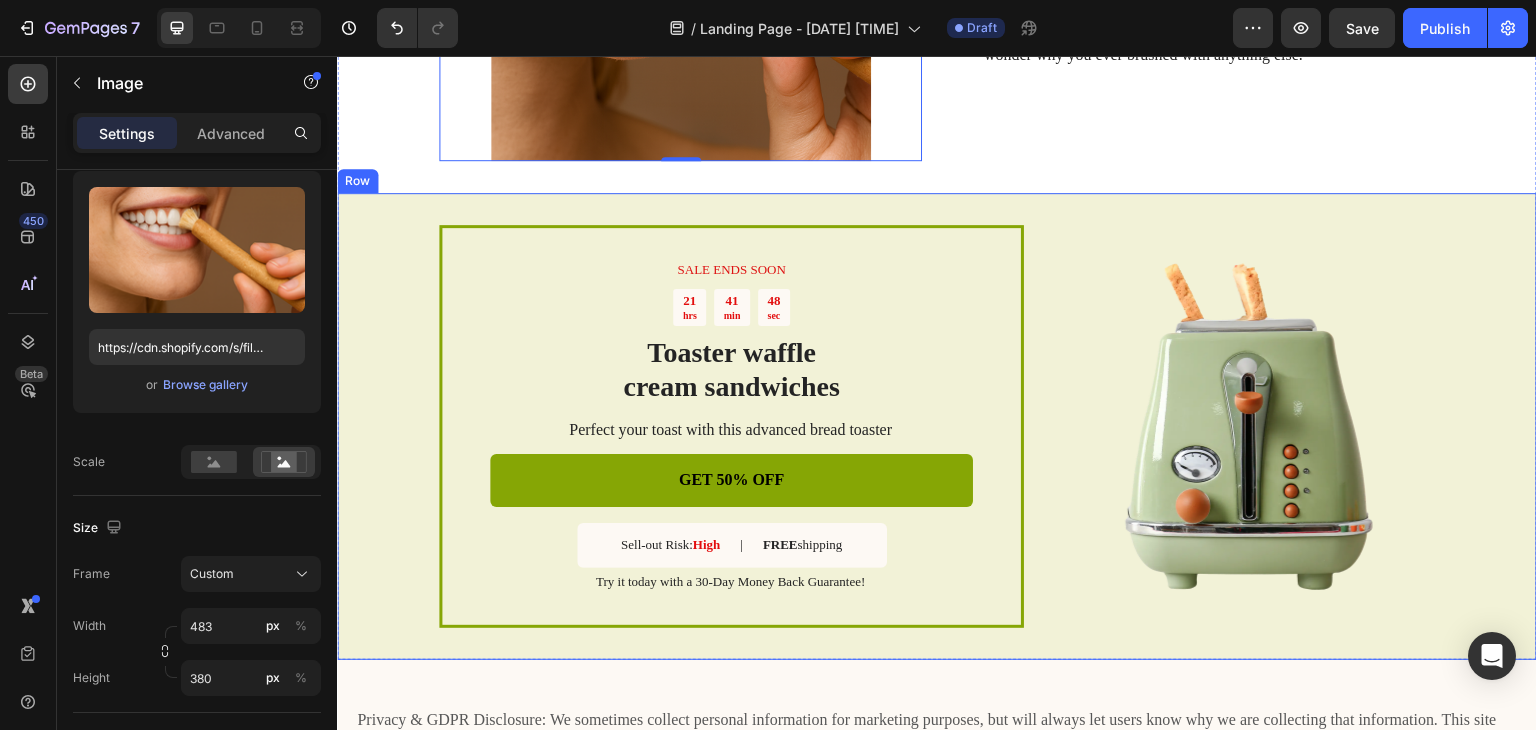 scroll, scrollTop: 3400, scrollLeft: 0, axis: vertical 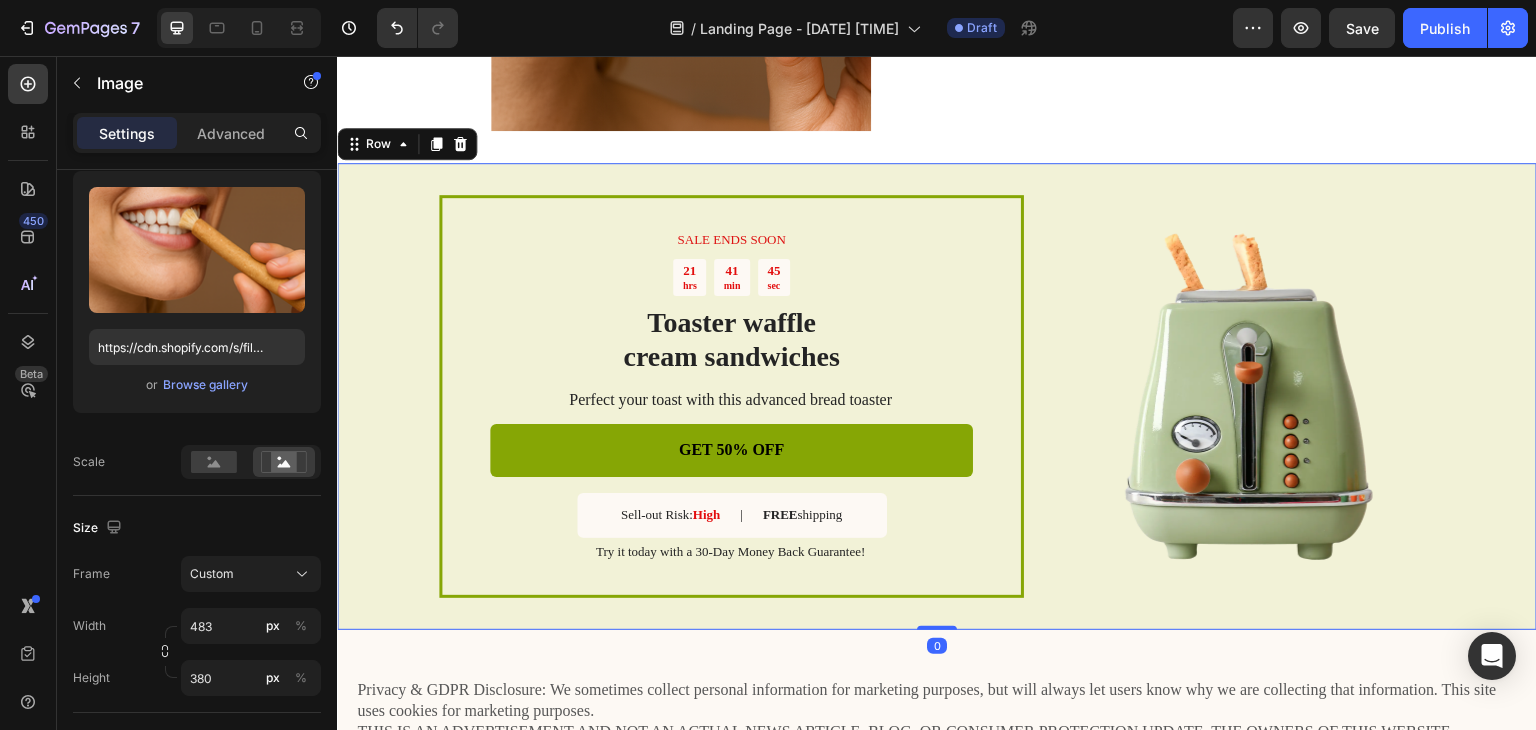 click on "SALE ENDS SOON Text Block 21 hrs 41 min 45 sec Countdown Timer Toaster waffle cream sandwiches Heading Perfect your toast with this advanced bread toaster Text Block GET 50% OFF Button Sell-out Risk:  High Text Block | Text Block FREE  shipping Text Block Row Try it today with a 30-Day Money Back Guarantee! Text Block Row Image Row   0" at bounding box center (937, 396) 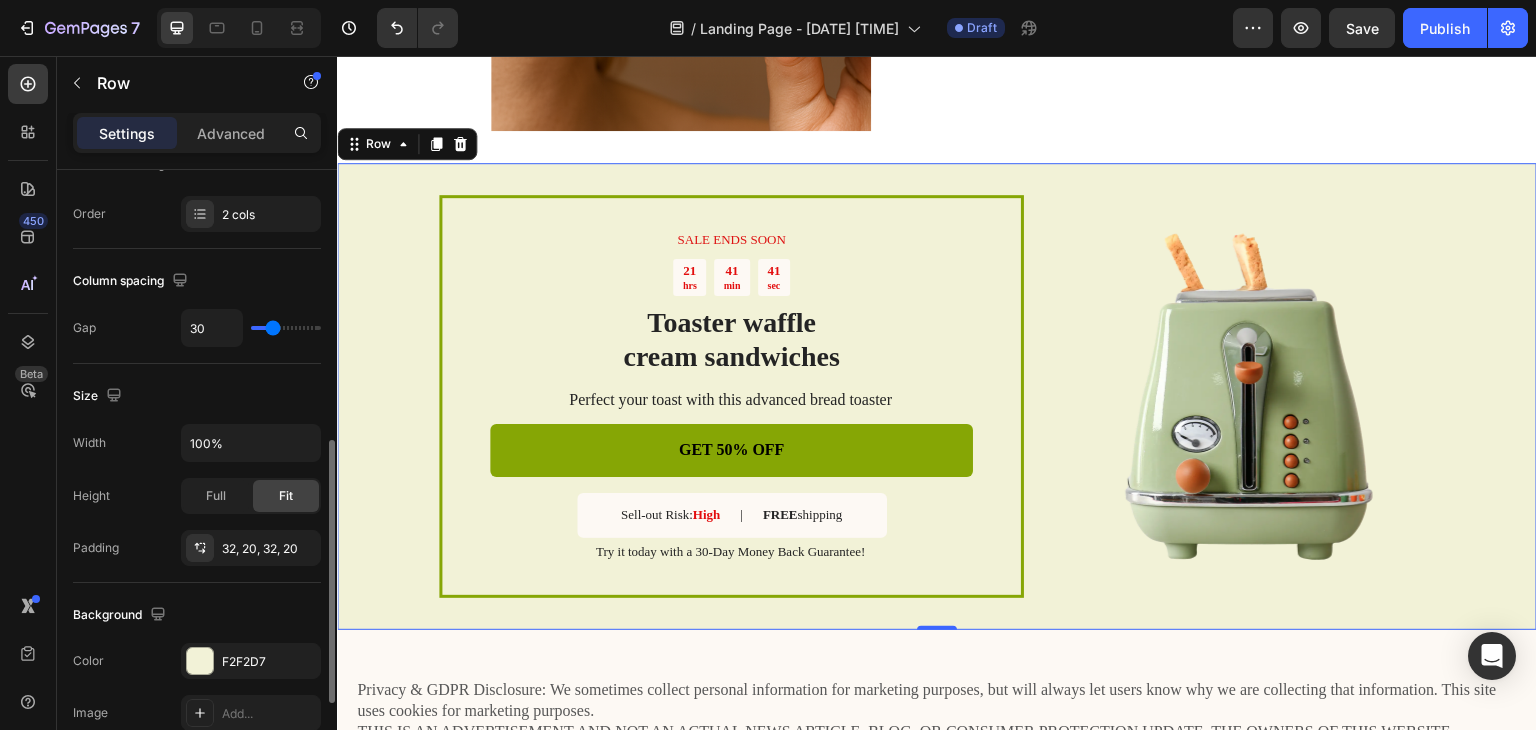 scroll, scrollTop: 400, scrollLeft: 0, axis: vertical 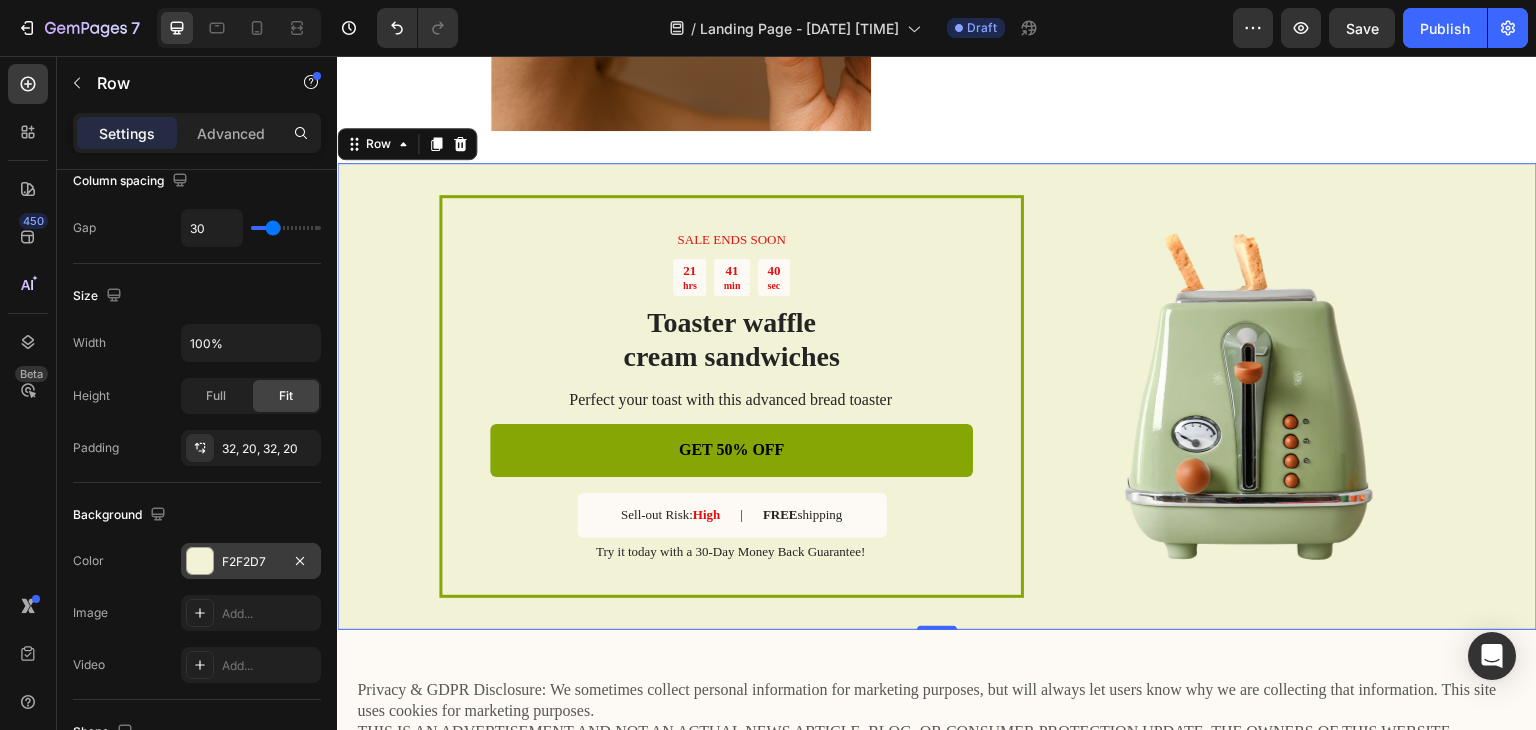 click at bounding box center (200, 561) 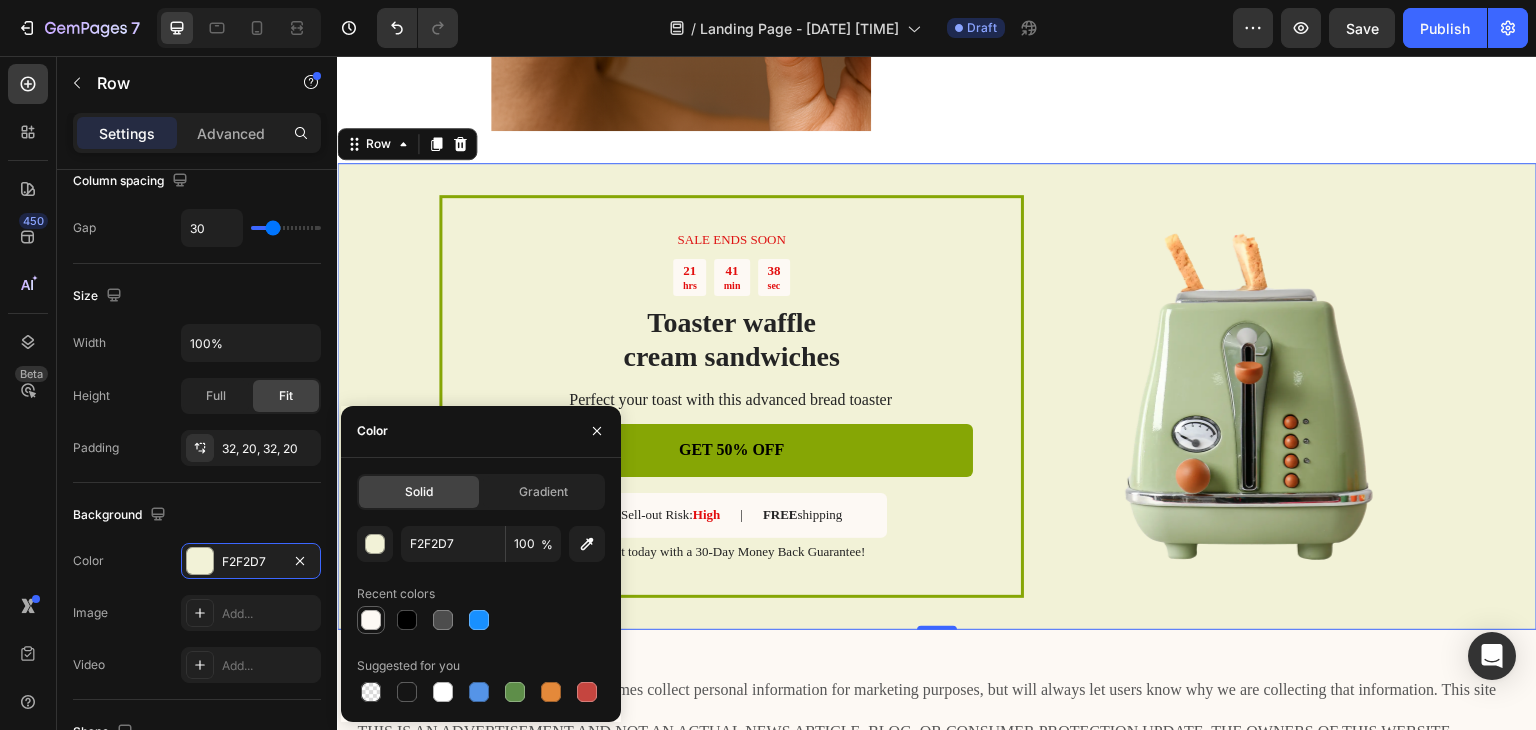 click at bounding box center (371, 620) 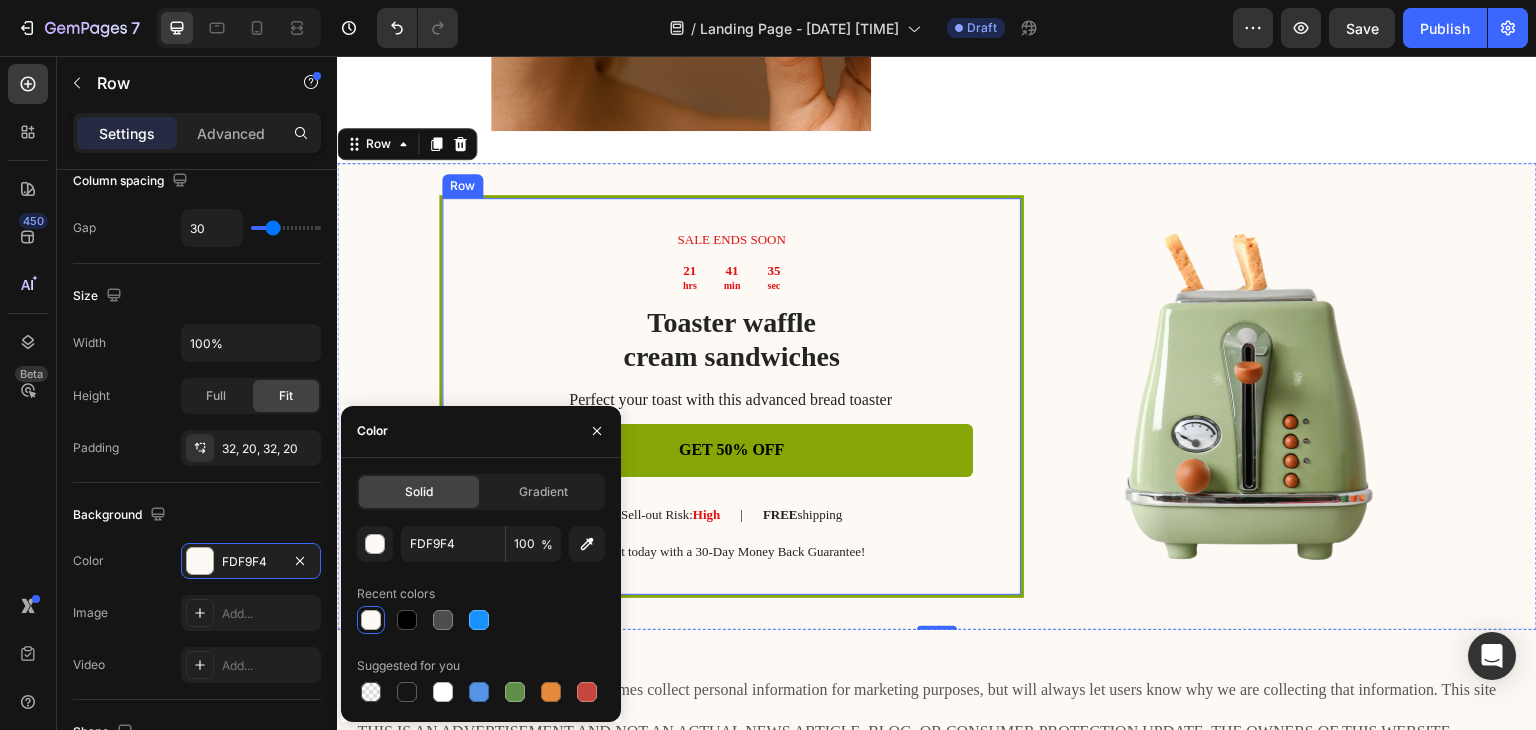 click on "SALE ENDS SOON Text Block 21 hrs 41 min 35 sec Countdown Timer Toaster waffle cream sandwiches Heading Perfect your toast with this advanced bread toaster Text Block GET 50% OFF Button Sell-out Risk:  High Text Block | Text Block FREE  shipping Text Block Row Try it today with a 30-Day Money Back Guarantee! Text Block Row" at bounding box center (731, 396) 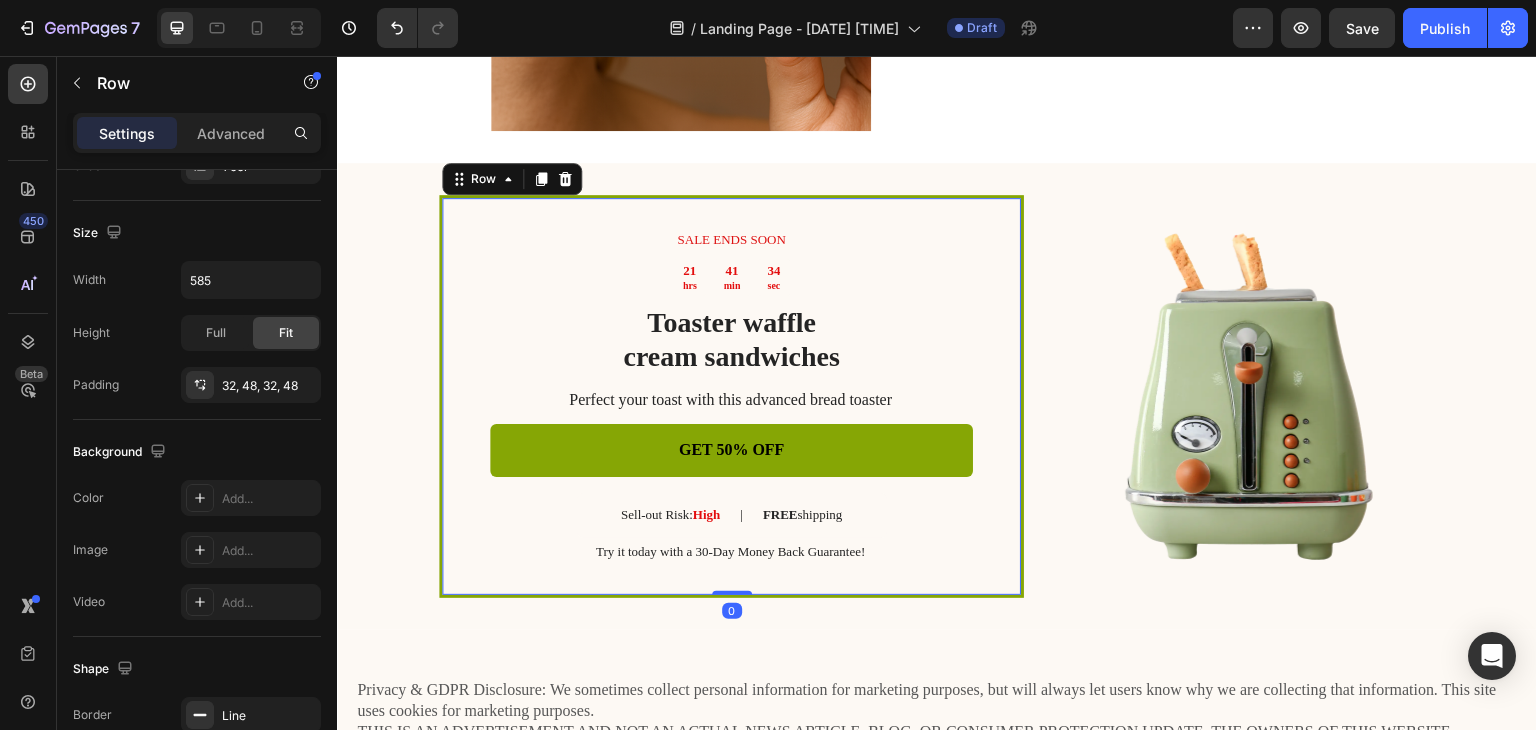 click on "SALE ENDS SOON Text Block 21 hrs 41 min 34 sec Countdown Timer Toaster waffle cream sandwiches Heading Perfect your toast with this advanced bread toaster Text Block GET 50% OFF Button Sell-out Risk:  High Text Block | Text Block FREE  shipping Text Block Row Try it today with a 30-Day Money Back Guarantee! Text Block Row   0" at bounding box center (731, 396) 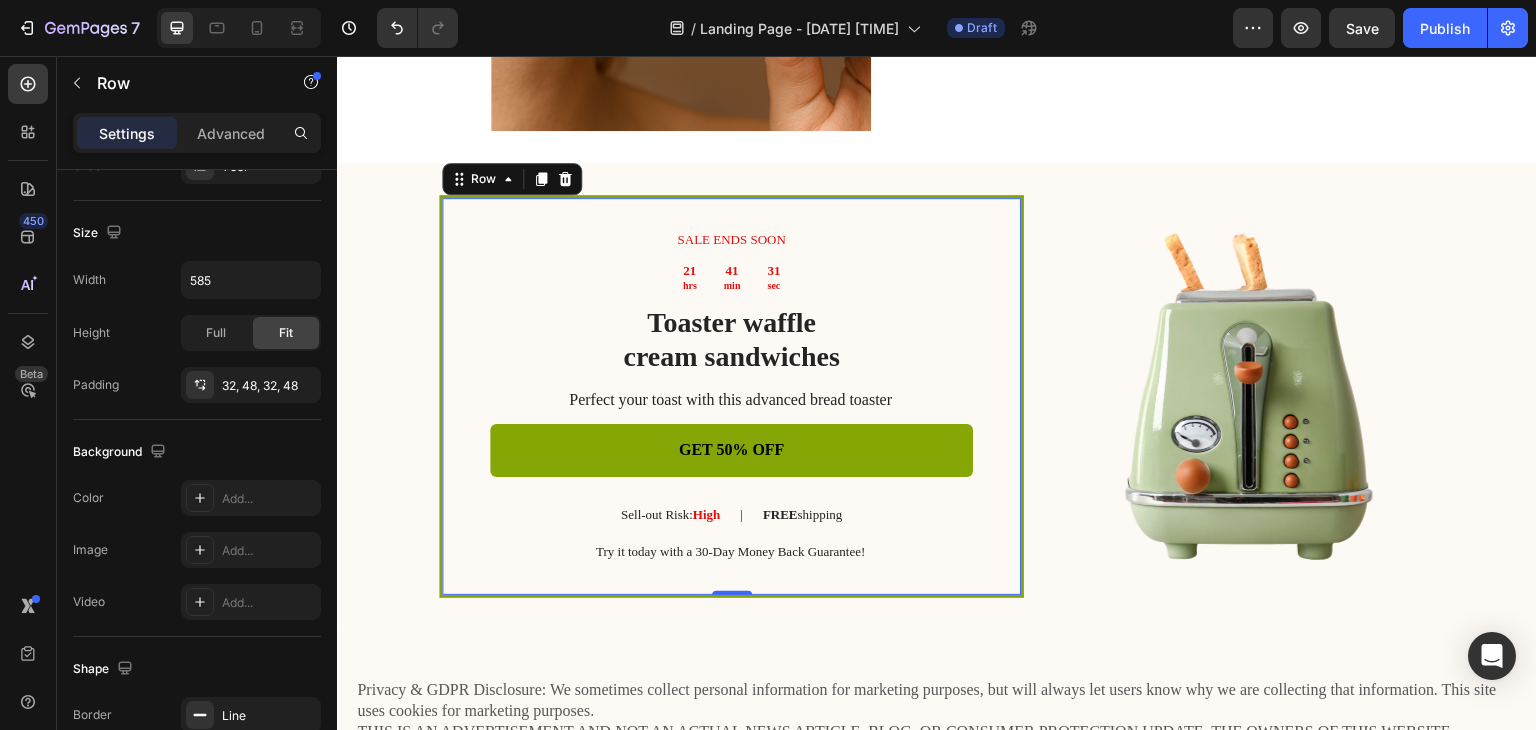 click on "SALE ENDS SOON Text Block 21 hrs 41 min 31 sec Countdown Timer Toaster waffle cream sandwiches Heading Perfect your toast with this advanced bread toaster Text Block GET 50% OFF Button Sell-out Risk:  High Text Block | Text Block FREE  shipping Text Block Row Try it today with a 30-Day Money Back Guarantee! Text Block Row   0" at bounding box center (731, 396) 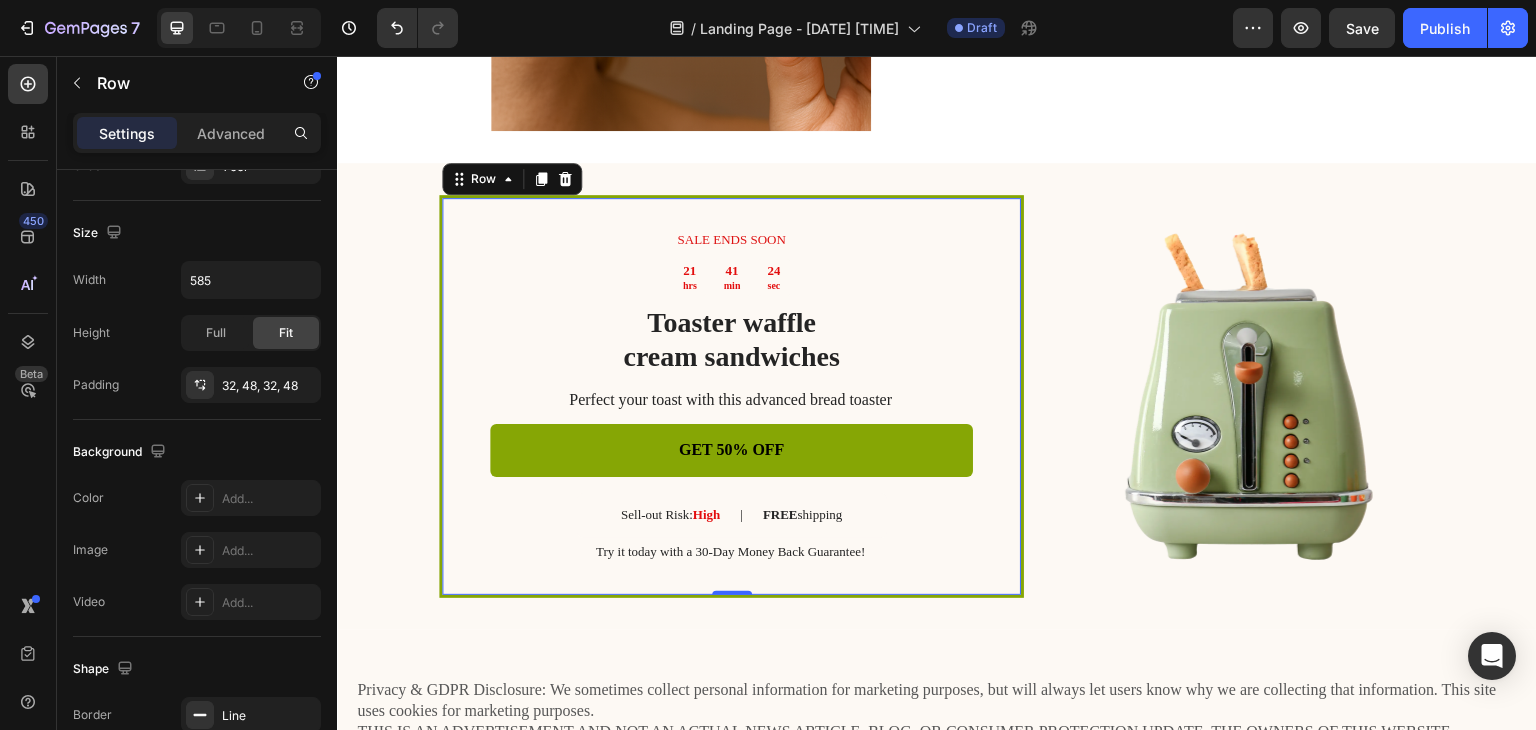 click on "SALE ENDS SOON Text Block 21 hrs 41 min 24 sec Countdown Timer Toaster waffle cream sandwiches Heading Perfect your toast with this advanced bread toaster Text Block GET 50% OFF Button Sell-out Risk:  High Text Block | Text Block FREE  shipping Text Block Row Try it today with a 30-Day Money Back Guarantee! Text Block Row   0" at bounding box center (731, 396) 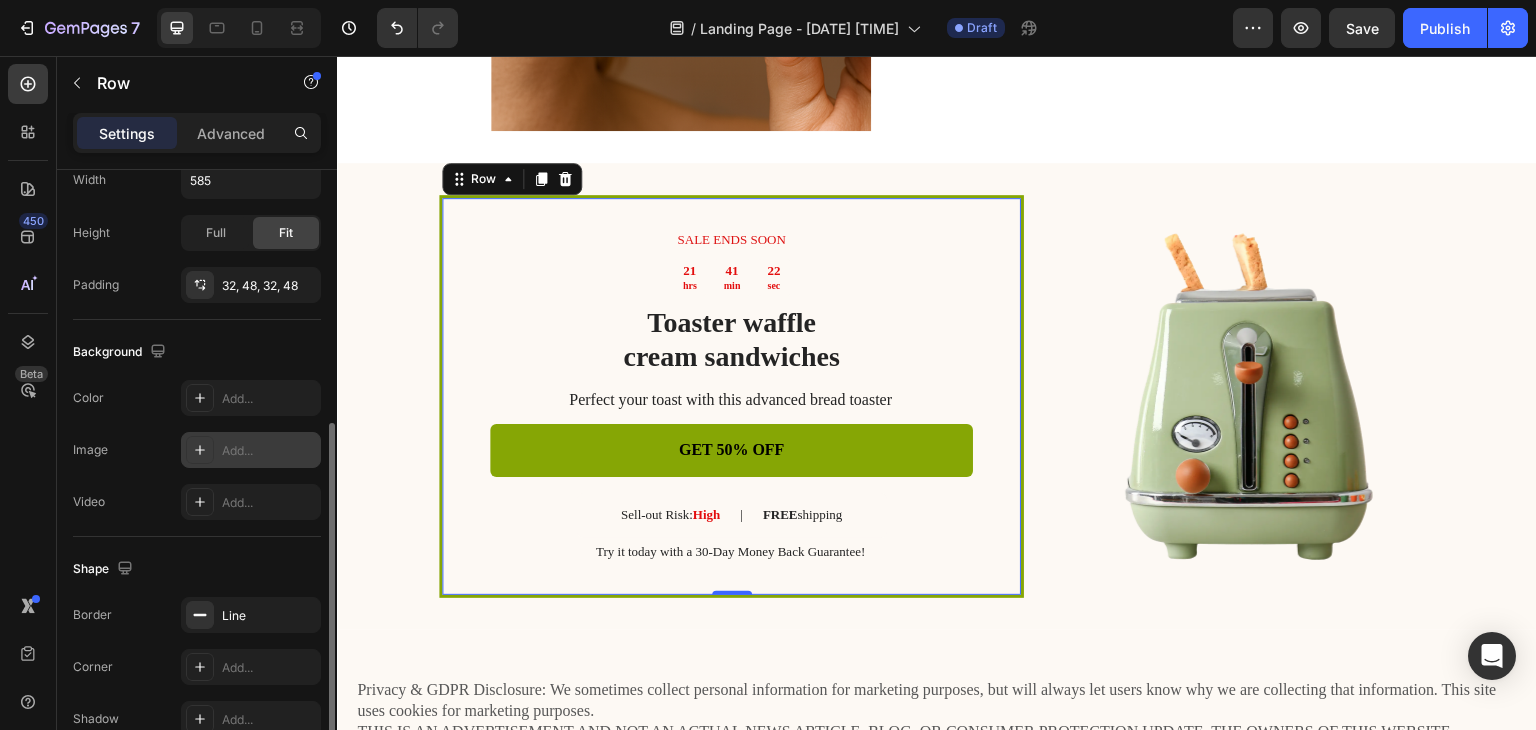 scroll, scrollTop: 601, scrollLeft: 0, axis: vertical 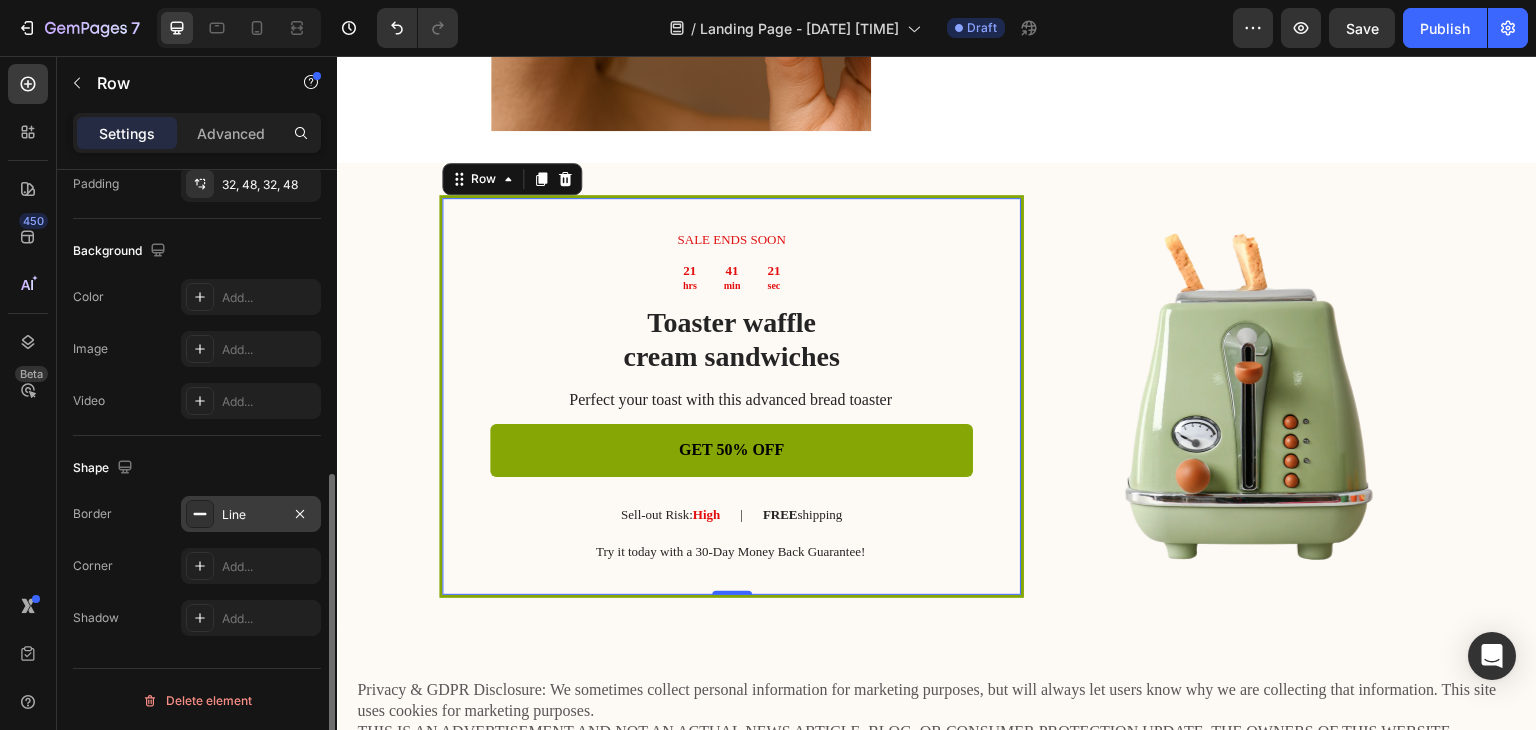 click on "Line" at bounding box center [251, 515] 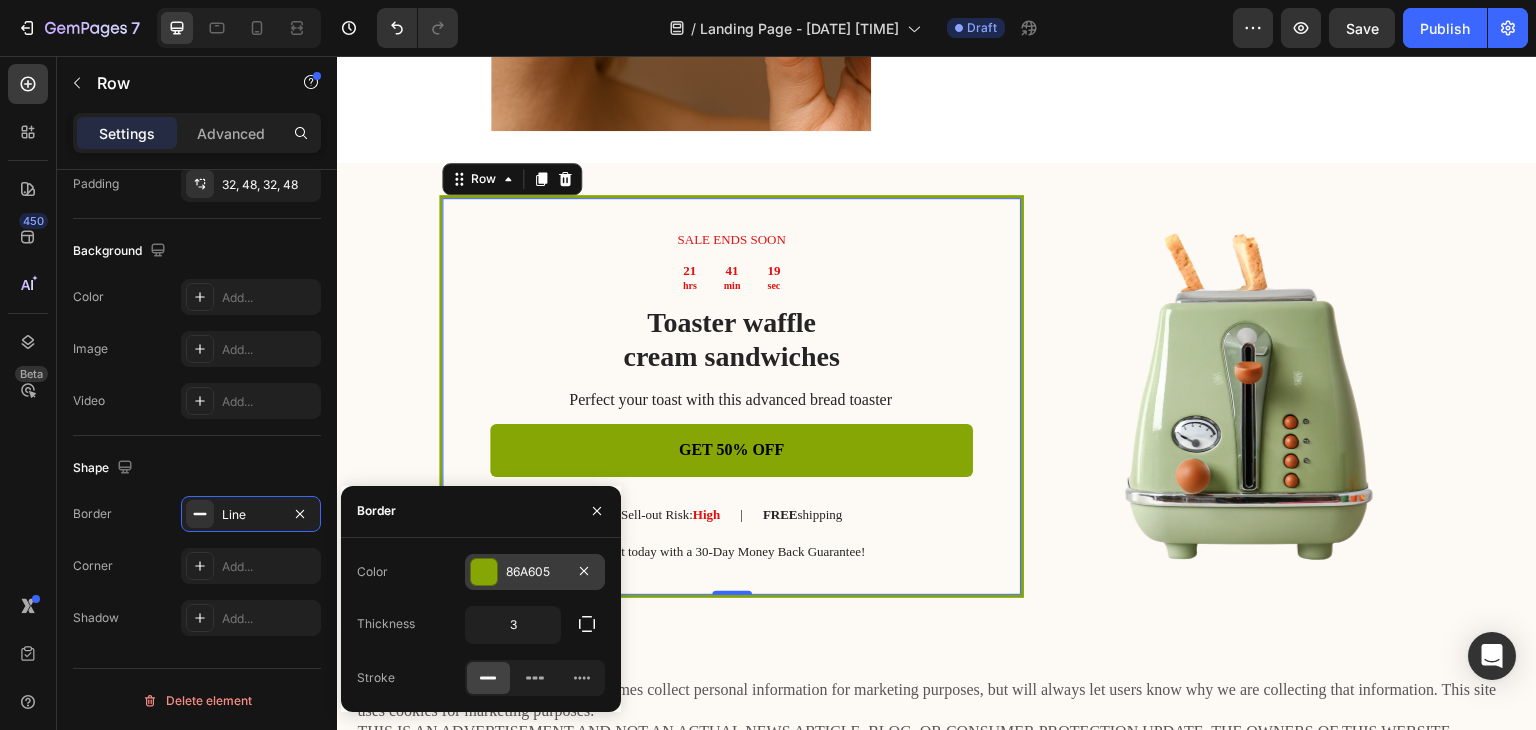 click at bounding box center (484, 572) 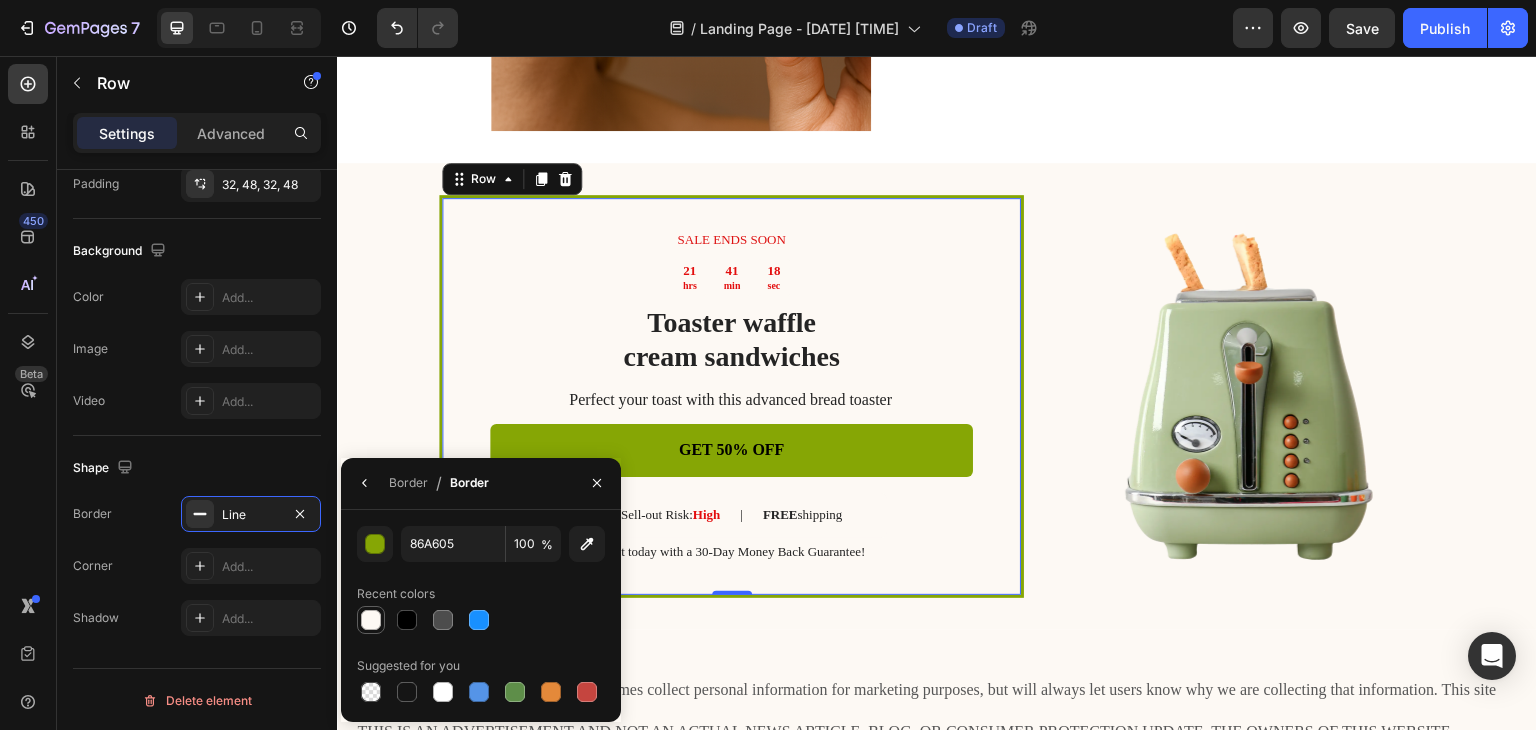 click at bounding box center (371, 620) 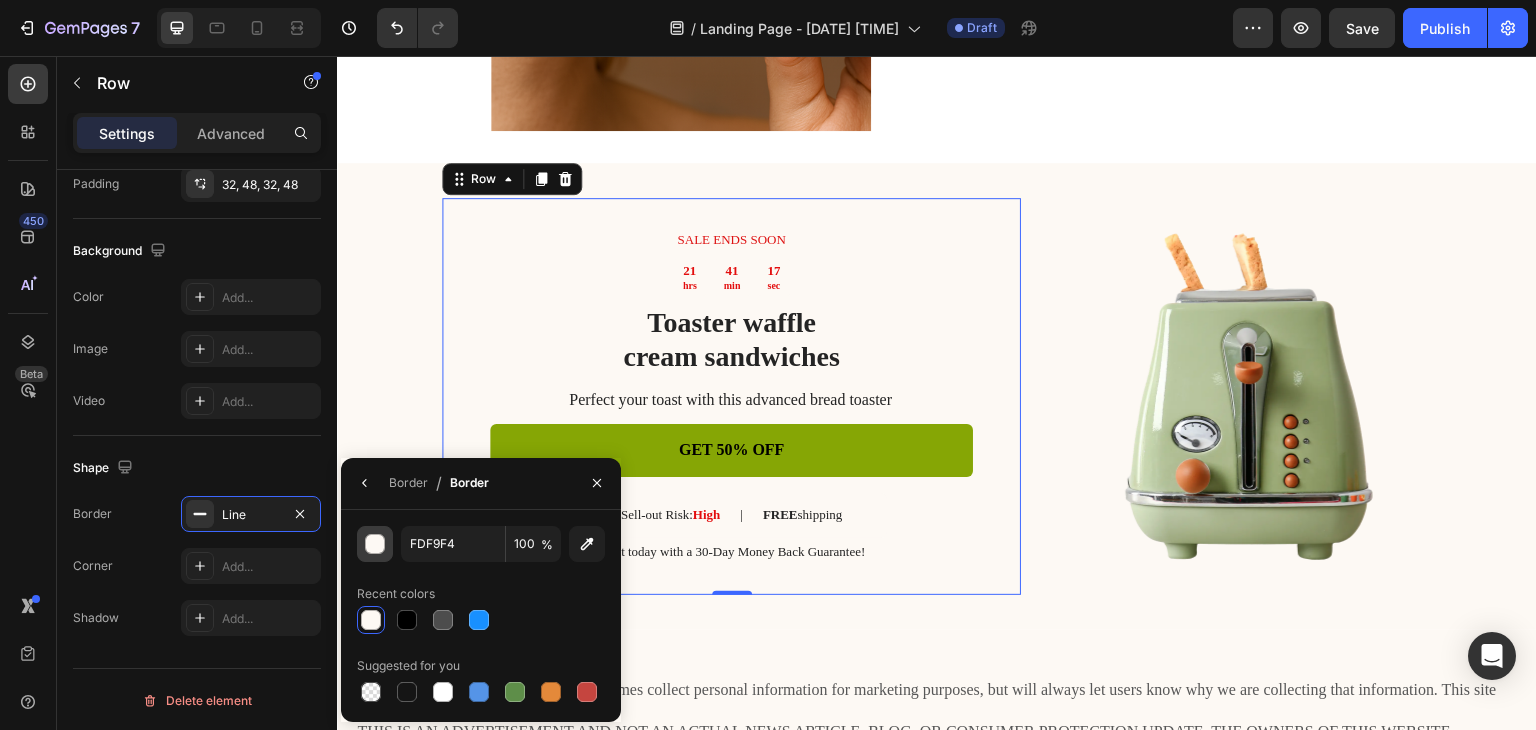 click at bounding box center [376, 545] 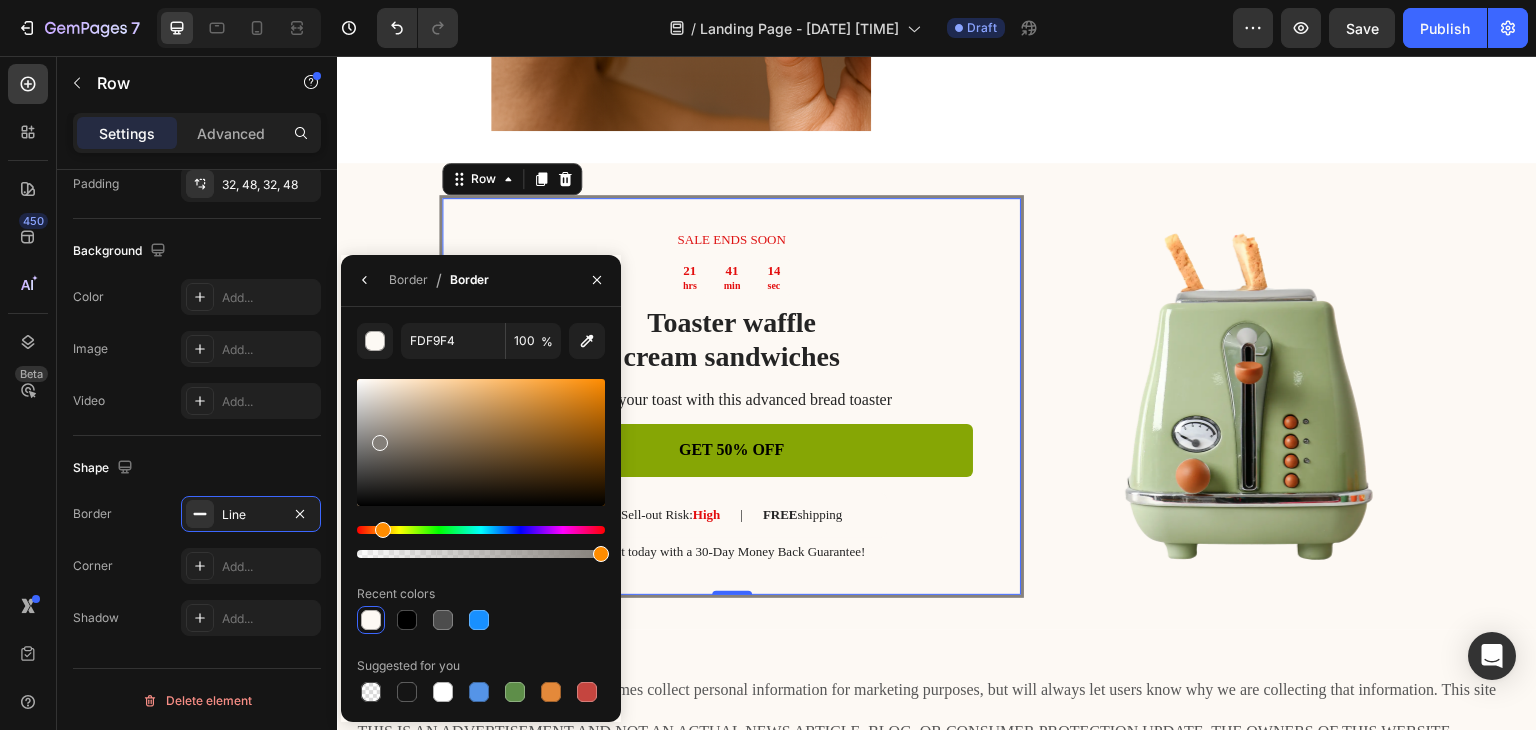 drag, startPoint x: 379, startPoint y: 403, endPoint x: 378, endPoint y: 439, distance: 36.013885 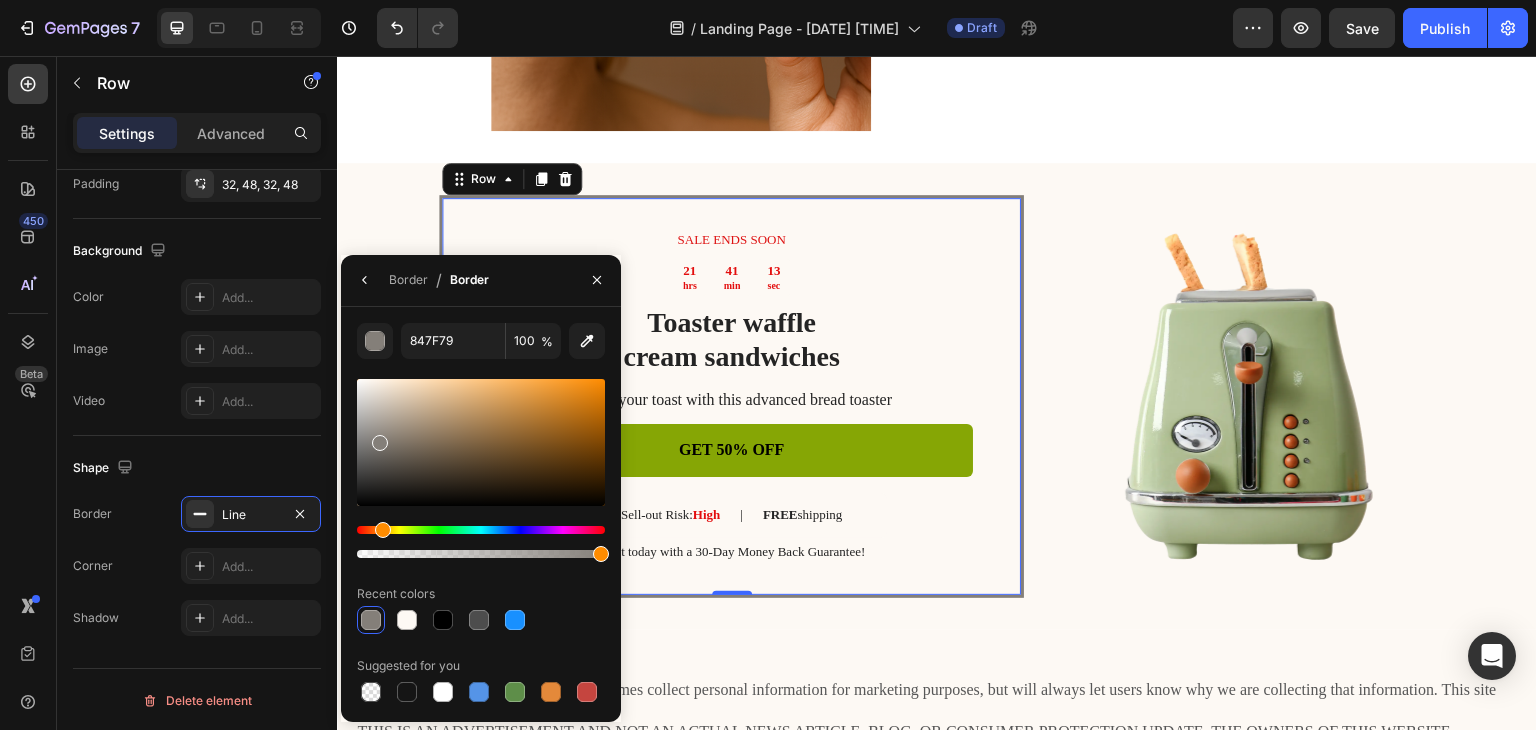 click at bounding box center [481, 442] 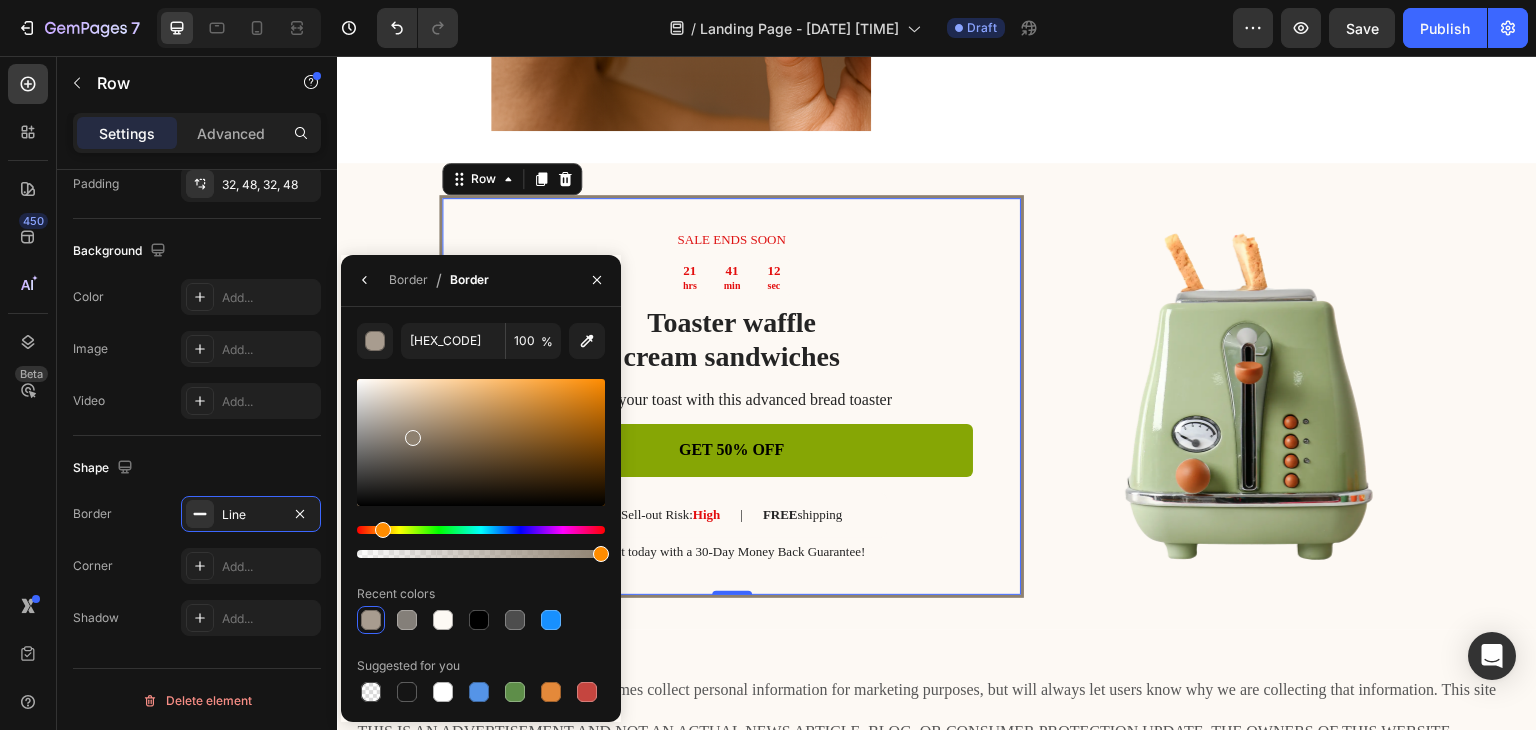 click at bounding box center (481, 442) 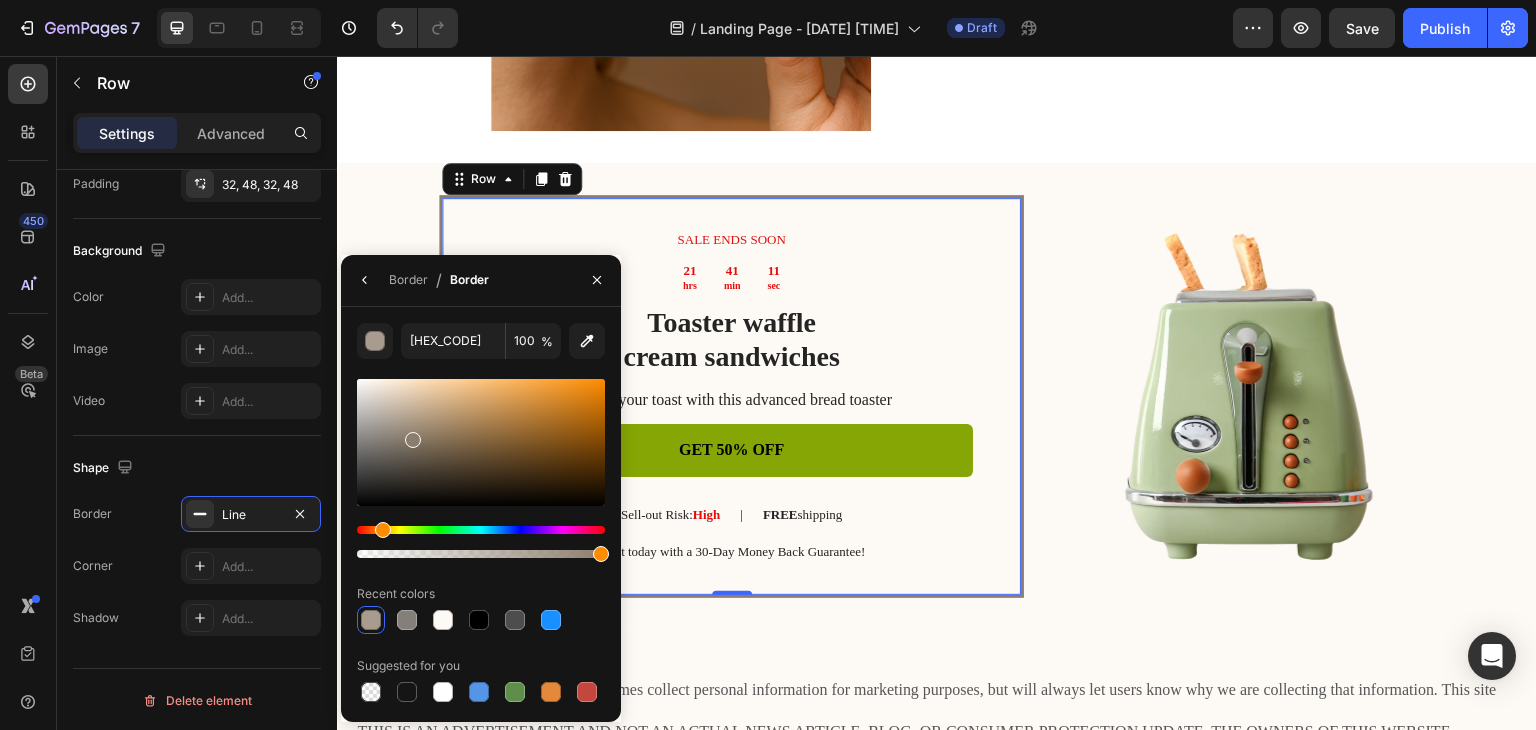 type on "8C7E6E" 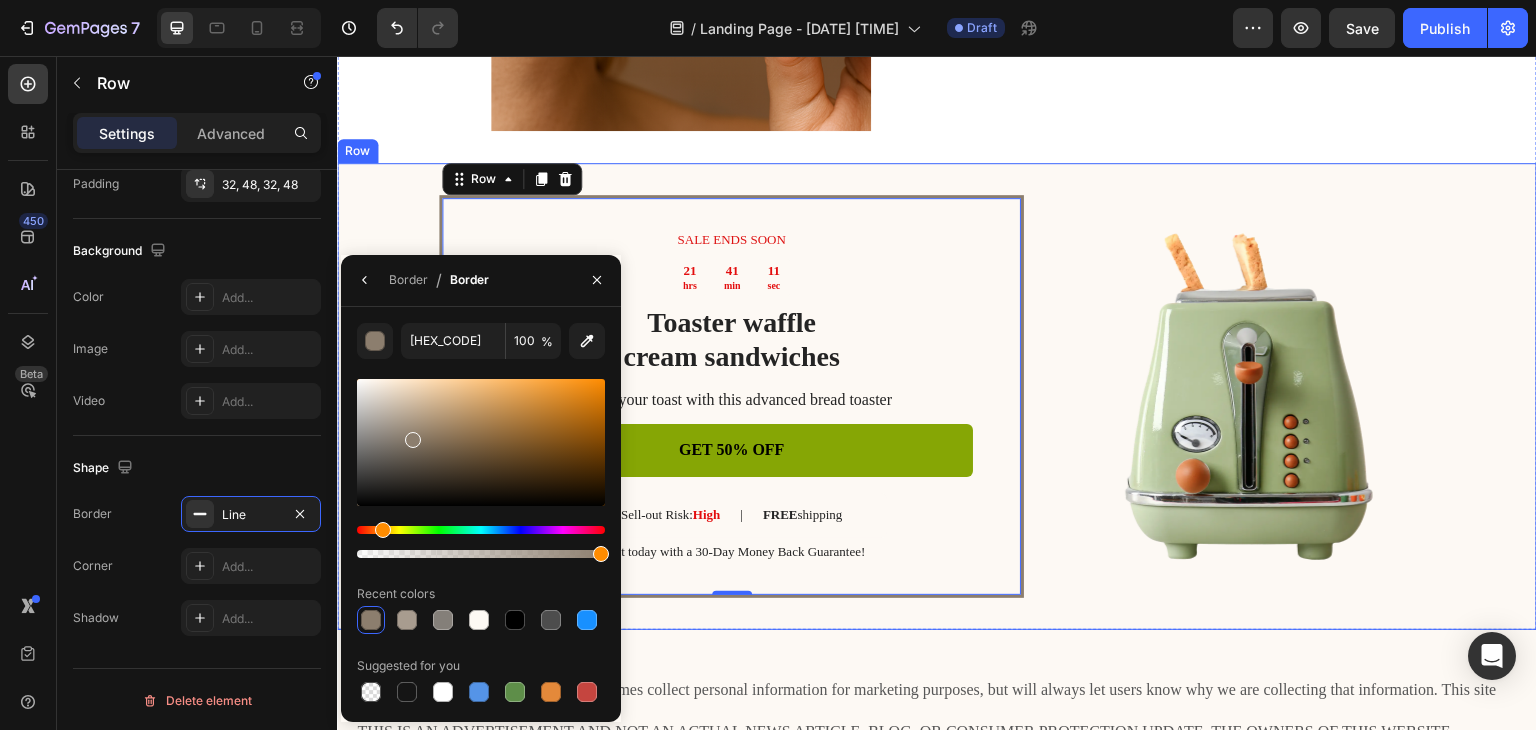 click on "SALE ENDS SOON Text Block 21 hrs 41 min 11 sec Countdown Timer Toaster waffle cream sandwiches Heading Perfect your toast with this advanced bread toaster Text Block GET 50% OFF Button Sell-out Risk:  High Text Block | Text Block FREE  shipping Text Block Row Try it today with a 30-Day Money Back Guarantee! Text Block Row   0 Image Row" at bounding box center [937, 396] 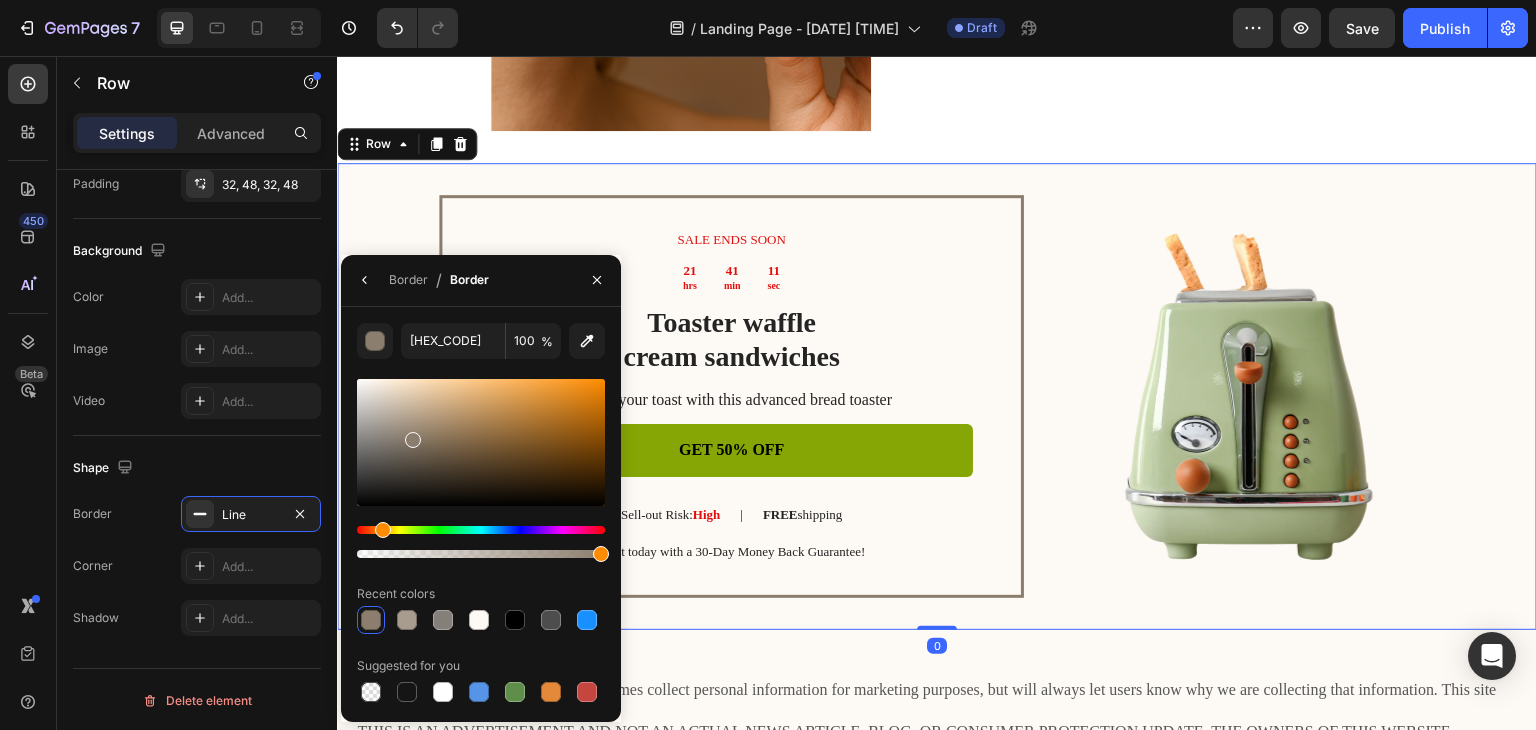 scroll, scrollTop: 600, scrollLeft: 0, axis: vertical 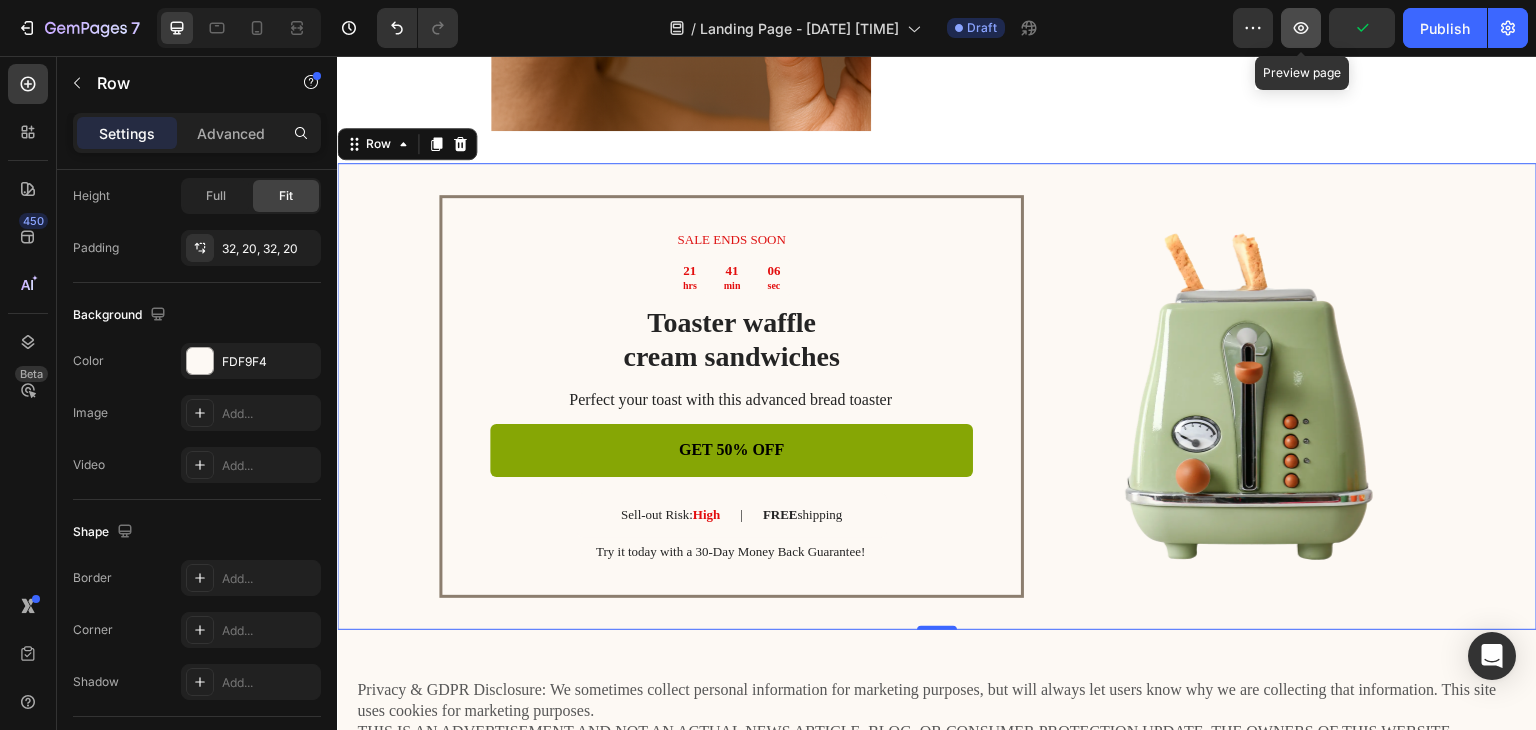click 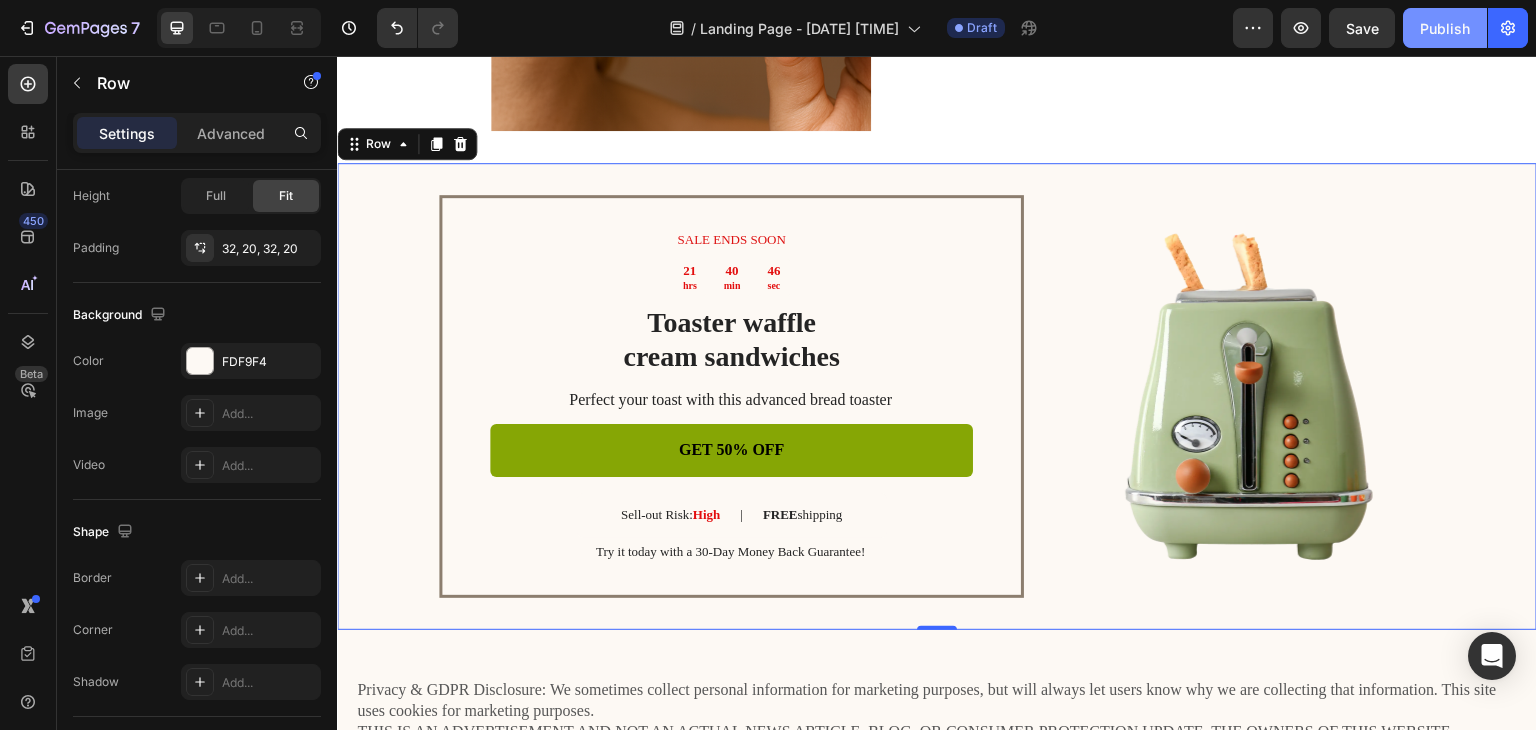 click on "Publish" at bounding box center (1445, 28) 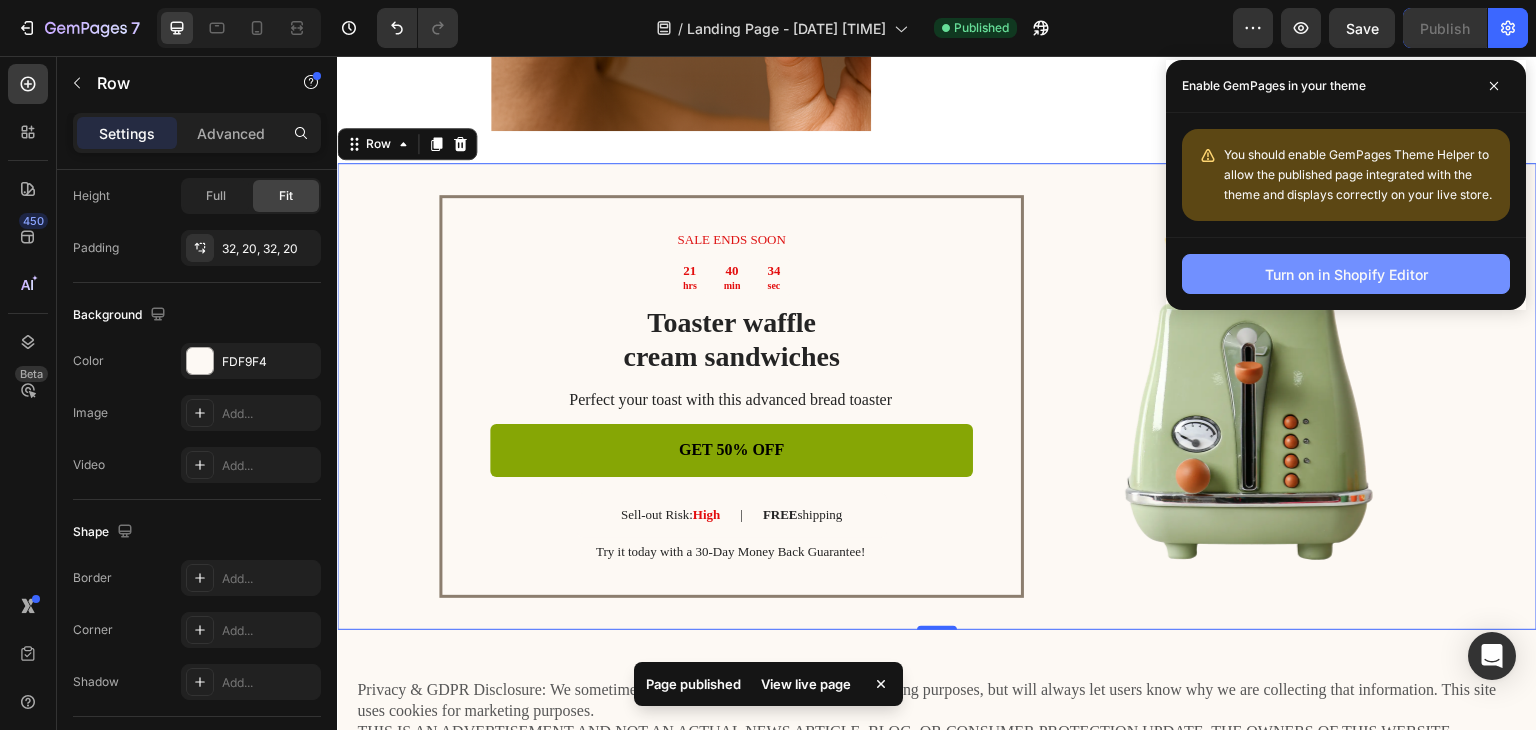 click on "Turn on in Shopify Editor" at bounding box center (1346, 274) 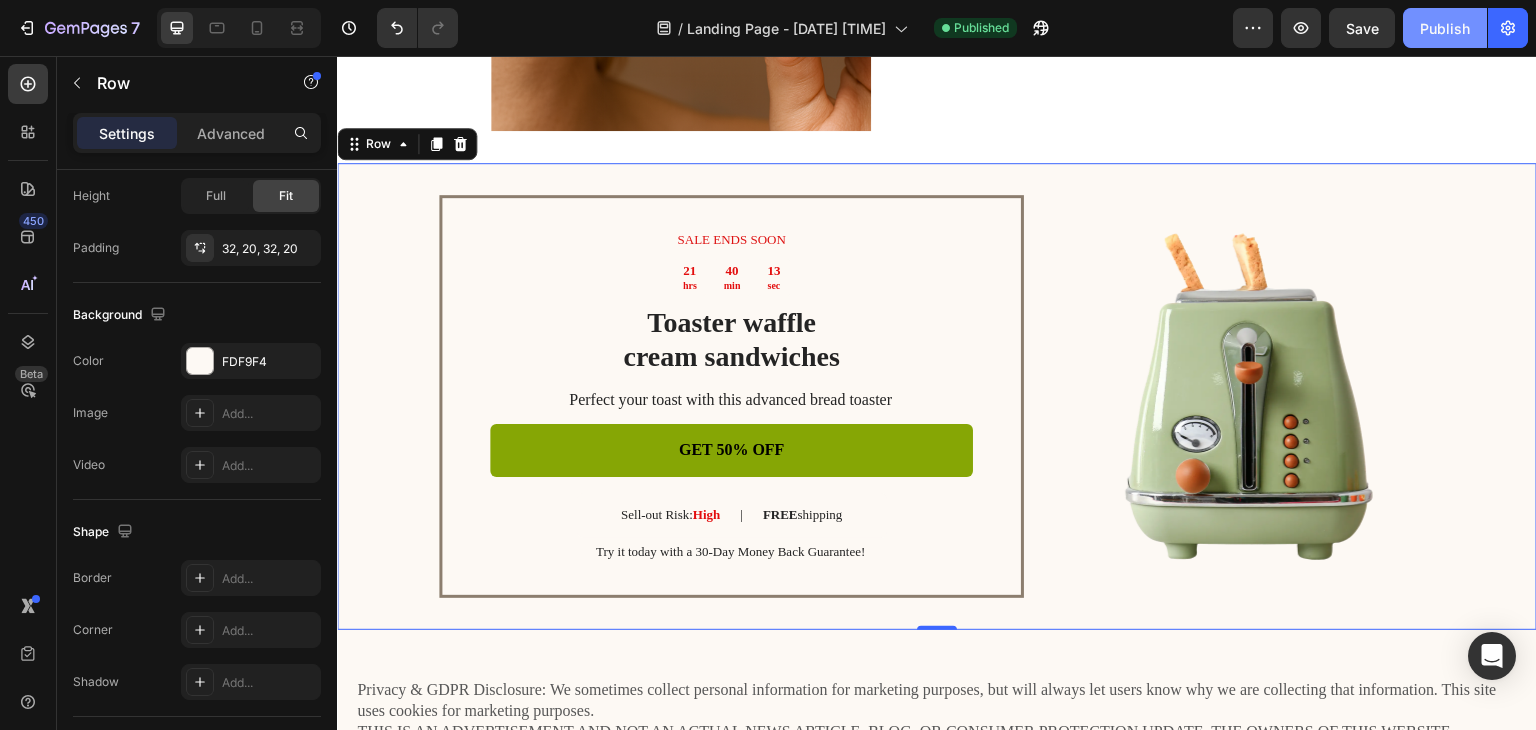 click on "Publish" at bounding box center (1445, 28) 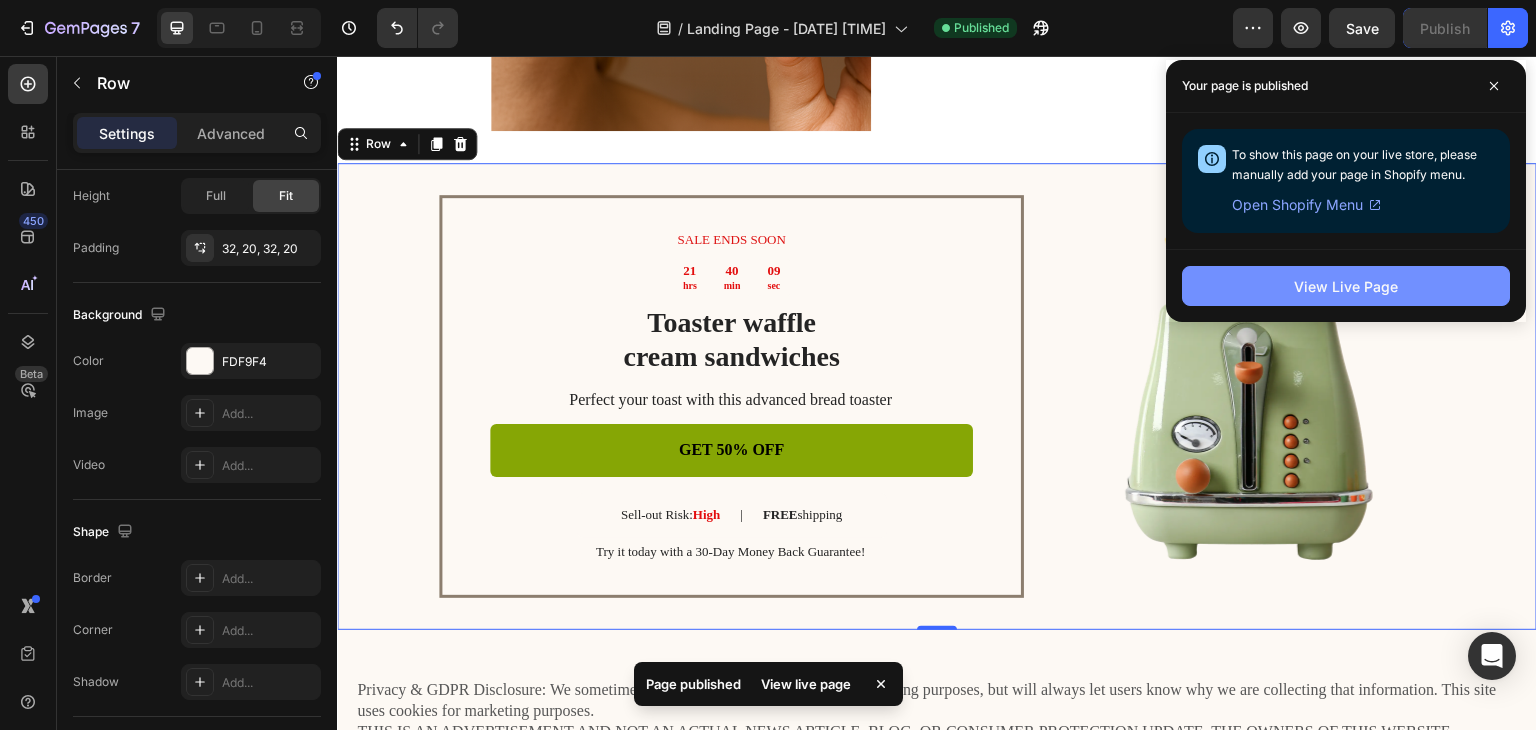 click on "View Live Page" at bounding box center (1346, 286) 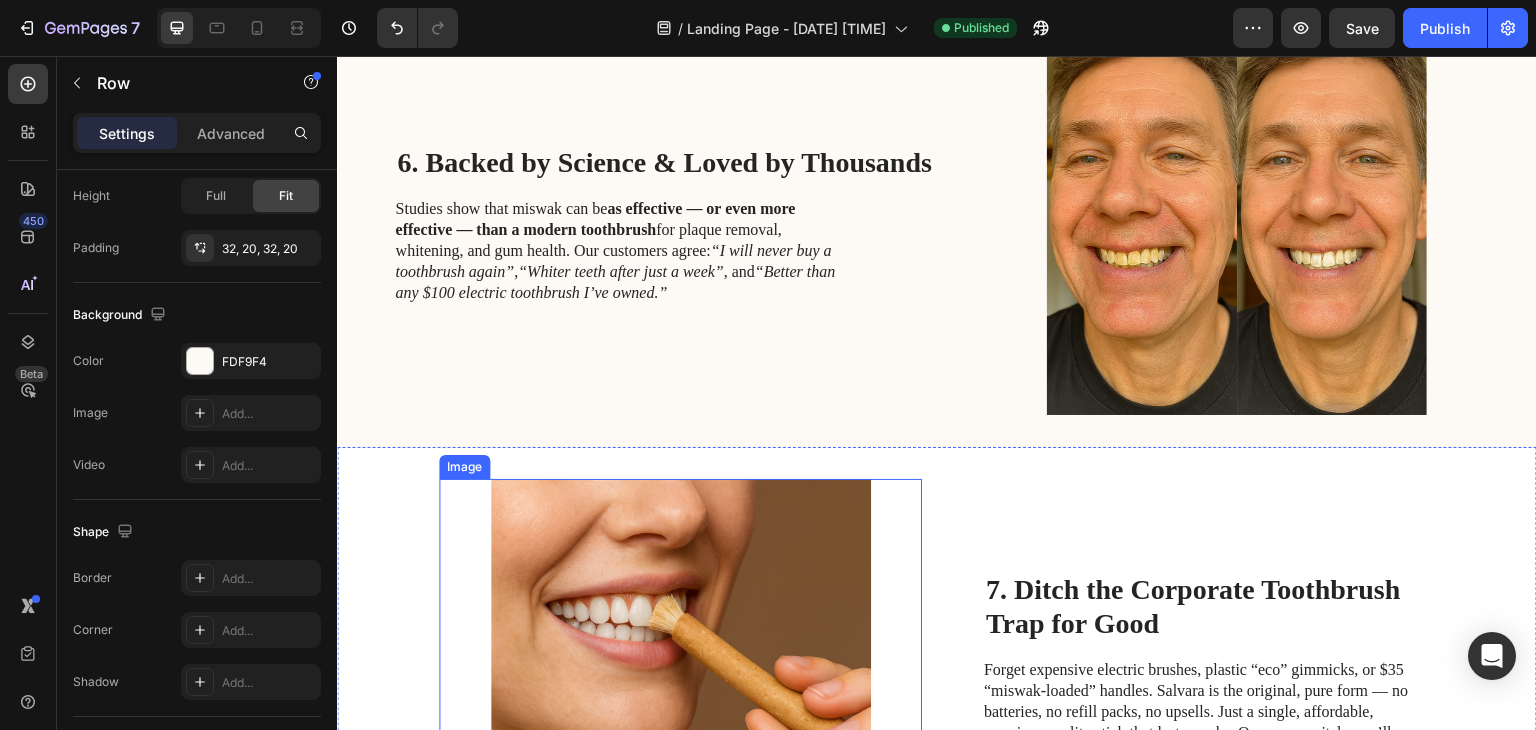 scroll, scrollTop: 2900, scrollLeft: 0, axis: vertical 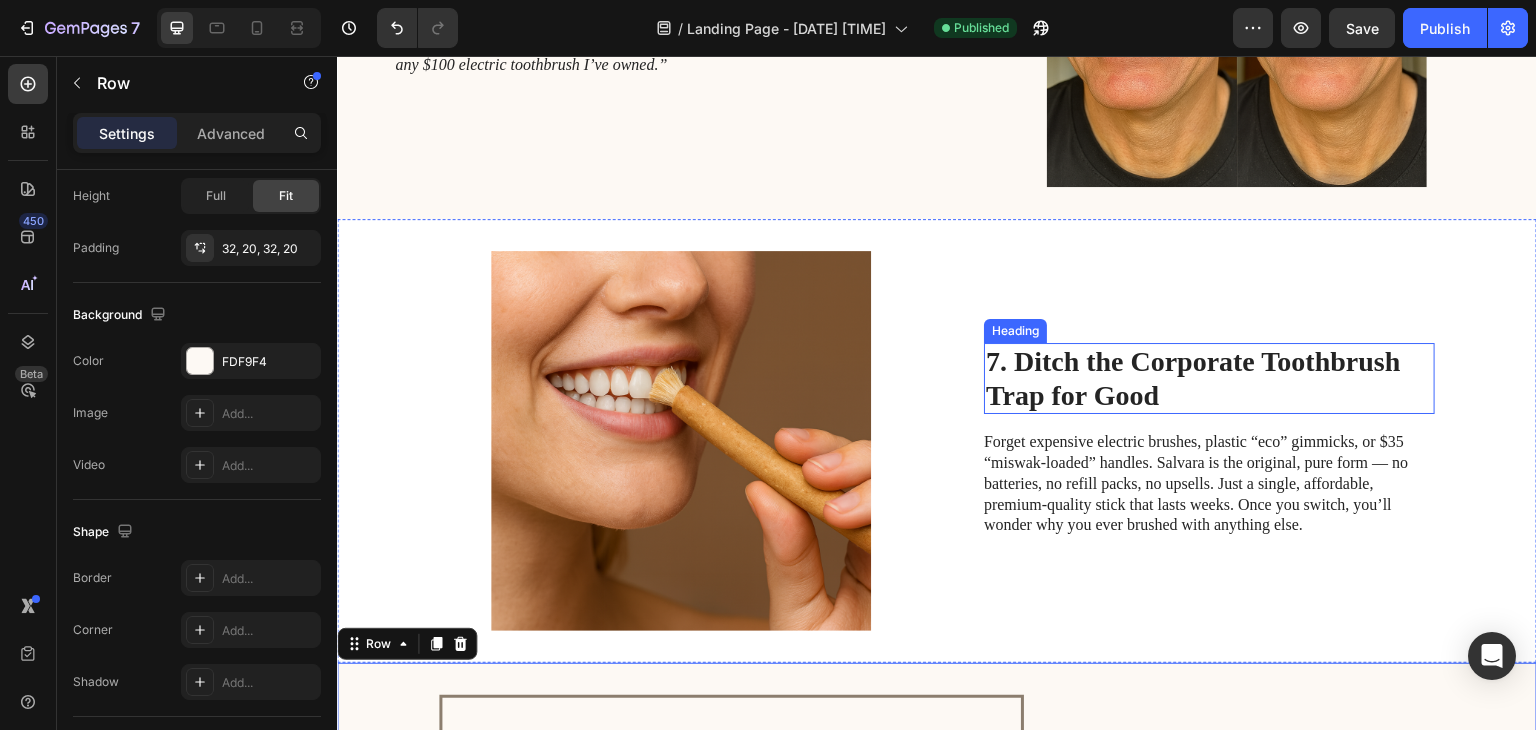 click on "7. Ditch the Corporate Toothbrush Trap for Good" at bounding box center (1209, 378) 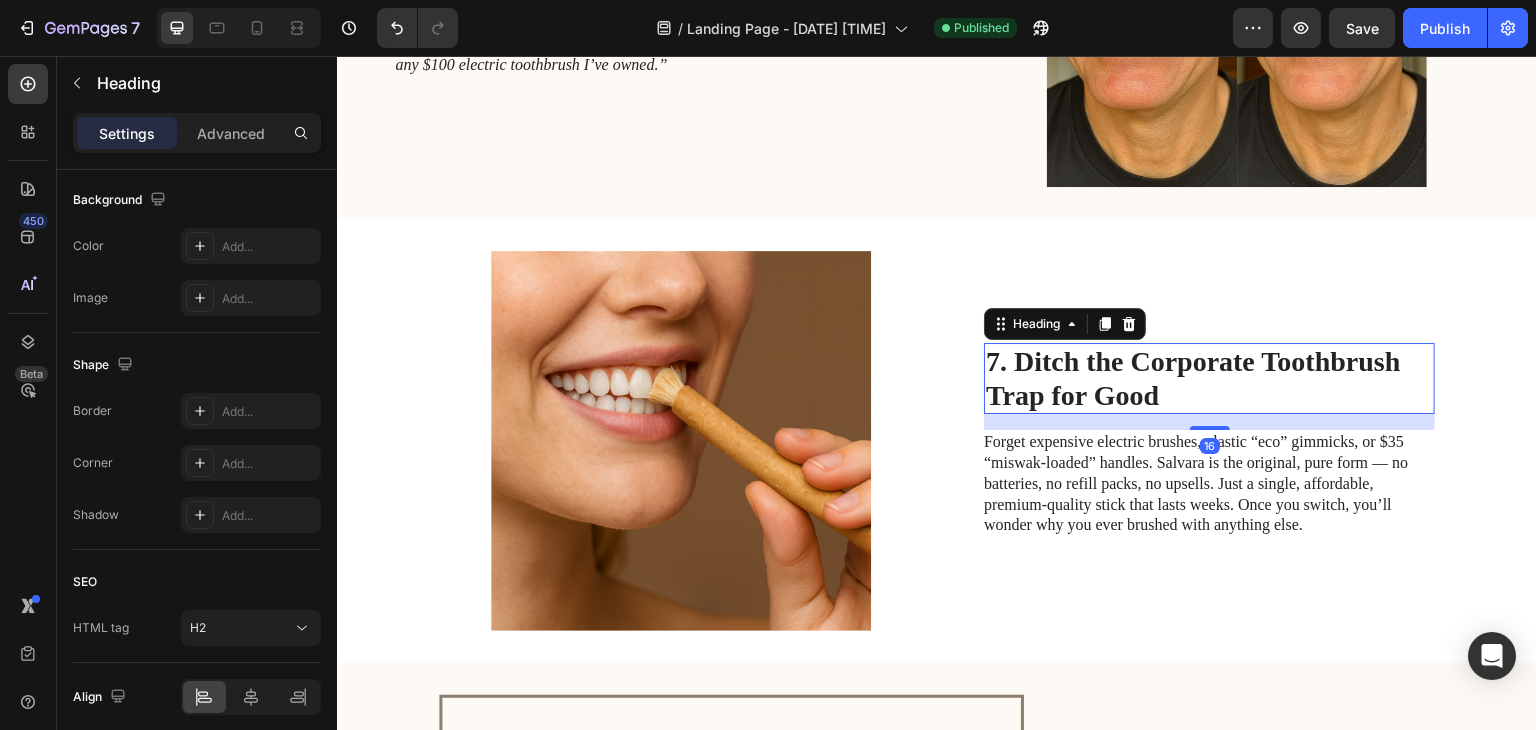 scroll, scrollTop: 0, scrollLeft: 0, axis: both 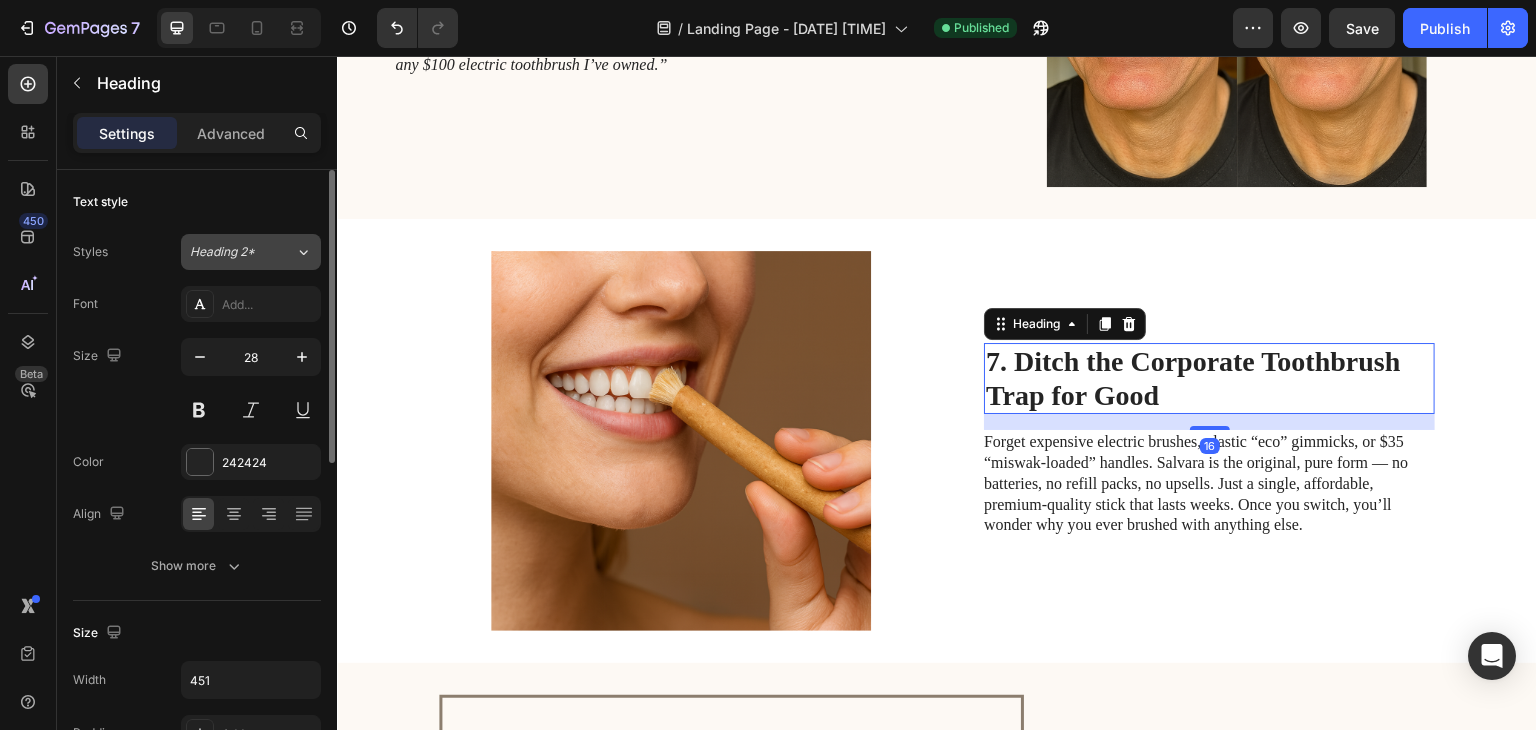 click on "Heading 2*" 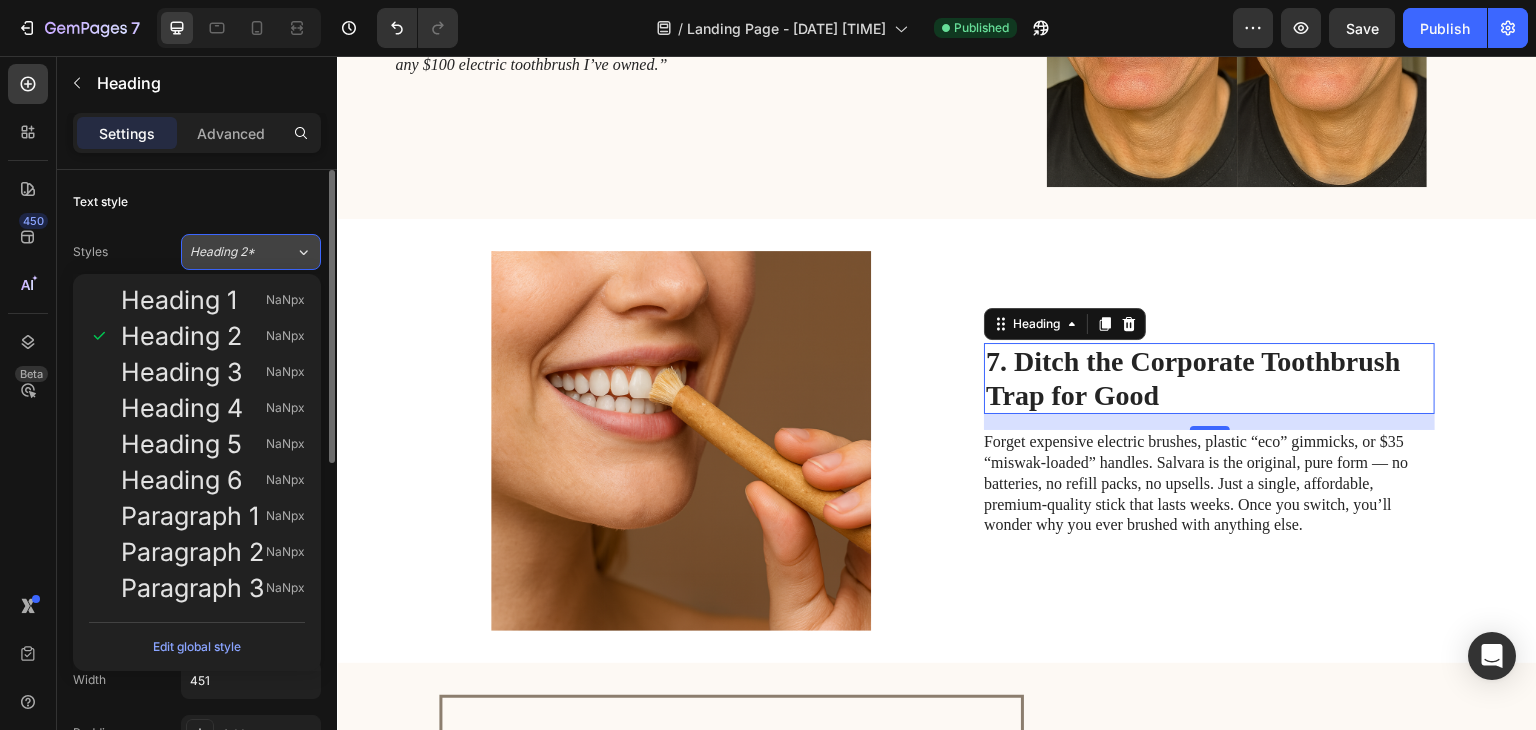 click on "Heading 2*" 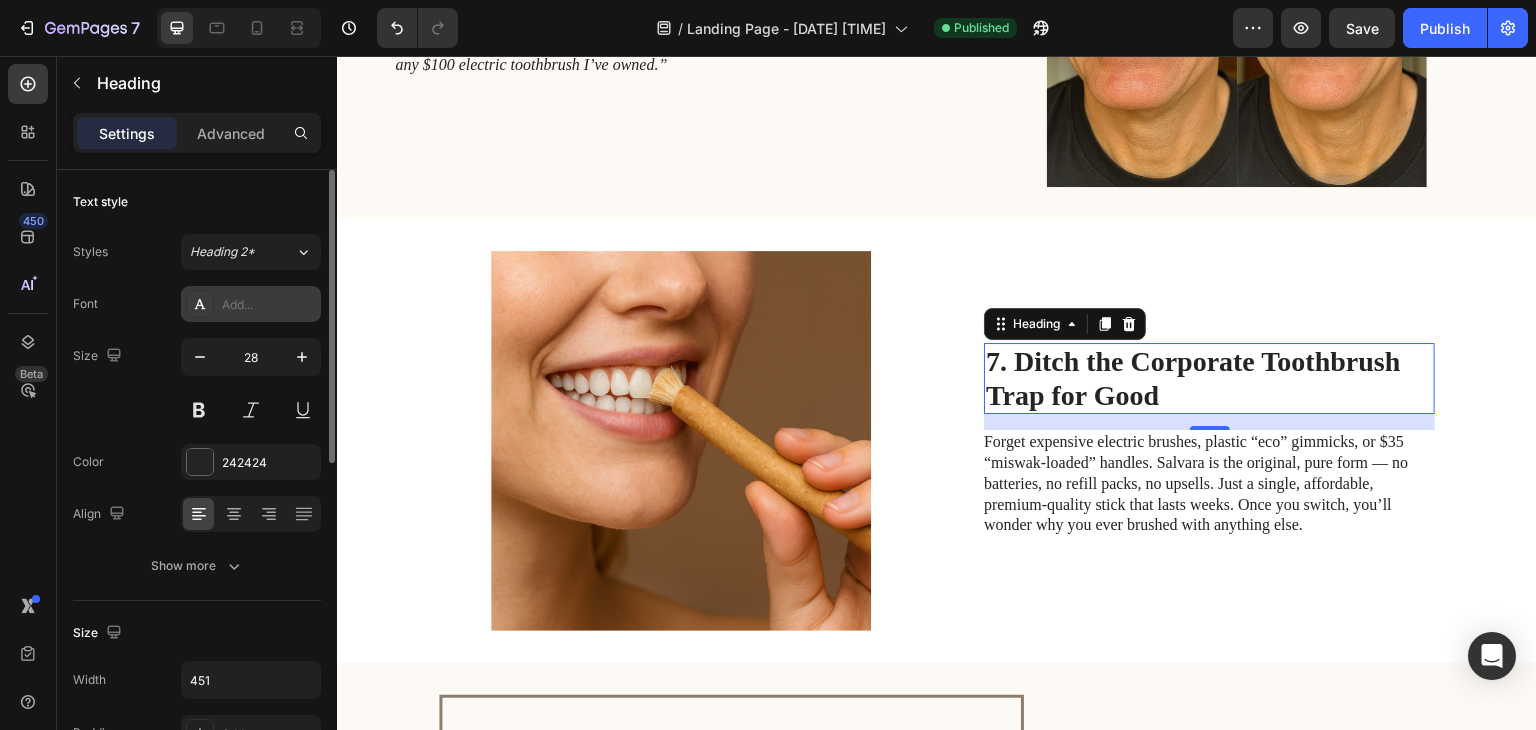 click on "Add..." at bounding box center [269, 305] 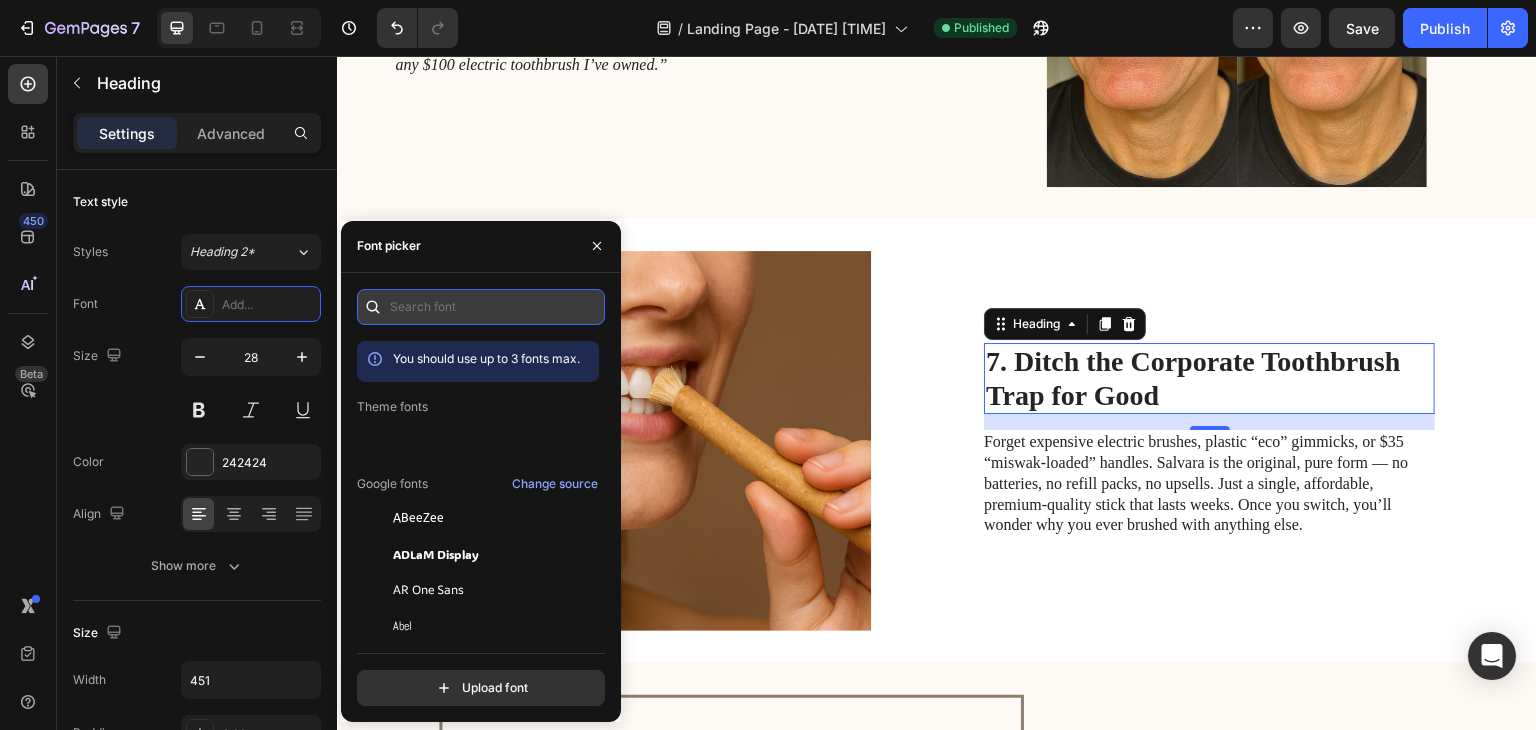 click at bounding box center [481, 307] 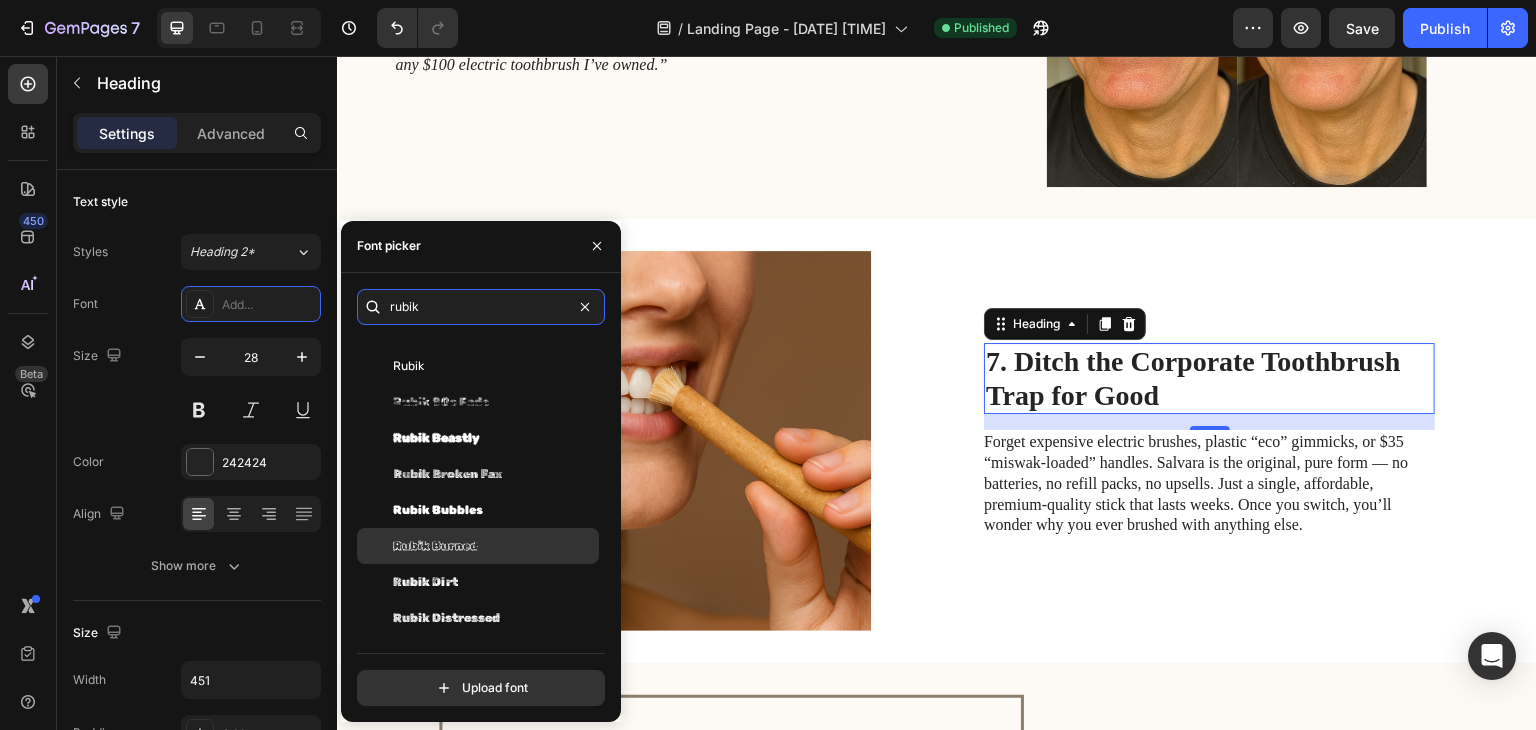 scroll, scrollTop: 0, scrollLeft: 0, axis: both 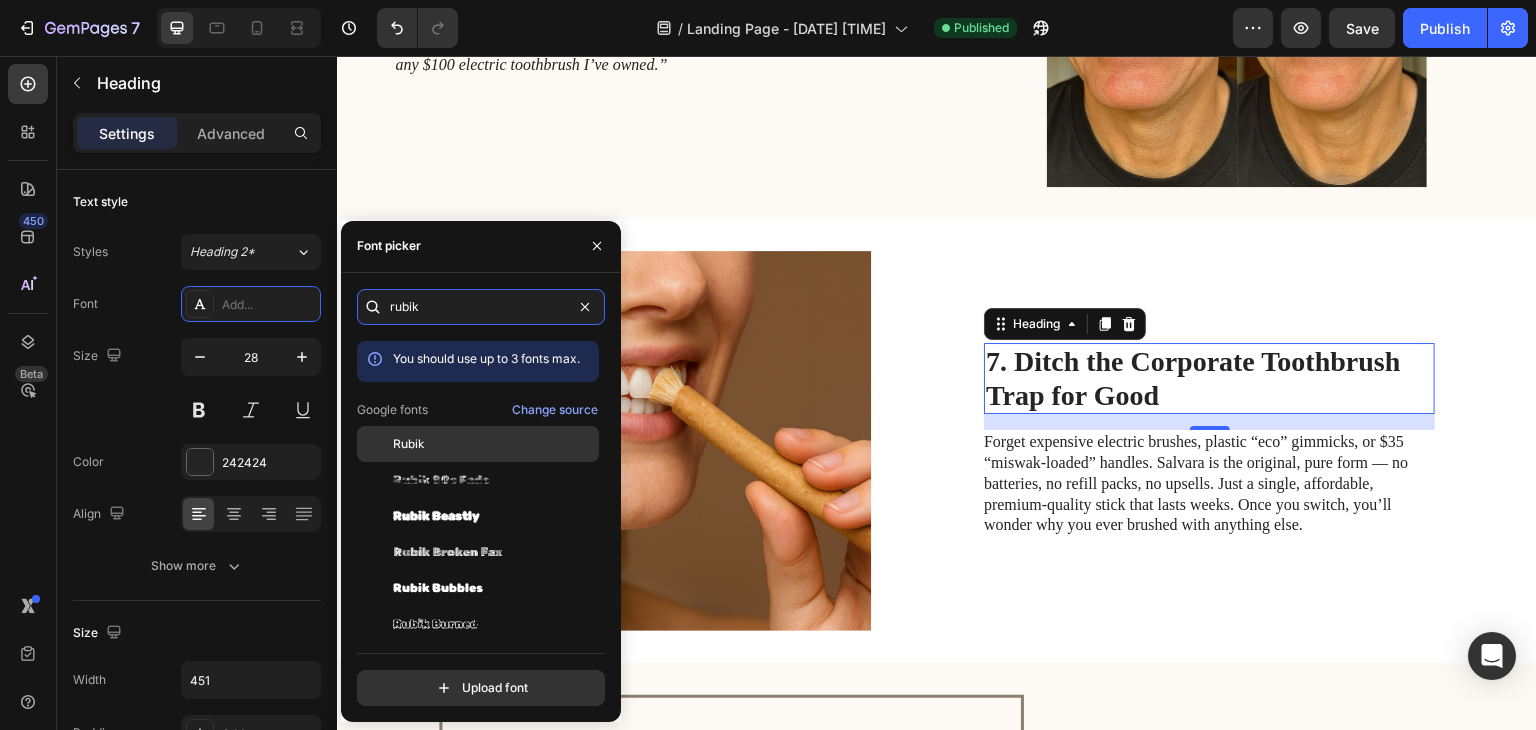 type on "rubik" 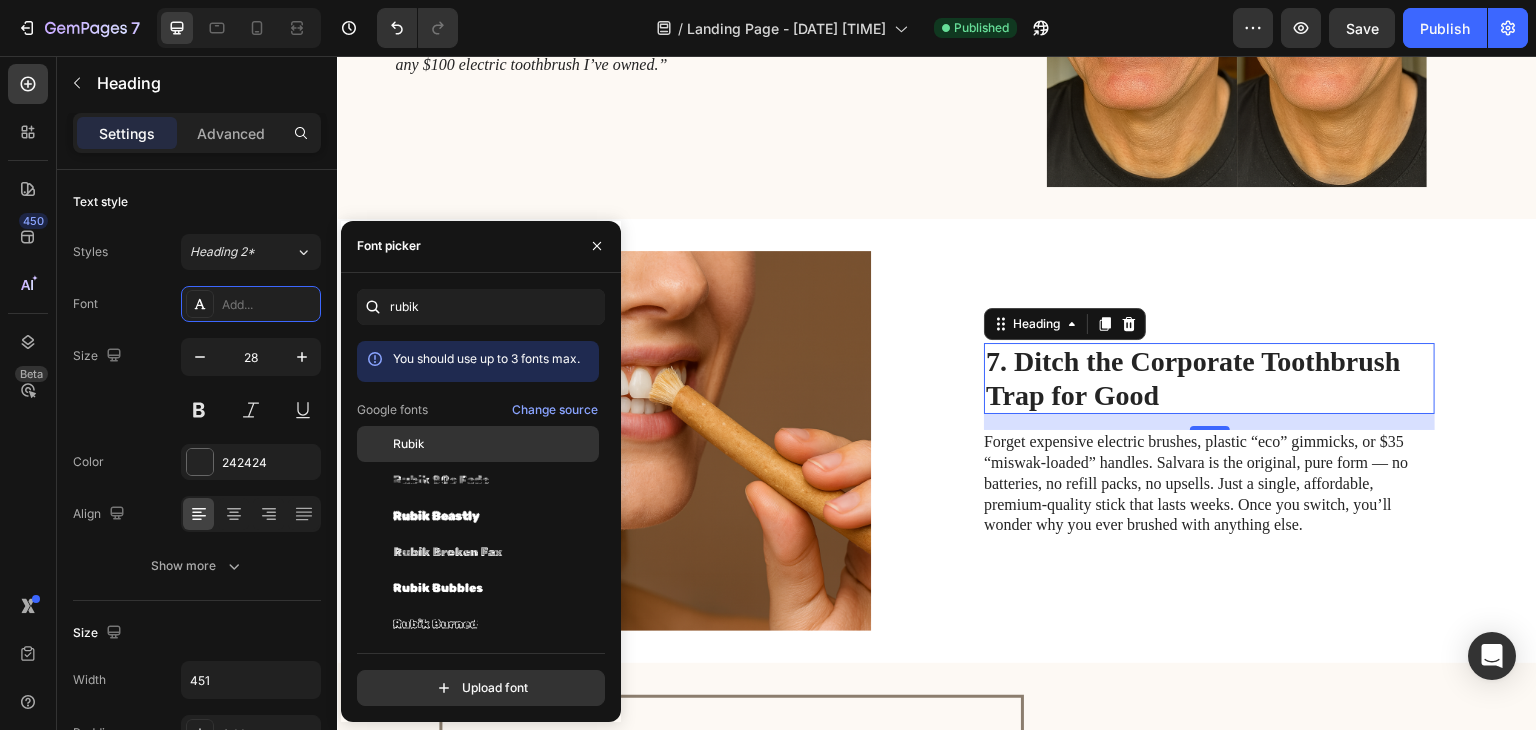 click on "Rubik" at bounding box center [494, 444] 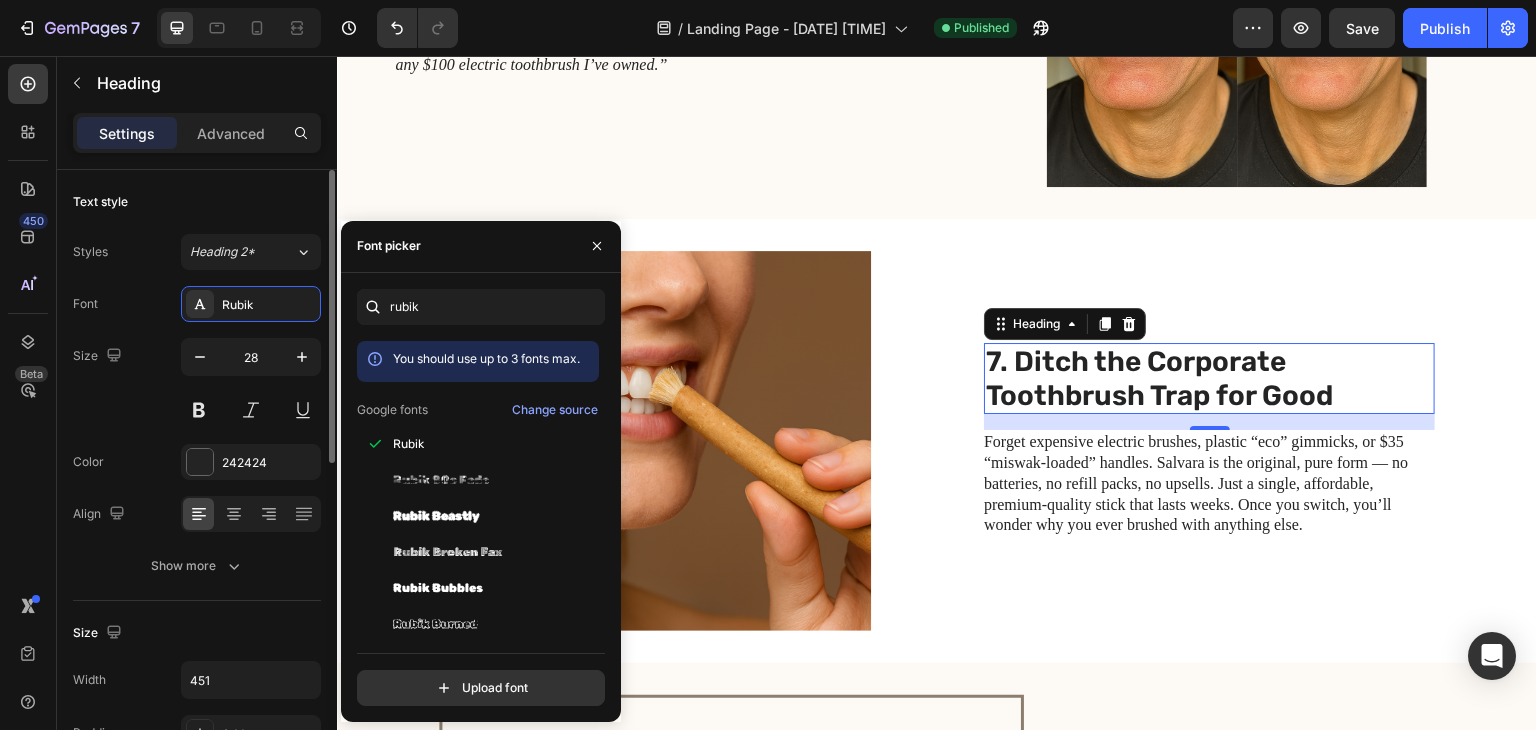 click on "Size 28" at bounding box center (197, 383) 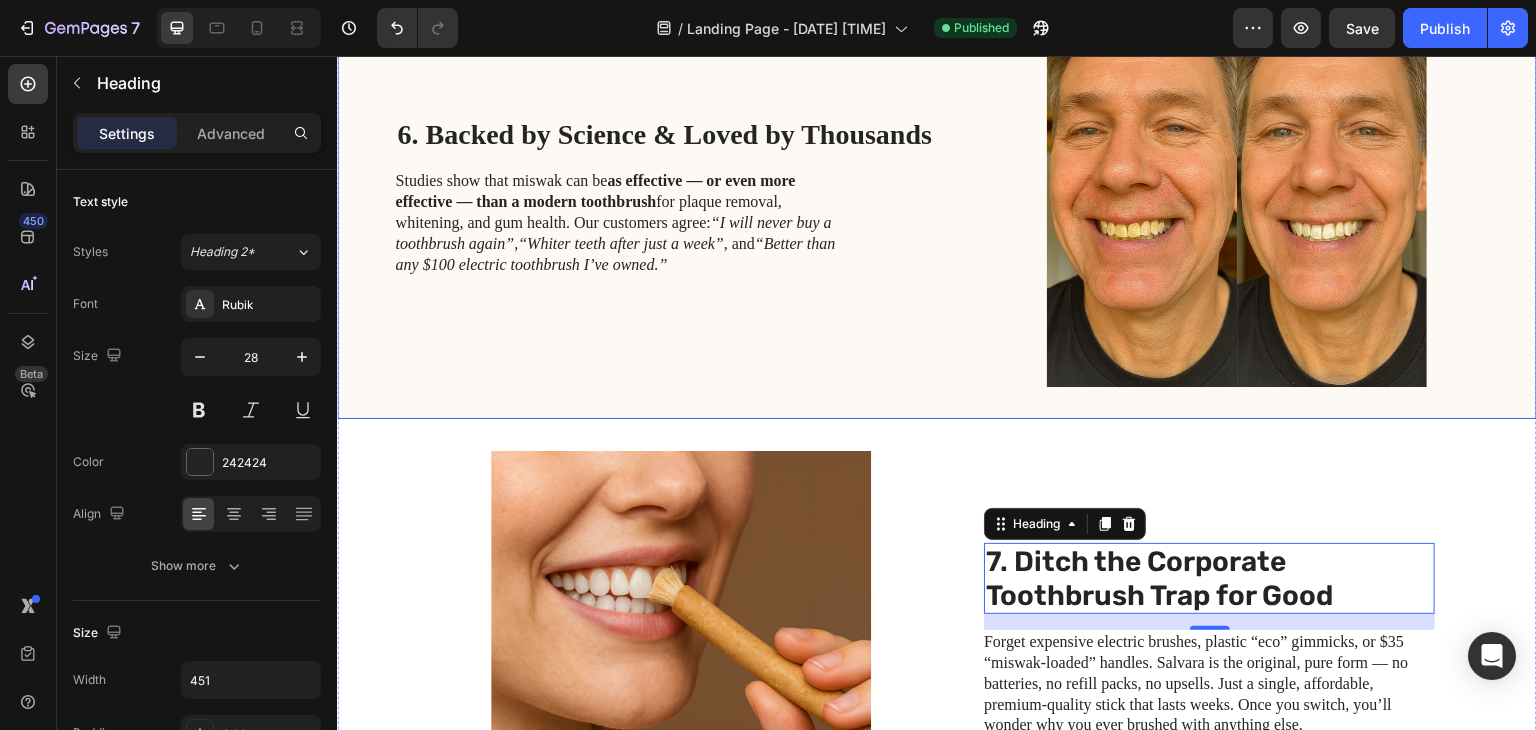 scroll, scrollTop: 2400, scrollLeft: 0, axis: vertical 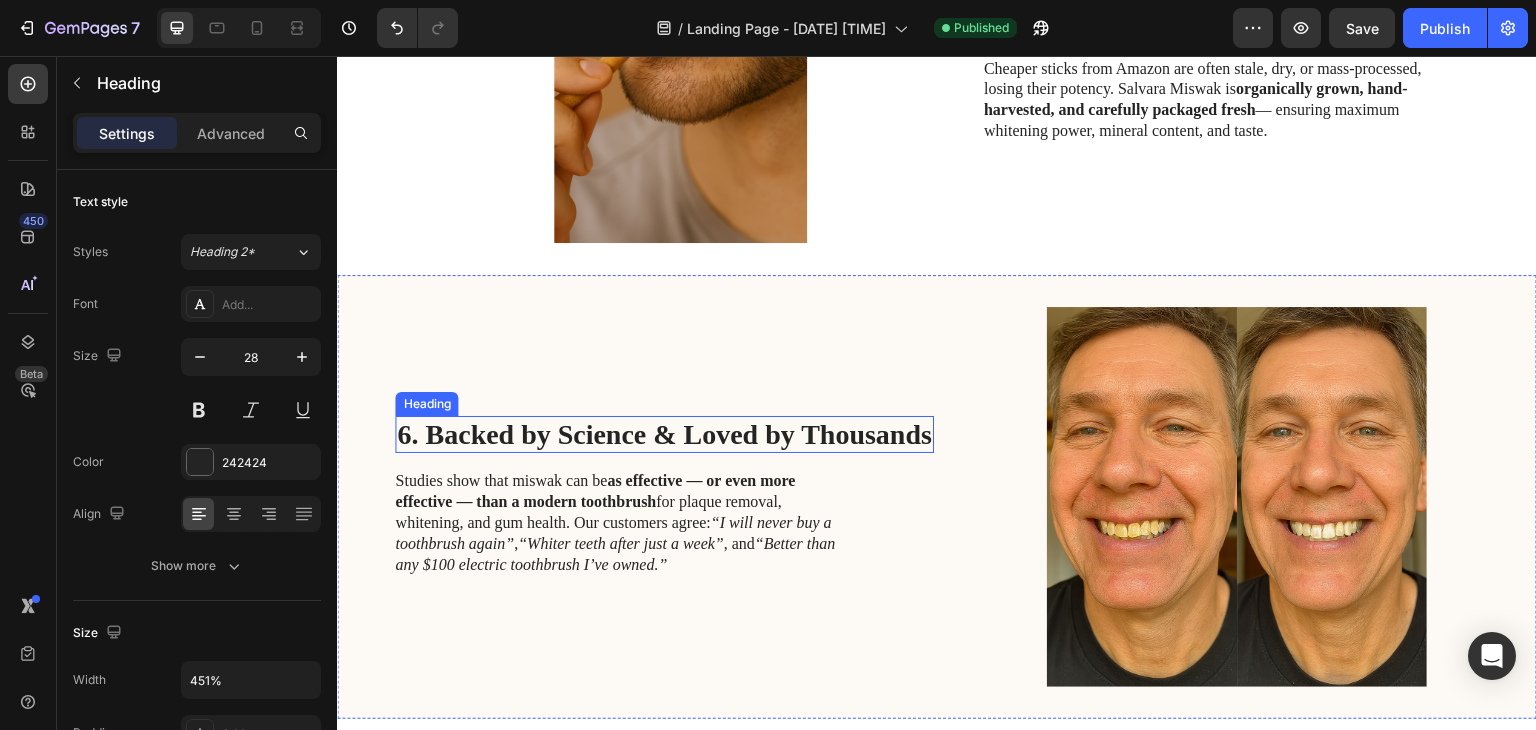 click on "6. Backed by Science & Loved by Thousands" at bounding box center [664, 435] 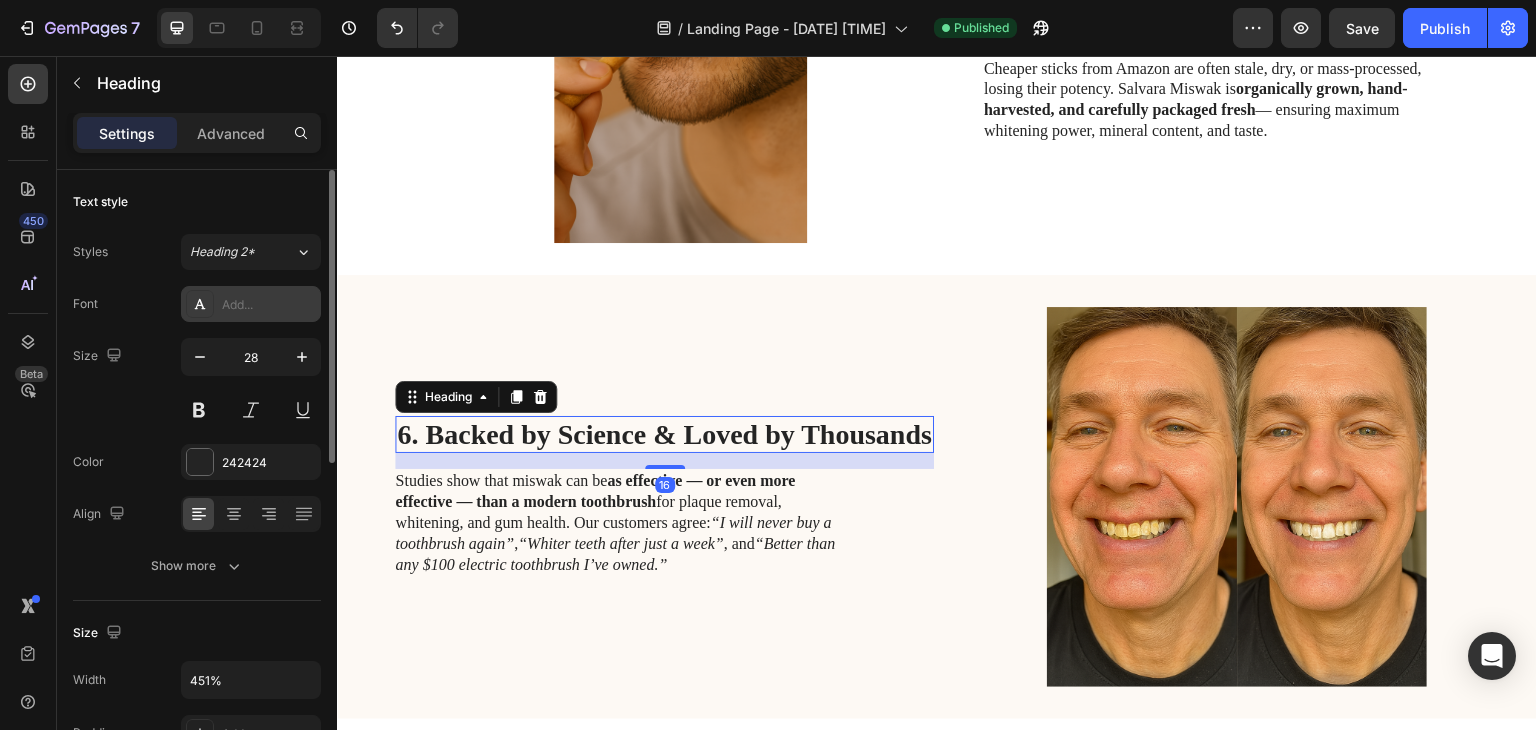 click at bounding box center [200, 304] 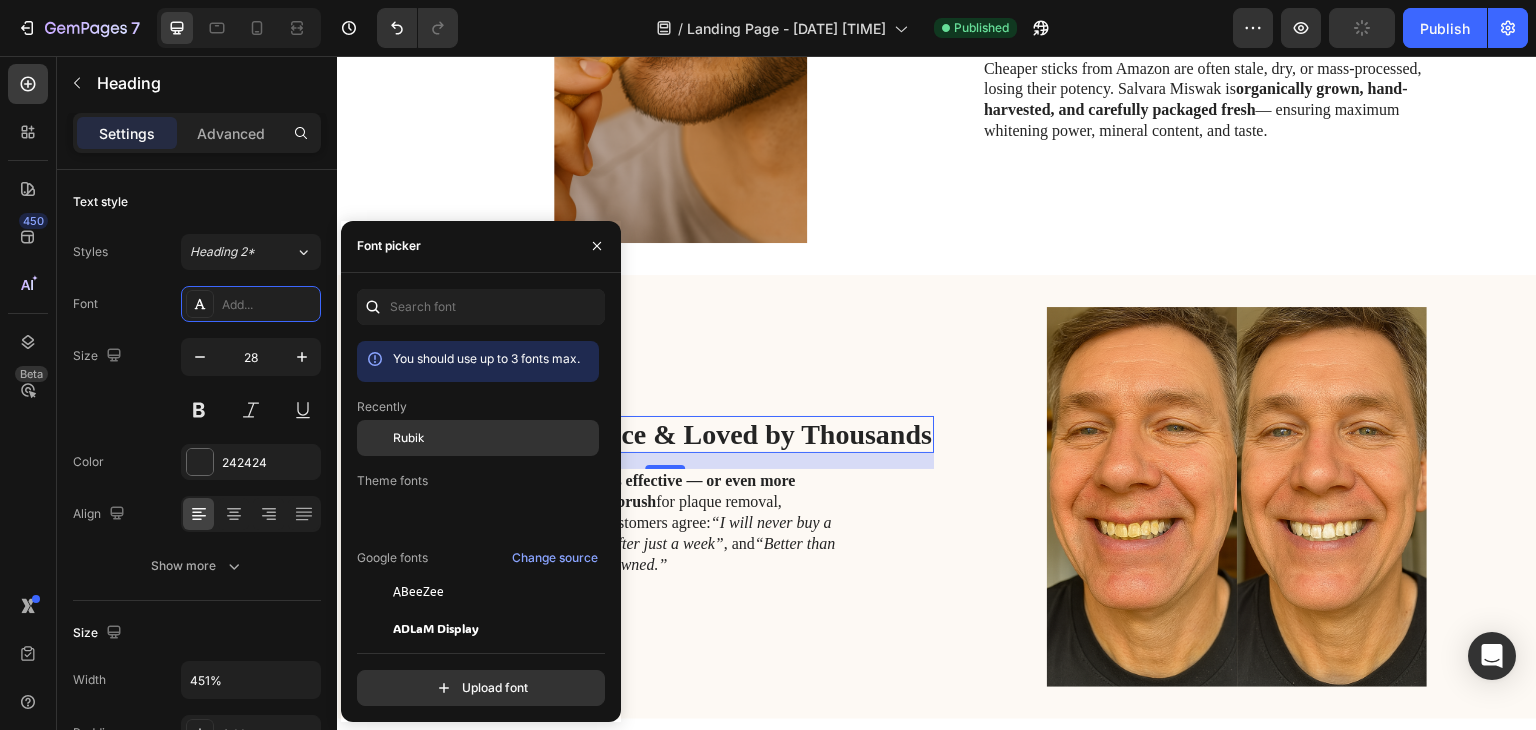 click on "Rubik" at bounding box center (408, 438) 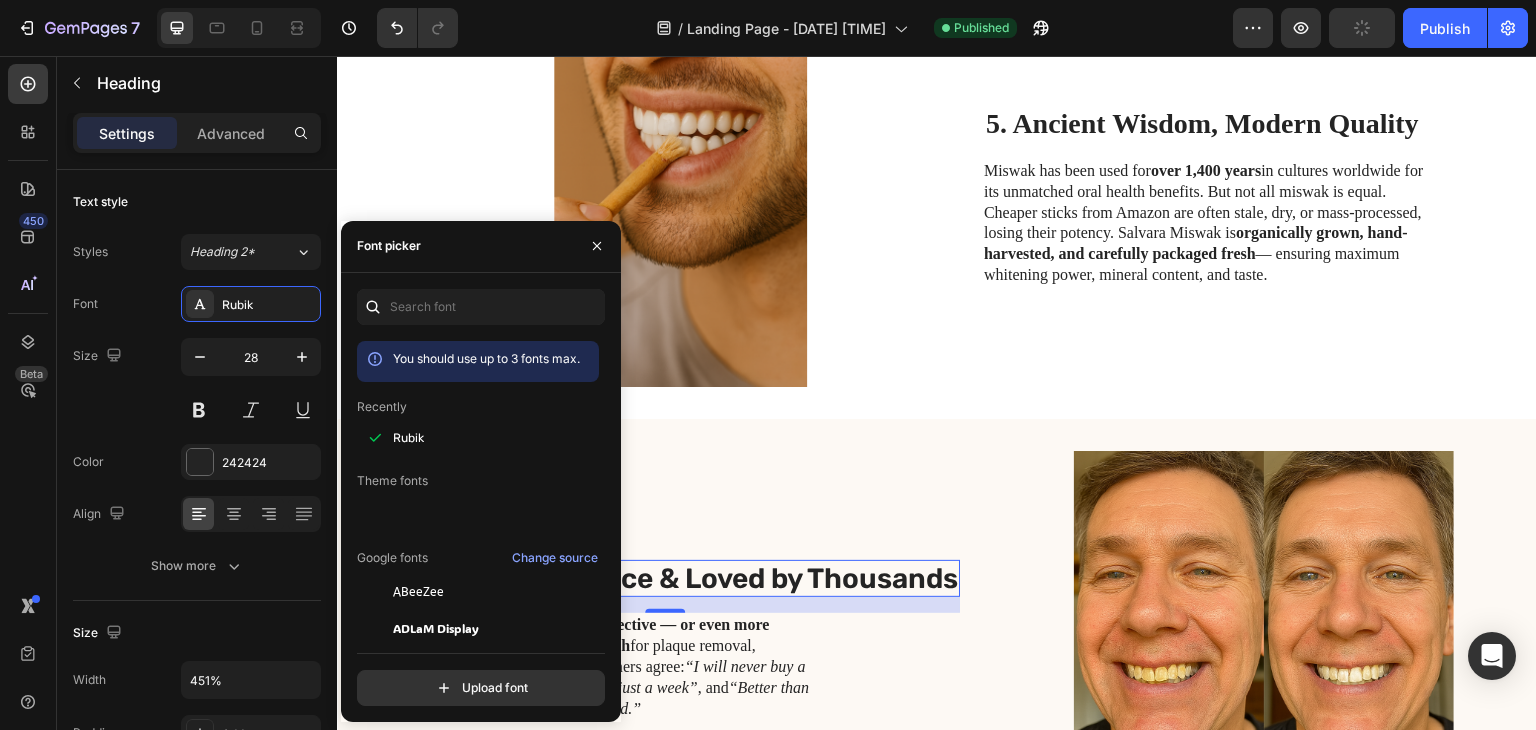 scroll, scrollTop: 2100, scrollLeft: 0, axis: vertical 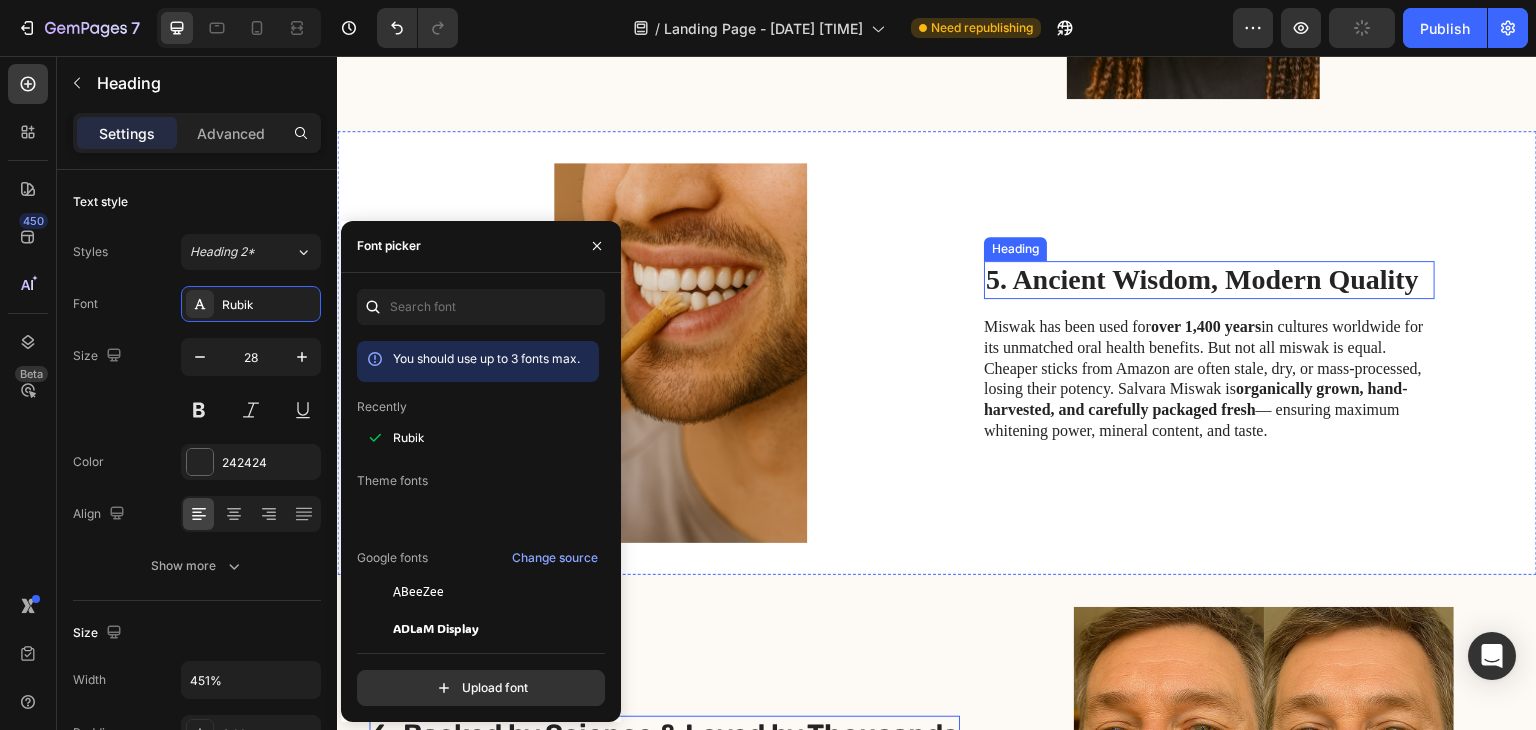 click on "5. Ancient Wisdom, Modern Quality" at bounding box center (1209, 280) 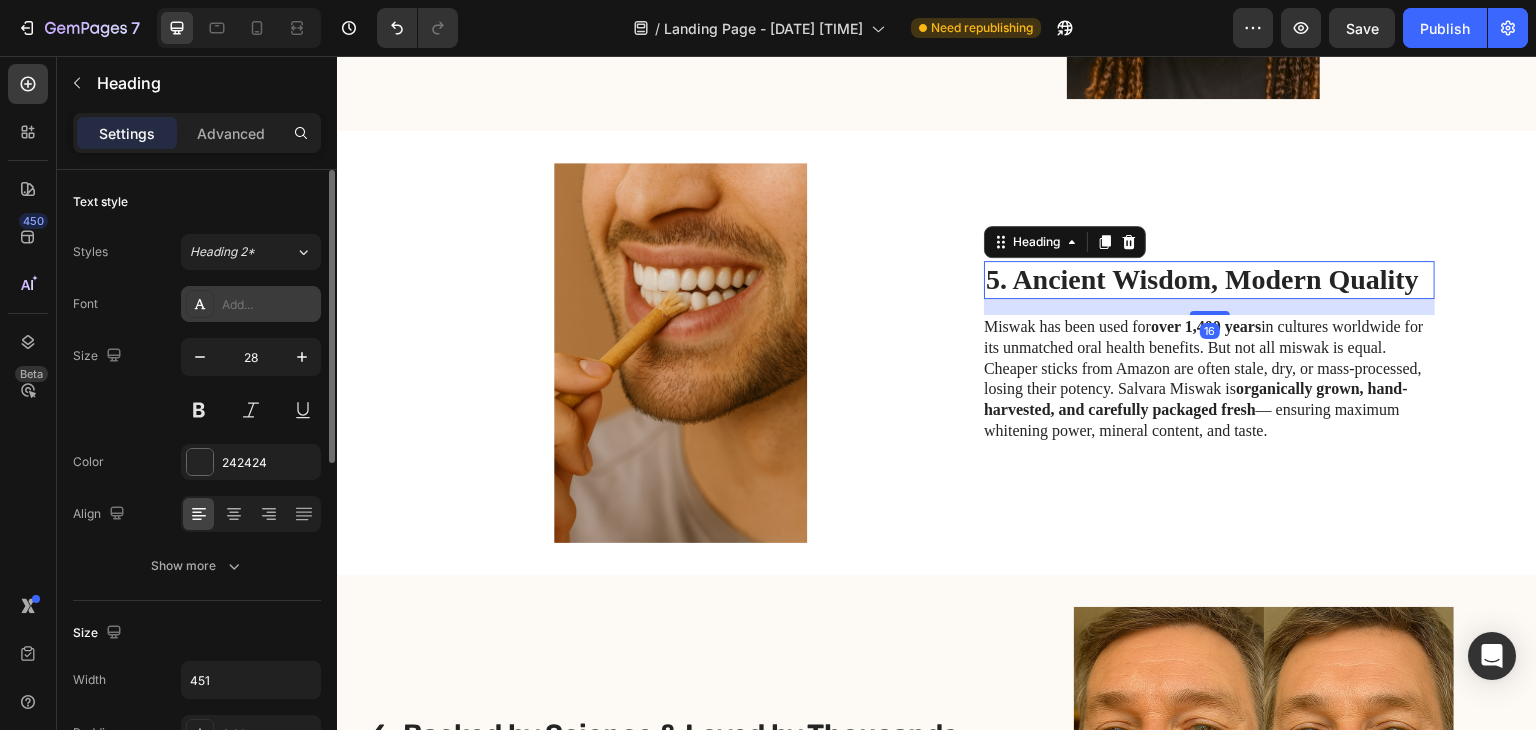 click on "Add..." at bounding box center [269, 305] 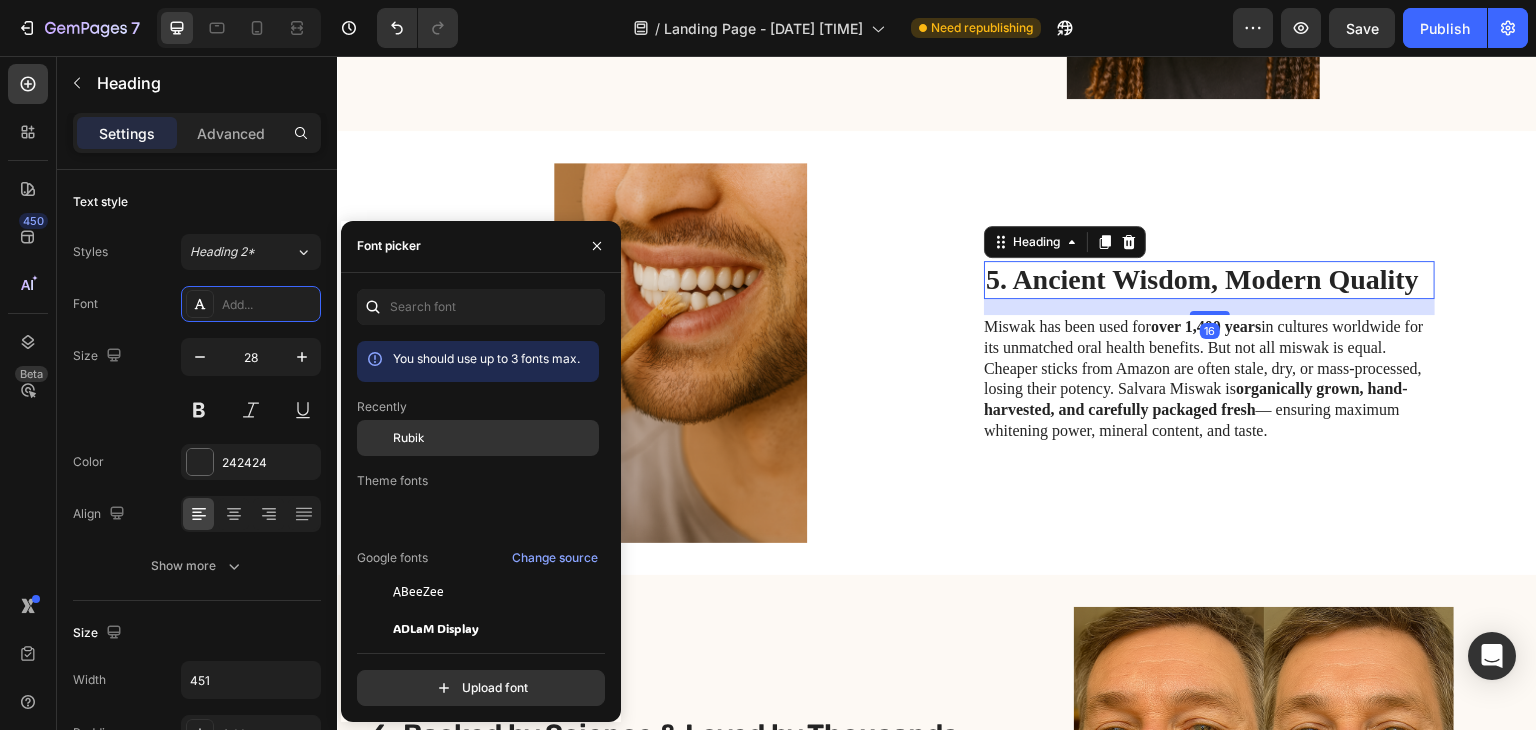 click on "Rubik" at bounding box center (408, 438) 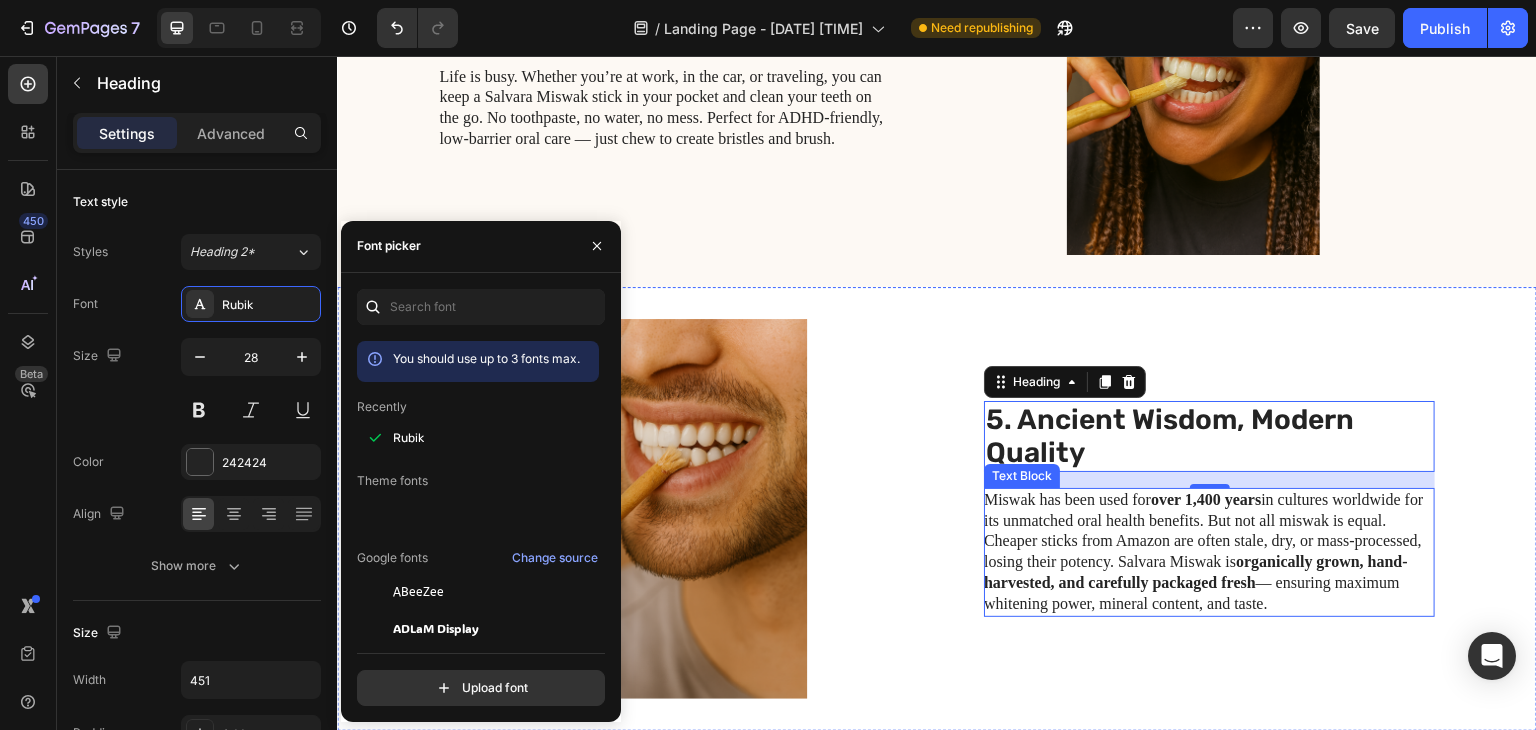 scroll, scrollTop: 1700, scrollLeft: 0, axis: vertical 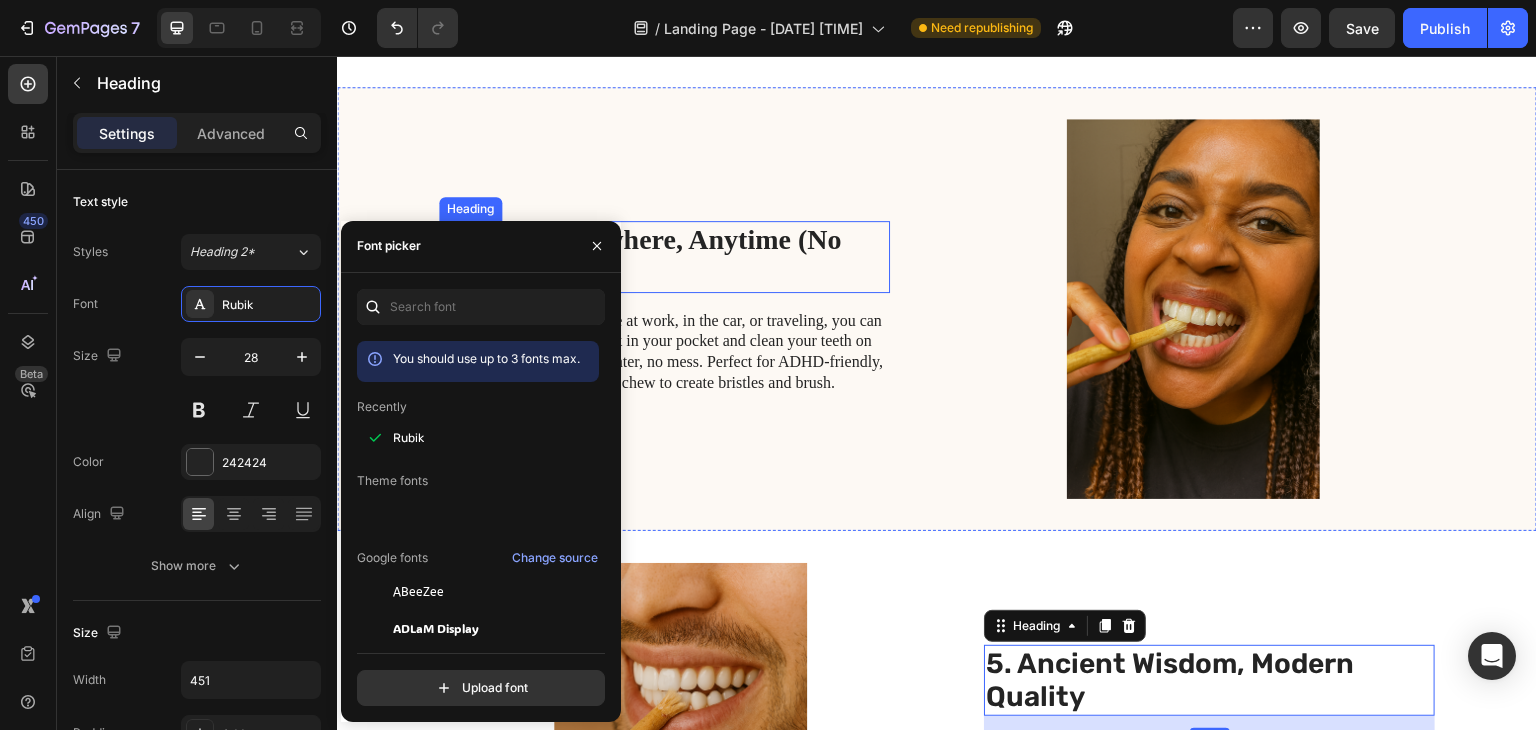 click on "4. Works Anywhere, Anytime (No Sink Needed)" at bounding box center (664, 256) 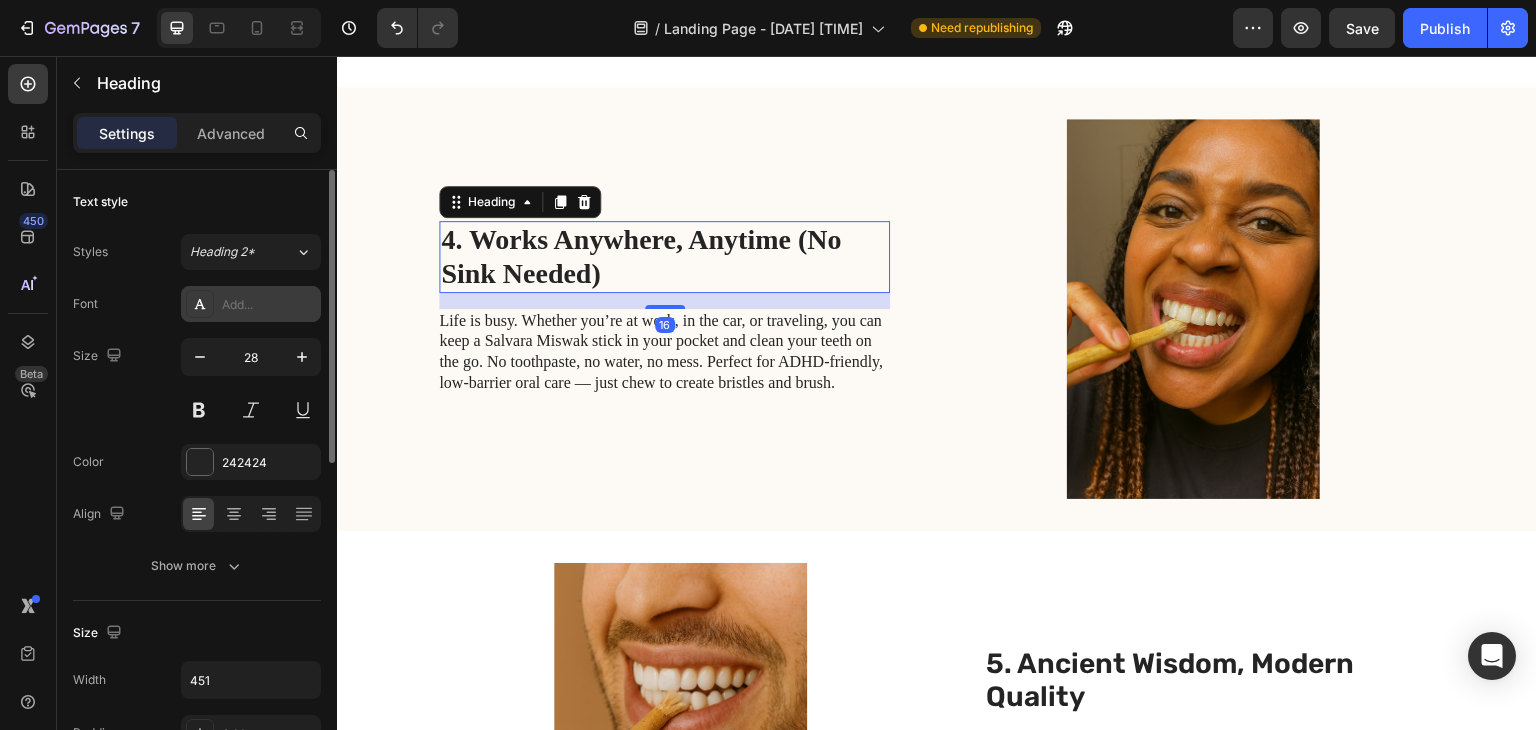 click on "Add..." at bounding box center [269, 305] 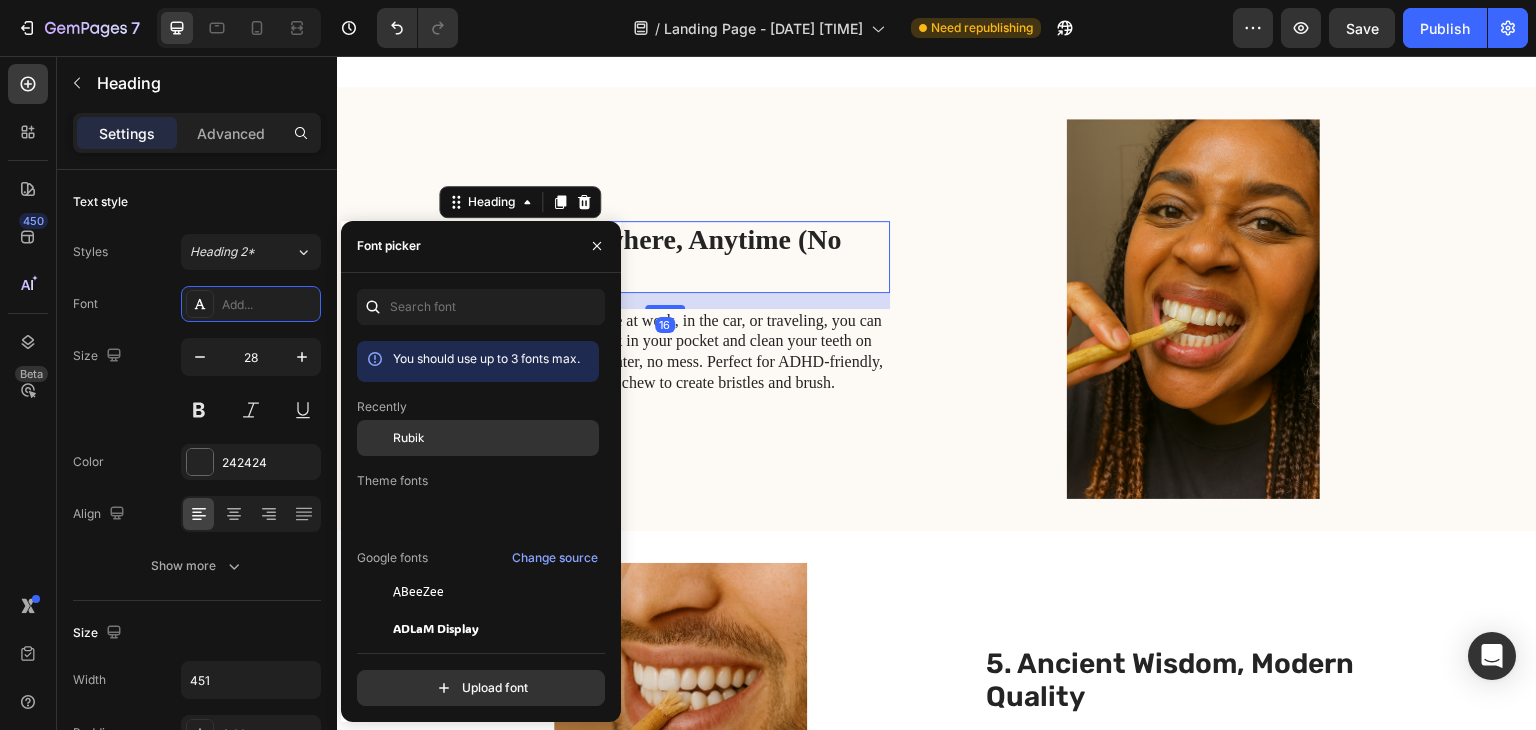click on "Rubik" at bounding box center (408, 438) 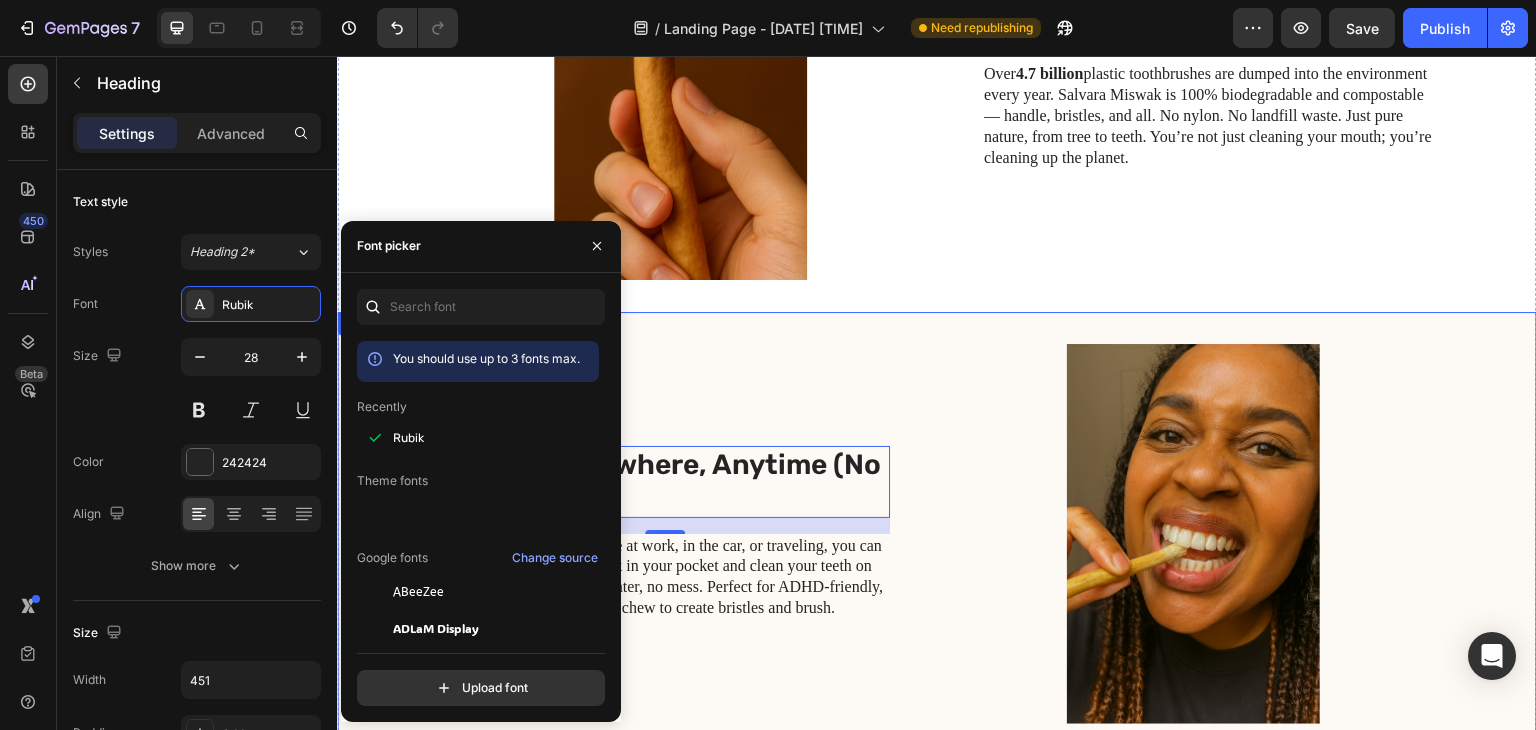 scroll, scrollTop: 1200, scrollLeft: 0, axis: vertical 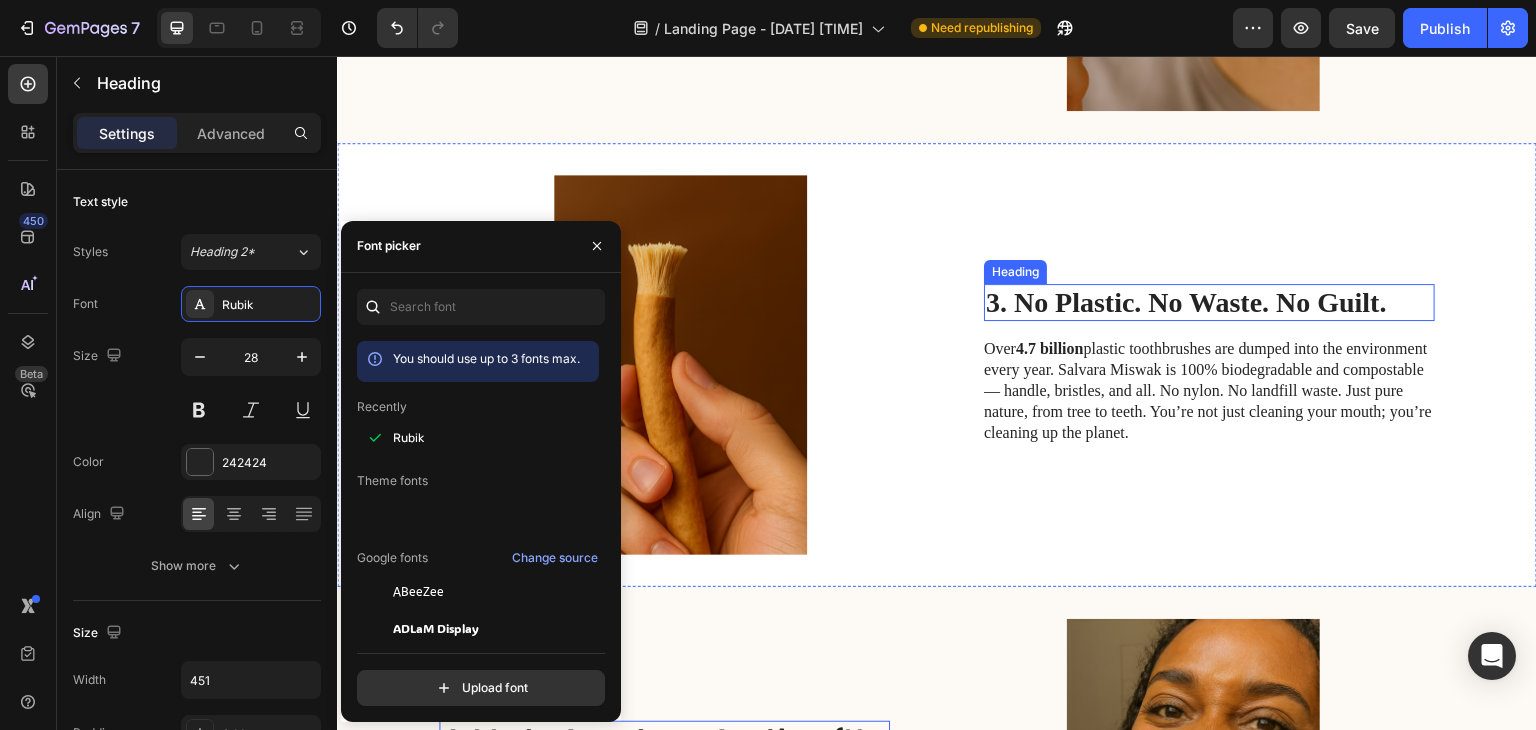 click on "3. No Plastic. No Waste. No Guilt." at bounding box center [1209, 303] 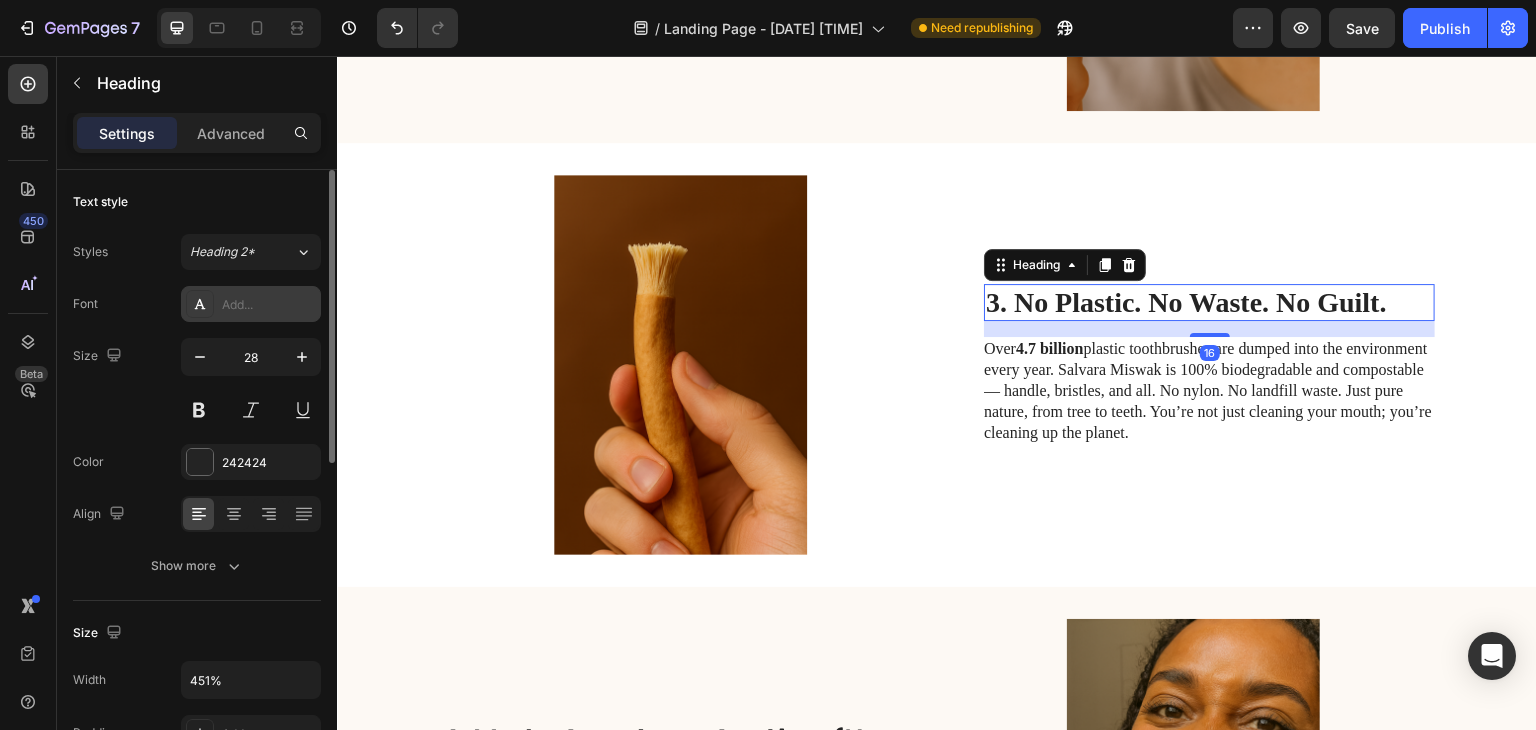 click on "Add..." at bounding box center [269, 305] 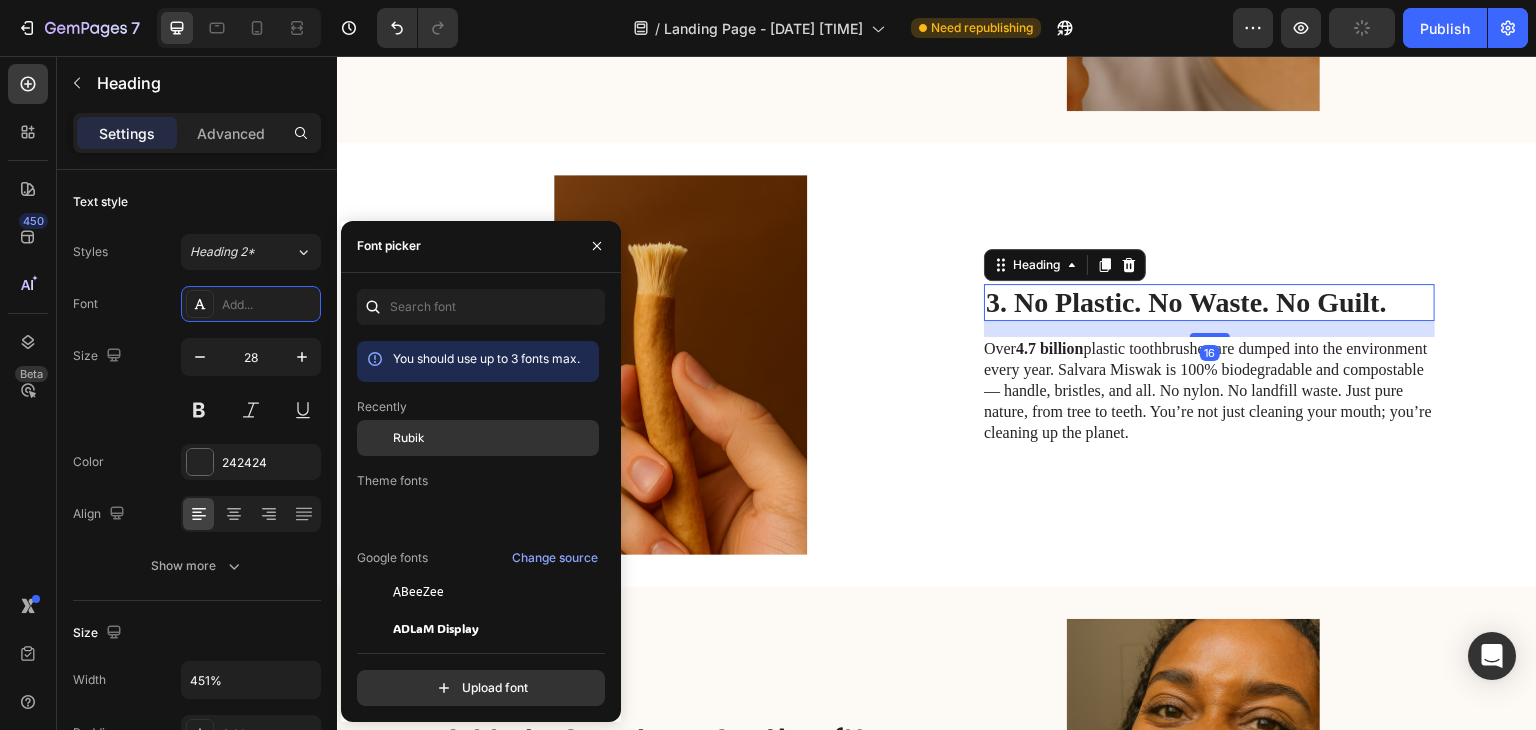 click on "Rubik" at bounding box center [408, 438] 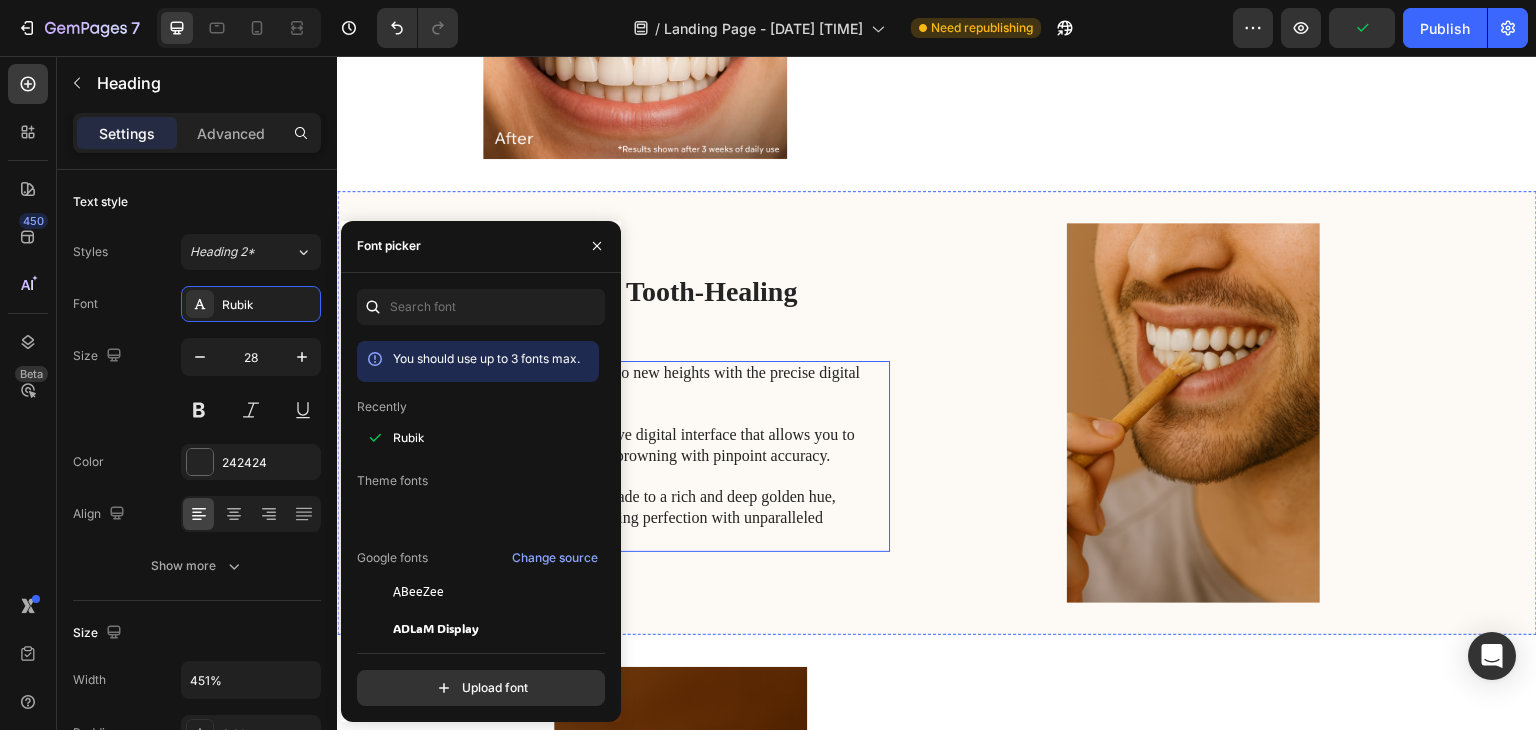 scroll, scrollTop: 600, scrollLeft: 0, axis: vertical 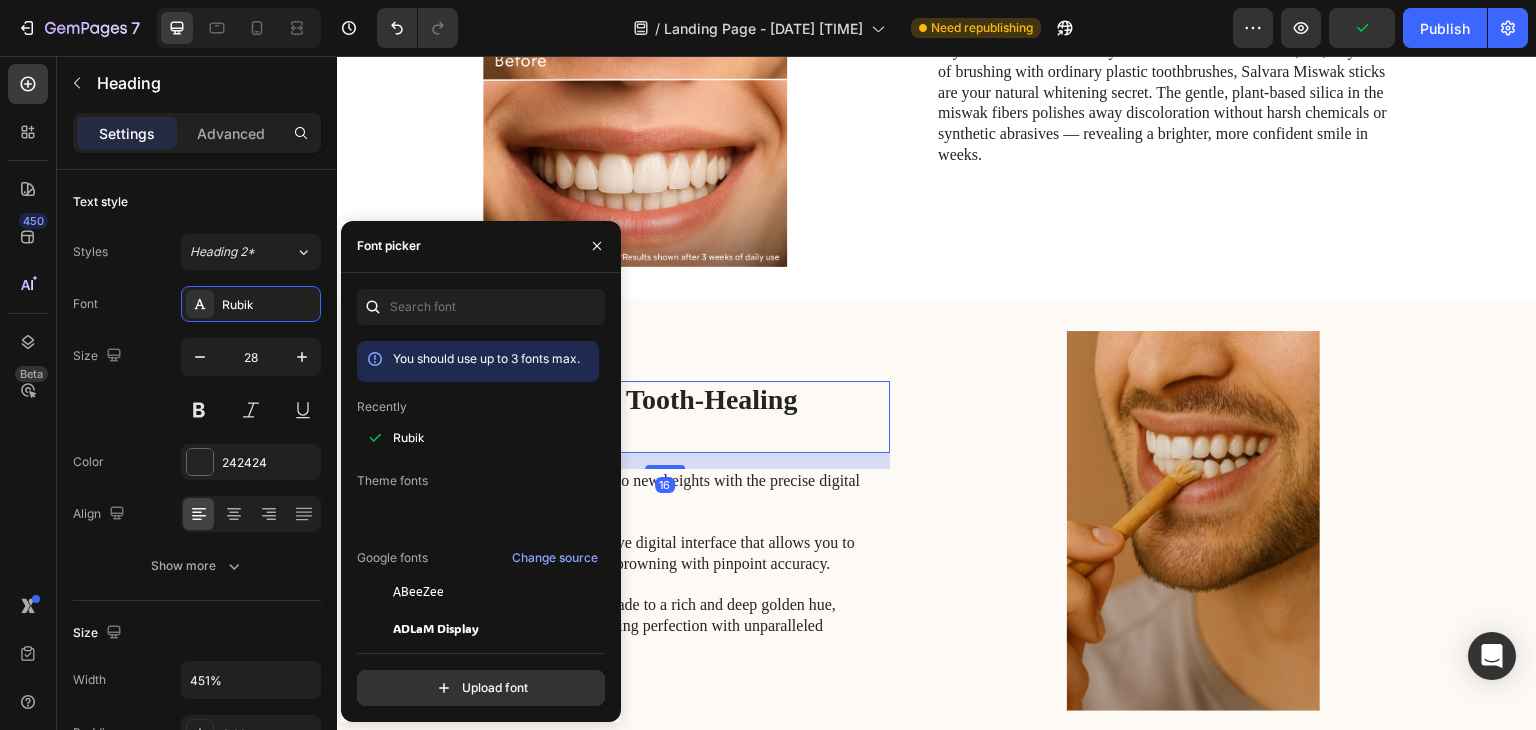 click on "2. Loaded with Tooth-Healing Minerals" at bounding box center [664, 416] 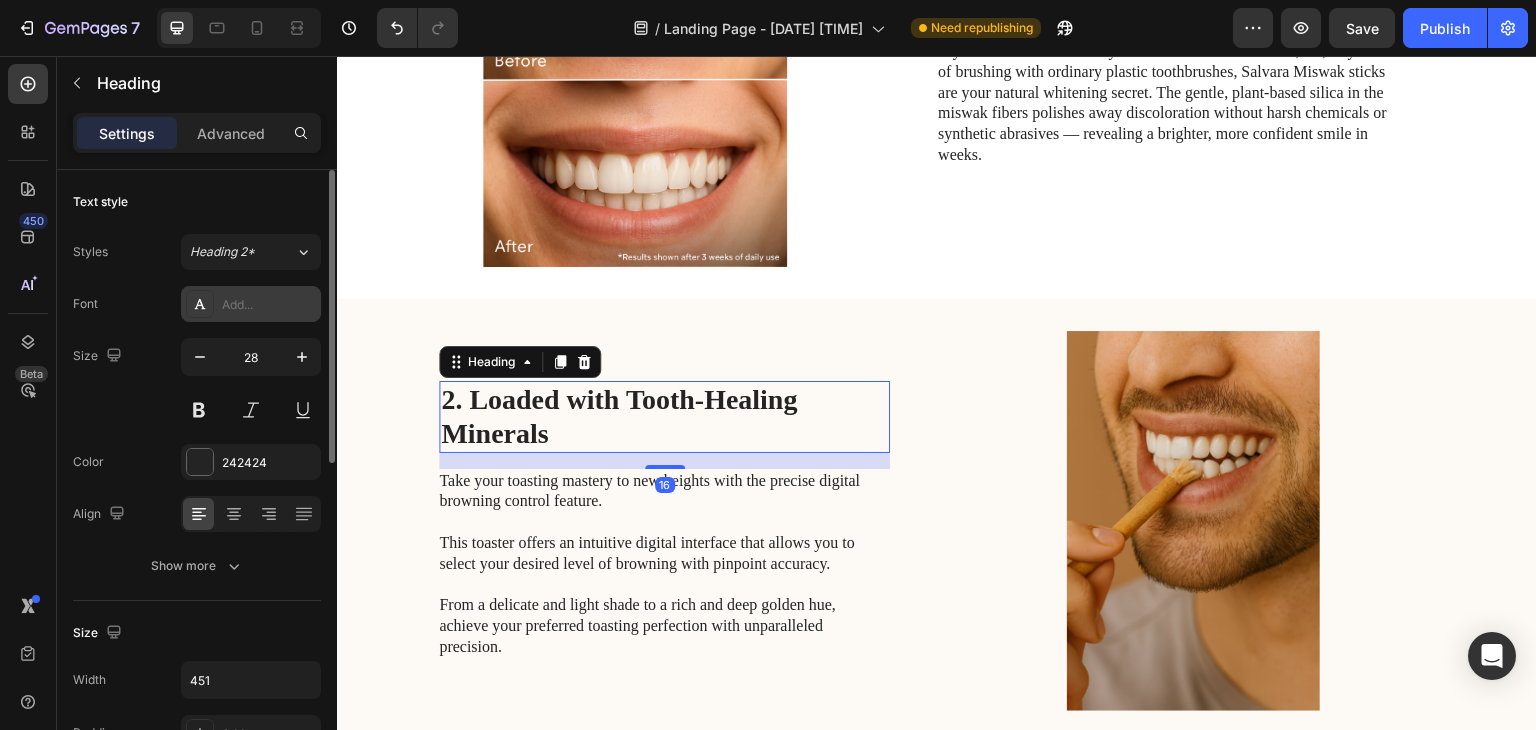 click on "Add..." at bounding box center [269, 305] 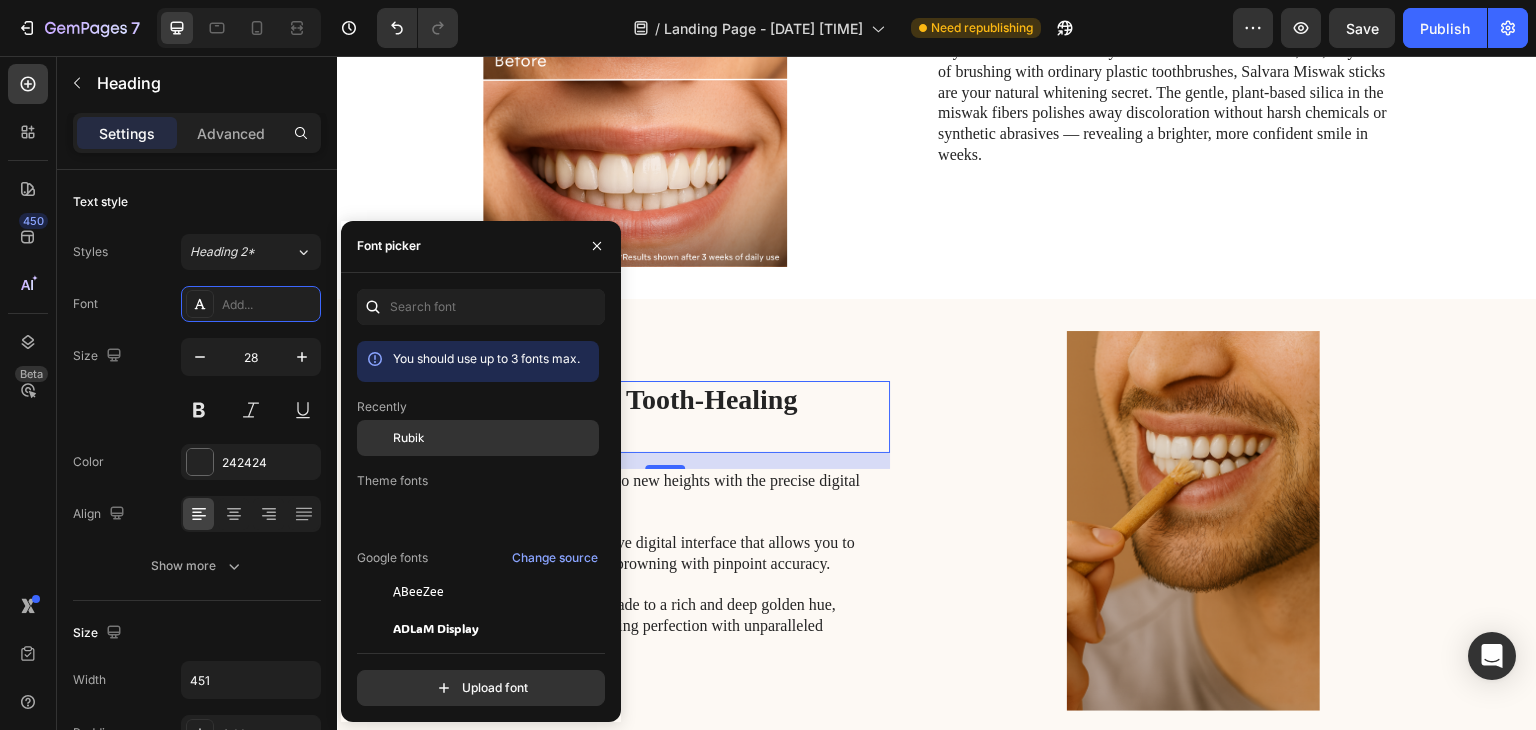 click on "Rubik" at bounding box center (408, 438) 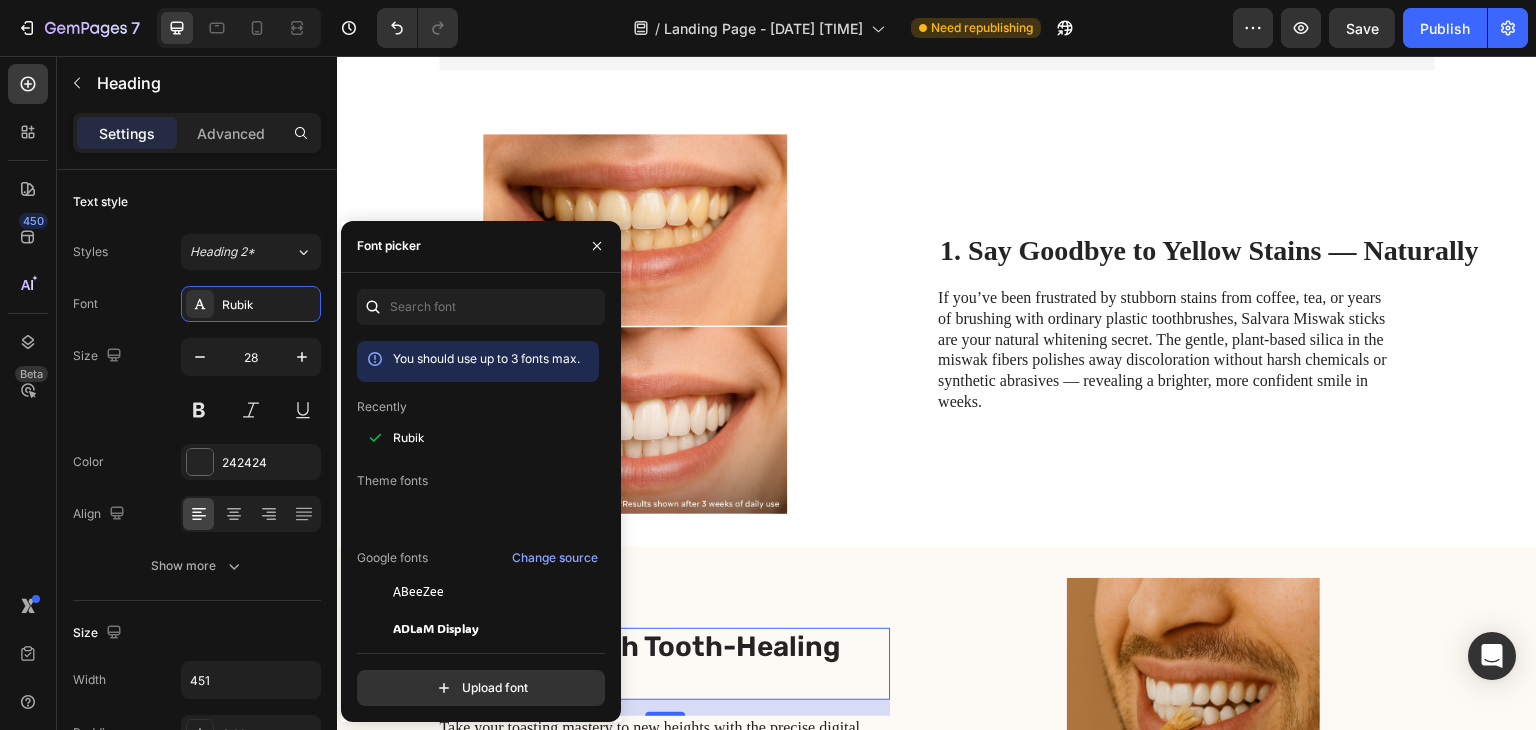 scroll, scrollTop: 100, scrollLeft: 0, axis: vertical 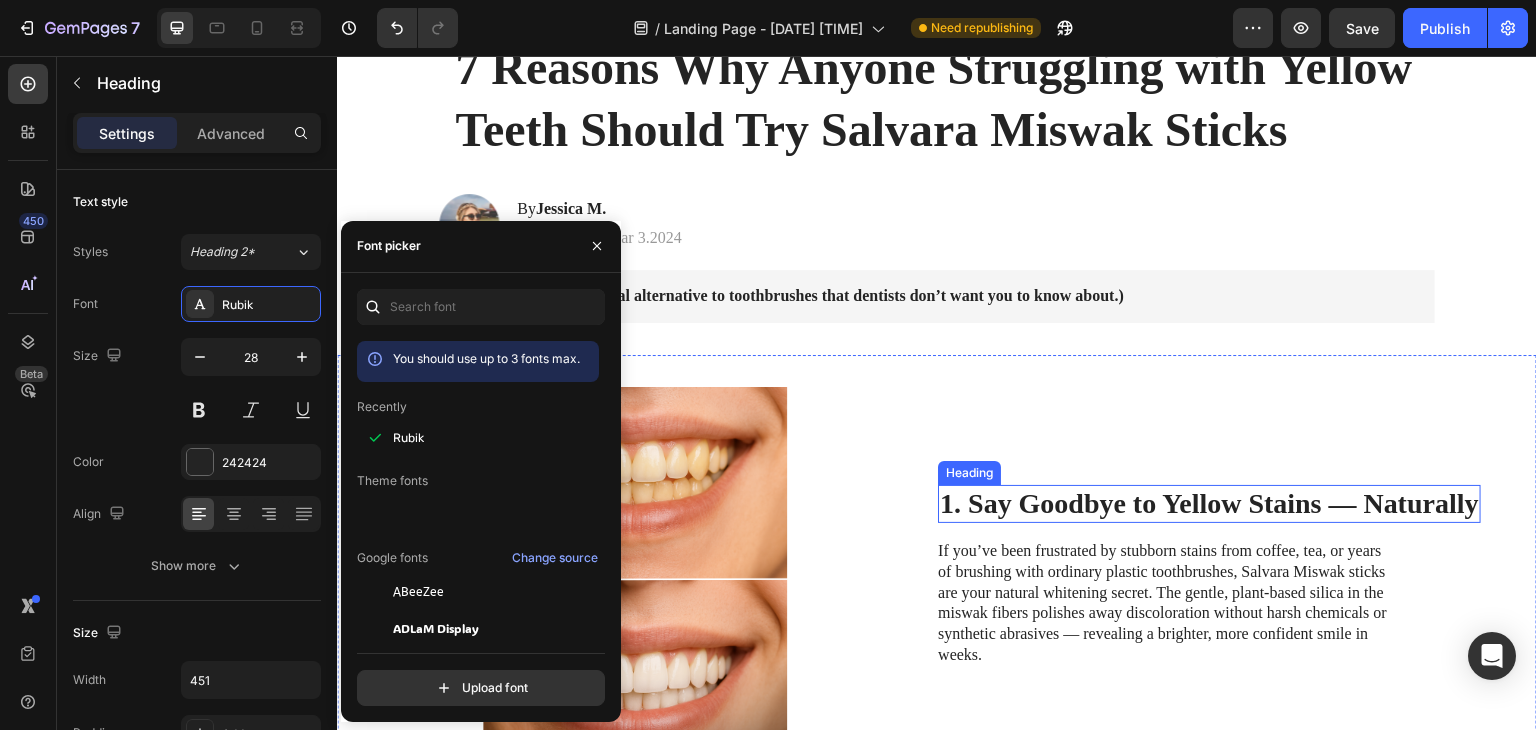 click on "1. Say Goodbye to Yellow Stains — Naturally" at bounding box center [1209, 504] 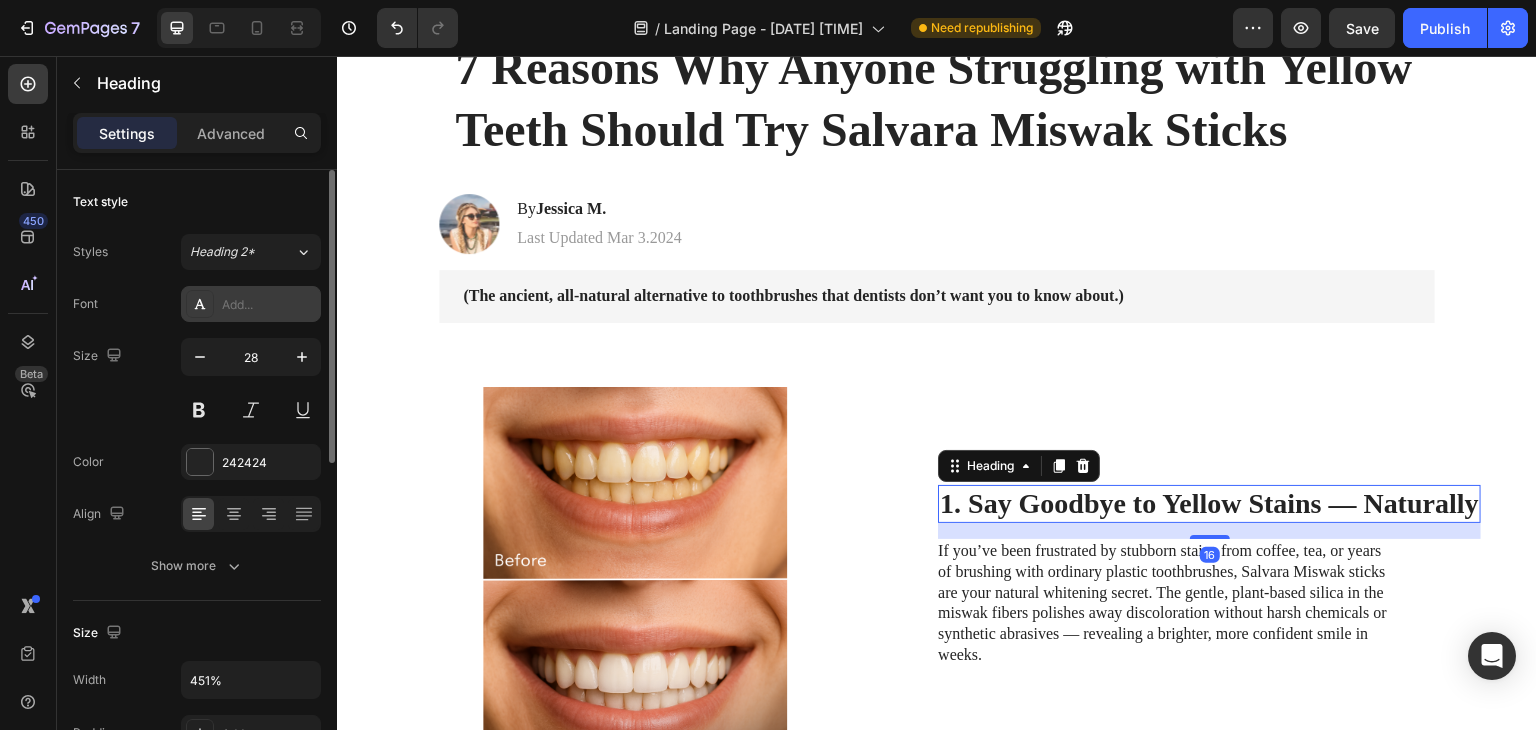 click at bounding box center [200, 304] 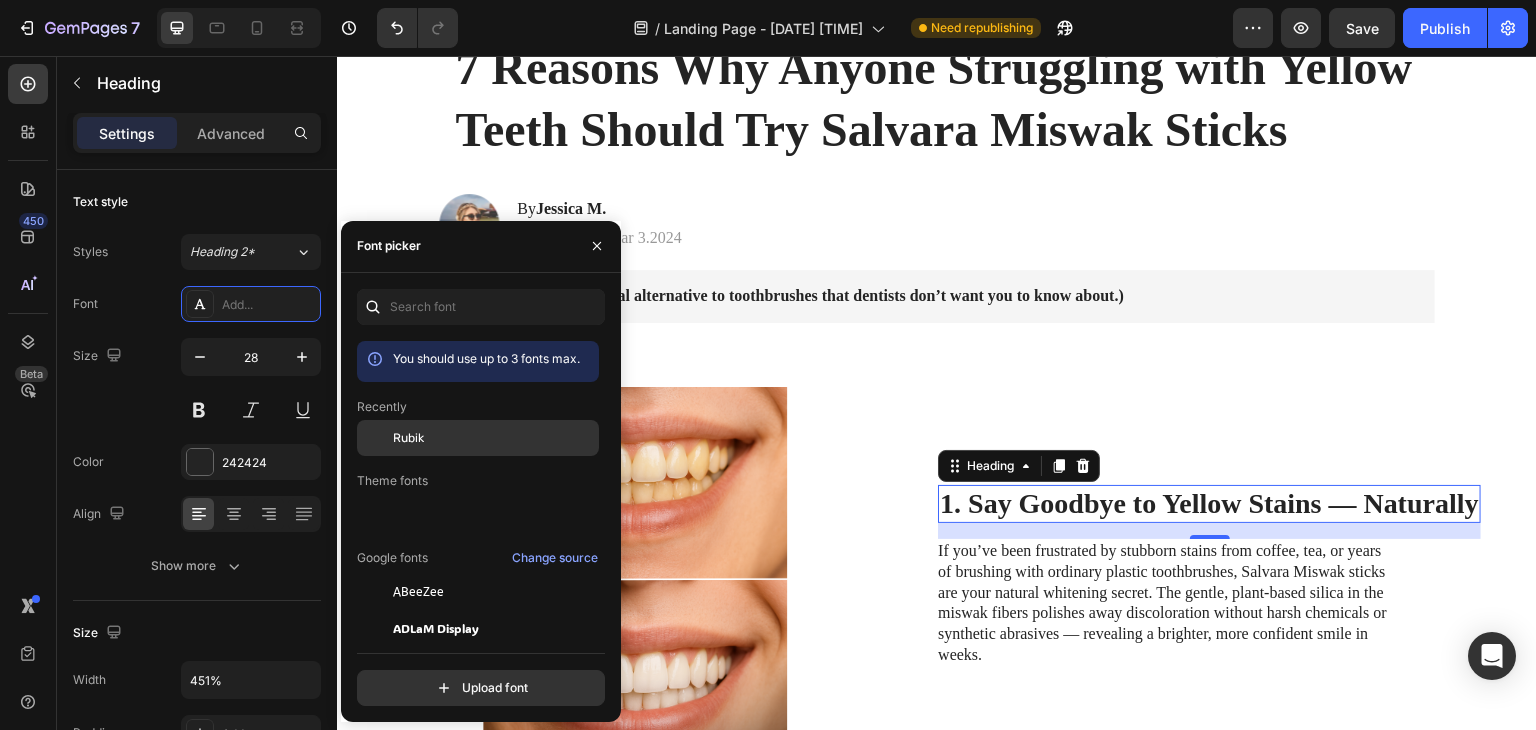 click on "Rubik" 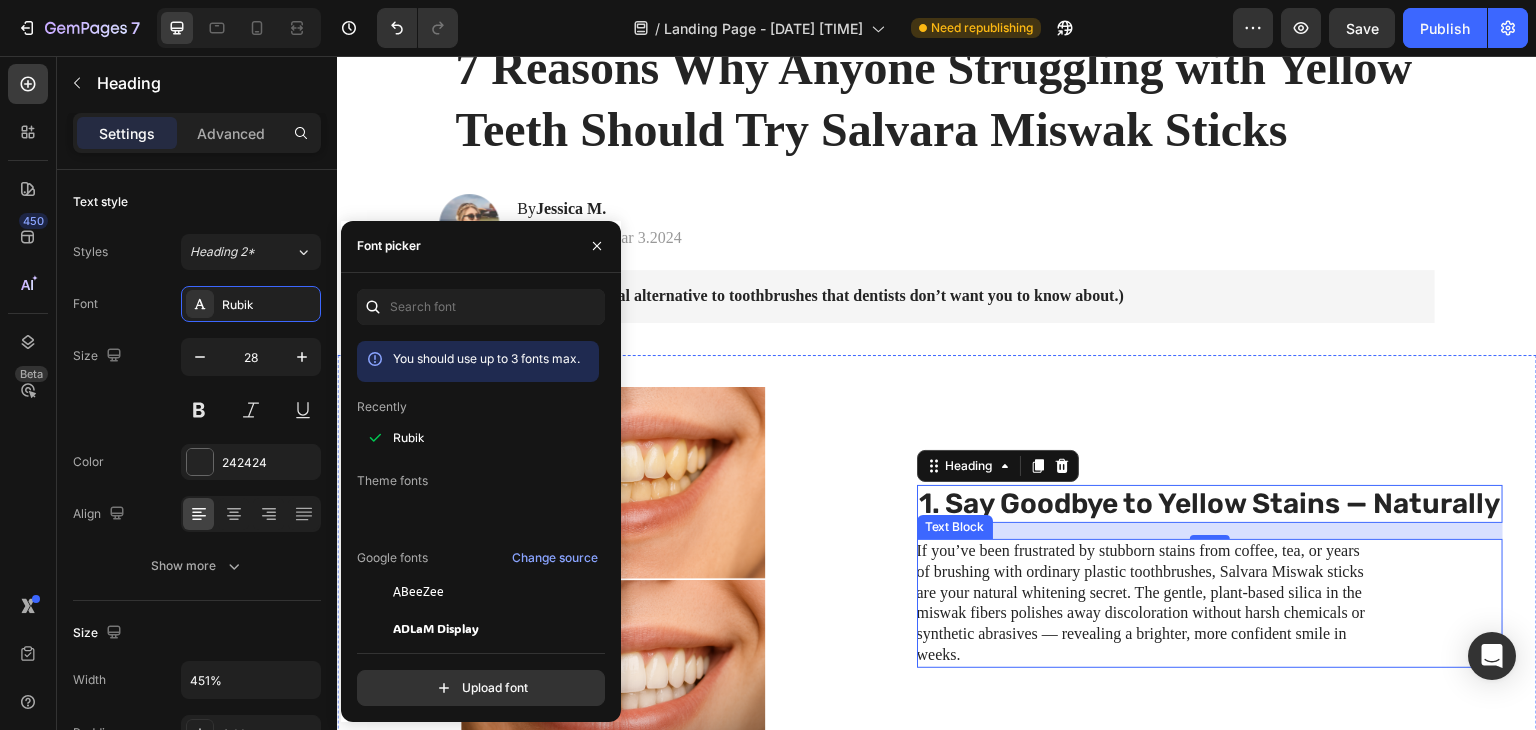 click on "If you’ve been frustrated by stubborn stains from coffee, tea, or years of brushing with ordinary plastic toothbrushes, Salvara Miswak sticks are your natural whitening secret. The gentle, plant-based silica in the miswak fibers polishes away discoloration without harsh chemicals or synthetic abrasives — revealing a brighter, more confident smile in weeks." at bounding box center (1141, 603) 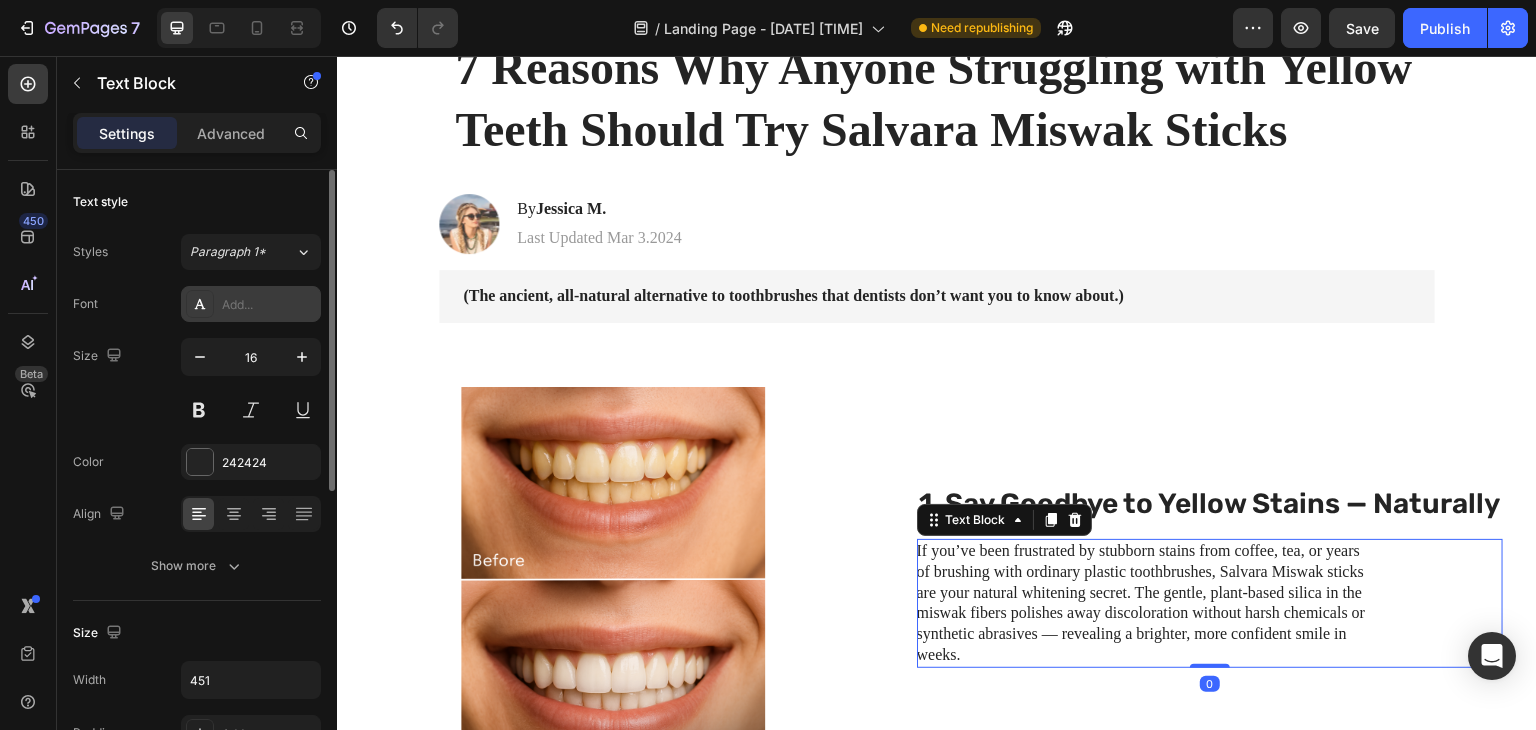 click on "Add..." at bounding box center (251, 304) 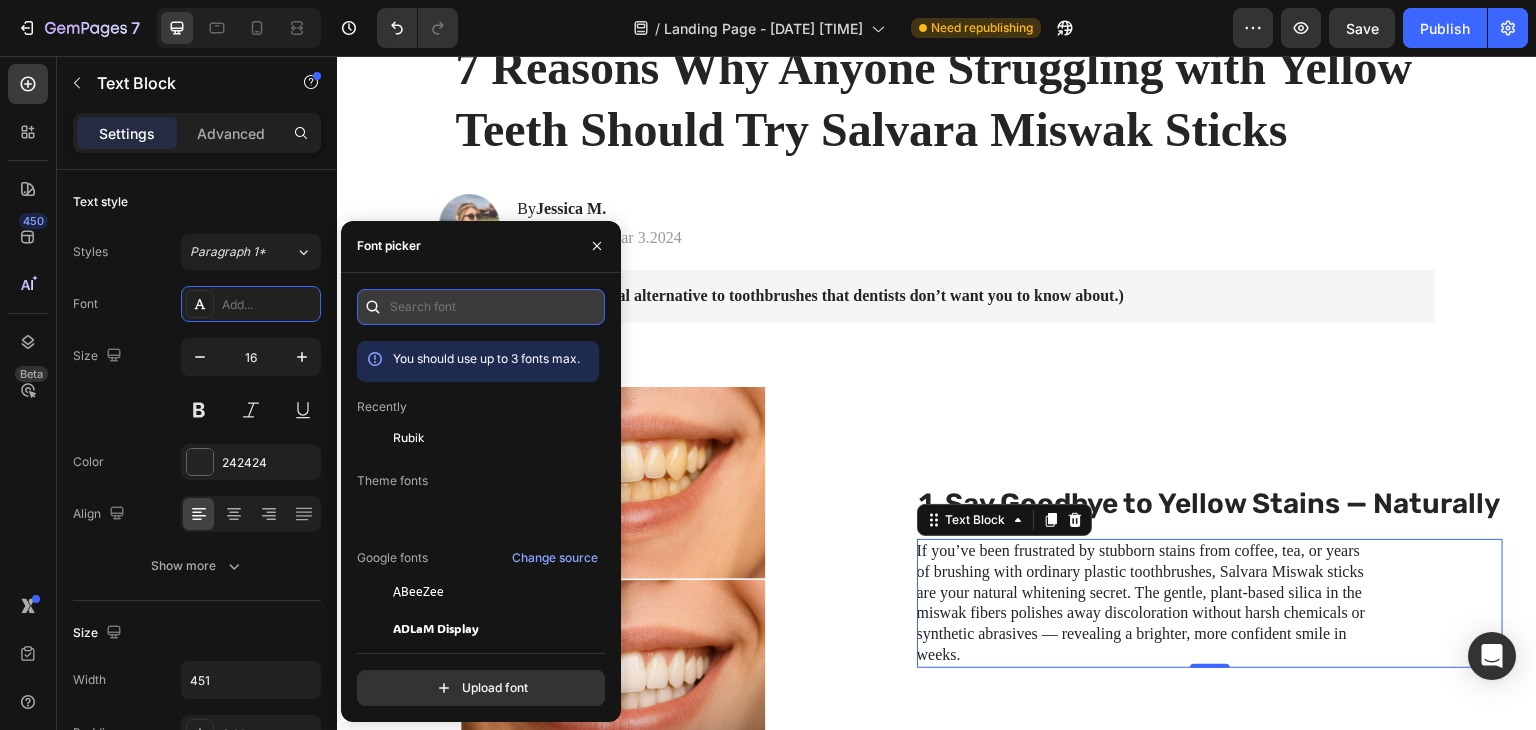 click at bounding box center (481, 307) 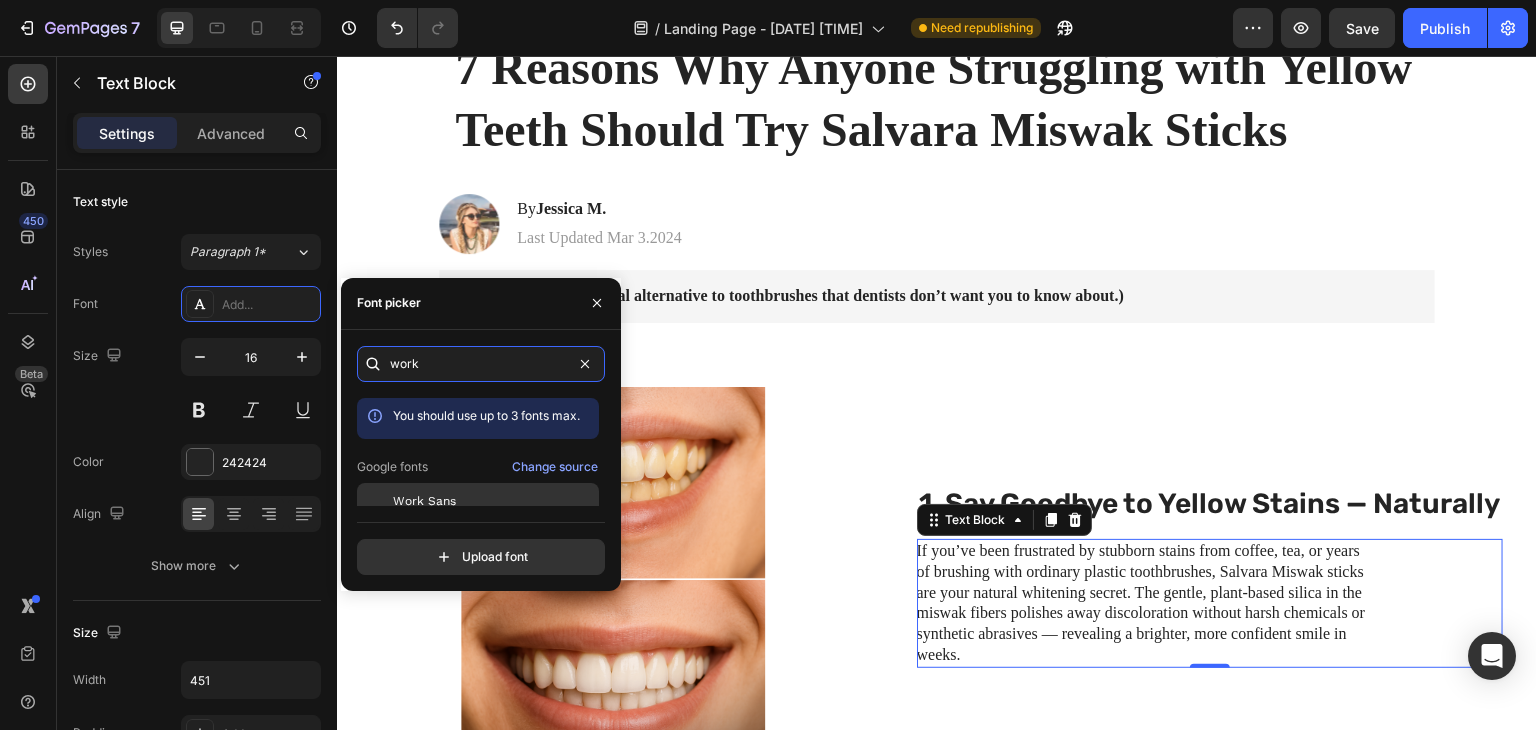 type on "work" 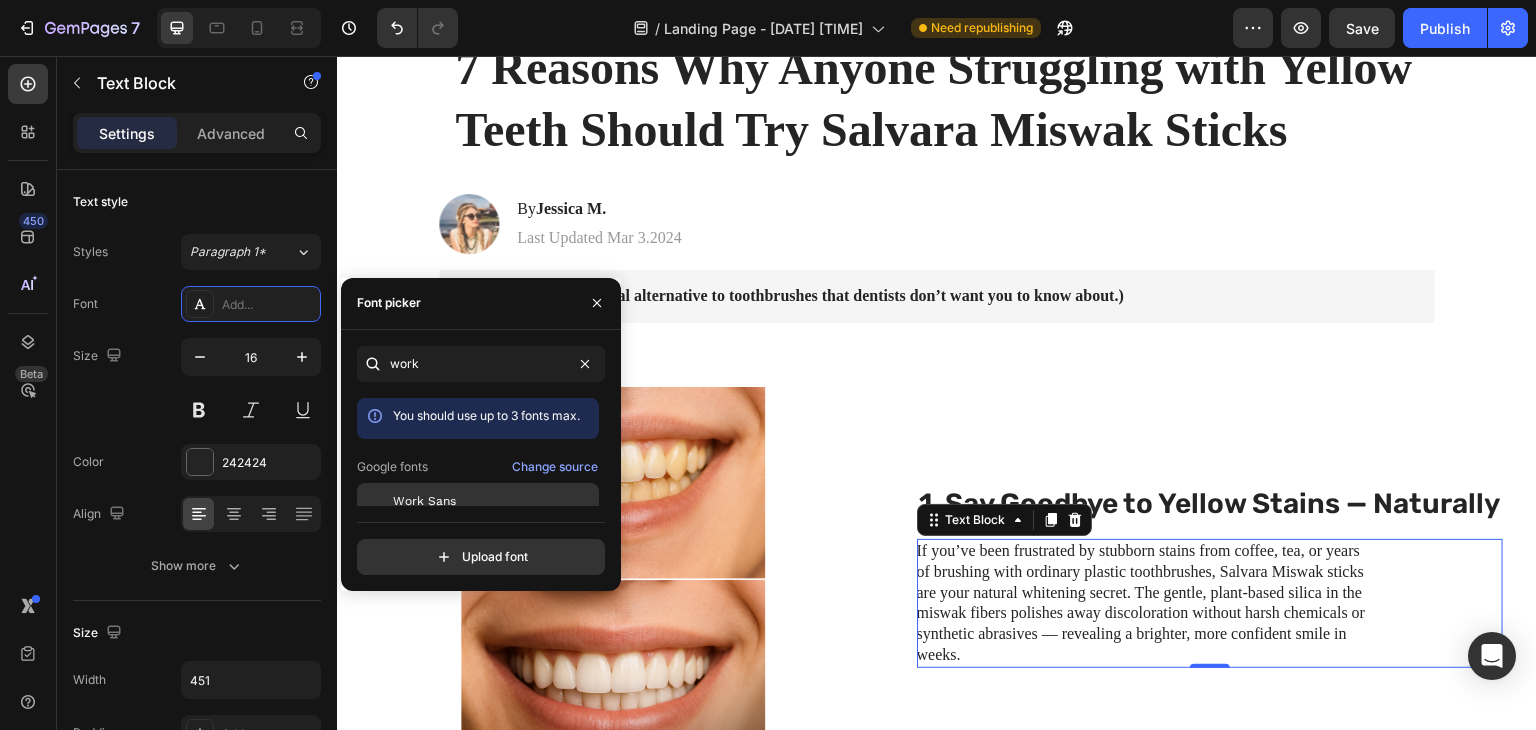 click on "Work Sans" at bounding box center [424, 501] 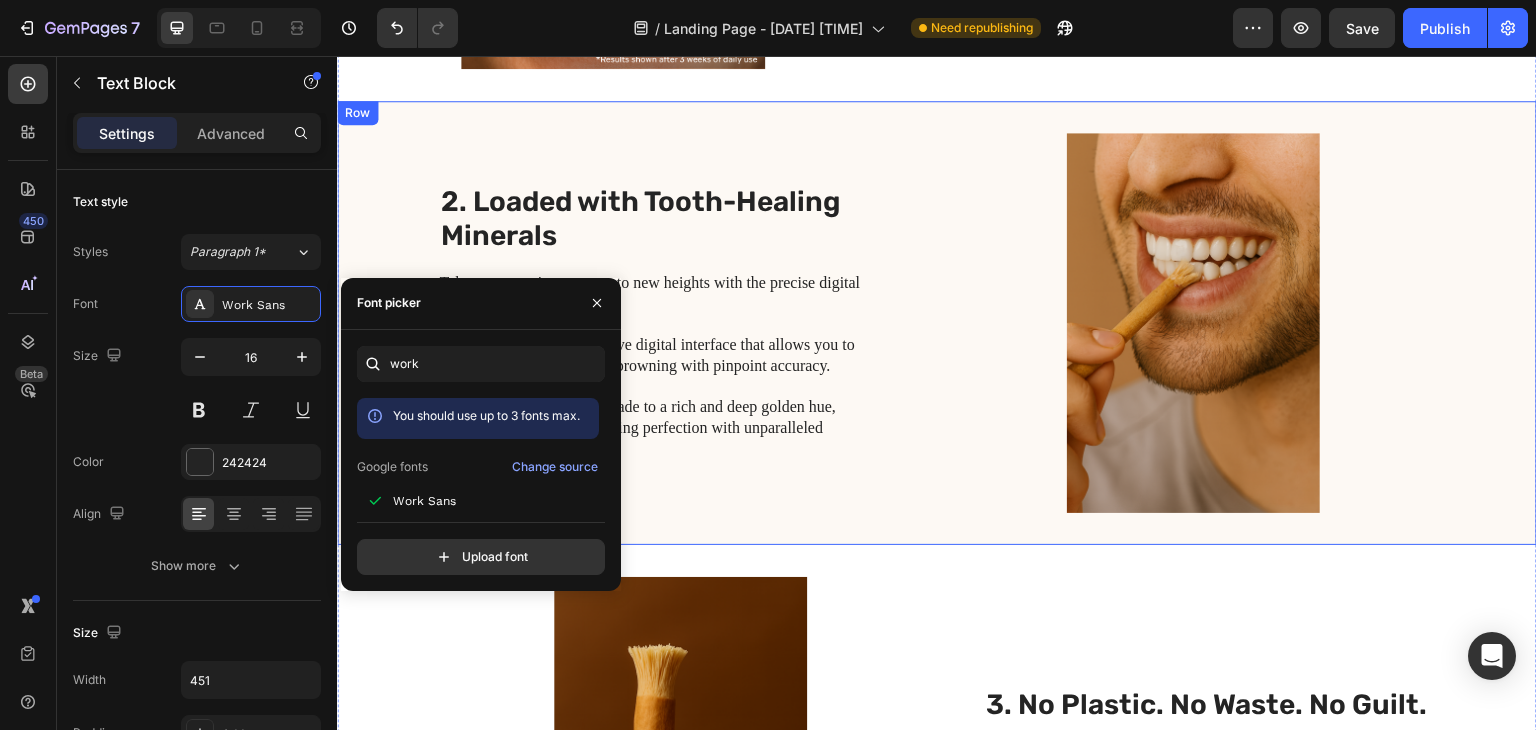 scroll, scrollTop: 800, scrollLeft: 0, axis: vertical 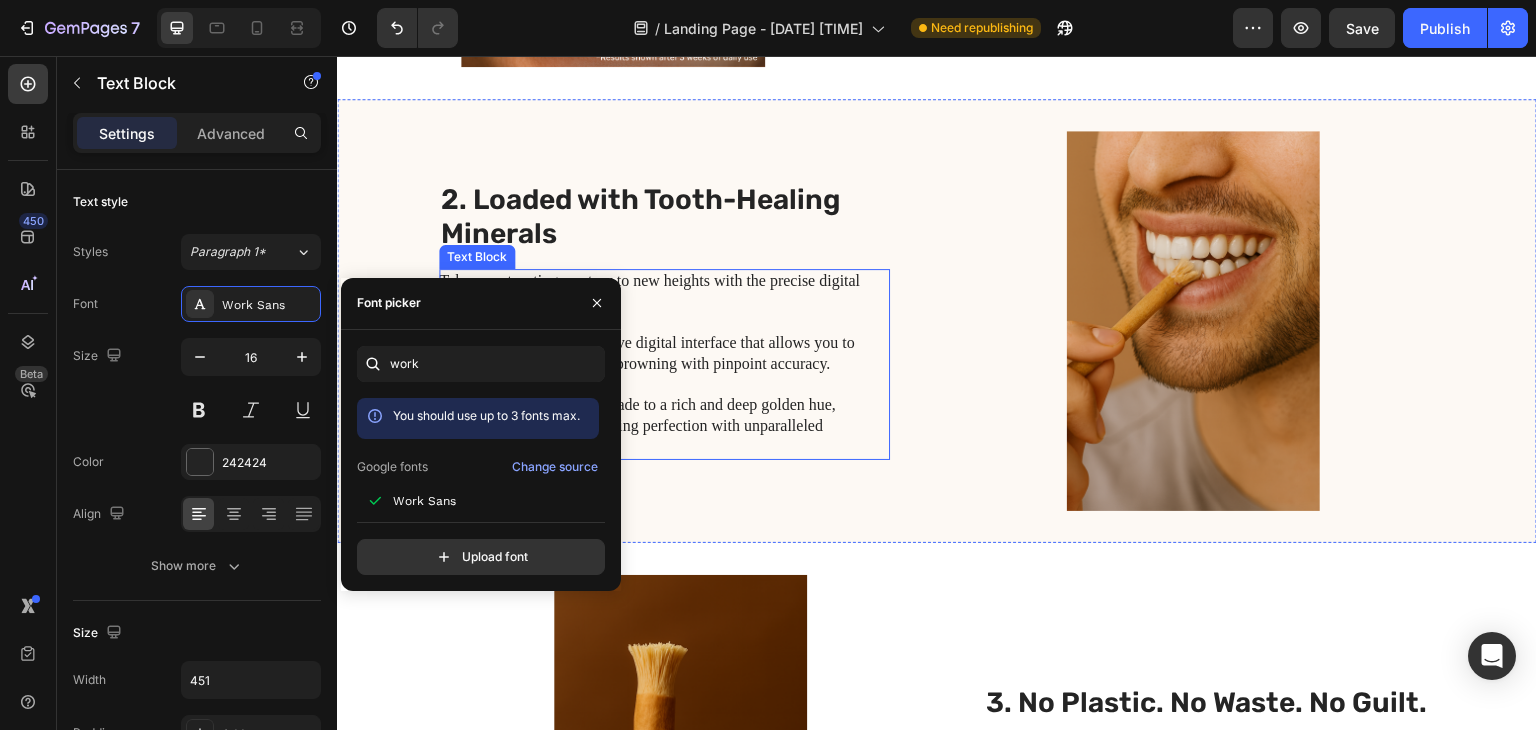 click on "Take your toasting mastery to new heights with the precise digital browning control feature. This toaster offers an intuitive digital interface that allows you to select your desired level of browning with pinpoint accuracy.  From a delicate and light shade to a rich and deep golden hue, achieve your preferred toasting perfection with unparalleled precision." at bounding box center [663, 364] 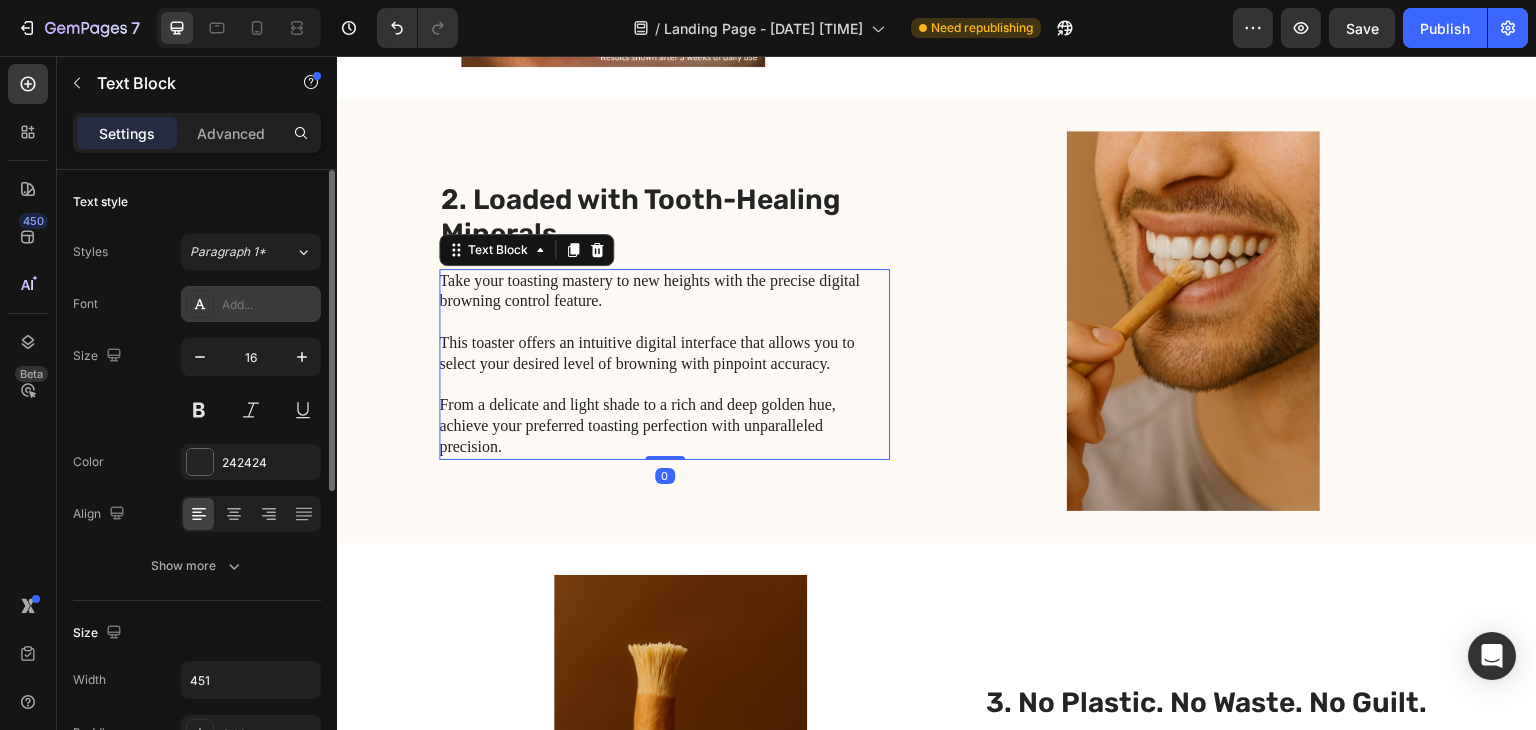 click on "Add..." at bounding box center [251, 304] 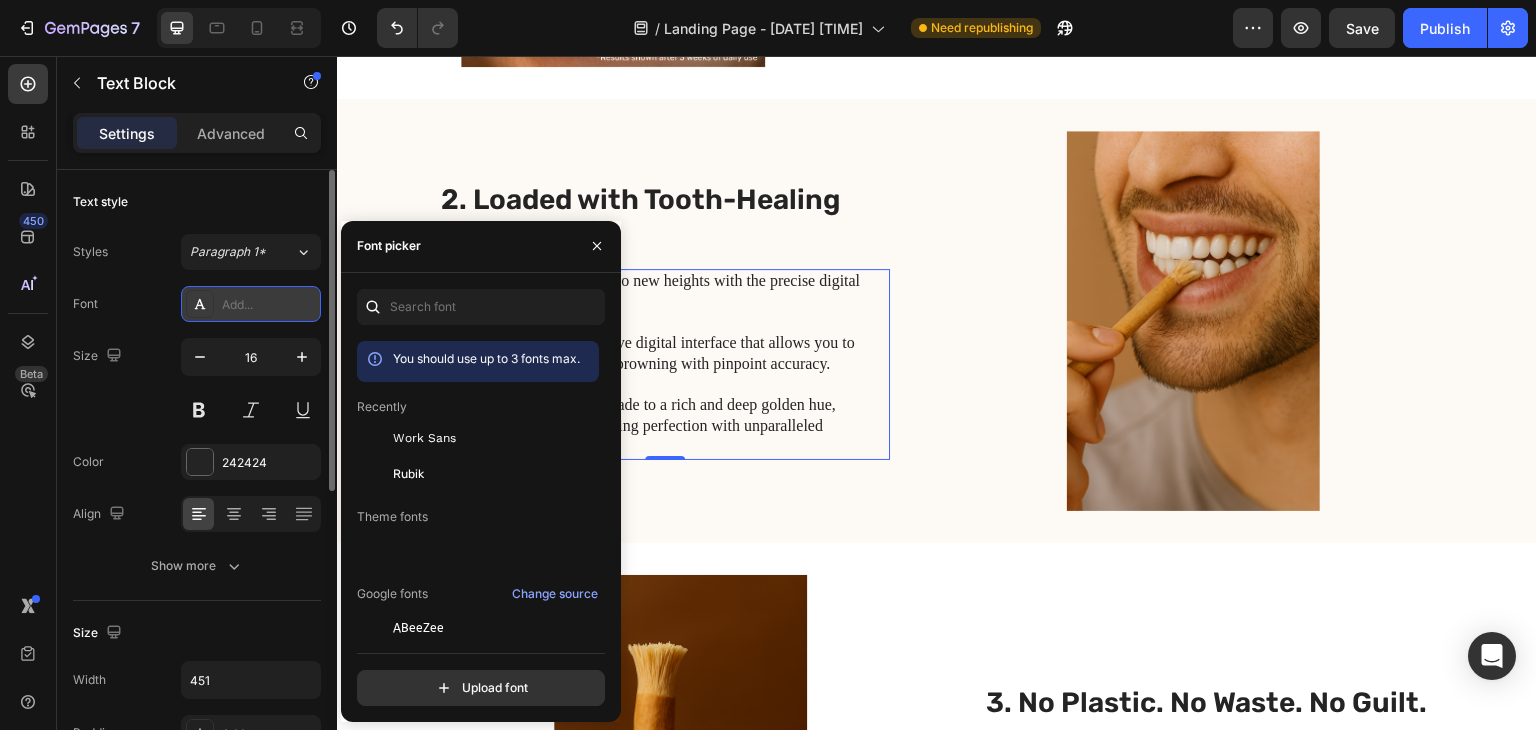 click on "Add..." at bounding box center (269, 305) 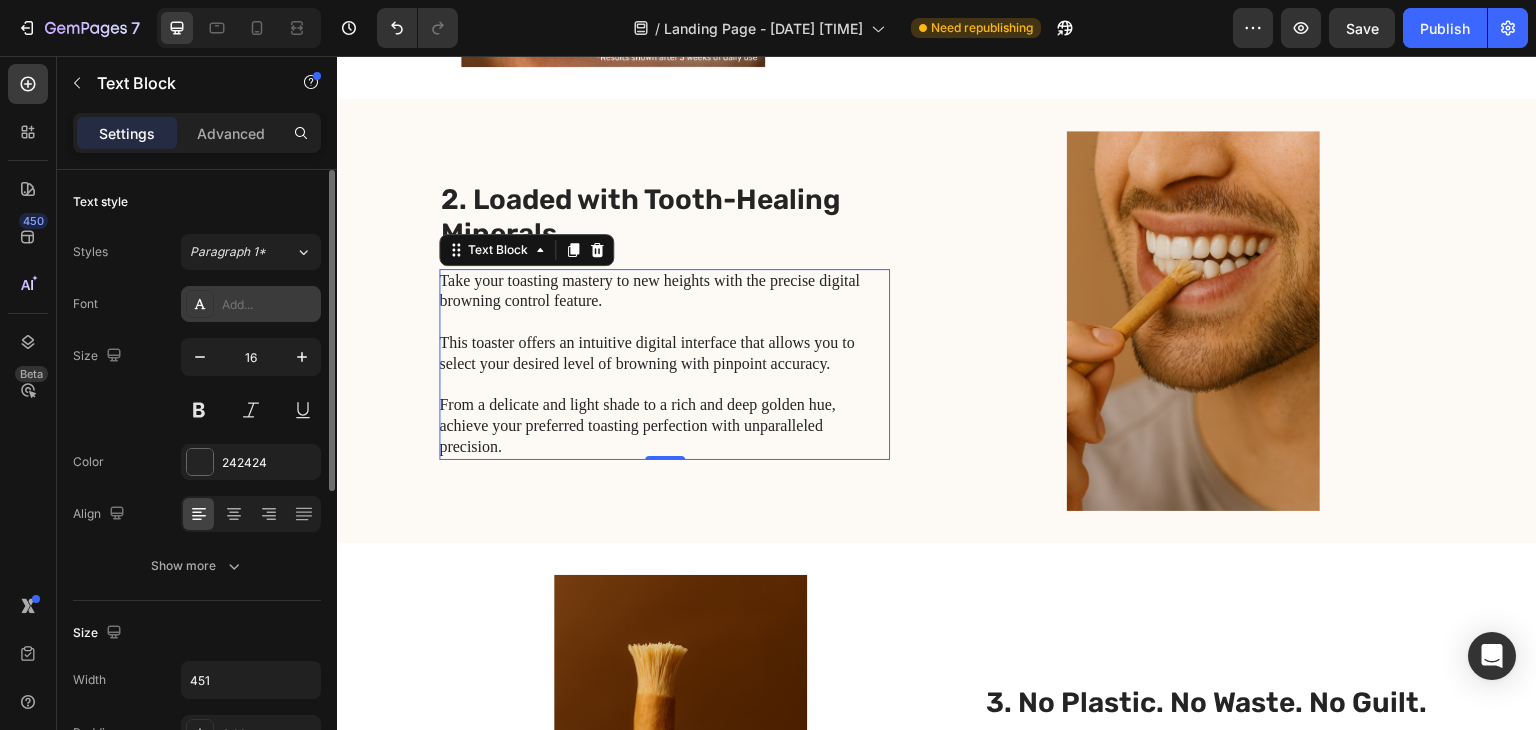 click on "Add..." at bounding box center (269, 305) 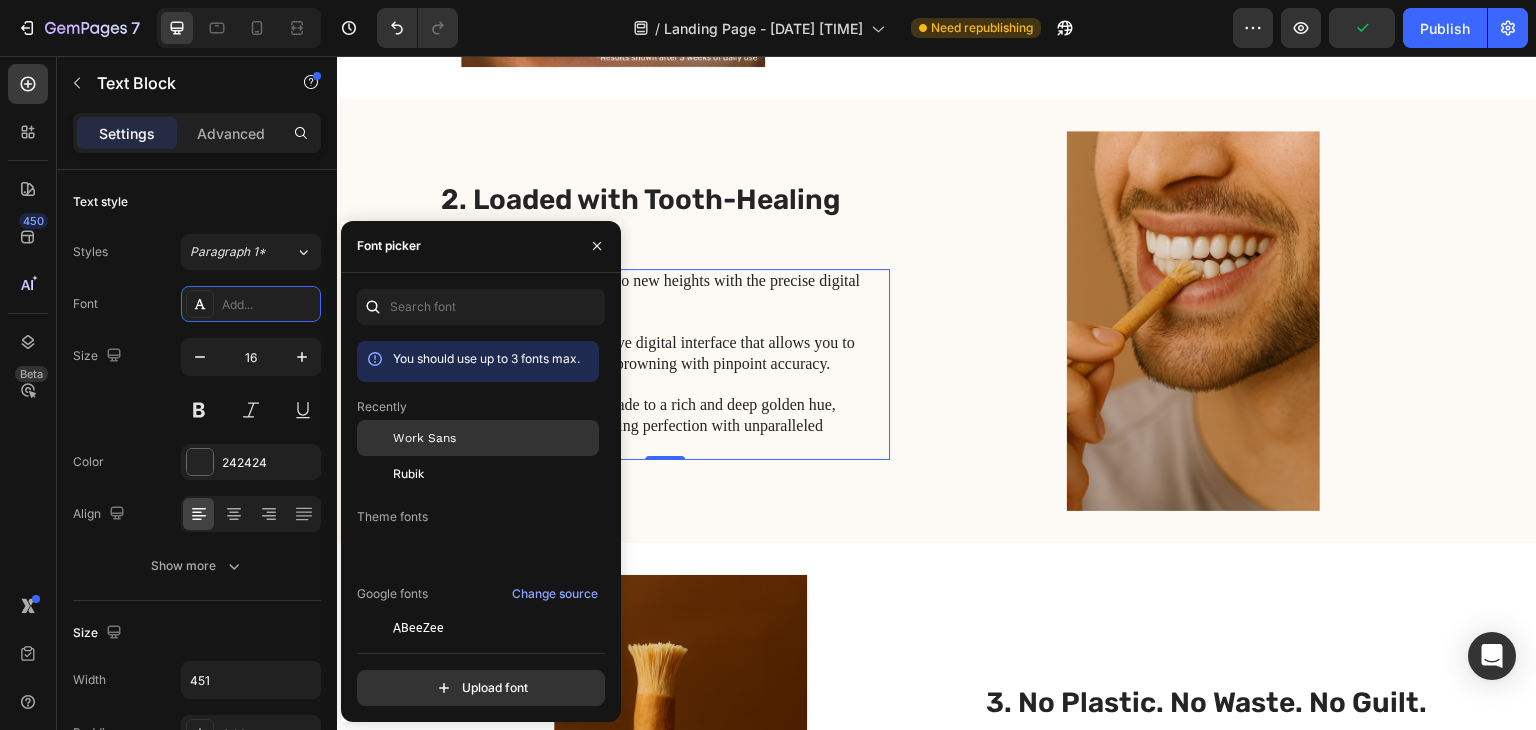 click on "Work Sans" at bounding box center (424, 438) 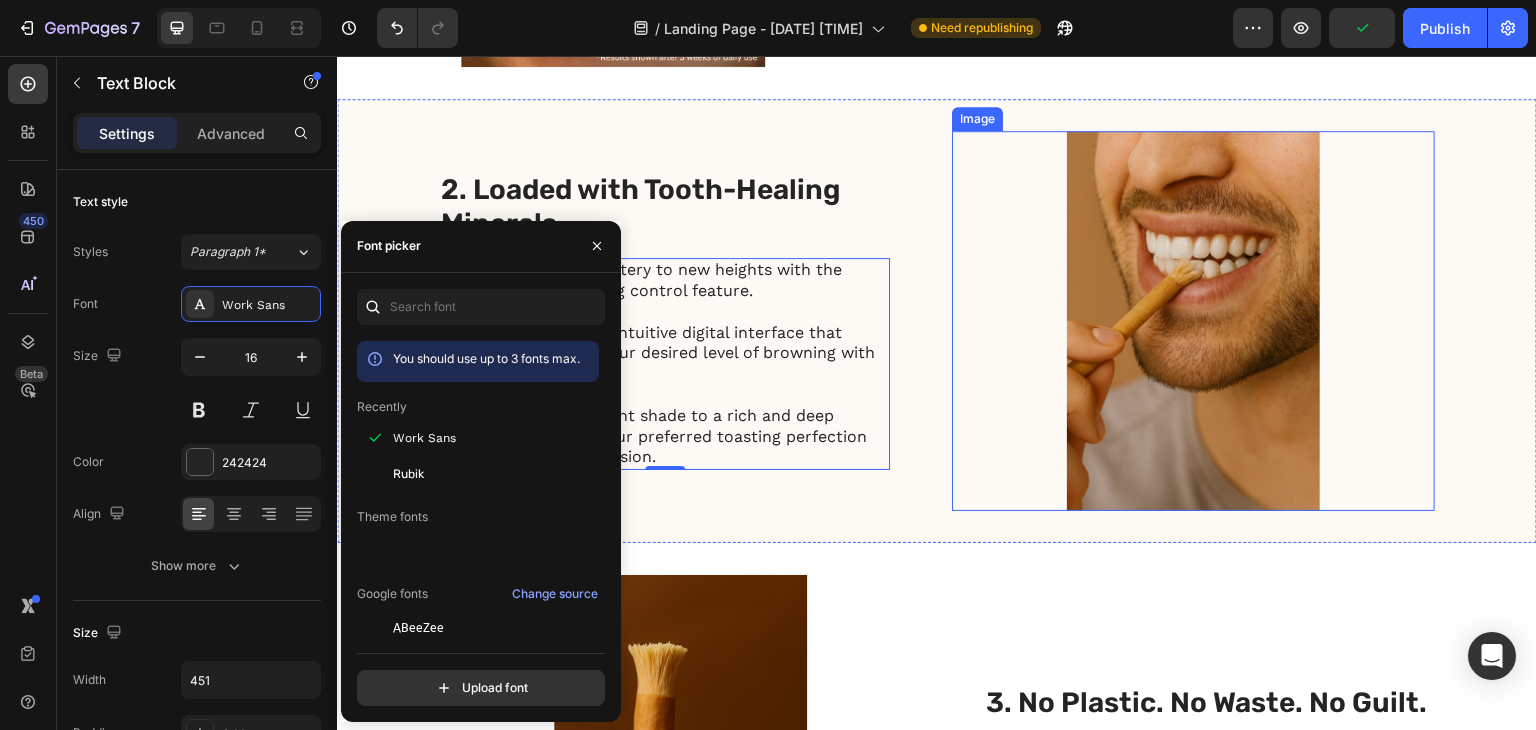 click at bounding box center [1193, 321] 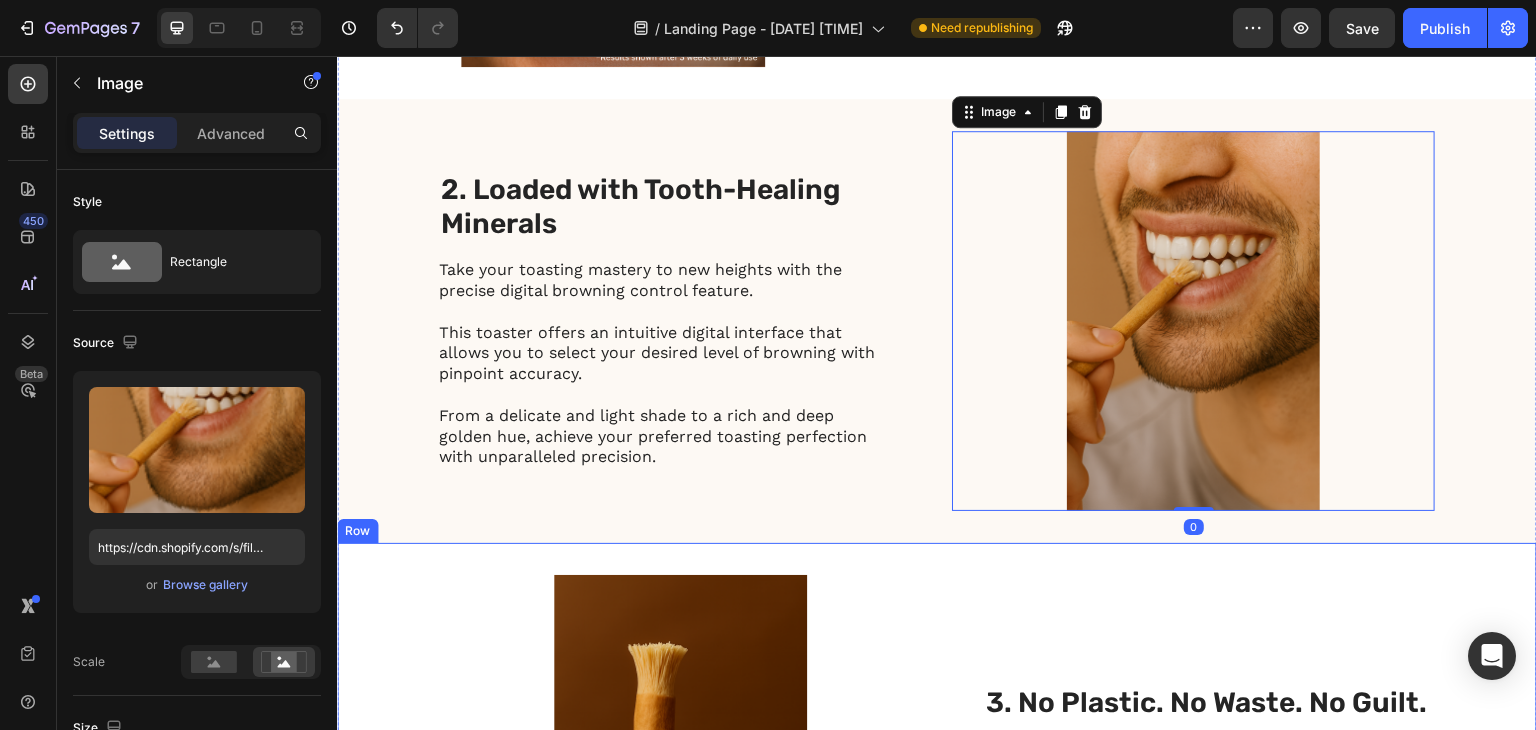 click on "Image 3. No Plastic. No Waste. No Guilt. Heading Over  4.7 billion  plastic toothbrushes are dumped into the environment every year. Salvara Miswak is 100% biodegradable and compostable — handle, bristles, and all. No nylon. No landfill waste. Just pure nature, from tree to teeth. You’re not just cleaning your mouth; you’re cleaning up the planet. Text Block Row" at bounding box center [937, 765] 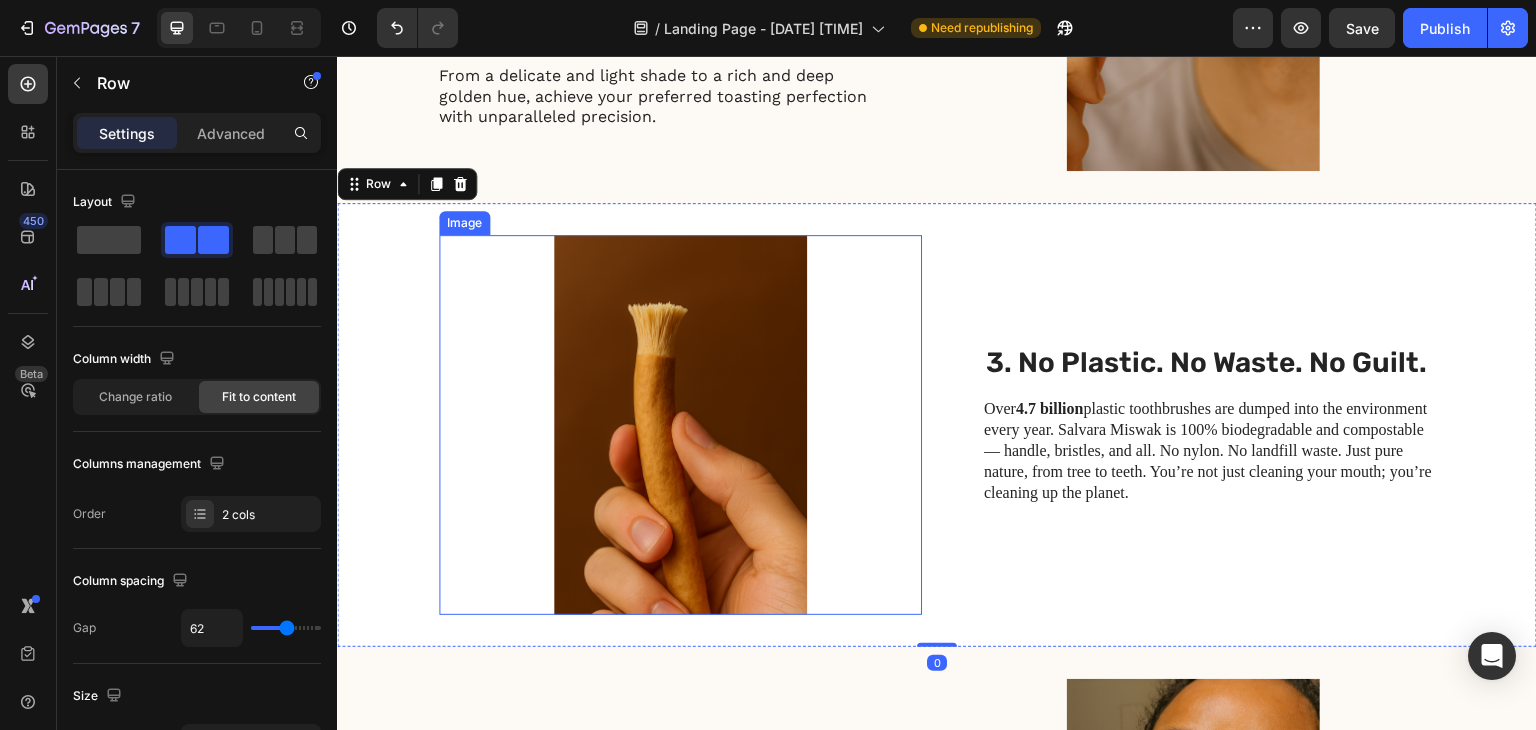 scroll, scrollTop: 1200, scrollLeft: 0, axis: vertical 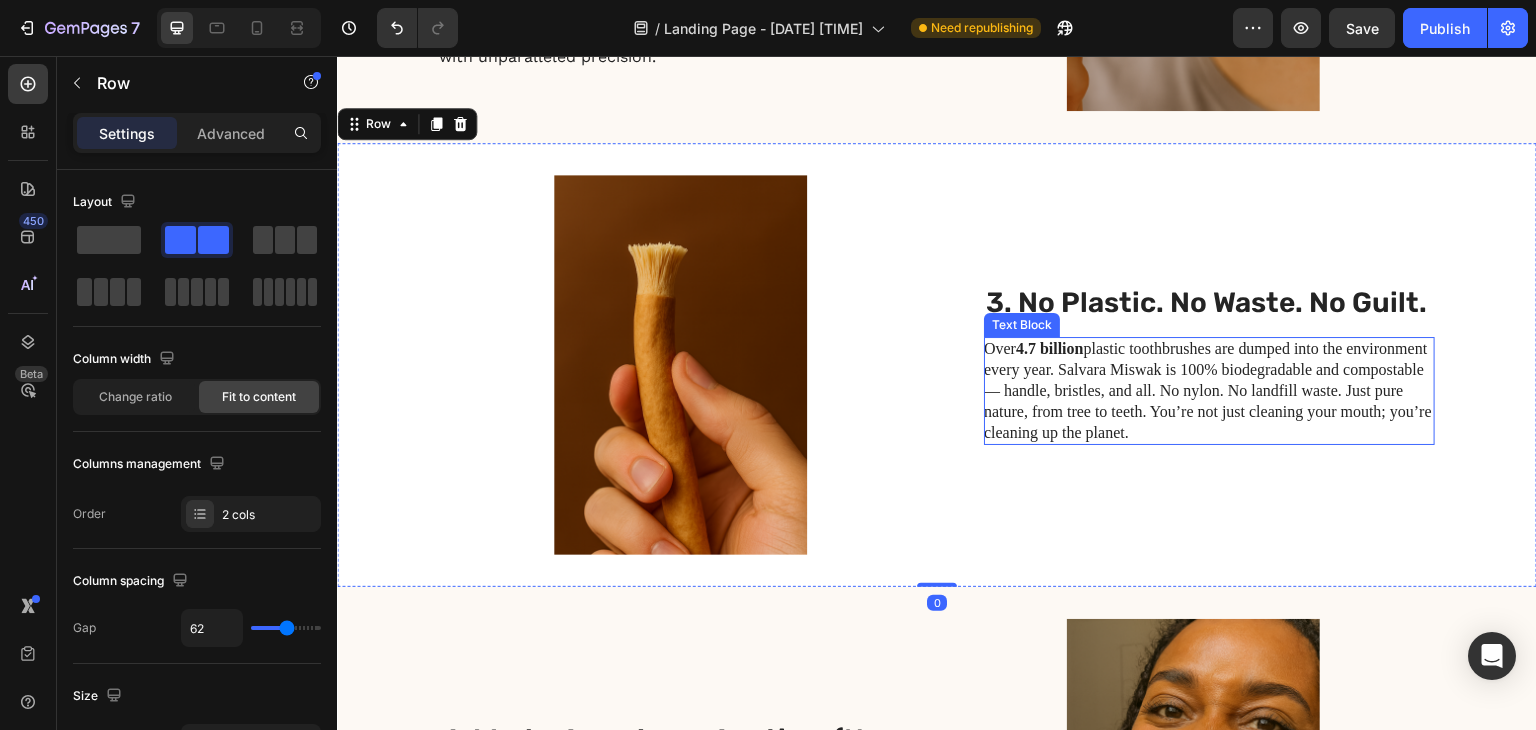 click on "Over  [NUMBER]  plastic toothbrushes are dumped into the environment every year. Salvara Miswak is 100% biodegradable and compostable — handle, bristles, and all. No nylon. No landfill waste. Just pure nature, from tree to teeth. You’re not just cleaning your mouth; you’re cleaning up the planet." at bounding box center (1208, 391) 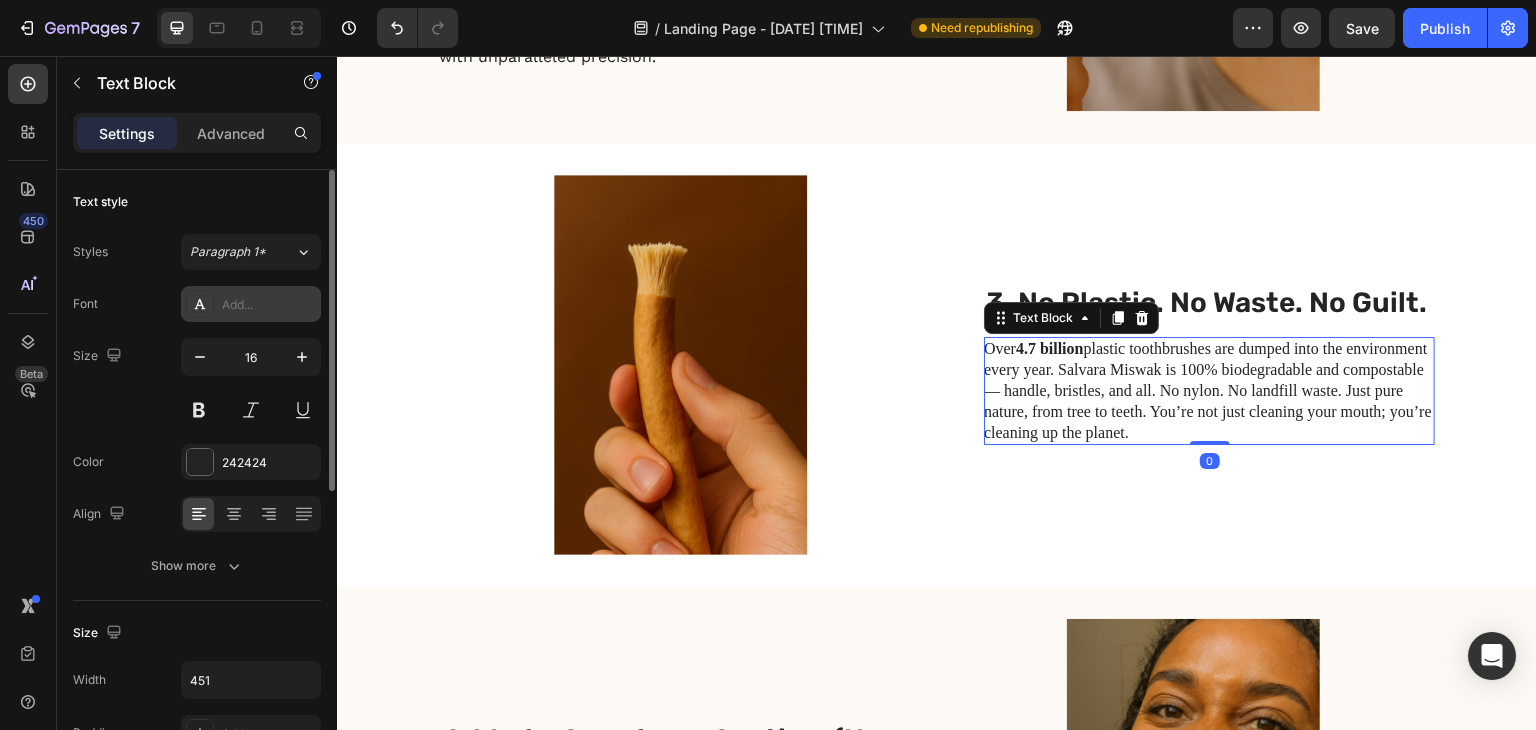 click on "Add..." at bounding box center (269, 305) 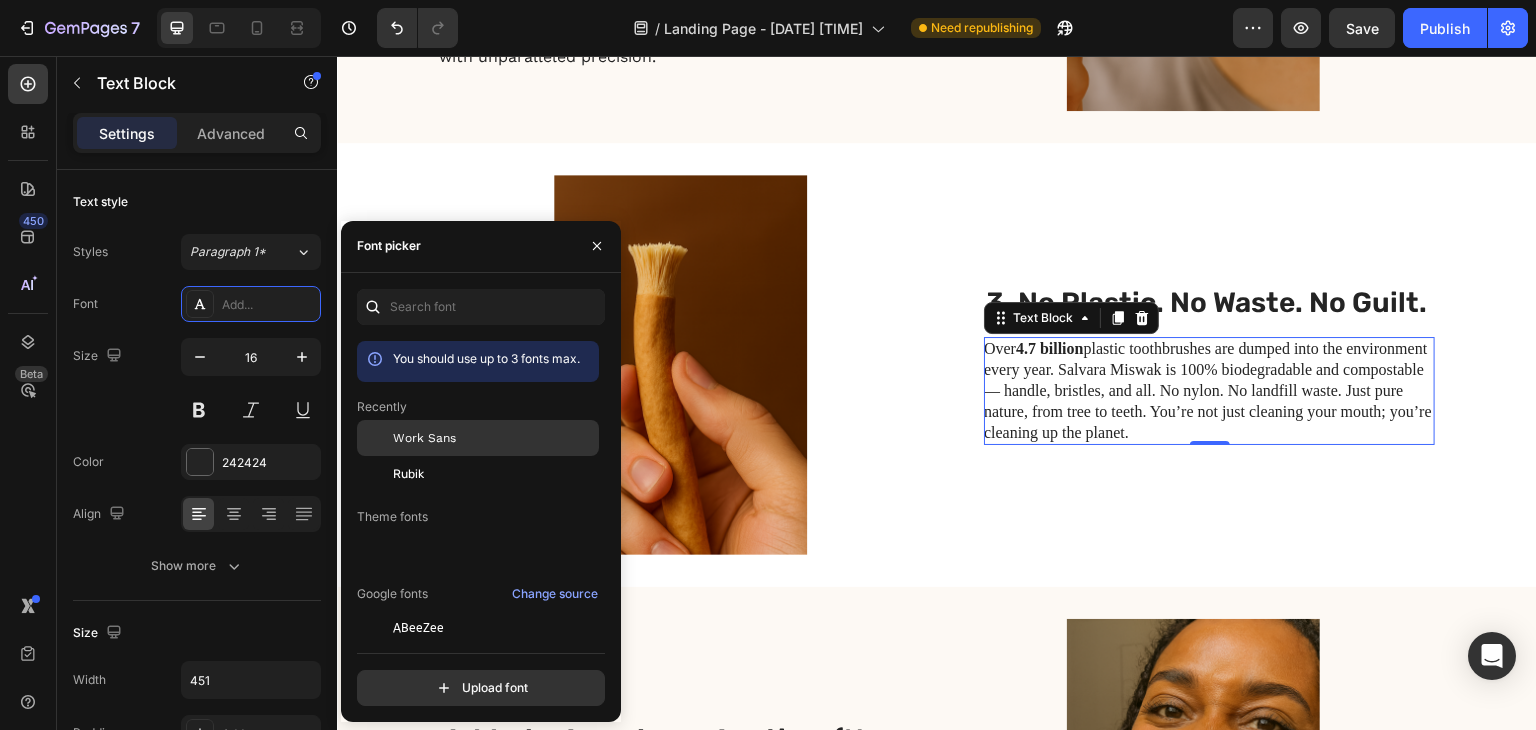 click on "Work Sans" at bounding box center [424, 438] 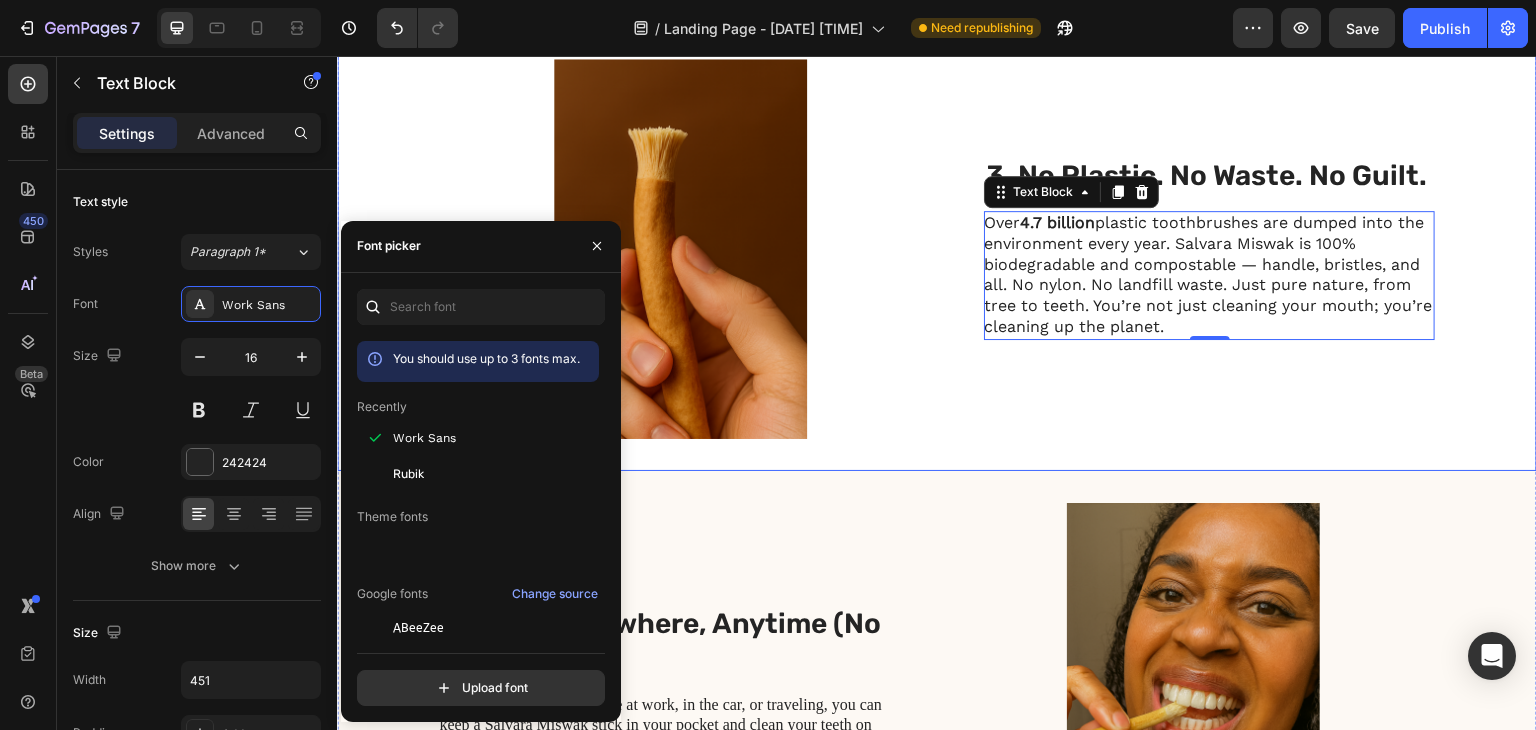 scroll, scrollTop: 1600, scrollLeft: 0, axis: vertical 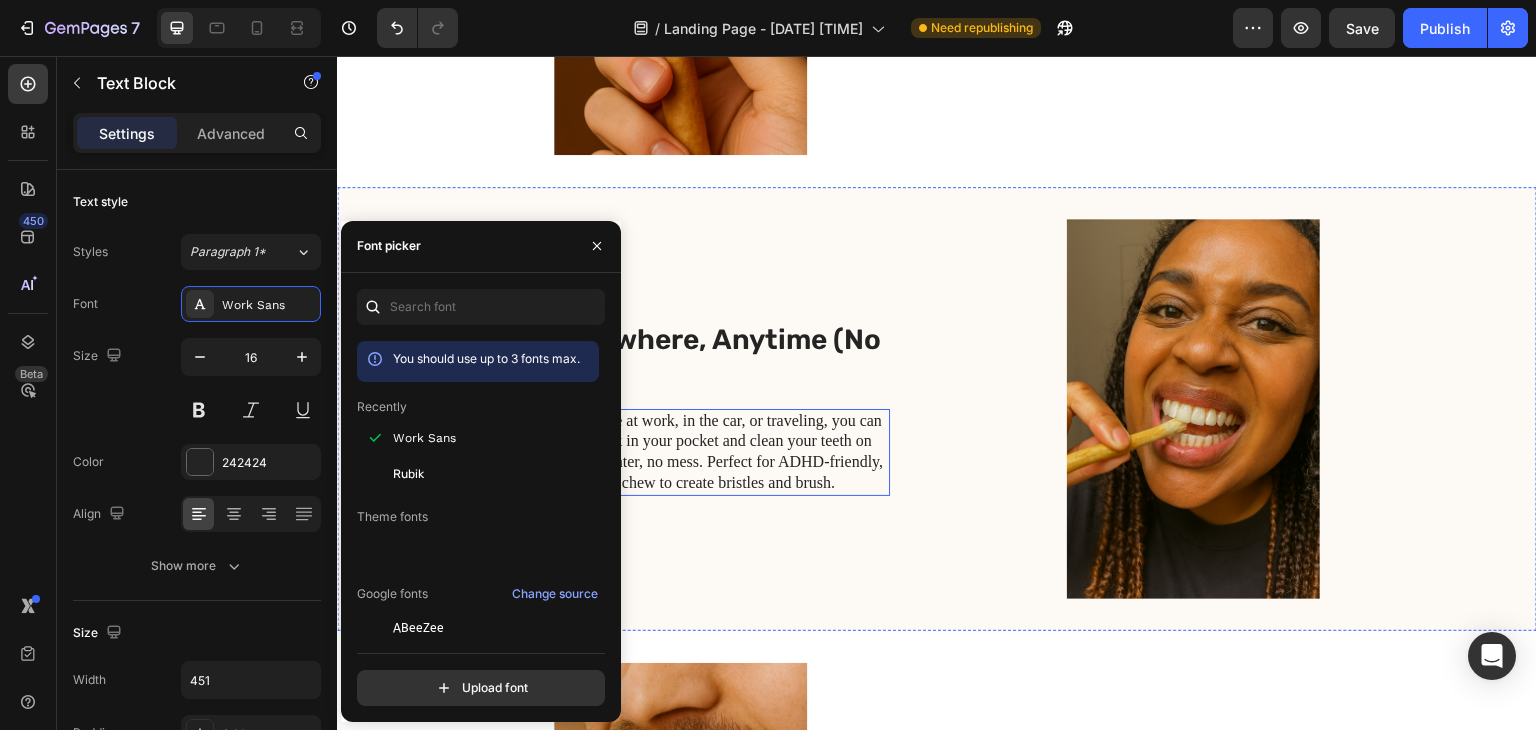 click on "Life is busy. Whether you’re at work, in the car, or traveling, you can keep a Salvara Miswak stick in your pocket and clean your teeth on the go. No toothpaste, no water, no mess. Perfect for ADHD-friendly, low-barrier oral care — just chew to create bristles and brush." at bounding box center (663, 452) 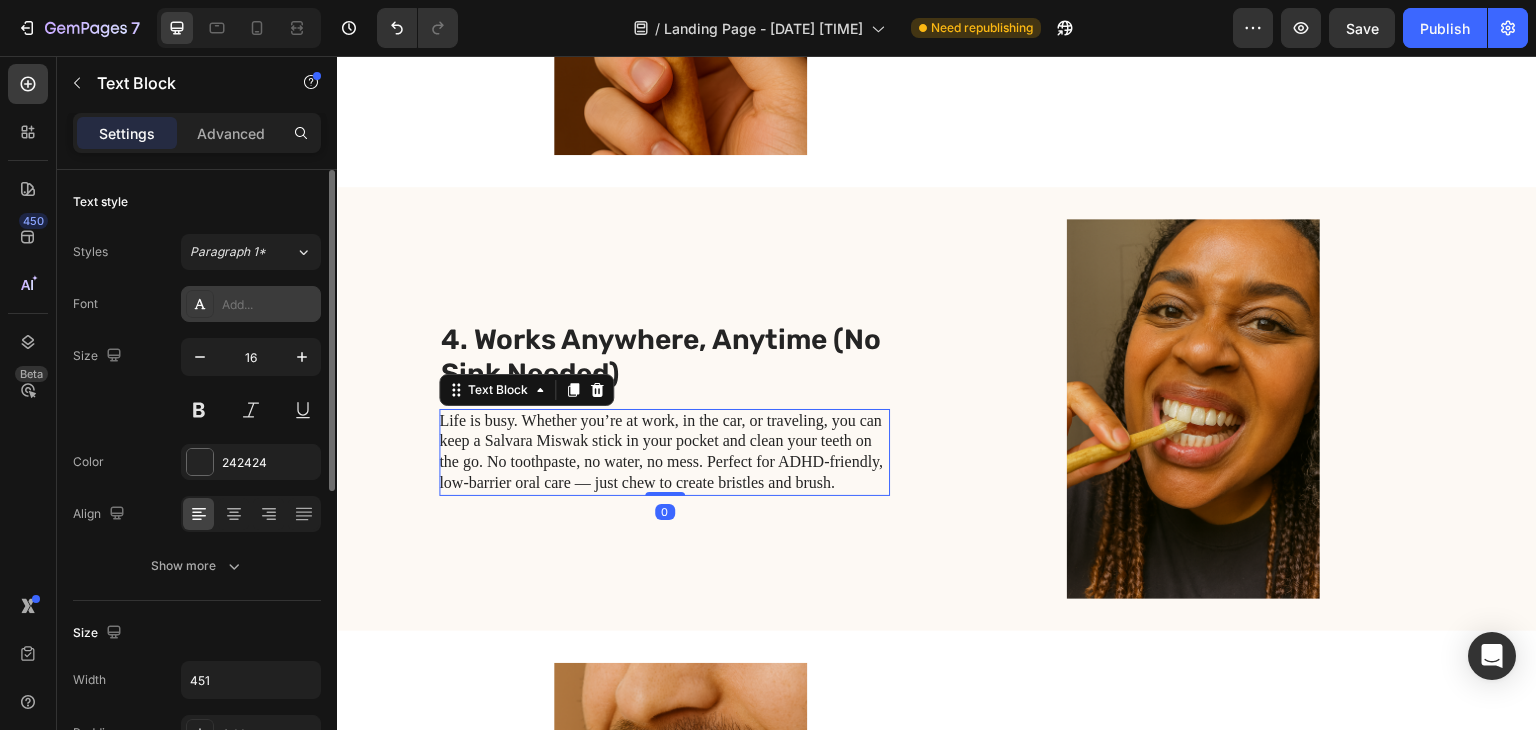 click on "Add..." at bounding box center [251, 304] 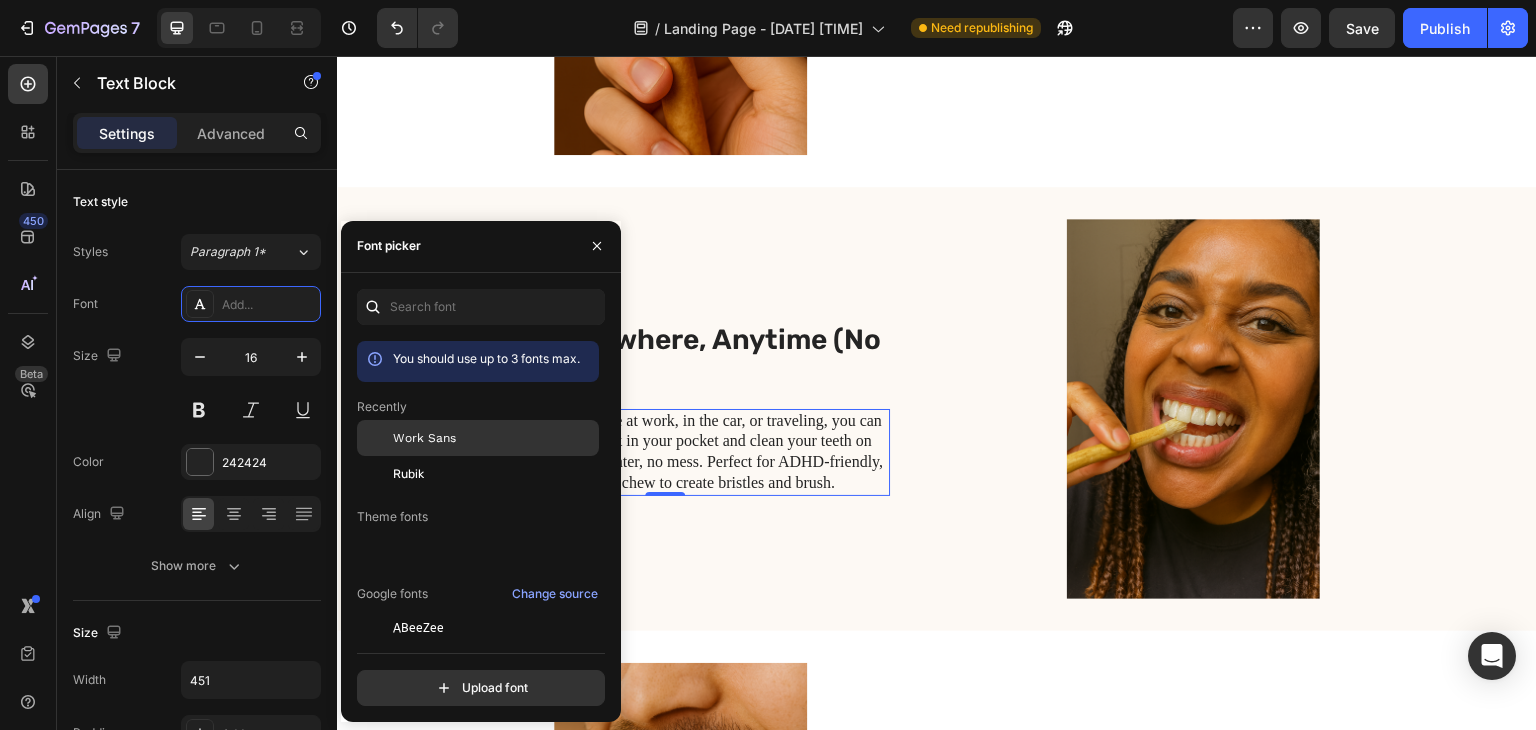 click on "Work Sans" at bounding box center [424, 438] 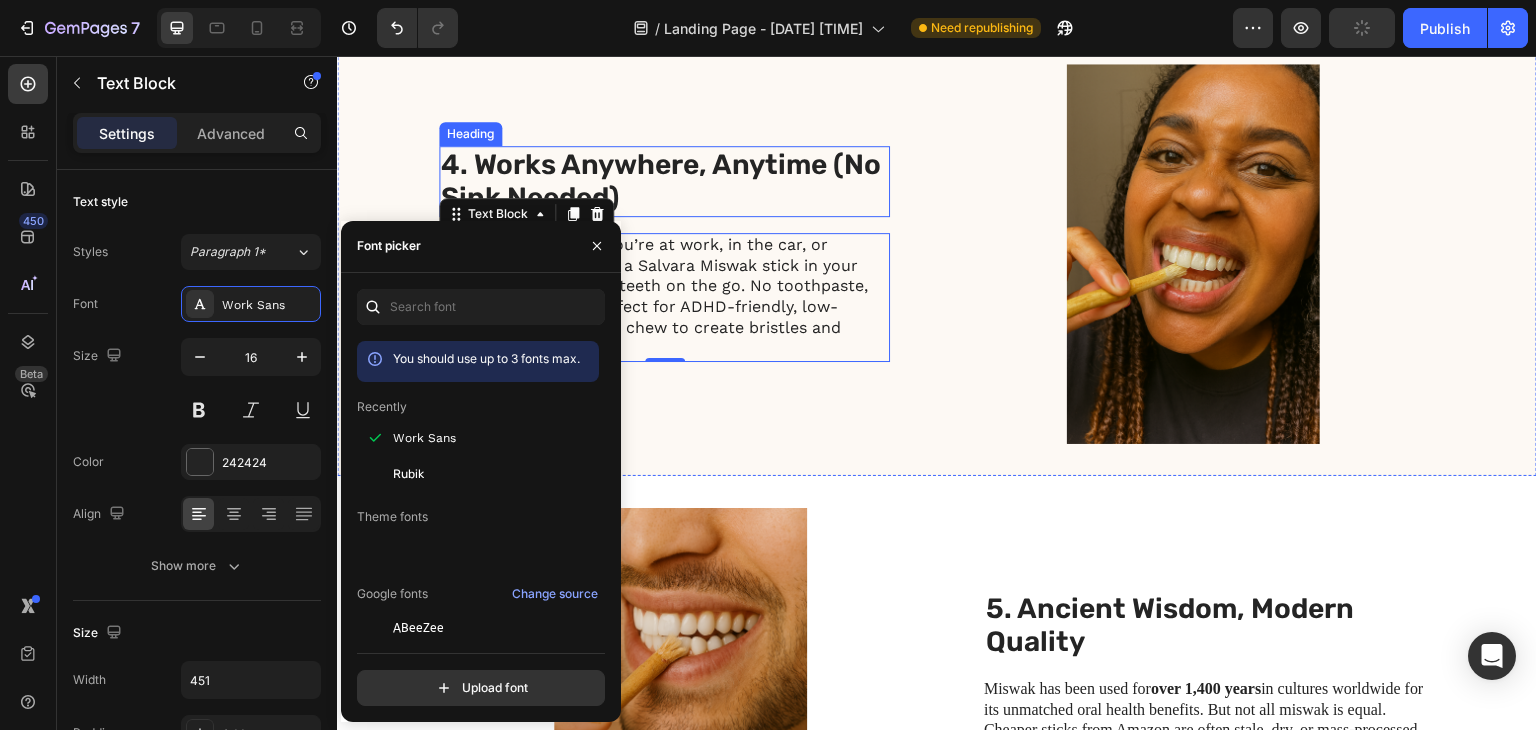 scroll, scrollTop: 2100, scrollLeft: 0, axis: vertical 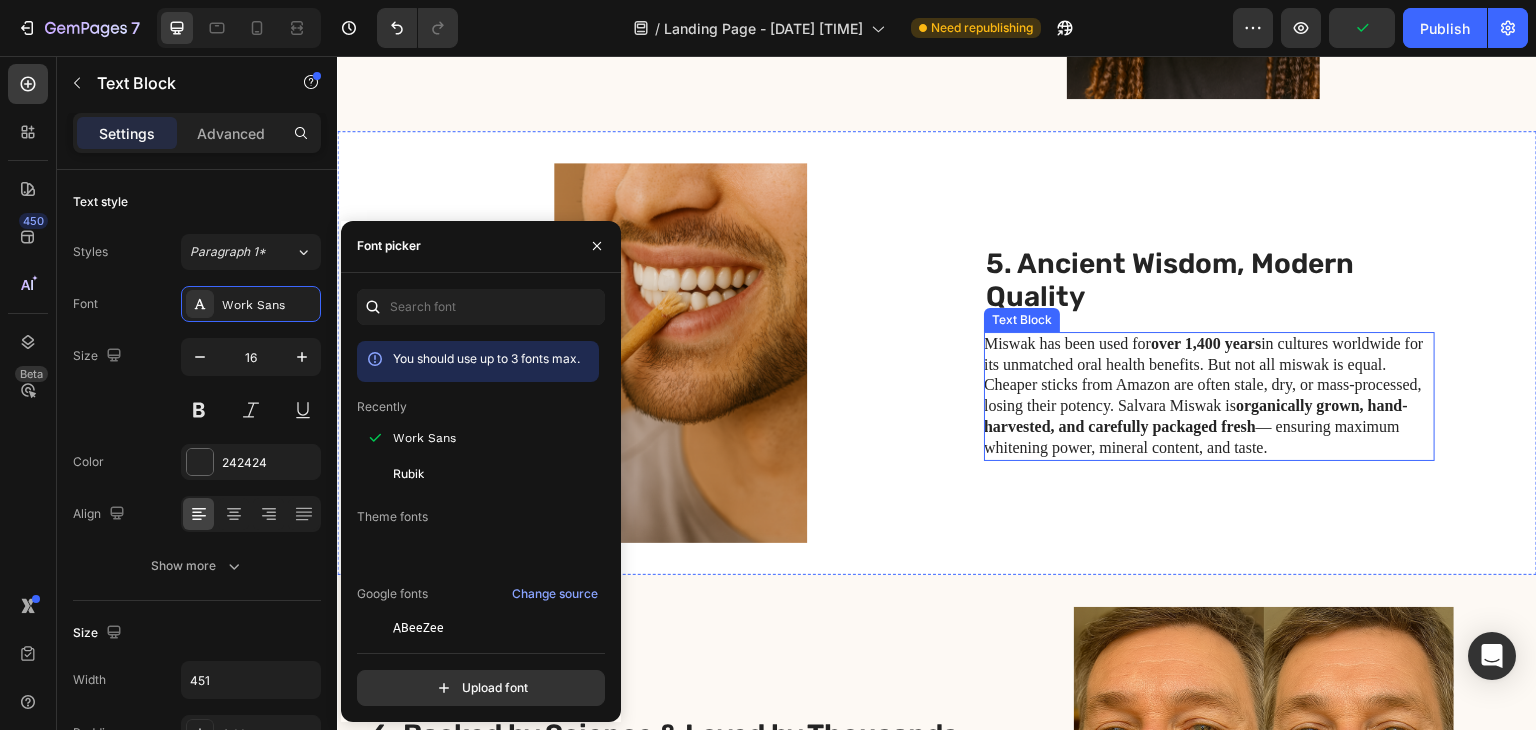 click on "Miswak has been used for  over [YEARS]  in cultures worldwide for its unmatched oral health benefits. But not all miswak is equal. Cheaper sticks from Amazon are often stale, dry, or mass-processed, losing their potency. Salvara Miswak is  organically grown, hand-harvested, and carefully packaged fresh  — ensuring maximum whitening power, mineral content, and taste." at bounding box center (1208, 396) 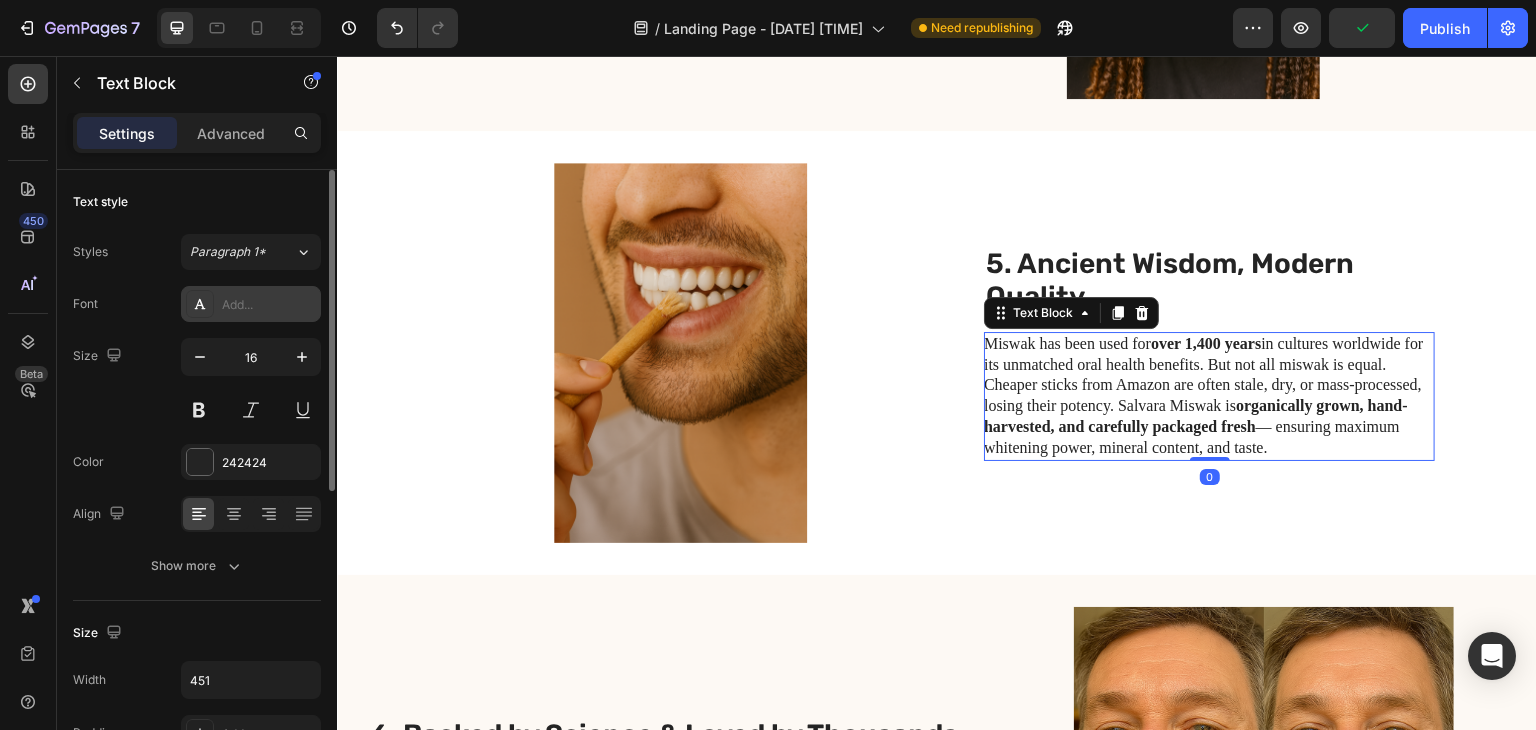 click on "Add..." at bounding box center [269, 305] 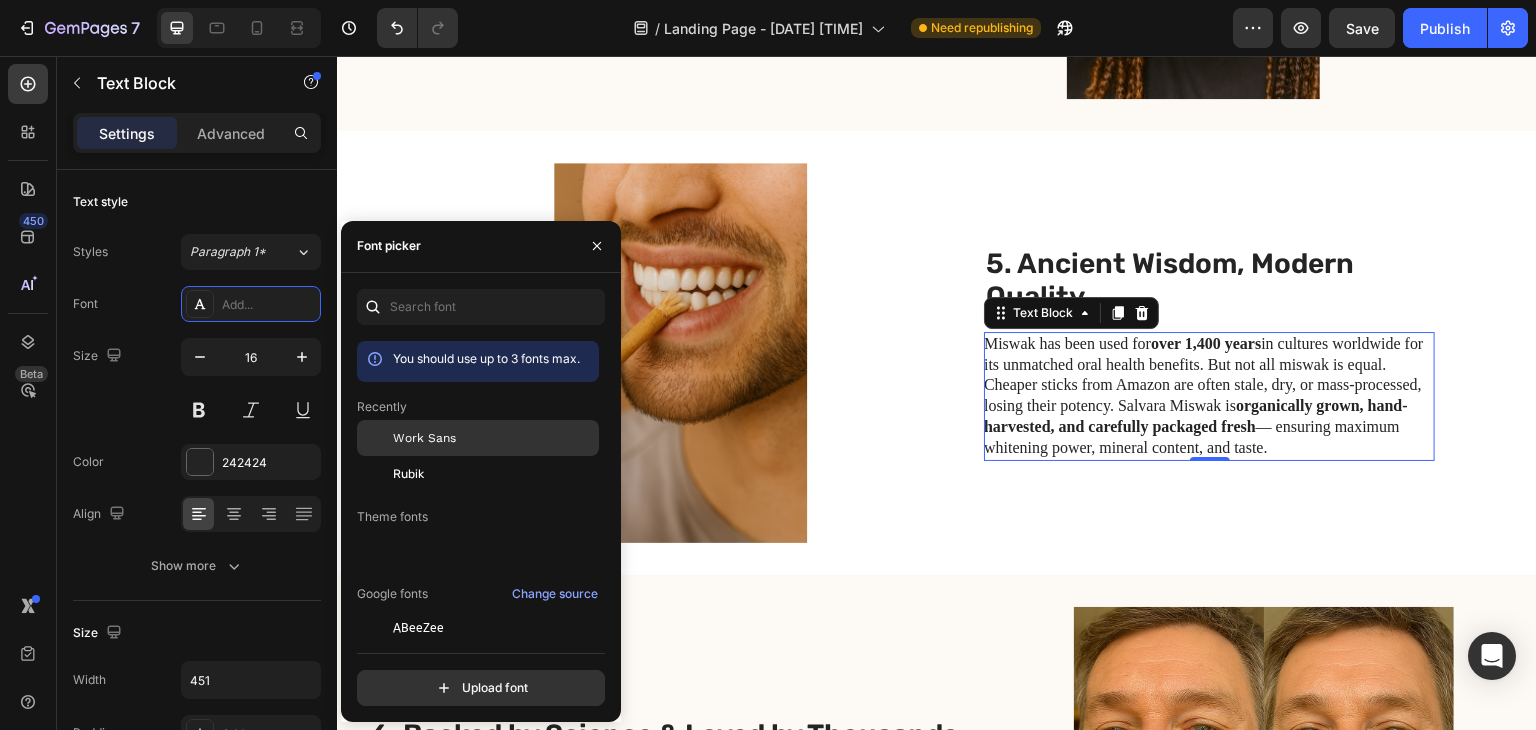 click on "Work Sans" at bounding box center (424, 438) 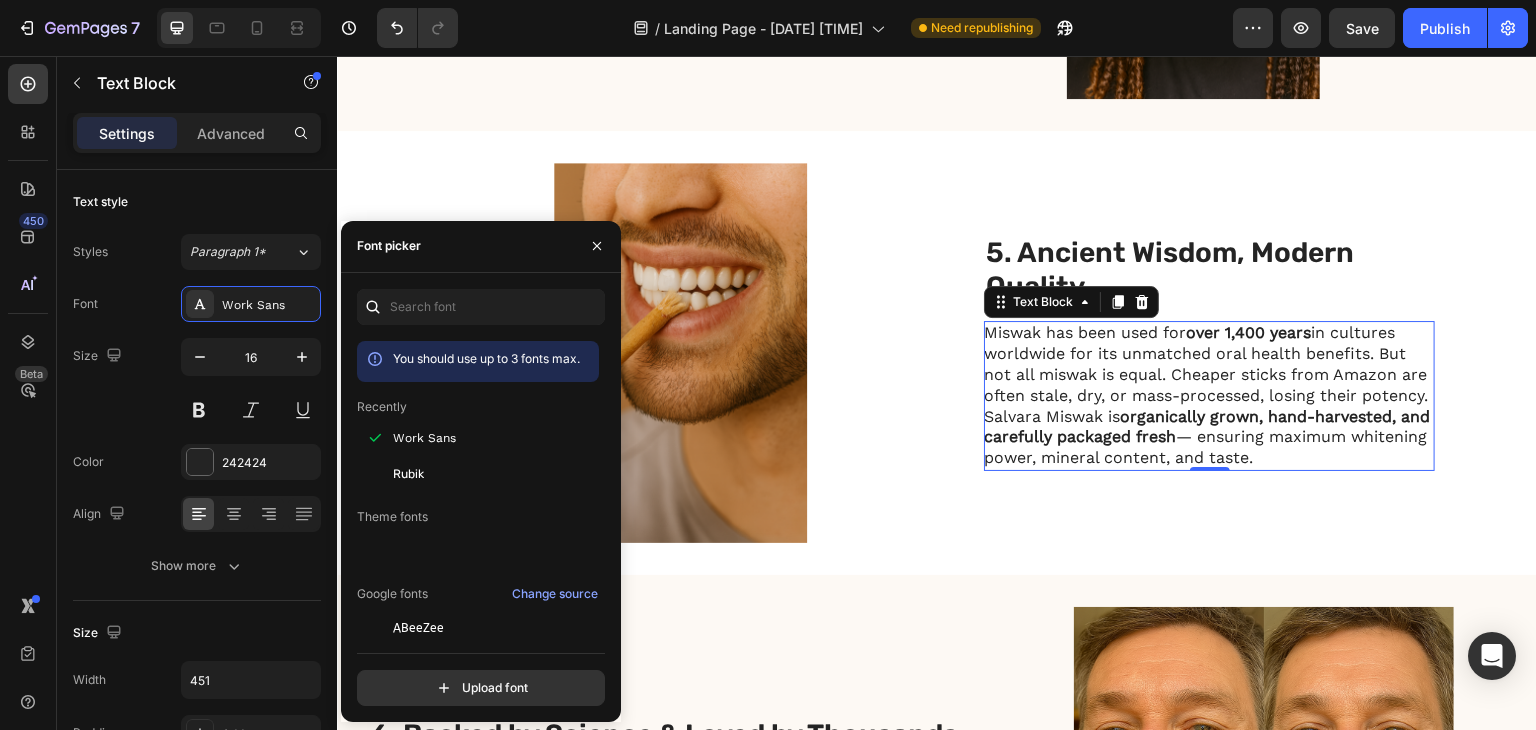 scroll, scrollTop: 2500, scrollLeft: 0, axis: vertical 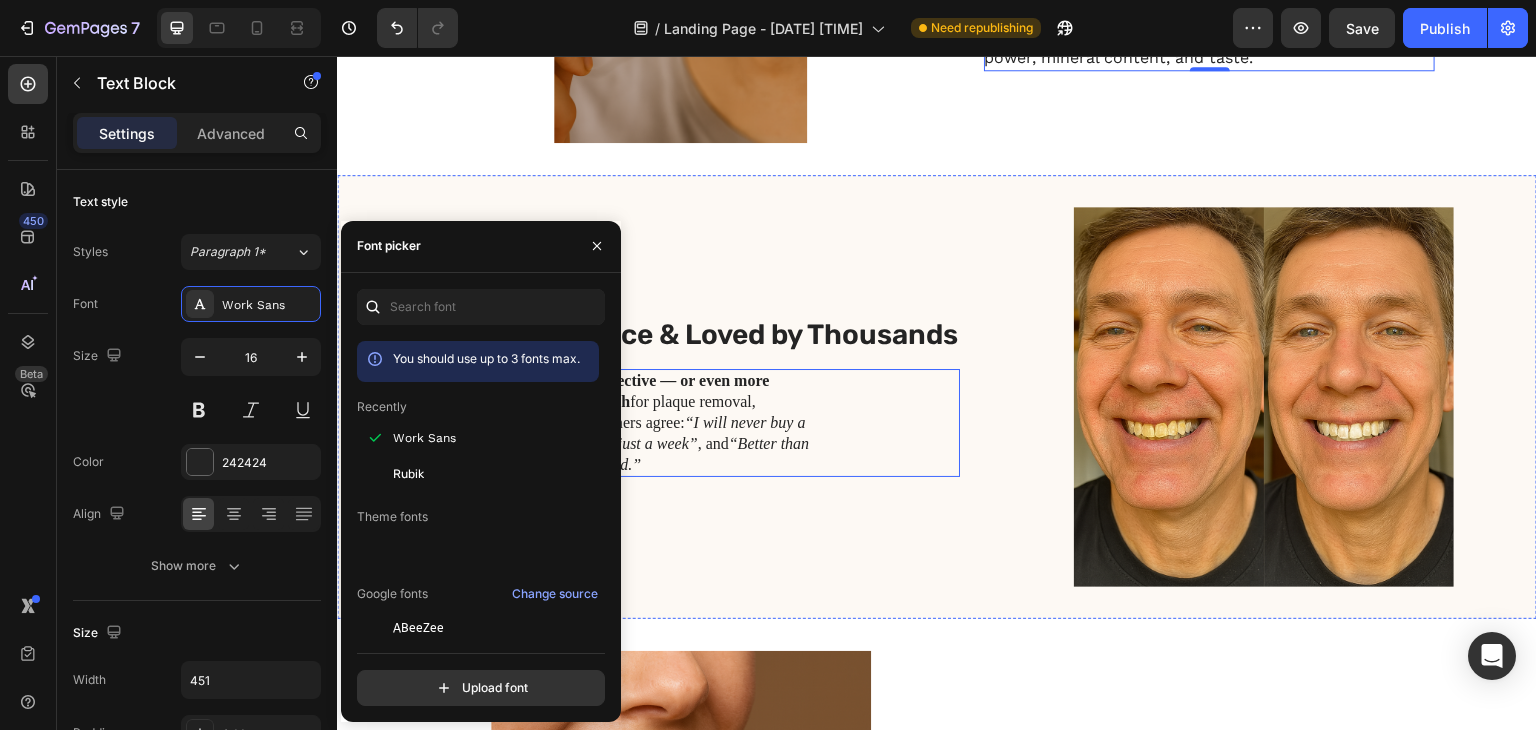 click on "Studies show that miswak can be  as effective — or even more effective — than a modern toothbrush  for plaque removal, whitening, and gum health. Our customers agree:  “I will never buy a toothbrush again” ,  “Whiter teeth after just a week” , and  “Better than any $[PRICE] electric toothbrush I’ve owned.”" at bounding box center [593, 423] 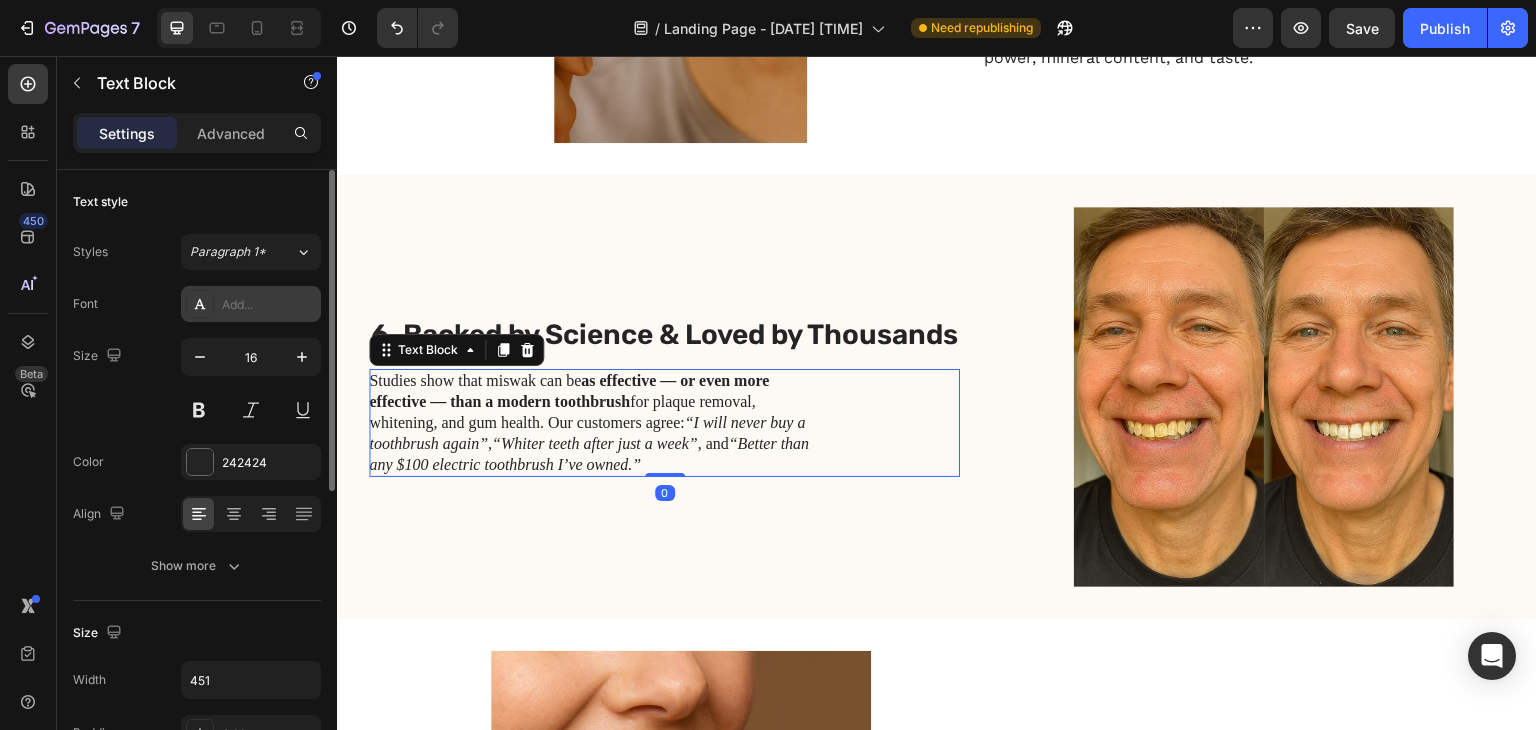 click on "Add..." at bounding box center (269, 305) 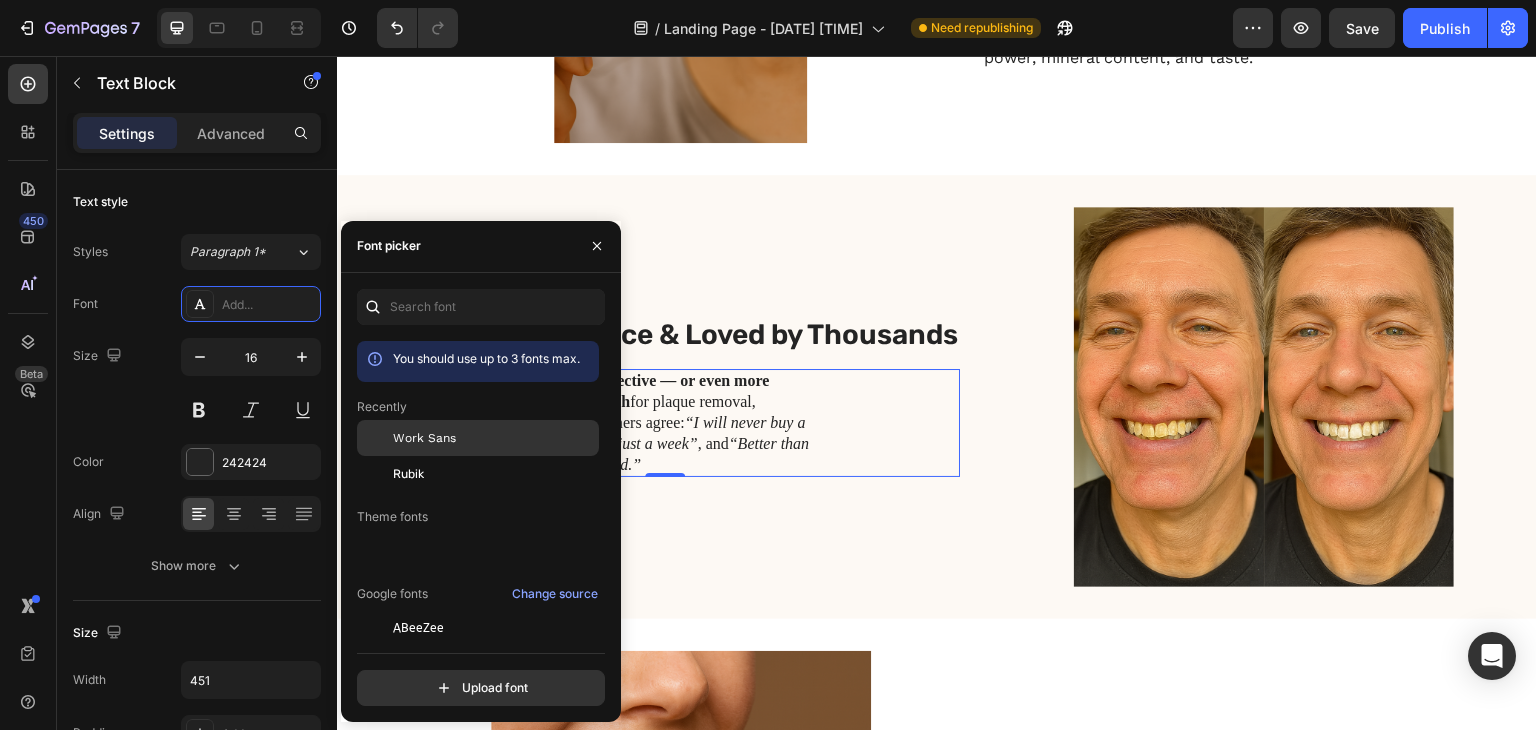 click on "Work Sans" at bounding box center (424, 438) 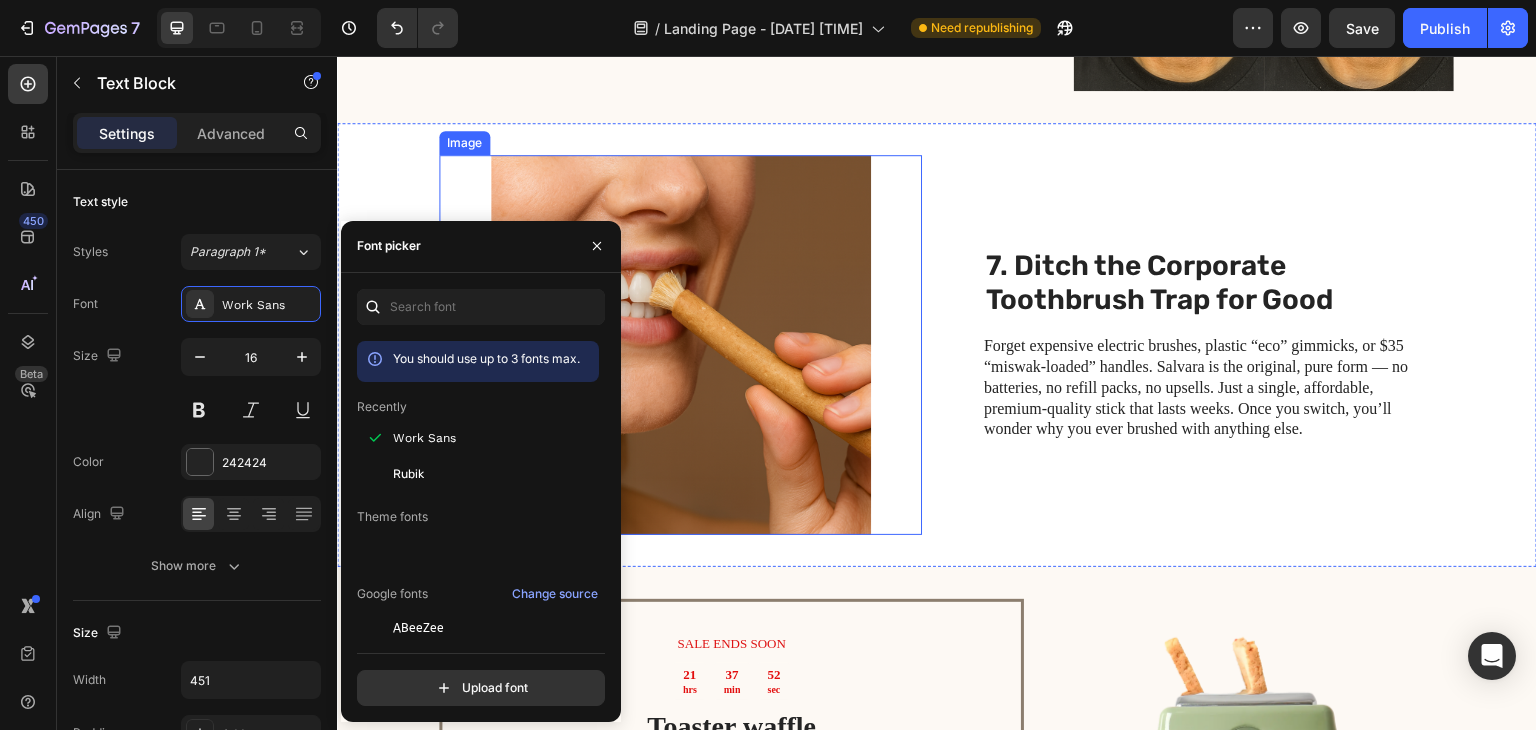 scroll, scrollTop: 3000, scrollLeft: 0, axis: vertical 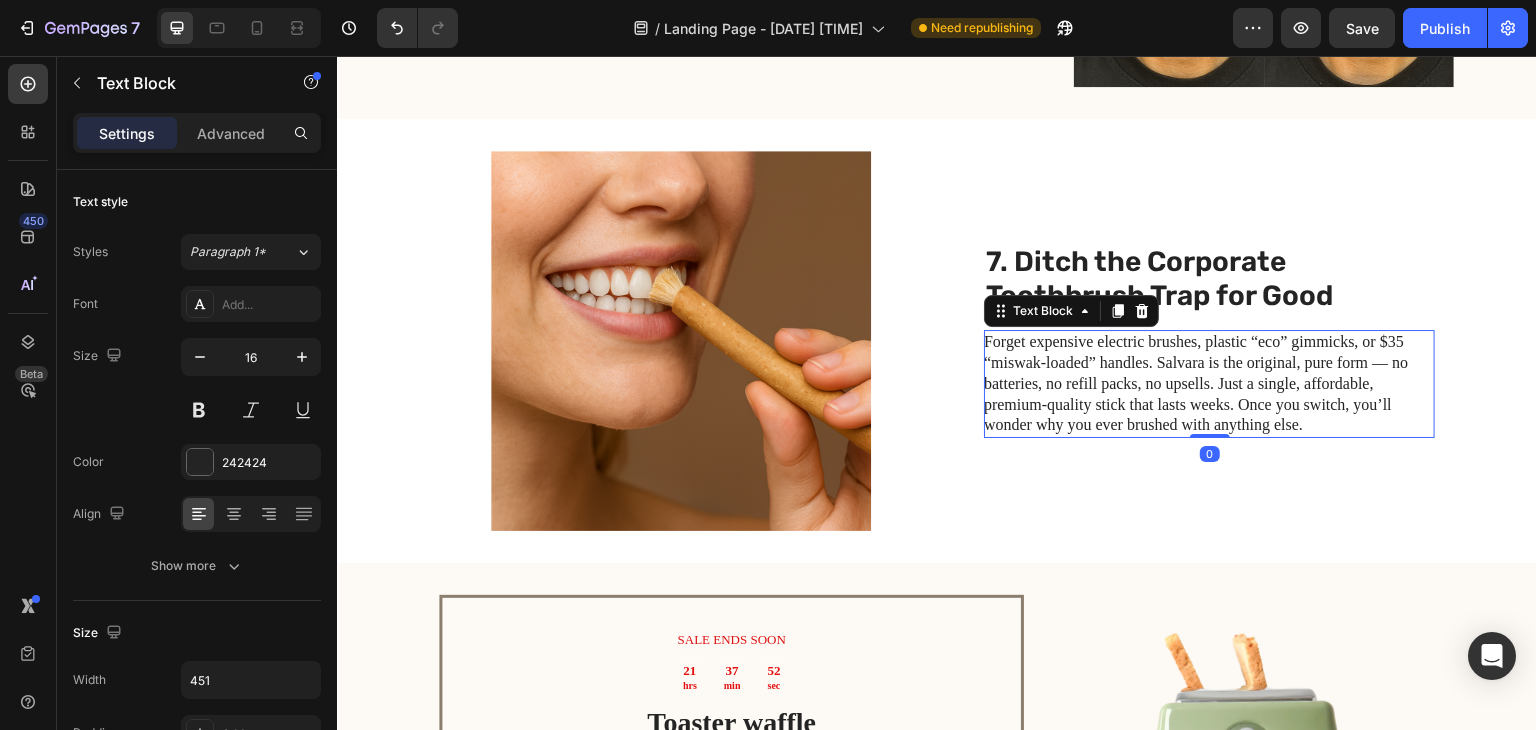 click on "Forget expensive electric brushes, plastic “eco” gimmicks, or $35 “miswak-loaded” handles. Salvara is the original, pure form — no batteries, no refill packs, no upsells. Just a single, affordable, premium-quality stick that lasts weeks. Once you switch, you’ll wonder why you ever brushed with anything else." at bounding box center (1208, 384) 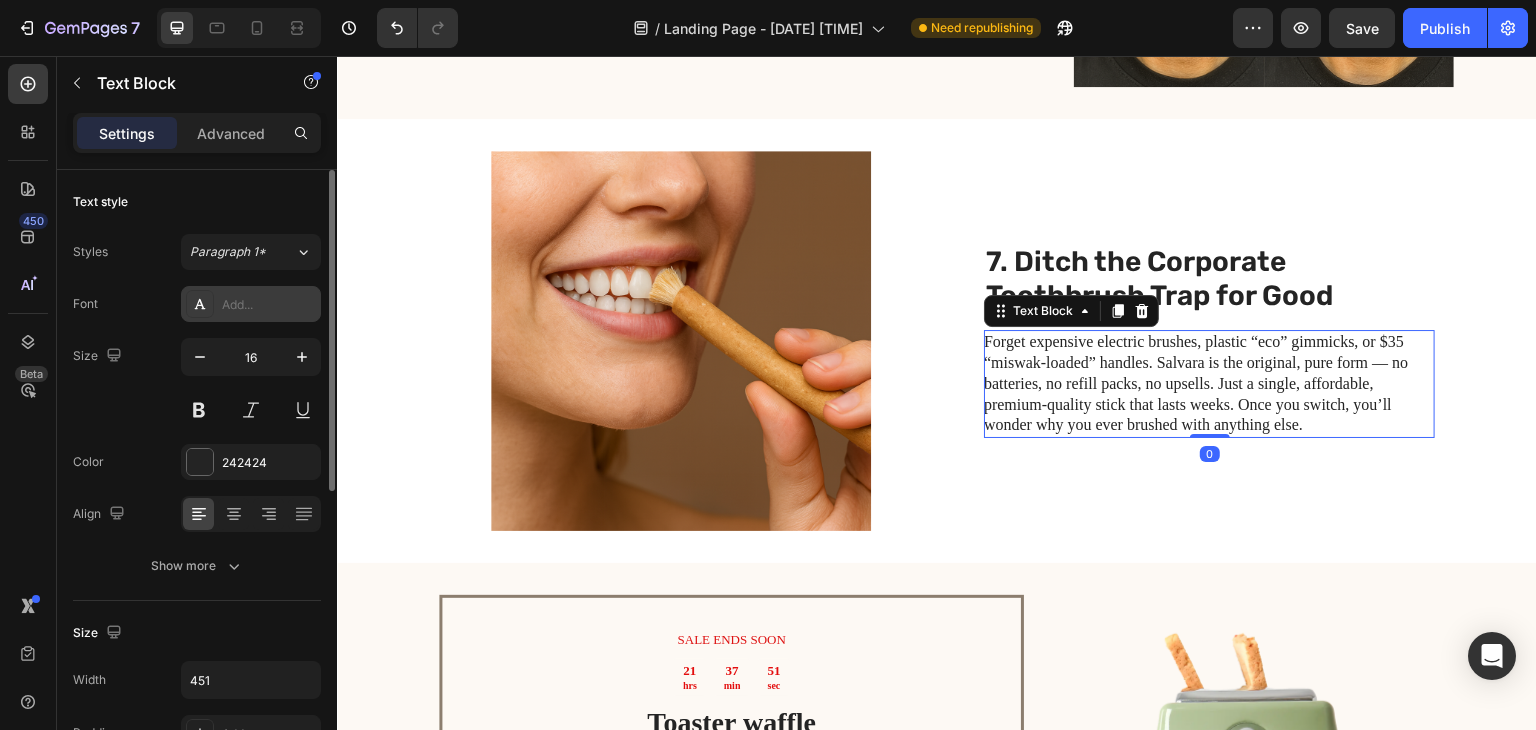 click on "Add..." at bounding box center [269, 305] 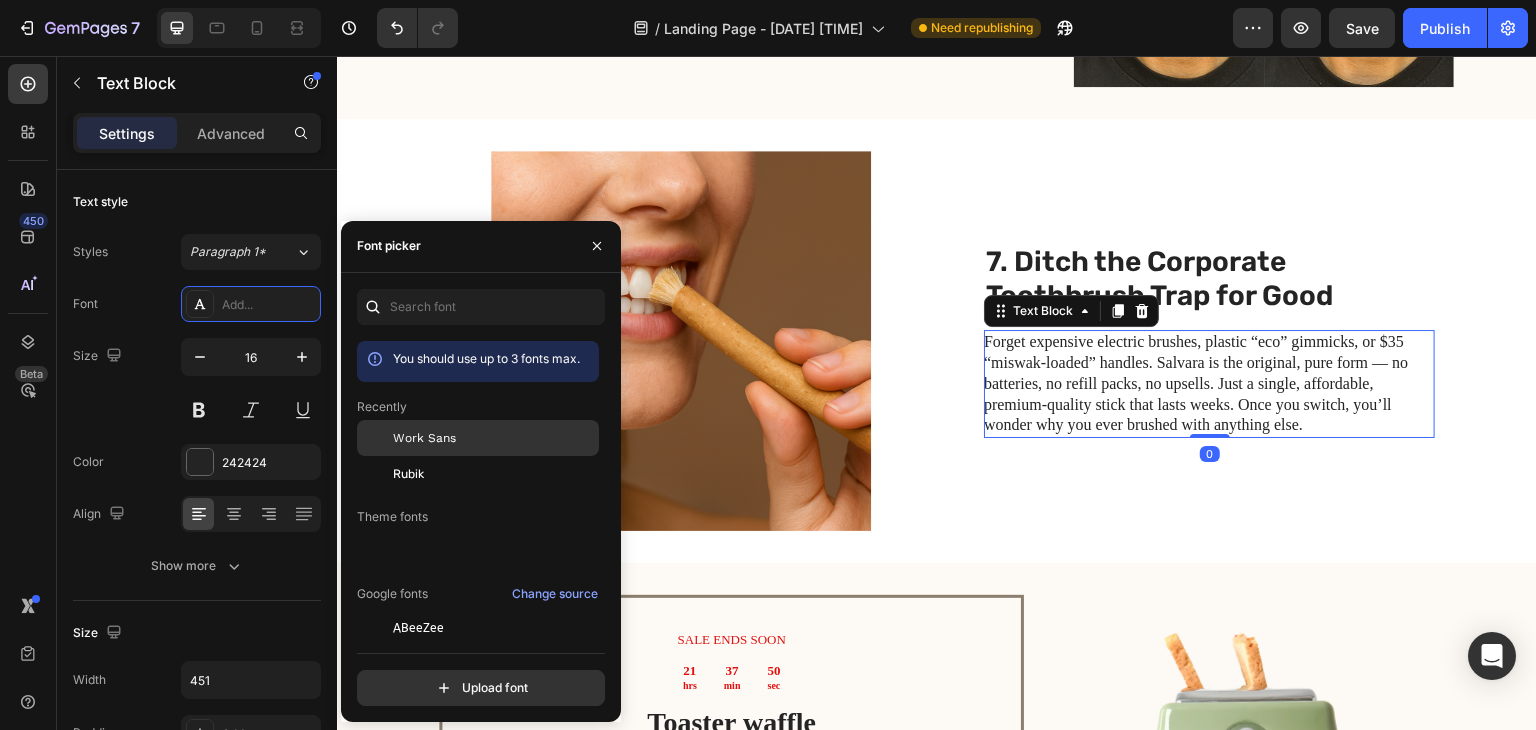 click on "Work Sans" at bounding box center [424, 438] 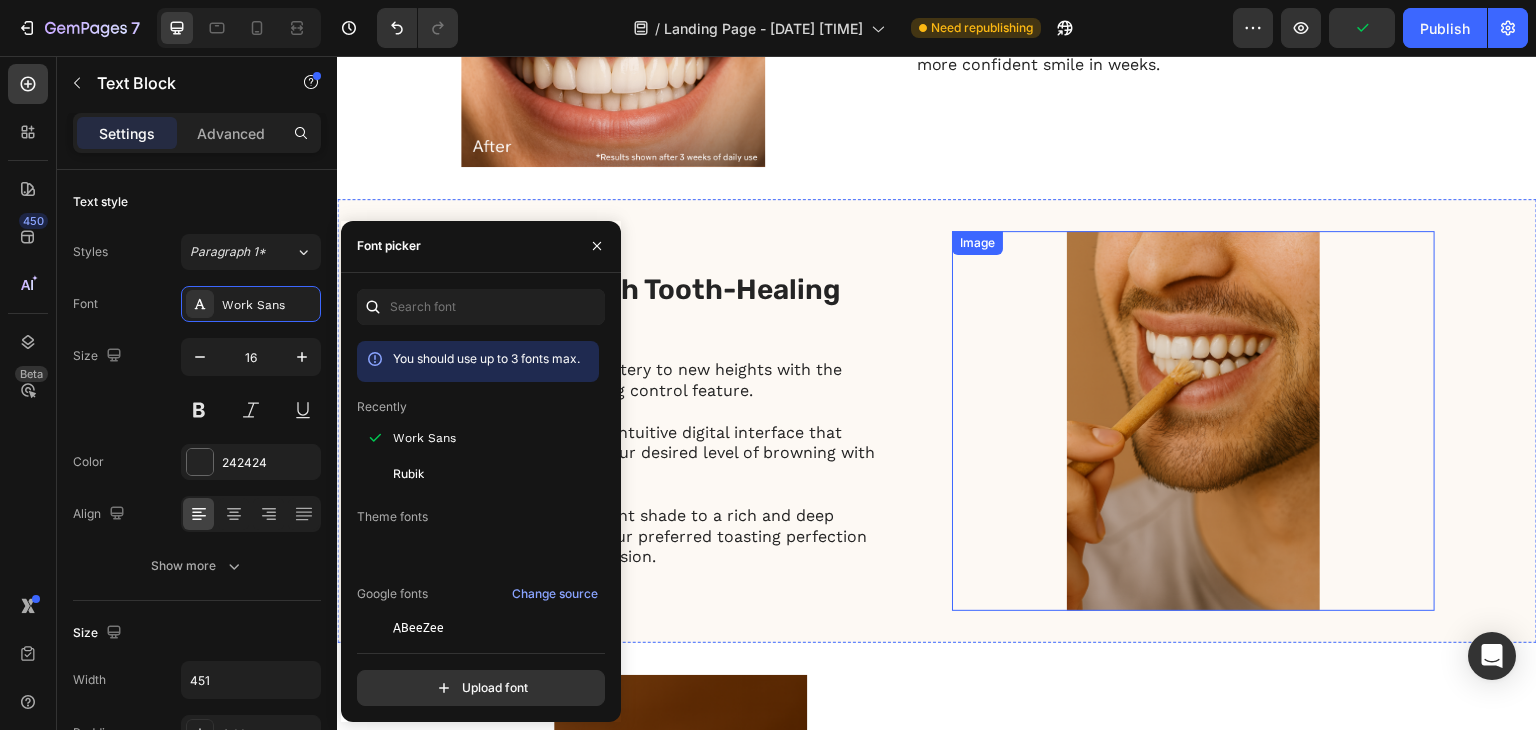 scroll, scrollTop: 100, scrollLeft: 0, axis: vertical 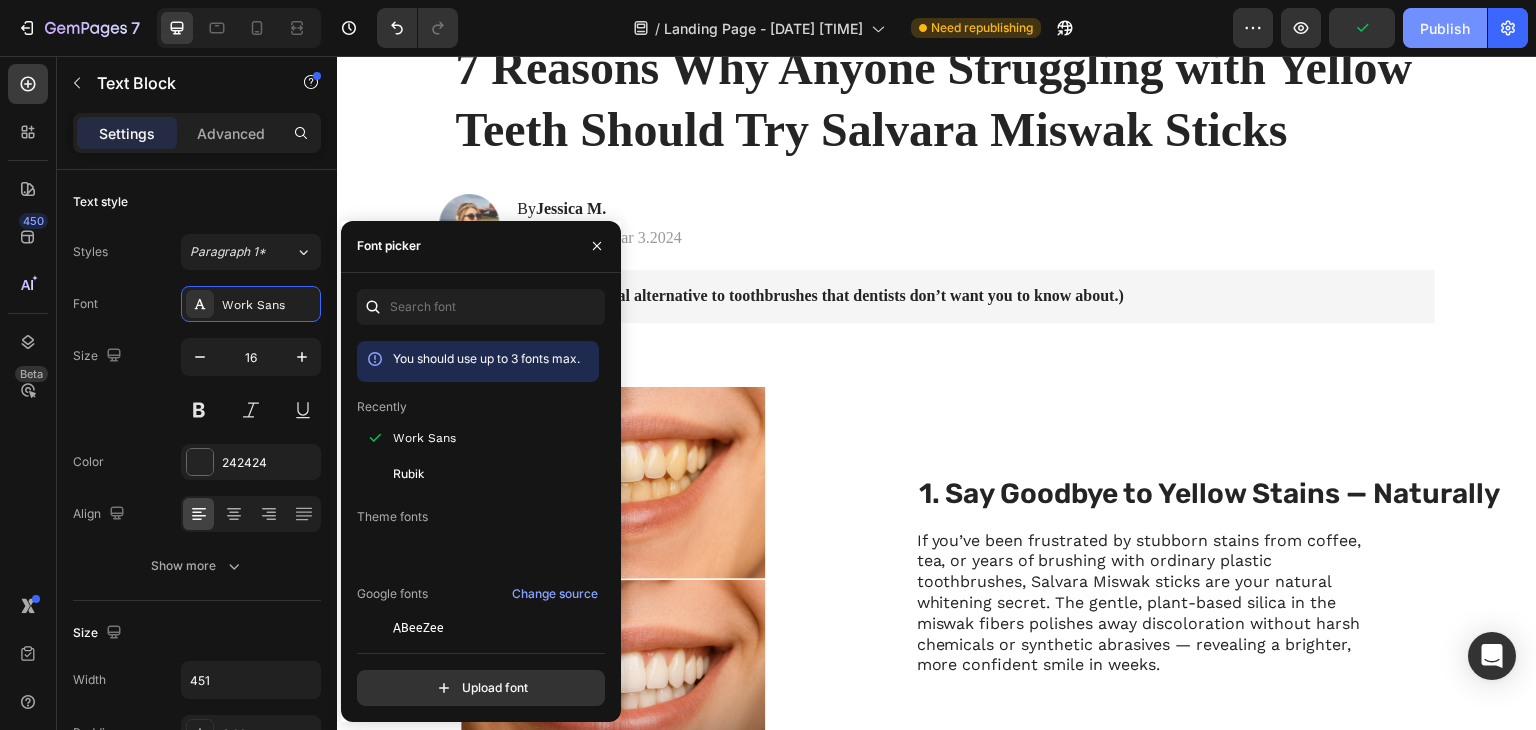 click on "Publish" at bounding box center [1445, 28] 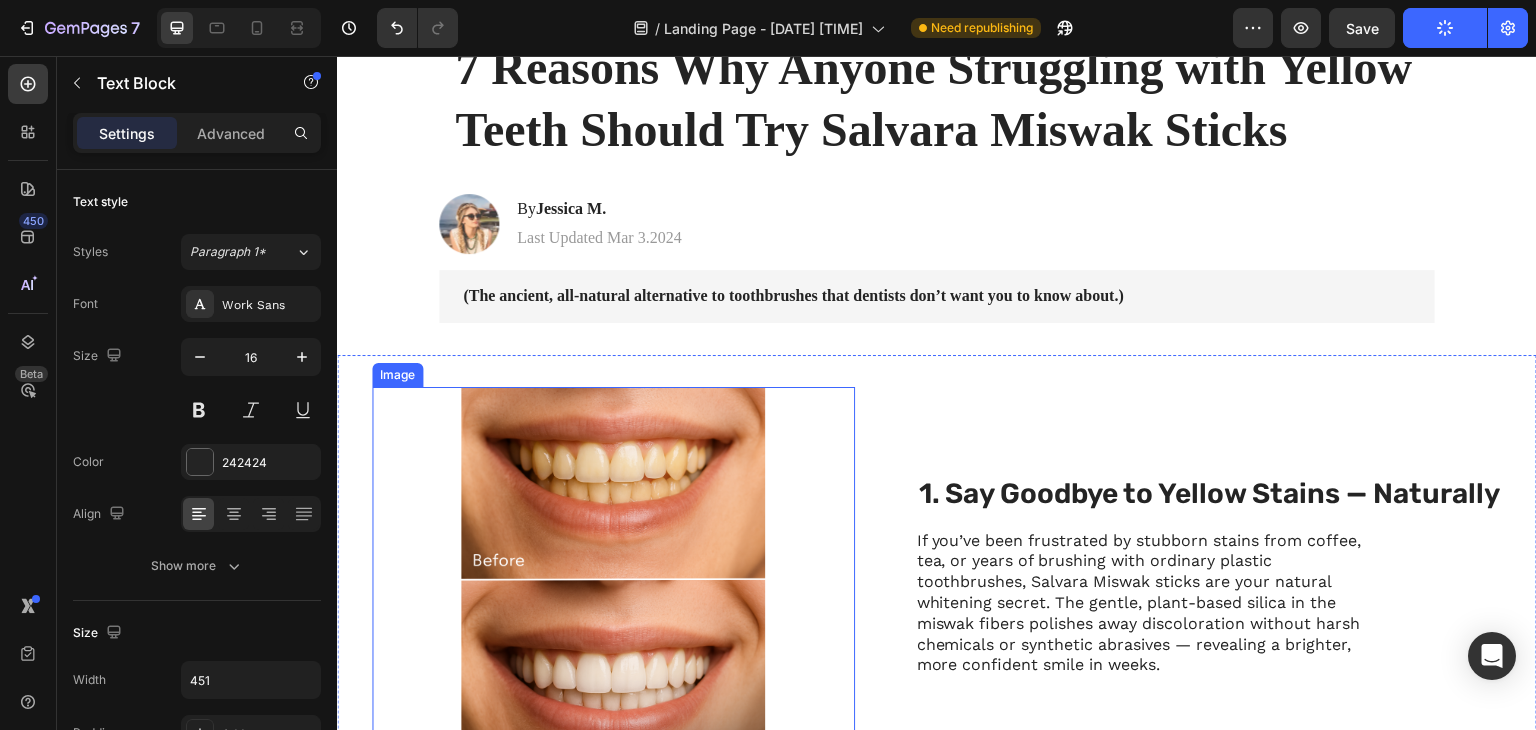 click at bounding box center [613, 577] 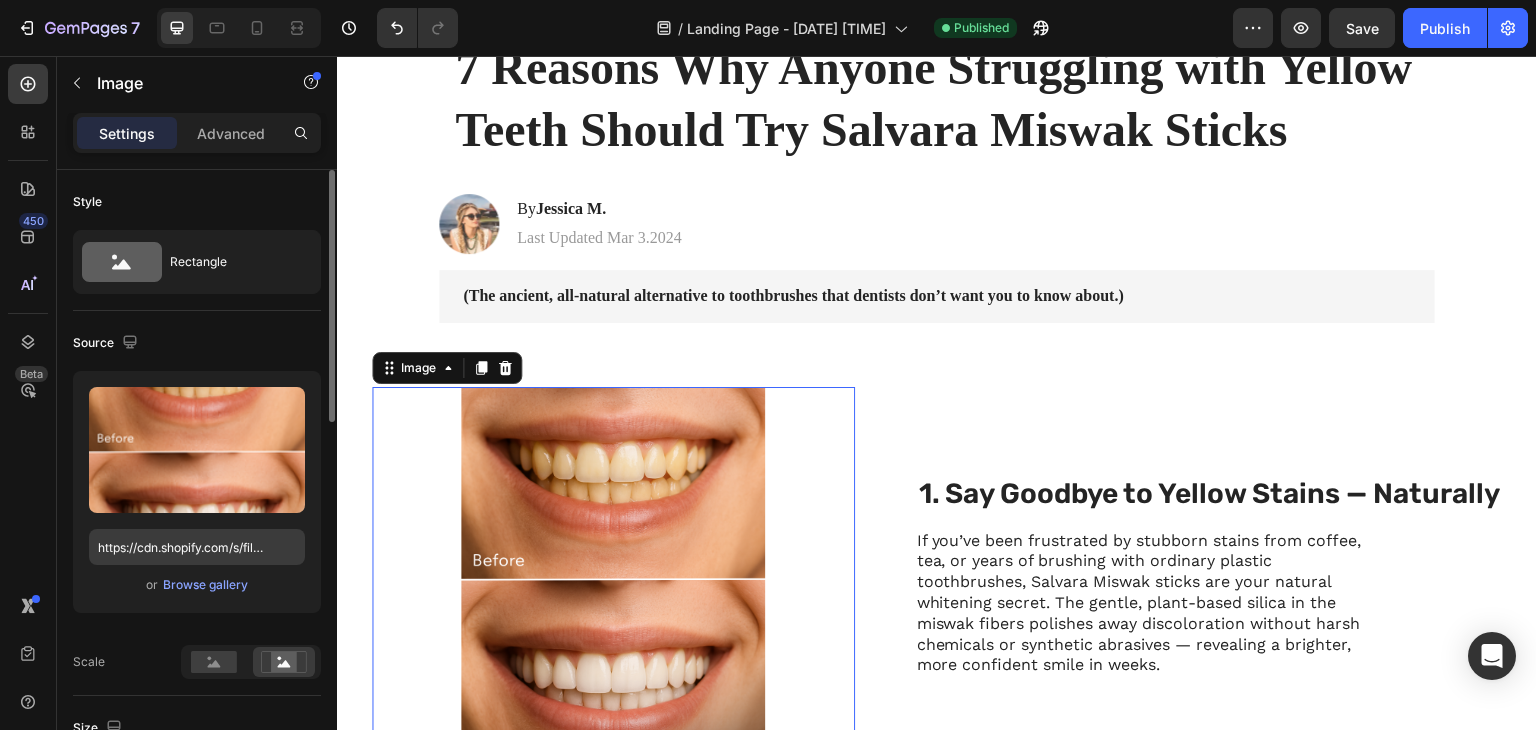 scroll, scrollTop: 200, scrollLeft: 0, axis: vertical 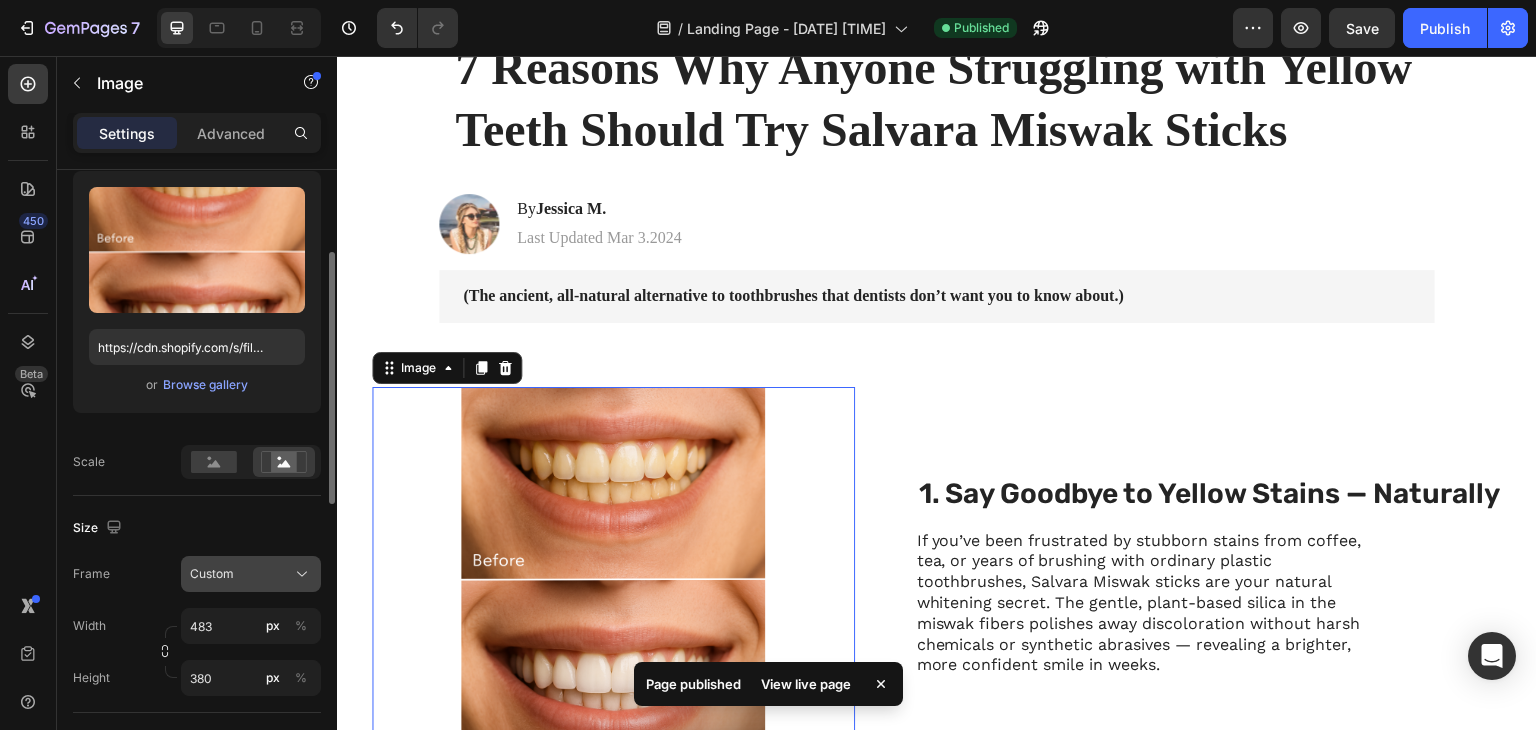 click on "Custom" at bounding box center [251, 574] 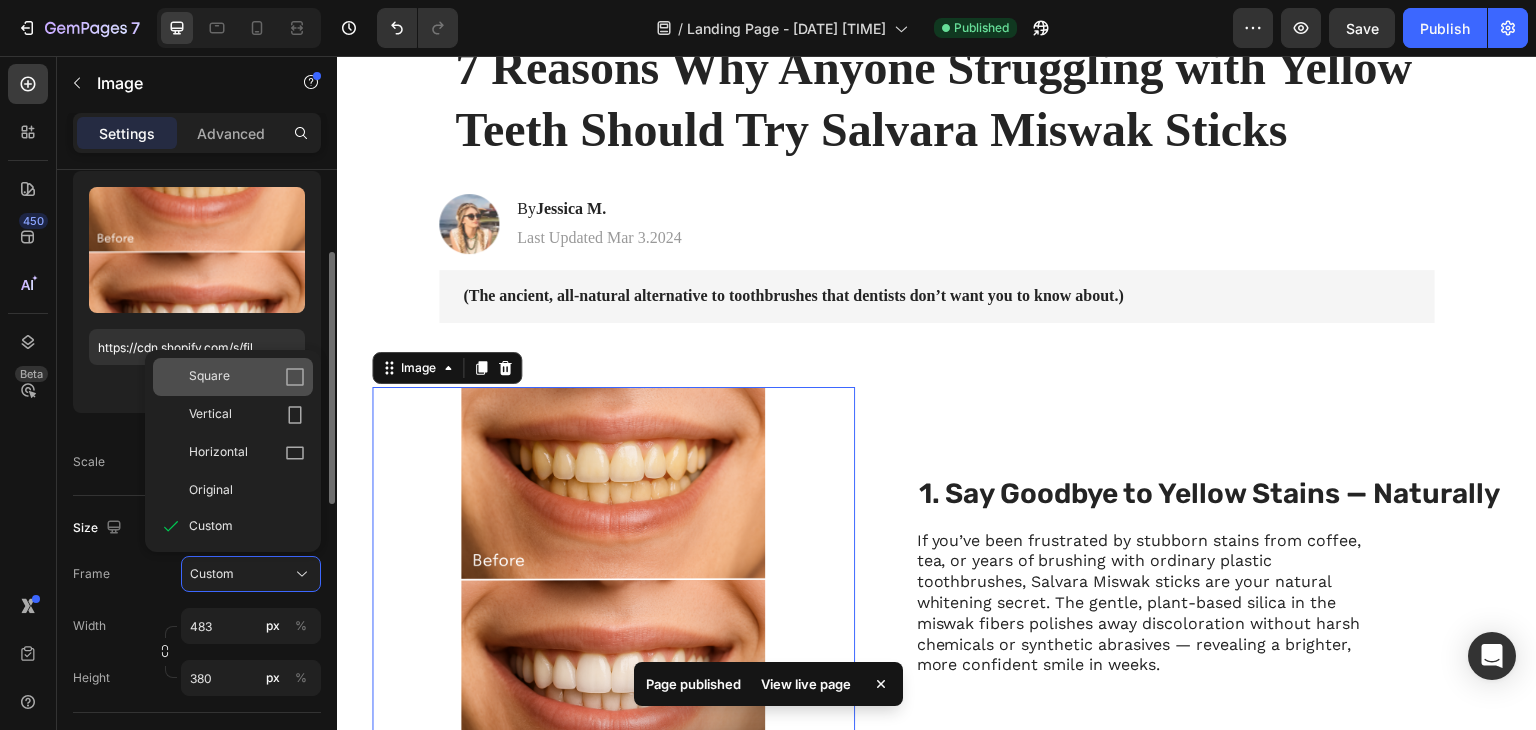 click on "Square" at bounding box center (247, 377) 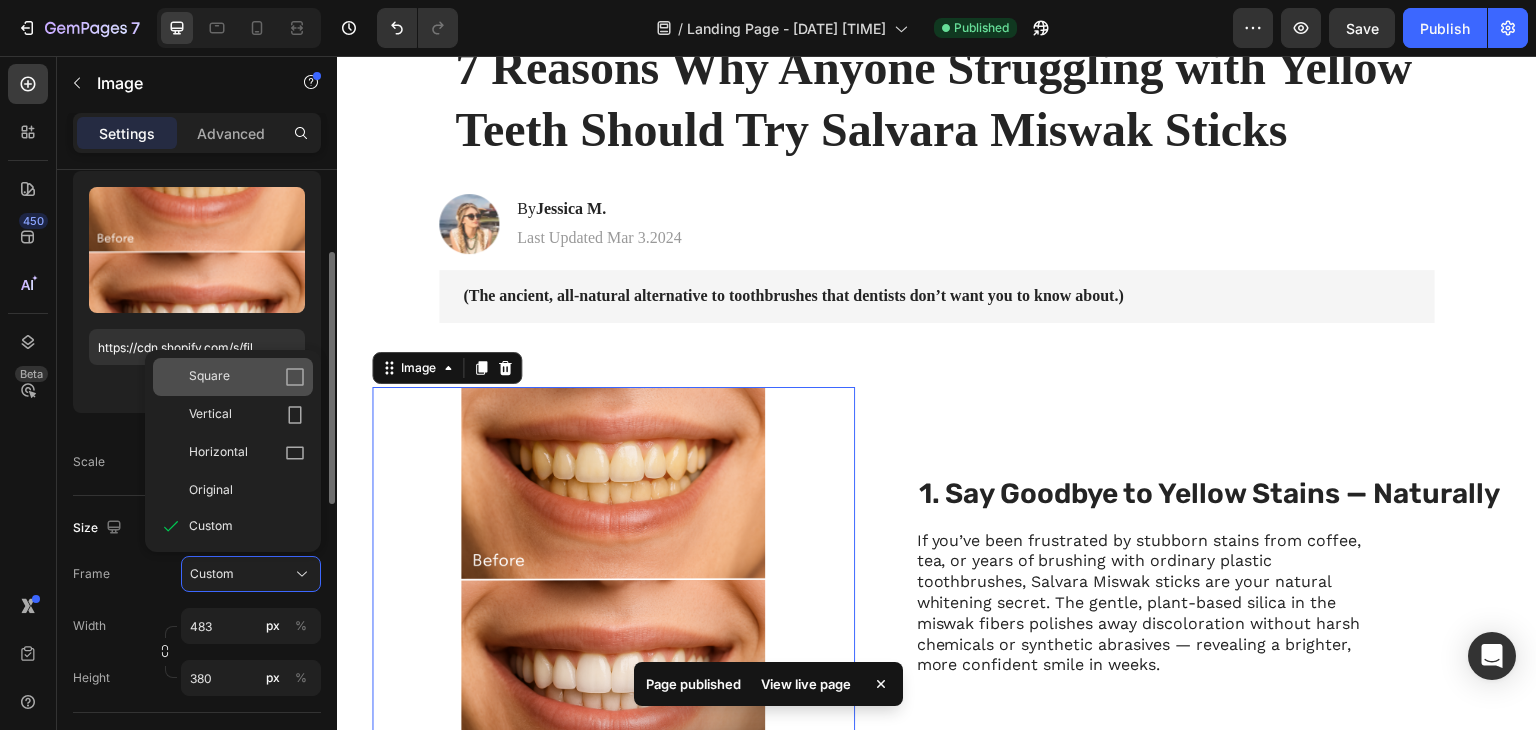 type 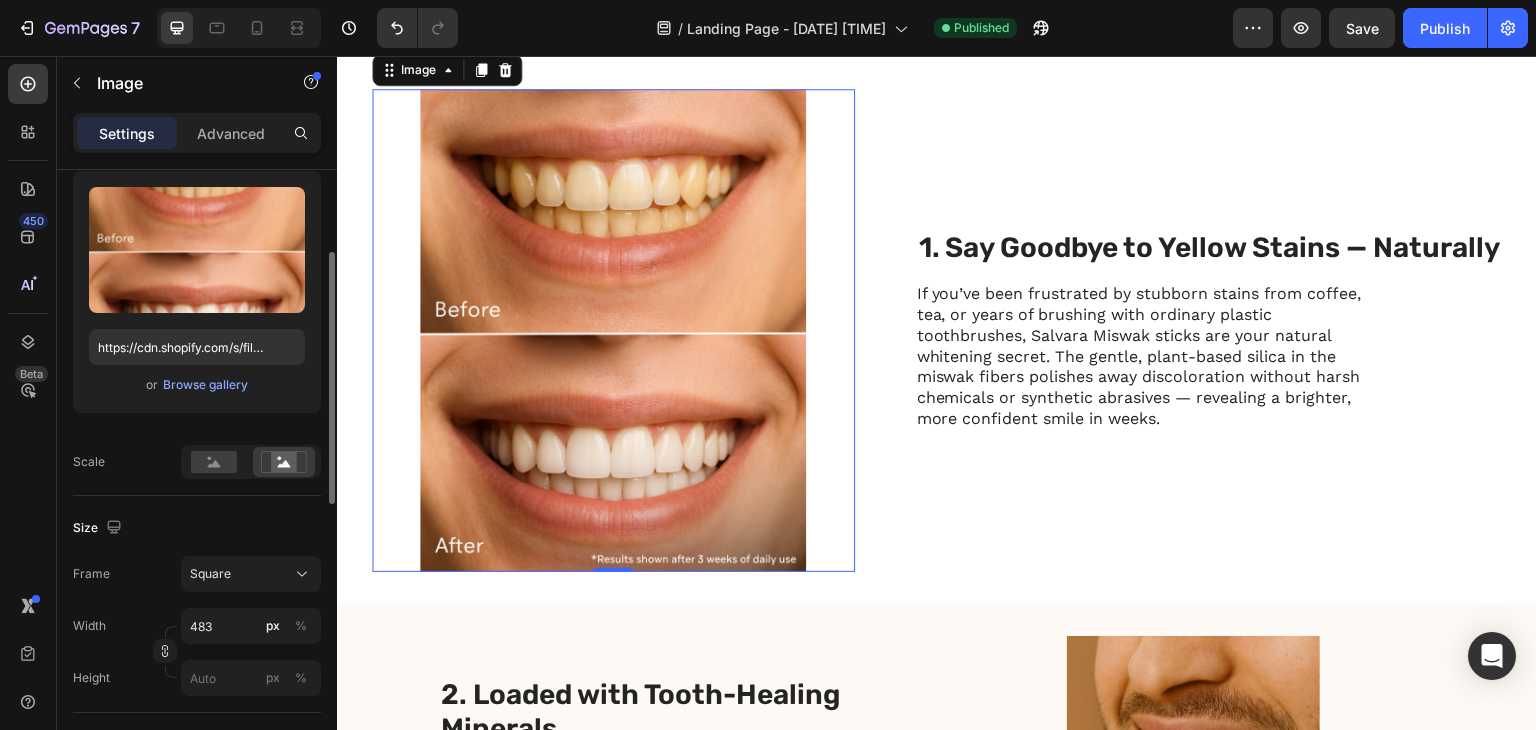 scroll, scrollTop: 400, scrollLeft: 0, axis: vertical 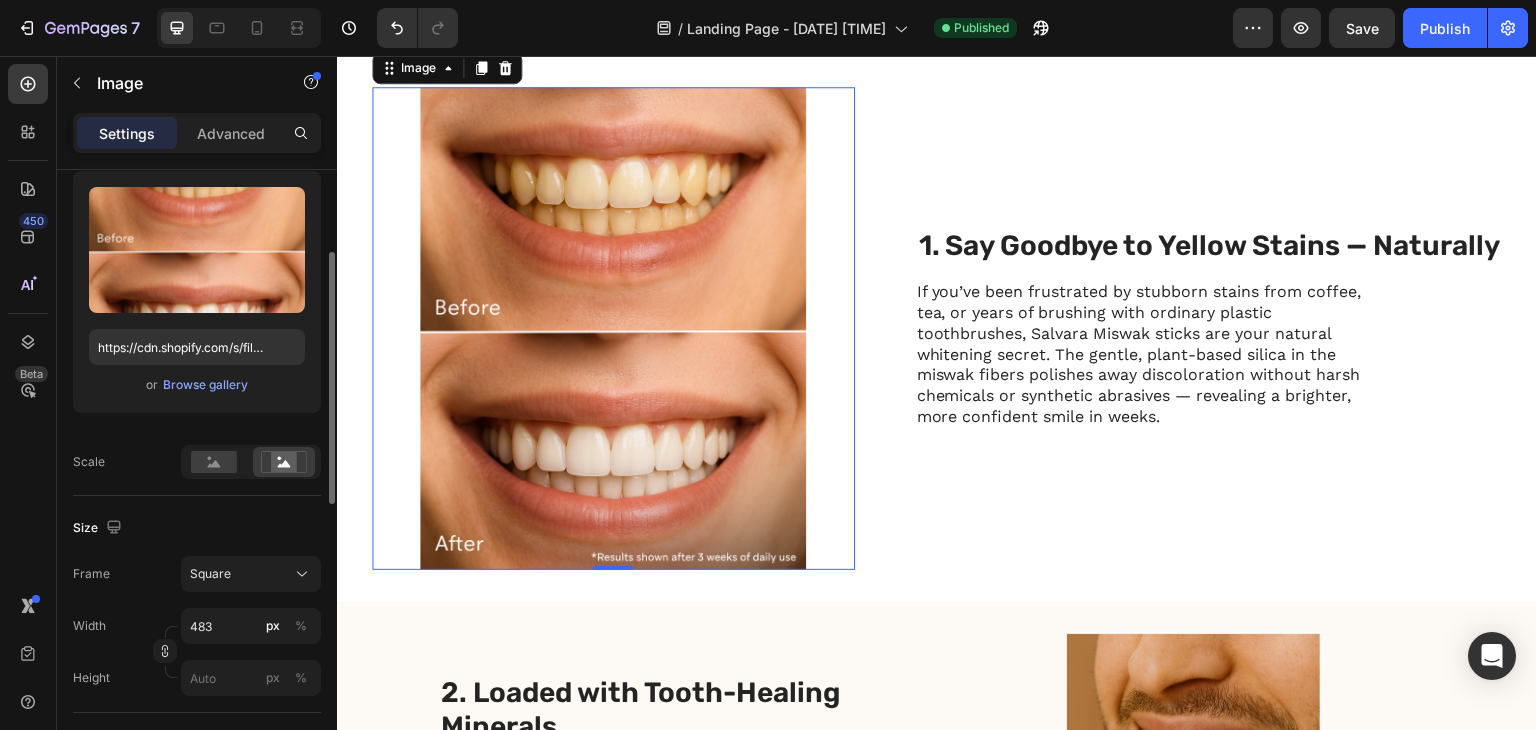 click at bounding box center (613, 328) 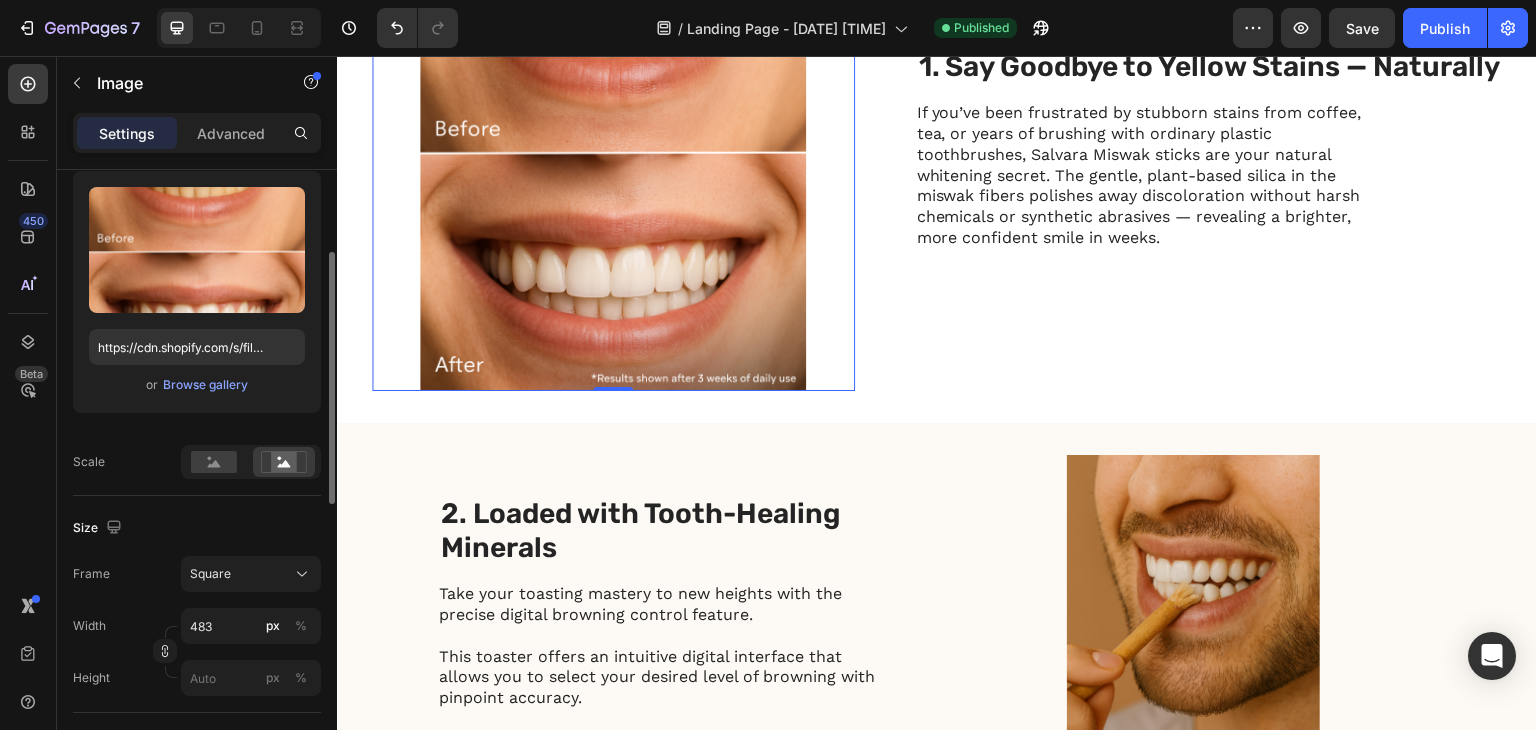 scroll, scrollTop: 700, scrollLeft: 0, axis: vertical 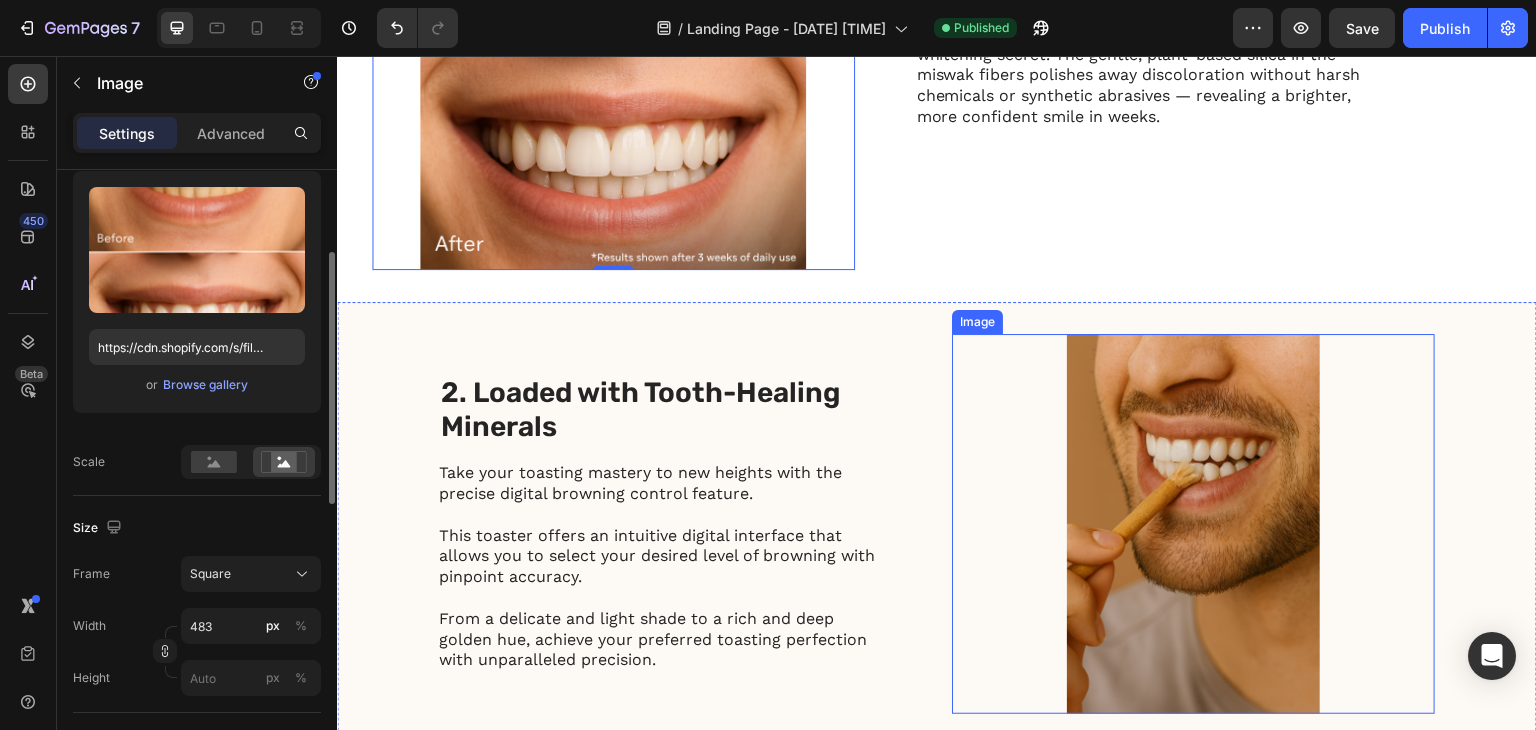 click at bounding box center (1193, 524) 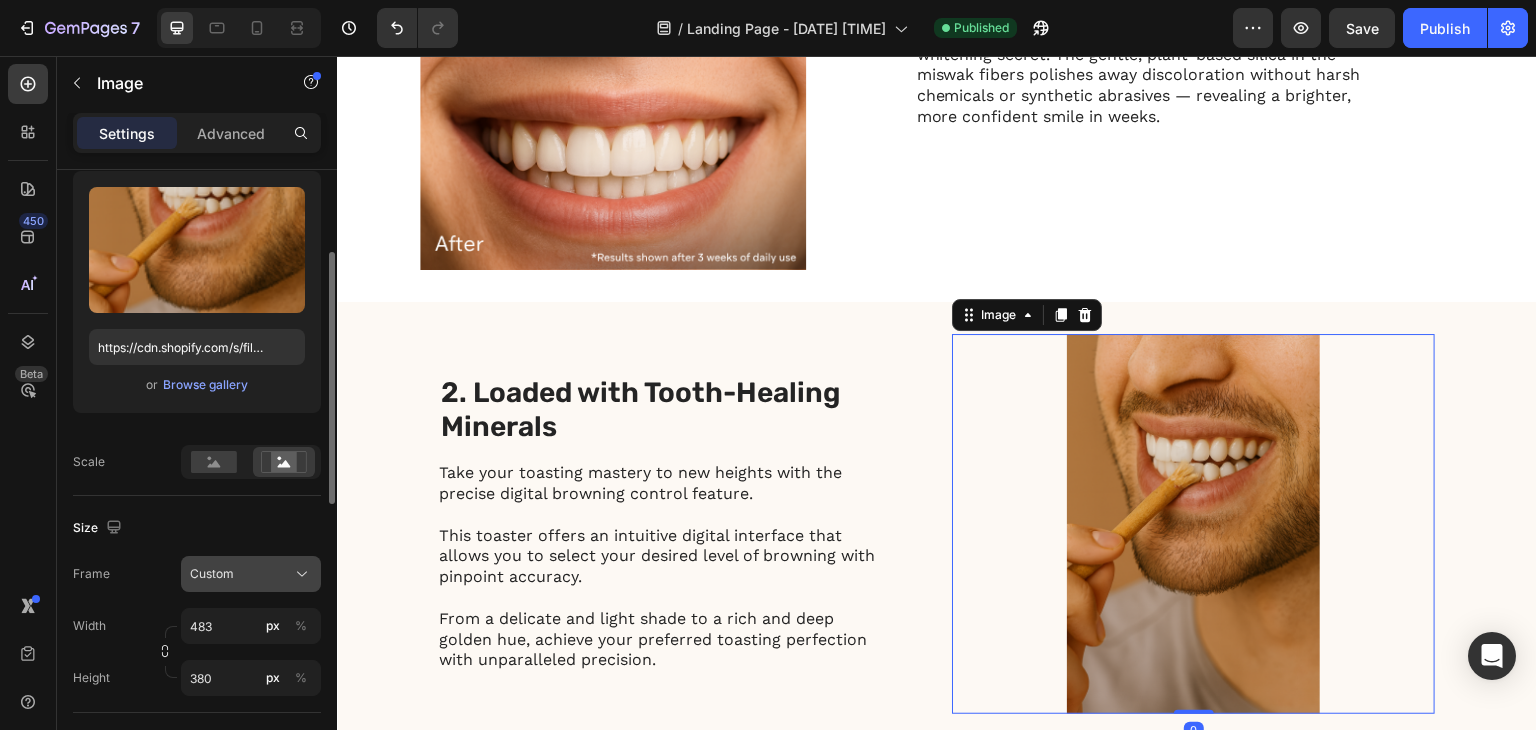 click on "Custom" 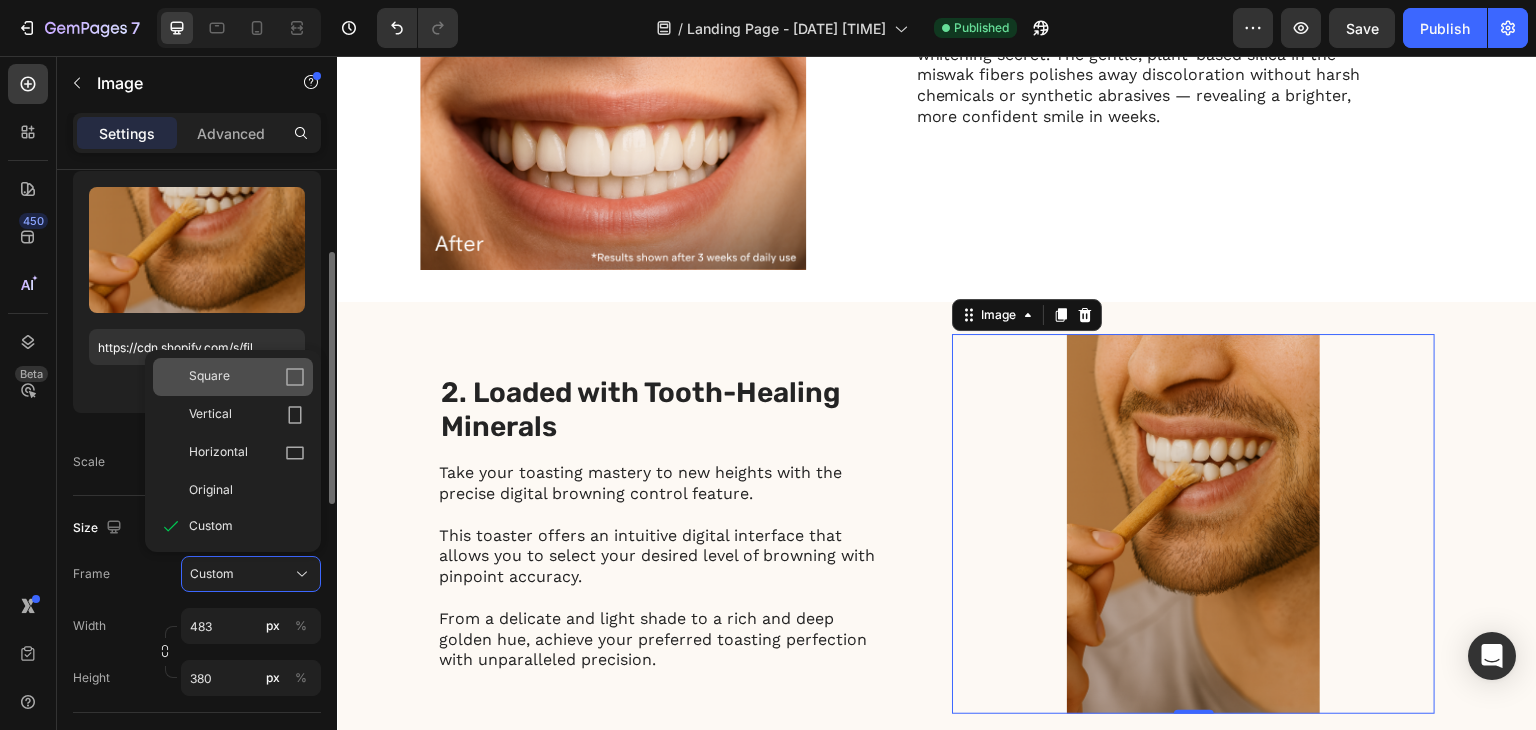 click on "Square" 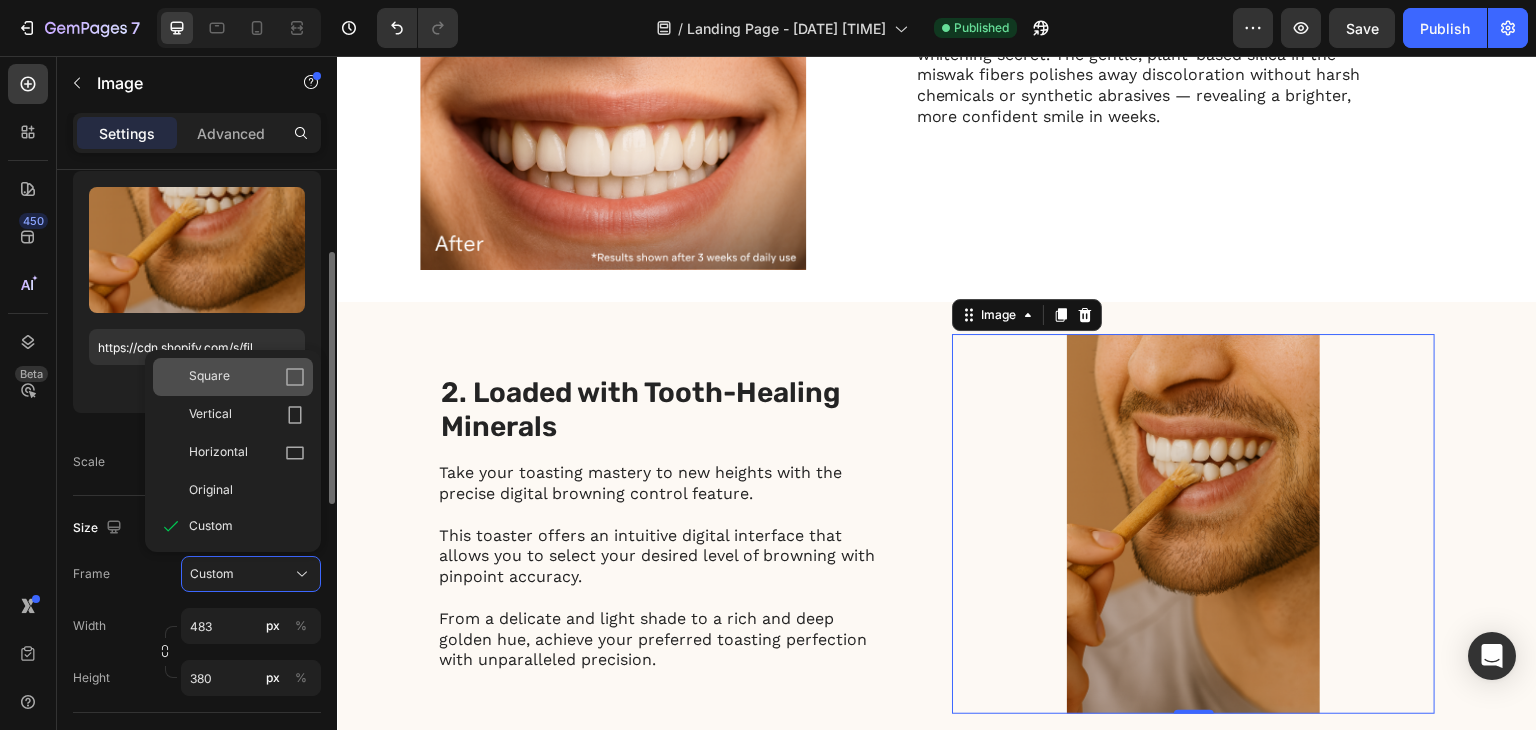 type 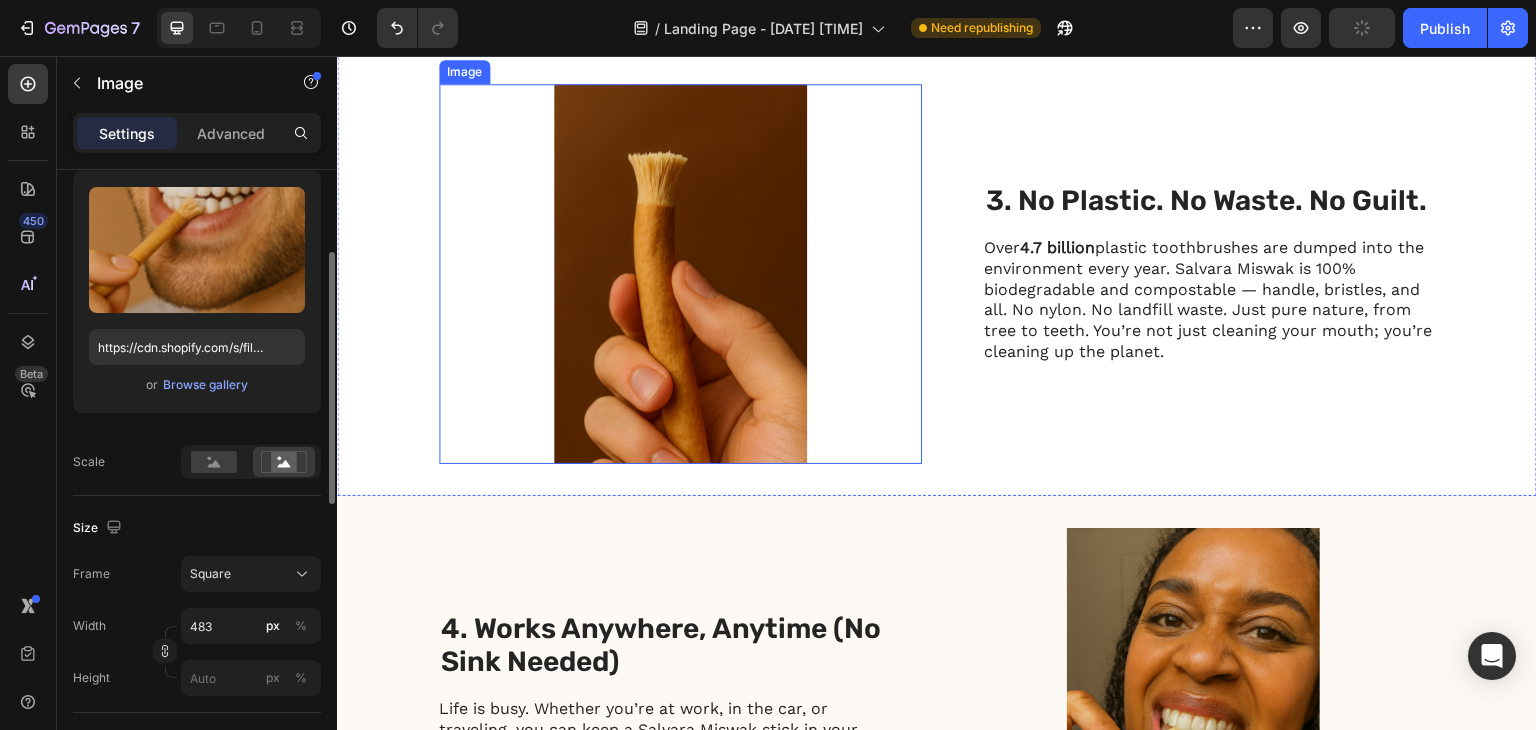 scroll, scrollTop: 1500, scrollLeft: 0, axis: vertical 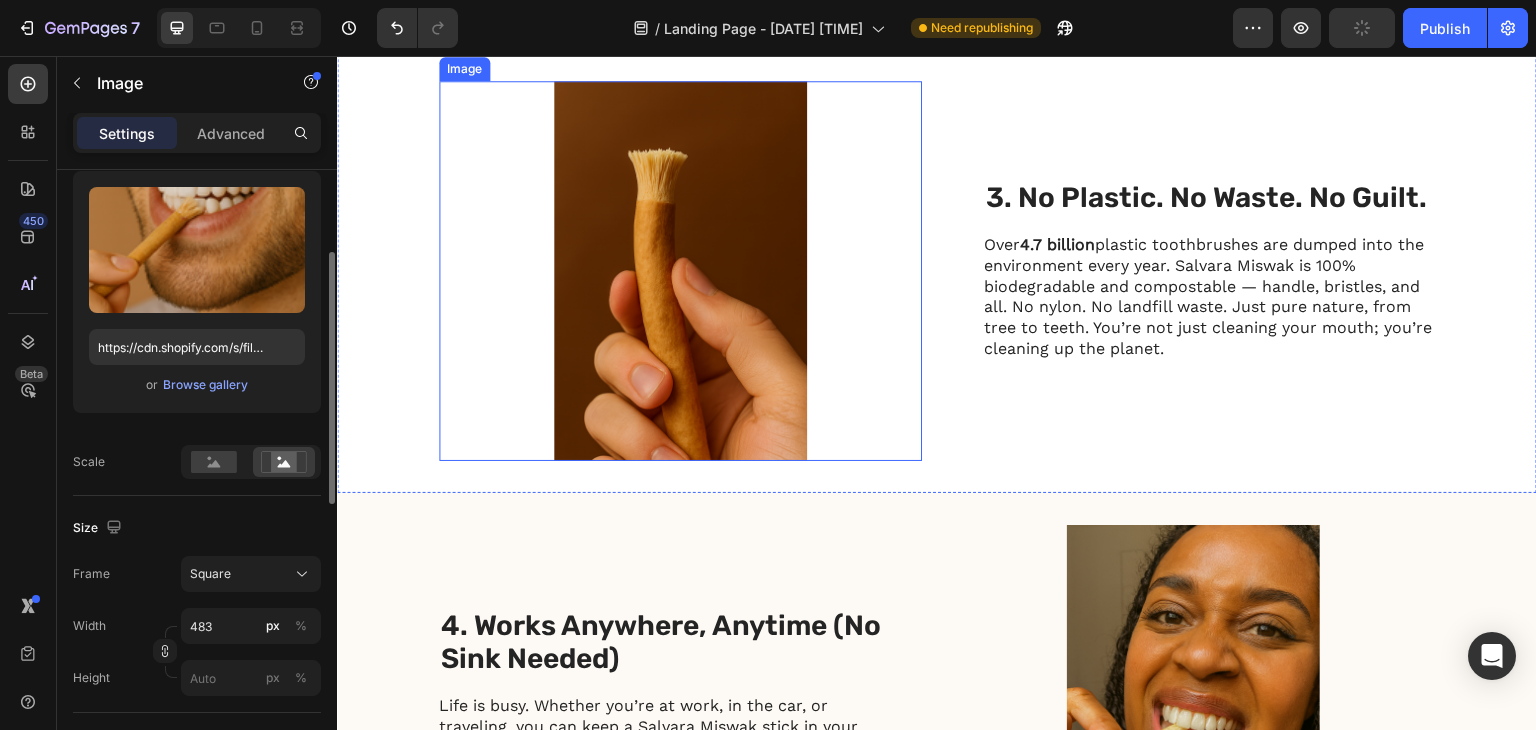 click at bounding box center (680, 271) 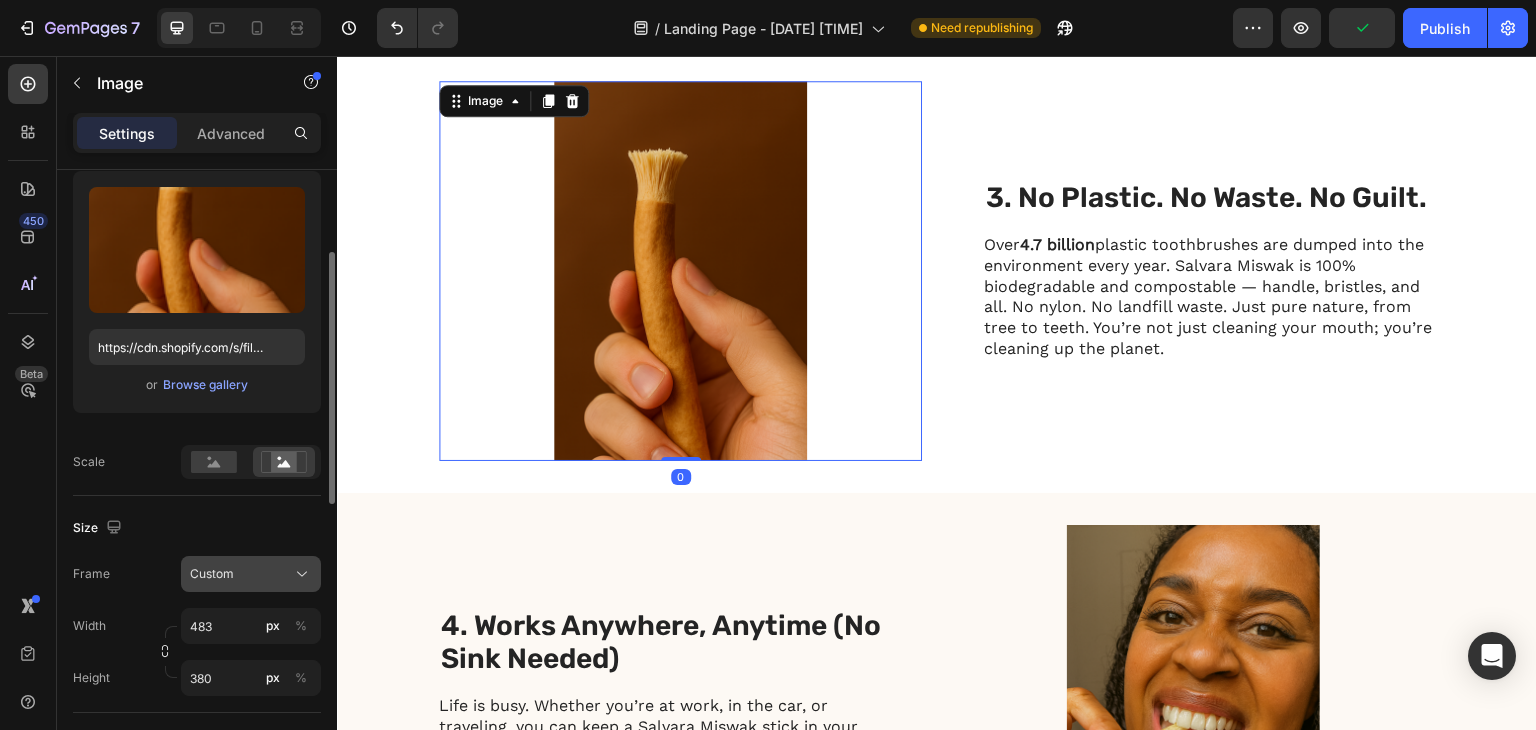 click on "Custom" at bounding box center [212, 574] 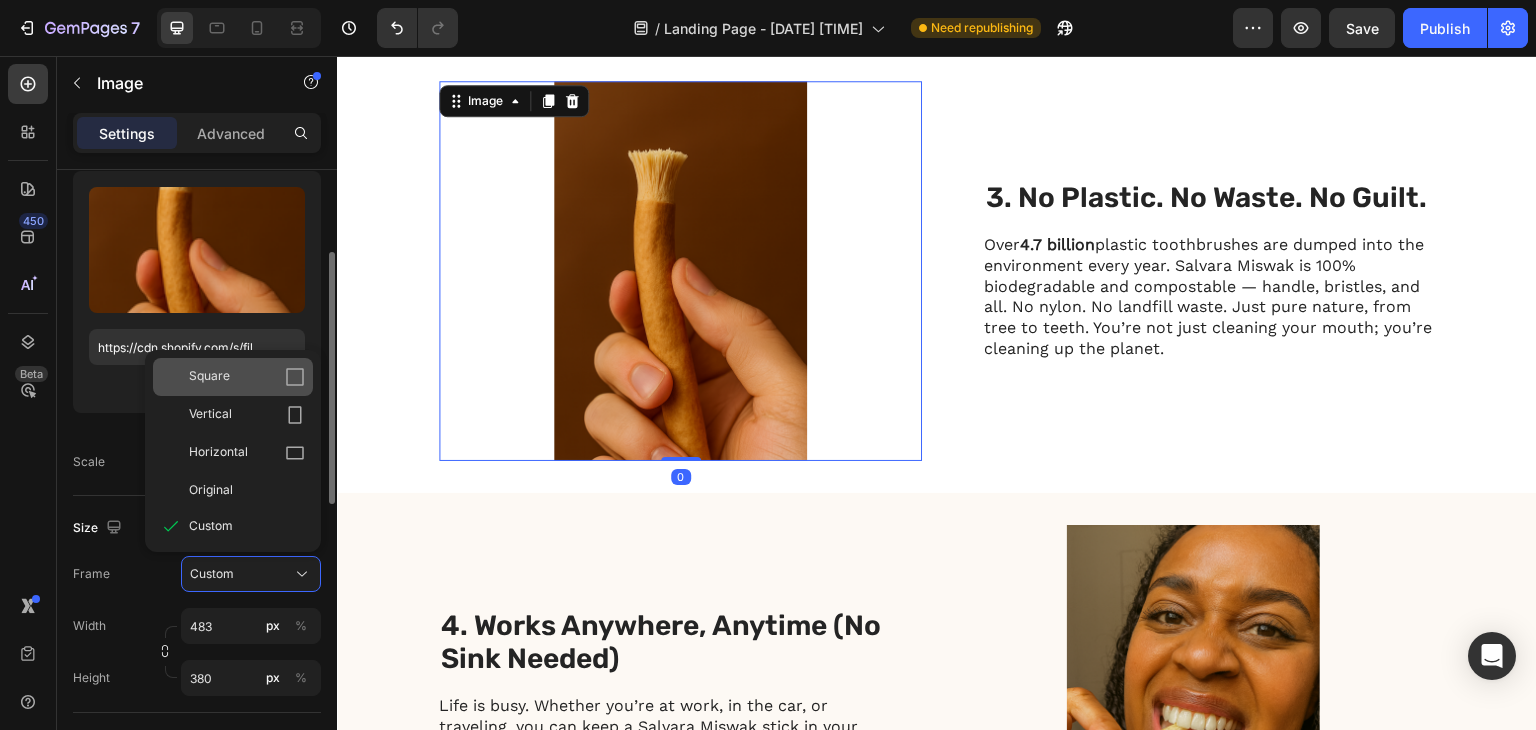 click on "Square" at bounding box center (209, 377) 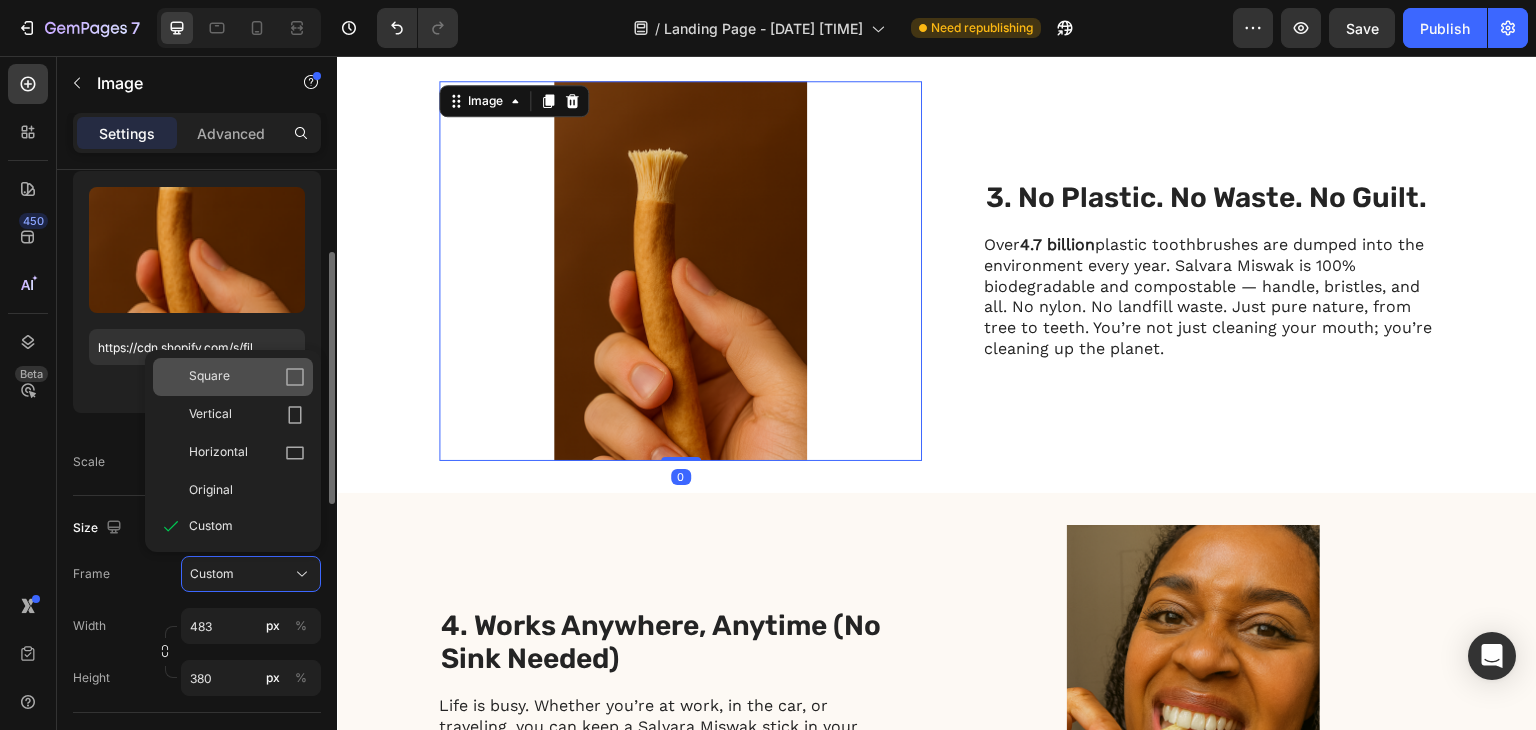 type 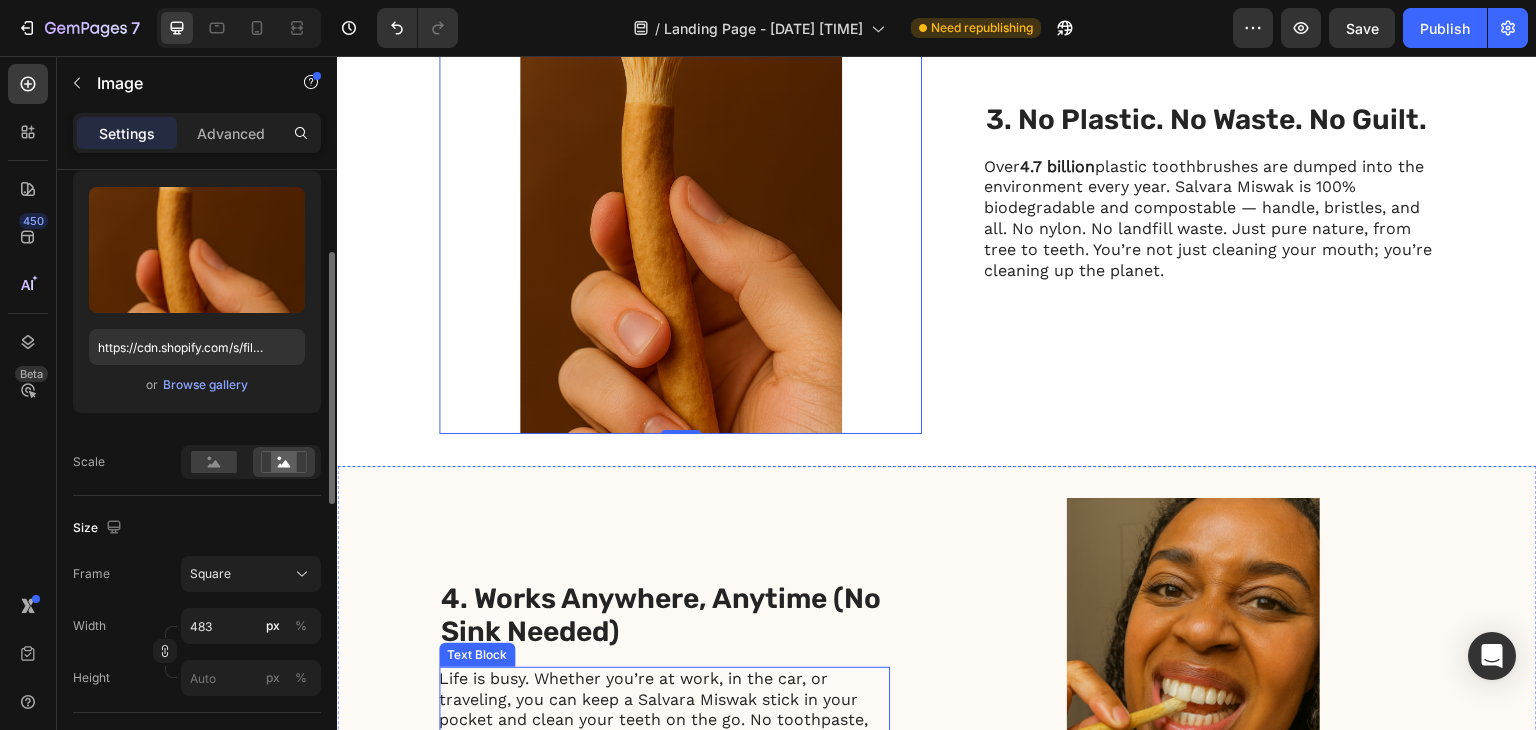scroll, scrollTop: 1900, scrollLeft: 0, axis: vertical 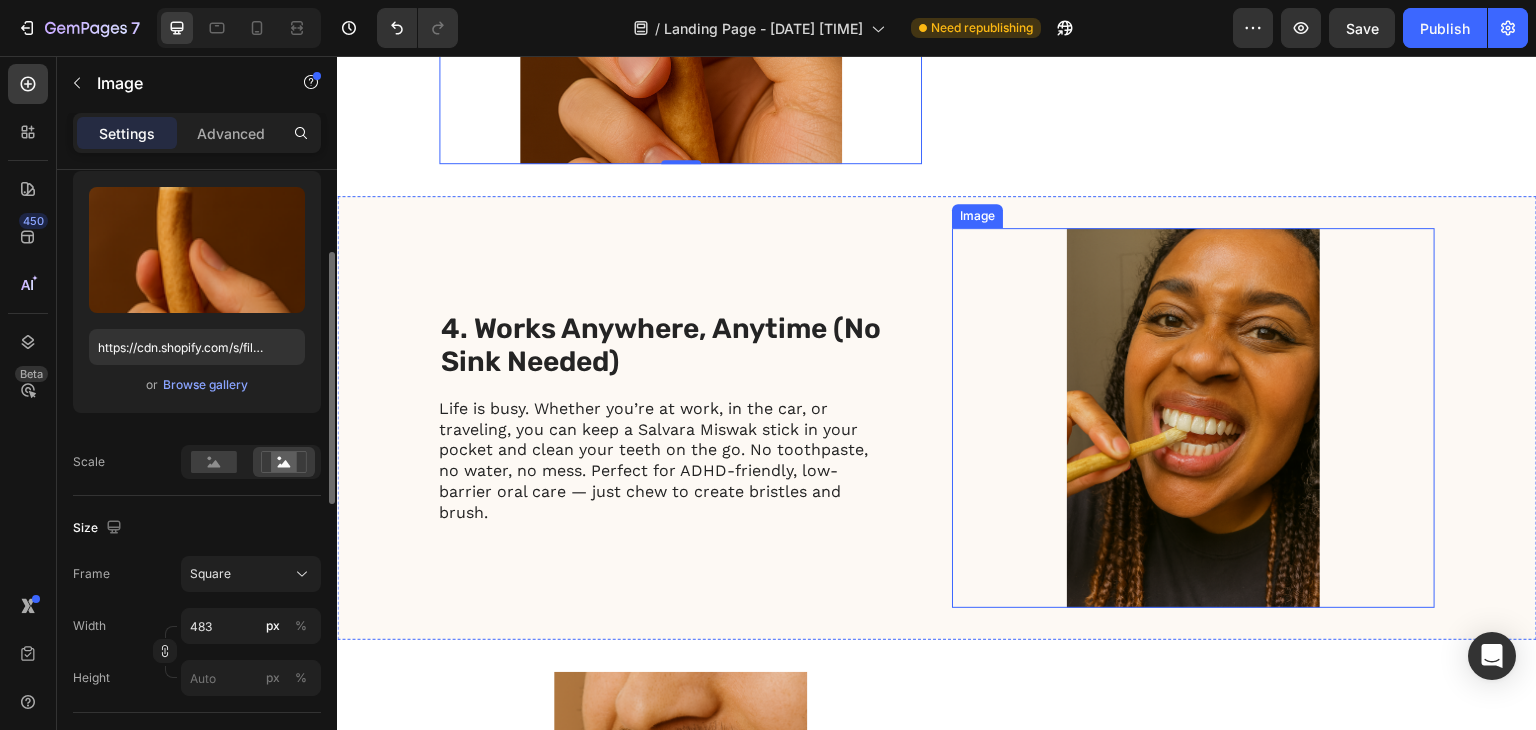click at bounding box center [1193, 418] 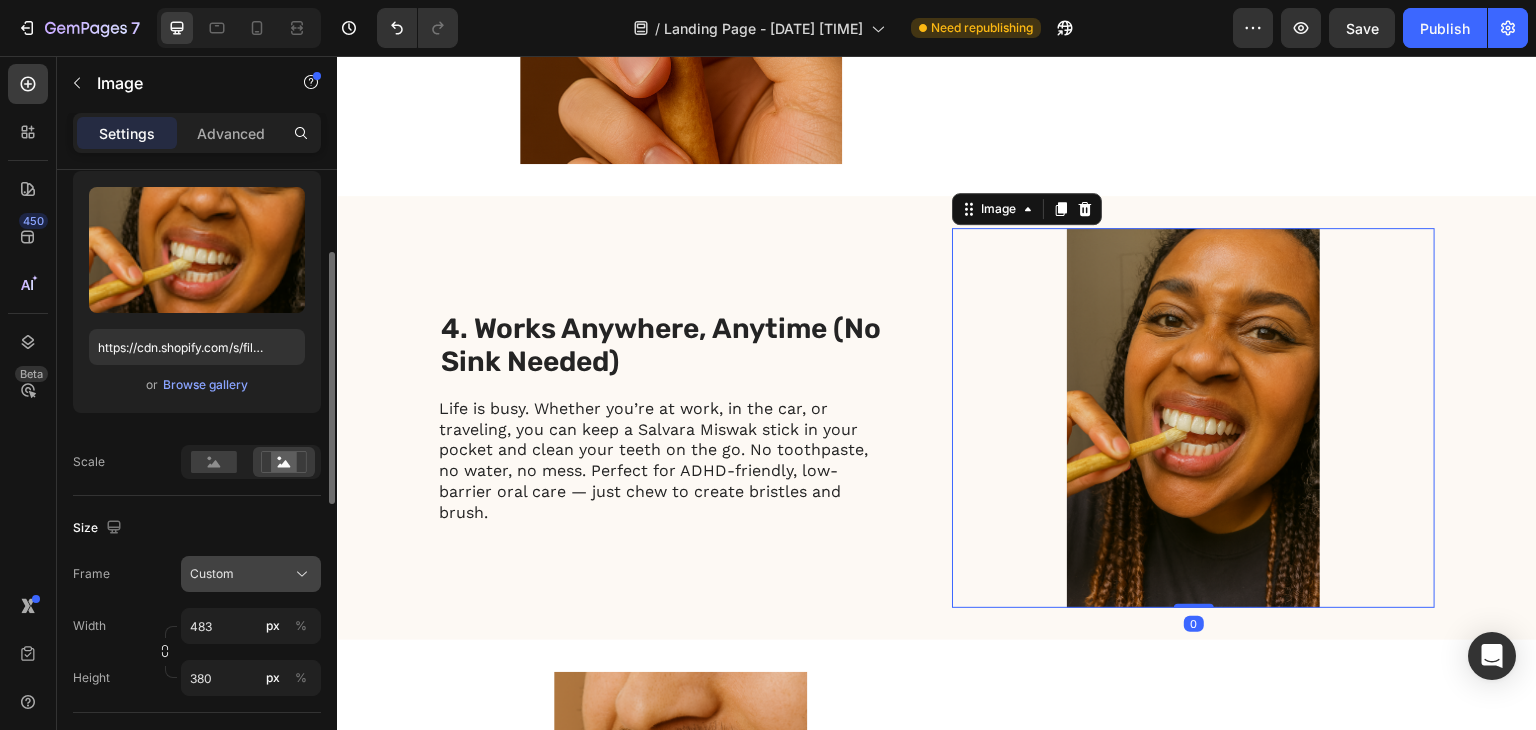click on "Custom" at bounding box center (212, 574) 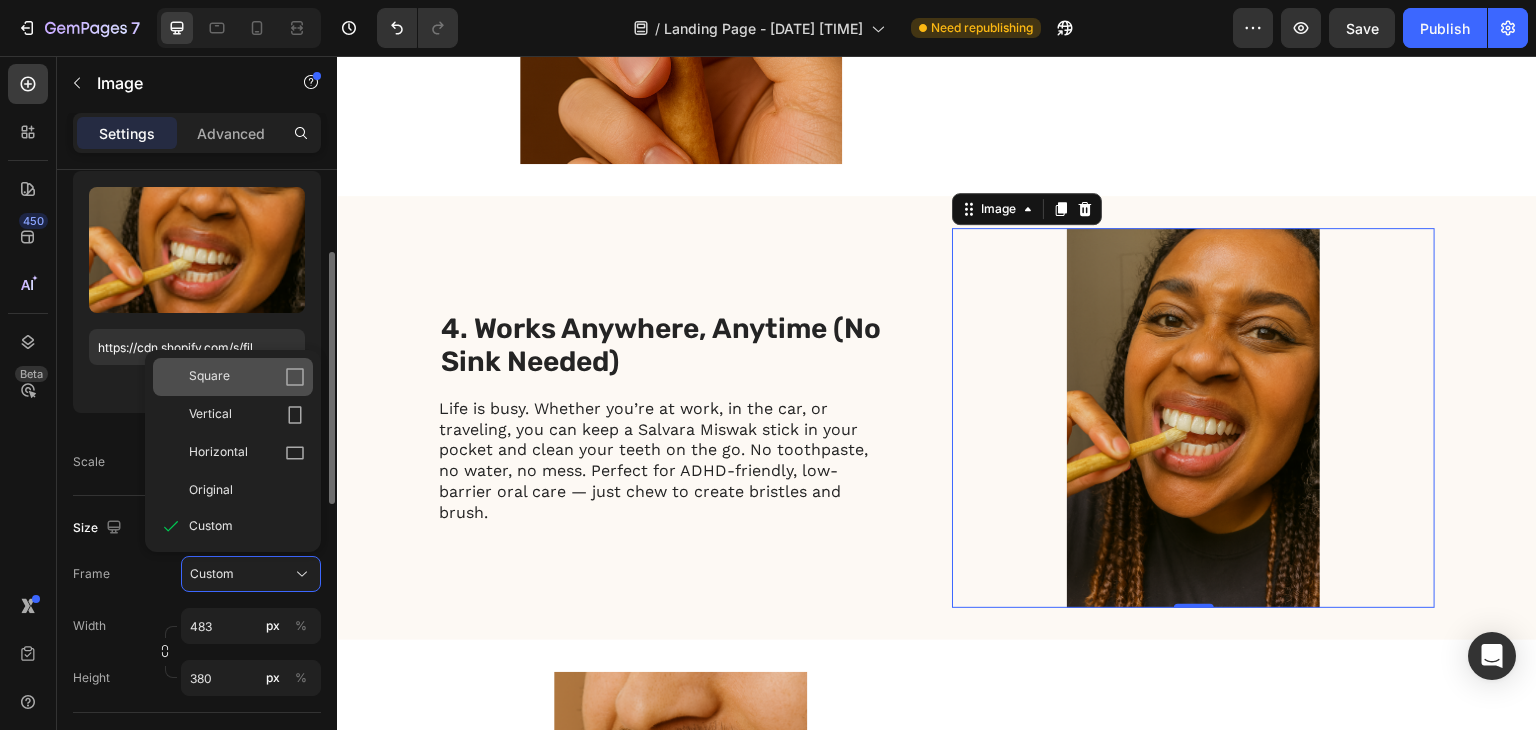 click on "Square" at bounding box center [209, 377] 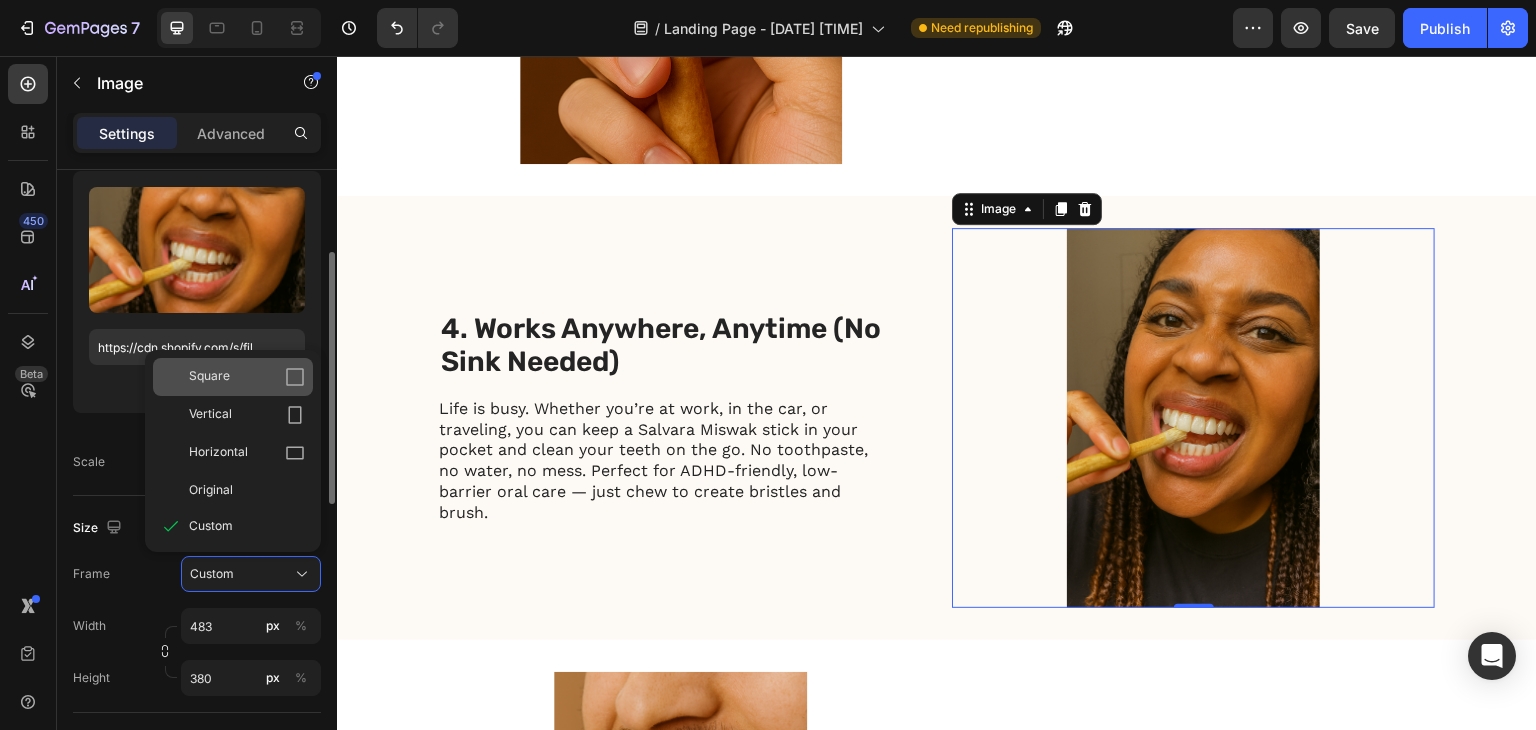 type 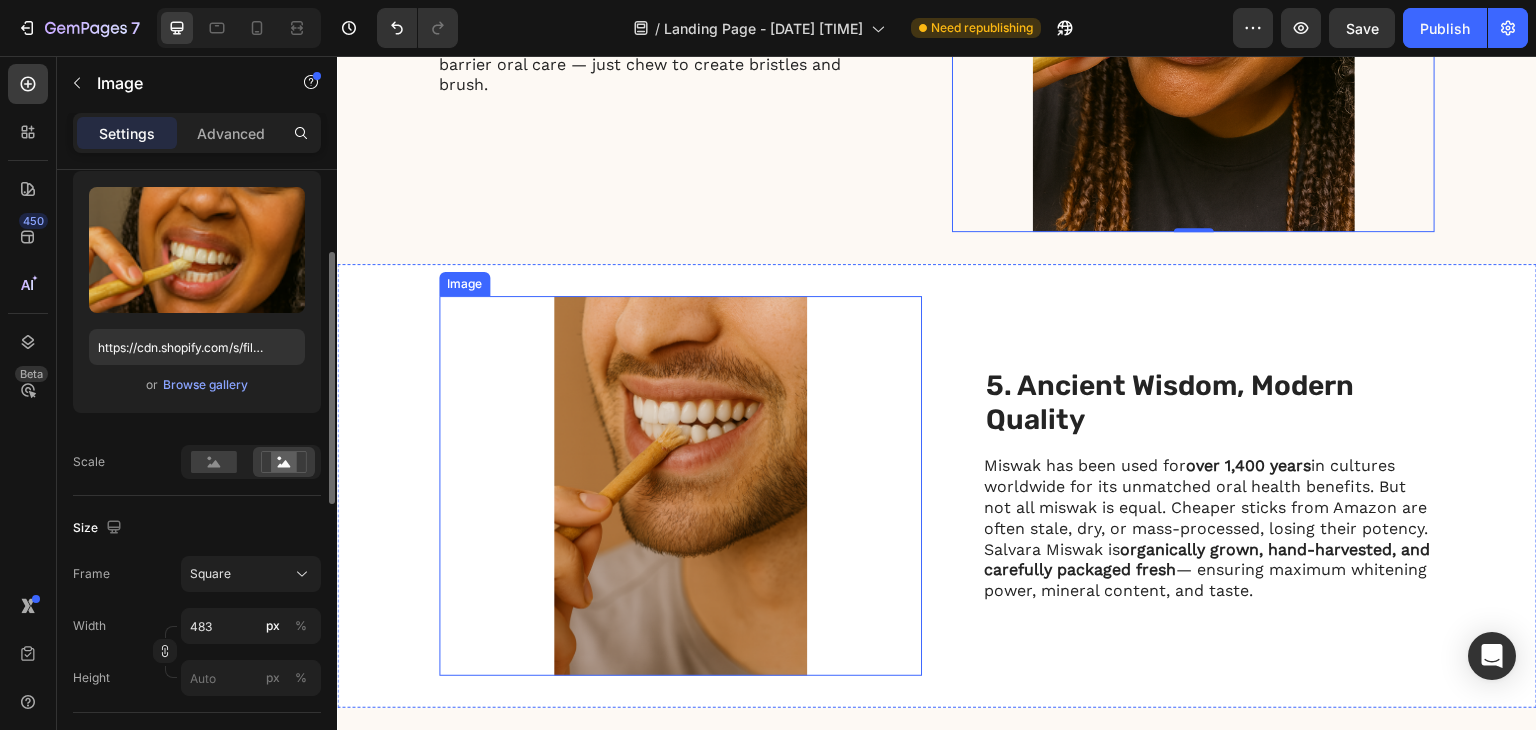scroll, scrollTop: 2400, scrollLeft: 0, axis: vertical 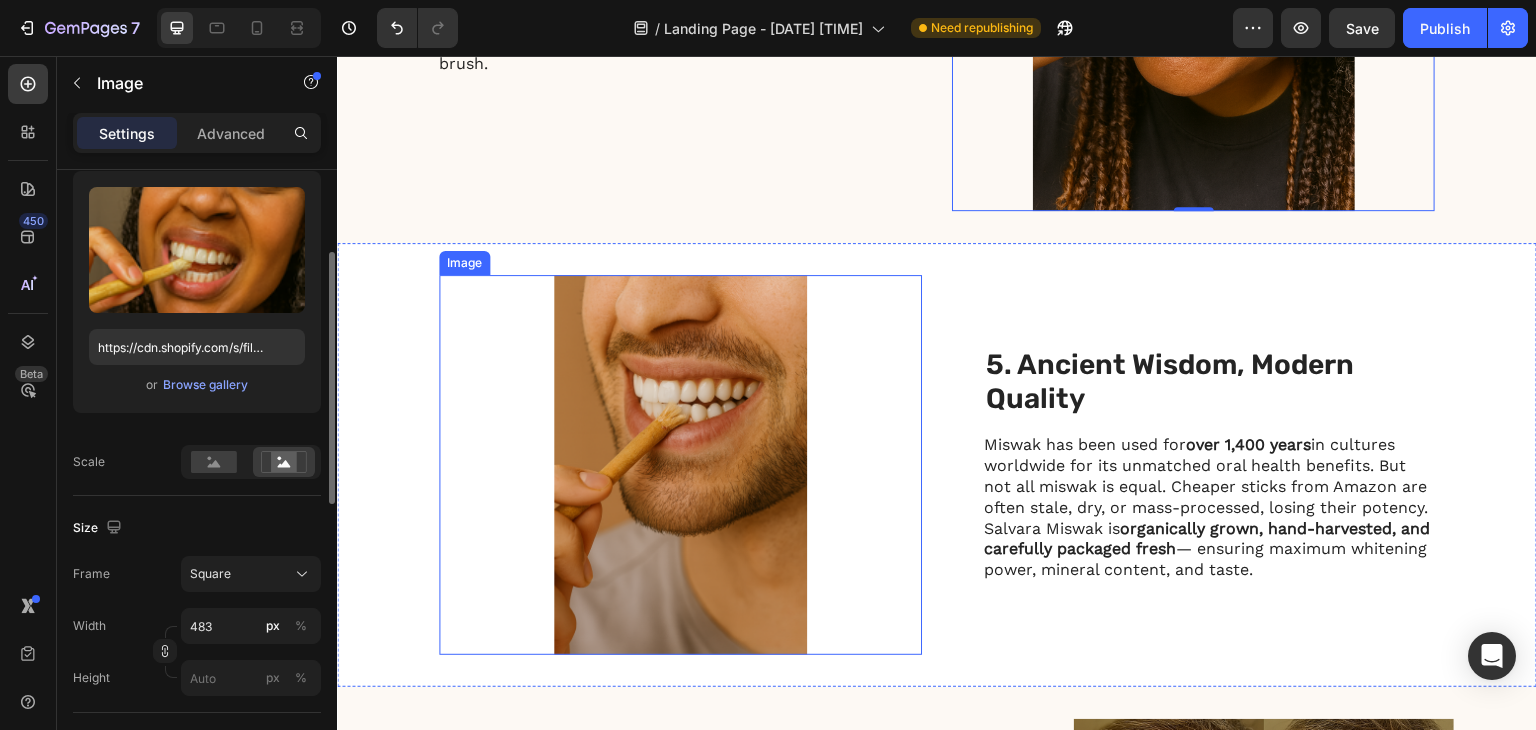 click at bounding box center [680, 465] 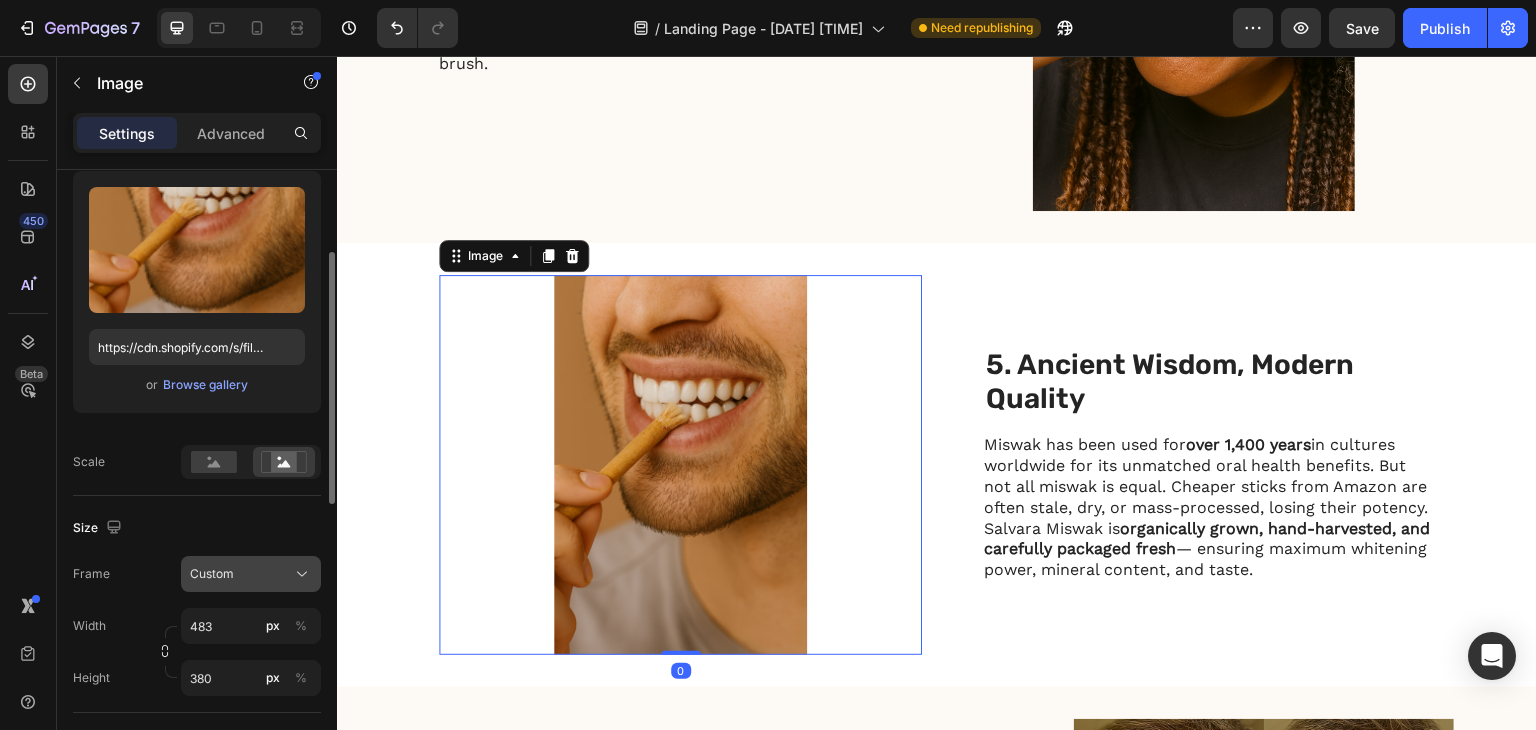 click on "Custom" 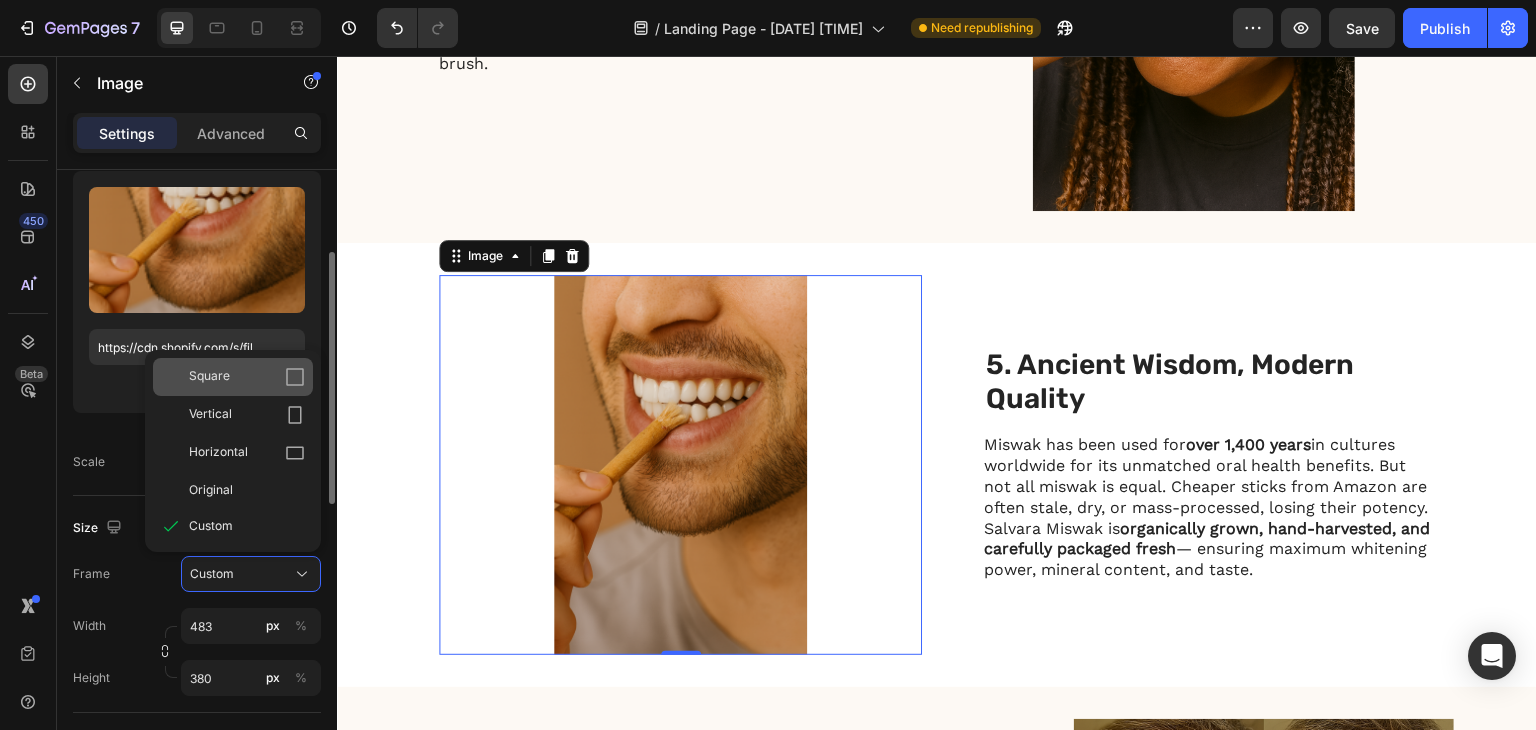 click on "Square" at bounding box center [209, 377] 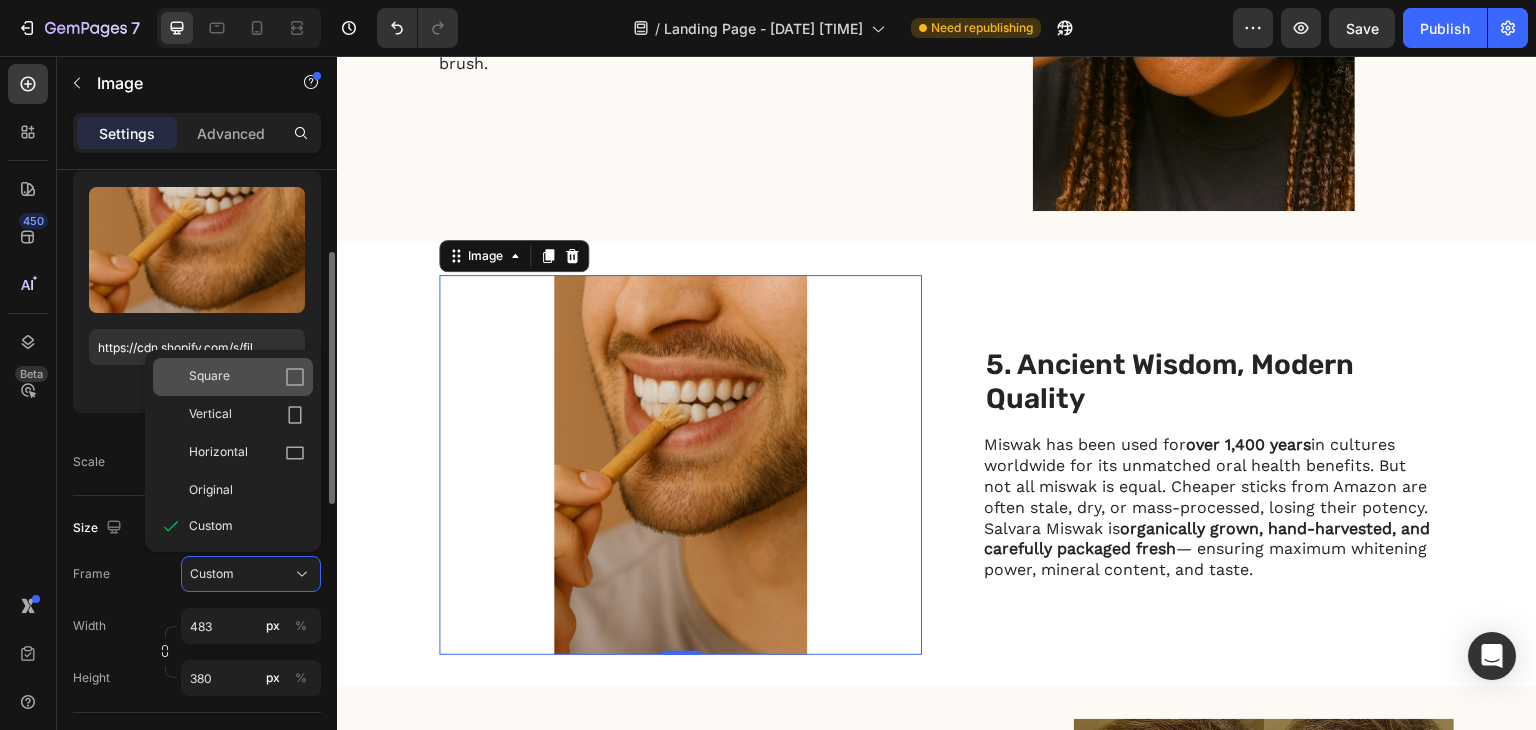 type 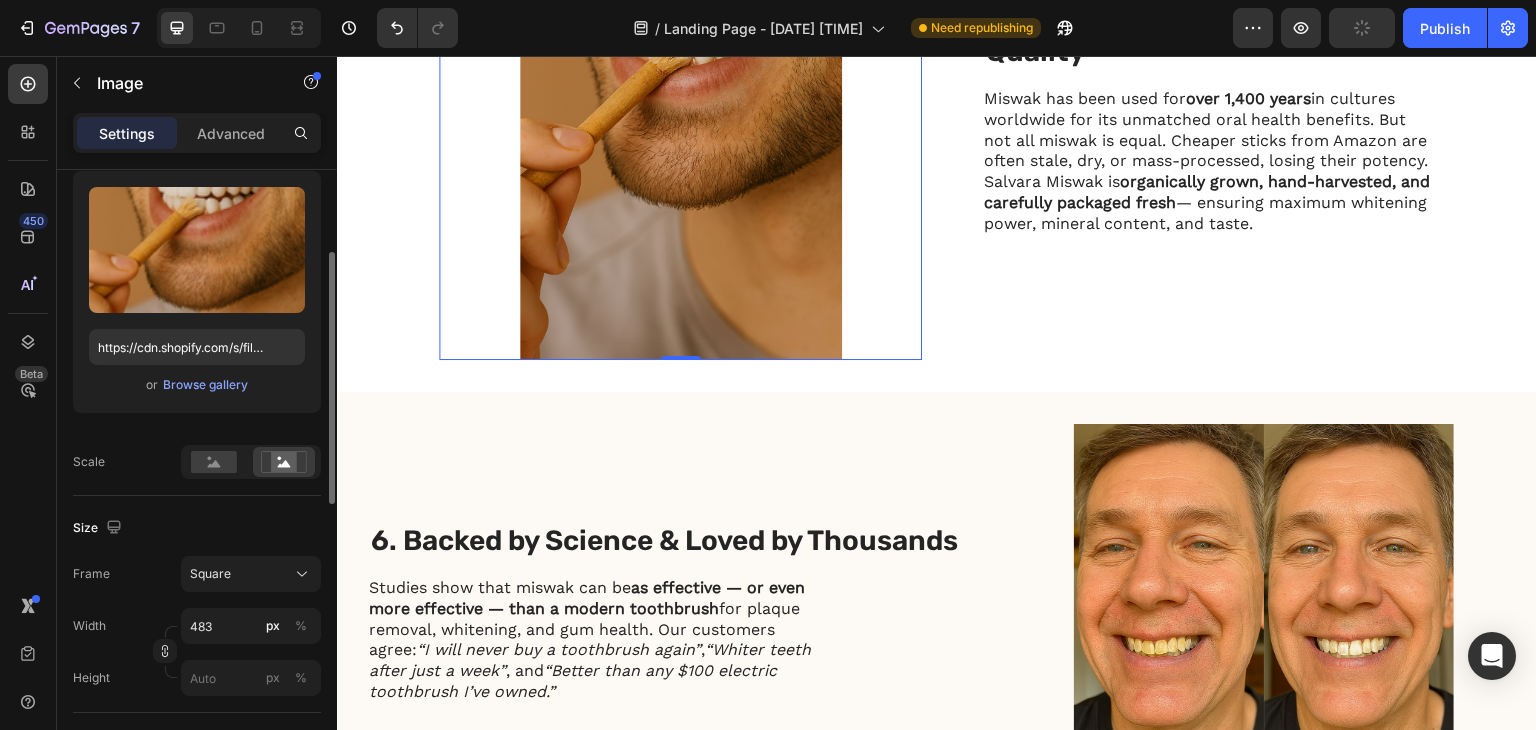 scroll, scrollTop: 2800, scrollLeft: 0, axis: vertical 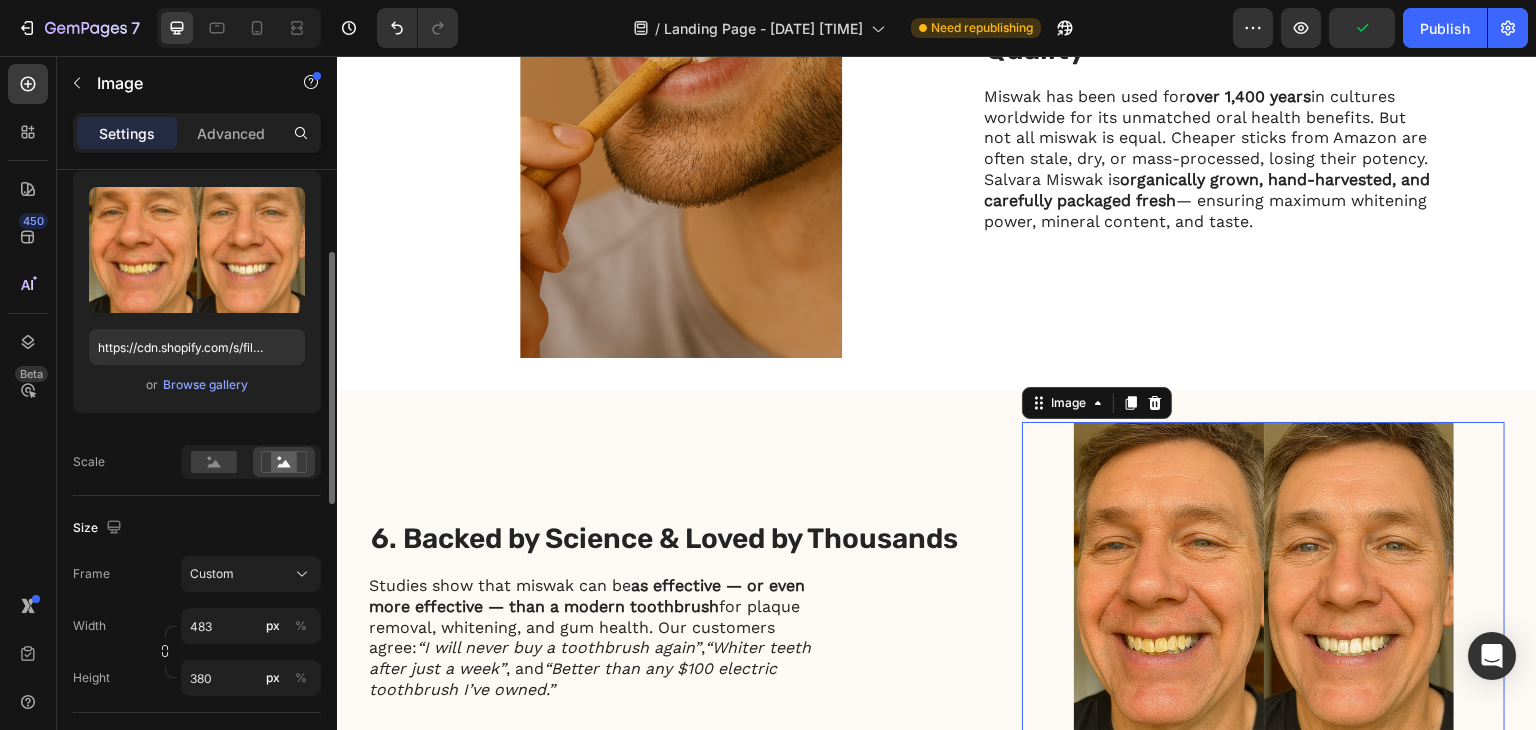 click at bounding box center [1263, 612] 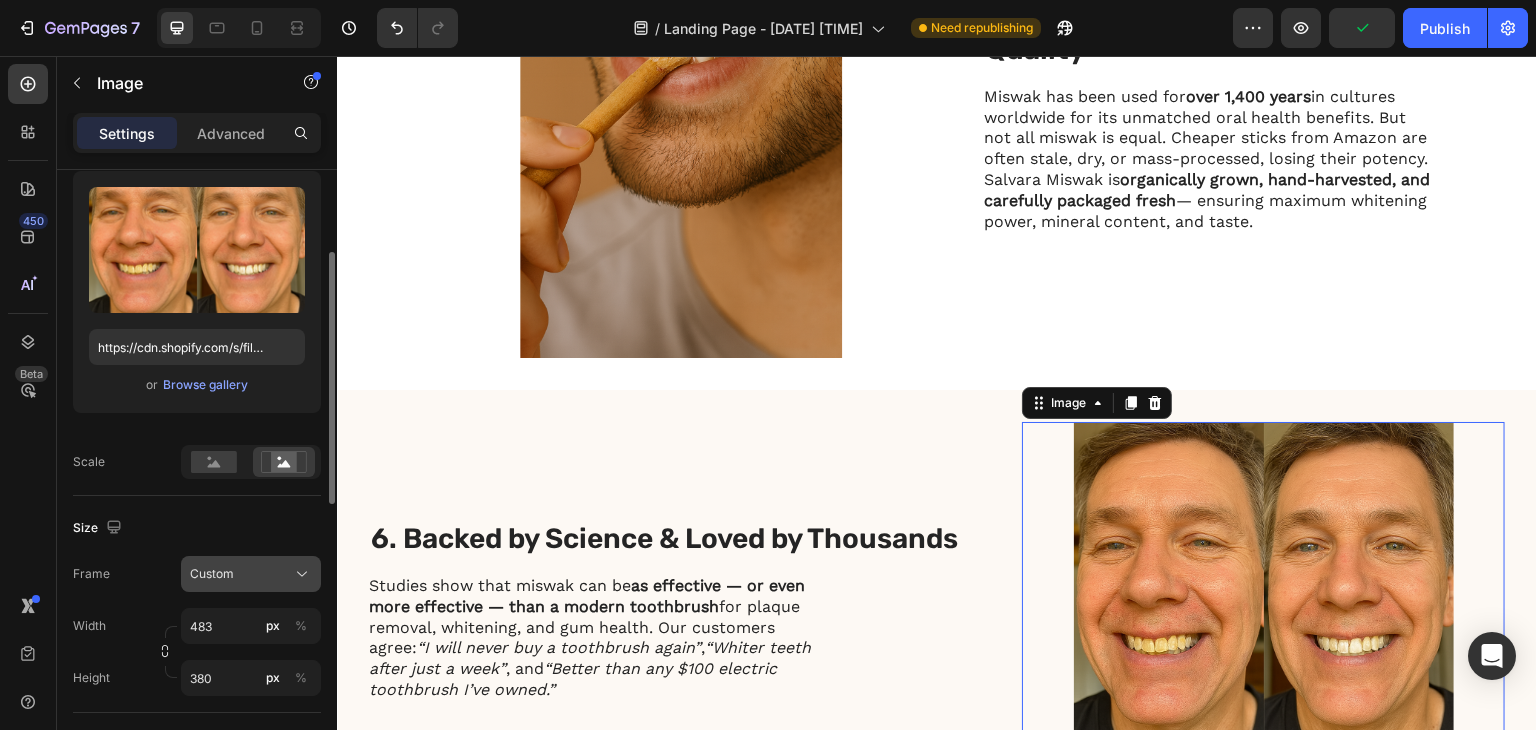 click on "Custom" 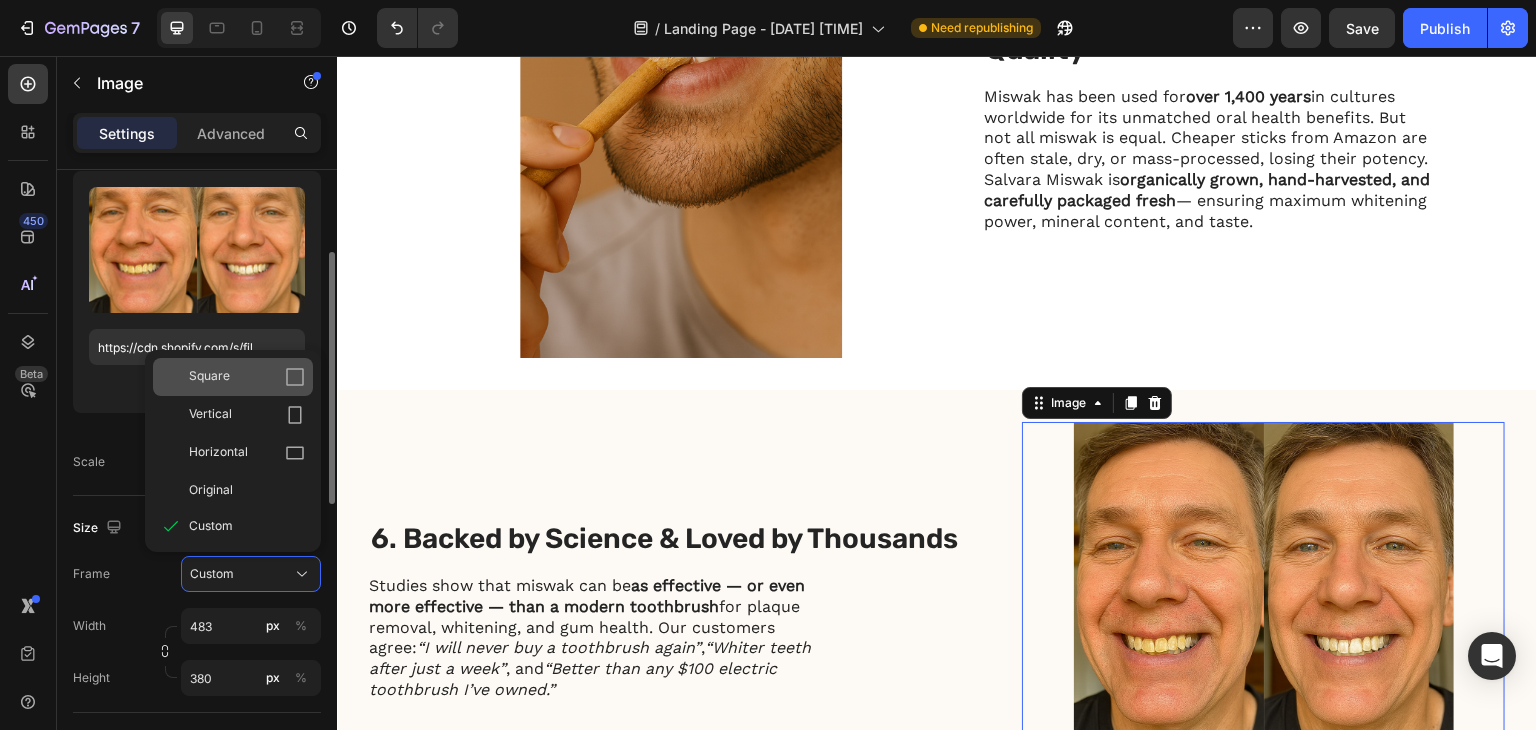 click on "Square" at bounding box center [209, 377] 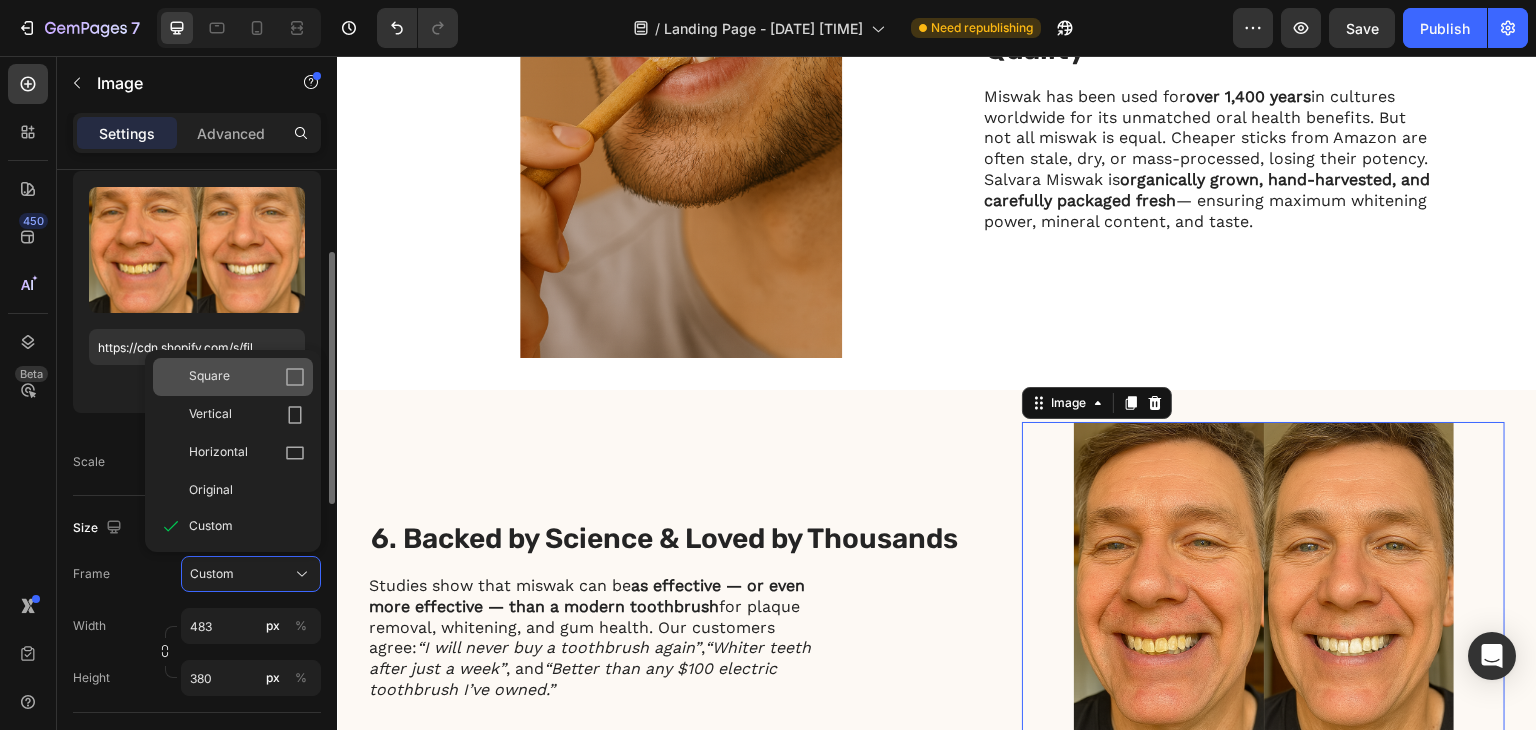 type 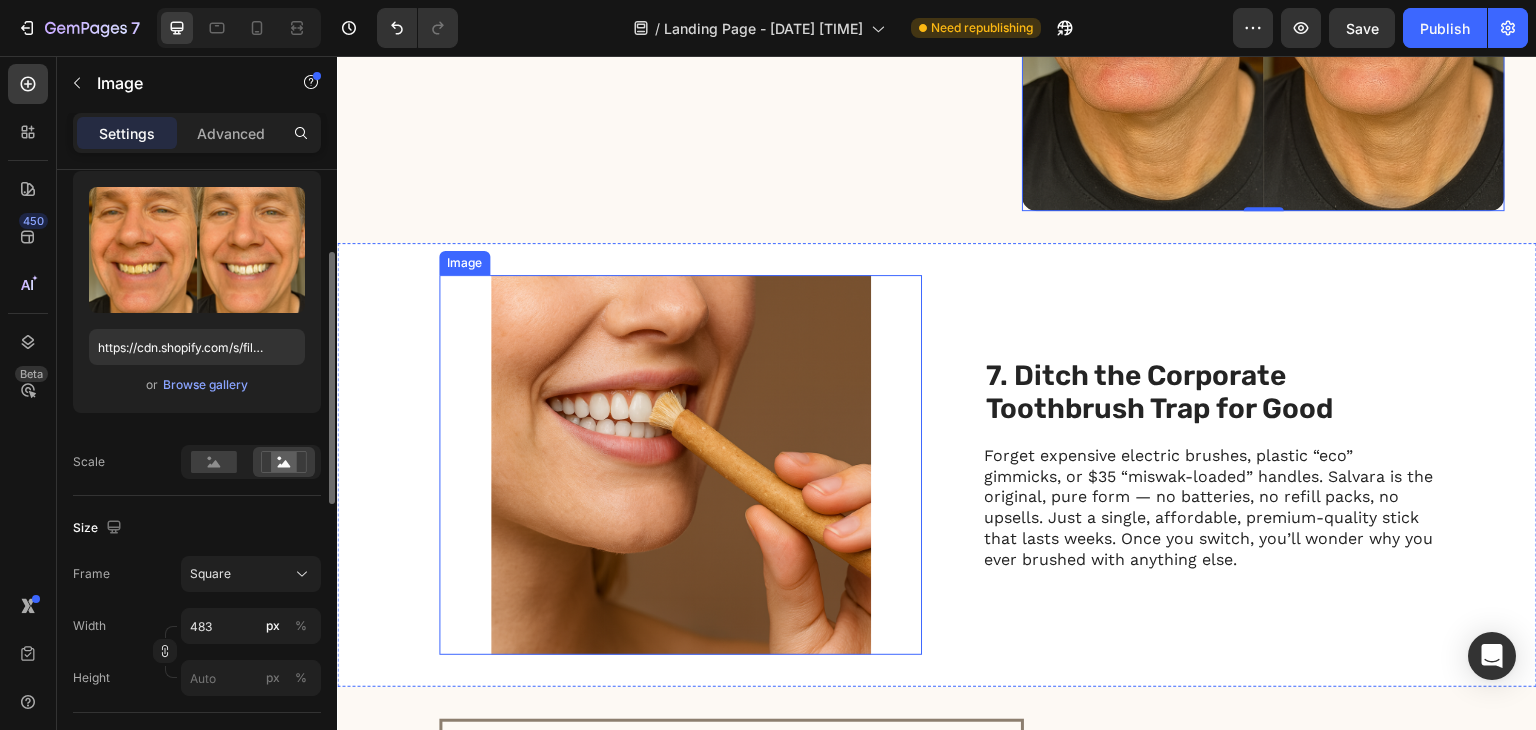 scroll, scrollTop: 3500, scrollLeft: 0, axis: vertical 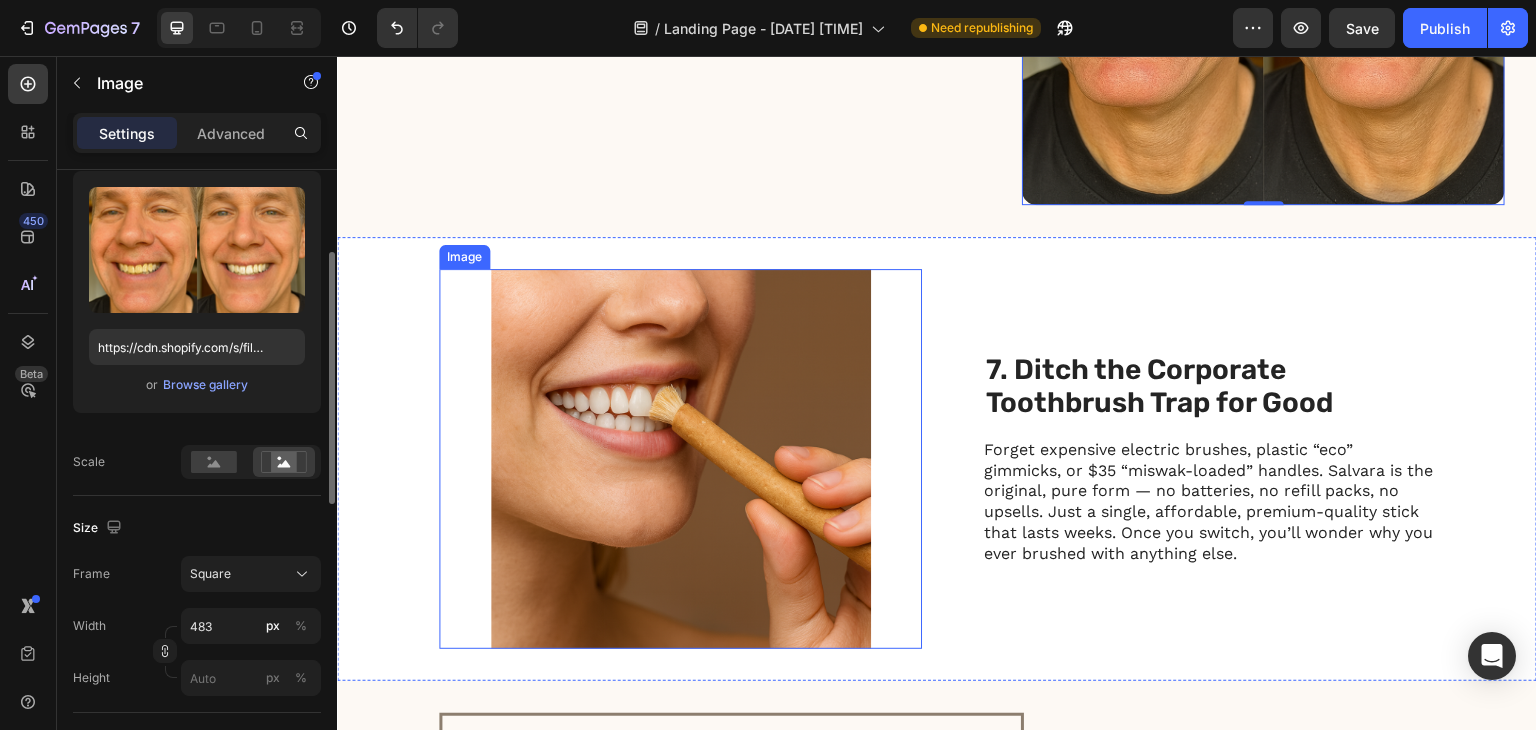 click at bounding box center (680, 459) 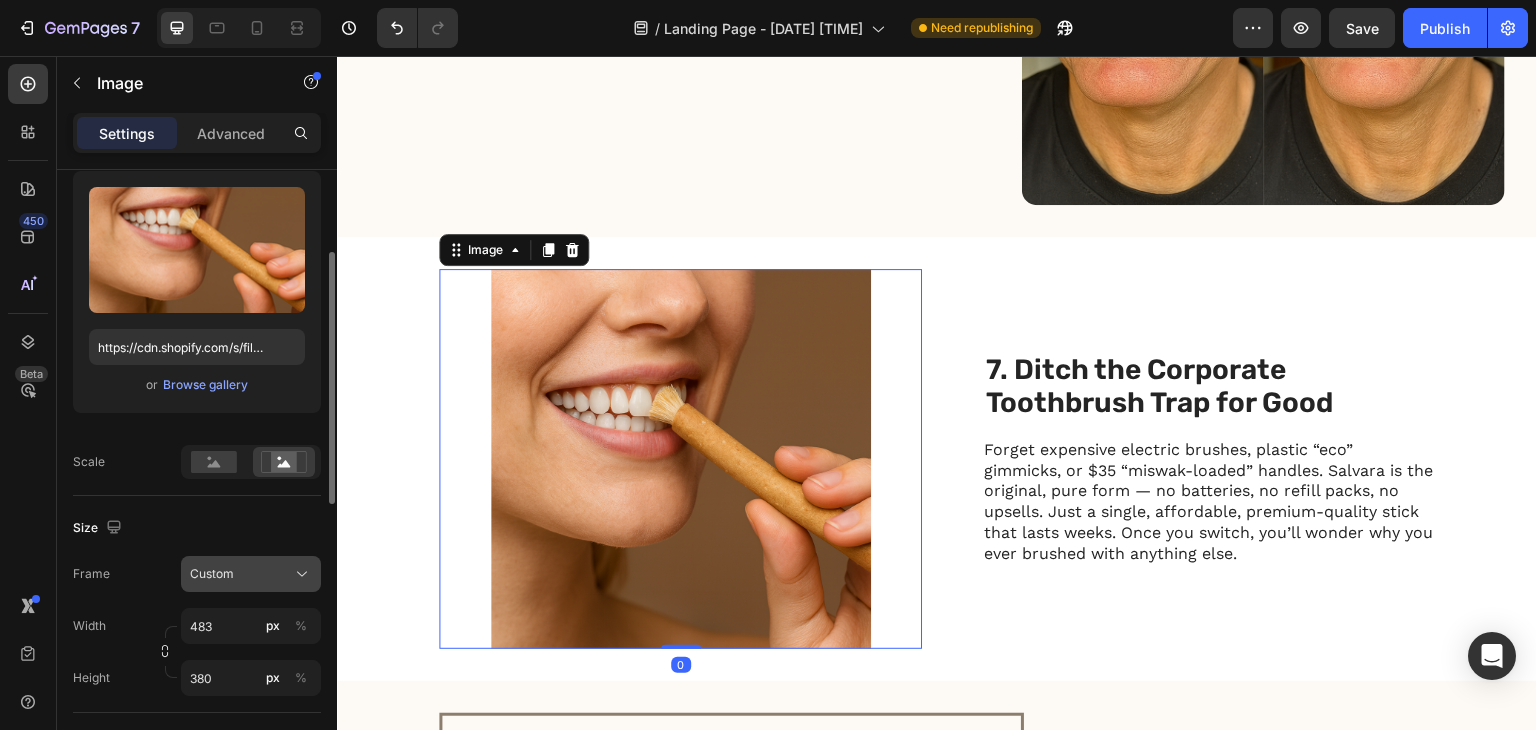 click on "Custom" at bounding box center [212, 574] 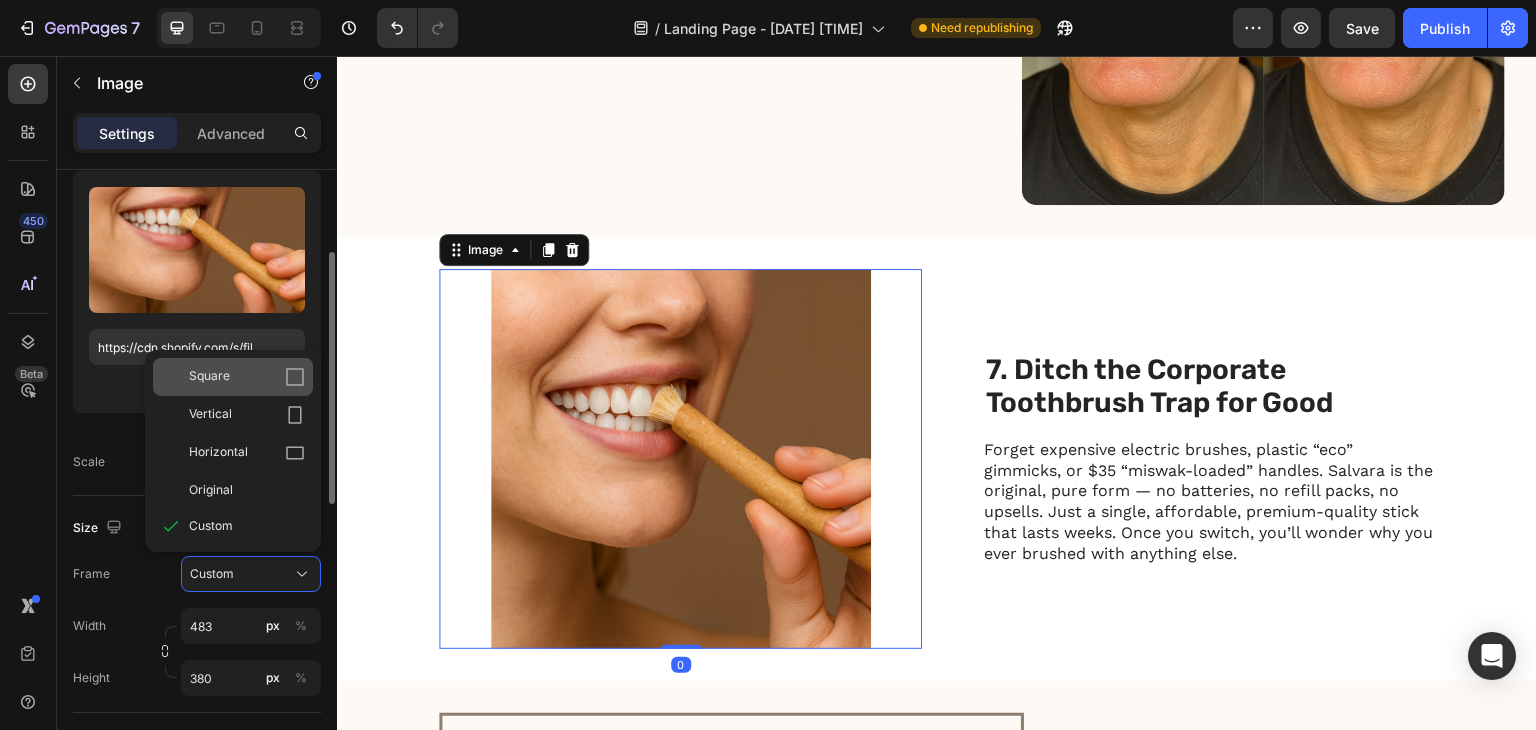 click on "Square" at bounding box center [209, 377] 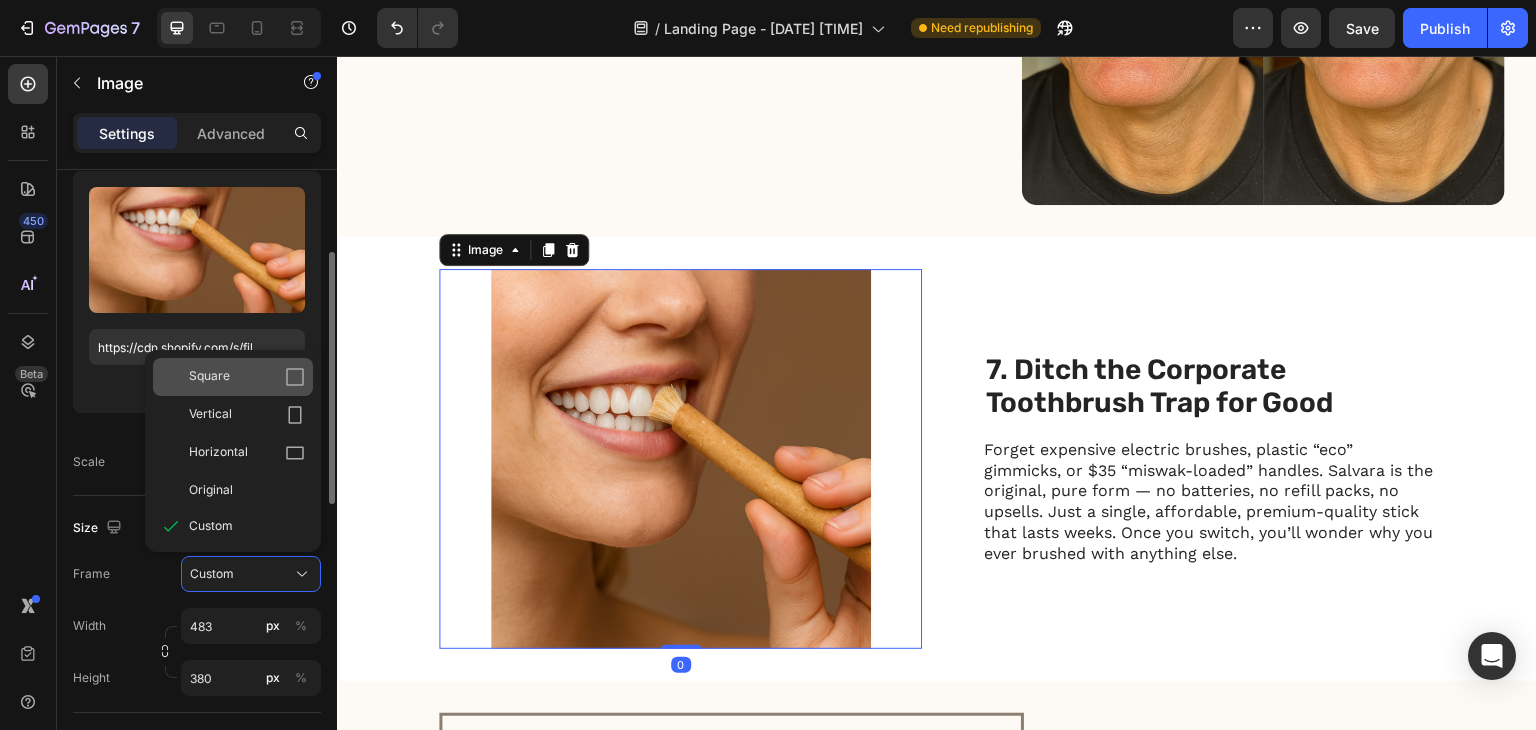 type 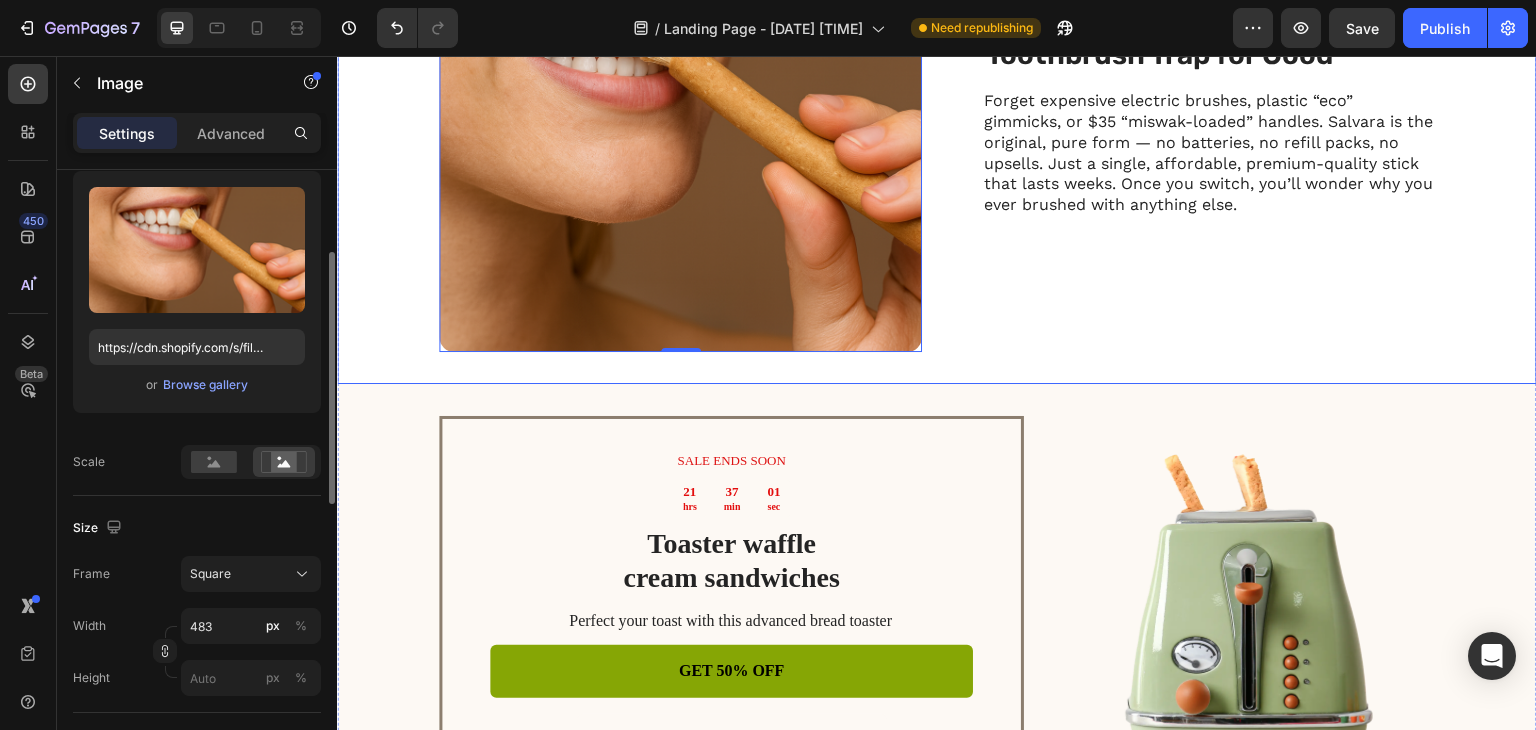 scroll, scrollTop: 3600, scrollLeft: 0, axis: vertical 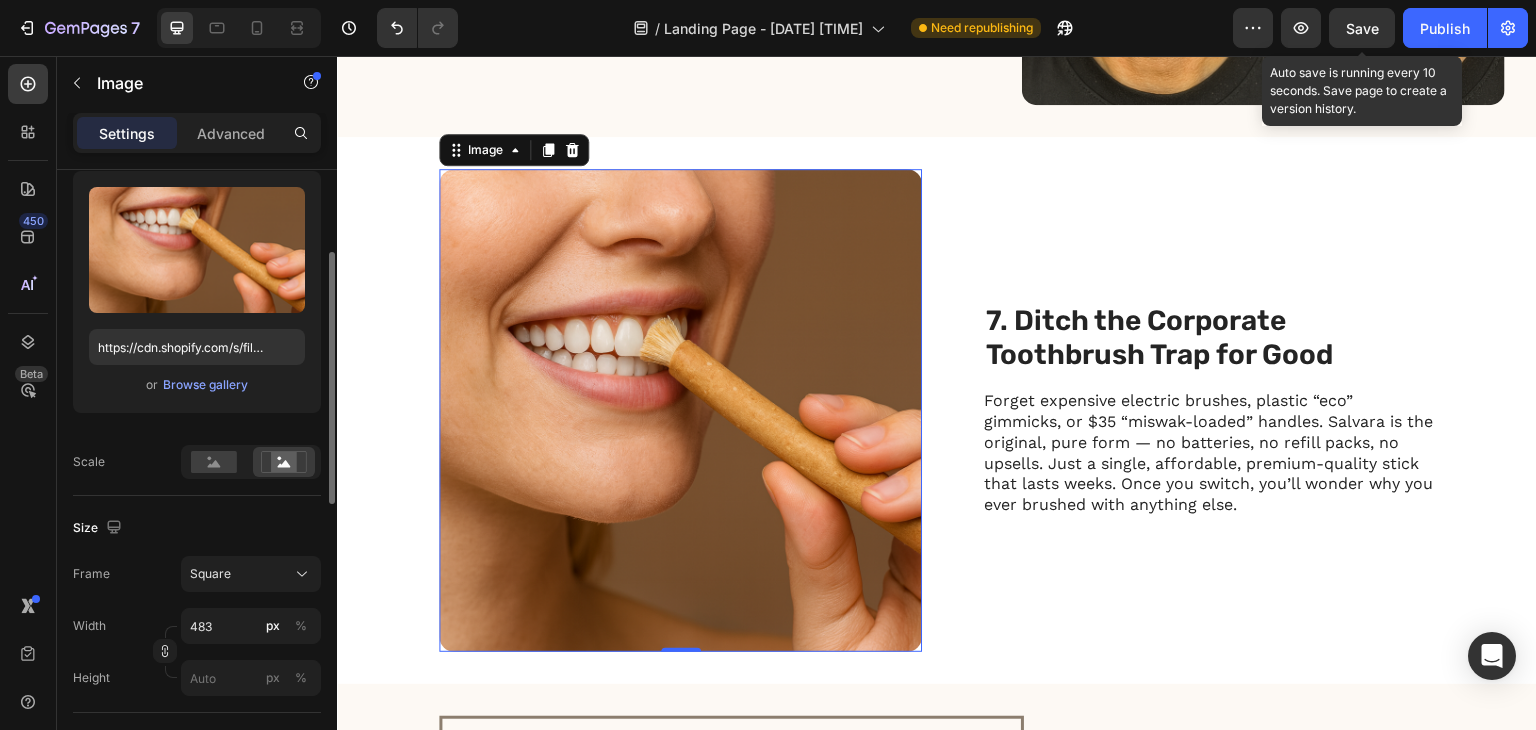 click on "Save" at bounding box center [1362, 28] 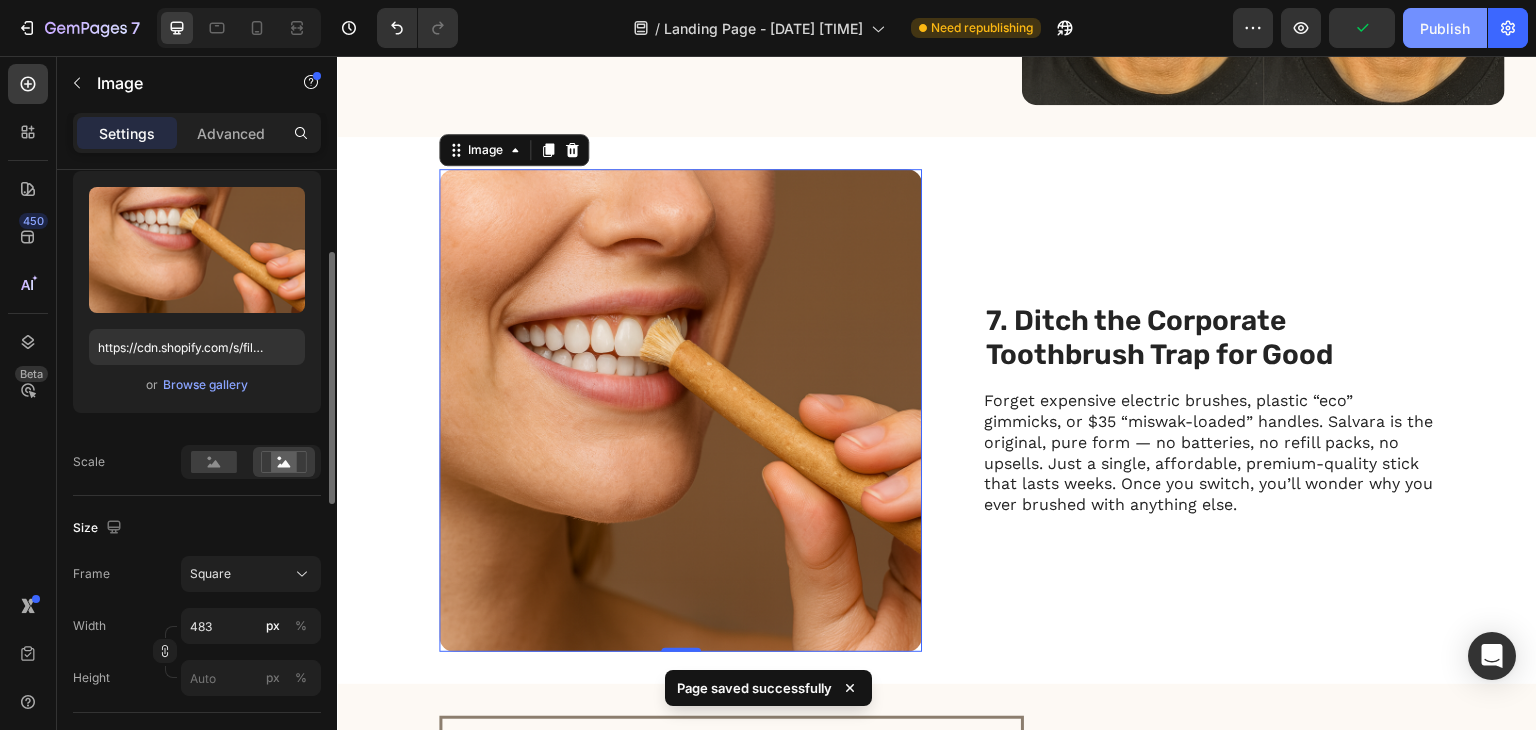 click on "Publish" at bounding box center [1445, 28] 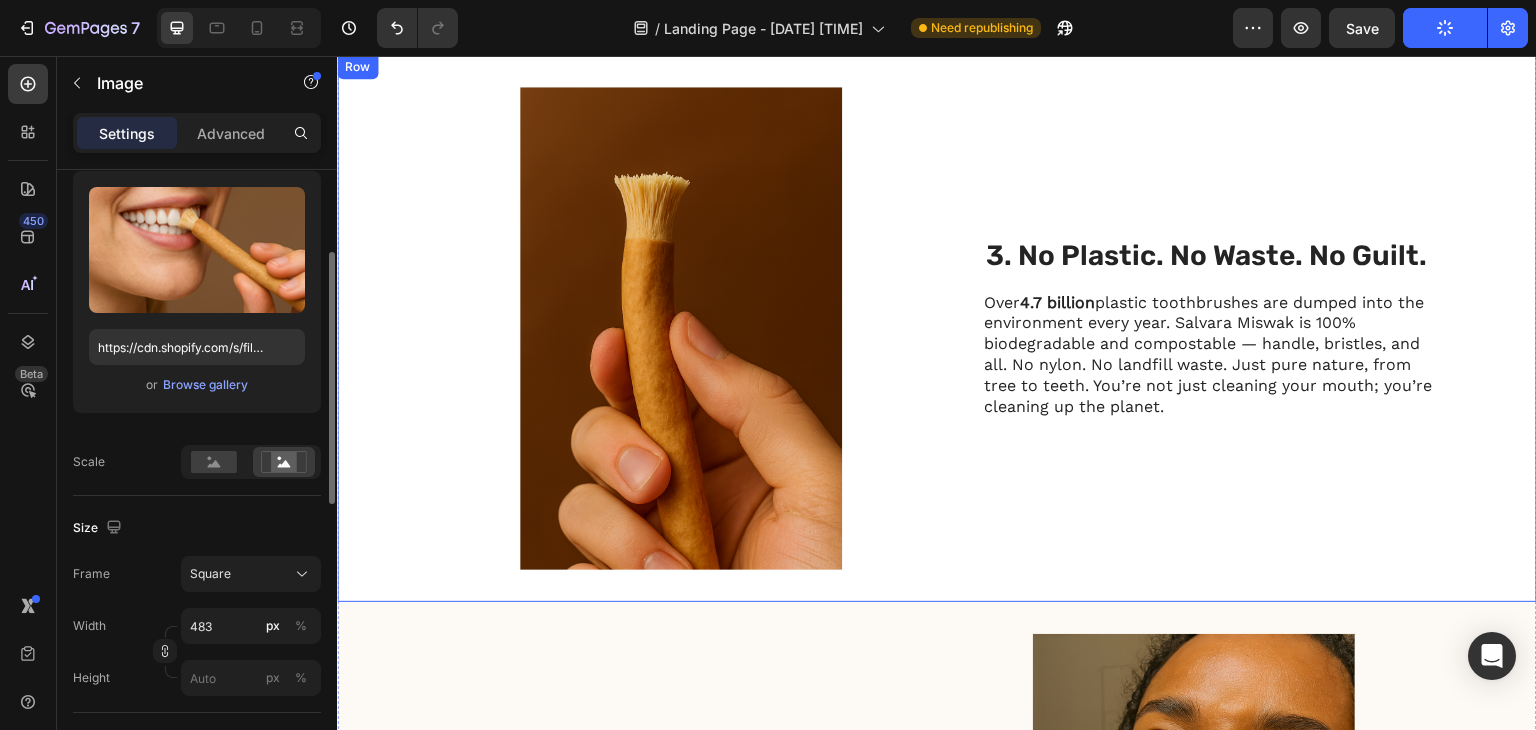 scroll, scrollTop: 1700, scrollLeft: 0, axis: vertical 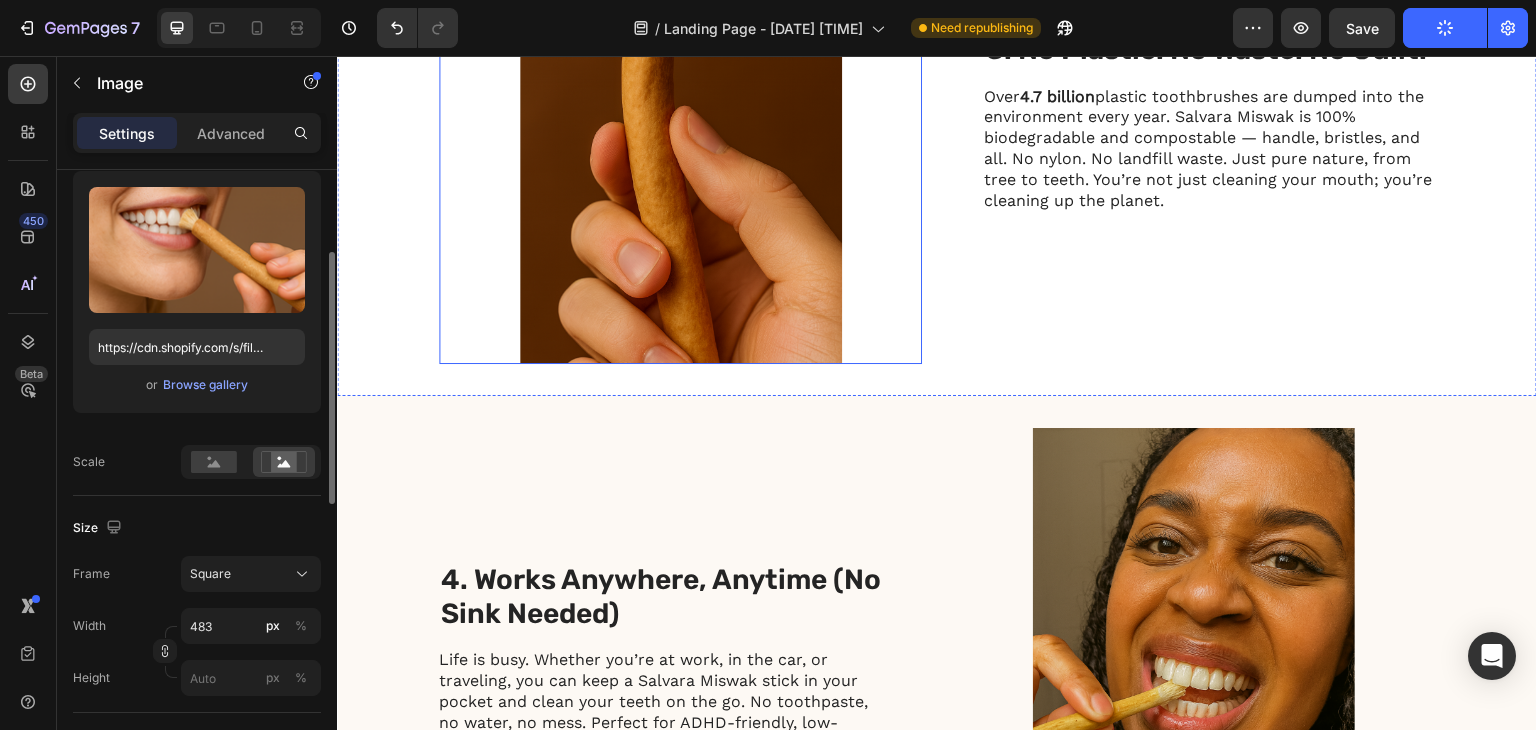 click at bounding box center [680, 122] 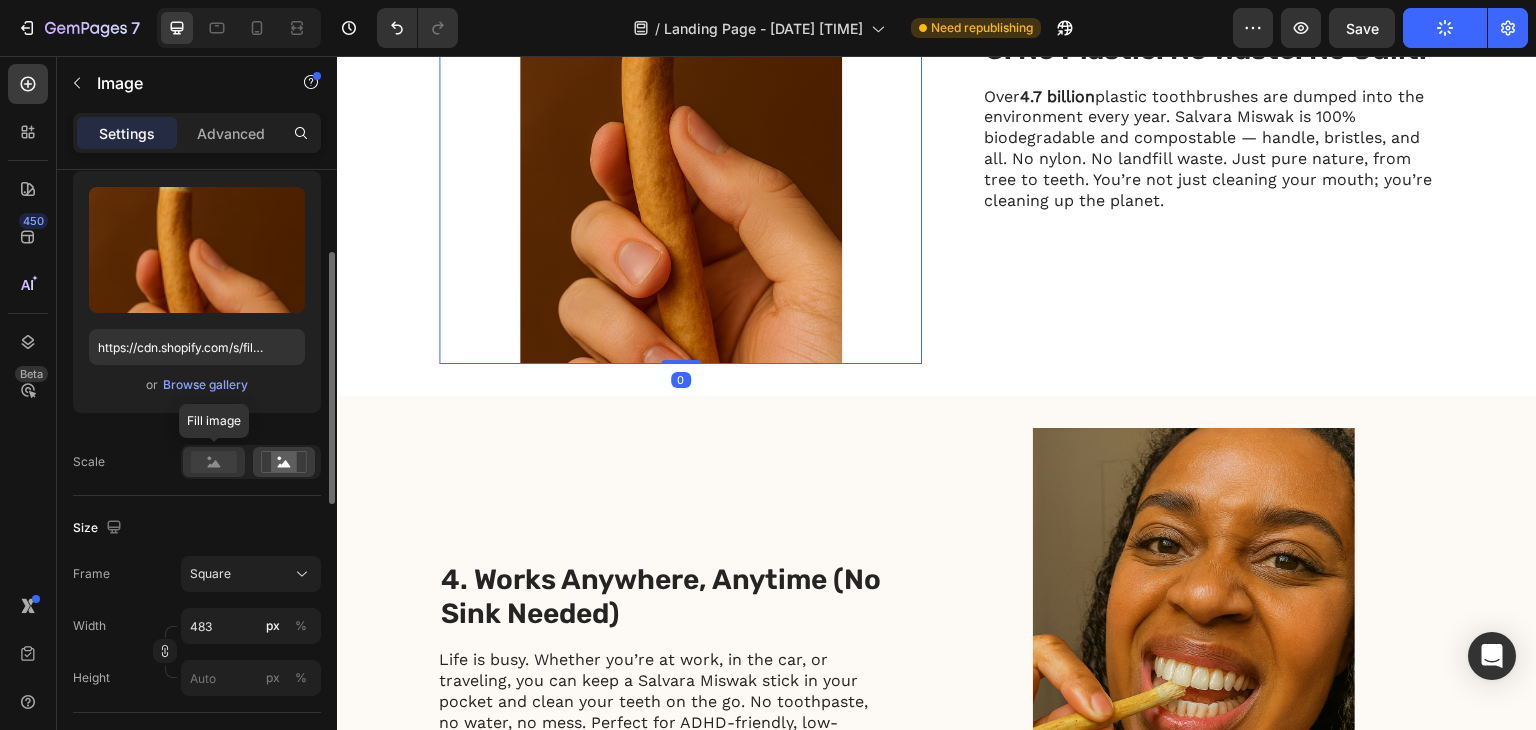 click 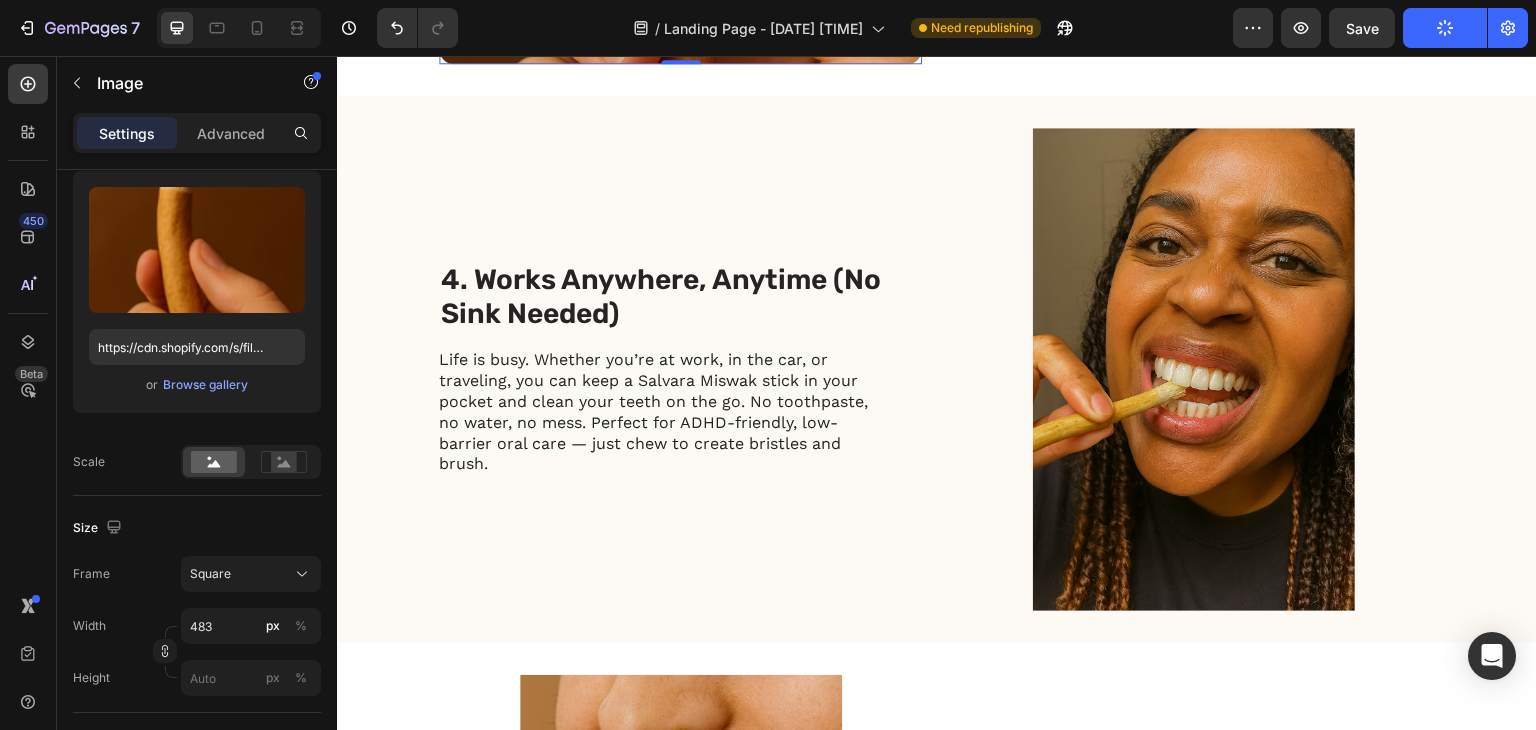 scroll, scrollTop: 2300, scrollLeft: 0, axis: vertical 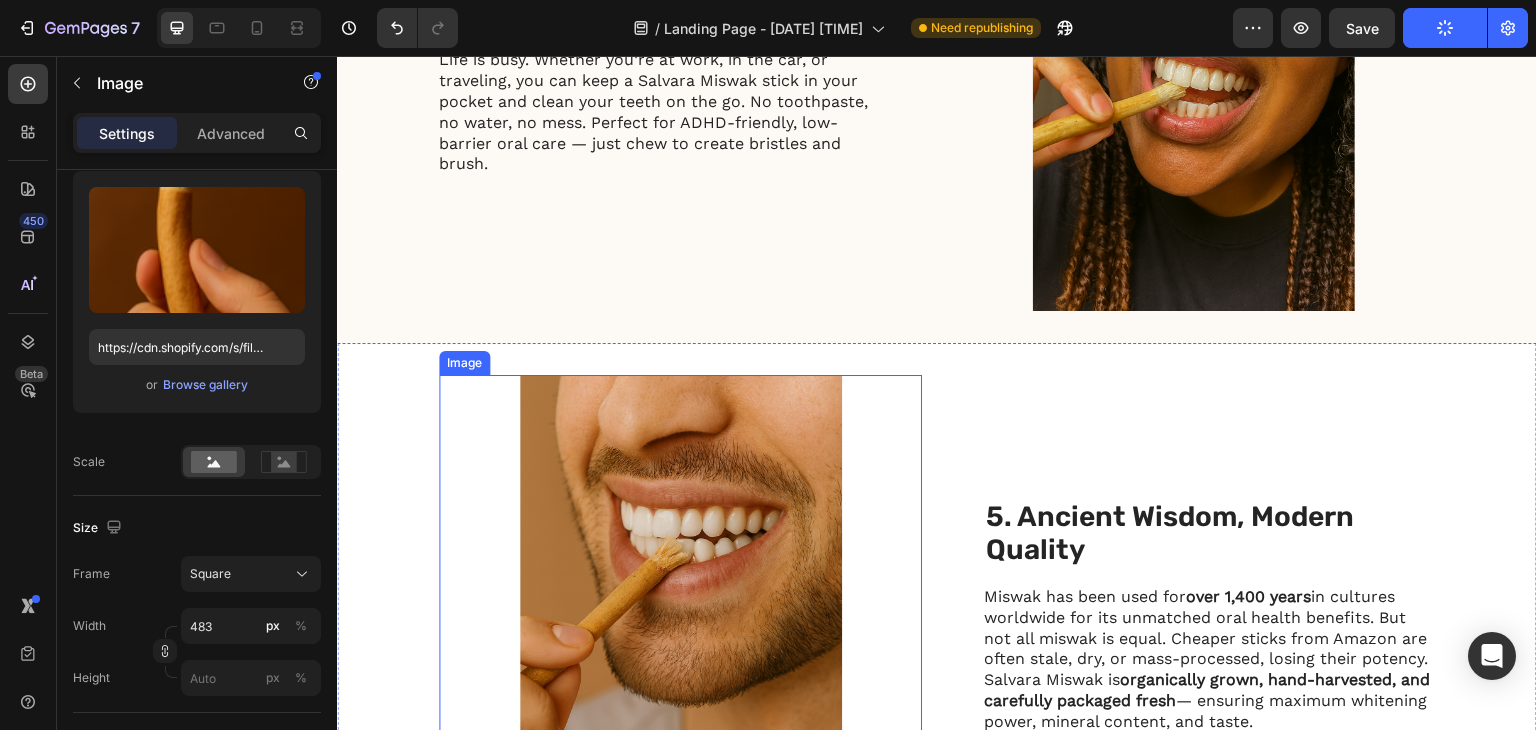 click at bounding box center (680, 616) 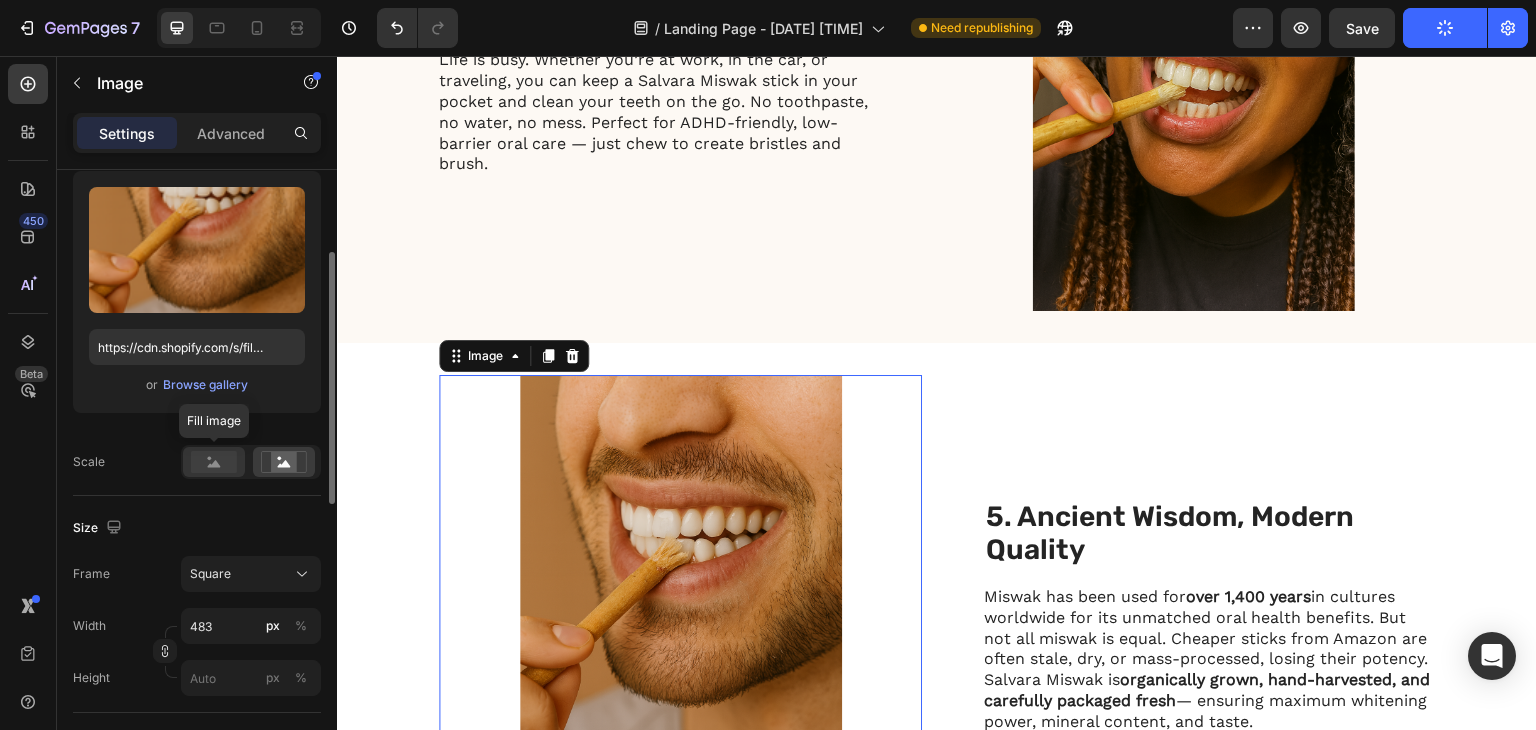 click 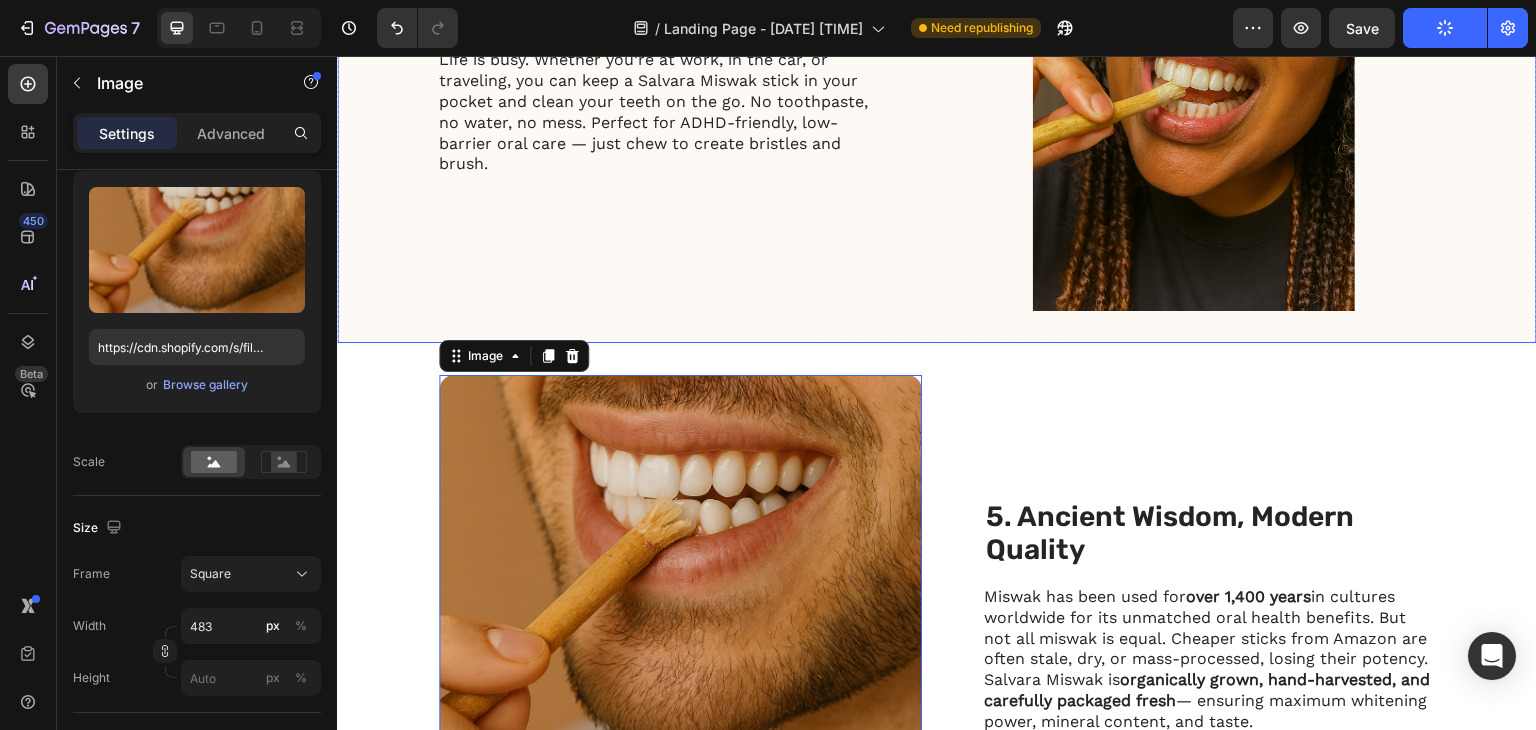 scroll, scrollTop: 1800, scrollLeft: 0, axis: vertical 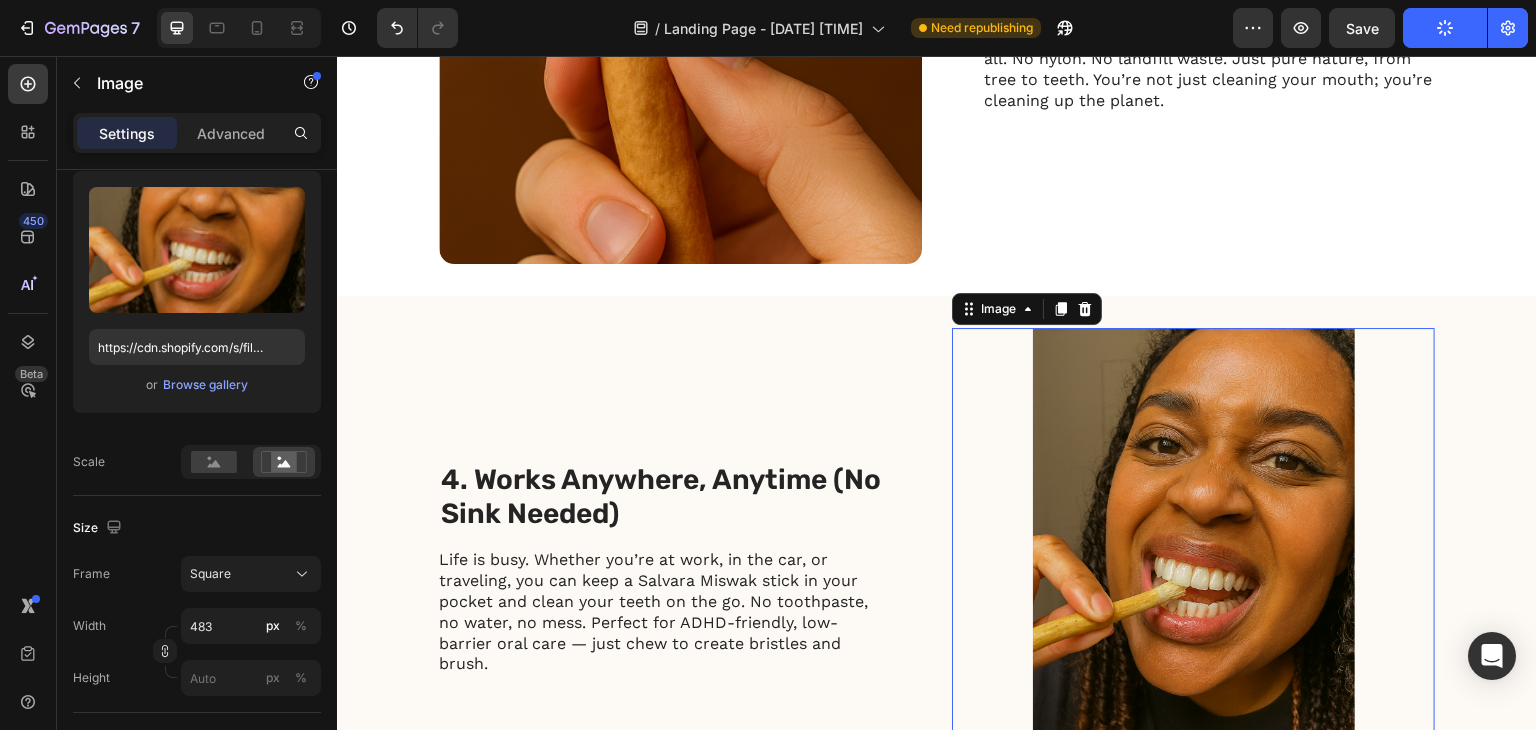 click at bounding box center [1193, 569] 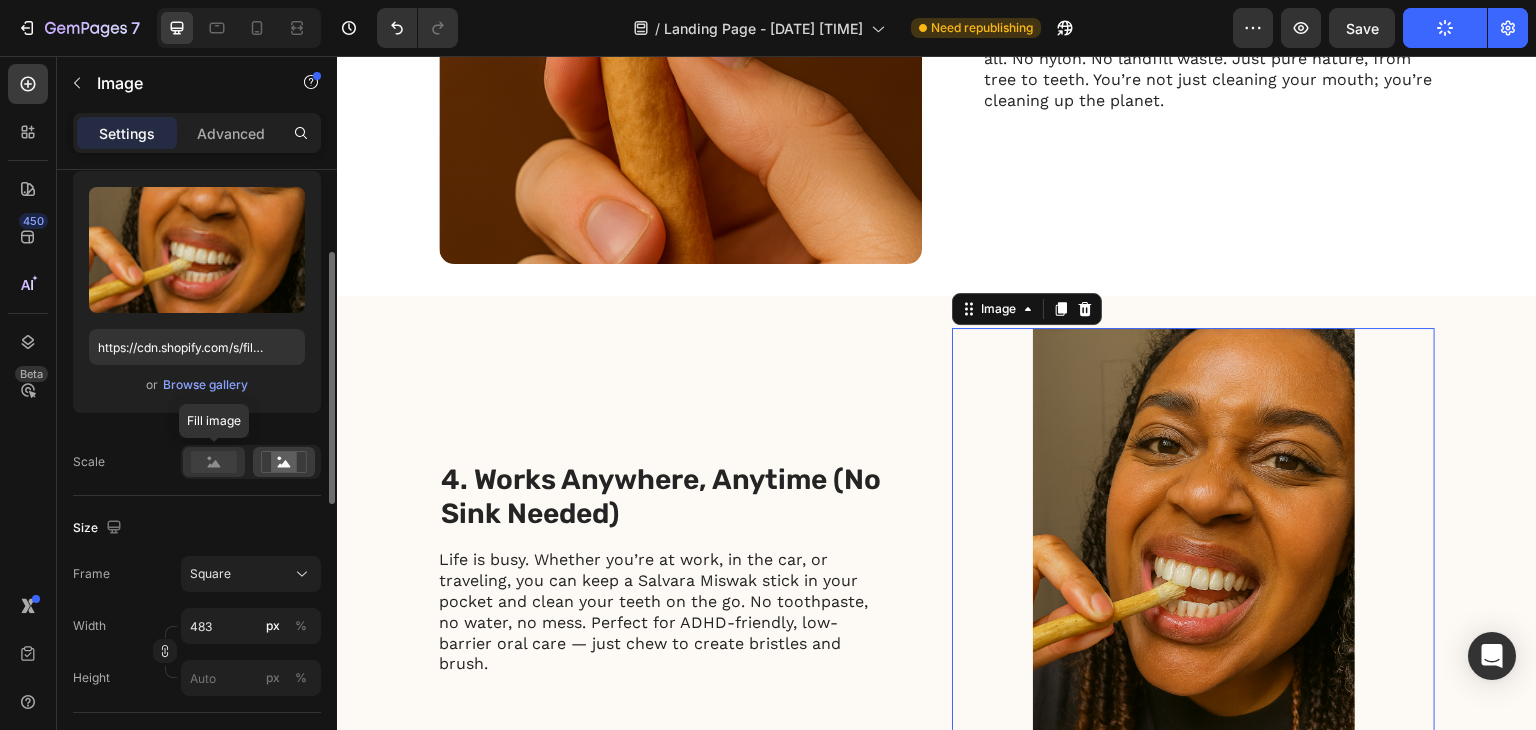 click 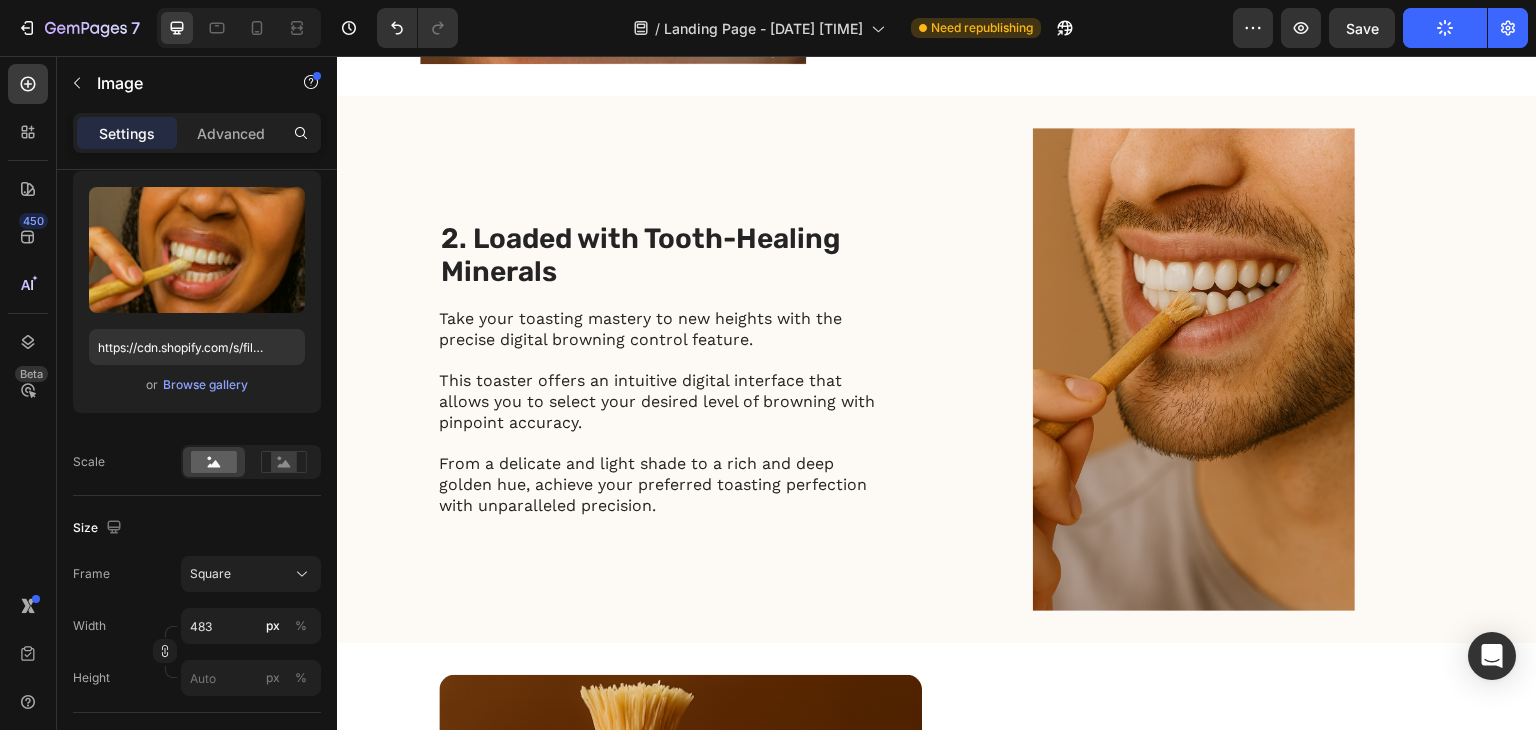scroll, scrollTop: 900, scrollLeft: 0, axis: vertical 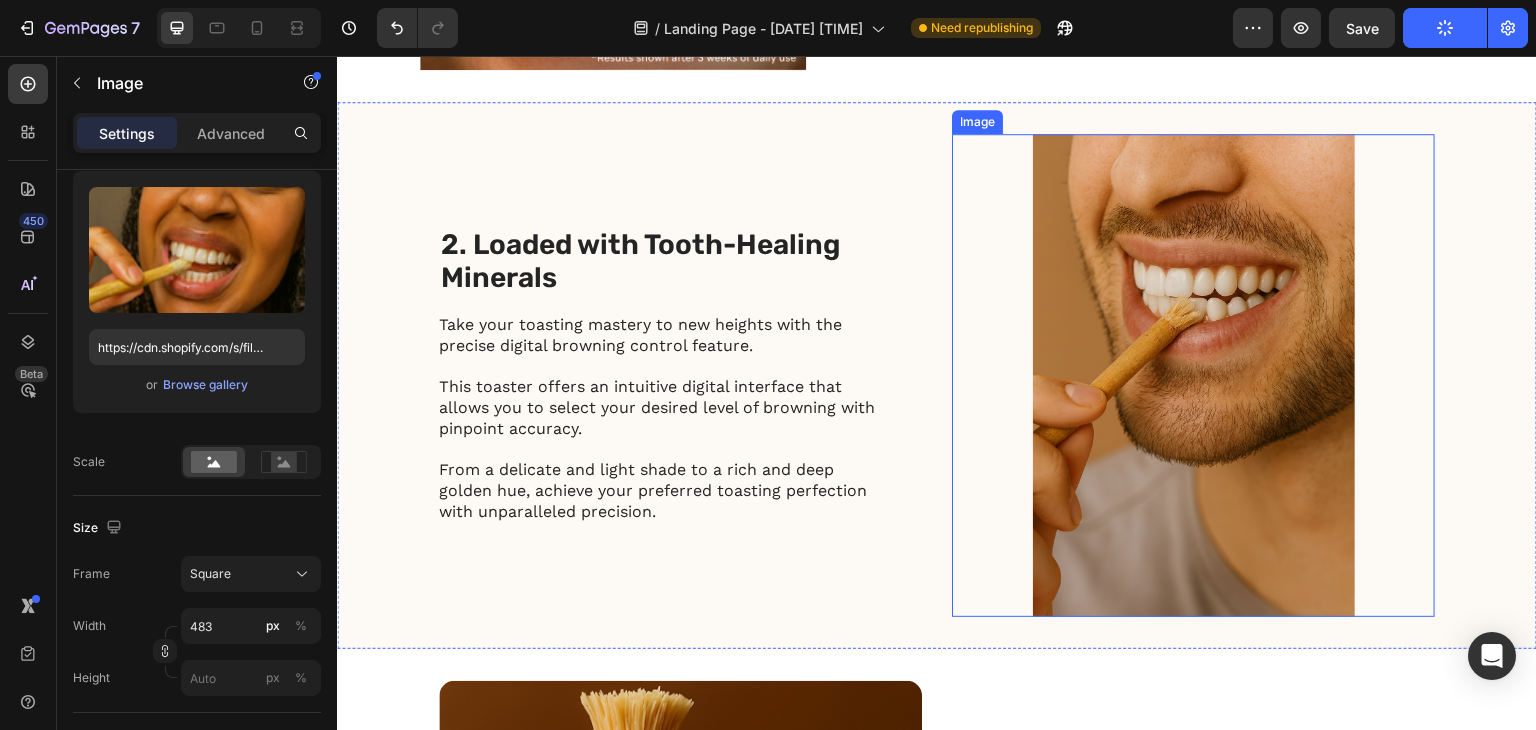 click at bounding box center (1193, 375) 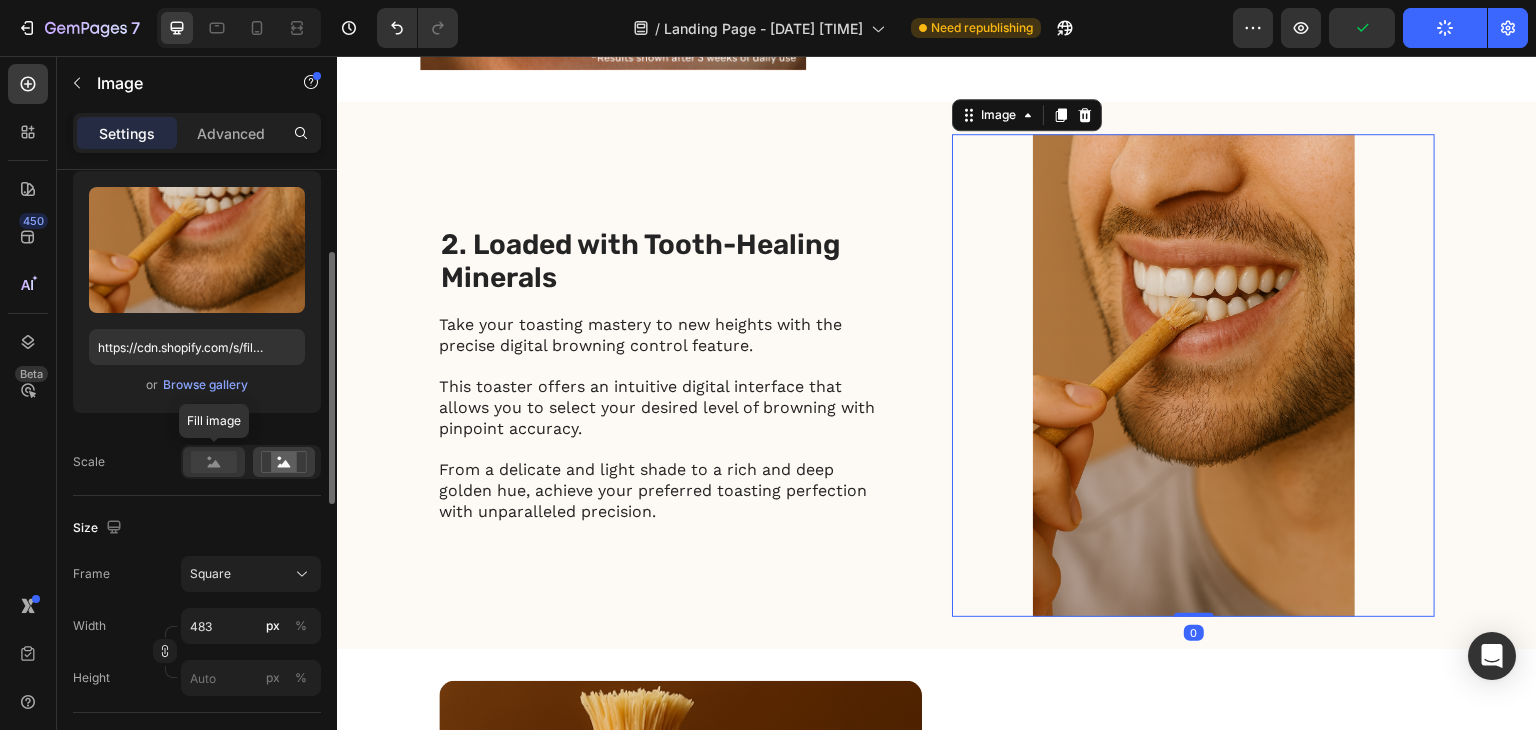 click 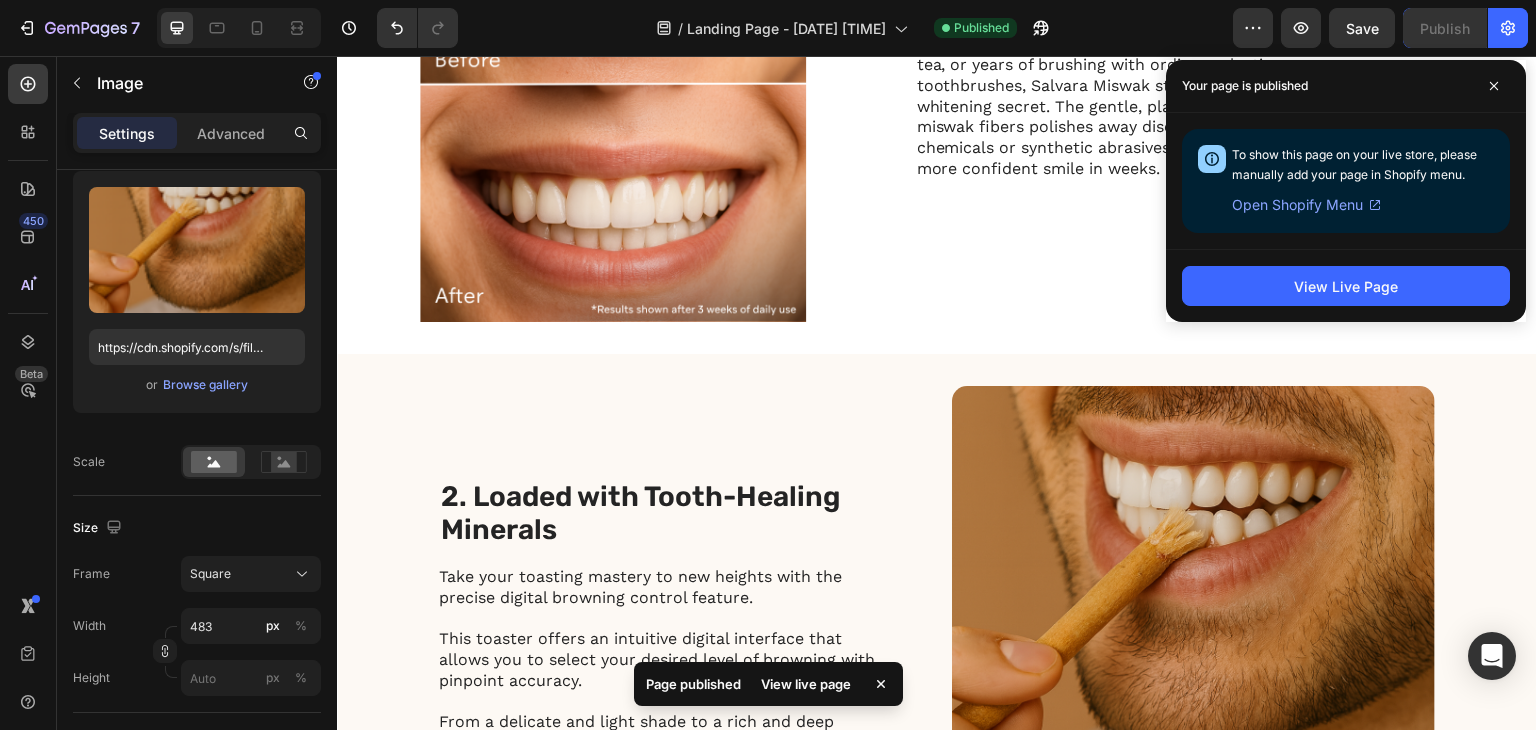 scroll, scrollTop: 600, scrollLeft: 0, axis: vertical 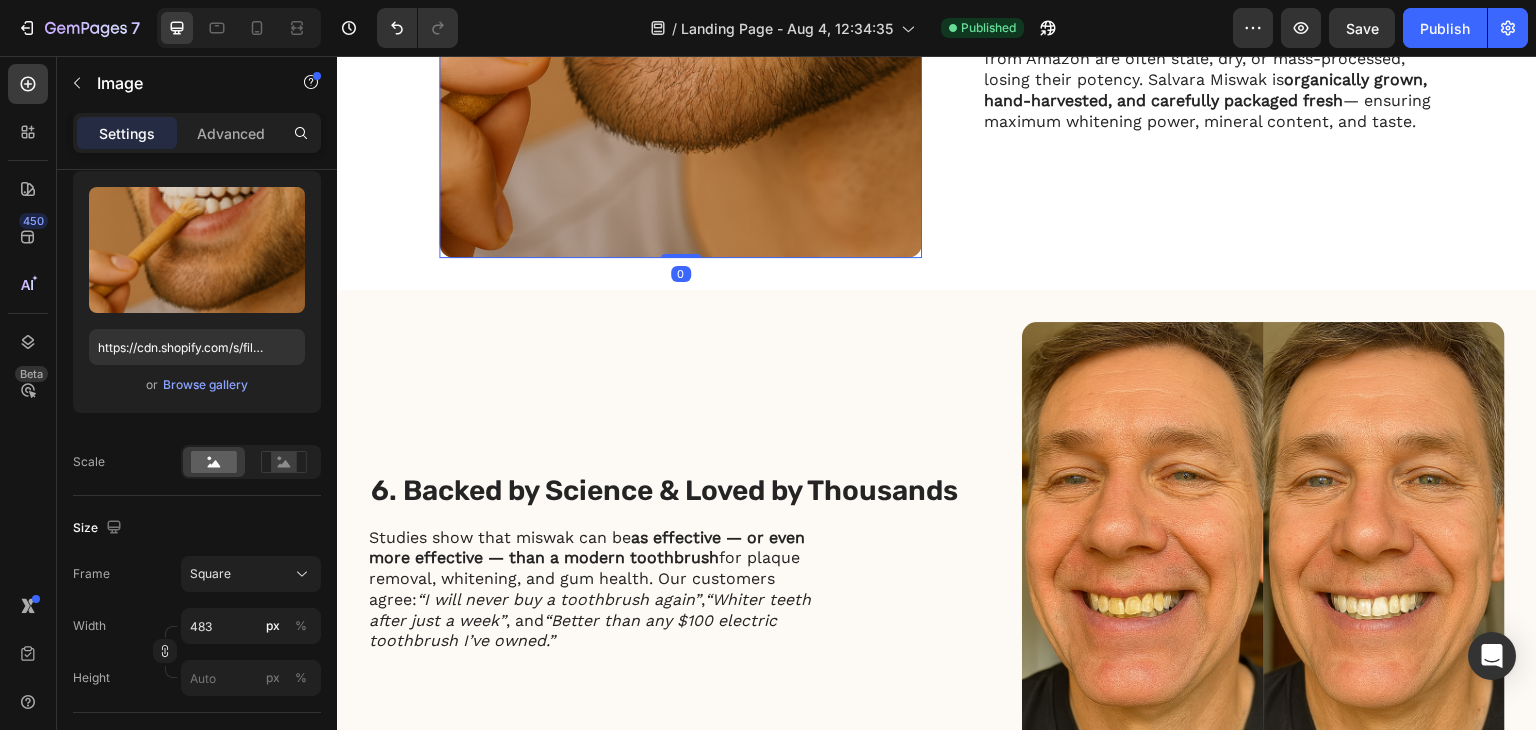click at bounding box center (680, 16) 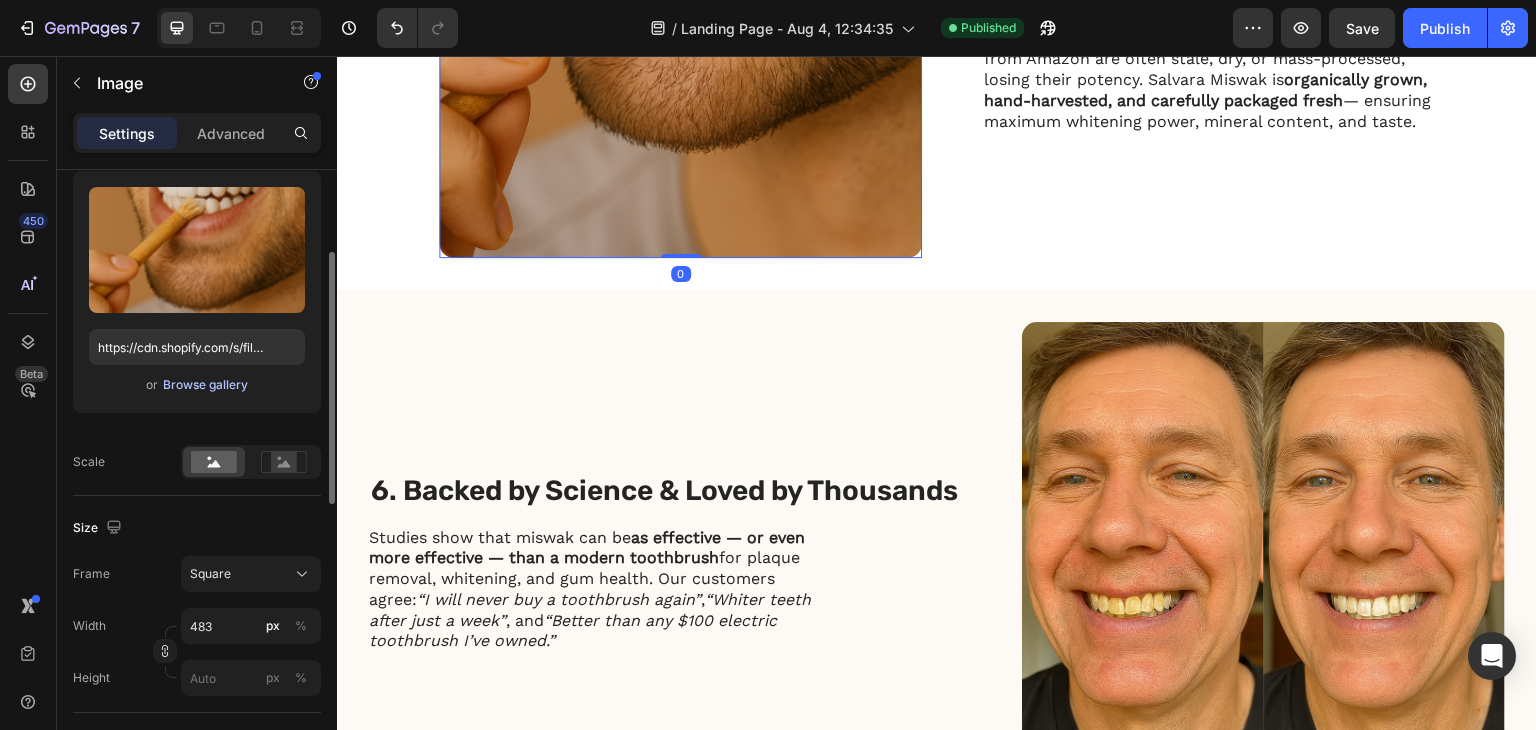 click on "Browse gallery" at bounding box center (205, 385) 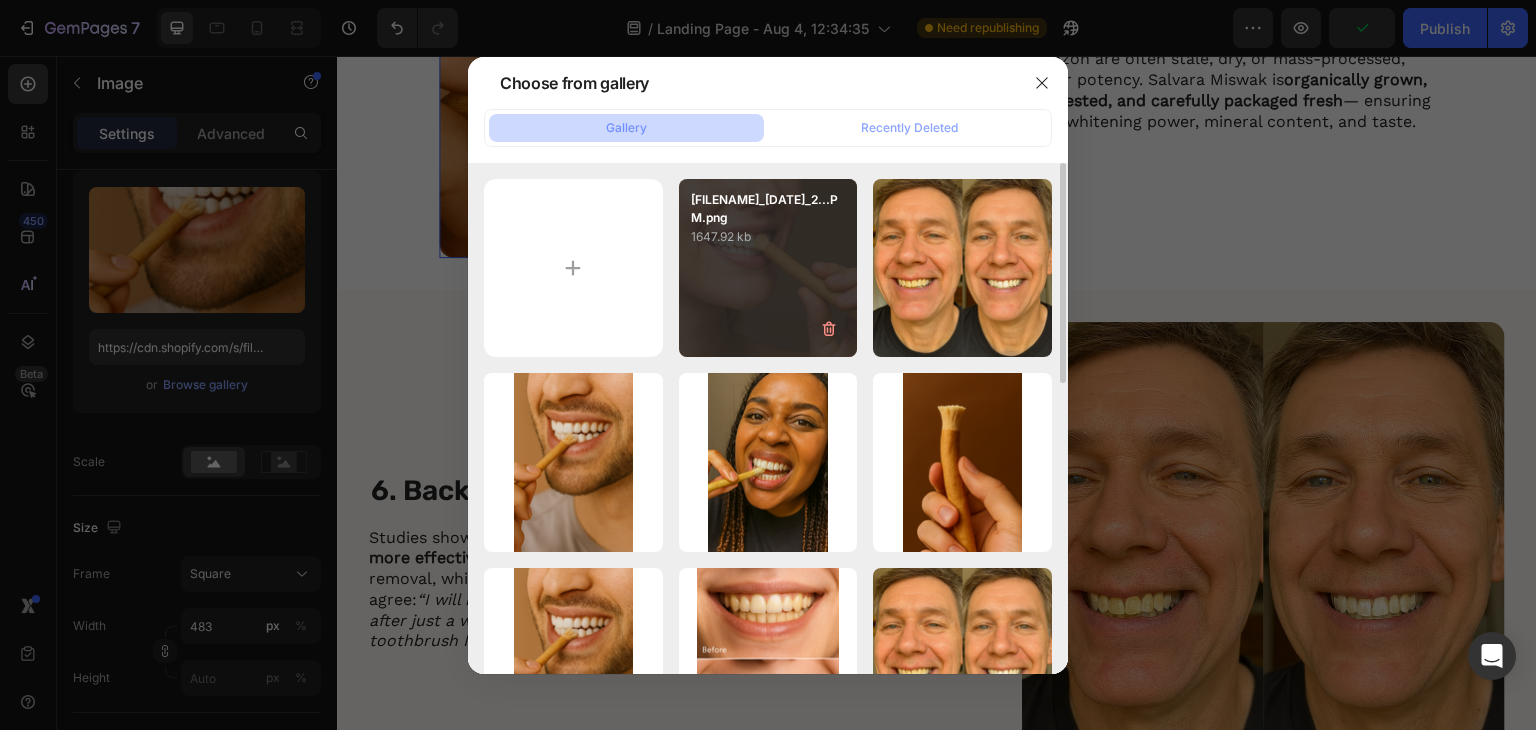 click on "ChatGPT_Image_Aug_2_2...PM.png 1647.92 kb" at bounding box center (768, 268) 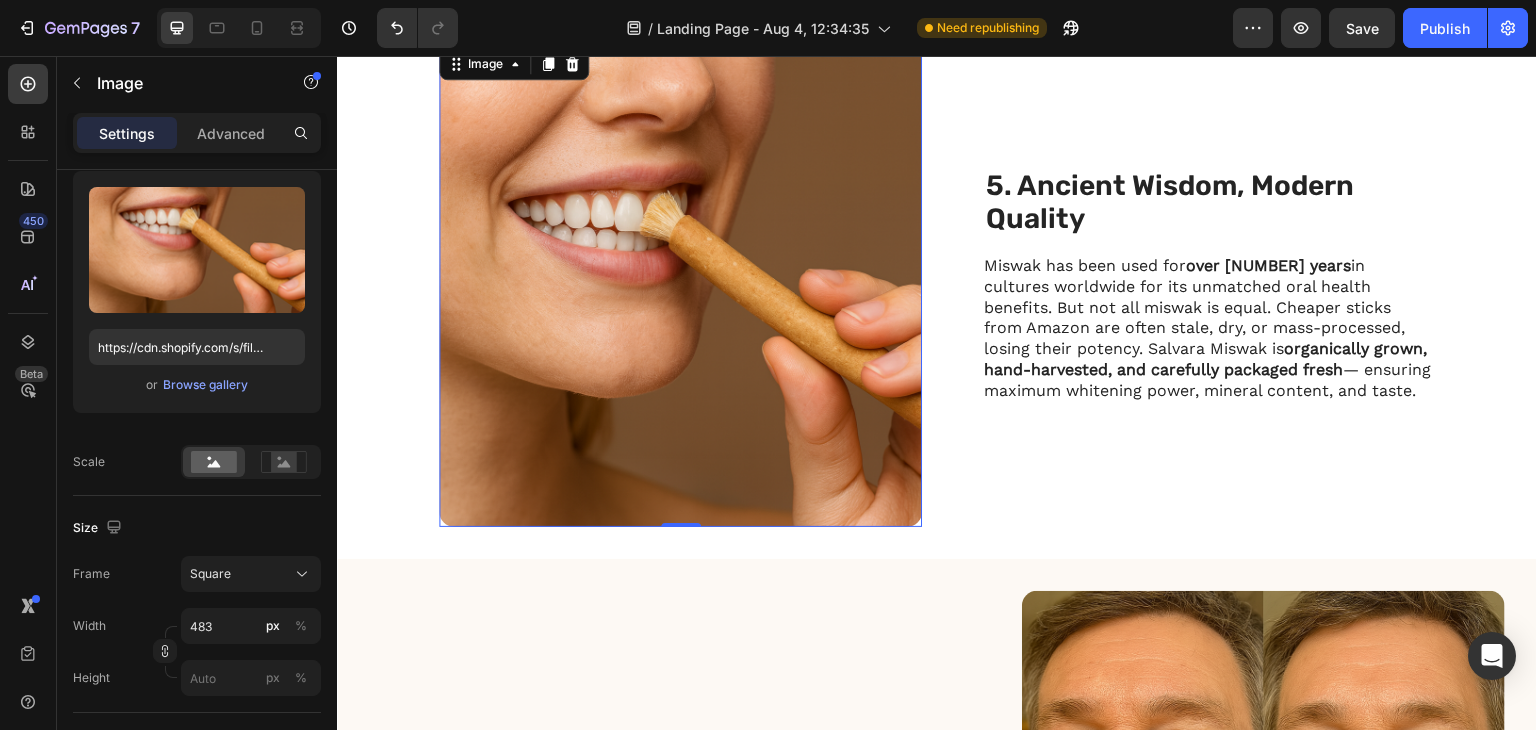 scroll, scrollTop: 2400, scrollLeft: 0, axis: vertical 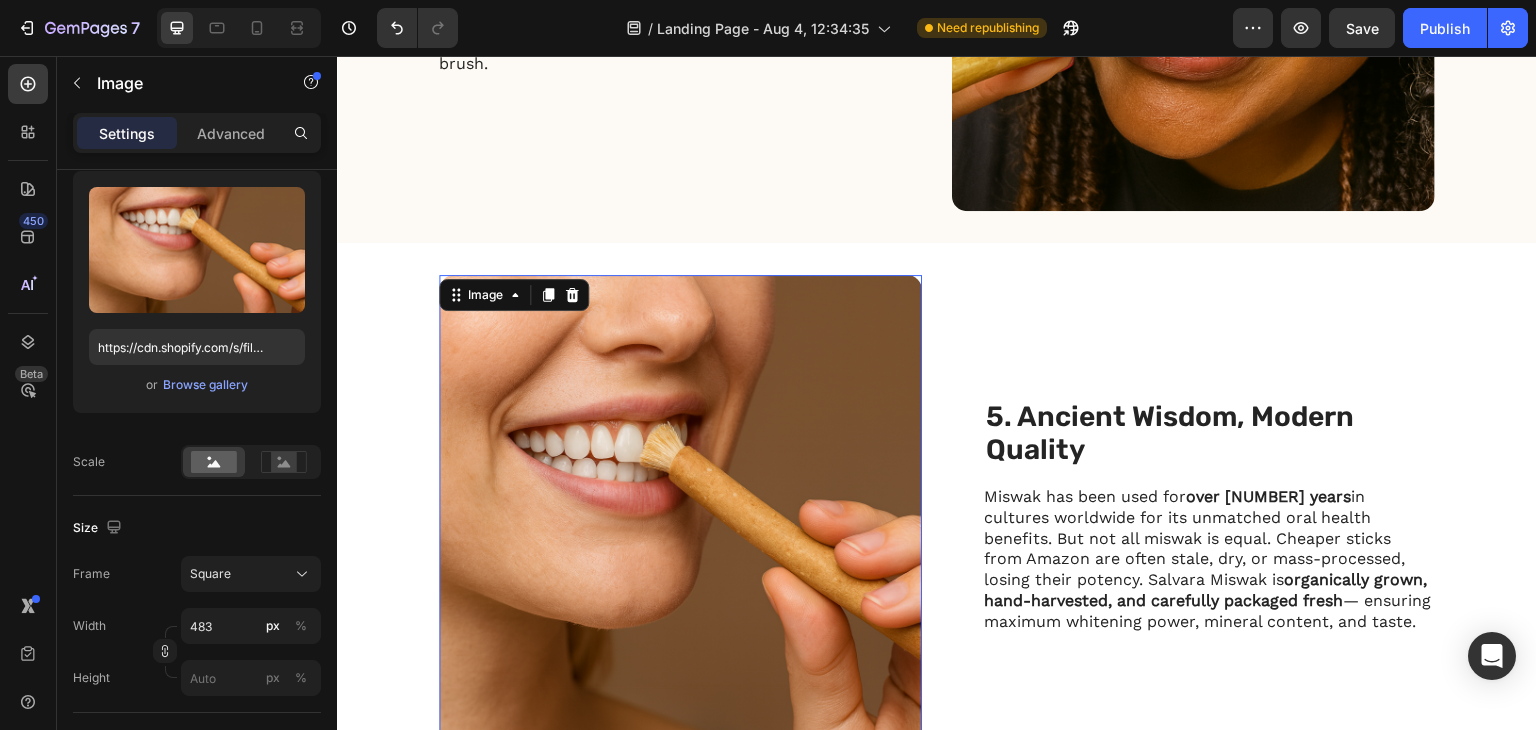click at bounding box center (680, 516) 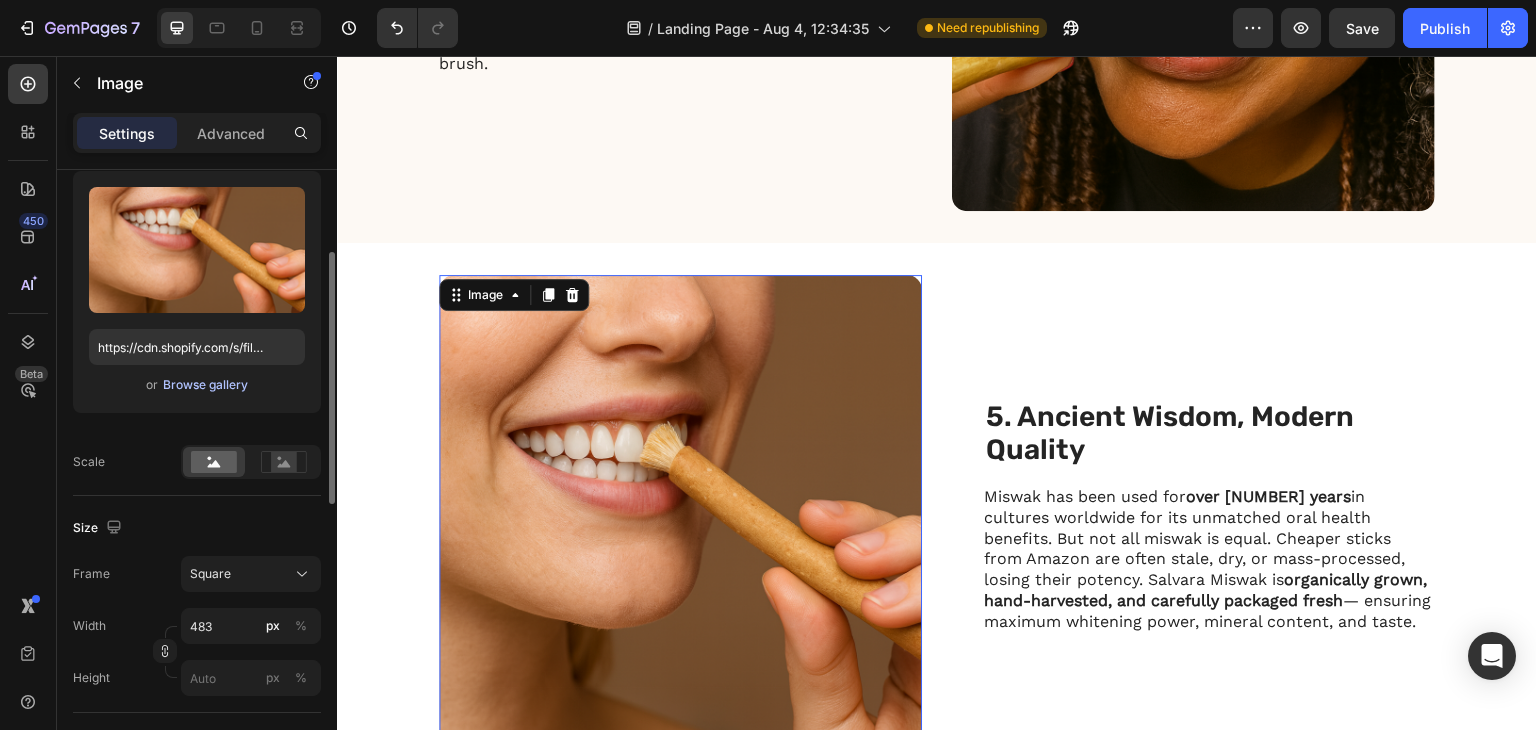 click on "Browse gallery" at bounding box center (205, 385) 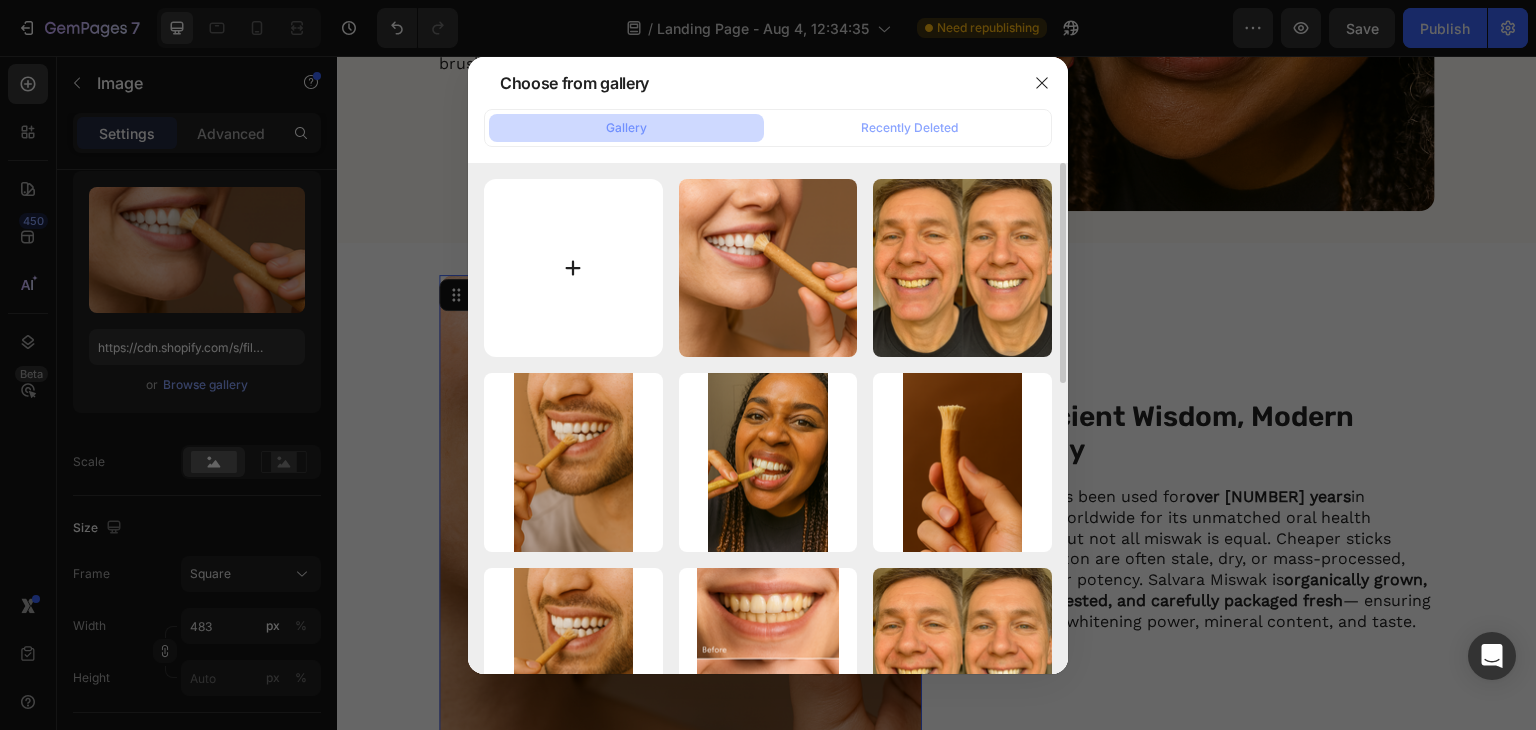 click at bounding box center (573, 268) 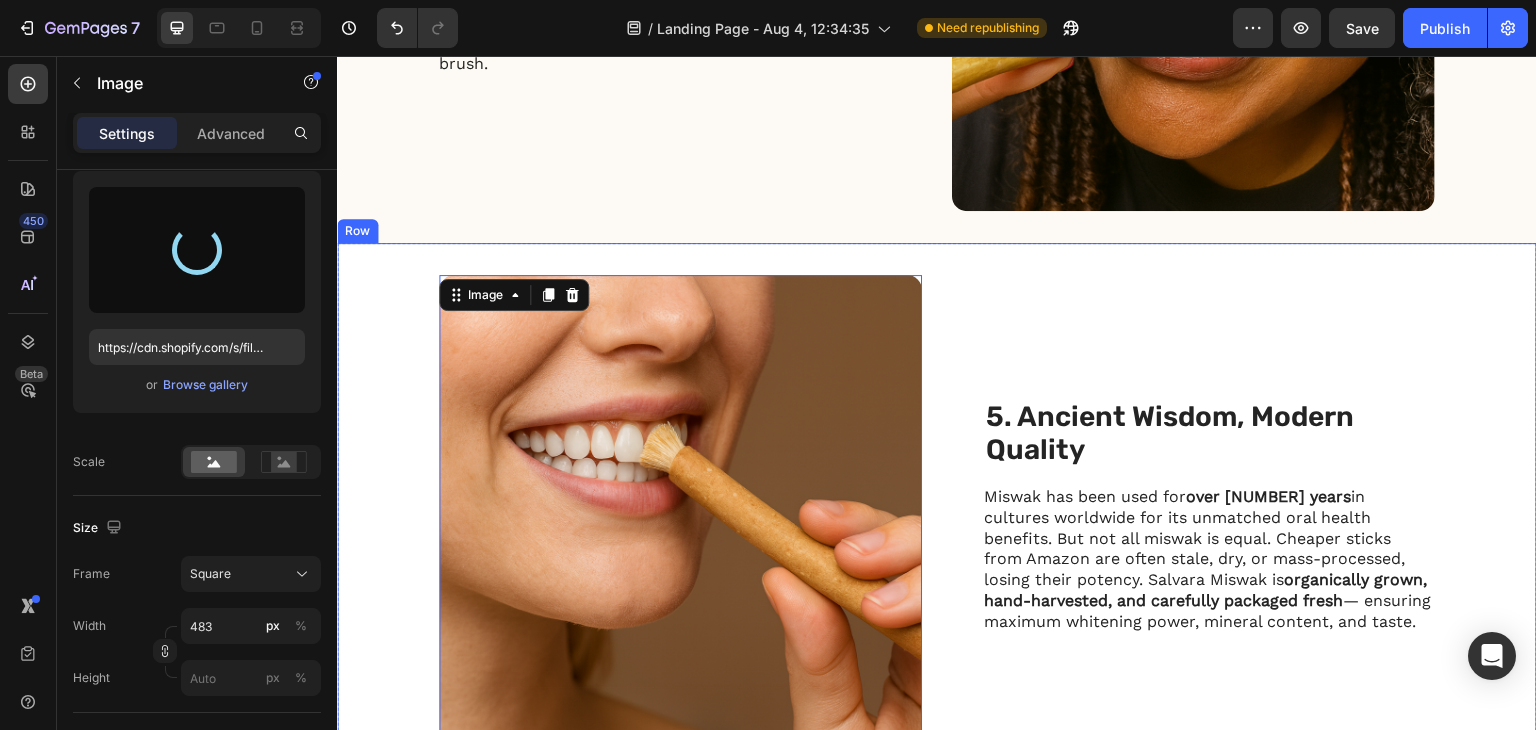 type on "https://cdn.shopify.com/s/files/1/0939/8596/4401/files/gempages_577707070443226053-7ad857f5-dc83-4fbb-96e4-cce43ad58f7e.png" 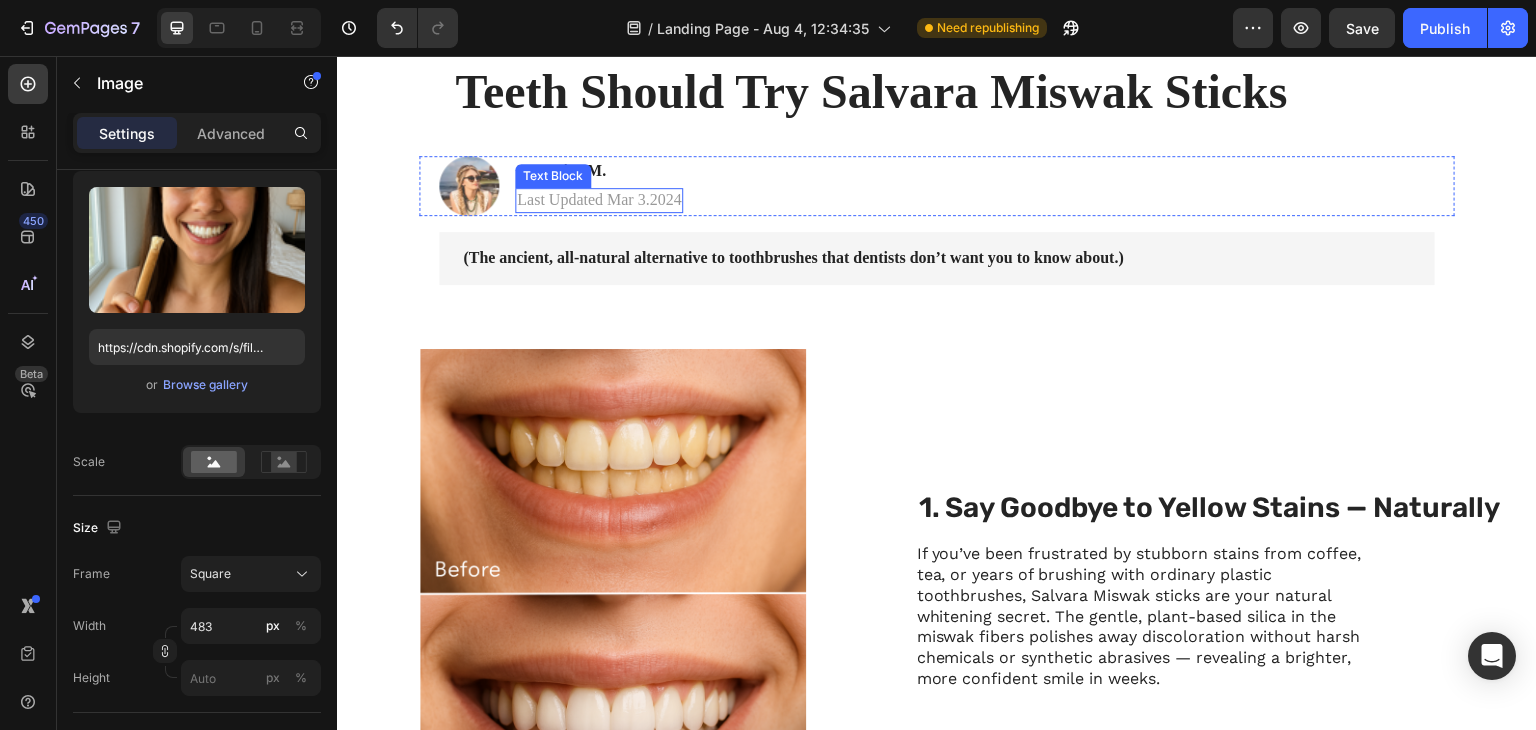 scroll, scrollTop: 0, scrollLeft: 0, axis: both 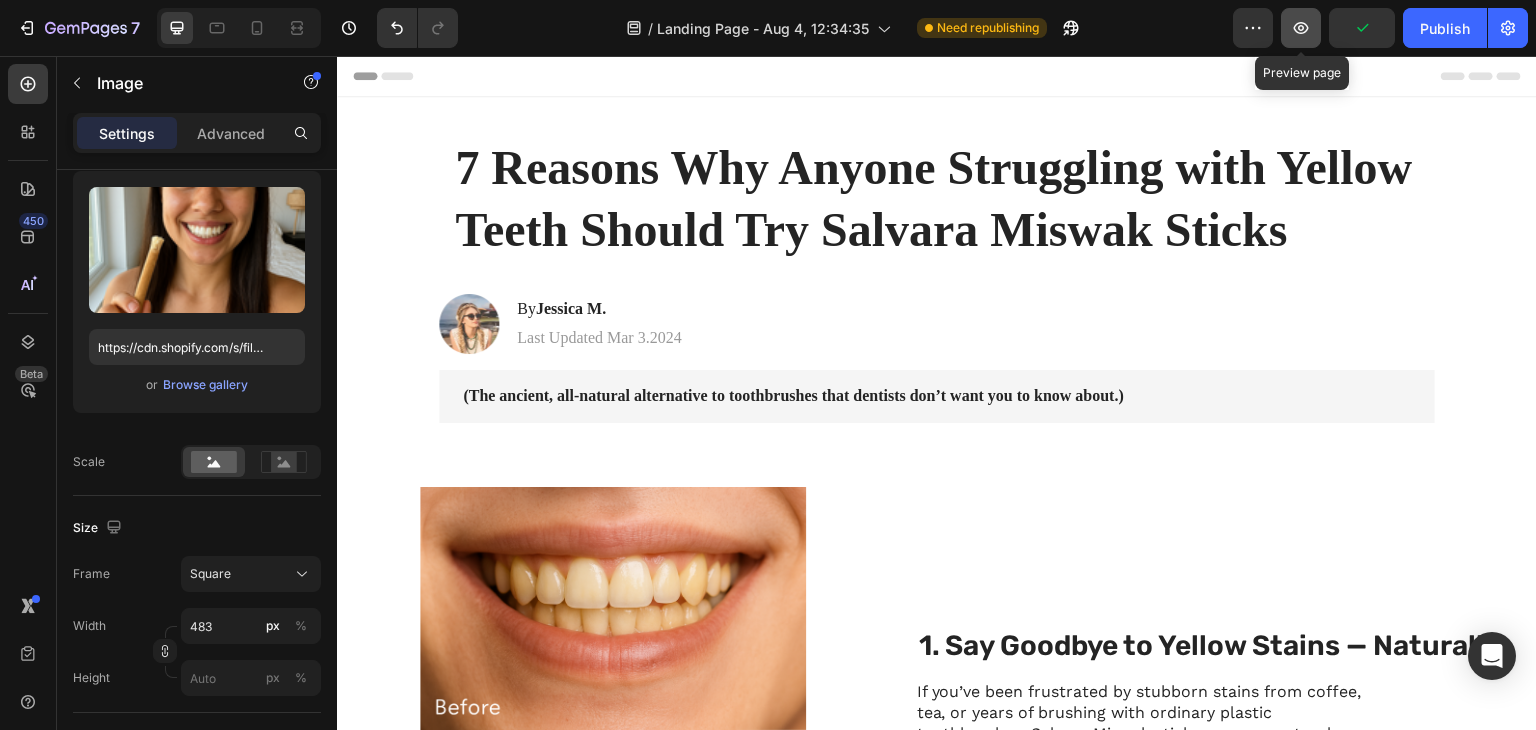 click 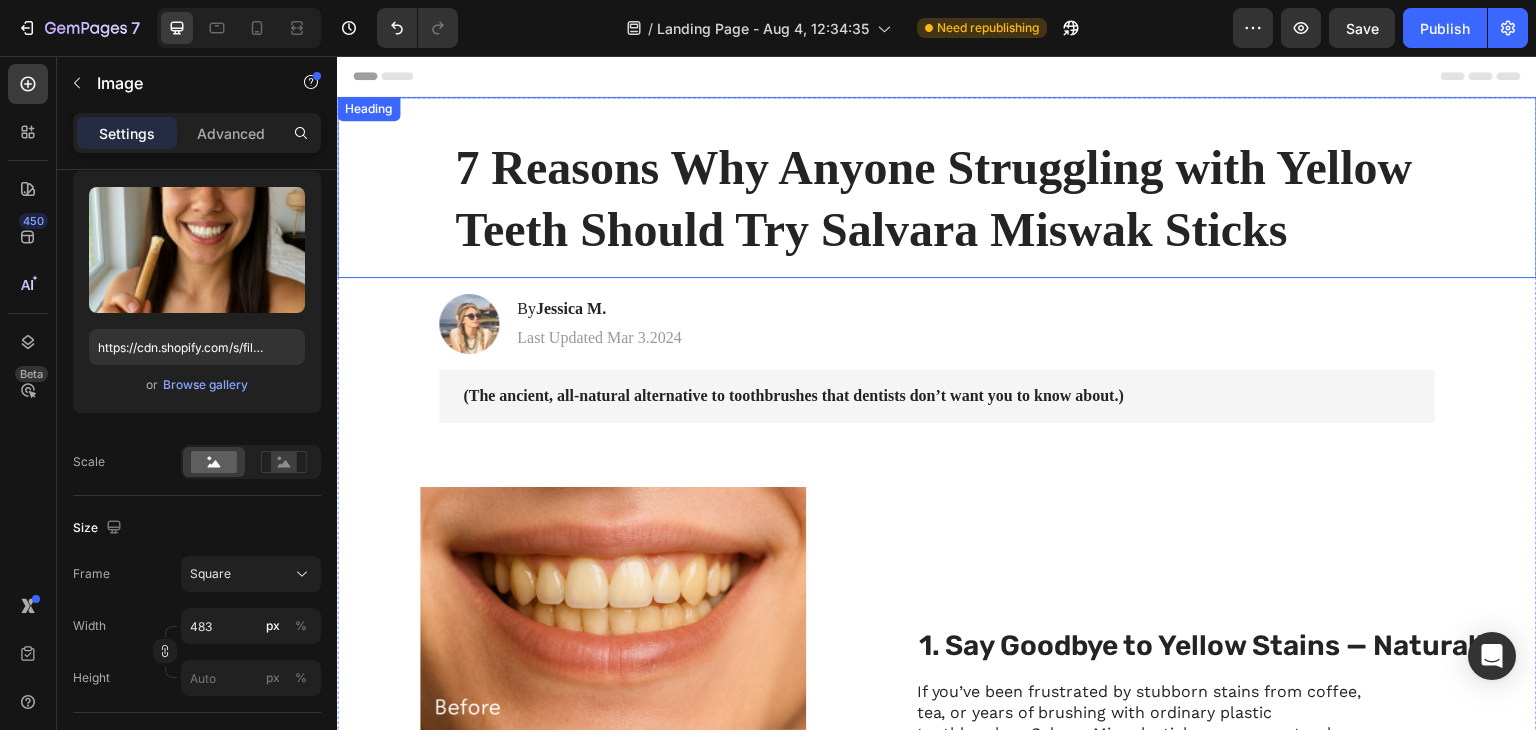 click on "7 Reasons Why Anyone Struggling with Yellow Teeth Should Try Salvara Miswak Sticks" at bounding box center (937, 187) 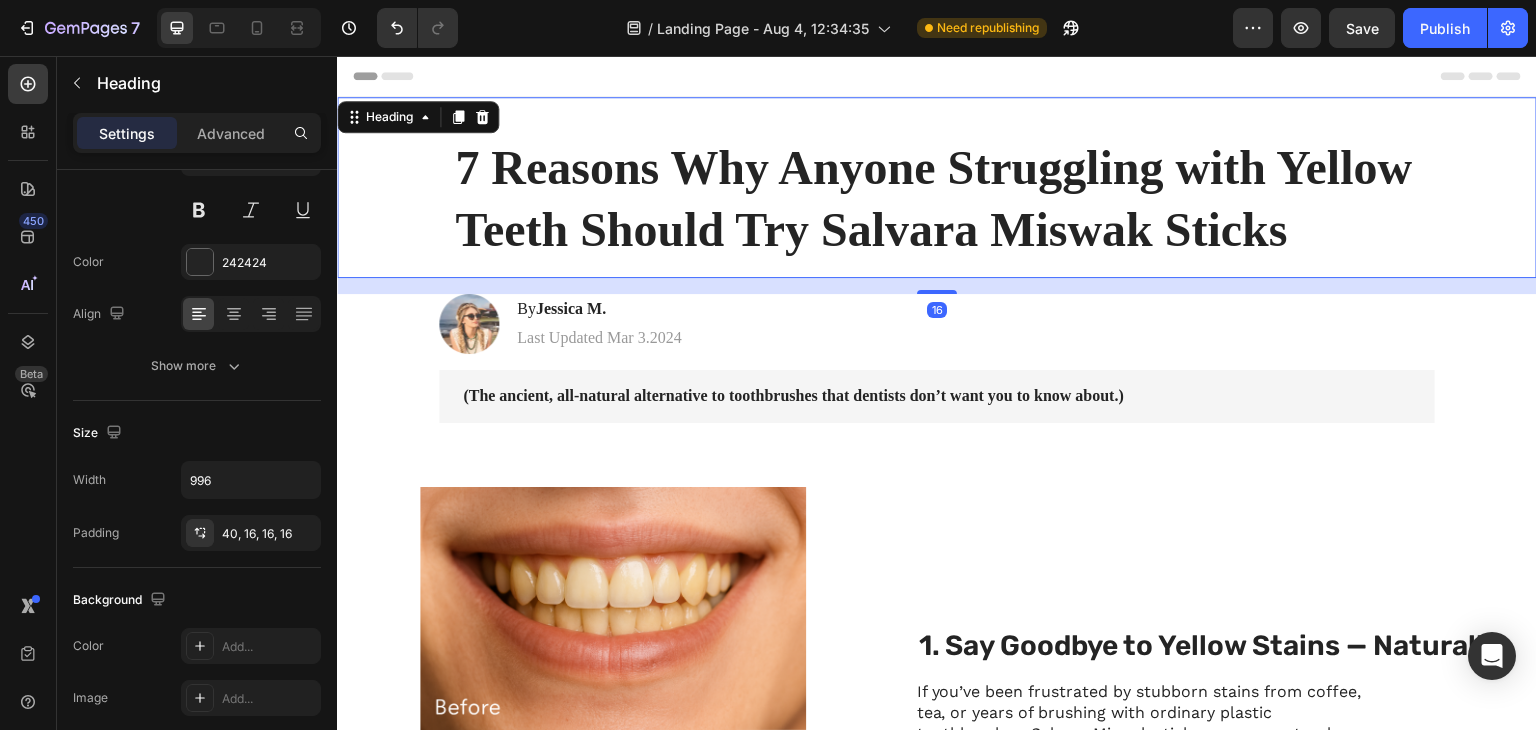 scroll, scrollTop: 0, scrollLeft: 0, axis: both 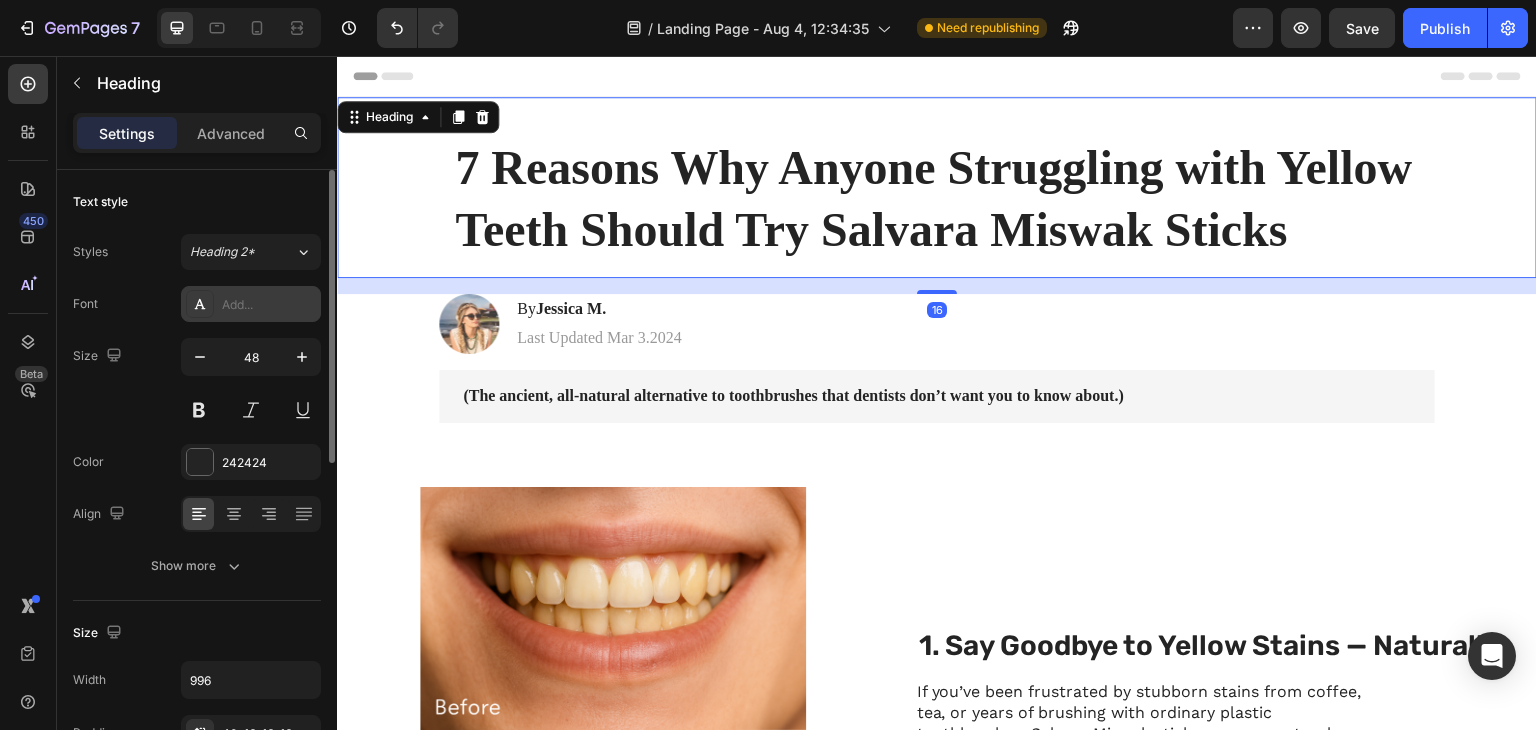 click on "Add..." at bounding box center [269, 305] 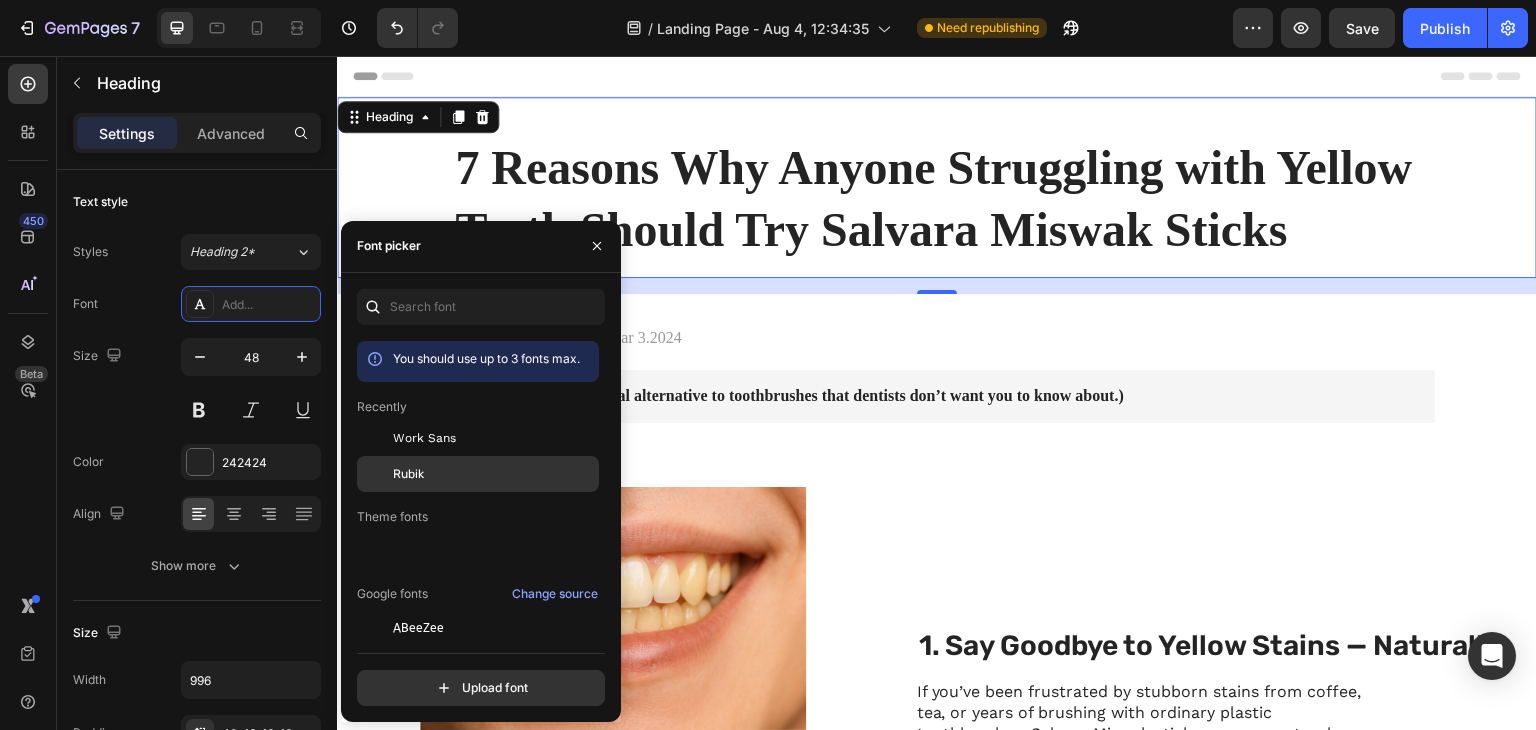 click on "Rubik" at bounding box center [494, 474] 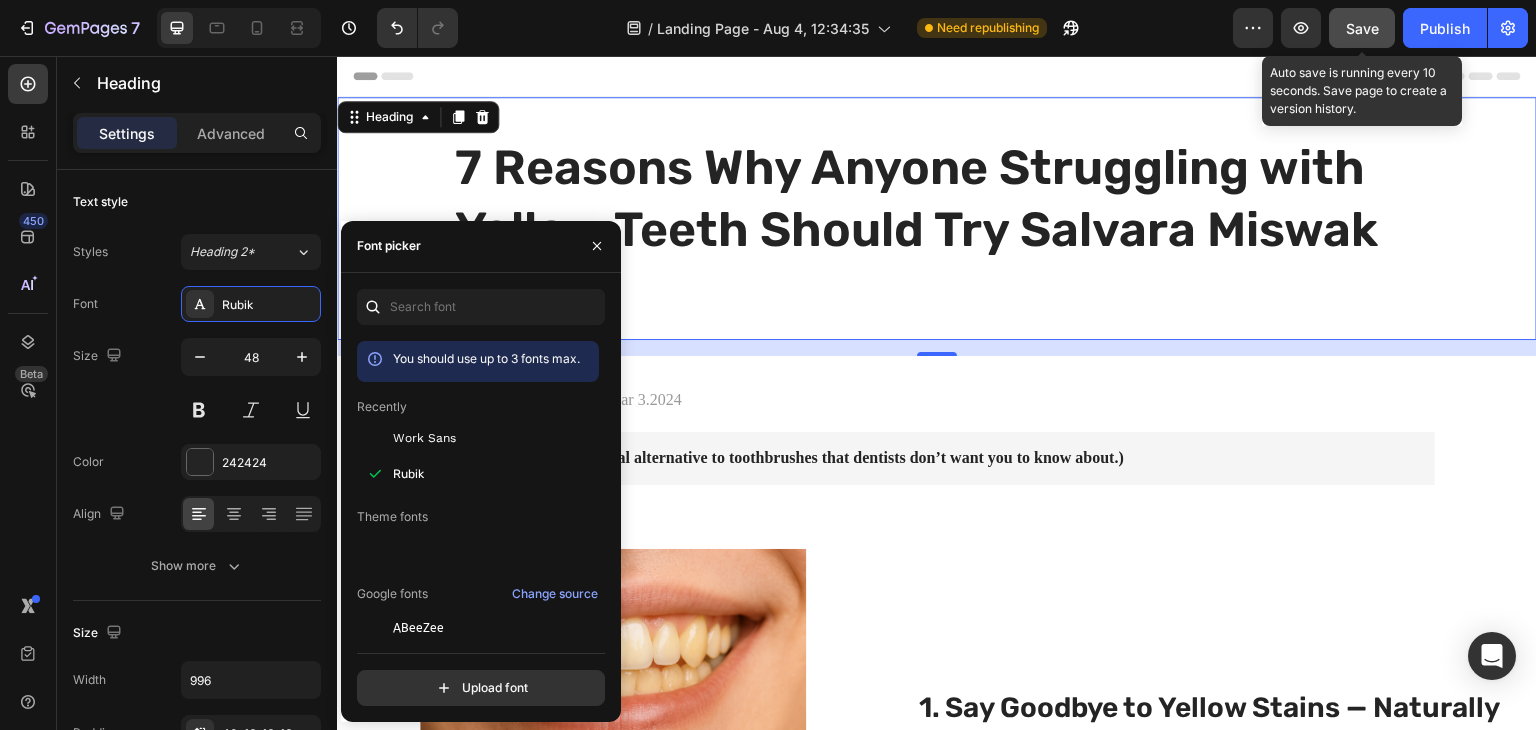 click on "Save" at bounding box center (1362, 28) 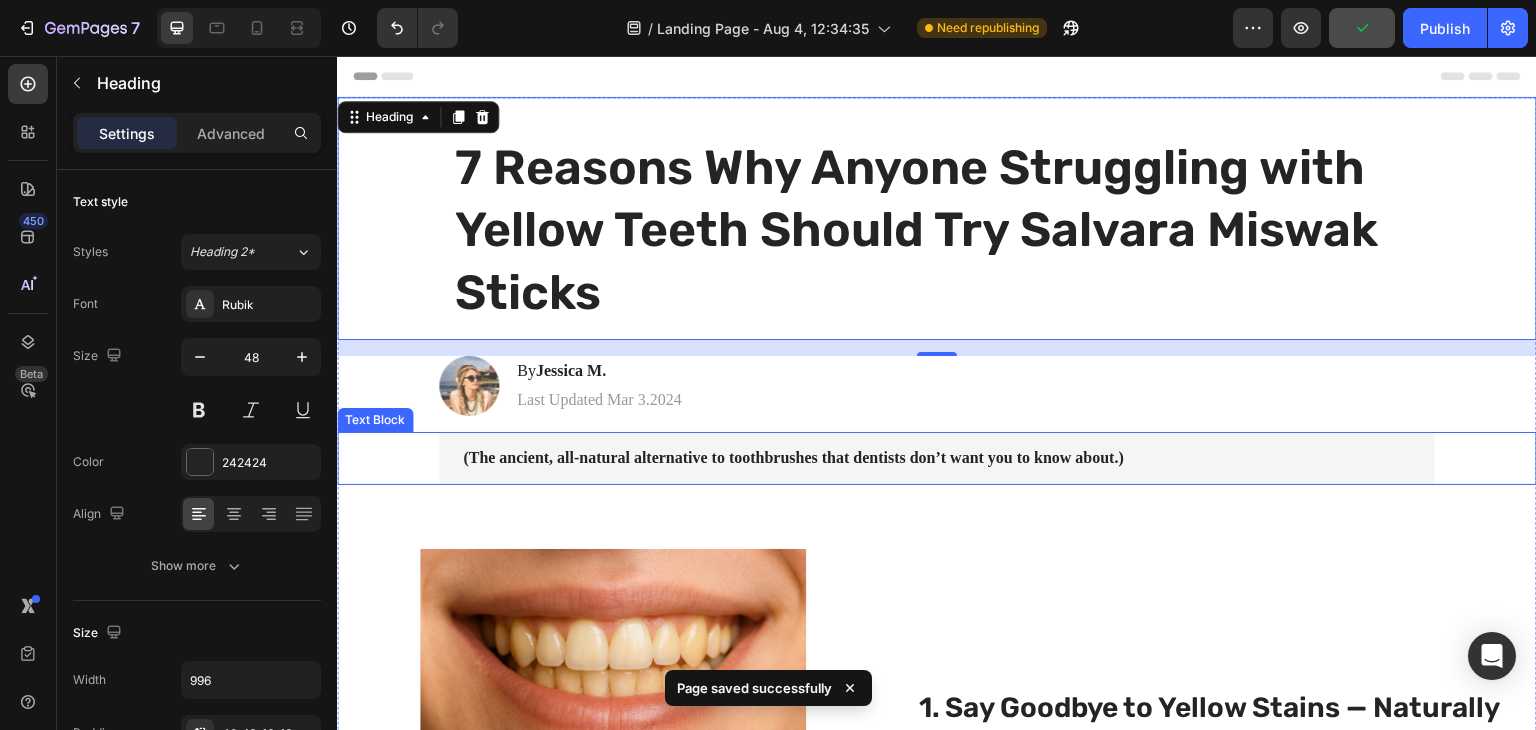 click on "(The ancient, all-natural alternative to toothbrushes that dentists don’t want you to know about.)" at bounding box center [793, 457] 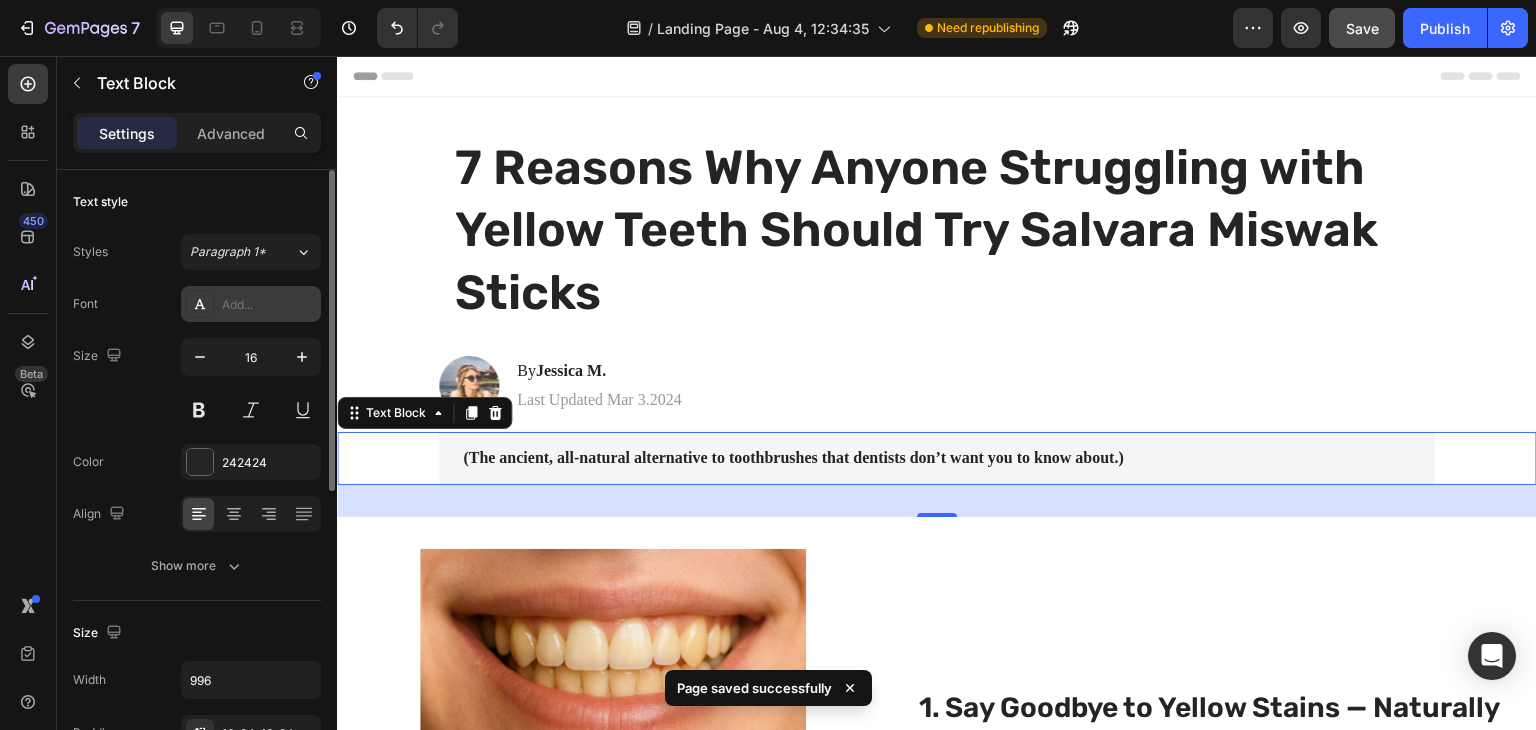 click on "Add..." at bounding box center (269, 305) 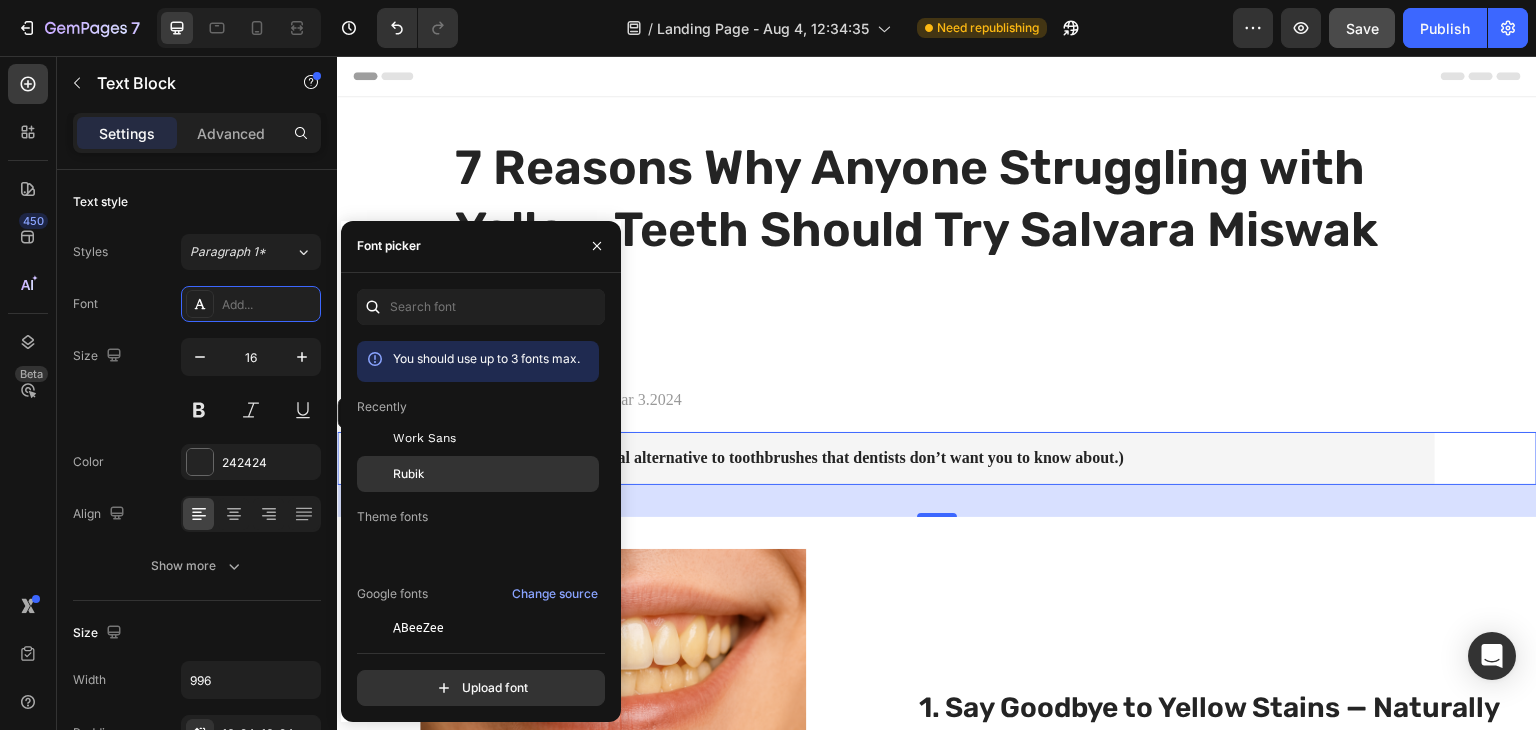 click on "Rubik" at bounding box center (408, 474) 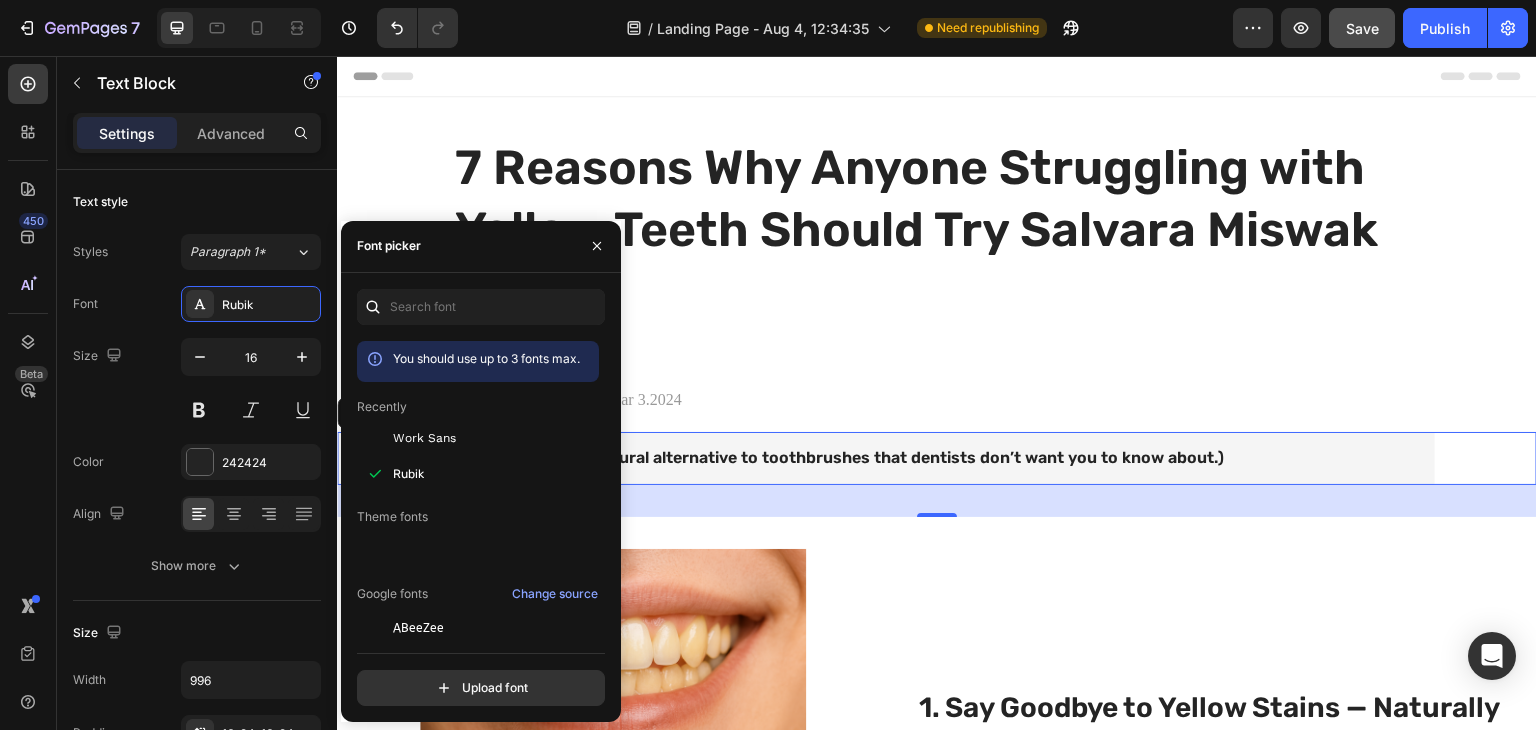 click on "(The ancient, all-natural alternative to toothbrushes that dentists don’t want you to know about.)" at bounding box center (937, 458) 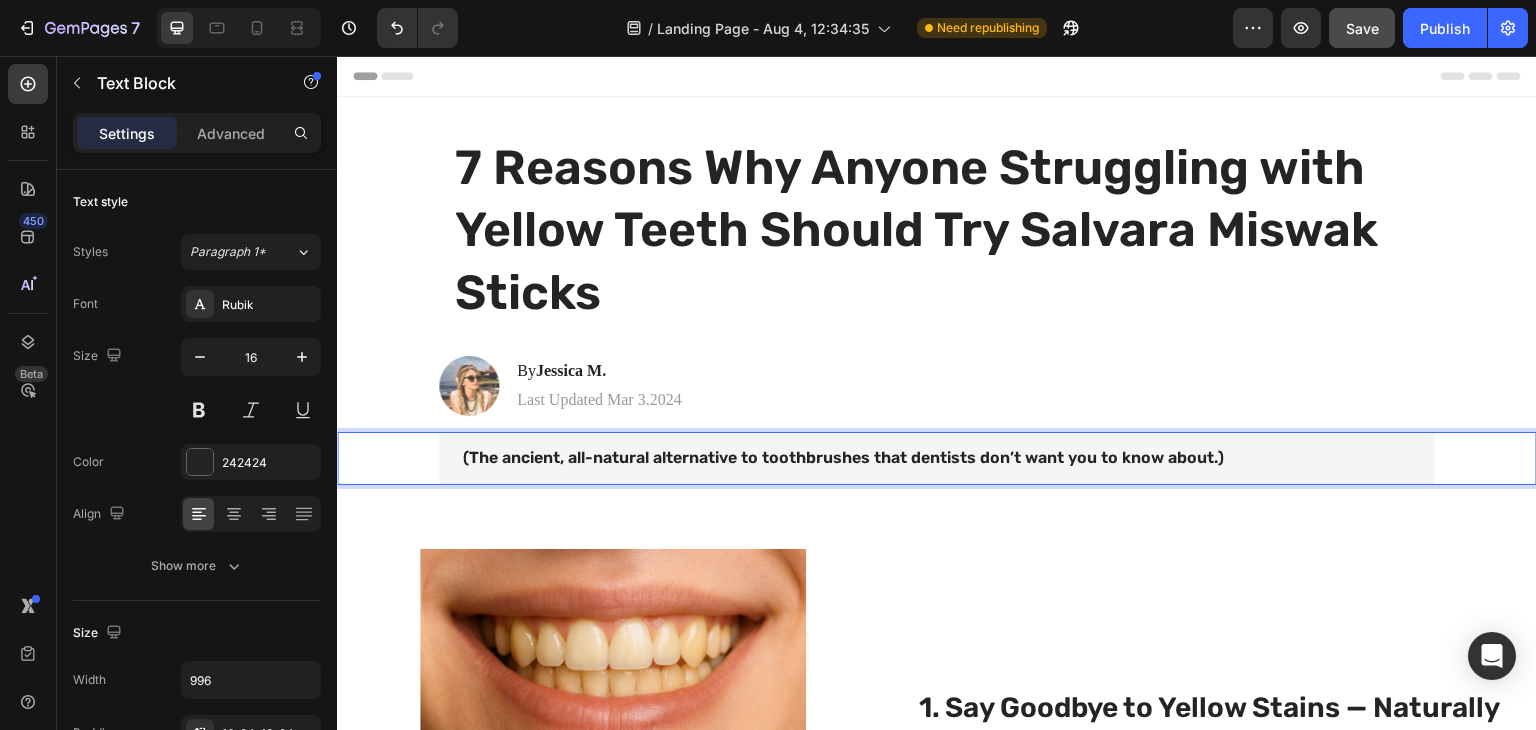 click on "(The ancient, all-natural alternative to toothbrushes that dentists don’t want you to know about.)" at bounding box center [937, 458] 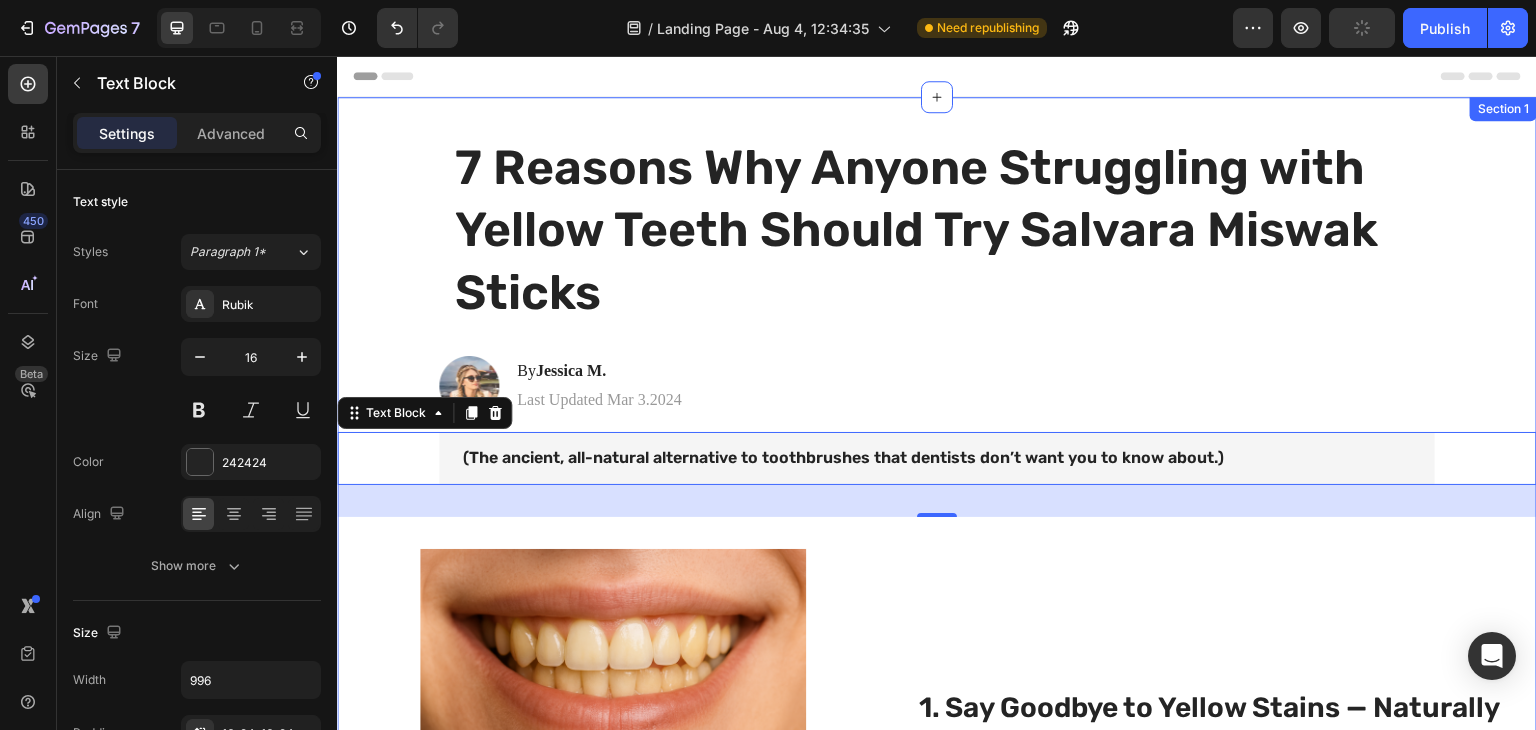 drag, startPoint x: 346, startPoint y: 418, endPoint x: 408, endPoint y: 342, distance: 98.0816 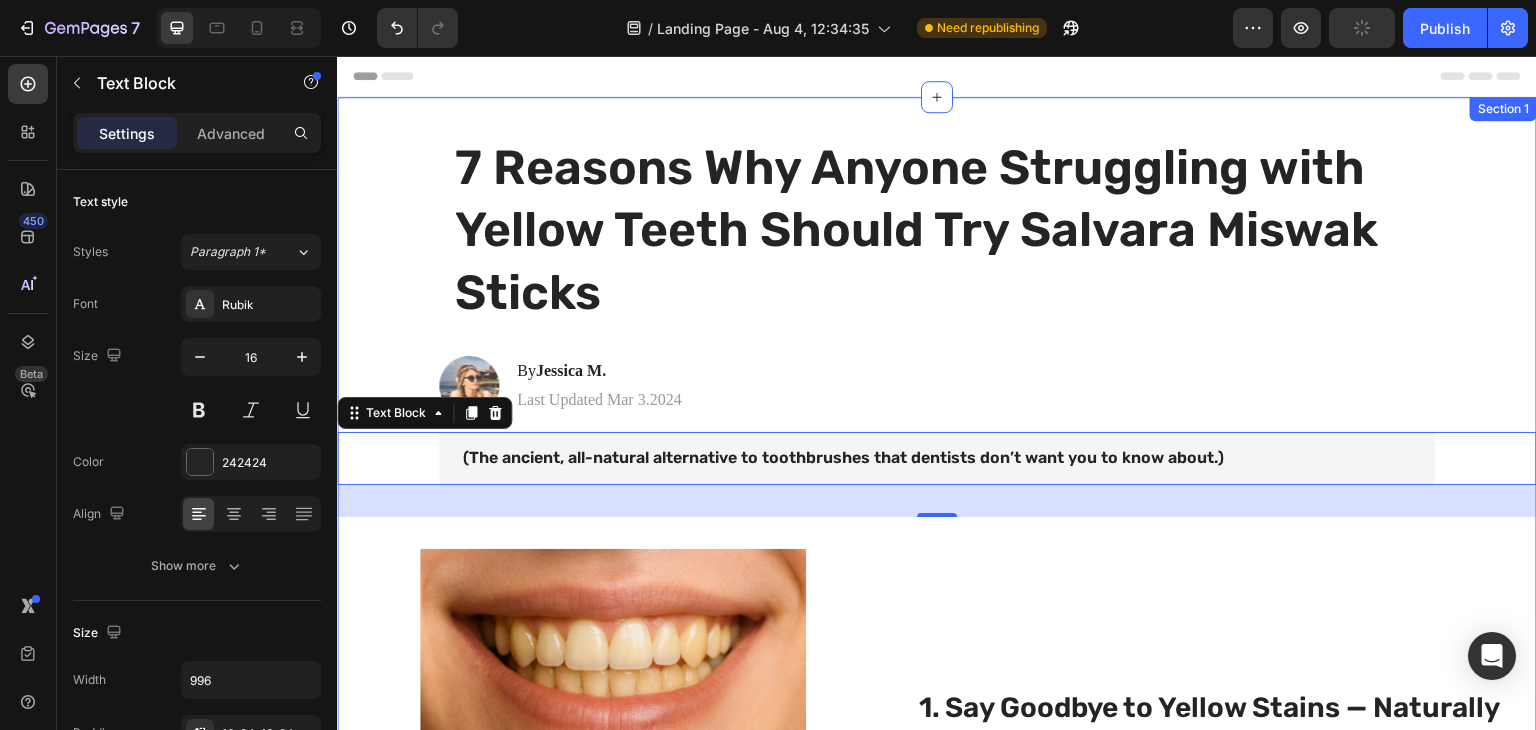 click on "7 Reasons Why Anyone Struggling with Yellow Teeth Should Try Salvara Miswak Sticks Heading Image By  Jessica M. Heading Last Updated Mar 3.2024 Text Block Row (The ancient, all-natural alternative to toothbrushes that dentists don’t want you to know about.) Text Block   32 Image 1. Say Goodbye to Yellow Stains — Naturally Heading If you’ve been frustrated by stubborn stains from coffee, tea, or years of brushing with ordinary plastic toothbrushes, Salvara Miswak sticks are your natural whitening secret. The gentle, plant-based silica in the miswak fibers polishes away discoloration without harsh chemicals or synthetic abrasives — revealing a brighter, more confident smile in weeks. Text Block Row 2. Loaded with Tooth-Healing Minerals Heading Take your toasting mastery to new heights with the precise digital browning control feature. This toaster offers an intuitive digital interface that allows you to select your desired level of browning with pinpoint accuracy.  Text Block Image Row Image Heading" at bounding box center (937, 1401) 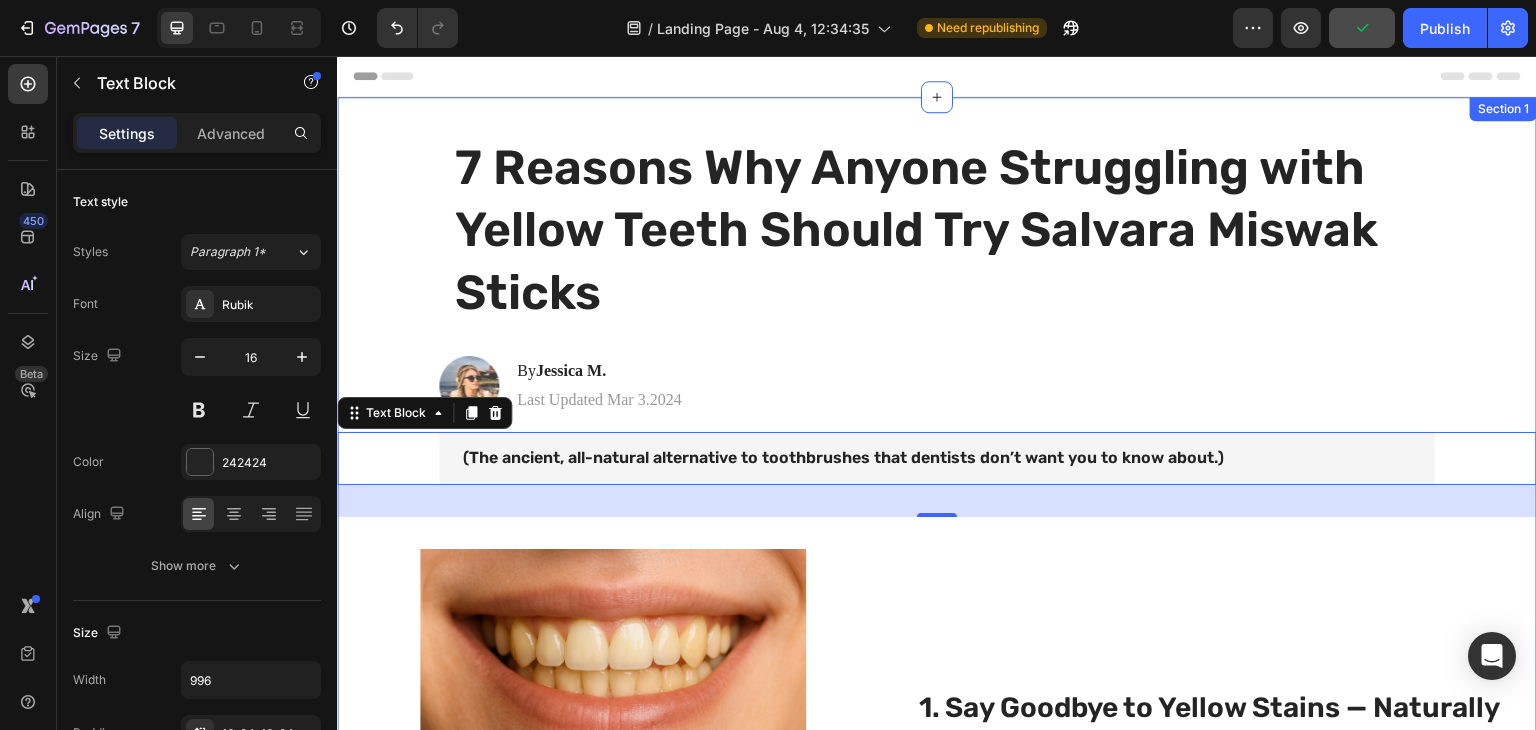 drag, startPoint x: 352, startPoint y: 412, endPoint x: 410, endPoint y: 344, distance: 89.37561 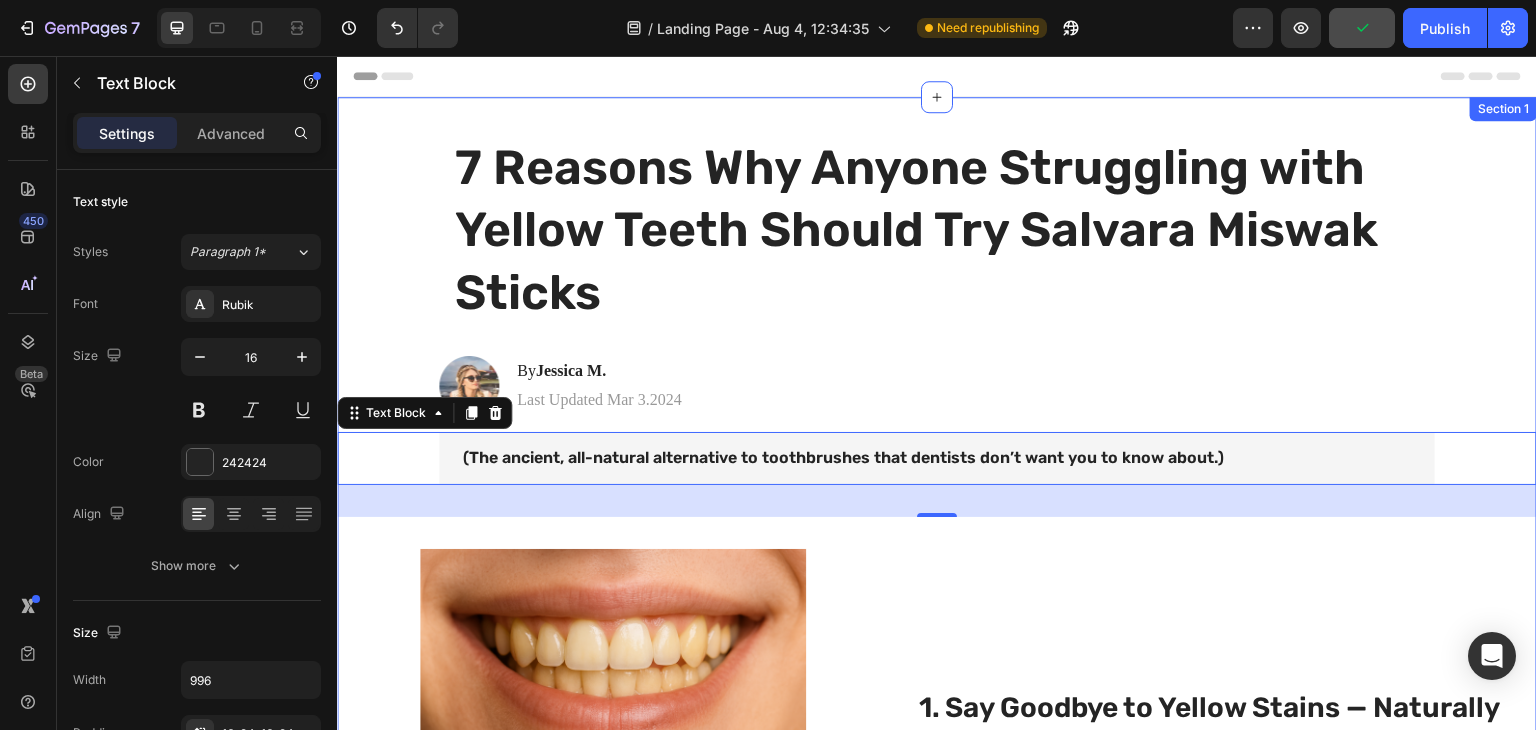 click on "7 Reasons Why Anyone Struggling with Yellow Teeth Should Try Salvara Miswak Sticks Heading Image By  Jessica M. Heading Last Updated Mar 3.2024 Text Block Row (The ancient, all-natural alternative to toothbrushes that dentists don’t want you to know about.) Text Block   32 Image 1. Say Goodbye to Yellow Stains — Naturally Heading If you’ve been frustrated by stubborn stains from coffee, tea, or years of brushing with ordinary plastic toothbrushes, Salvara Miswak sticks are your natural whitening secret. The gentle, plant-based silica in the miswak fibers polishes away discoloration without harsh chemicals or synthetic abrasives — revealing a brighter, more confident smile in weeks. Text Block Row 2. Loaded with Tooth-Healing Minerals Heading Take your toasting mastery to new heights with the precise digital browning control feature. This toaster offers an intuitive digital interface that allows you to select your desired level of browning with pinpoint accuracy.  Text Block Image Row Image Heading" at bounding box center (937, 1401) 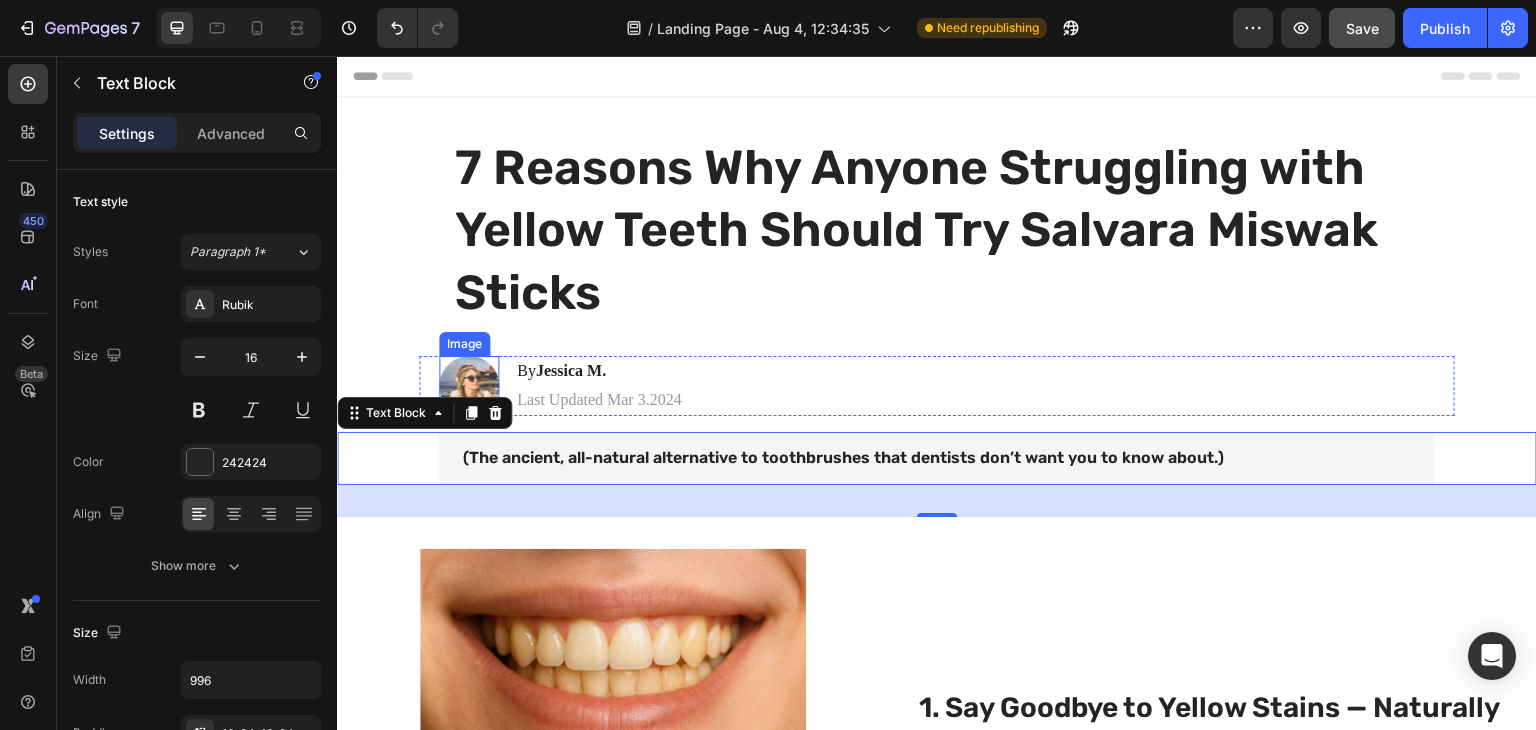 drag, startPoint x: 357, startPoint y: 412, endPoint x: 454, endPoint y: 362, distance: 109.128365 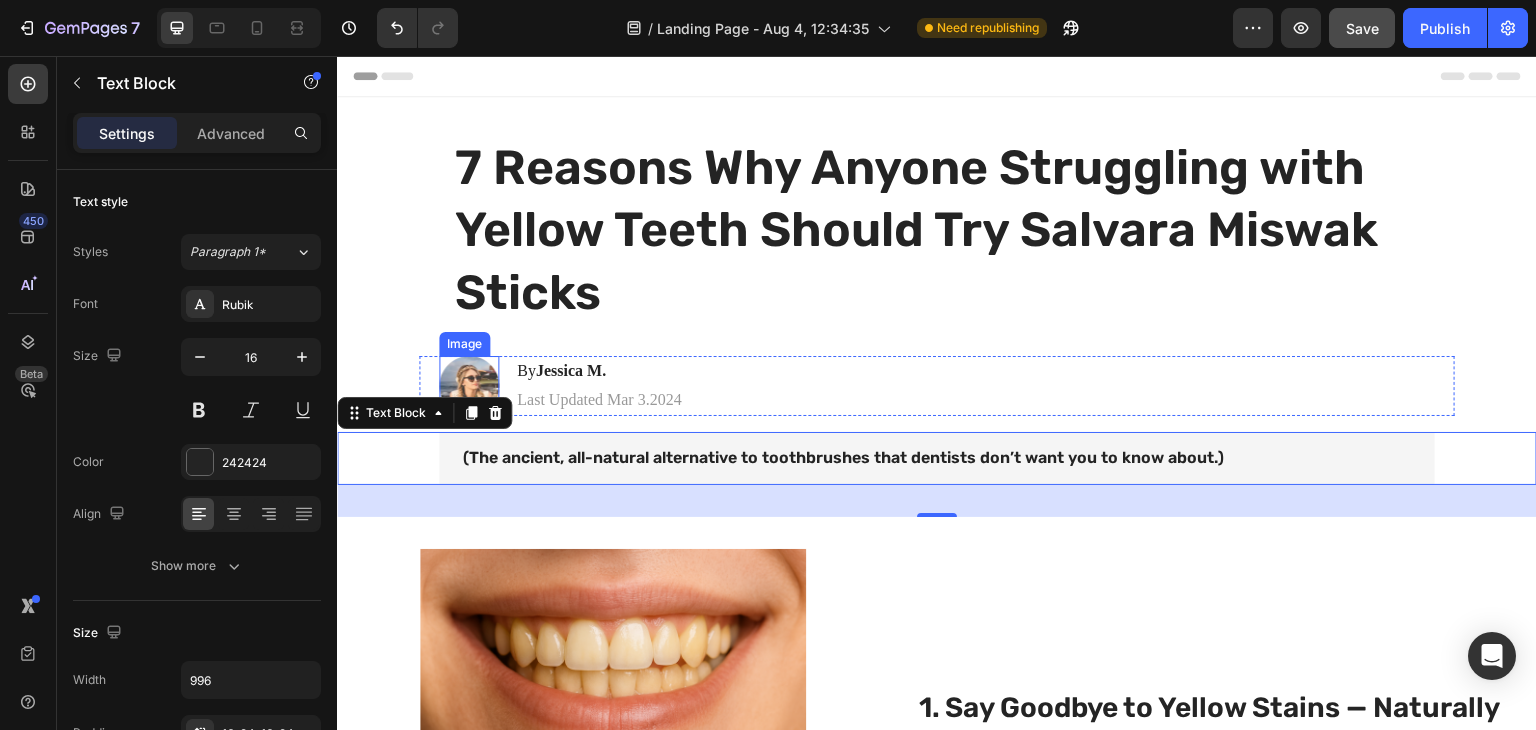 click on "7 Reasons Why Anyone Struggling with Yellow Teeth Should Try Salvara Miswak Sticks Heading Image By  Jessica M. Heading Last Updated Mar 3.2024 Text Block Row (The ancient, all-natural alternative to toothbrushes that dentists don’t want you to know about.) Text Block   32 Image 1. Say Goodbye to Yellow Stains — Naturally Heading If you’ve been frustrated by stubborn stains from coffee, tea, or years of brushing with ordinary plastic toothbrushes, Salvara Miswak sticks are your natural whitening secret. The gentle, plant-based silica in the miswak fibers polishes away discoloration without harsh chemicals or synthetic abrasives — revealing a brighter, more confident smile in weeks. Text Block Row 2. Loaded with Tooth-Healing Minerals Heading Take your toasting mastery to new heights with the precise digital browning control feature. This toaster offers an intuitive digital interface that allows you to select your desired level of browning with pinpoint accuracy.  Text Block Image Row Image Heading" at bounding box center (937, 1401) 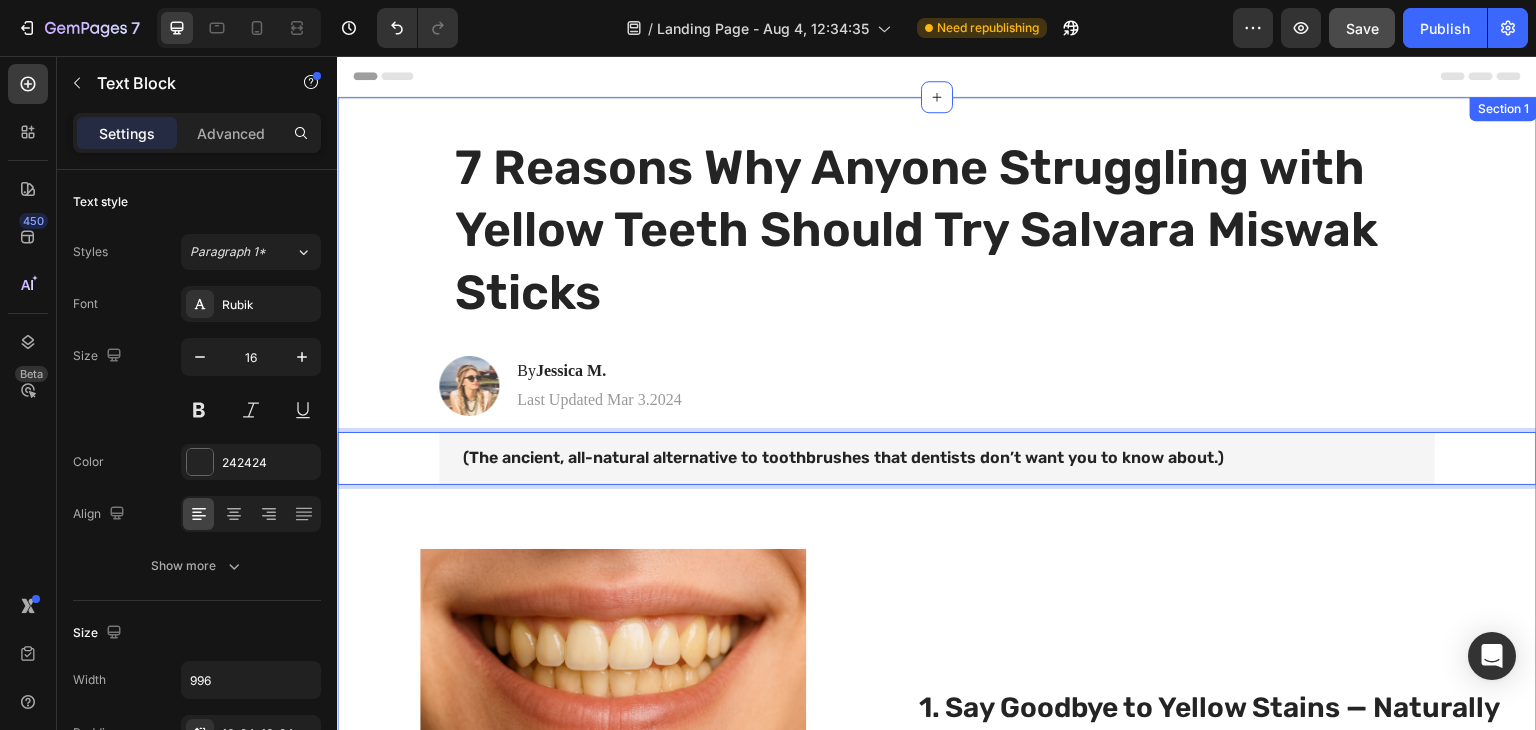 drag, startPoint x: 432, startPoint y: 459, endPoint x: 426, endPoint y: 426, distance: 33.54102 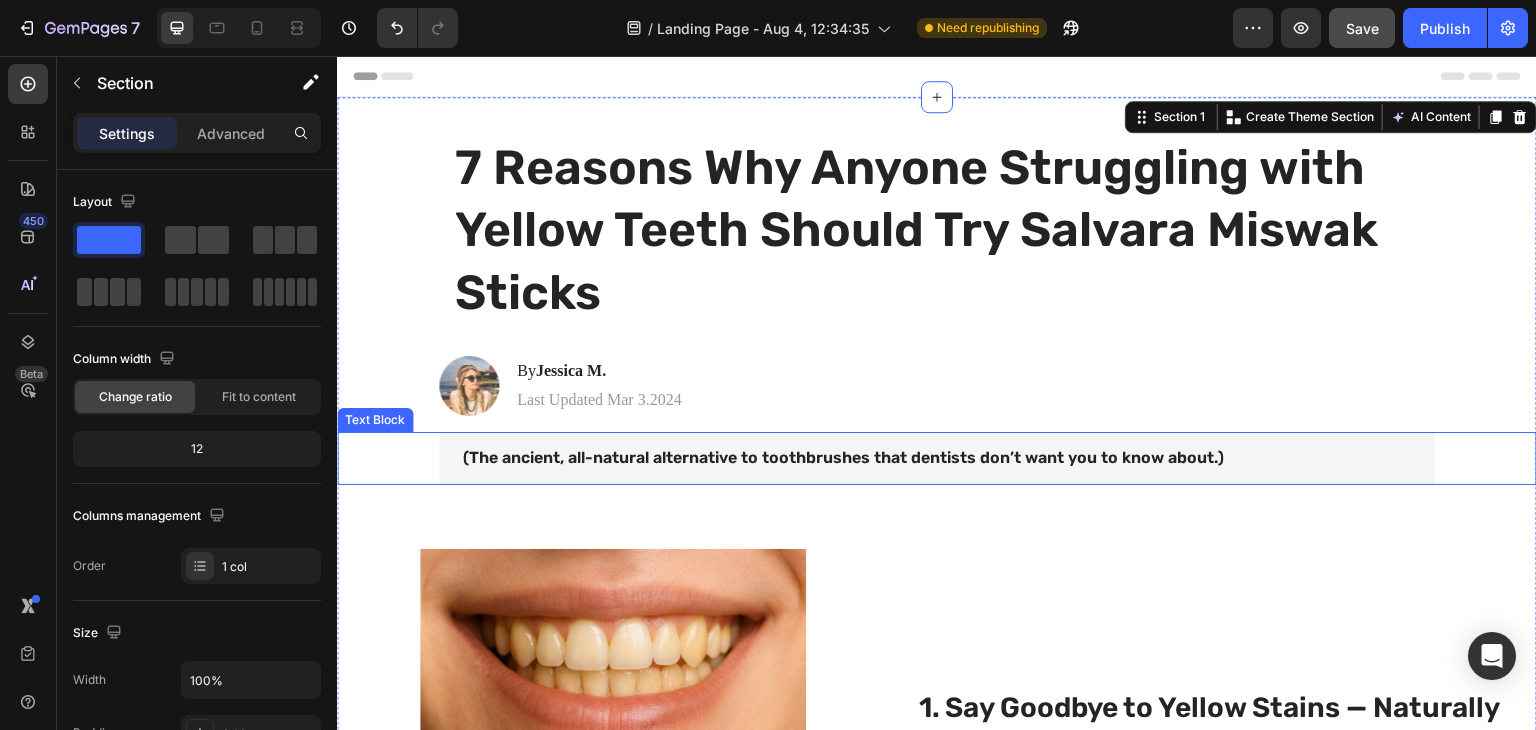 click on "(The ancient, all-natural alternative to toothbrushes that dentists don’t want you to know about.)" at bounding box center (937, 458) 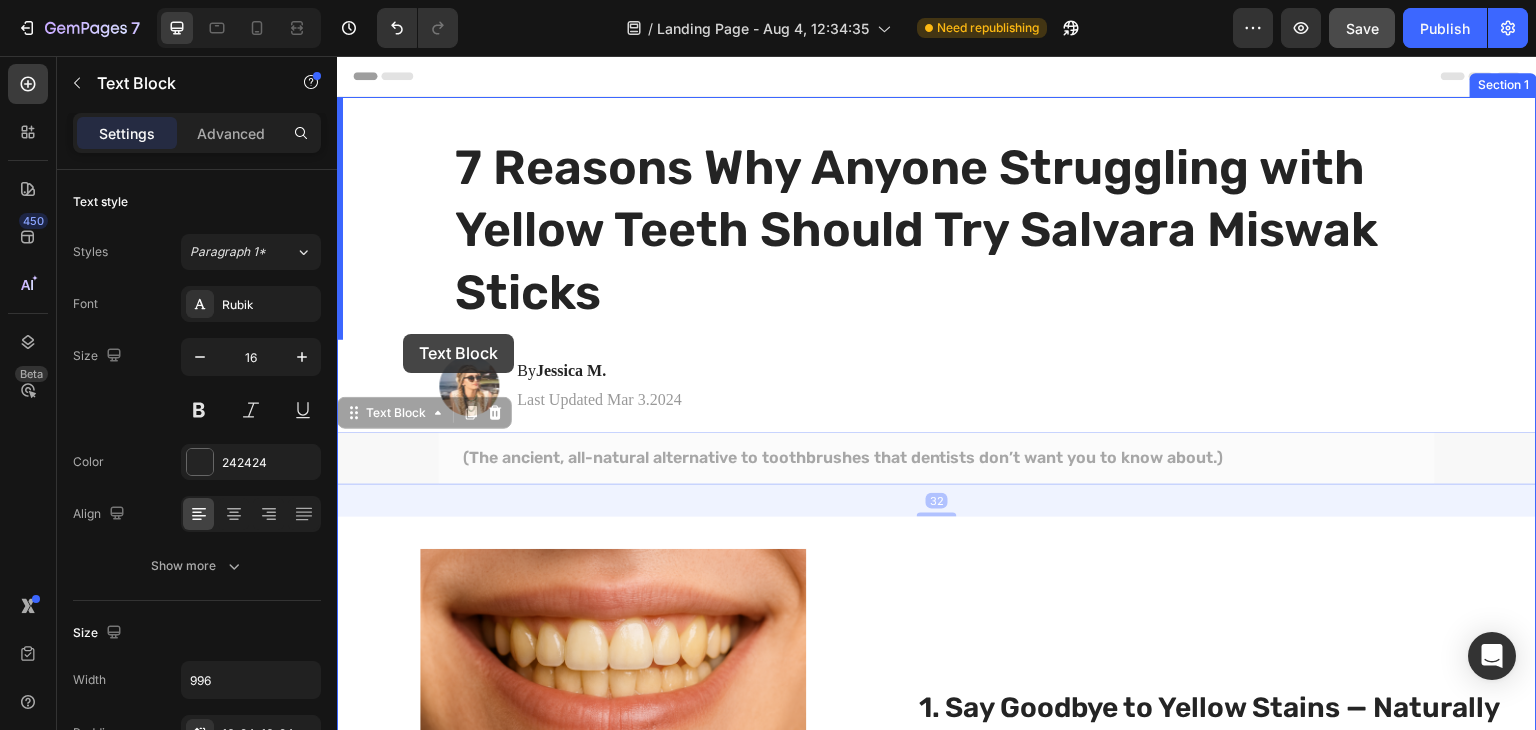drag, startPoint x: 359, startPoint y: 417, endPoint x: 403, endPoint y: 334, distance: 93.941475 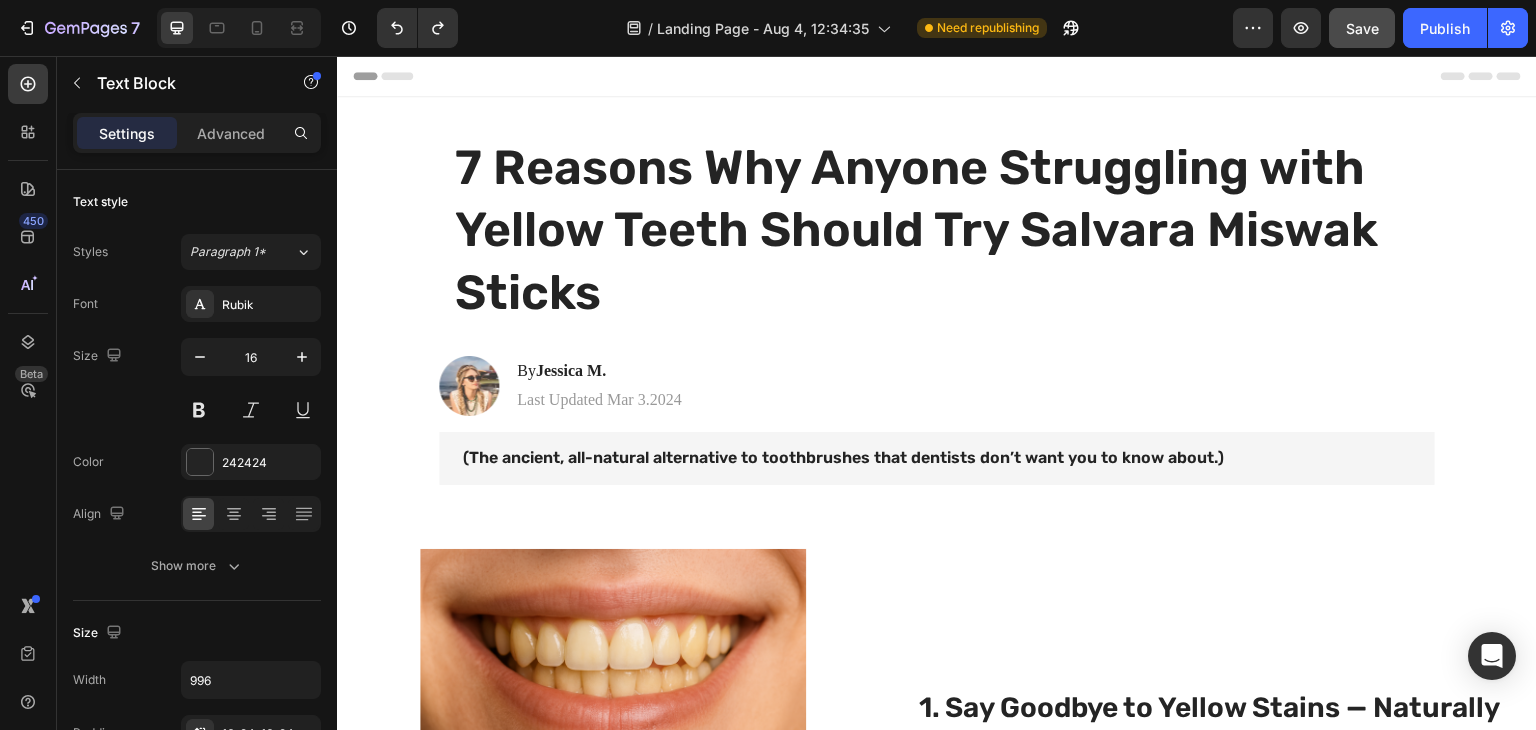 click on "(The ancient, all-natural alternative to toothbrushes that dentists don’t want you to know about.)" at bounding box center [937, 458] 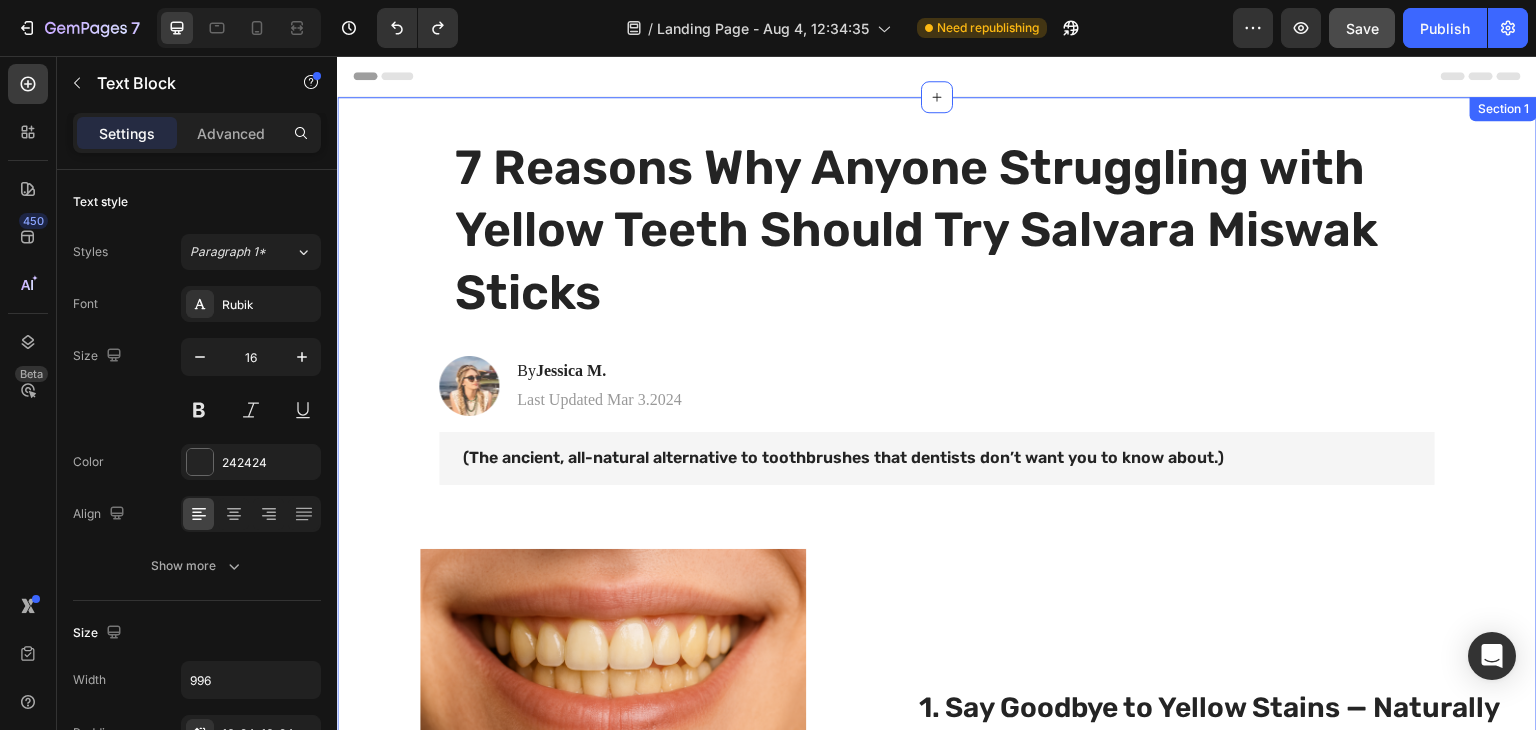 click on "7 Reasons Why Anyone Struggling with Yellow Teeth Should Try Salvara Miswak Sticks Heading Image By  Jessica M. Heading Last Updated Mar 3.2024 Text Block Row (The ancient, all-natural alternative to toothbrushes that dentists don’t want you to know about.) Text Block Image 1. Say Goodbye to Yellow Stains — Naturally Heading If you’ve been frustrated by stubborn stains from coffee, tea, or years of brushing with ordinary plastic toothbrushes, Salvara Miswak sticks are your natural whitening secret. The gentle, plant-based silica in the miswak fibers polishes away discoloration without harsh chemicals or synthetic abrasives — revealing a brighter, more confident smile in weeks. Text Block Row 2. Loaded with Tooth-Healing Minerals Heading Take your toasting mastery to new heights with the precise digital browning control feature. This toaster offers an intuitive digital interface that allows you to select your desired level of browning with pinpoint accuracy.  Text Block Image Row Image Heading Over" at bounding box center (937, 1401) 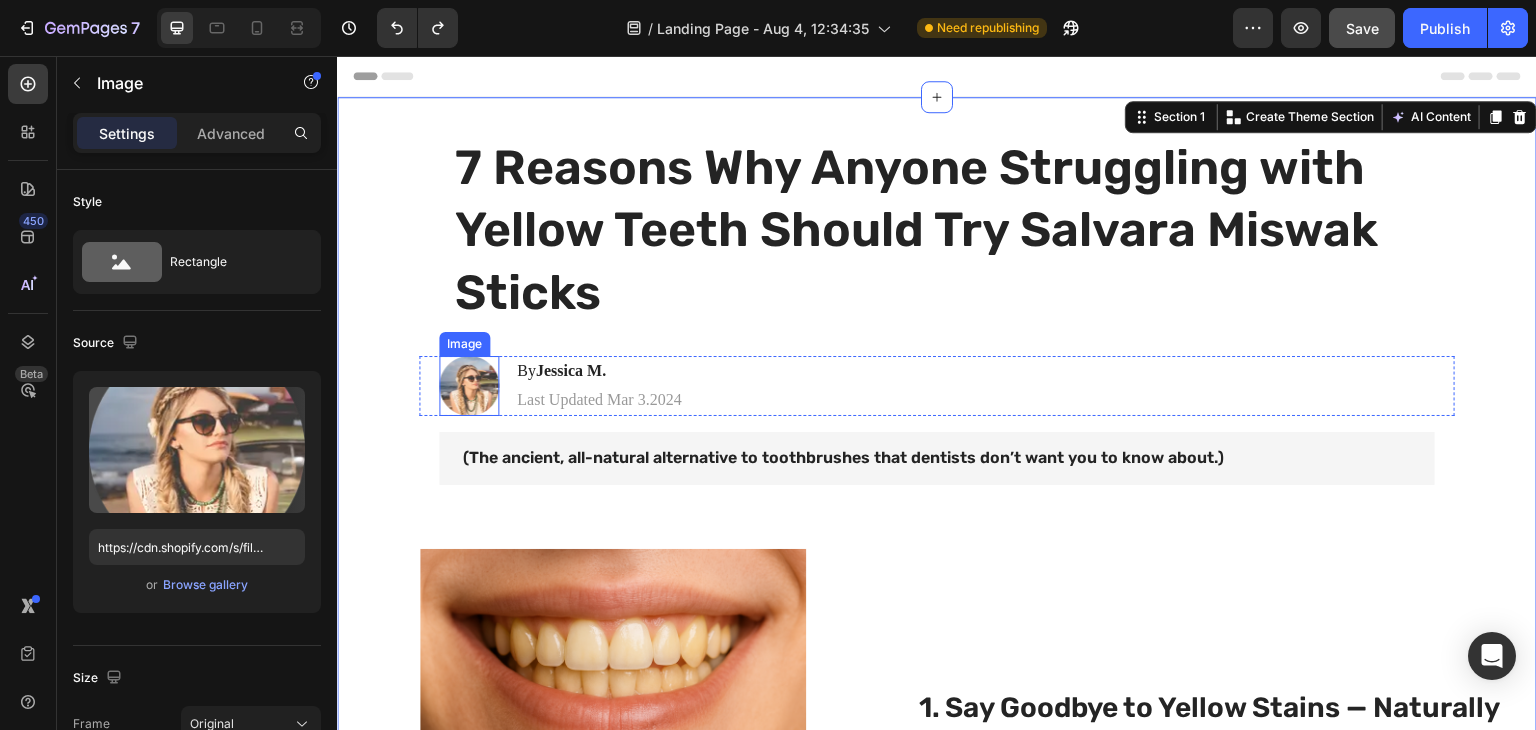 click at bounding box center [469, 386] 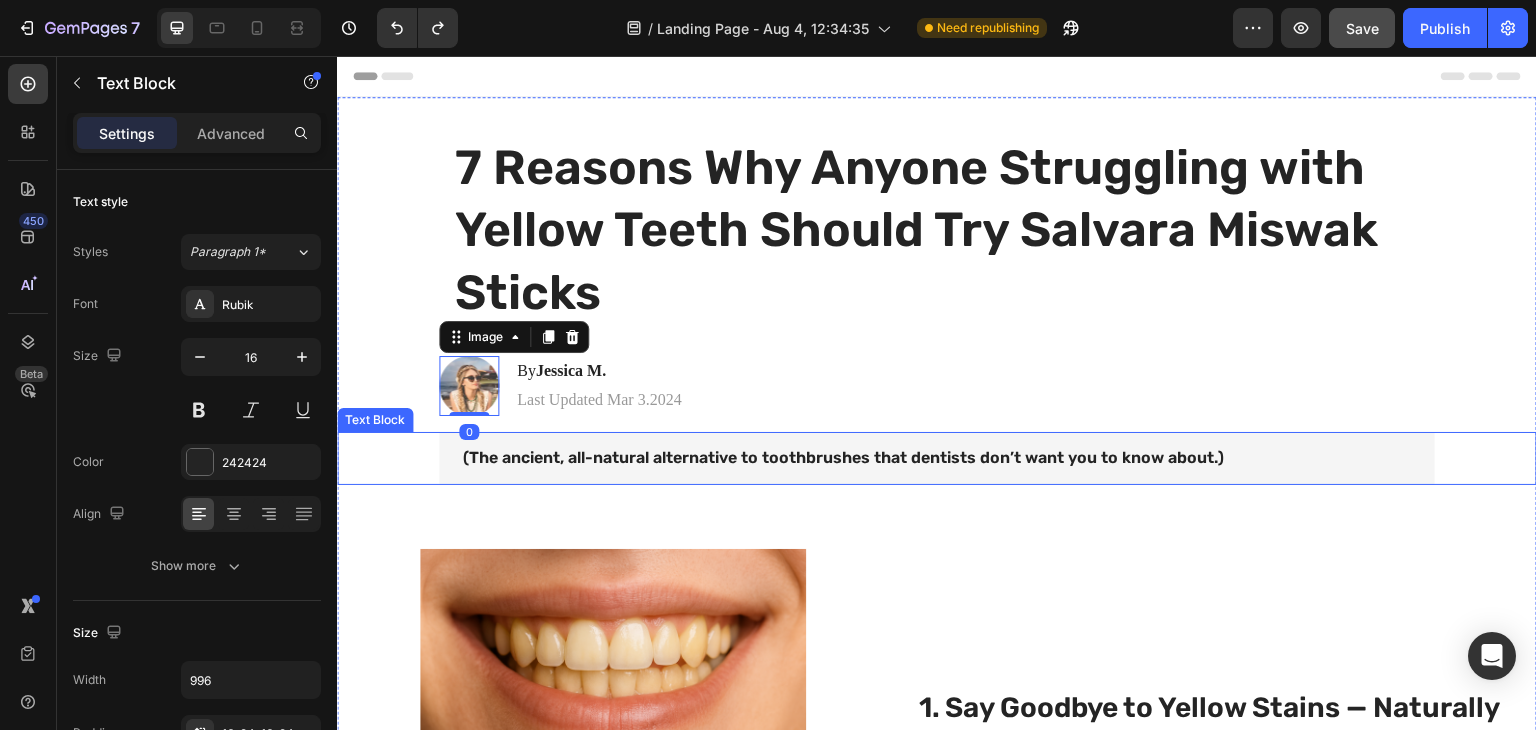 click on "(The ancient, all-natural alternative to toothbrushes that dentists don’t want you to know about.)" at bounding box center [937, 458] 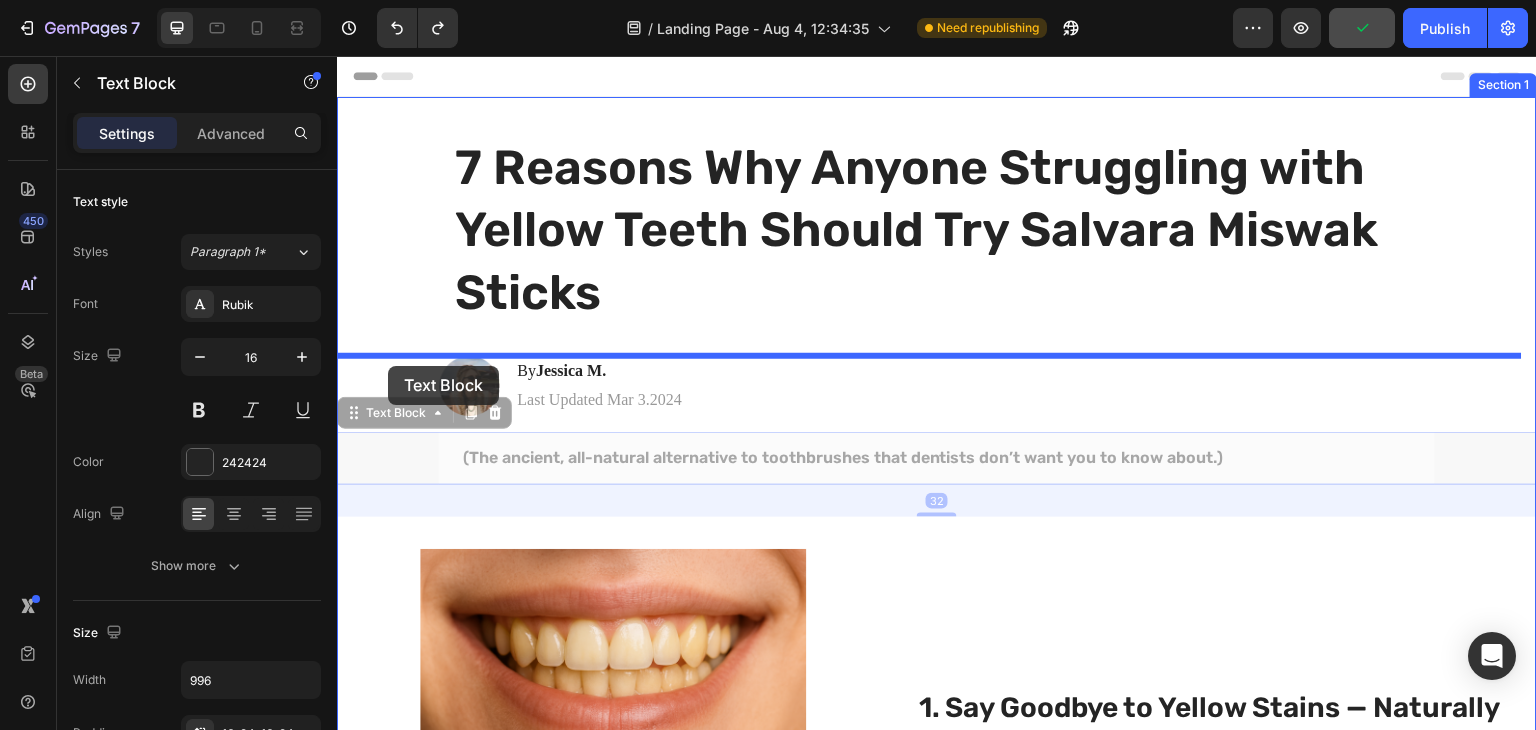 drag, startPoint x: 344, startPoint y: 418, endPoint x: 388, endPoint y: 366, distance: 68.117546 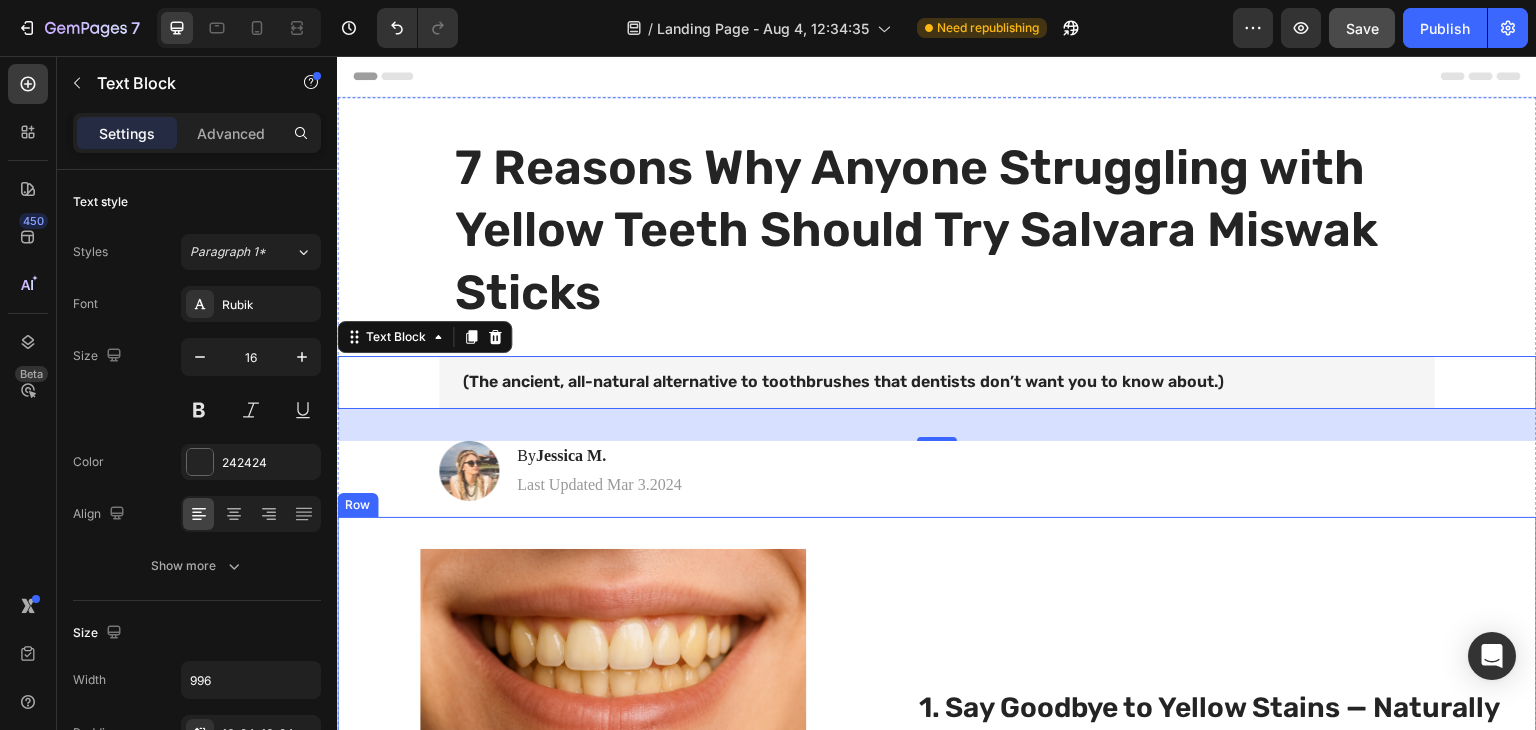 click on "No Teeth or Gum Damage" at bounding box center [937, 790] 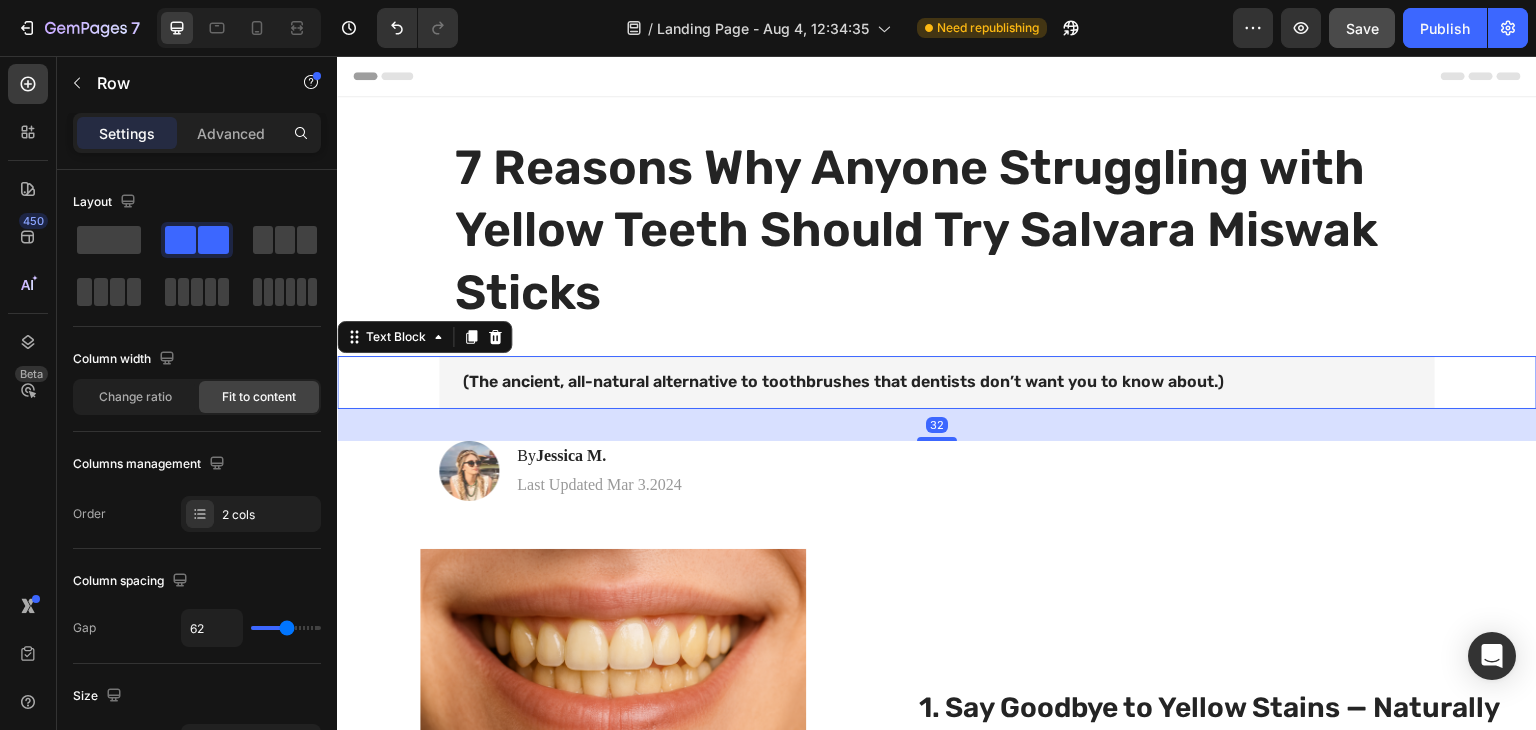 click on "(The ancient, all-natural alternative to toothbrushes that dentists don’t want you to know about.)" at bounding box center [937, 382] 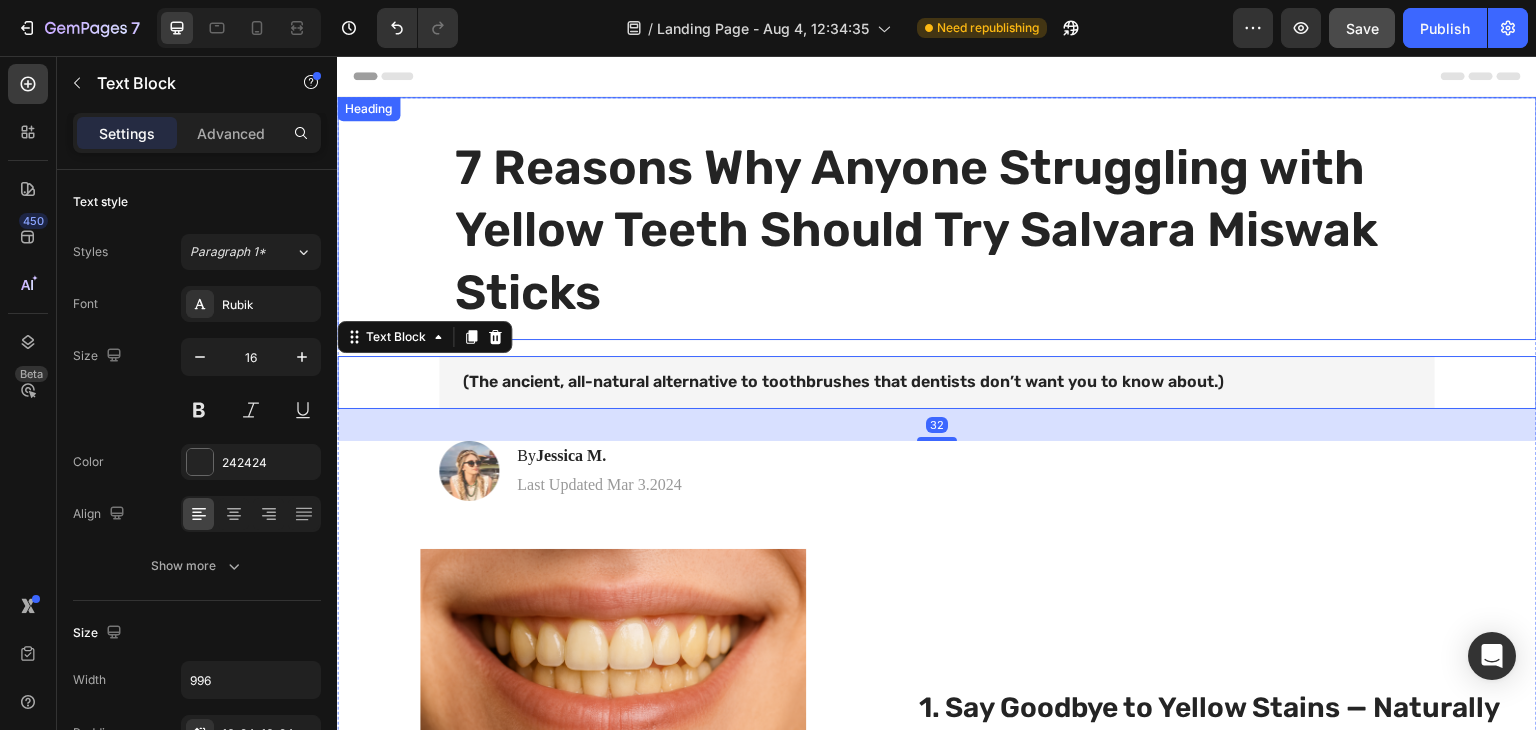 click on "7 Reasons Why Anyone Struggling with Yellow Teeth Should Try Salvara Miswak Sticks" at bounding box center [937, 218] 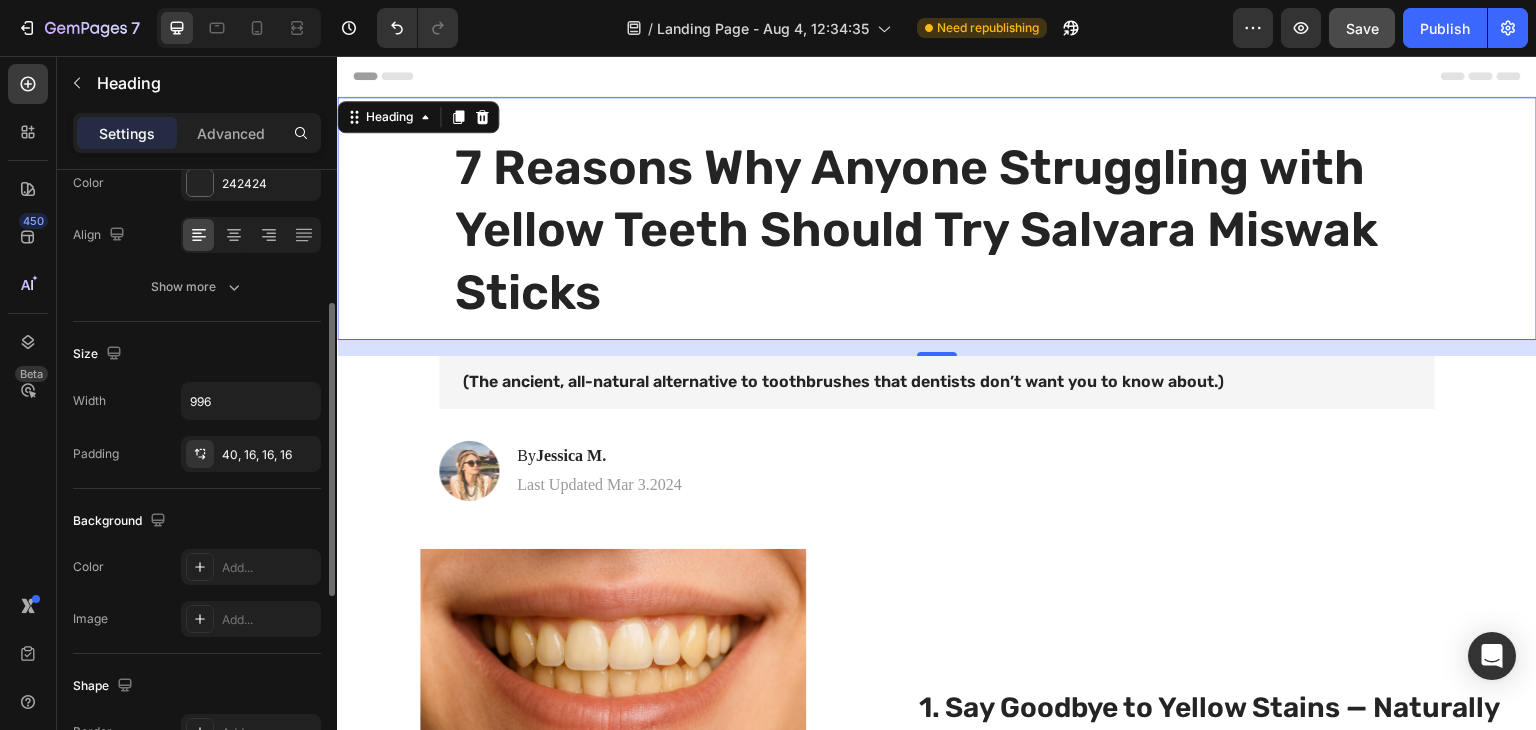 scroll, scrollTop: 179, scrollLeft: 0, axis: vertical 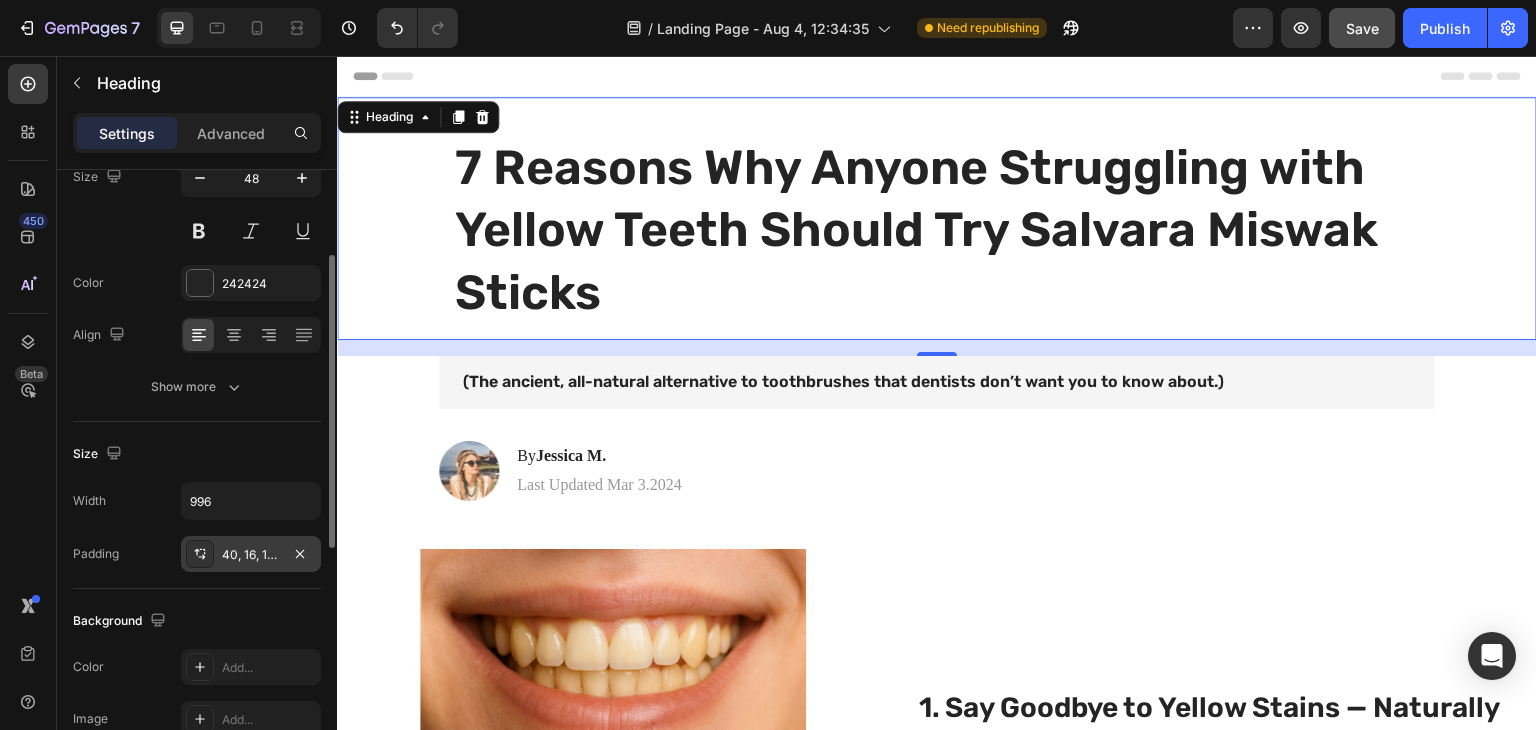click on "40, 16, 16, 16" at bounding box center (251, 555) 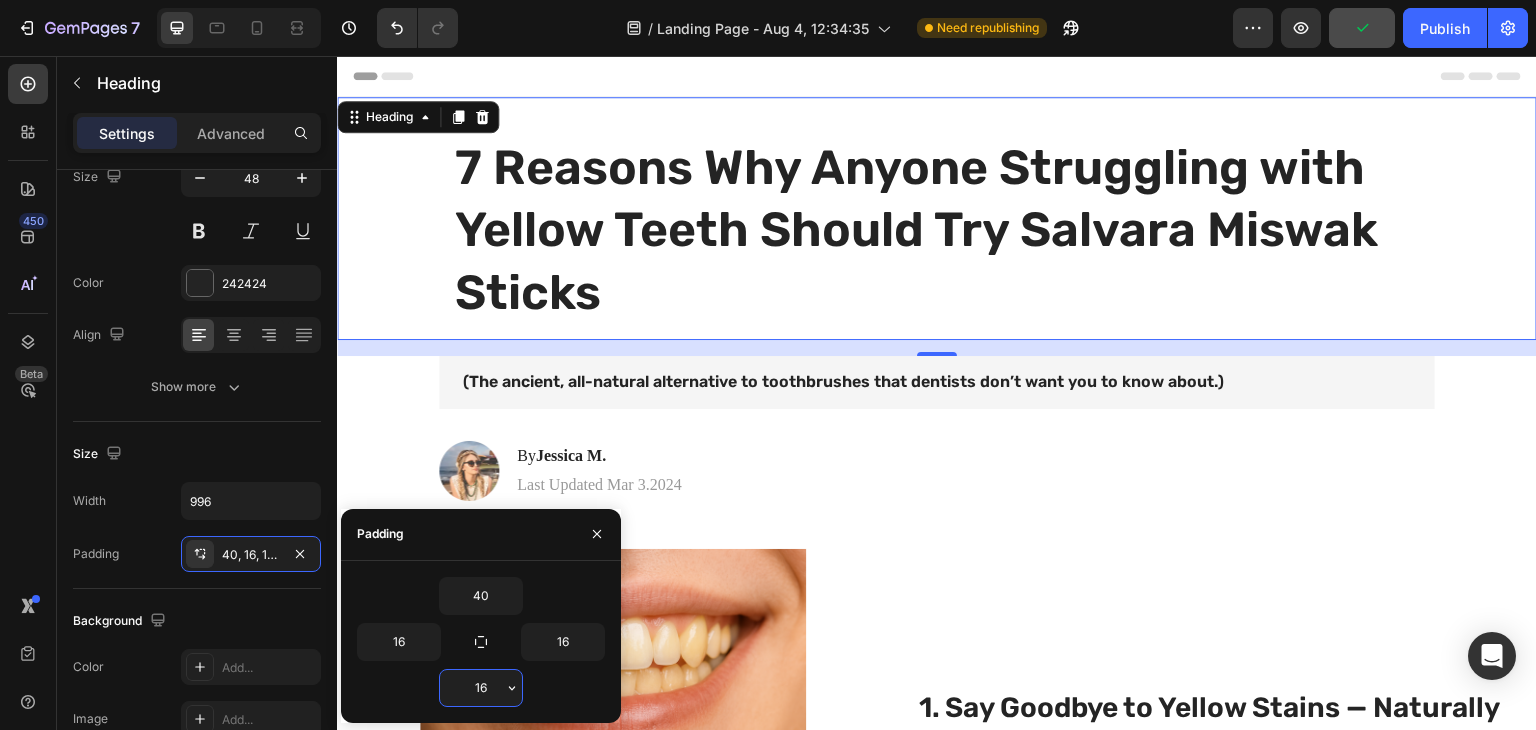 click on "16" at bounding box center [481, 688] 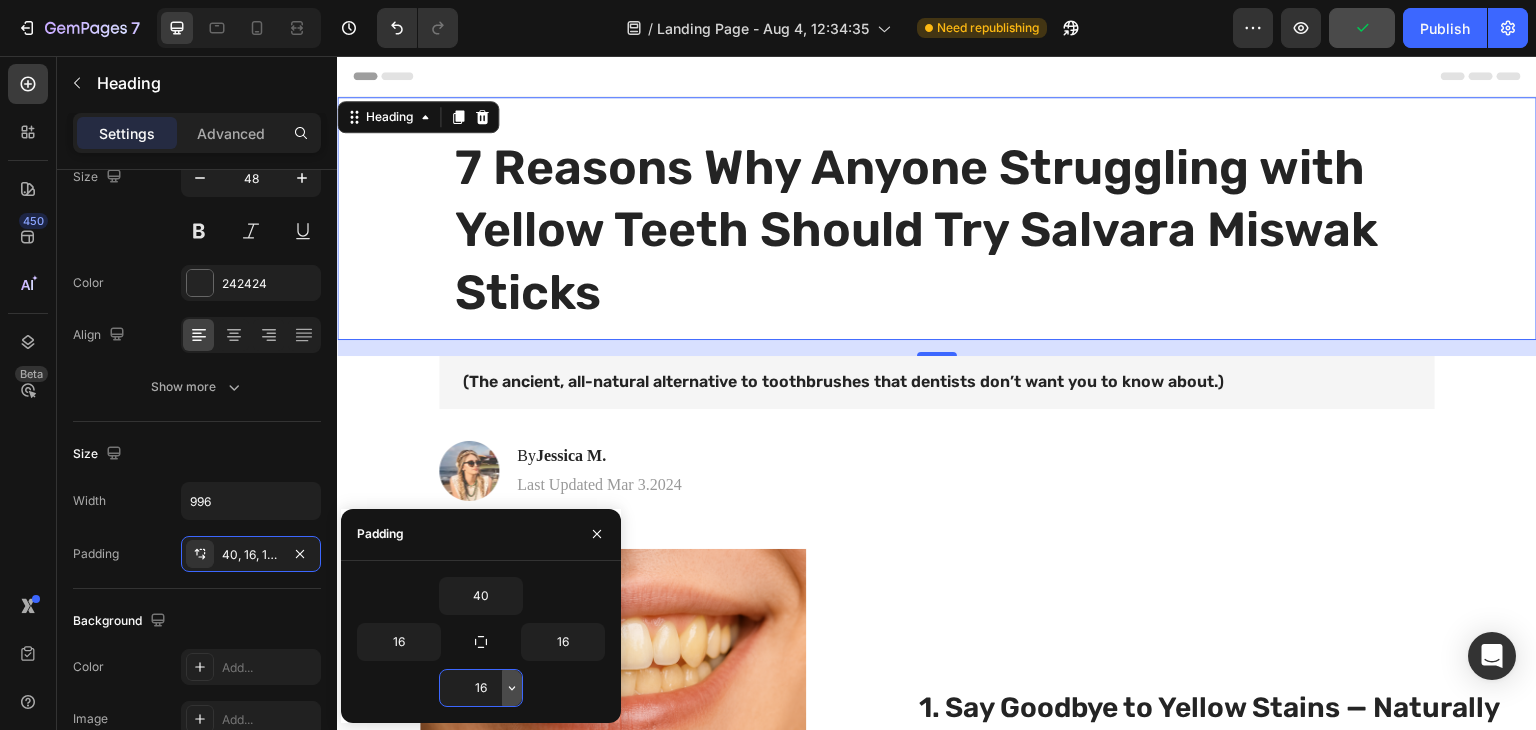 click 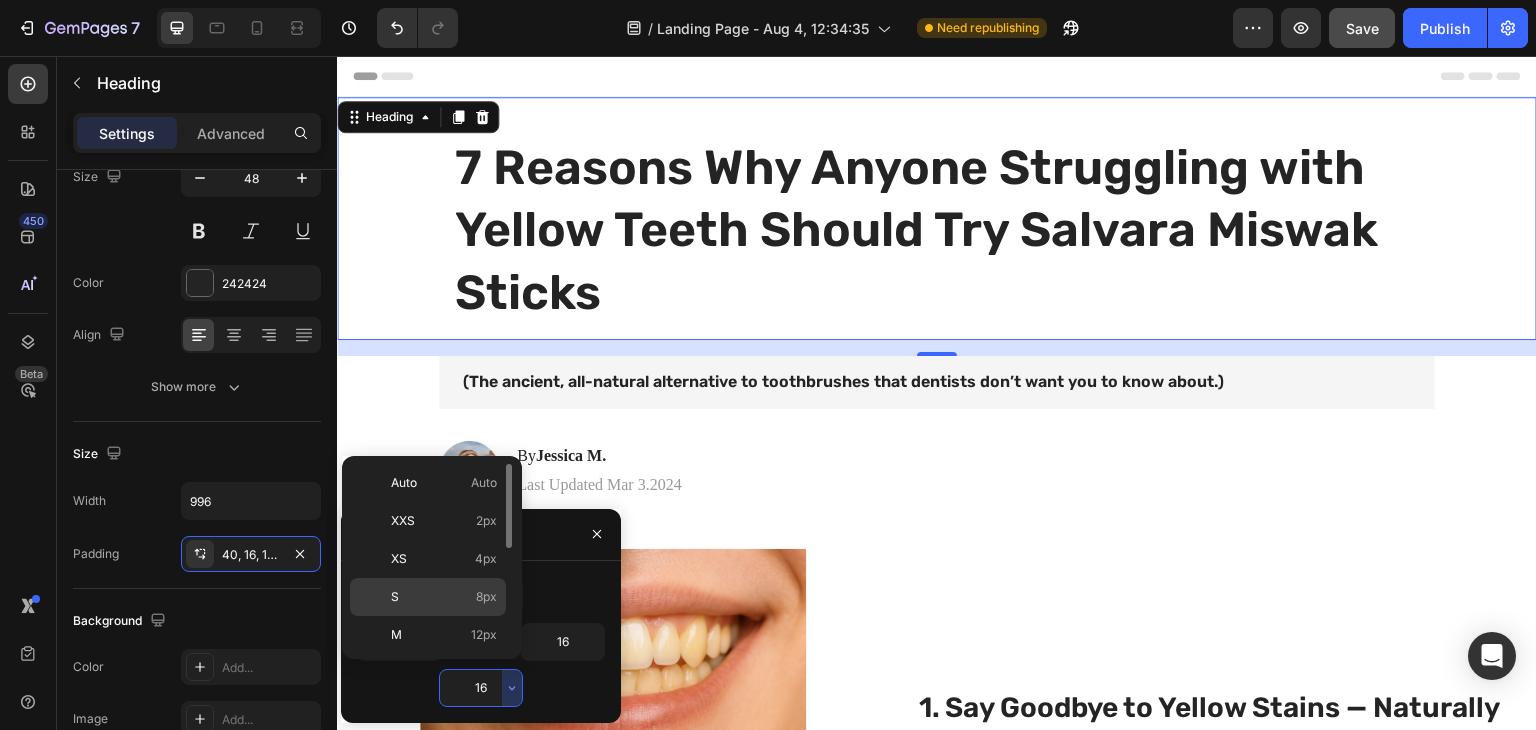 click on "S 8px" at bounding box center [444, 597] 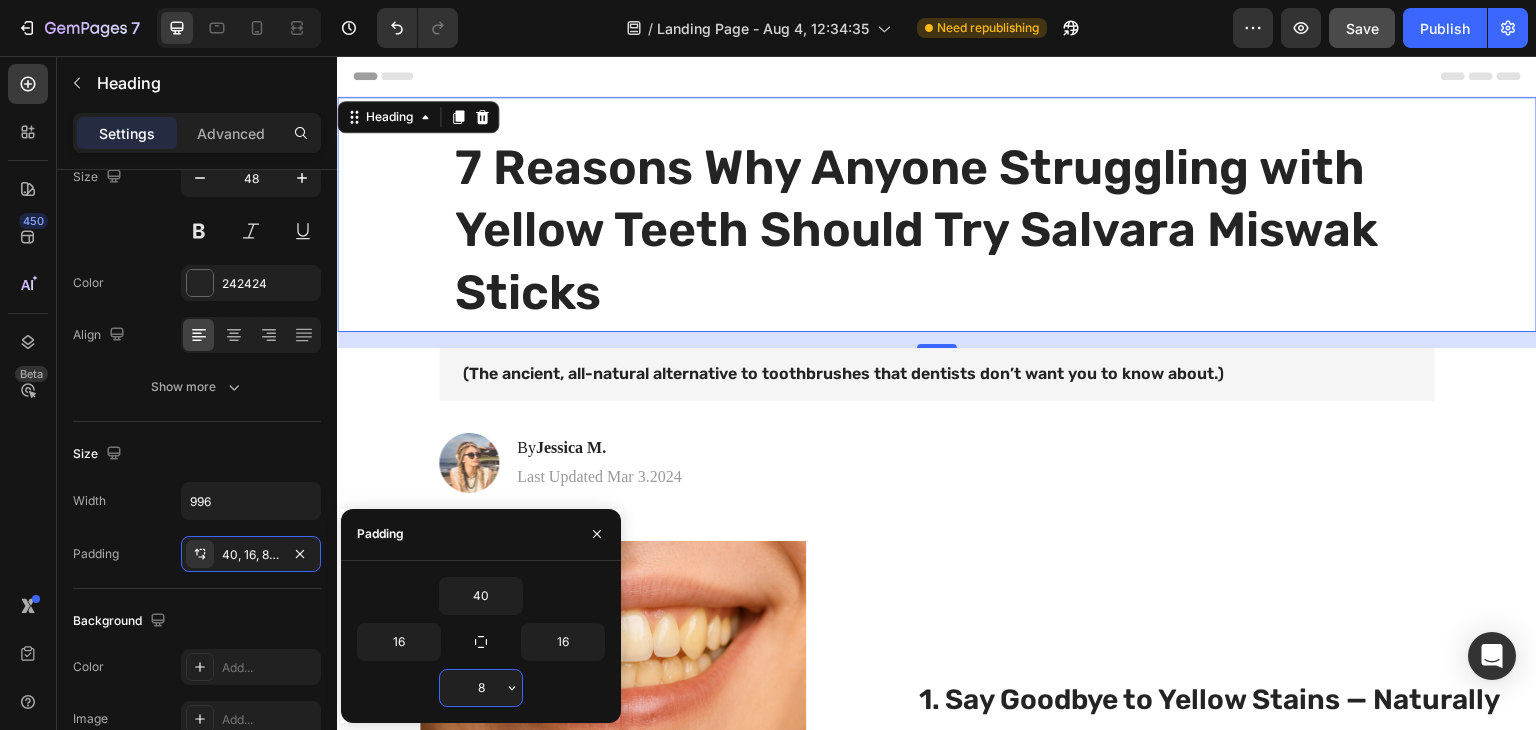 click on "8" at bounding box center (481, 688) 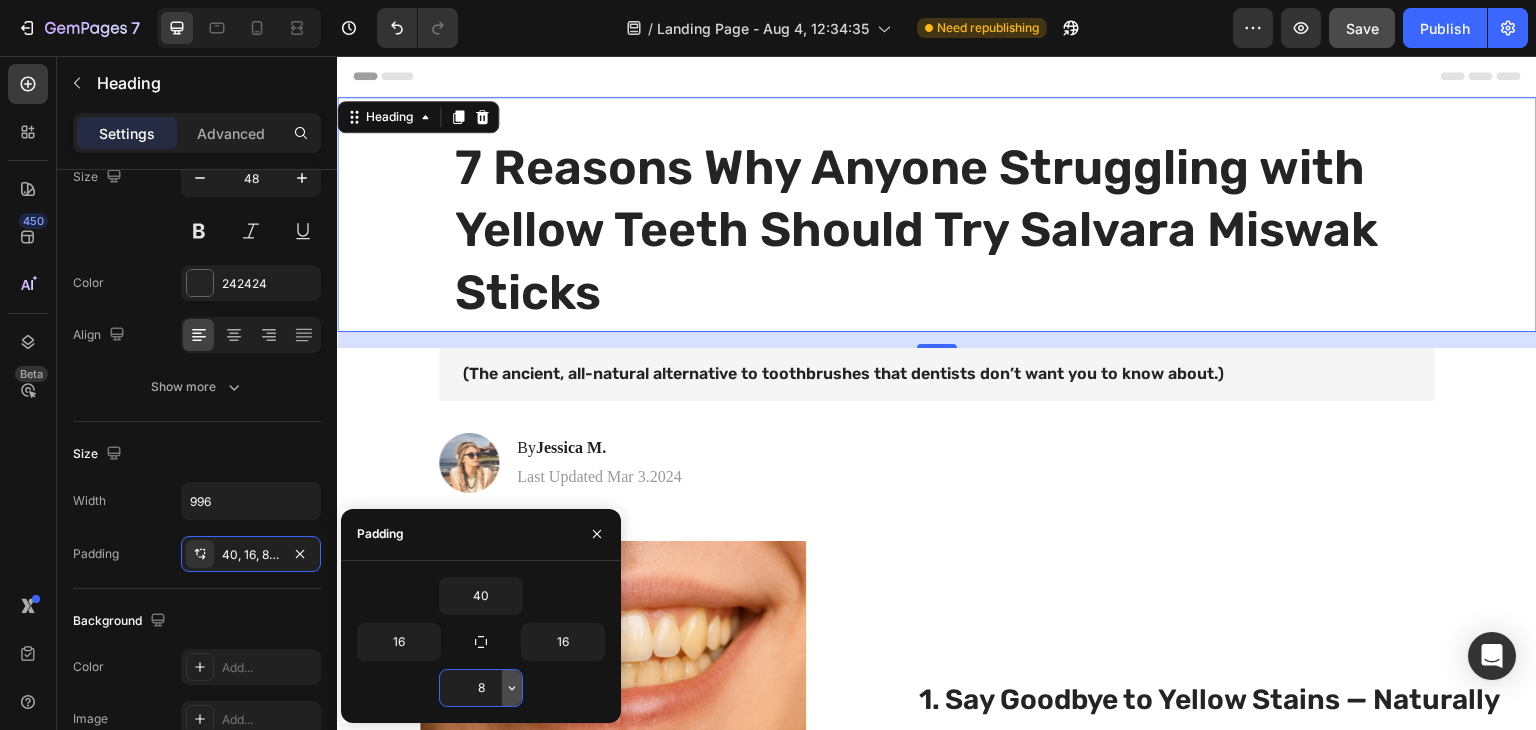 click 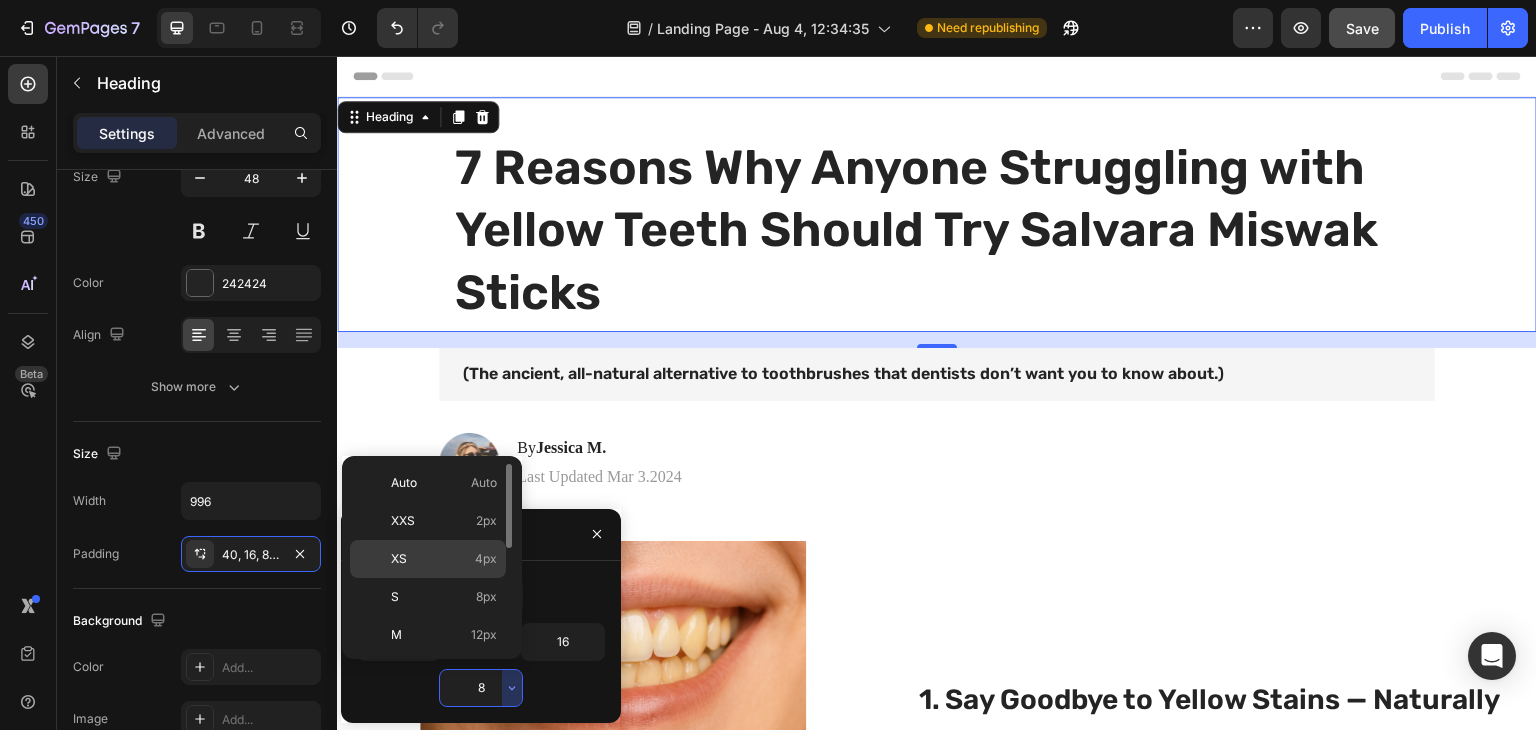 click on "XS 4px" at bounding box center (444, 559) 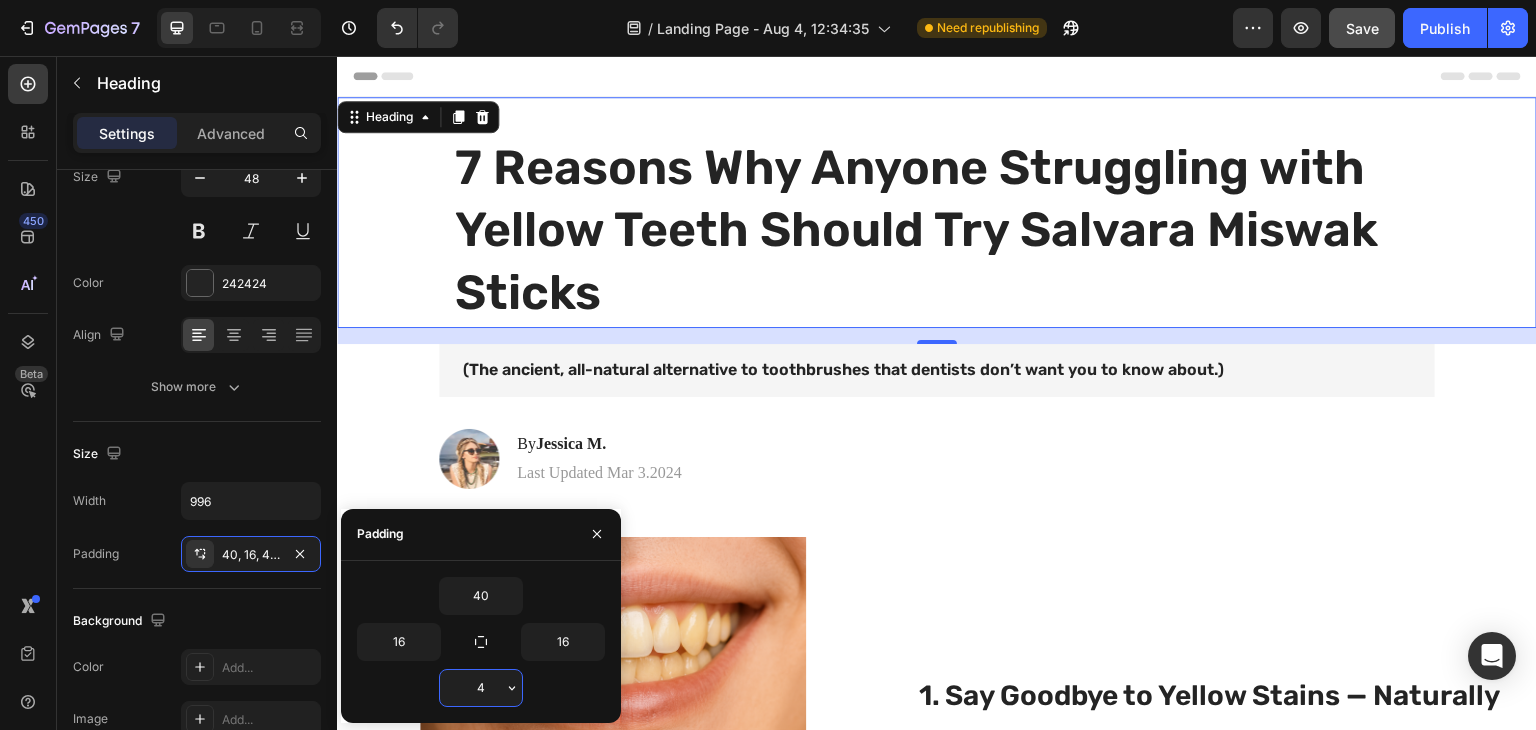 click on "4" at bounding box center (481, 688) 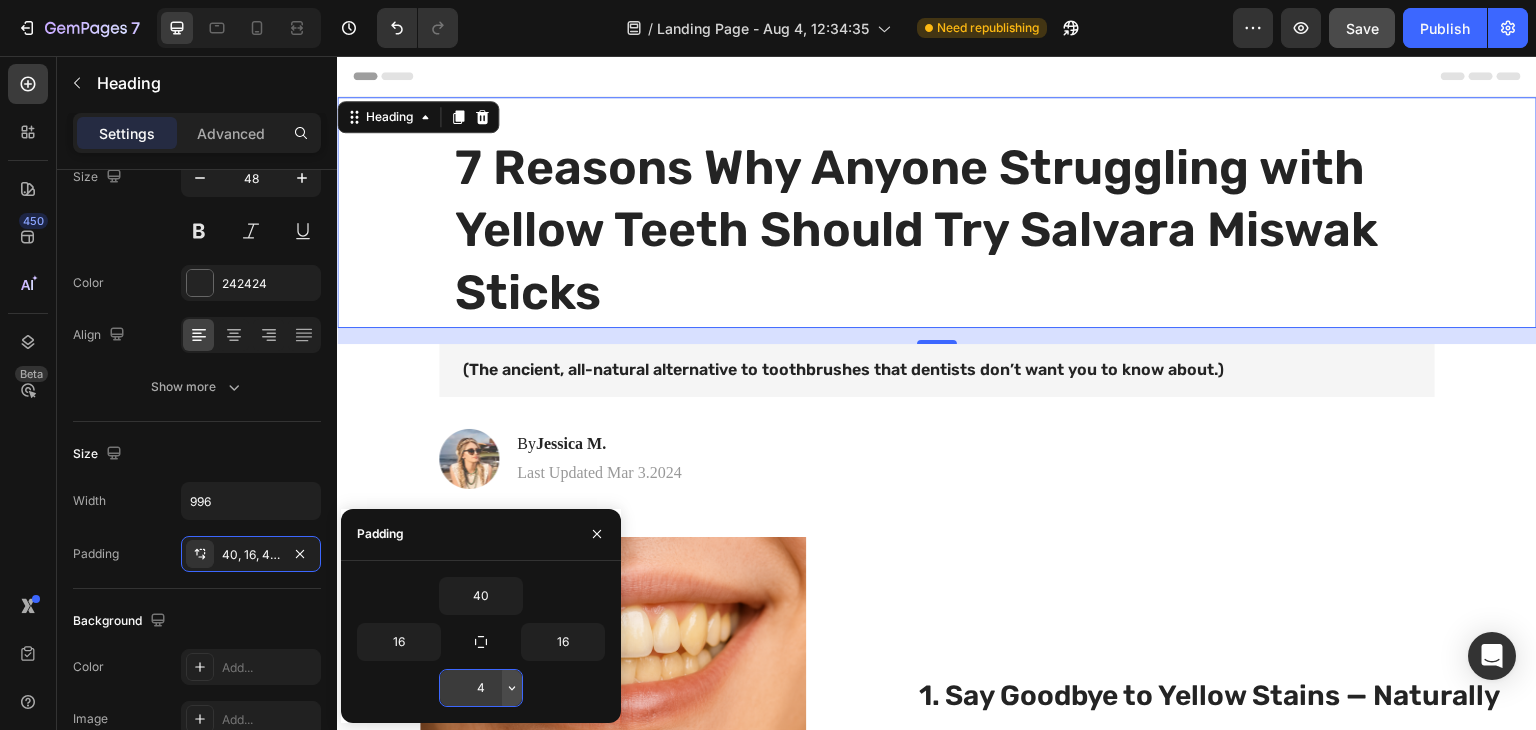 click 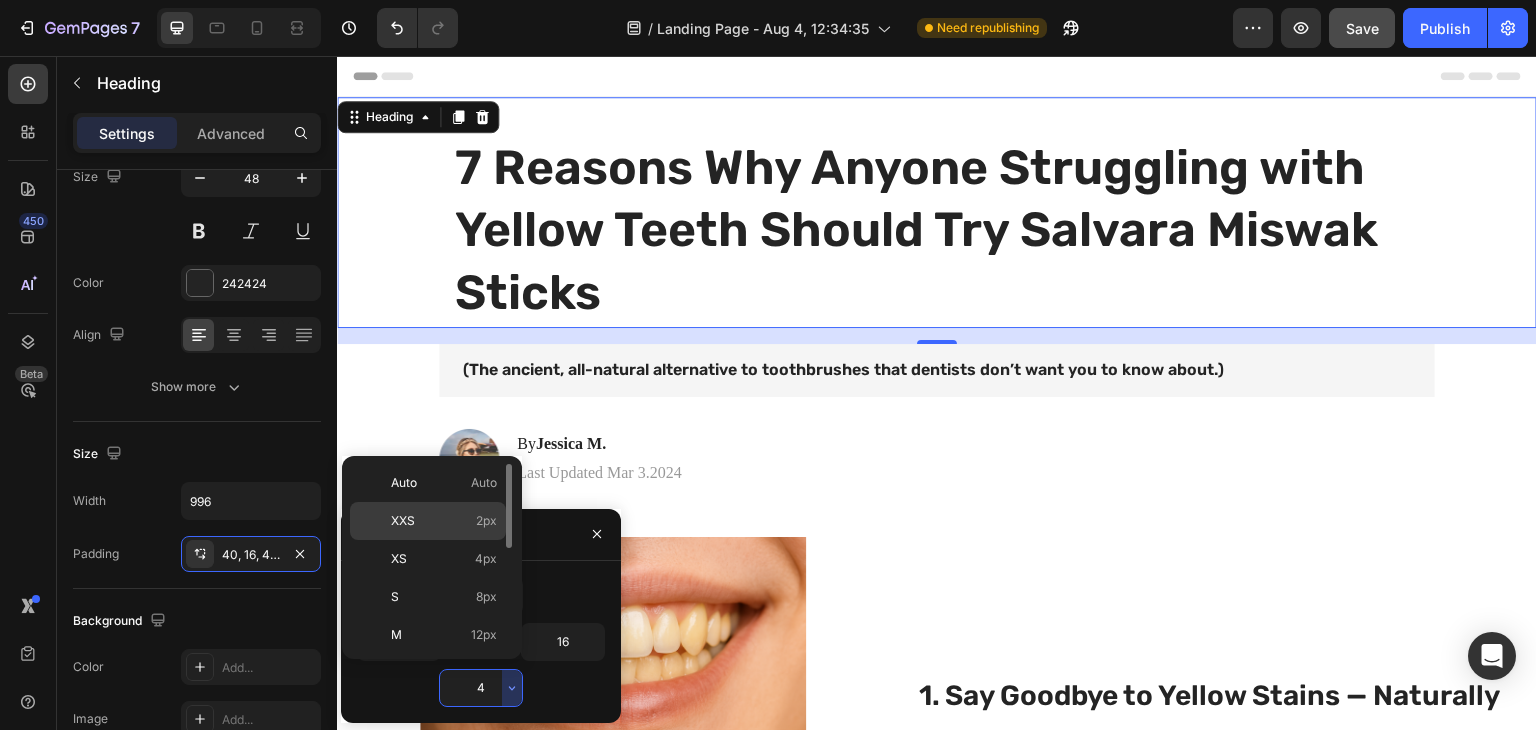 click on "XXS 2px" at bounding box center [444, 521] 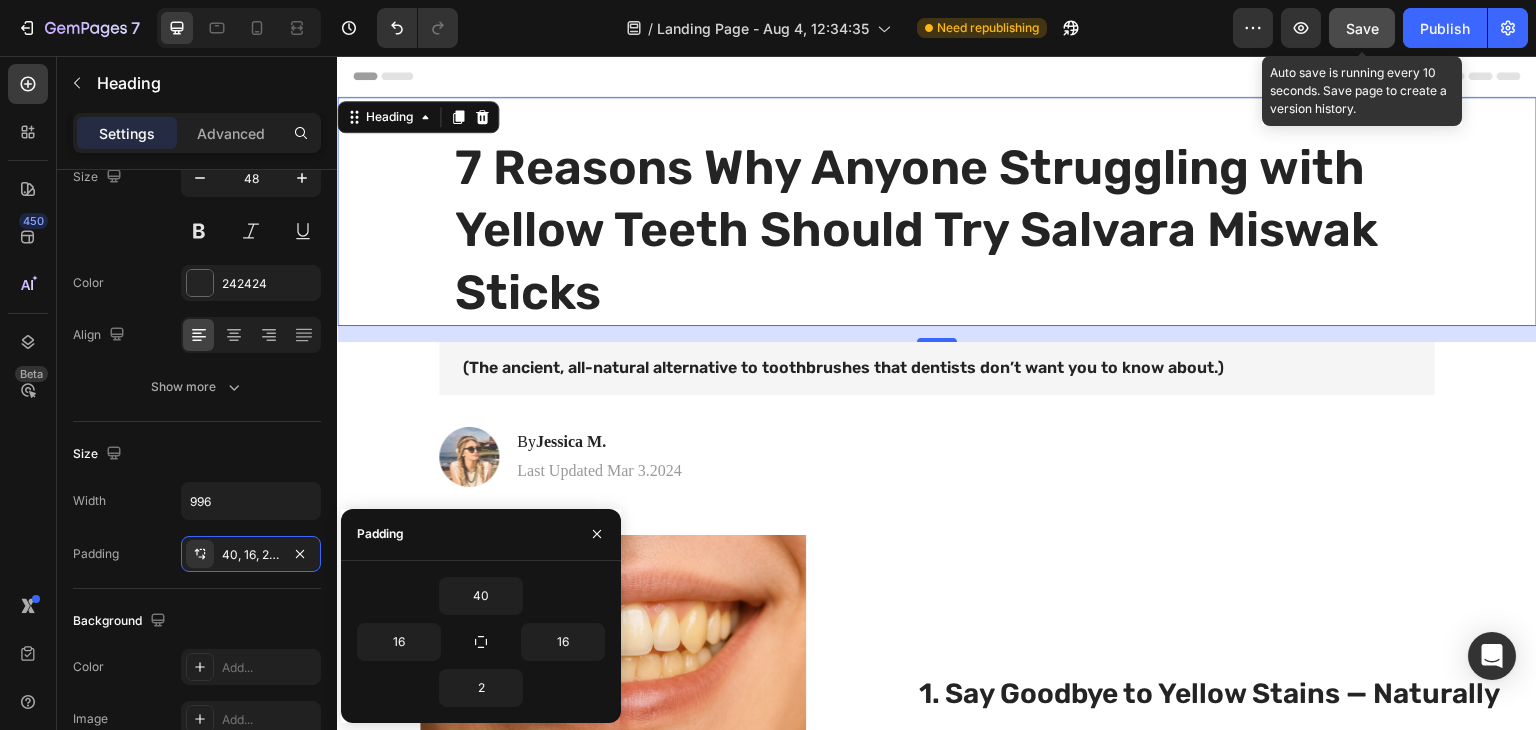 click on "Save" at bounding box center (1362, 28) 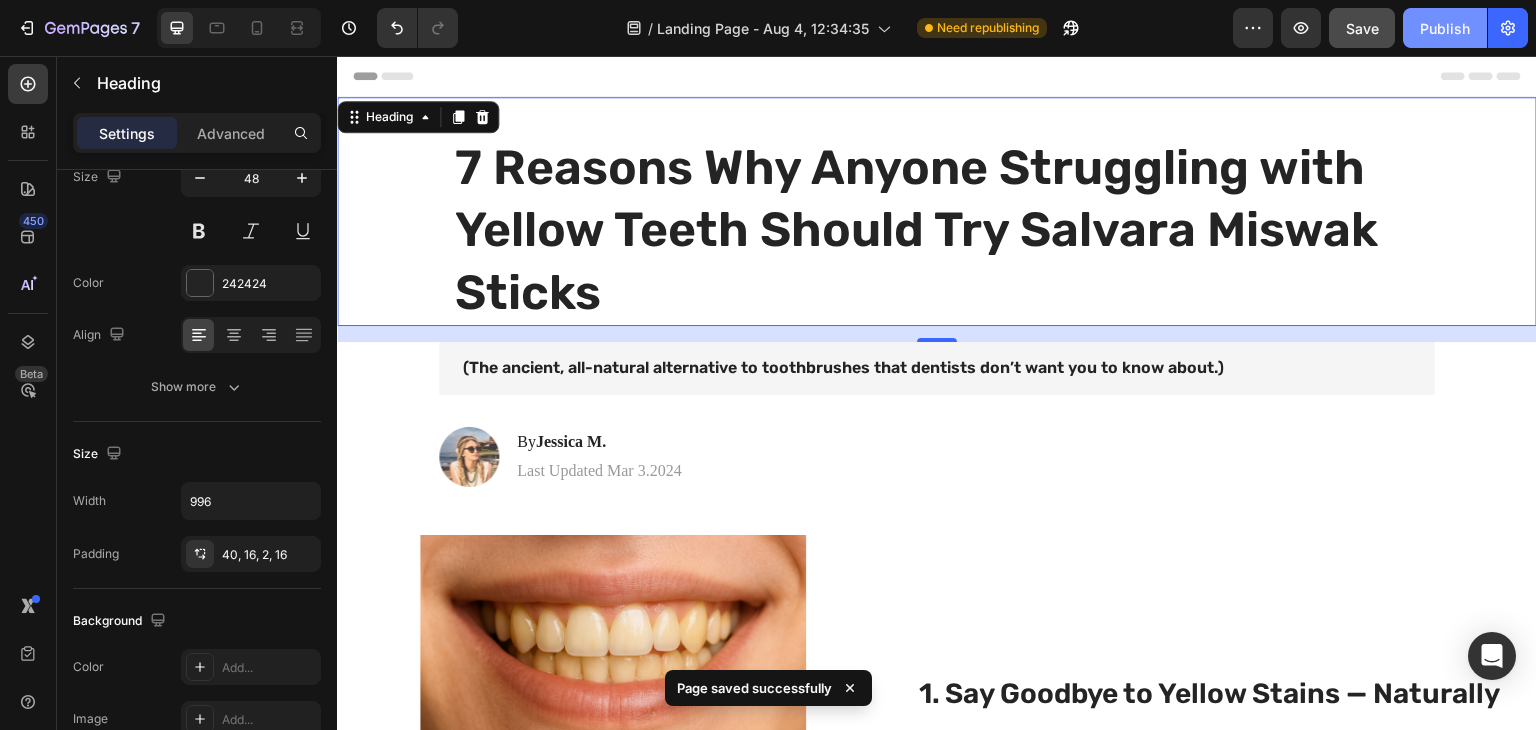 click on "Publish" at bounding box center [1445, 28] 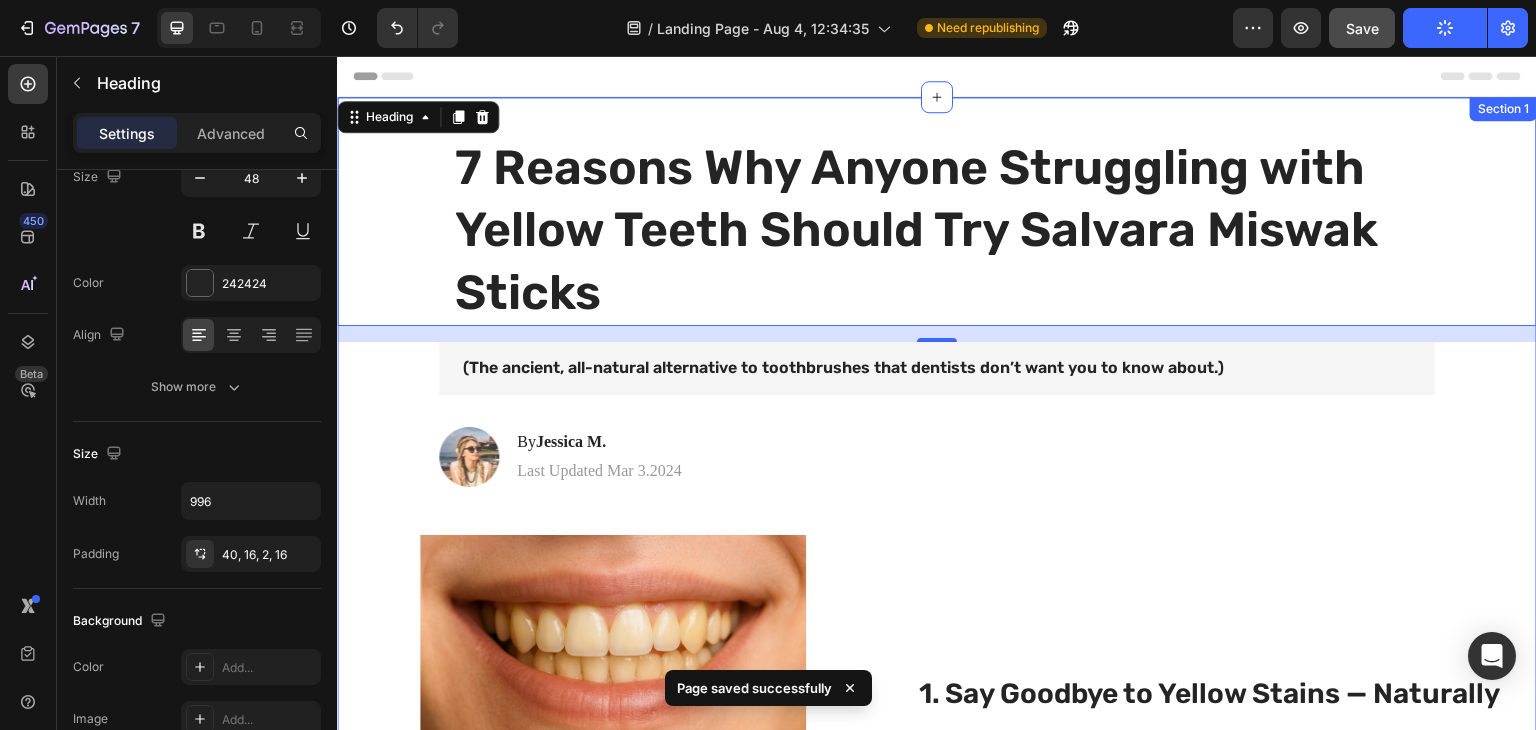 click on "7 Reasons Why Anyone Struggling with Yellow Teeth Should Try Salvara Miswak Sticks Heading   16 (The ancient, all-natural alternative to toothbrushes that dentists don’t want you to know about.) Text Block Image By  Jessica M. Heading Last Updated Mar 3.2024 Text Block Row Image 1. Say Goodbye to Yellow Stains — Naturally Heading If you’ve been frustrated by stubborn stains from coffee, tea, or years of brushing with ordinary plastic toothbrushes, Salvara Miswak sticks are your natural whitening secret. The gentle, plant-based silica in the miswak fibers polishes away discoloration without harsh chemicals or synthetic abrasives — revealing a brighter, more confident smile in weeks. Text Block Row 2. Loaded with Tooth-Healing Minerals Heading Take your toasting mastery to new heights with the precise digital browning control feature. This toaster offers an intuitive digital interface that allows you to select your desired level of browning with pinpoint accuracy.  Text Block Image Row Image Heading" at bounding box center (937, 1394) 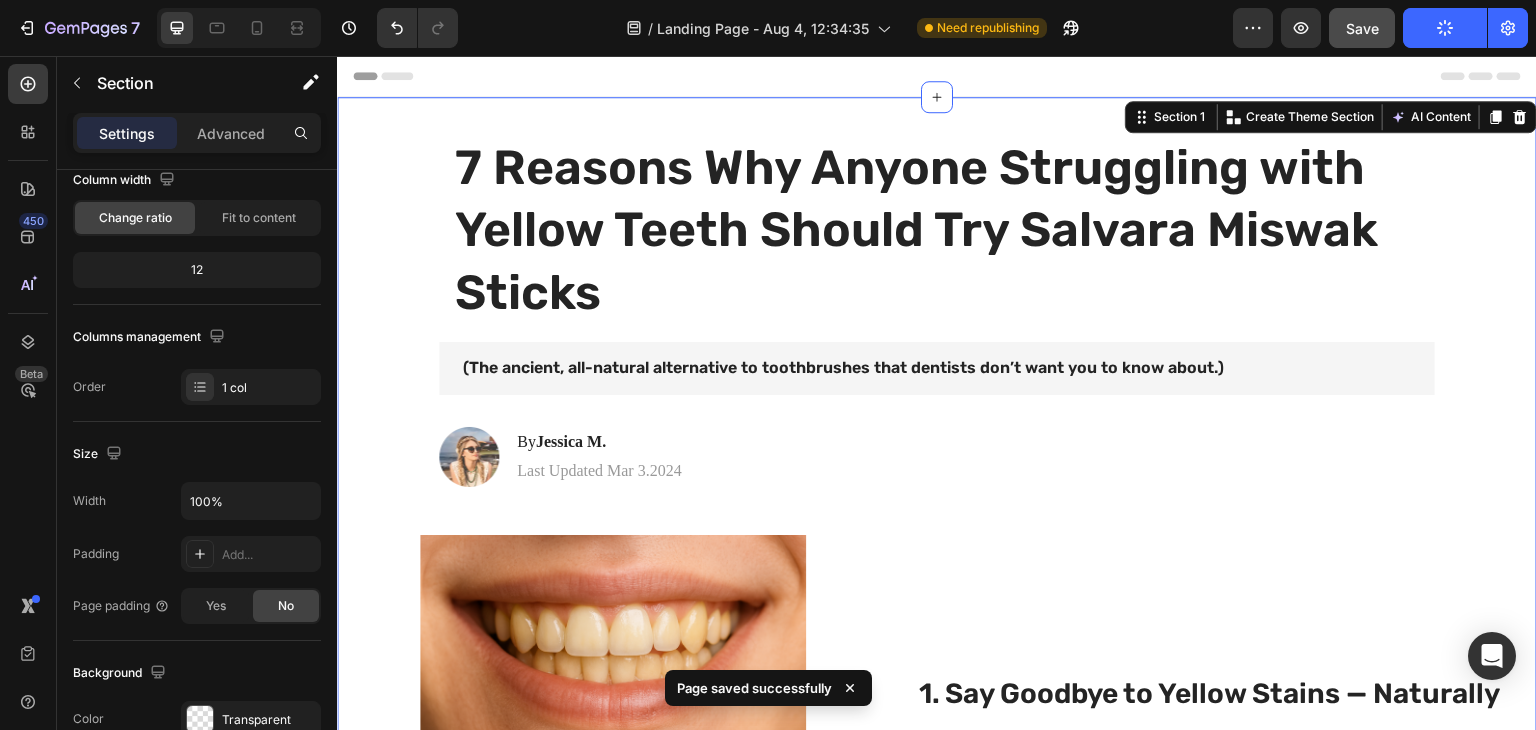 scroll, scrollTop: 0, scrollLeft: 0, axis: both 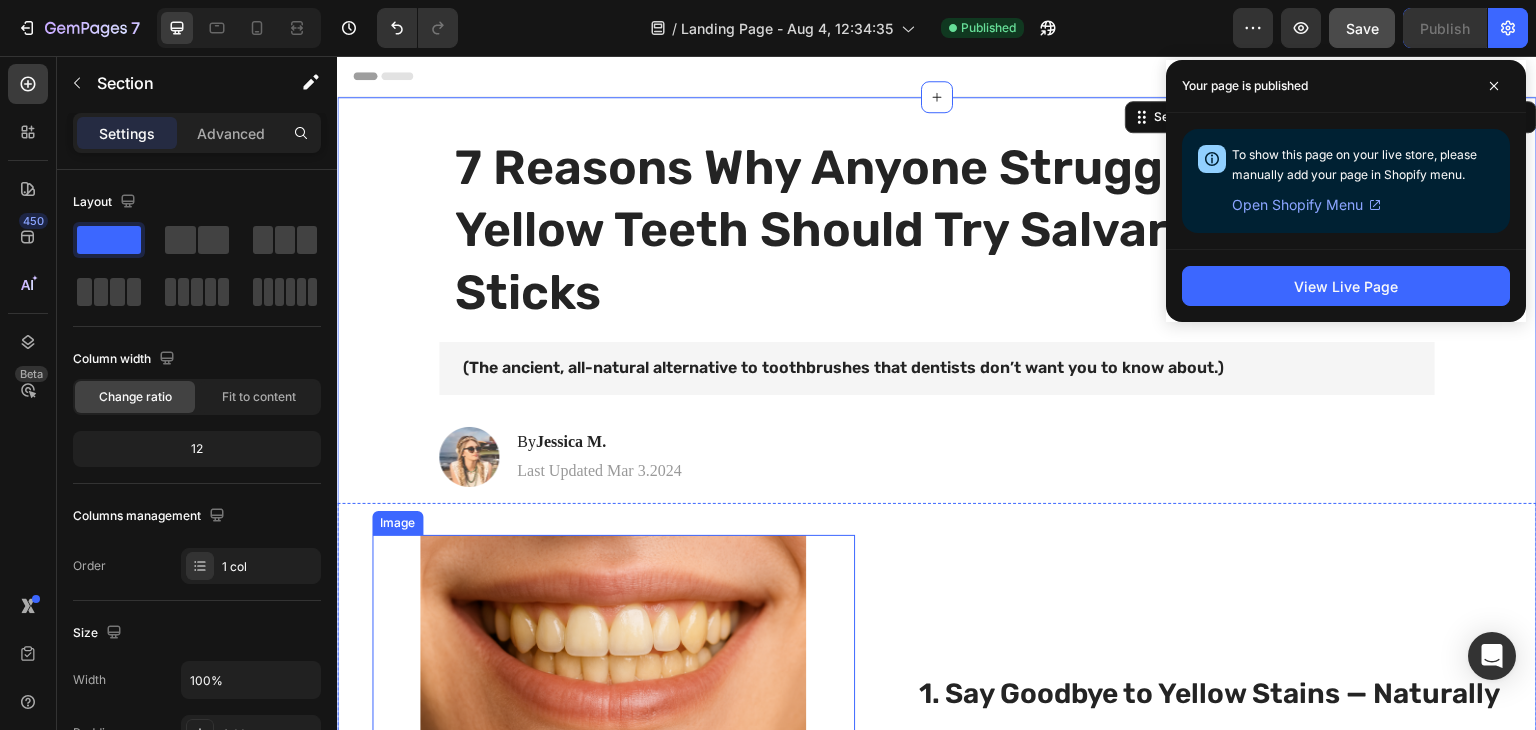 click at bounding box center (613, 776) 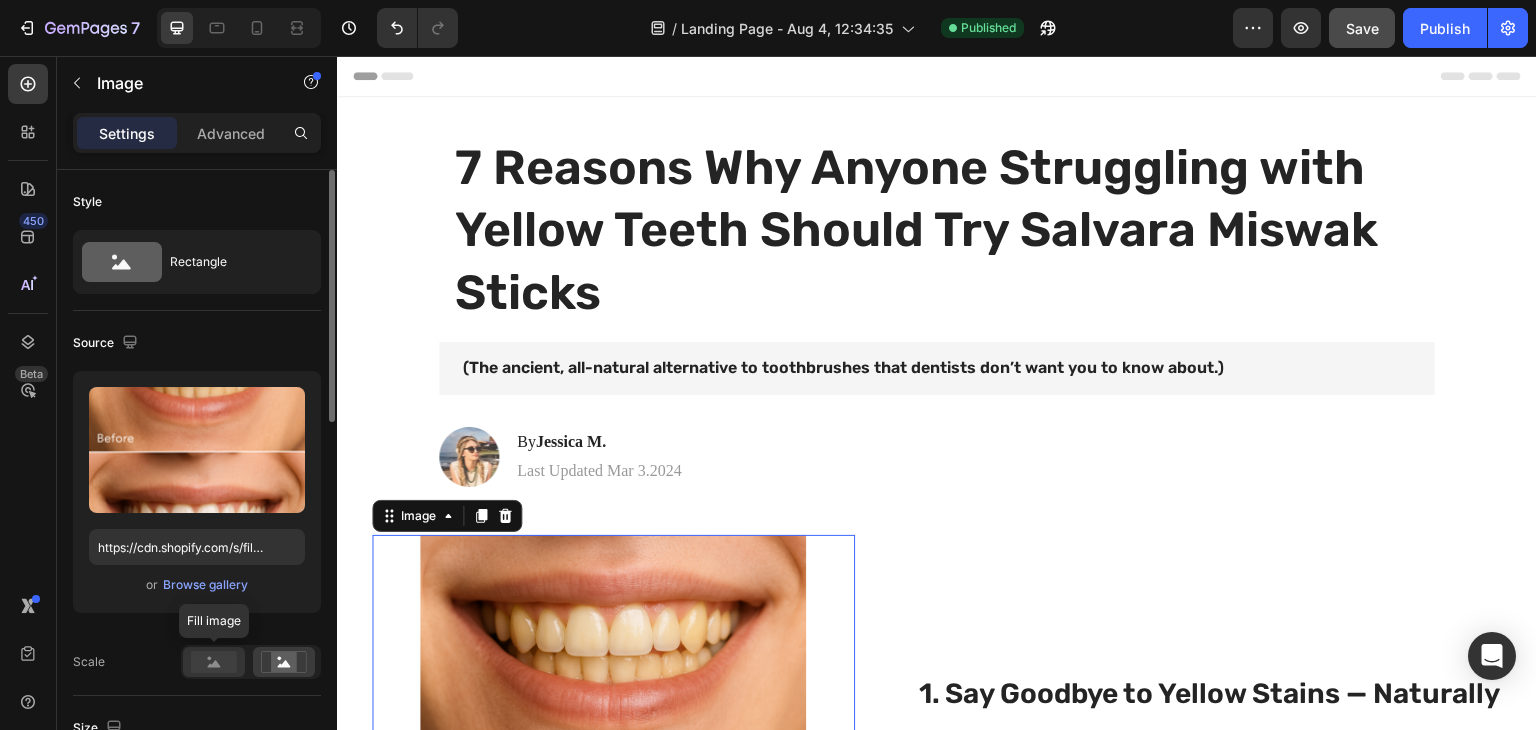 click 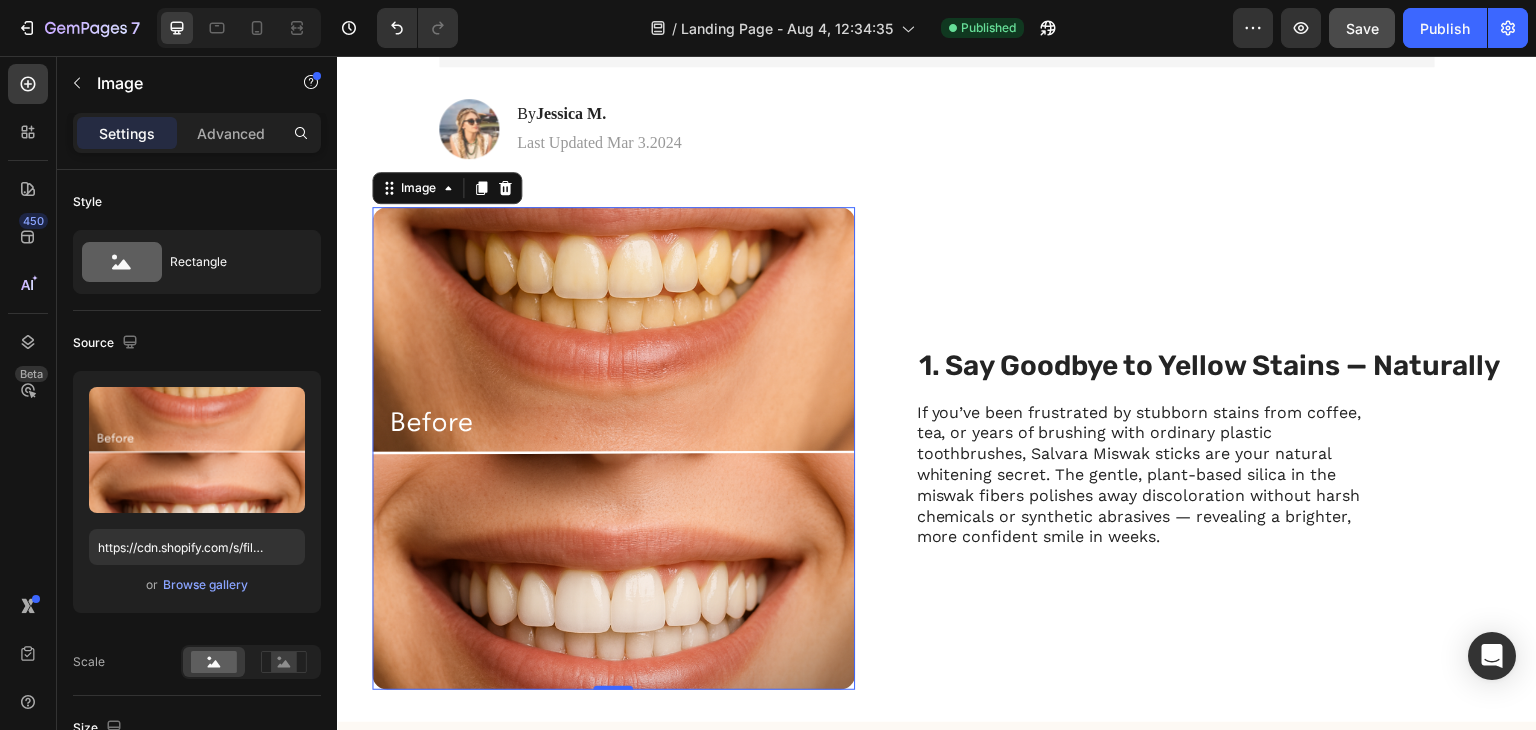 scroll, scrollTop: 400, scrollLeft: 0, axis: vertical 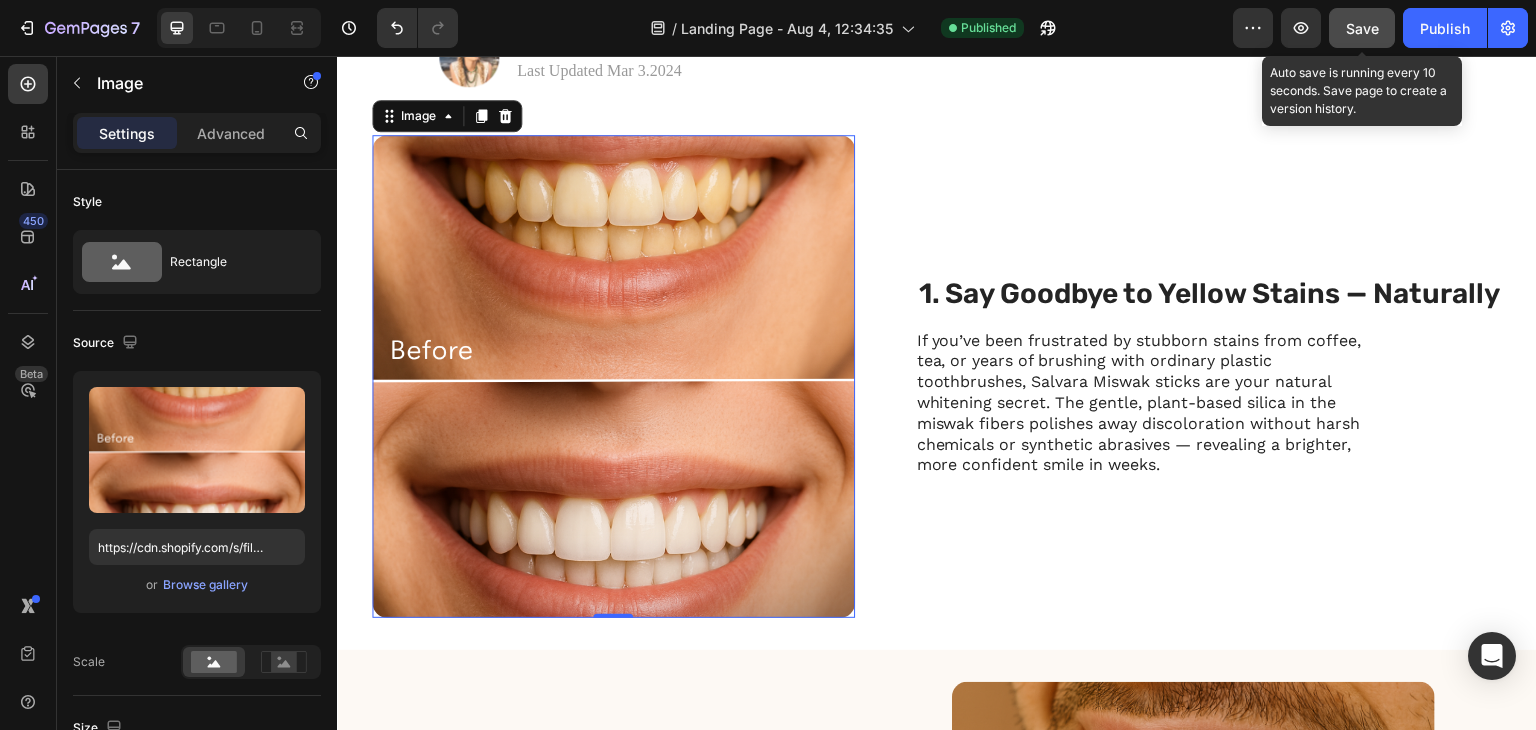 click on "Save" 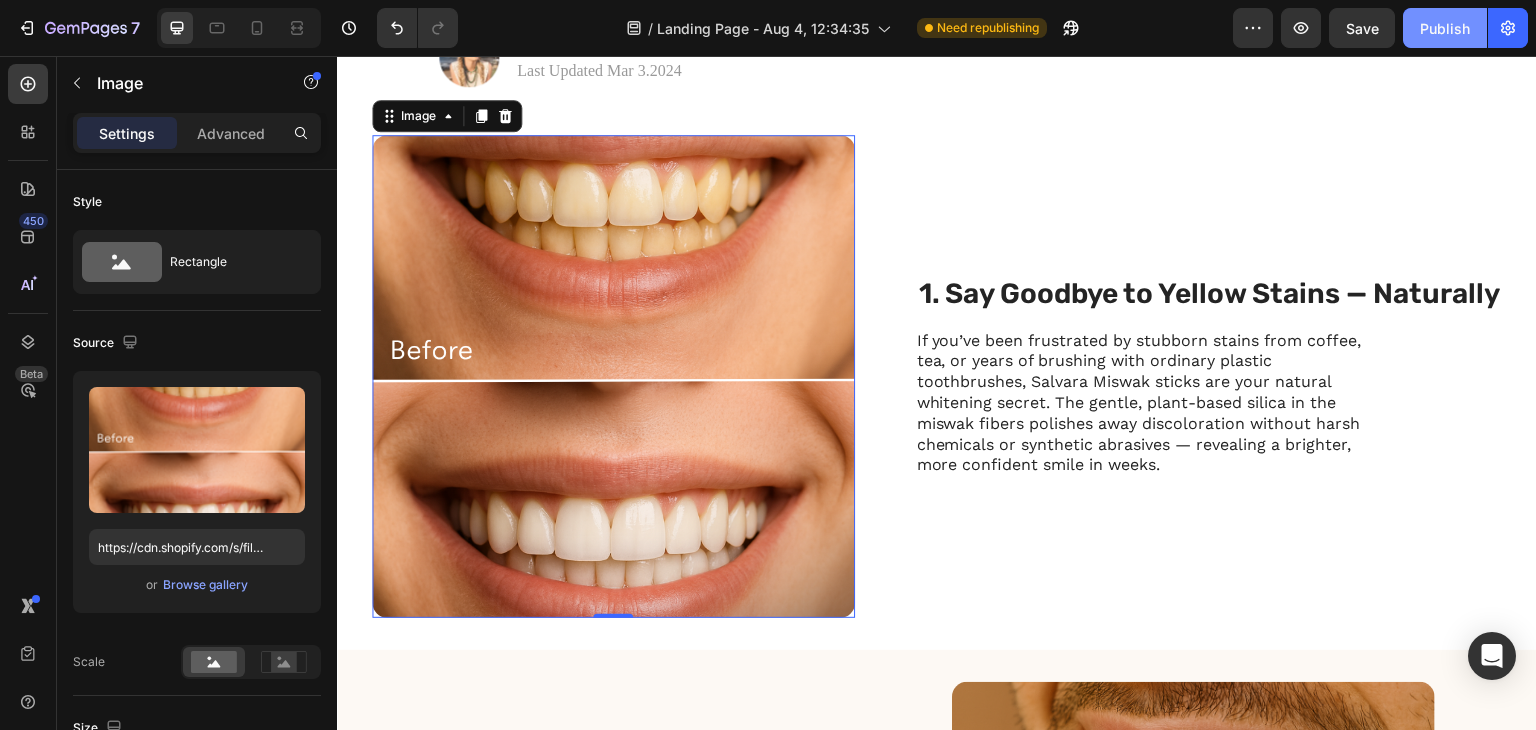 click on "Publish" 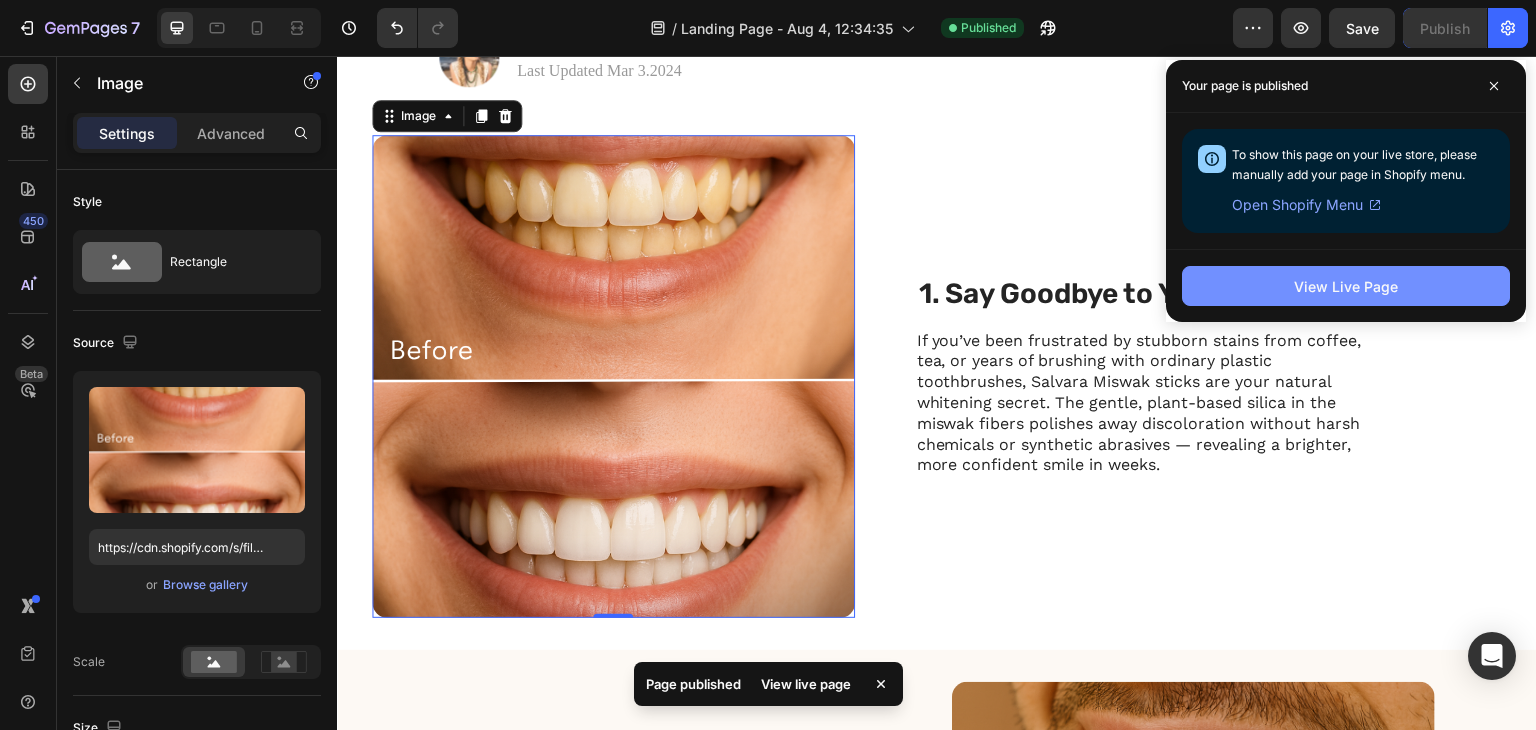 click on "View Live Page" at bounding box center [1346, 286] 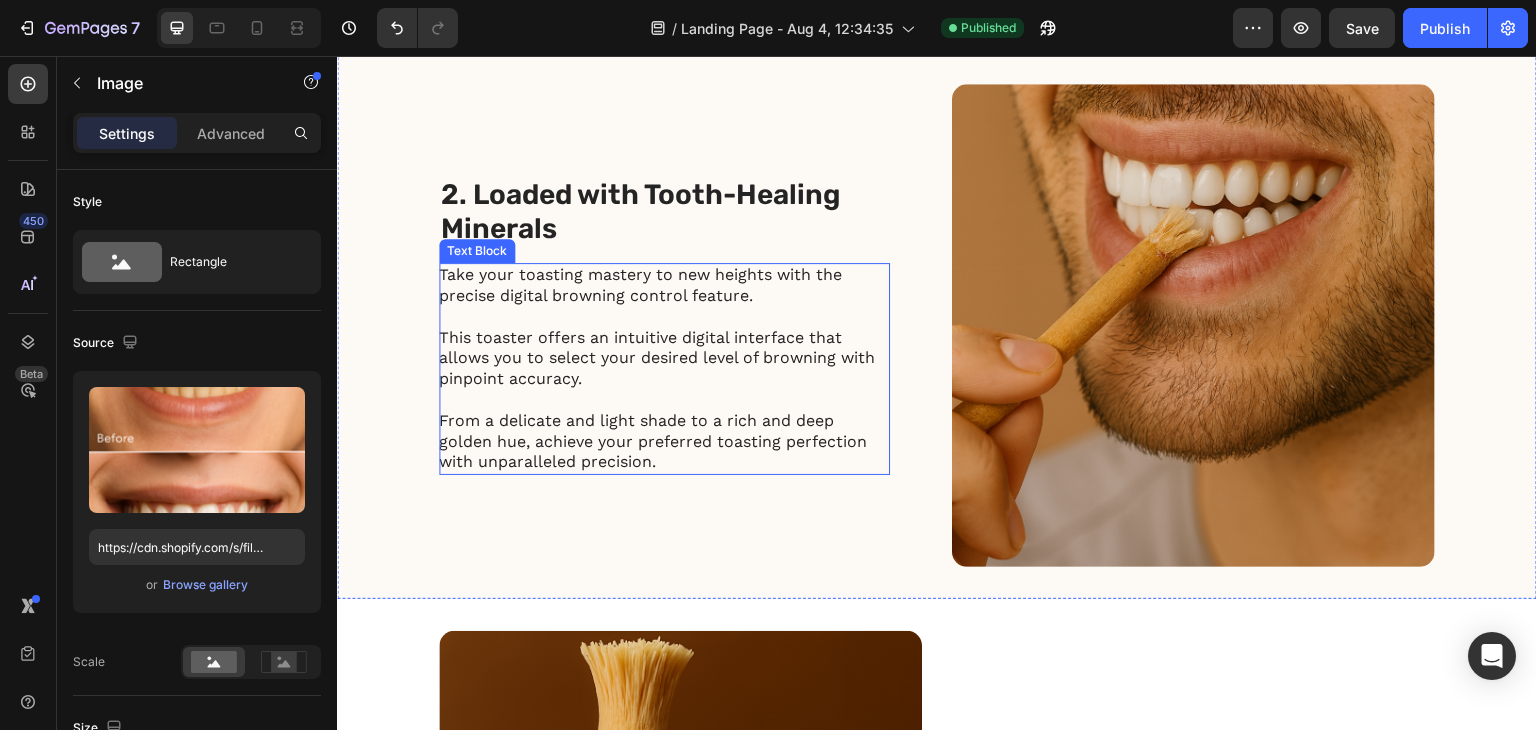 scroll, scrollTop: 1000, scrollLeft: 0, axis: vertical 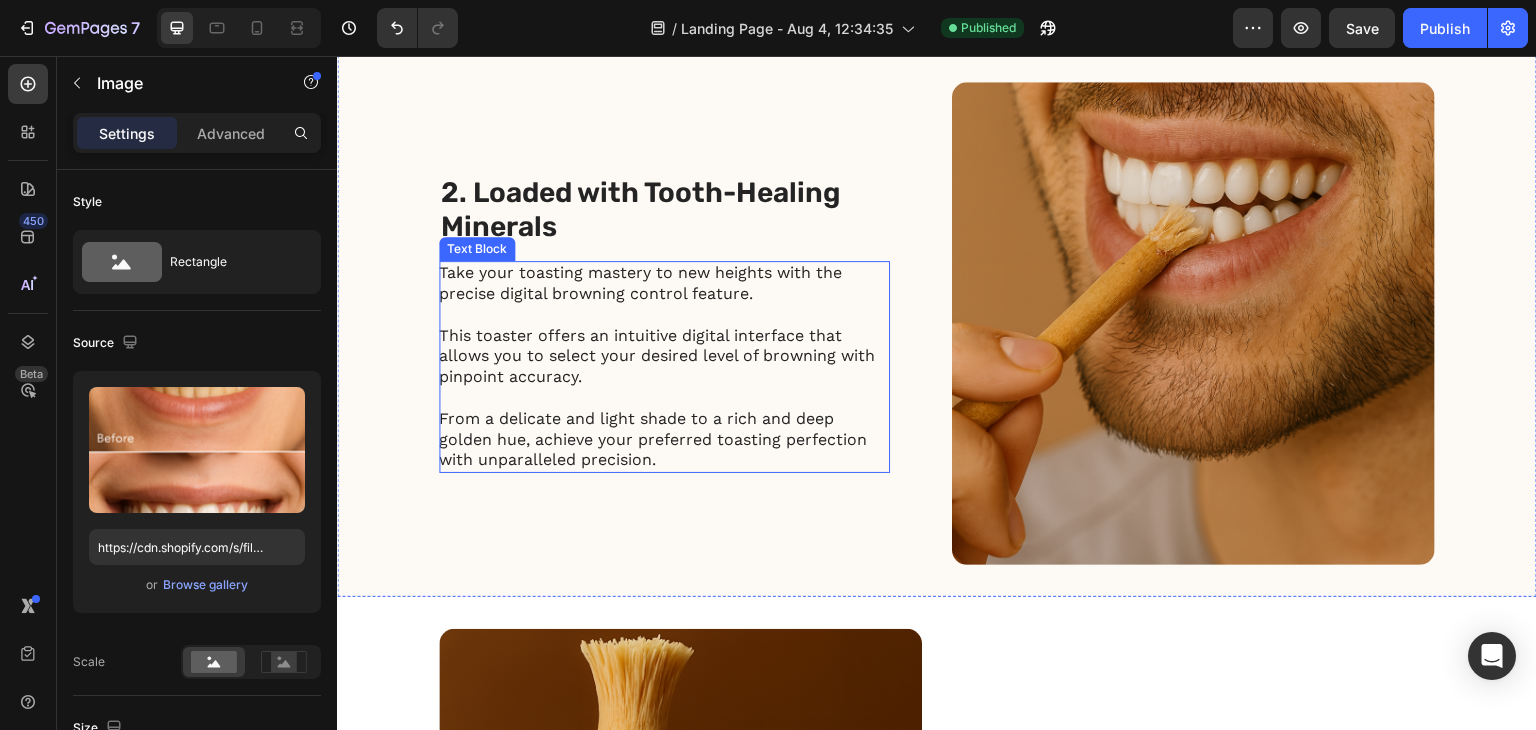click on "Take your toasting mastery to new heights with the precise digital browning control feature. This toaster offers an intuitive digital interface that allows you to select your desired level of browning with pinpoint accuracy.  From a delicate and light shade to a rich and deep golden hue, achieve your preferred toasting perfection with unparalleled precision." at bounding box center (663, 367) 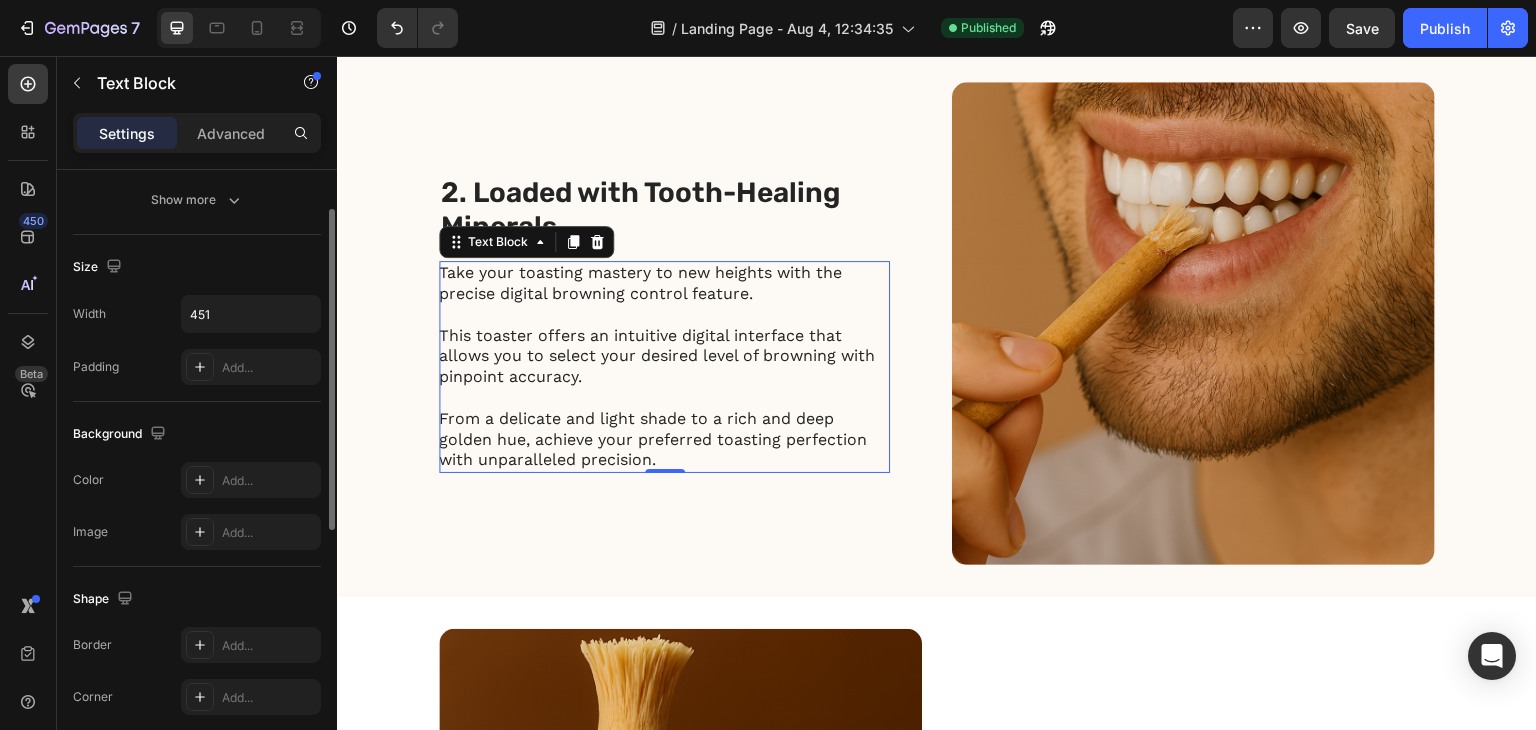 scroll, scrollTop: 66, scrollLeft: 0, axis: vertical 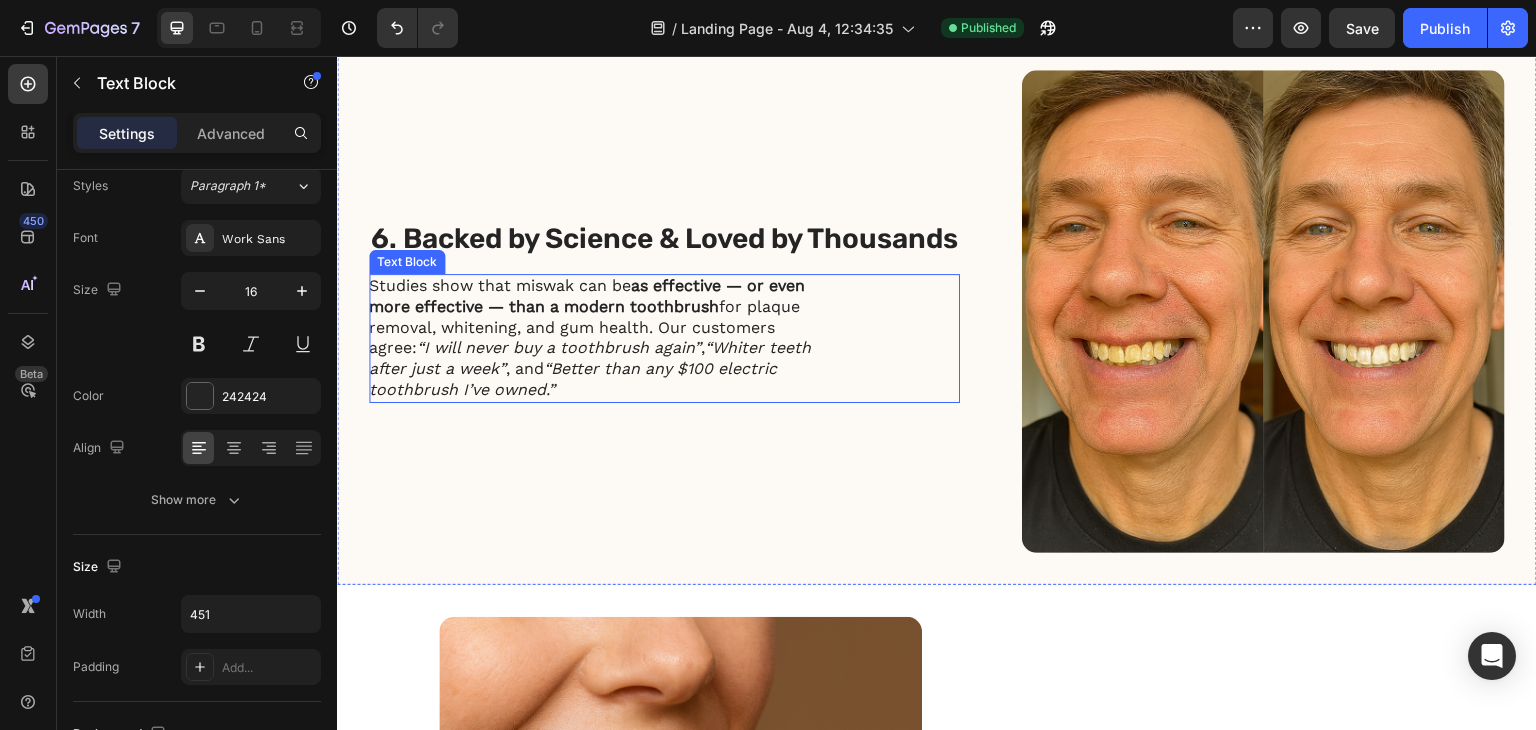 click on "“Whiter teeth after just a week”" at bounding box center [590, 358] 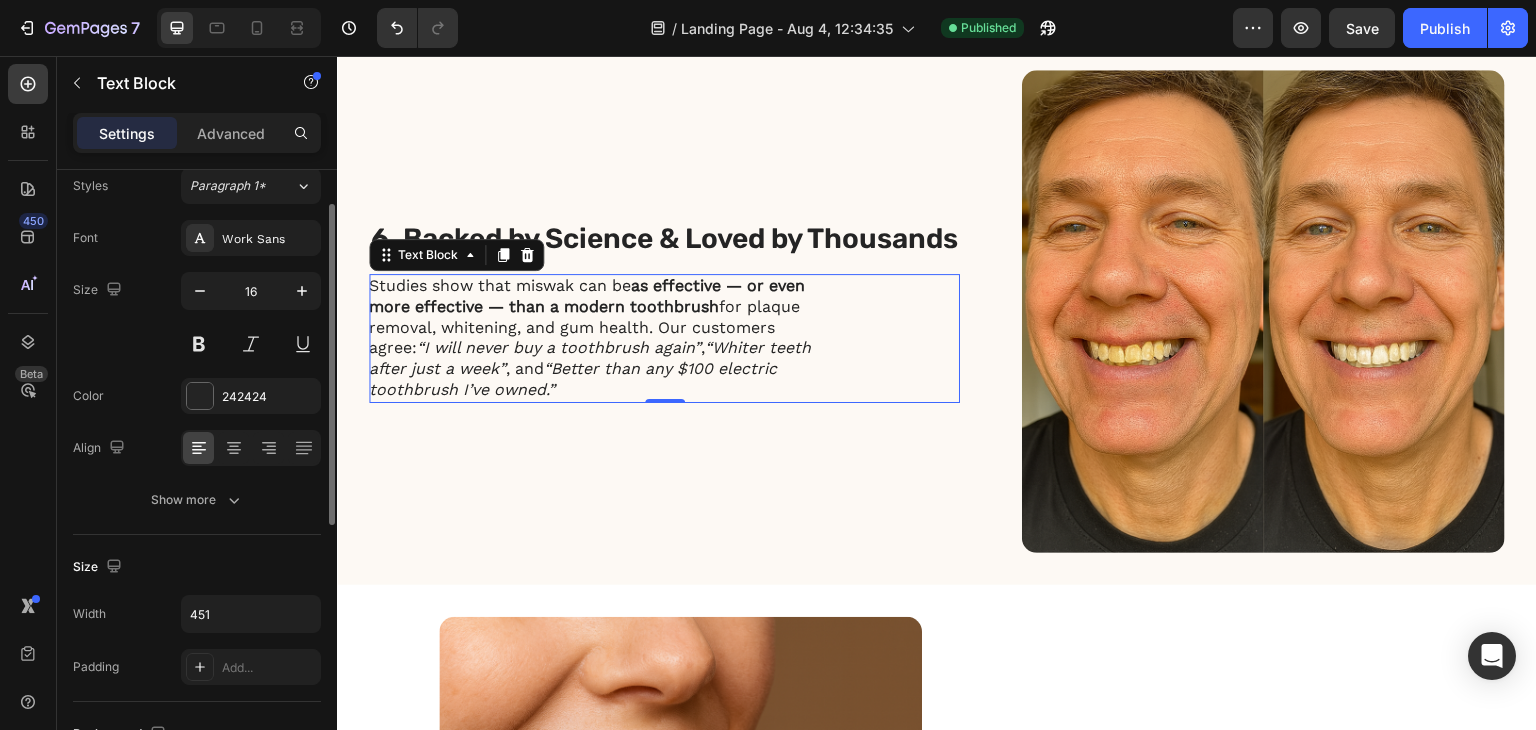 scroll, scrollTop: 266, scrollLeft: 0, axis: vertical 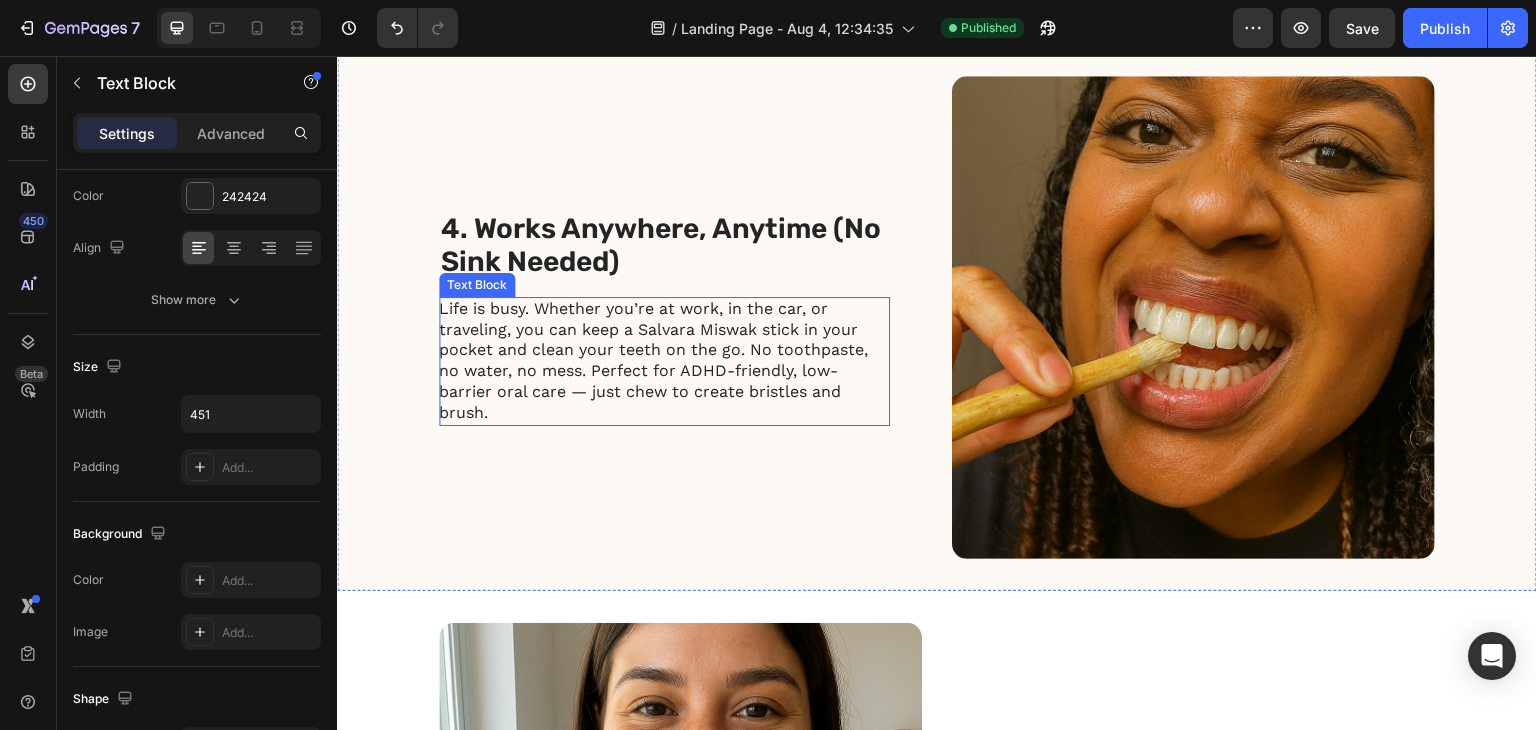 click on "Life is busy. Whether you’re at work, in the car, or traveling, you can keep a Salvara Miswak stick in your pocket and clean your teeth on the go. No toothpaste, no water, no mess. Perfect for ADHD-friendly, low-barrier oral care — just chew to create bristles and brush." at bounding box center (663, 361) 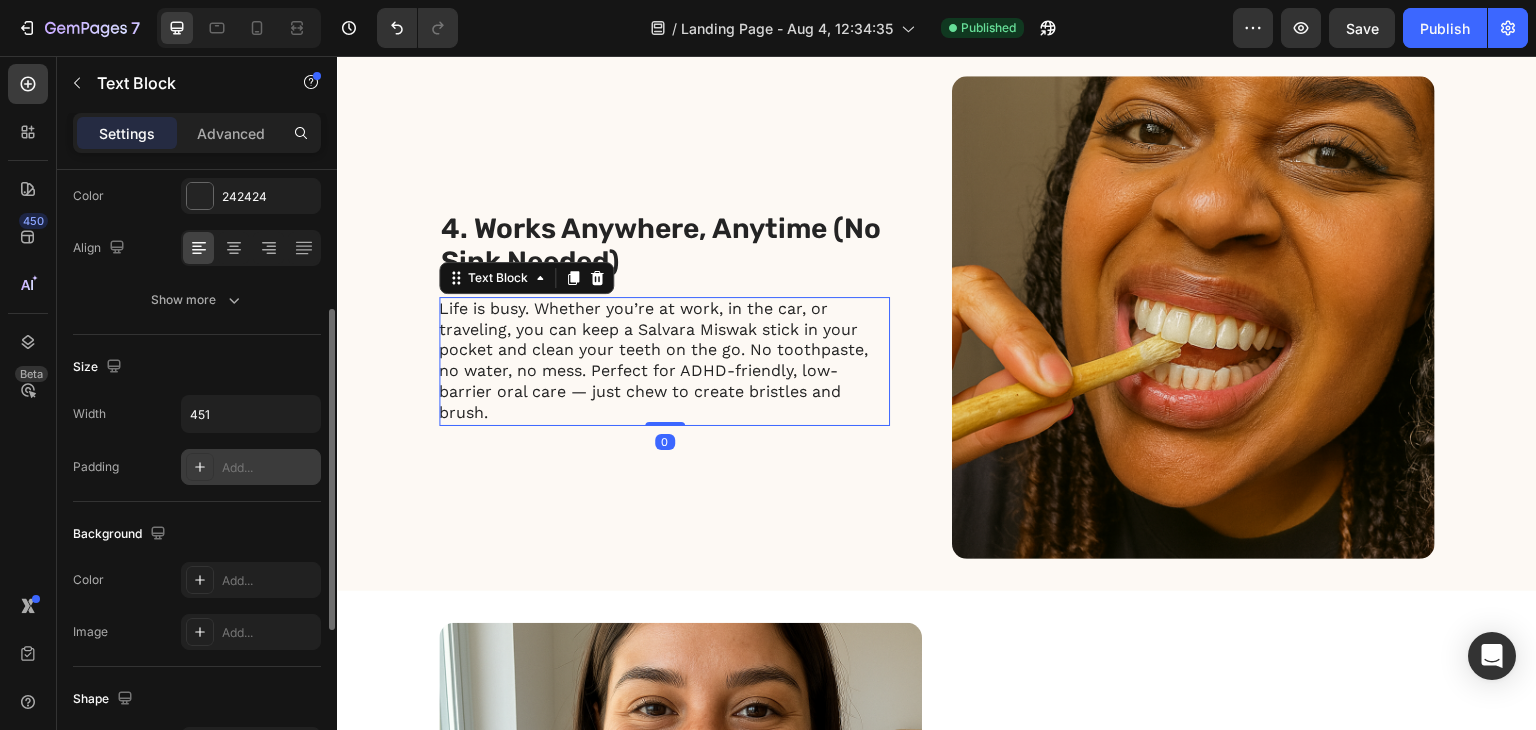 click on "Add..." at bounding box center (251, 467) 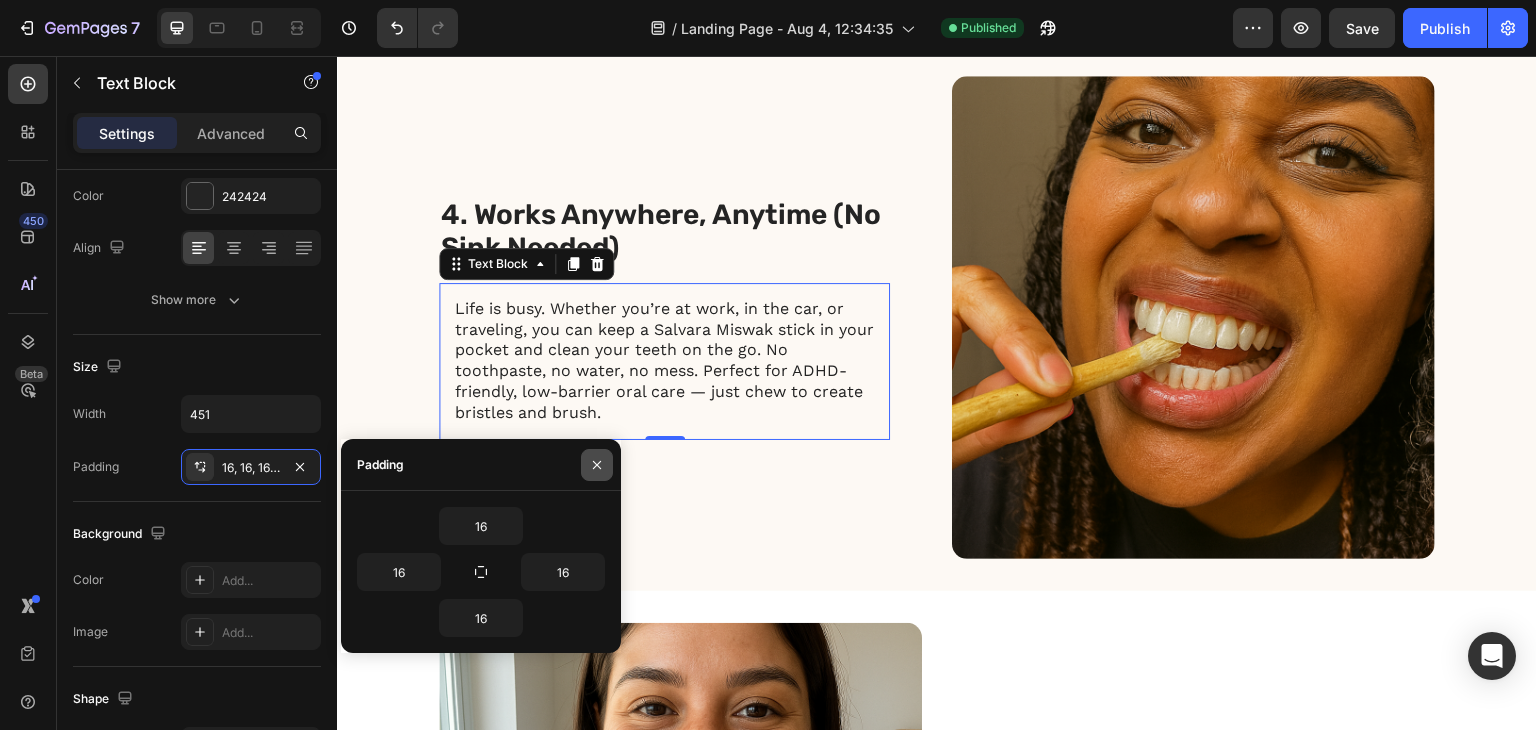 click at bounding box center (597, 465) 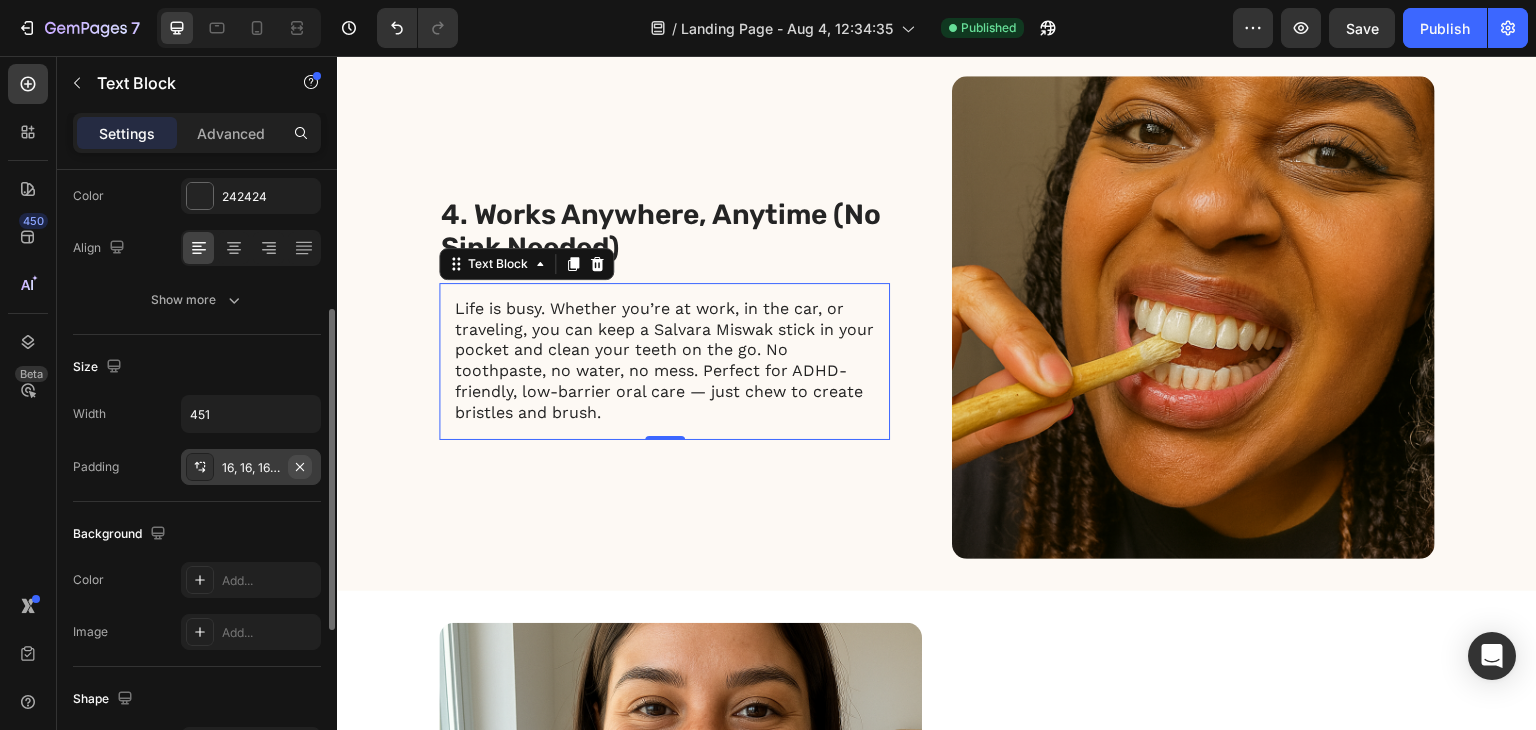 click 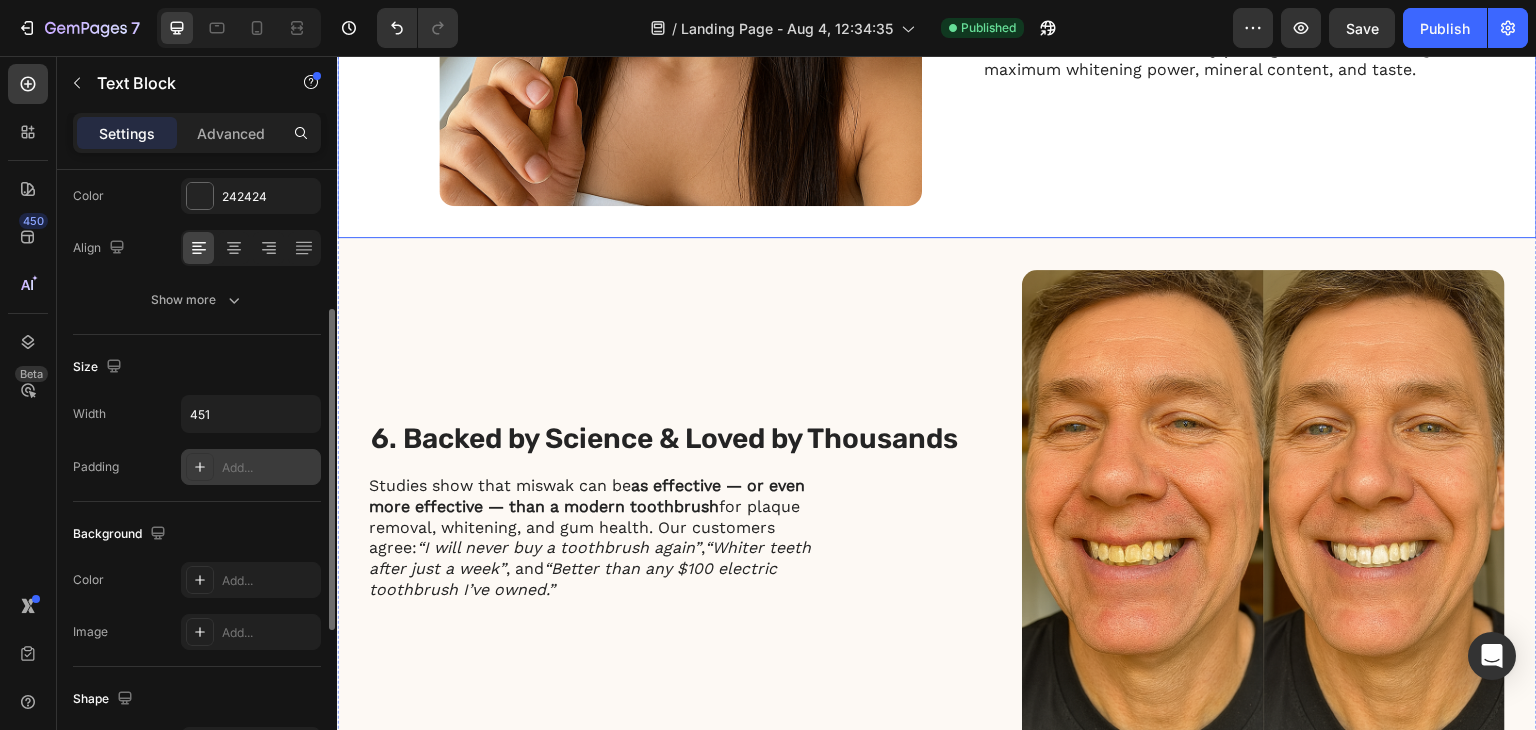 scroll, scrollTop: 3200, scrollLeft: 0, axis: vertical 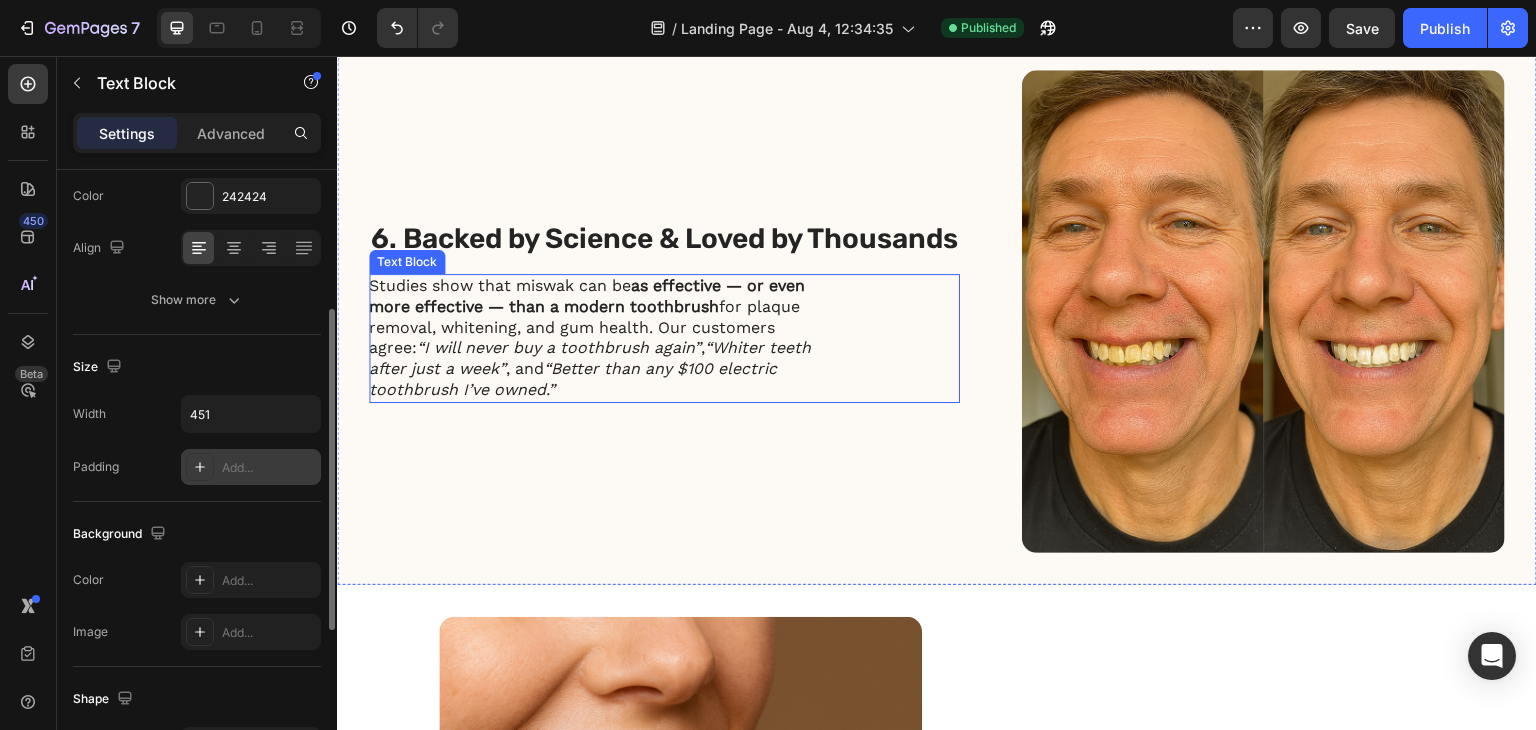 click on "“I will never buy a toothbrush again”" at bounding box center (559, 347) 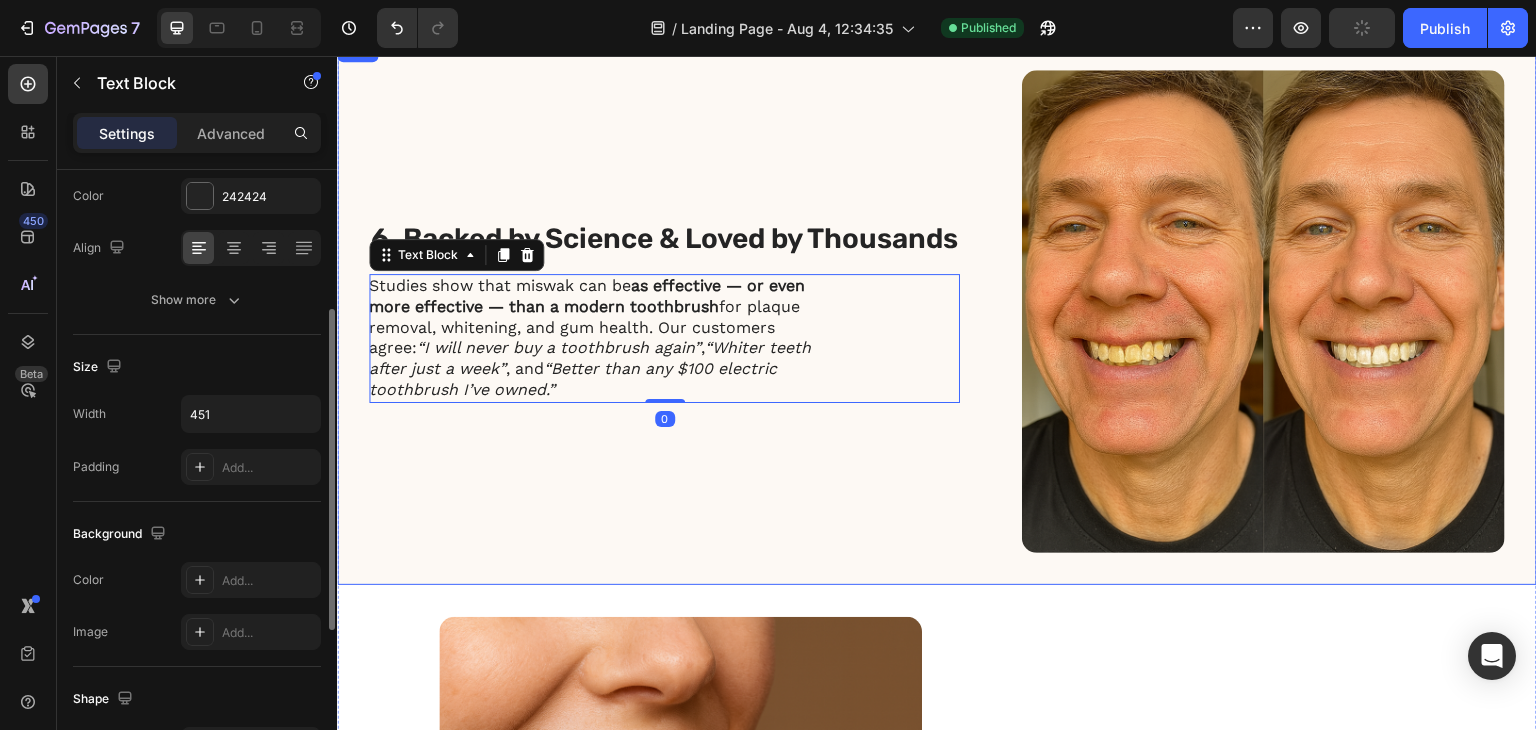 click on "6. Backed by Science & Loved by Thousands Heading Studies show that miswak can be  as effective — or even more effective — than a modern toothbrush  for plaque removal, whitening, and gum health. Our customers agree:  “I will never buy a toothbrush again” ,  “Whiter teeth after just a week” , and  “Better than any $100 electric toothbrush I’ve owned.” Text Block   0" at bounding box center (664, 311) 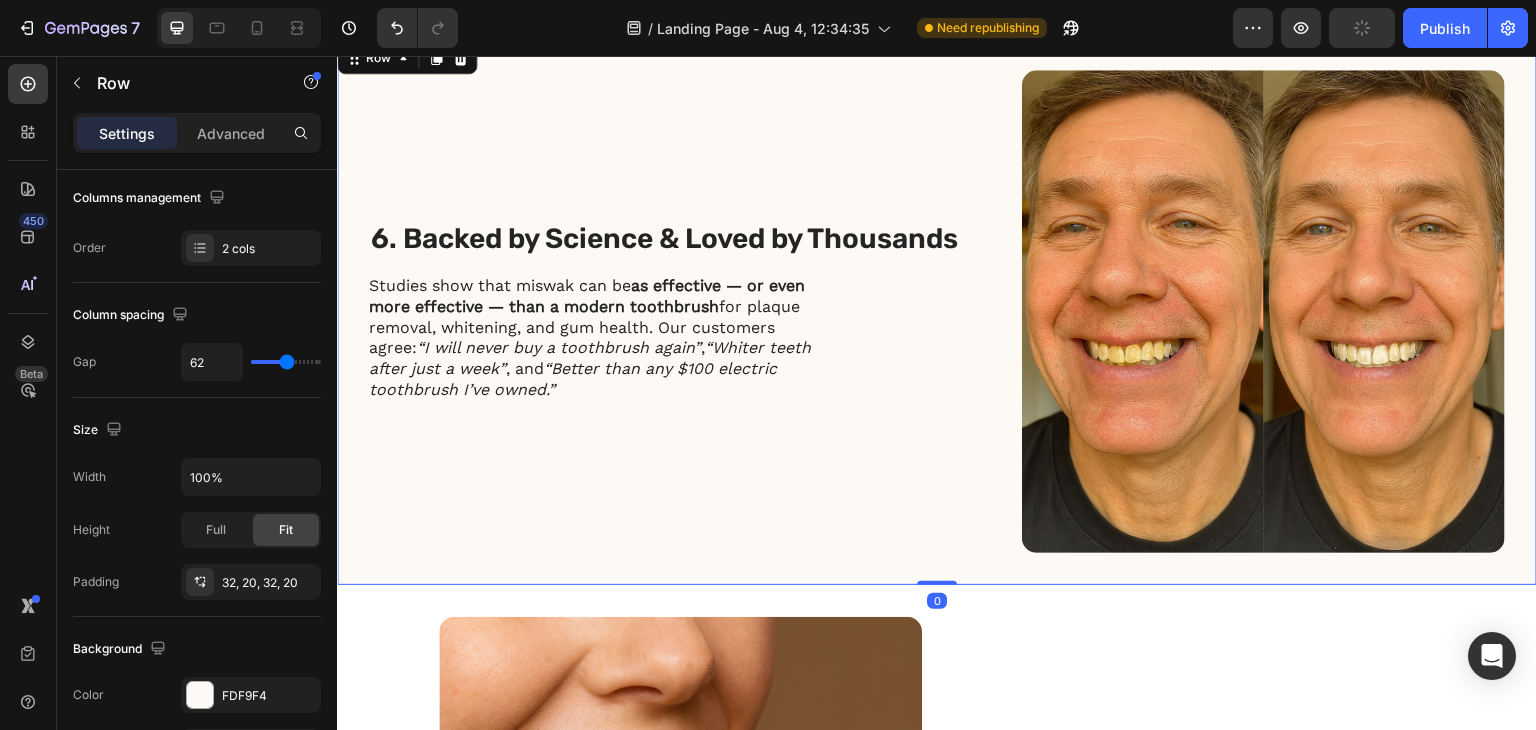 scroll, scrollTop: 0, scrollLeft: 0, axis: both 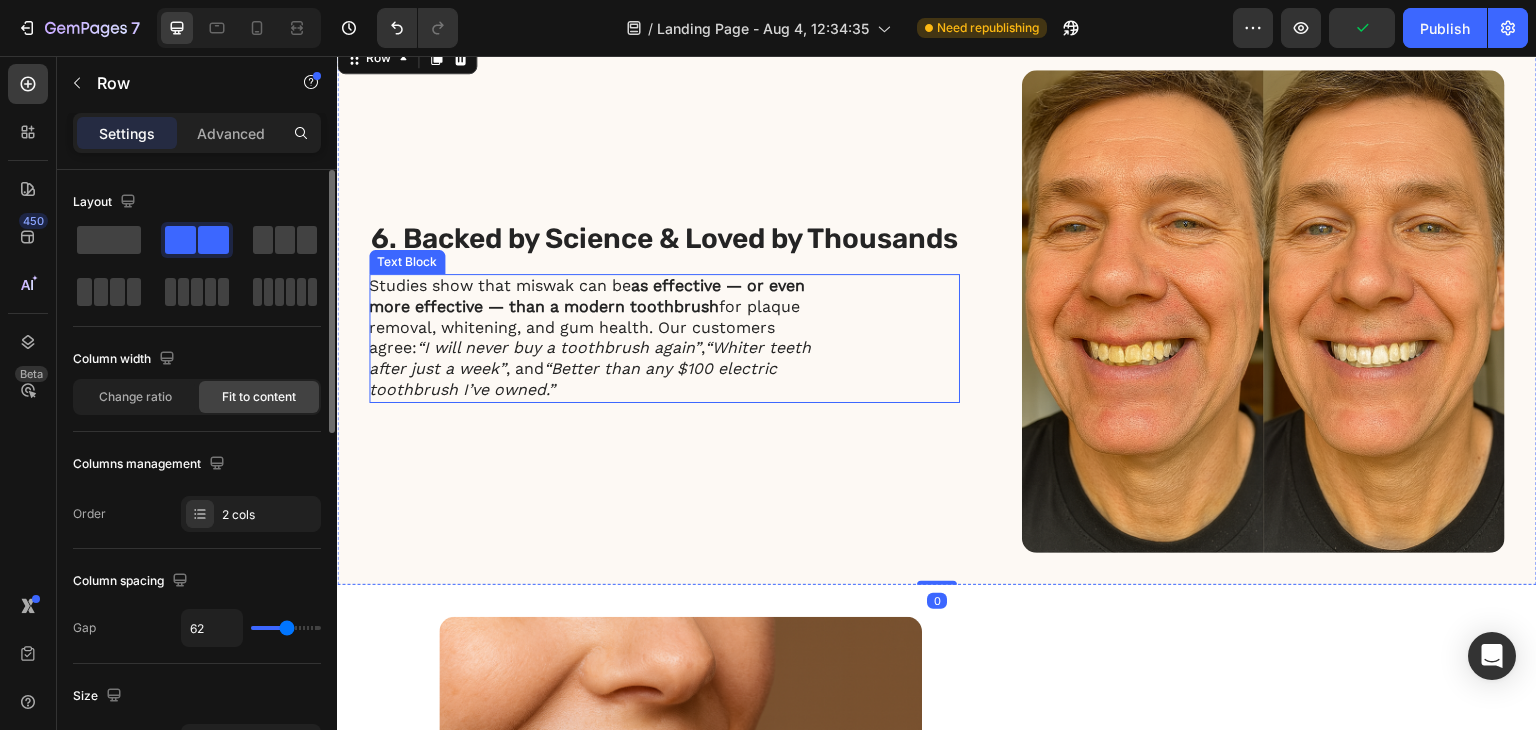 click on "“Whiter teeth after just a week”" at bounding box center (590, 358) 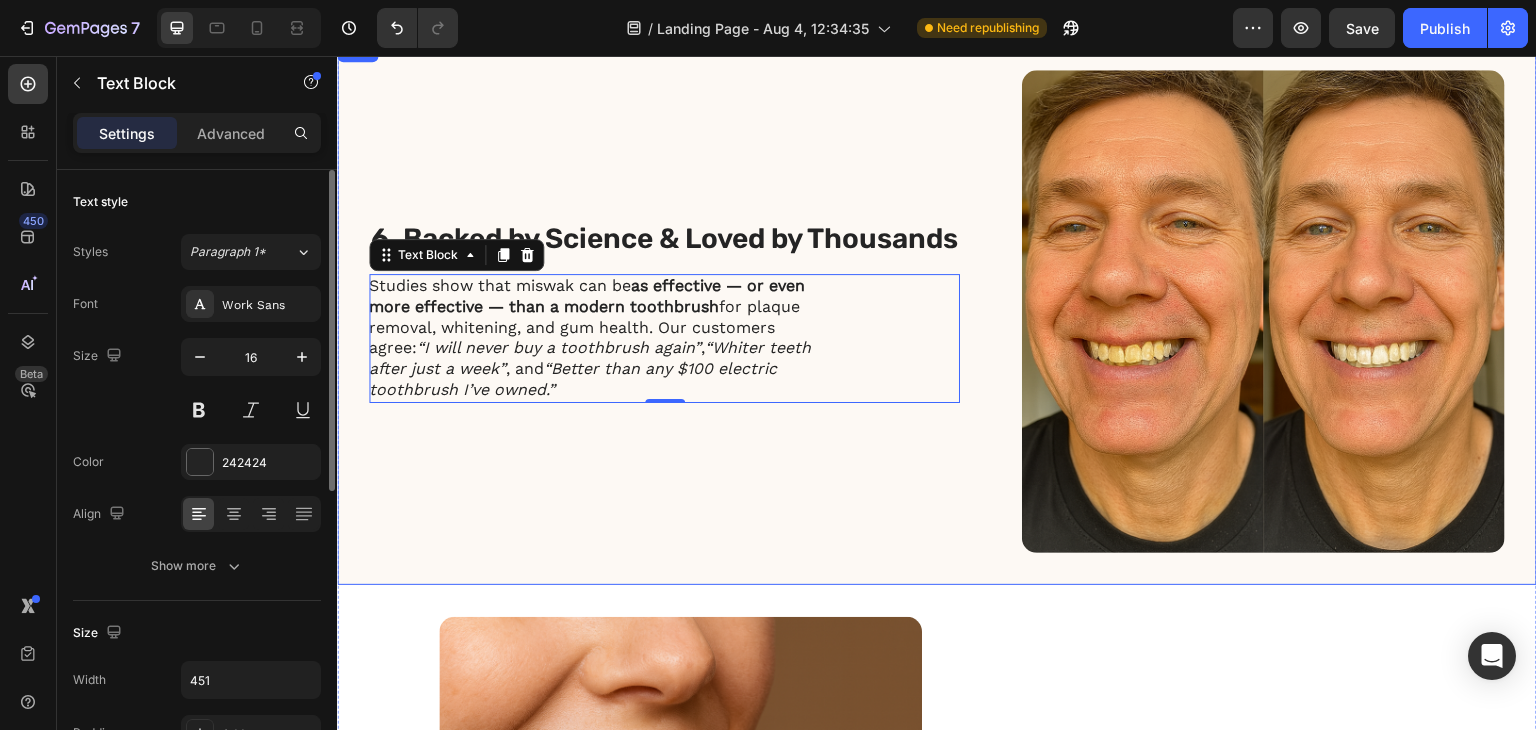 click on "6. Backed by Science & Loved by Thousands Heading Studies show that miswak can be  as effective — or even more effective — than a modern toothbrush  for plaque removal, whitening, and gum health. Our customers agree:  “I will never buy a toothbrush again” ,  “Whiter teeth after just a week” , and  “Better than any $100 electric toothbrush I’ve owned.” Text Block   0" at bounding box center (664, 311) 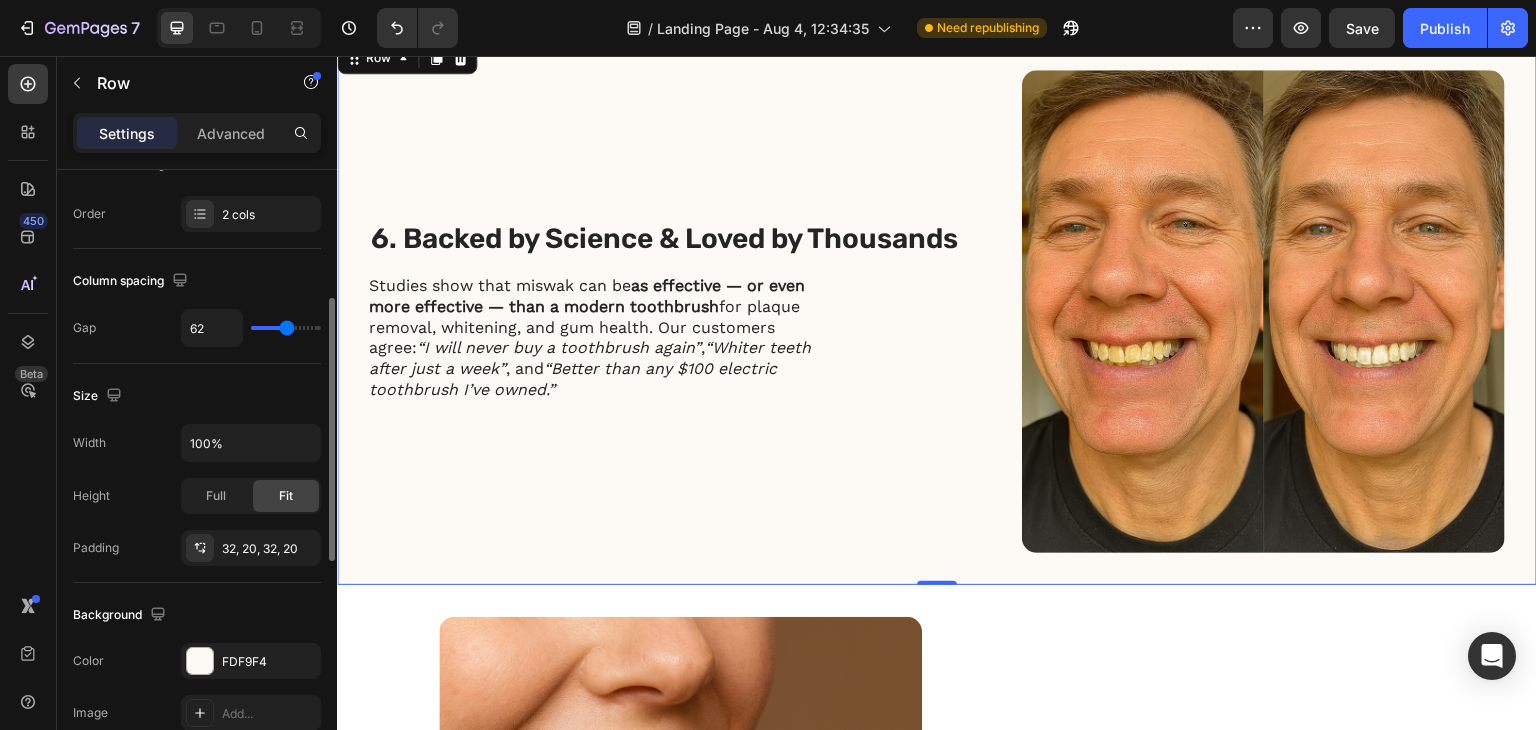 scroll, scrollTop: 400, scrollLeft: 0, axis: vertical 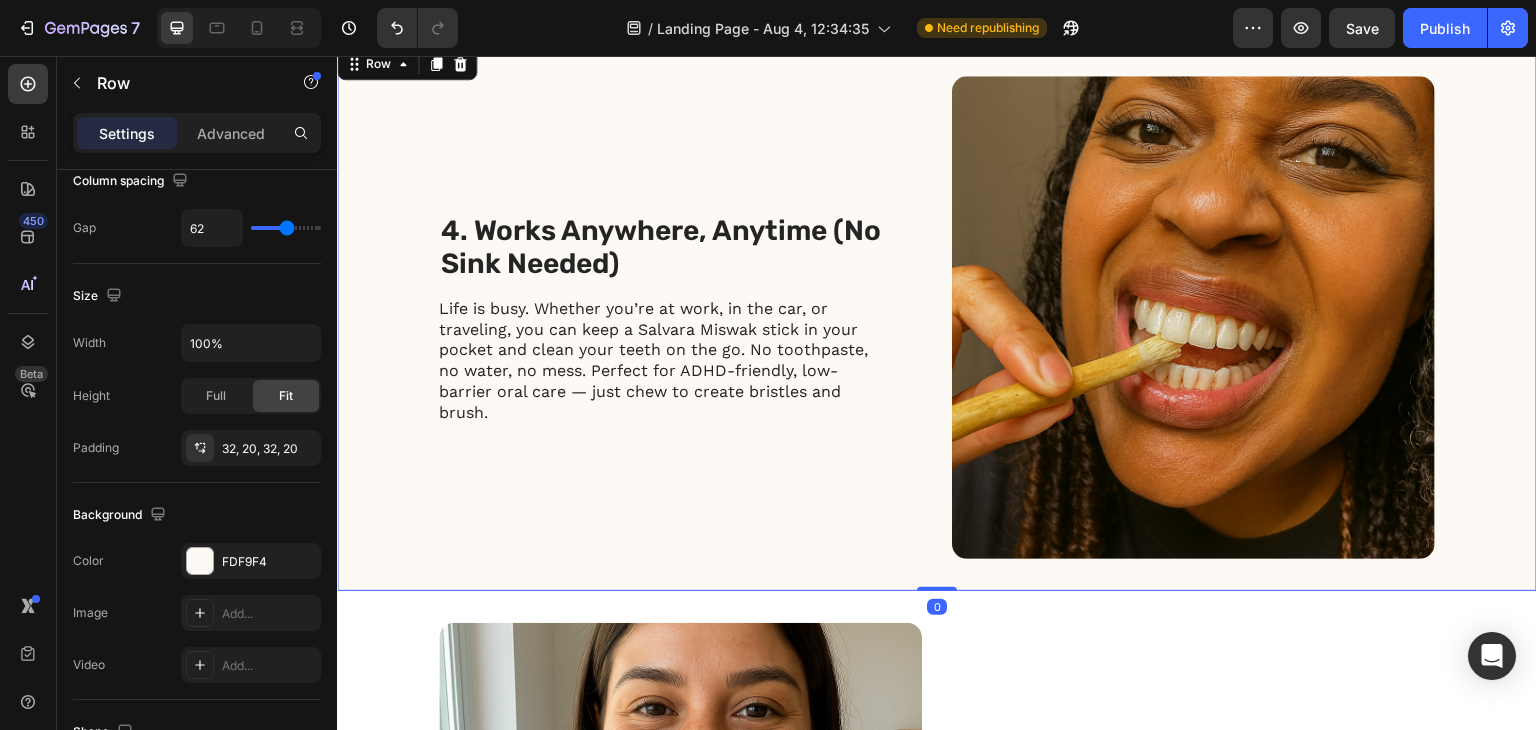 click on "4. Works Anywhere, Anytime (No Sink Needed) Heading Life is busy. Whether you’re at work, in the car, or traveling, you can keep a Salvara Miswak stick in your pocket and clean your teeth on the go. No toothpaste, no water, no mess. Perfect for ADHD-friendly, low-barrier oral care — just chew to create bristles and brush. Text Block Image Row   0" at bounding box center [937, 317] 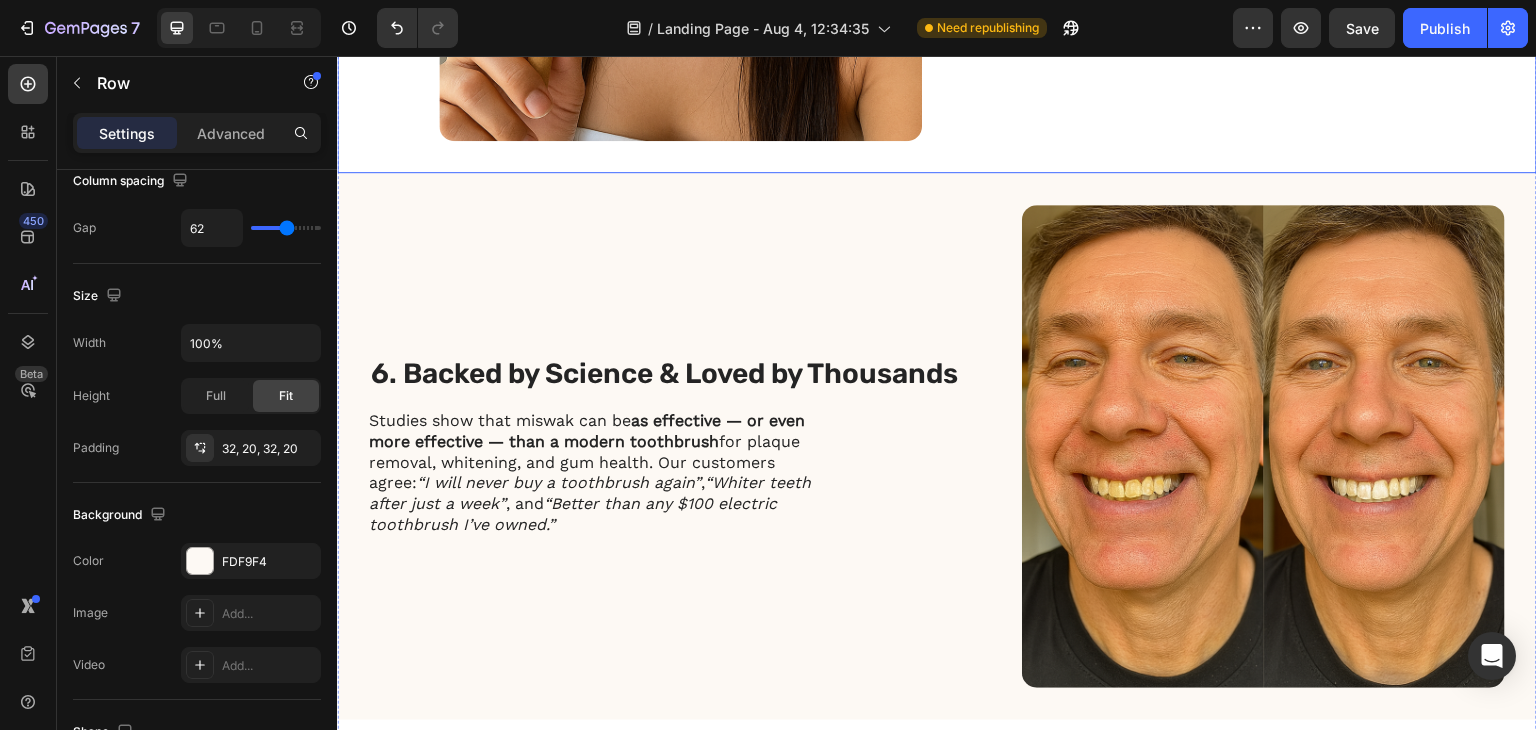 scroll, scrollTop: 3100, scrollLeft: 0, axis: vertical 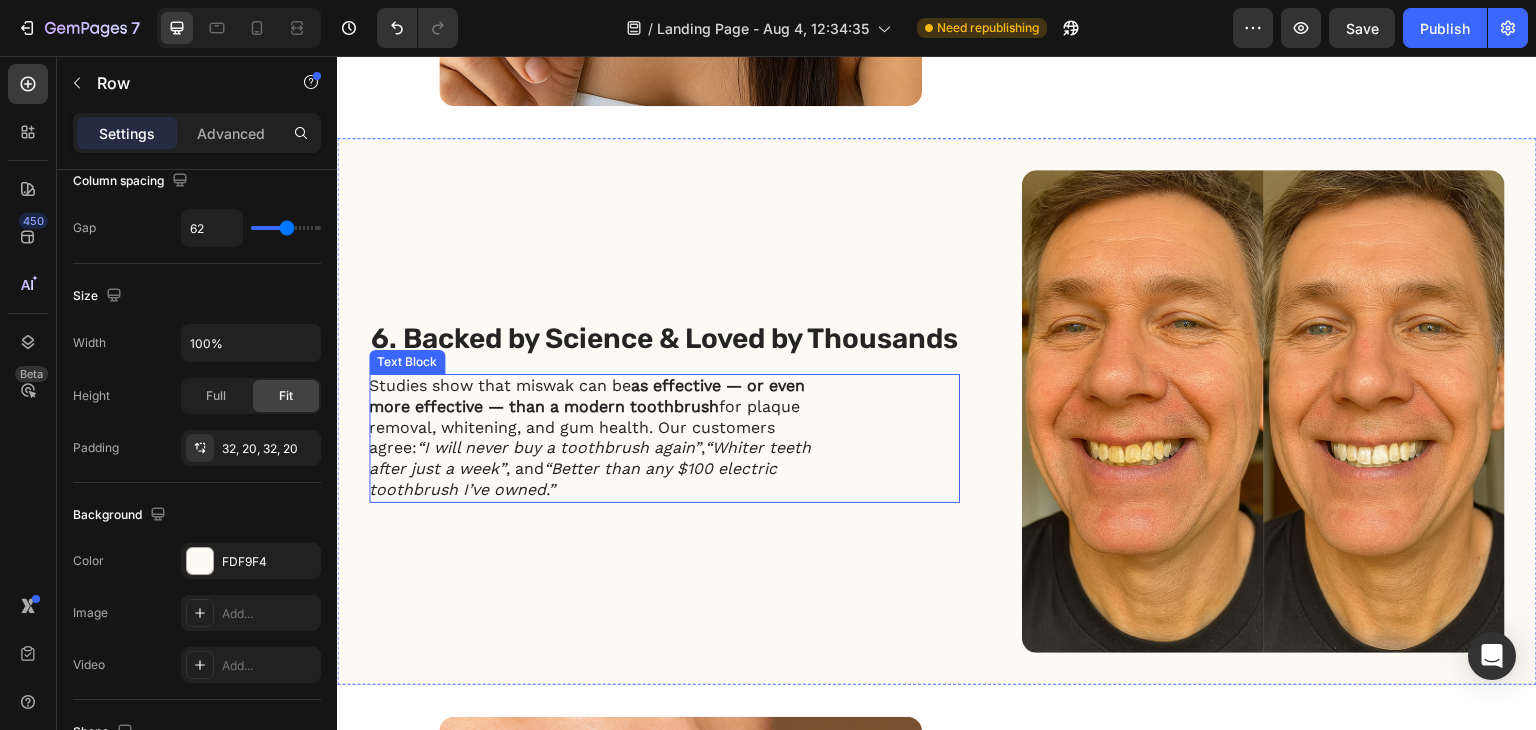 click on "“Whiter teeth after just a week”" at bounding box center (590, 458) 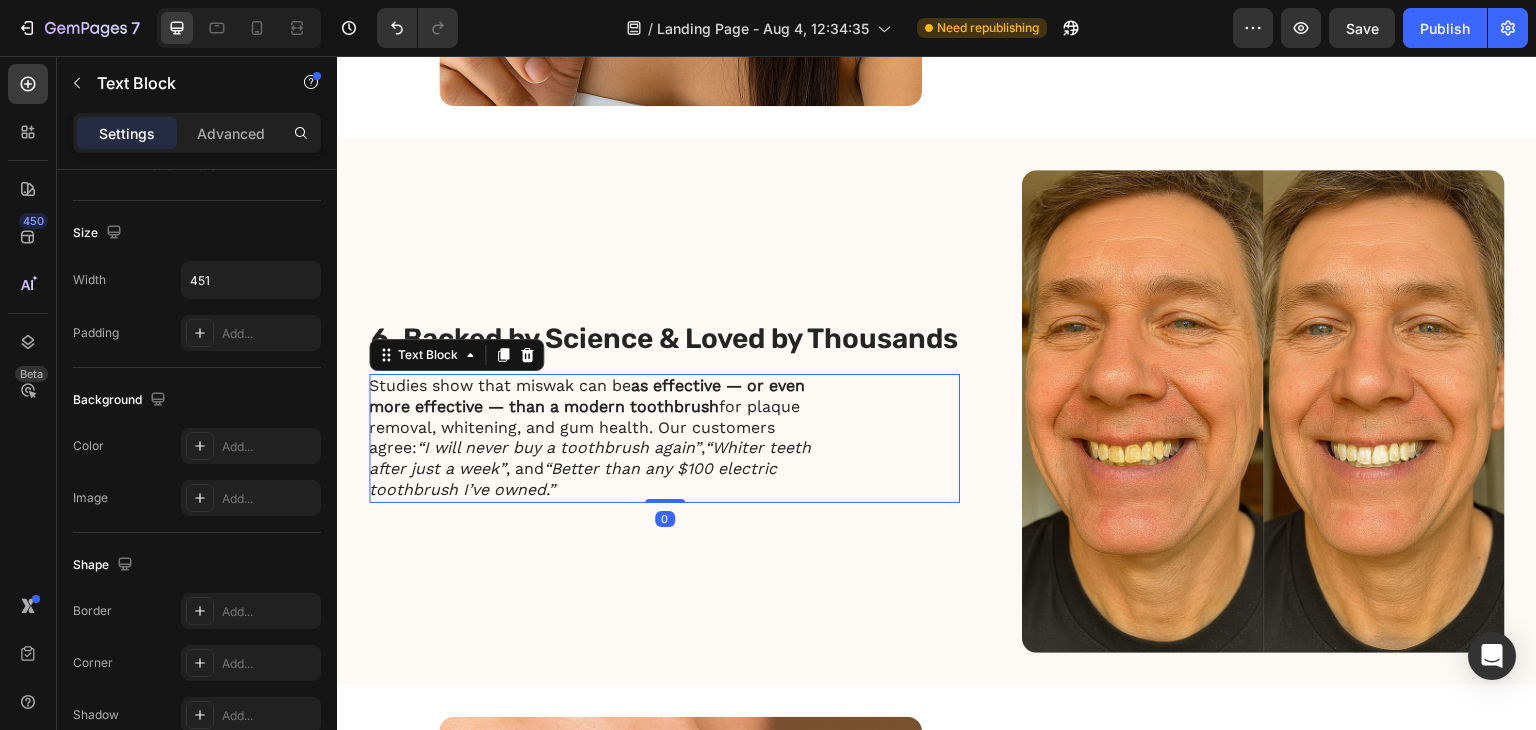 scroll, scrollTop: 0, scrollLeft: 0, axis: both 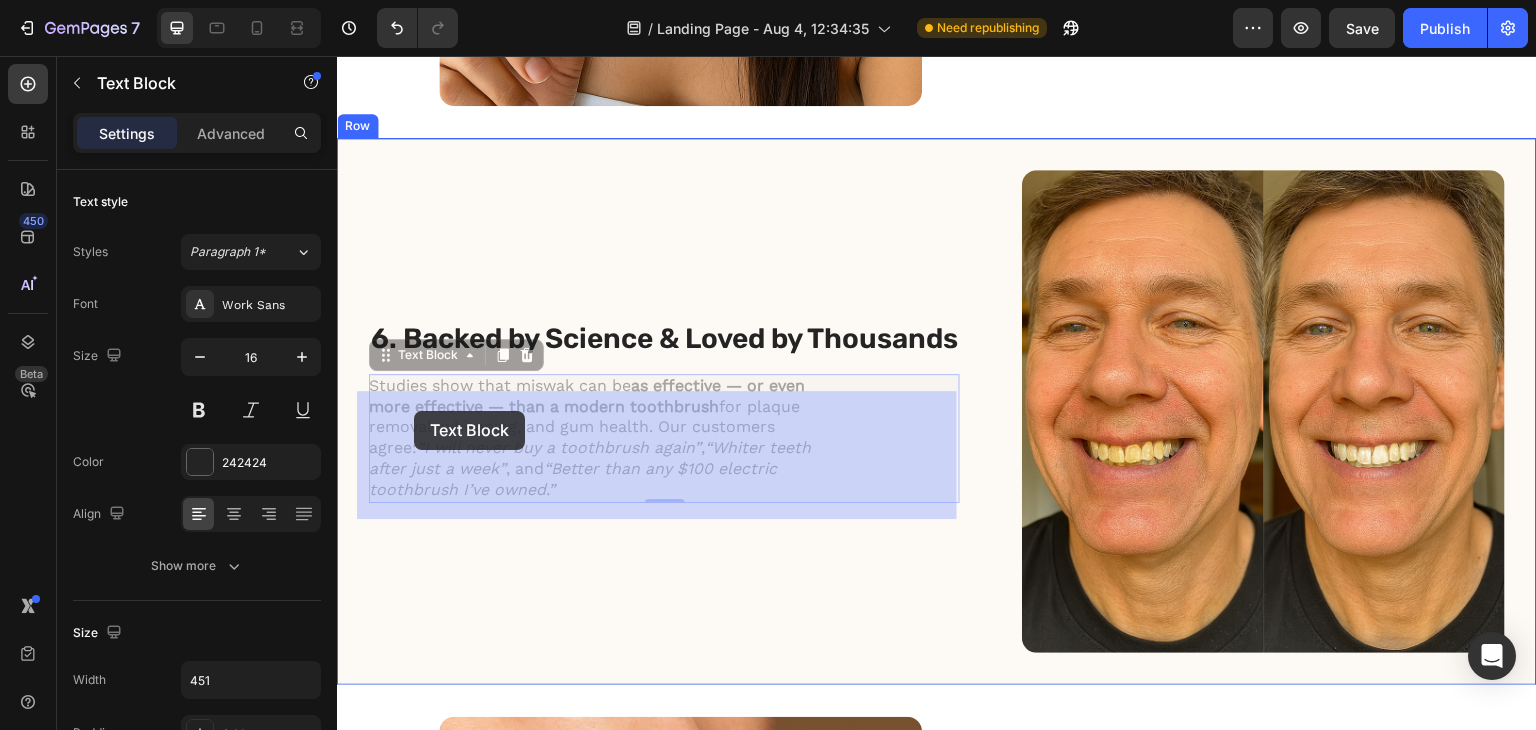 drag, startPoint x: 374, startPoint y: 372, endPoint x: 413, endPoint y: 411, distance: 55.154327 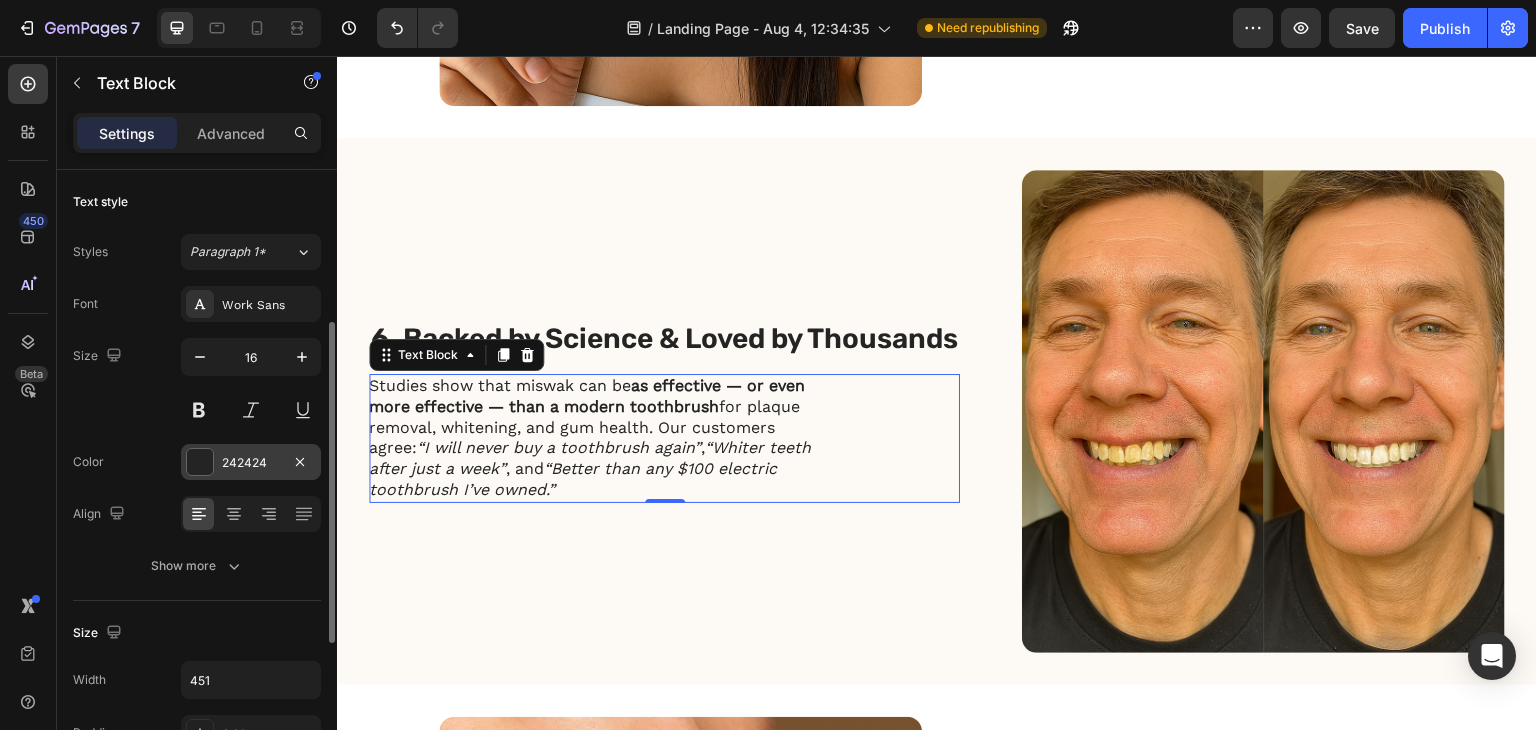 scroll, scrollTop: 200, scrollLeft: 0, axis: vertical 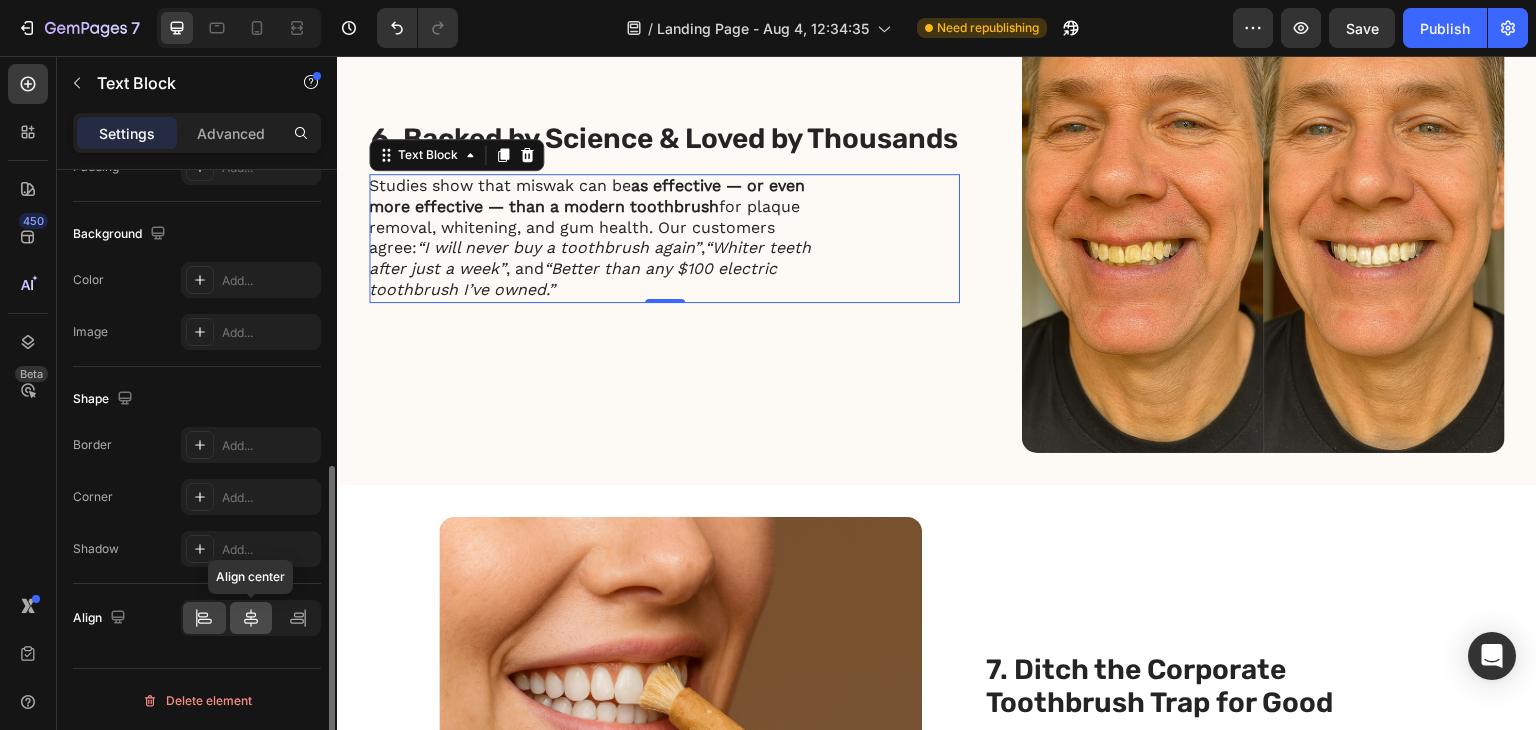 click 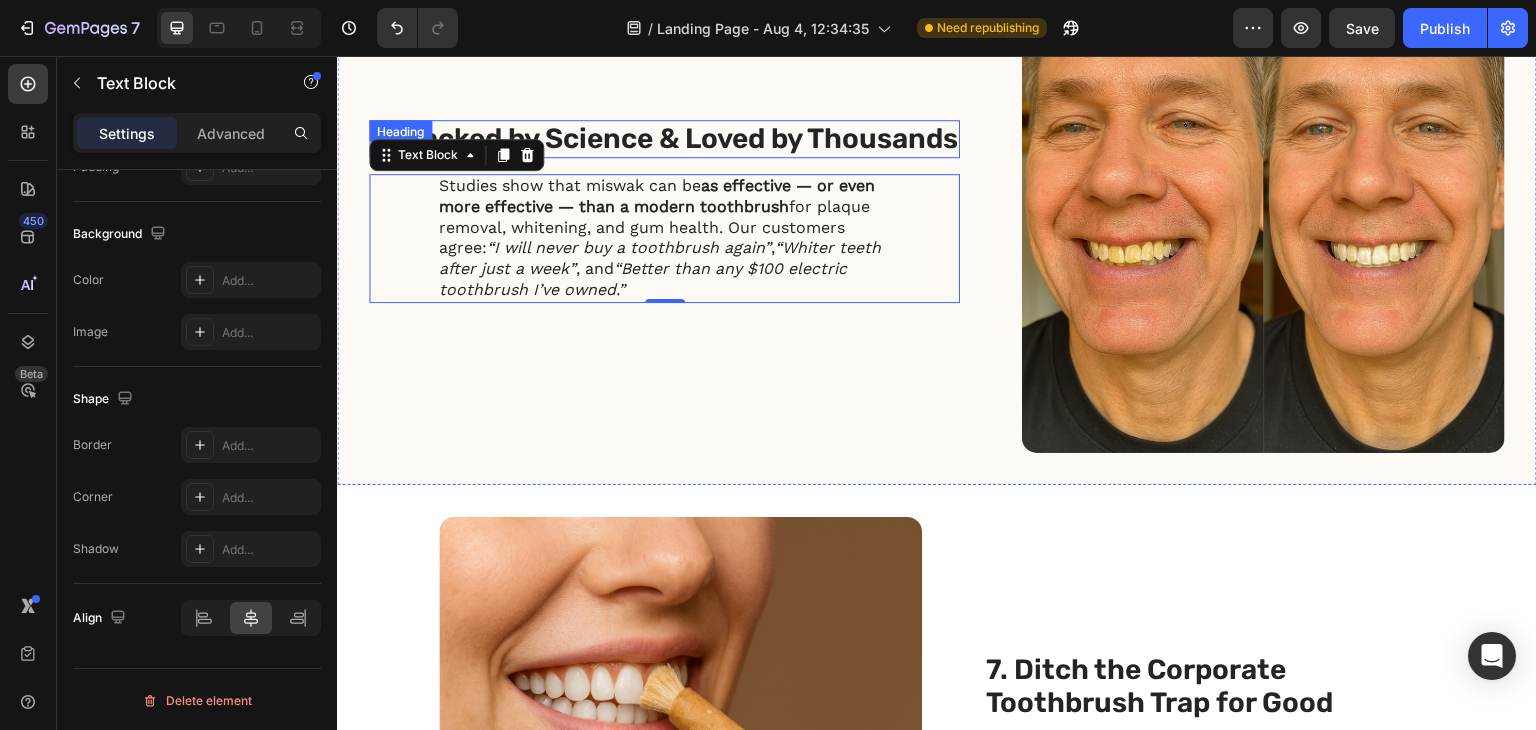 click on "6. Backed by Science & Loved by Thousands" at bounding box center [664, 139] 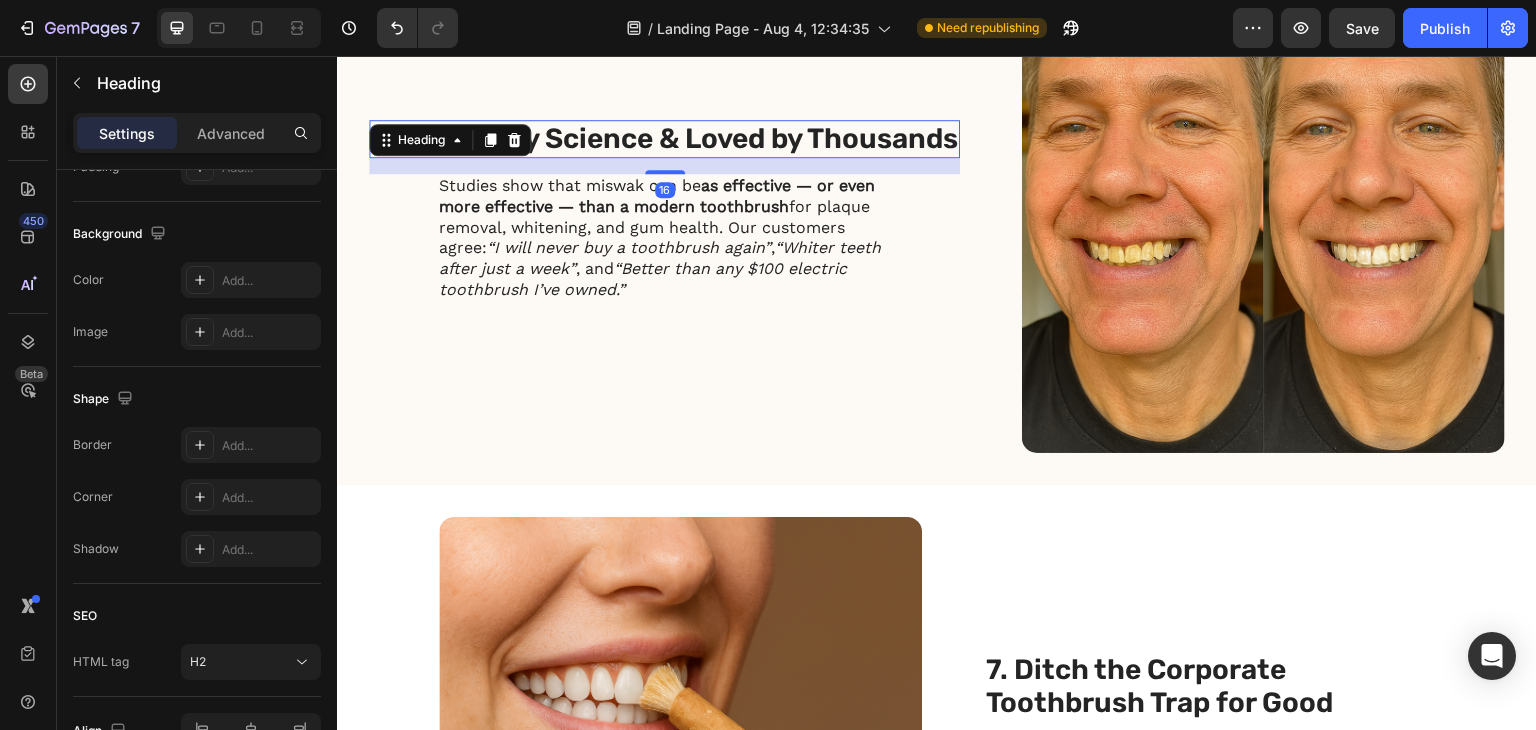 scroll, scrollTop: 0, scrollLeft: 0, axis: both 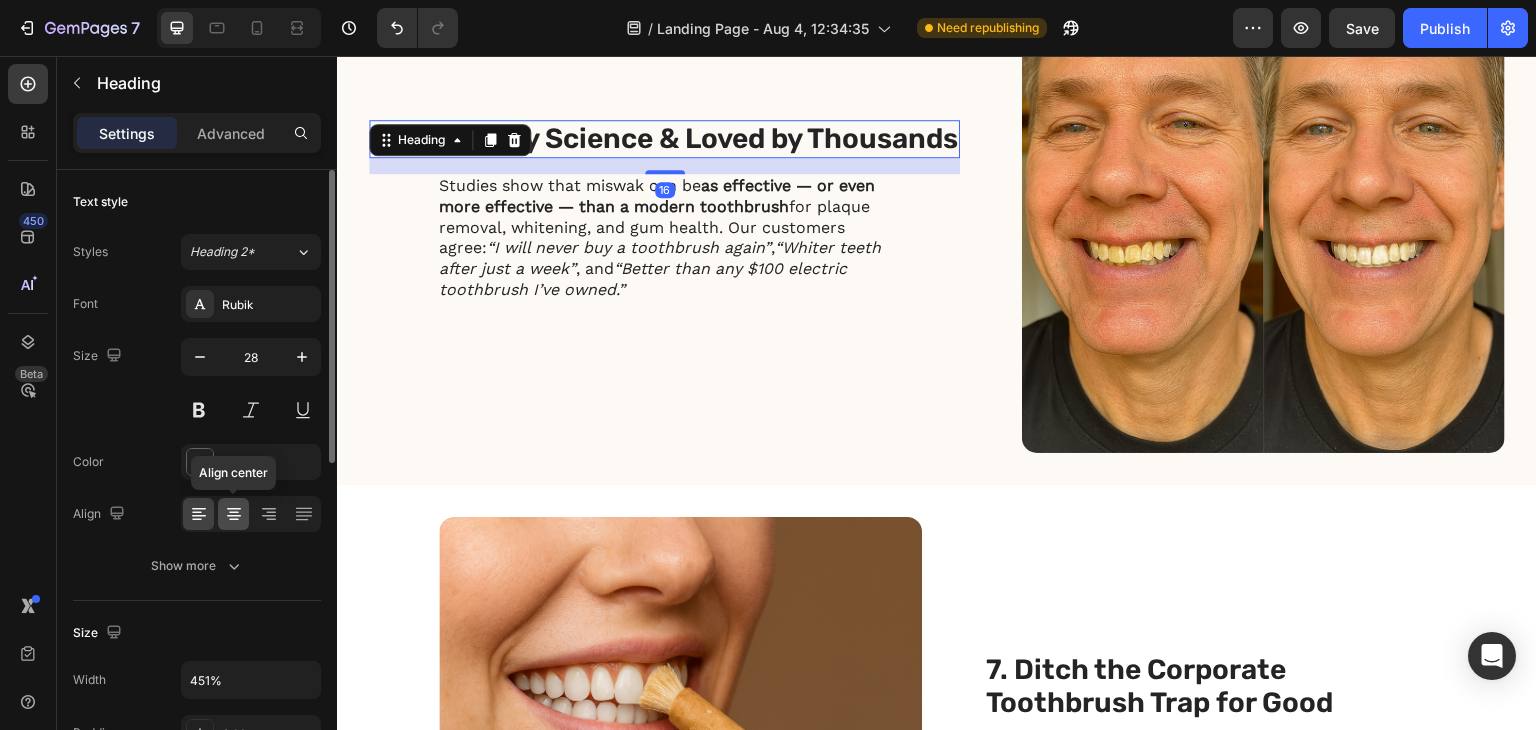 click 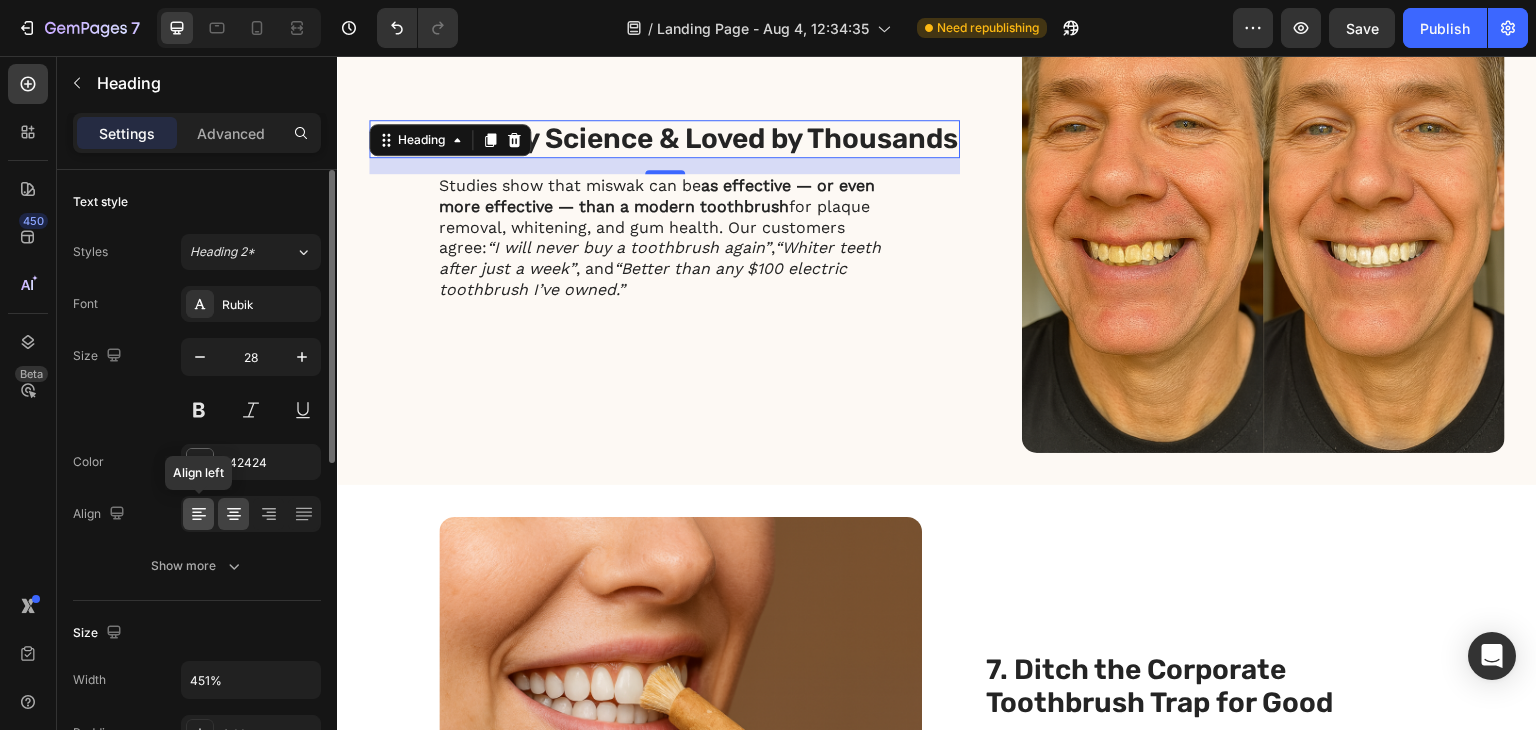 click 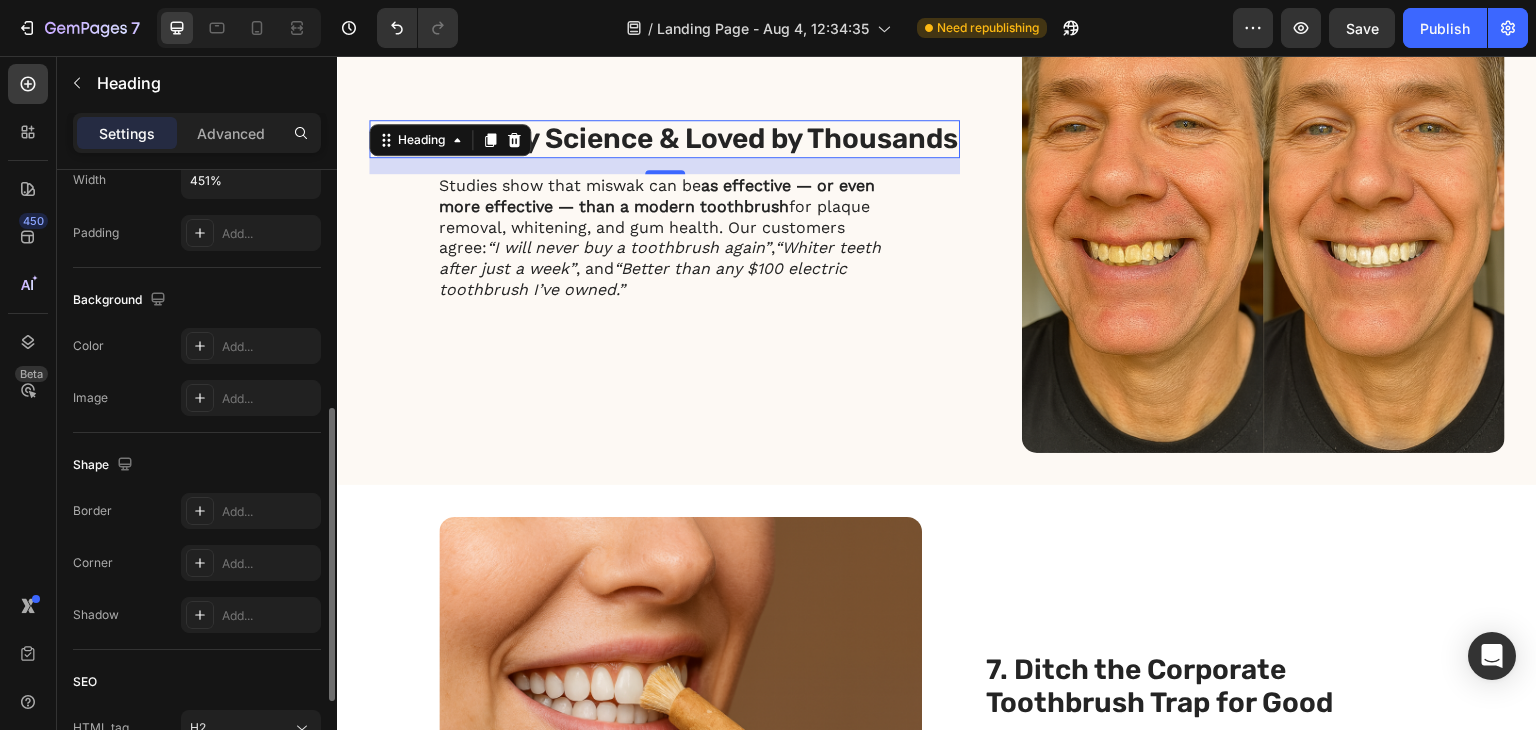 scroll, scrollTop: 679, scrollLeft: 0, axis: vertical 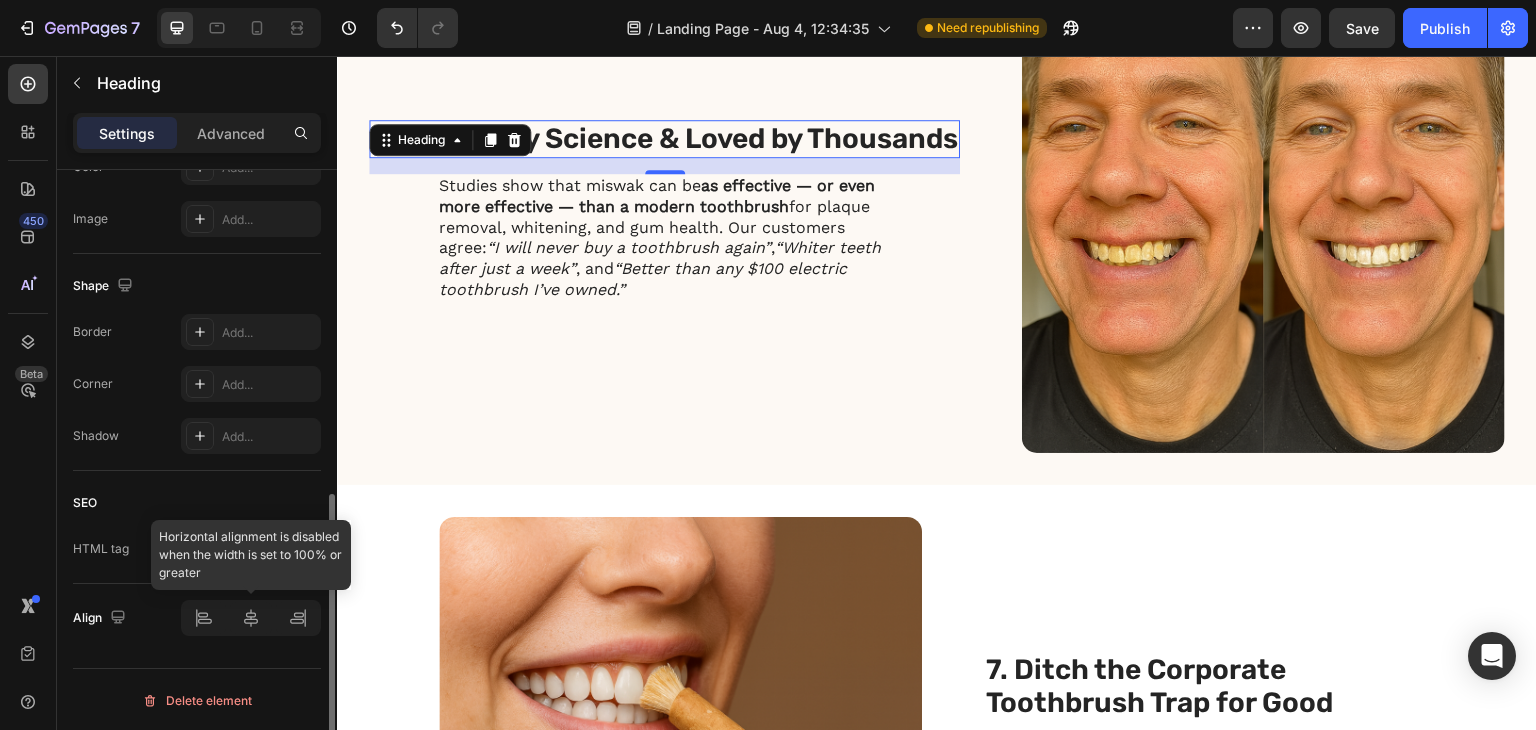 click 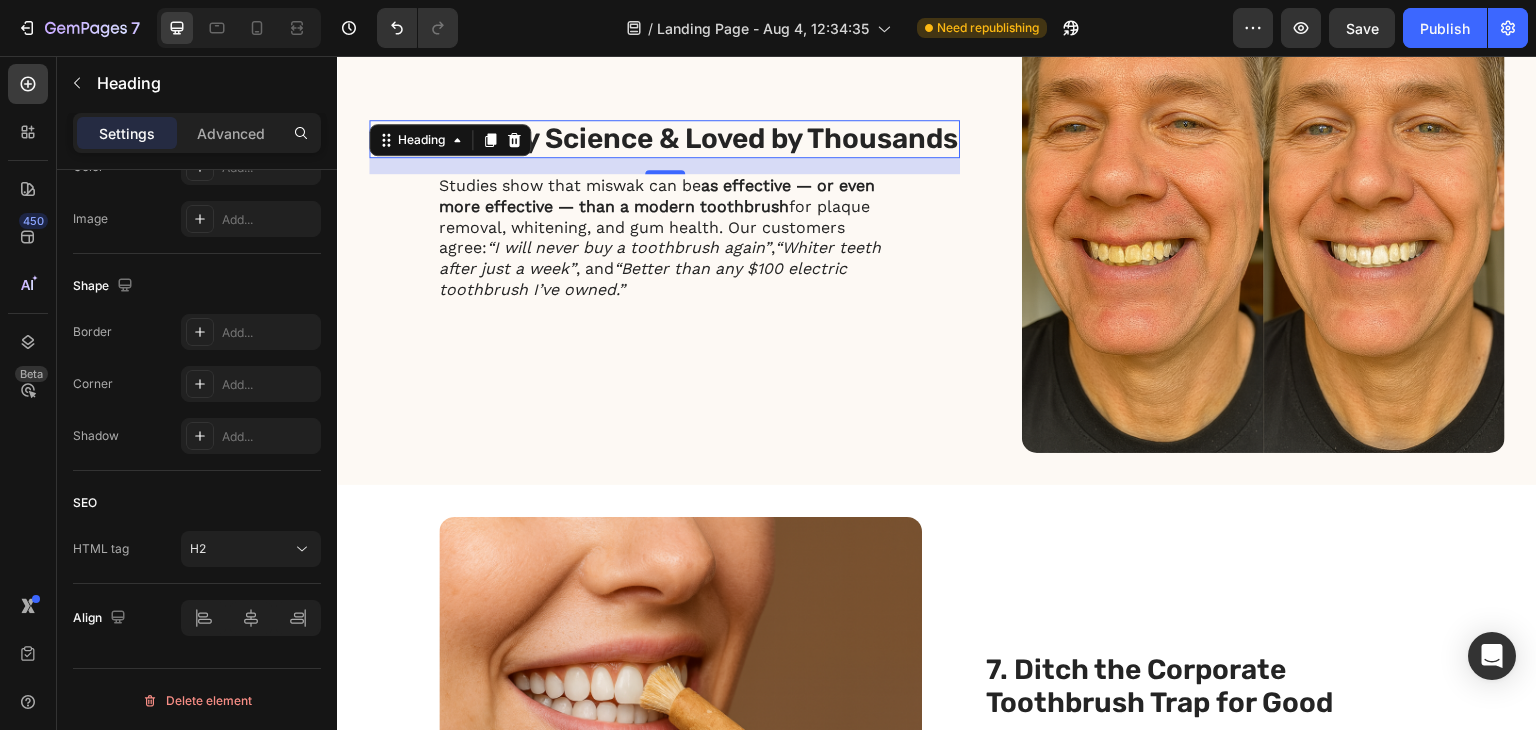 click on "6. Backed by Science & Loved by Thousands" at bounding box center [664, 139] 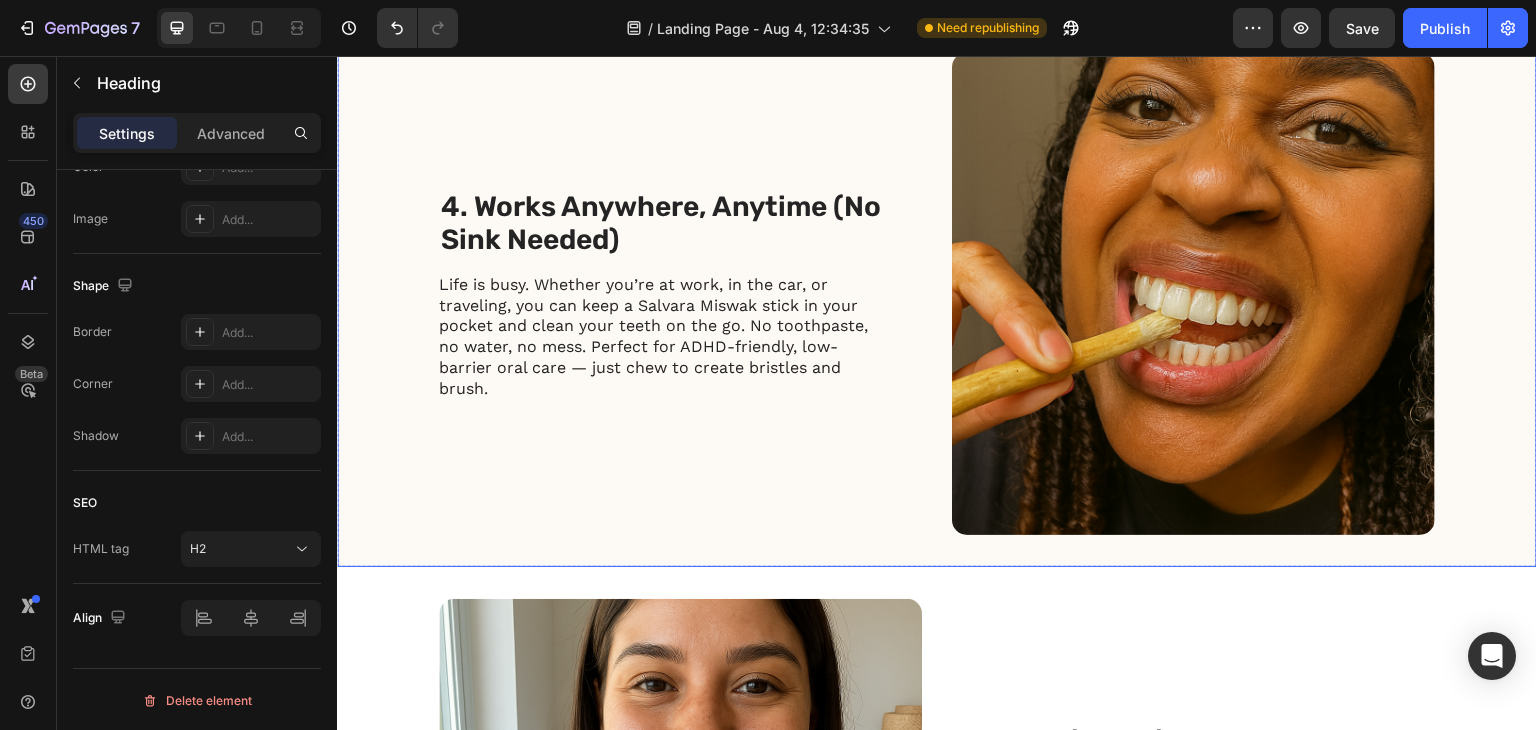 scroll, scrollTop: 2000, scrollLeft: 0, axis: vertical 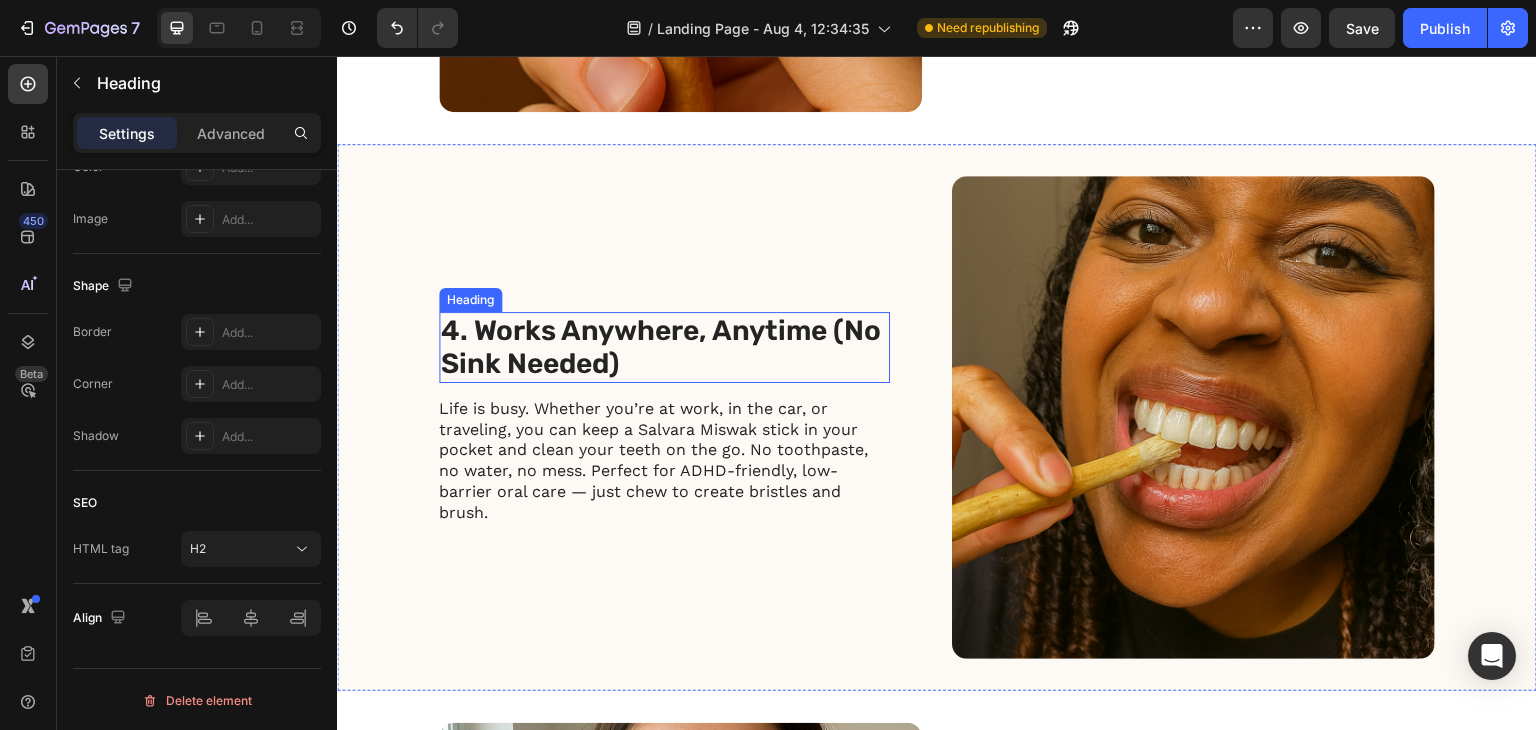 click on "4. Works Anywhere, Anytime (No Sink Needed)" at bounding box center [664, 347] 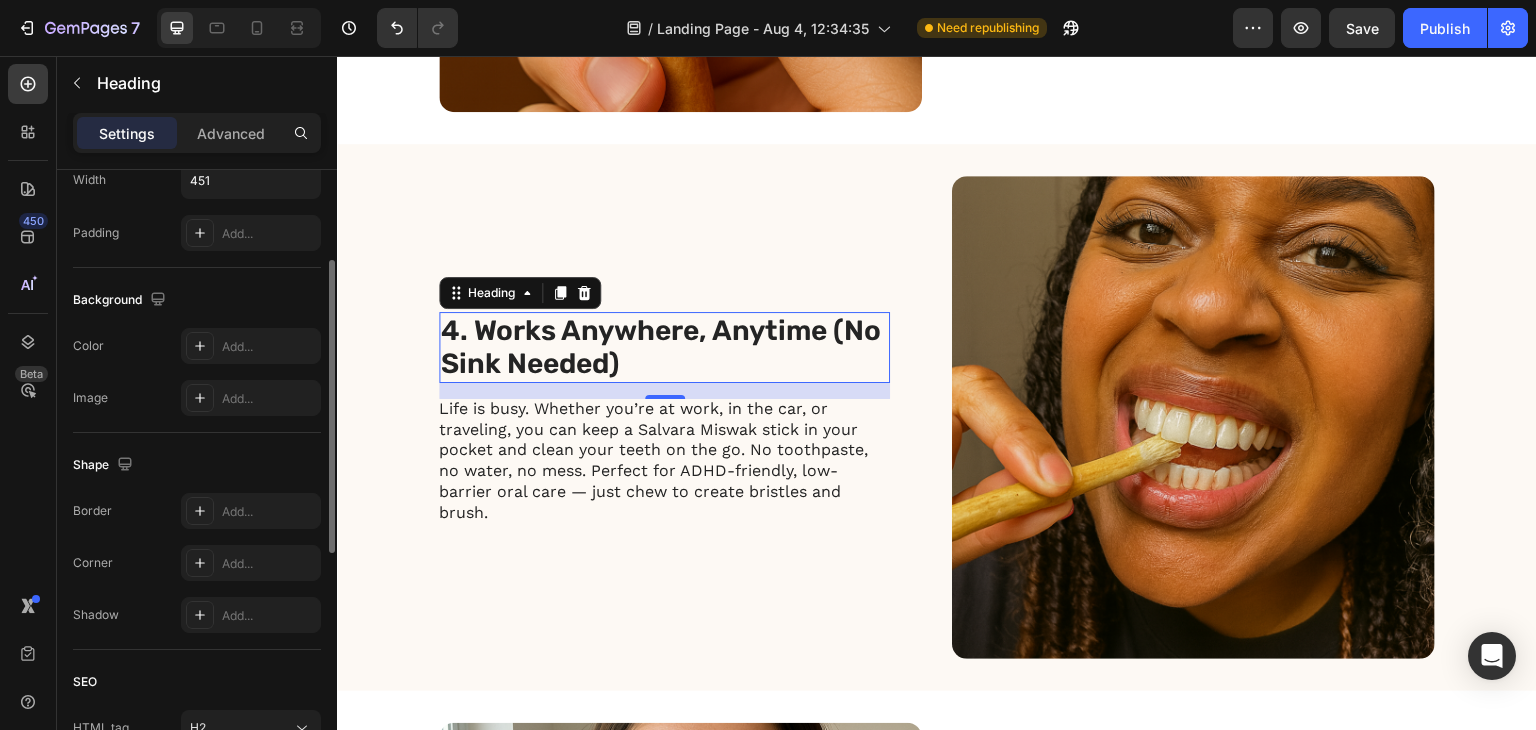 scroll, scrollTop: 300, scrollLeft: 0, axis: vertical 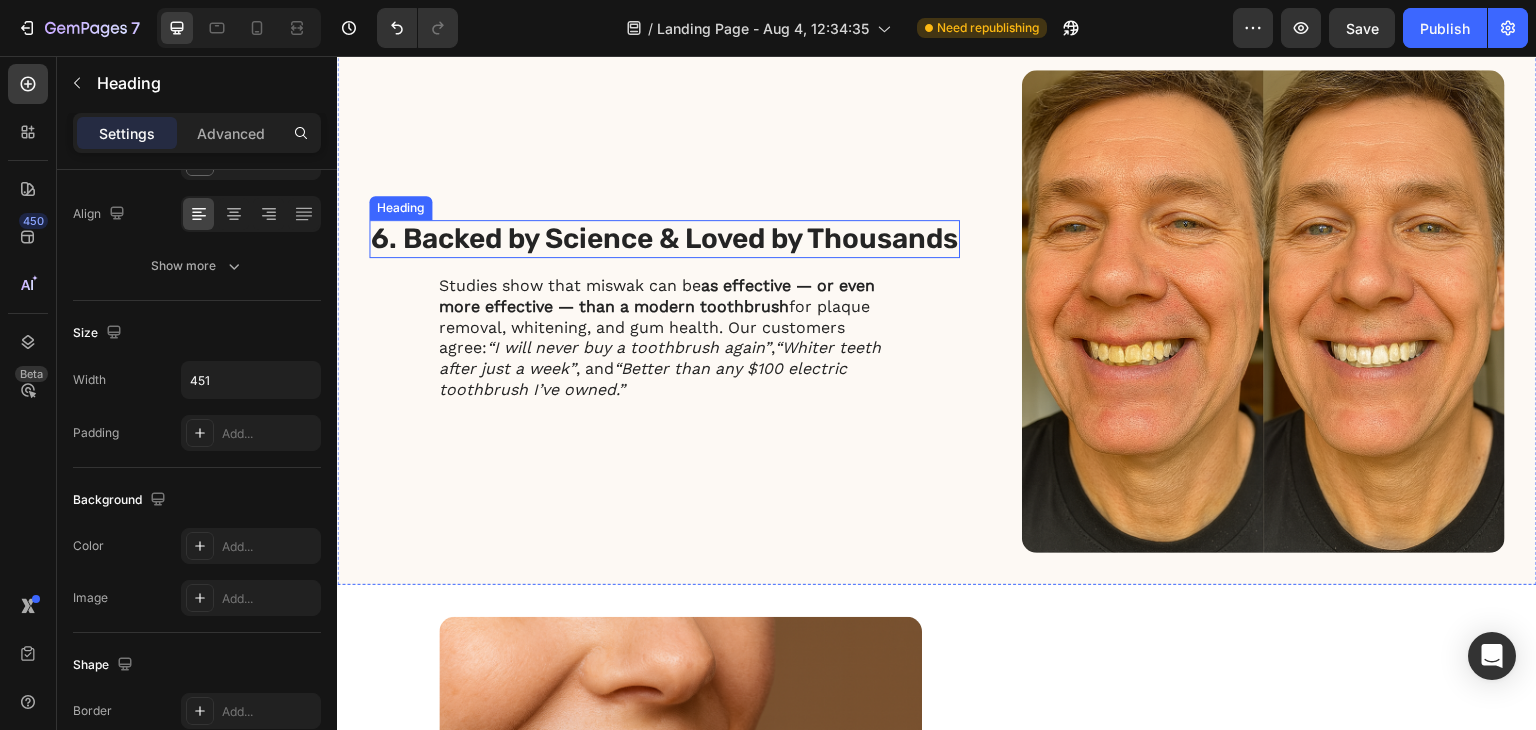 click on "6. Backed by Science & Loved by Thousands" at bounding box center [664, 239] 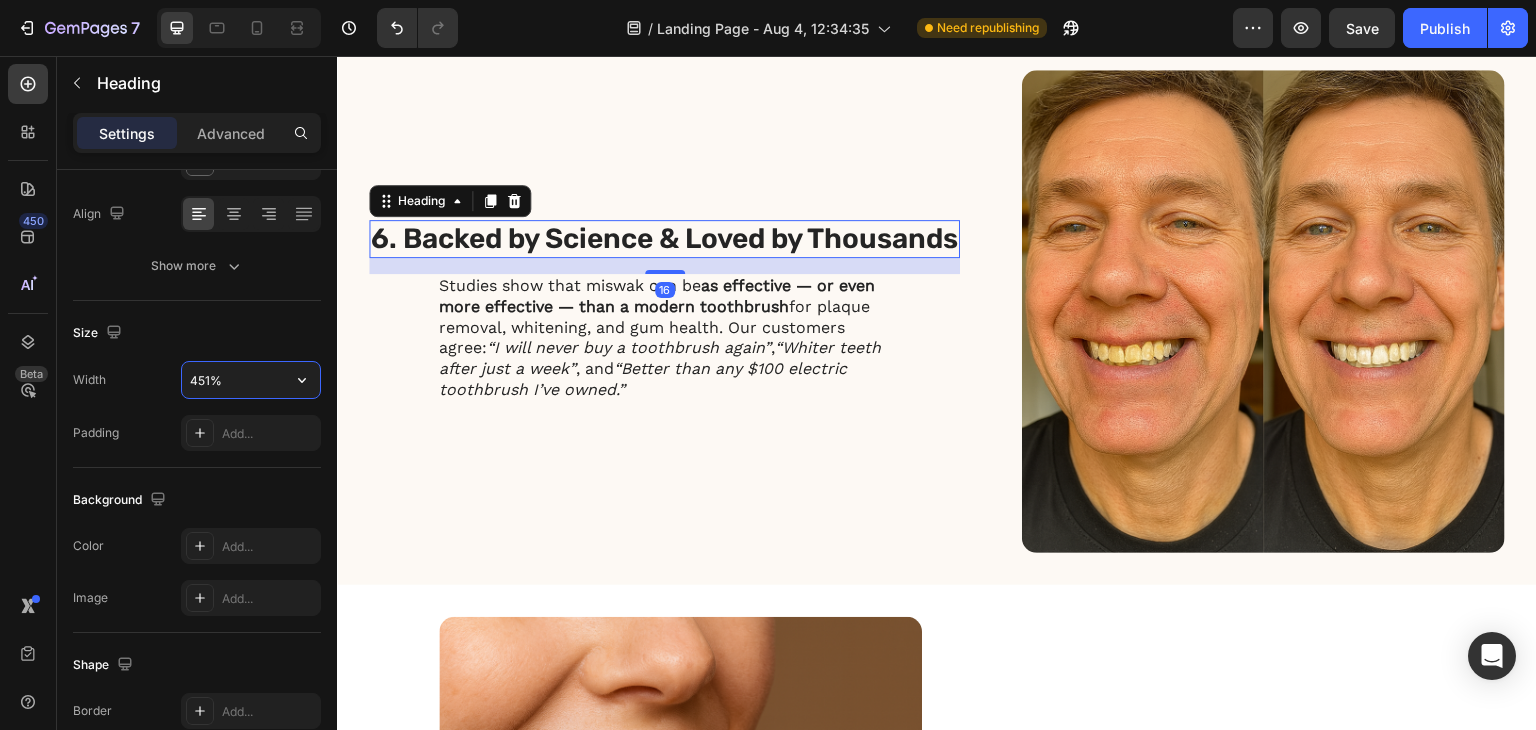 click on "451%" at bounding box center [251, 380] 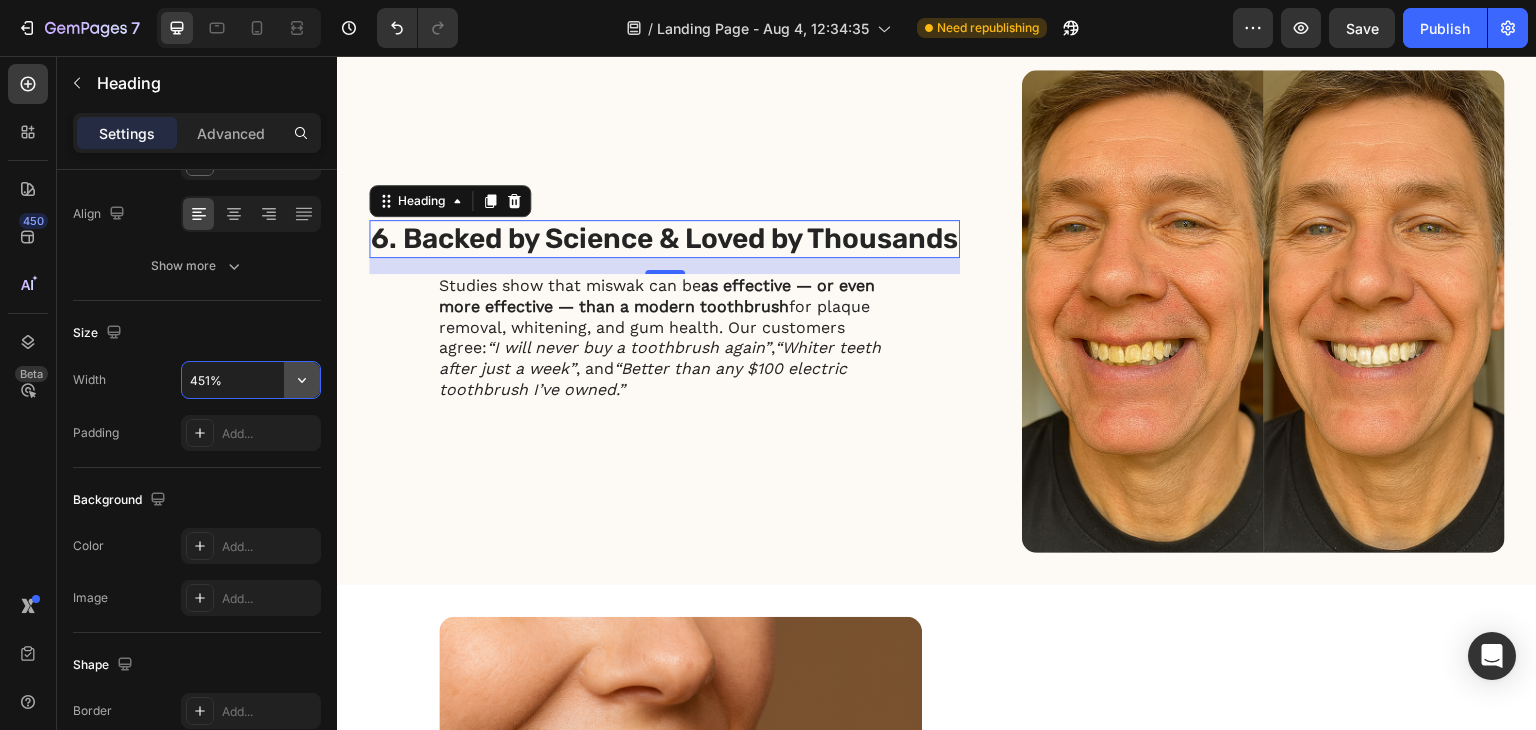 click 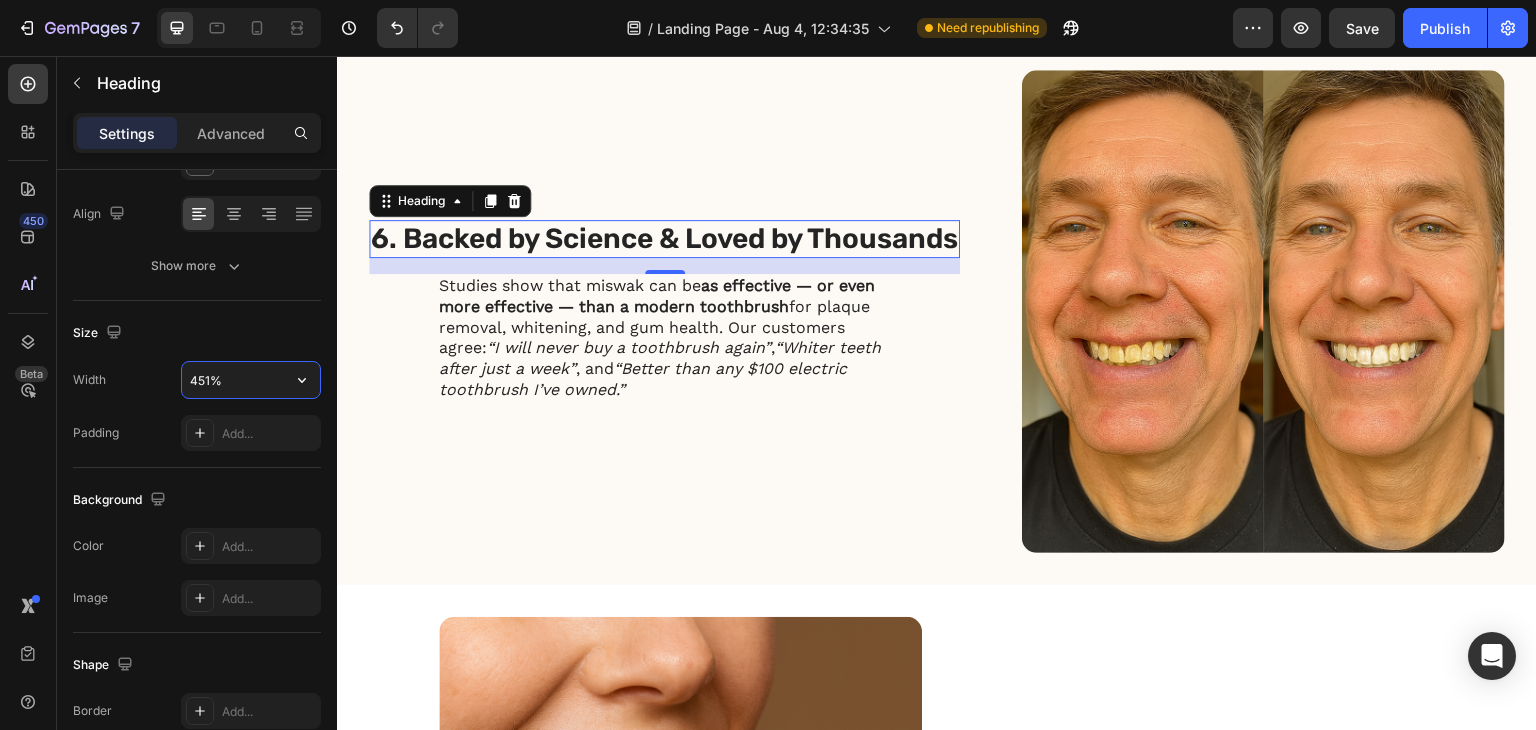 drag, startPoint x: 221, startPoint y: 371, endPoint x: 184, endPoint y: 373, distance: 37.054016 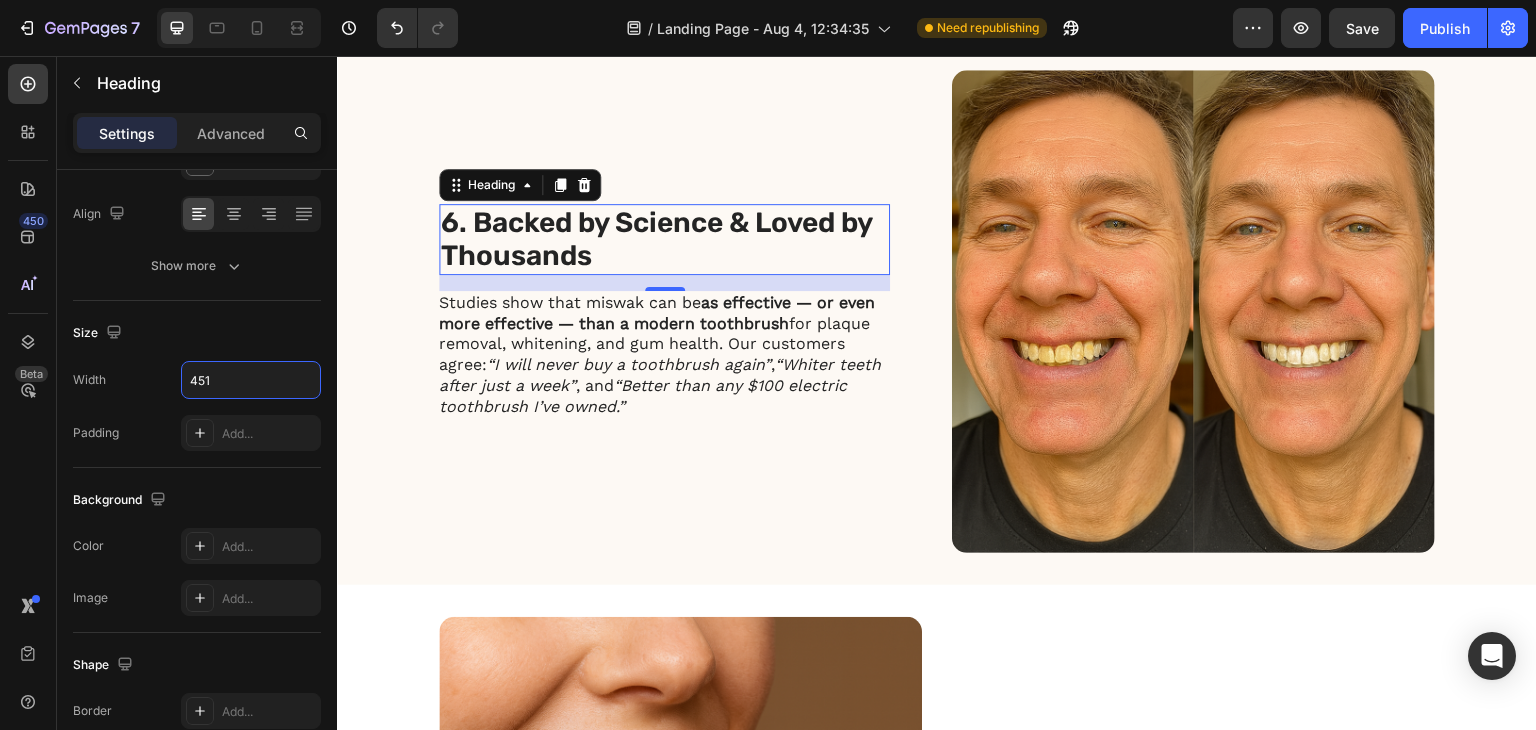 type on "451" 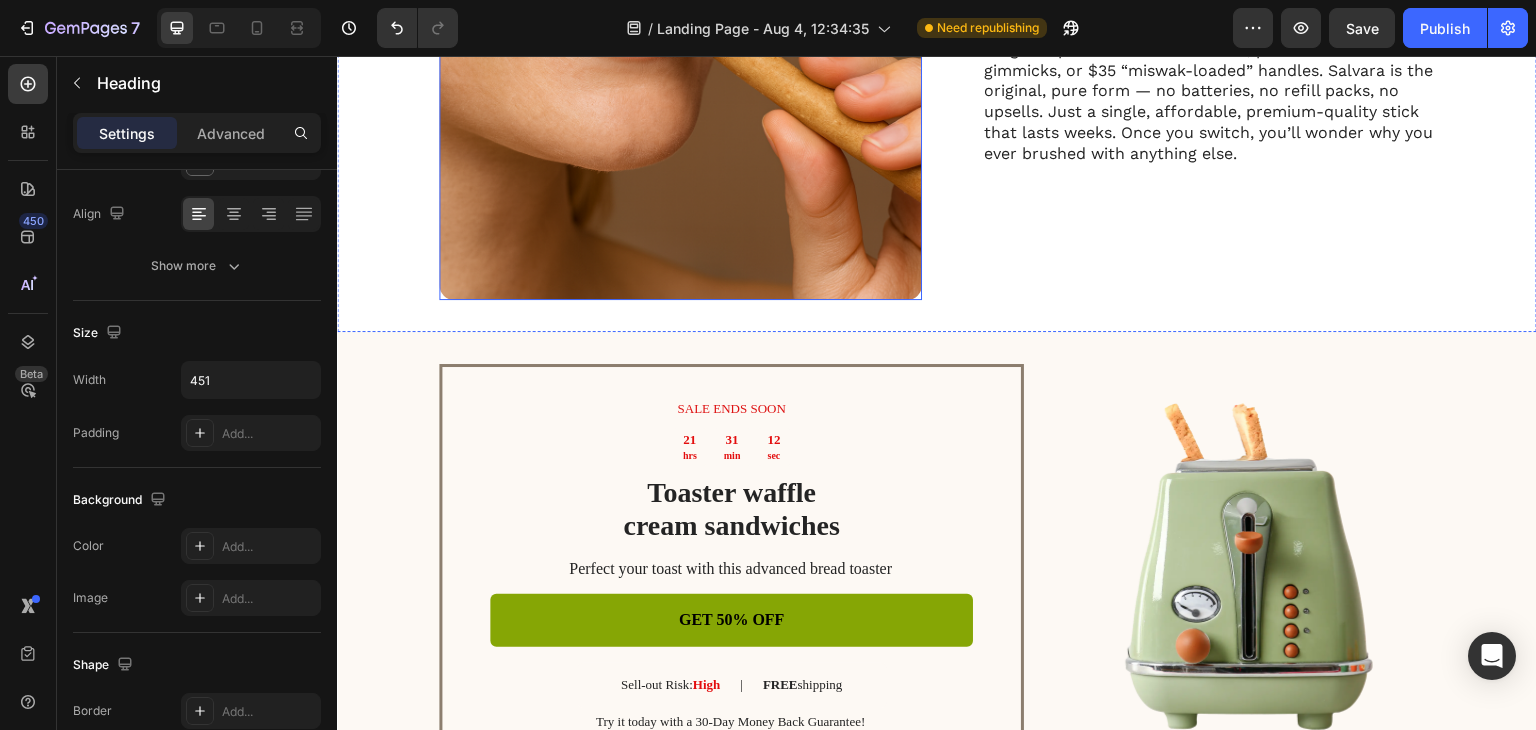 scroll, scrollTop: 4500, scrollLeft: 0, axis: vertical 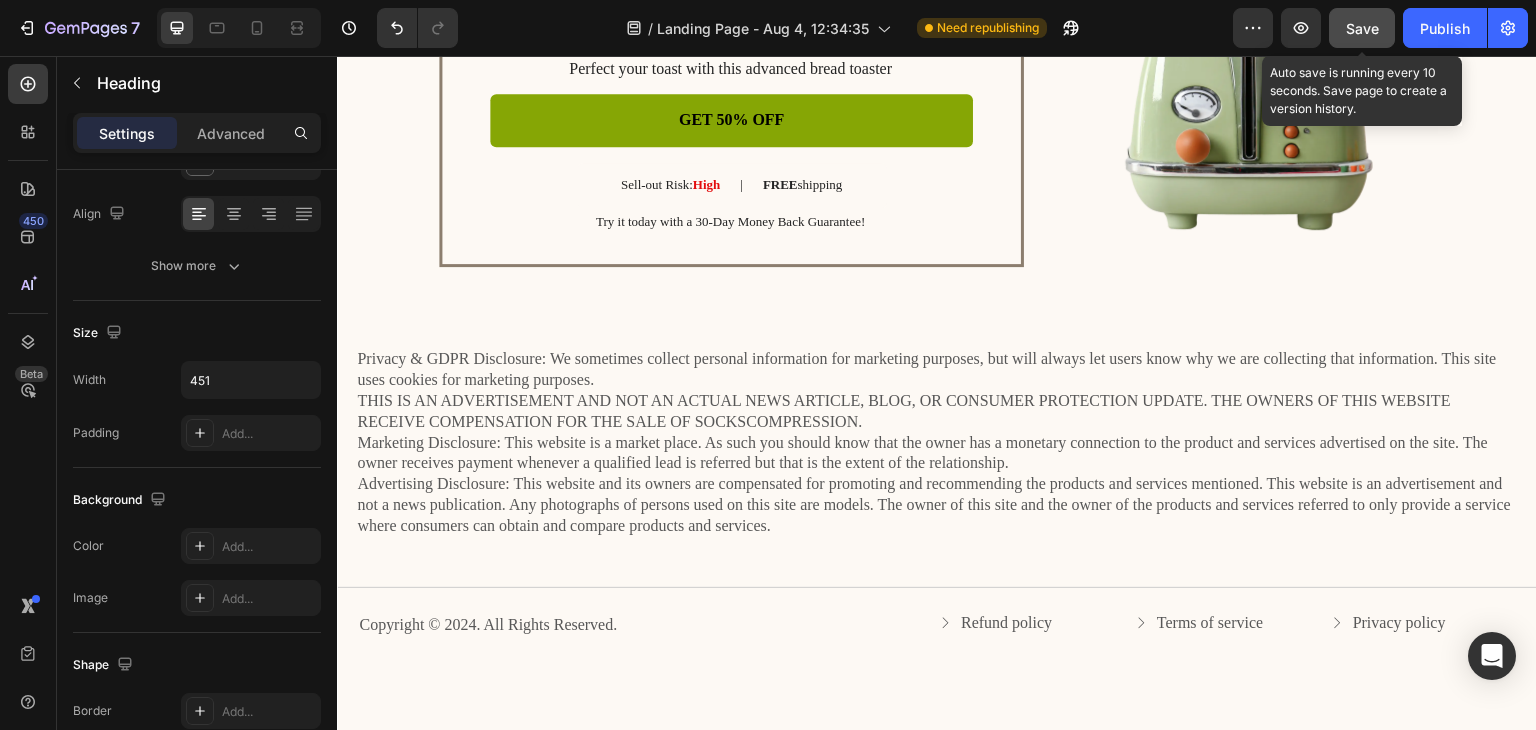 click on "Save" 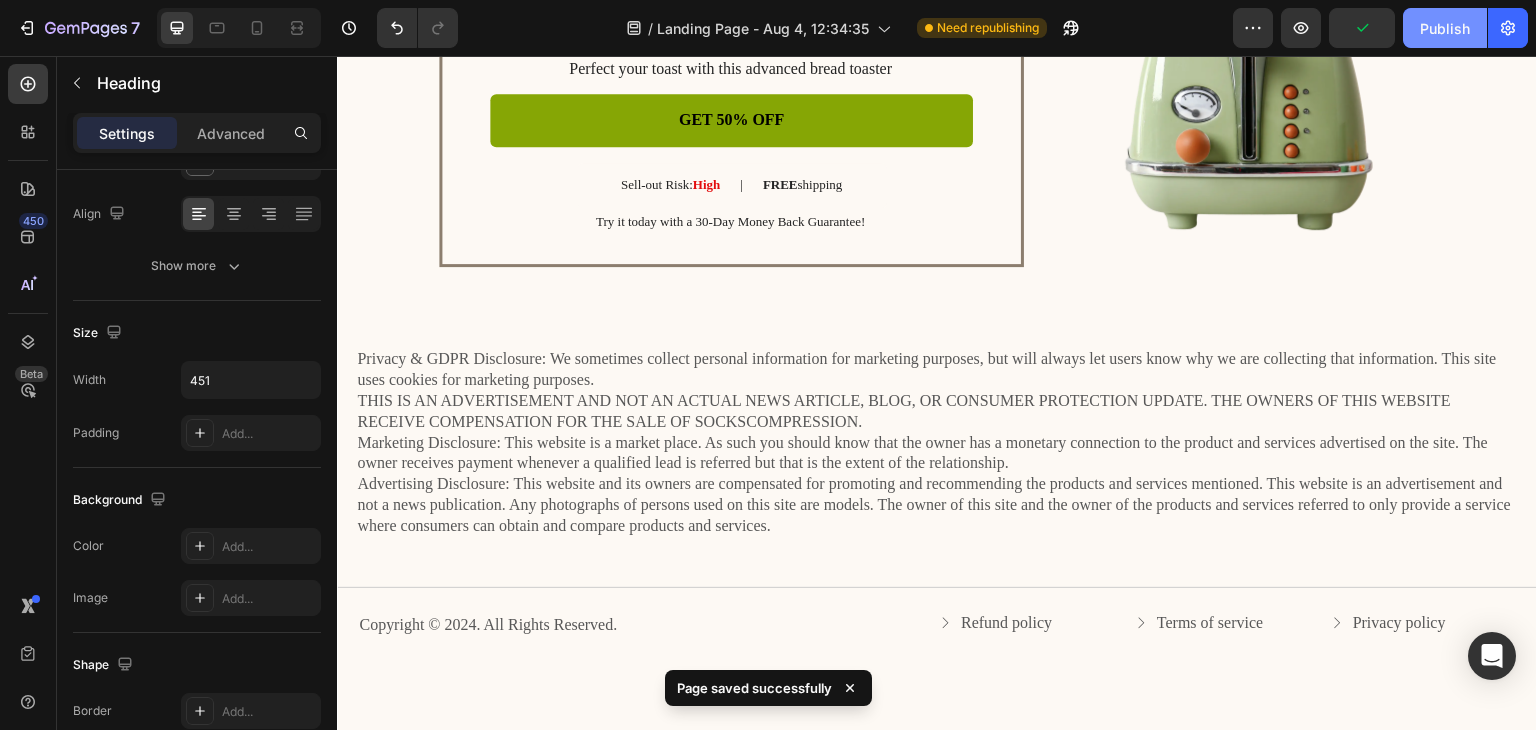 click on "Publish" at bounding box center (1445, 28) 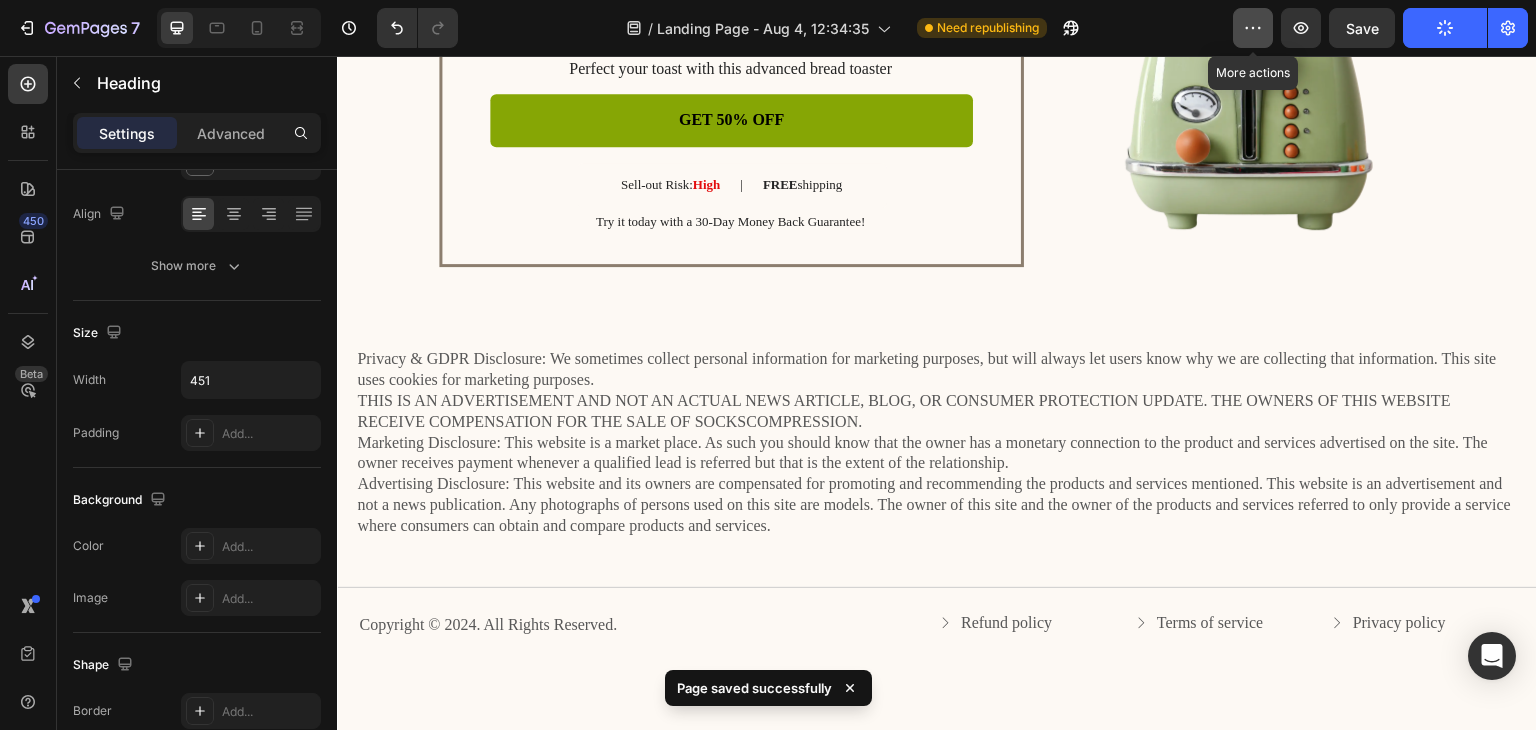 click 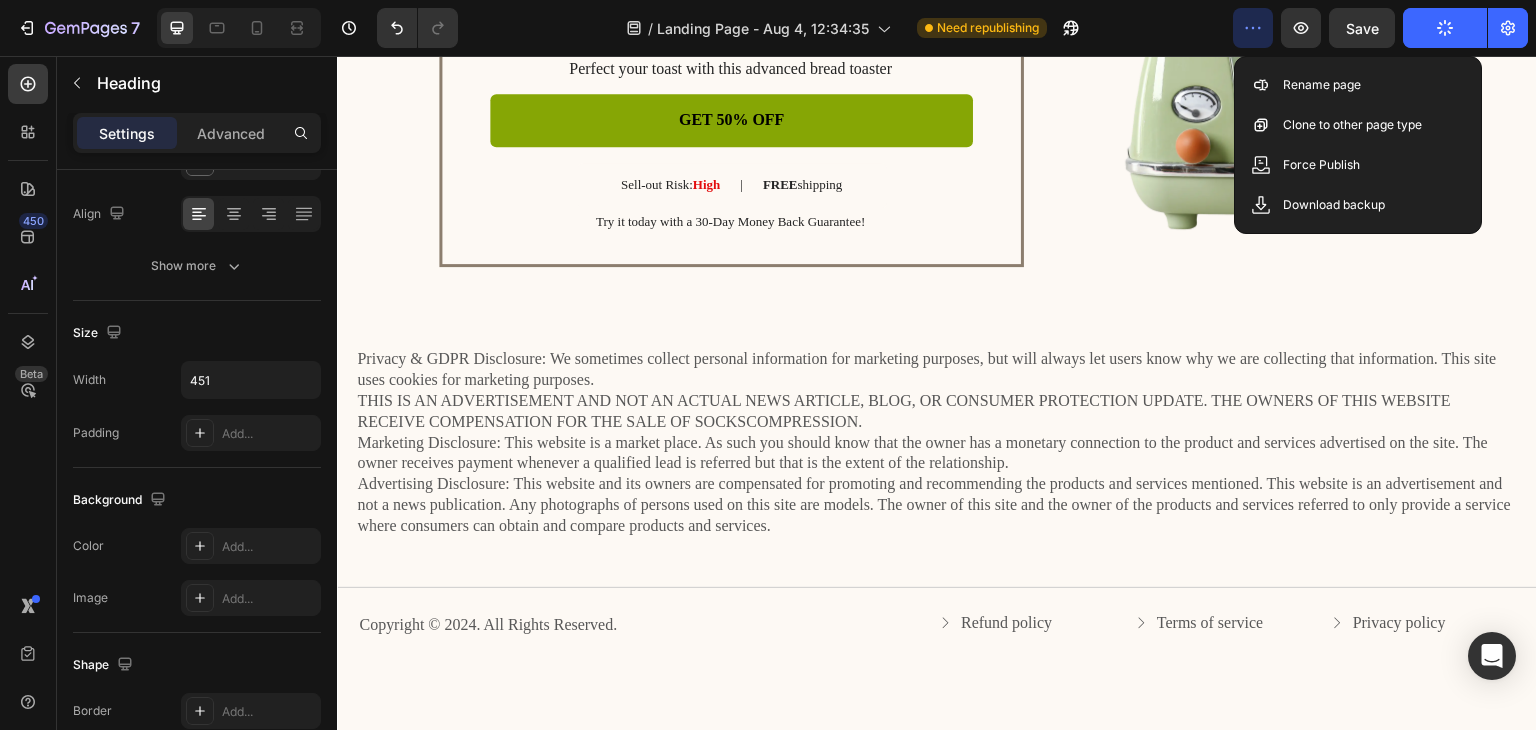 click 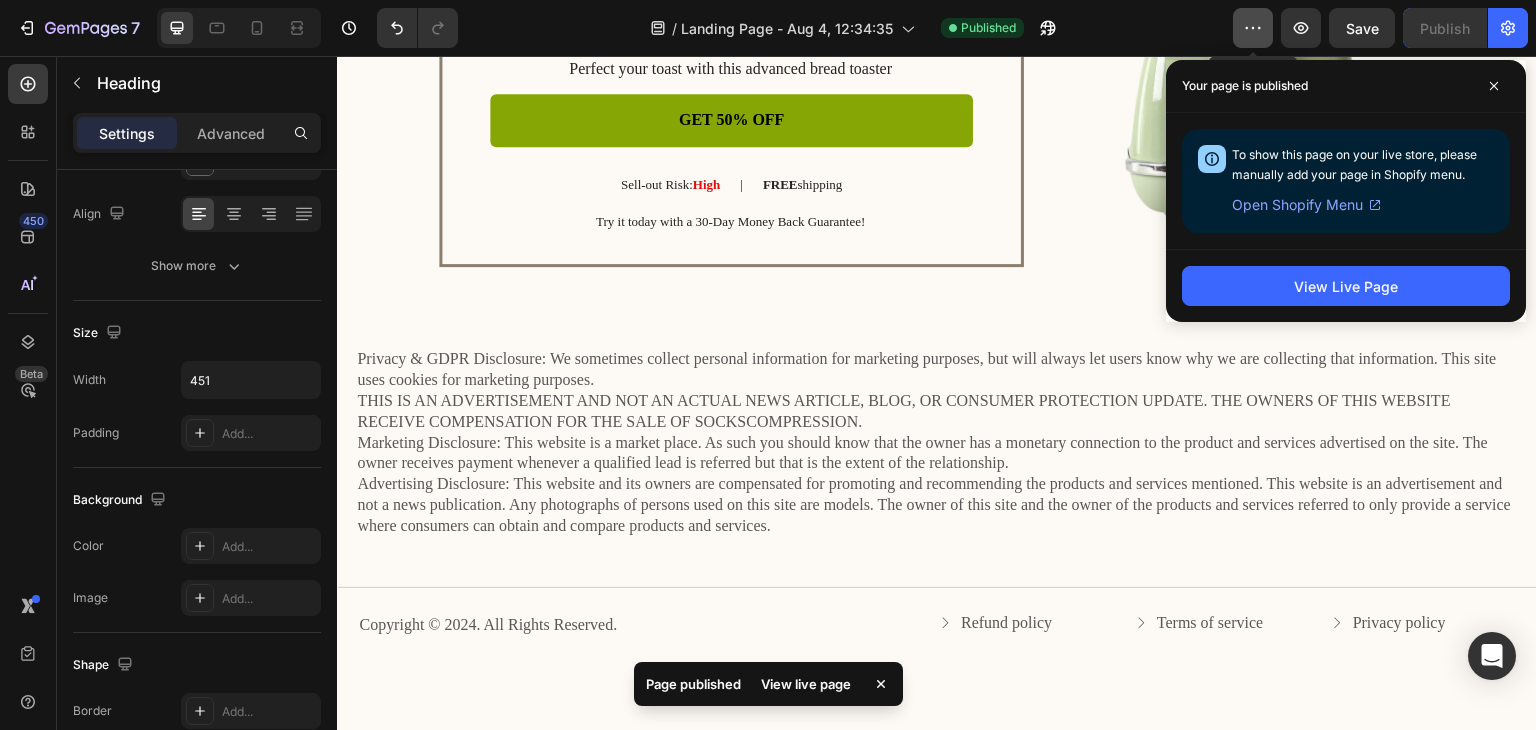 click 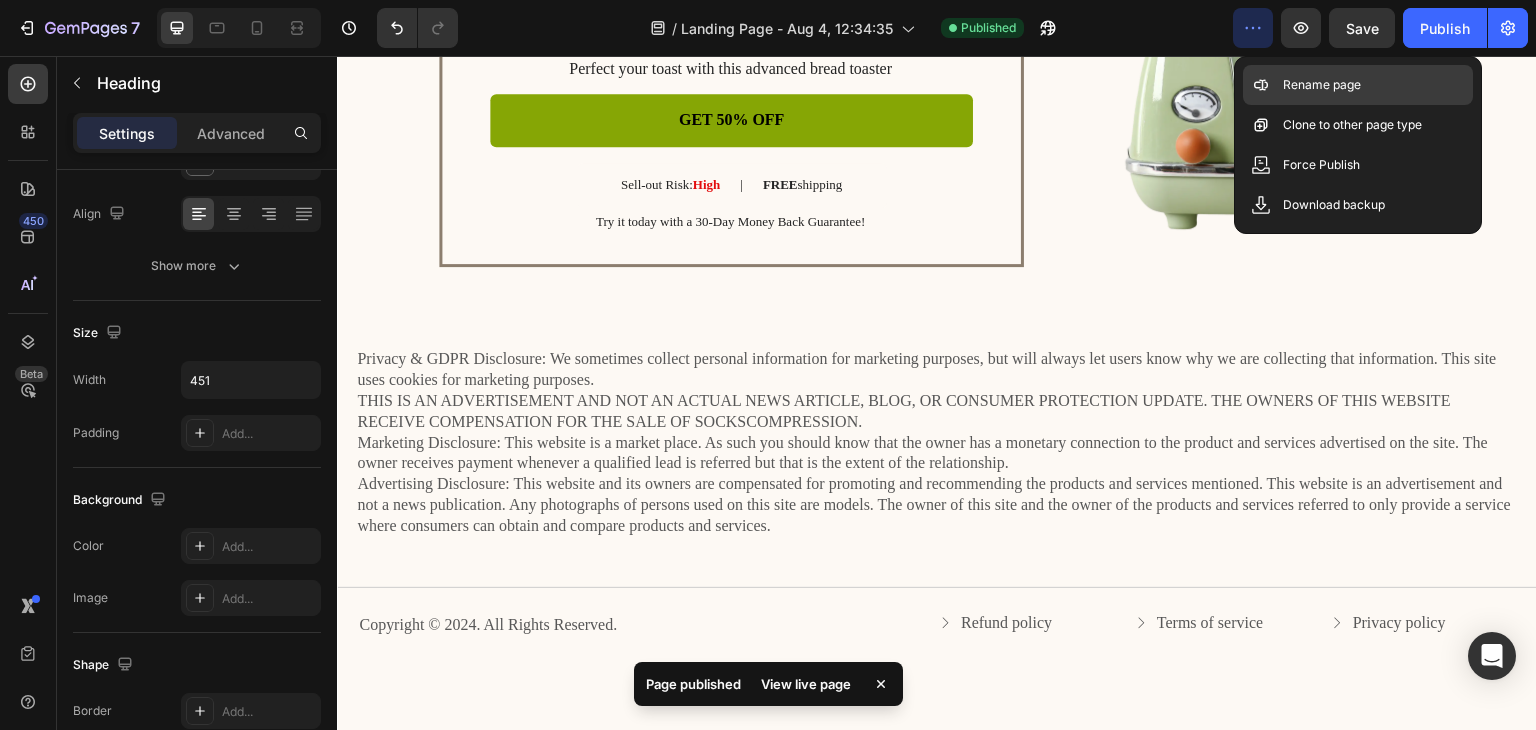 click on "Rename page" at bounding box center (1322, 85) 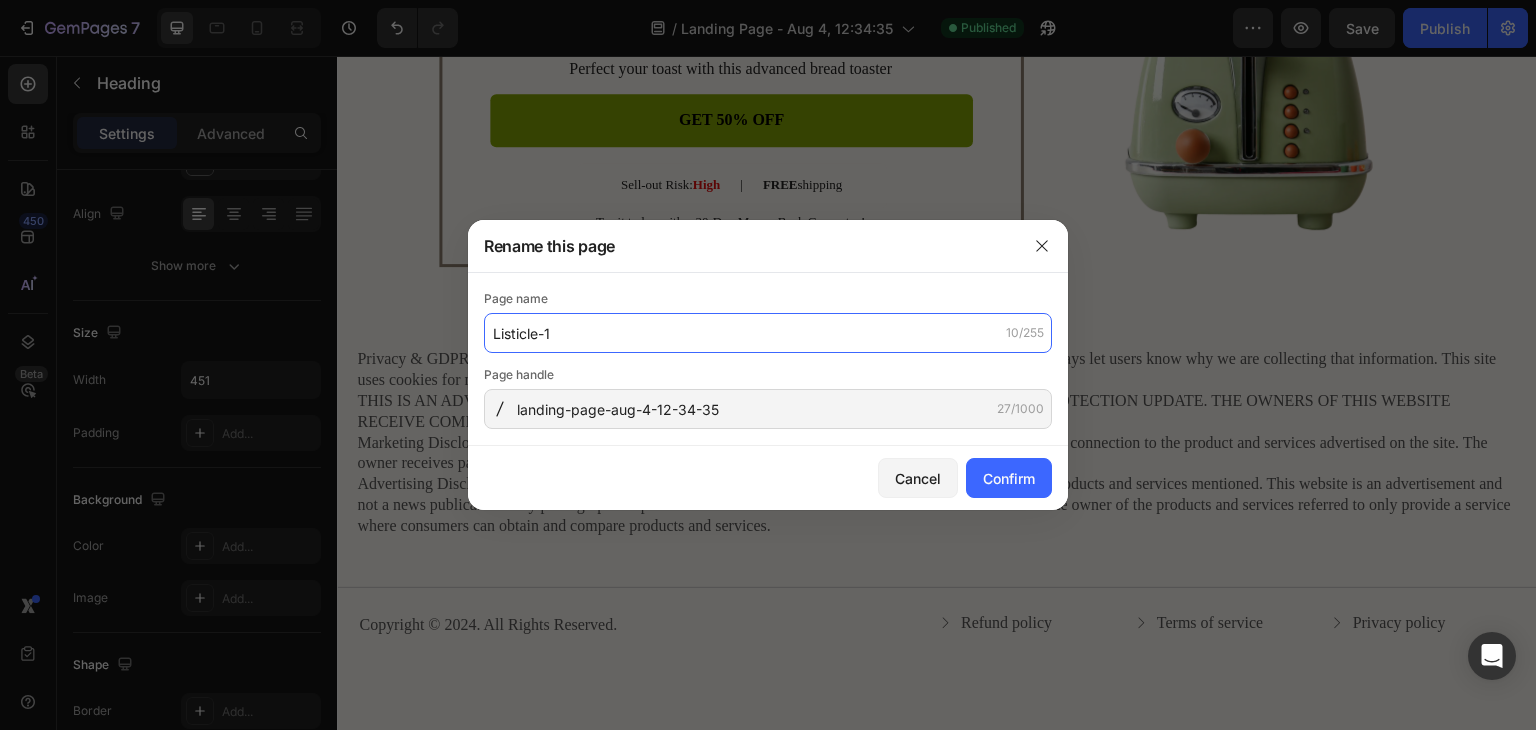 drag, startPoint x: 679, startPoint y: 331, endPoint x: 430, endPoint y: 340, distance: 249.1626 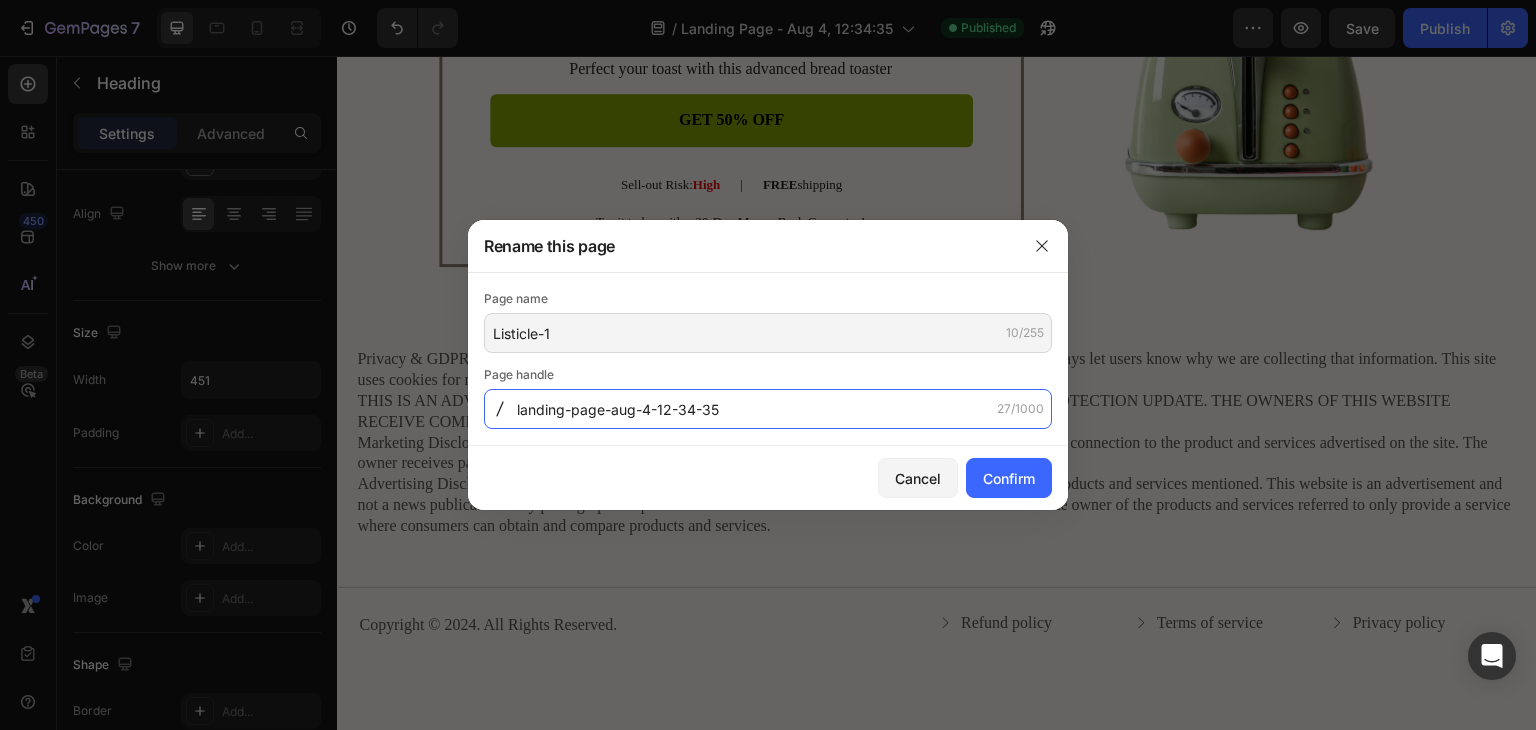 paste on "Listicle-1" 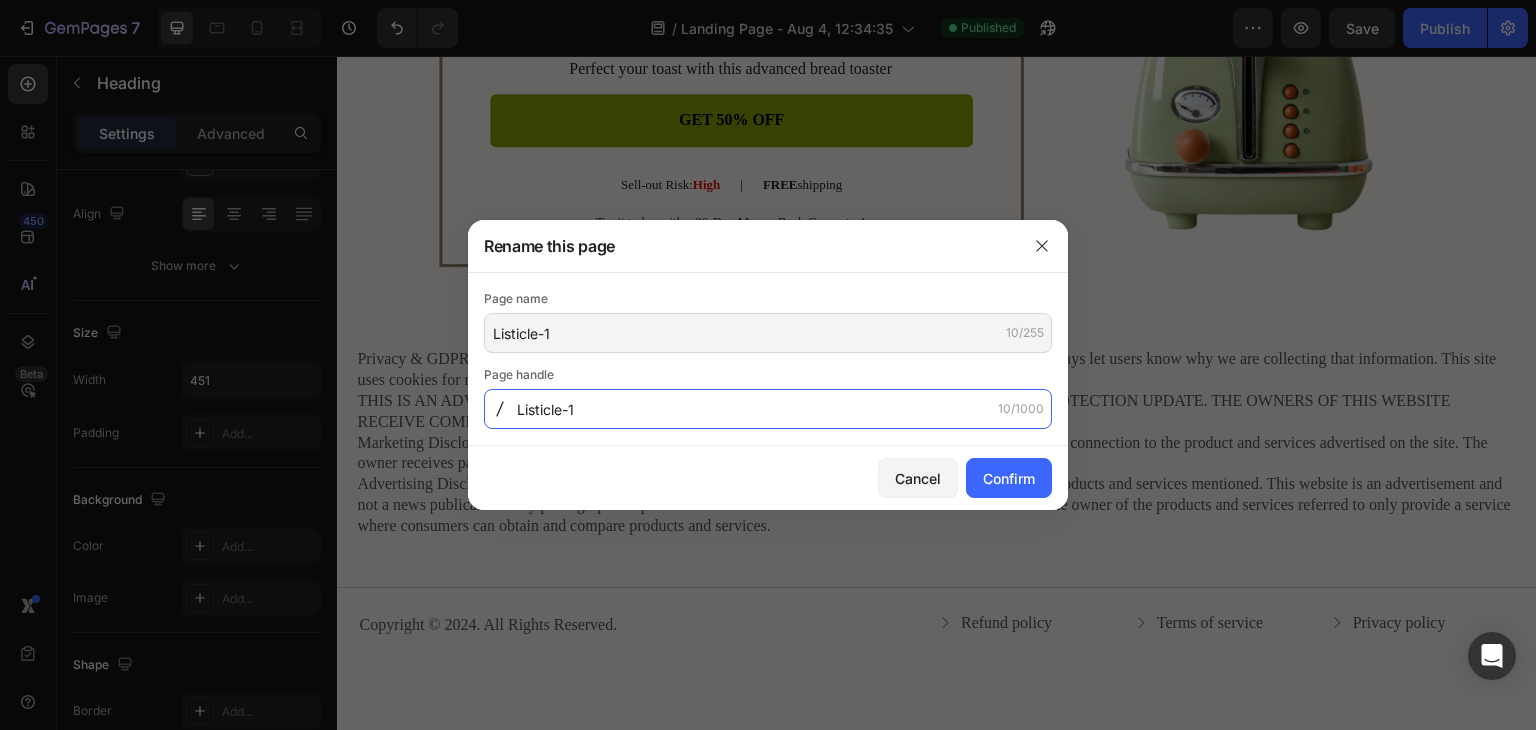 type on "Listicle-1" 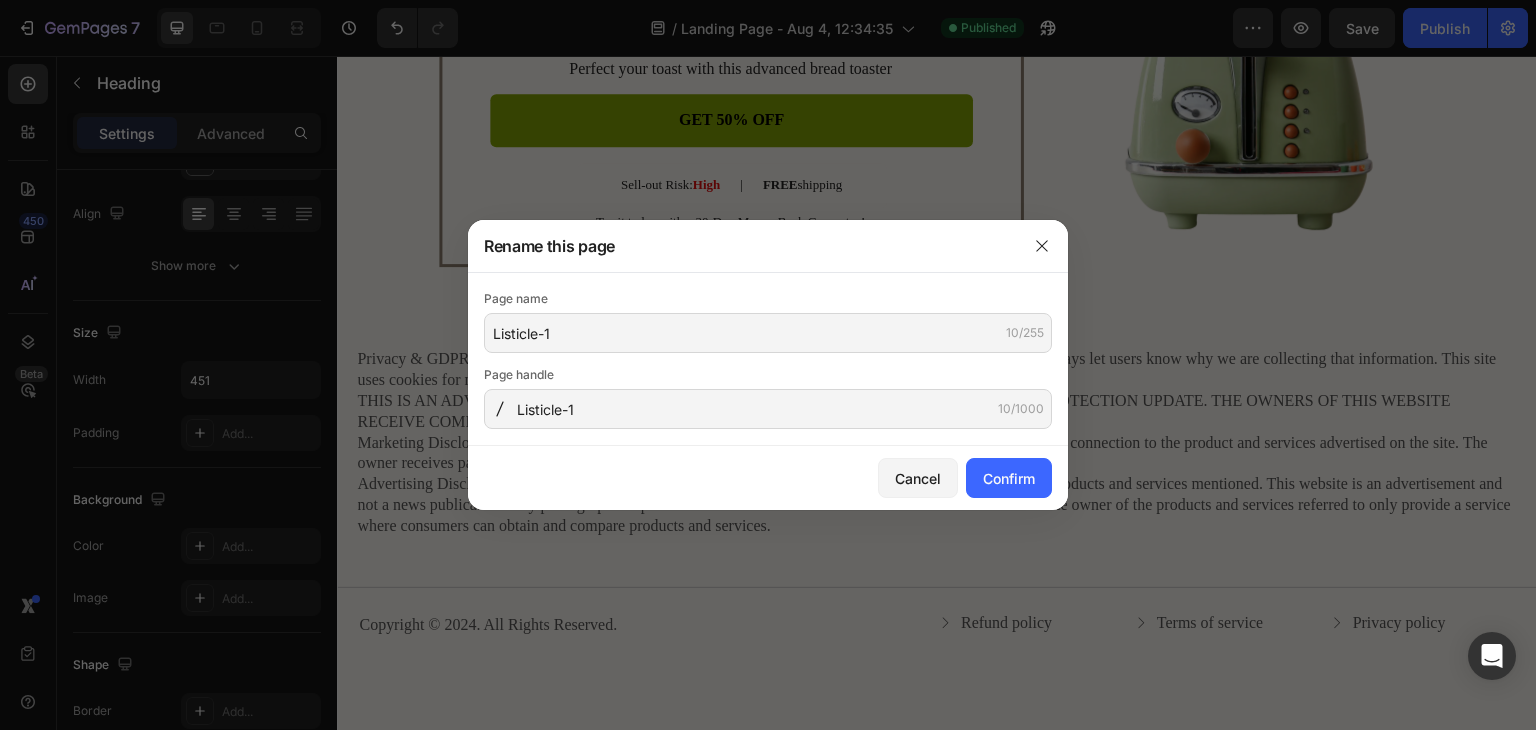 click on "Cancel Confirm" at bounding box center (768, 478) 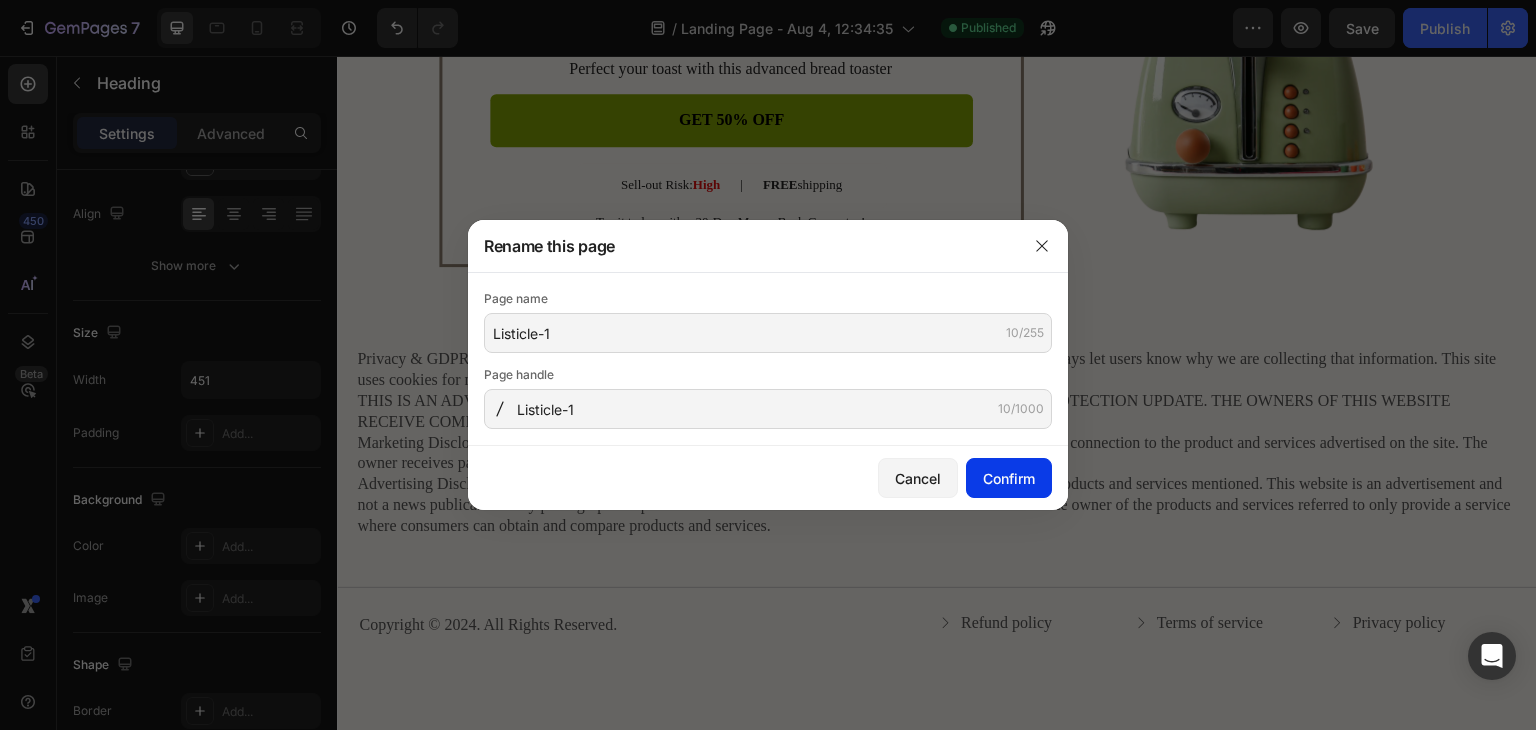 click on "Confirm" at bounding box center (1009, 478) 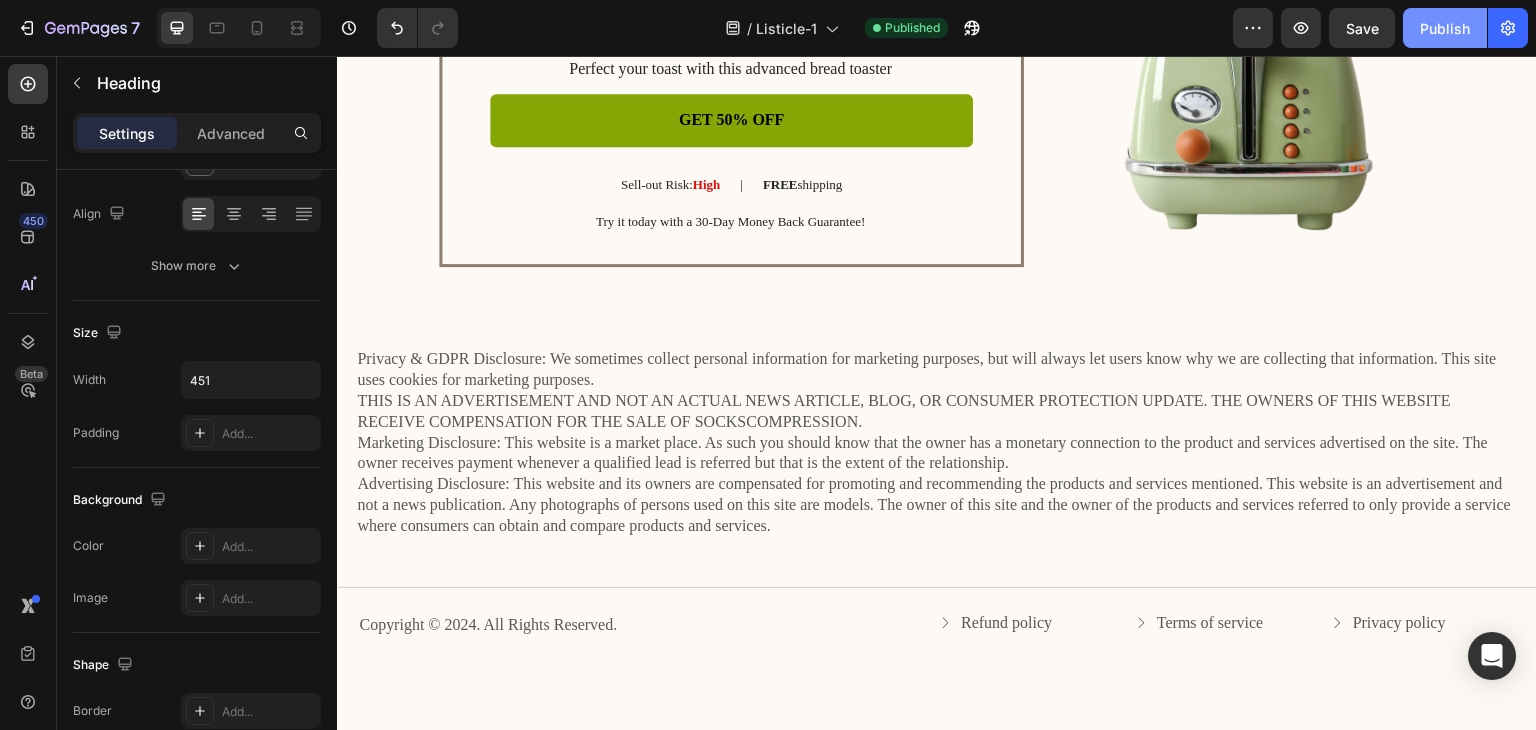 click on "Publish" at bounding box center (1445, 28) 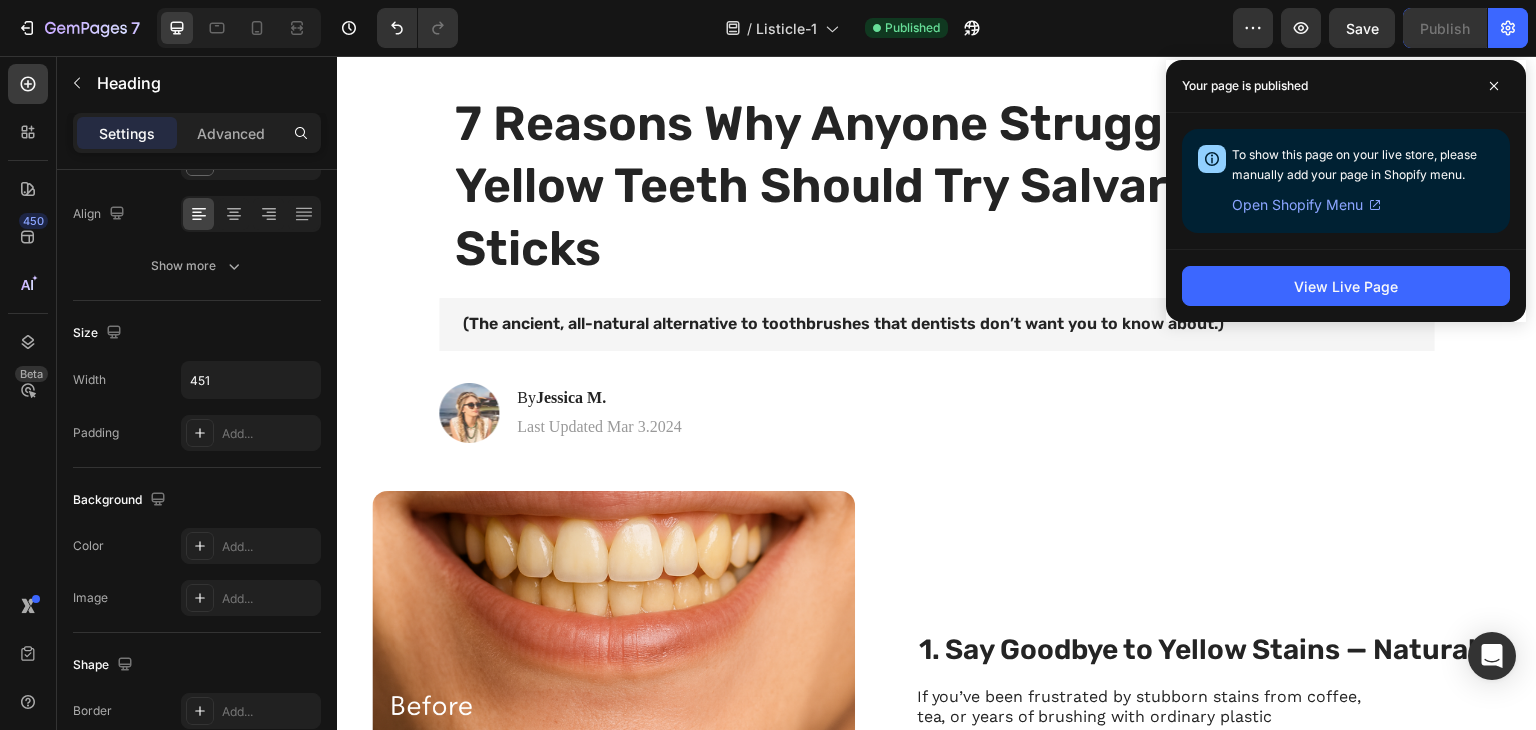 scroll, scrollTop: 0, scrollLeft: 0, axis: both 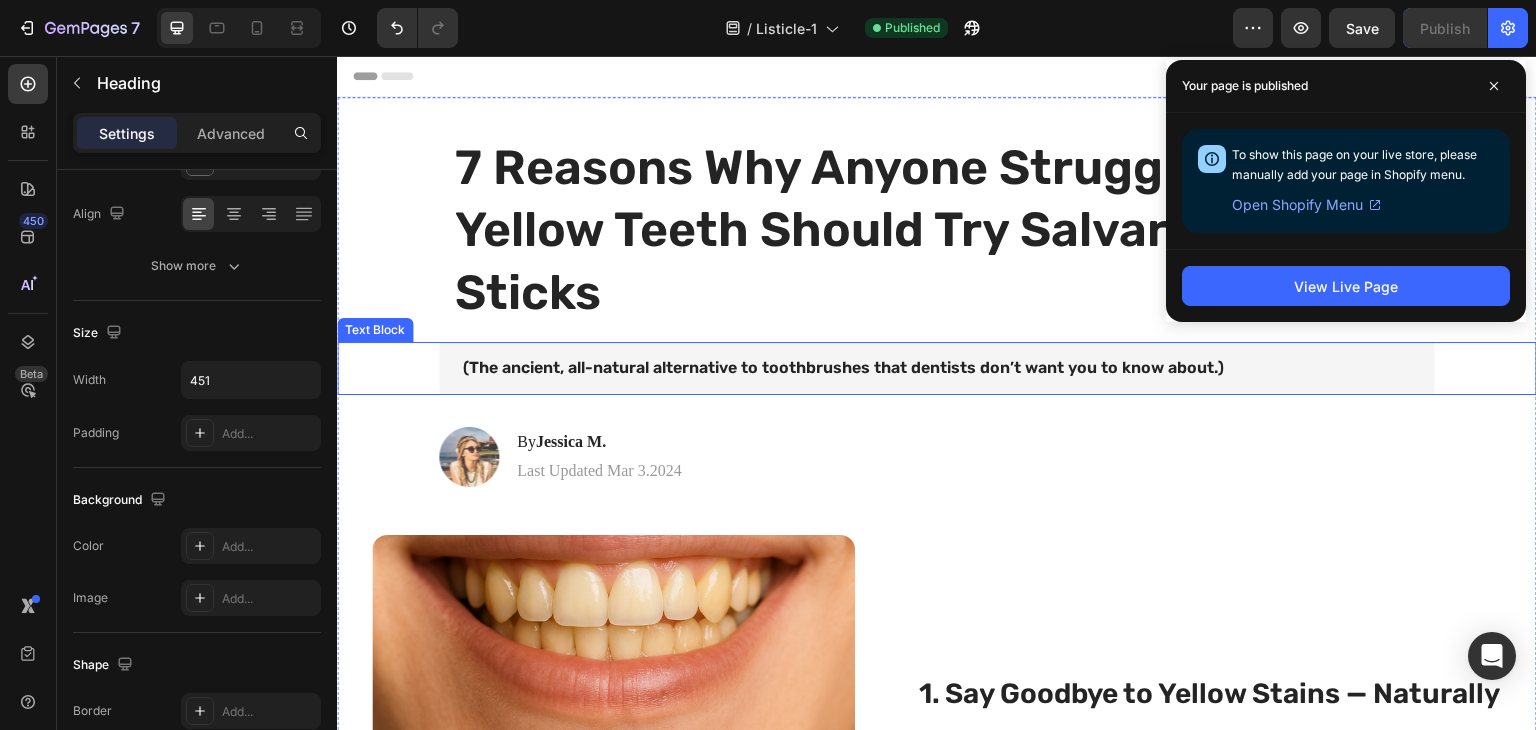 click on "(The ancient, all-natural alternative to toothbrushes that dentists don’t want you to know about.)" at bounding box center [937, 368] 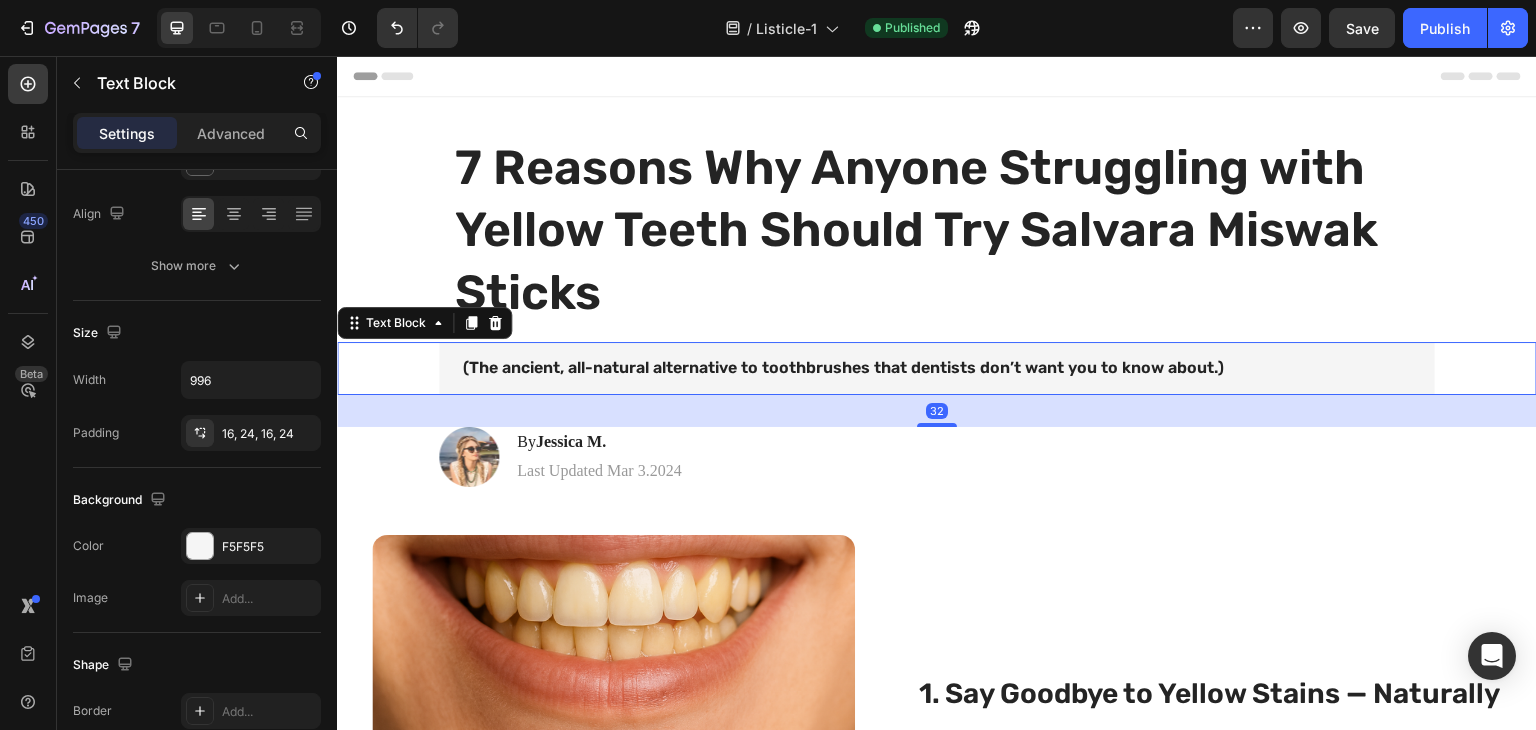 scroll, scrollTop: 0, scrollLeft: 0, axis: both 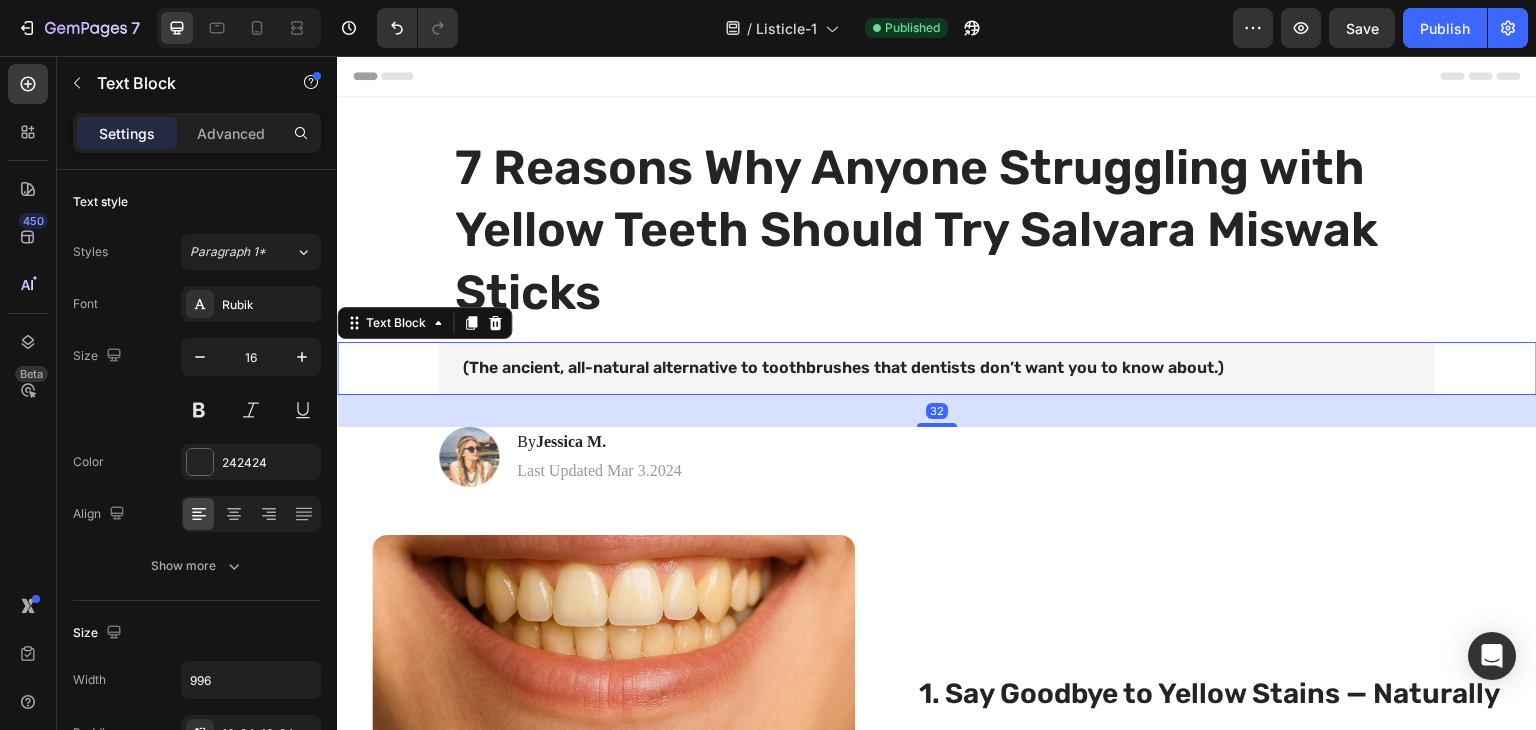 click on "(The ancient, all-natural alternative to toothbrushes that dentists don’t want you to know about.)" at bounding box center [843, 367] 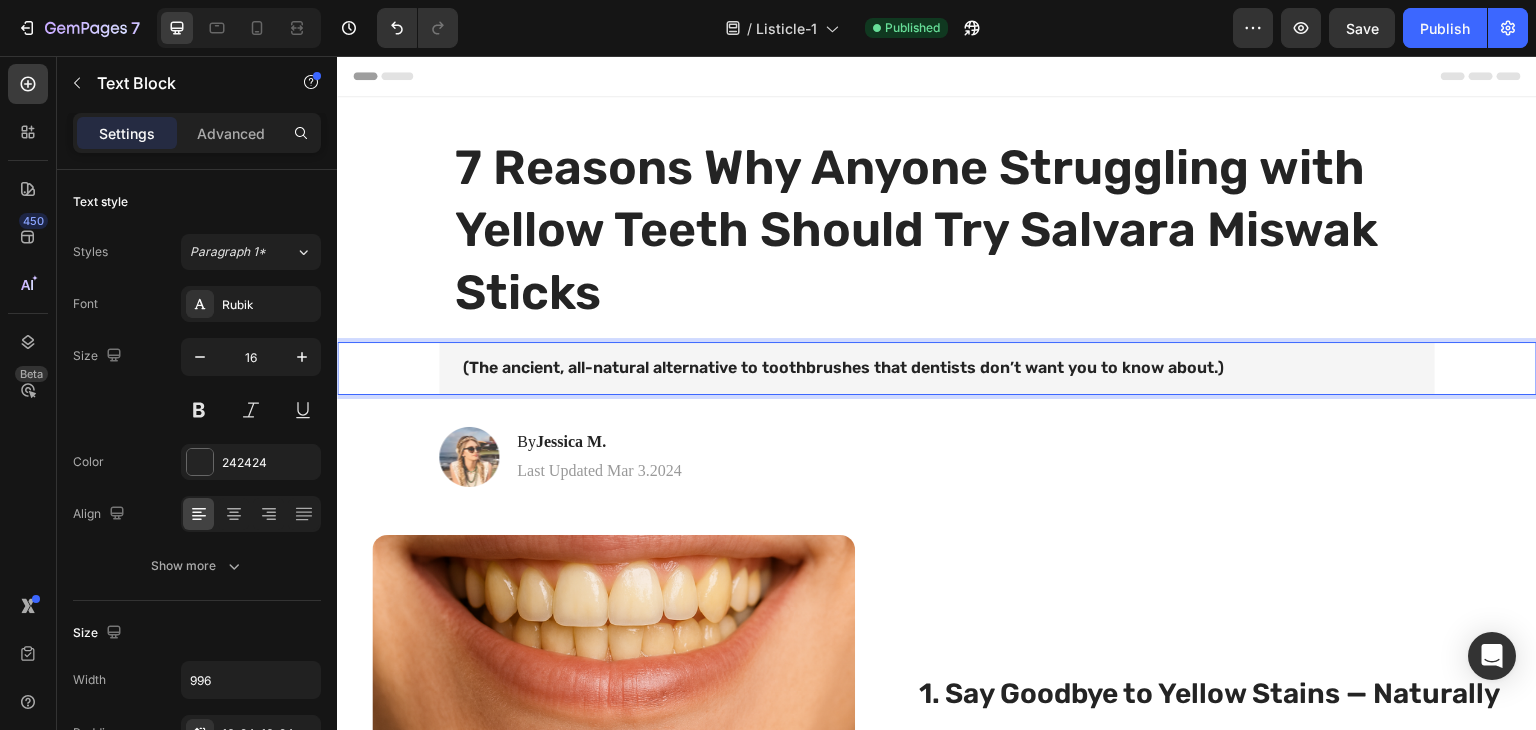 click on "(The ancient, all-natural alternative to toothbrushes that dentists don’t want you to know about.)" at bounding box center (937, 368) 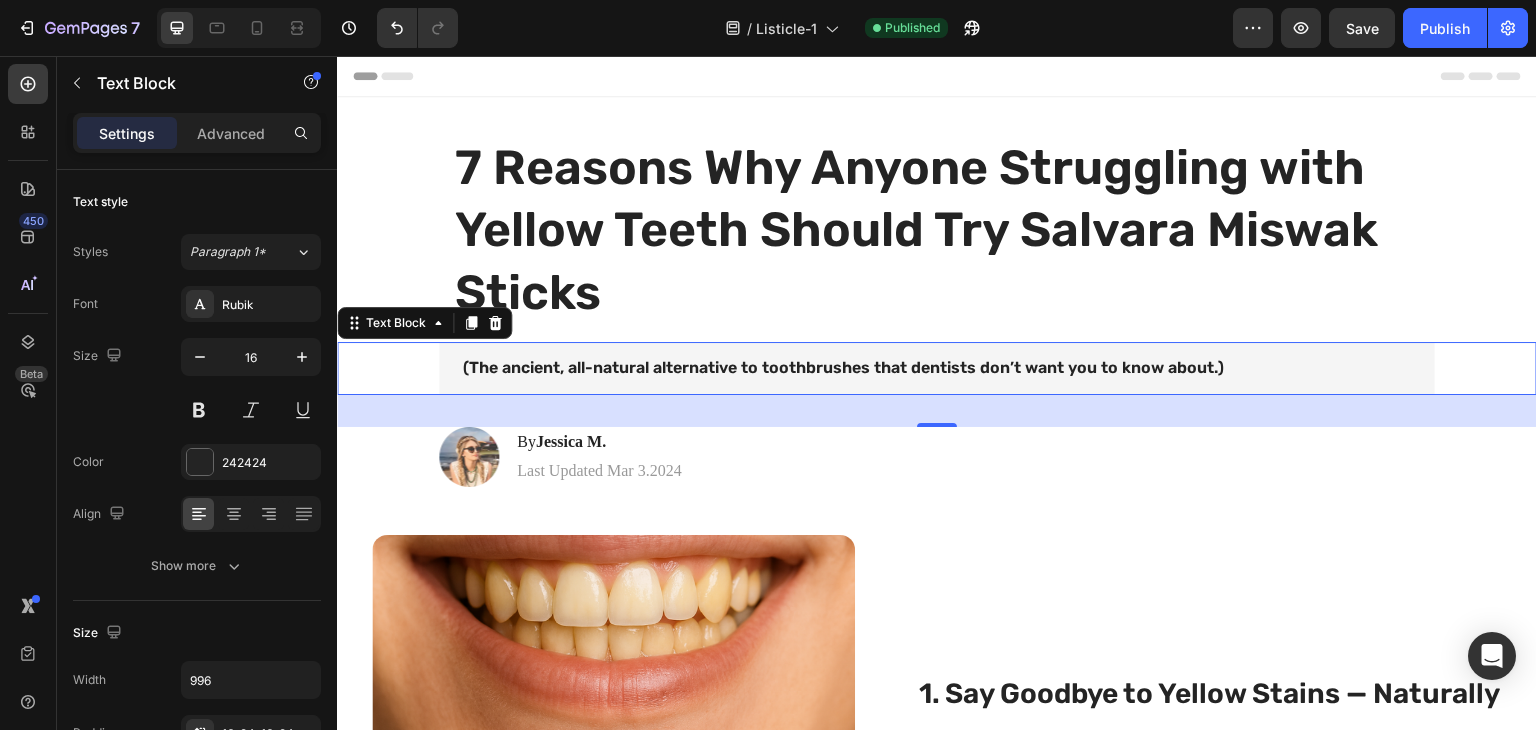 click on "(The ancient, all-natural alternative to toothbrushes that dentists don’t want you to know about.)" at bounding box center [937, 368] 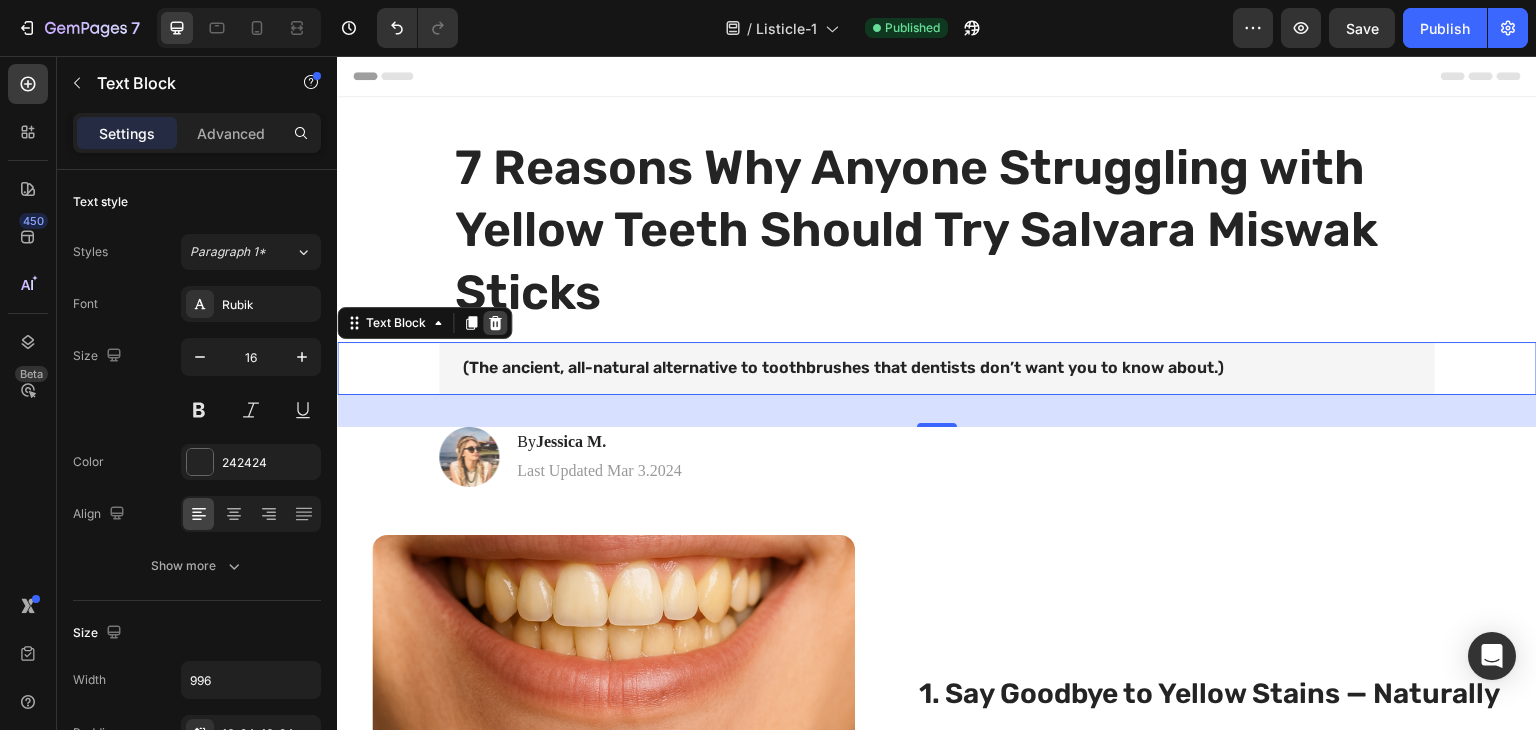 click 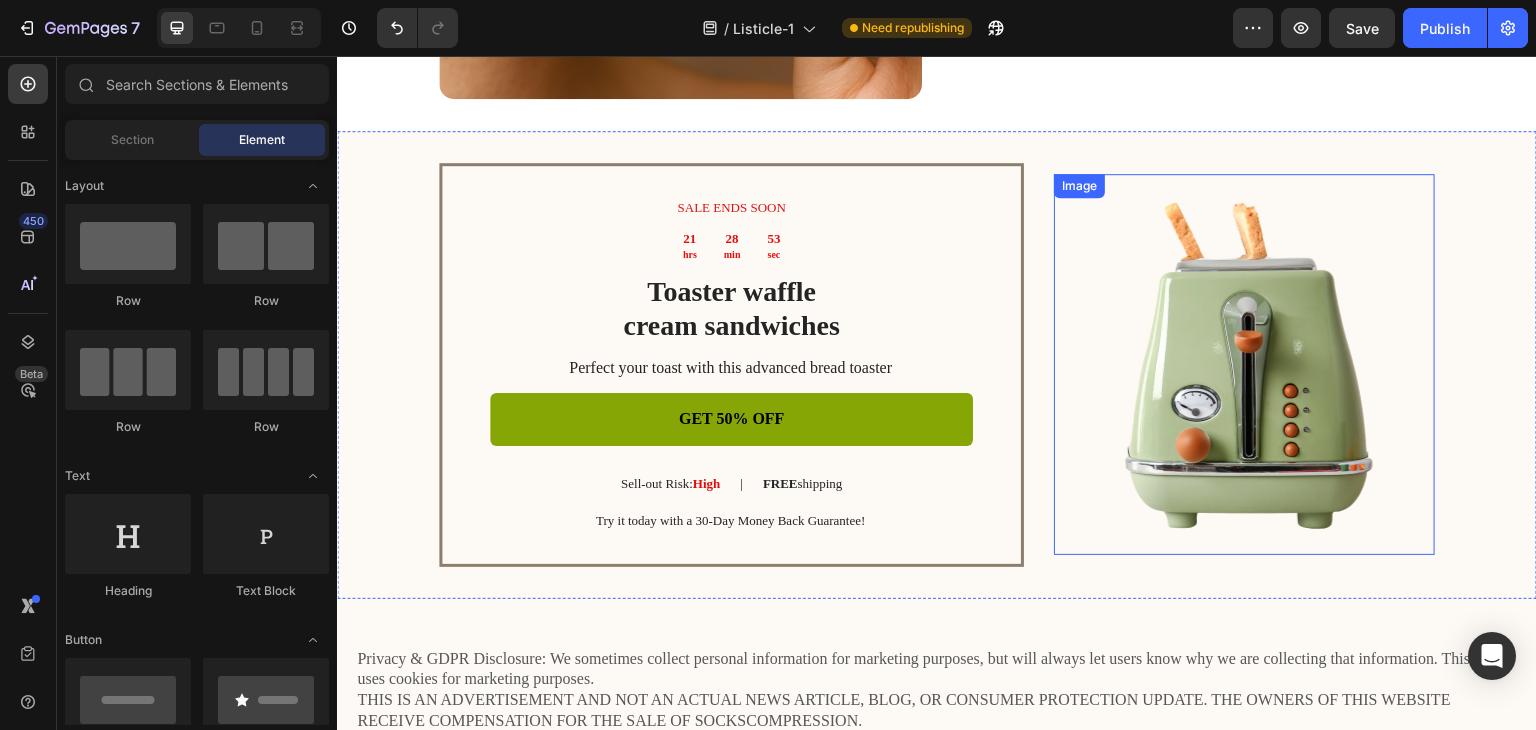 scroll, scrollTop: 4000, scrollLeft: 0, axis: vertical 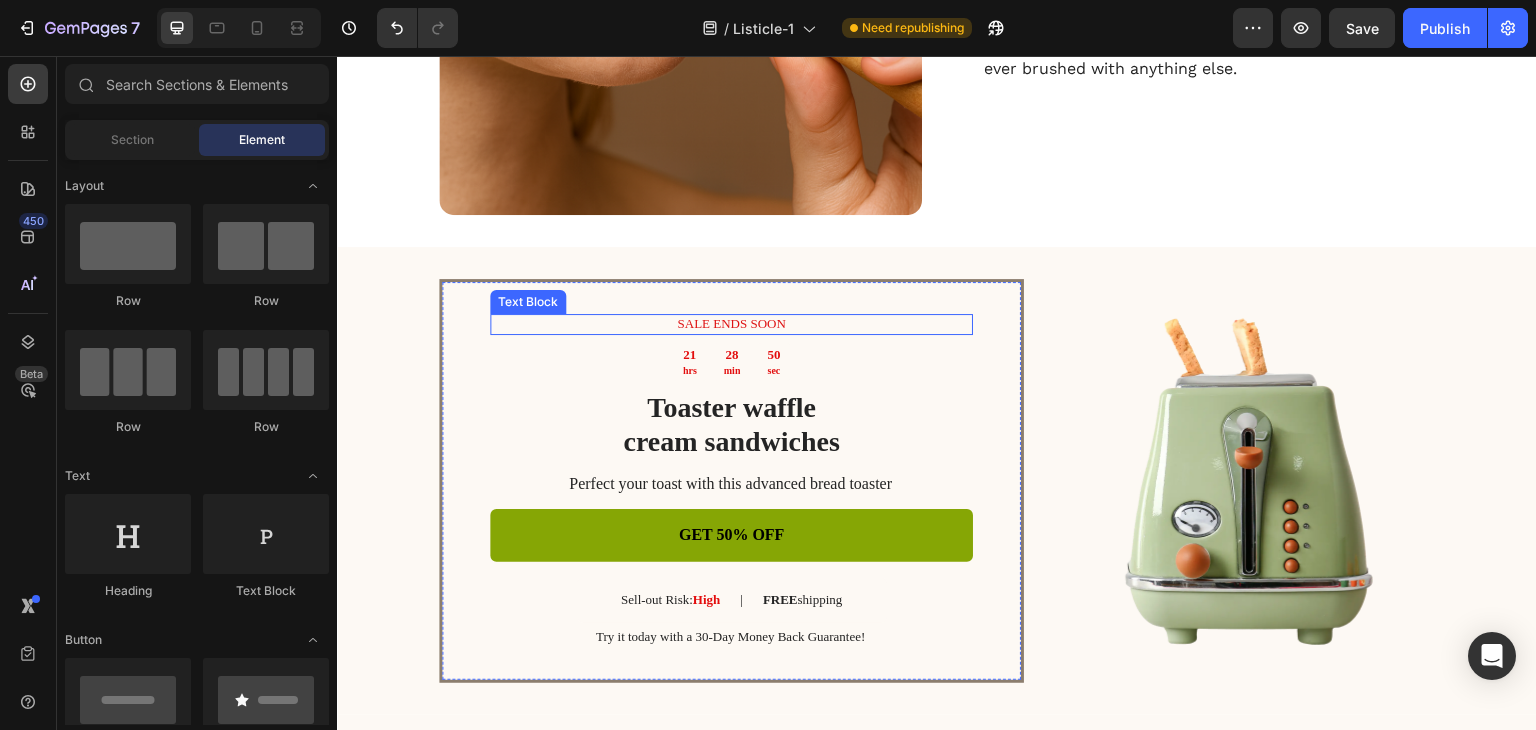 click on "SALE ENDS SOON" at bounding box center [731, 324] 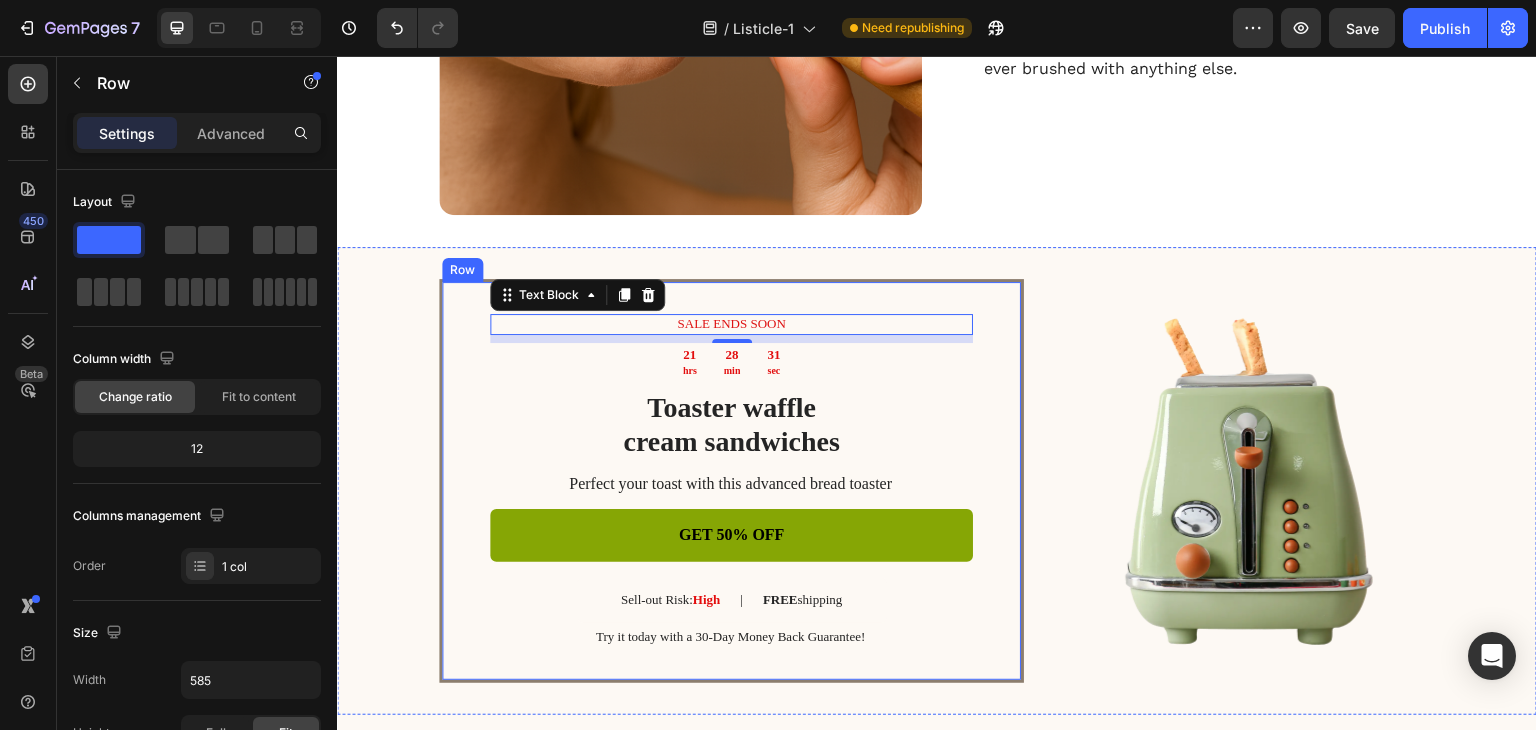 click on "SALE ENDS SOON Text Block   8 21 hrs 28 min 31 sec Countdown Timer Toaster waffle cream sandwiches Heading Perfect your toast with this advanced bread toaster Text Block GET 50% OFF Button Sell-out Risk:  High Text Block | Text Block FREE  shipping Text Block Row Try it today with a 30-Day Money Back Guarantee! Text Block Row" at bounding box center (731, 480) 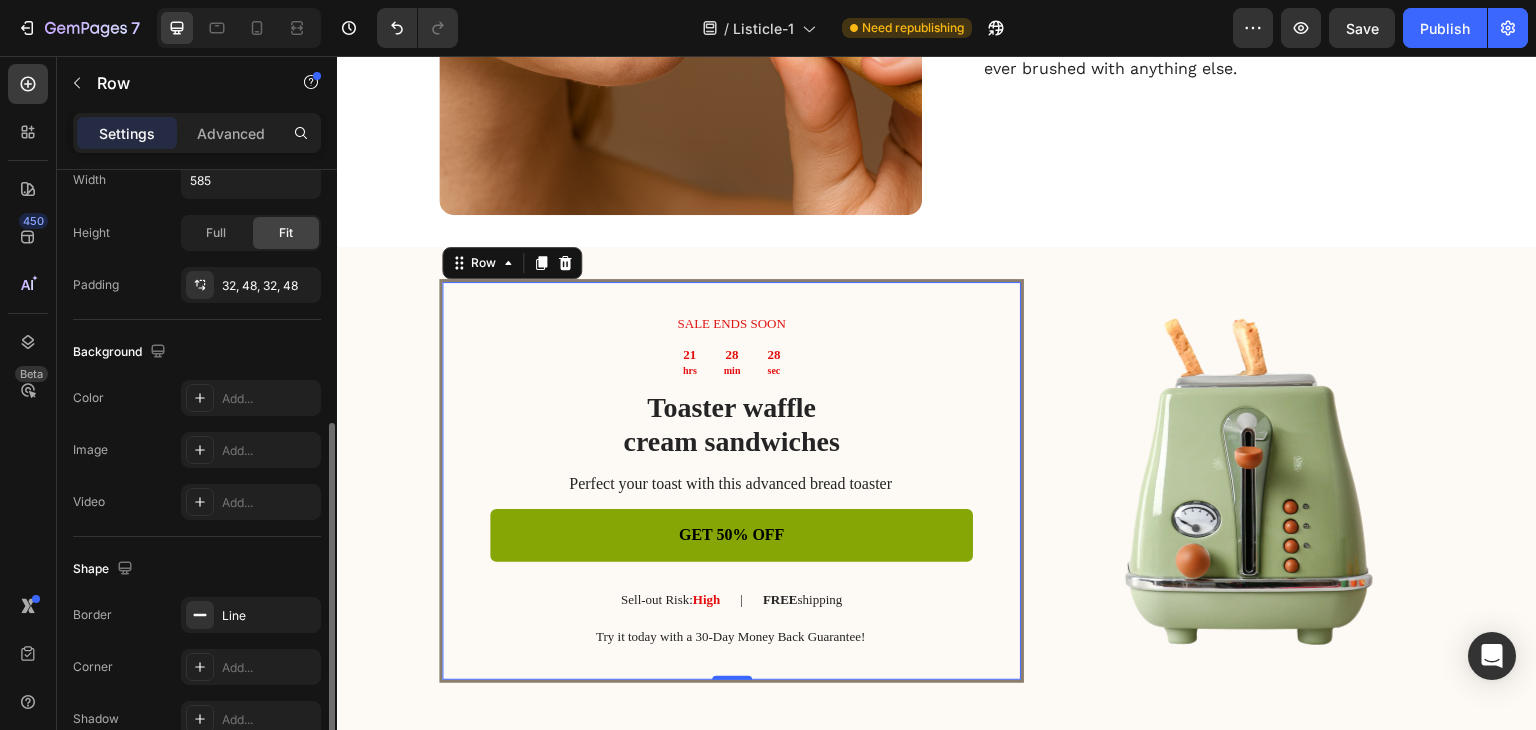 scroll, scrollTop: 601, scrollLeft: 0, axis: vertical 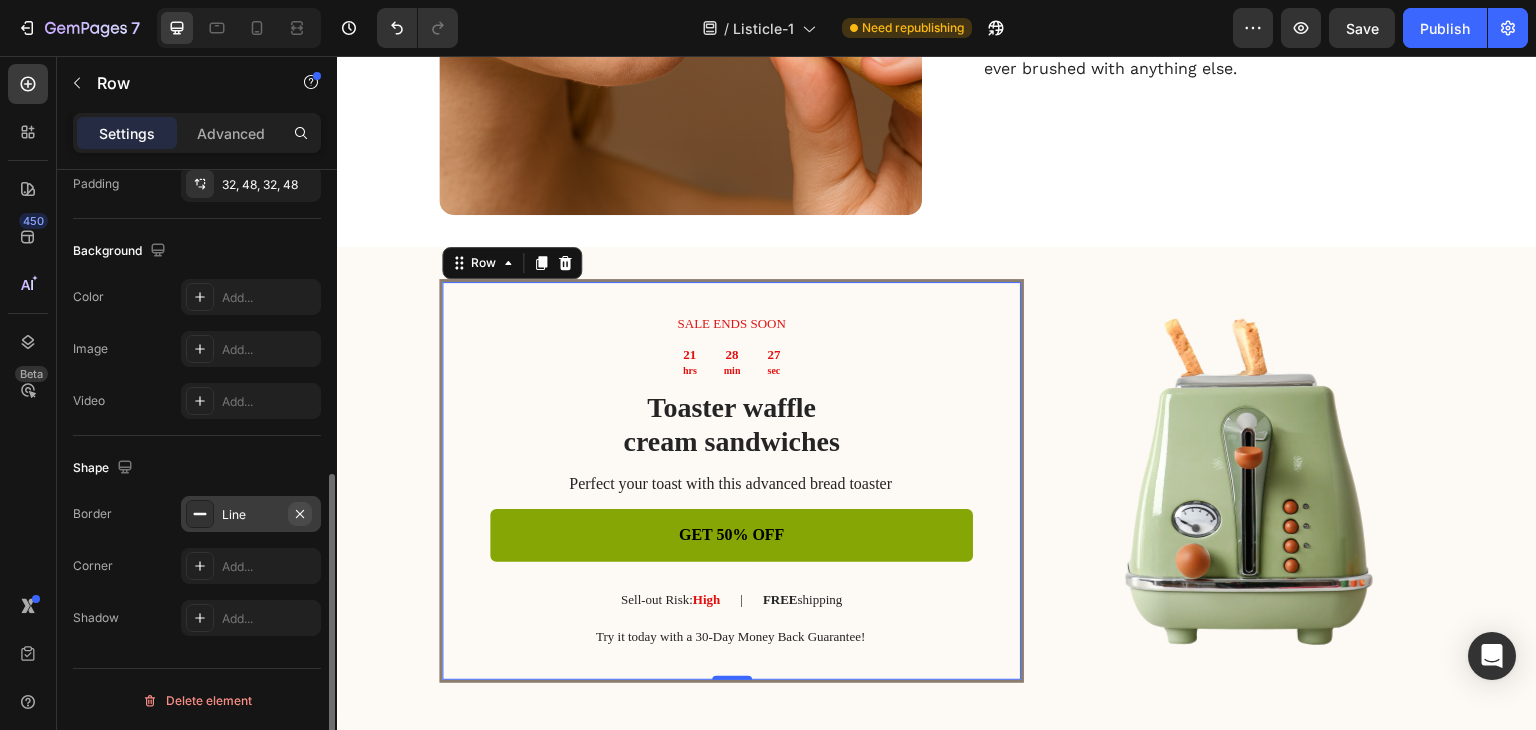 click 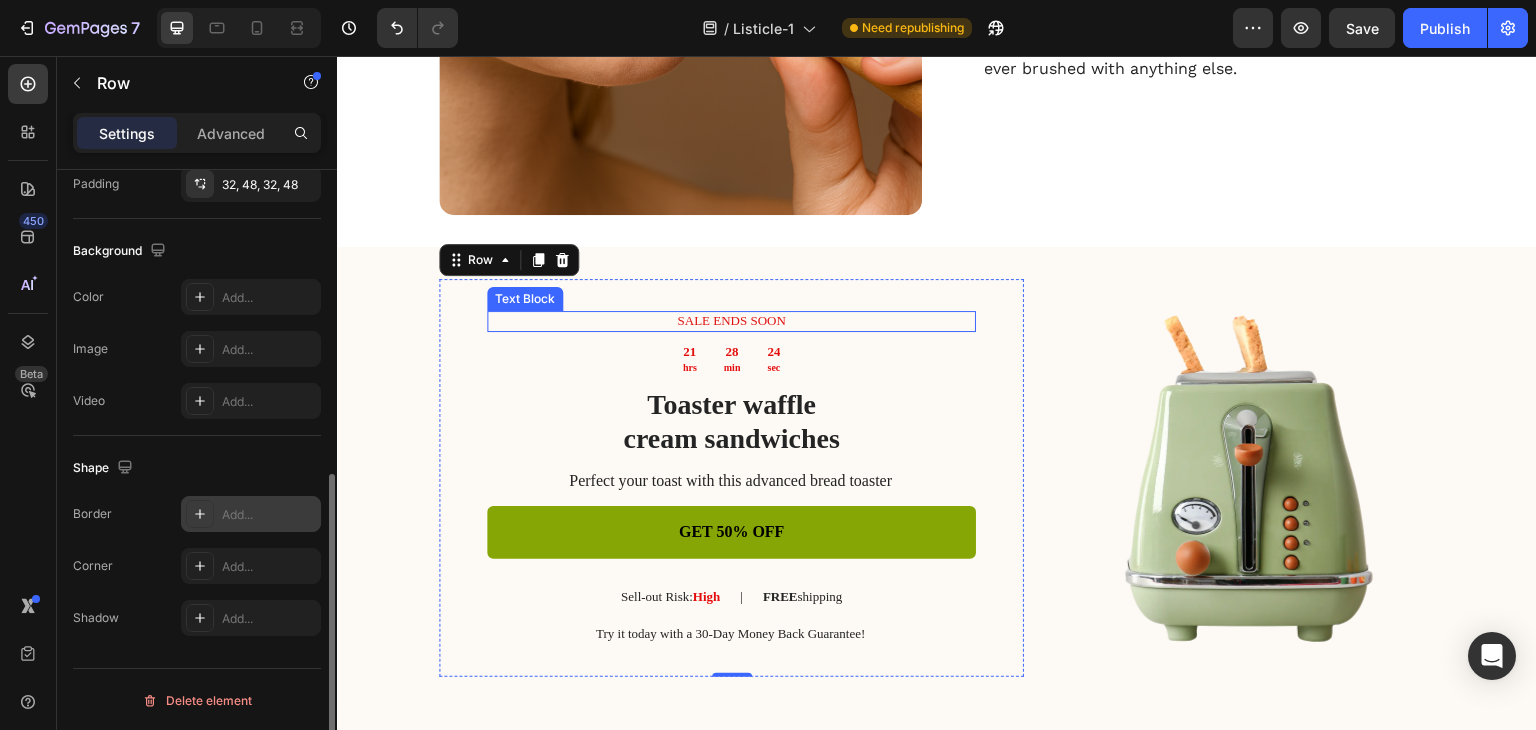 click on "SALE ENDS SOON" at bounding box center [731, 321] 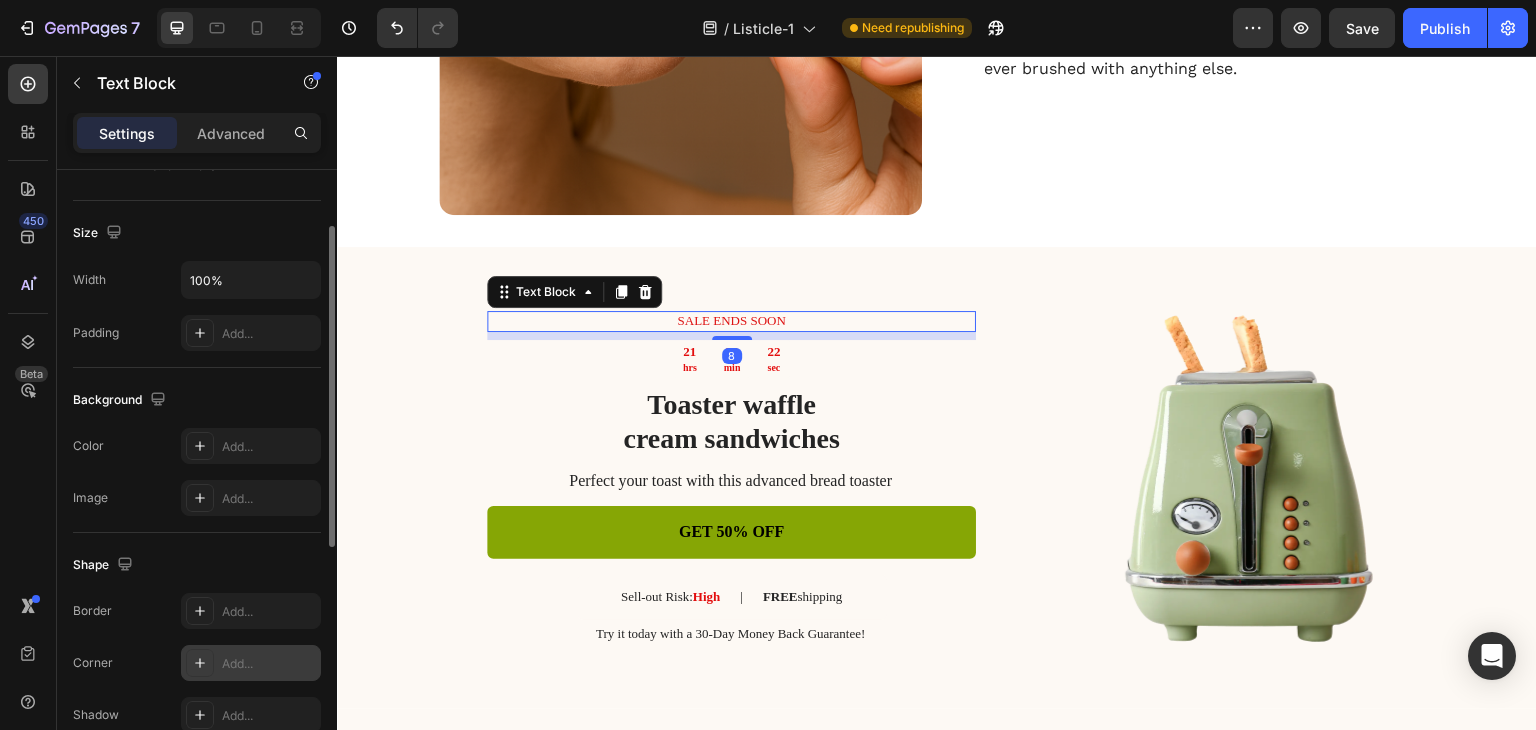 scroll, scrollTop: 566, scrollLeft: 0, axis: vertical 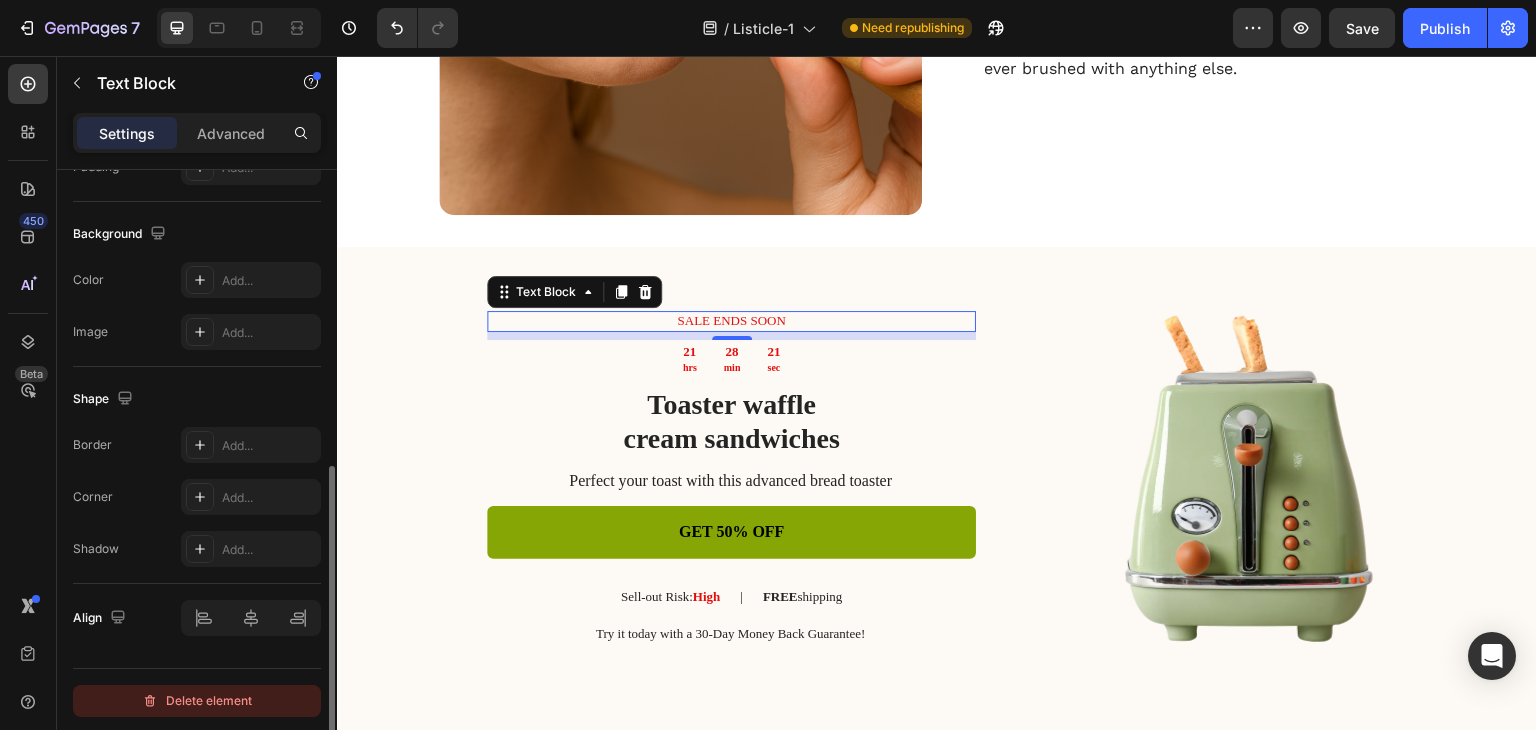 click on "Delete element" at bounding box center [197, 701] 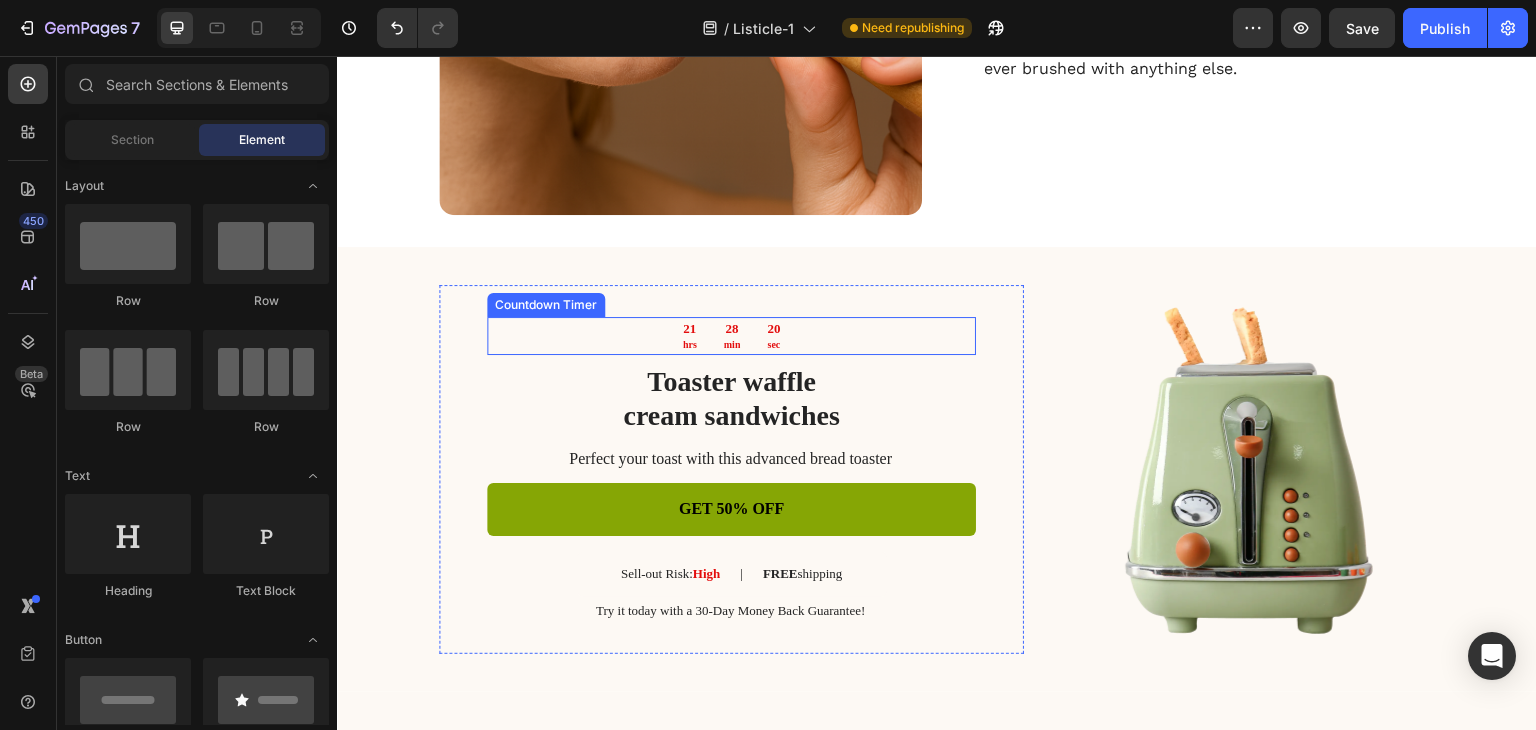 click on "21" at bounding box center [690, 329] 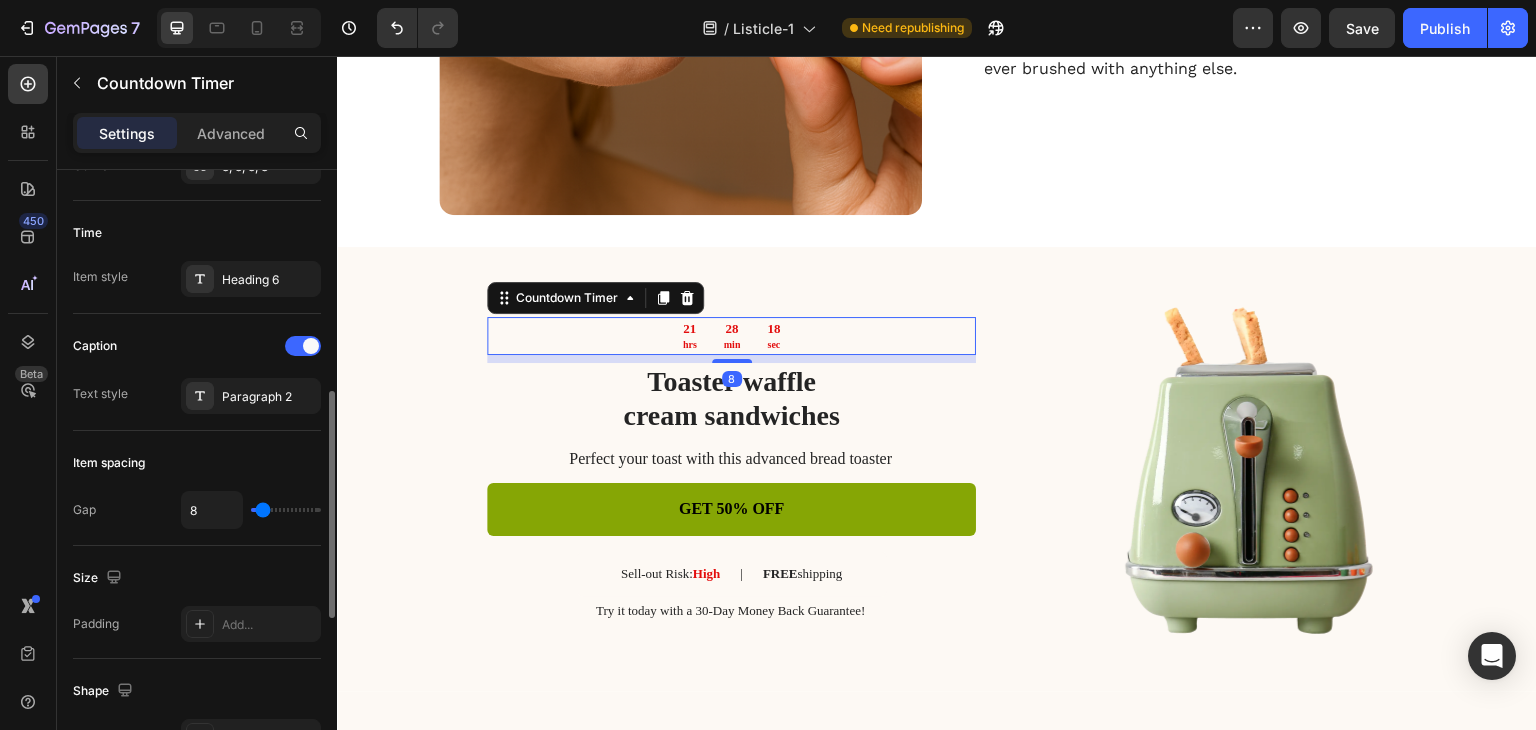 scroll, scrollTop: 1056, scrollLeft: 0, axis: vertical 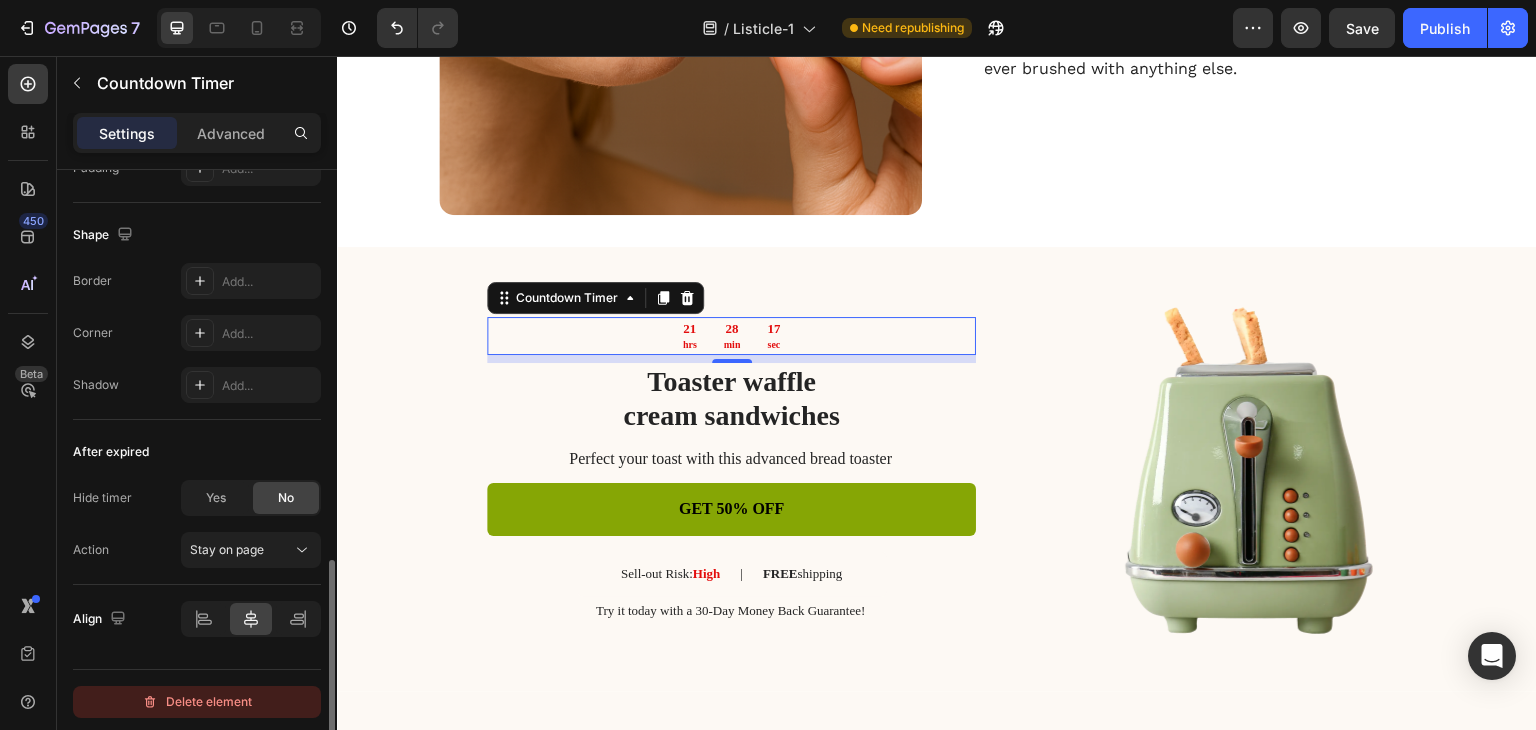 click on "Delete element" at bounding box center [197, 702] 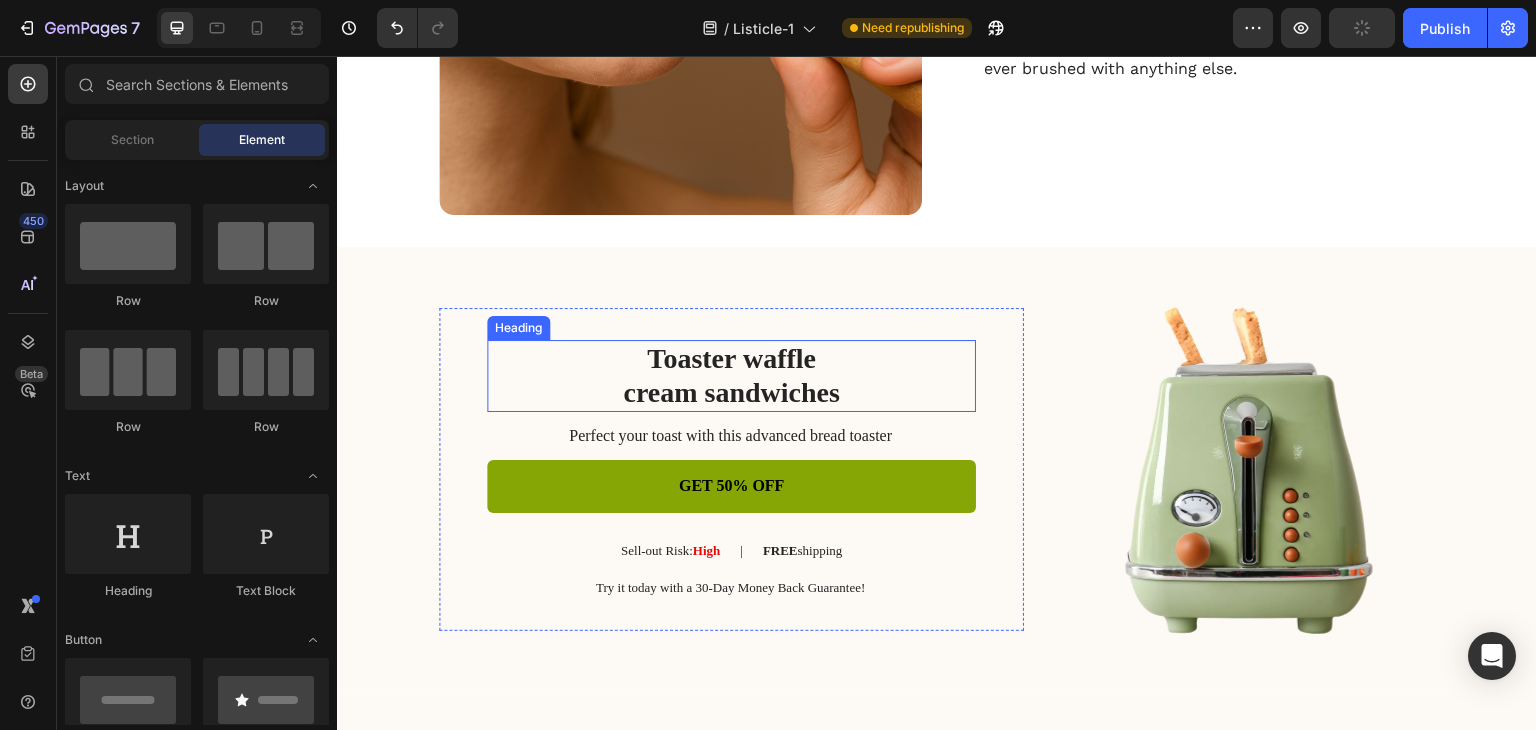 click on "Toaster waffle cream sandwiches" at bounding box center (731, 375) 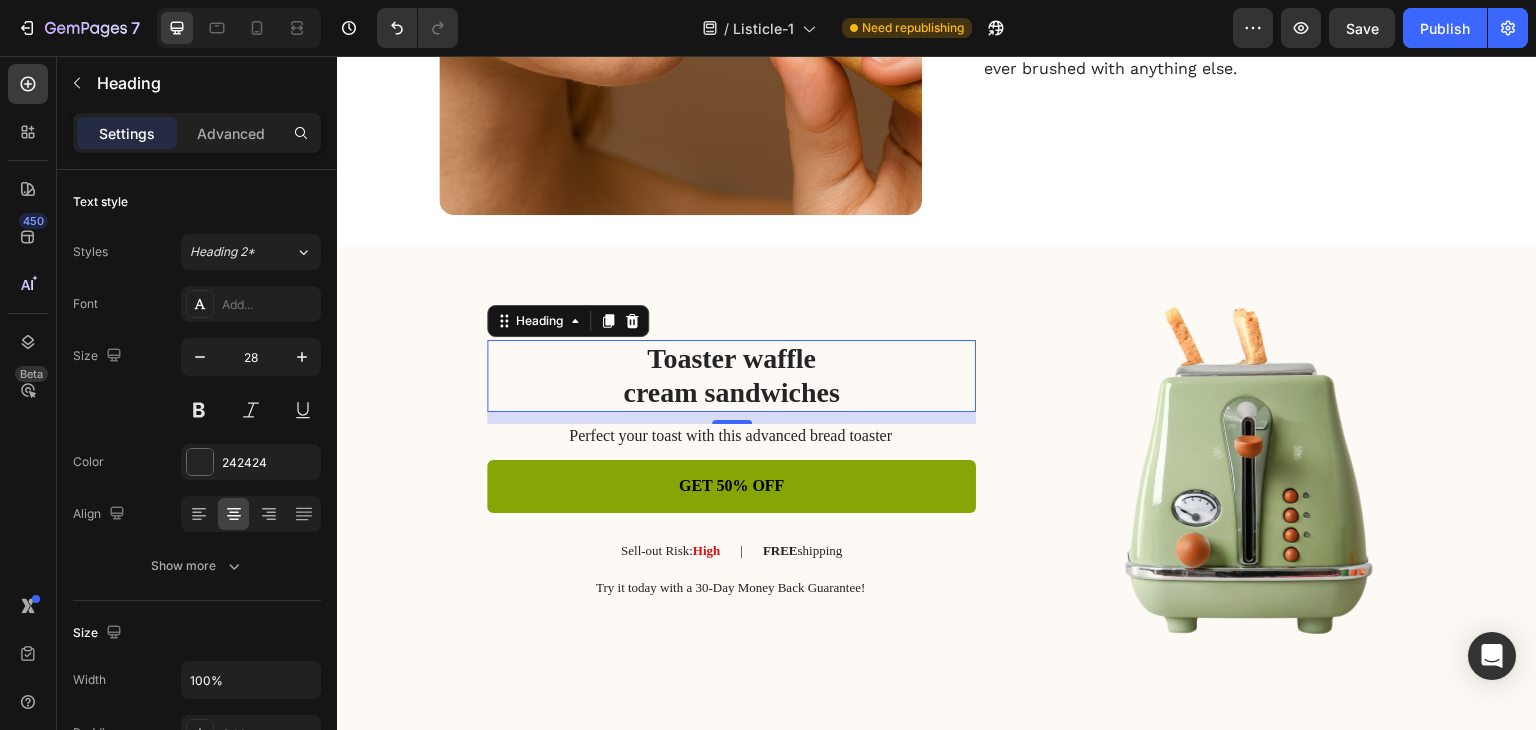 click on "Toaster waffle cream sandwiches" at bounding box center [731, 375] 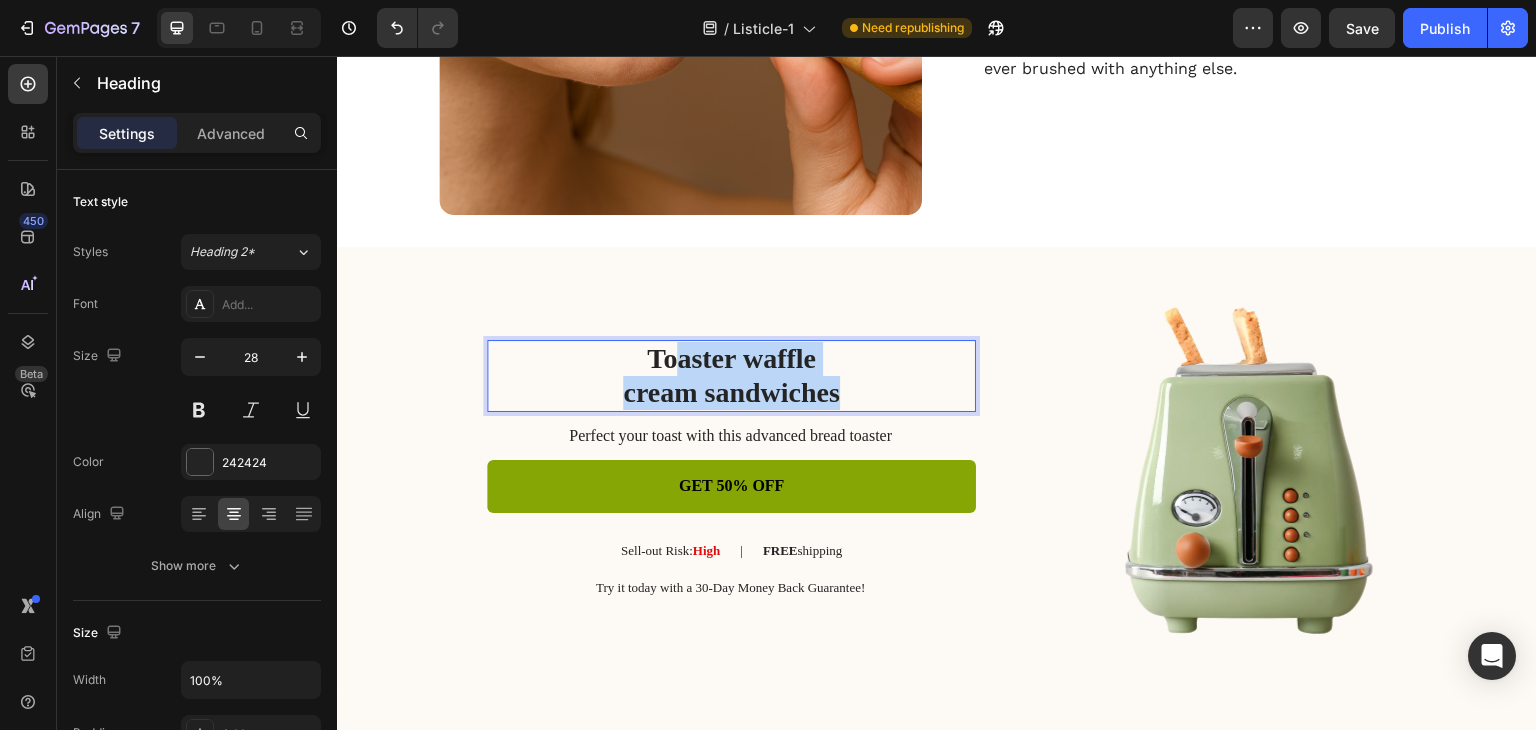 drag, startPoint x: 836, startPoint y: 395, endPoint x: 659, endPoint y: 367, distance: 179.201 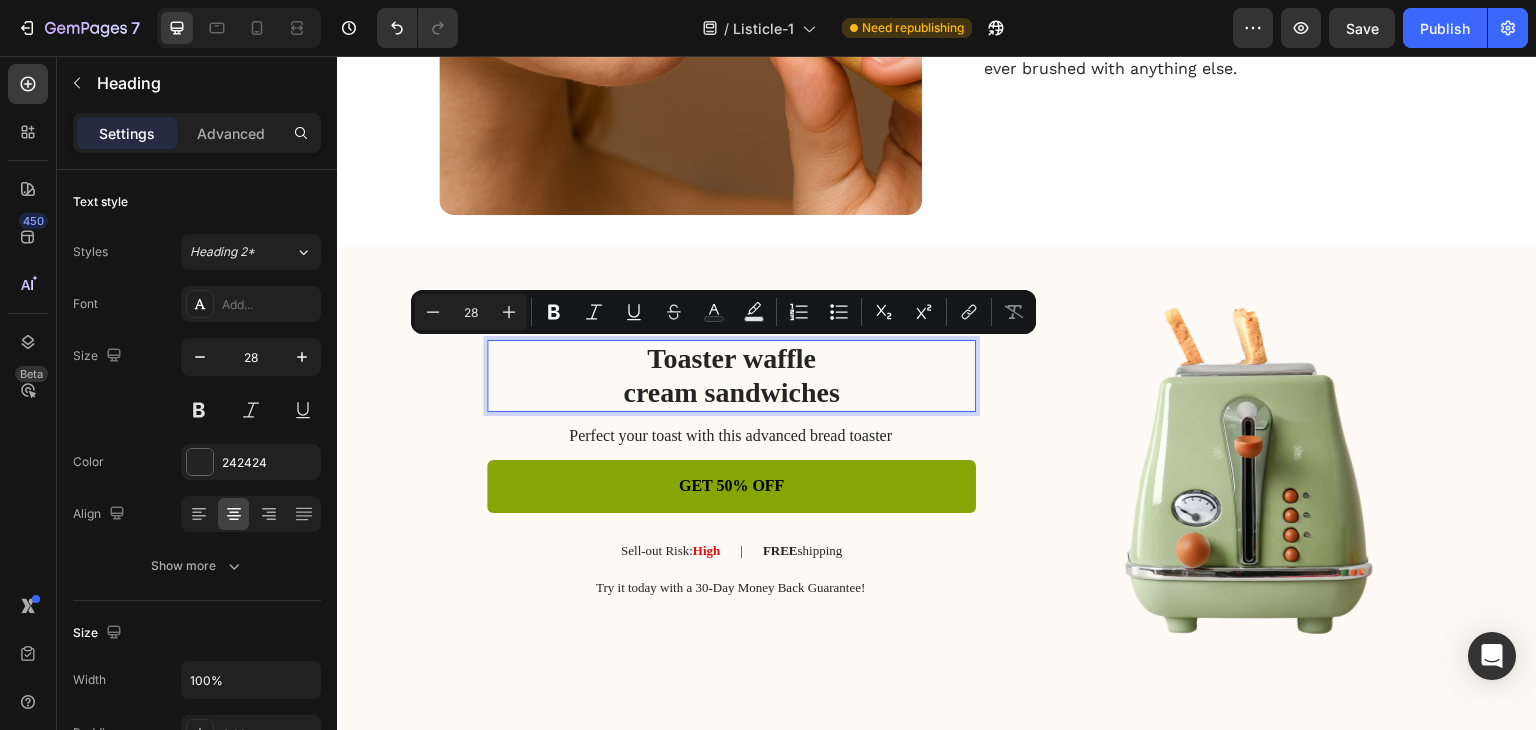 click on "Toaster waffle cream sandwiches" at bounding box center [731, 375] 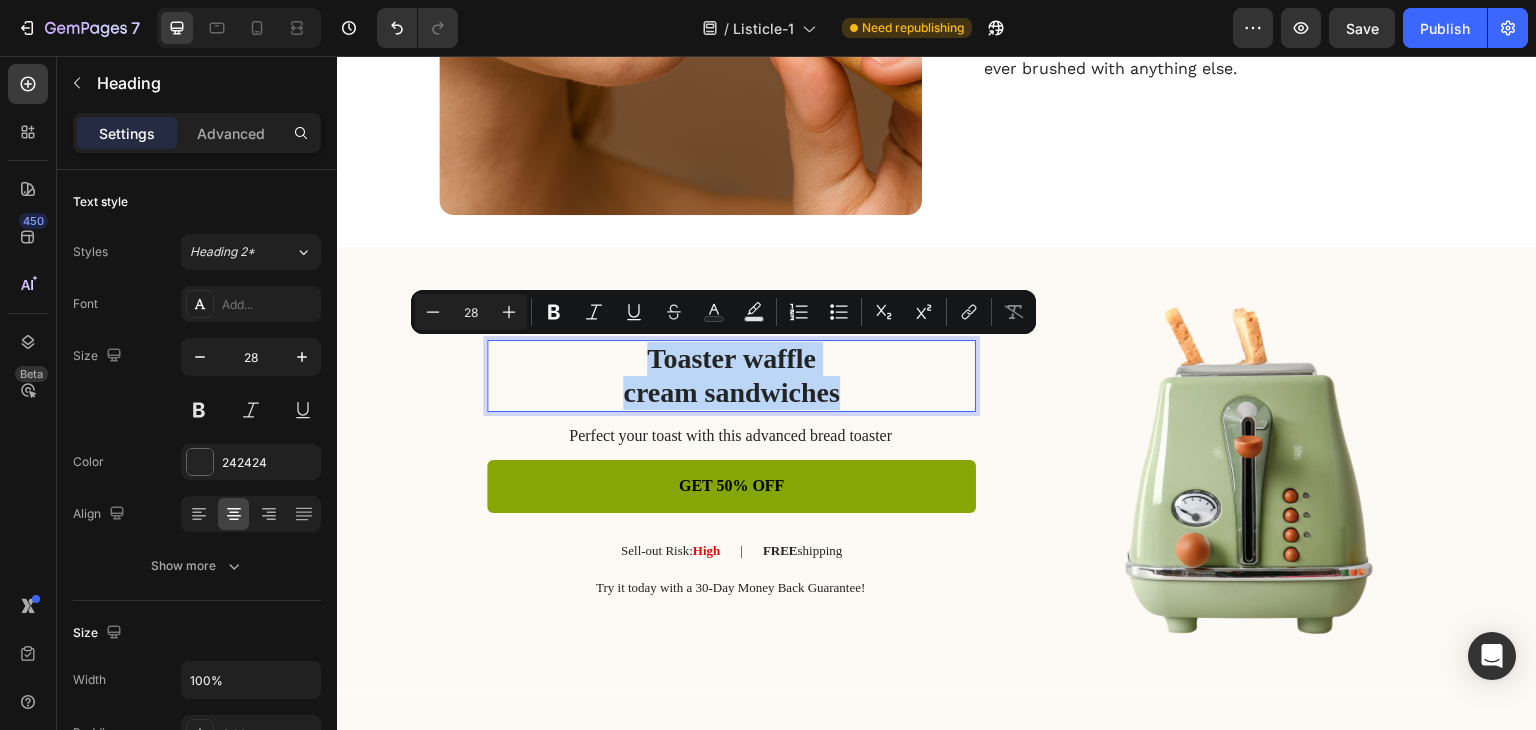 drag, startPoint x: 641, startPoint y: 357, endPoint x: 830, endPoint y: 390, distance: 191.85933 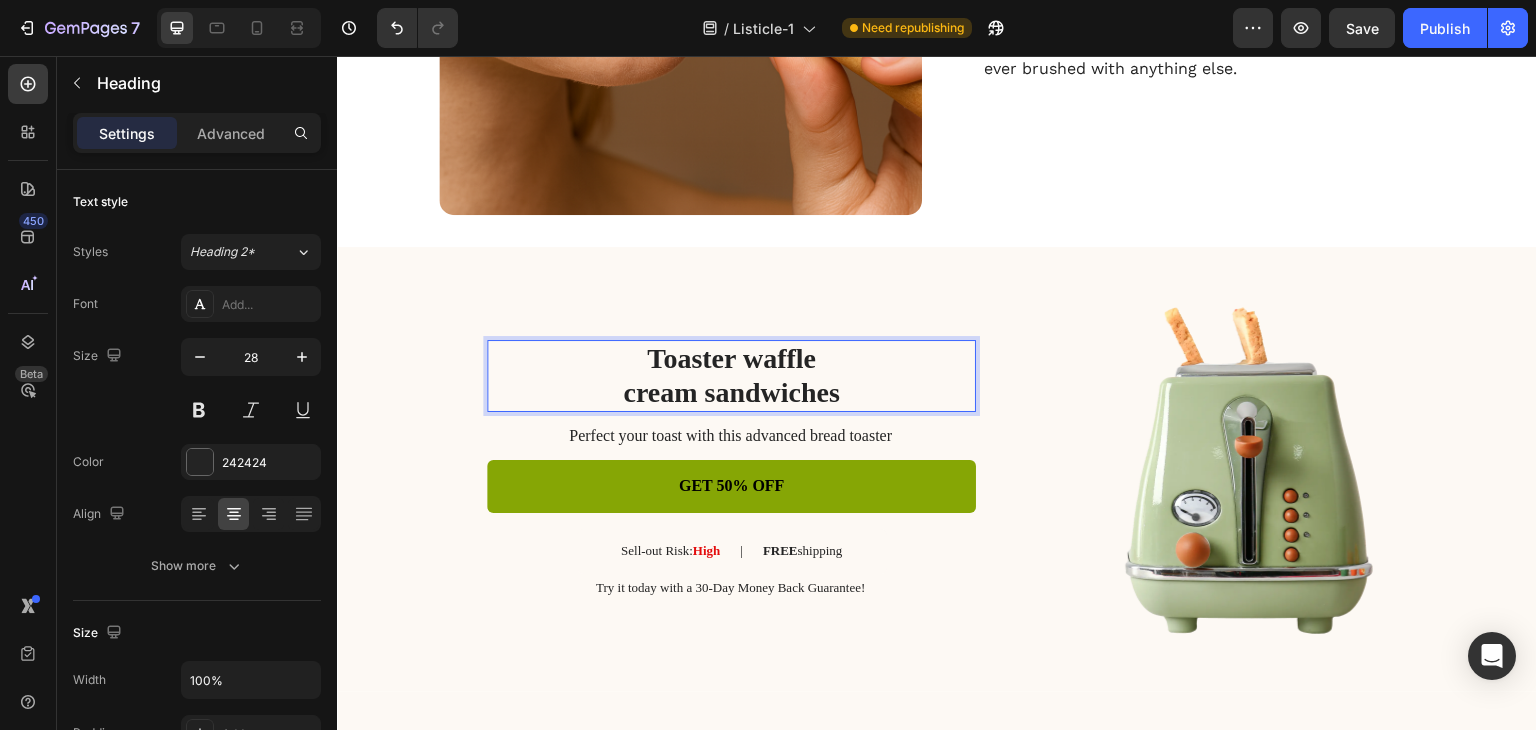 scroll, scrollTop: 4016, scrollLeft: 0, axis: vertical 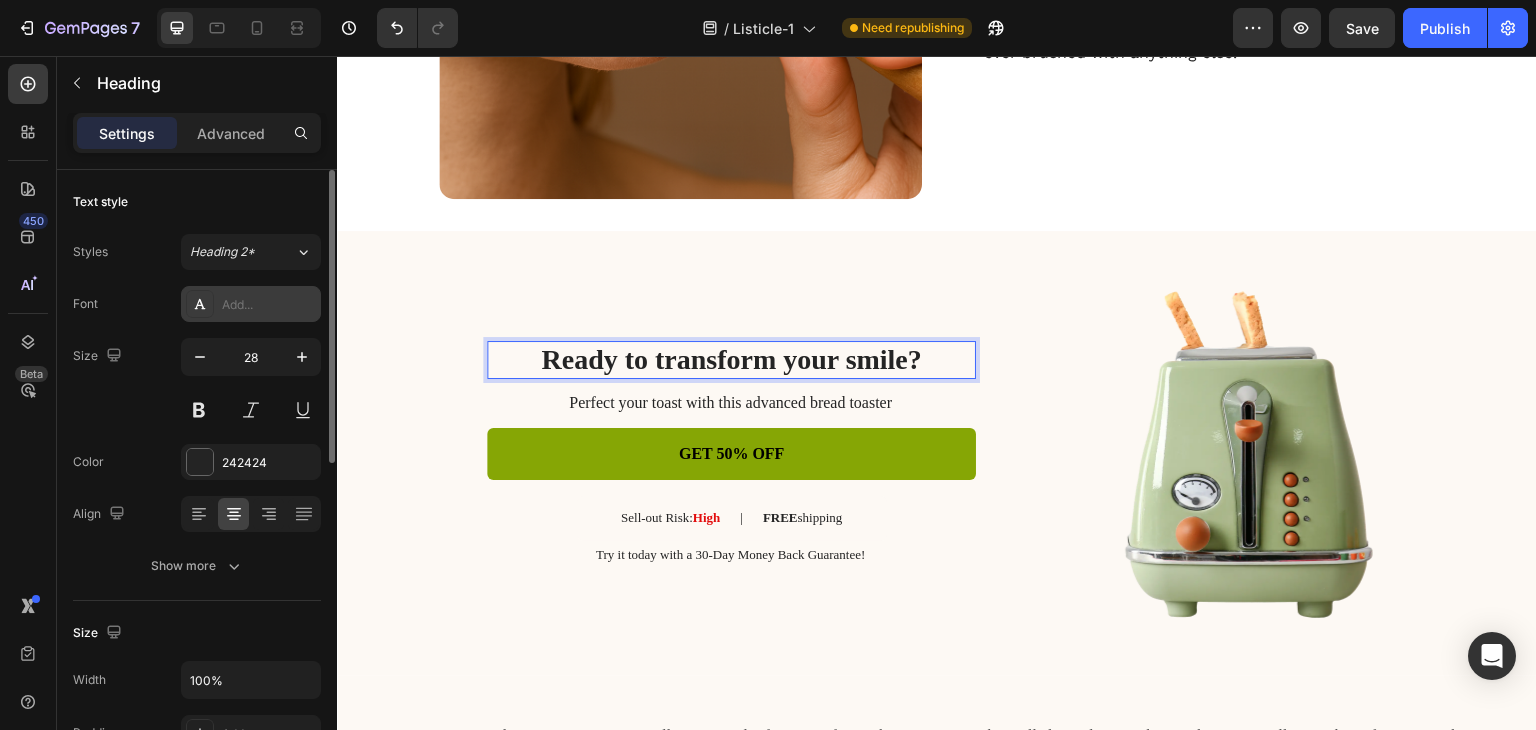 click on "Add..." at bounding box center (269, 305) 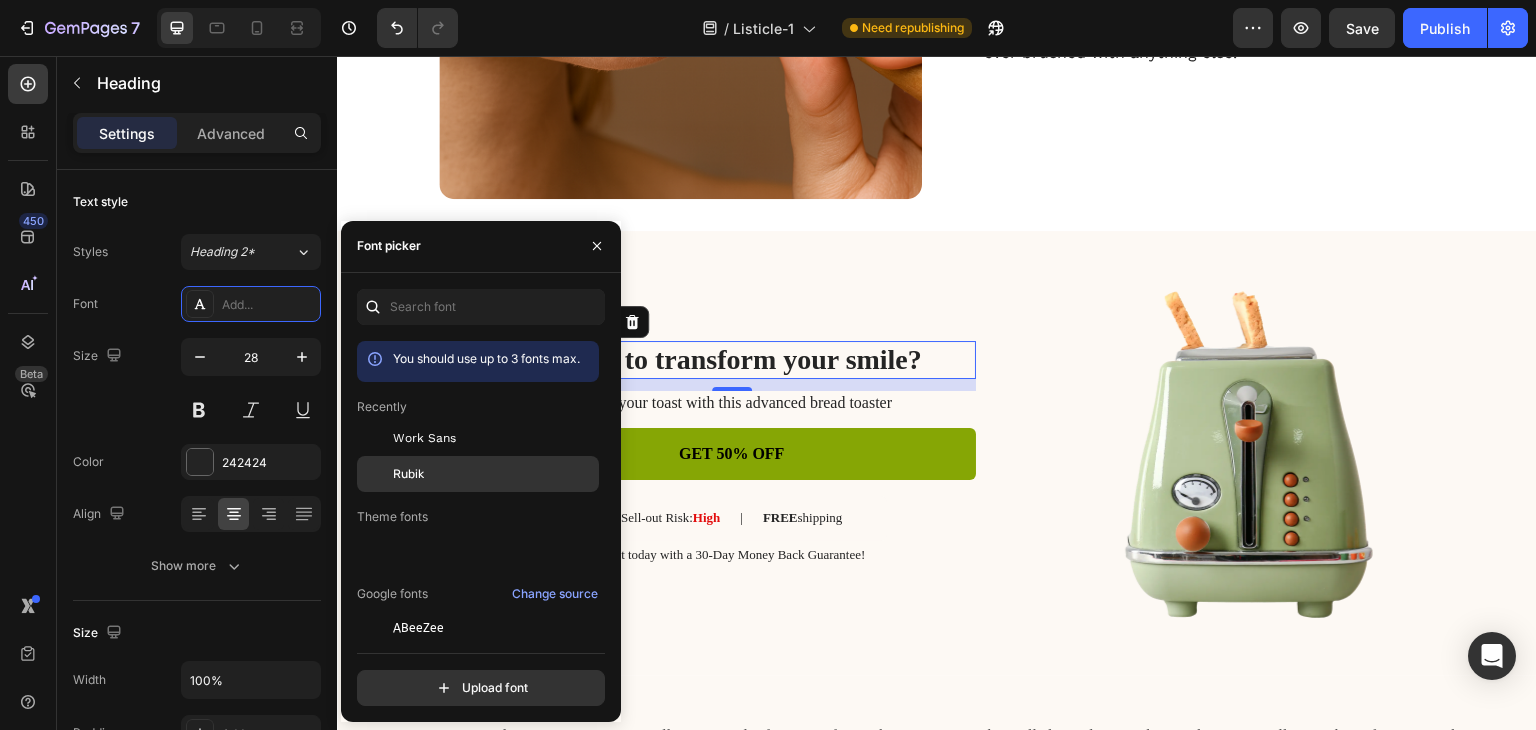click on "Rubik" at bounding box center (408, 474) 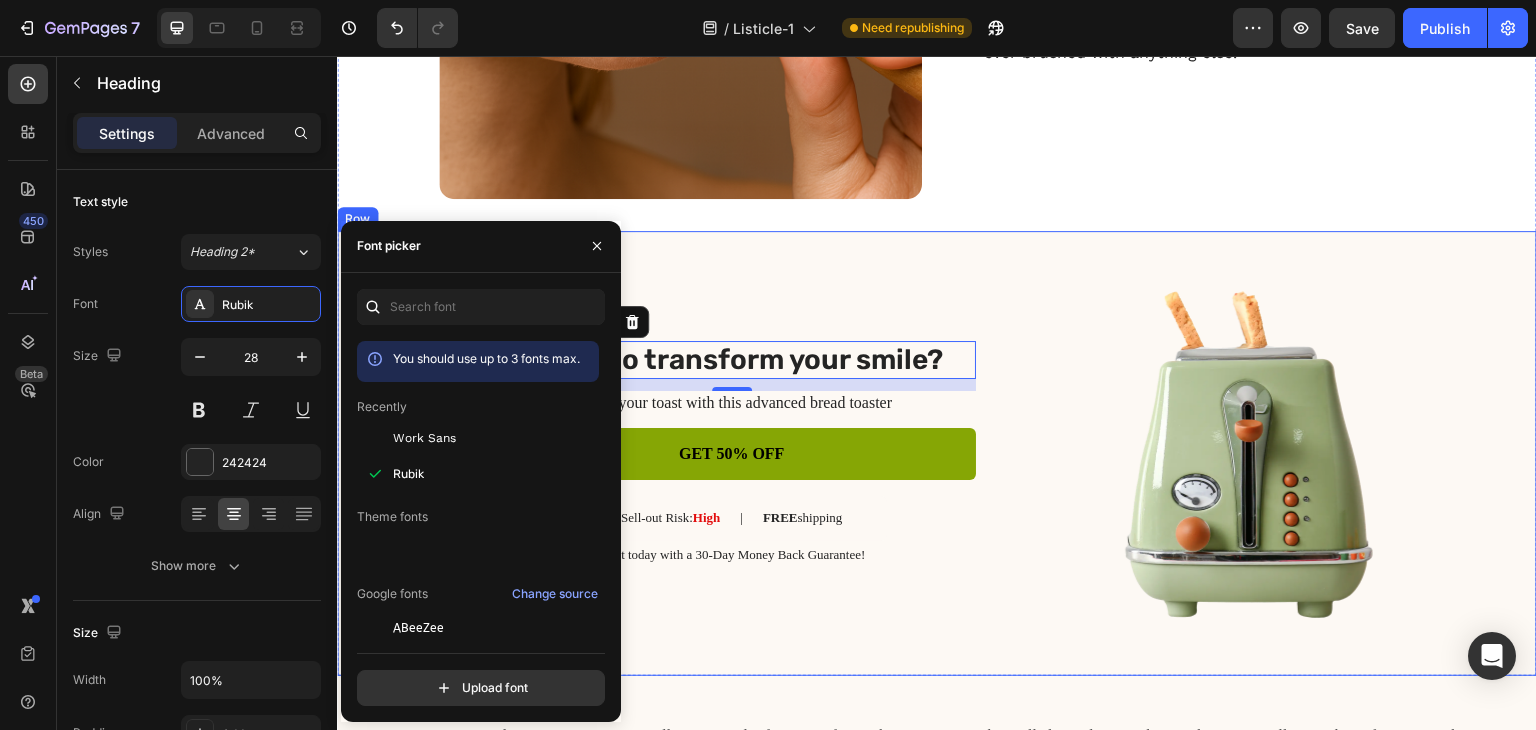 click on "Ready to transform your smile? Heading   12 Perfect your toast with this advanced bread toaster Text Block GET 50% OFF Button Sell-out Risk:  High Text Block | Text Block FREE  shipping Text Block Row Try it today with a 30-Day Money Back Guarantee! Text Block Row Image Row" at bounding box center [937, 453] 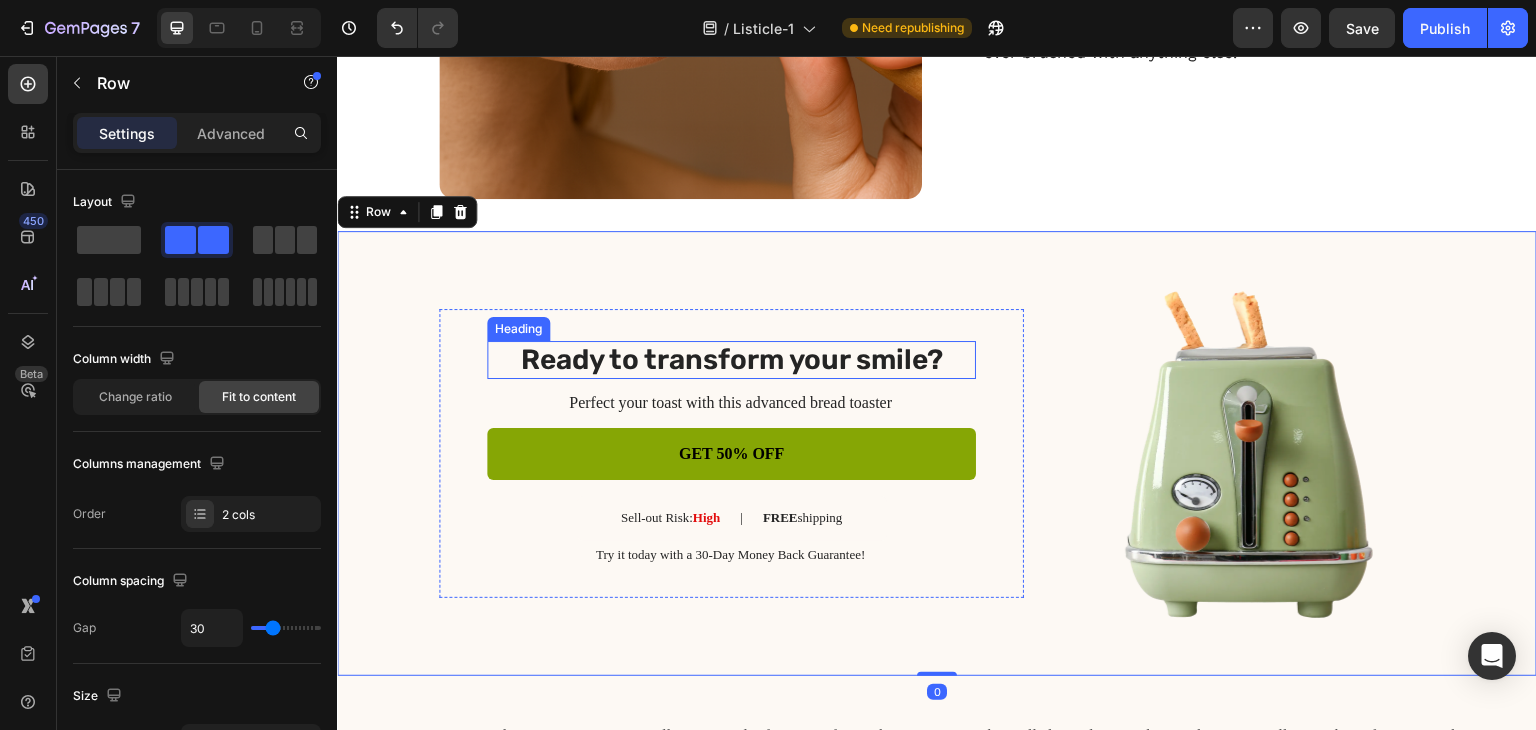 click on "Ready to transform your smile?" at bounding box center [731, 360] 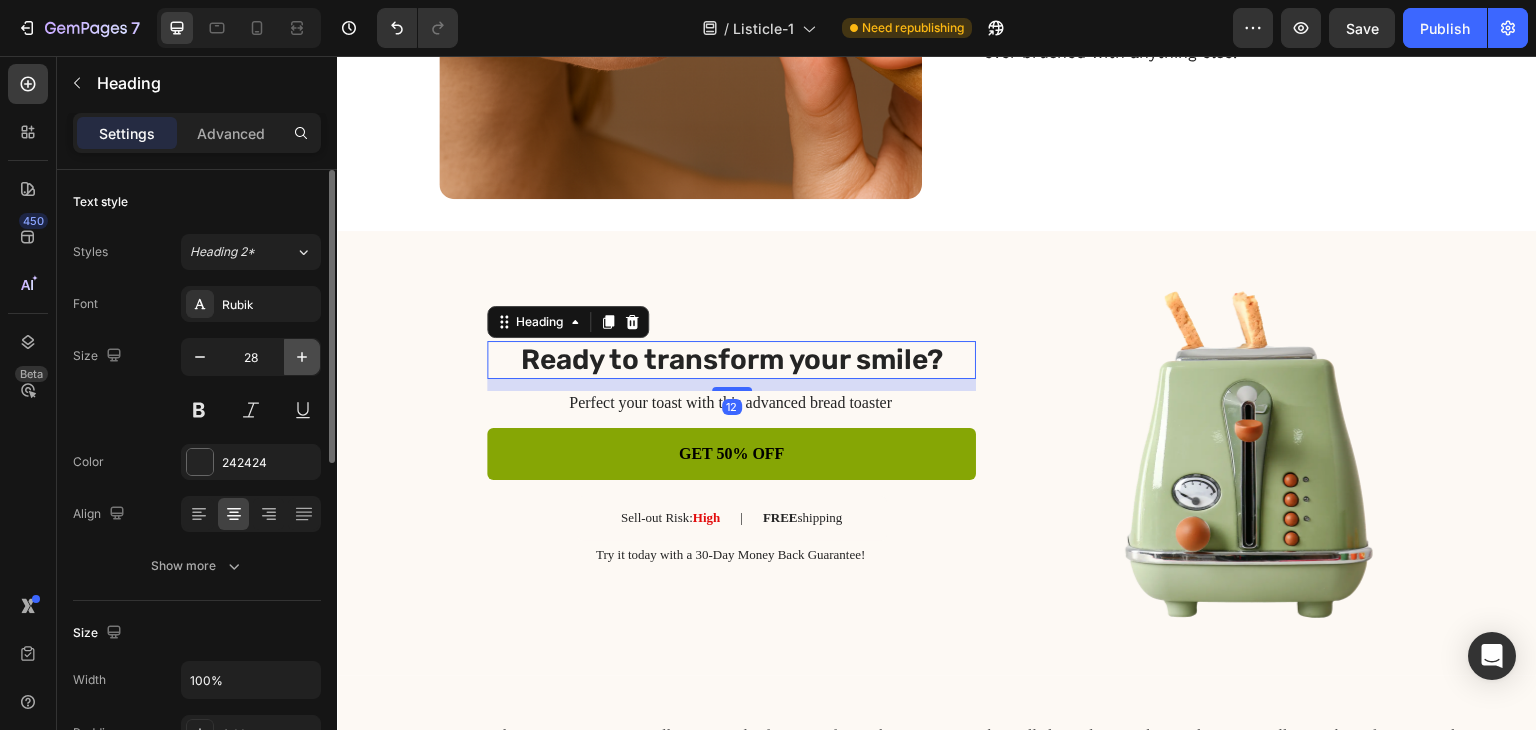 click 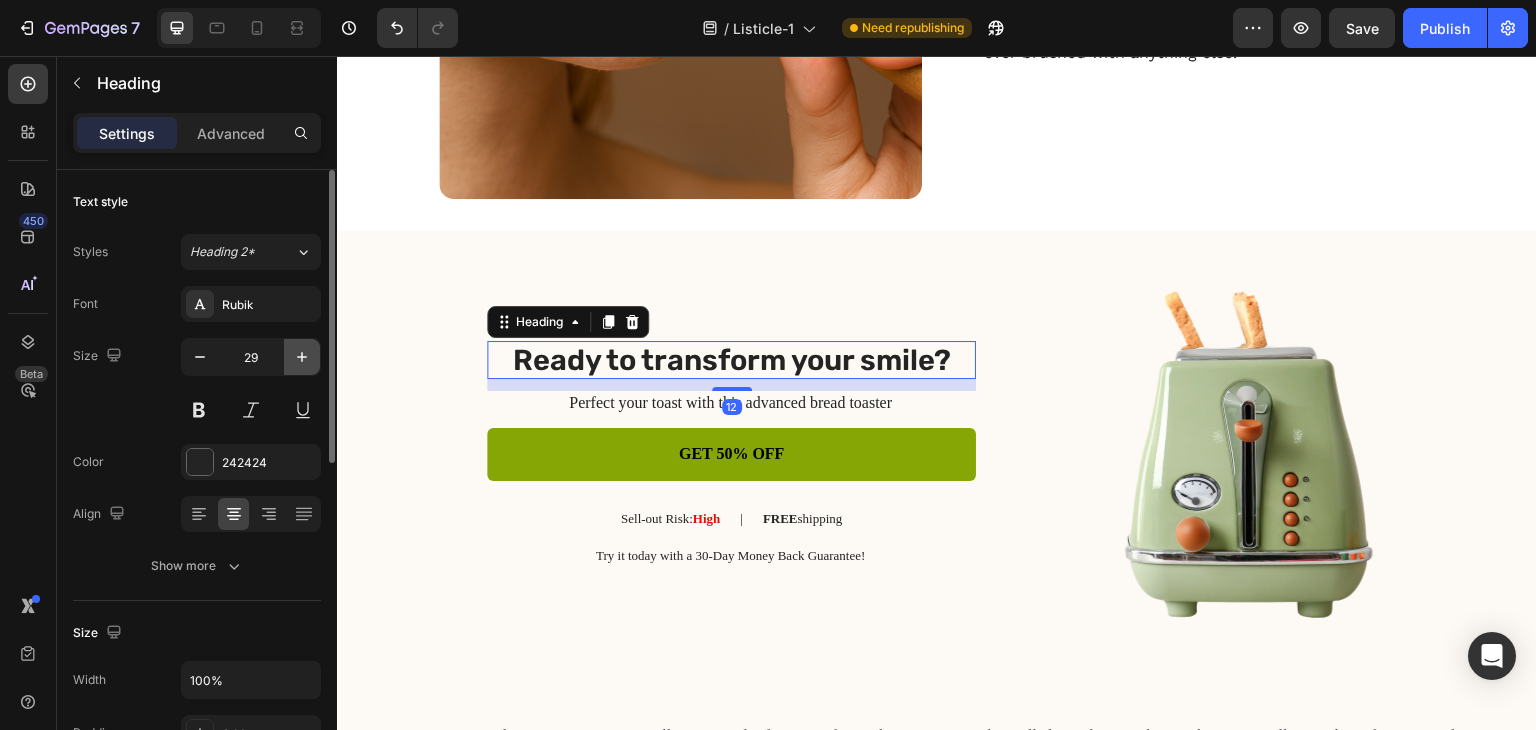 click 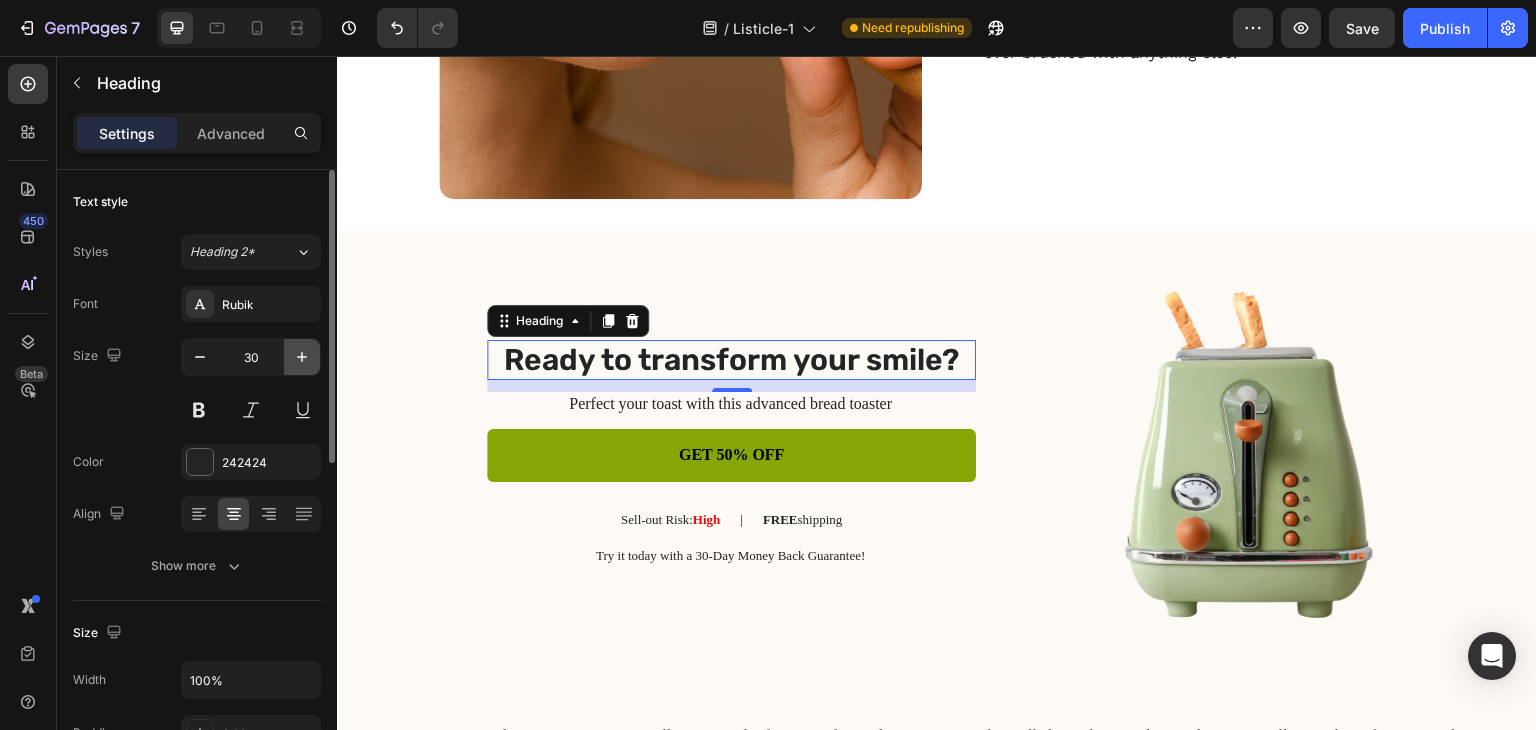click 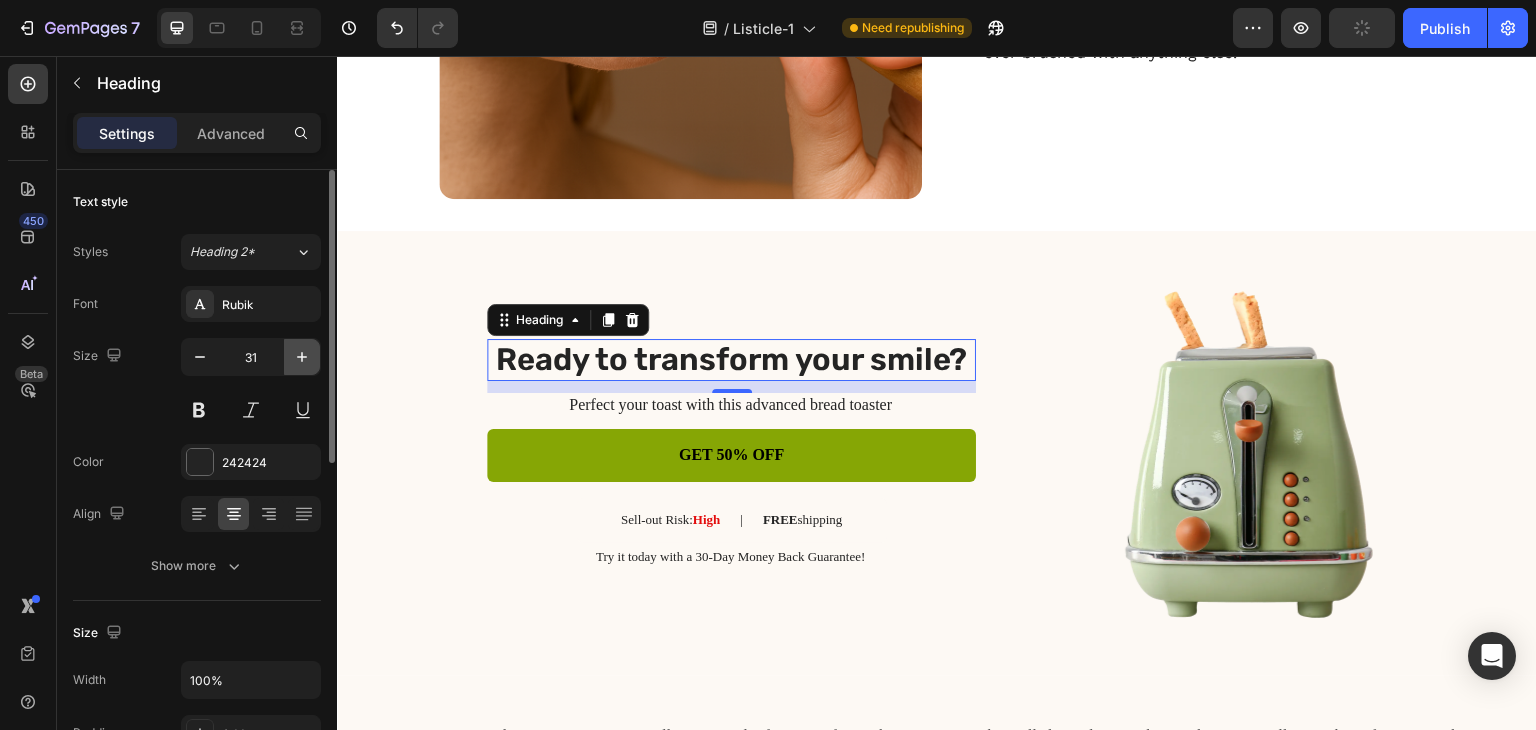 click 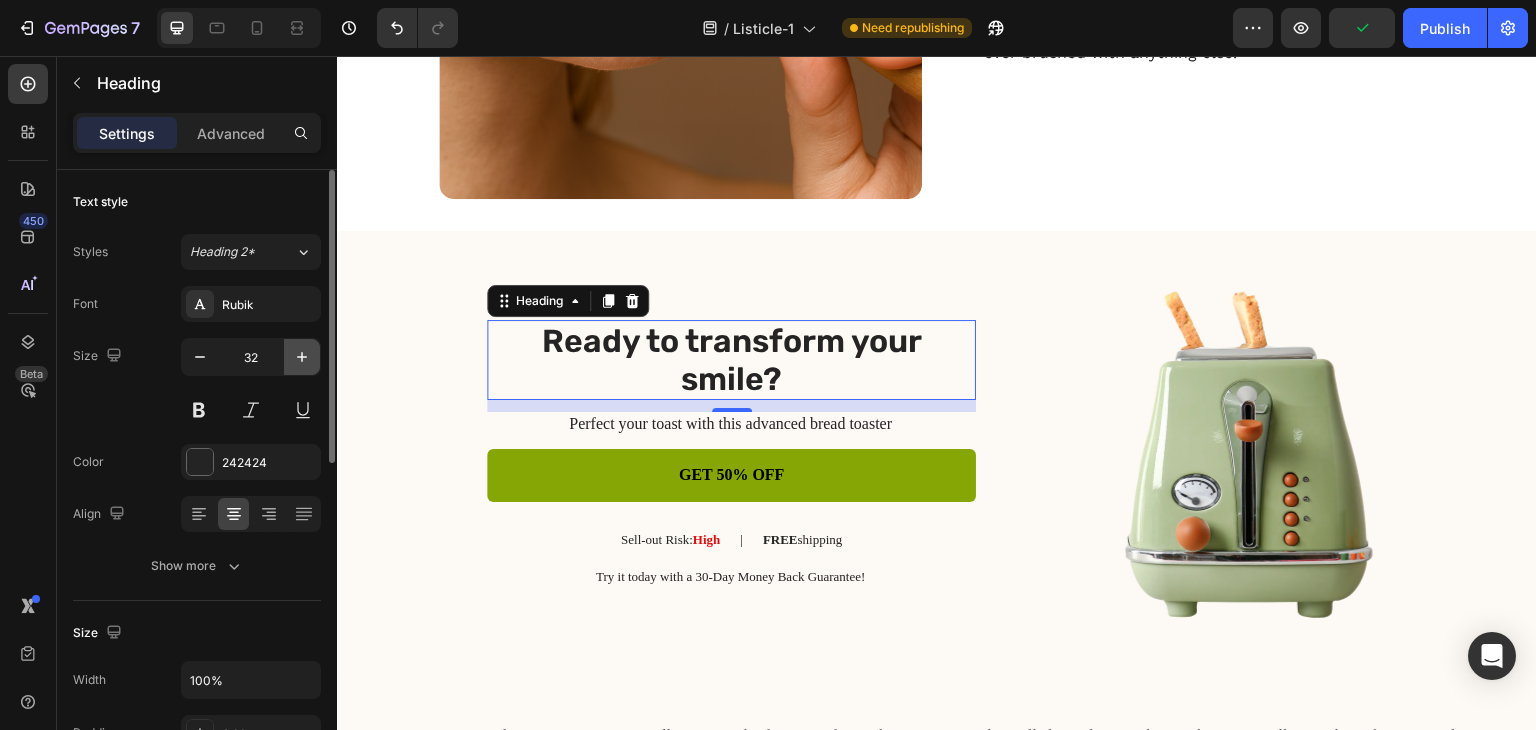 click 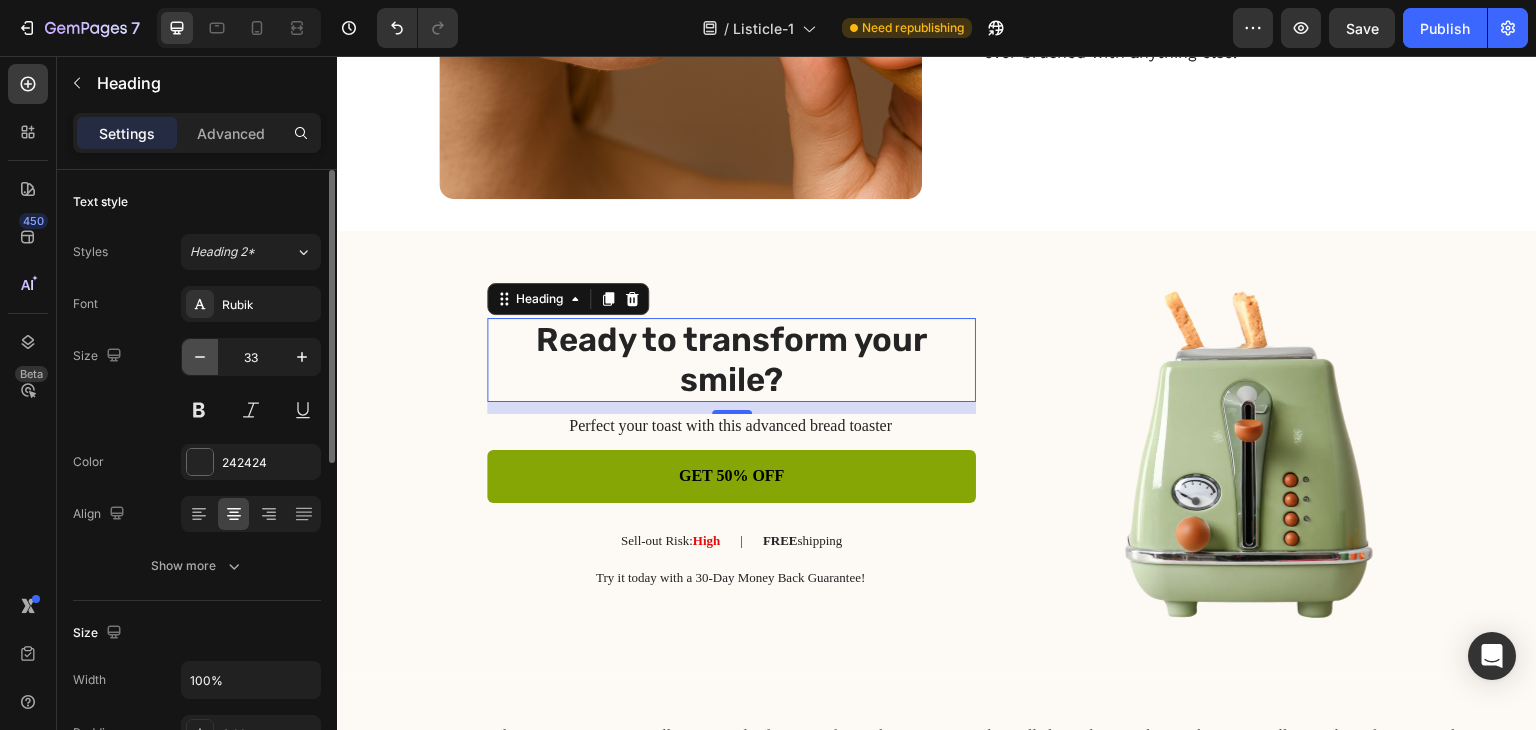 click 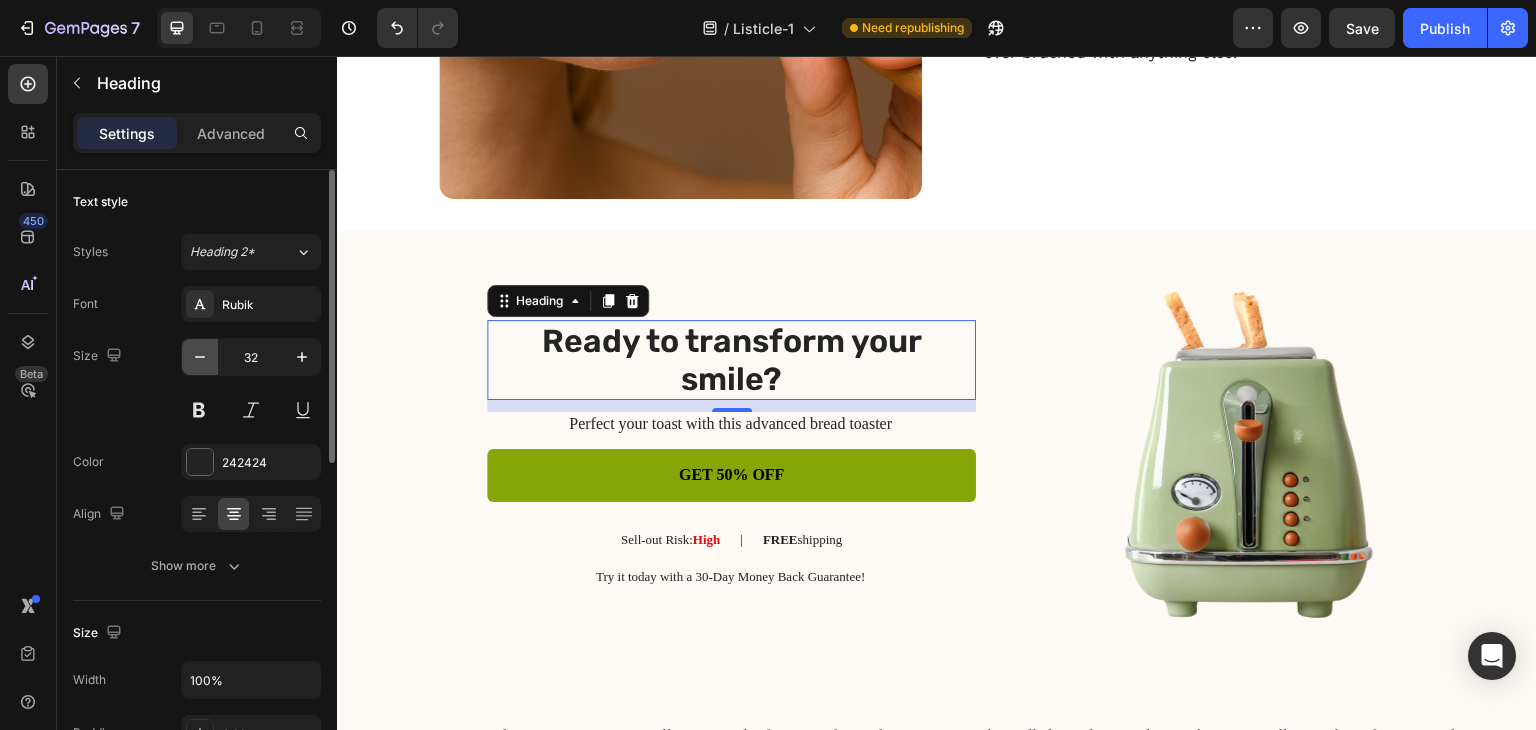 click 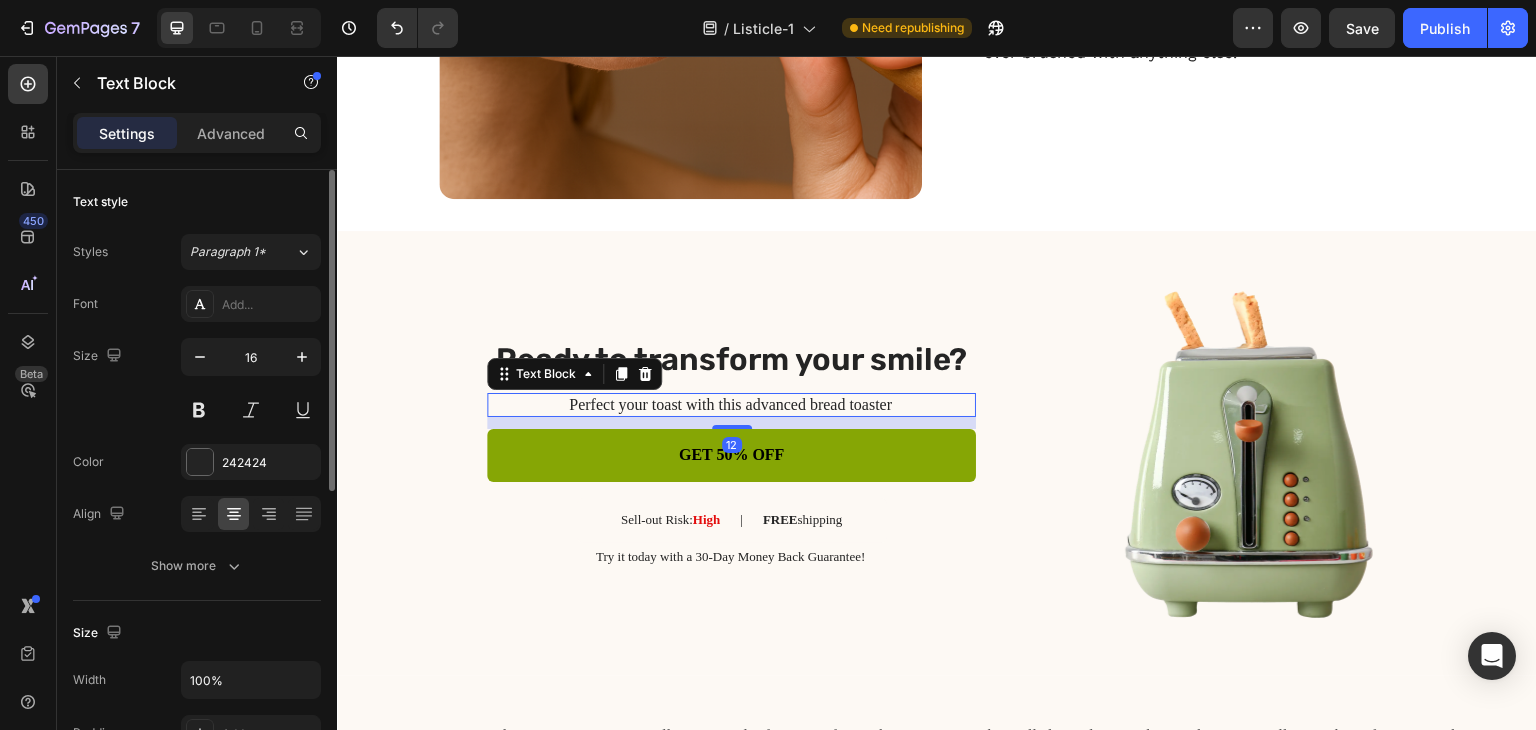 click on "Perfect your toast with this advanced bread toaster" at bounding box center [730, 405] 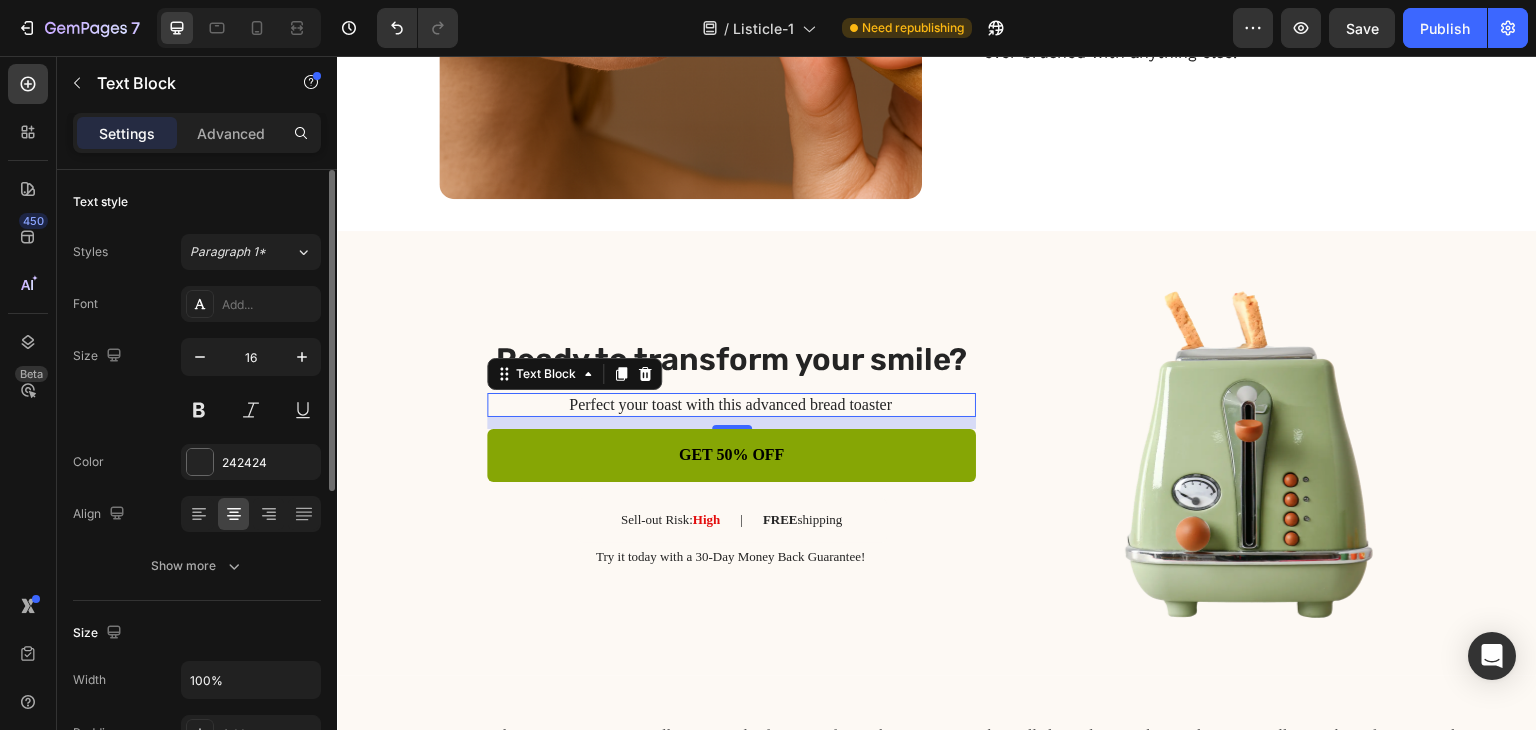click on "Perfect your toast with this advanced bread toaster" at bounding box center [730, 405] 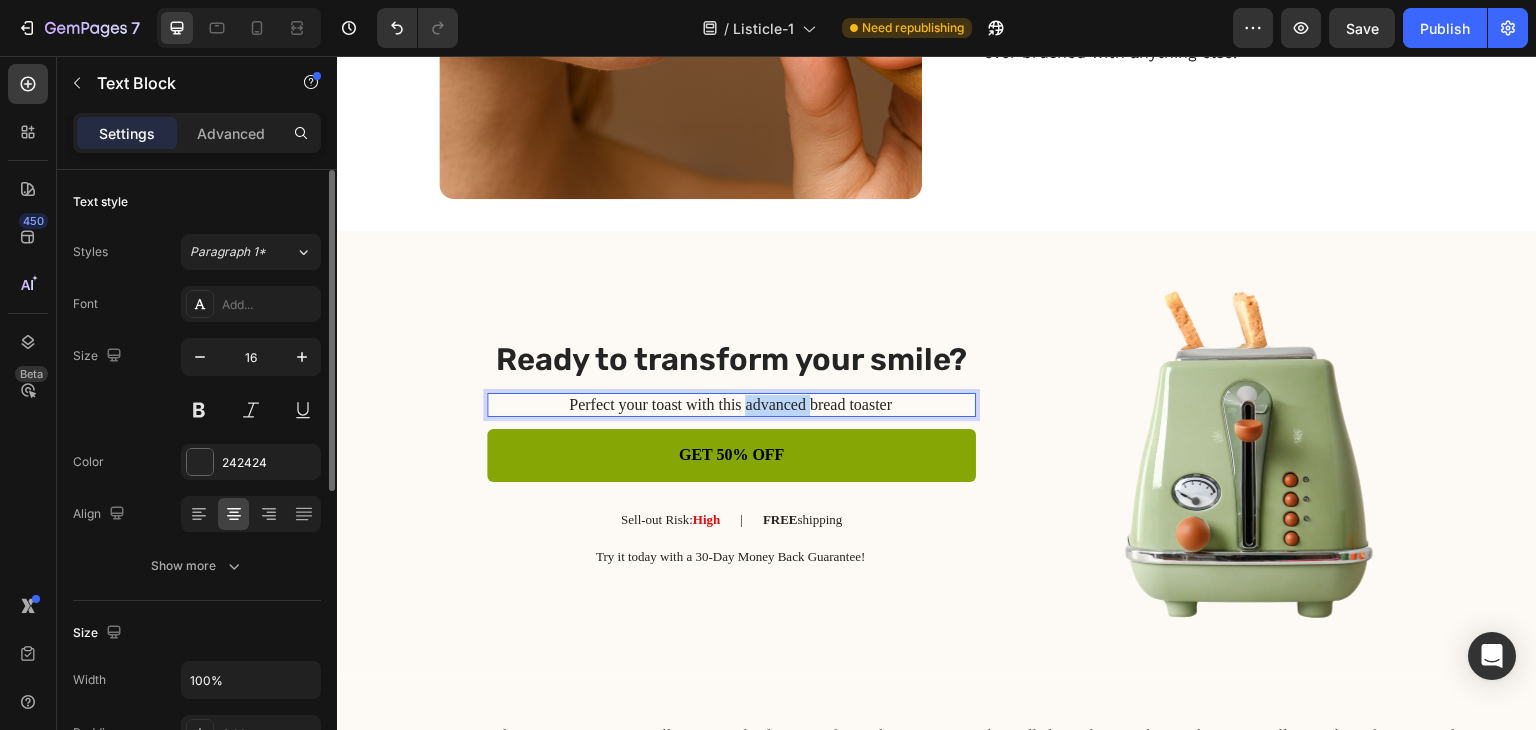 click on "Perfect your toast with this advanced bread toaster" at bounding box center [730, 405] 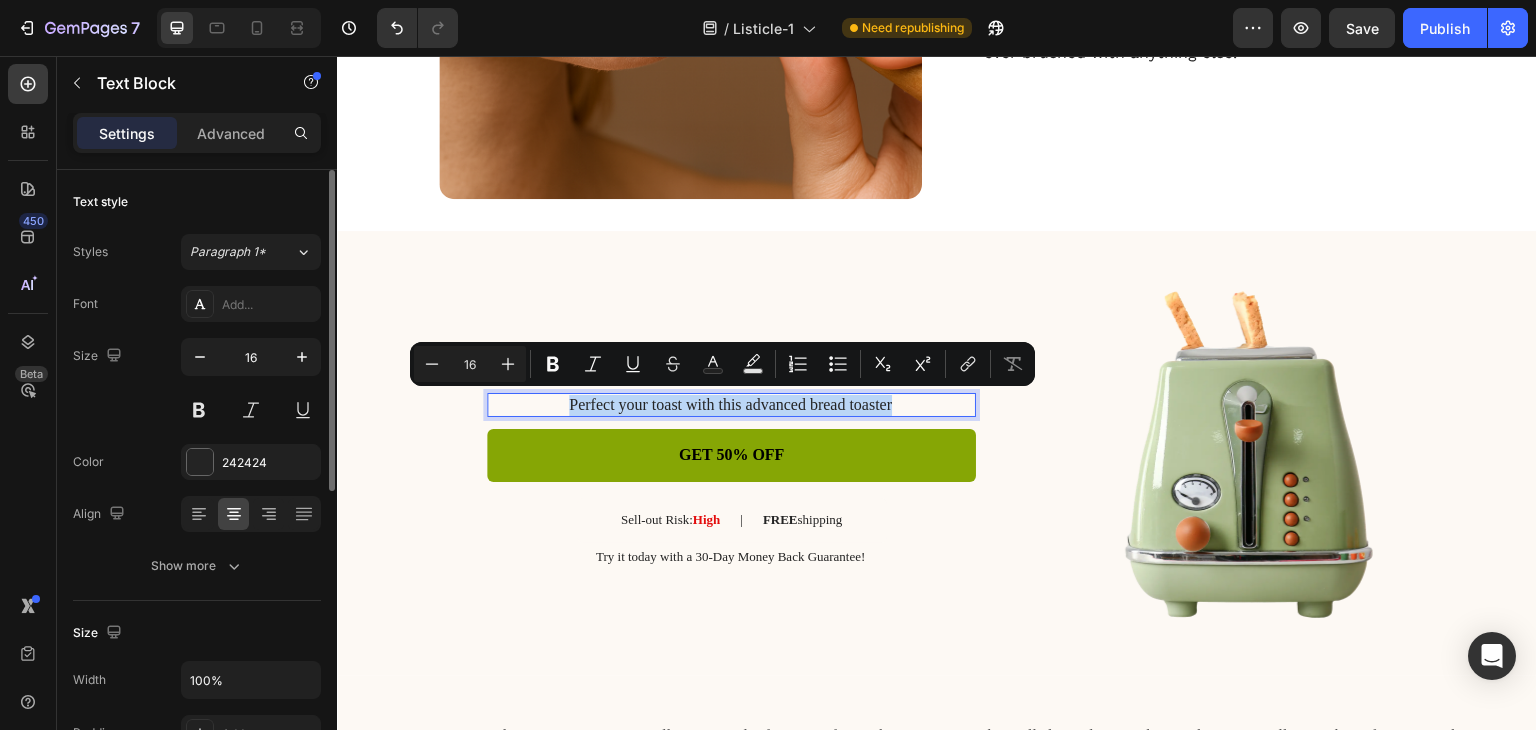 drag, startPoint x: 889, startPoint y: 401, endPoint x: 556, endPoint y: 412, distance: 333.18164 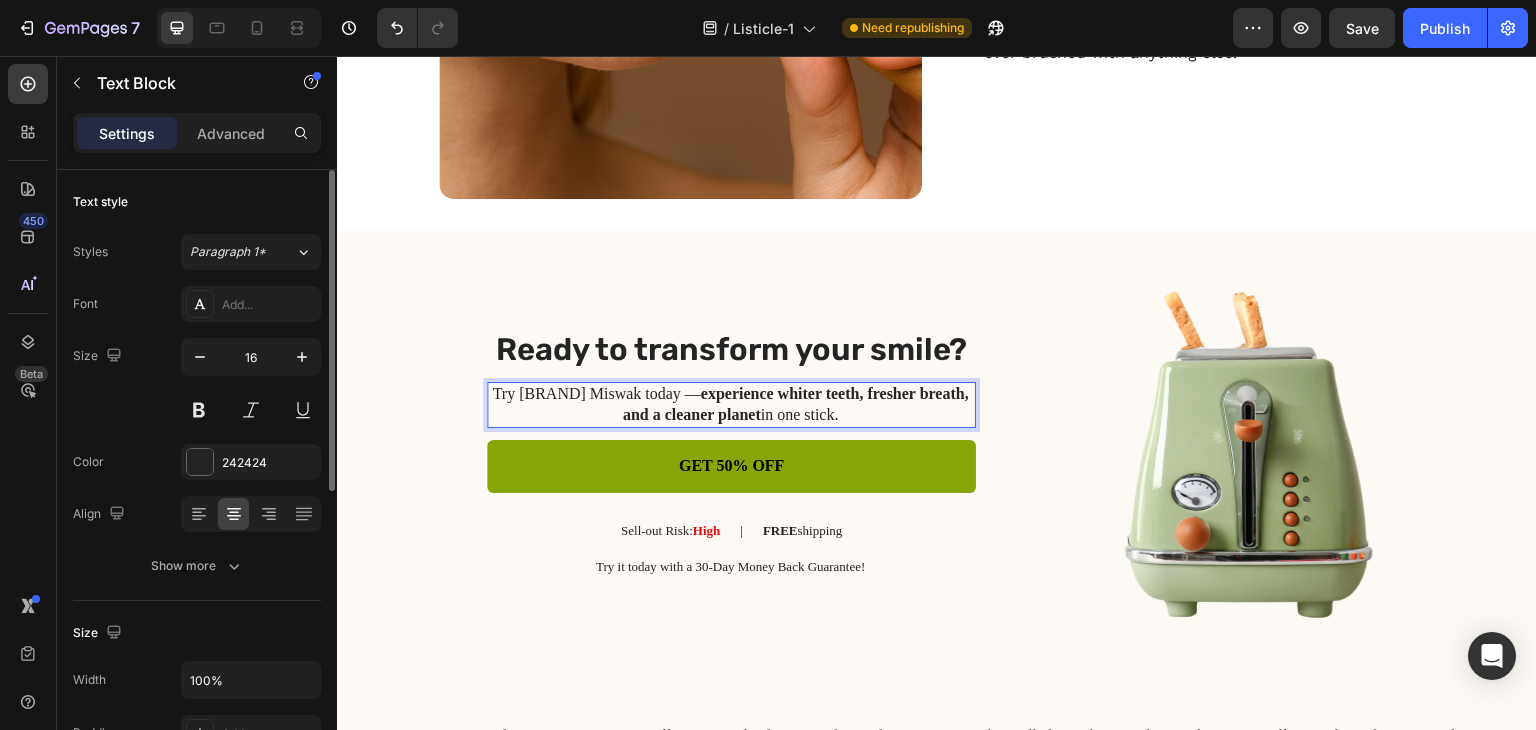 scroll, scrollTop: 4006, scrollLeft: 0, axis: vertical 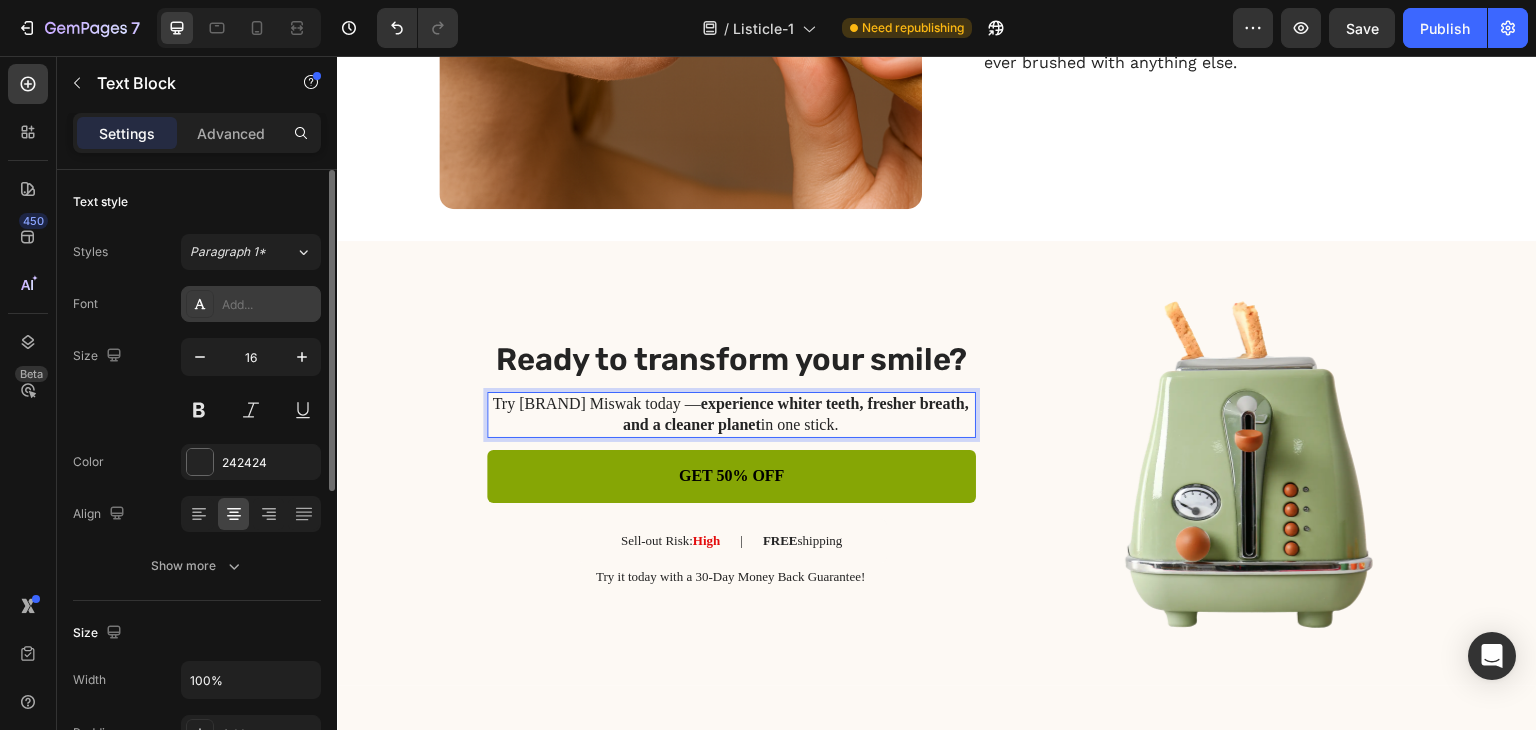 click on "Add..." at bounding box center [269, 305] 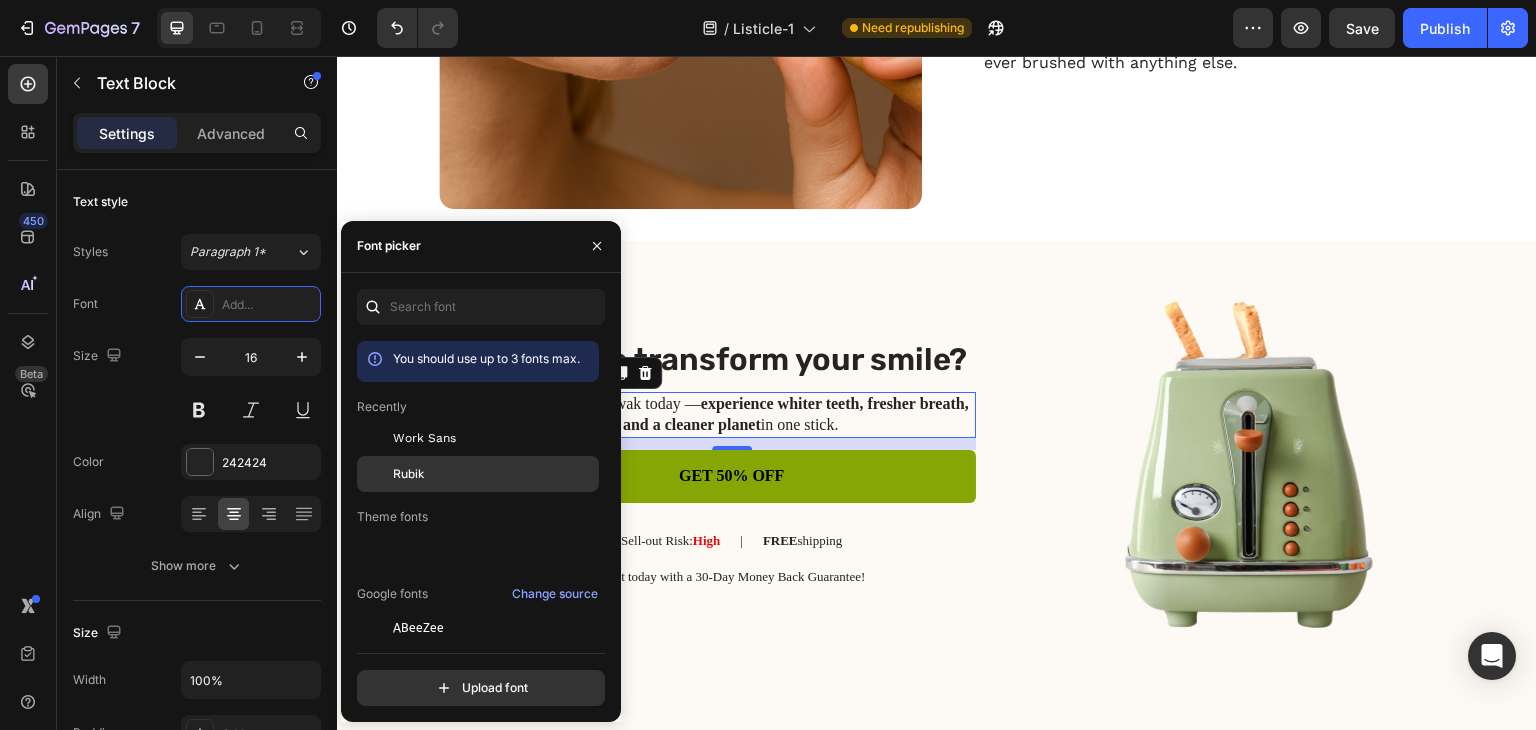 click on "Rubik" at bounding box center (408, 474) 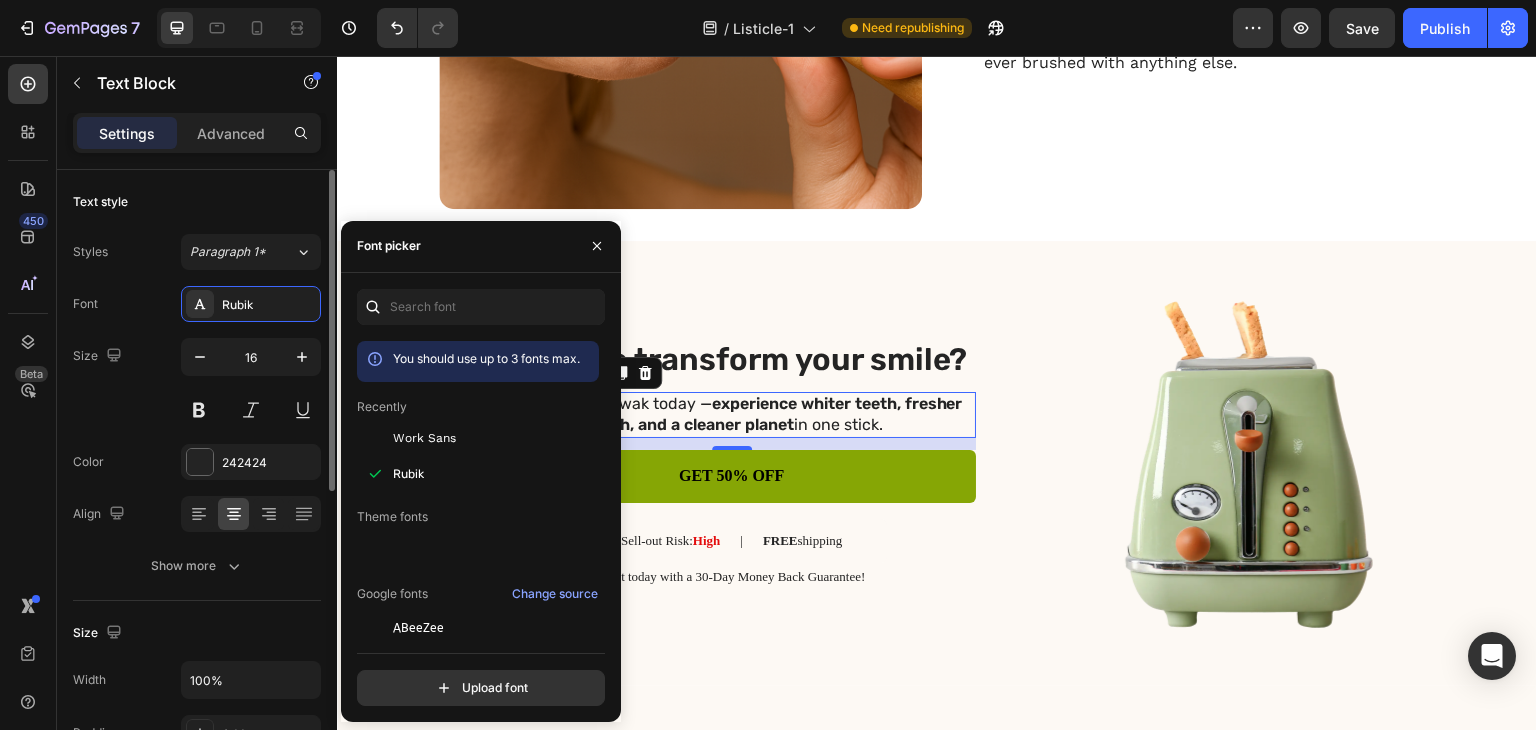 click on "Size 16" at bounding box center (197, 383) 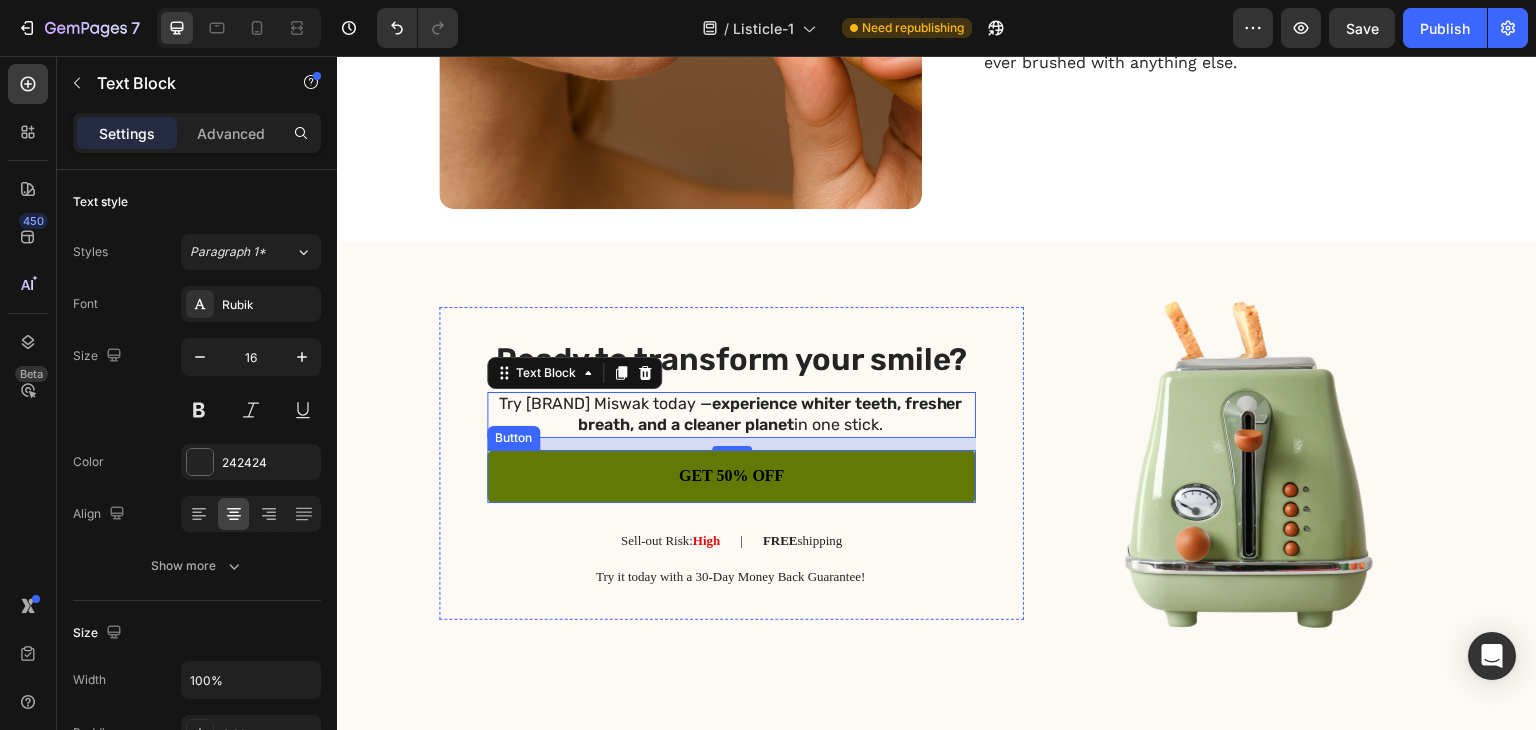 click on "GET 50% OFF" at bounding box center [731, 476] 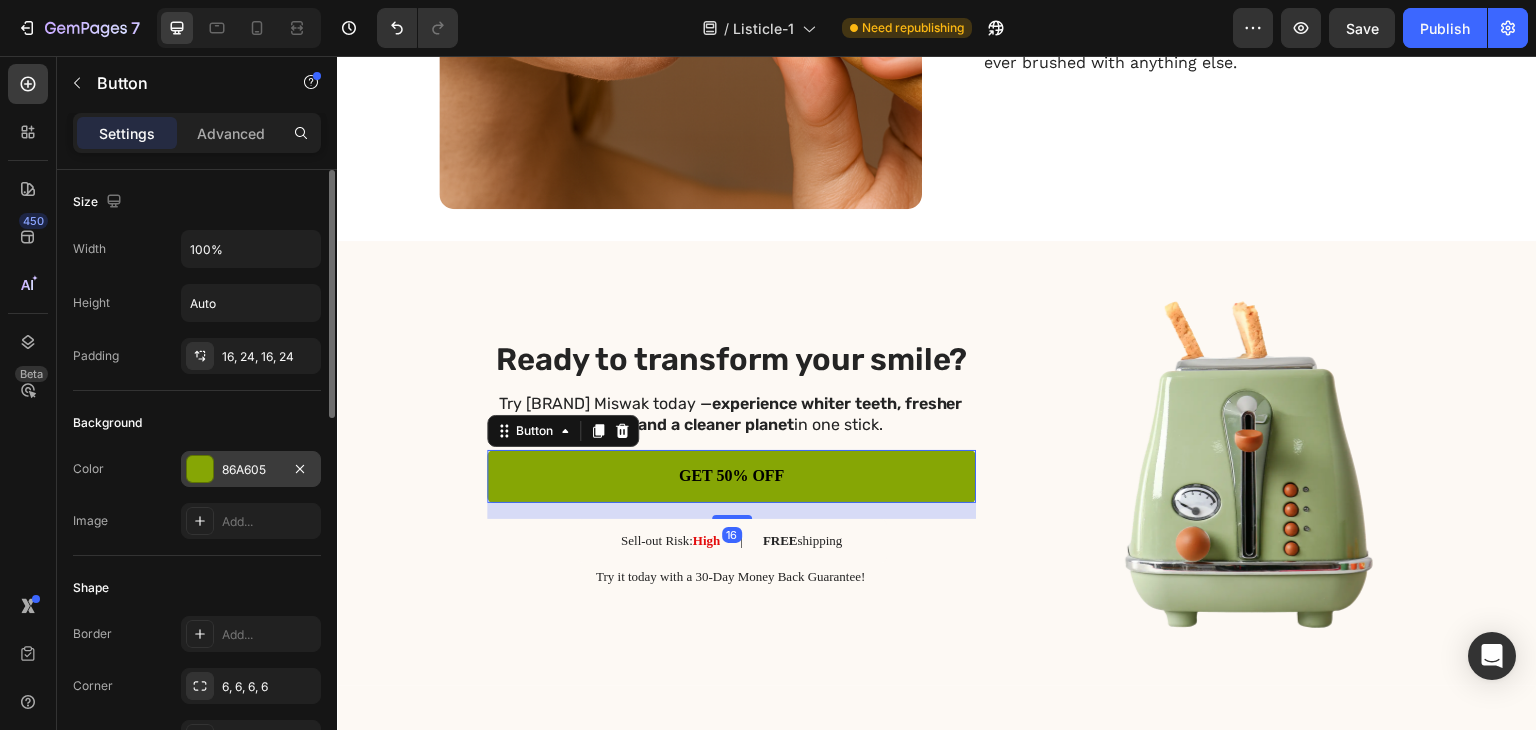click at bounding box center [200, 469] 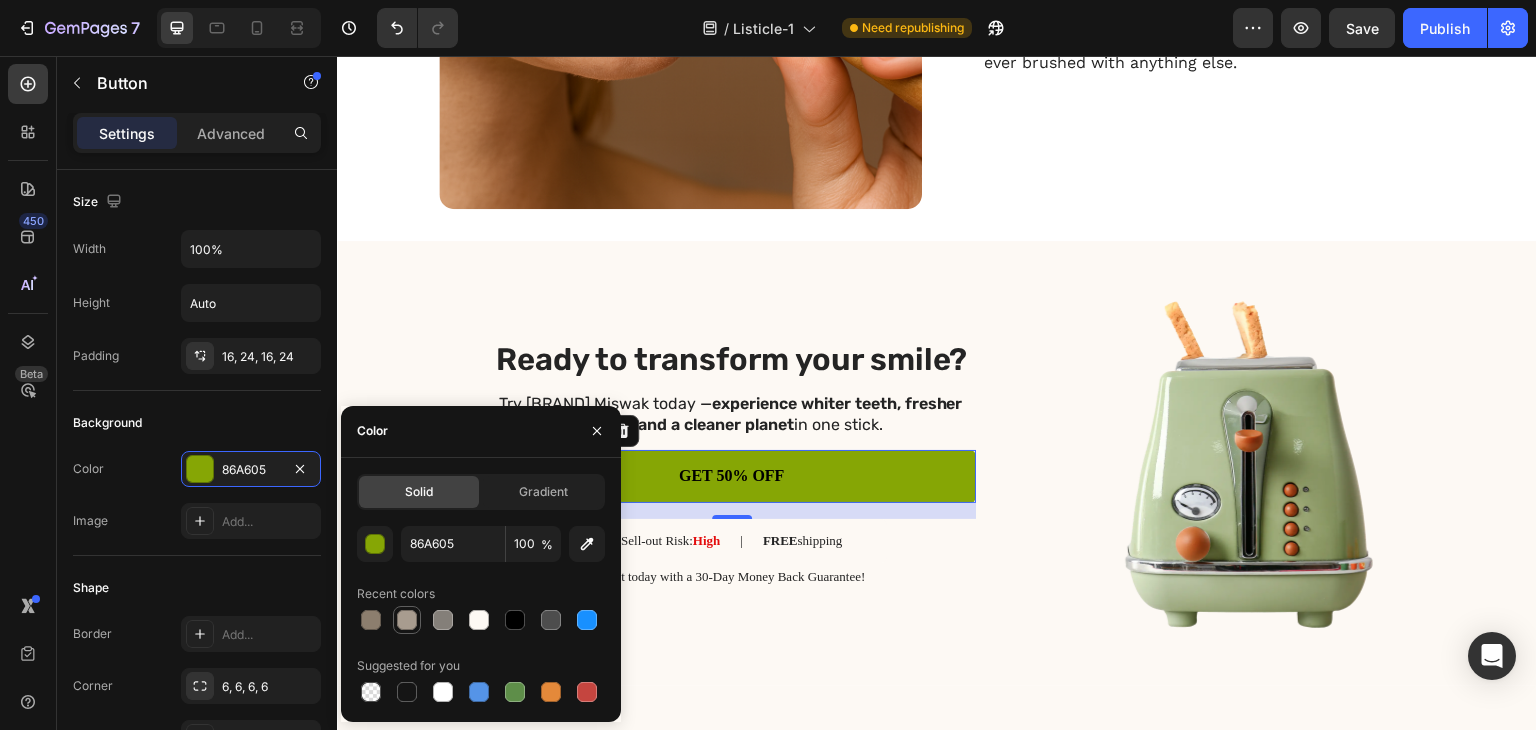 click at bounding box center [407, 620] 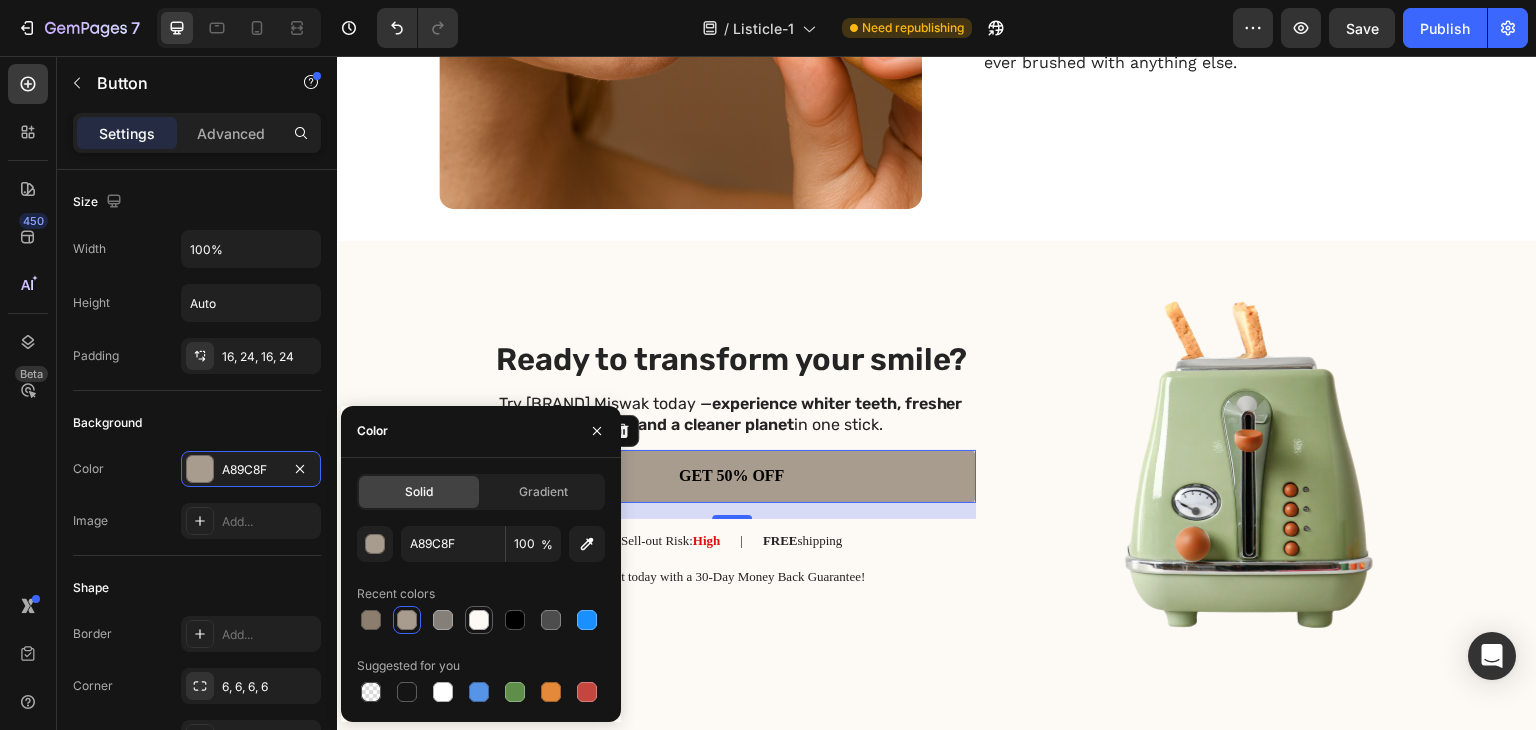 click at bounding box center (479, 620) 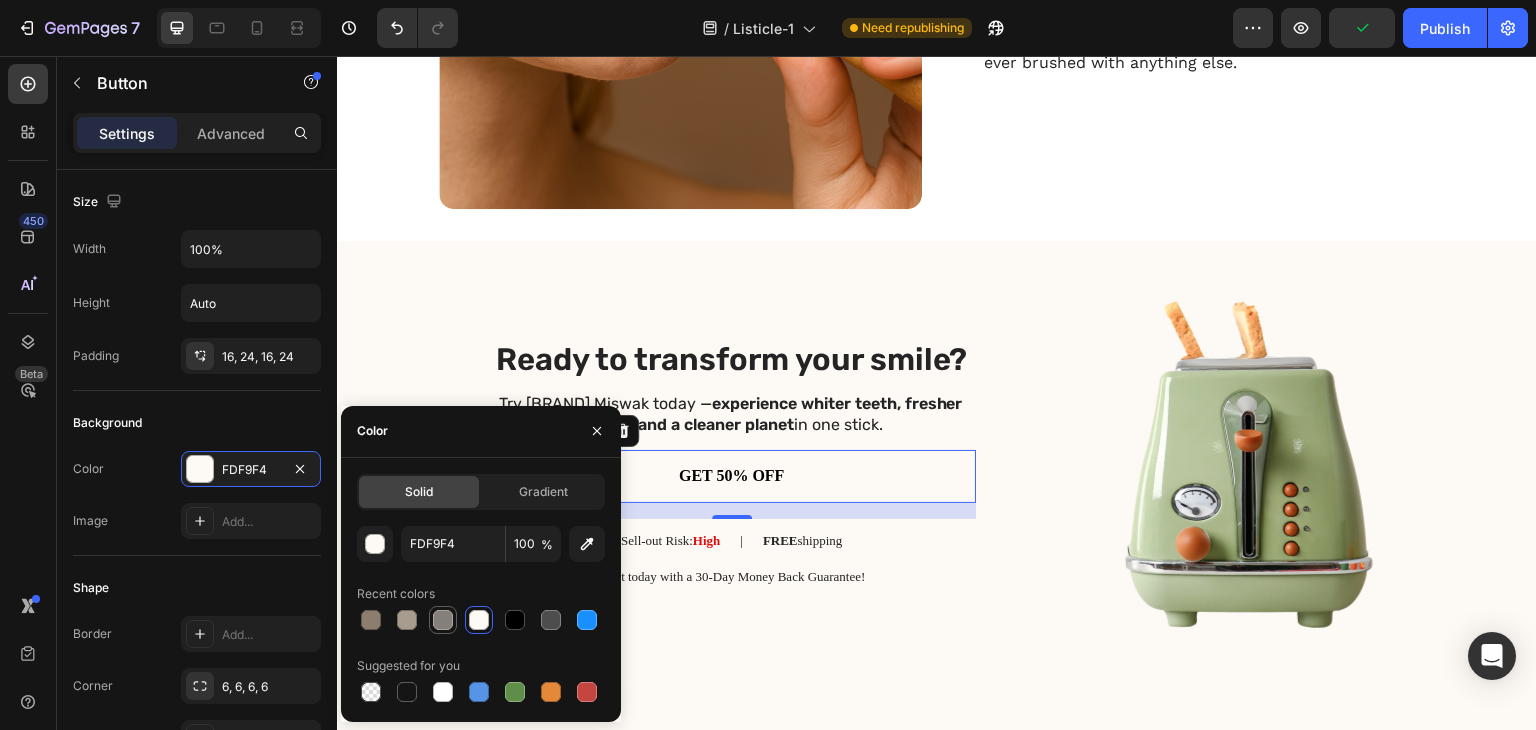 click at bounding box center (443, 620) 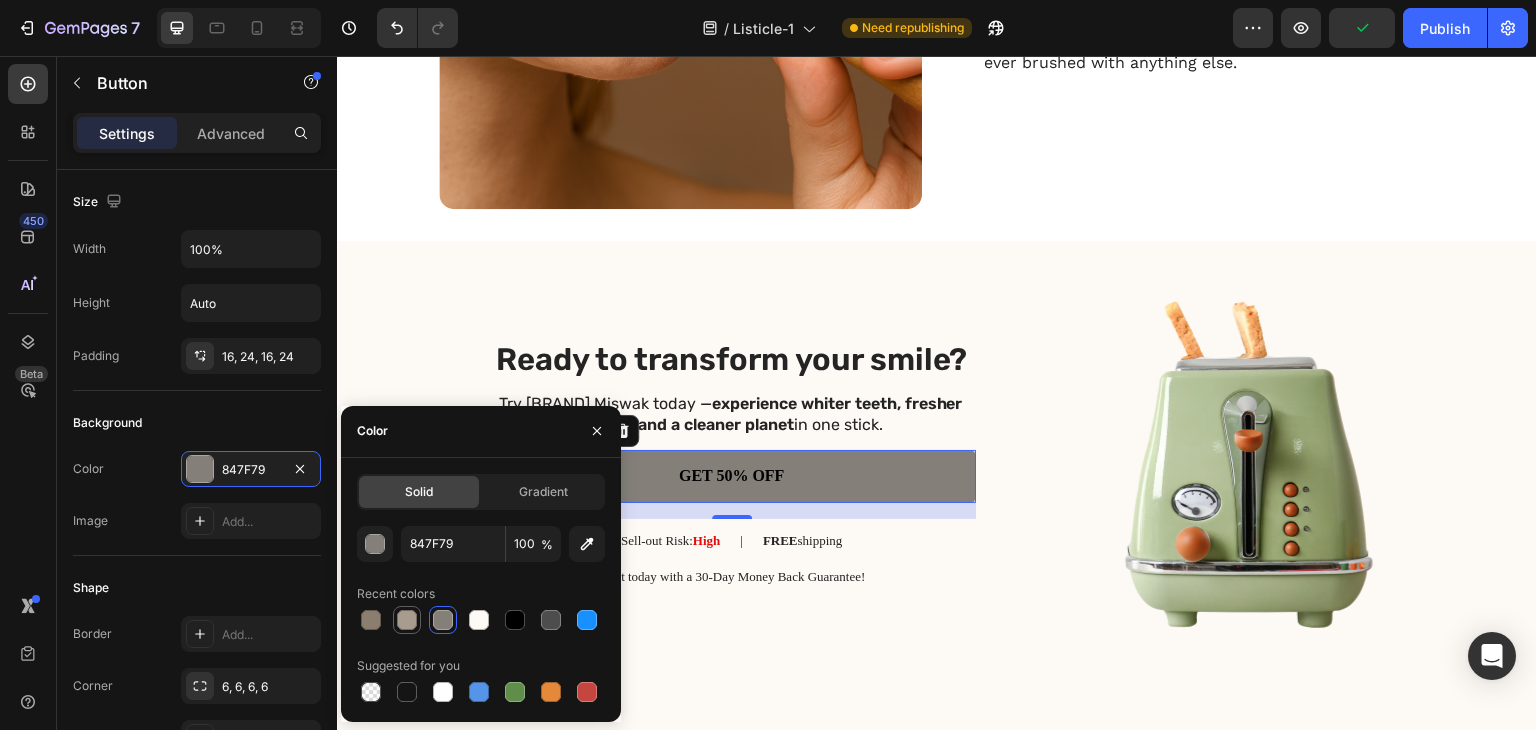click at bounding box center (407, 620) 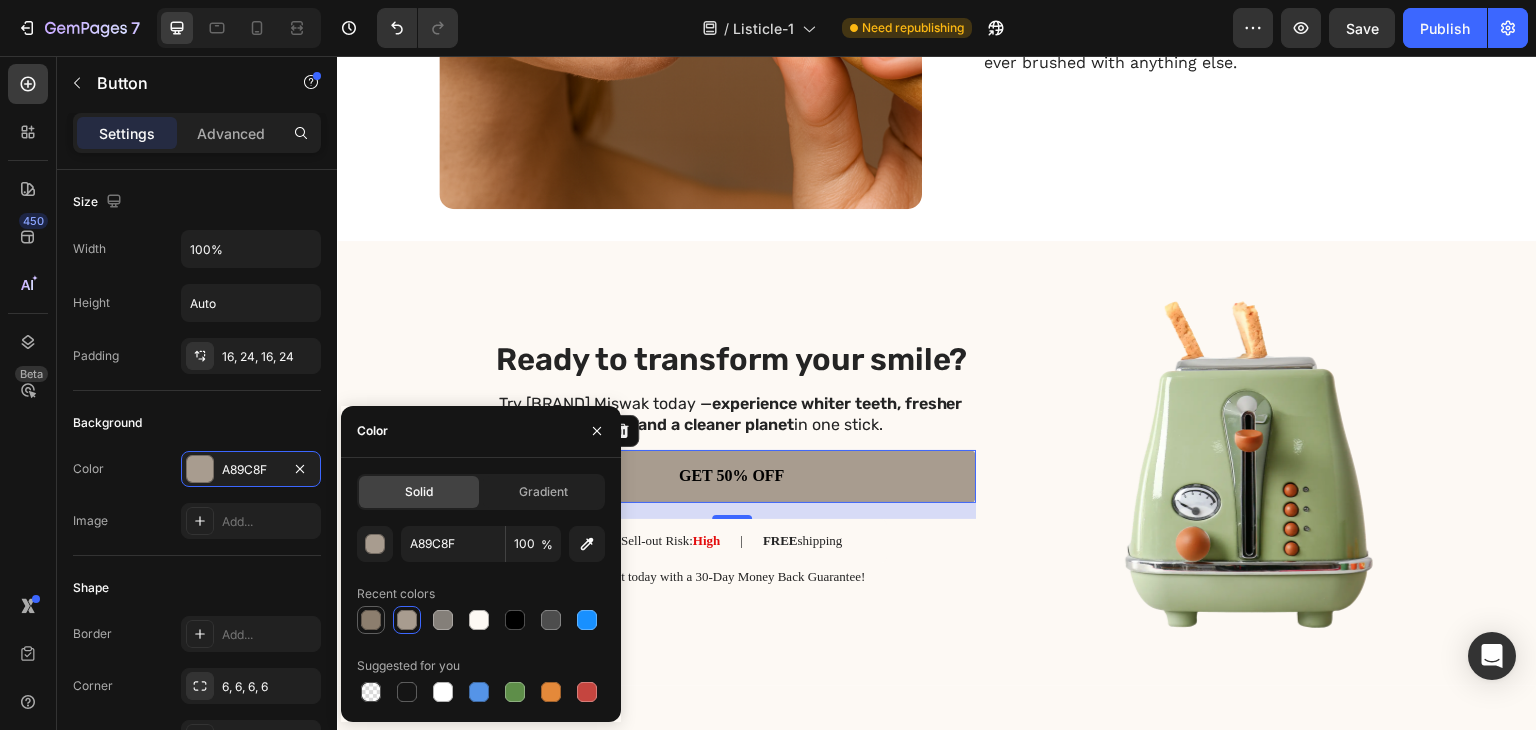 click at bounding box center (371, 620) 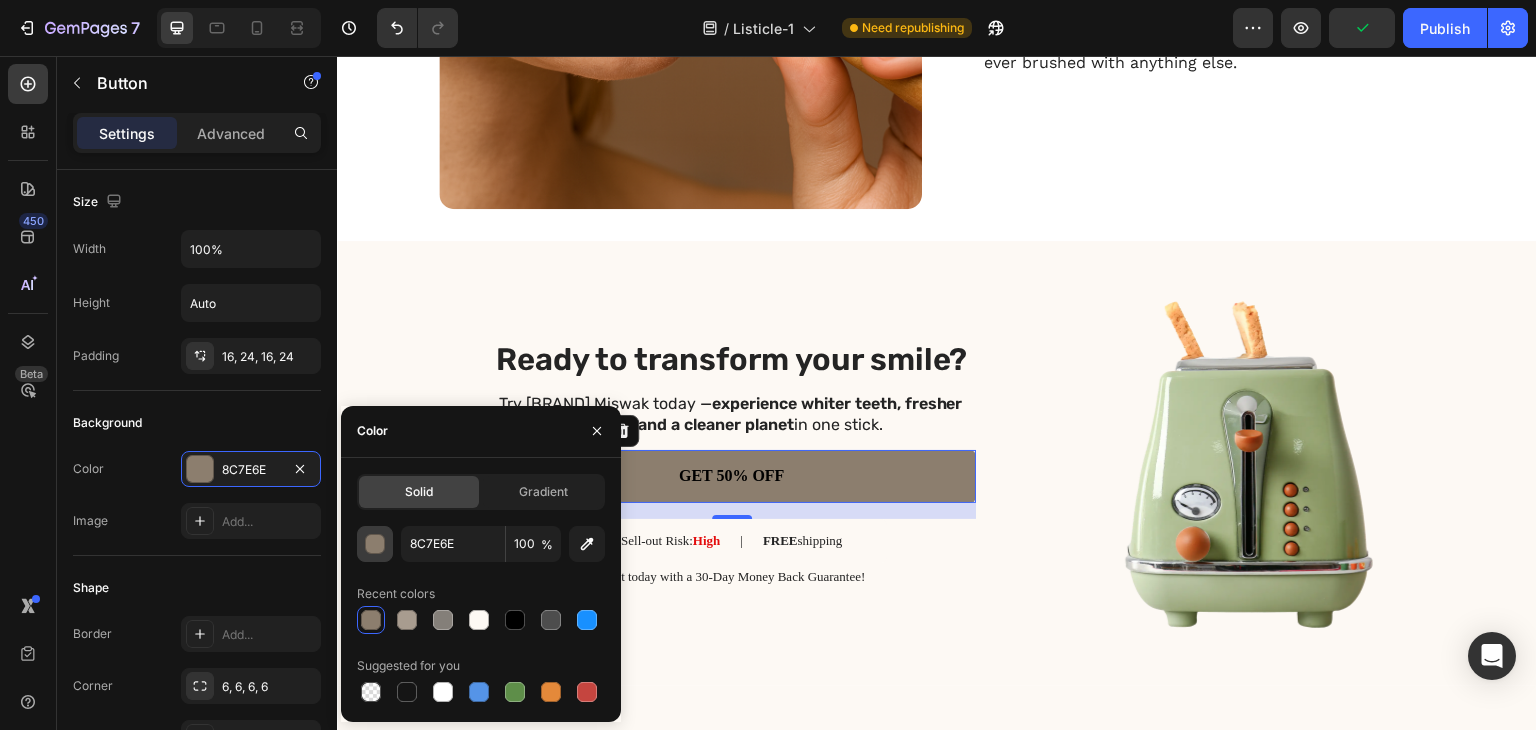 click at bounding box center [375, 544] 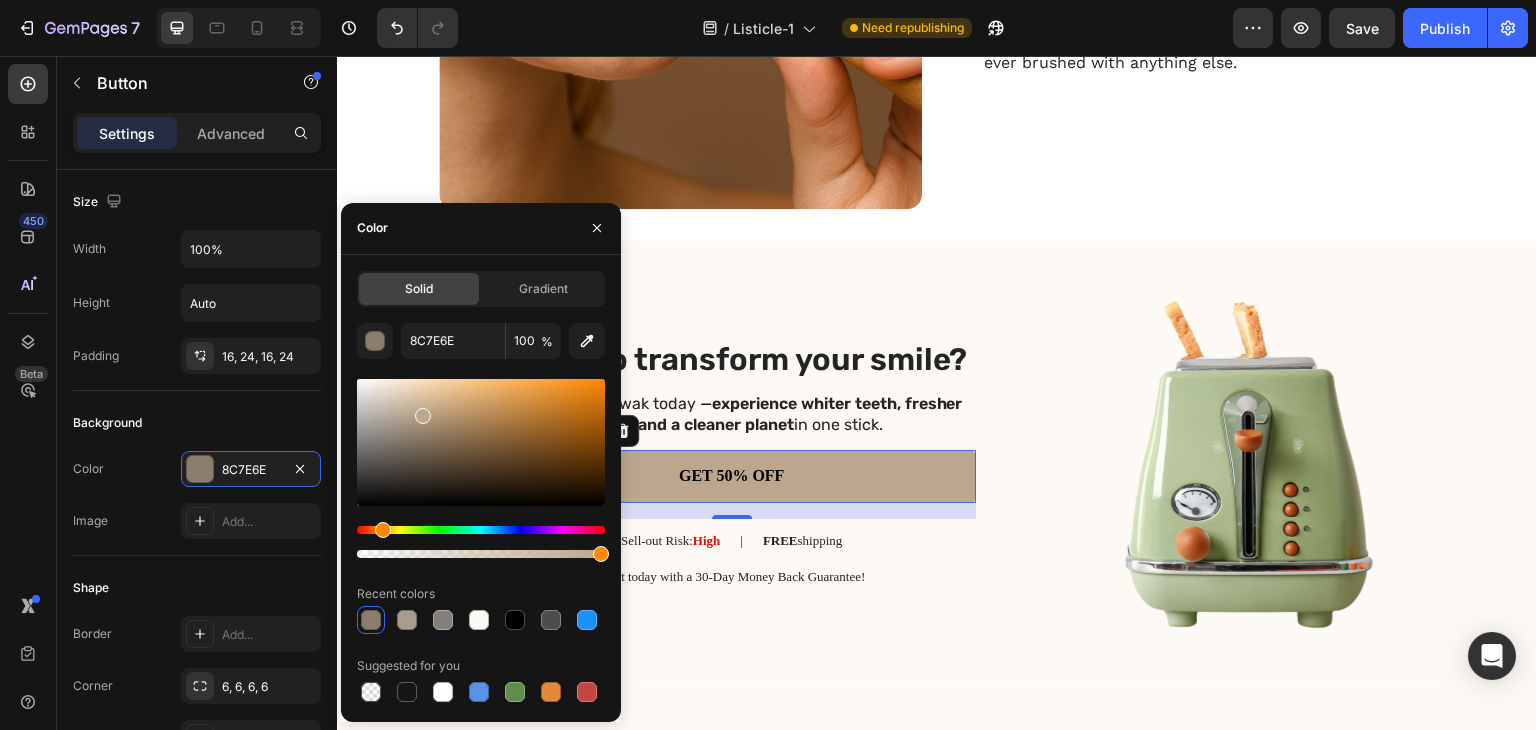click at bounding box center (481, 442) 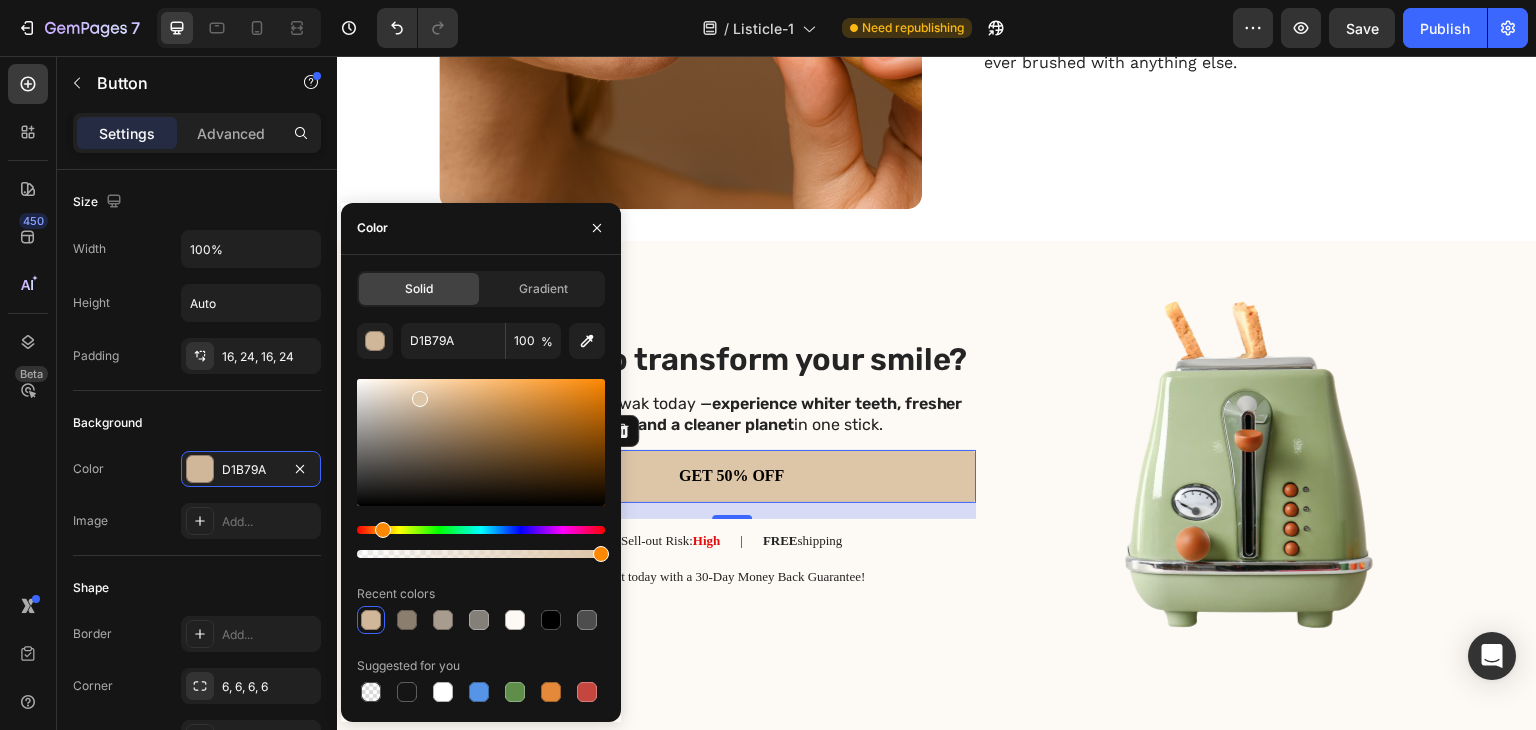 type on "DDC5A8" 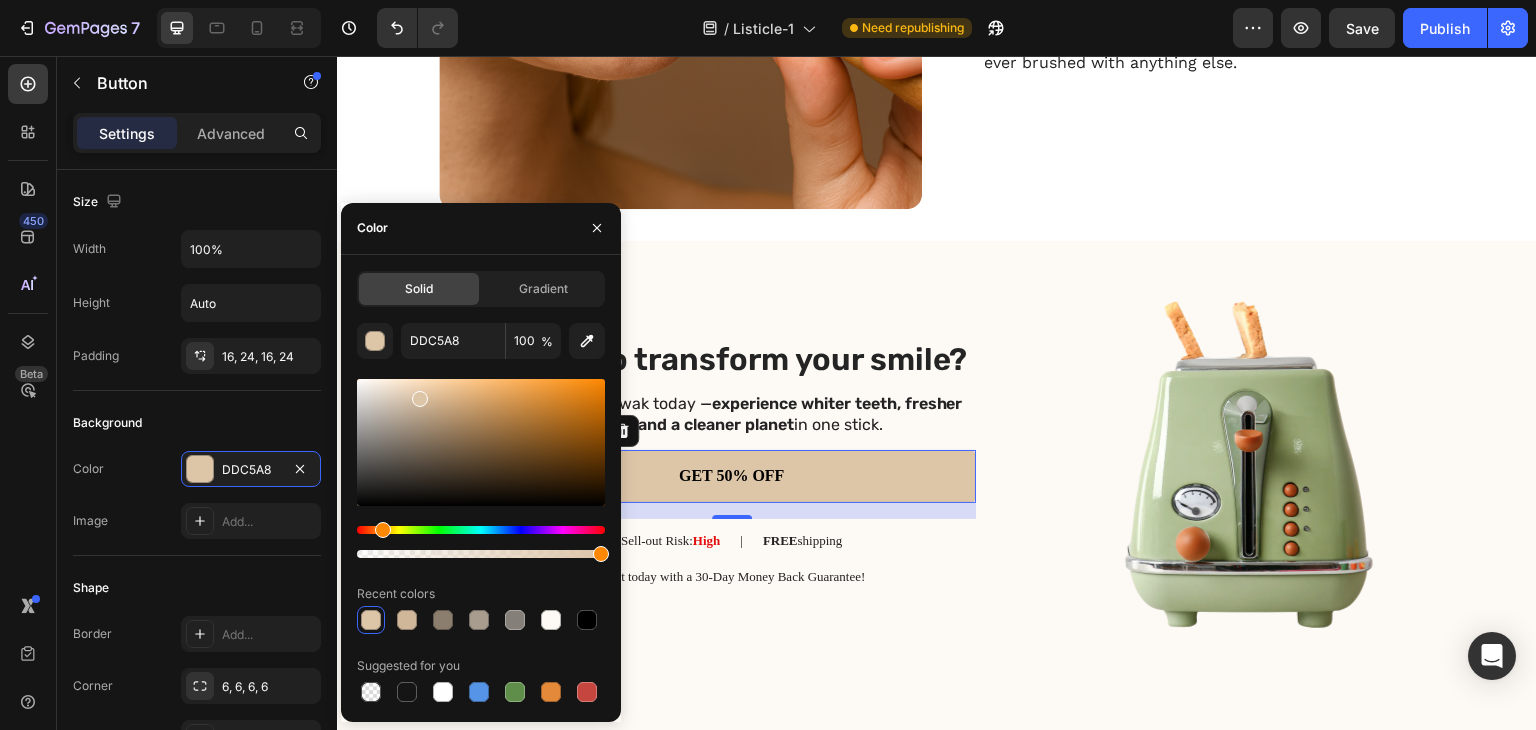 drag, startPoint x: 421, startPoint y: 405, endPoint x: 417, endPoint y: 395, distance: 10.770329 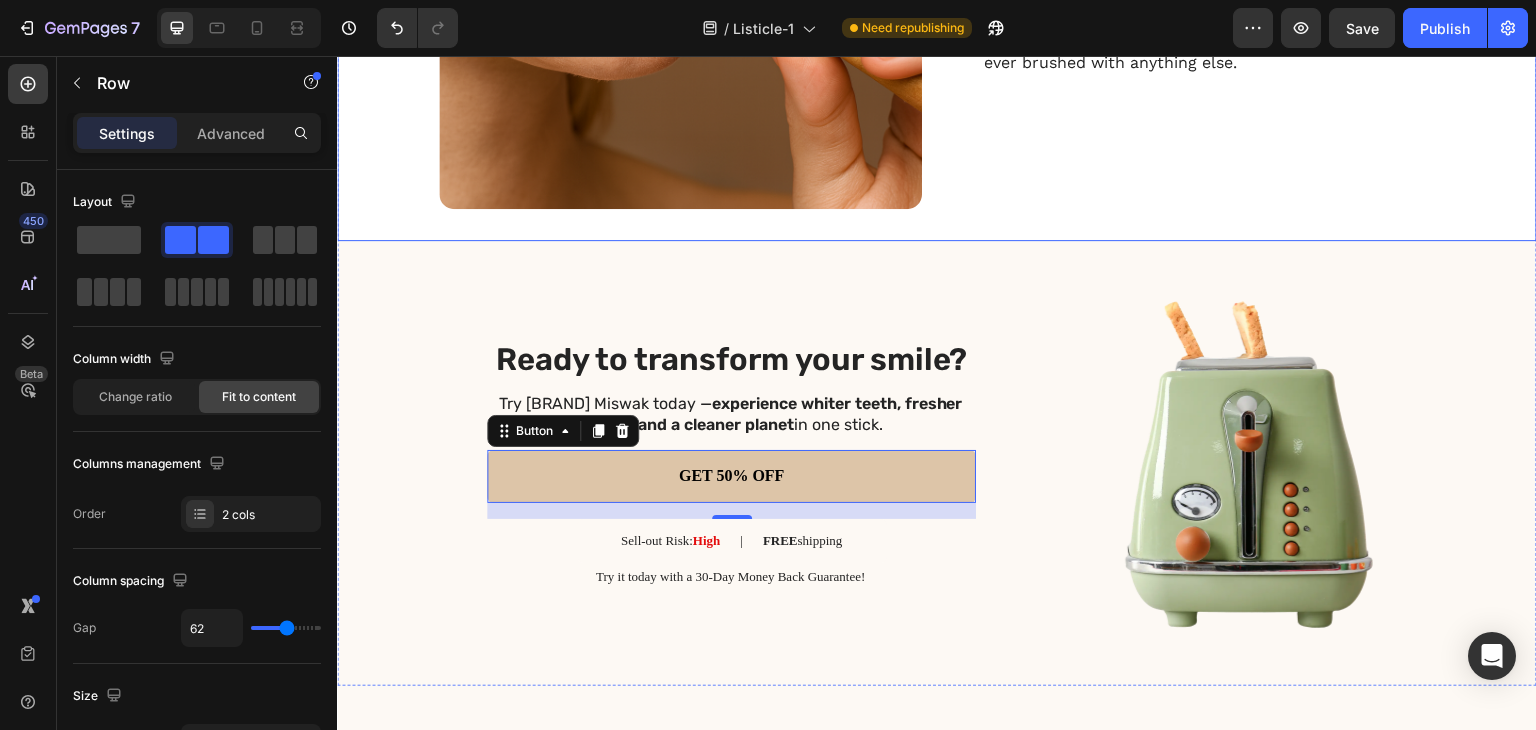 click on "7. Ditch the Corporate Toothbrush Trap for Good Heading Forget expensive electric brushes, plastic “eco” gimmicks, or $35 “miswak-loaded” handles. Salvara is the original, pure form — no batteries, no refill packs, no upsells. Just a single, affordable, premium-quality stick that lasts weeks. Once you switch, you’ll wonder why you ever brushed with anything else. Text Block" at bounding box center (1209, -33) 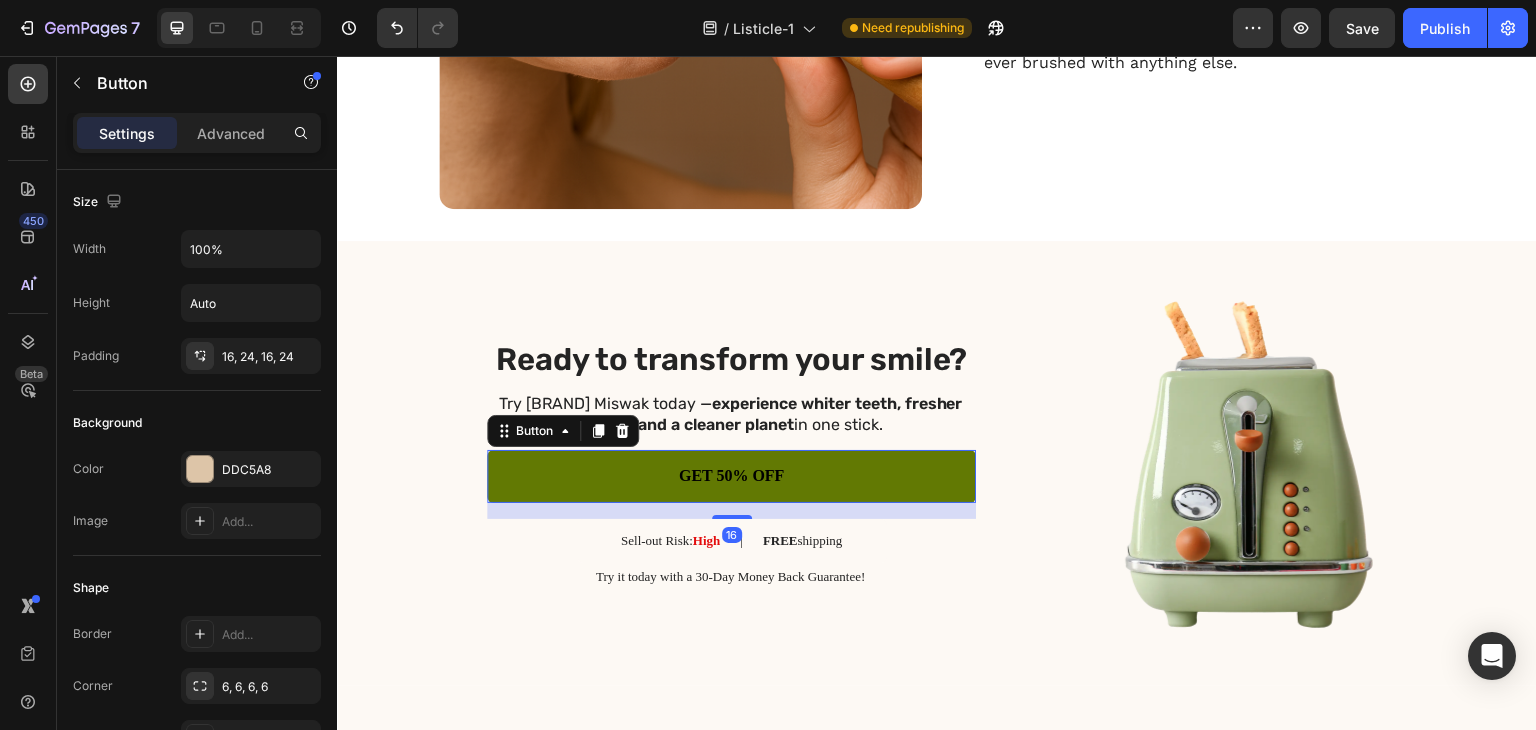 click on "GET 50% OFF" at bounding box center [731, 476] 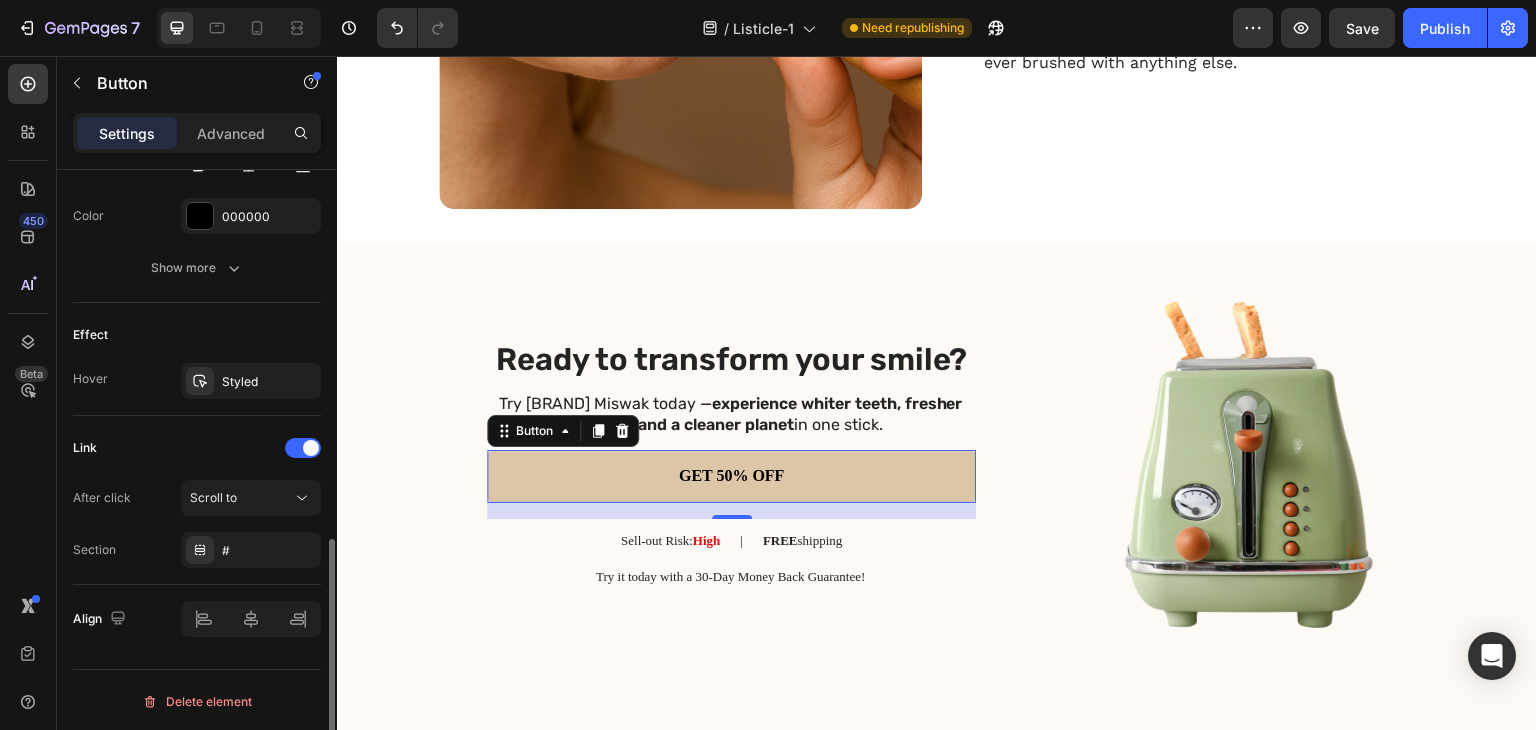scroll, scrollTop: 718, scrollLeft: 0, axis: vertical 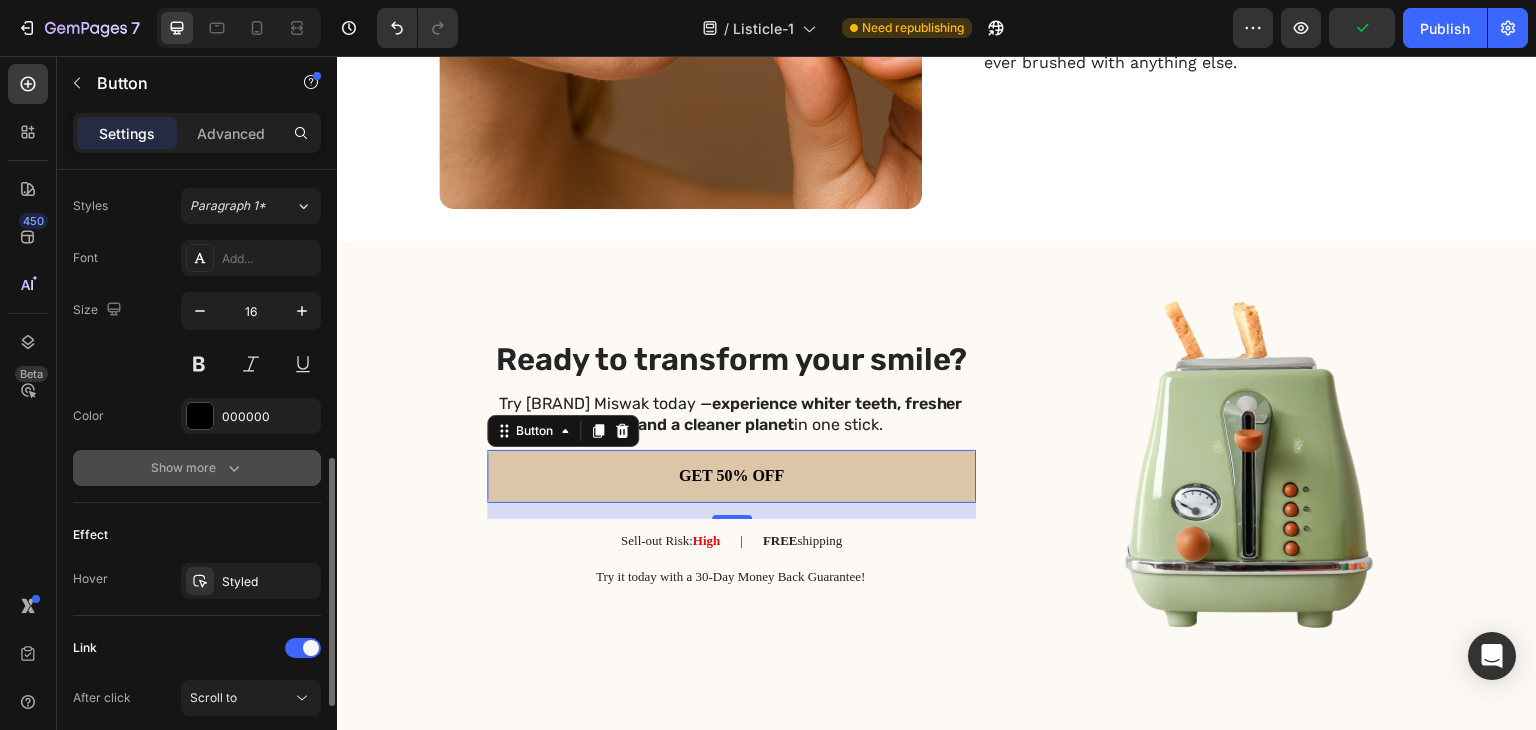 click on "Show more" at bounding box center [197, 468] 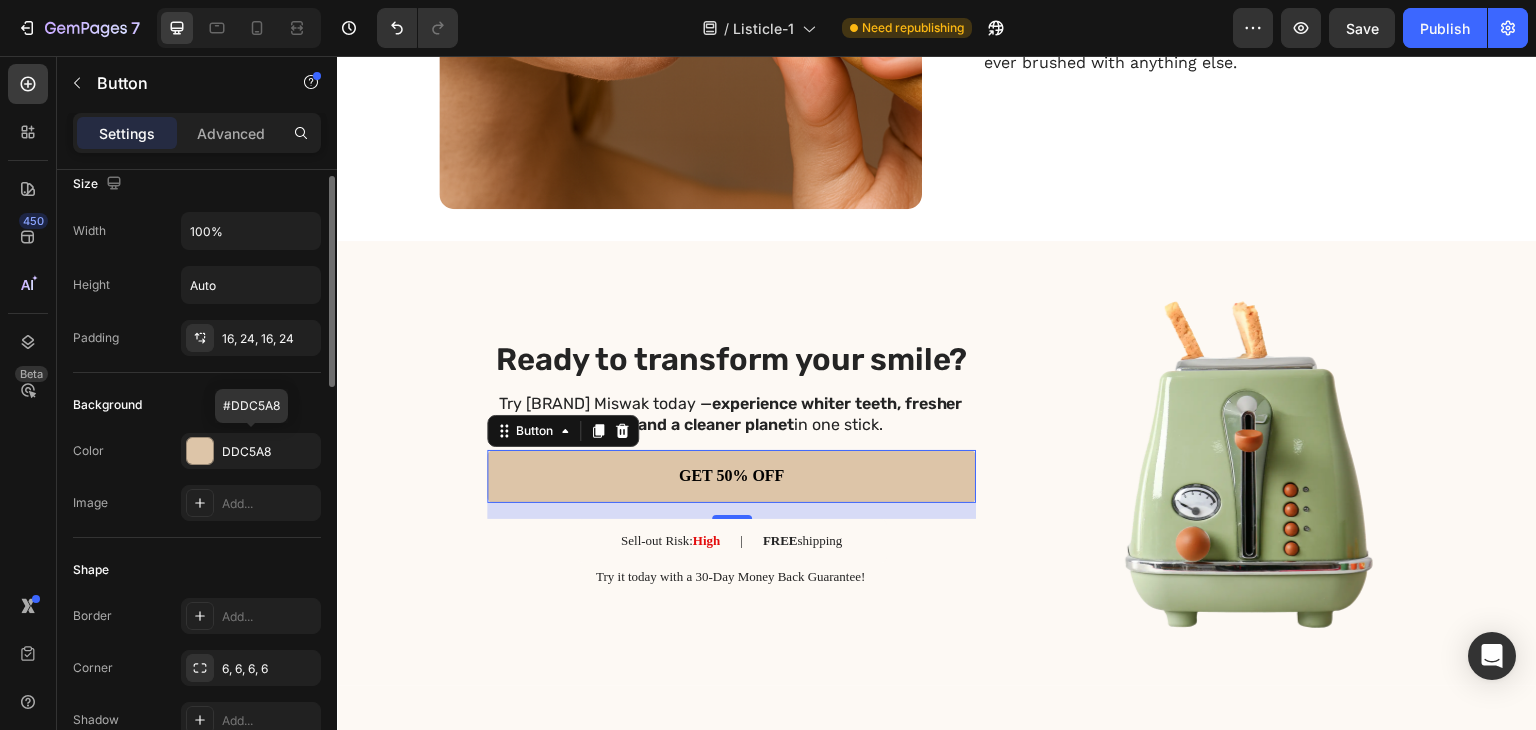 scroll, scrollTop: 0, scrollLeft: 0, axis: both 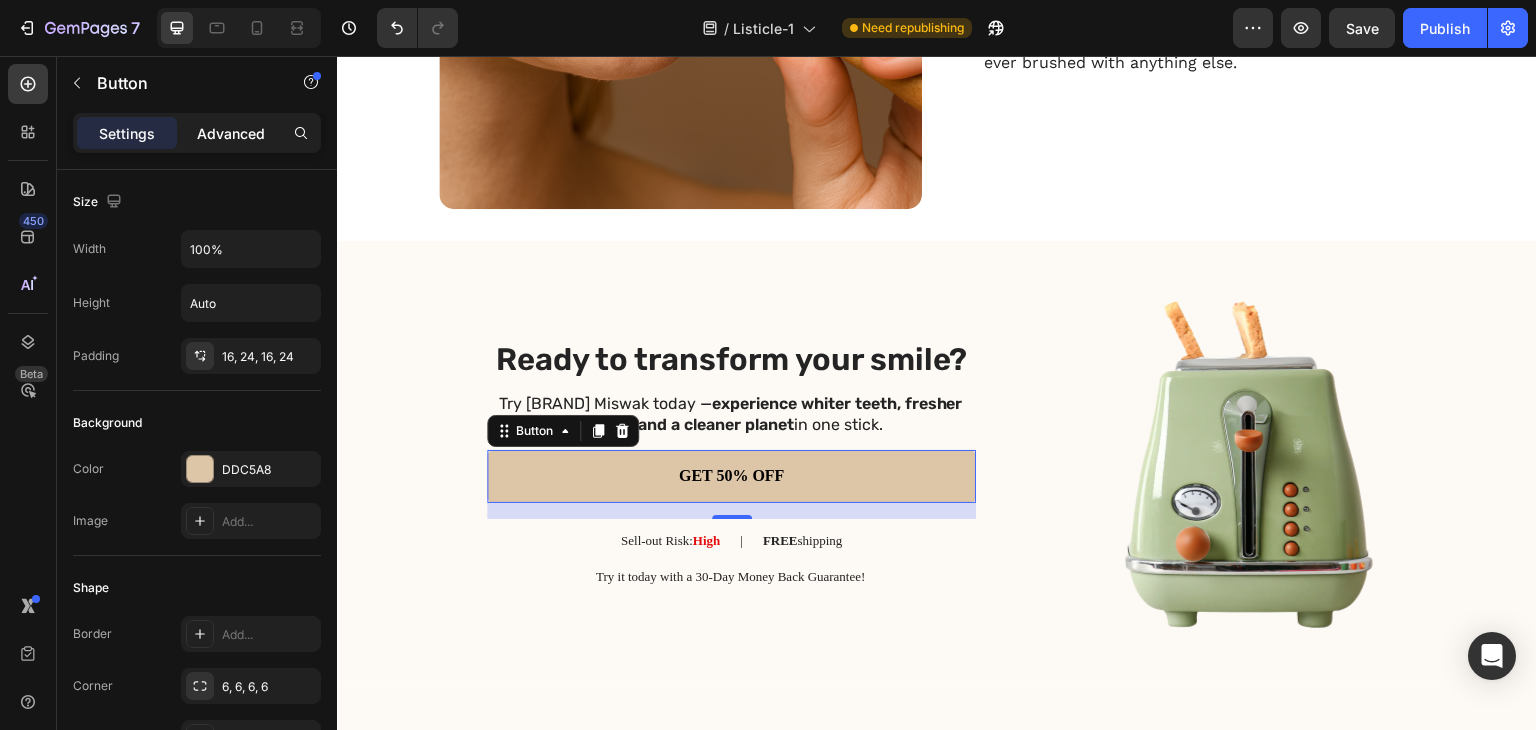 click on "Advanced" at bounding box center [231, 133] 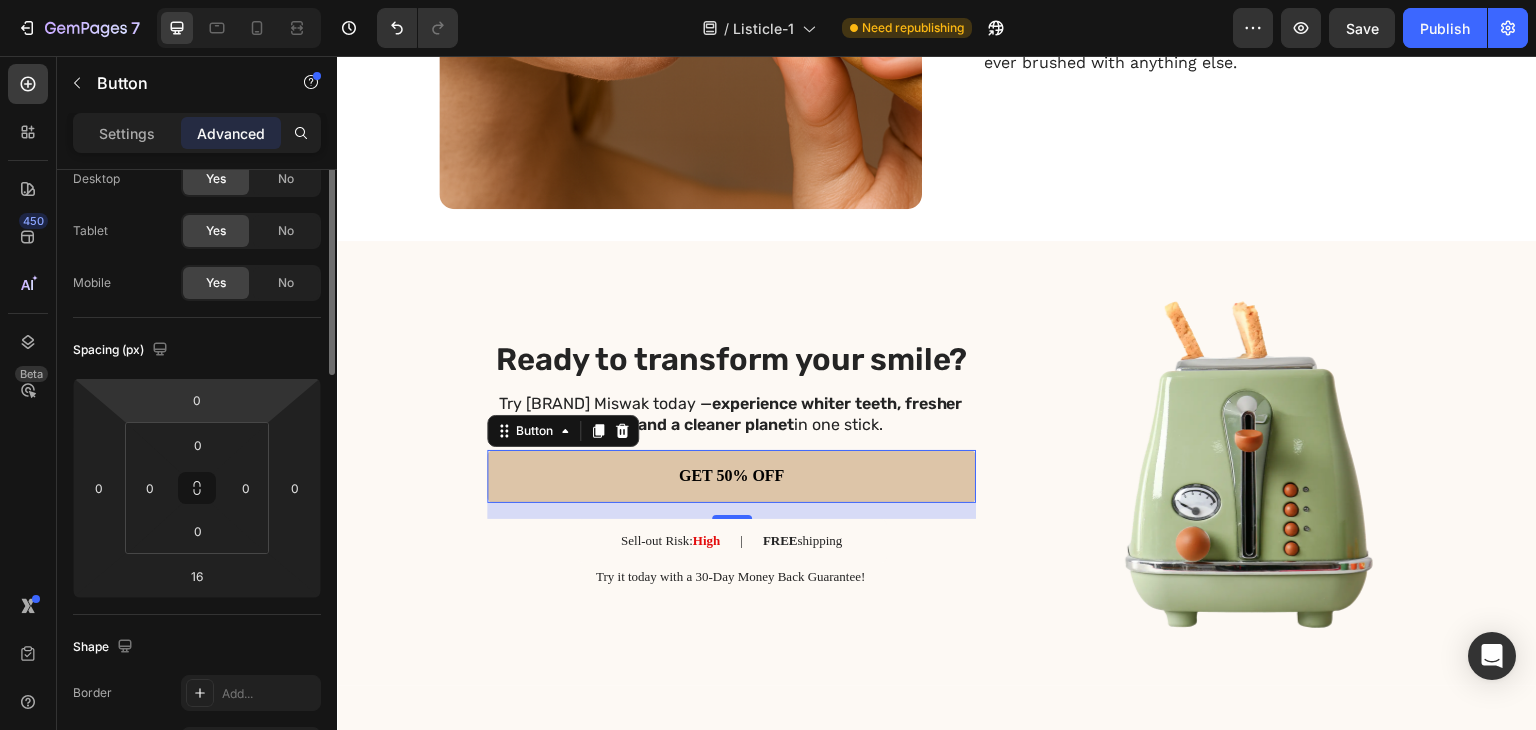 scroll, scrollTop: 0, scrollLeft: 0, axis: both 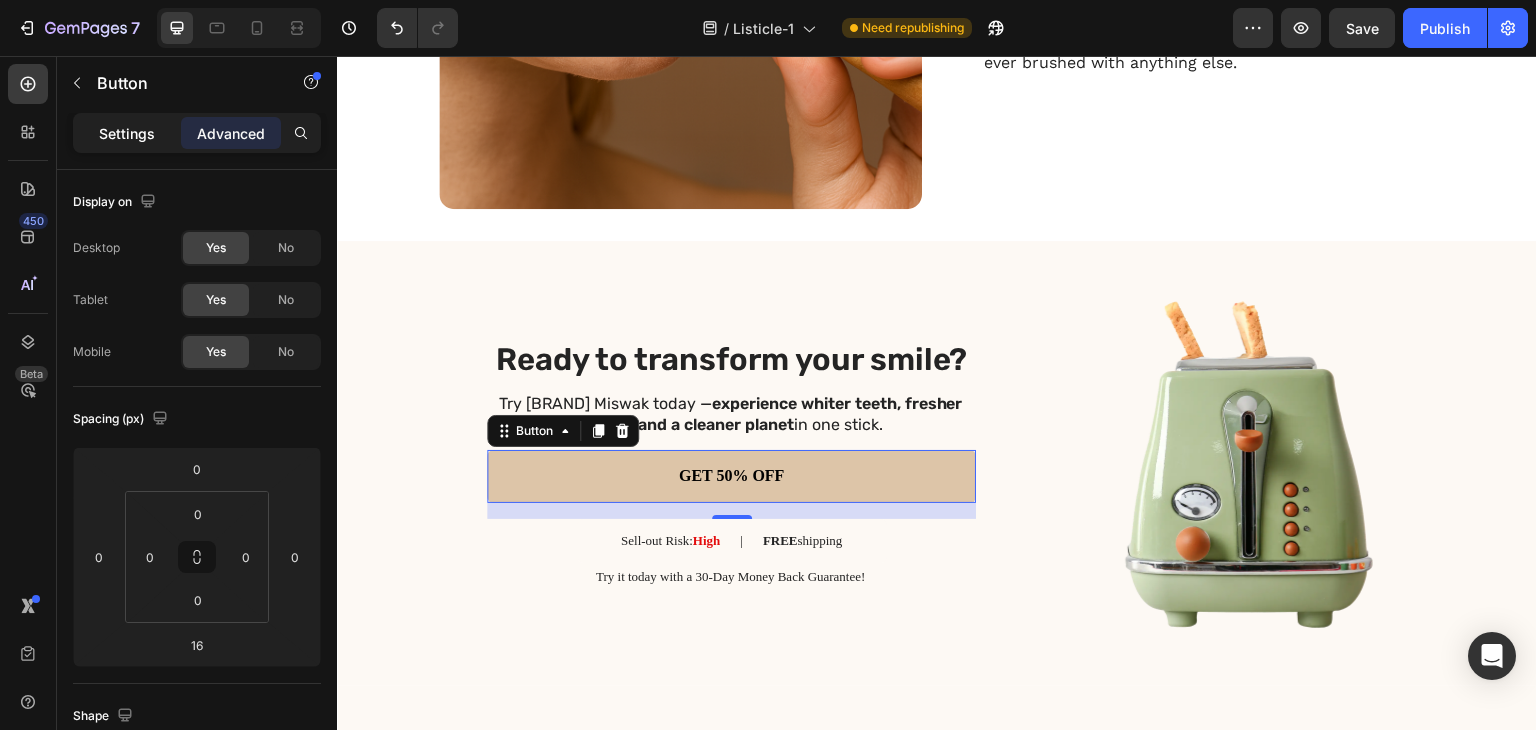 click on "Settings" at bounding box center [127, 133] 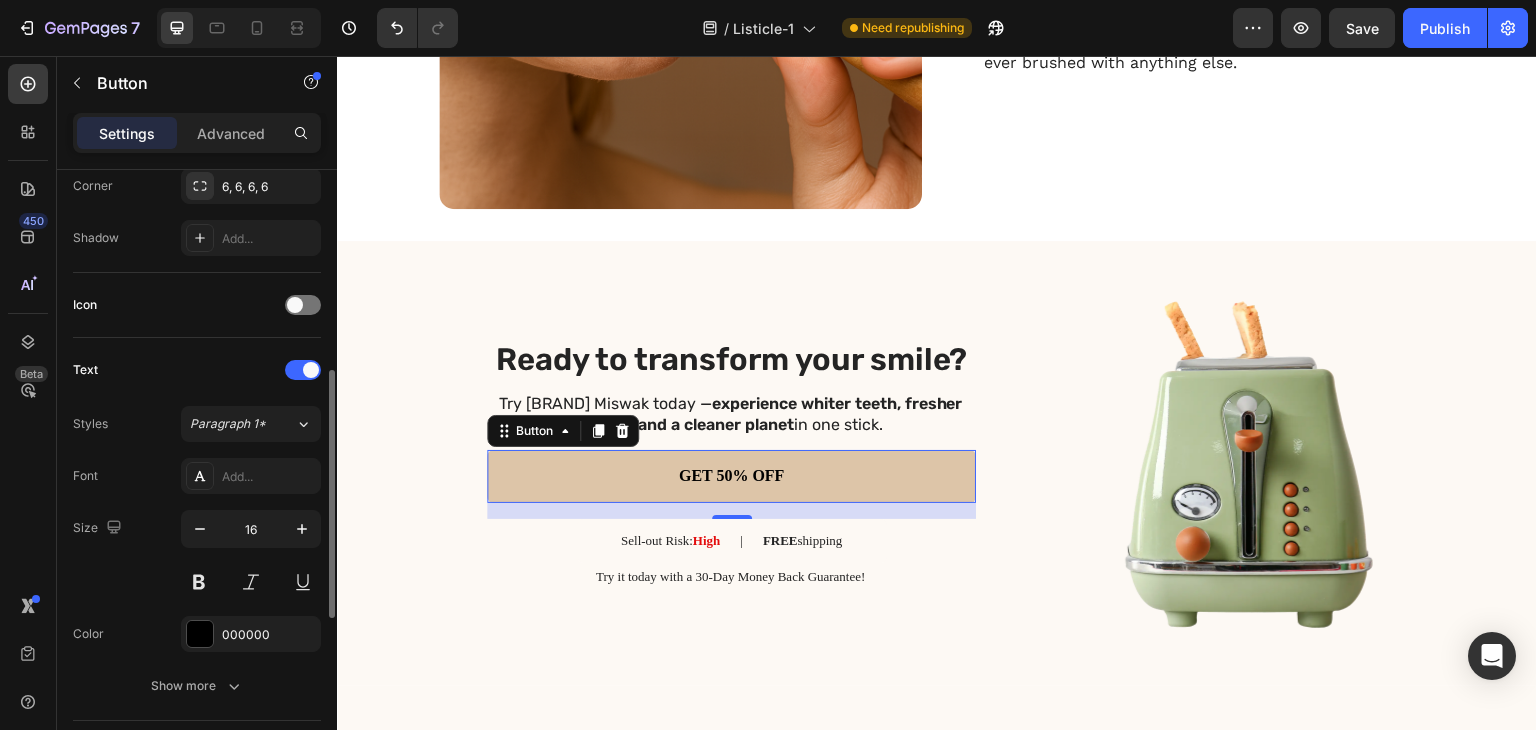 scroll, scrollTop: 600, scrollLeft: 0, axis: vertical 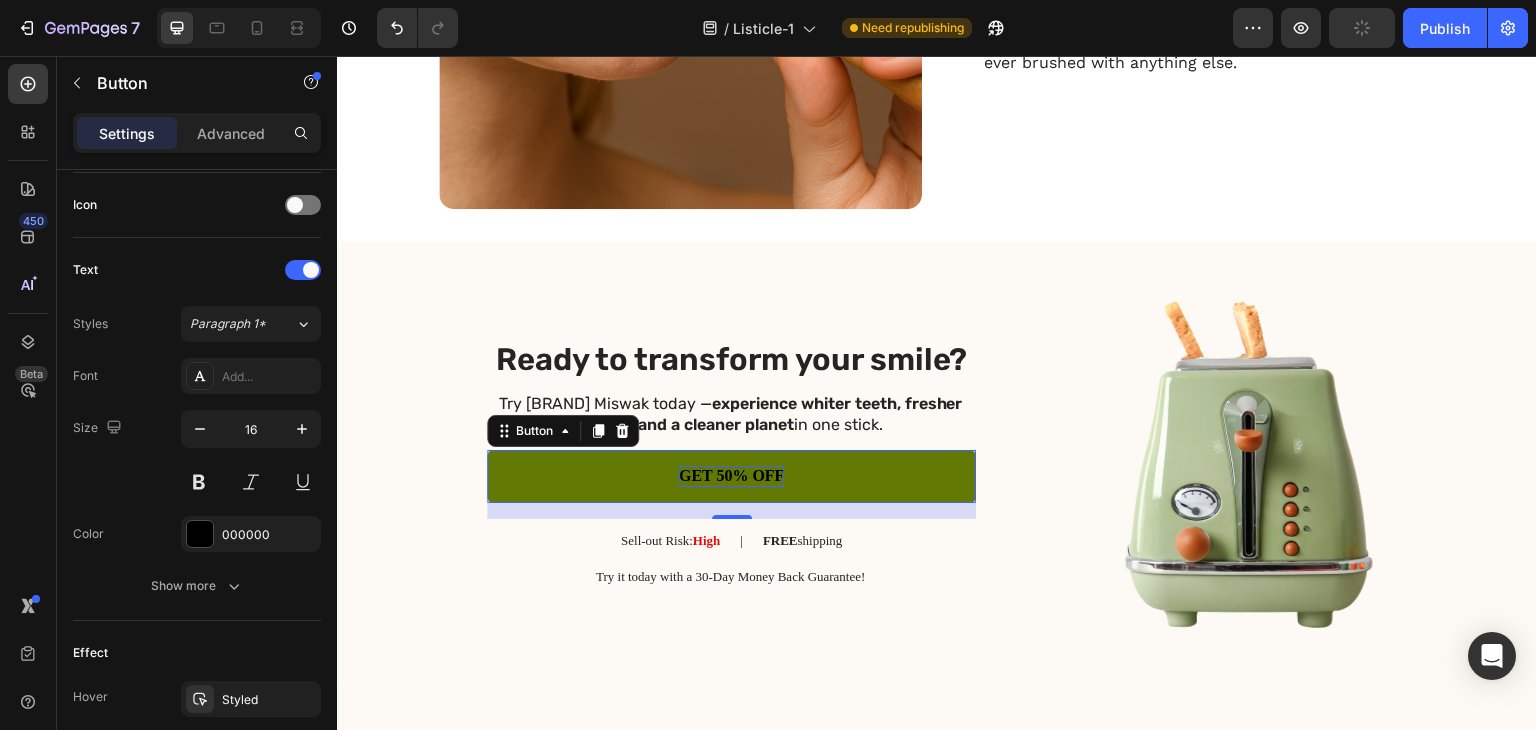 click on "GET 50% OFF" at bounding box center (732, 476) 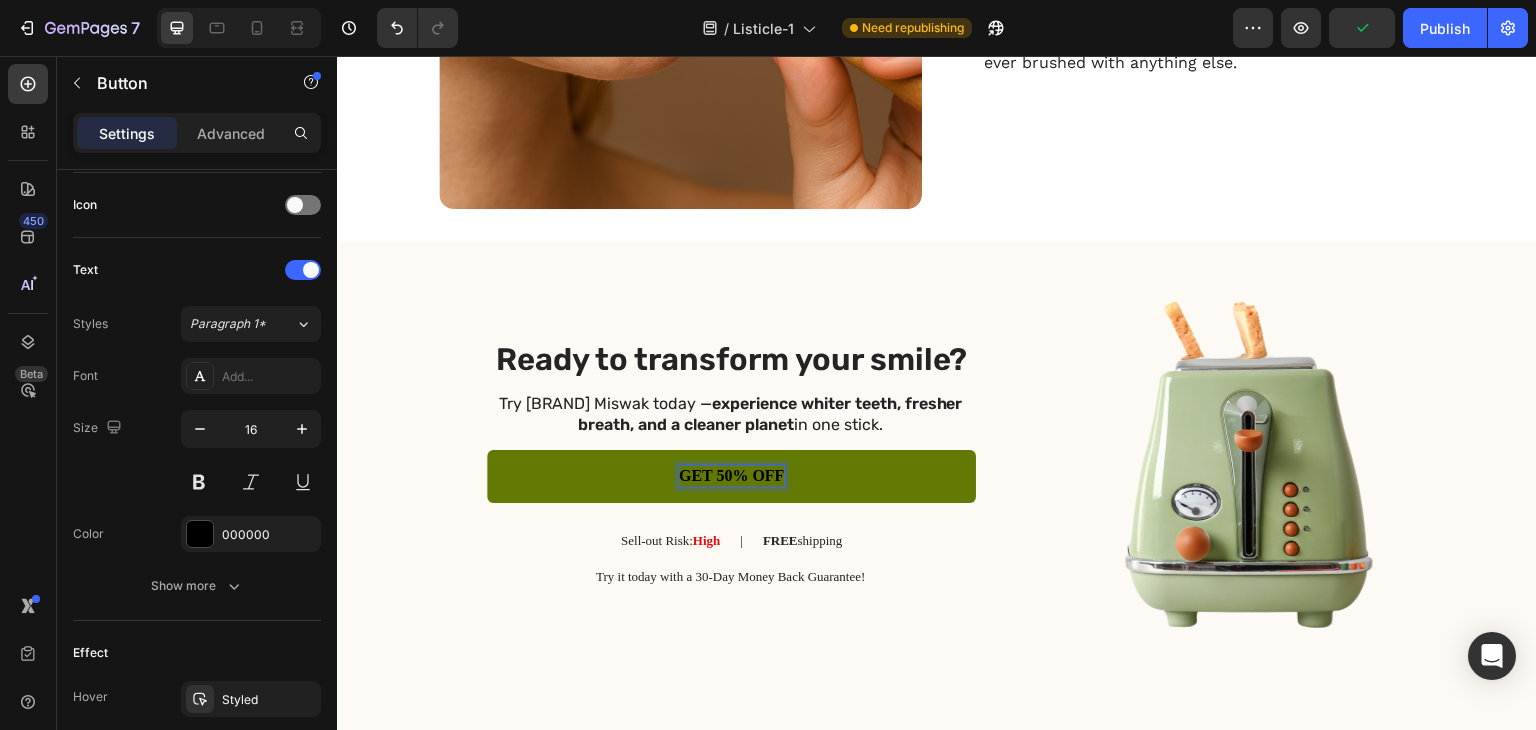 click on "GET 50% OFF" at bounding box center (732, 476) 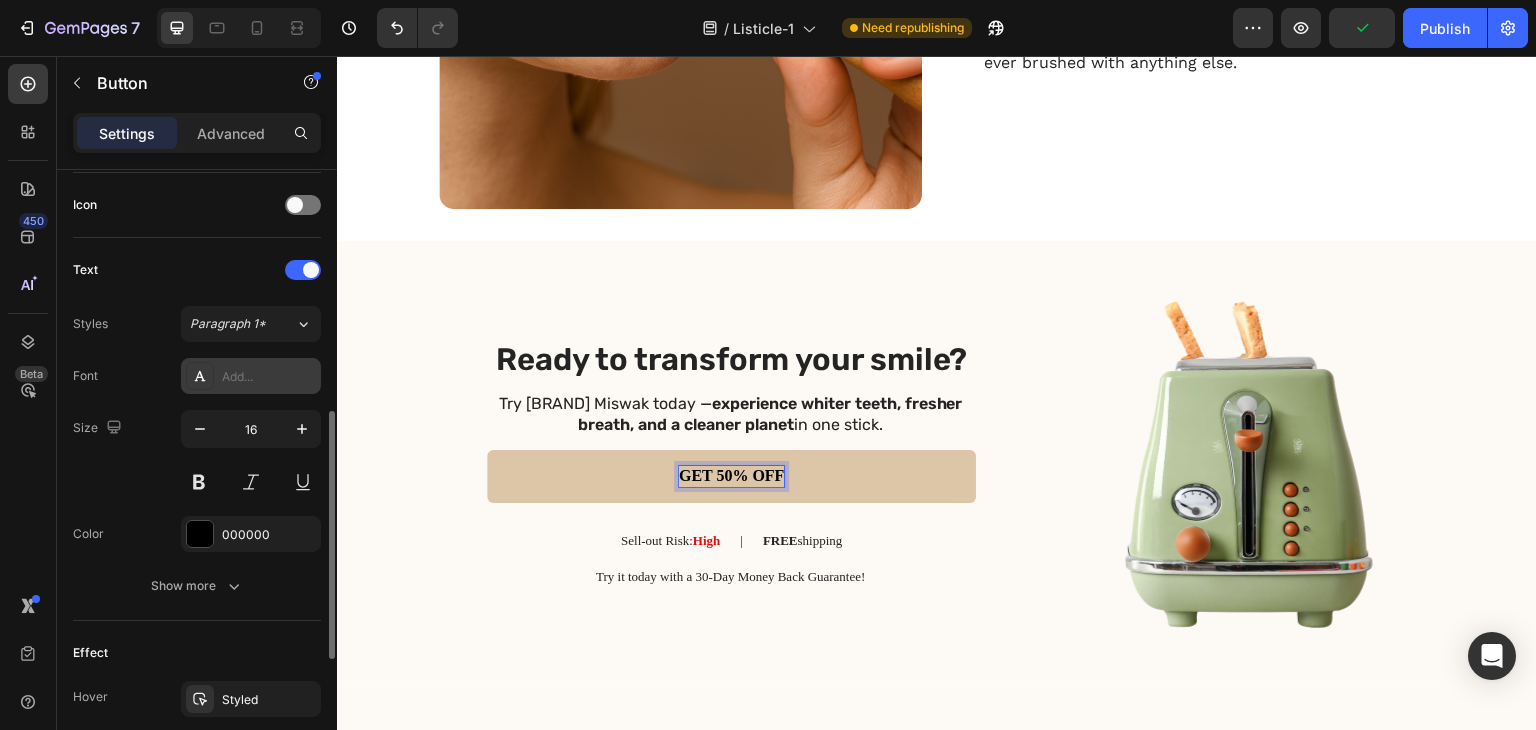 click on "Add..." at bounding box center (269, 377) 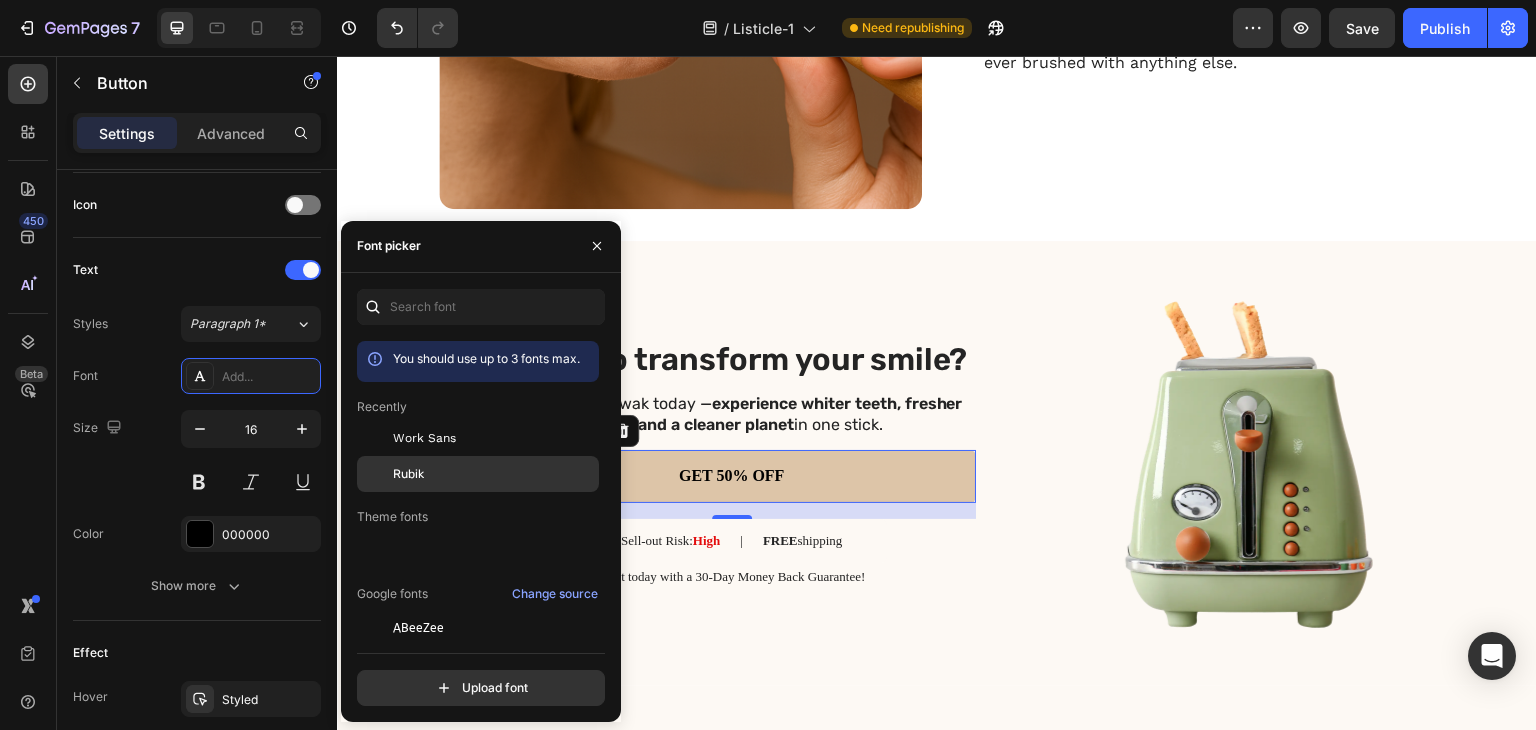 click on "Rubik" at bounding box center (408, 474) 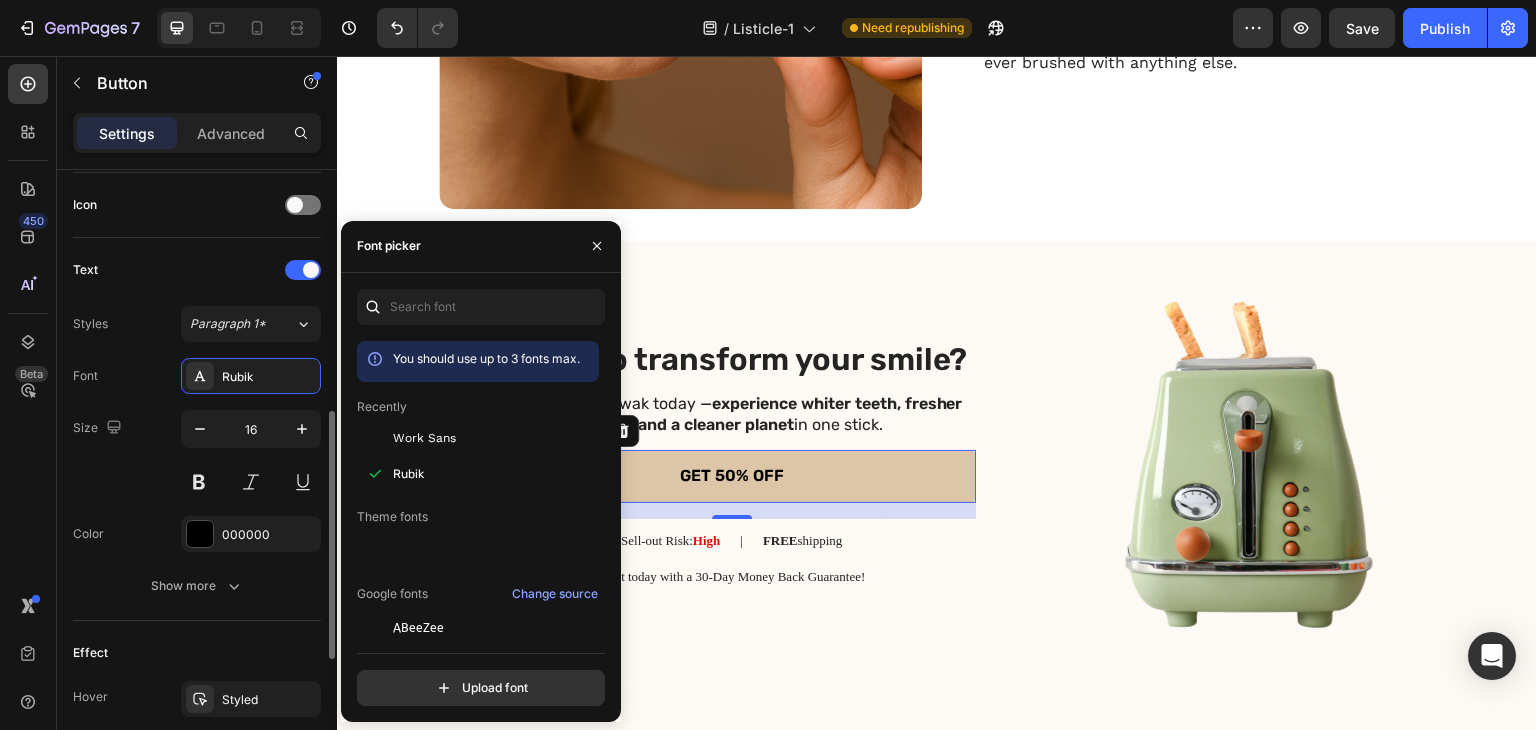 click on "Size 16" at bounding box center (197, 455) 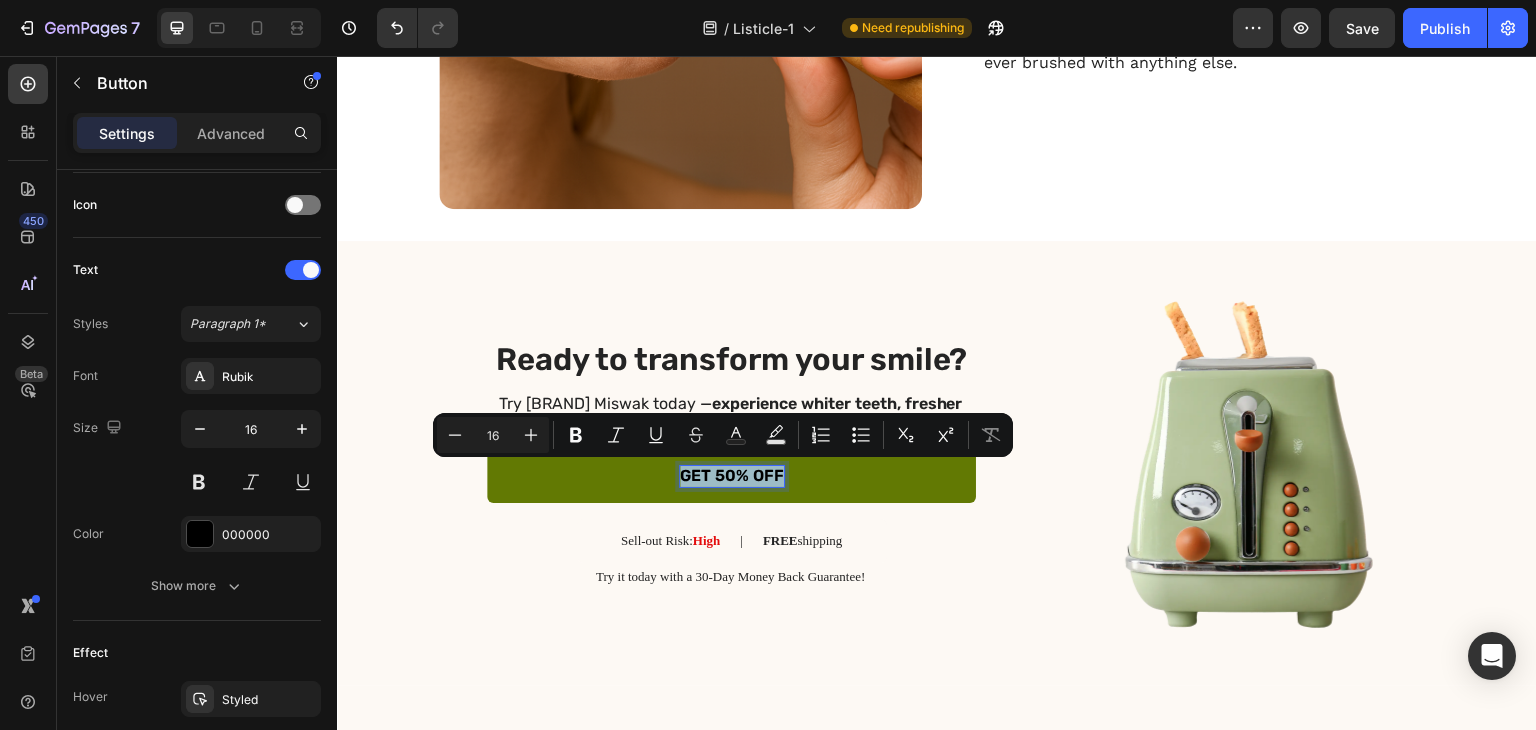 drag, startPoint x: 677, startPoint y: 475, endPoint x: 774, endPoint y: 473, distance: 97.020615 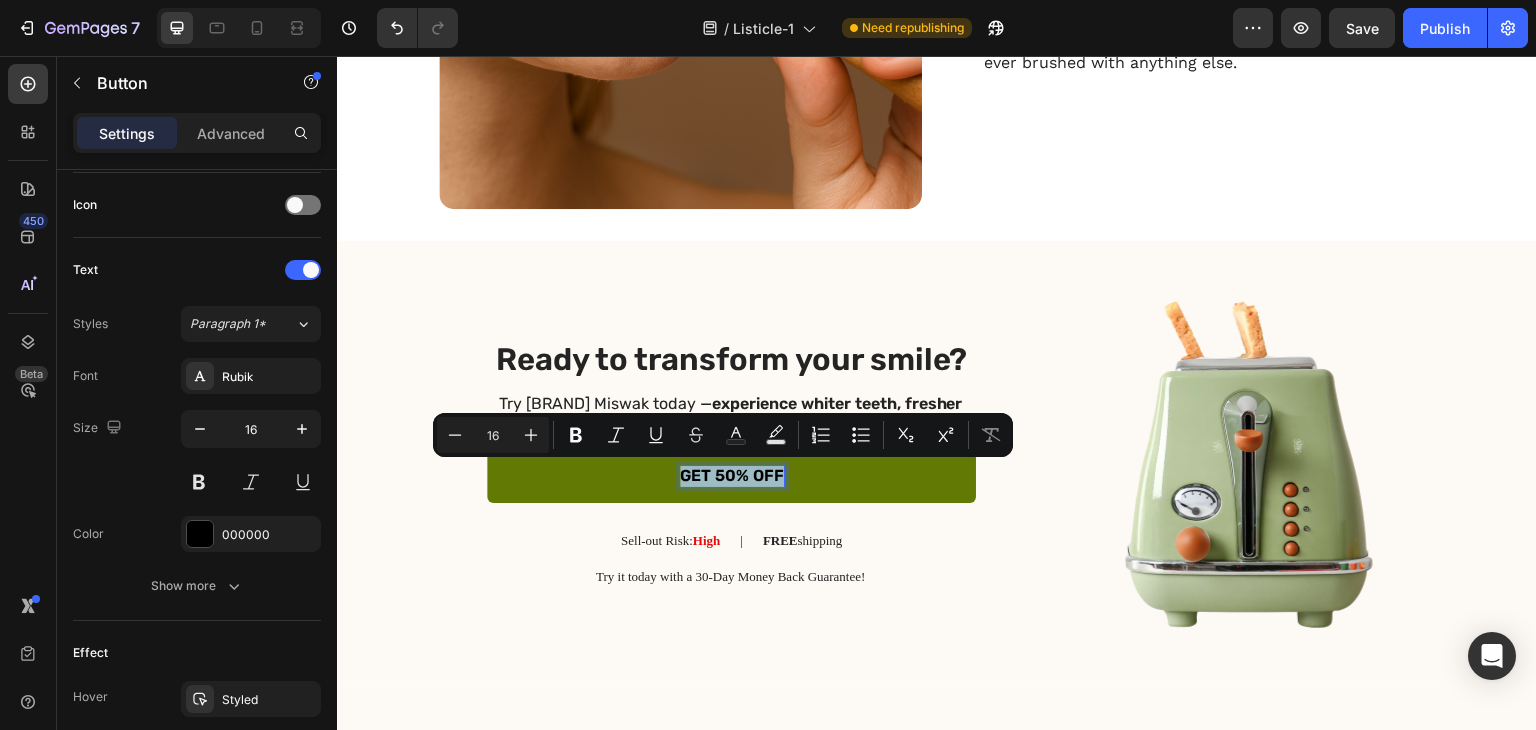 click on "GET 50% OFF" at bounding box center (732, 476) 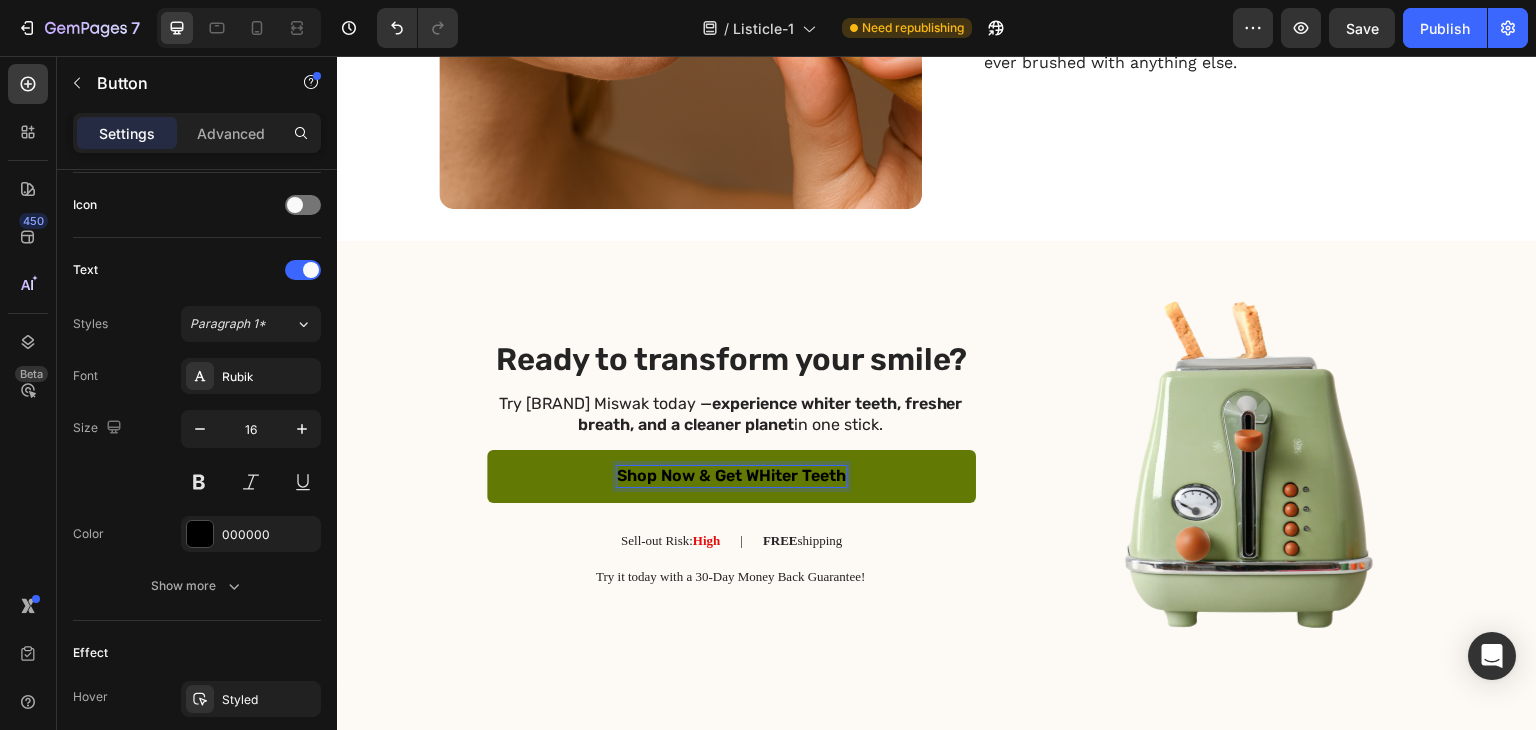 click on "Shop Now & Get WHiter Teeth" at bounding box center [731, 476] 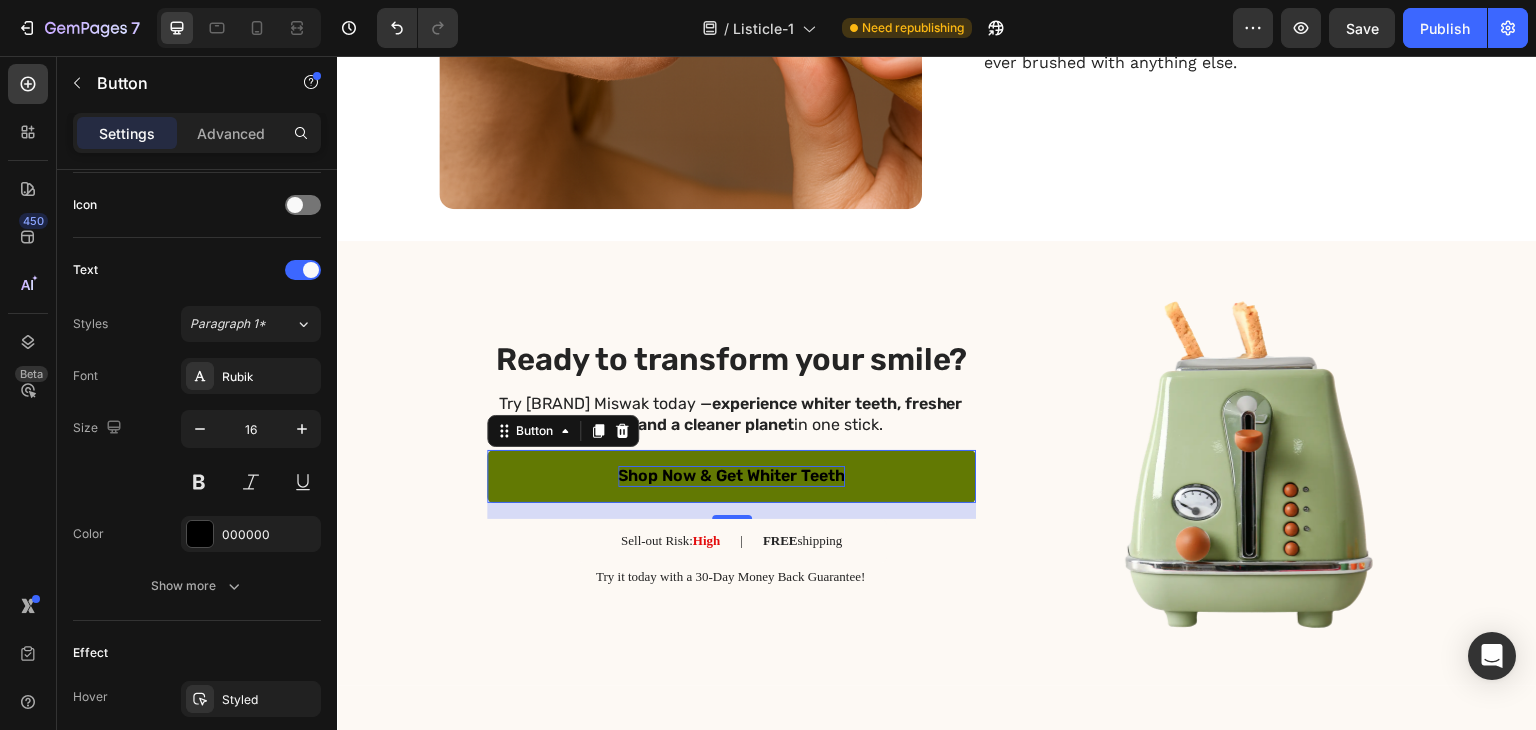 click on "Shop Now & Get Whiter Teeth" at bounding box center (731, 476) 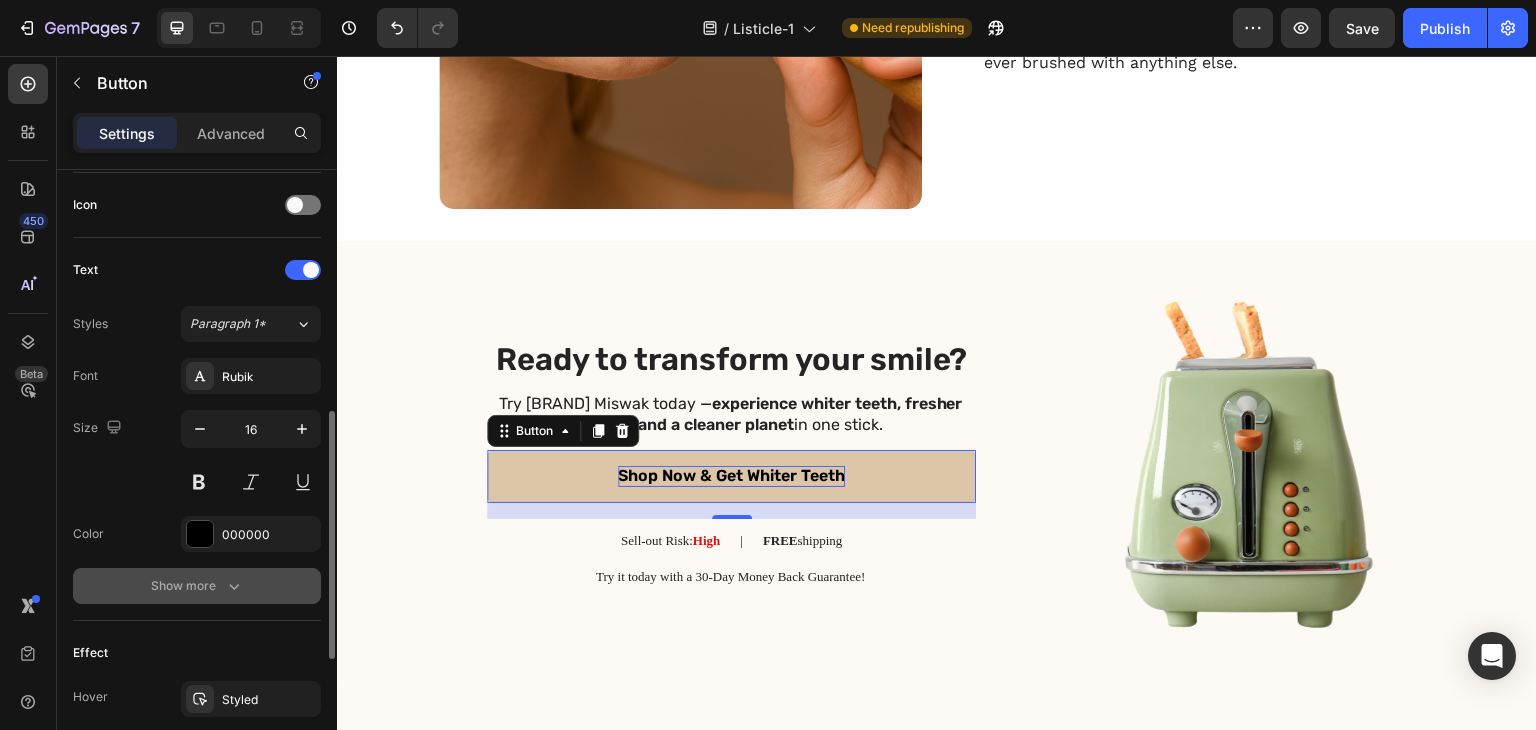 click on "Show more" at bounding box center (197, 586) 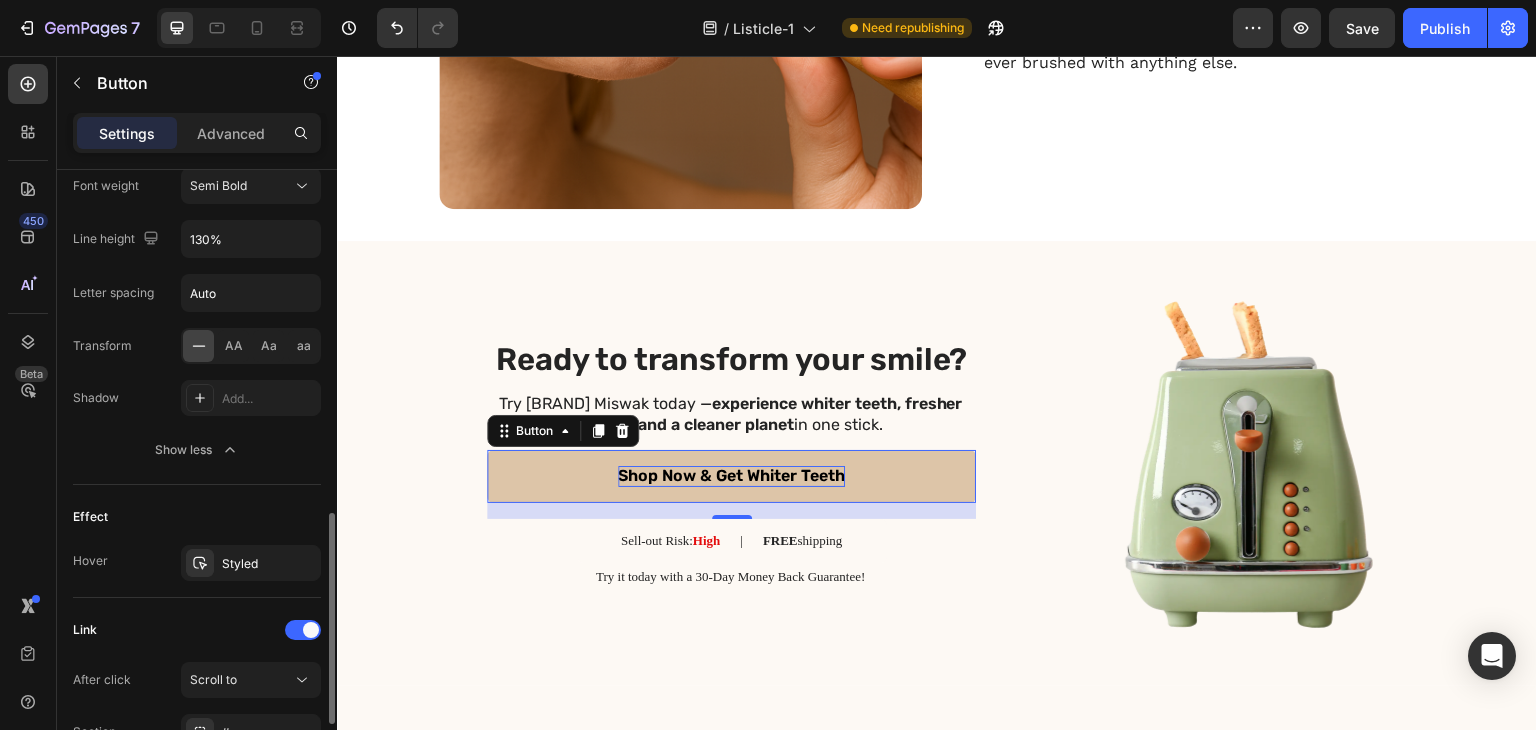 scroll, scrollTop: 1100, scrollLeft: 0, axis: vertical 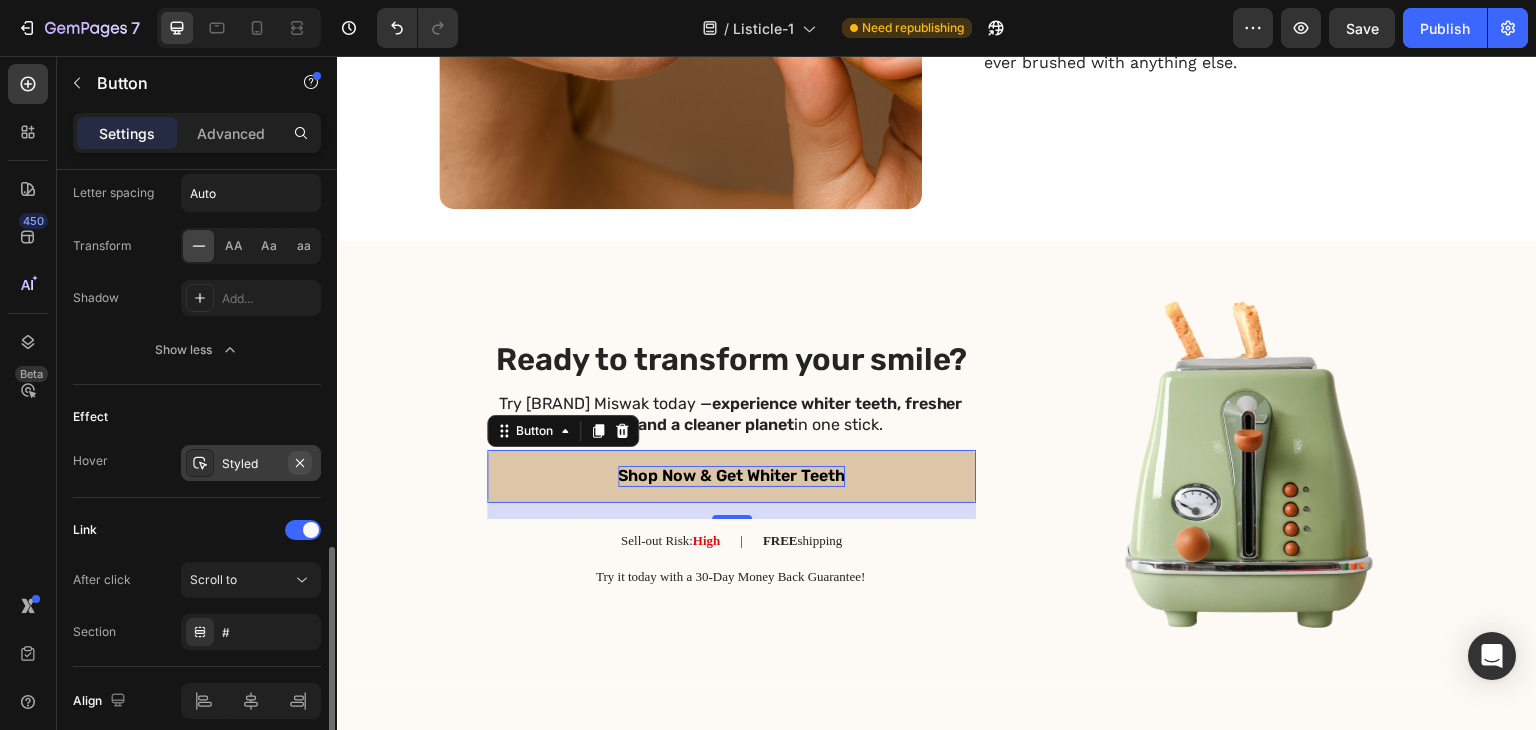 click 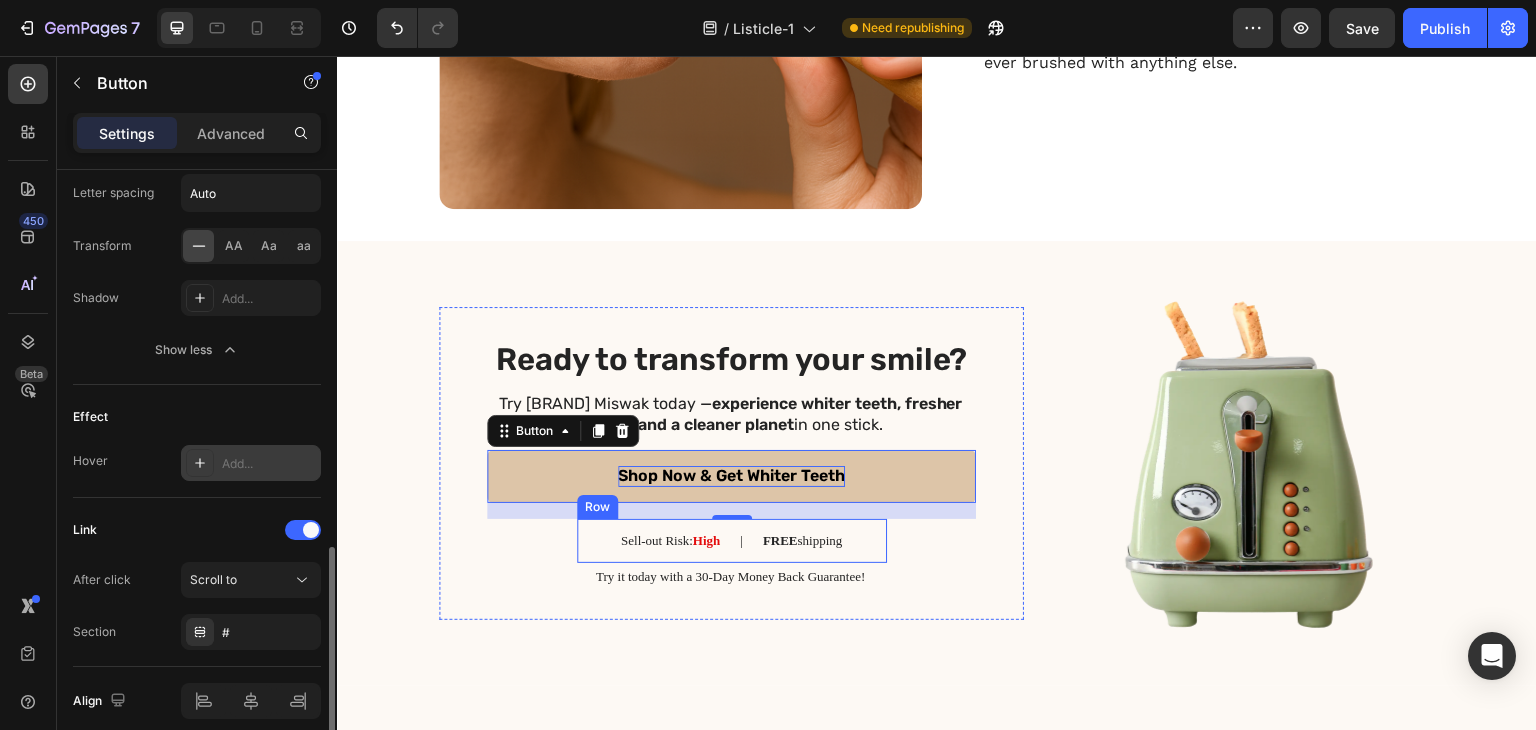 click on "Sell-out Risk:  High Text Block | Text Block FREE  shipping Text Block Row" at bounding box center (732, 541) 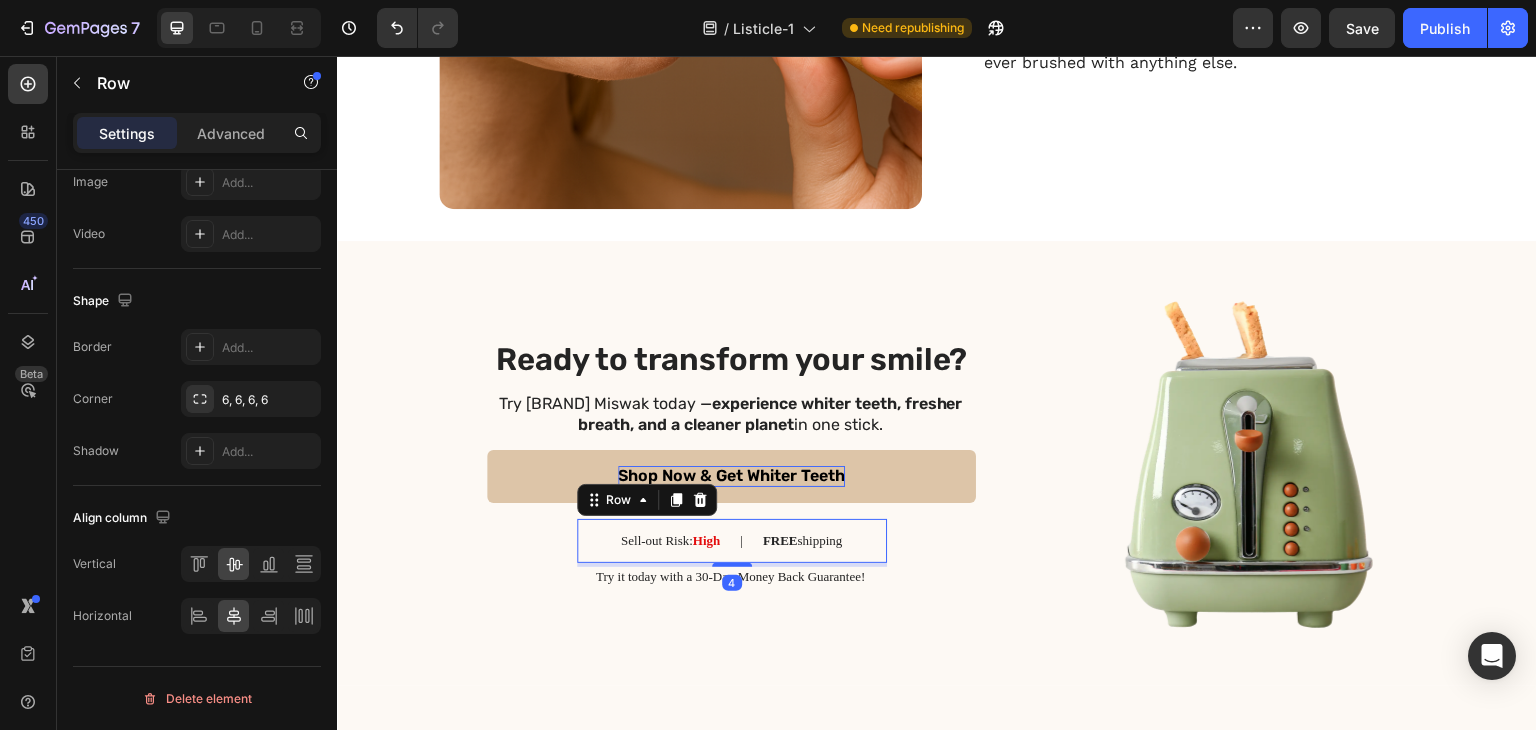 scroll, scrollTop: 0, scrollLeft: 0, axis: both 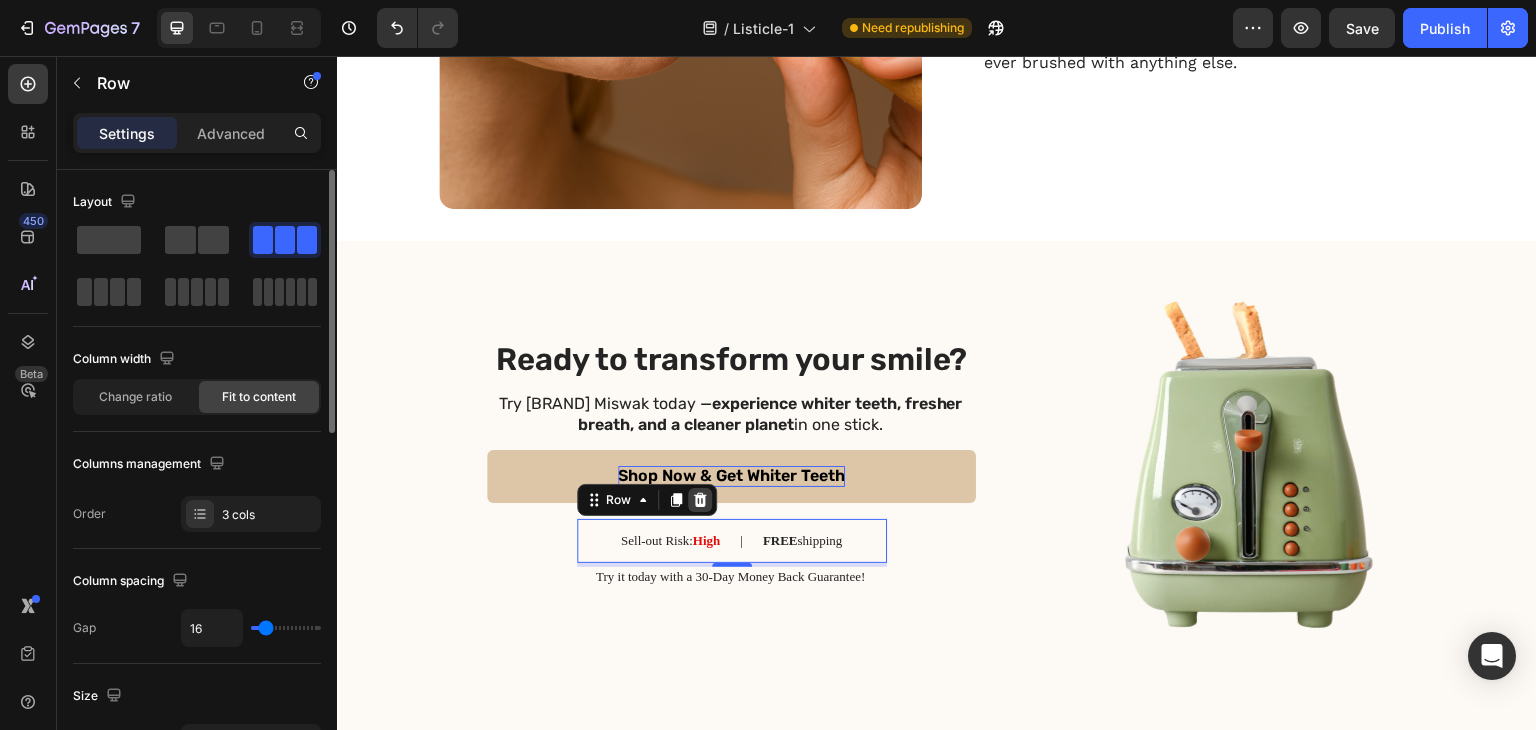 click 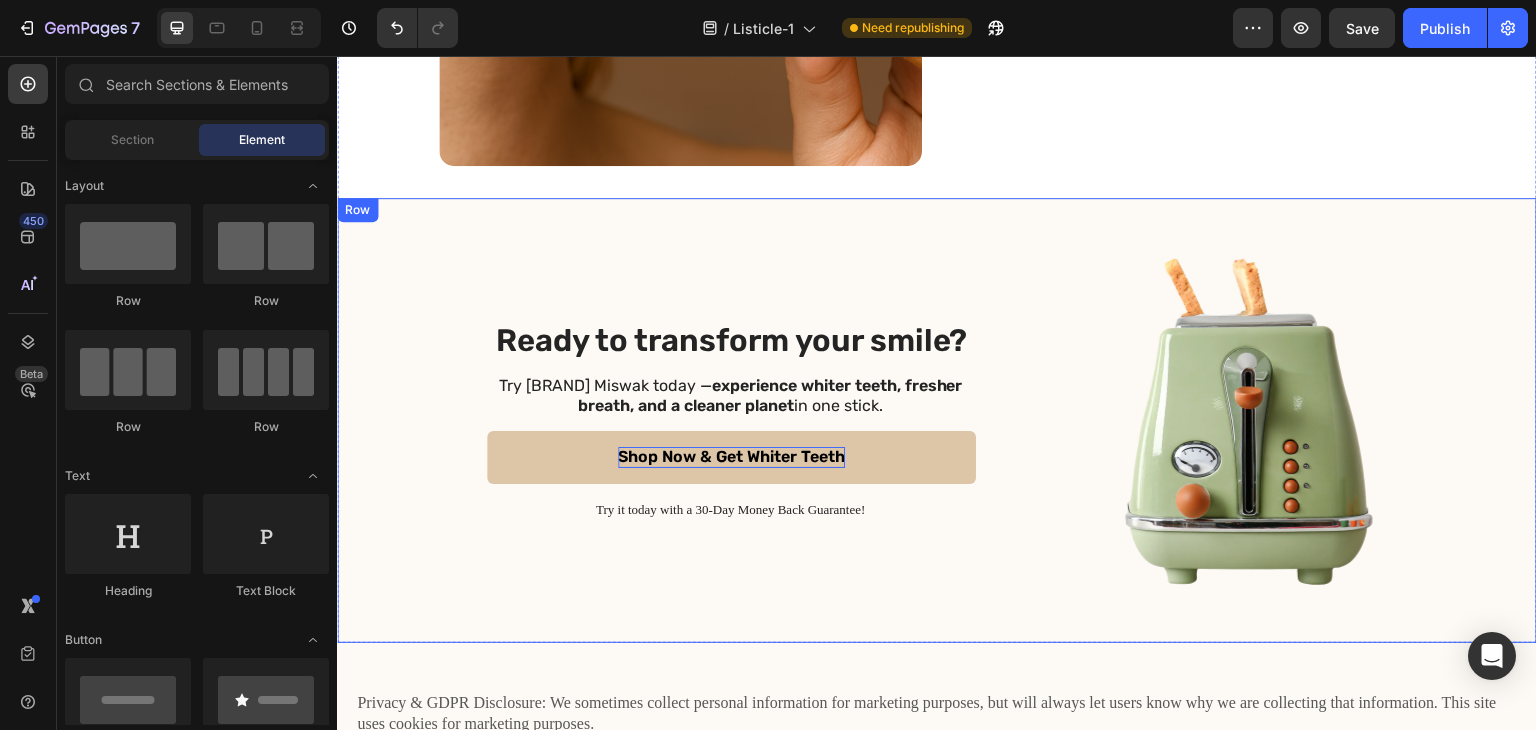 scroll, scrollTop: 4006, scrollLeft: 0, axis: vertical 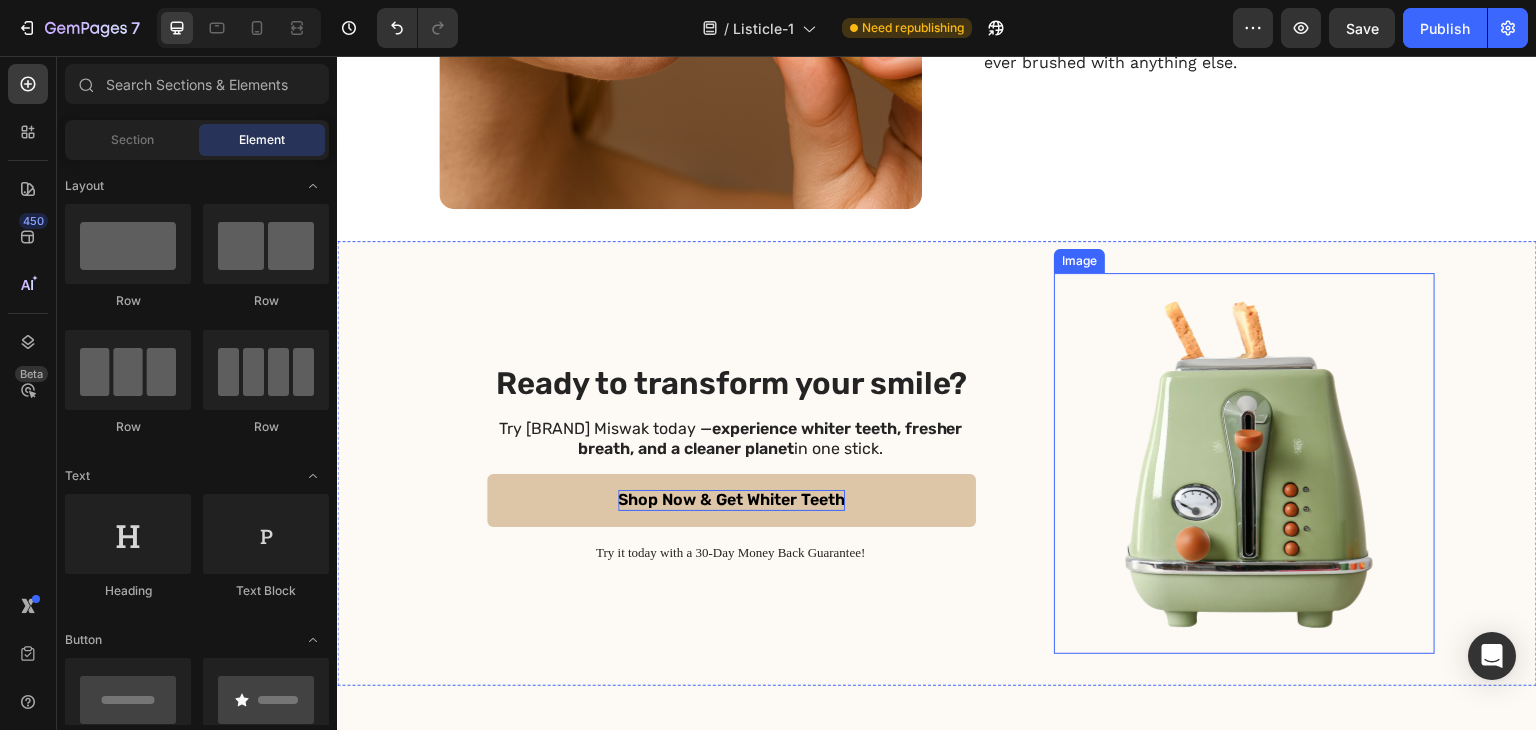 click at bounding box center [1244, 463] 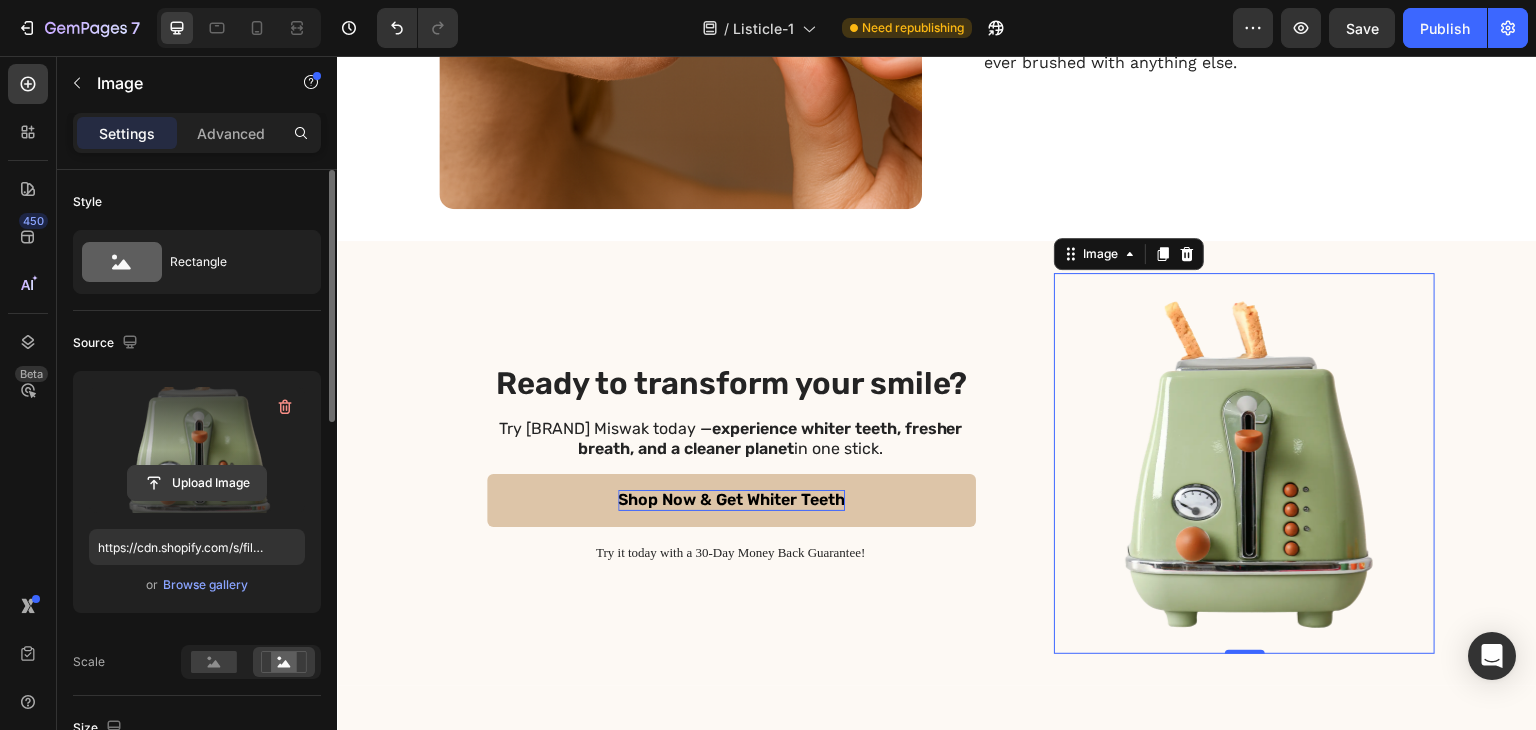 click 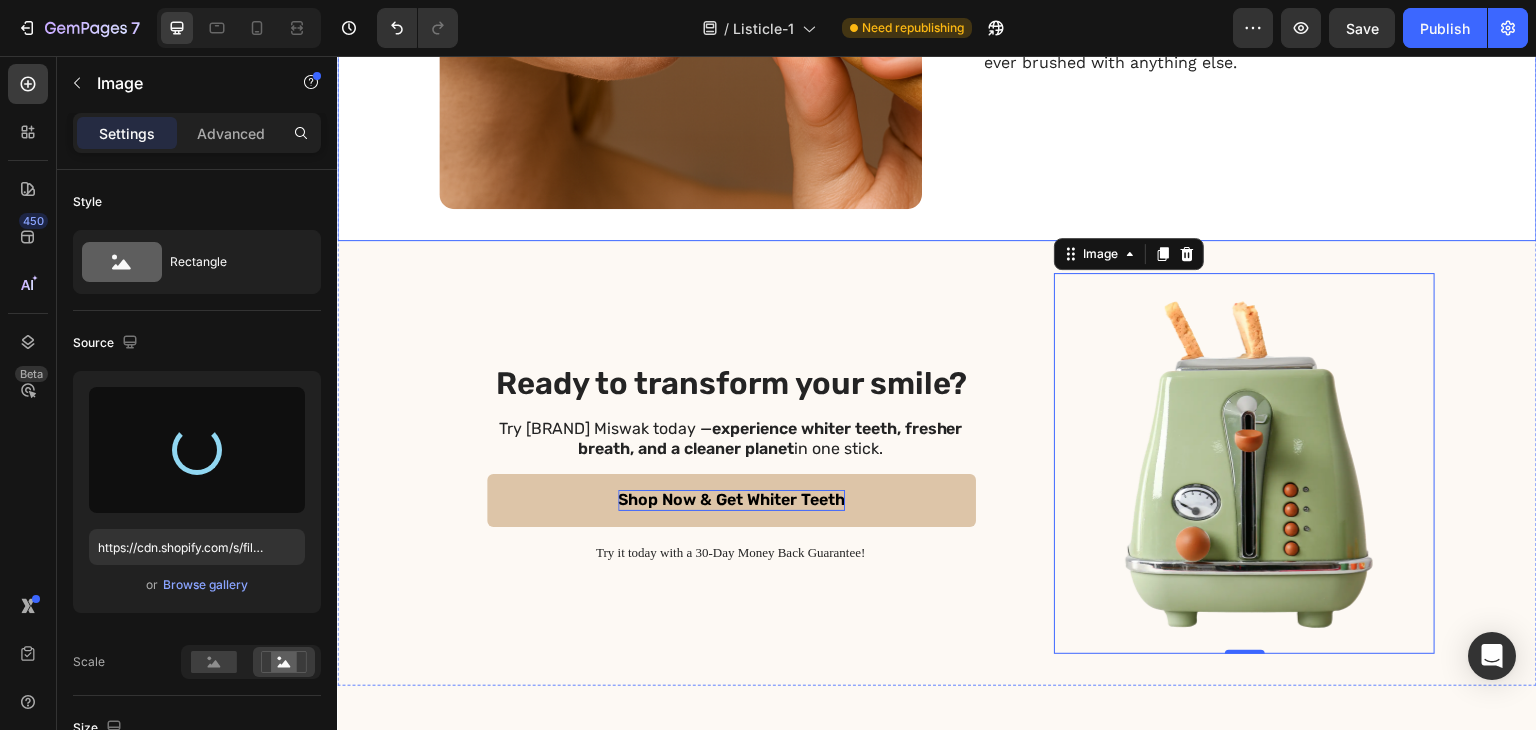 type on "https://cdn.shopify.com/s/files/1/0939/8596/4401/files/gempages_577707070443226053-de42eb5a-b335-4c46-b0df-2e70f7965ba4.png" 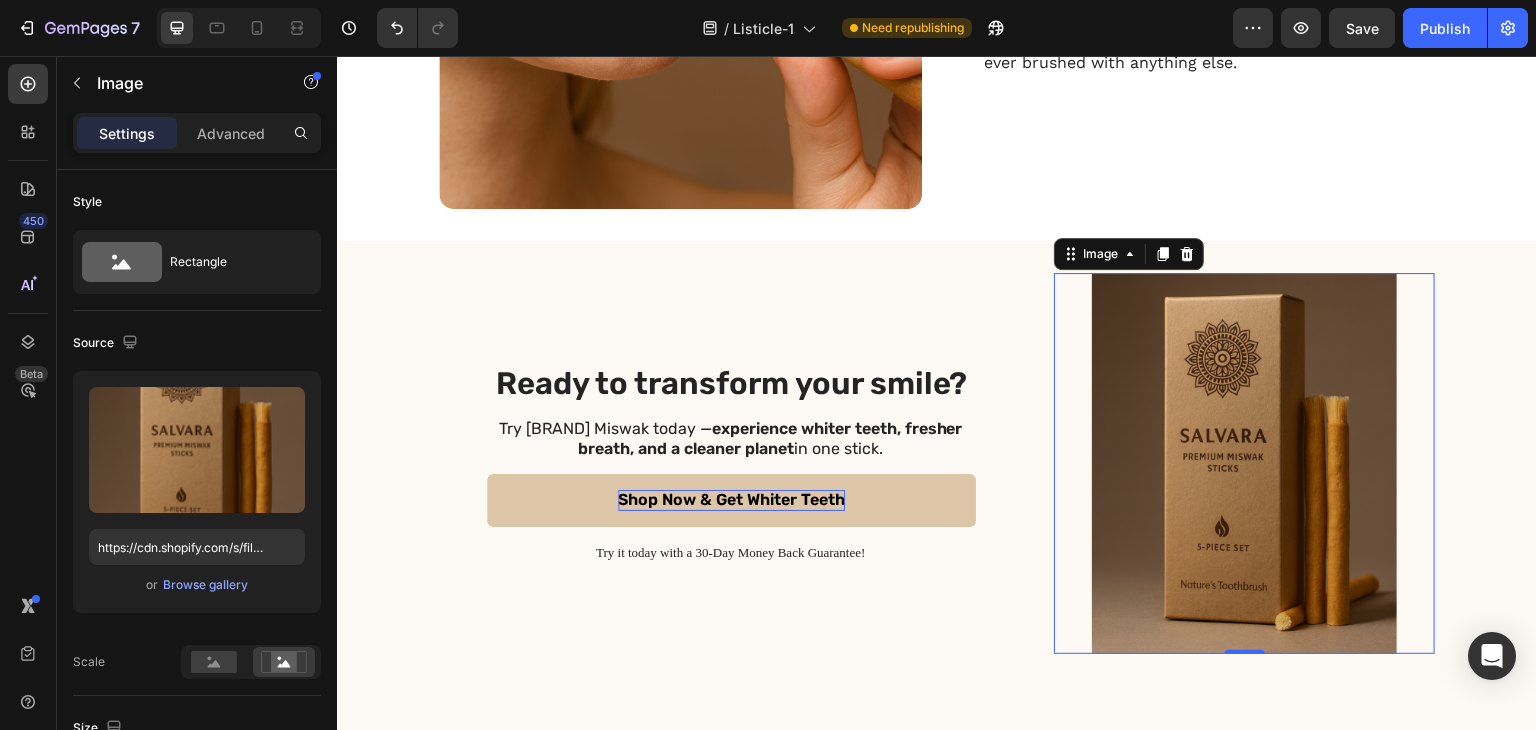 click at bounding box center (1244, 463) 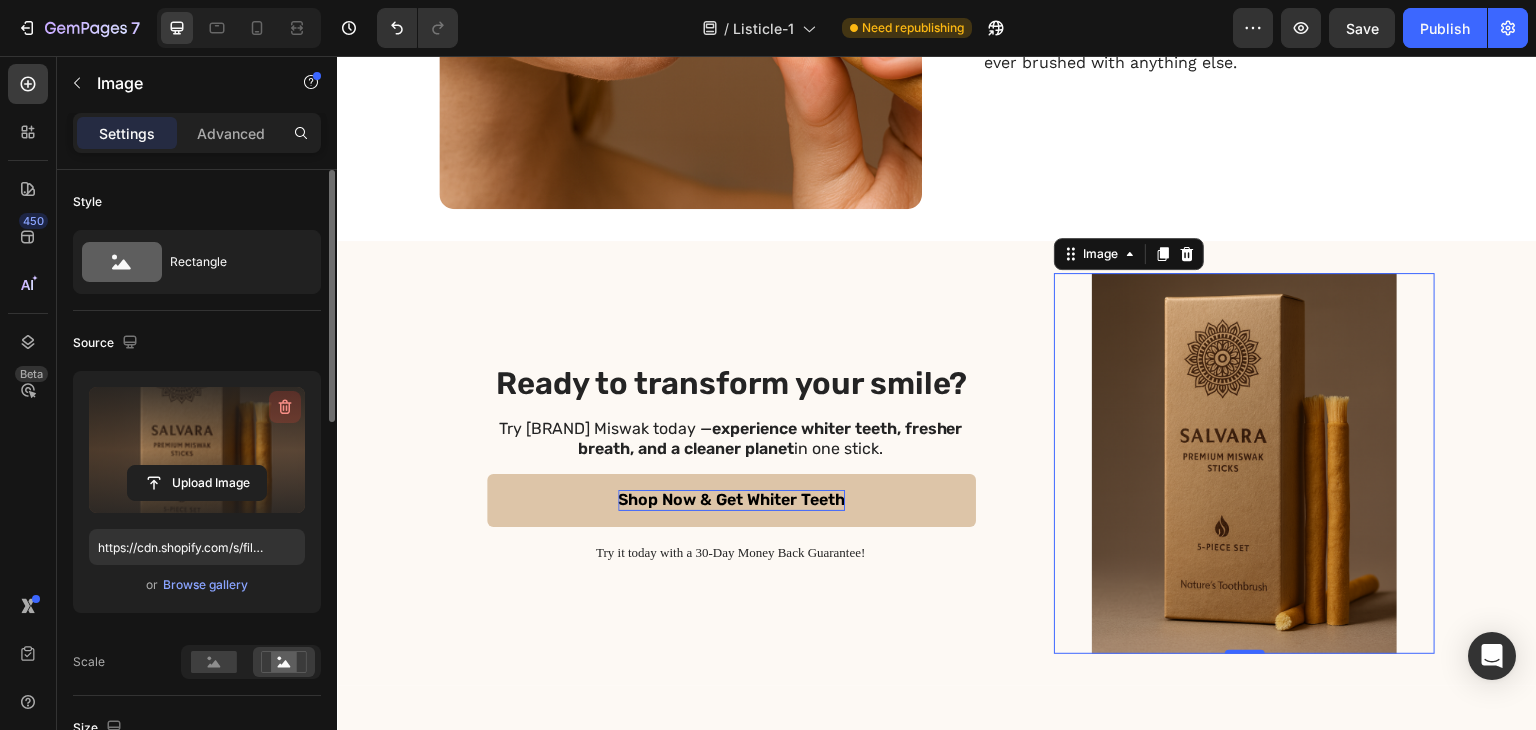 click 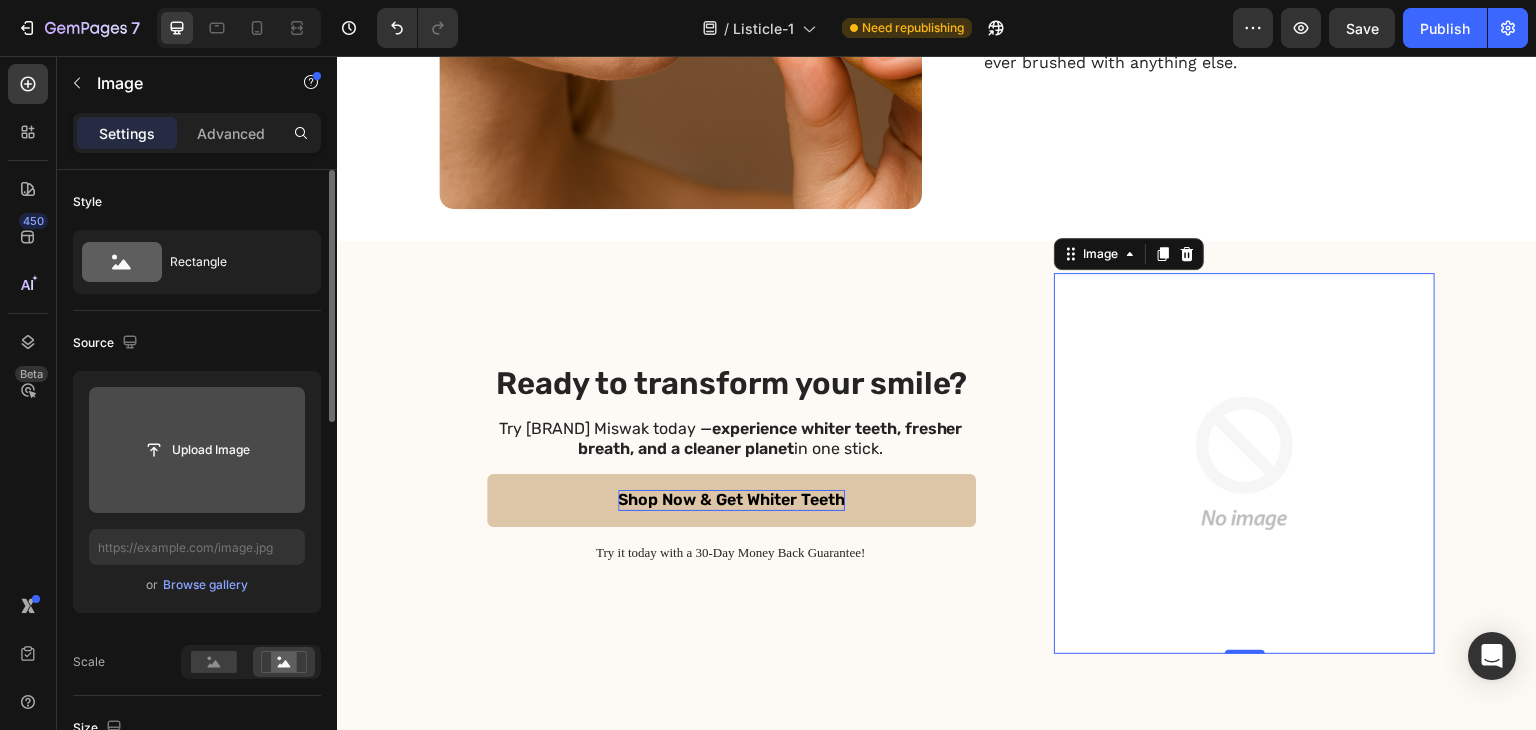 click 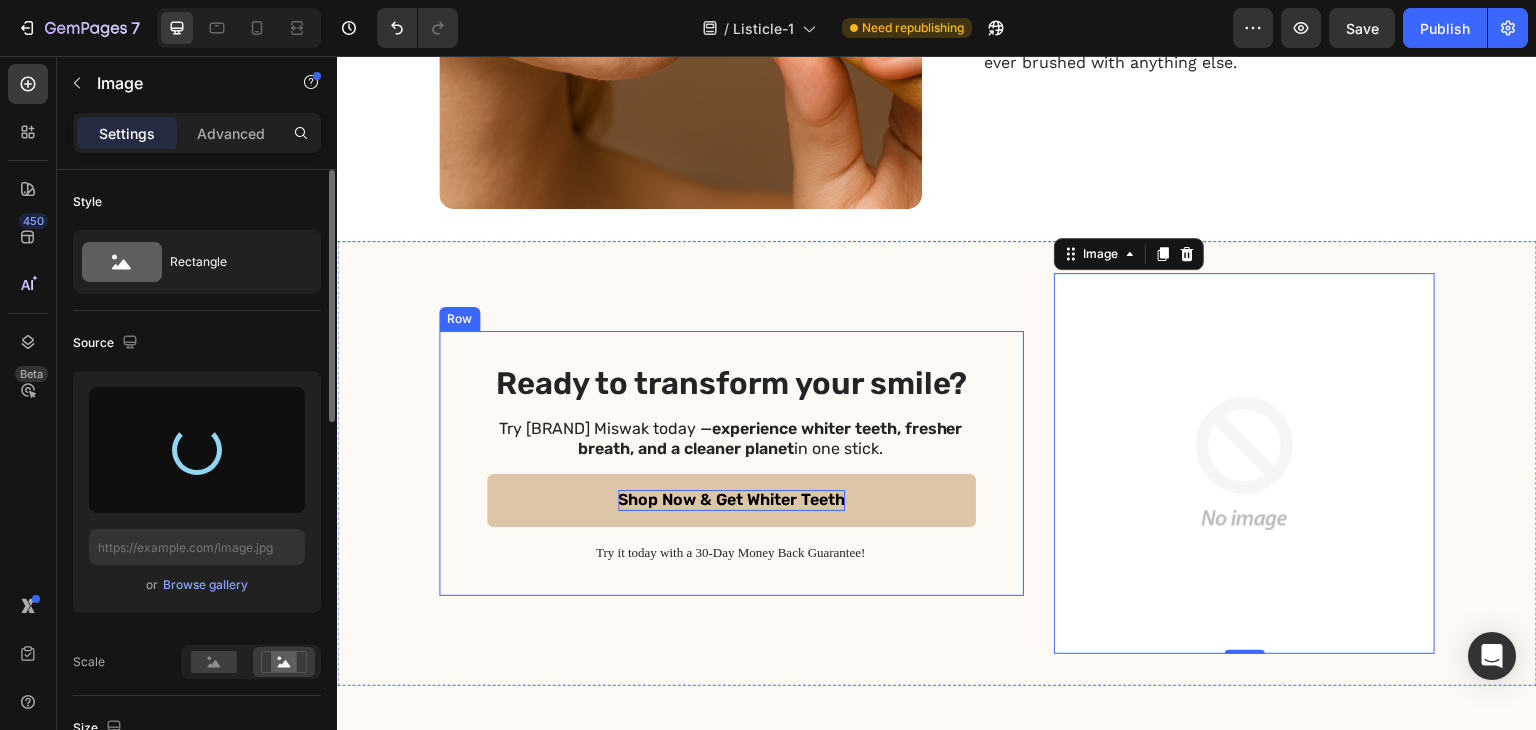 type on "https://cdn.shopify.com/s/files/1/0939/8596/4401/files/gempages_577707070443226053-493f67f3-52e2-47f2-b799-cbc8b77f072d.png" 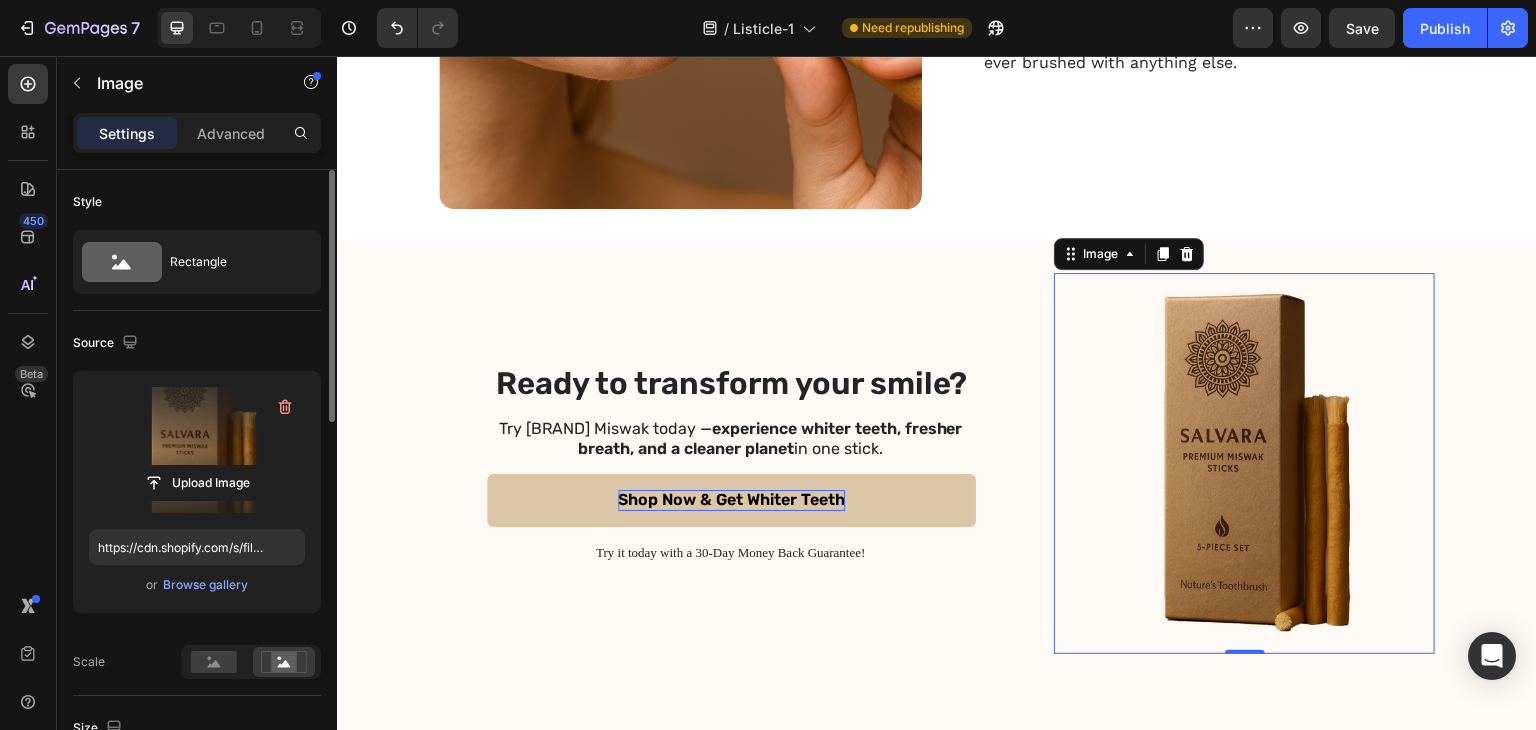 click at bounding box center (1244, 463) 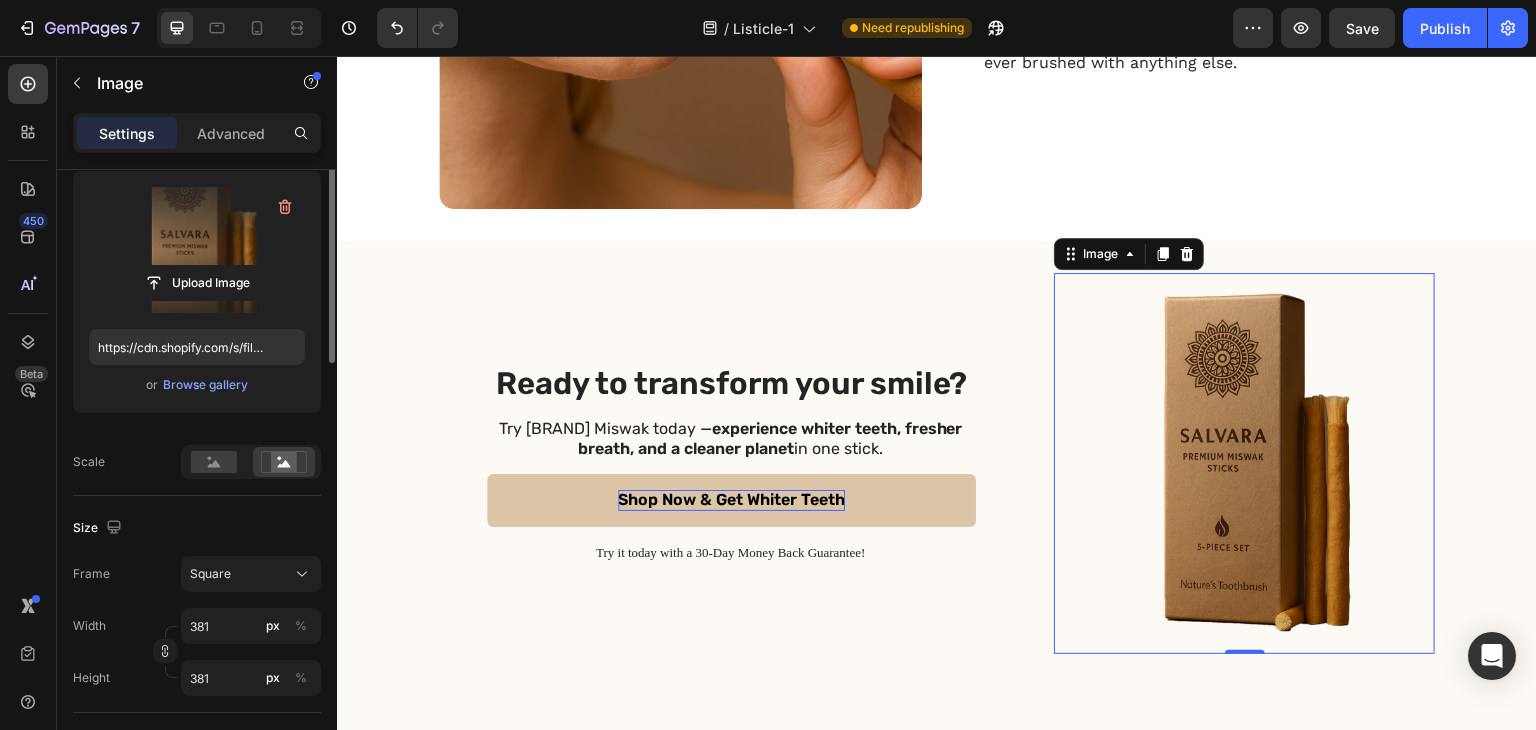 scroll, scrollTop: 300, scrollLeft: 0, axis: vertical 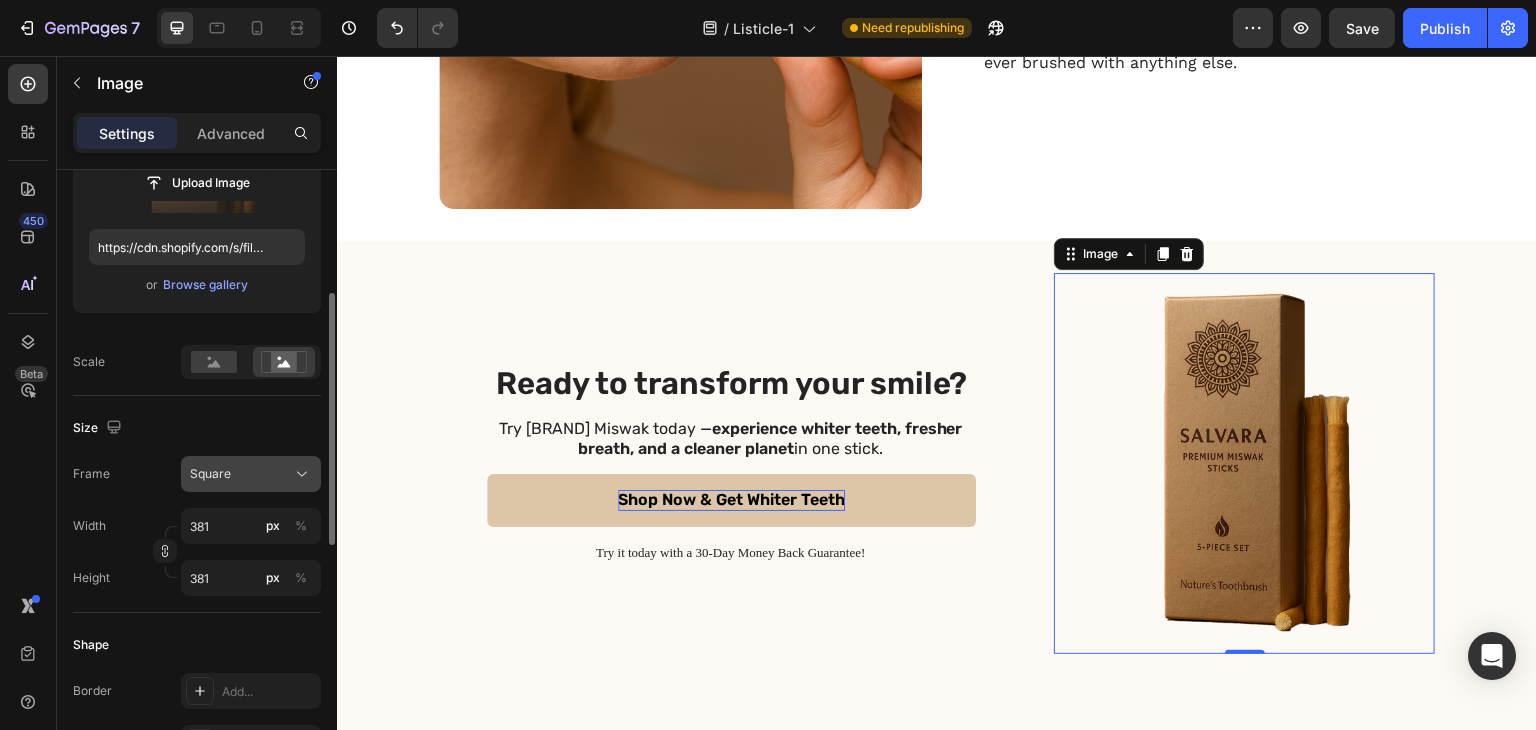click on "Square" 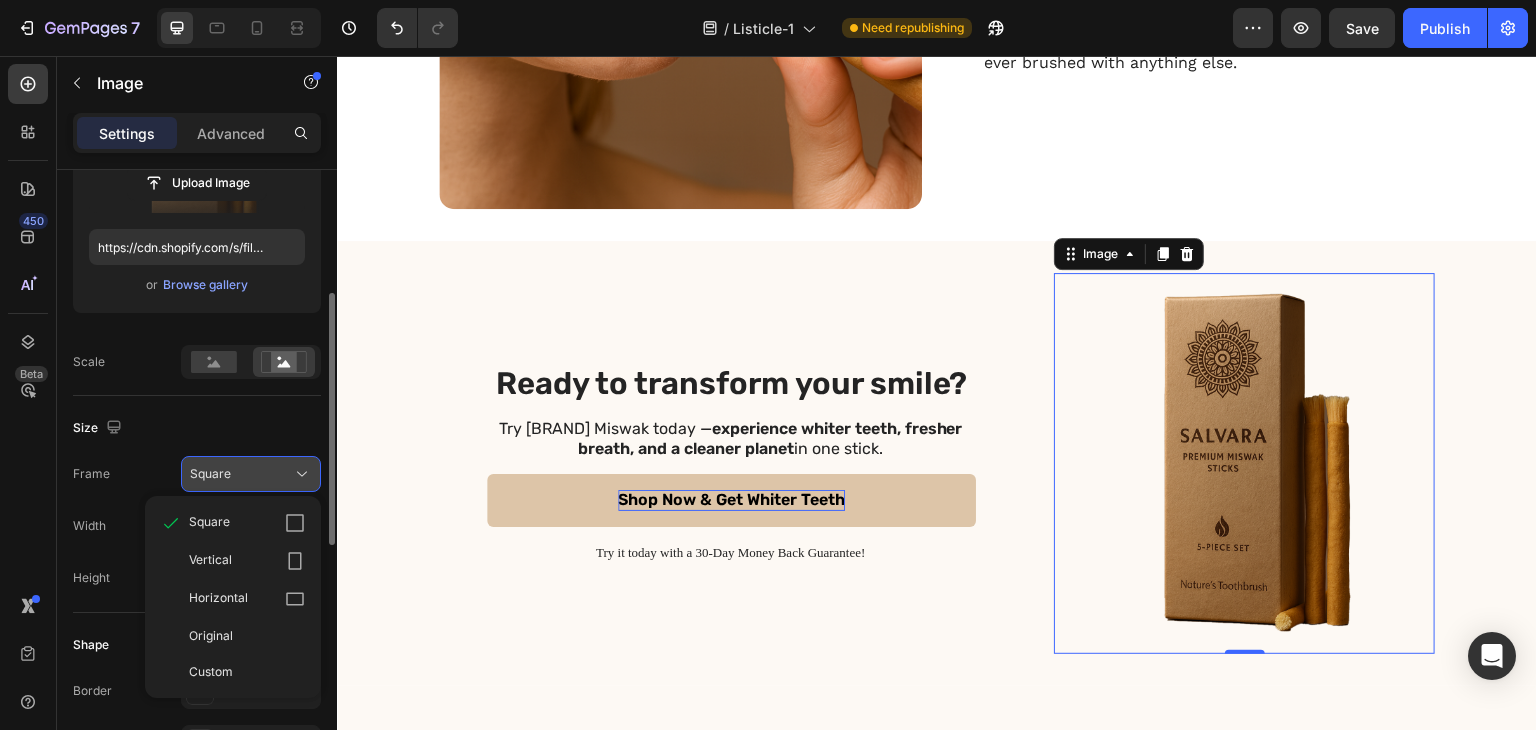 click on "Square" 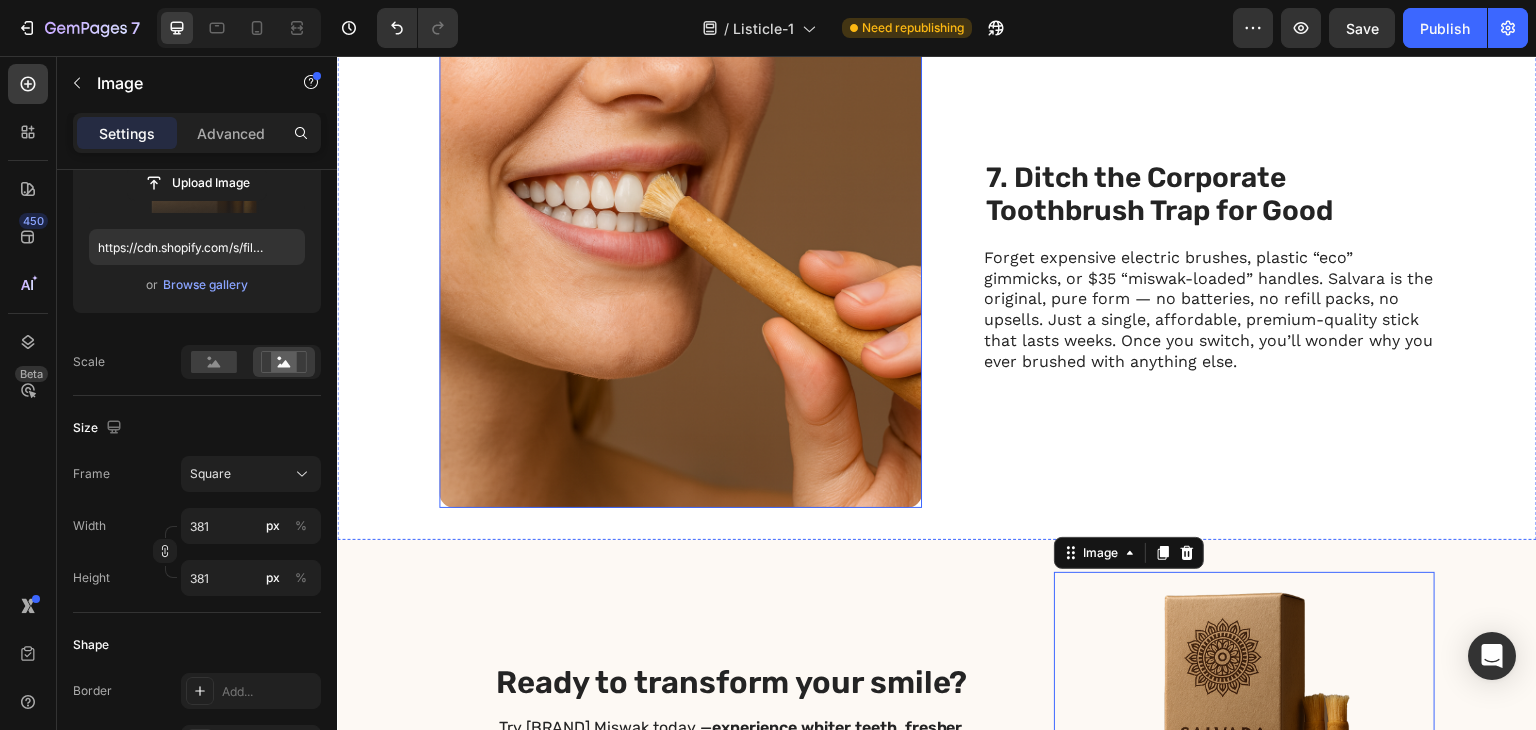 scroll, scrollTop: 3706, scrollLeft: 0, axis: vertical 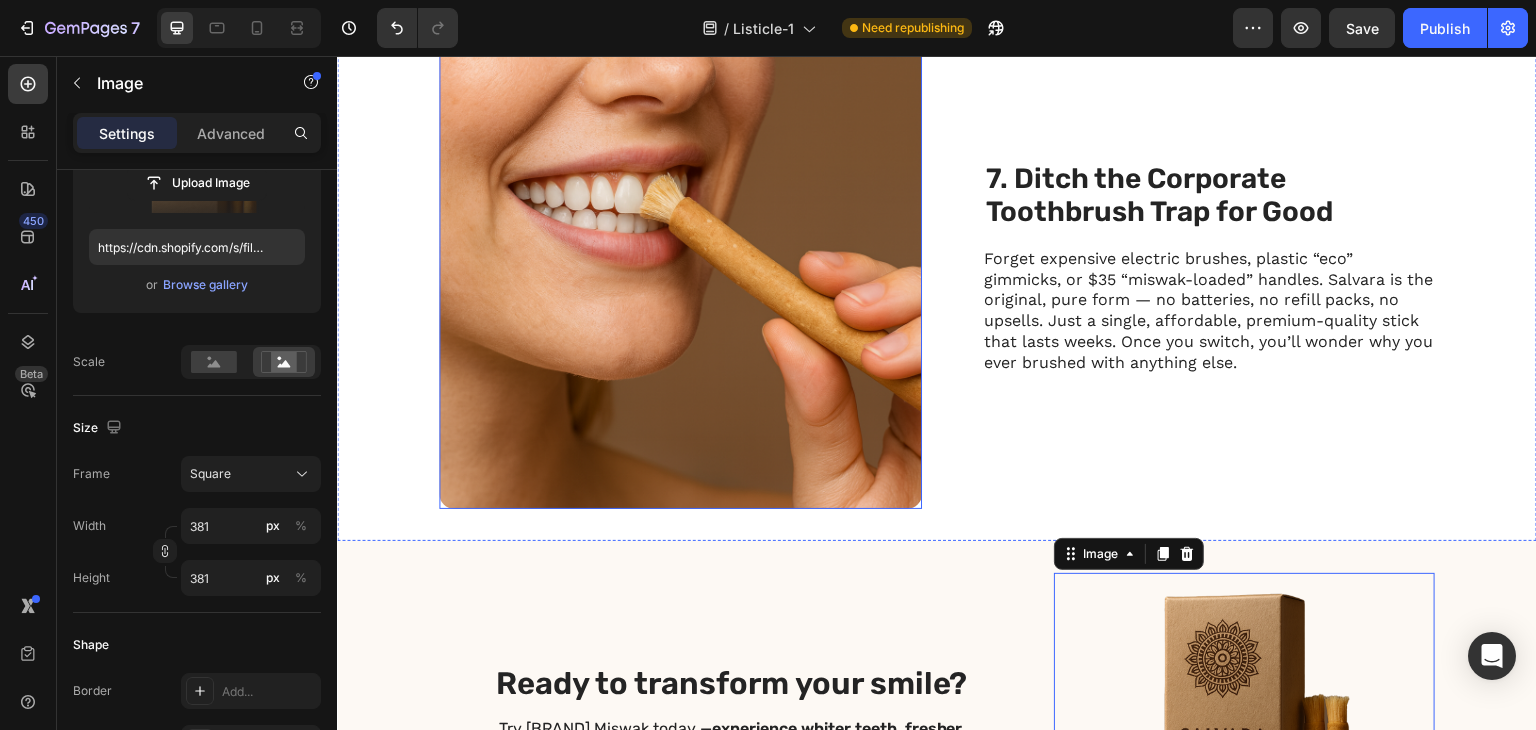 click at bounding box center (680, 267) 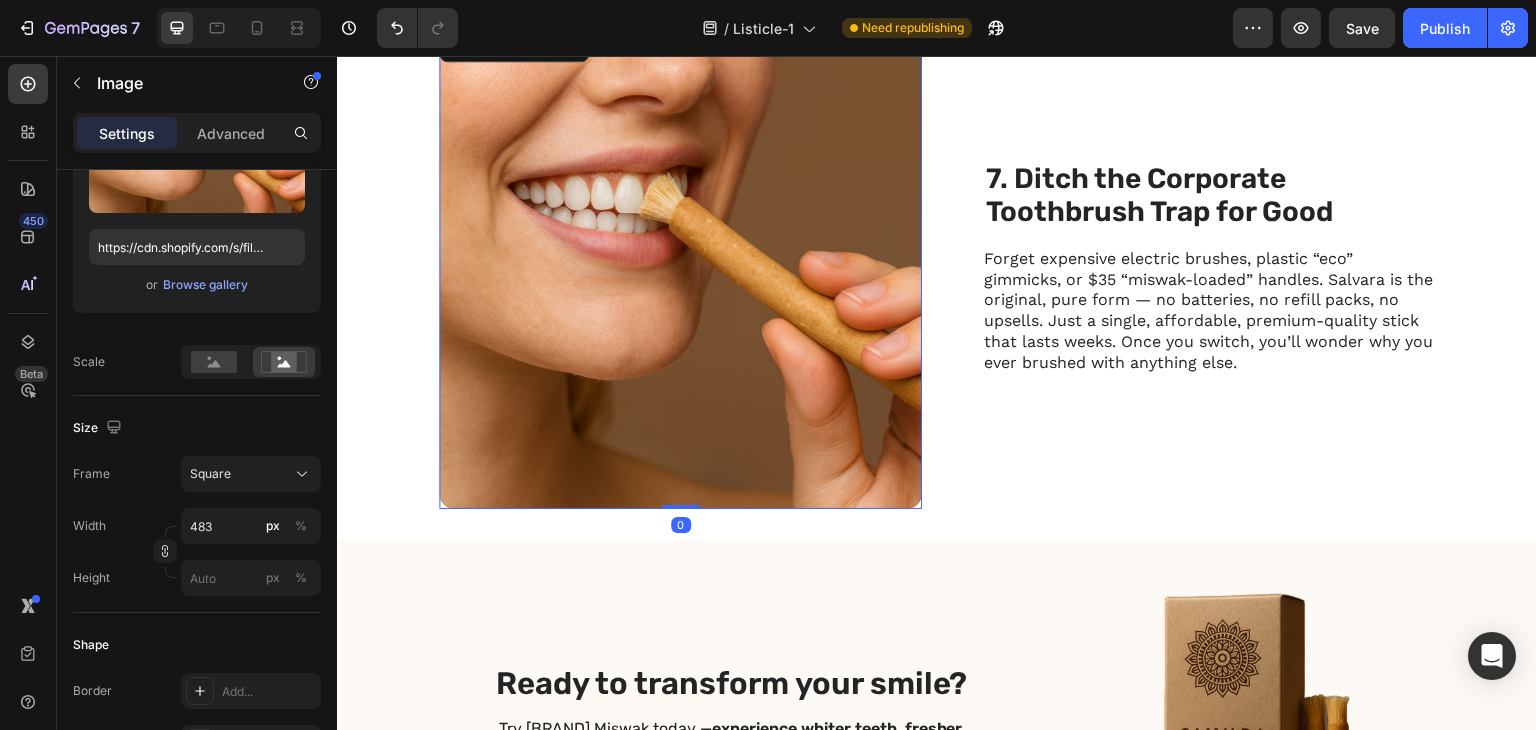 scroll, scrollTop: 4106, scrollLeft: 0, axis: vertical 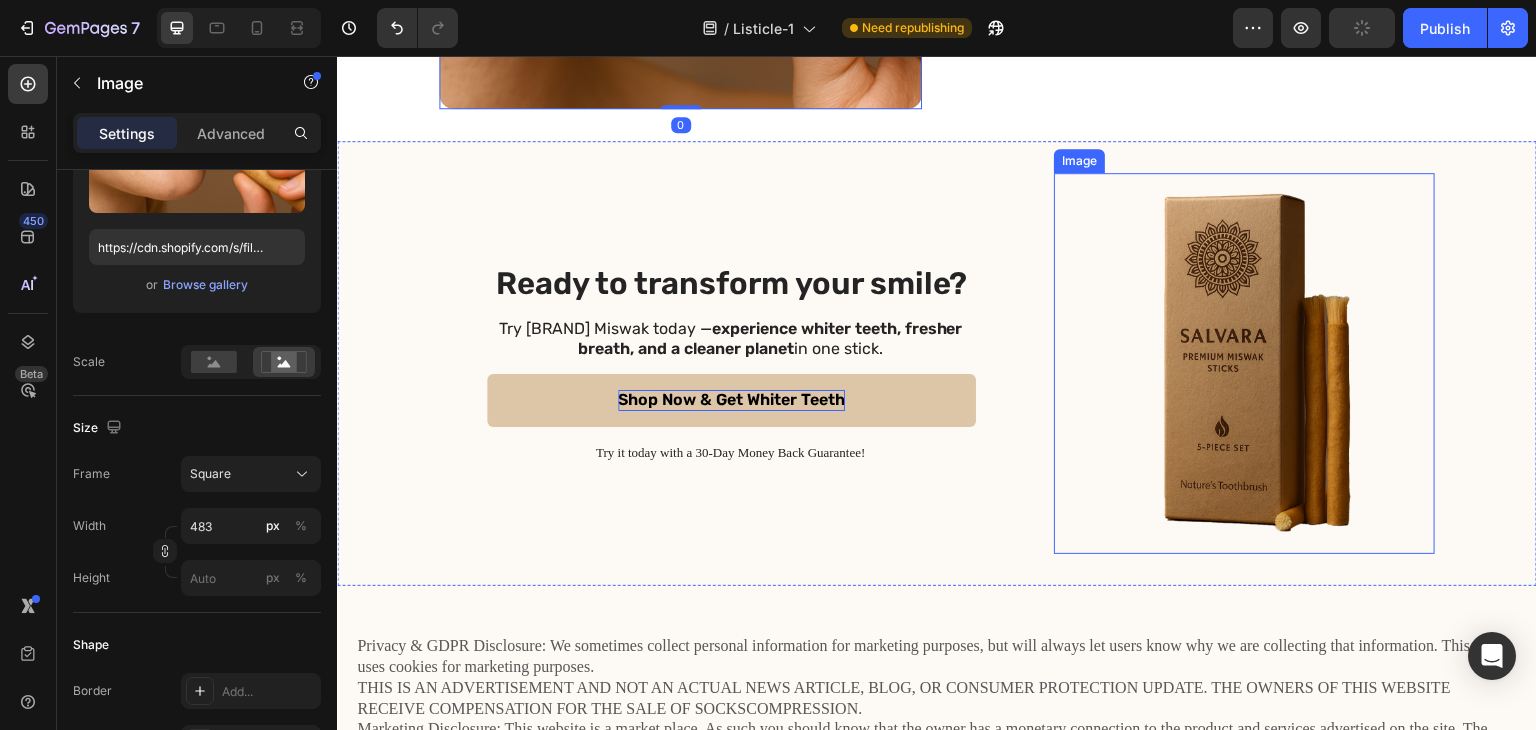 click at bounding box center [1244, 363] 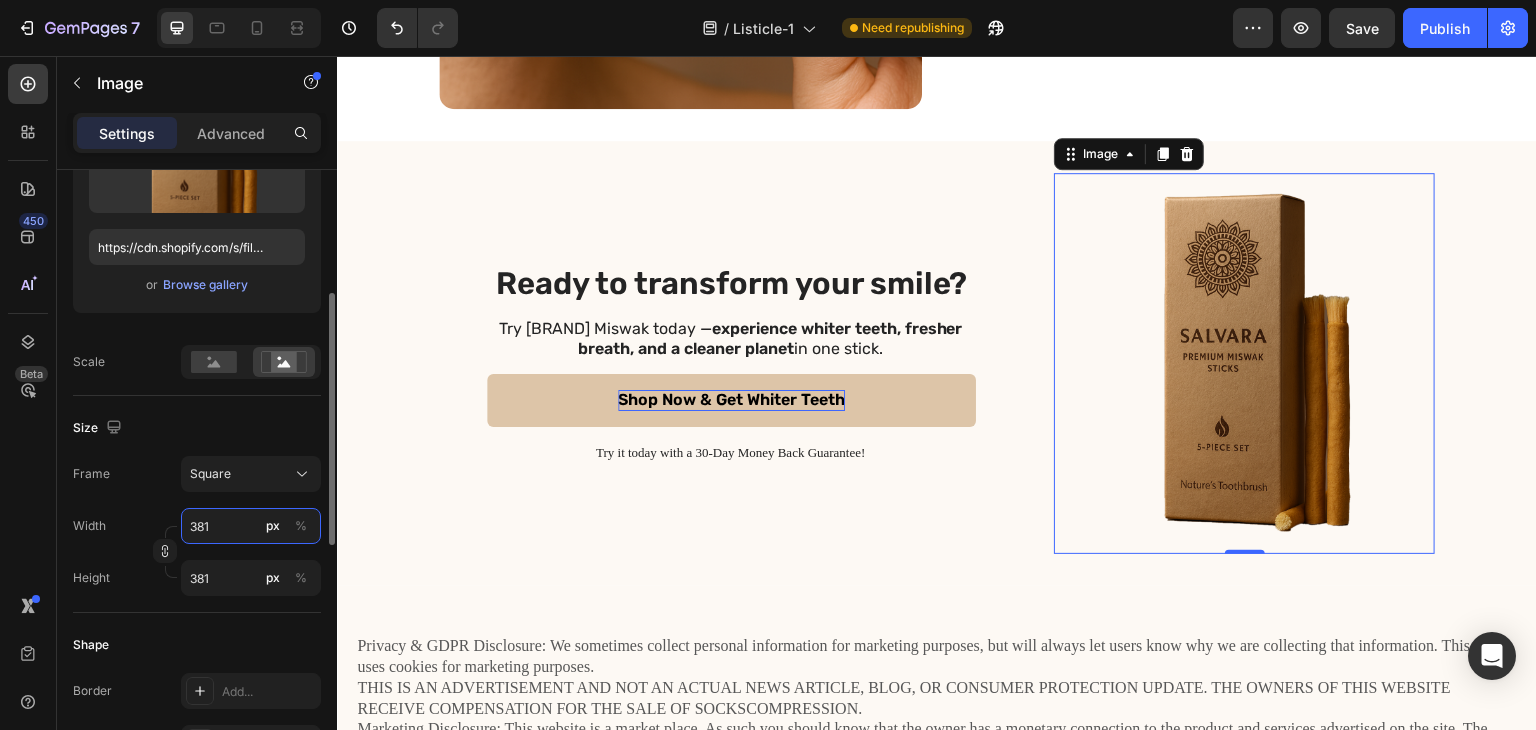 type on "4" 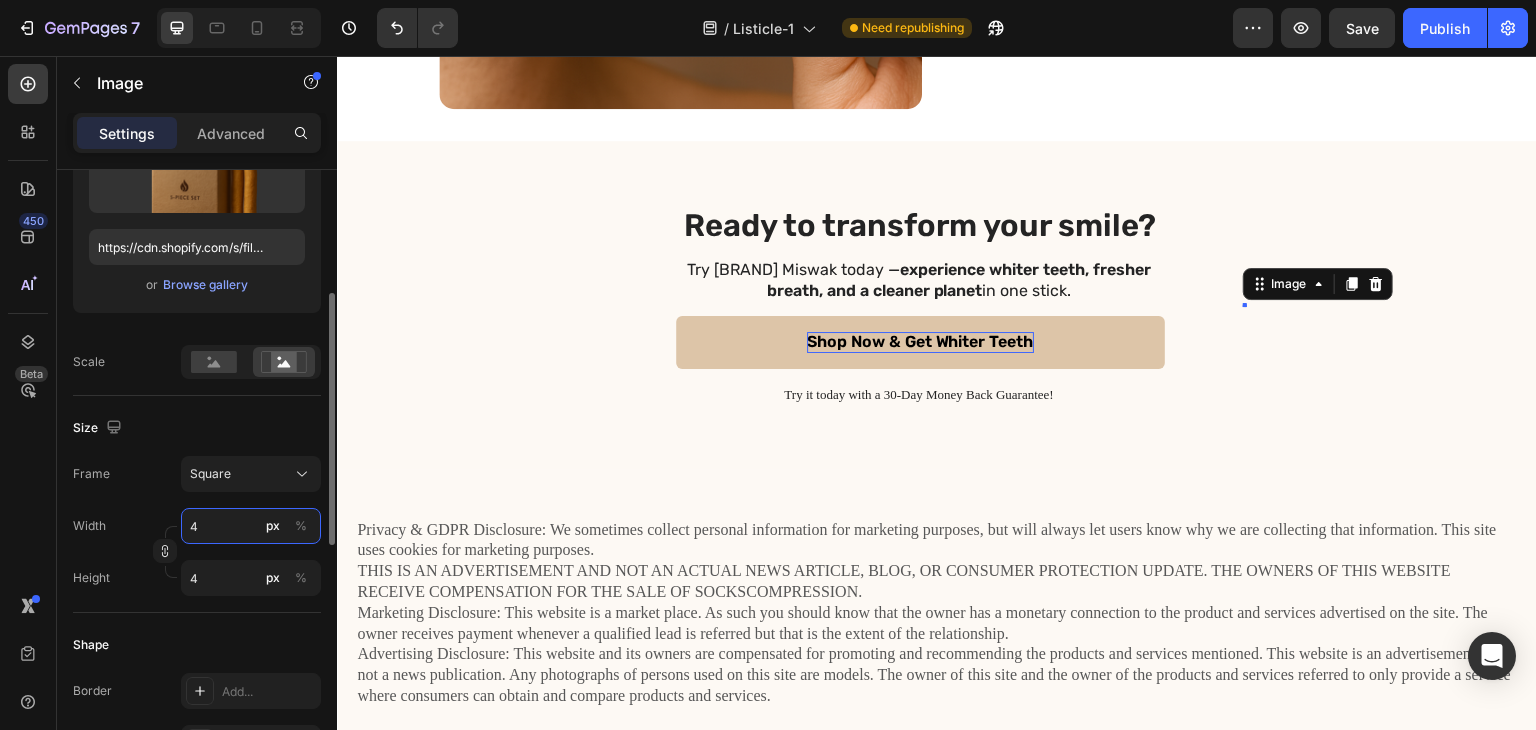type on "48" 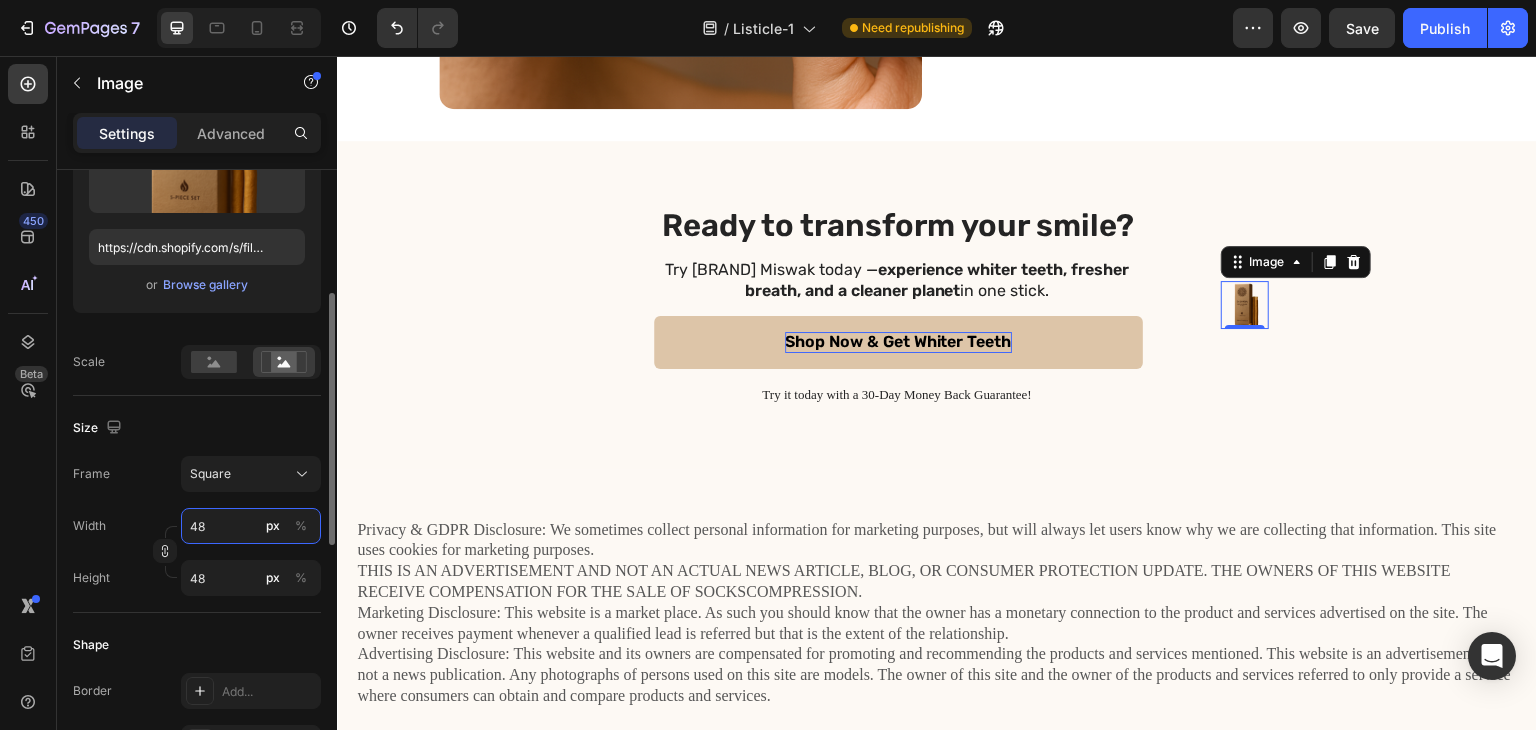 type on "483" 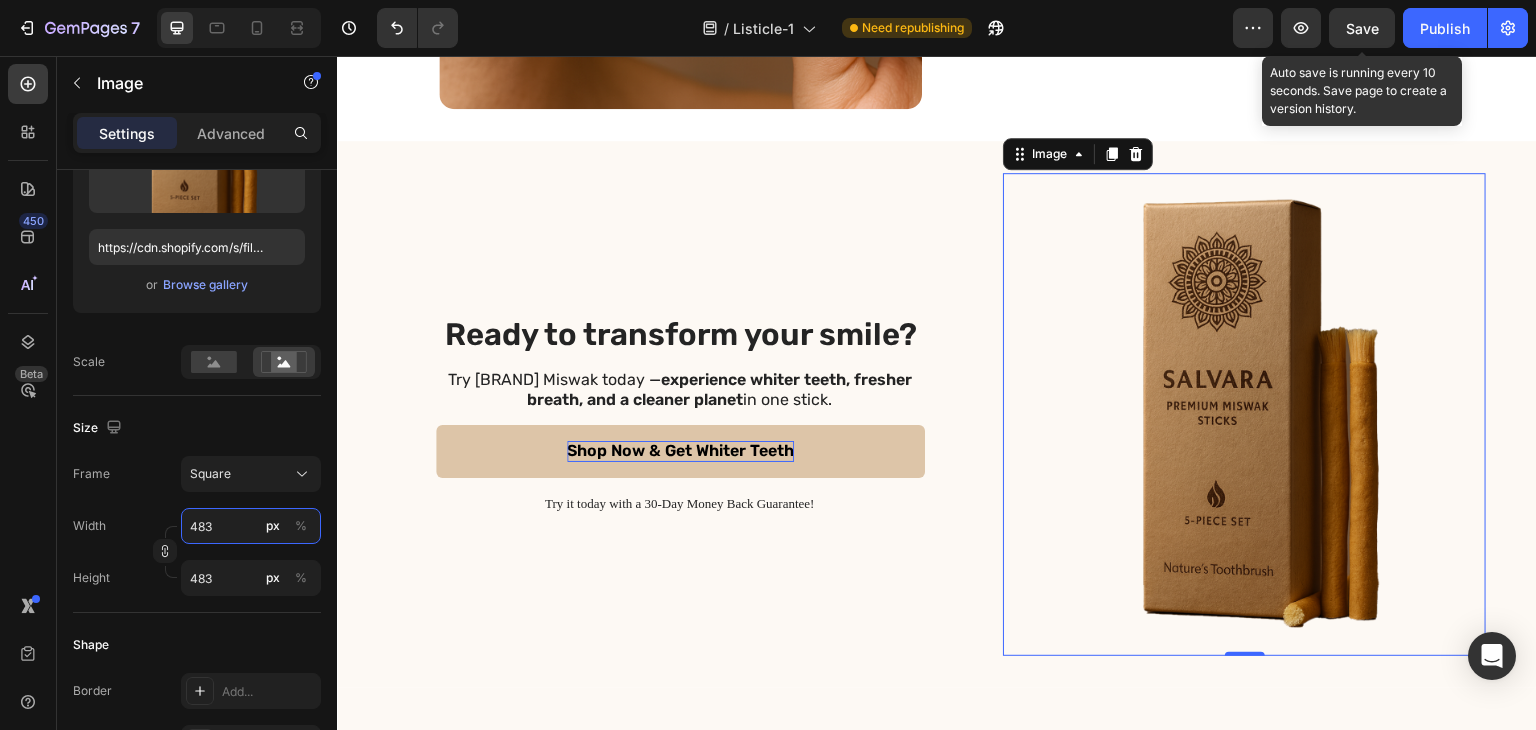 type on "483" 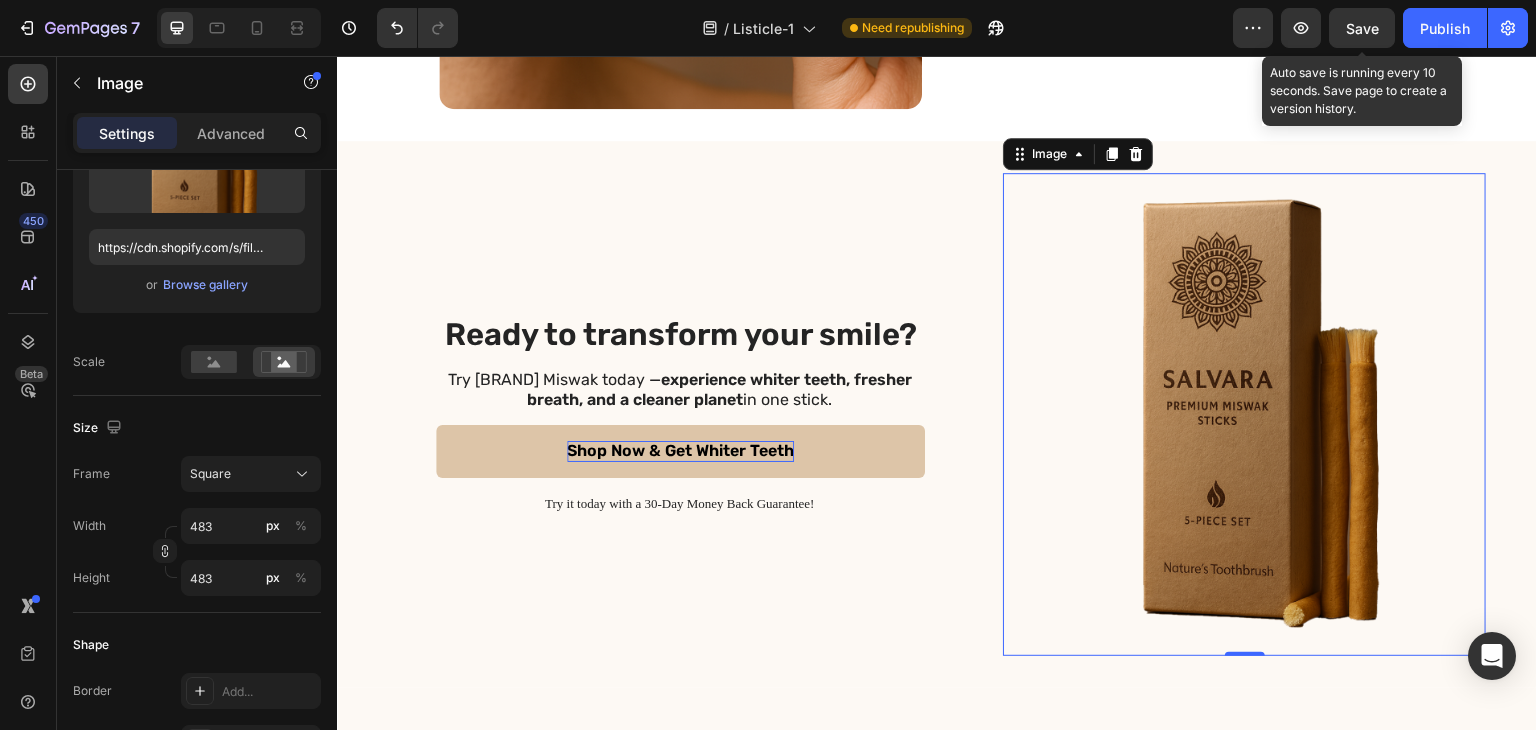 click on "Save" at bounding box center [1362, 28] 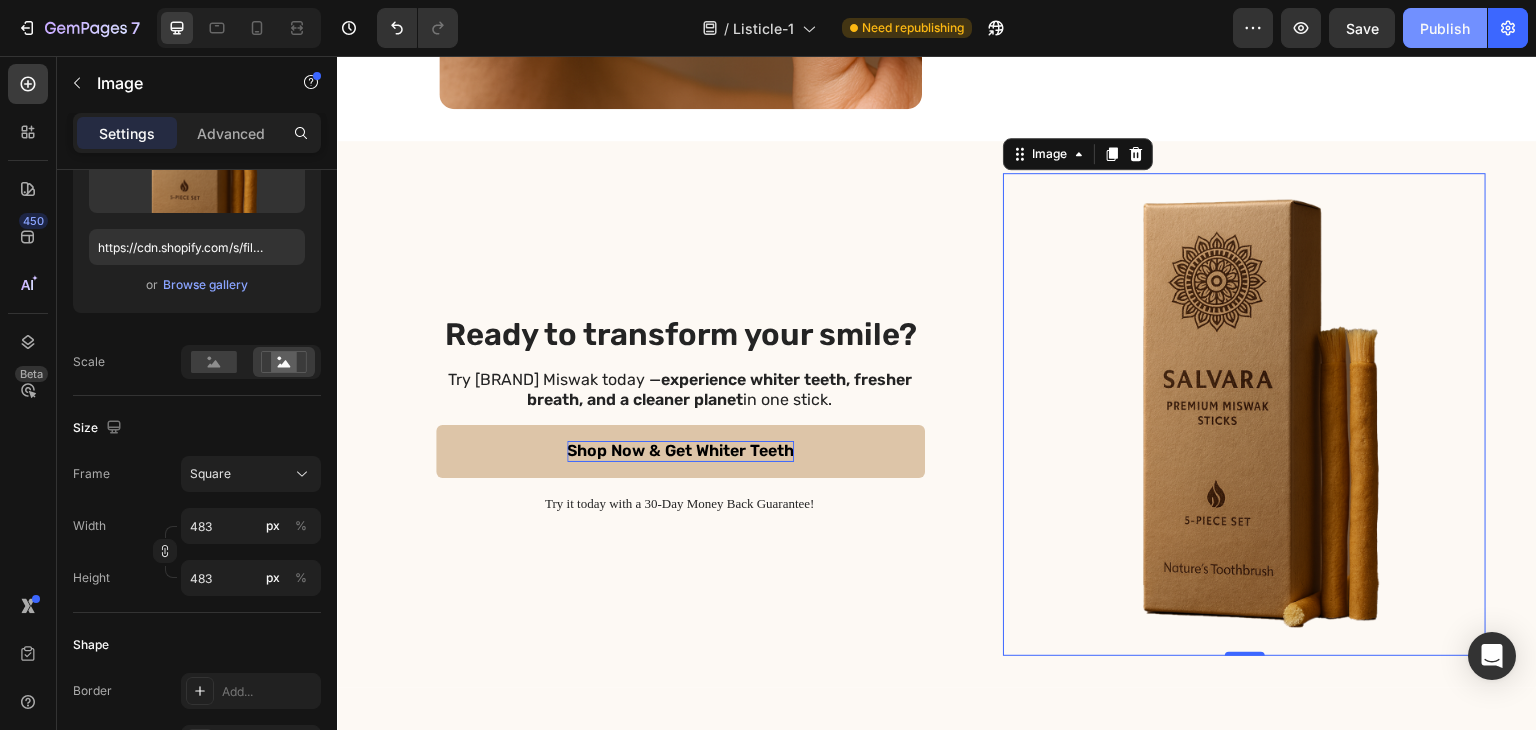 click on "Publish" at bounding box center [1445, 28] 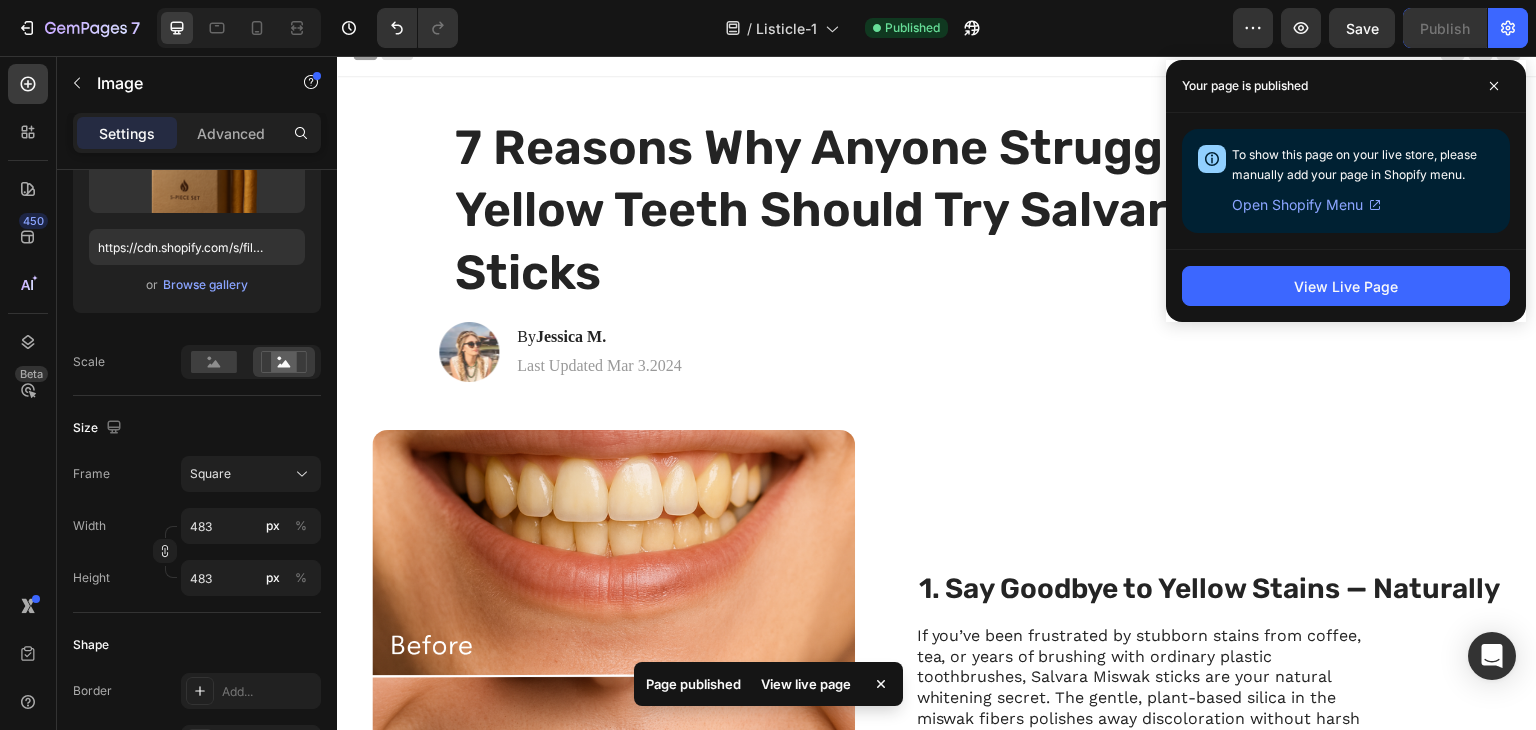 scroll, scrollTop: 0, scrollLeft: 0, axis: both 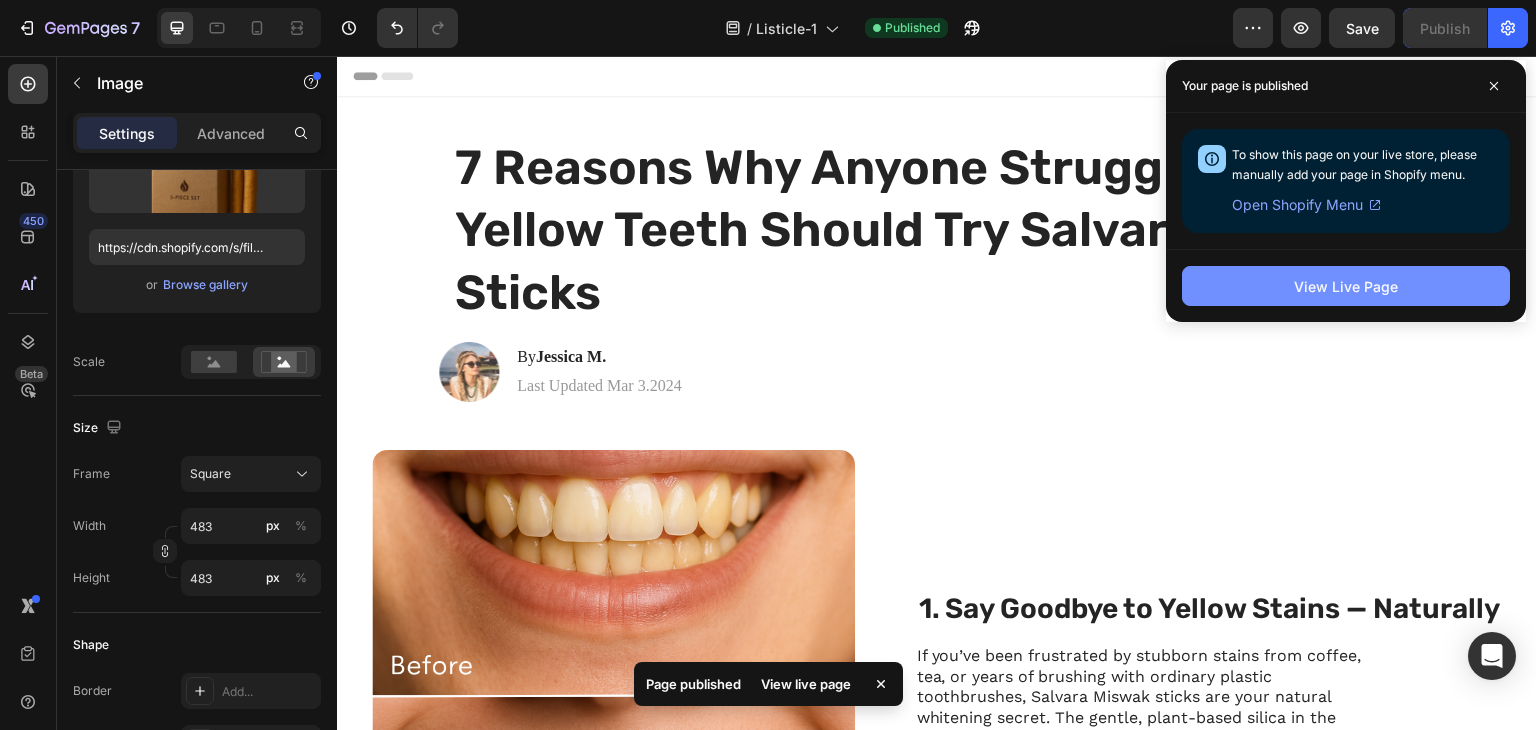 click on "View Live Page" at bounding box center (1346, 286) 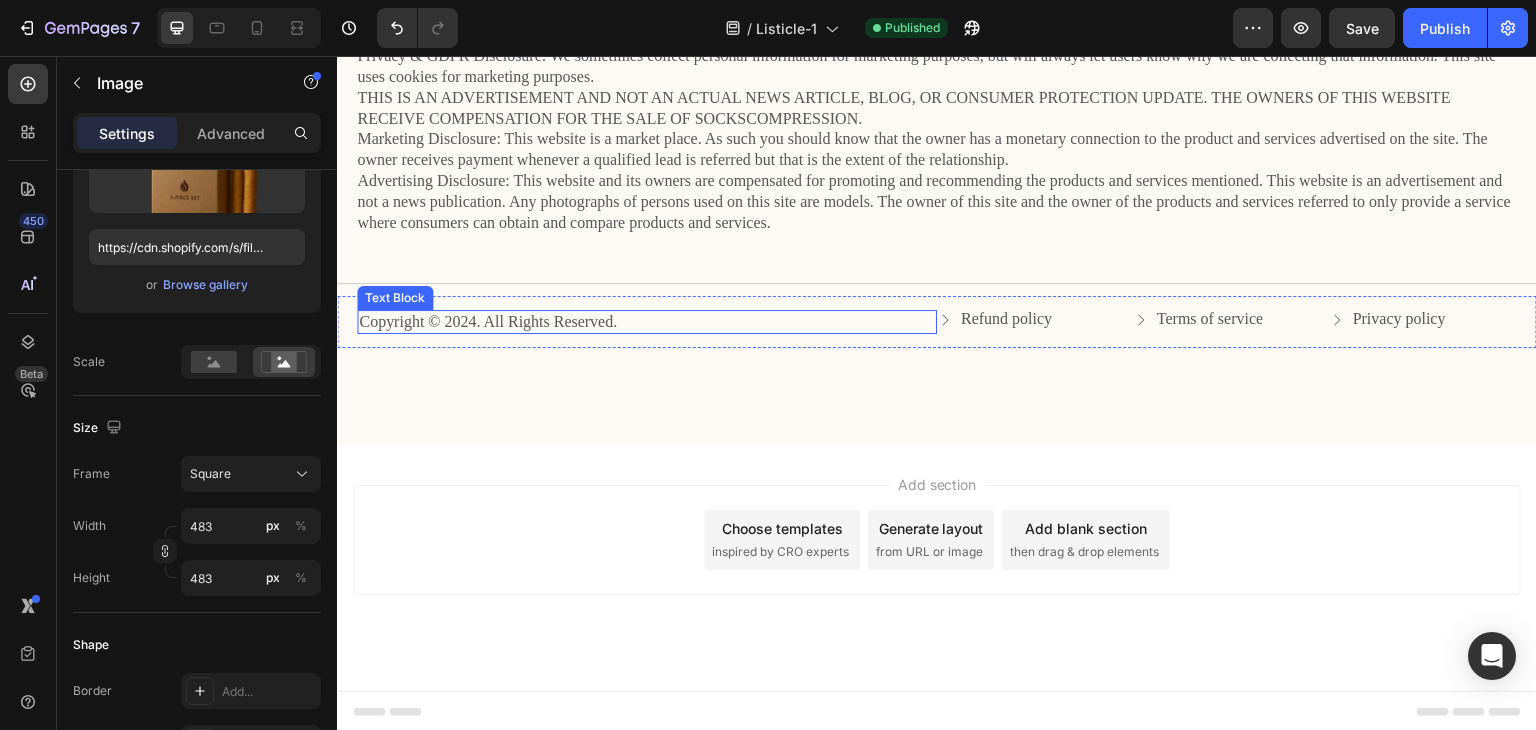 scroll, scrollTop: 4498, scrollLeft: 0, axis: vertical 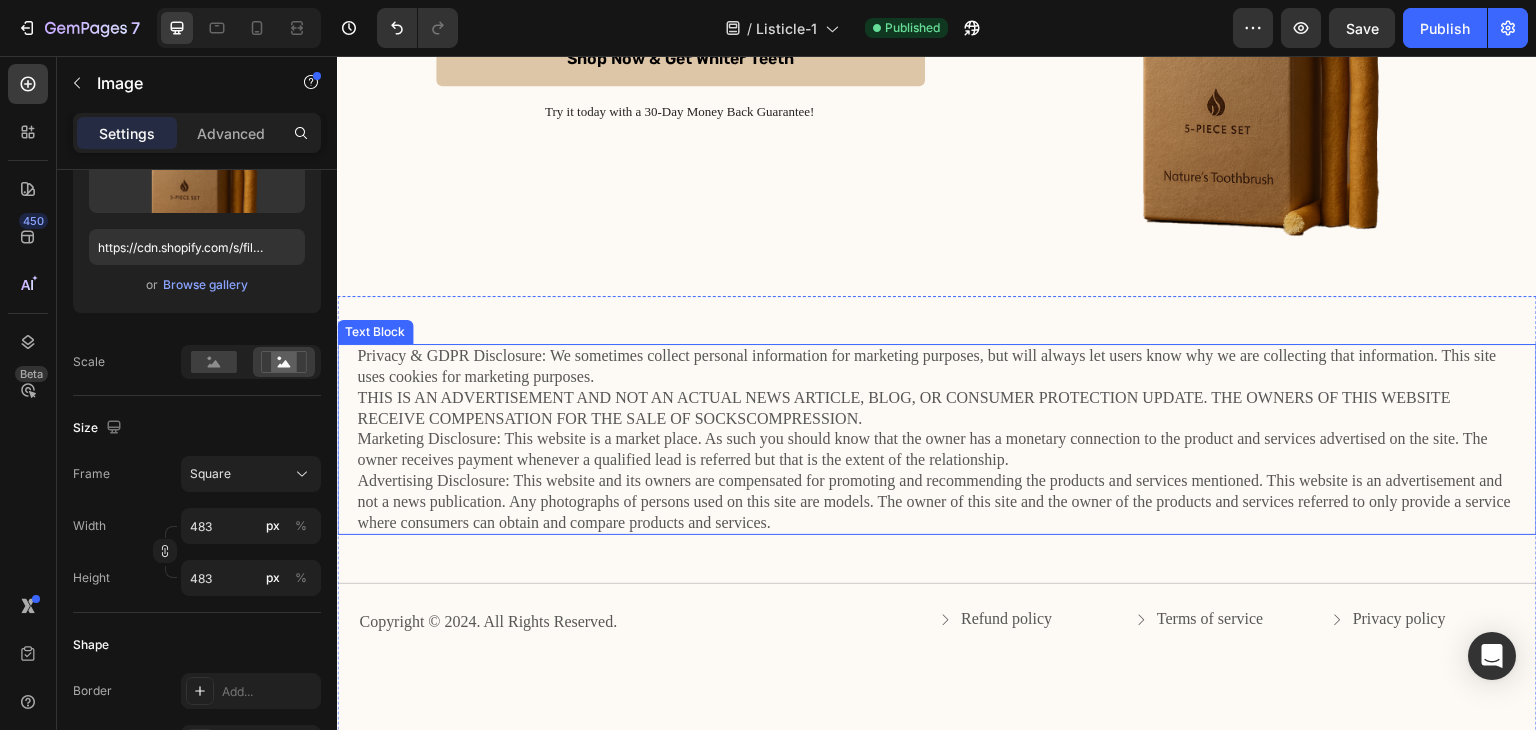 click on "Privacy & GDPR Disclosure: We sometimes collect personal information for marketing purposes, but will always let users know why we are collecting that information. This site uses cookies for marketing purposes. THIS IS AN ADVERTISEMENT AND NOT AN ACTUAL NEWS ARTICLE, BLOG, OR CONSUMER PROTECTION UPDATE. THE OWNERS OF THIS WEBSITE RECEIVE COMPENSATION FOR THE SALE OF SOCKSCOMPRESSION. Marketing Disclosure: This website is a market place. As such you should know that the owner has a monetary connection to the product and services advertised on the site. The owner receives payment whenever a qualified lead is referred but that is the extent of the relationship." at bounding box center [937, 439] 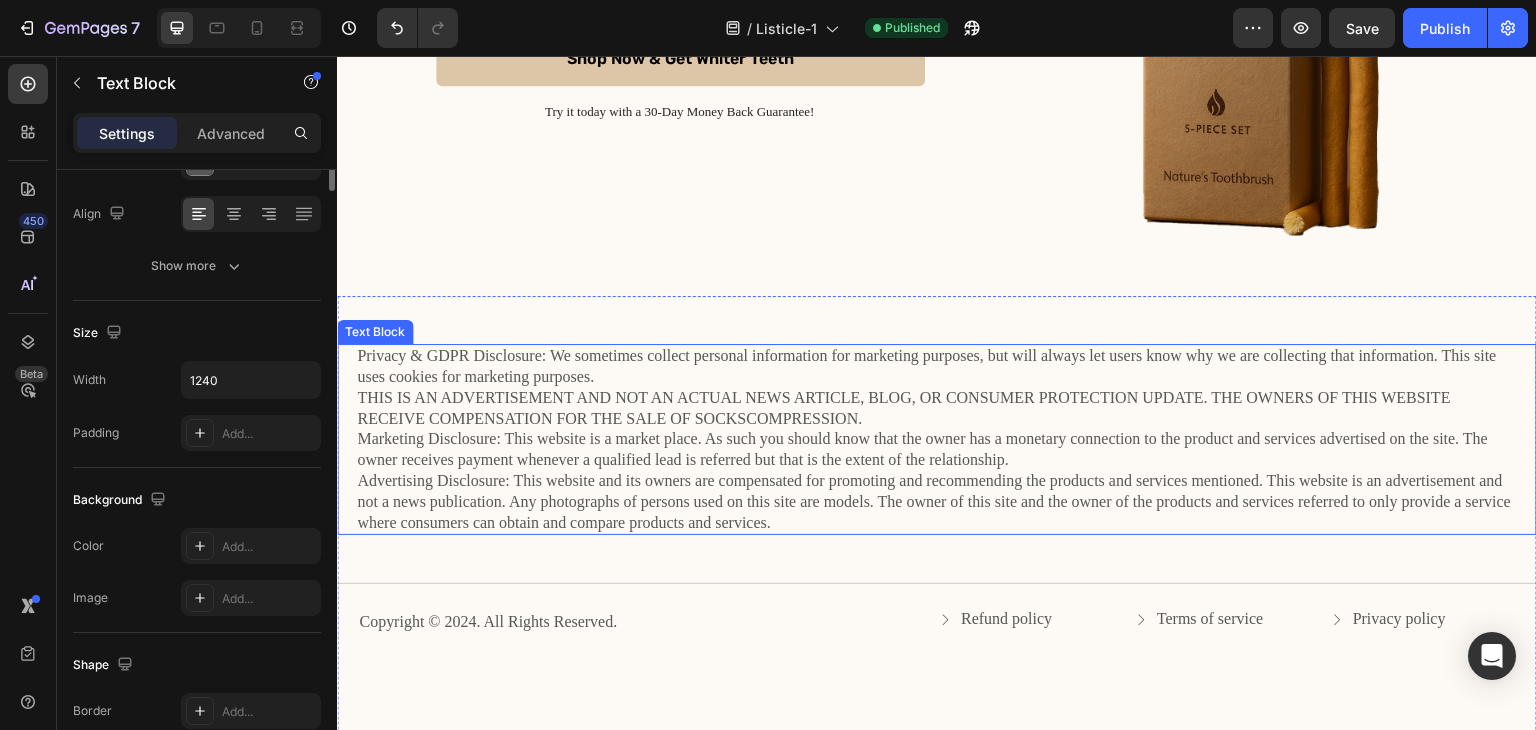 scroll, scrollTop: 0, scrollLeft: 0, axis: both 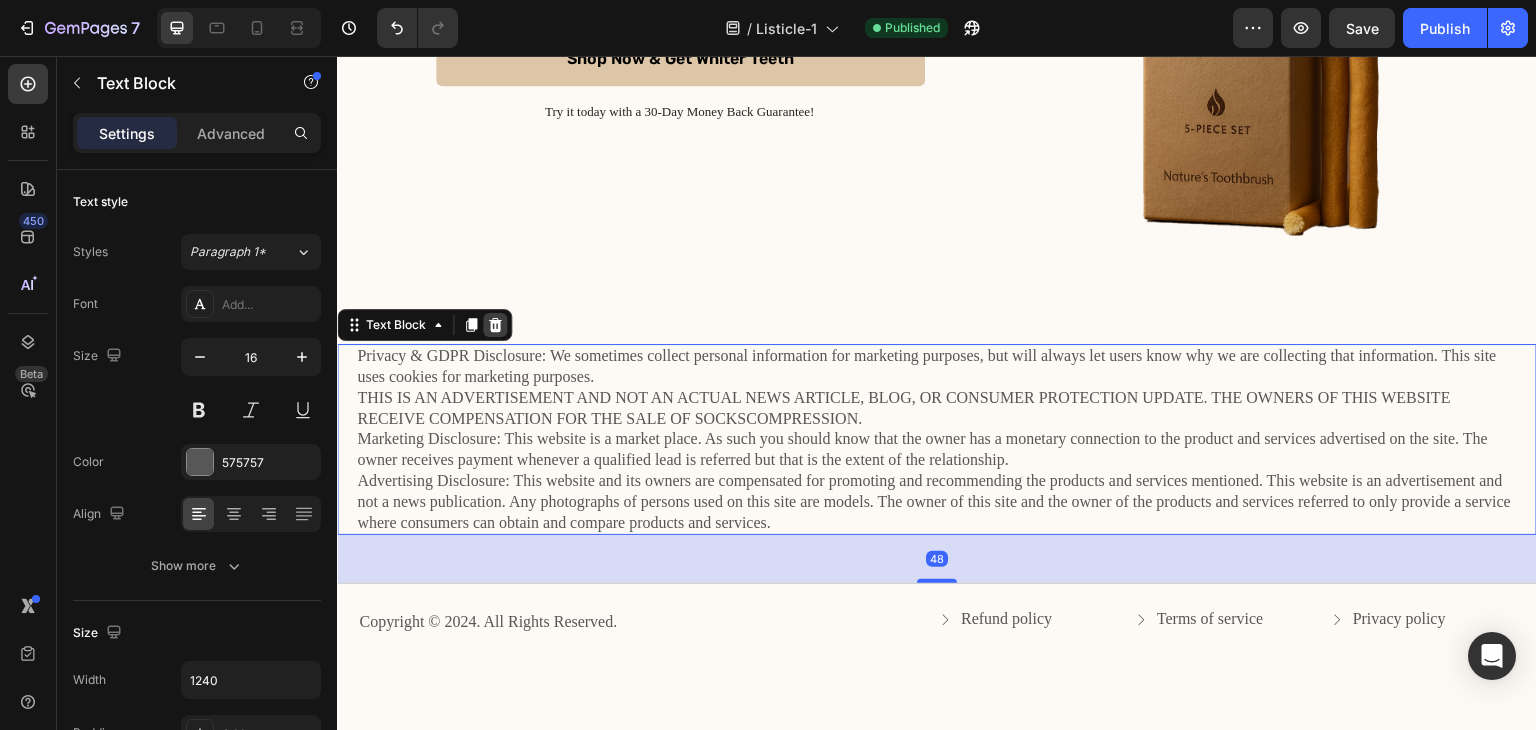 click 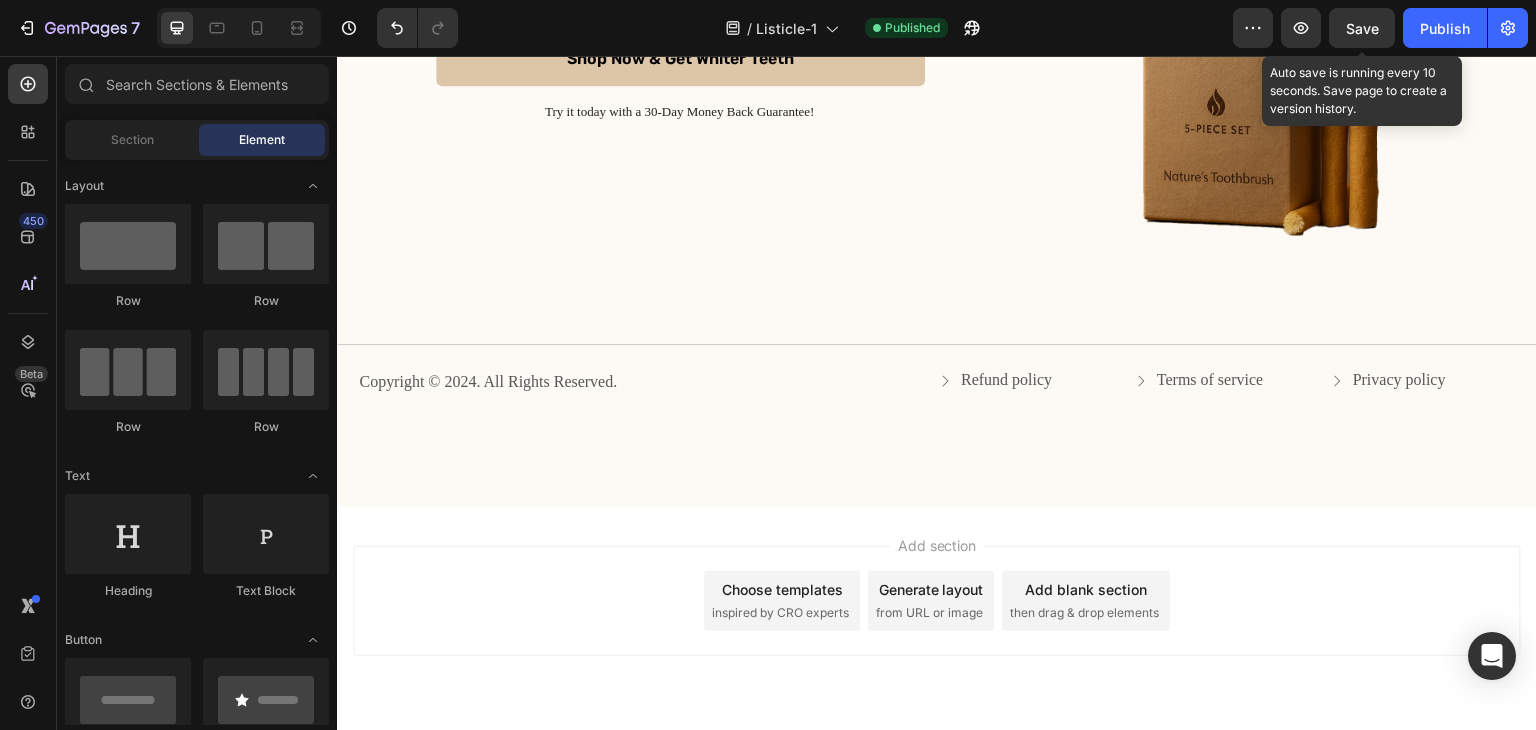 click on "Save" at bounding box center (1362, 28) 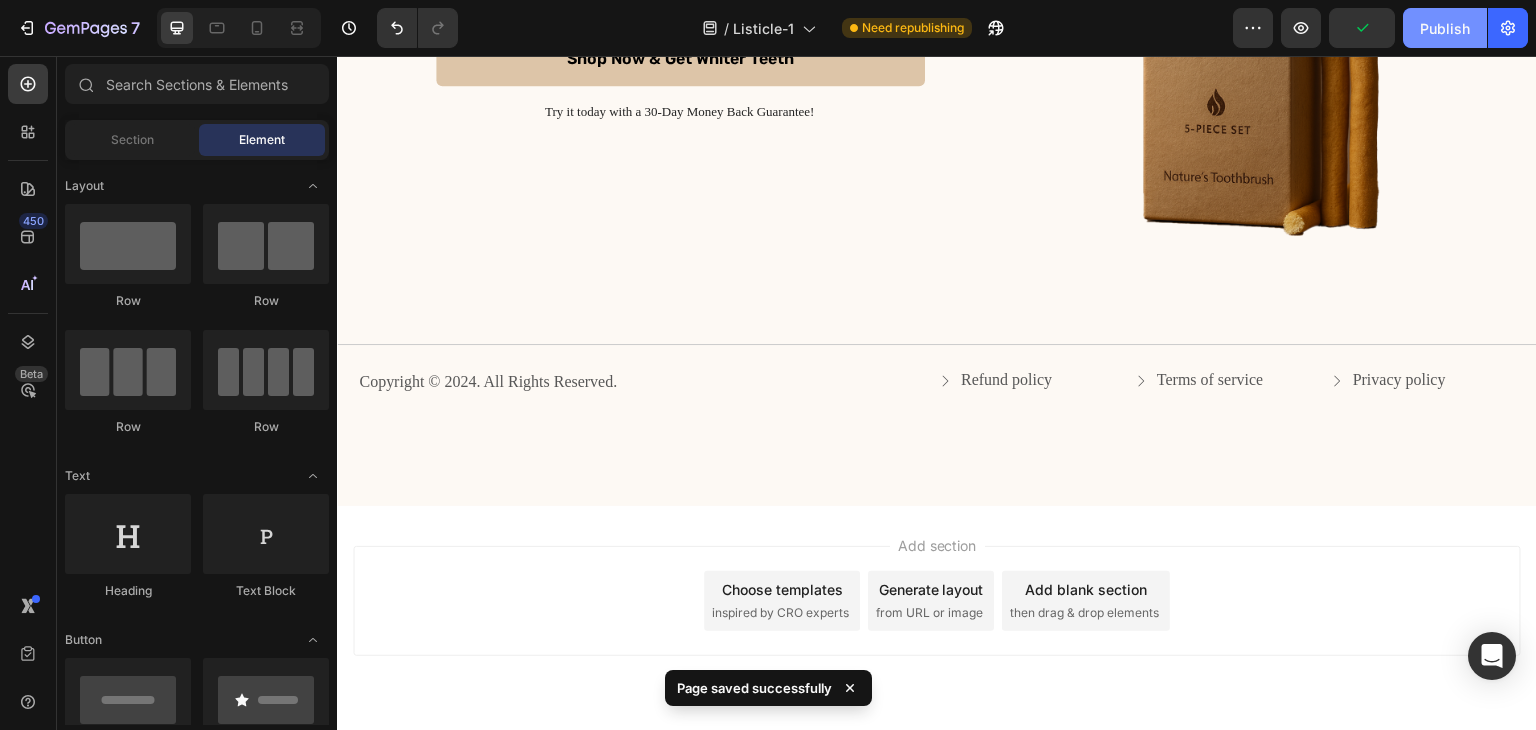 click on "Publish" at bounding box center (1445, 28) 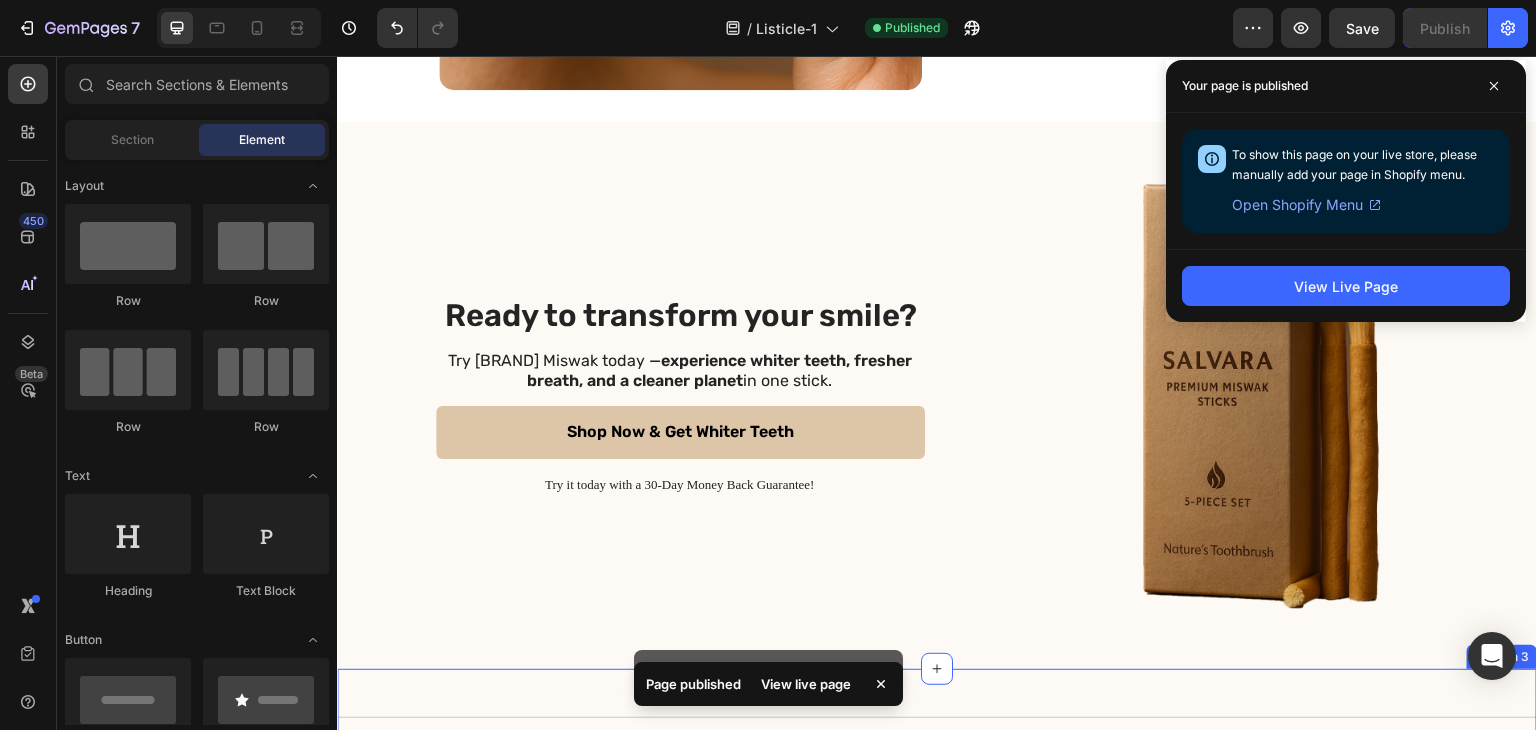 scroll, scrollTop: 4098, scrollLeft: 0, axis: vertical 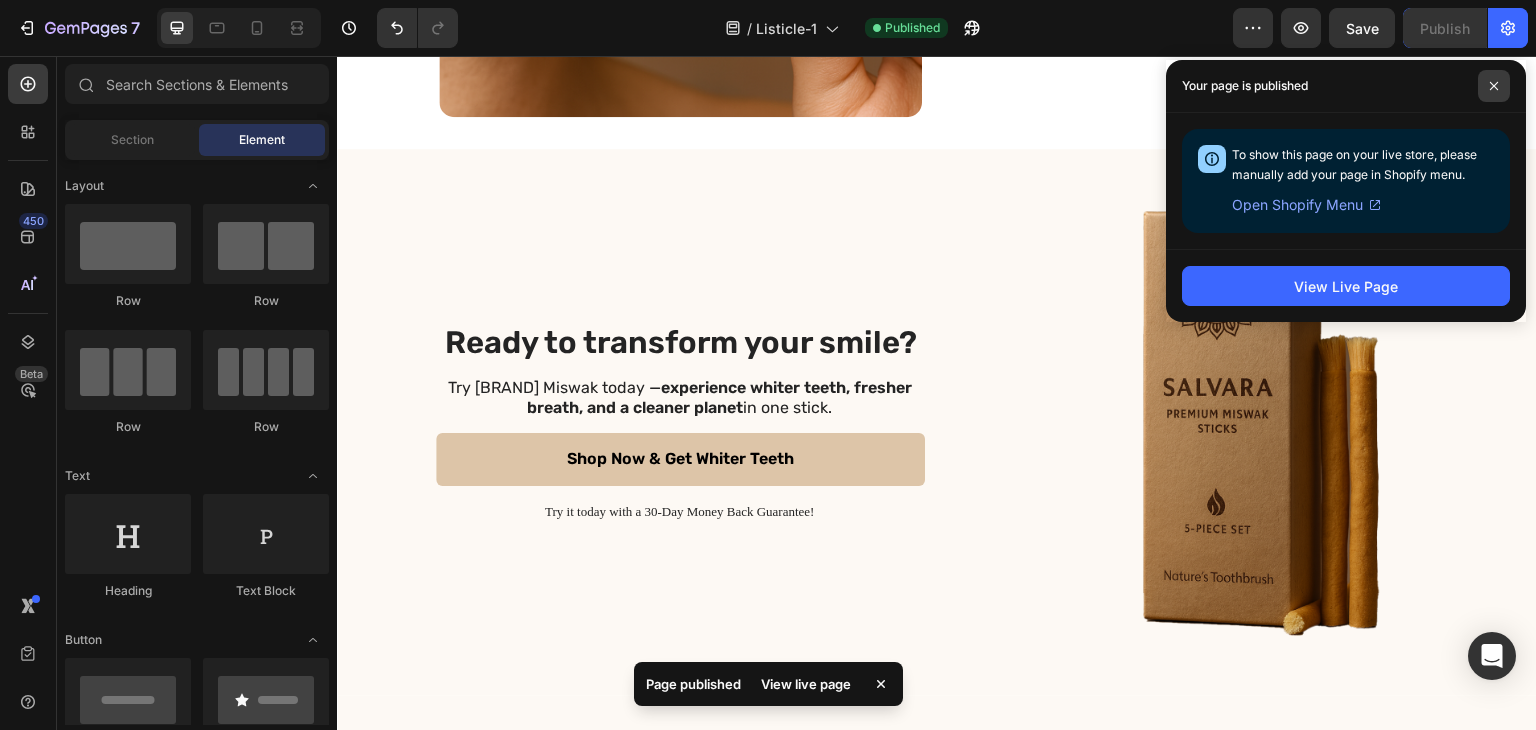 click at bounding box center [1494, 86] 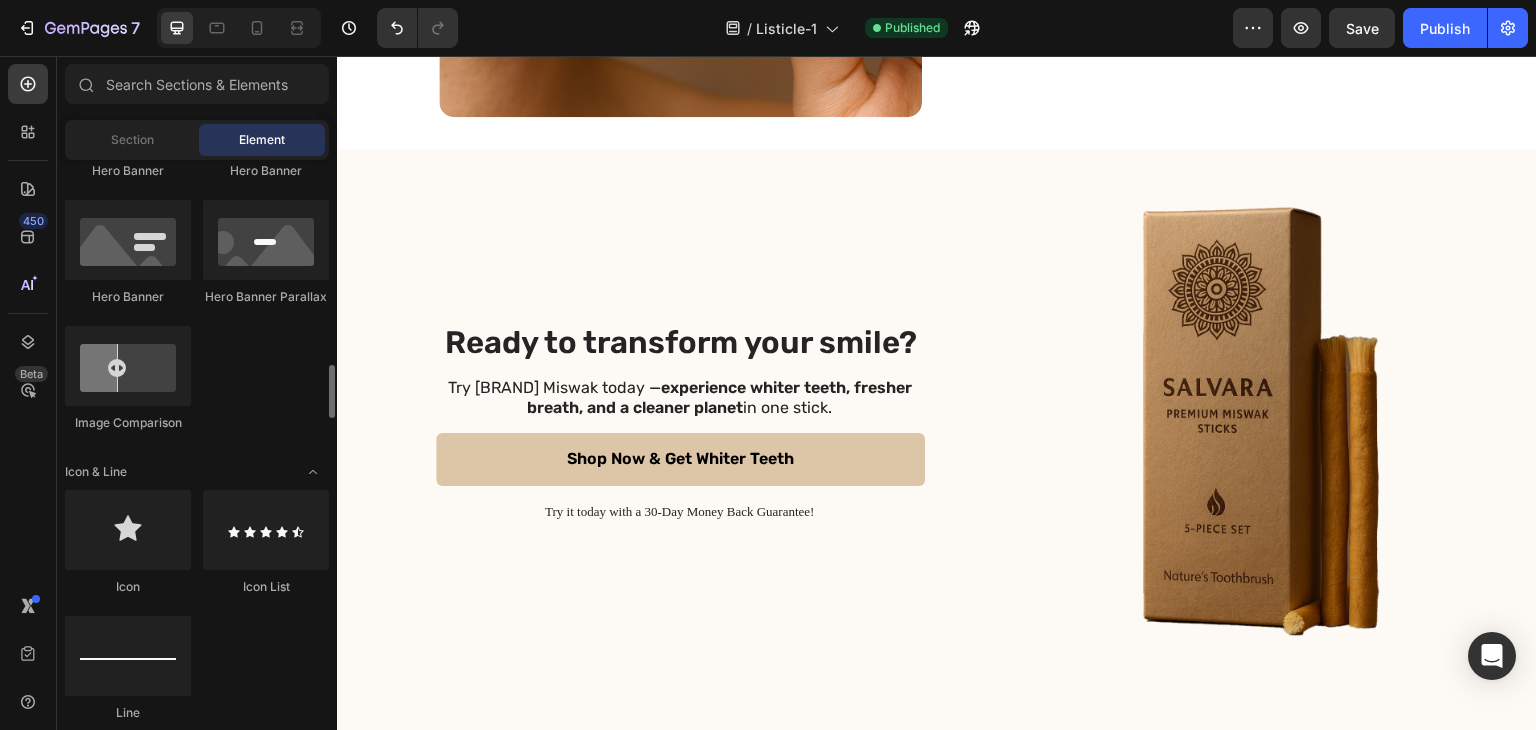 scroll, scrollTop: 1100, scrollLeft: 0, axis: vertical 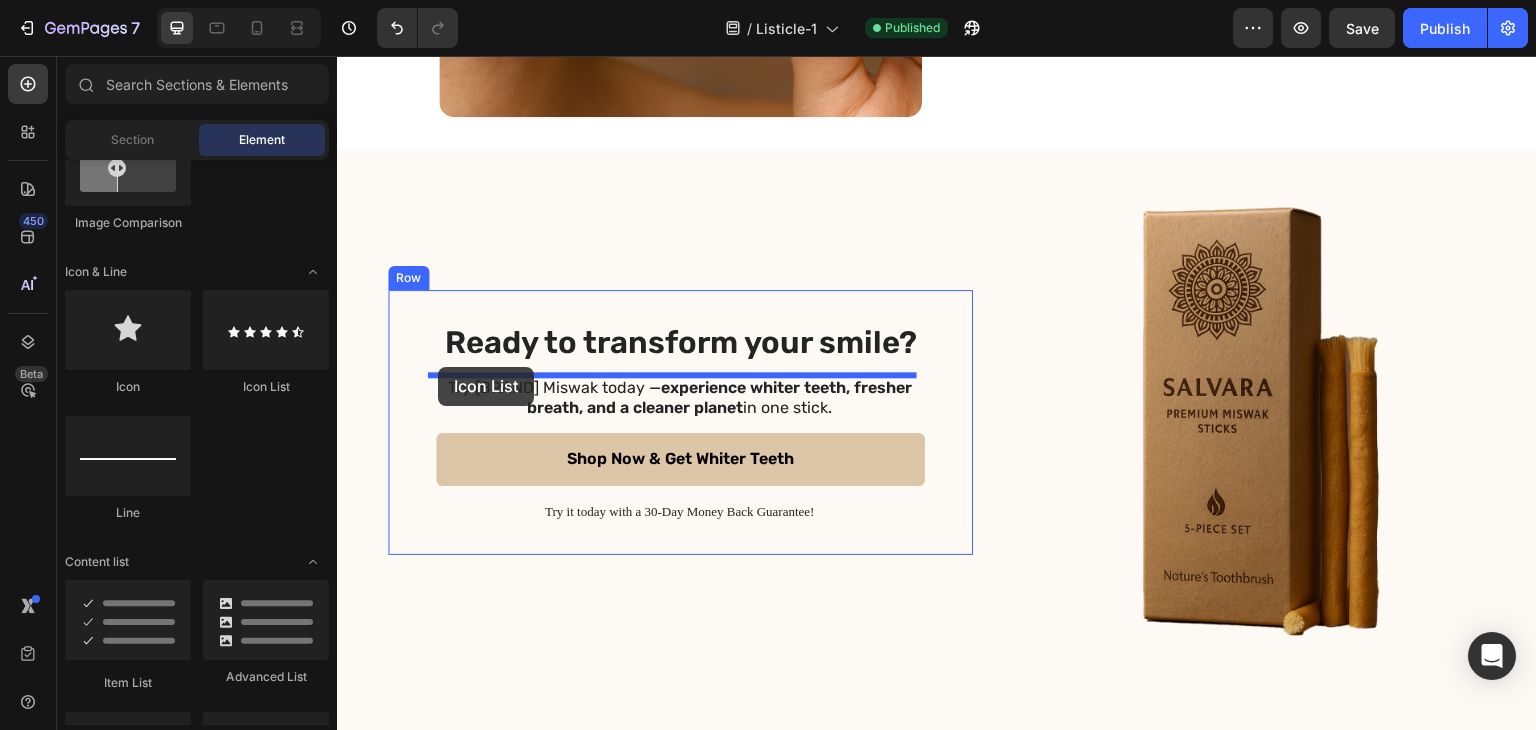 drag, startPoint x: 581, startPoint y: 493, endPoint x: 438, endPoint y: 367, distance: 190.59119 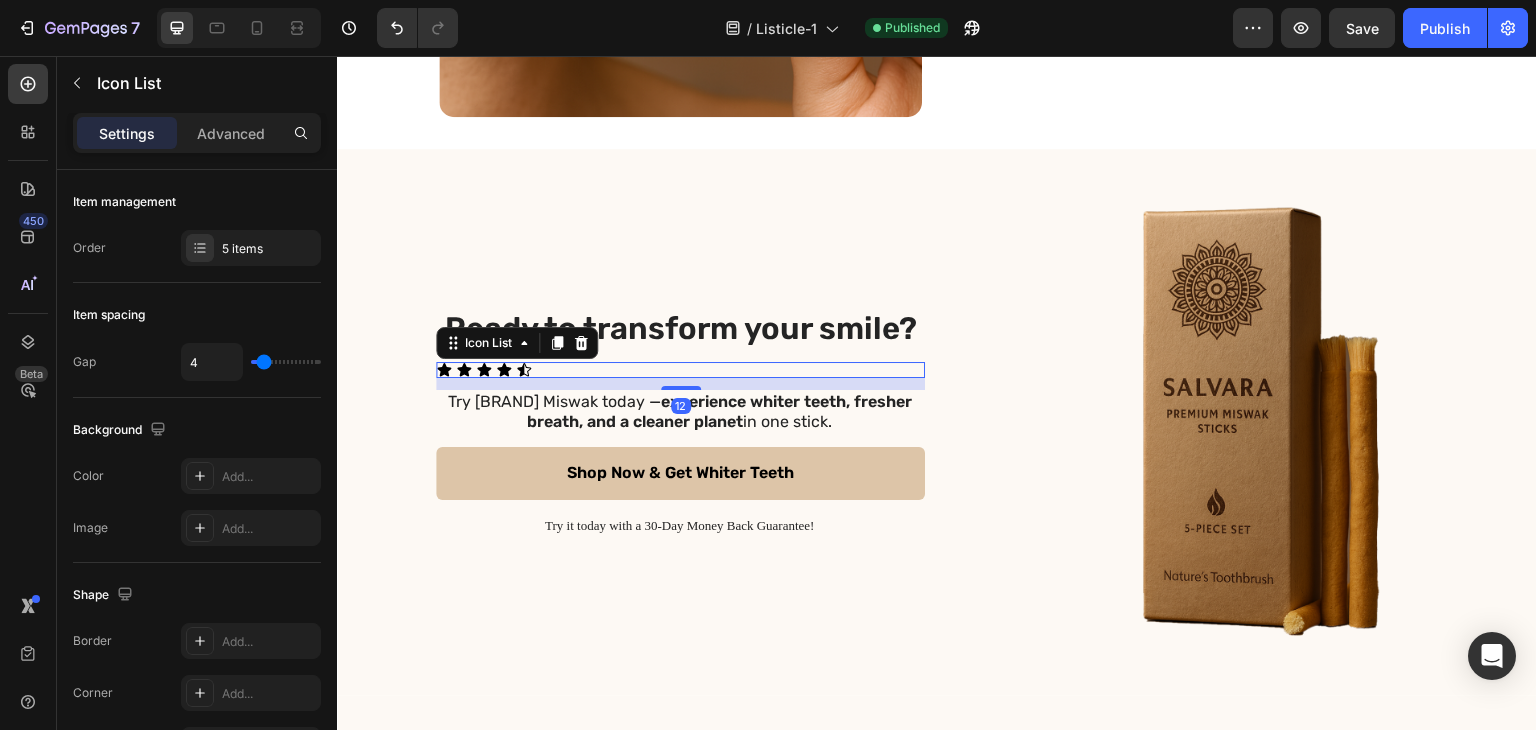 click on "Icon Icon Icon Icon Icon" at bounding box center (680, 370) 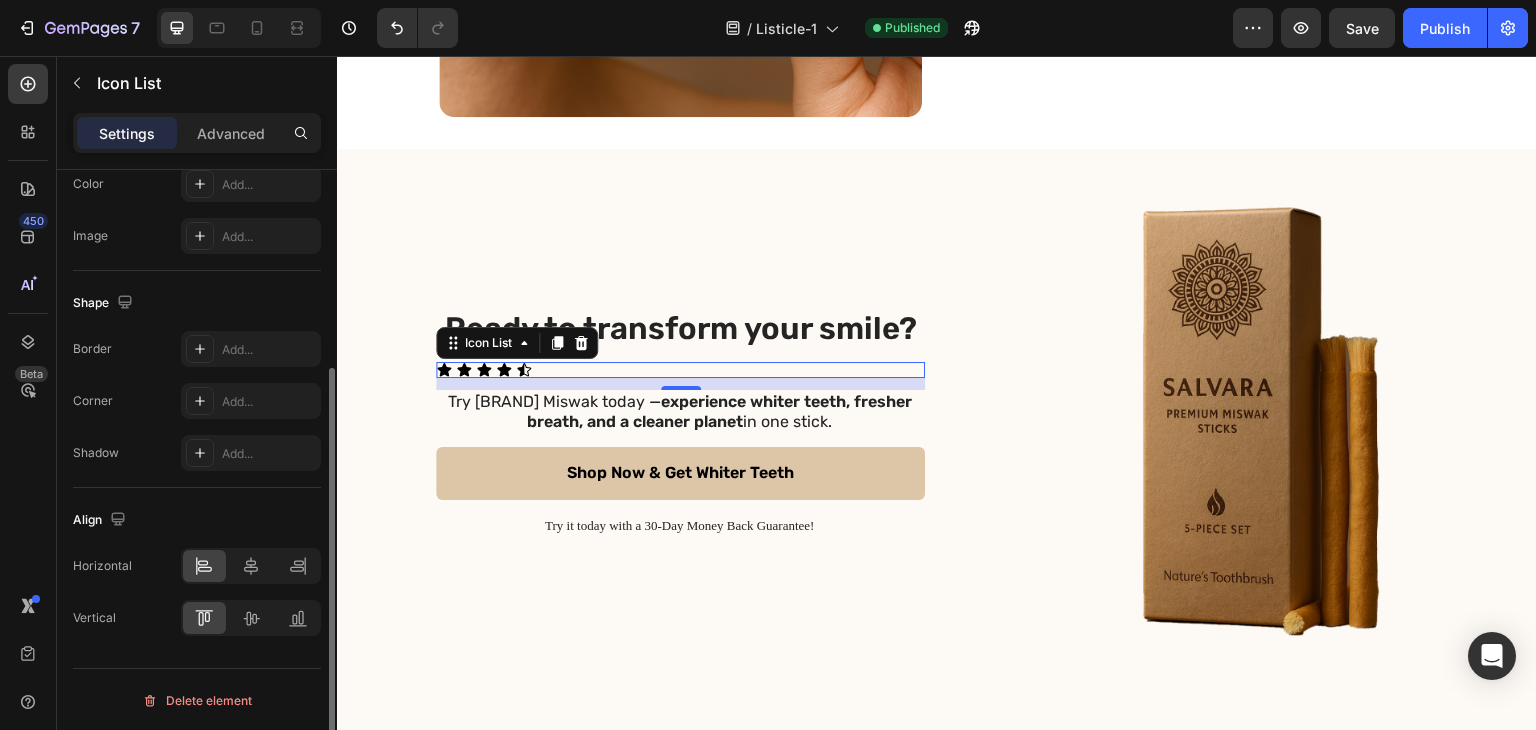 scroll, scrollTop: 0, scrollLeft: 0, axis: both 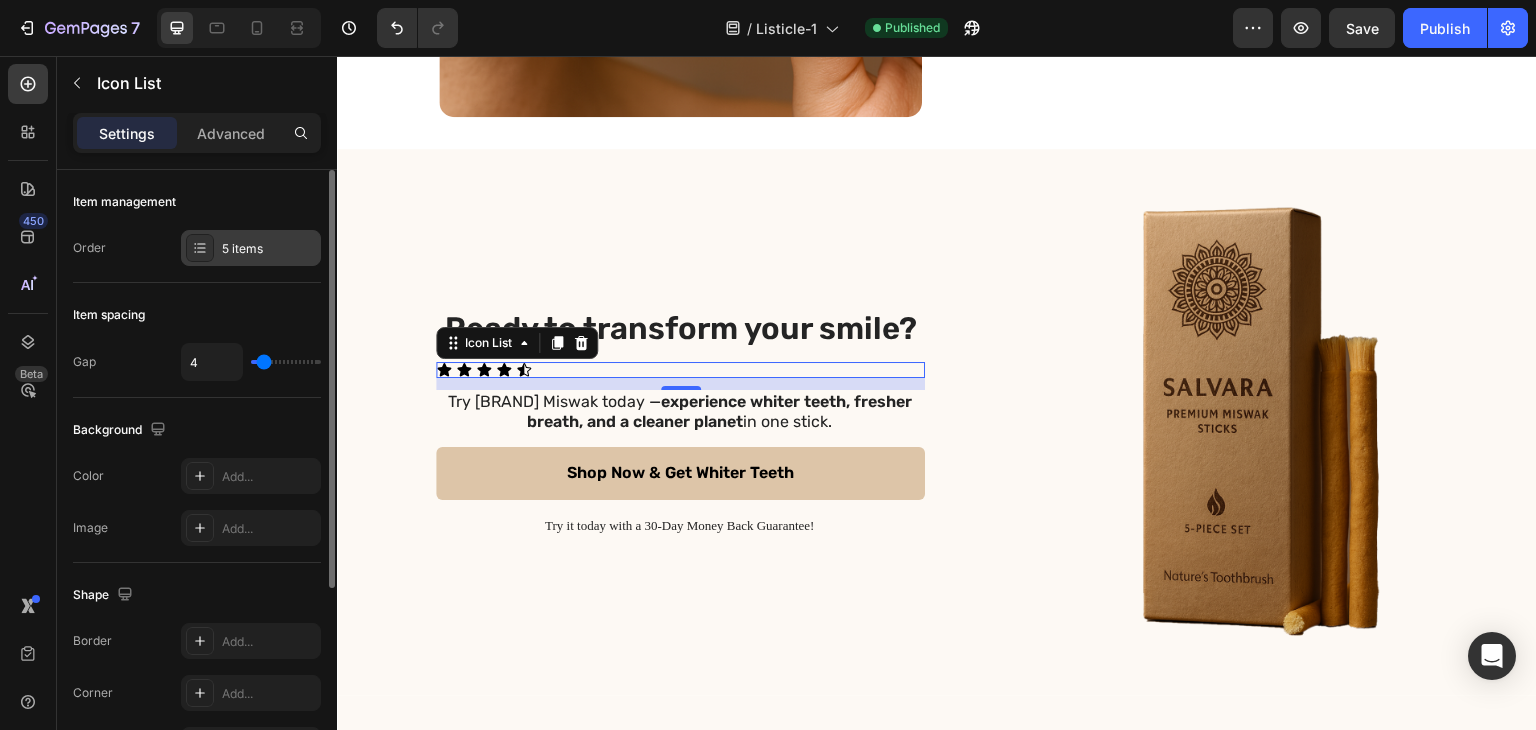 click on "5 items" at bounding box center [269, 249] 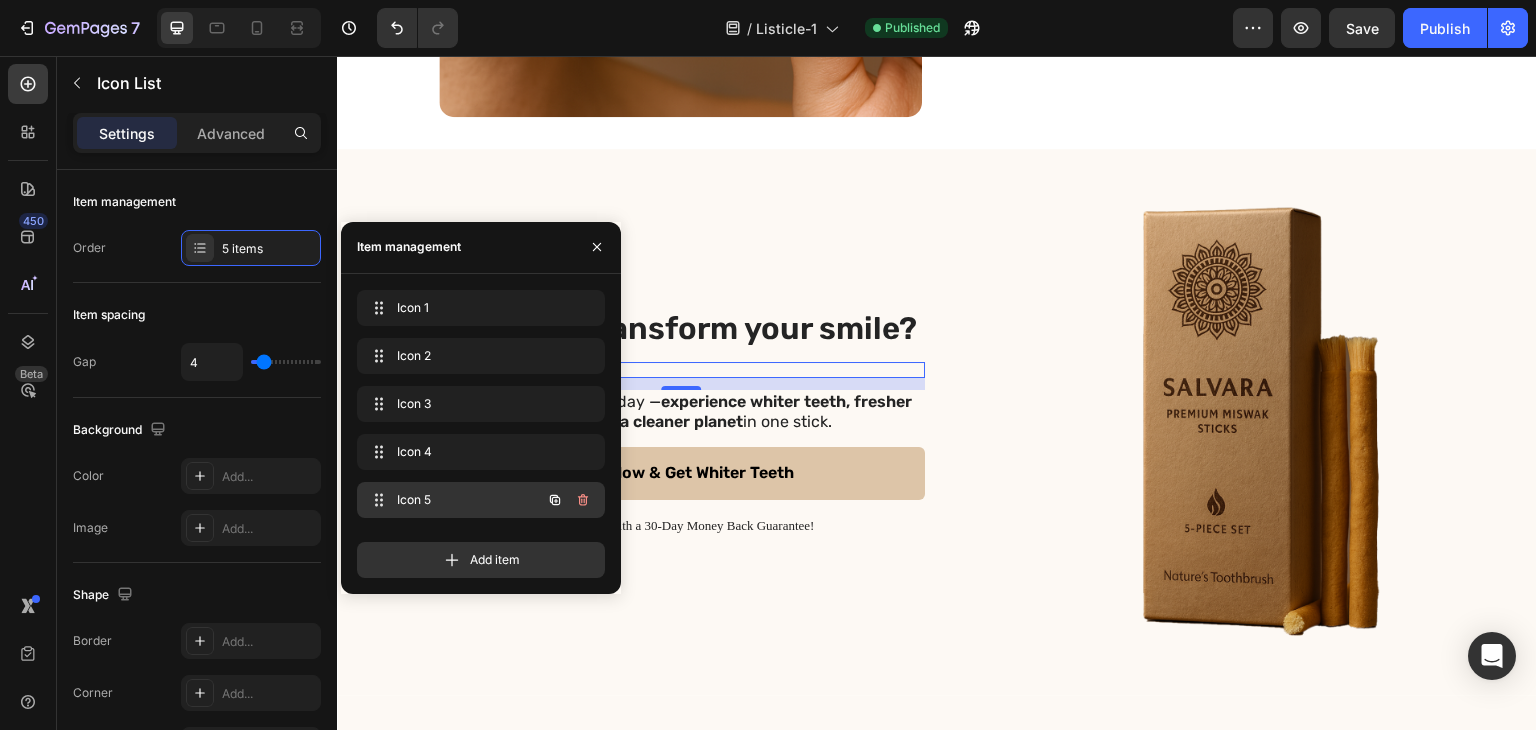 click on "Icon 5" at bounding box center (453, 500) 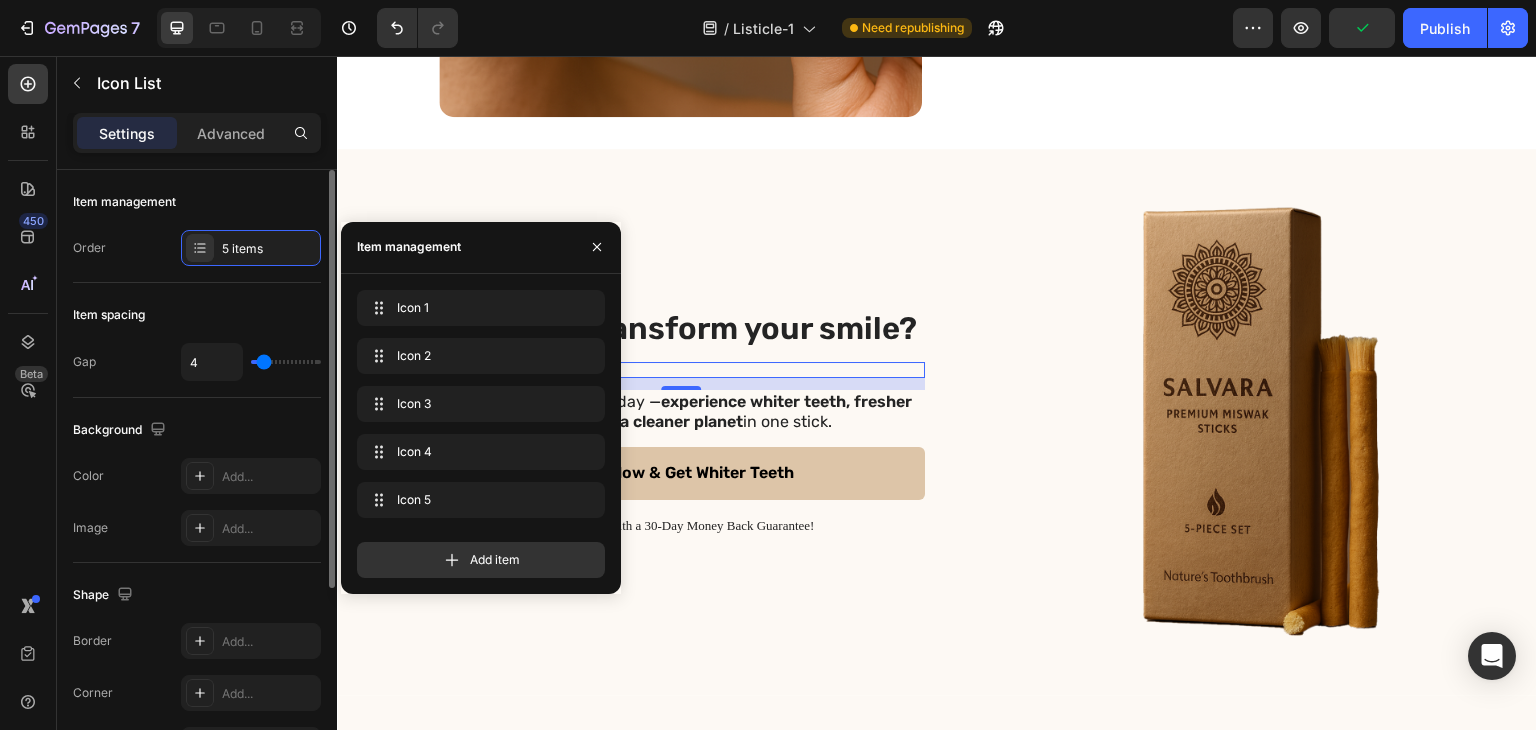 click on "Background" at bounding box center (121, 430) 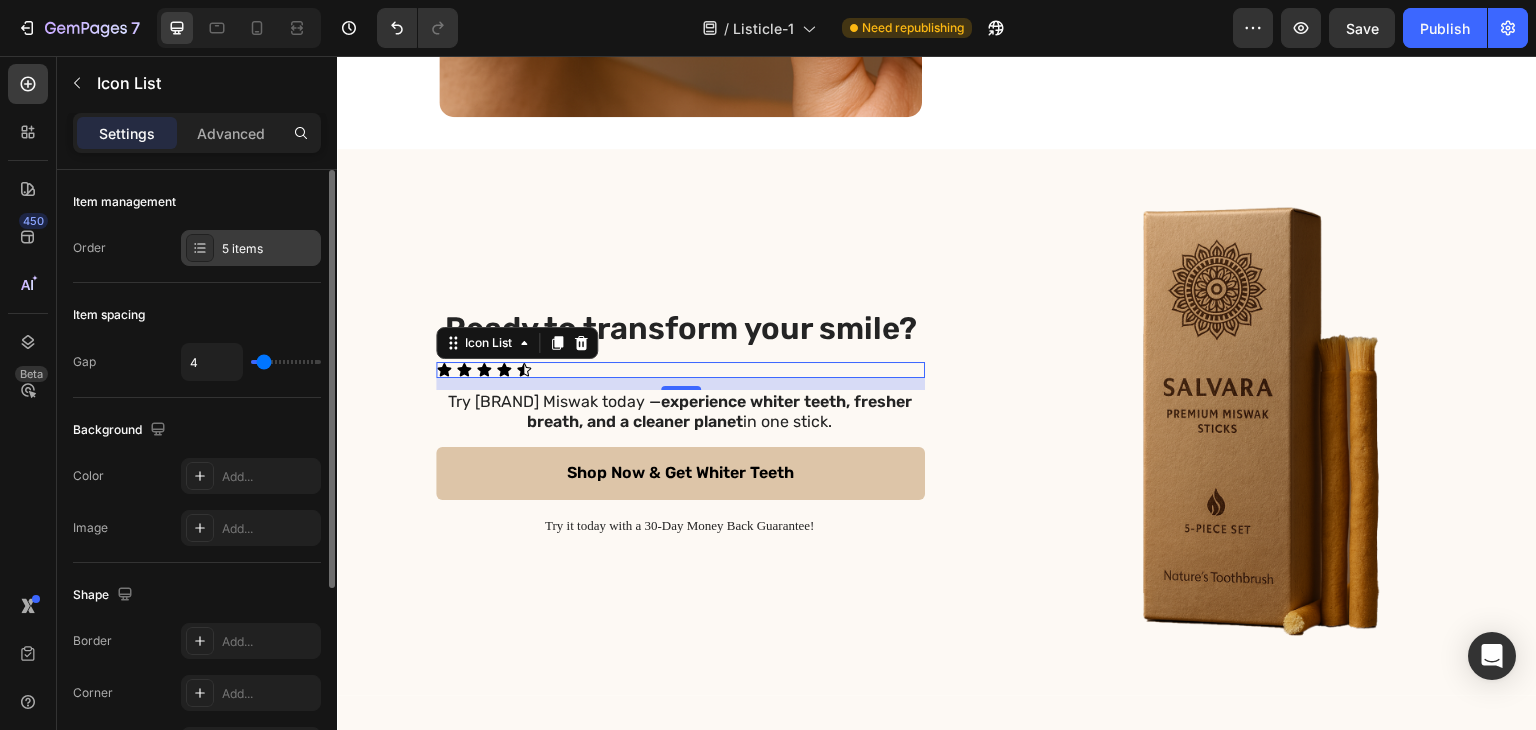 click 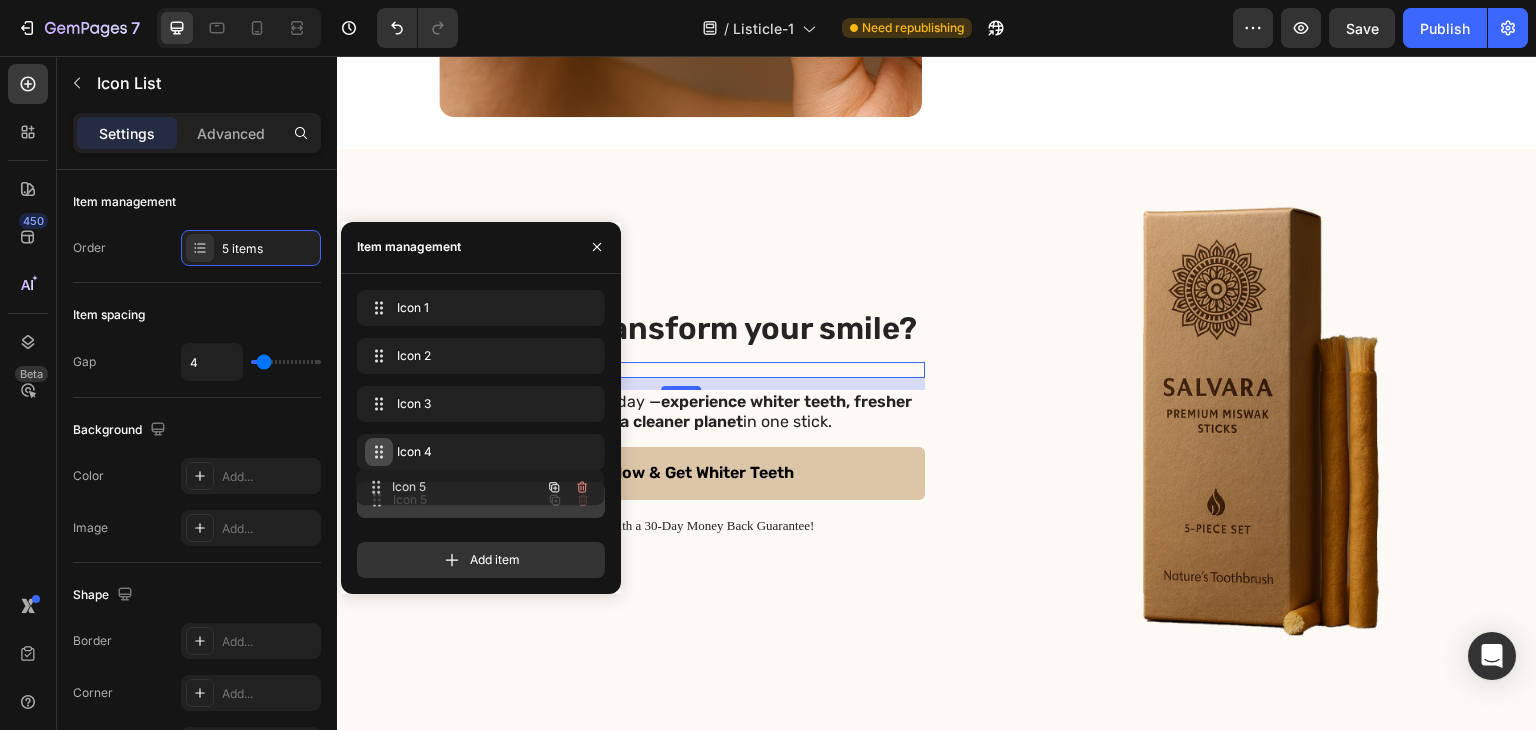 type 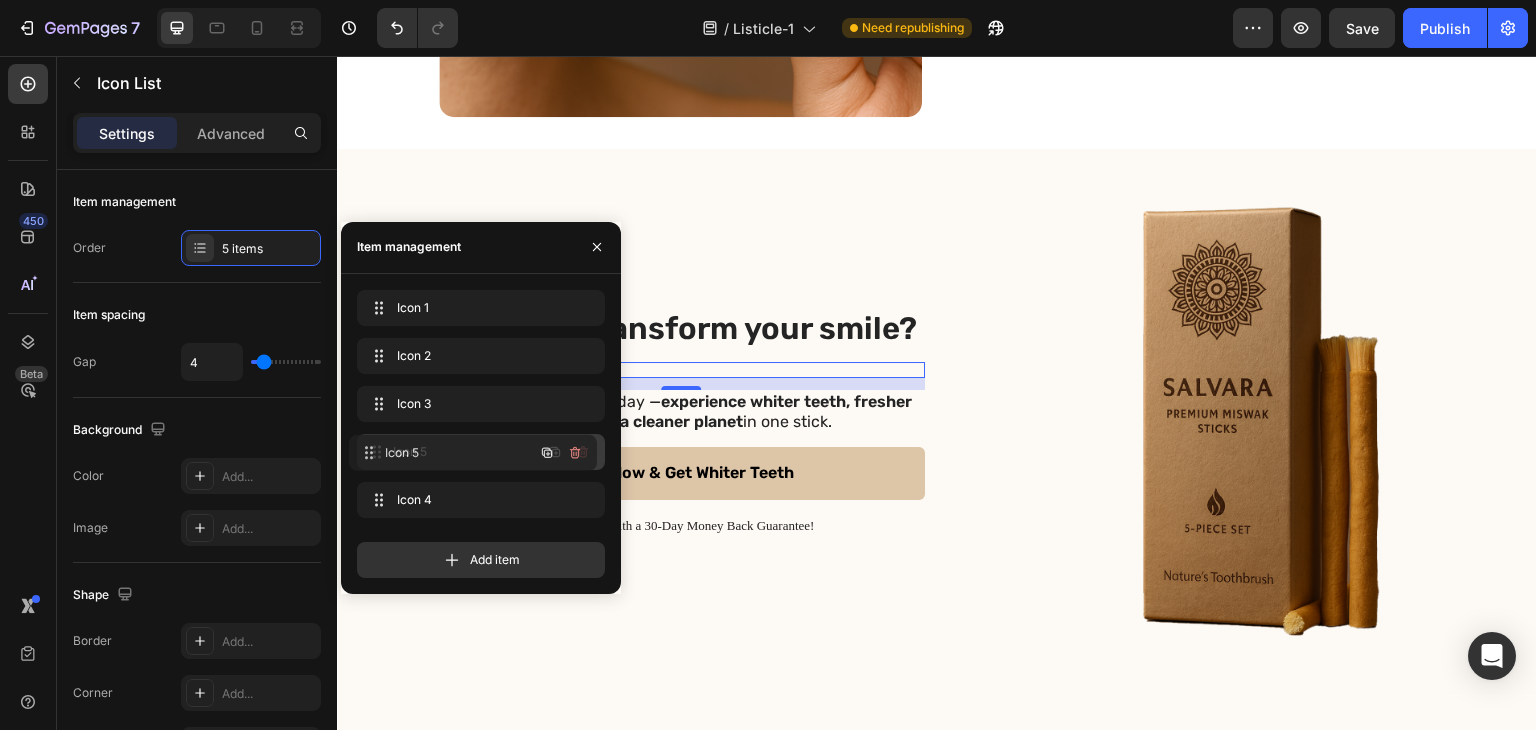 drag, startPoint x: 380, startPoint y: 502, endPoint x: 372, endPoint y: 455, distance: 47.67599 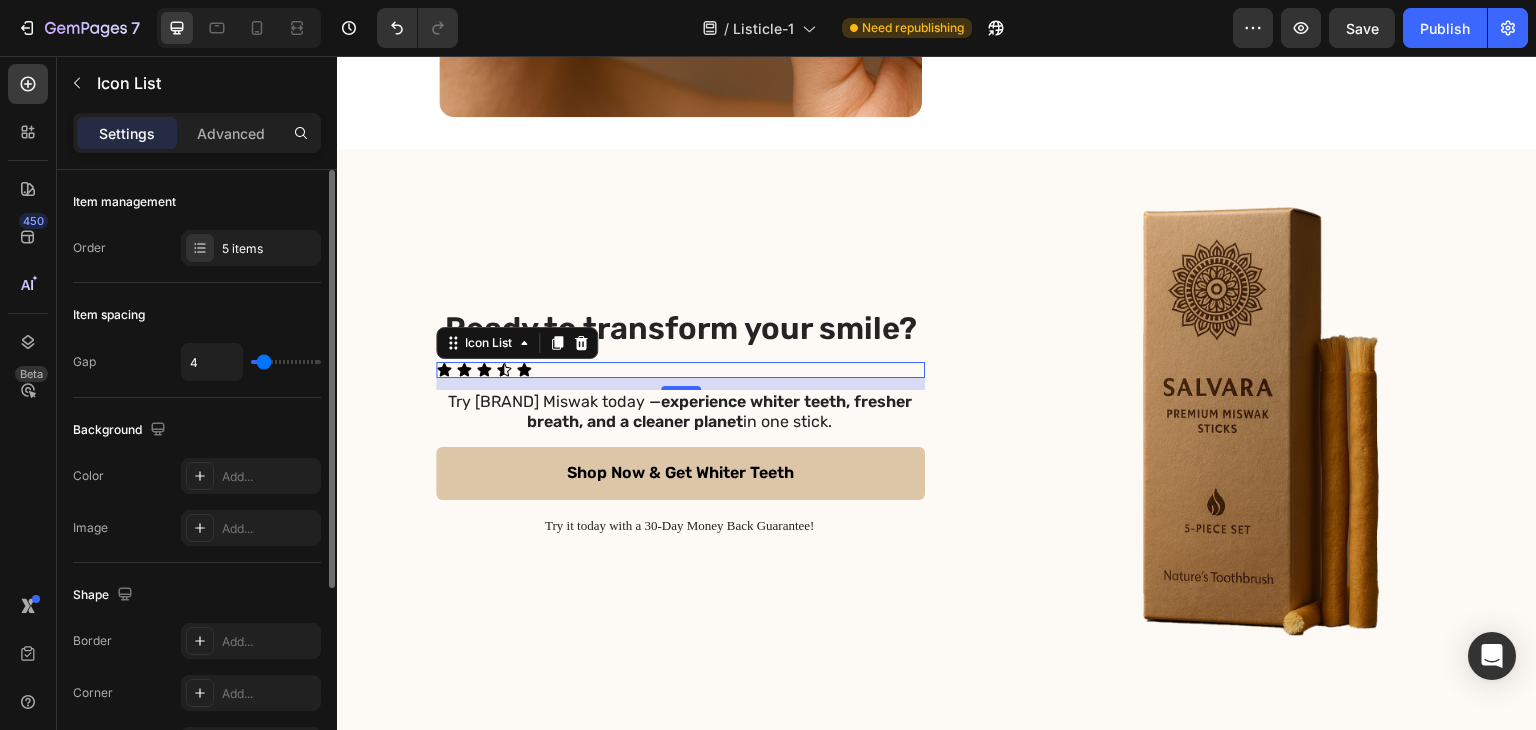 click on "Item spacing" at bounding box center (109, 315) 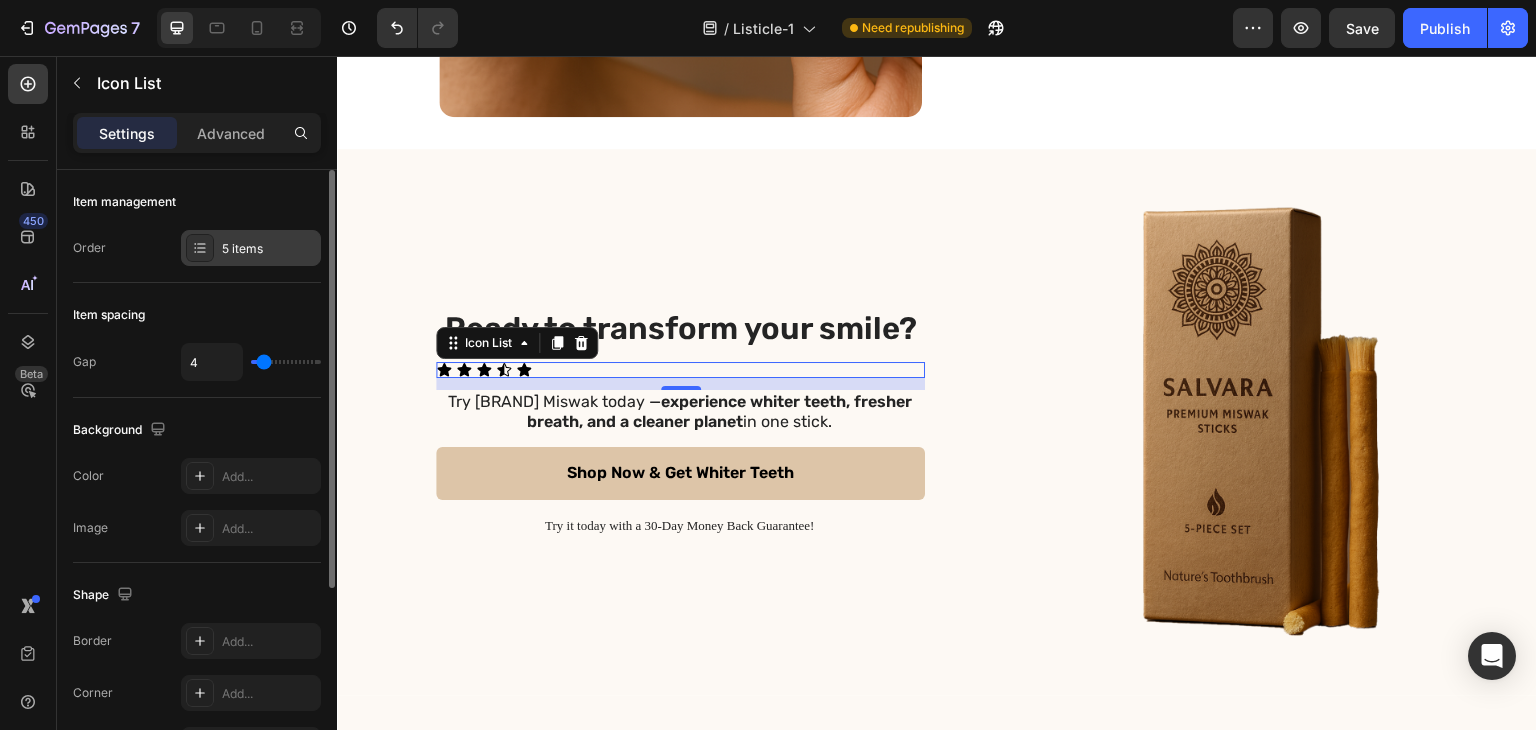 click 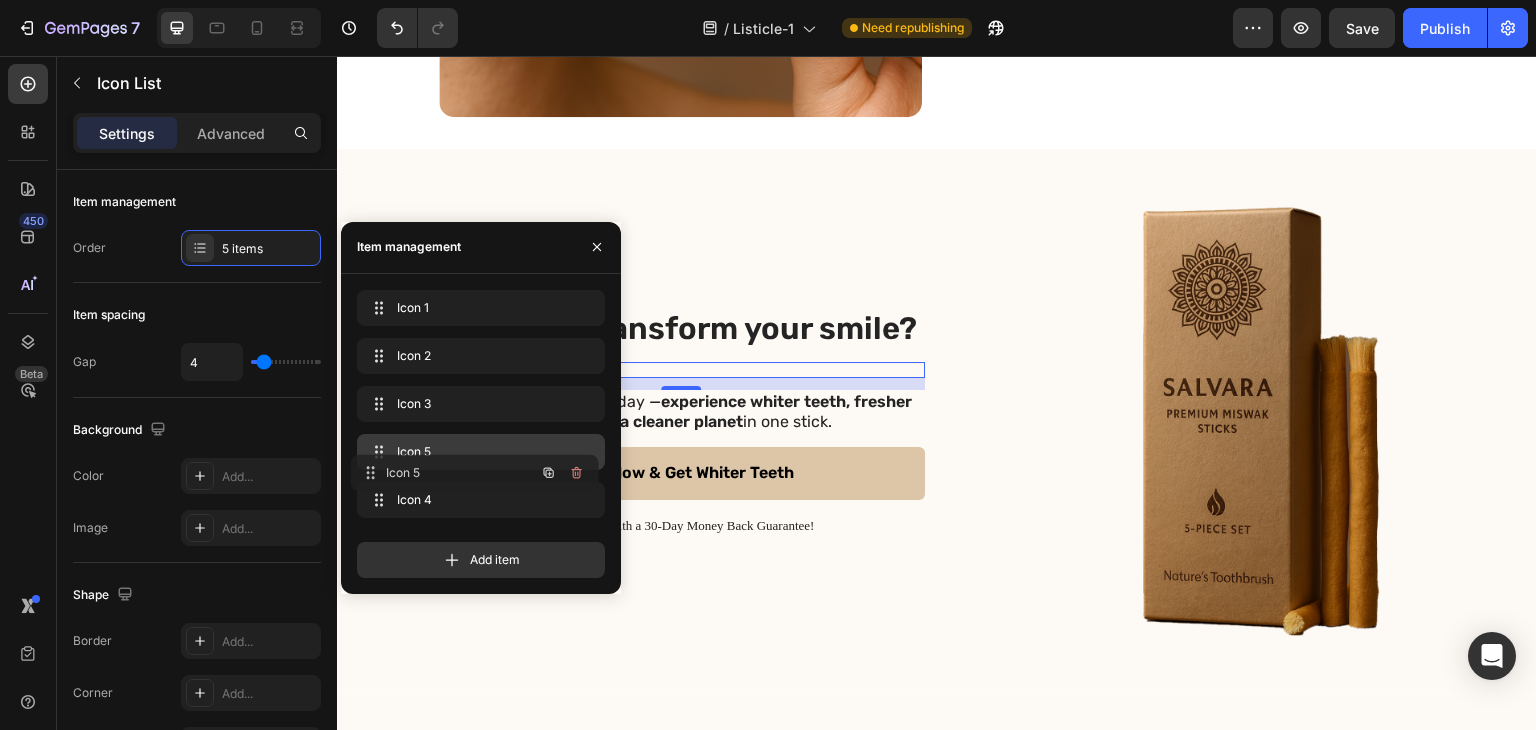 drag, startPoint x: 371, startPoint y: 464, endPoint x: 369, endPoint y: 503, distance: 39.051247 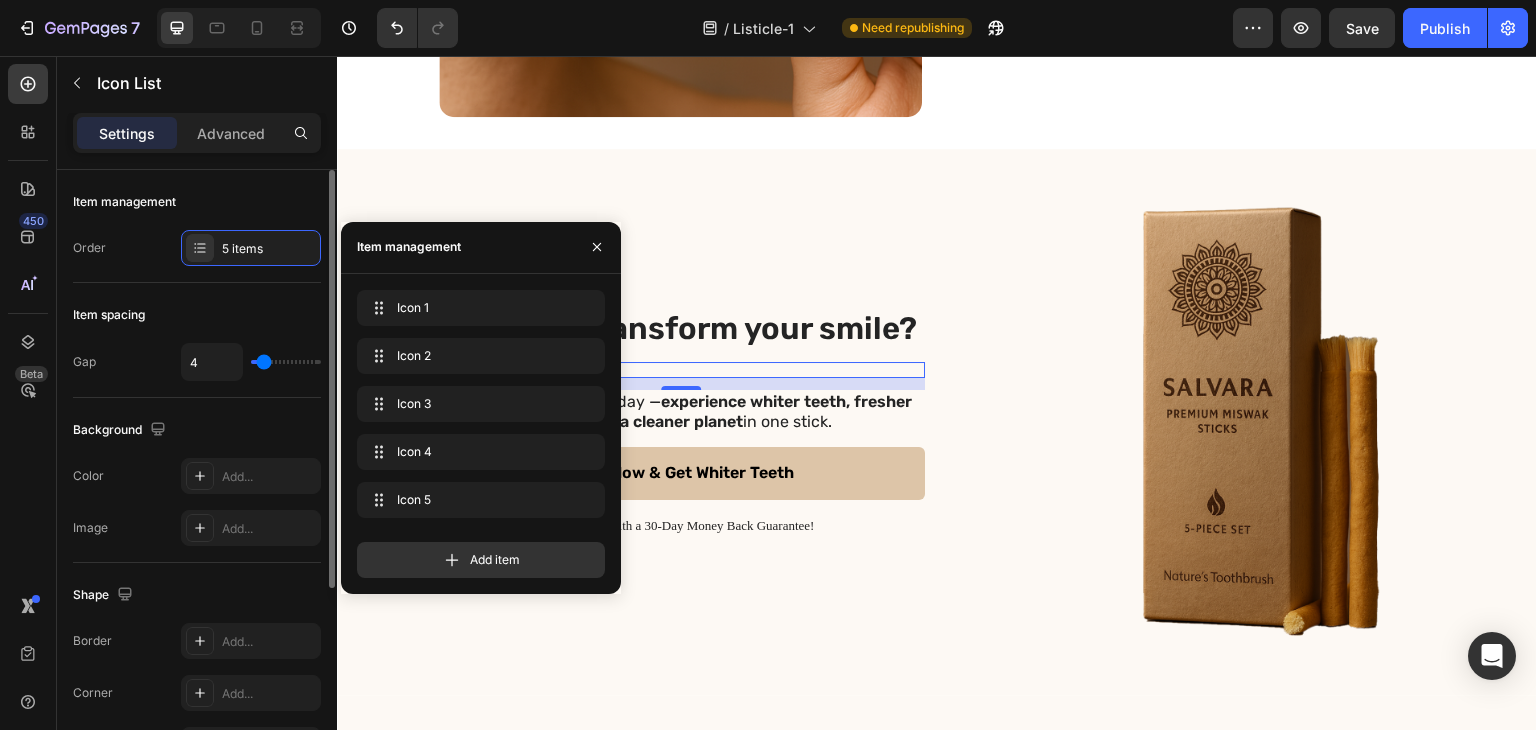 click on "Gap 4" at bounding box center (197, 362) 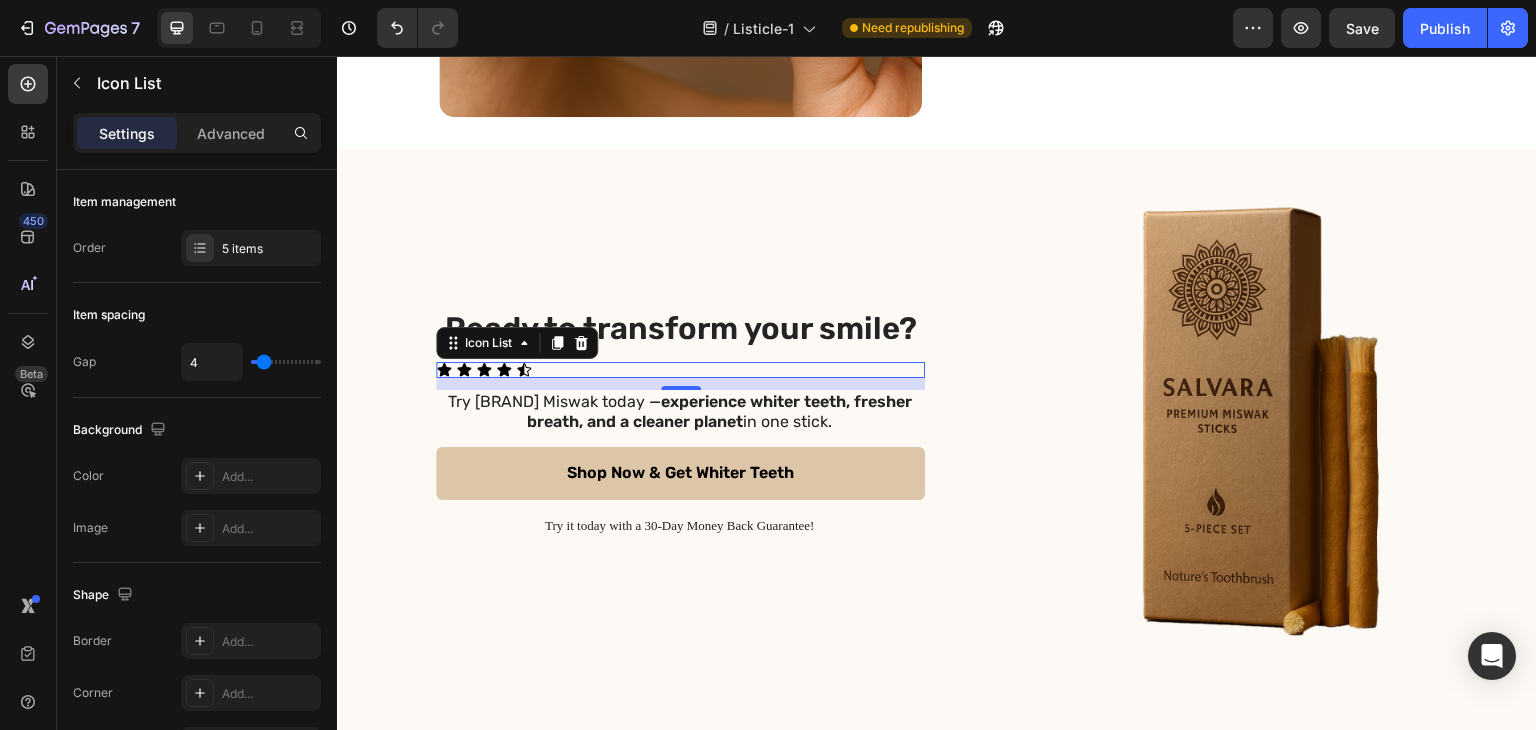 click on "Icon Icon Icon Icon Icon" at bounding box center (680, 370) 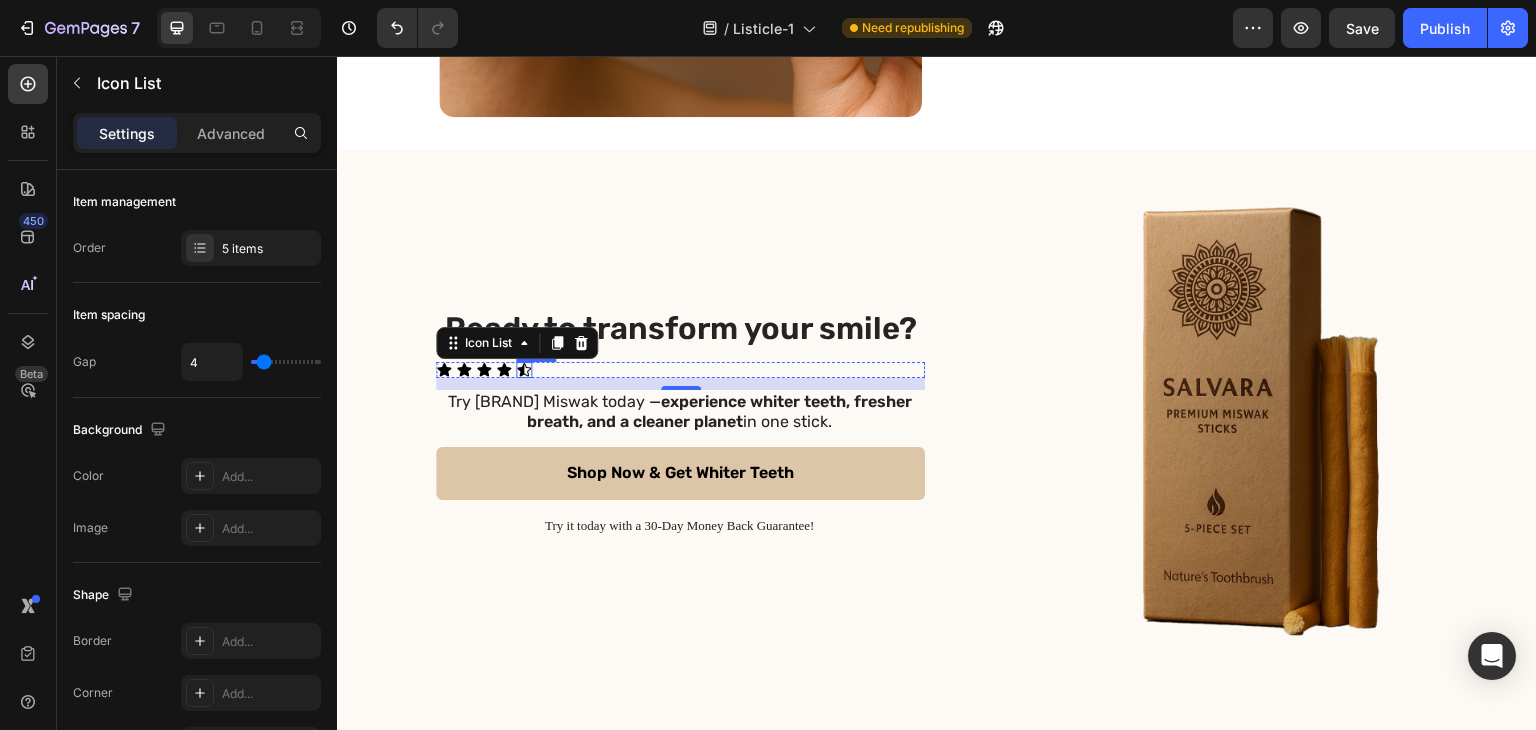 click on "Icon" at bounding box center (524, 370) 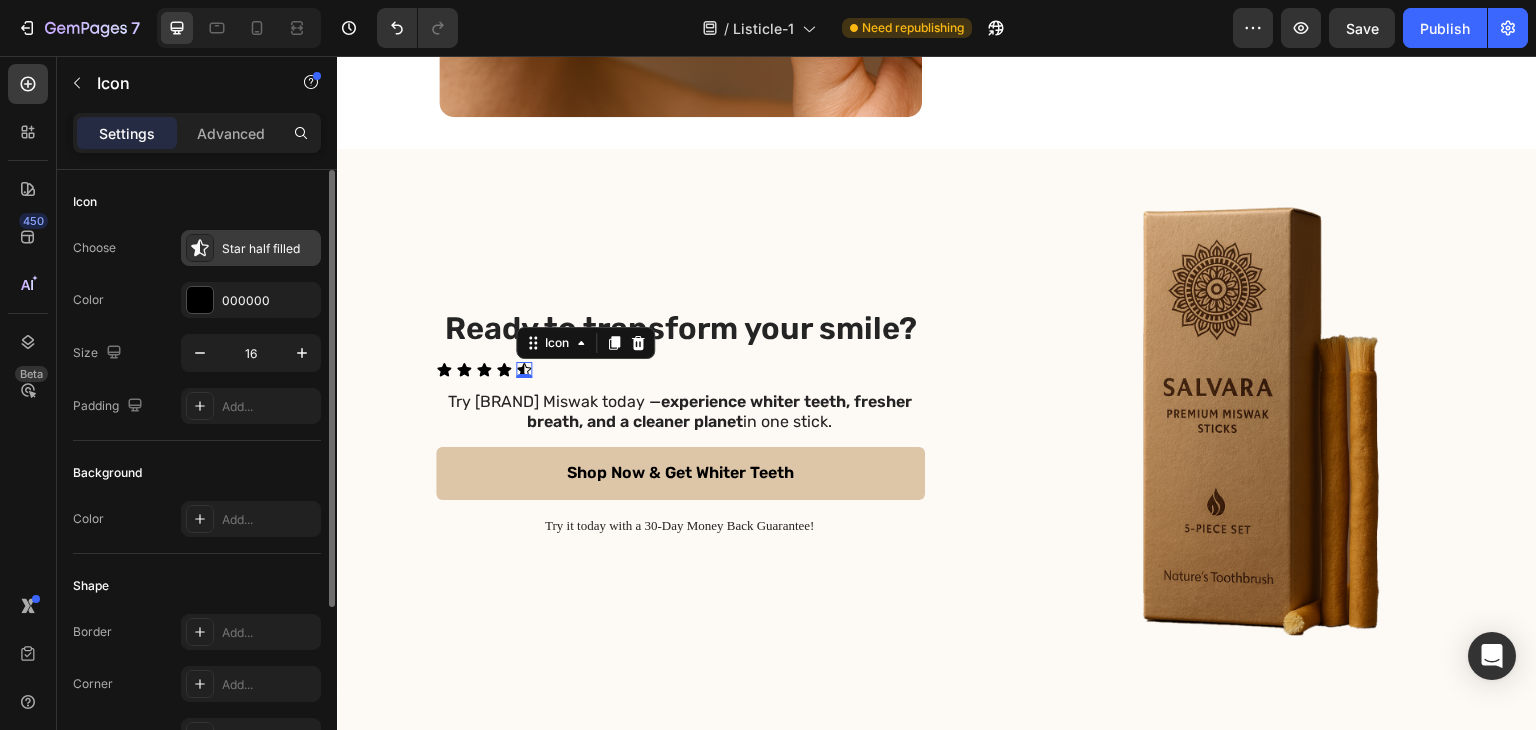 click on "Star half filled" at bounding box center (269, 249) 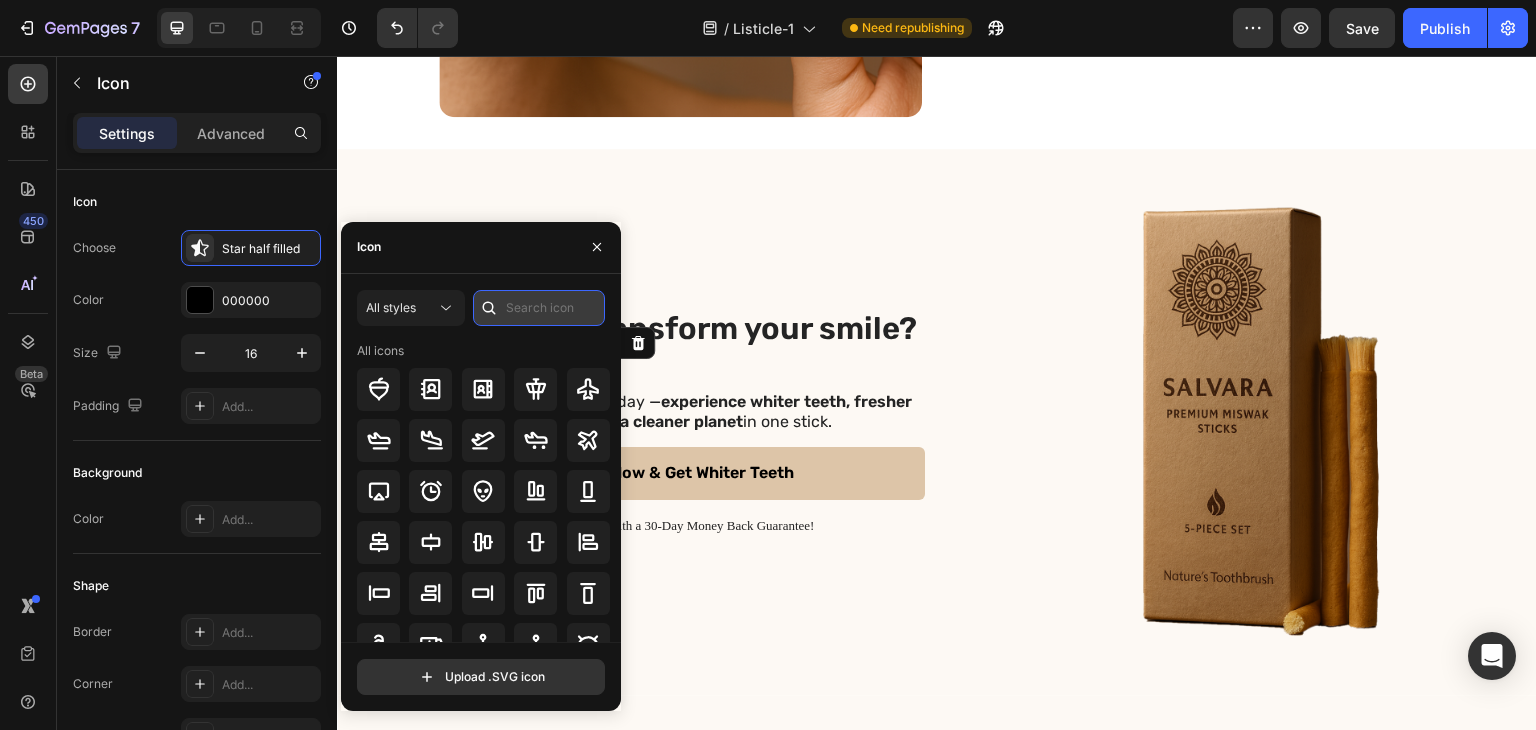 click at bounding box center (539, 308) 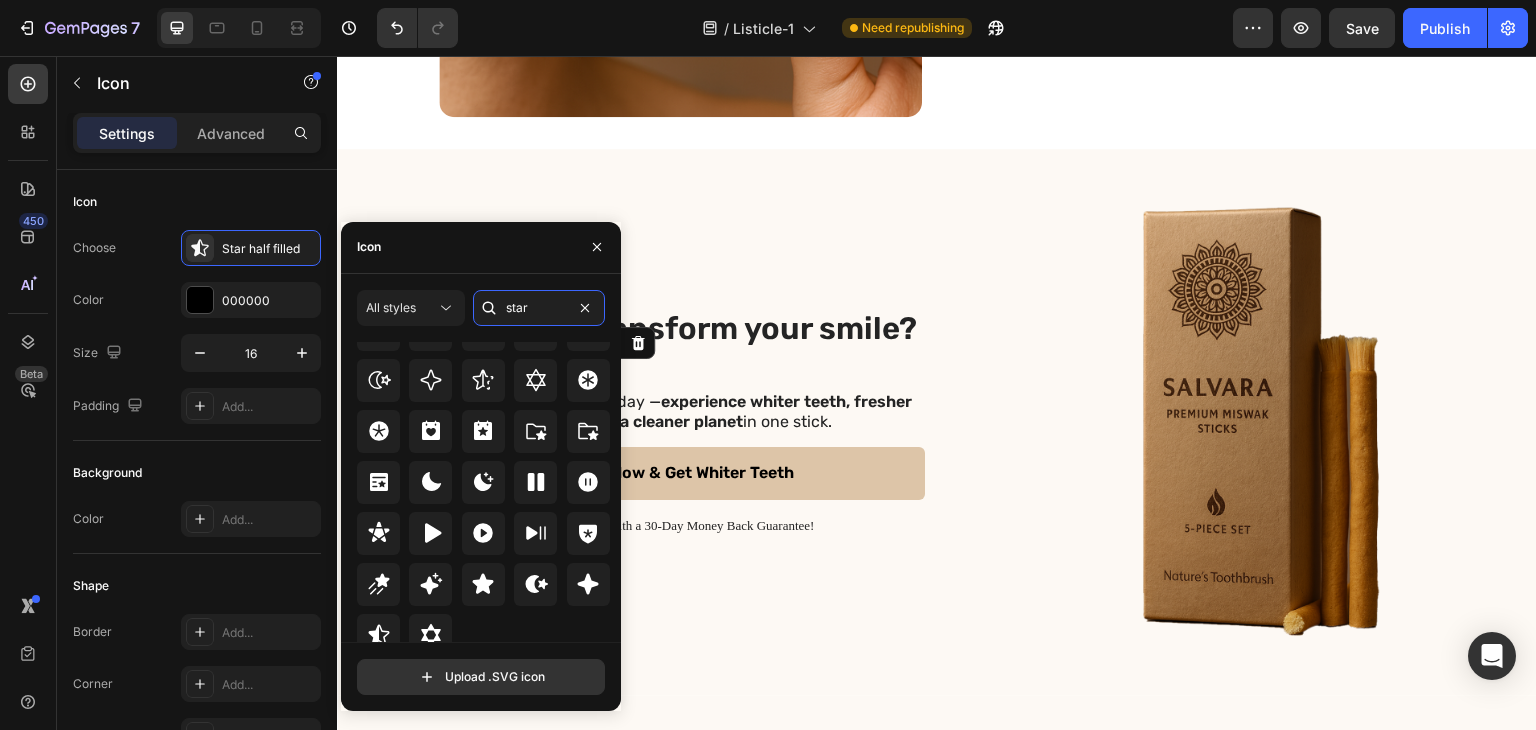 scroll, scrollTop: 607, scrollLeft: 0, axis: vertical 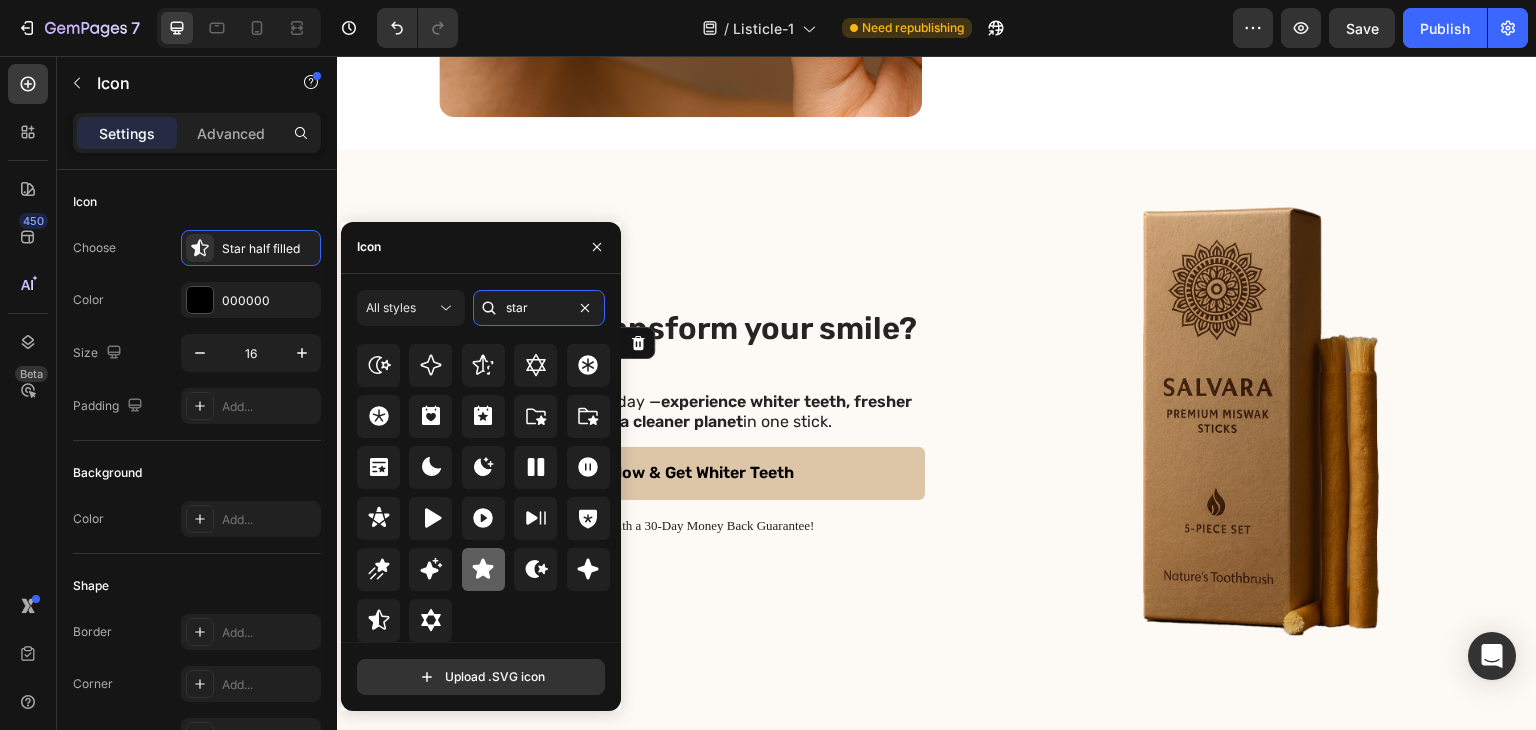 type on "star" 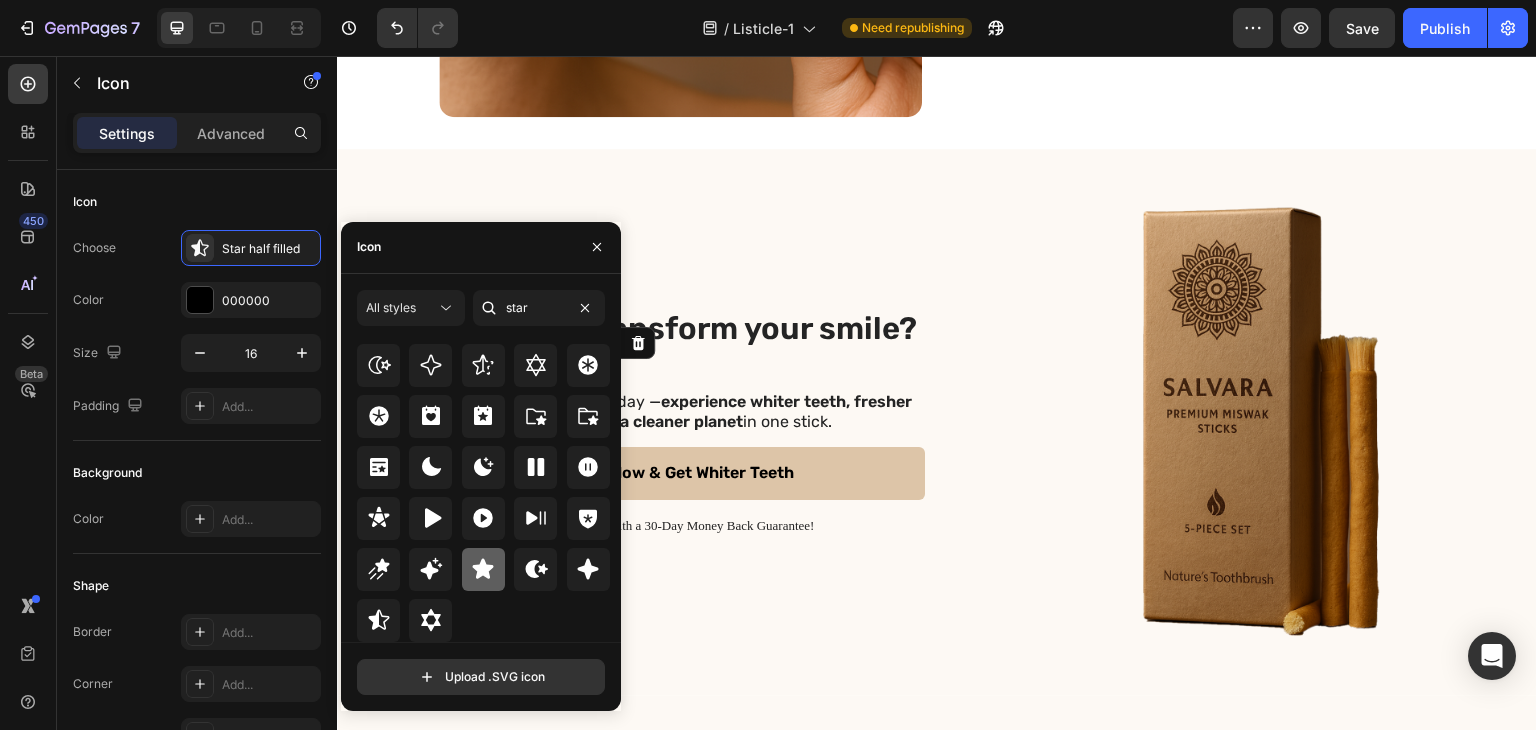 click 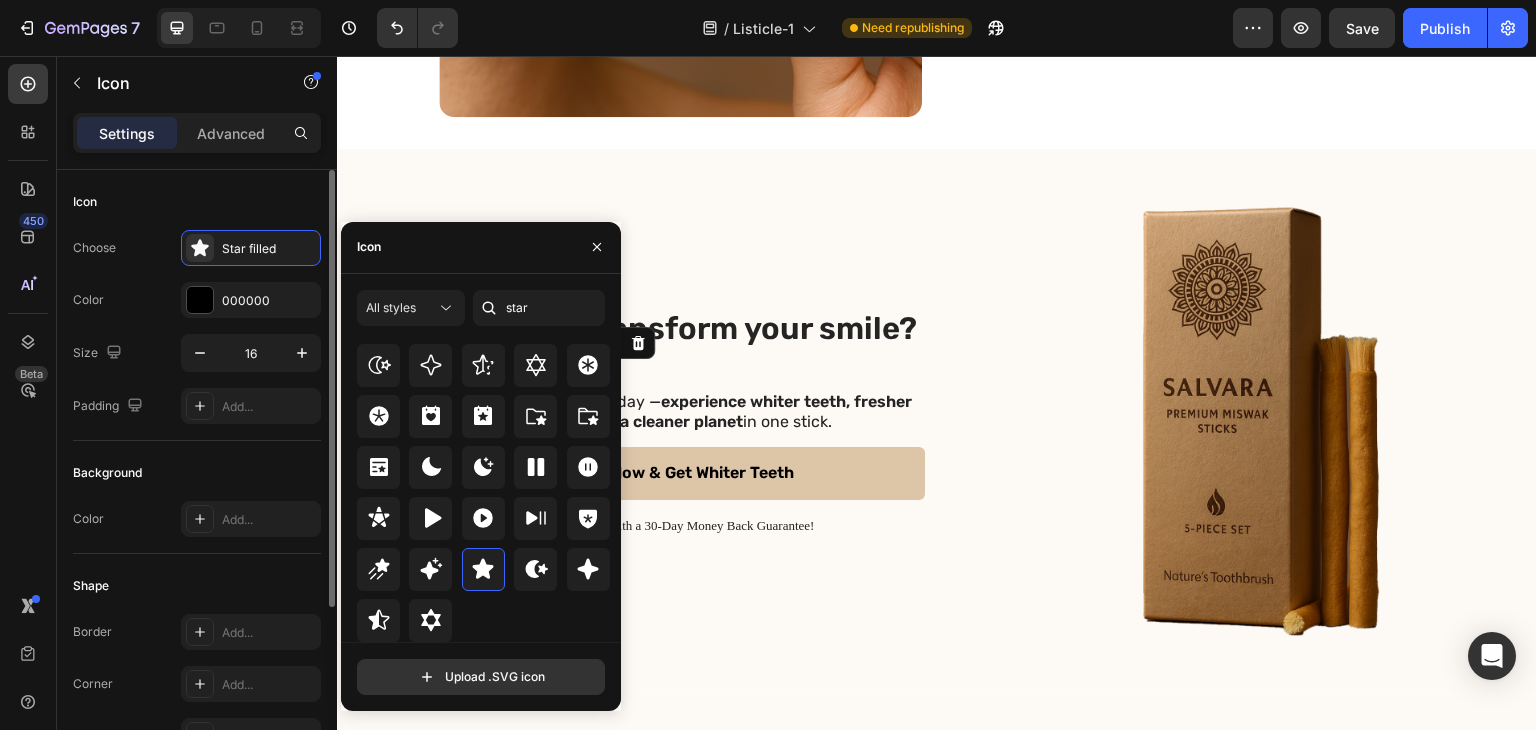 click on "Icon" at bounding box center (197, 202) 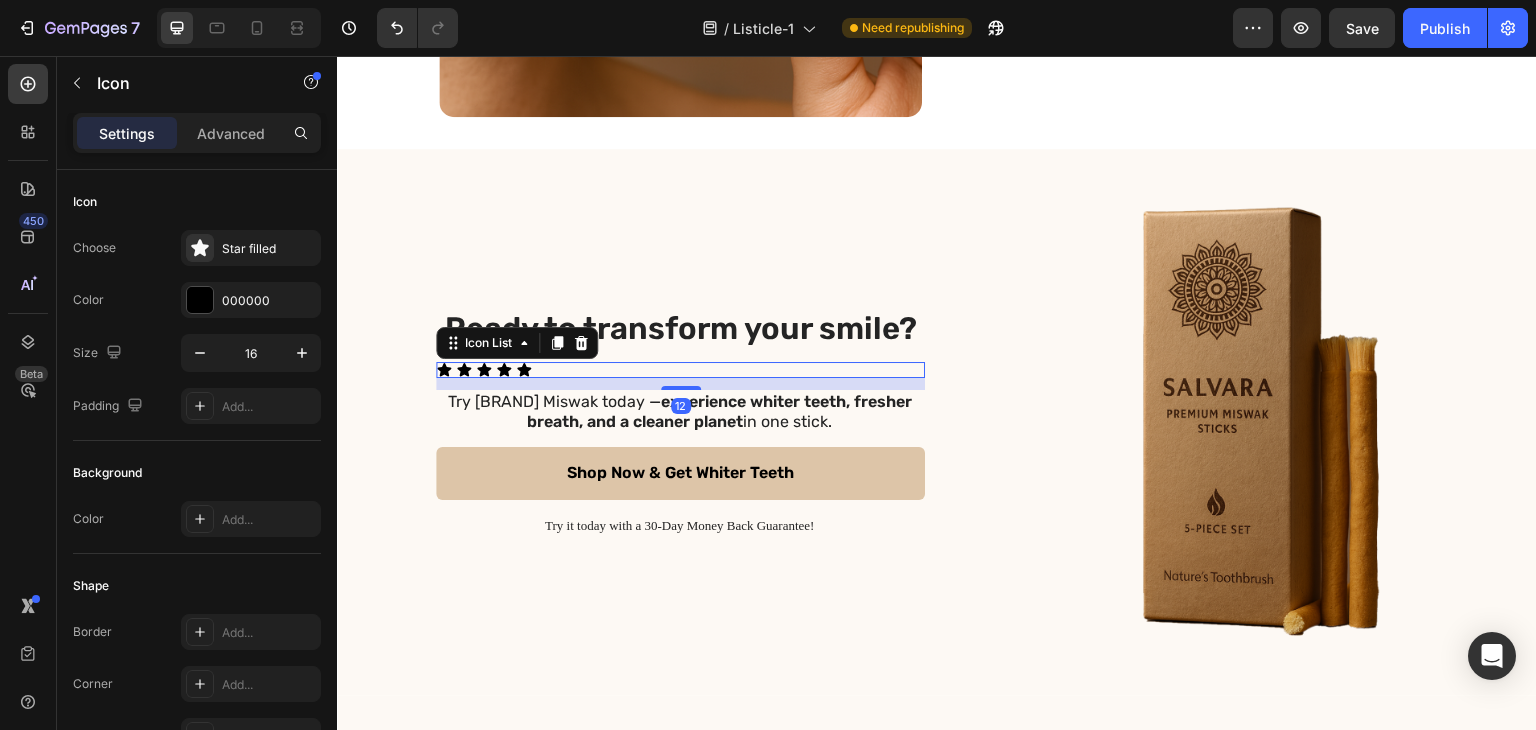 click on "Icon Icon Icon Icon
Icon" at bounding box center [680, 370] 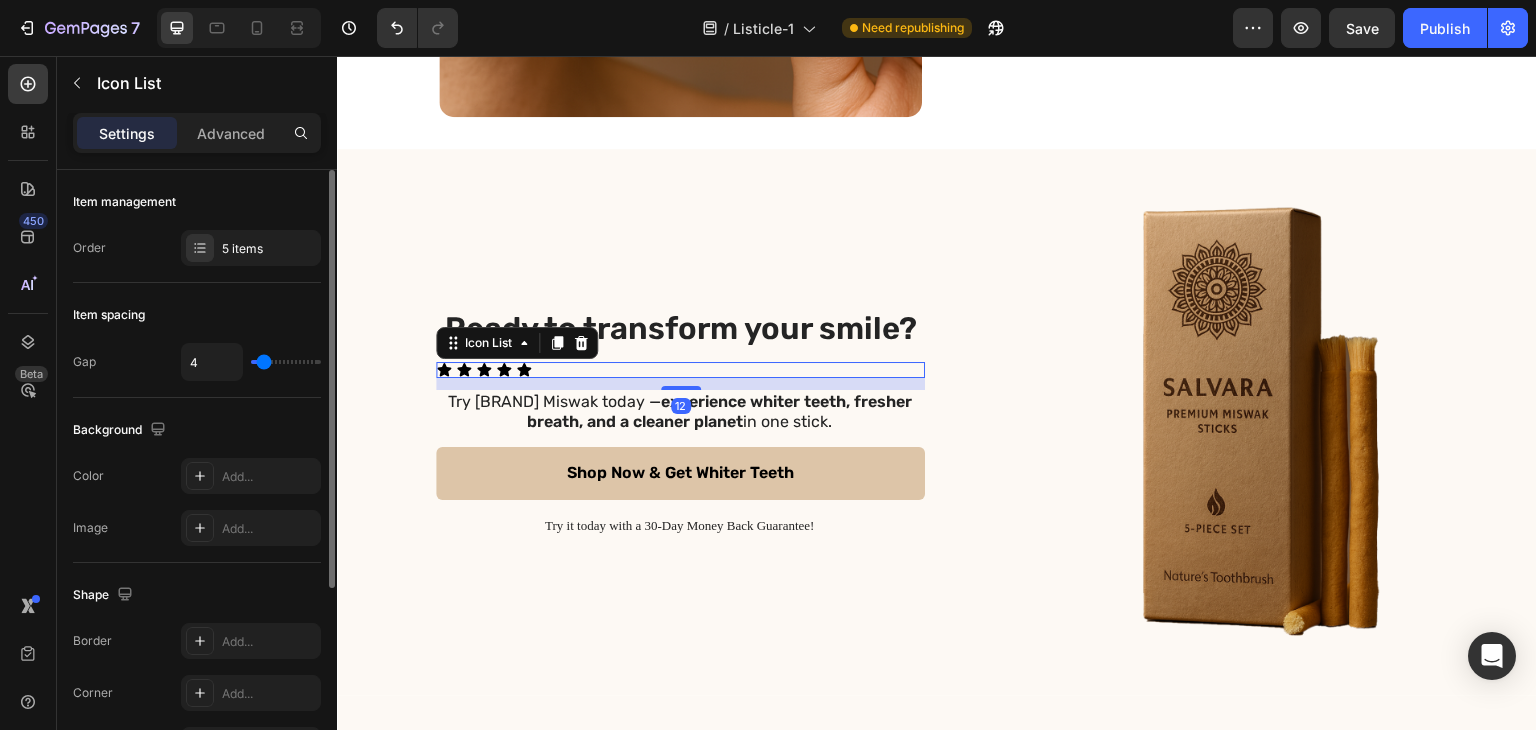scroll, scrollTop: 292, scrollLeft: 0, axis: vertical 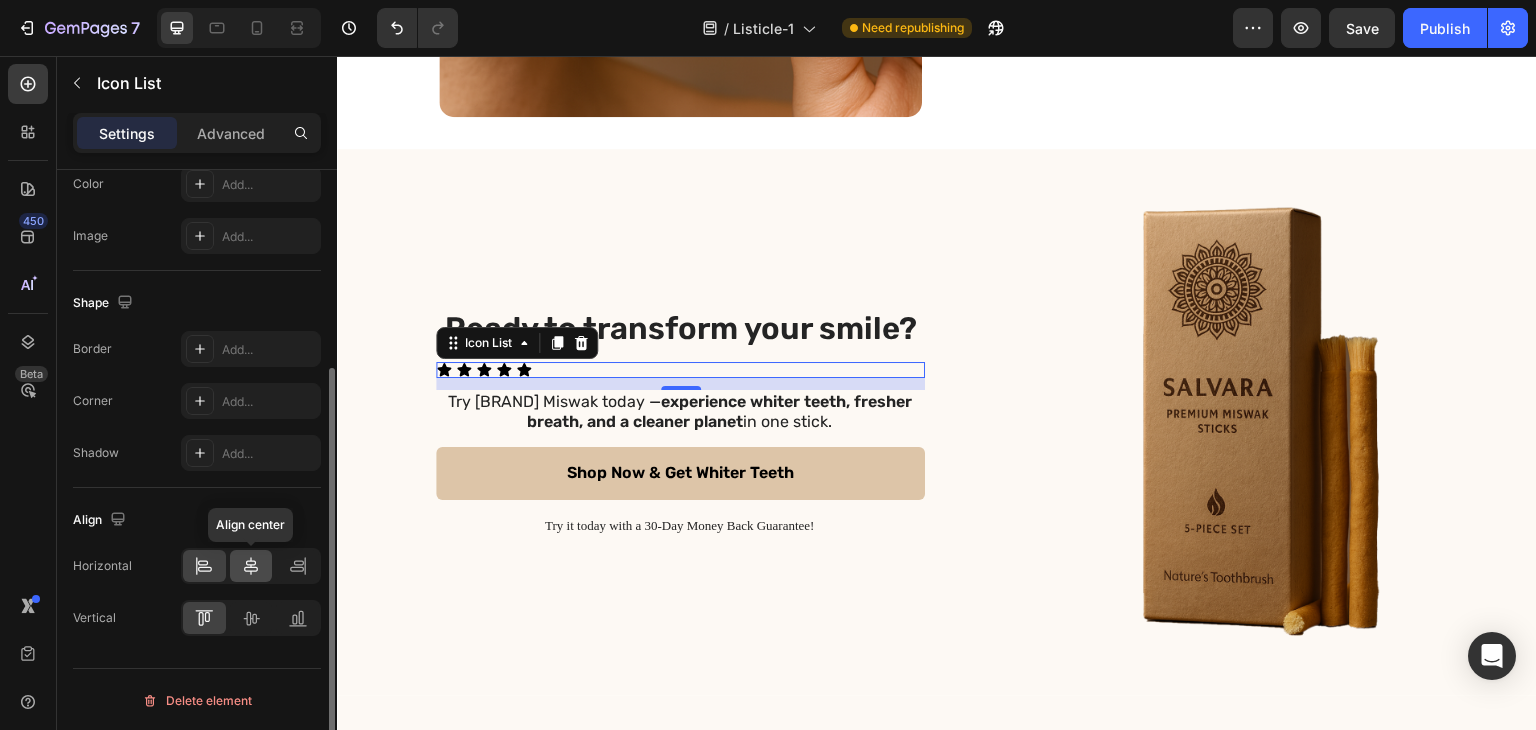 click 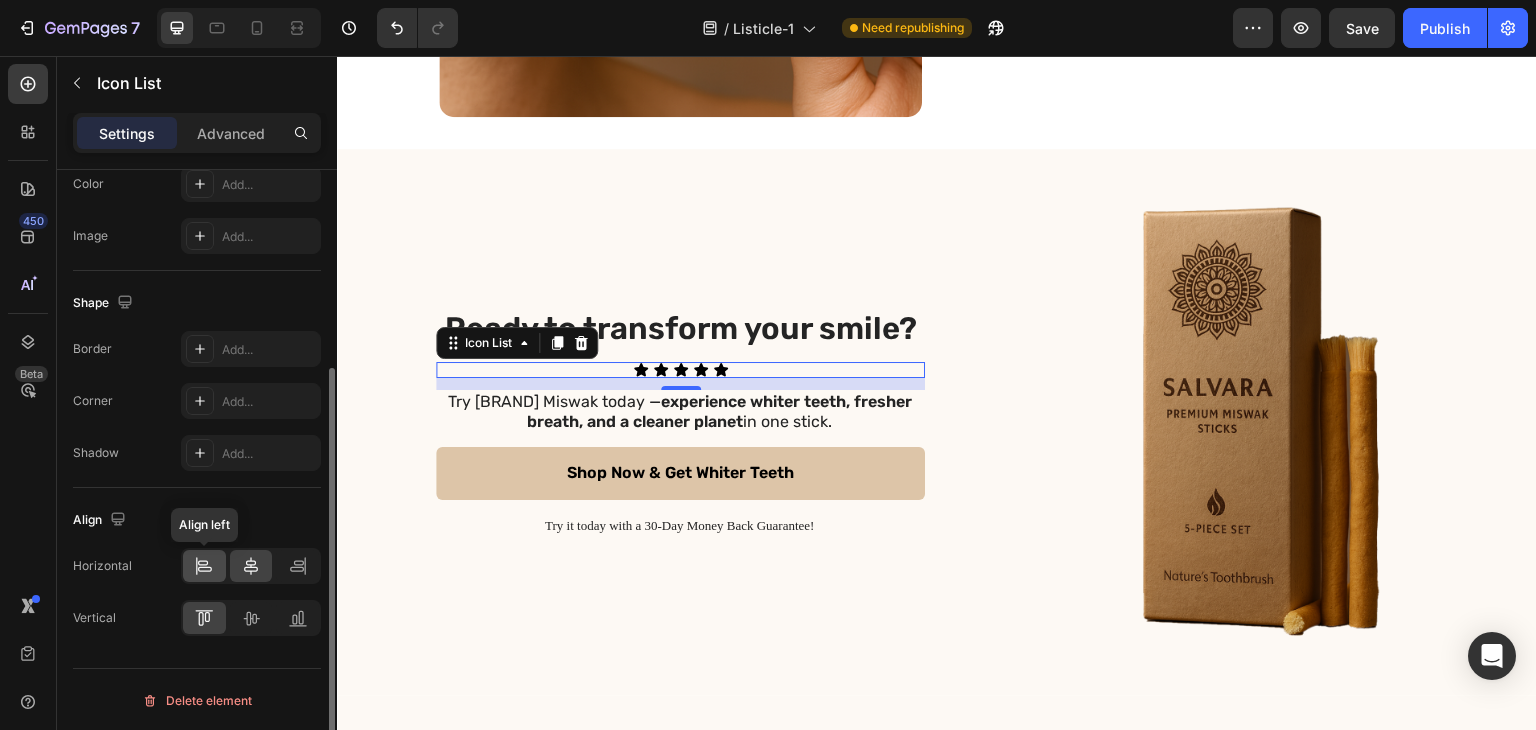 click 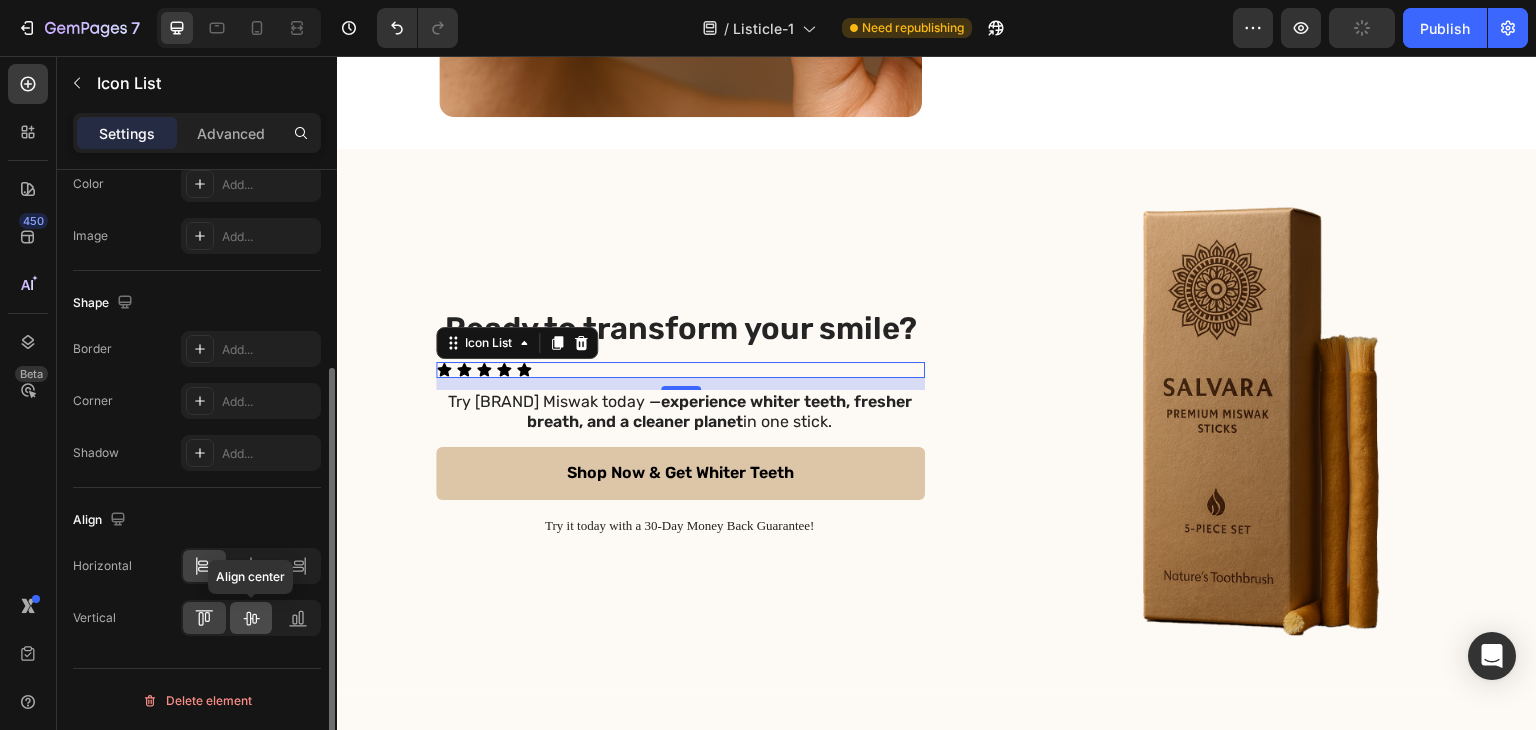 click 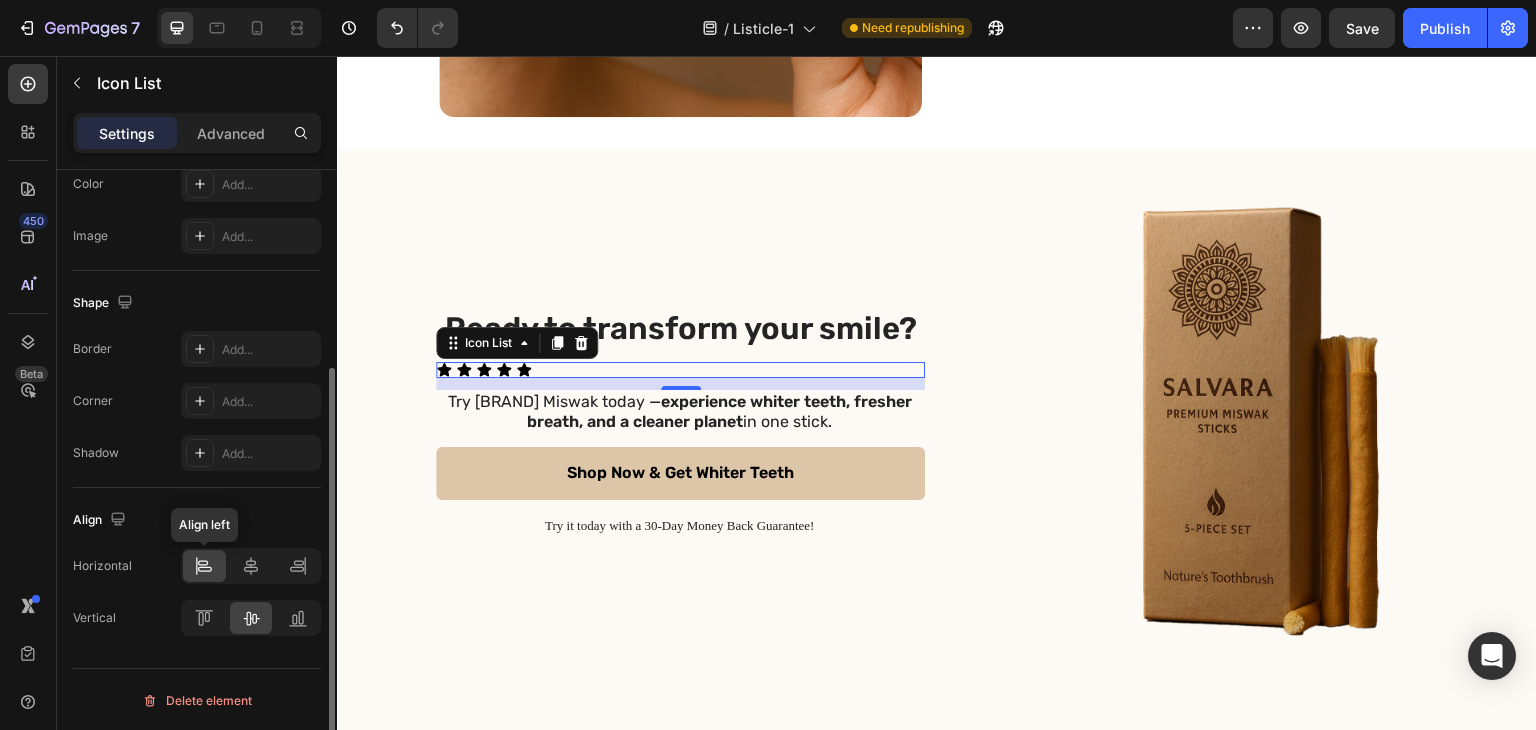 click 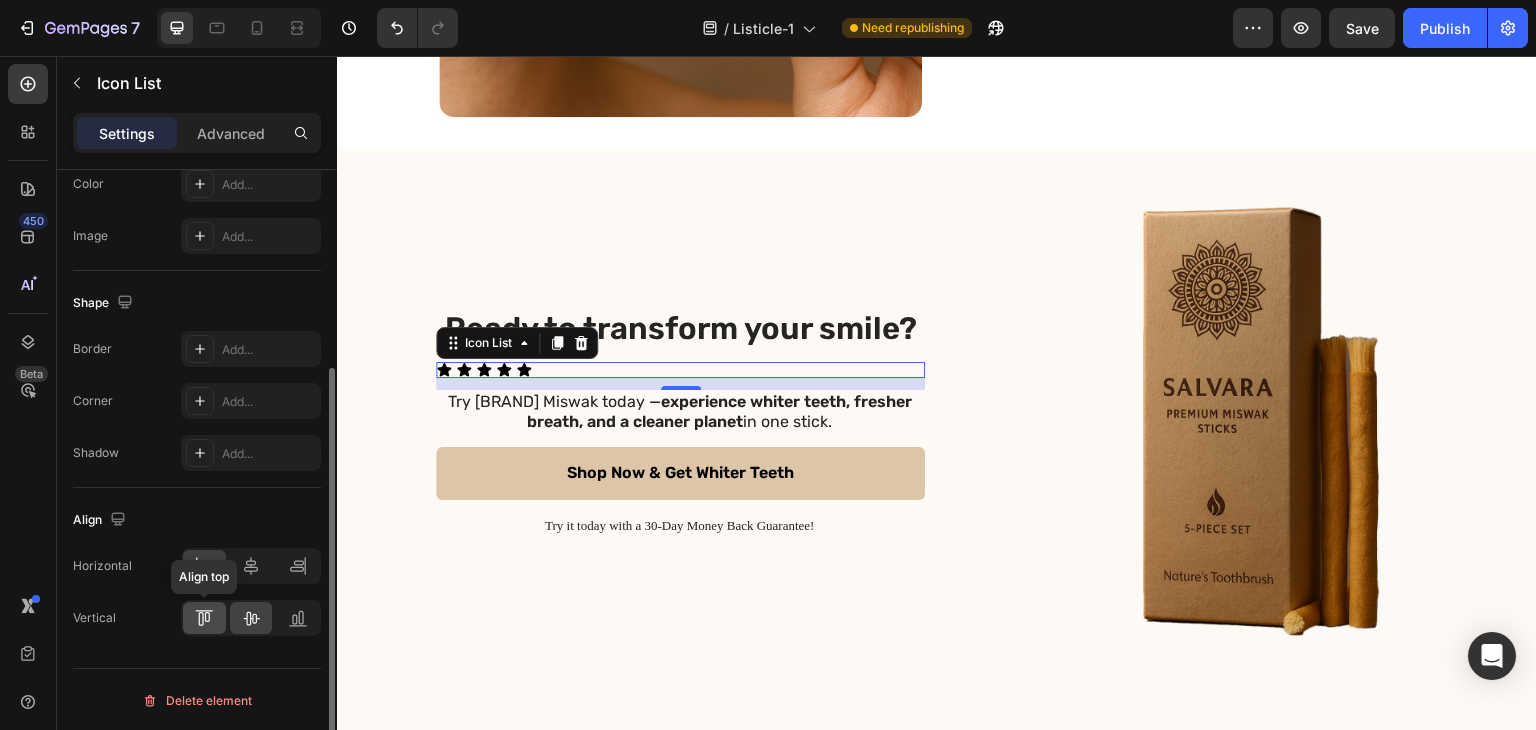click 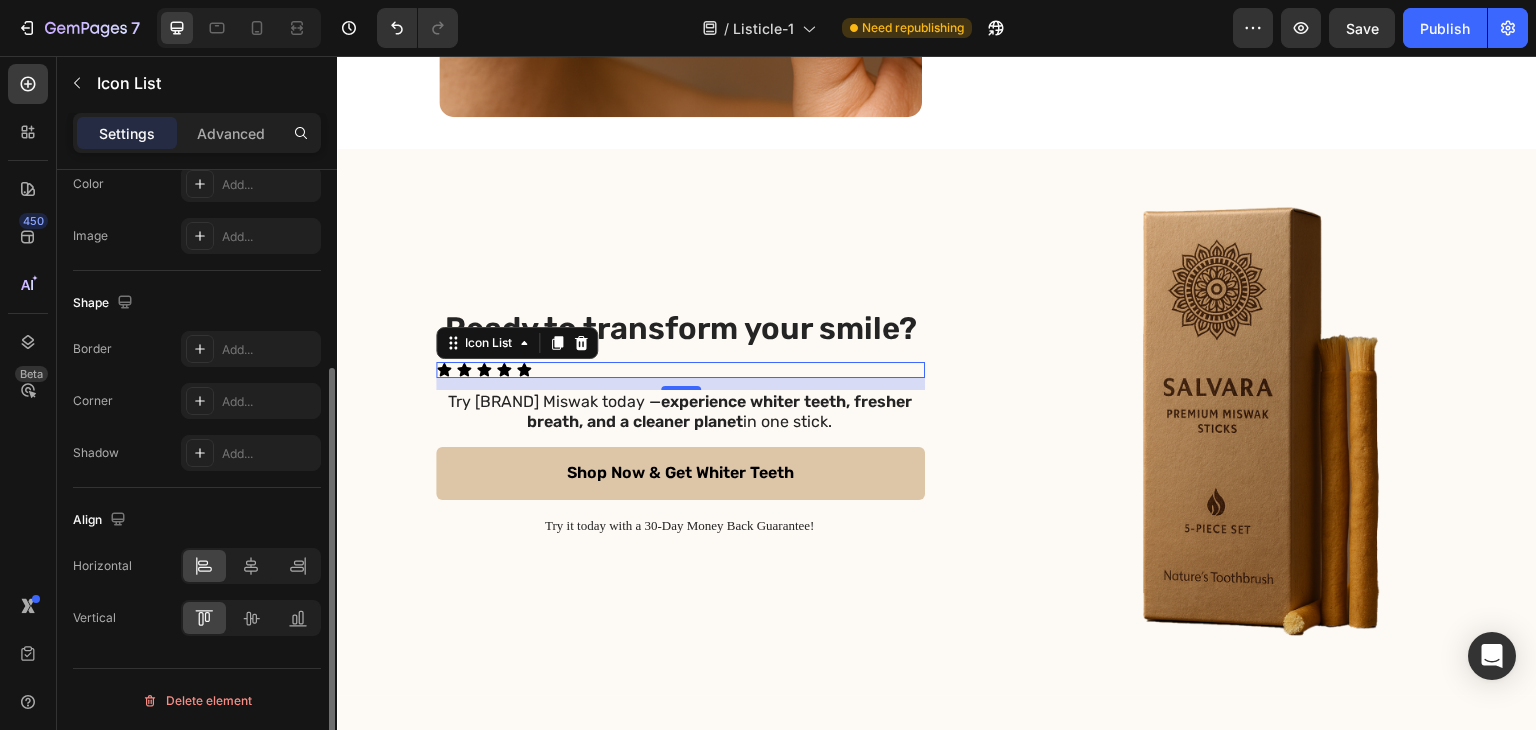 scroll, scrollTop: 0, scrollLeft: 0, axis: both 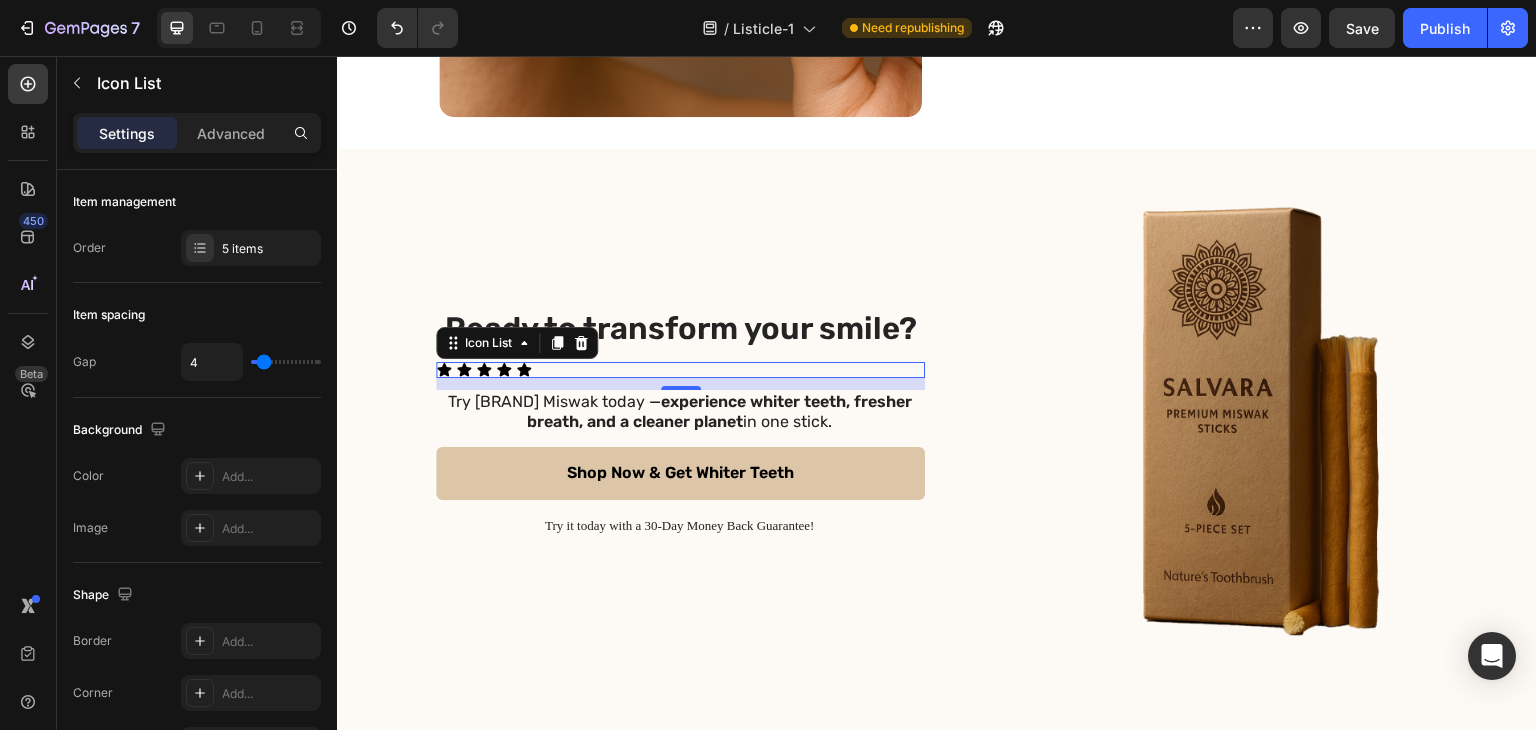 click on "Icon Icon Icon Icon
Icon" at bounding box center [680, 370] 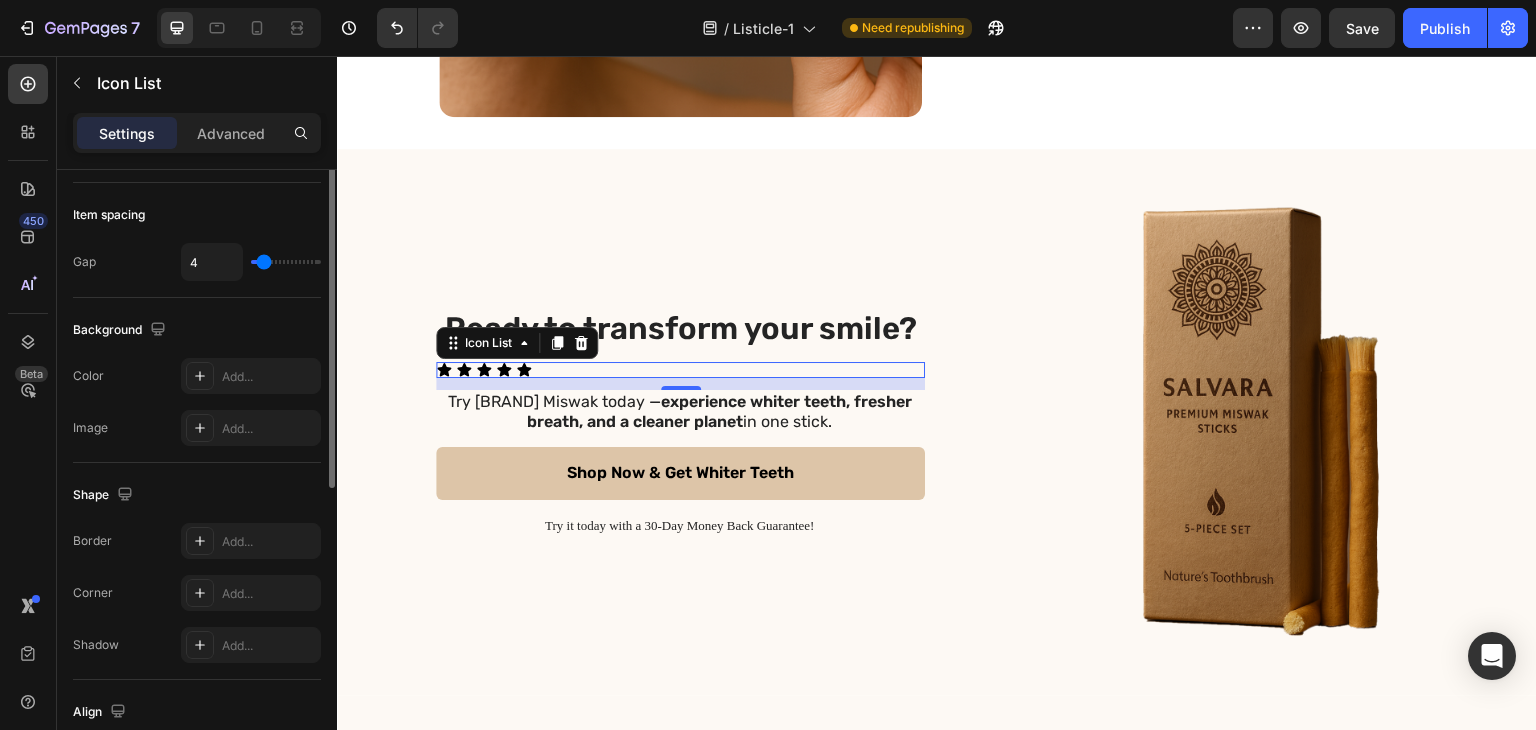 scroll, scrollTop: 0, scrollLeft: 0, axis: both 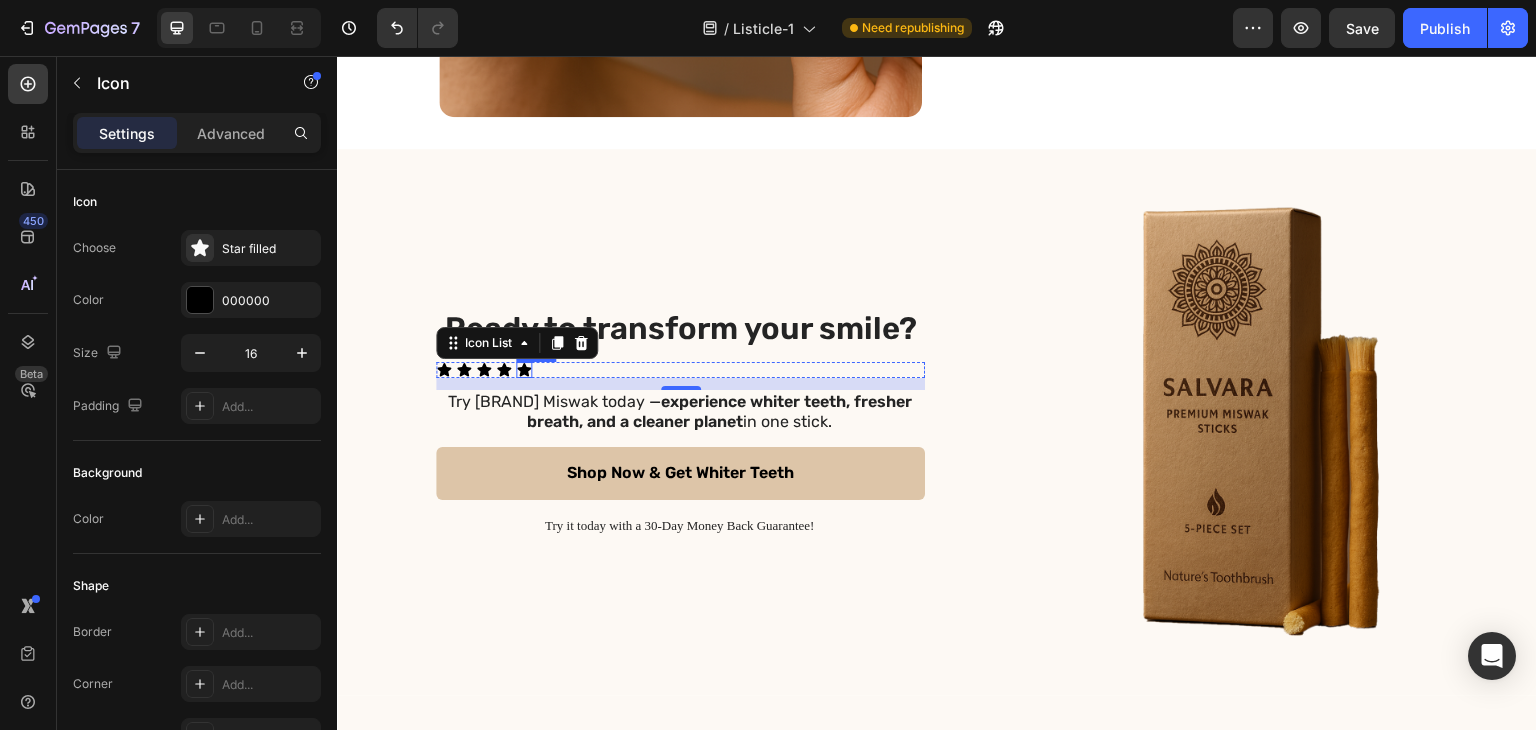 click on "Icon" at bounding box center (524, 370) 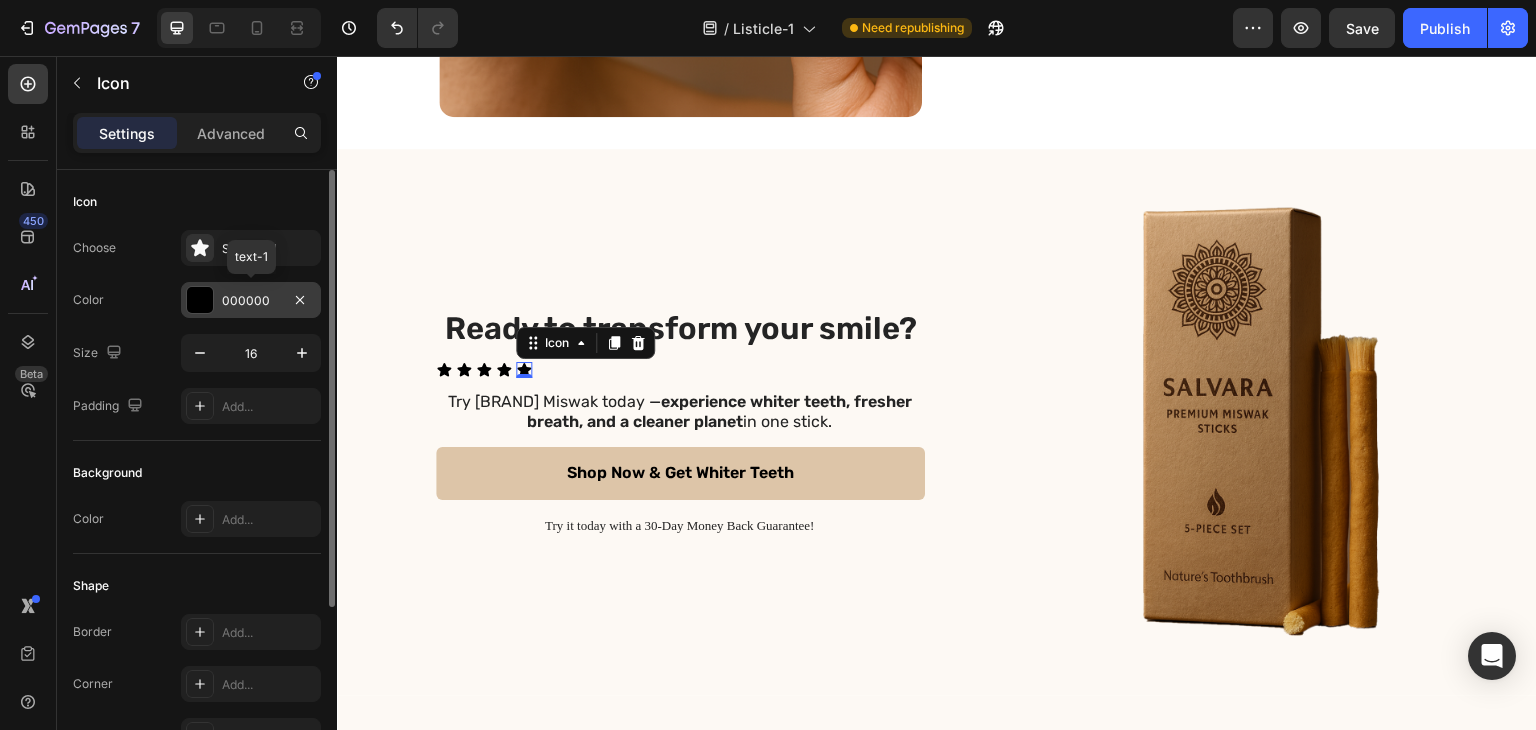 click at bounding box center [200, 300] 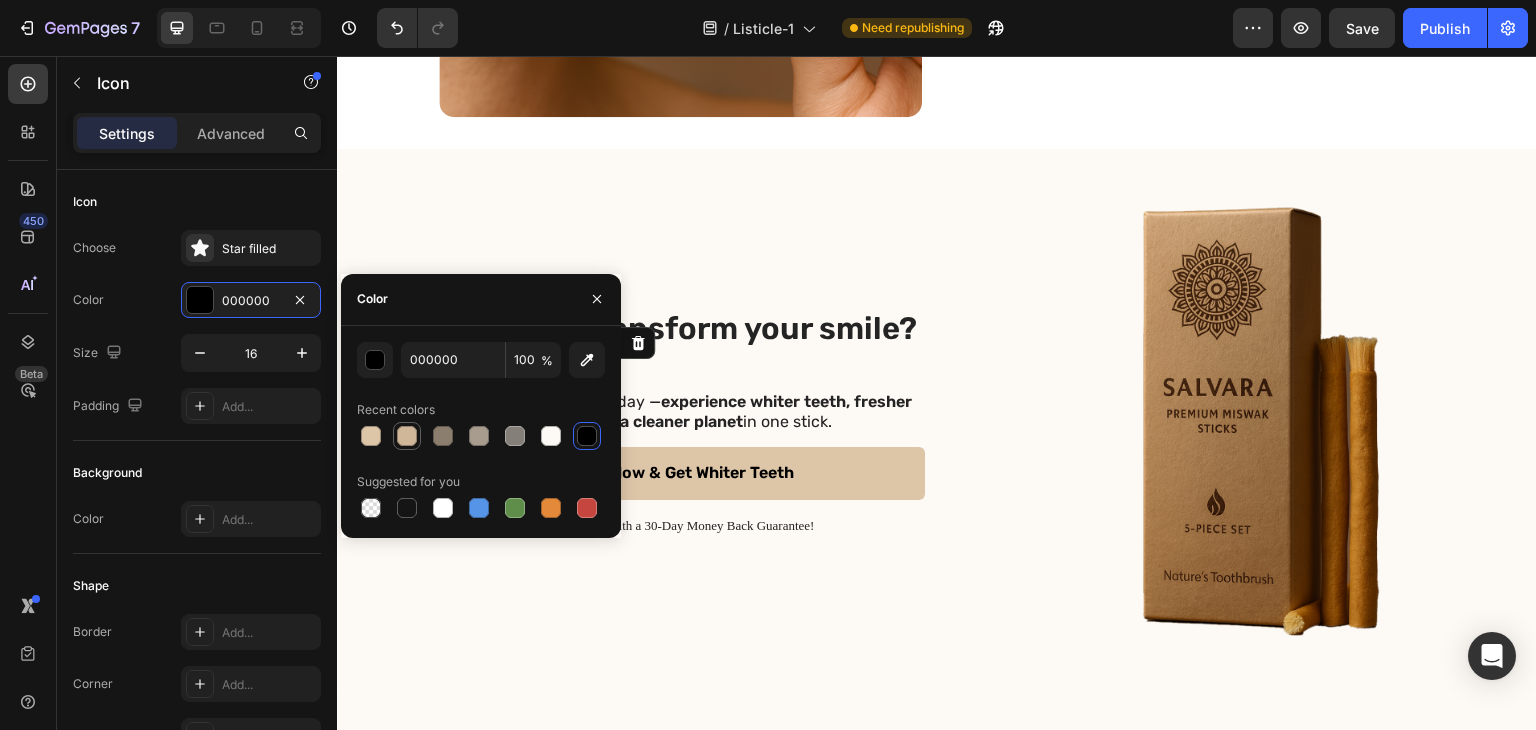 click at bounding box center [407, 436] 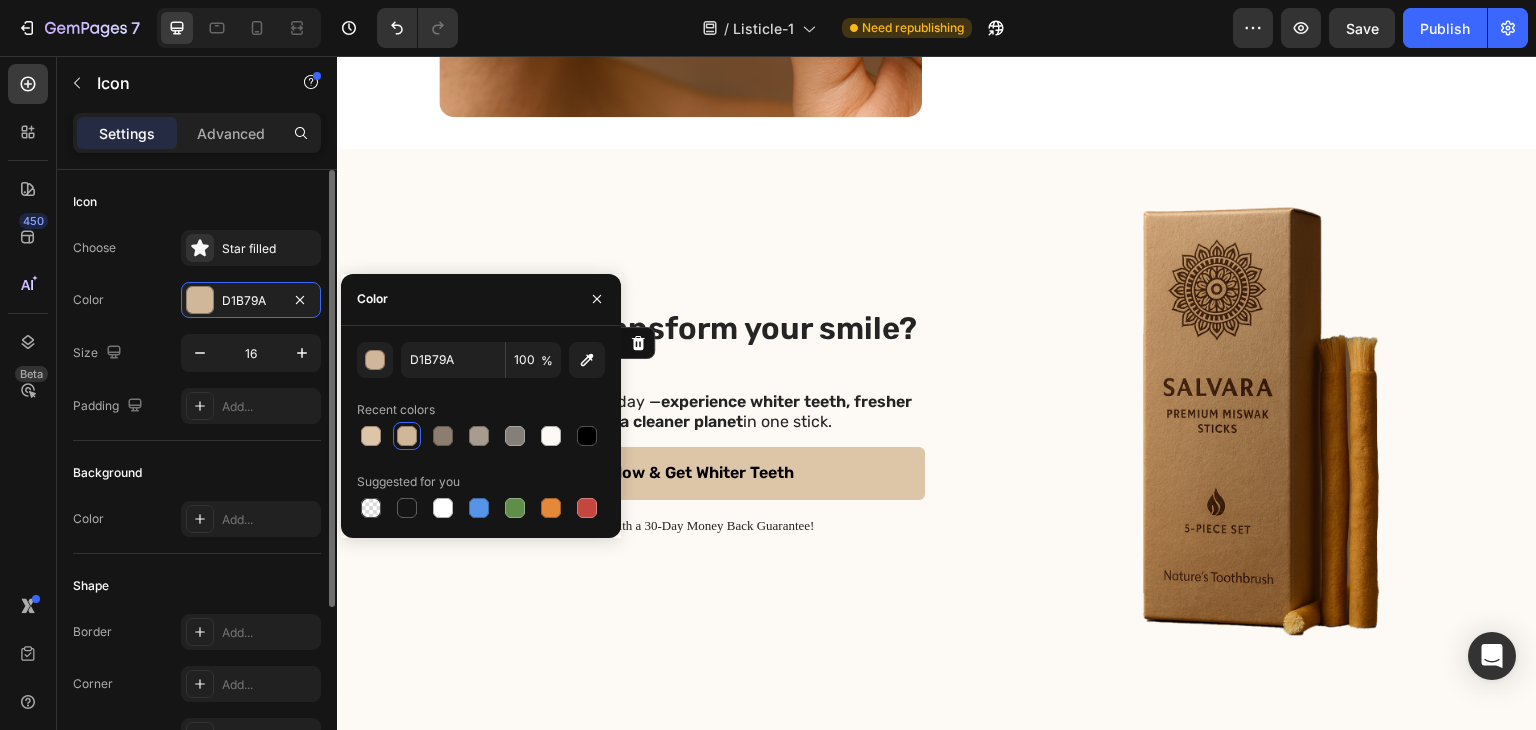 click on "Choose
Star filled Color D1B79A Size 16 Padding Add..." at bounding box center (197, 327) 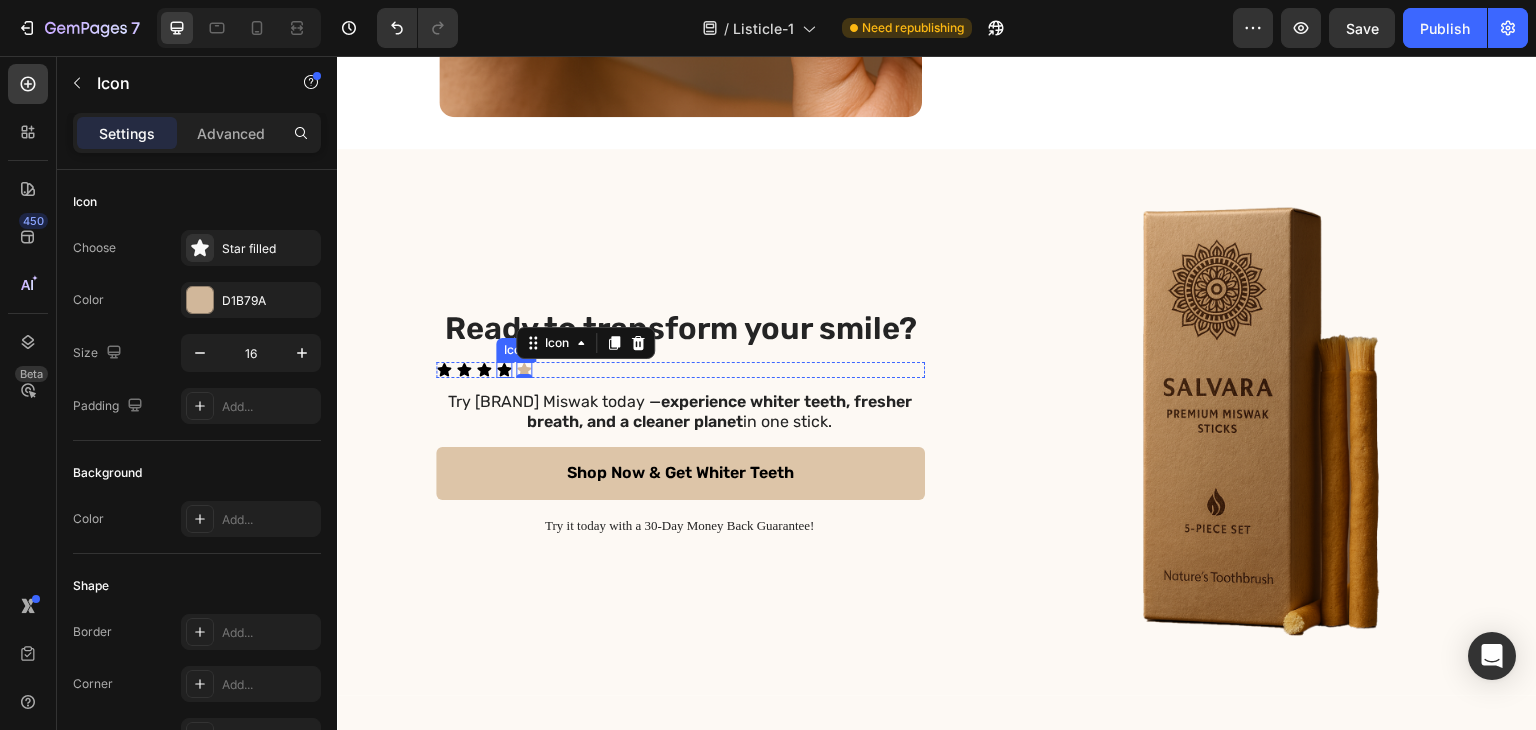 click on "Icon" at bounding box center (504, 370) 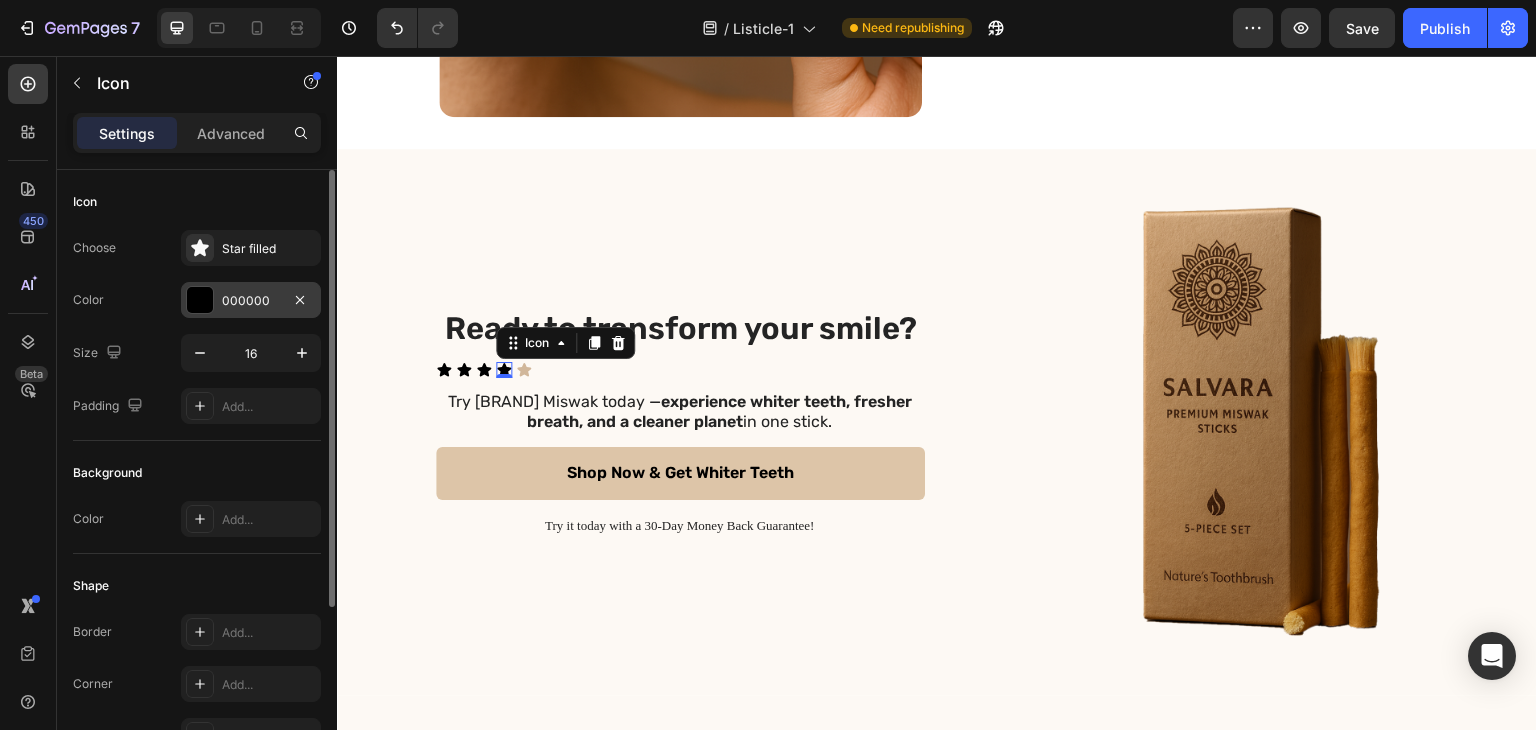 click at bounding box center [200, 300] 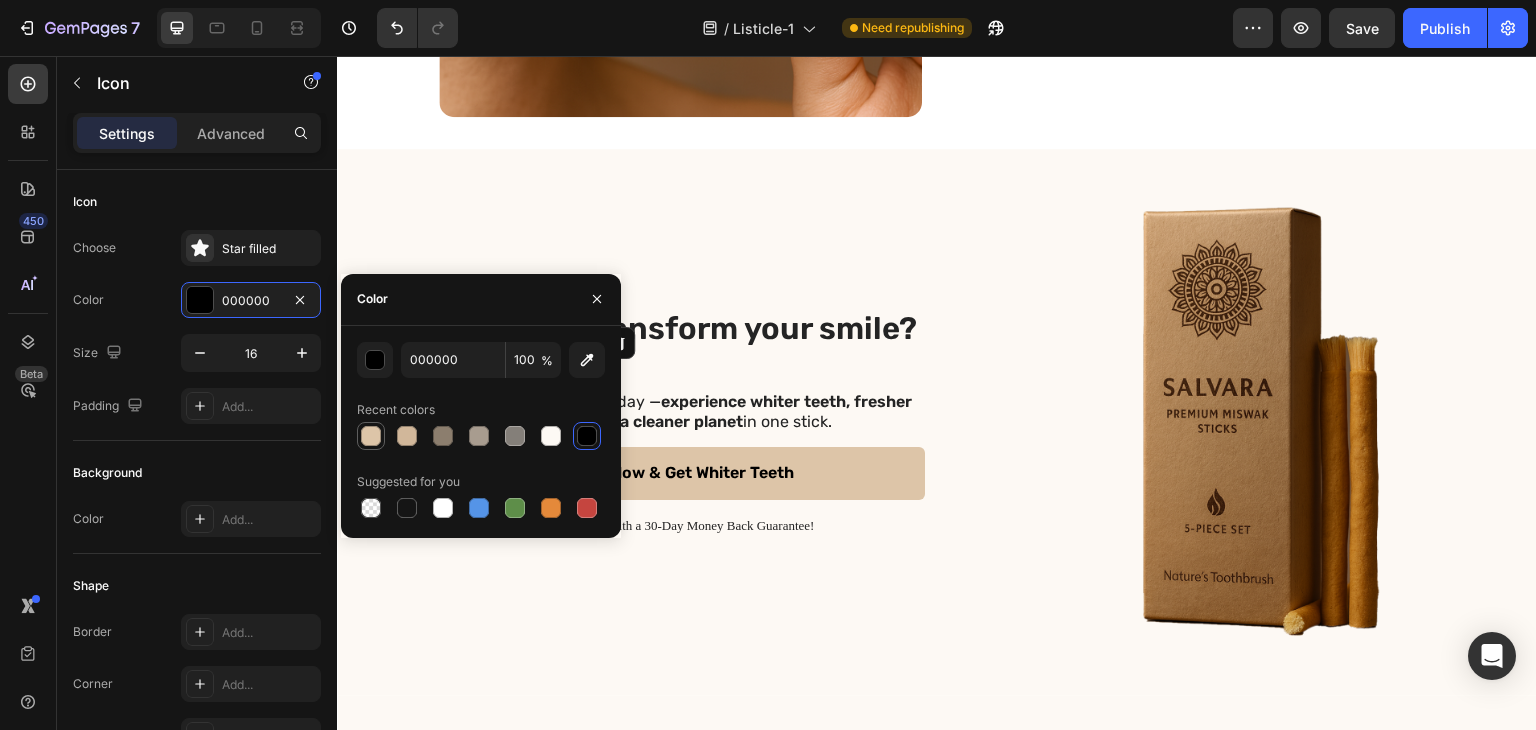 click at bounding box center (371, 436) 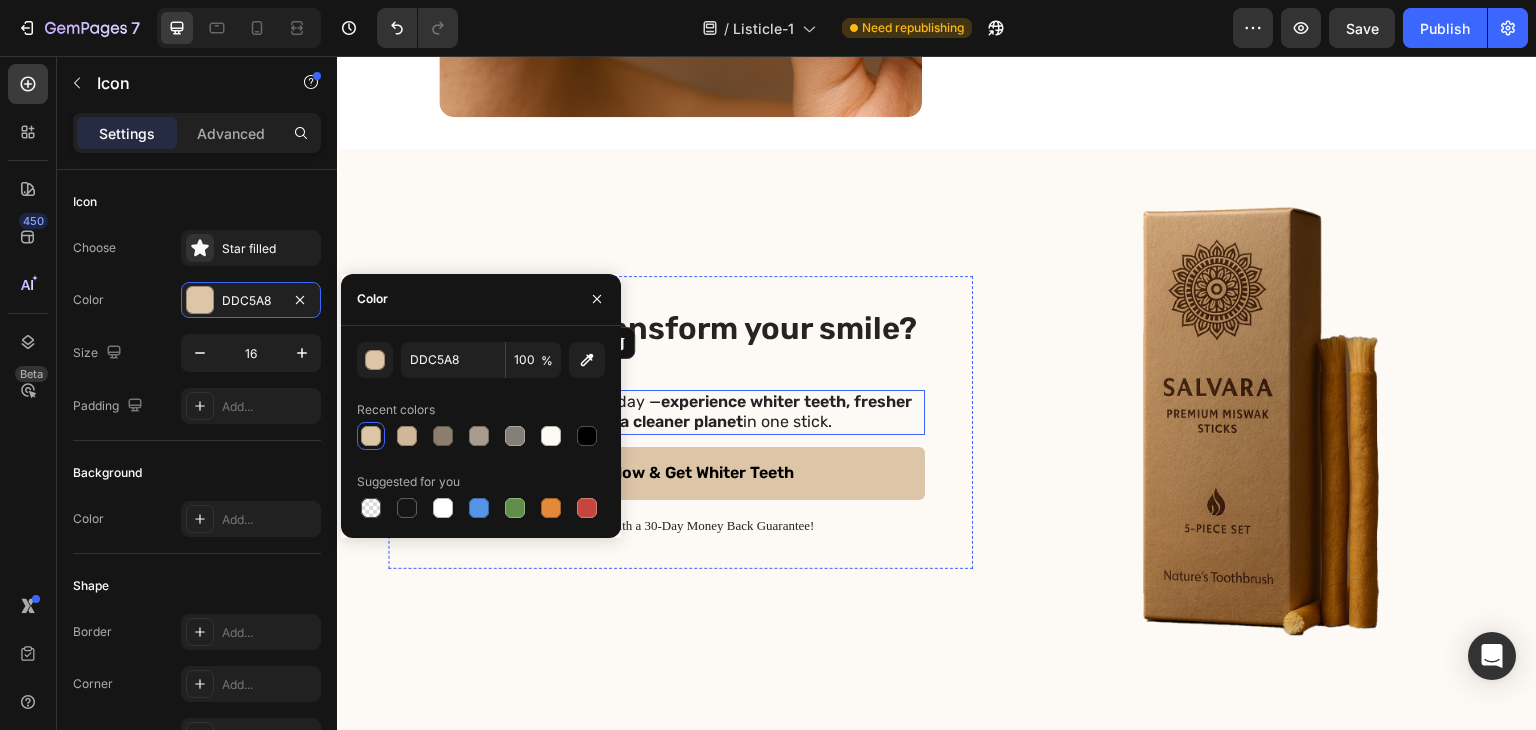 click on "Icon Icon Icon Icon   0
Icon" at bounding box center [680, 370] 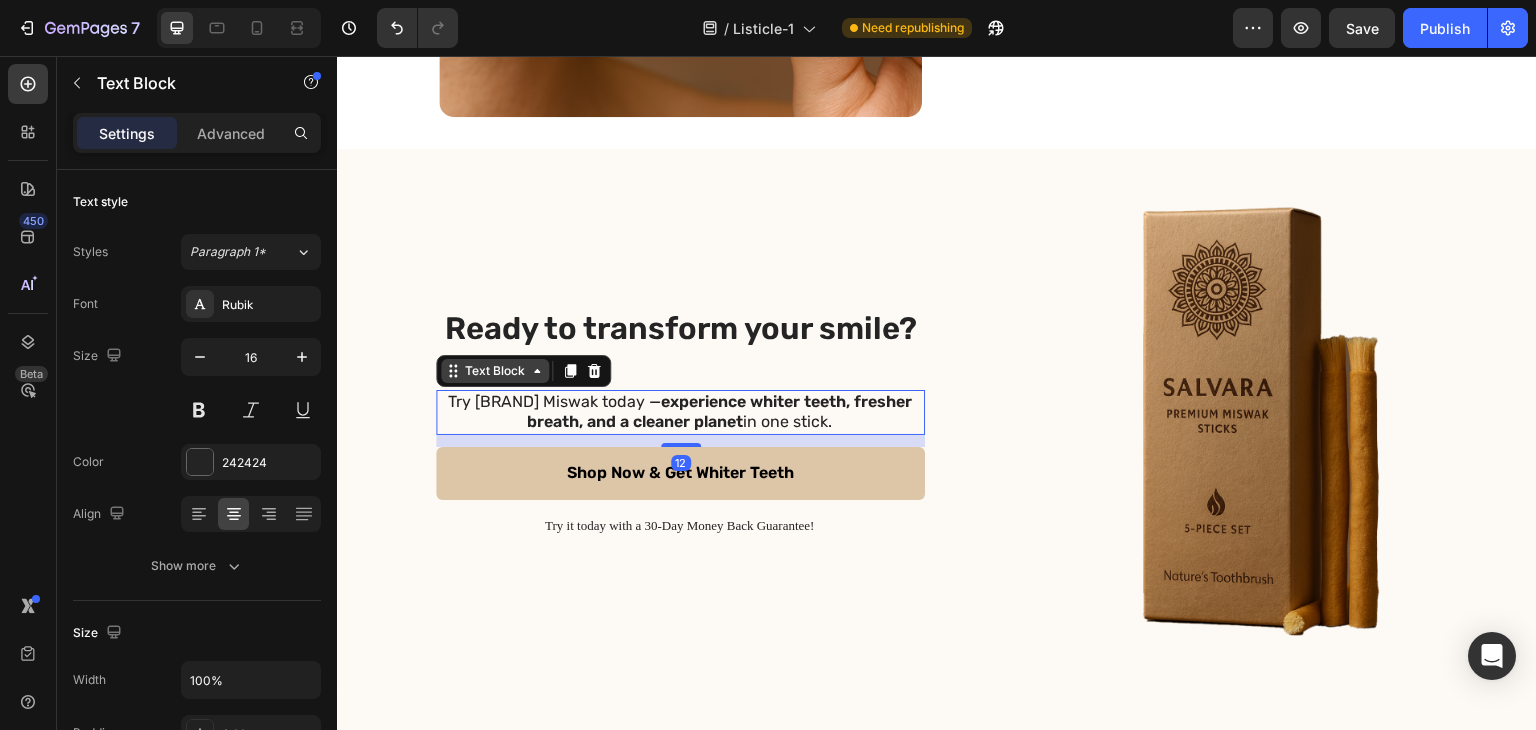 click on "Text Block" at bounding box center (495, 371) 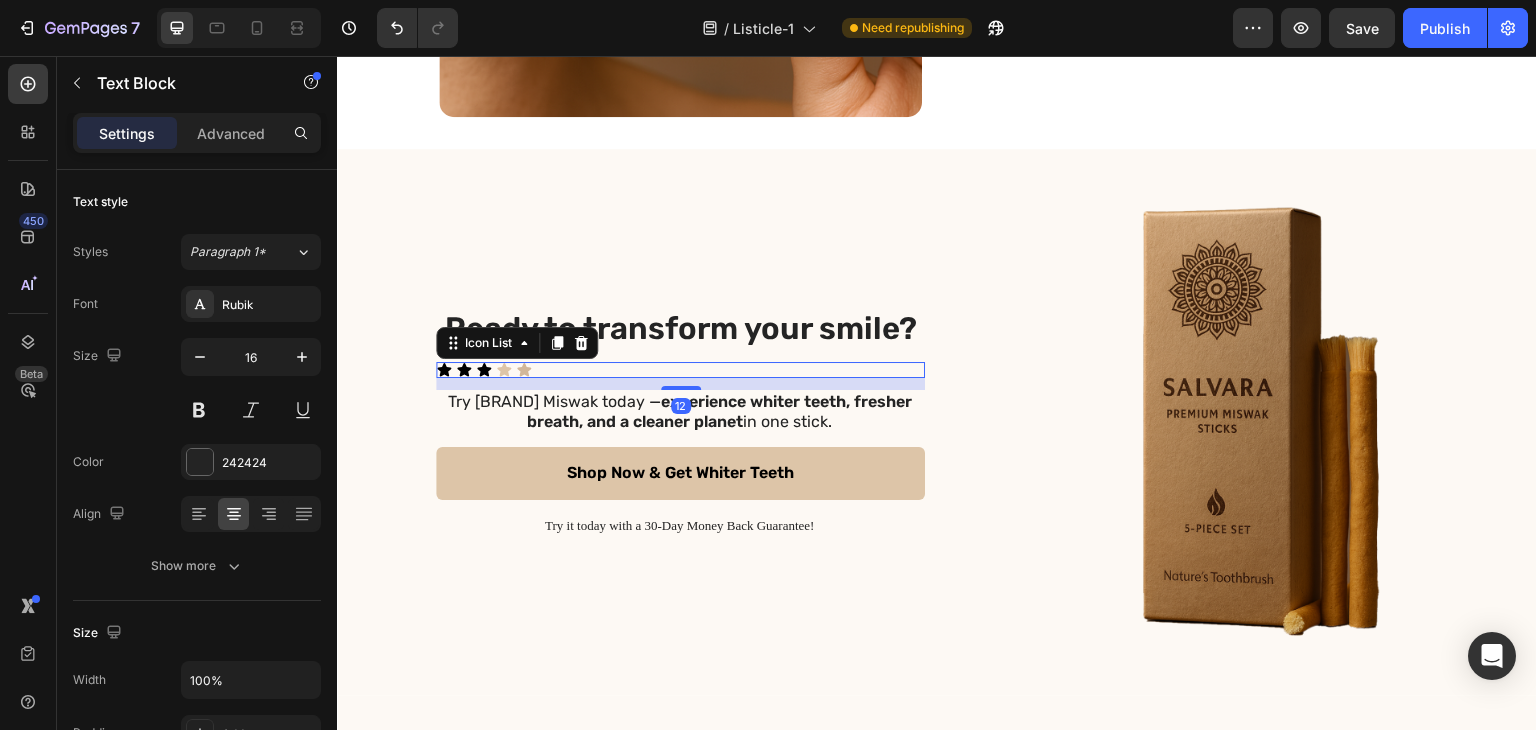 click on "Icon Icon Icon Icon
Icon" at bounding box center (680, 370) 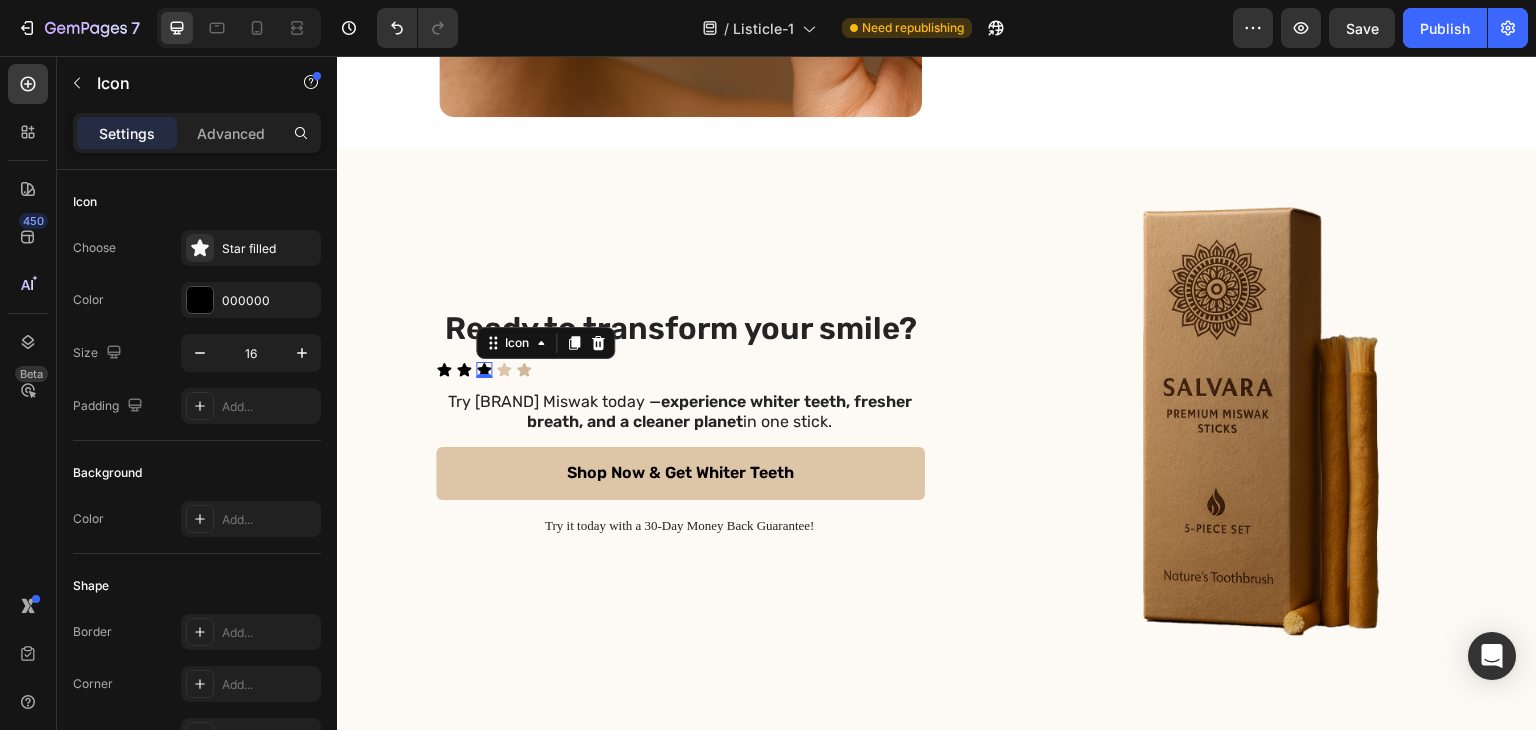 click on "Icon   0" at bounding box center [484, 370] 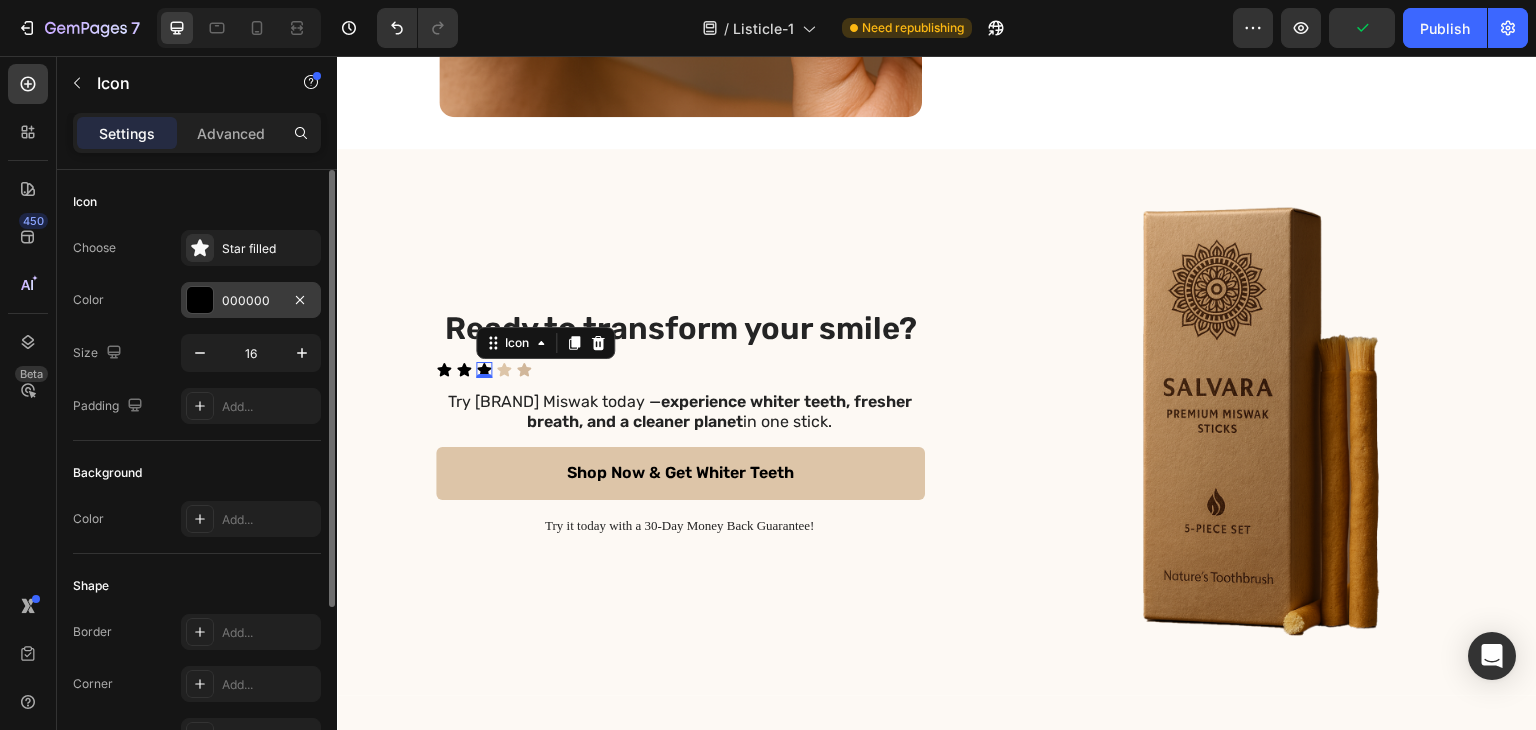 click at bounding box center (200, 300) 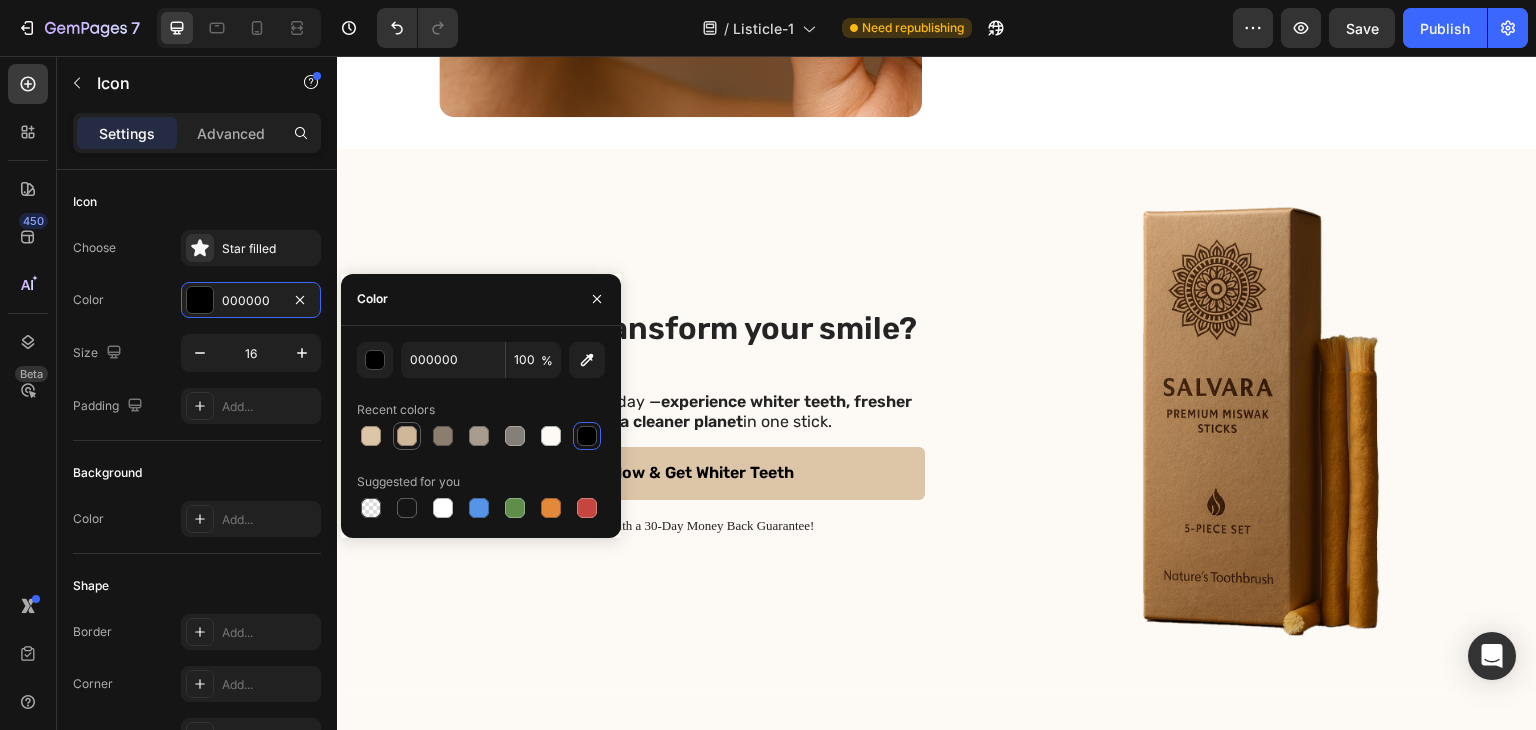 click at bounding box center [407, 436] 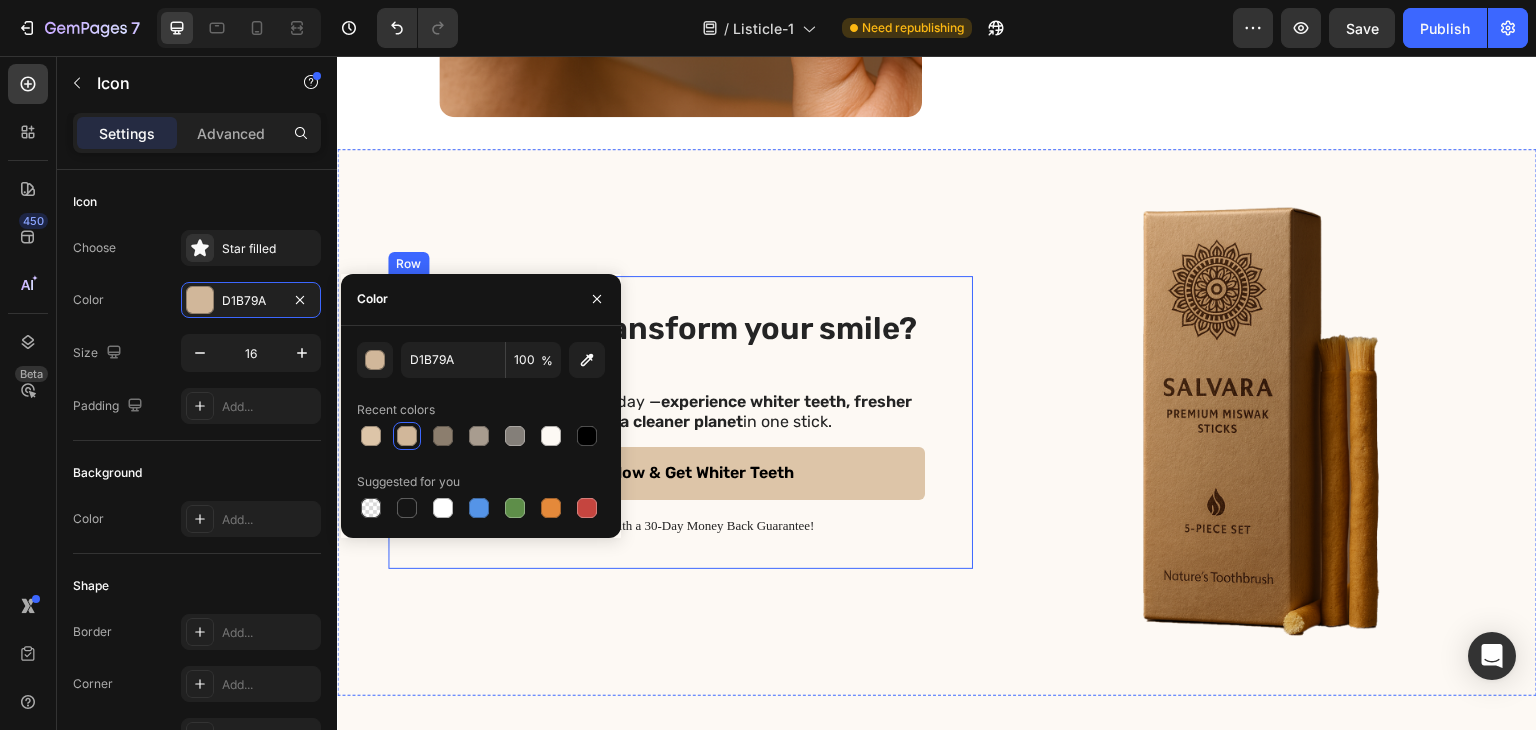 click on "Ready to transform your smile? Heading Icon Icon Icon   0 Icon
Icon Icon List Try Salvara Miswak today —  experience whiter teeth, fresher breath, and a cleaner planet  in one stick. Text Block Shop Now & Get Whiter Teeth Button Try it today with a 30-Day Money Back Guarantee! Text Block" at bounding box center (680, 422) 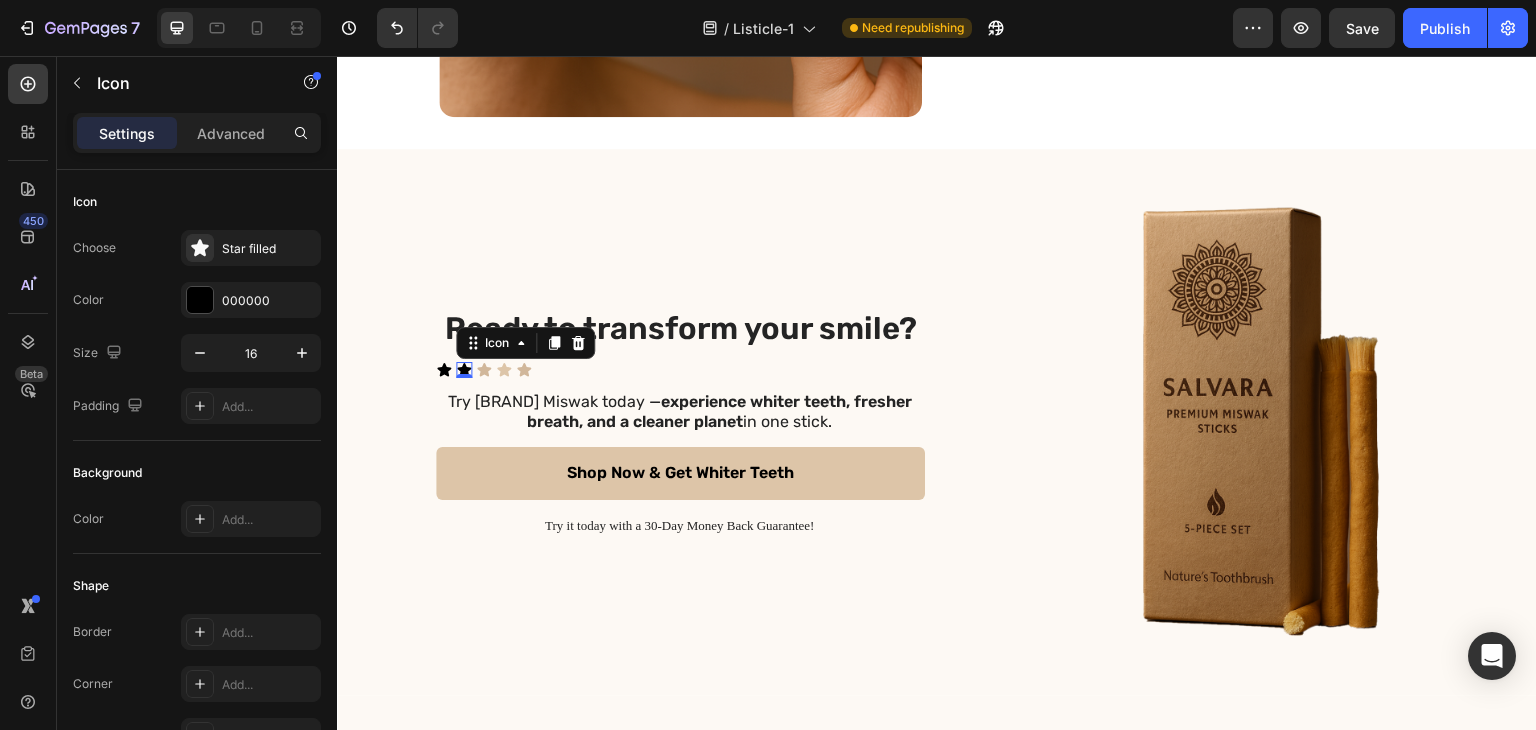 click on "Icon   0" at bounding box center [464, 370] 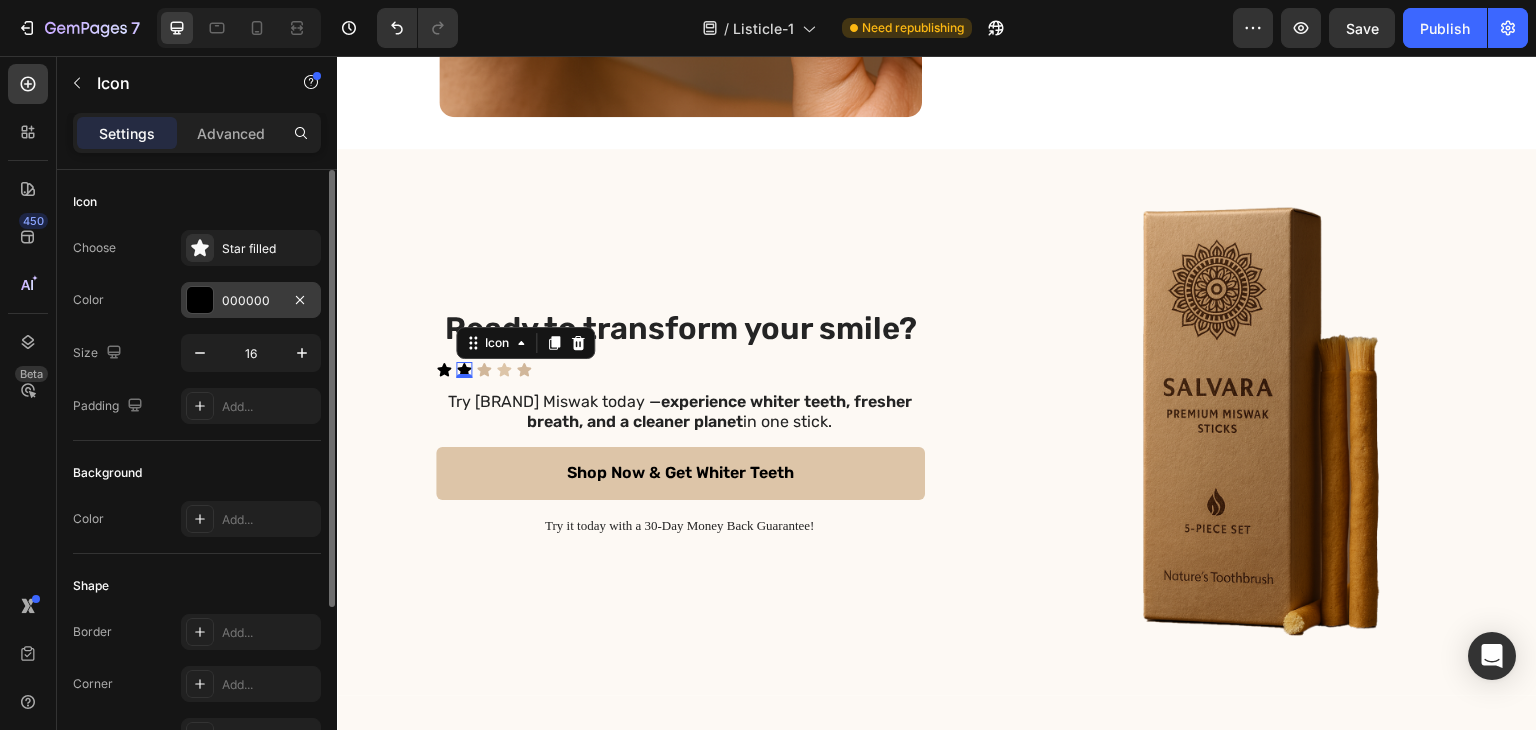 click at bounding box center [200, 300] 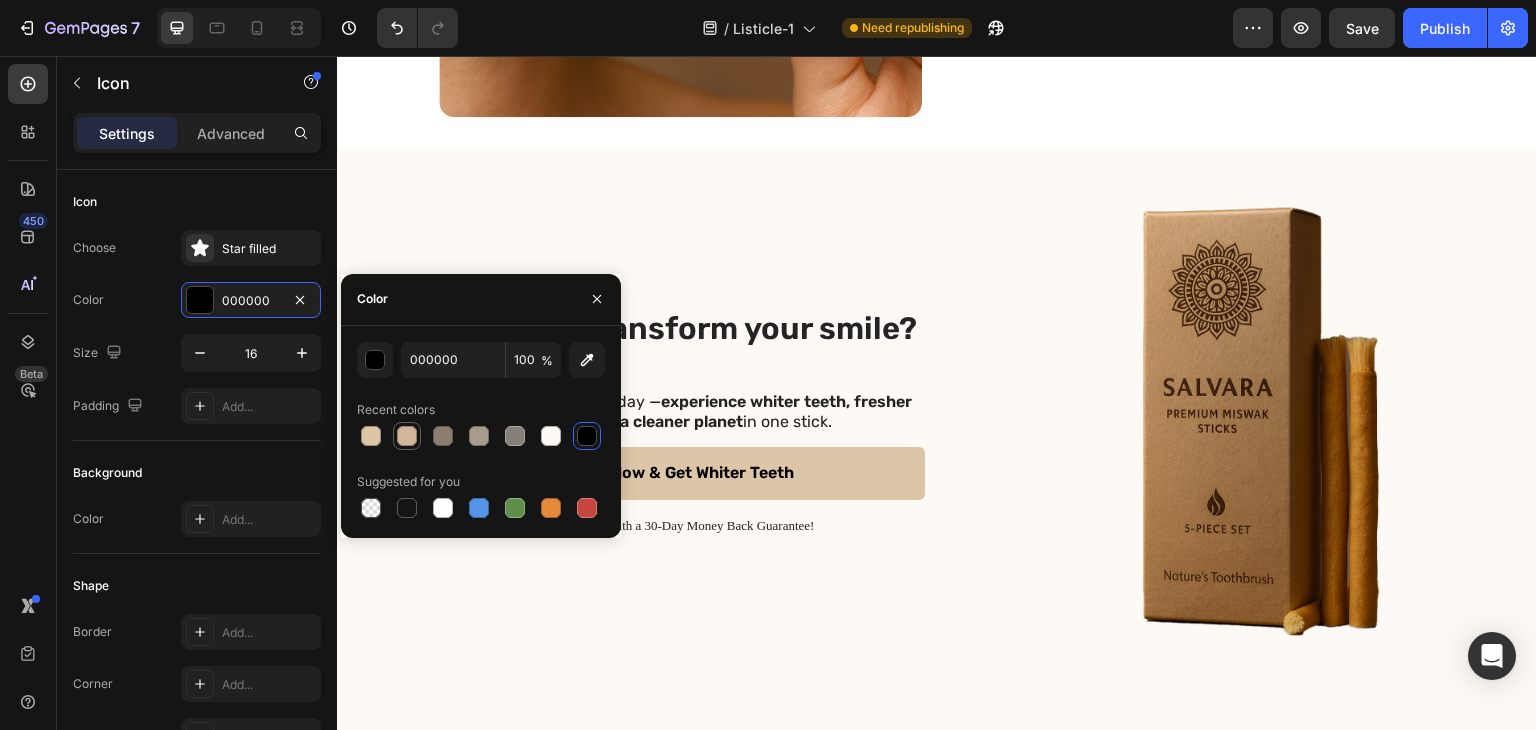click at bounding box center [407, 436] 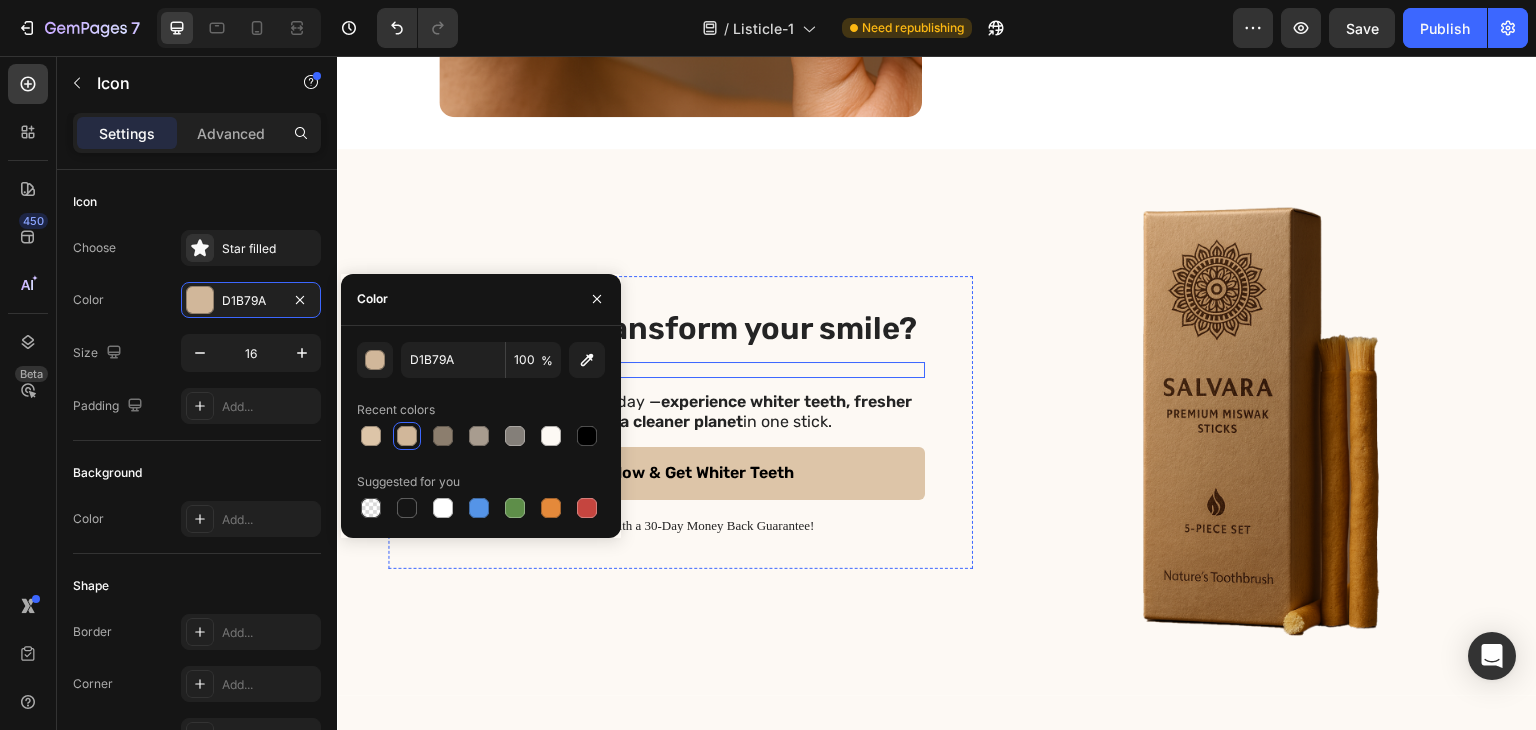 click on "Icon Icon   0 Icon Icon
Icon" at bounding box center [680, 370] 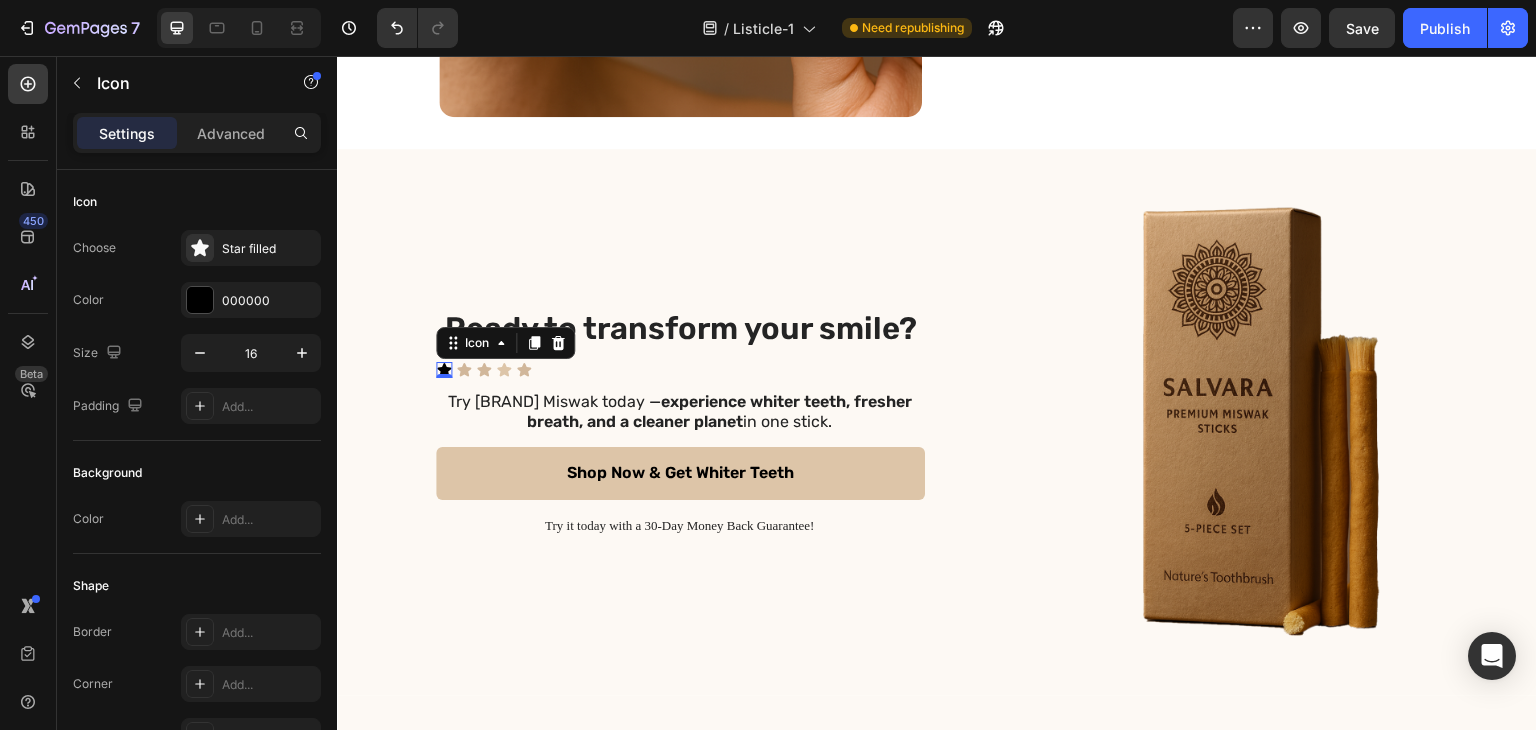 click on "Icon   0" at bounding box center (444, 370) 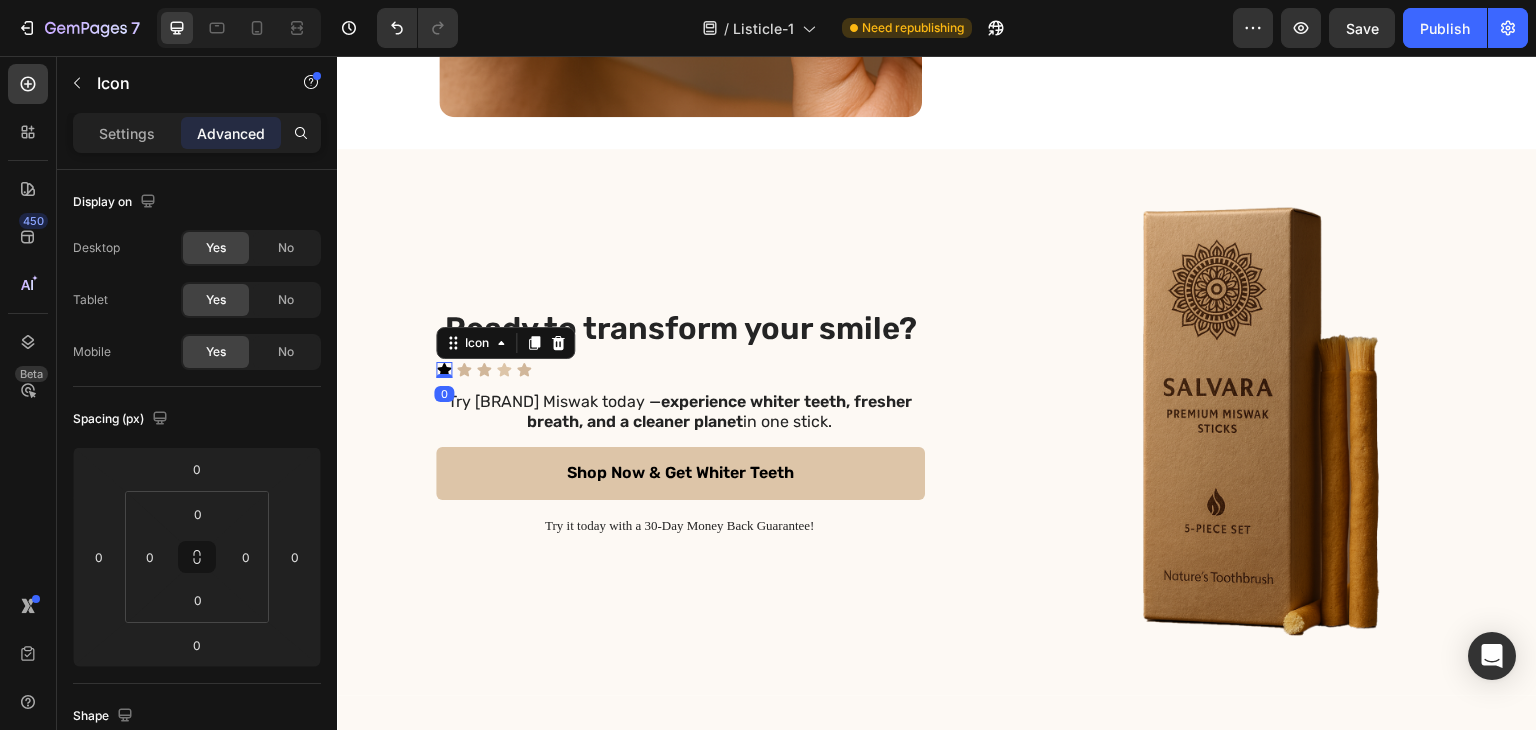 click 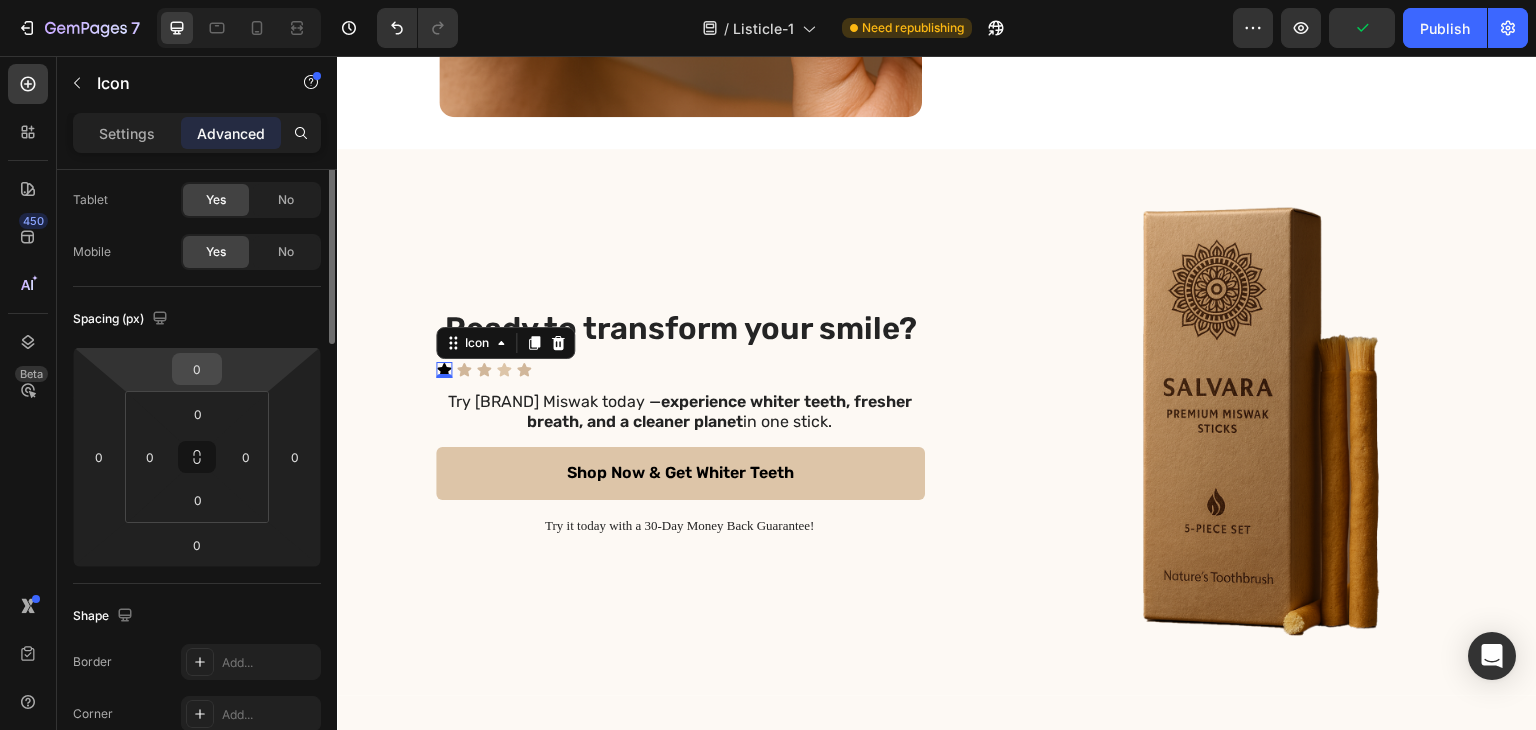 scroll, scrollTop: 0, scrollLeft: 0, axis: both 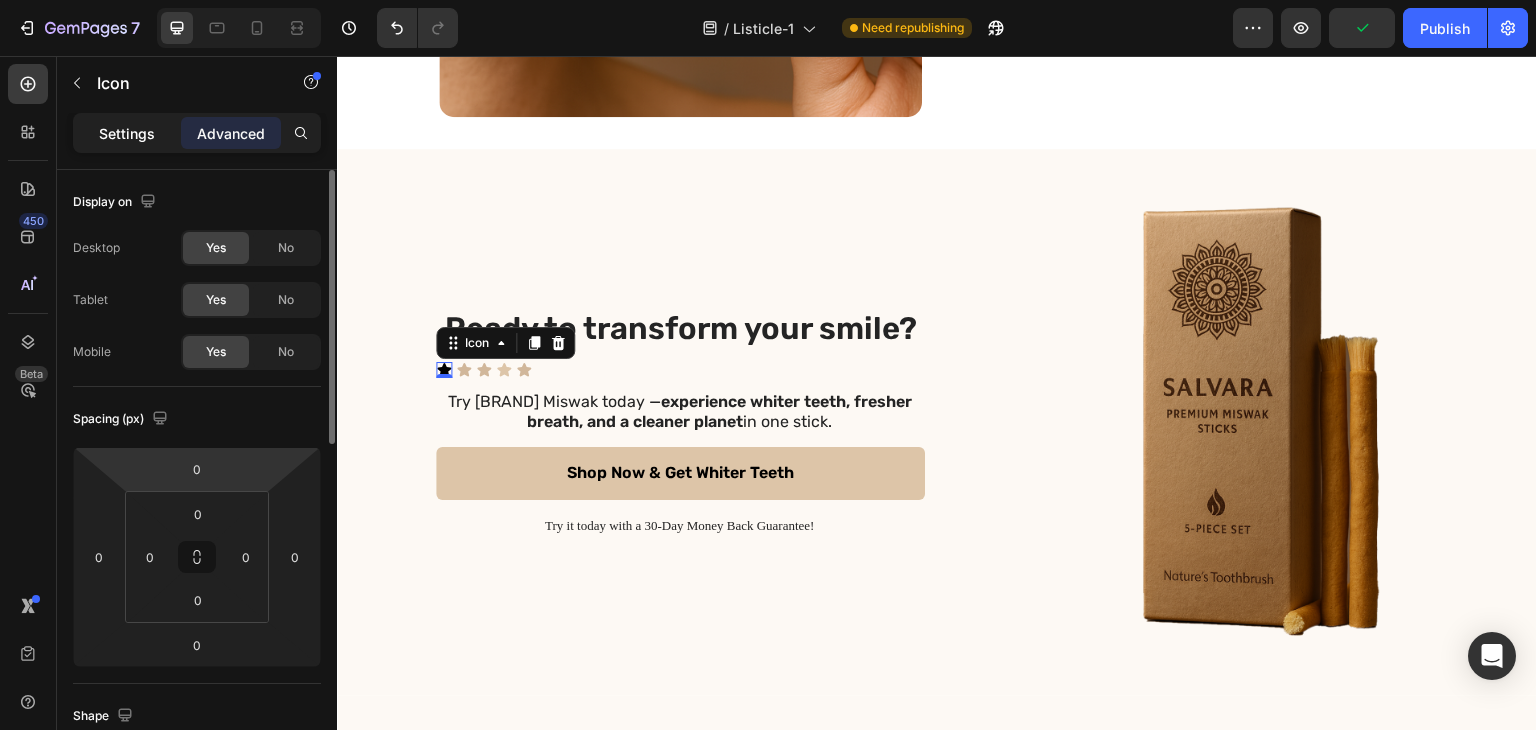 click on "Settings" at bounding box center (127, 133) 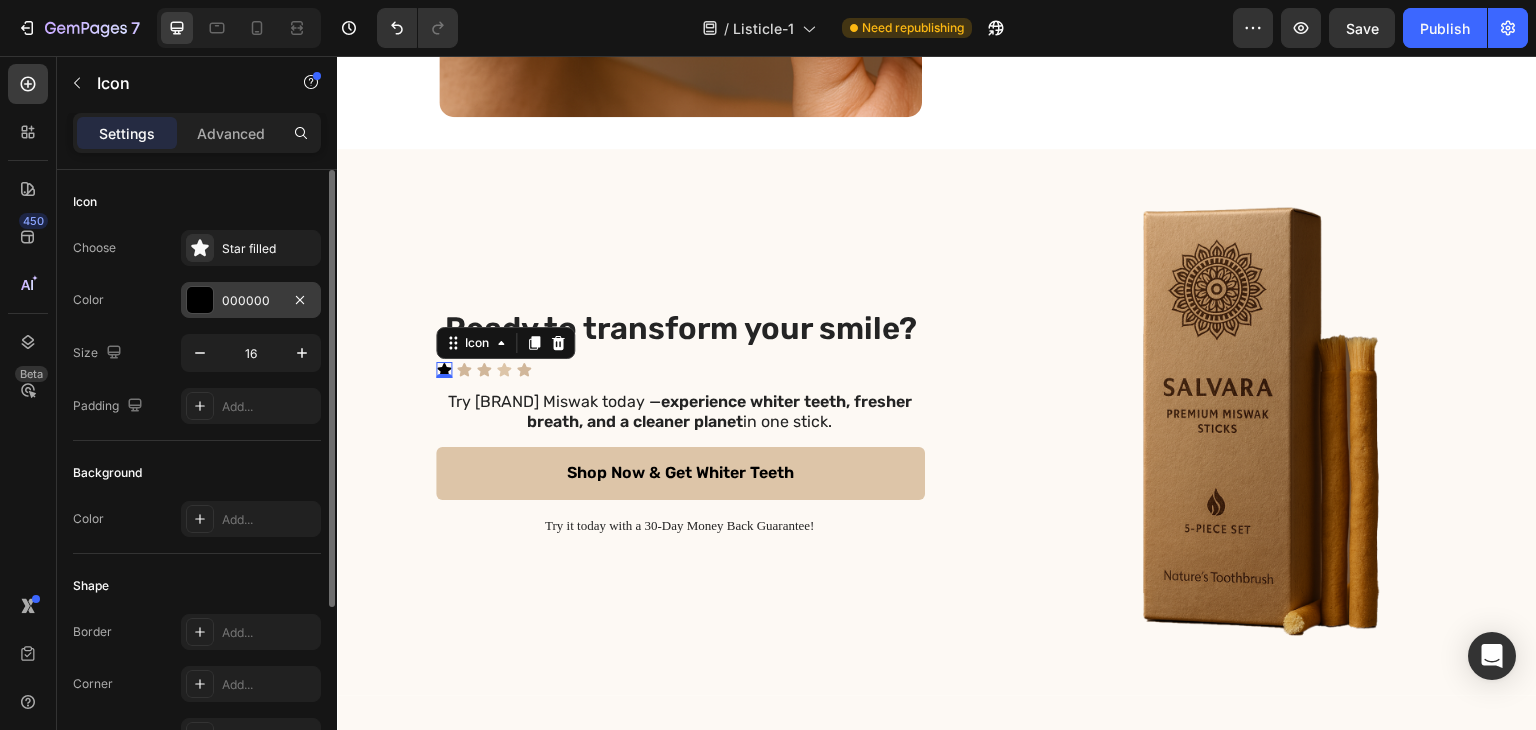 click at bounding box center [200, 300] 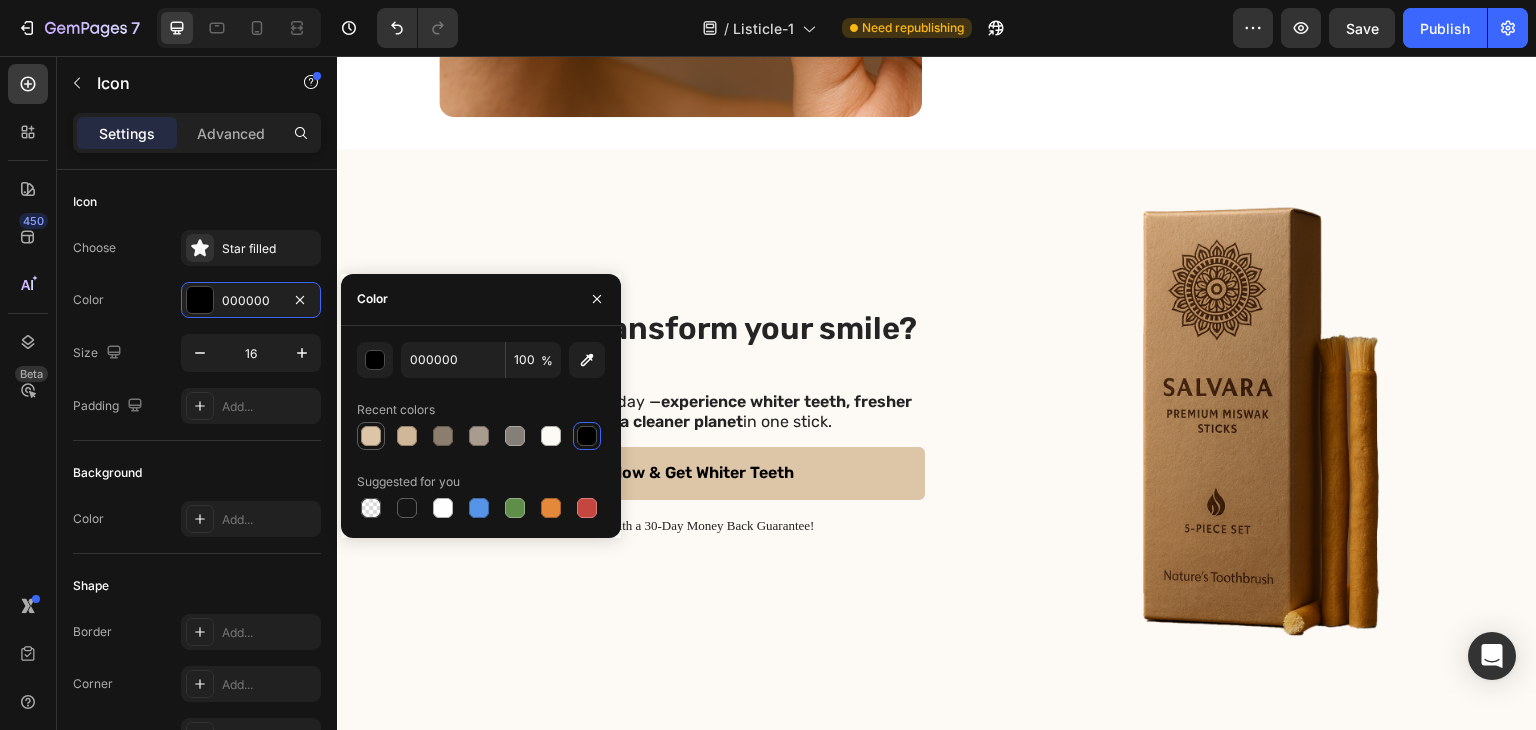 click at bounding box center (371, 436) 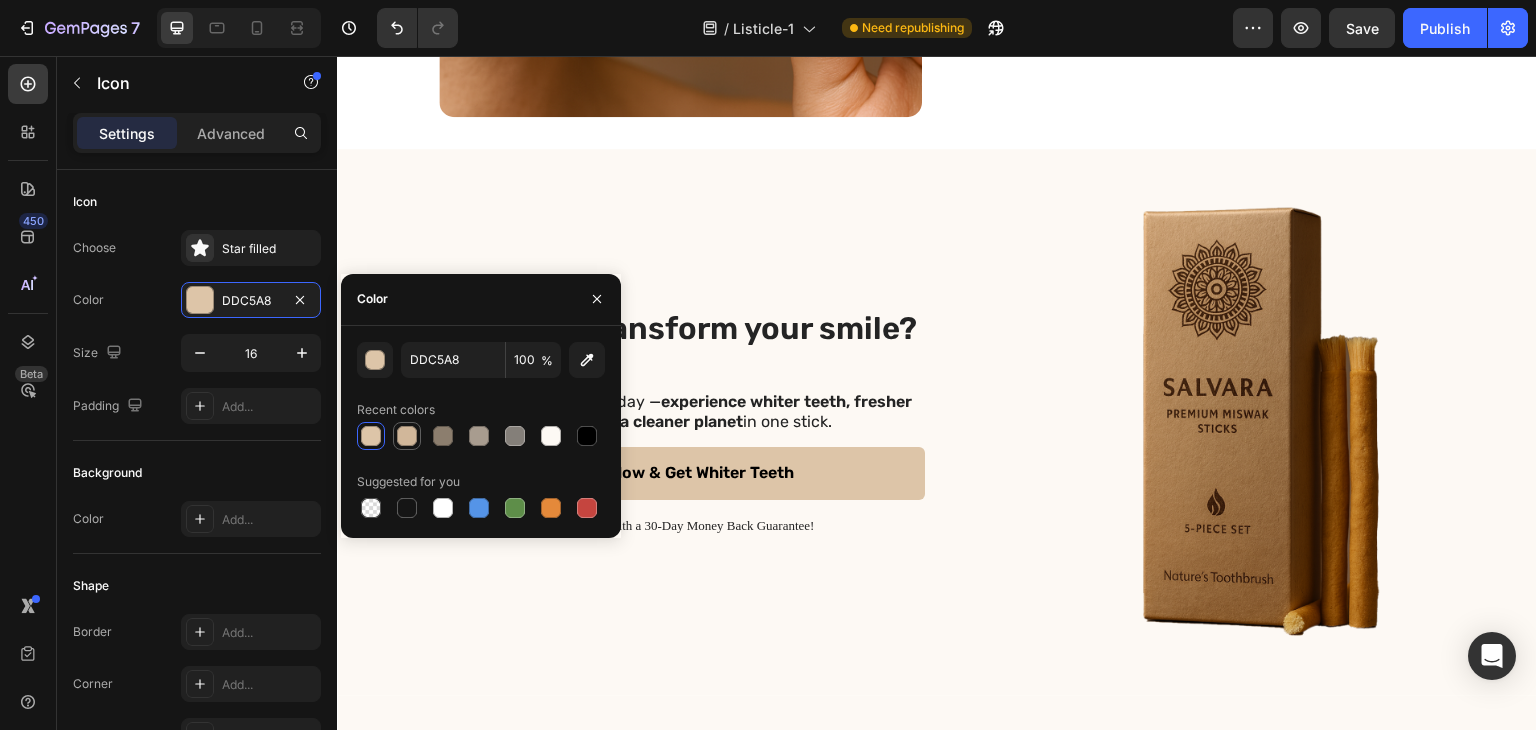 click at bounding box center (407, 436) 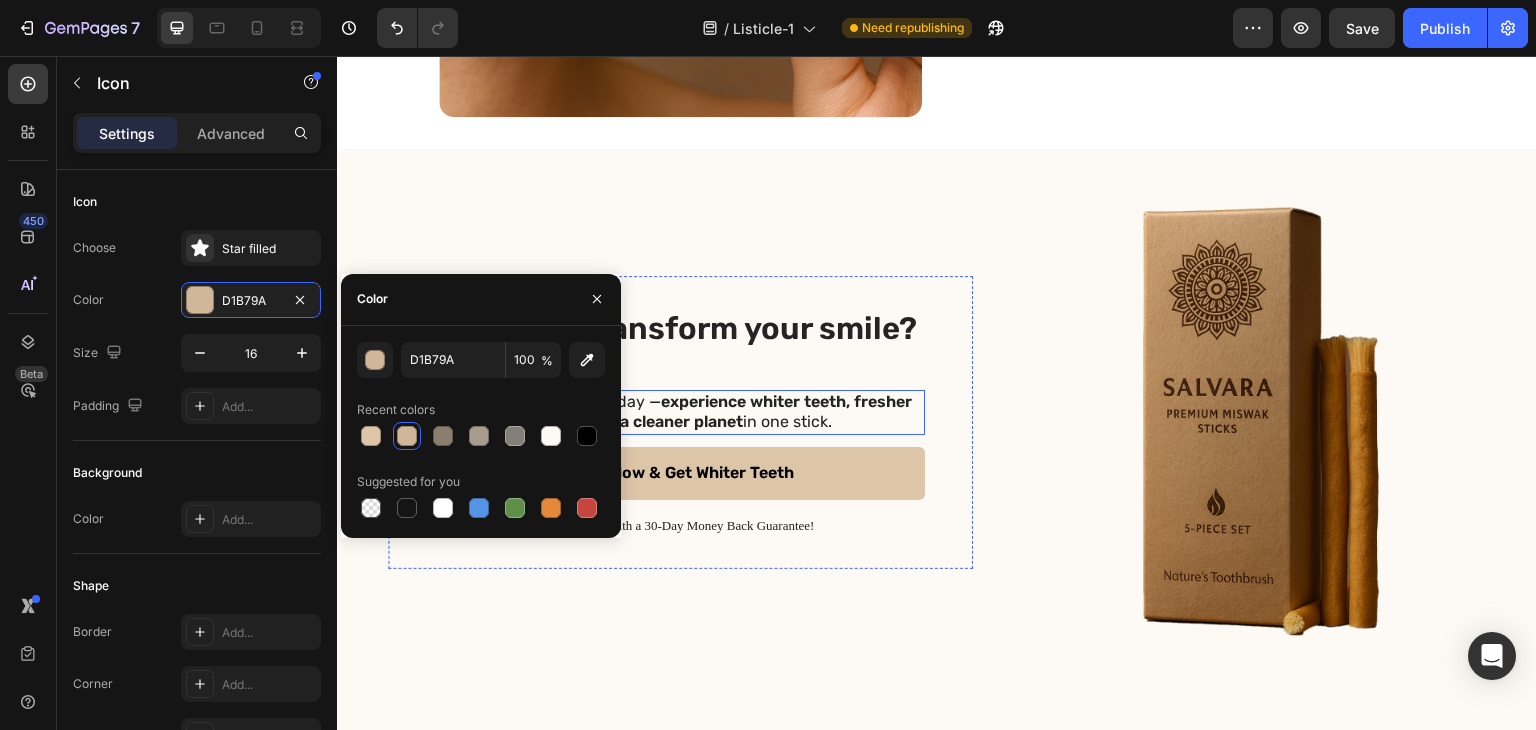 click on "Icon   0 Icon Icon Icon
Icon" at bounding box center (680, 370) 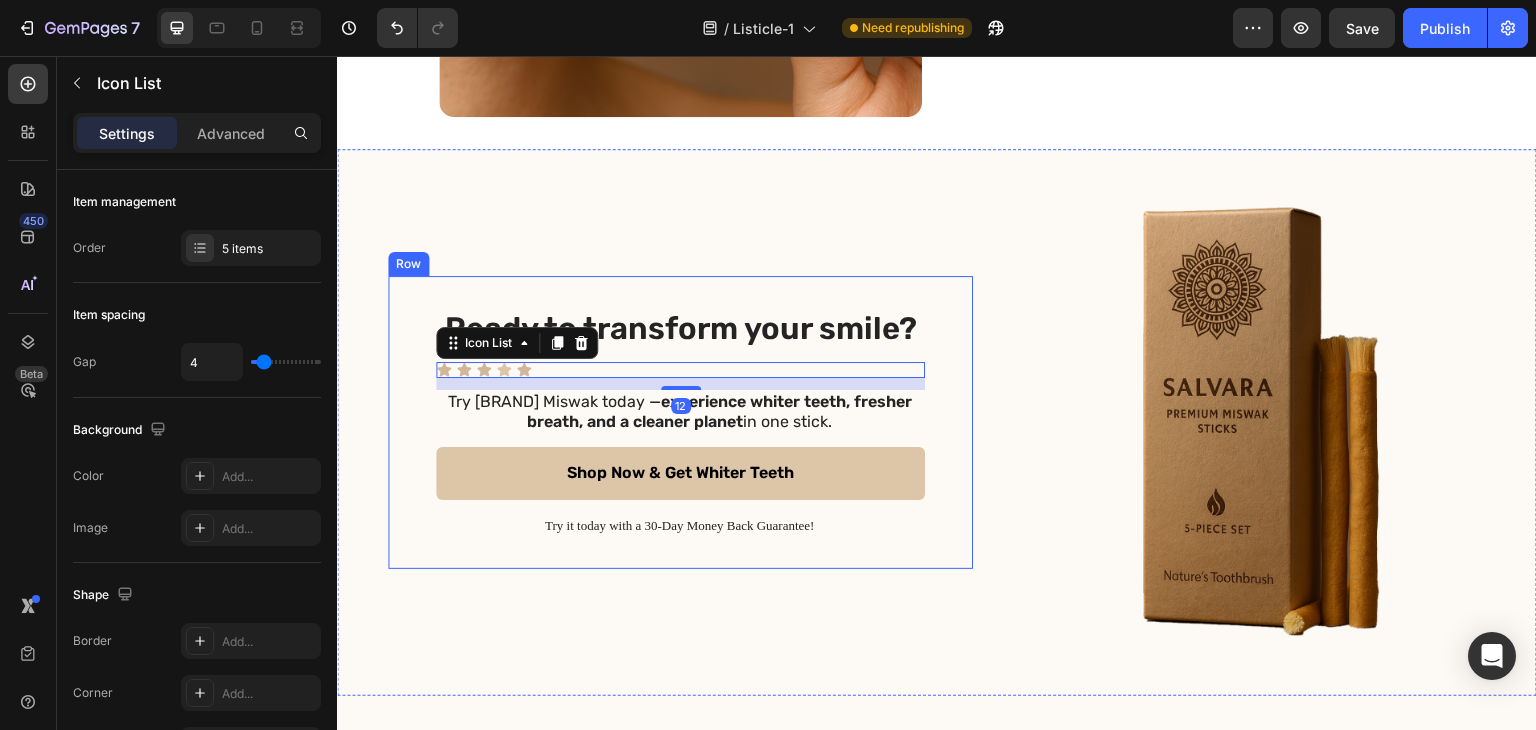 click on "Ready to transform your smile? Heading Icon Icon Icon Icon
Icon Icon List   12 Try Salvara Miswak today —  experience whiter teeth, fresher breath, and a cleaner planet  in one stick. Text Block Shop Now & Get Whiter Teeth Button Try it today with a 30-Day Money Back Guarantee! Text Block Row" at bounding box center (680, 422) 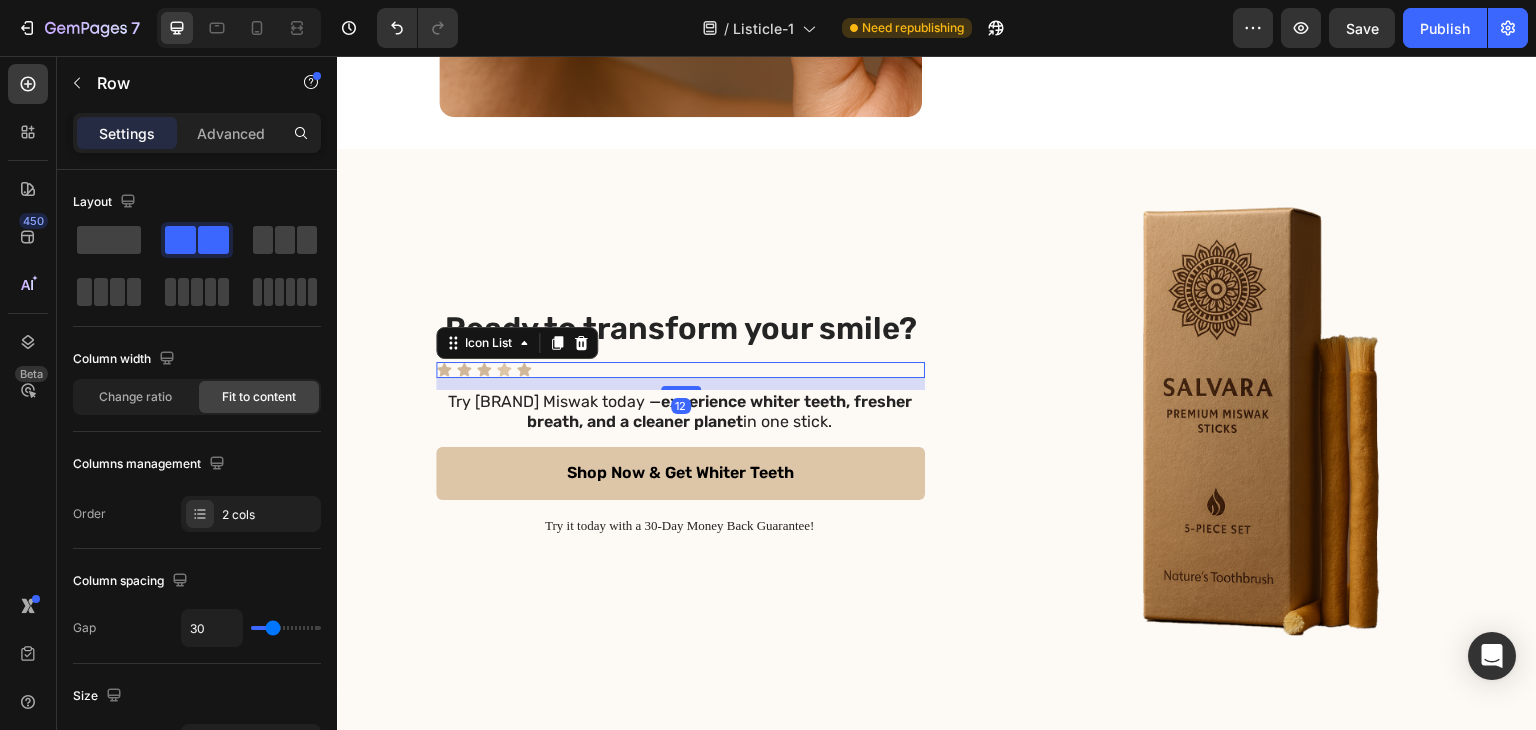 click on "Icon Icon Icon Icon
Icon" at bounding box center [680, 370] 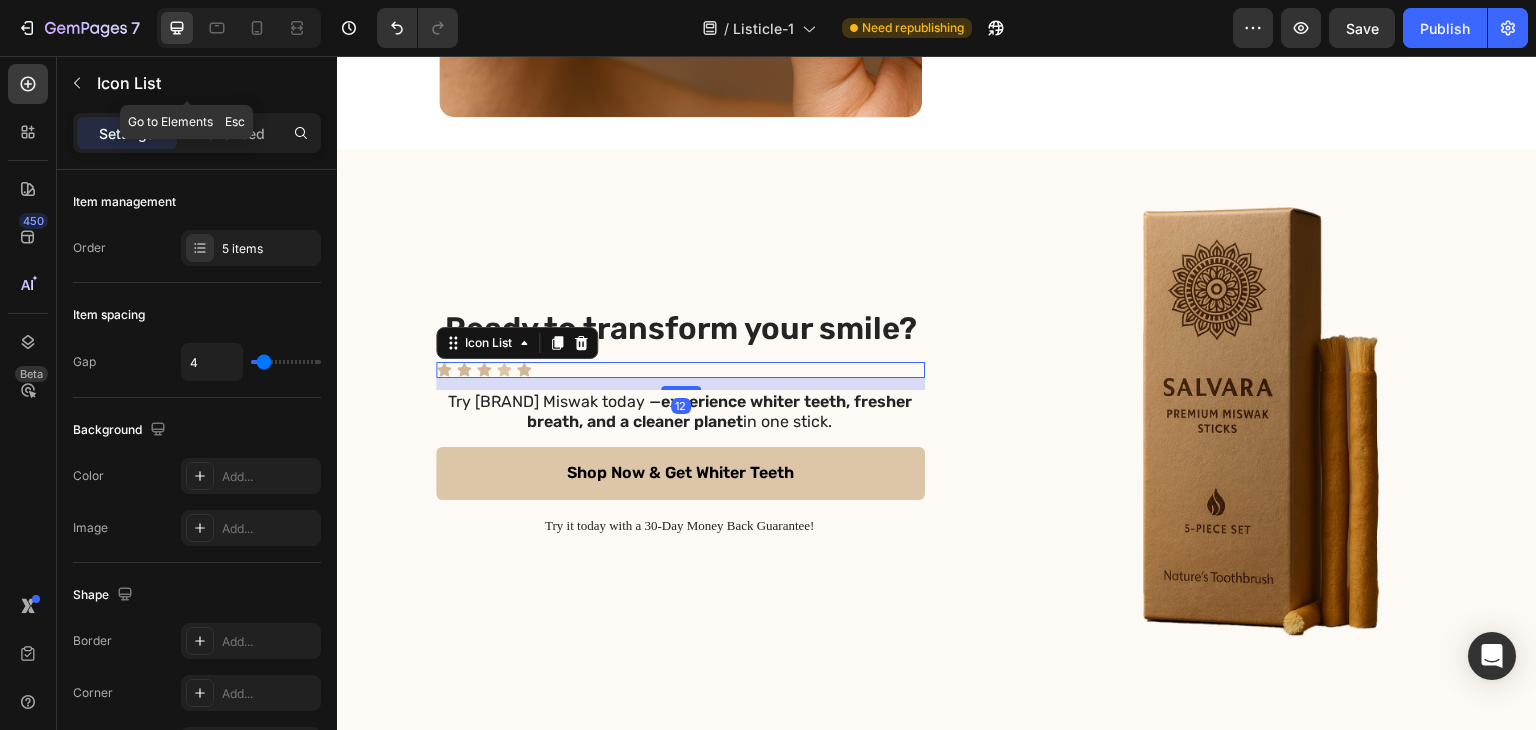 click at bounding box center [77, 83] 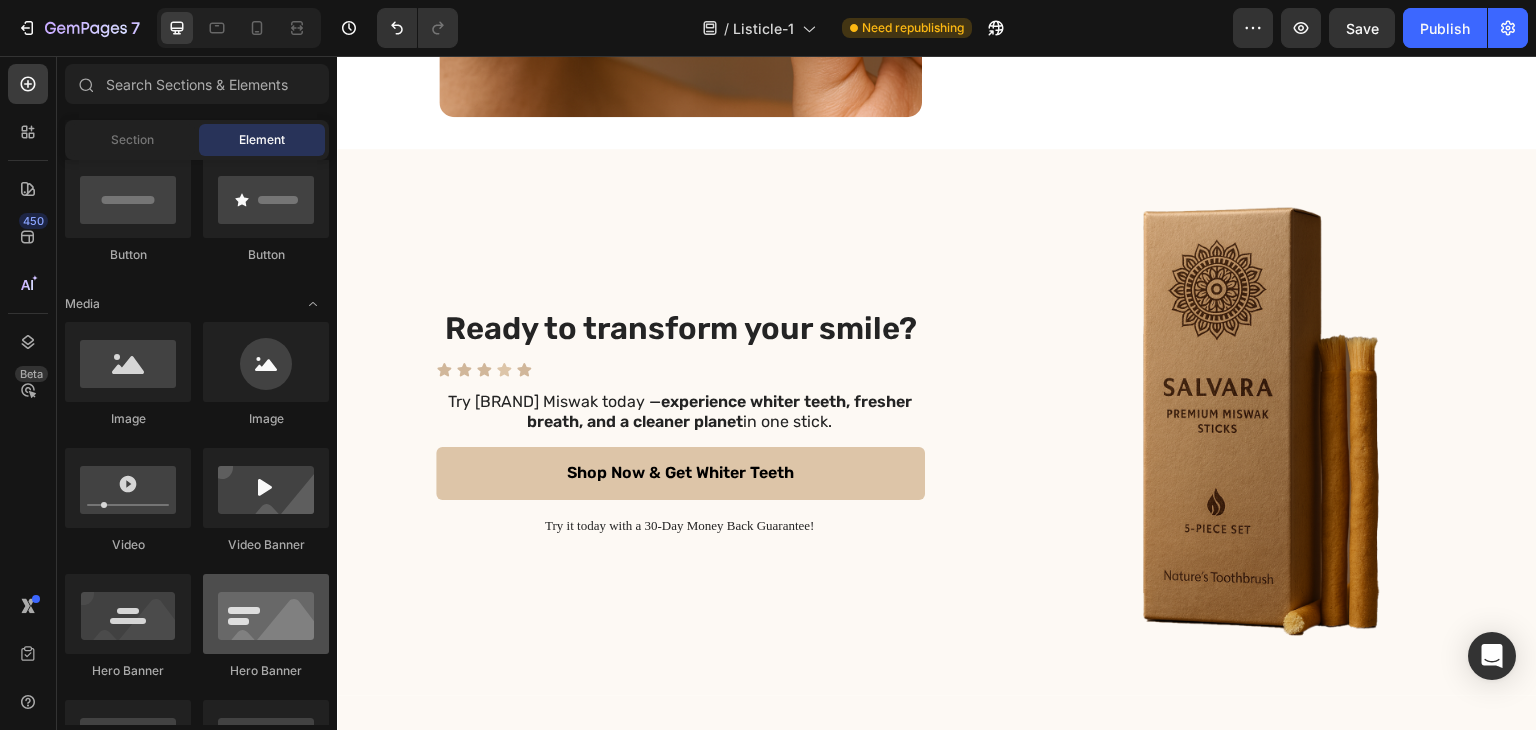 scroll, scrollTop: 200, scrollLeft: 0, axis: vertical 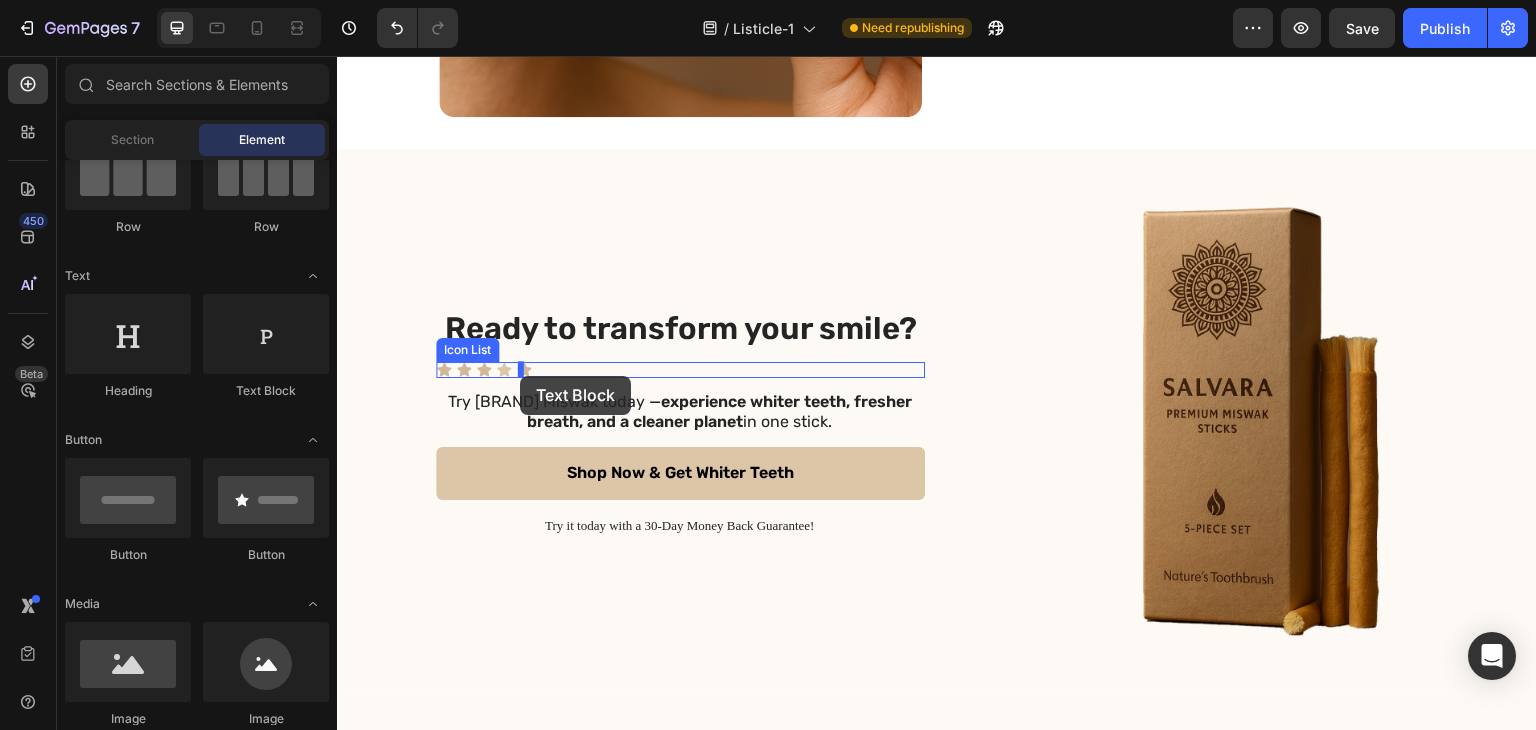 drag, startPoint x: 587, startPoint y: 401, endPoint x: 520, endPoint y: 376, distance: 71.51224 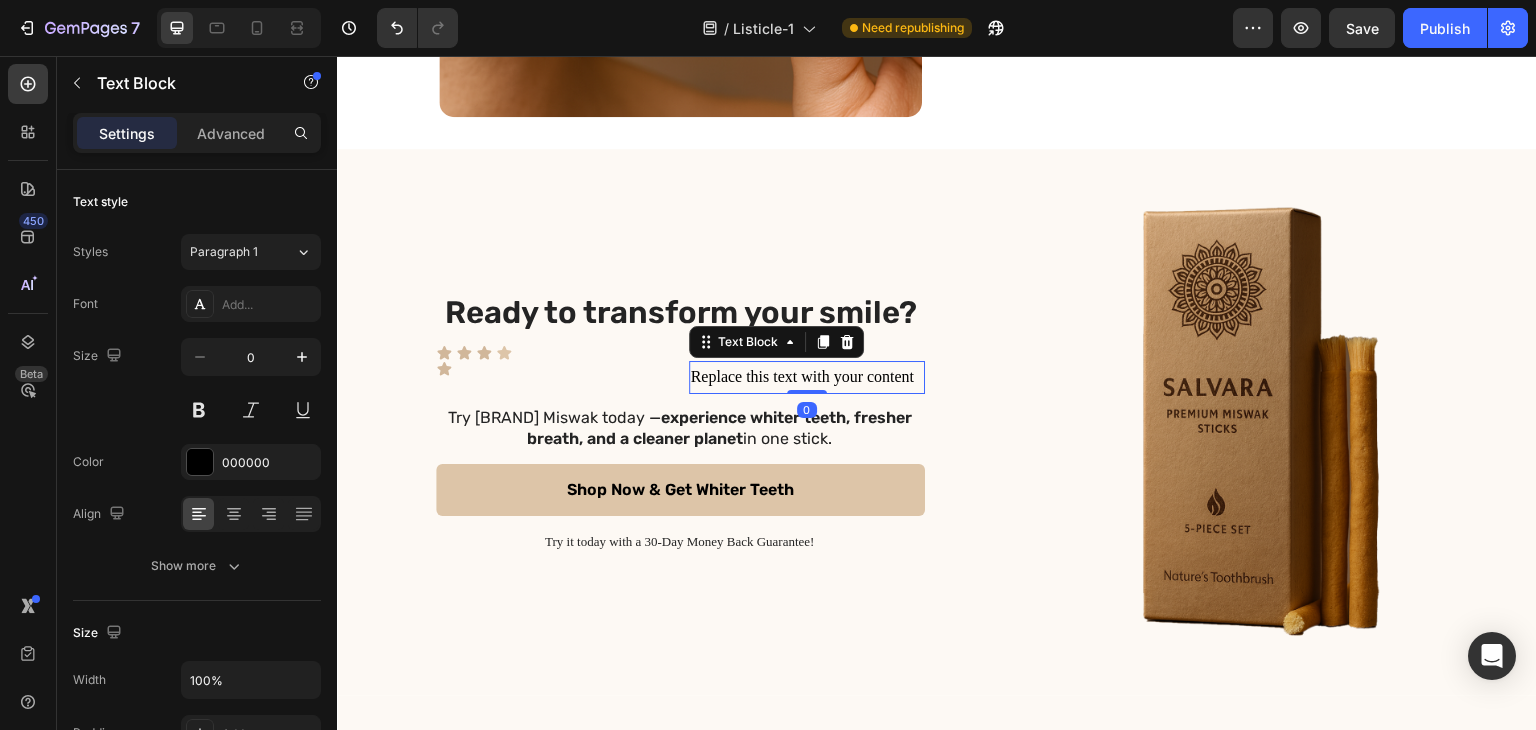 click on "Replace this text with your content" at bounding box center (807, 377) 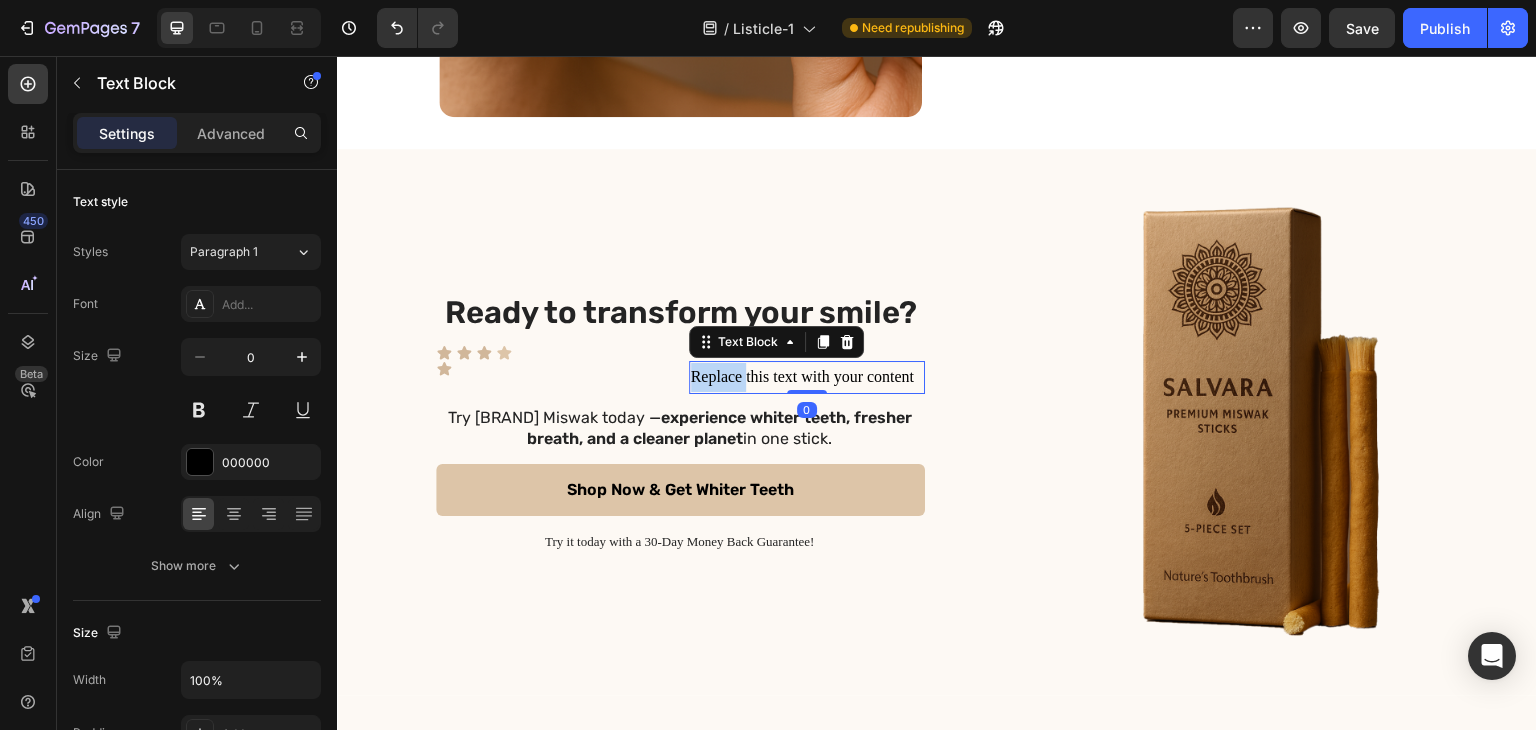click on "Replace this text with your content" at bounding box center (807, 377) 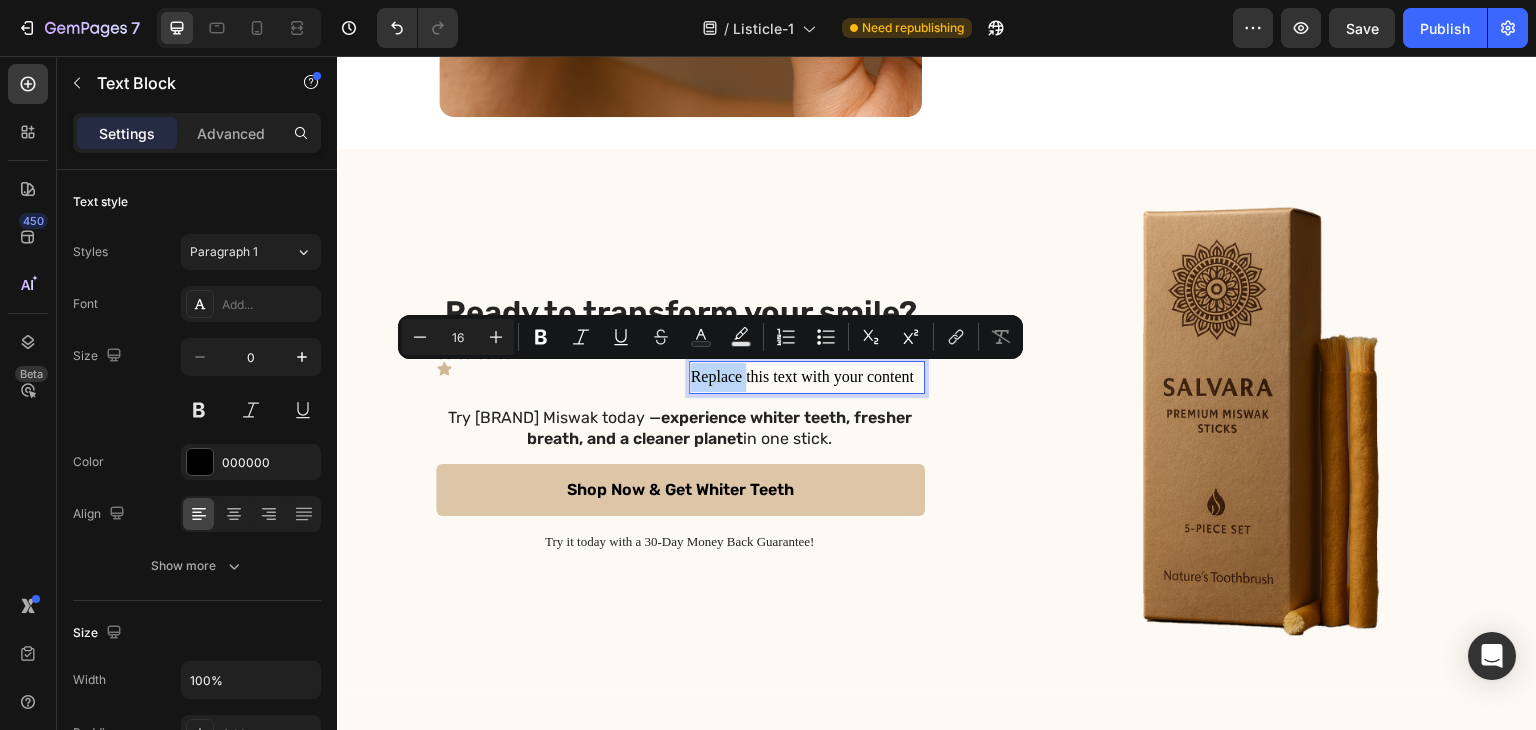 click on "Replace this text with your content" at bounding box center (807, 377) 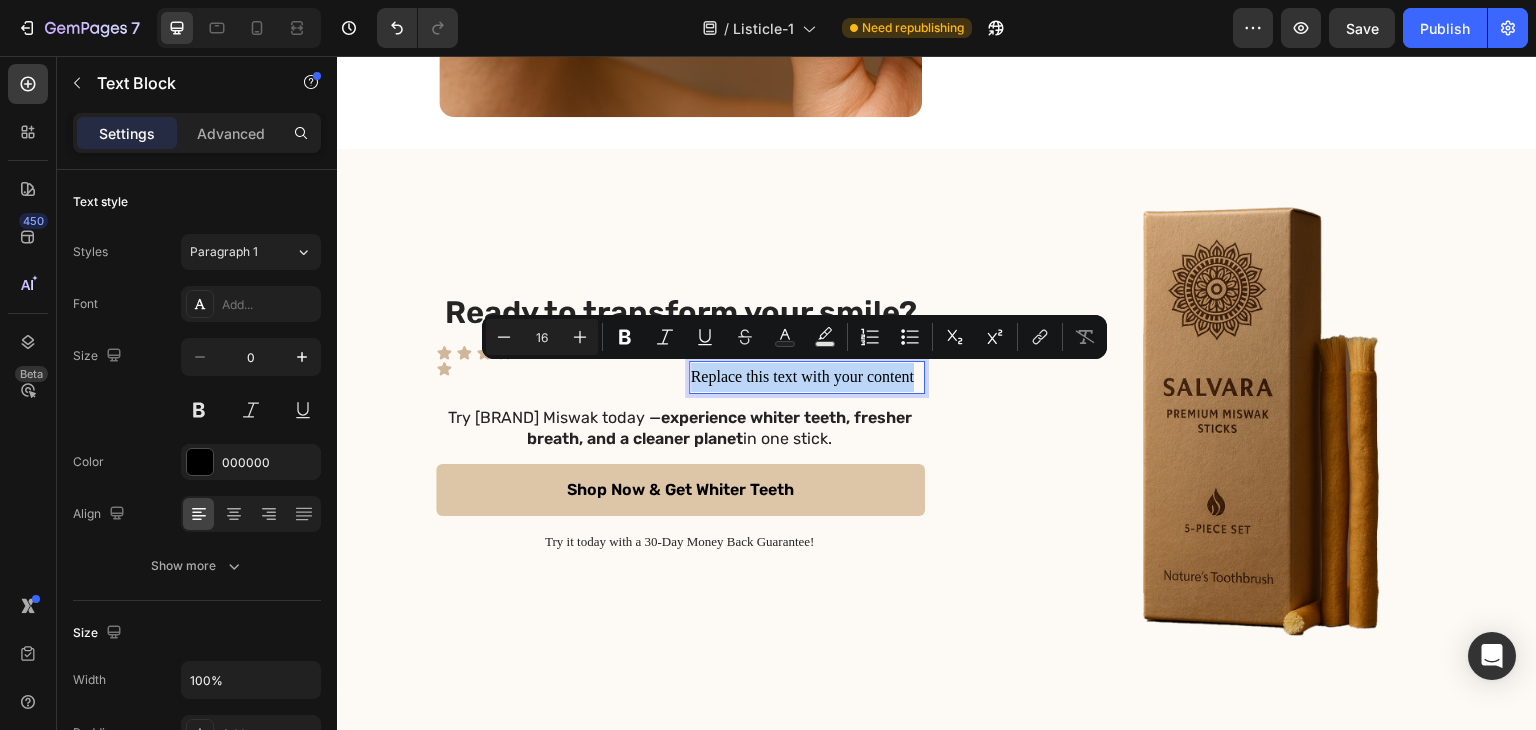 drag, startPoint x: 684, startPoint y: 379, endPoint x: 908, endPoint y: 374, distance: 224.0558 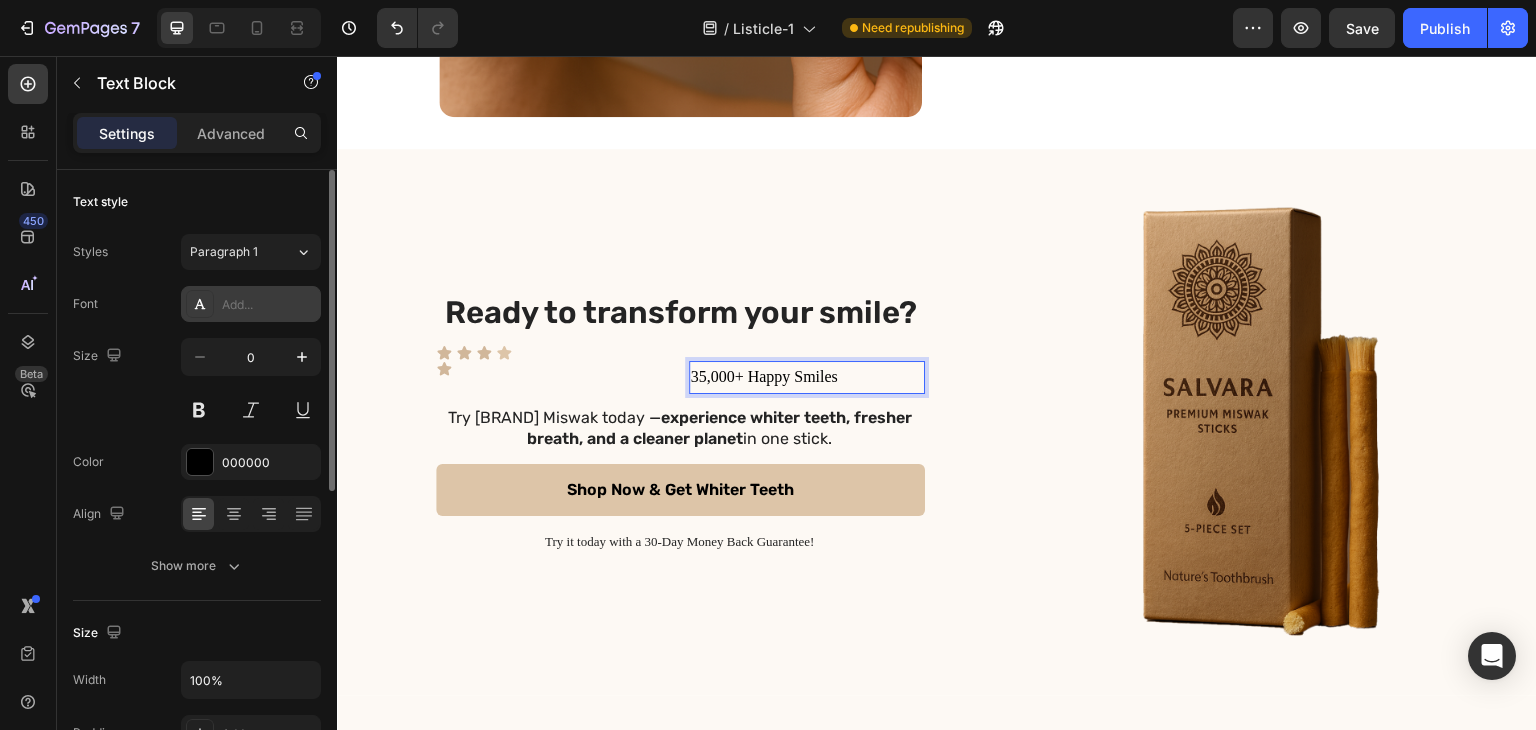 click on "Add..." at bounding box center [269, 305] 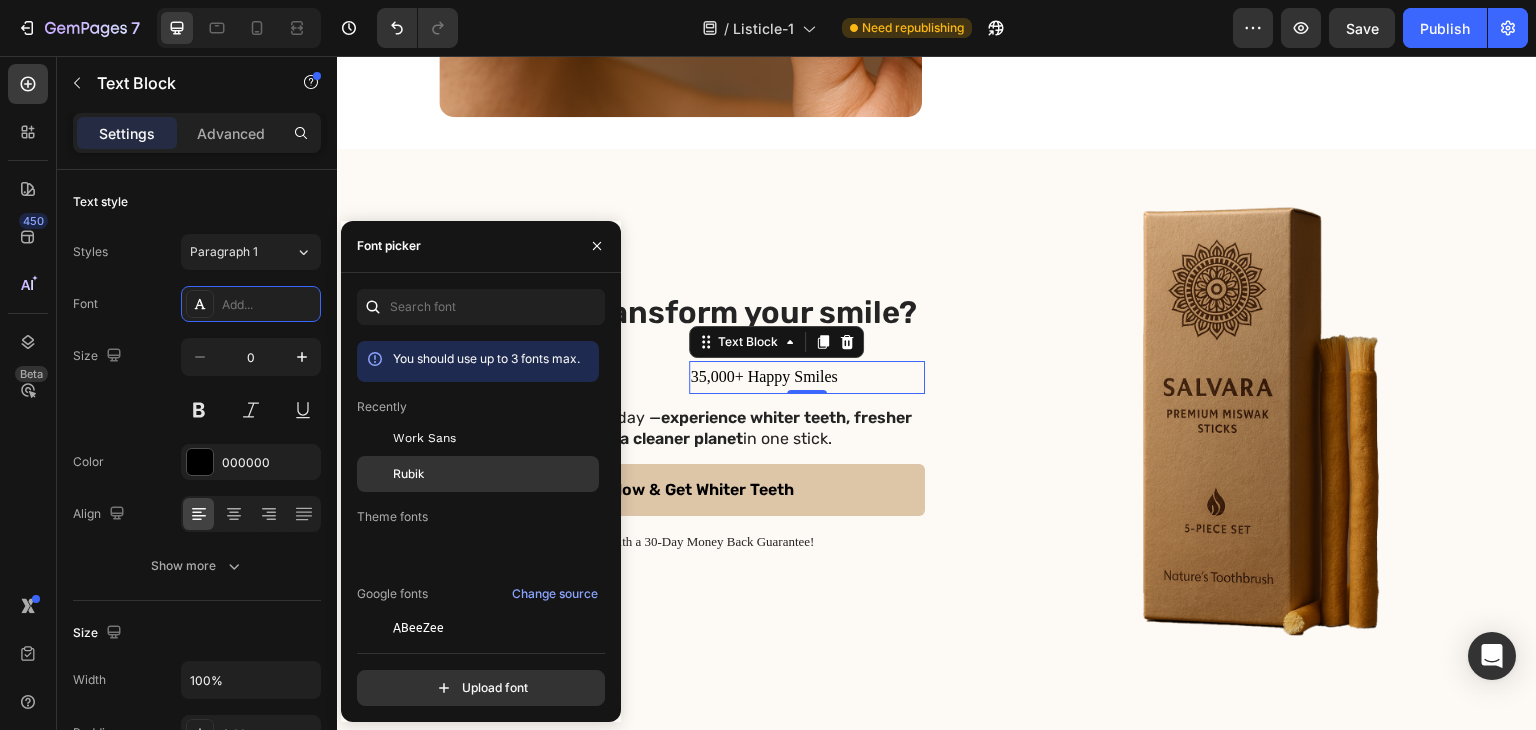 click on "Rubik" 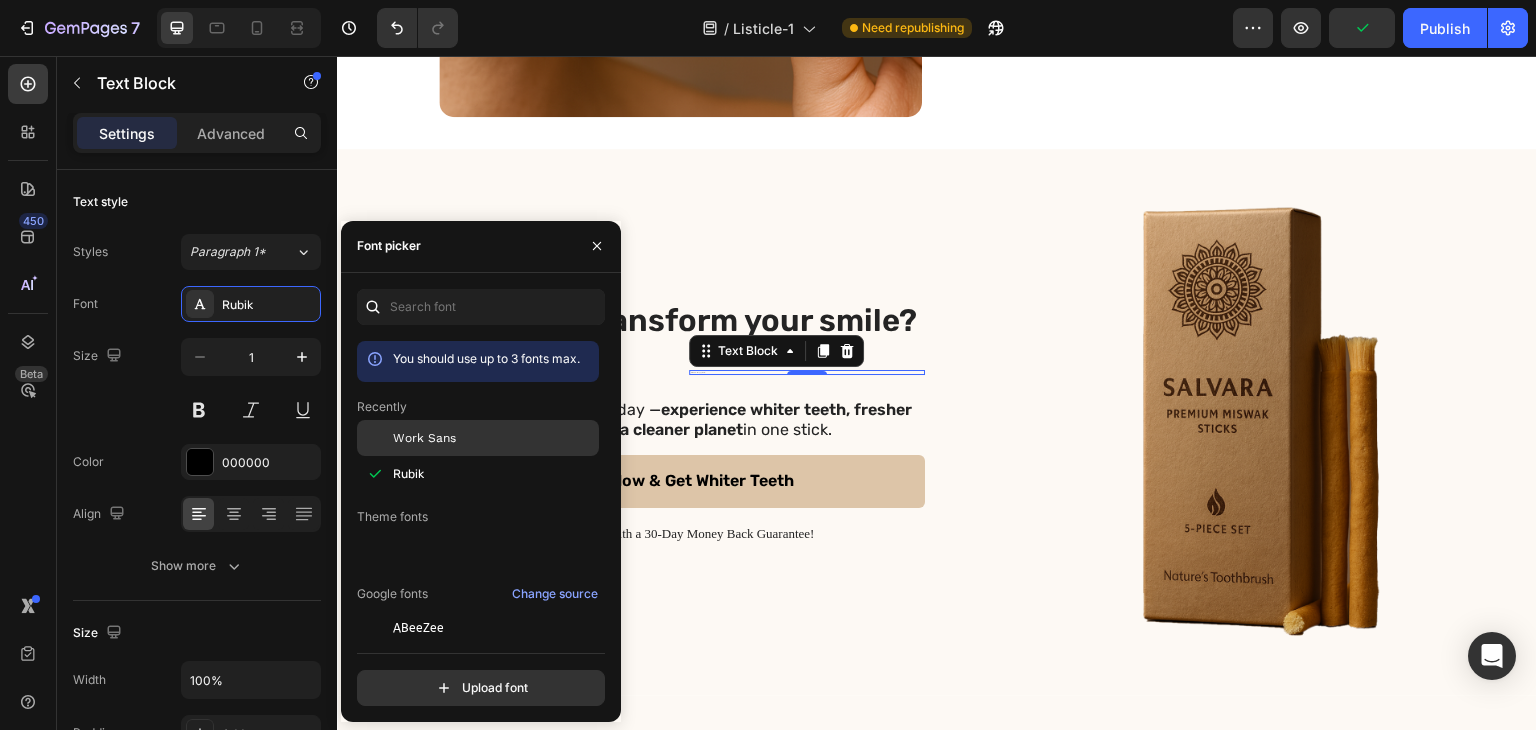click on "Work Sans" at bounding box center [494, 438] 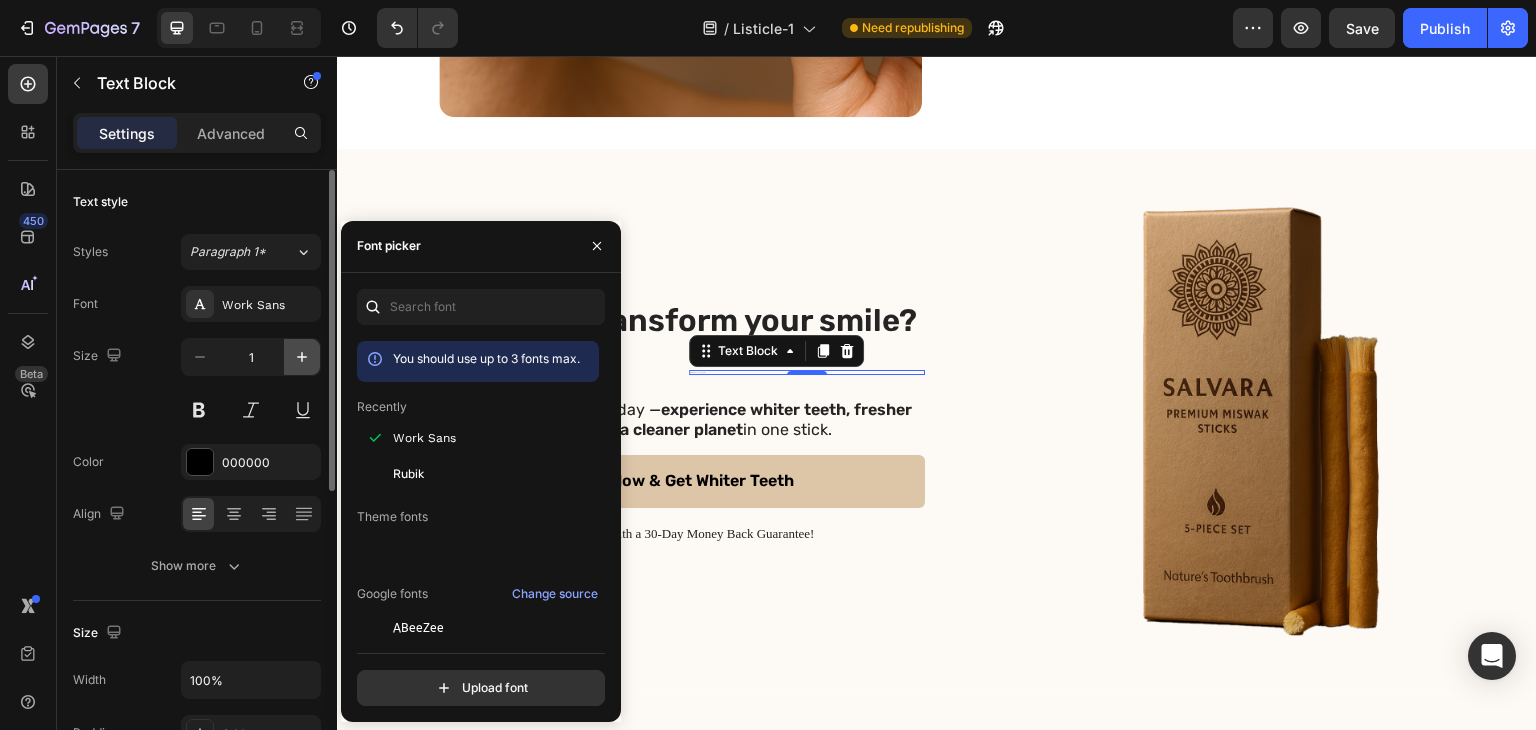 click 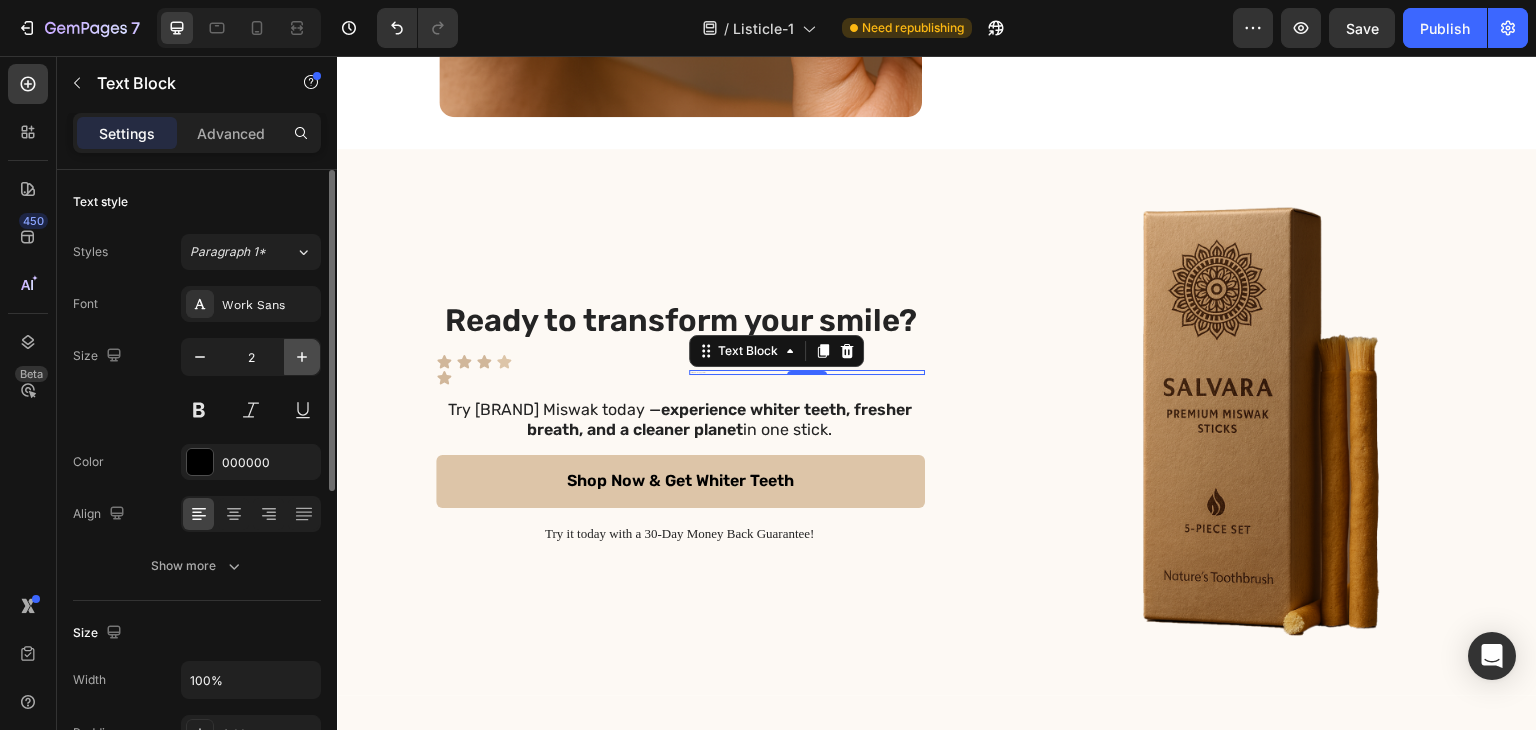 click 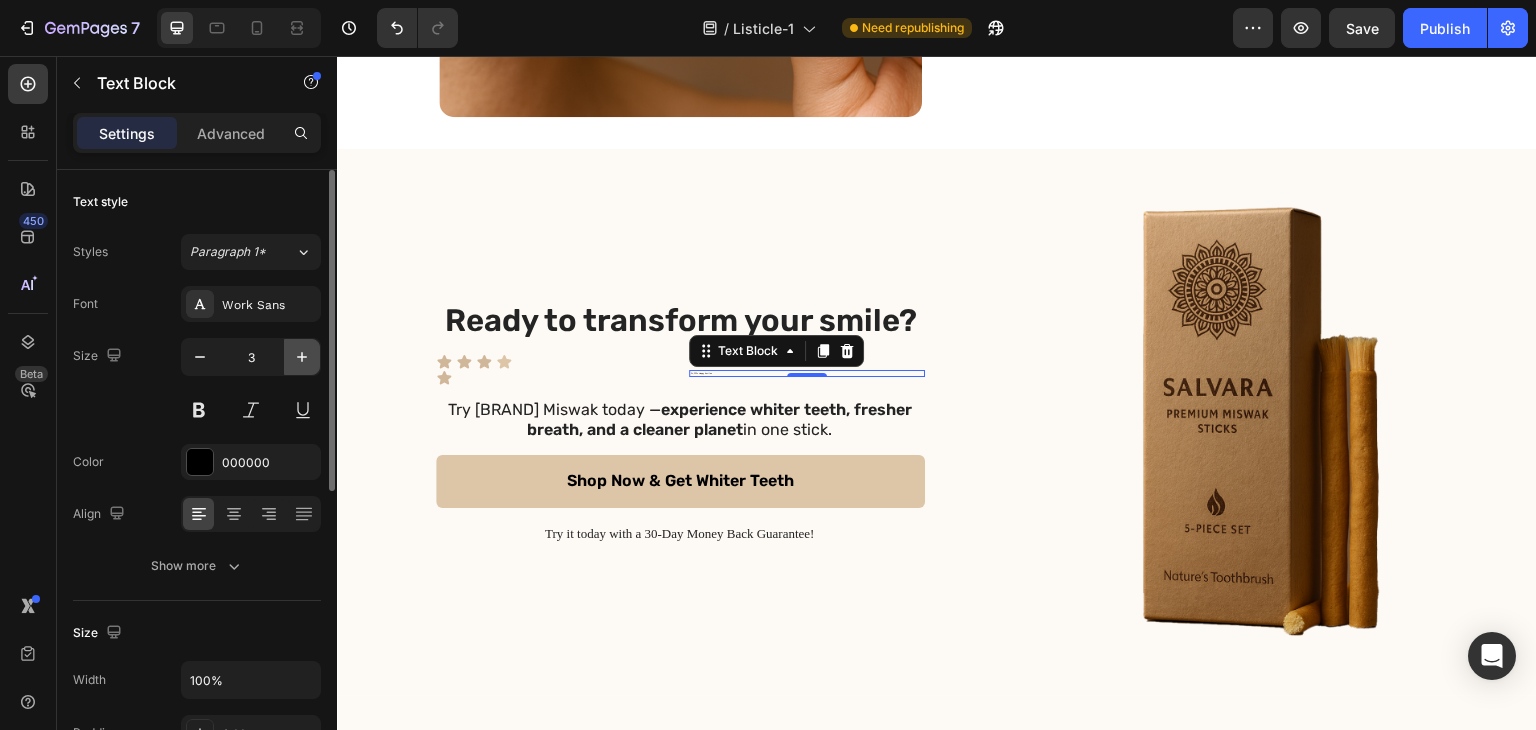 click 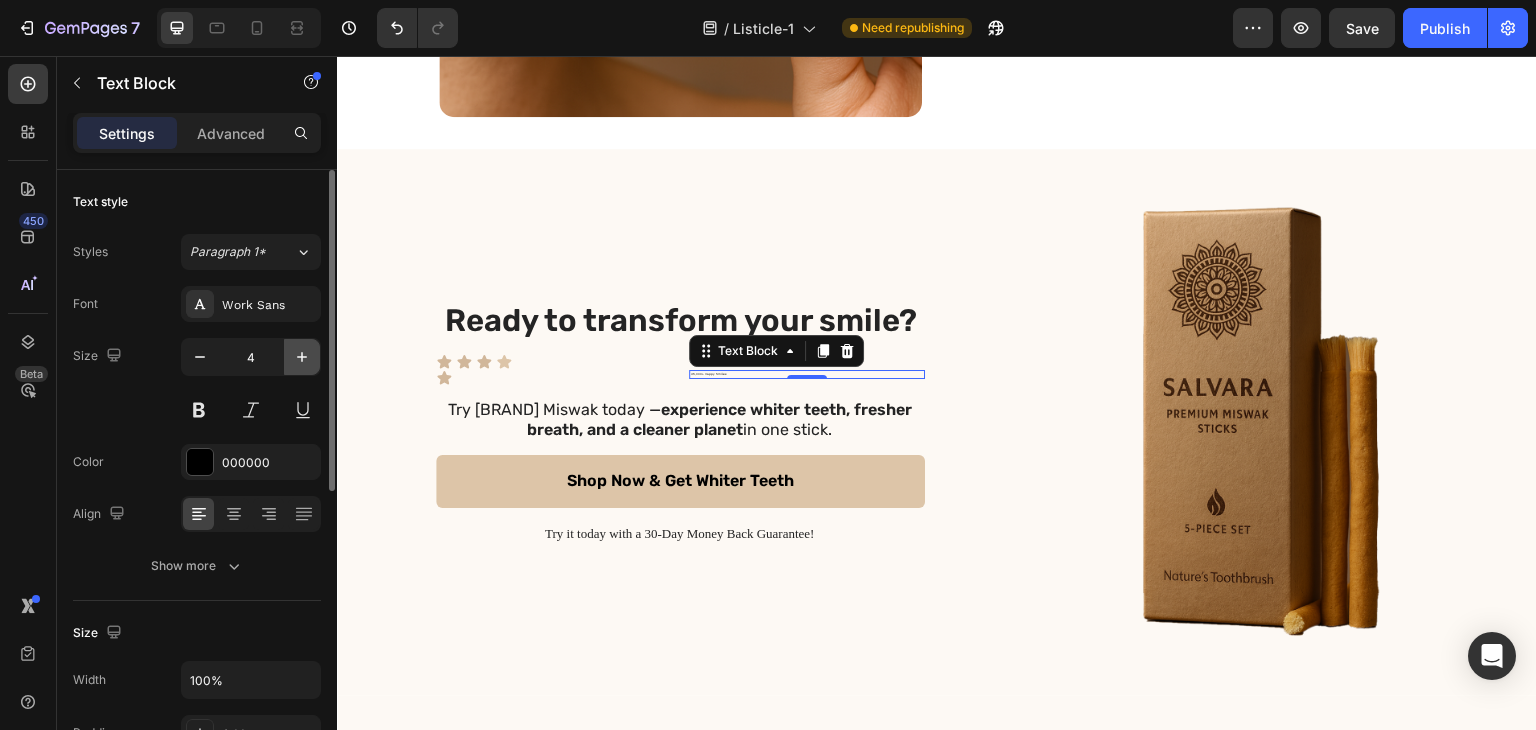 click 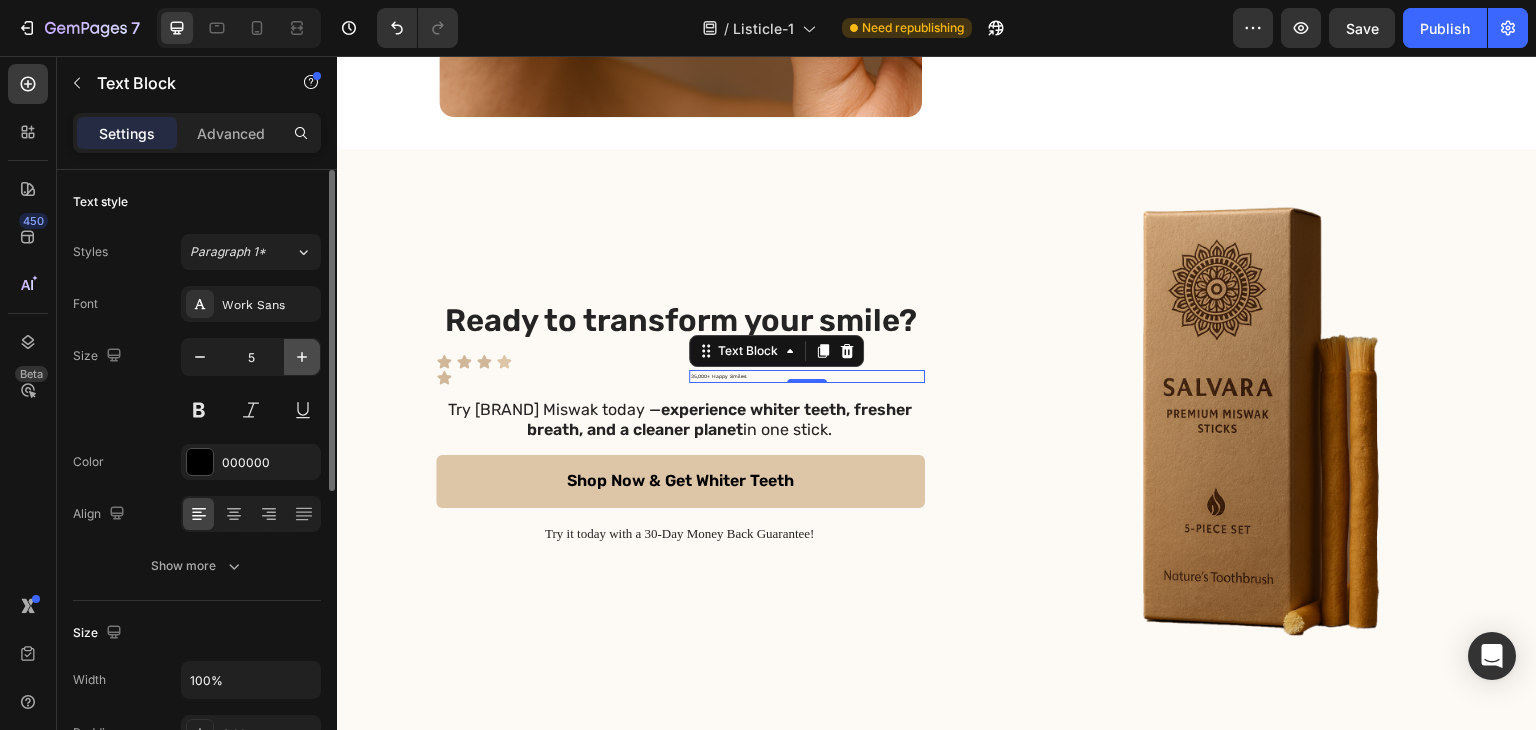 click 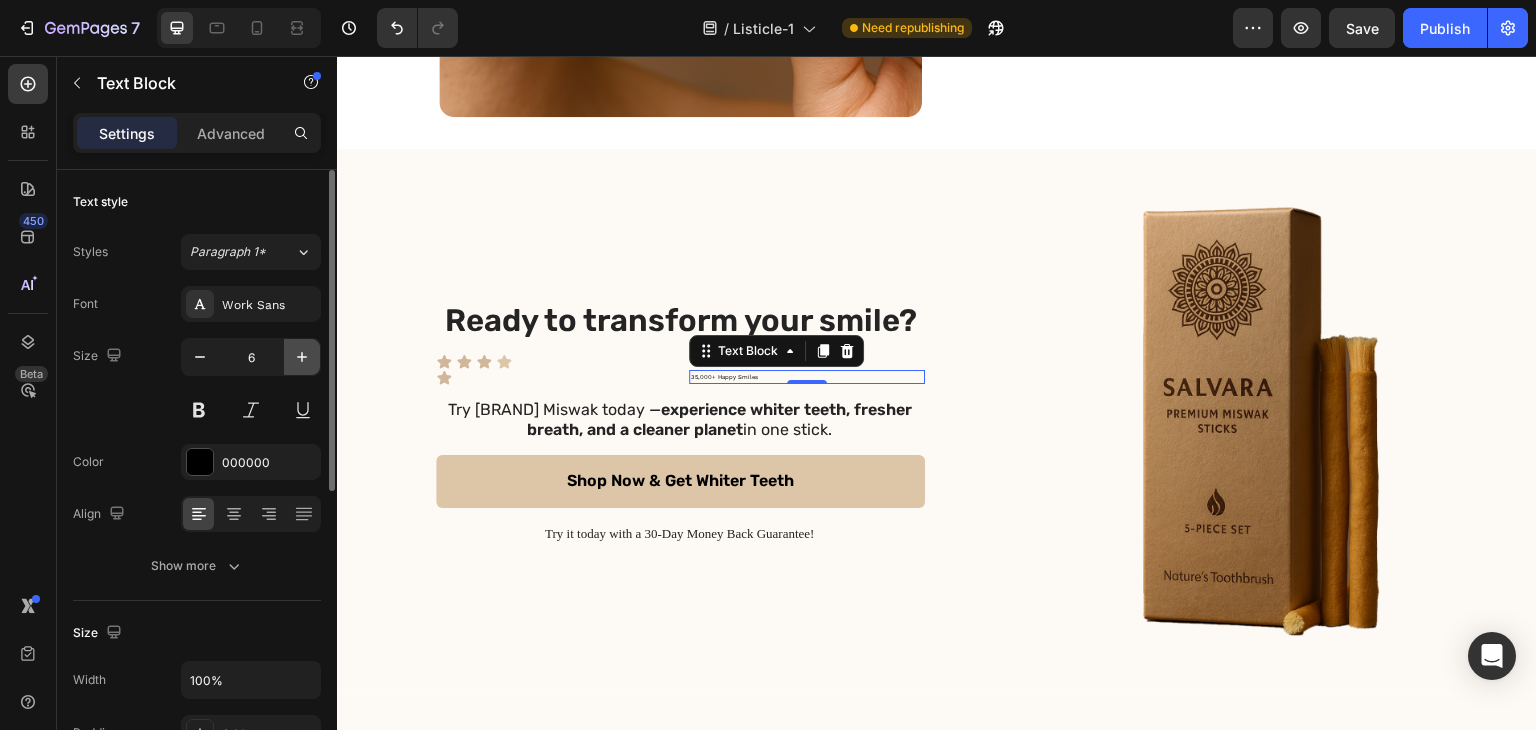 click 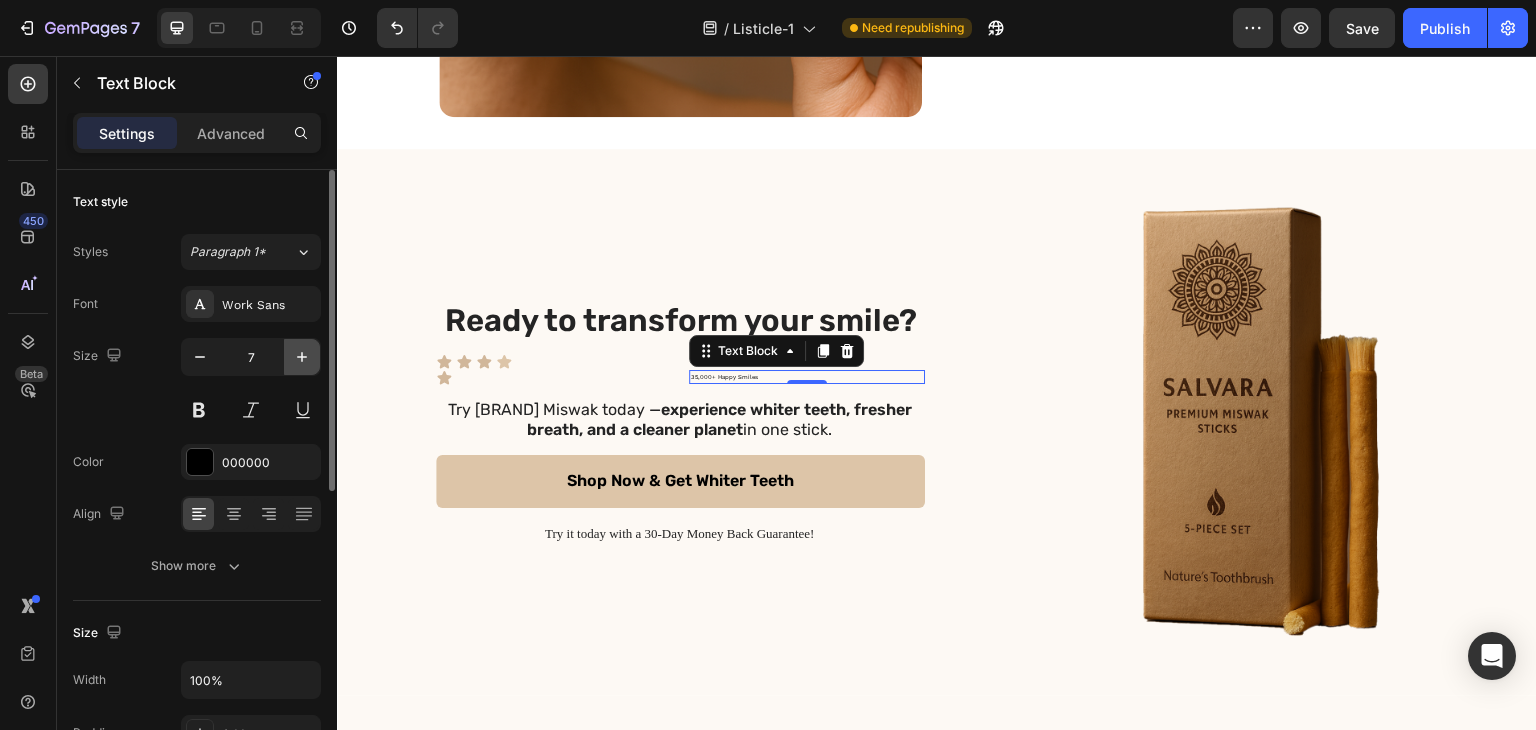 click 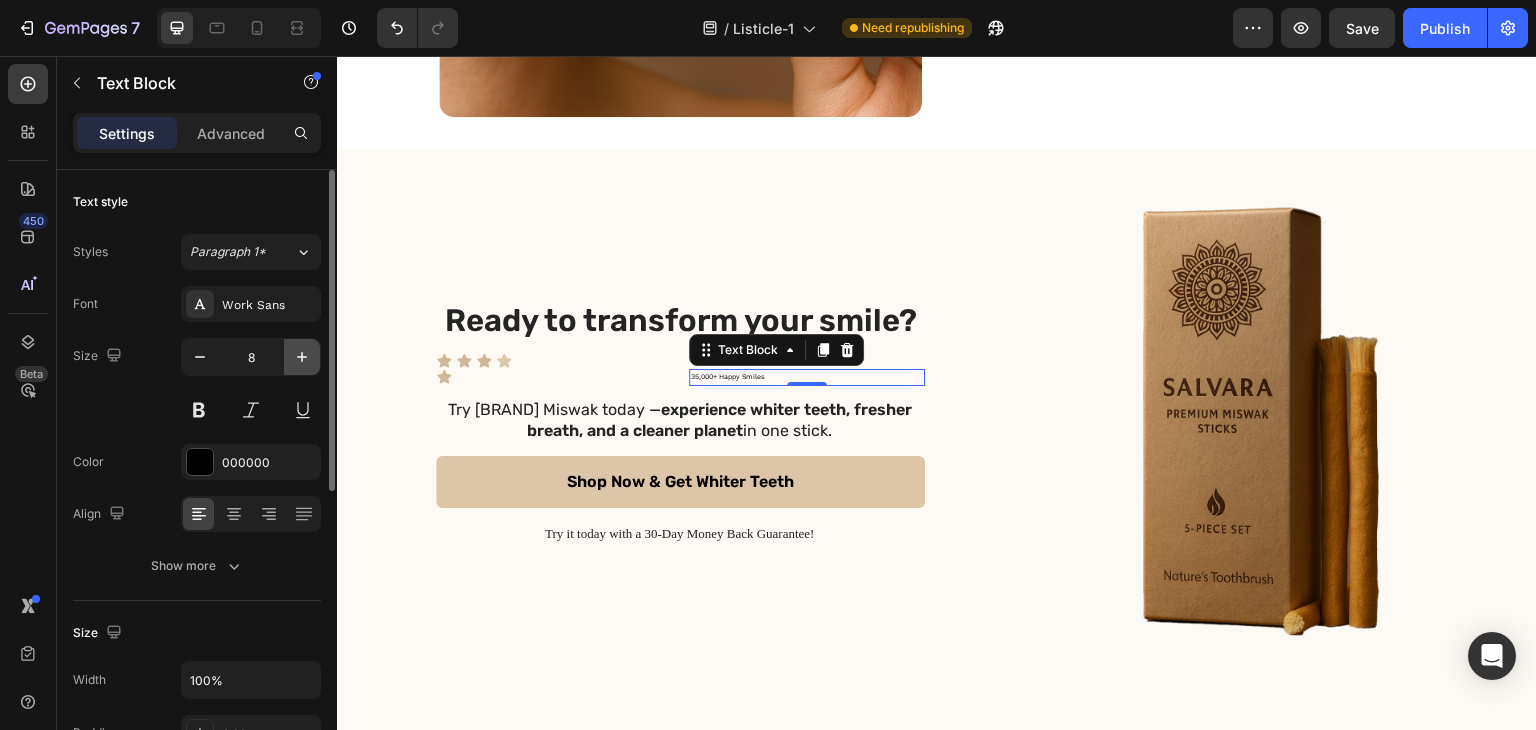 click 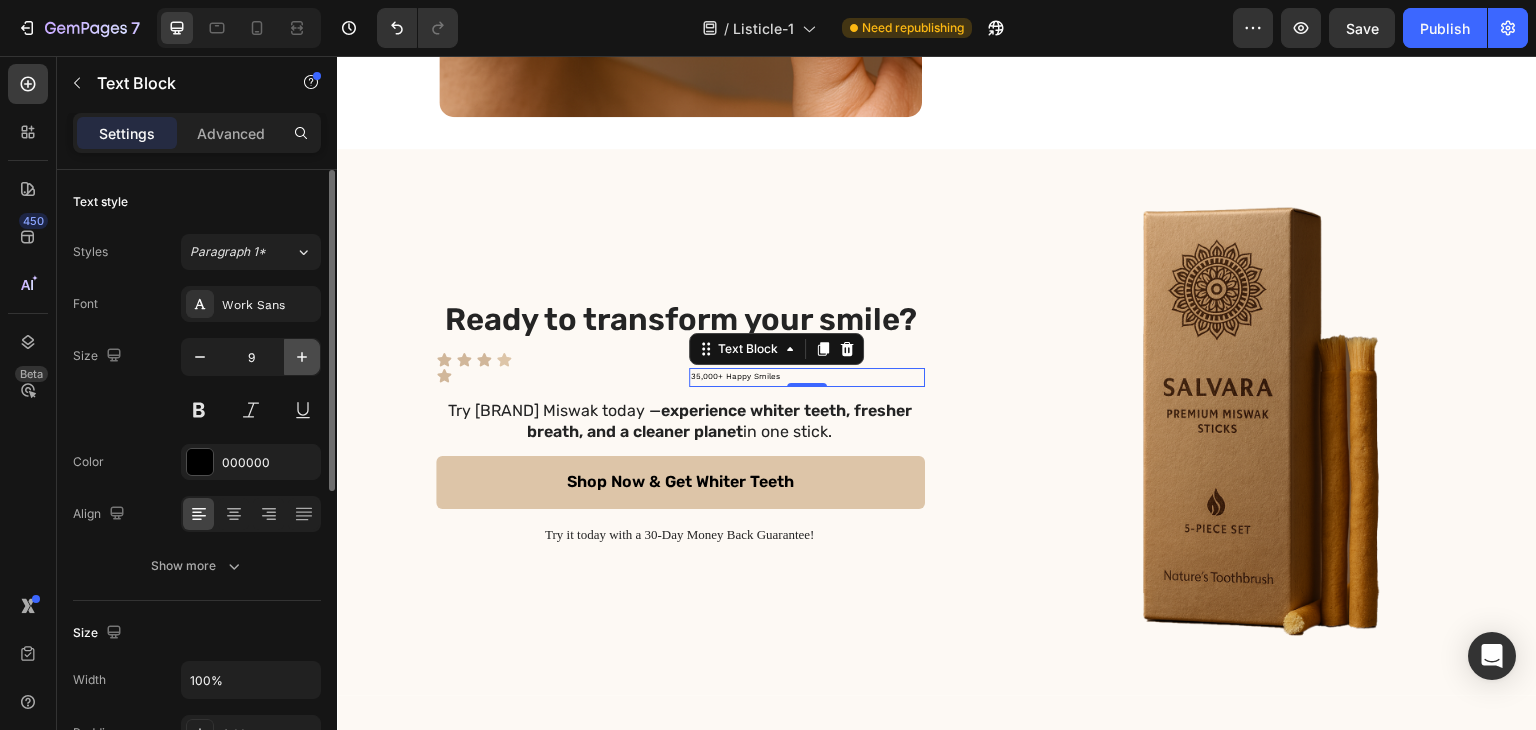 click 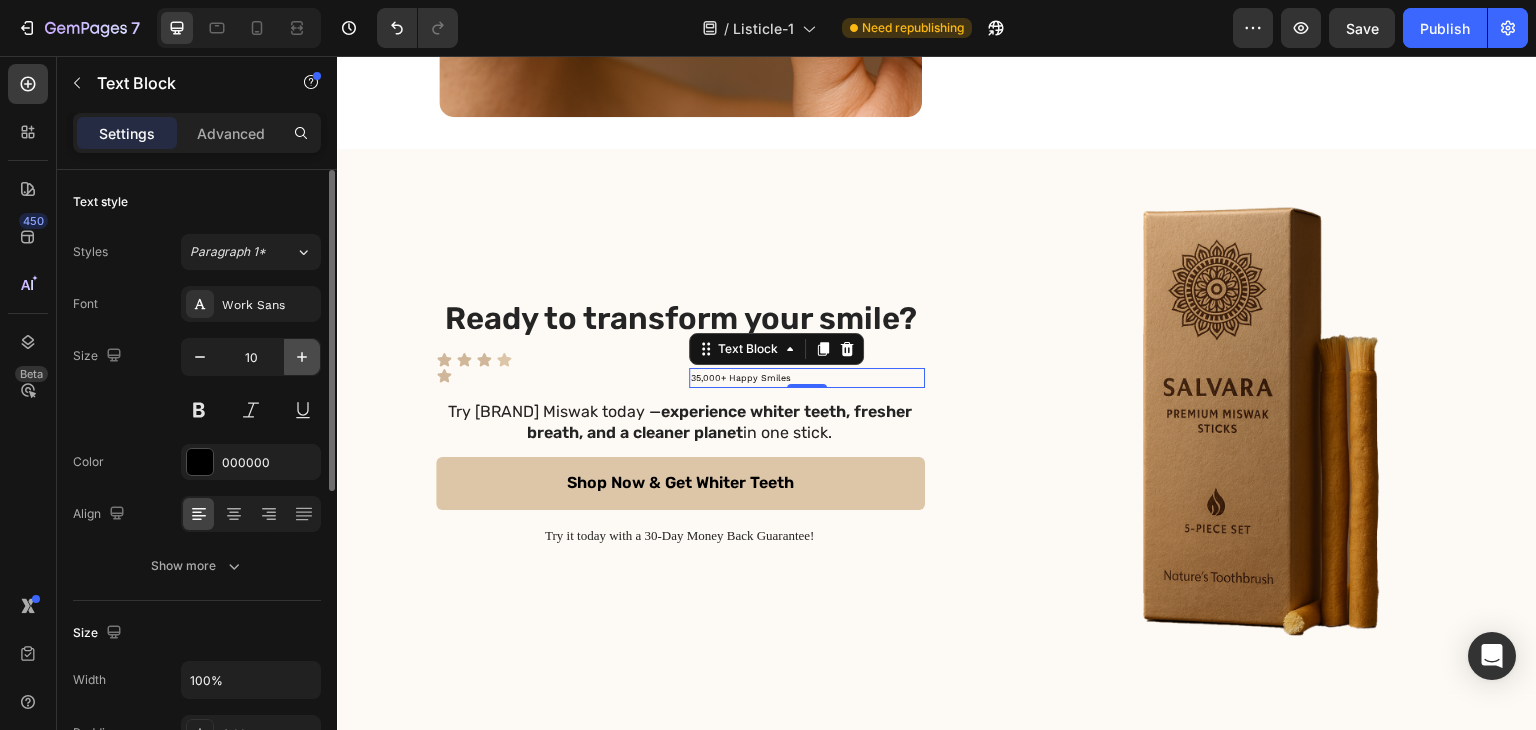 click 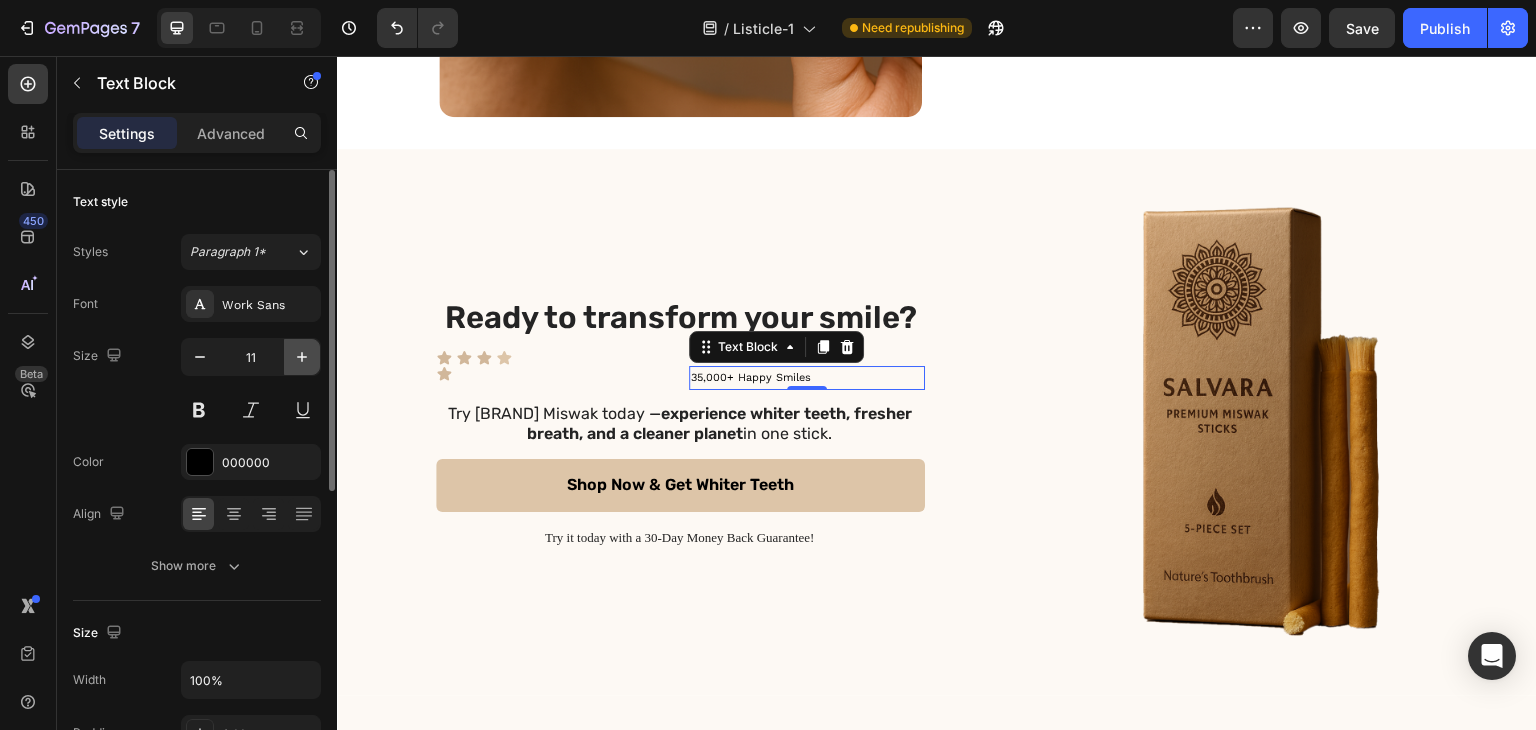 click 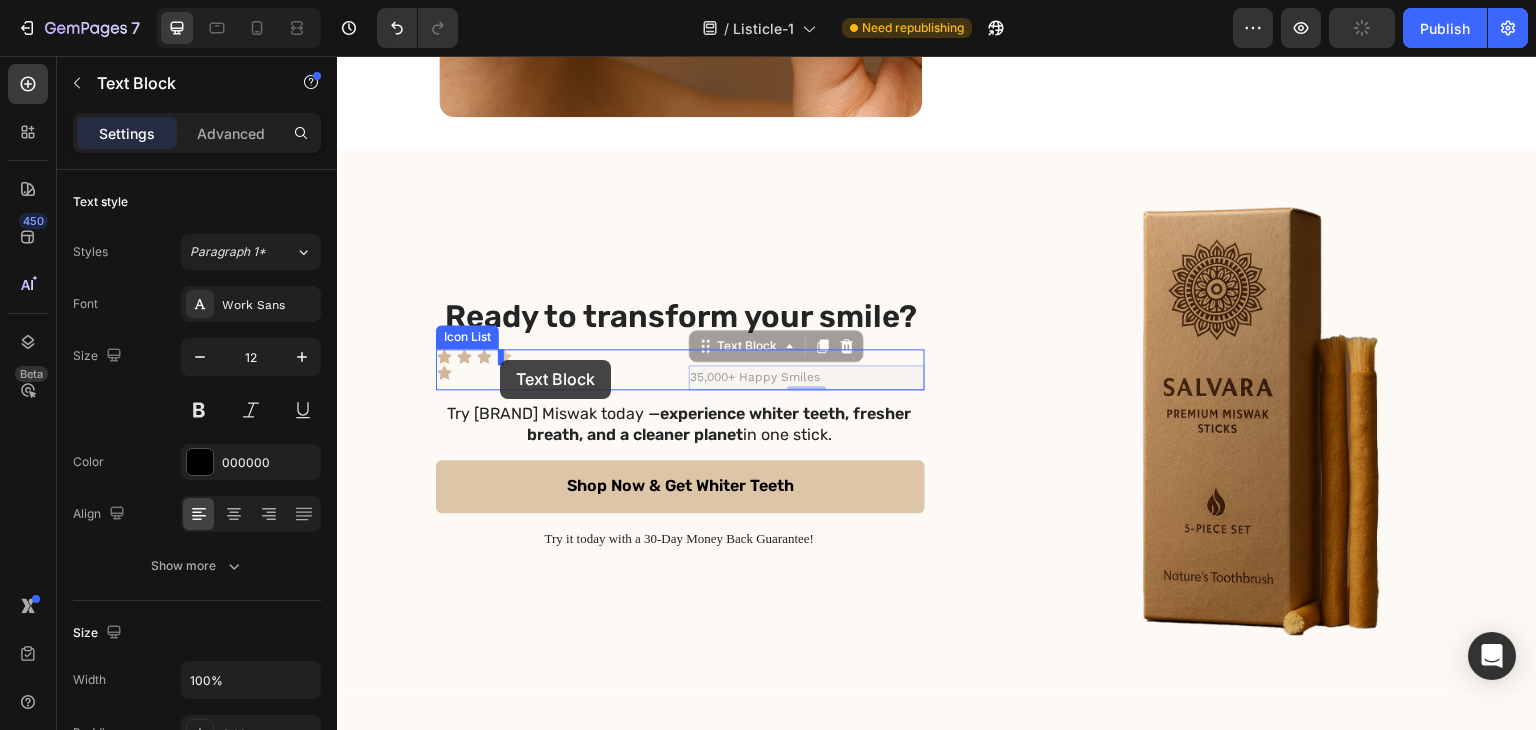 drag, startPoint x: 699, startPoint y: 350, endPoint x: 500, endPoint y: 360, distance: 199.2511 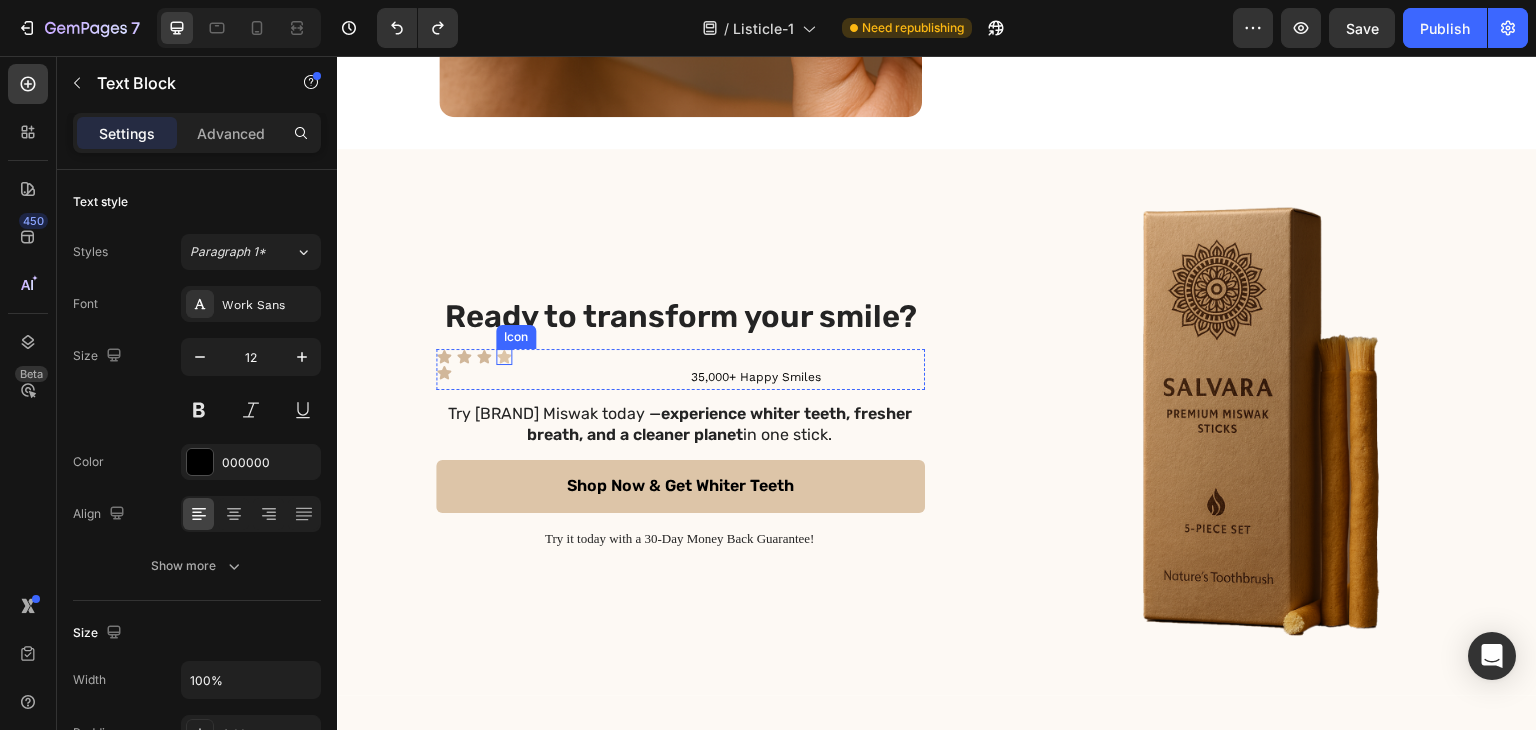 click 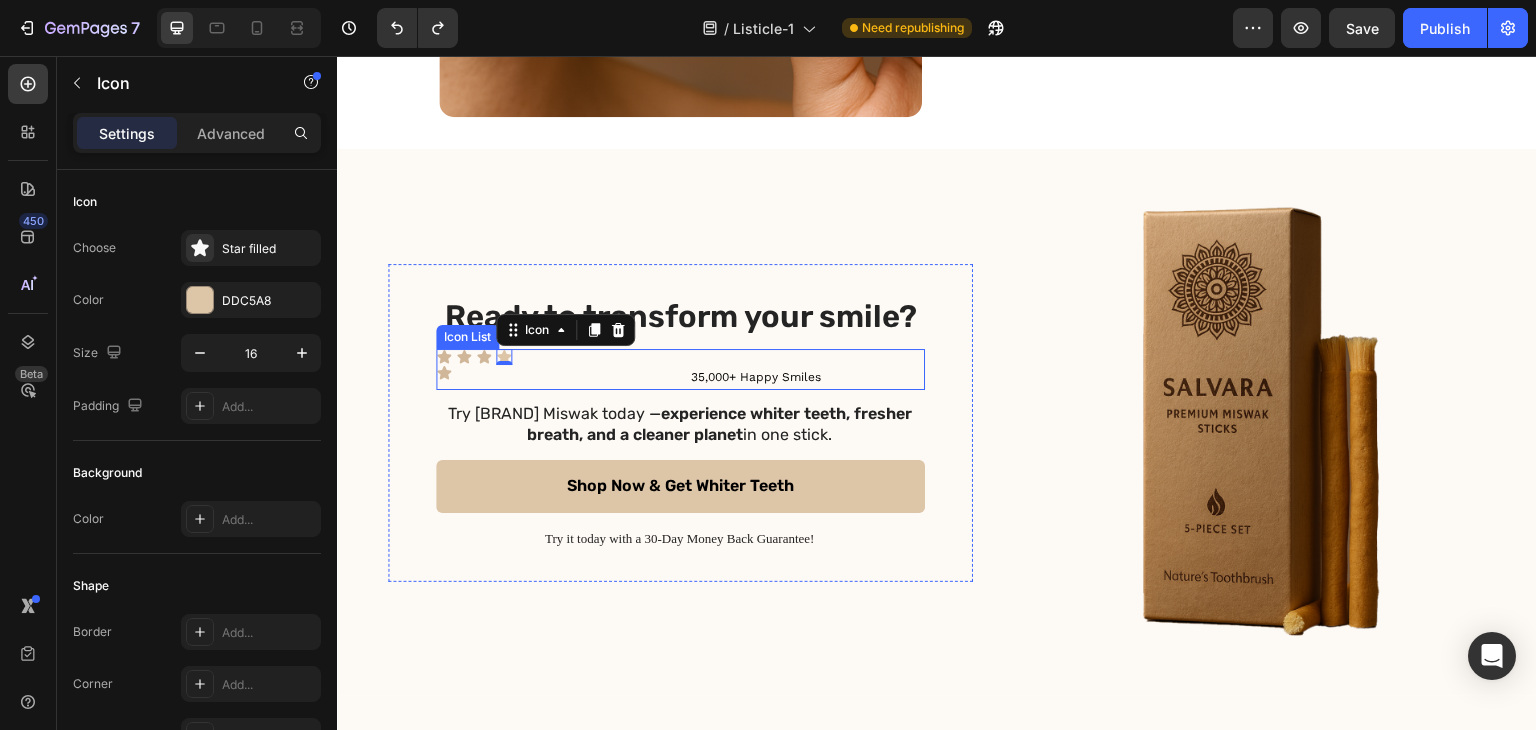 click on "Icon Icon Icon Icon   0
Icon 35,000+ Happy Smiles Text Block Row" at bounding box center (680, 370) 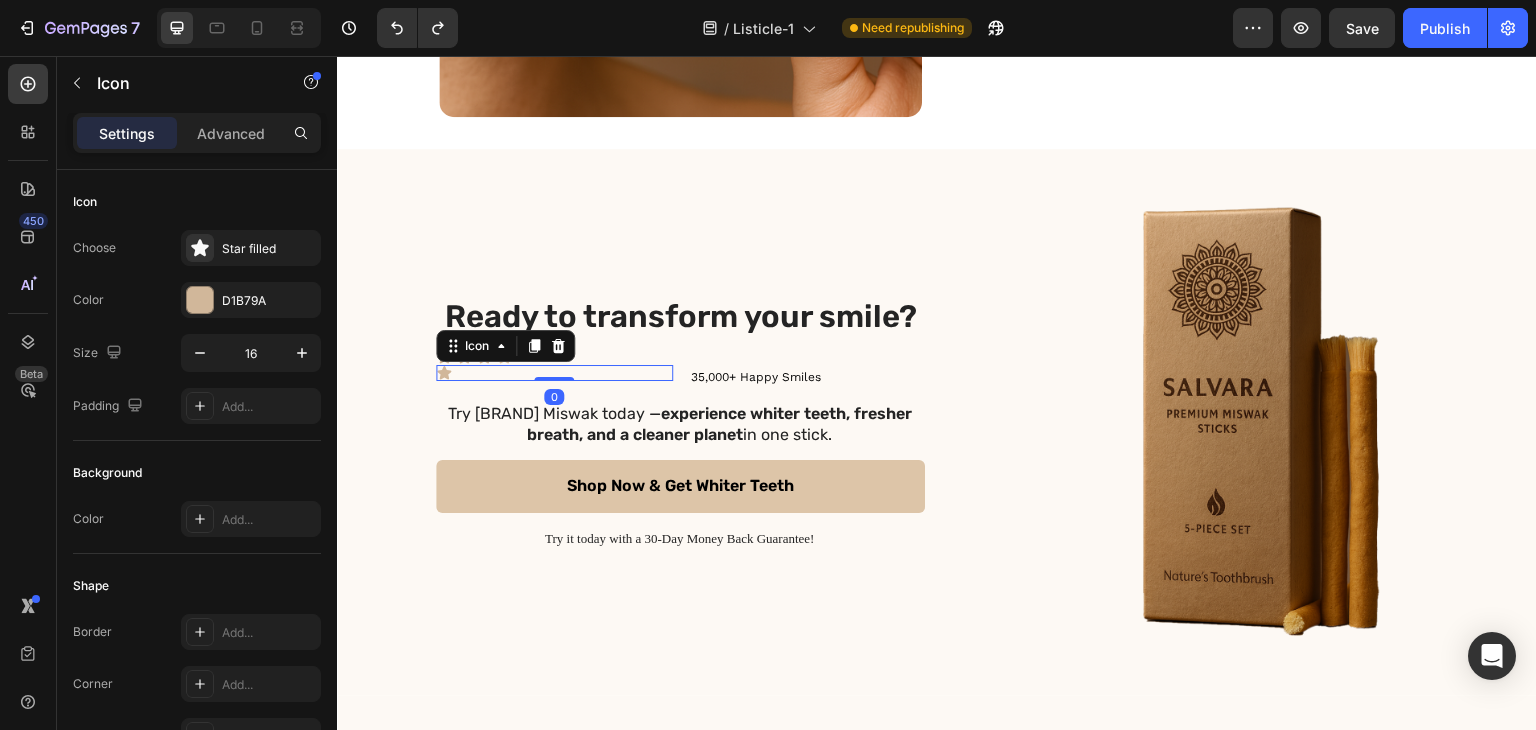 click 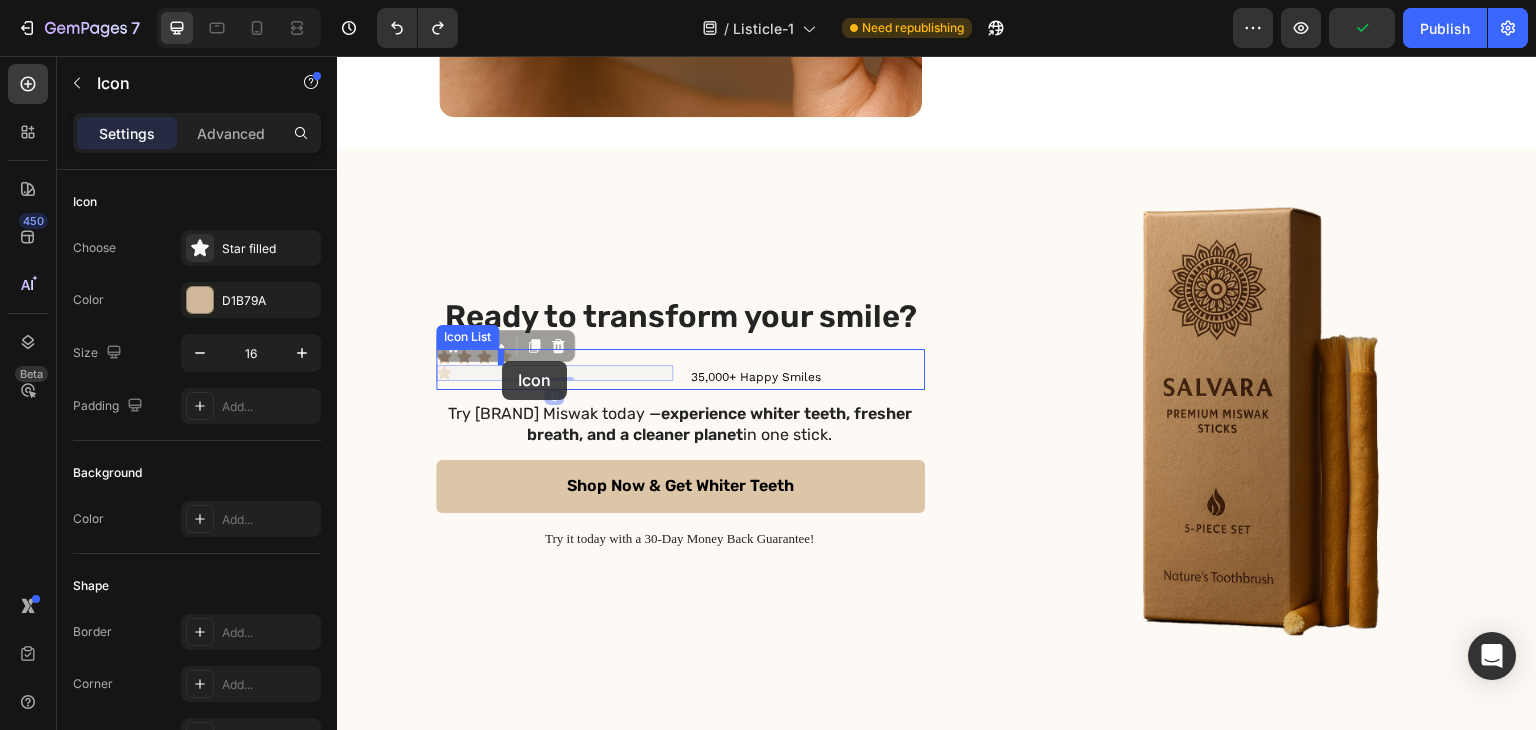 drag, startPoint x: 438, startPoint y: 351, endPoint x: 502, endPoint y: 361, distance: 64.77654 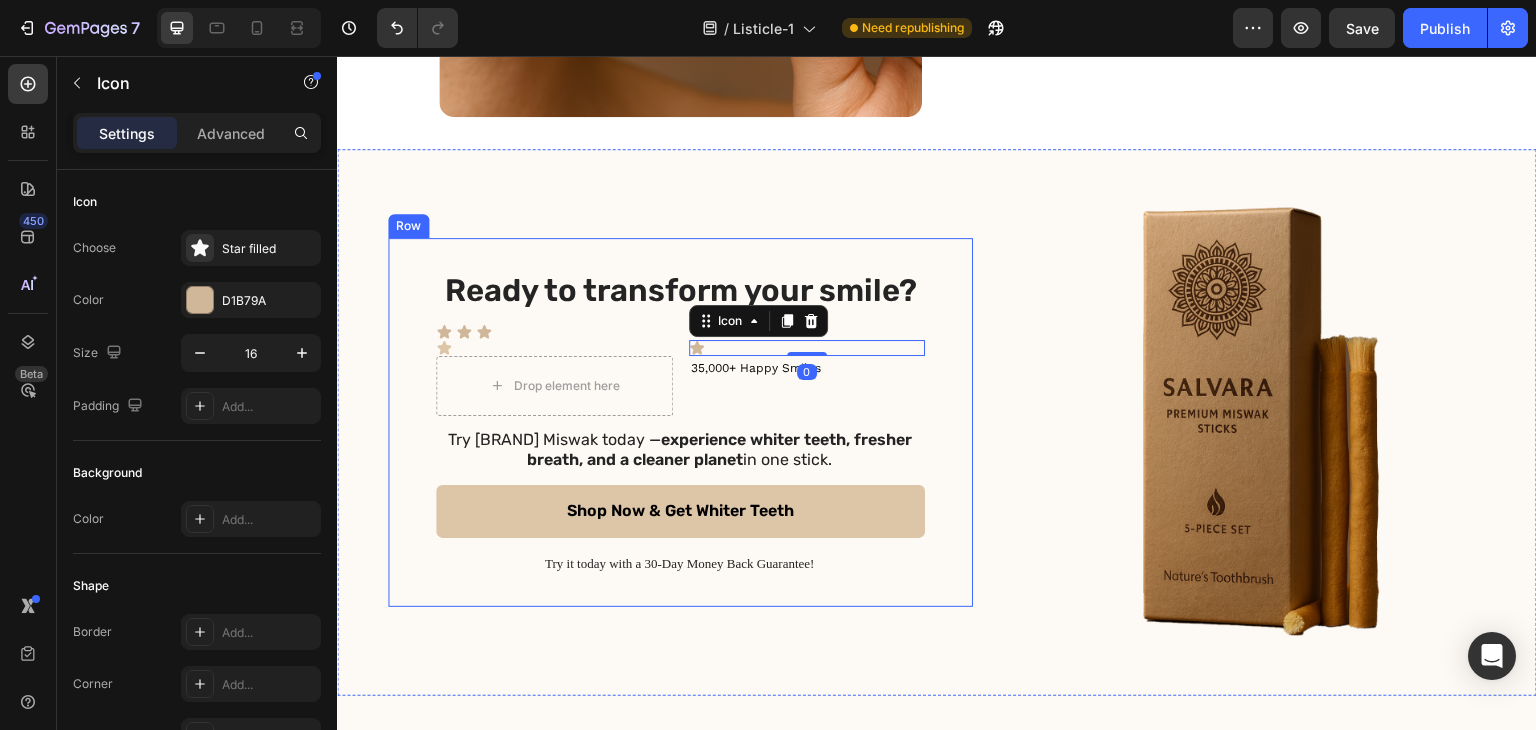 click on "Ready to transform your smile? Heading Icon Icon Icon Icon
Icon   0 Row
Drop element here 35,000+ Happy Smiles Text Block Row Icon List Try Salvara Miswak today —  experience whiter teeth, fresher breath, and a cleaner planet  in one stick. Text Block Shop Now & Get Whiter Teeth Button Try it today with a 30-Day Money Back Guarantee! Text Block Row" at bounding box center (680, 422) 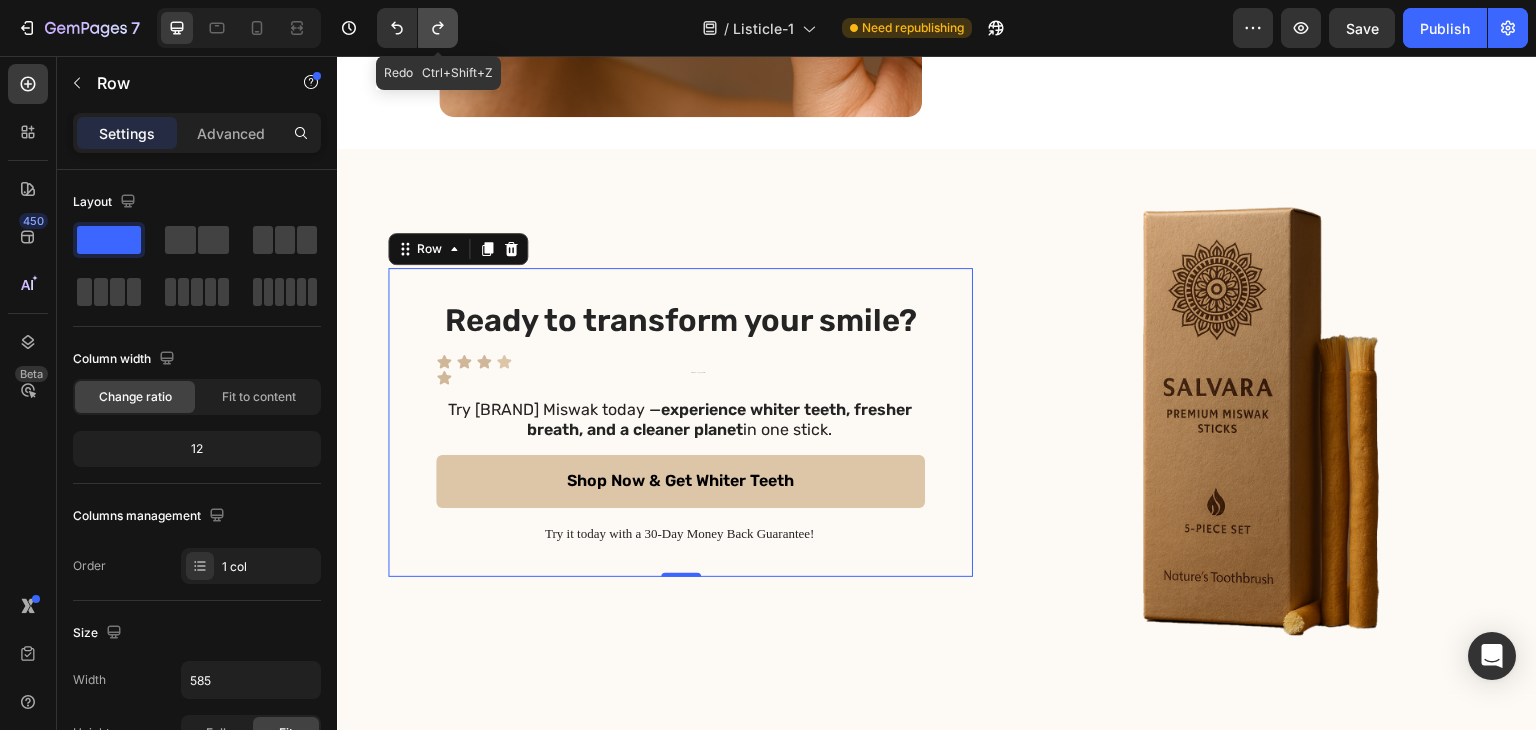 click 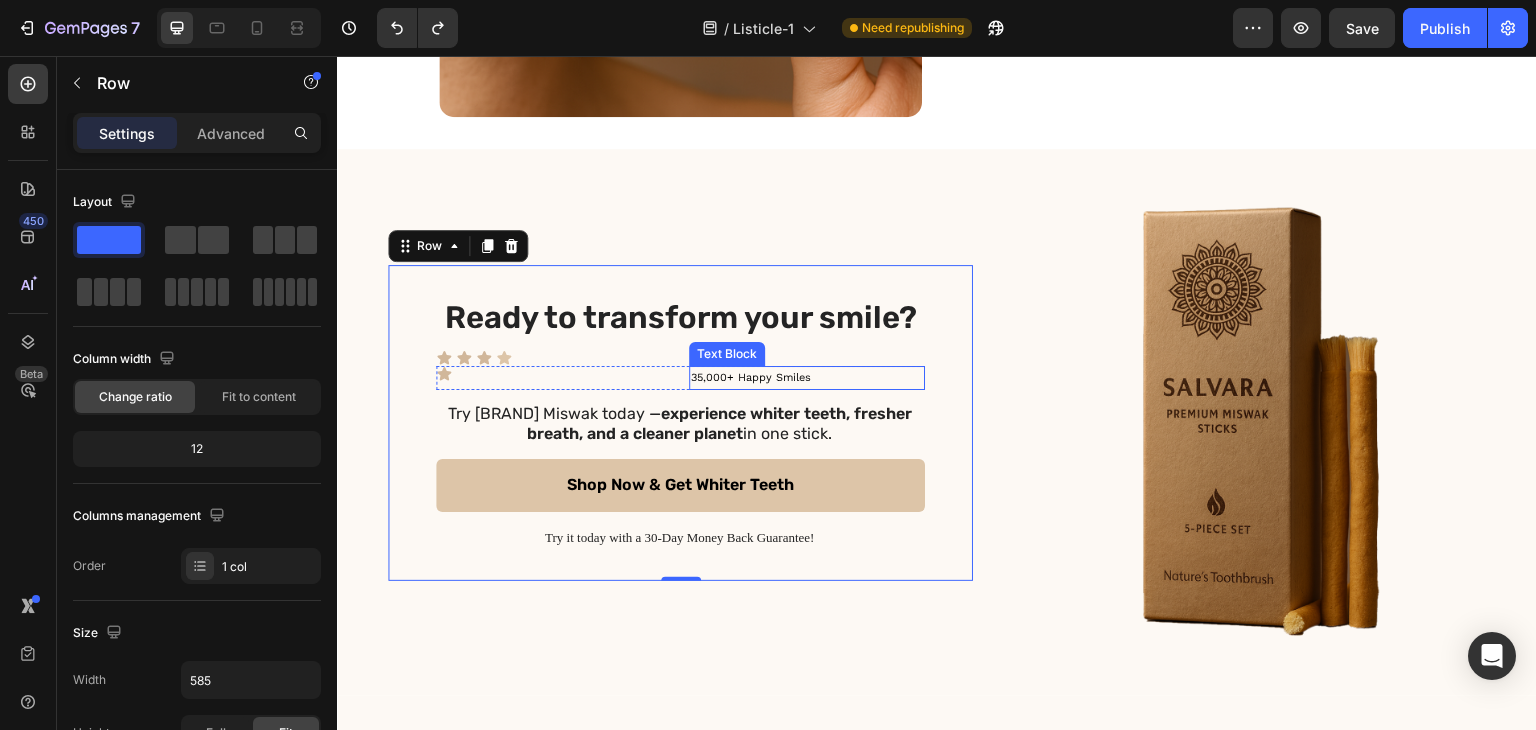 click on "35,000+ Happy Smiles" at bounding box center (807, 378) 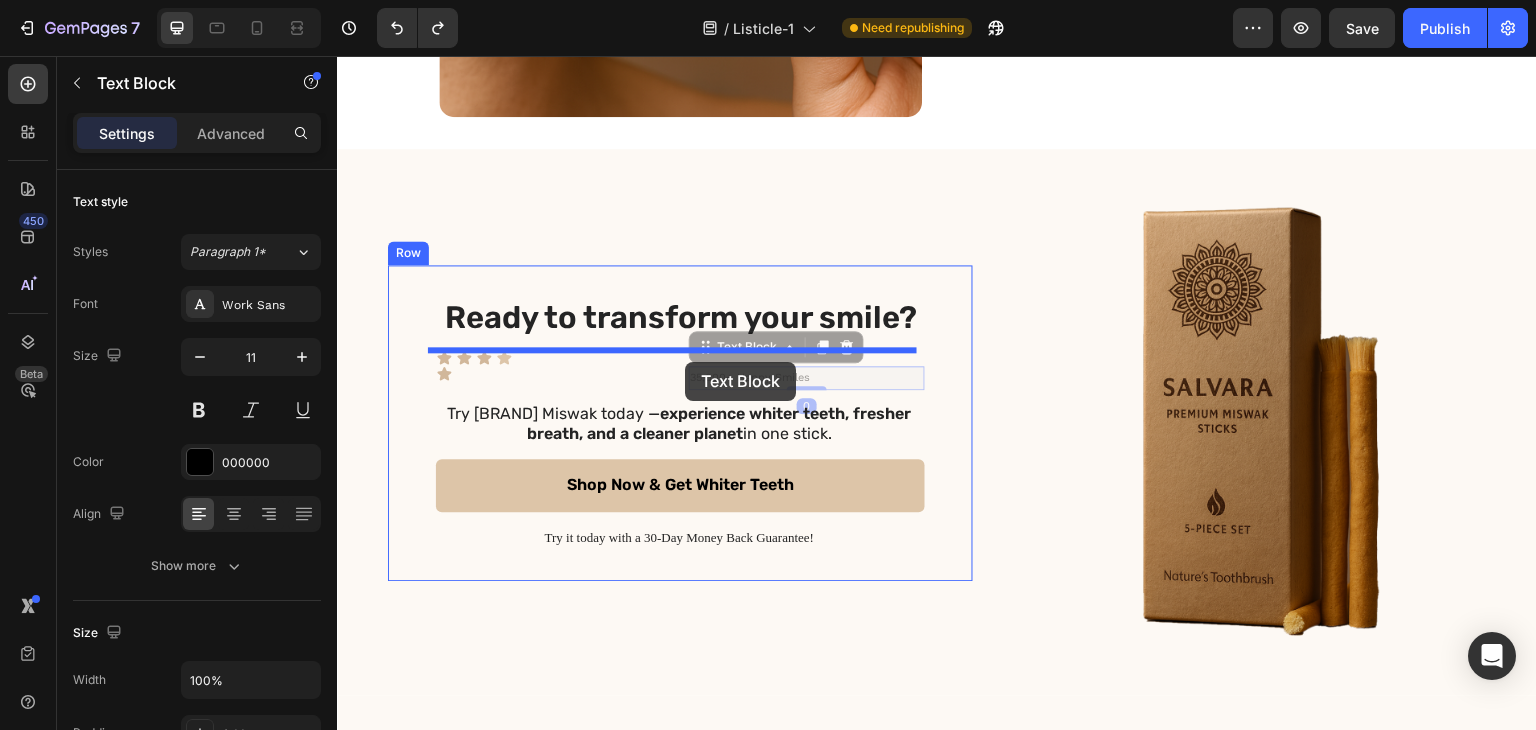 drag, startPoint x: 689, startPoint y: 351, endPoint x: 685, endPoint y: 362, distance: 11.7046995 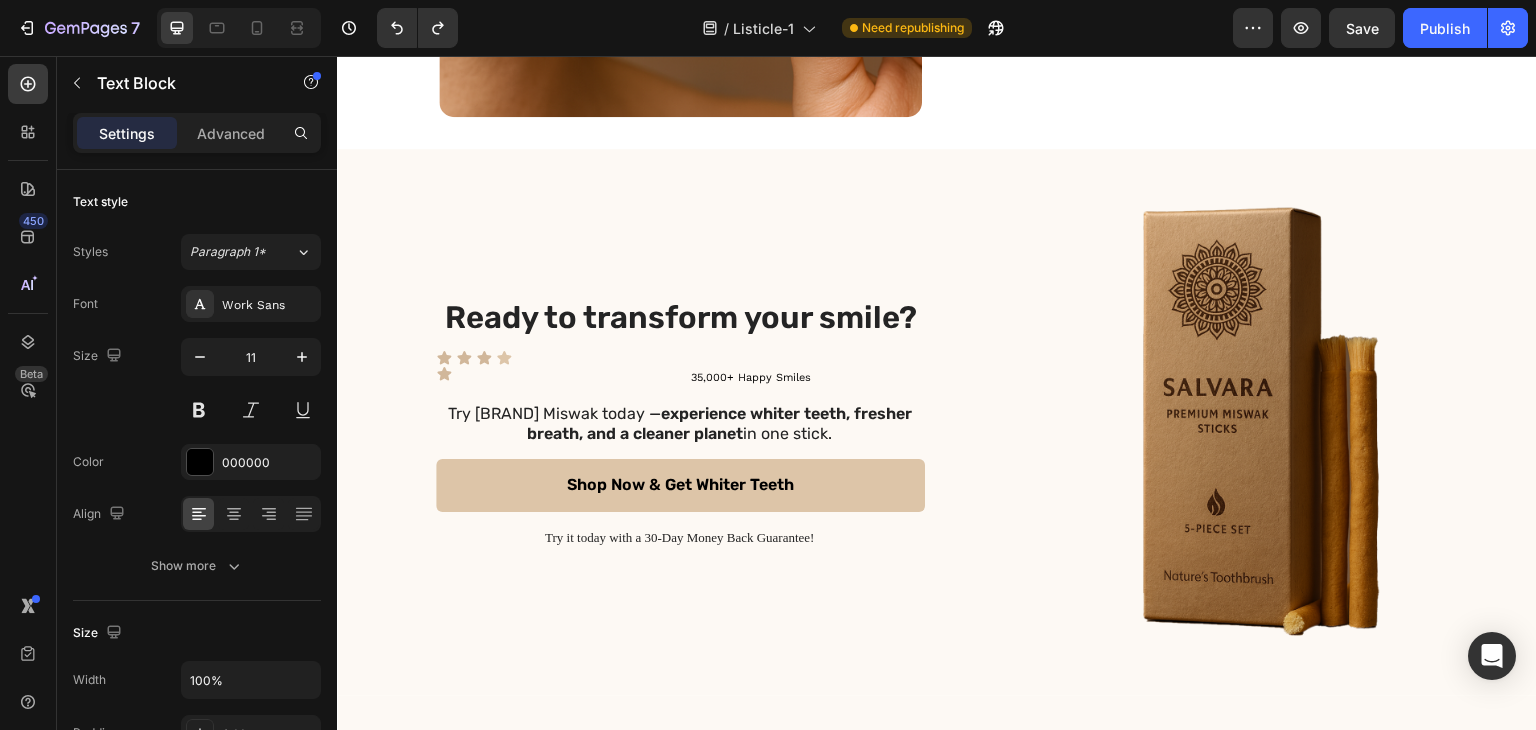 click on "35,000+ Happy Smiles" at bounding box center [807, 378] 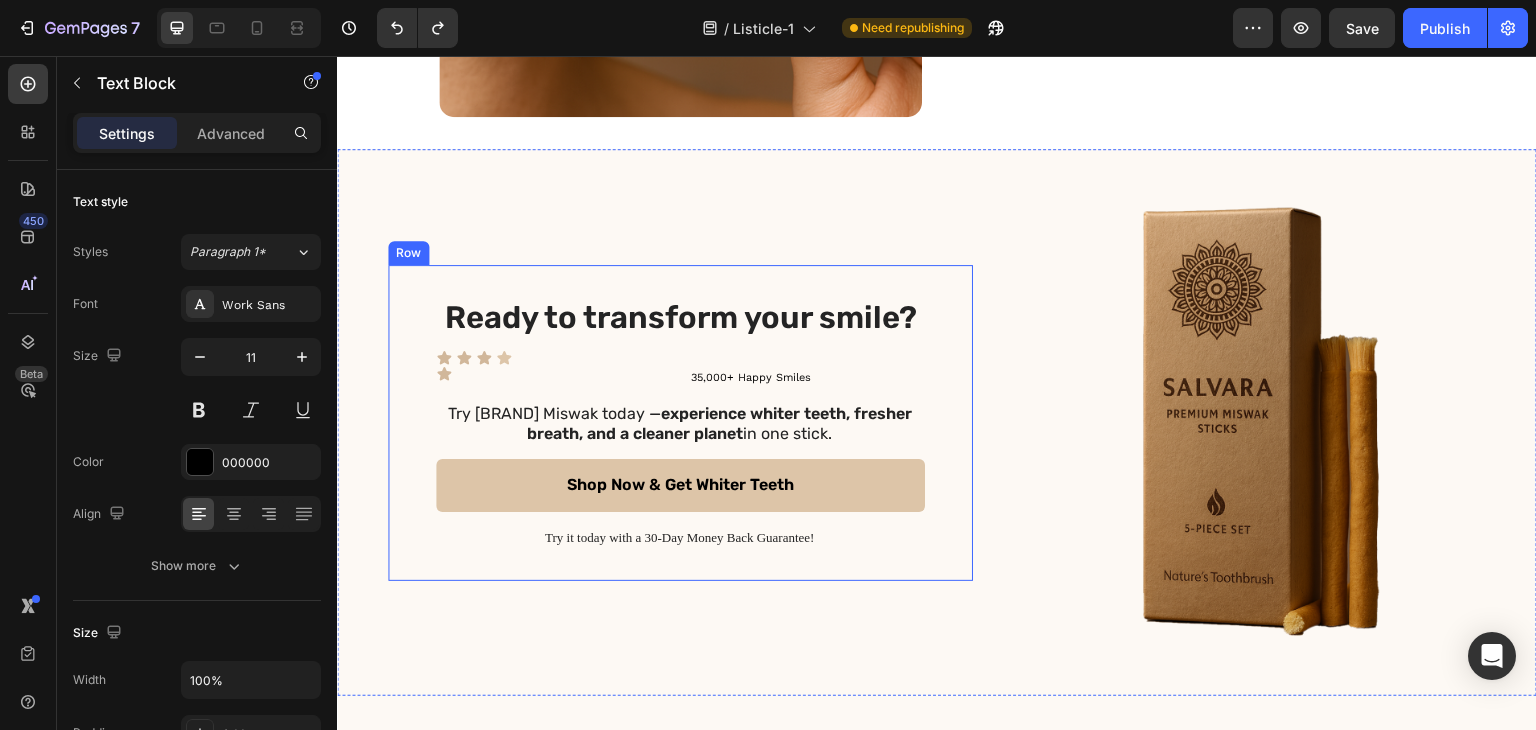 click on "Icon Icon Icon Icon
Icon [NUMBER]+ Happy Smiles Text Block Row Icon List Try Salvara Miswak today —  experience whiter teeth, fresher breath, and a cleaner planet  in one stick. Text Block Shop Now & Get Whiter Teeth Button Try it today with a 30-Day Money Back Guarantee! Text Block Row" at bounding box center [680, 423] 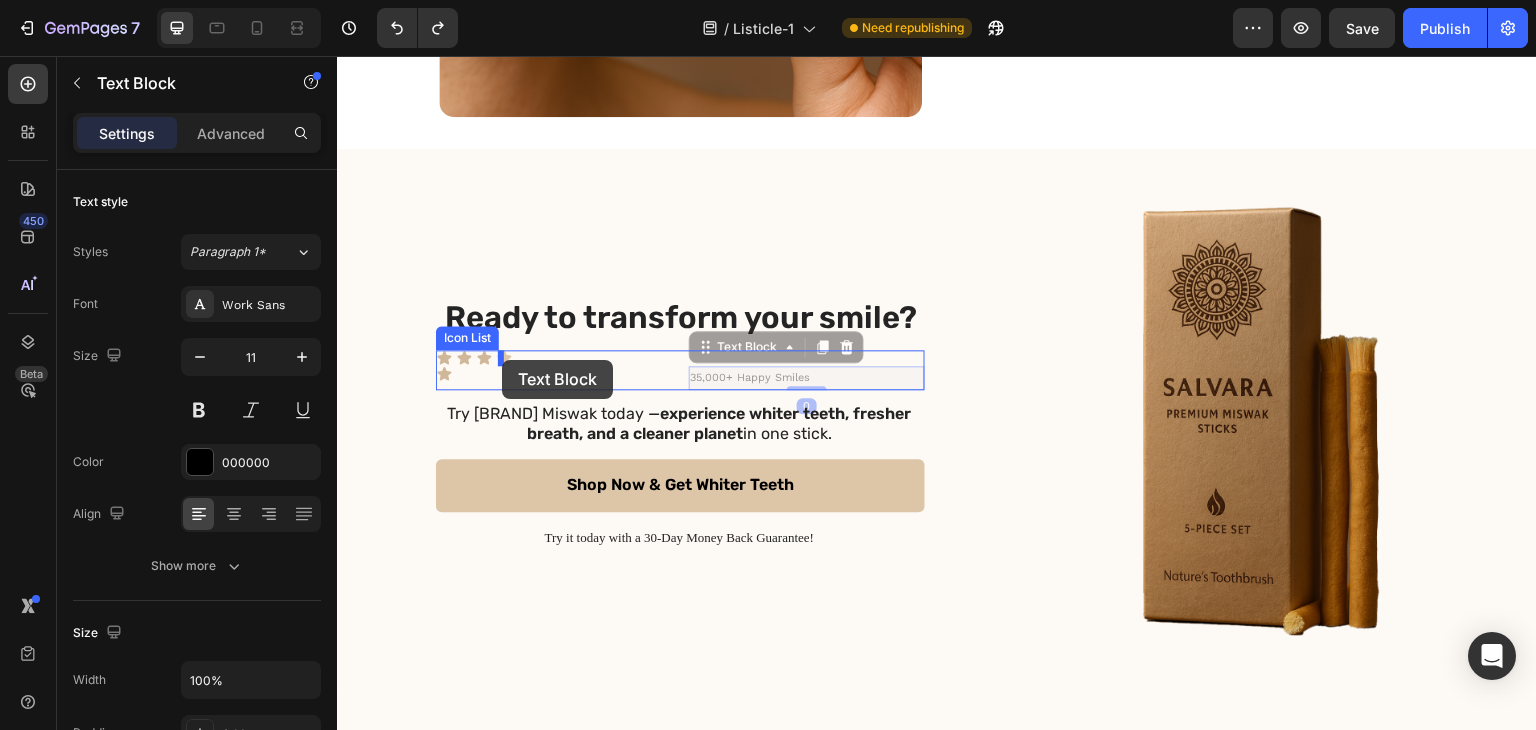 drag, startPoint x: 689, startPoint y: 359, endPoint x: 502, endPoint y: 360, distance: 187.00267 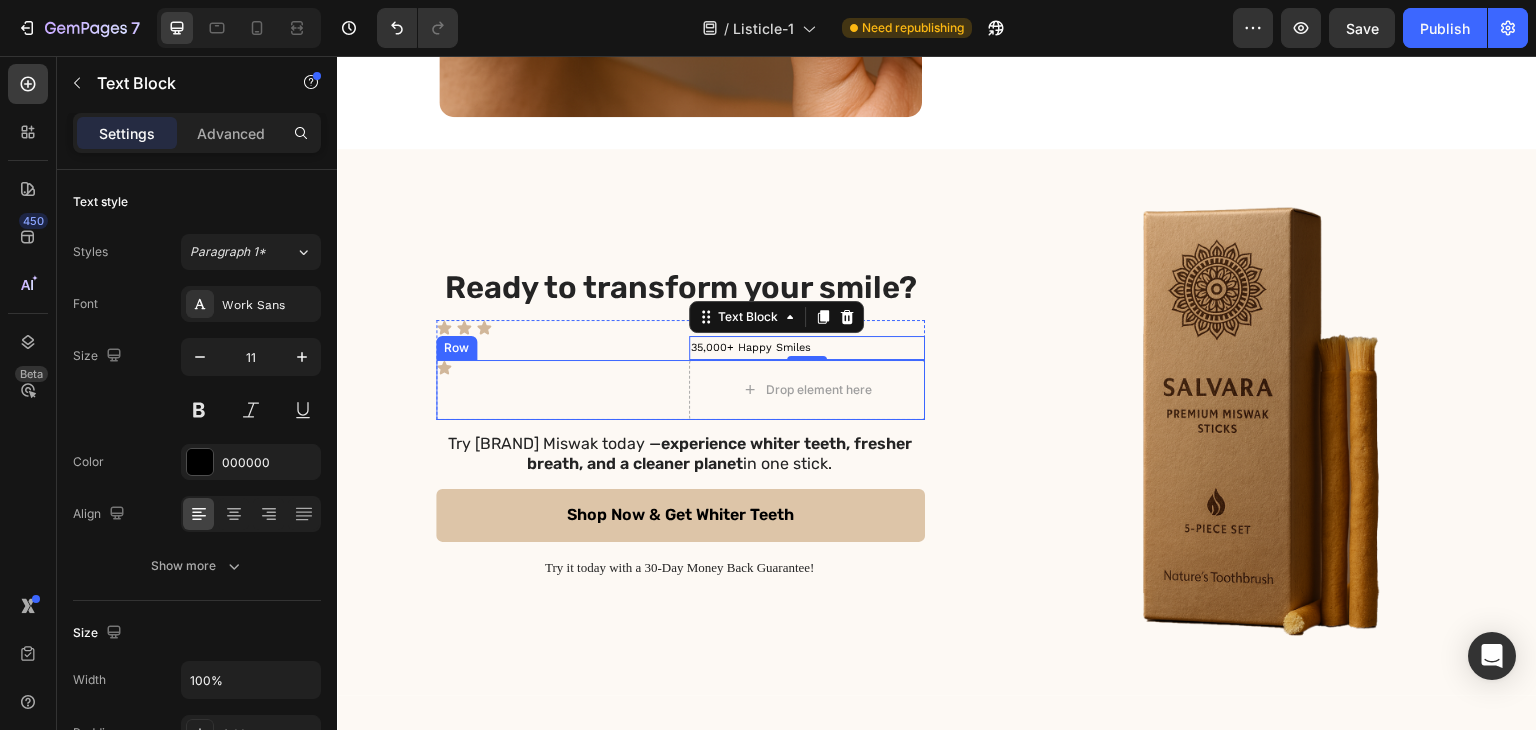 click on "Icon" at bounding box center [554, 390] 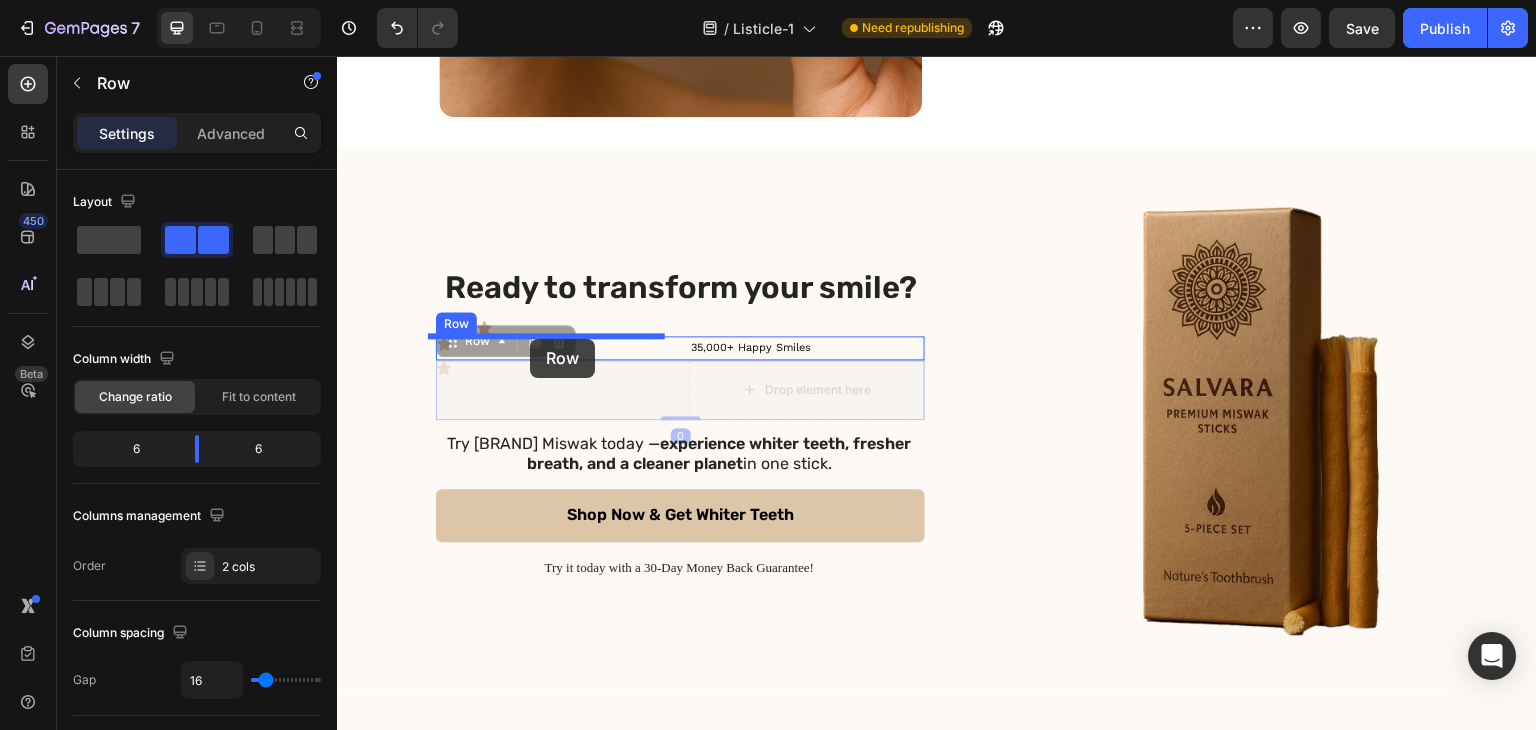 drag, startPoint x: 441, startPoint y: 346, endPoint x: 530, endPoint y: 339, distance: 89.27486 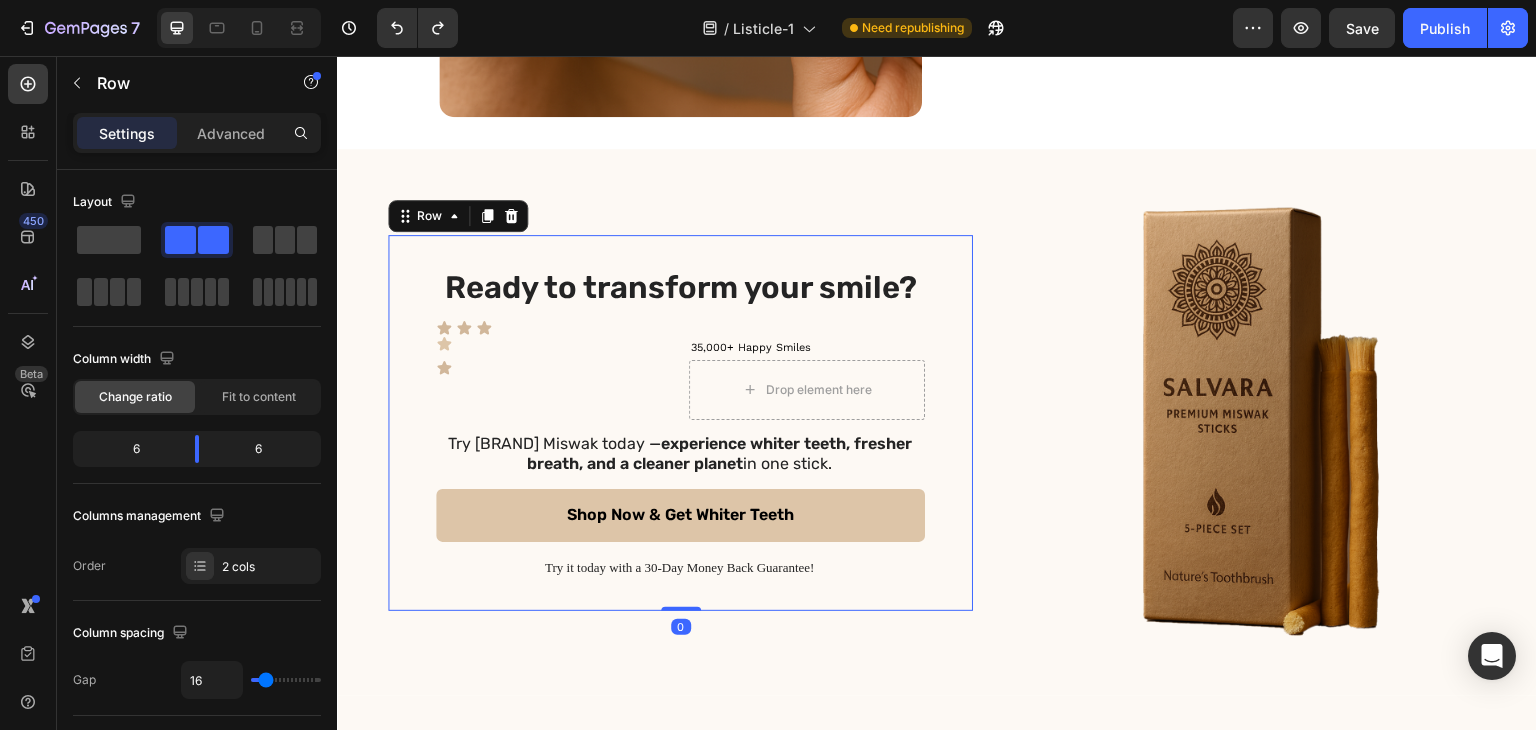 click on "Ready to transform your smile? Heading Icon Icon Icon Icon 35,000+ Happy Smiles Text Block Row
Icon
Drop element here Row Icon List Try Salvara Miswak today —  experience whiter teeth, fresher breath, and a cleaner planet  in one stick. Text Block Shop Now & Get Whiter Teeth Button Try it today with a 30-Day Money Back Guarantee! Text Block Row   0" at bounding box center (680, 423) 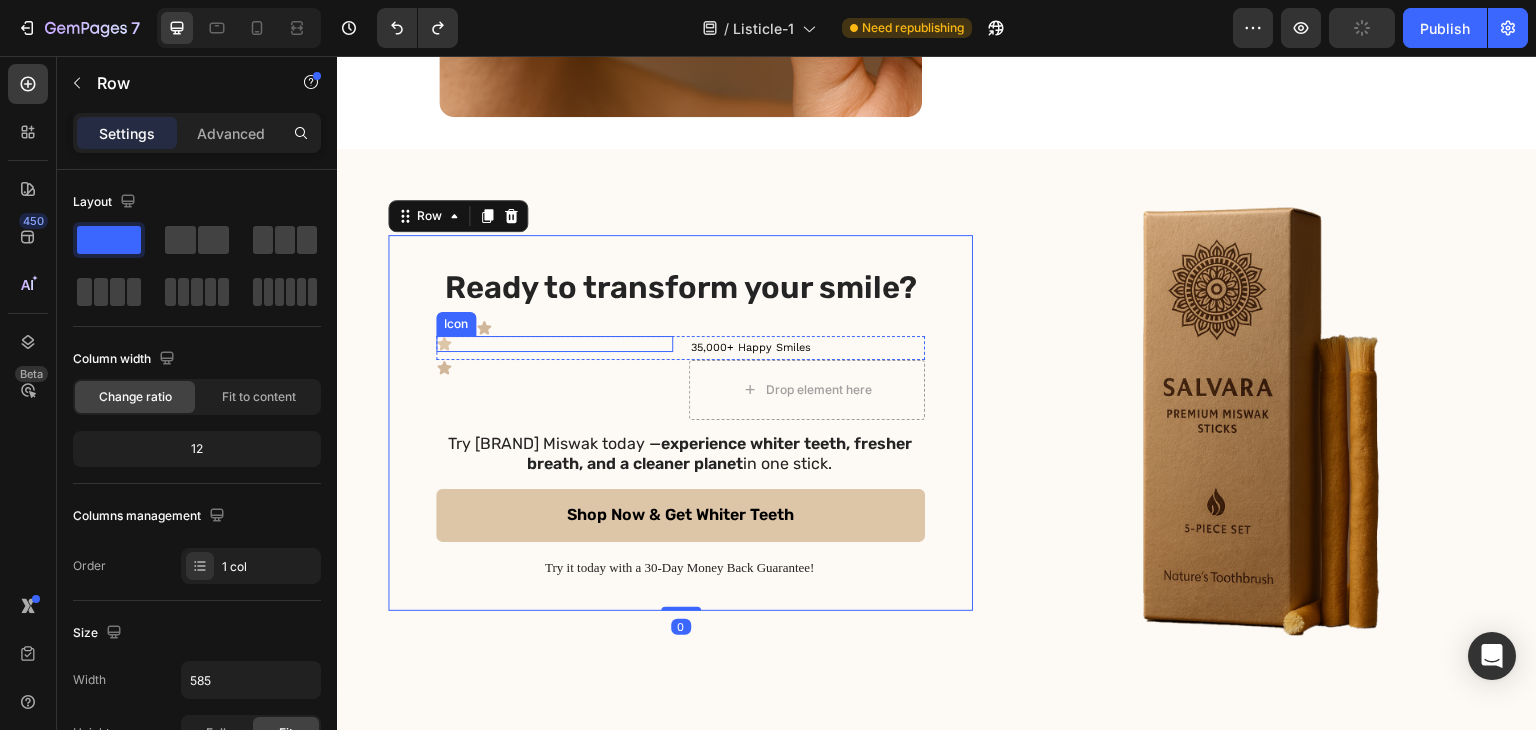 click on "Icon" at bounding box center (554, 344) 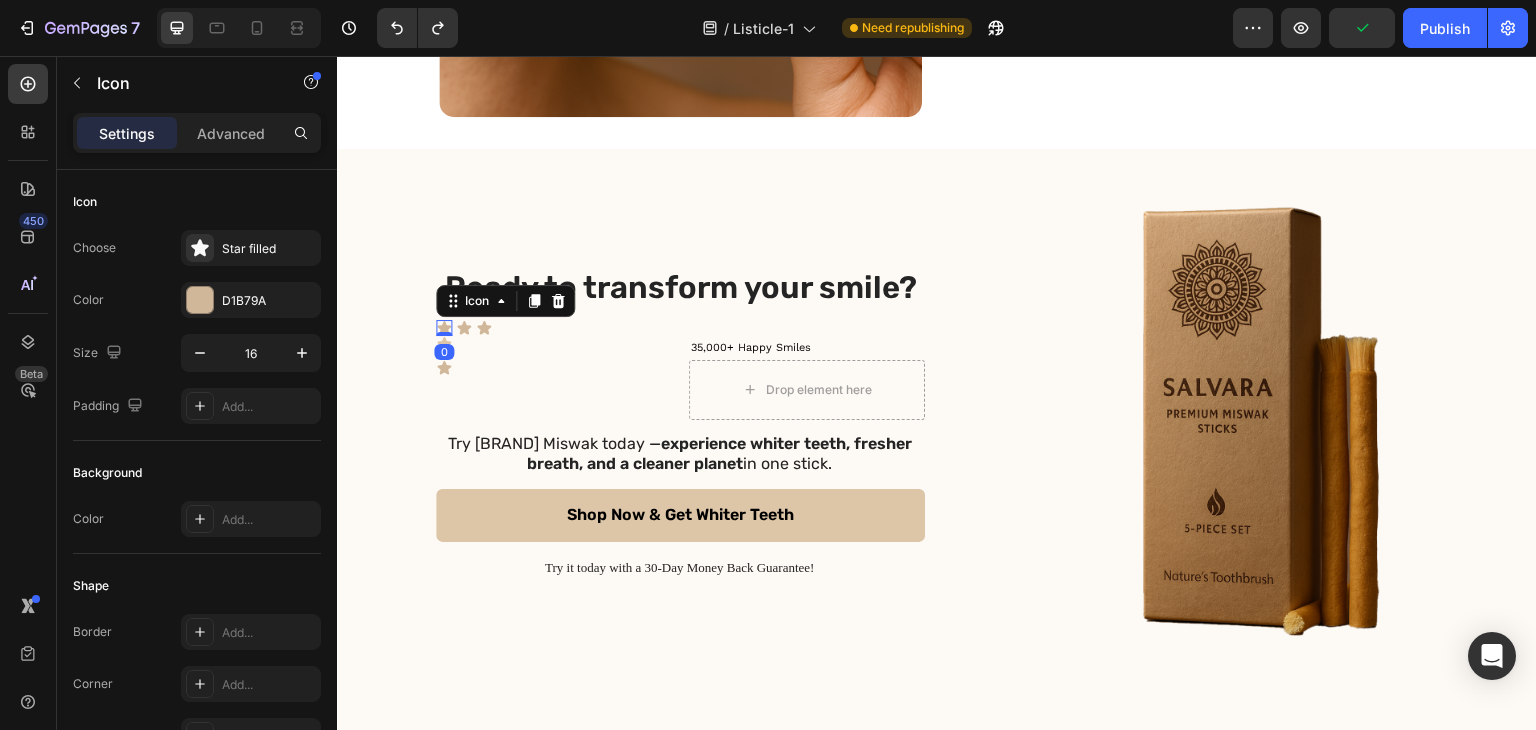 click on "Icon   0" at bounding box center (444, 328) 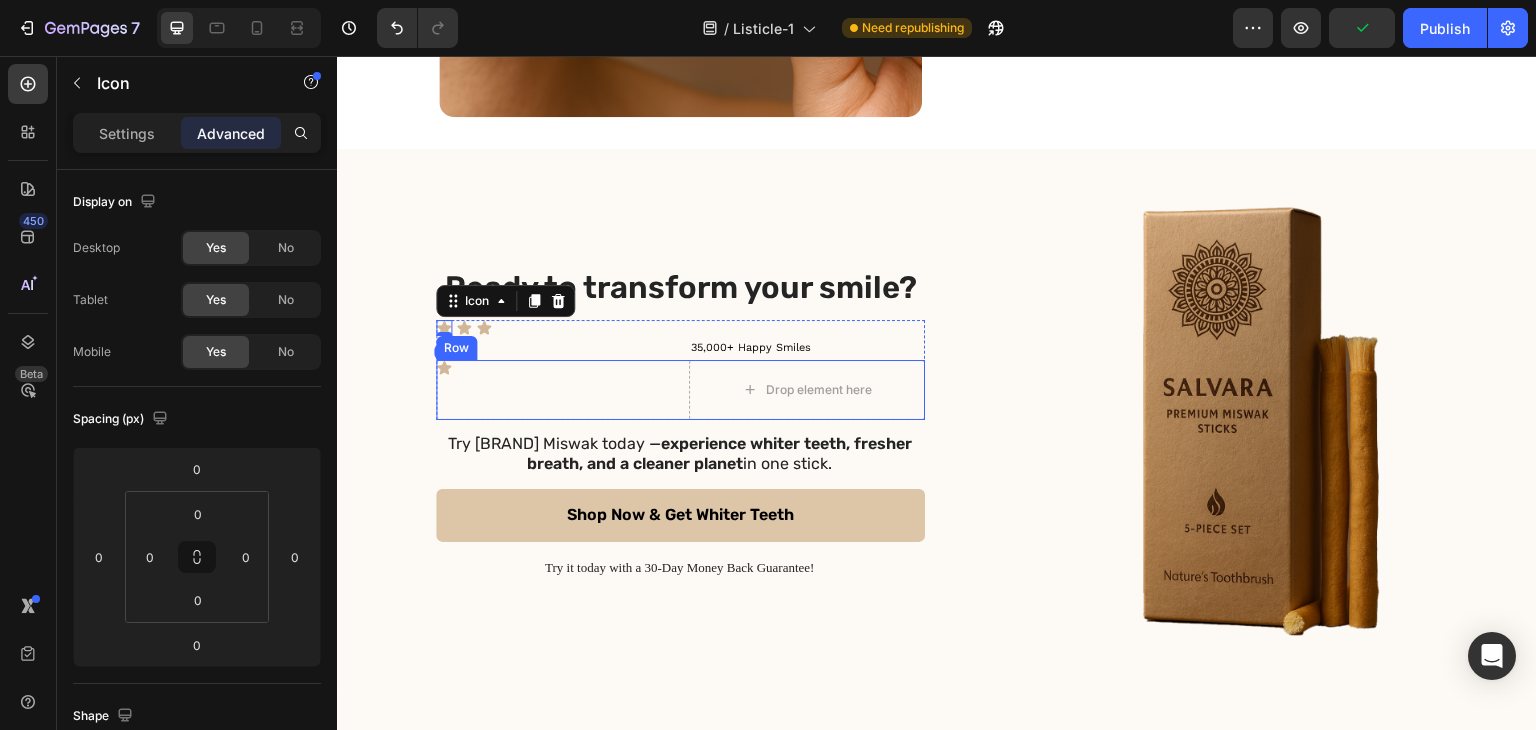 click on "Icon" at bounding box center (554, 390) 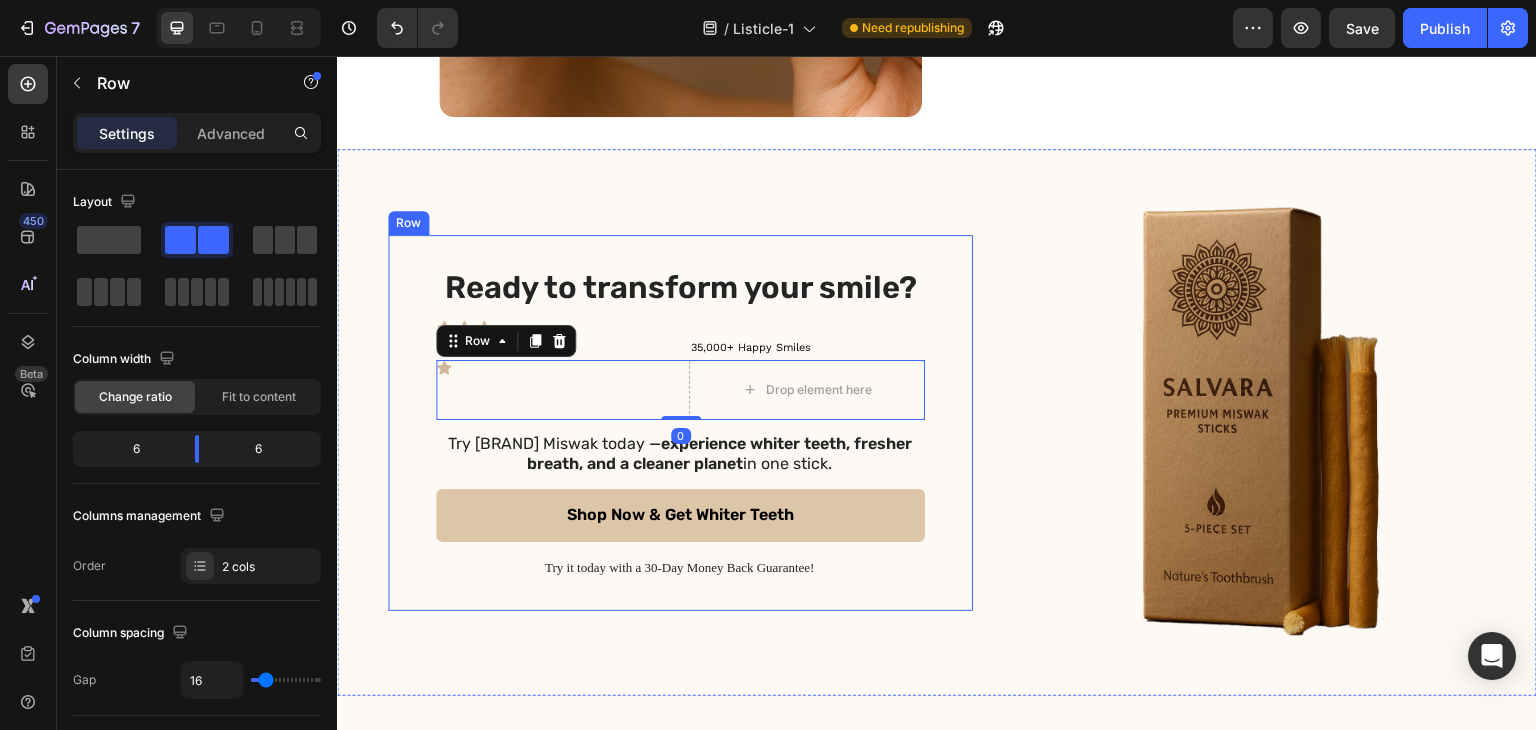 click on "Ready to transform your smile? Heading Icon Icon Icon Icon 35,000+ Happy Smiles Text Block Row
Icon
Drop element here Row   0 Icon List Try Salvara Miswak today —  experience whiter teeth, fresher breath, and a cleaner planet  in one stick. Text Block Shop Now & Get Whiter Teeth Button Try it today with a 30-Day Money Back Guarantee! Text Block Row" at bounding box center (680, 423) 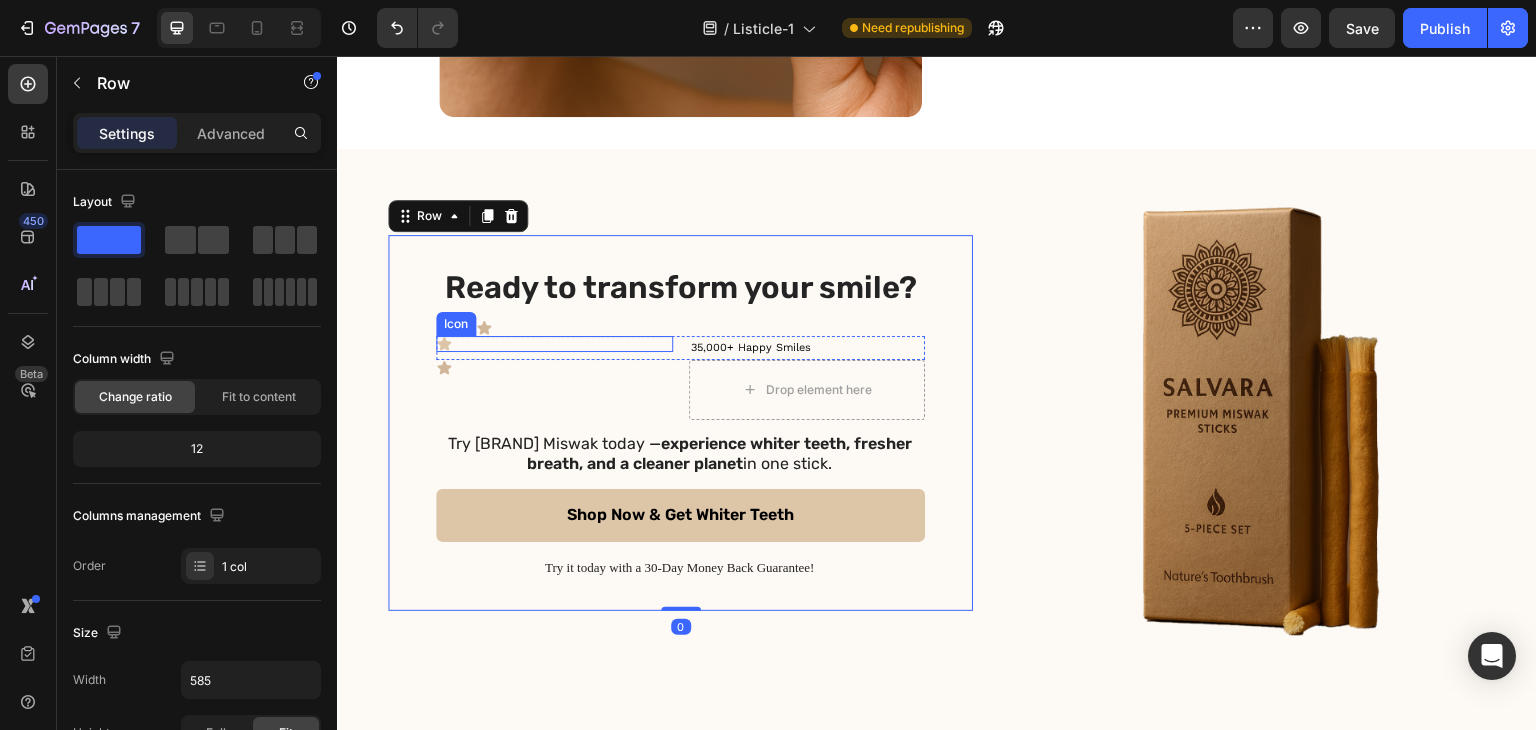 click on "Icon" at bounding box center [456, 324] 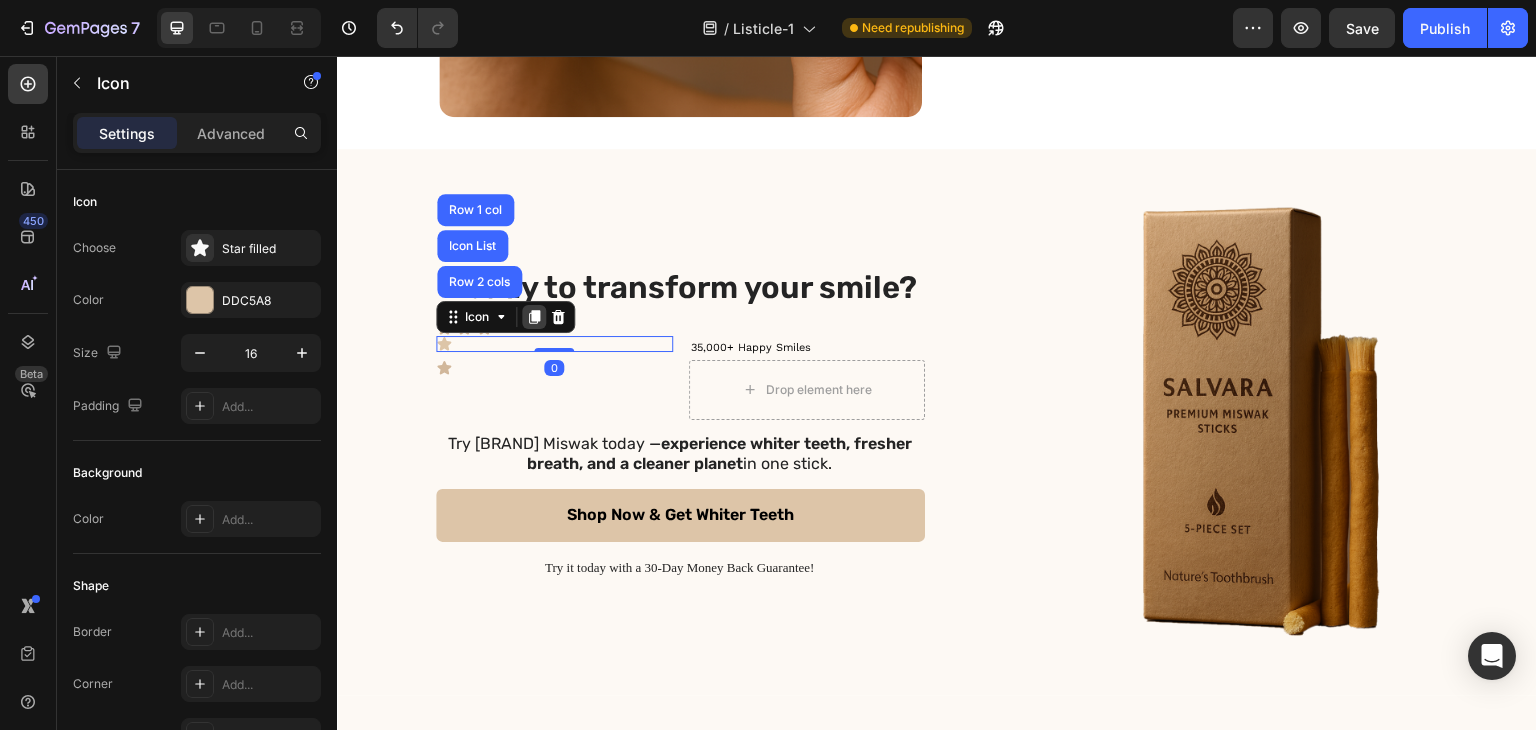 click at bounding box center (534, 317) 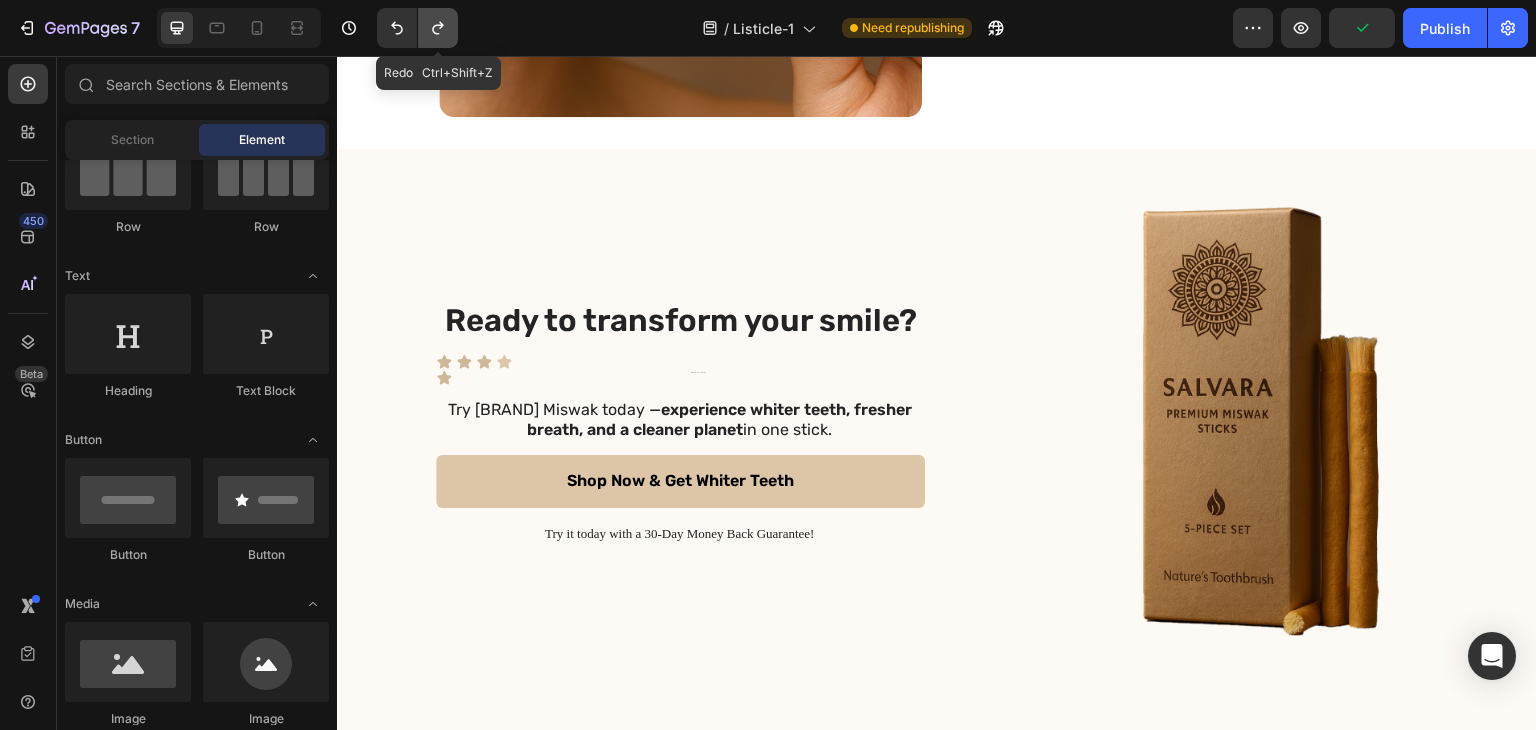 click 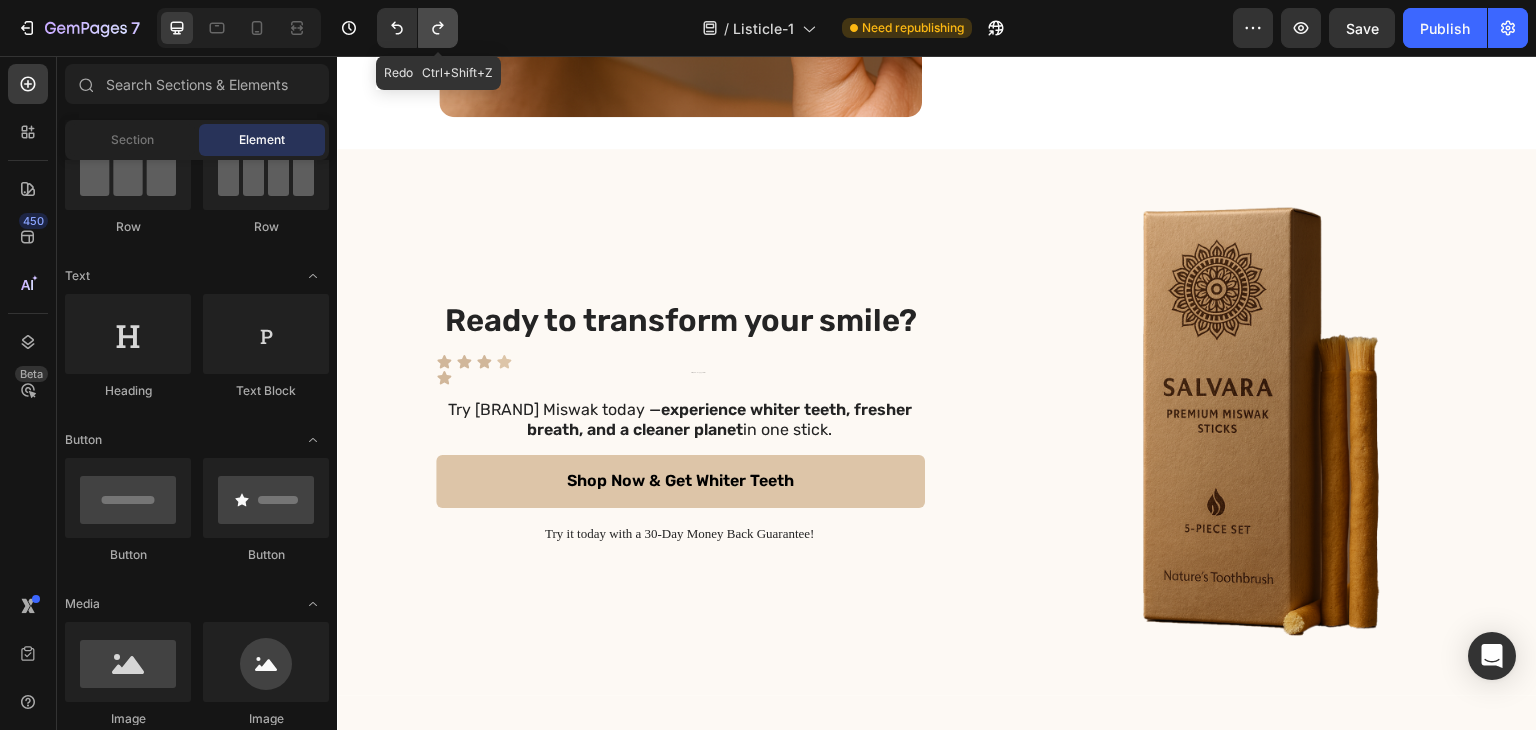 click 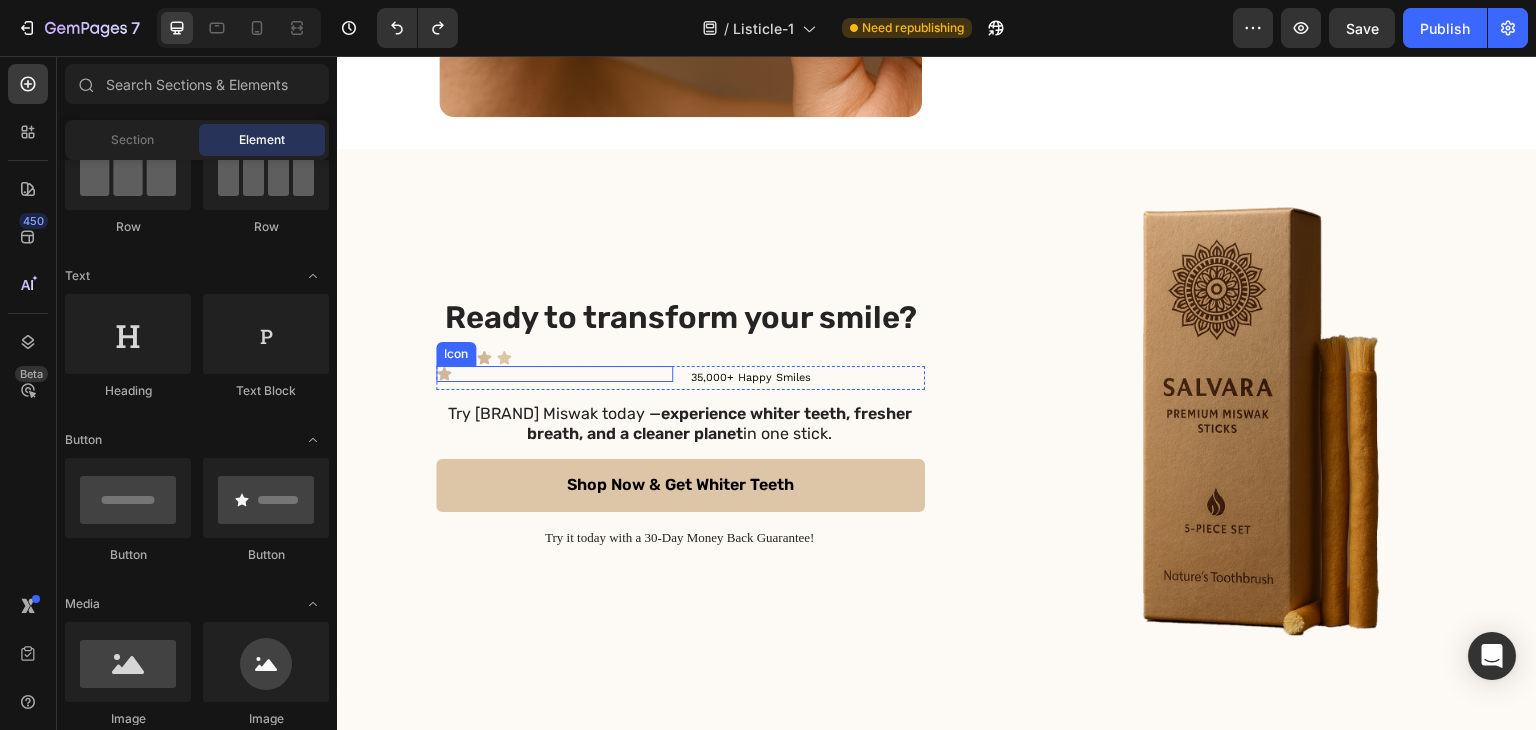 click on "Icon" at bounding box center (554, 374) 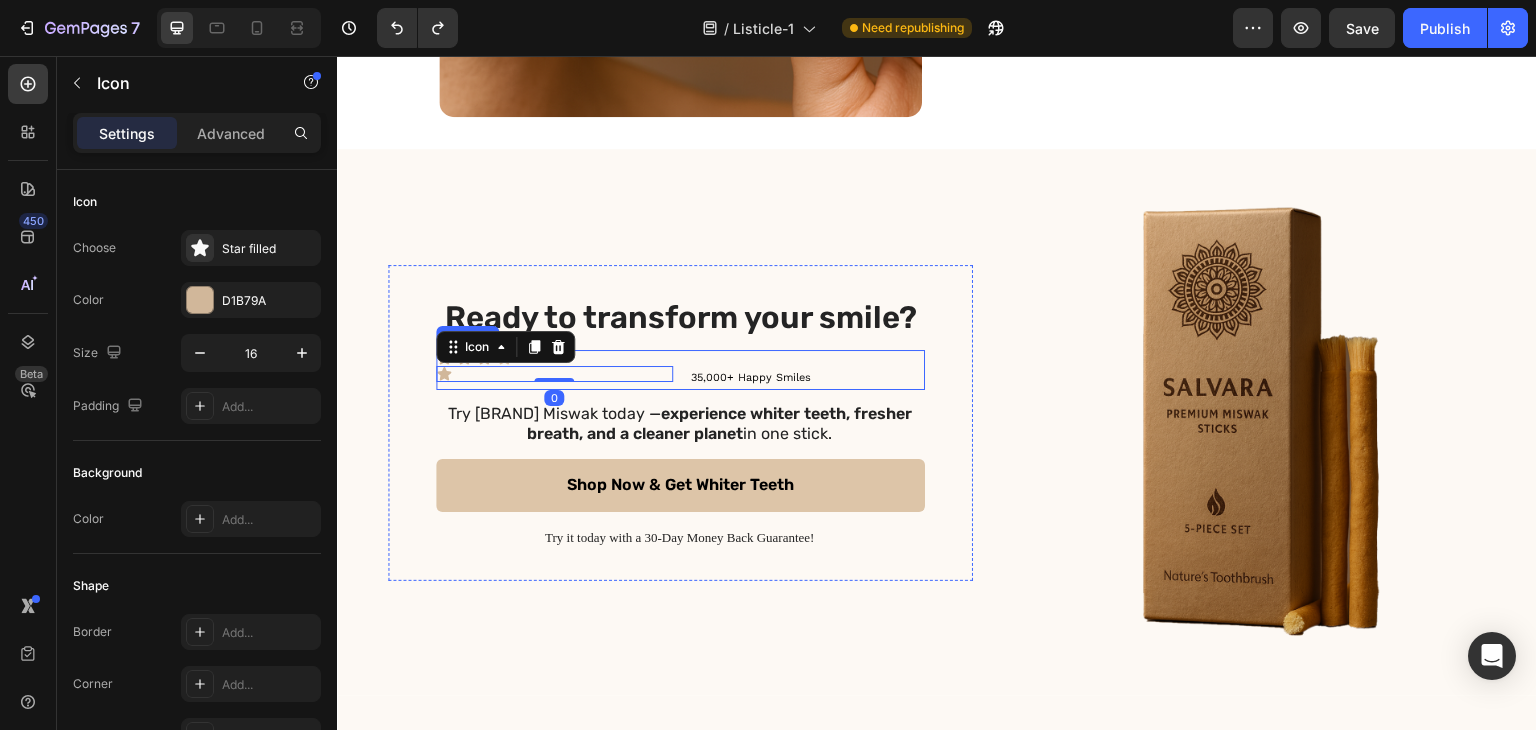 click on "Icon Icon Icon Icon
Icon   0 35,000+ Happy Smiles Text Block Row" at bounding box center [680, 370] 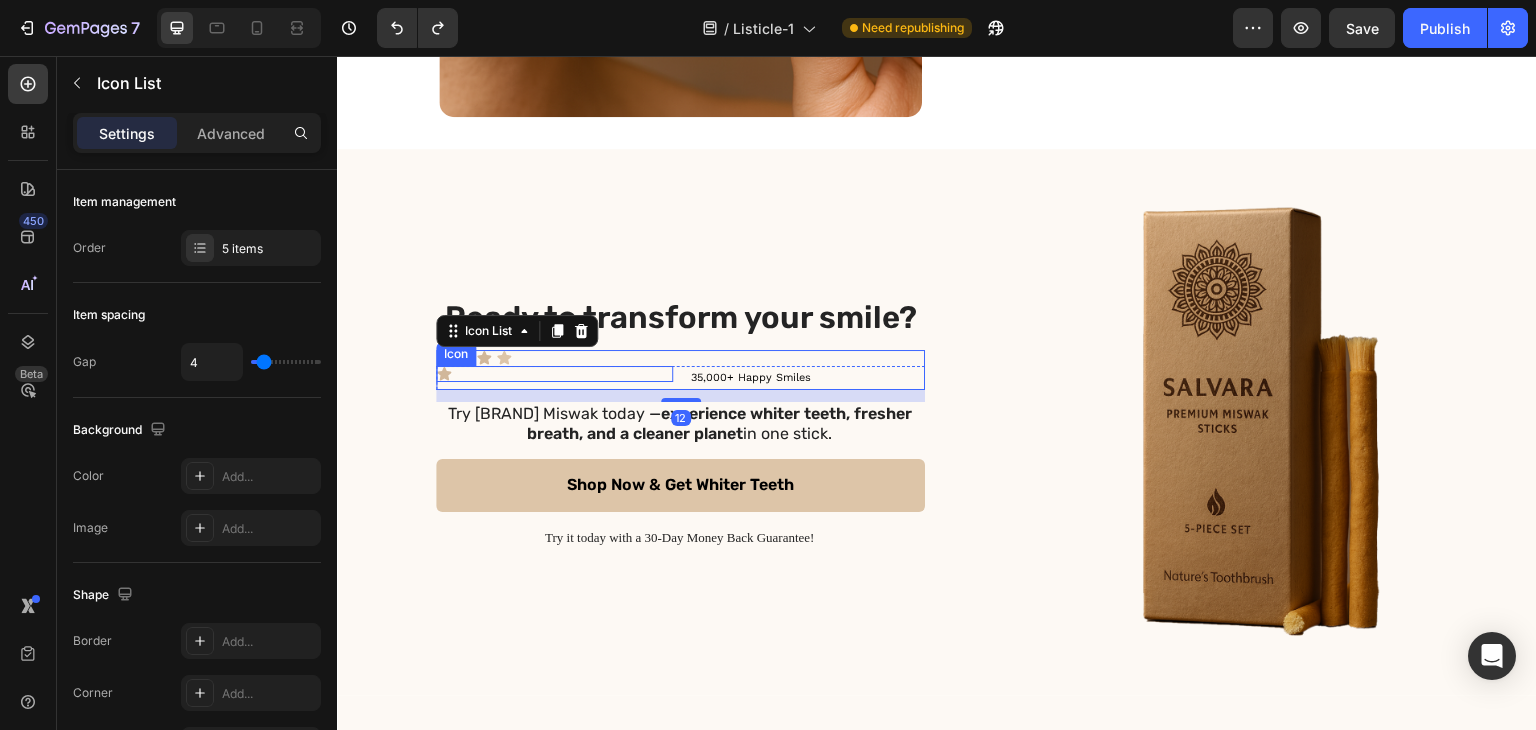 click on "Icon" at bounding box center (554, 374) 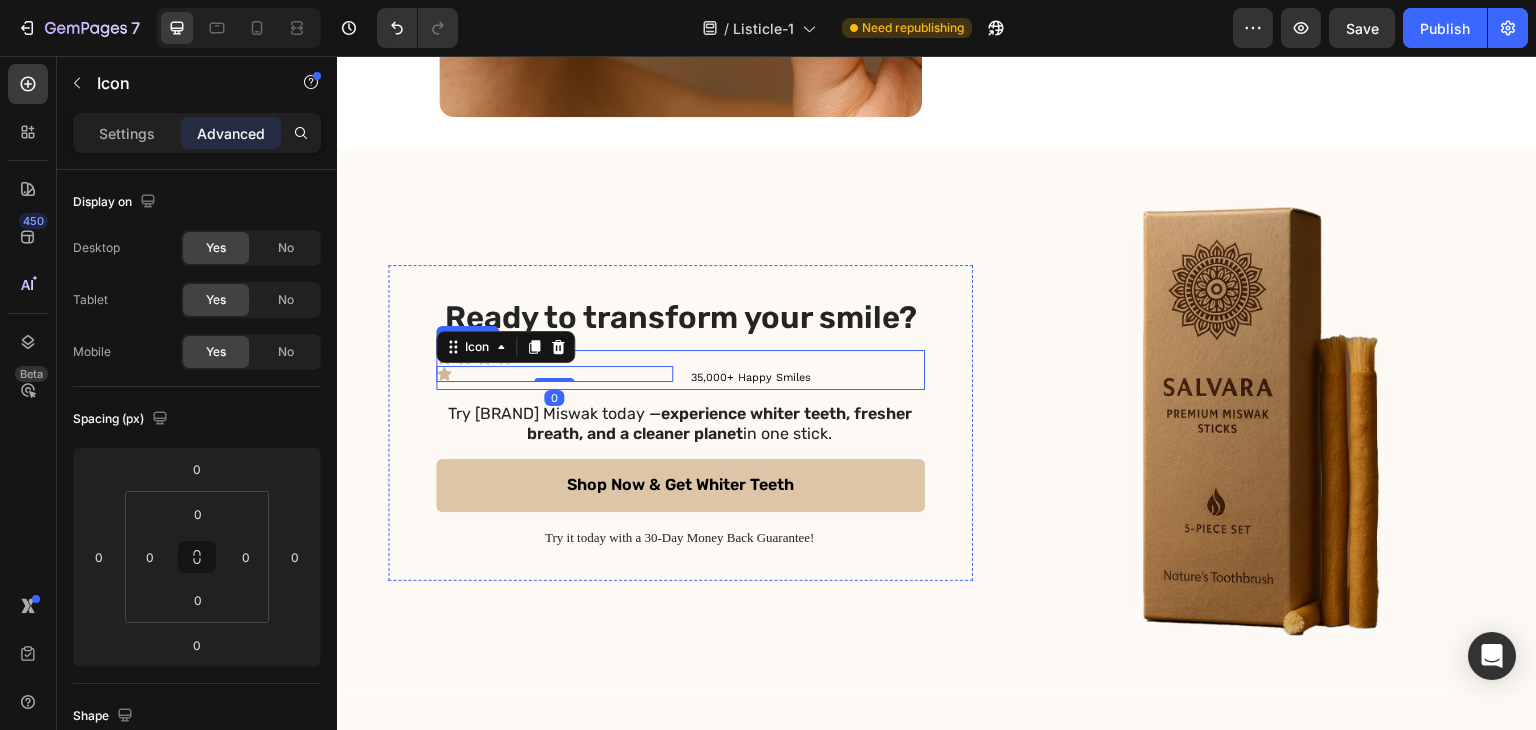 click on "Icon Icon Icon Icon
Icon   0 35,000+ Happy Smiles Text Block Row" at bounding box center [680, 370] 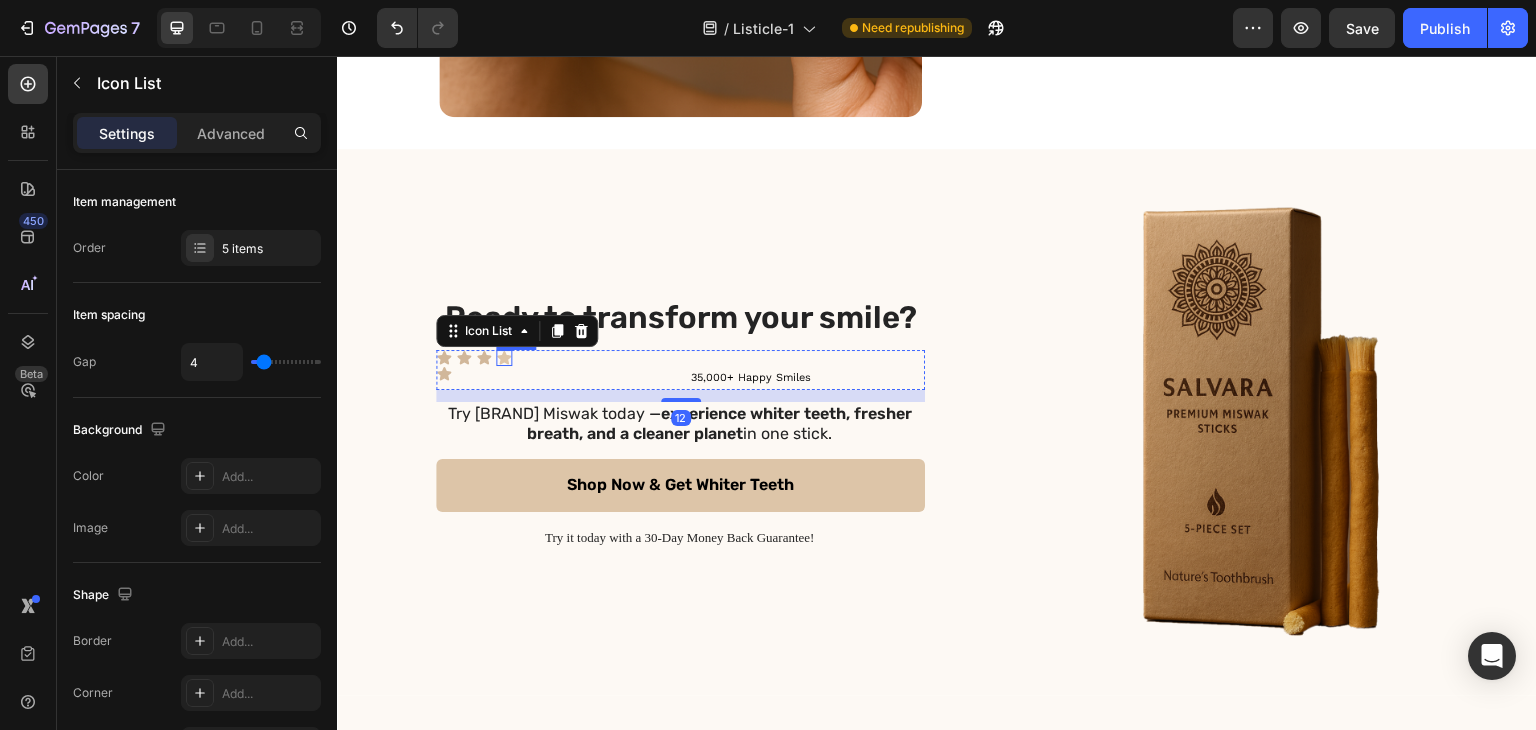 click 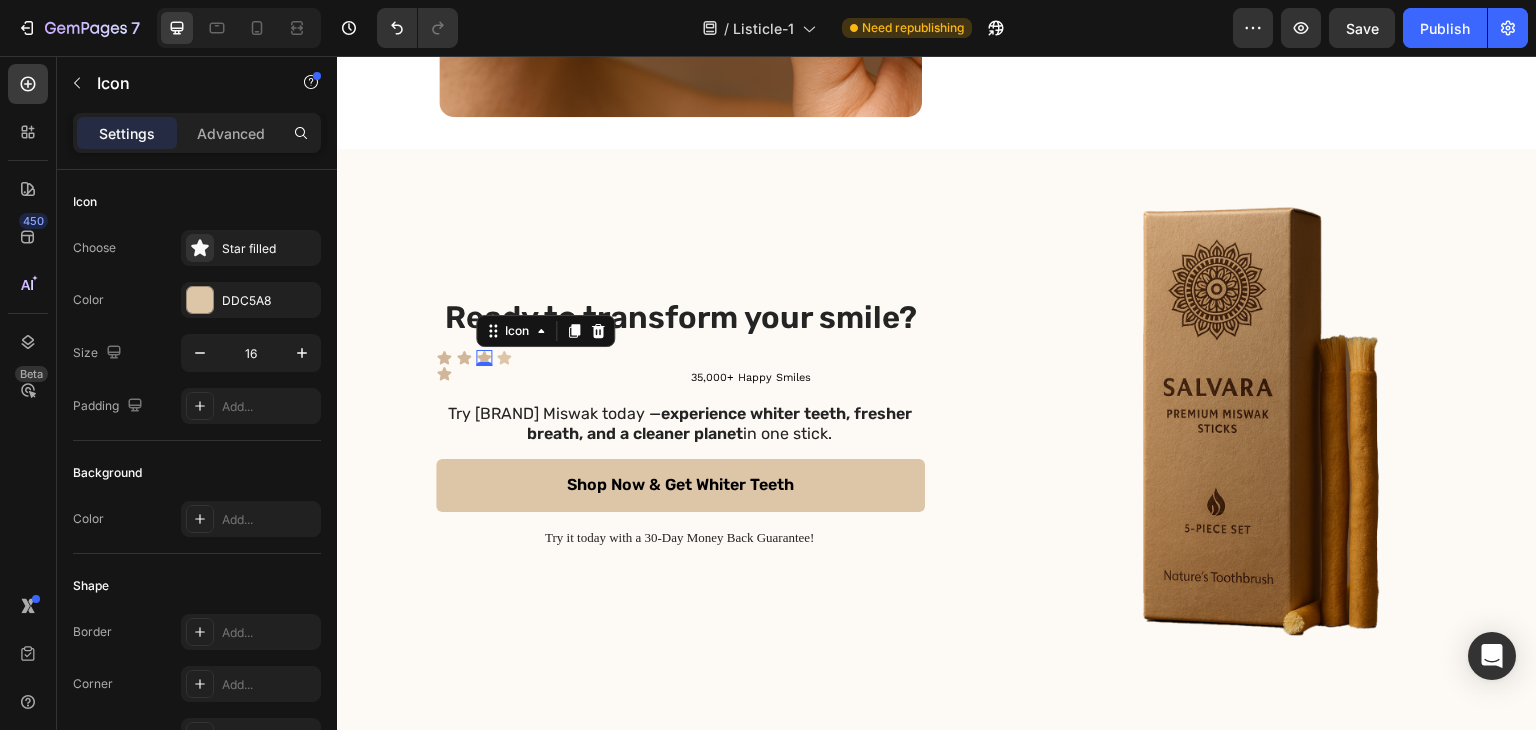 click on "Icon   0" at bounding box center [484, 358] 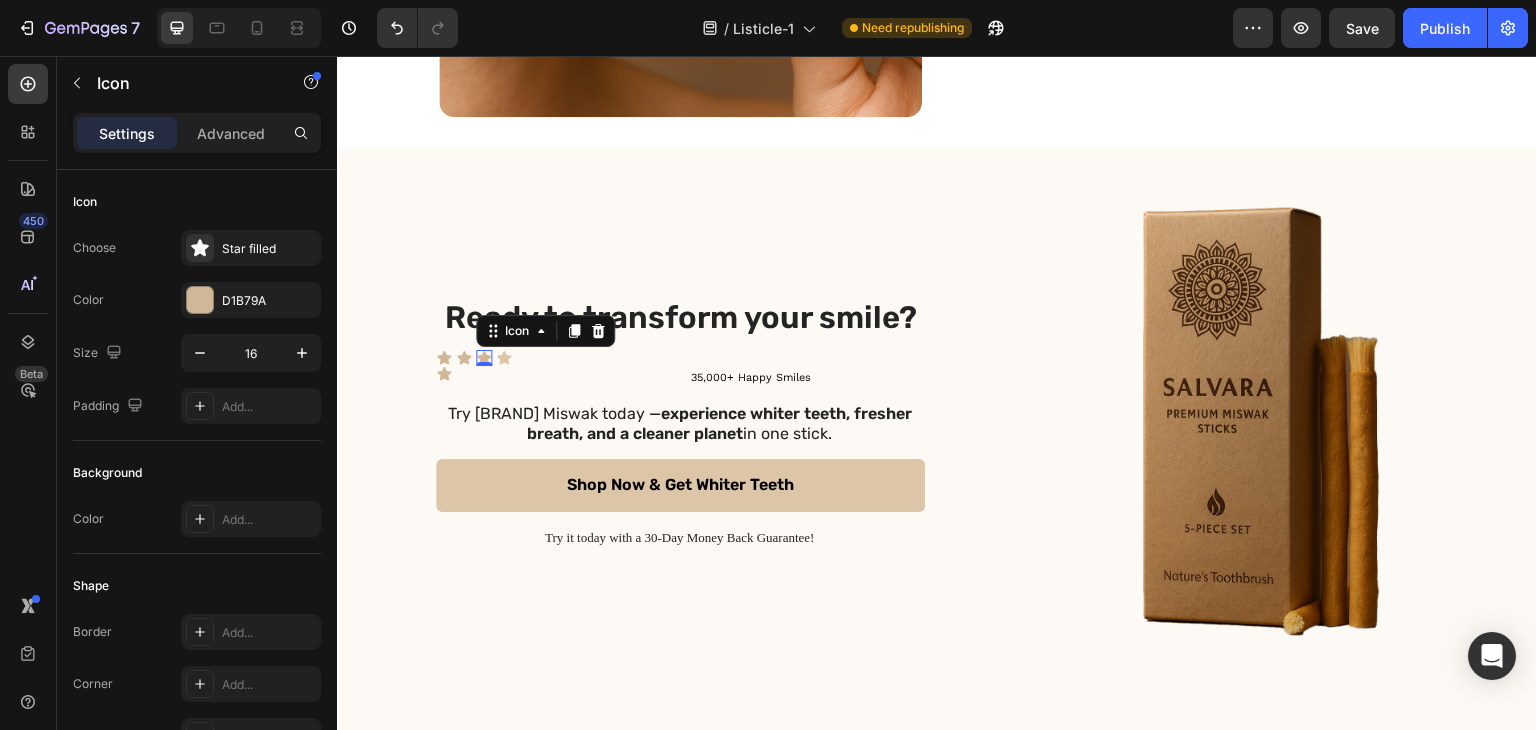 click on "Icon" at bounding box center (554, 374) 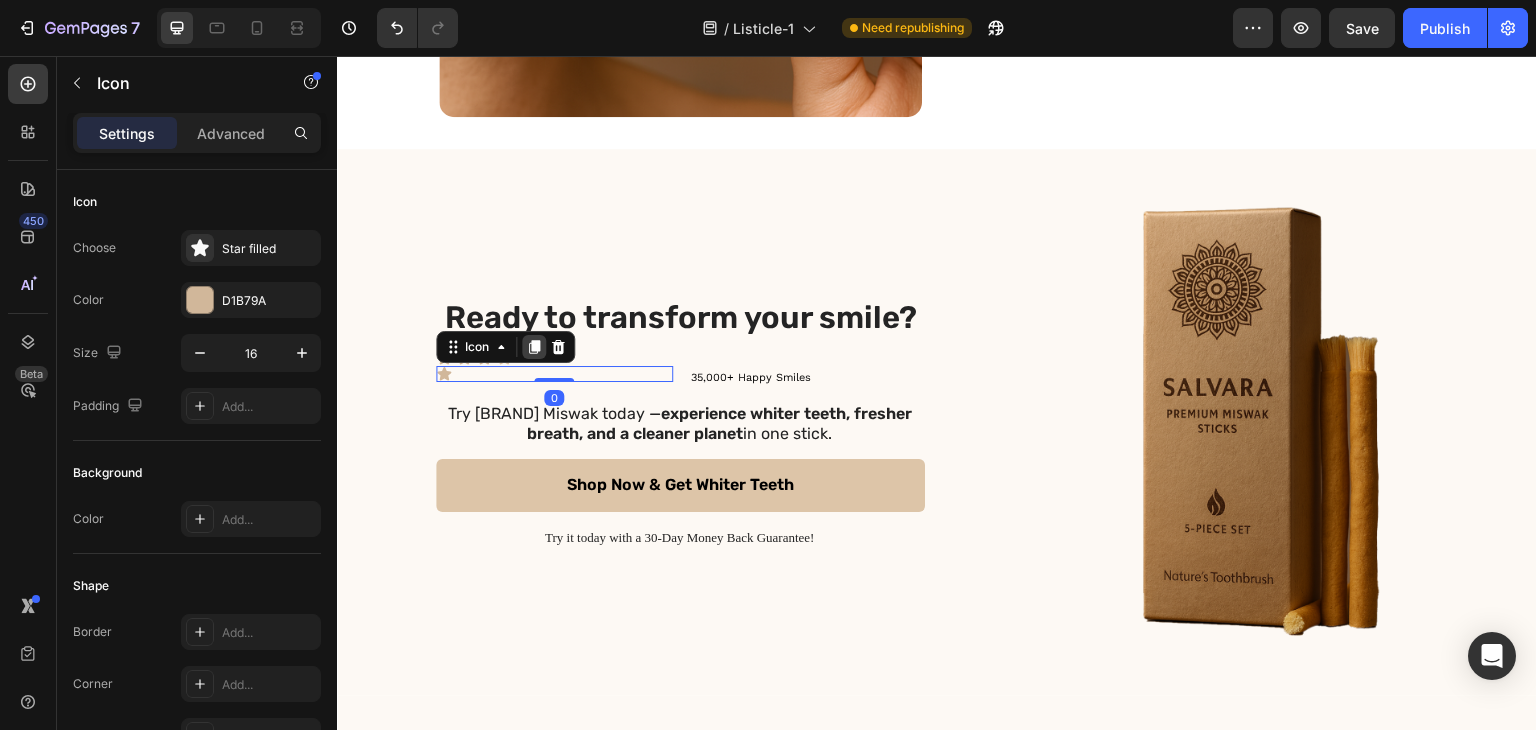 click 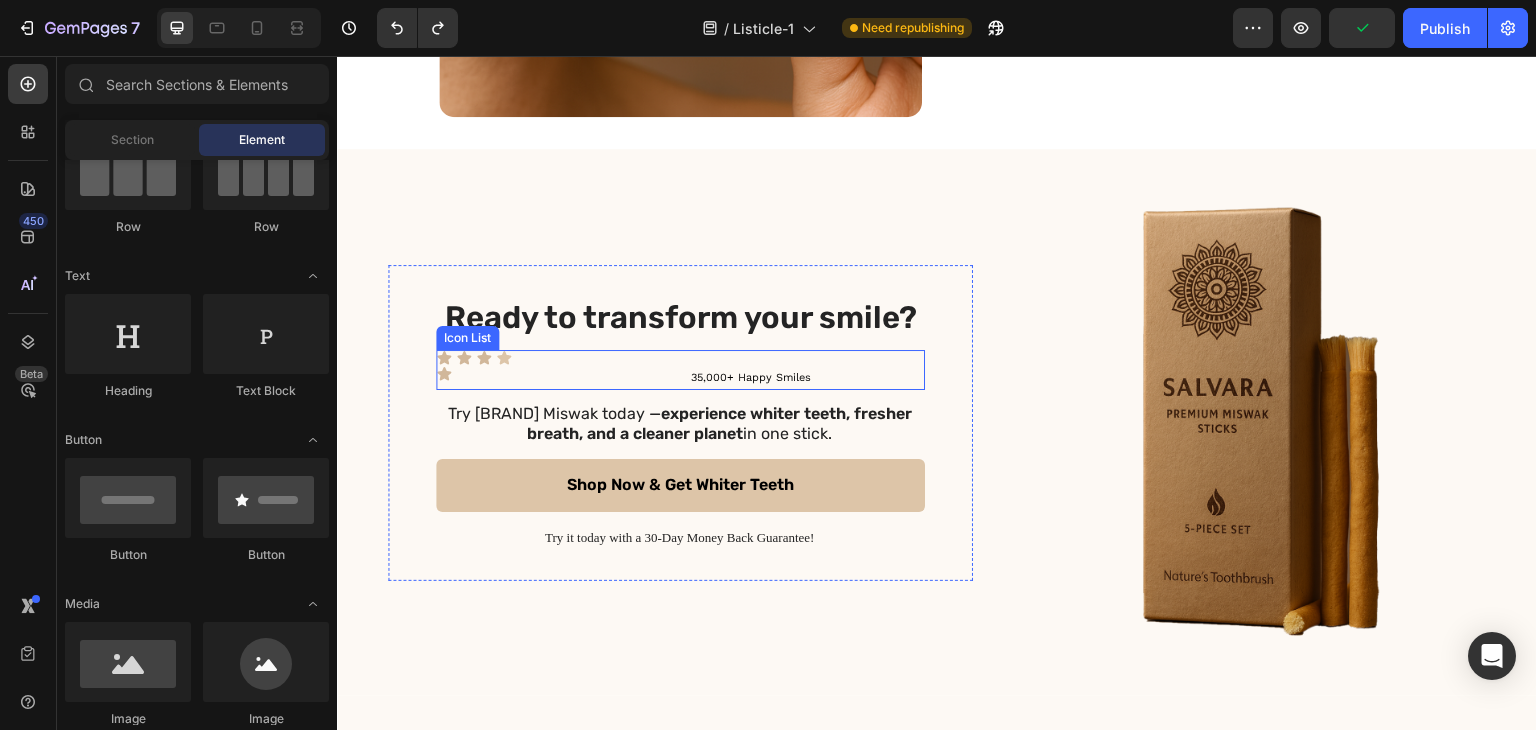 click on "Icon Icon Icon Icon
Icon 35,000+ Happy Smiles Text Block Row" at bounding box center (680, 370) 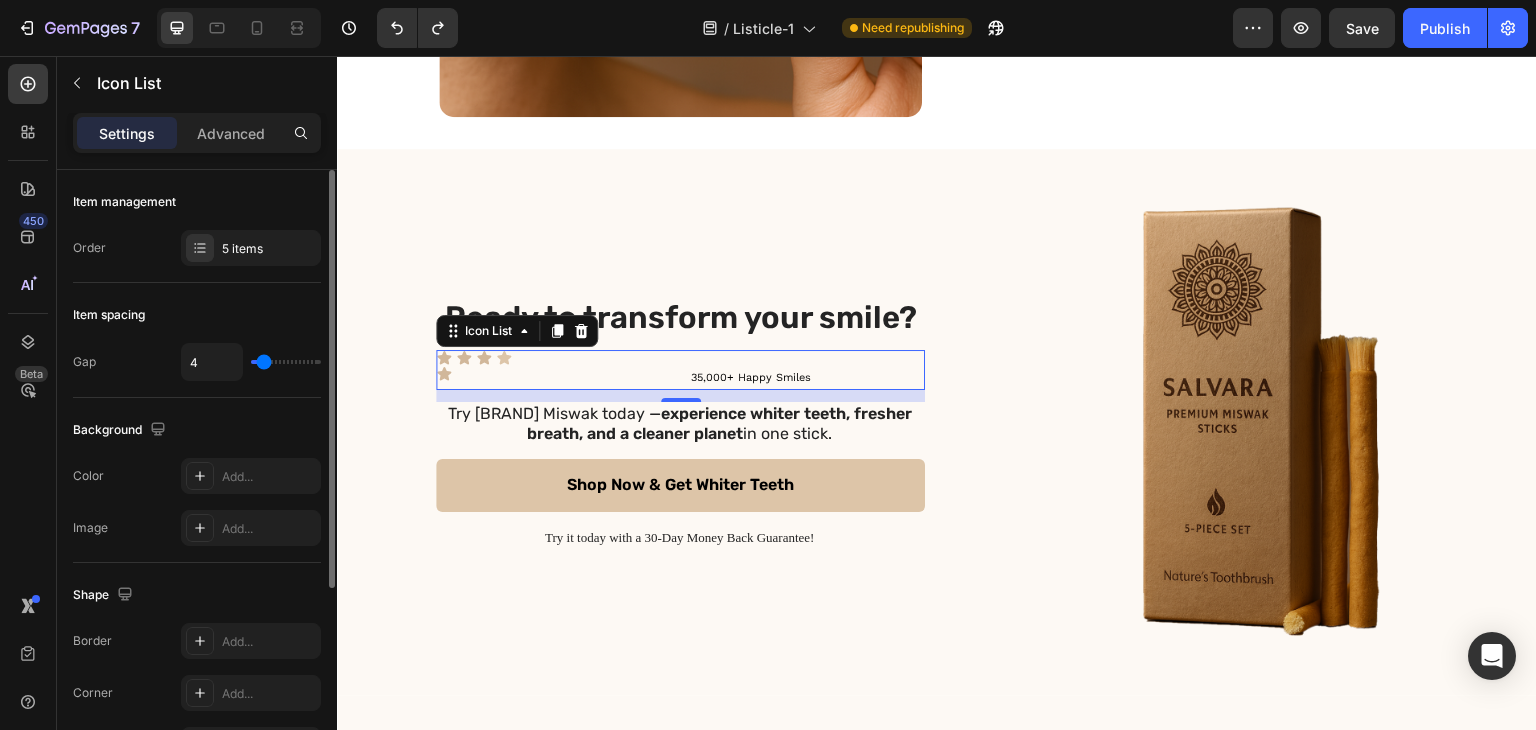type on "3" 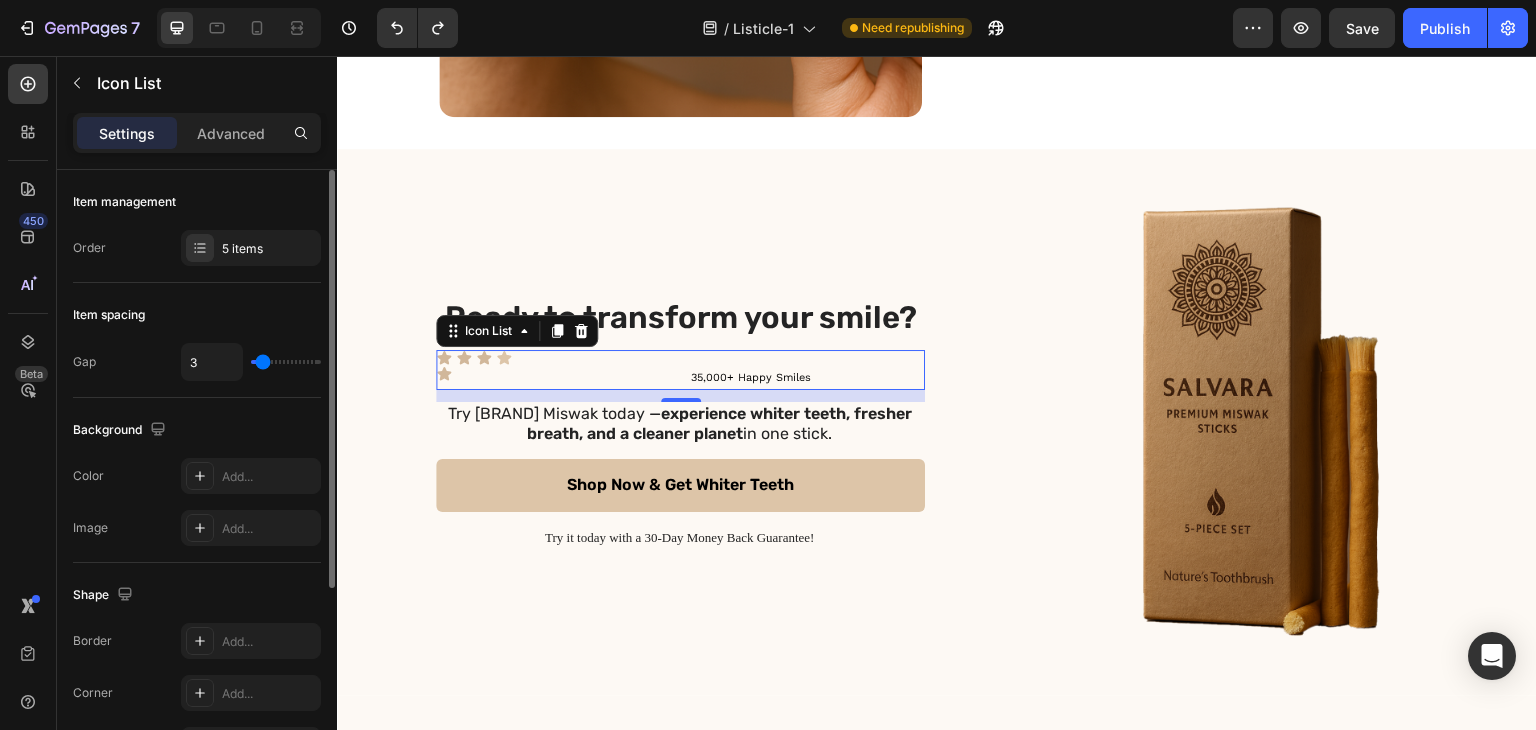 type on "4" 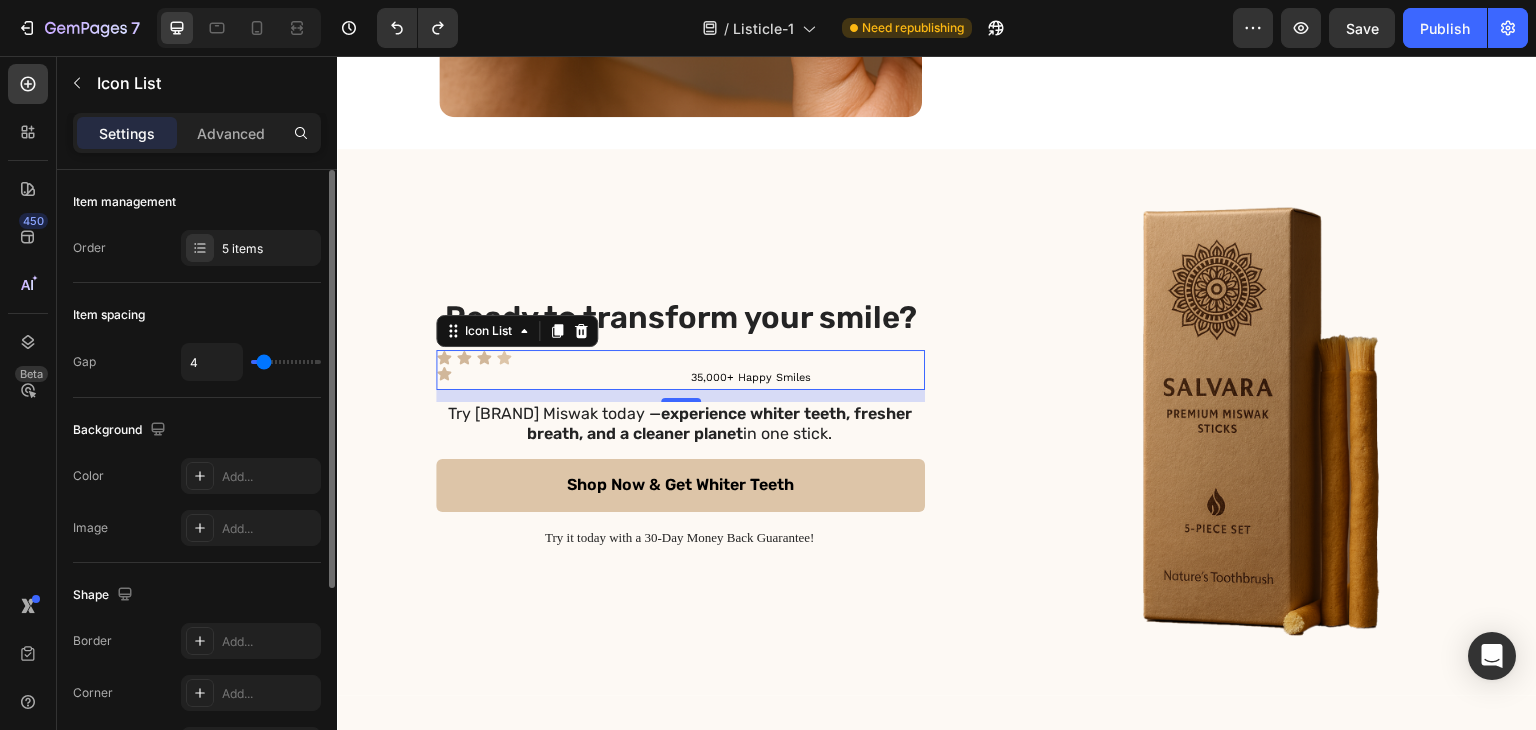 type on "5" 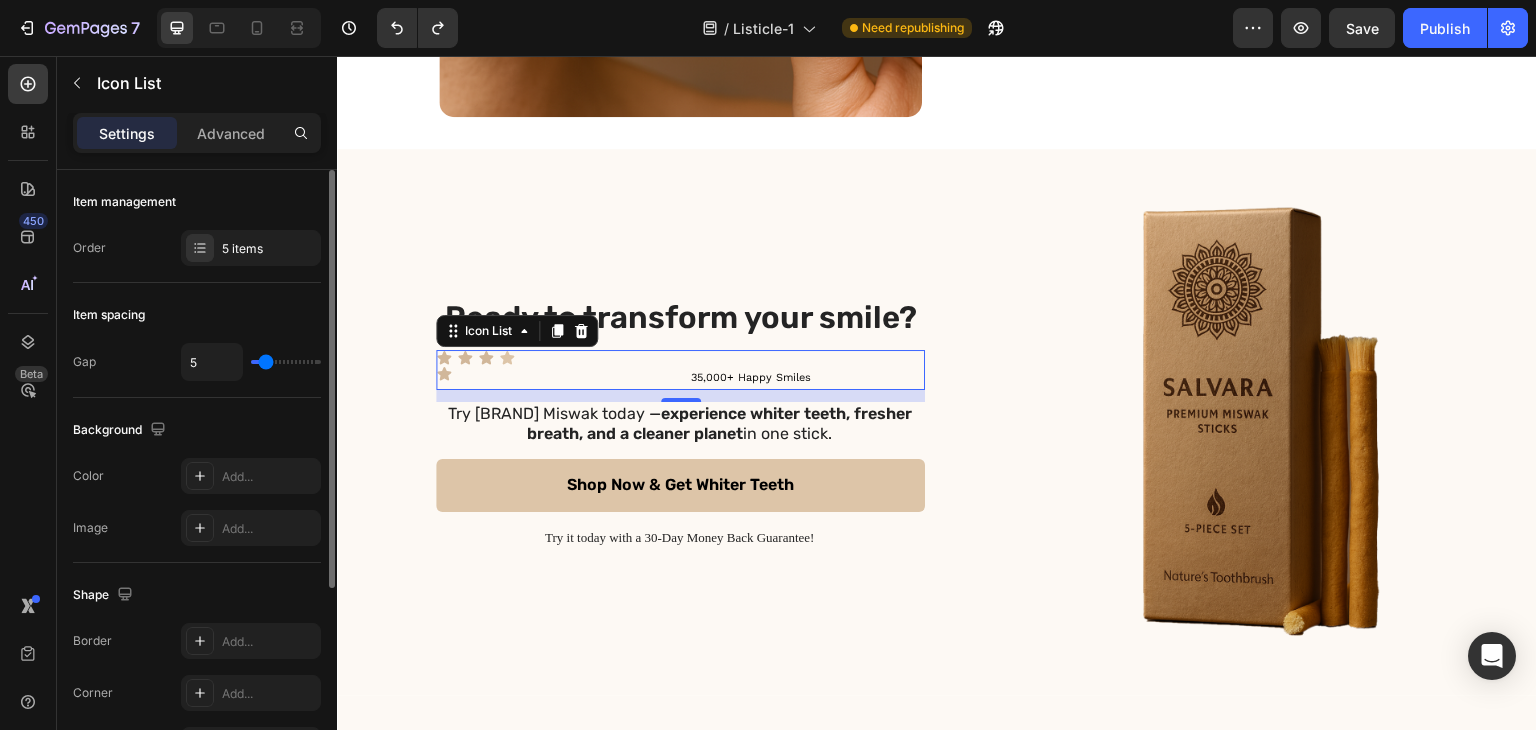type on "6" 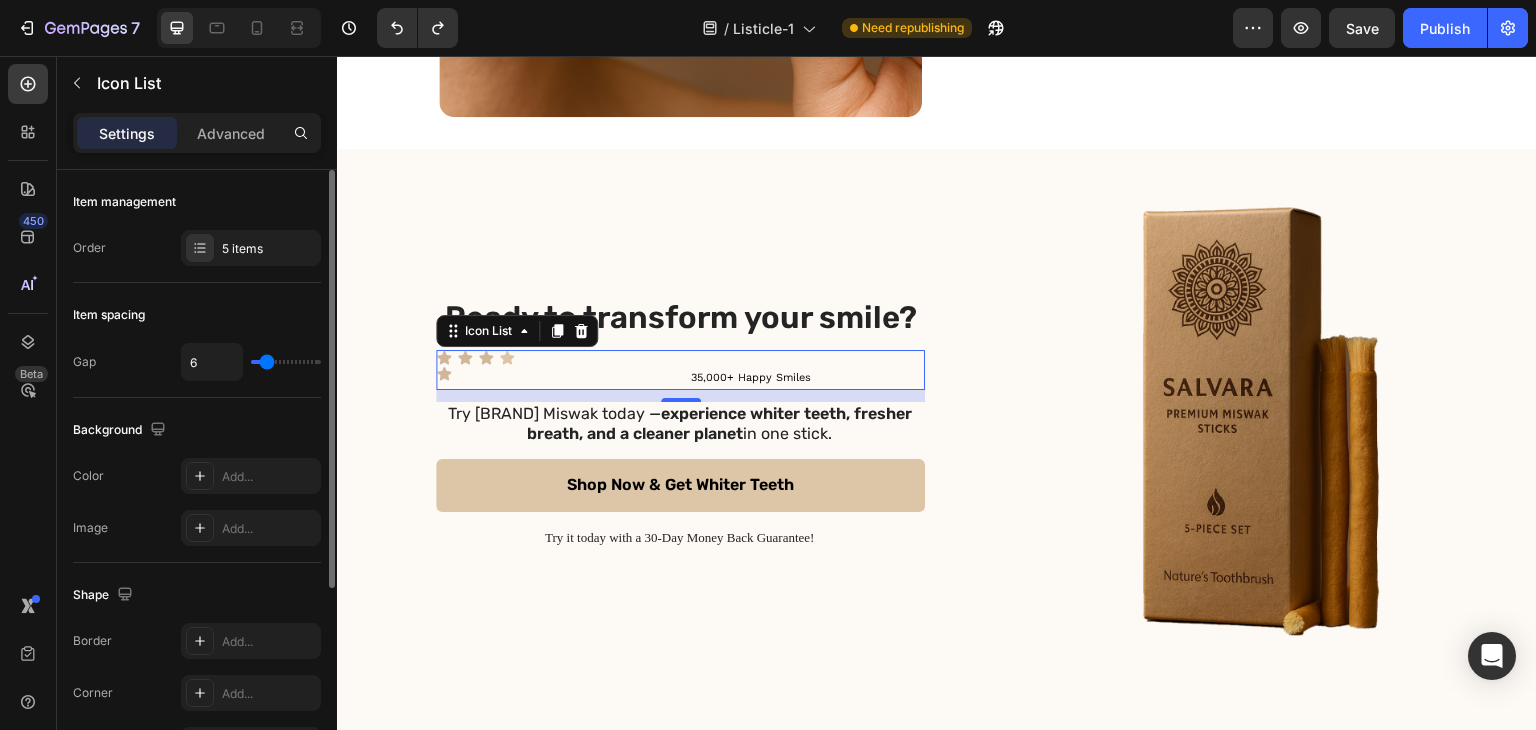 type on "7" 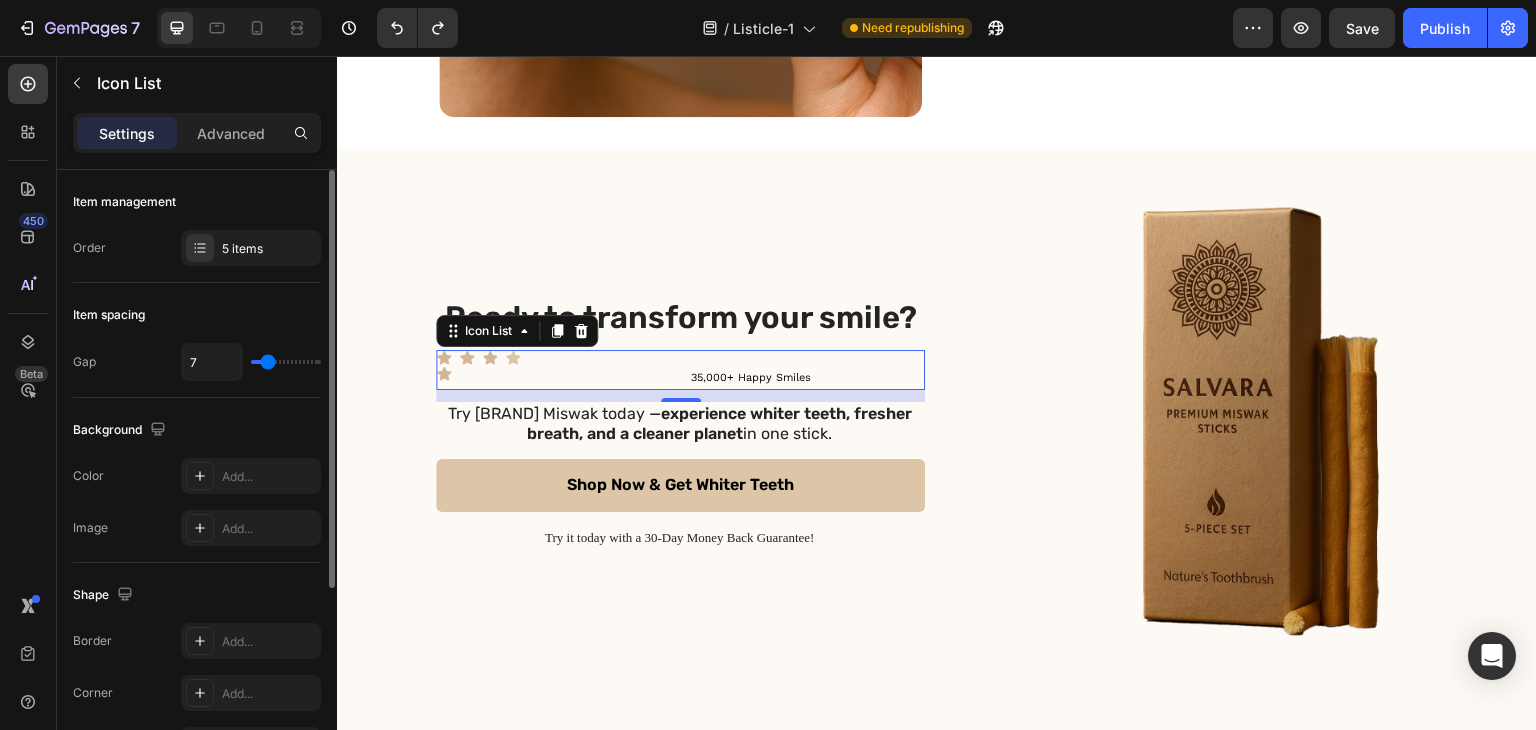 type on "8" 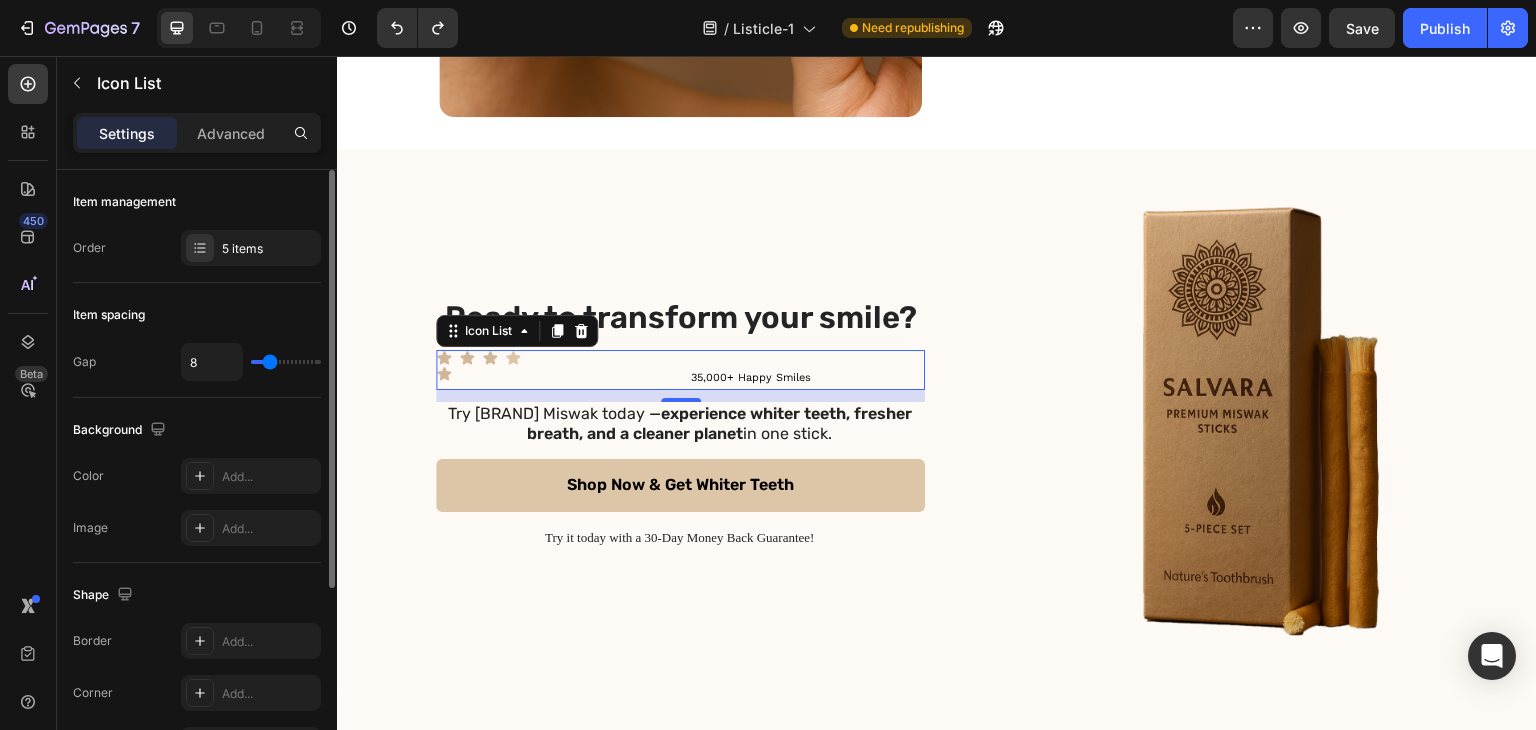 type on "9" 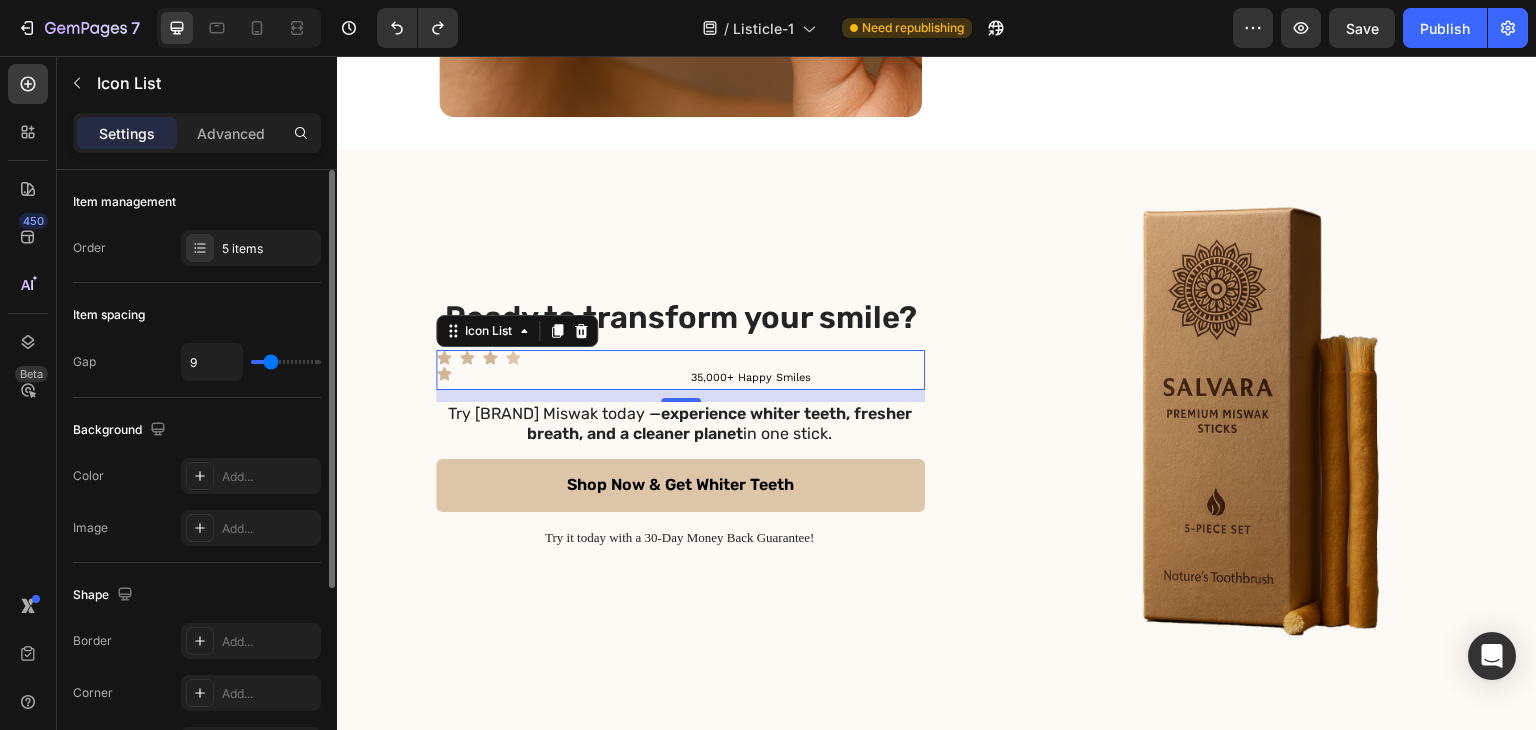 type on "10" 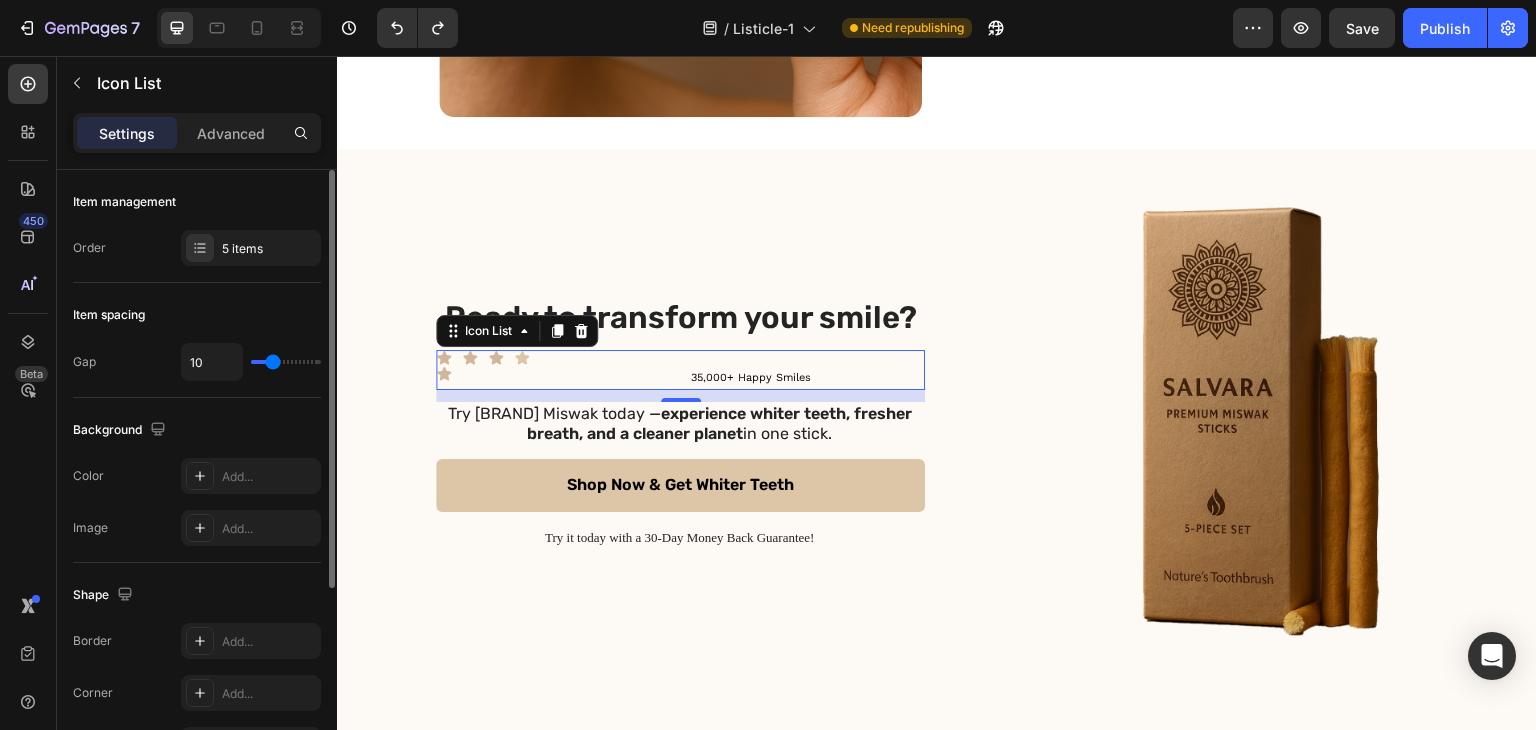 type on "9" 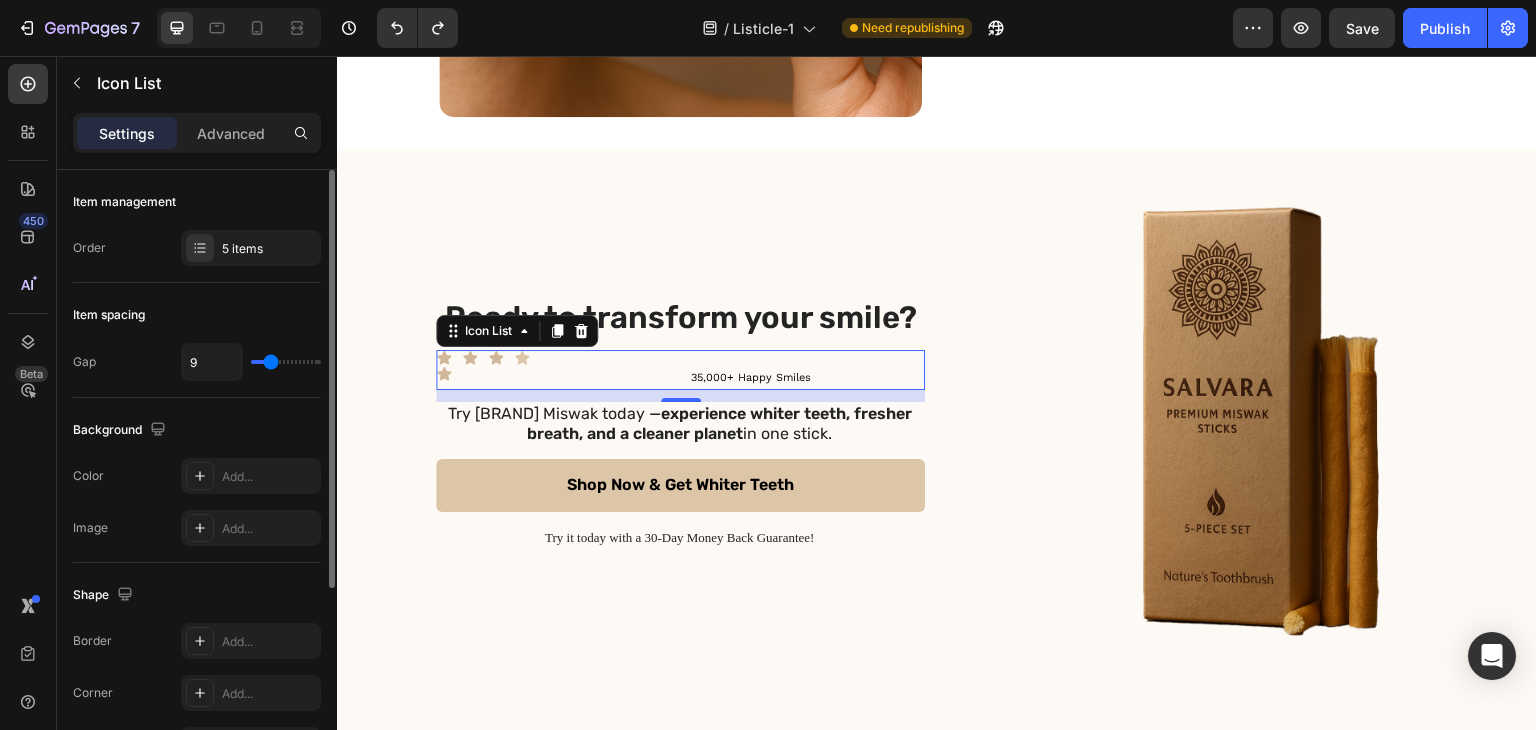 type on "8" 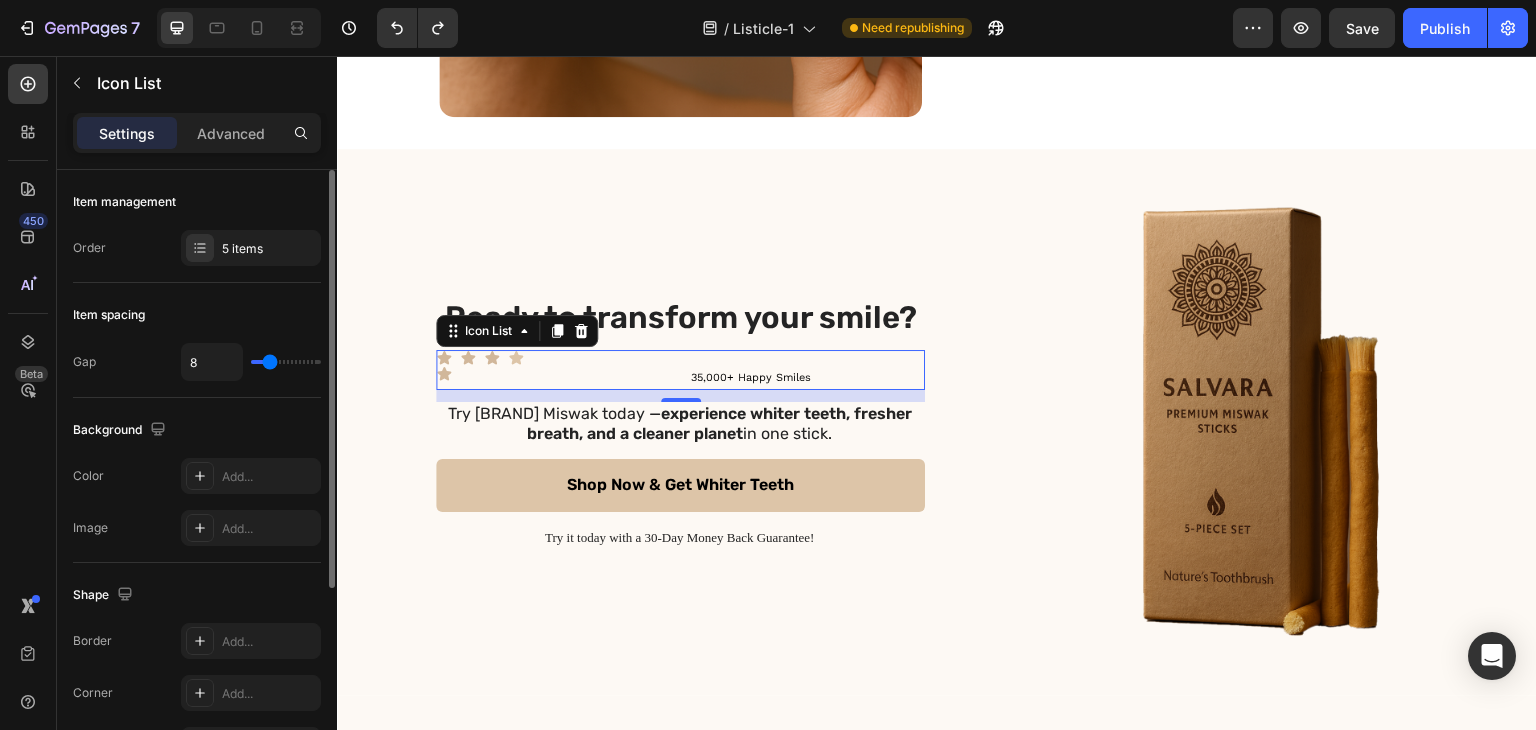 type on "7" 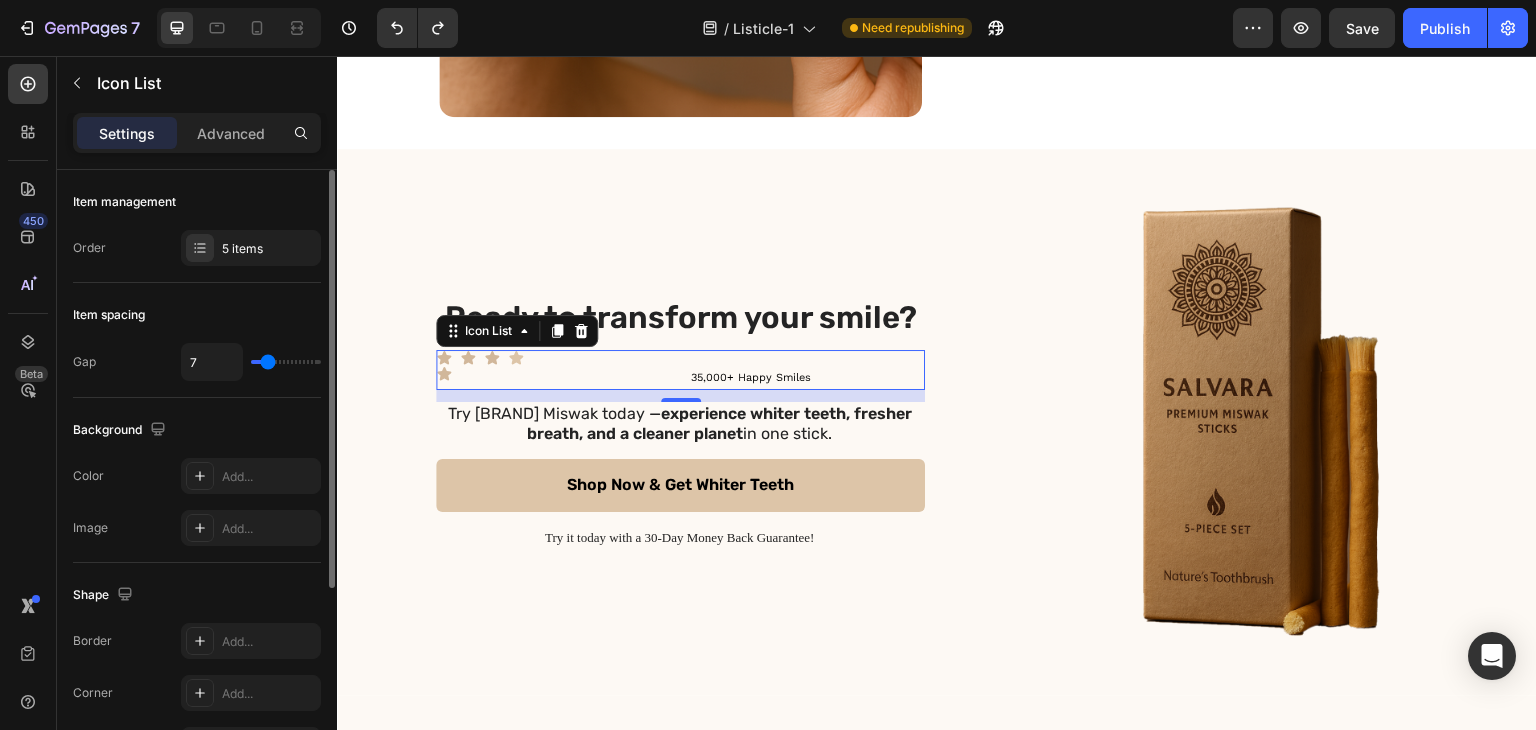 type on "5" 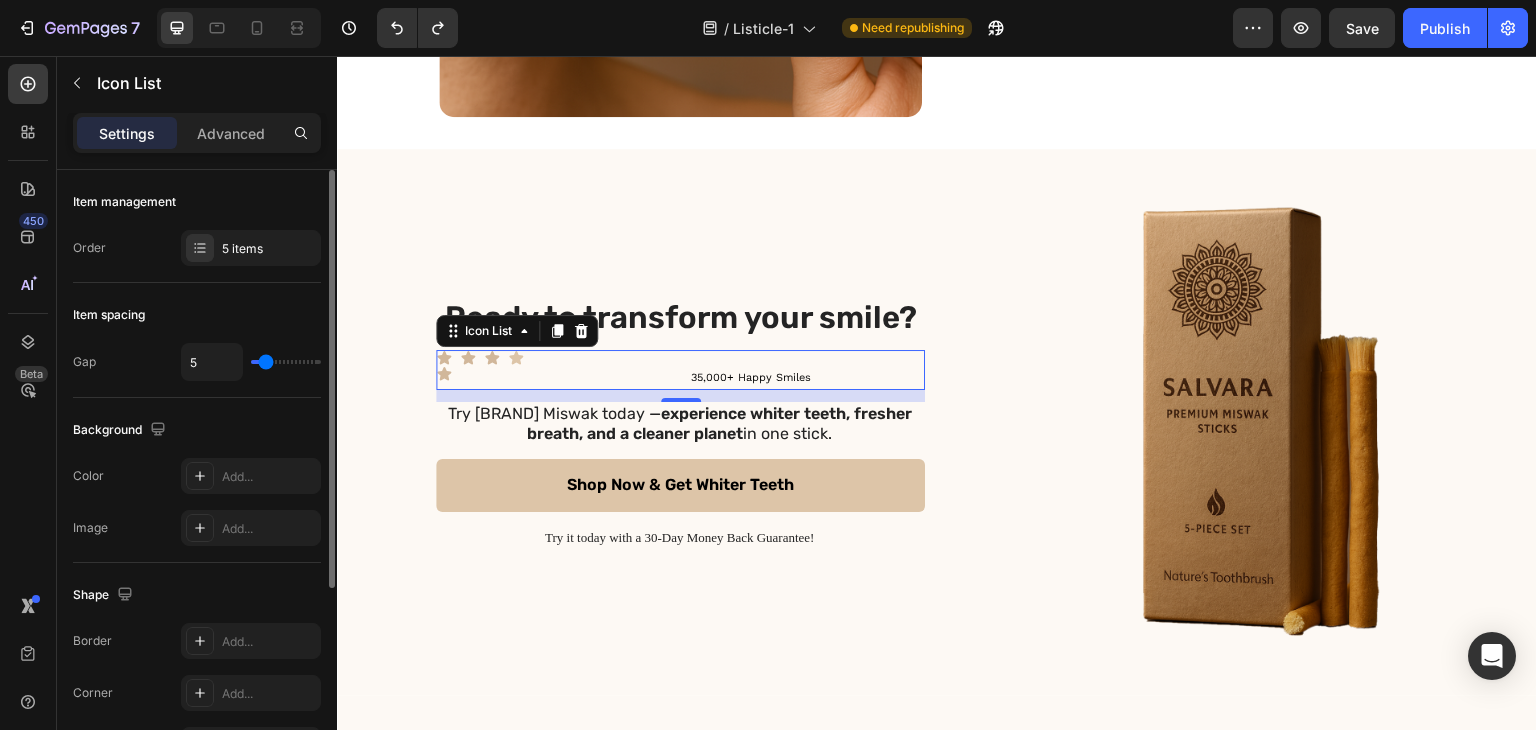 type on "4" 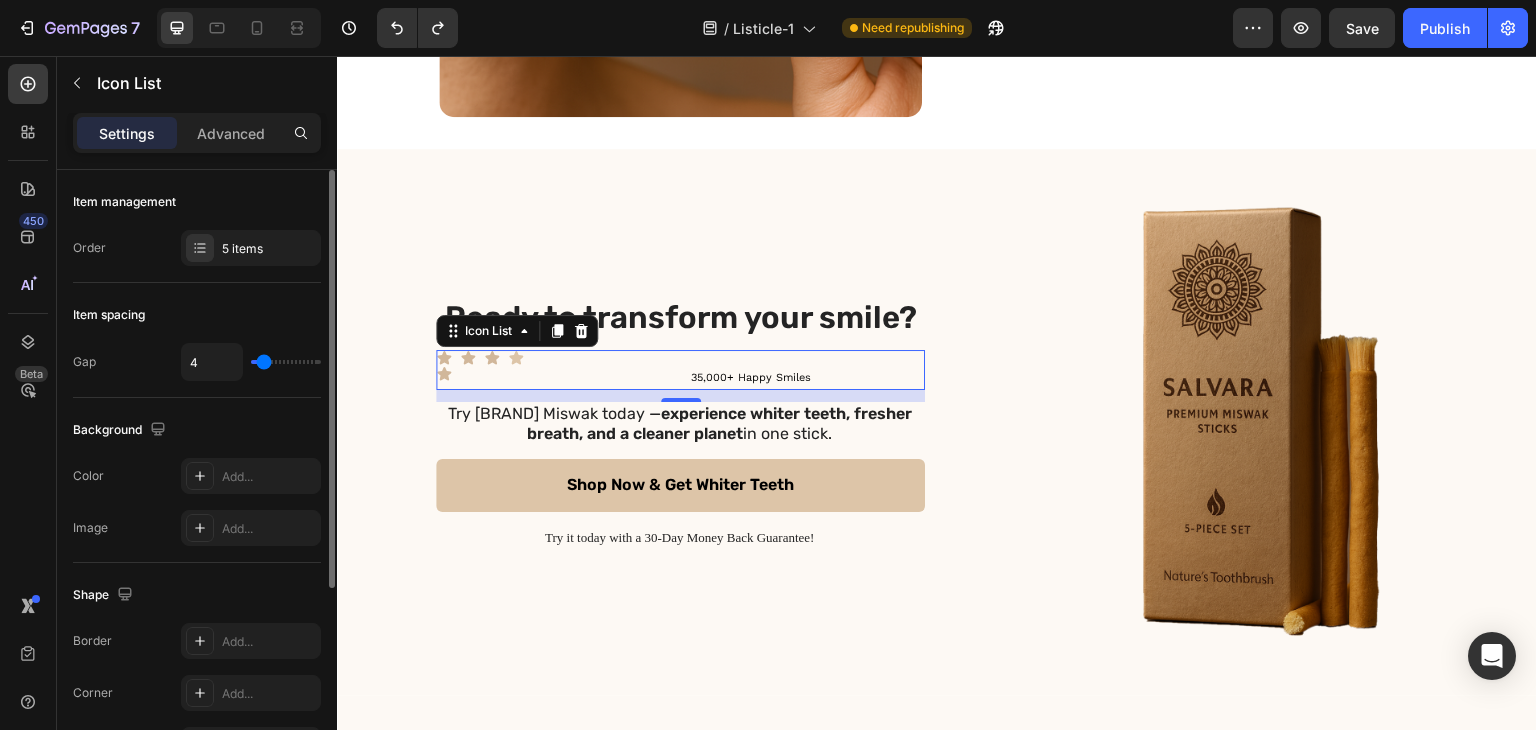 type on "3" 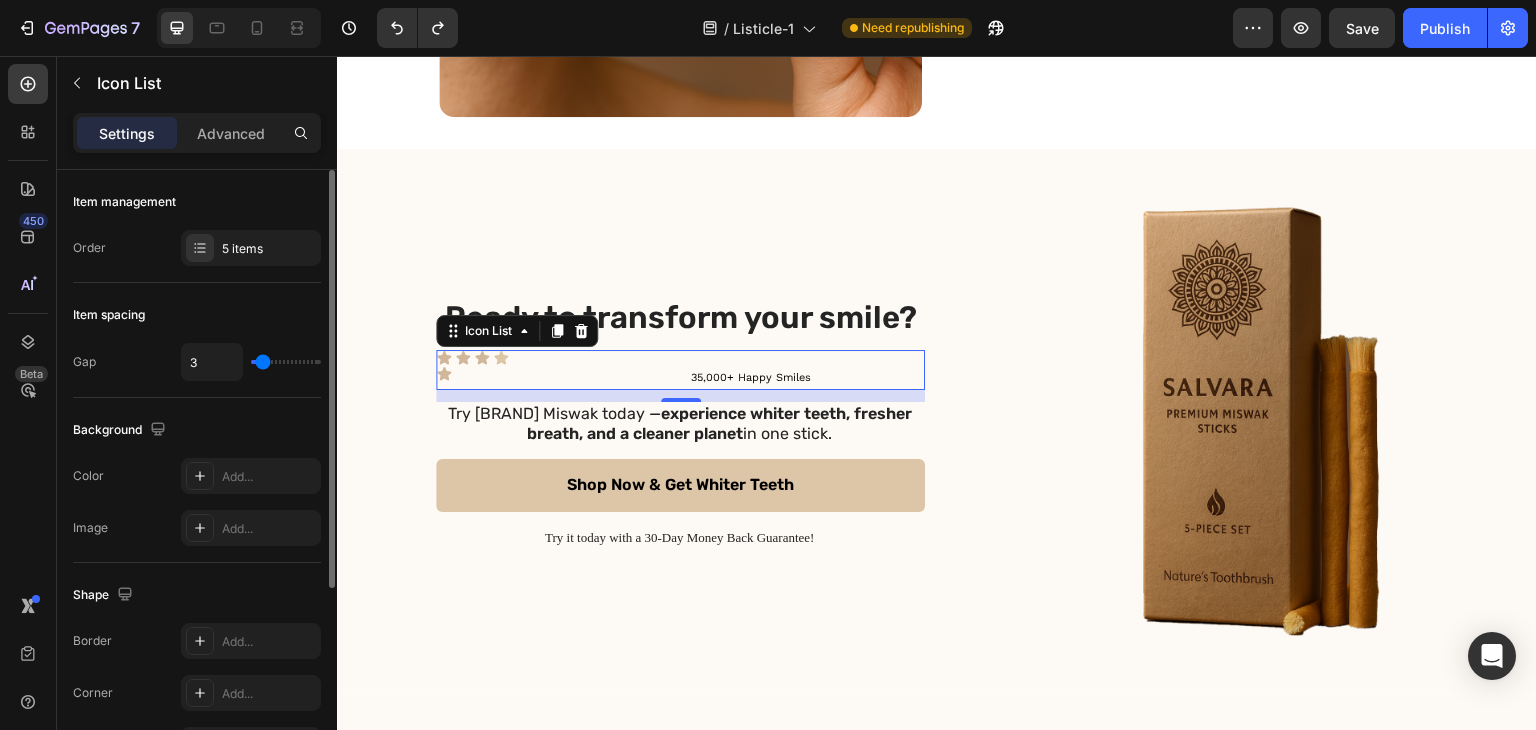 type on "1" 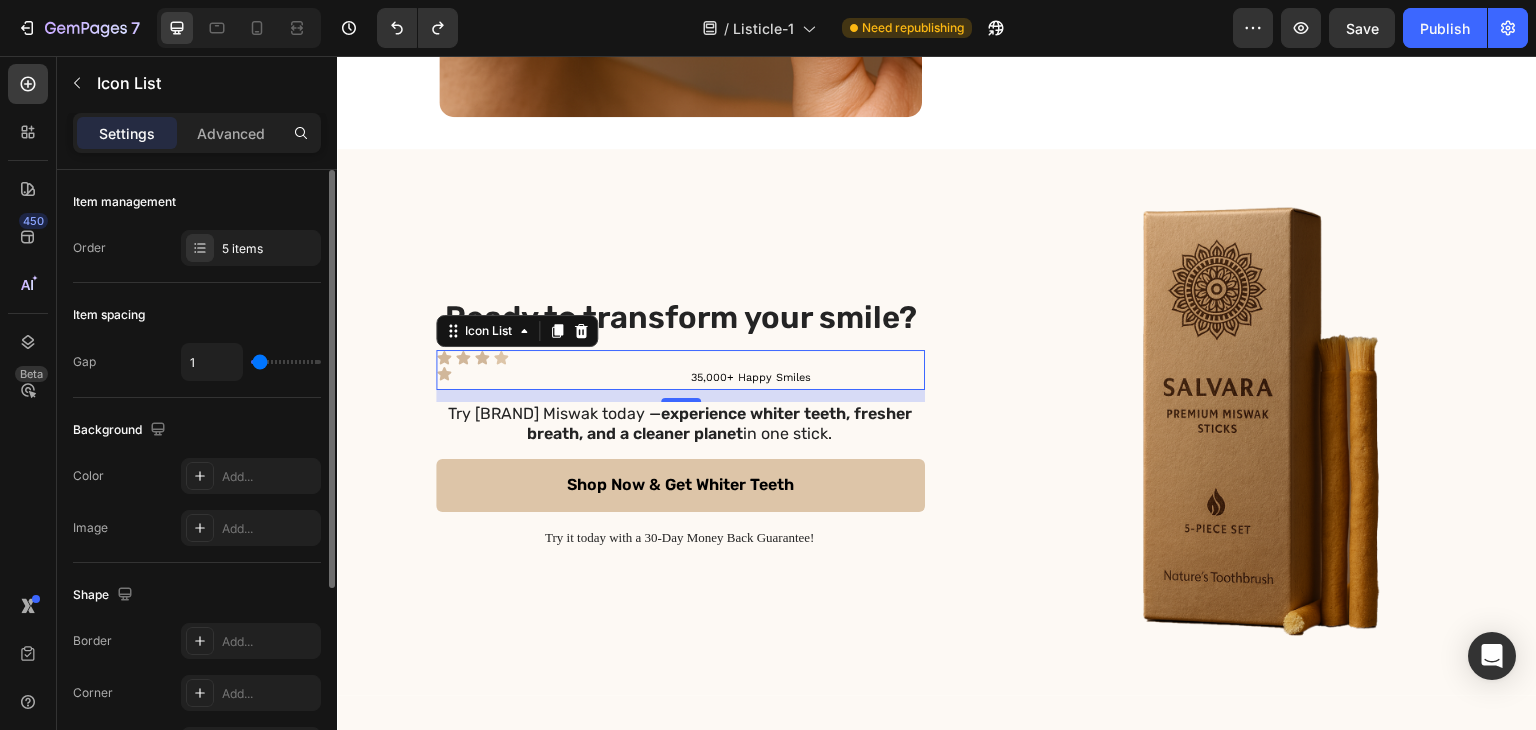 type on "0" 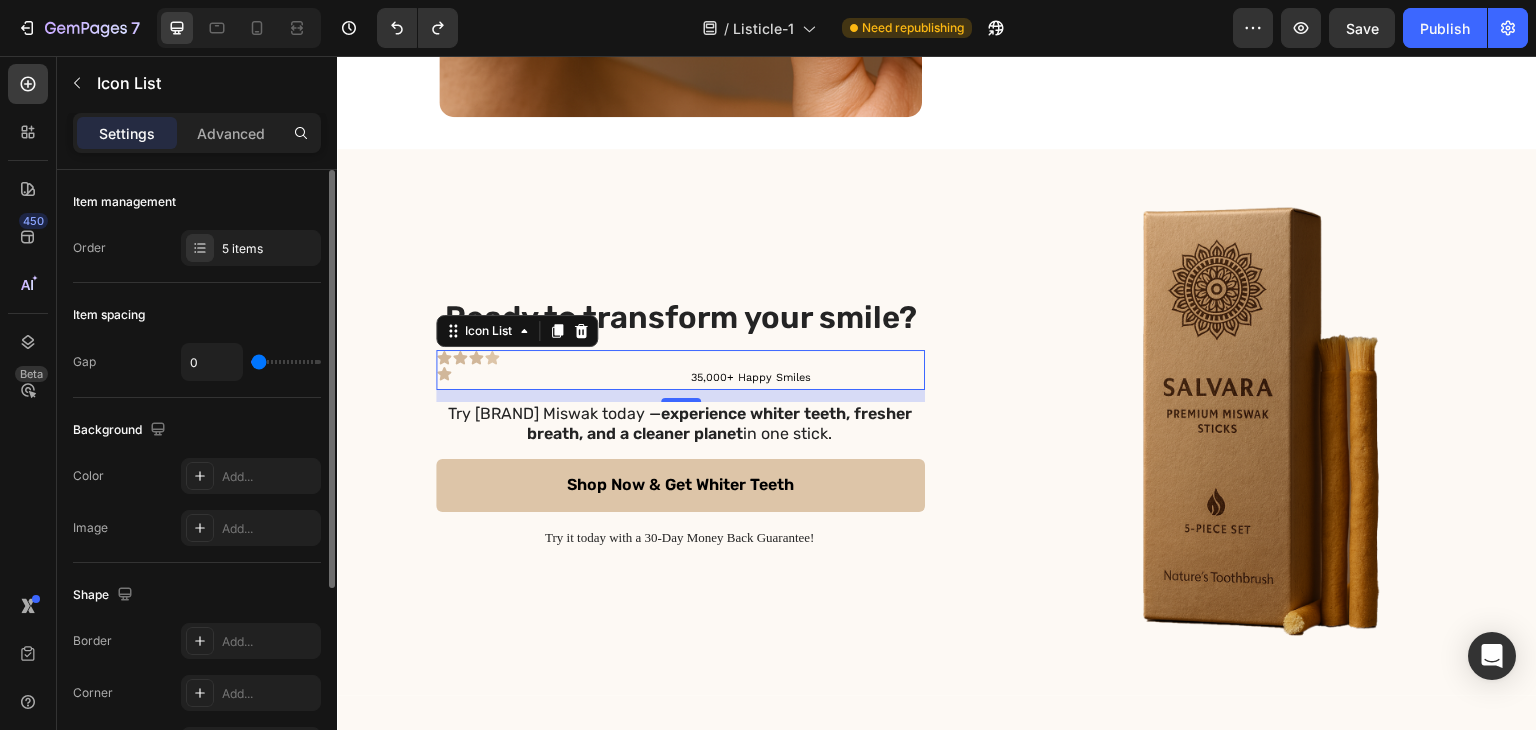 type on "1" 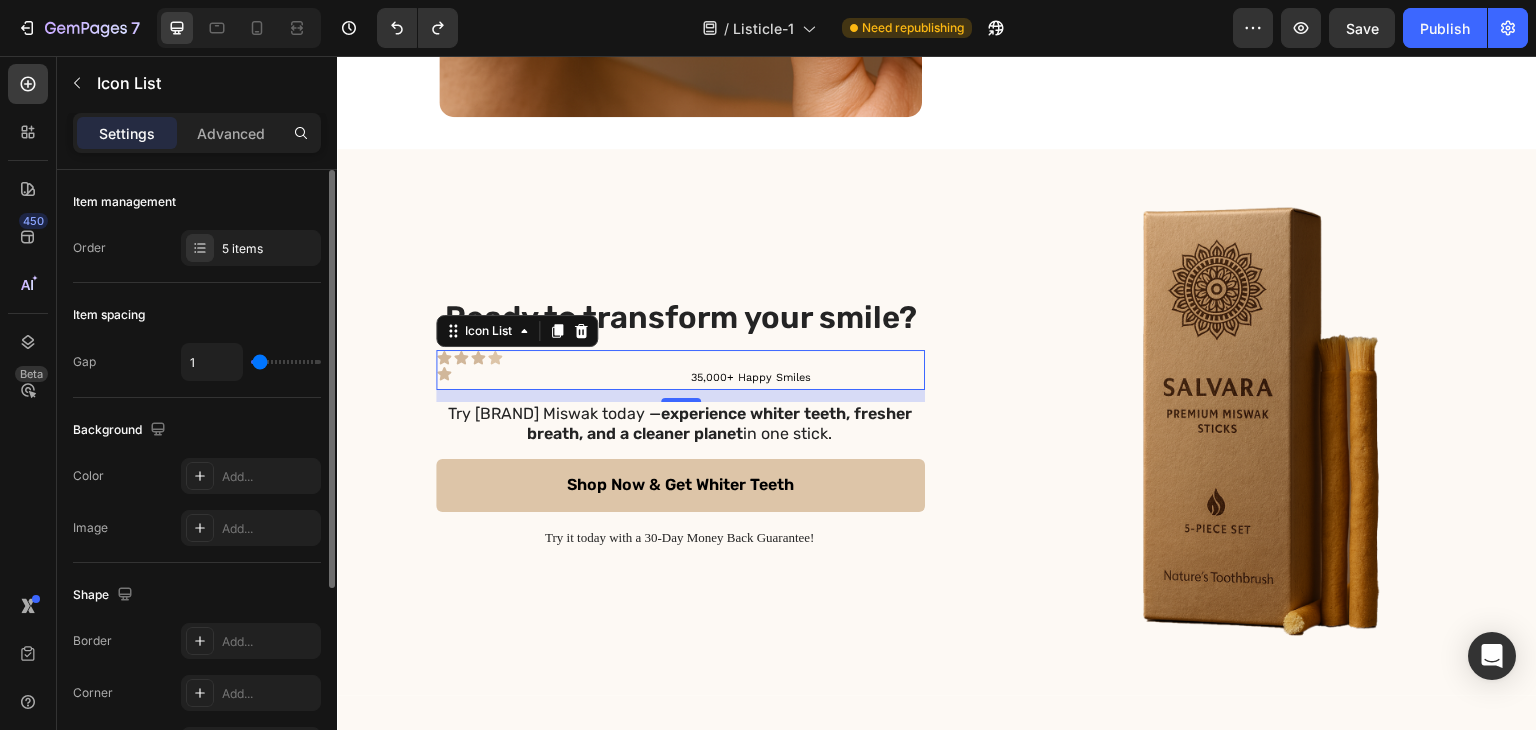 type on "2" 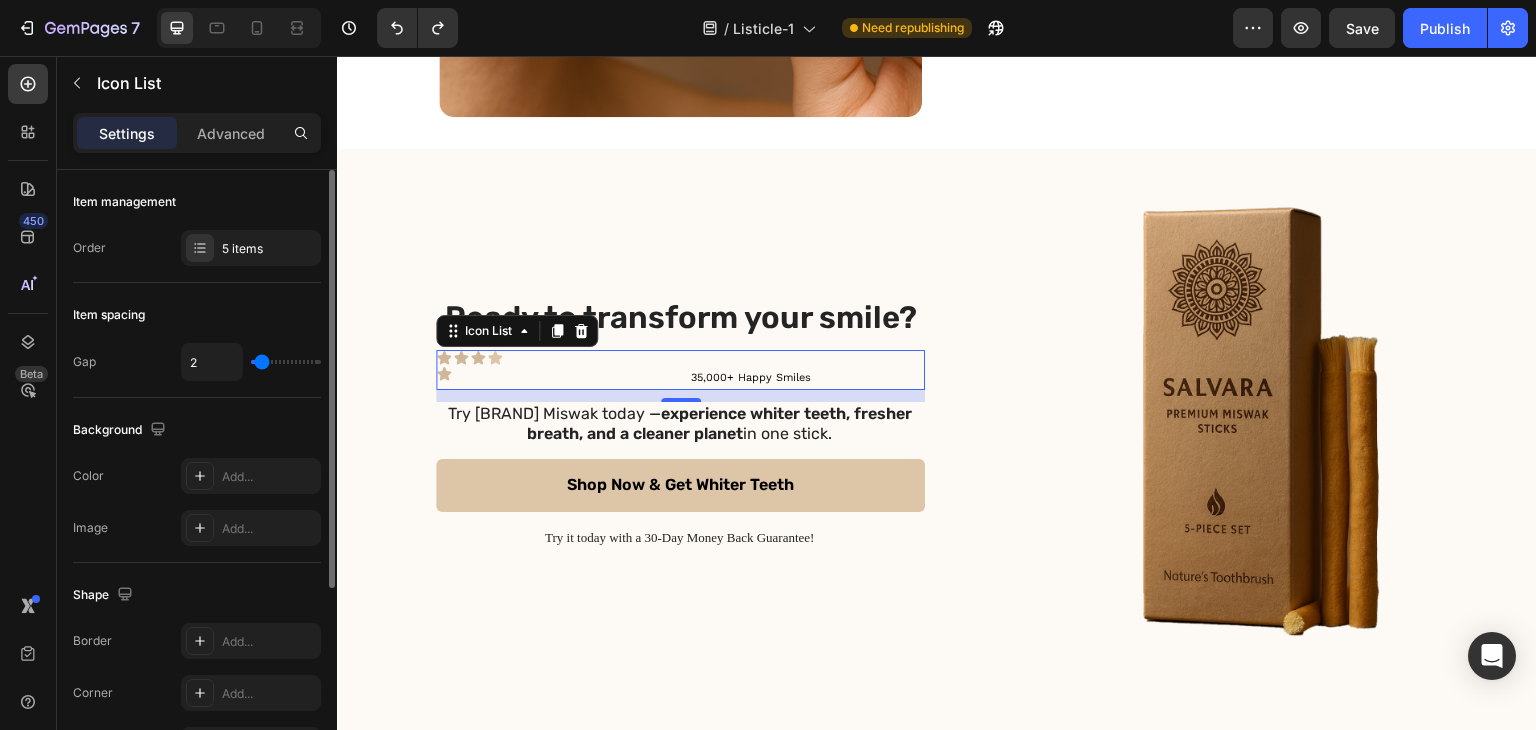 type on "3" 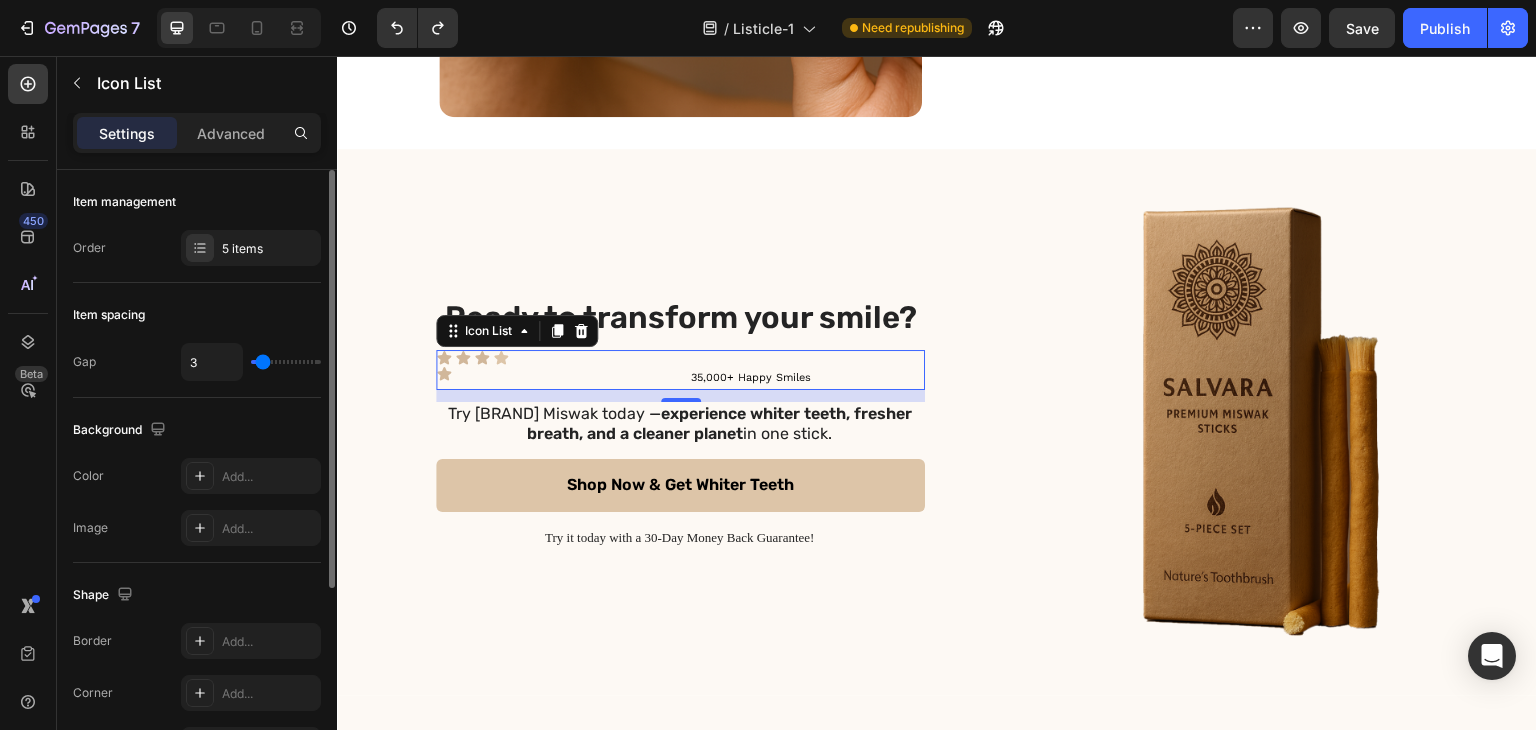 type on "4" 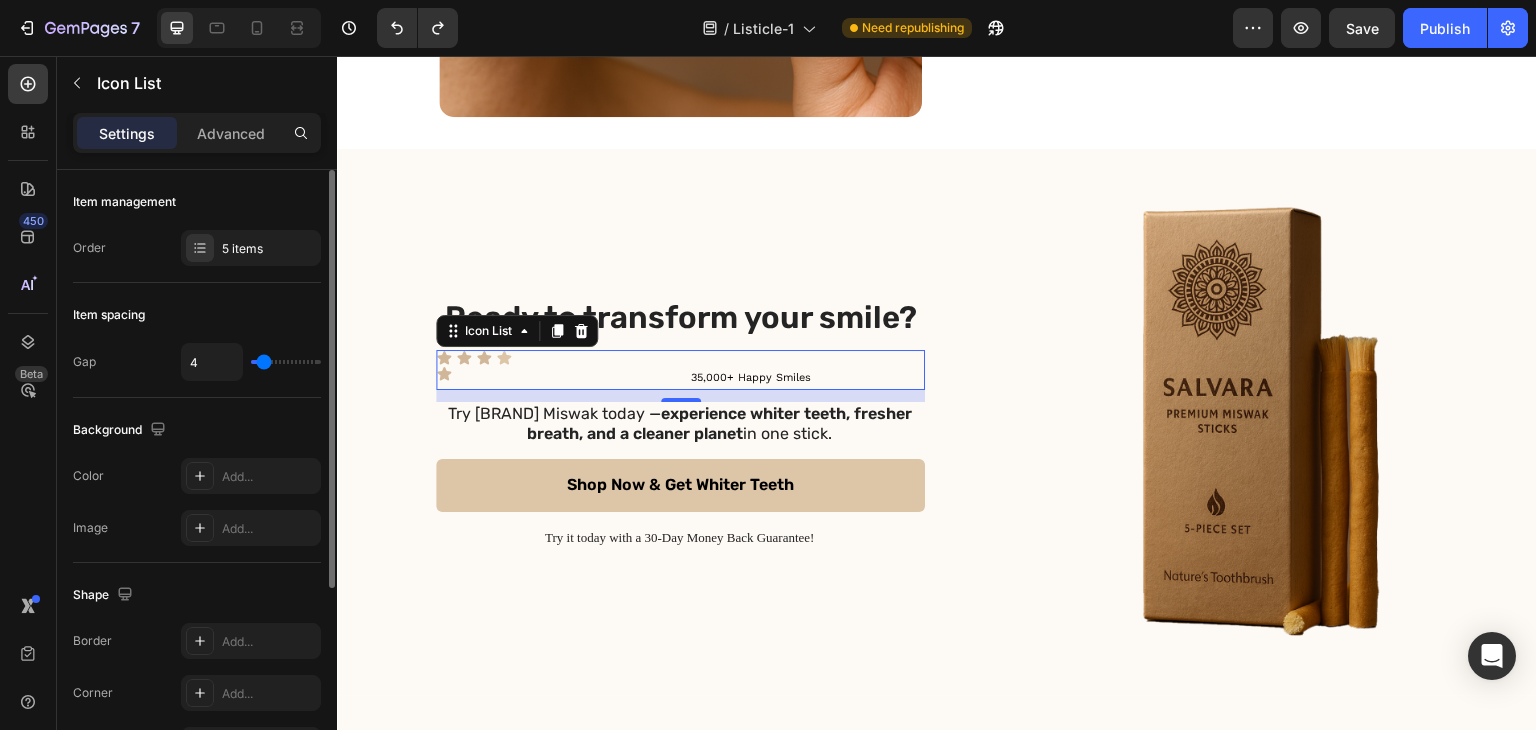 click at bounding box center (286, 362) 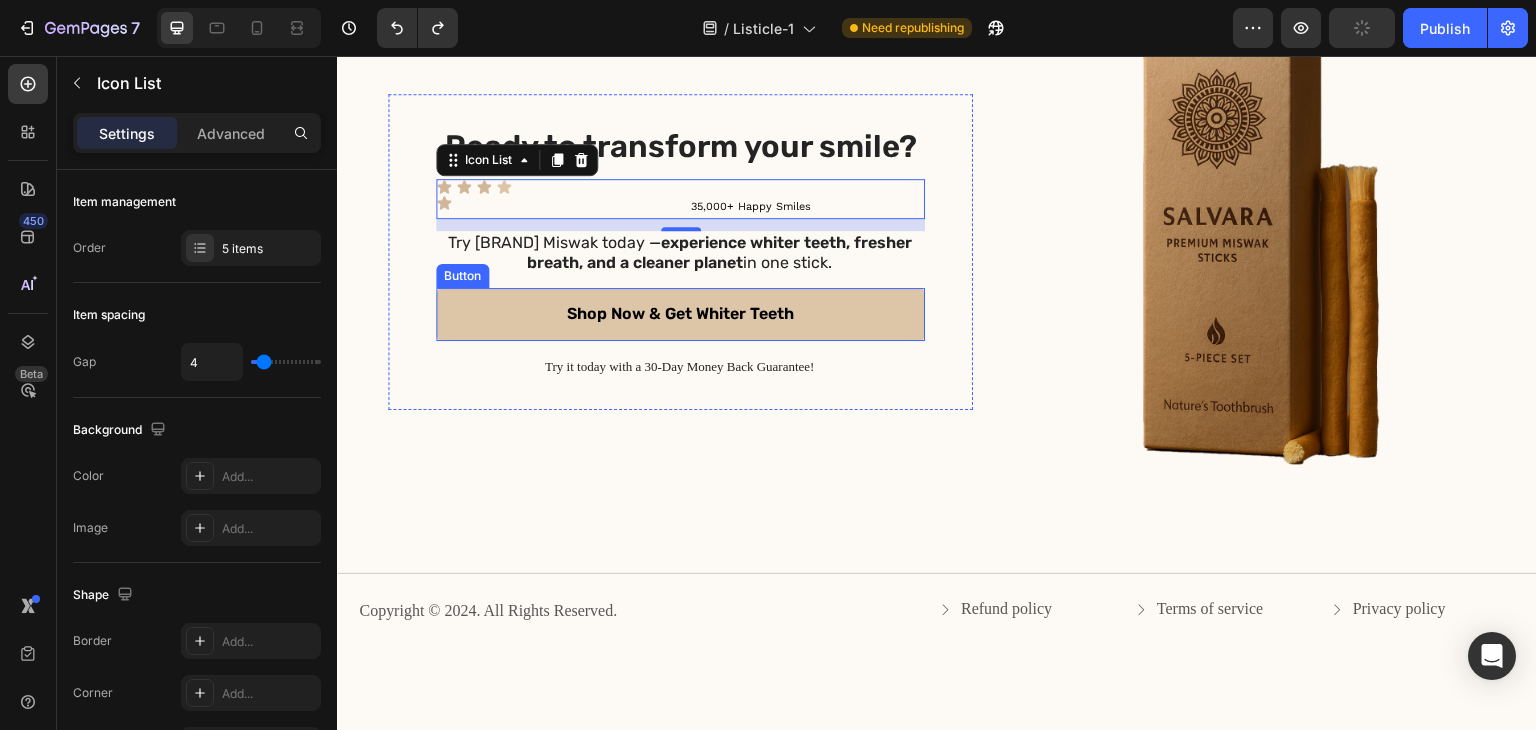scroll, scrollTop: 4298, scrollLeft: 0, axis: vertical 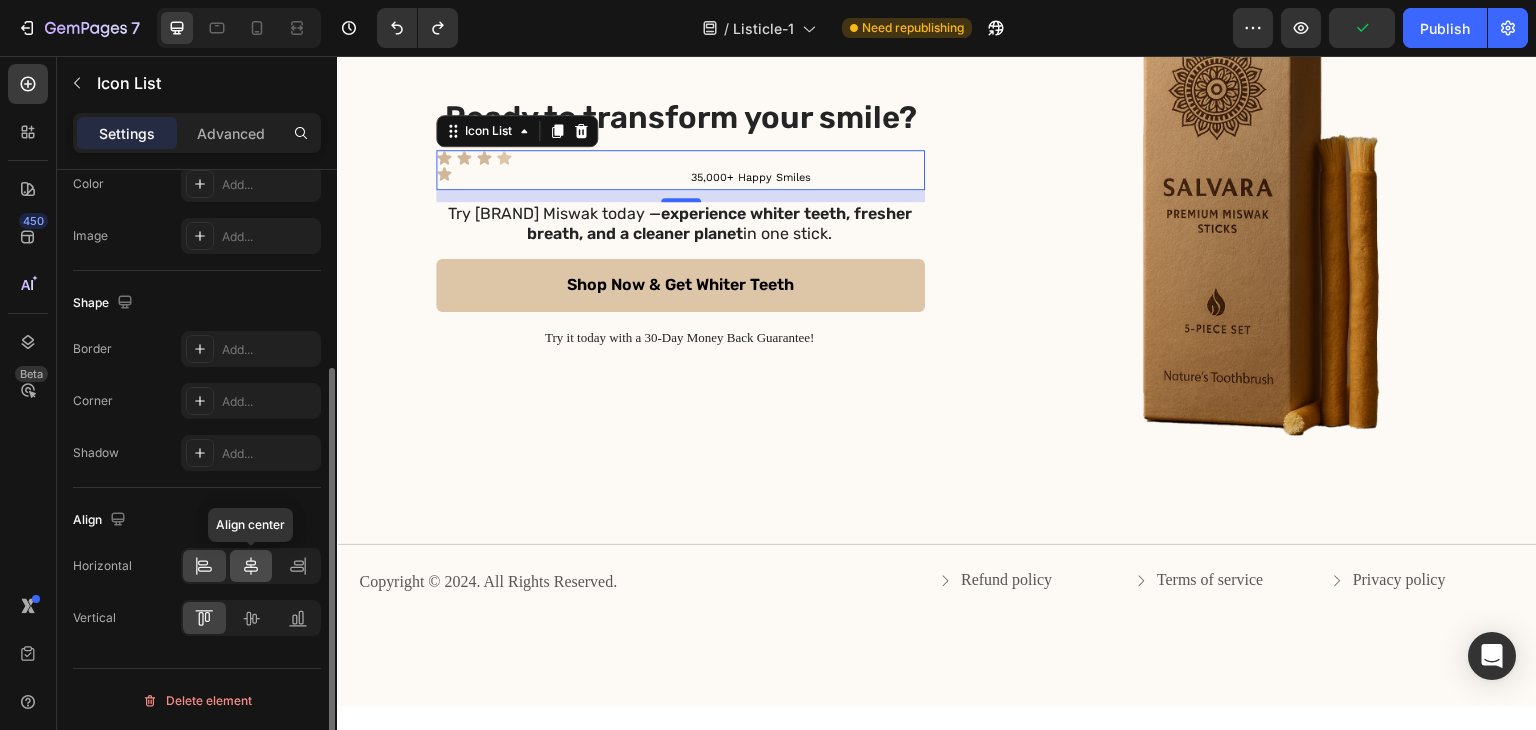 click 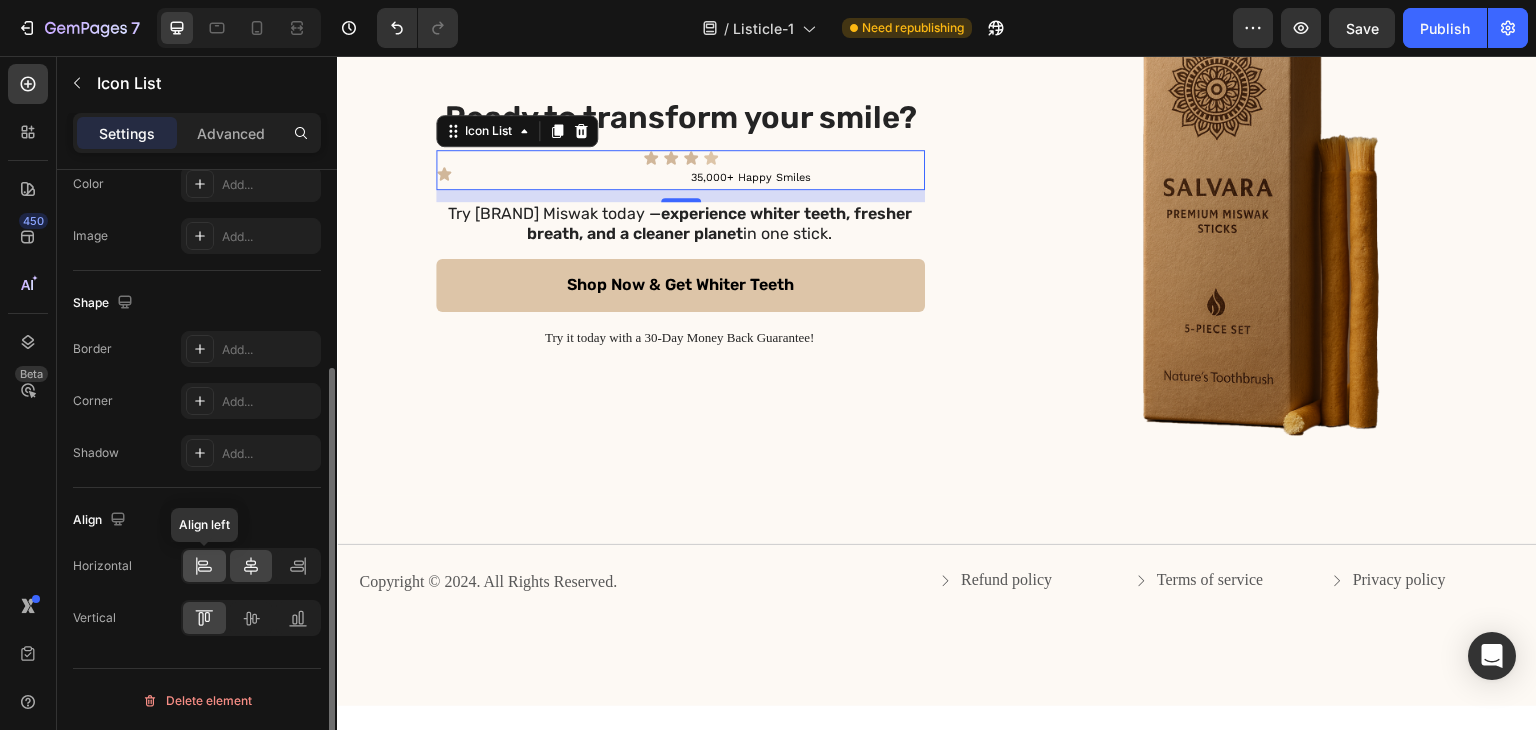 click 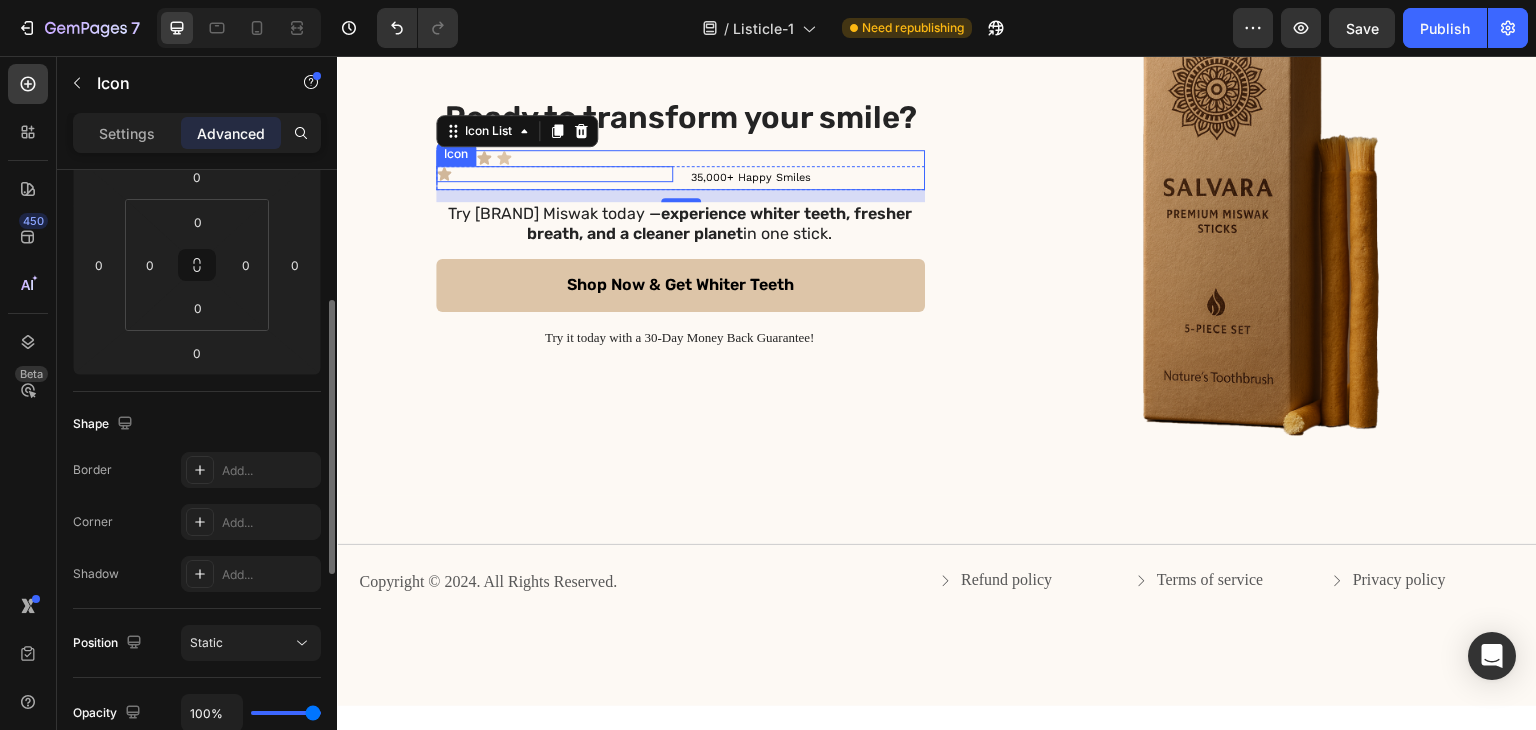 click 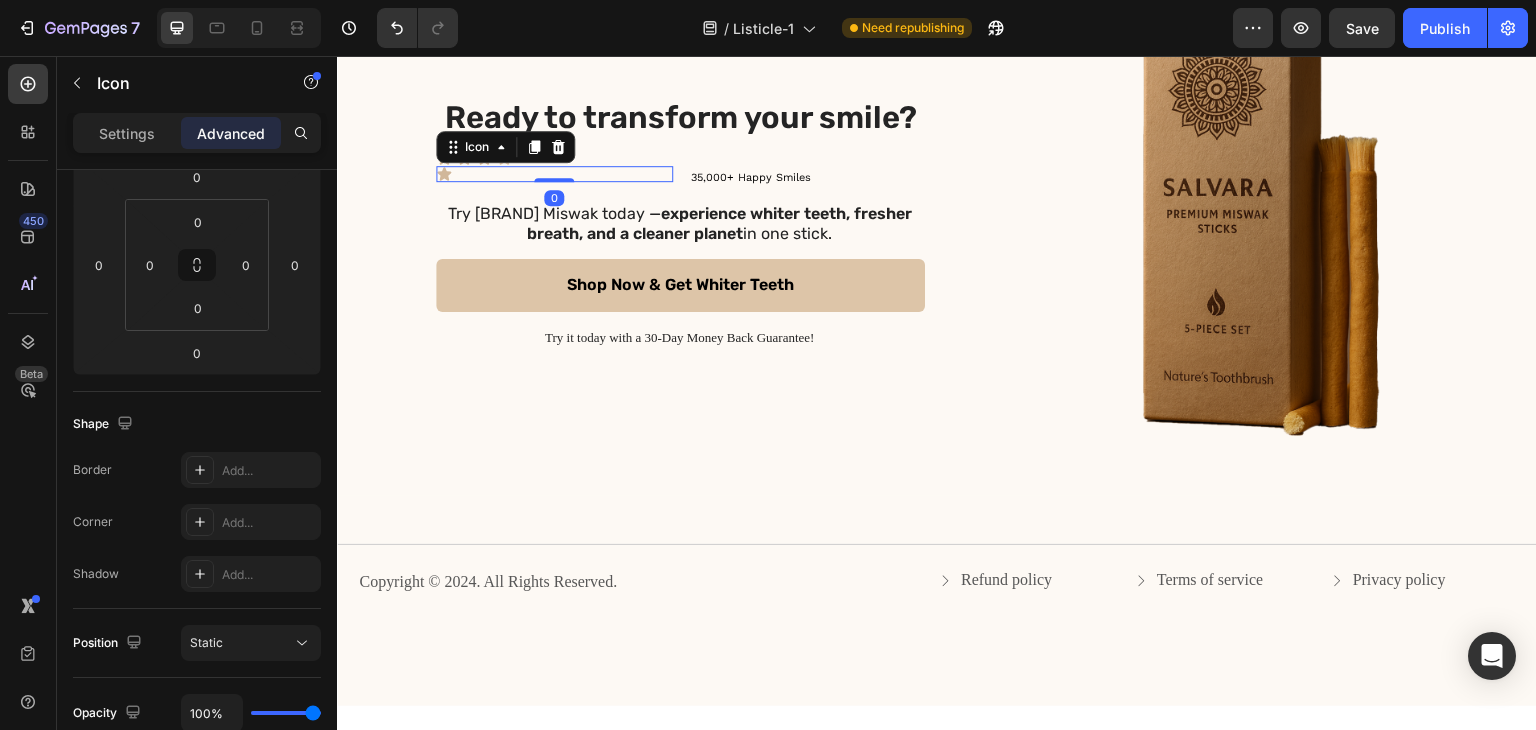 scroll, scrollTop: 0, scrollLeft: 0, axis: both 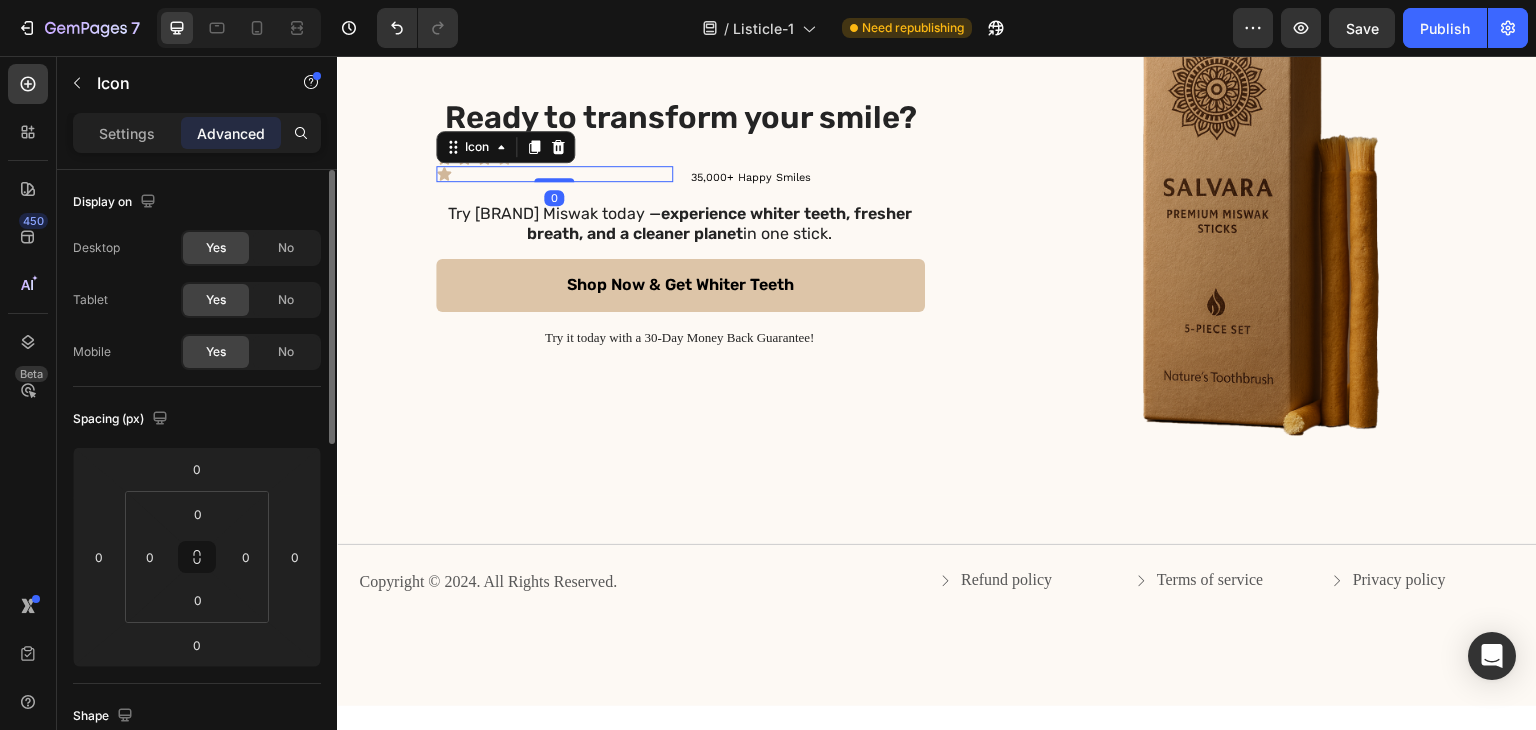 click on "Ready to transform your smile? Heading Icon Icon Icon Icon
Icon   0 35,000+ Happy Smiles Text Block Row Icon List Try Salvara Miswak today —  experience whiter teeth, fresher breath, and a cleaner planet  in one stick. Text Block Shop Now & Get Whiter Teeth Button Try it today with a 30-Day Money Back Guarantee! Text Block Row" at bounding box center [680, 223] 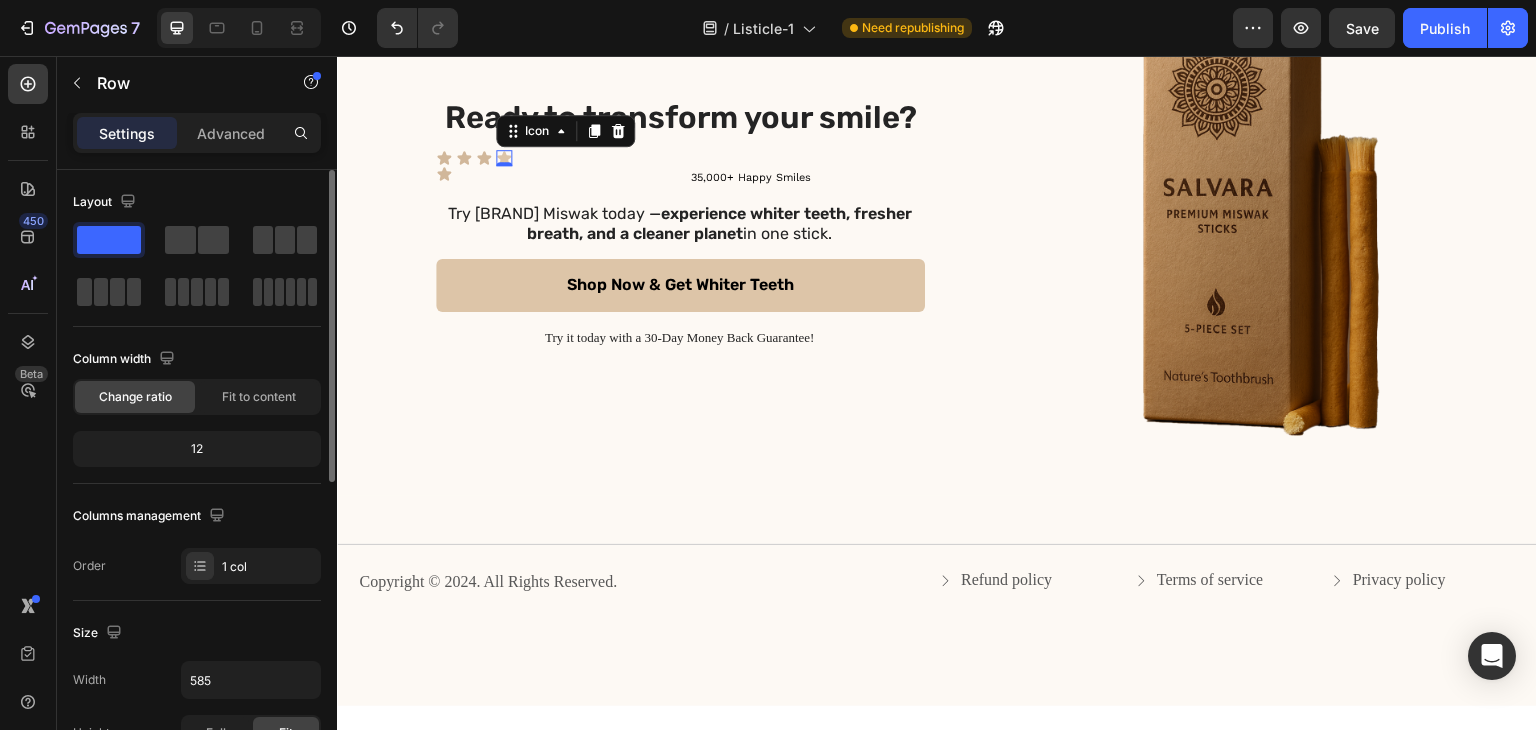 click on "Ready to transform your smile? Heading Icon Icon Icon Icon   0
Icon 35,000+ Happy Smiles Text Block Row Icon List Try Salvara Miswak today —  experience whiter teeth, fresher breath, and a cleaner planet  in one stick. Text Block Shop Now & Get Whiter Teeth Button Try it today with a 30-Day Money Back Guarantee! Text Block" at bounding box center [680, 223] 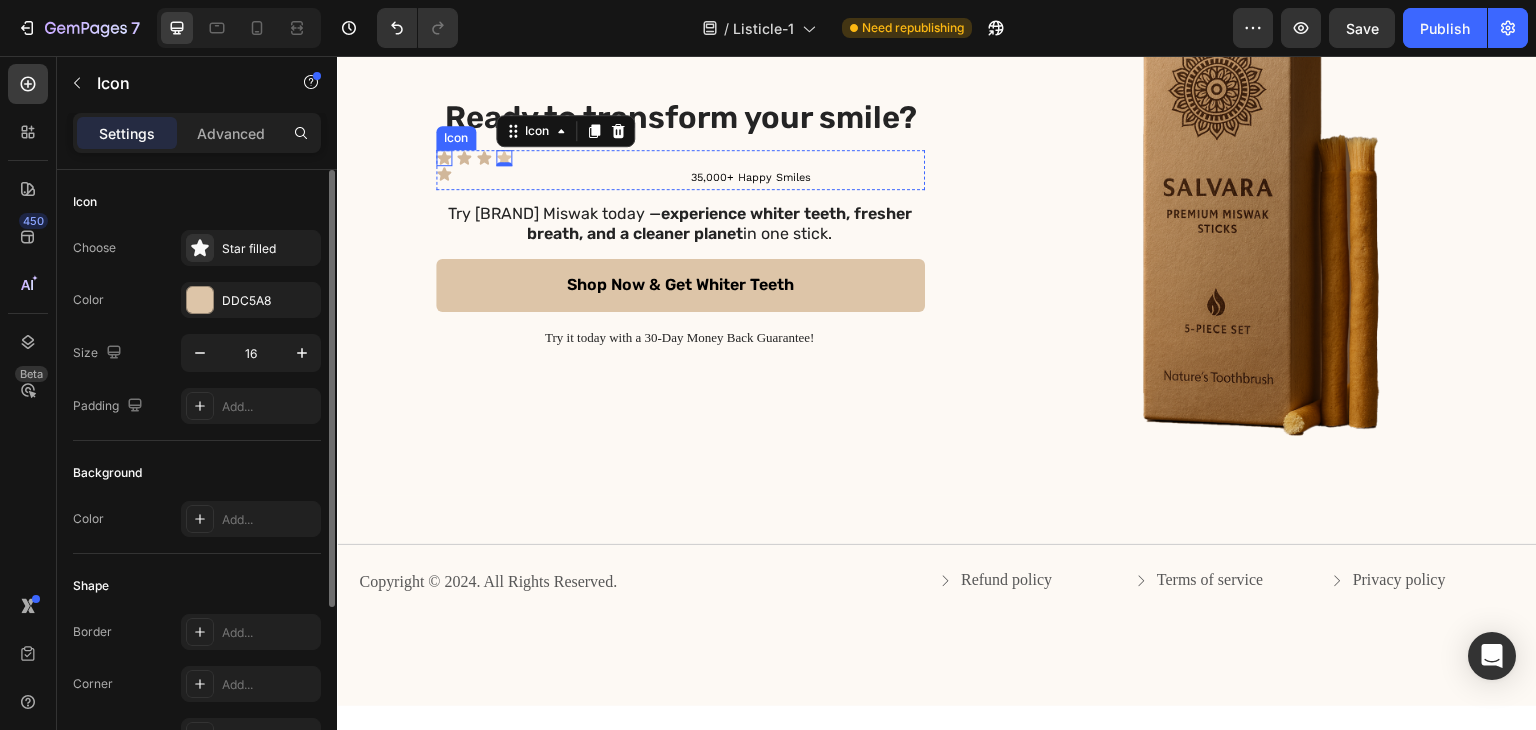 click 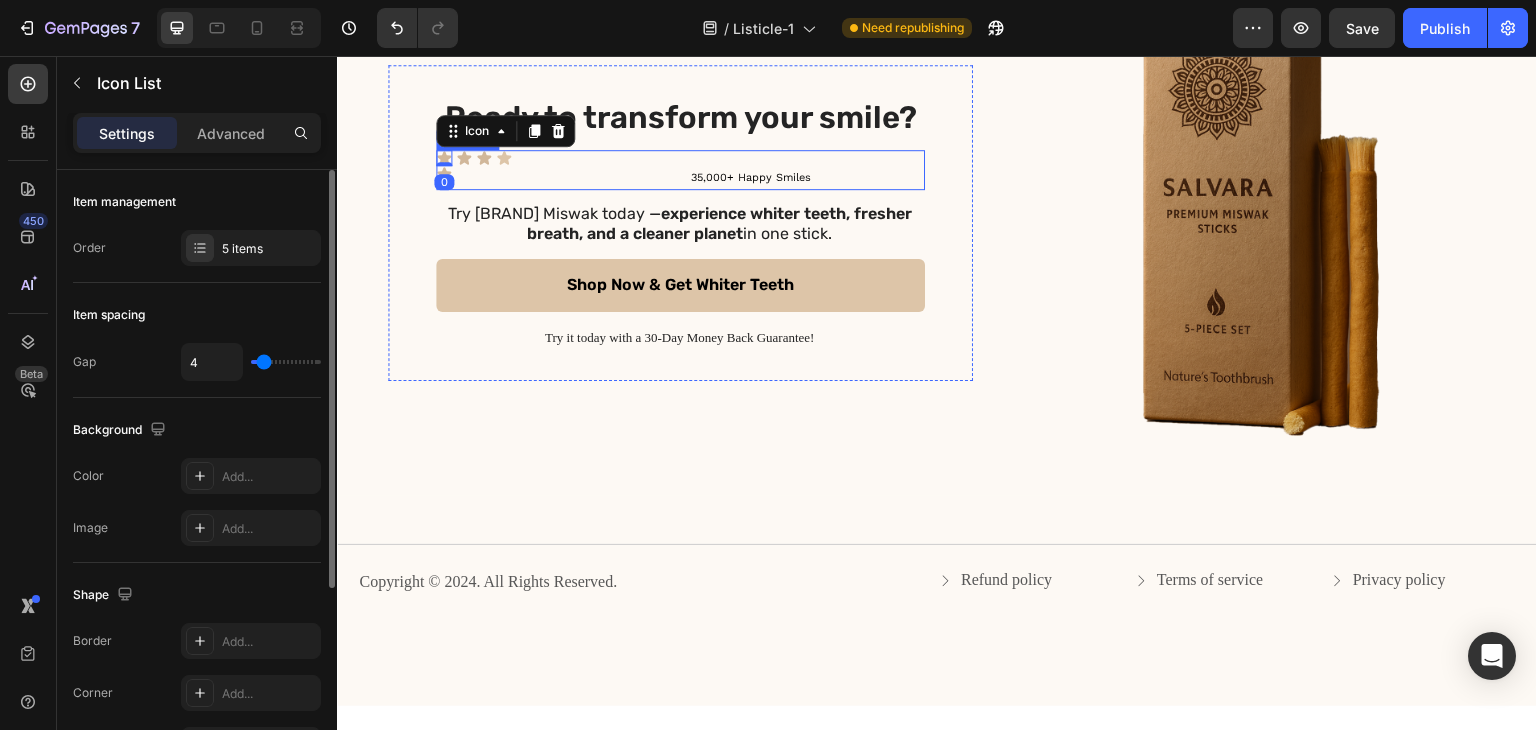 click on "Icon   0 Icon Icon Icon
Icon 35,000+ Happy Smiles Text Block Row" at bounding box center [680, 170] 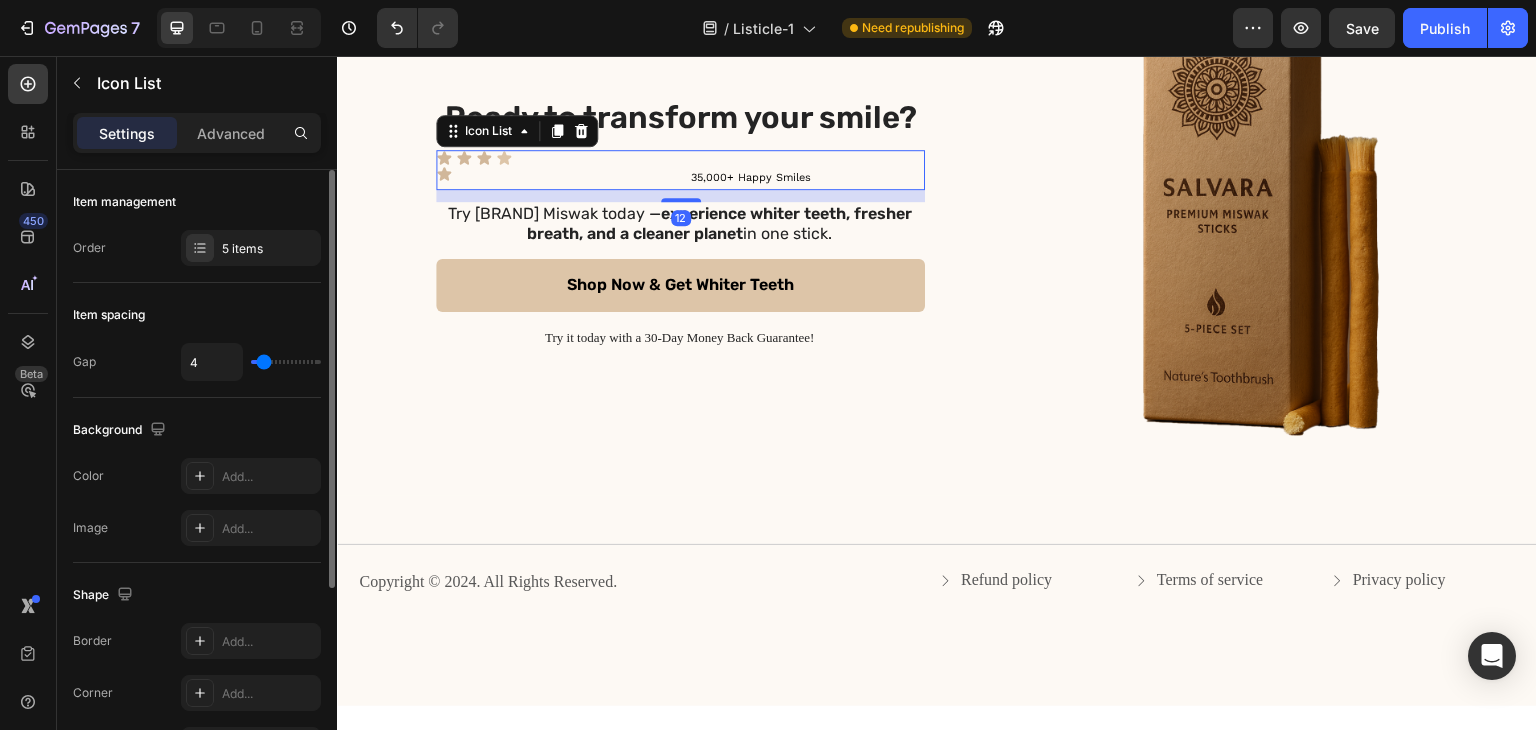 scroll, scrollTop: 292, scrollLeft: 0, axis: vertical 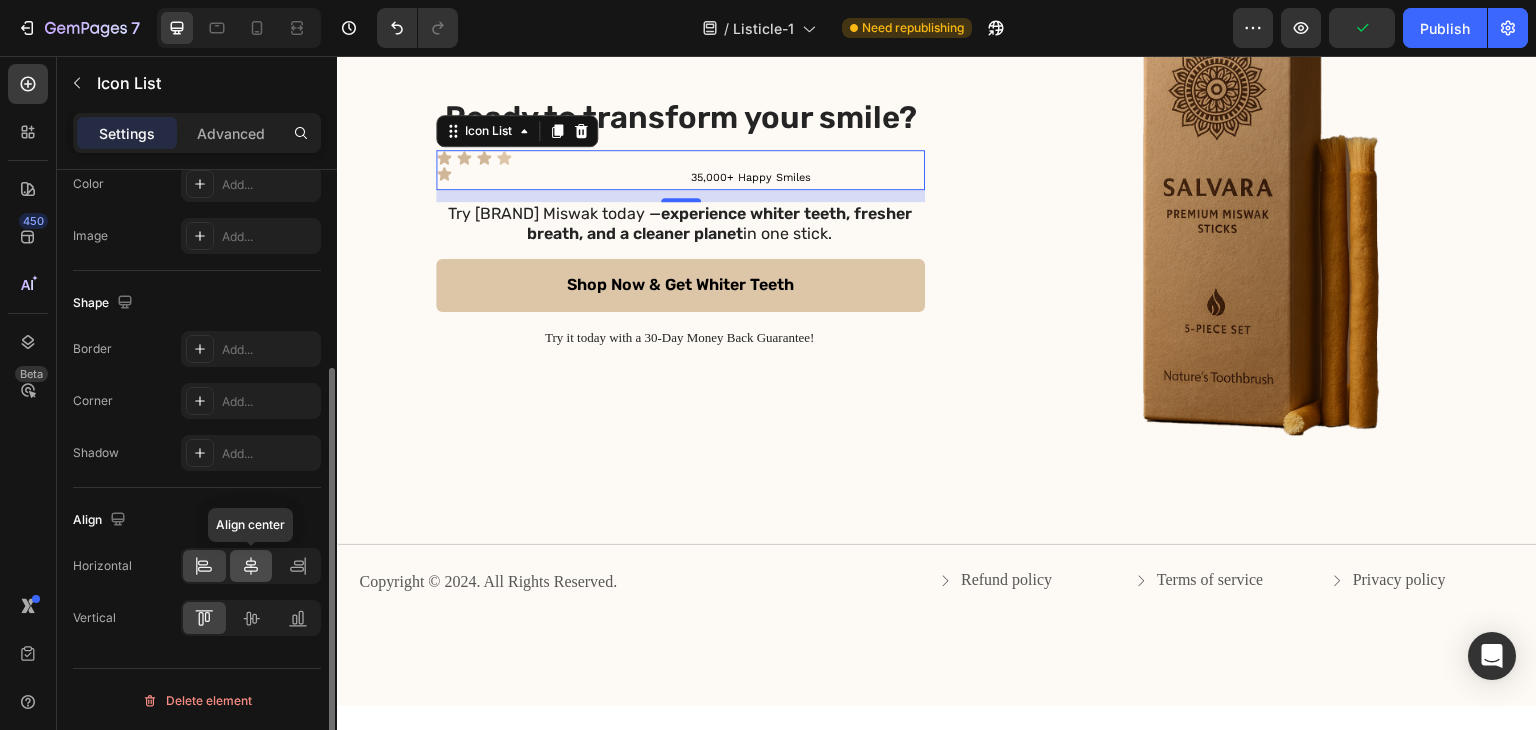 click 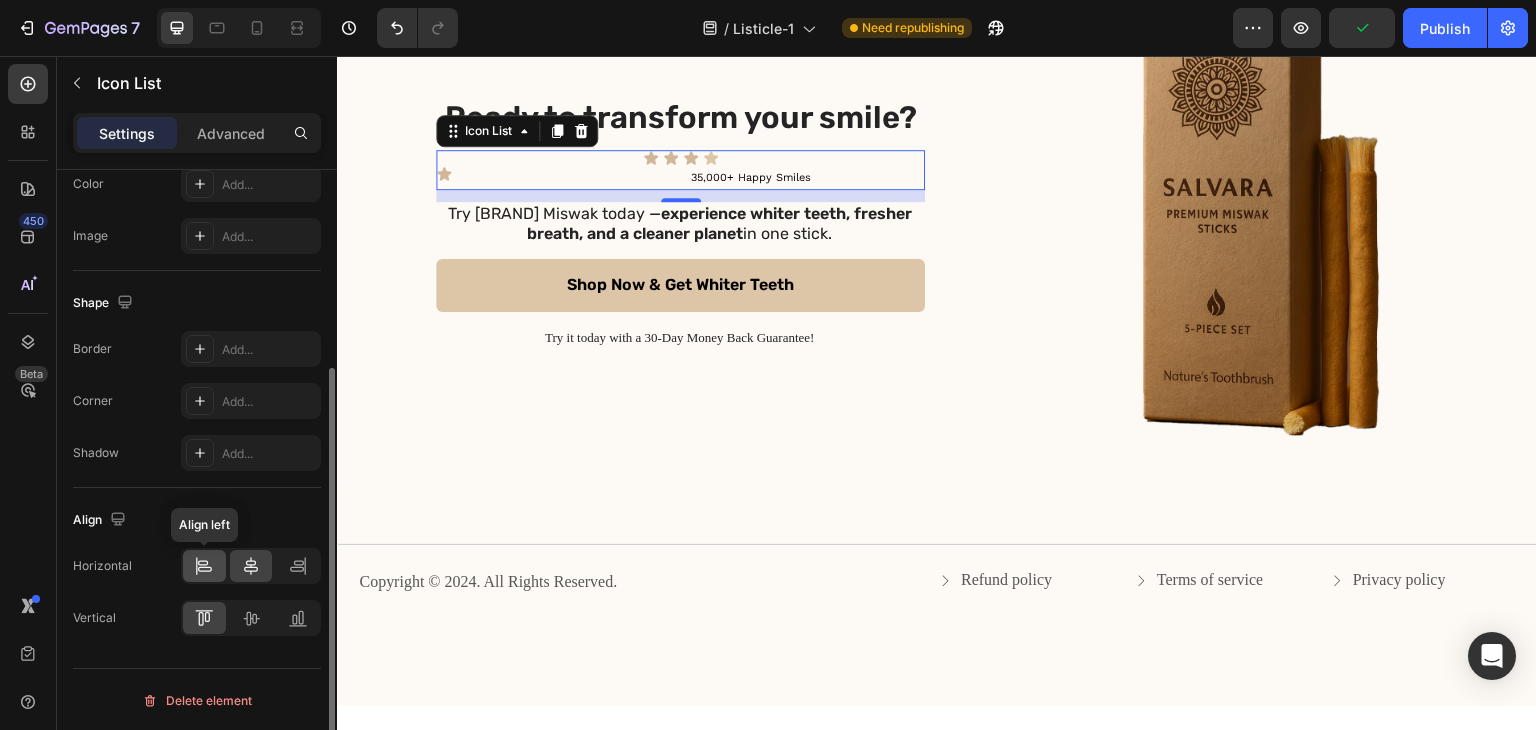 click 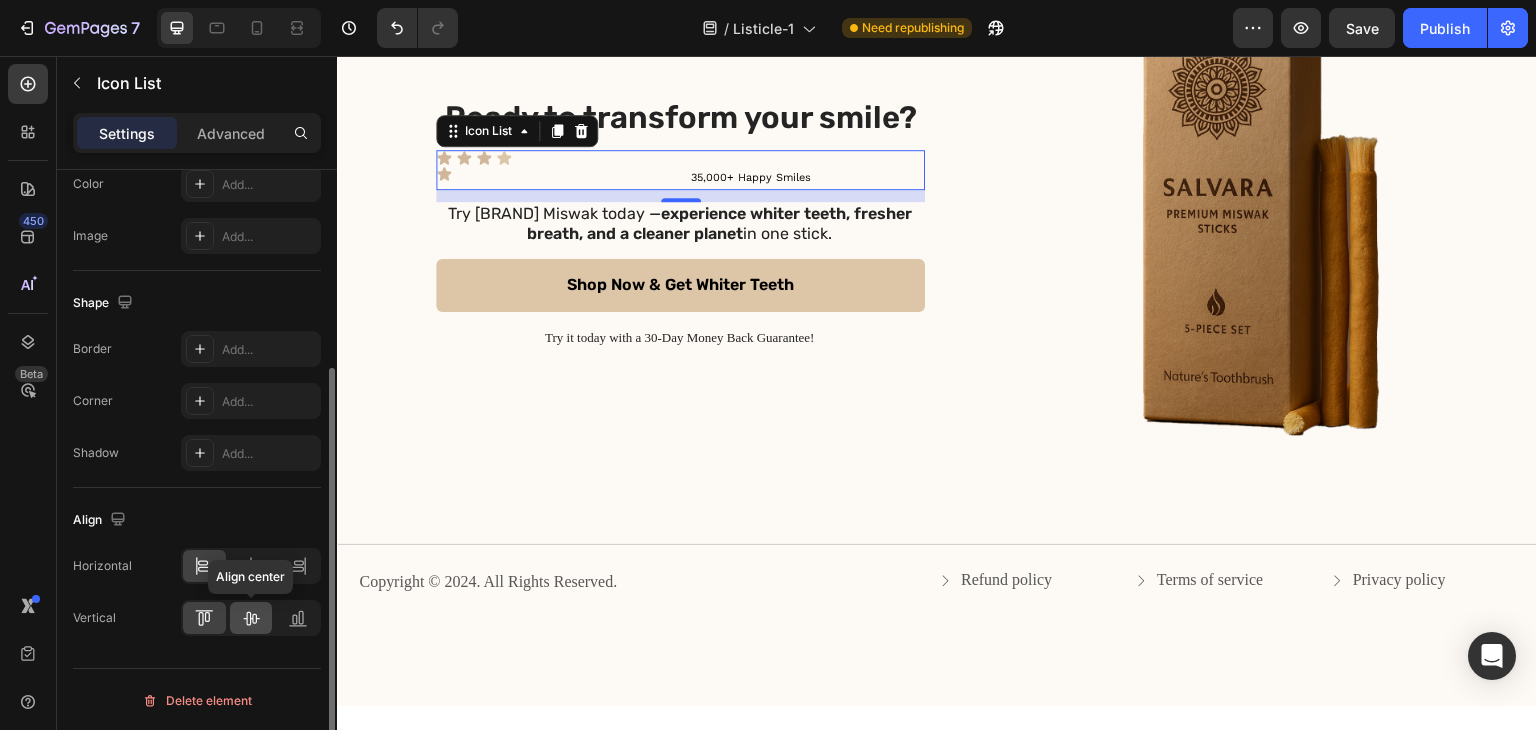 click 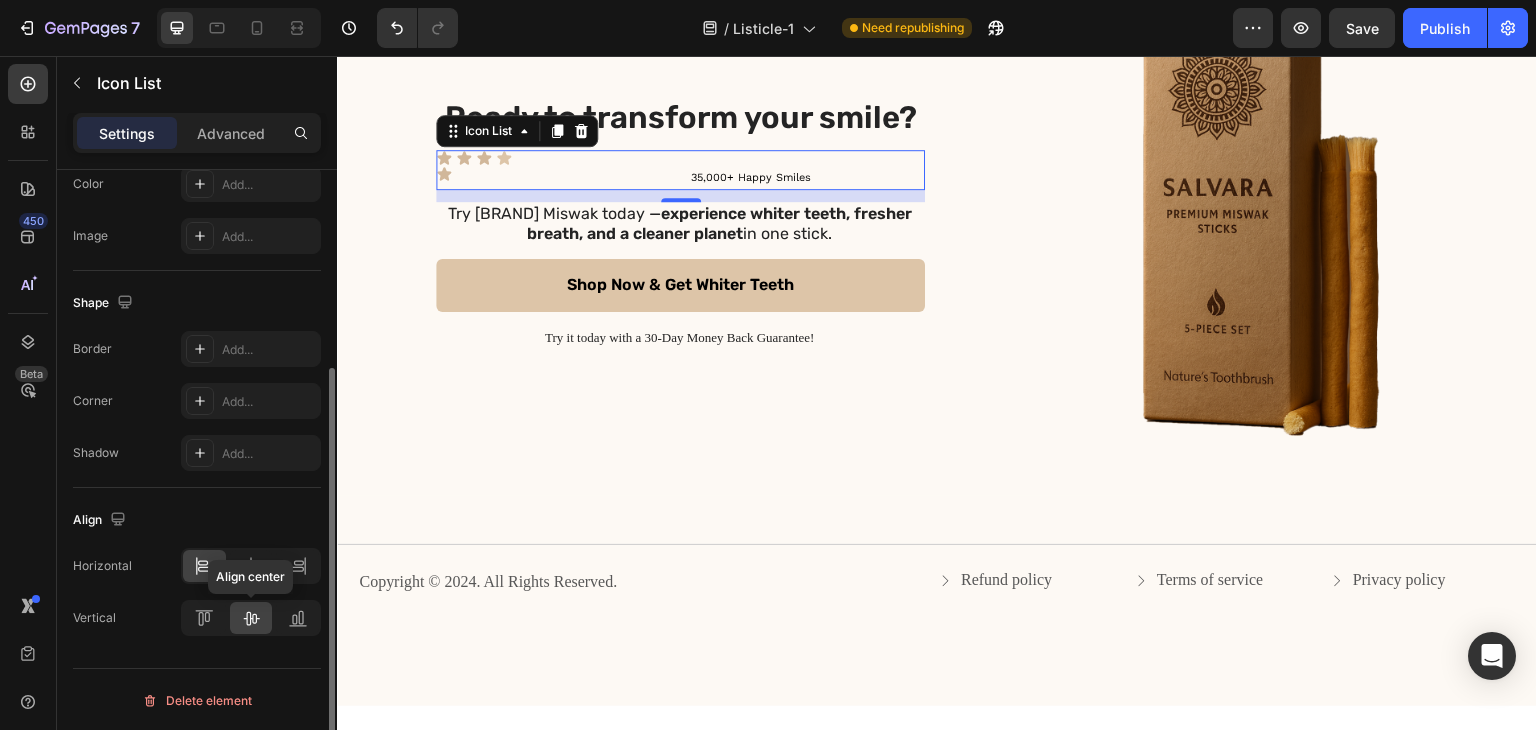 click 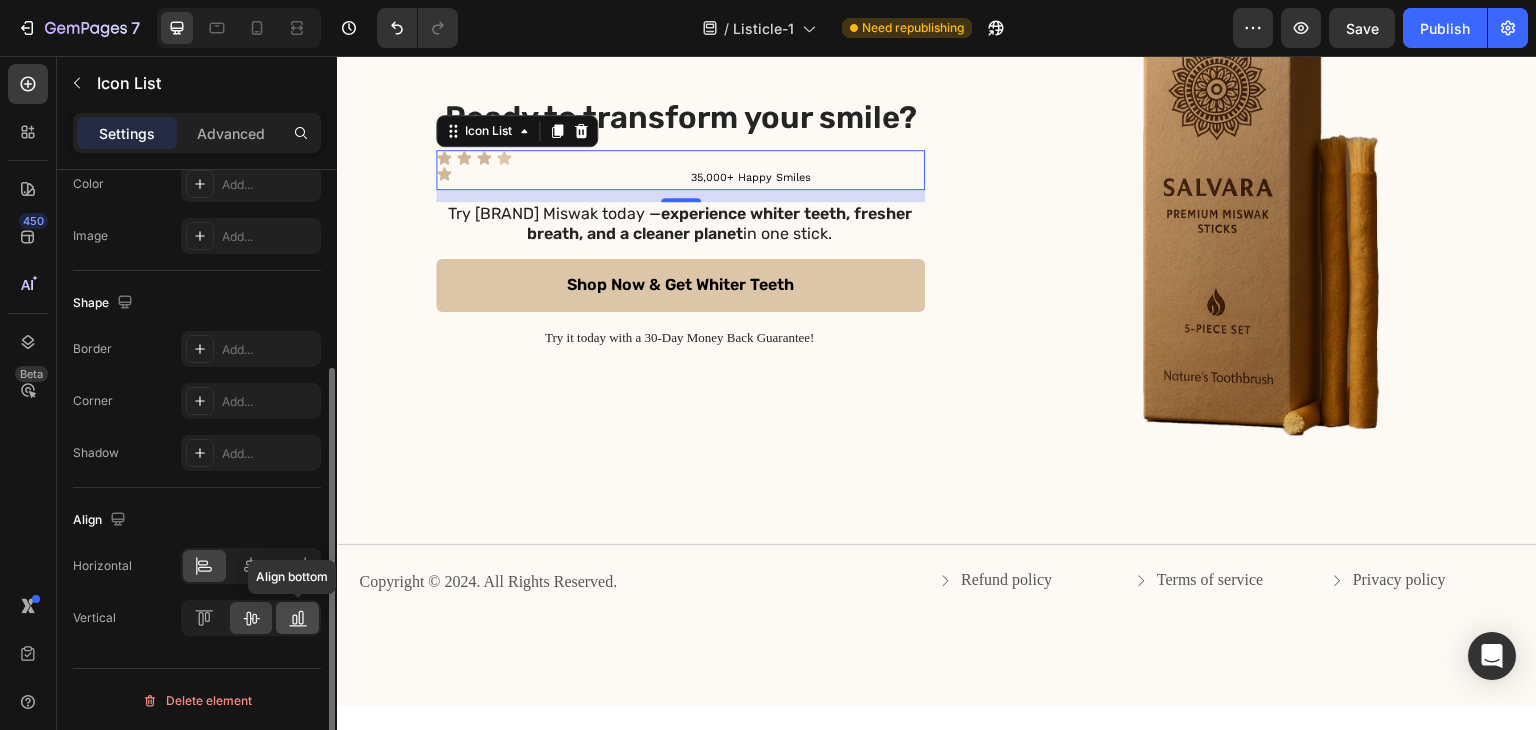 click 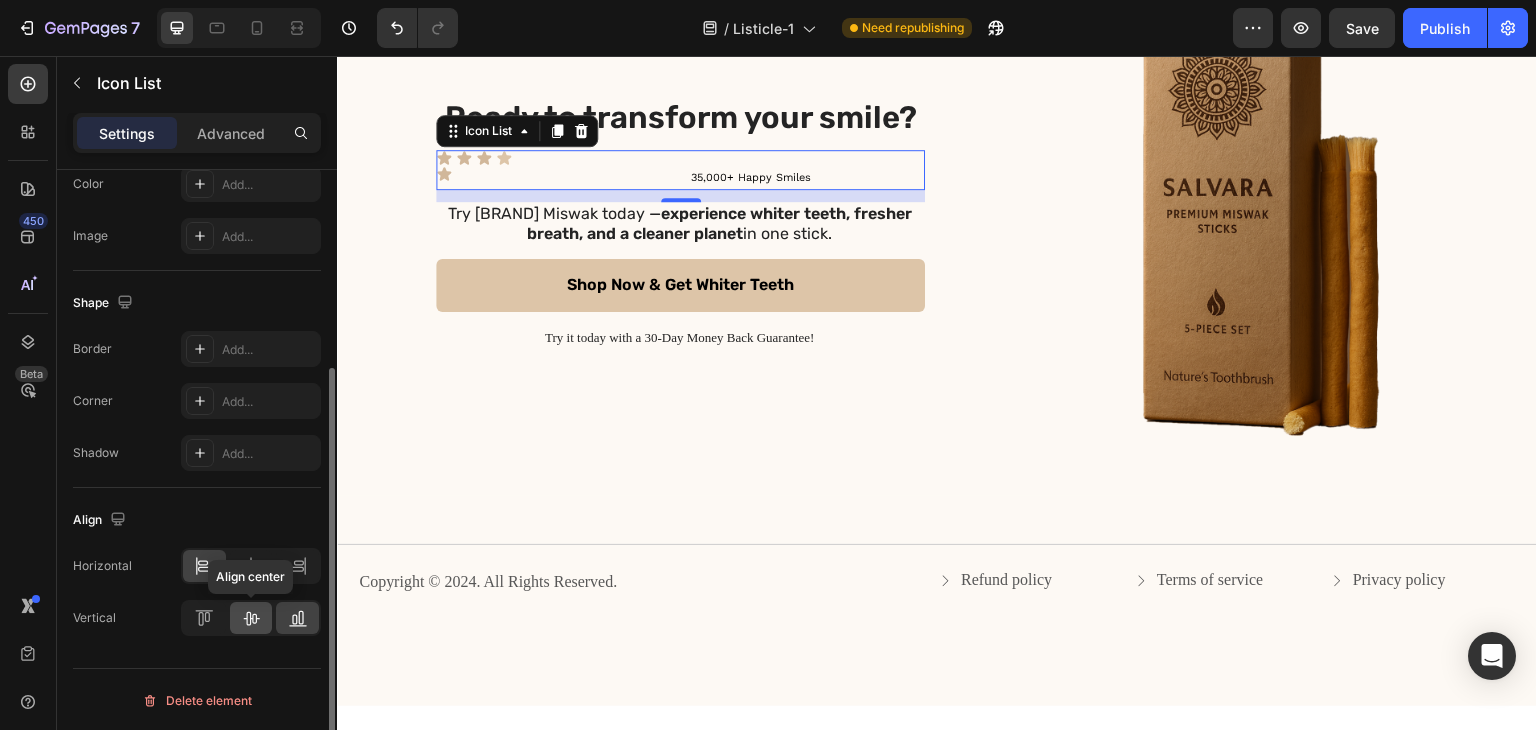 click 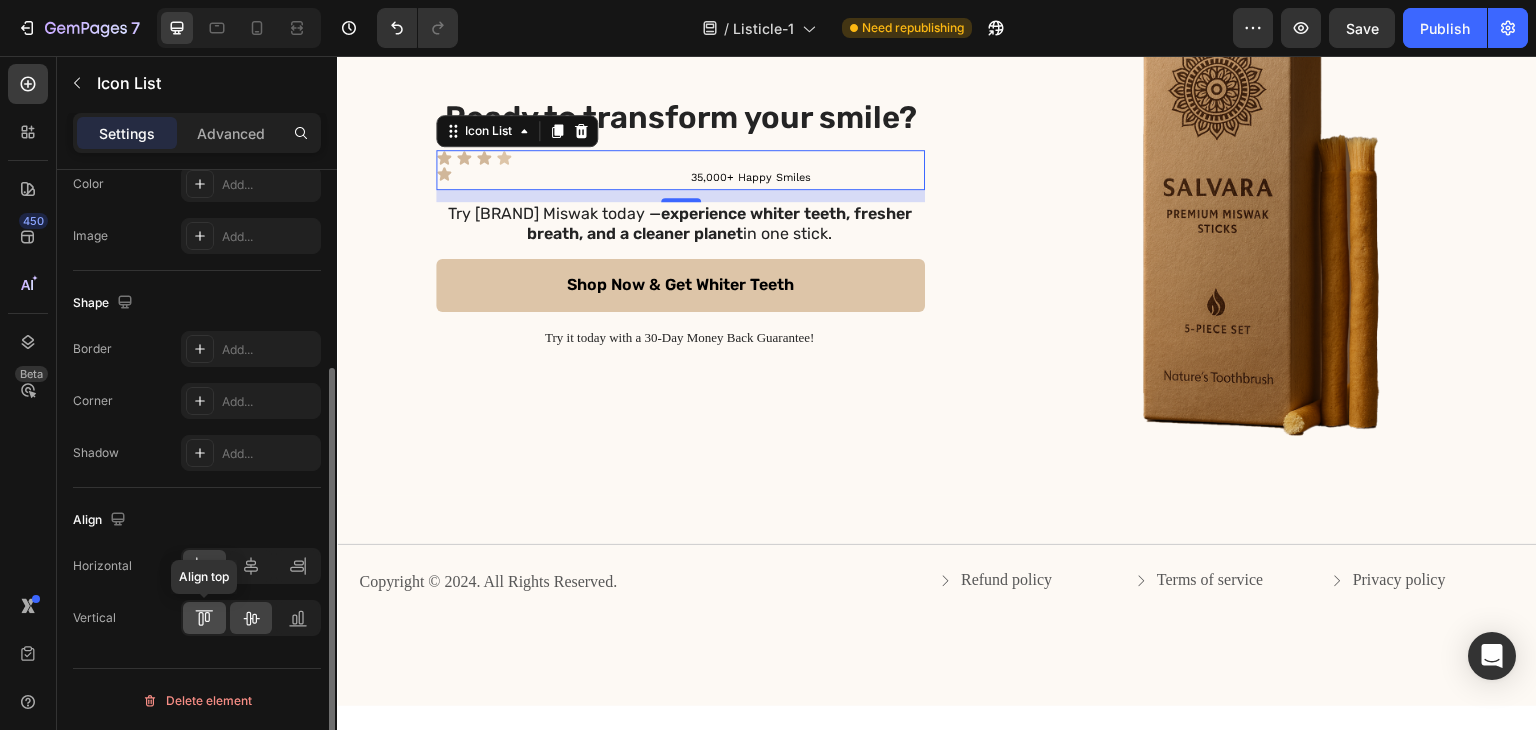 click 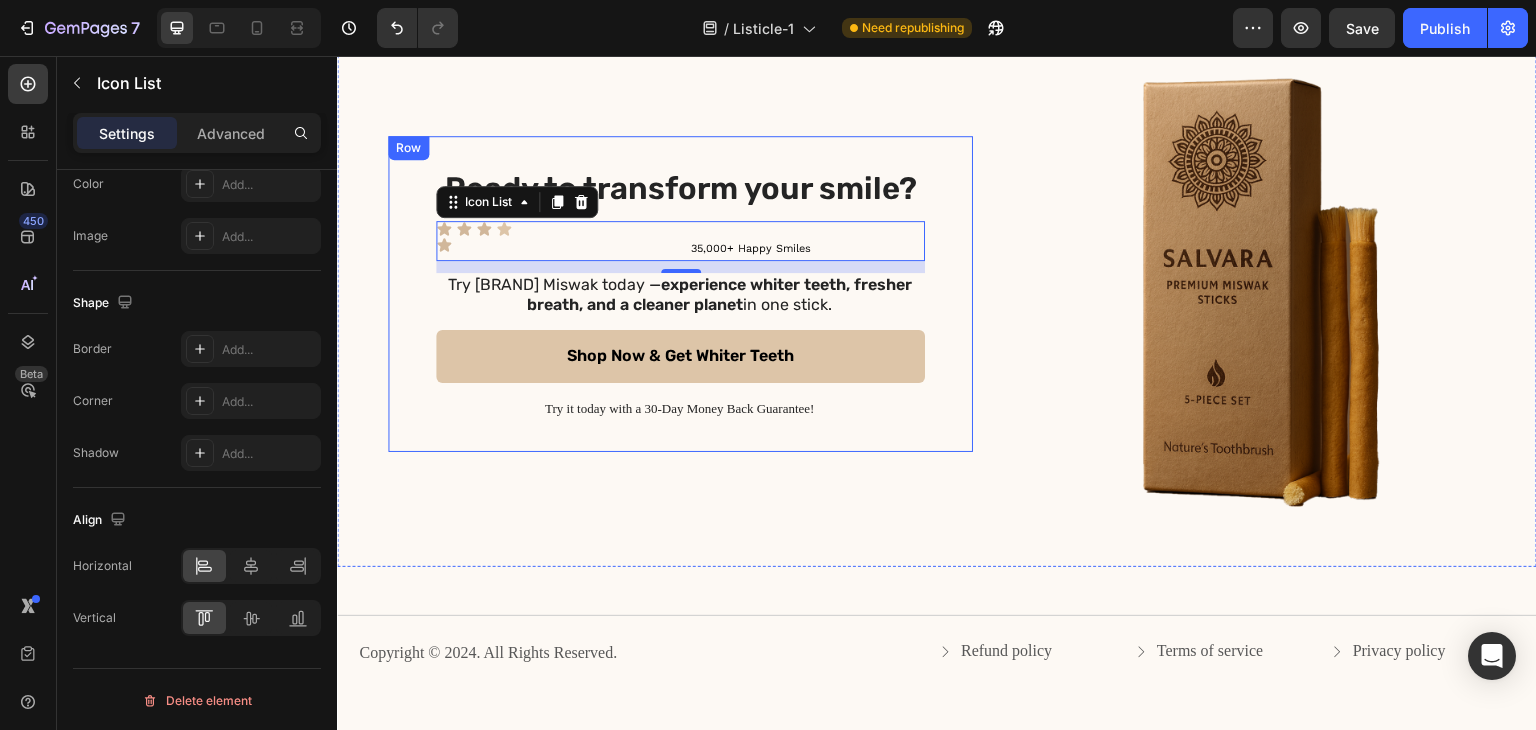 scroll, scrollTop: 4198, scrollLeft: 0, axis: vertical 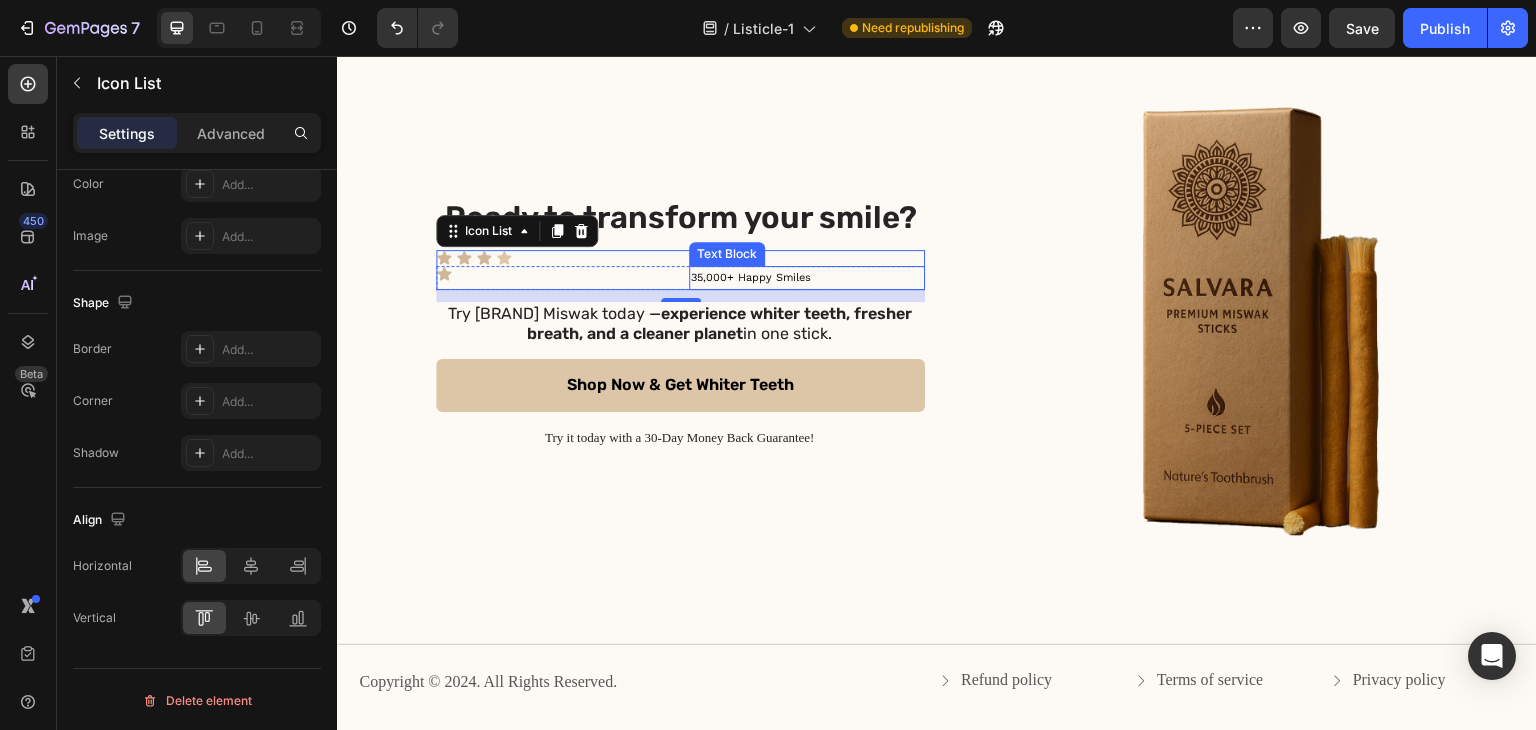 click on "35,000+ Happy Smiles" at bounding box center (807, 278) 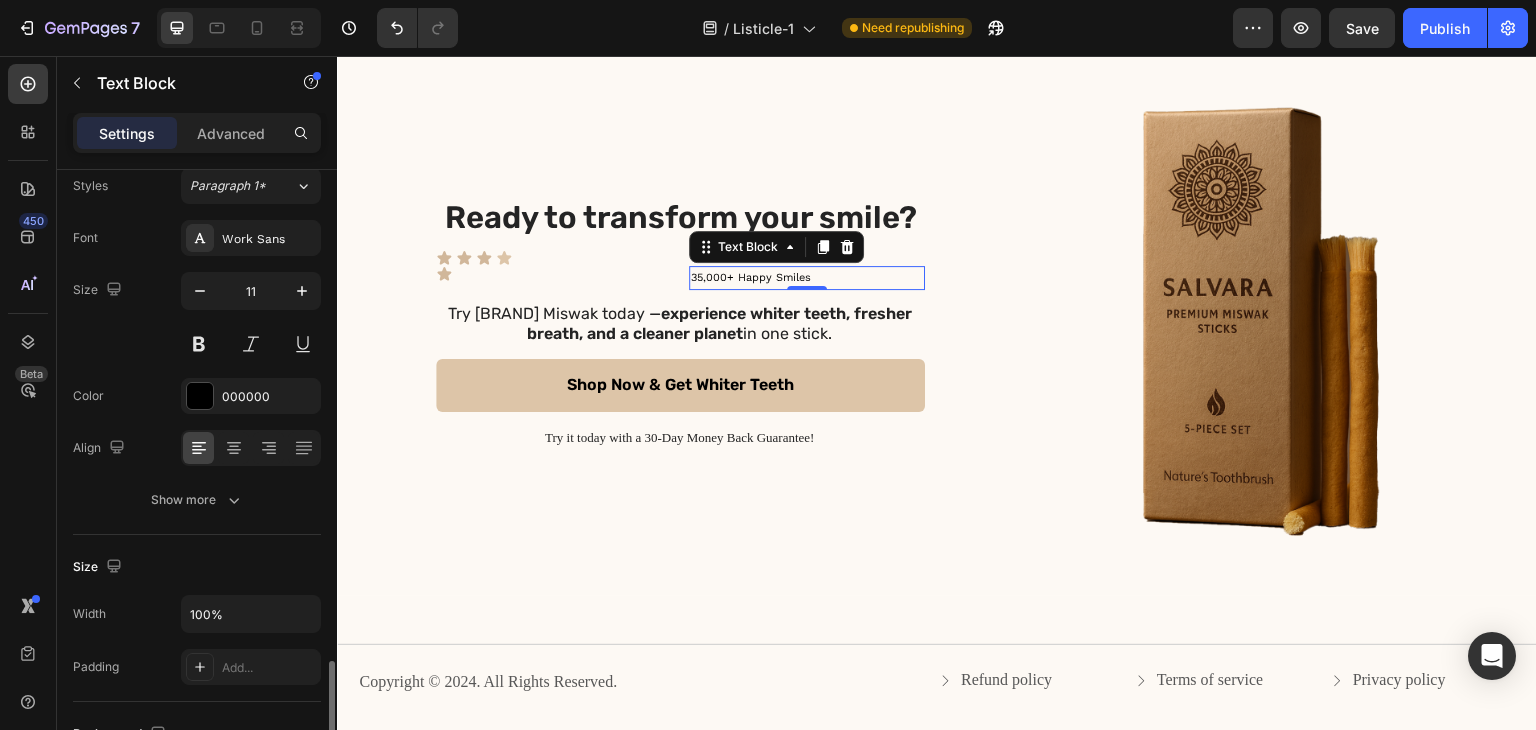 scroll, scrollTop: 466, scrollLeft: 0, axis: vertical 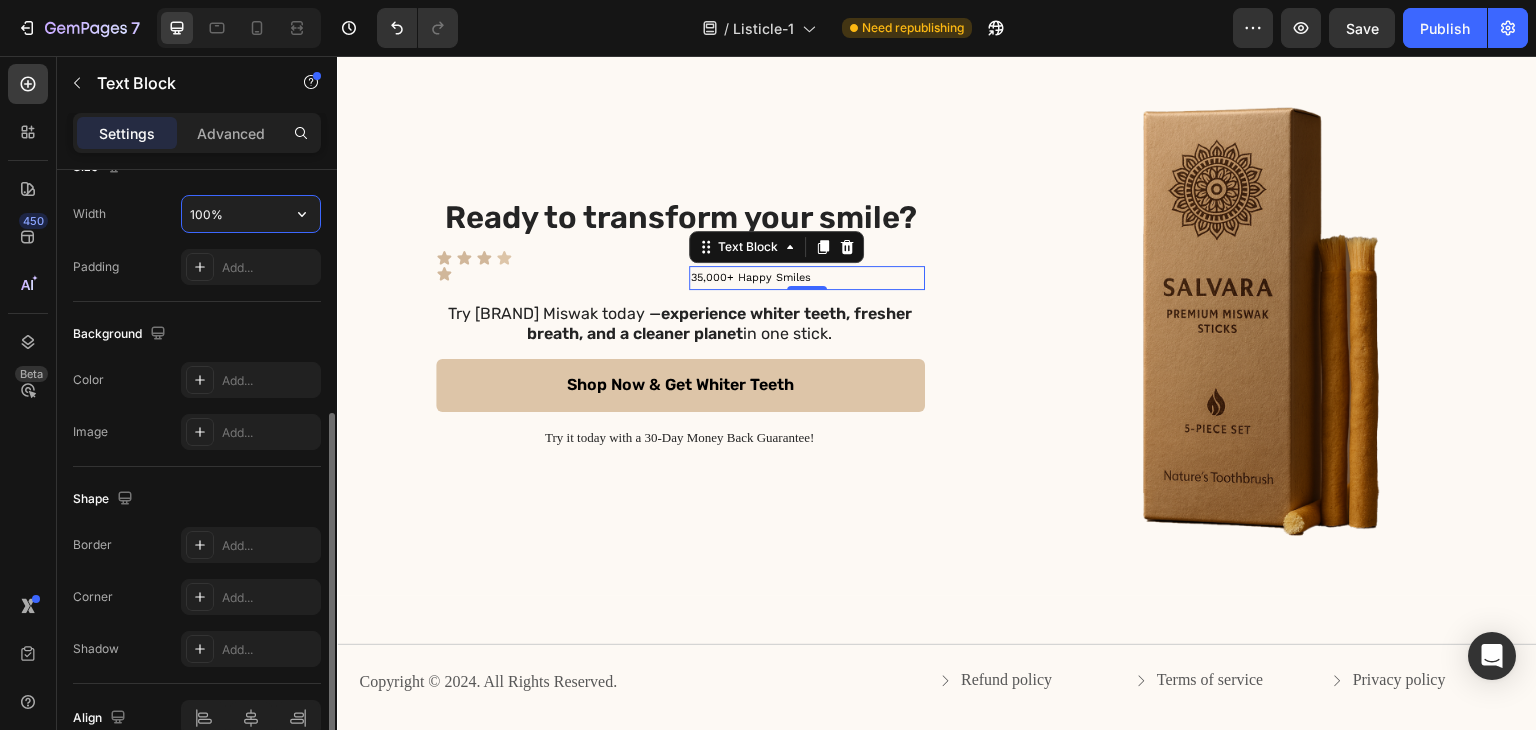 click on "100%" at bounding box center (251, 214) 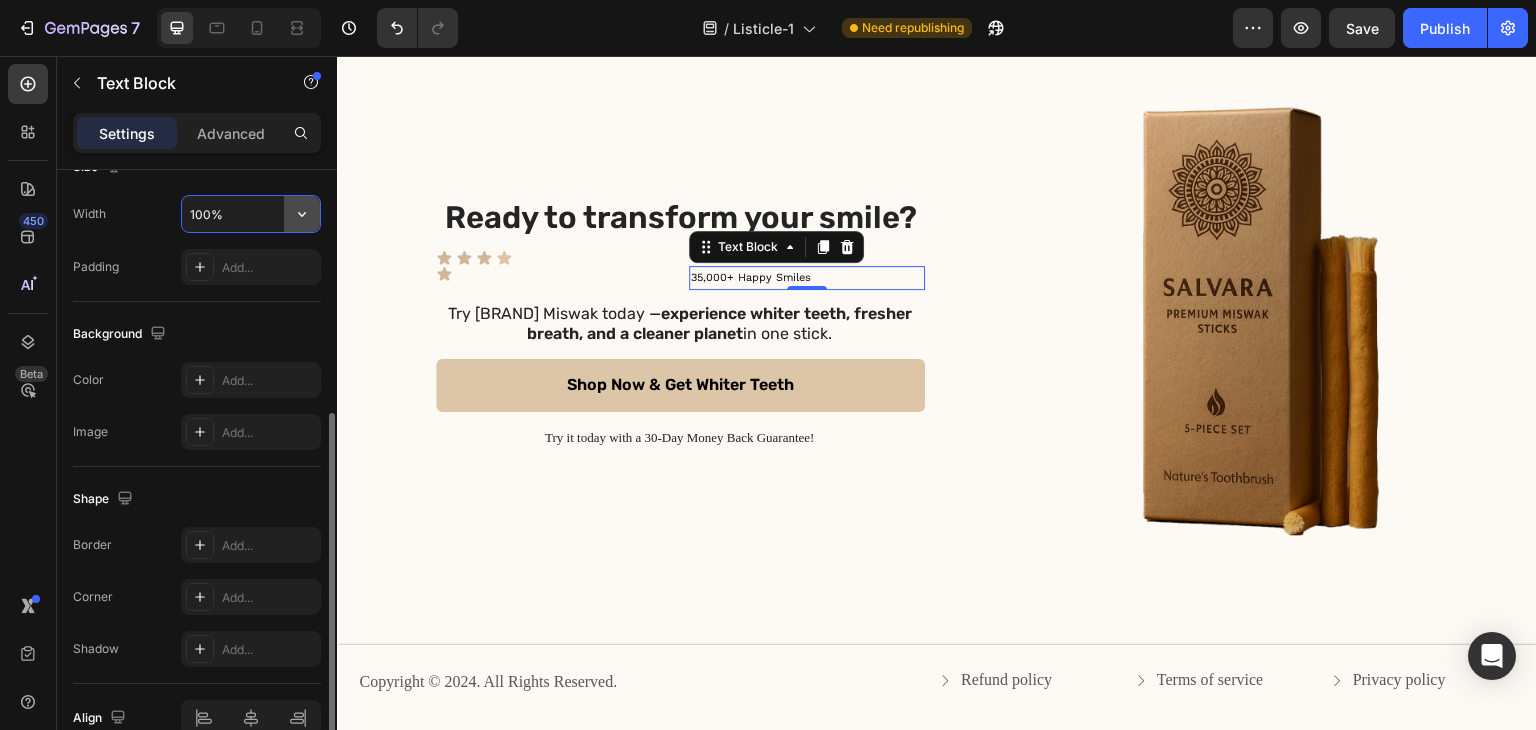 click 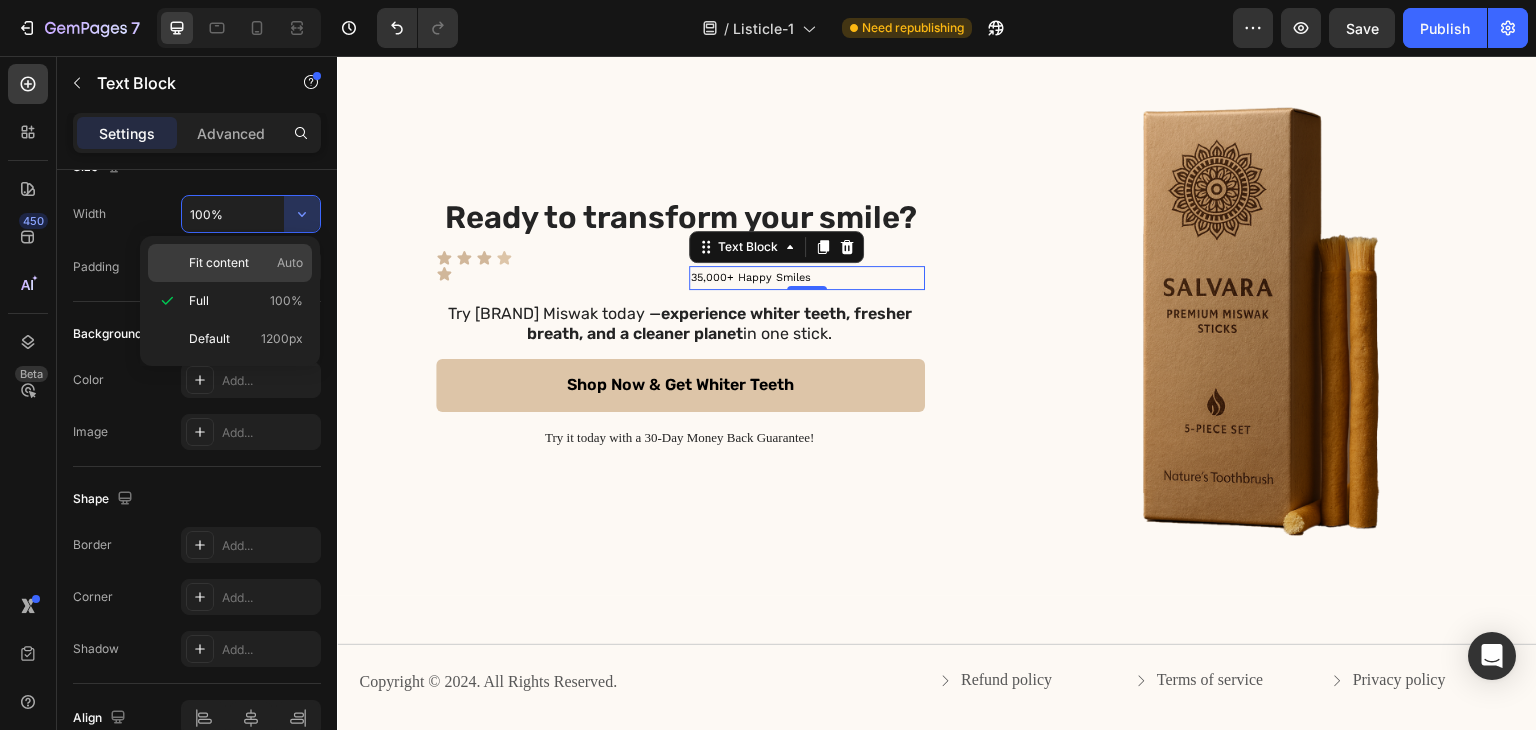 click on "Fit content" at bounding box center (219, 263) 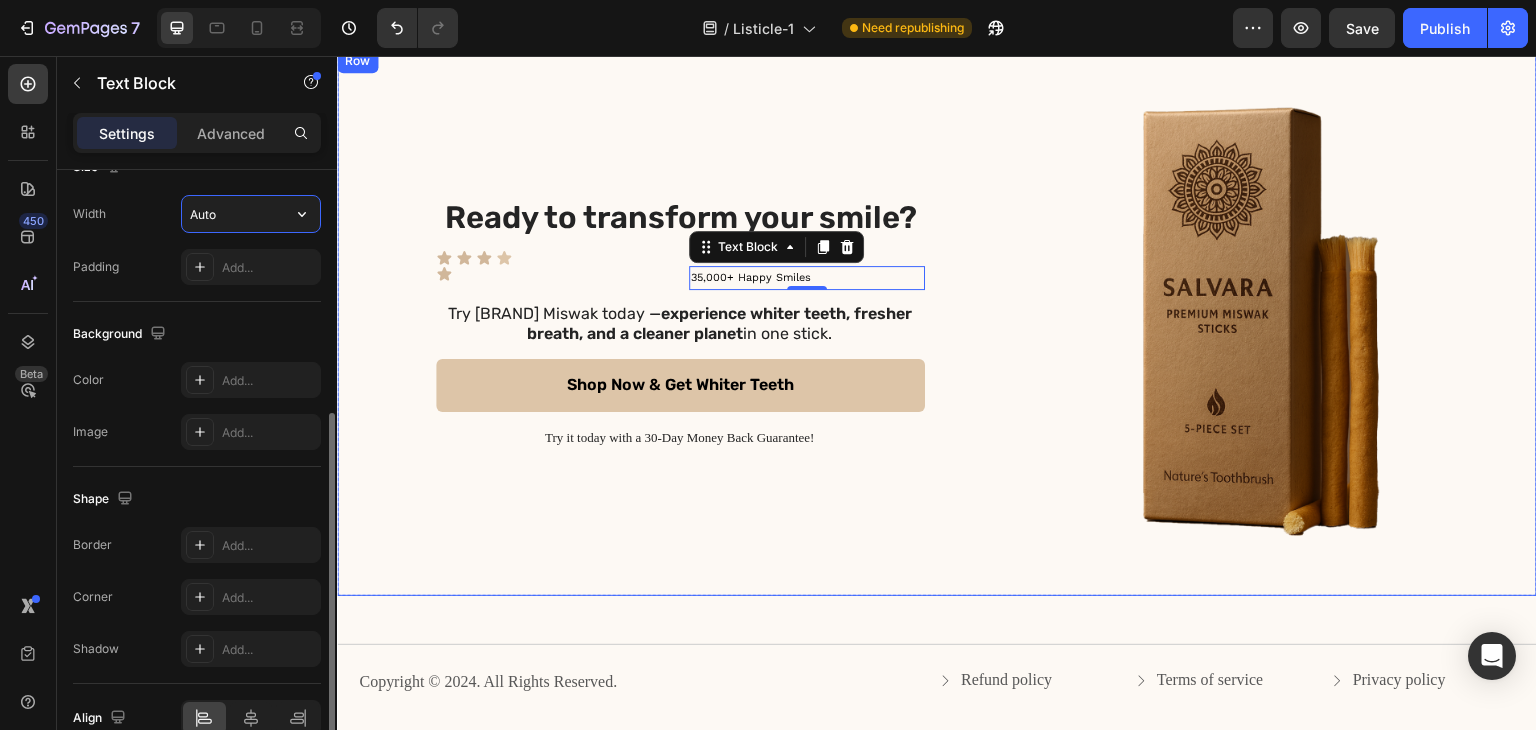 click on "Auto" at bounding box center (251, 214) 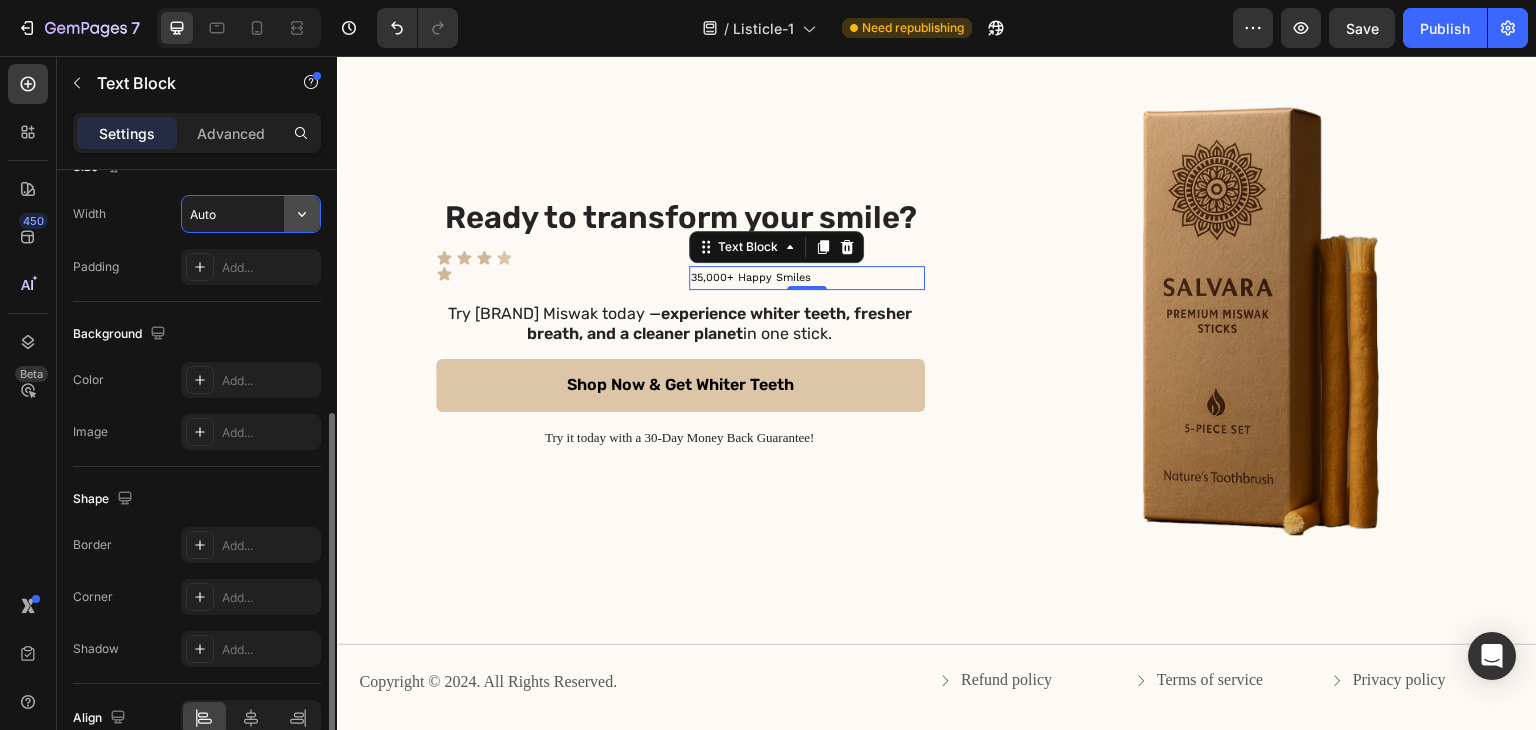 click 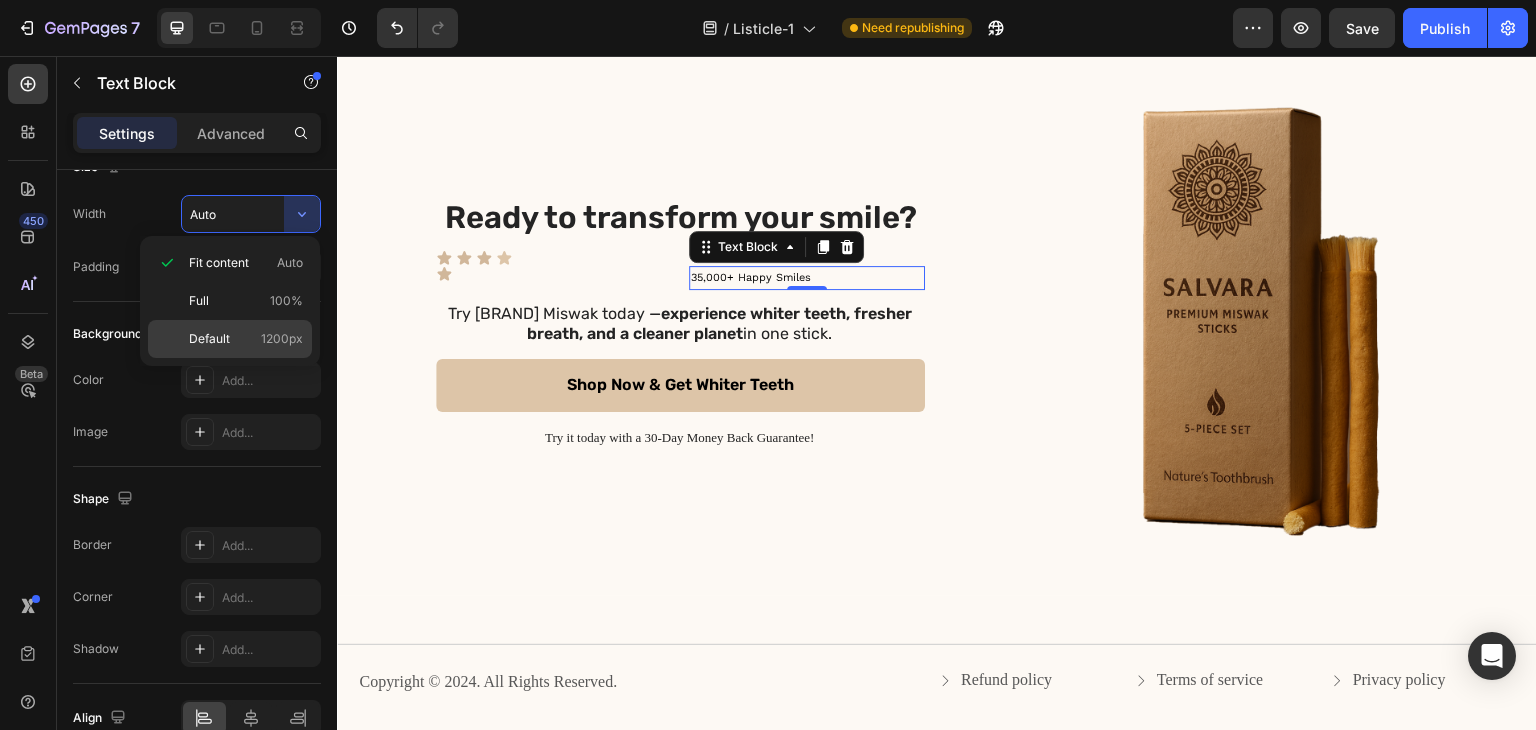click on "1200px" at bounding box center (282, 339) 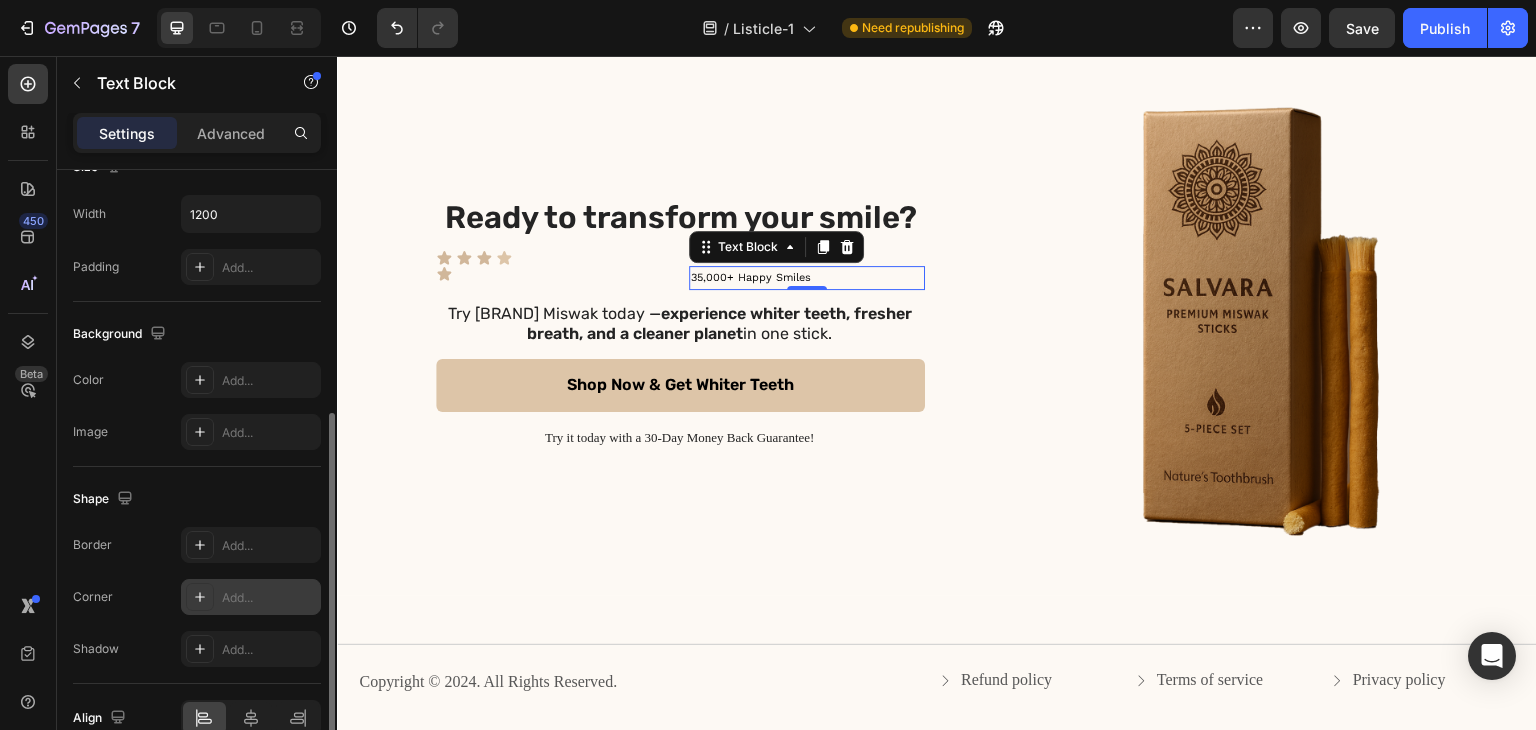scroll, scrollTop: 566, scrollLeft: 0, axis: vertical 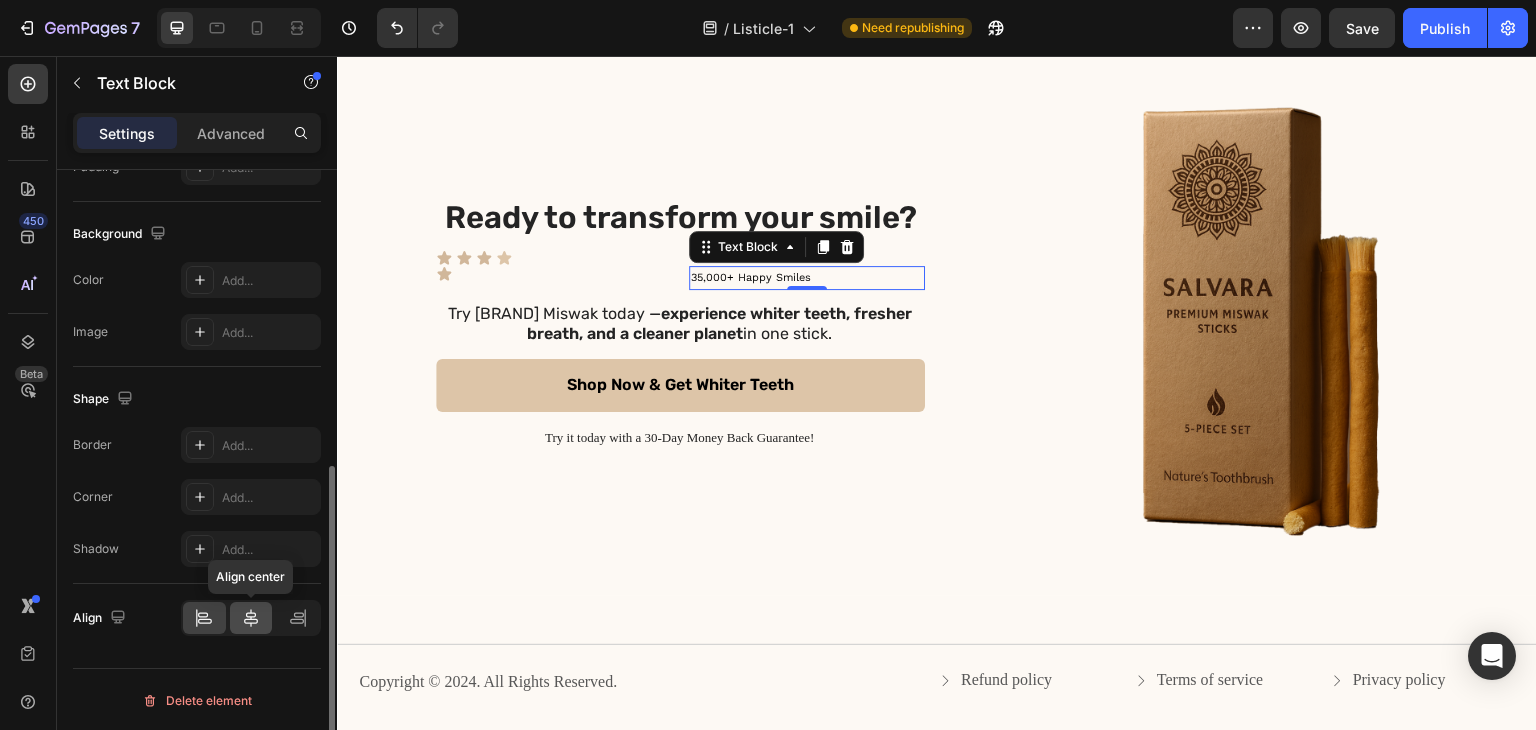 click 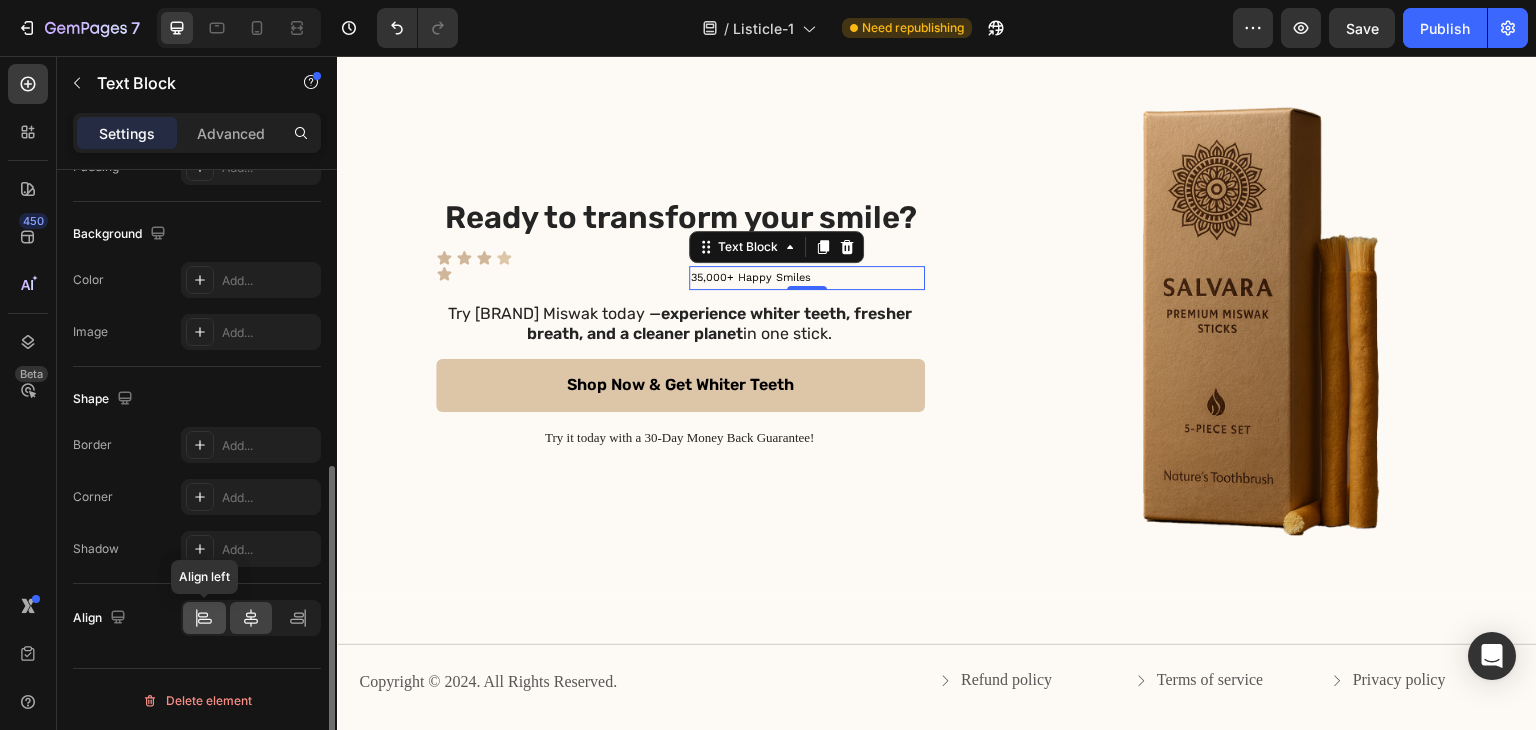 click 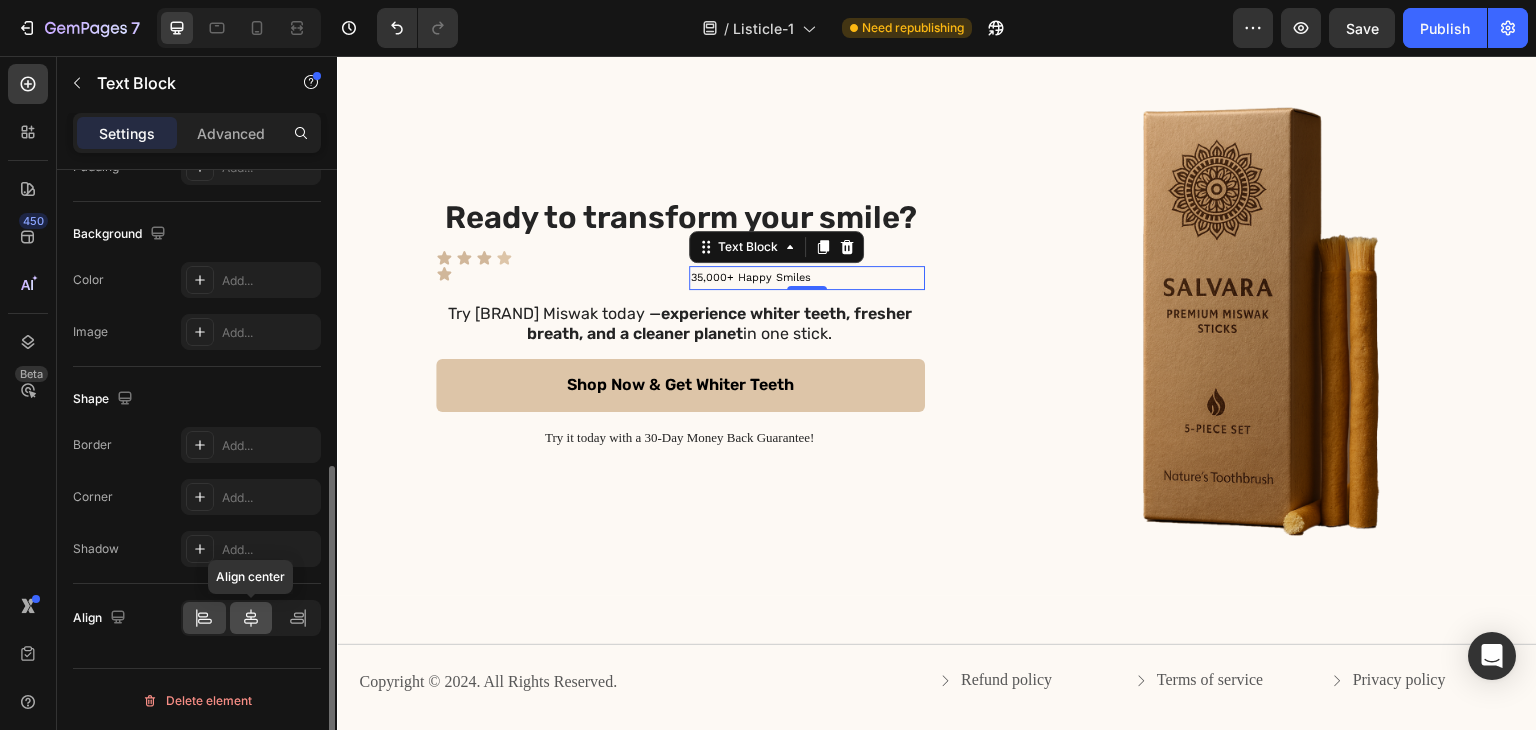 click 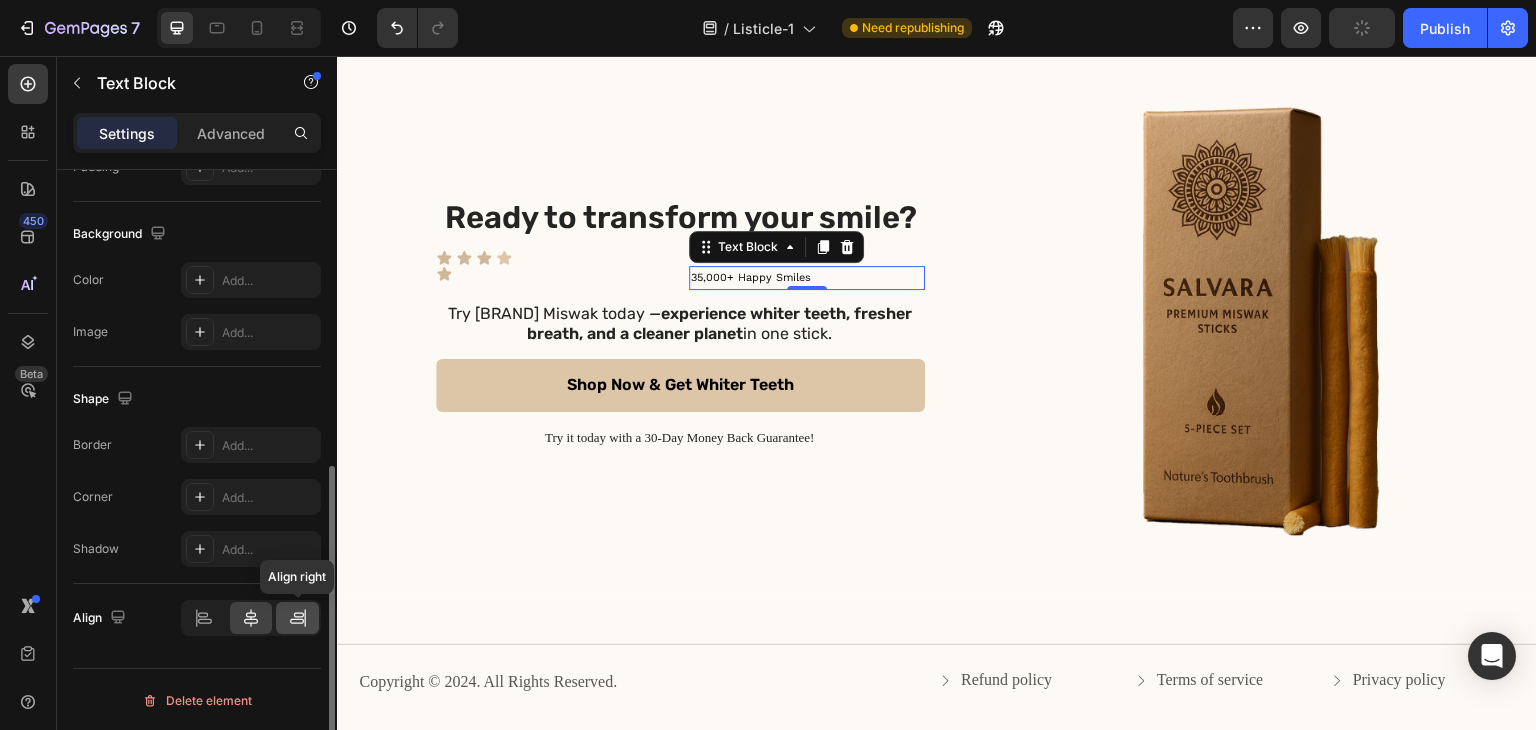 click 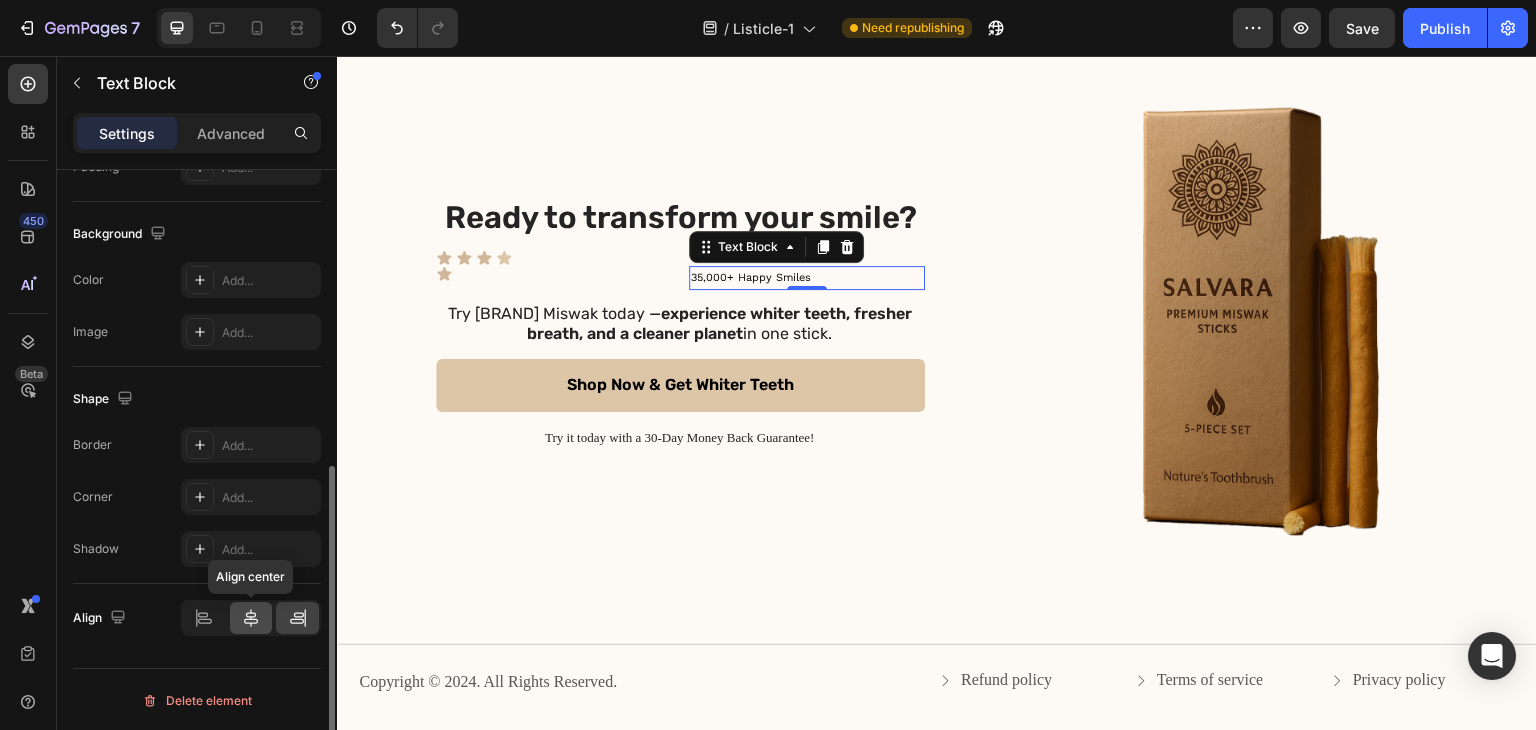 click 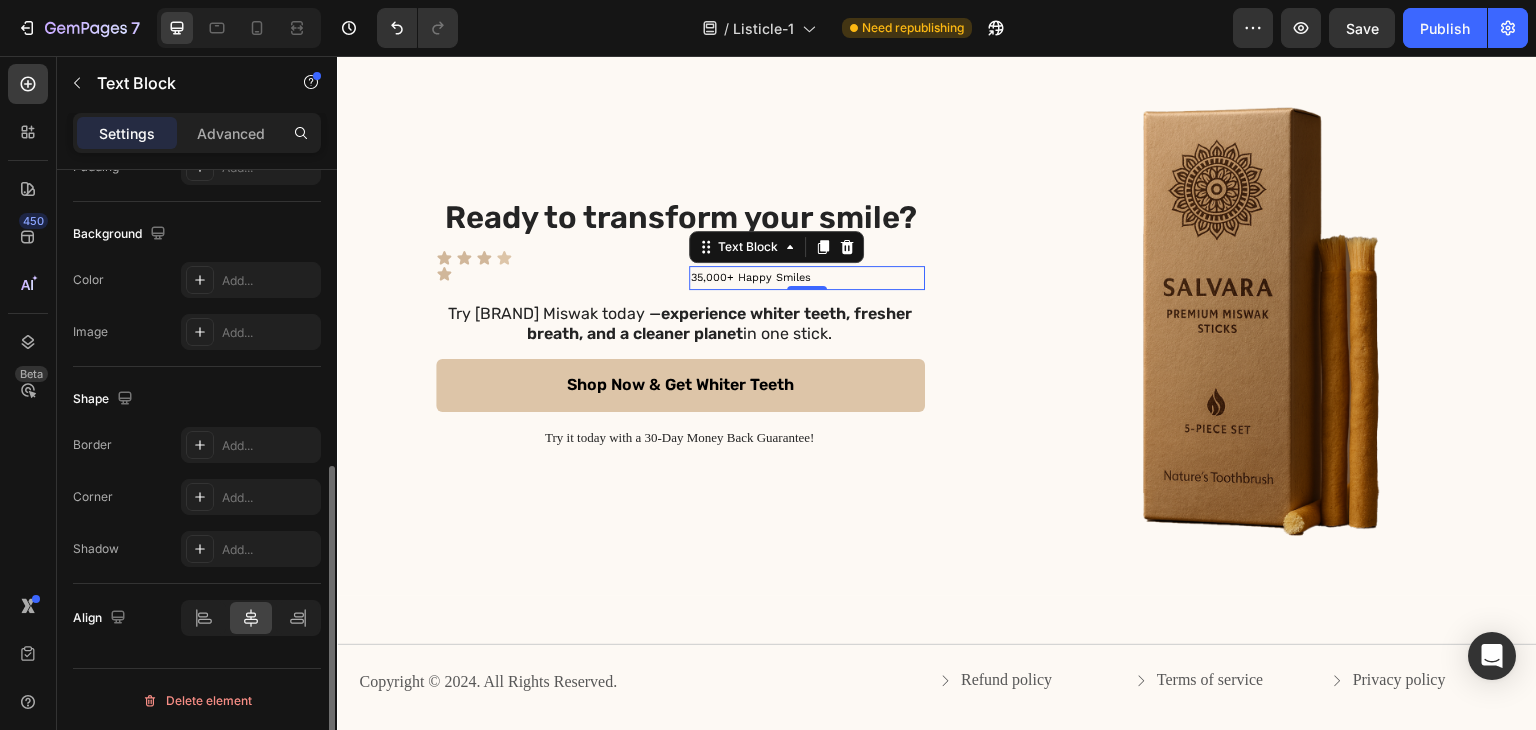 scroll, scrollTop: 466, scrollLeft: 0, axis: vertical 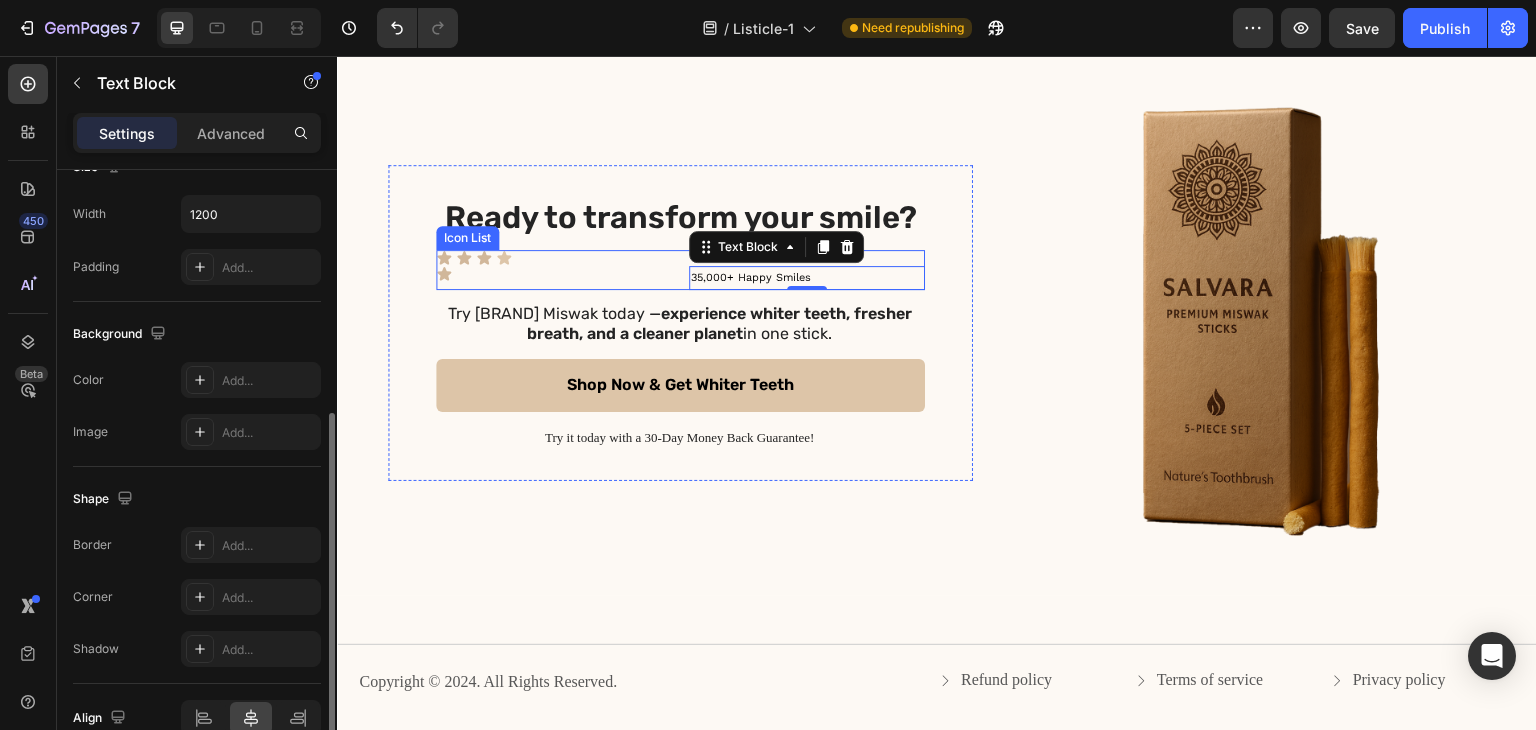 click on "Icon Icon Icon Icon
Icon 35,000+ Happy Smiles Text Block   0 Row" at bounding box center [680, 270] 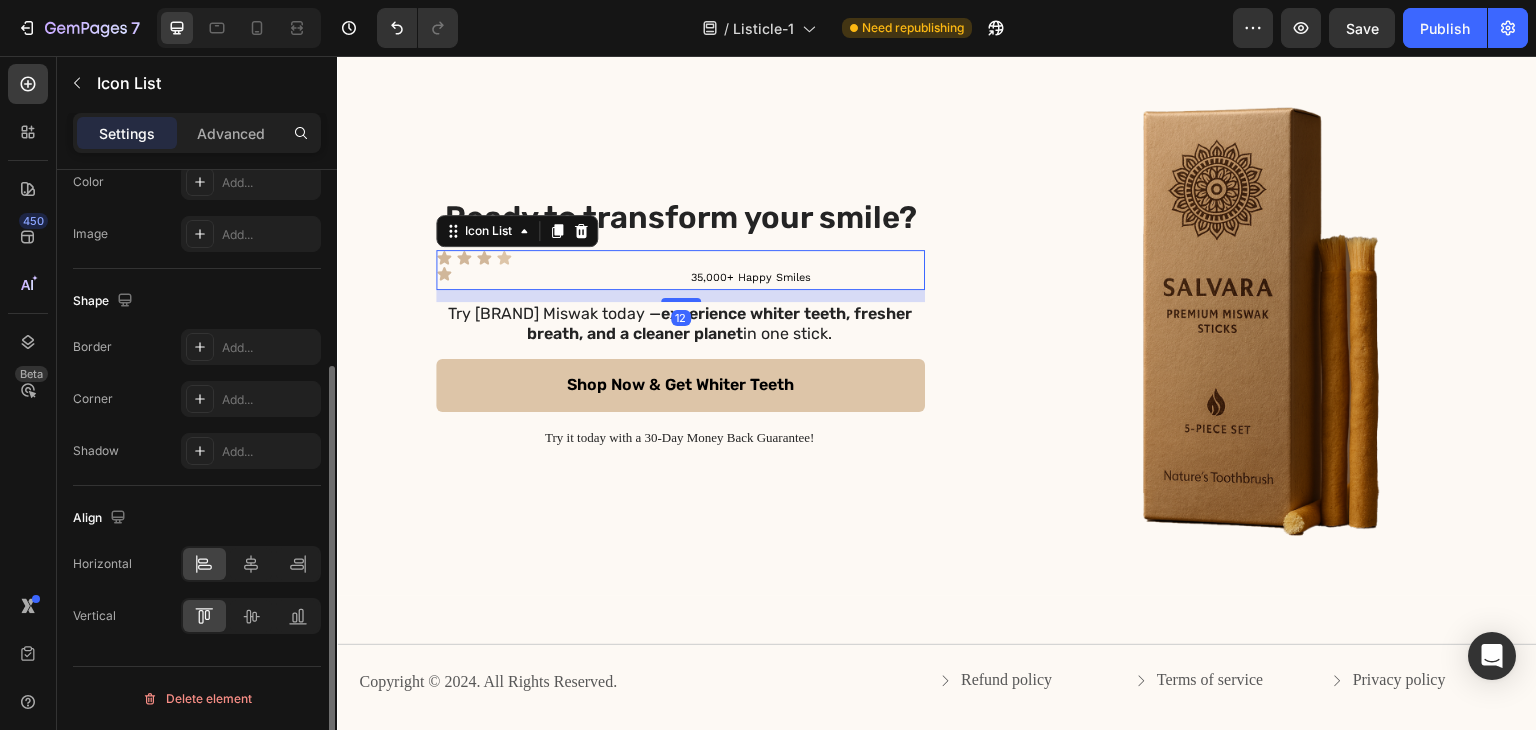 scroll, scrollTop: 0, scrollLeft: 0, axis: both 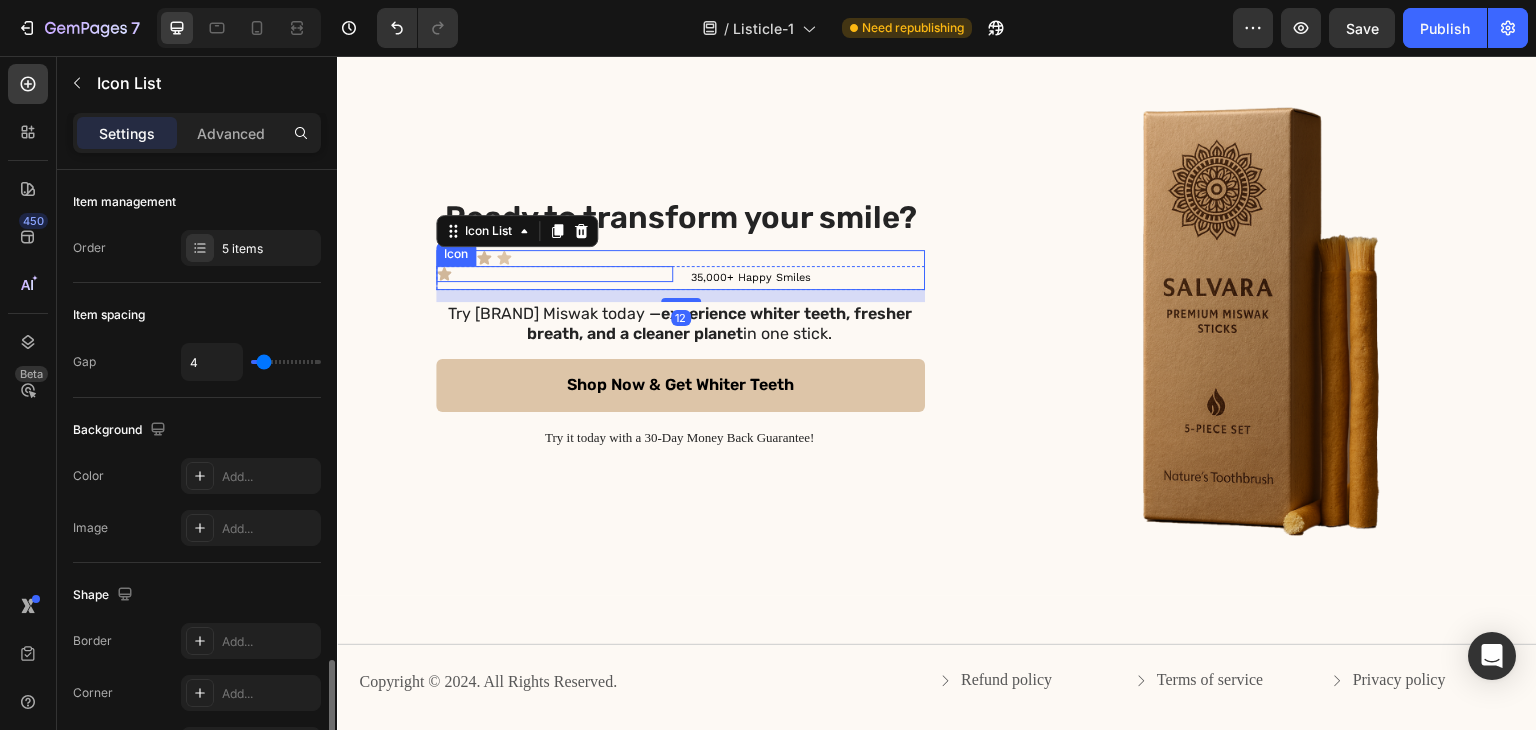click on "Icon" at bounding box center (554, 274) 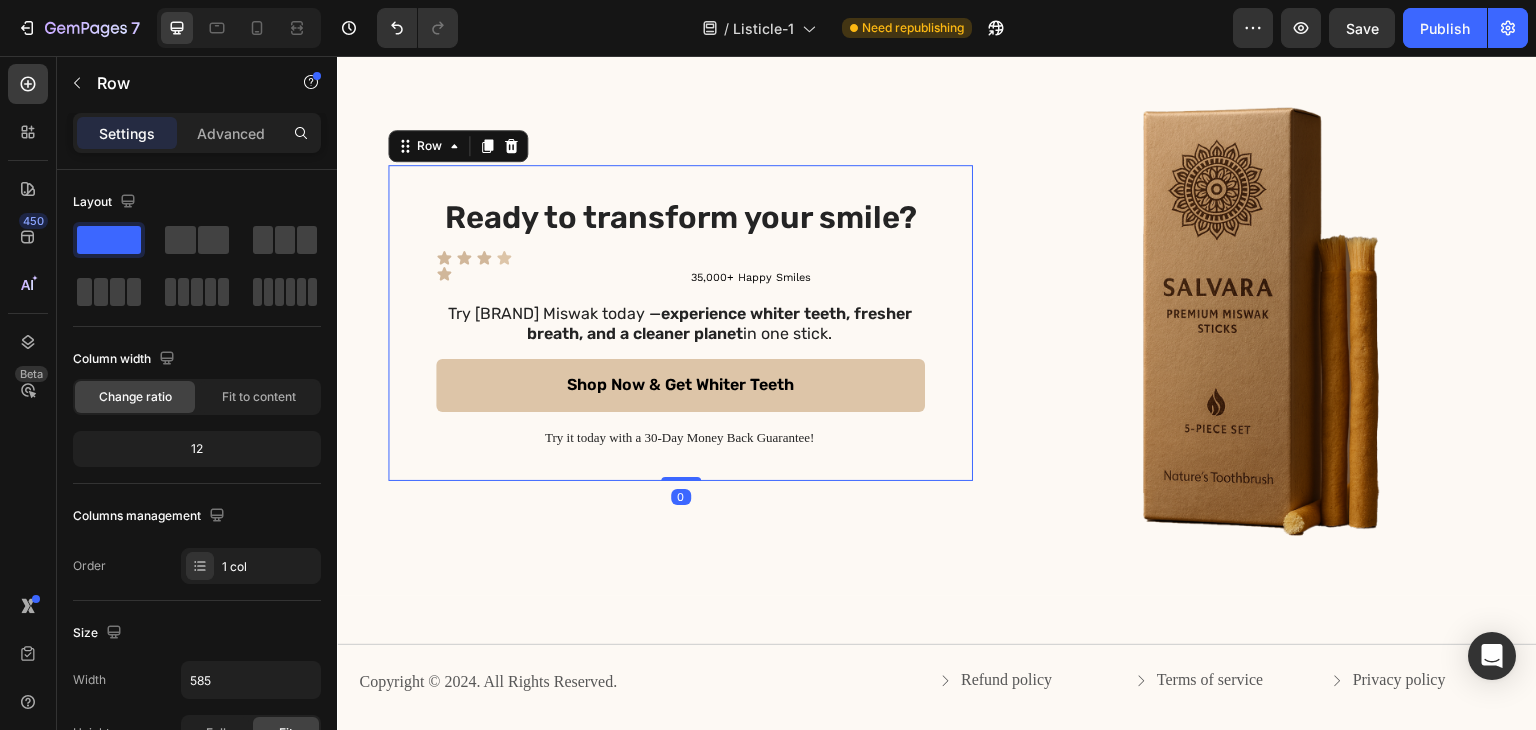 click on "Ready to transform your smile? Heading Icon Icon Icon Icon
Icon 35,000+ Happy Smiles Text Block Row Icon List Try Salvara Miswak today —  experience whiter teeth, fresher breath, and a cleaner planet  in one stick. Text Block Shop Now & Get Whiter Teeth Button Try it today with a 30-Day Money Back Guarantee! Text Block Row   0" at bounding box center (680, 323) 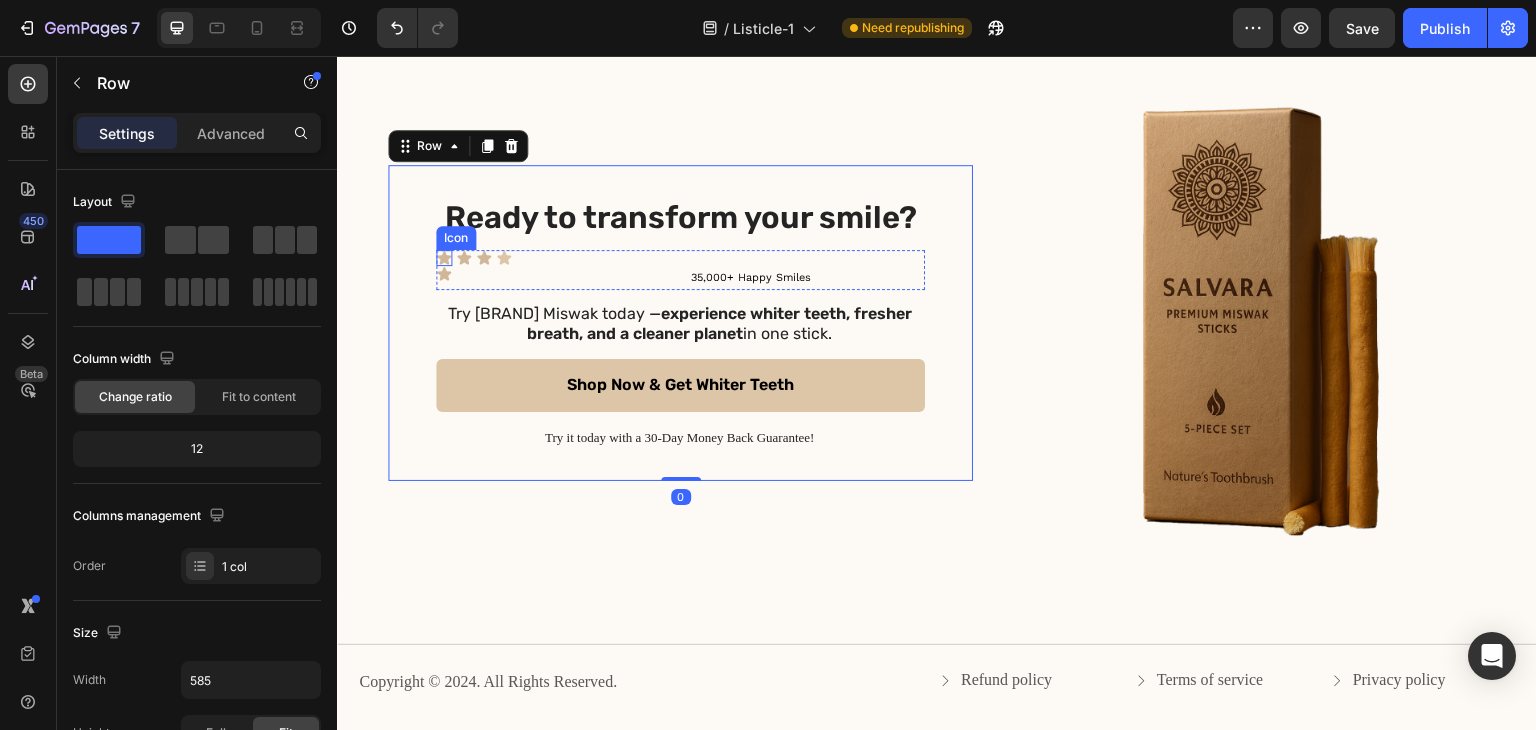 click 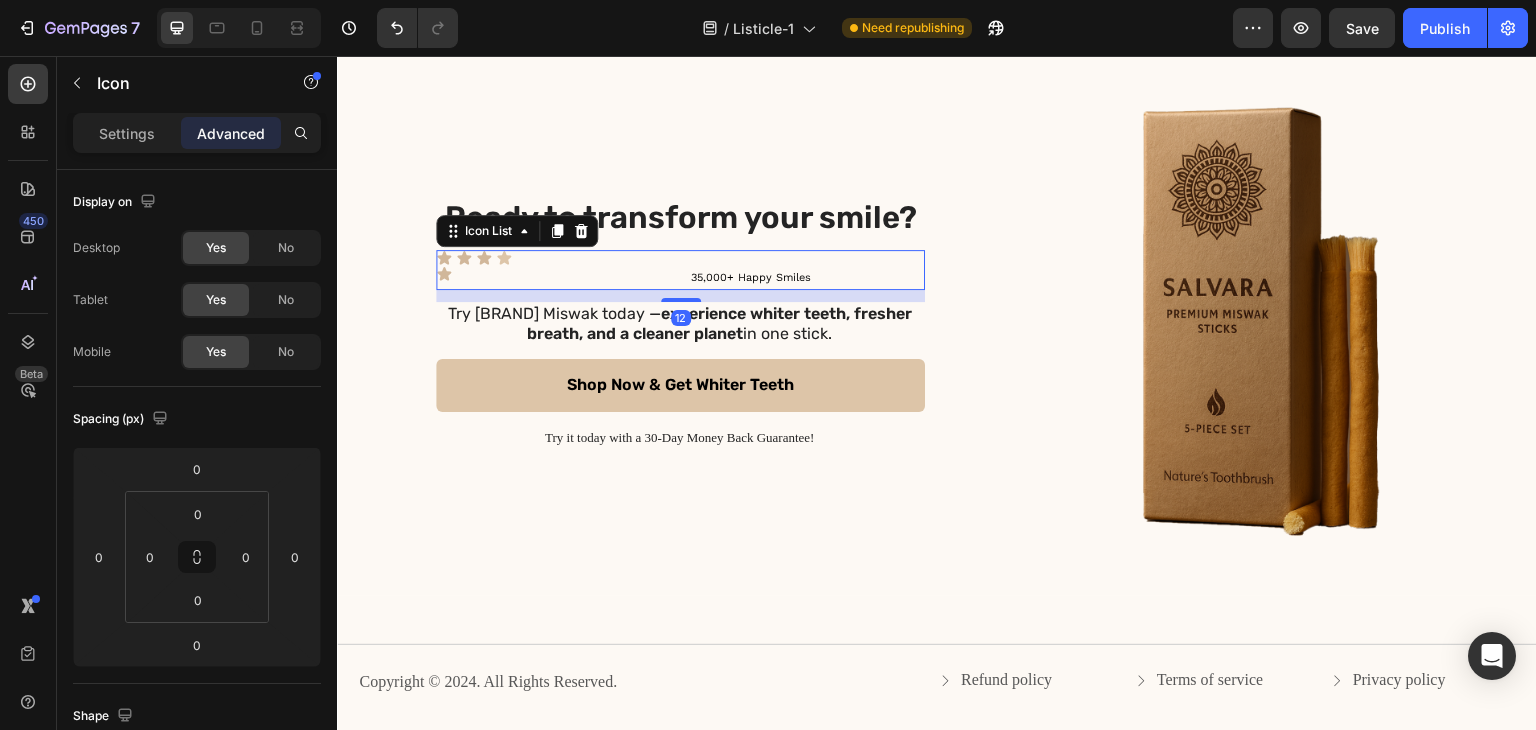 click on "Icon Icon Icon Icon
Icon 35,000+ Happy Smiles Text Block Row" at bounding box center (680, 270) 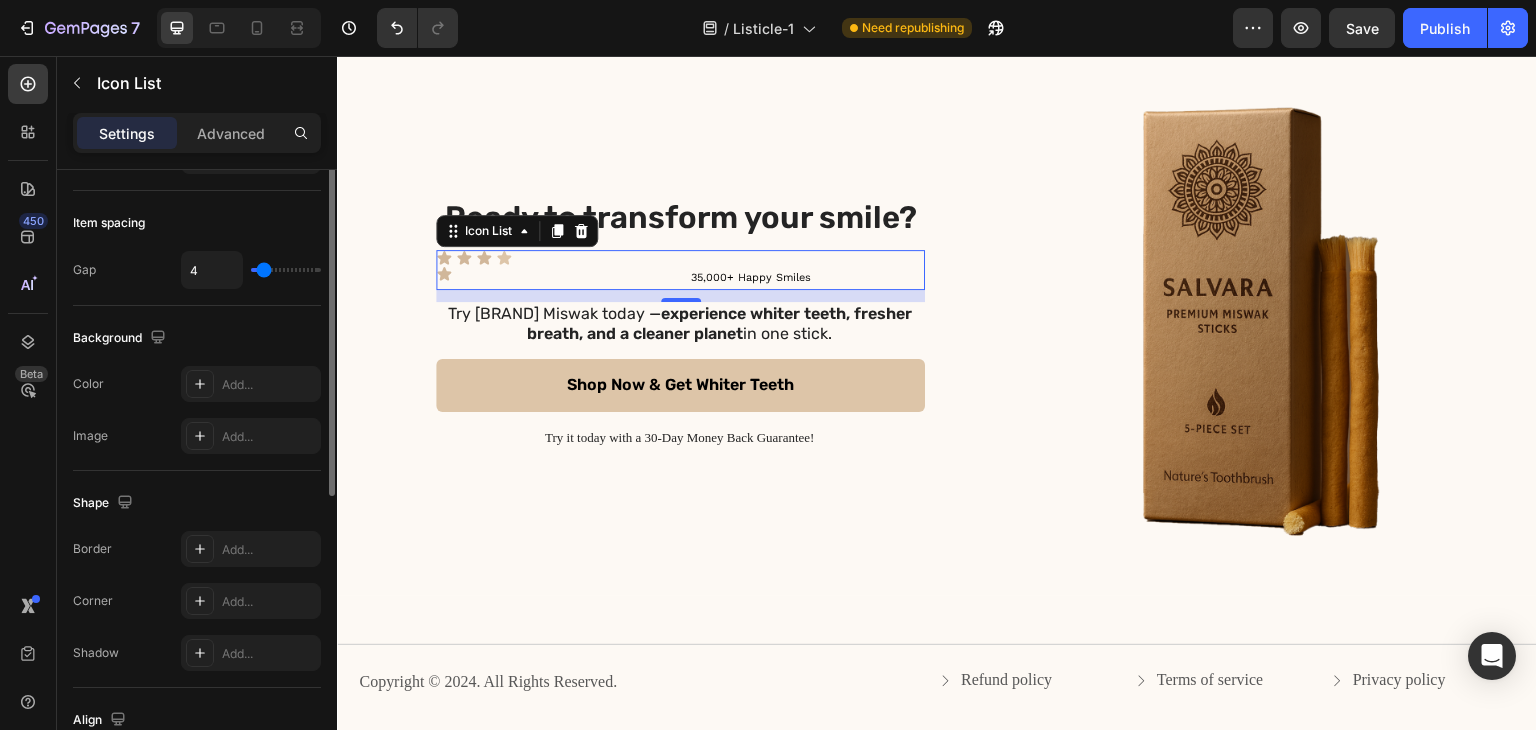 scroll, scrollTop: 0, scrollLeft: 0, axis: both 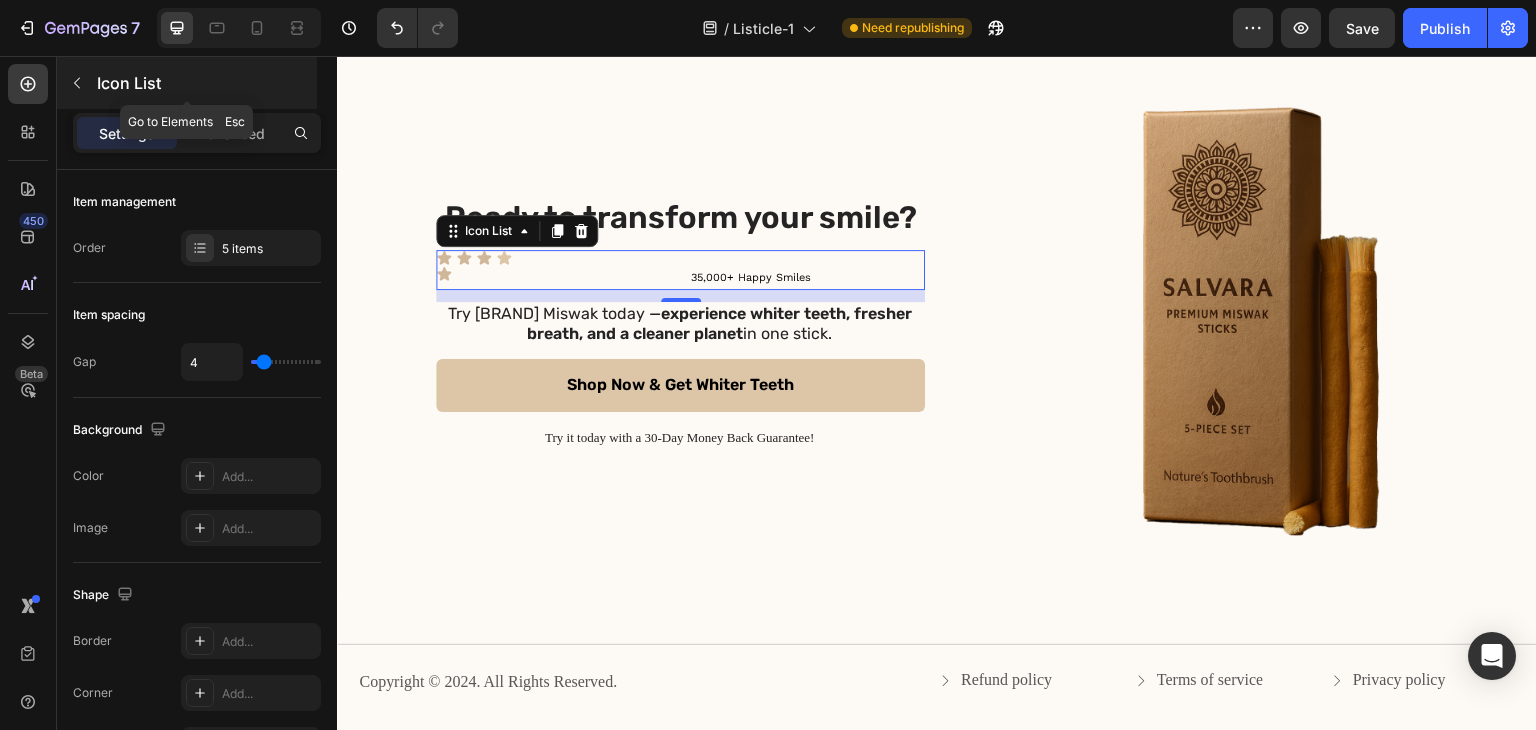 click 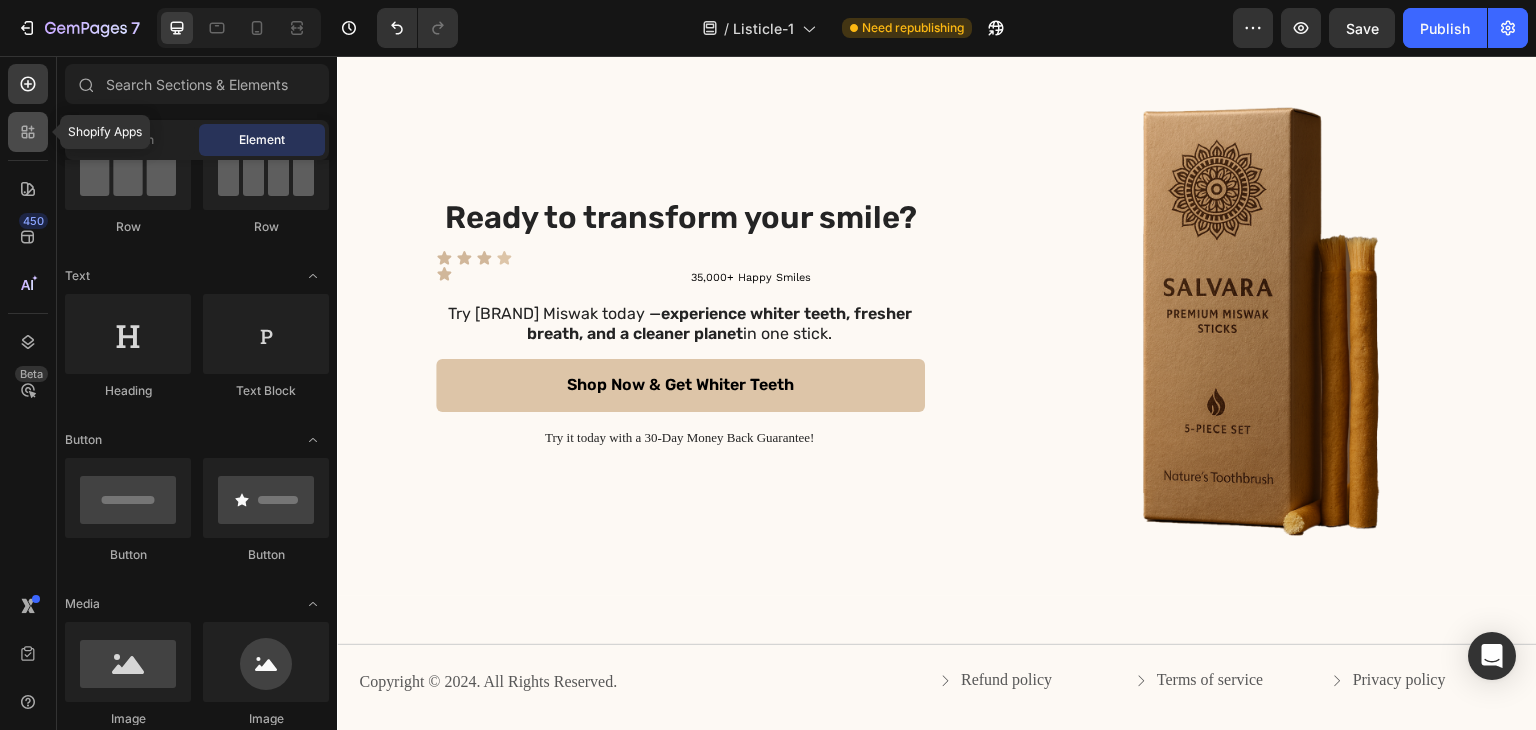 click 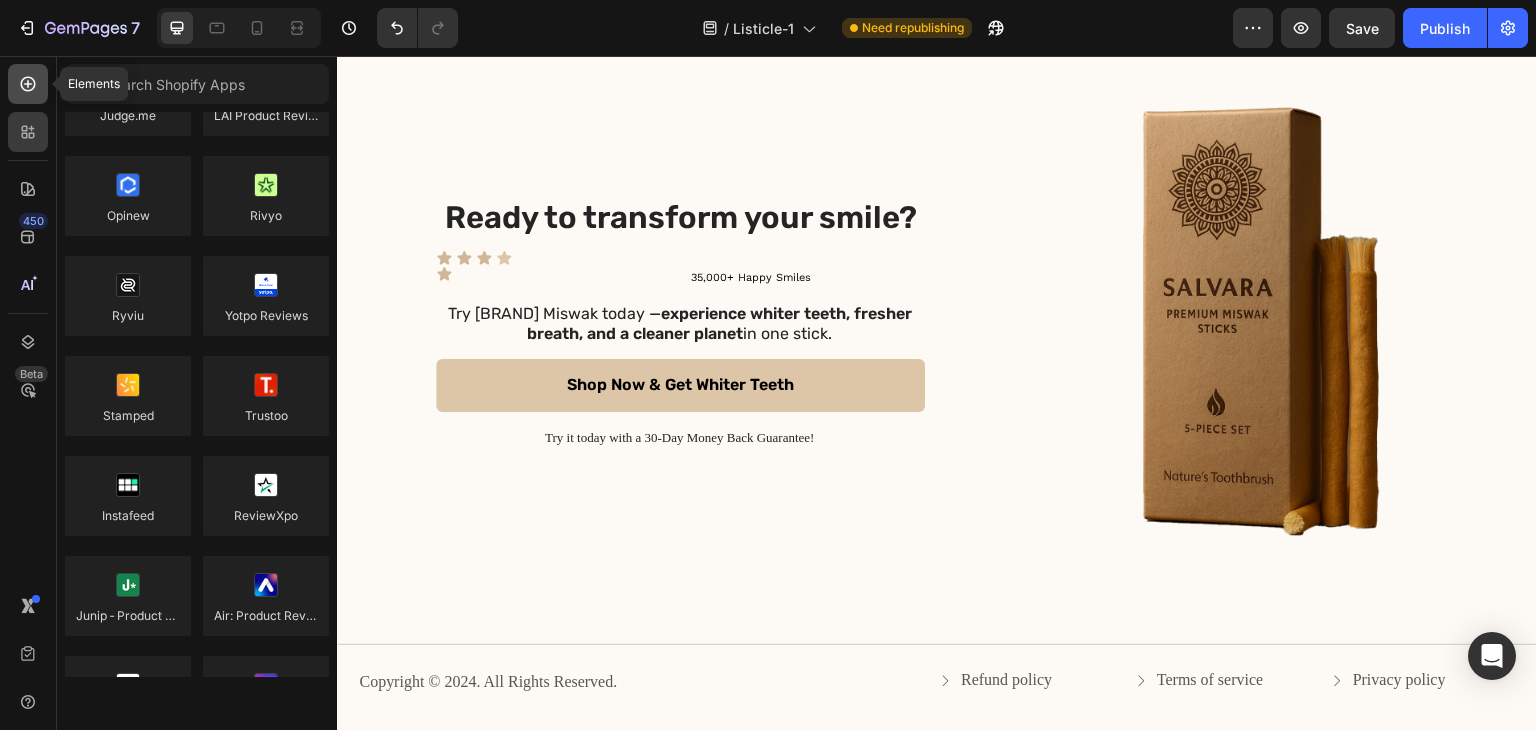 click 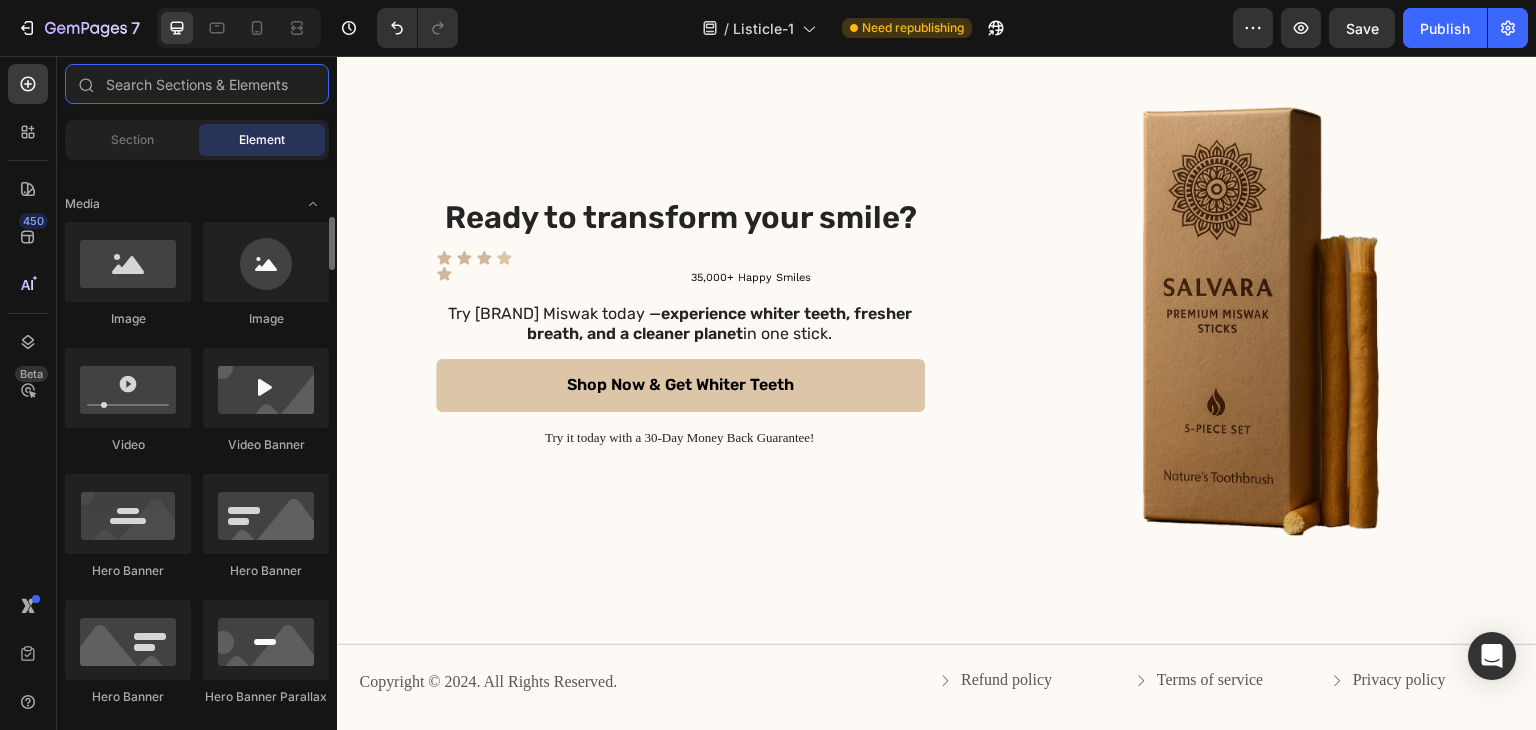 scroll, scrollTop: 200, scrollLeft: 0, axis: vertical 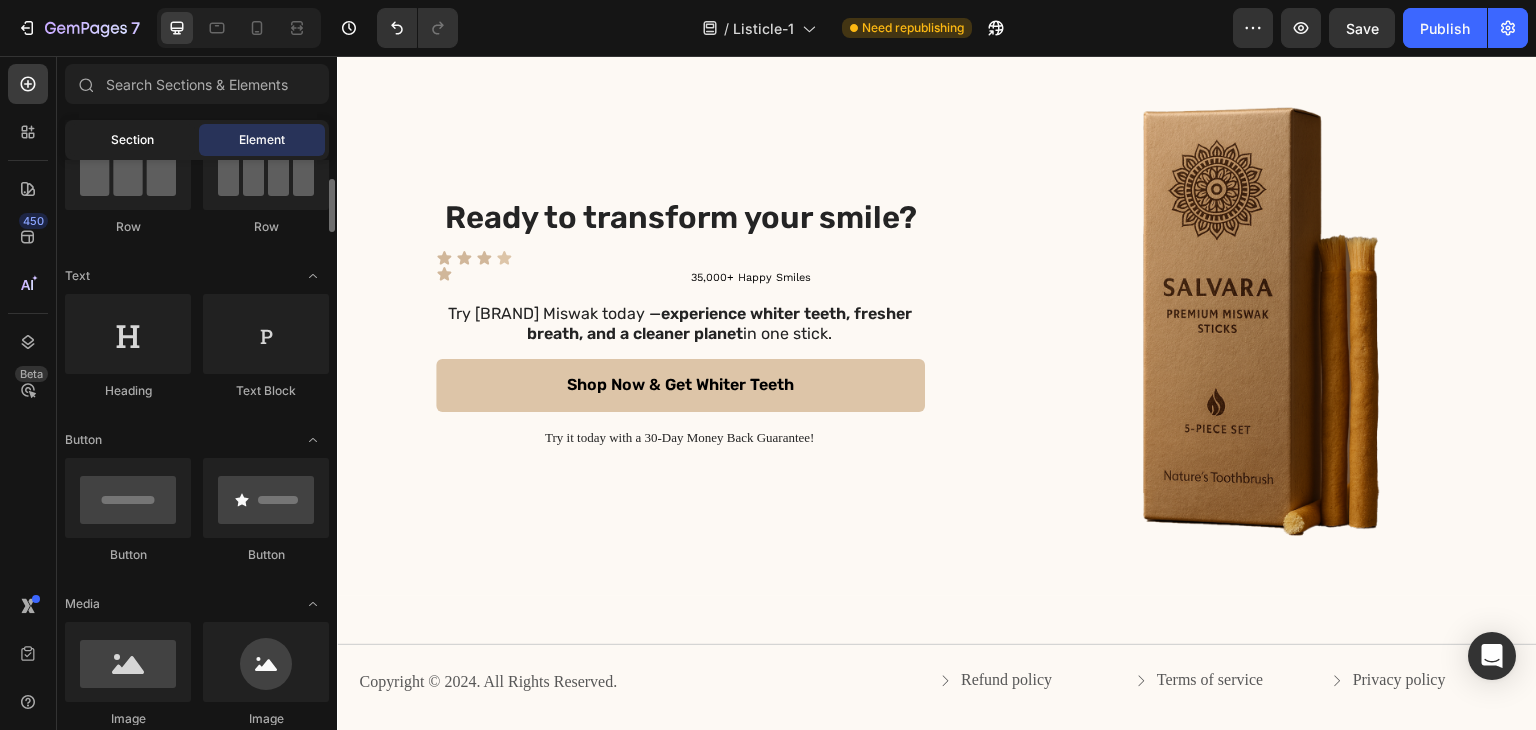 click on "Section" at bounding box center (132, 140) 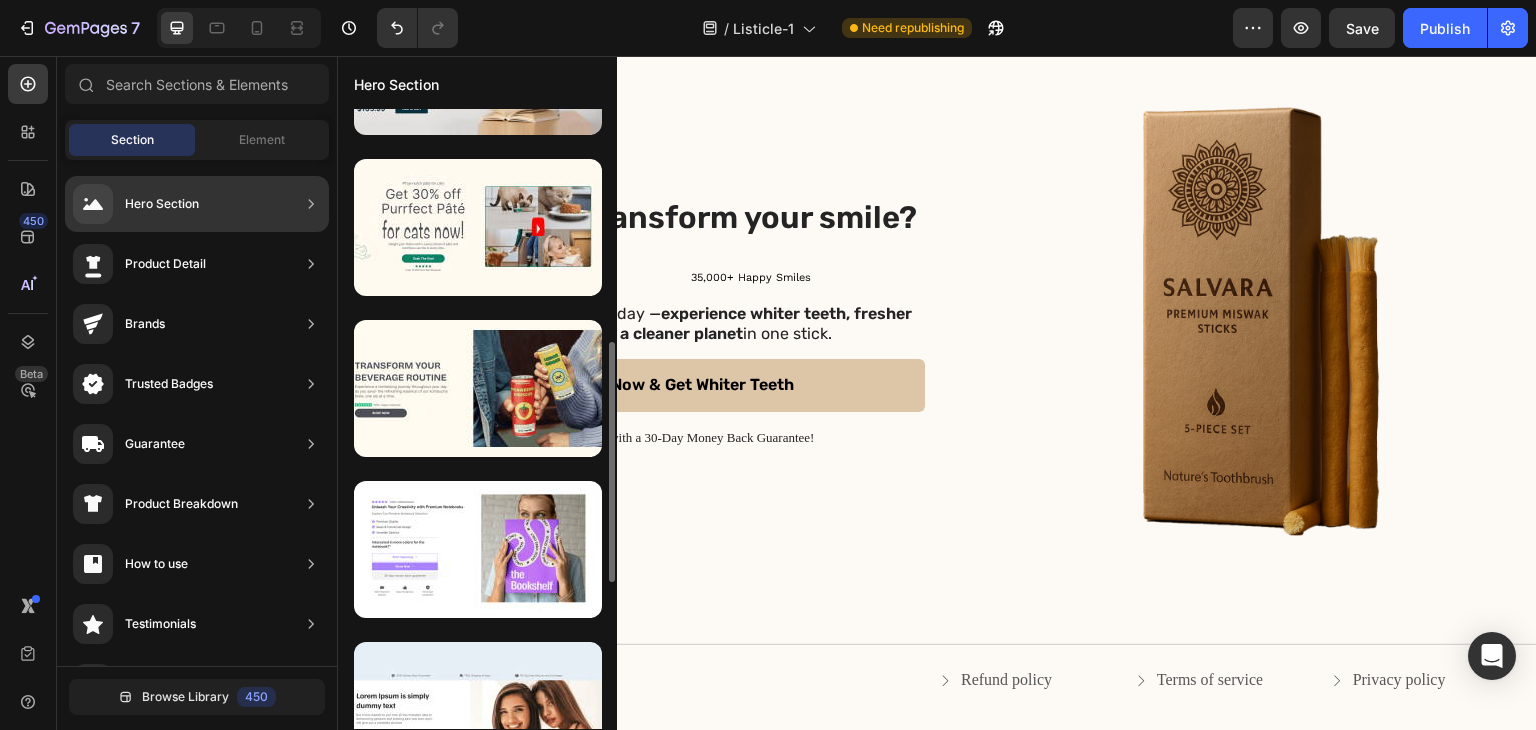 scroll, scrollTop: 172, scrollLeft: 0, axis: vertical 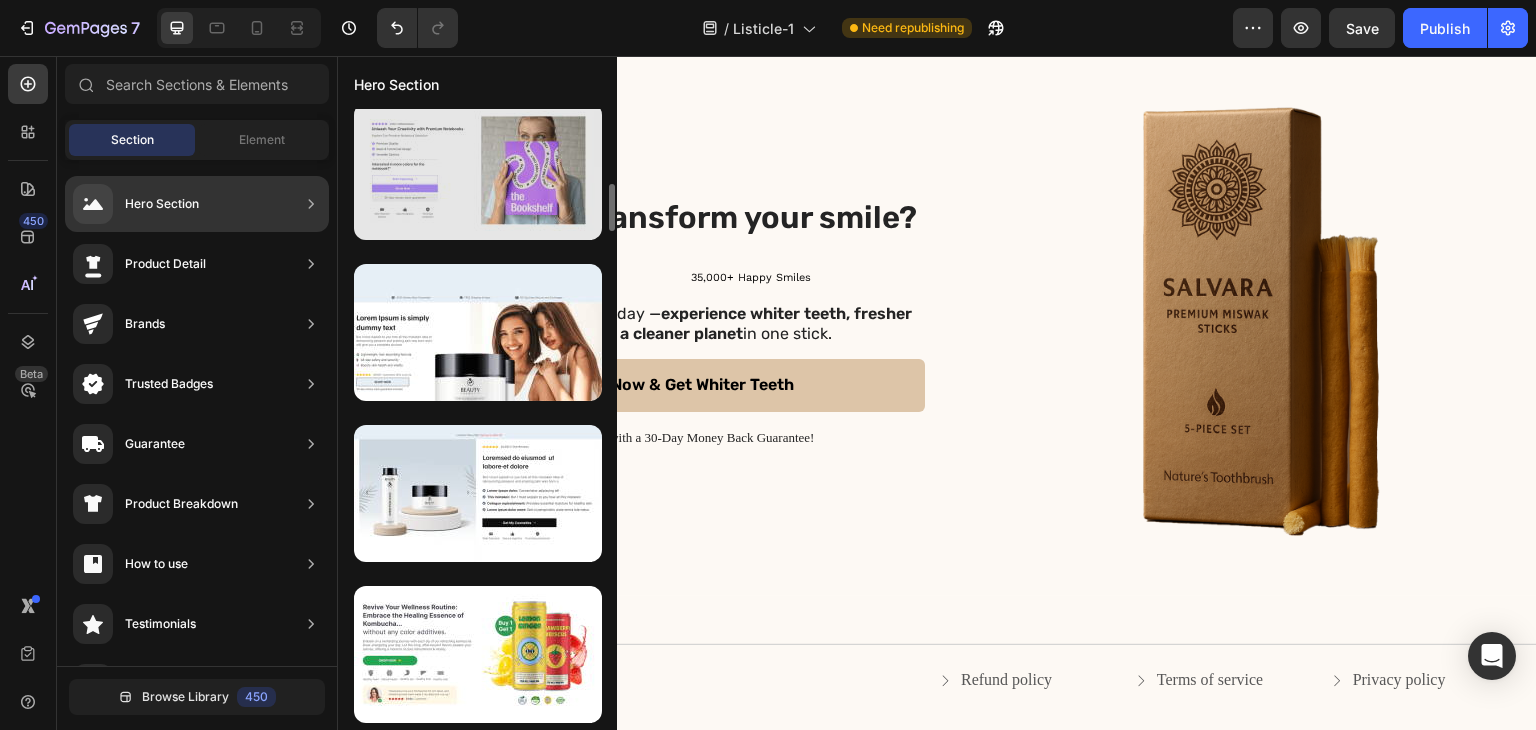 click at bounding box center [478, 171] 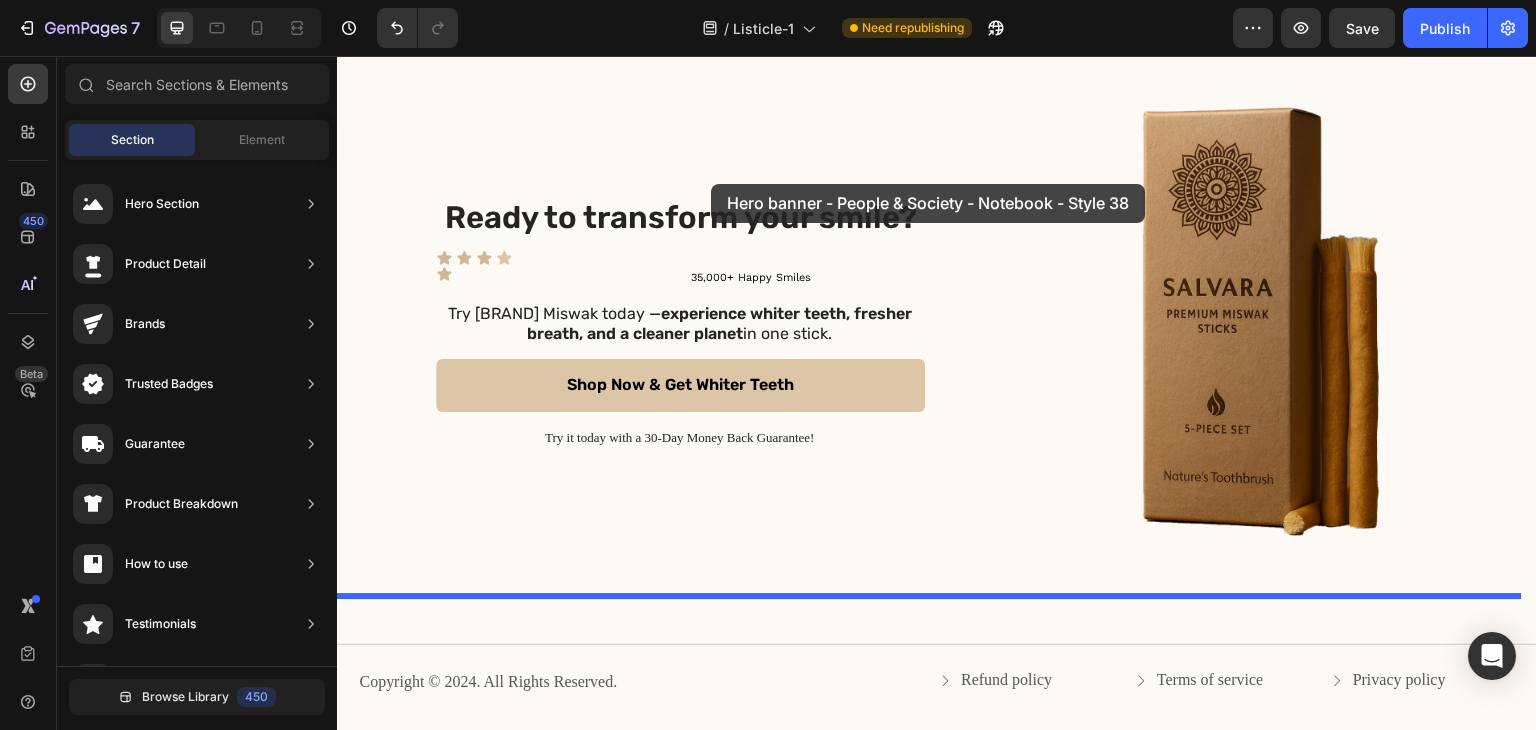 drag, startPoint x: 783, startPoint y: 239, endPoint x: 711, endPoint y: 184, distance: 90.60353 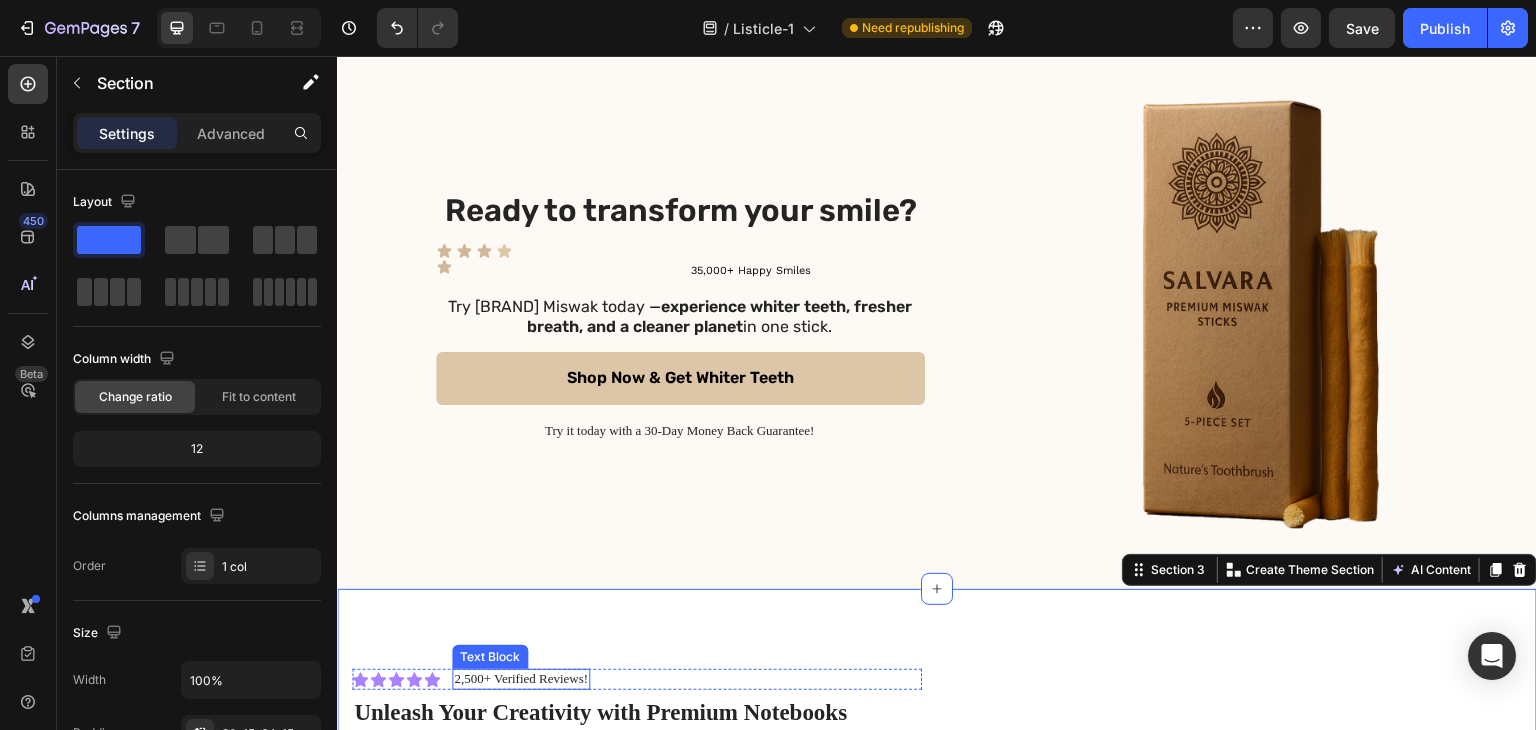scroll, scrollTop: 3968, scrollLeft: 0, axis: vertical 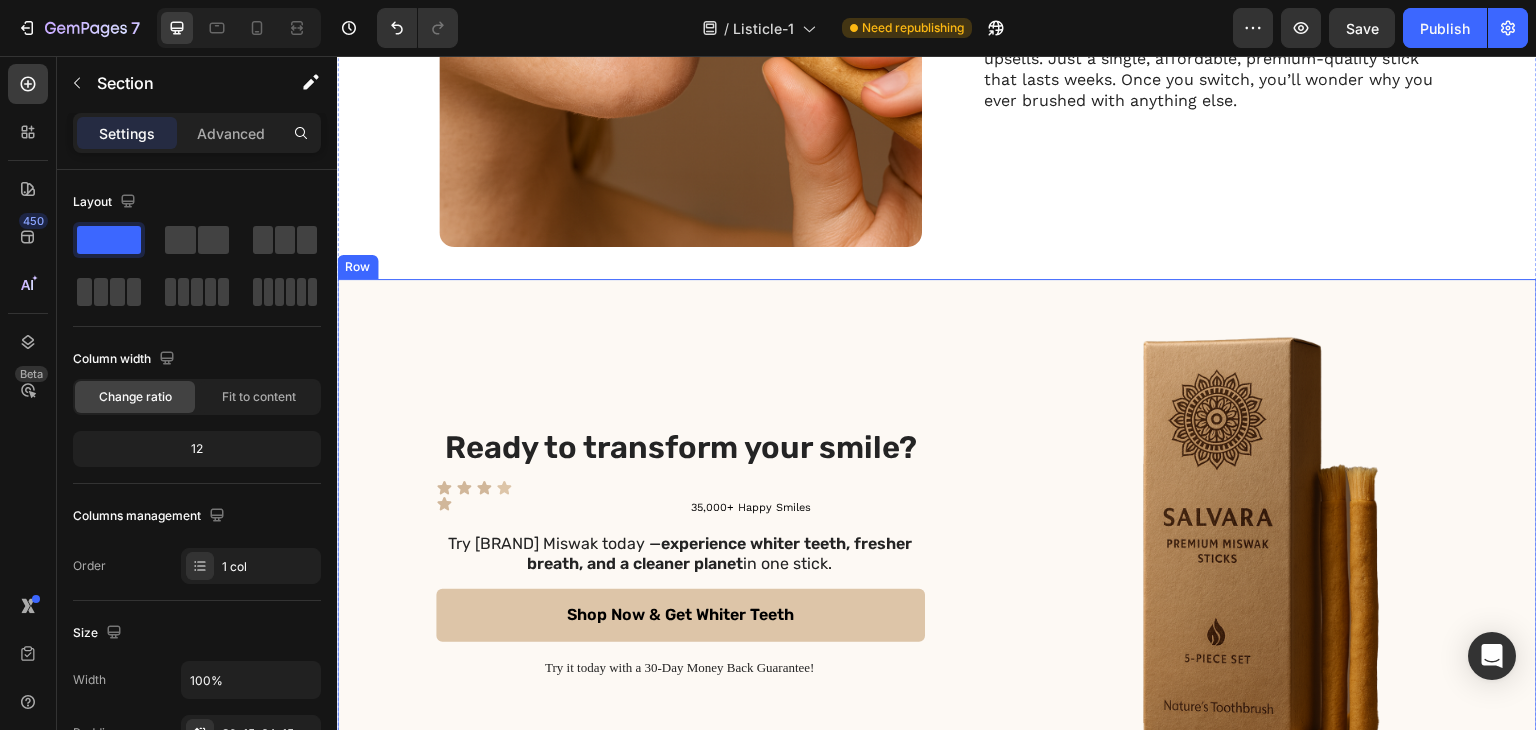 click on "Icon Icon Icon Icon
Icon [NUMBER]+ Happy Smiles Text Block Row Icon List Try Salvara Miswak today —  experience whiter teeth, fresher breath, and a cleaner planet  in one stick. Text Block Shop Now & Get Whiter Teeth Button Try it today with a 30-Day Money Back Guarantee! Text Block Row" at bounding box center (680, 552) 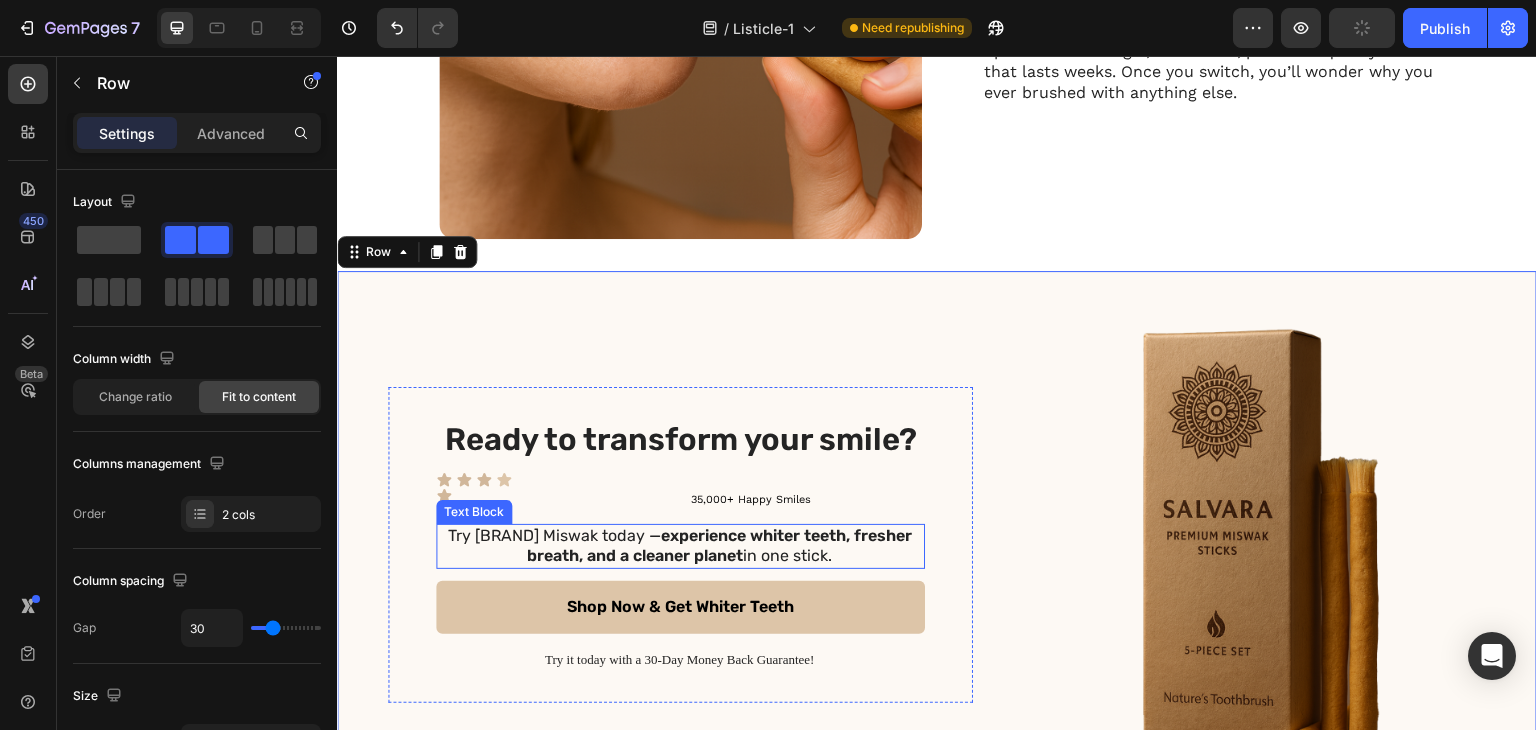 scroll, scrollTop: 4568, scrollLeft: 0, axis: vertical 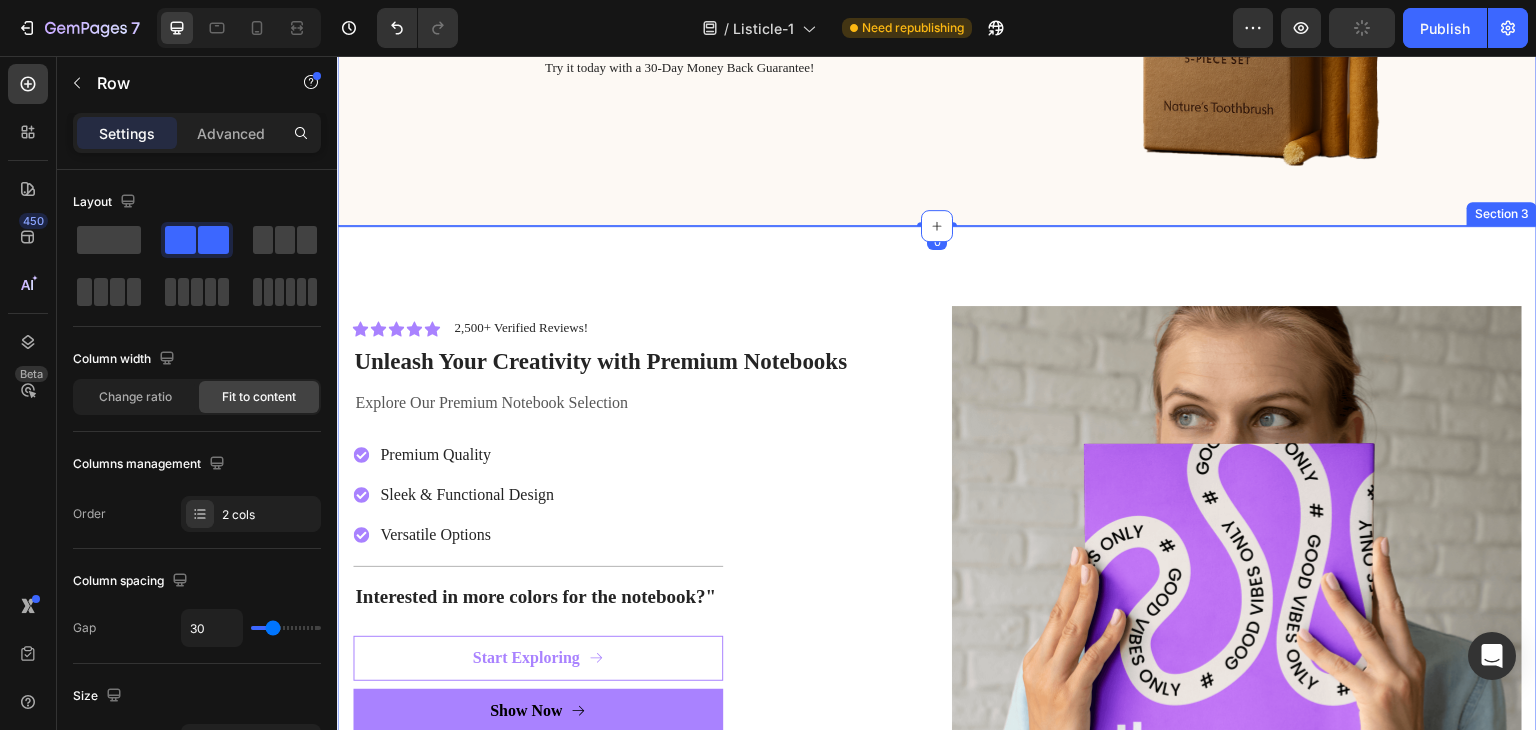click on "Icon Icon Icon Icon Icon Icon List 2,500+ Verified Reviews! Text Block Row Unleash Your Creativity with Premium Notebooks  Heading Explore Our Premium Notebook Selection Text Block Premium Quality Sleek & Functional Design Versatile Options Item List                Title Line Interested in more colors for the notebook?" Text Block
Start Exploring Button
Show Now Button 30-day money back guarantee Text Block Premium Quality Sleek & Functional Design Versatile Options Item List
Icon Safe Payment Options Text Block
Icon Secure logistics Text Block
Icon Purchase protection Text Block Row Row Row Image Row Section 3" at bounding box center (937, 603) 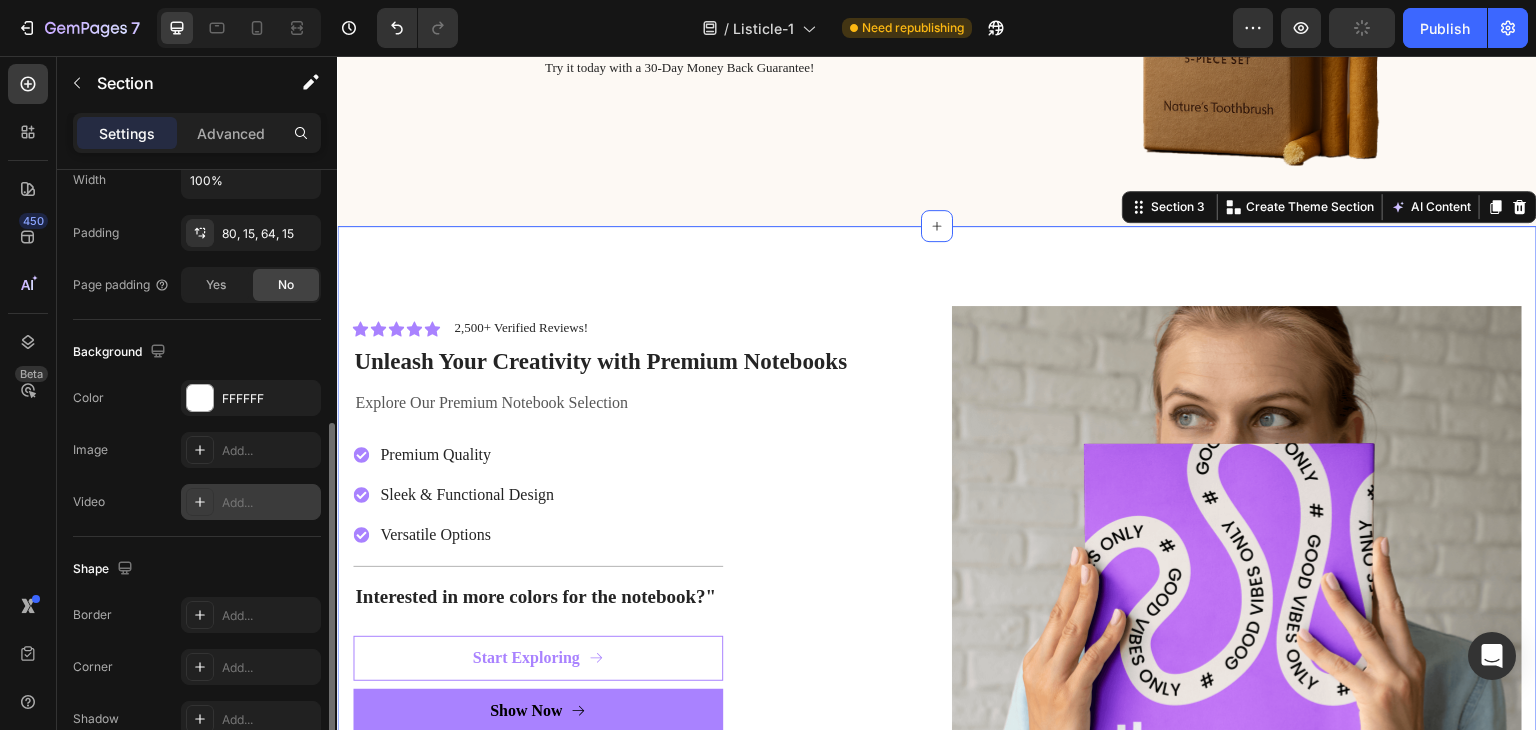 scroll, scrollTop: 600, scrollLeft: 0, axis: vertical 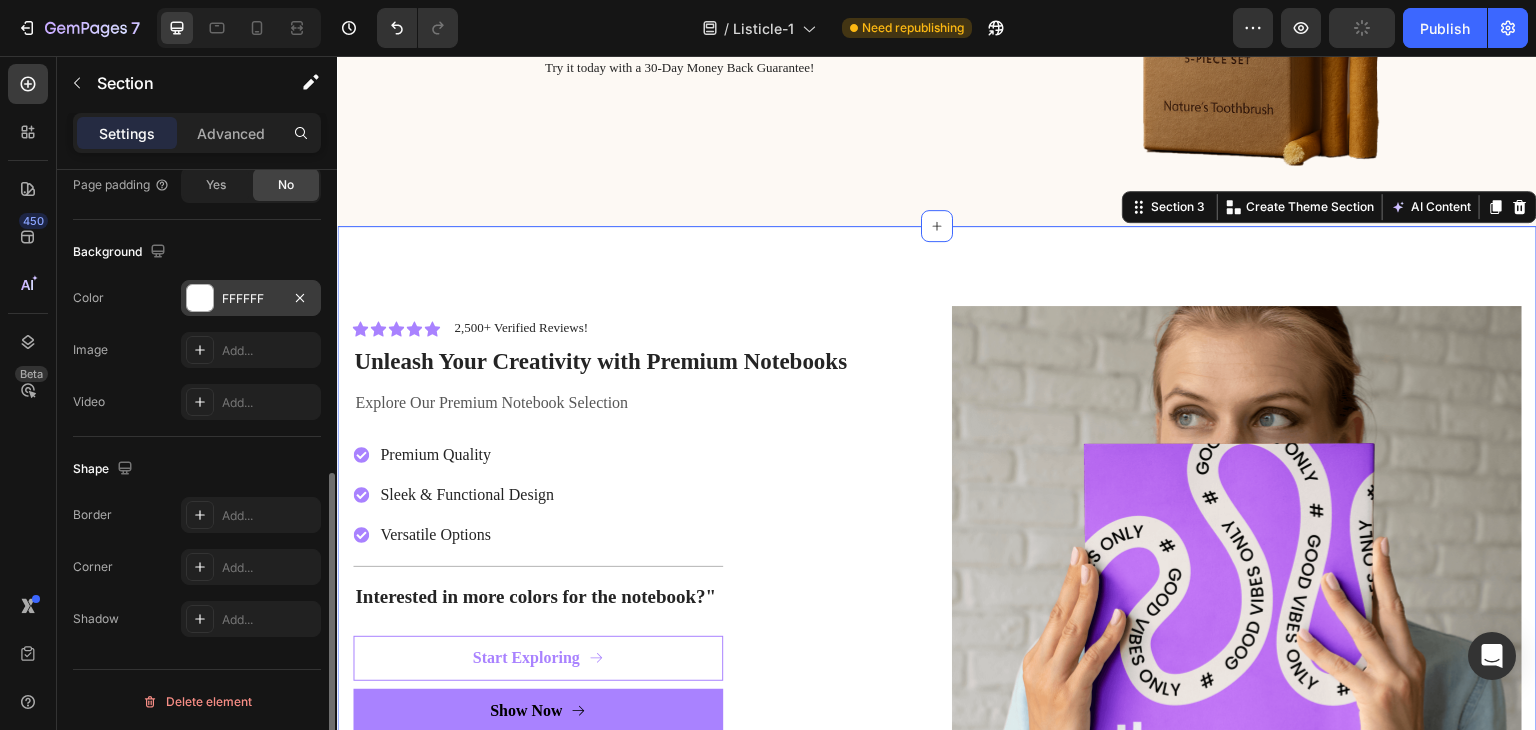 click at bounding box center (200, 298) 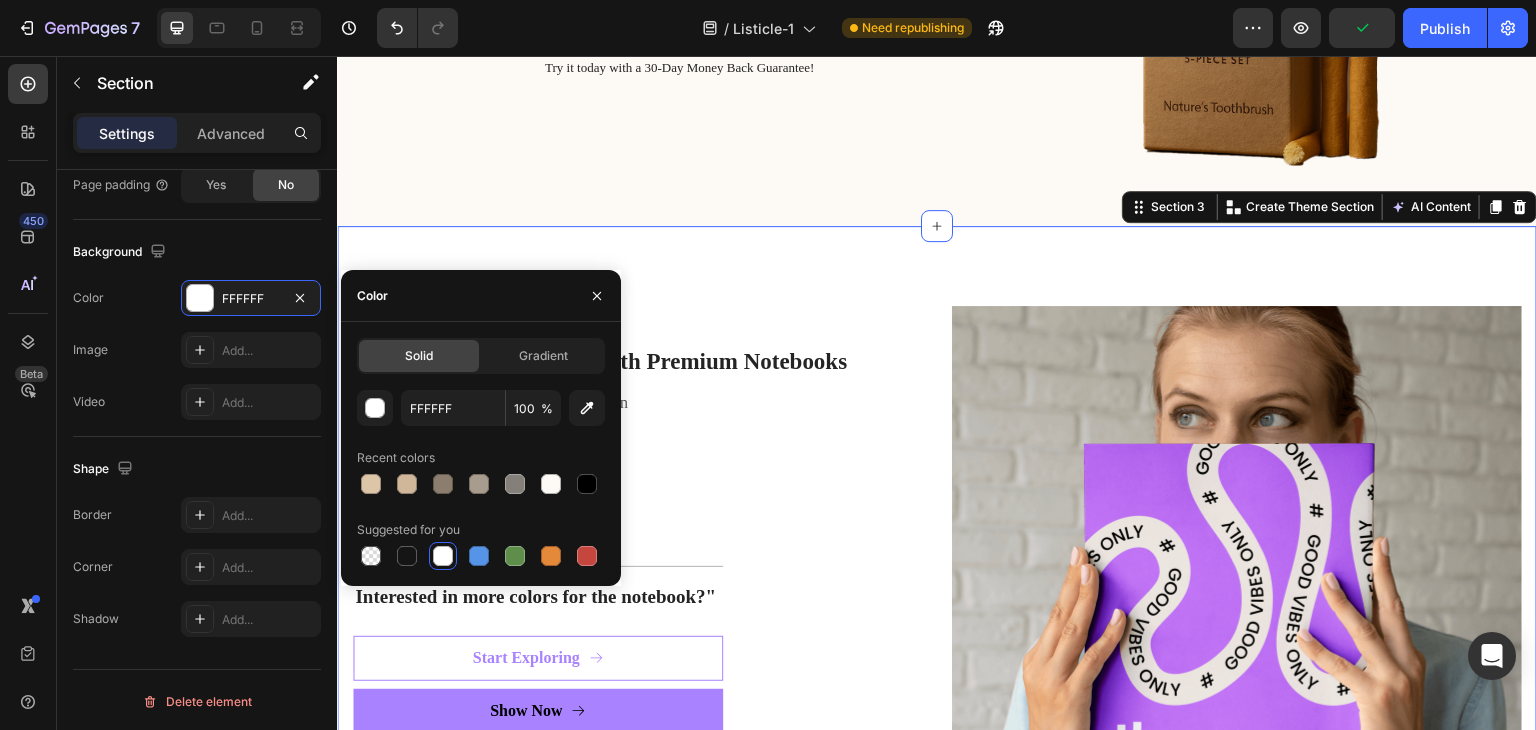 scroll, scrollTop: 4468, scrollLeft: 0, axis: vertical 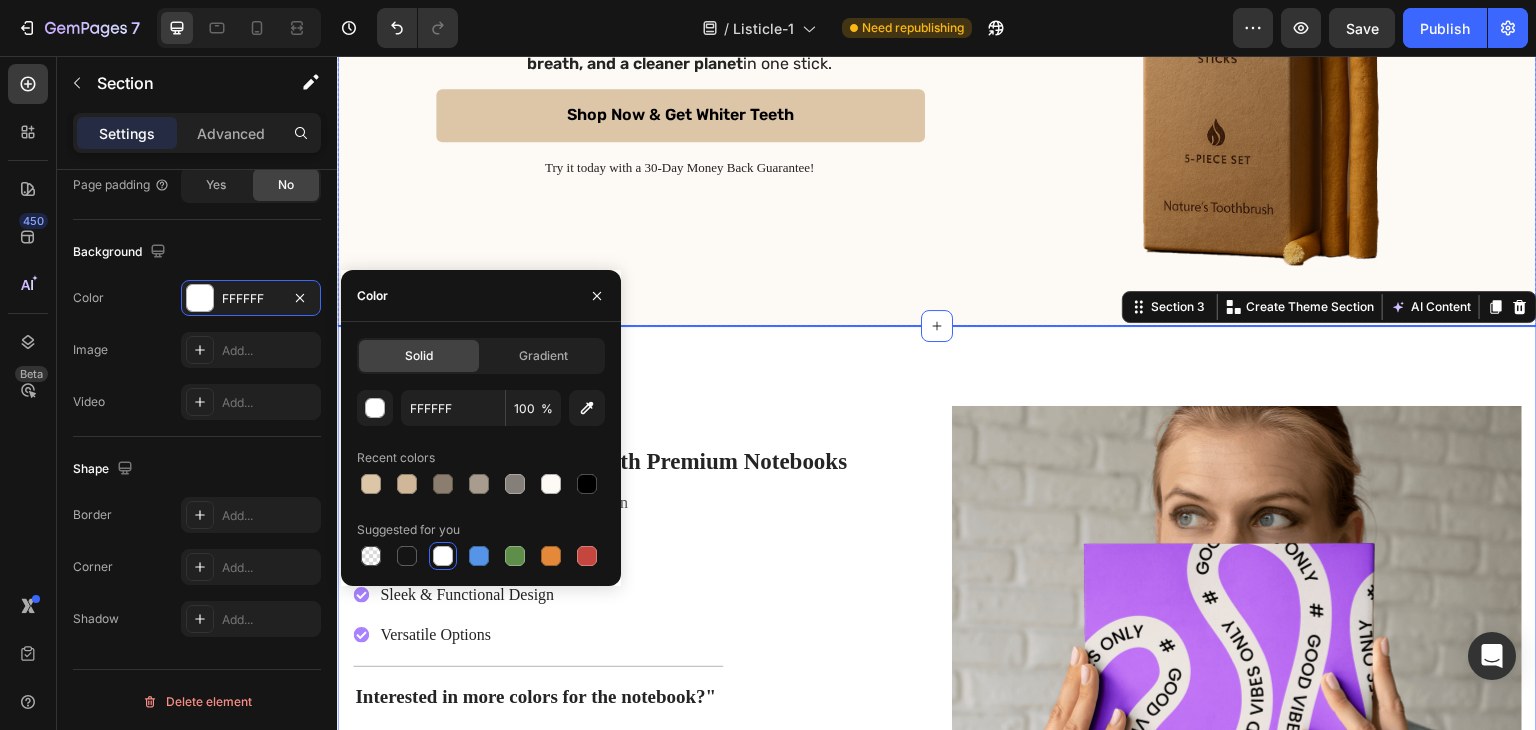 click on "Icon Icon Icon Icon
Icon [NUMBER]+ Happy Smiles Text Block Row Icon List Try Salvara Miswak today —  experience whiter teeth, fresher breath, and a cleaner planet  in one stick. Text Block Shop Now & Get Whiter Teeth Button Try it today with a 30-Day Money Back Guarantee! Text Block Row" at bounding box center [680, 52] 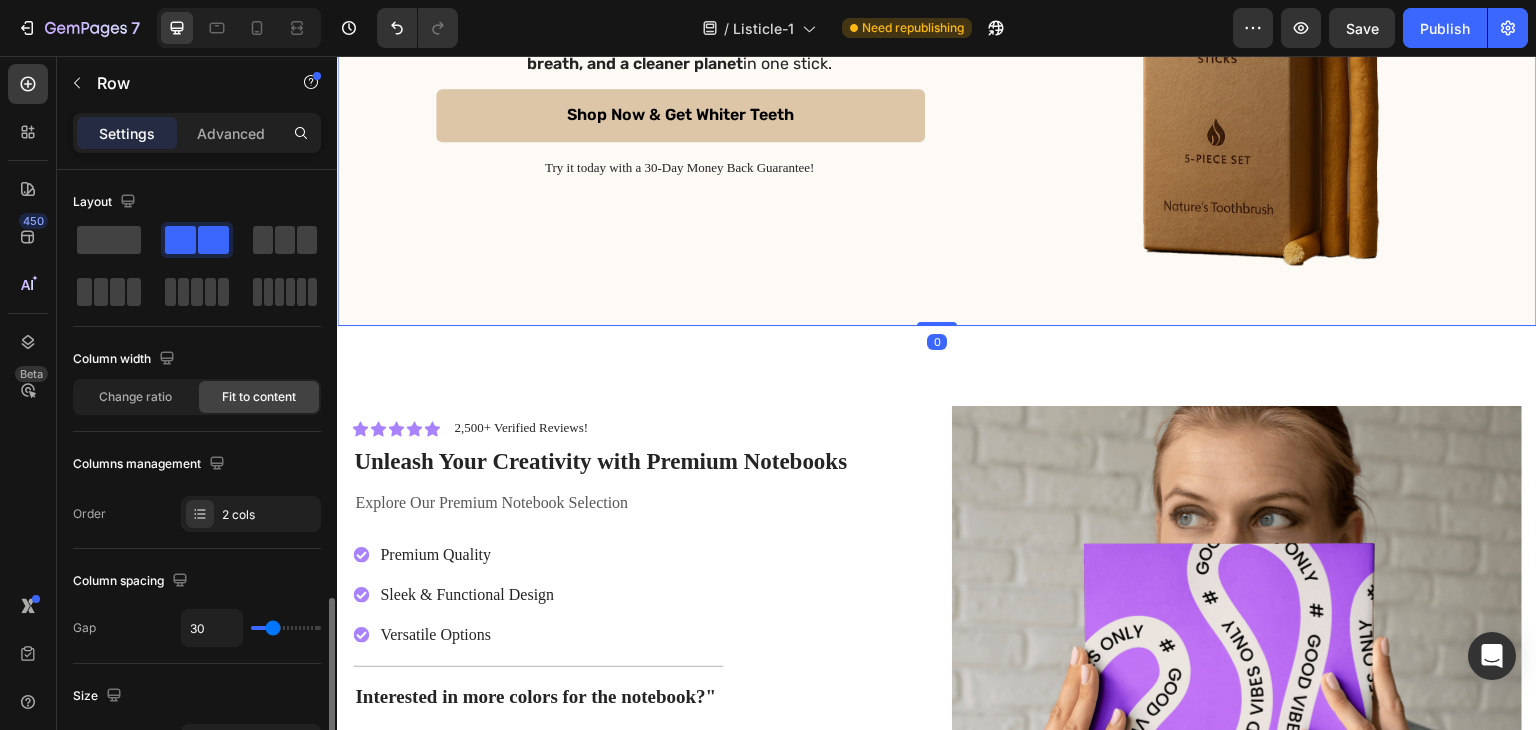 scroll, scrollTop: 300, scrollLeft: 0, axis: vertical 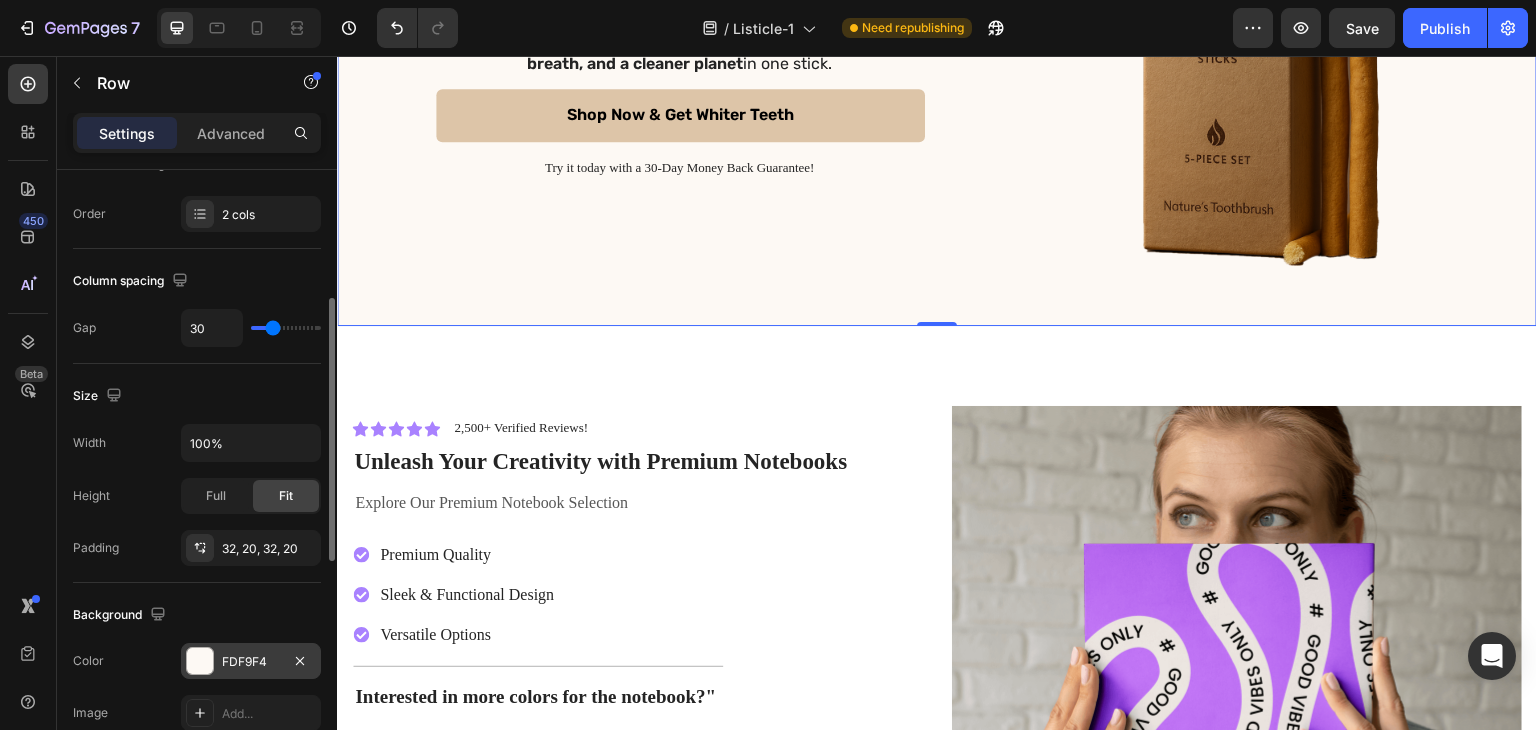 click on "FDF9F4" at bounding box center [251, 662] 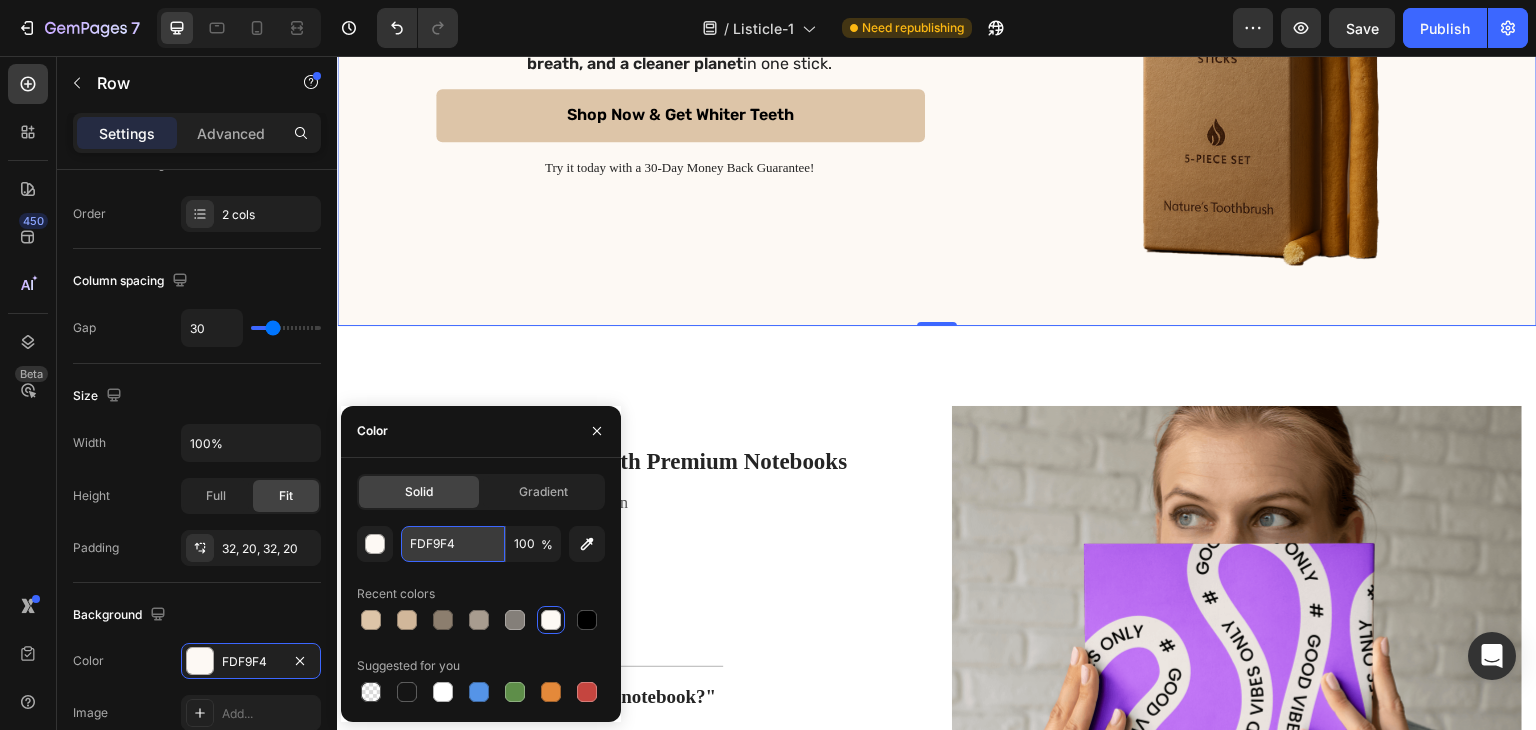 click on "FDF9F4" at bounding box center [453, 544] 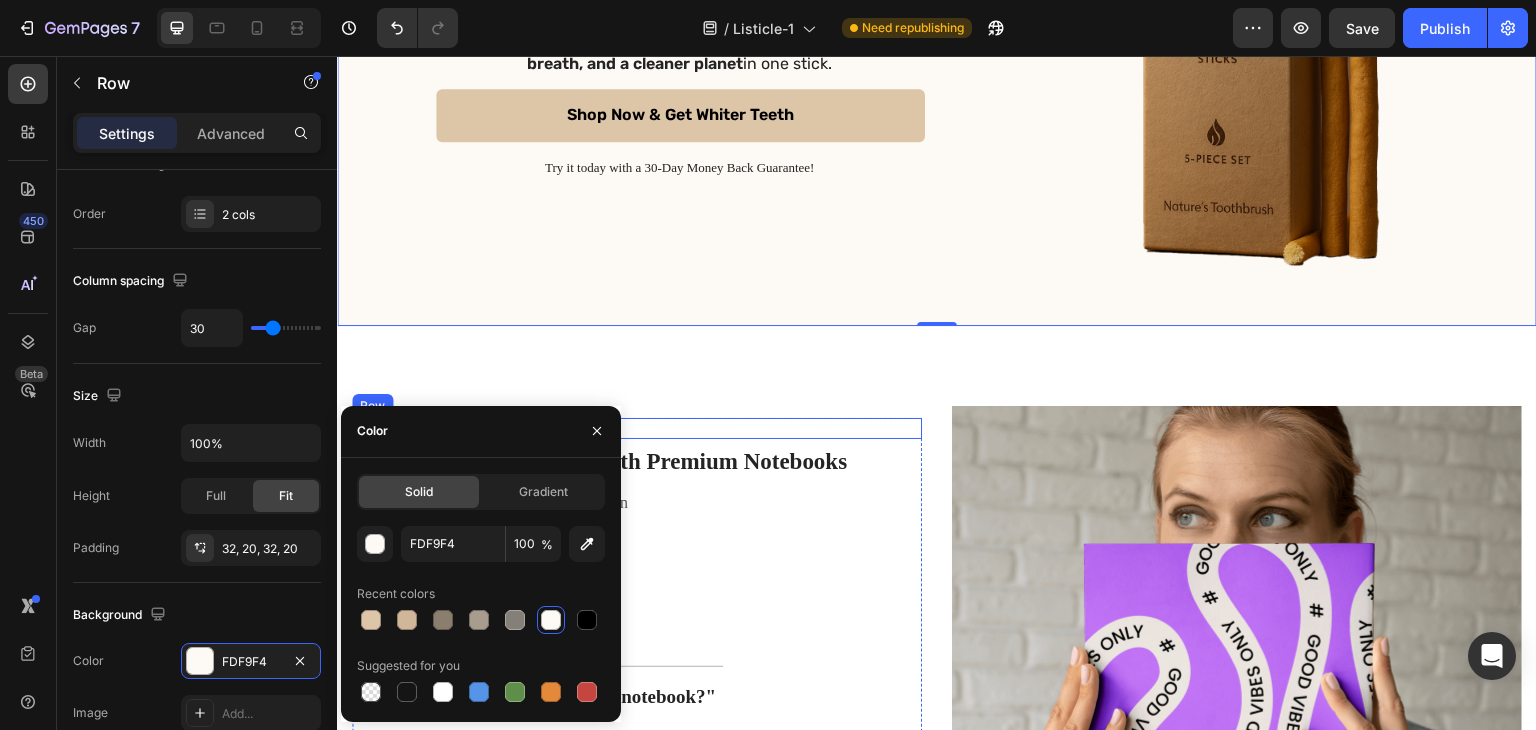 click on "Icon Icon Icon Icon Icon Icon List 2,500+ Verified Reviews! Text Block Row Unleash Your Creativity with Premium Notebooks  Heading Explore Our Premium Notebook Selection Text Block Premium Quality Sleek & Functional Design Versatile Options Item List                Title Line Interested in more colors for the notebook?" Text Block
Start Exploring Button
Show Now Button 30-day money back guarantee Text Block Premium Quality Sleek & Functional Design Versatile Options Item List
Icon Safe Payment Options Text Block
Icon Secure logistics Text Block
Icon Purchase protection Text Block Row Row Row Image Row Section 3" at bounding box center [937, 703] 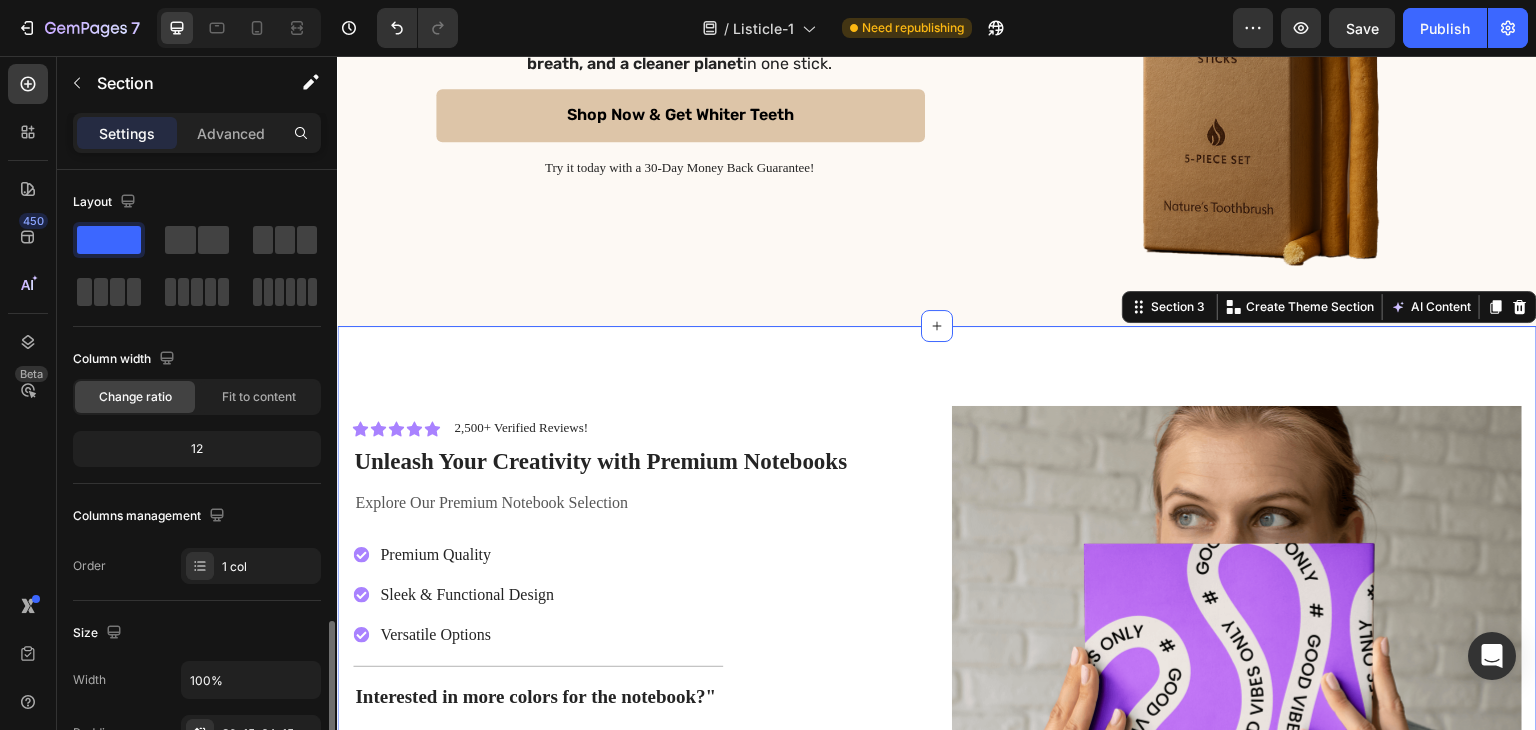 scroll, scrollTop: 300, scrollLeft: 0, axis: vertical 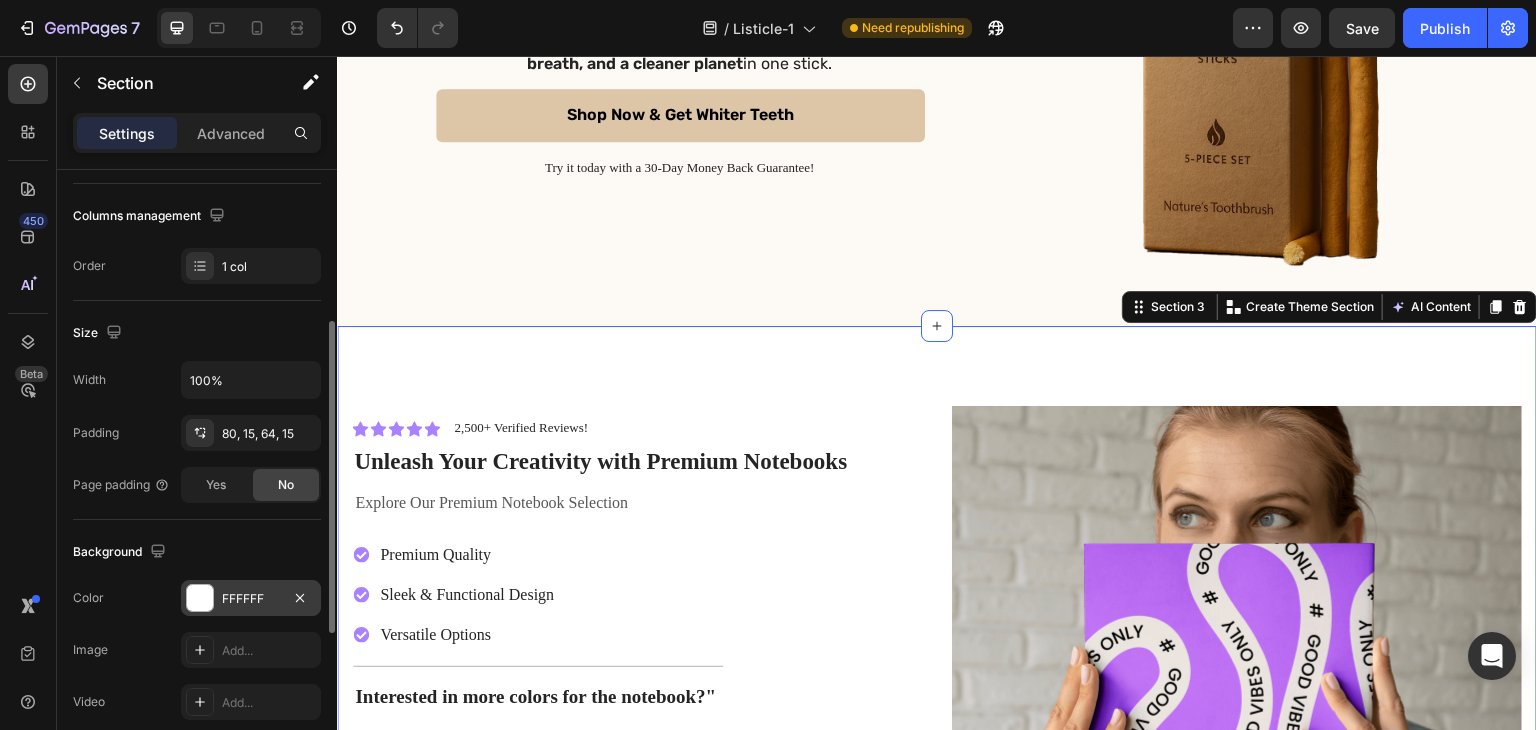 click on "FFFFFF" at bounding box center [251, 599] 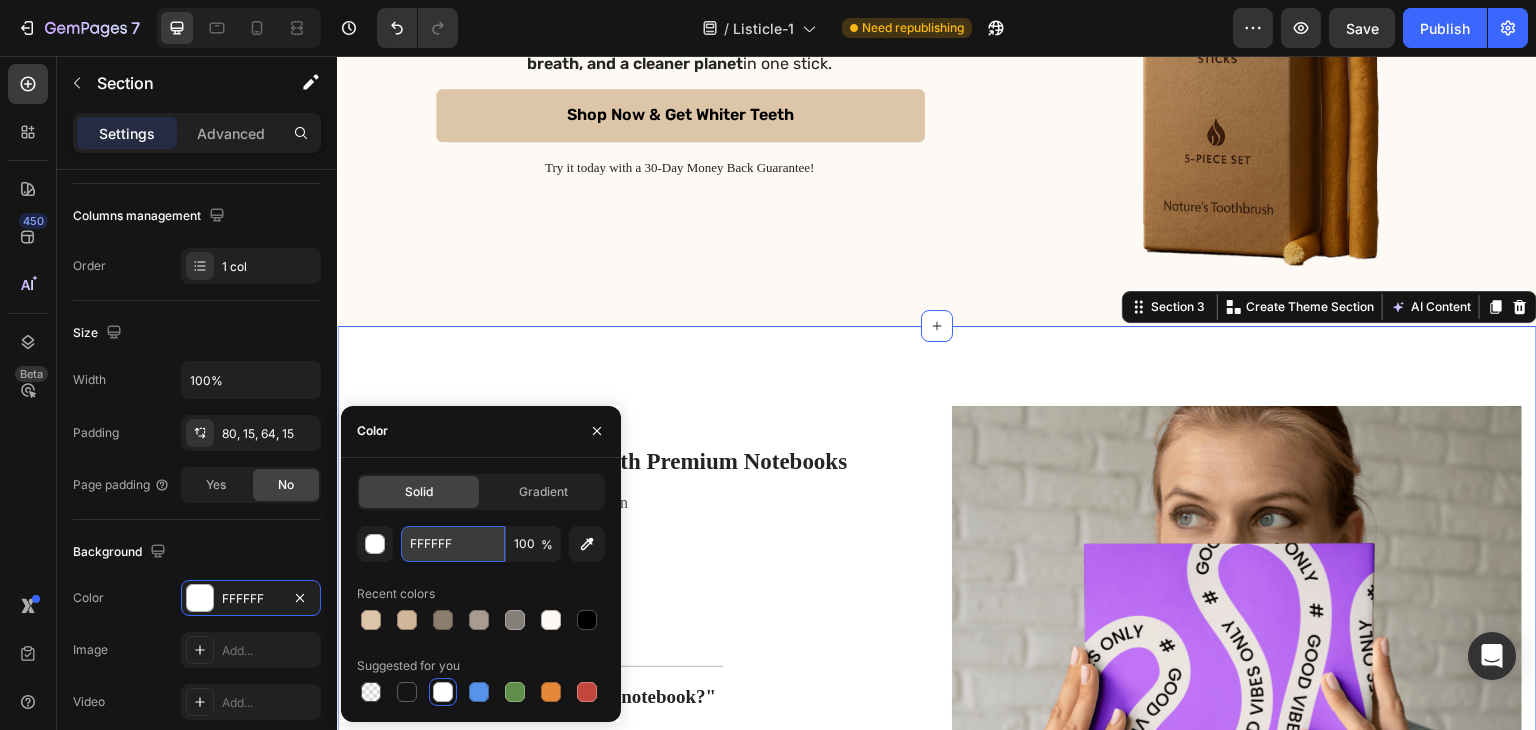 click on "FFFFFF" at bounding box center [453, 544] 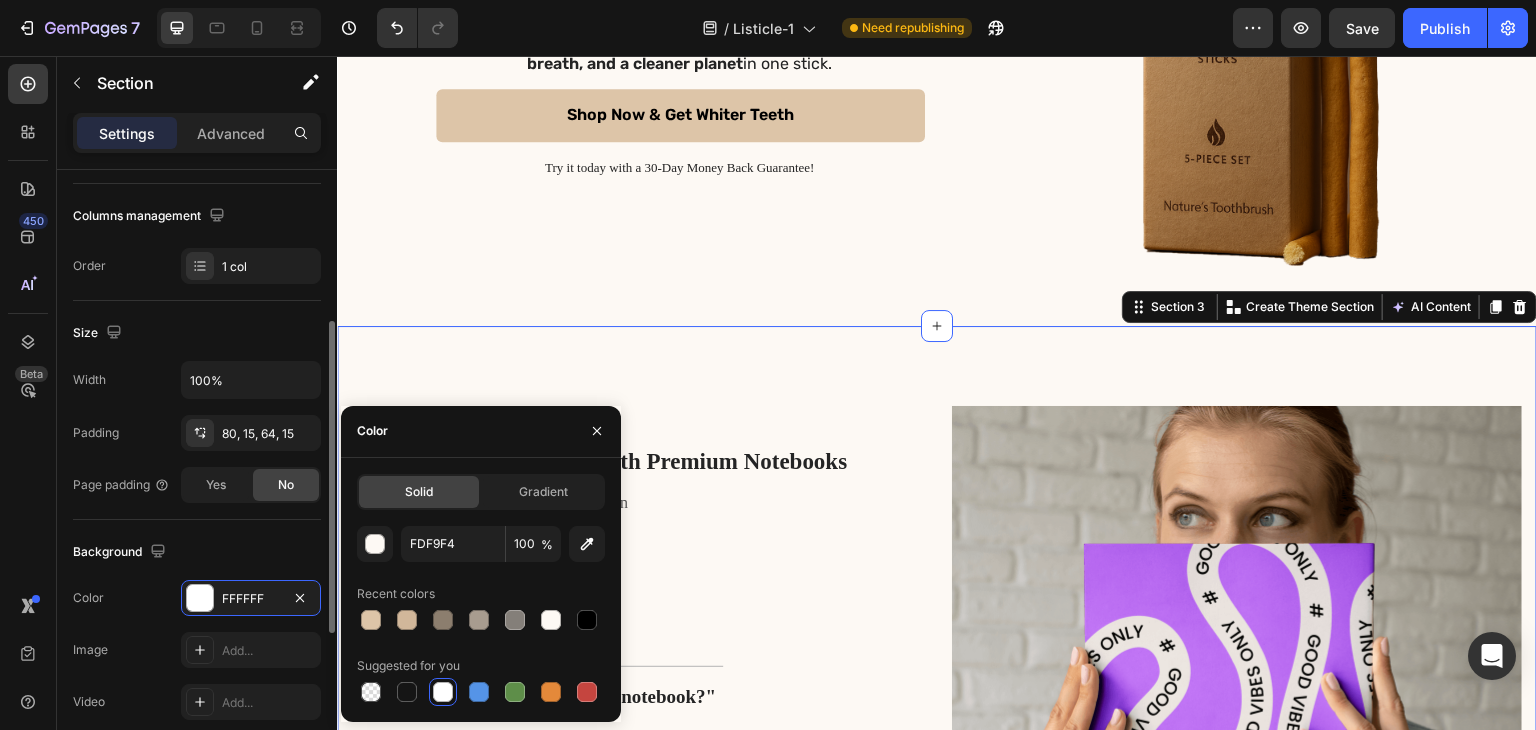 click on "Background" at bounding box center (197, 552) 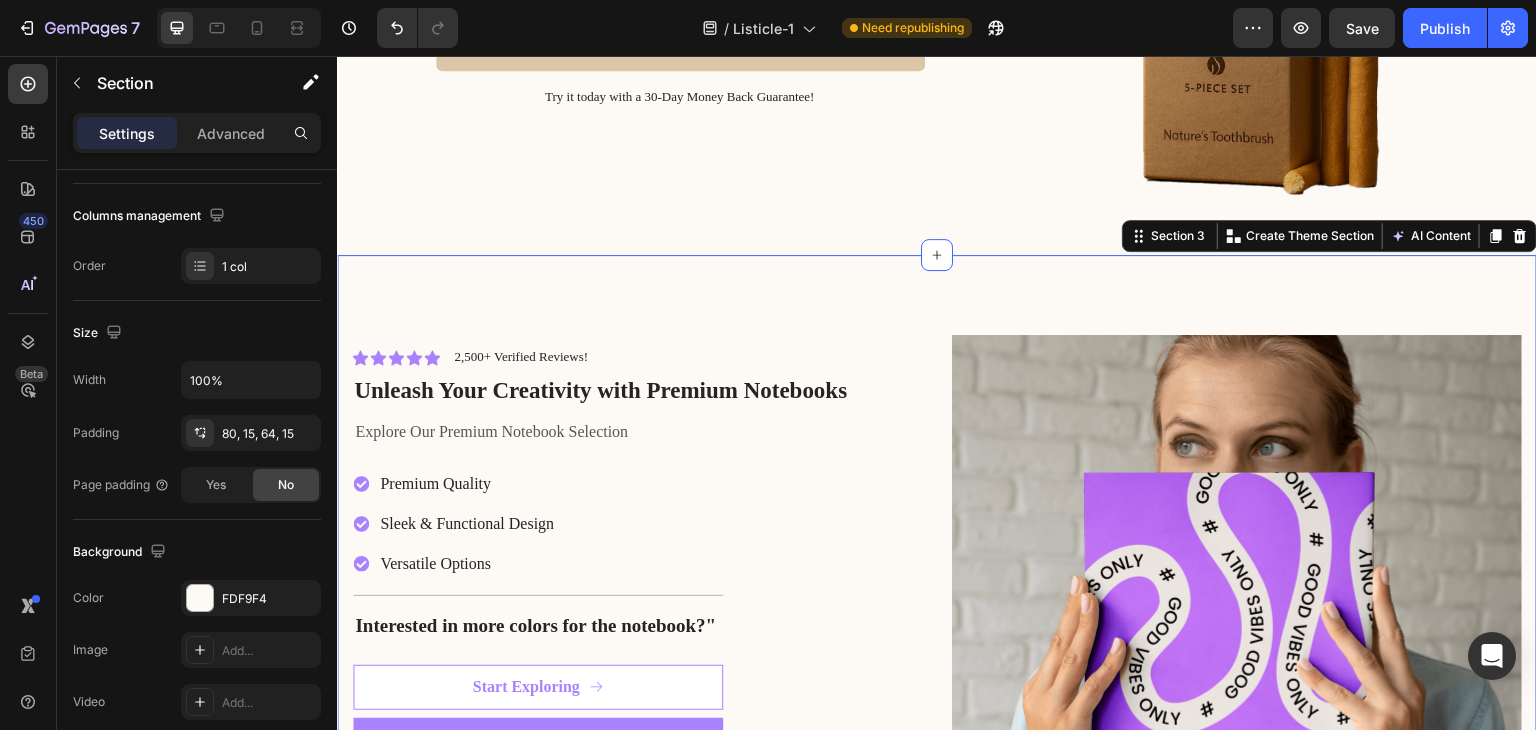 scroll, scrollTop: 4768, scrollLeft: 0, axis: vertical 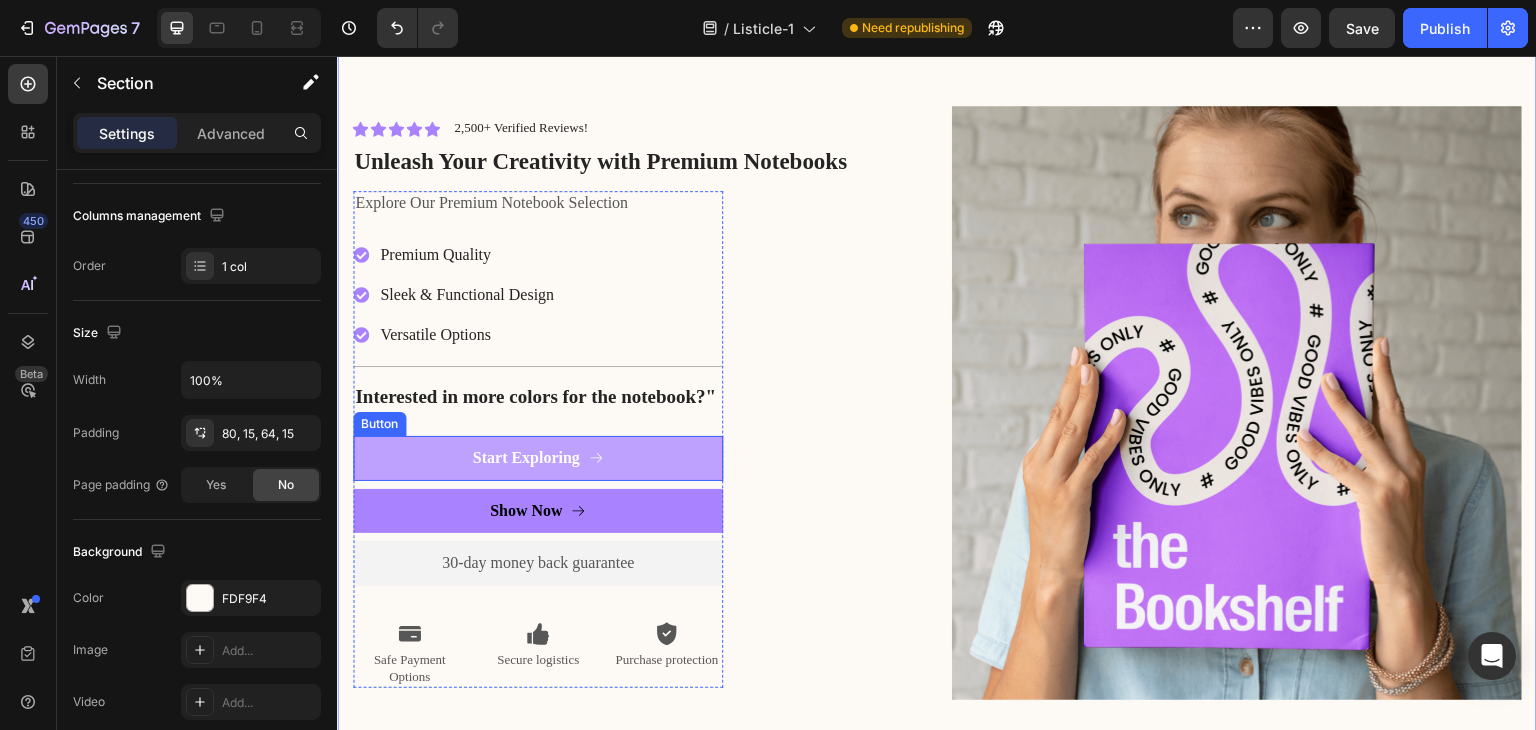 click on "Start Exploring" at bounding box center [538, 458] 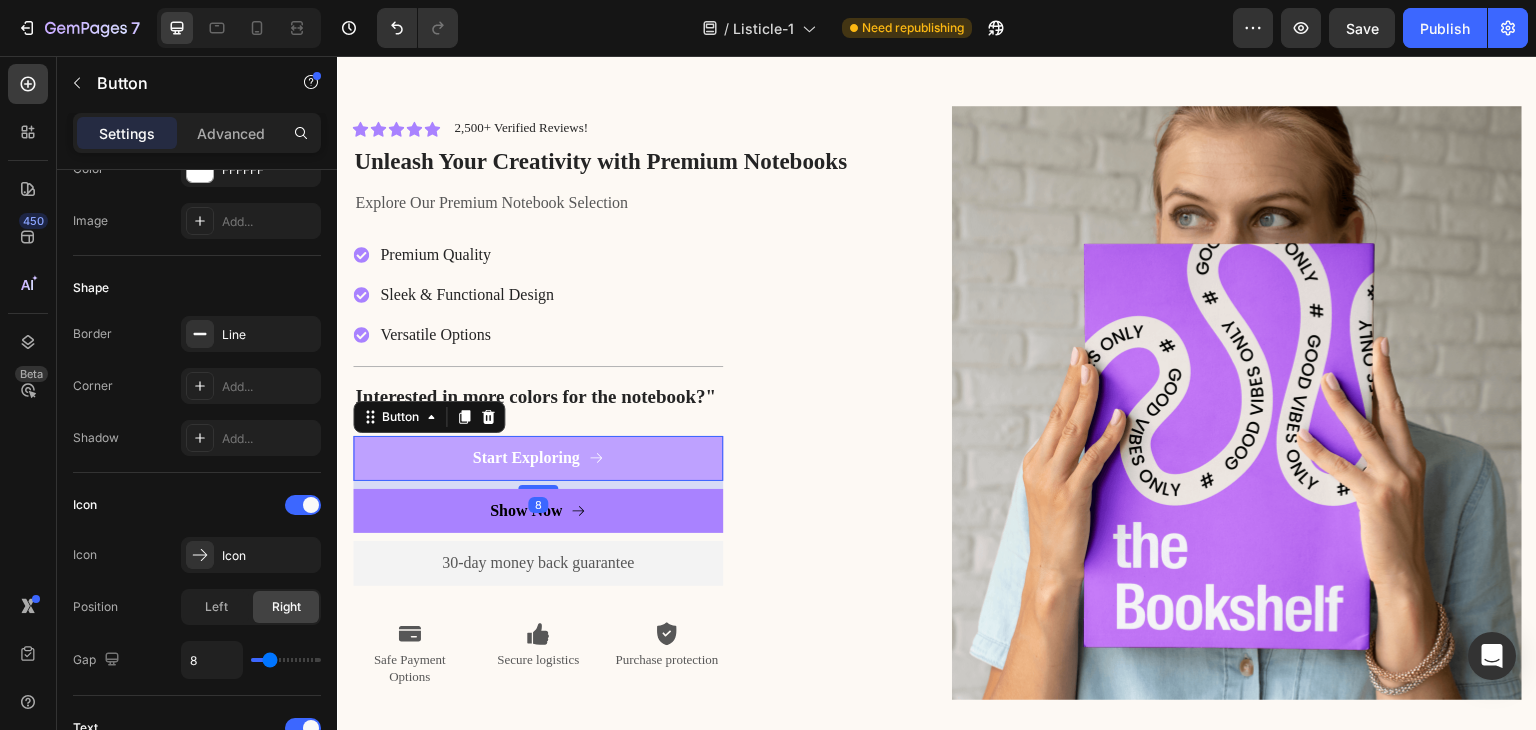 scroll, scrollTop: 0, scrollLeft: 0, axis: both 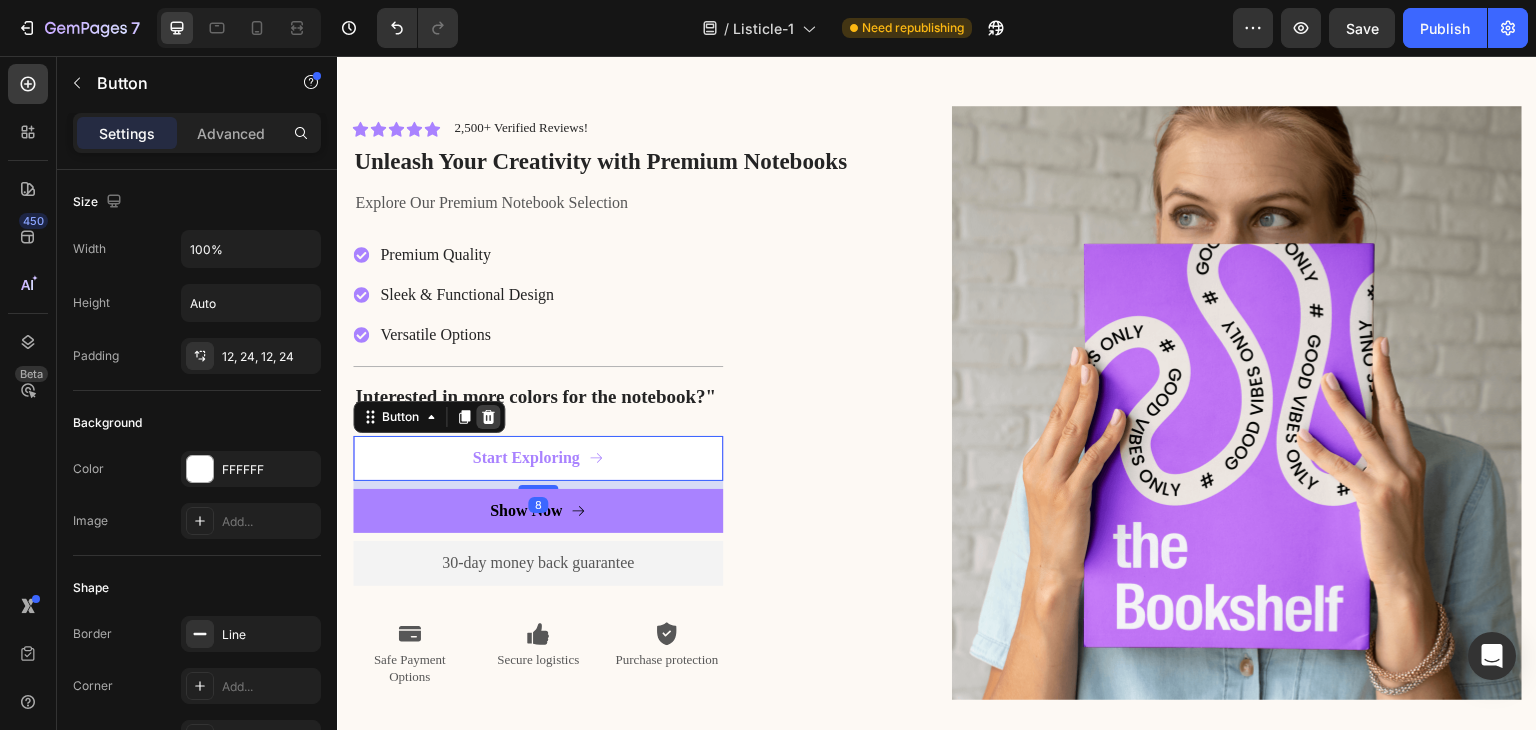 click 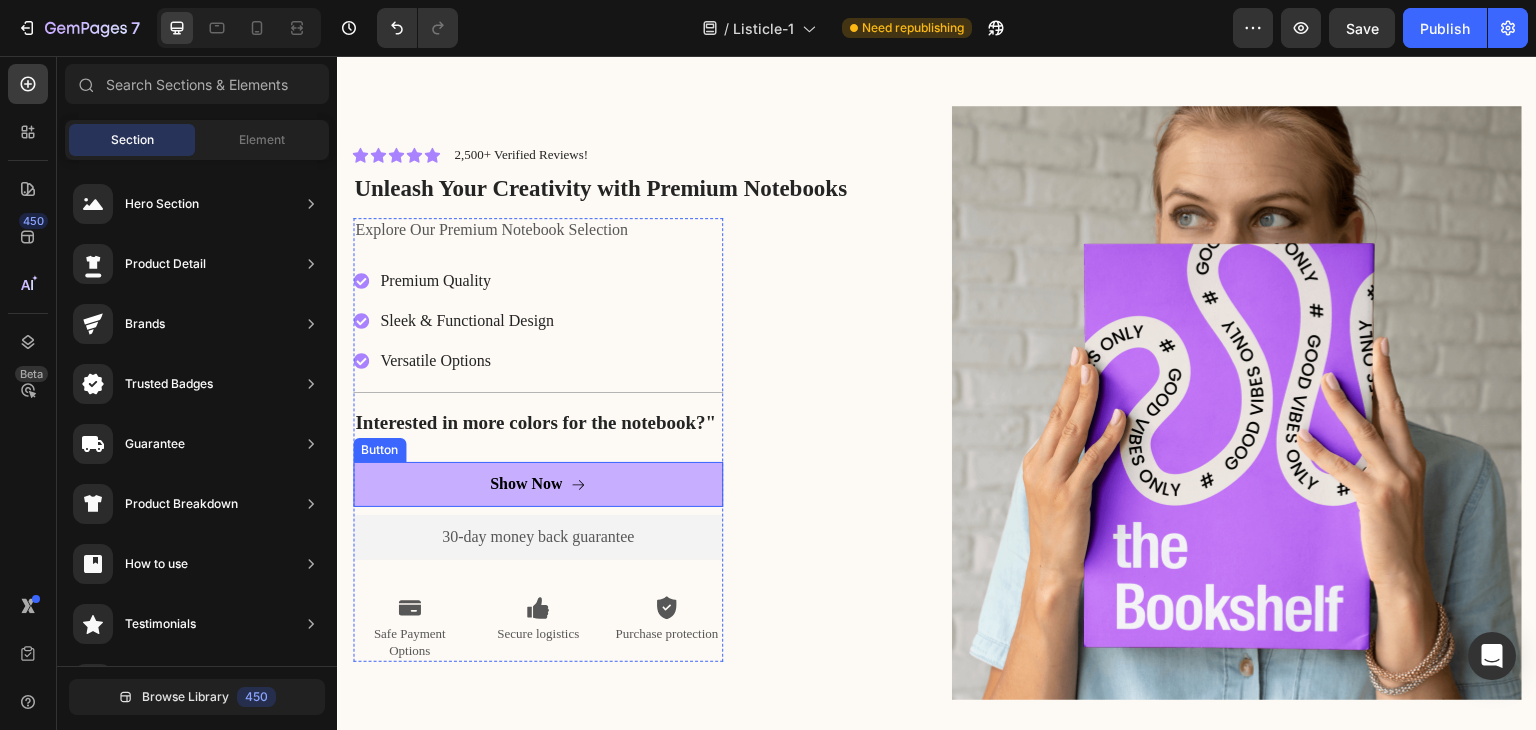click on "Show Now" at bounding box center [538, 484] 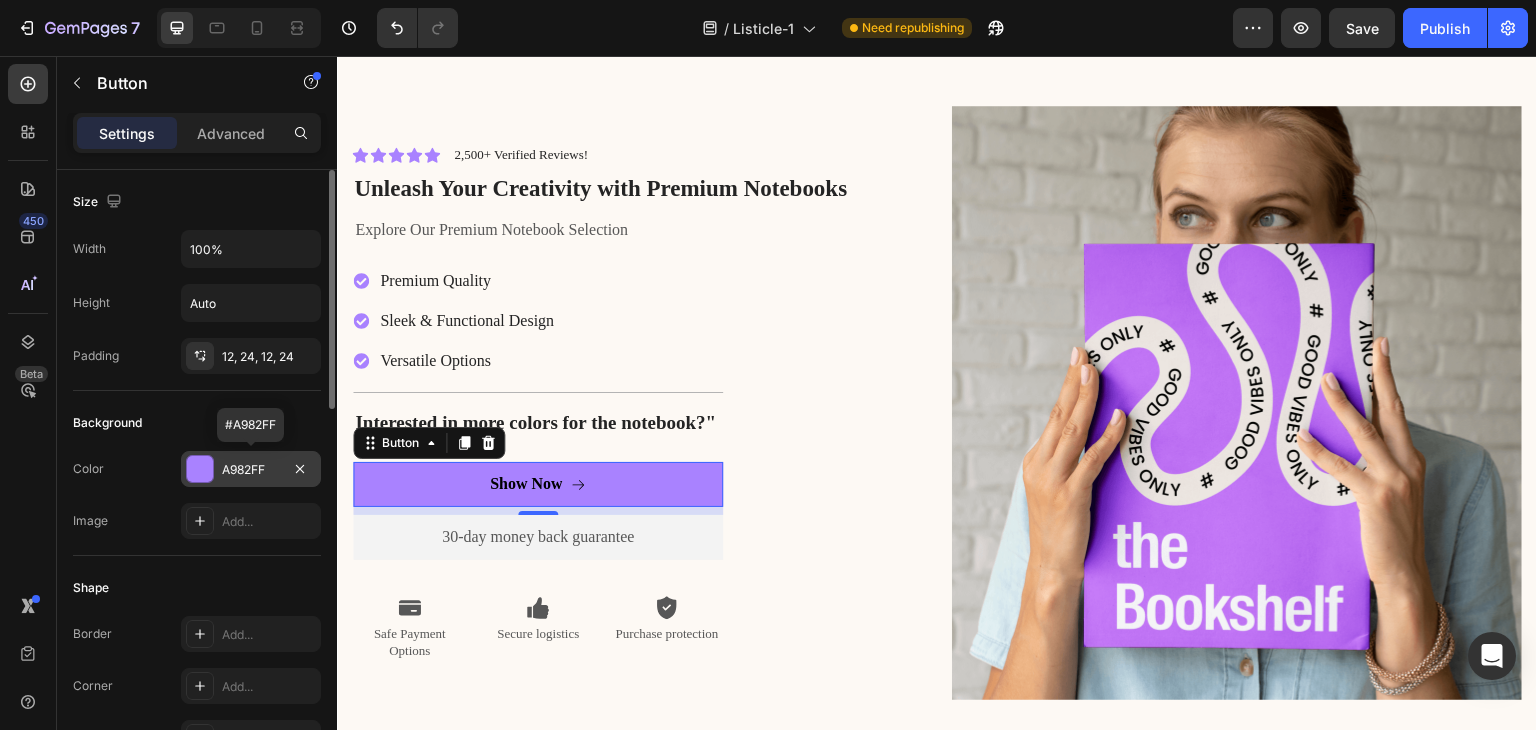 click at bounding box center [200, 469] 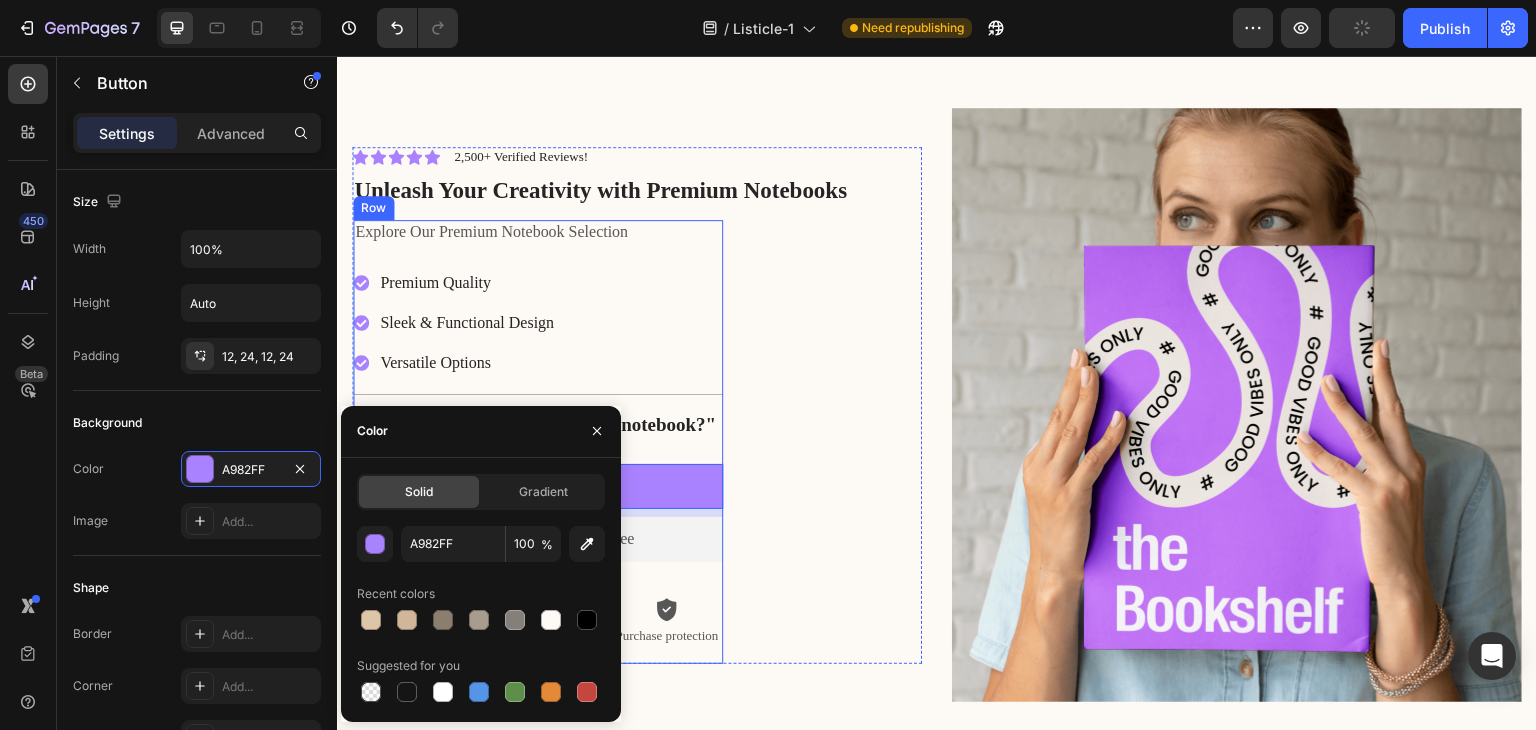 scroll, scrollTop: 4368, scrollLeft: 0, axis: vertical 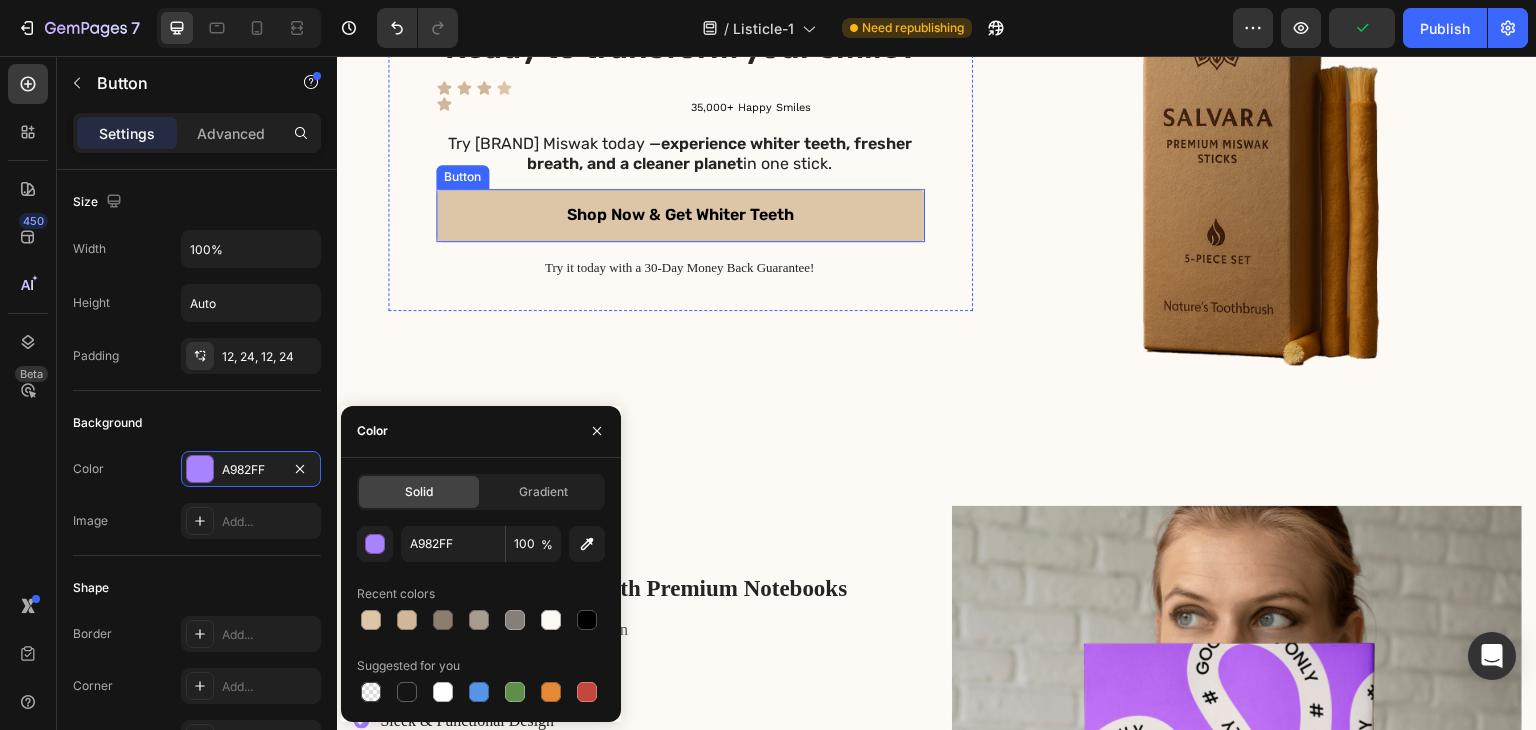 click on "Shop Now & Get Whiter Teeth" at bounding box center [680, 215] 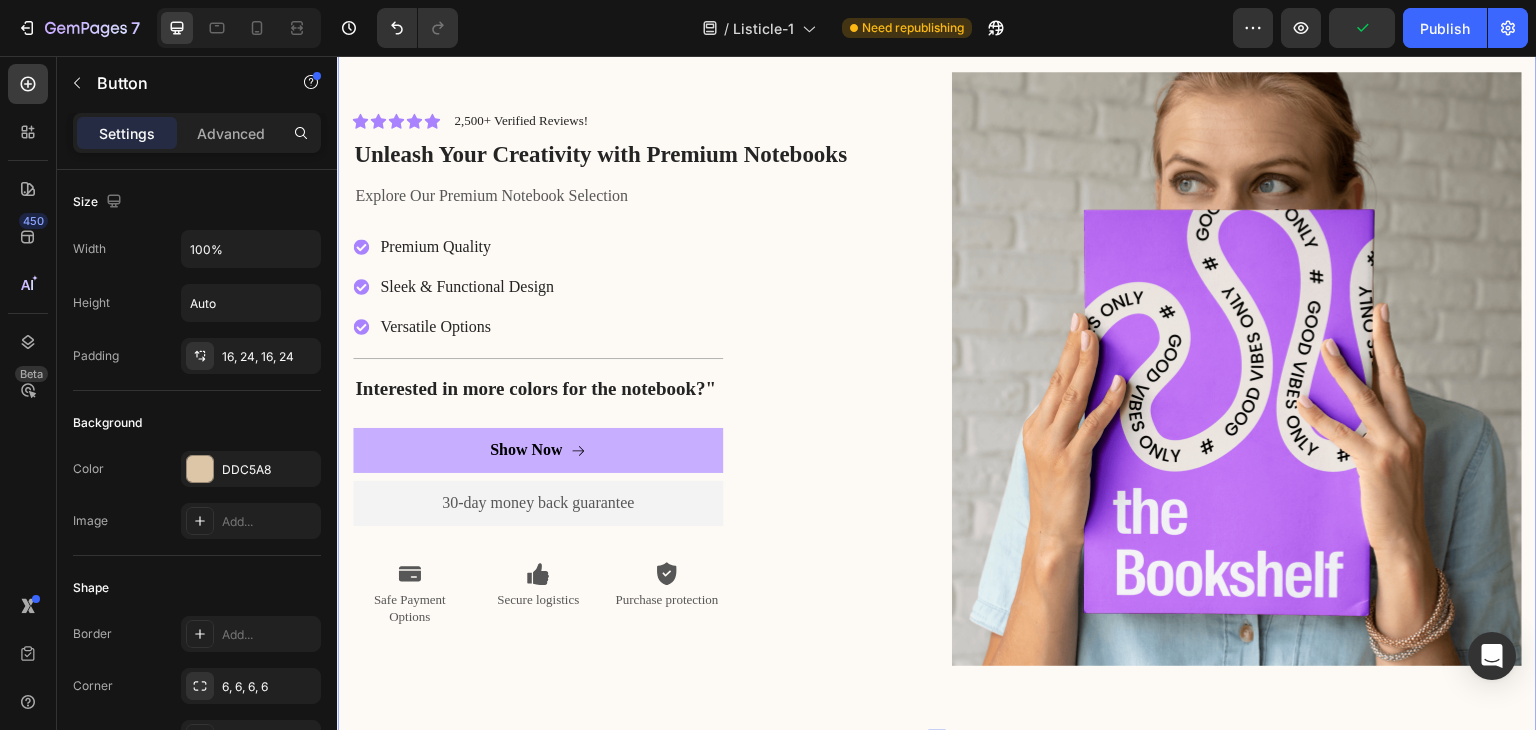 scroll, scrollTop: 4868, scrollLeft: 0, axis: vertical 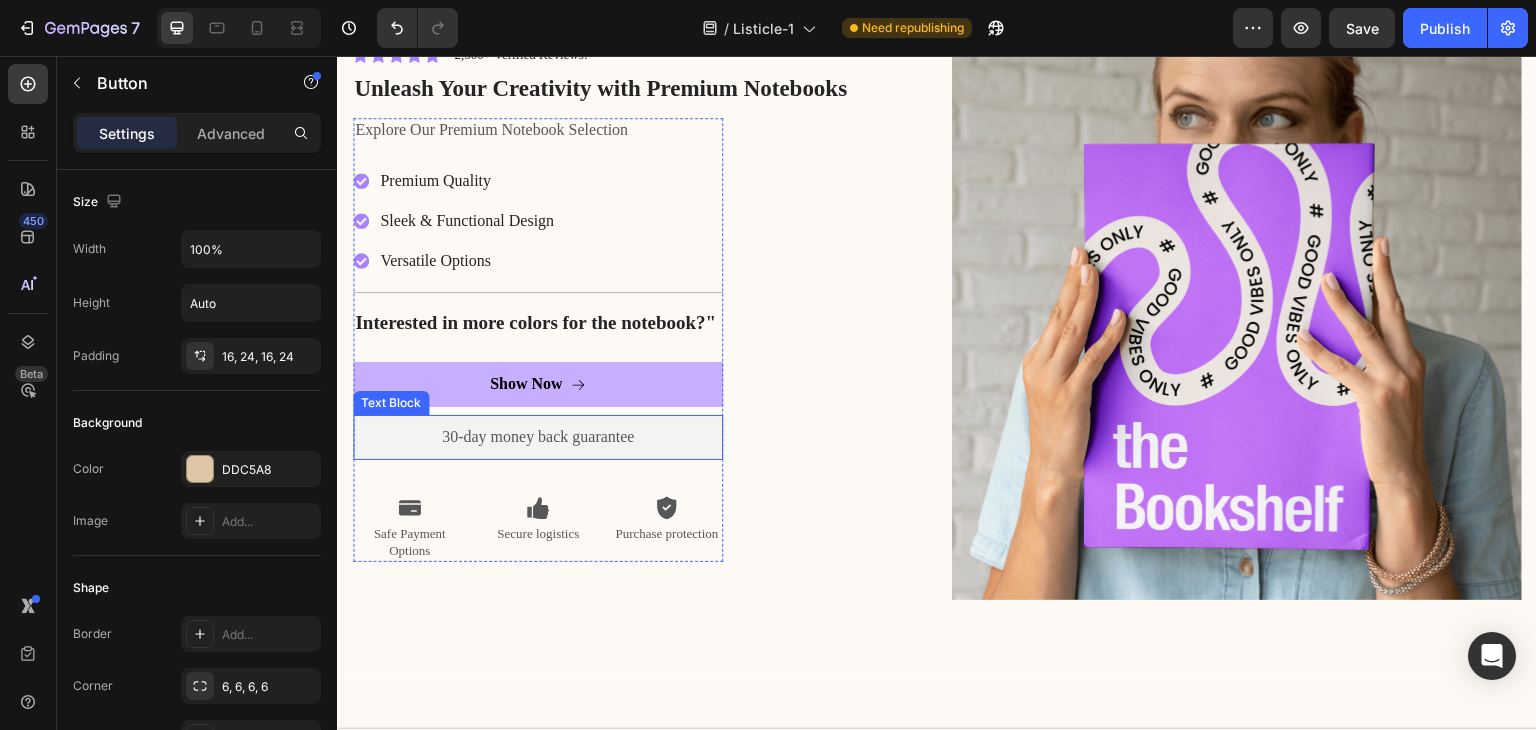 click on "Show Now" at bounding box center (538, 384) 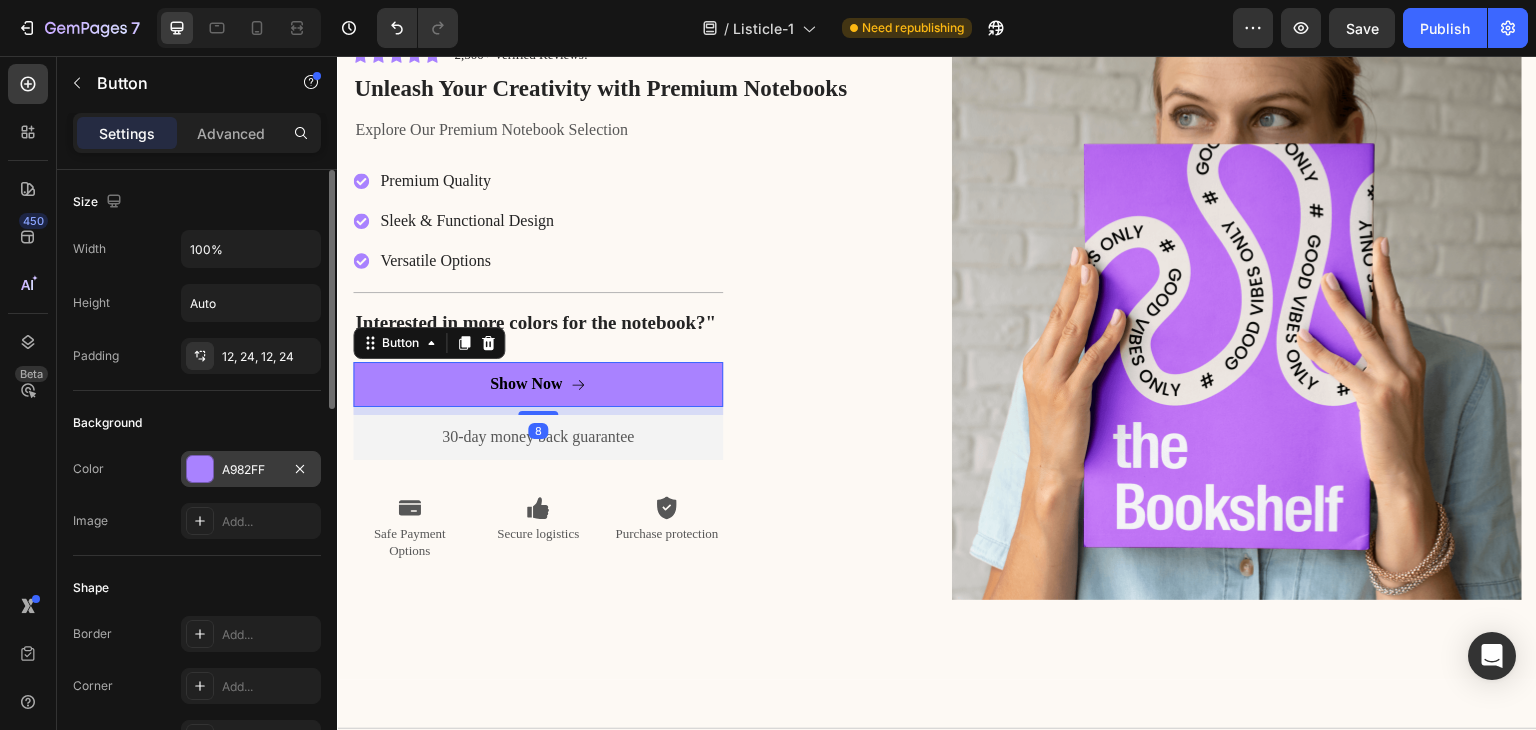 click at bounding box center [200, 469] 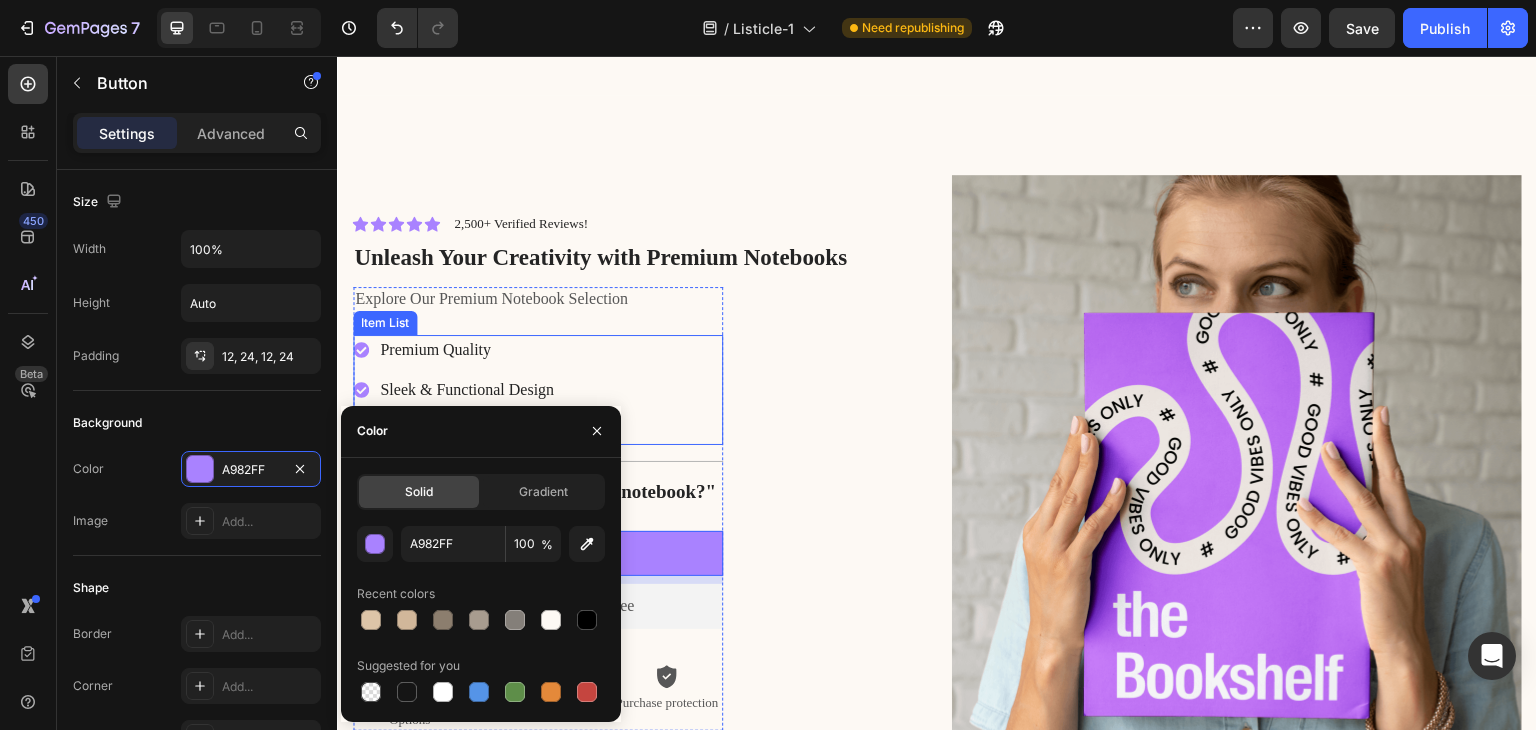 scroll, scrollTop: 4568, scrollLeft: 0, axis: vertical 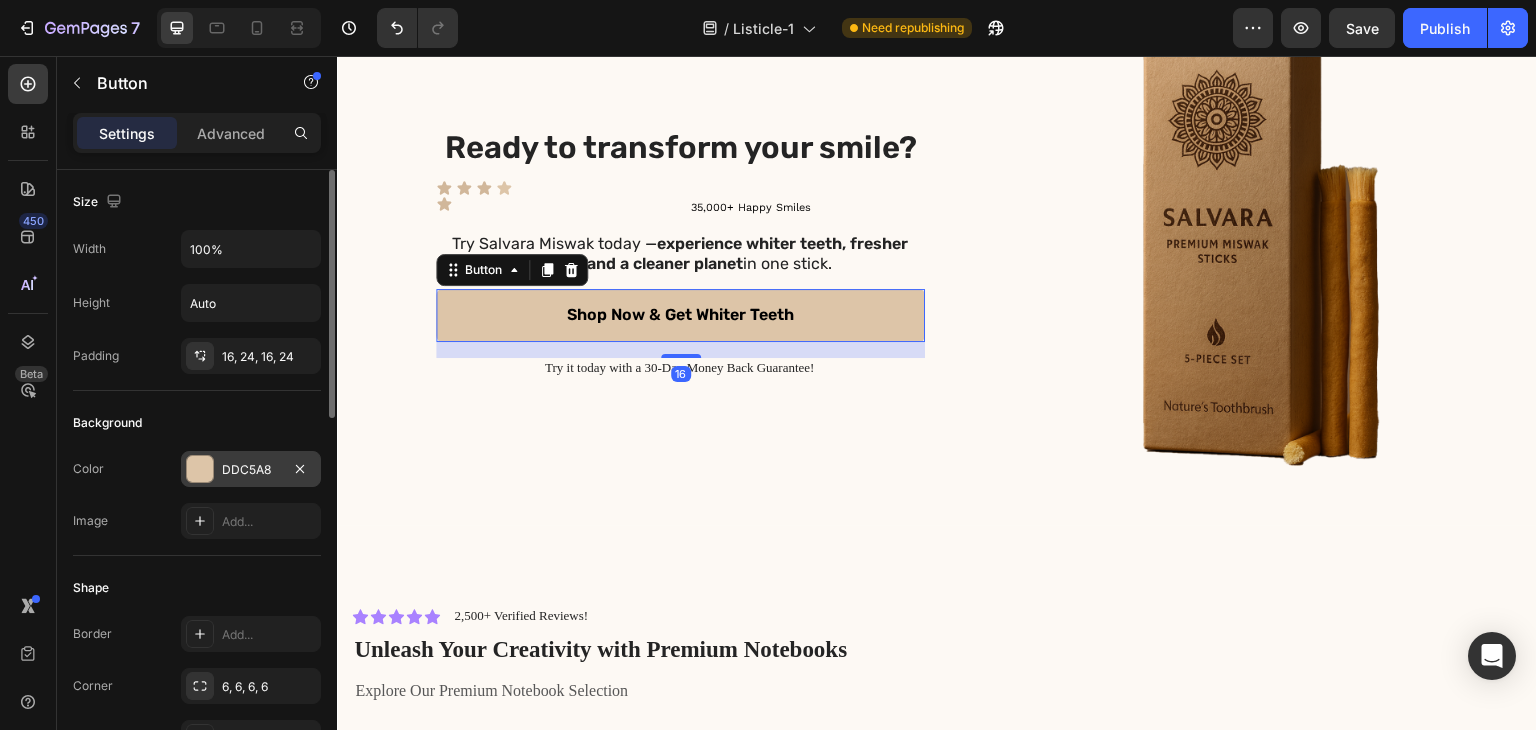 click on "DDC5A8" at bounding box center (251, 470) 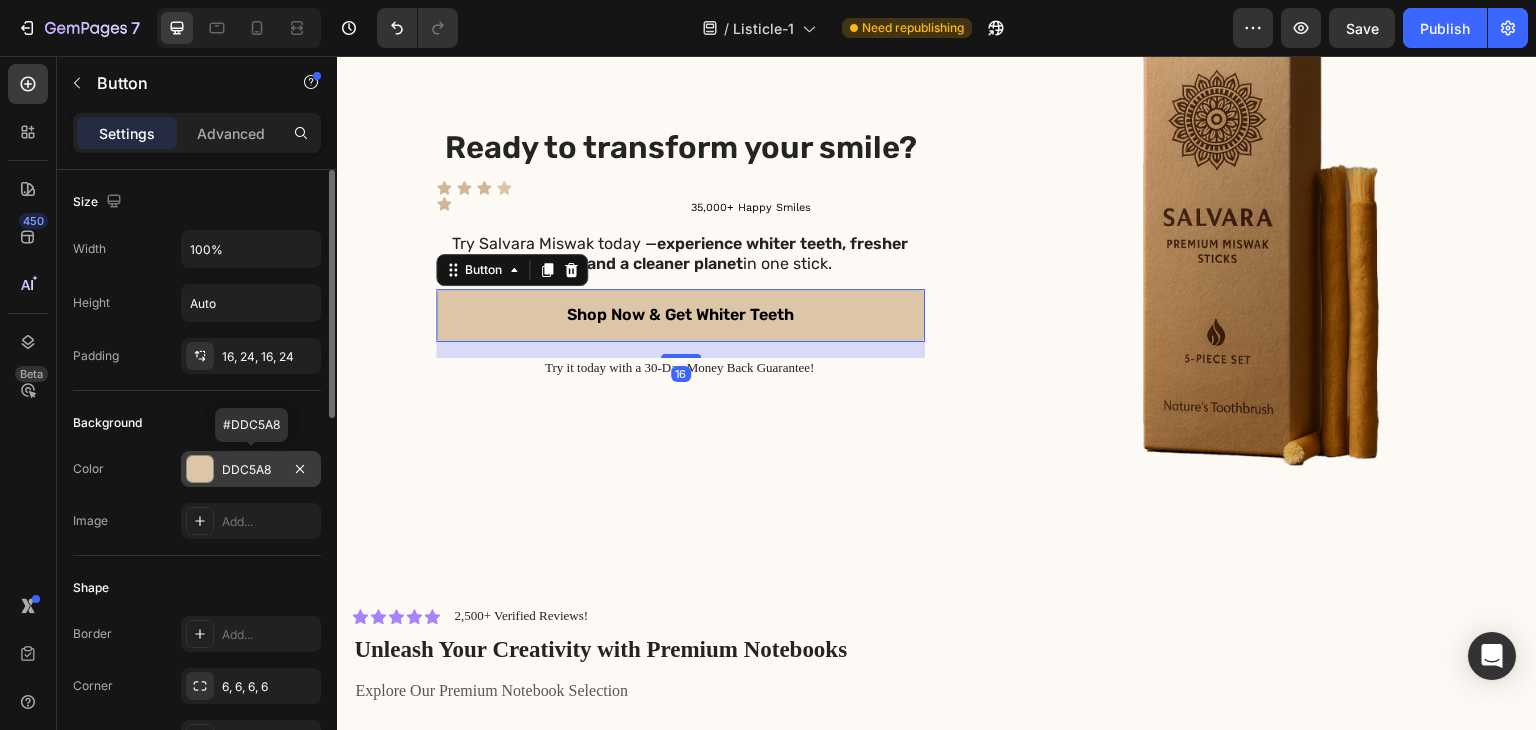 click on "DDC5A8" at bounding box center [251, 470] 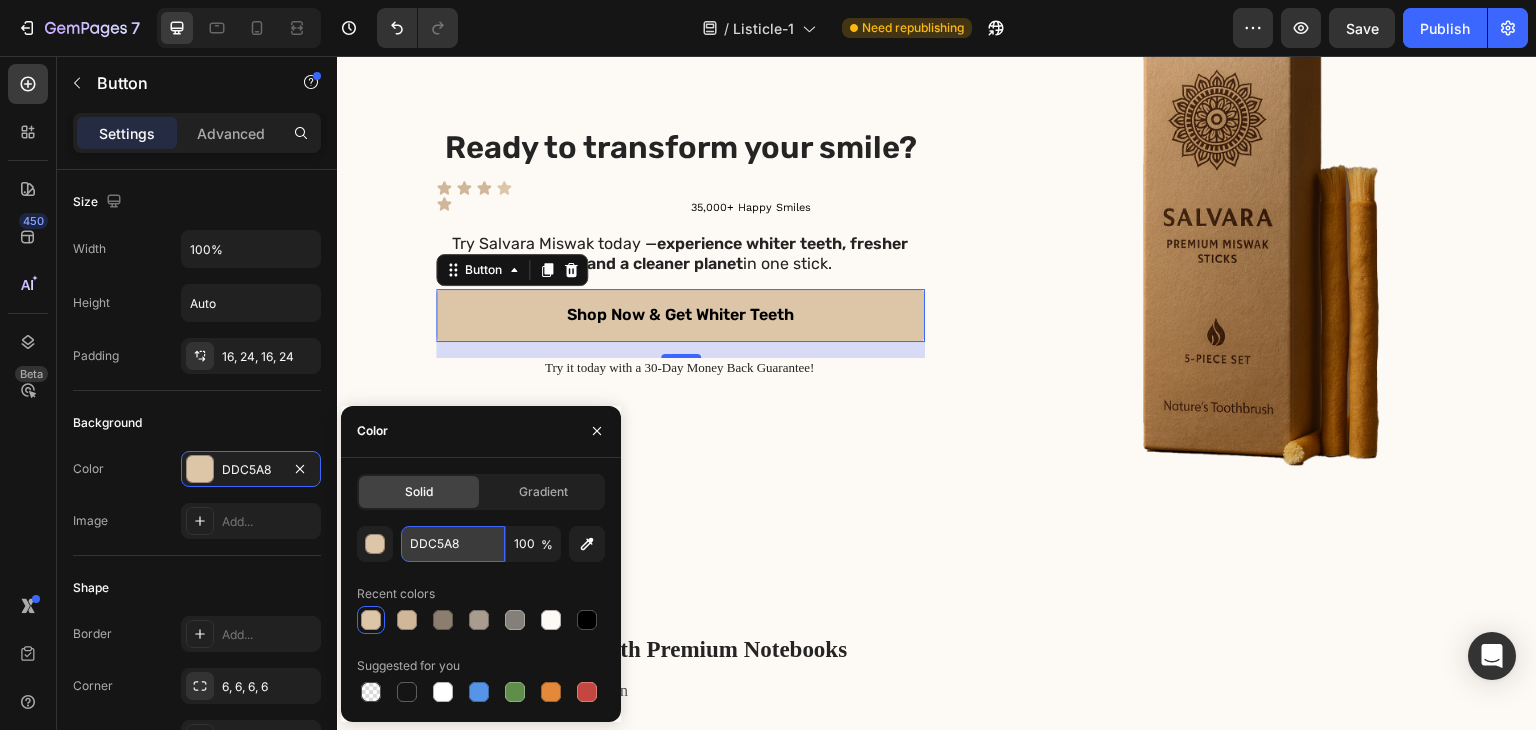 click on "DDC5A8" at bounding box center (453, 544) 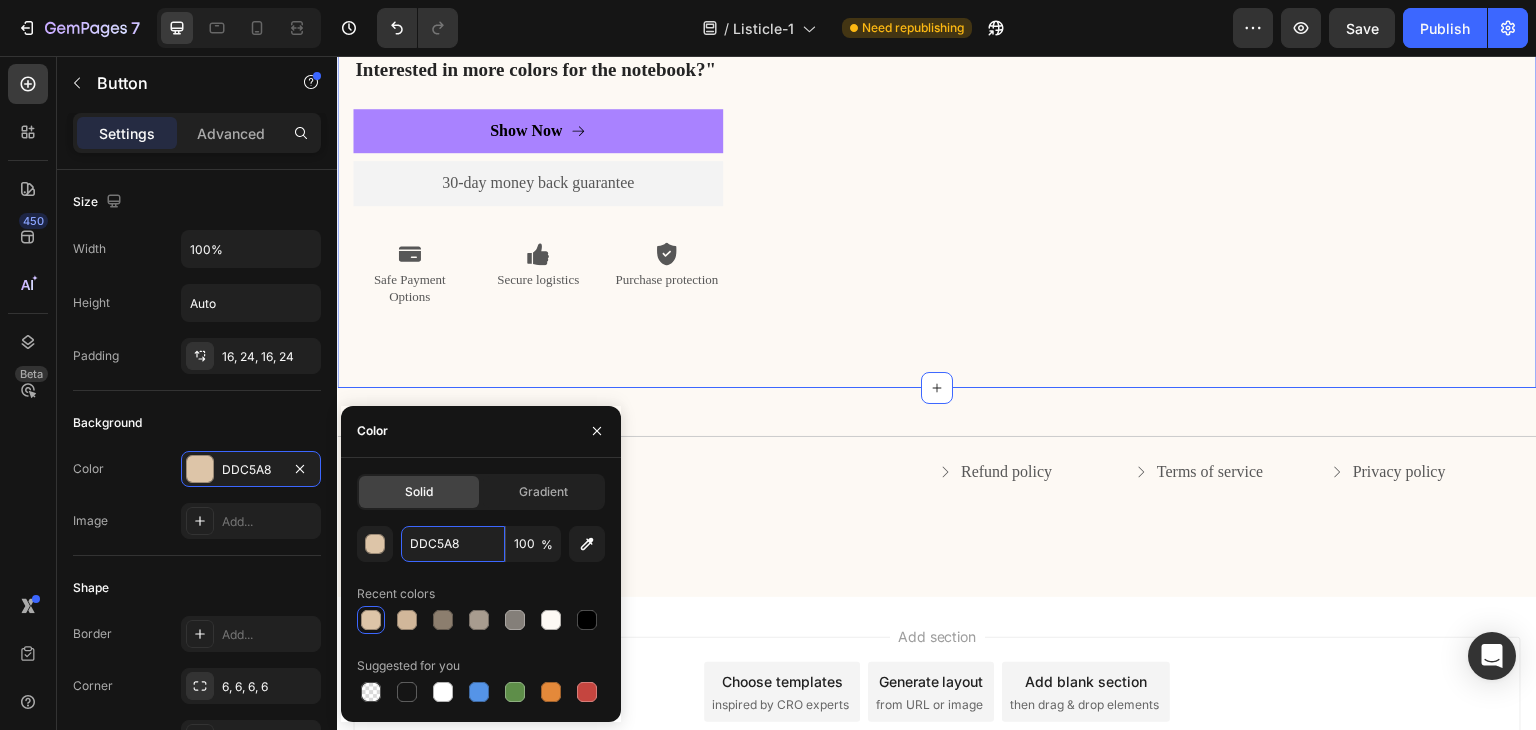 scroll, scrollTop: 4968, scrollLeft: 0, axis: vertical 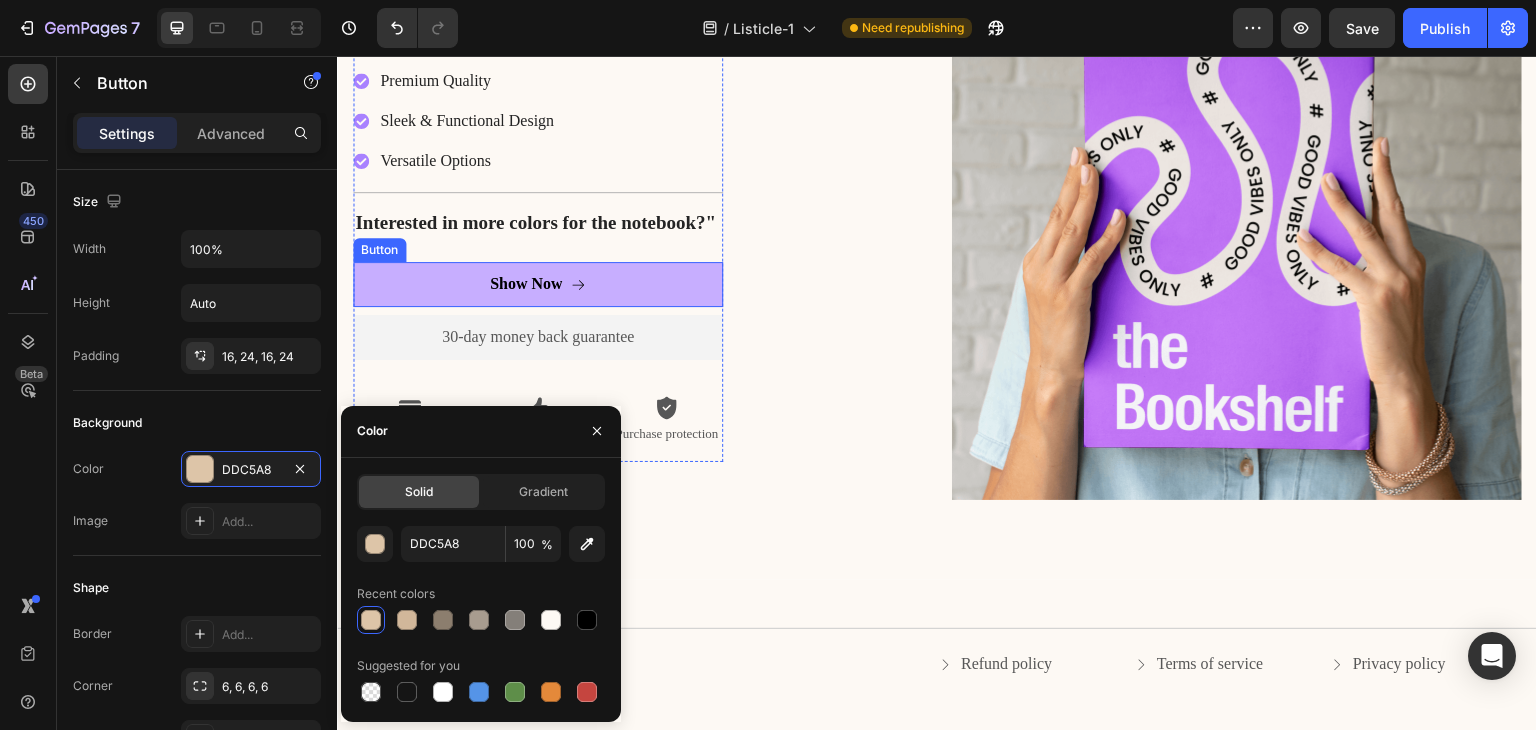 click on "Show Now" at bounding box center (538, 284) 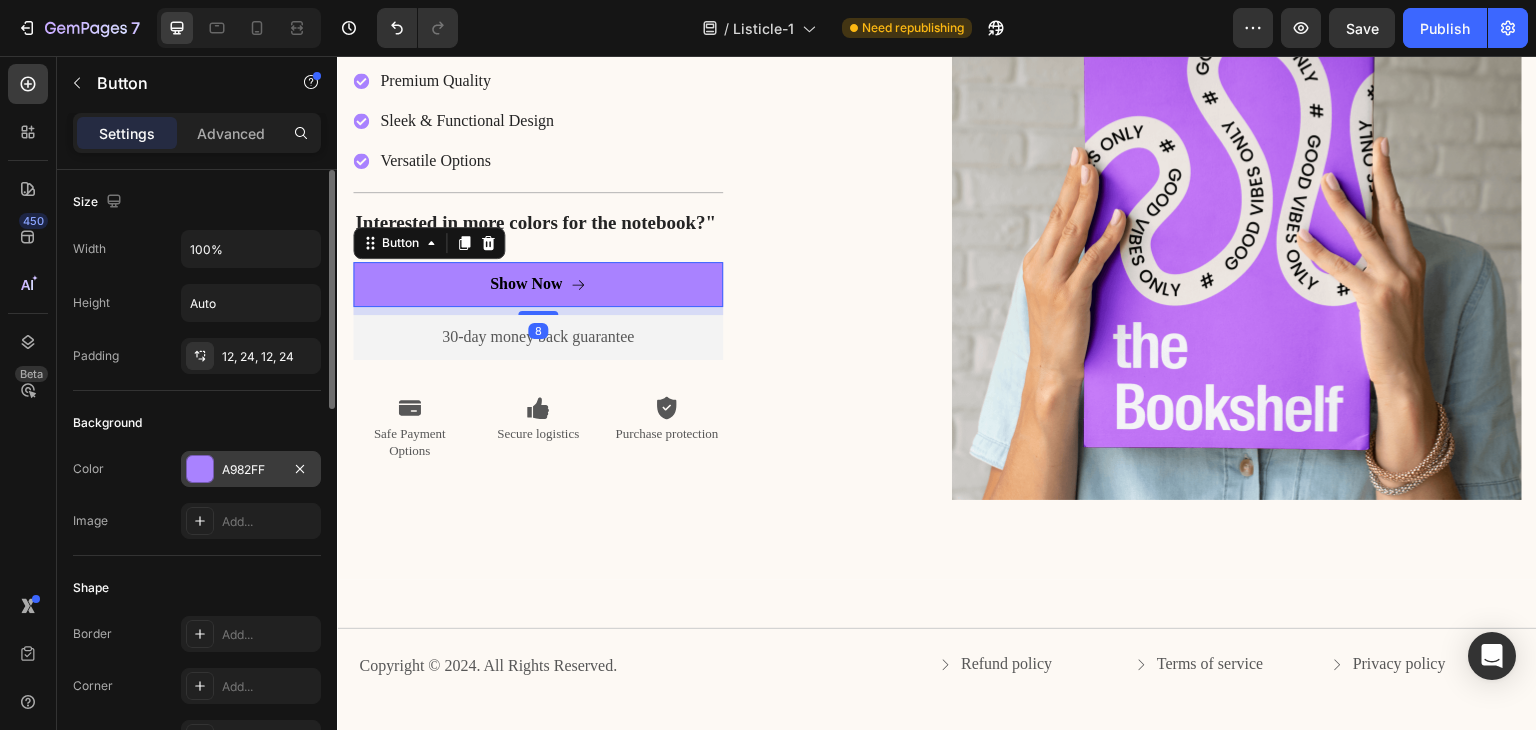 click on "A982FF" at bounding box center (251, 470) 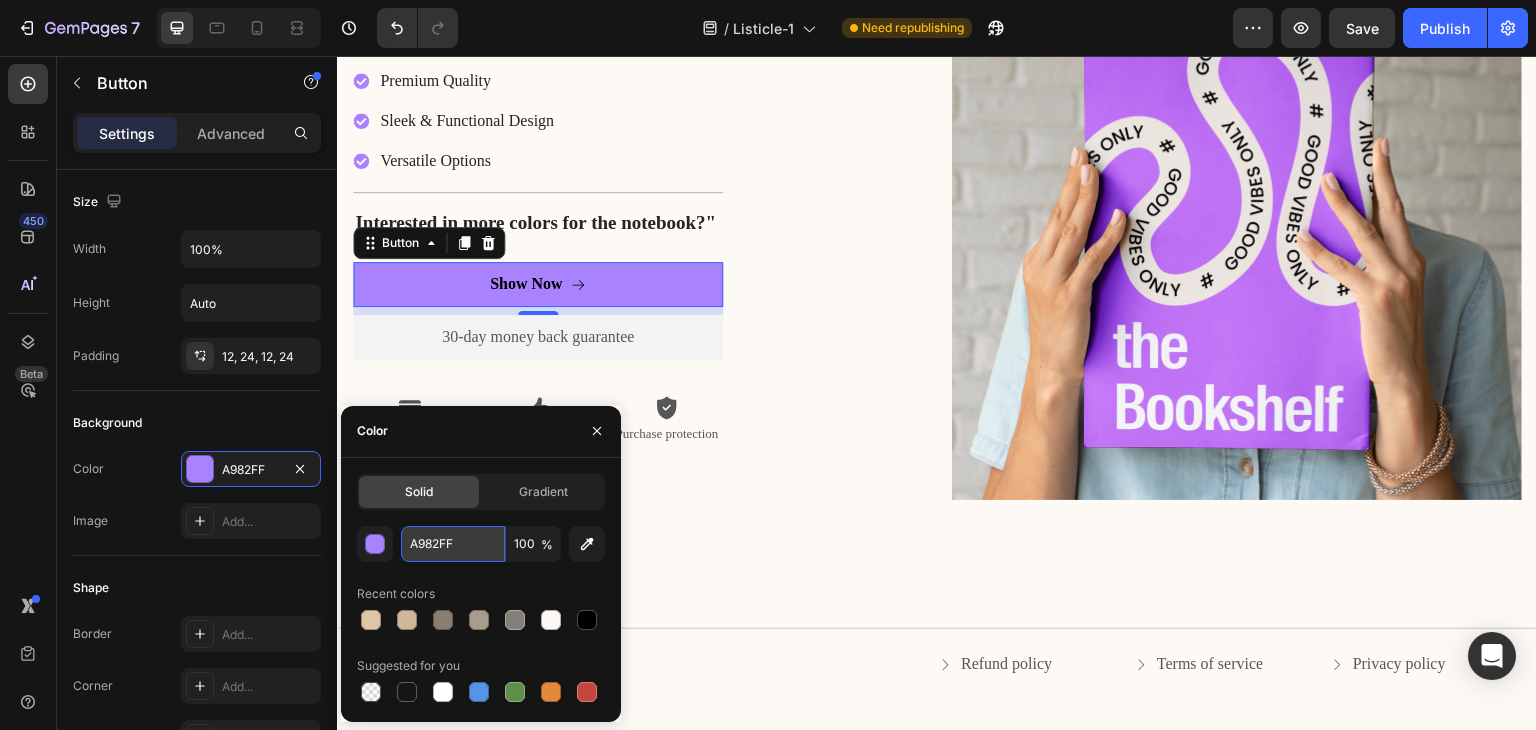 click on "A982FF" at bounding box center [453, 544] 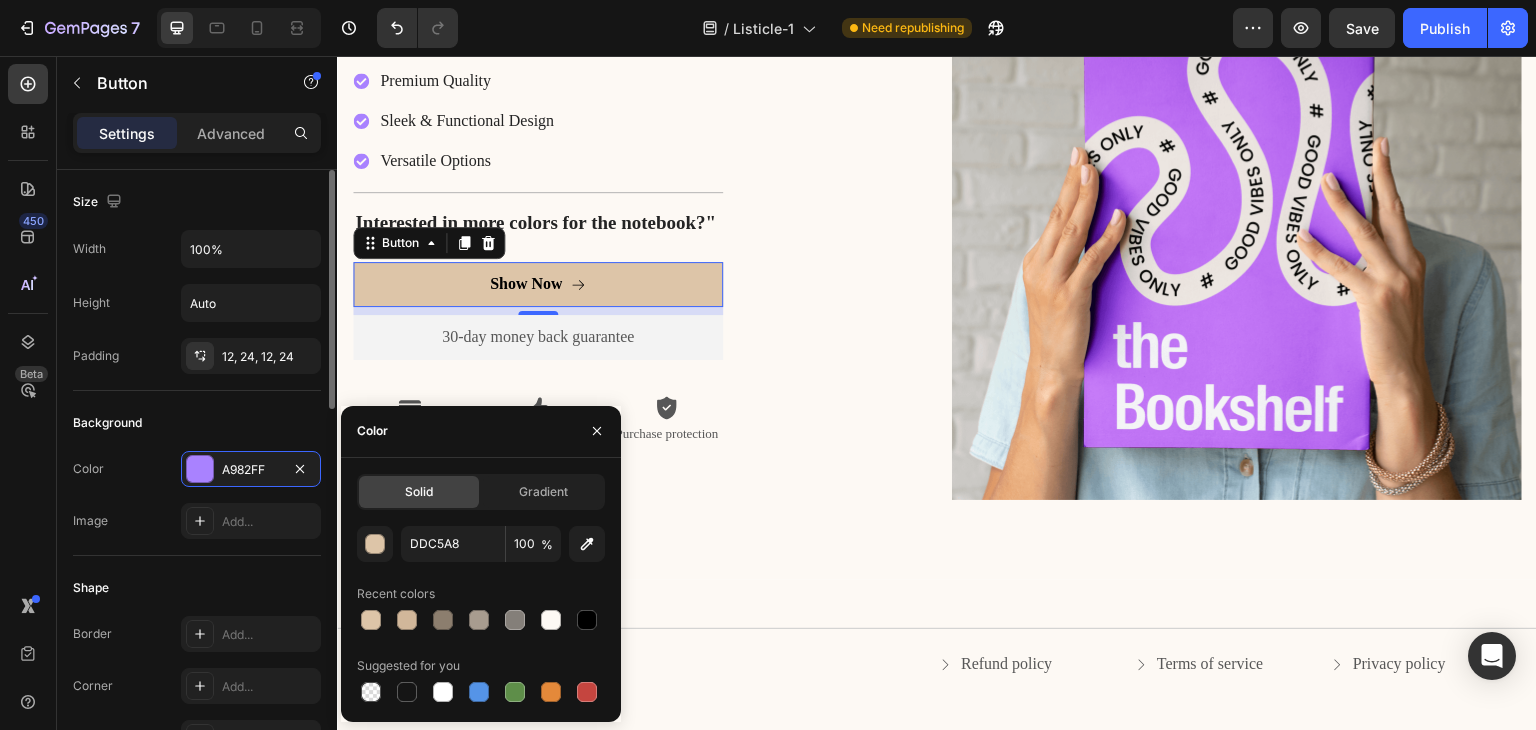 click on "Background" at bounding box center (197, 423) 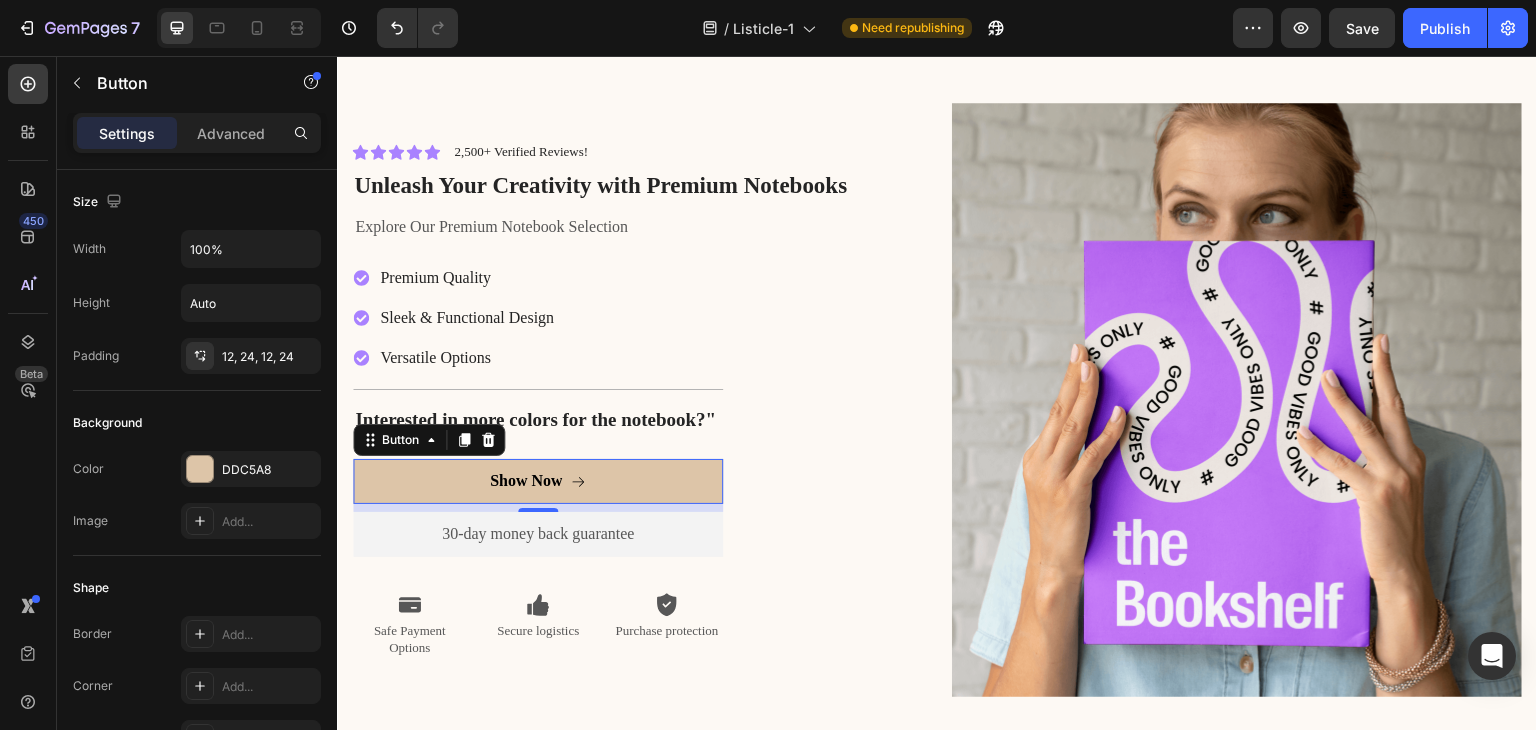 scroll, scrollTop: 4768, scrollLeft: 0, axis: vertical 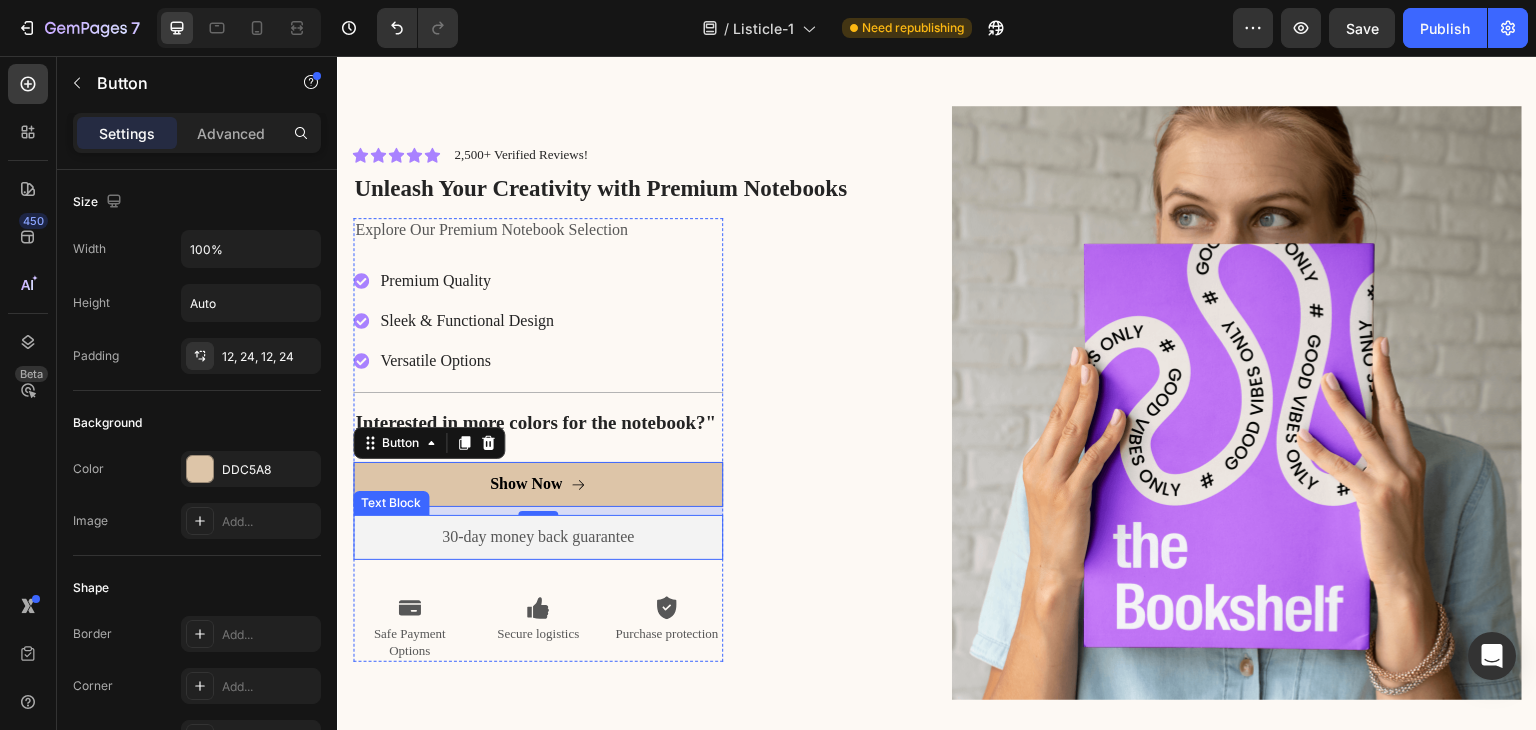 click on "30-day money back guarantee" at bounding box center [538, 537] 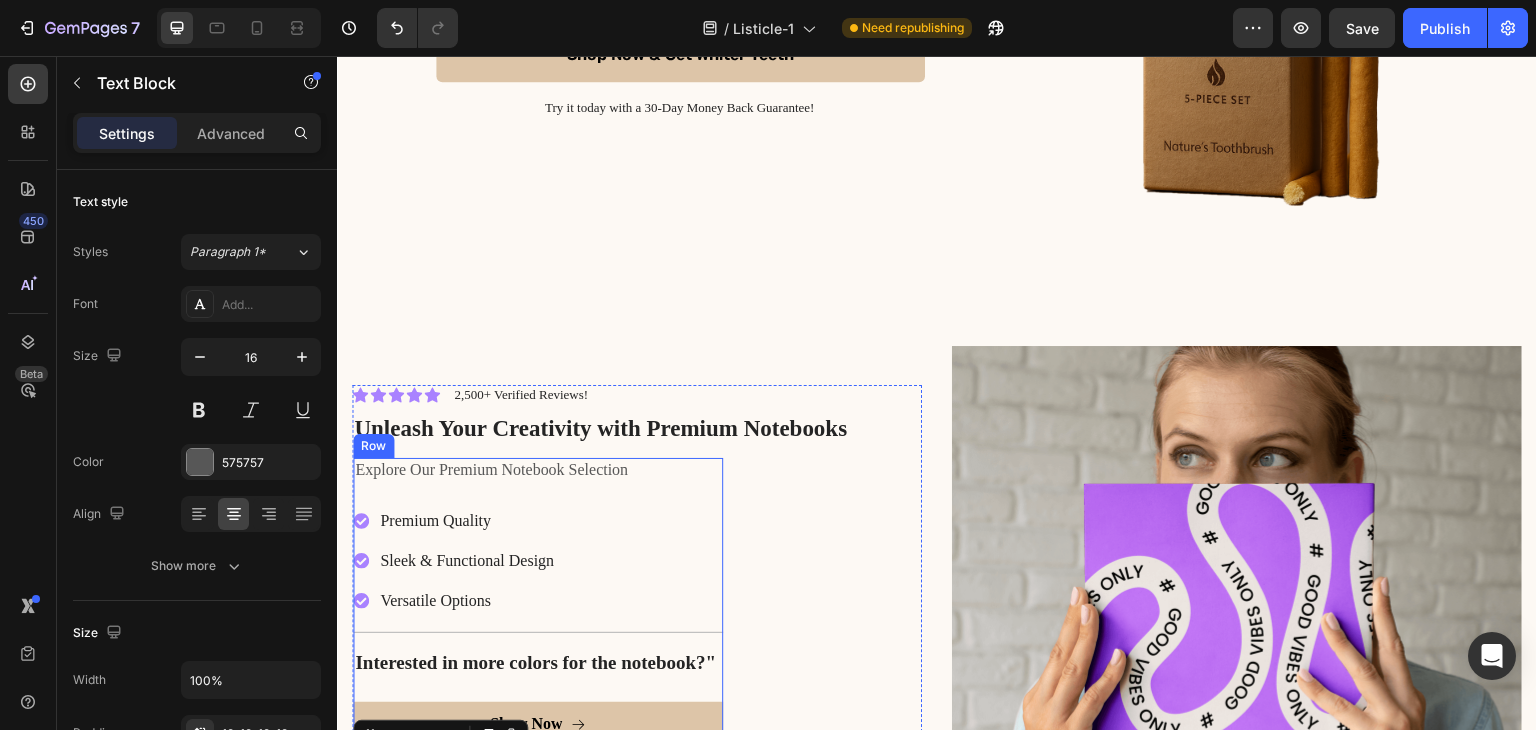 scroll, scrollTop: 4468, scrollLeft: 0, axis: vertical 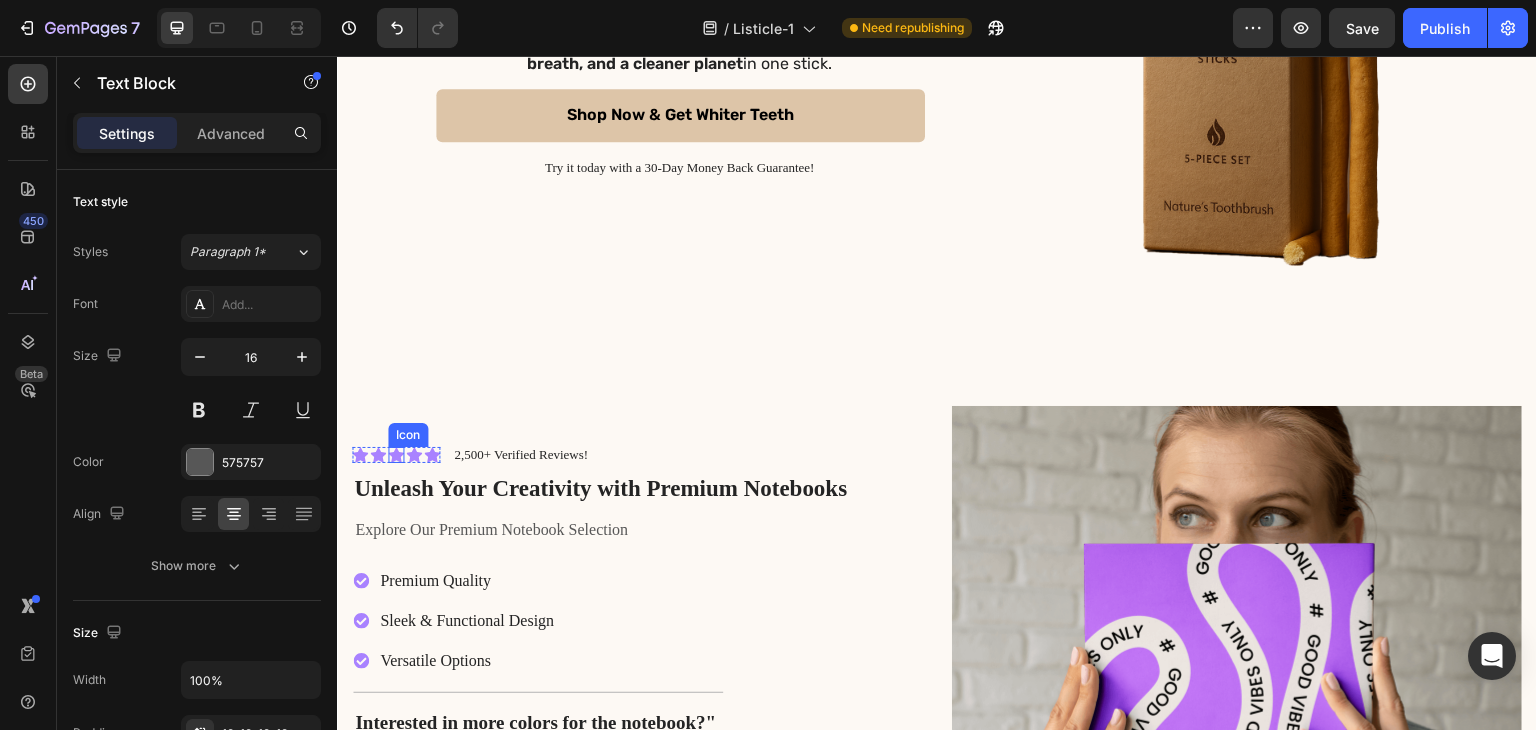 click on "Icon" at bounding box center [396, 455] 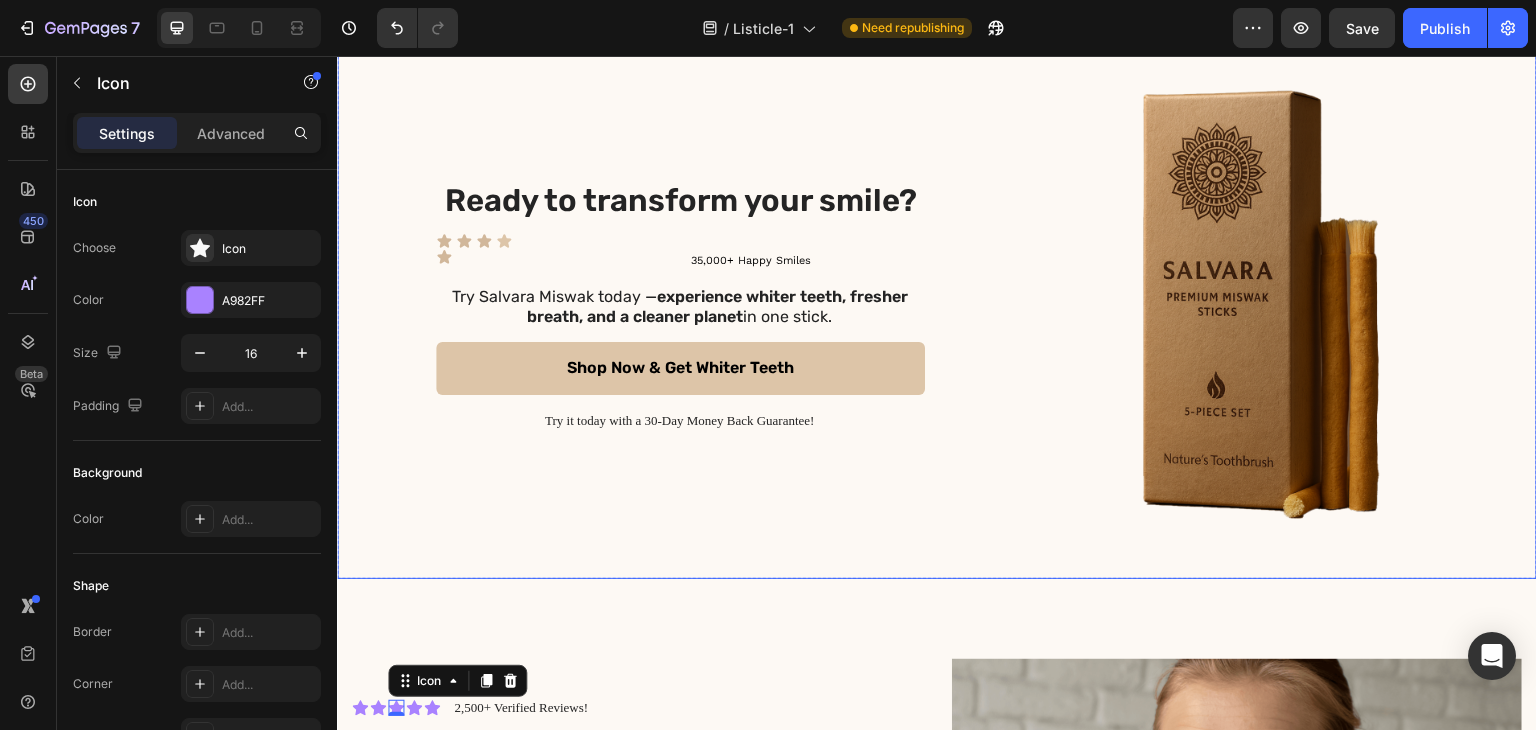 scroll, scrollTop: 4168, scrollLeft: 0, axis: vertical 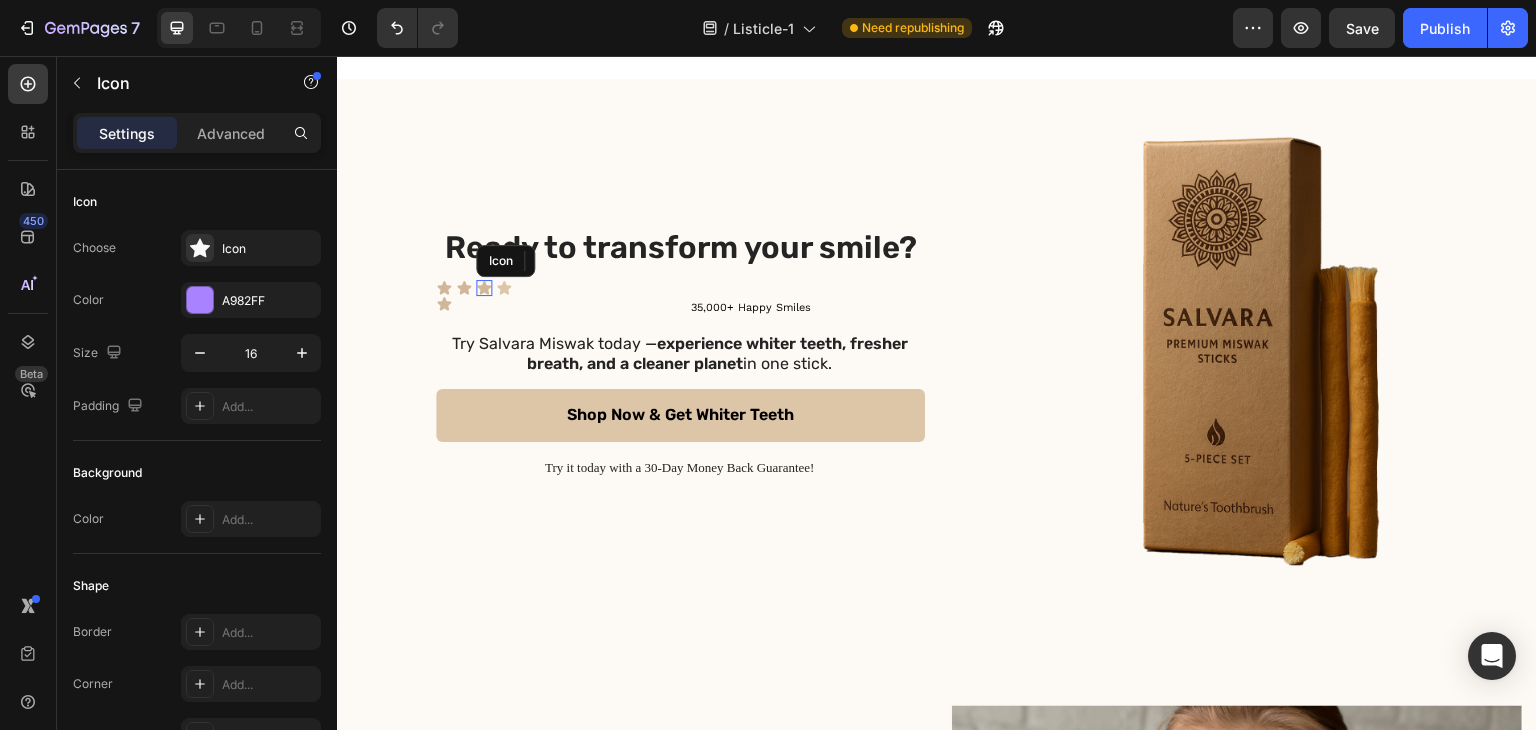 click on "Icon" at bounding box center (484, 288) 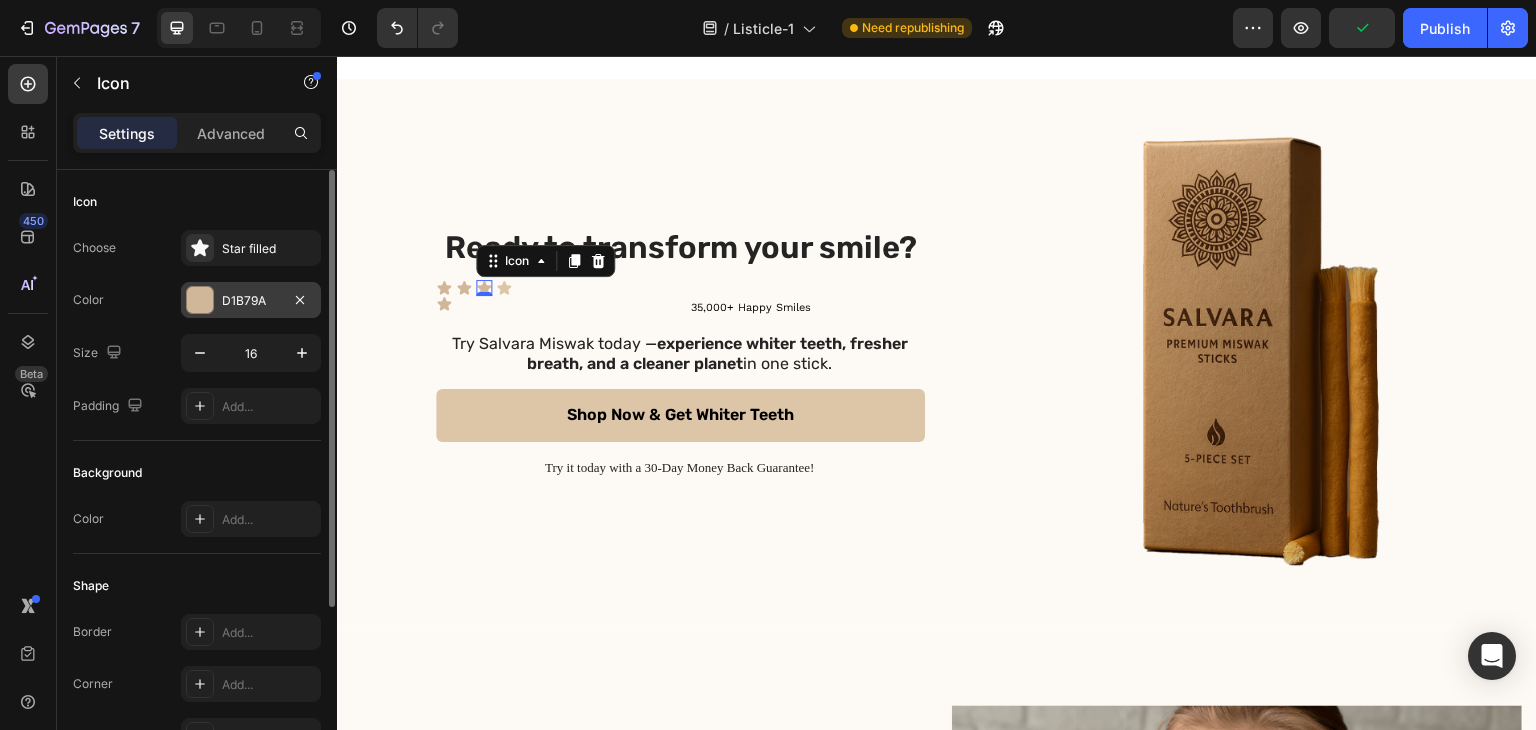 click on "D1B79A" at bounding box center (251, 301) 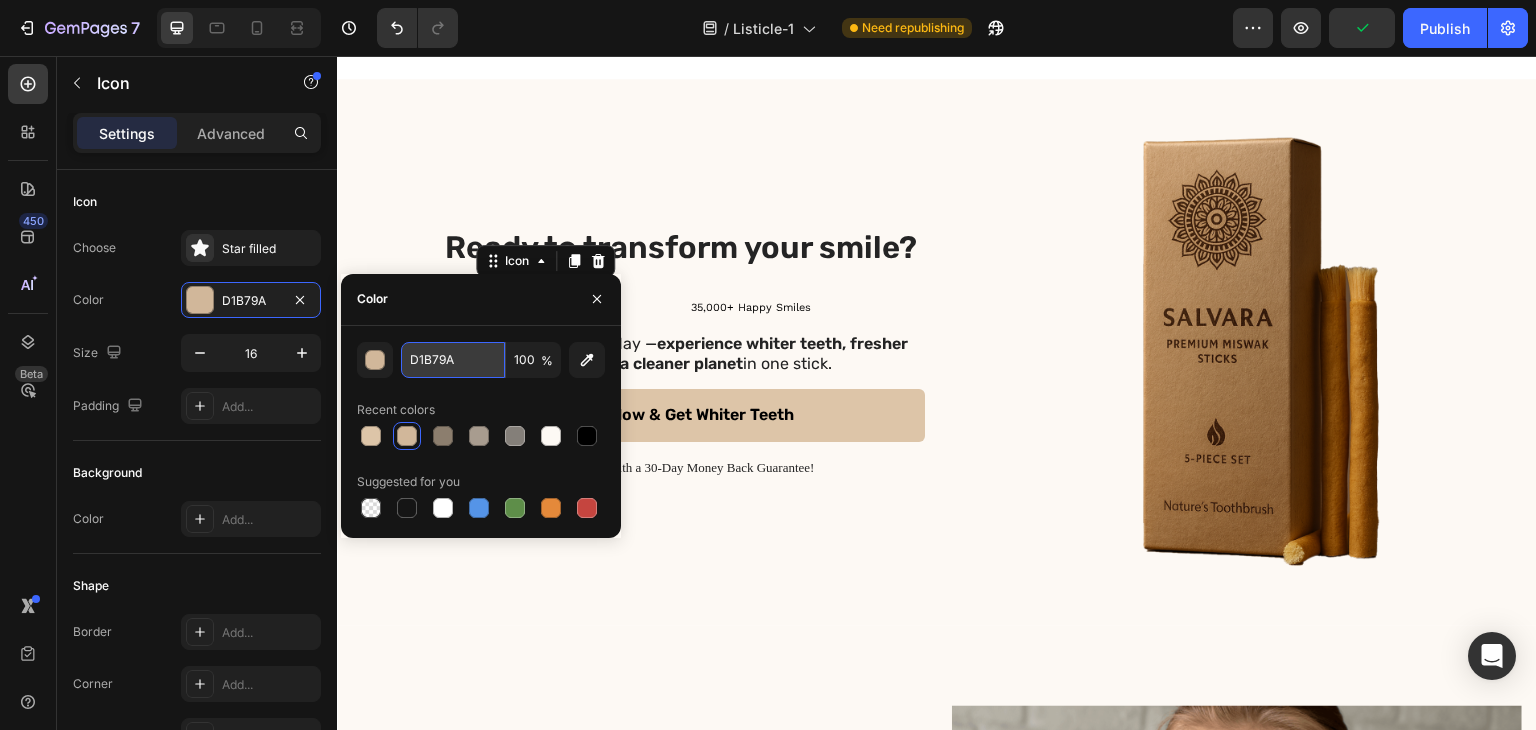 click on "D1B79A" at bounding box center [453, 360] 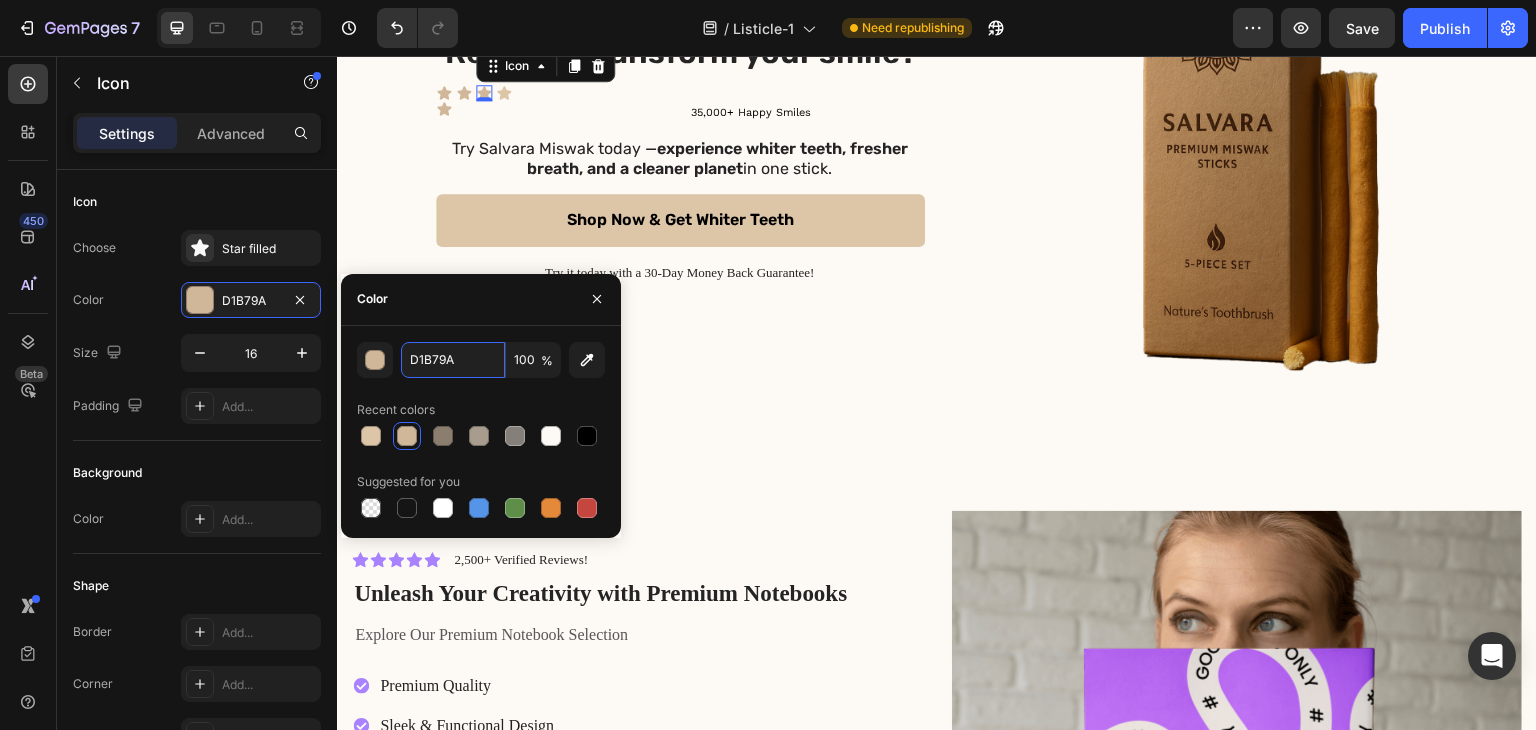 scroll, scrollTop: 4368, scrollLeft: 0, axis: vertical 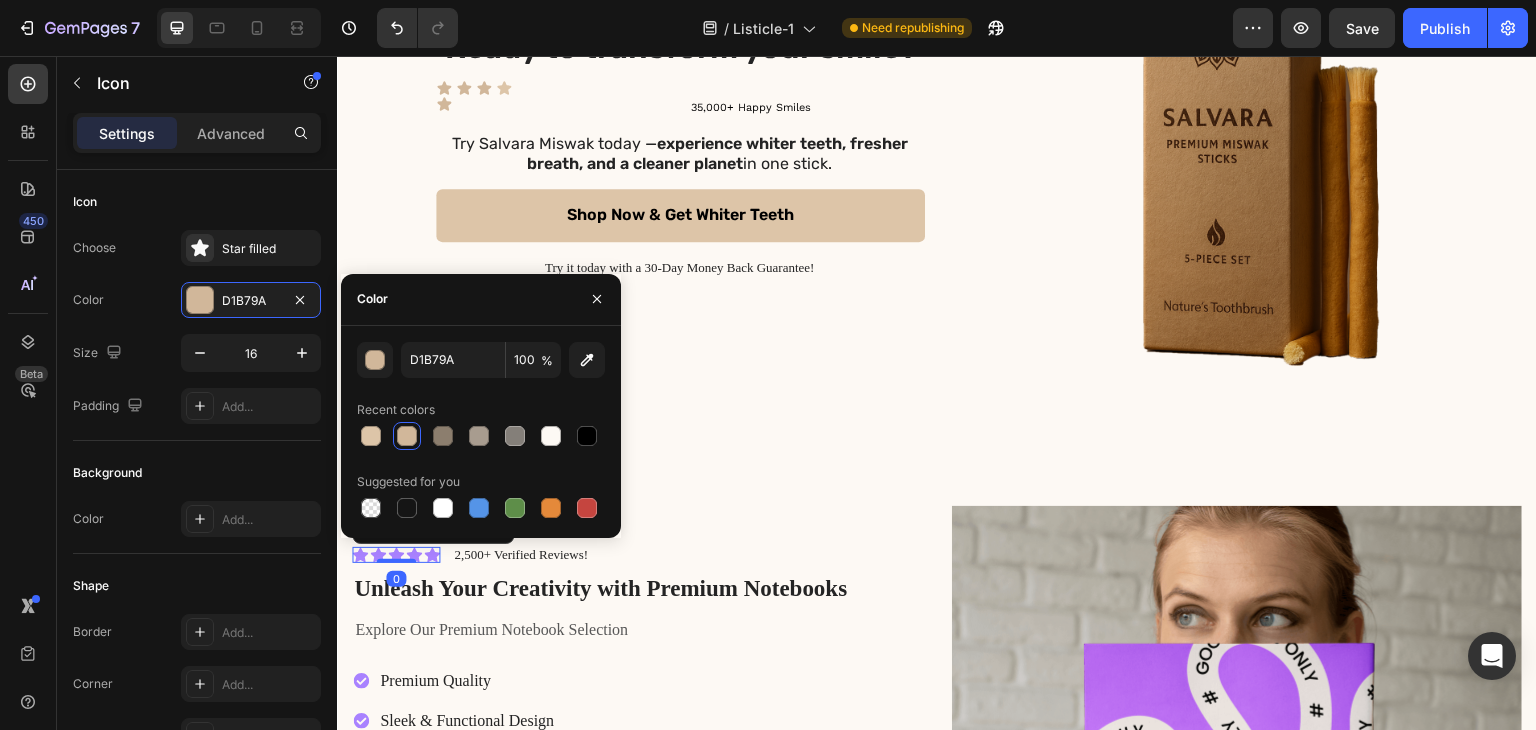 click on "Icon Icon Icon Icon Icon" at bounding box center (396, 555) 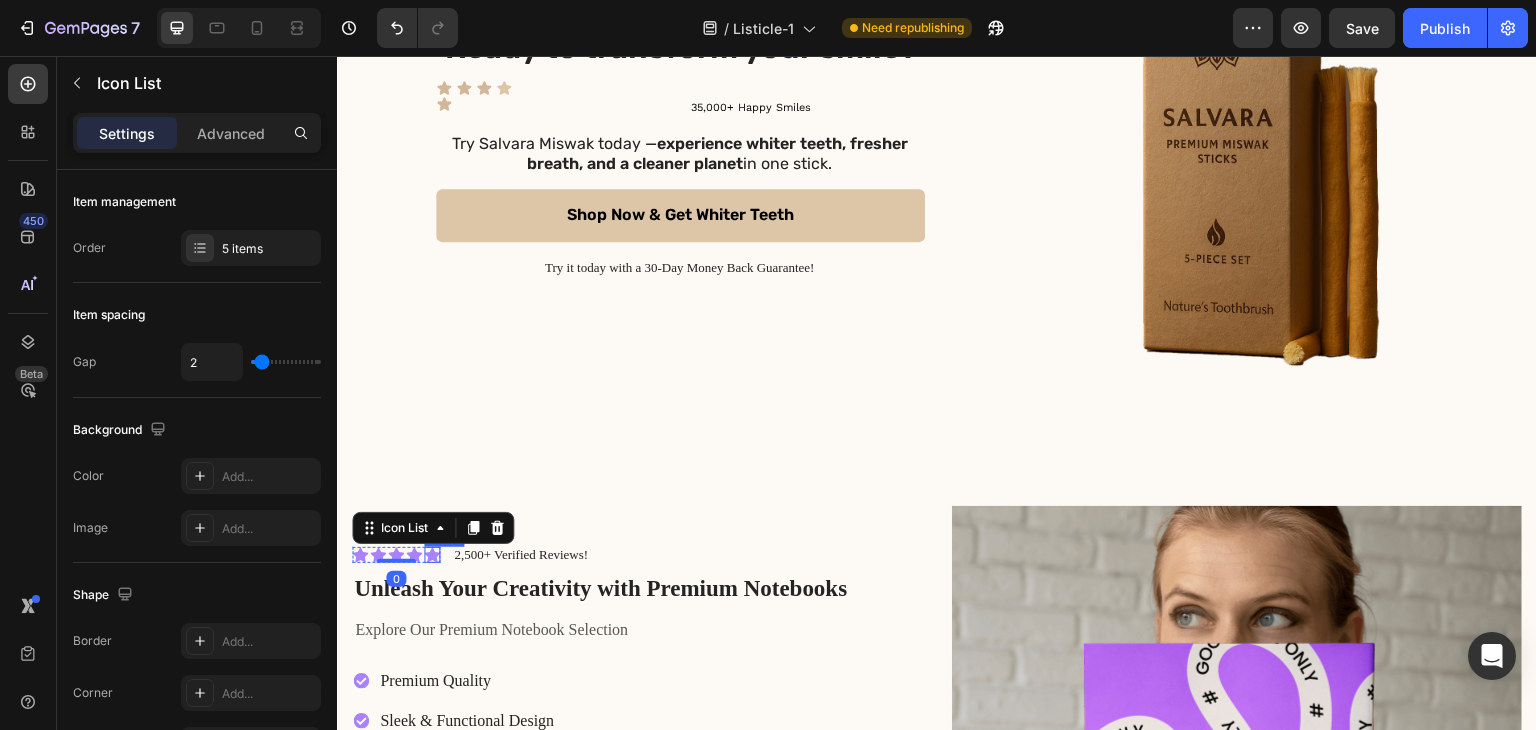 click 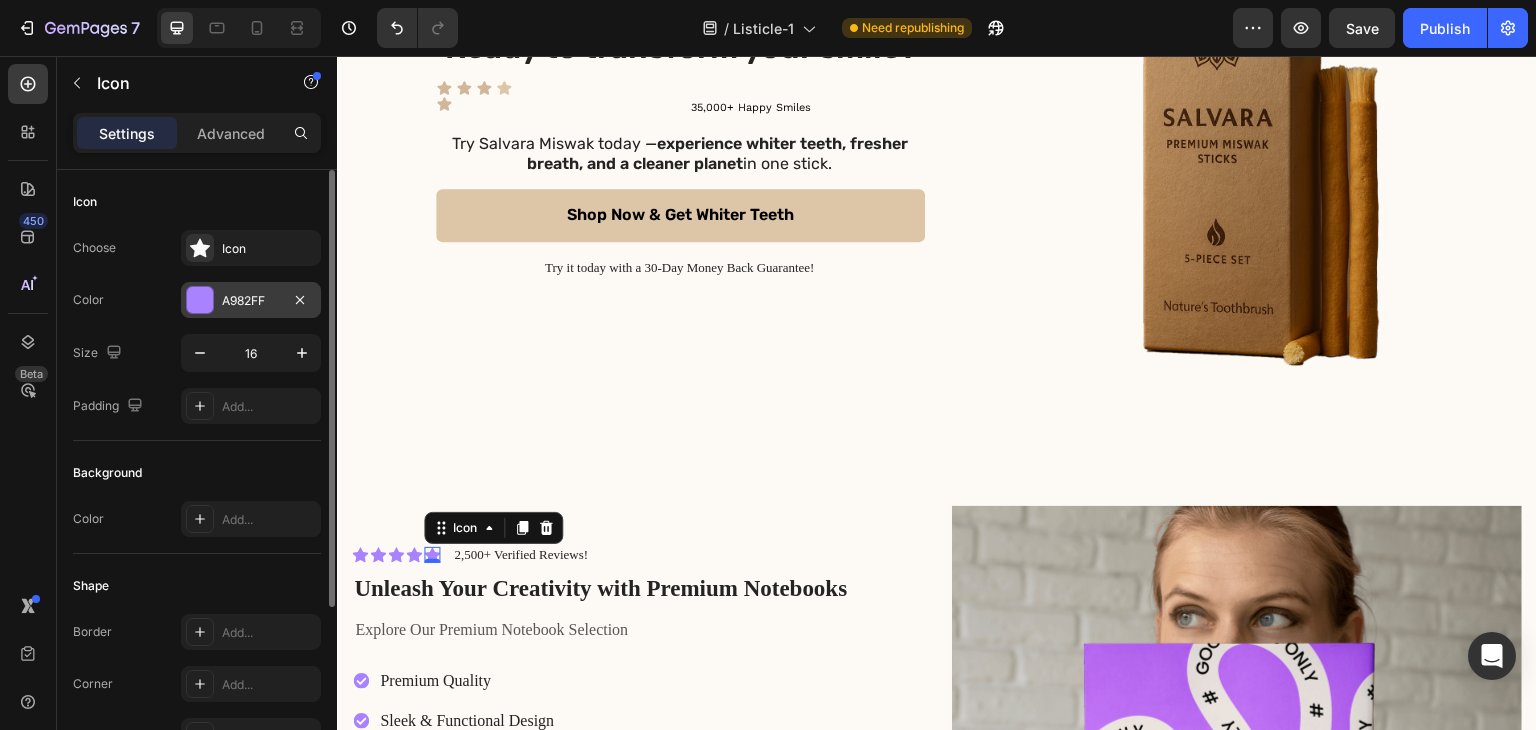click on "A982FF" at bounding box center (251, 301) 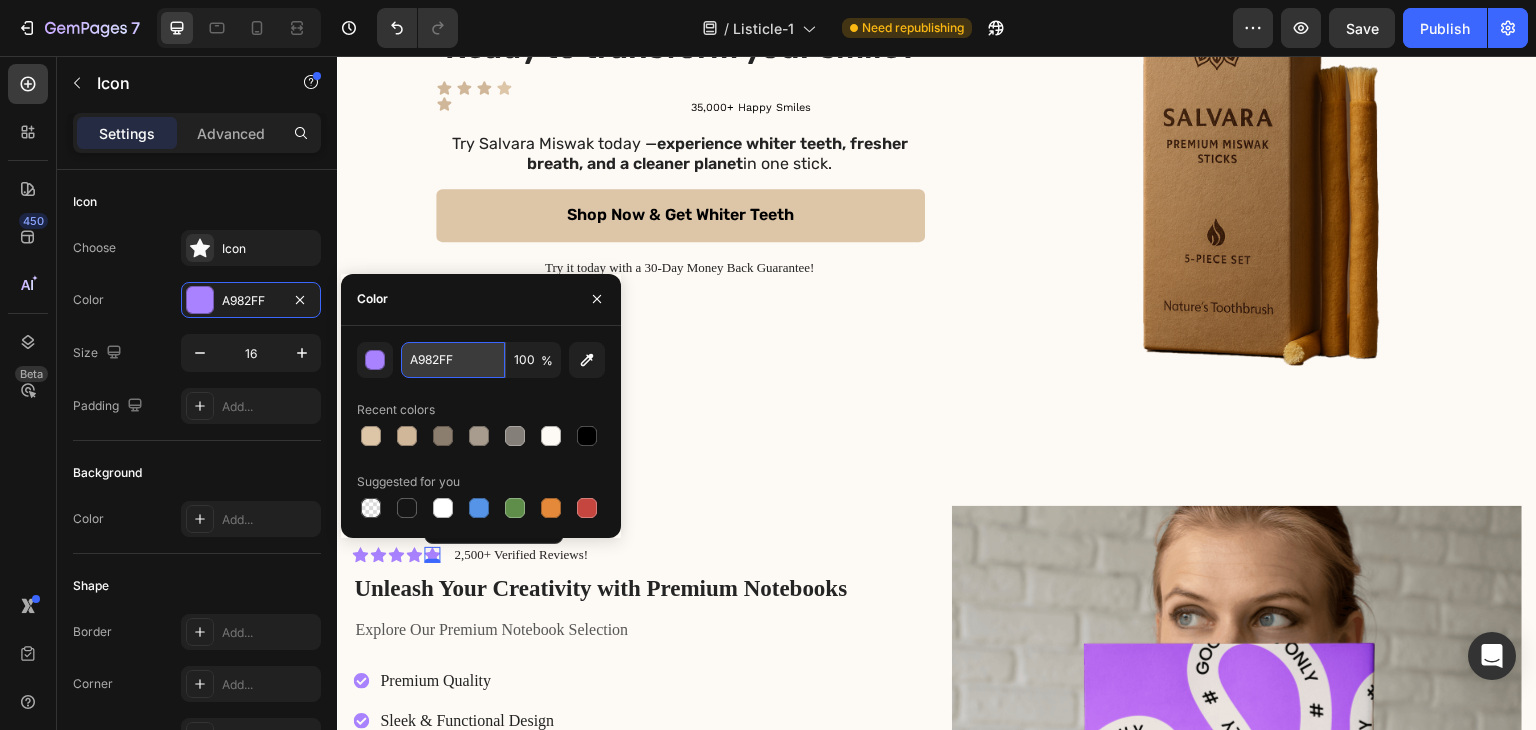 click on "A982FF" at bounding box center [453, 360] 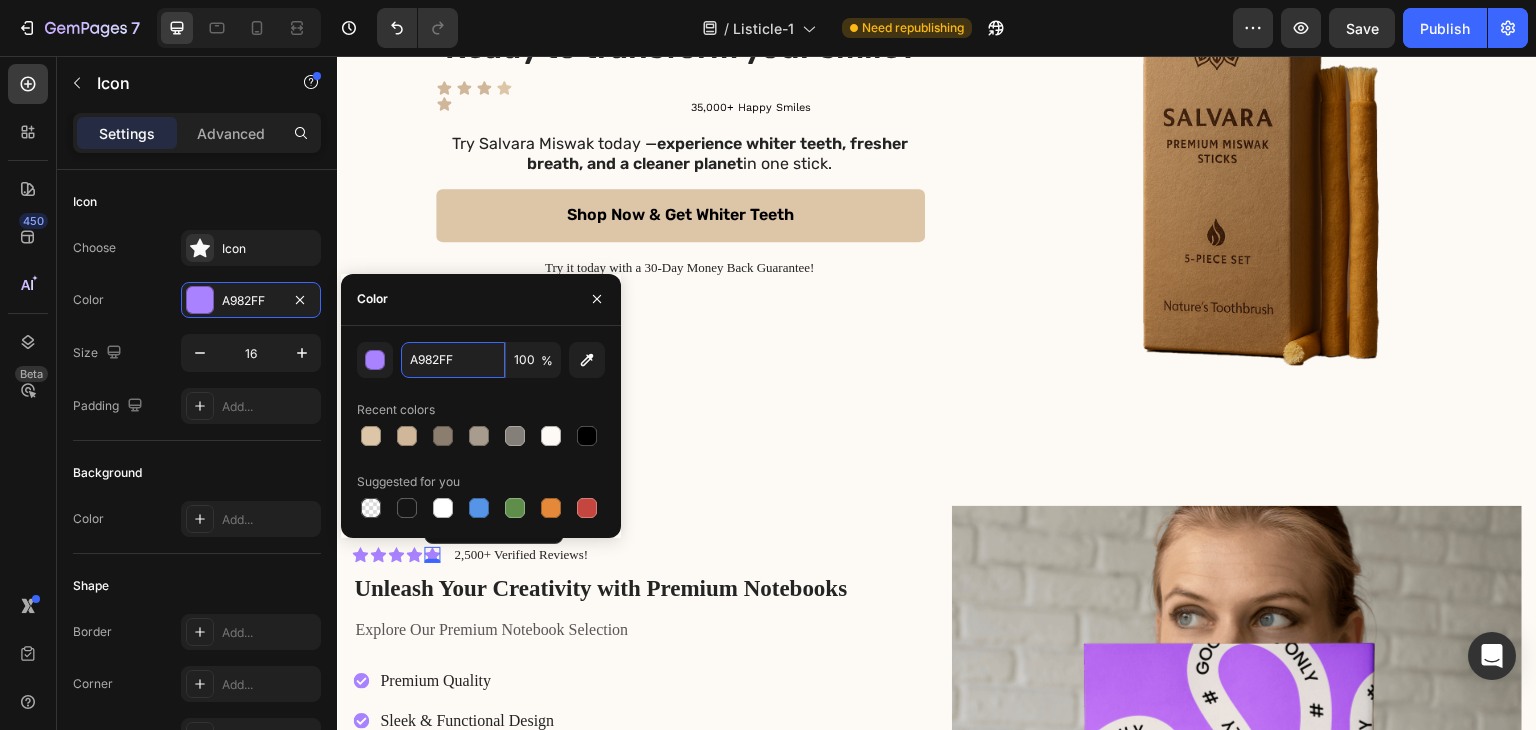 paste on "D1B79A" 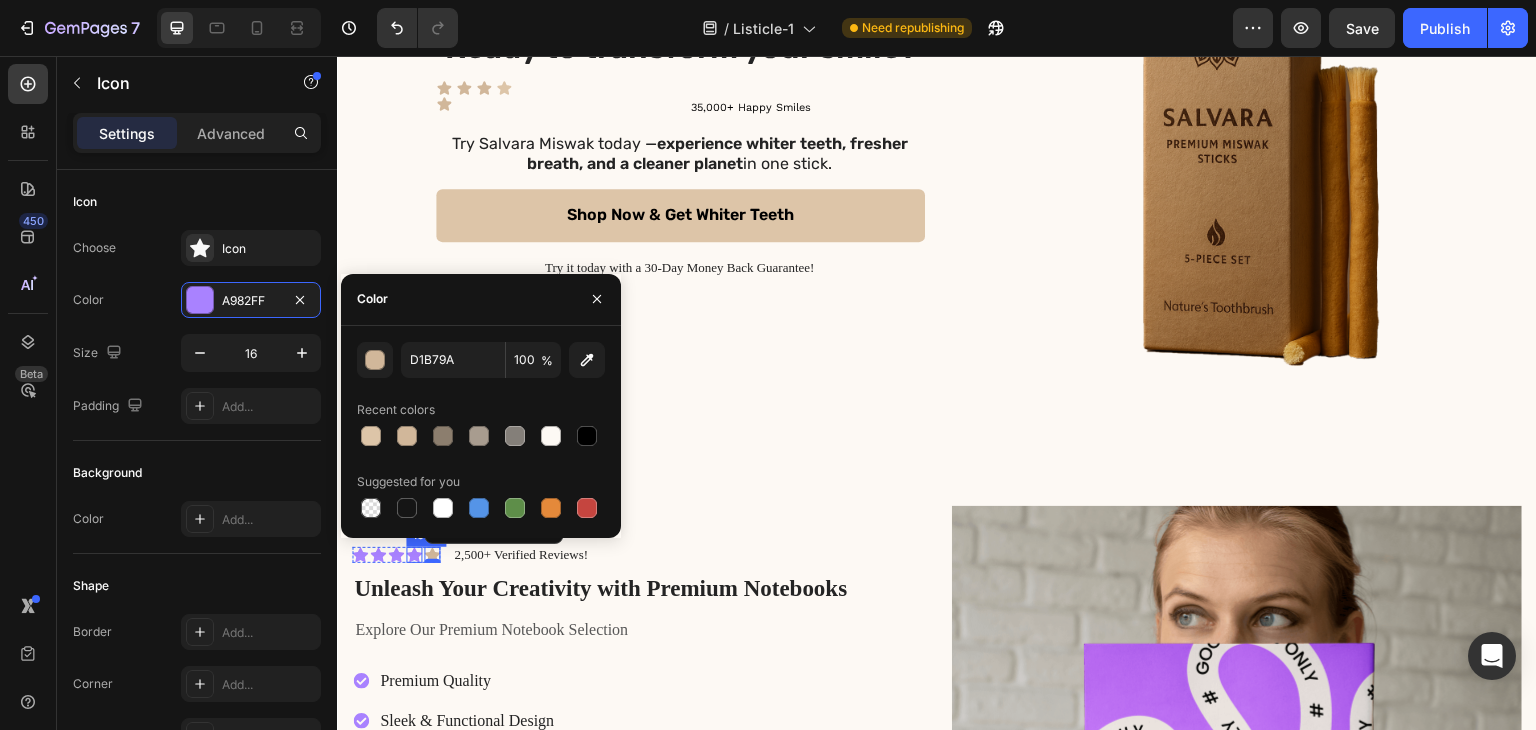 click 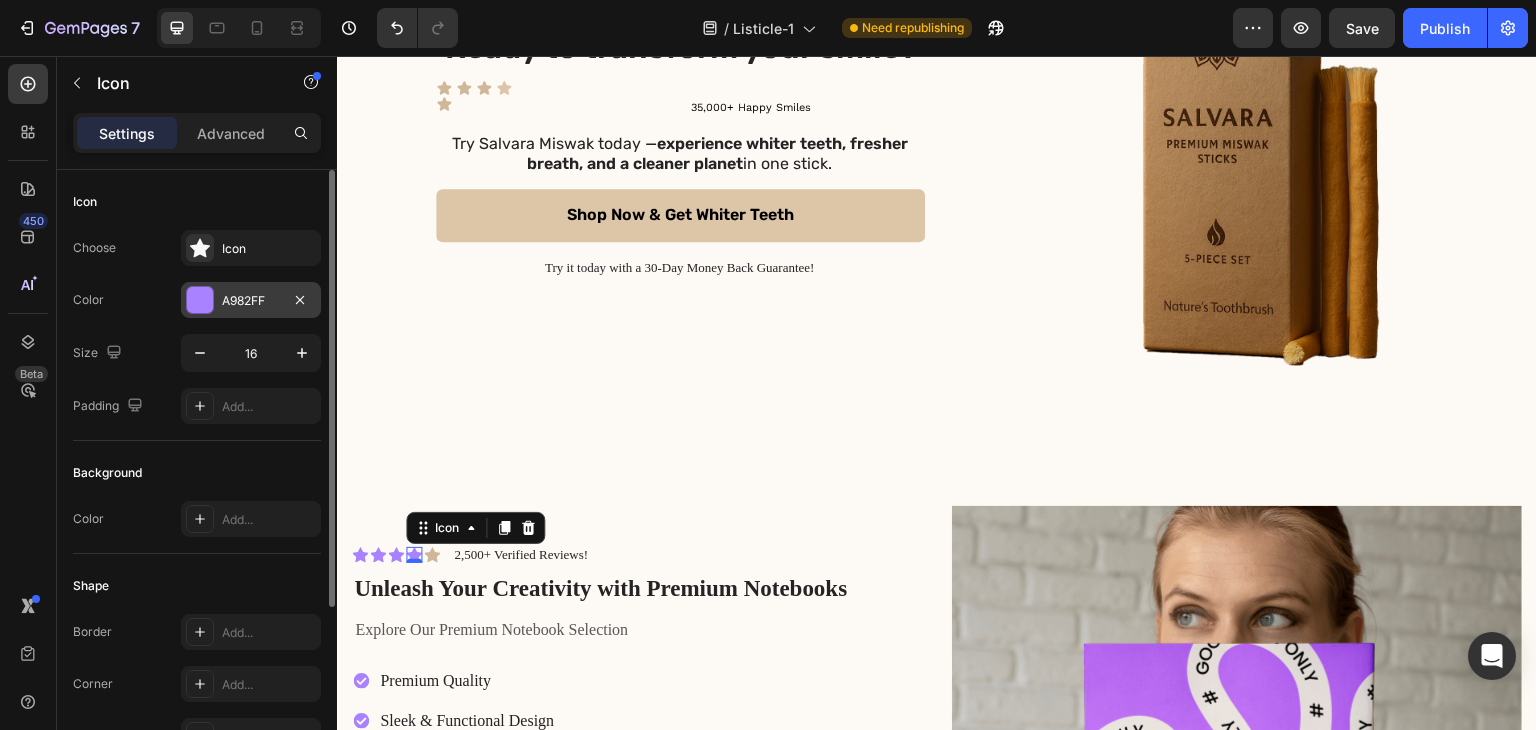 click on "A982FF" at bounding box center [251, 301] 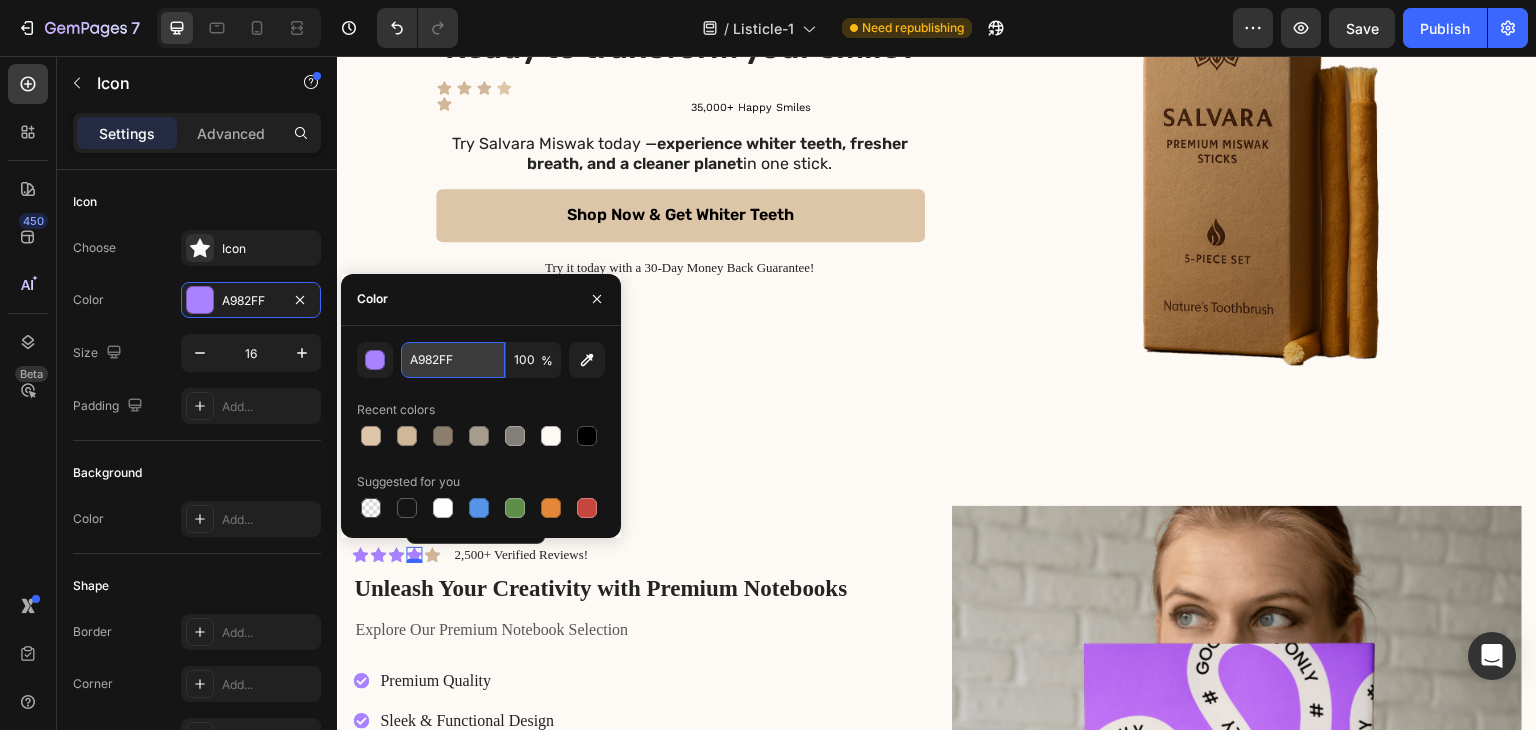 click on "A982FF" at bounding box center [453, 360] 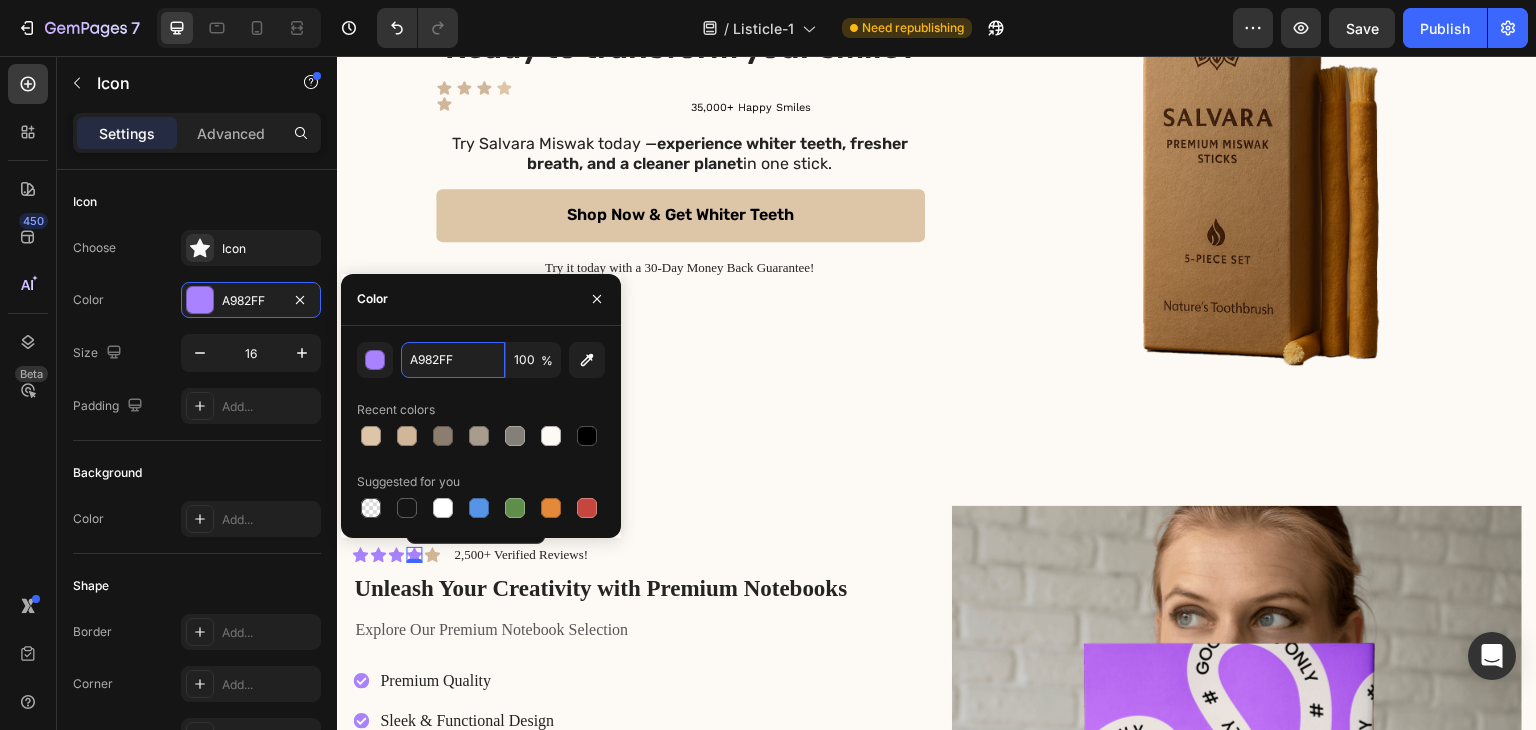 paste on "D1B79A" 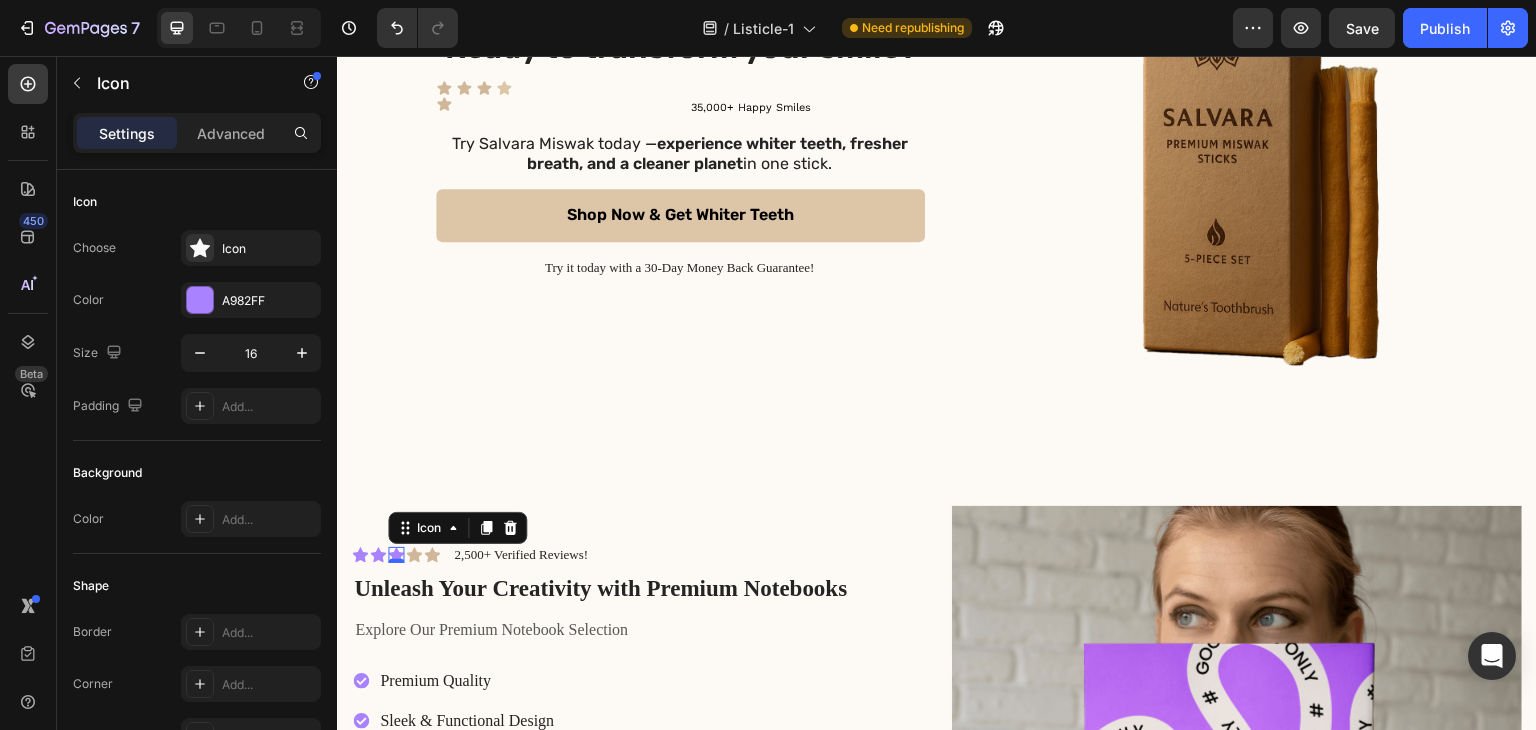 click 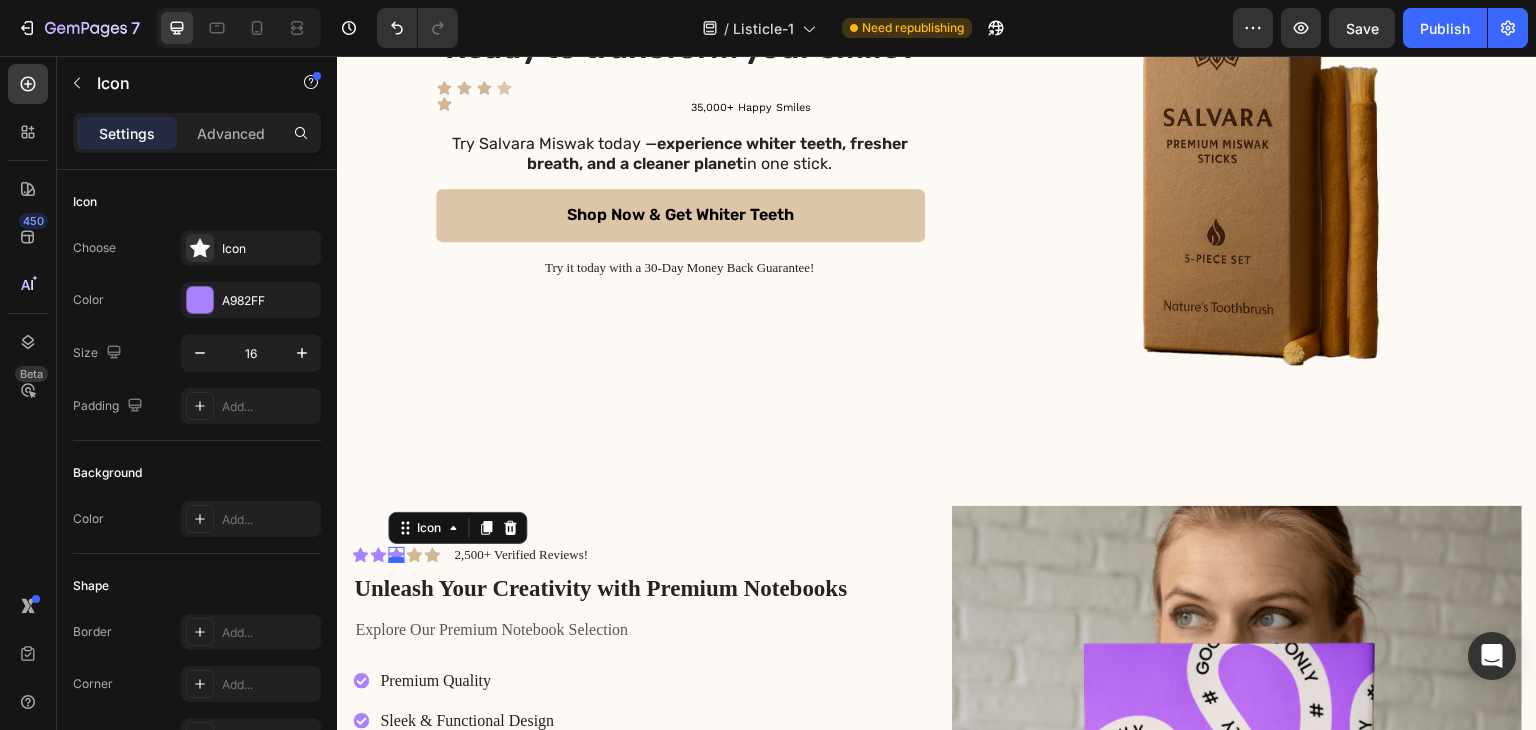 click at bounding box center [396, 560] 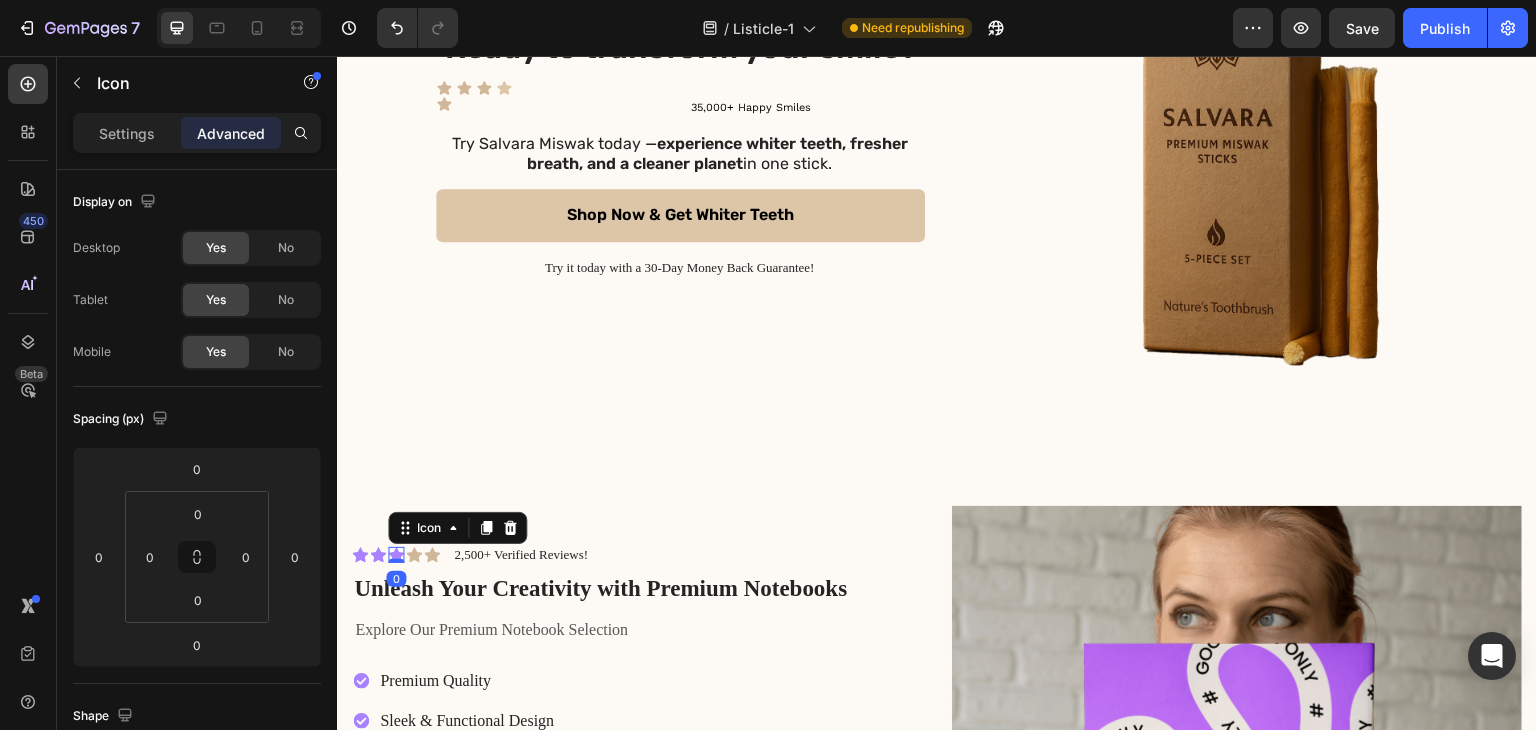 click 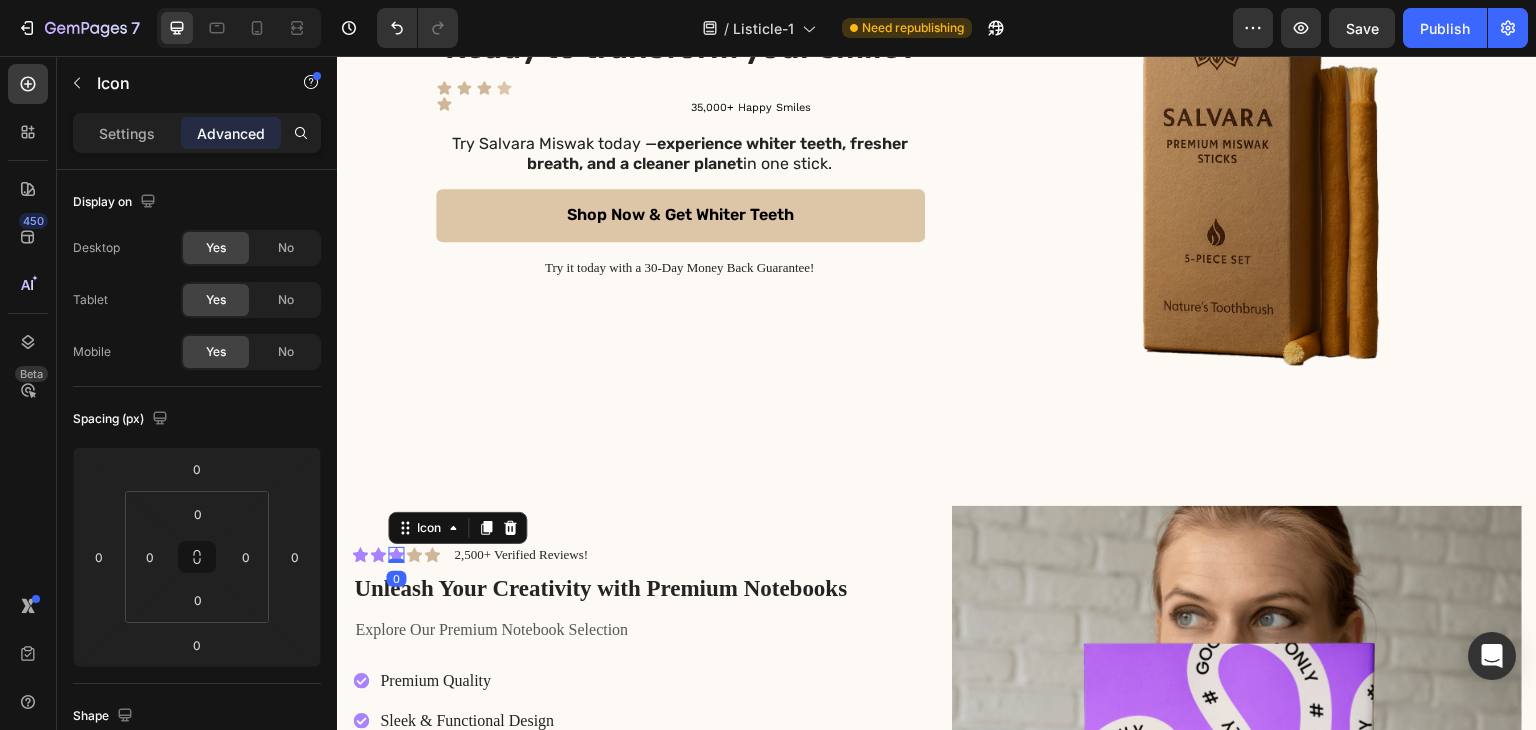 click 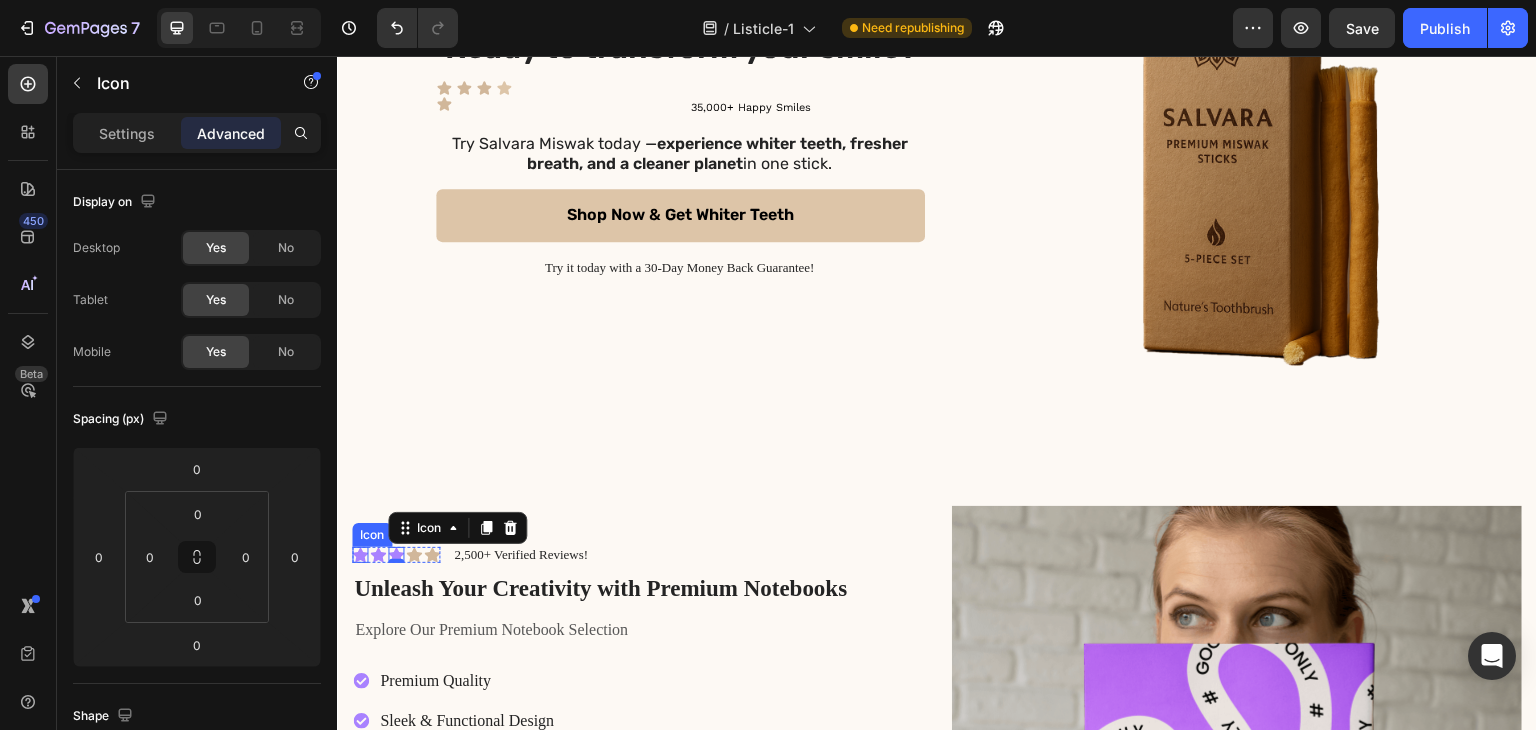 click on "Icon" at bounding box center (360, 555) 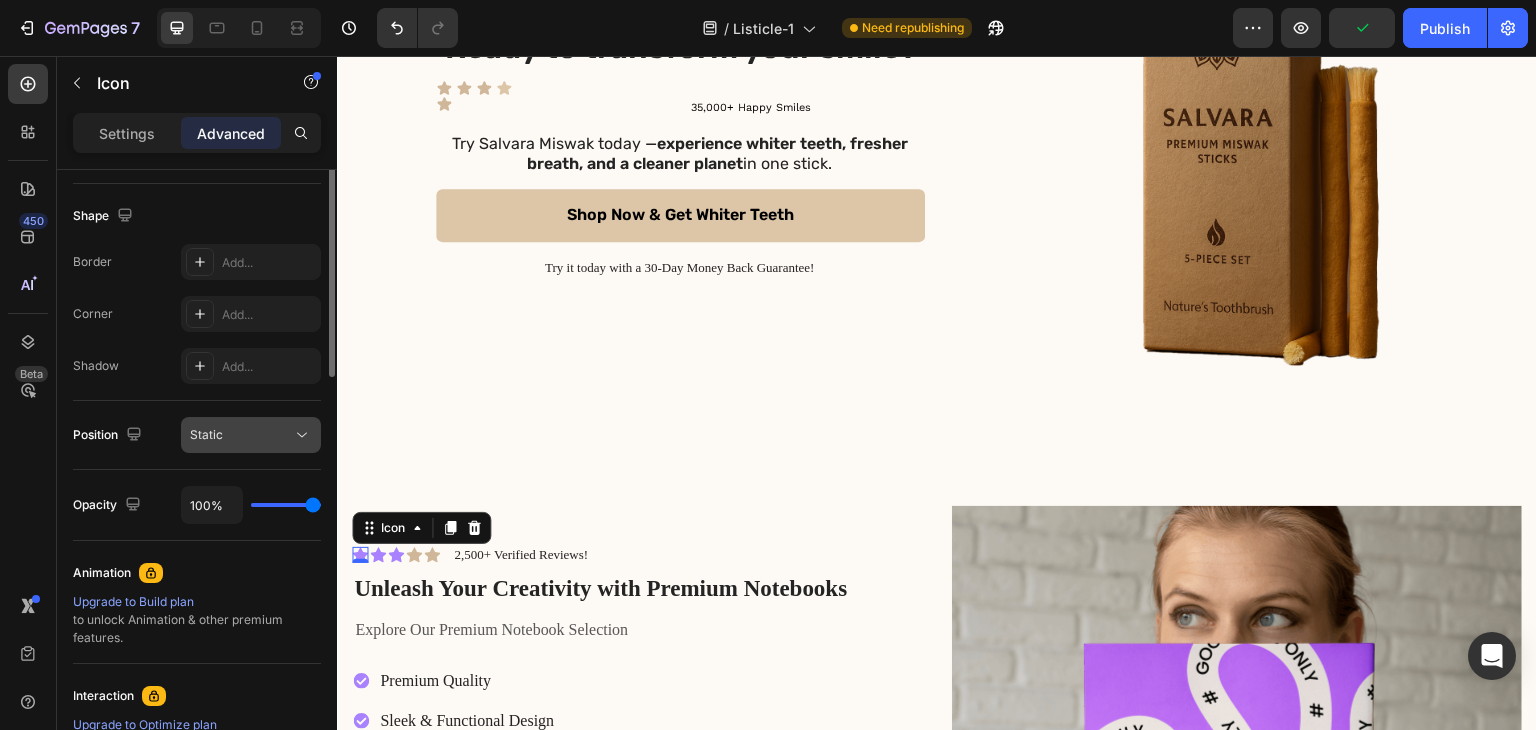 scroll, scrollTop: 600, scrollLeft: 0, axis: vertical 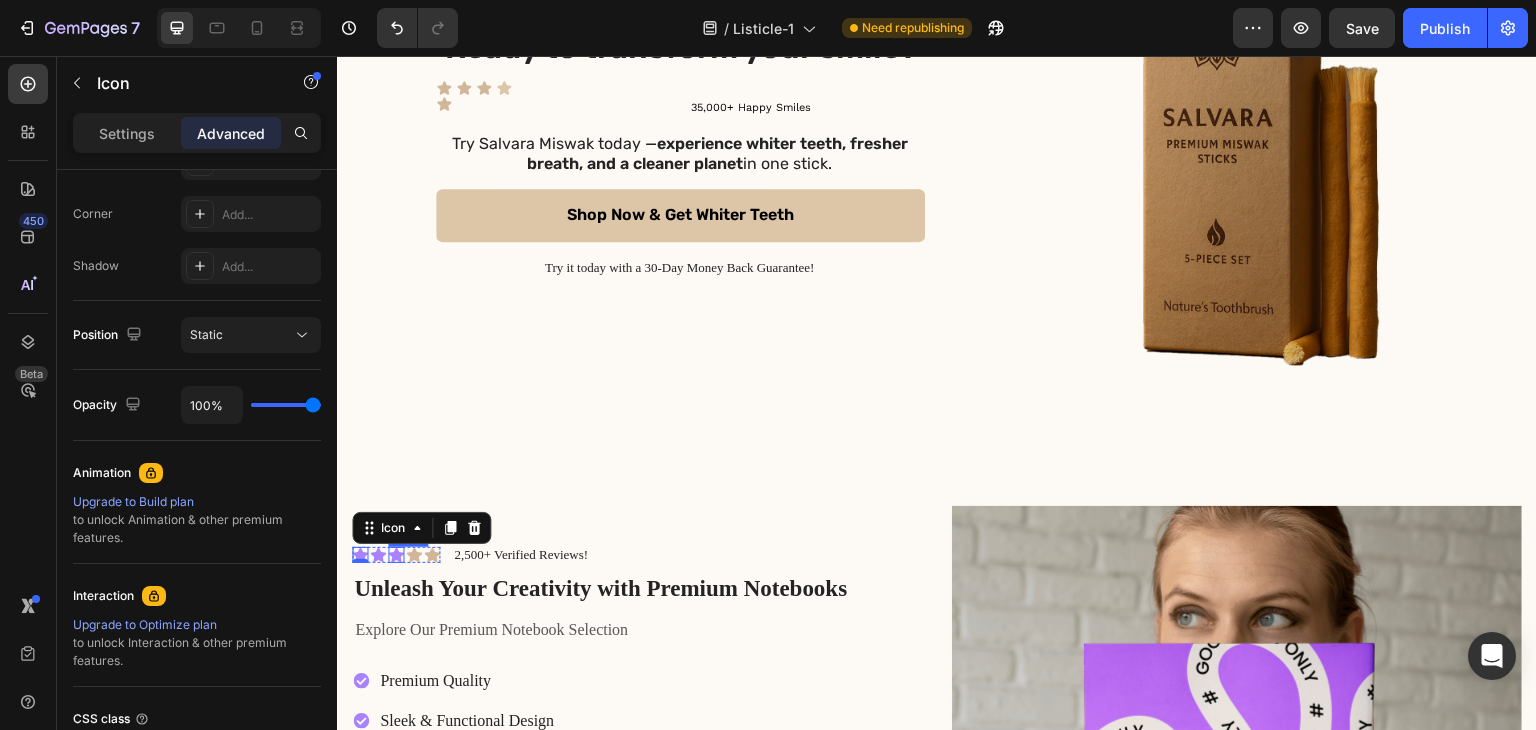 click 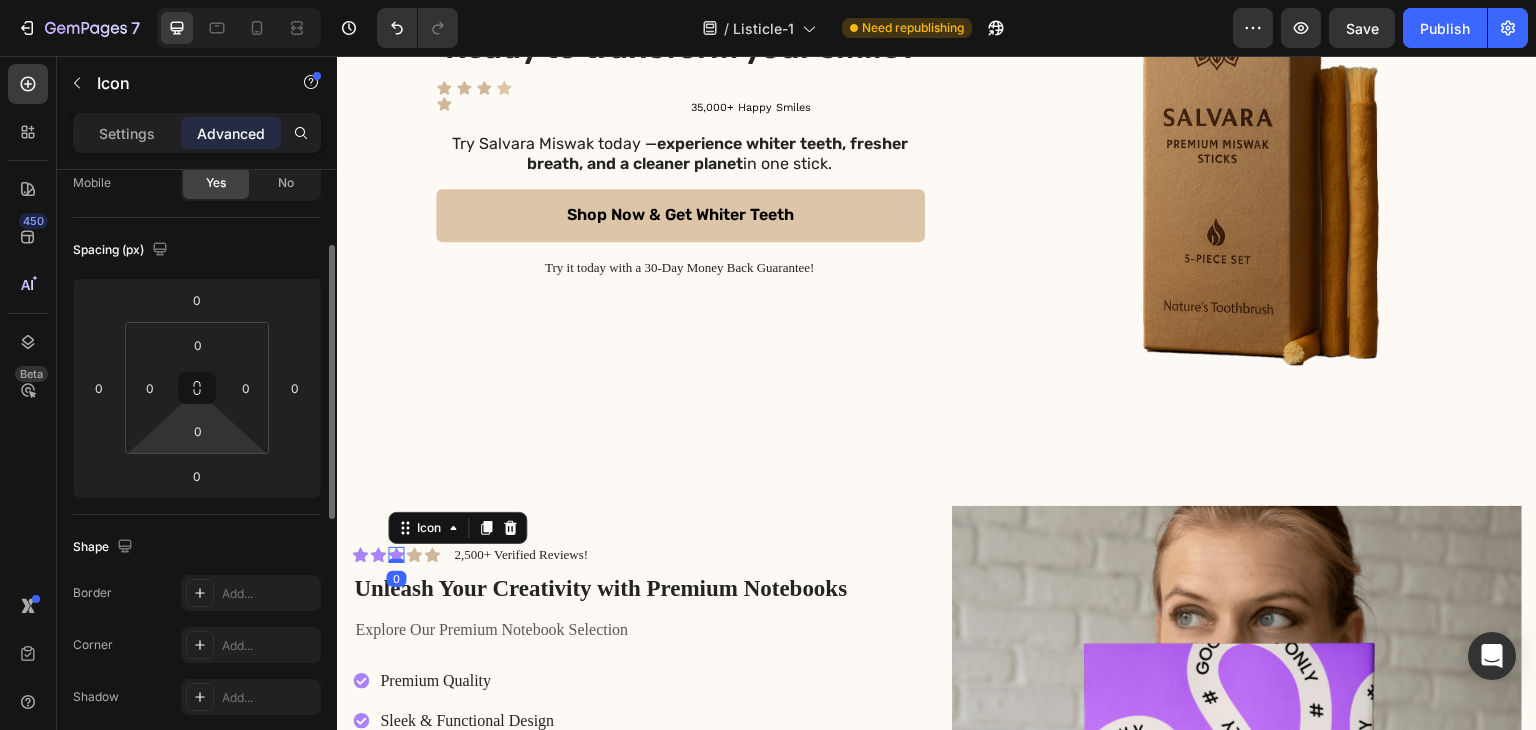 scroll, scrollTop: 0, scrollLeft: 0, axis: both 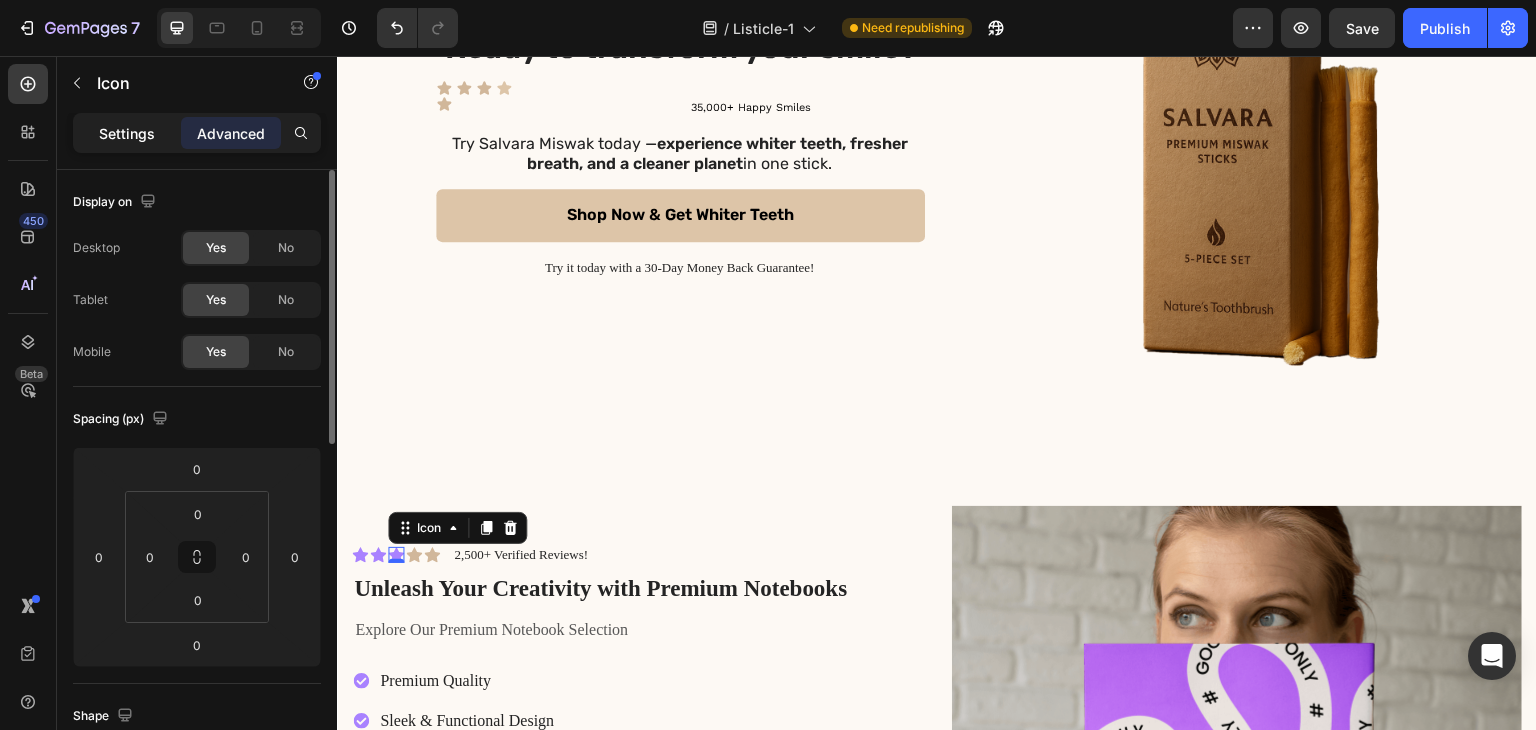 click on "Settings" at bounding box center [127, 133] 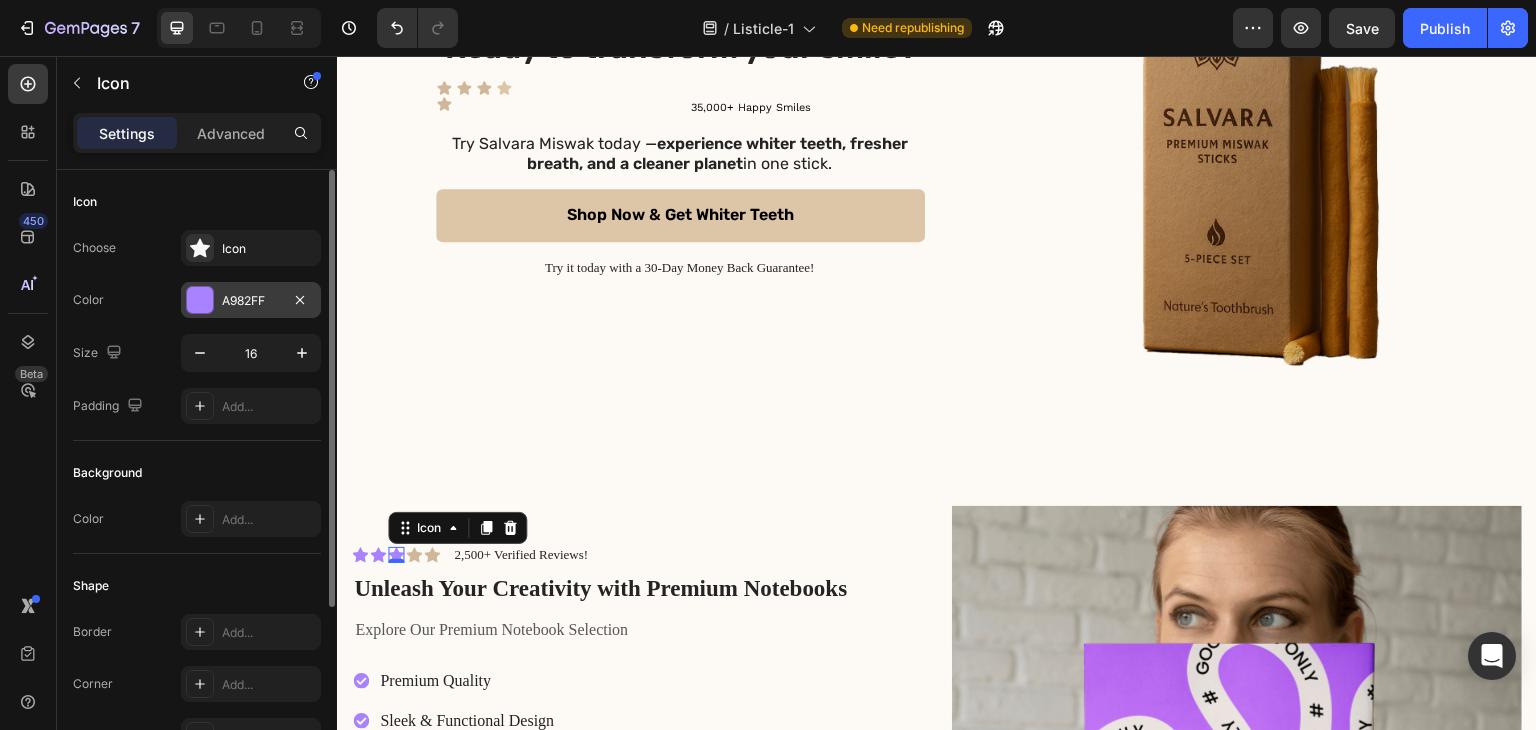 click on "A982FF" at bounding box center [251, 301] 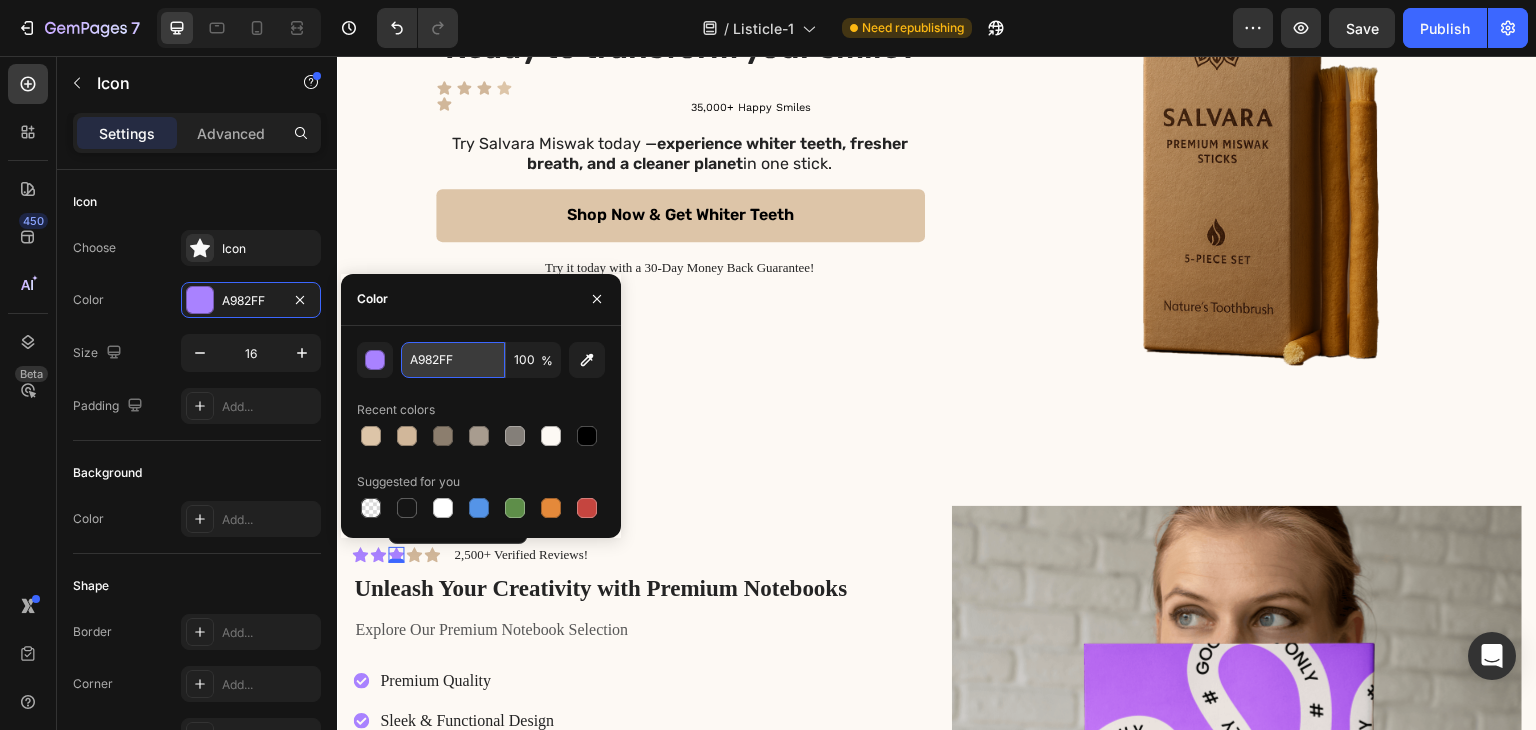 click on "A982FF" at bounding box center (453, 360) 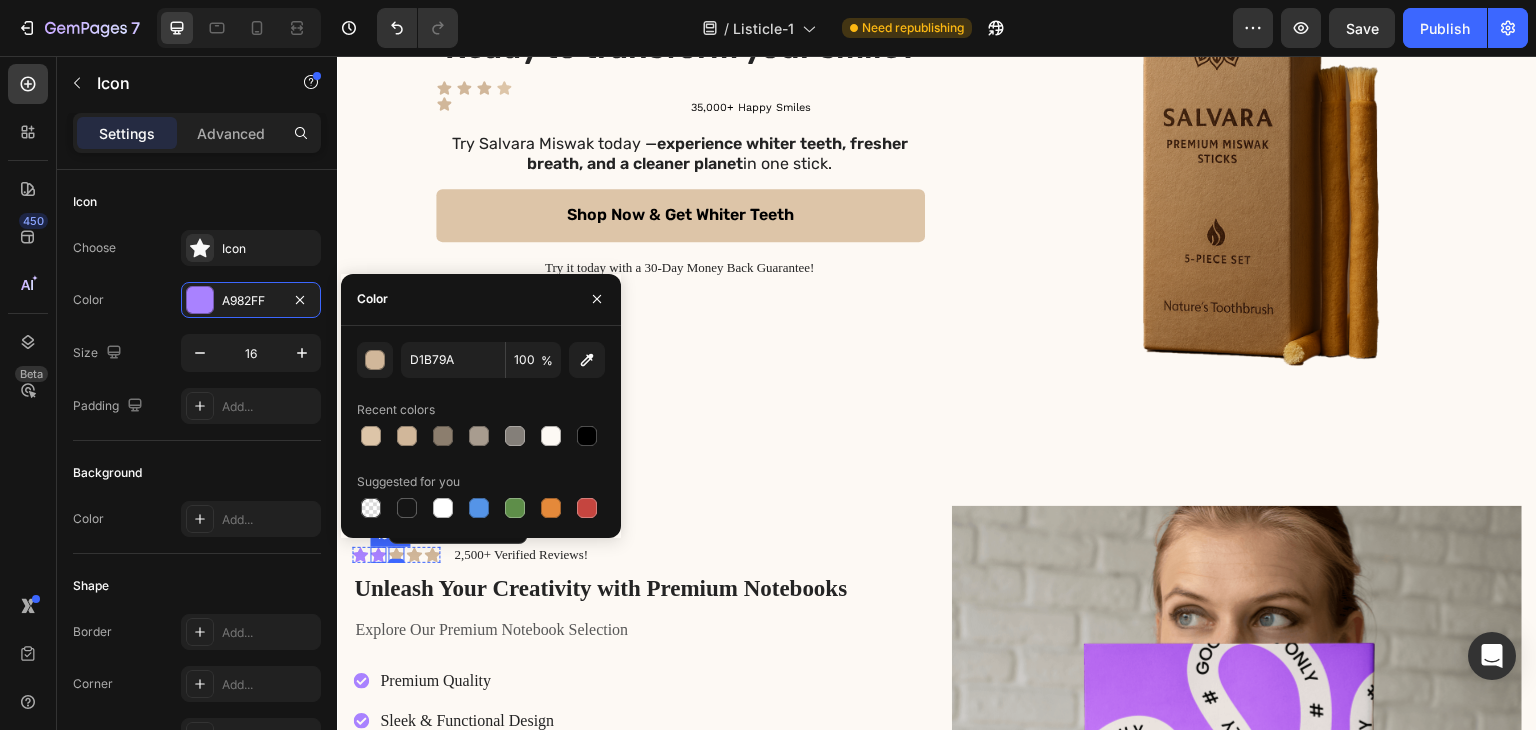 click on "Icon" at bounding box center [378, 555] 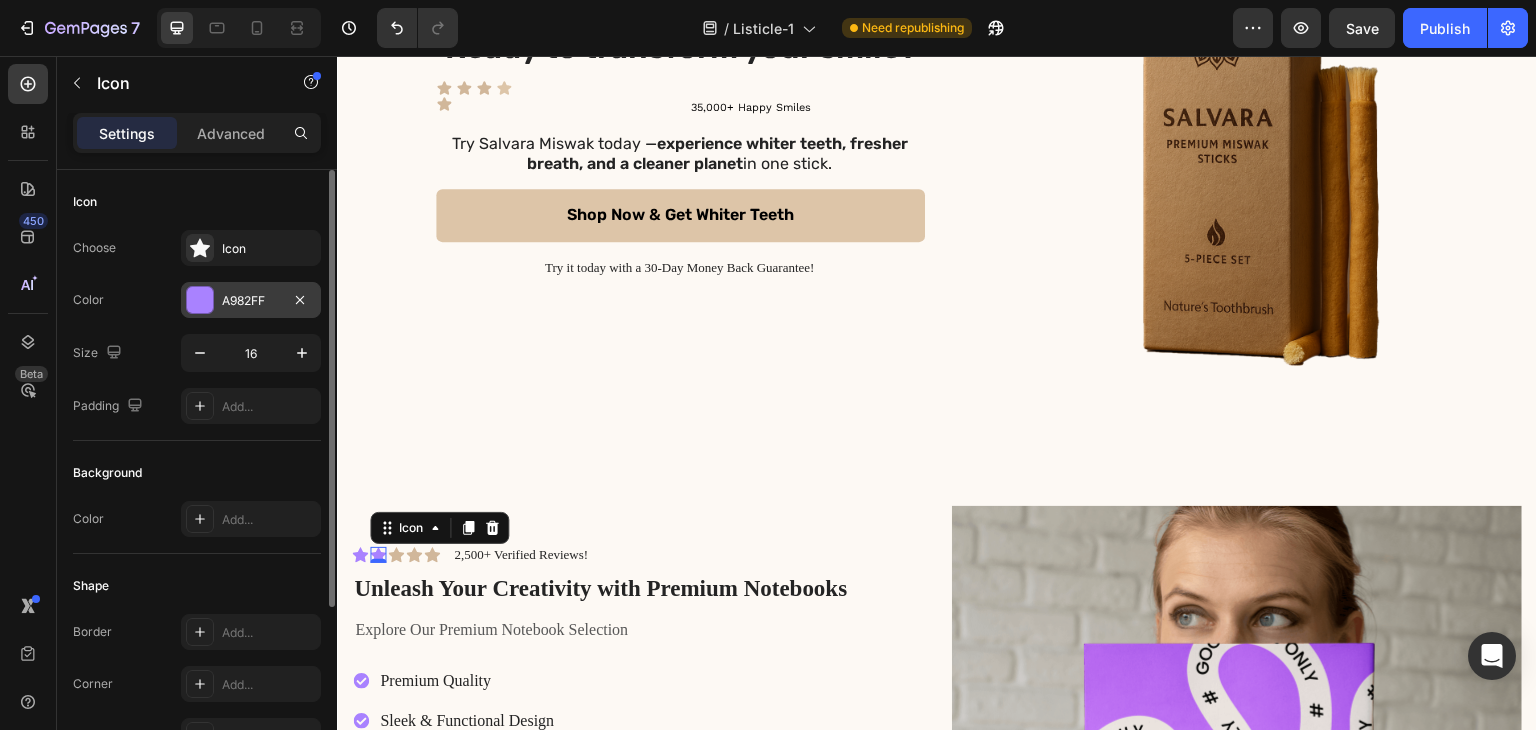 click on "A982FF" at bounding box center [251, 301] 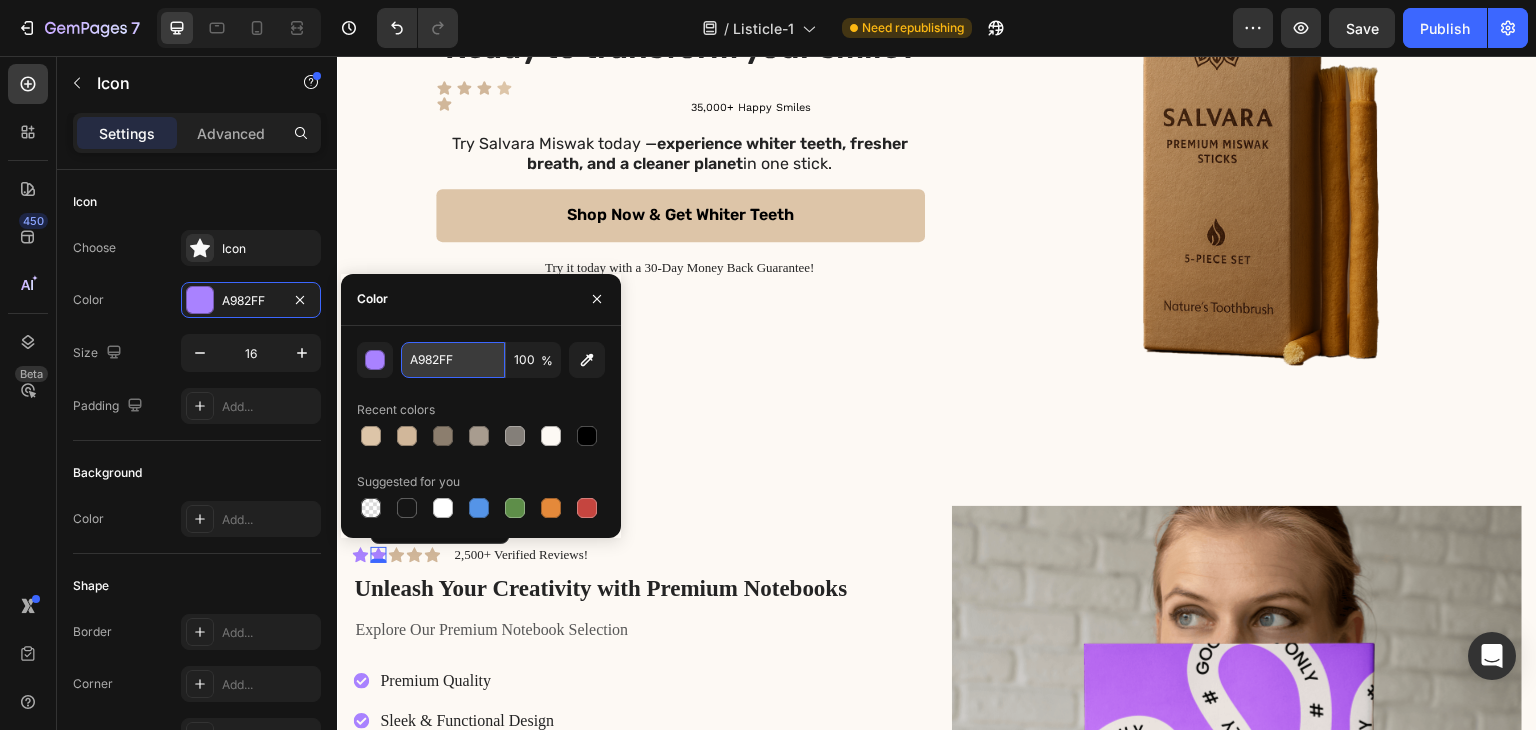 click on "A982FF" at bounding box center (453, 360) 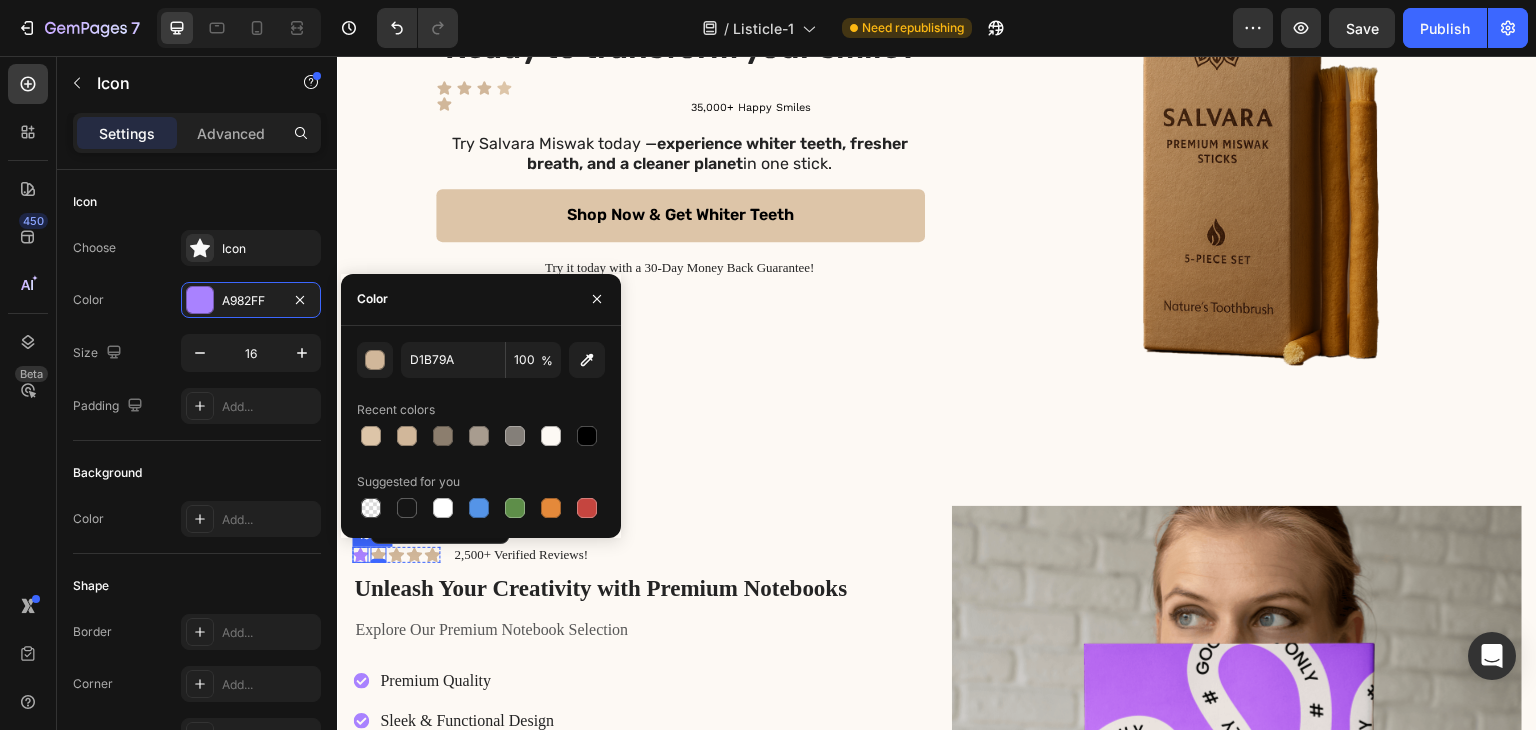 click 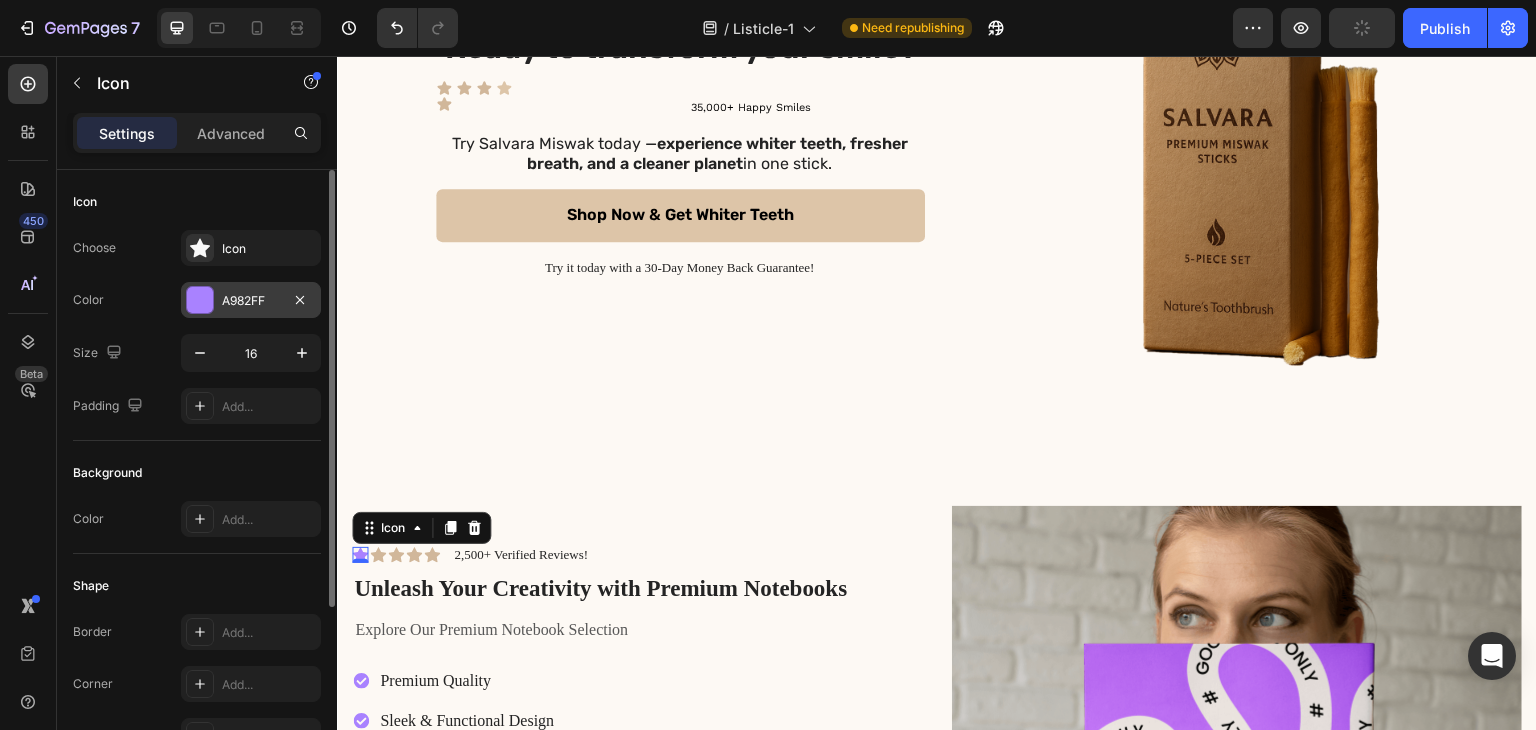 click on "A982FF" at bounding box center (251, 301) 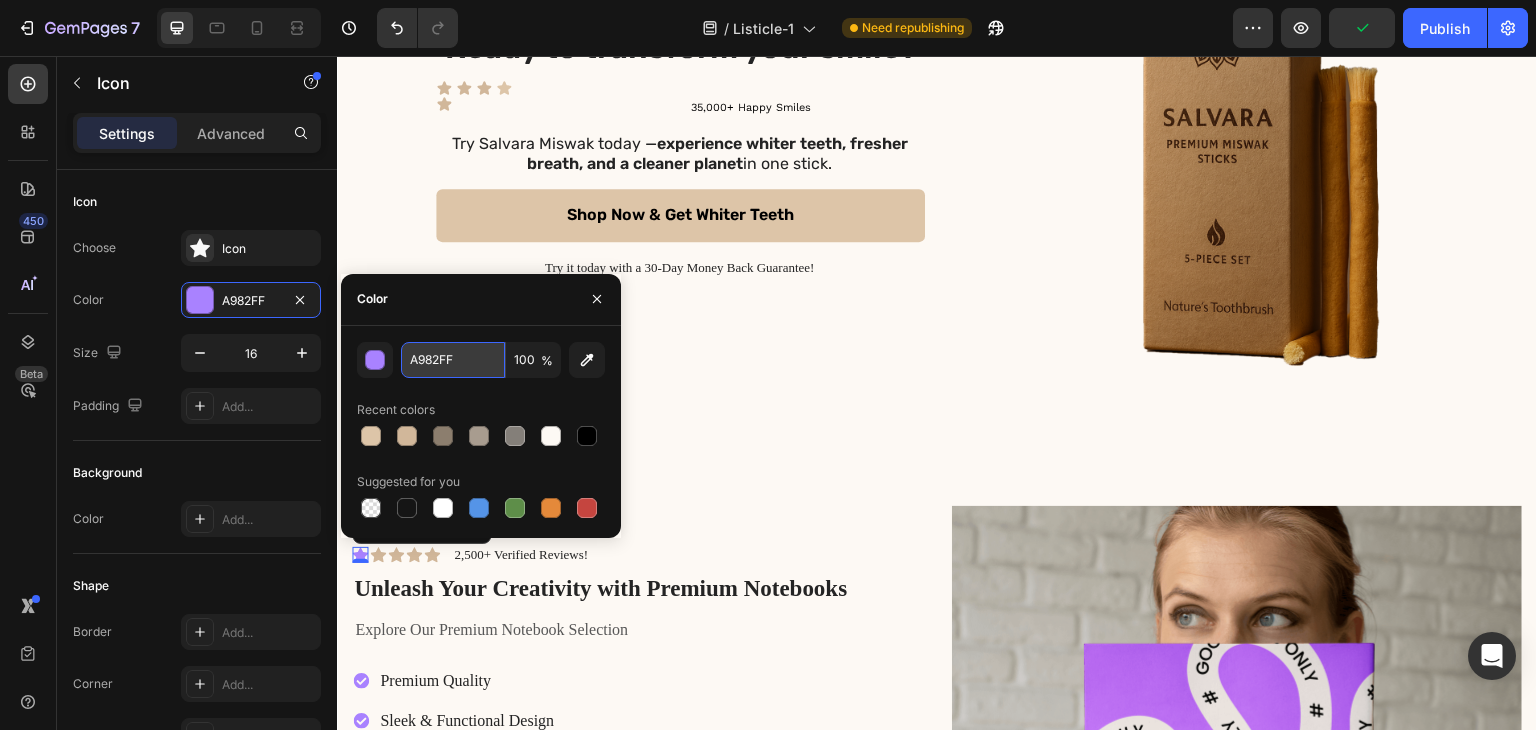 click on "A982FF" at bounding box center [453, 360] 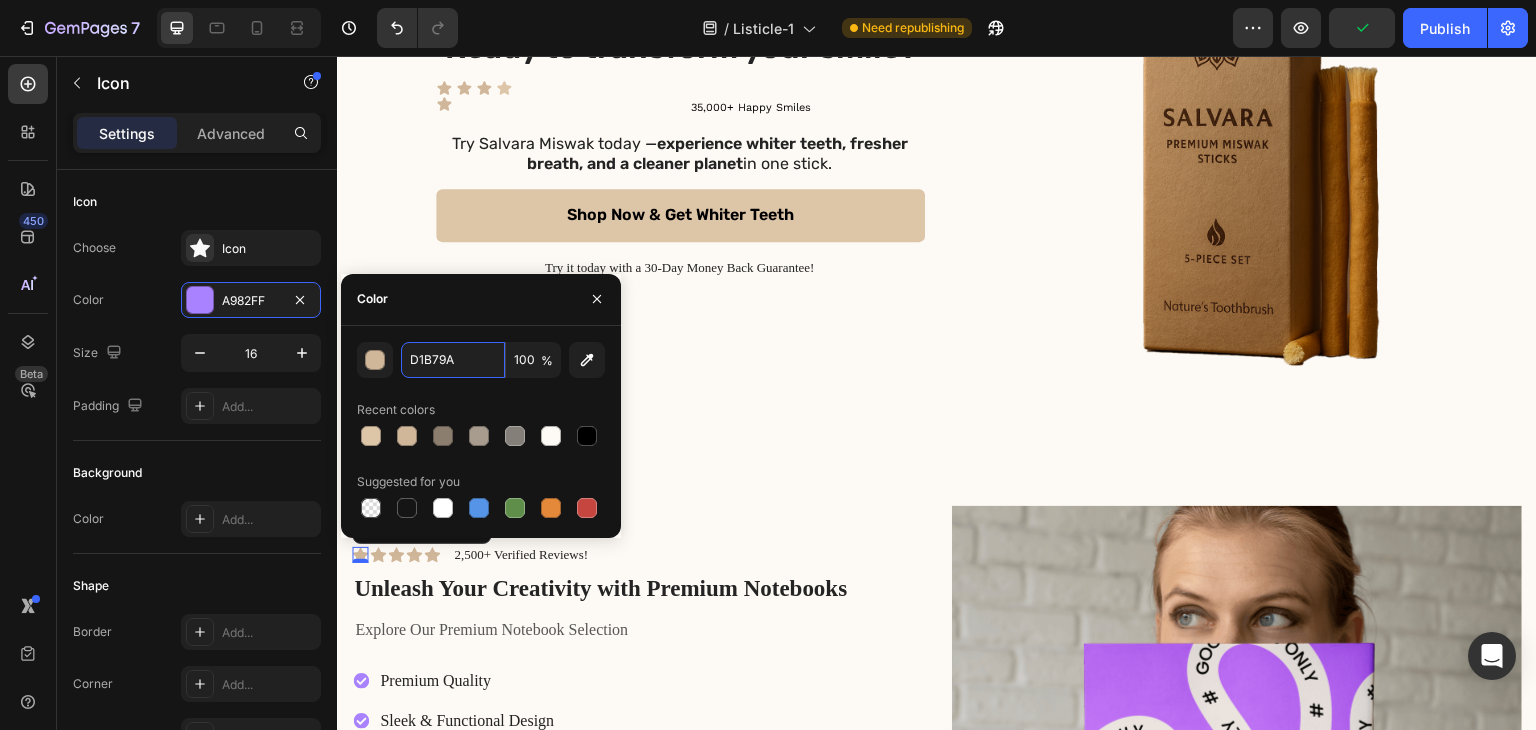 type on "D1B79A" 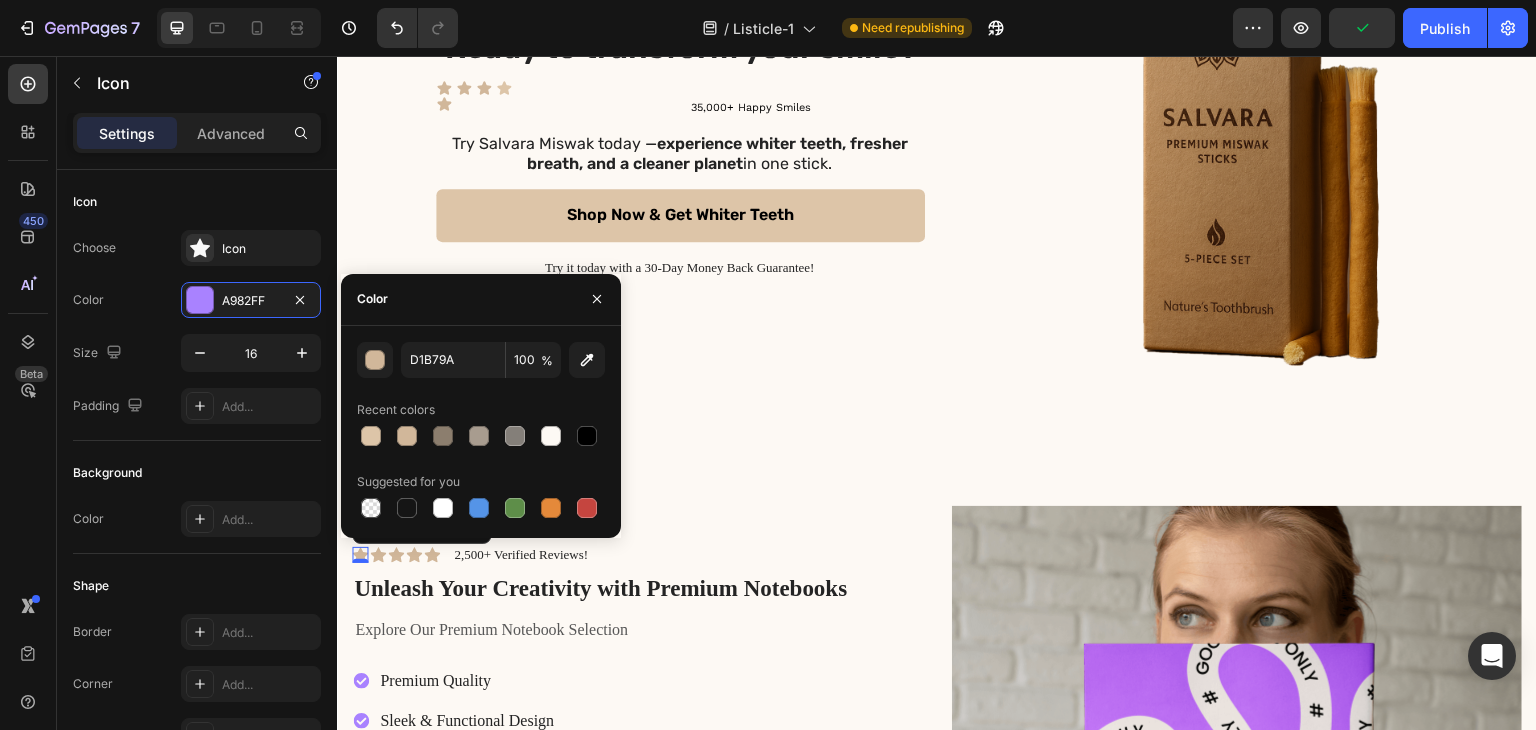 click on "Recent colors" at bounding box center [481, 410] 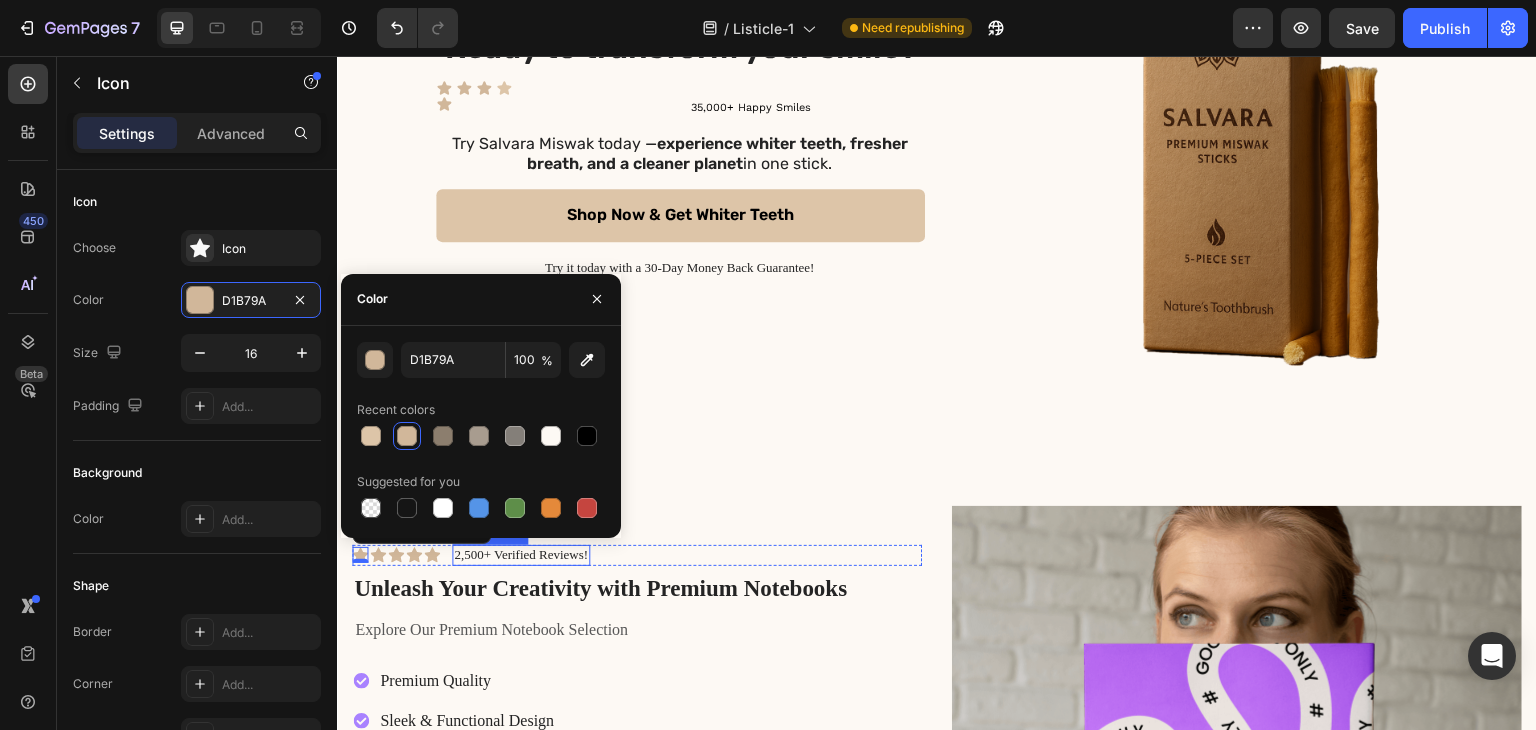 click on "2,500+ Verified Reviews!" at bounding box center [521, 555] 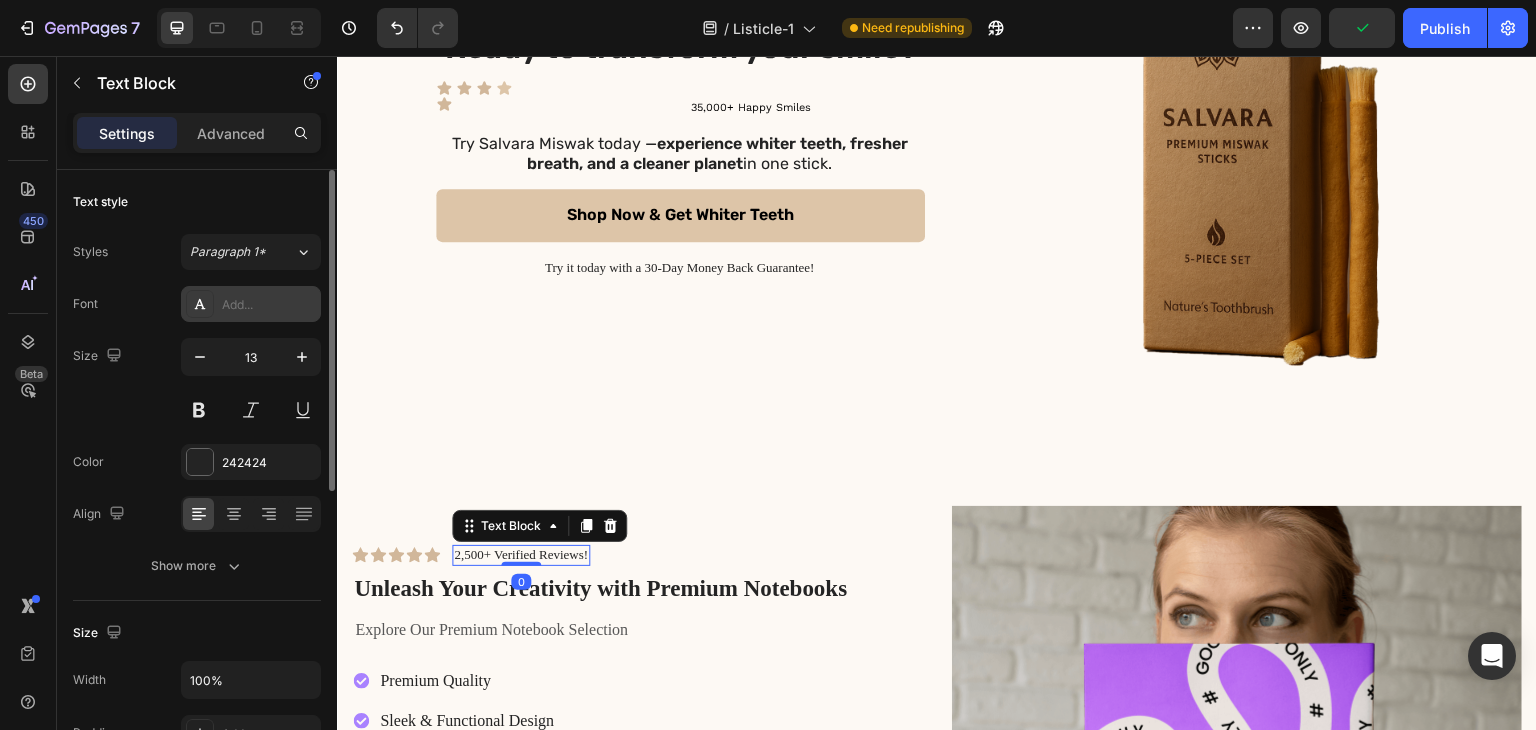 click on "Add..." at bounding box center [269, 305] 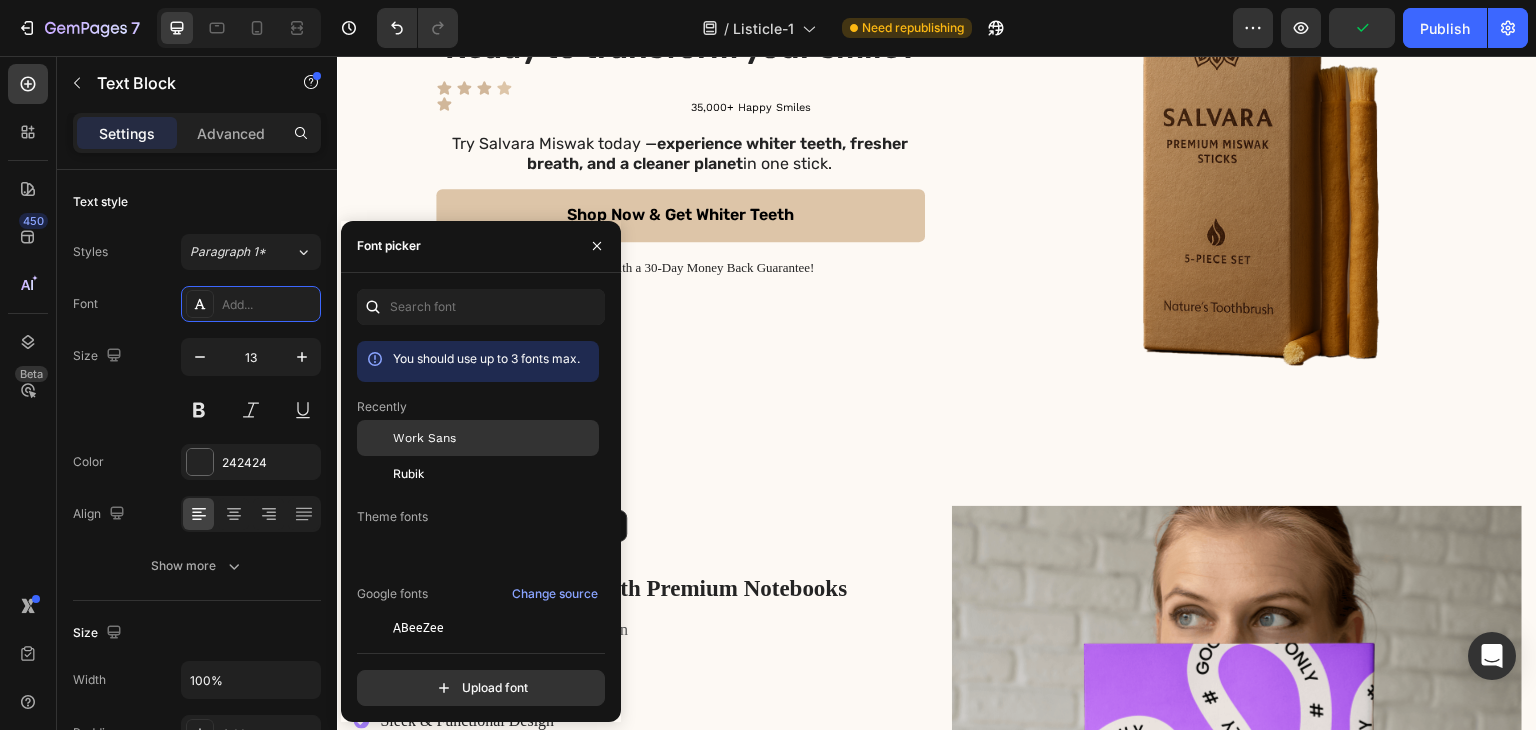 click on "Work Sans" at bounding box center [424, 438] 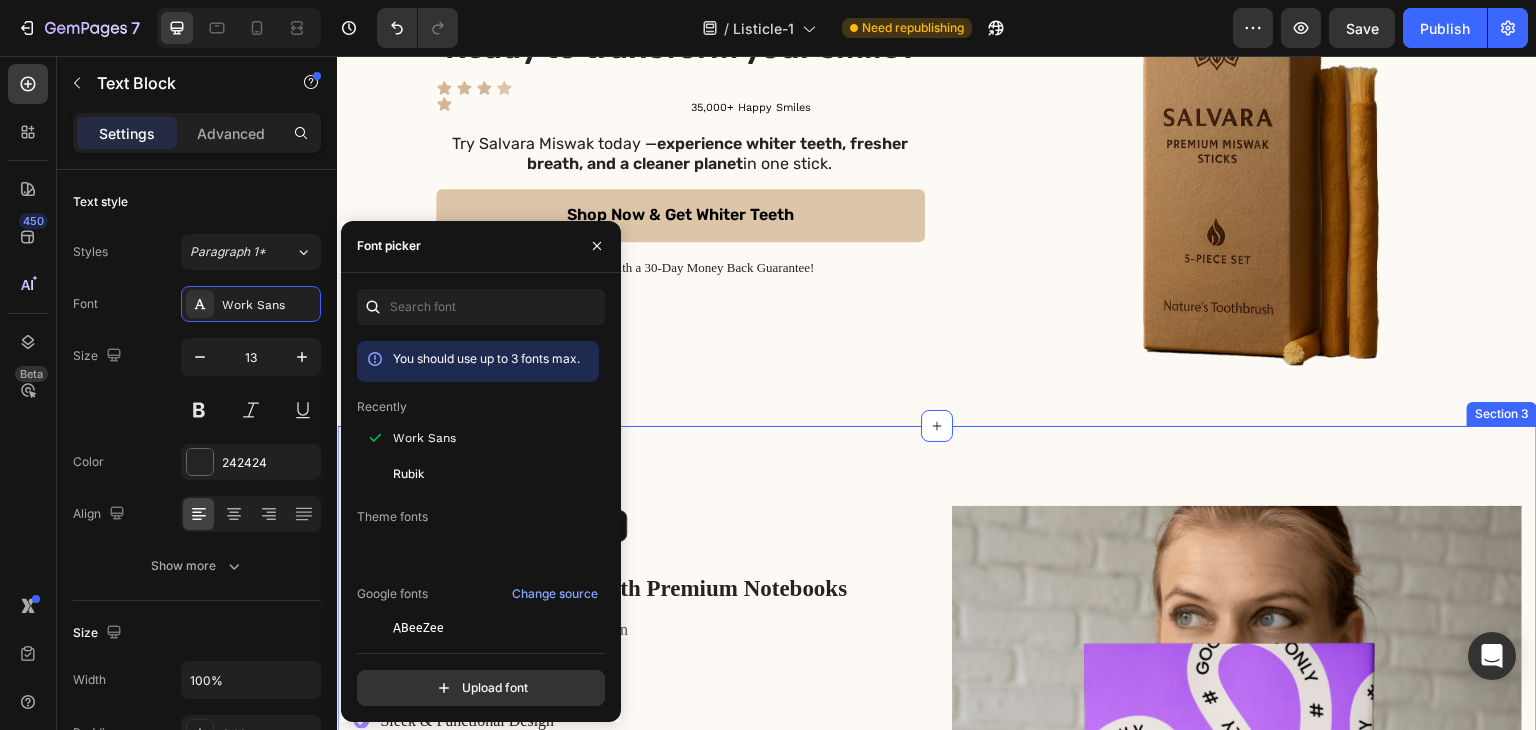 click on "Icon Icon Icon Icon Icon Icon List 2,500+ Verified Reviews! Text Block   0 Row Unleash Your Creativity with Premium Notebooks  Heading Explore Our Premium Notebook Selection Text Block Premium Quality Sleek & Functional Design Versatile Options Item List                Title Line Interested in more colors for the notebook?" Text Block
Show Now Button 30-day money back guarantee Text Block Premium Quality Sleek & Functional Design Versatile Options Item List
Icon Safe Payment Options Text Block
Icon Secure logistics Text Block
Icon Purchase protection Text Block Row Row Row Image Row Section 3" at bounding box center (937, 803) 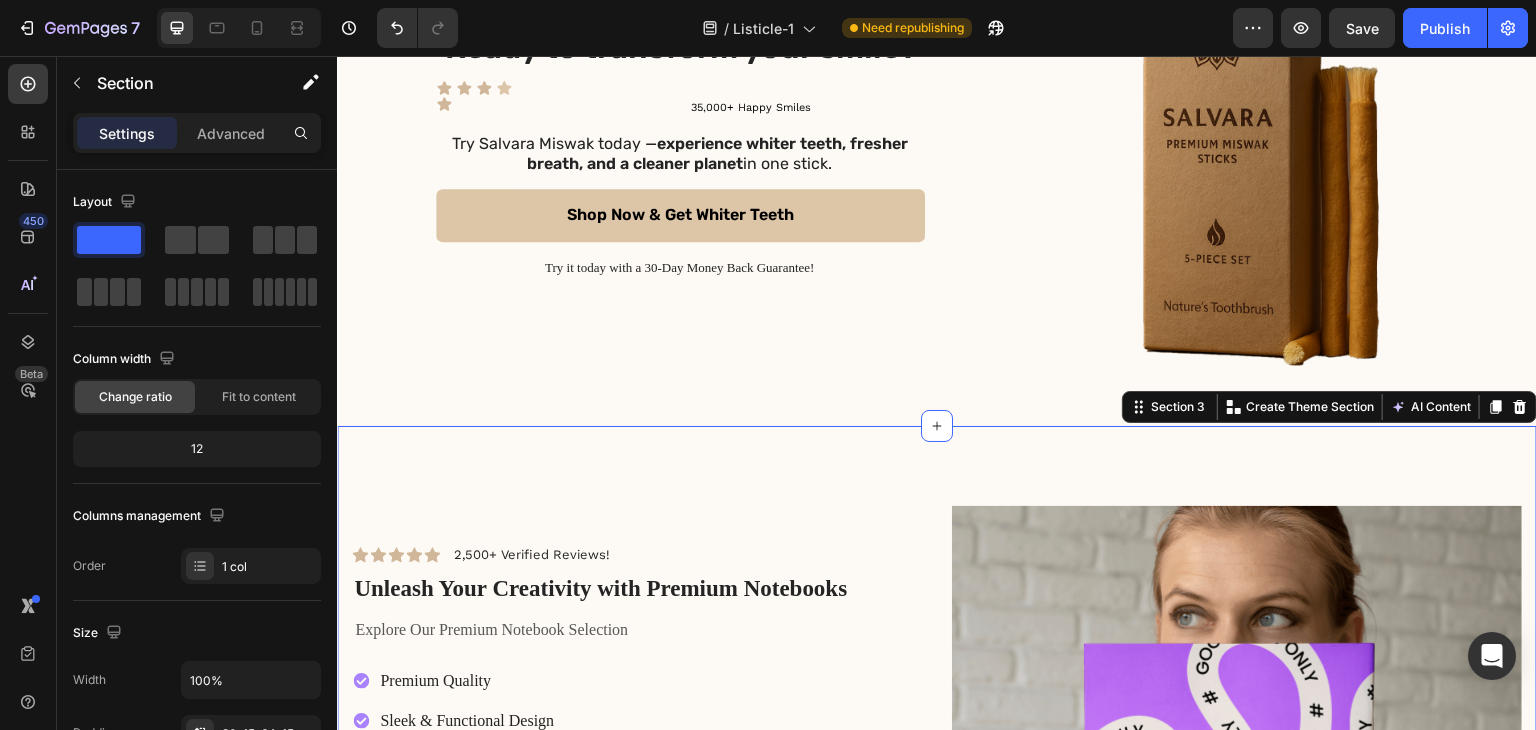 scroll, scrollTop: 4468, scrollLeft: 0, axis: vertical 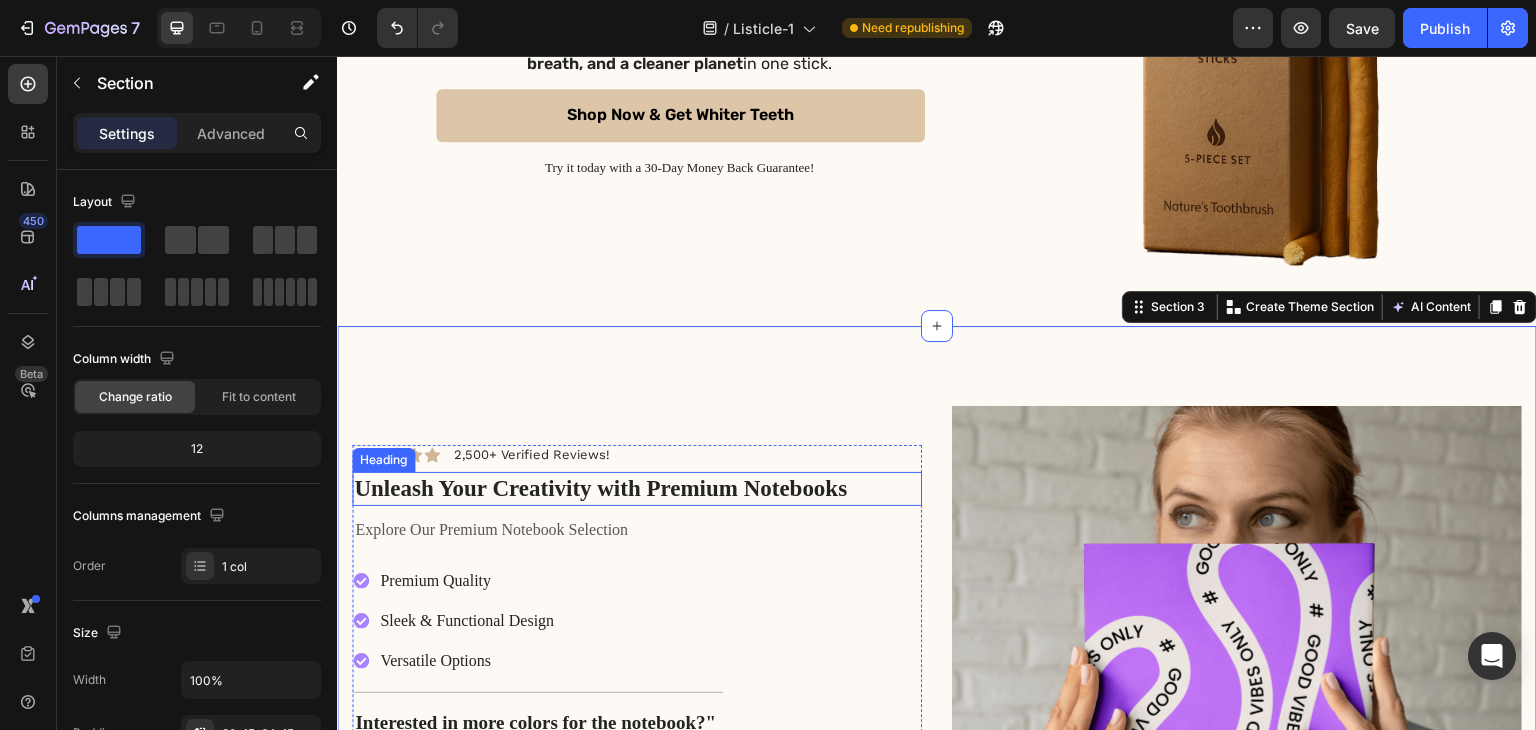 click on "Unleash Your Creativity with Premium Notebooks" at bounding box center (637, 489) 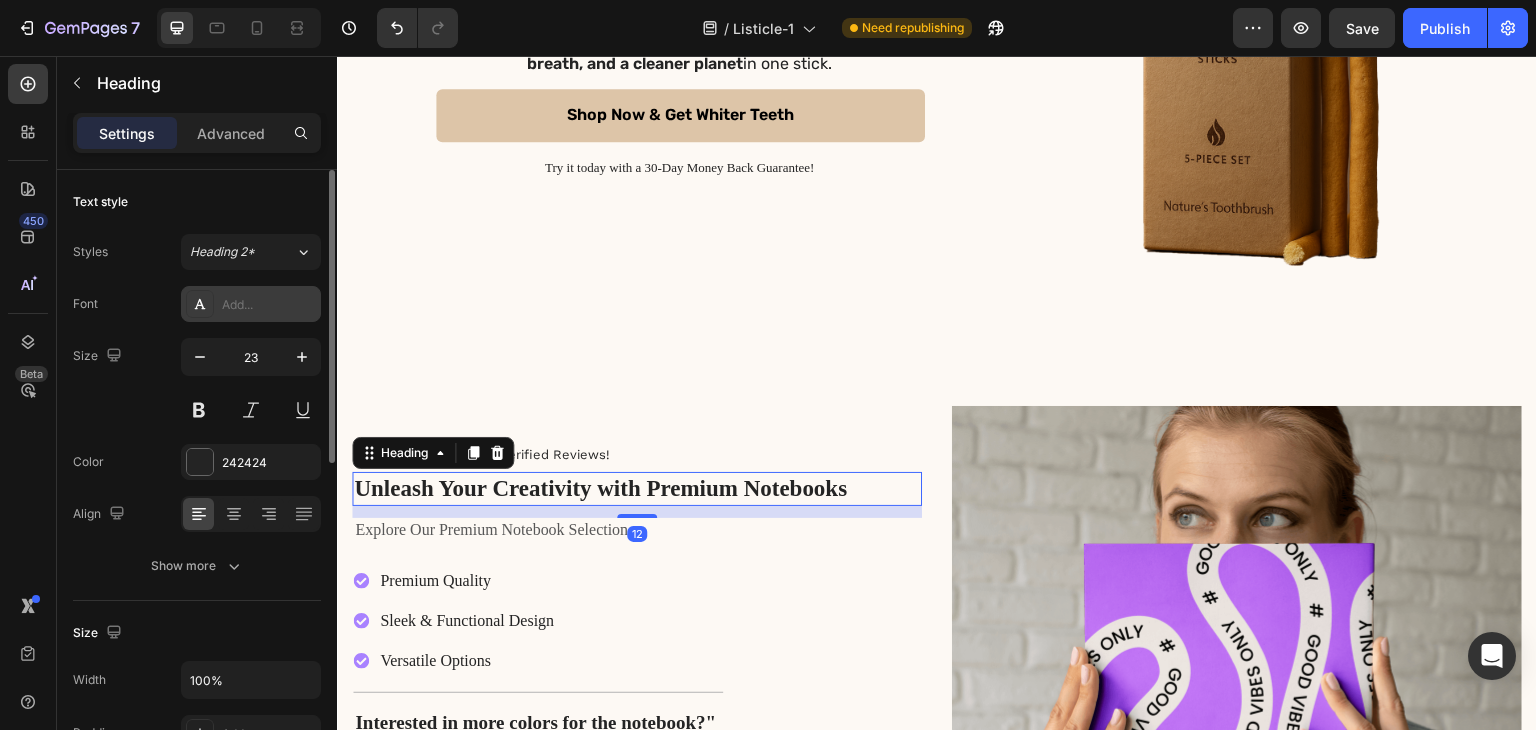 click on "Add..." at bounding box center [269, 305] 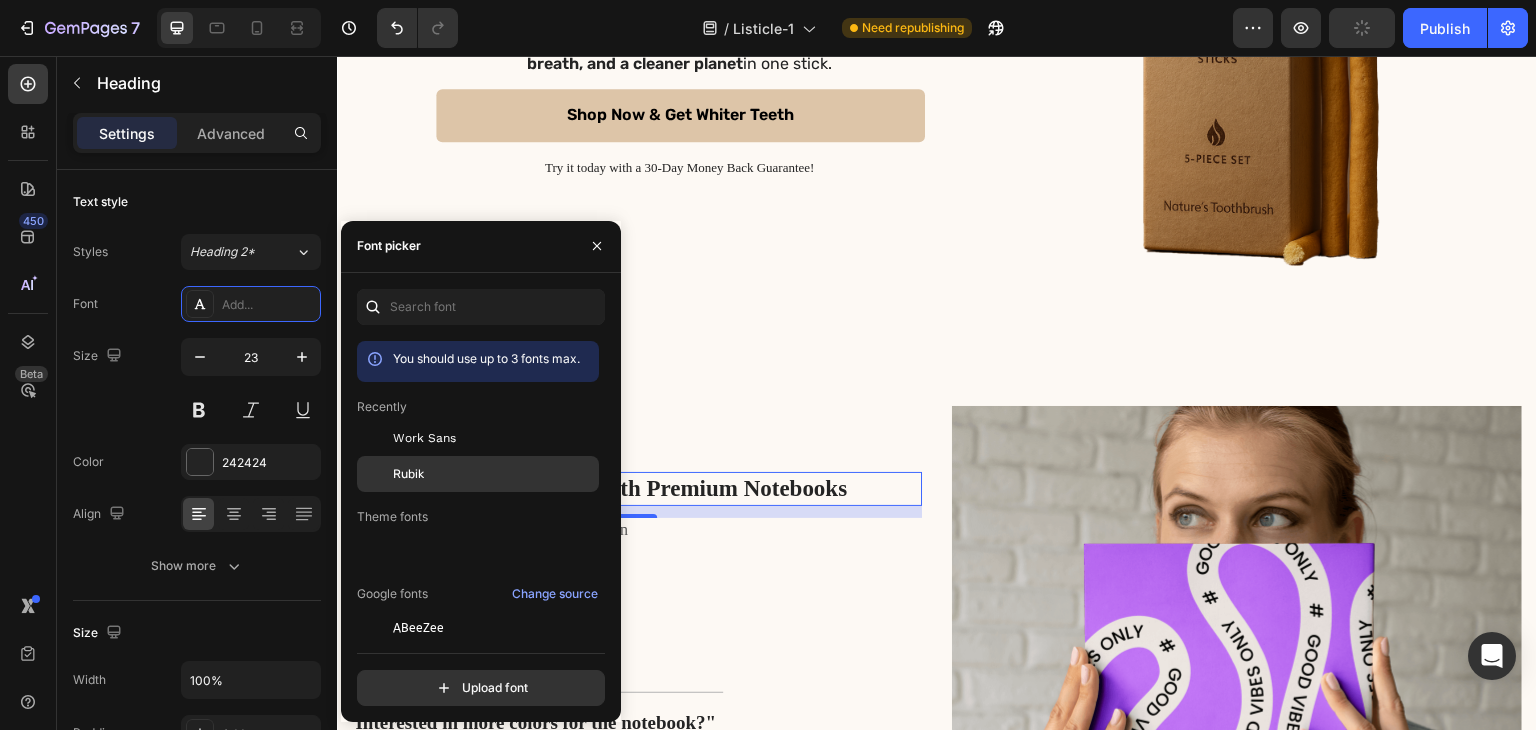 click on "Rubik" at bounding box center [408, 474] 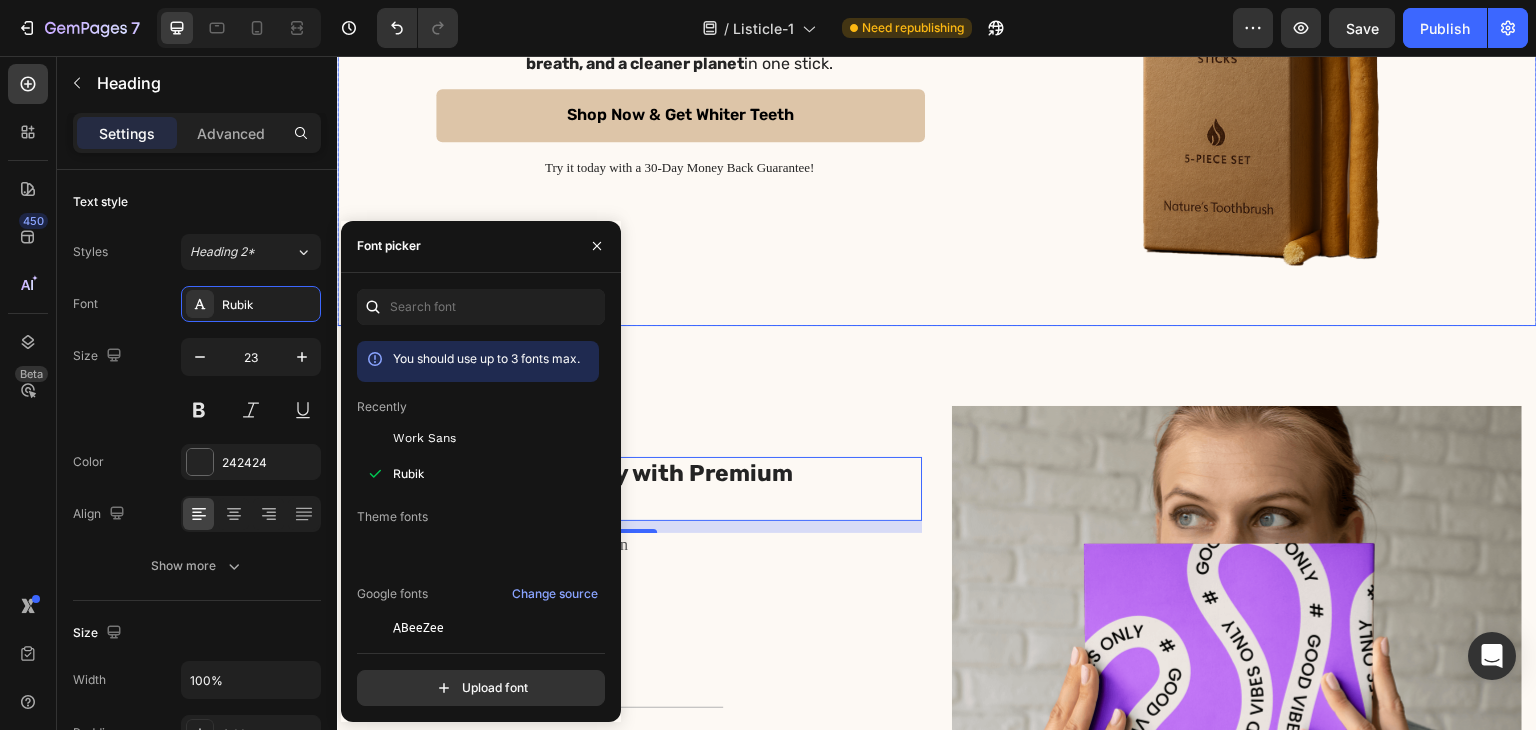 click on "Icon Icon Icon Icon
Icon [NUMBER]+ Happy Smiles Text Block Row Icon List Try Salvara Miswak today —  experience whiter teeth, fresher breath, and a cleaner planet  in one stick. Text Block Shop Now & Get Whiter Teeth Button Try it today with a 30-Day Money Back Guarantee! Text Block Row Image Row" at bounding box center [937, 52] 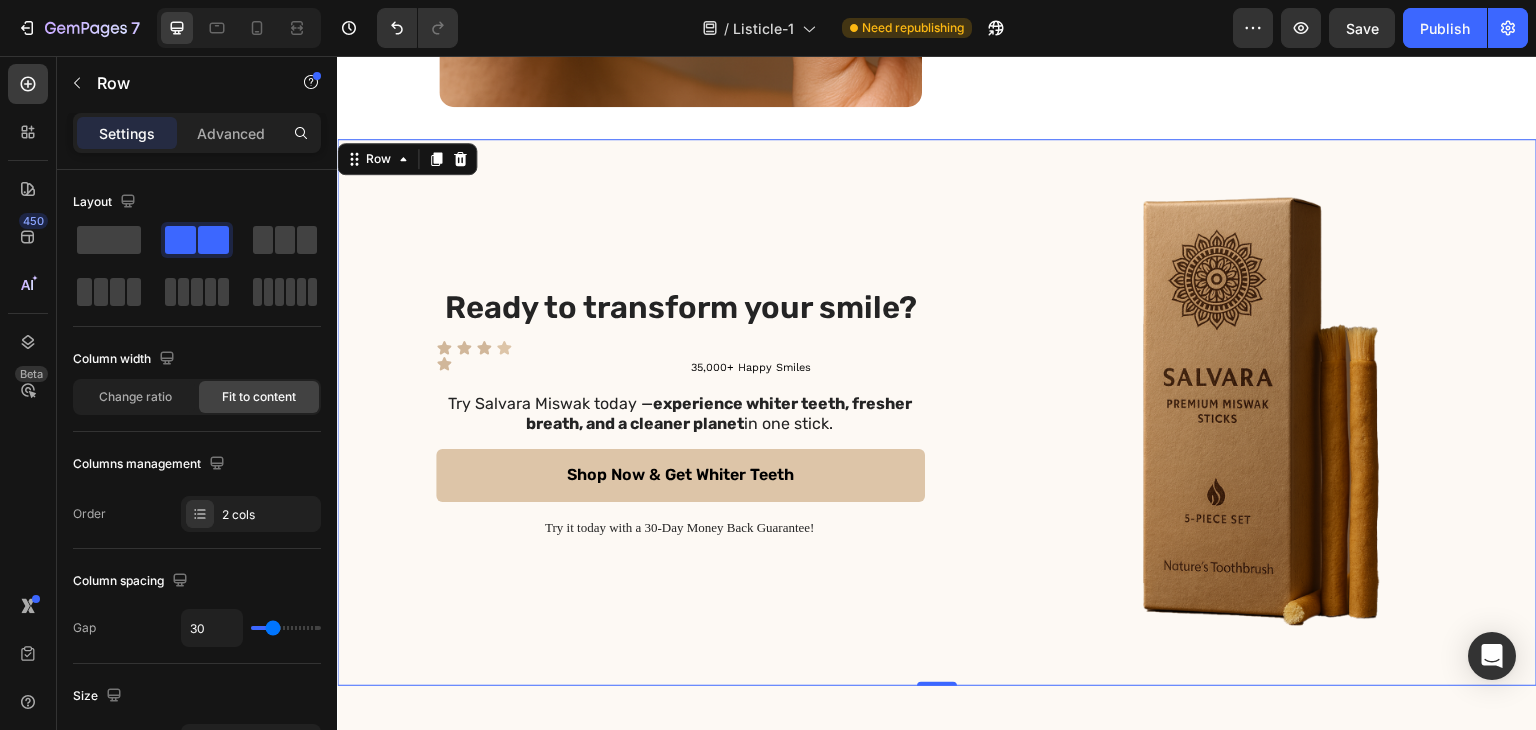scroll, scrollTop: 4068, scrollLeft: 0, axis: vertical 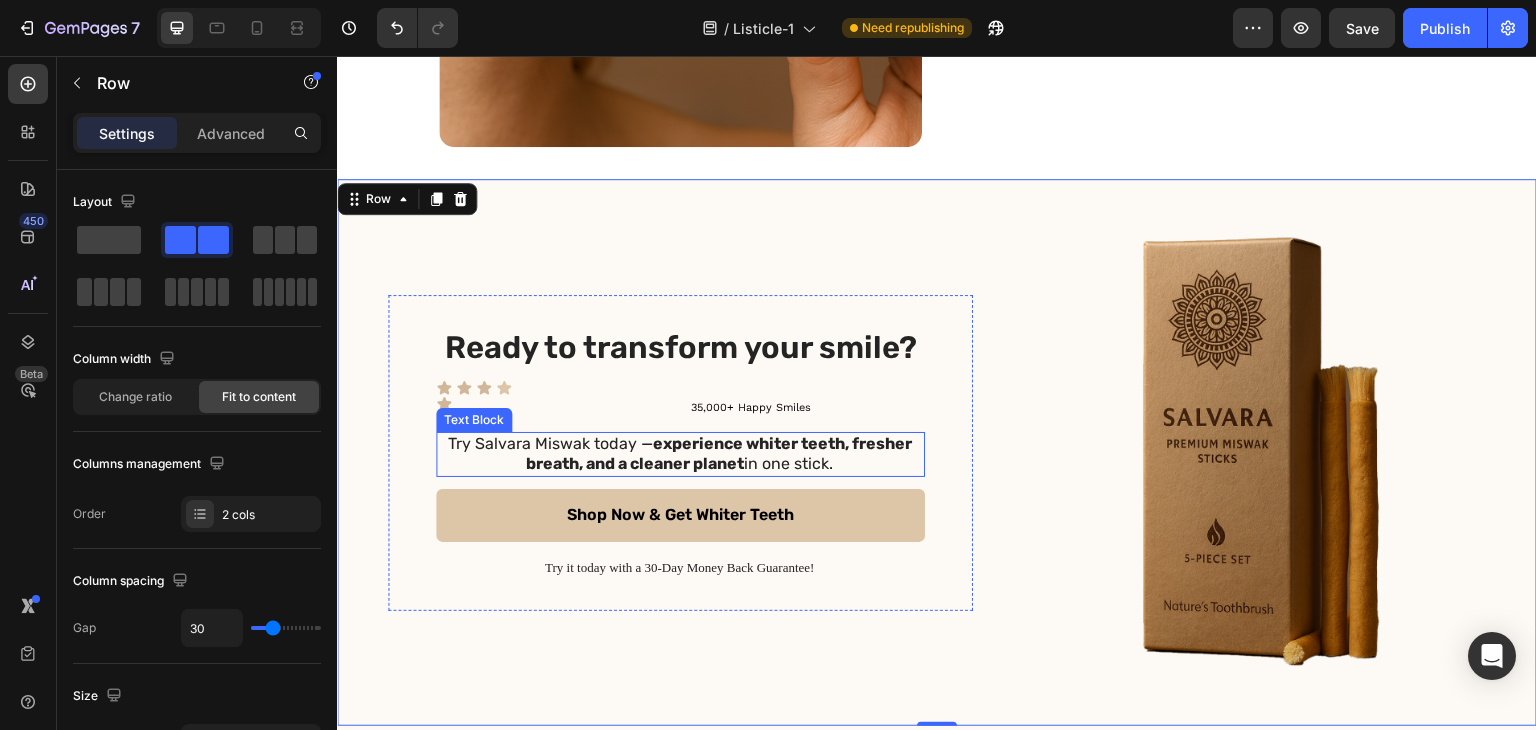 click on "experience whiter teeth, fresher breath, and a cleaner planet" at bounding box center (719, 454) 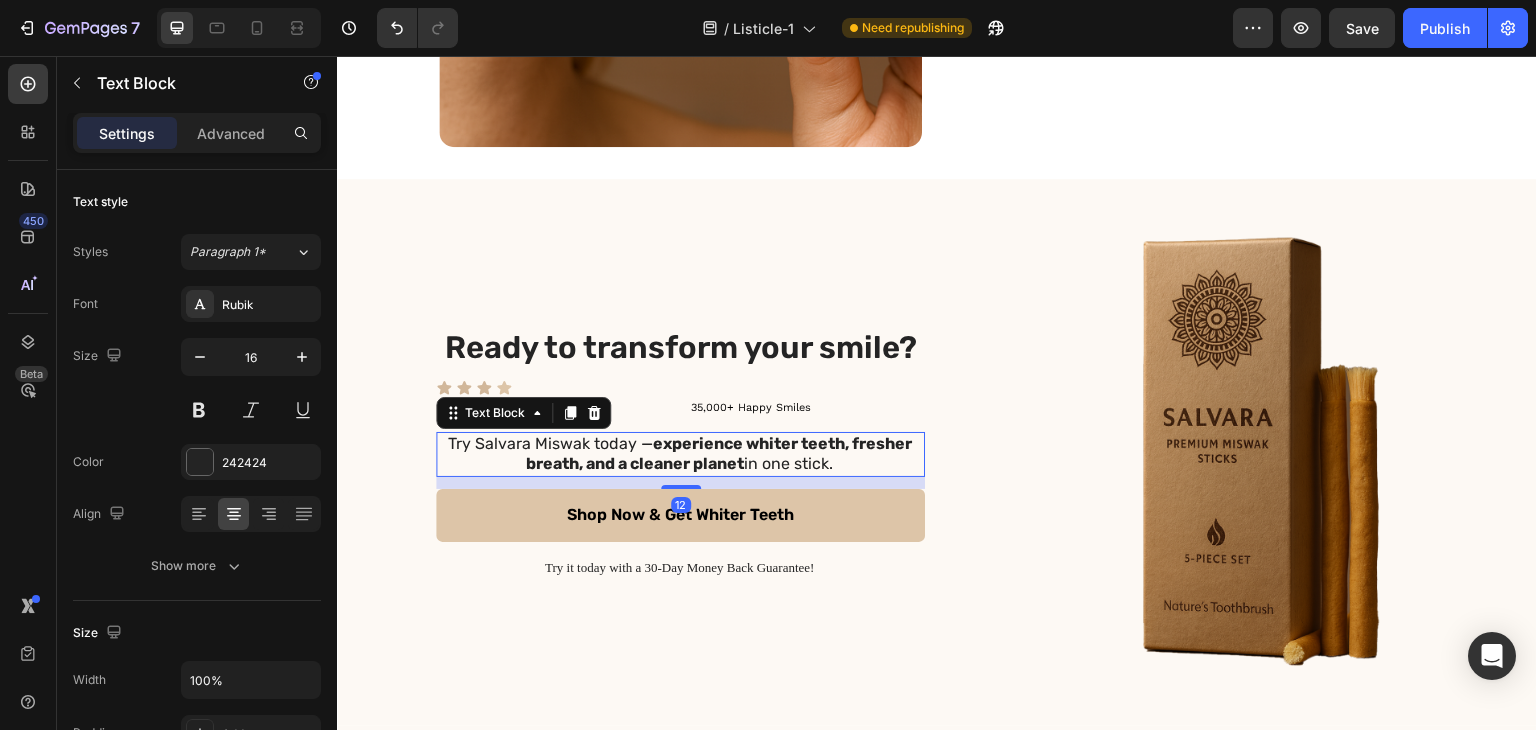 click on "Try Salvara Miswak today —  experience whiter teeth, fresher breath, and a cleaner planet  in one stick." at bounding box center (679, 455) 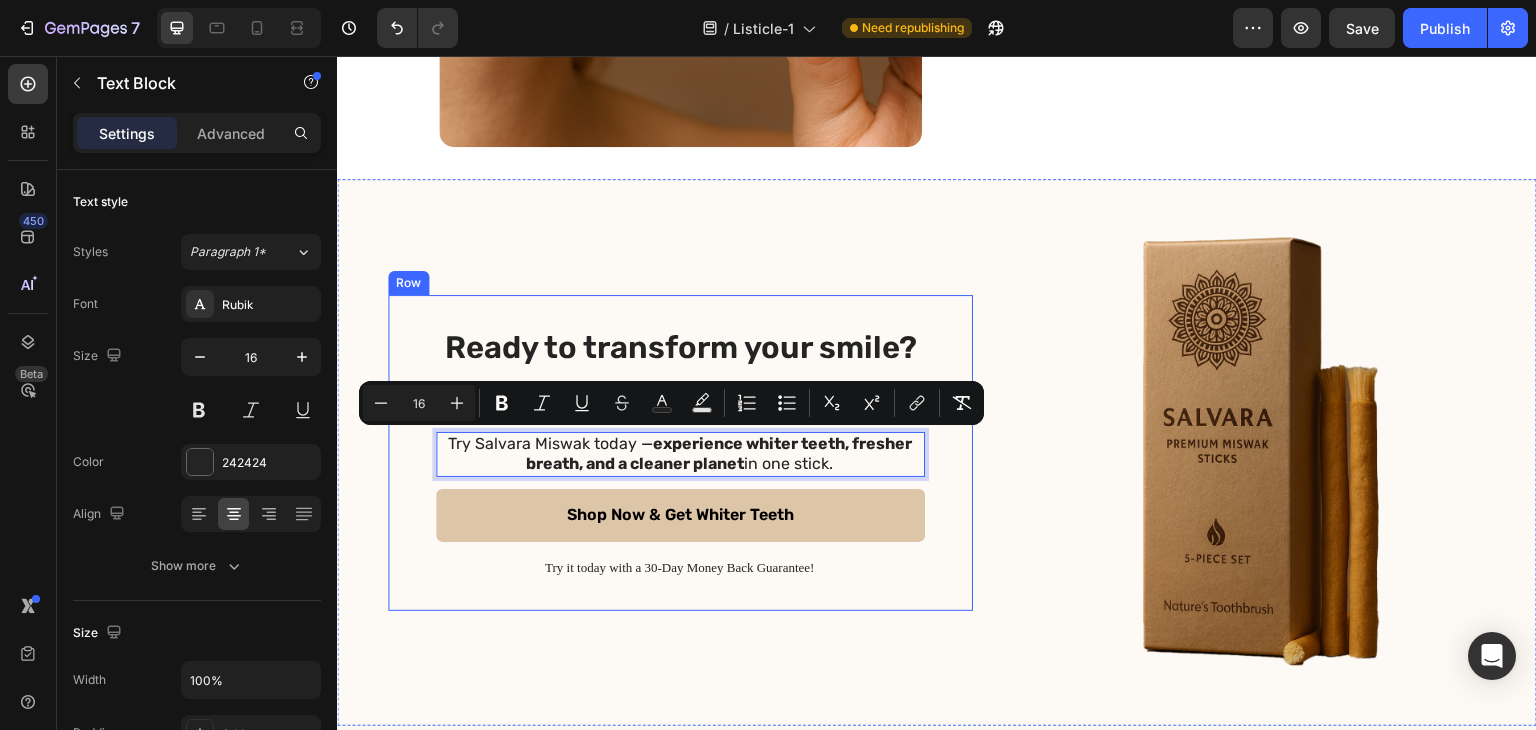 drag, startPoint x: 838, startPoint y: 461, endPoint x: 421, endPoint y: 432, distance: 418.00717 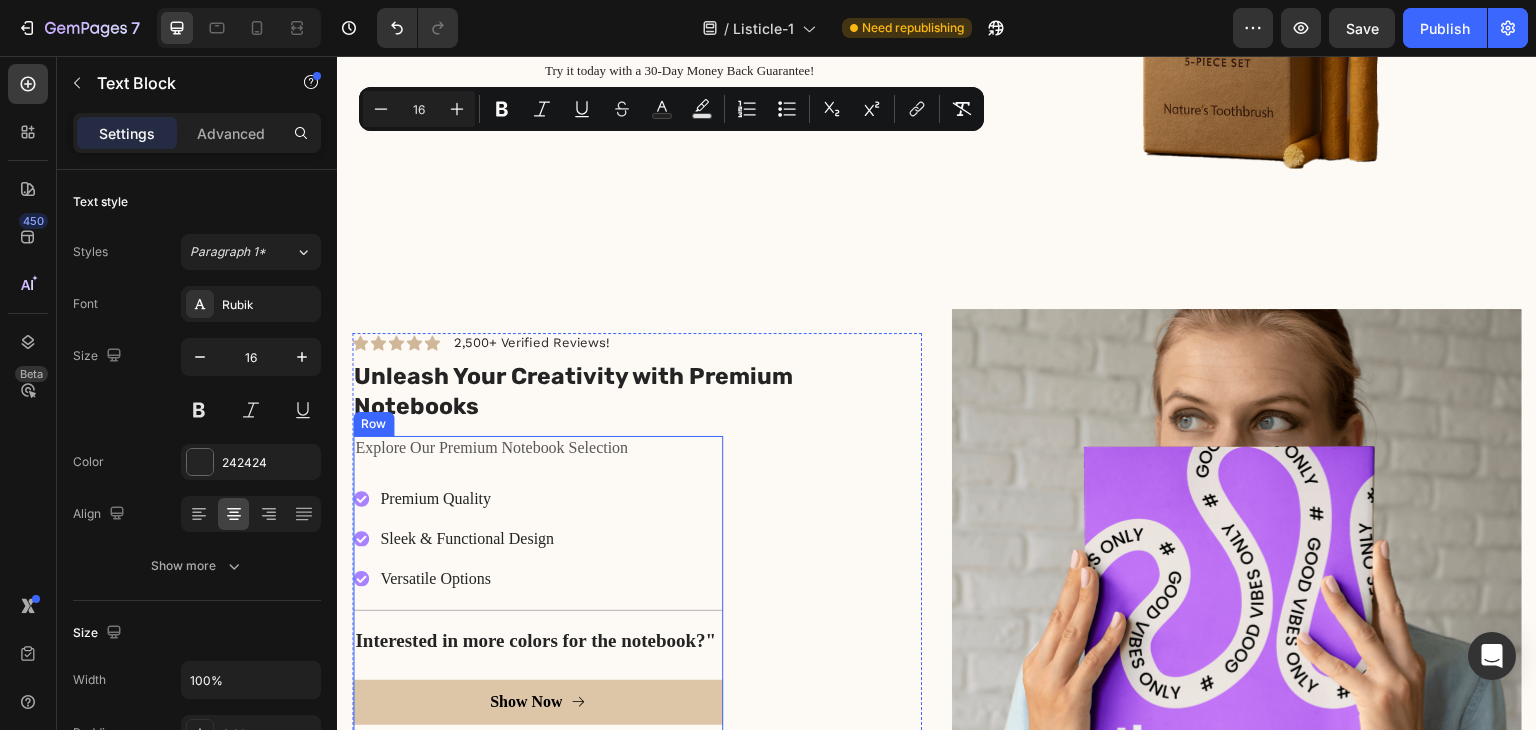 scroll, scrollTop: 4568, scrollLeft: 0, axis: vertical 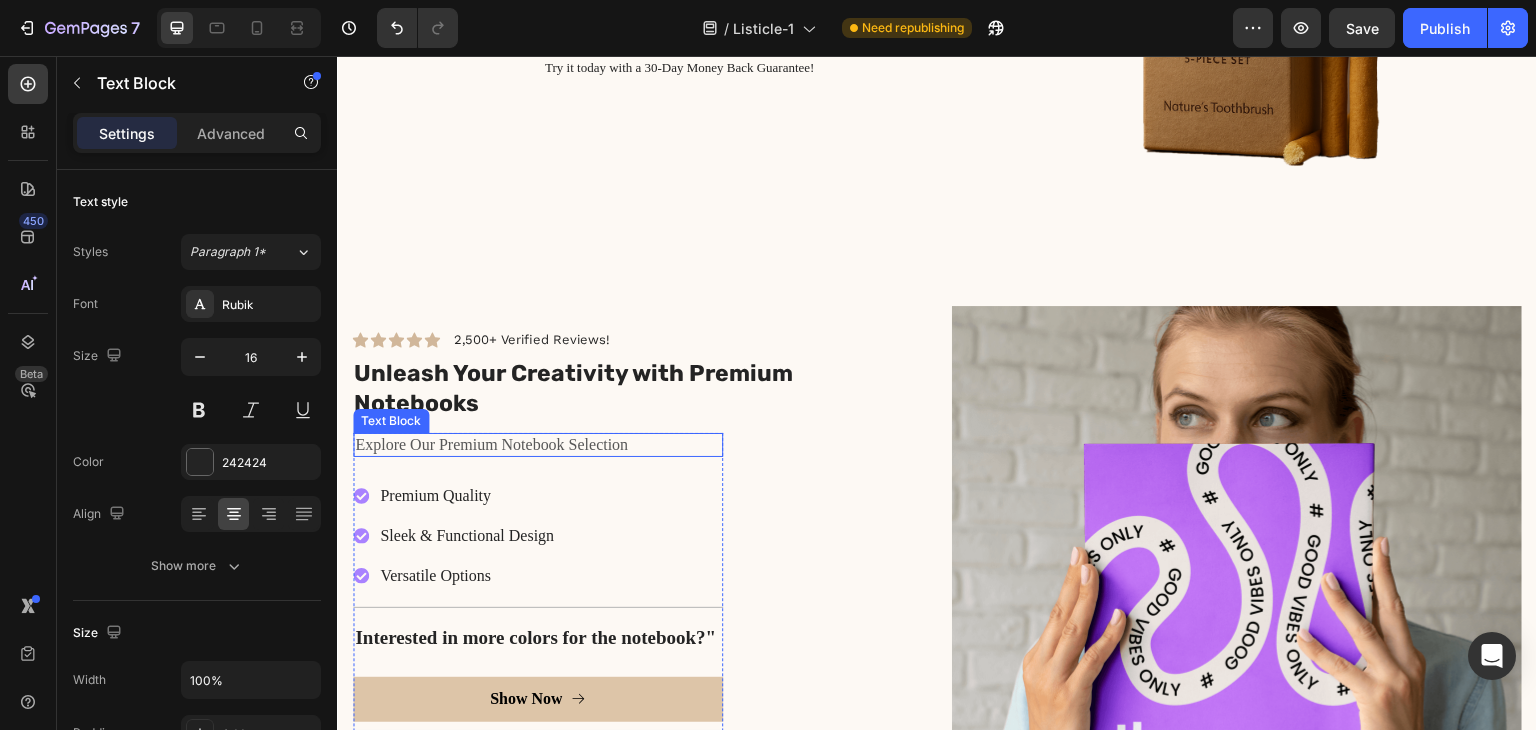 click on "Explore Our Premium Notebook Selection" at bounding box center [538, 445] 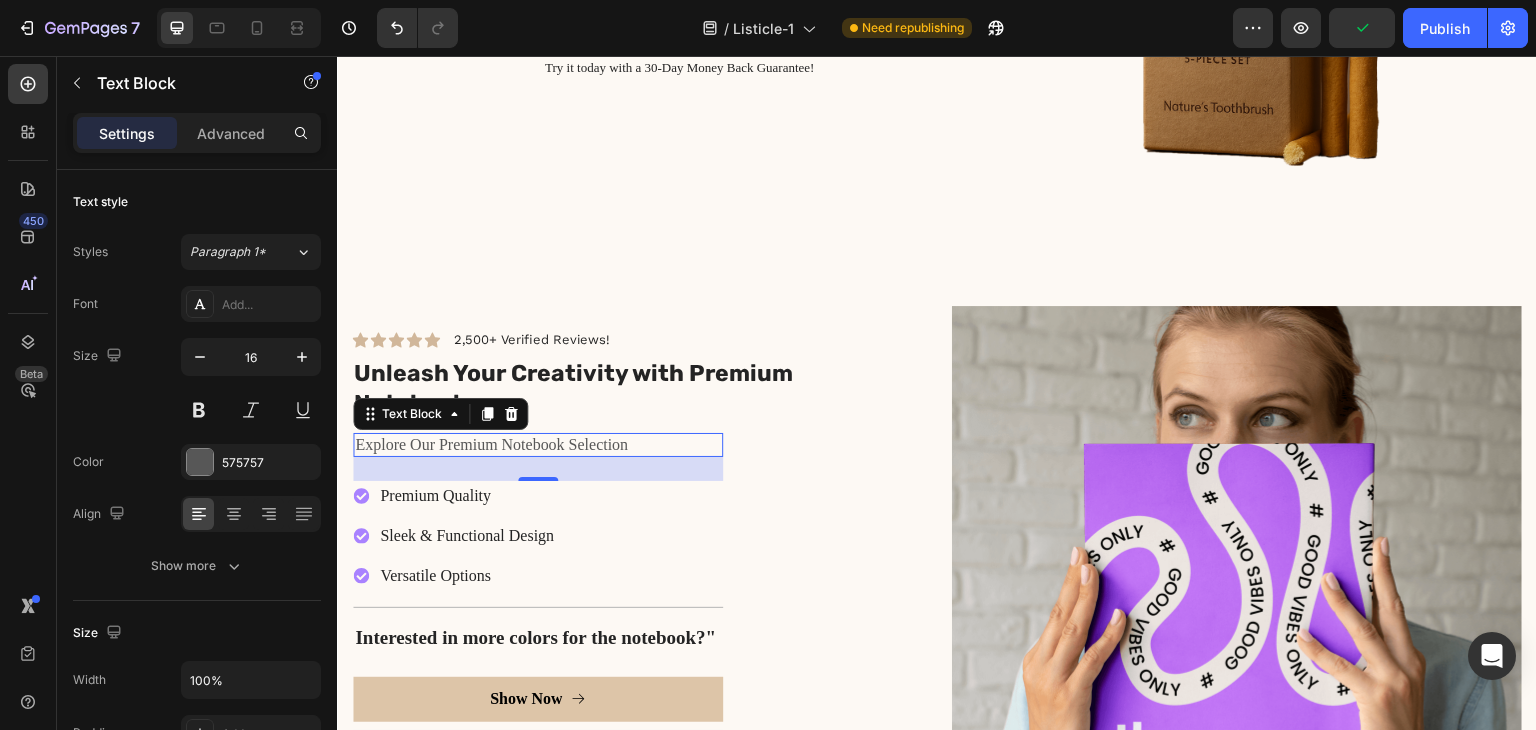 click on "Explore Our Premium Notebook Selection" at bounding box center [538, 445] 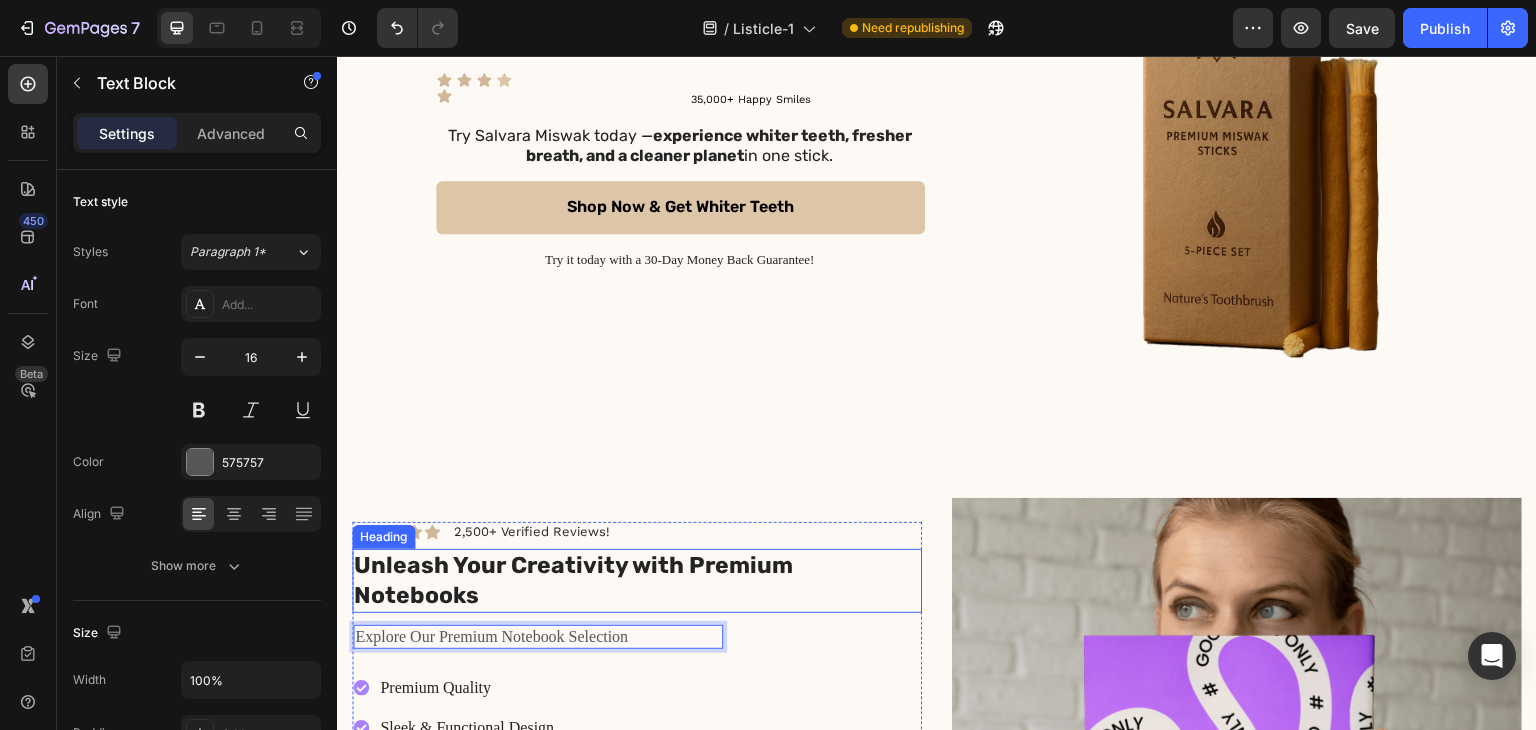 scroll, scrollTop: 4768, scrollLeft: 0, axis: vertical 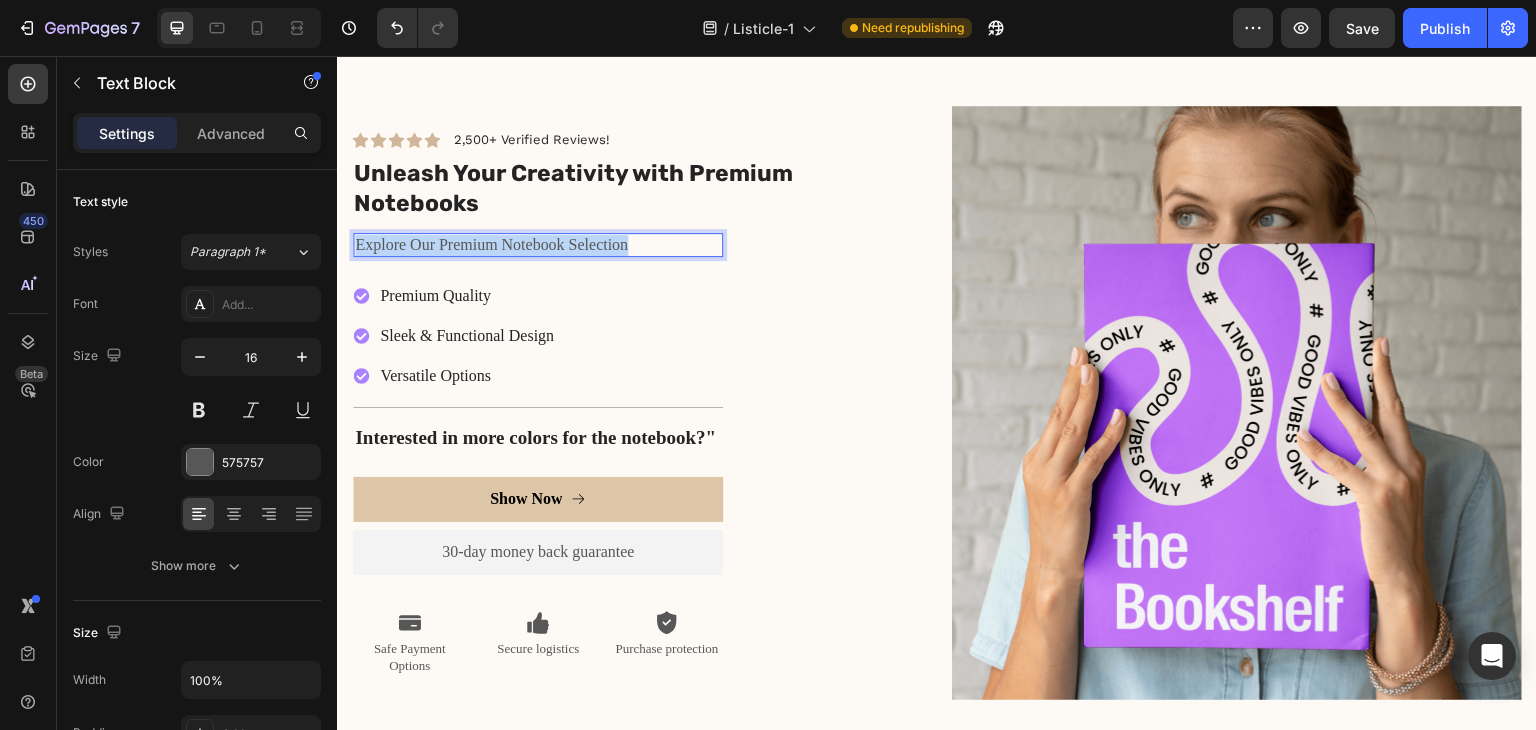 drag, startPoint x: 640, startPoint y: 244, endPoint x: 356, endPoint y: 244, distance: 284 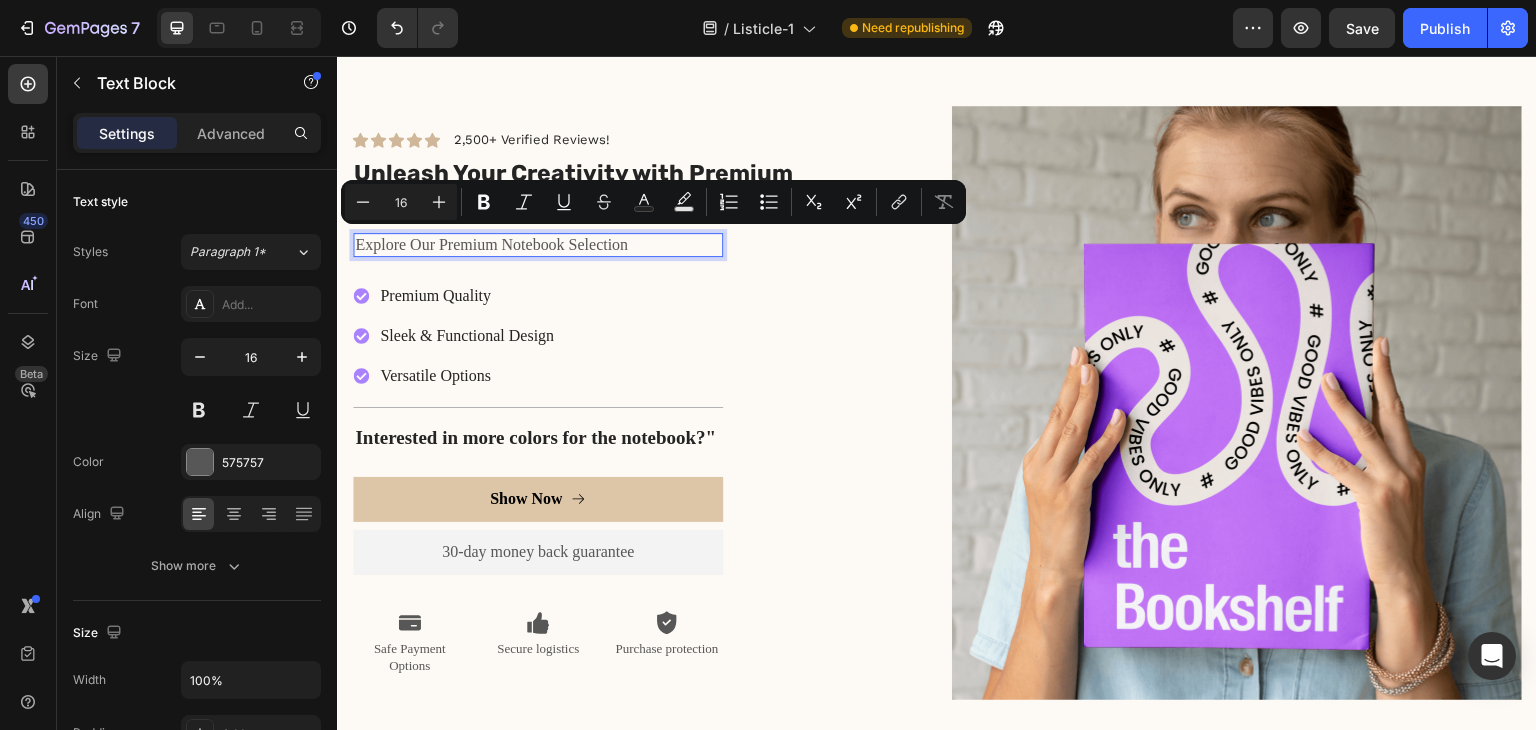 scroll, scrollTop: 4757, scrollLeft: 0, axis: vertical 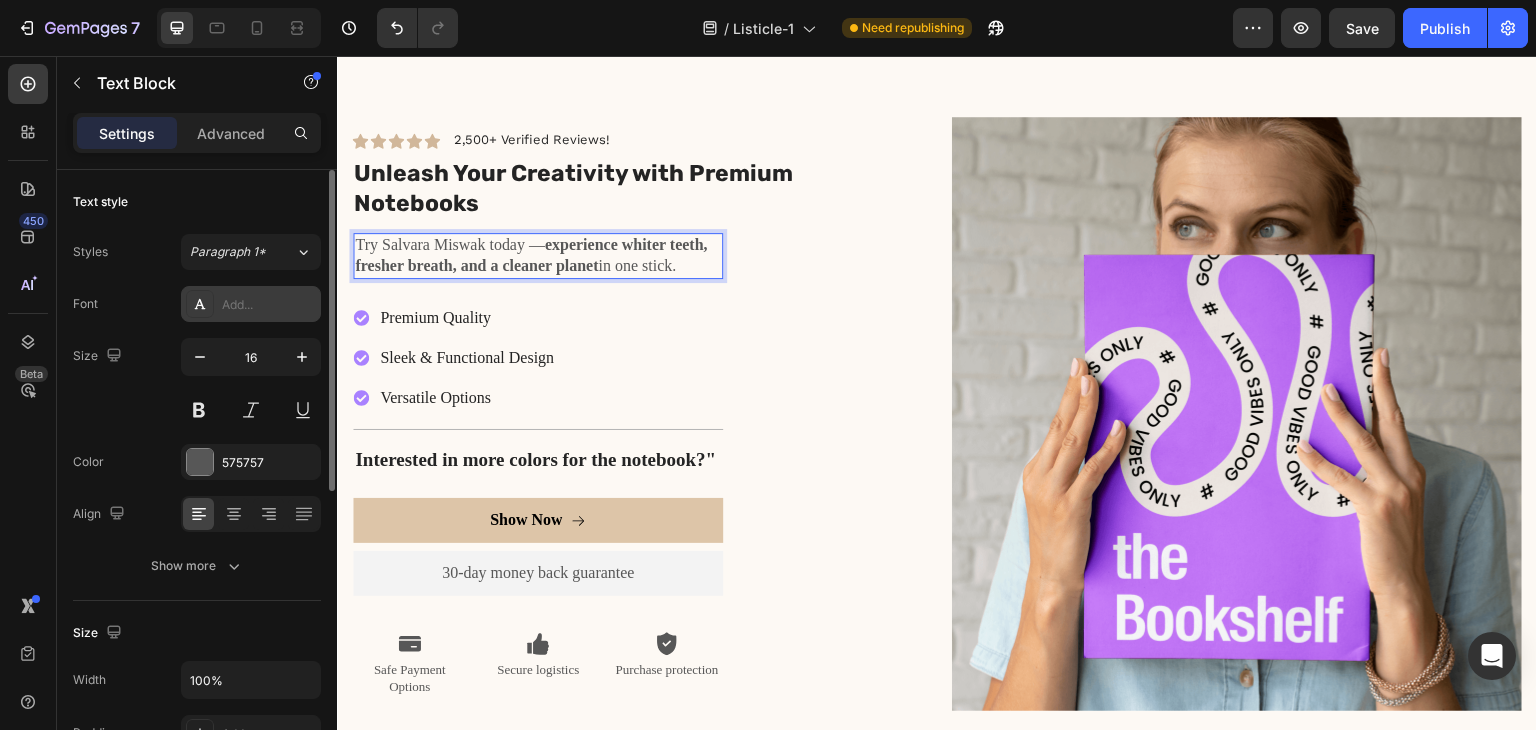 click on "Add..." at bounding box center (269, 305) 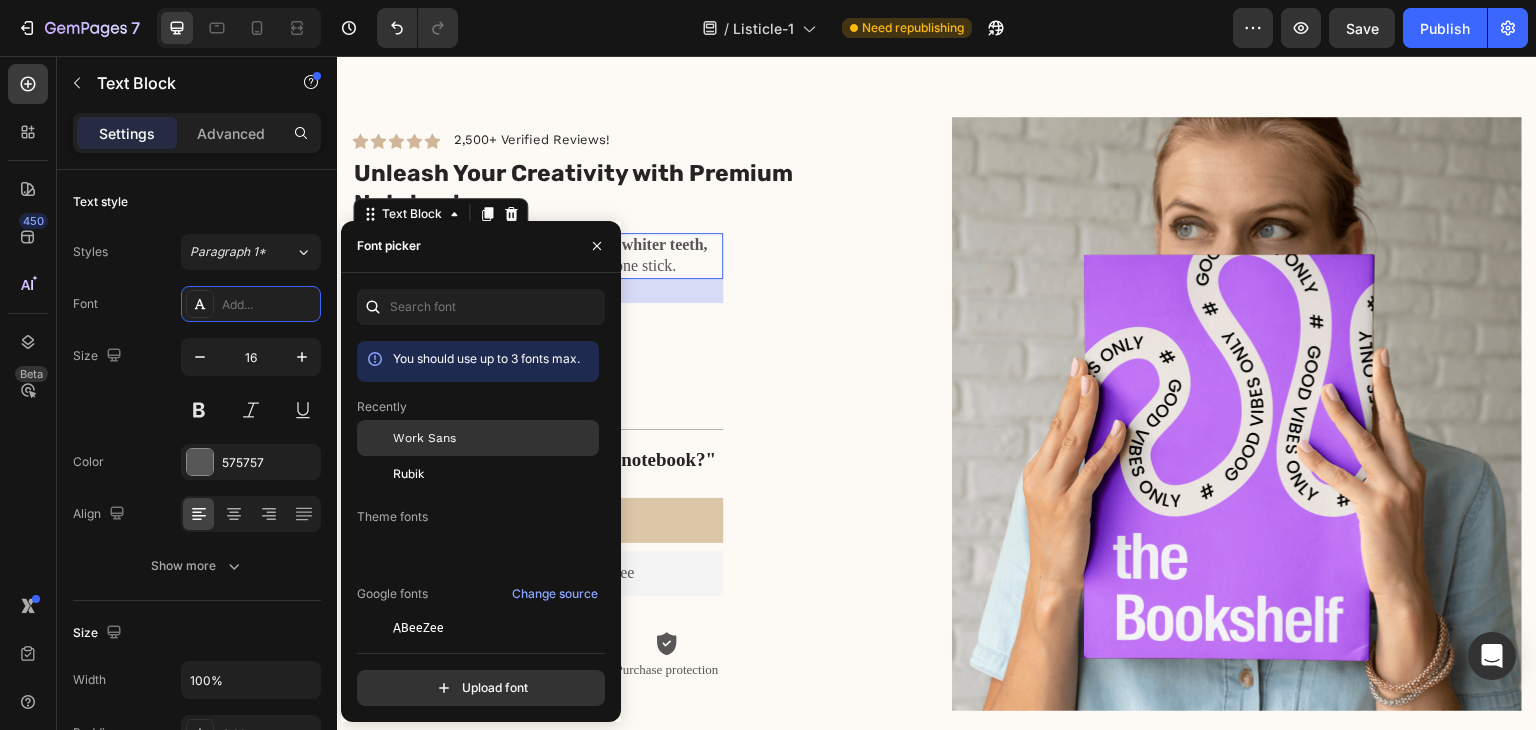 click on "Work Sans" at bounding box center [424, 438] 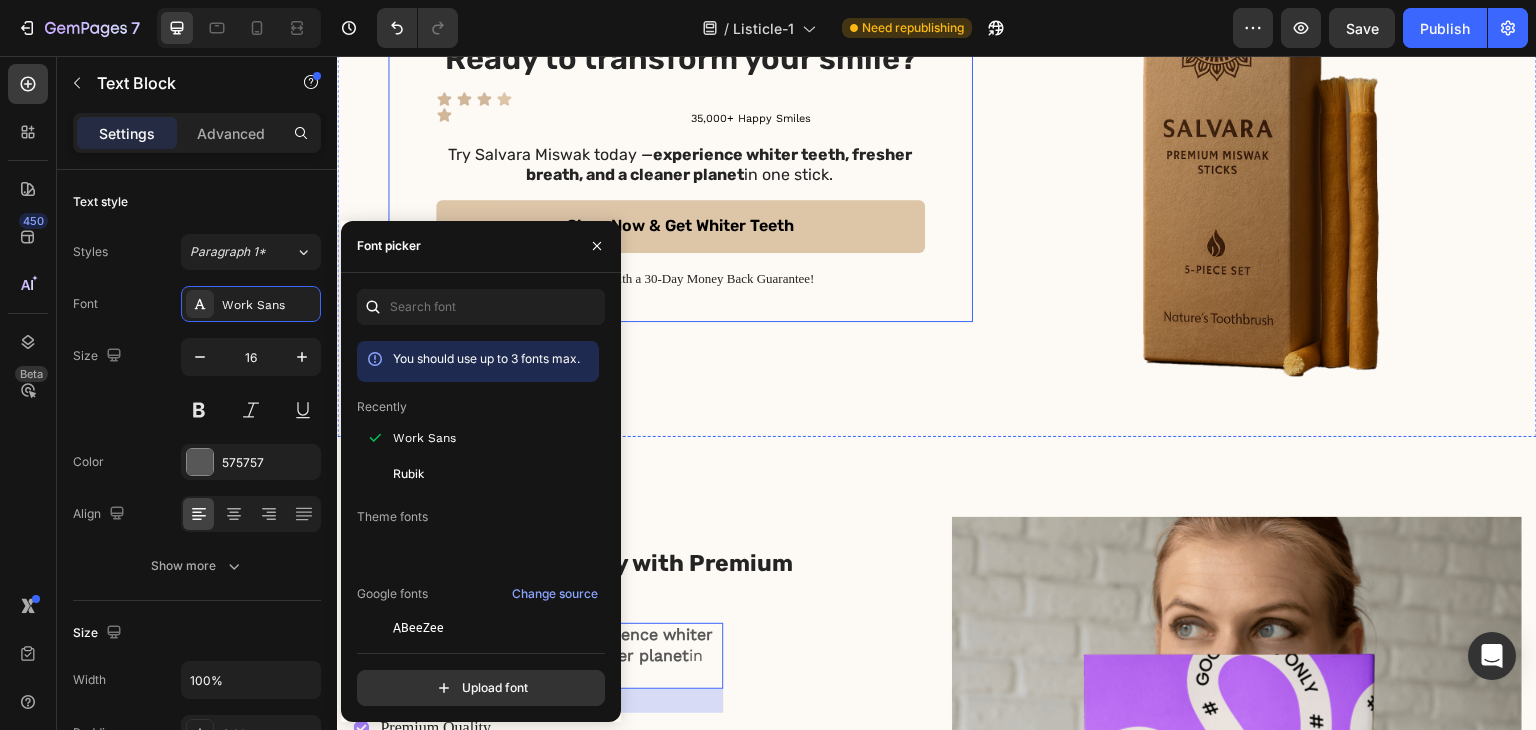 scroll, scrollTop: 4257, scrollLeft: 0, axis: vertical 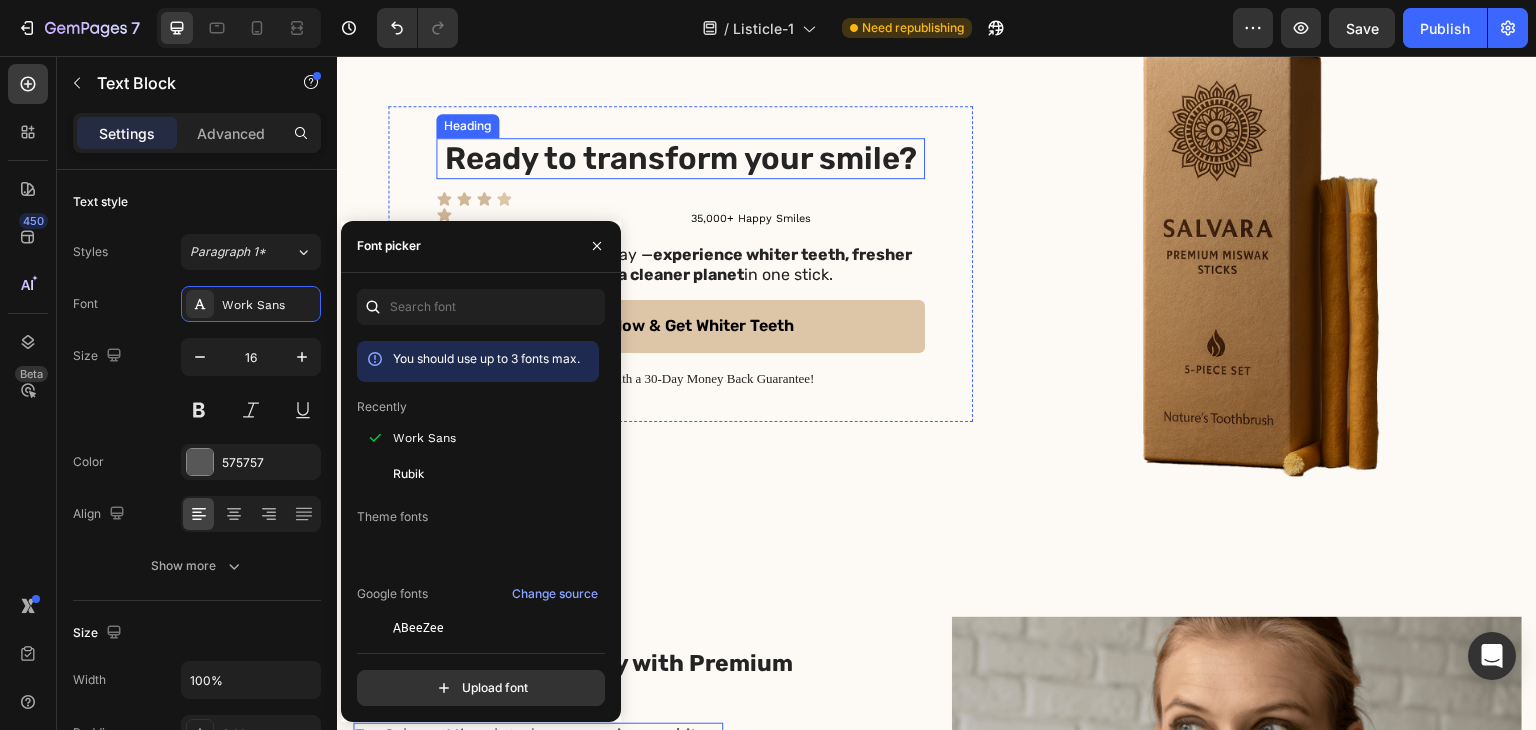 click on "Ready to transform your smile?" at bounding box center [680, 158] 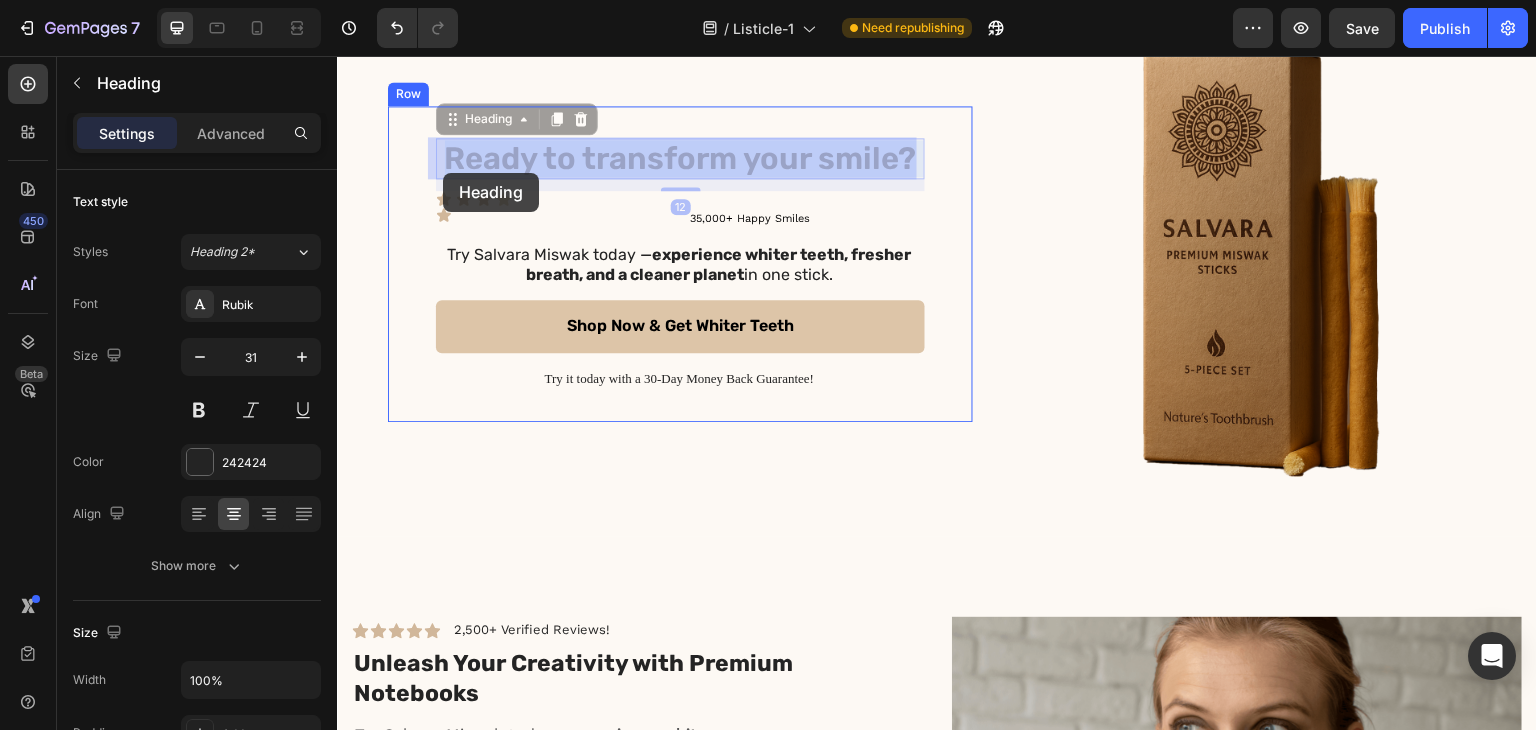 drag, startPoint x: 907, startPoint y: 157, endPoint x: 444, endPoint y: 173, distance: 463.27637 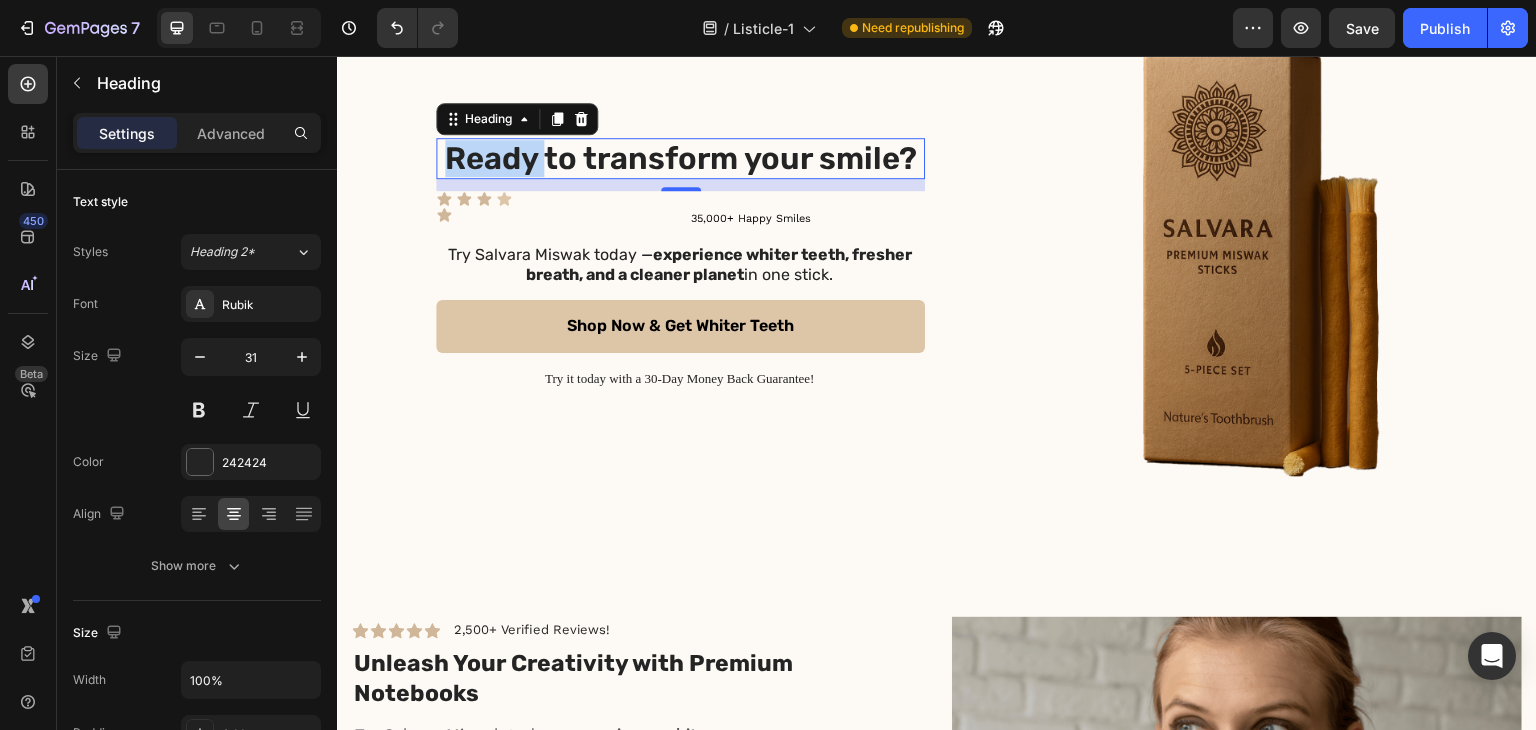 click on "Ready to transform your smile?" at bounding box center [680, 158] 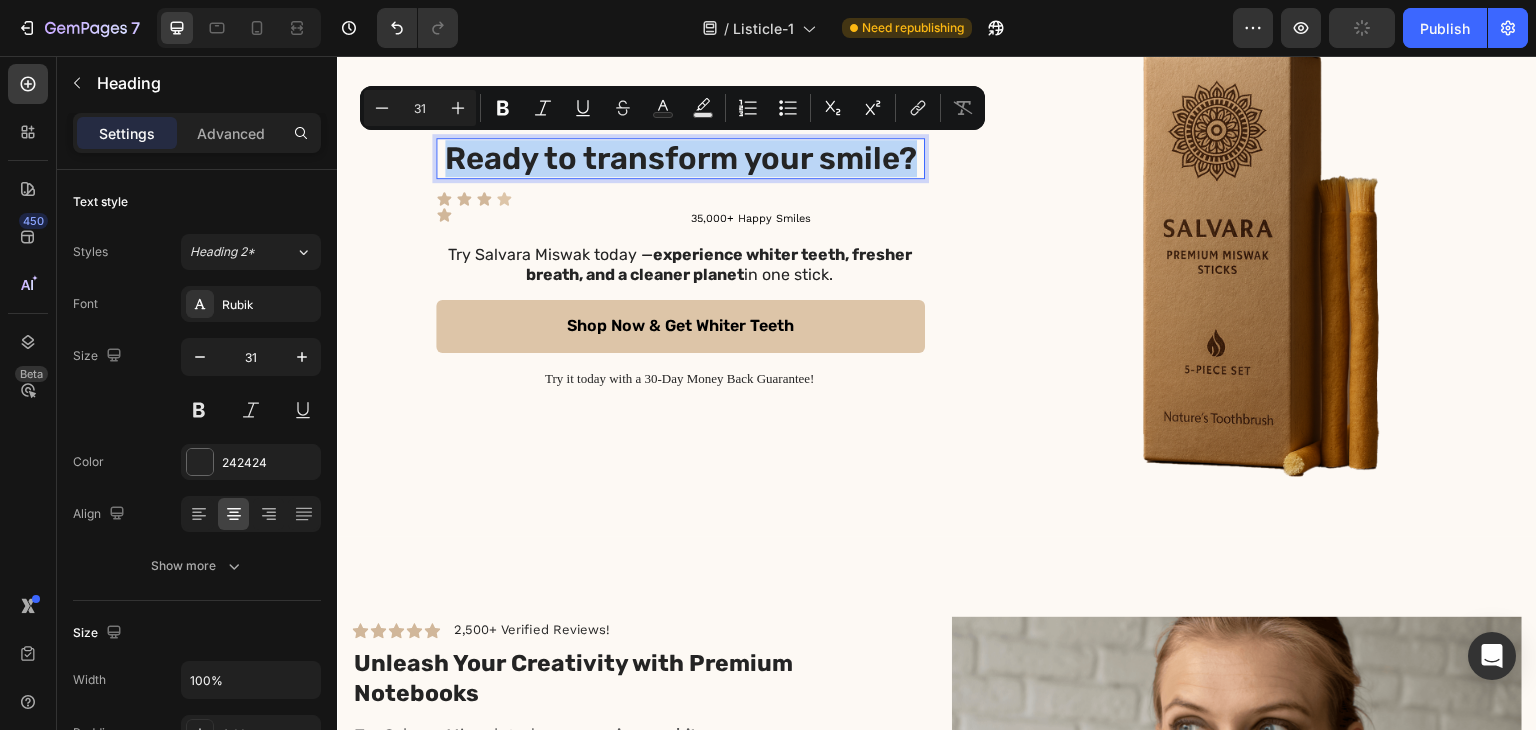 copy on "Ready to transform your smile?" 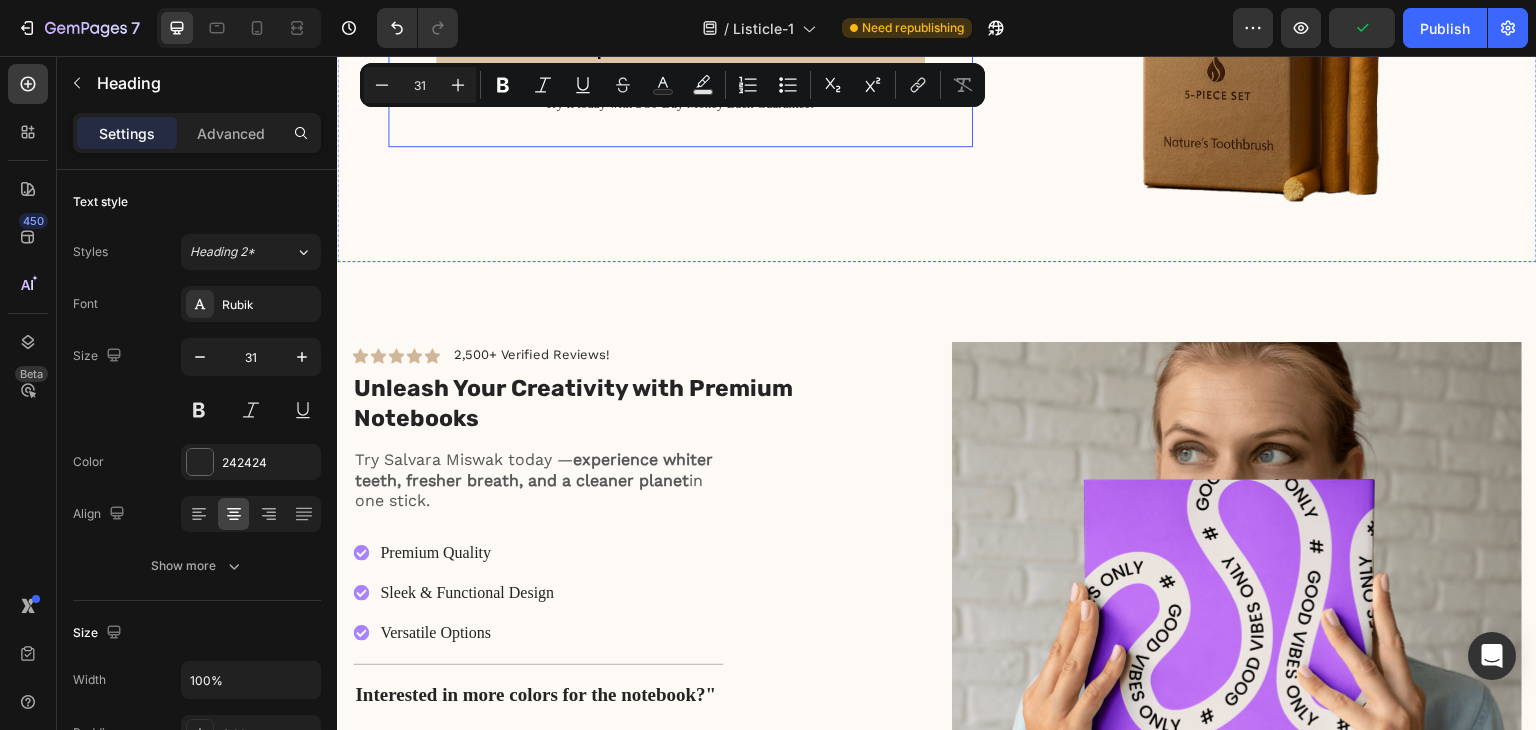scroll, scrollTop: 4557, scrollLeft: 0, axis: vertical 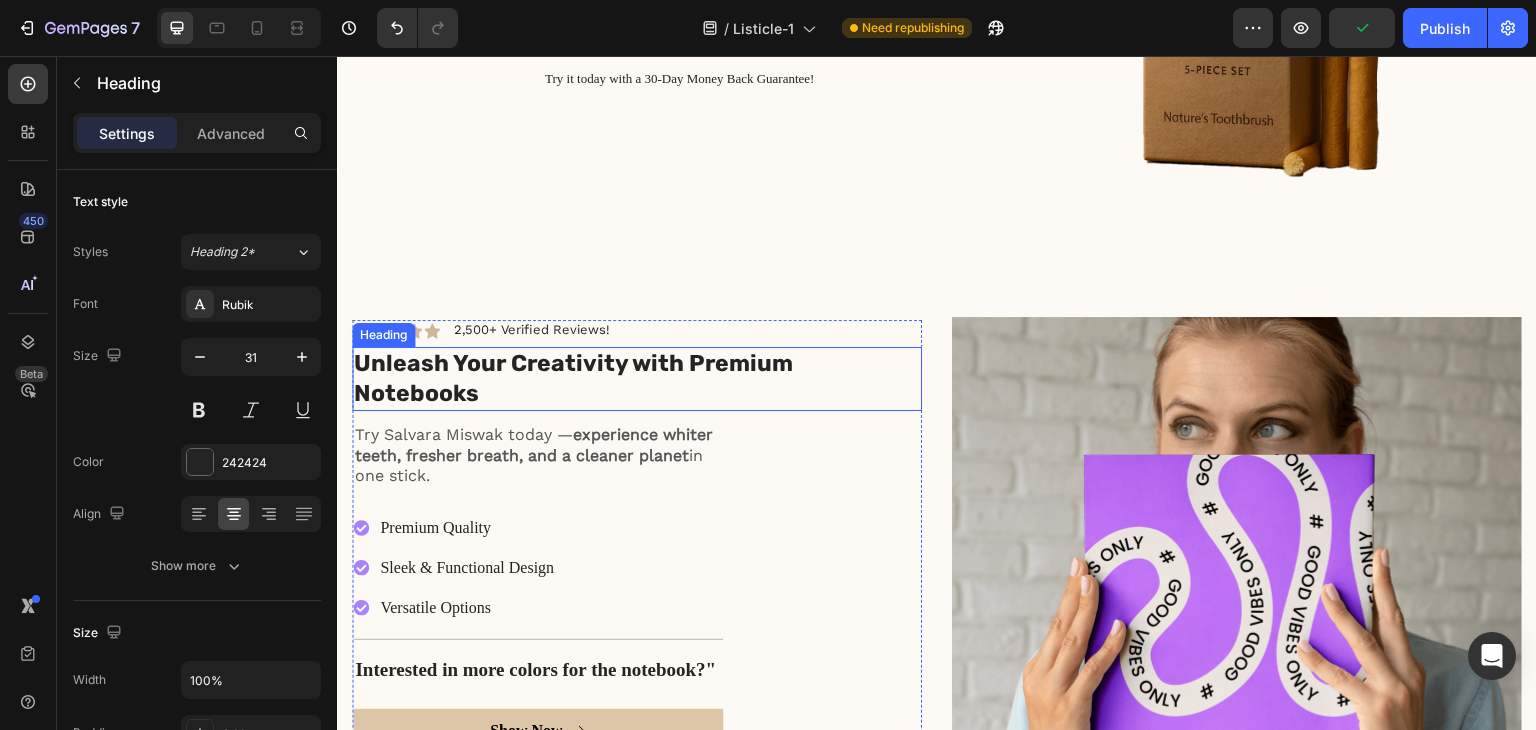 click on "Unleash Your Creativity with Premium Notebooks" at bounding box center (637, 379) 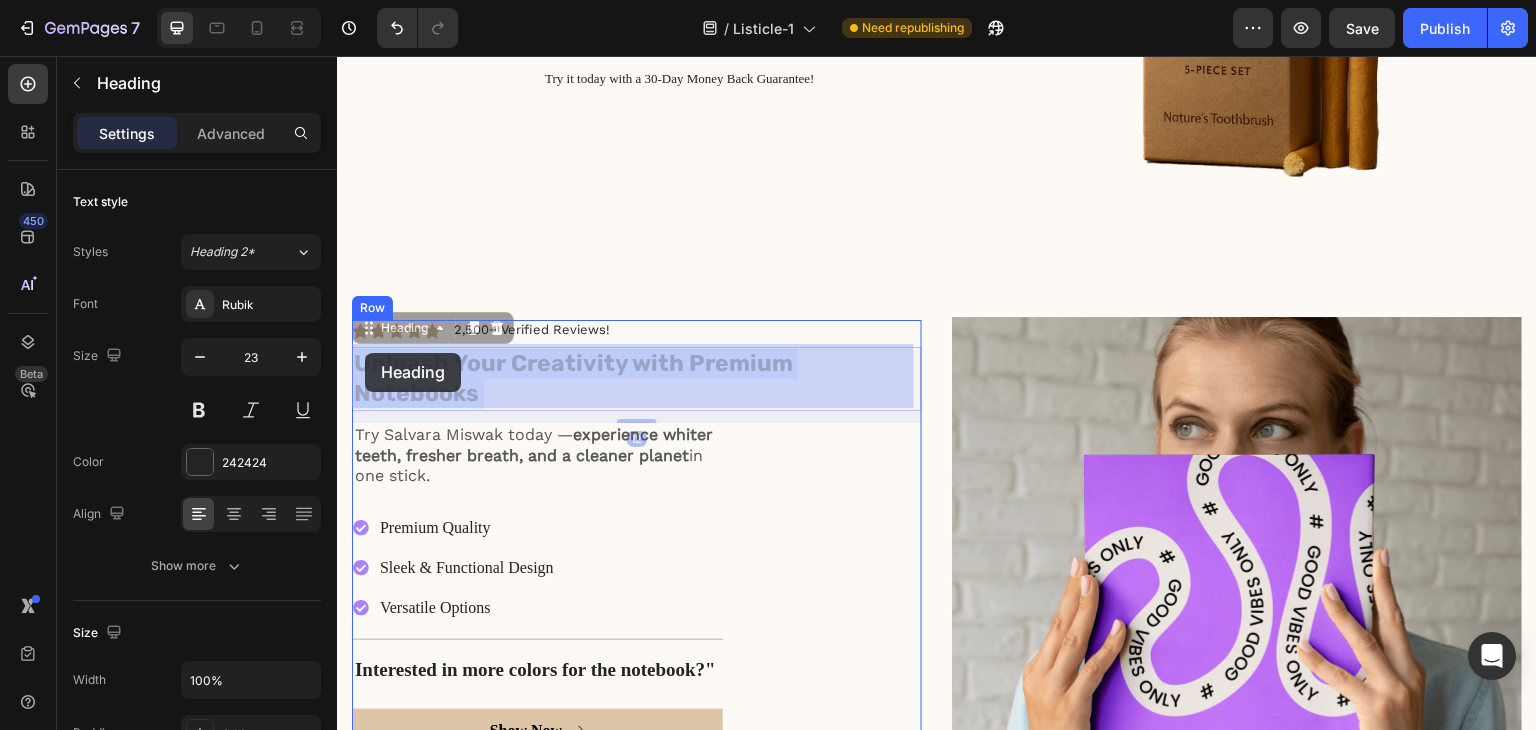 drag, startPoint x: 480, startPoint y: 390, endPoint x: 360, endPoint y: 353, distance: 125.57468 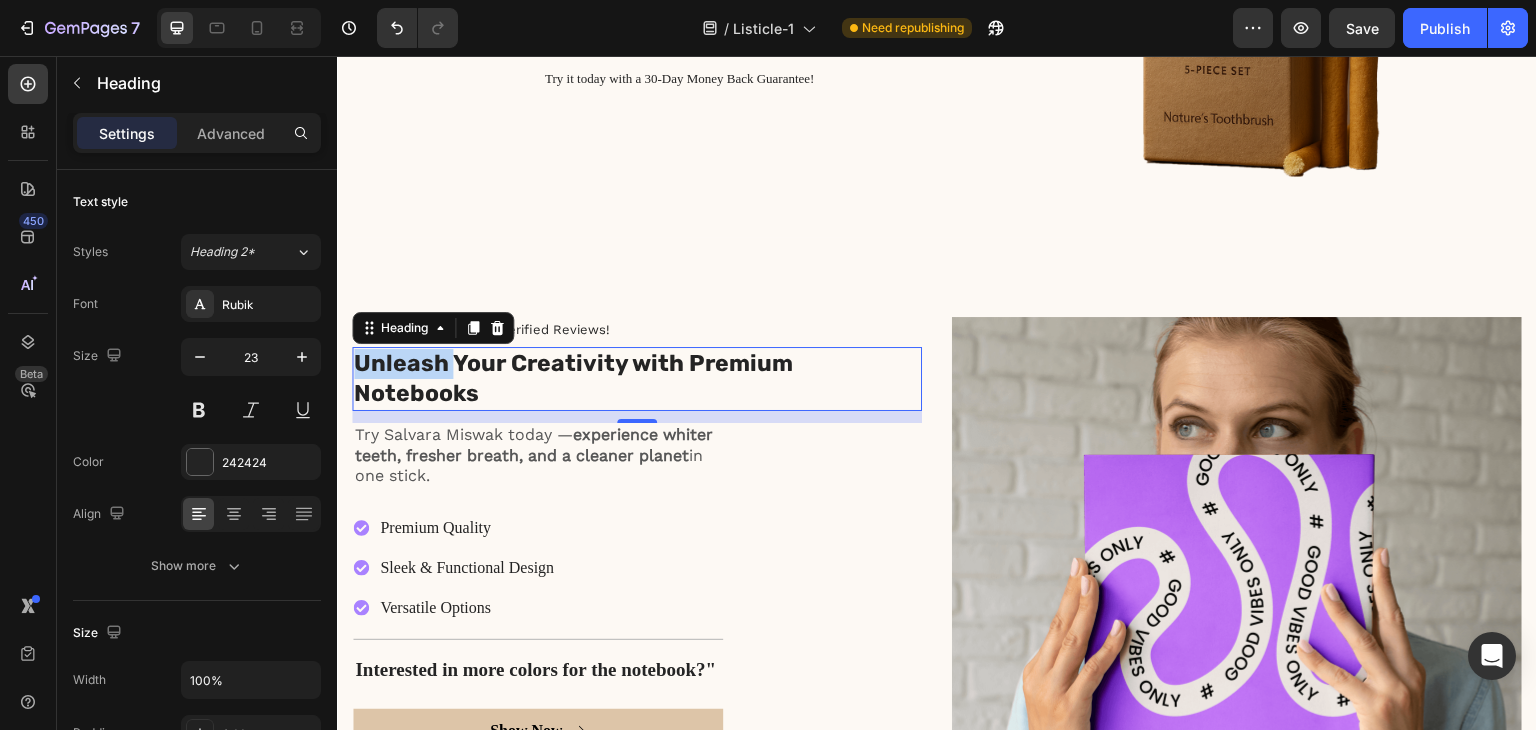 click on "Unleash Your Creativity with Premium Notebooks" at bounding box center [637, 379] 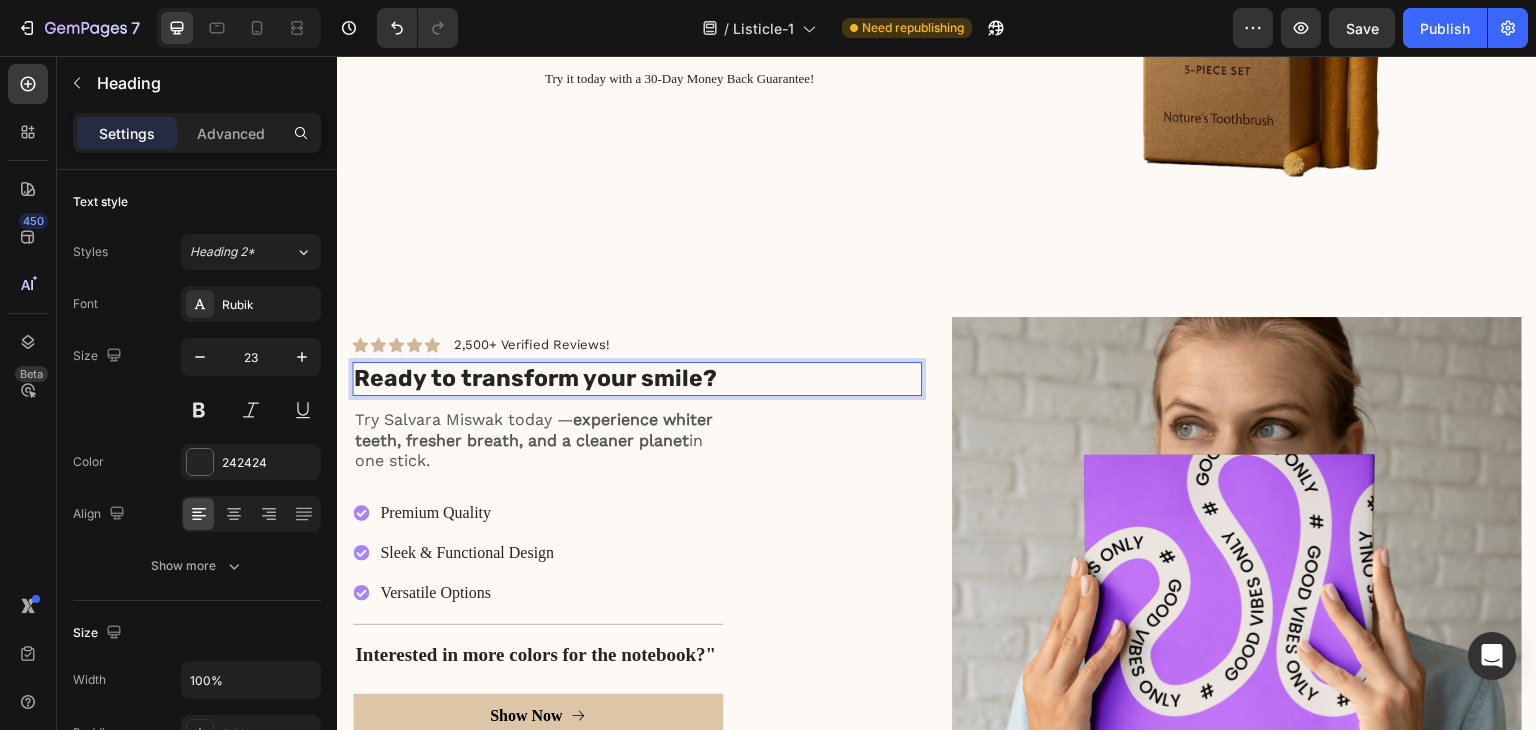 scroll, scrollTop: 4572, scrollLeft: 0, axis: vertical 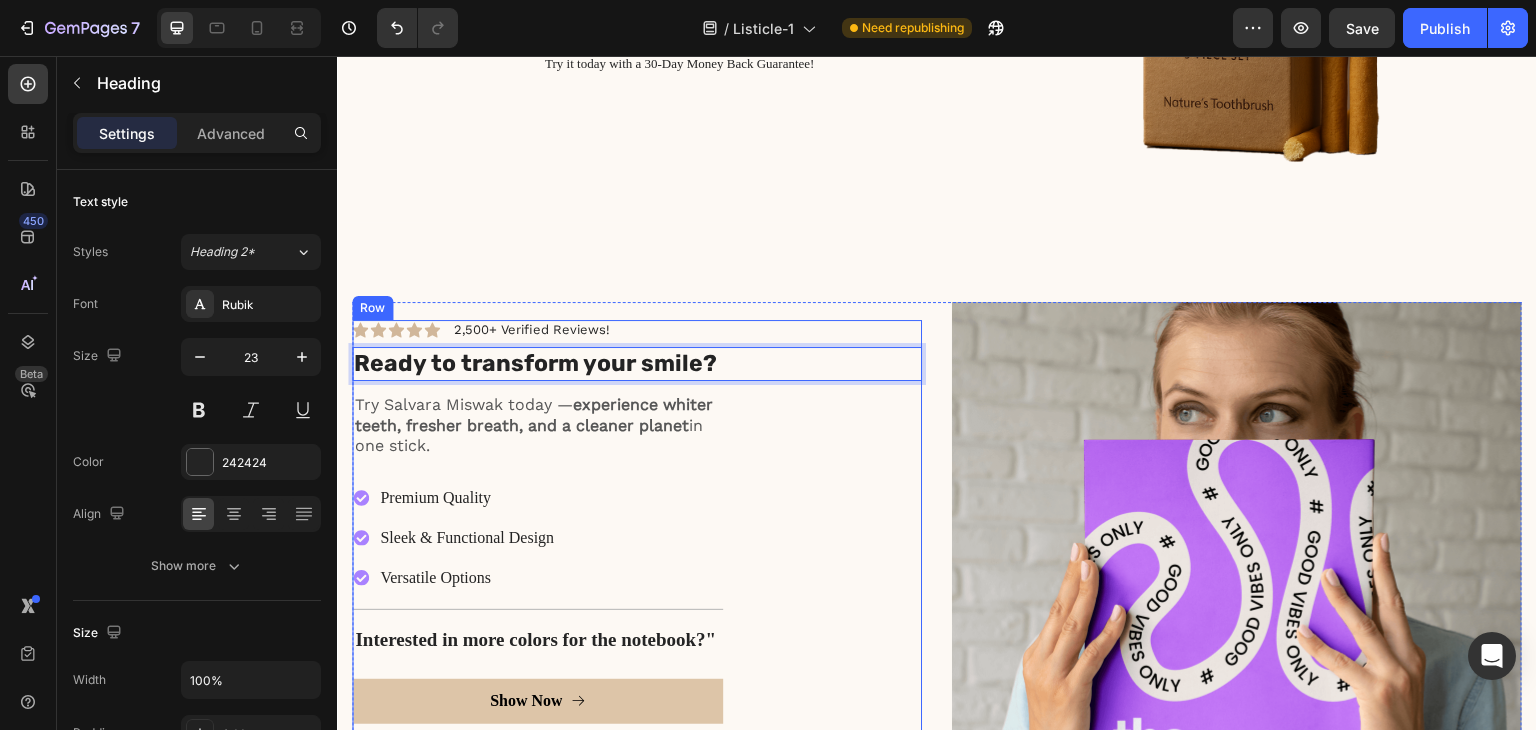 click on "Icon Icon Icon Icon Icon Icon List [NUMBER]+ Verified Reviews! Text Block Row Ready to transform your smile? Heading   [NUMBER] Try Salvara Miswak today —  experience whiter teeth, fresher breath, and a cleaner planet  in one stick. Text Block Premium Quality Sleek & Functional Design Versatile Options Item List                Title Line Interested in more colors for the notebook?" Text Block
Show Now Button 30-day money back guarantee Text Block Premium Quality Sleek & Functional Design Versatile Options Item List
Icon Safe Payment Options Text Block
Icon Secure logistics Text Block
Icon Purchase protection Text Block Row Row" at bounding box center [637, 599] 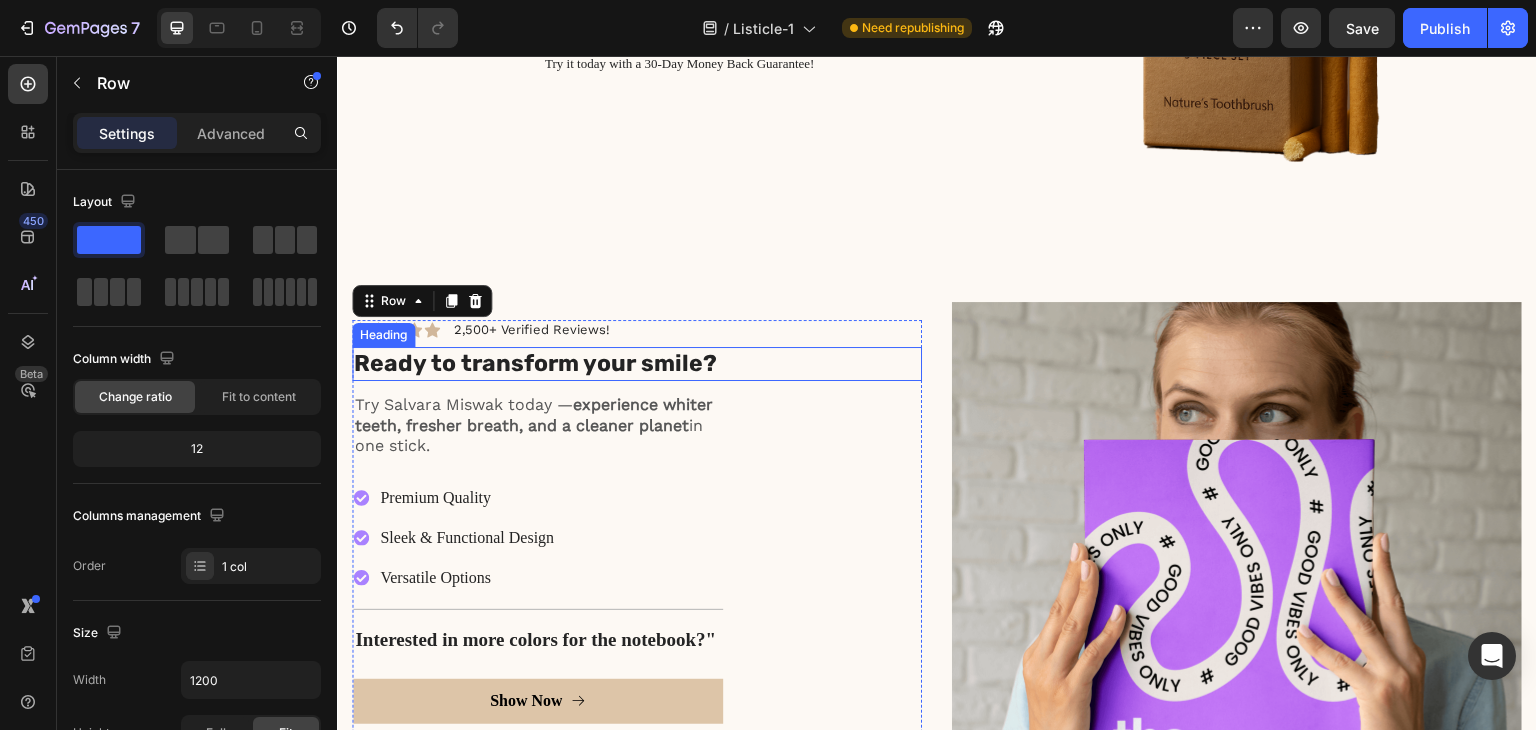 click on "Ready to transform your smile?" at bounding box center (637, 364) 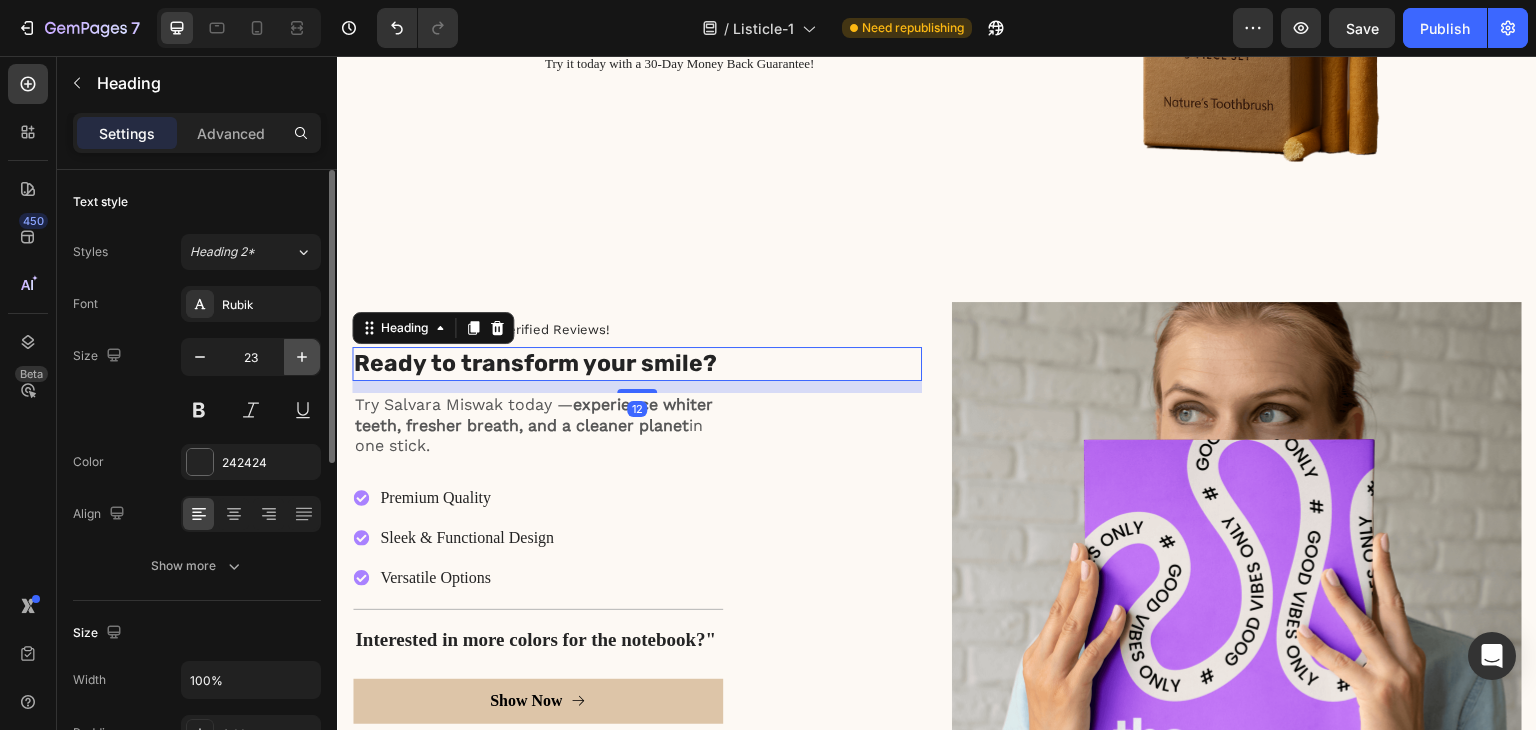 click 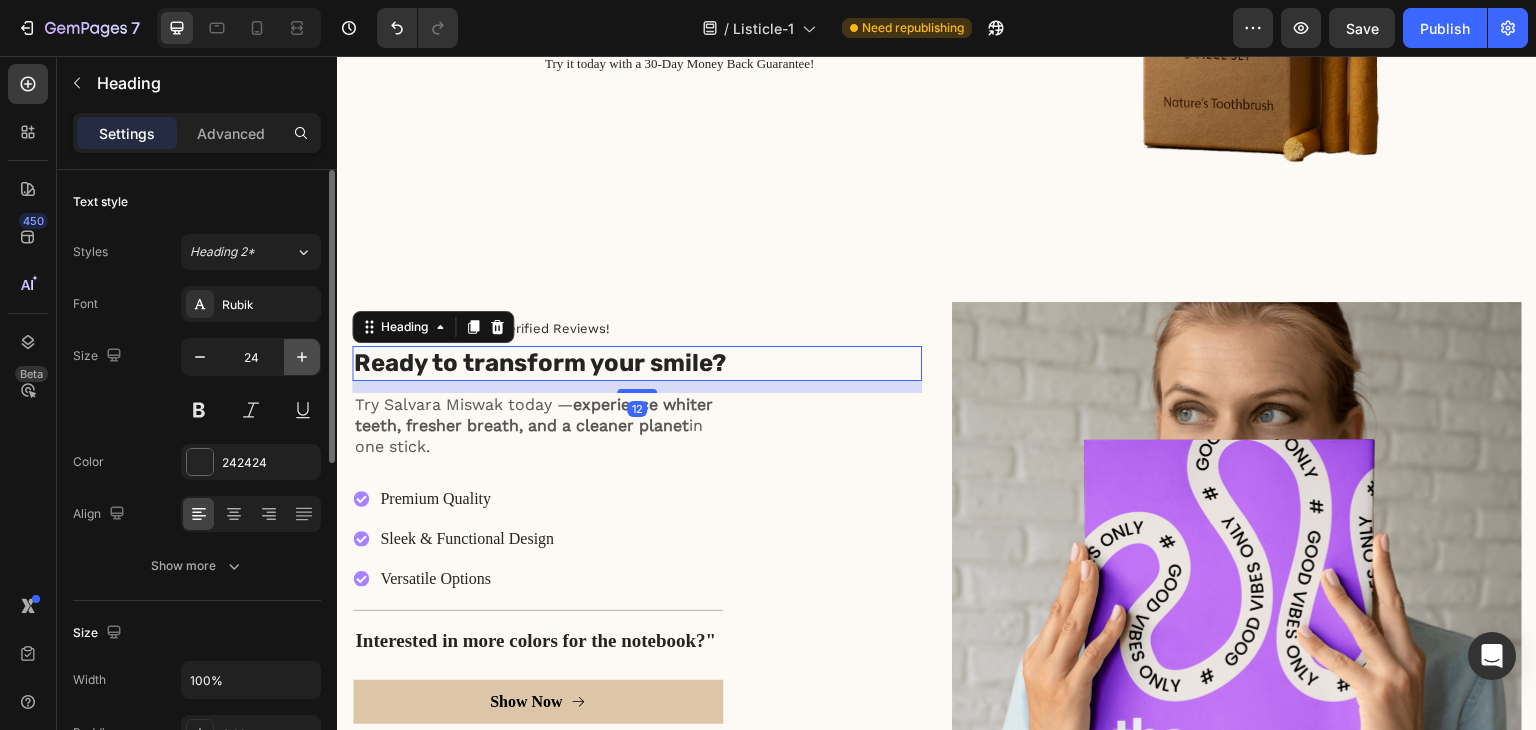 click 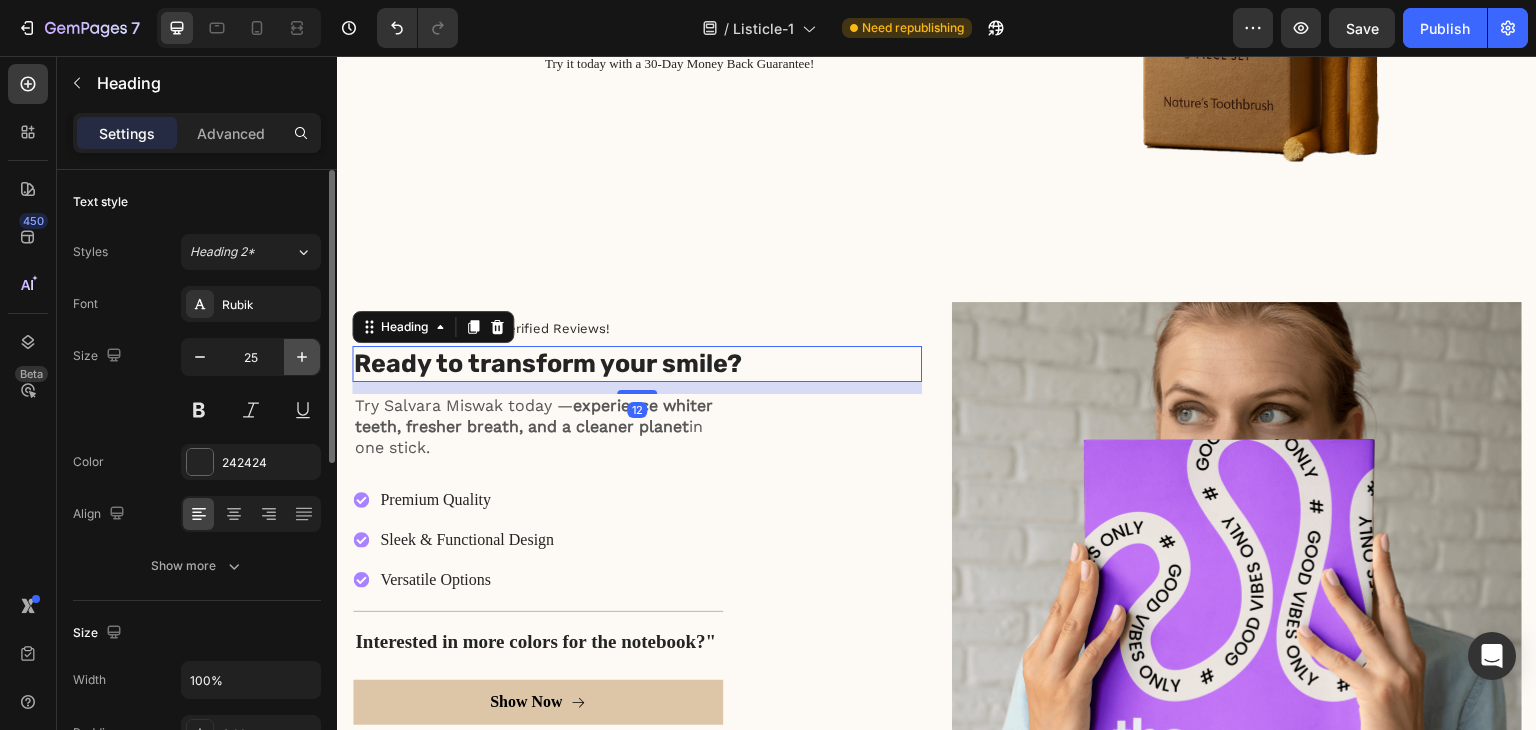 click 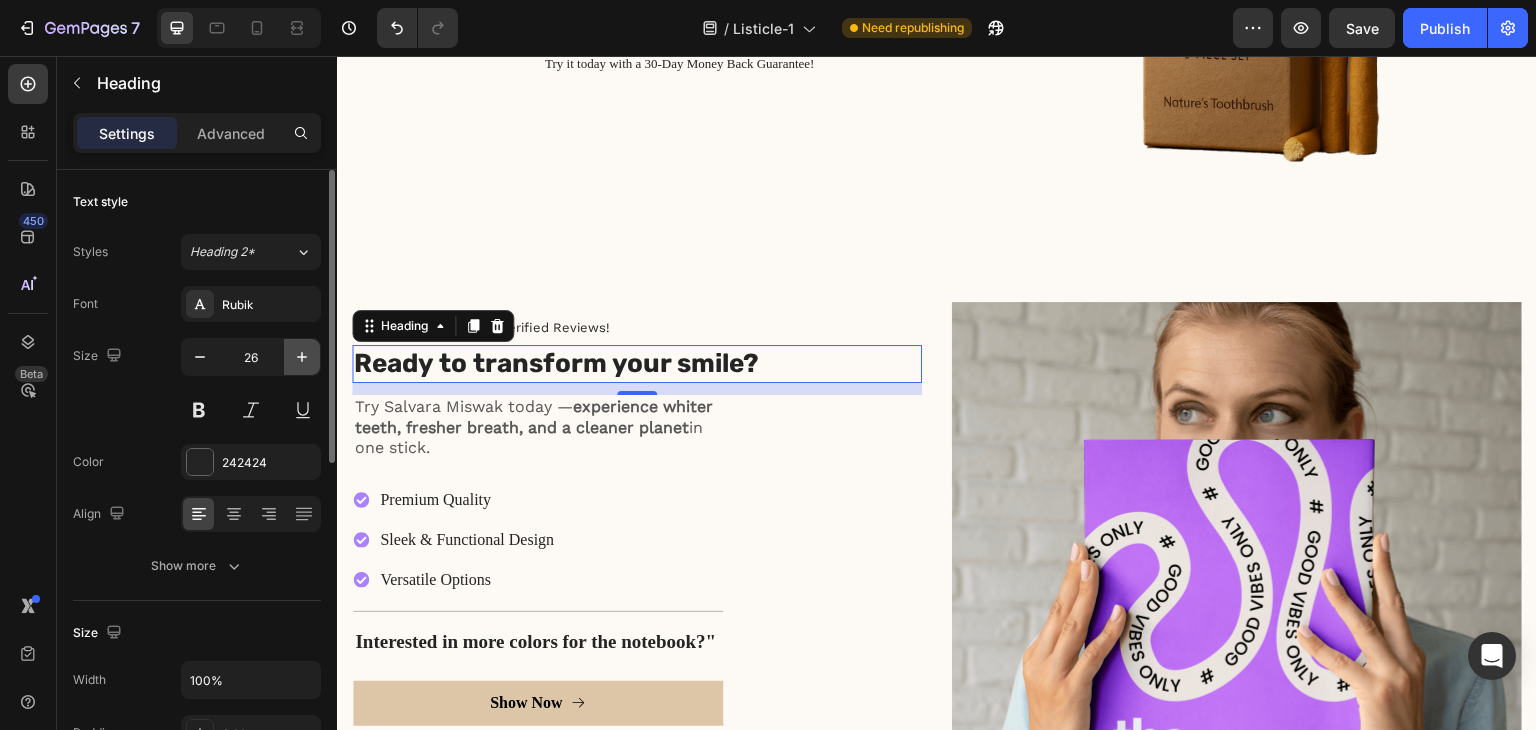 click 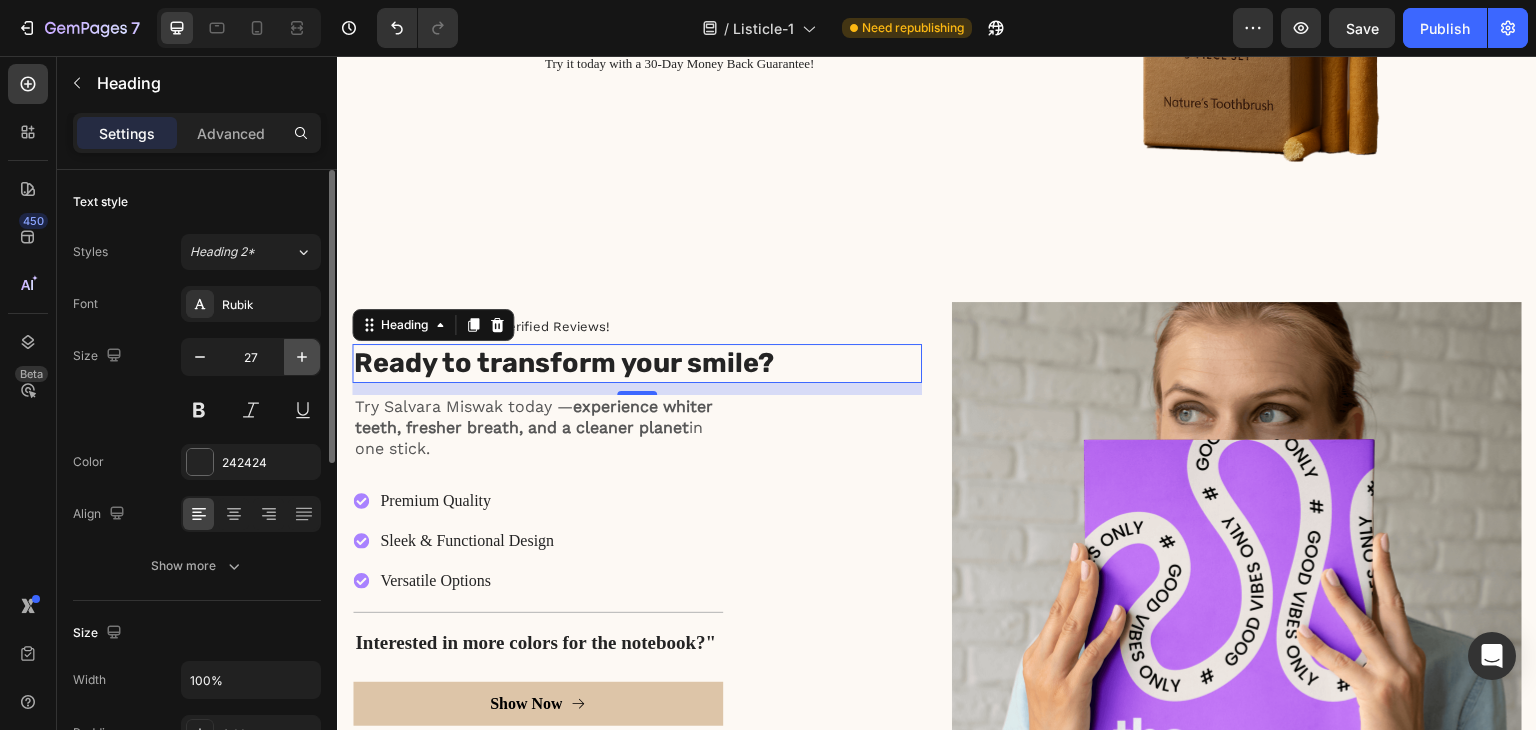 click 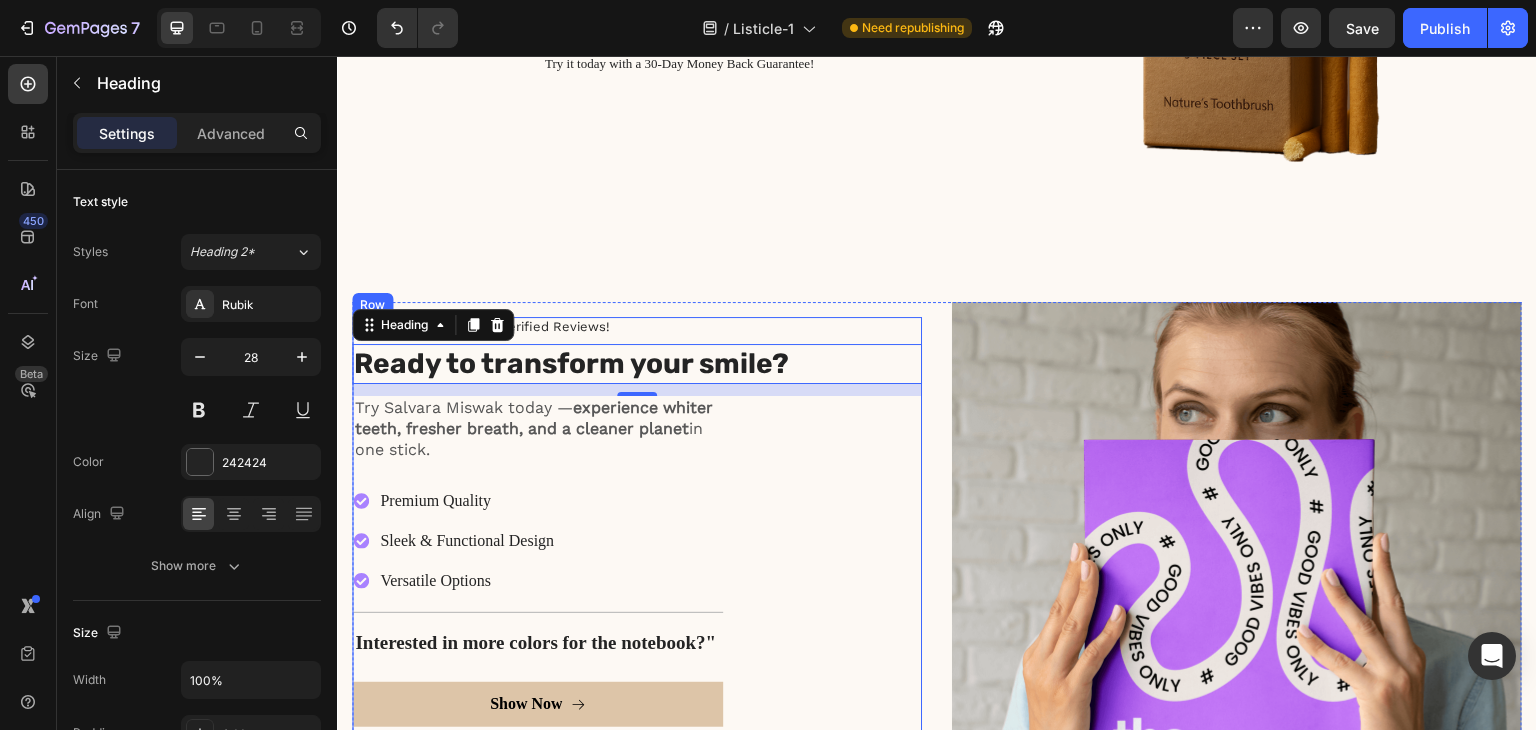 click on "Icon Icon Icon Icon Icon Icon List [NUMBER]+ Verified Reviews! Text Block Row Ready to transform your smile? Heading   [NUMBER] Try Salvara Miswak today —  experience whiter teeth, fresher breath, and a cleaner planet  in one stick. Text Block Premium Quality Sleek & Functional Design Versatile Options Item List                Title Line Interested in more colors for the notebook?" Text Block
Show Now Button 30-day money back guarantee Text Block Premium Quality Sleek & Functional Design Versatile Options Item List
Icon Safe Payment Options Text Block
Icon Secure logistics Text Block
Icon Purchase protection Text Block Row Row" at bounding box center (637, 599) 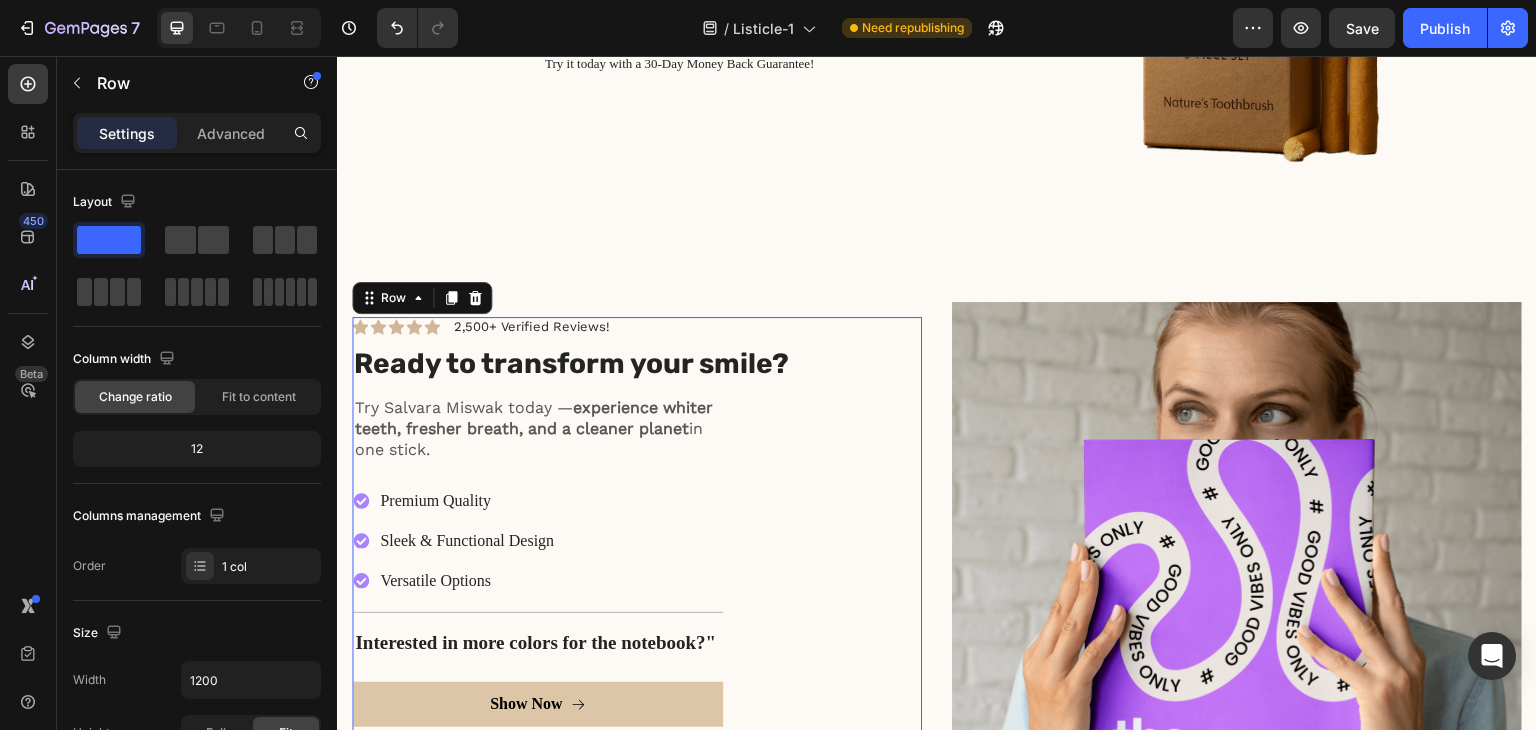 scroll, scrollTop: 4672, scrollLeft: 0, axis: vertical 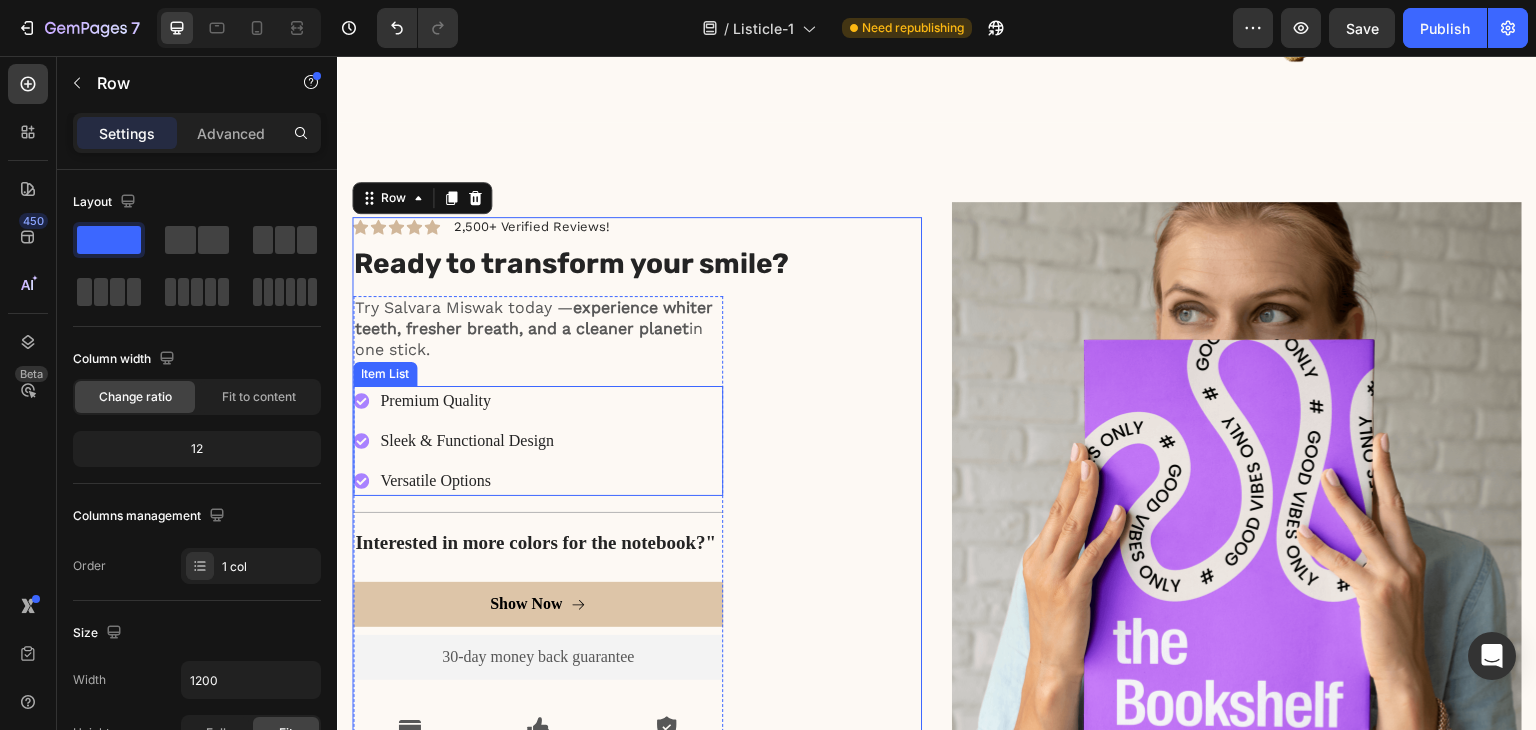 click 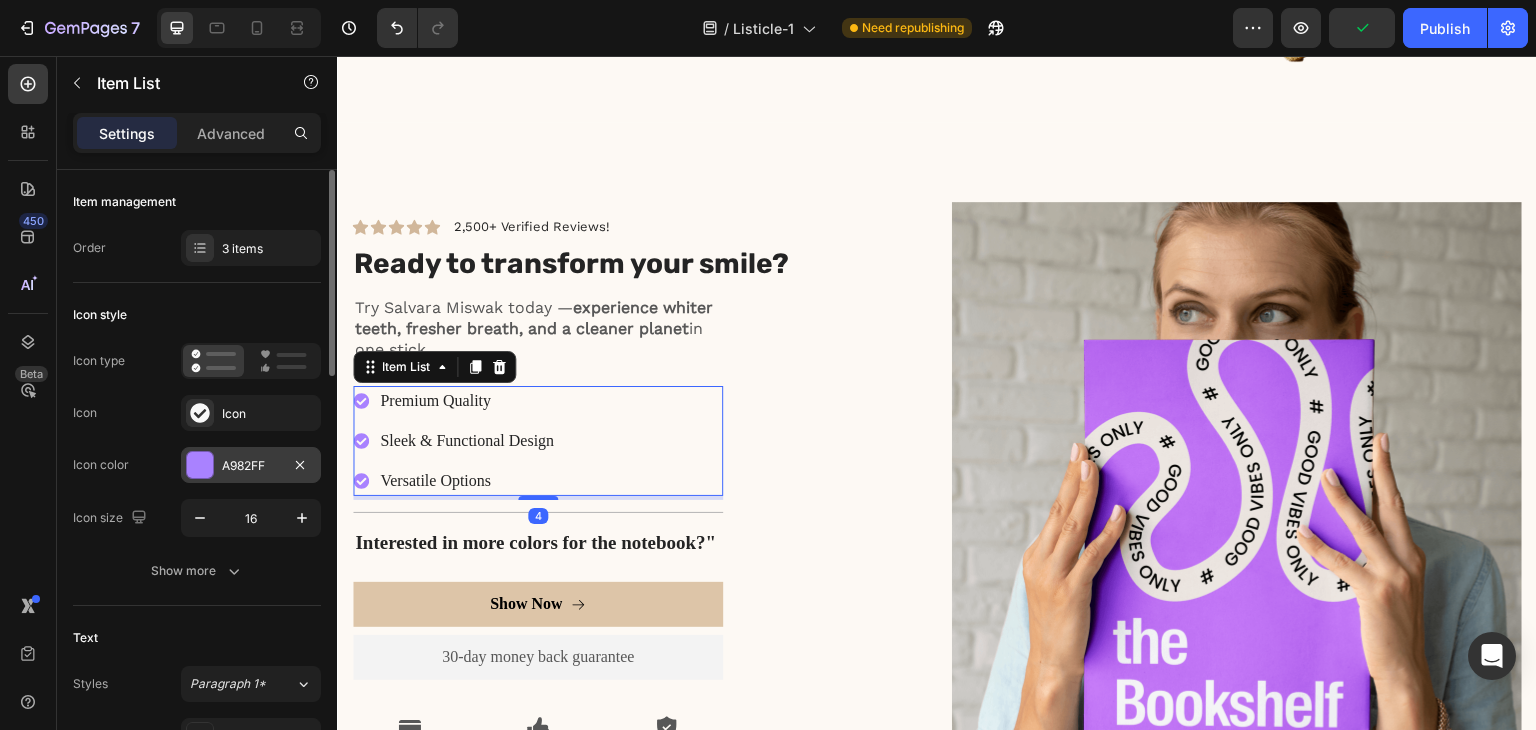 click on "A982FF" at bounding box center [251, 466] 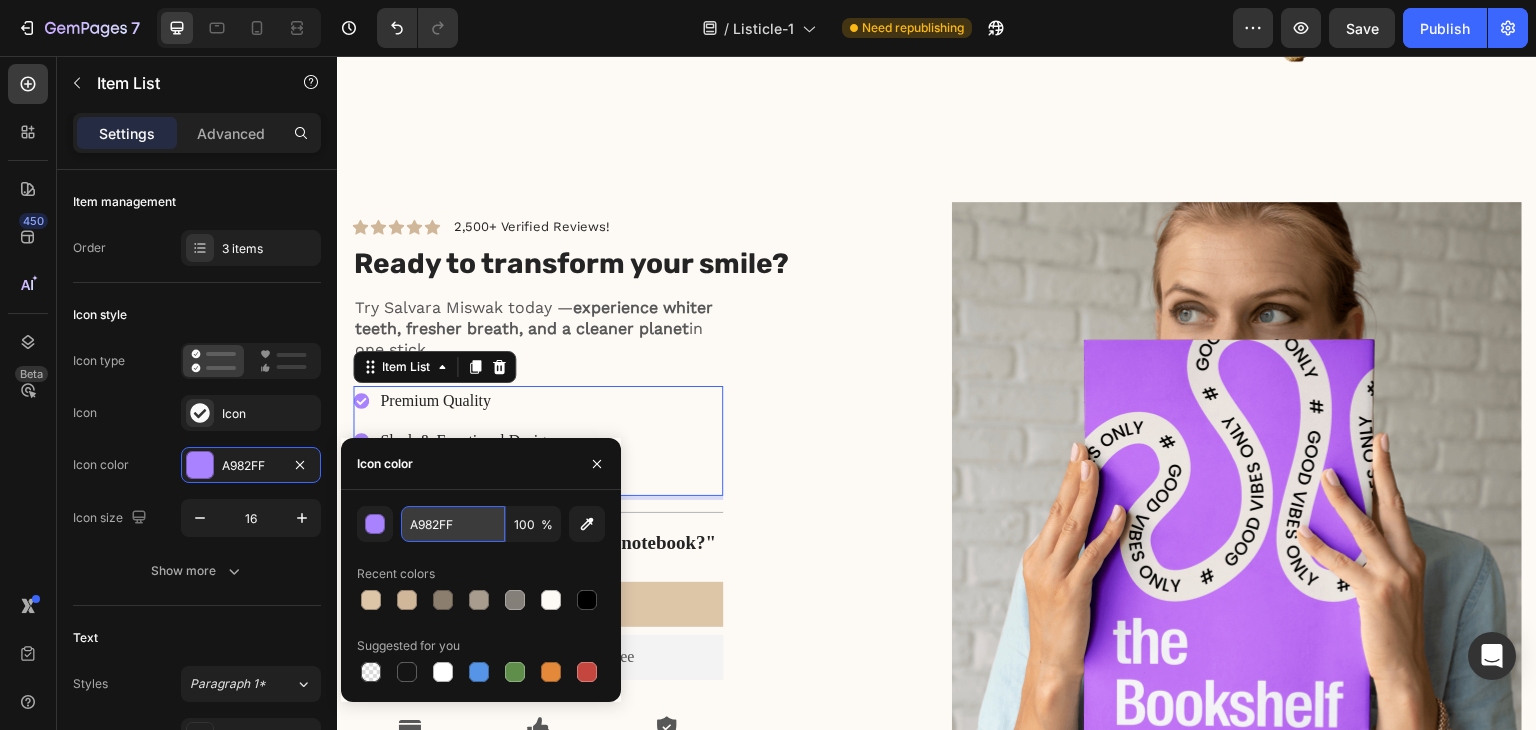 click on "A982FF" at bounding box center [453, 524] 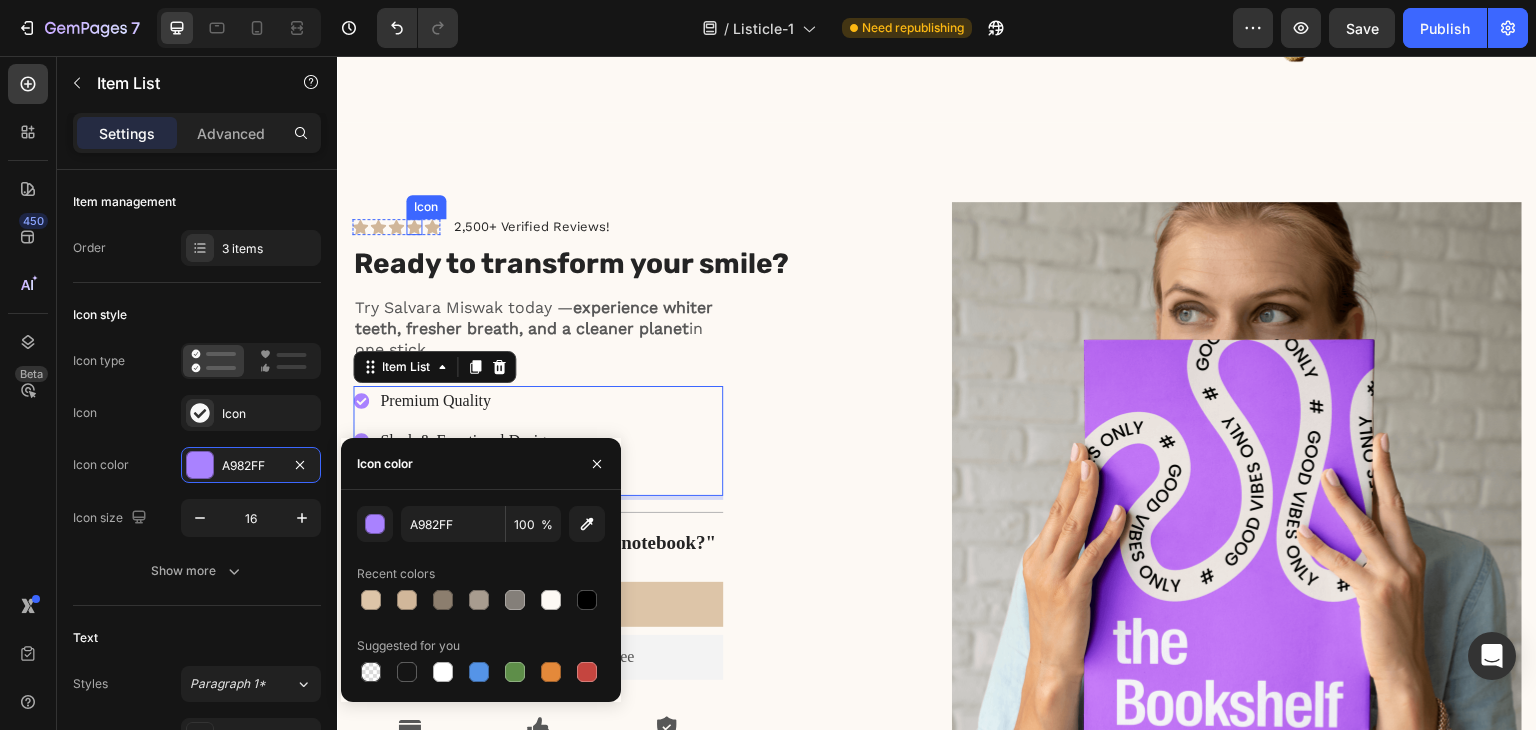 click on "Icon" at bounding box center [414, 227] 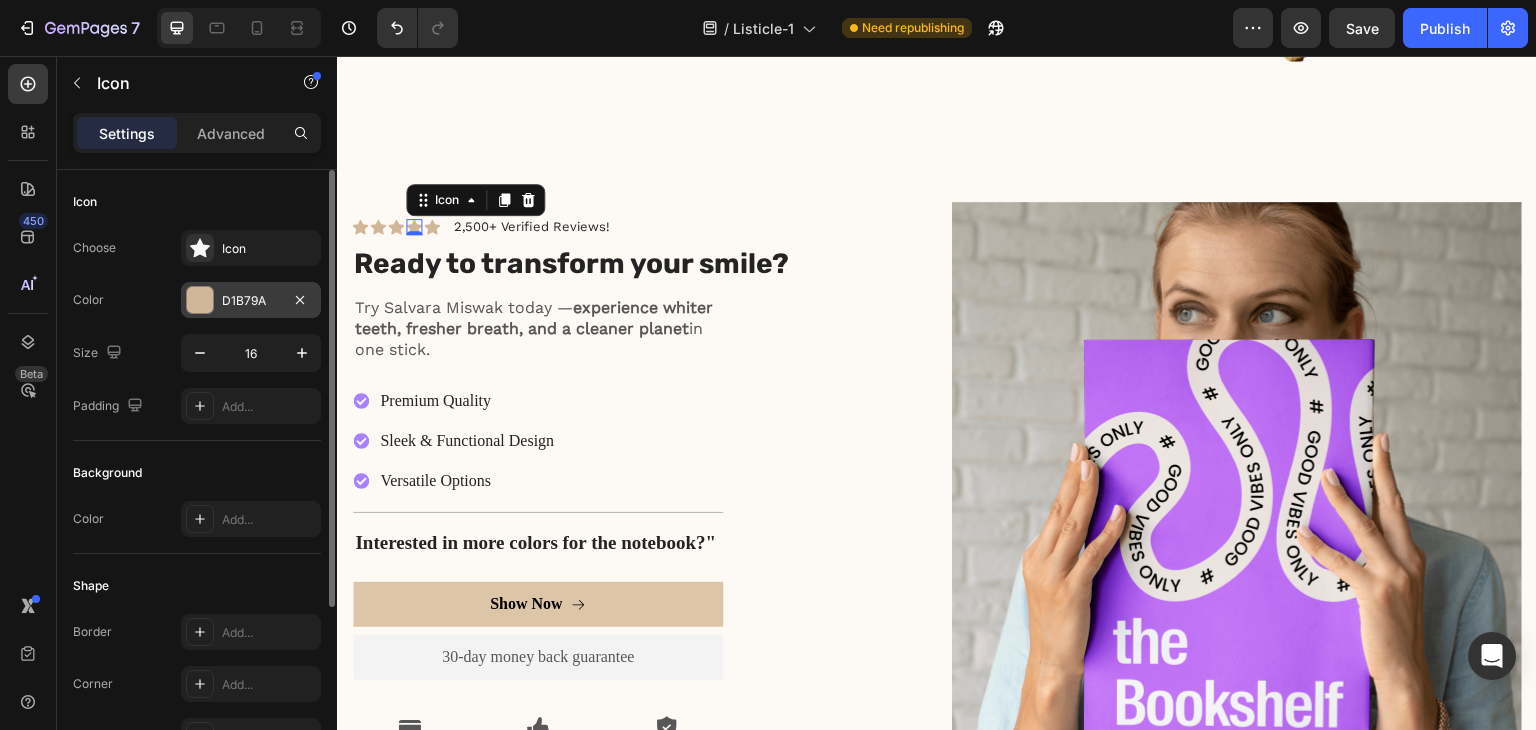 click on "D1B79A" at bounding box center (251, 301) 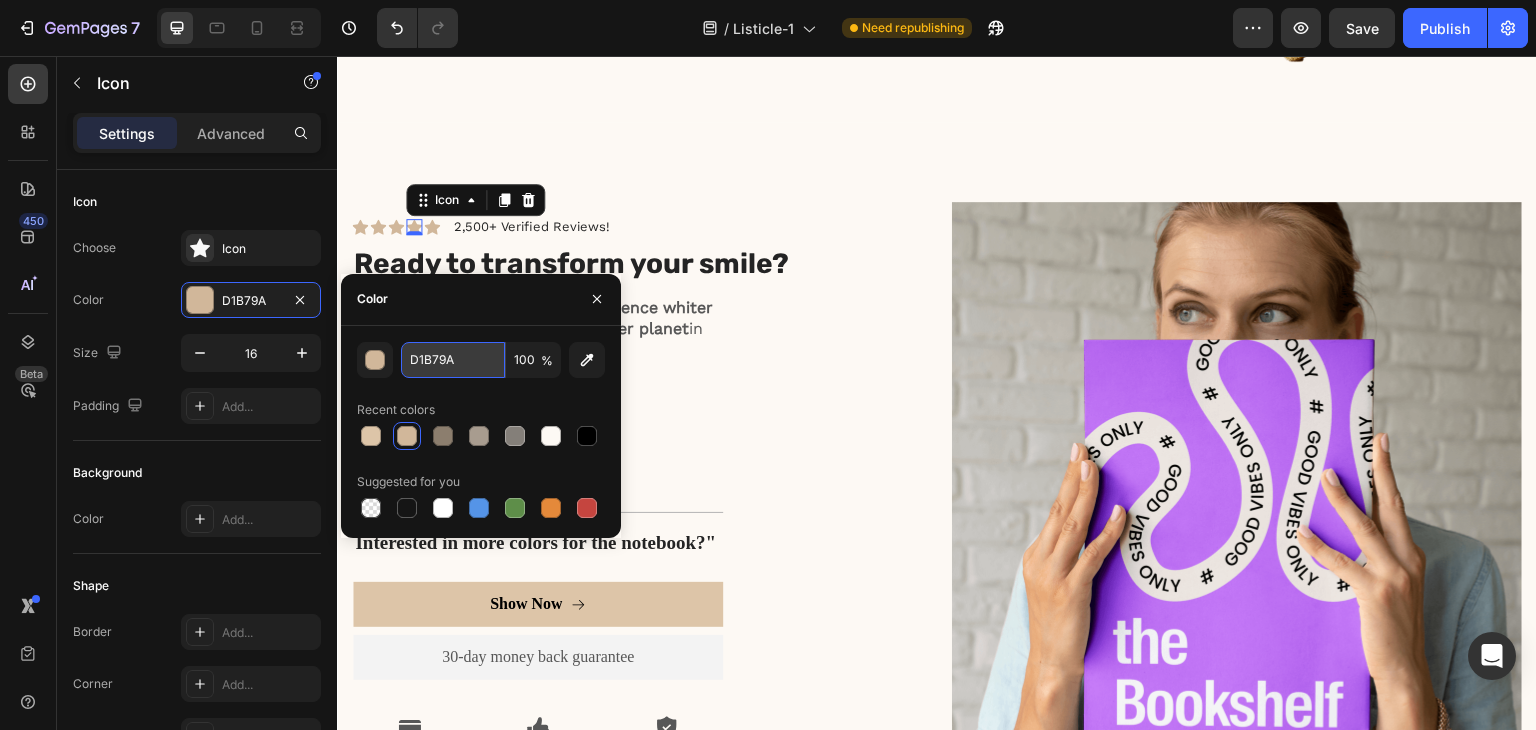 click on "D1B79A" at bounding box center [453, 360] 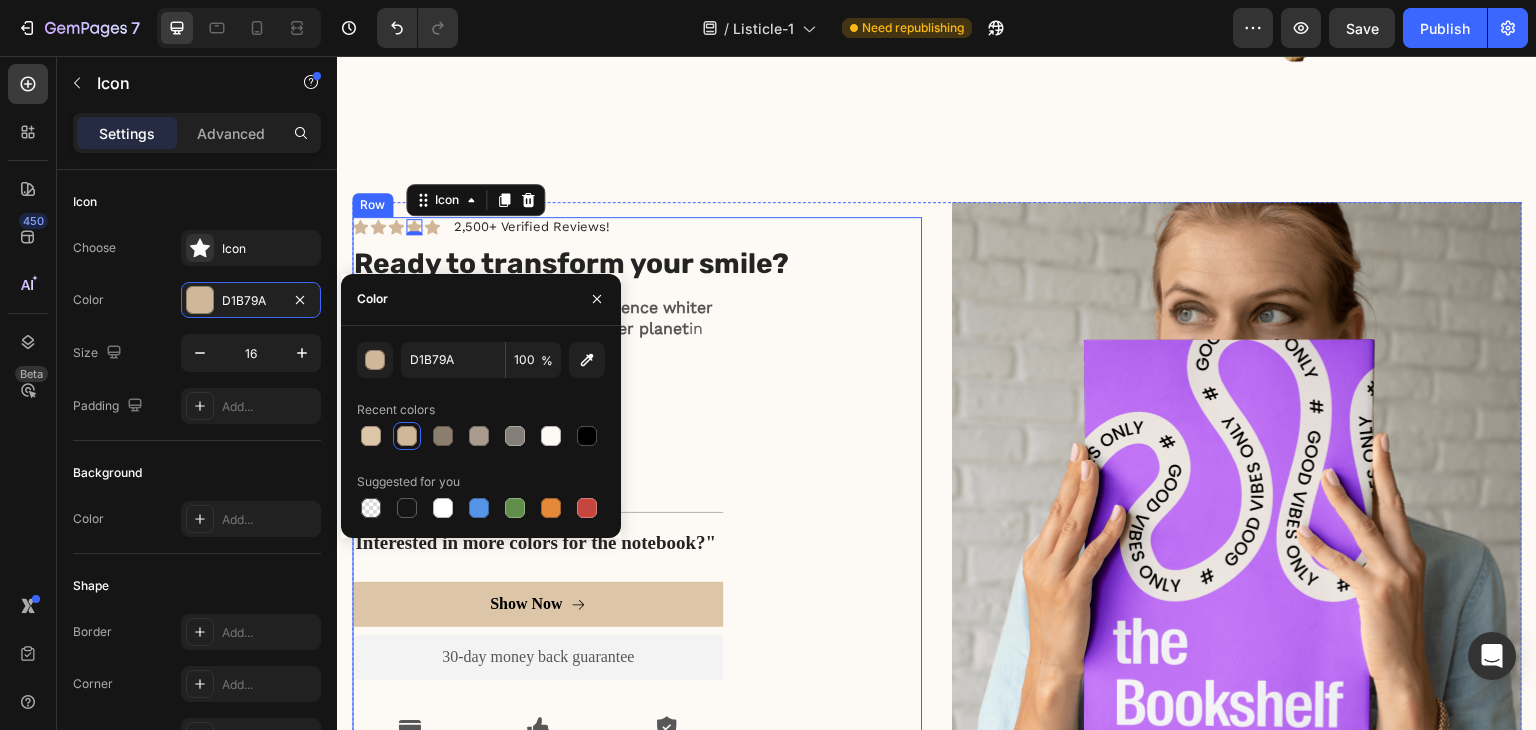 click on "Icon Icon Icon Icon   0 Icon Icon List [NUMBER]+ Verified Reviews! Text Block Row Ready to transform your smile? Heading Try Salvara Miswak today —  experience whiter teeth, fresher breath, and a cleaner planet  in one stick. Text Block Premium Quality Sleek & Functional Design Versatile Options Item List                Title Line Interested in more colors for the notebook?" Text Block
Show Now Button 30-day money back guarantee Text Block Premium Quality Sleek & Functional Design Versatile Options Item List
Icon Safe Payment Options Text Block
Icon Secure logistics Text Block
Icon Purchase protection Text Block Row Row" at bounding box center [637, 499] 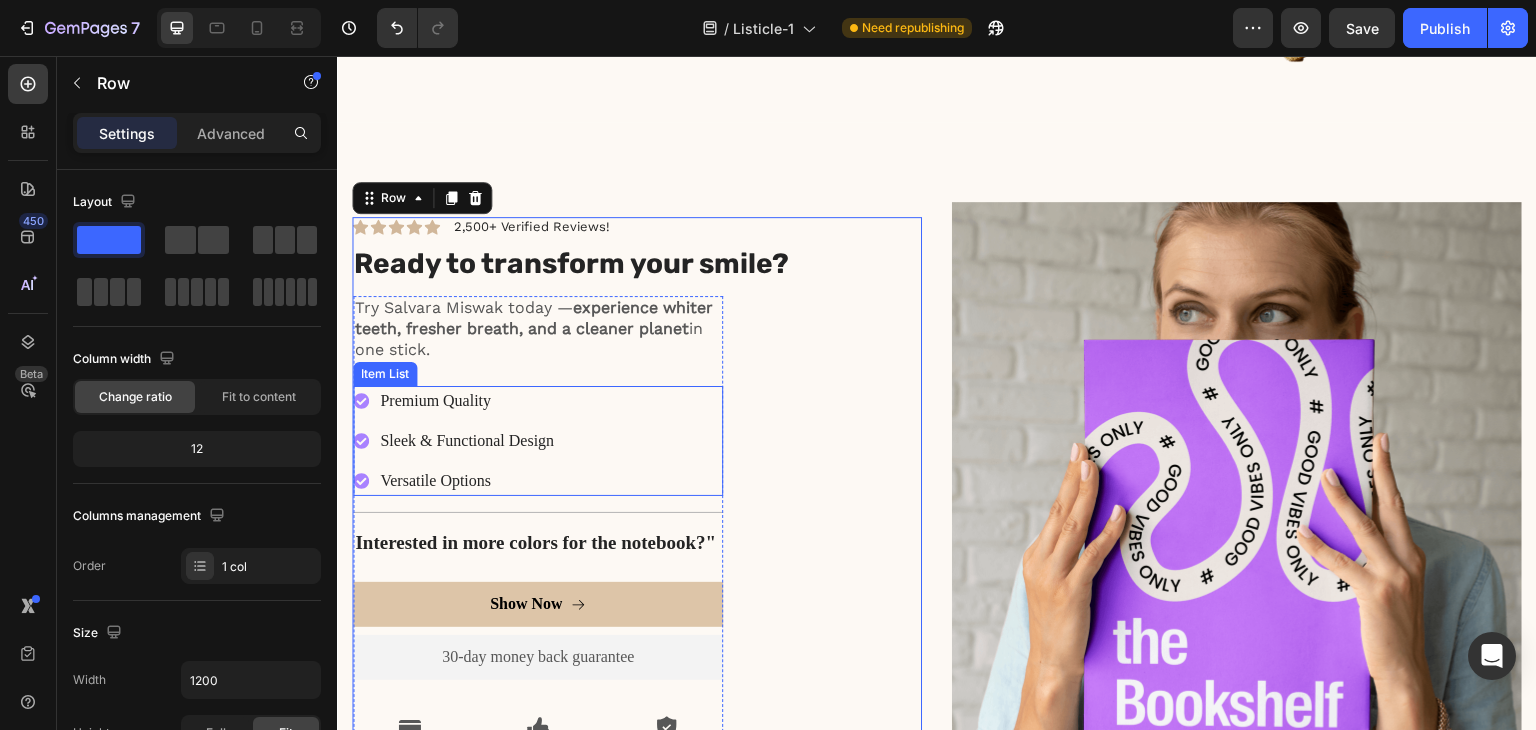 click 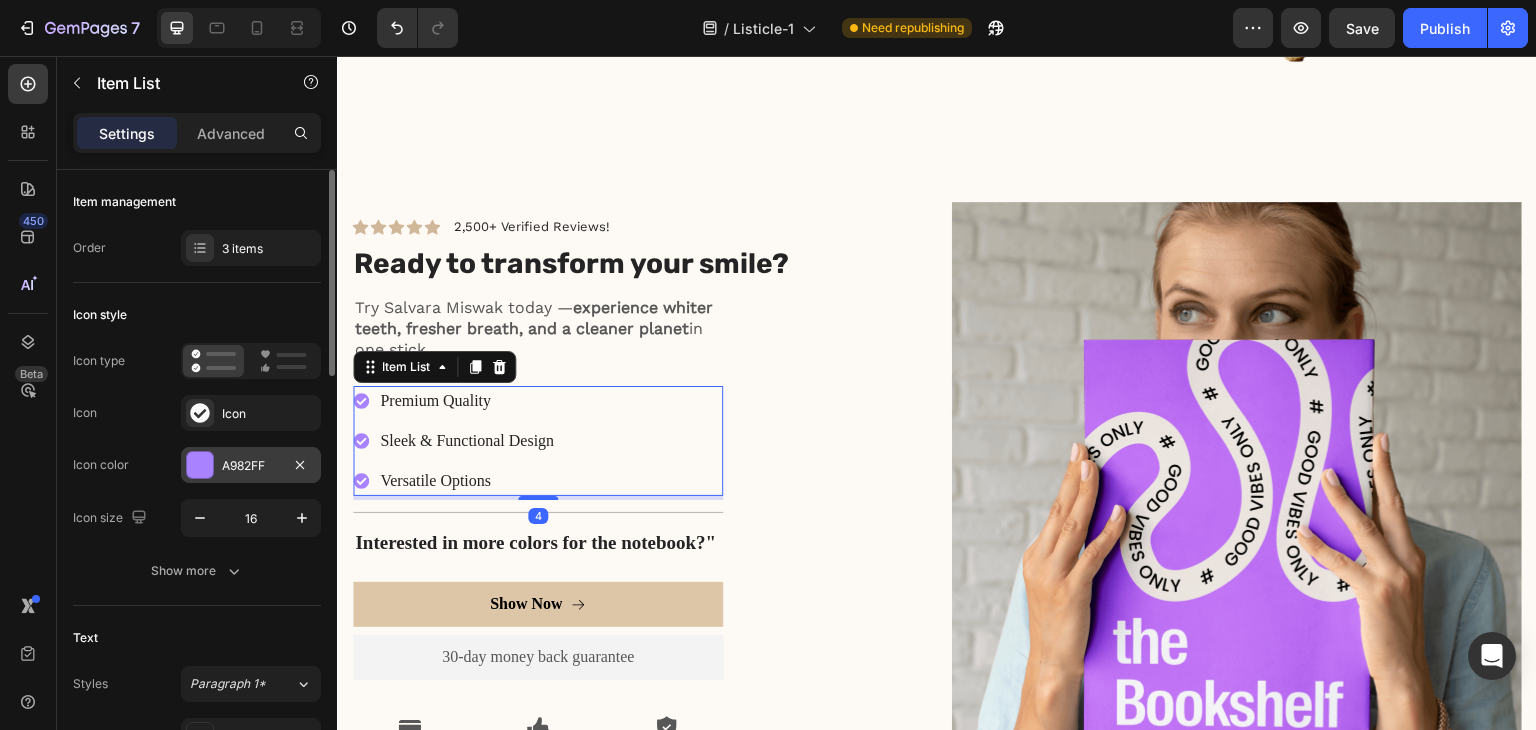 click on "A982FF" at bounding box center (251, 466) 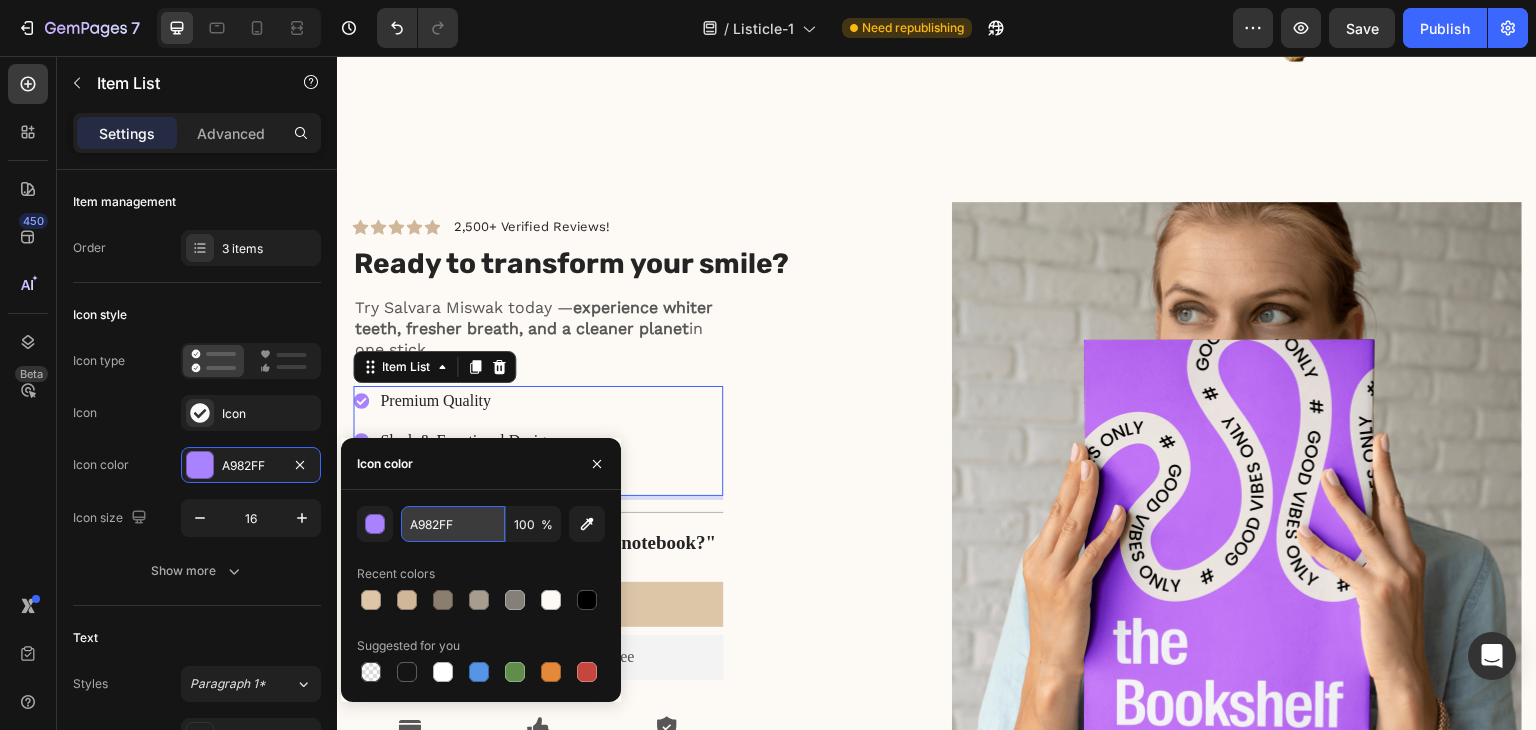 click on "A982FF" at bounding box center (453, 524) 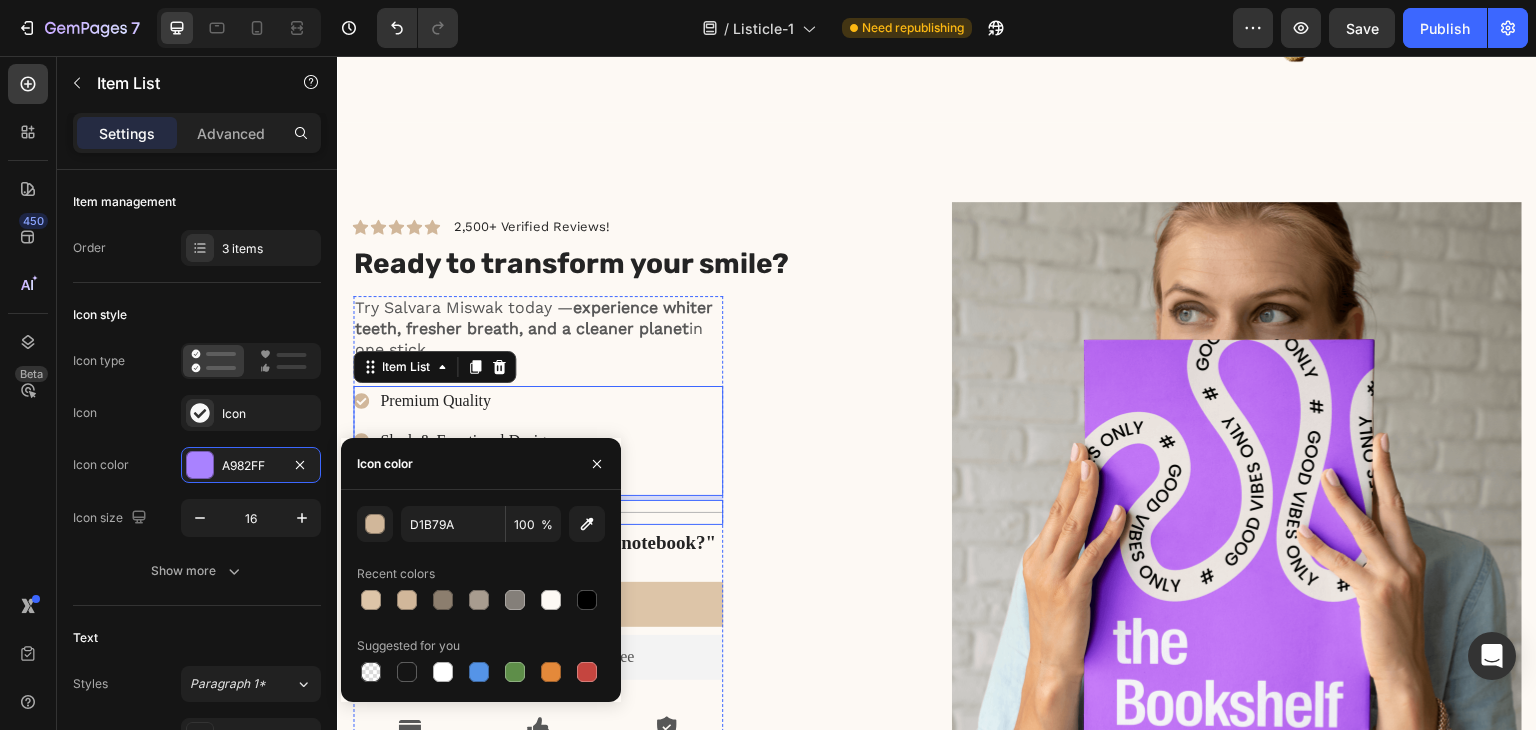 click on "Icon Icon Icon Icon Icon Icon List 2,500+ Verified Reviews! Text Block Row Ready to transform your smile? Heading Try Salvara Miswak today —  experience whiter teeth, fresher breath, and a cleaner planet  in one stick. Text Block Premium Quality Sleek & Functional Design Versatile Options Item List   4                Title Line Interested in more colors for the notebook?" Text Block
Show Now Button 30-day money back guarantee Text Block Premium Quality Sleek & Functional Design Versatile Options Item List
Icon Safe Payment Options Text Block
Icon Secure logistics Text Block
Icon Purchase protection Text Block Row Row" at bounding box center (637, 499) 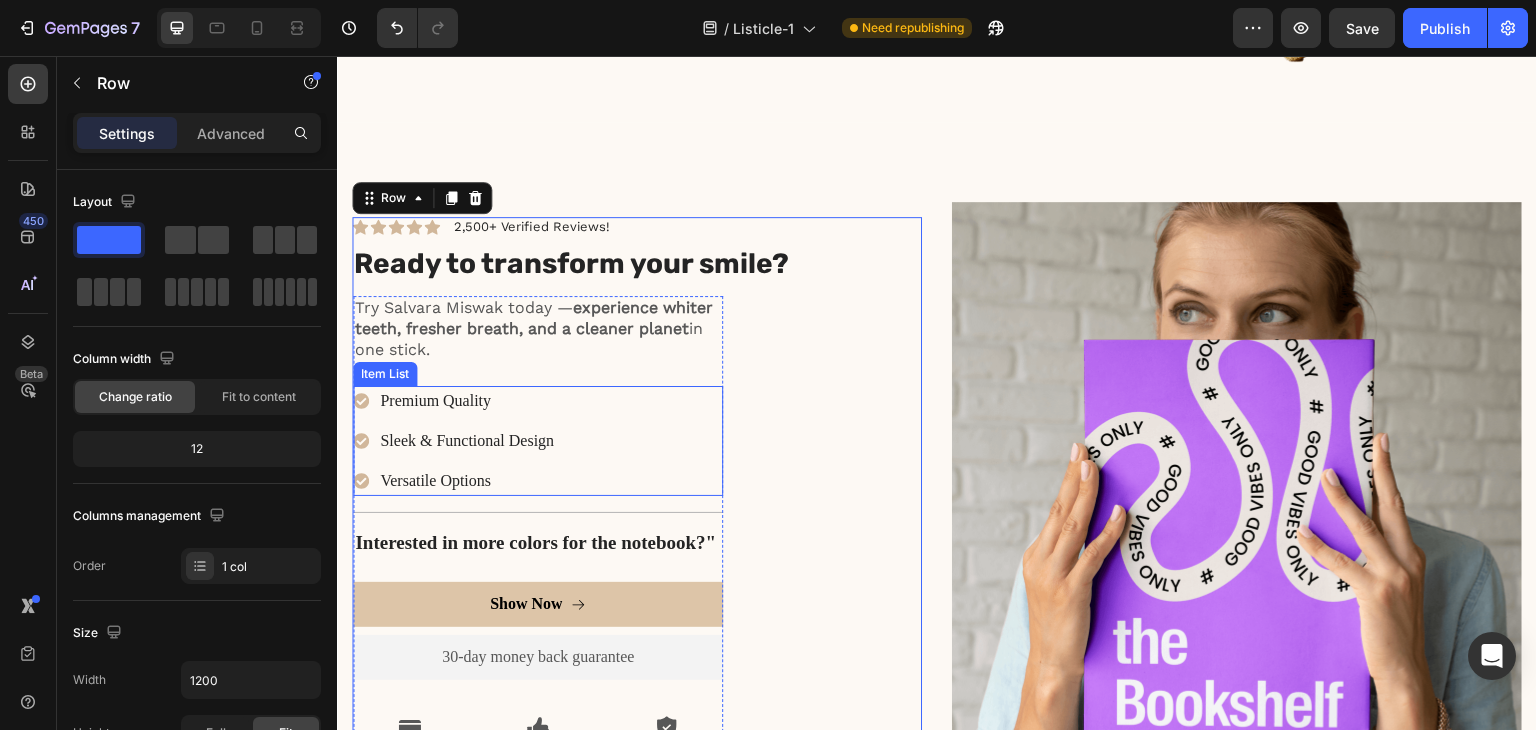 click on "Premium Quality" at bounding box center (467, 401) 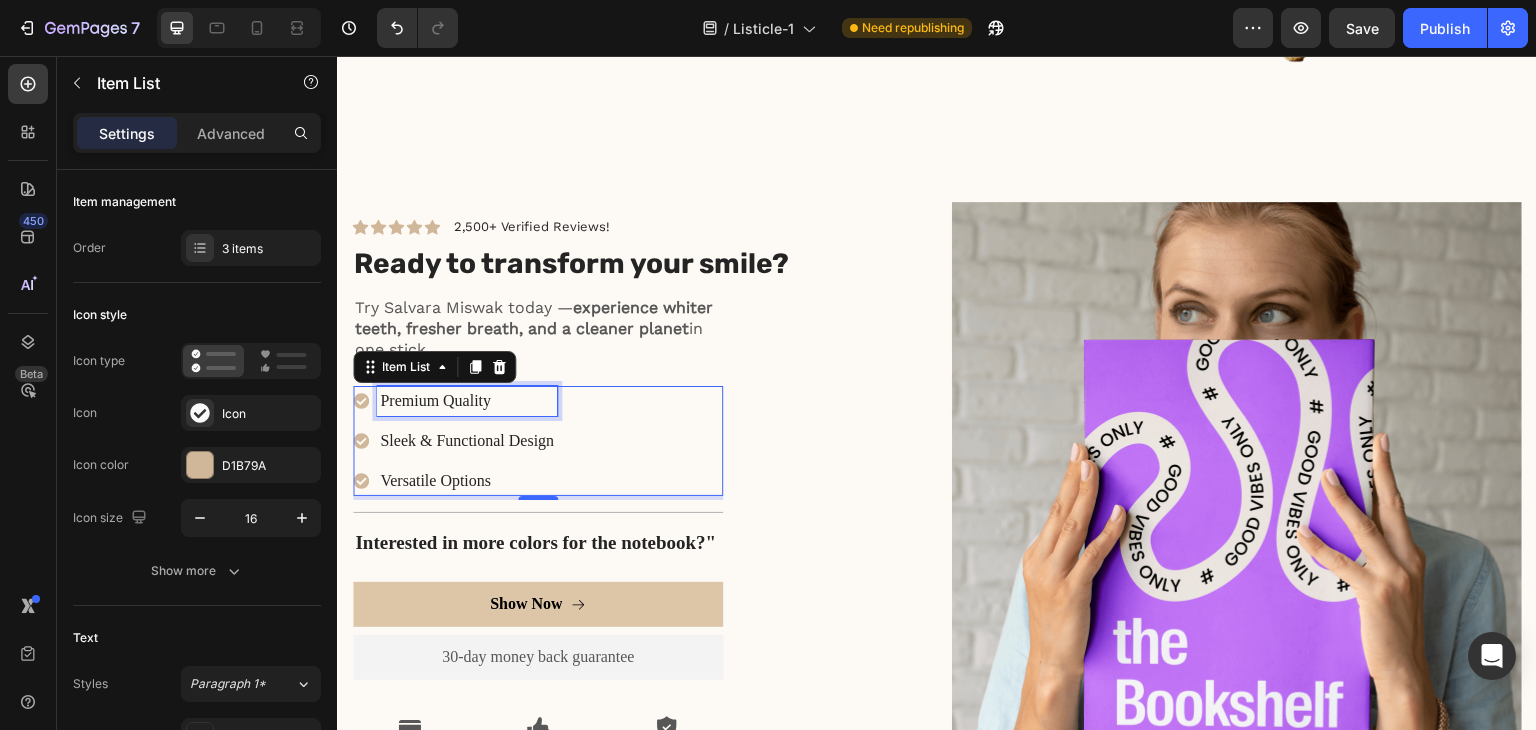 click on "Premium Quality" at bounding box center [467, 401] 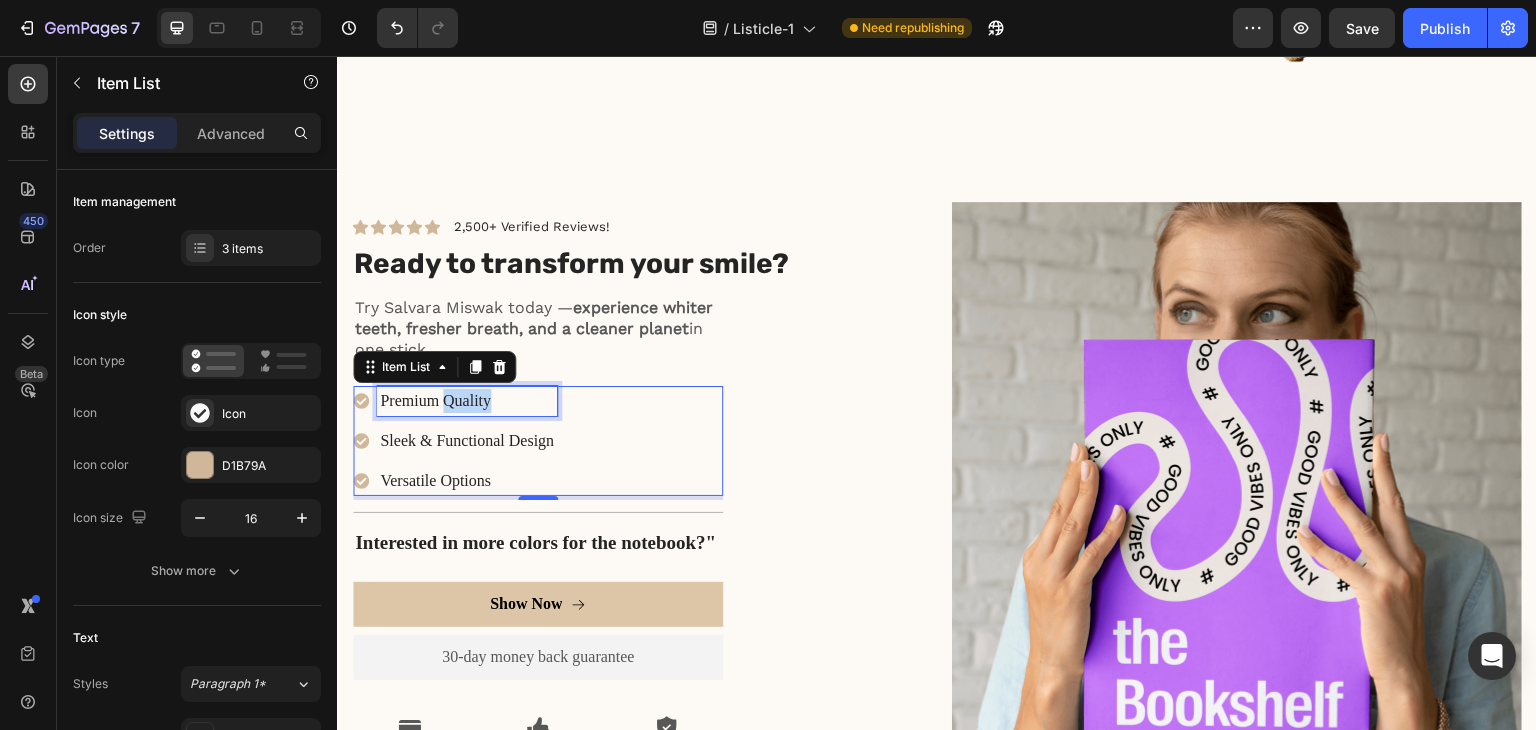 click on "Premium Quality" at bounding box center [467, 401] 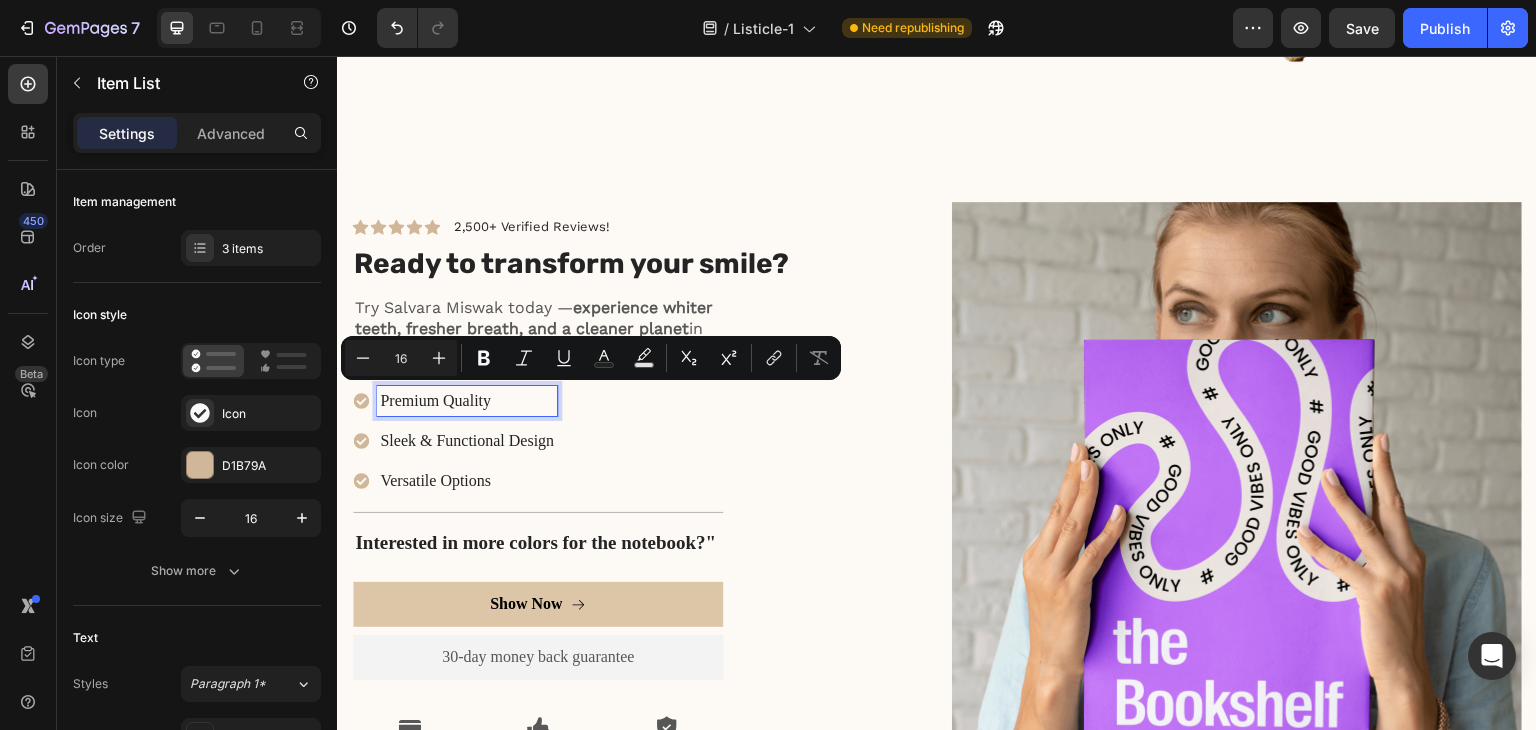 click on "Premium Quality" at bounding box center [467, 401] 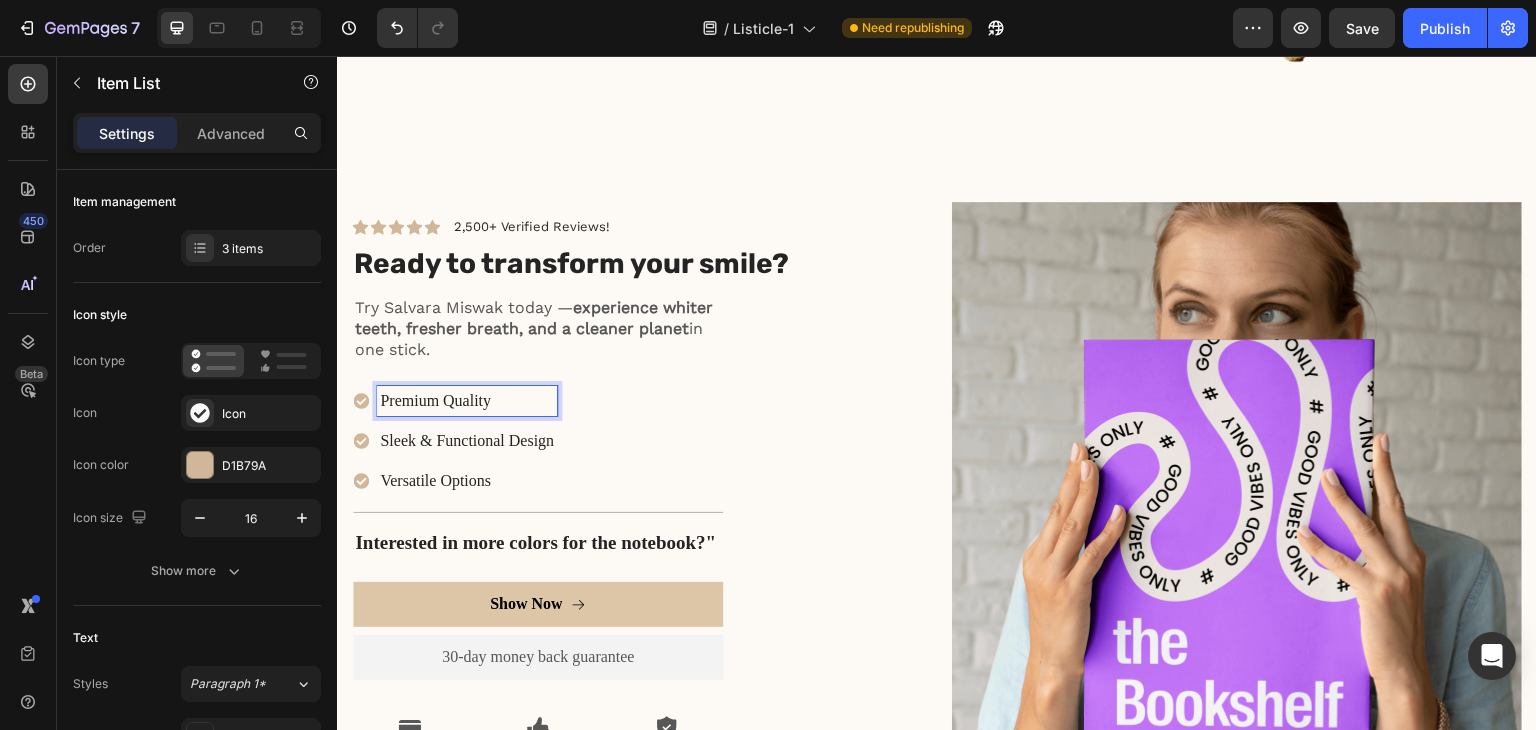 click on "Premium Quality" at bounding box center [467, 401] 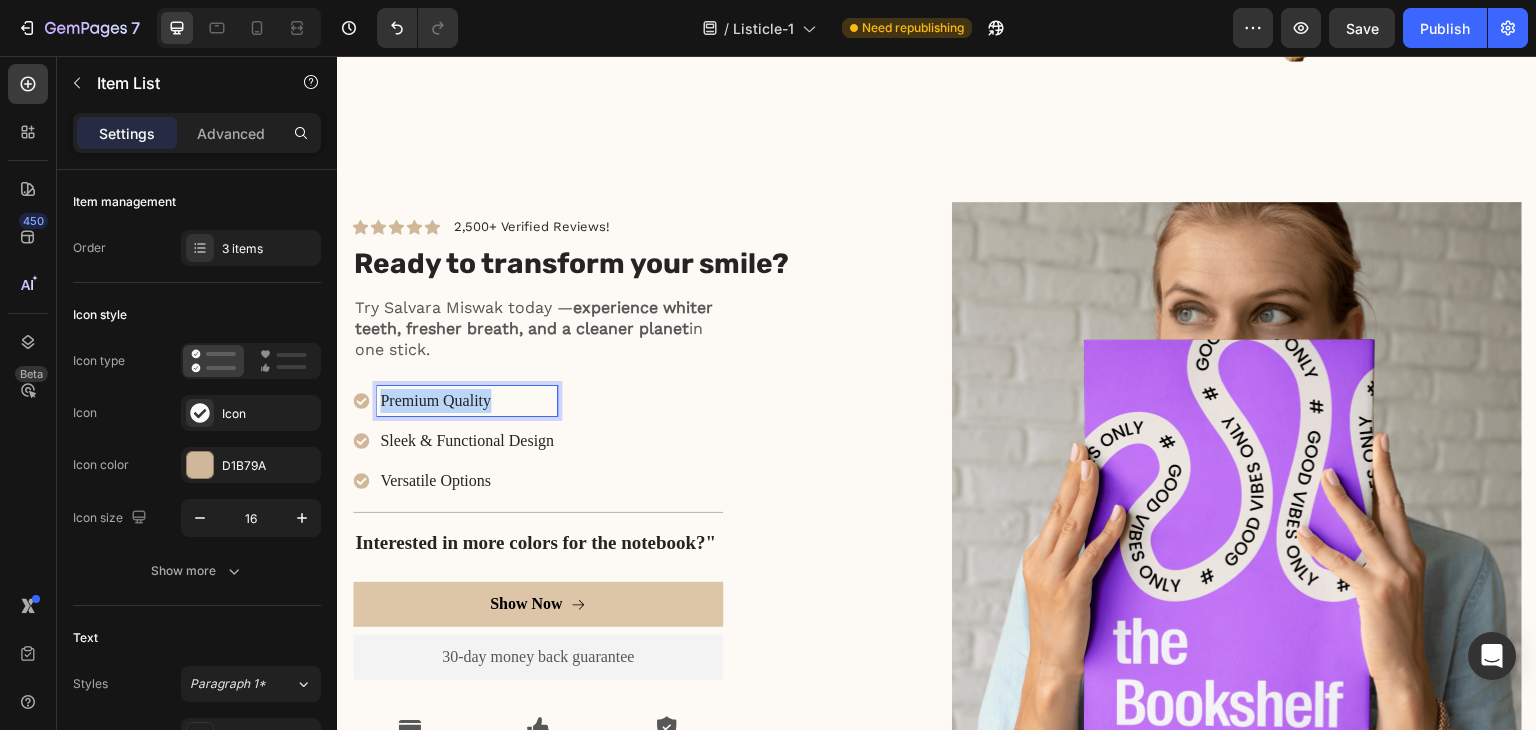 drag, startPoint x: 494, startPoint y: 397, endPoint x: 383, endPoint y: 405, distance: 111.28792 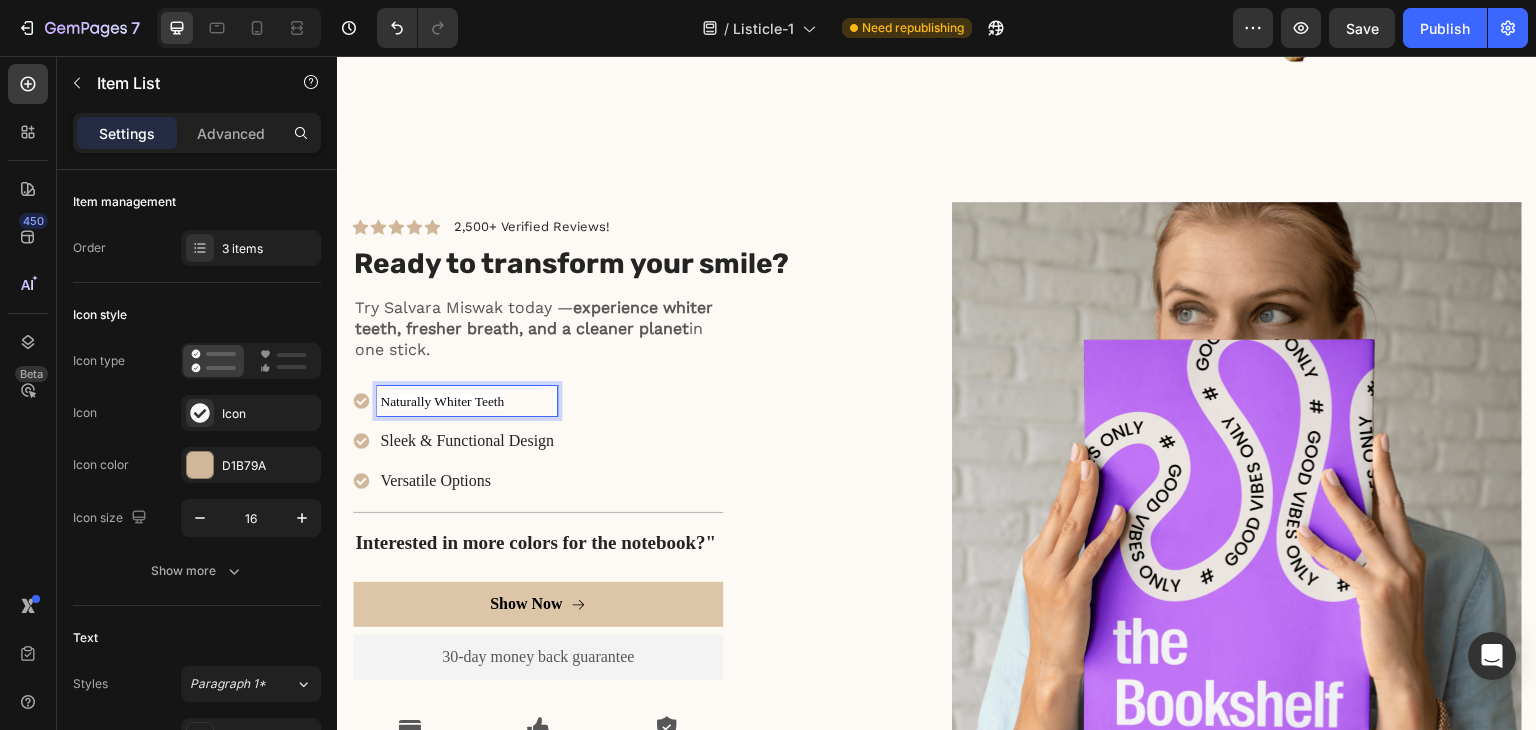 click on "Sleek & Functional Design" at bounding box center [467, 441] 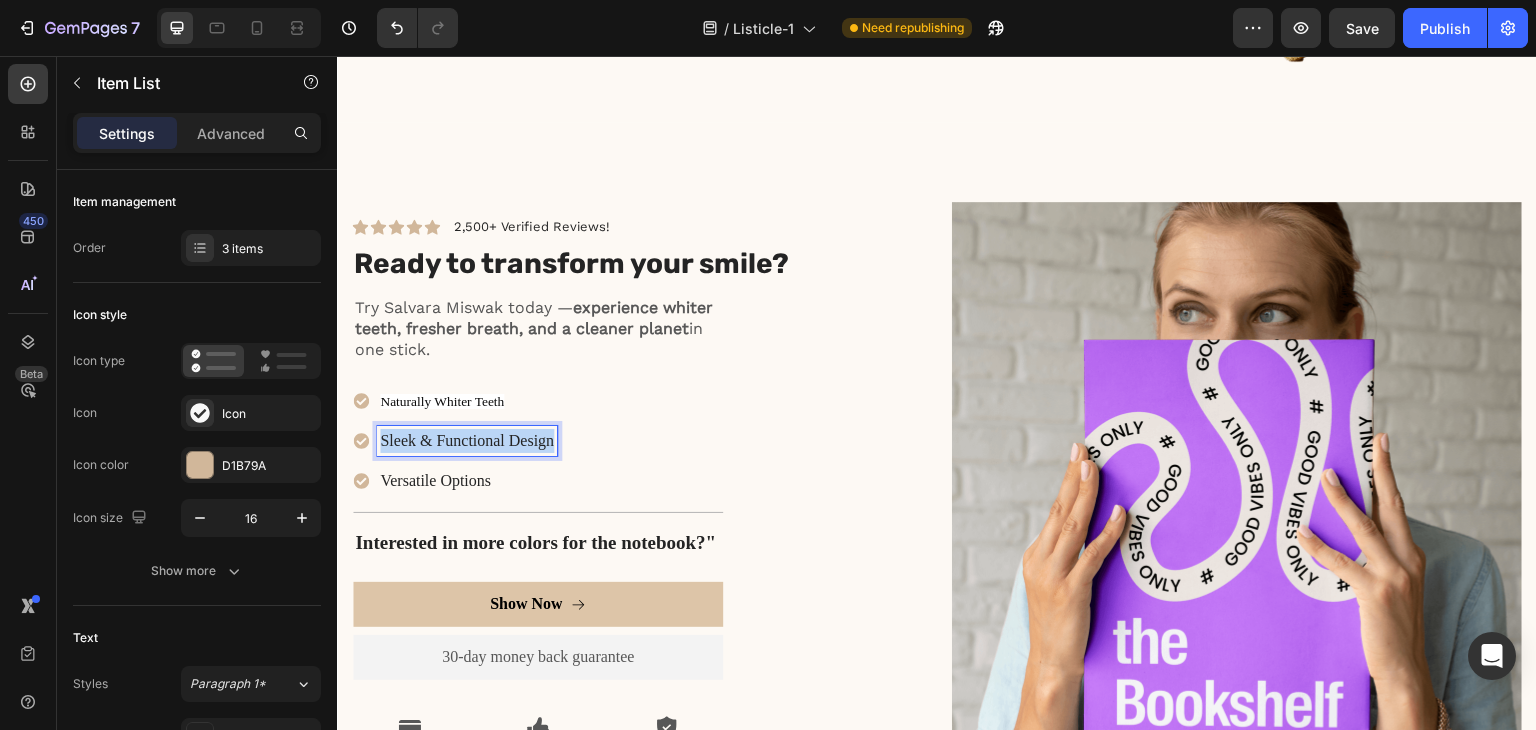 drag, startPoint x: 382, startPoint y: 442, endPoint x: 551, endPoint y: 435, distance: 169.14491 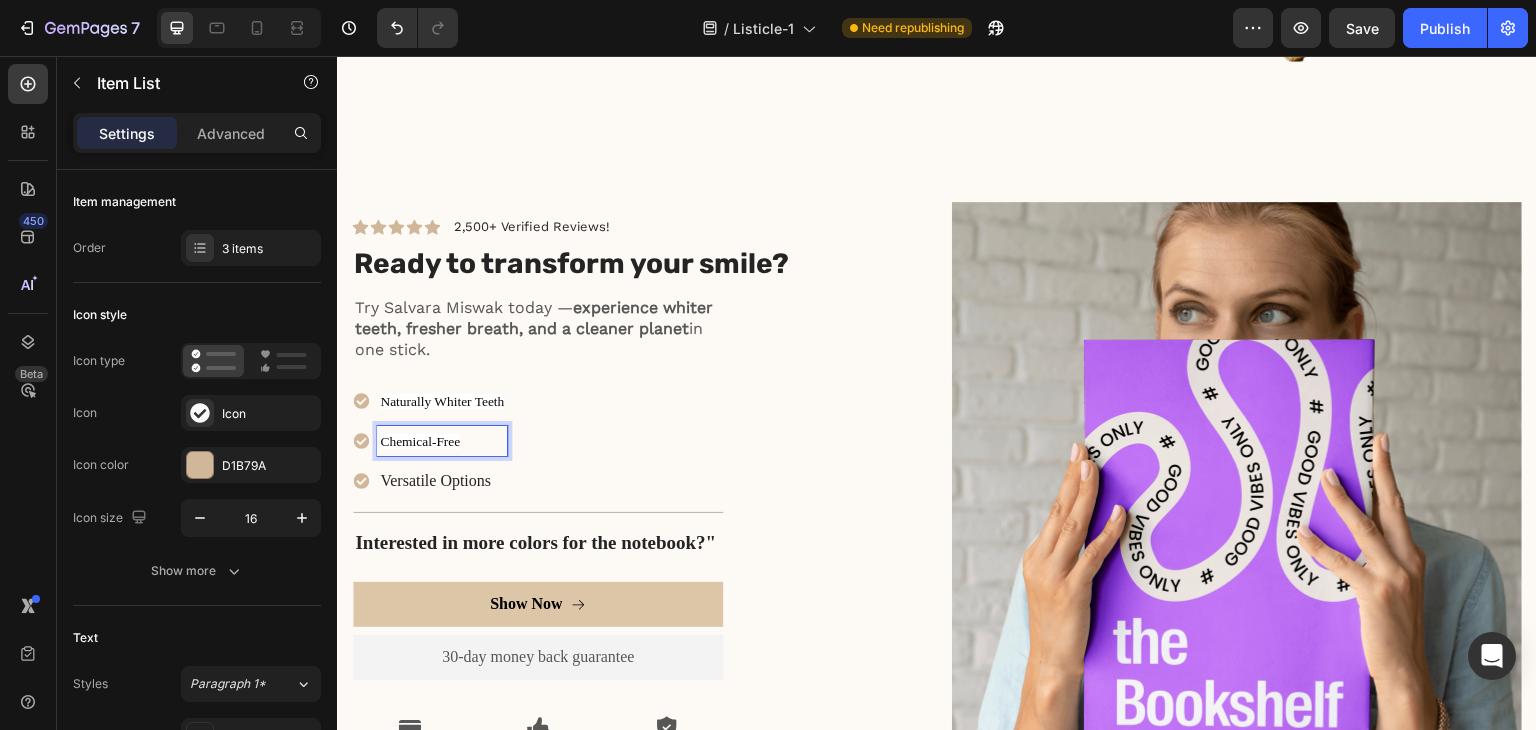click on "Naturally Whiter Teeth Chemical-Free Versatile Options" at bounding box center [538, 441] 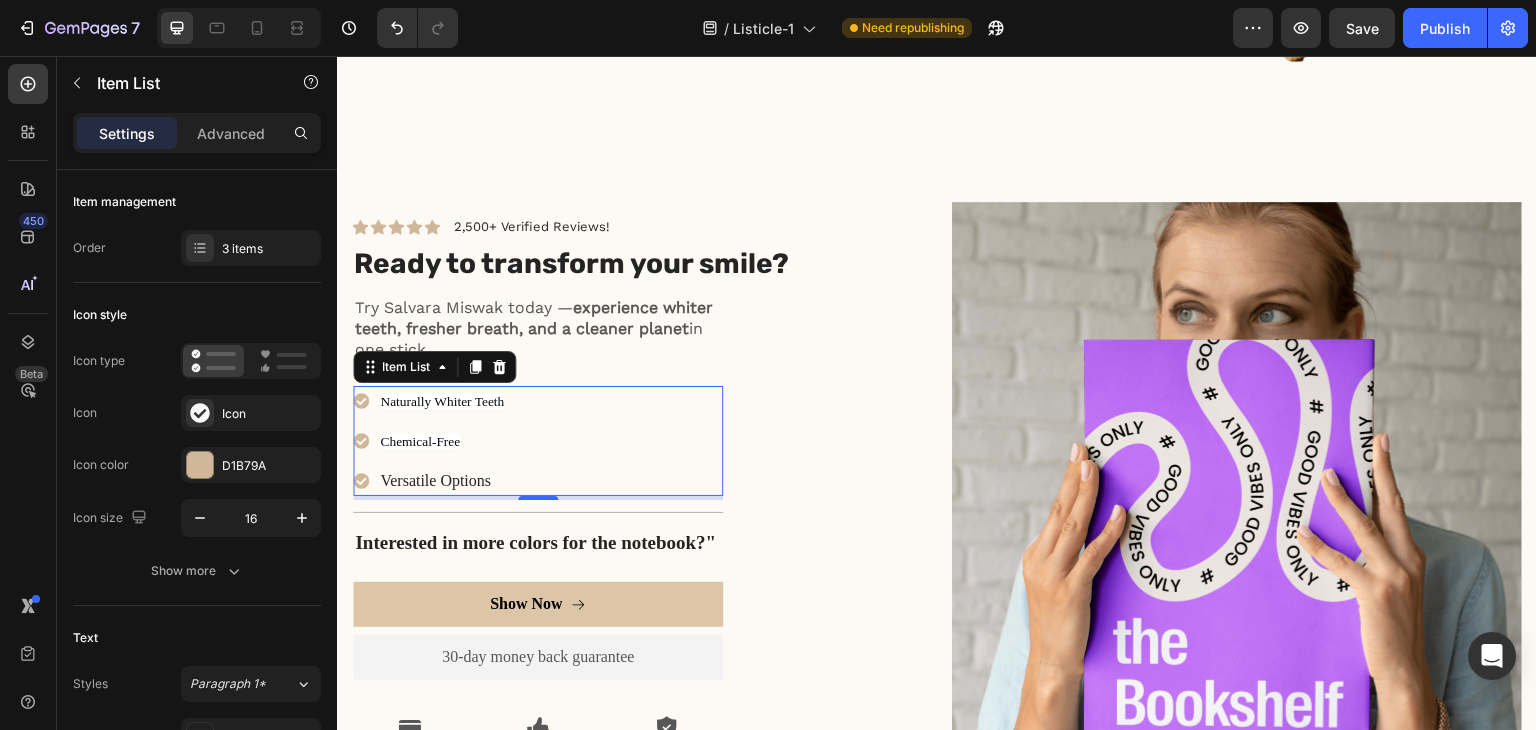 click on "Versatile Options" at bounding box center [442, 481] 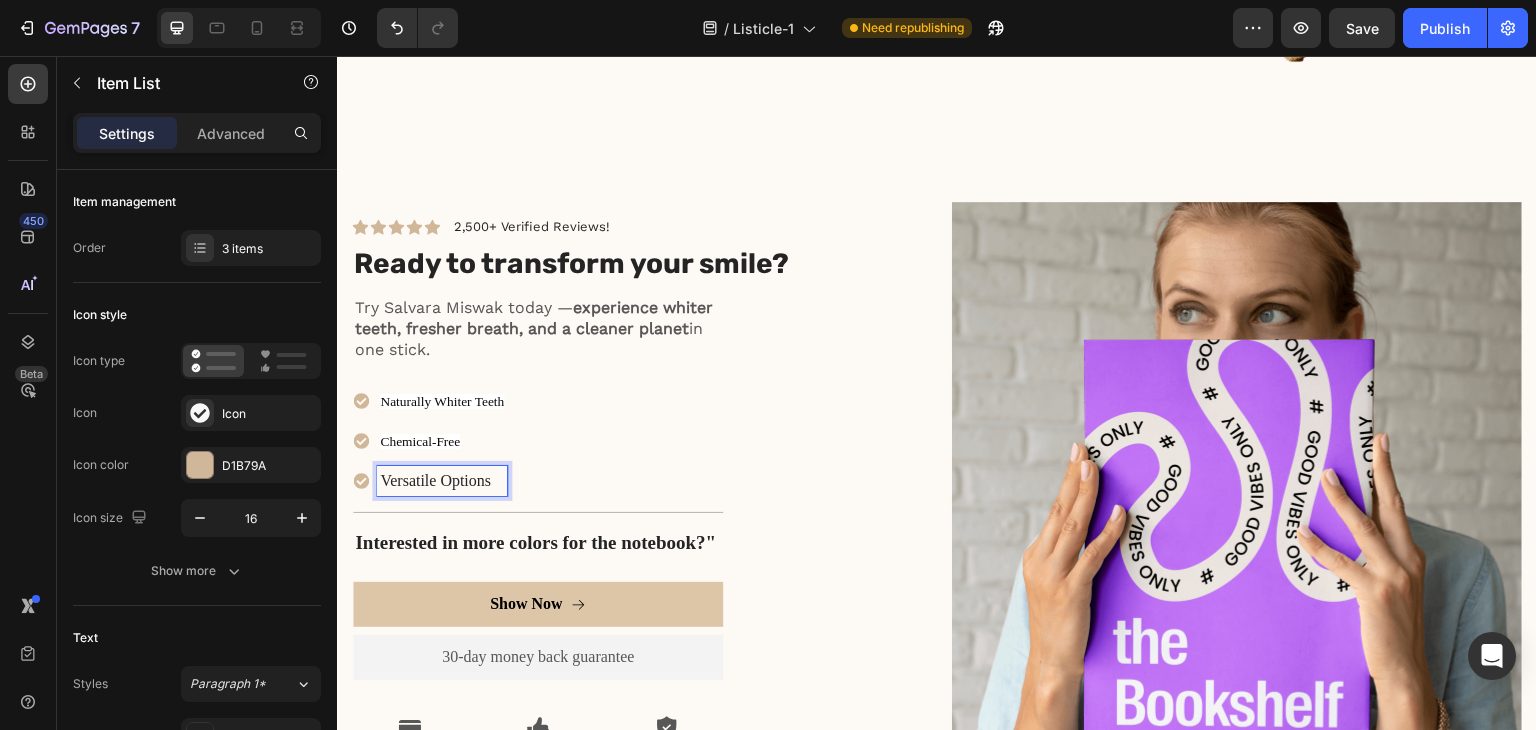 click on "Versatile Options" at bounding box center (442, 481) 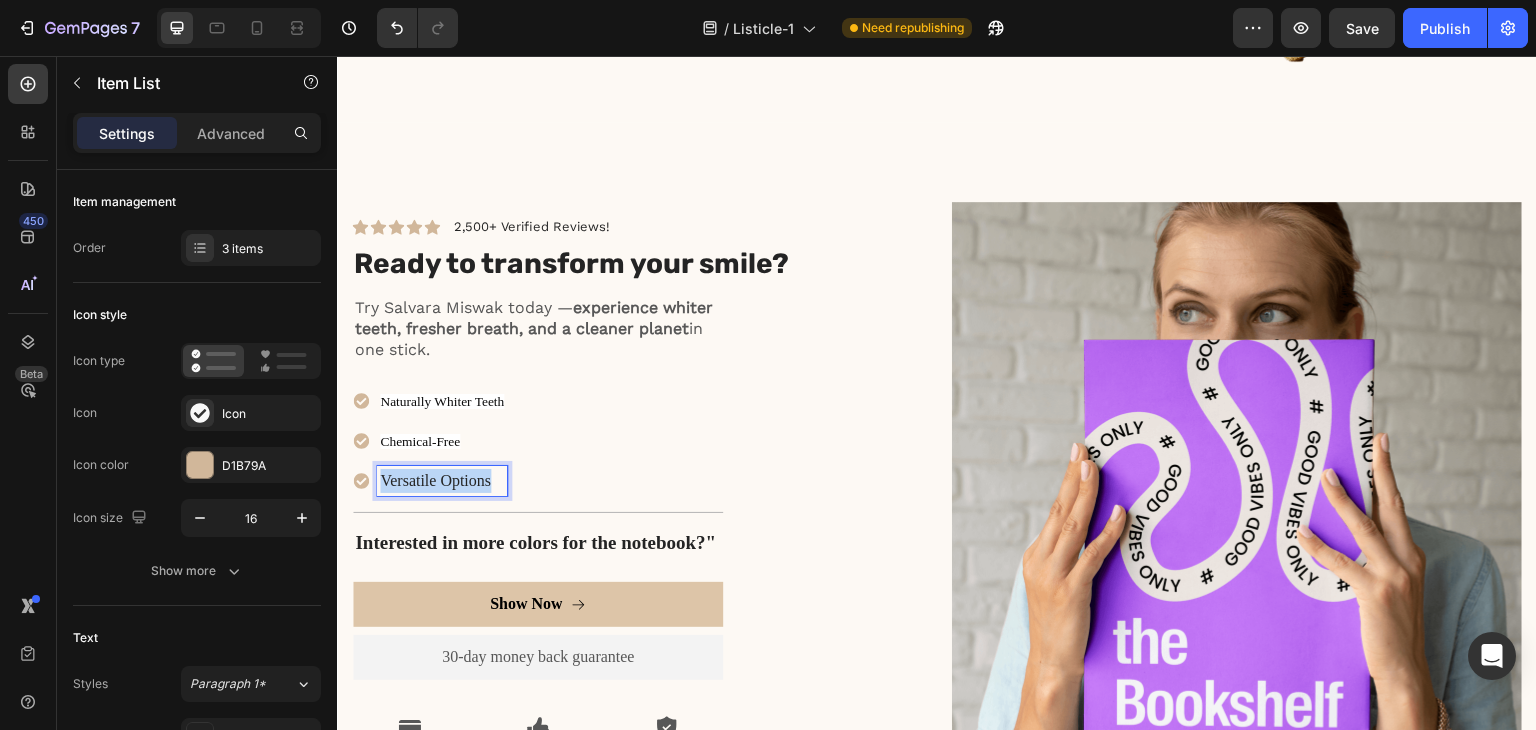 drag, startPoint x: 380, startPoint y: 474, endPoint x: 486, endPoint y: 475, distance: 106.004715 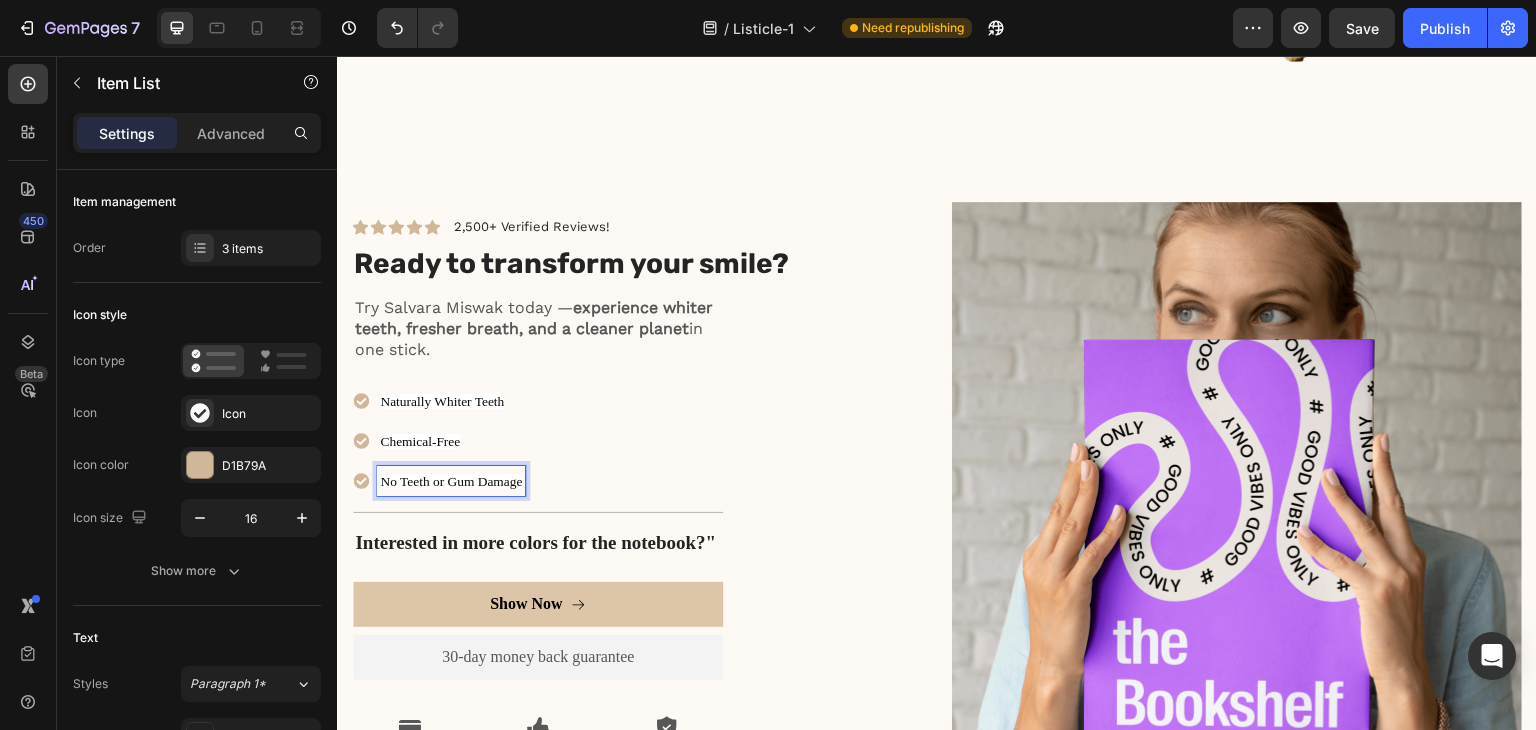 click on "Naturally Whiter Teeth Chemical-Free No Teeth or Gum Damage" at bounding box center [538, 441] 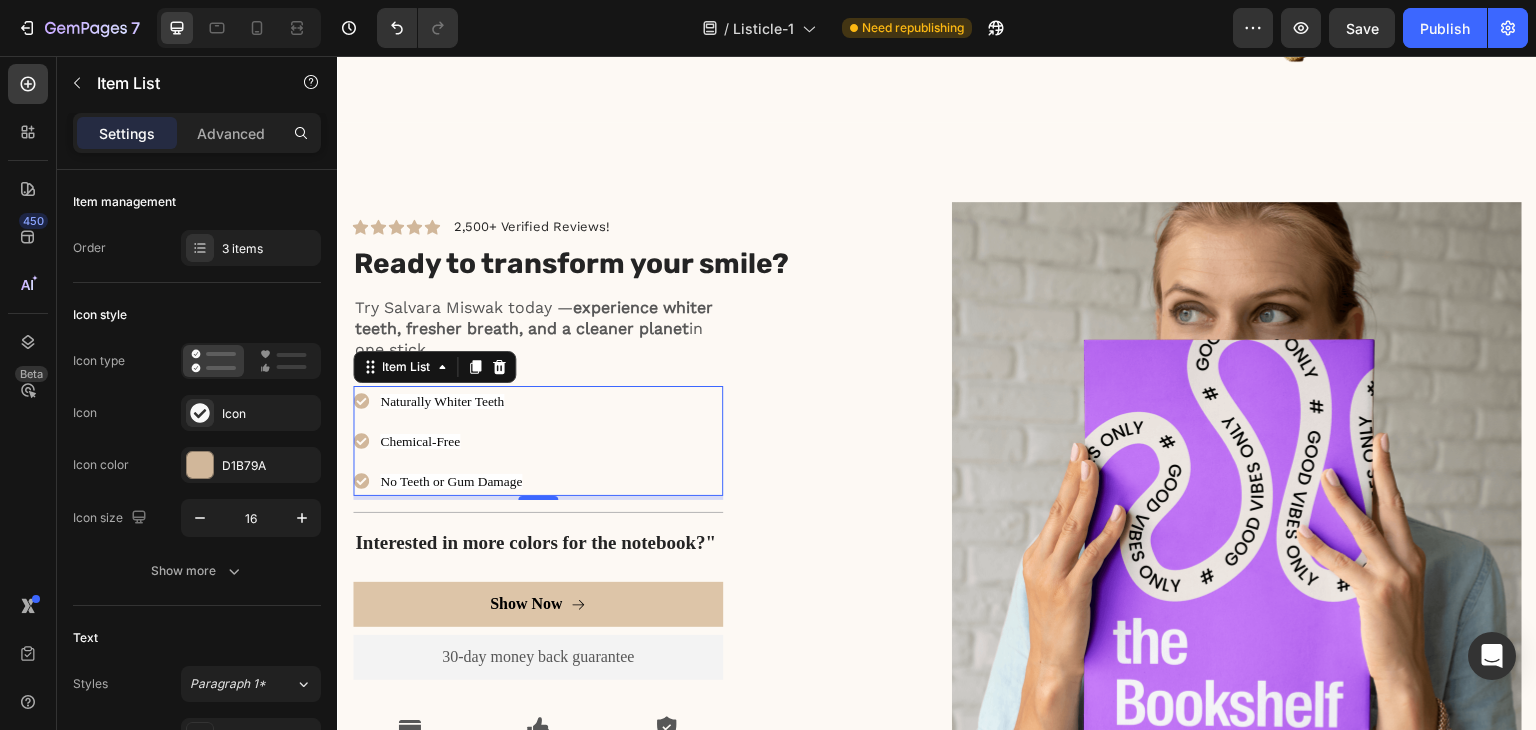 click on "Naturally Whiter Teeth" at bounding box center (442, 401) 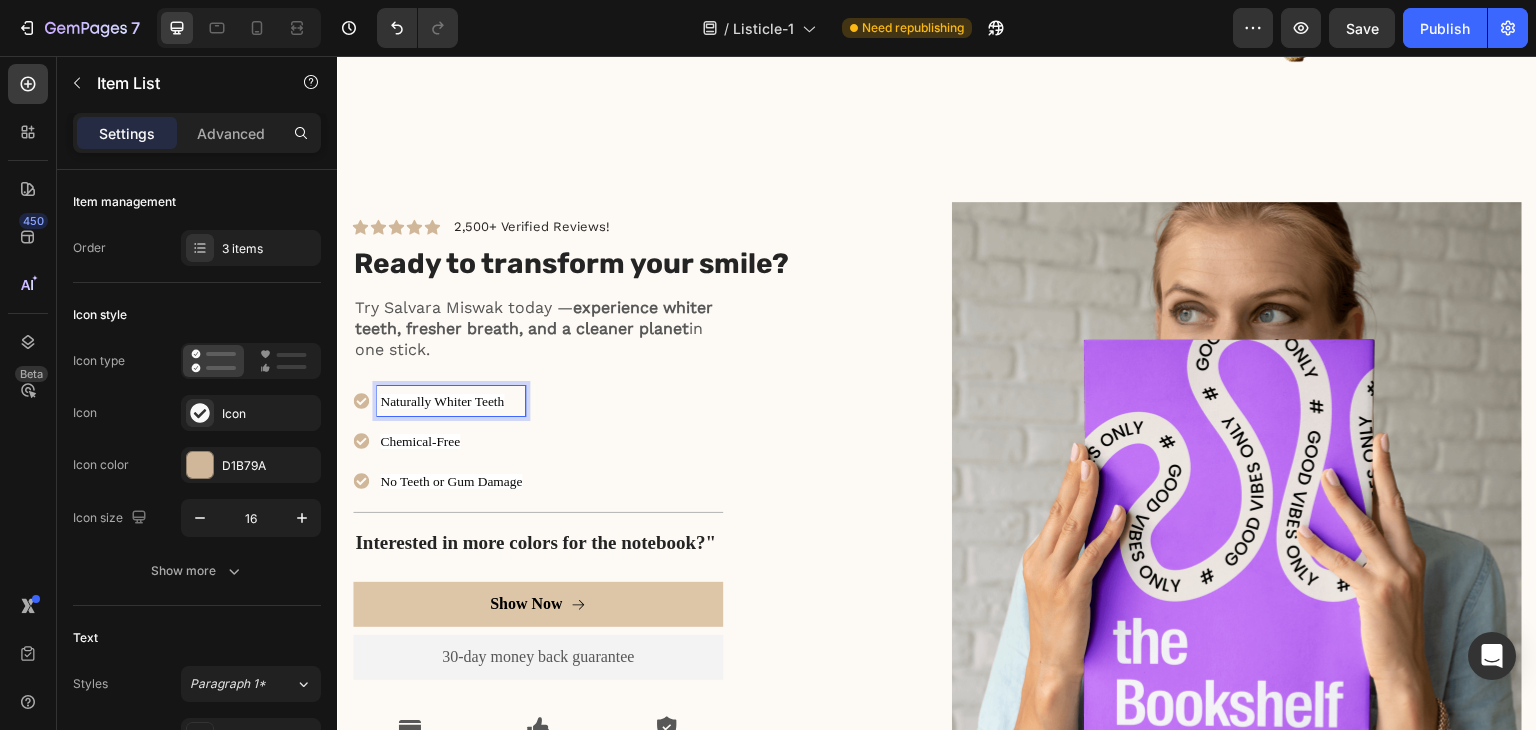 click on "Naturally Whiter Teeth" at bounding box center [451, 401] 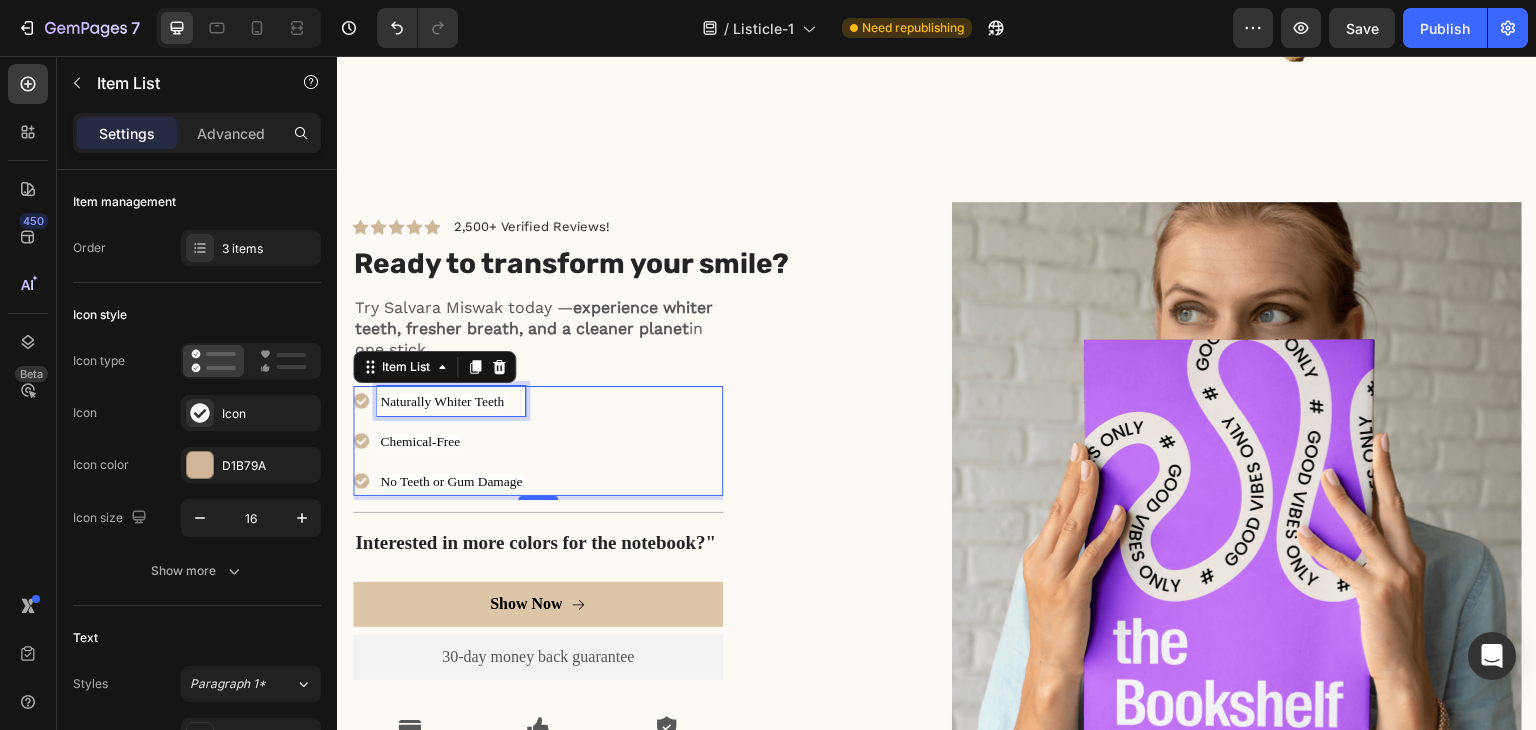 click on "Naturally Whiter Teeth" at bounding box center (442, 401) 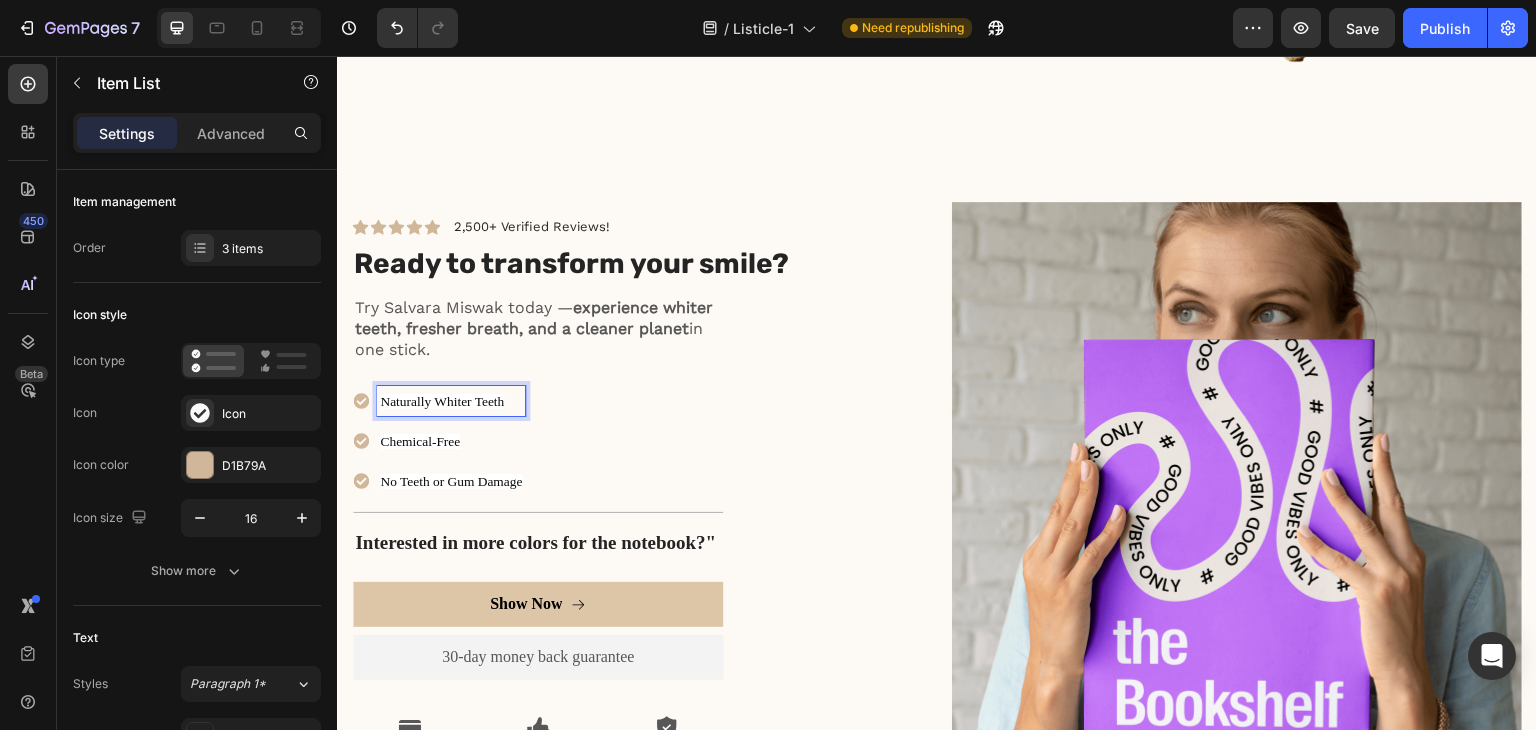 click on "Naturally Whiter Teeth" at bounding box center [451, 401] 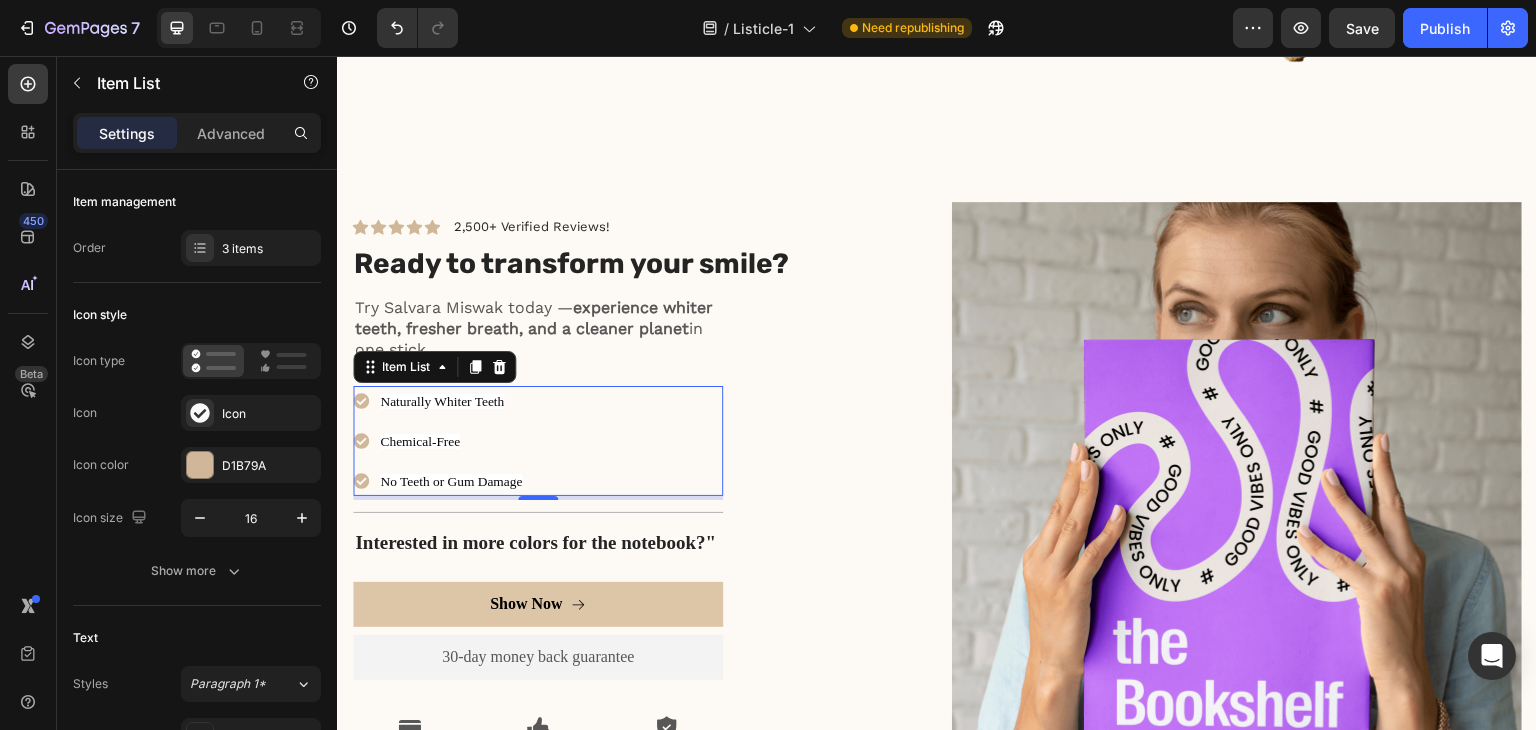 click on "Naturally Whiter Teeth" at bounding box center (442, 401) 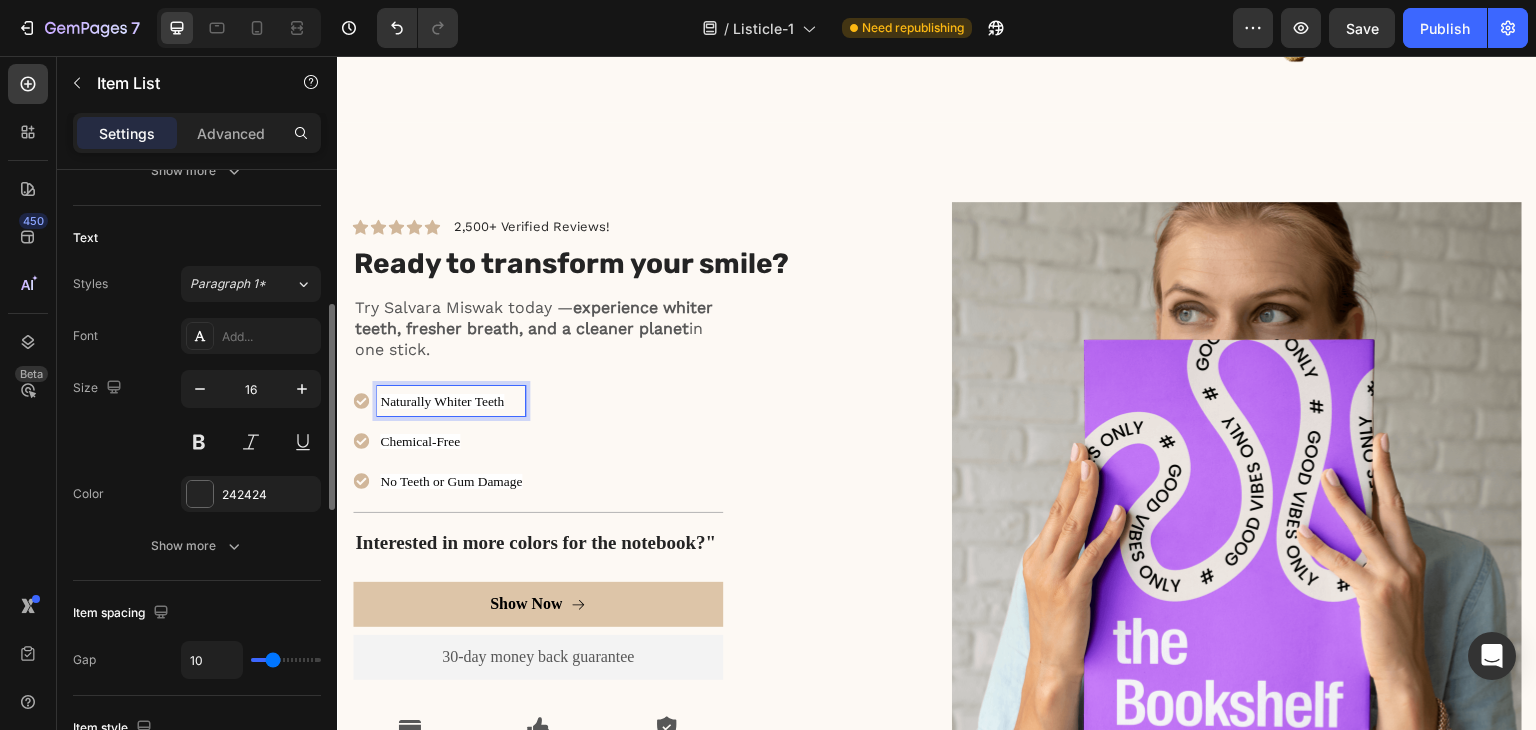 scroll, scrollTop: 300, scrollLeft: 0, axis: vertical 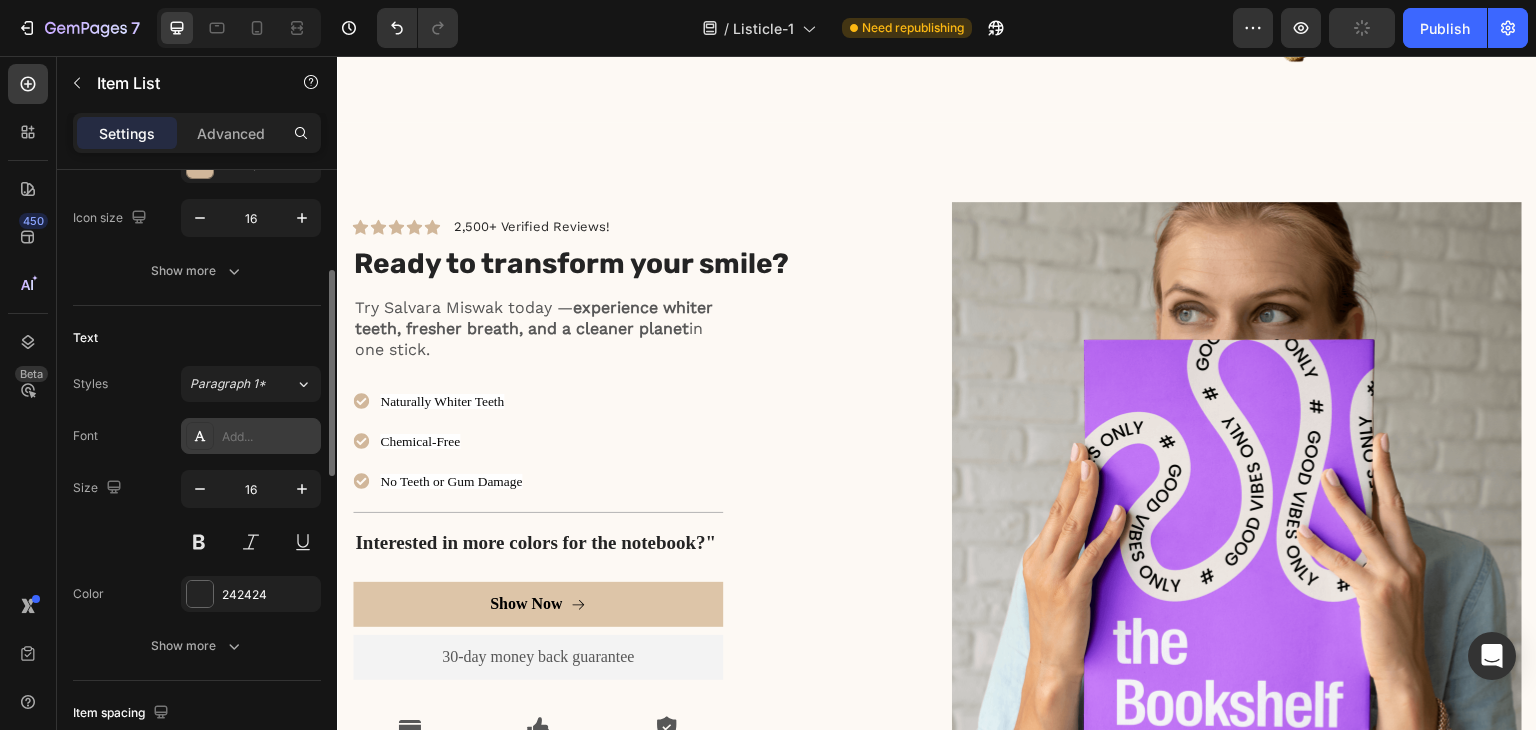 click on "Add..." at bounding box center (269, 437) 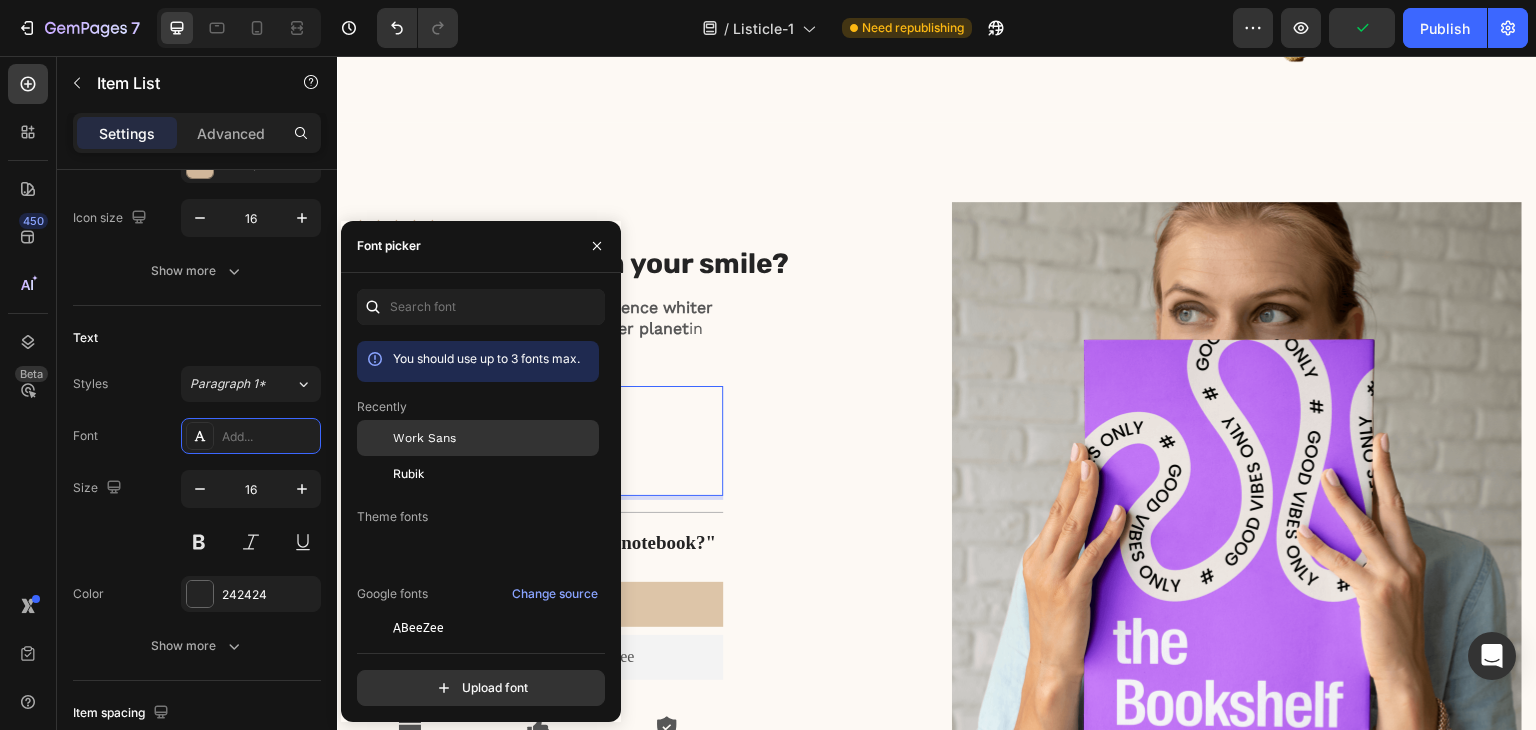 click on "Work Sans" at bounding box center (424, 438) 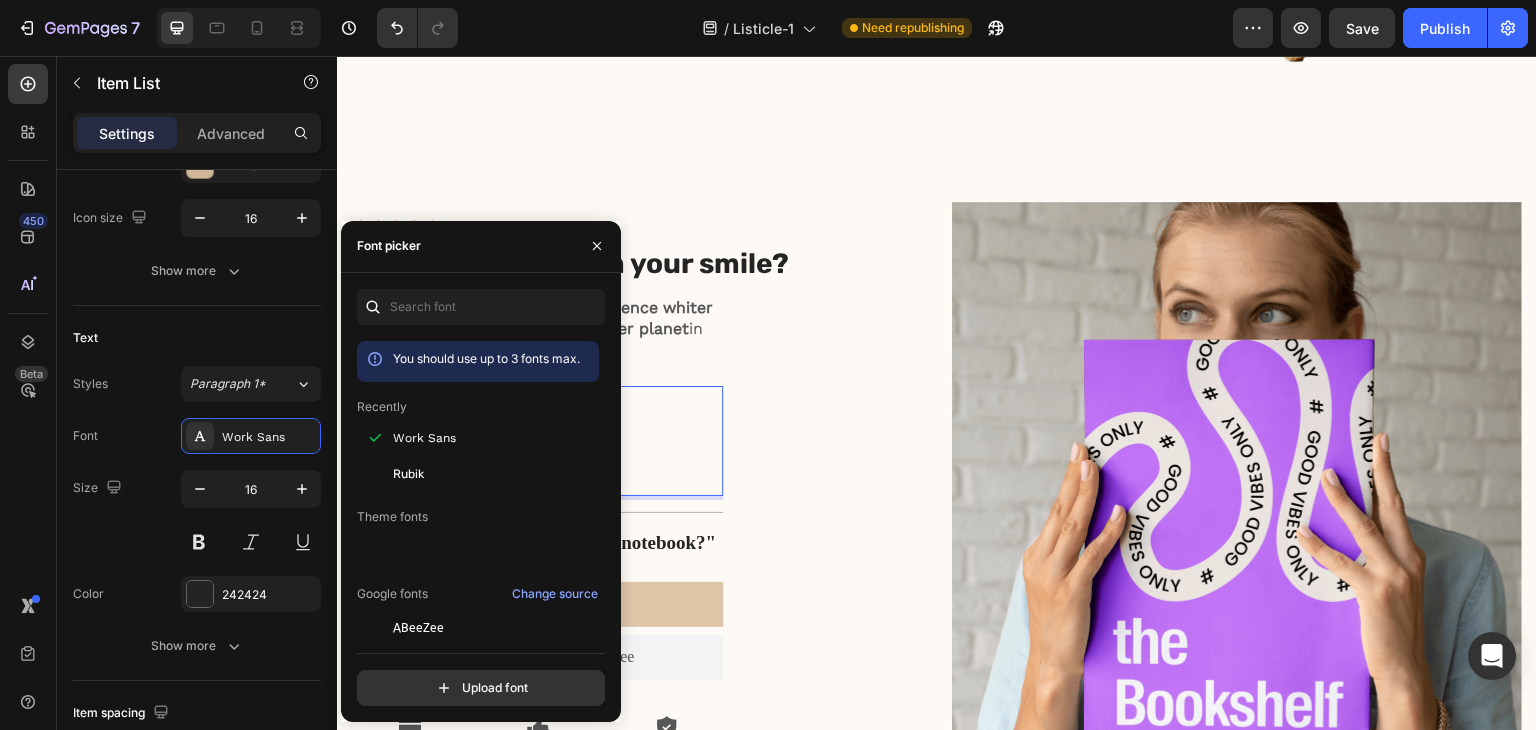 click on "Naturally Whiter Teeth Chemical-Free No Teeth or Gum Damage" at bounding box center [538, 441] 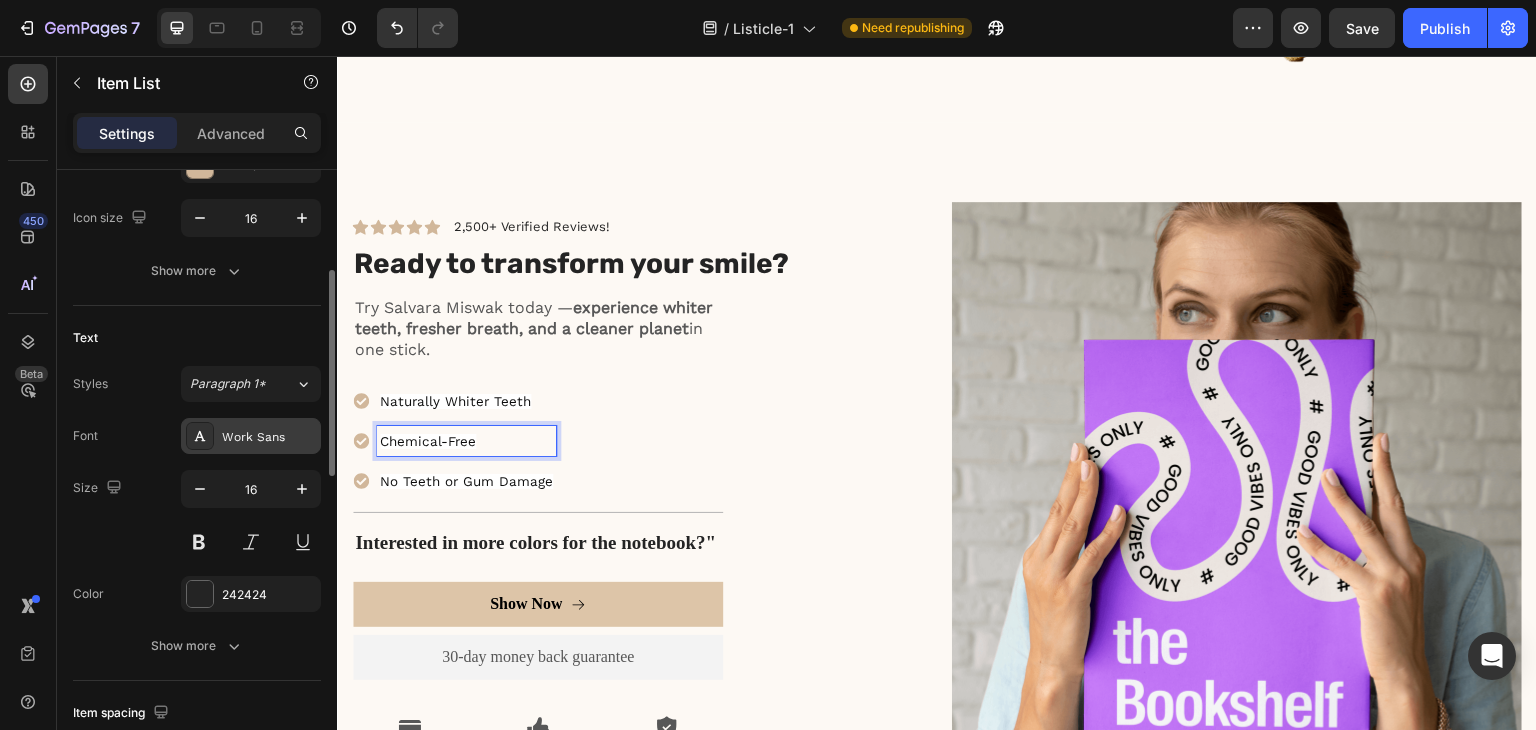 click on "Work Sans" at bounding box center (269, 437) 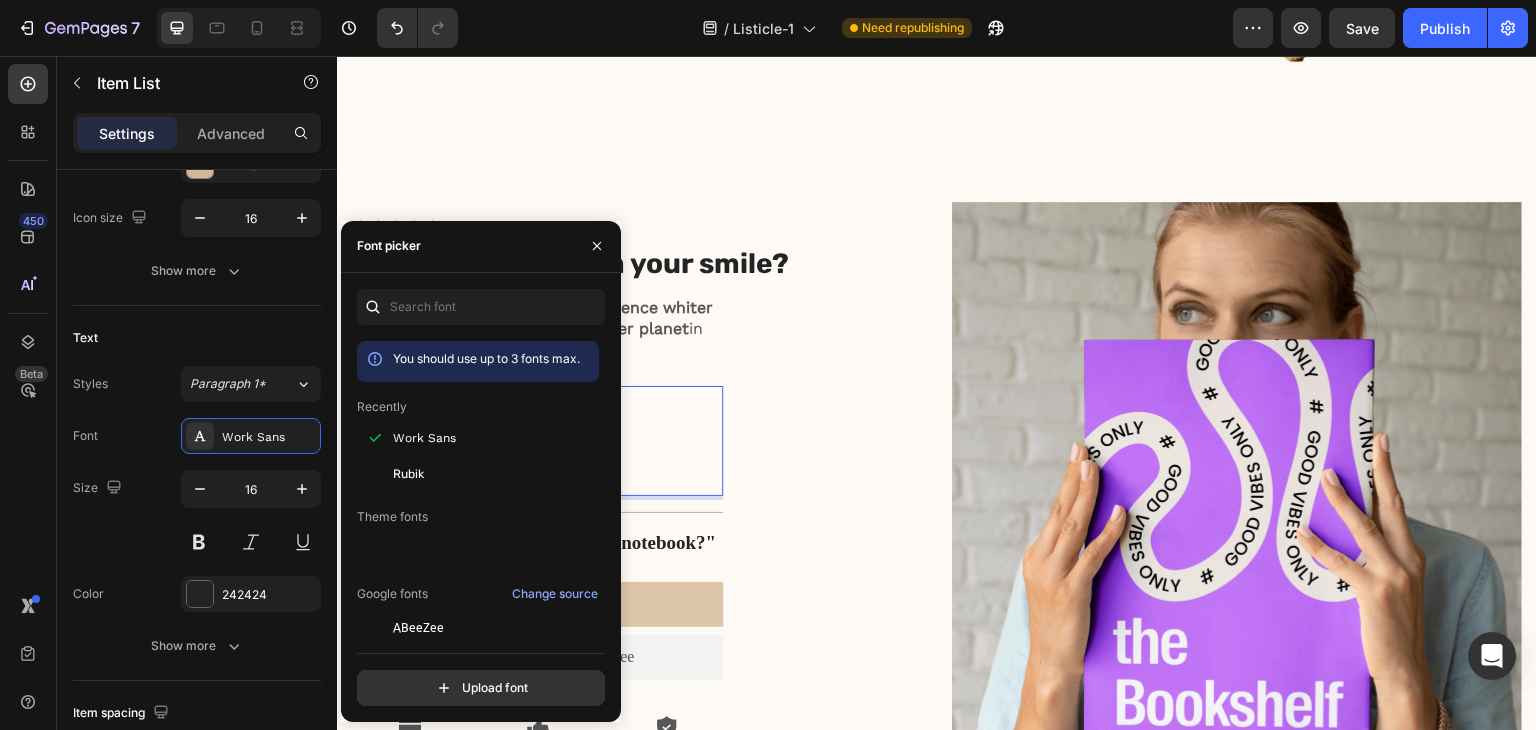 click on "Naturally Whiter Teeth Chemical-Free No Teeth or Gum Damage" at bounding box center (538, 441) 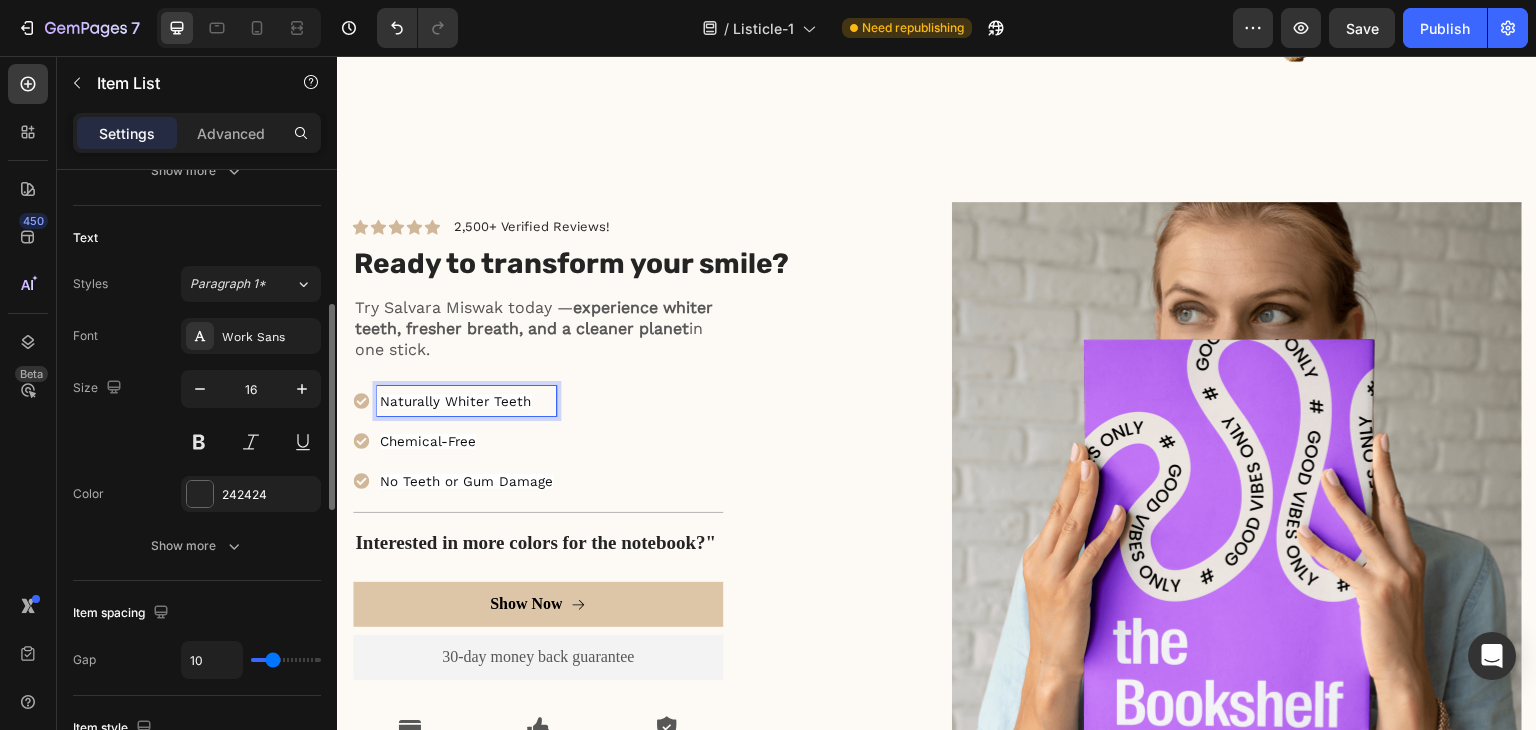 scroll, scrollTop: 500, scrollLeft: 0, axis: vertical 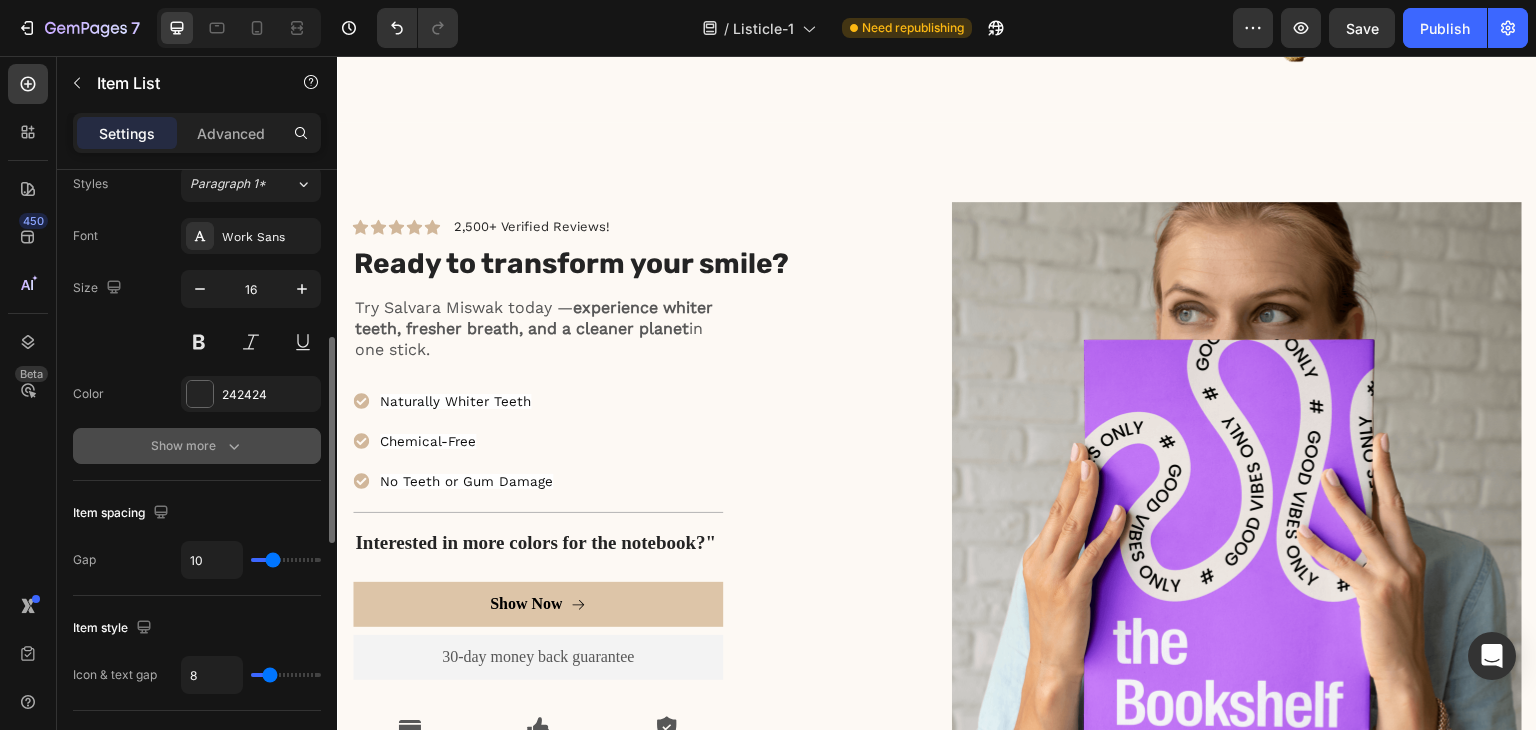 click on "Show more" at bounding box center (197, 446) 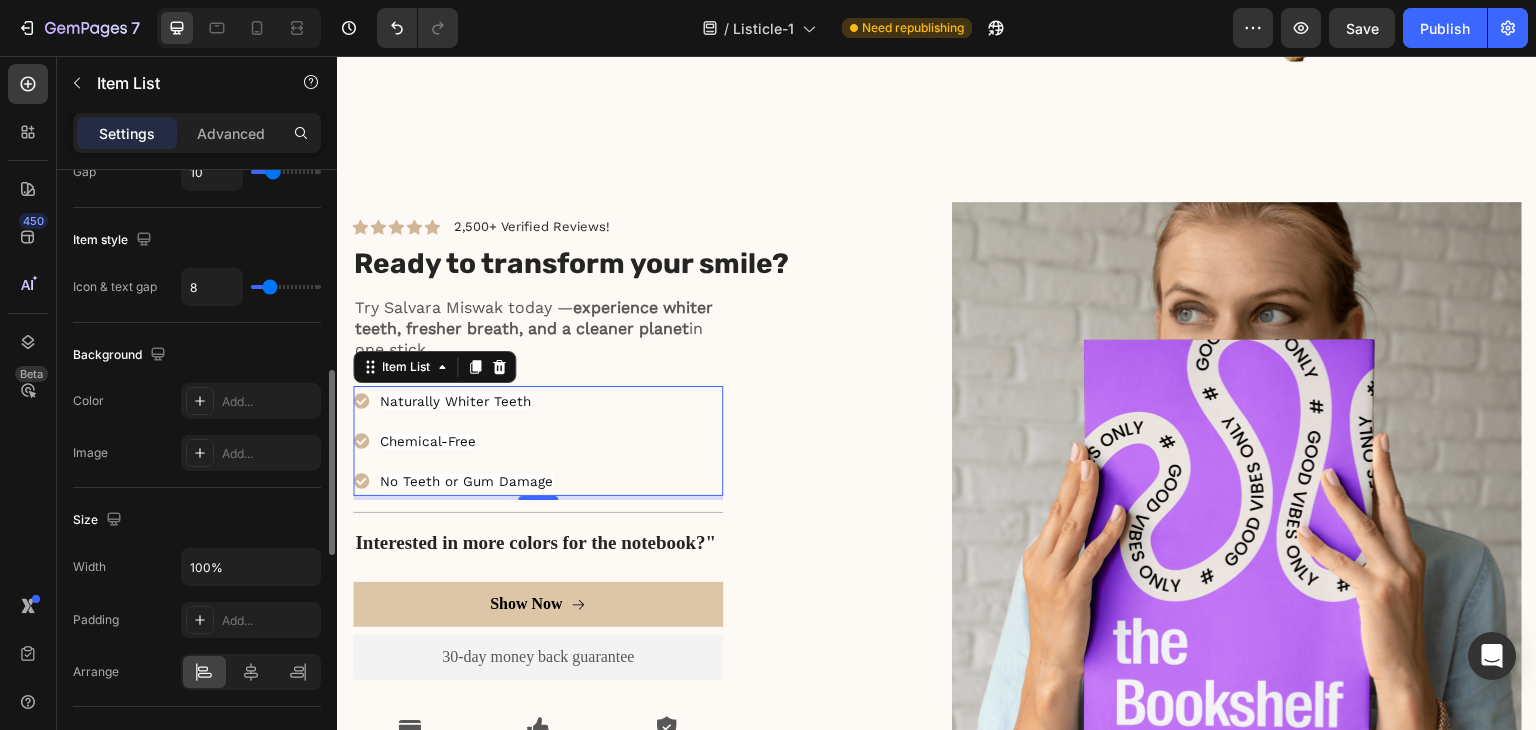scroll, scrollTop: 1300, scrollLeft: 0, axis: vertical 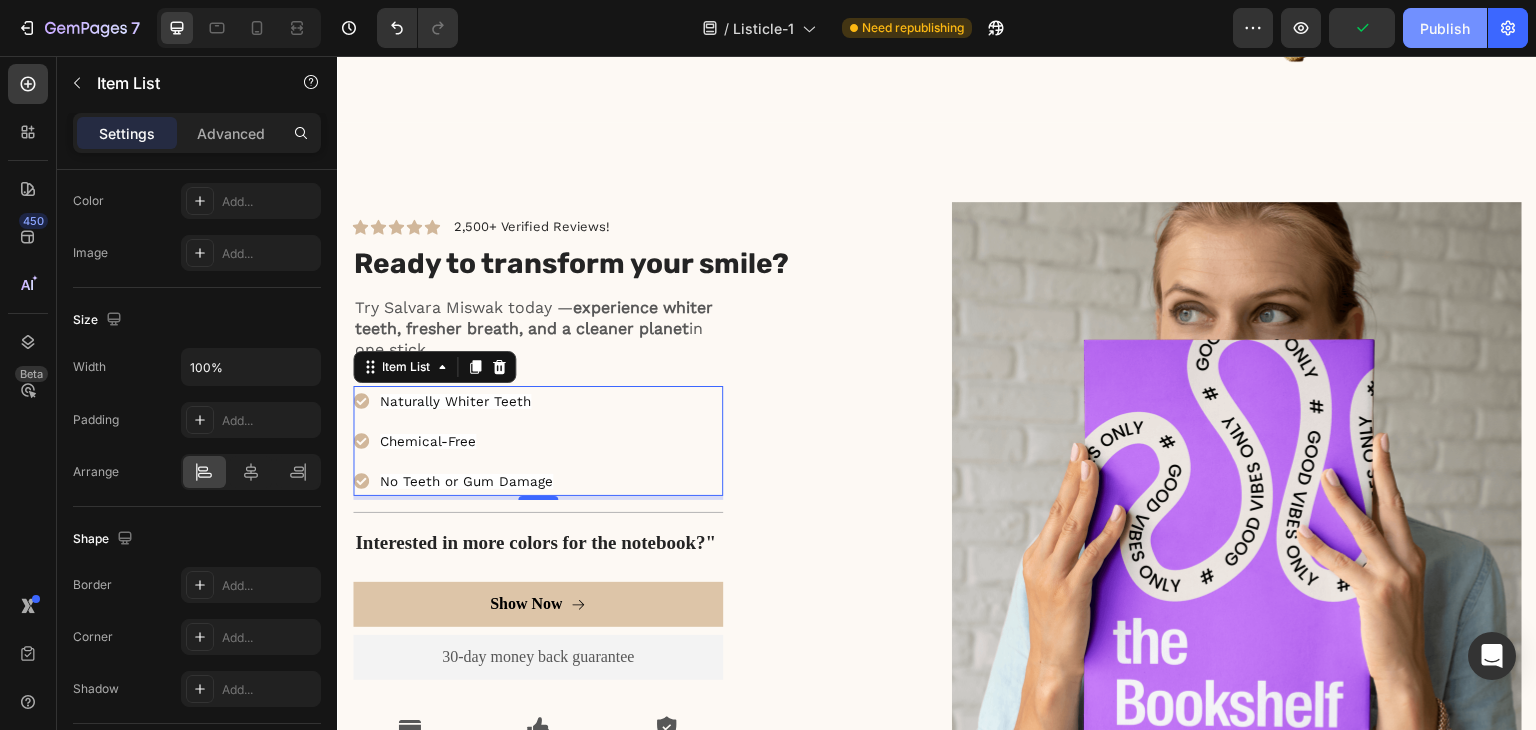 click on "Publish" at bounding box center [1445, 28] 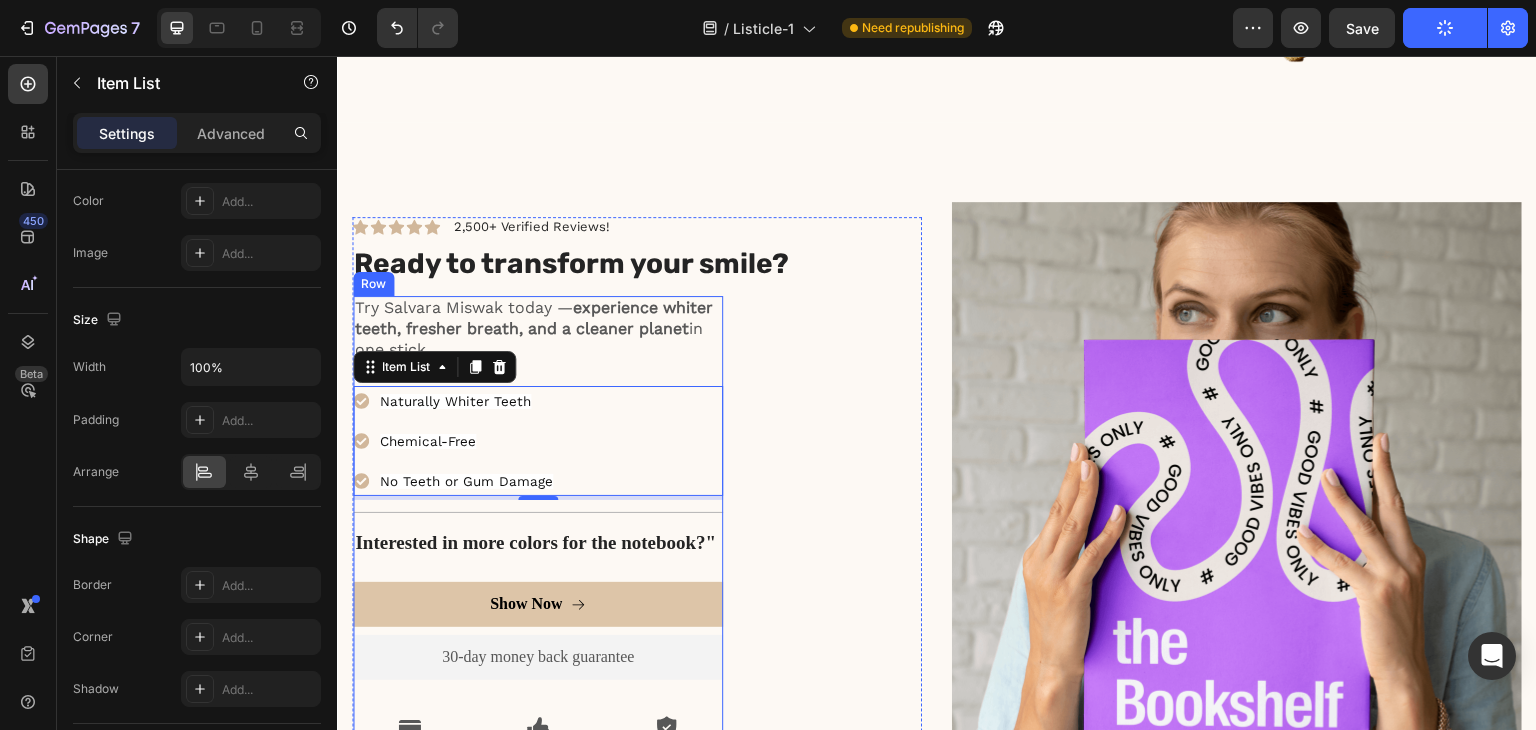 click on "Try Salvara Miswak today —  experience whiter teeth, fresher breath, and a cleaner planet  in one stick. Text Block Naturally Whiter Teeth Chemical-Free No Teeth or Gum Damage Item List   4                Title Line Interested in more colors for the notebook?" Text Block
Show Now Button 30-day money back guarantee Text Block Premium Quality Sleek & Functional Design Versatile Options Item List
Icon Safe Payment Options Text Block
Icon Secure logistics Text Block
Icon Purchase protection Text Block Row" at bounding box center (538, 539) 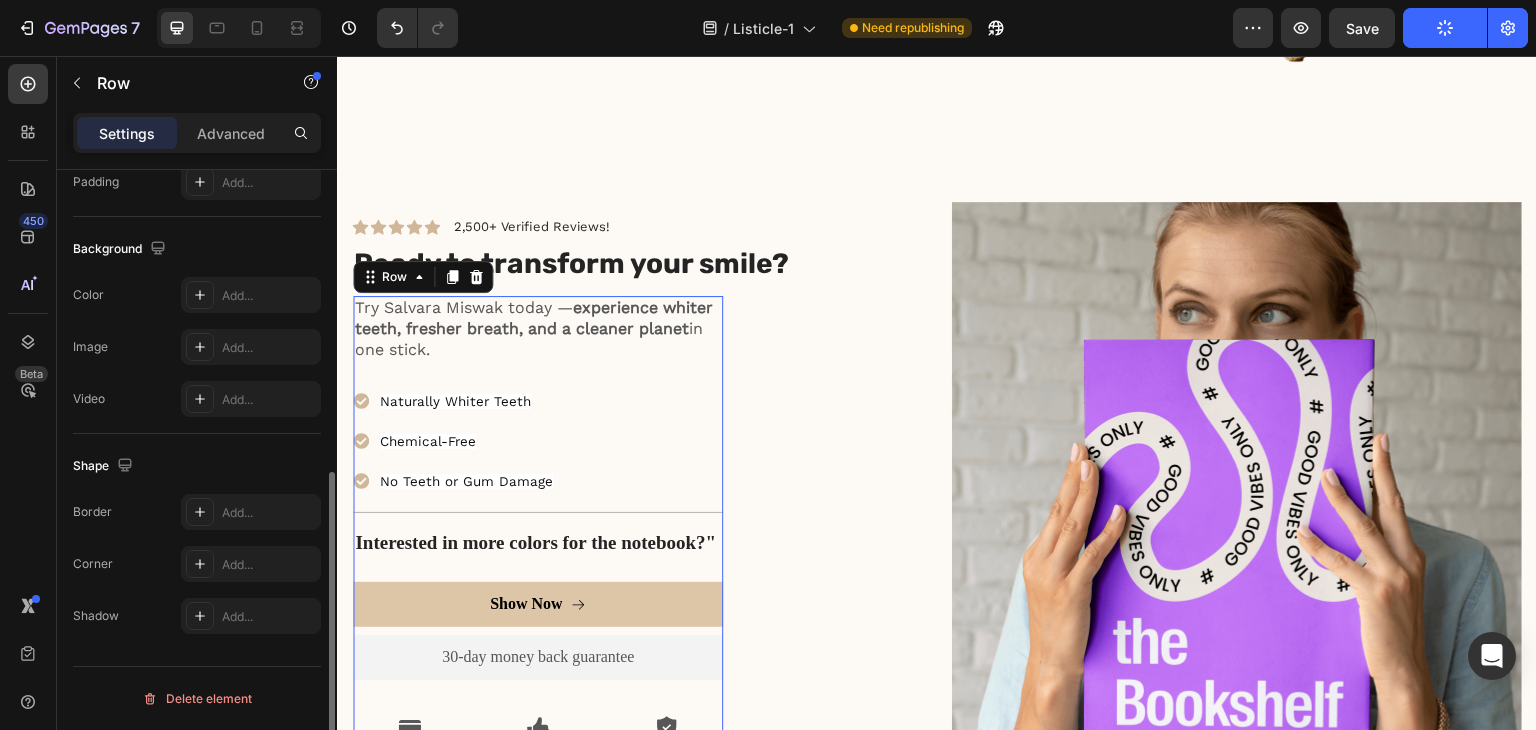 scroll, scrollTop: 0, scrollLeft: 0, axis: both 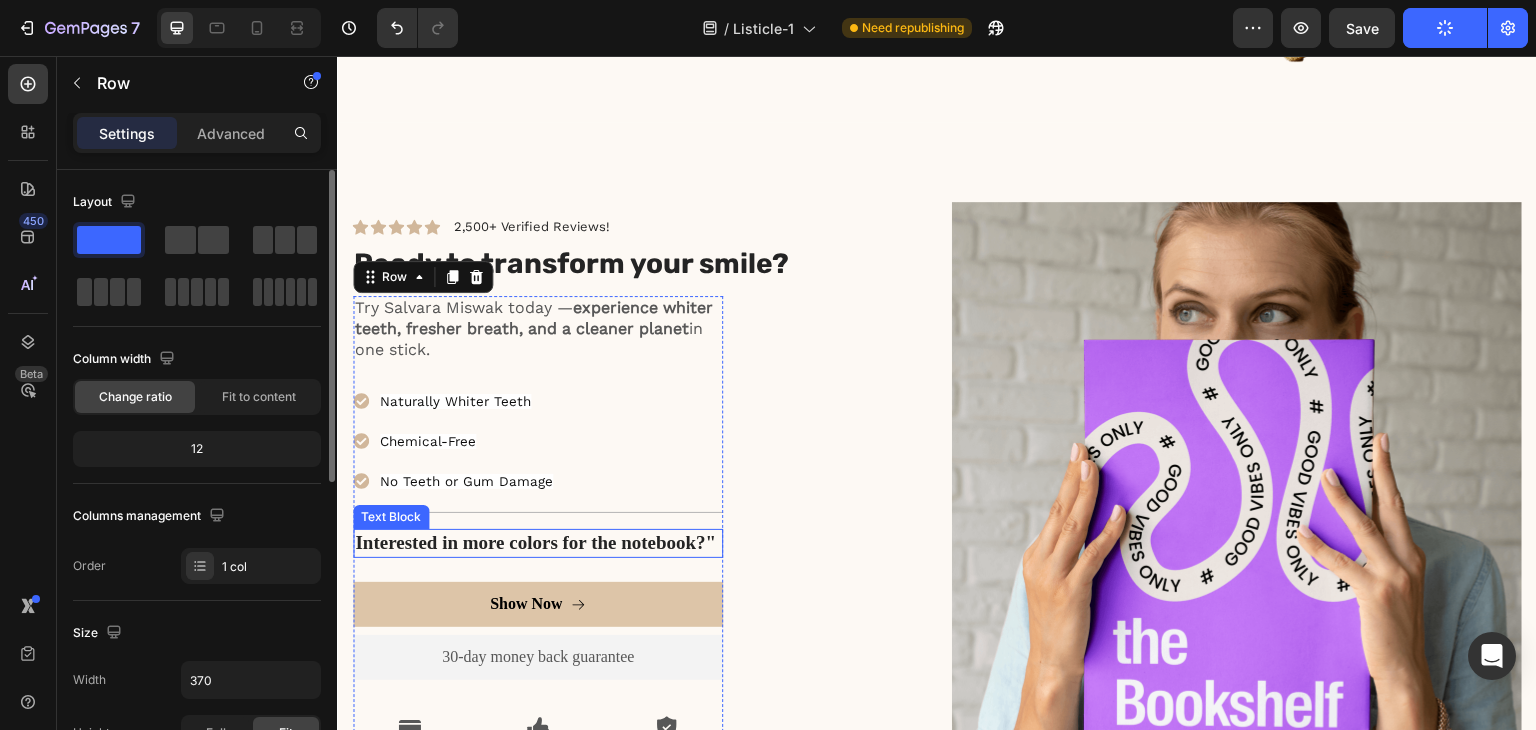 click on "Interested in more colors for the notebook?"" at bounding box center (538, 543) 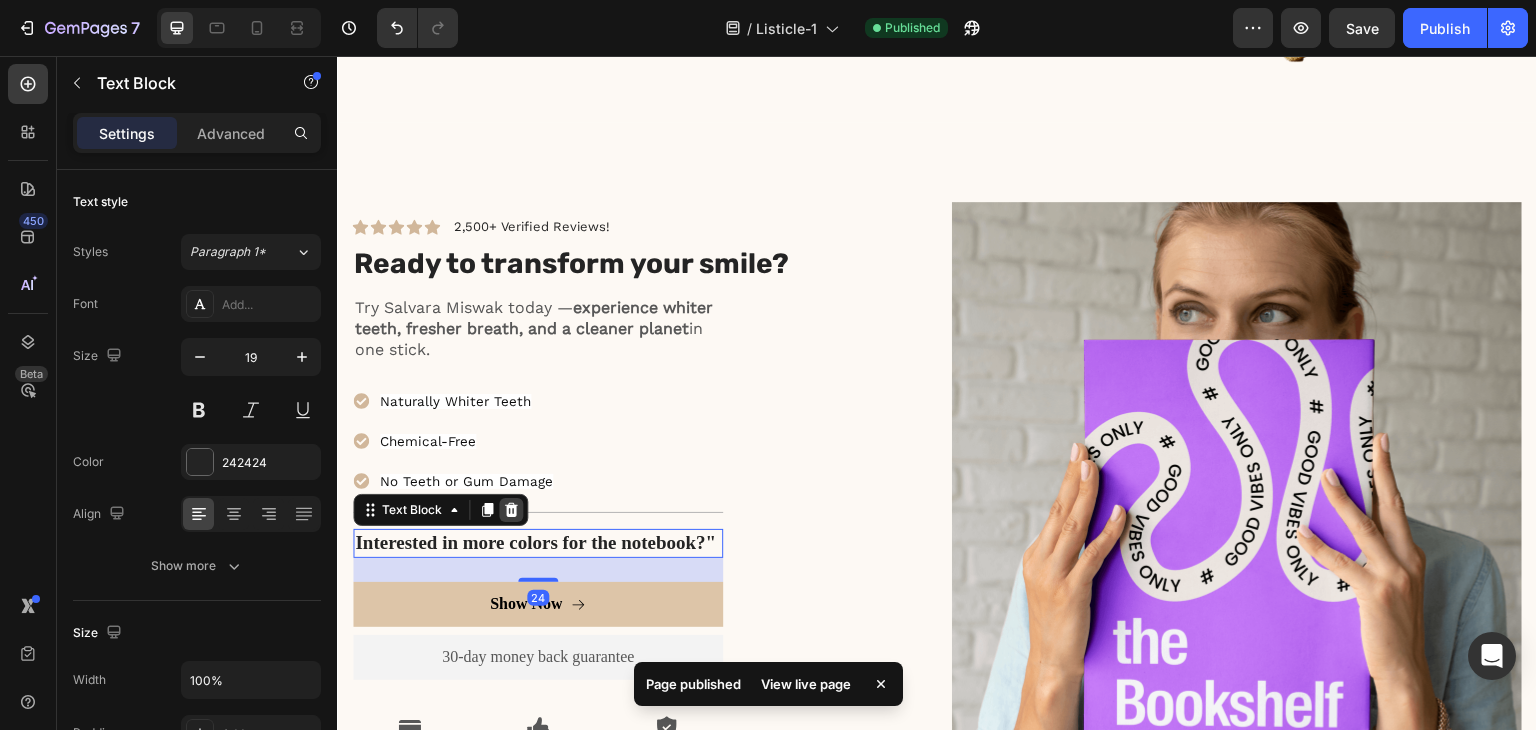 click 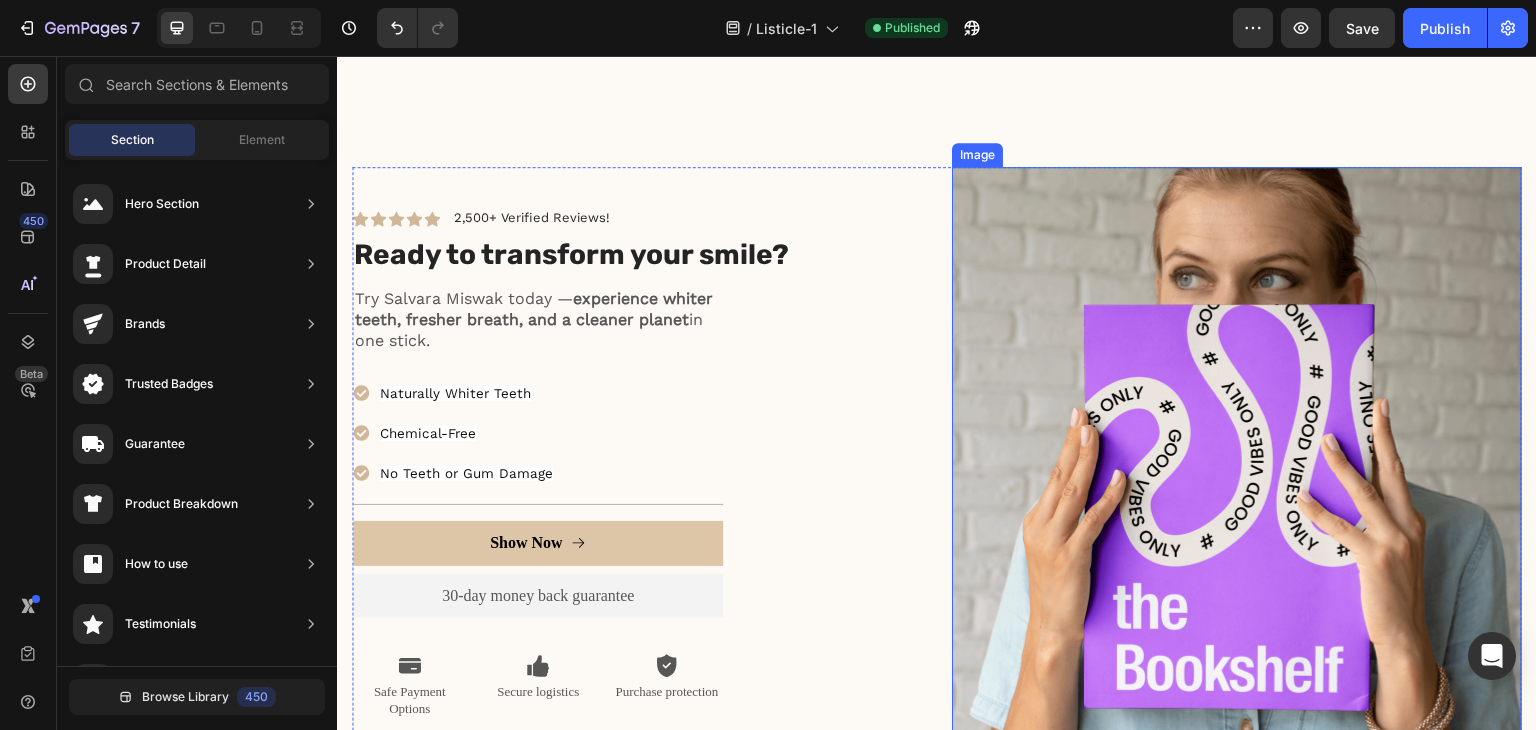 scroll, scrollTop: 4672, scrollLeft: 0, axis: vertical 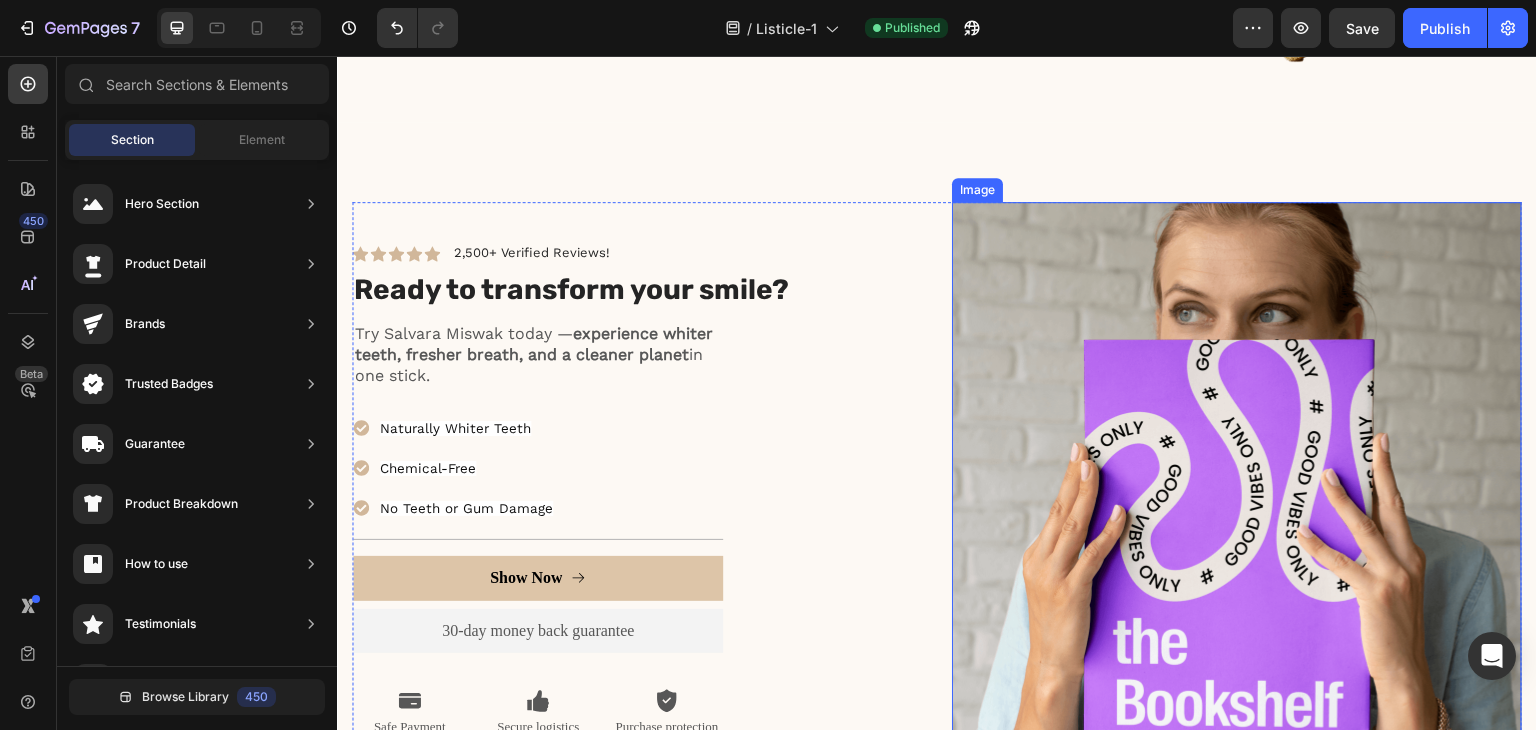 click at bounding box center [1237, 499] 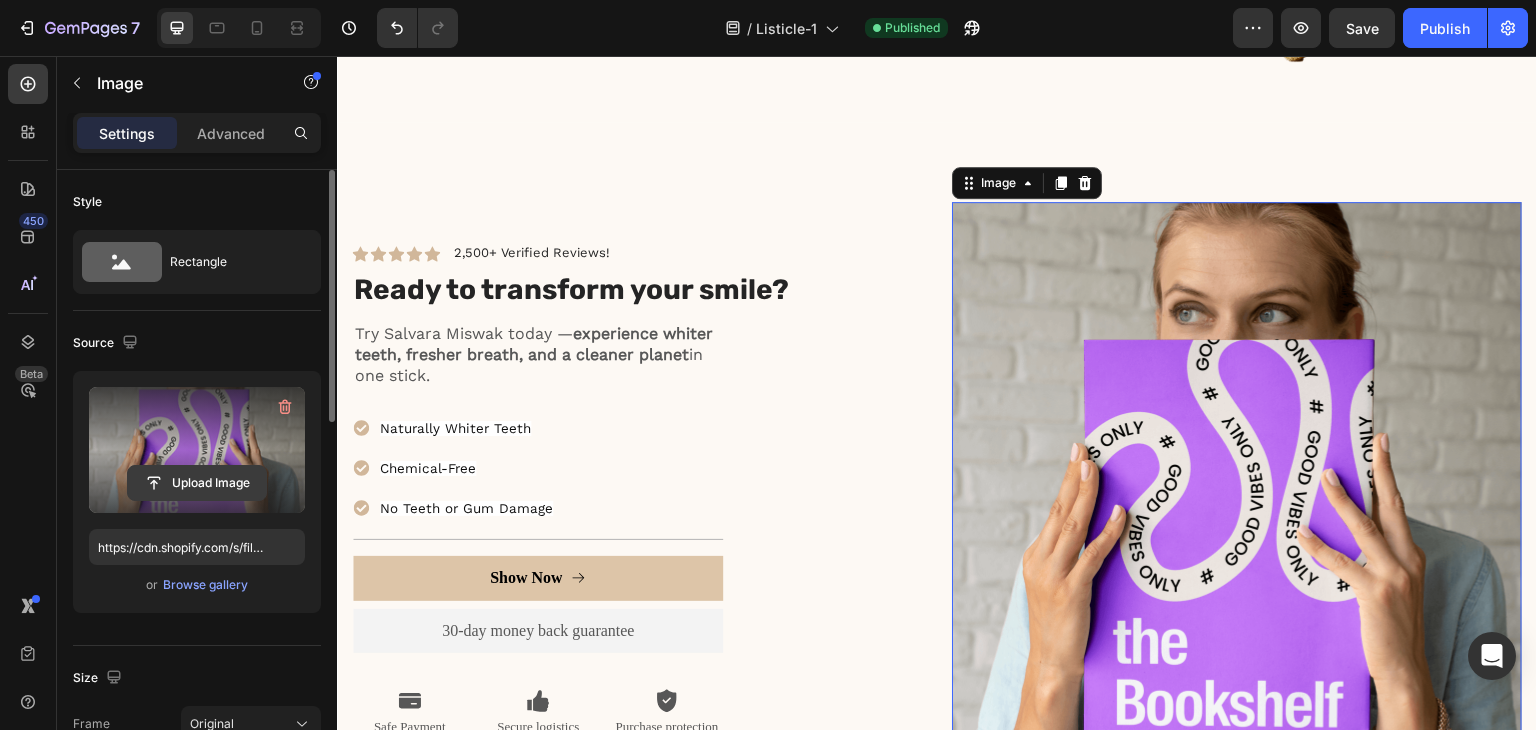 click 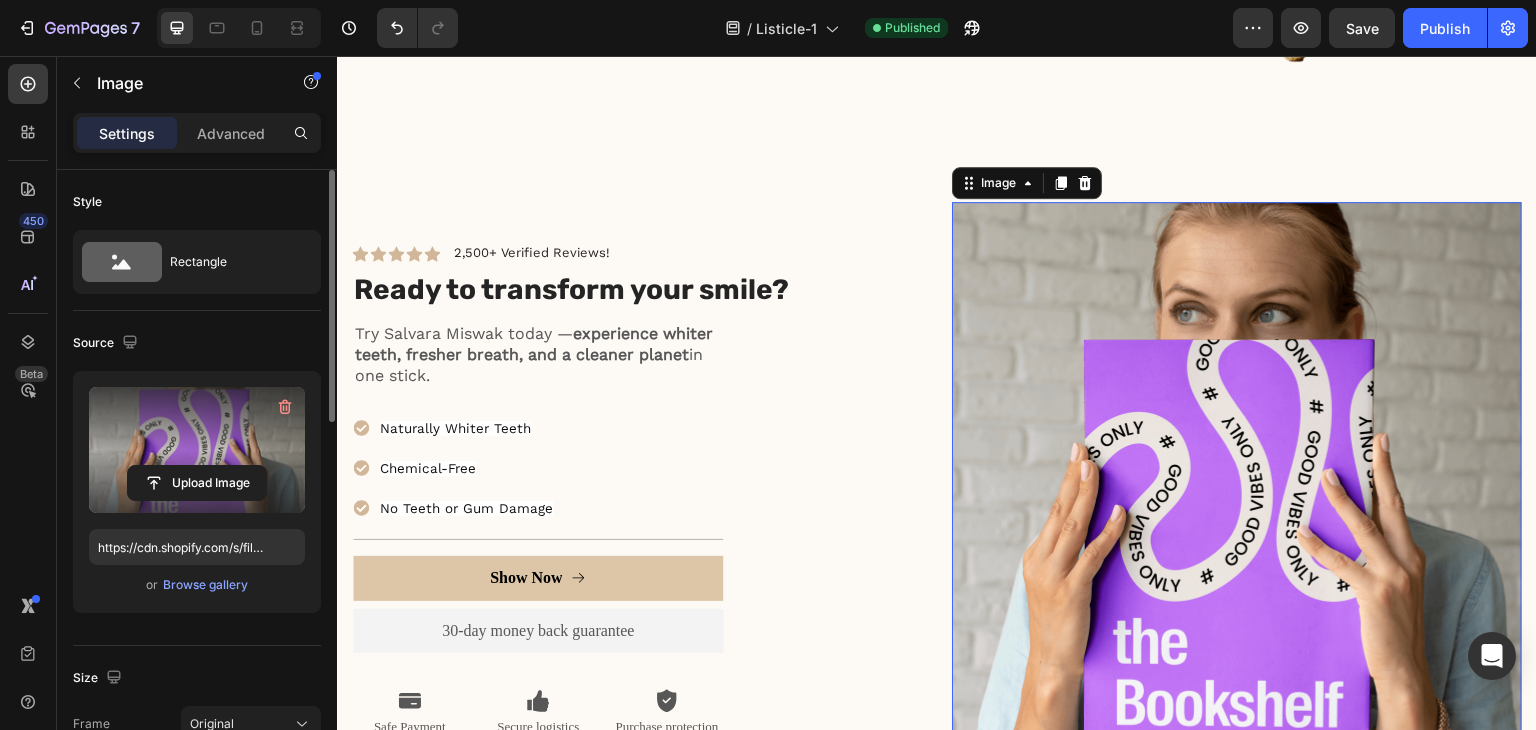 click at bounding box center [197, 450] 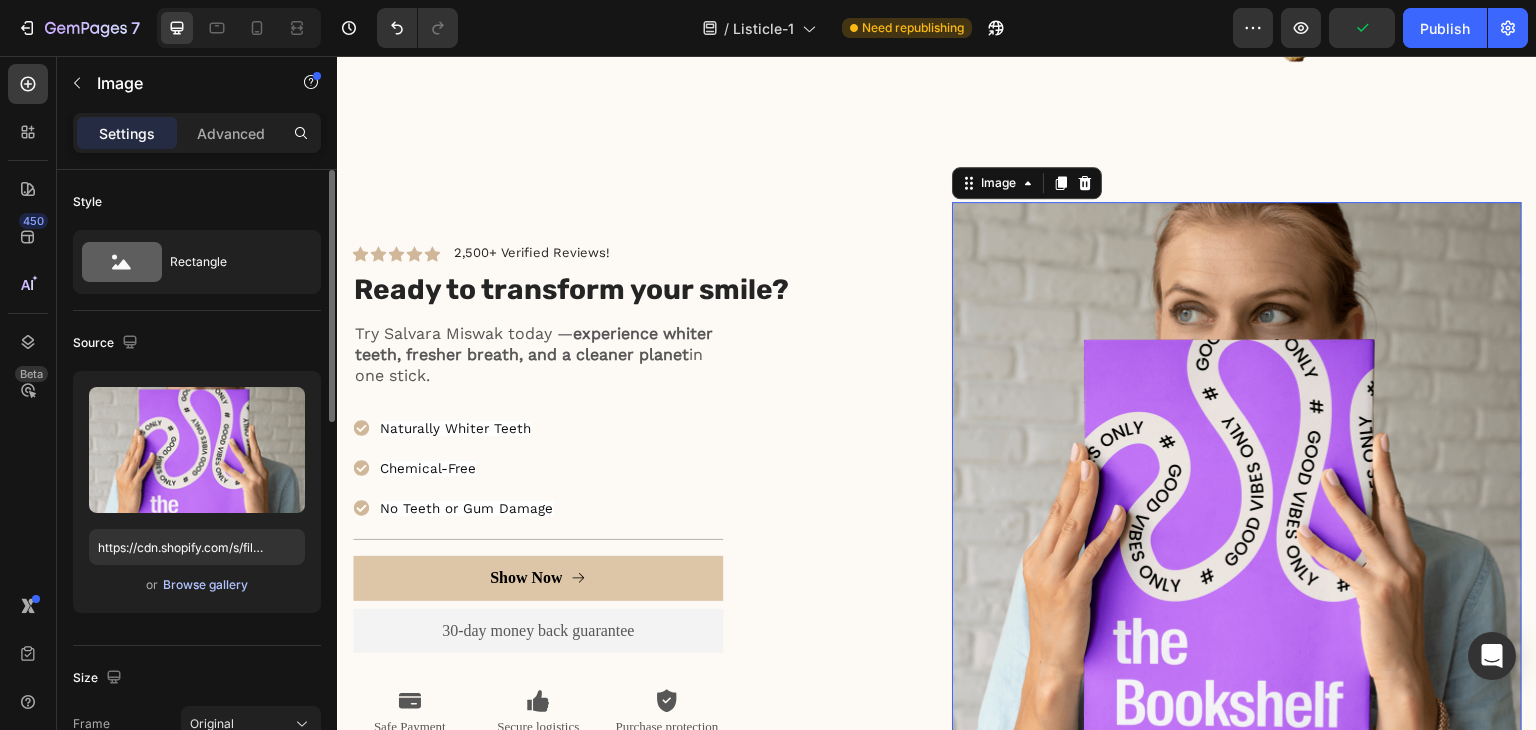 click on "Browse gallery" at bounding box center [205, 585] 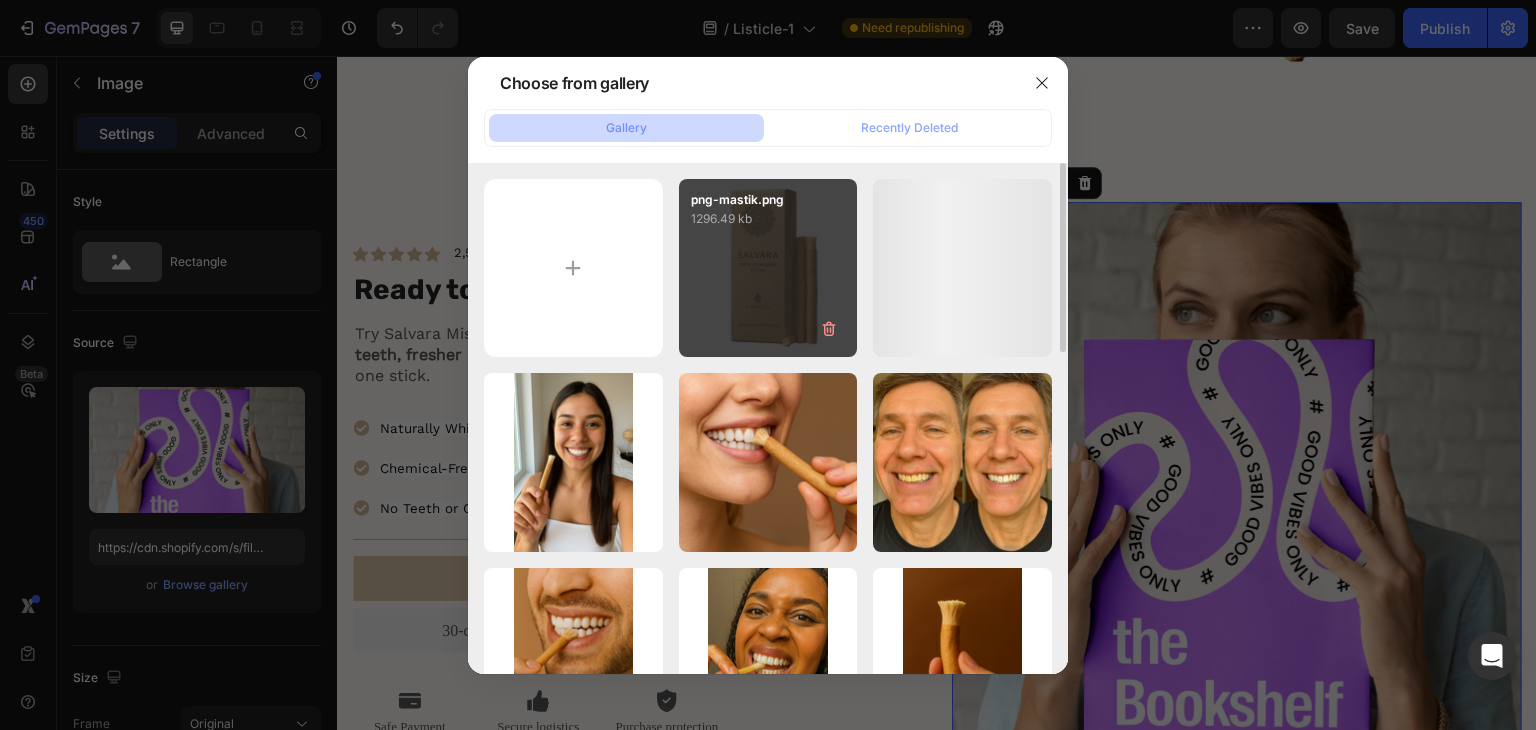 click on "png-mastik.png 1296.49 kb" at bounding box center (768, 268) 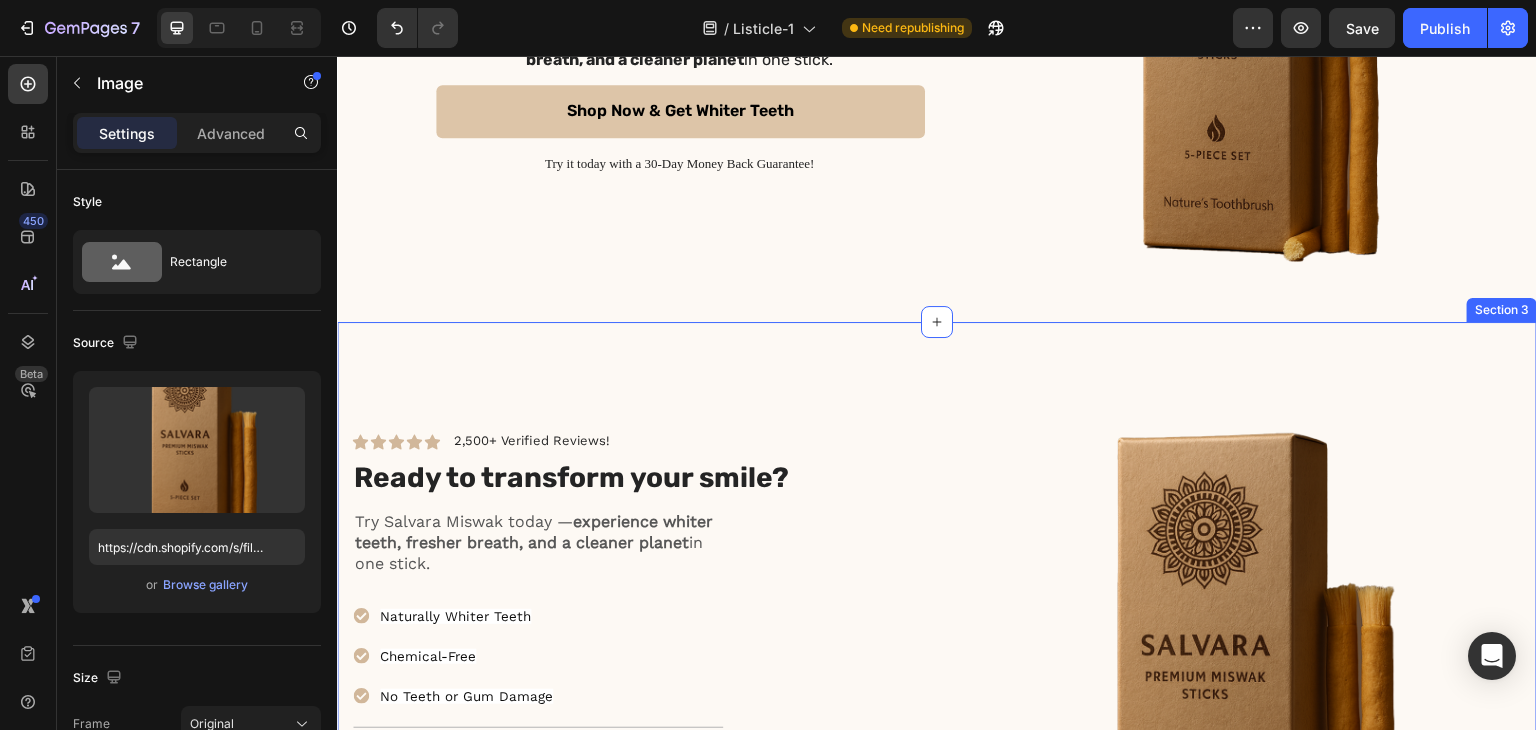 scroll, scrollTop: 4572, scrollLeft: 0, axis: vertical 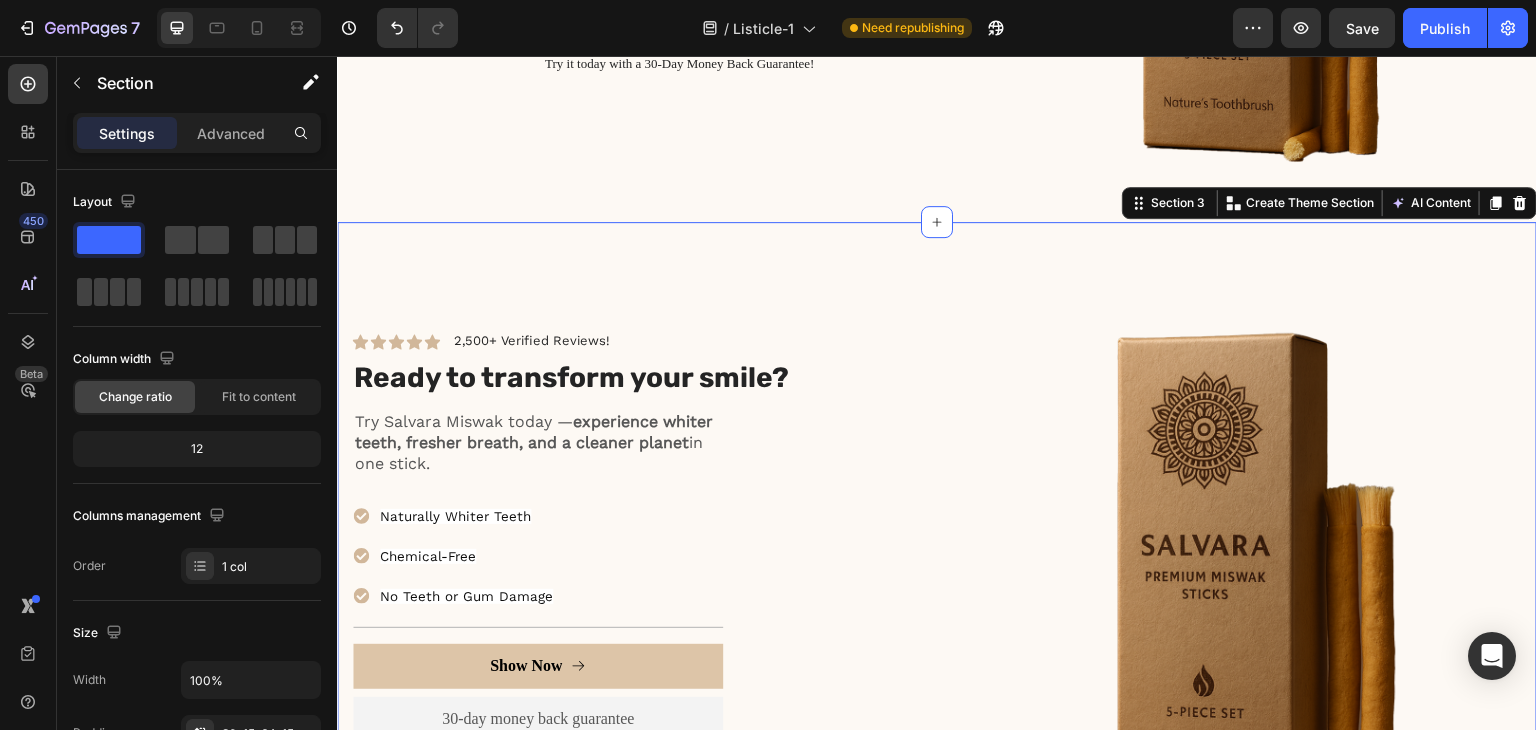 click on "Icon Icon Icon Icon Icon Icon List [NUMBER]+ Verified Reviews! Text Block Row Ready to transform your smile? Heading Try Salvara Miswak today —  experience whiter teeth, fresher breath, and a cleaner planet  in one stick. Text Block Naturally Whiter Teeth Chemical-Free No Teeth or Gum Damage Item List                Title Line
Show Now Button 30-day money back guarantee Text Block Premium Quality Sleek & Functional Design Versatile Options Item List
Icon Safe Payment Options Text Block
Icon Secure logistics Text Block
Icon Purchase protection Text Block Row Row Row Row Image Row Section 3   You can create reusable sections Create Theme Section AI Content Write with GemAI What would you like to describe here? Tone and Voice Persuasive Product Salvara Premium Miswak Sticks Show more Generate" at bounding box center (937, 587) 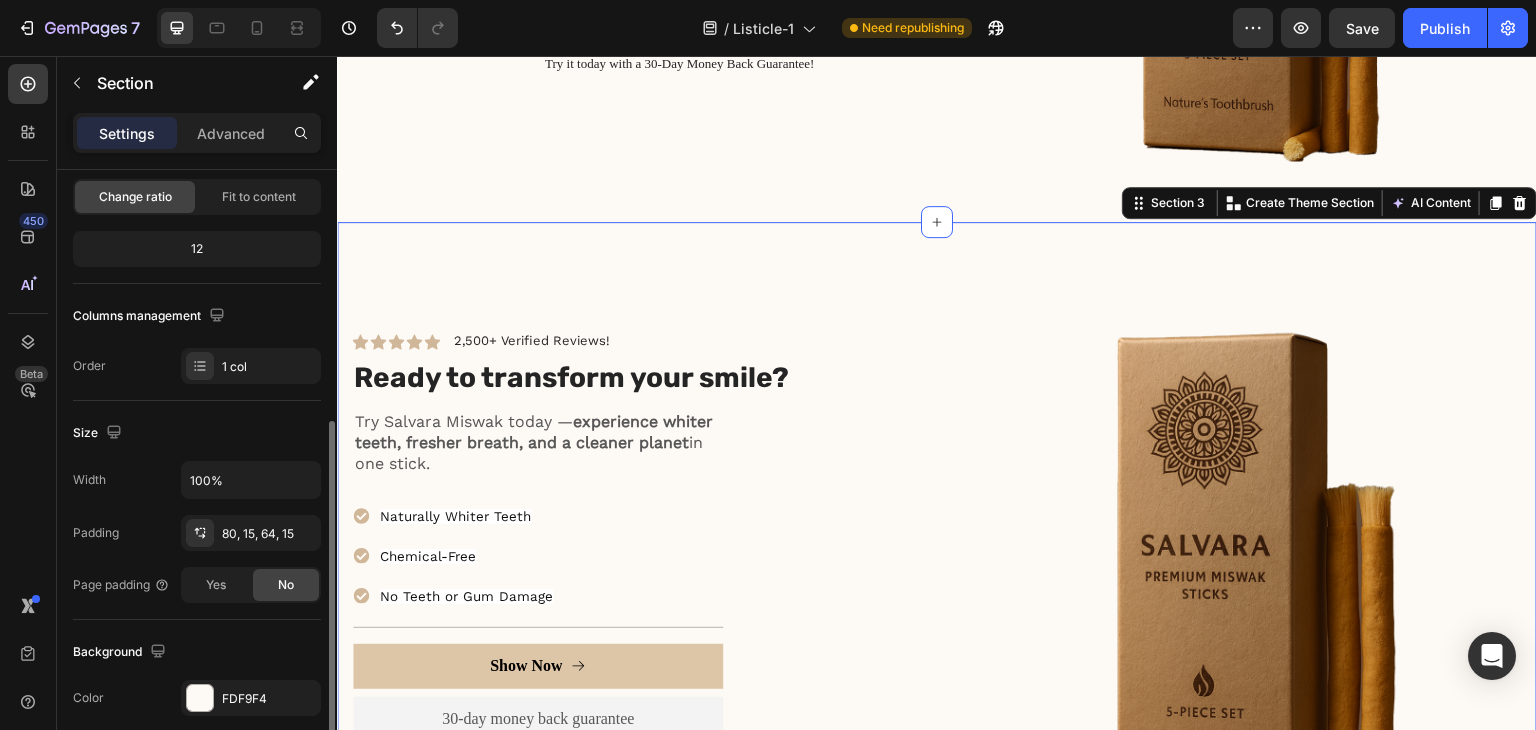 scroll, scrollTop: 300, scrollLeft: 0, axis: vertical 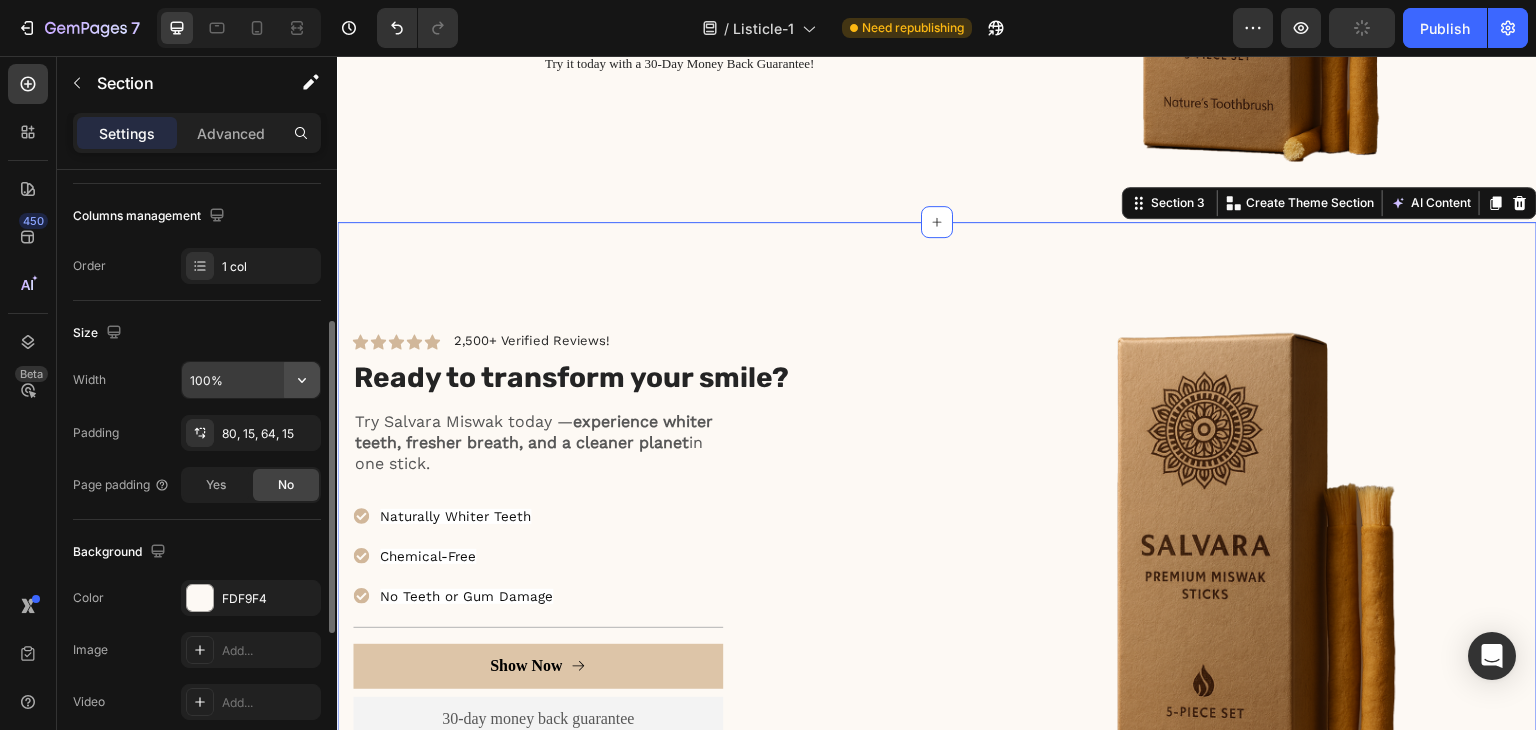 click 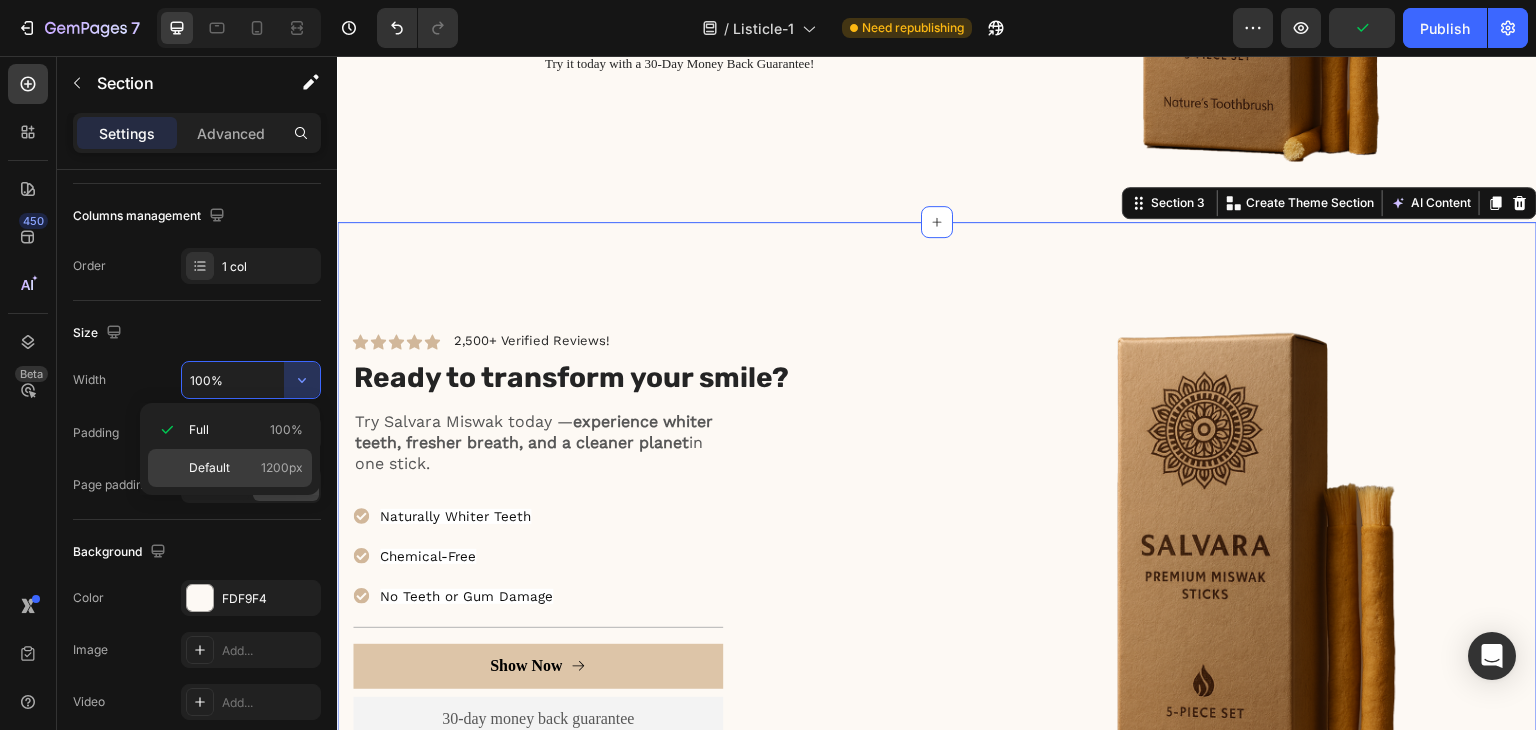click on "Default 1200px" at bounding box center (246, 468) 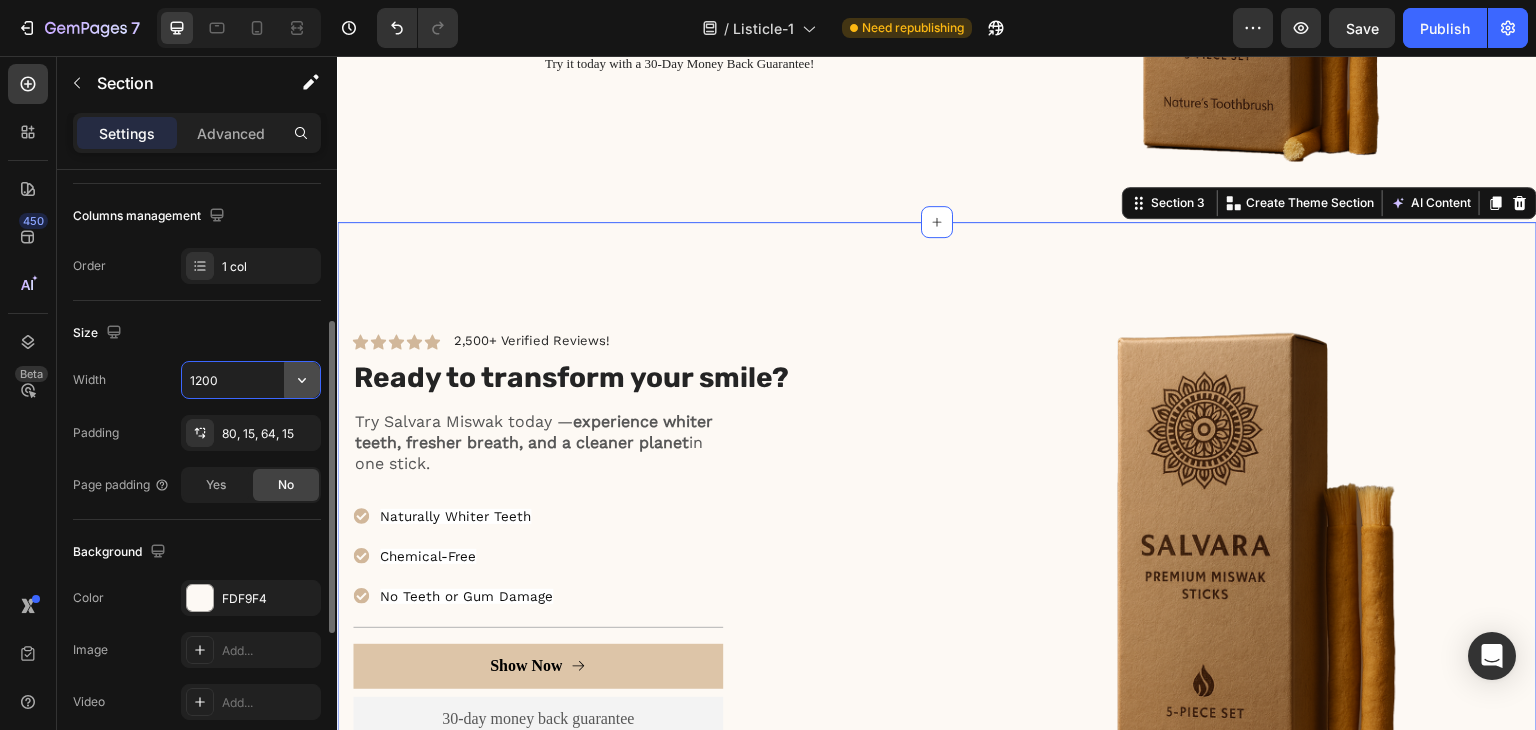 click 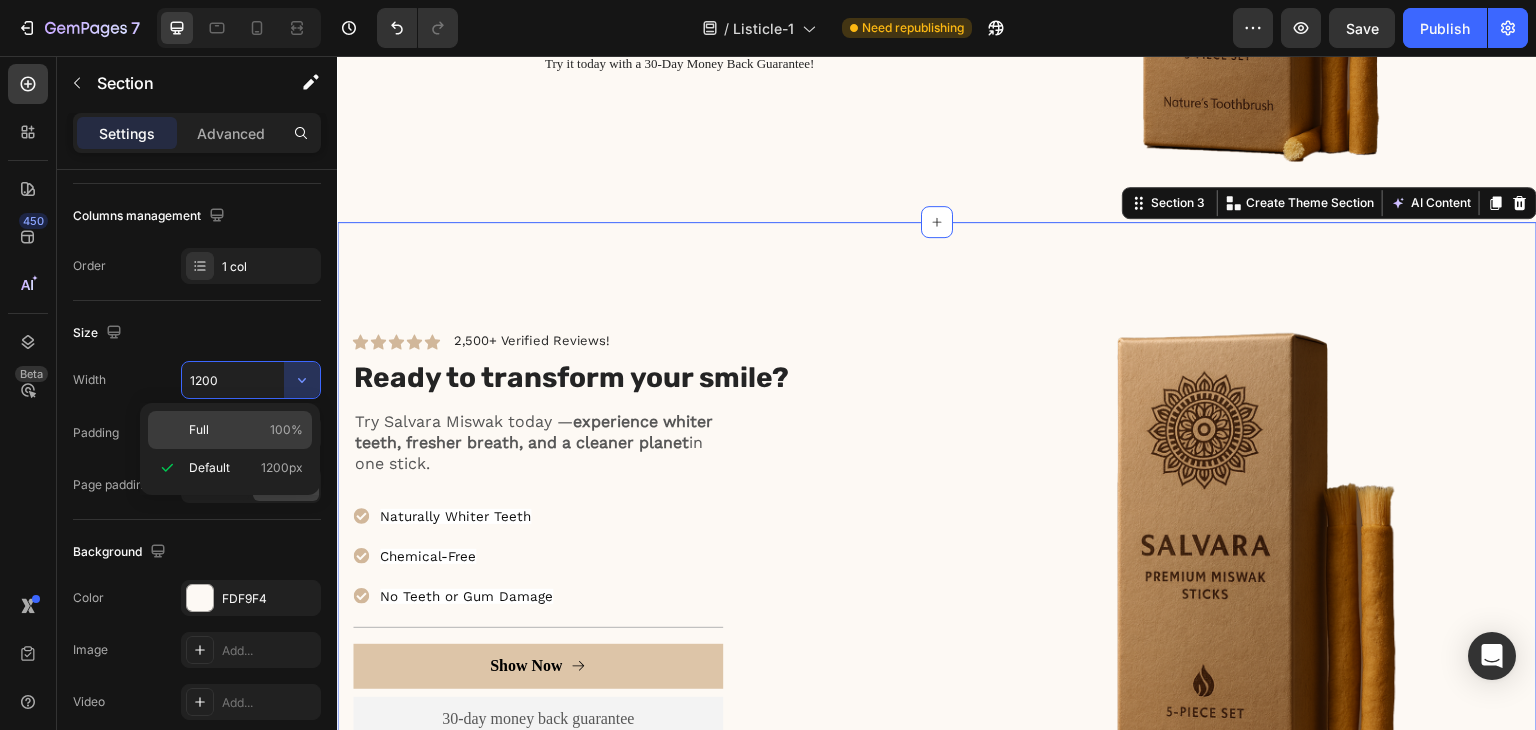 click on "Full 100%" at bounding box center [246, 430] 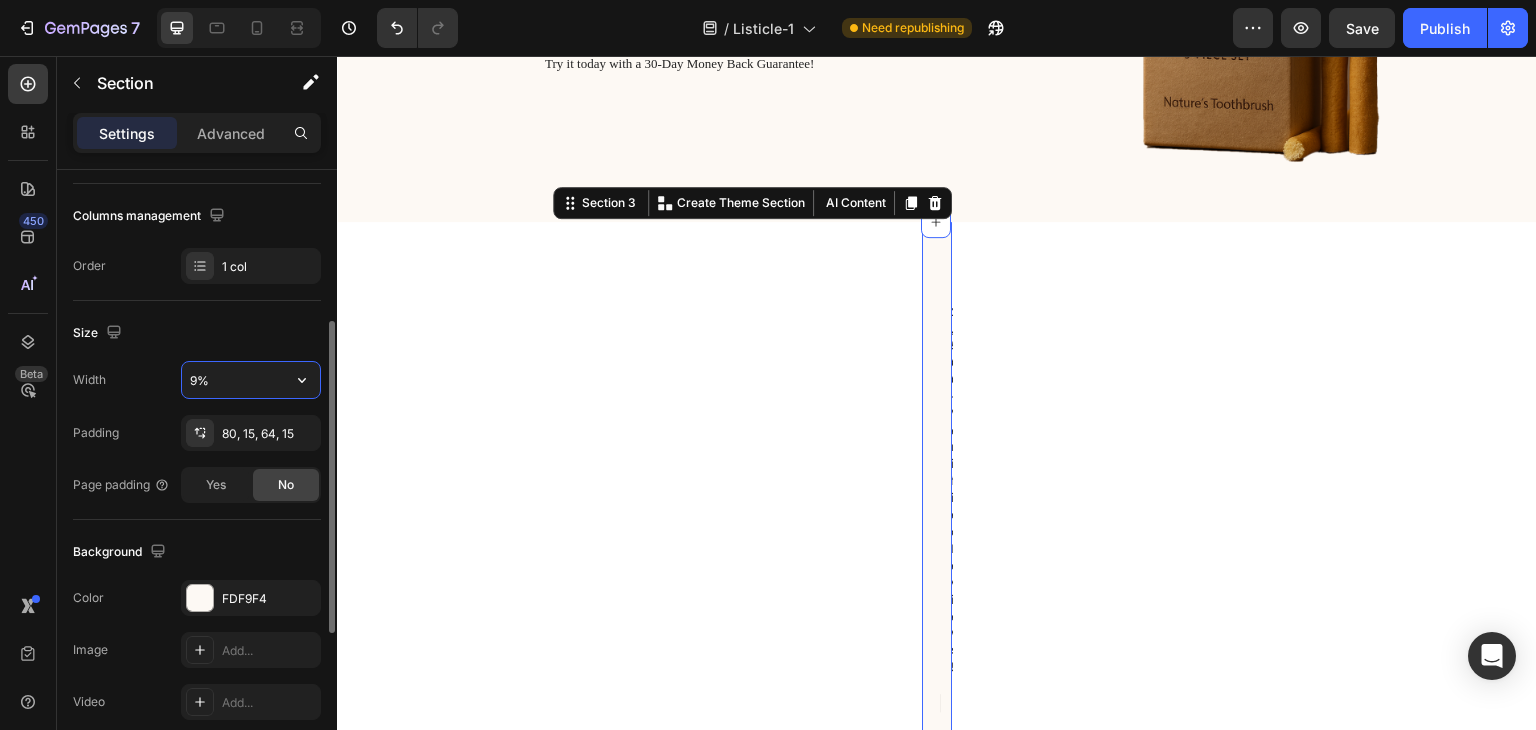 type on "95%" 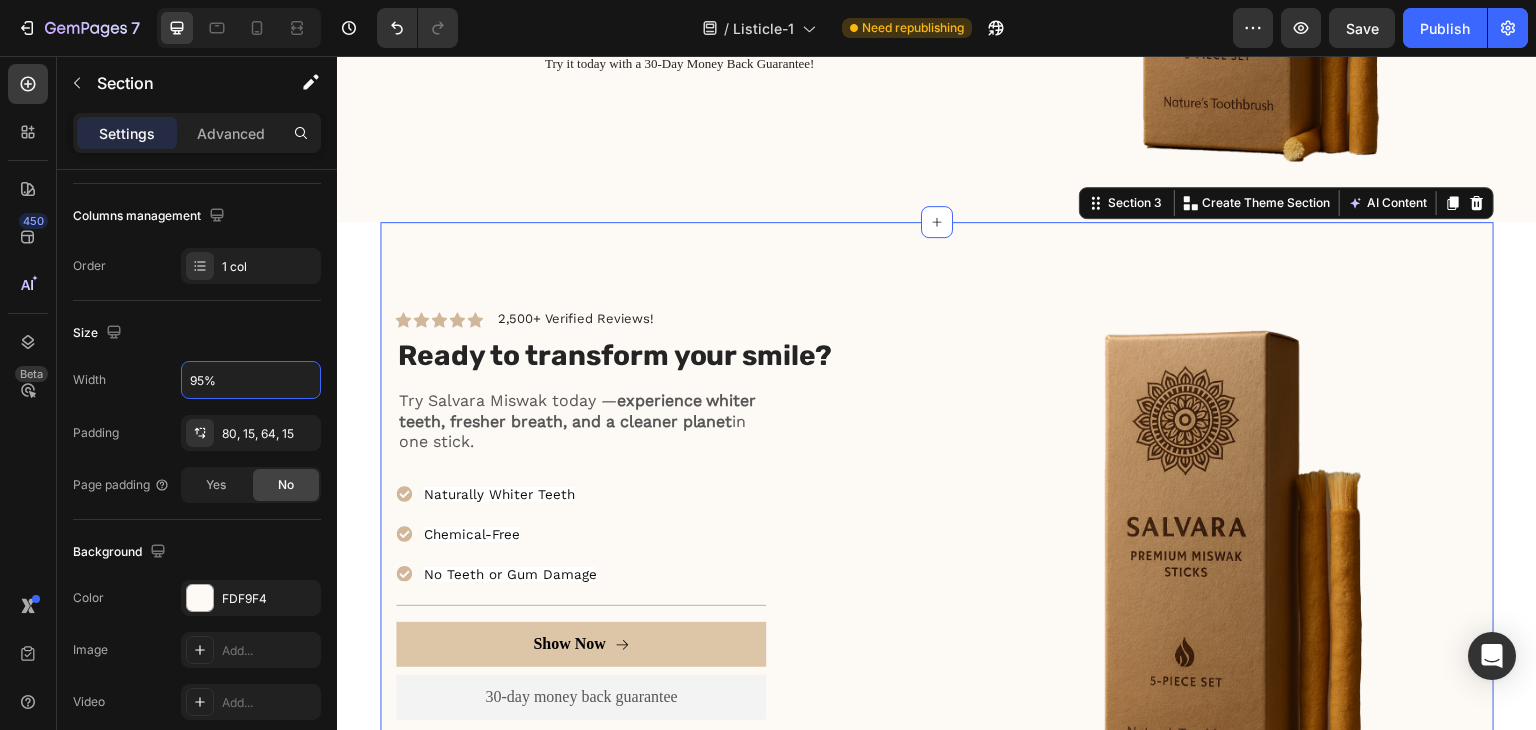 click on "Icon Icon Icon Icon Icon Icon List [NUMBER]+ Verified Reviews! Text Block Row Ready to transform your smile? Heading Try Salvara Miswak today —  experience whiter teeth, fresher breath, and a cleaner planet  in one stick. Text Block Naturally Whiter Teeth Chemical-Free No Teeth or Gum Damage Item List                Title Line
Show Now Button 30-day money back guarantee Text Block Premium Quality Sleek & Functional Design Versatile Options Item List
Icon Safe Payment Options Text Block
Icon Secure logistics Text Block
Icon Purchase protection Text Block Row Row Row Row Image Row Section 3   You can create reusable sections Create Theme Section AI Content Write with GemAI What would you like to describe here? Tone and Voice Persuasive Product Salvara Premium Miswak Sticks Show more Generate" at bounding box center [937, 565] 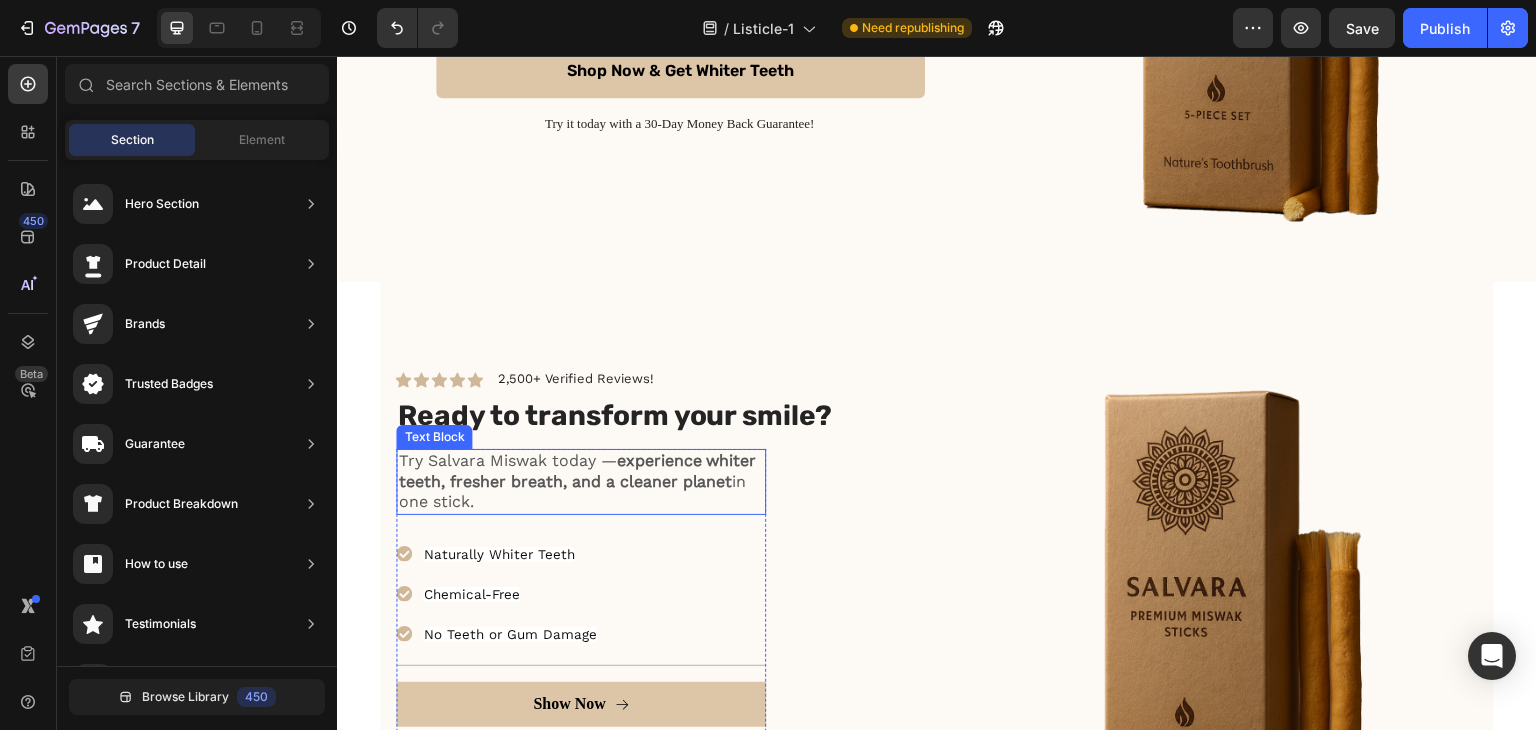 scroll, scrollTop: 4472, scrollLeft: 0, axis: vertical 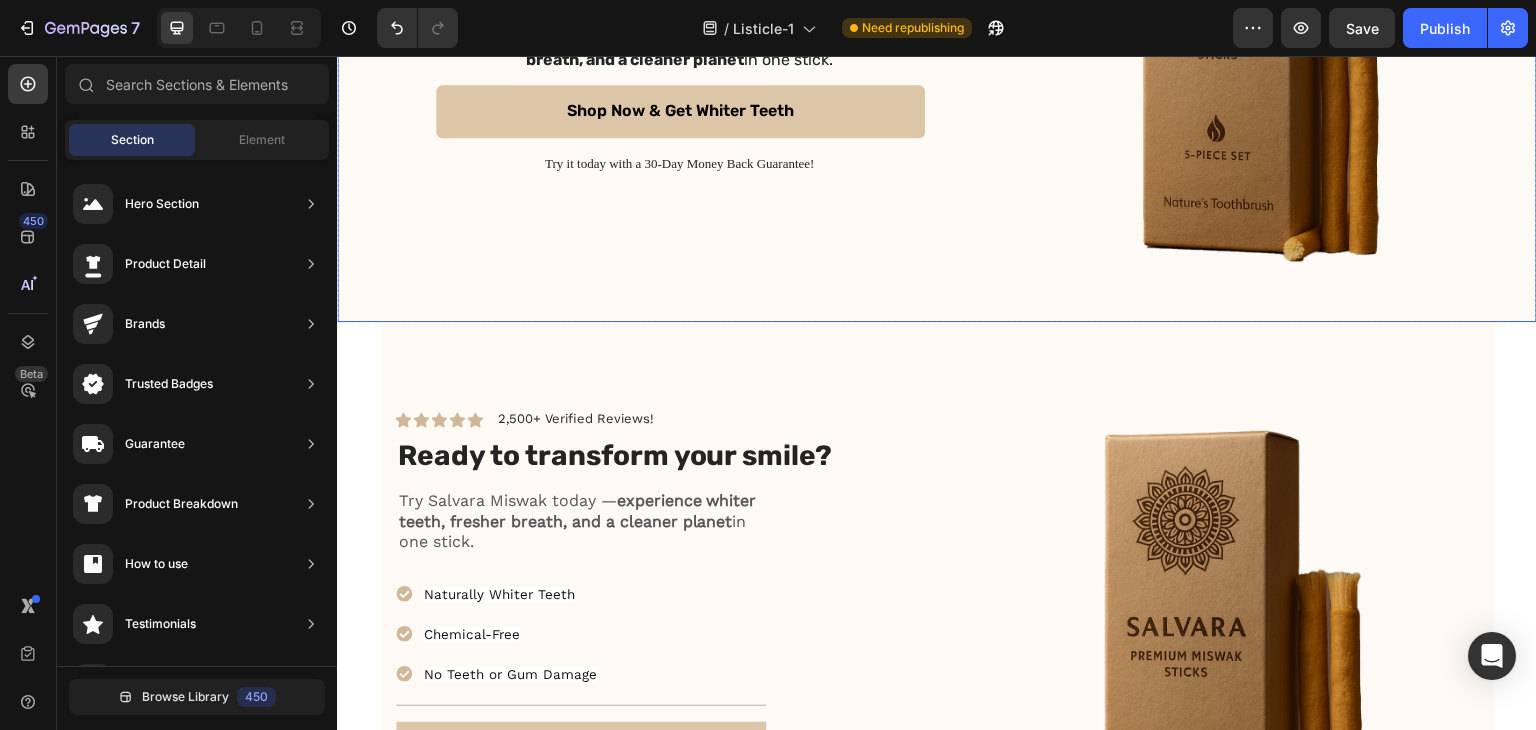 click on "Icon Icon Icon Icon
Icon [NUMBER]+ Happy Smiles Text Block Row Icon List Try Salvara Miswak today —  experience whiter teeth, fresher breath, and a cleaner planet  in one stick. Text Block Shop Now & Get Whiter Teeth Button Try it today with a 30-Day Money Back Guarantee! Text Block Row" at bounding box center [680, 48] 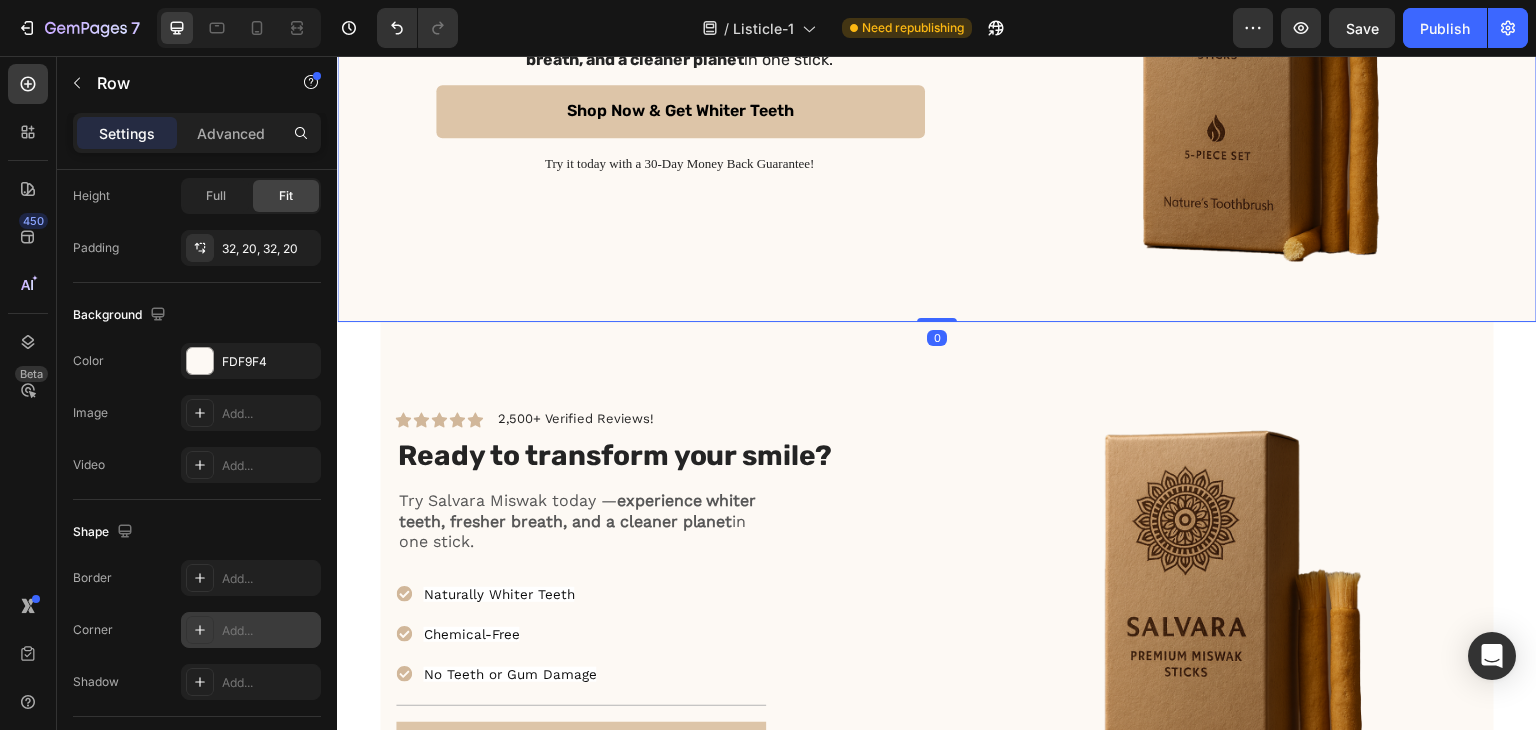scroll, scrollTop: 828, scrollLeft: 0, axis: vertical 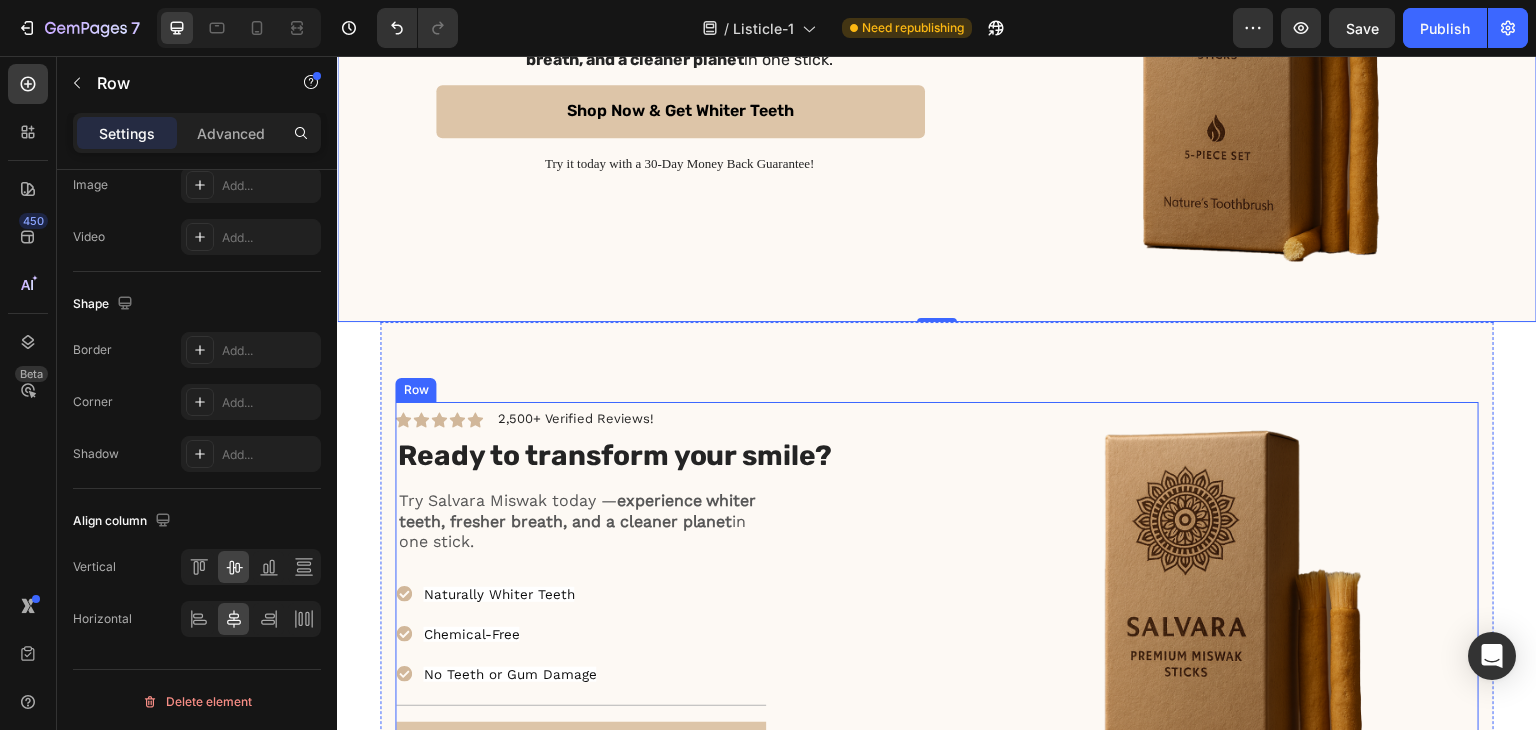 click on "2,500+ Verified Reviews!" at bounding box center [575, 419] 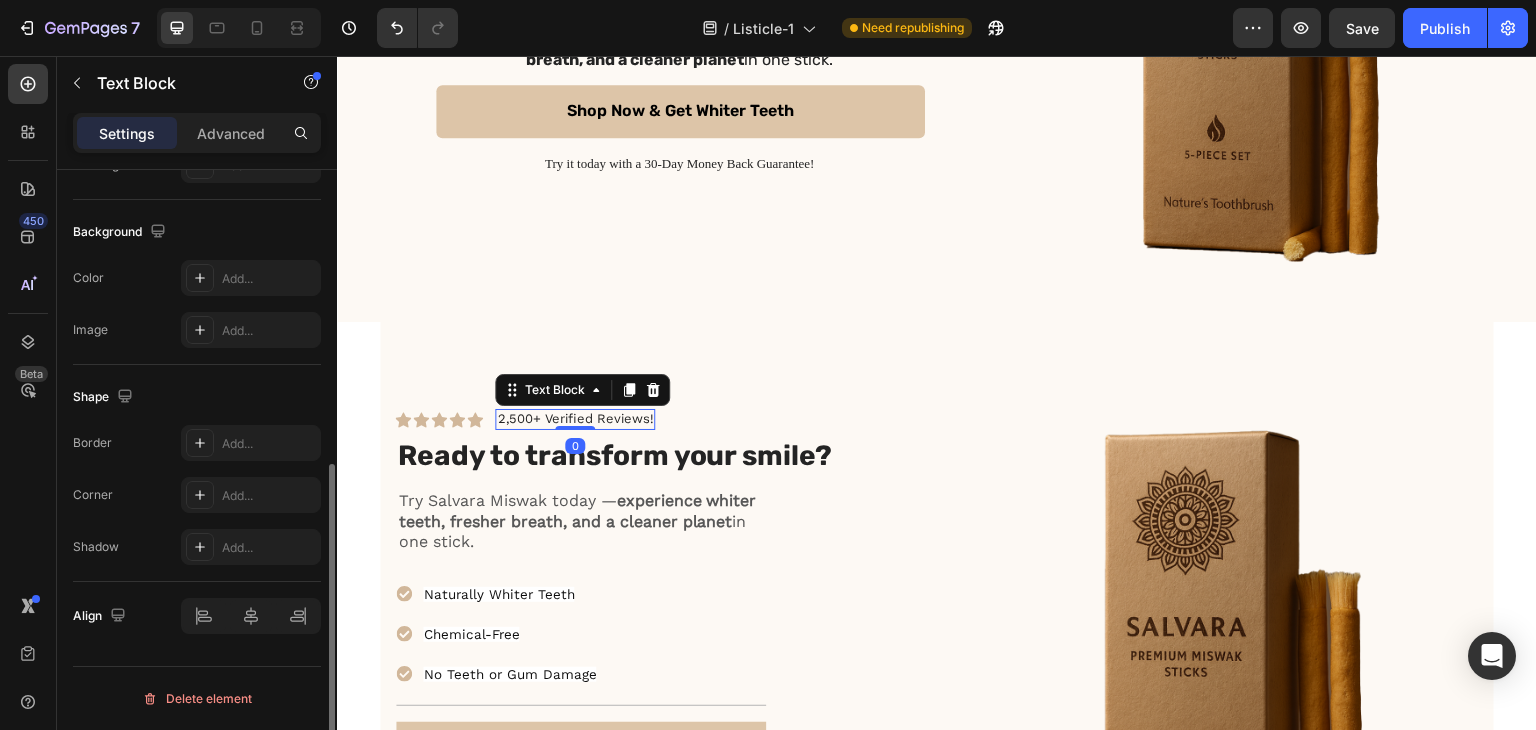 scroll, scrollTop: 0, scrollLeft: 0, axis: both 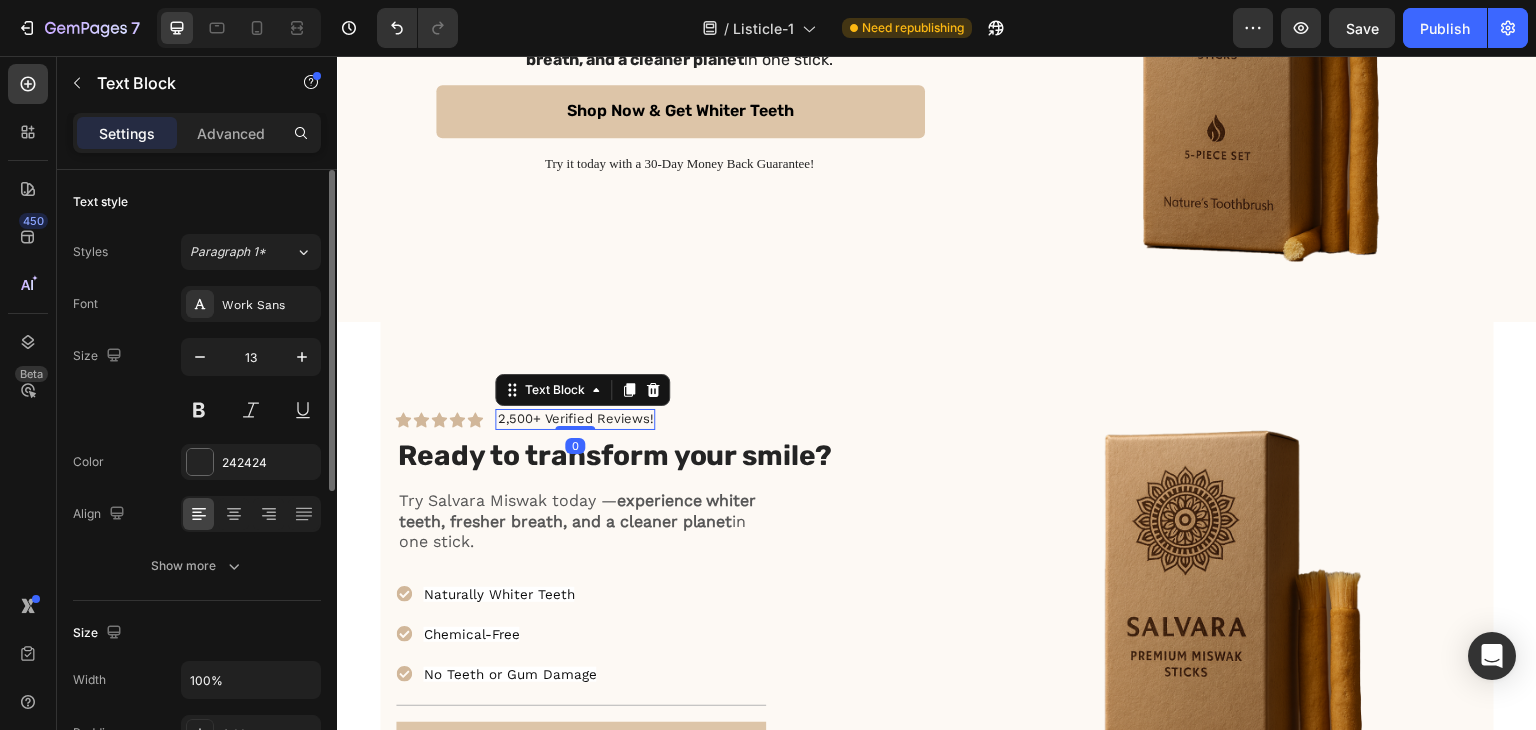 click on "2,500+ Verified Reviews!" at bounding box center [575, 419] 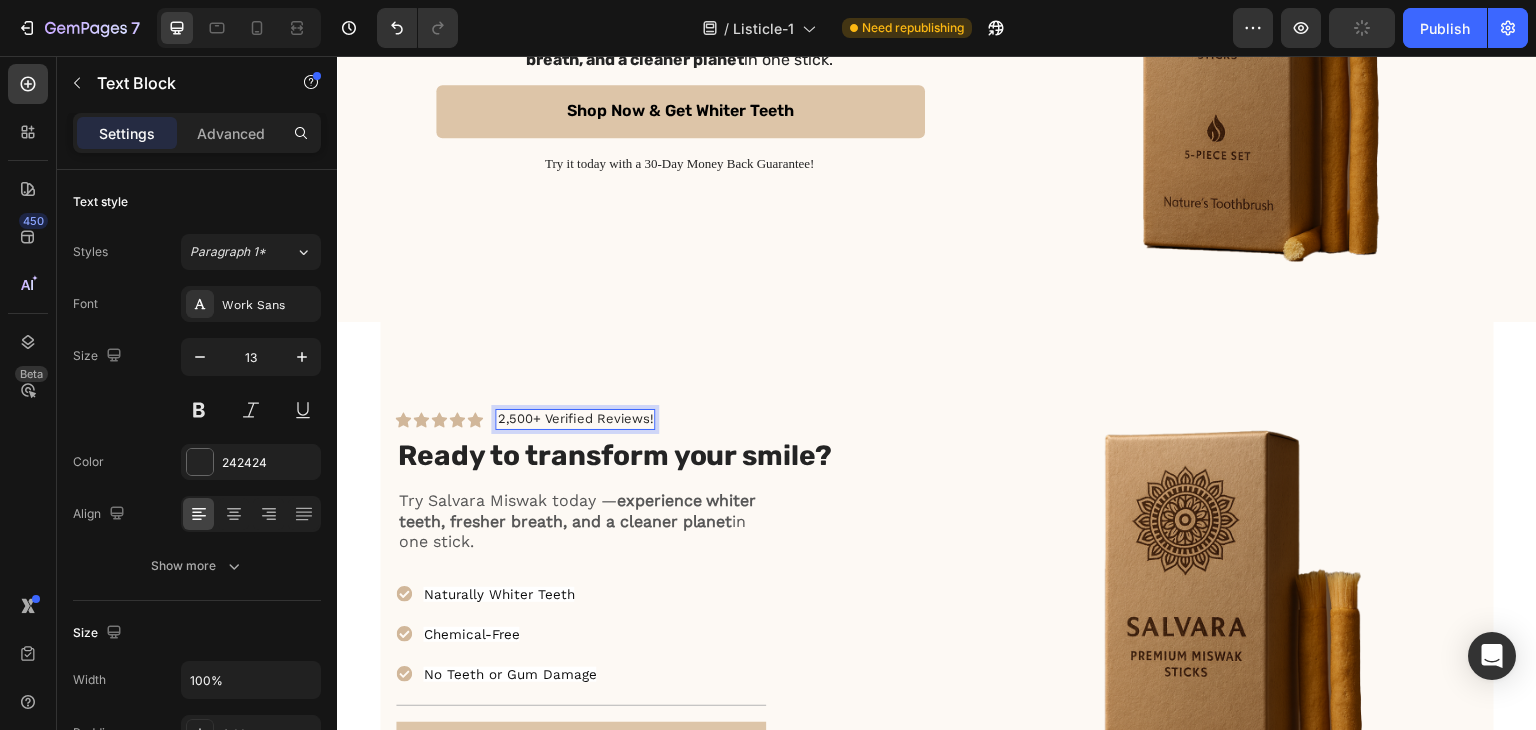click on "2,500+ Verified Reviews!" at bounding box center [575, 419] 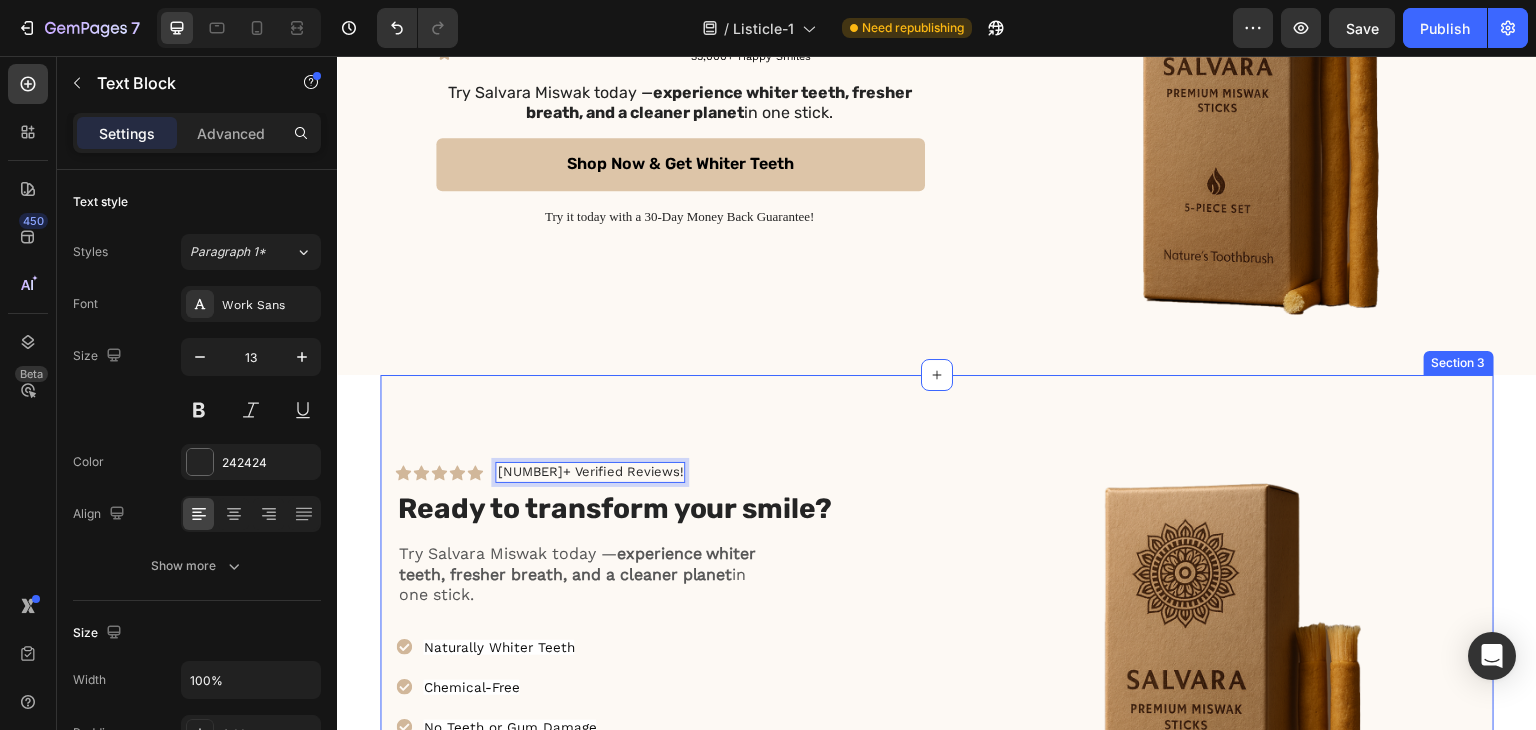scroll, scrollTop: 4472, scrollLeft: 0, axis: vertical 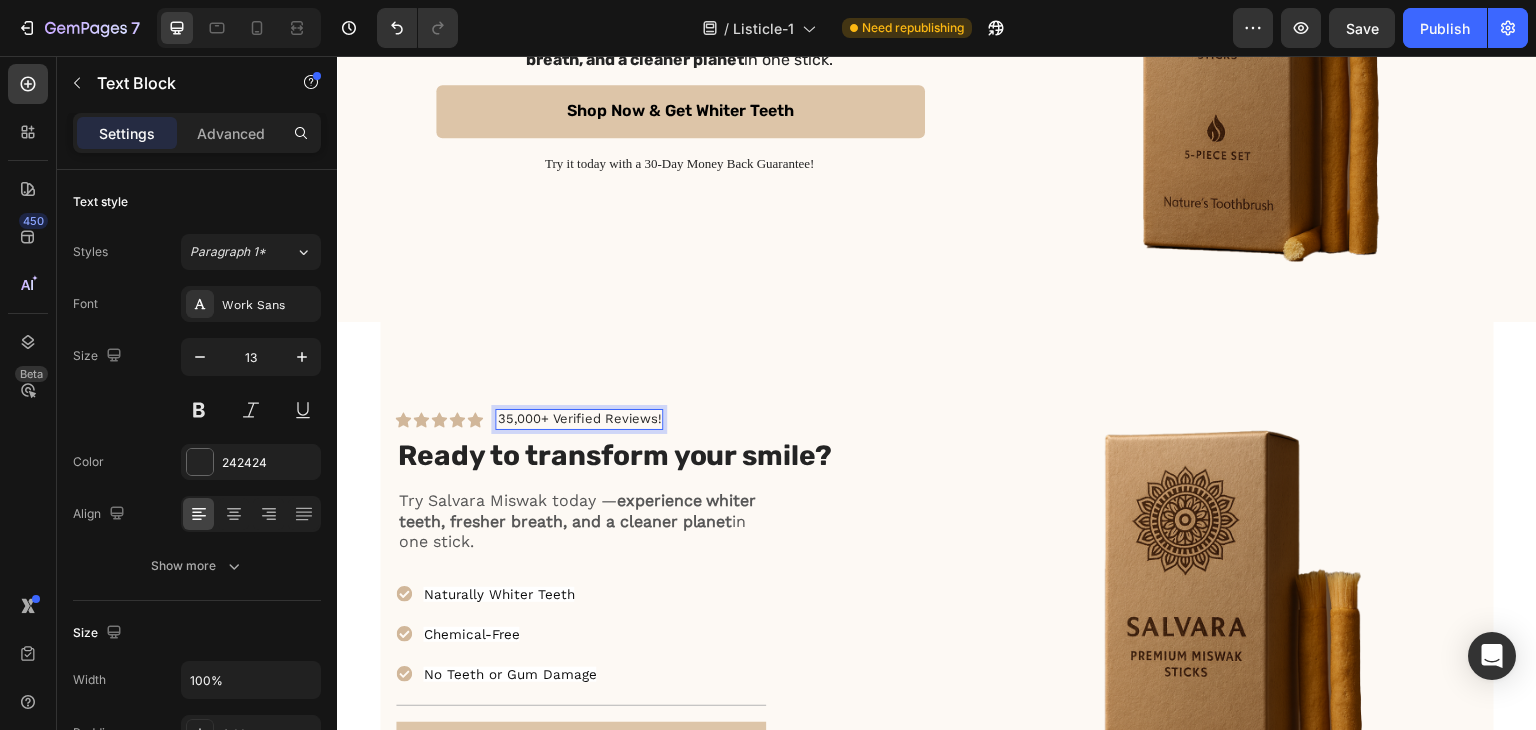 click on "35,000+ Verified Reviews!" at bounding box center (579, 419) 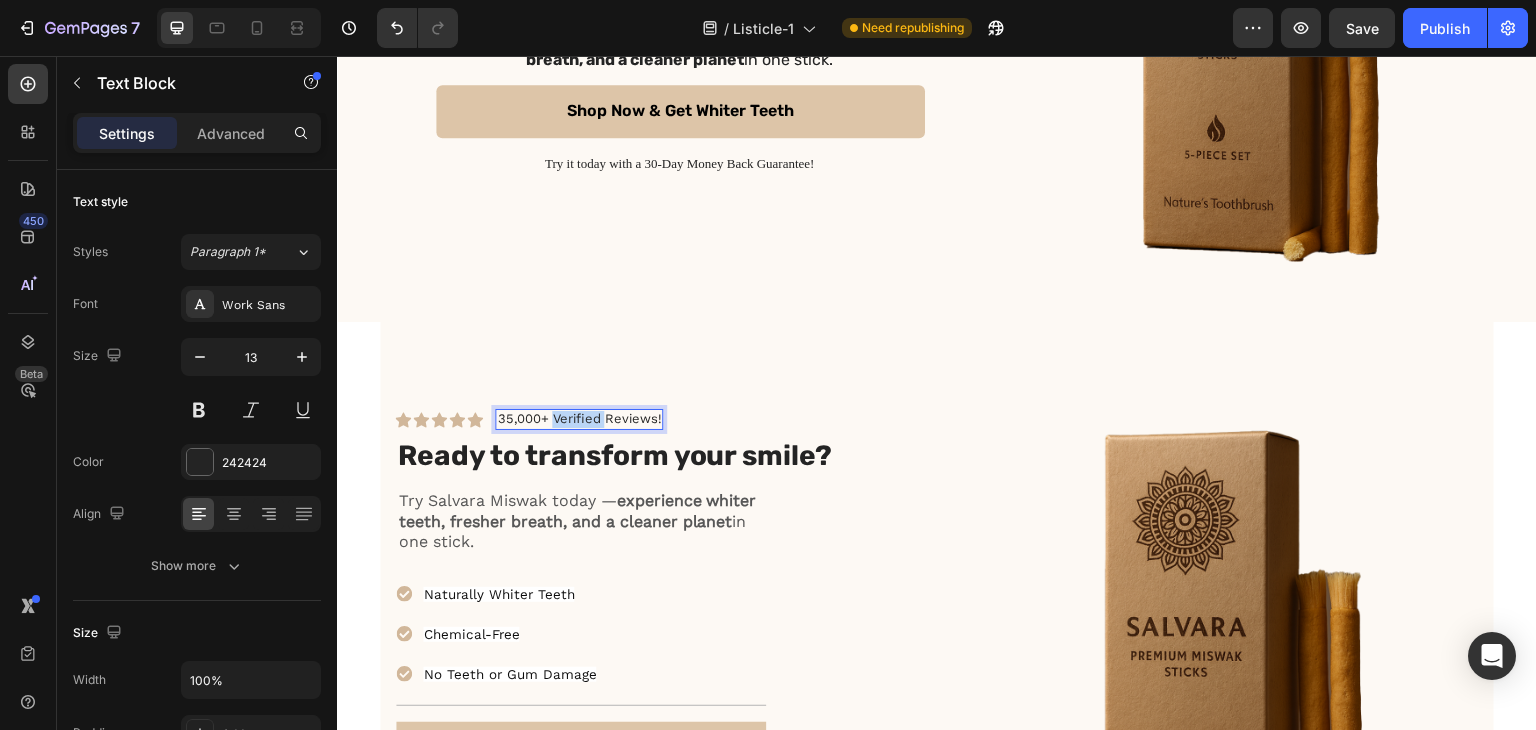 click on "35,000+ Verified Reviews!" at bounding box center (579, 419) 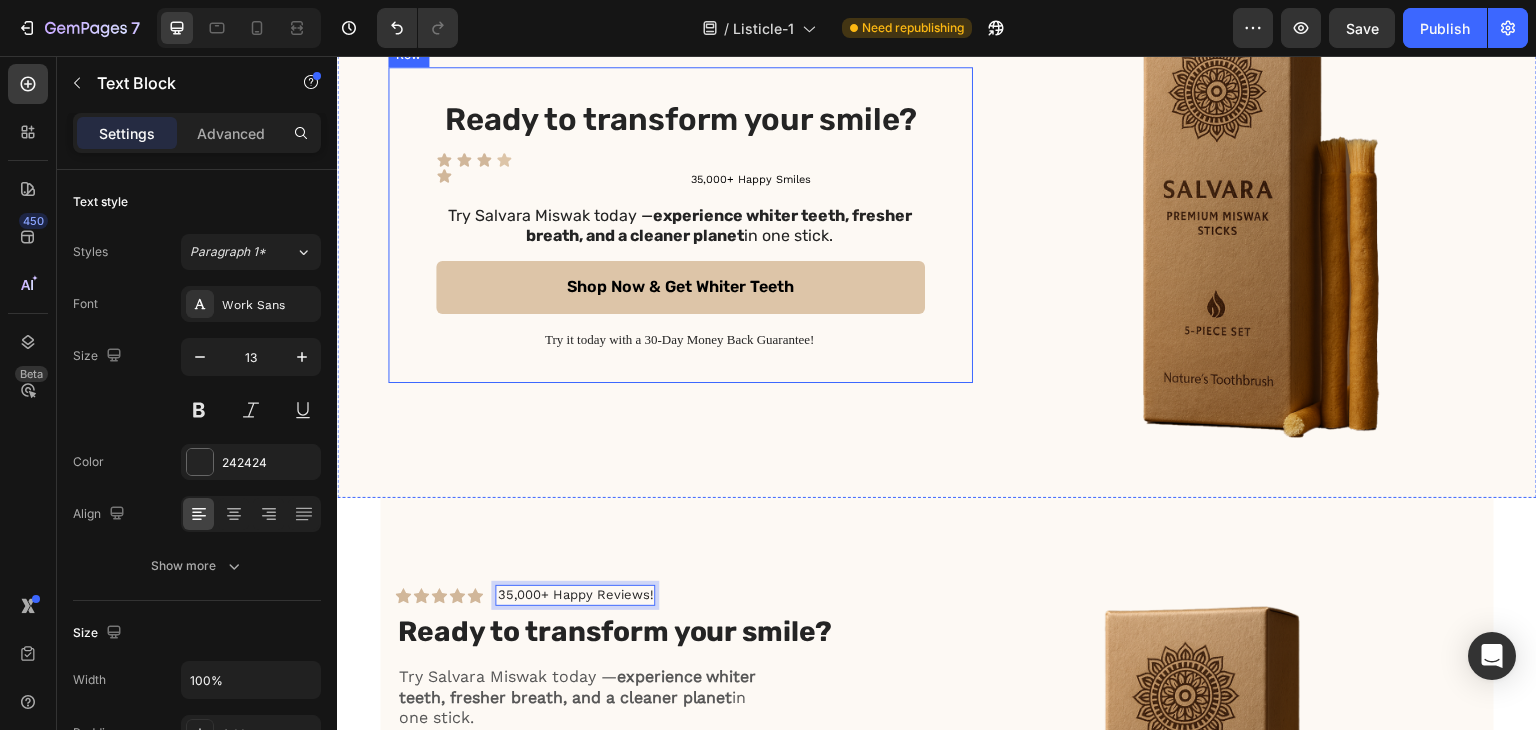 scroll, scrollTop: 4372, scrollLeft: 0, axis: vertical 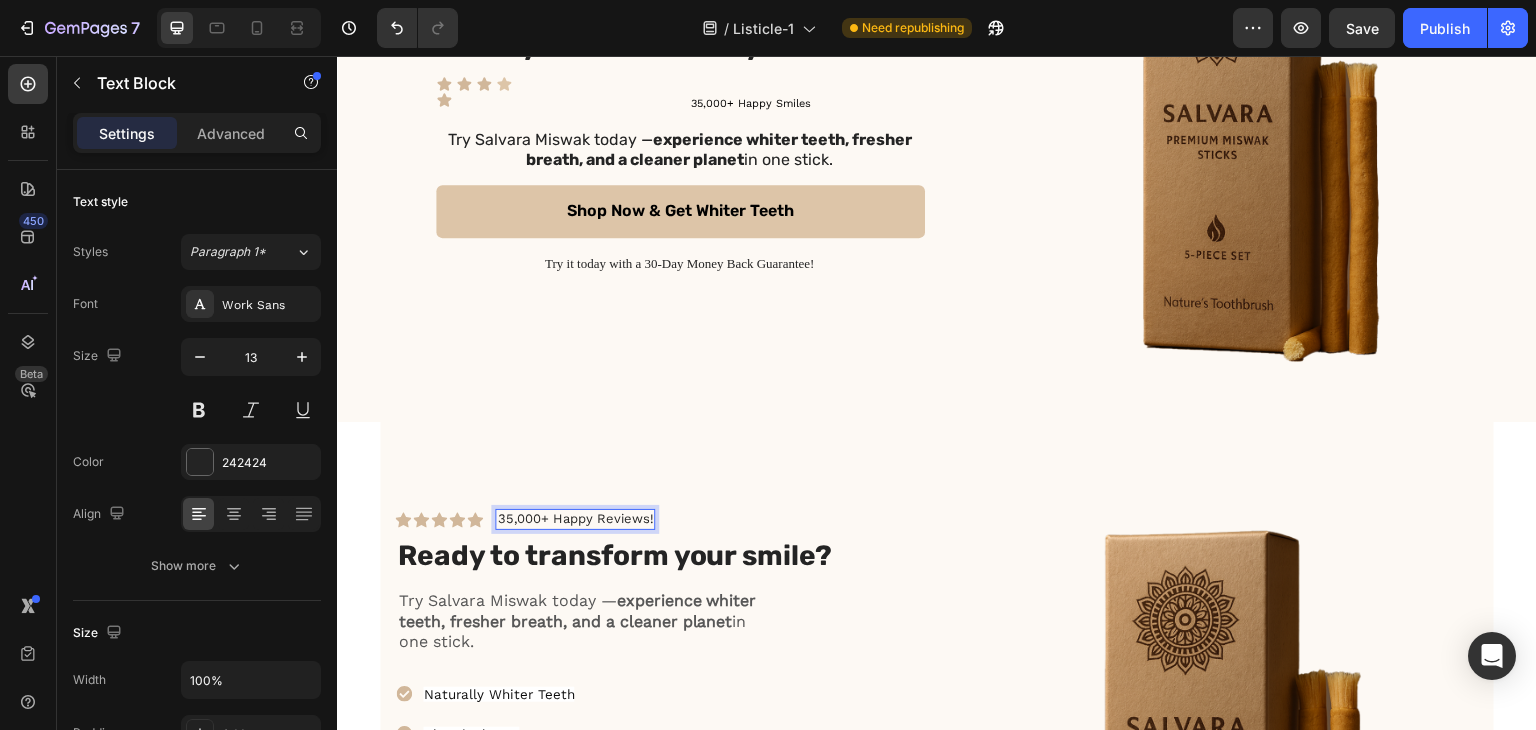 click on "35,000+ Happy Reviews!" at bounding box center [575, 519] 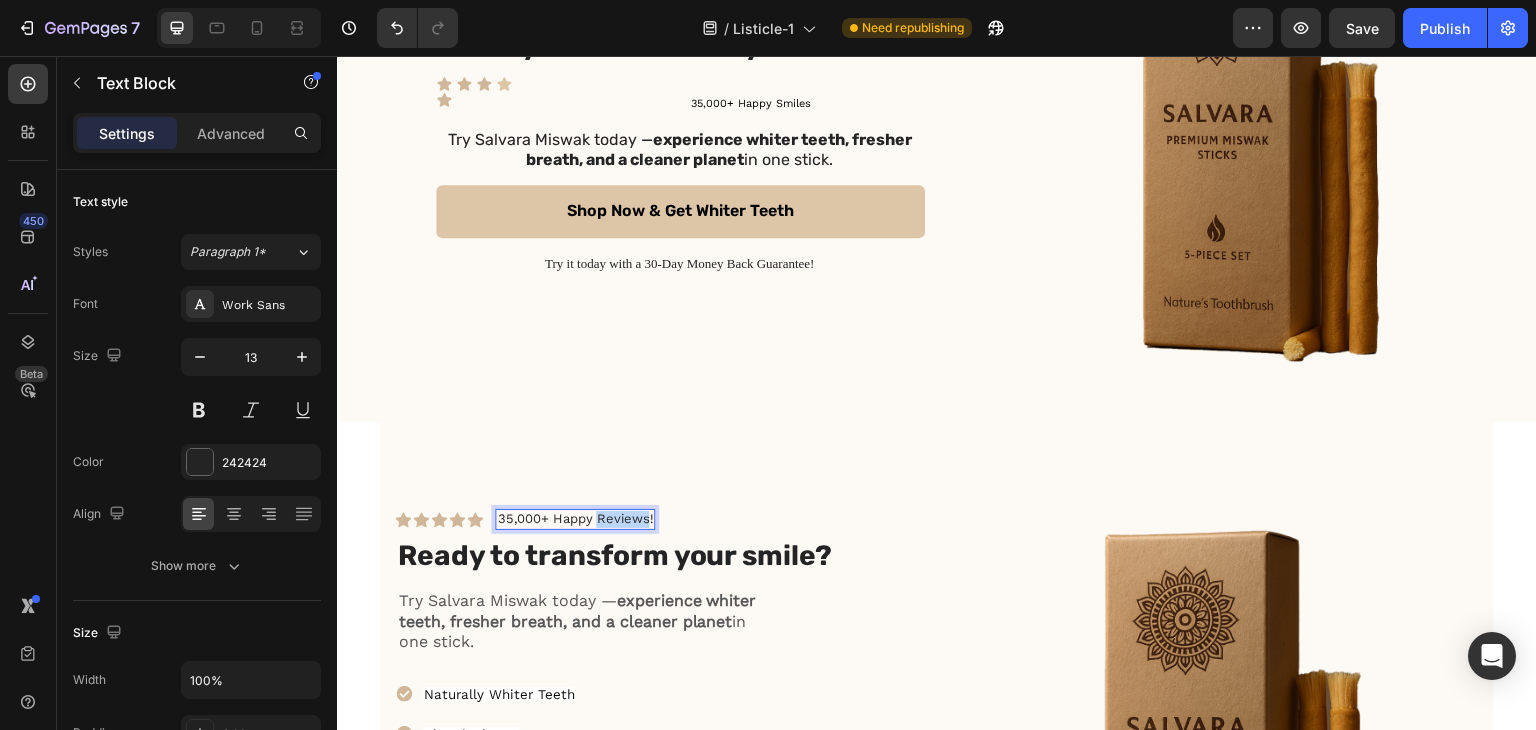 click on "35,000+ Happy Reviews!" at bounding box center [575, 519] 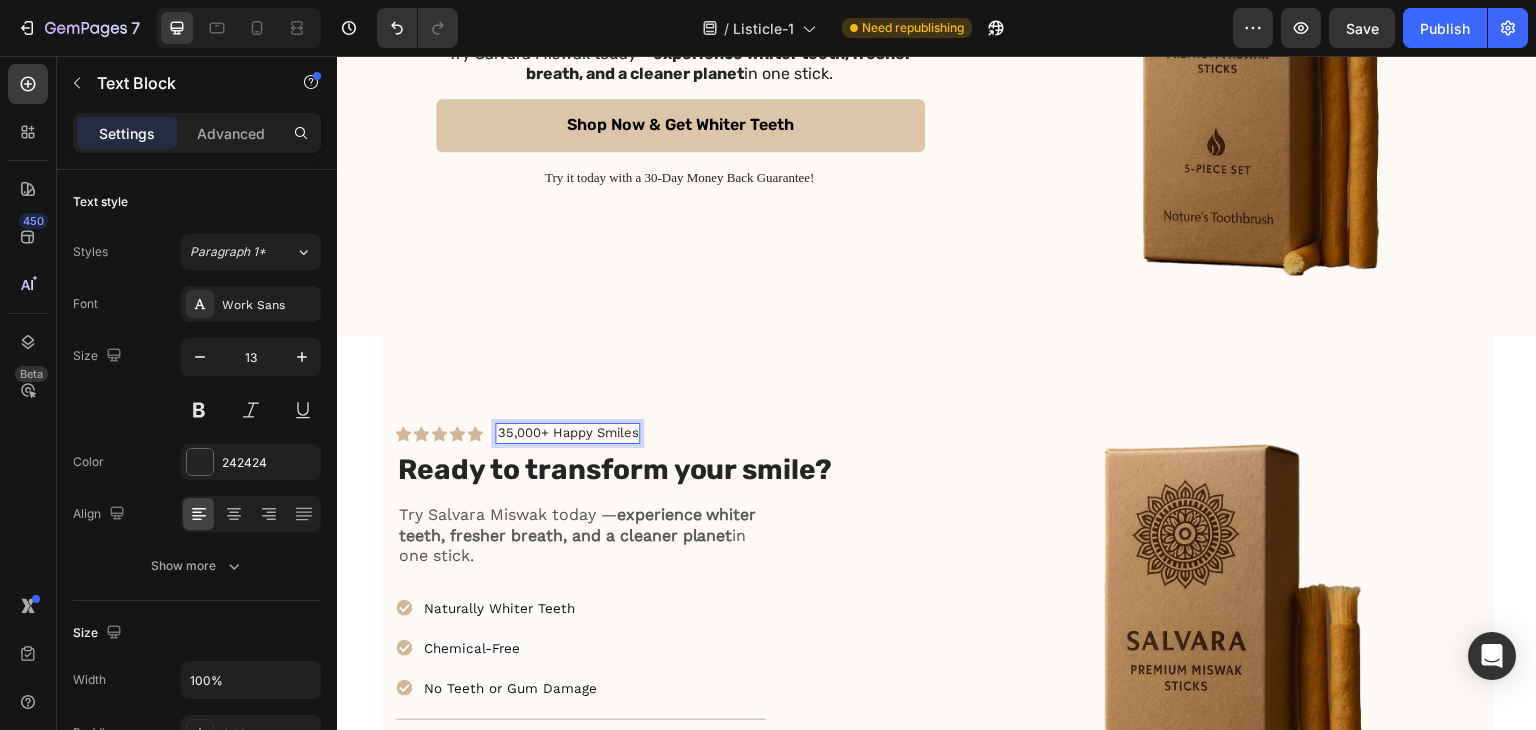scroll, scrollTop: 4572, scrollLeft: 0, axis: vertical 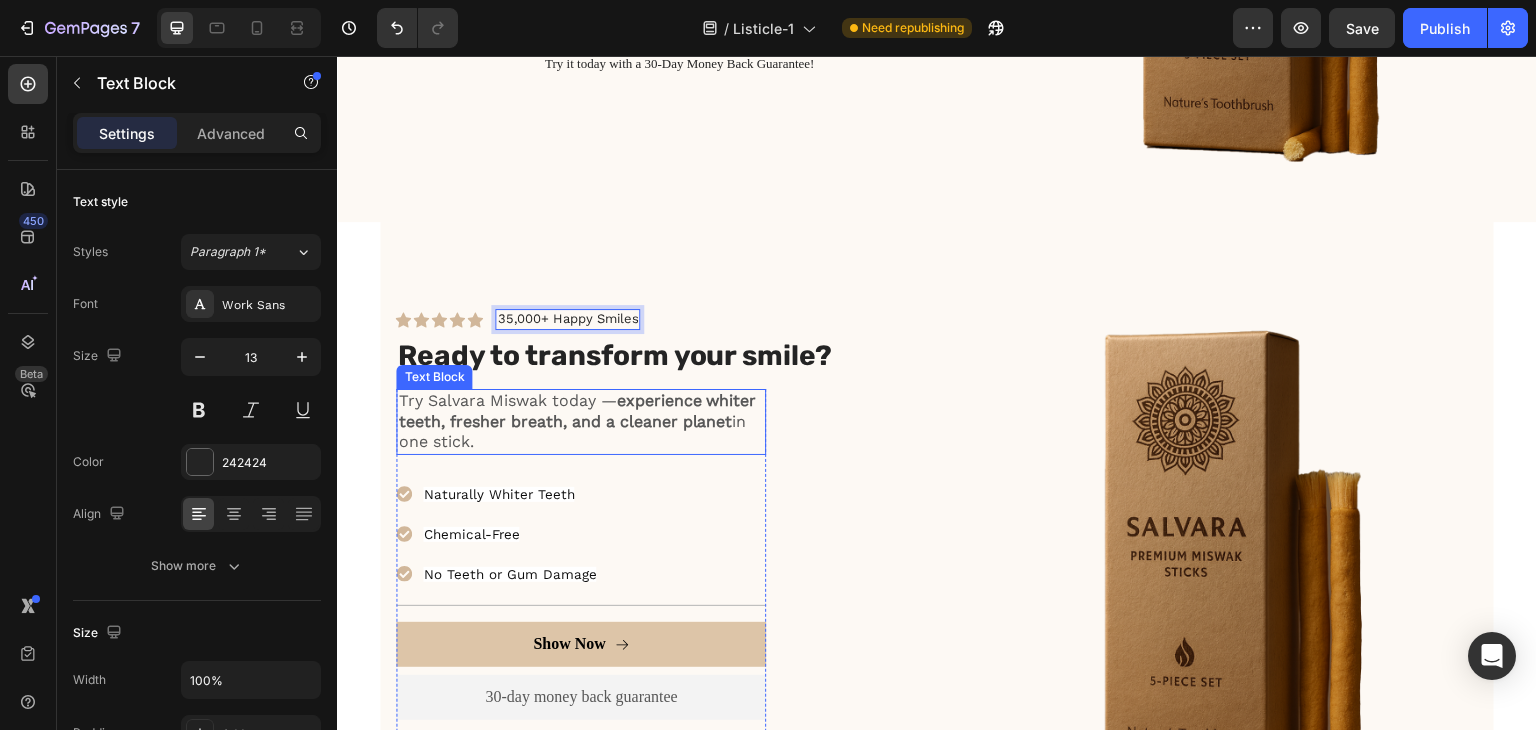 click on "Try Salvara Miswak today —  experience whiter teeth, fresher breath, and a cleaner planet  in one stick." at bounding box center [581, 422] 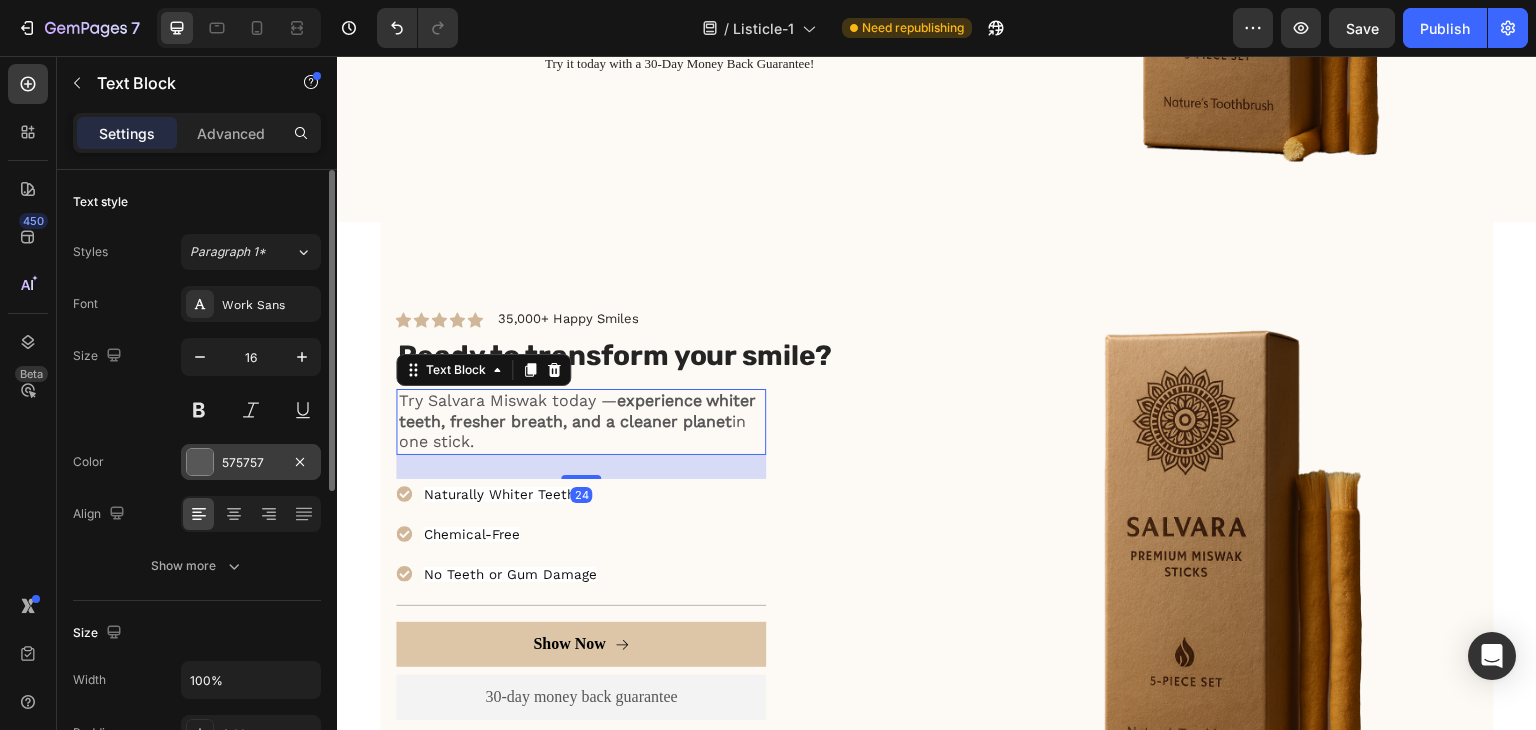 click on "575757" at bounding box center [251, 462] 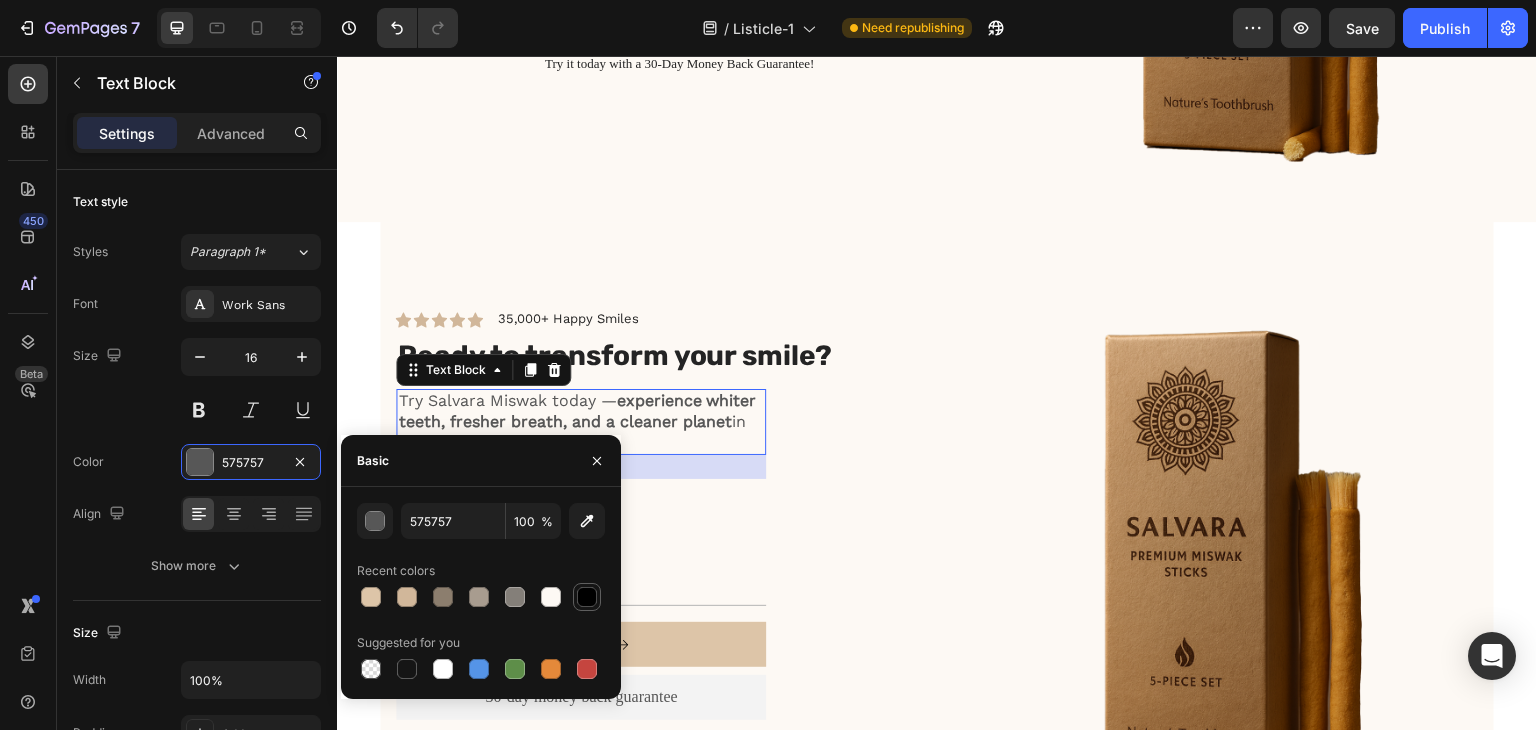 click at bounding box center (587, 597) 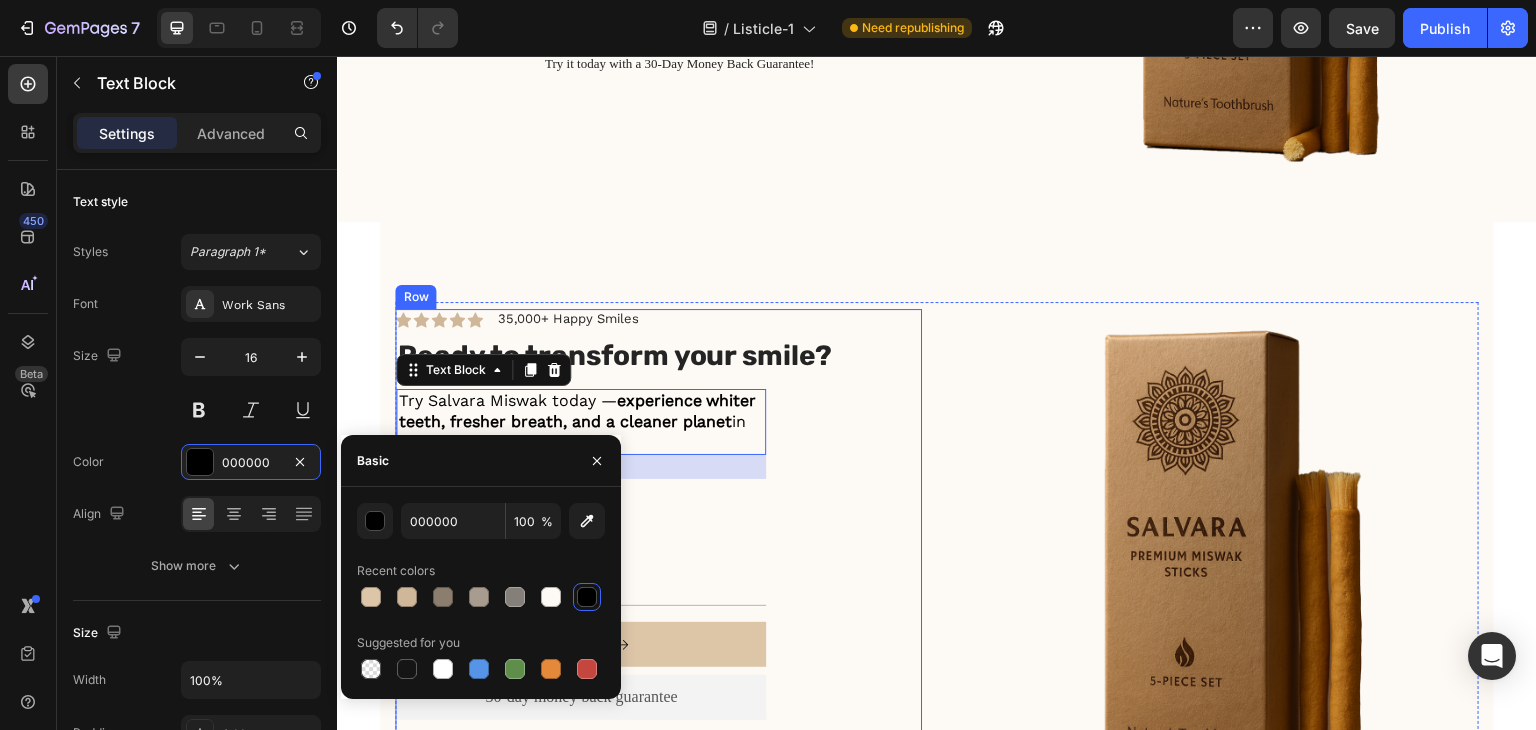 click on "Icon Icon Icon Icon Icon Icon List [NUMBER]+ Happy Smiles Text Block Row Ready to transform your smile? Heading Try Salvara Miswak today —  experience whiter teeth, fresher breath, and a cleaner planet  in one stick. Text Block   [NUMBER] Naturally Whiter Teeth Chemical-Free No Teeth or Gum Damage Item List                Title Line
Show Now Button 30-day money back guarantee Text Block Premium Quality Sleek & Functional Design Versatile Options Item List
Icon Safe Payment Options Text Block
Icon Secure logistics Text Block
Icon Purchase protection Text Block Row Row" at bounding box center (658, 565) 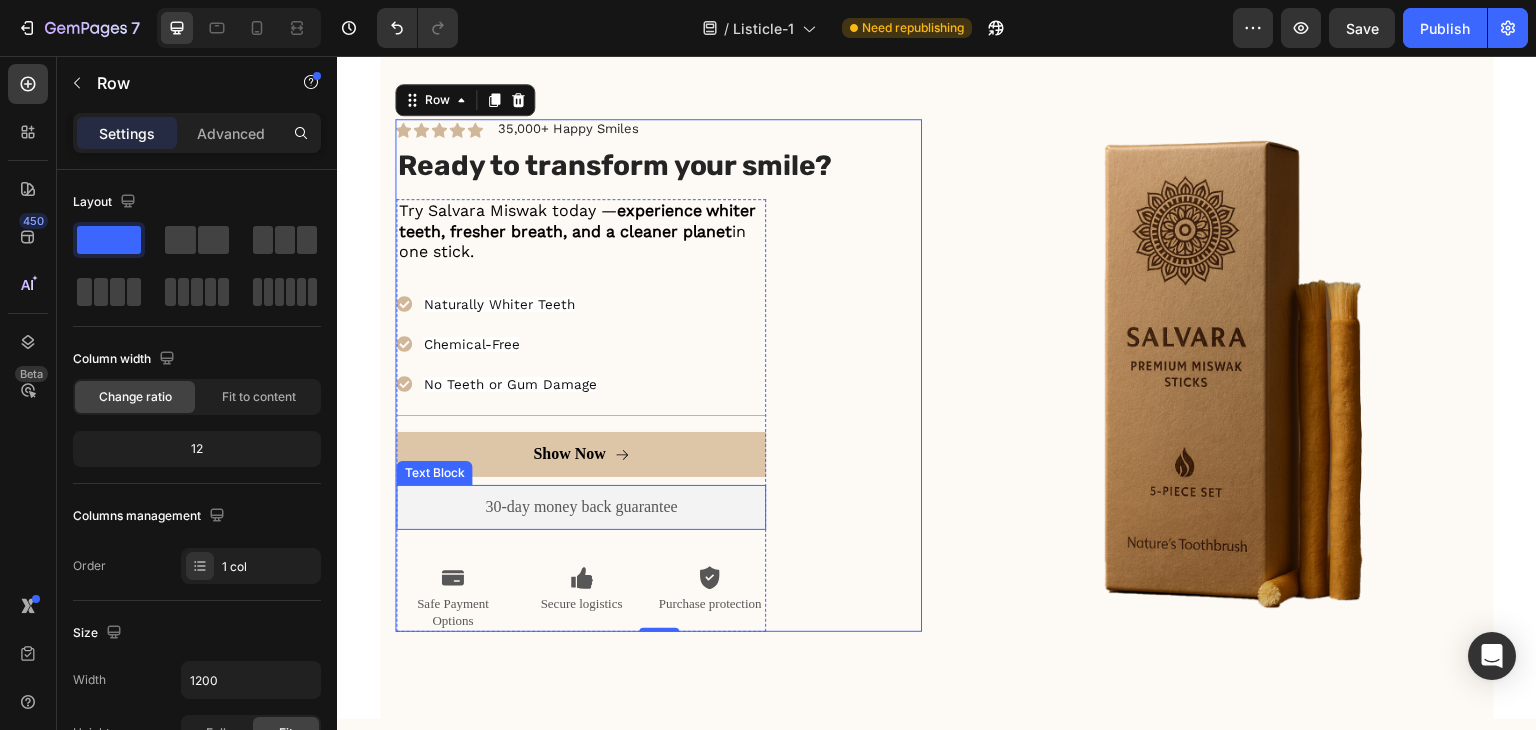 scroll, scrollTop: 4772, scrollLeft: 0, axis: vertical 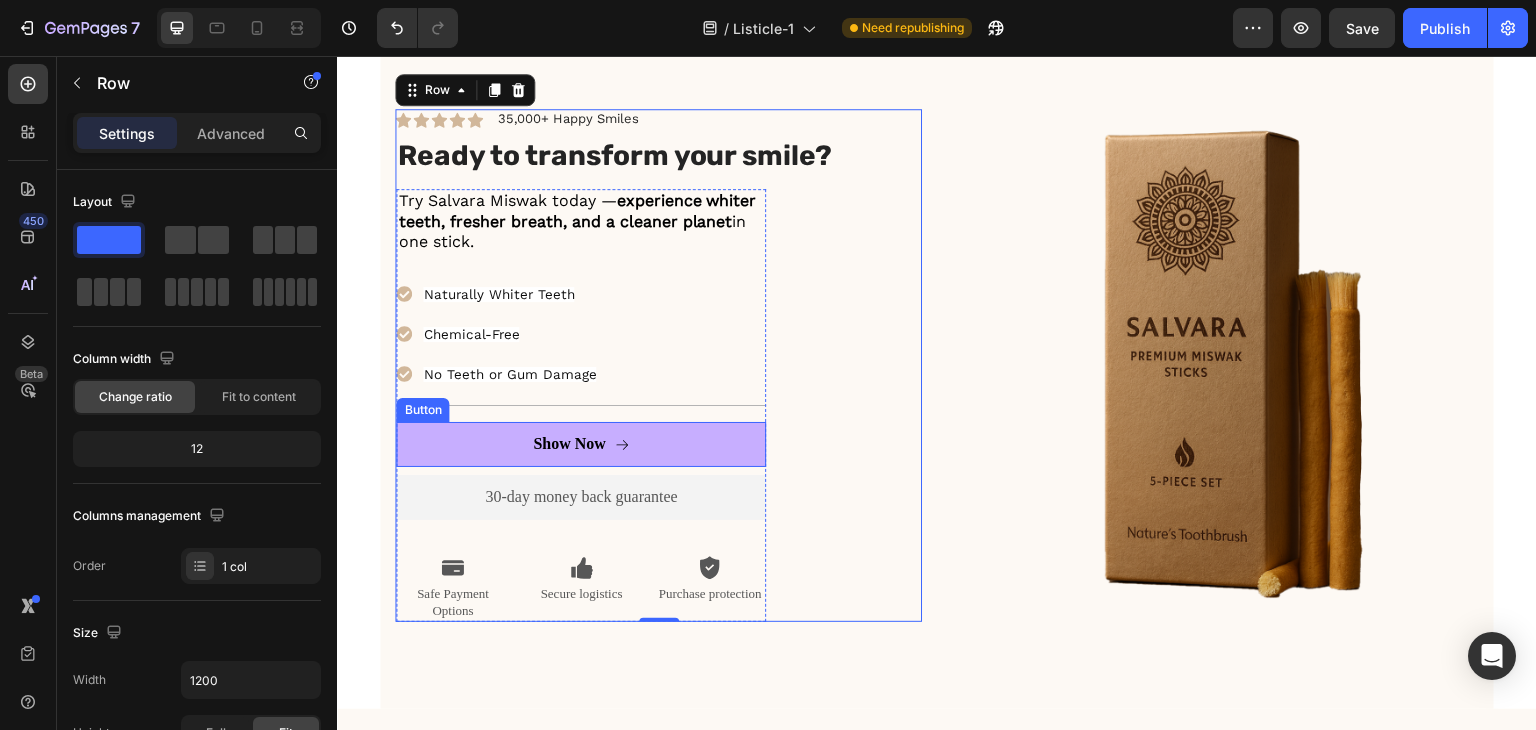 click on "Show Now" at bounding box center [581, 444] 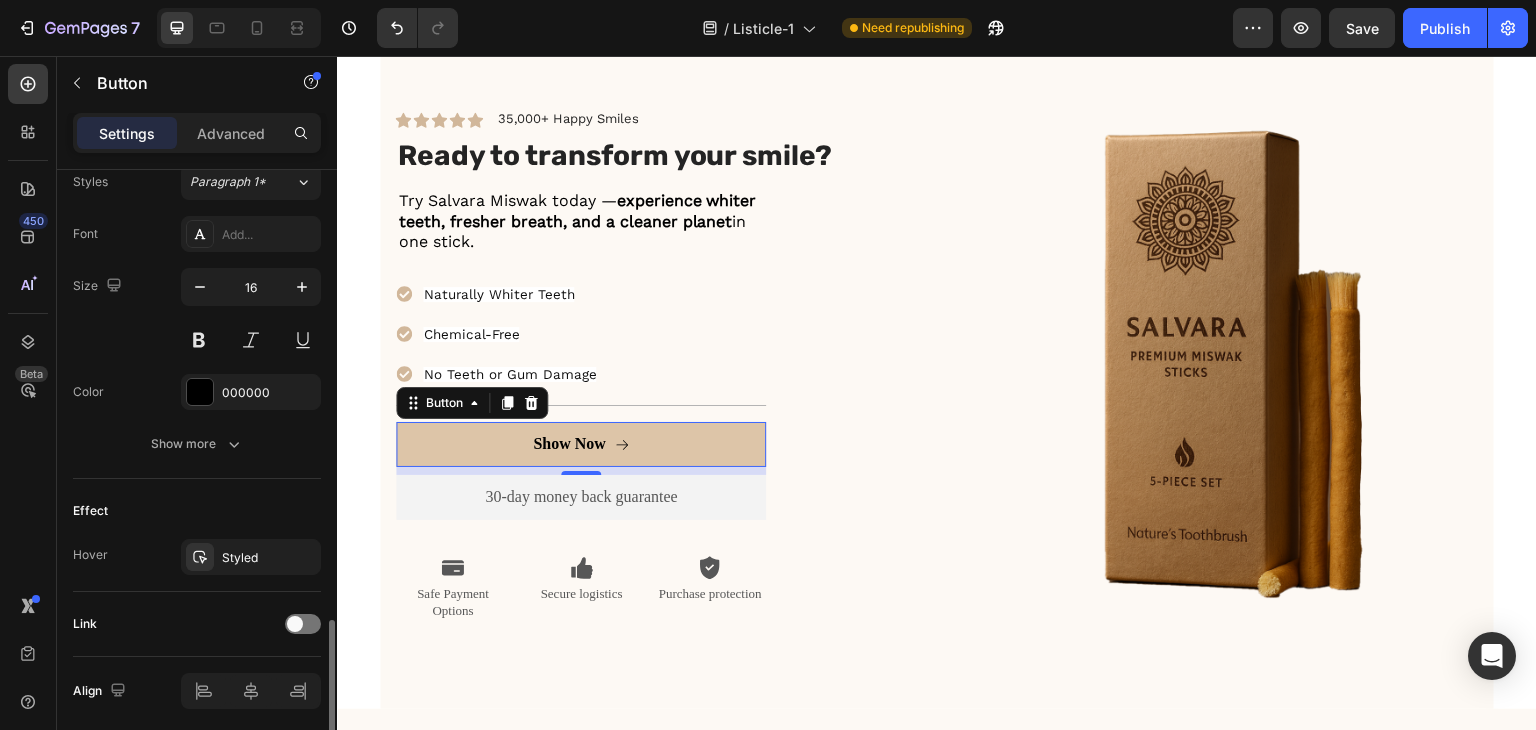 scroll, scrollTop: 972, scrollLeft: 0, axis: vertical 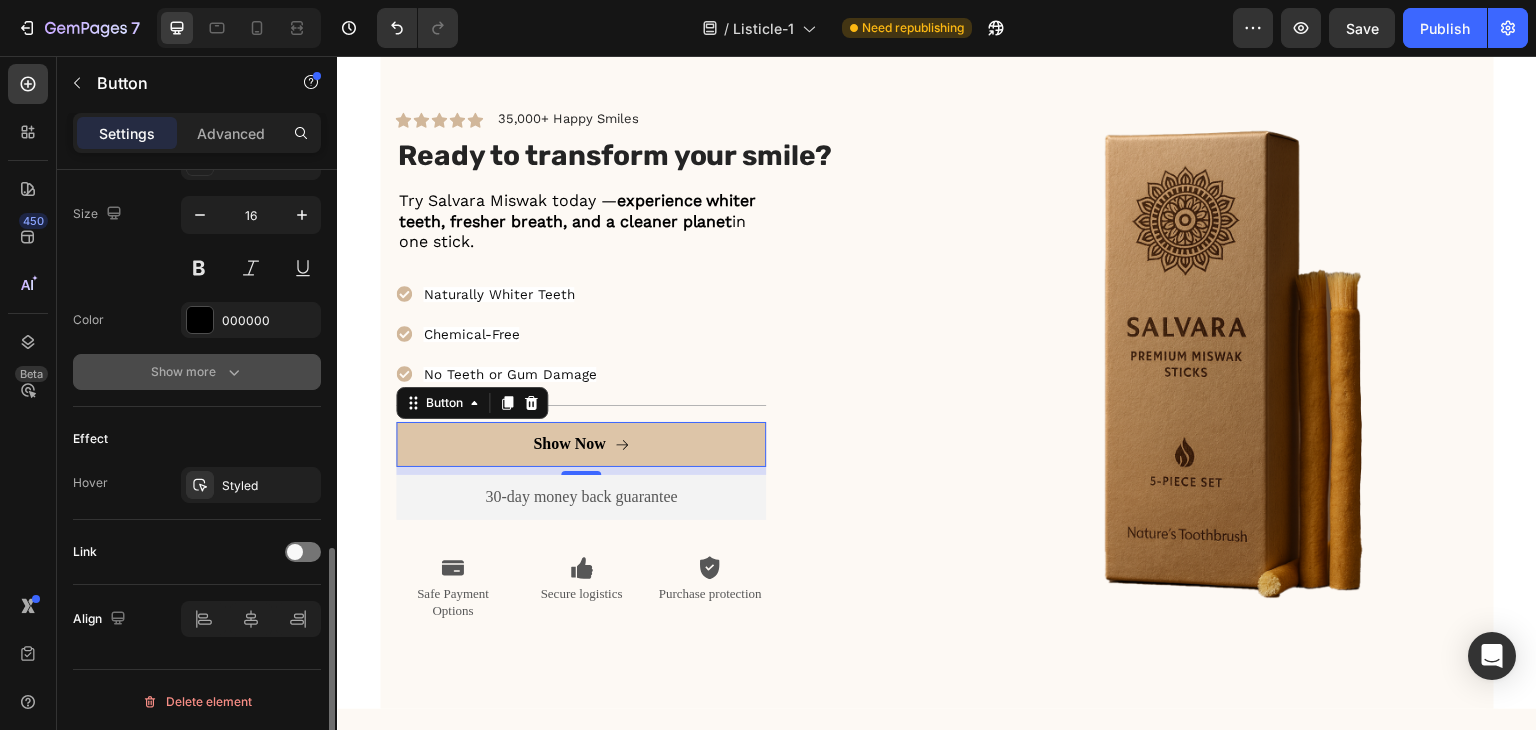 click on "Show more" at bounding box center (197, 372) 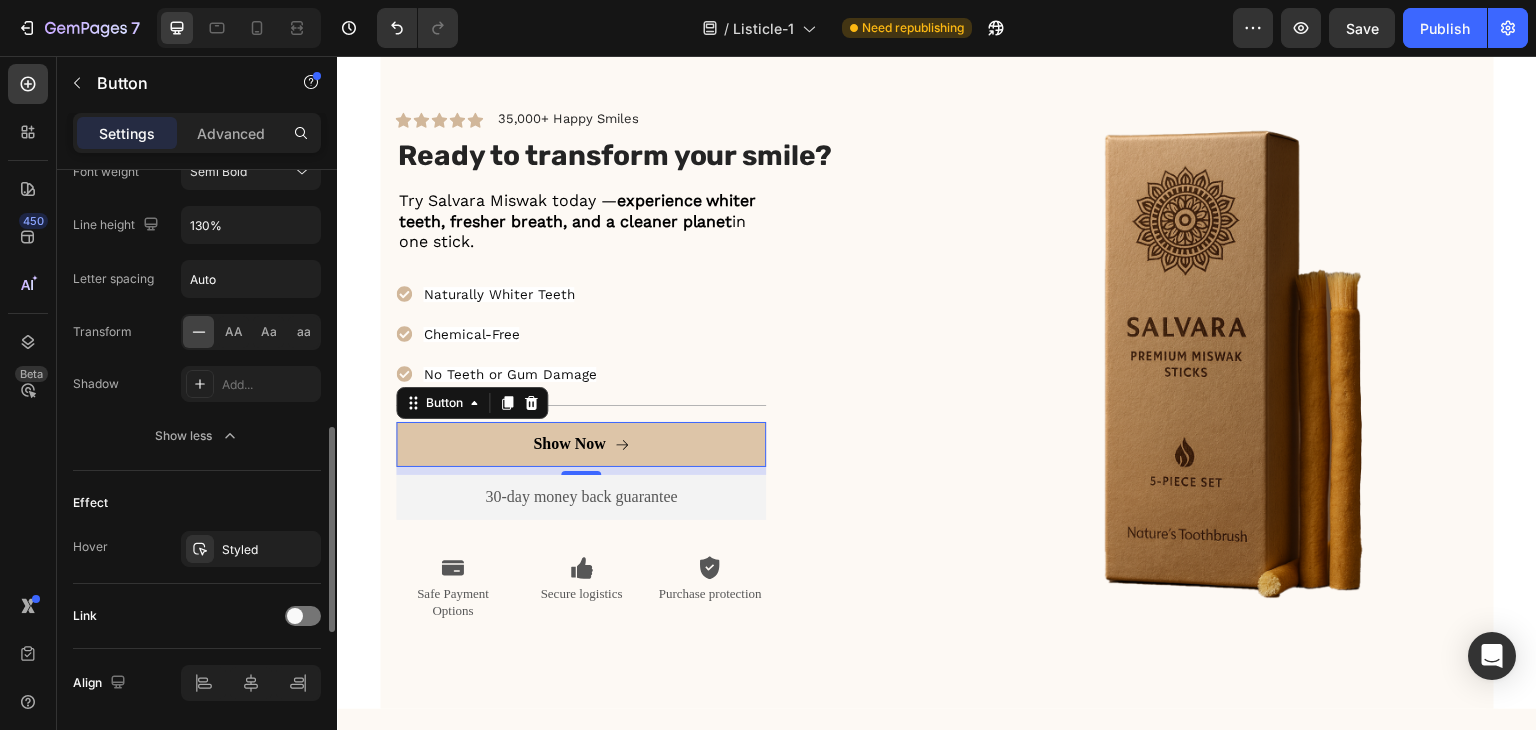 scroll, scrollTop: 1235, scrollLeft: 0, axis: vertical 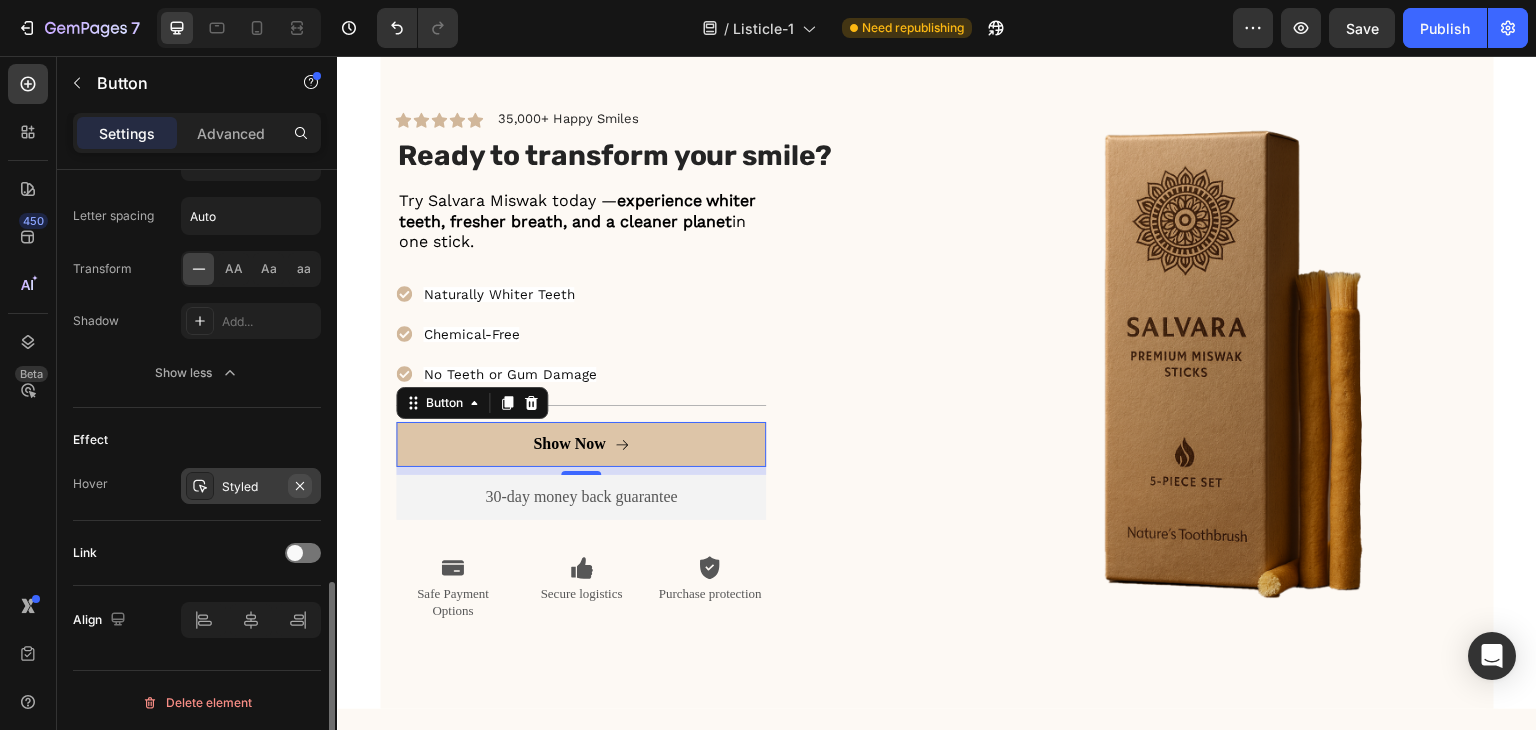 click 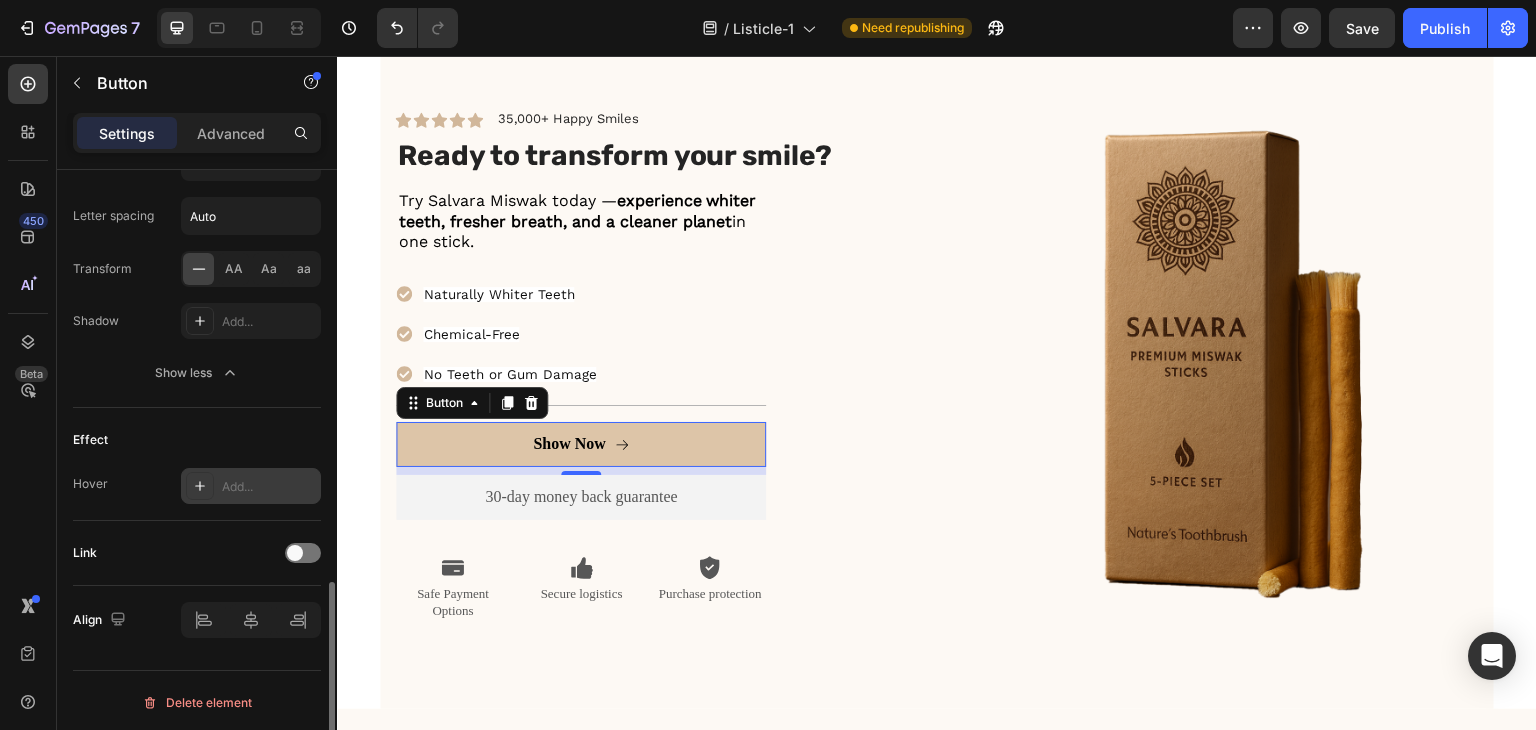 click on "Show Now" at bounding box center [581, 444] 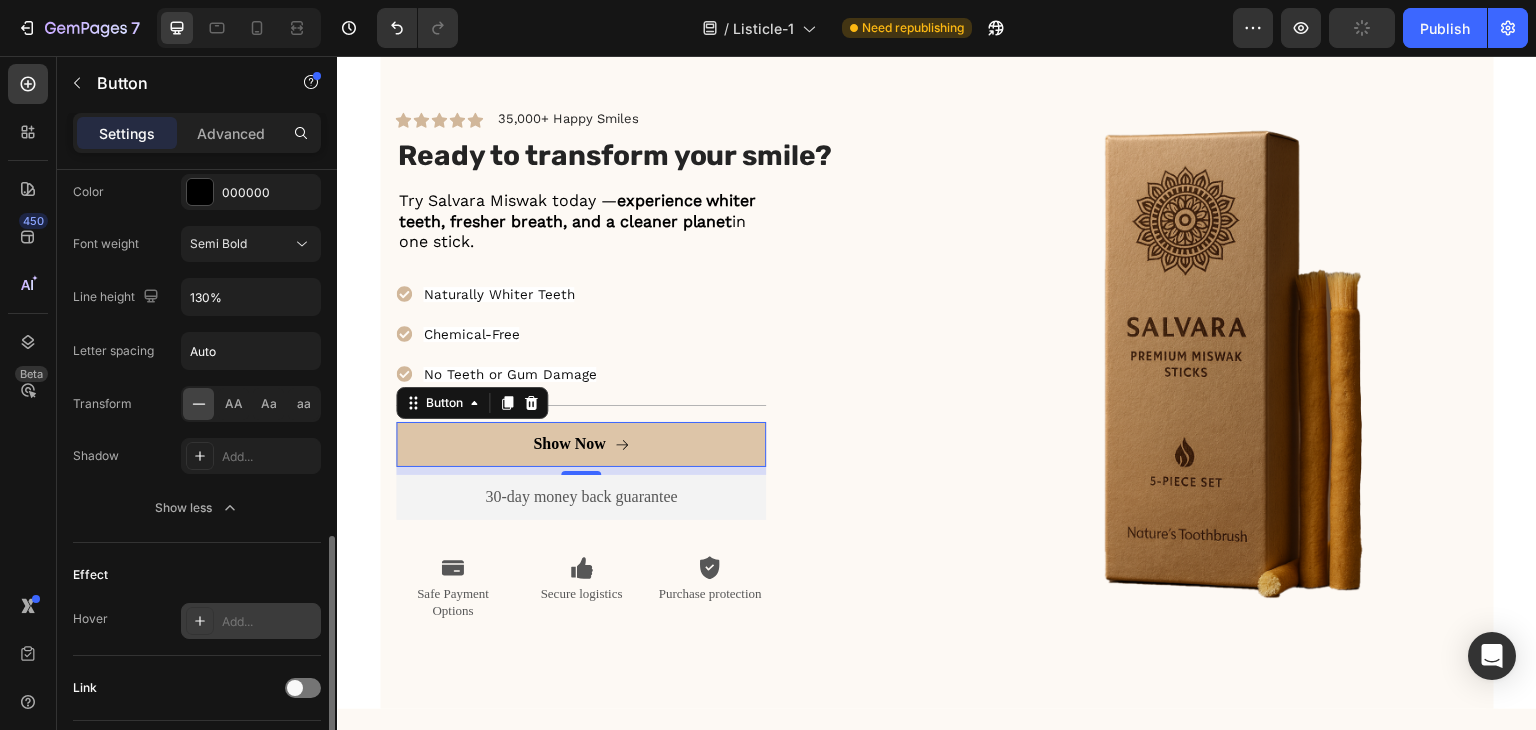 scroll, scrollTop: 1235, scrollLeft: 0, axis: vertical 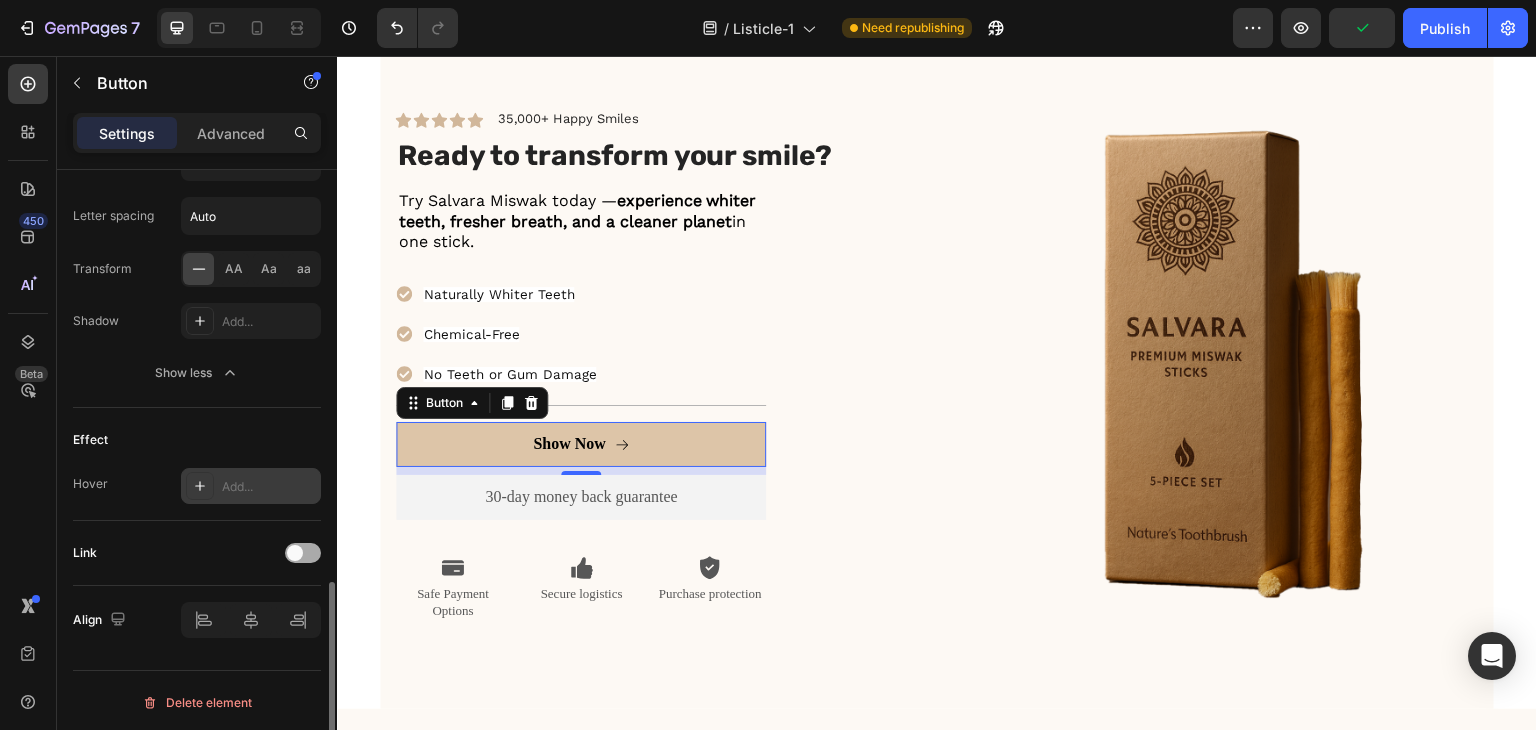 click at bounding box center (295, 553) 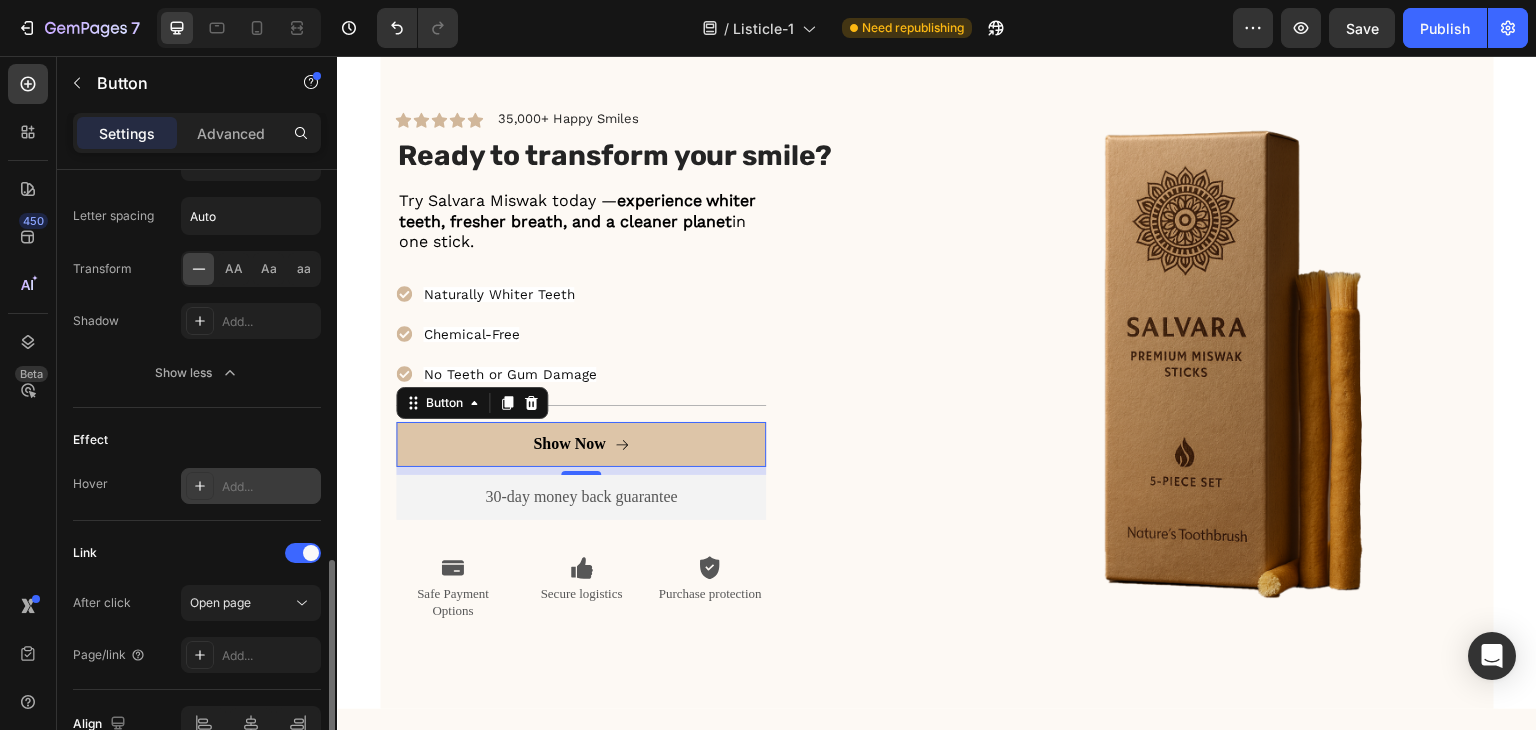 scroll, scrollTop: 1339, scrollLeft: 0, axis: vertical 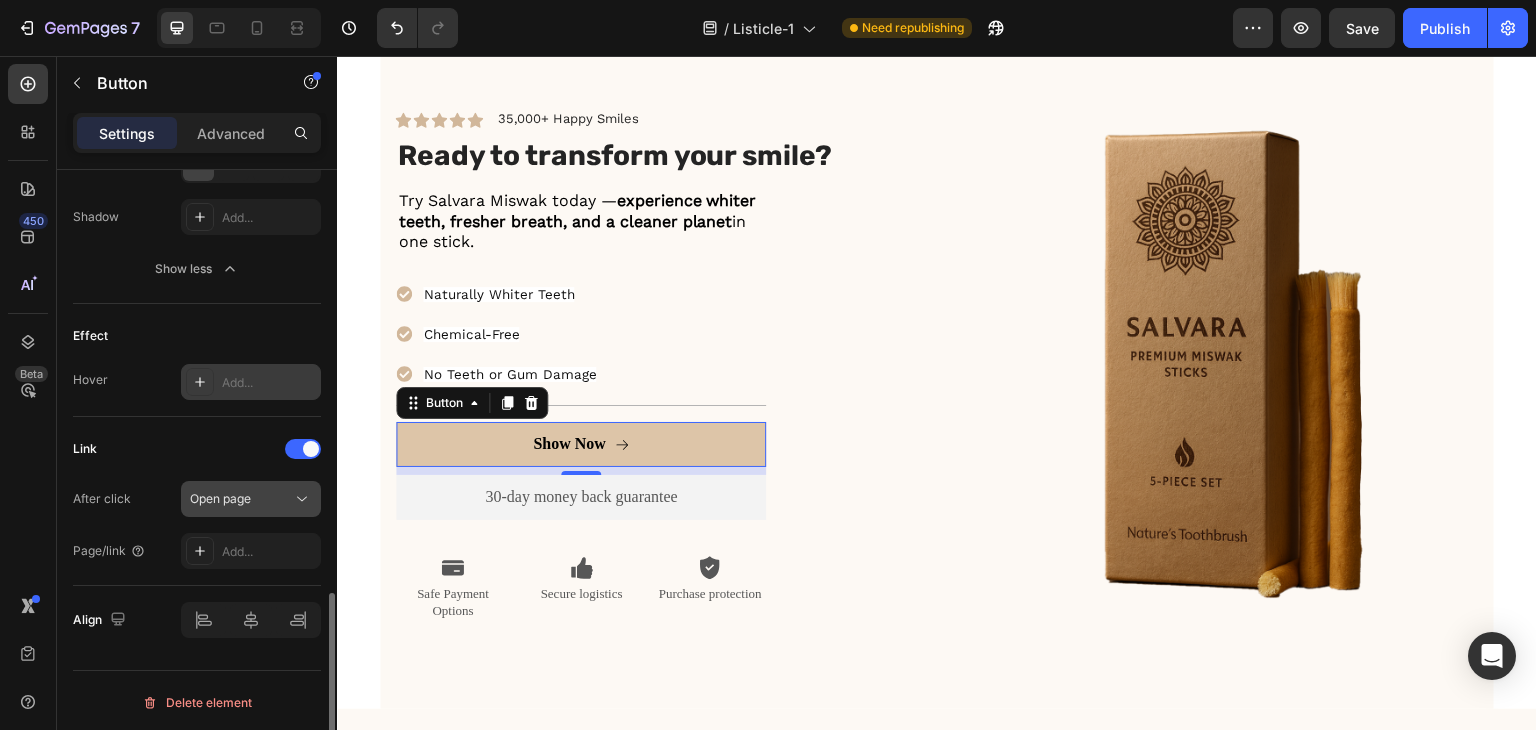 click on "Open page" at bounding box center (220, 498) 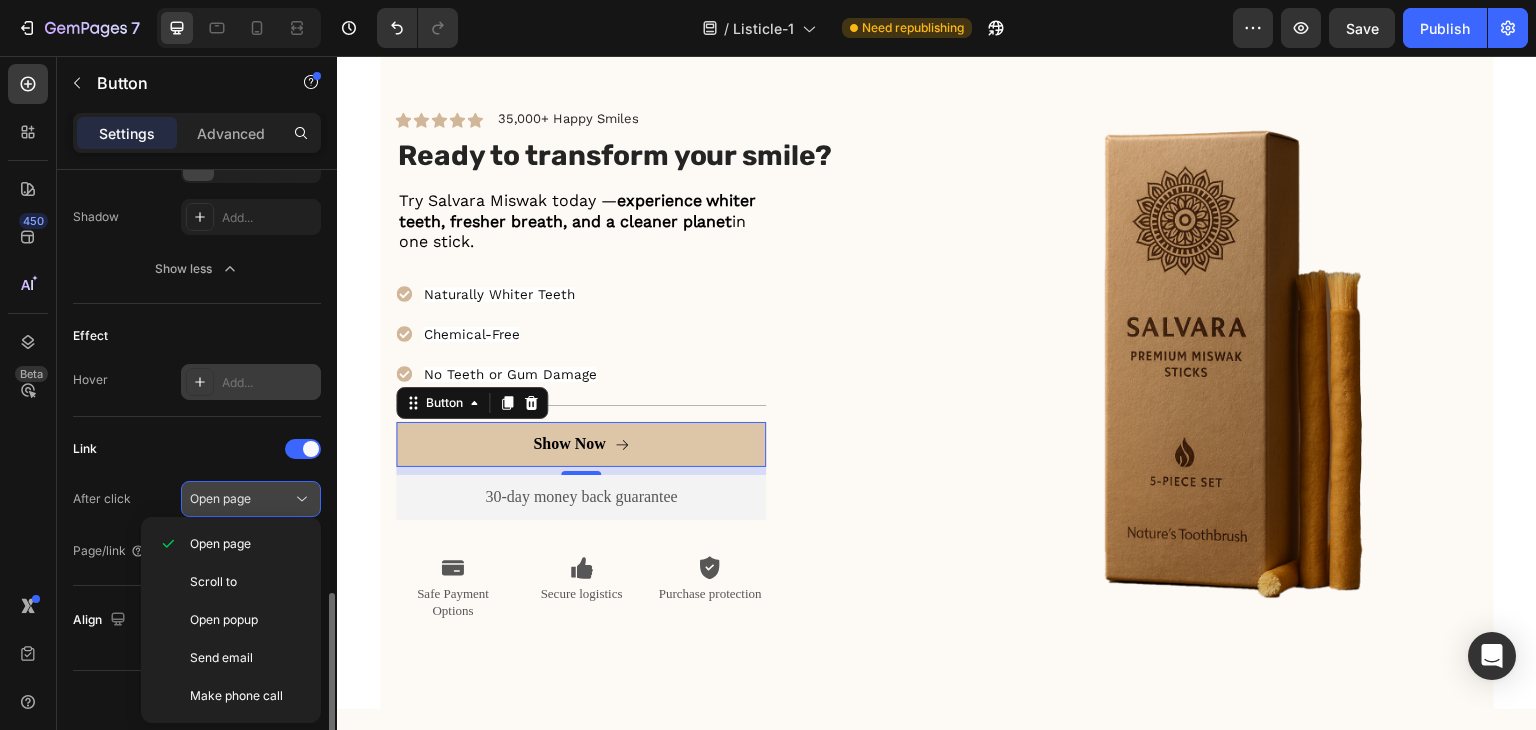 click on "Open page" at bounding box center [220, 498] 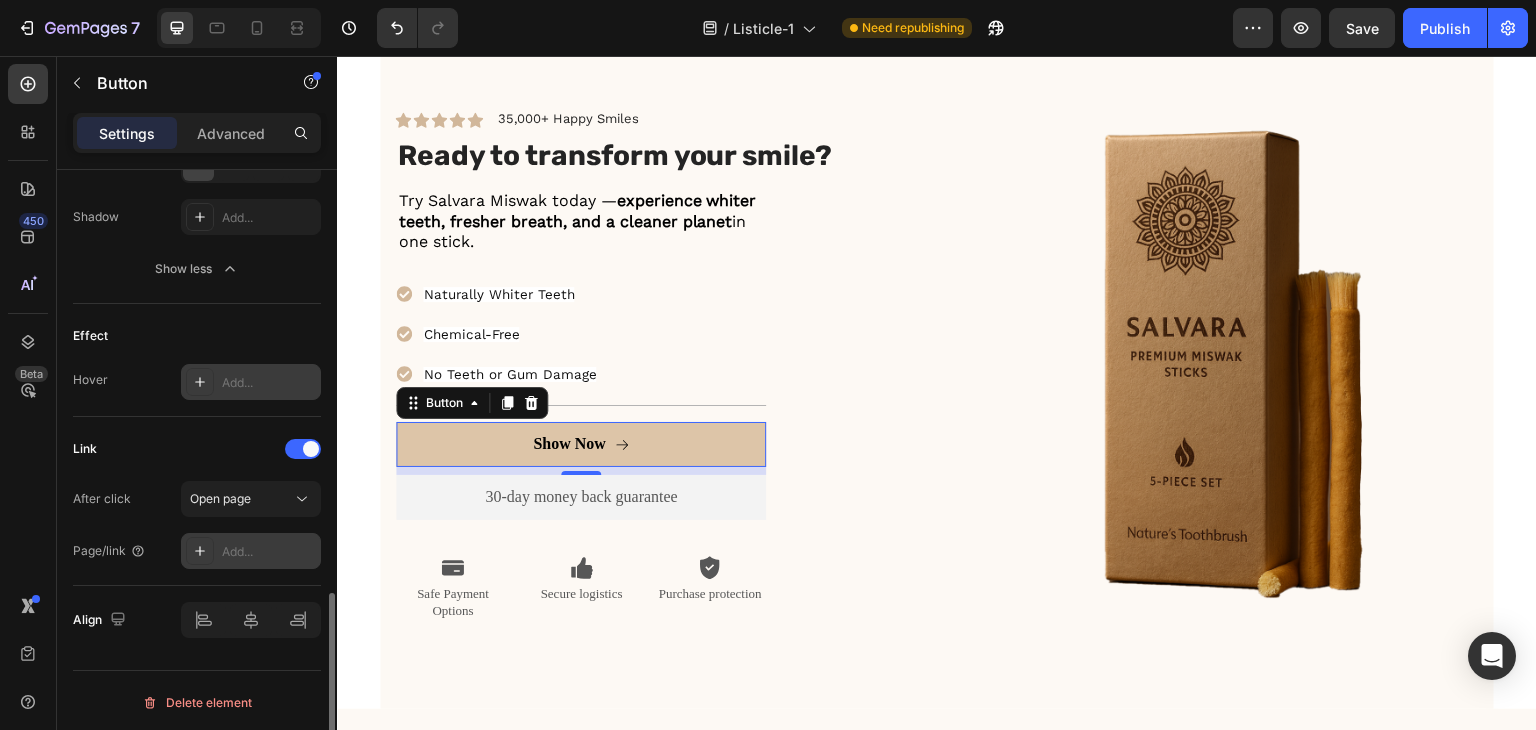 click on "Add..." at bounding box center [269, 552] 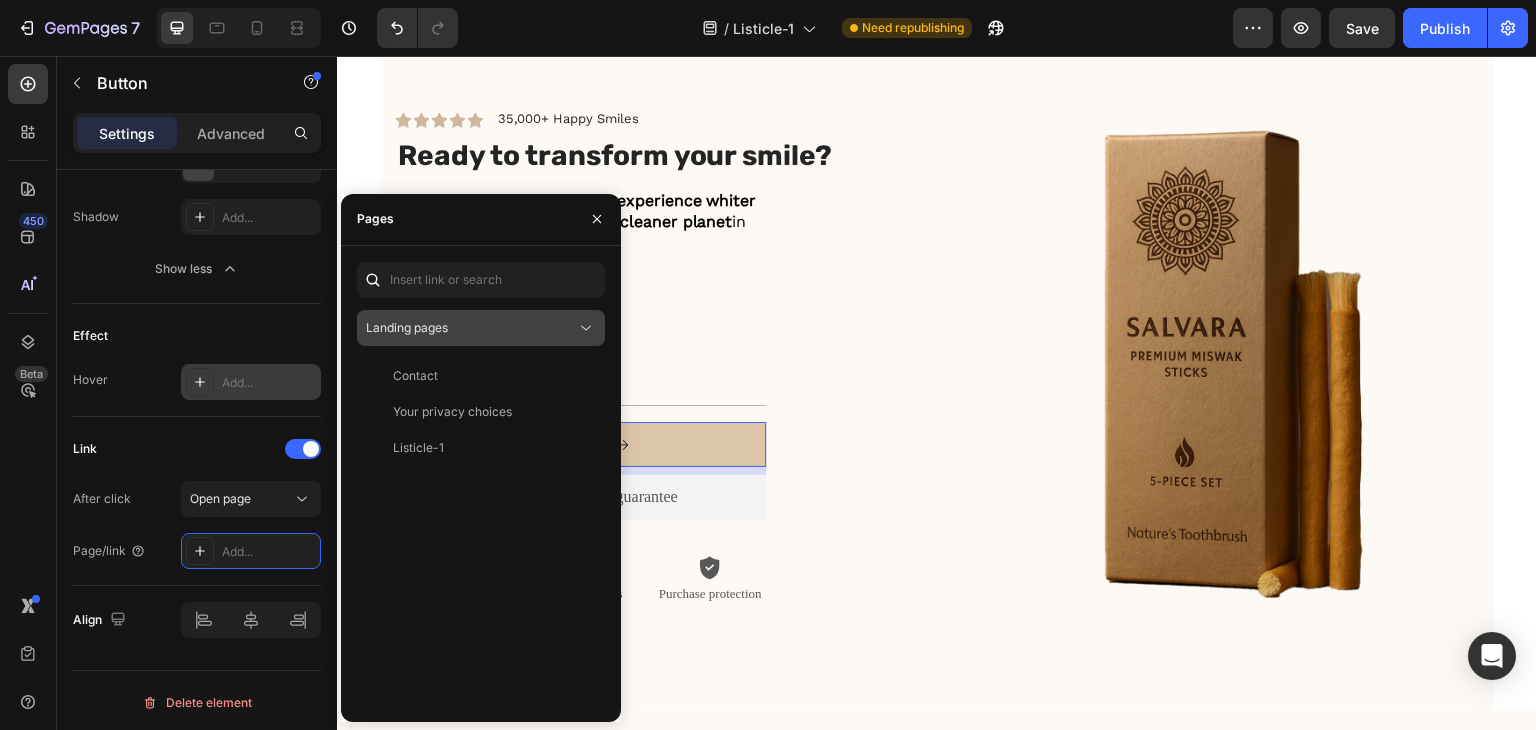 click on "Landing pages" at bounding box center [407, 327] 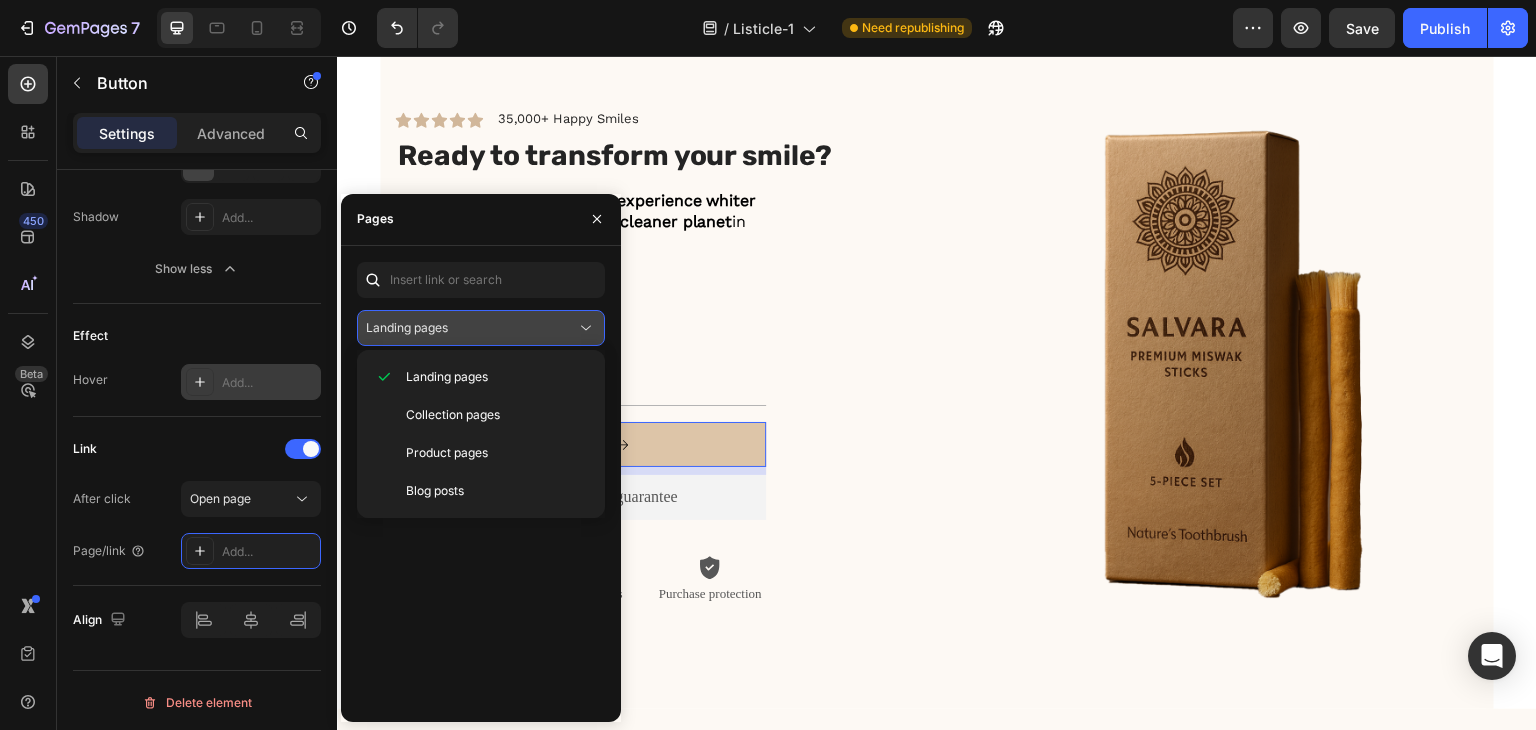 click on "Landing pages" at bounding box center (407, 327) 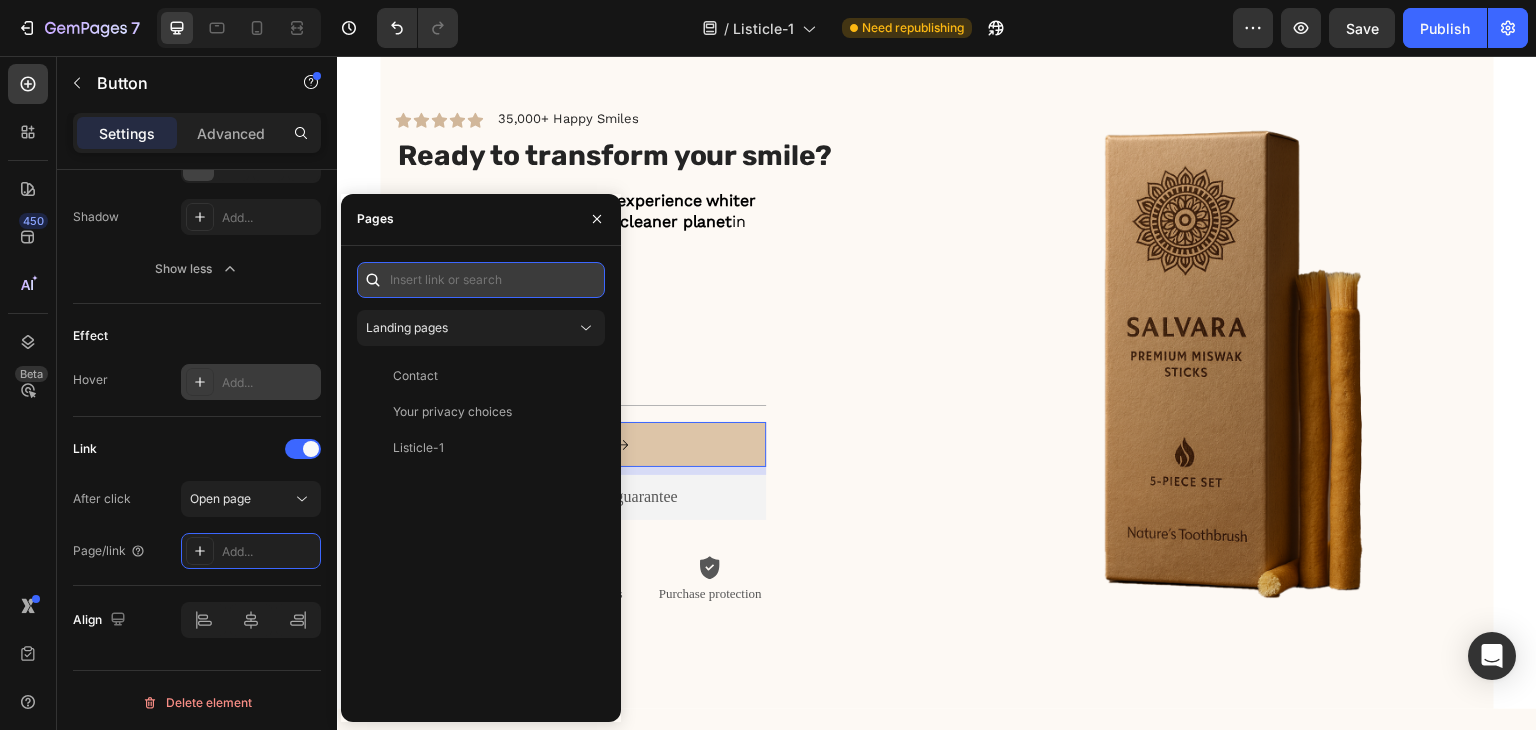 click at bounding box center (481, 280) 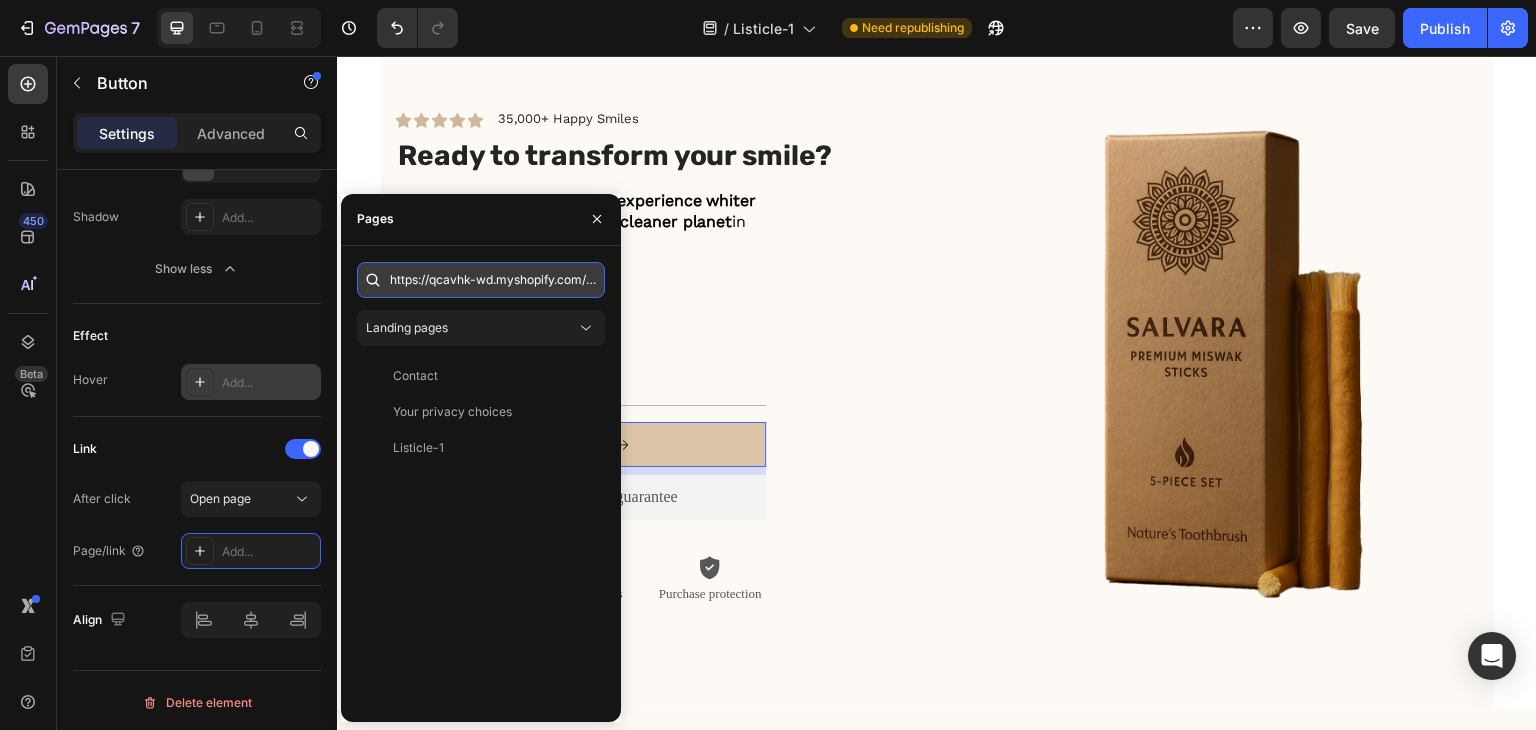 scroll, scrollTop: 0, scrollLeft: 214, axis: horizontal 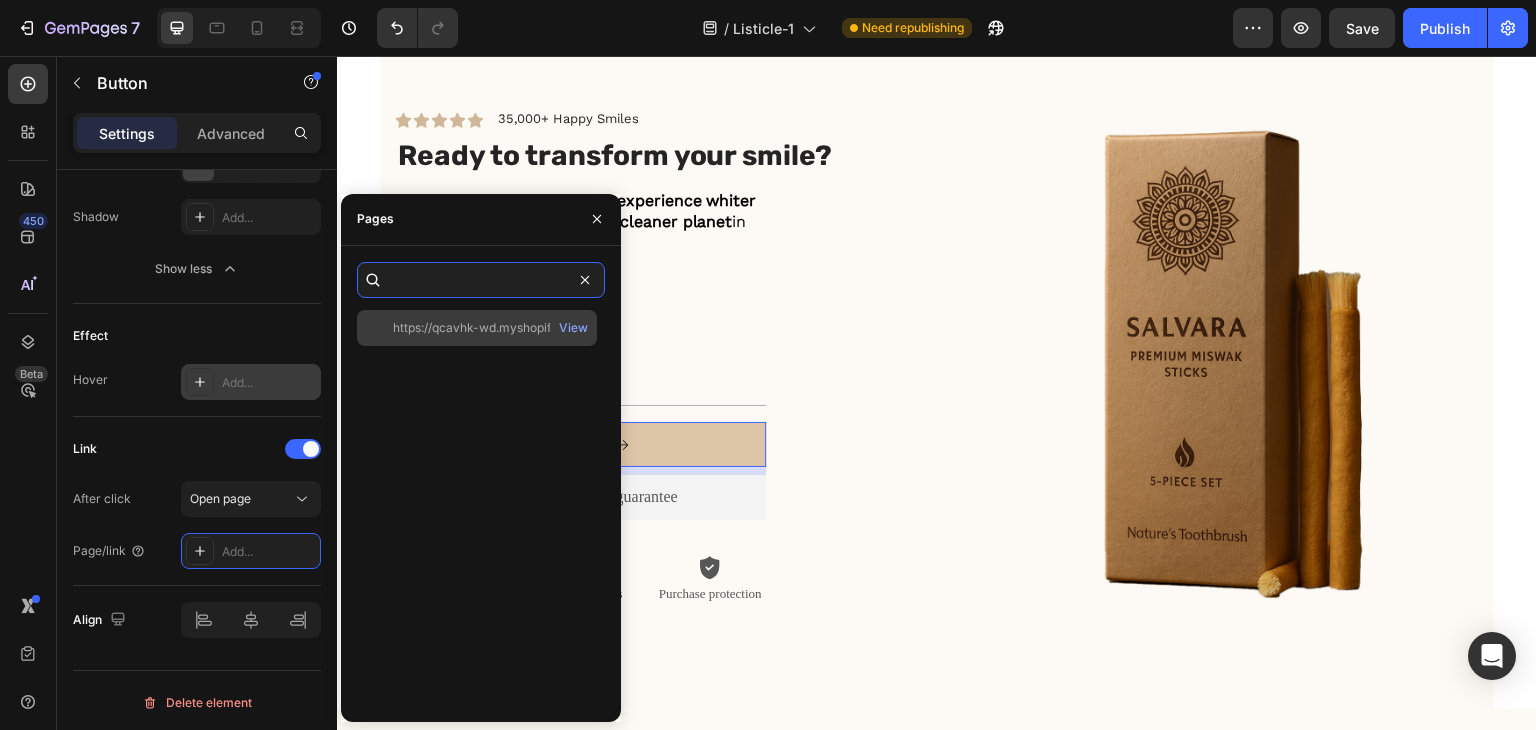 type on "https://qcavhk-wd.myshopify.com/products/premium-miswak-sticks" 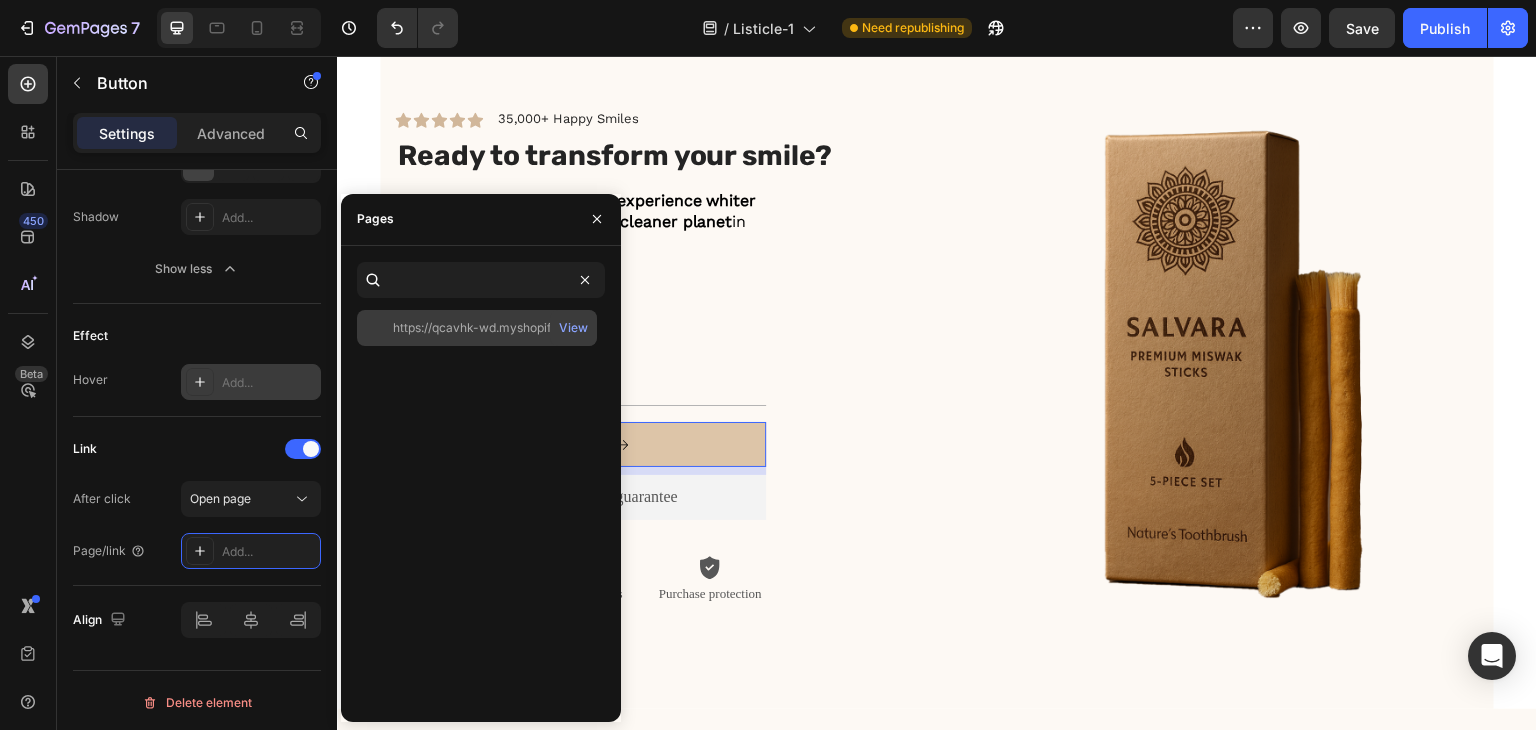 click on "https://qcavhk-wd.myshopify.com/products/premium-miswak-sticks" 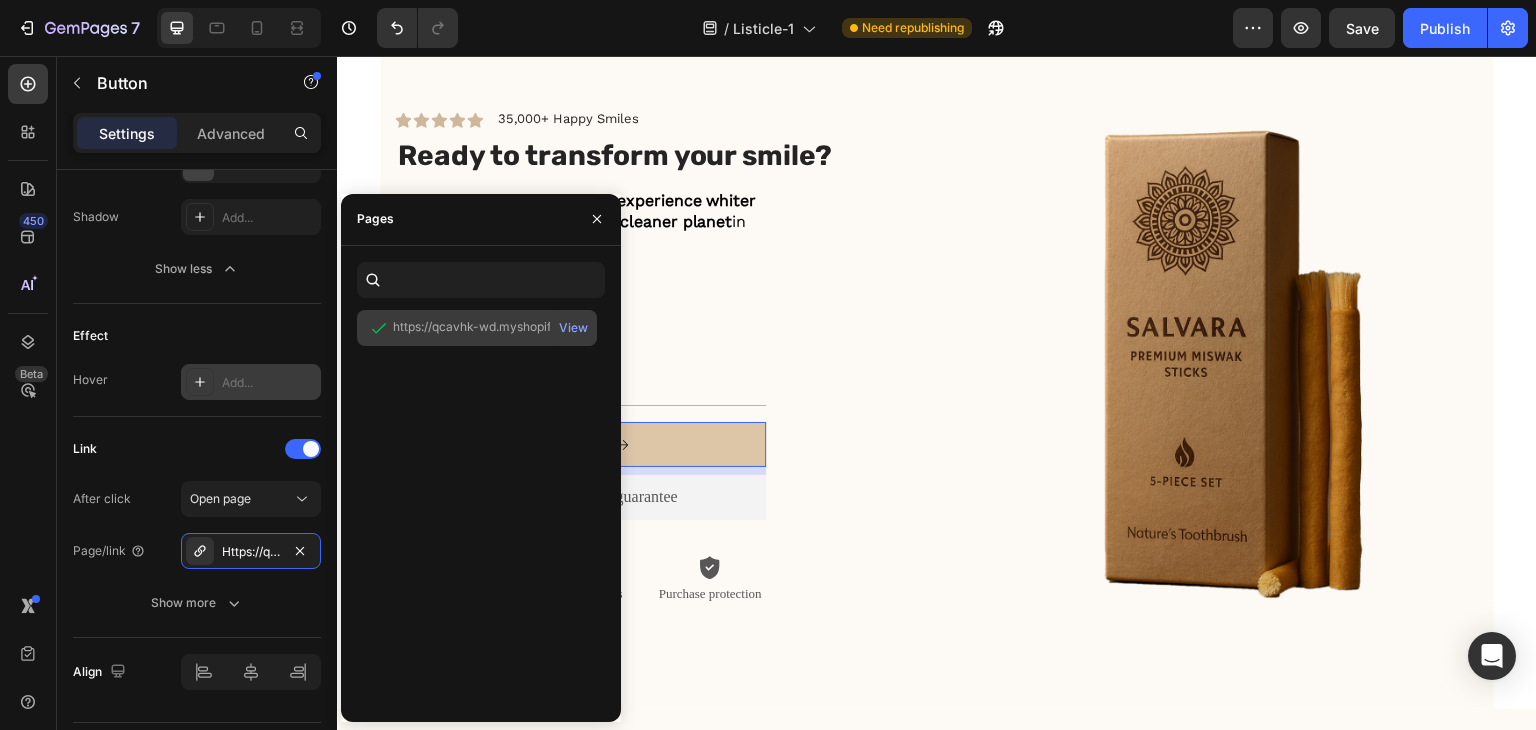 scroll, scrollTop: 0, scrollLeft: 0, axis: both 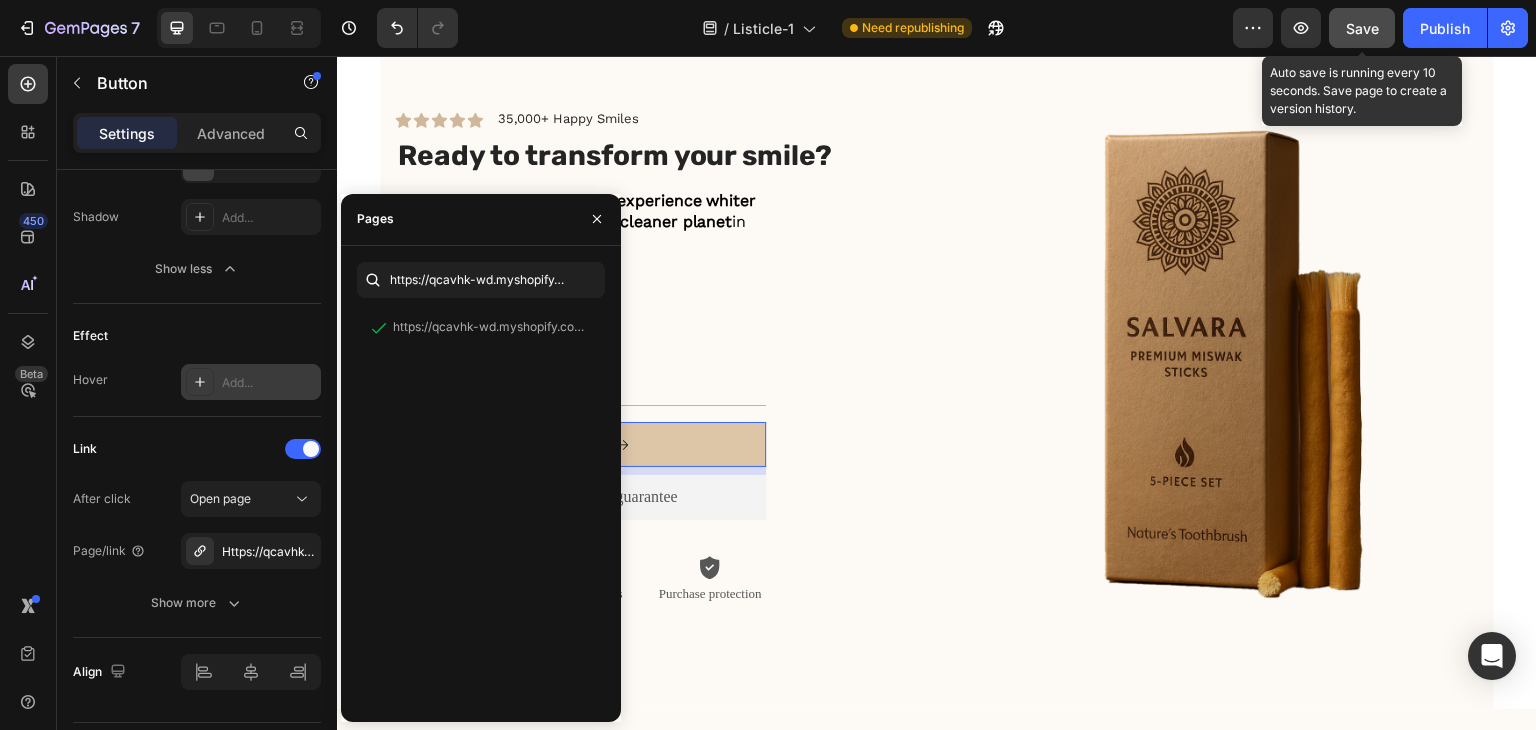 click on "Save" at bounding box center [1362, 28] 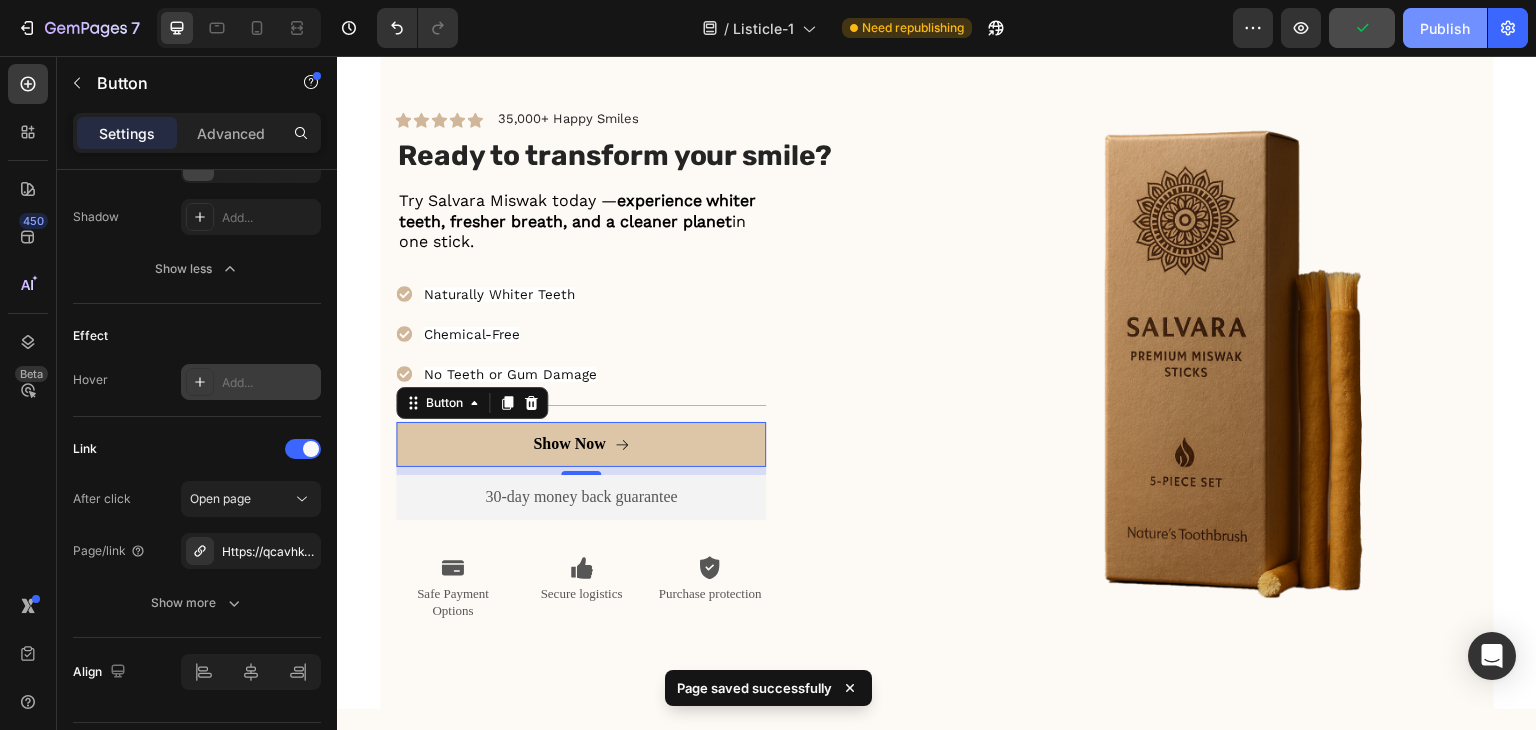 click on "Publish" at bounding box center [1445, 28] 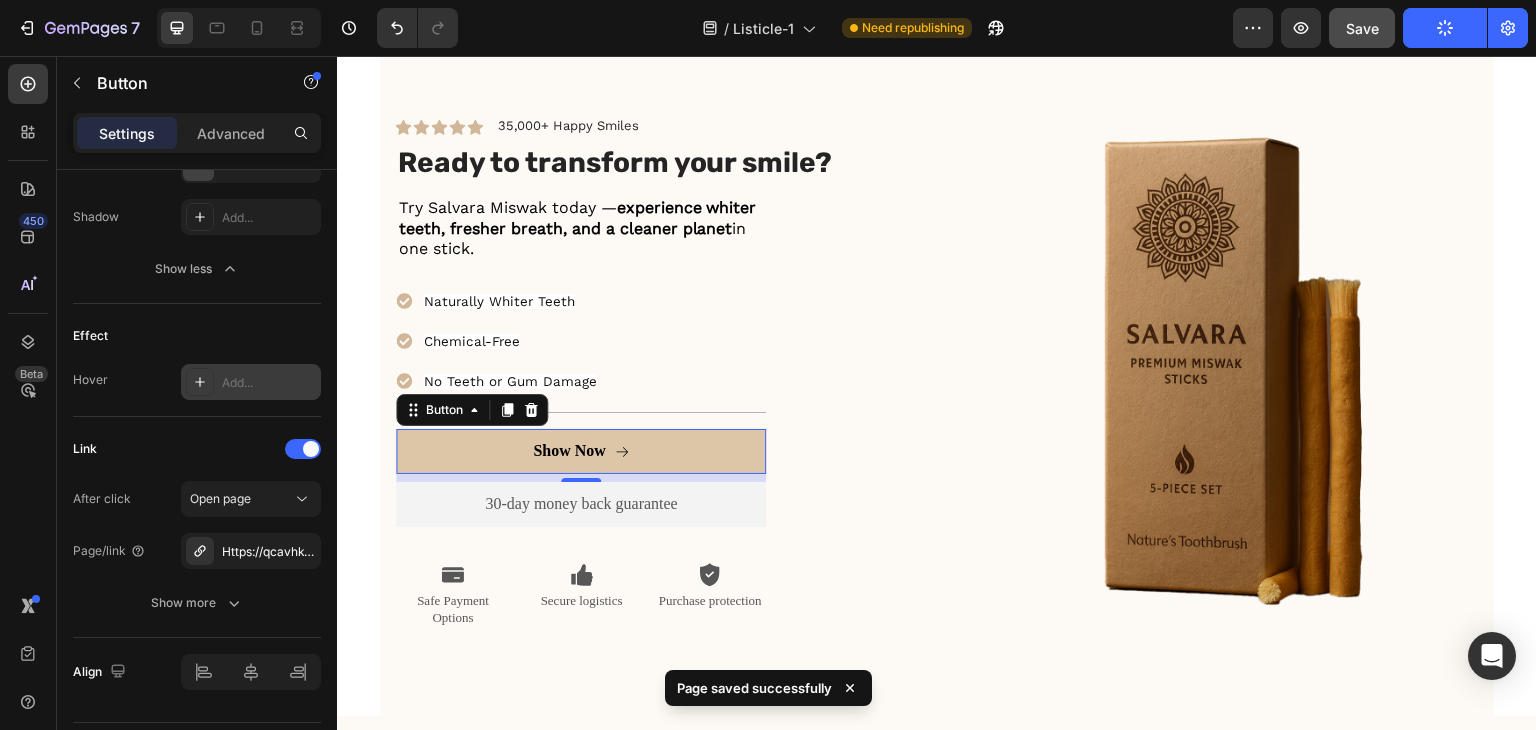 scroll, scrollTop: 4372, scrollLeft: 0, axis: vertical 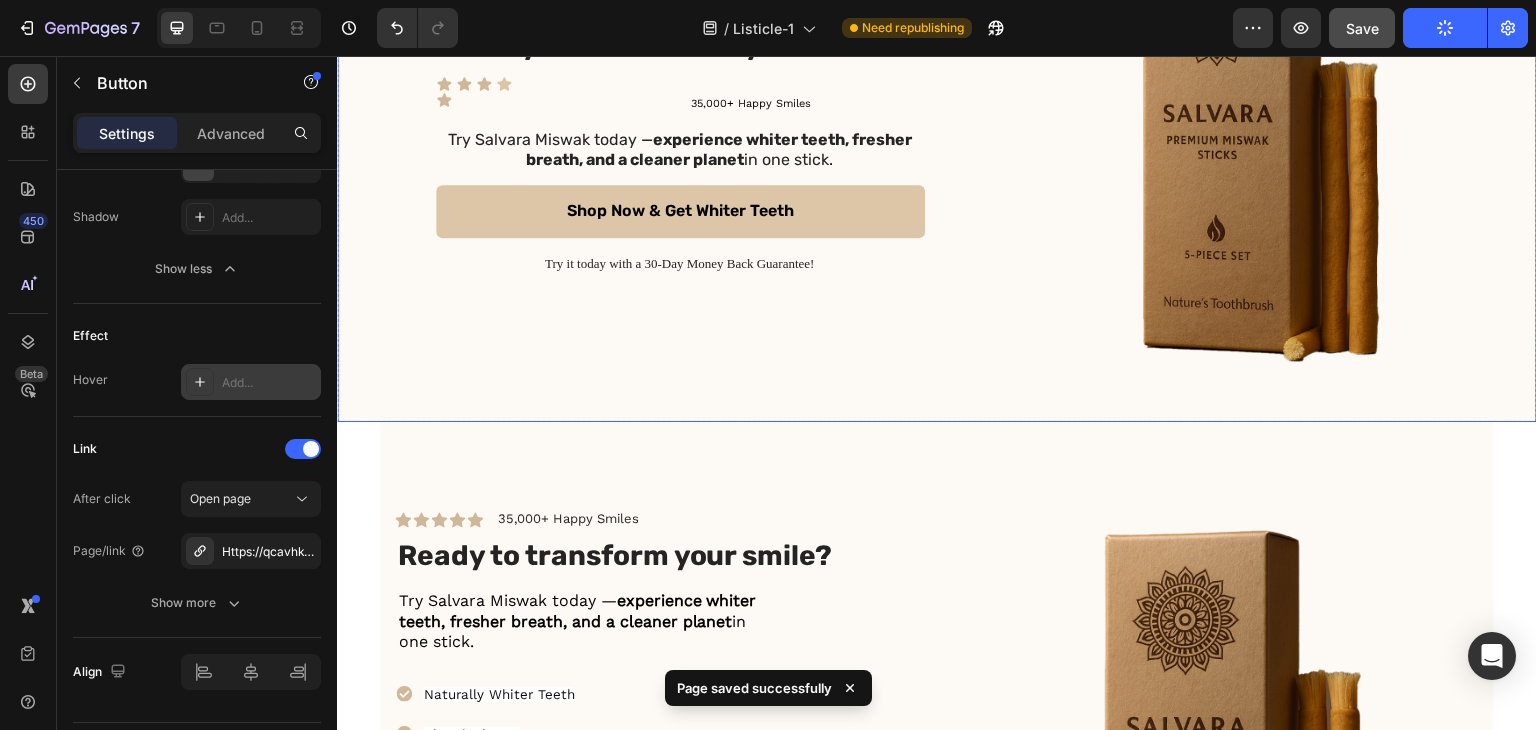 click on "Icon Icon Icon Icon
Icon [NUMBER]+ Happy Smiles Text Block Row Icon List Try Salvara Miswak today —  experience whiter teeth, fresher breath, and a cleaner planet  in one stick. Text Block Shop Now & Get Whiter Teeth Button Try it today with a 30-Day Money Back Guarantee! Text Block Row" at bounding box center [680, 148] 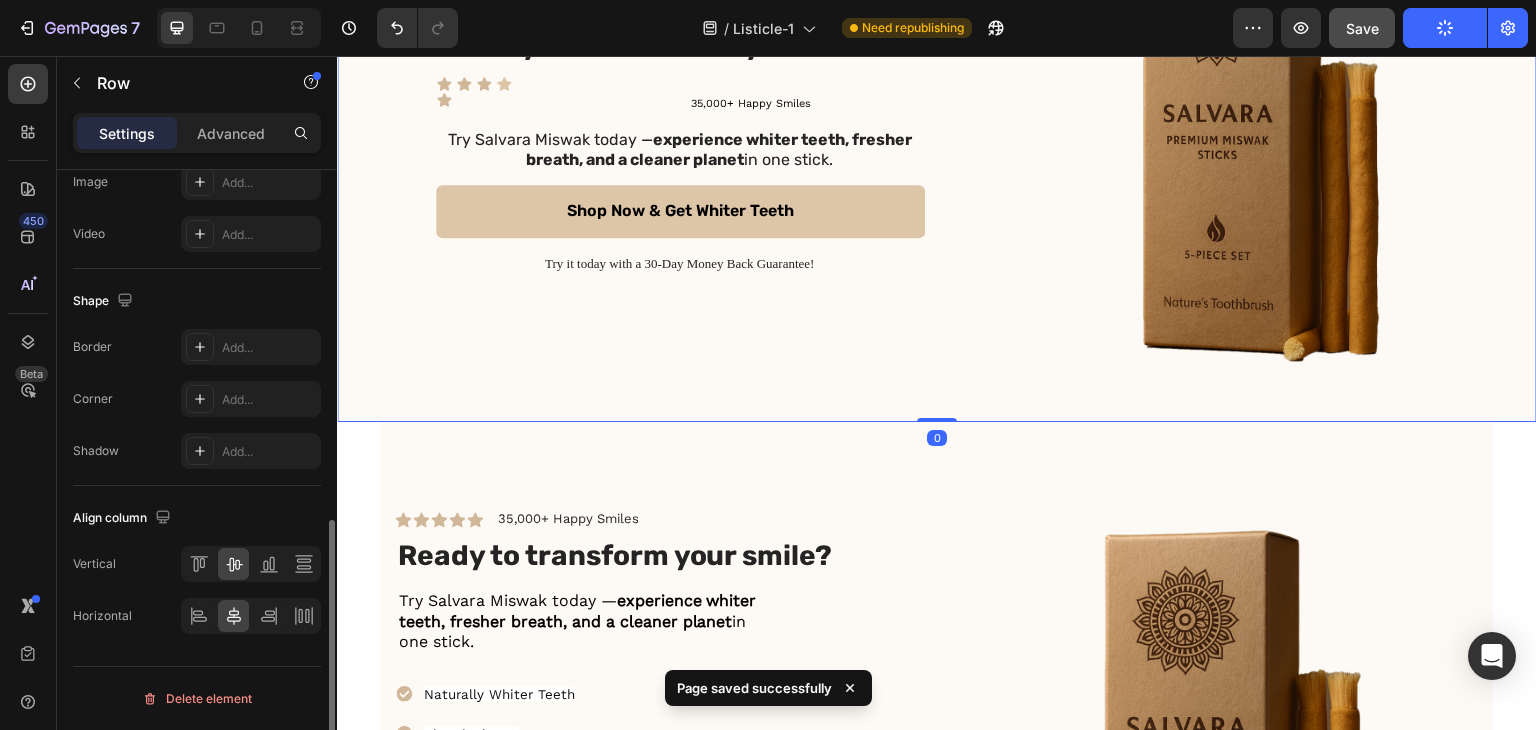 scroll, scrollTop: 0, scrollLeft: 0, axis: both 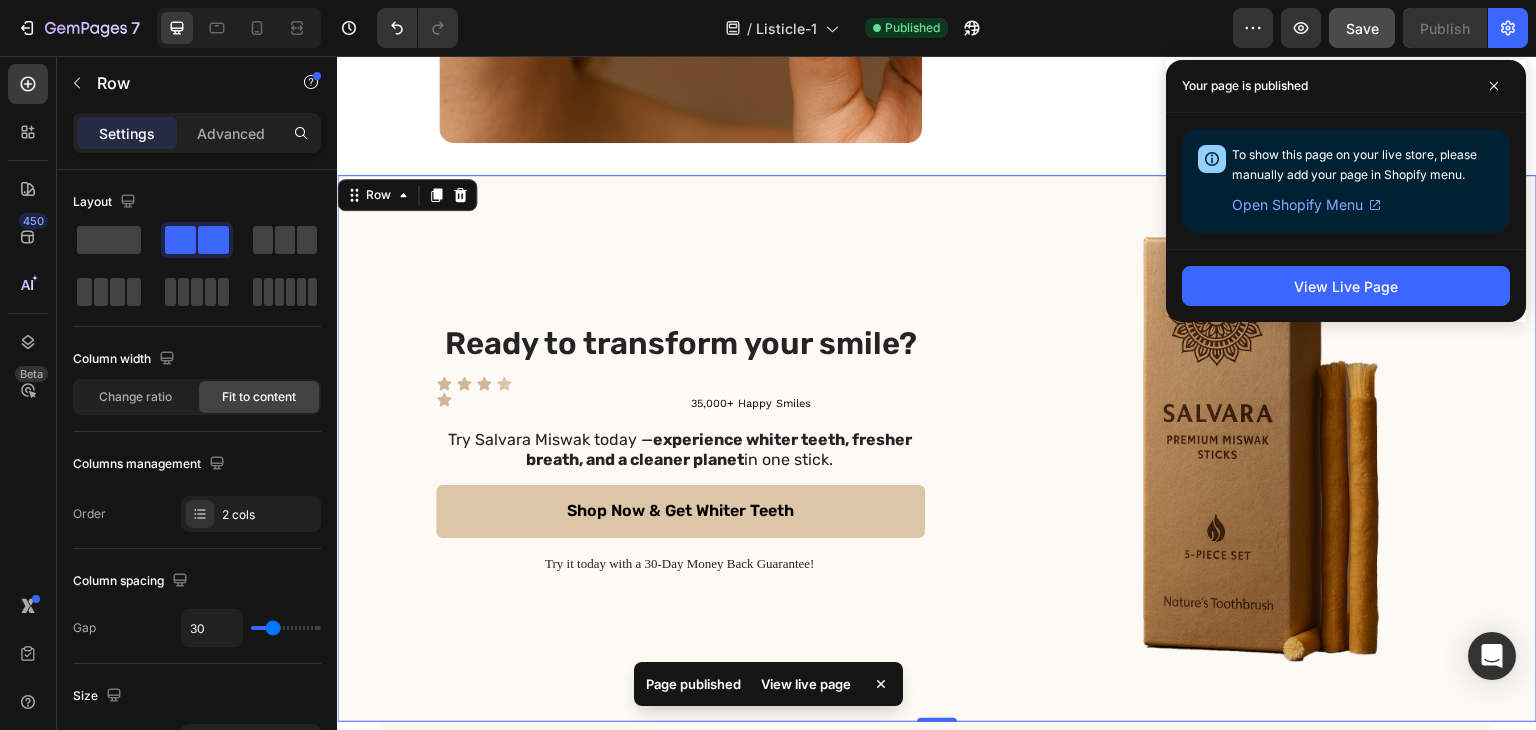 click on "Icon Icon Icon Icon
Icon [NUMBER]+ Happy Smiles Text Block Row Icon List Try Salvara Miswak today —  experience whiter teeth, fresher breath, and a cleaner planet  in one stick. Text Block Shop Now & Get Whiter Teeth Button Try it today with a 30-Day Money Back Guarantee! Text Block Row" at bounding box center (680, 448) 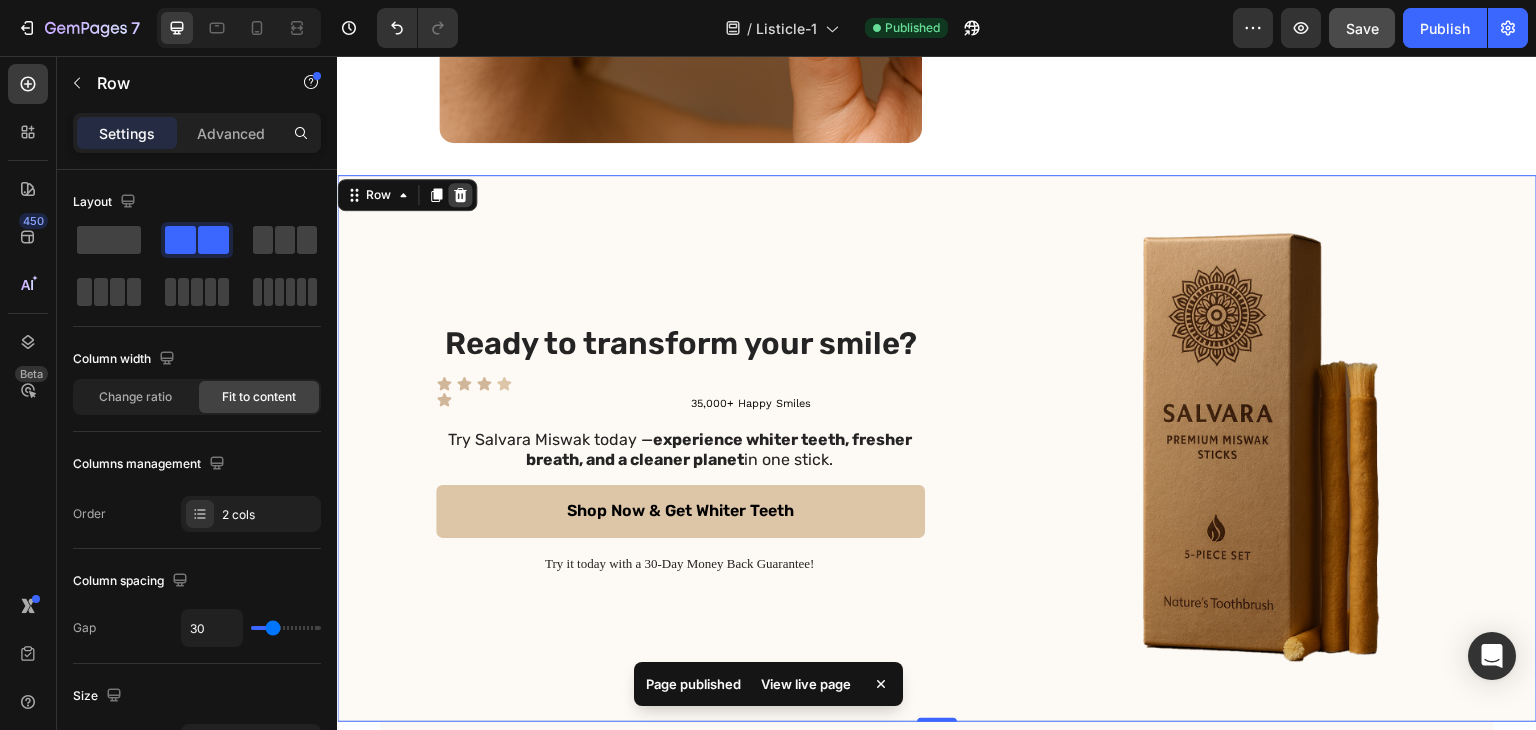 click 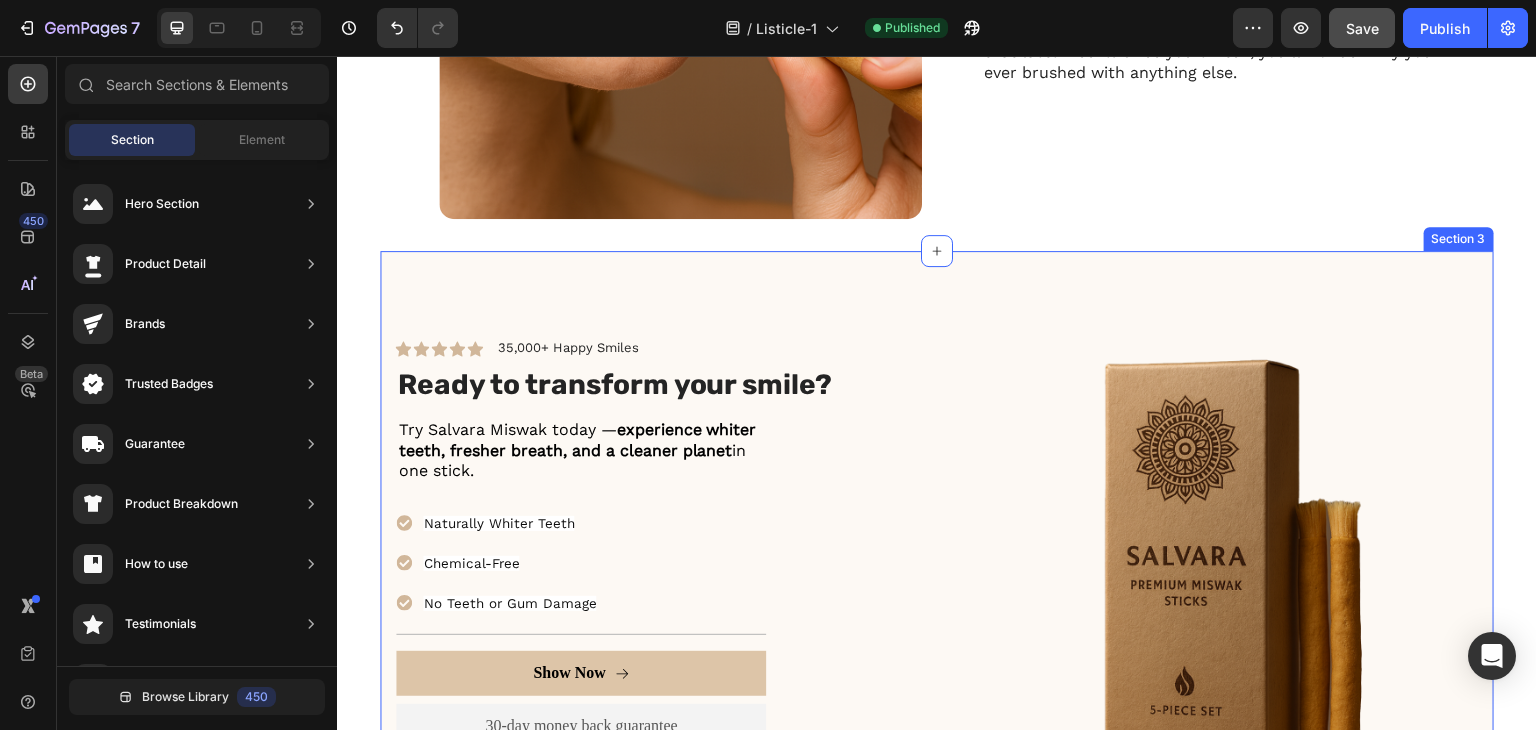 scroll, scrollTop: 3992, scrollLeft: 0, axis: vertical 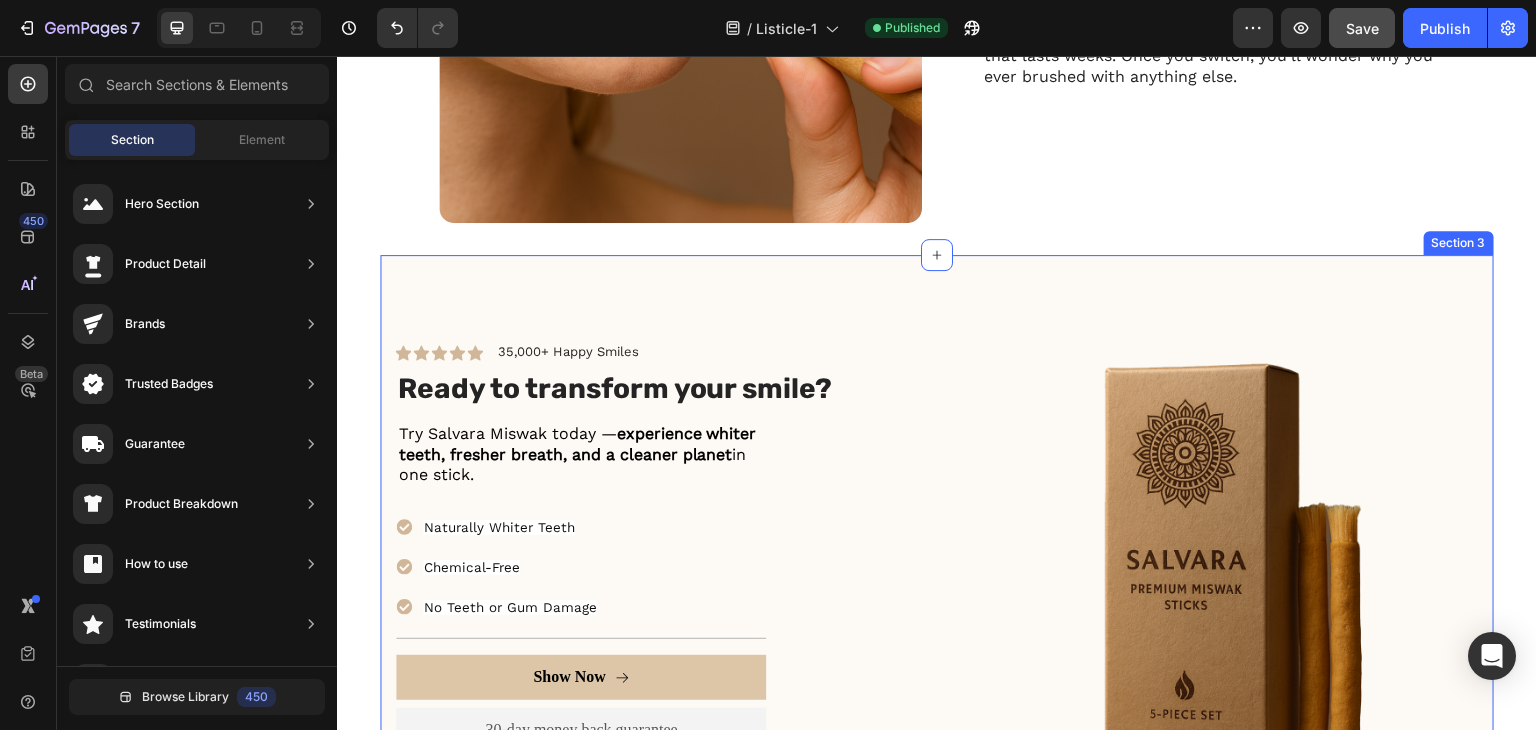 click on "Icon Icon Icon Icon Icon Icon List 35,000+ Happy Smiles Text Block Row Ready to transform your smile? Heading Try Salvara Miswak today —  experience whiter teeth, fresher breath, and a cleaner planet  in one stick. Text Block Naturally Whiter Teeth Chemical-Free No Teeth or Gum Damage Item List                Title Line
Show Now Button 30-day money back guarantee Text Block Premium Quality Sleek & Functional Design Versatile Options Item List
Icon Safe Payment Options Text Block
Icon Secure logistics Text Block
Icon Purchase protection Text Block Row Row Row Image Row Section 3" at bounding box center (936, 598) 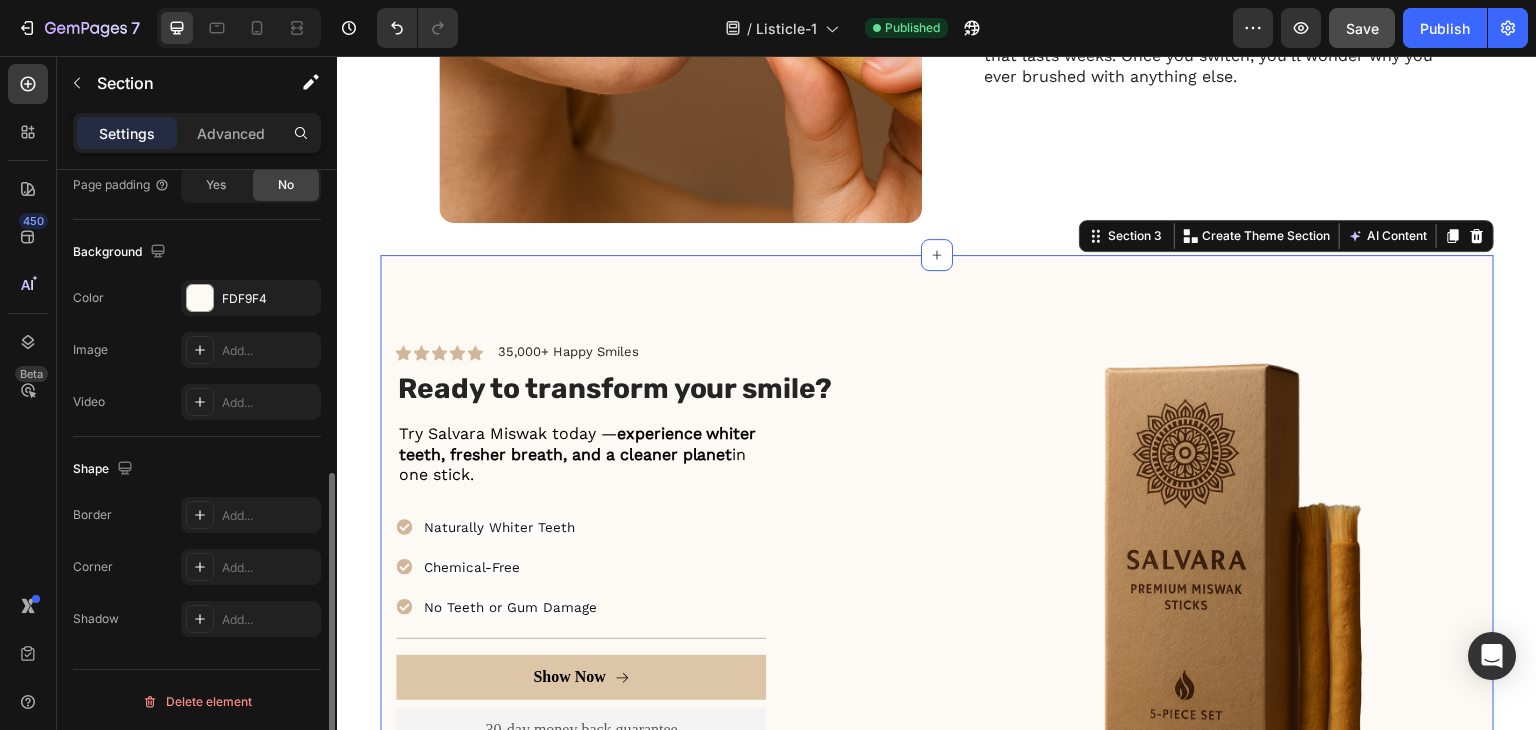 scroll, scrollTop: 300, scrollLeft: 0, axis: vertical 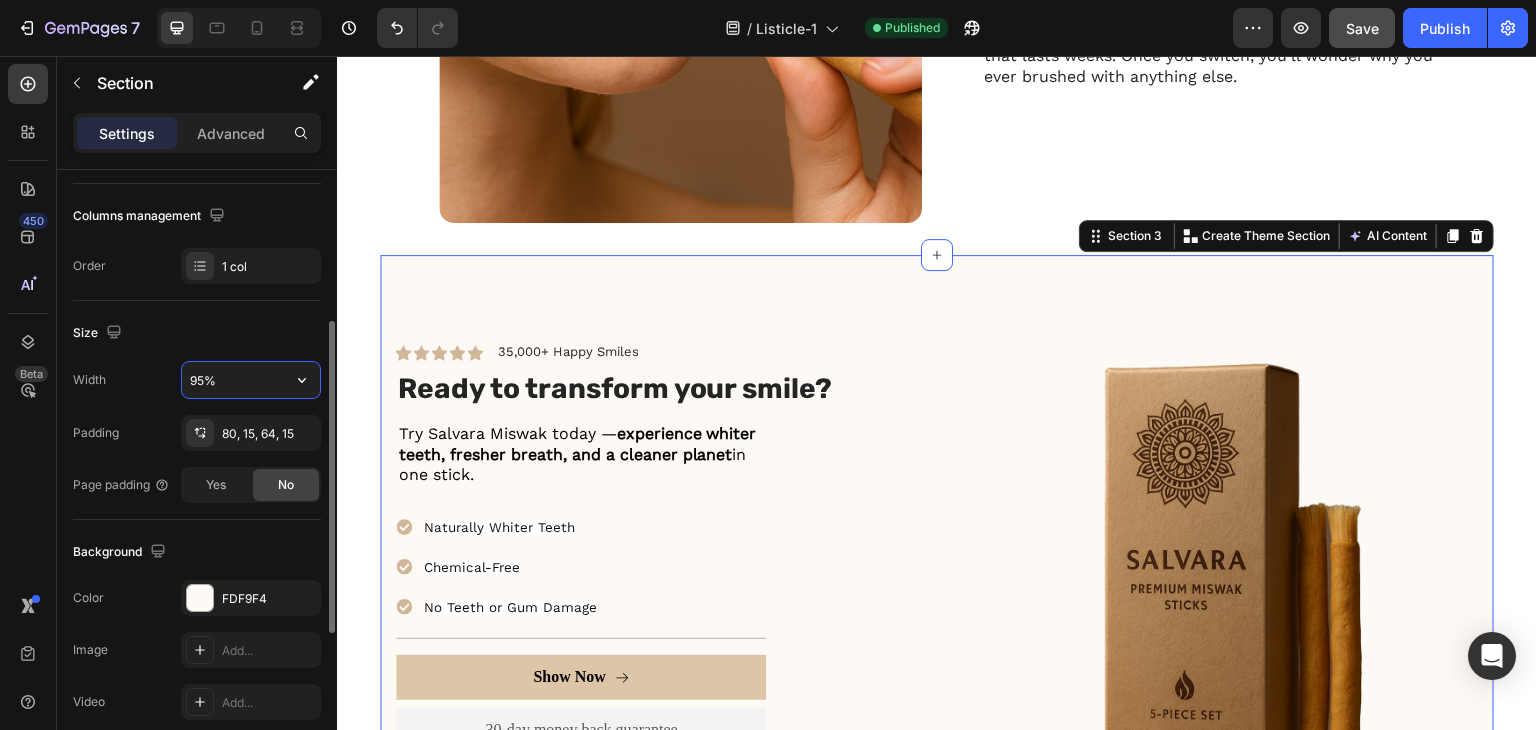 click on "95%" at bounding box center [251, 380] 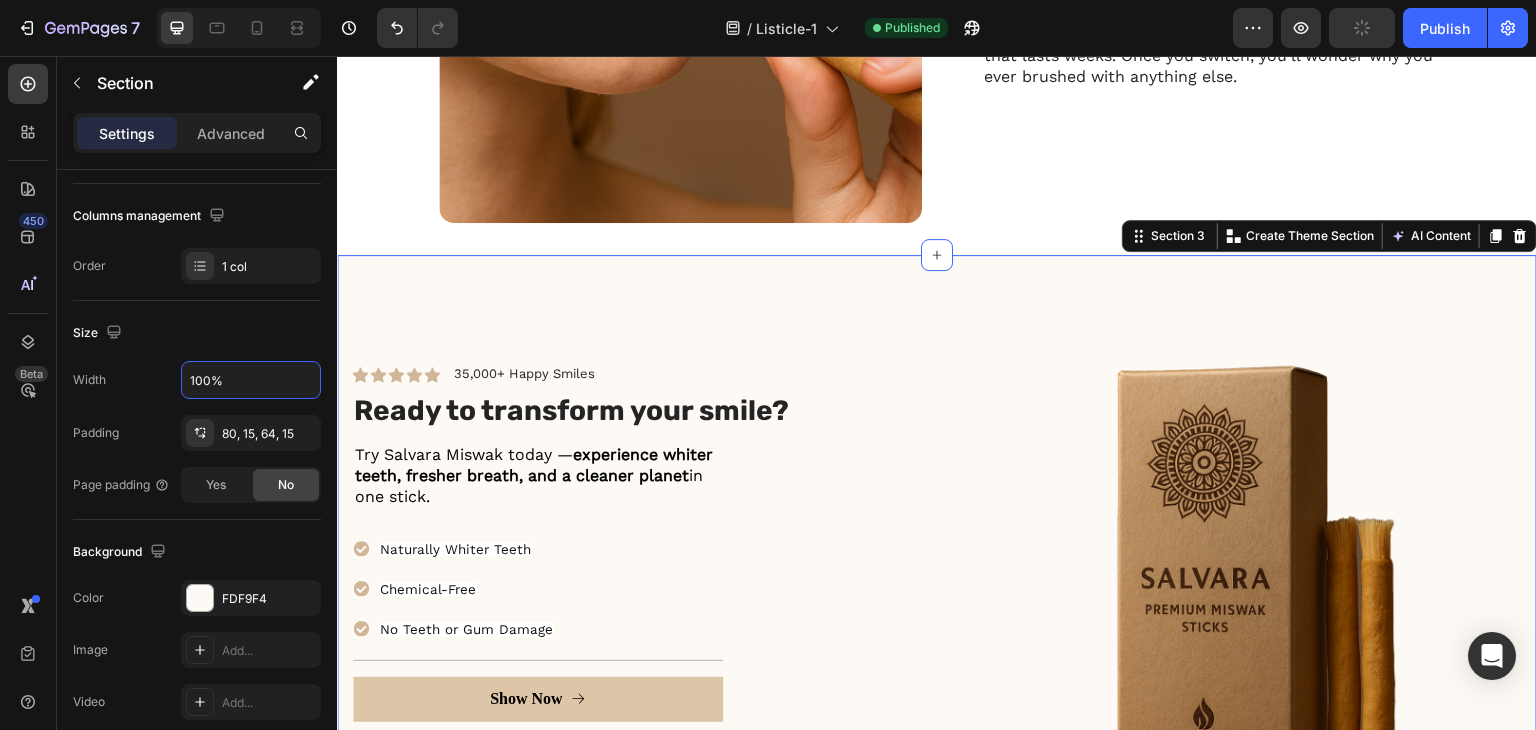type on "100%" 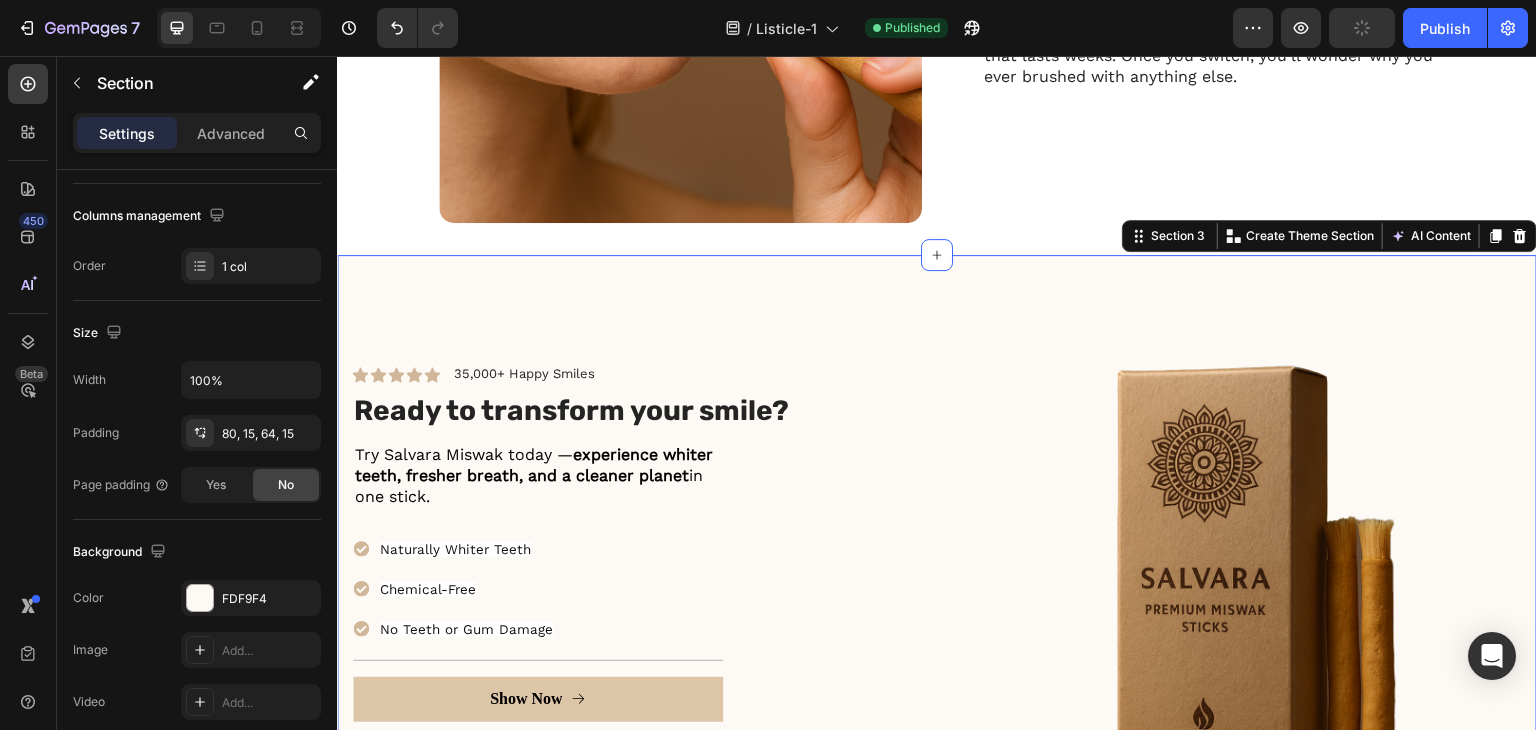 click on "Icon Icon Icon Icon Icon Icon List 35,000+ Happy Smiles Text Block Row Ready to transform your smile? Heading Try Salvara Miswak today —  experience whiter teeth, fresher breath, and a cleaner planet  in one stick. Text Block Naturally Whiter Teeth Chemical-Free No Teeth or Gum Damage Item List                Title Line
Show Now Button 30-day money back guarantee Text Block Premium Quality Sleek & Functional Design Versatile Options Item List
Icon Safe Payment Options Text Block
Icon Secure logistics Text Block
Icon Purchase protection Text Block Row Row Row Image Row Section 3   You can create reusable sections Create Theme Section AI Content Write with GemAI What would you like to describe here? Tone and Voice Persuasive Product Salvara Premium Miswak Sticks Show more Generate" at bounding box center (937, 620) 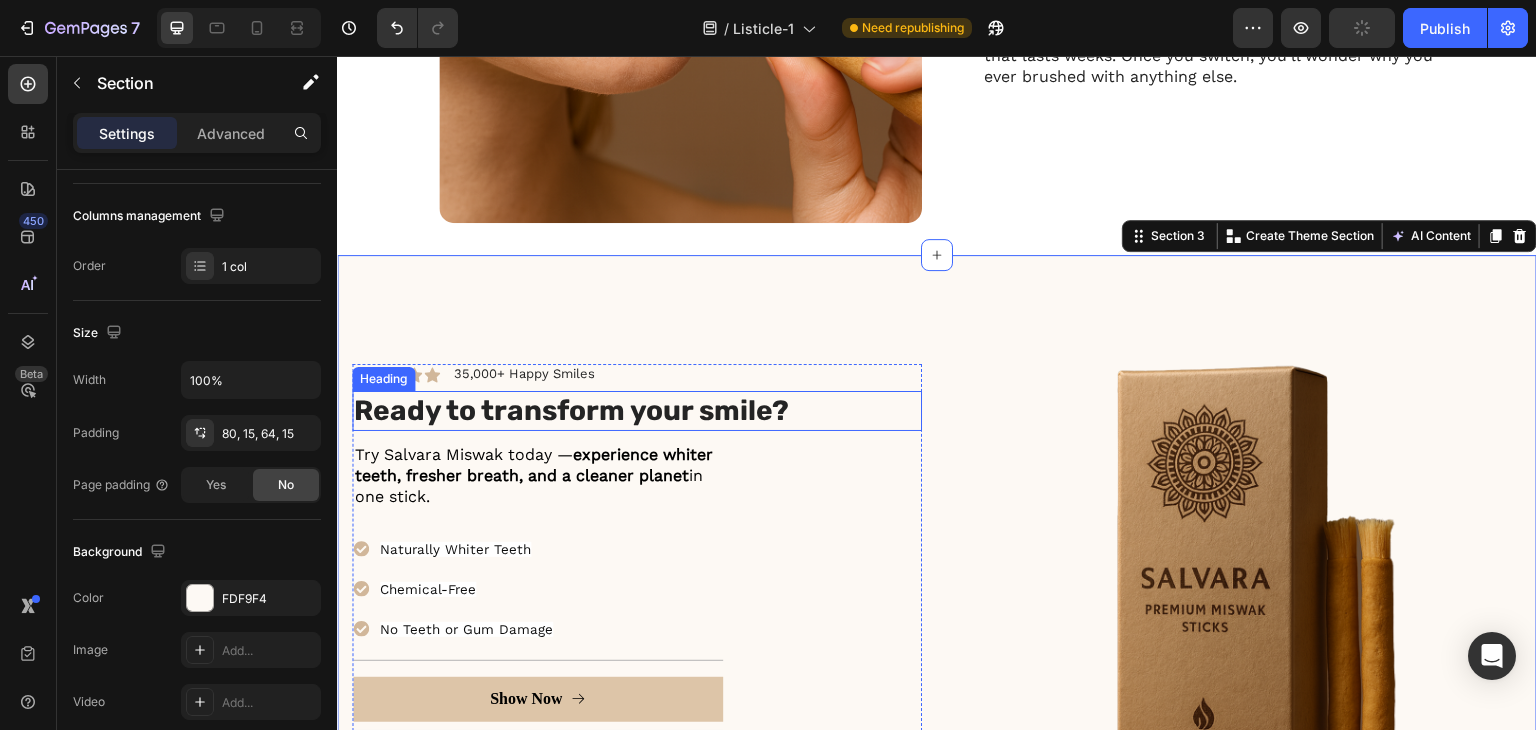 click on "Ready to transform your smile?" at bounding box center [637, 411] 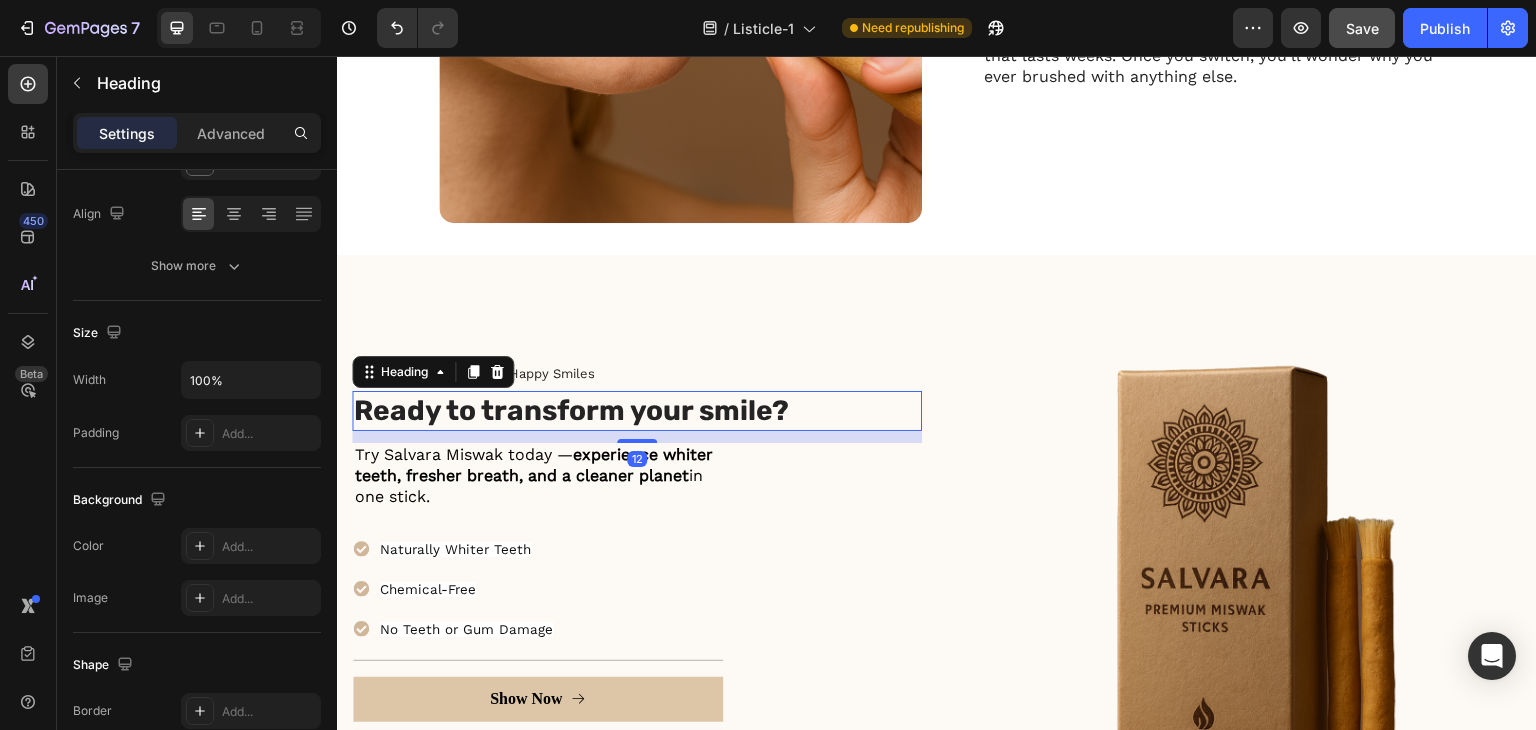 scroll, scrollTop: 0, scrollLeft: 0, axis: both 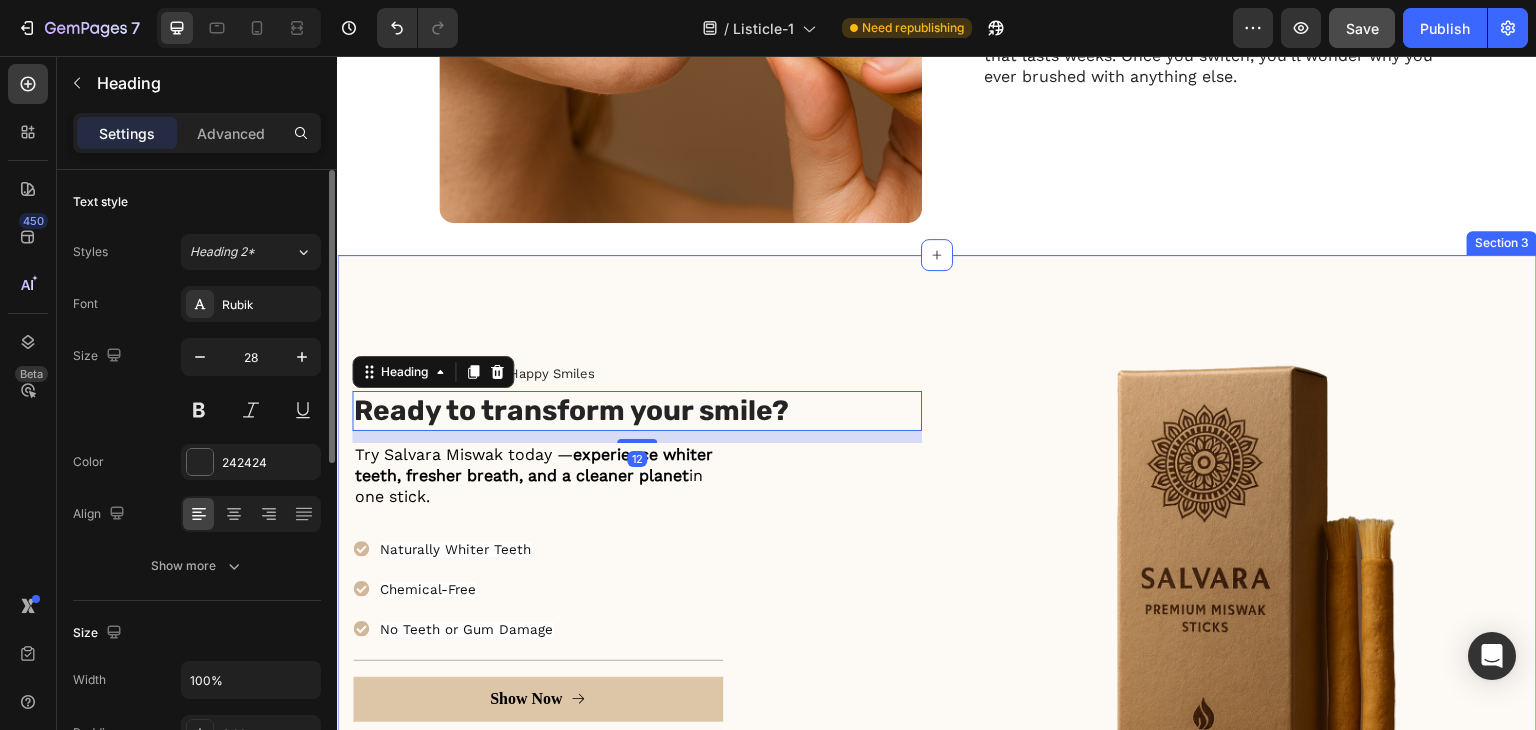 click on "Icon Icon Icon Icon Icon Icon List 35,000+ Happy Smiles Text Block Row Ready to transform your smile? Heading   12 Try Salvara Miswak today —  experience whiter teeth, fresher breath, and a cleaner planet  in one stick. Text Block Naturally Whiter Teeth Chemical-Free No Teeth or Gum Damage Item List                Title Line
Show Now Button 30-day money back guarantee Text Block Premium Quality Sleek & Functional Design Versatile Options Item List
Icon Safe Payment Options Text Block
Icon Secure logistics Text Block
Icon Purchase protection Text Block Row Row Row Image Row Section 3" at bounding box center [937, 620] 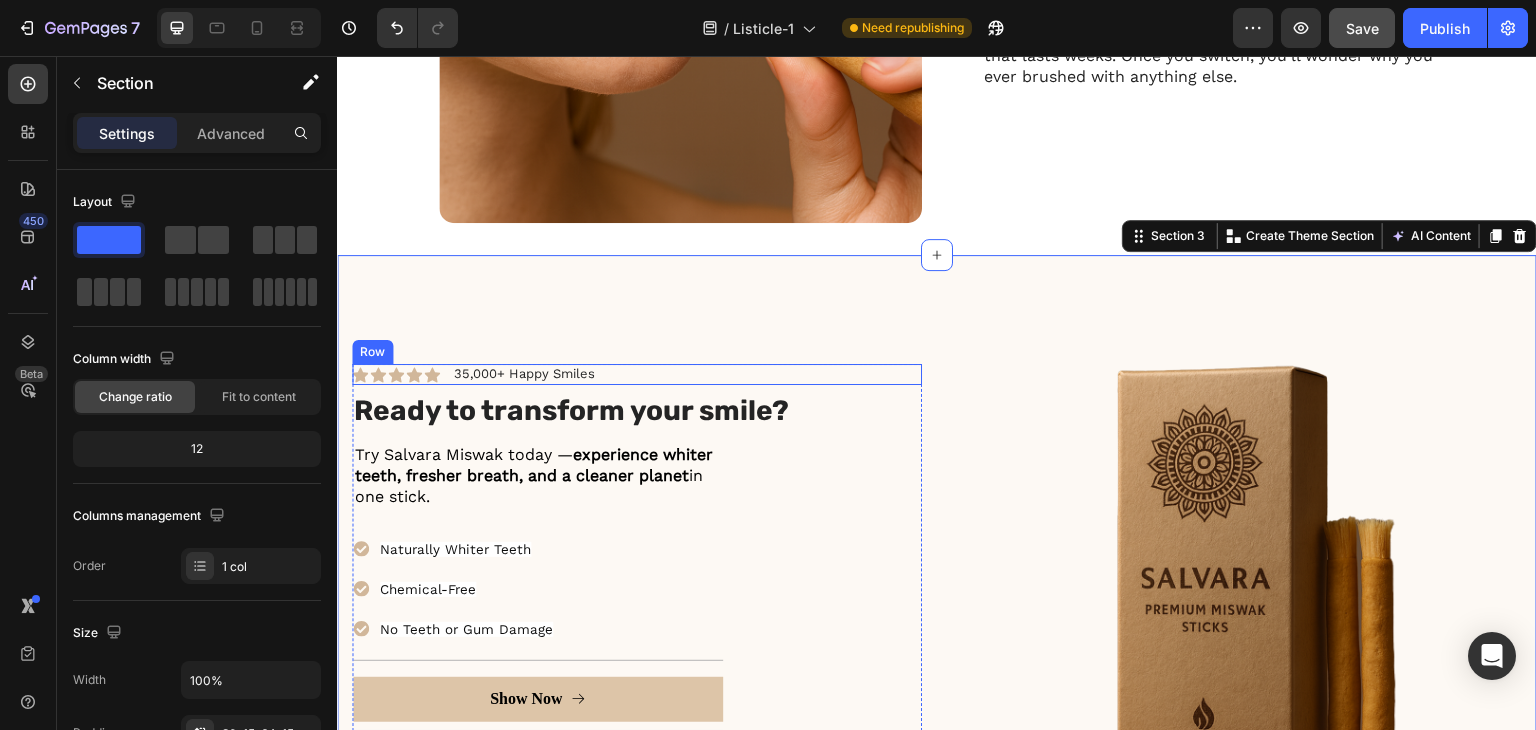 click on "Icon Icon Icon Icon Icon Icon List 35,000+ Happy Smiles Text Block Row" at bounding box center (637, 374) 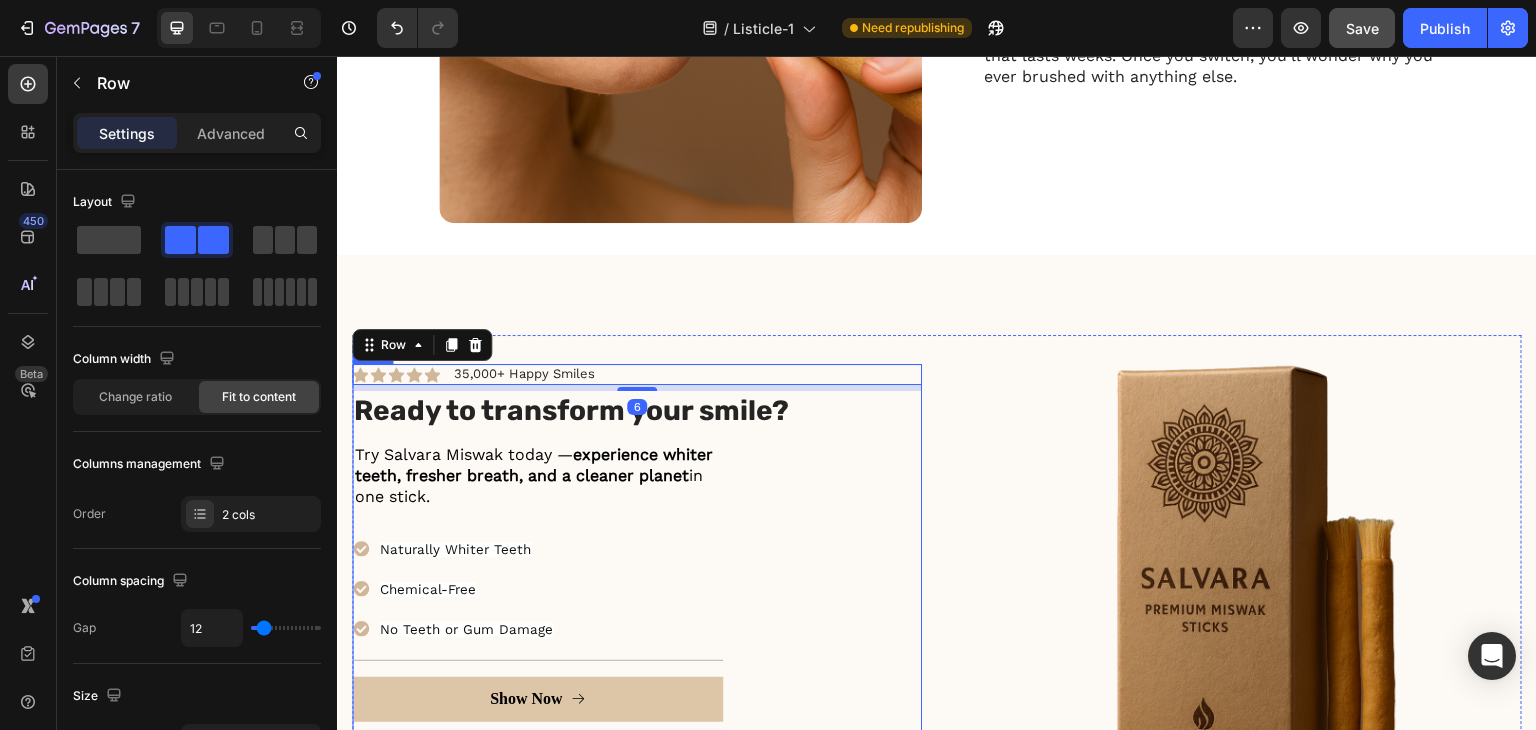 click on "Icon Icon Icon Icon Icon Icon List [NUMBER]+ Happy Smiles Text Block Row Ready to transform your smile? Heading Try Salvara Miswak today —  experience whiter teeth, fresher breath, and a cleaner planet  in one stick. Text Block Naturally Whiter Teeth Chemical-Free No Teeth or Gum Damage Item List                Title Line
Show Now Button 30-day money back guarantee Text Block Premium Quality Sleek & Functional Design Versatile Options Item List
Icon Safe Payment Options Text Block
Icon Secure logistics Text Block
Icon Purchase protection Text Block Row Row Row Image Row Section 3   You can create reusable sections Create Theme Section AI Content Write with GemAI What would you like to describe here? Tone and Voice Persuasive Product Salvara Premium Miswak Sticks Show more Generate" at bounding box center [637, 620] 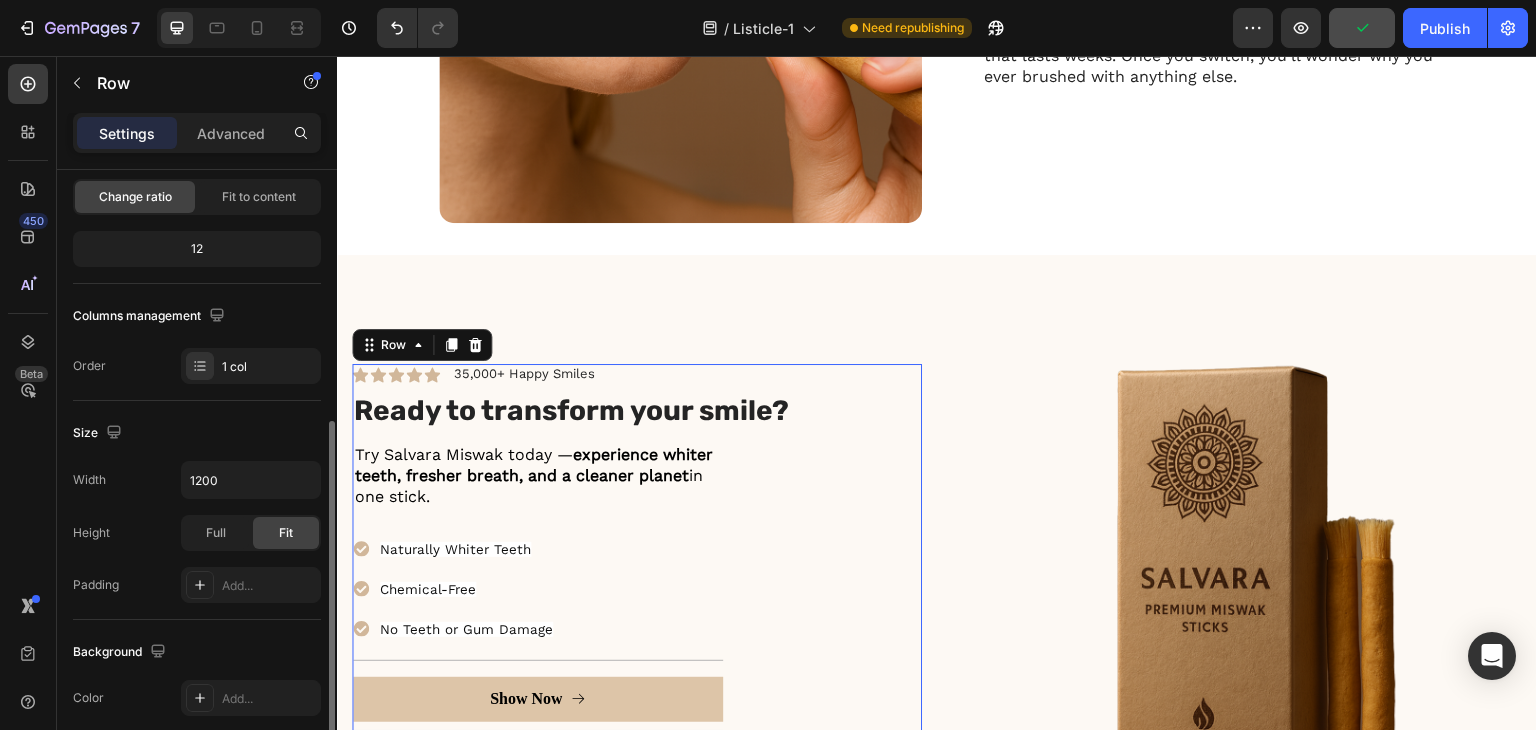 scroll, scrollTop: 300, scrollLeft: 0, axis: vertical 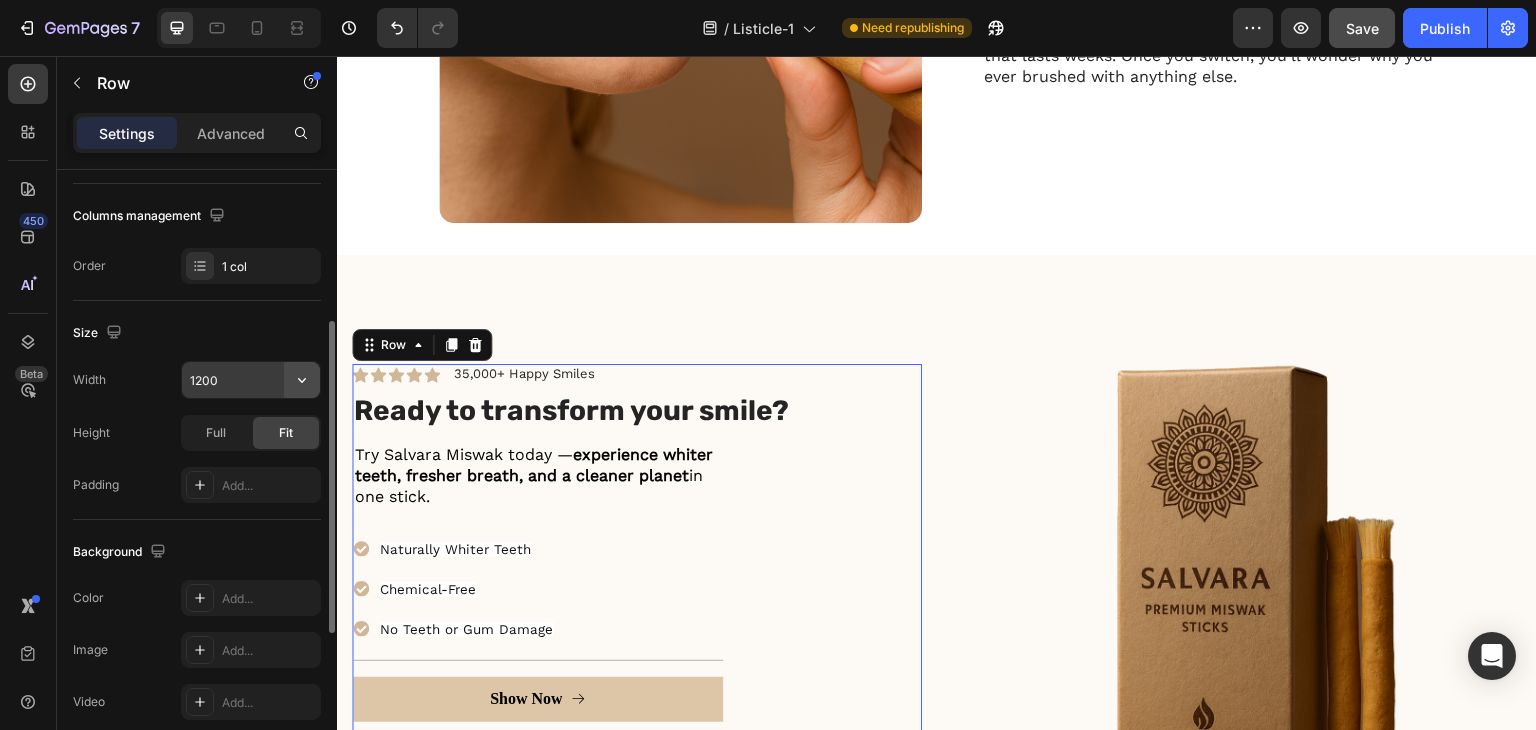 click 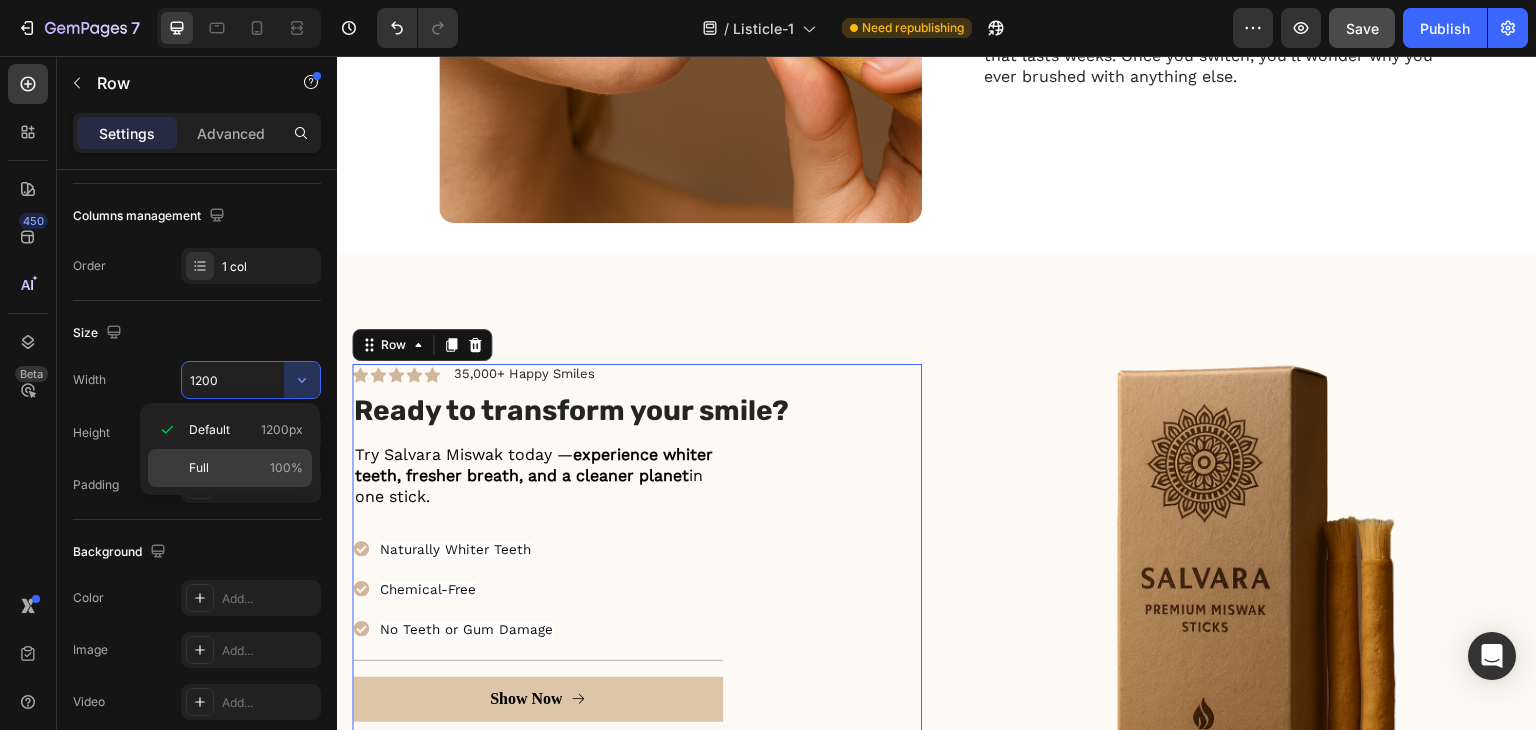 click on "Full 100%" at bounding box center (246, 468) 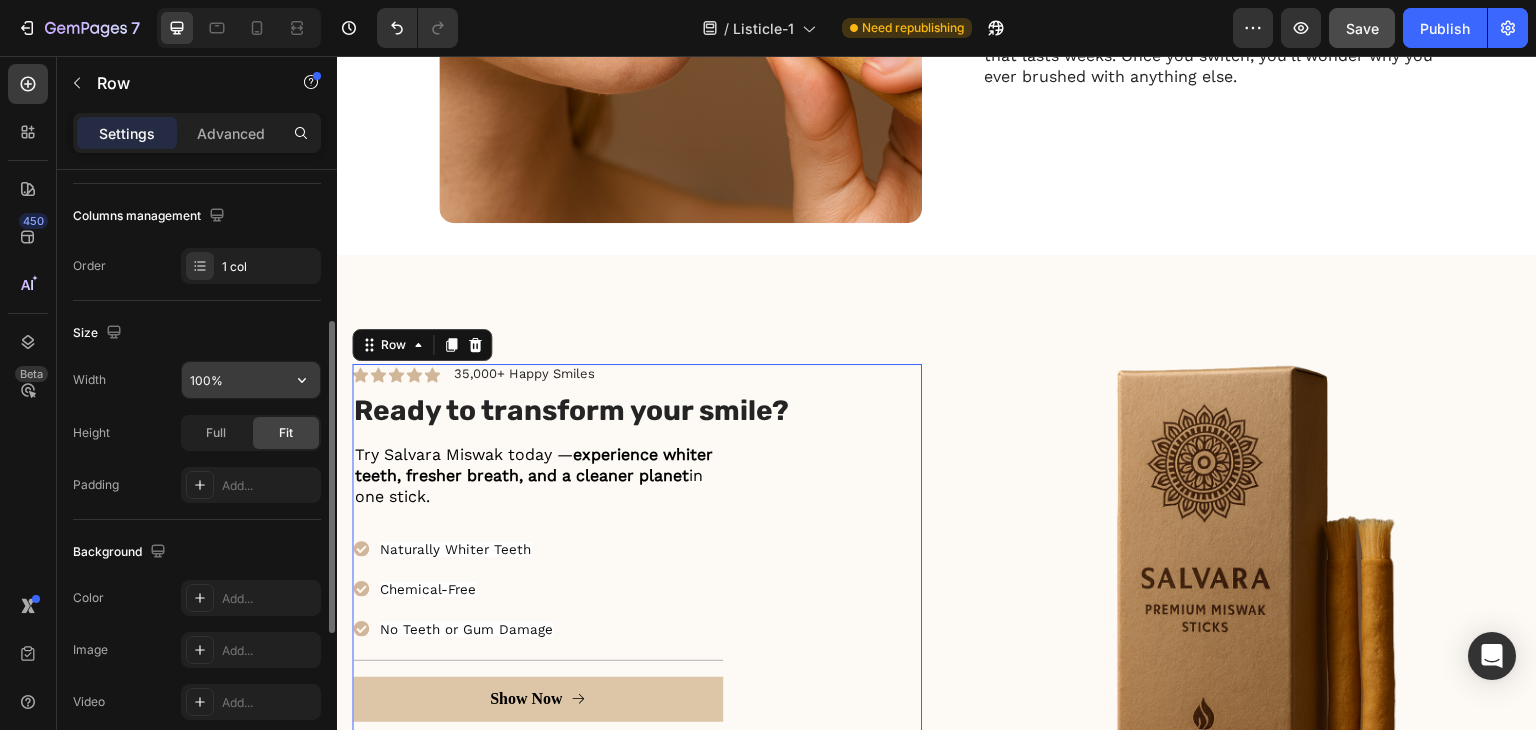 click on "100%" at bounding box center [251, 380] 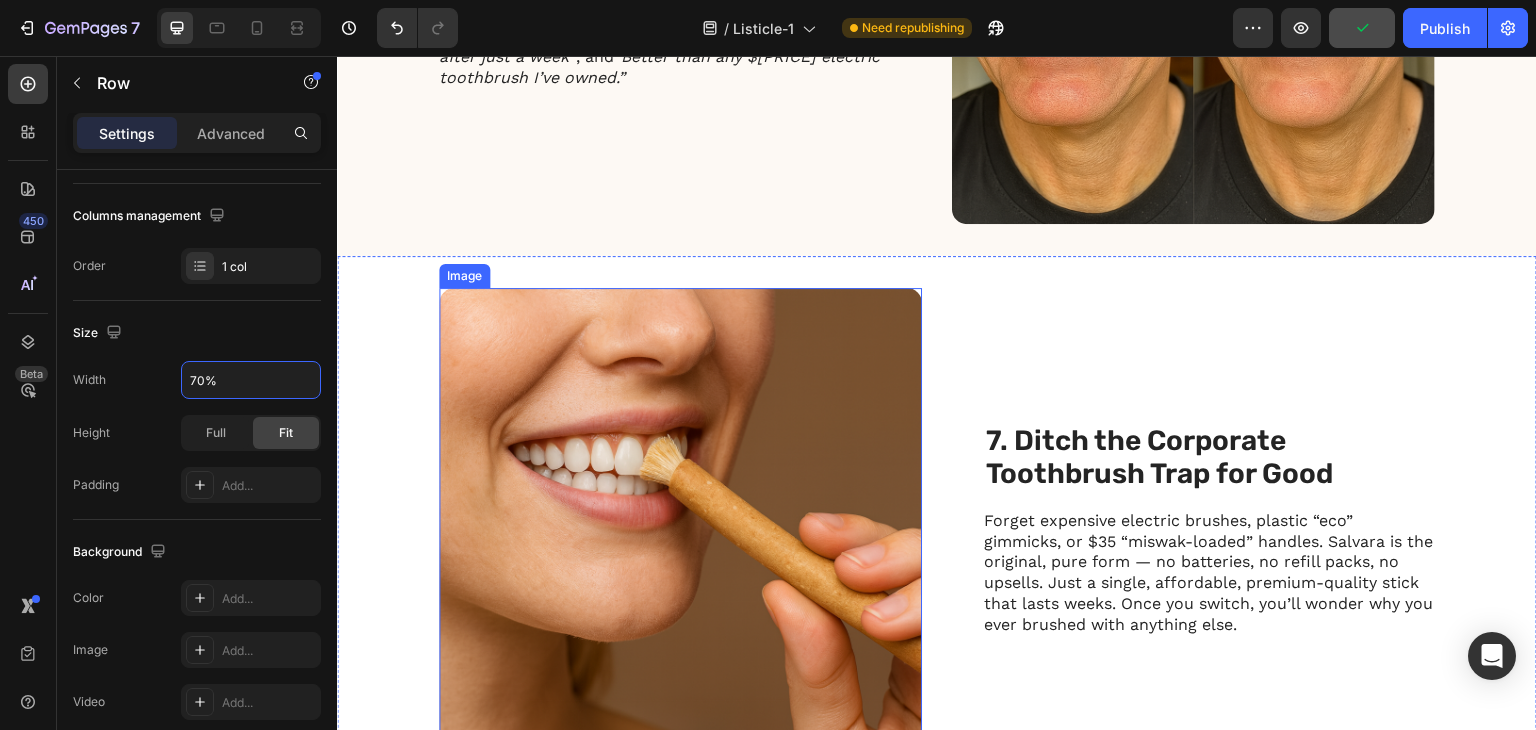 scroll, scrollTop: 4192, scrollLeft: 0, axis: vertical 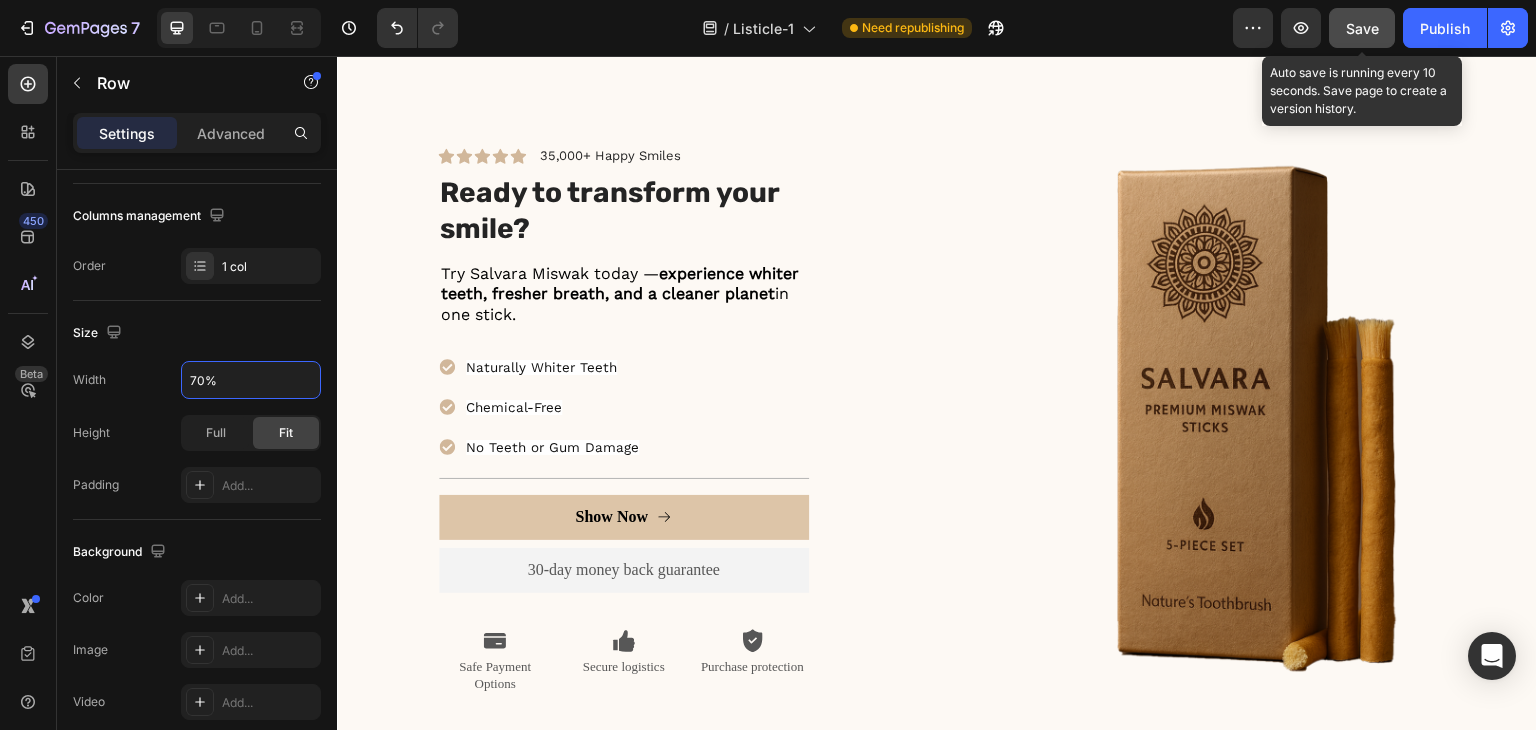 type on "70%" 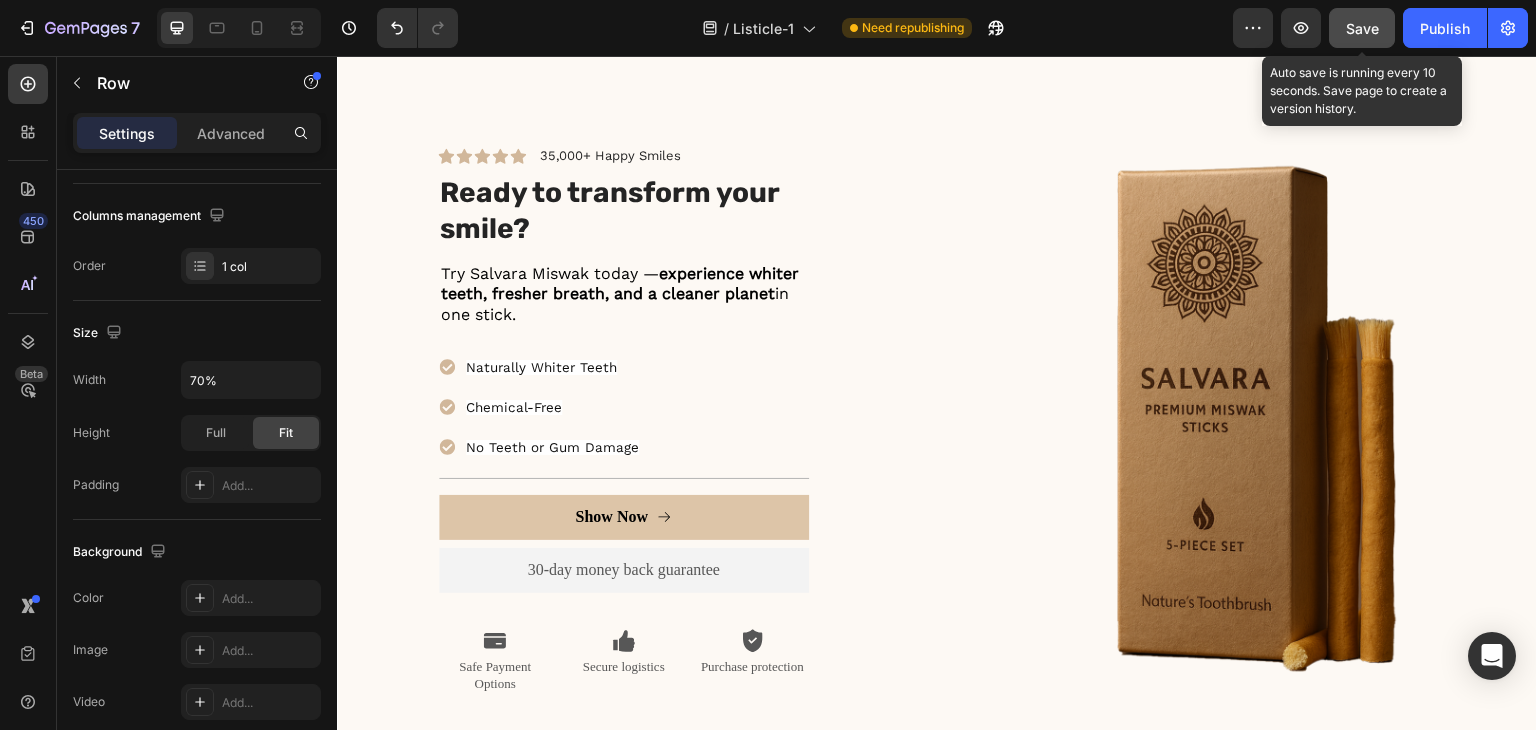 click on "Save" 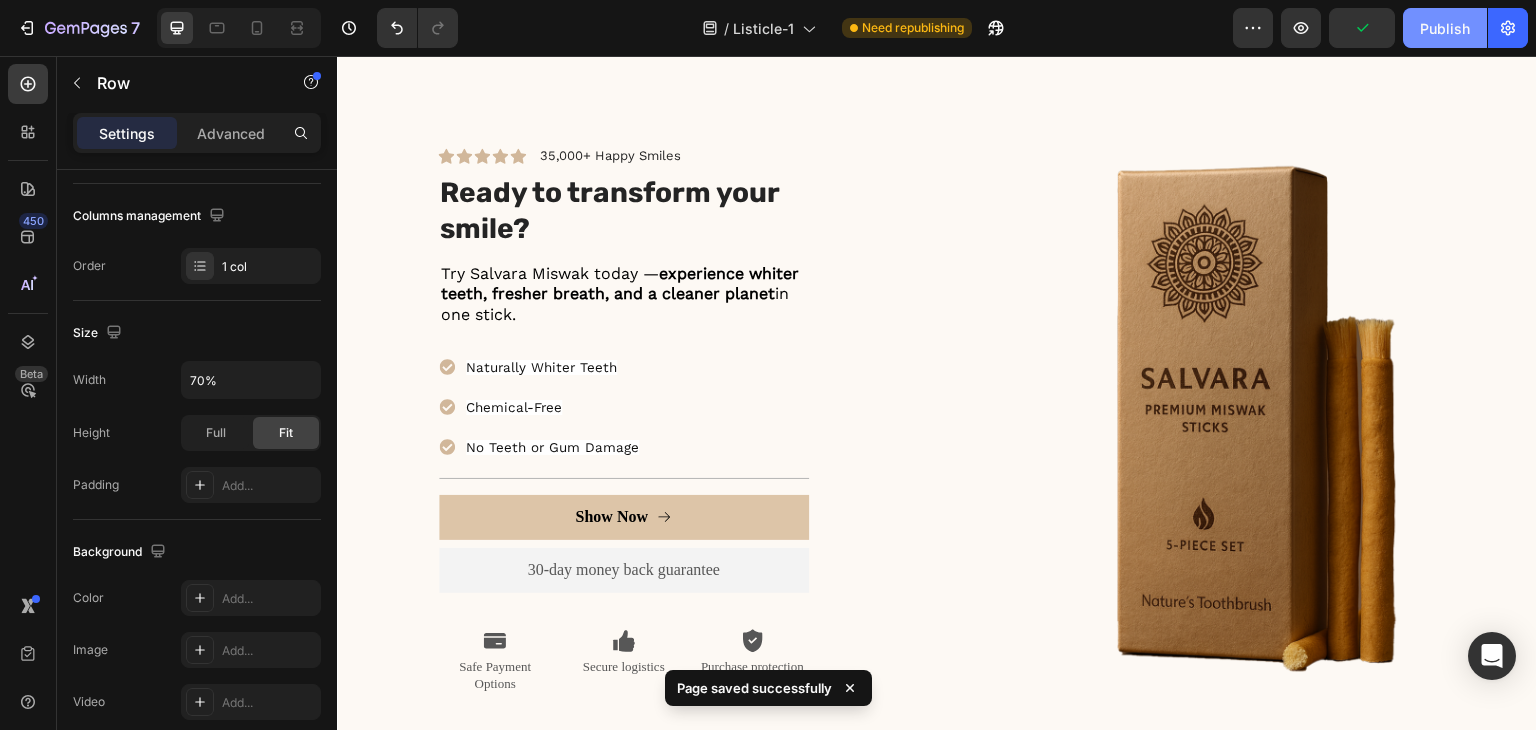 click on "Publish" at bounding box center [1445, 28] 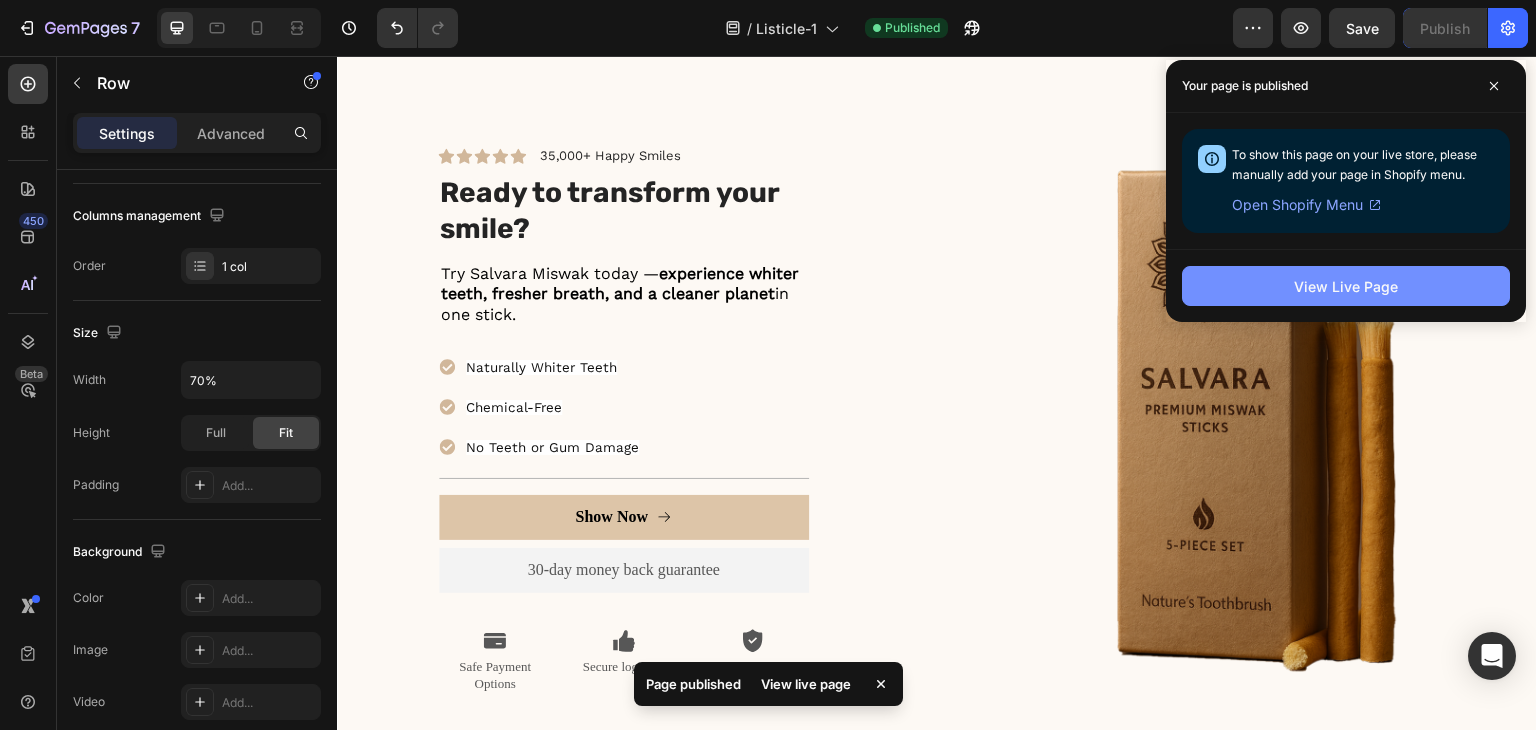 click on "View Live Page" at bounding box center (1346, 286) 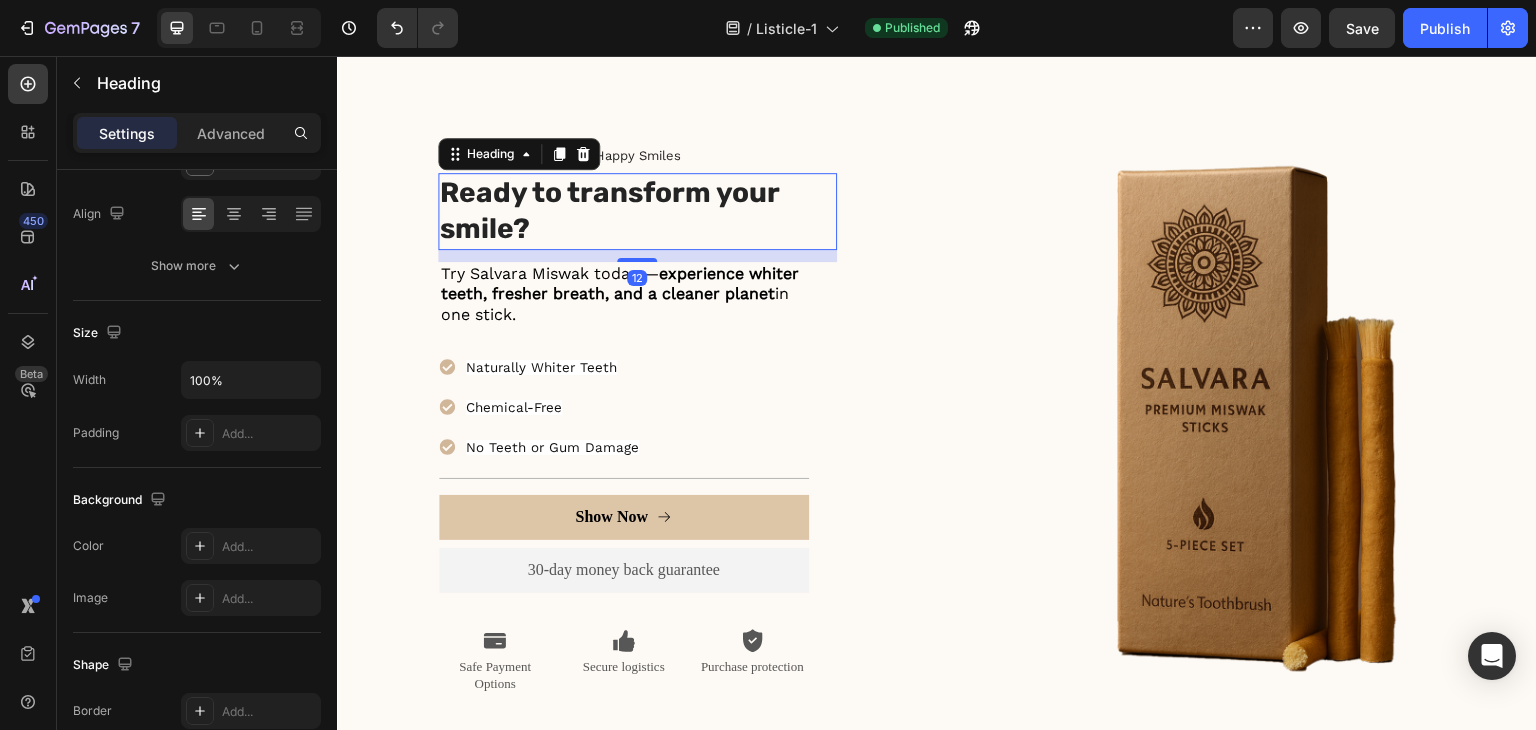 click on "Ready to transform your smile?" at bounding box center [637, 211] 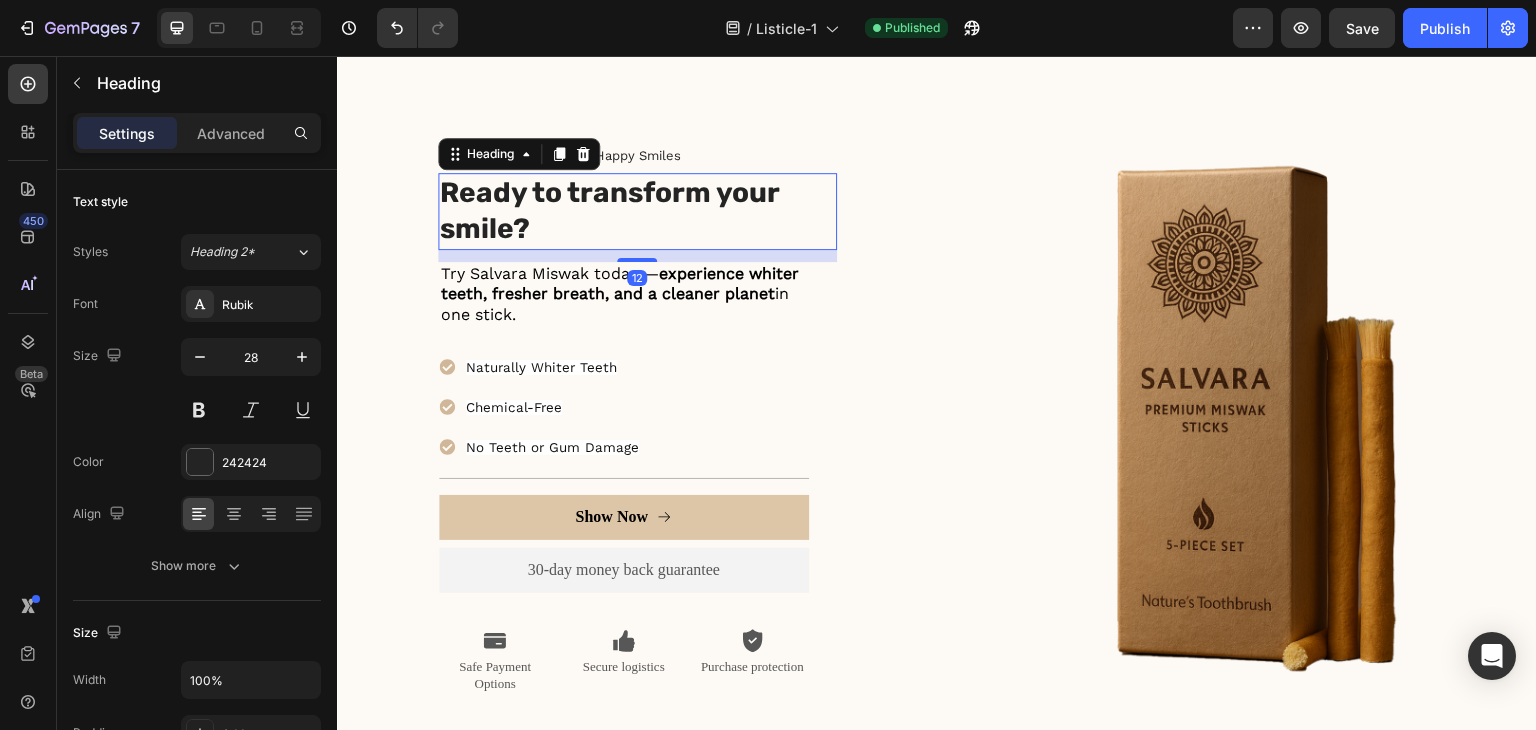 scroll, scrollTop: 4092, scrollLeft: 0, axis: vertical 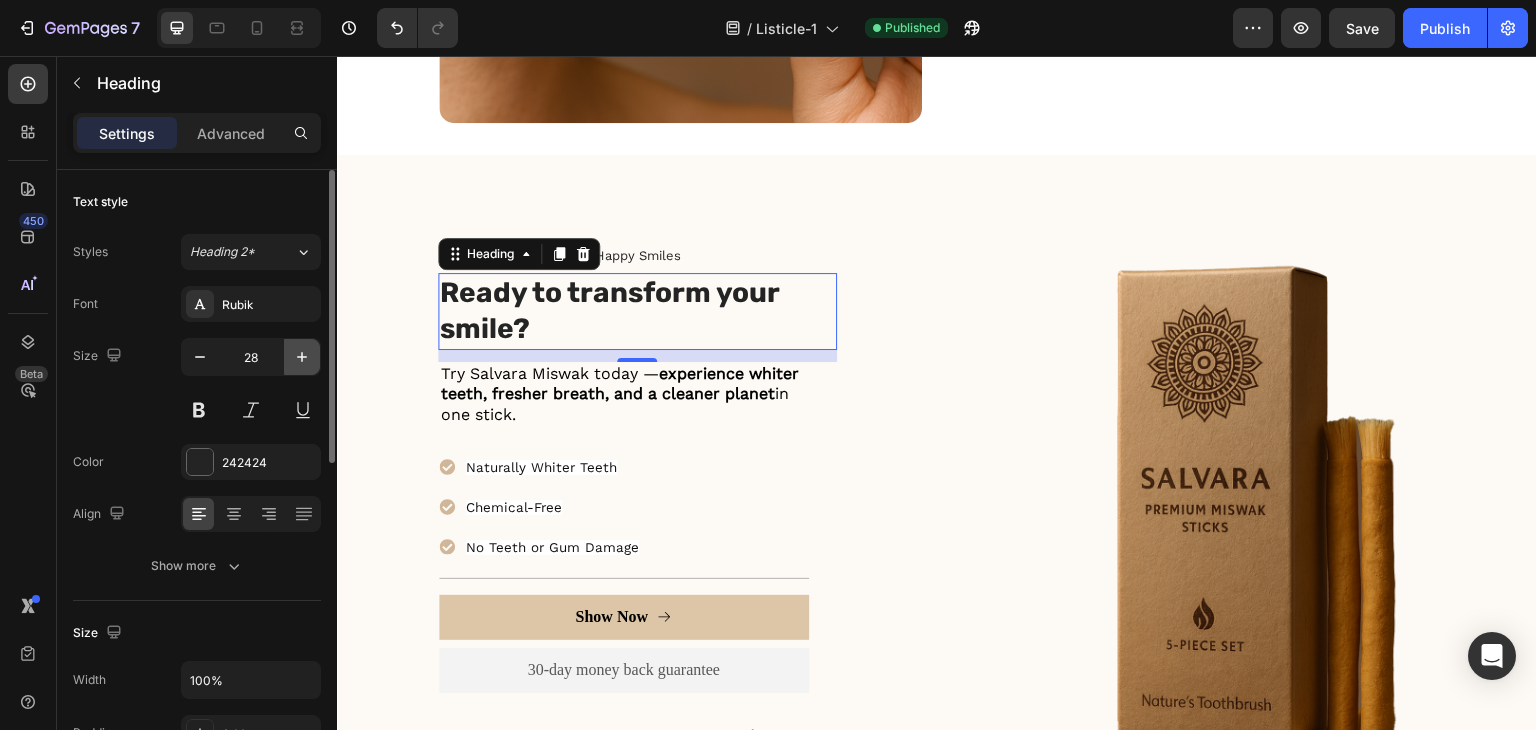 click 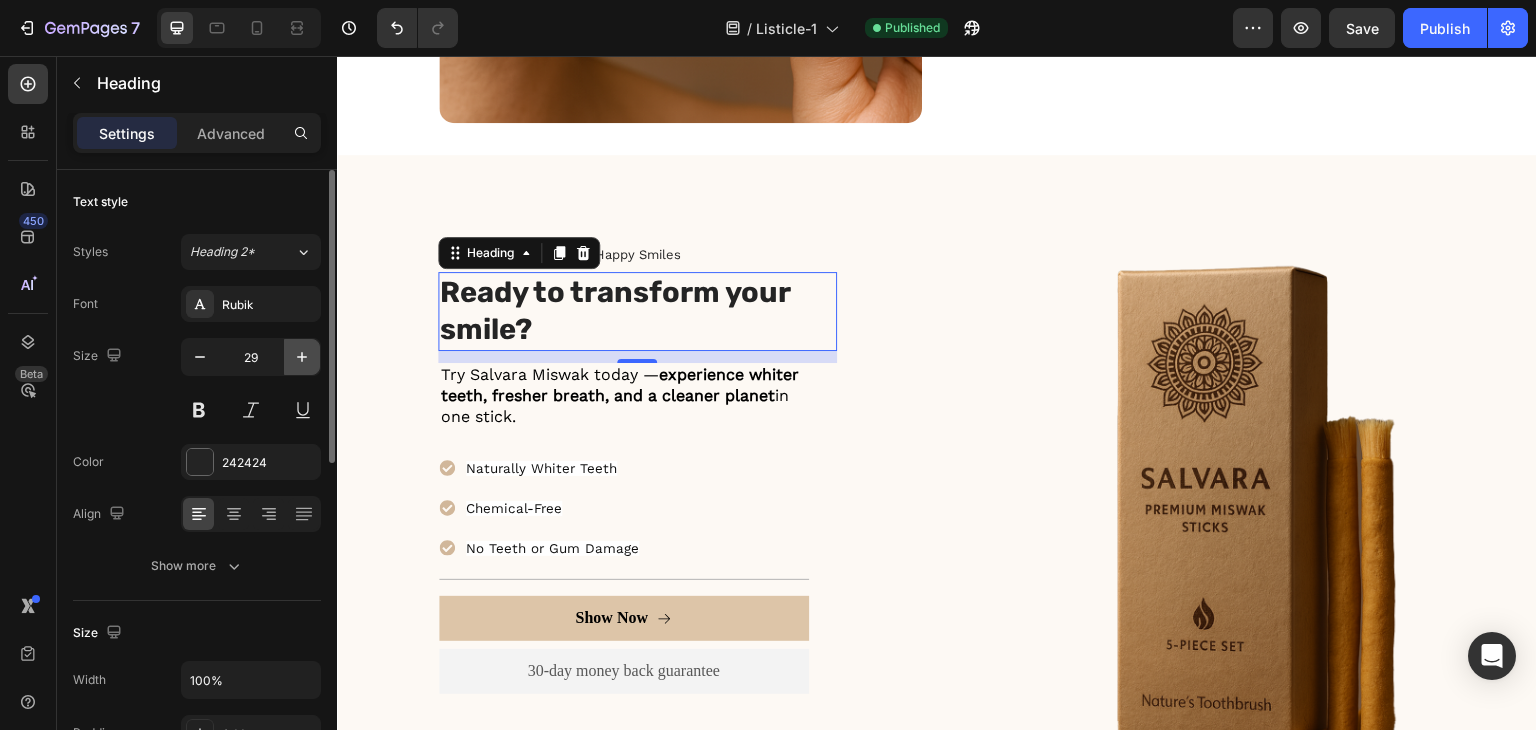 click 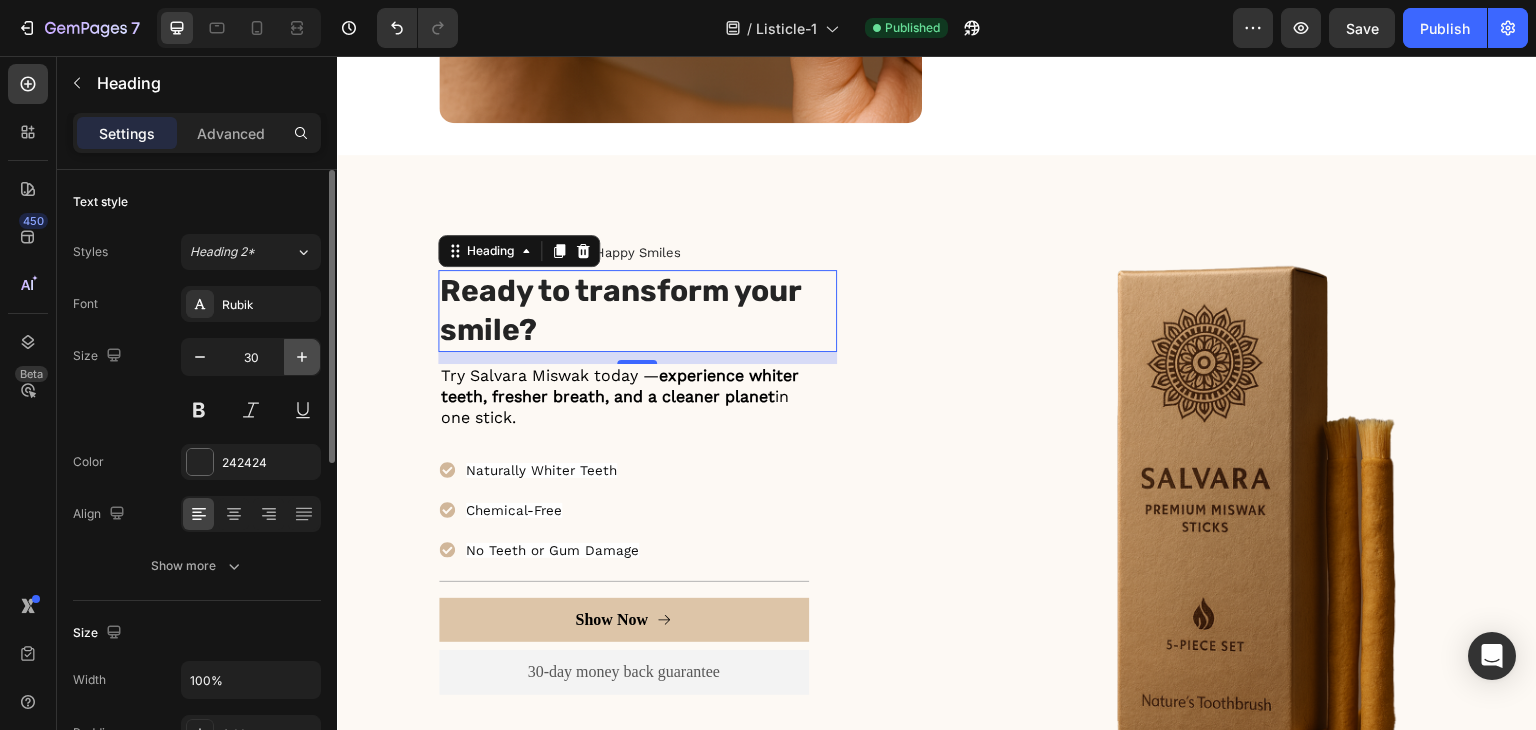 click 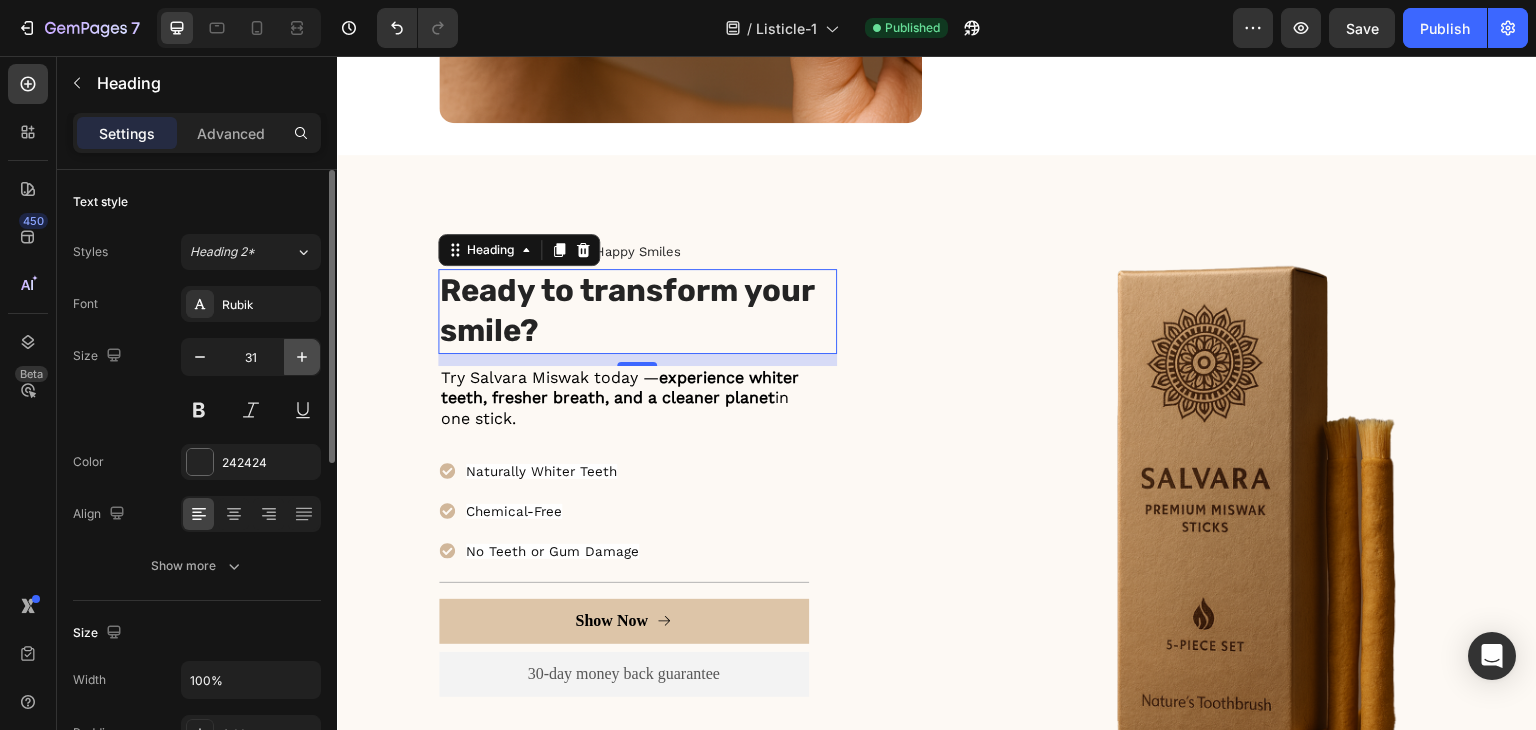click 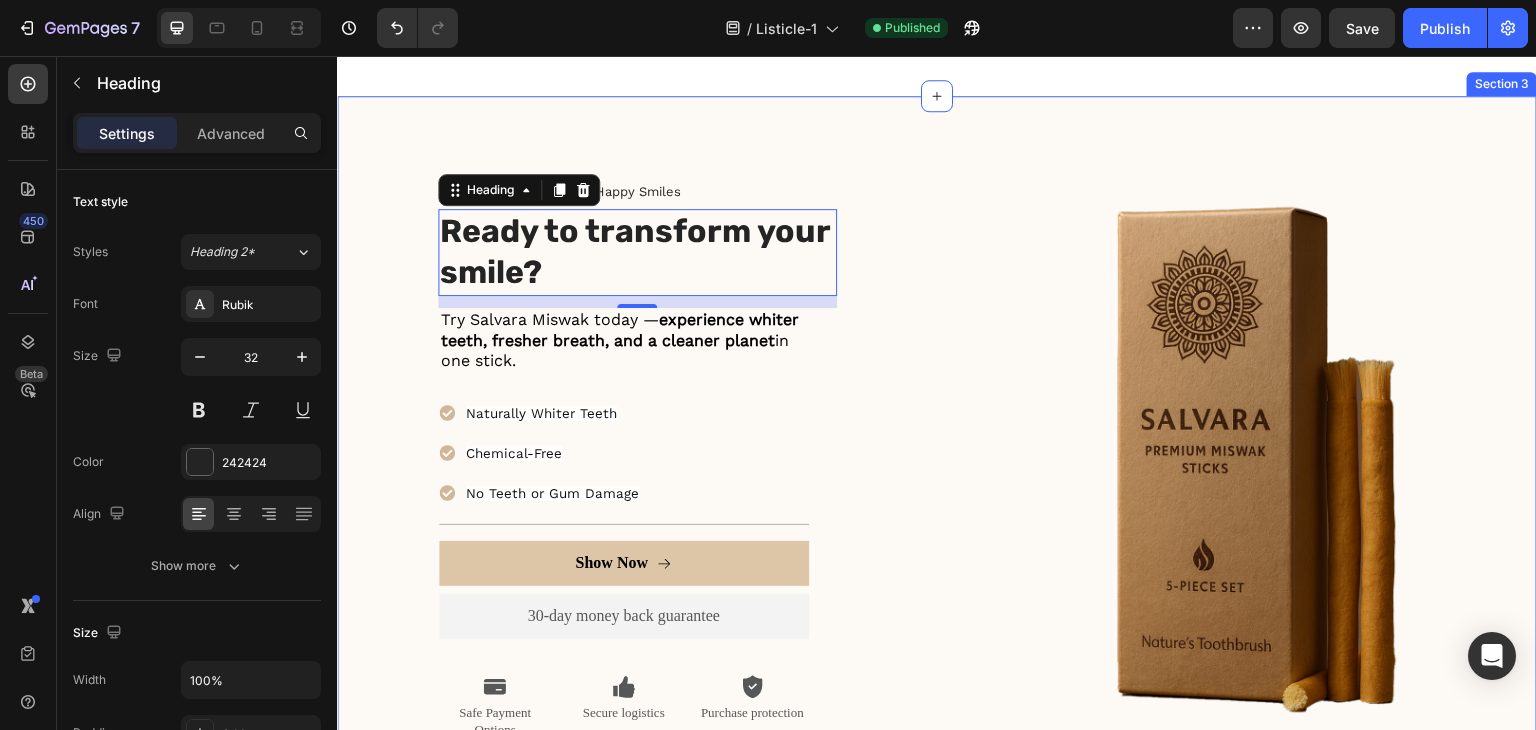 scroll, scrollTop: 4192, scrollLeft: 0, axis: vertical 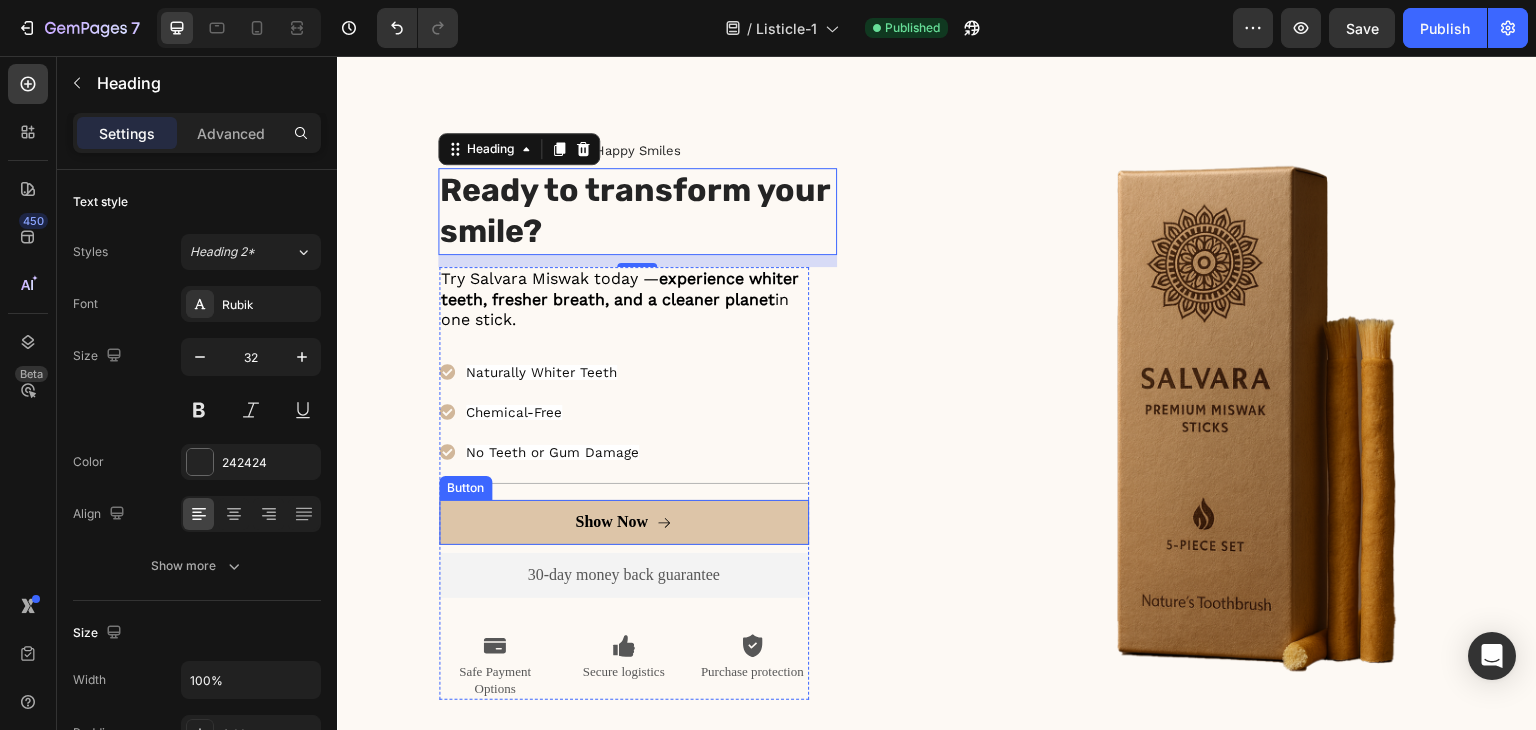click on "Show Now" at bounding box center [624, 522] 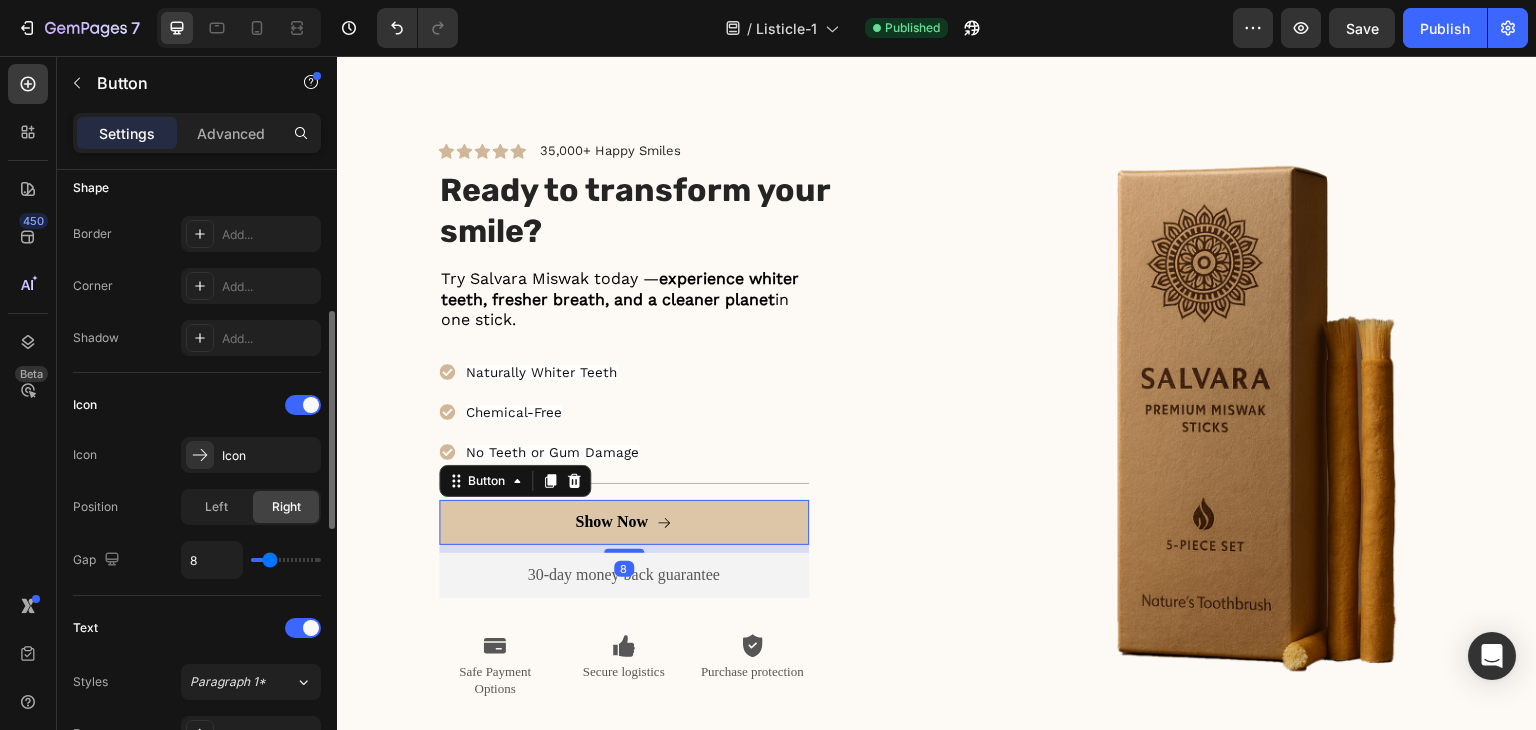 scroll, scrollTop: 800, scrollLeft: 0, axis: vertical 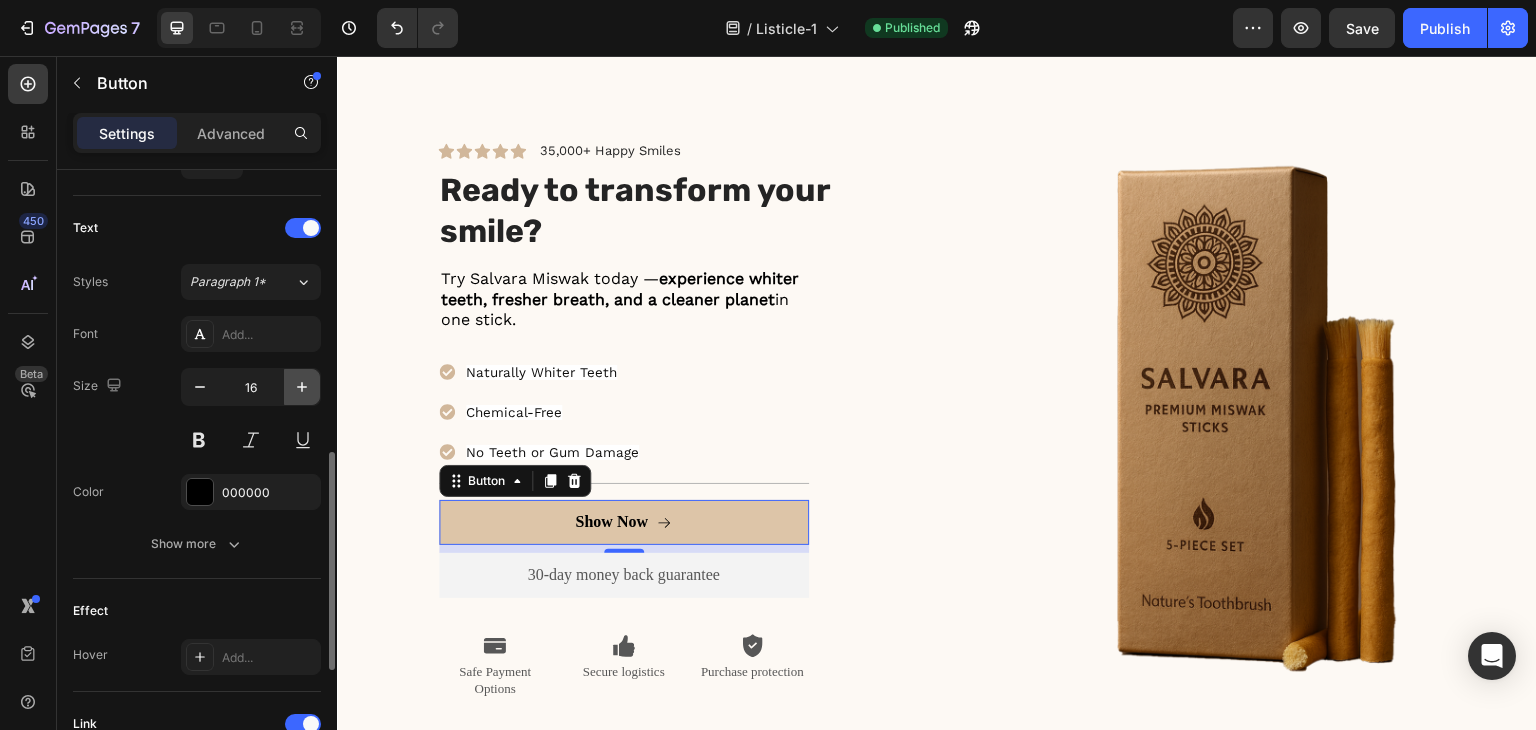 click 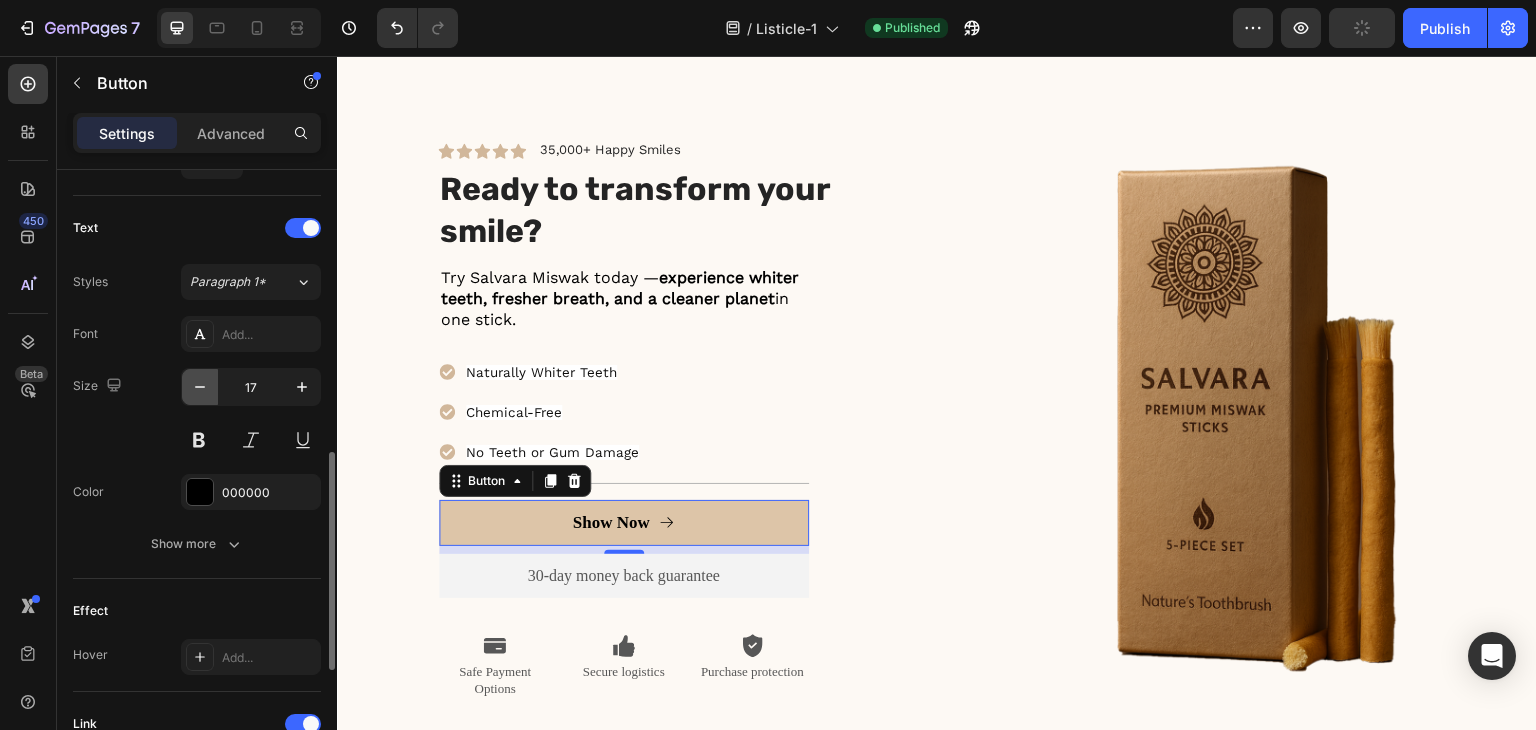 click 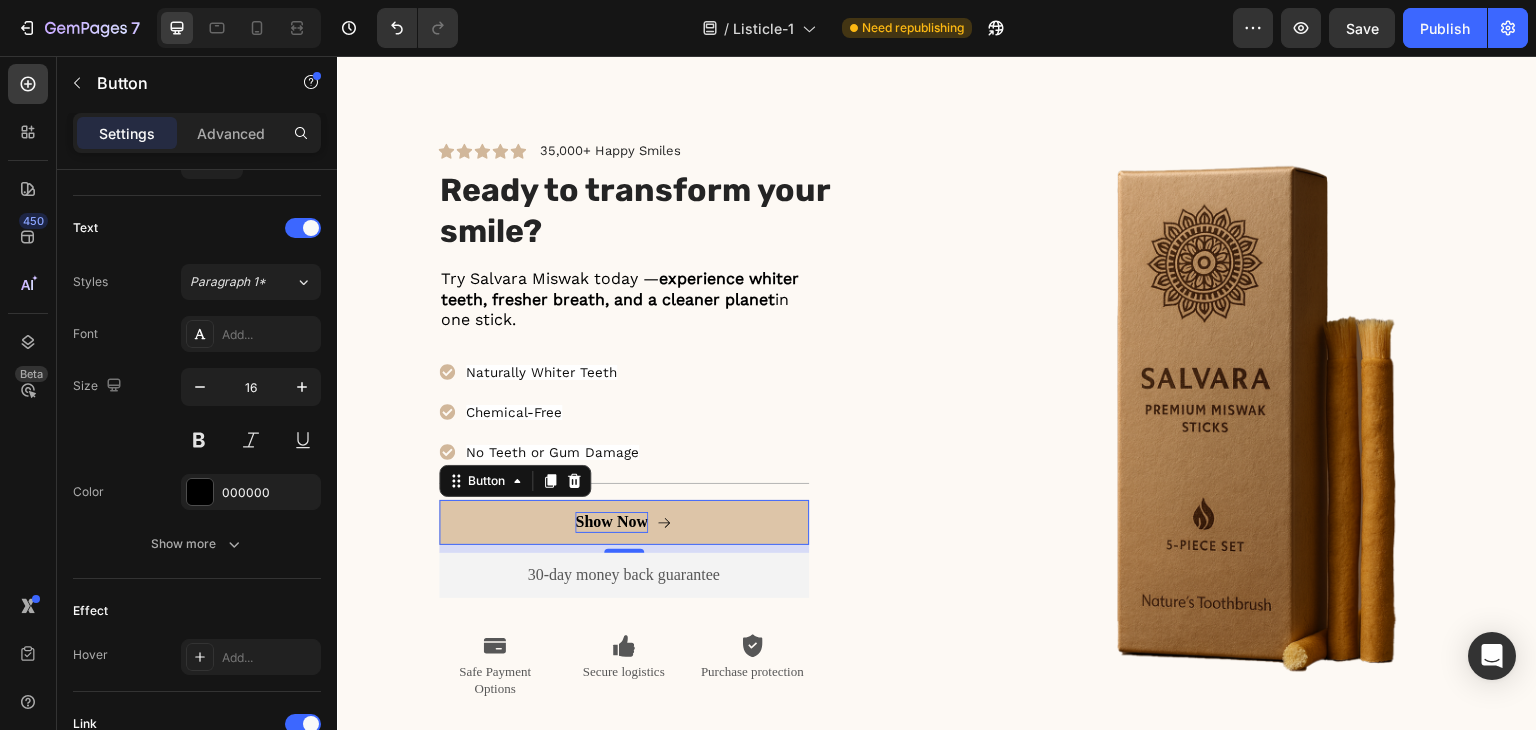 click on "Show Now" at bounding box center (611, 522) 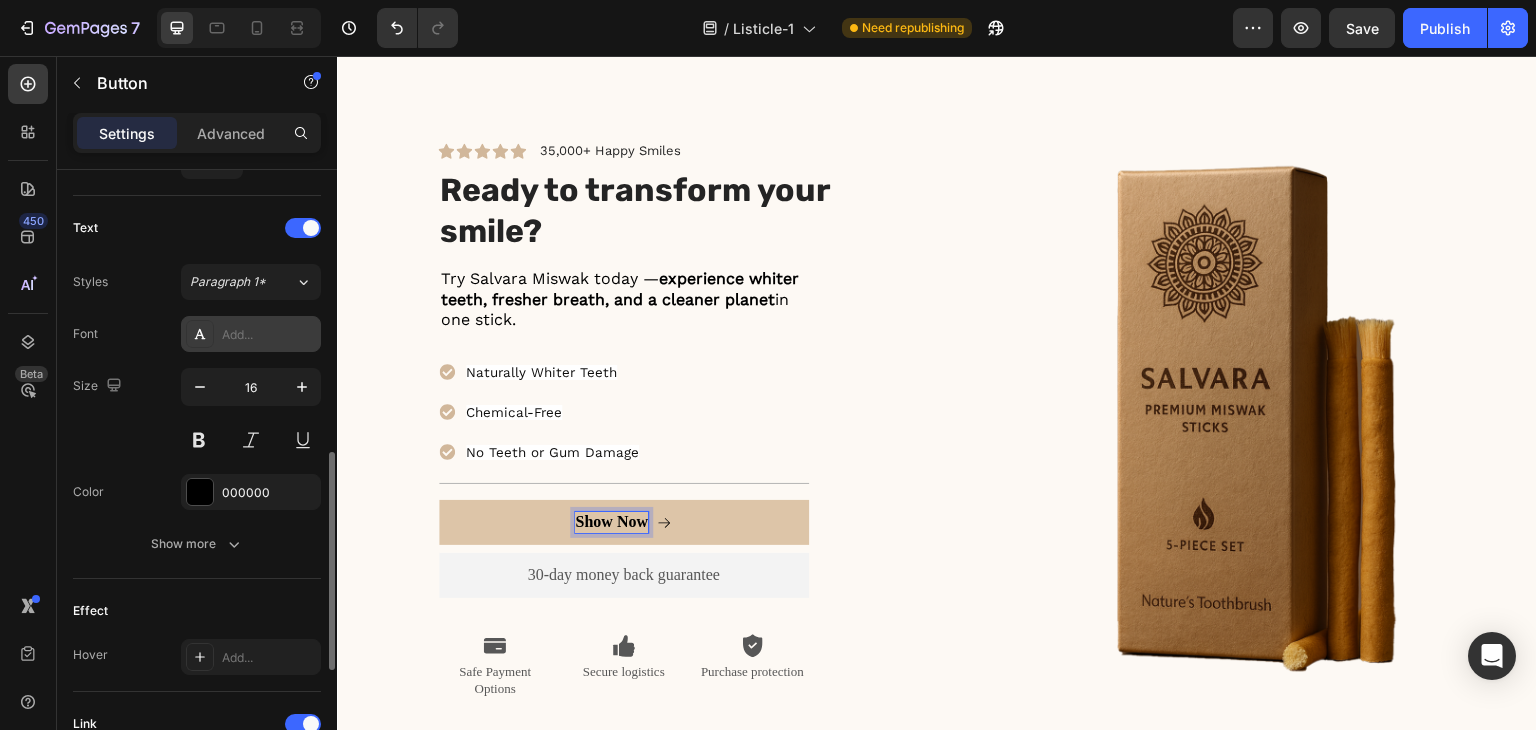 click on "Add..." at bounding box center [269, 335] 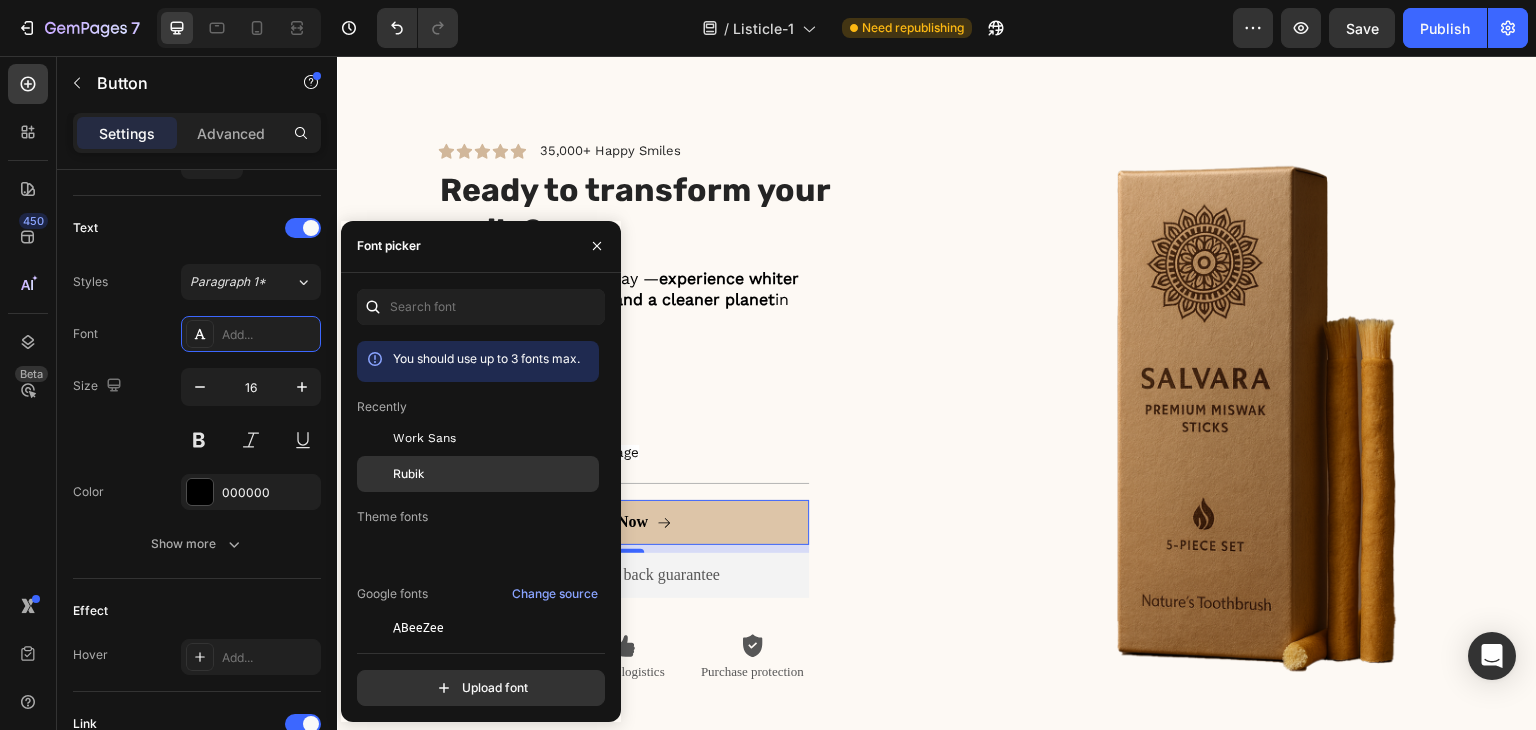 click on "Rubik" at bounding box center (494, 474) 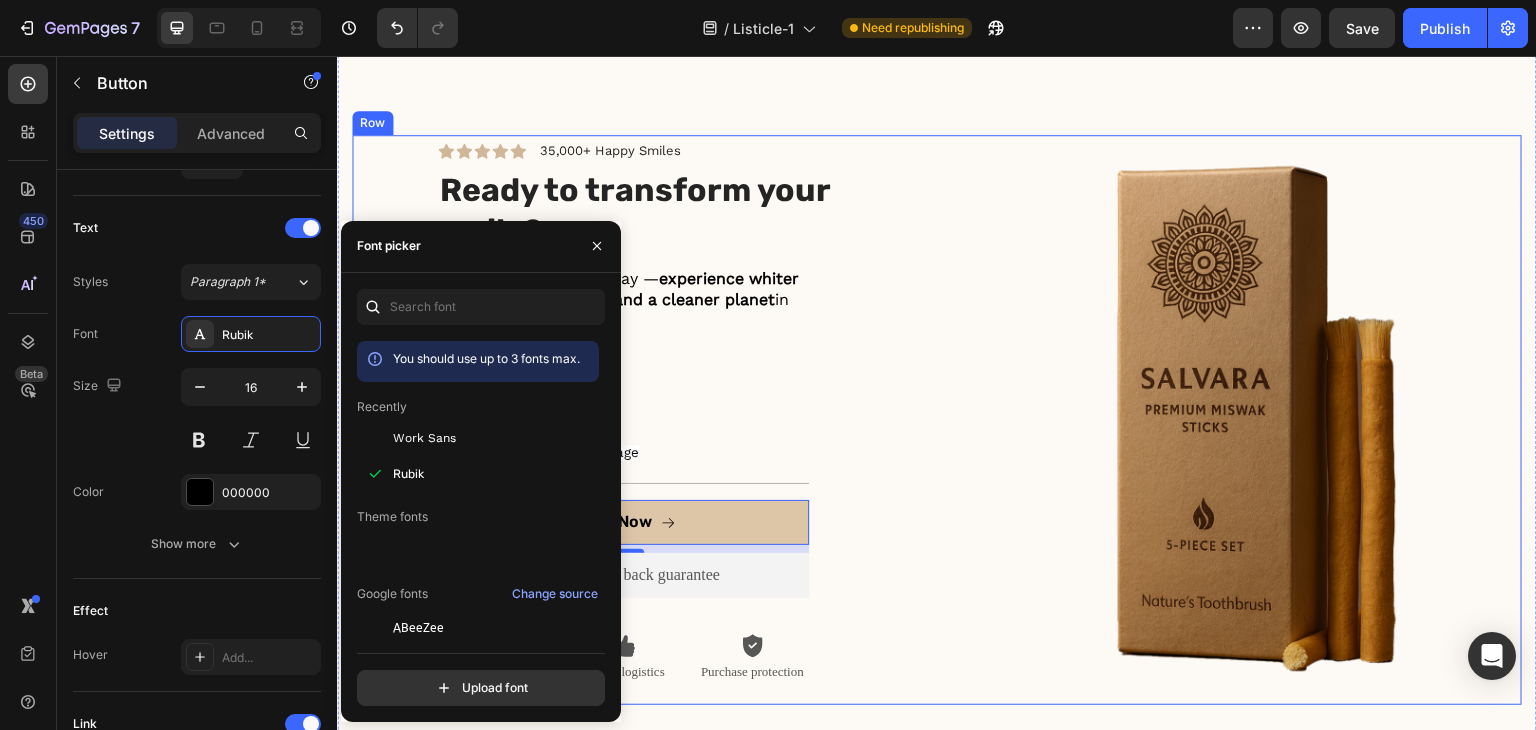 click on "Icon Icon Icon Icon Icon Icon List 35,000+ Happy Smiles Text Block Row Ready to transform your smile? Heading Try Salvara Miswak today —  experience whiter teeth, fresher breath, and a cleaner planet  in one stick. Text Block Naturally Whiter Teeth Chemical-Free No Teeth or Gum Damage Item List                Title Line
Show Now Button   8 30-day money back guarantee Text Block Premium Quality Sleek & Functional Design Versatile Options Item List
Icon Safe Payment Options Text Block
Icon Secure logistics Text Block
Icon Purchase protection Text Block Row Row Row Image Row" at bounding box center (937, 420) 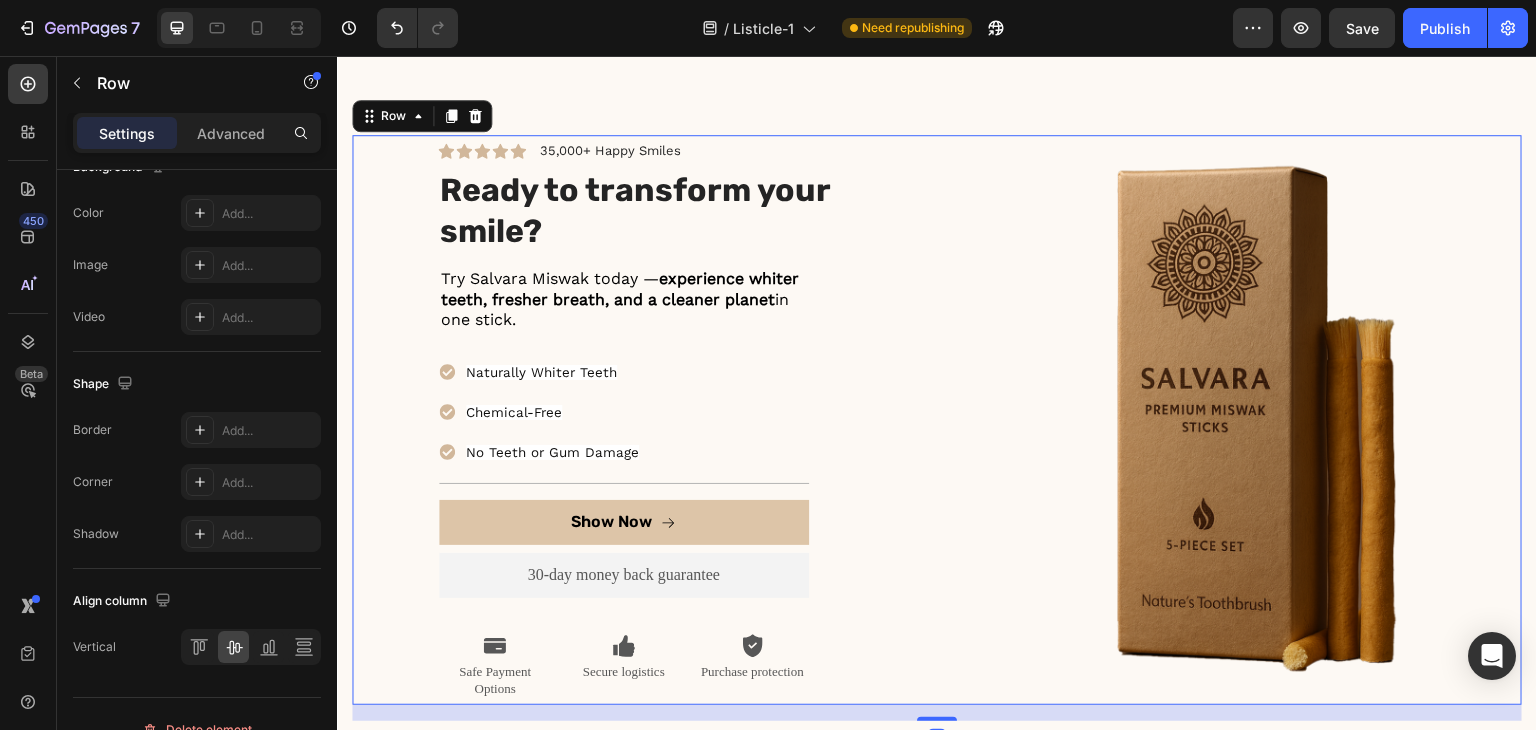 scroll, scrollTop: 0, scrollLeft: 0, axis: both 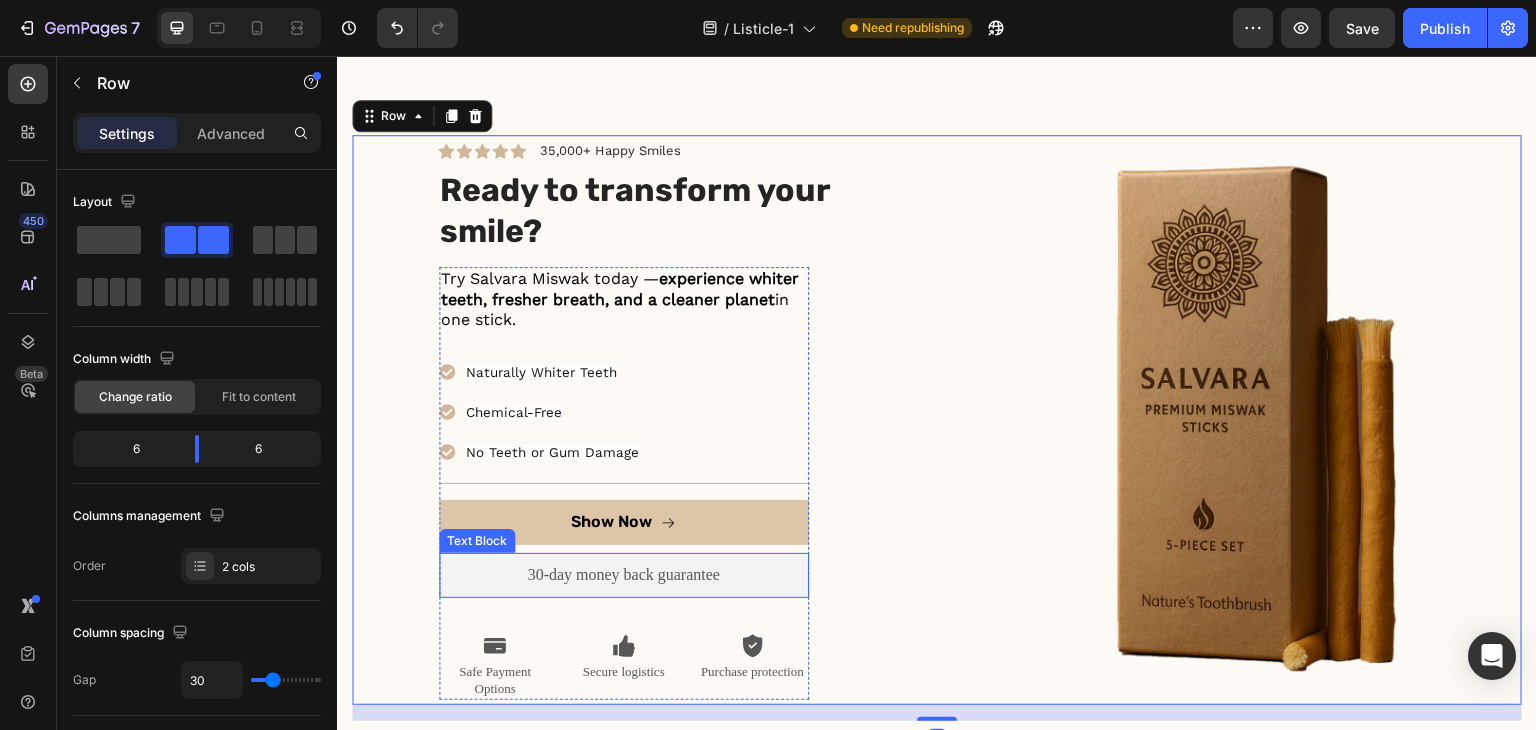 click on "30-day money back guarantee" at bounding box center [624, 575] 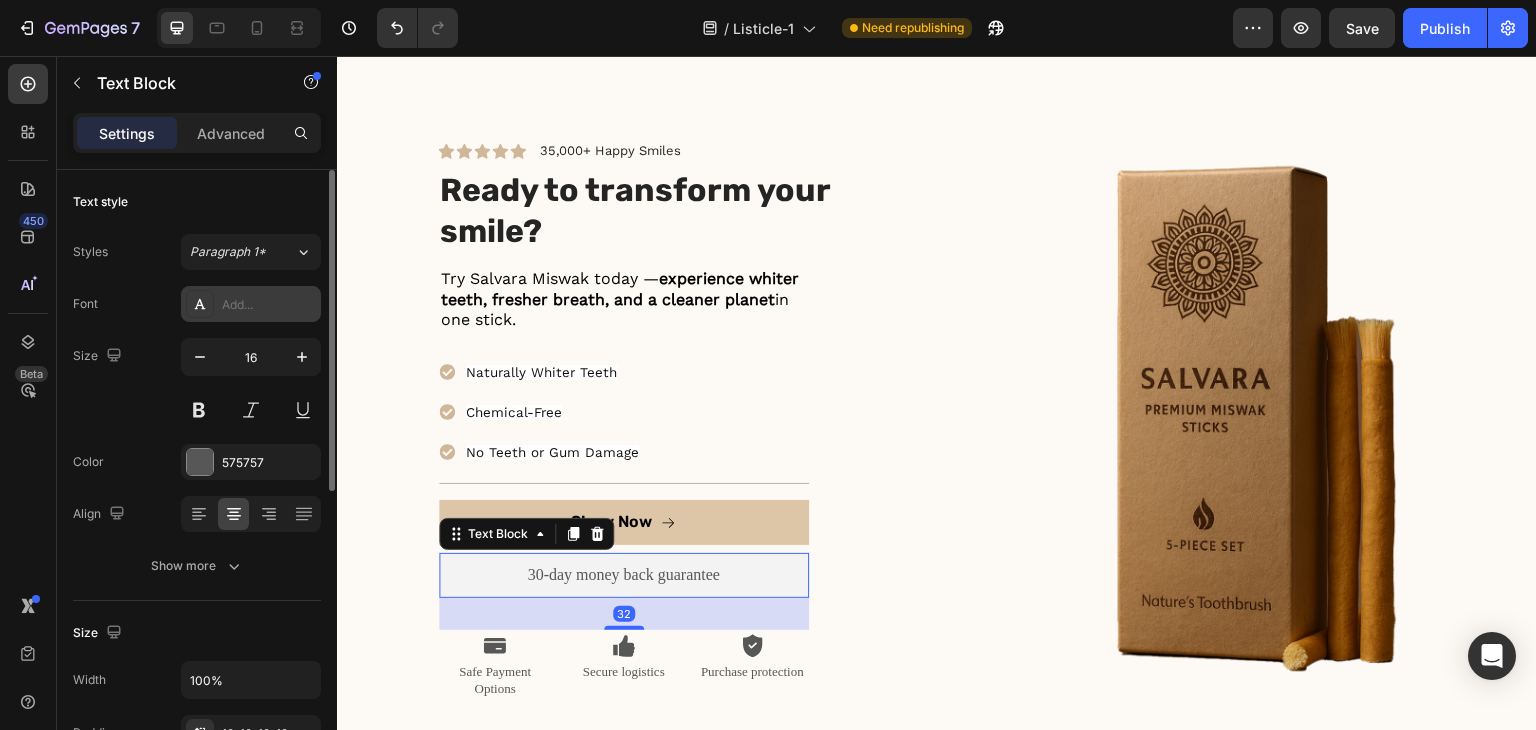 click on "Add..." at bounding box center (269, 305) 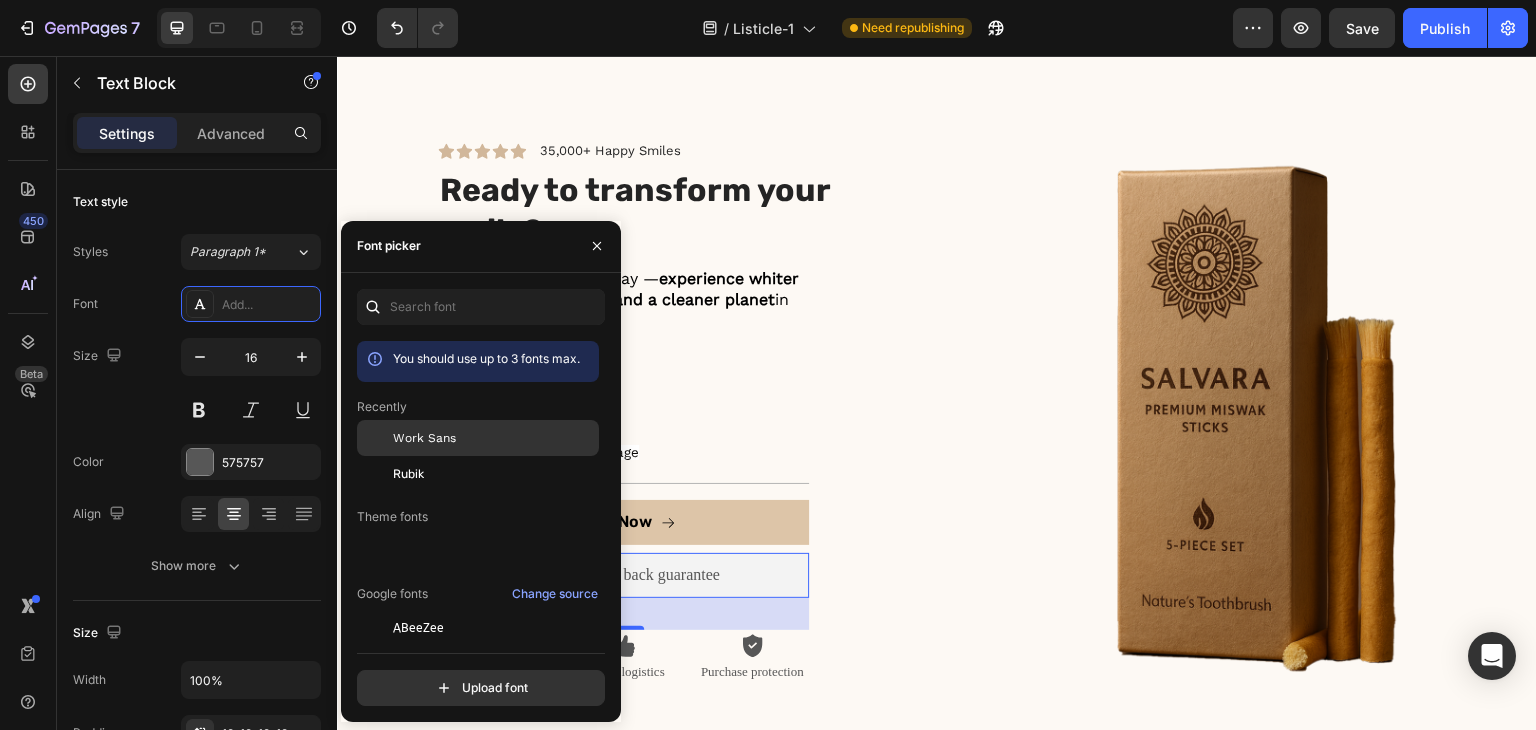 click on "Work Sans" at bounding box center (424, 438) 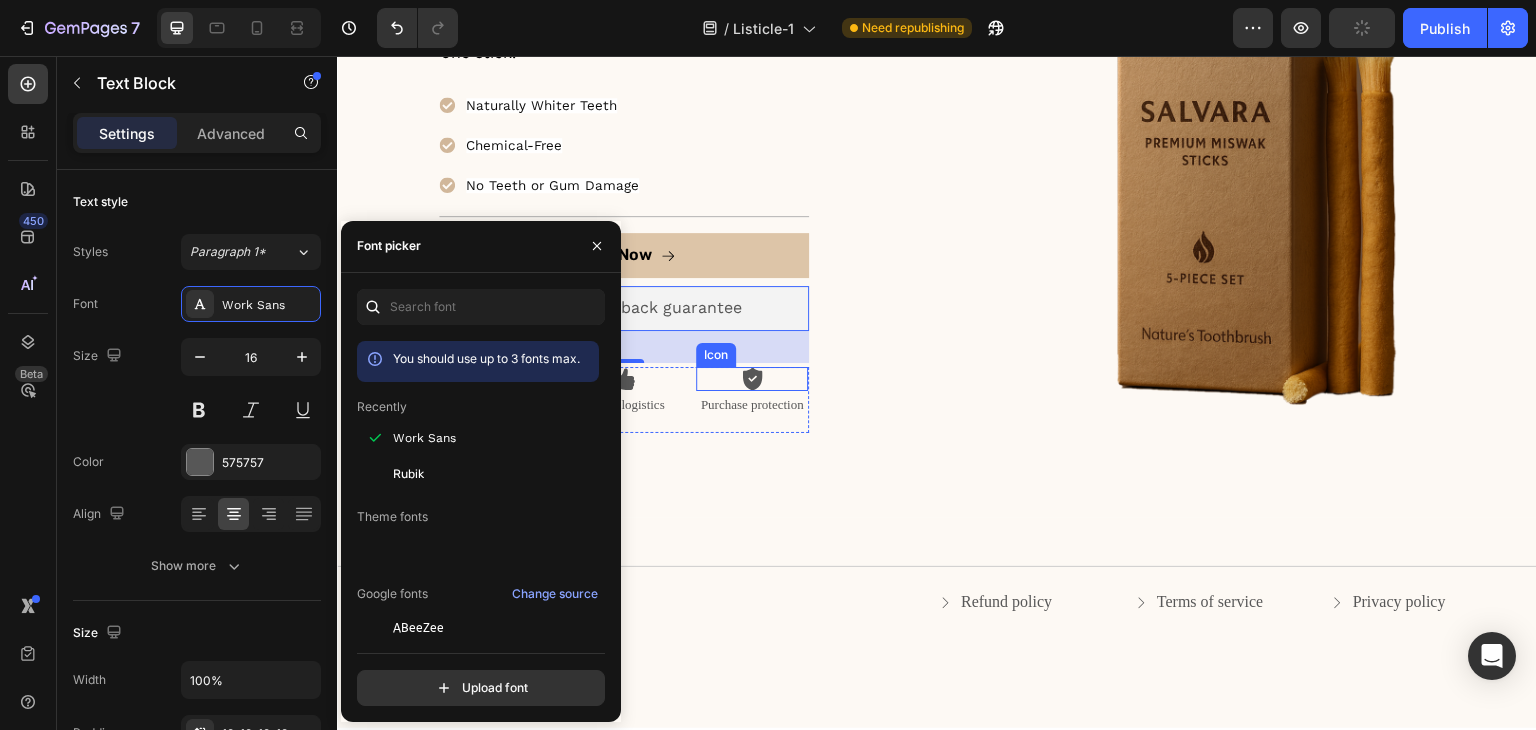 scroll, scrollTop: 4492, scrollLeft: 0, axis: vertical 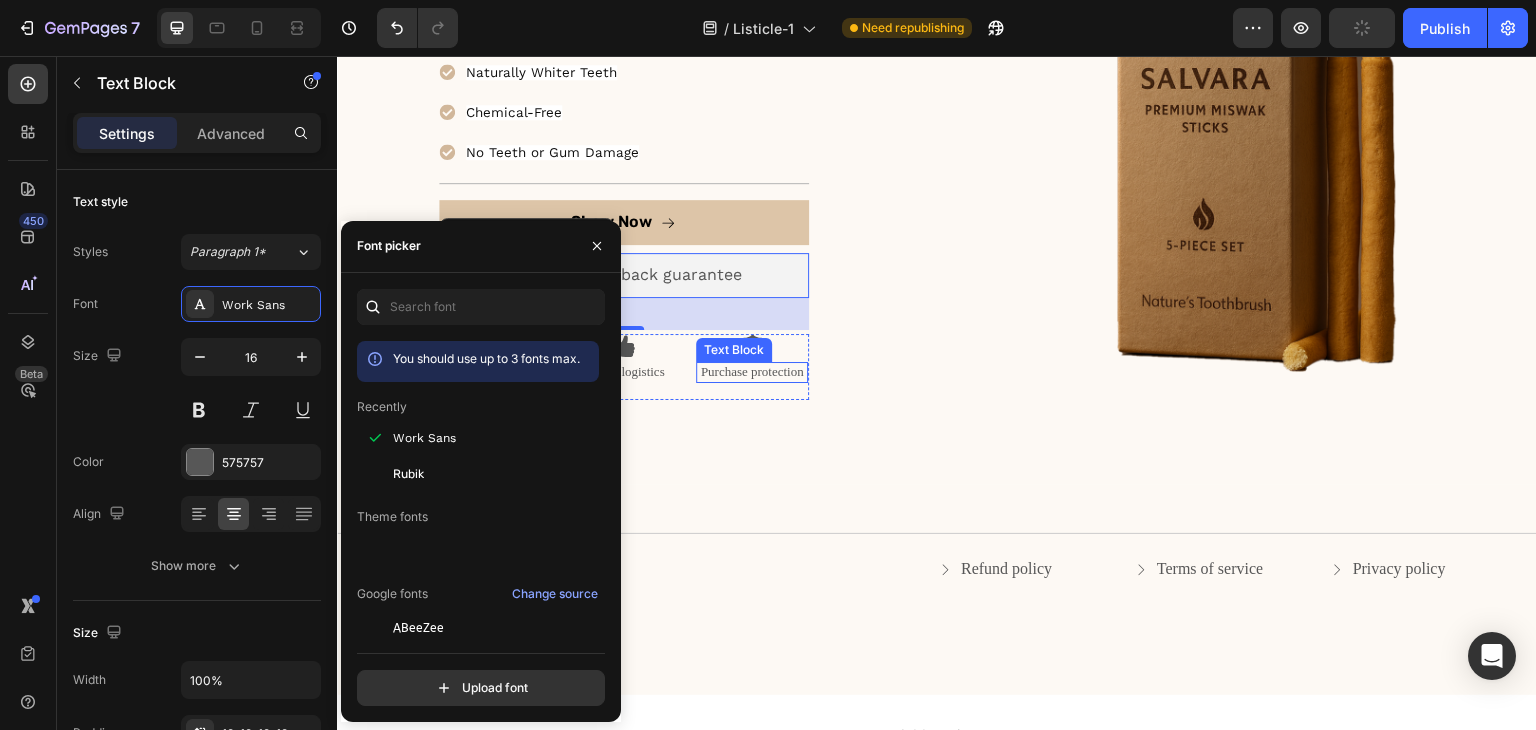 click on "Purchase protection" at bounding box center [752, 372] 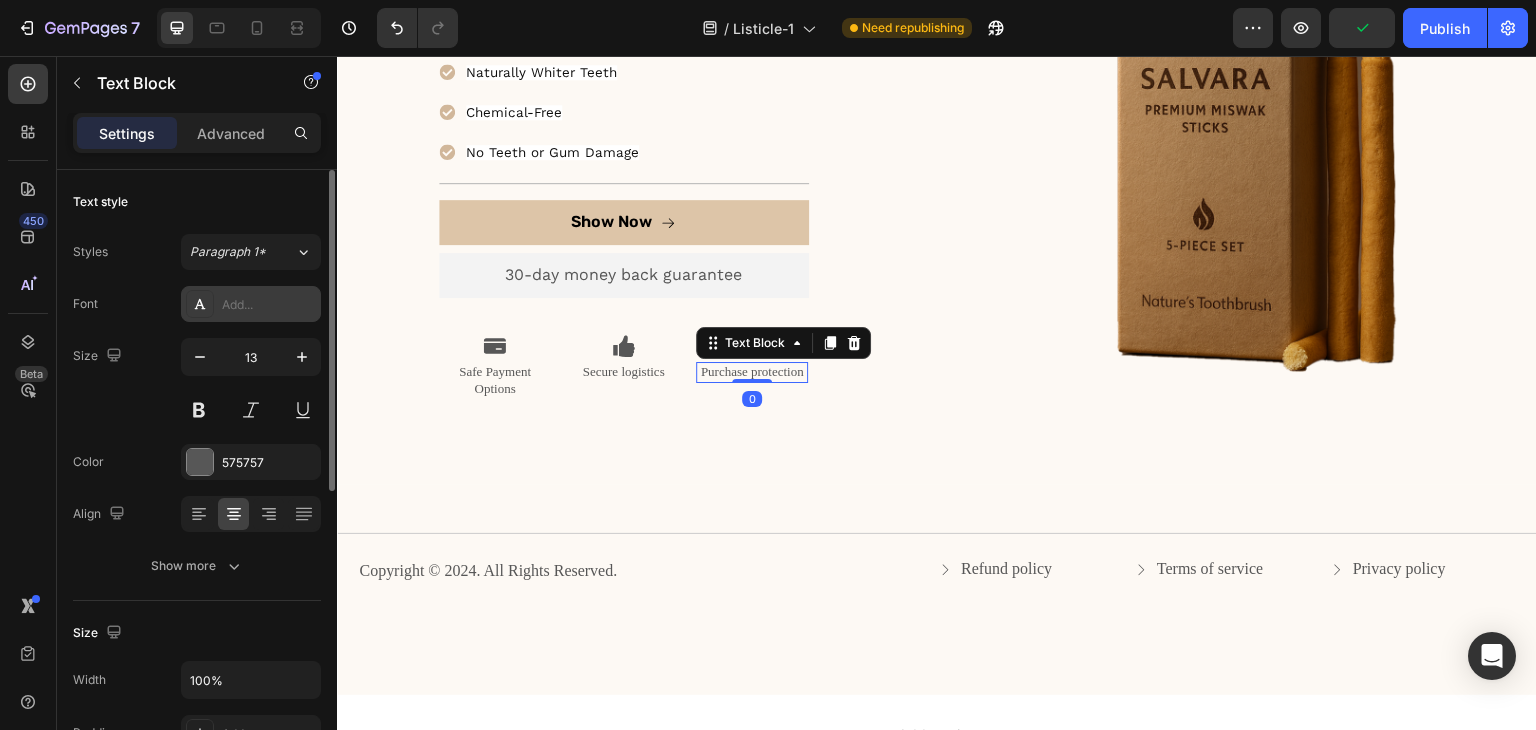 click on "Add..." at bounding box center (269, 305) 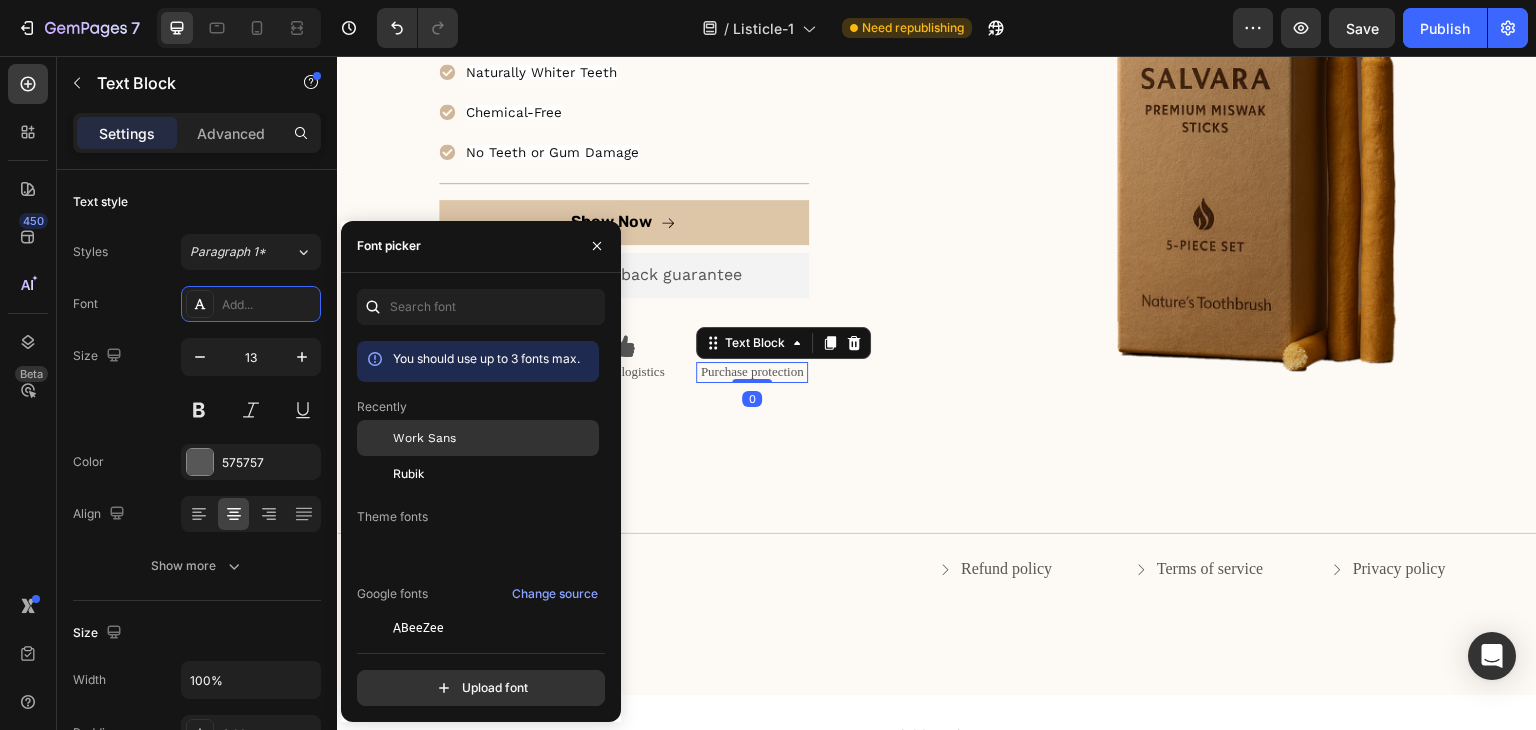 click at bounding box center [375, 438] 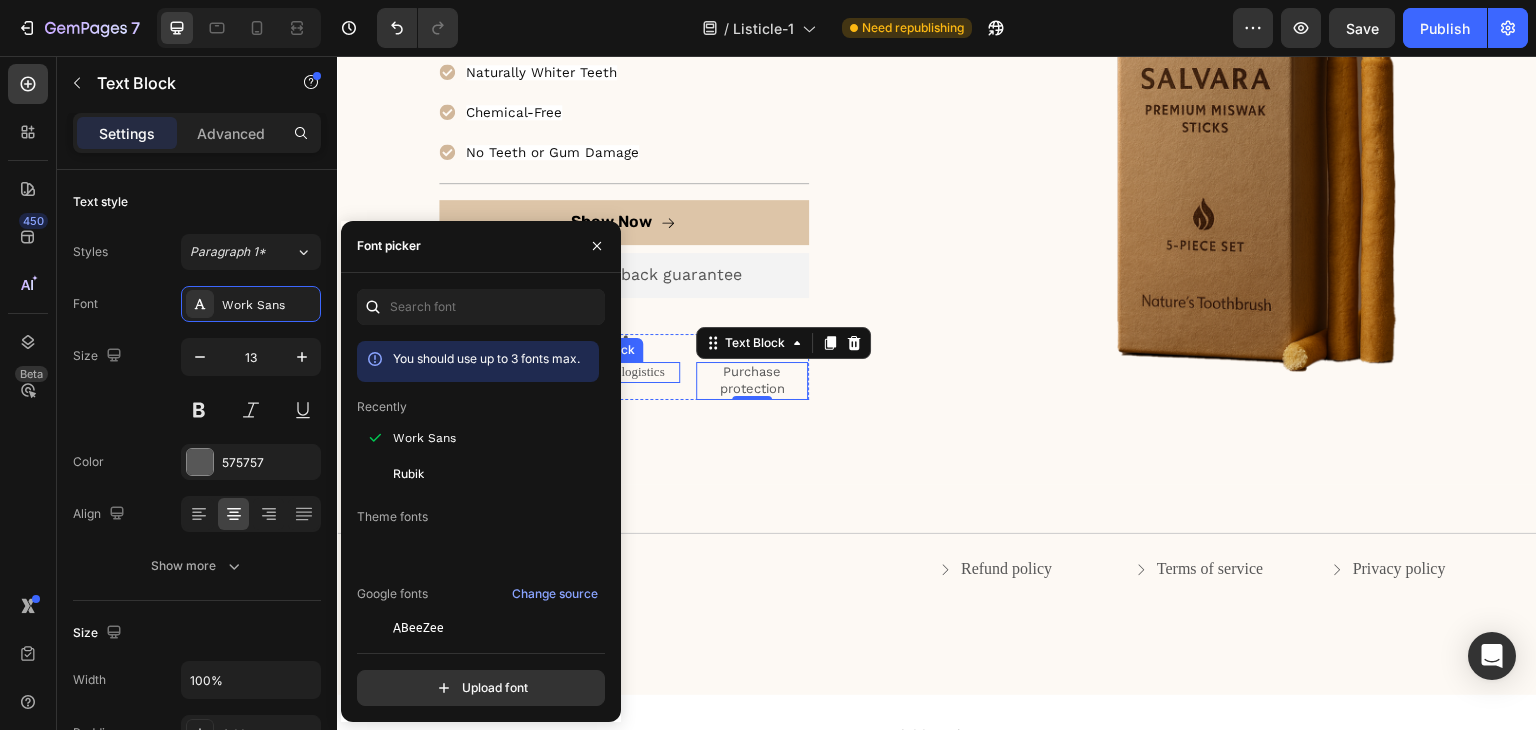 click on "Secure logistics" at bounding box center [623, 372] 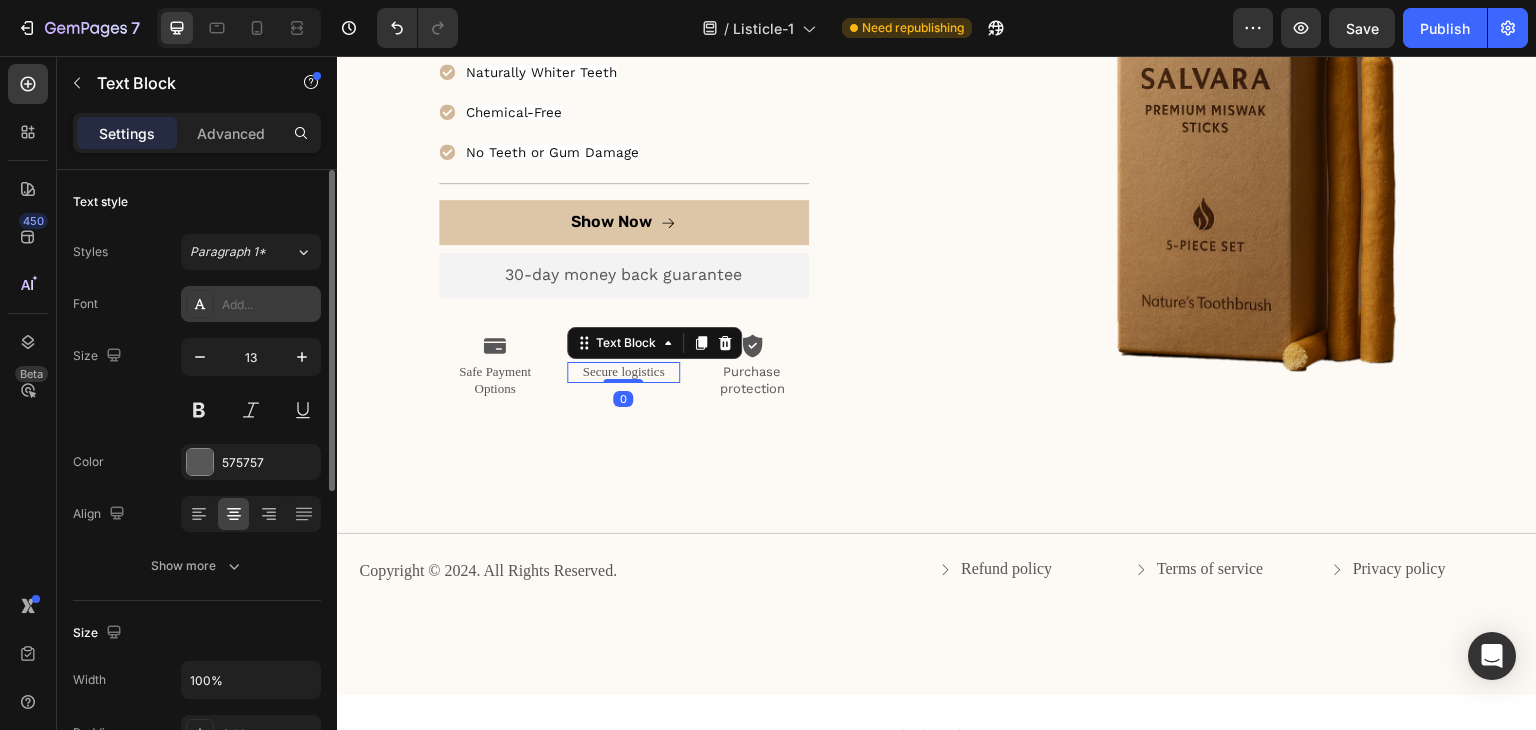 click on "Add..." at bounding box center (269, 305) 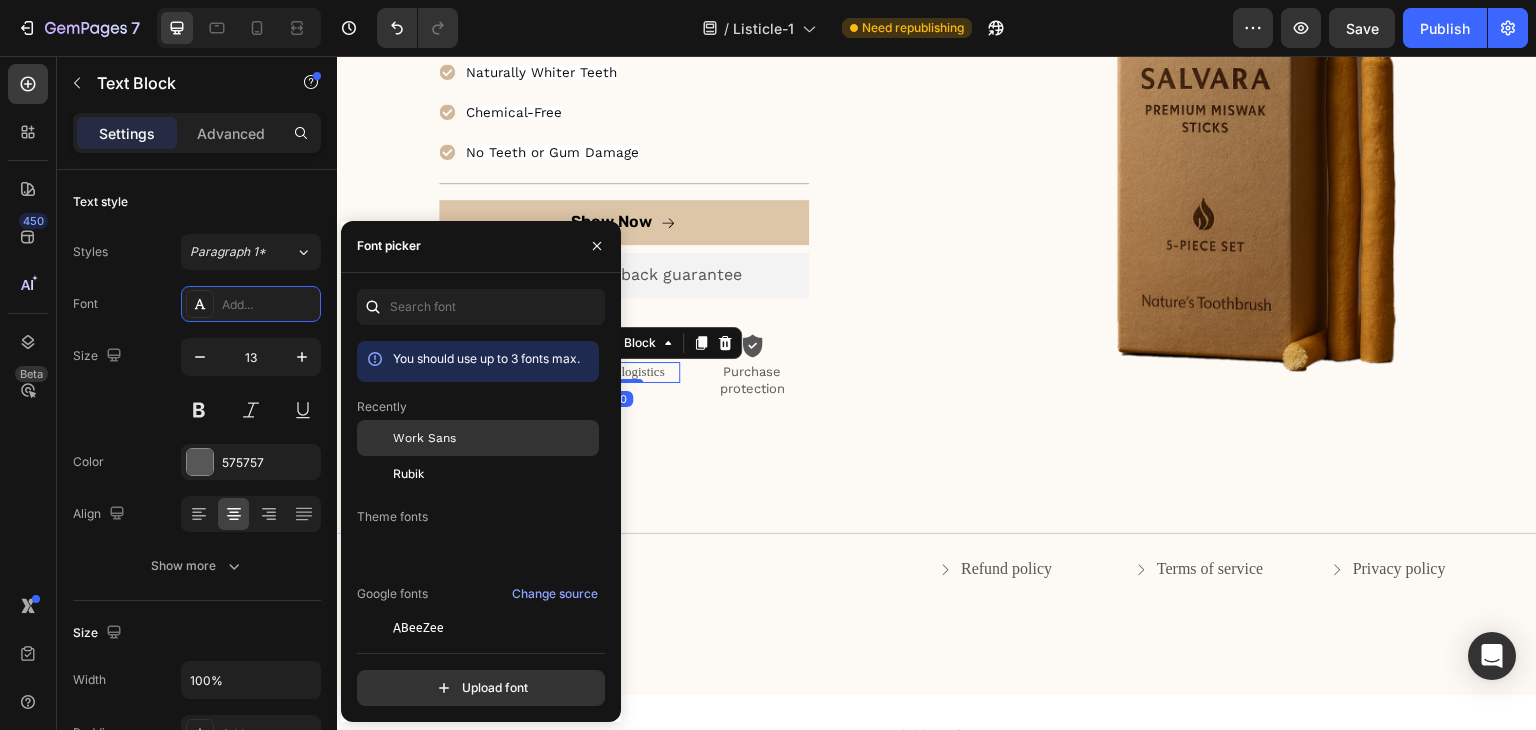click on "Work Sans" at bounding box center [424, 438] 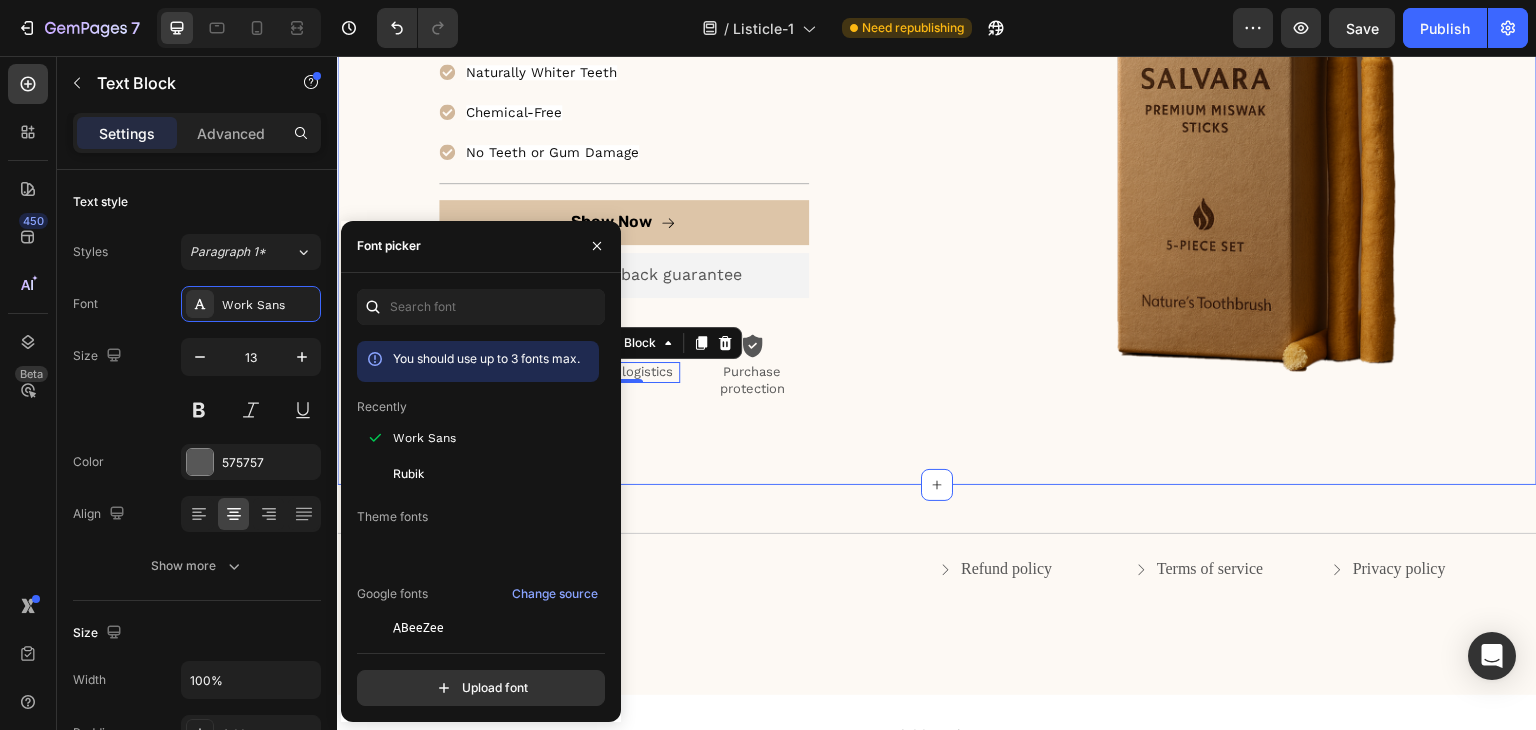 click on "Icon Icon Icon Icon Icon Icon List 35,000+ Happy Smiles Text Block Row Ready to transform your smile? Heading Try Salvara Miswak today —  experience whiter teeth, fresher breath, and a cleaner planet  in one stick. Text Block Naturally Whiter Teeth Chemical-Free No Teeth or Gum Damage Item List                Title Line
Show Now Button 30-day money back guarantee Text Block Premium Quality Sleek & Functional Design Versatile Options Item List
Icon Safe Payment Options Text Block
Icon Secure logistics Text Block   0
Icon Purchase protection Text Block Row Row Row Image Row Section 3" at bounding box center (937, 120) 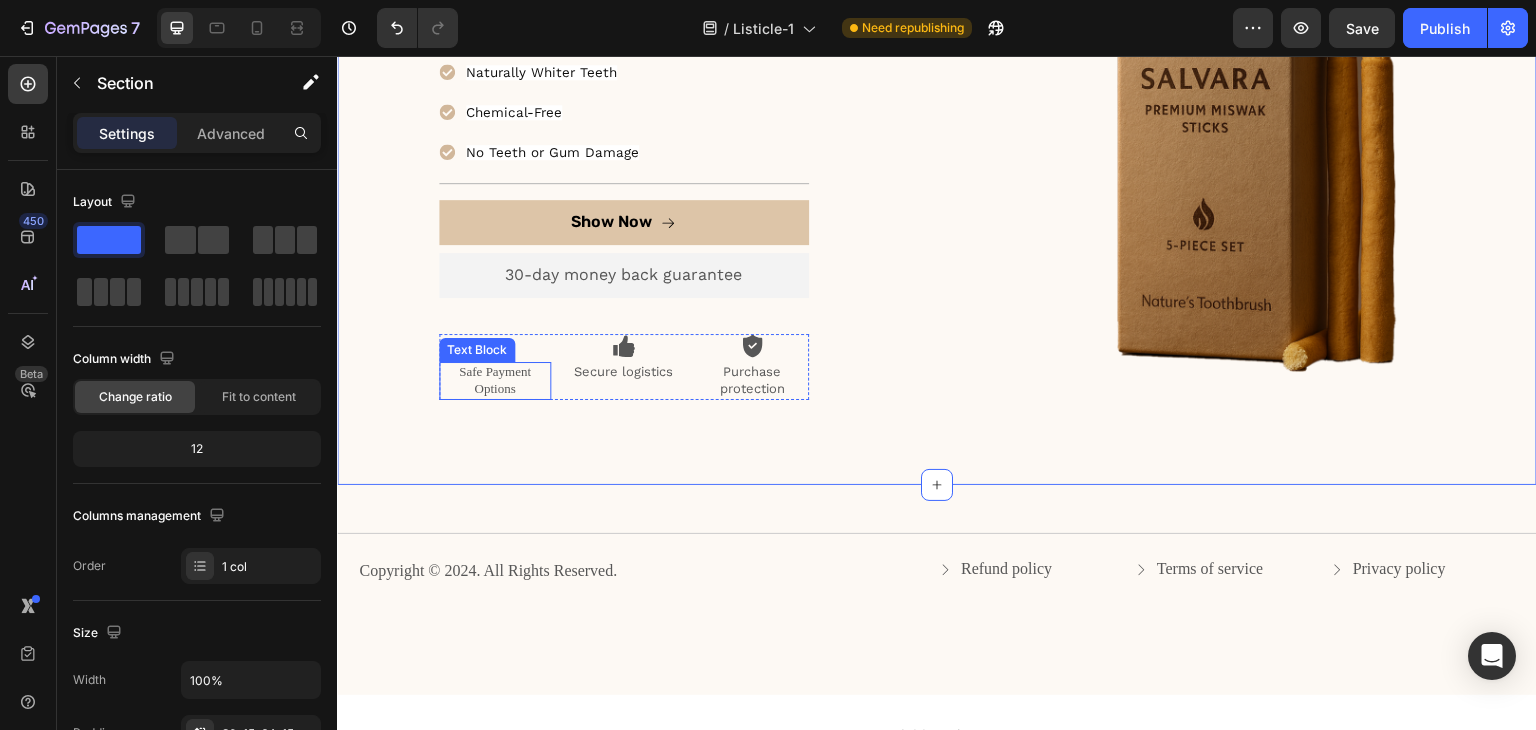 click on "Safe Payment Options" at bounding box center [495, 381] 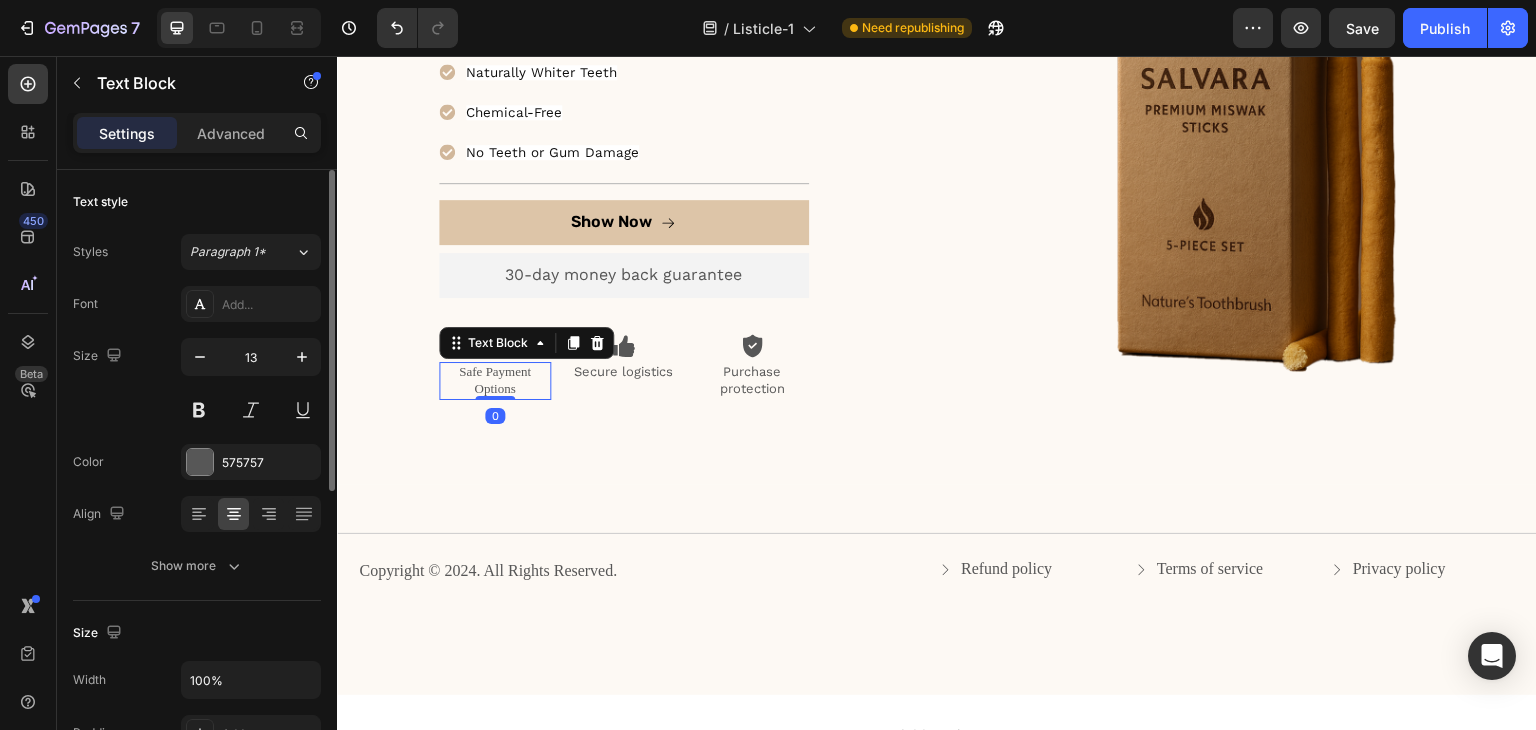 click on "Font Add... Size 13 Color 575757 Align Show more" at bounding box center (197, 435) 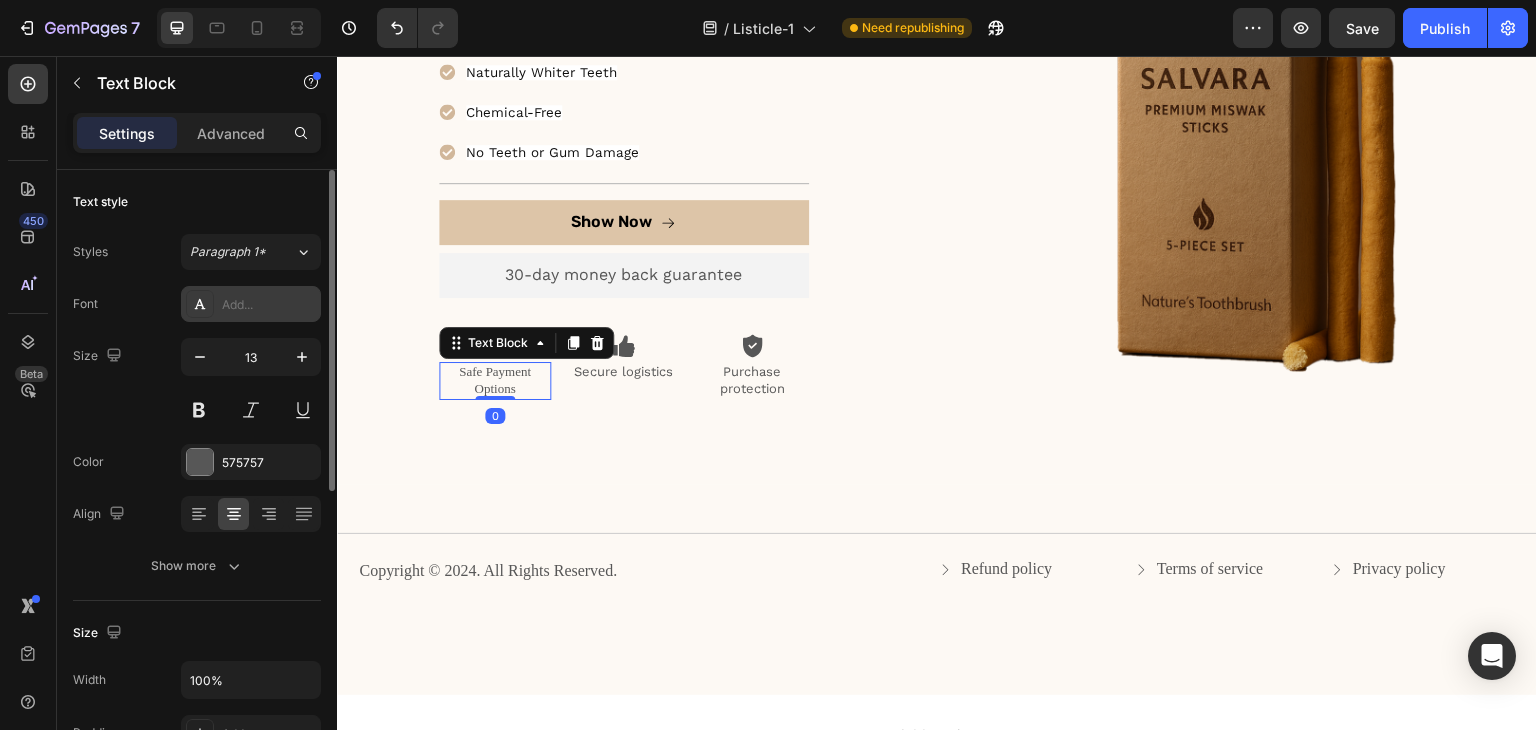 click on "Add..." at bounding box center [269, 305] 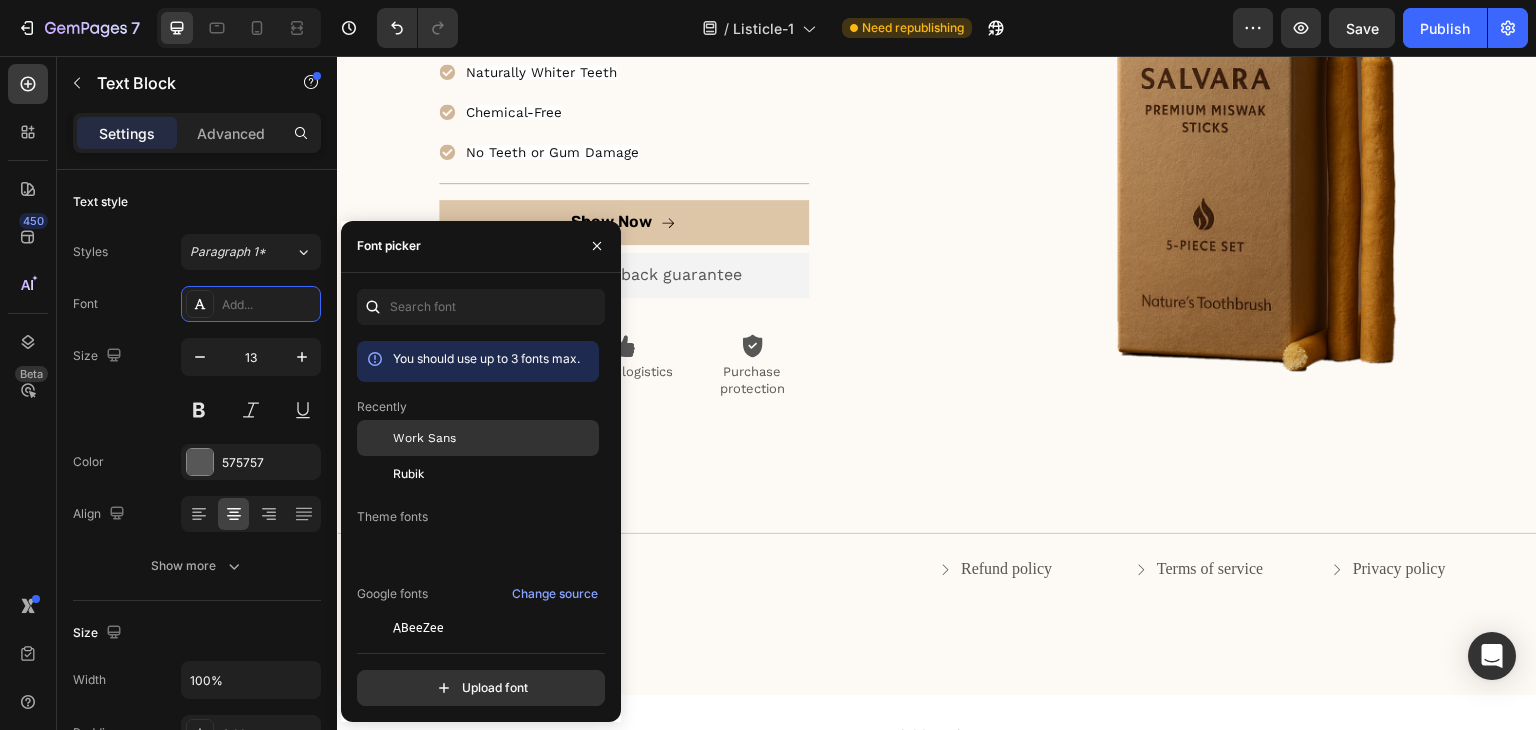 click on "Work Sans" at bounding box center [424, 438] 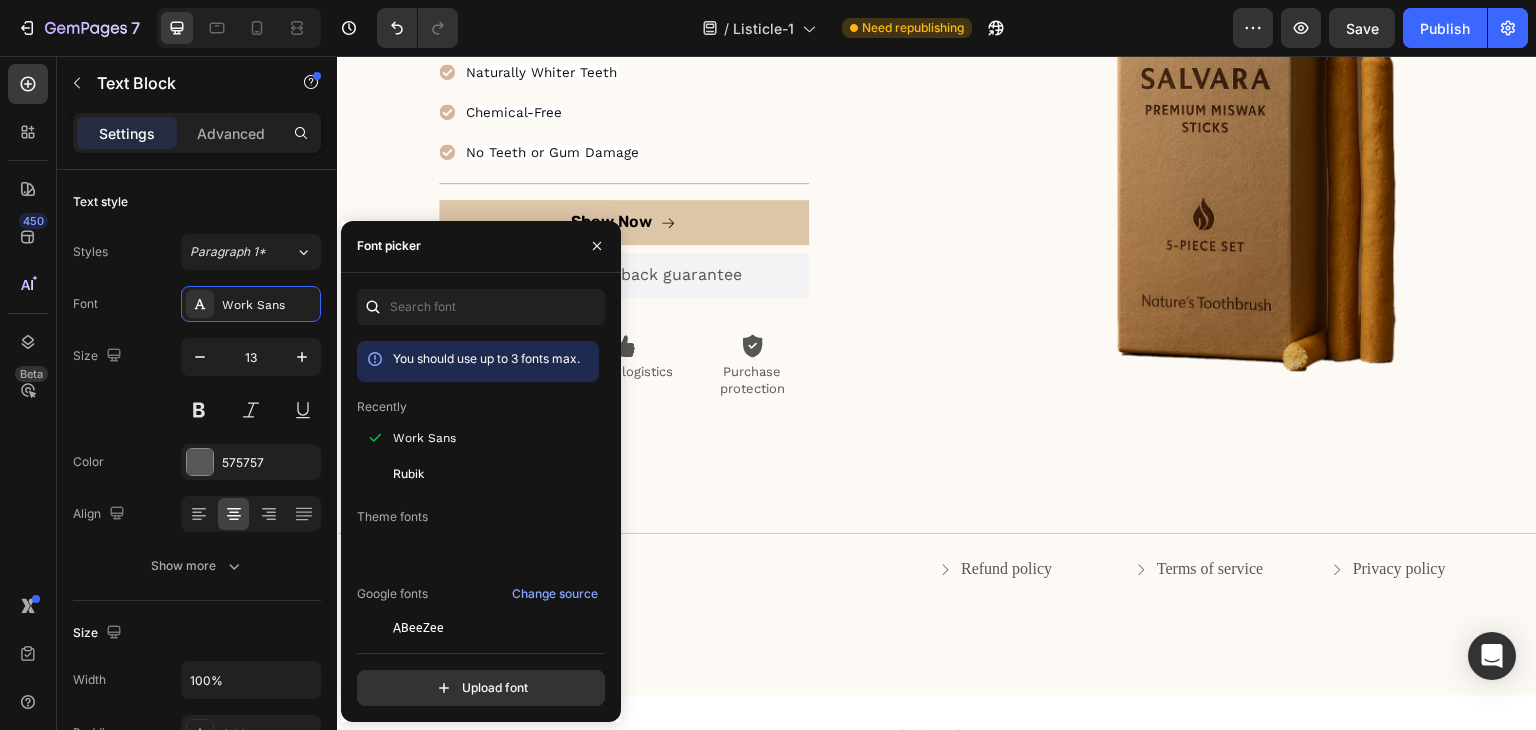 click on "Title Line Copyright © 2024. All Rights Reserved. Text Block
Refund policy Button
Terms of service Button
Privacy policy Button Row Row Section 4" at bounding box center (937, 589) 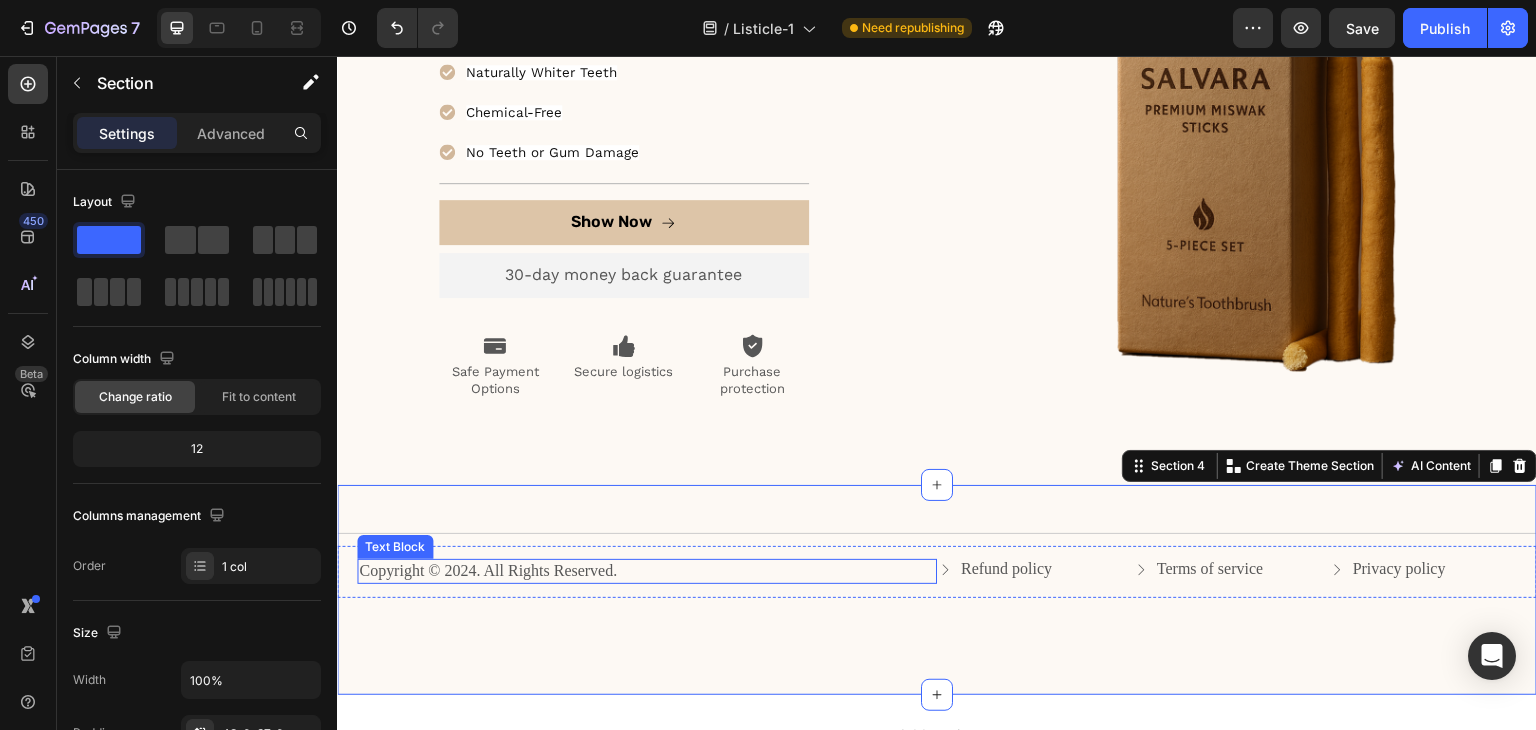 click on "Copyright © 2024. All Rights Reserved." at bounding box center [647, 571] 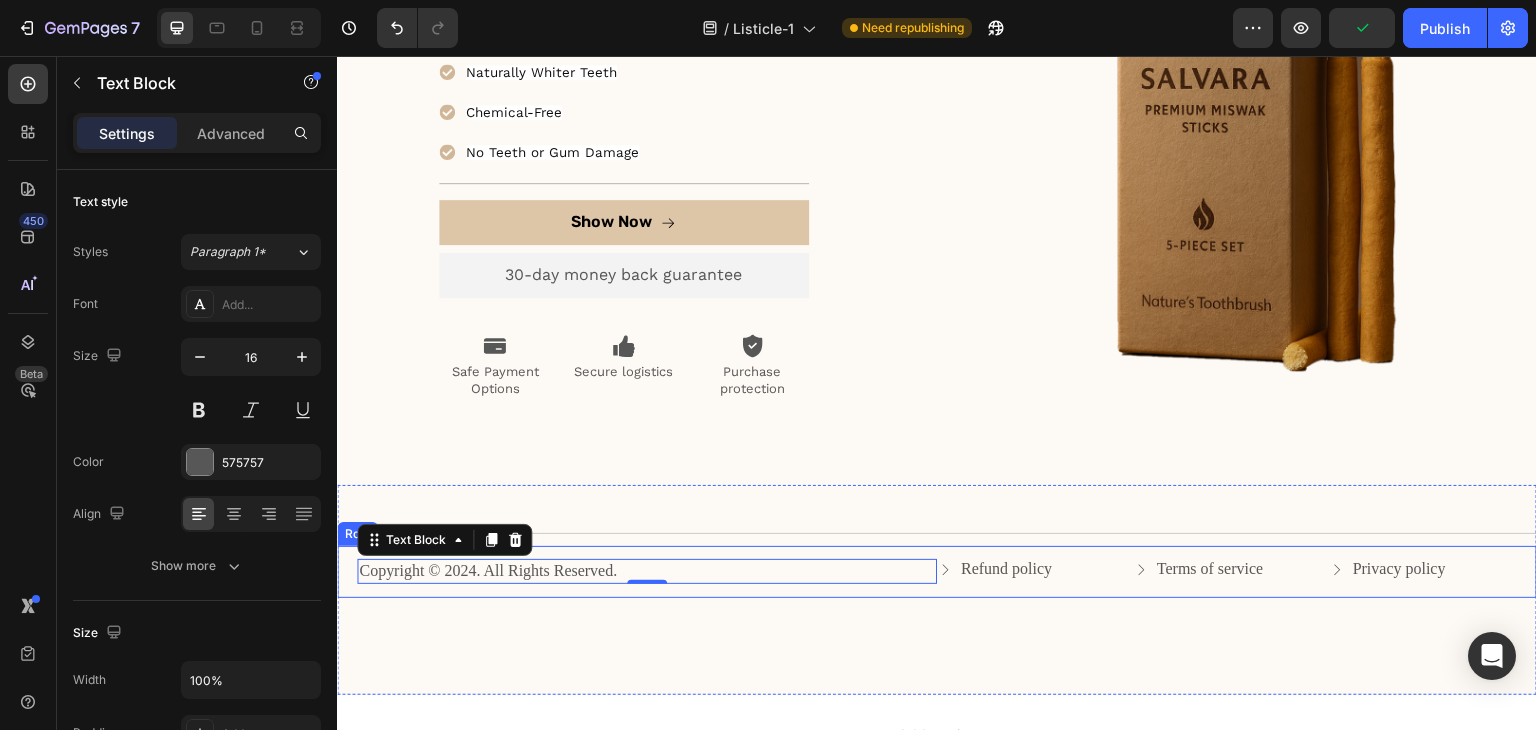click on "Copyright © 2024. All Rights Reserved. Text Block   0
Refund policy Button
Terms of service Button
Privacy policy Button Row Row" at bounding box center [937, 571] 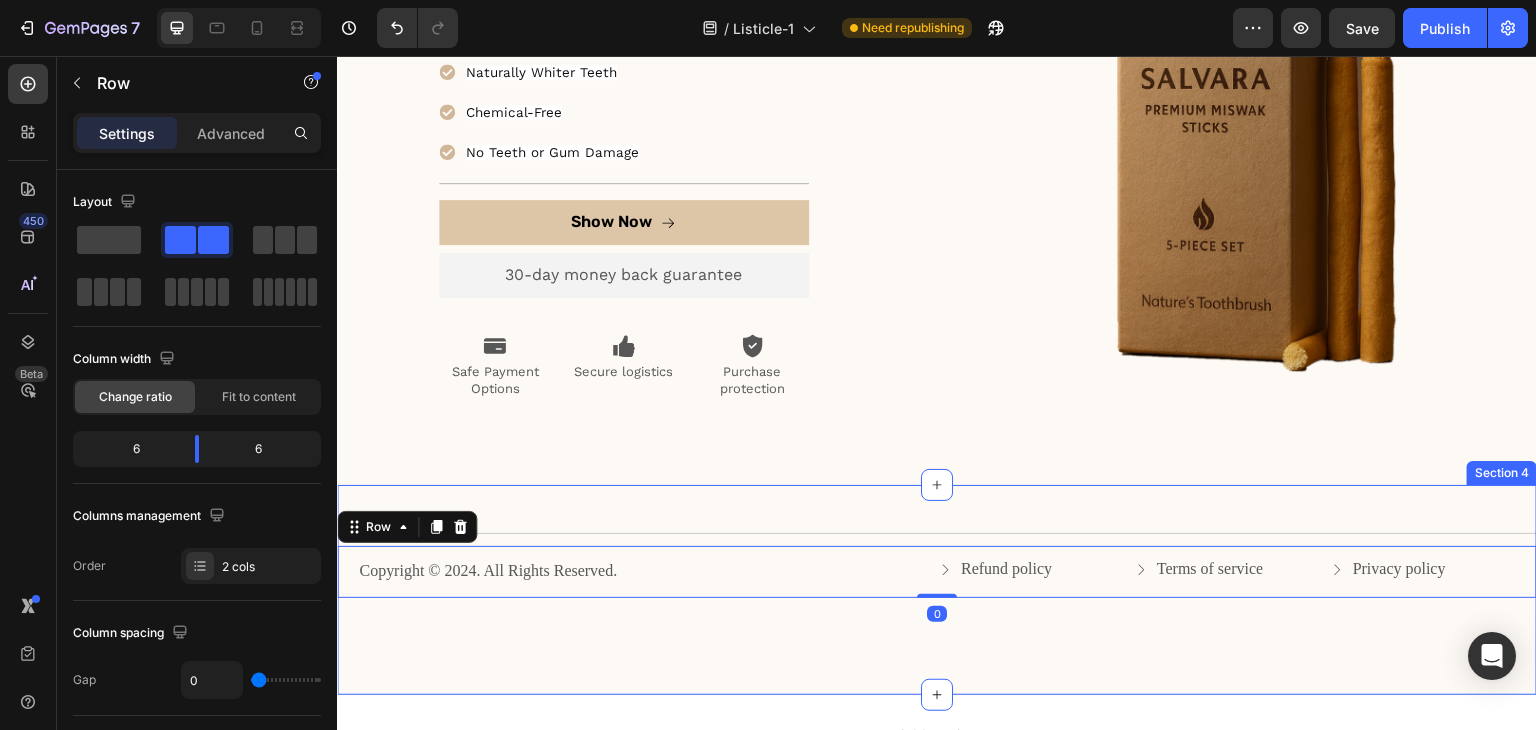 click on "Title Line Copyright © 2024. All Rights Reserved. Text Block
Refund policy Button
Terms of service Button
Privacy policy Button Row Row   0 Section 4" at bounding box center (937, 589) 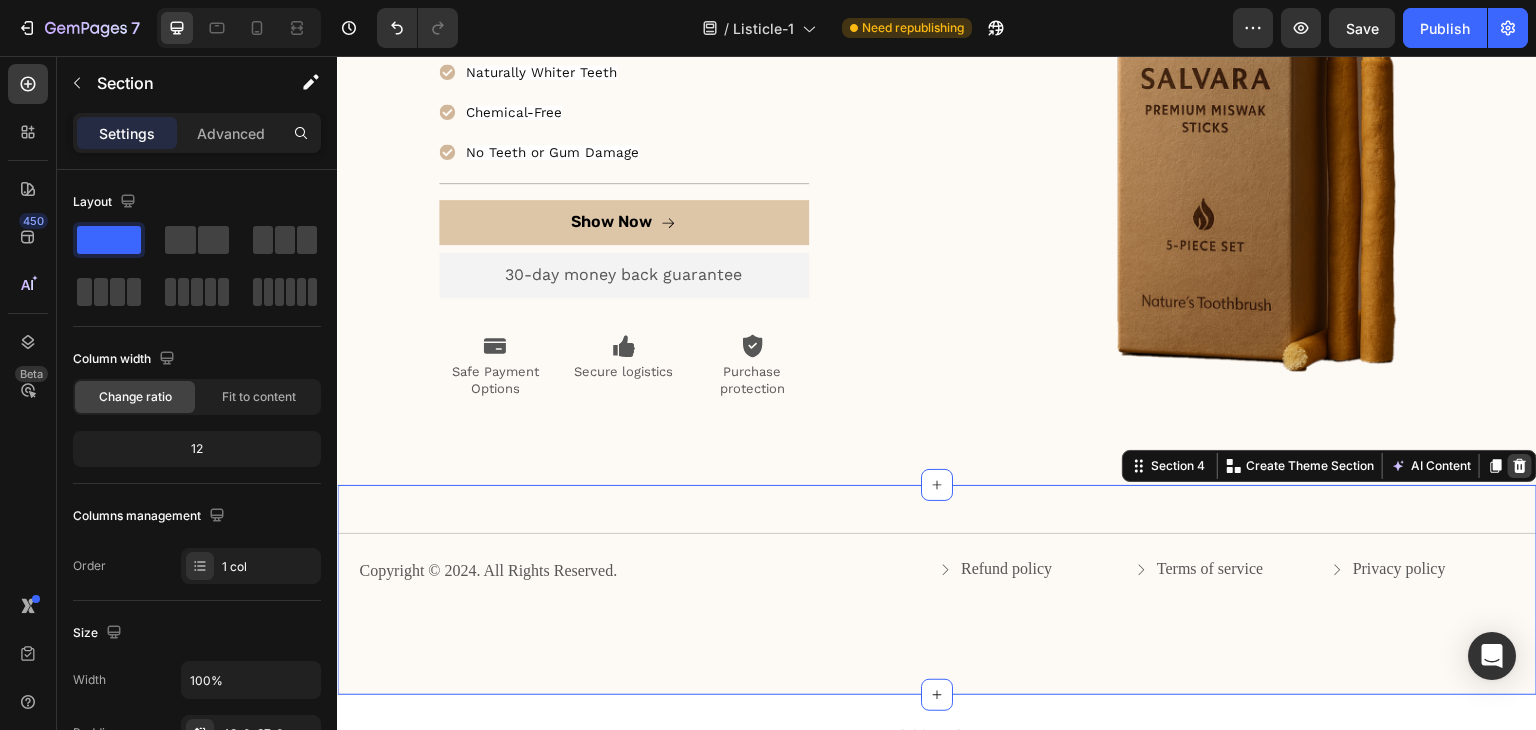 click 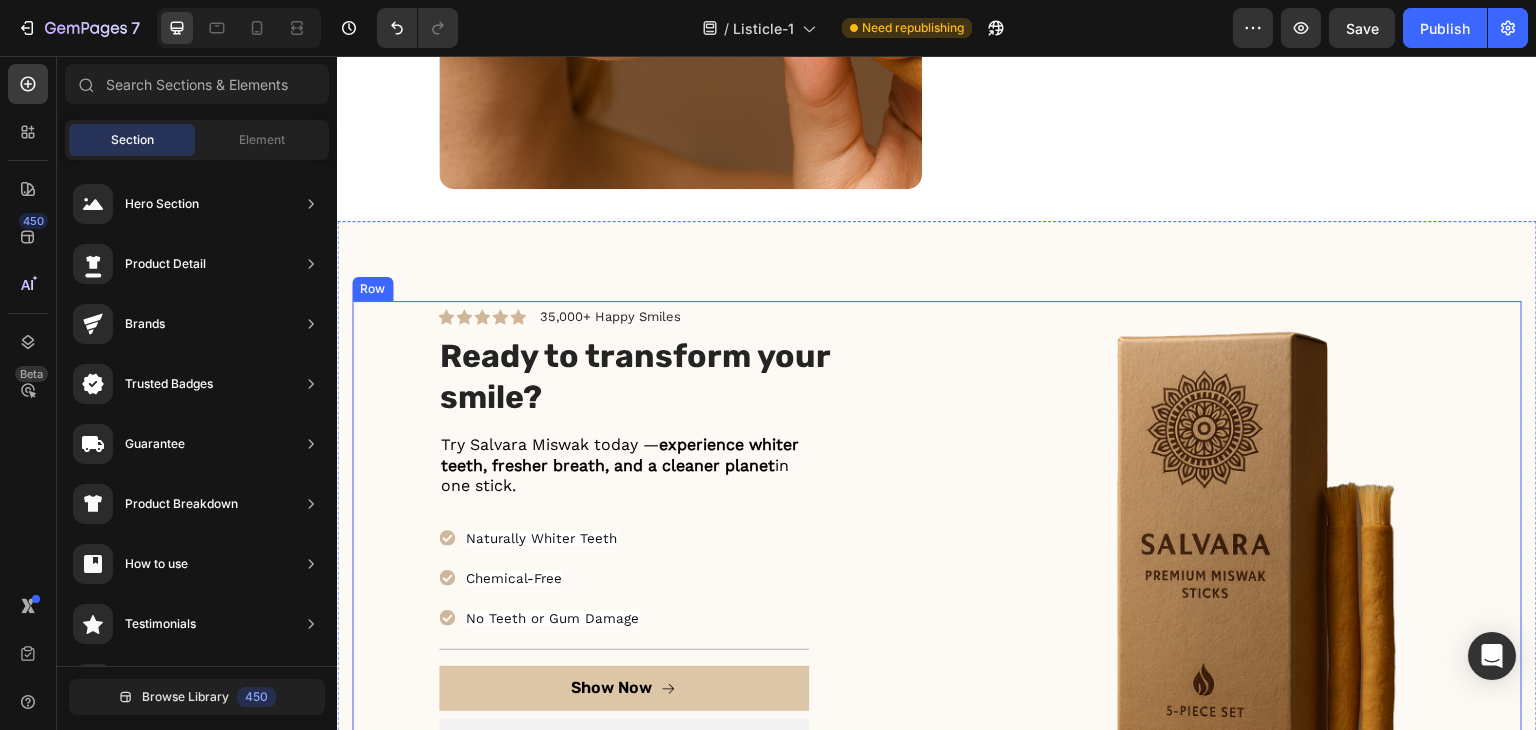 scroll, scrollTop: 4126, scrollLeft: 0, axis: vertical 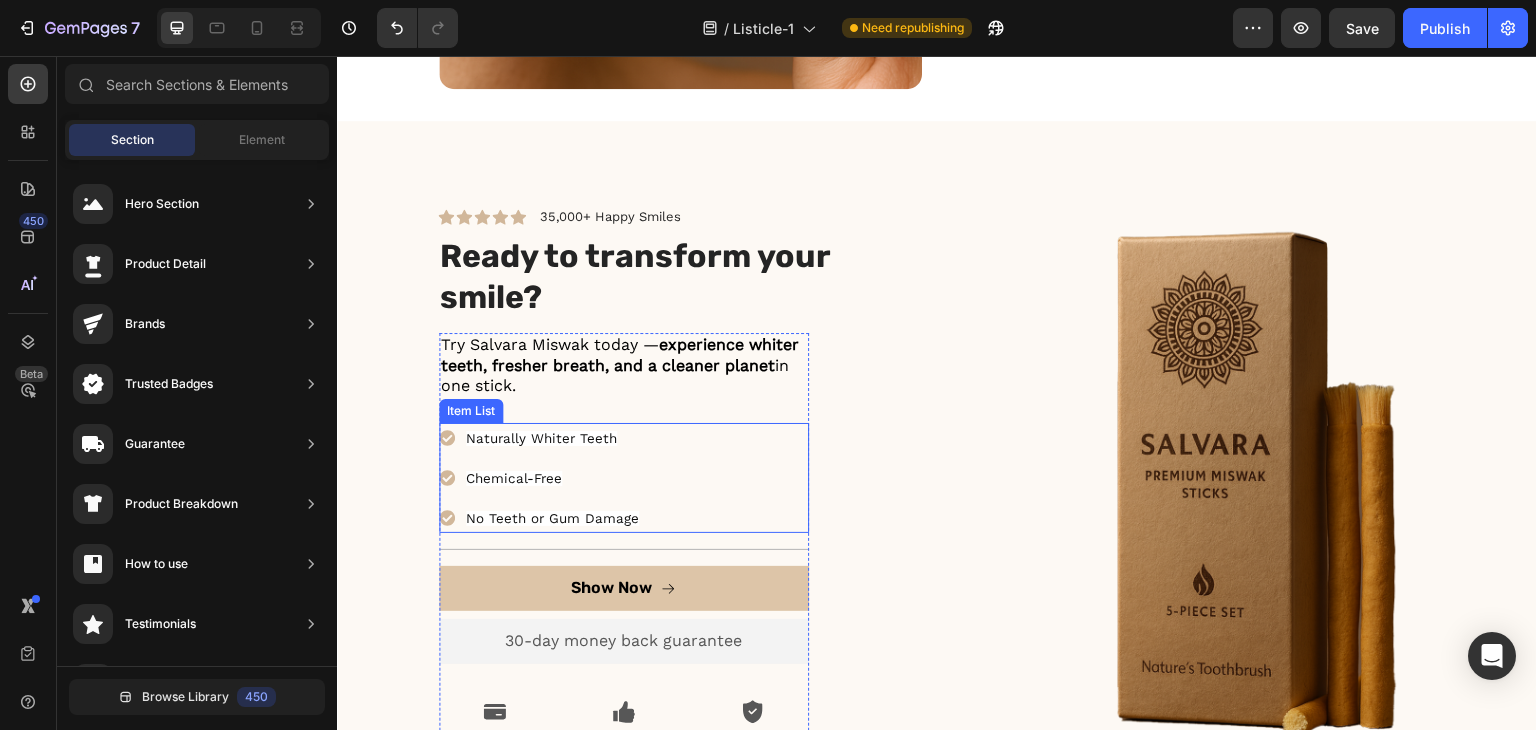 click on "Naturally Whiter Teeth" at bounding box center (541, 438) 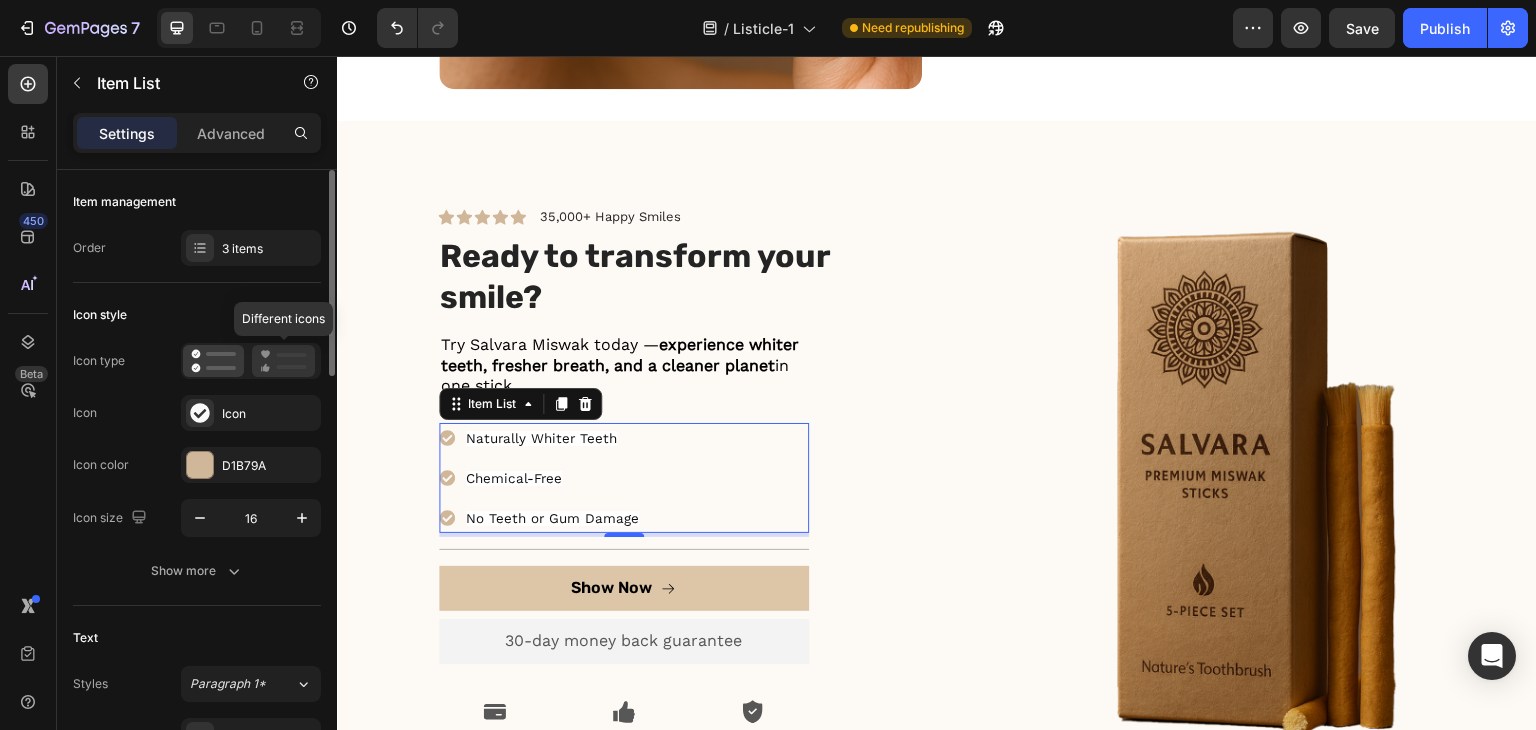 click 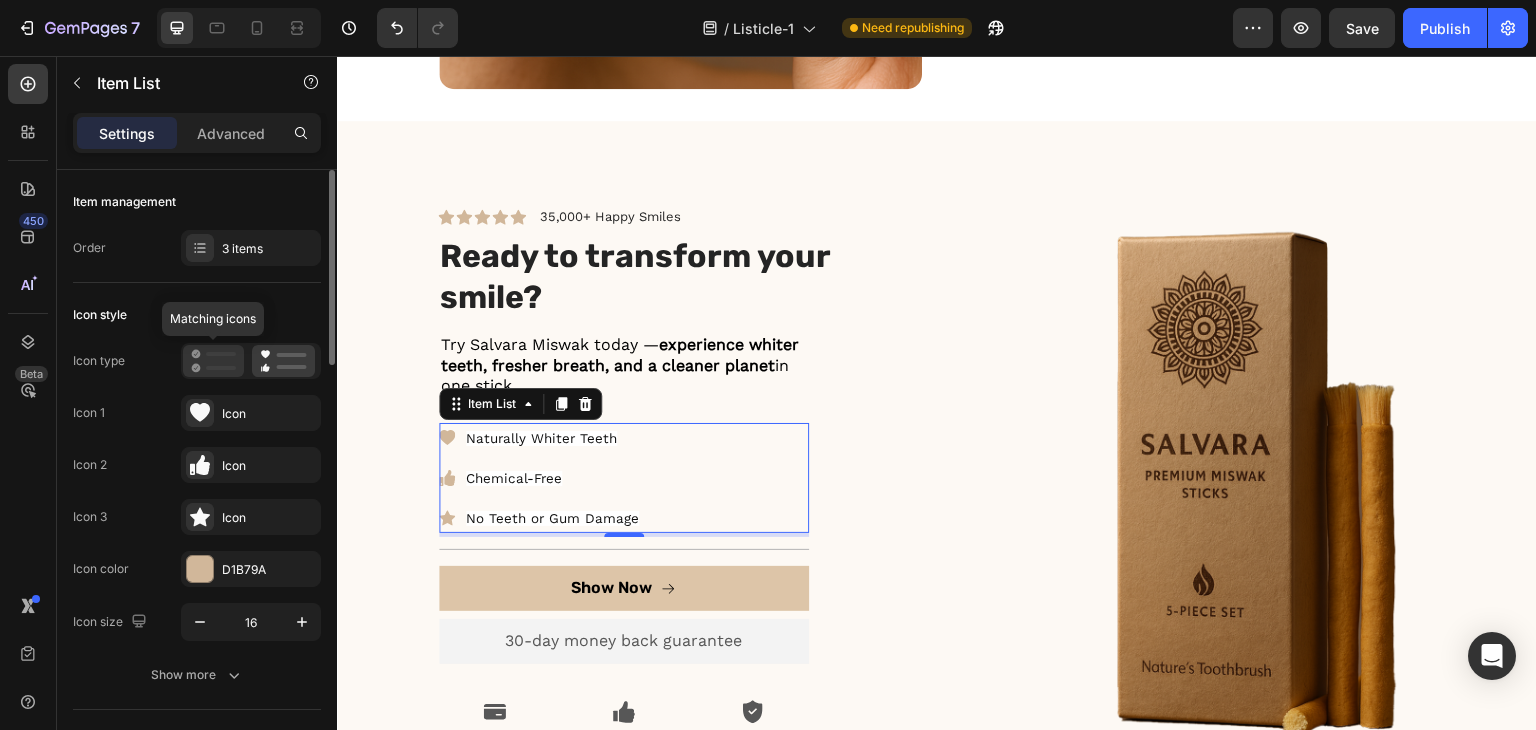 click 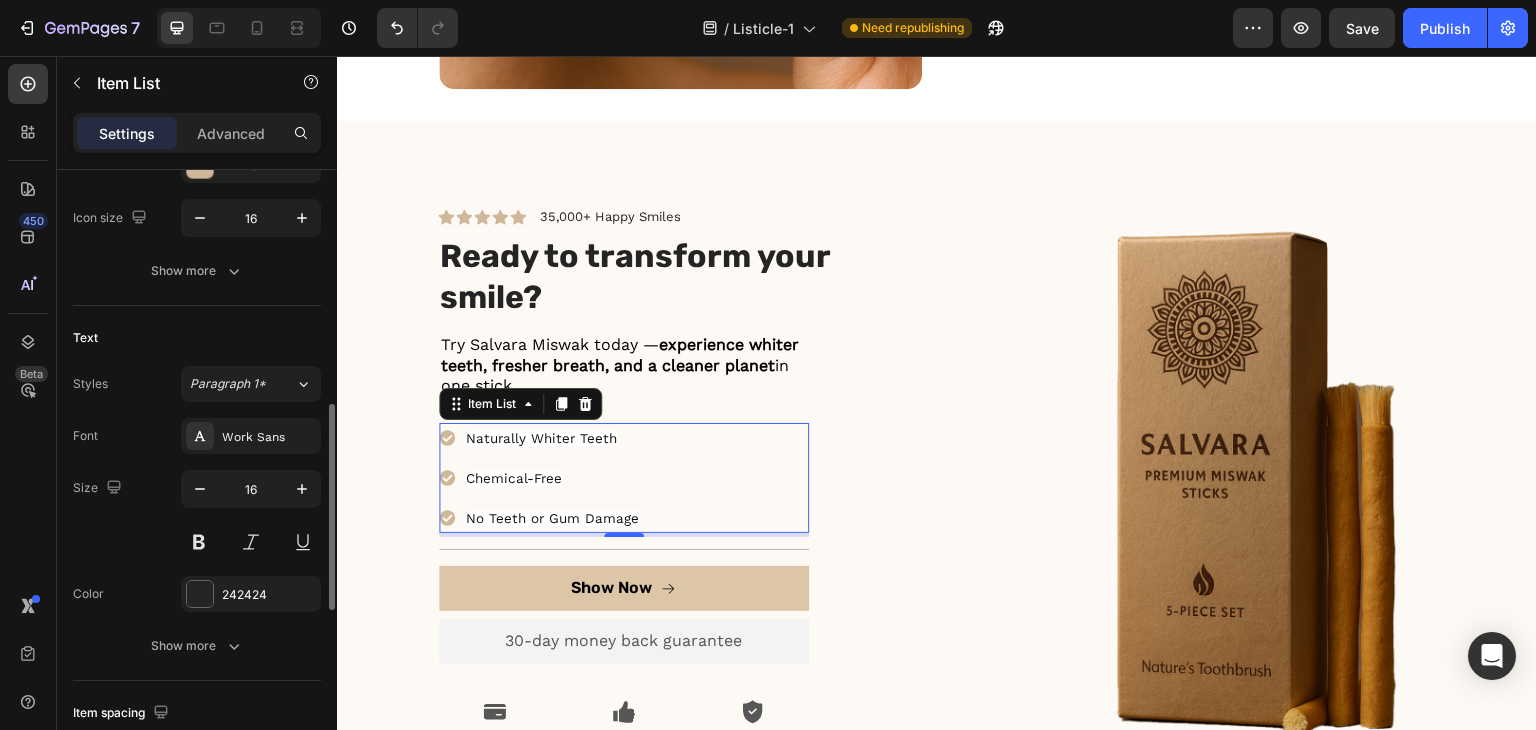 scroll, scrollTop: 400, scrollLeft: 0, axis: vertical 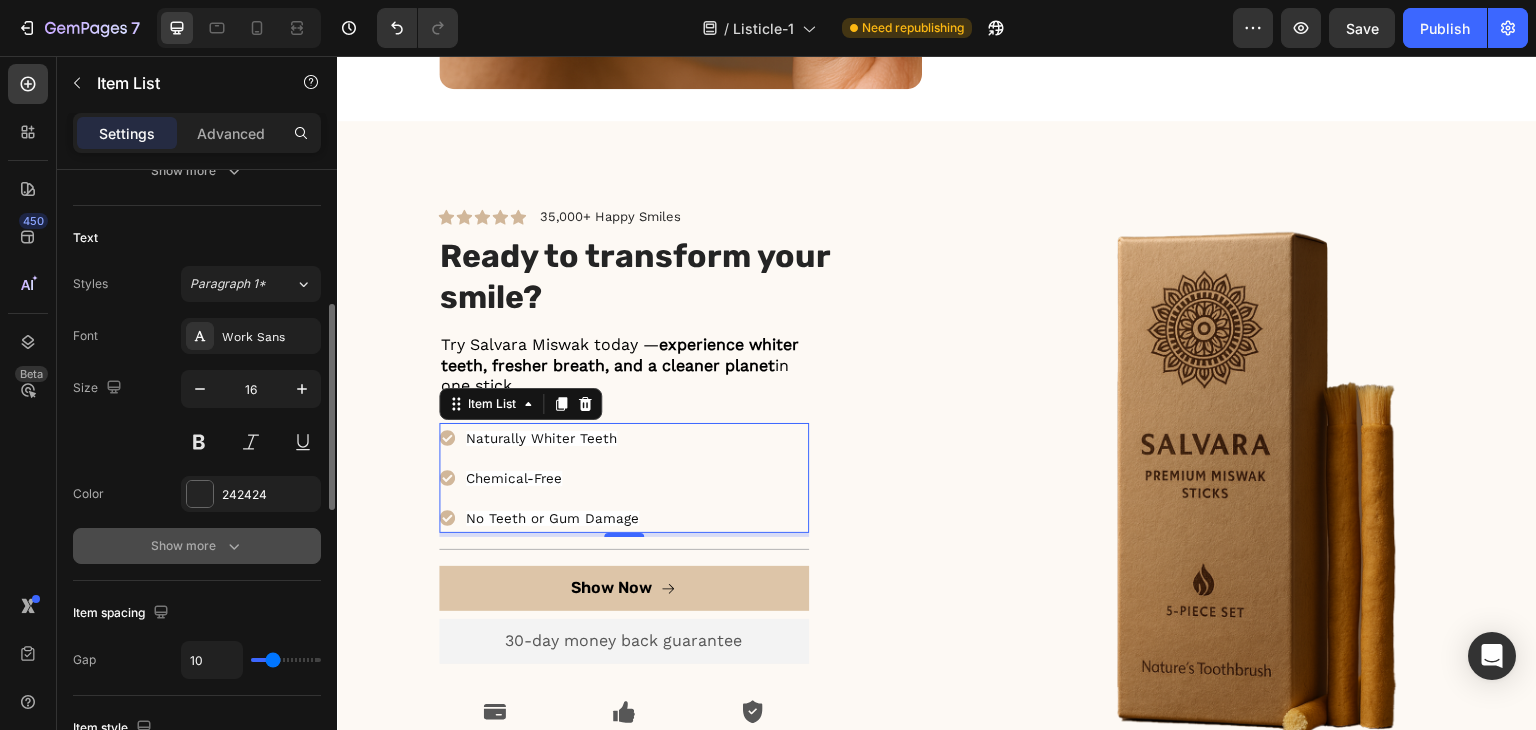 click on "Show more" at bounding box center [197, 546] 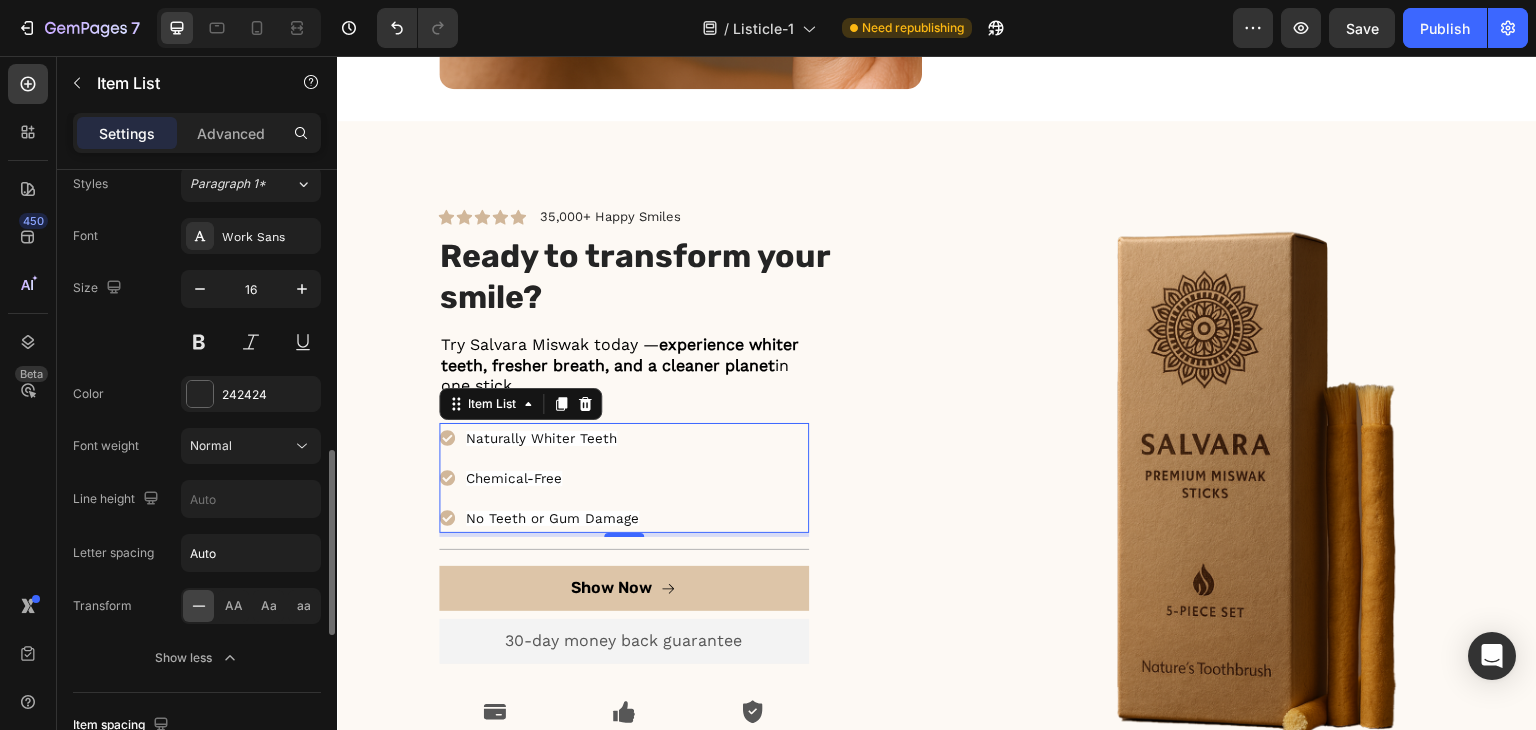 scroll, scrollTop: 600, scrollLeft: 0, axis: vertical 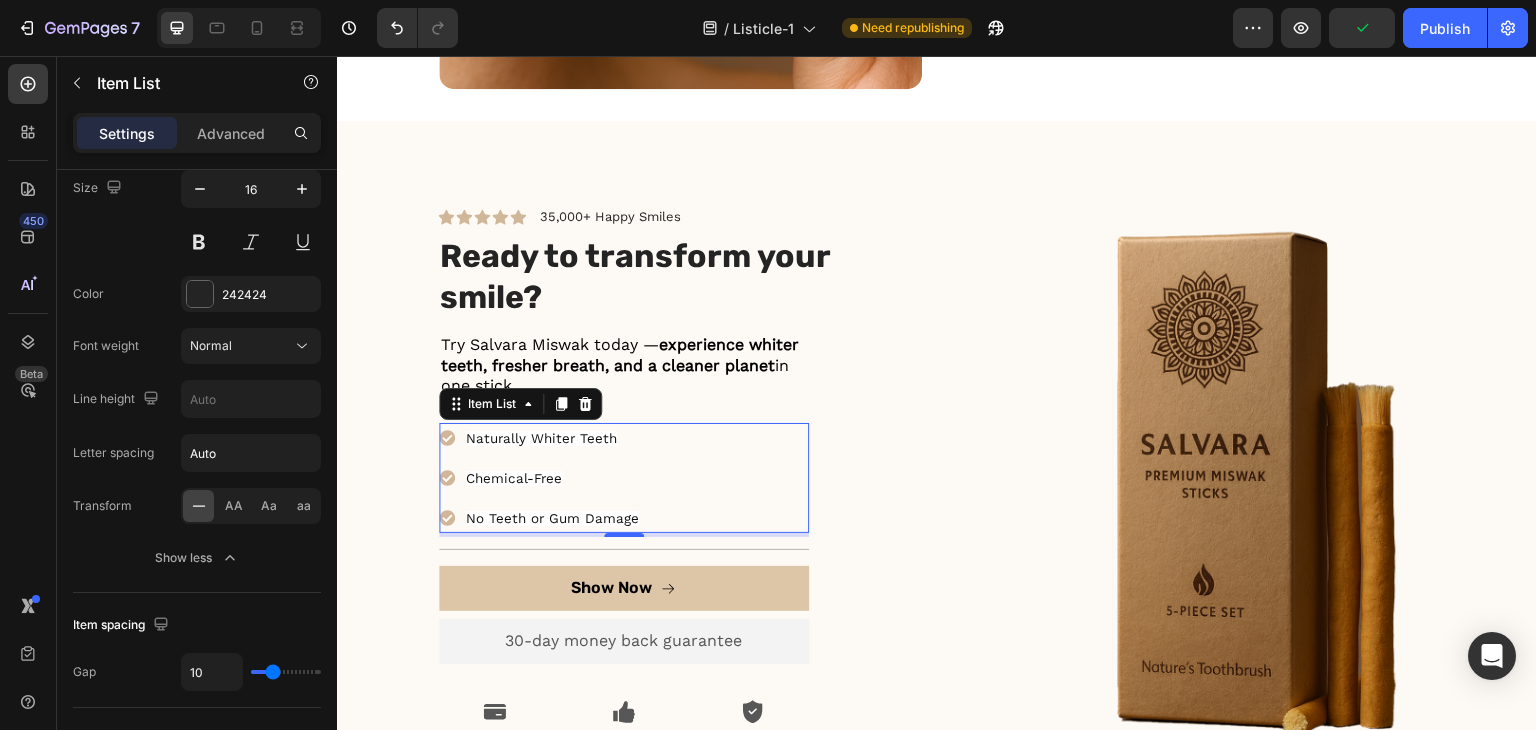 click on "Naturally Whiter Teeth" at bounding box center [541, 438] 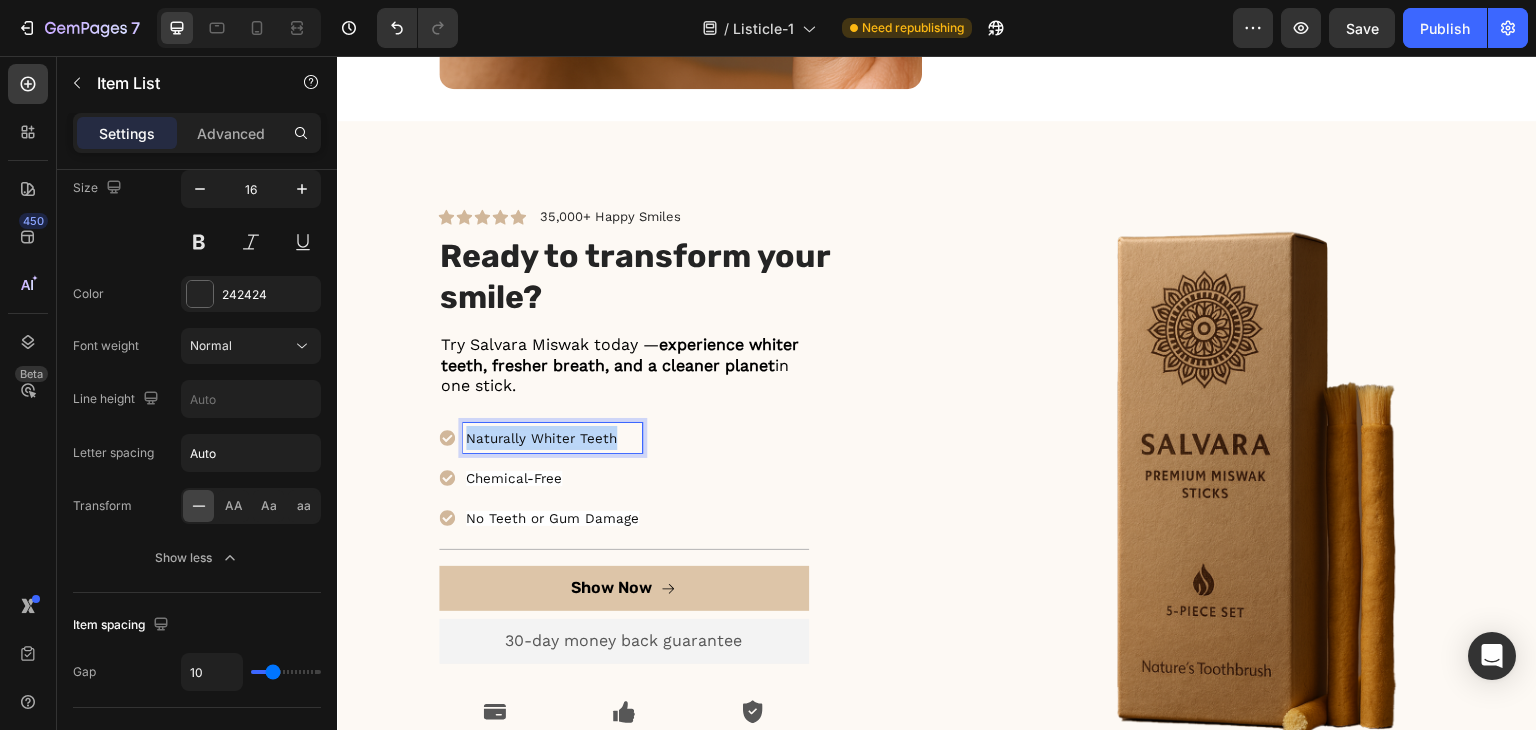 drag, startPoint x: 612, startPoint y: 432, endPoint x: 464, endPoint y: 431, distance: 148.00337 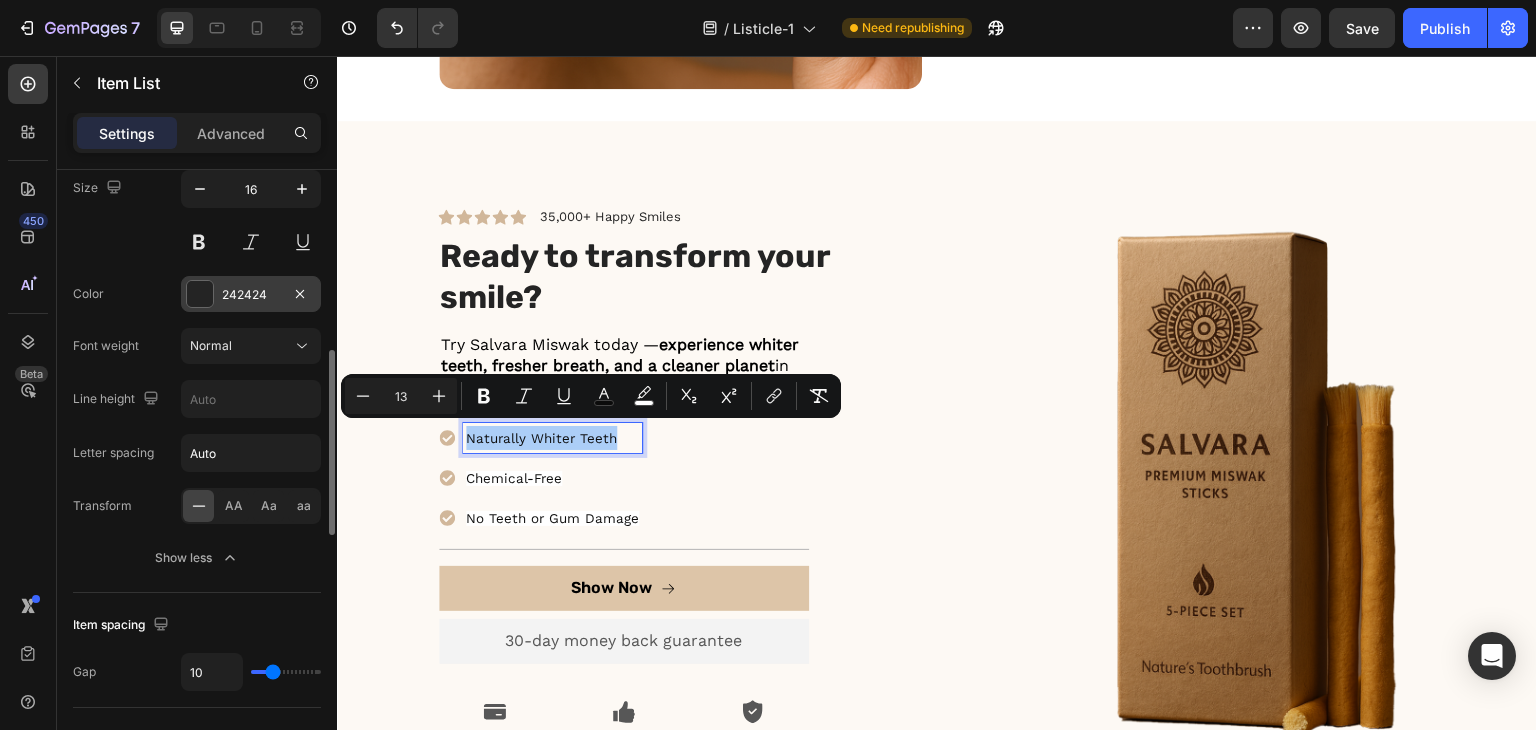 click at bounding box center (200, 294) 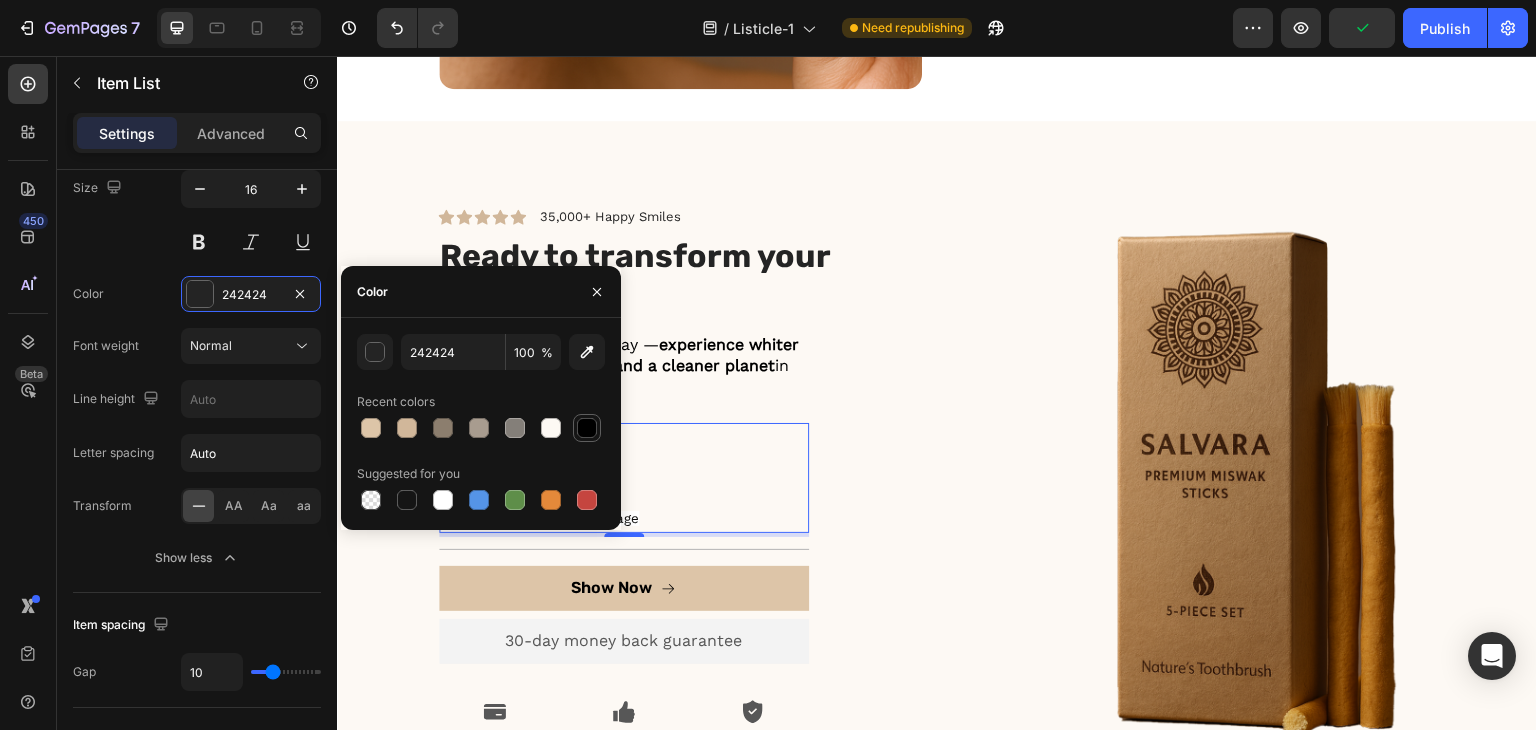 click at bounding box center (587, 428) 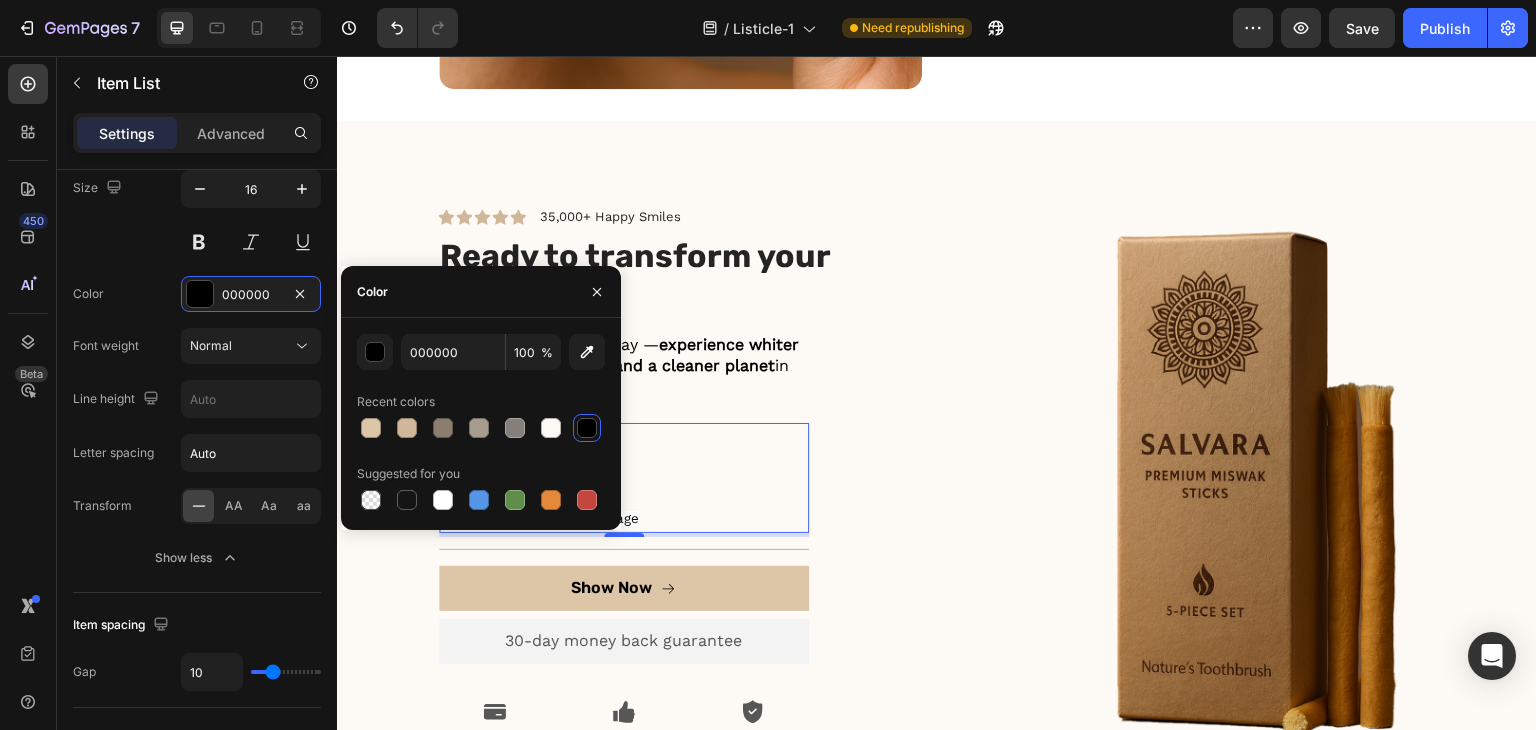 click on "Naturally Whiter Teeth Chemical-Free No Teeth or Gum Damage" at bounding box center (624, 478) 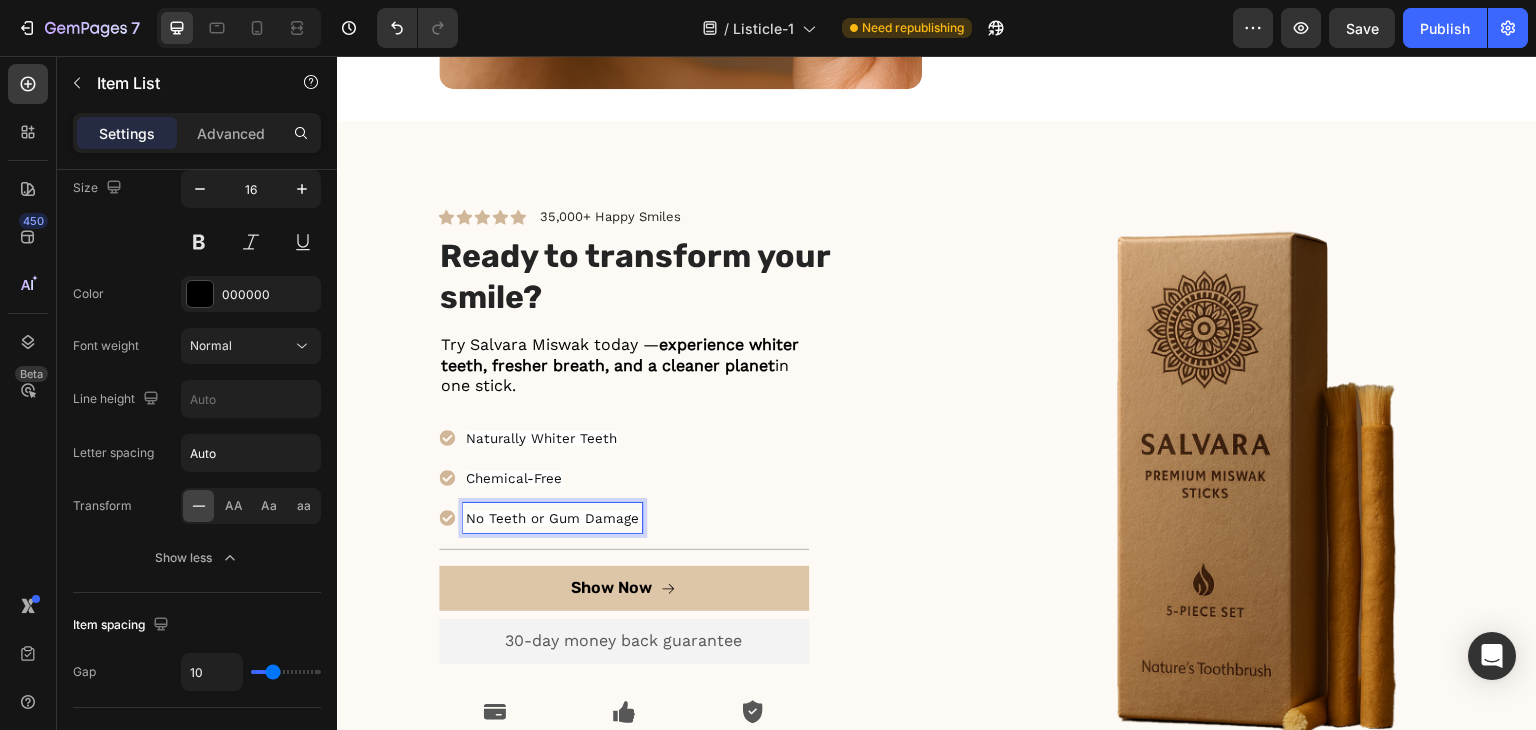 click on "No Teeth or Gum Damage" at bounding box center (552, 518) 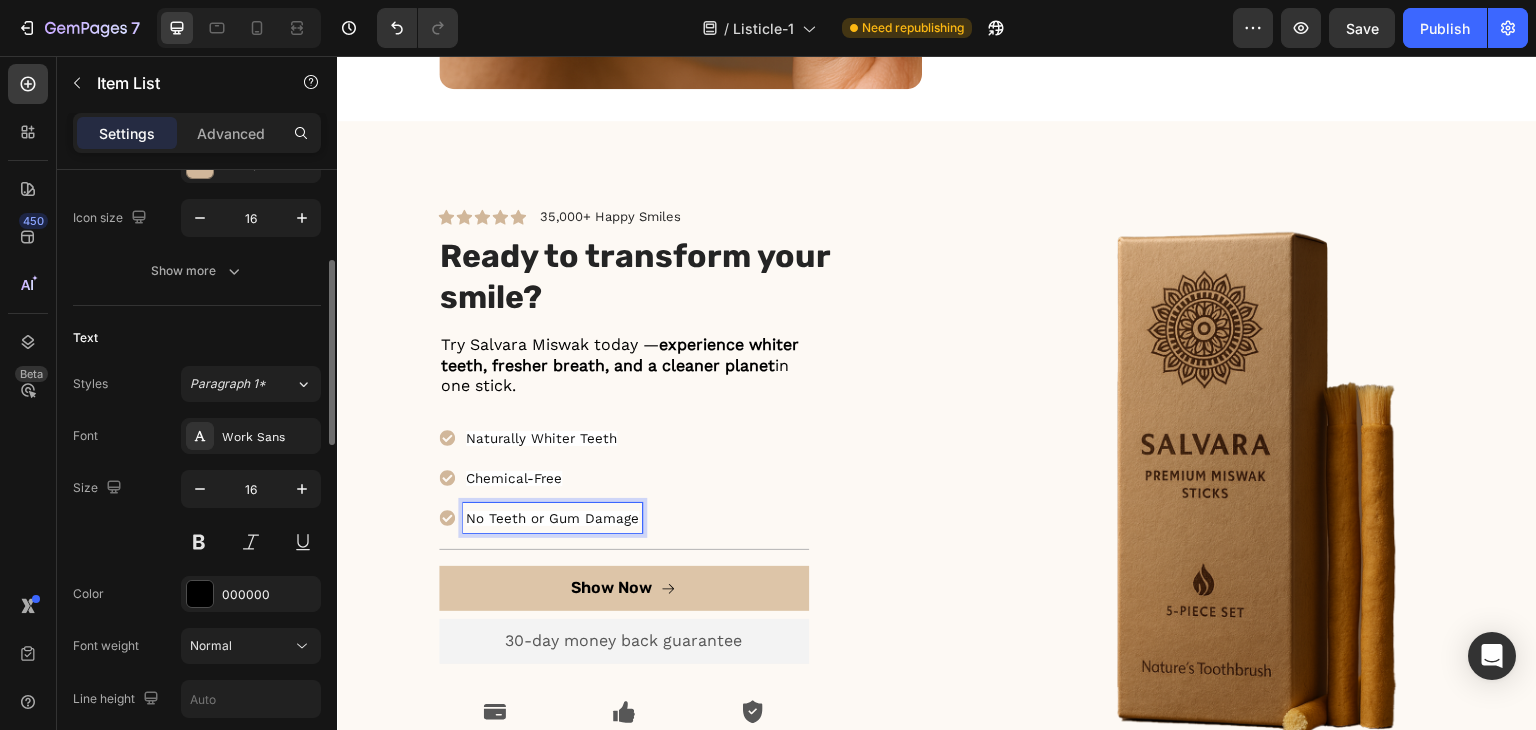 scroll, scrollTop: 200, scrollLeft: 0, axis: vertical 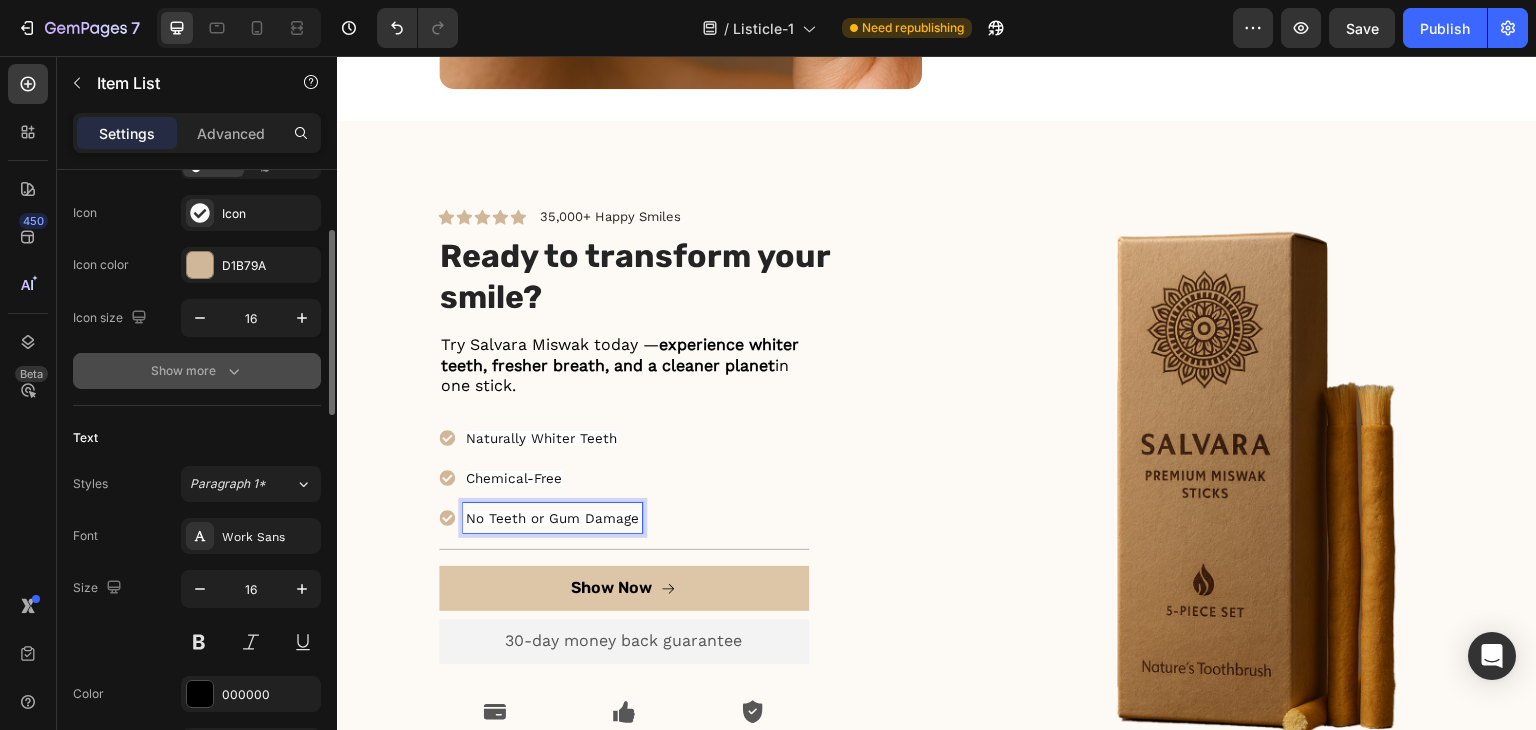 click on "Show more" at bounding box center [197, 371] 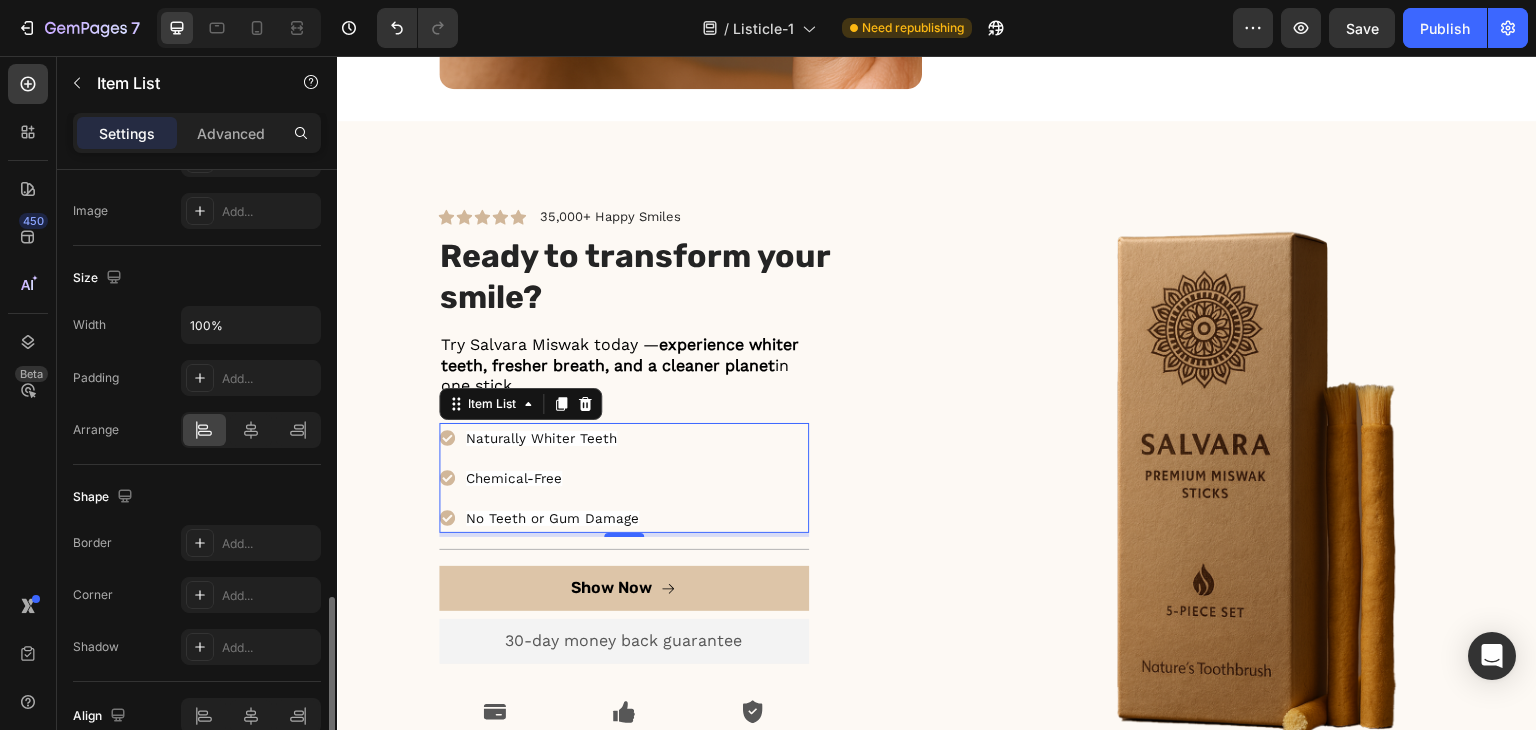 scroll, scrollTop: 1696, scrollLeft: 0, axis: vertical 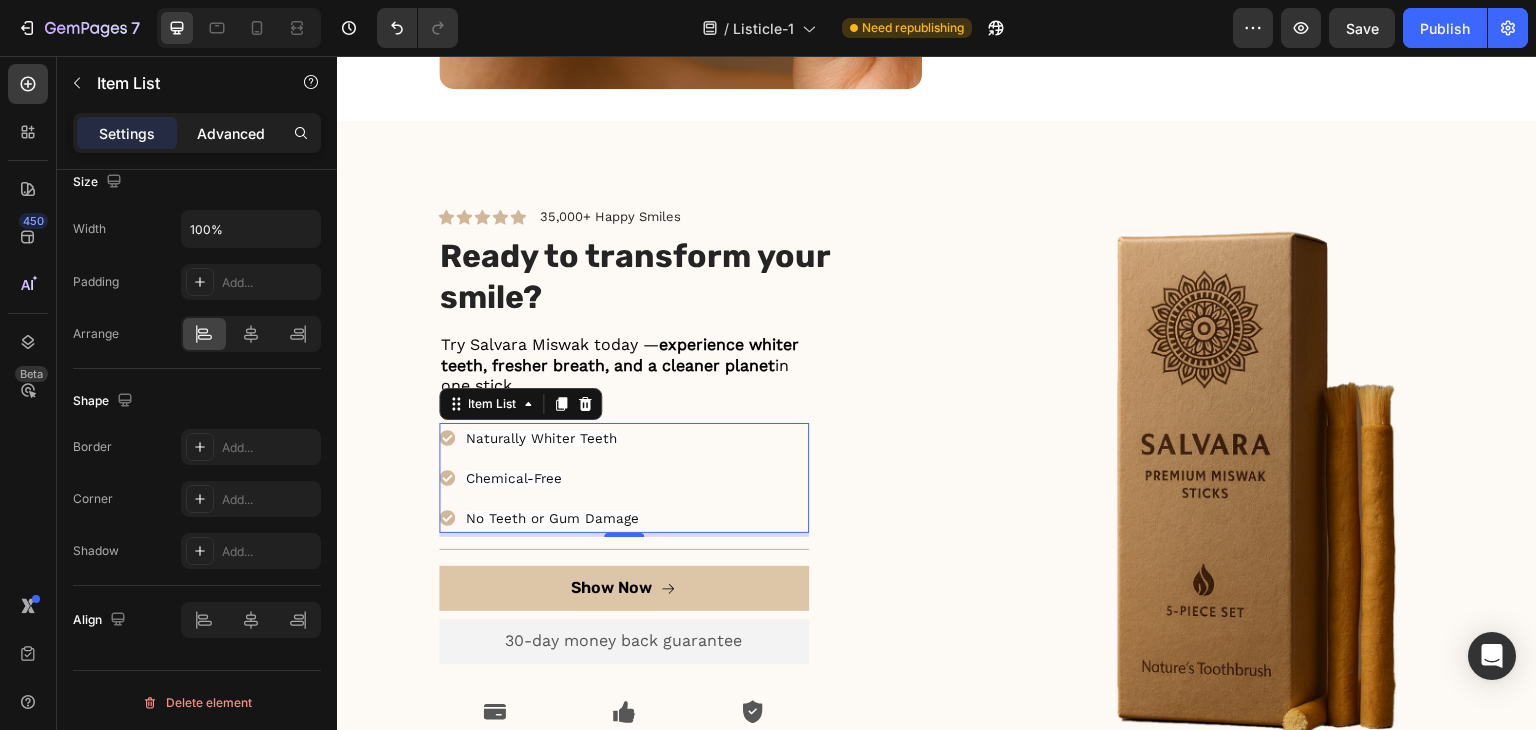 click on "Advanced" at bounding box center [231, 133] 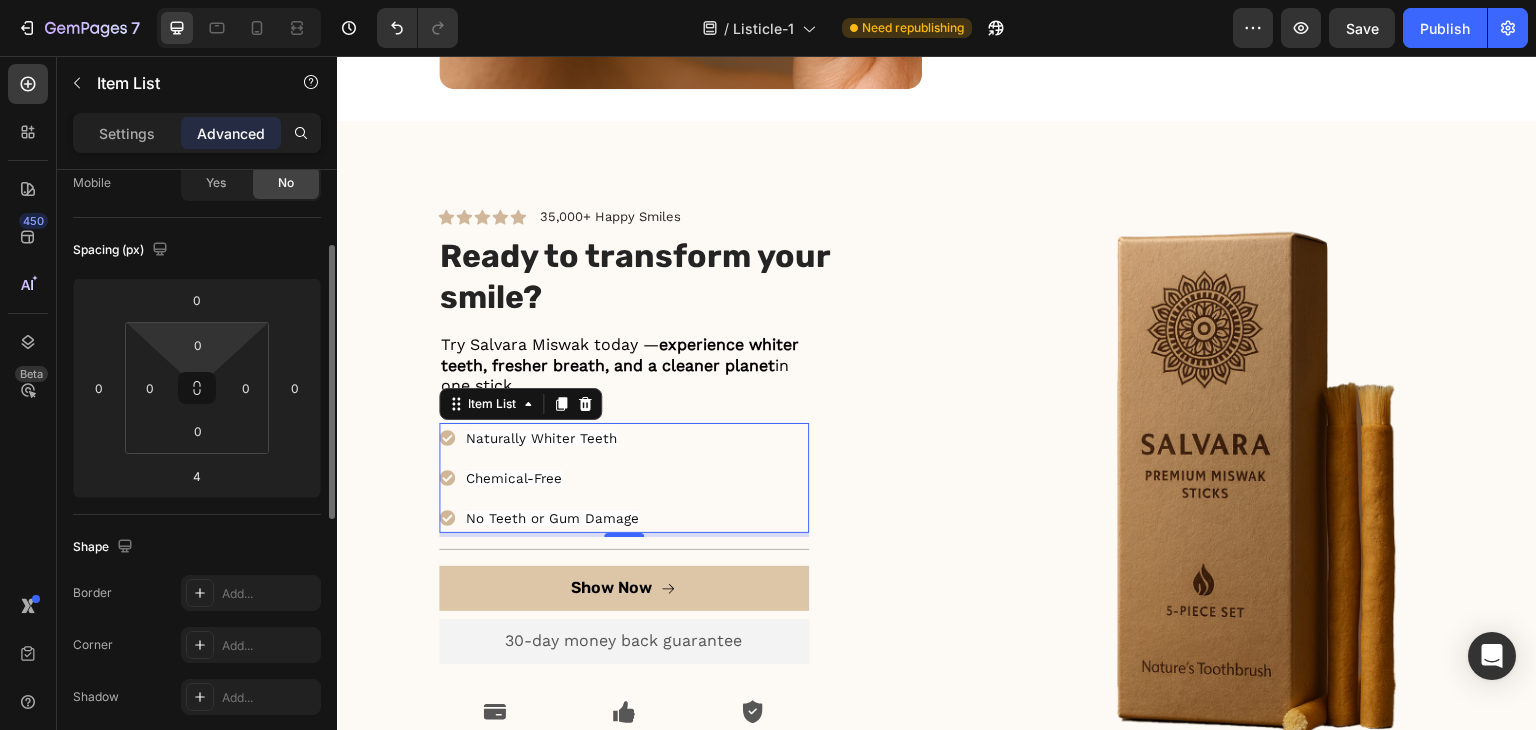 scroll, scrollTop: 0, scrollLeft: 0, axis: both 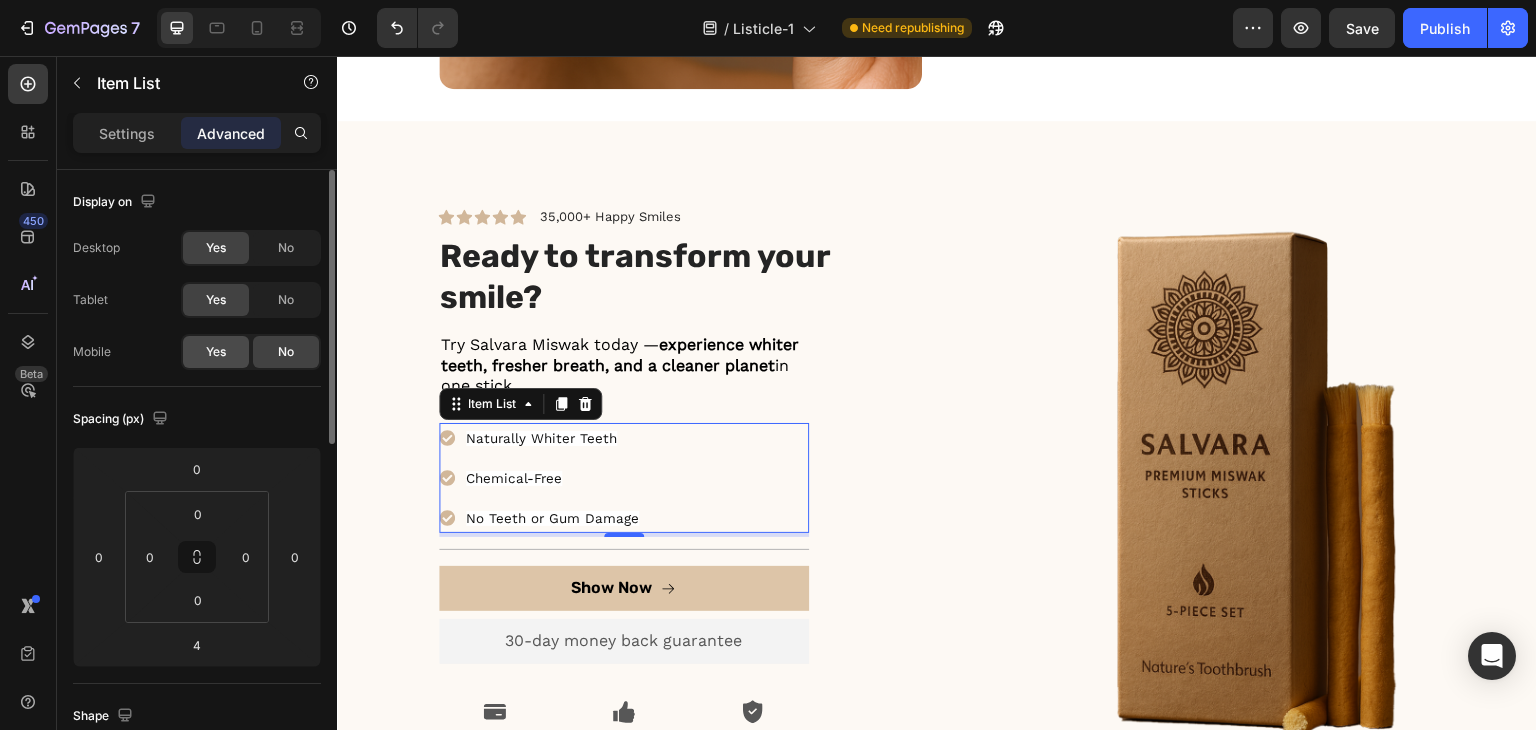 click on "Yes" 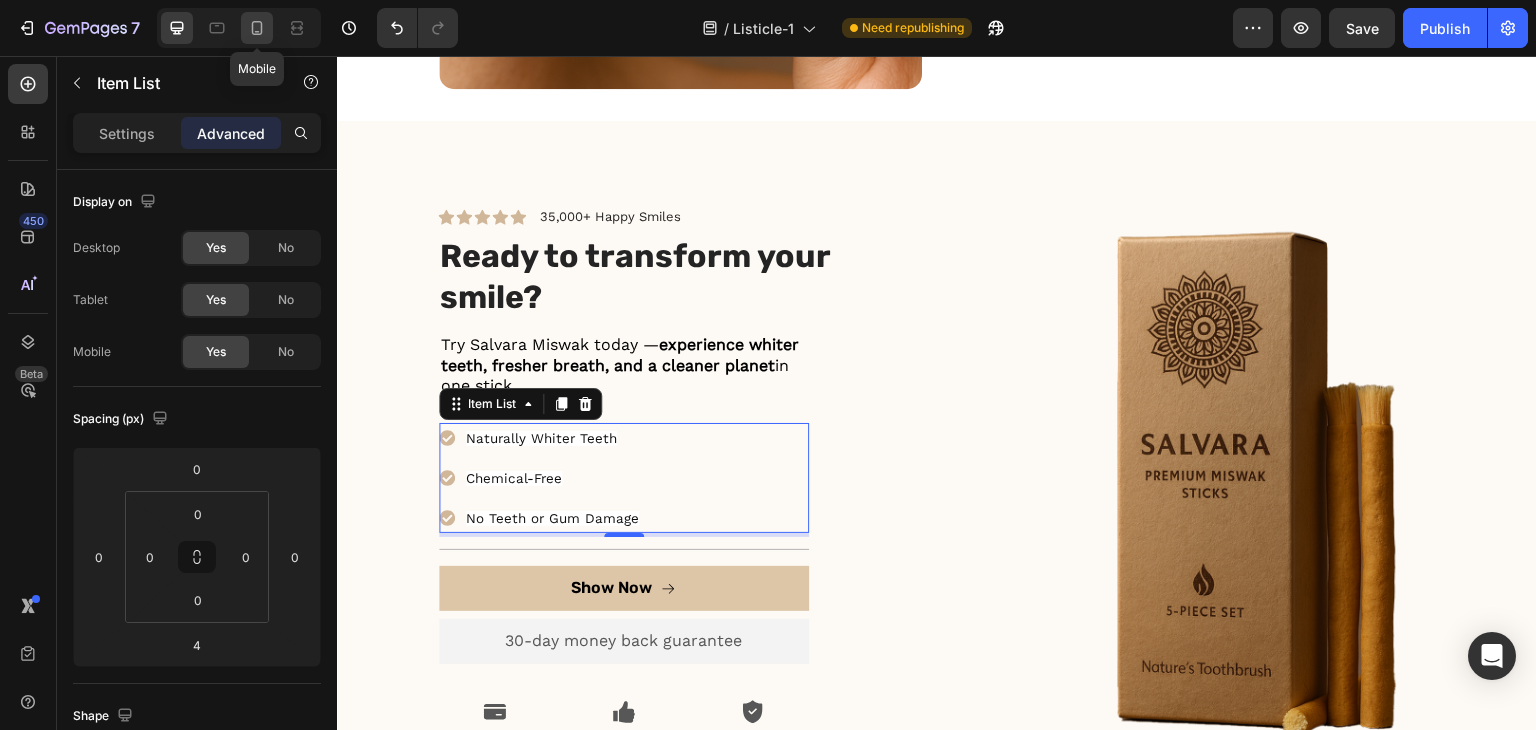 click 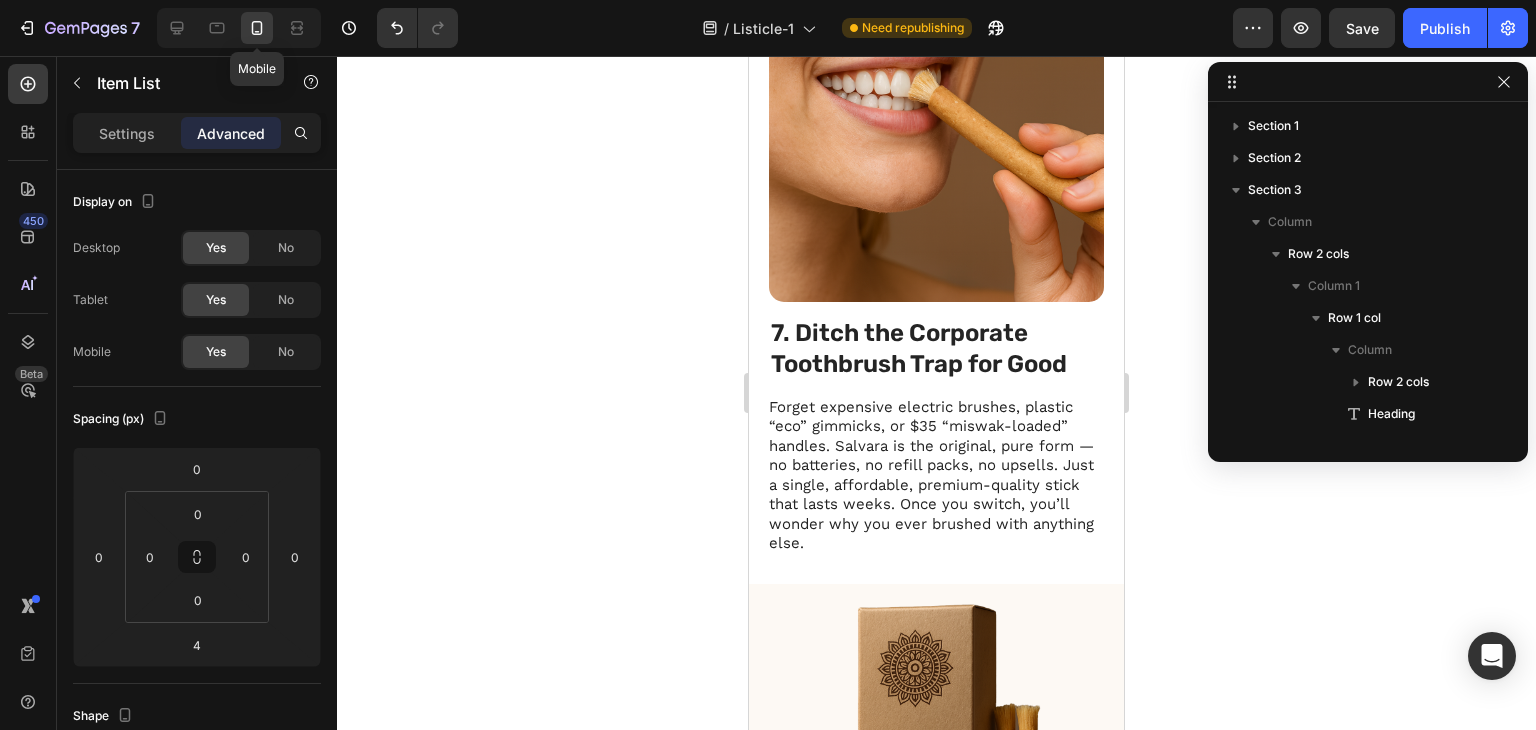 scroll, scrollTop: 4222, scrollLeft: 0, axis: vertical 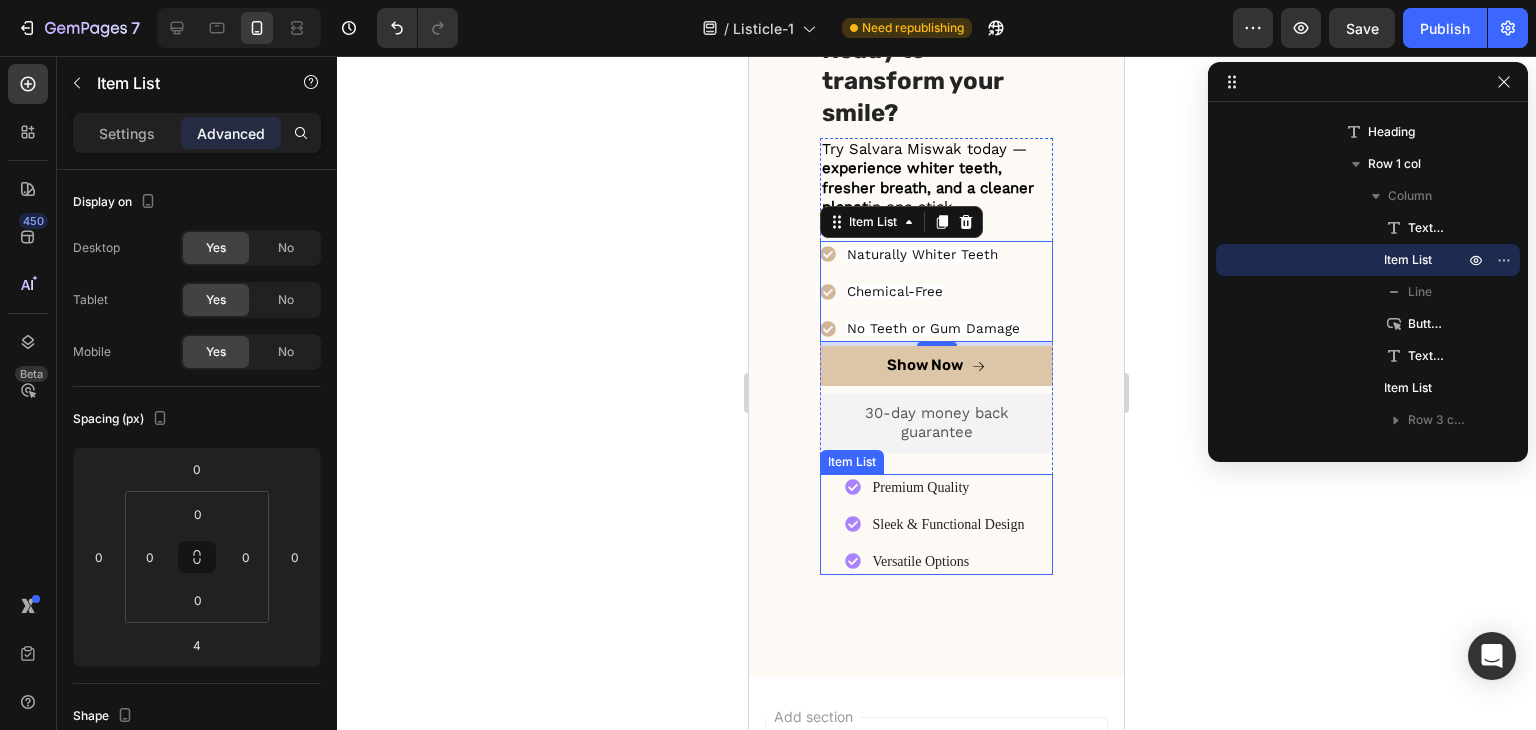 click on "Versatile Options" at bounding box center [948, 561] 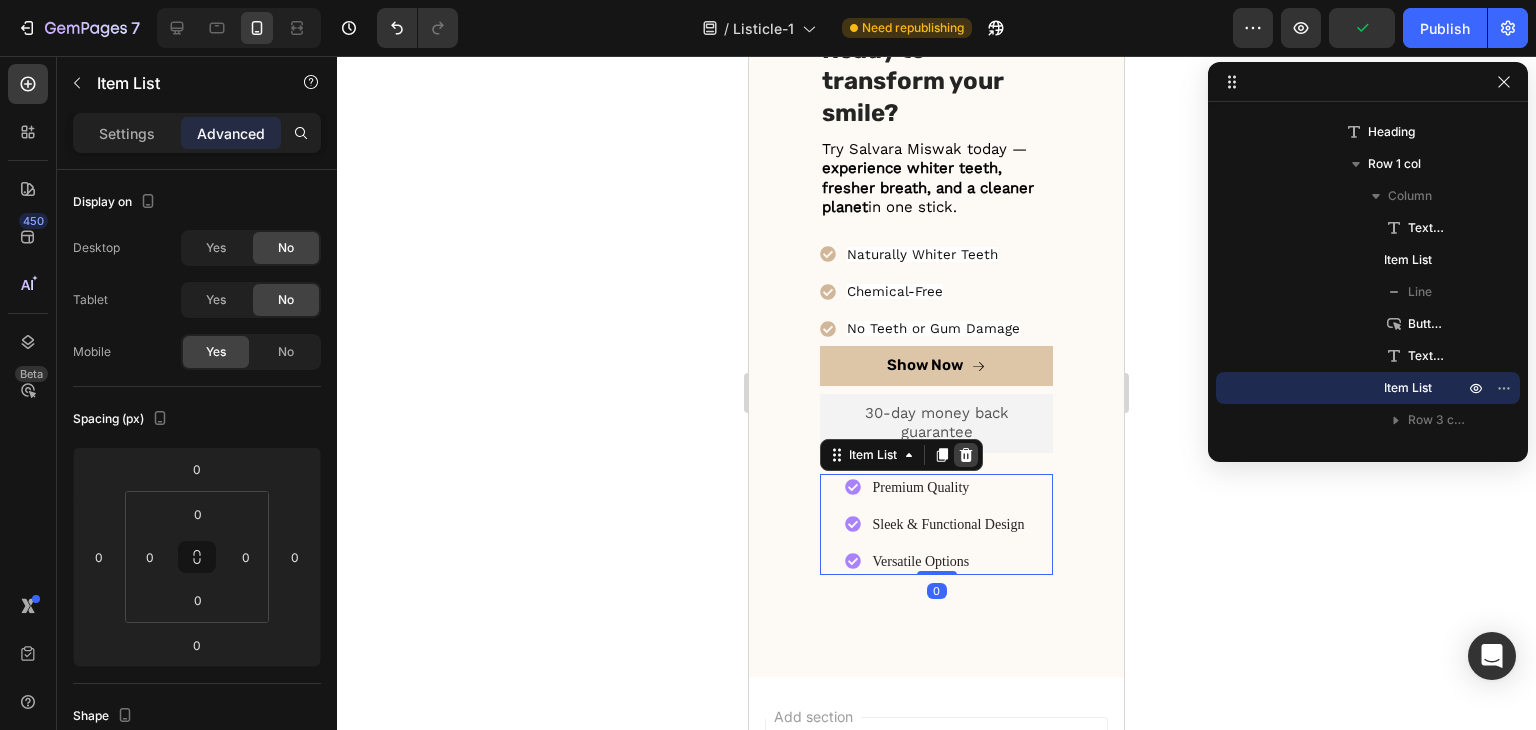click 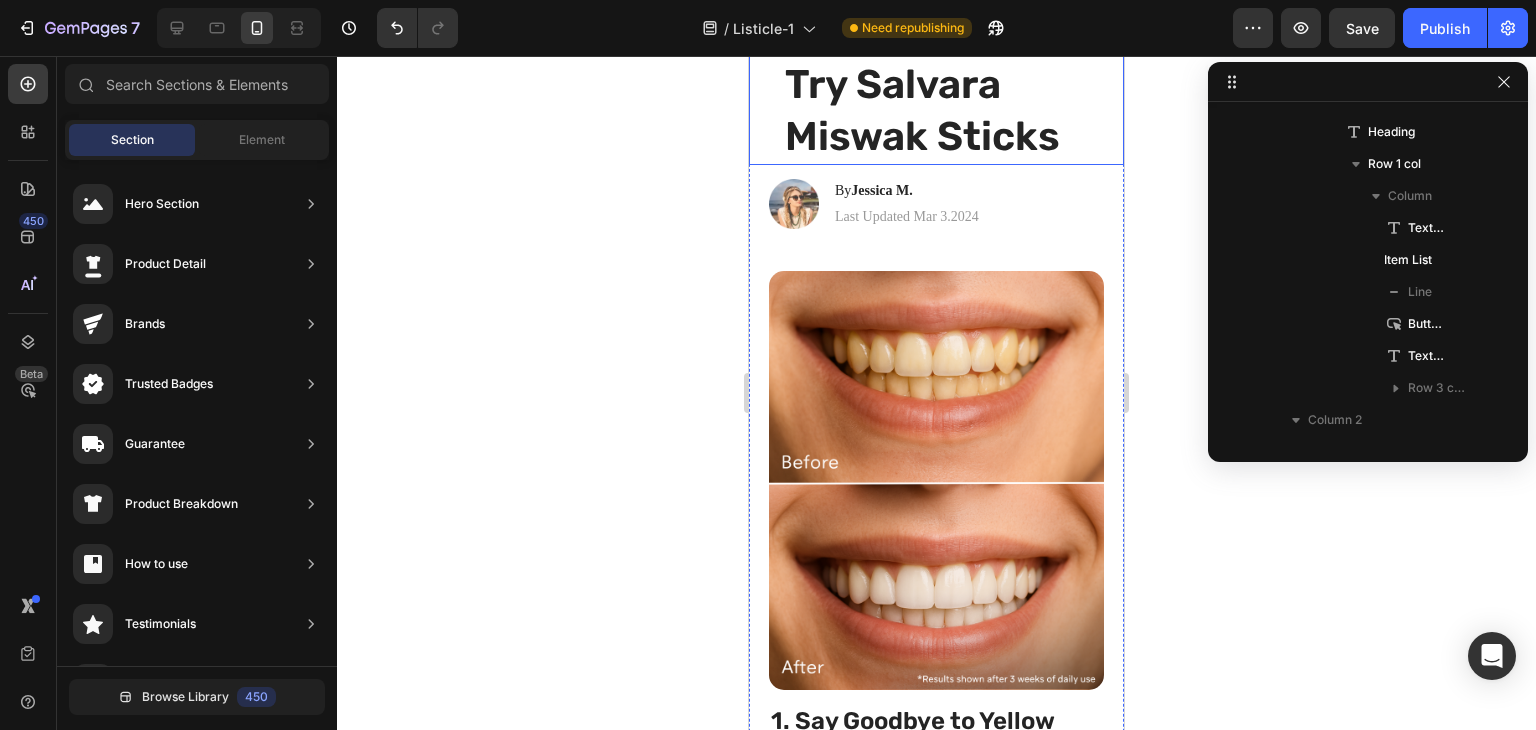 scroll, scrollTop: 200, scrollLeft: 0, axis: vertical 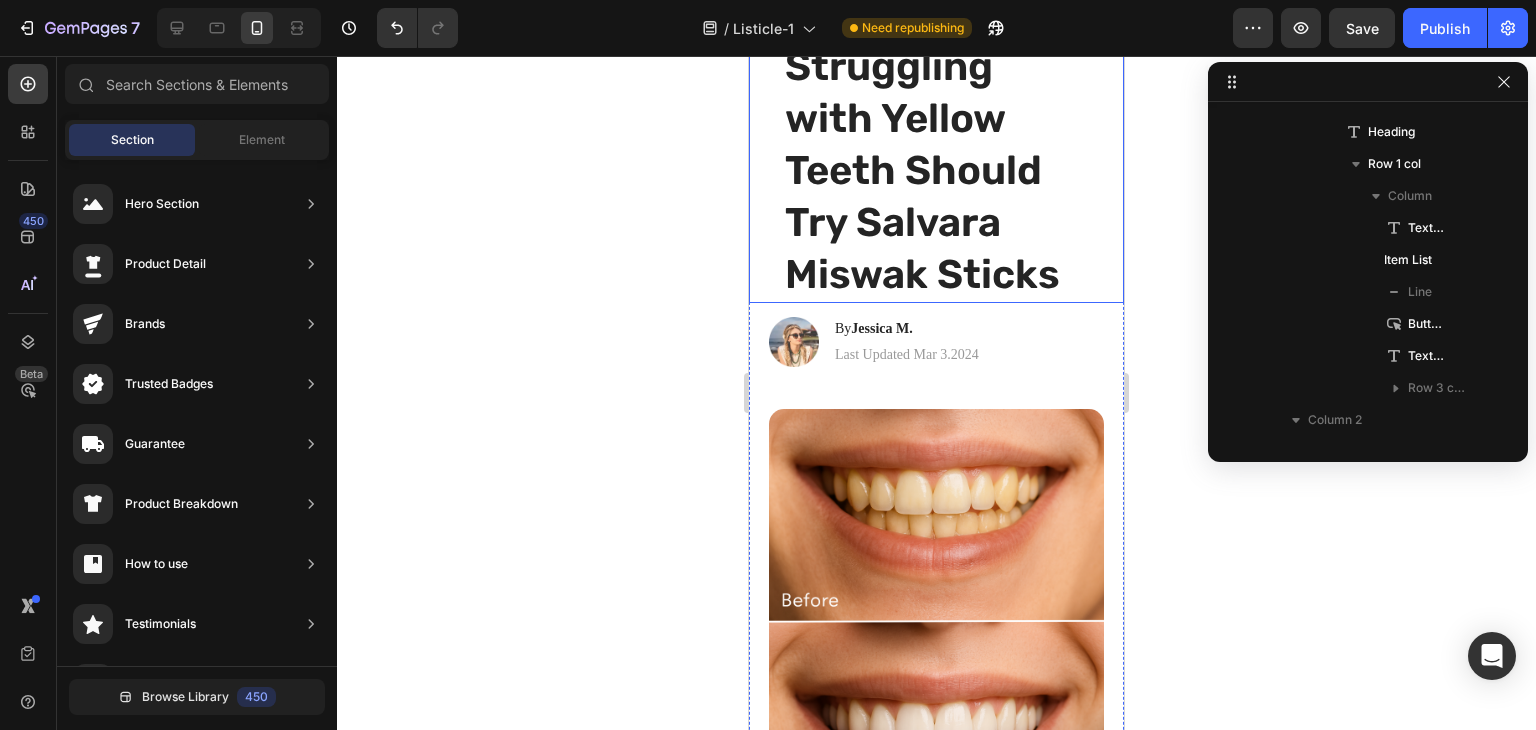 click on "7 Reasons Why Anyone Struggling with Yellow Teeth Should Try Salvara Miswak Sticks" at bounding box center [936, 100] 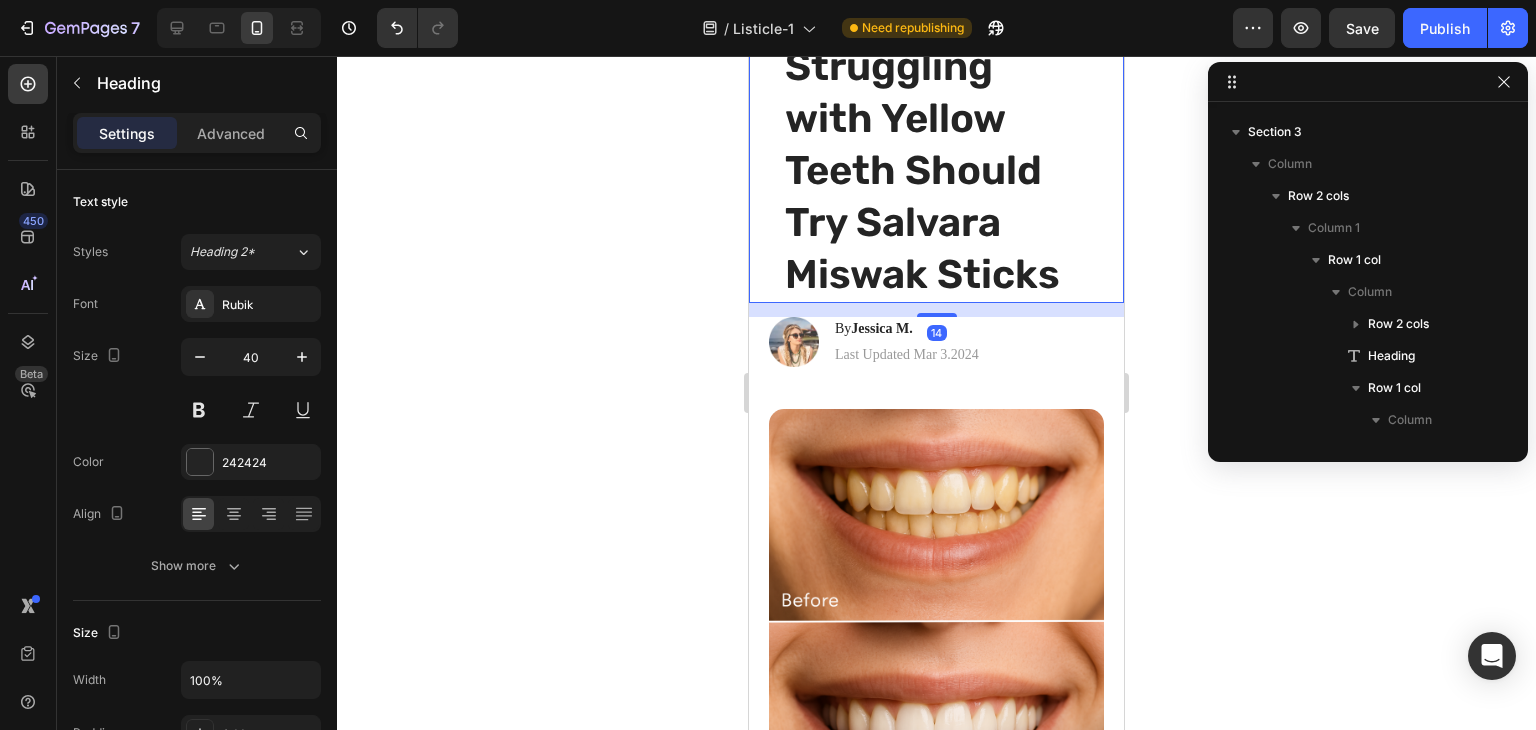 scroll, scrollTop: 0, scrollLeft: 0, axis: both 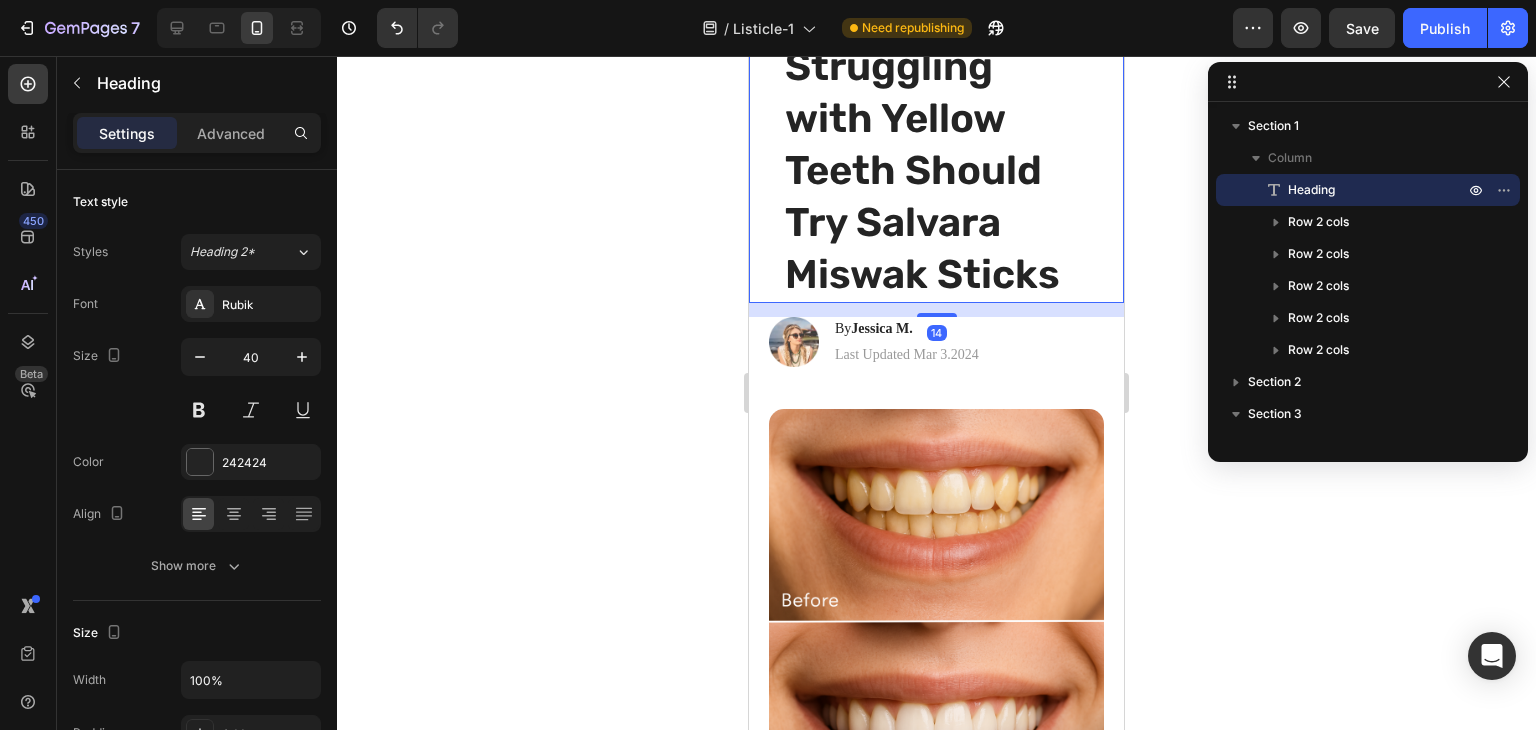 click on "7 Reasons Why Anyone Struggling with Yellow Teeth Should Try Salvara Miswak Sticks Heading   14" at bounding box center [936, 100] 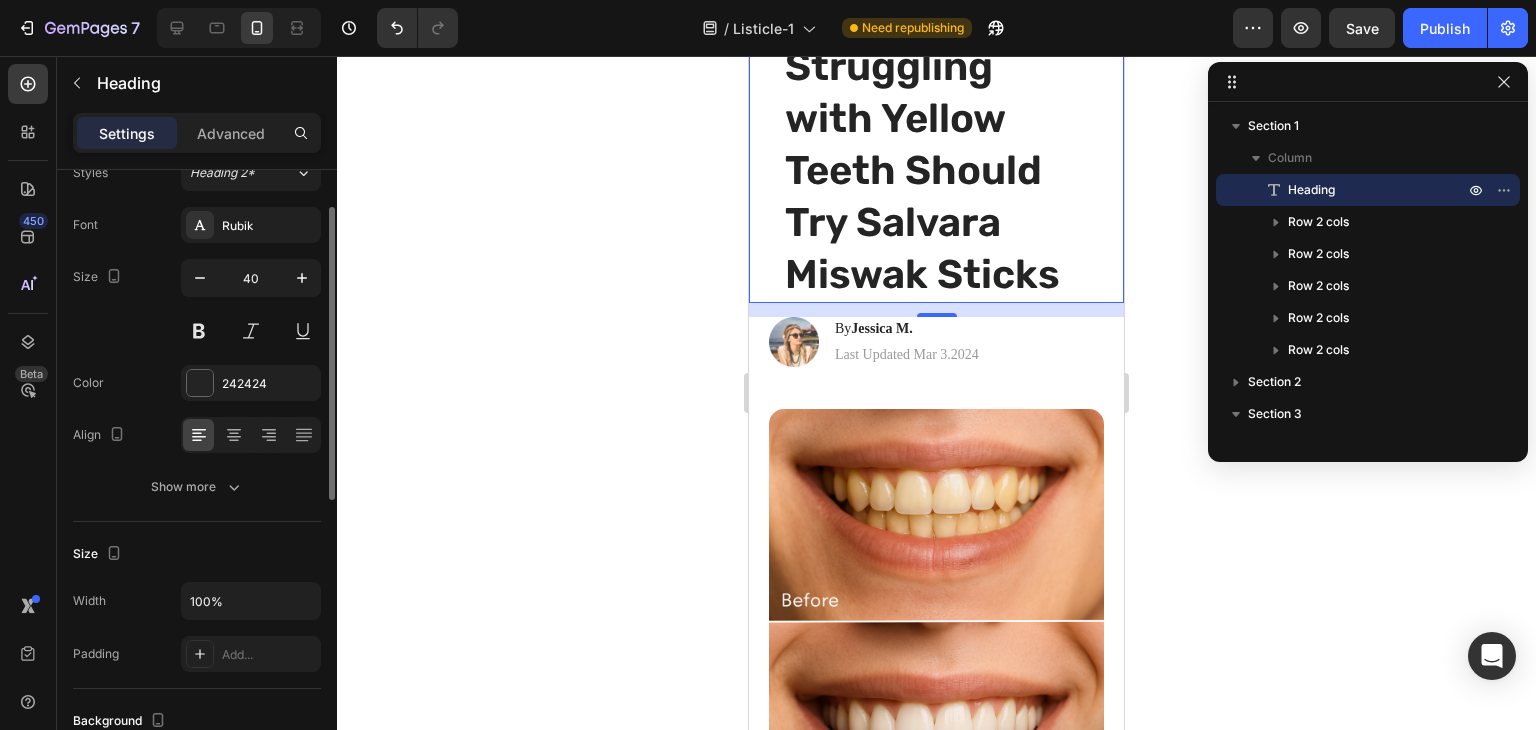 scroll, scrollTop: 0, scrollLeft: 0, axis: both 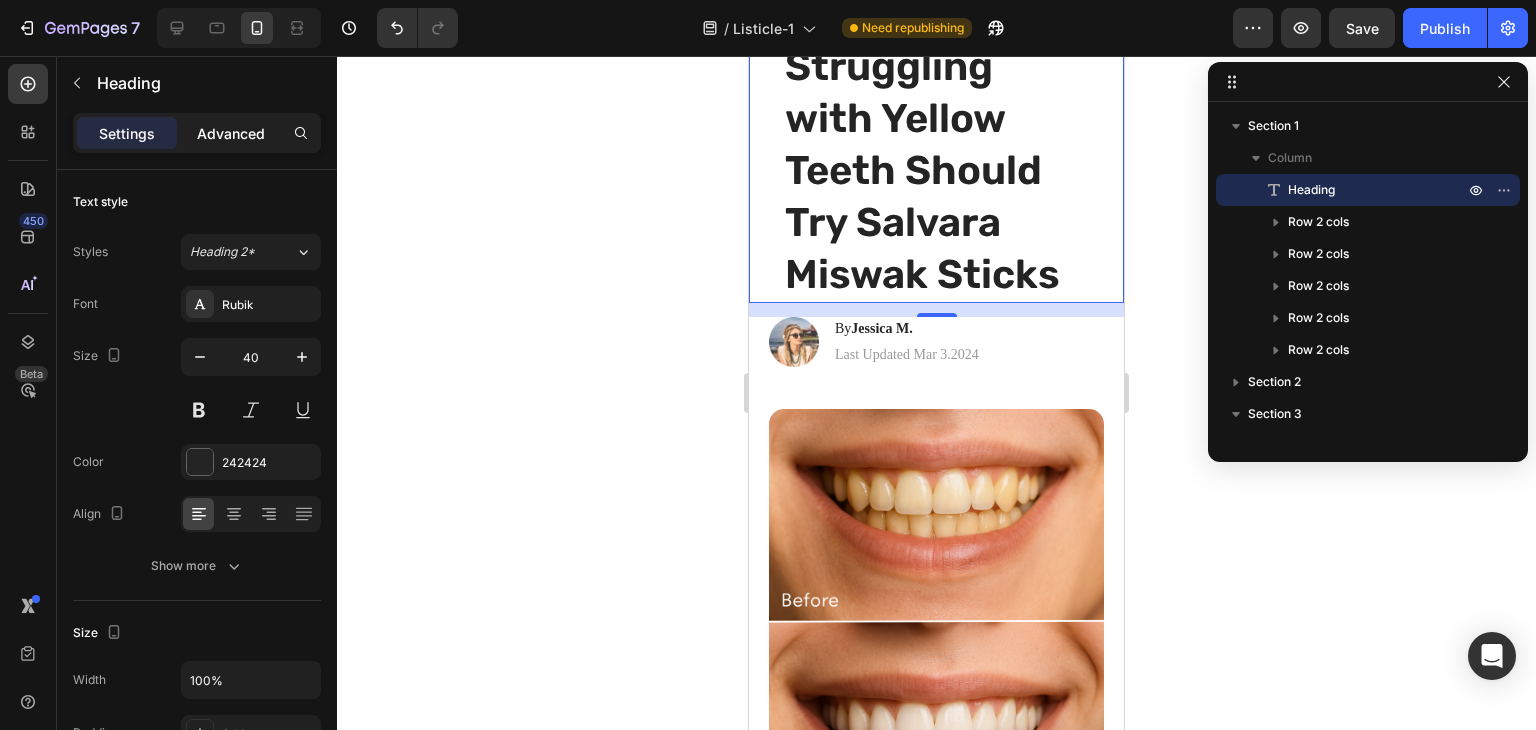 click on "Advanced" at bounding box center [231, 133] 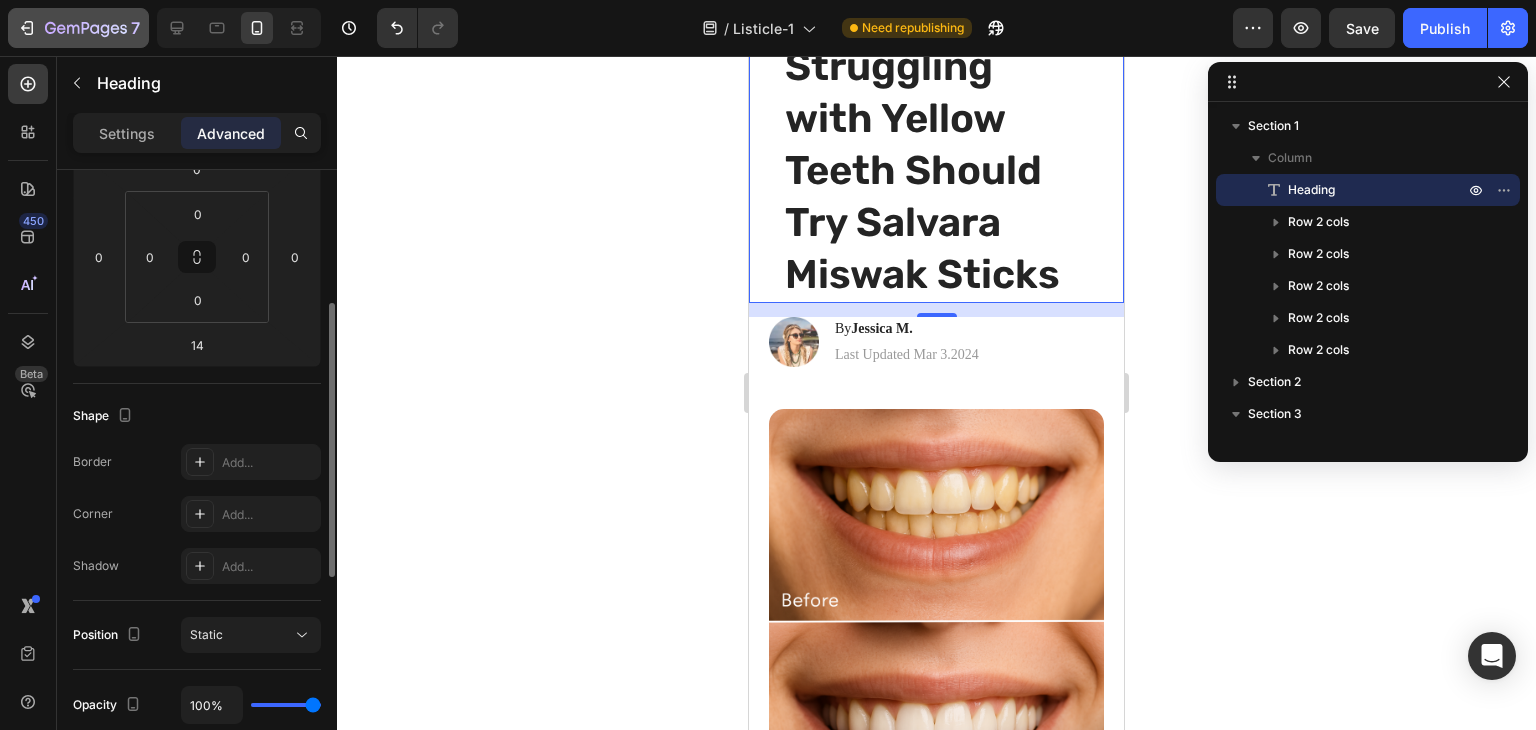 scroll, scrollTop: 0, scrollLeft: 0, axis: both 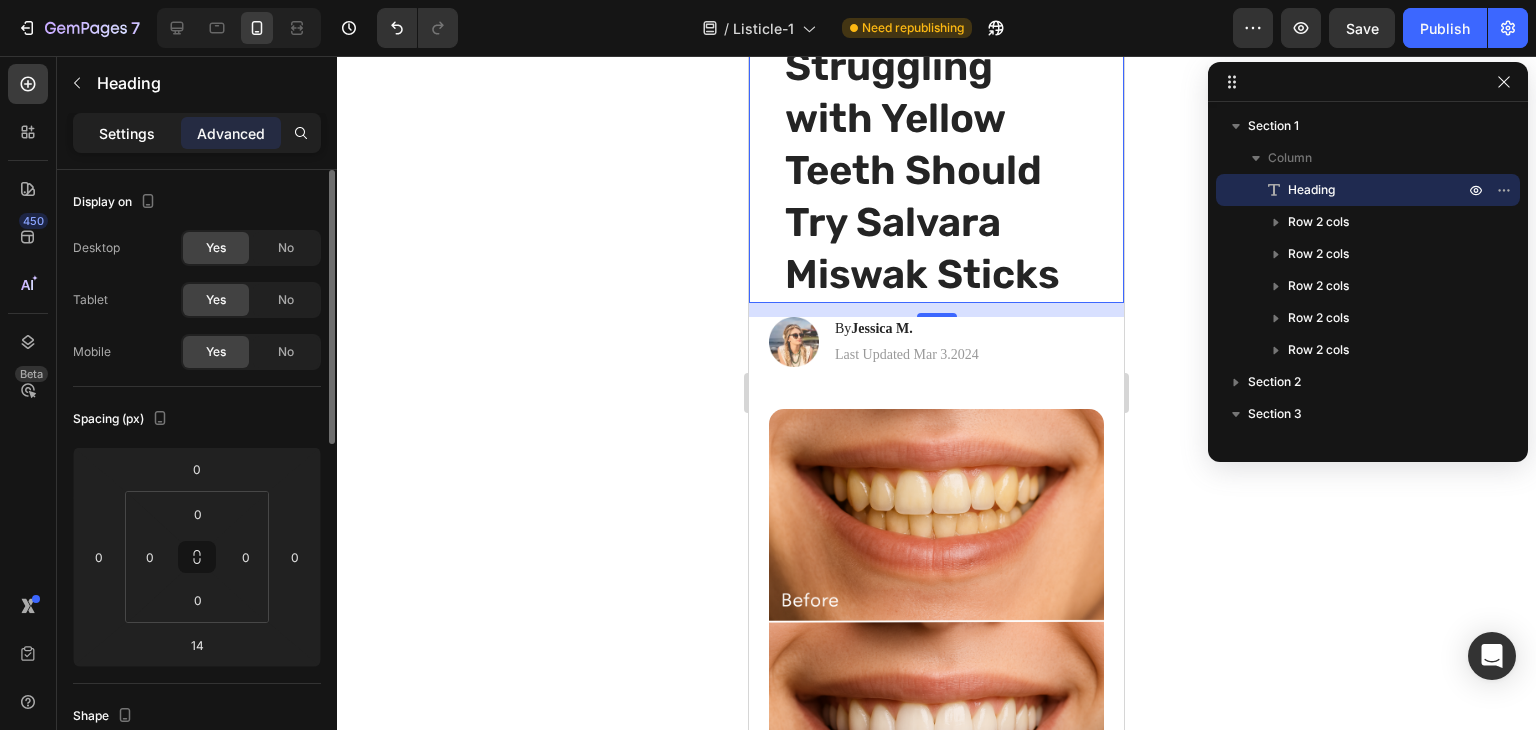 click on "Settings" at bounding box center [127, 133] 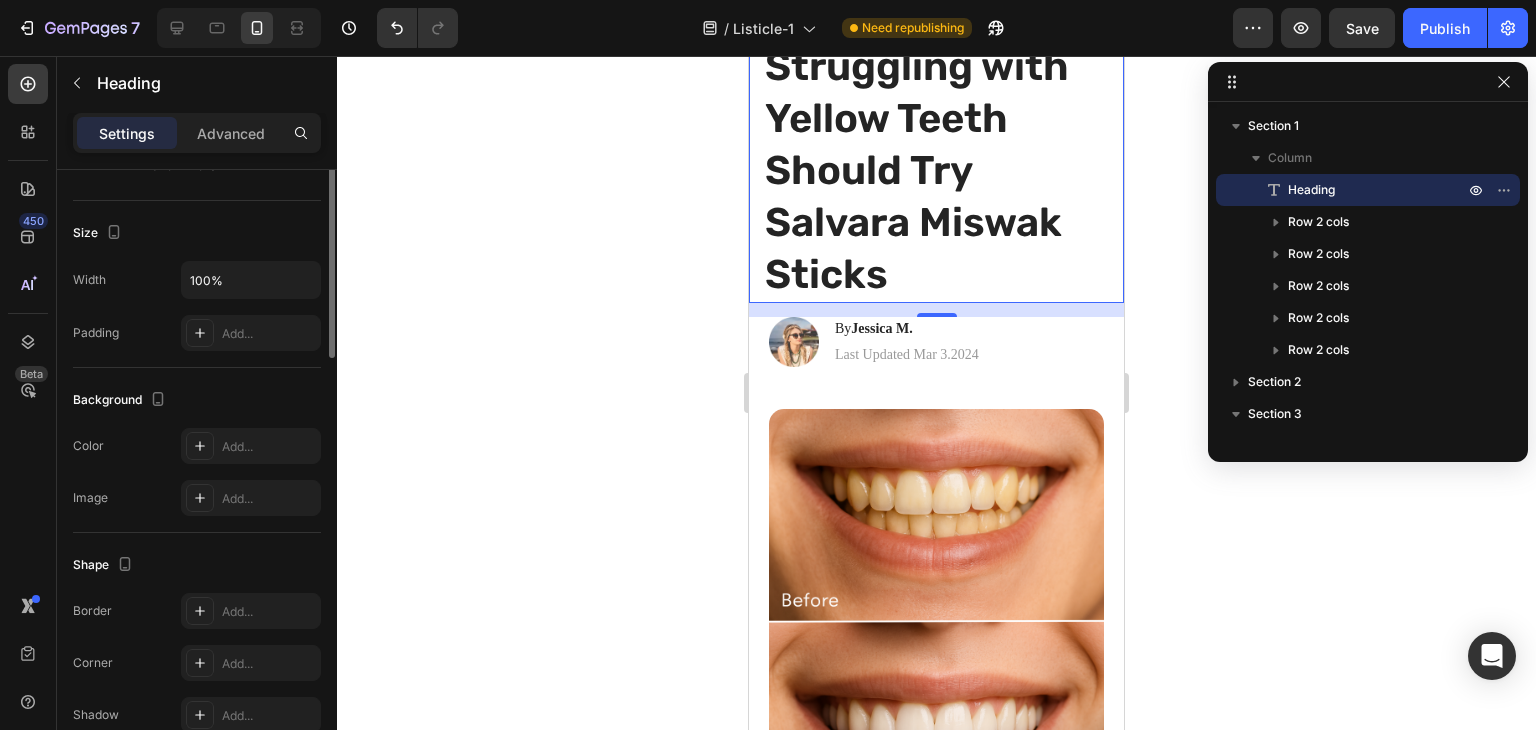 scroll, scrollTop: 100, scrollLeft: 0, axis: vertical 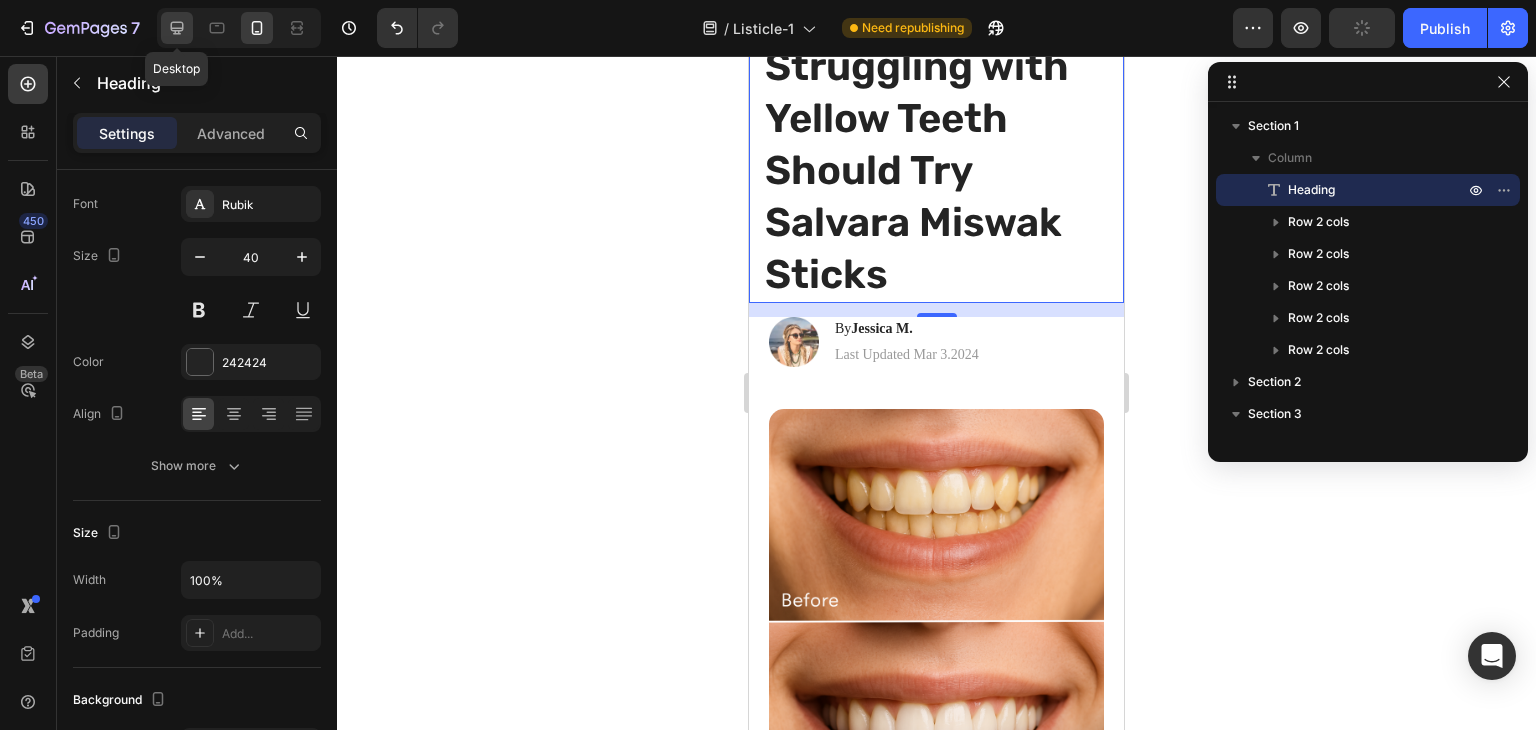 click 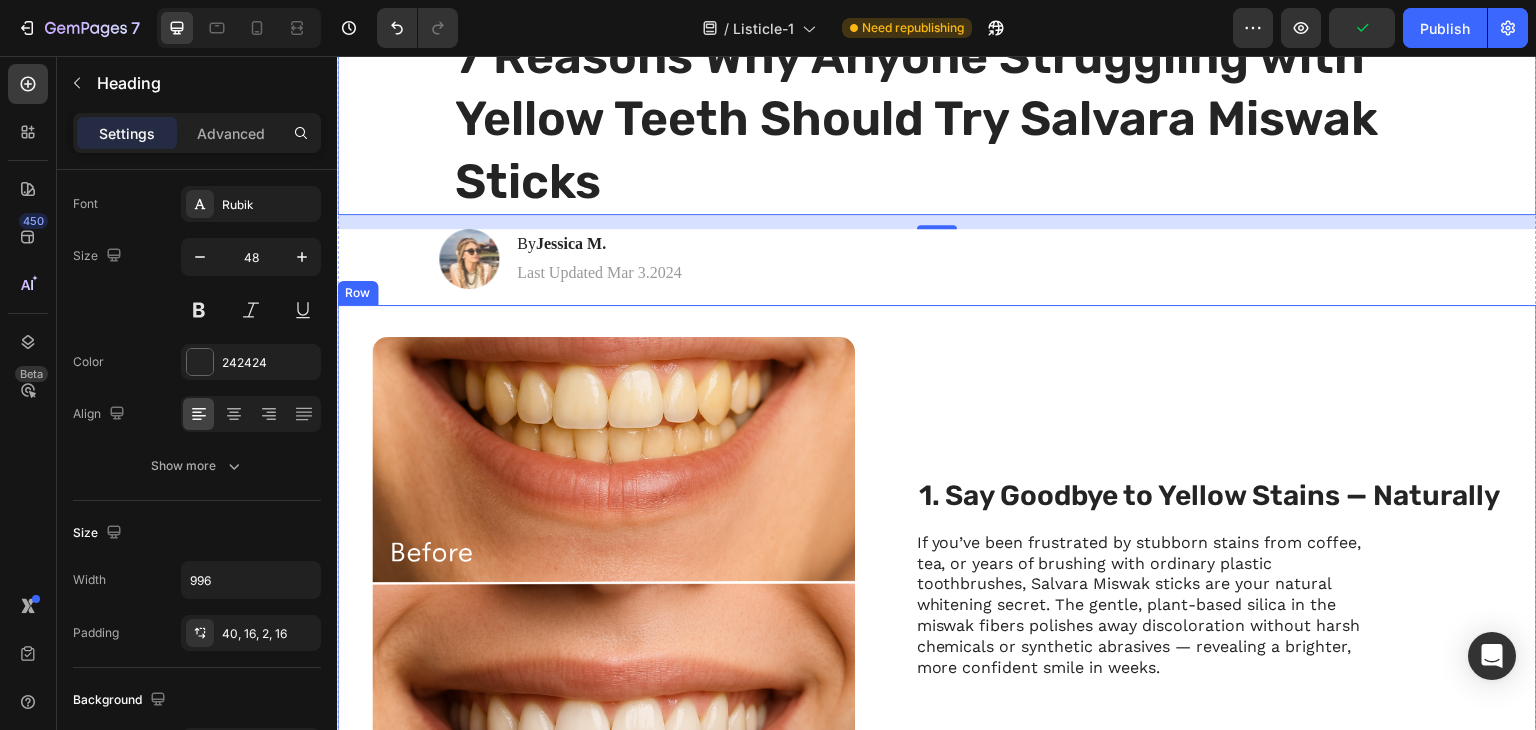 scroll, scrollTop: 0, scrollLeft: 0, axis: both 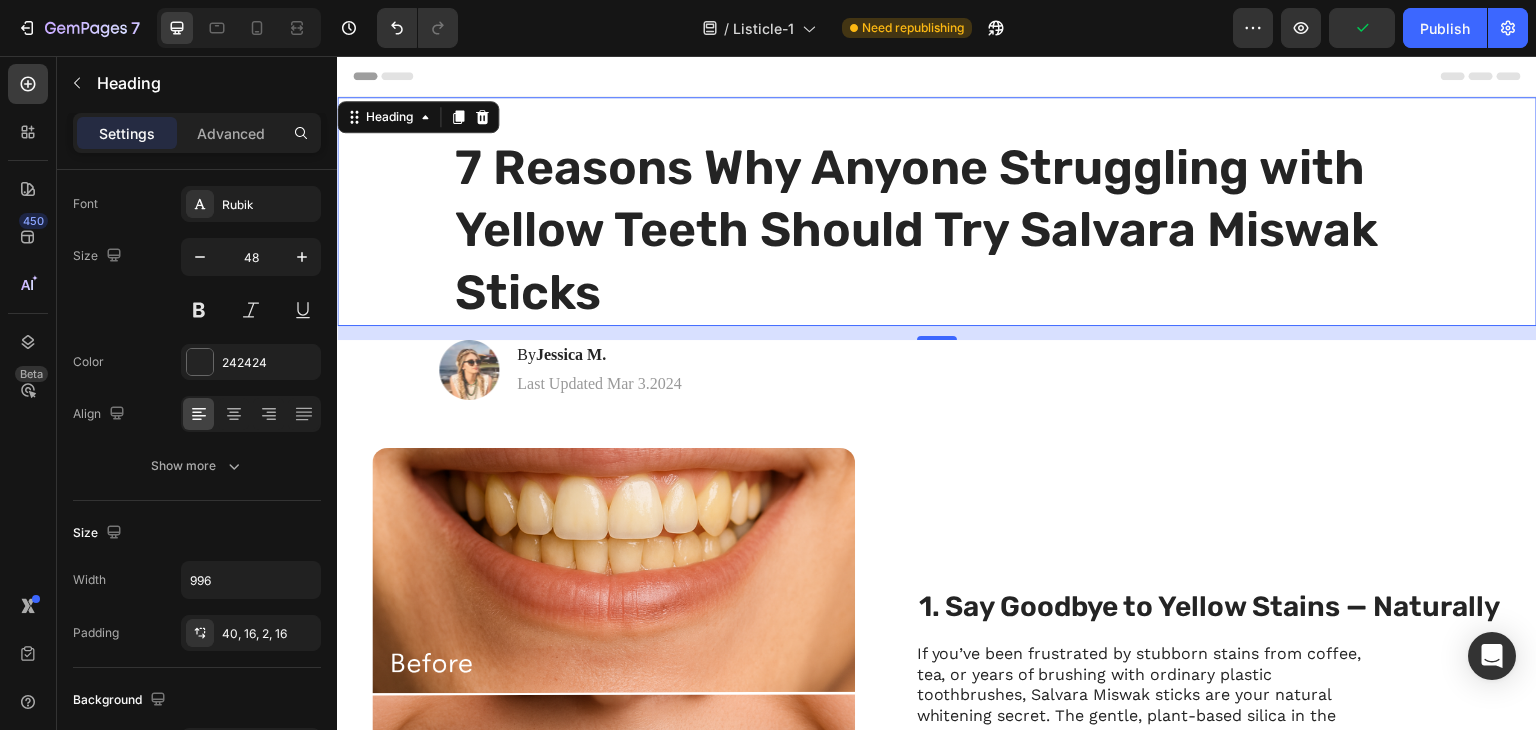 click on "7 Reasons Why Anyone Struggling with Yellow Teeth Should Try Salvara Miswak Sticks" at bounding box center [937, 211] 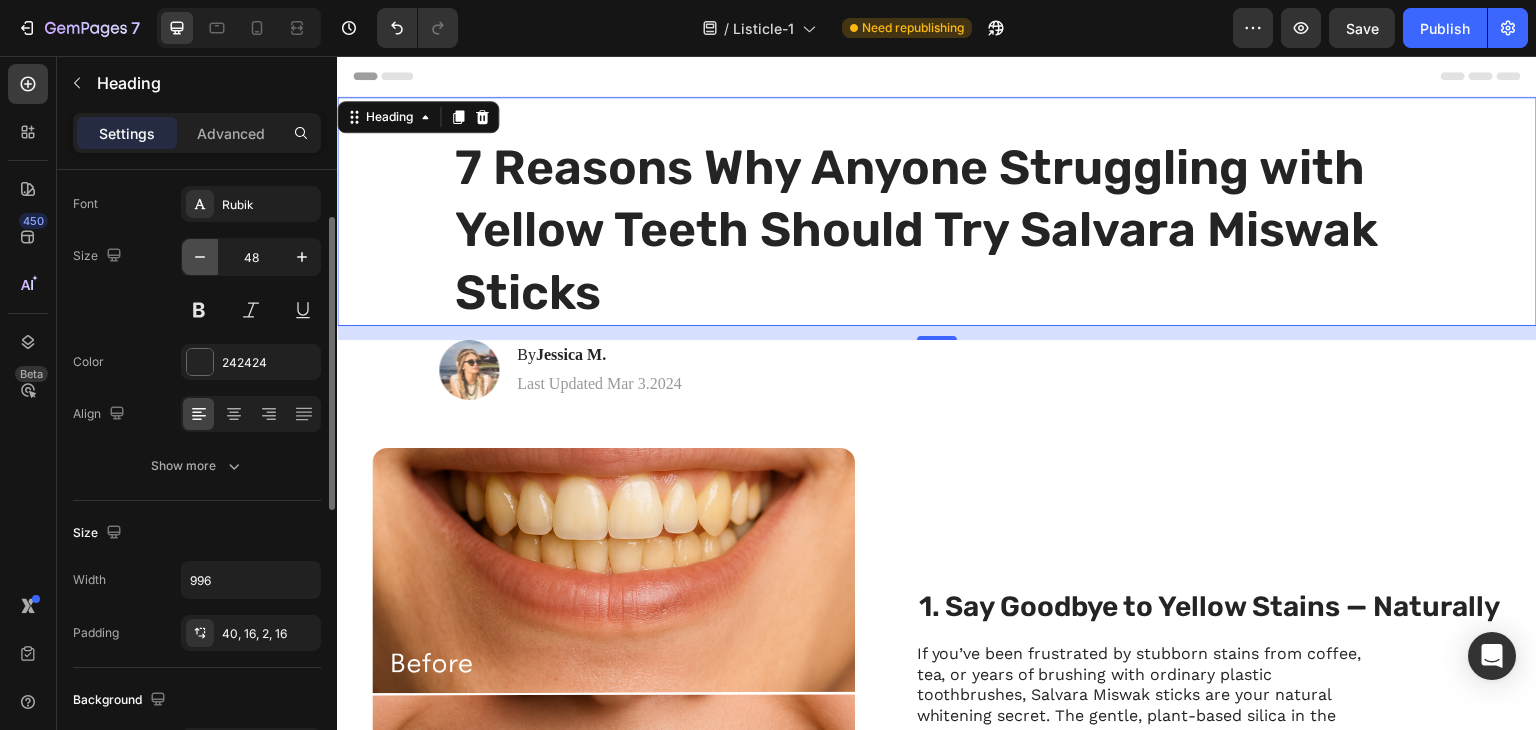 click 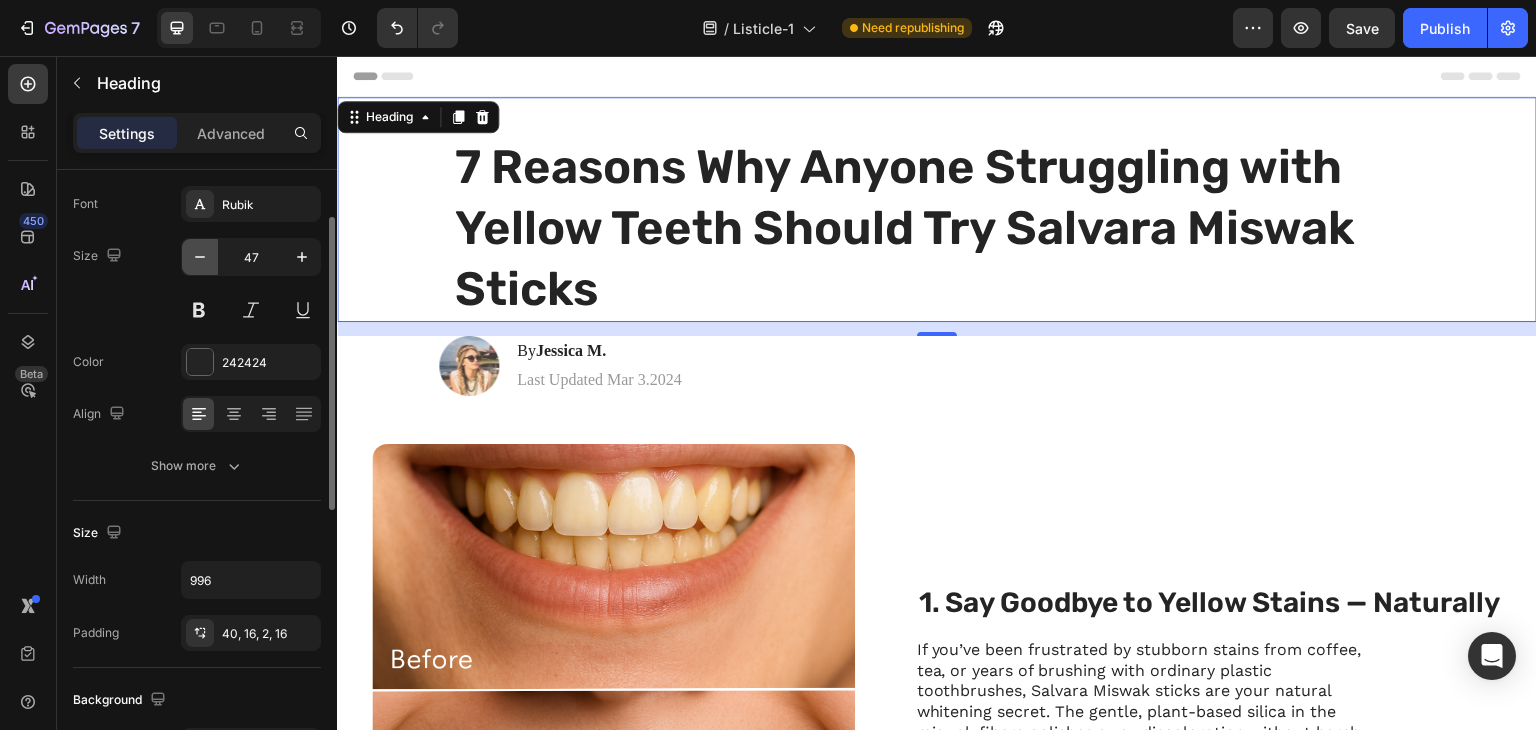 click 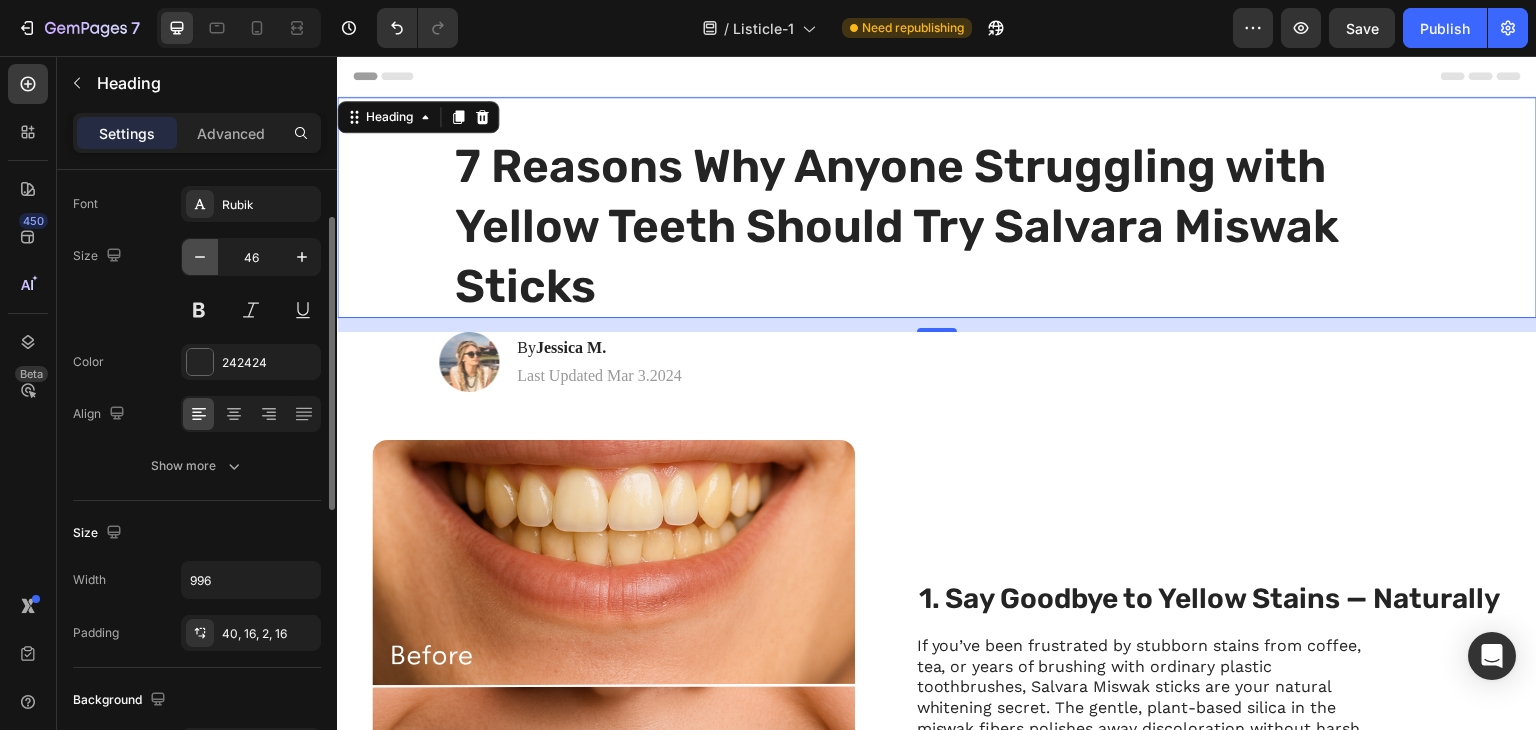 click 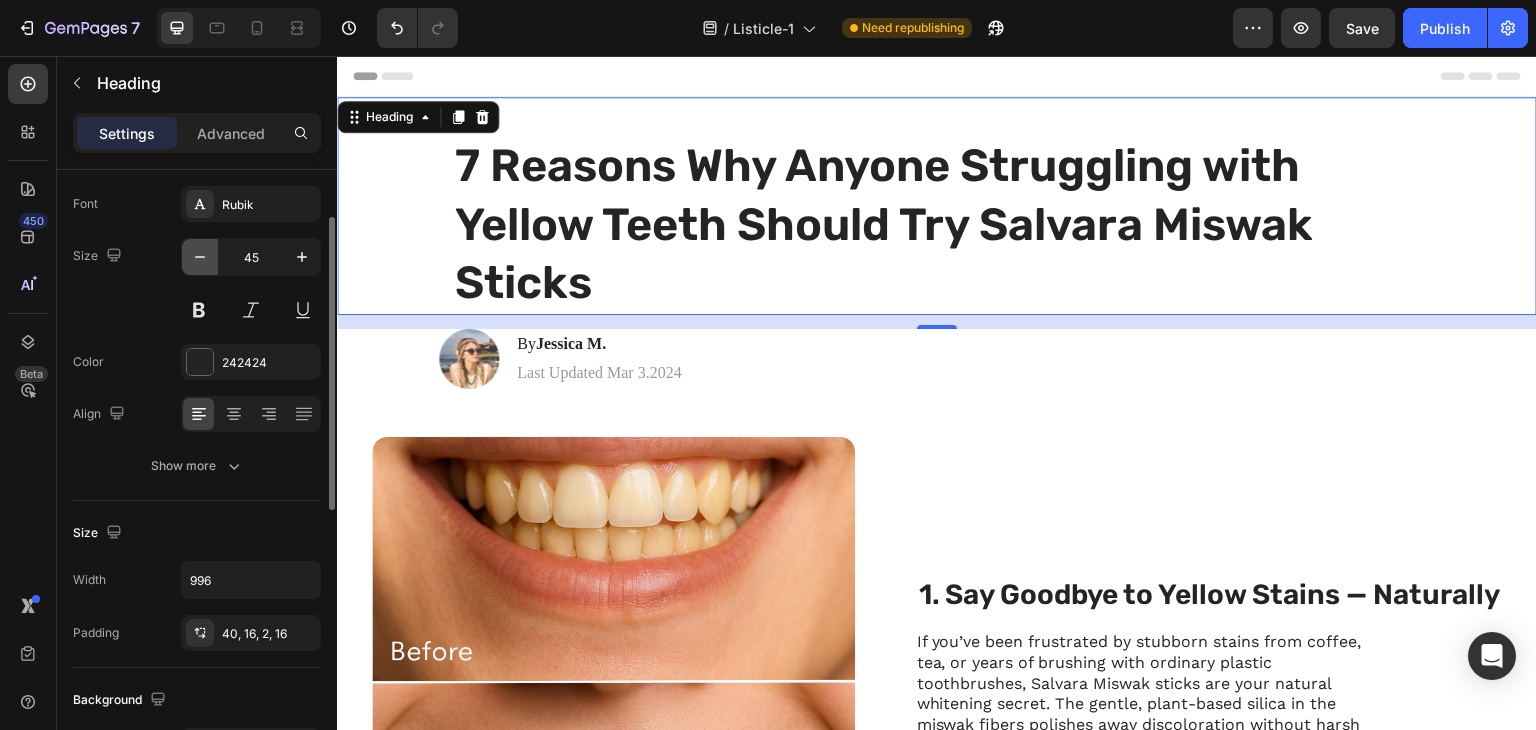 click 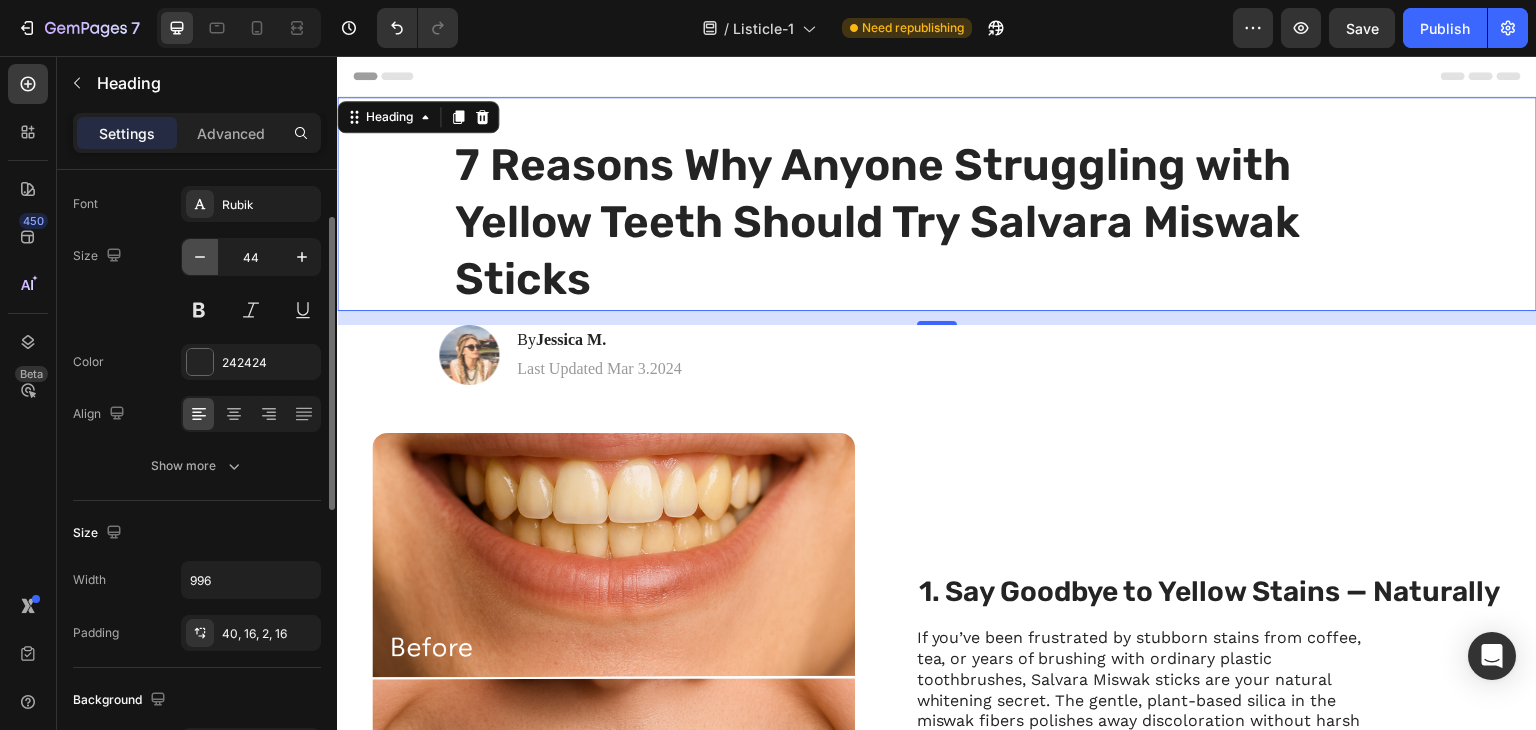click 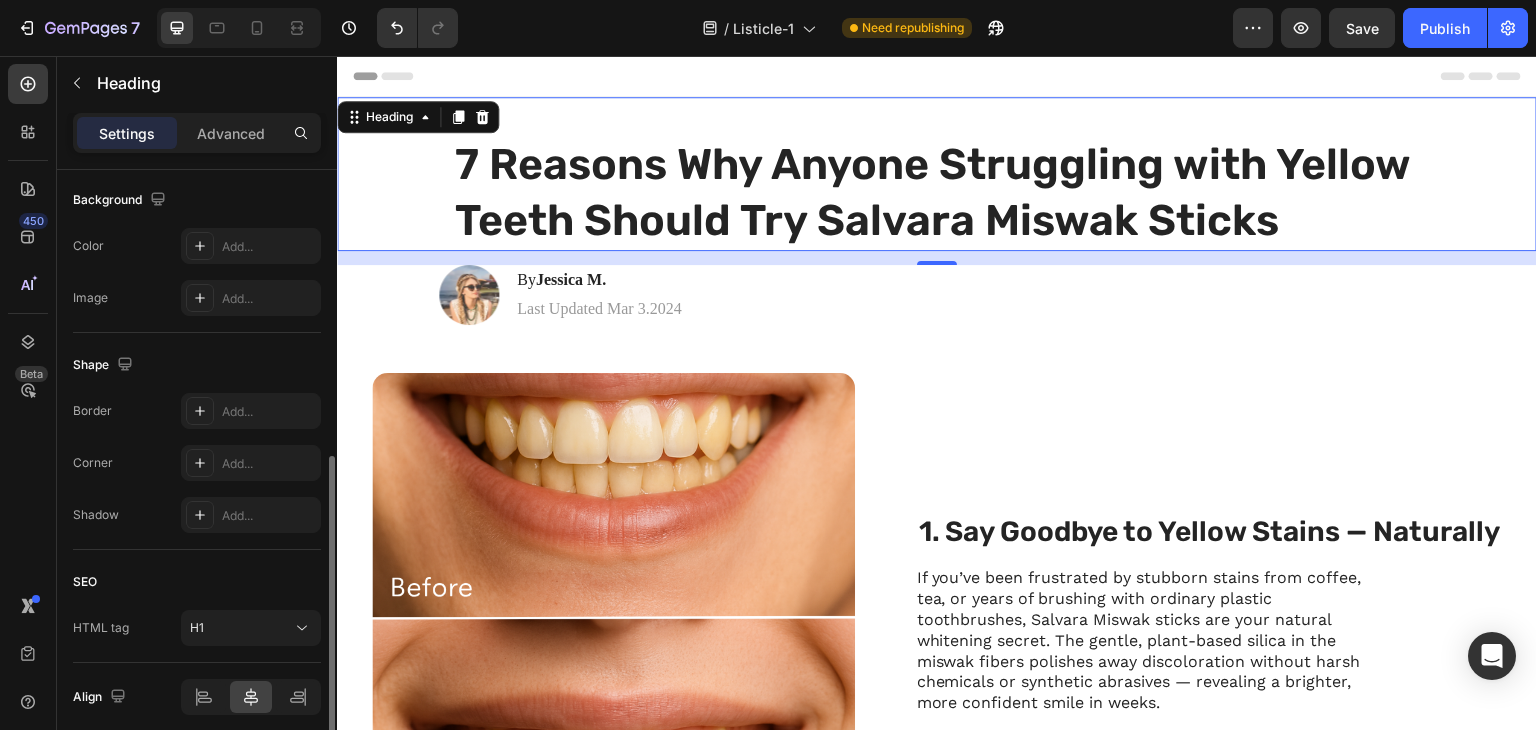 scroll, scrollTop: 300, scrollLeft: 0, axis: vertical 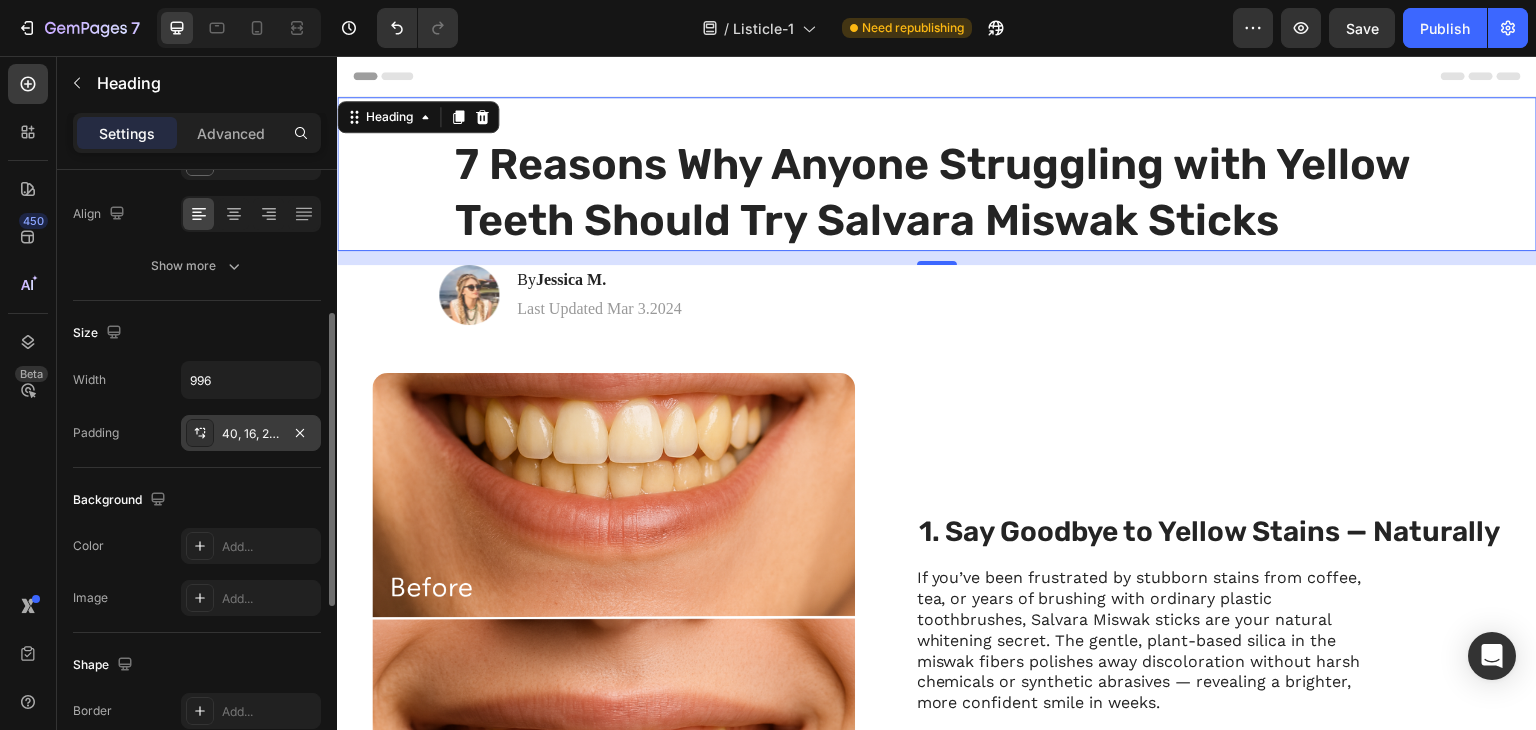 click on "40, 16, 2, 16" at bounding box center [251, 434] 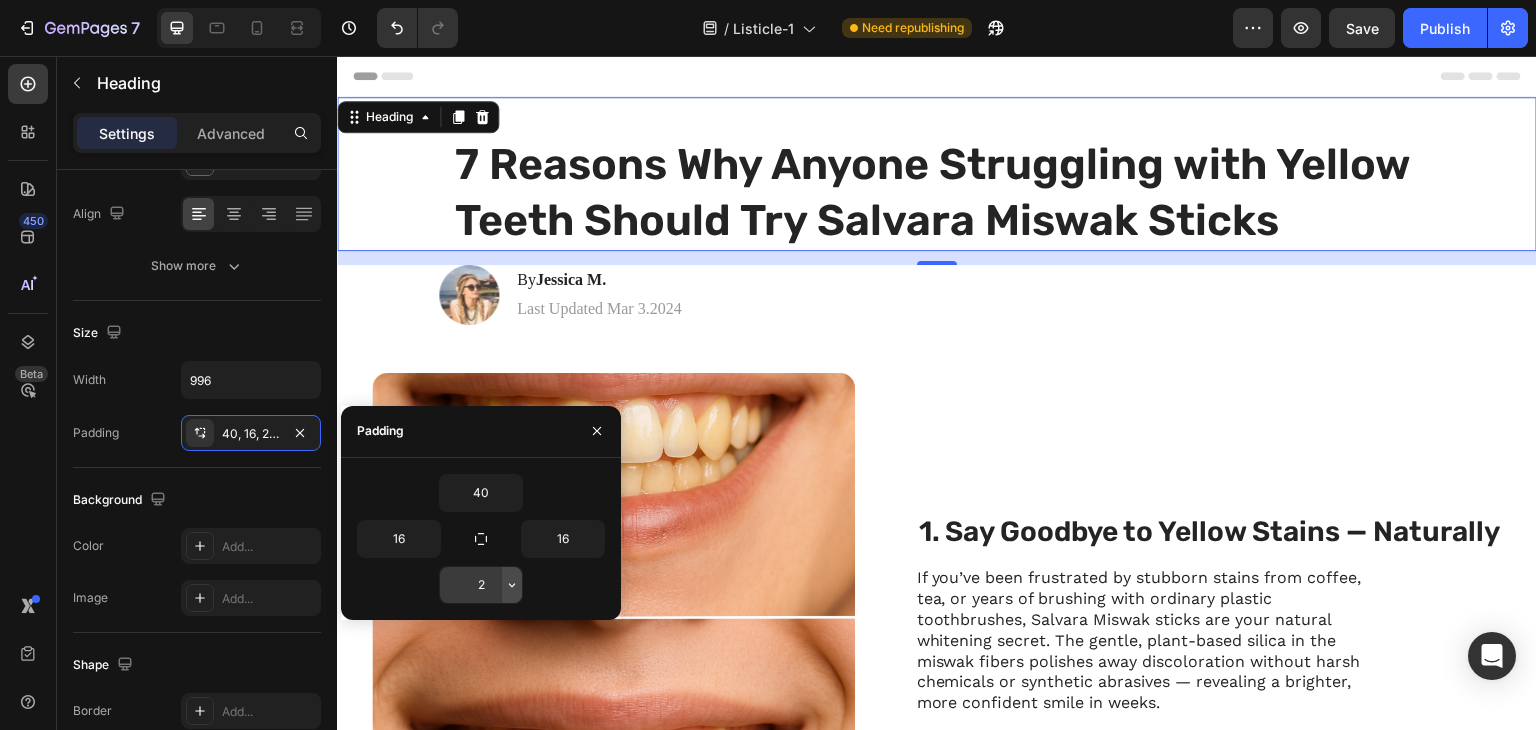click 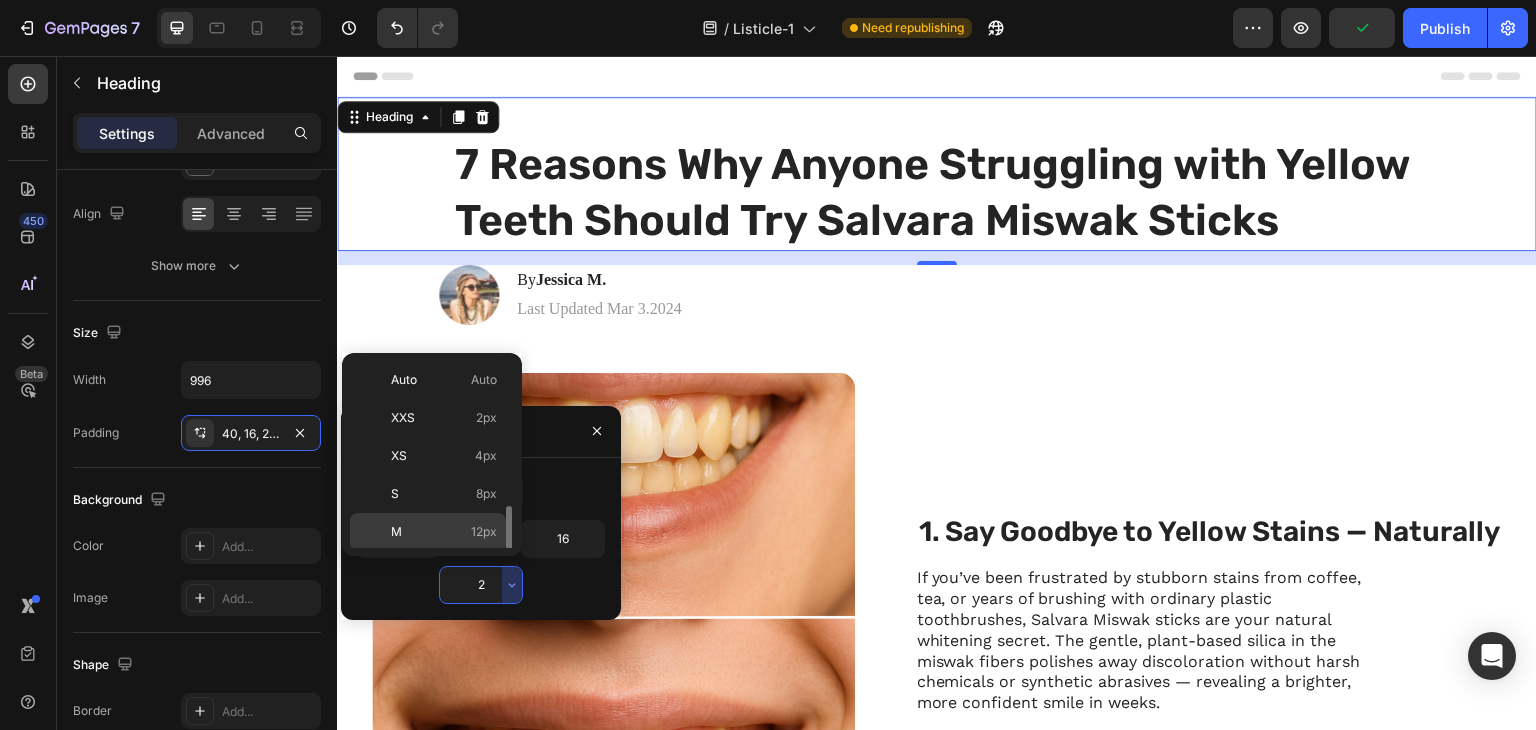 scroll, scrollTop: 100, scrollLeft: 0, axis: vertical 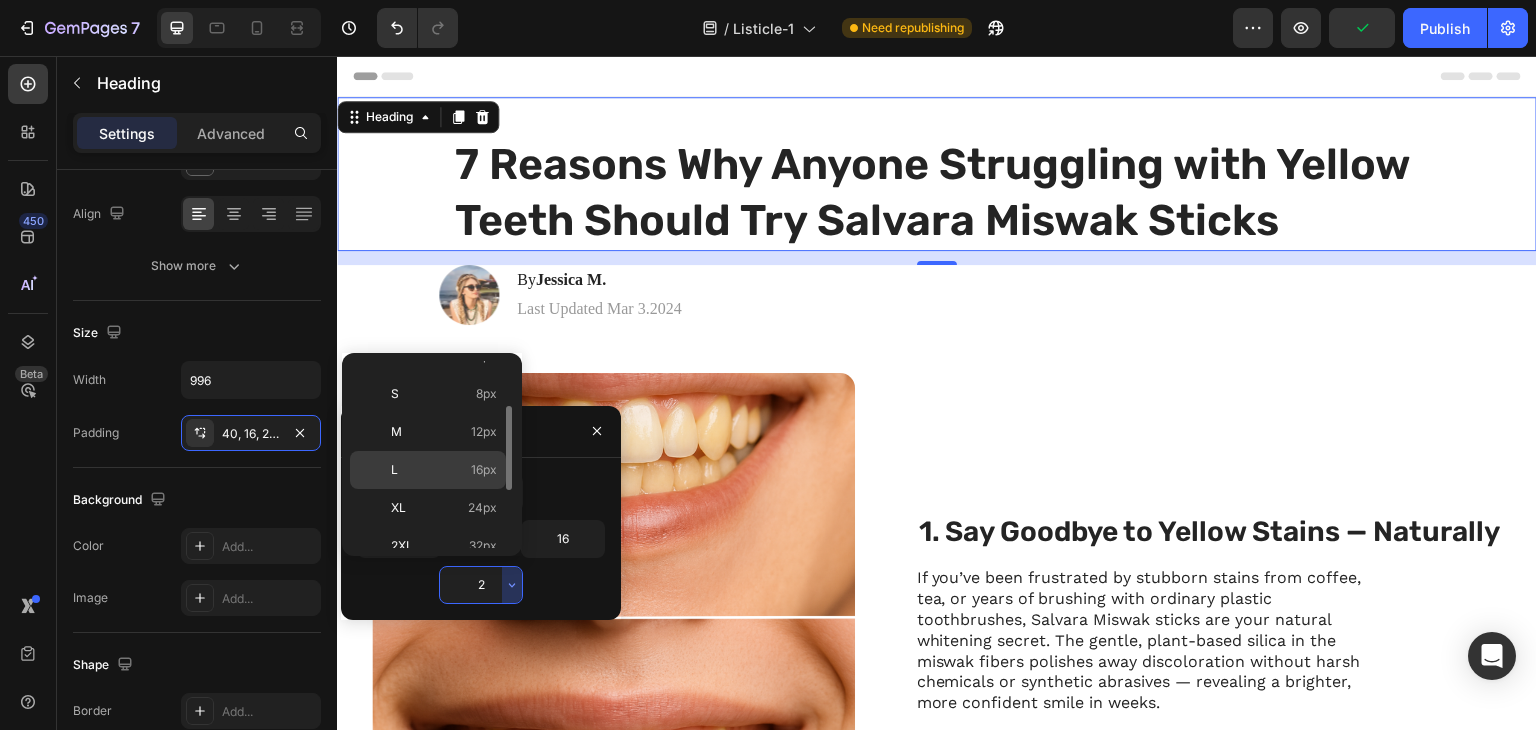 click on "L 16px" at bounding box center (444, 470) 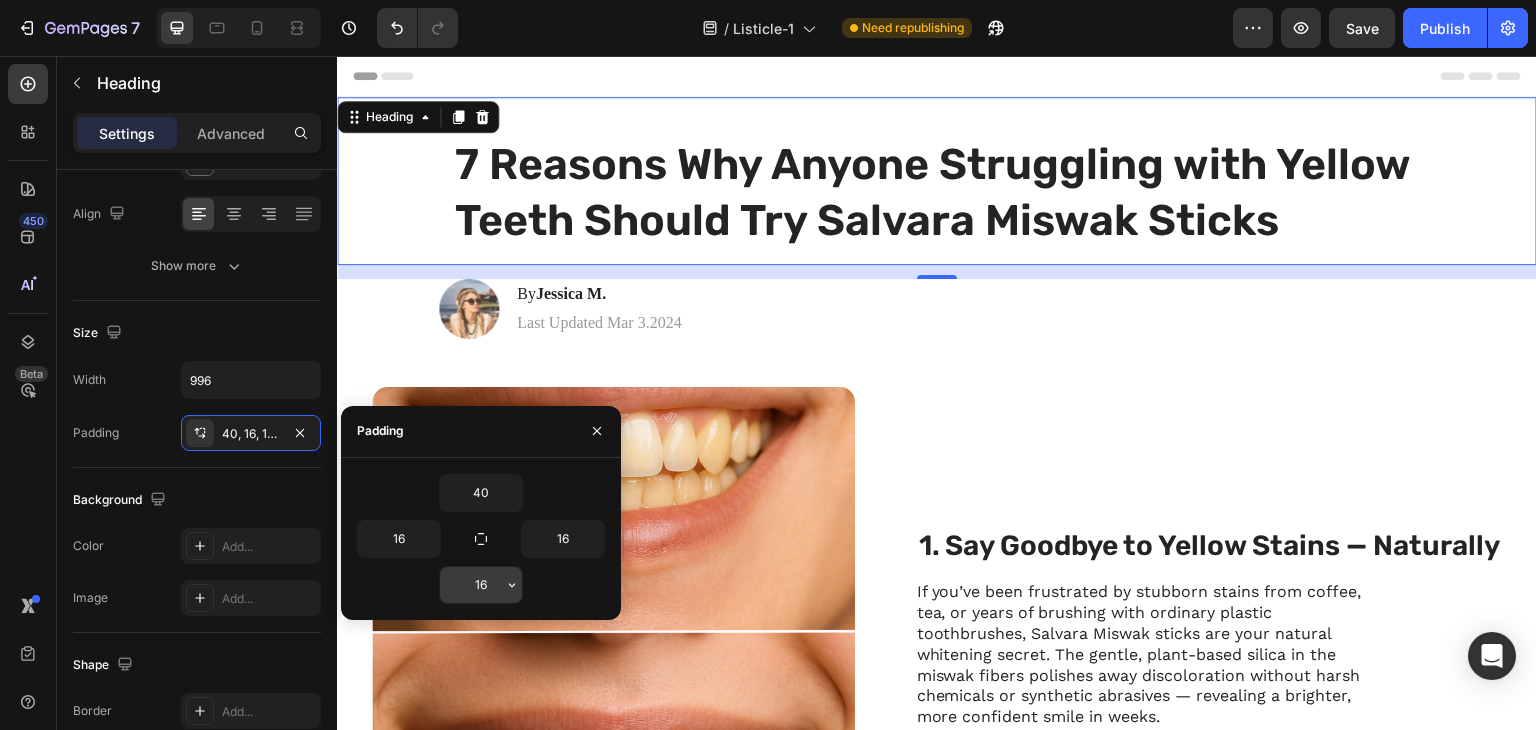 click on "16" at bounding box center (481, 585) 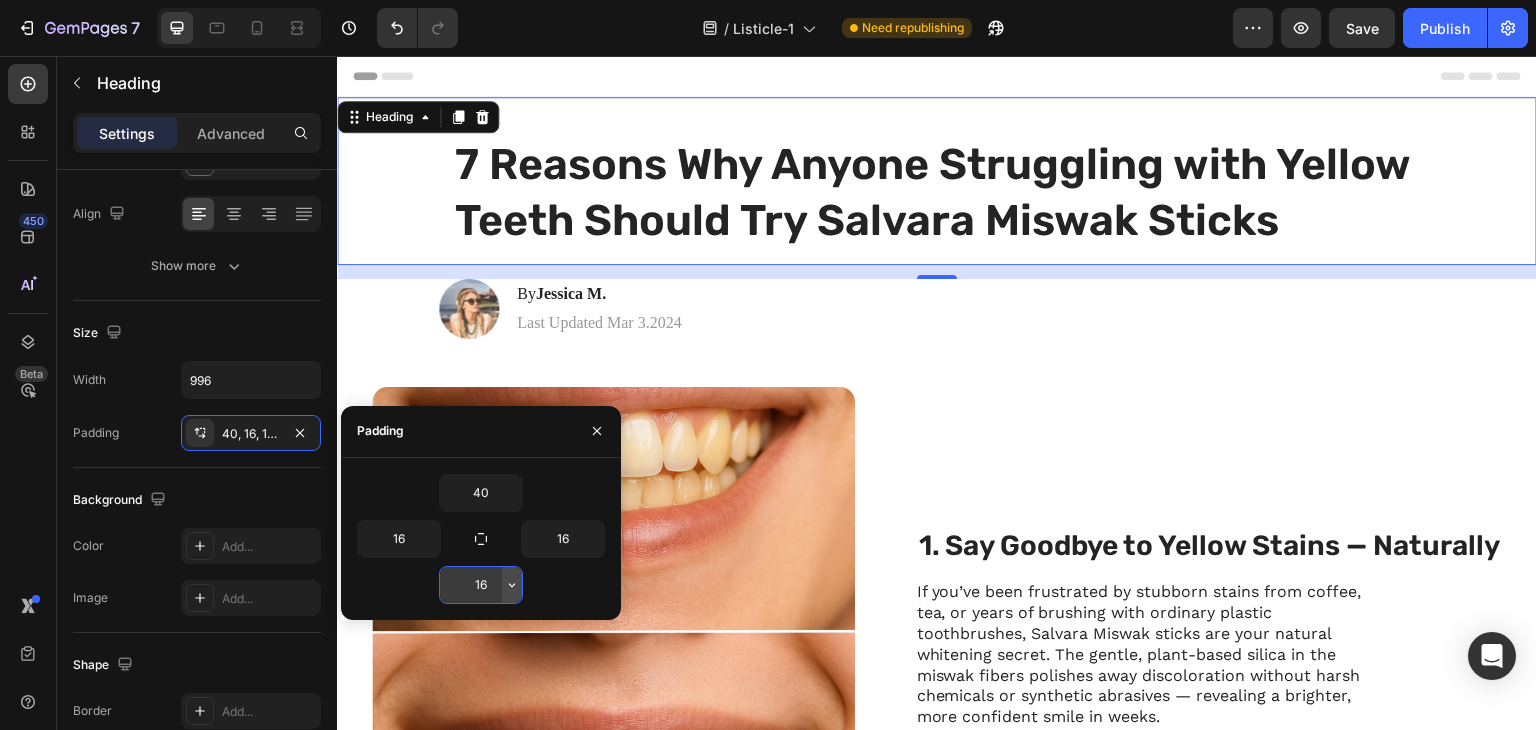click 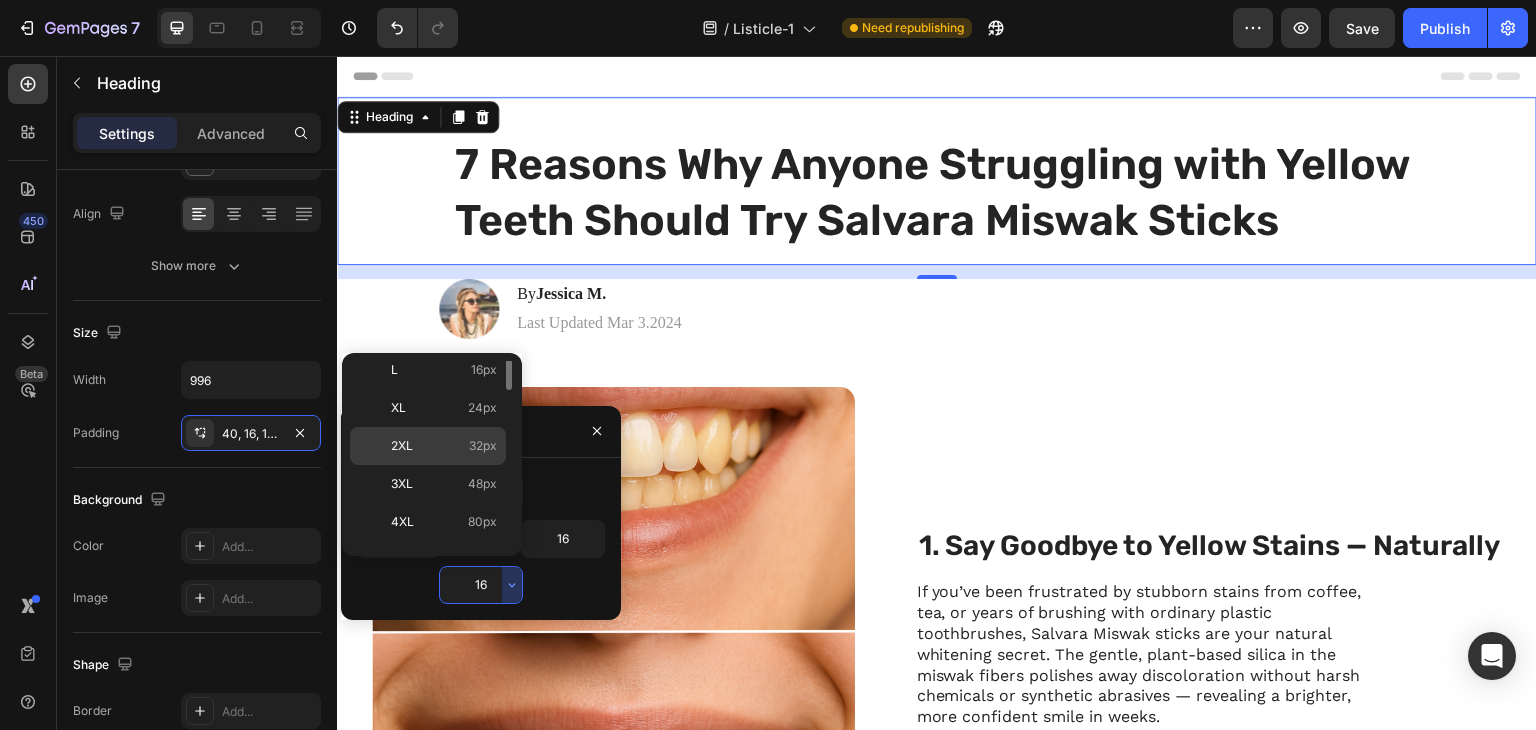 scroll, scrollTop: 100, scrollLeft: 0, axis: vertical 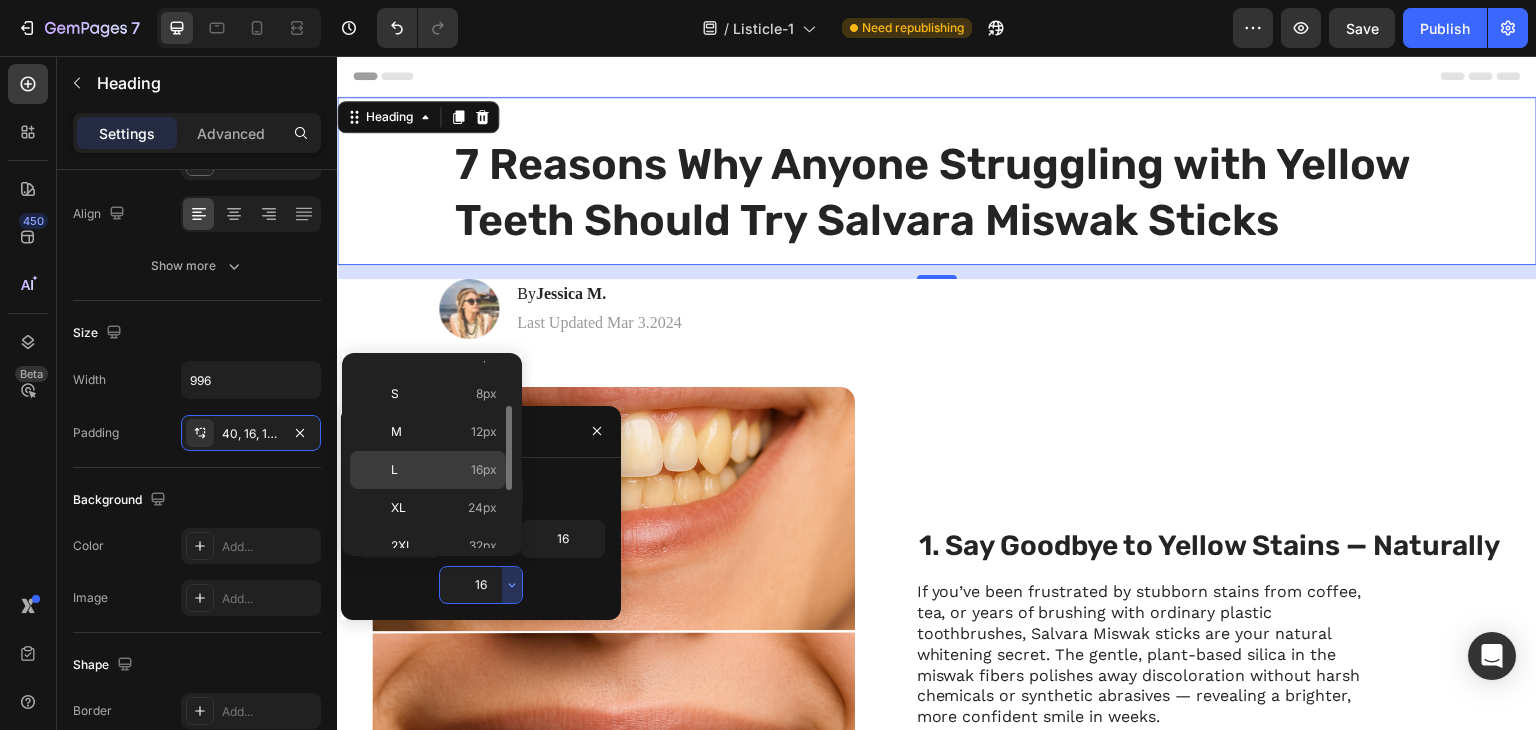 click on "L 16px" at bounding box center (444, 470) 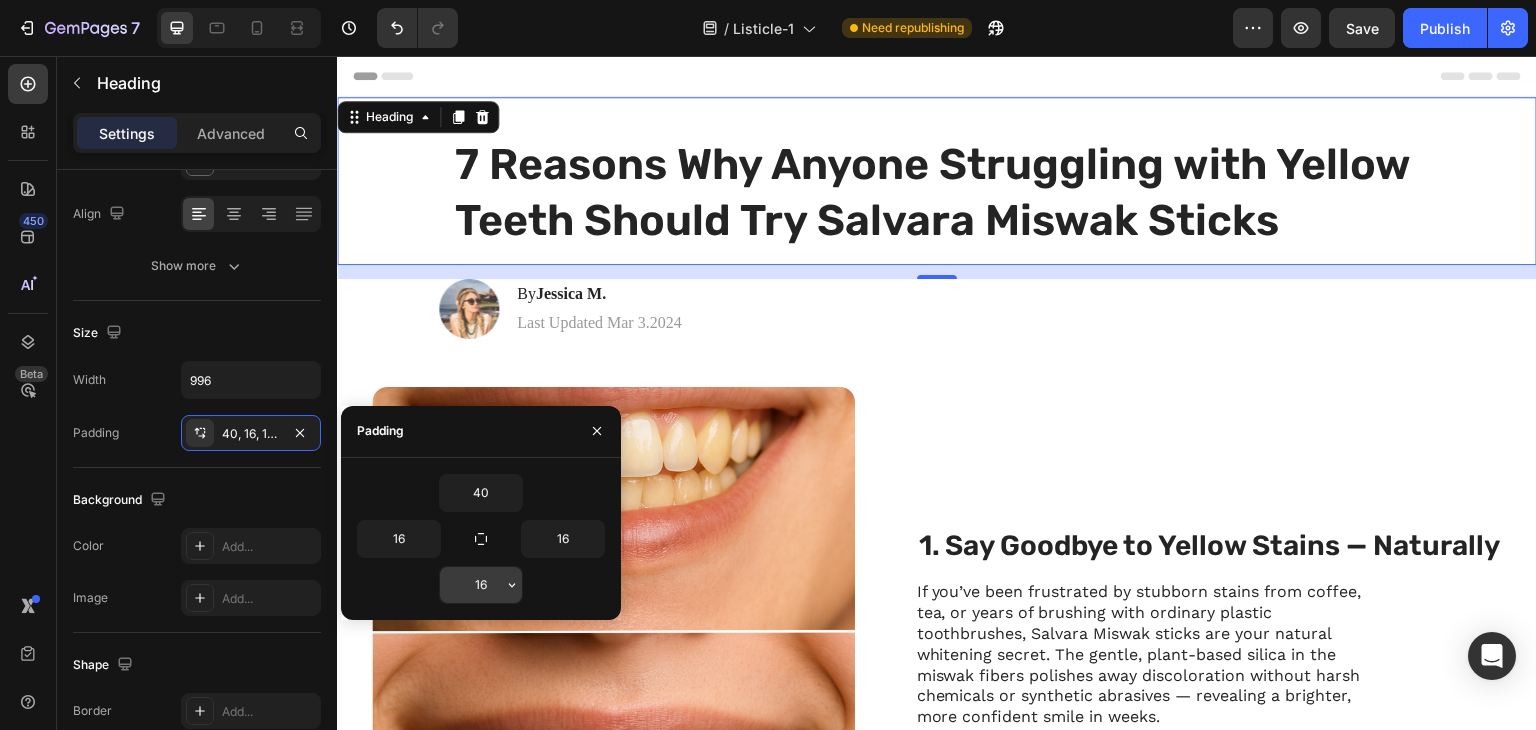 click on "16" at bounding box center (481, 585) 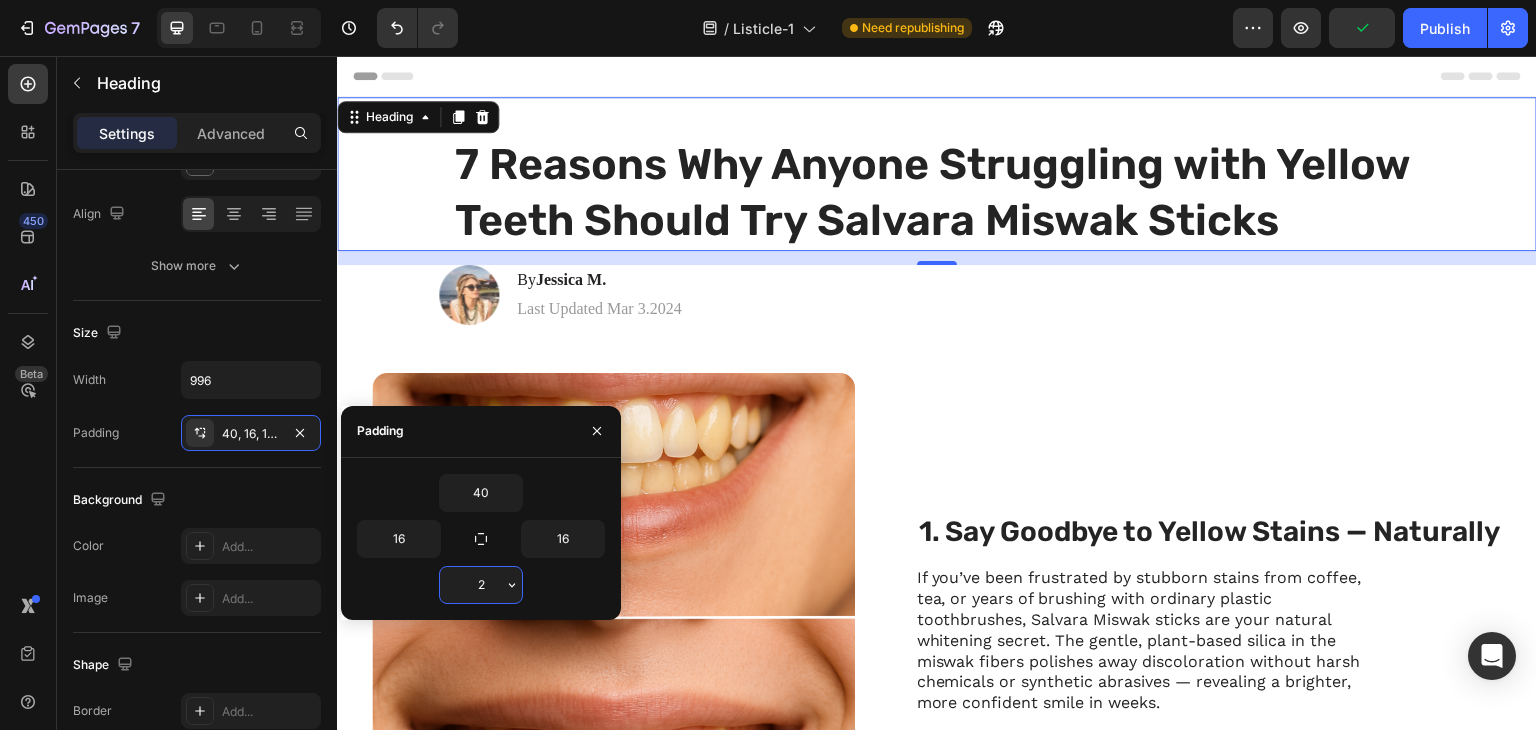 type on "20" 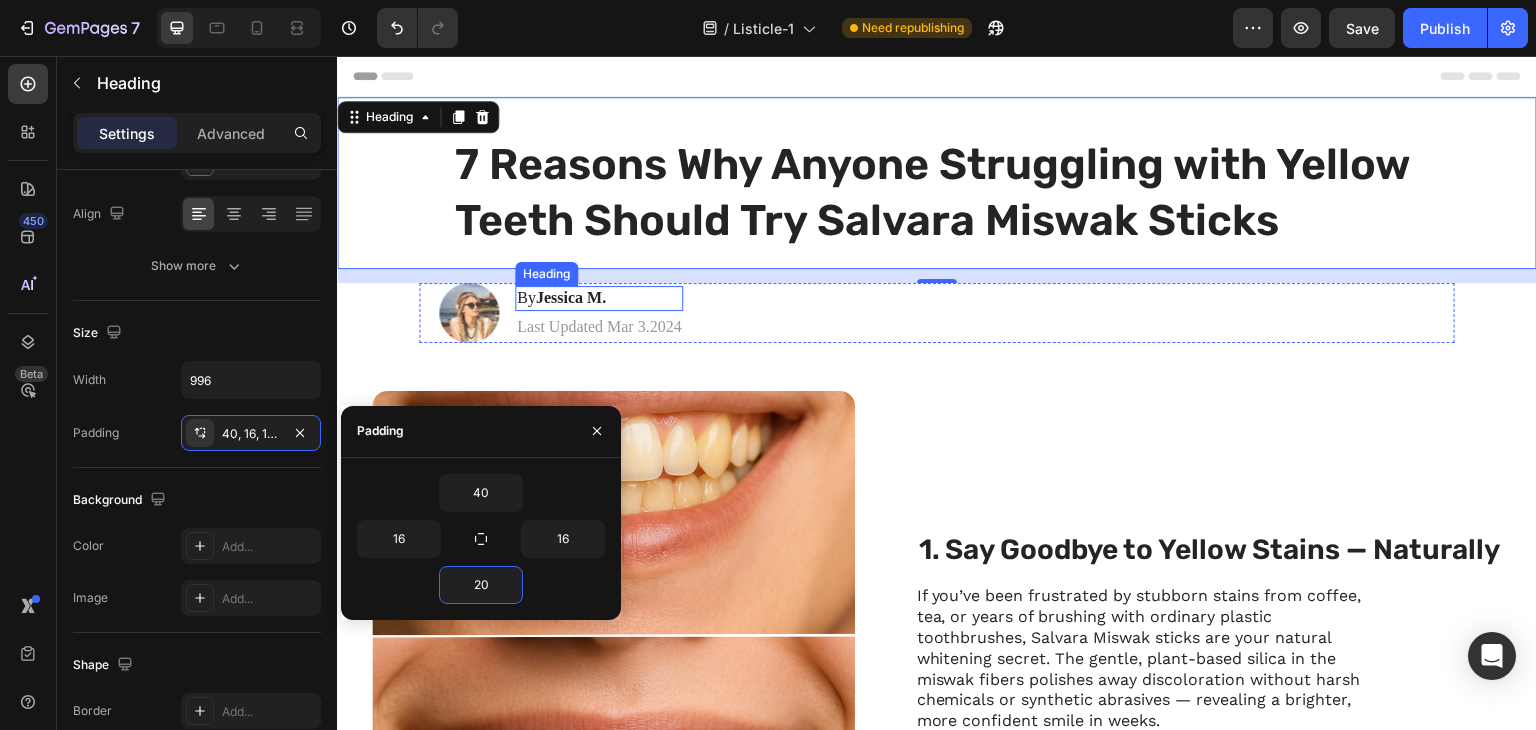 click on "Jessica M." at bounding box center (571, 297) 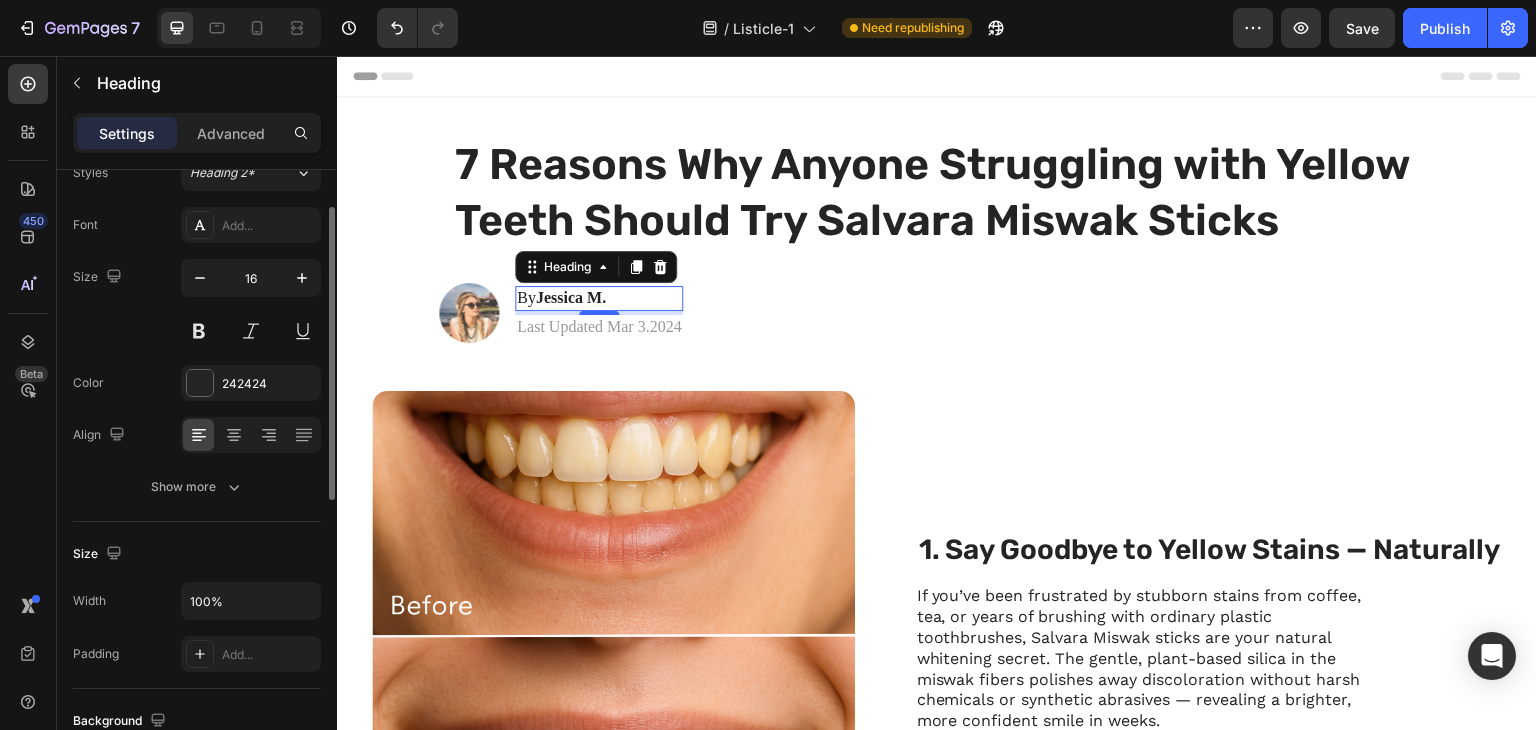 scroll, scrollTop: 0, scrollLeft: 0, axis: both 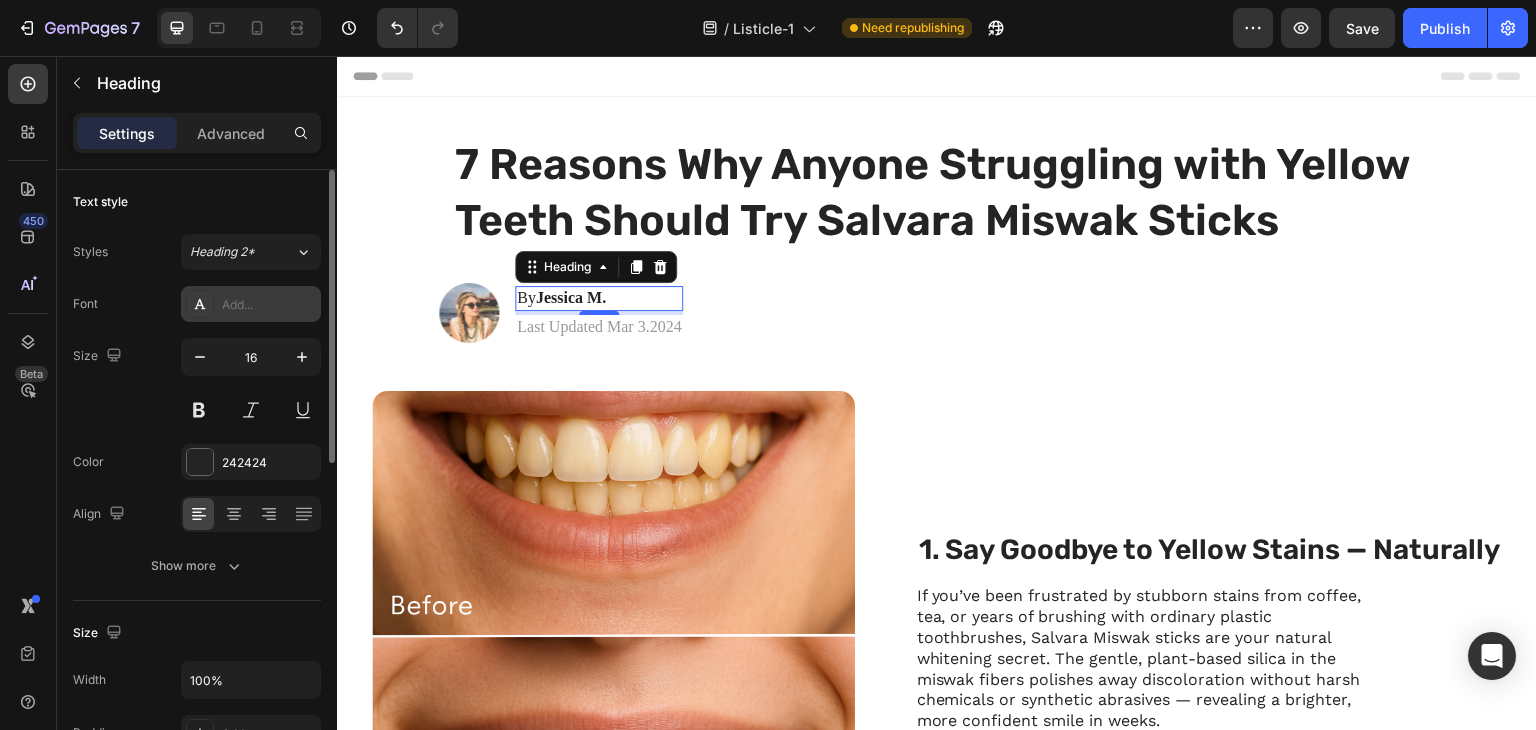 click on "Add..." at bounding box center (269, 305) 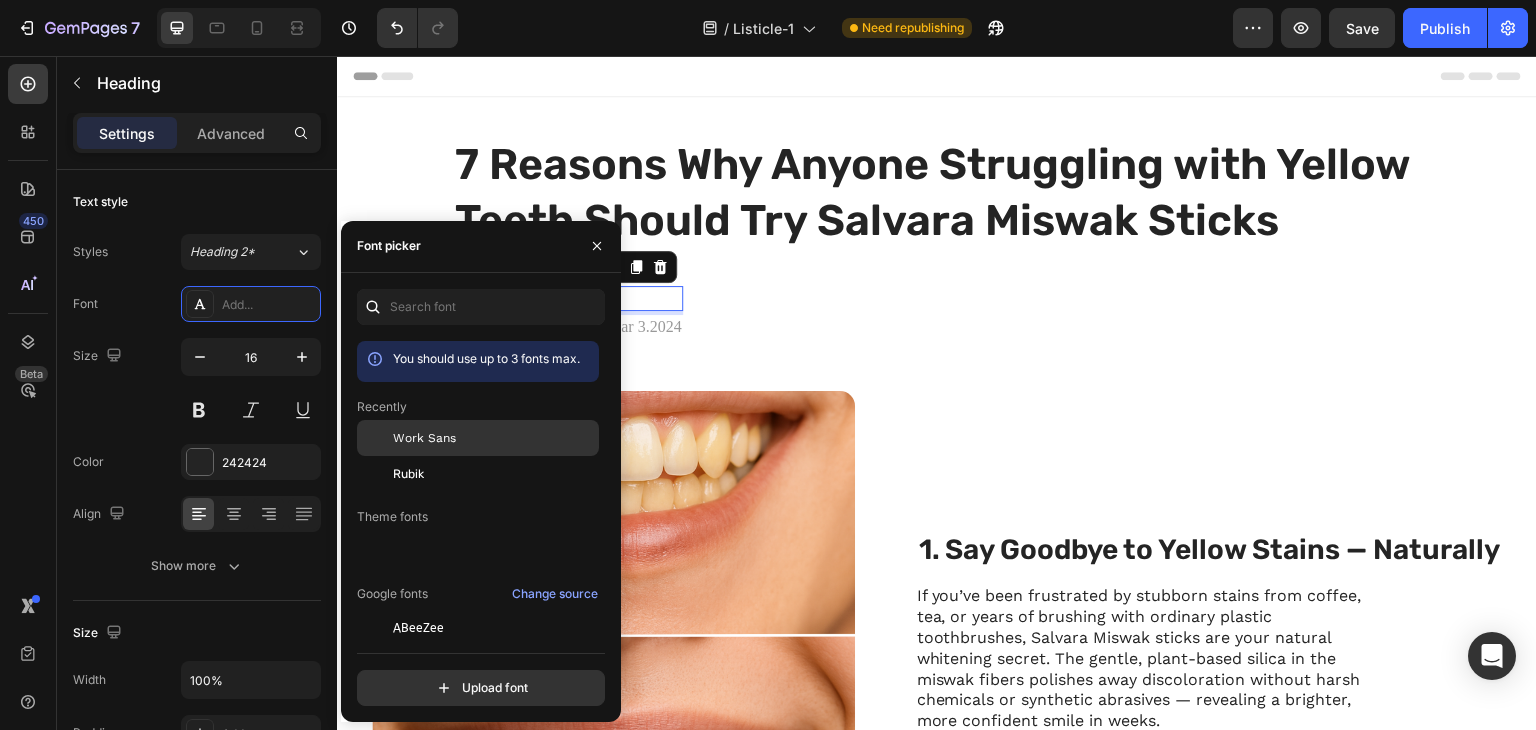 click on "Work Sans" at bounding box center (424, 438) 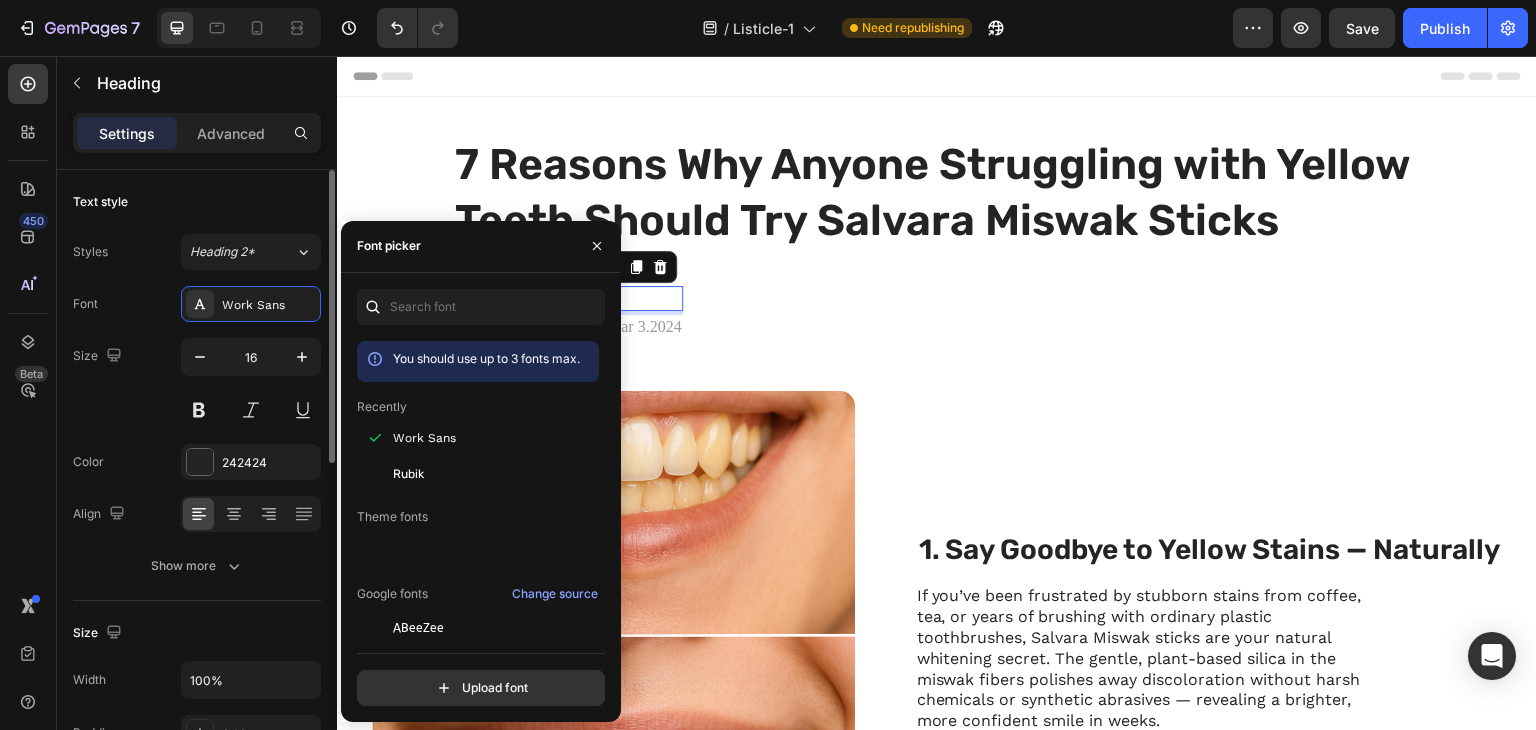 click on "Size" at bounding box center [99, 356] 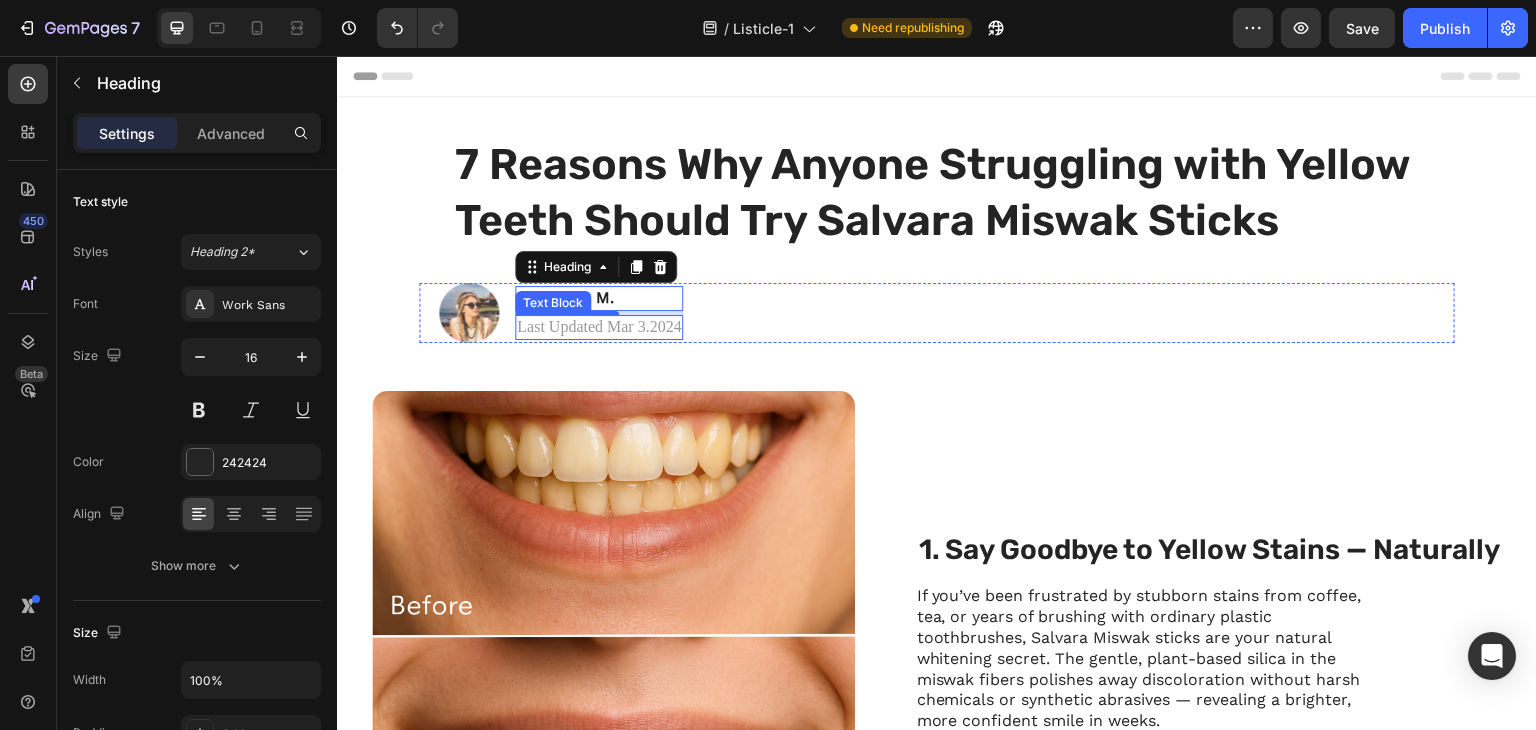 click on "Last Updated Mar 3.2024" at bounding box center (599, 327) 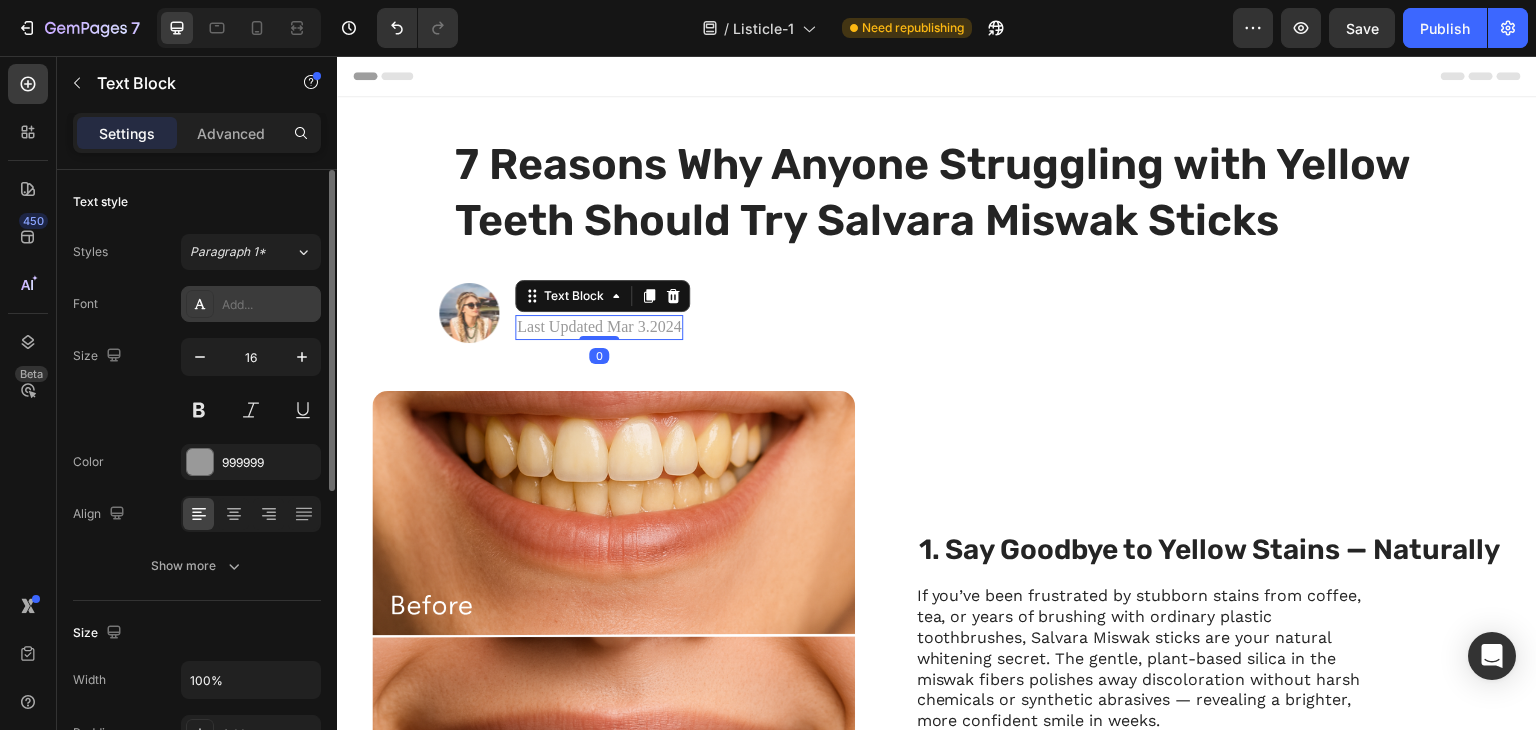 click on "Add..." at bounding box center [251, 304] 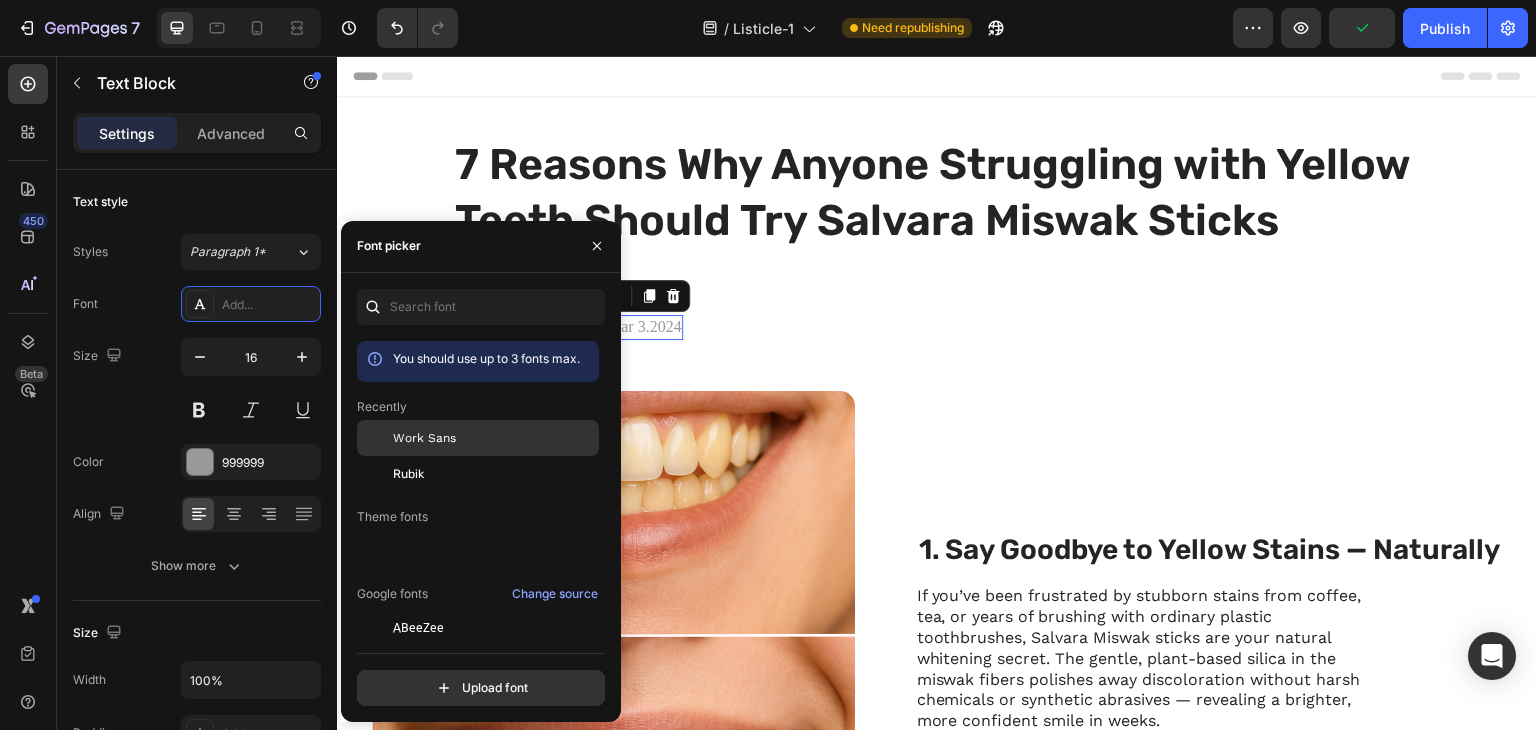 click at bounding box center (375, 438) 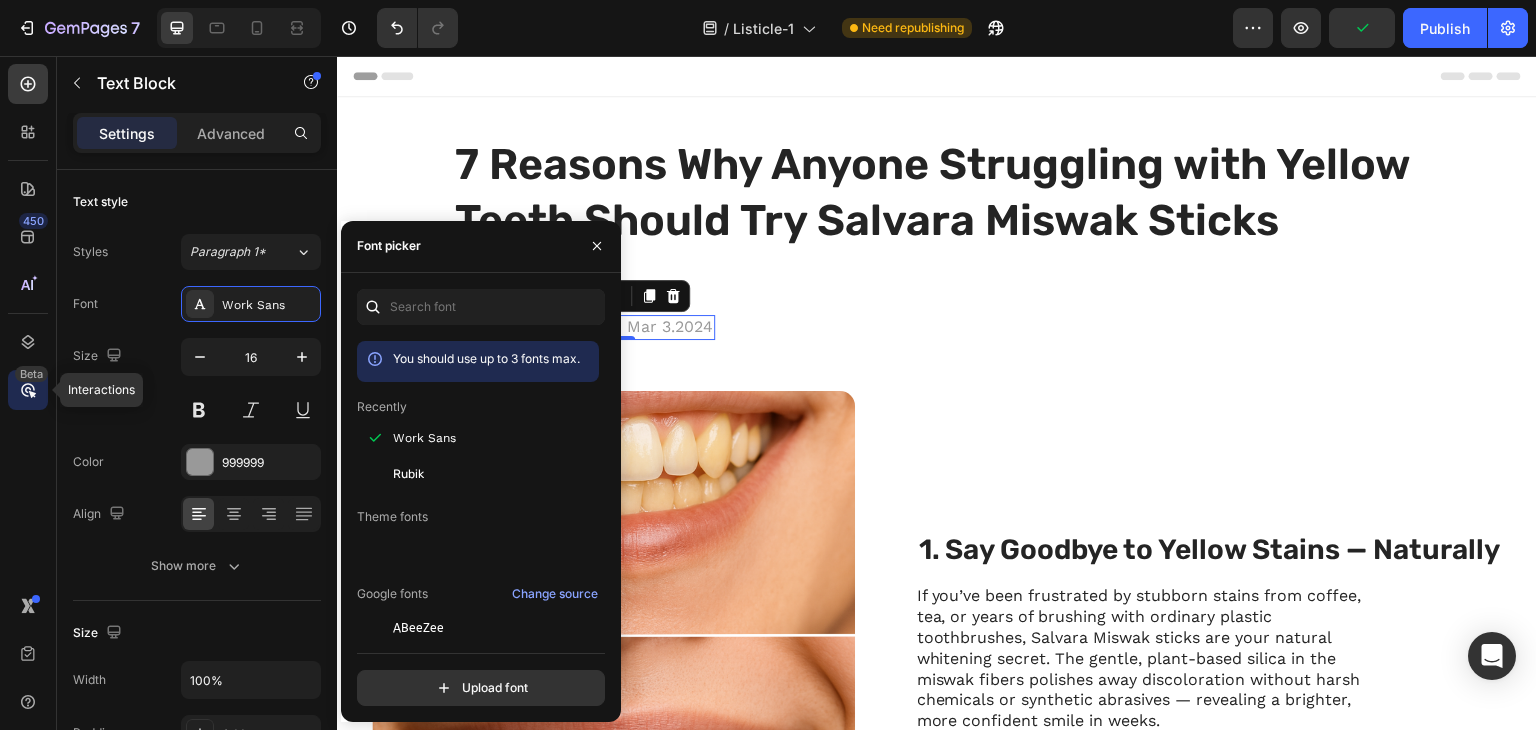 click on "Beta" 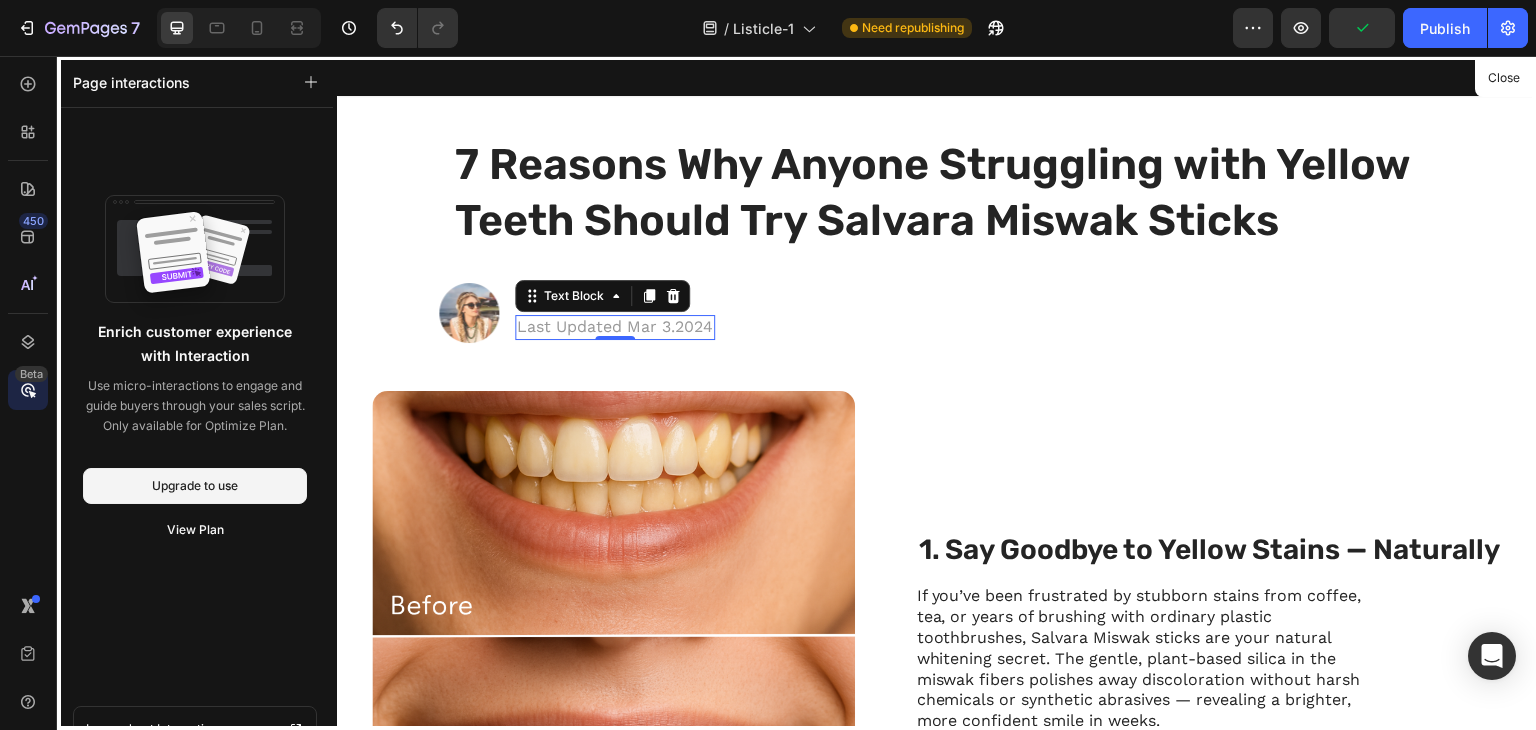 click at bounding box center (937, 393) 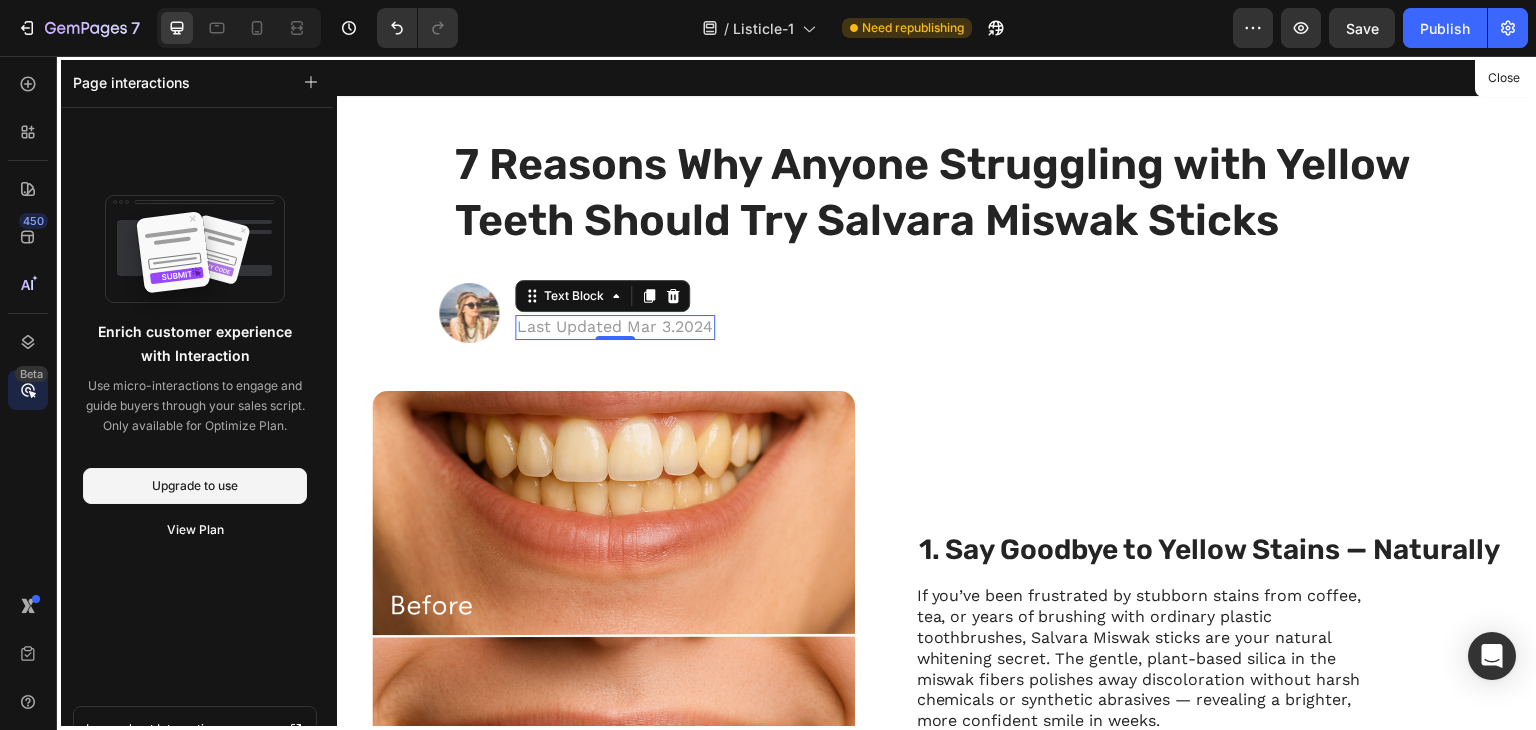 click at bounding box center [937, 393] 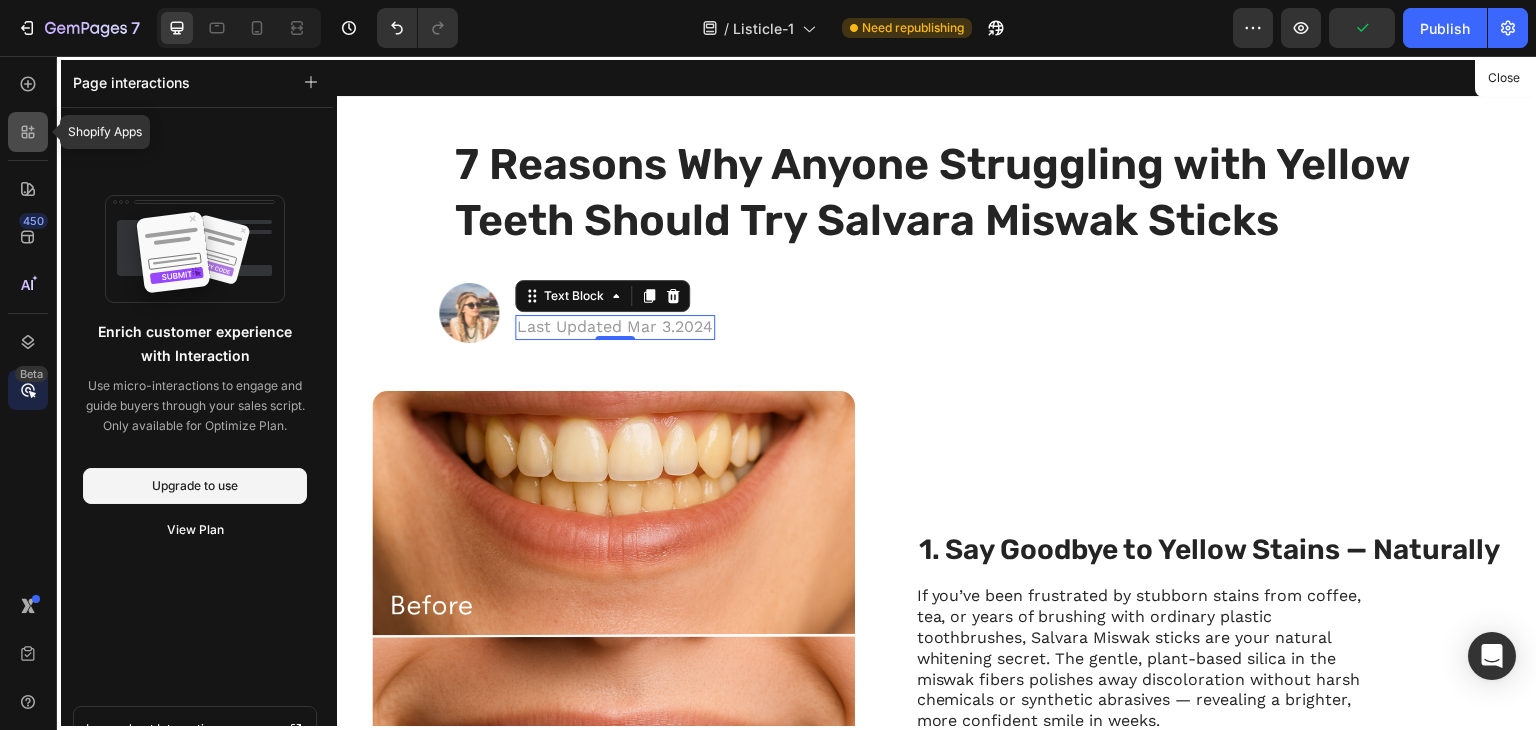 click 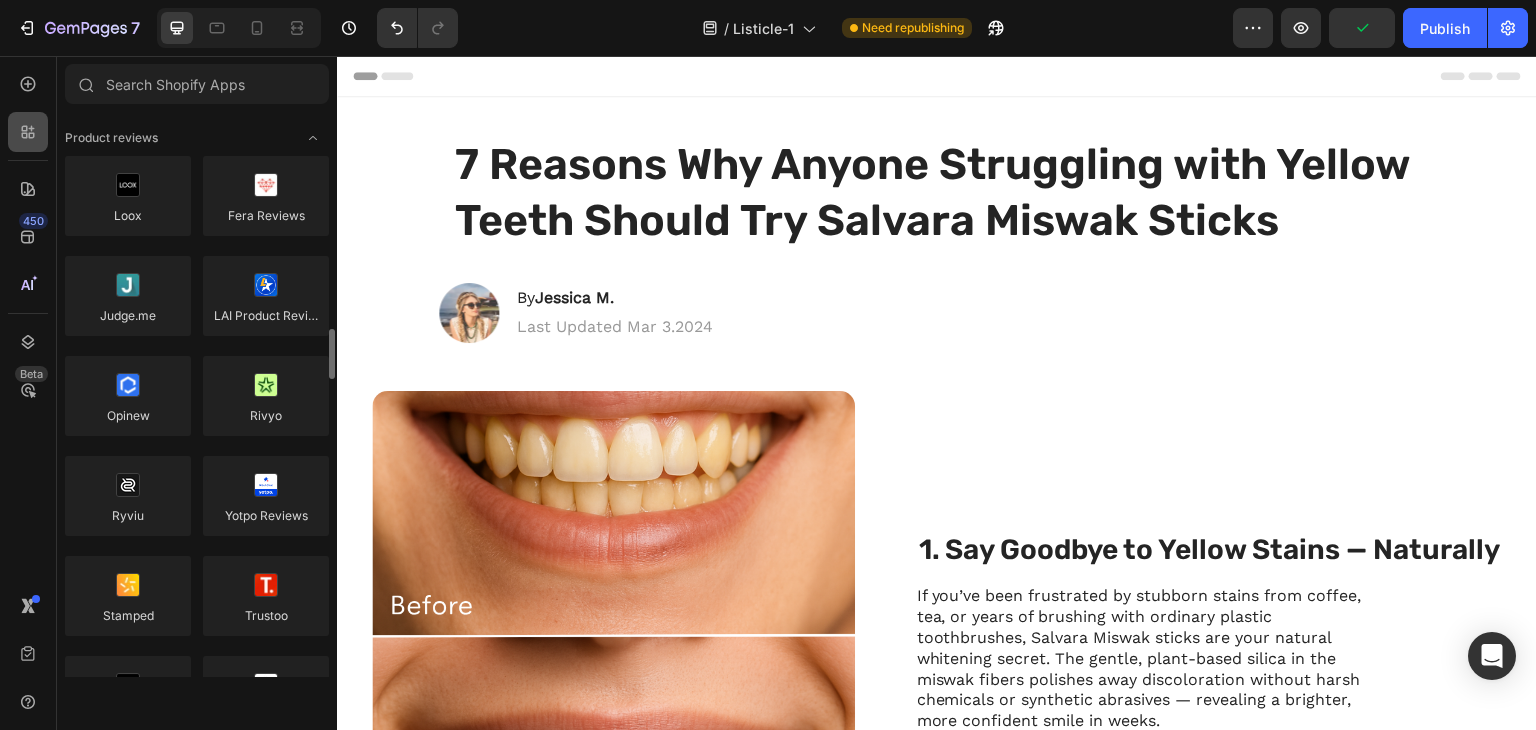 scroll, scrollTop: 200, scrollLeft: 0, axis: vertical 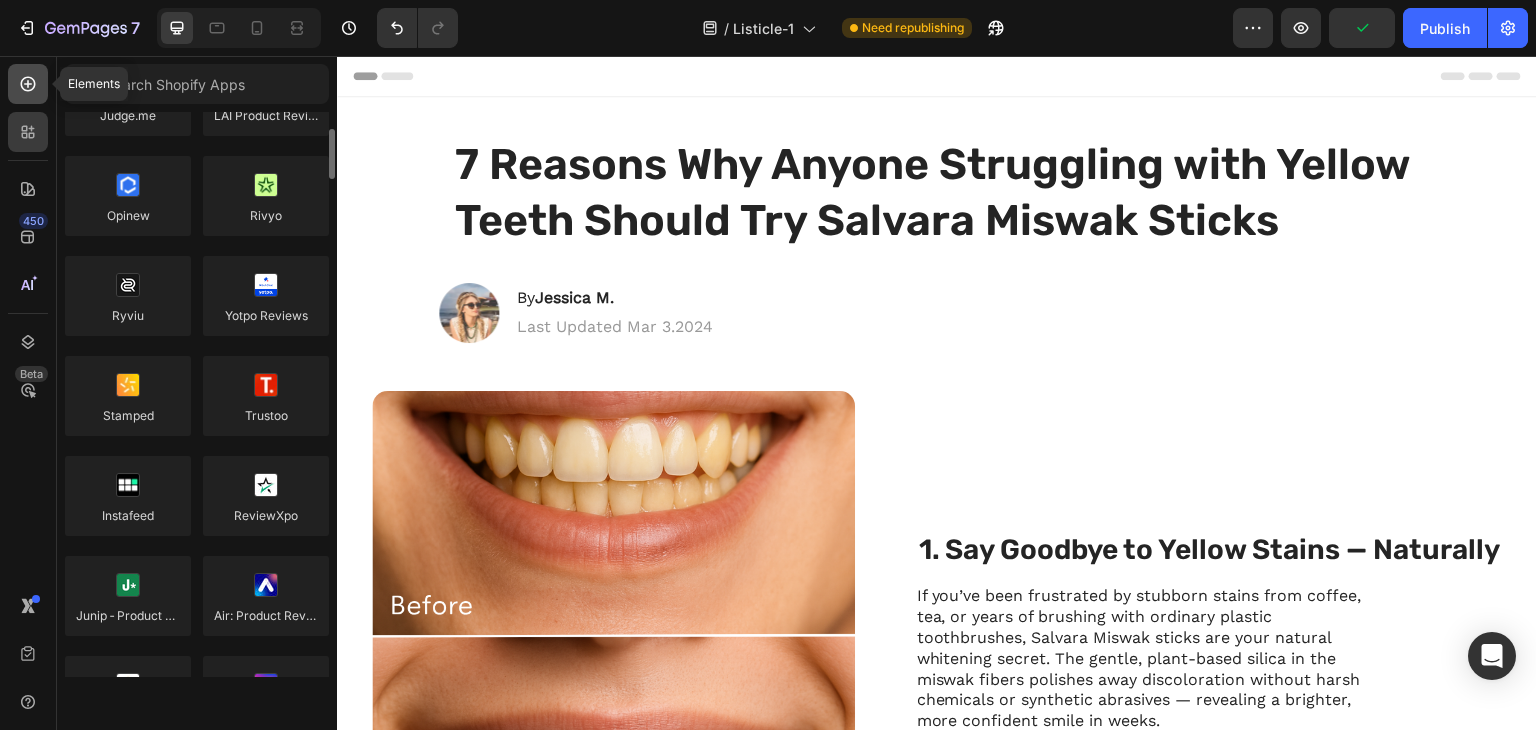 click 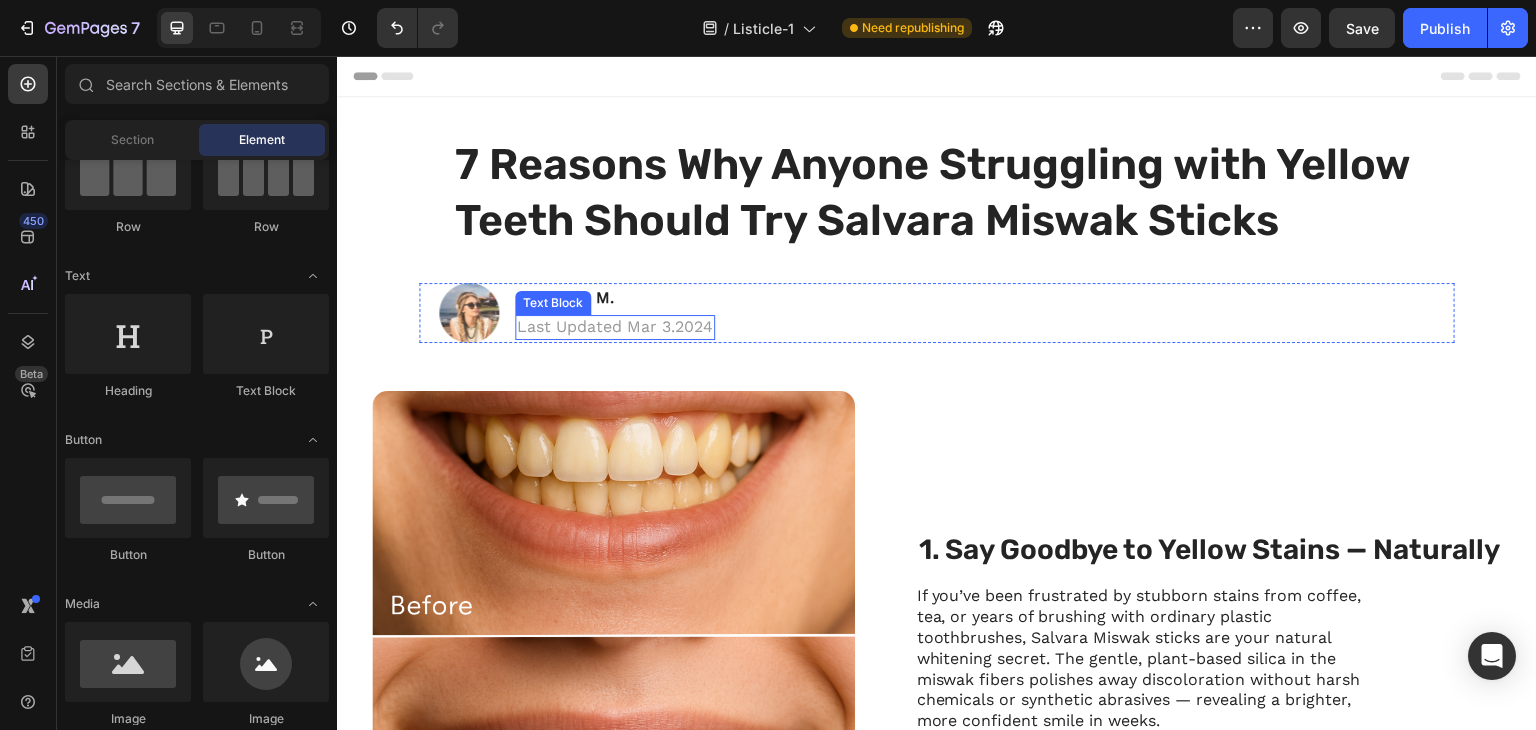 click on "Last Updated Mar 3.2024" at bounding box center (615, 327) 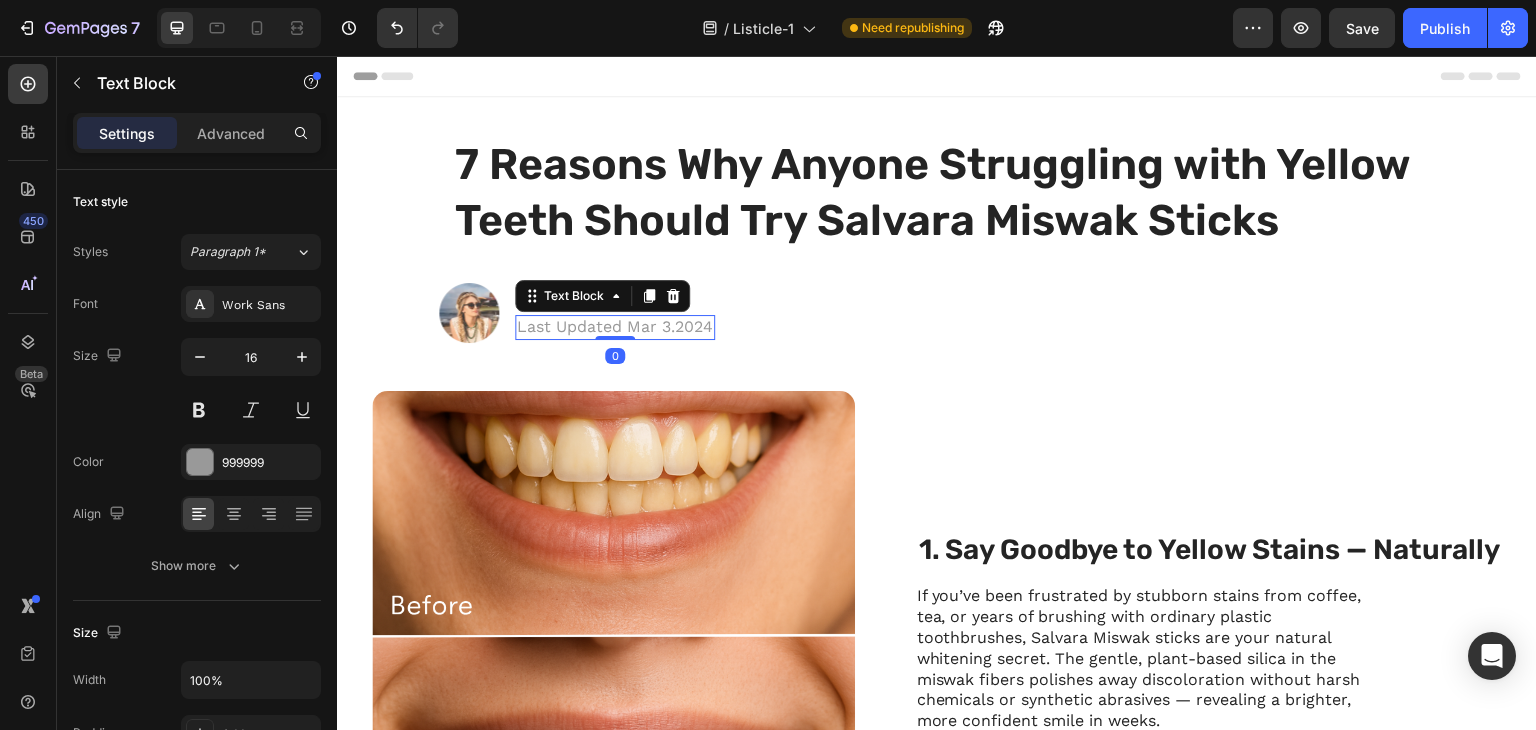 click on "Last Updated Mar 3.2024" at bounding box center [615, 327] 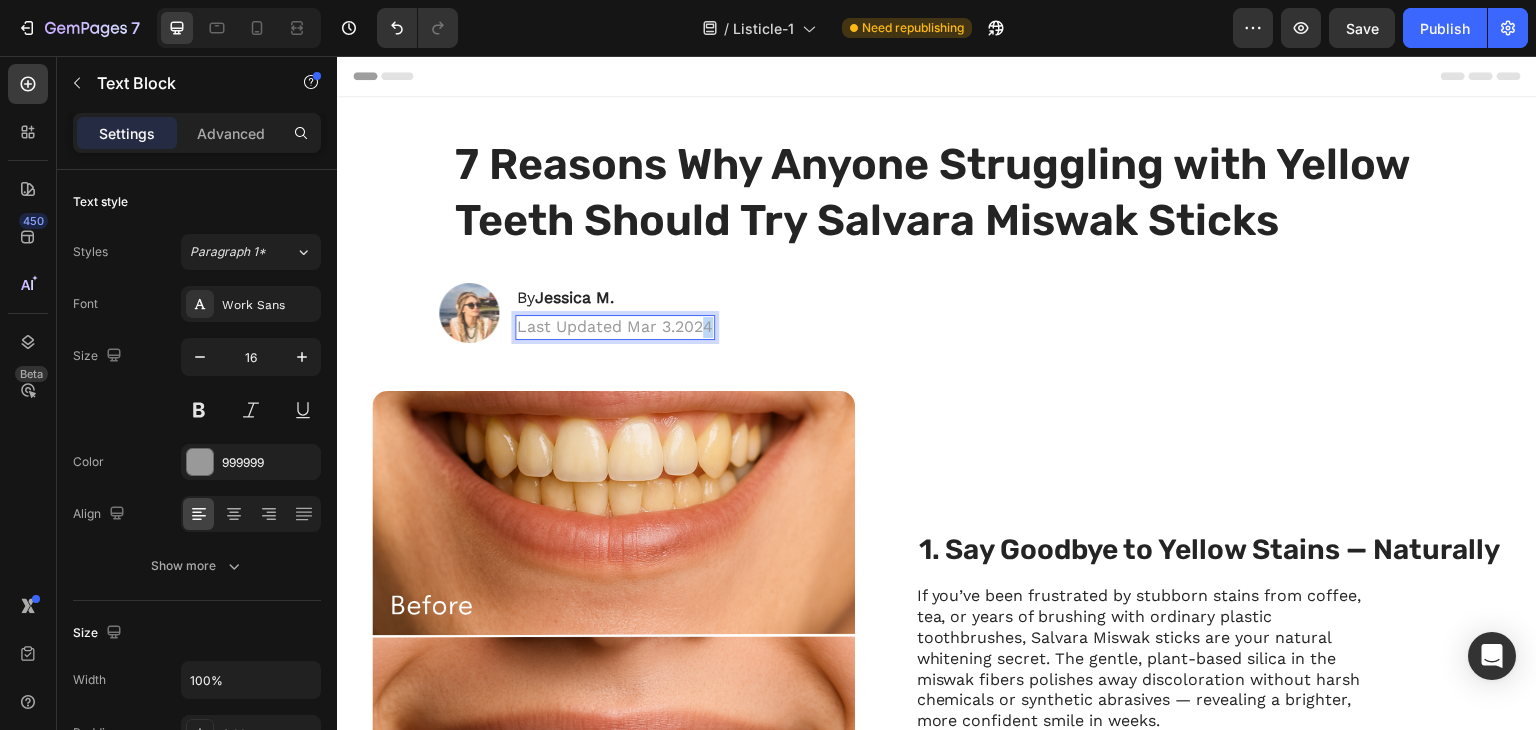 click on "Last Updated Mar 3.2024" at bounding box center [615, 327] 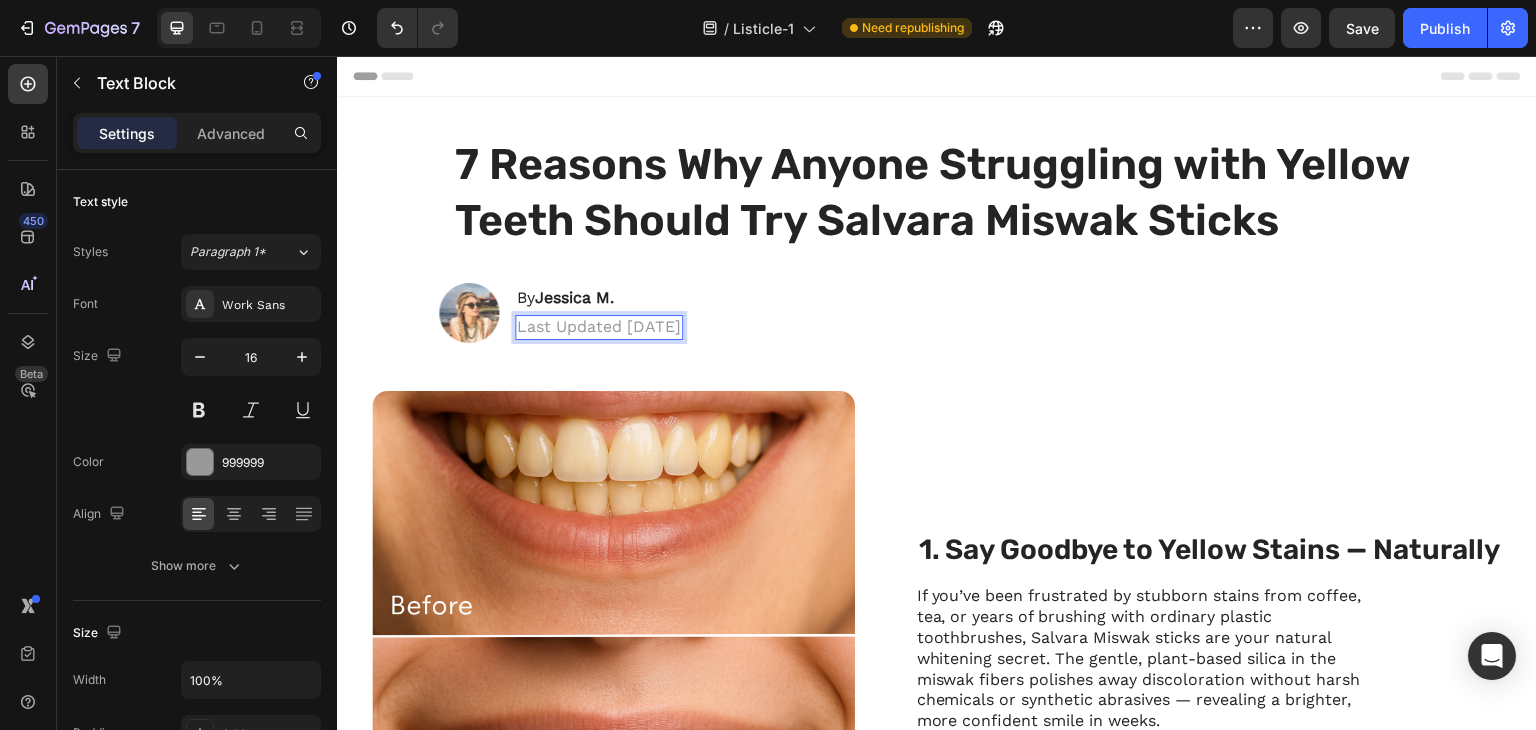 click on "Last Updated Mar 3.2025" at bounding box center (599, 327) 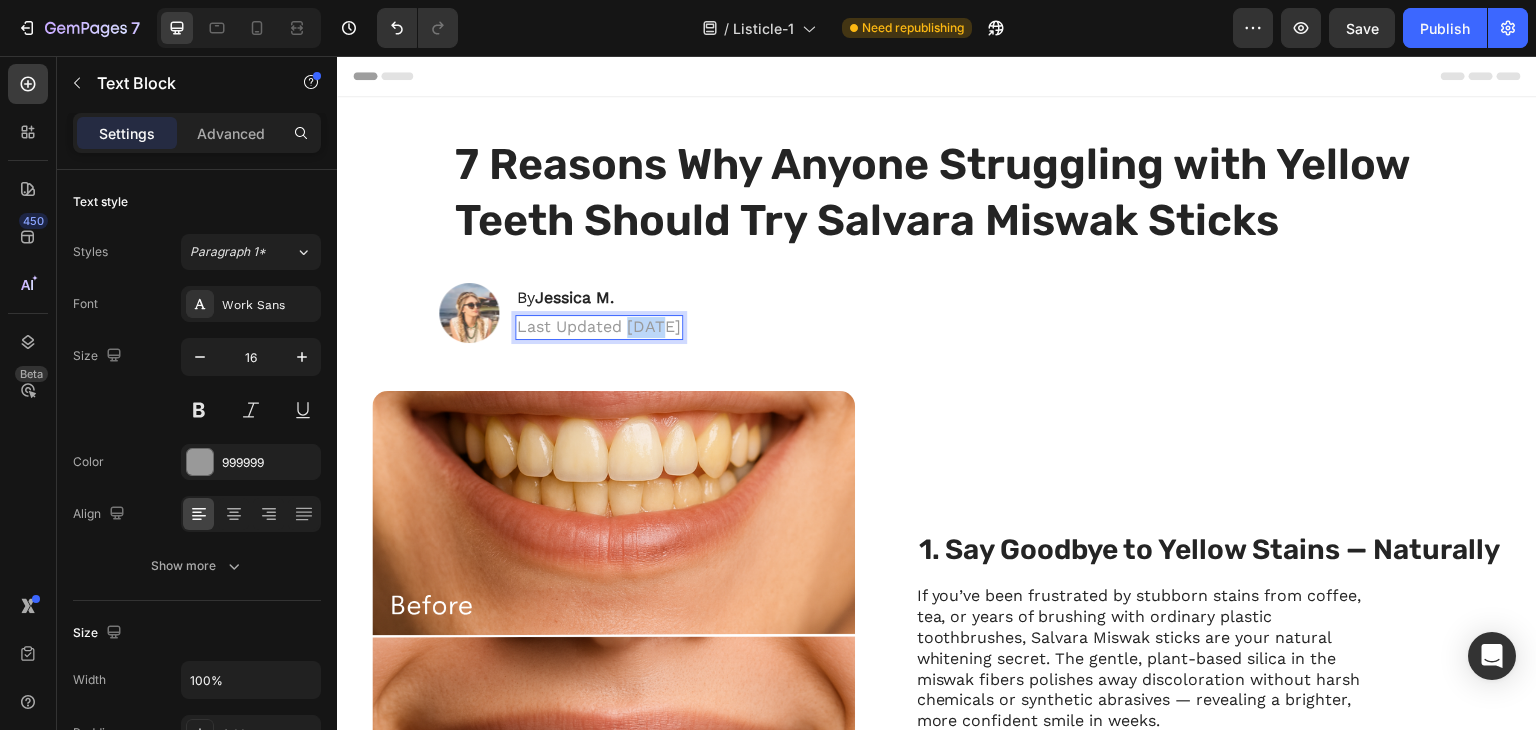 click on "Last Updated Mar 3.2025" at bounding box center [599, 327] 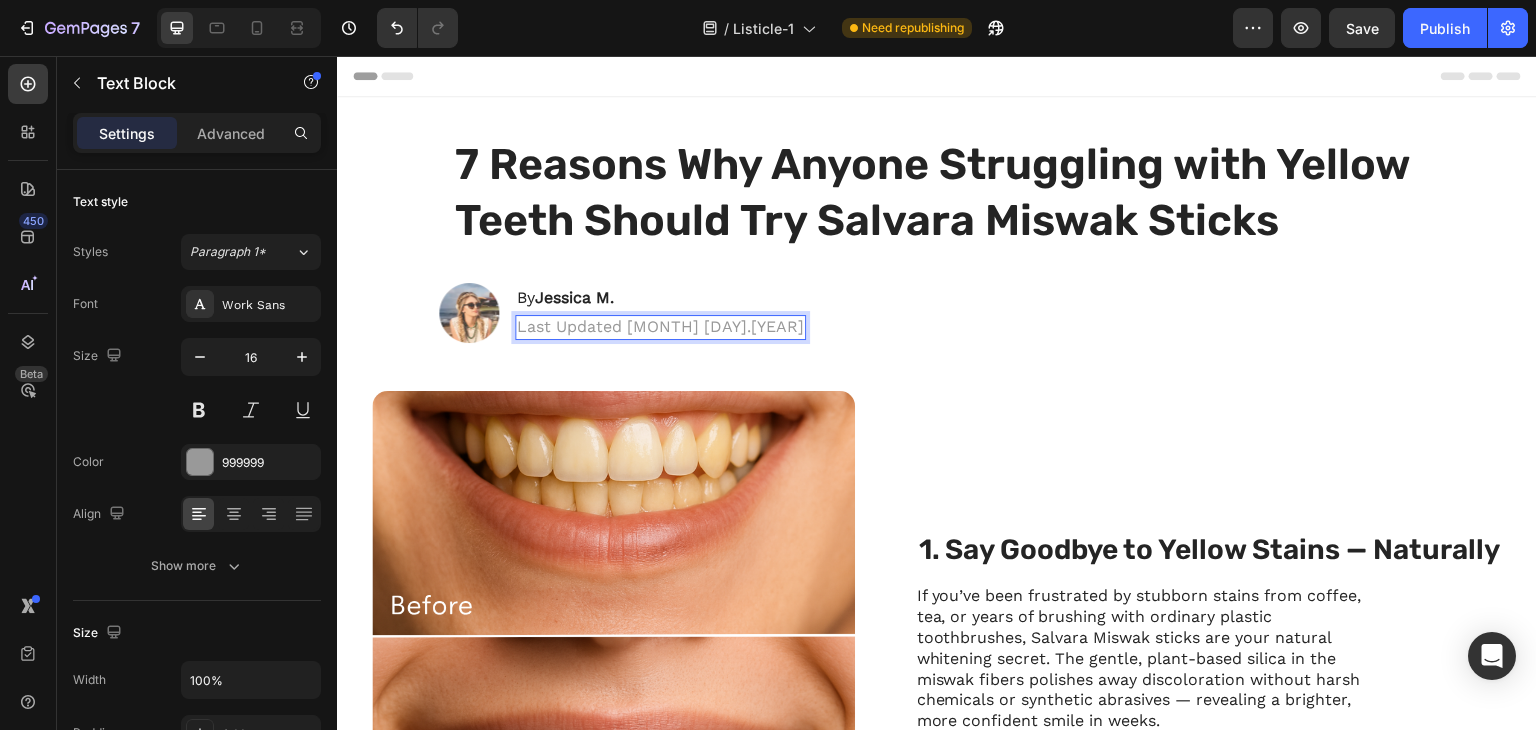 click on "Last Updated July 3.2025" at bounding box center [660, 327] 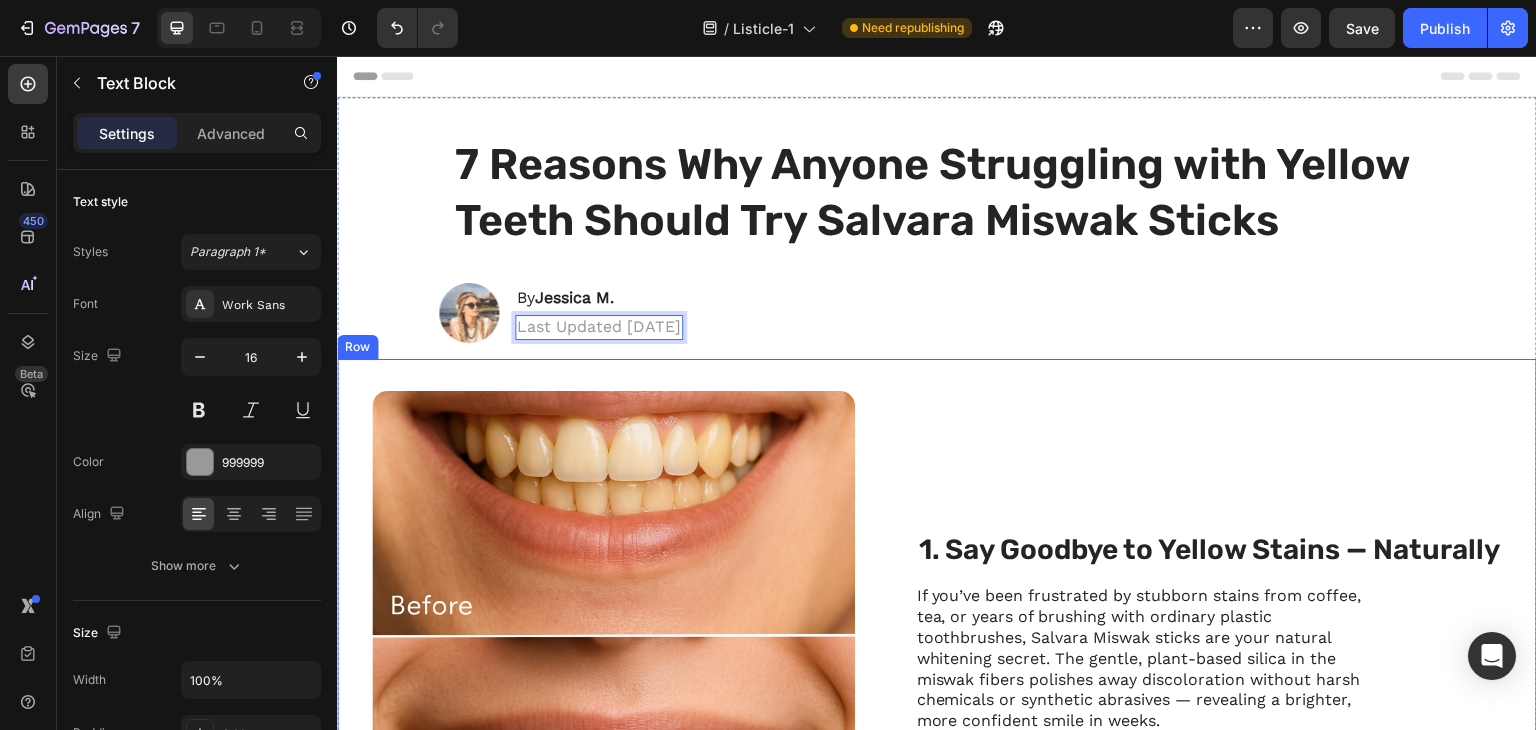 click on "1. Say Goodbye to Yellow Stains — Naturally Heading If you’ve been frustrated by stubborn stains from coffee, tea, or years of brushing with ordinary plastic toothbrushes, Salvara Miswak sticks are your natural whitening secret. The gentle, plant-based silica in the miswak fibers polishes away discoloration without harsh chemicals or synthetic abrasives — revealing a brighter, more confident smile in weeks. Text Block" at bounding box center (1210, 632) 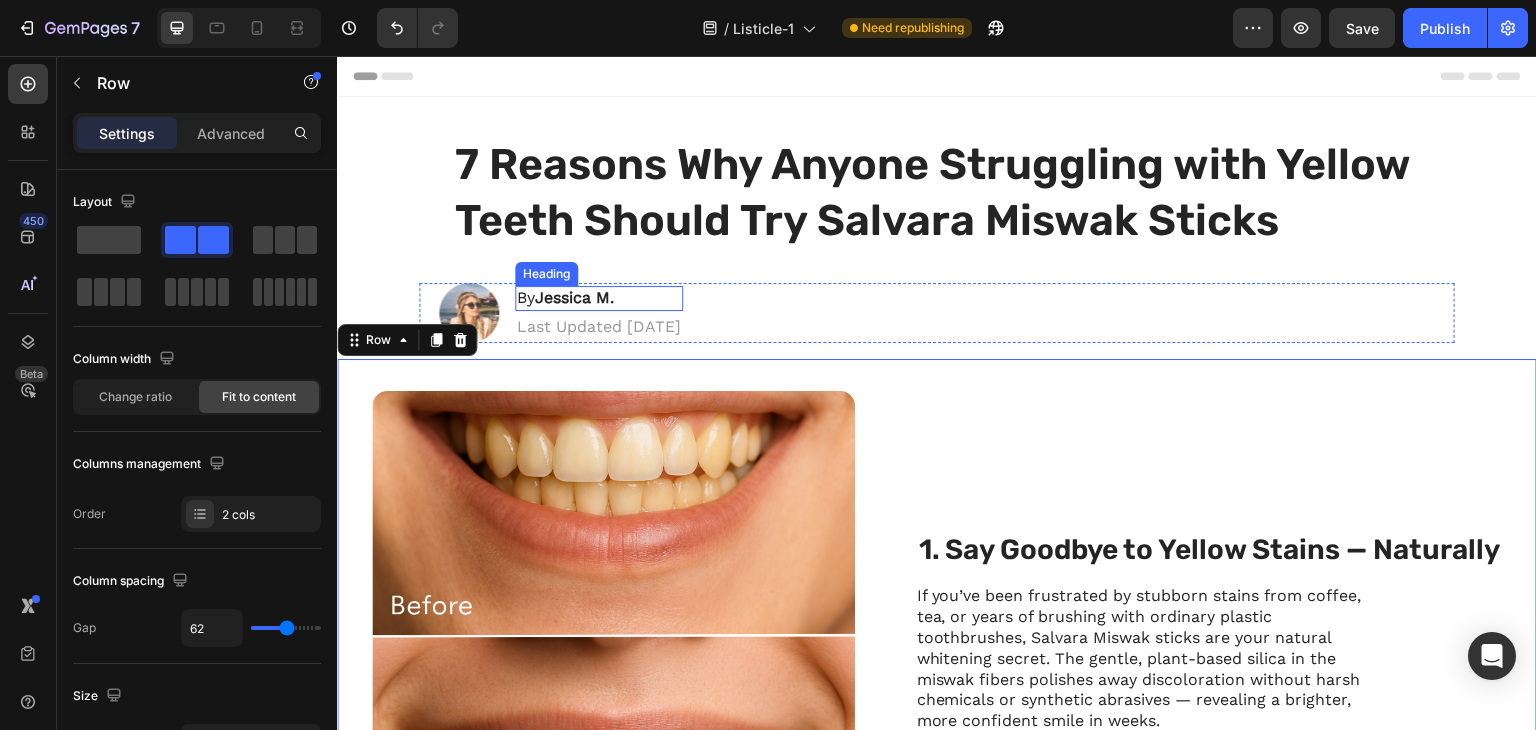 click on "Jessica M." at bounding box center (574, 297) 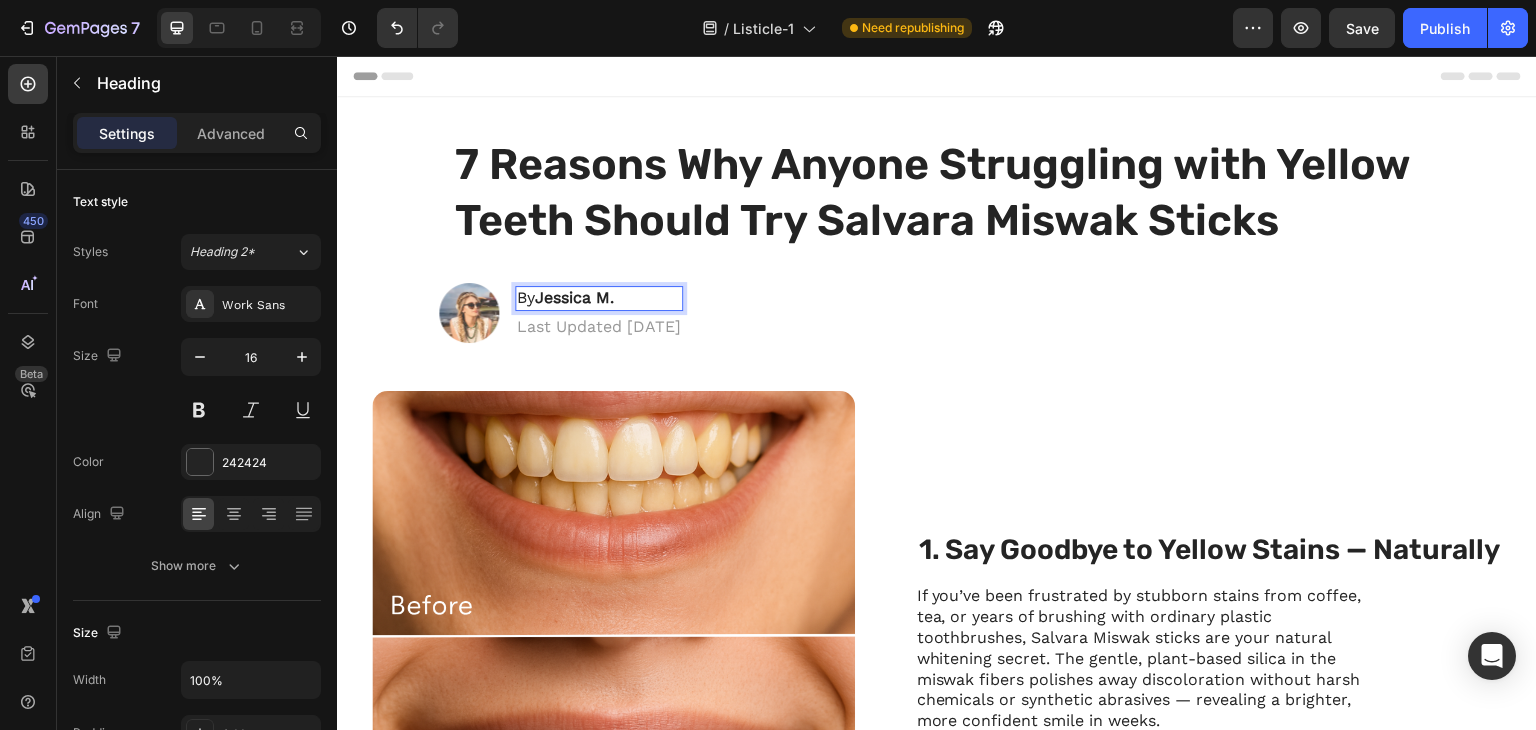 click on "Jessica M." at bounding box center [574, 297] 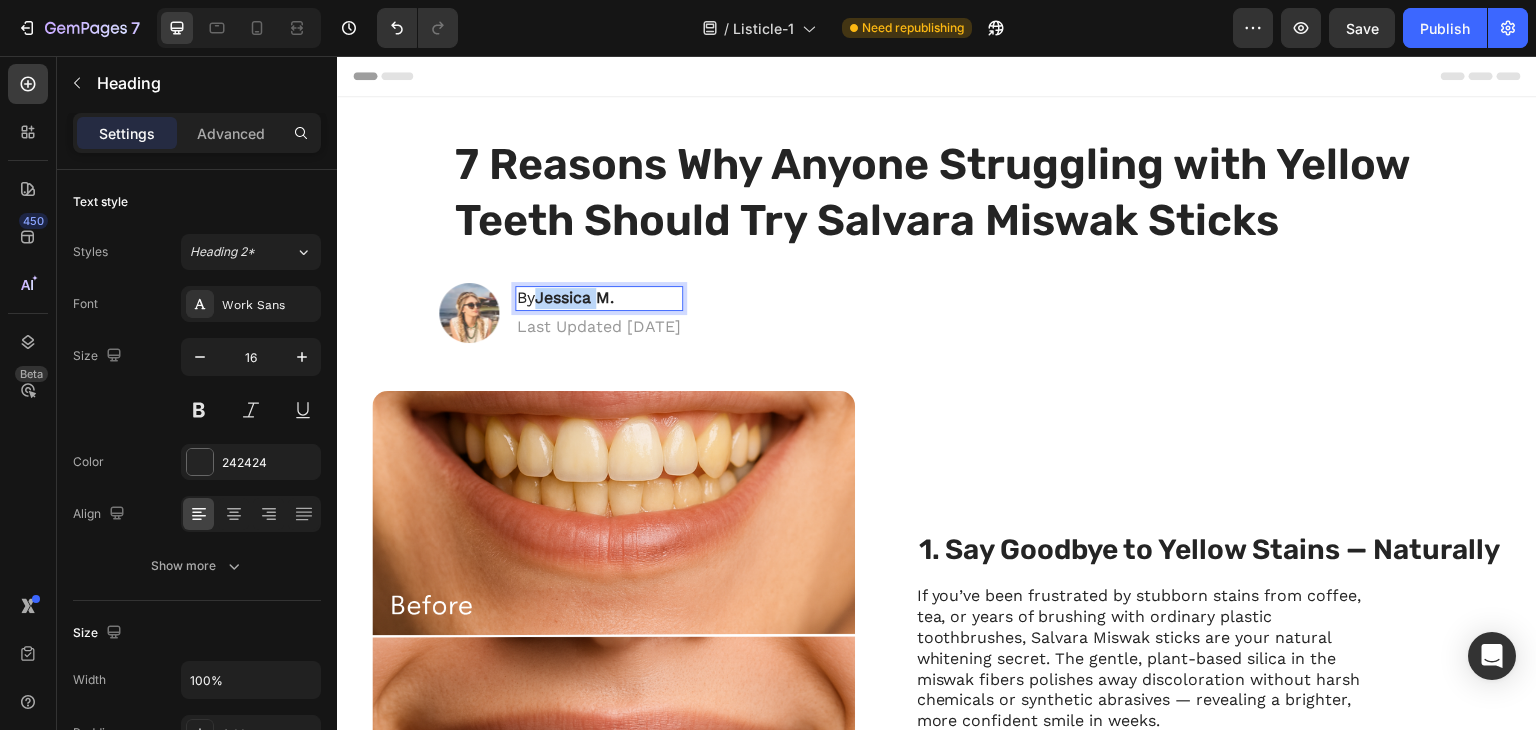 click on "Jessica M." at bounding box center (574, 297) 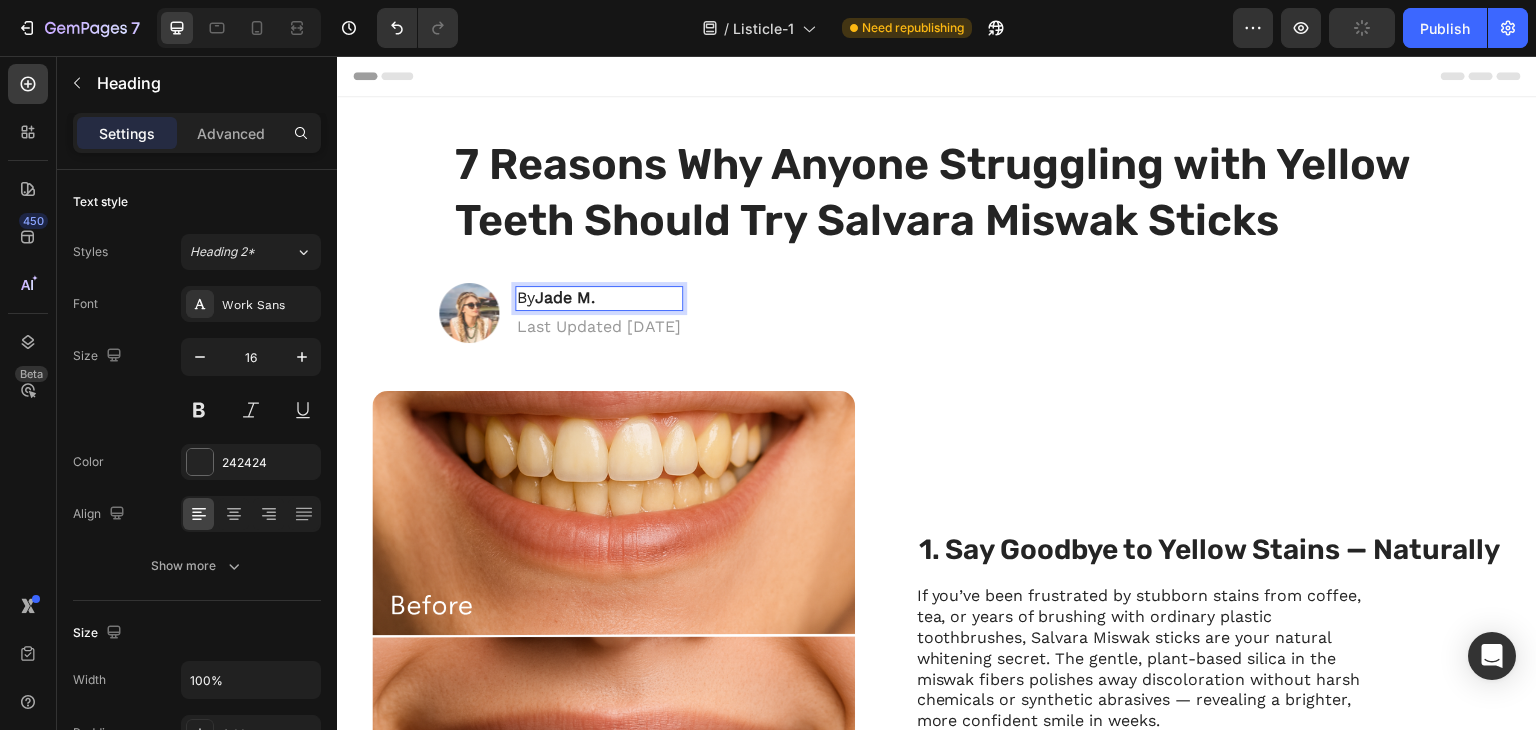 click on "Jade M." at bounding box center (565, 297) 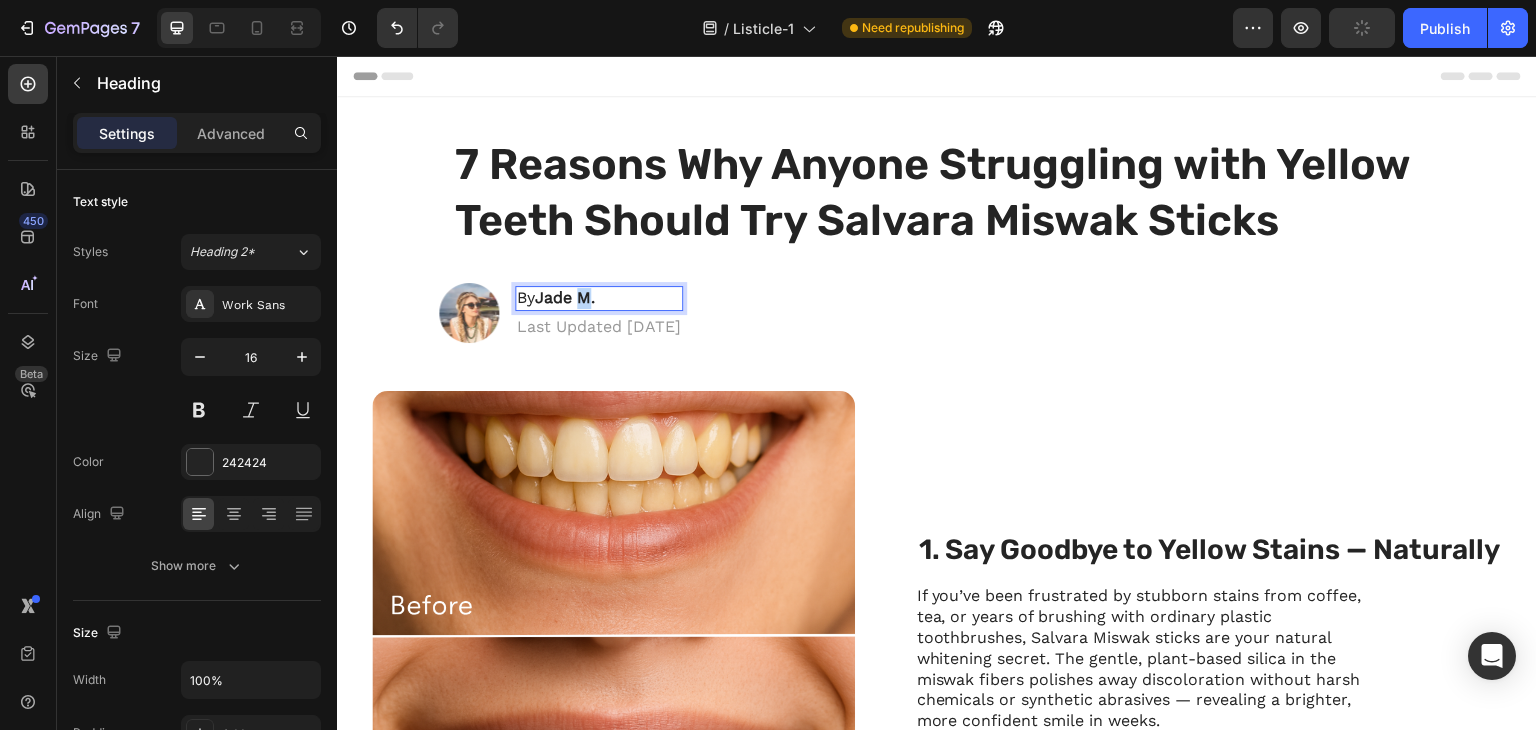 click on "Jade M." at bounding box center [565, 297] 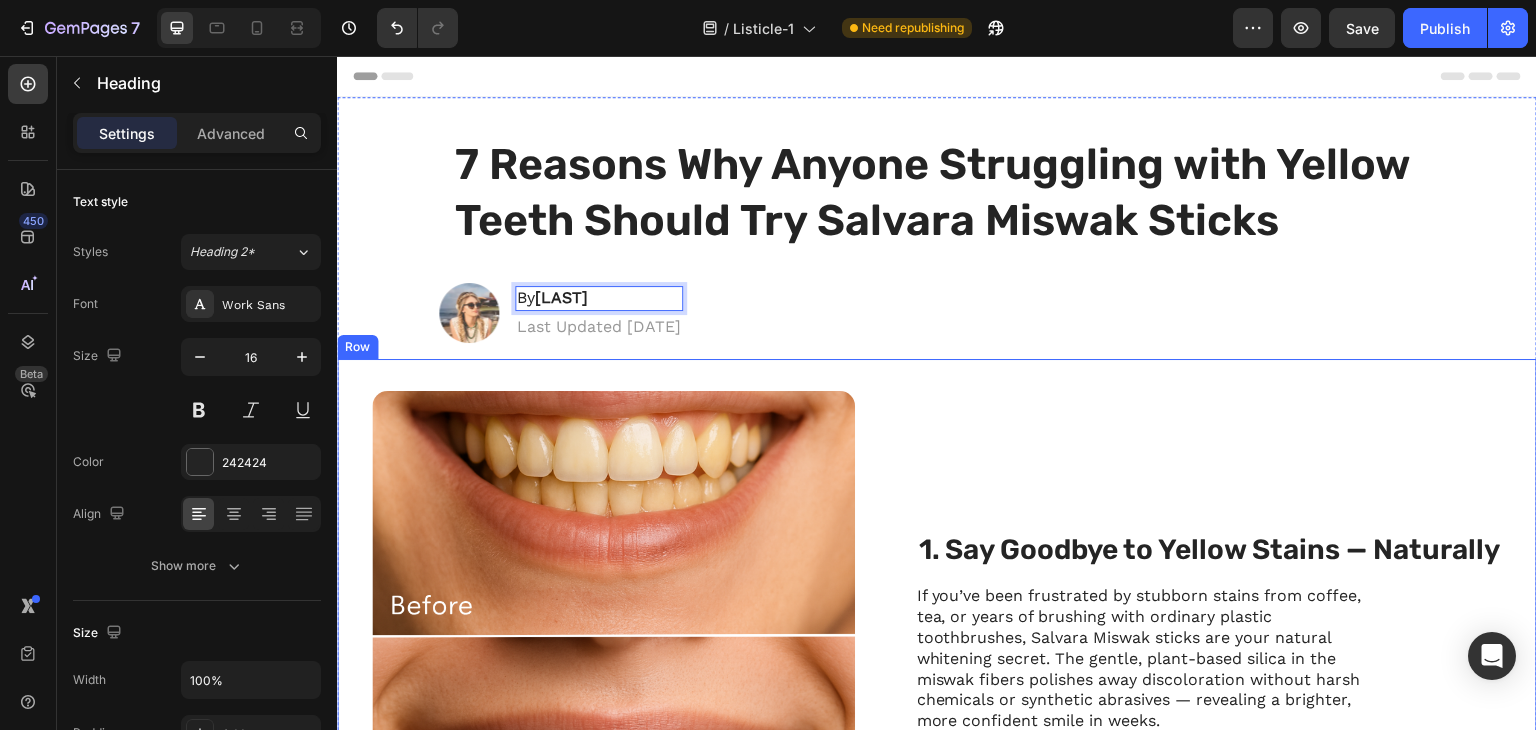 click on "Image 1. Say Goodbye to Yellow Stains — Naturally Heading If you’ve been frustrated by stubborn stains from coffee, tea, or years of brushing with ordinary plastic toothbrushes, Salvara Miswak sticks are your natural whitening secret. The gentle, plant-based silica in the miswak fibers polishes away discoloration without harsh chemicals or synthetic abrasives — revealing a brighter, more confident smile in weeks. Text Block Row" at bounding box center [937, 632] 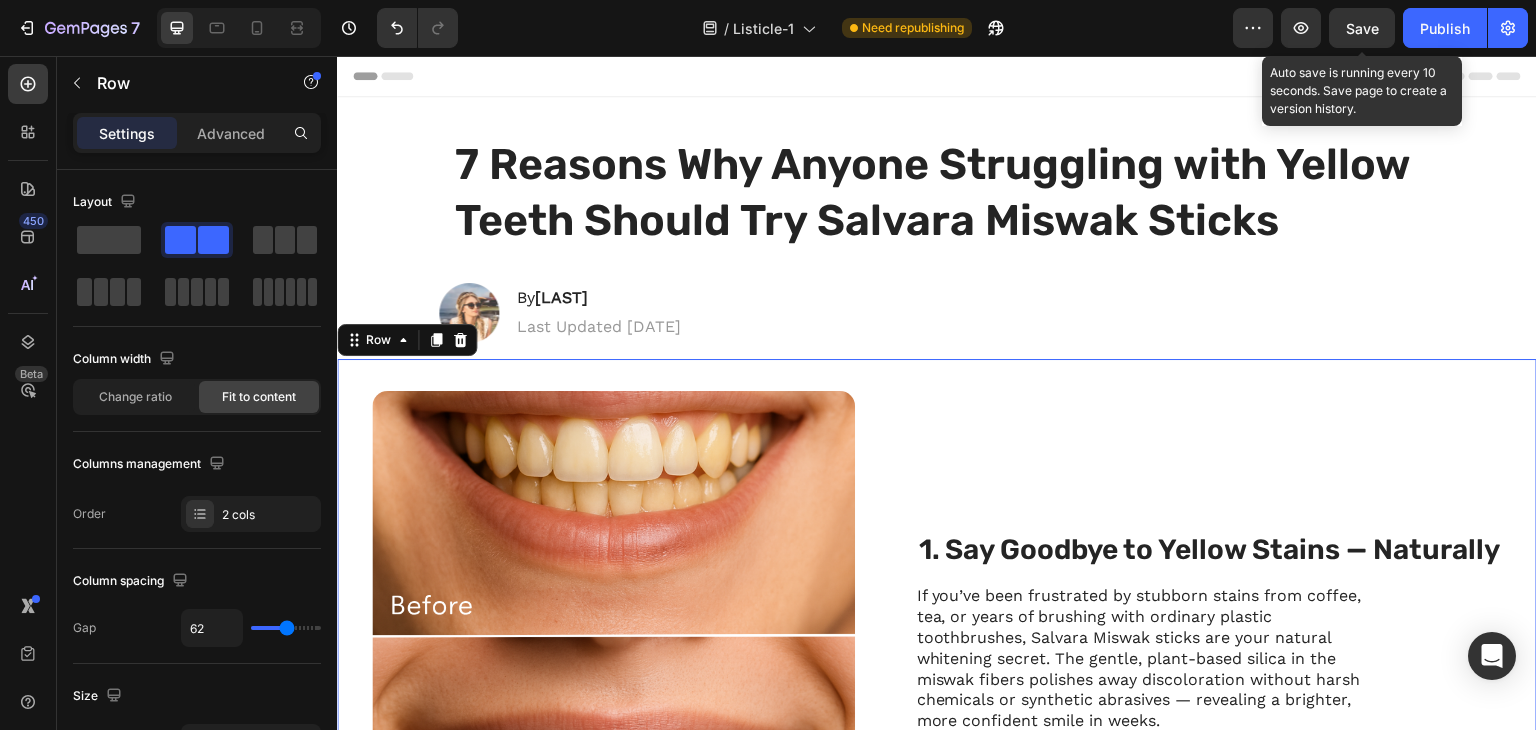 click on "Save" at bounding box center (1362, 28) 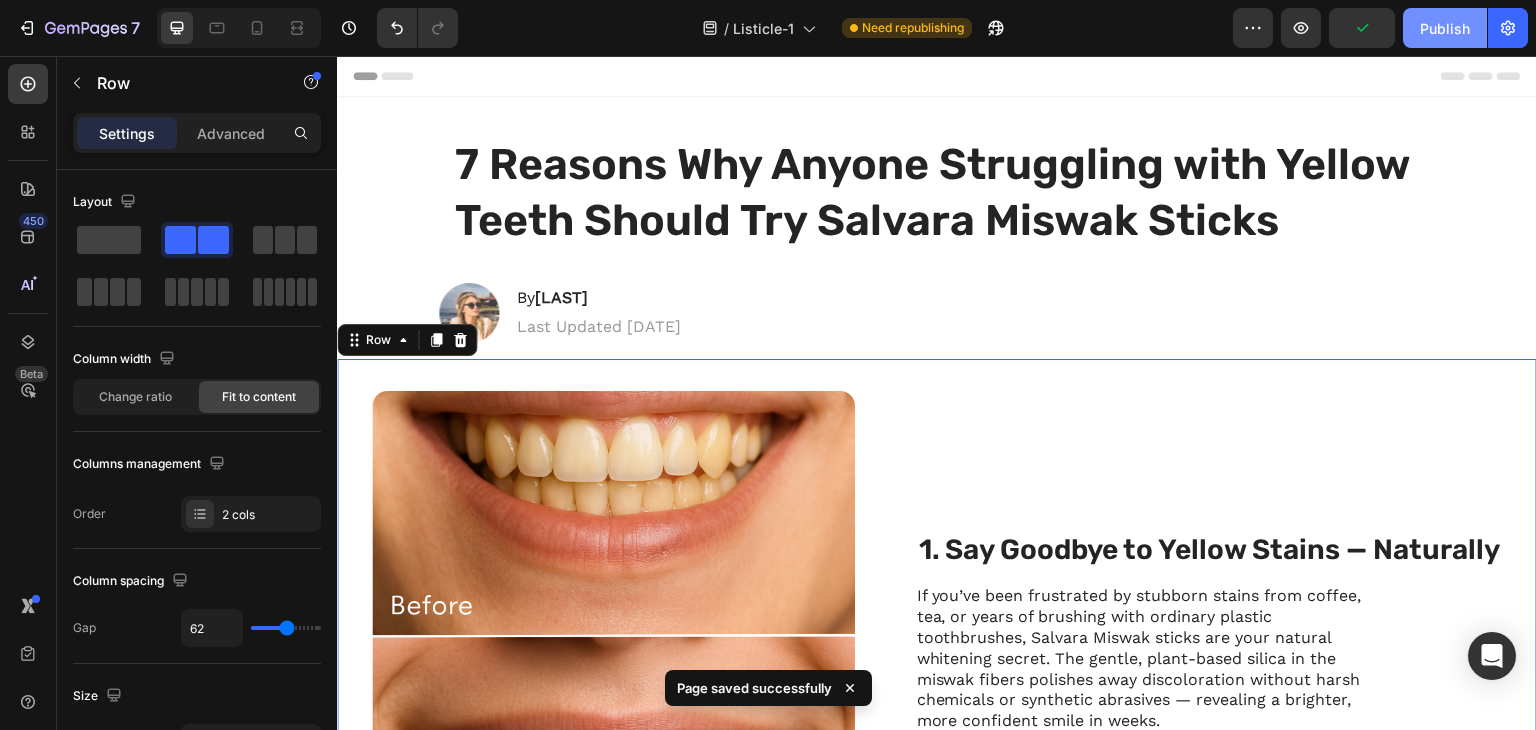 click on "Publish" at bounding box center [1445, 28] 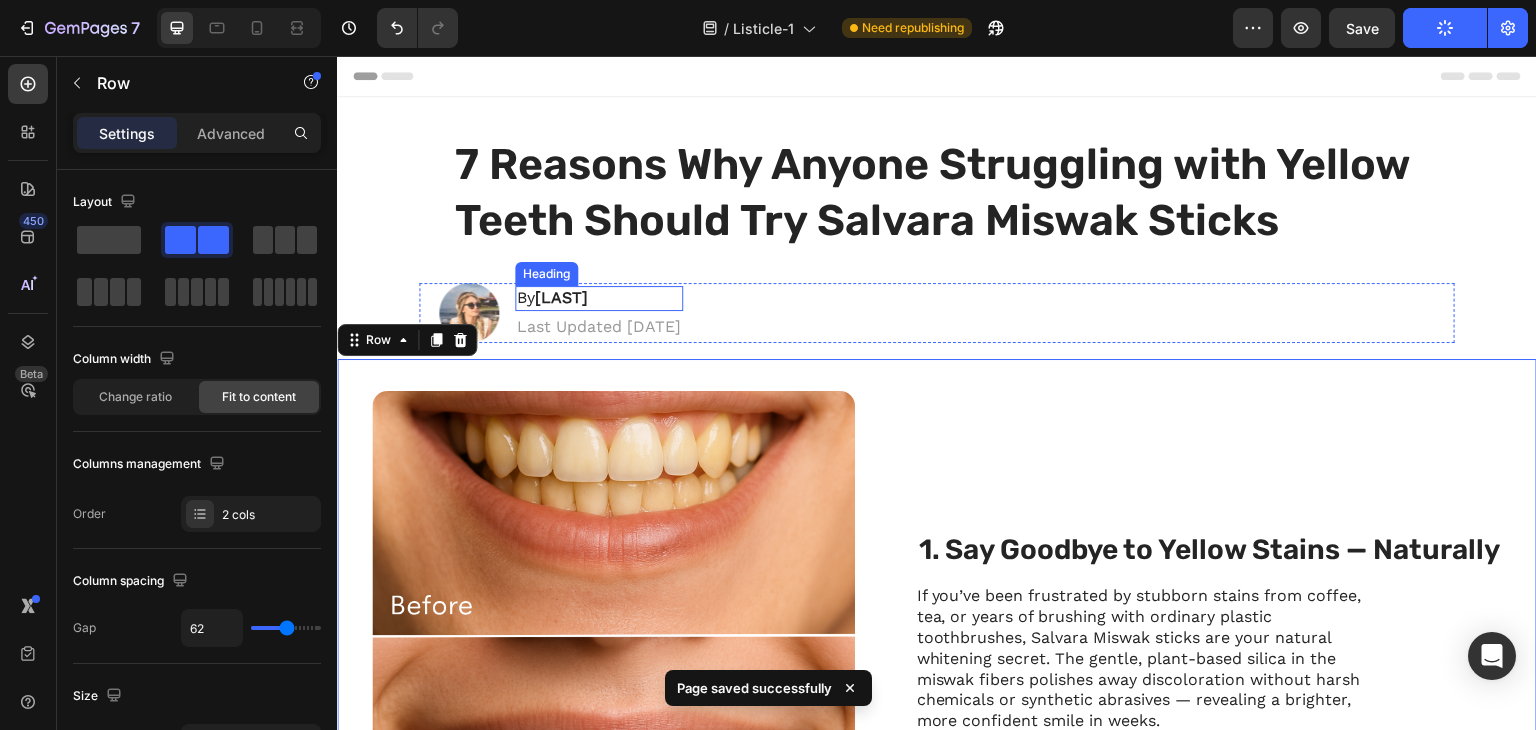 click on "Jade C." at bounding box center [561, 297] 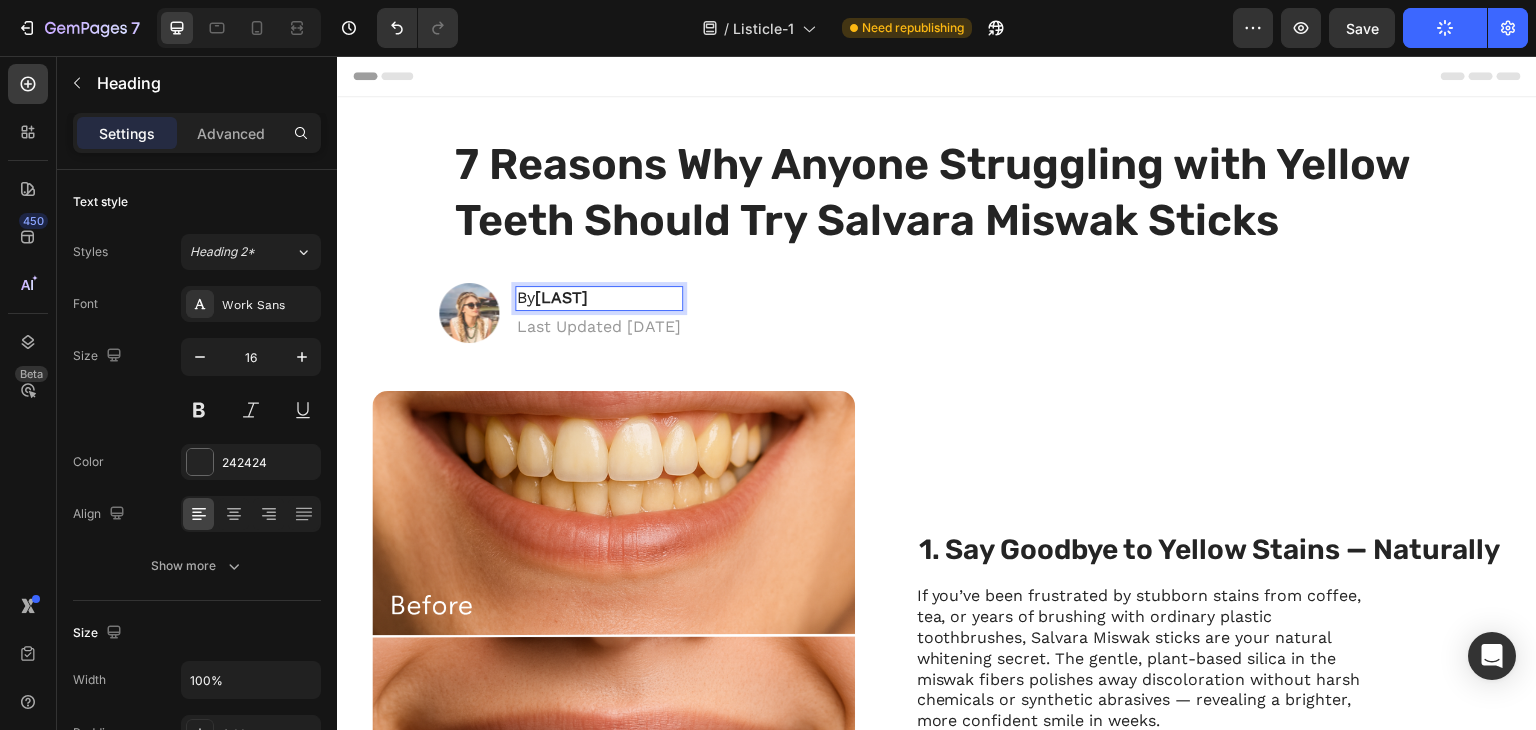 click on "Jade C." at bounding box center (561, 297) 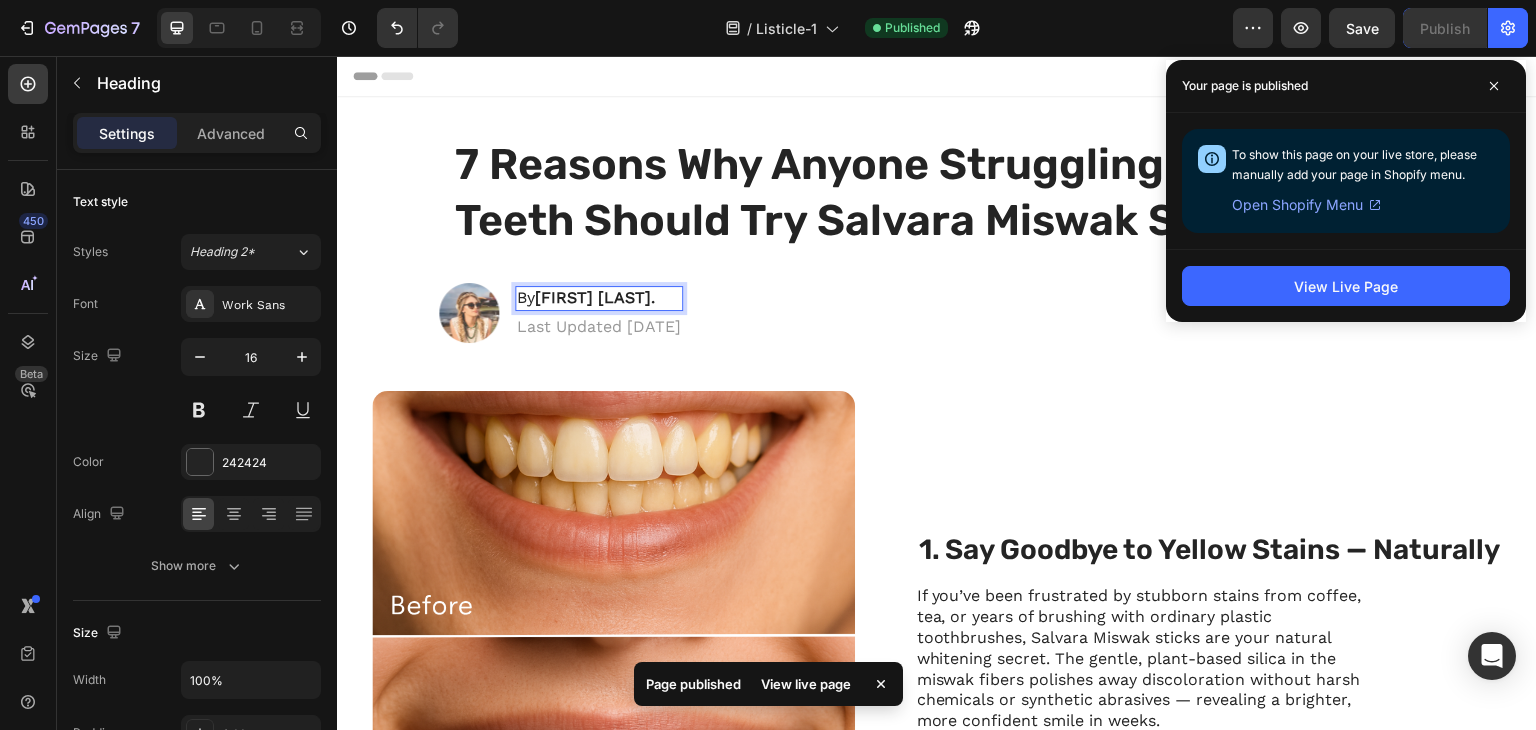 click on "Brianna C." at bounding box center (595, 297) 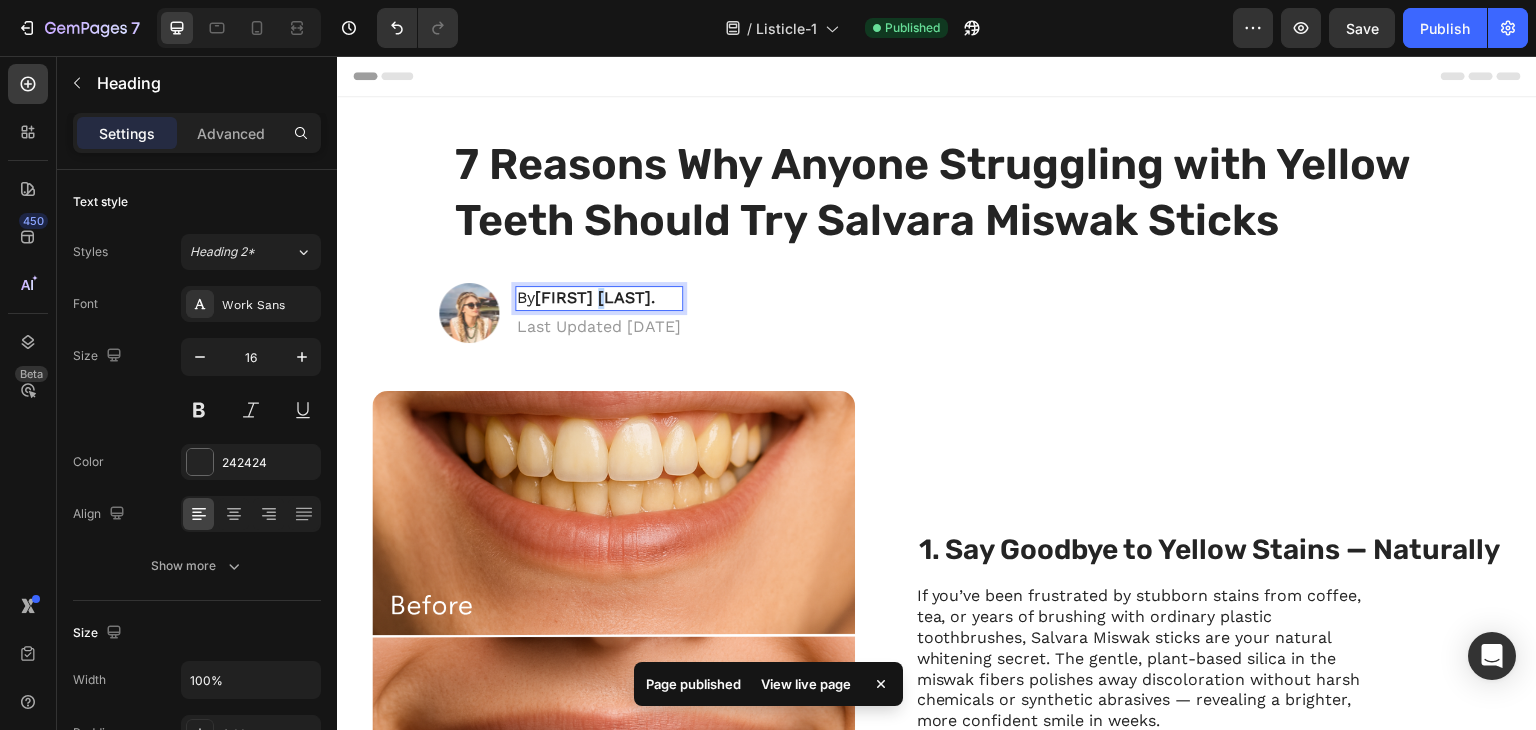 click on "Brianna C." at bounding box center (595, 297) 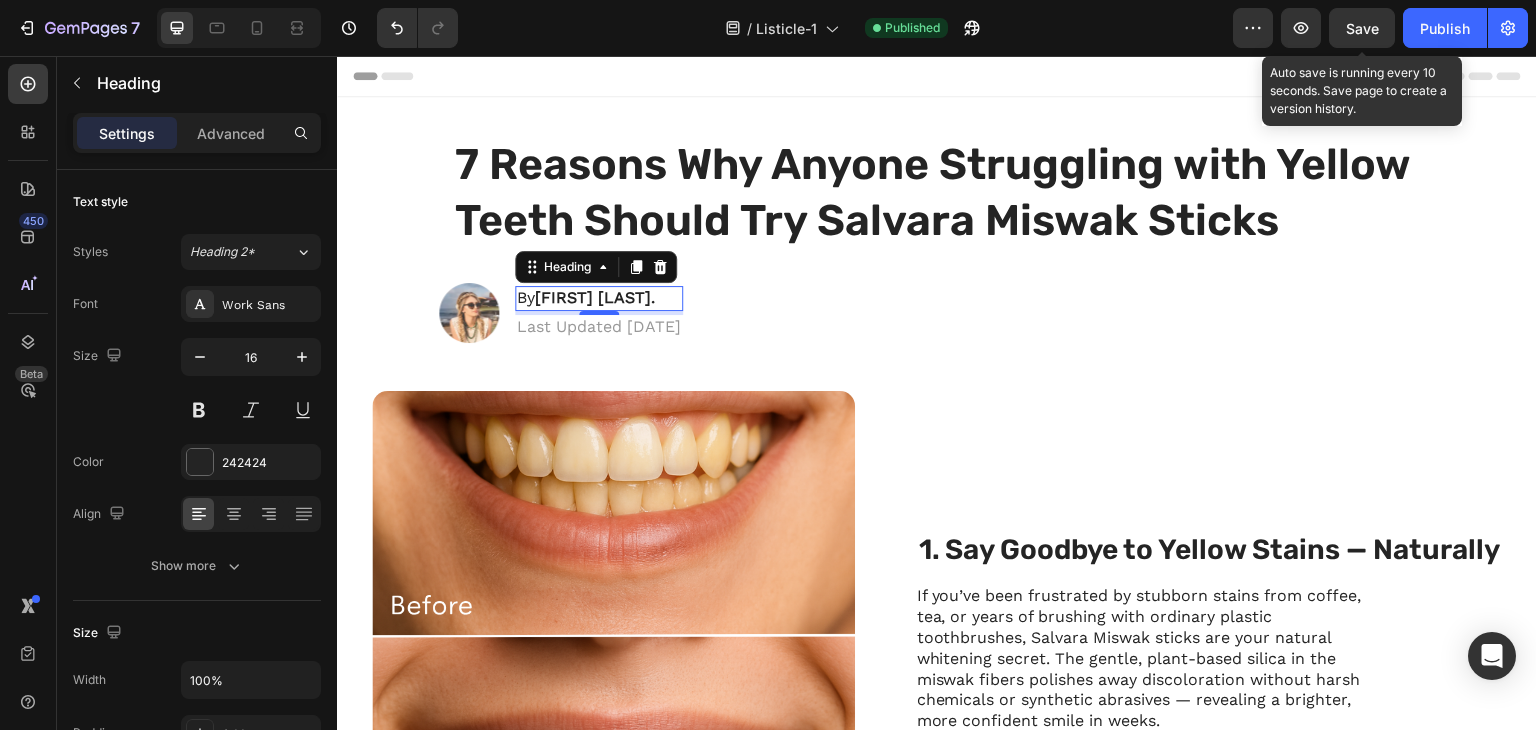 click on "Save" at bounding box center [1362, 28] 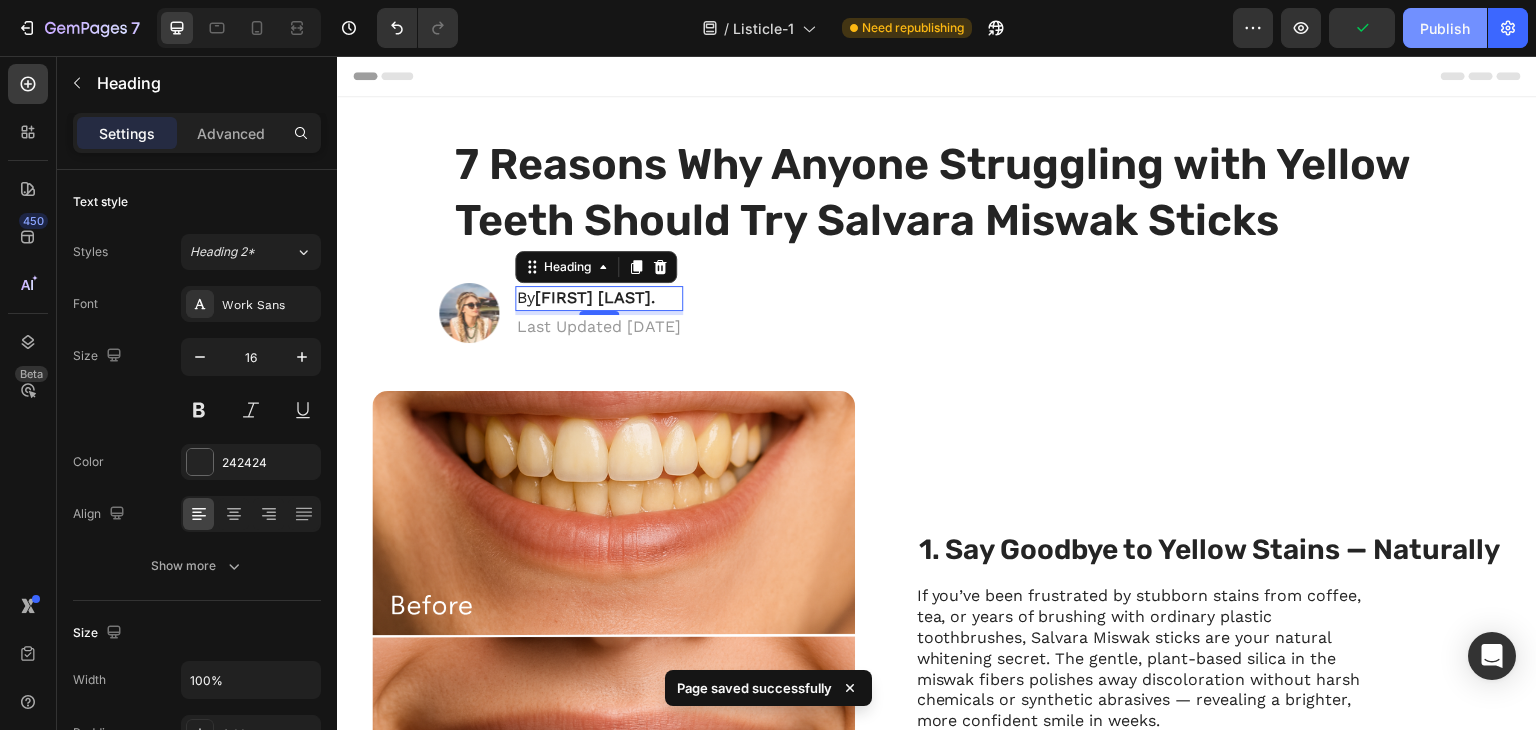 click on "Publish" 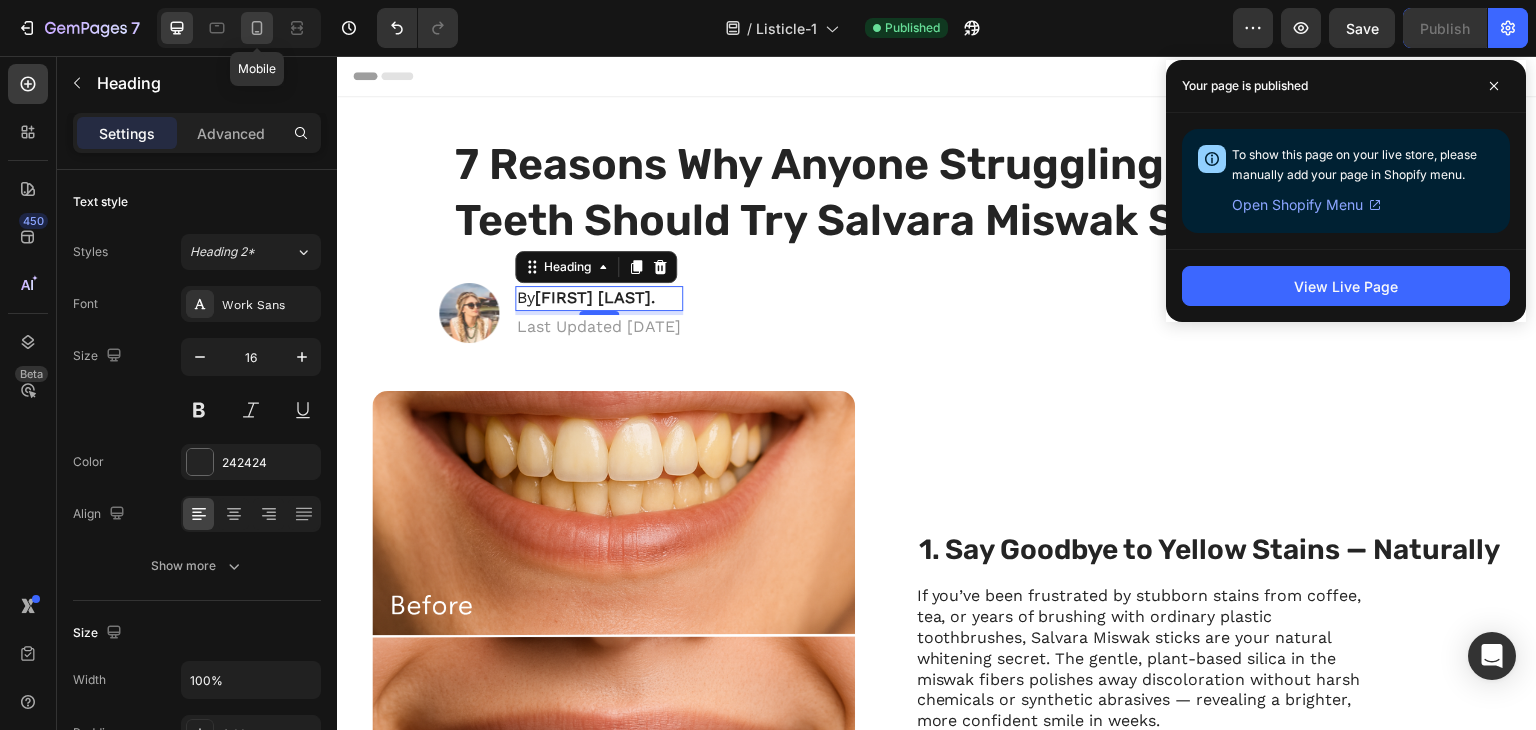 click 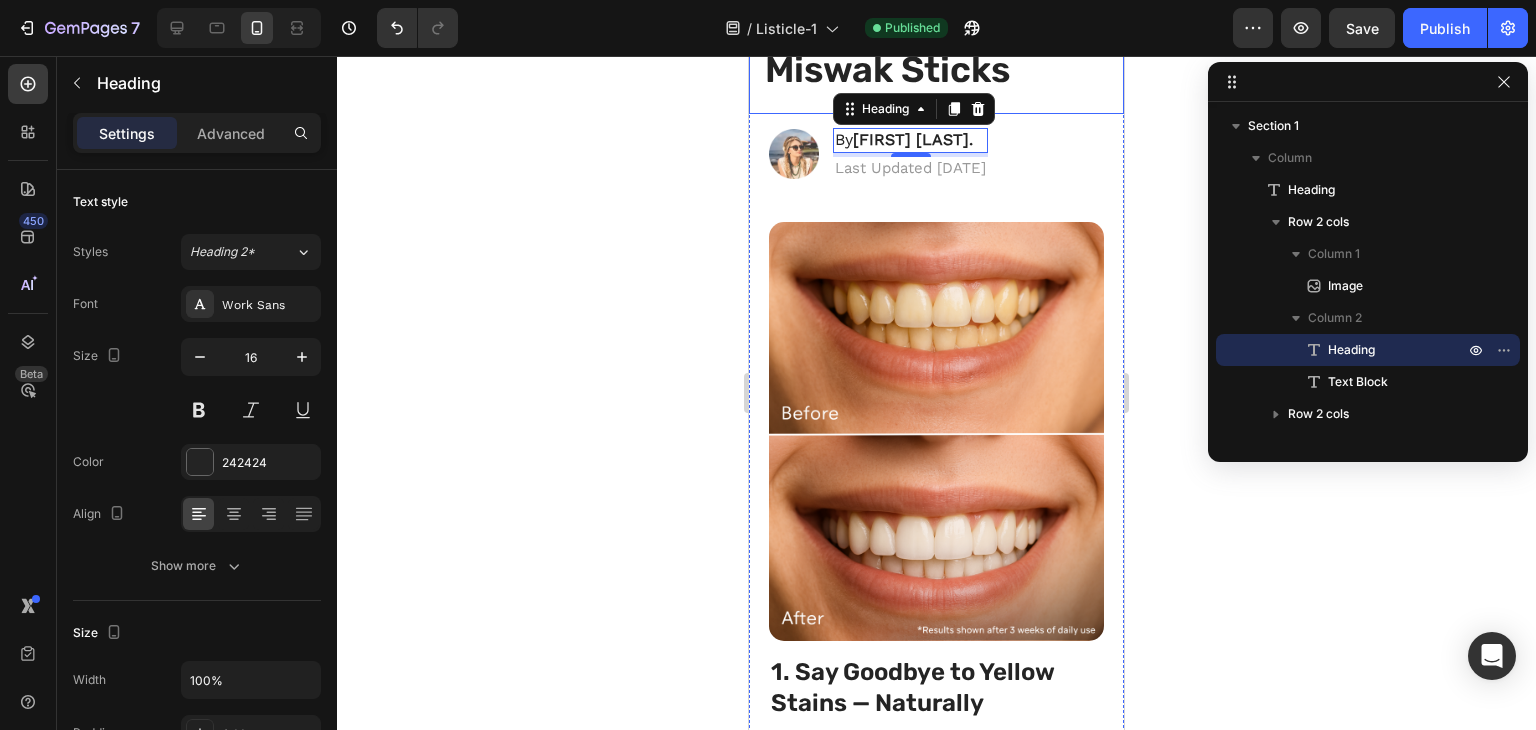 scroll, scrollTop: 325, scrollLeft: 0, axis: vertical 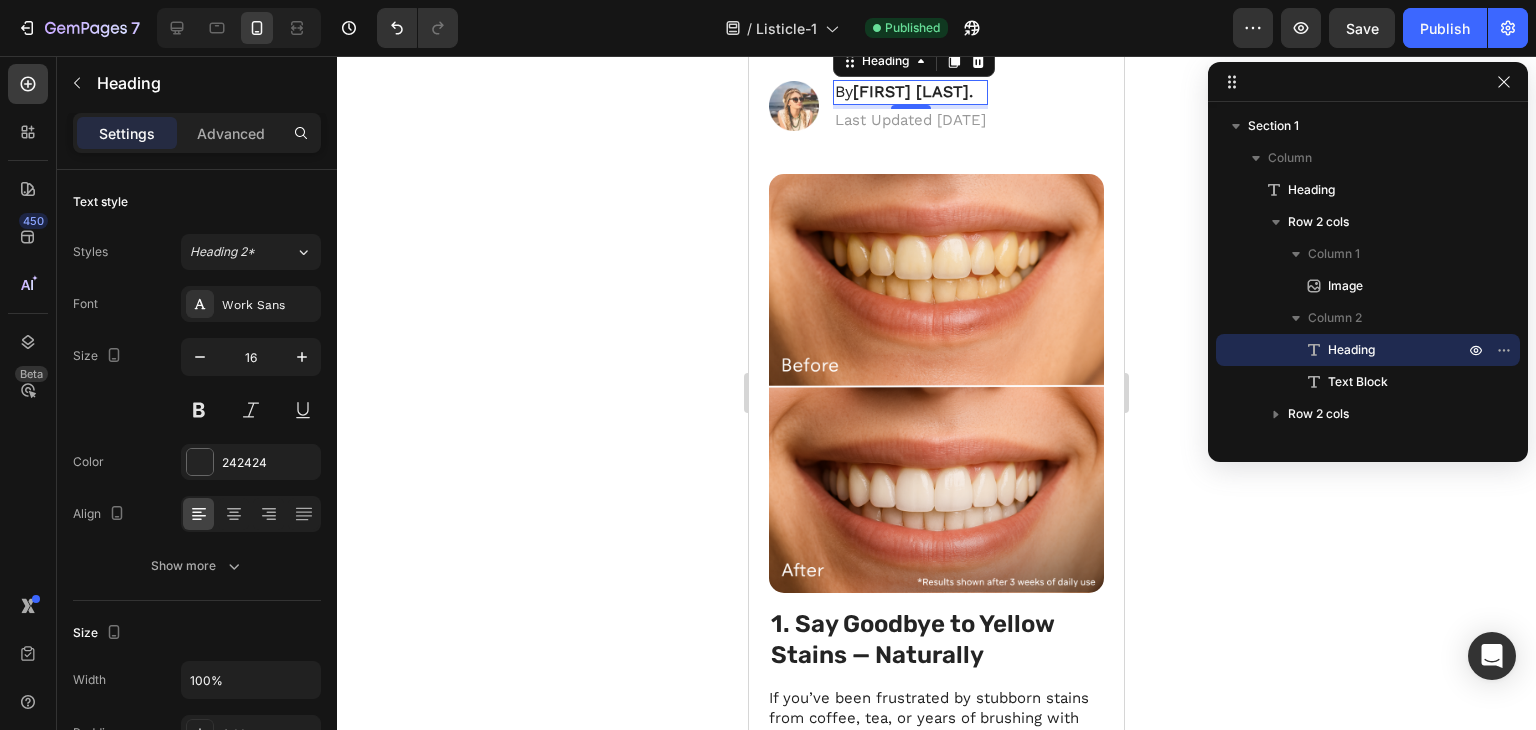 click 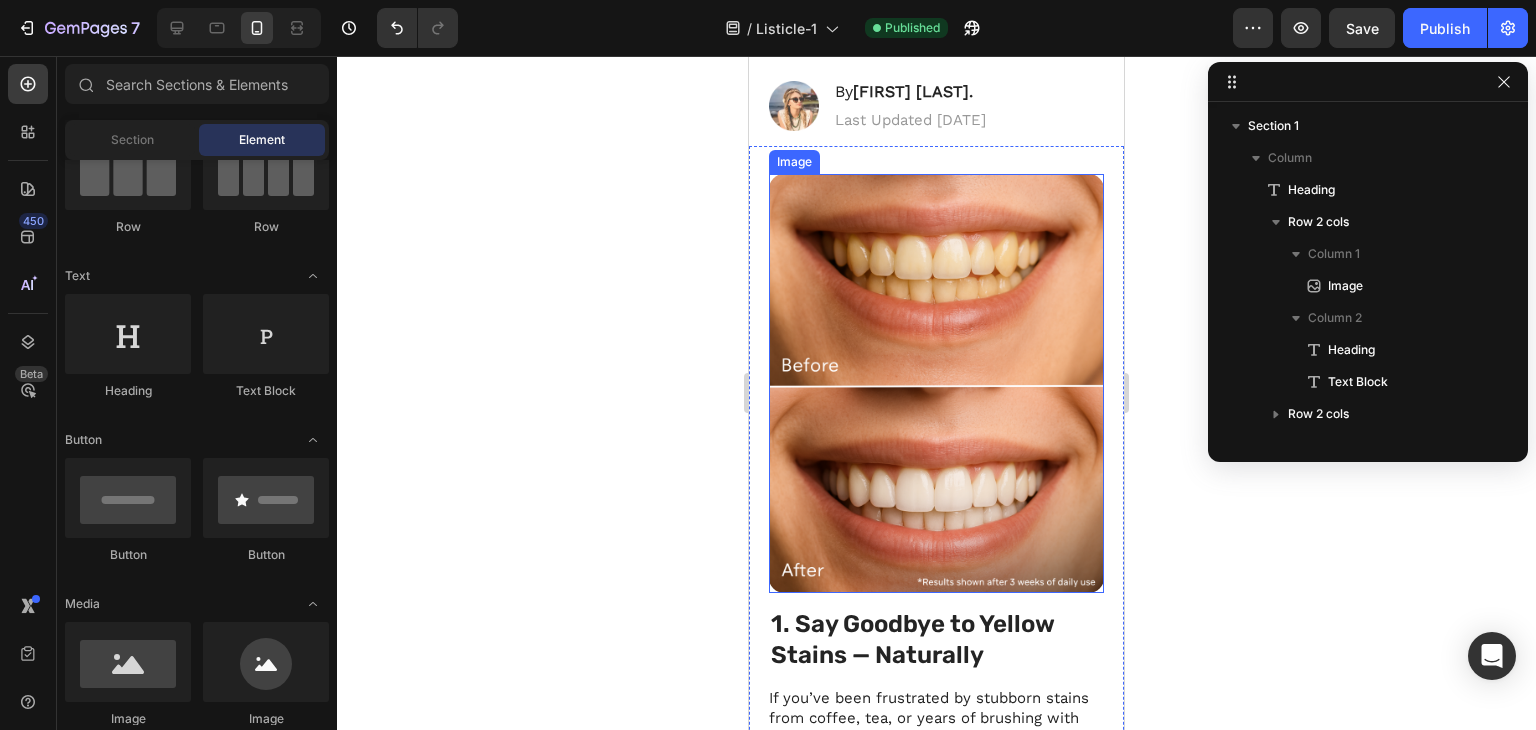 scroll, scrollTop: 0, scrollLeft: 0, axis: both 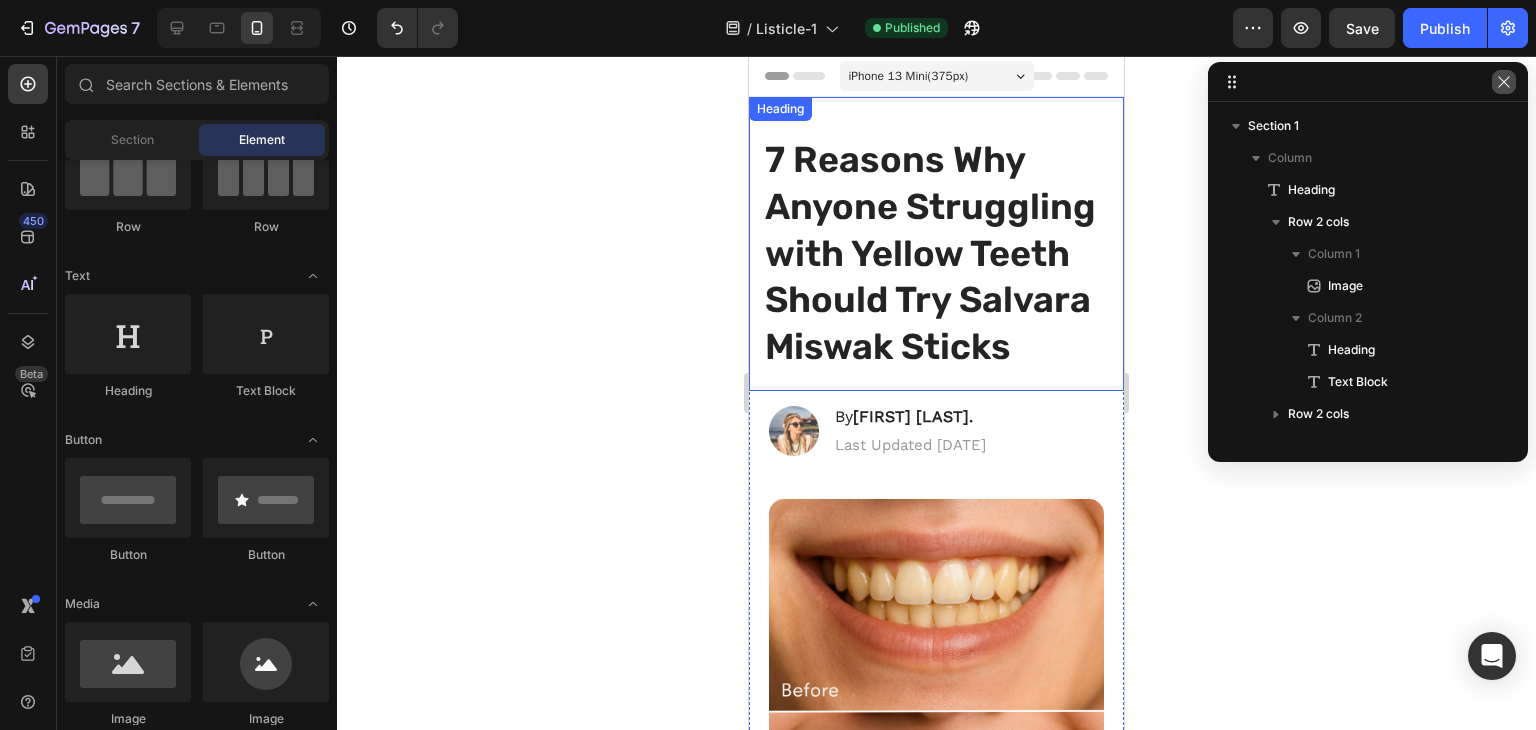 click 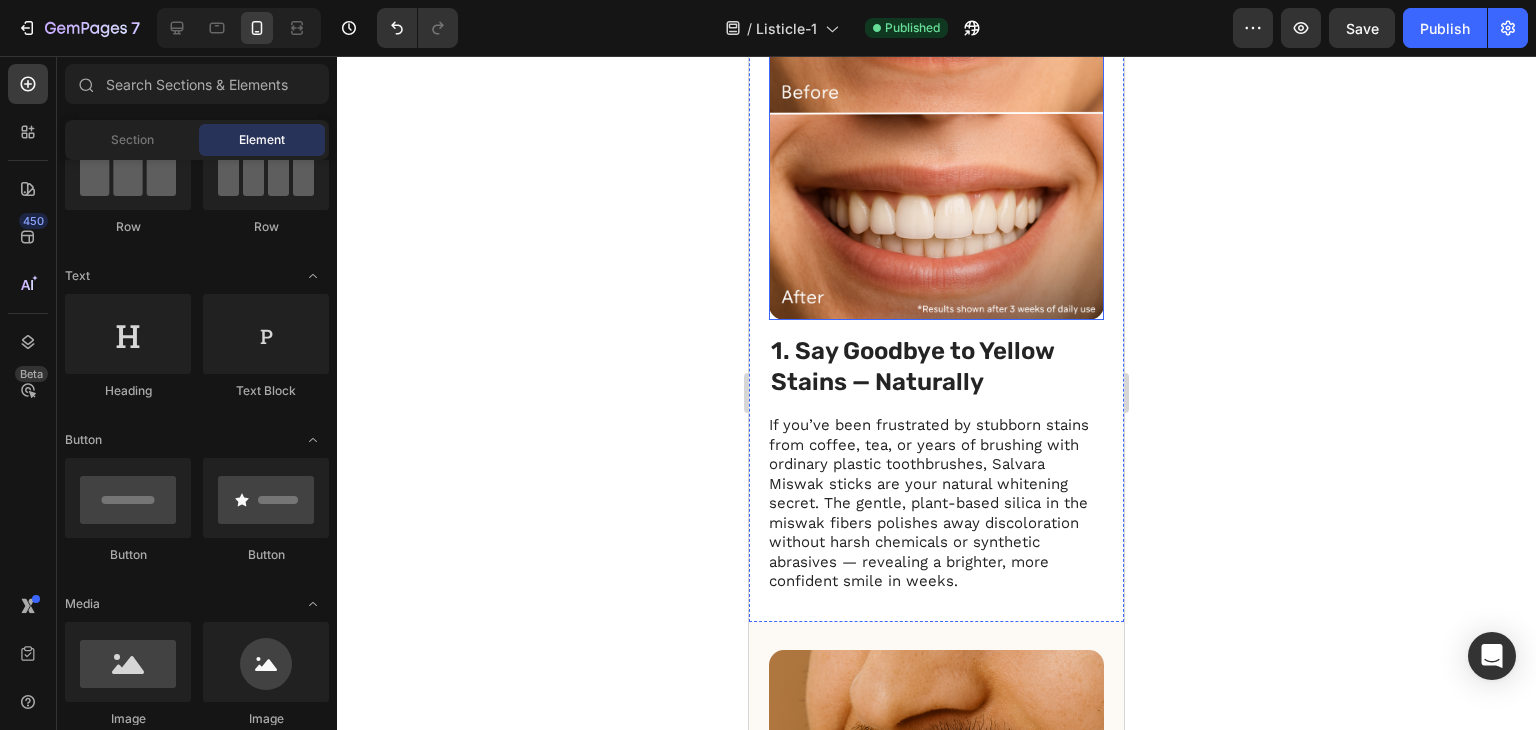 scroll, scrollTop: 500, scrollLeft: 0, axis: vertical 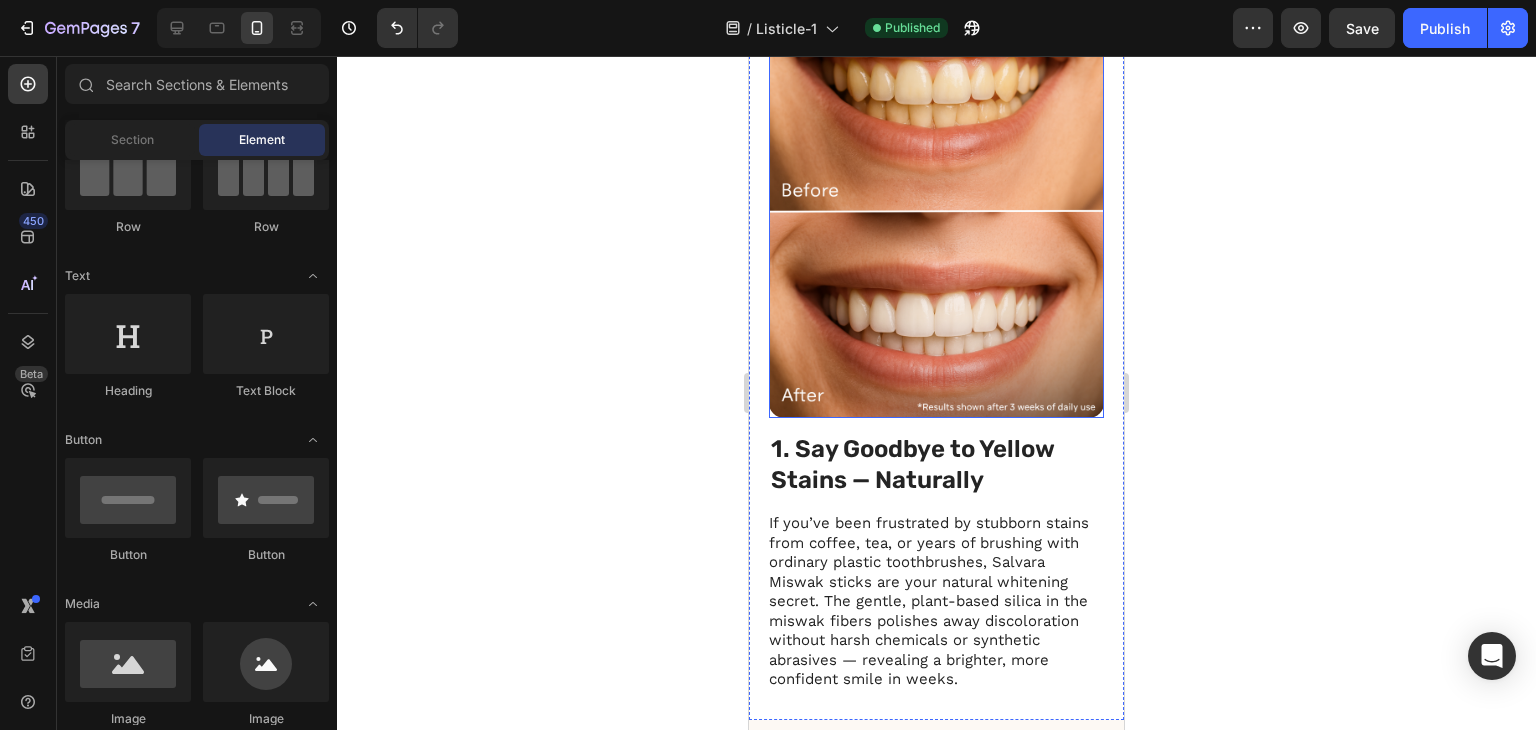 click at bounding box center (936, 208) 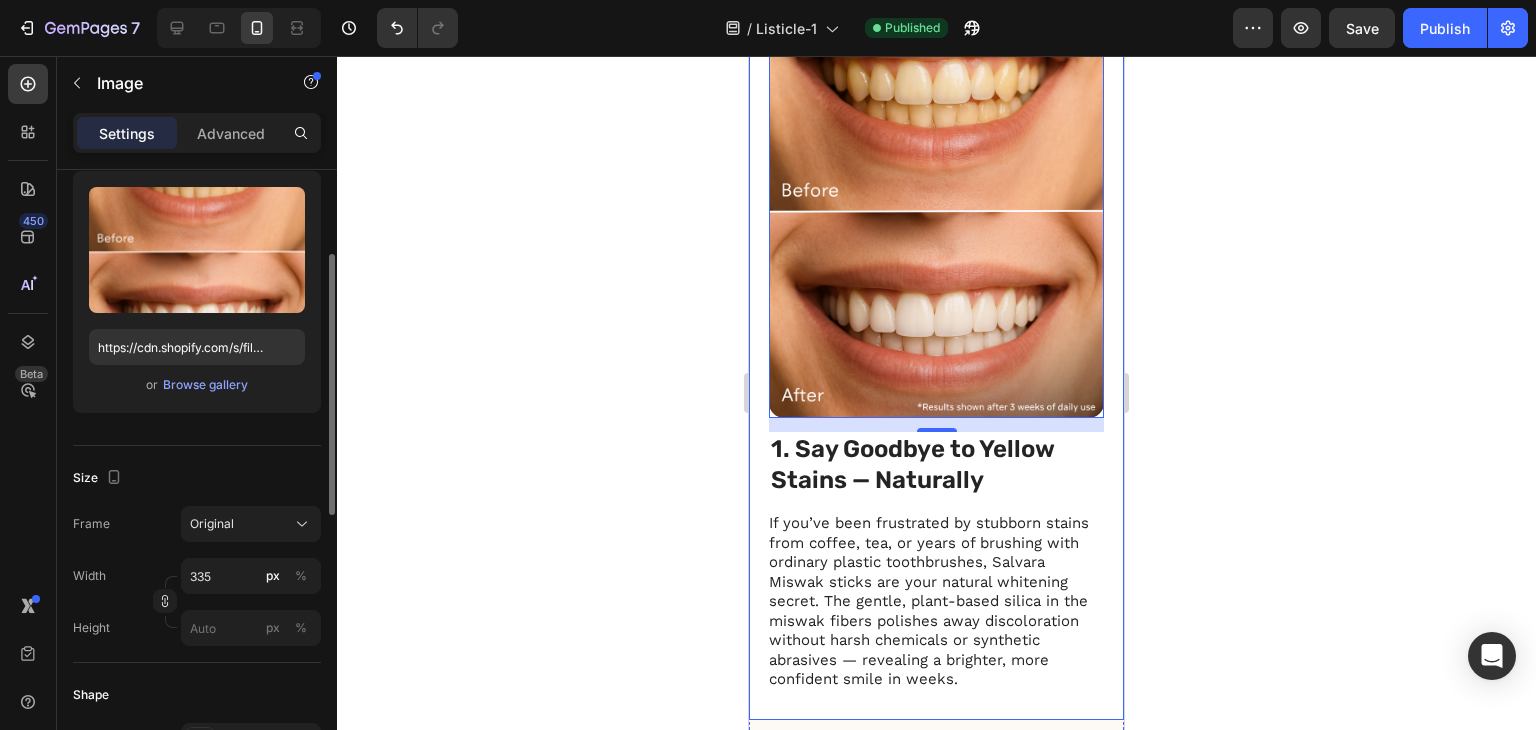 scroll, scrollTop: 300, scrollLeft: 0, axis: vertical 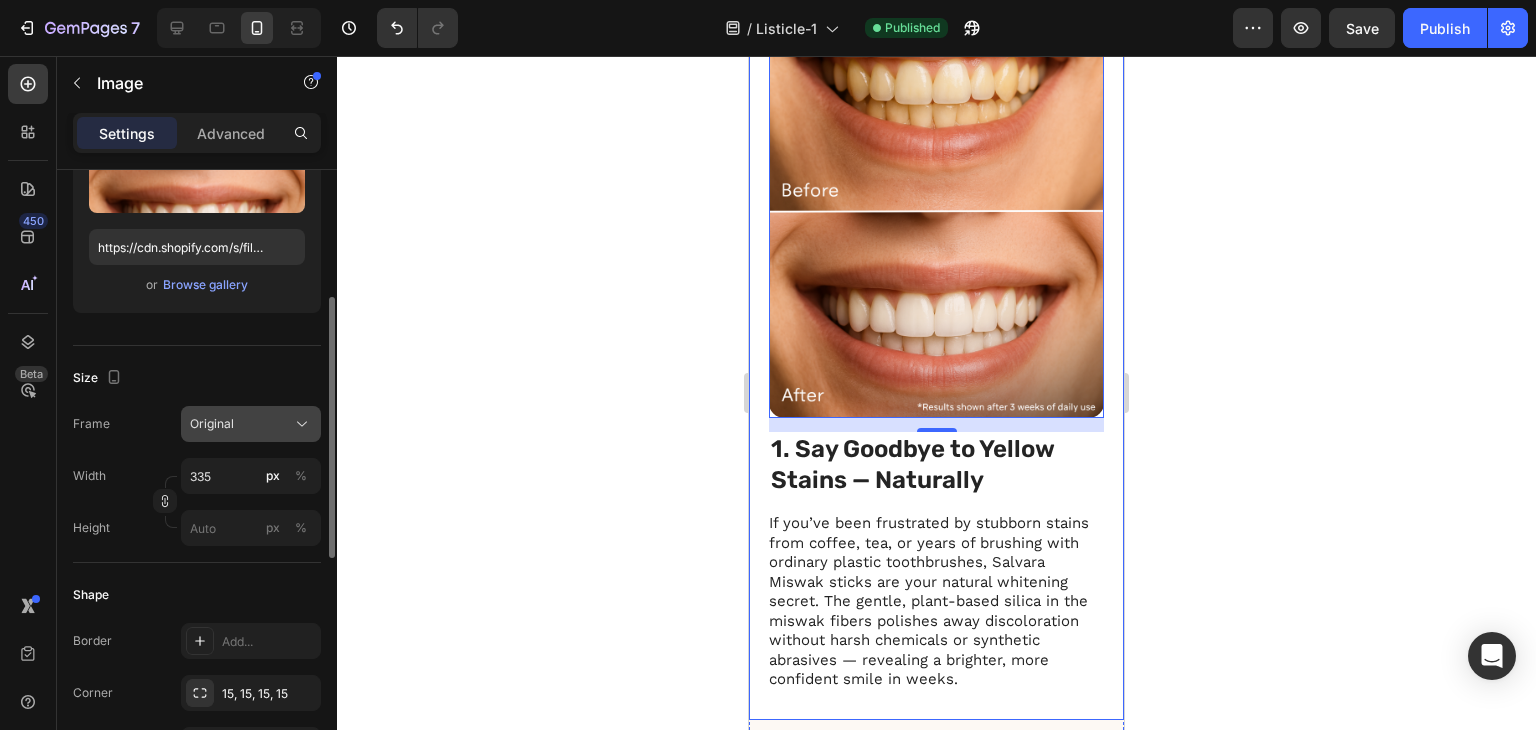 click on "Original" at bounding box center (212, 424) 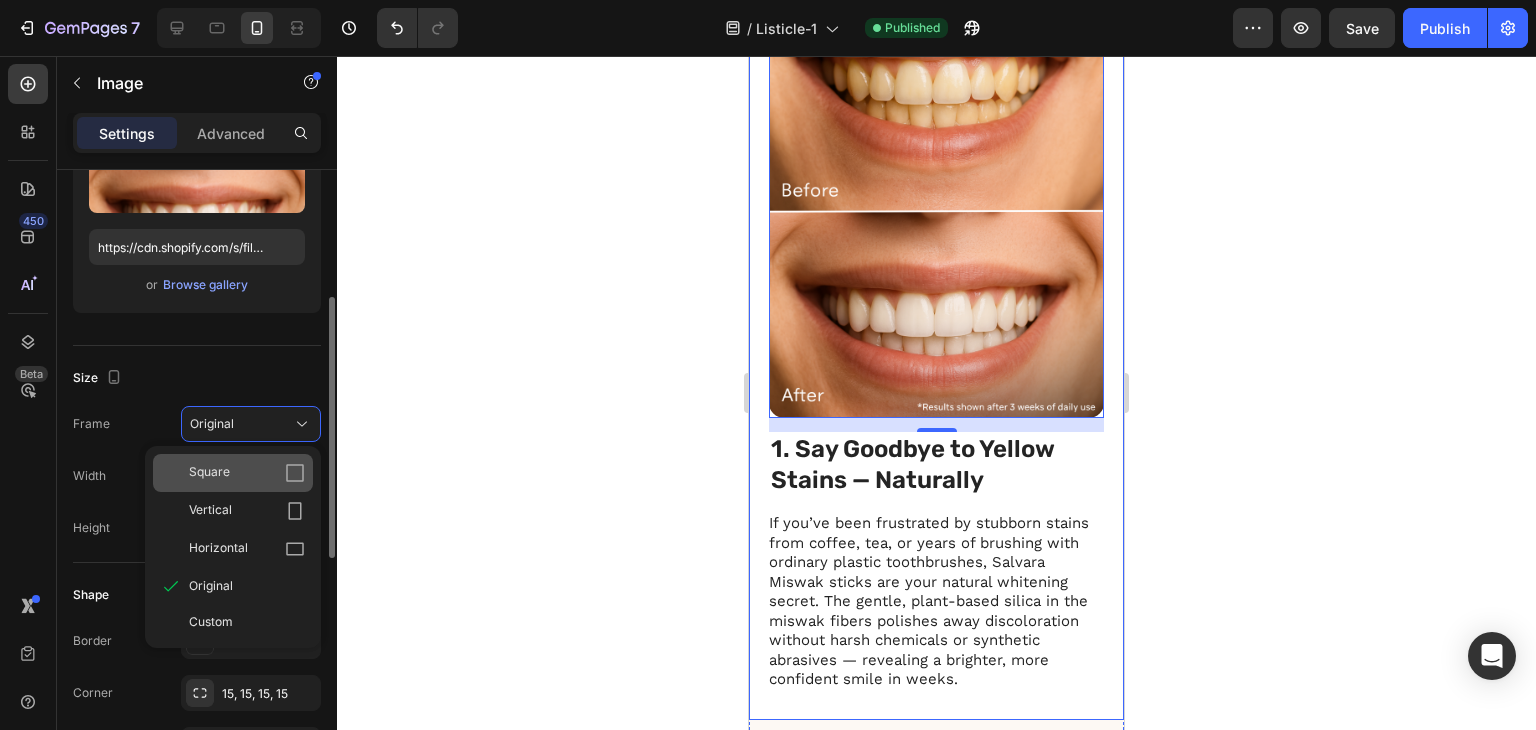 click on "Square" at bounding box center [247, 473] 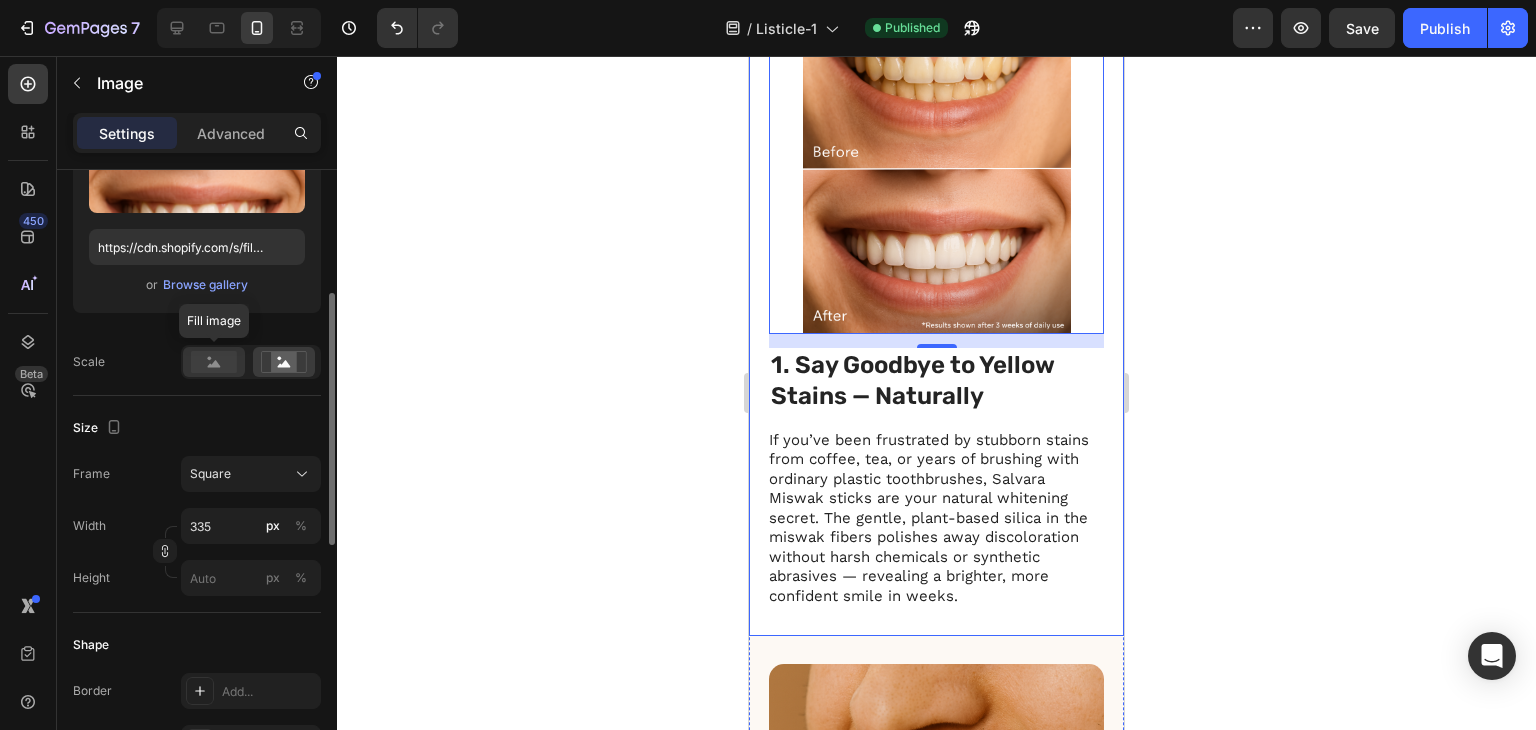 click 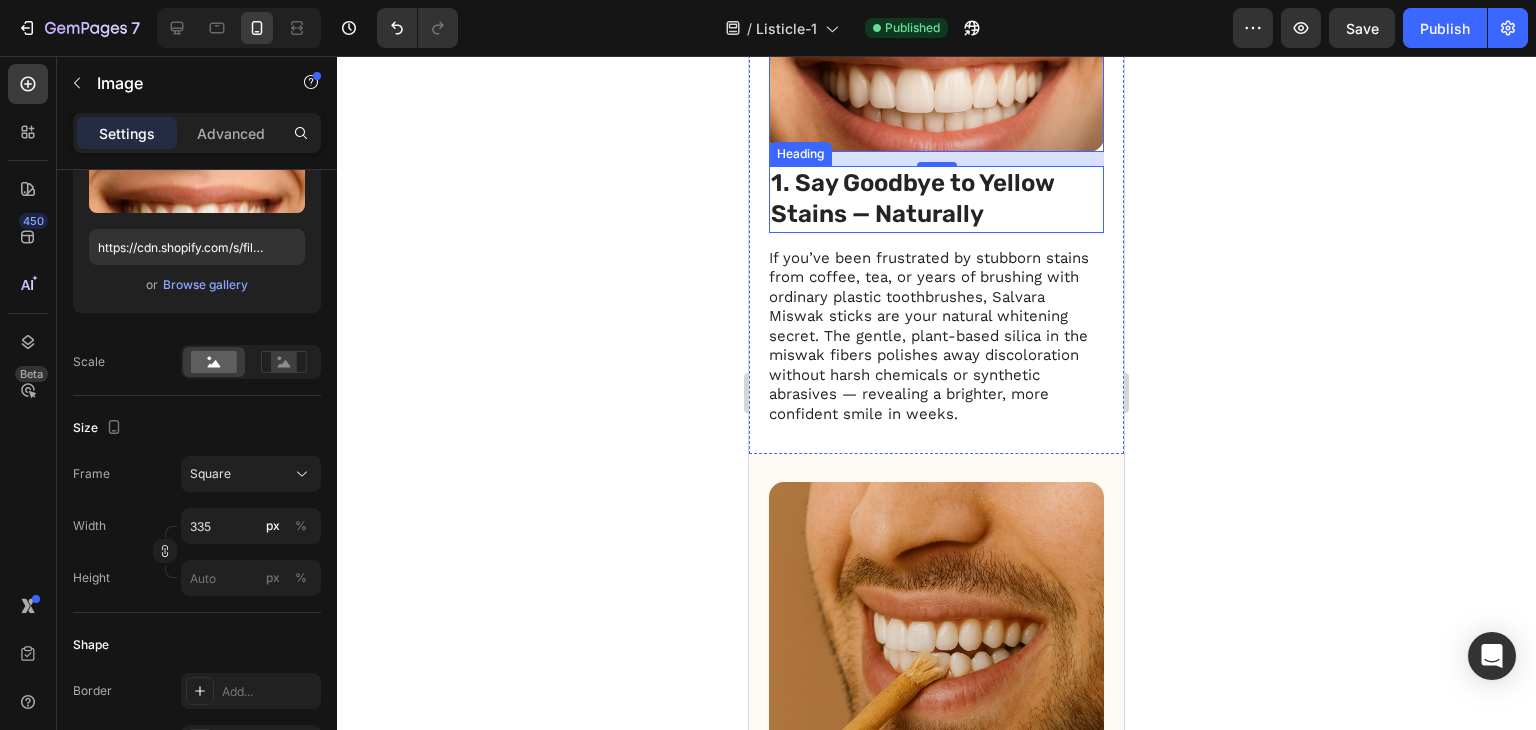 scroll, scrollTop: 900, scrollLeft: 0, axis: vertical 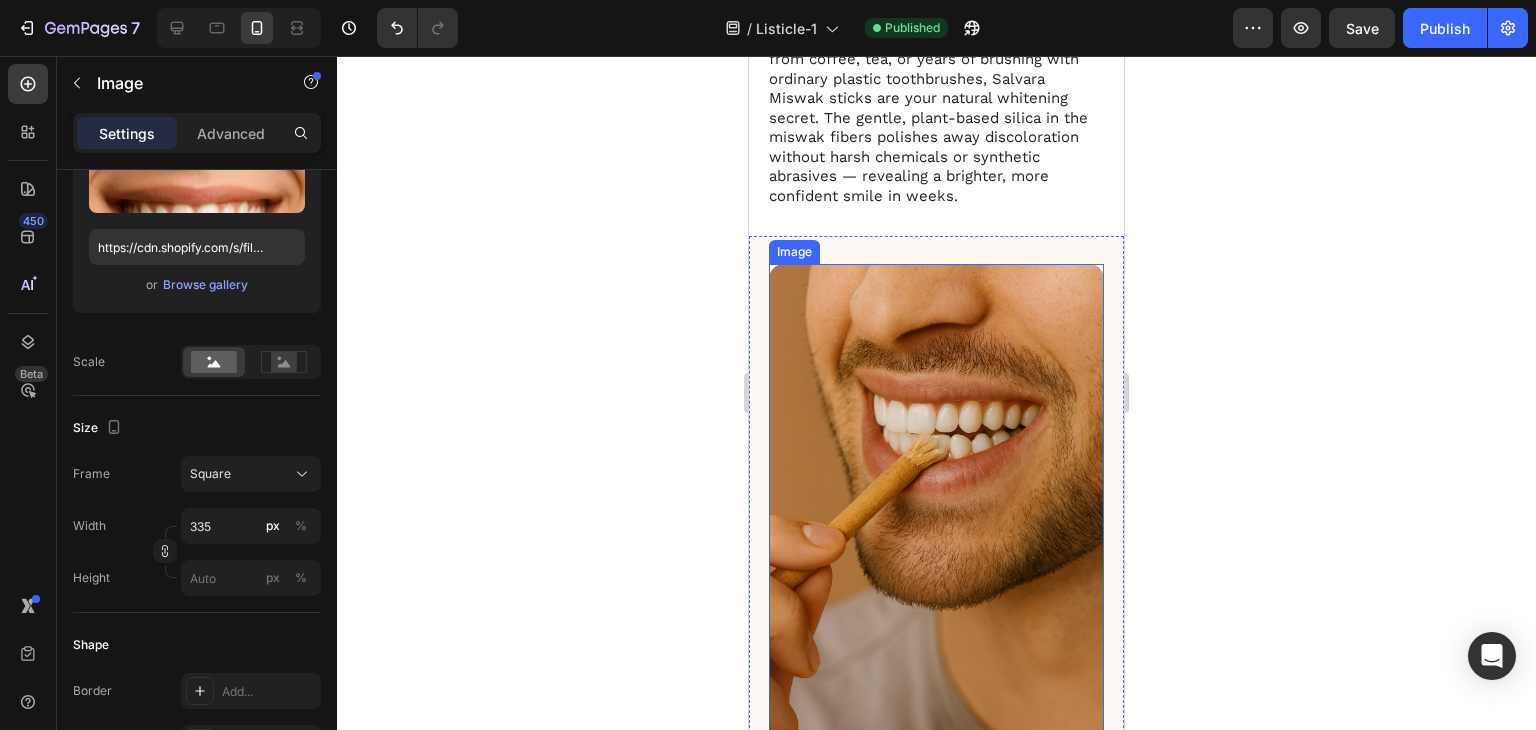click at bounding box center (936, 515) 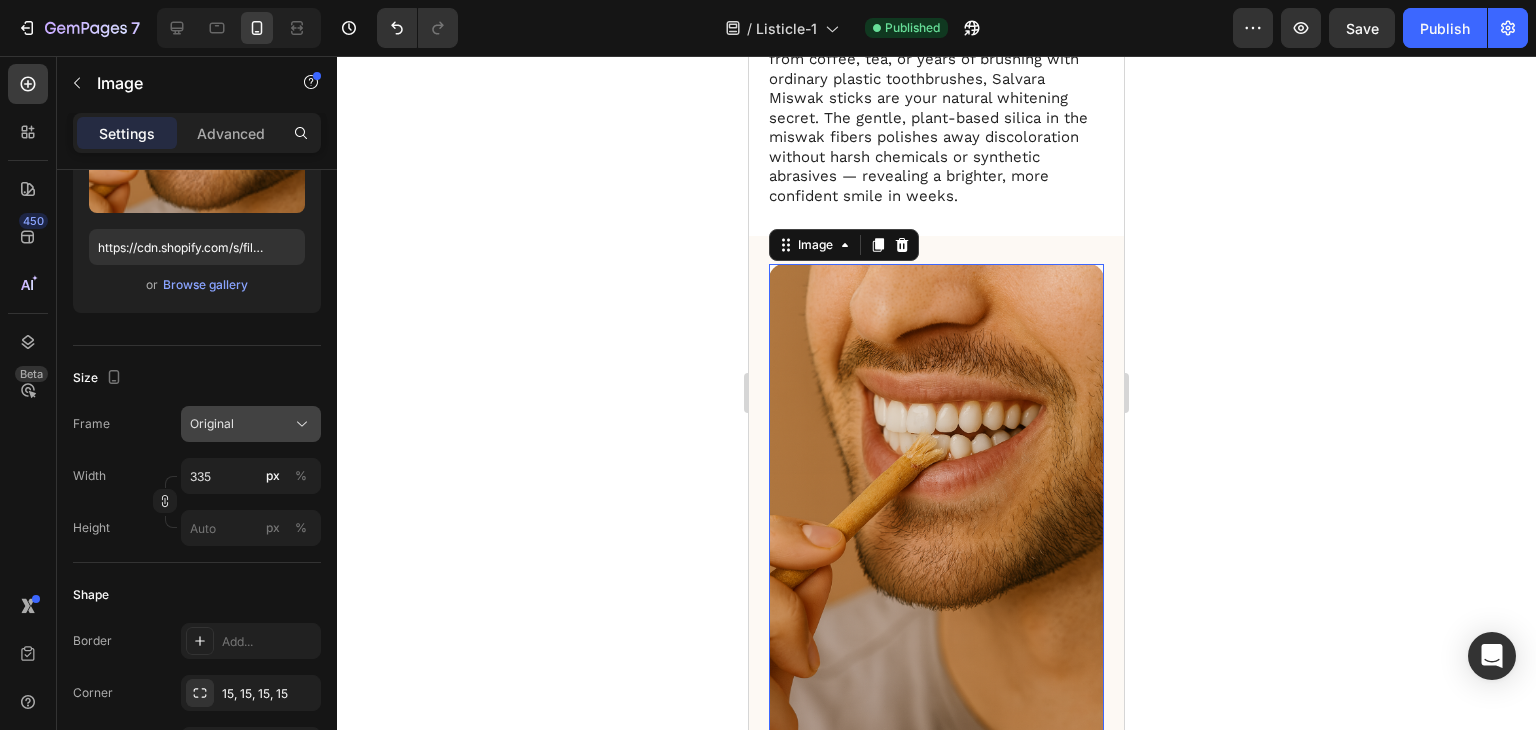click on "Original" at bounding box center [212, 424] 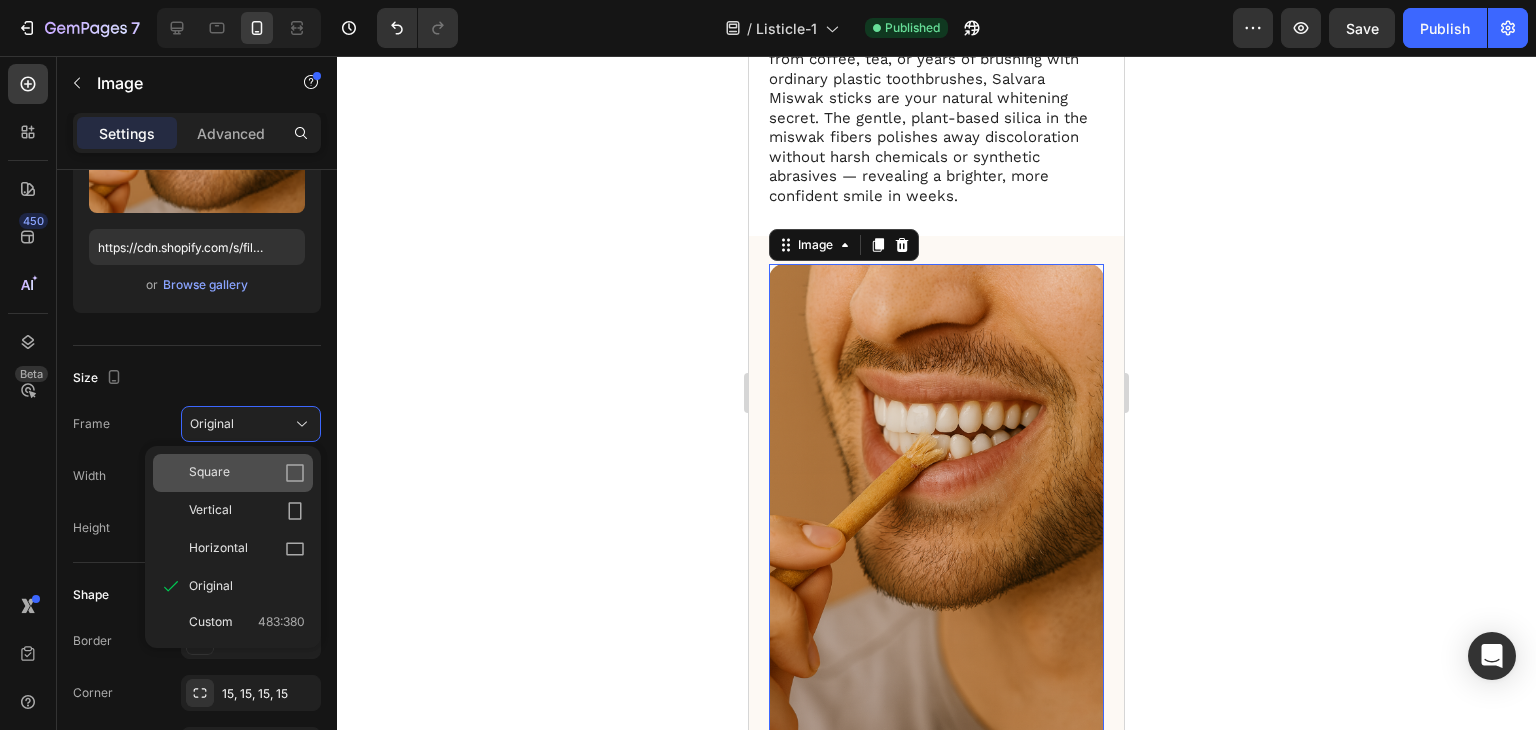 click on "Square" at bounding box center (247, 473) 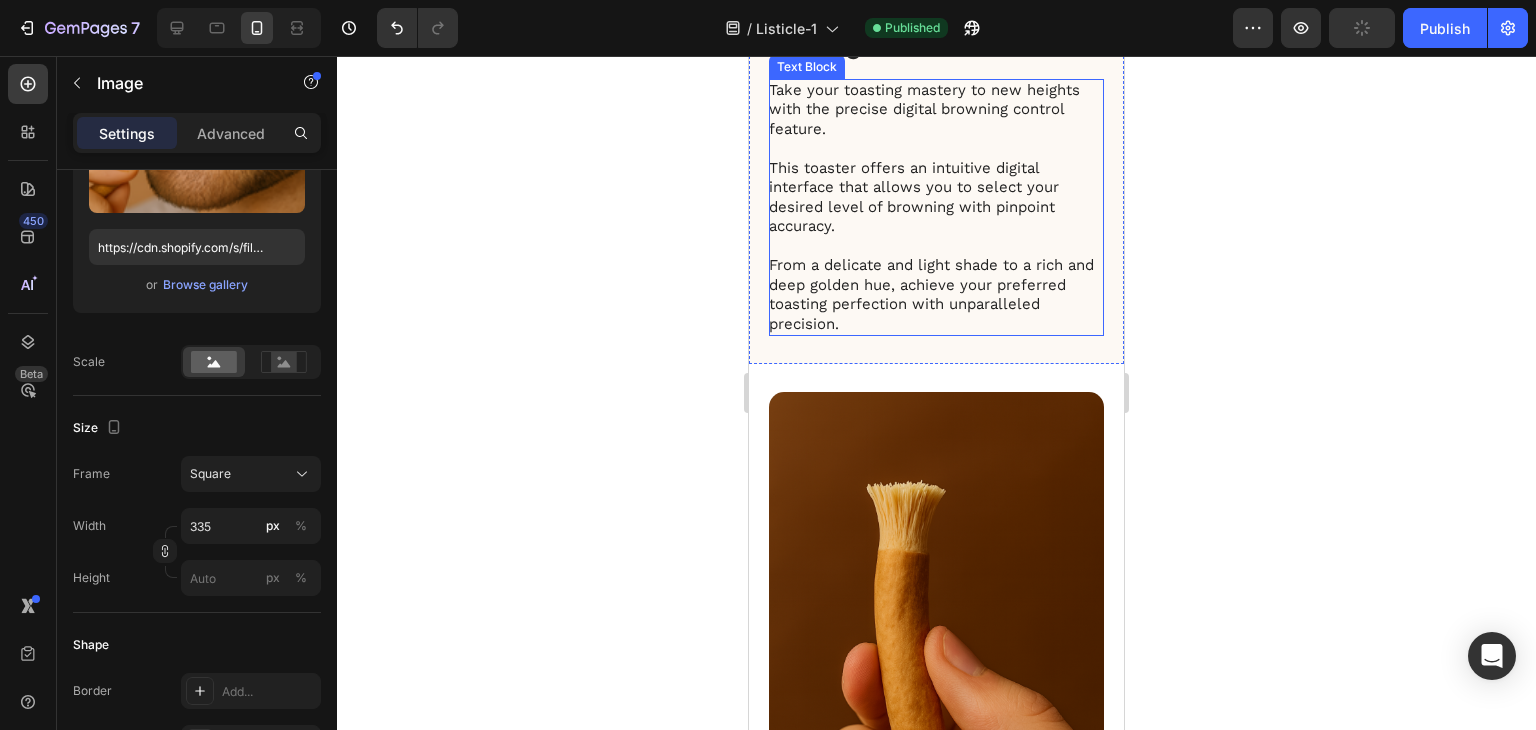 scroll, scrollTop: 1600, scrollLeft: 0, axis: vertical 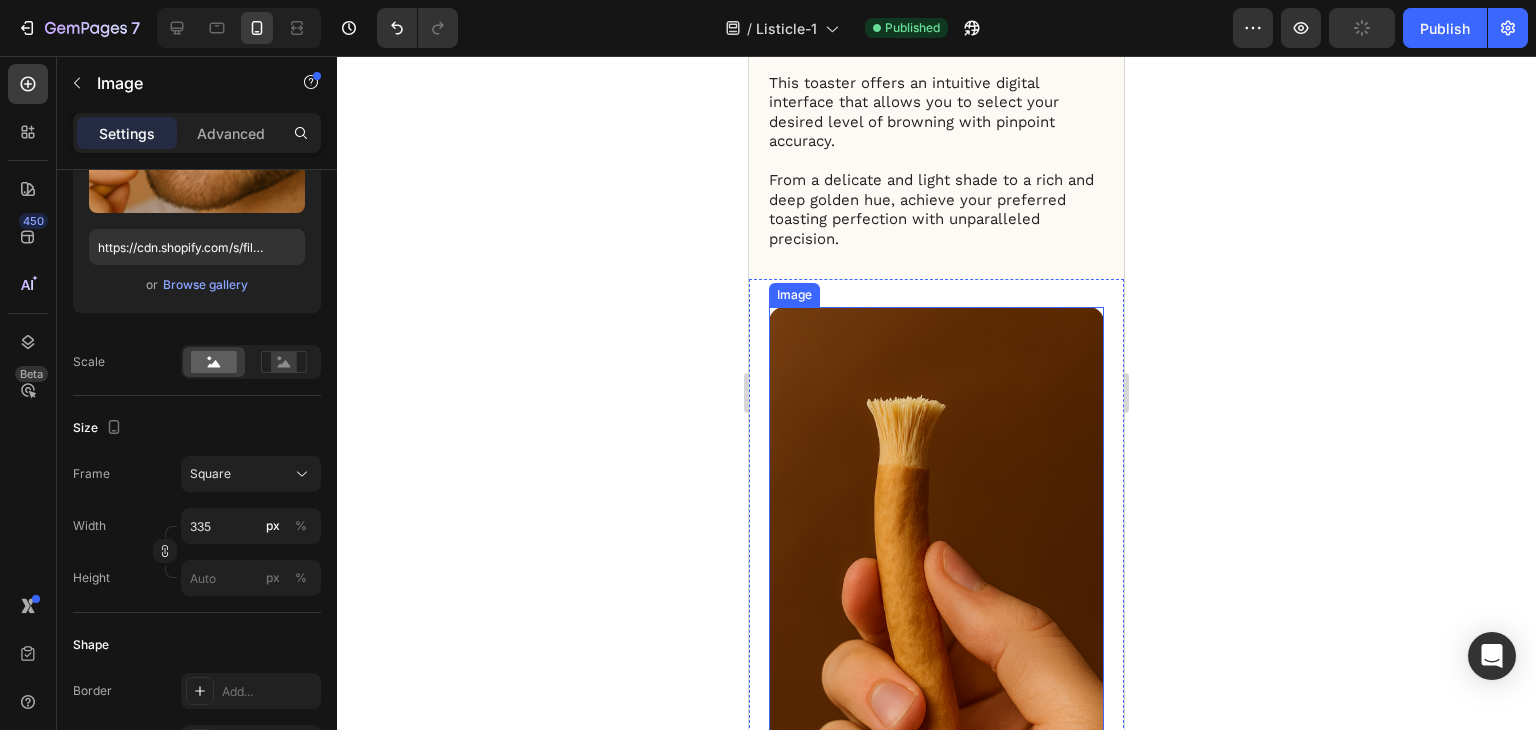 click at bounding box center (936, 558) 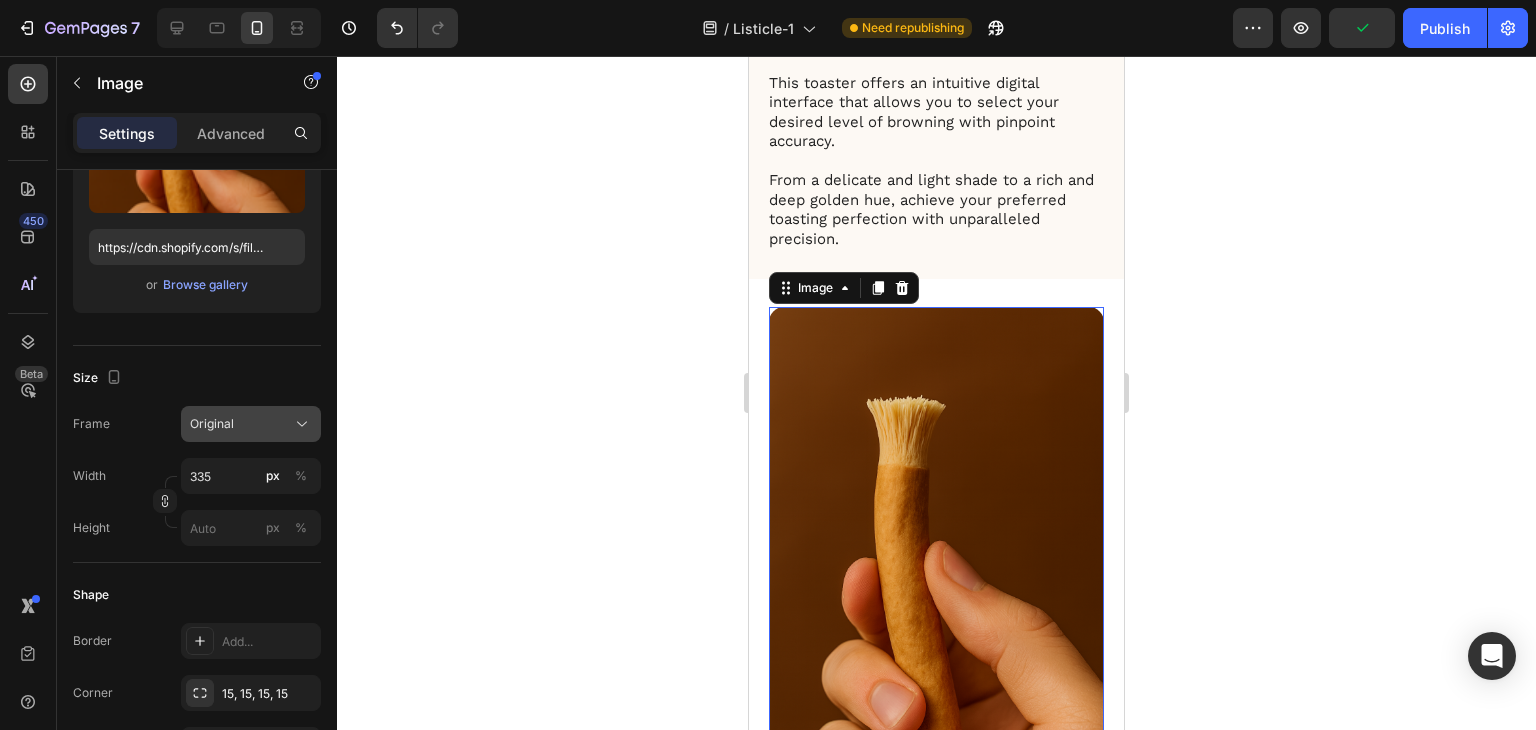 click on "Original" at bounding box center [212, 424] 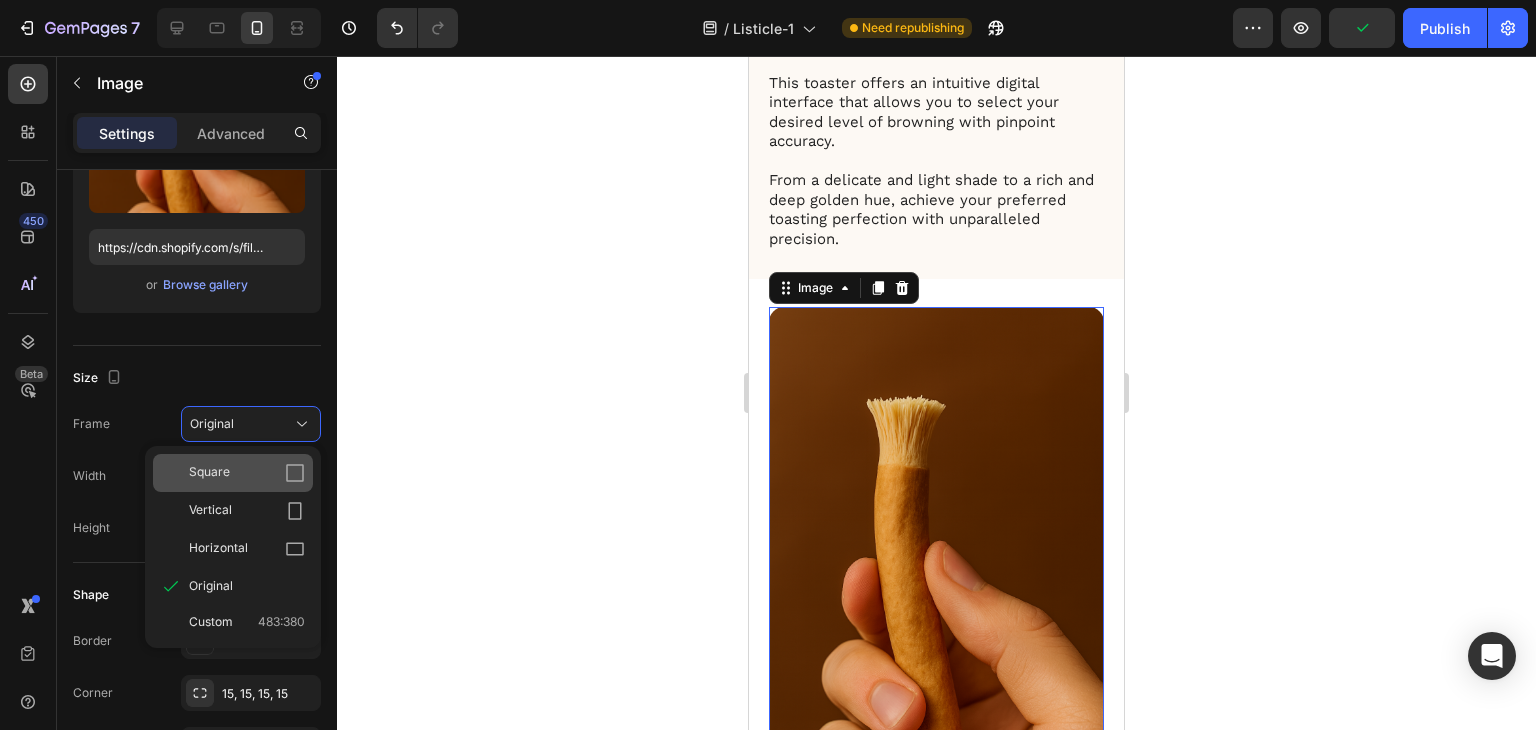 click on "Square" at bounding box center (209, 473) 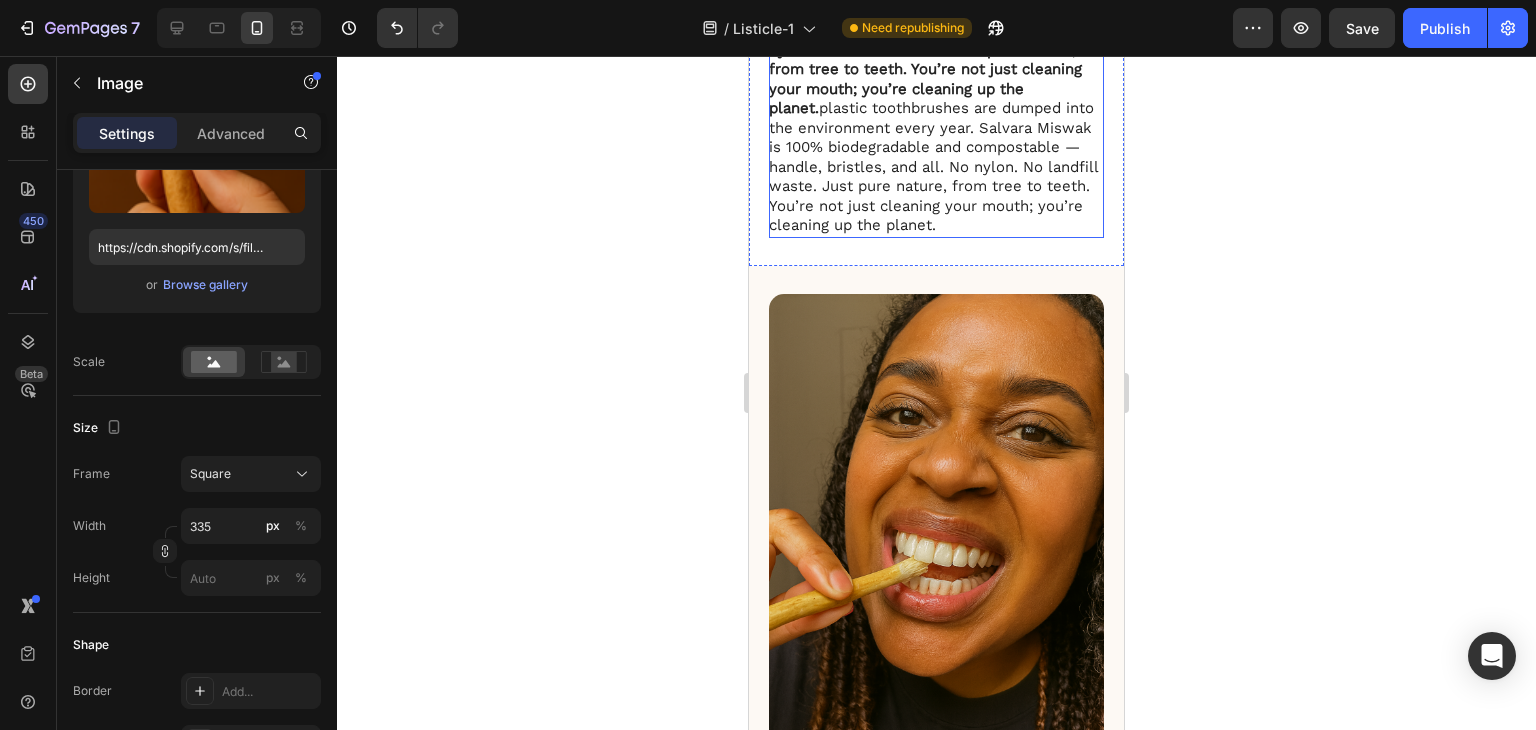 scroll, scrollTop: 2400, scrollLeft: 0, axis: vertical 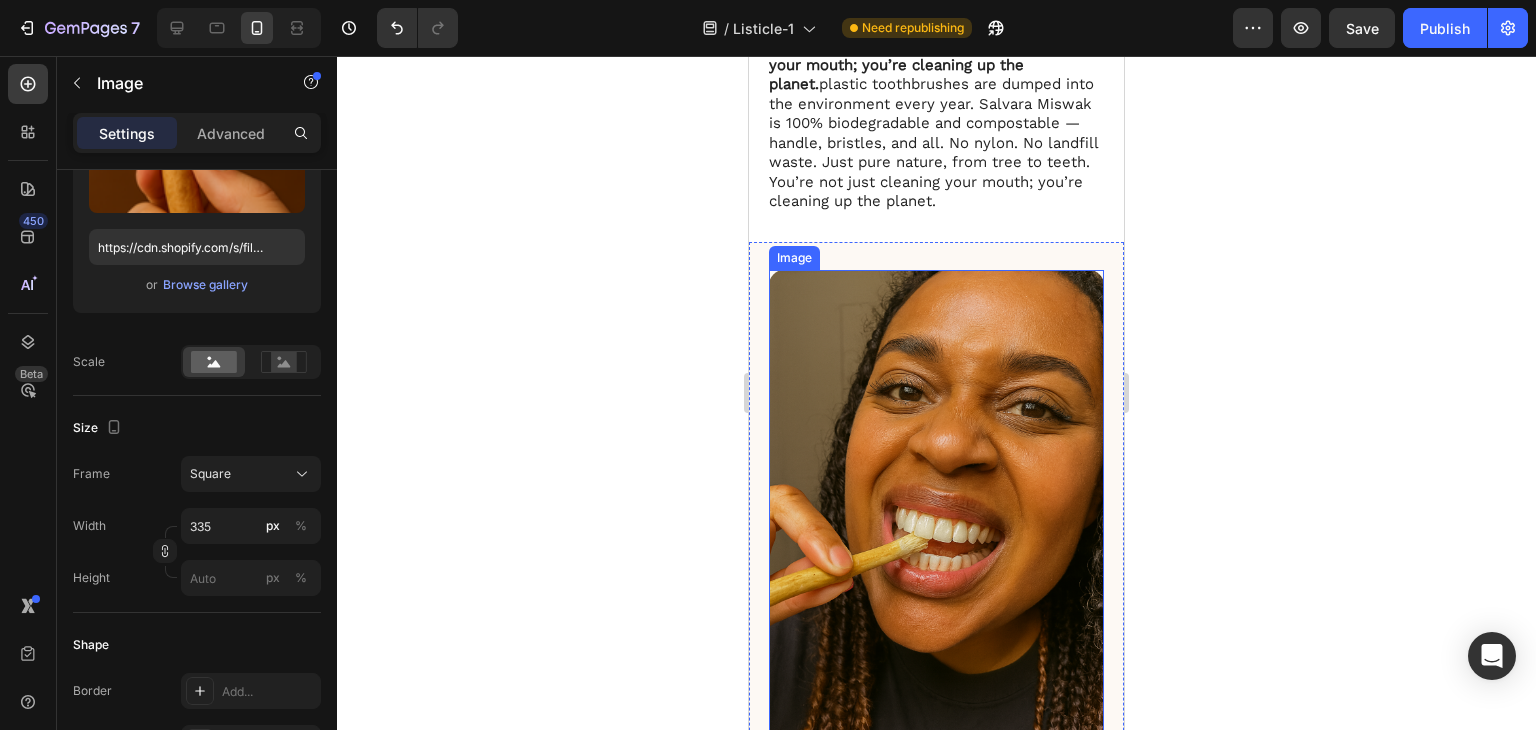 click at bounding box center (936, 521) 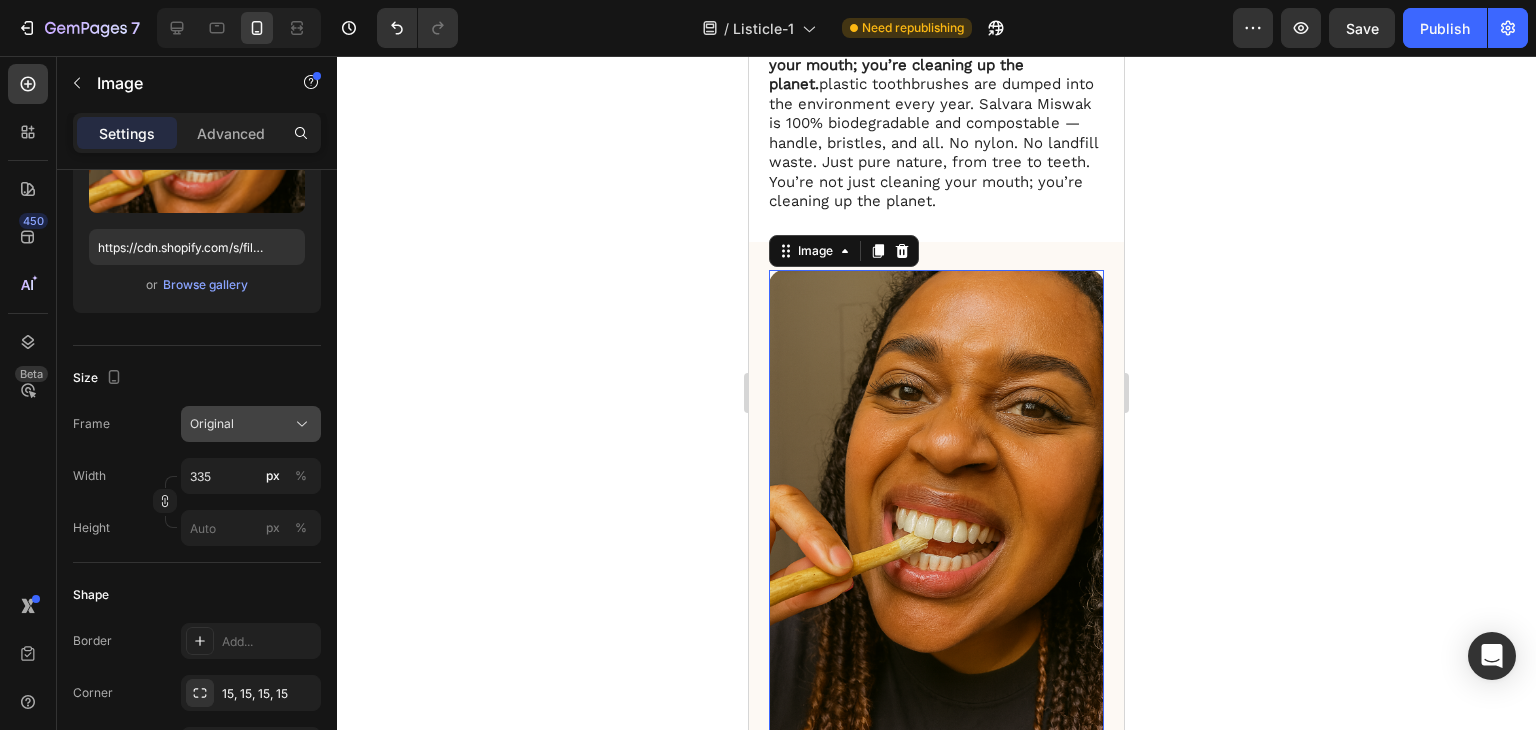 click on "Original" at bounding box center (212, 424) 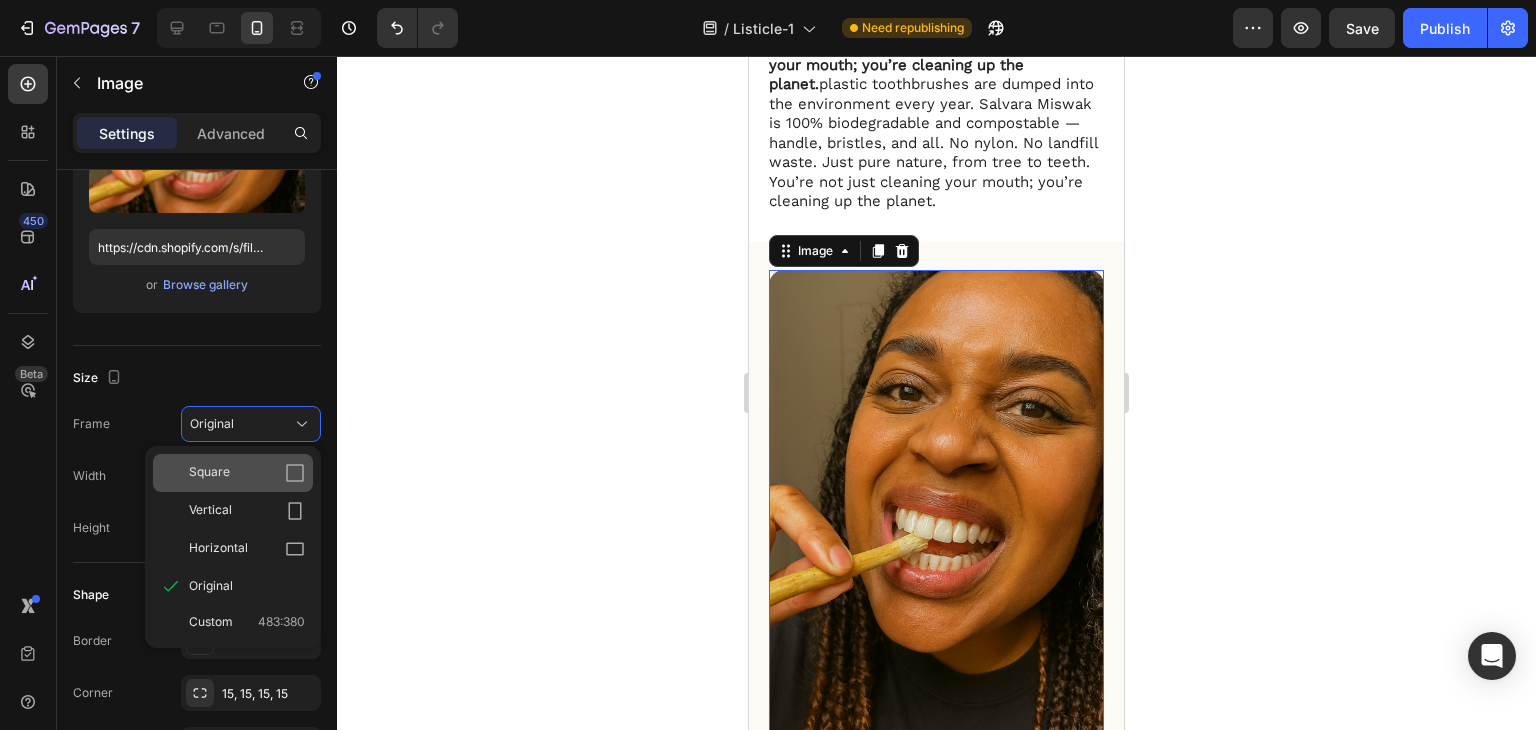 click on "Square" at bounding box center (209, 473) 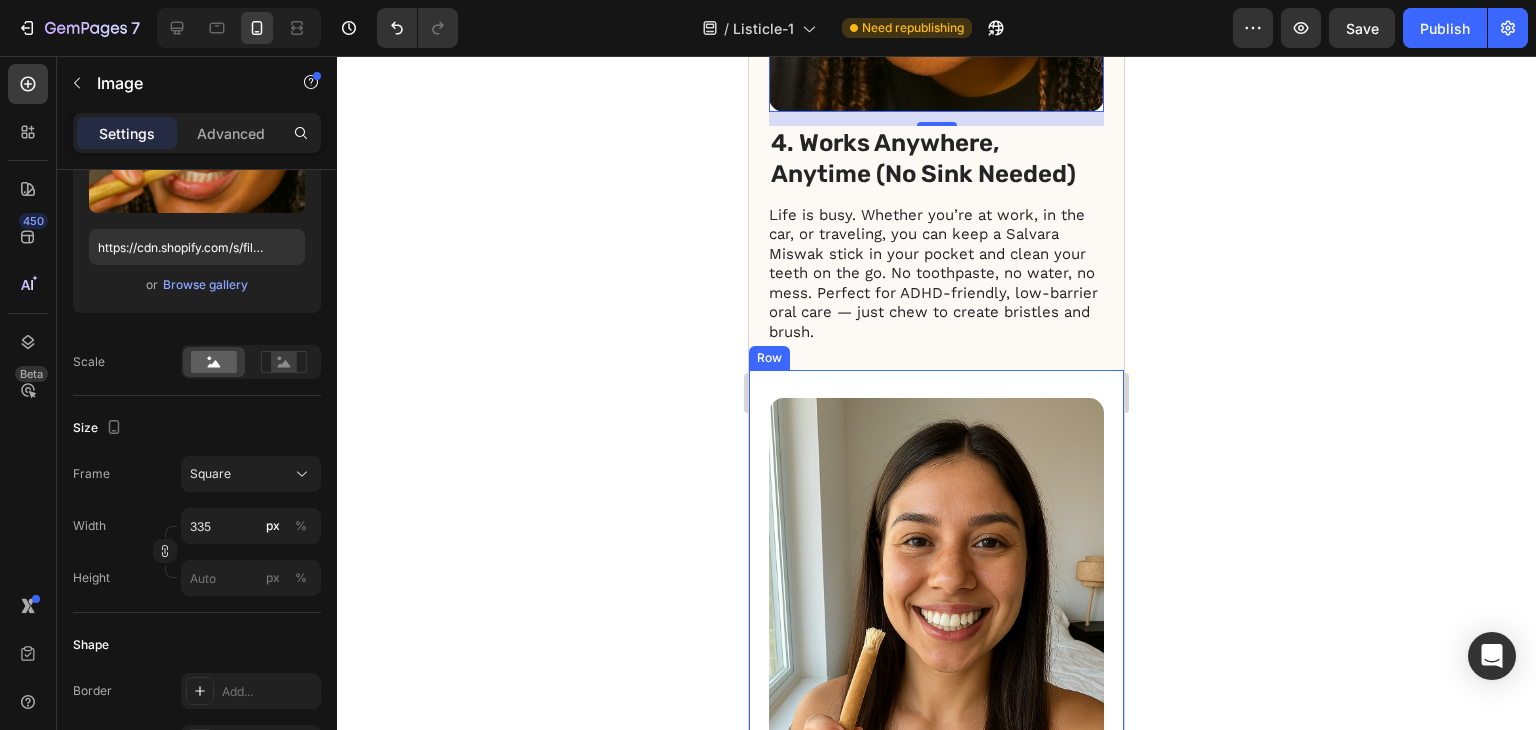 scroll, scrollTop: 3100, scrollLeft: 0, axis: vertical 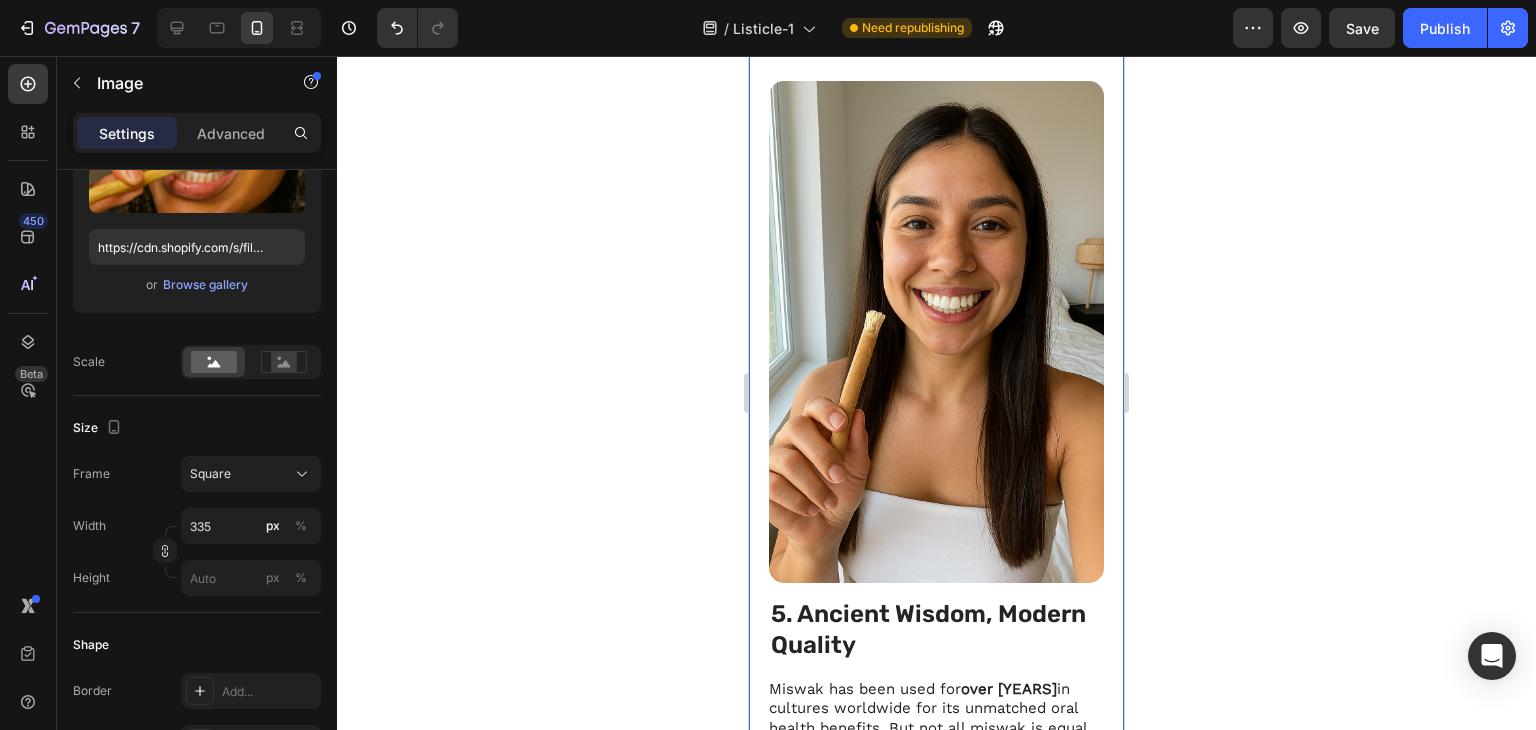 click at bounding box center [936, 332] 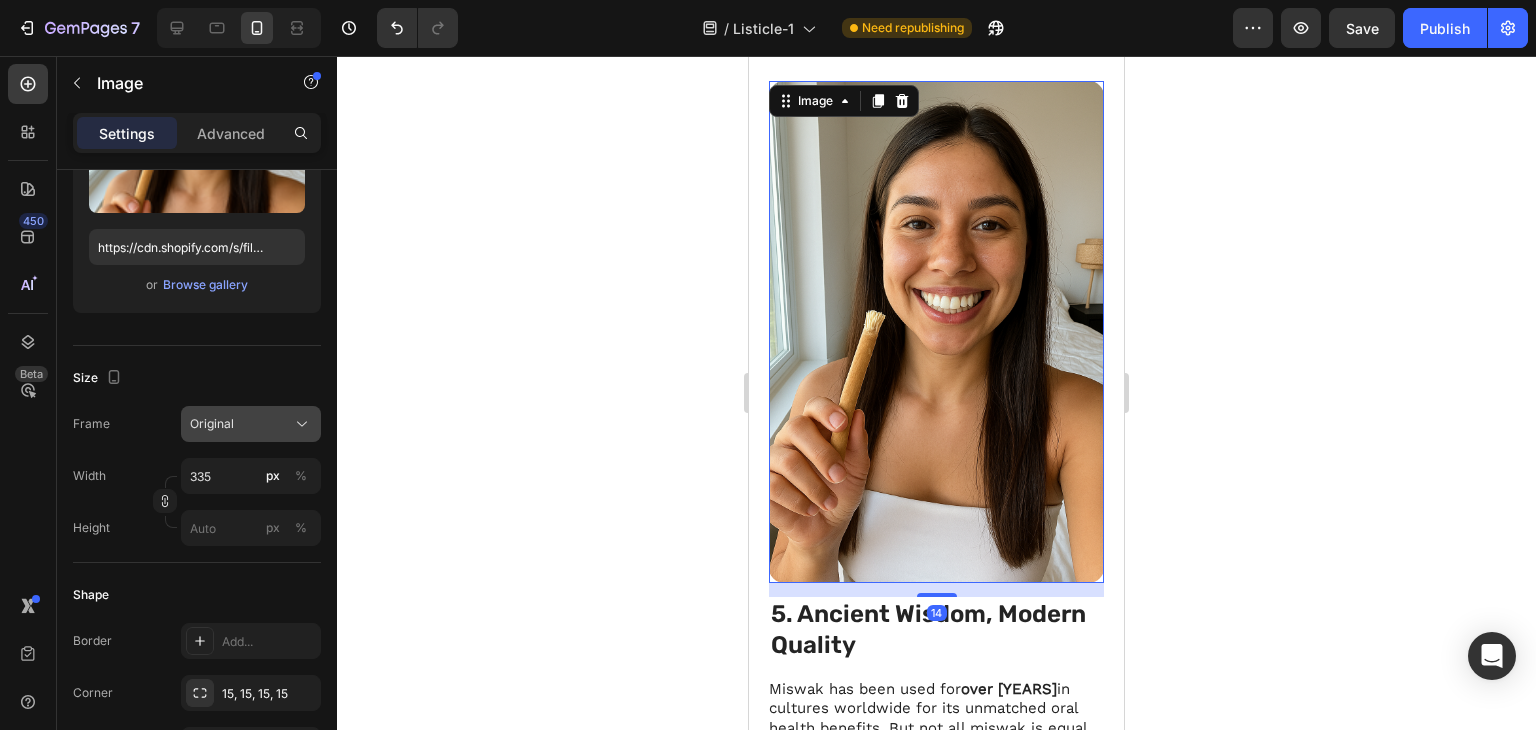 click on "Original" at bounding box center [212, 424] 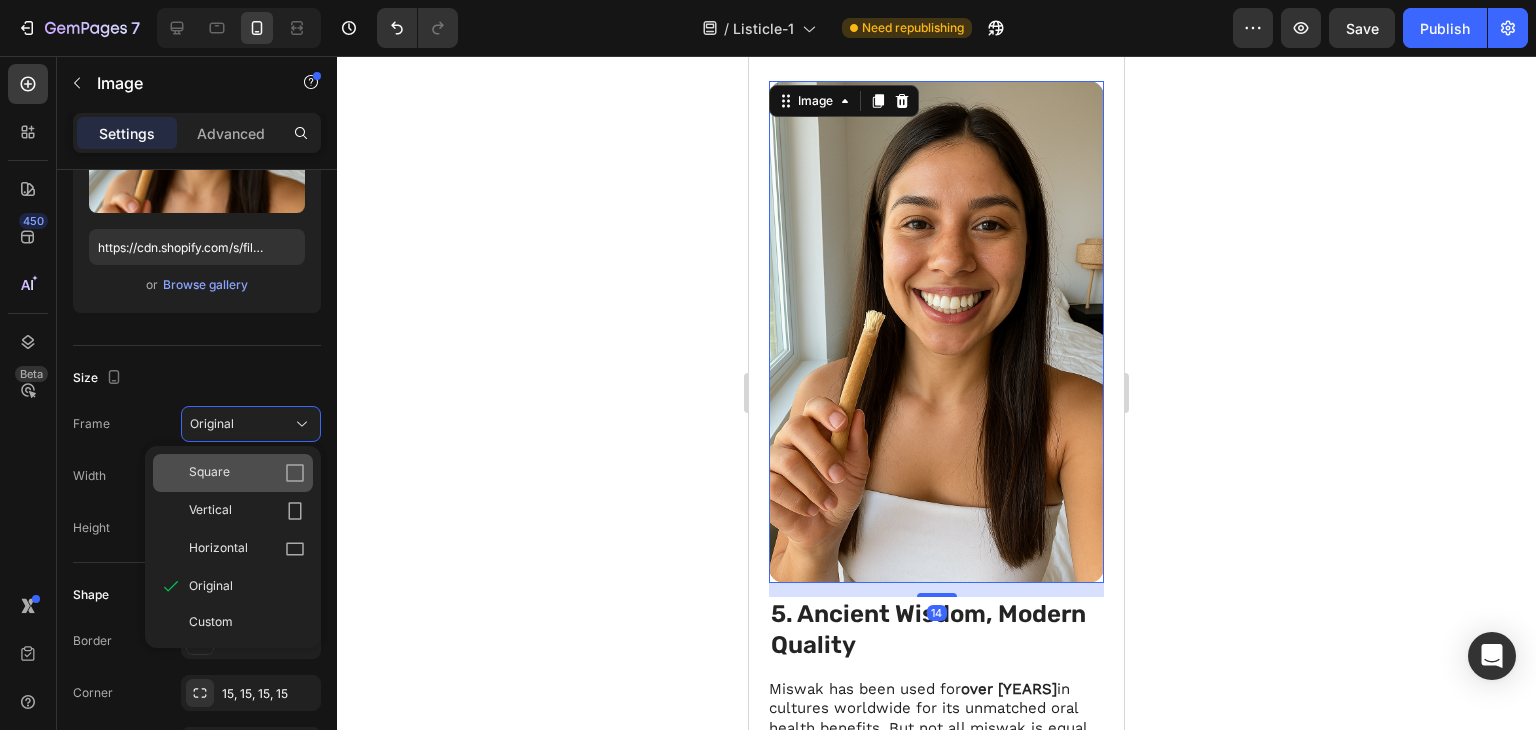 click on "Square" at bounding box center (247, 473) 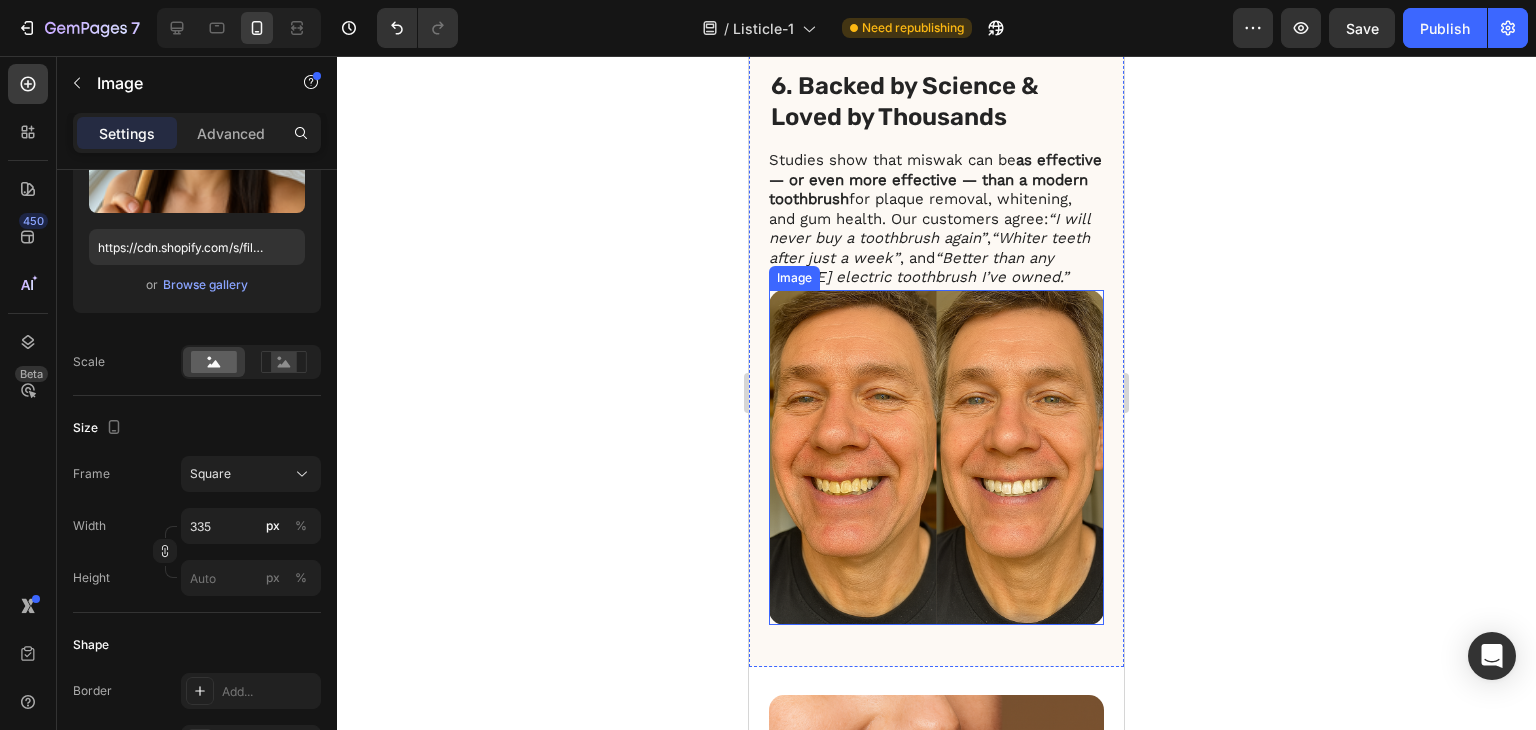 scroll, scrollTop: 3840, scrollLeft: 0, axis: vertical 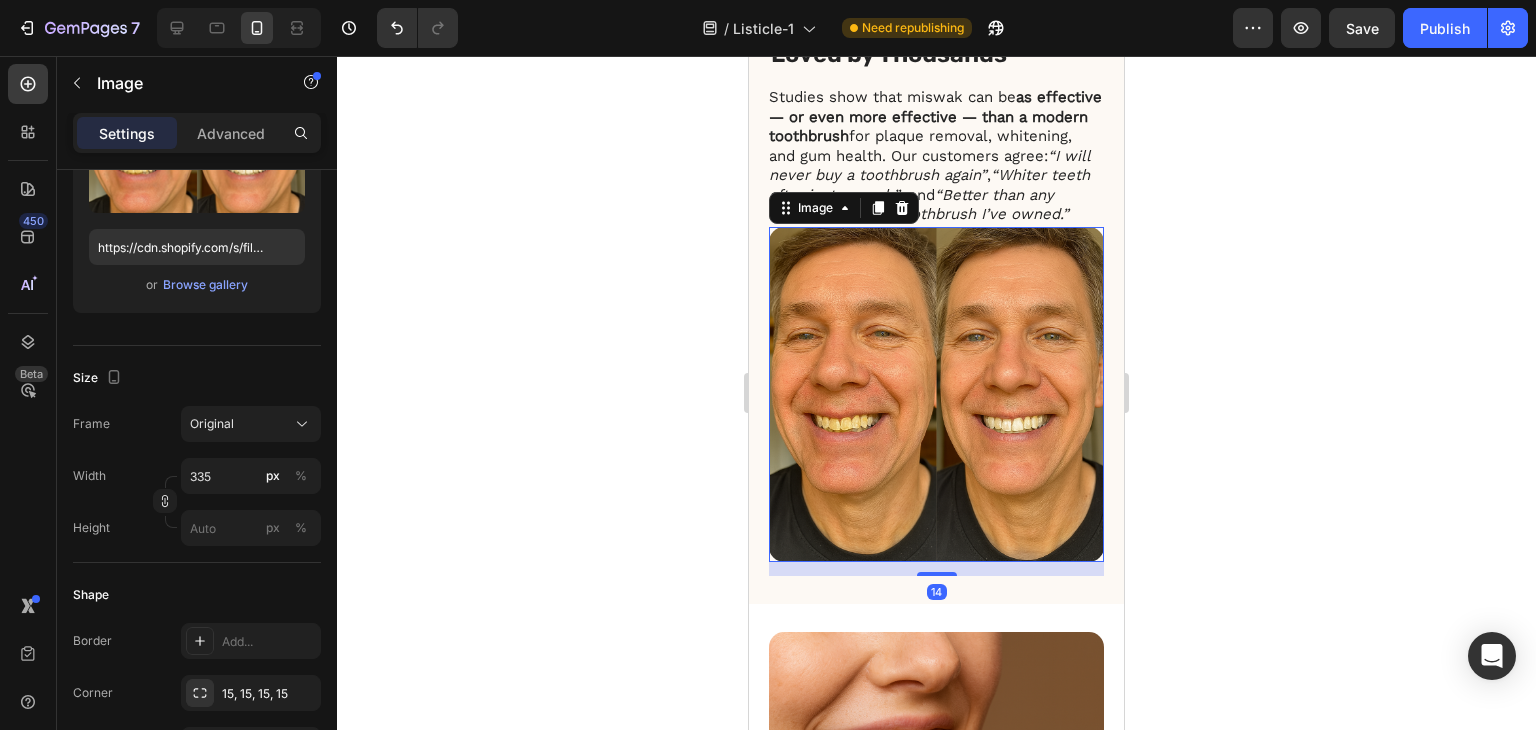 click at bounding box center [936, 394] 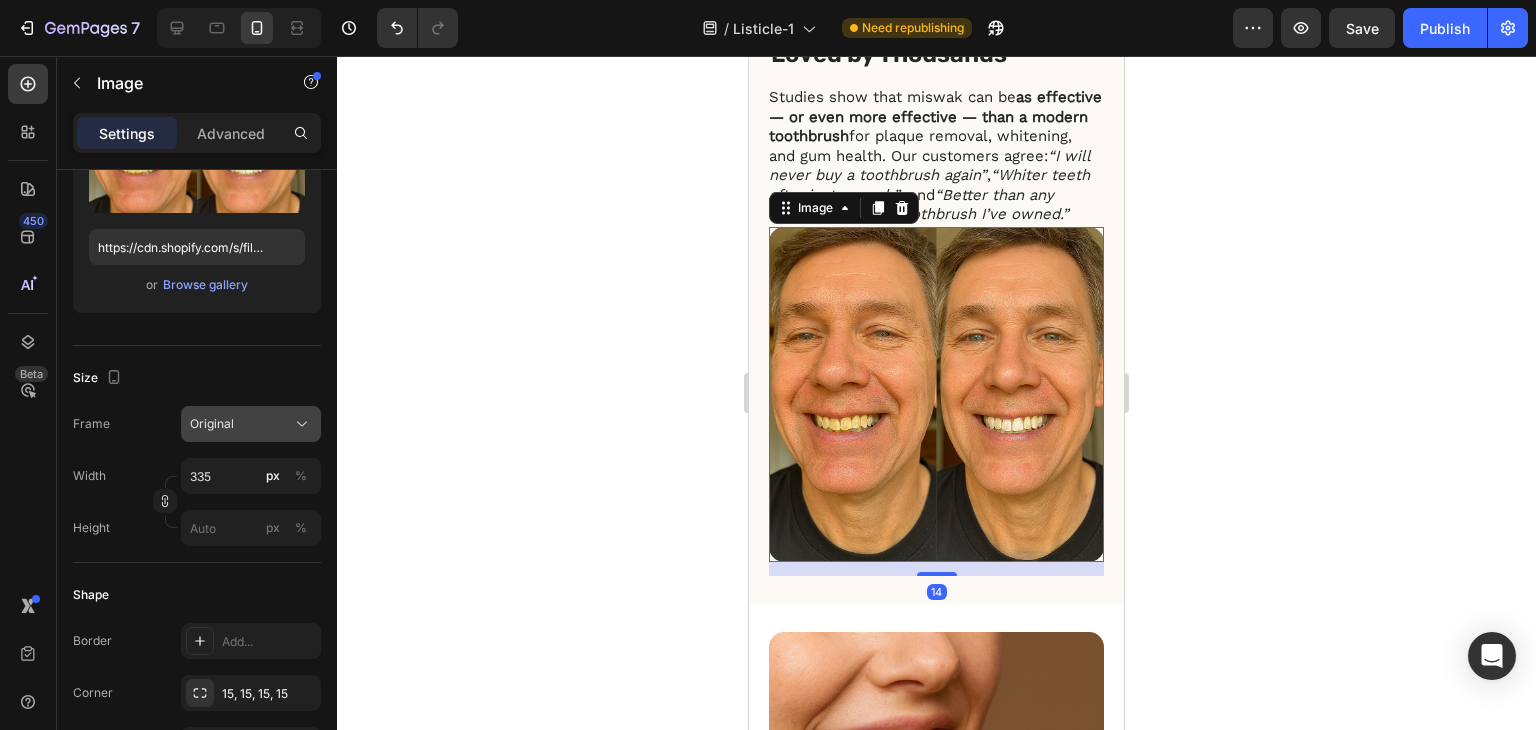 click on "Original" at bounding box center (251, 424) 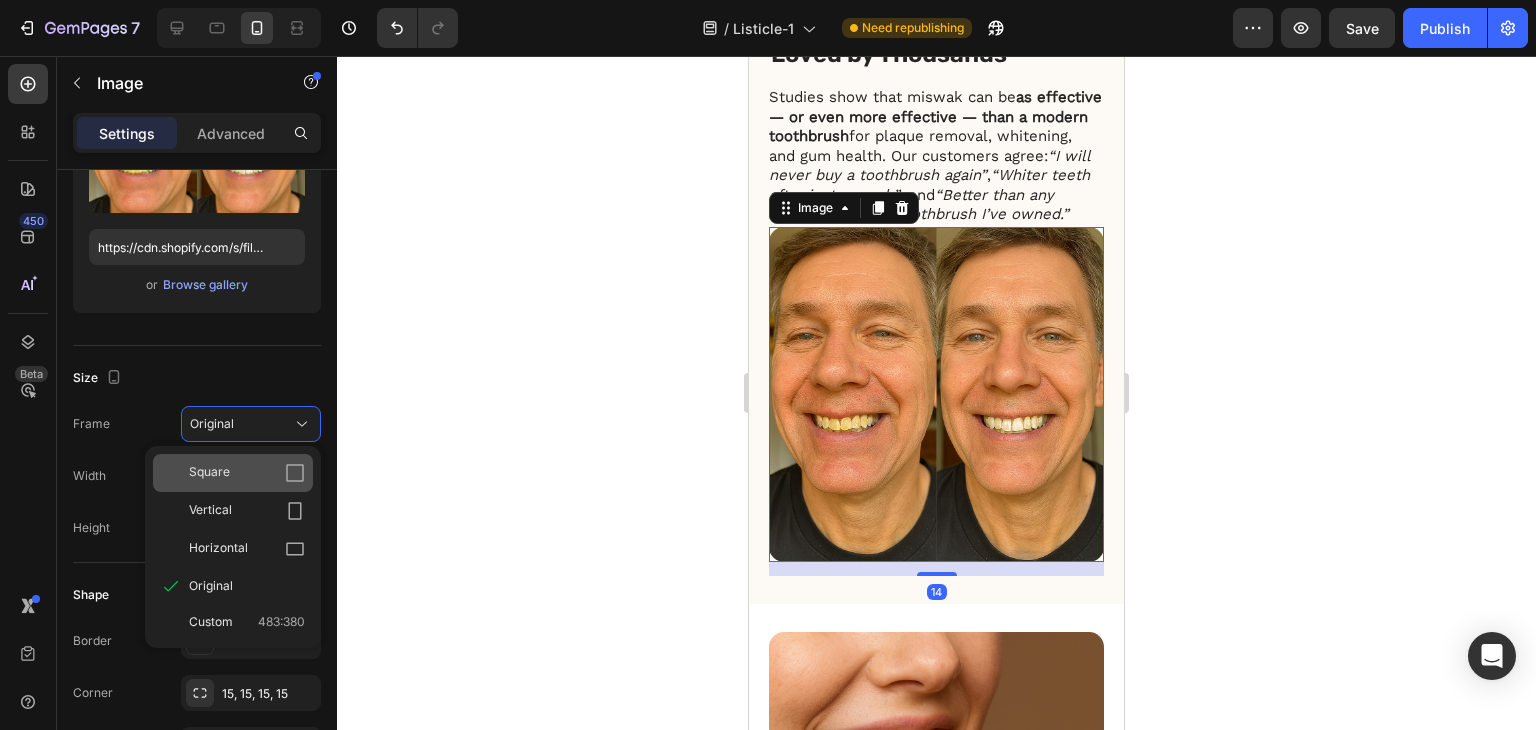 click on "Square" at bounding box center [247, 473] 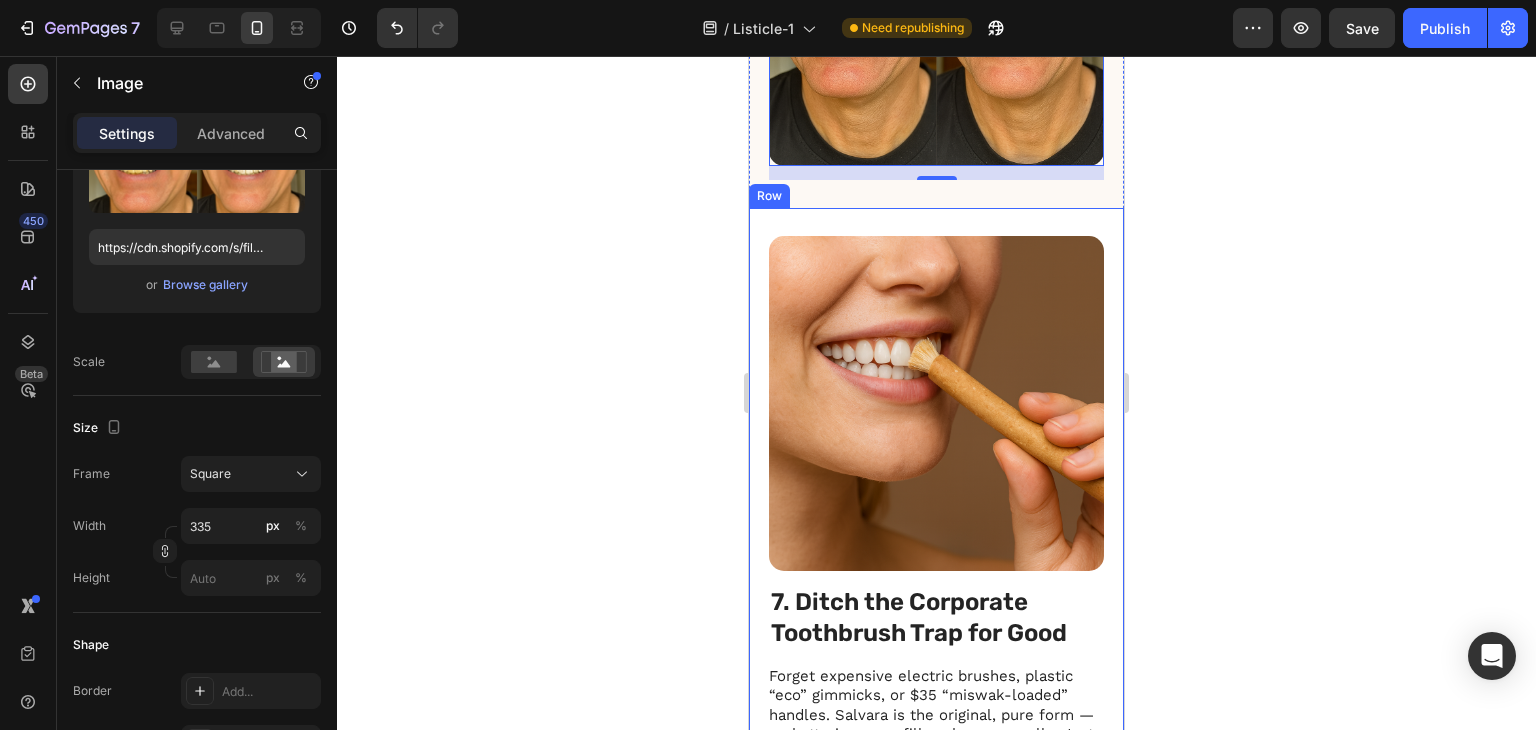 scroll, scrollTop: 4240, scrollLeft: 0, axis: vertical 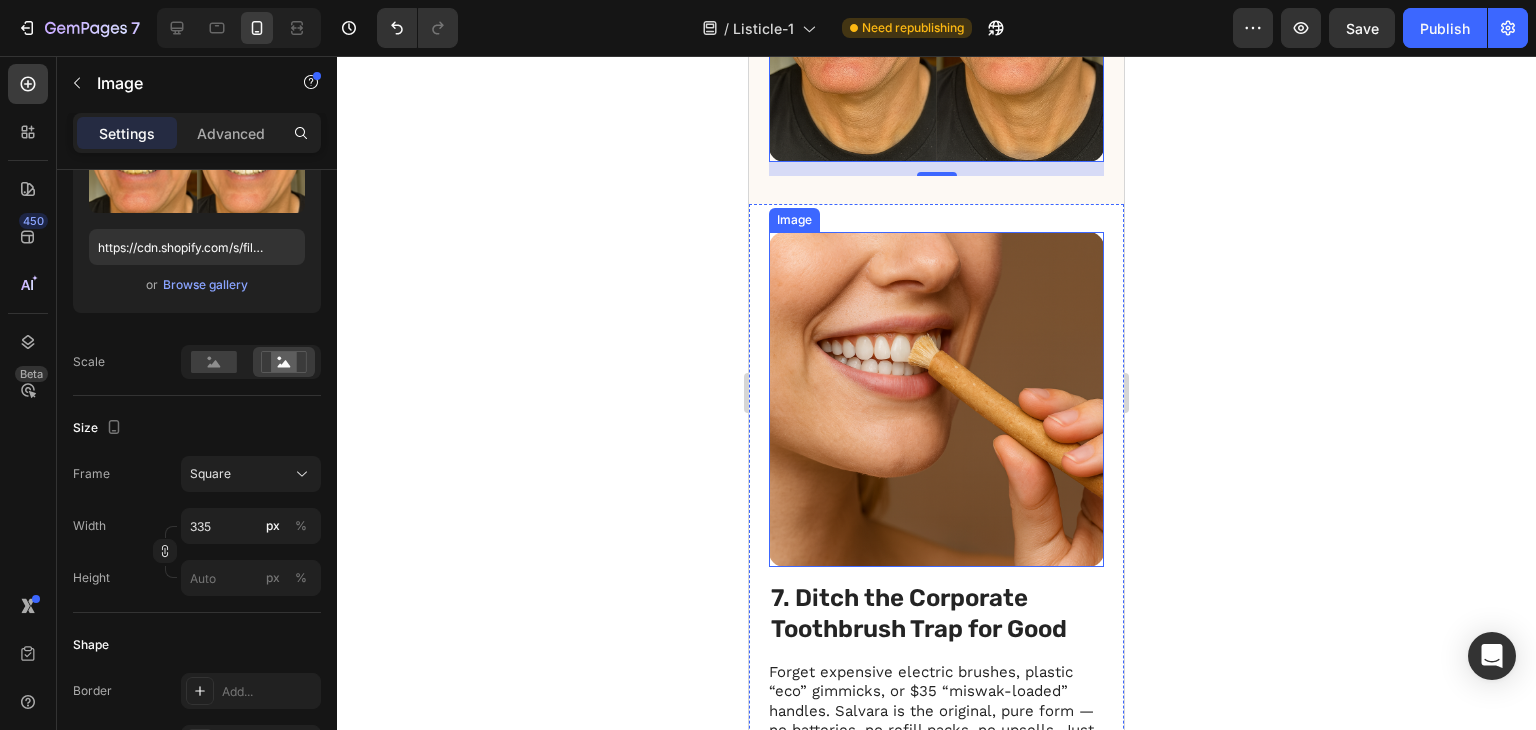click at bounding box center (936, 399) 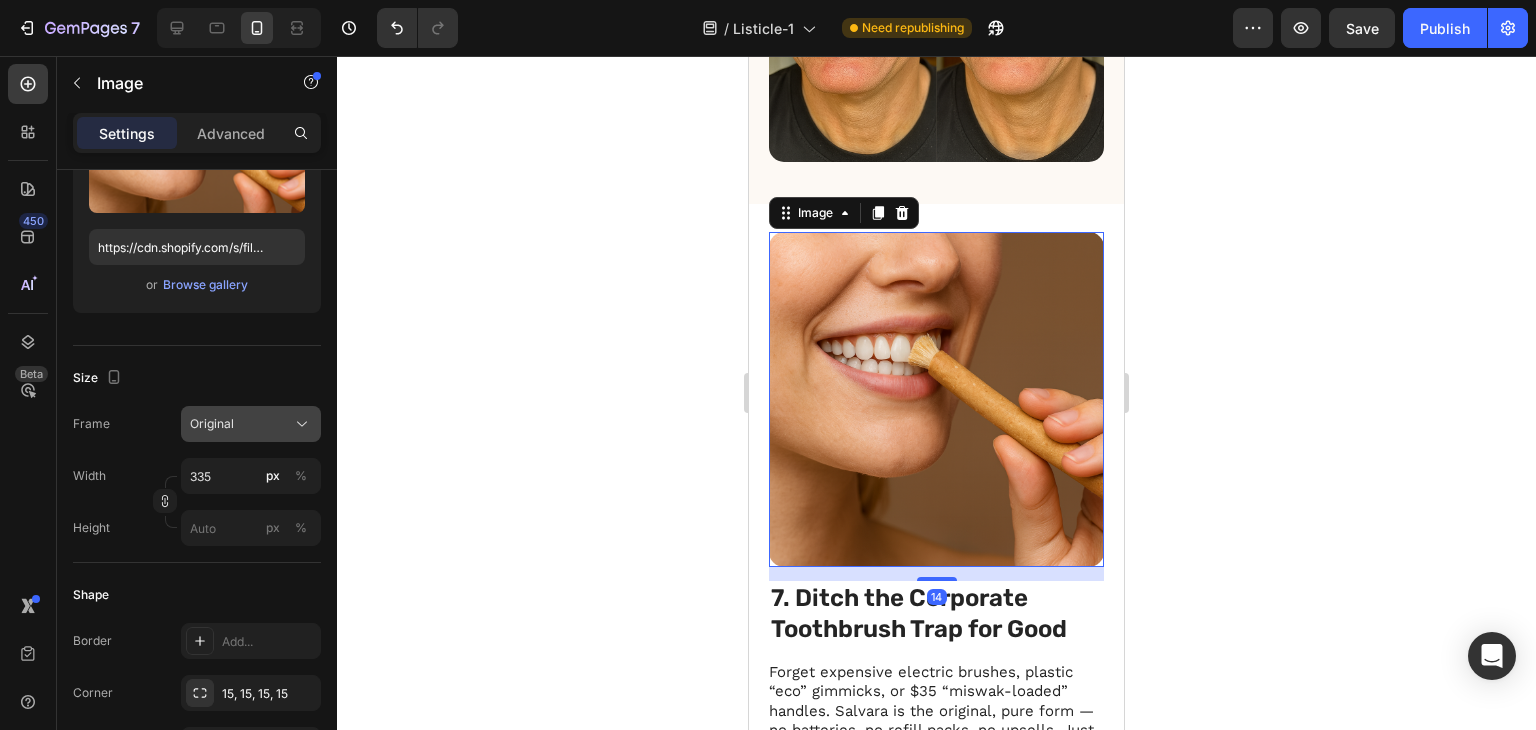 click on "Original" 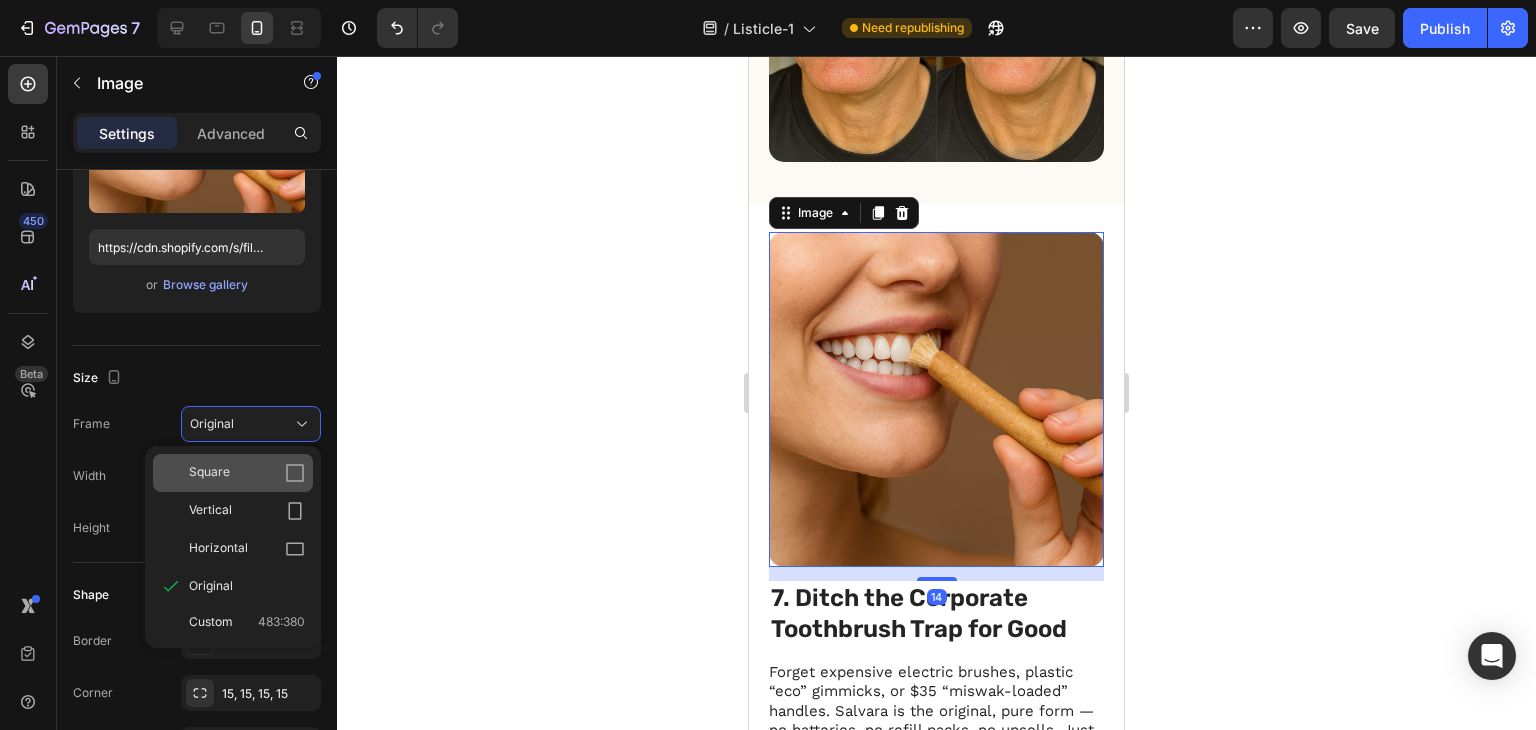 click on "Square" at bounding box center [247, 473] 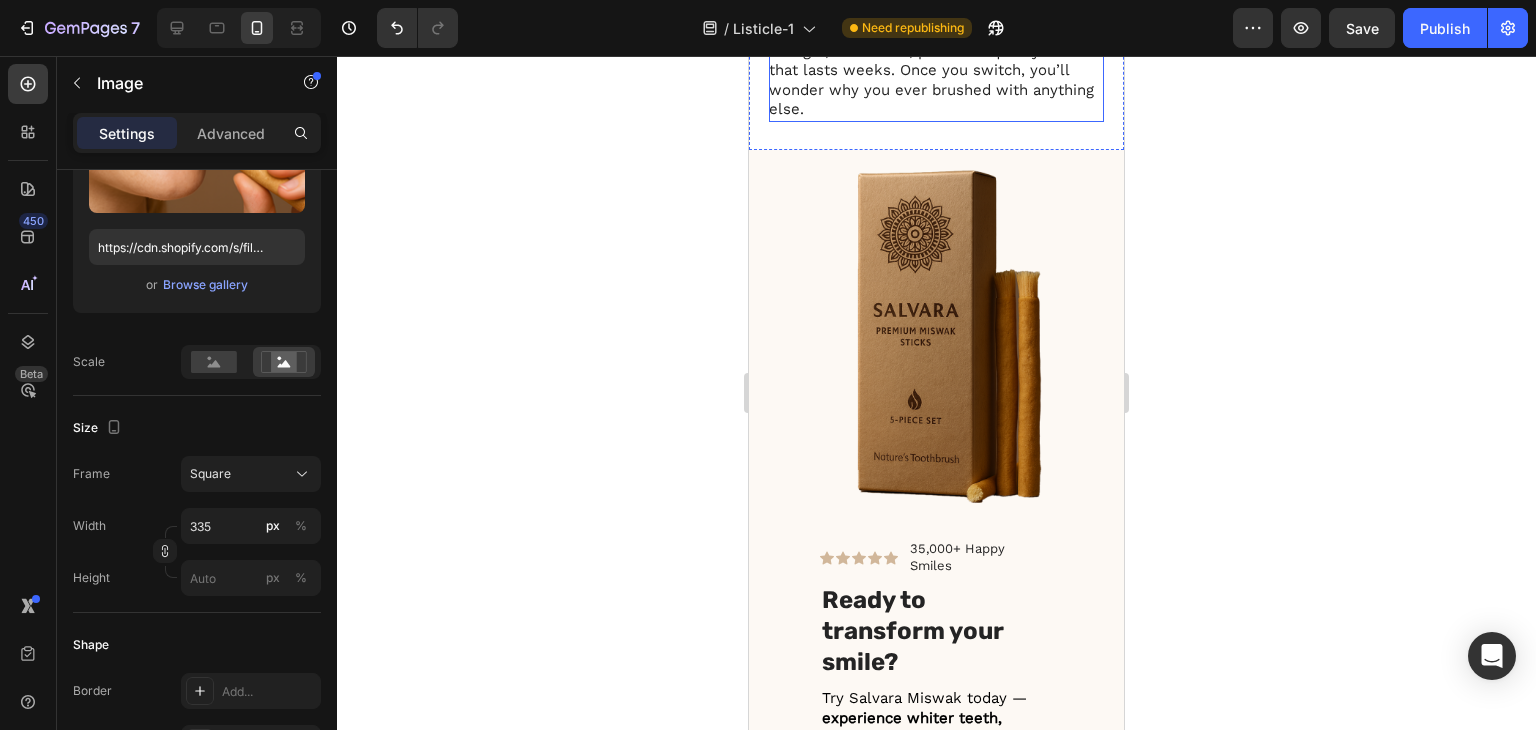 scroll, scrollTop: 4940, scrollLeft: 0, axis: vertical 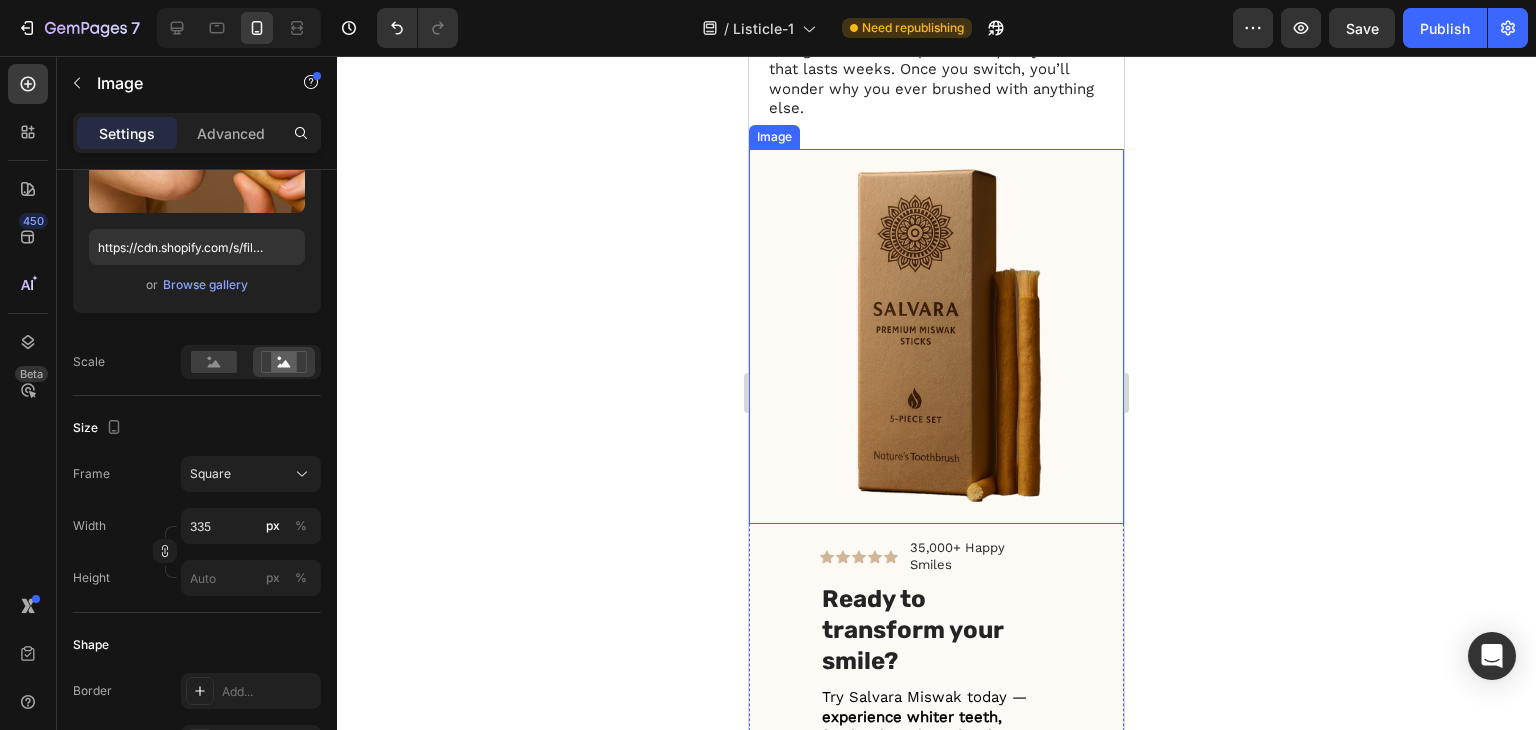 click at bounding box center [936, 336] 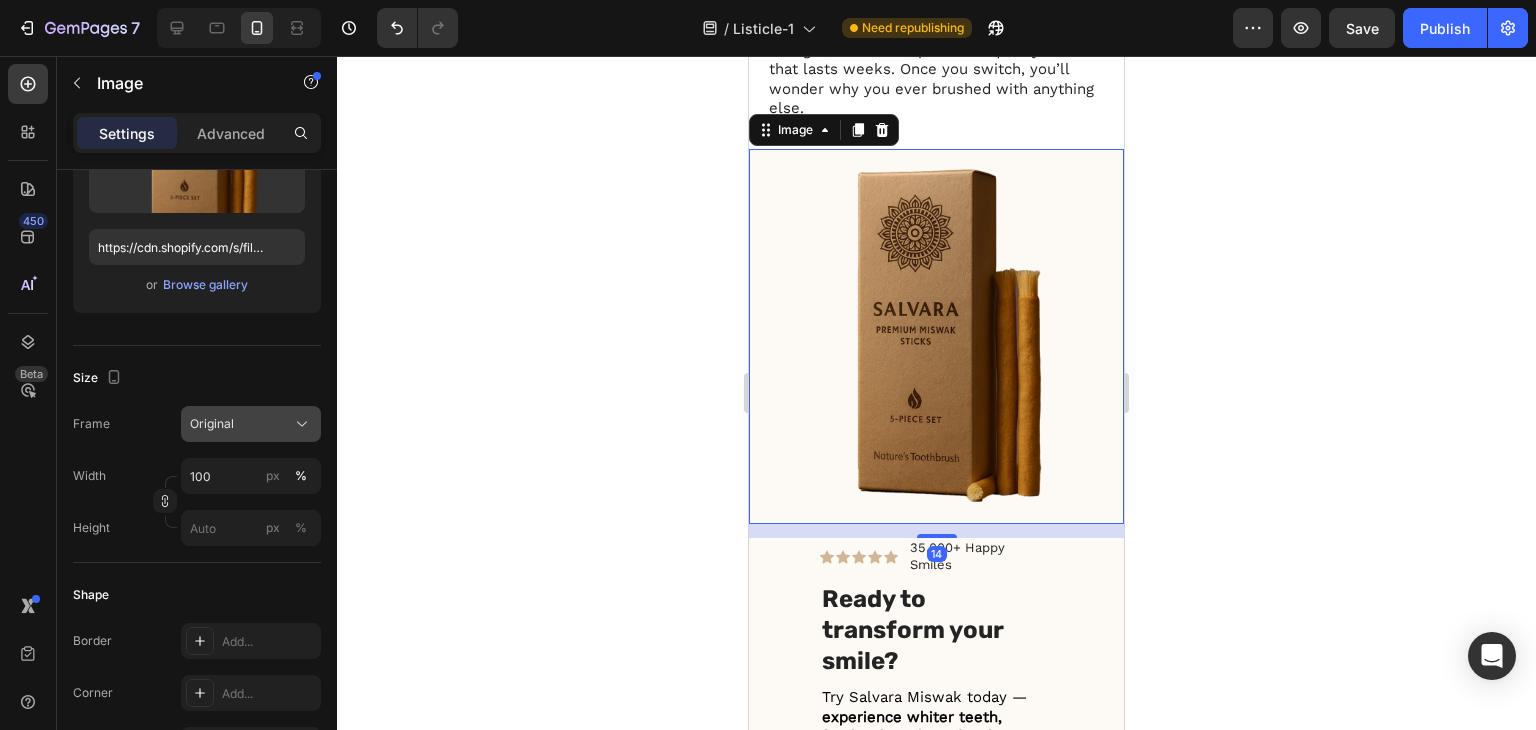 click on "Original" at bounding box center [251, 424] 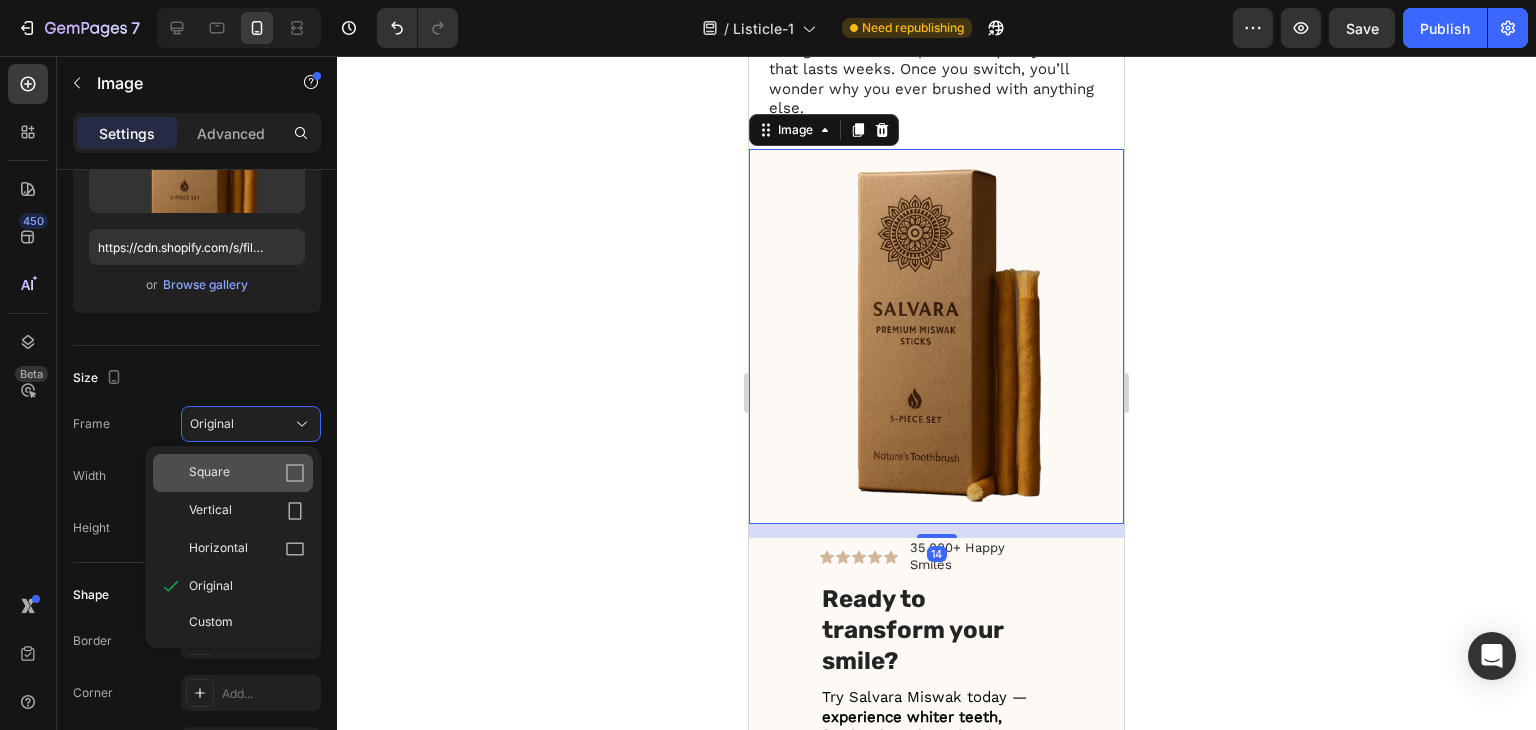 click on "Square" at bounding box center (209, 473) 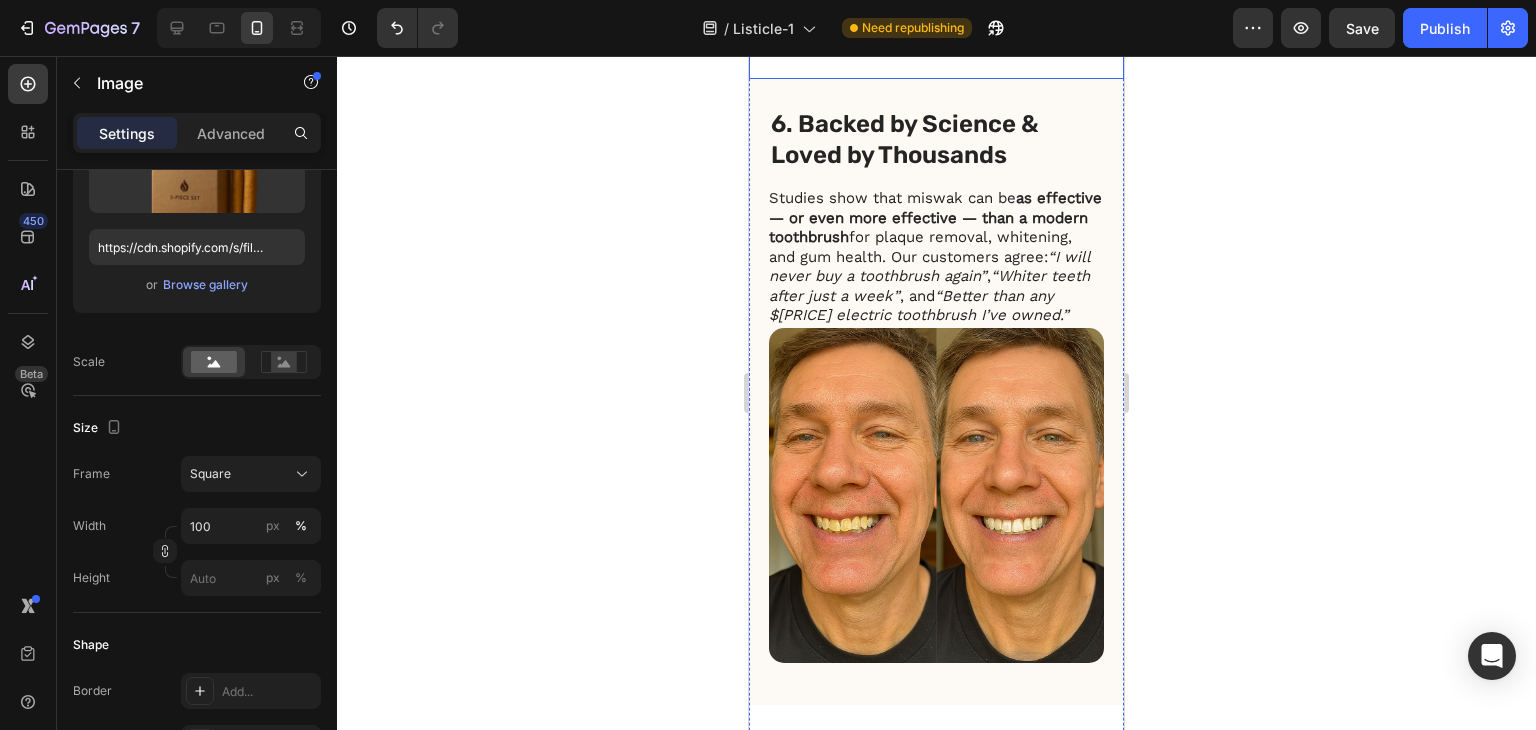 scroll, scrollTop: 3740, scrollLeft: 0, axis: vertical 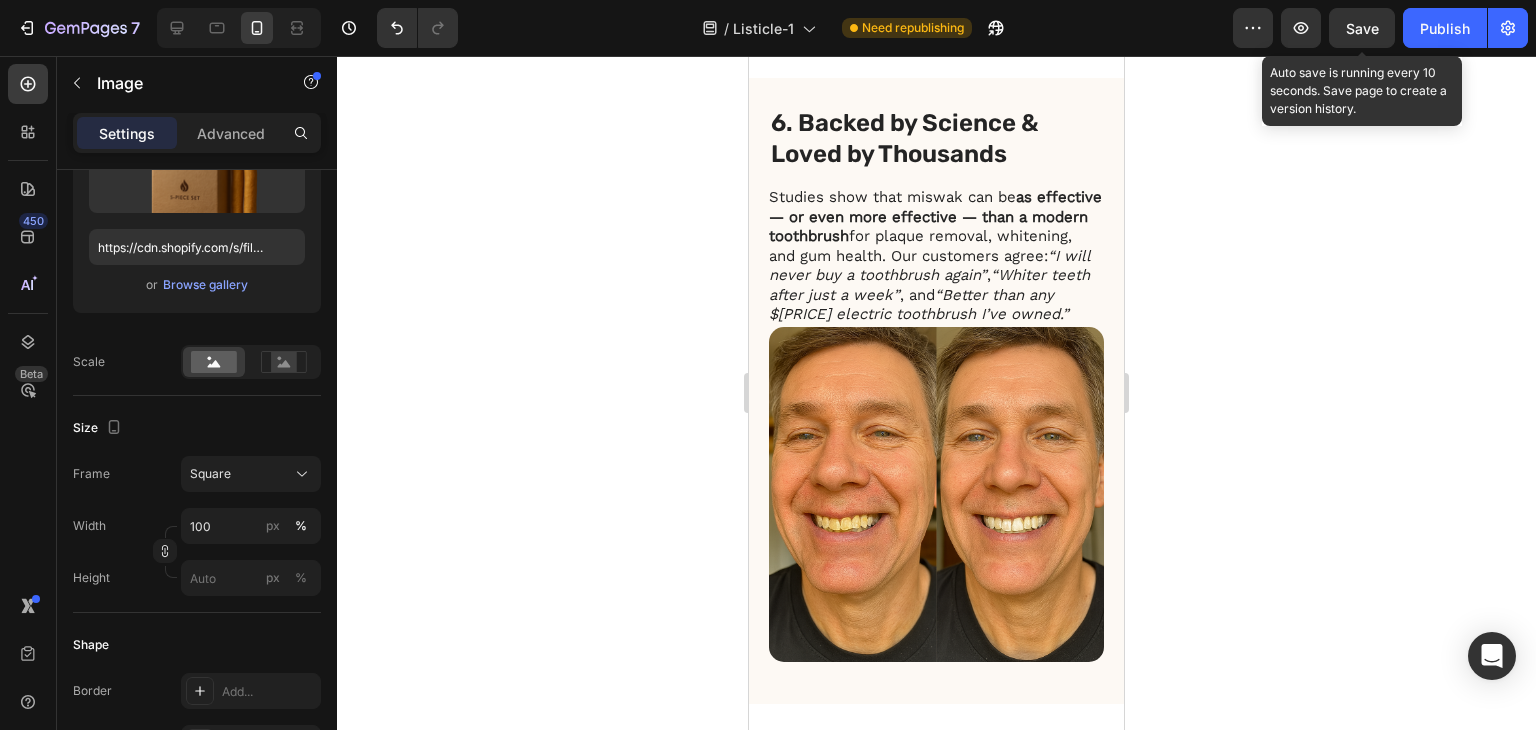 click on "Save" at bounding box center (1362, 28) 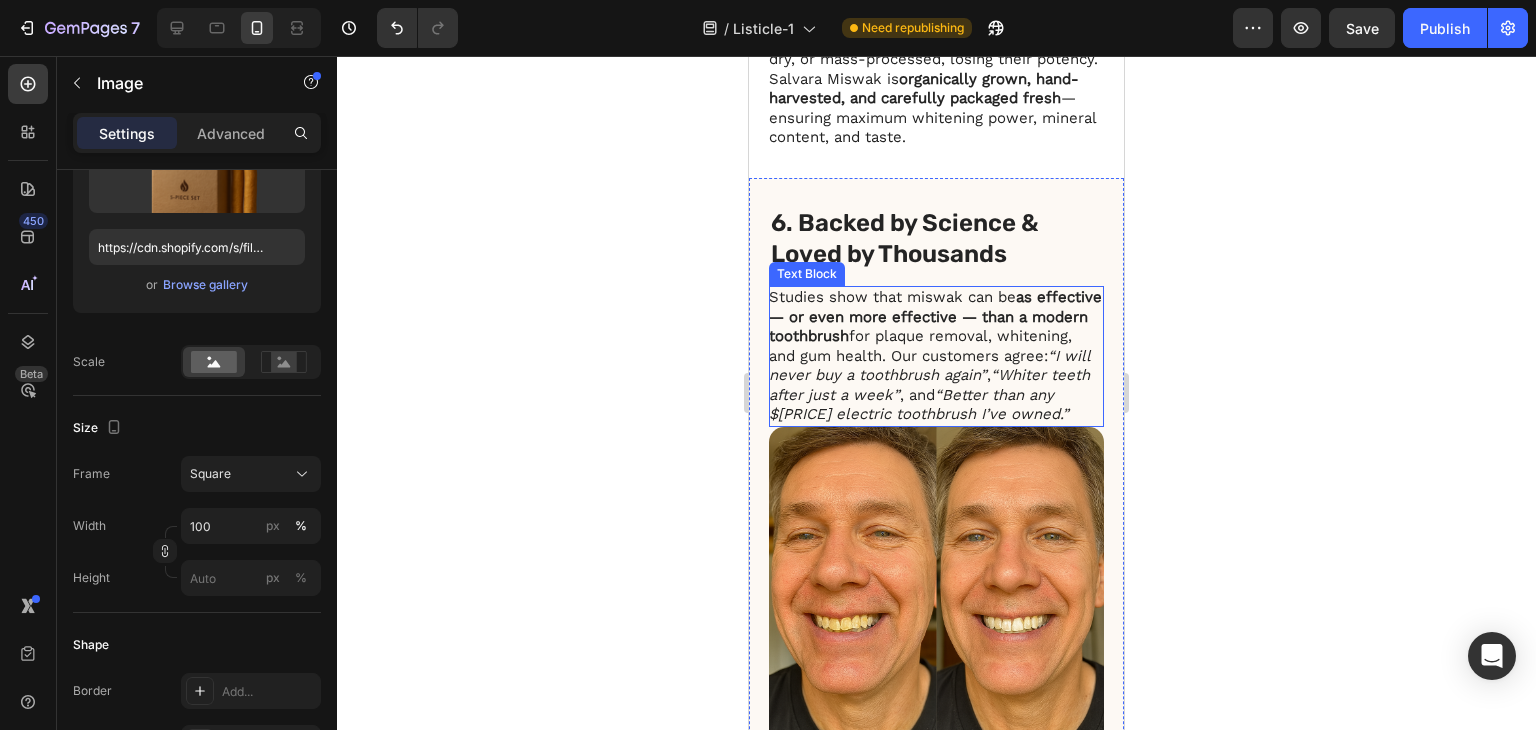 scroll, scrollTop: 3740, scrollLeft: 0, axis: vertical 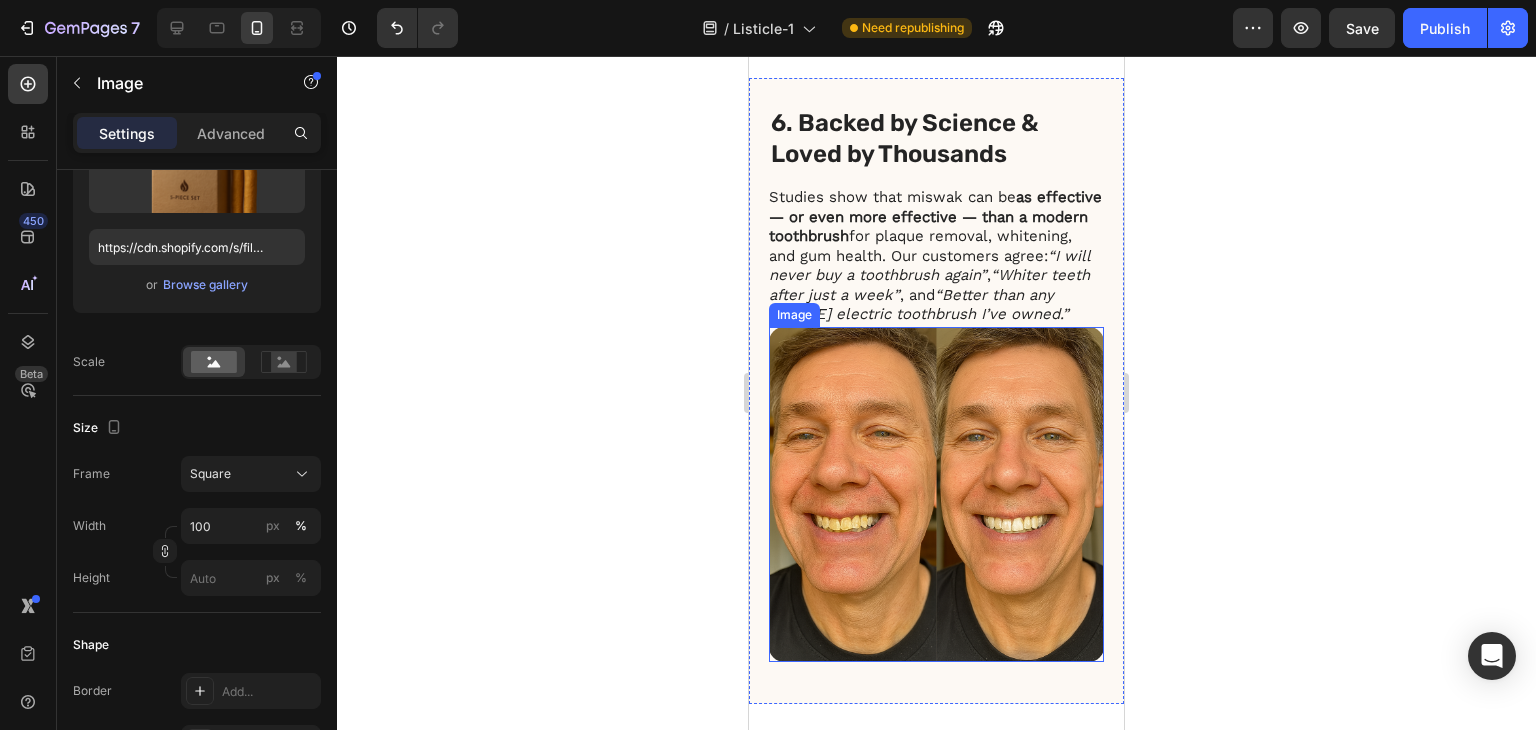 click at bounding box center [936, 494] 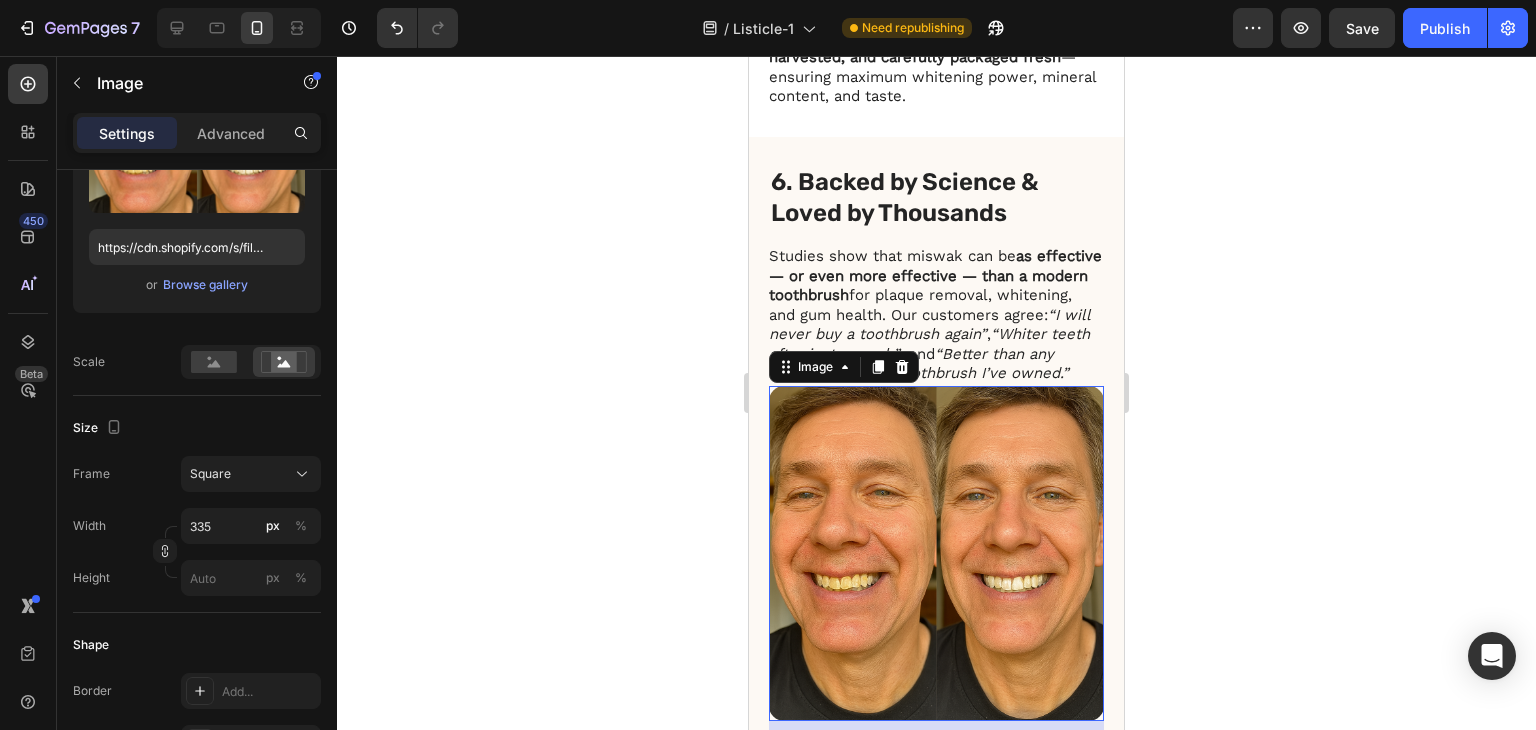 scroll, scrollTop: 3640, scrollLeft: 0, axis: vertical 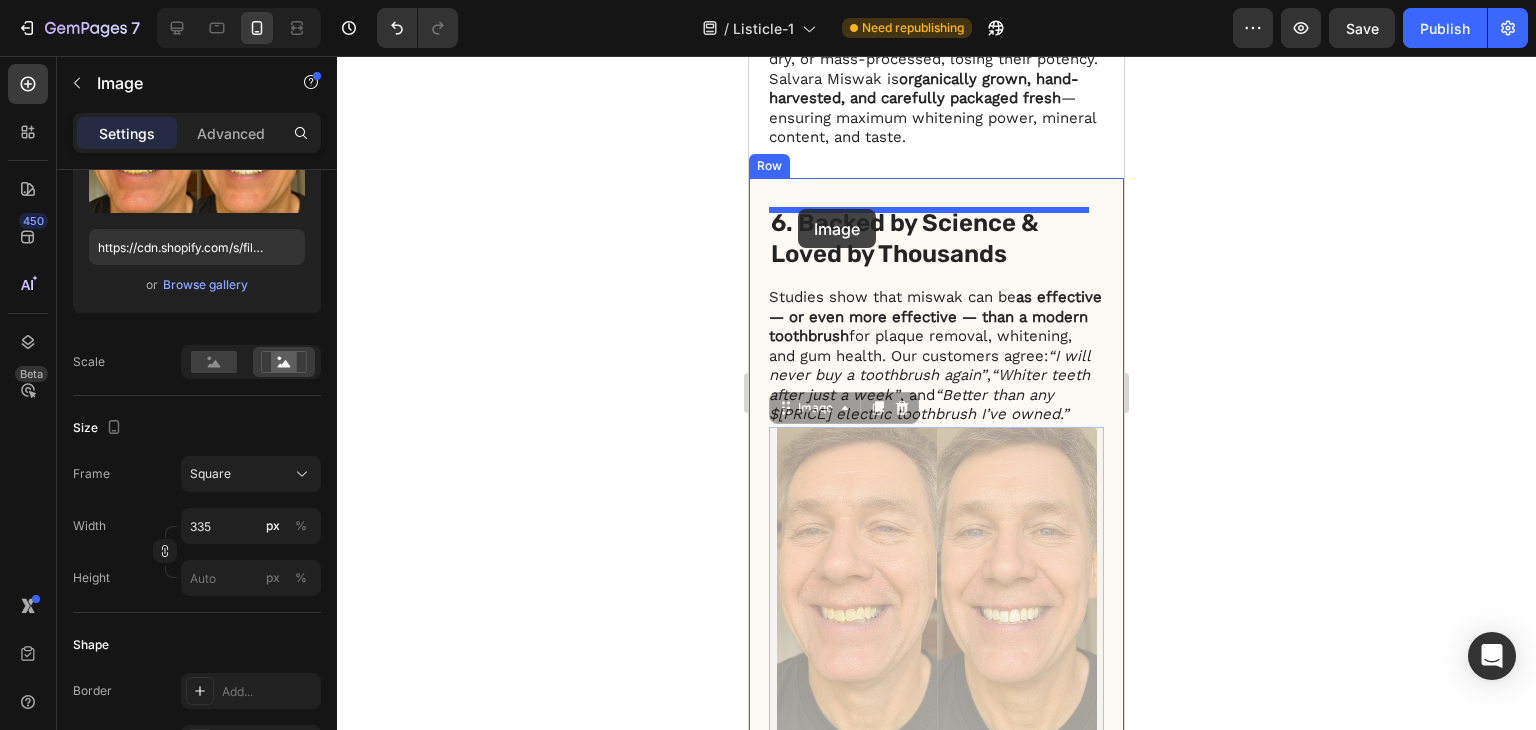 drag, startPoint x: 789, startPoint y: 437, endPoint x: 798, endPoint y: 209, distance: 228.17757 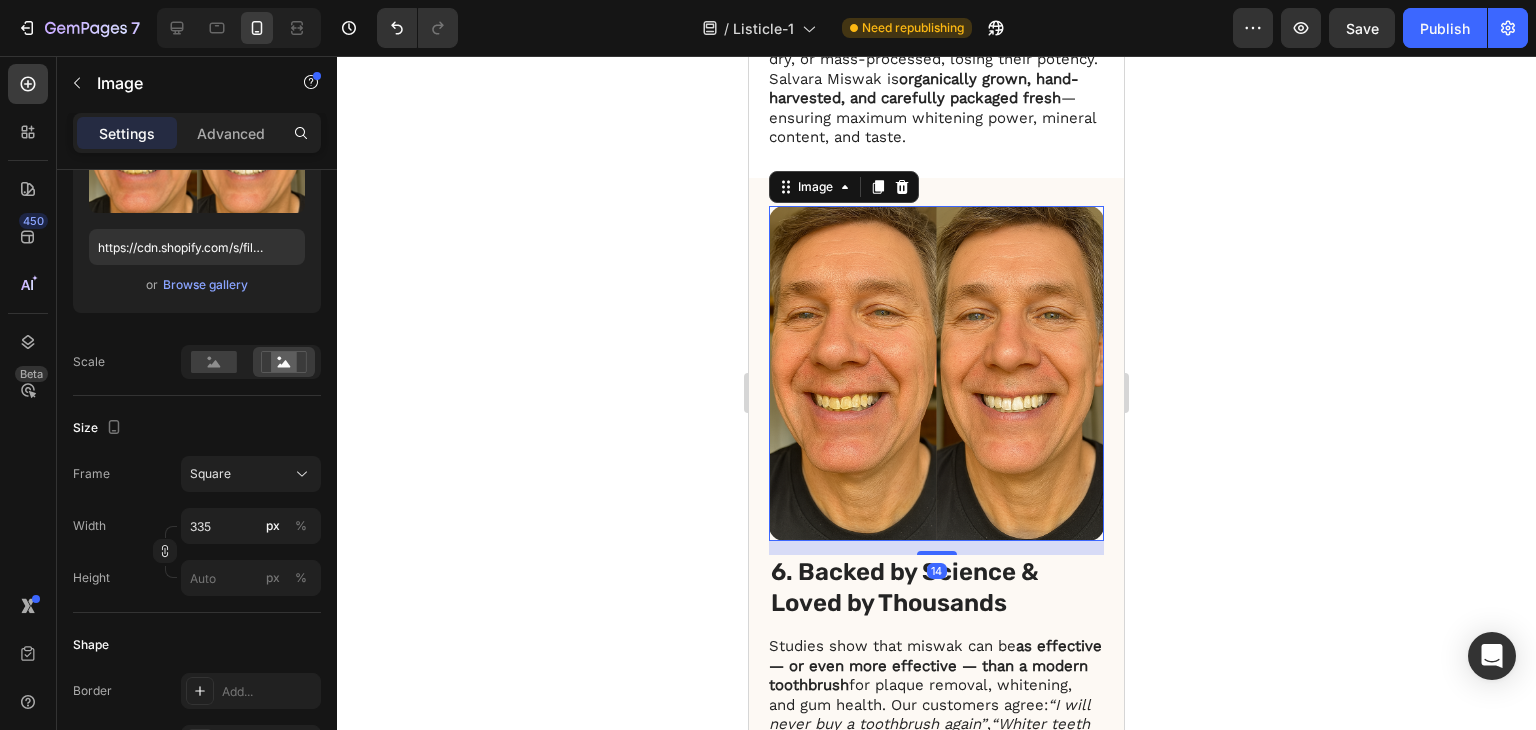 click 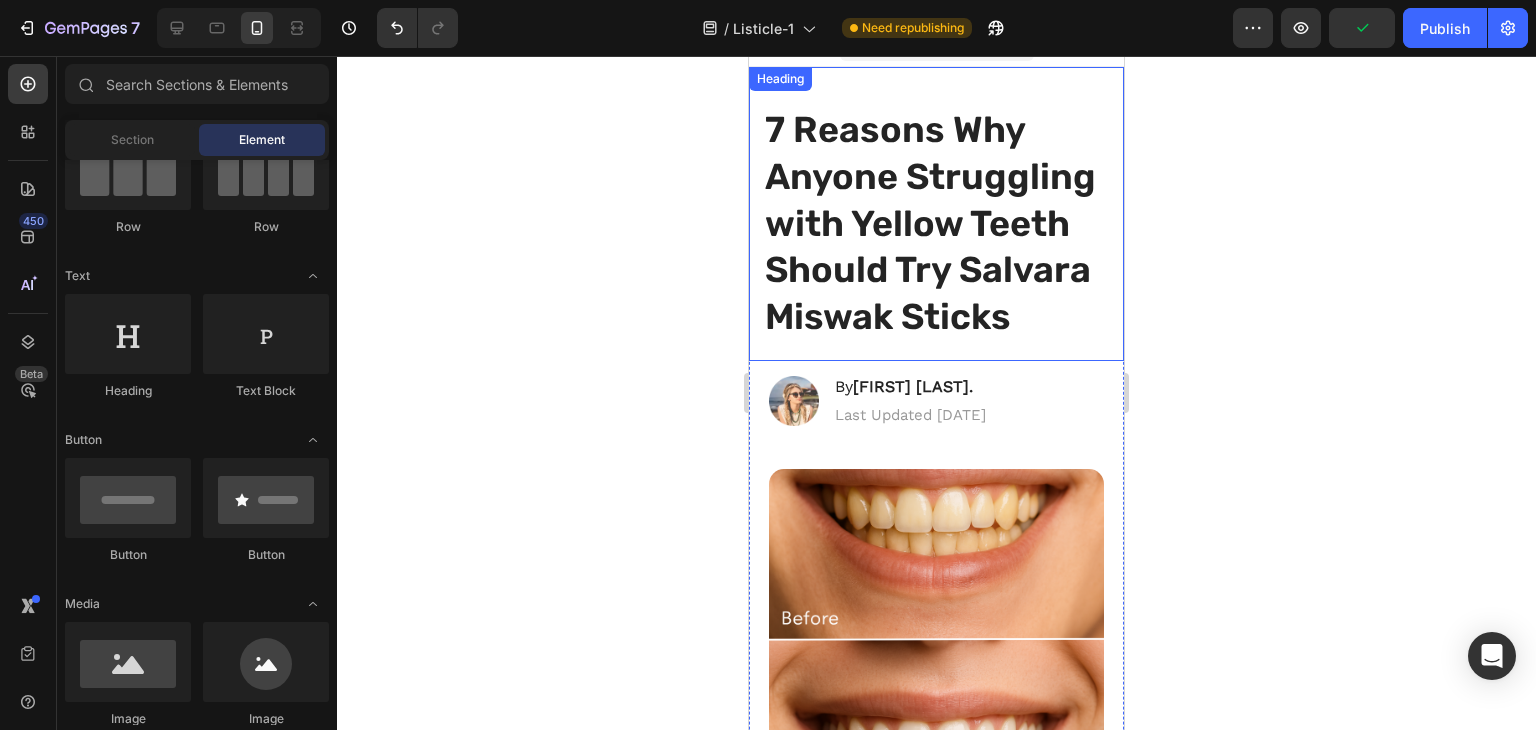 scroll, scrollTop: 0, scrollLeft: 0, axis: both 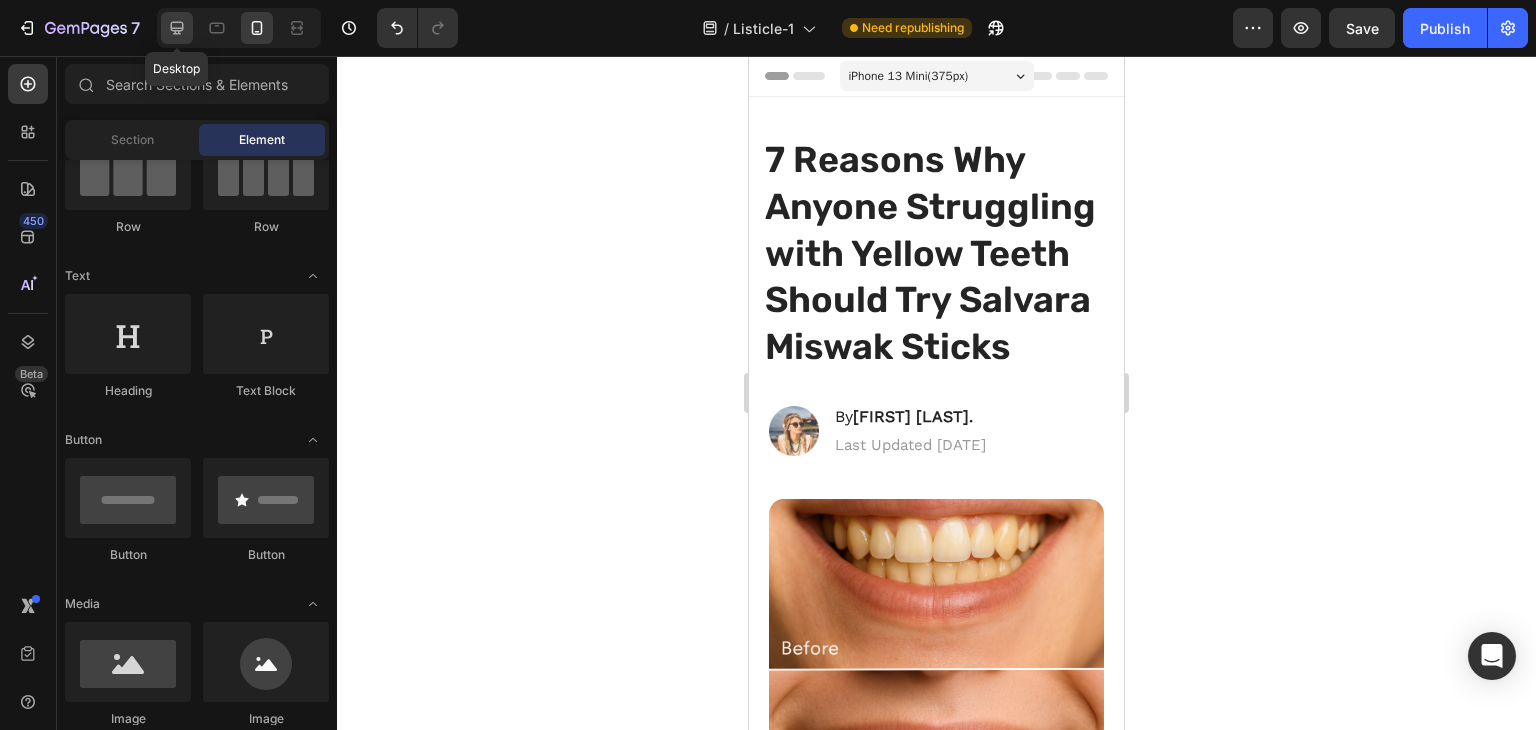 click 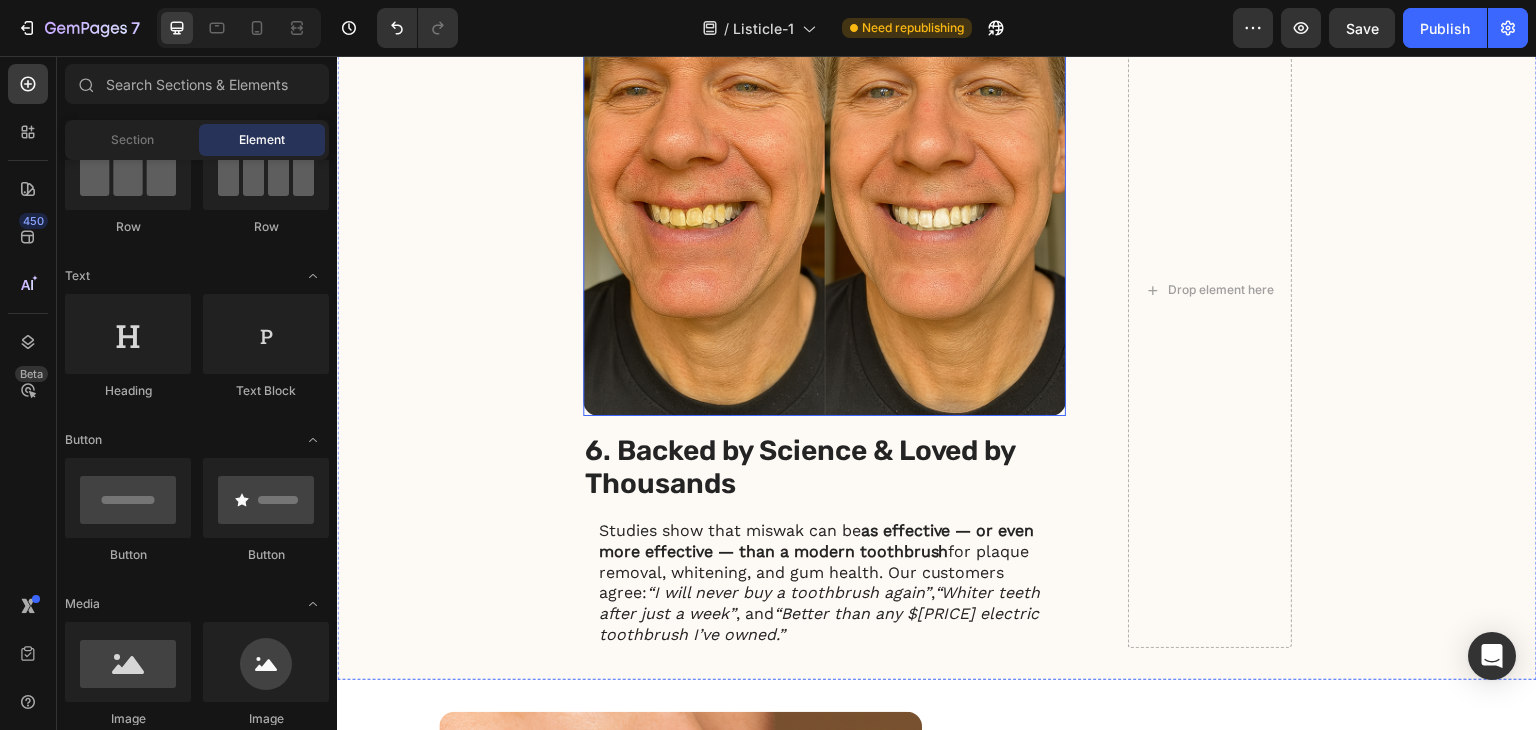 scroll, scrollTop: 3200, scrollLeft: 0, axis: vertical 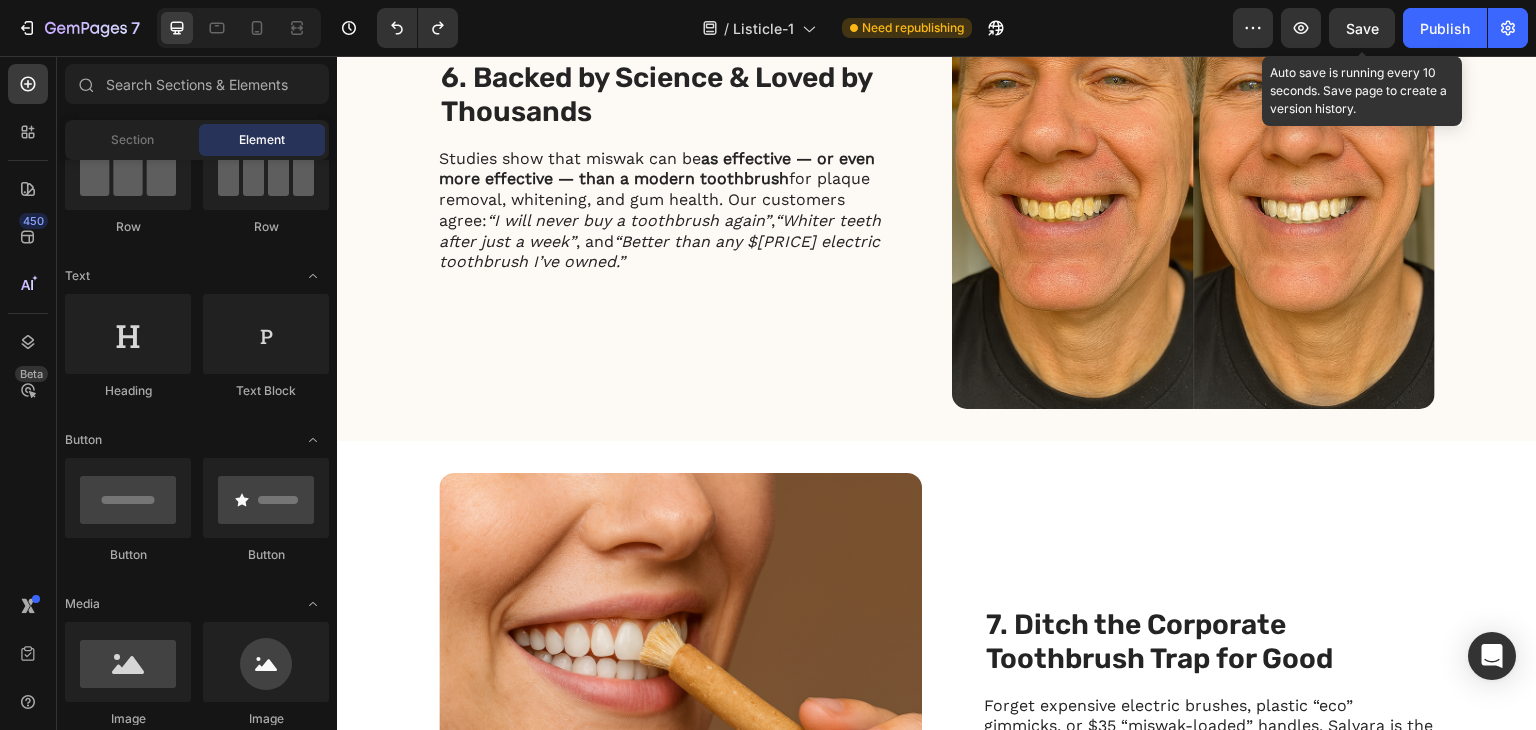 click on "Save" at bounding box center (1362, 28) 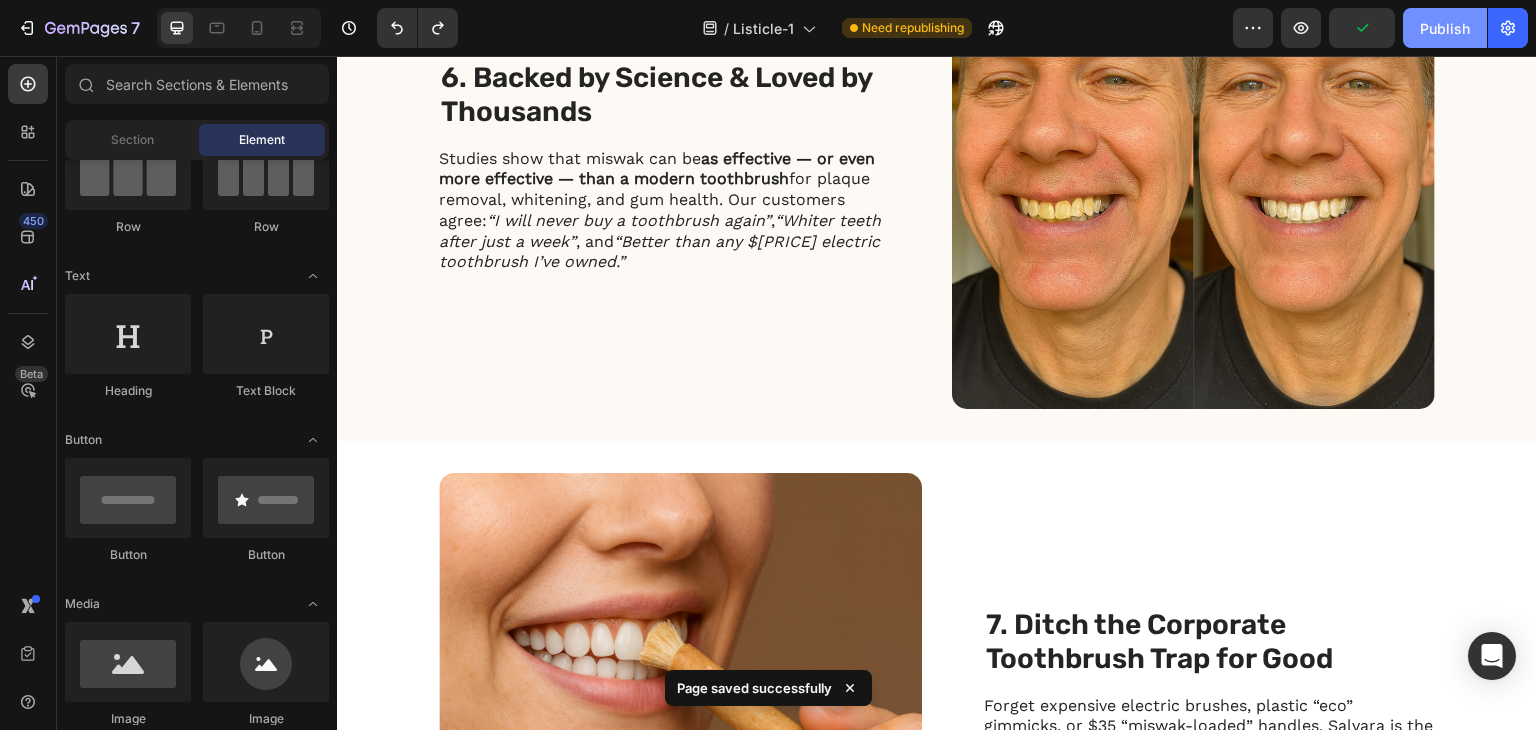 click on "Publish" at bounding box center (1445, 28) 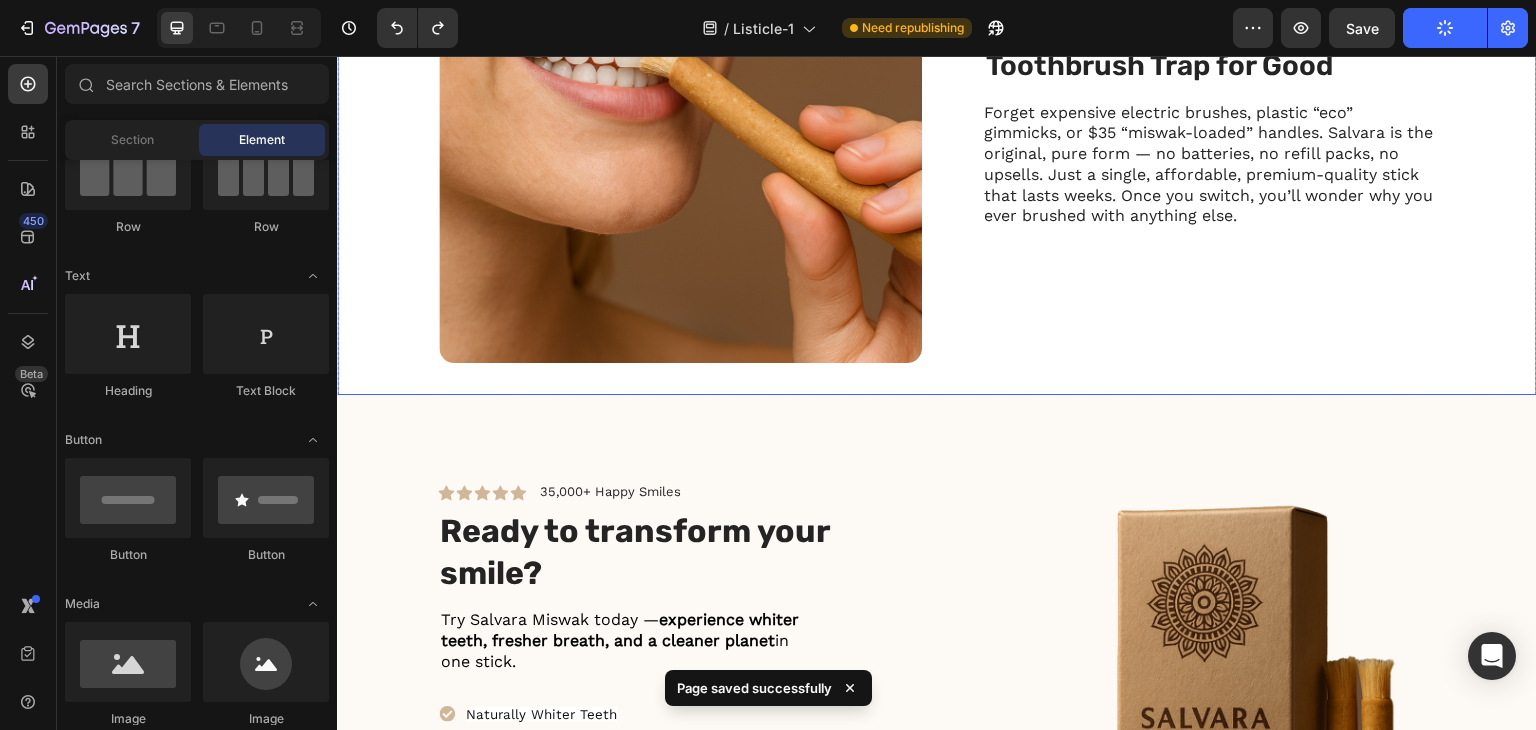 scroll, scrollTop: 3800, scrollLeft: 0, axis: vertical 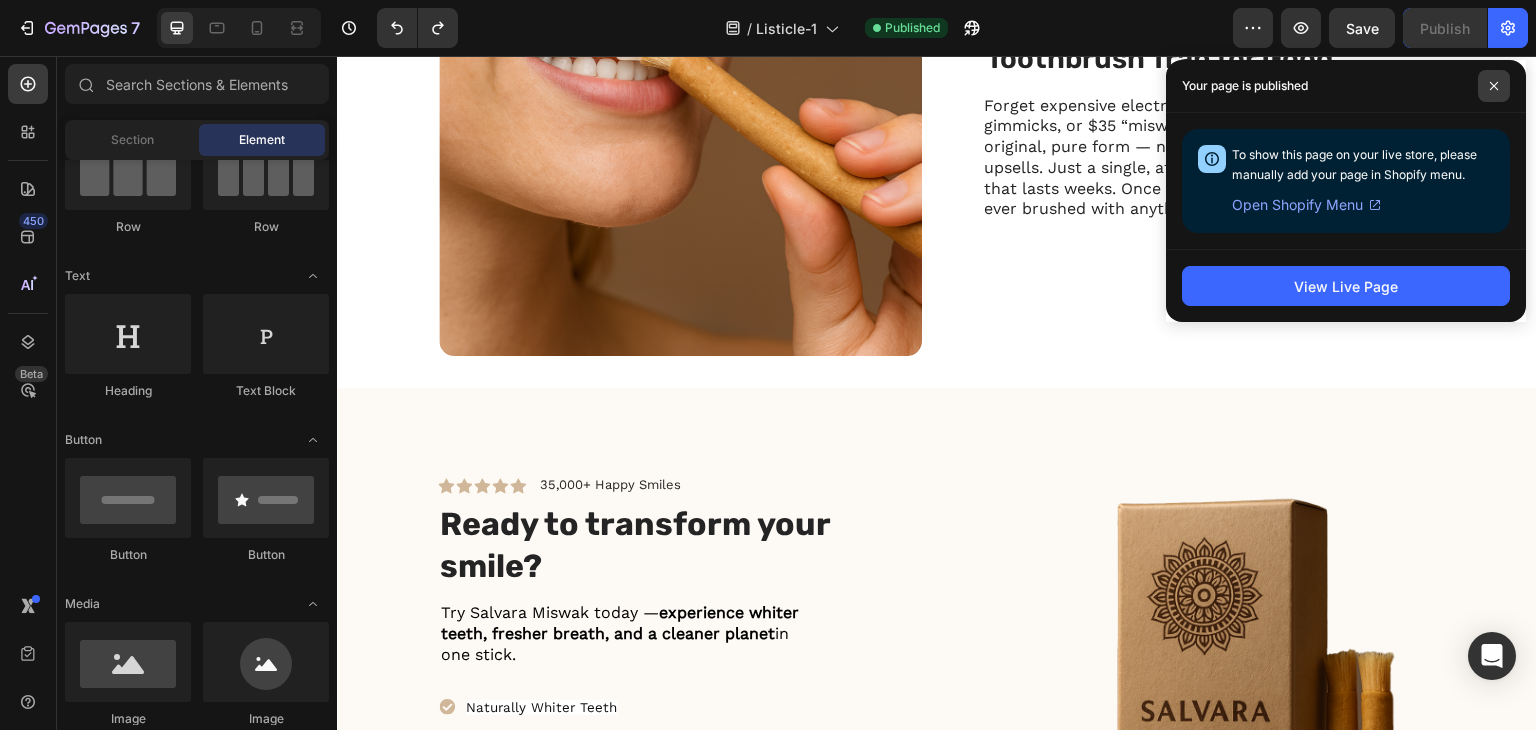 click at bounding box center (1494, 86) 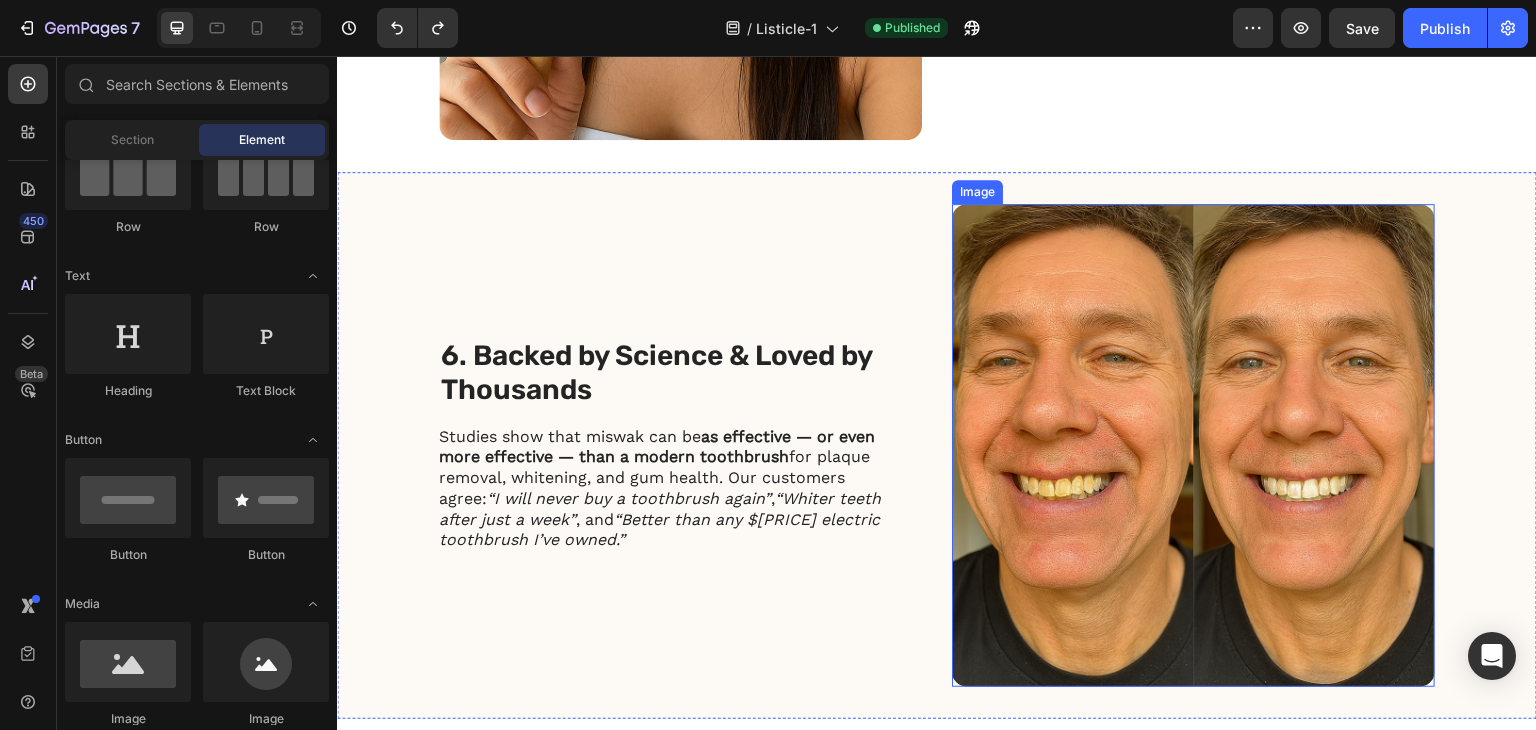 scroll, scrollTop: 2800, scrollLeft: 0, axis: vertical 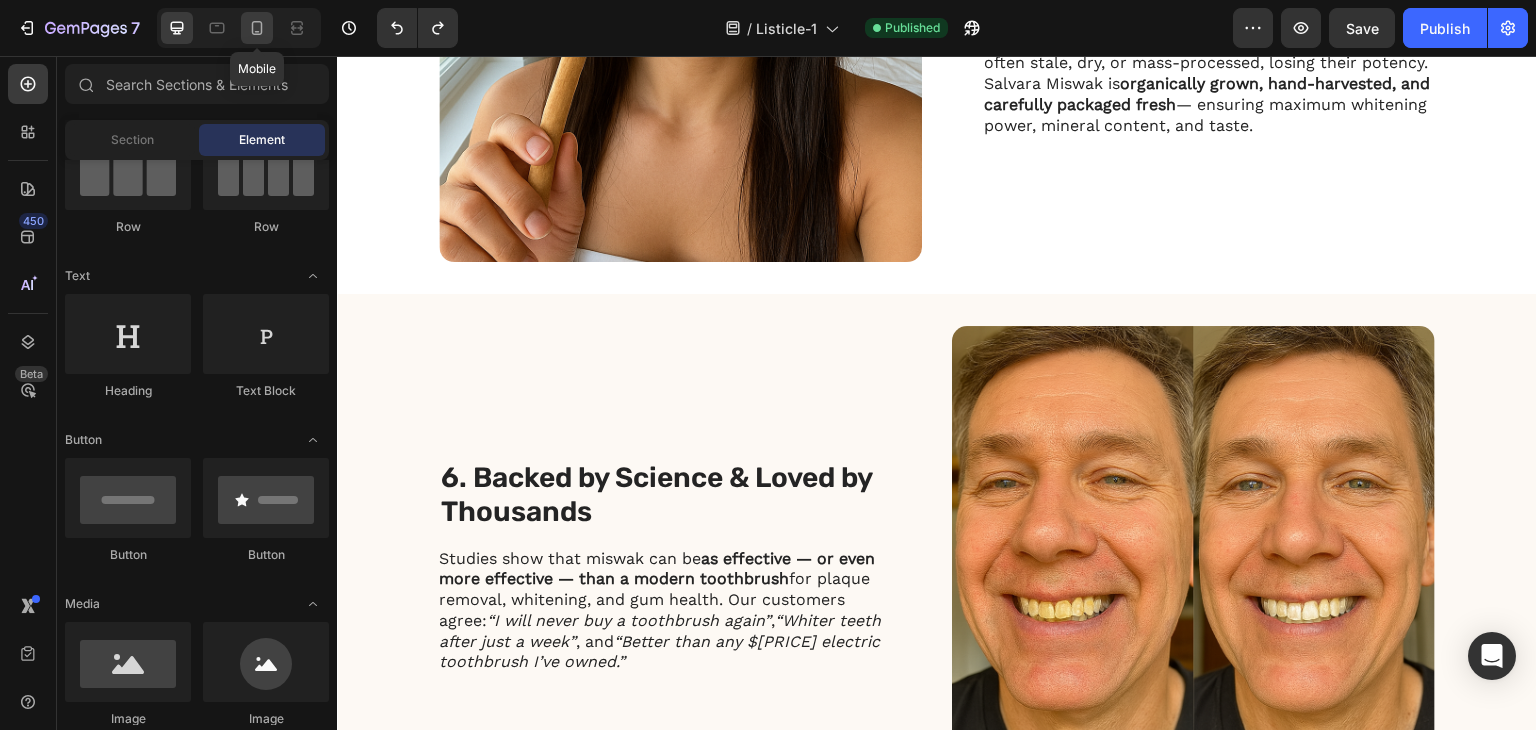 click 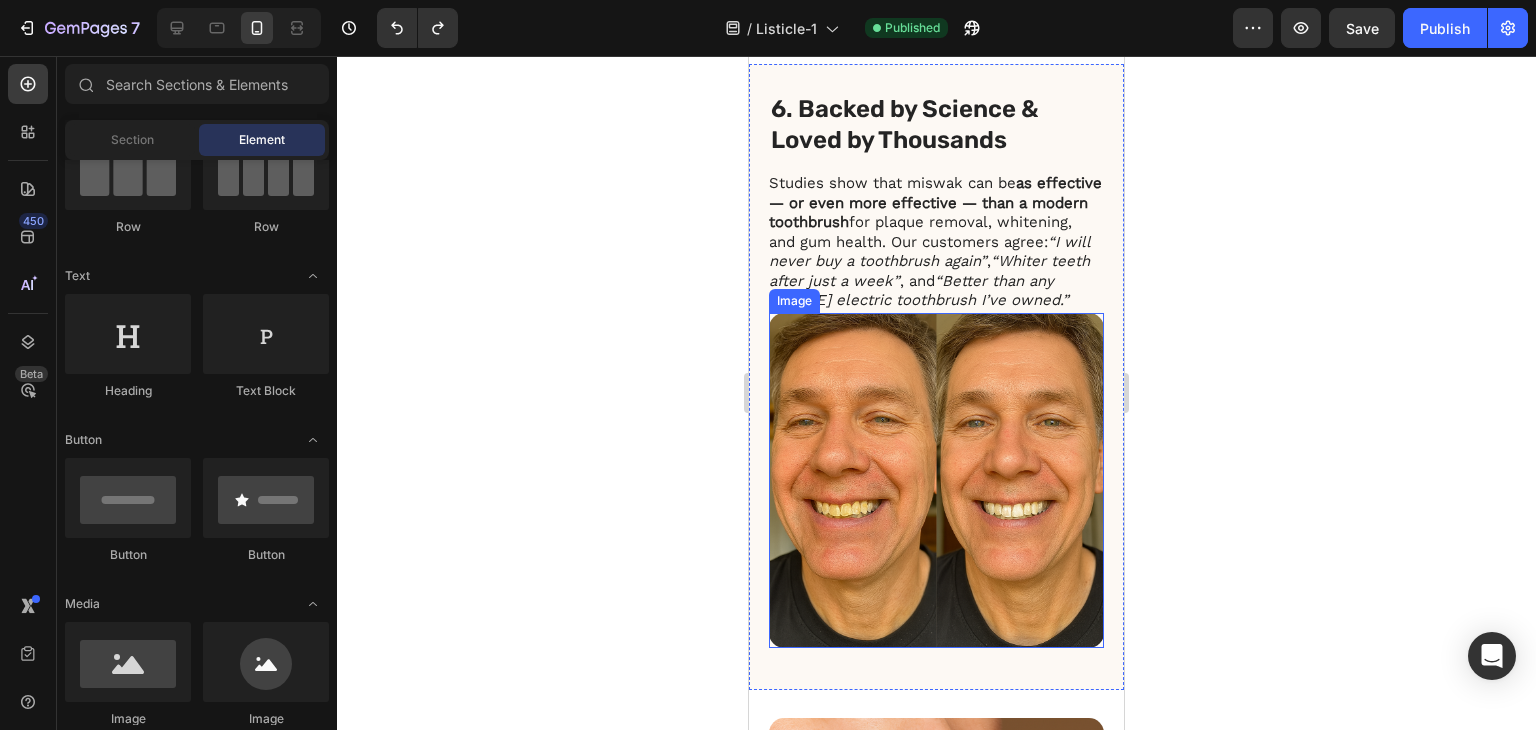 scroll, scrollTop: 3002, scrollLeft: 0, axis: vertical 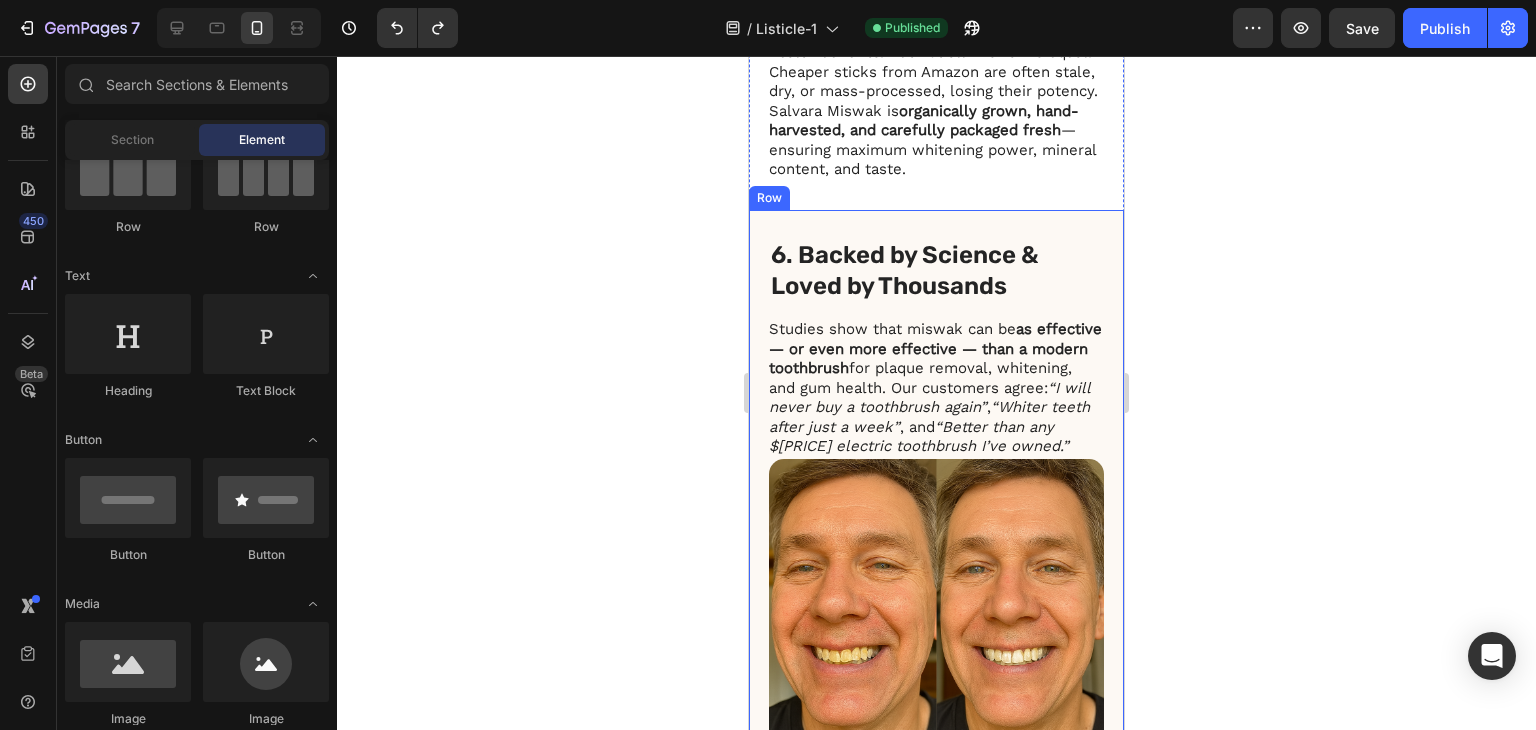 click on "Image 6. Backed by Science & Loved by Thousands Heading Studies show that miswak can be  as effective — or even more effective — than a modern toothbrush  for plaque removal, whitening, and gum health. Our customers agree:  “I will never buy a toothbrush again” ,  “Whiter teeth after just a week” , and  “Better than any $100 electric toothbrush I’ve owned.” Text Block Row" at bounding box center [936, 523] 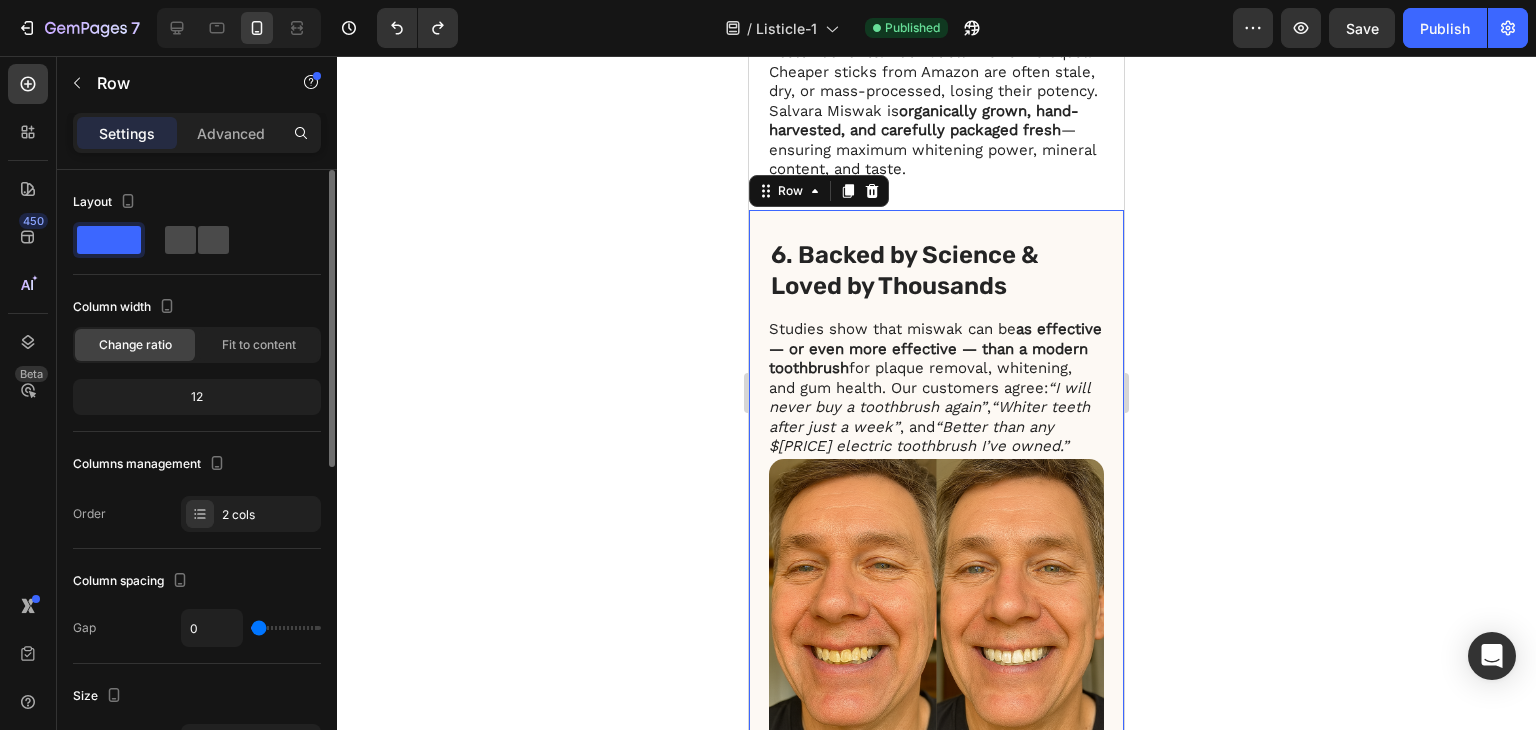 click 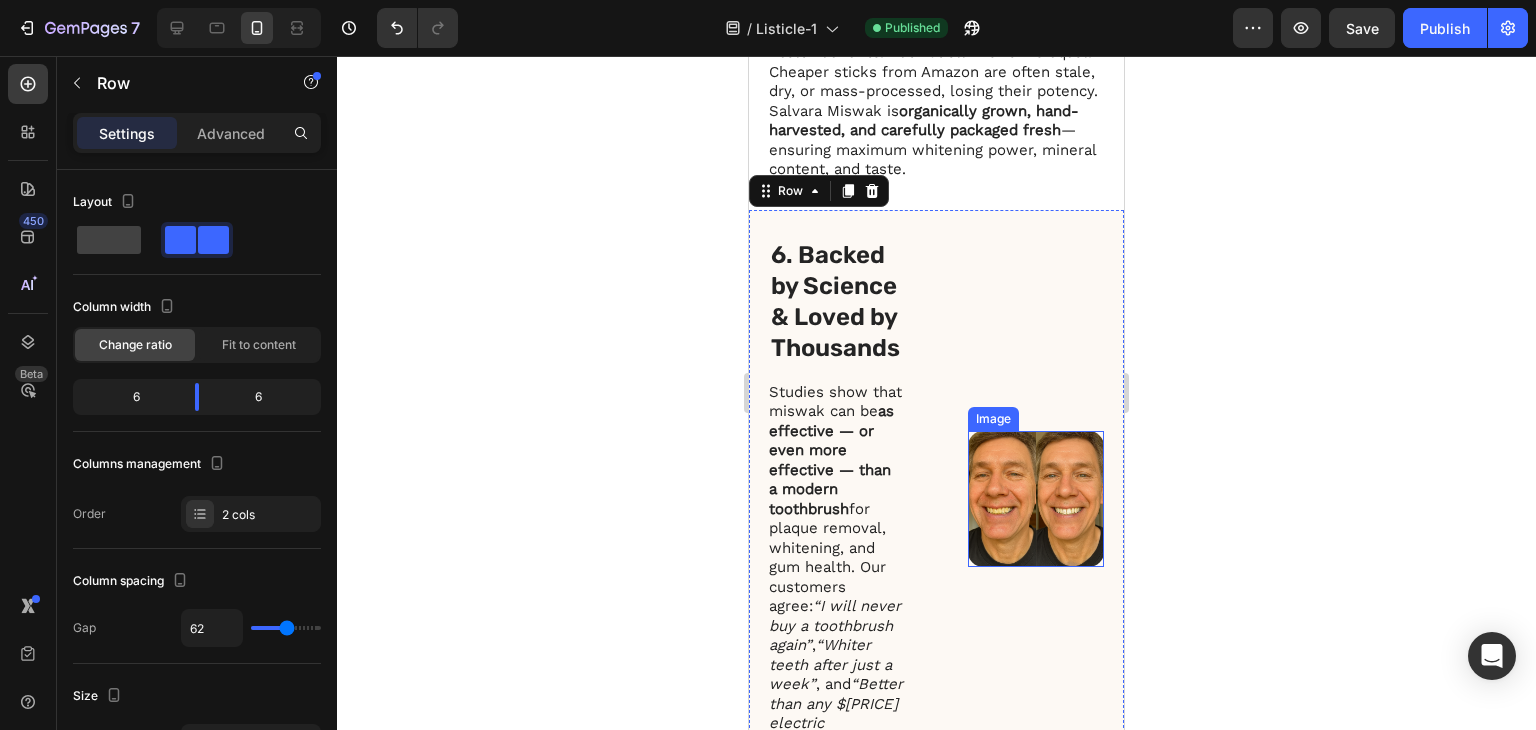 click at bounding box center [1036, 499] 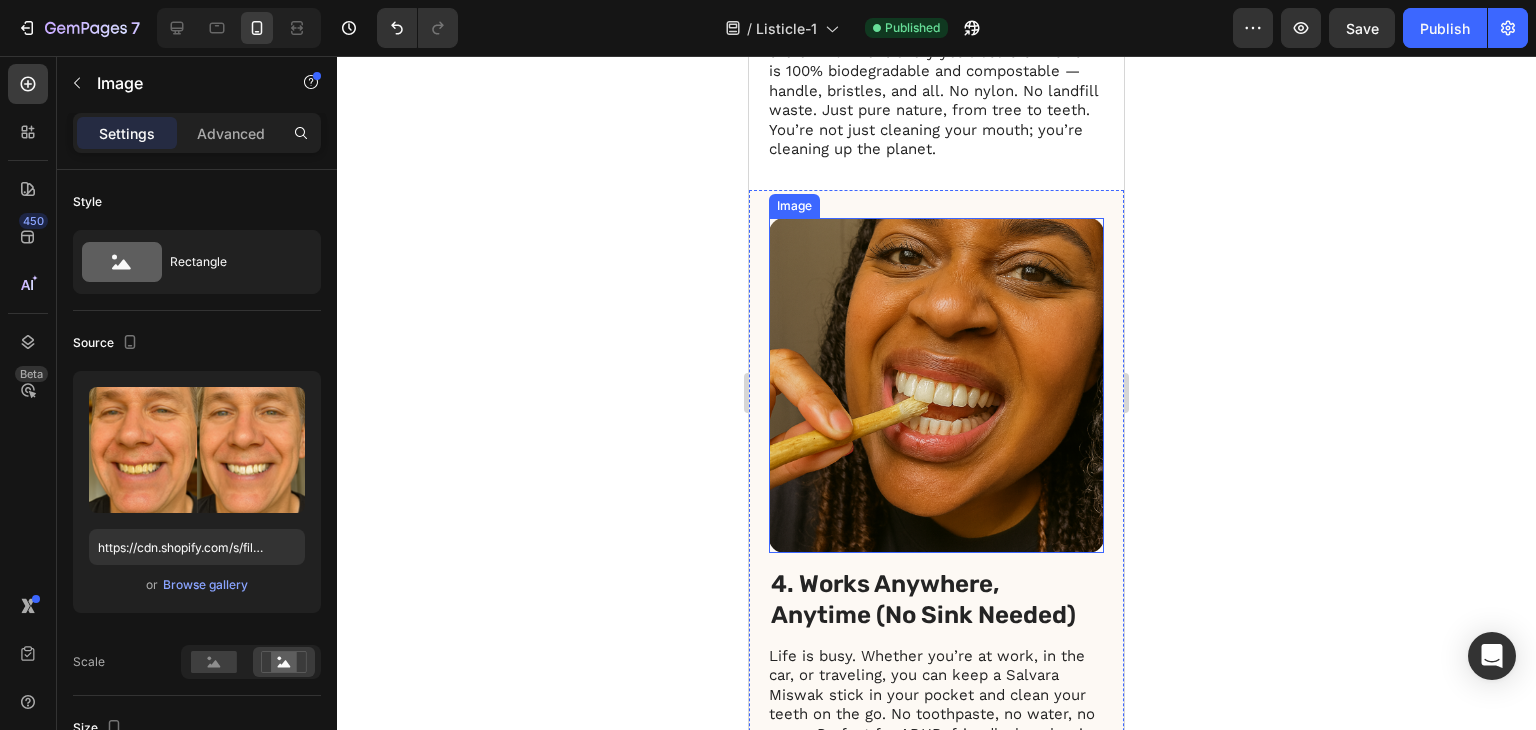 scroll, scrollTop: 2302, scrollLeft: 0, axis: vertical 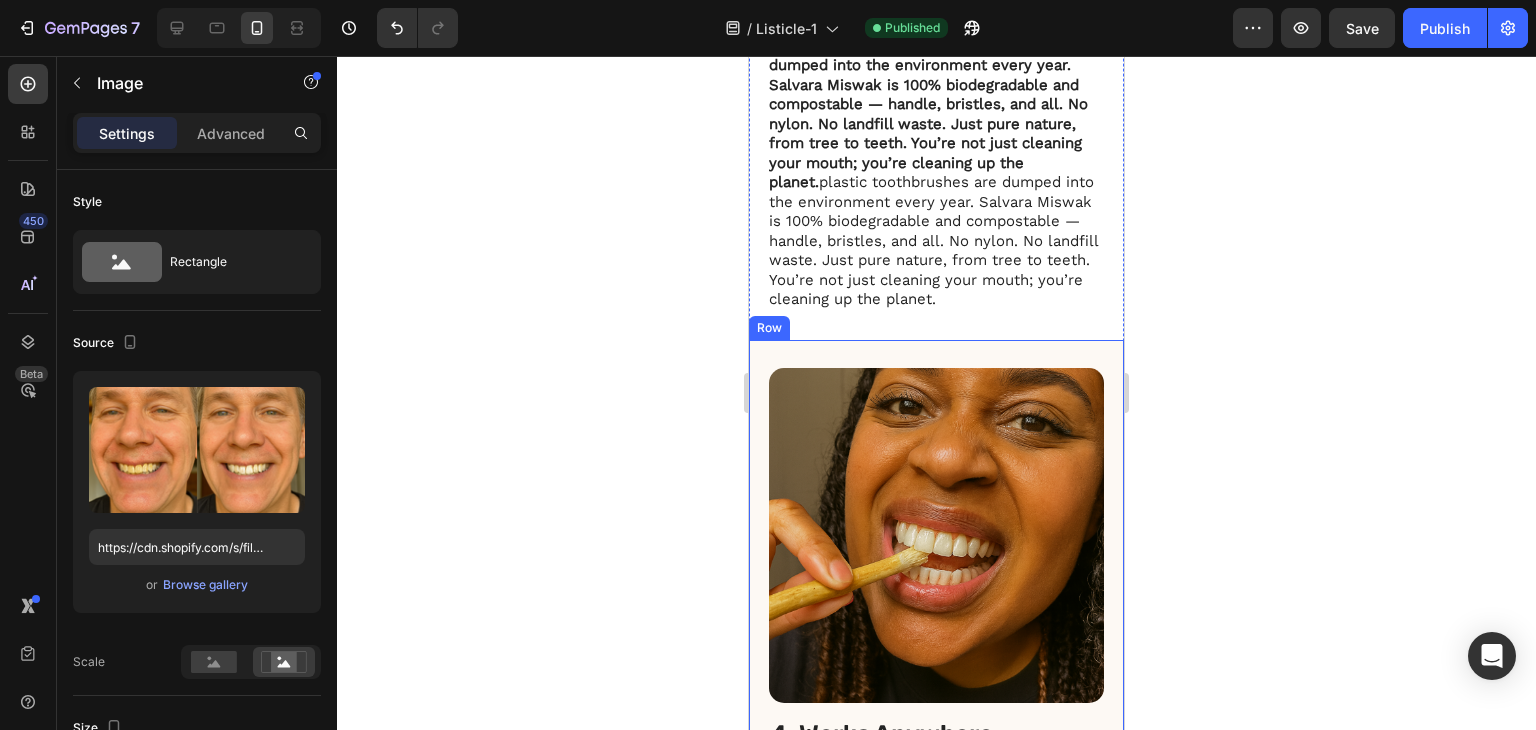 click on "4. Works Anywhere, Anytime (No Sink Needed) Heading Life is busy. Whether you’re at work, in the car, or traveling, you can keep a Salvara Miswak stick in your pocket and clean your teeth on the go. No toothpaste, no water, no mess. Perfect for ADHD-friendly, low-barrier oral care — just chew to create bristles and brush. Text Block Image Row" at bounding box center [936, 651] 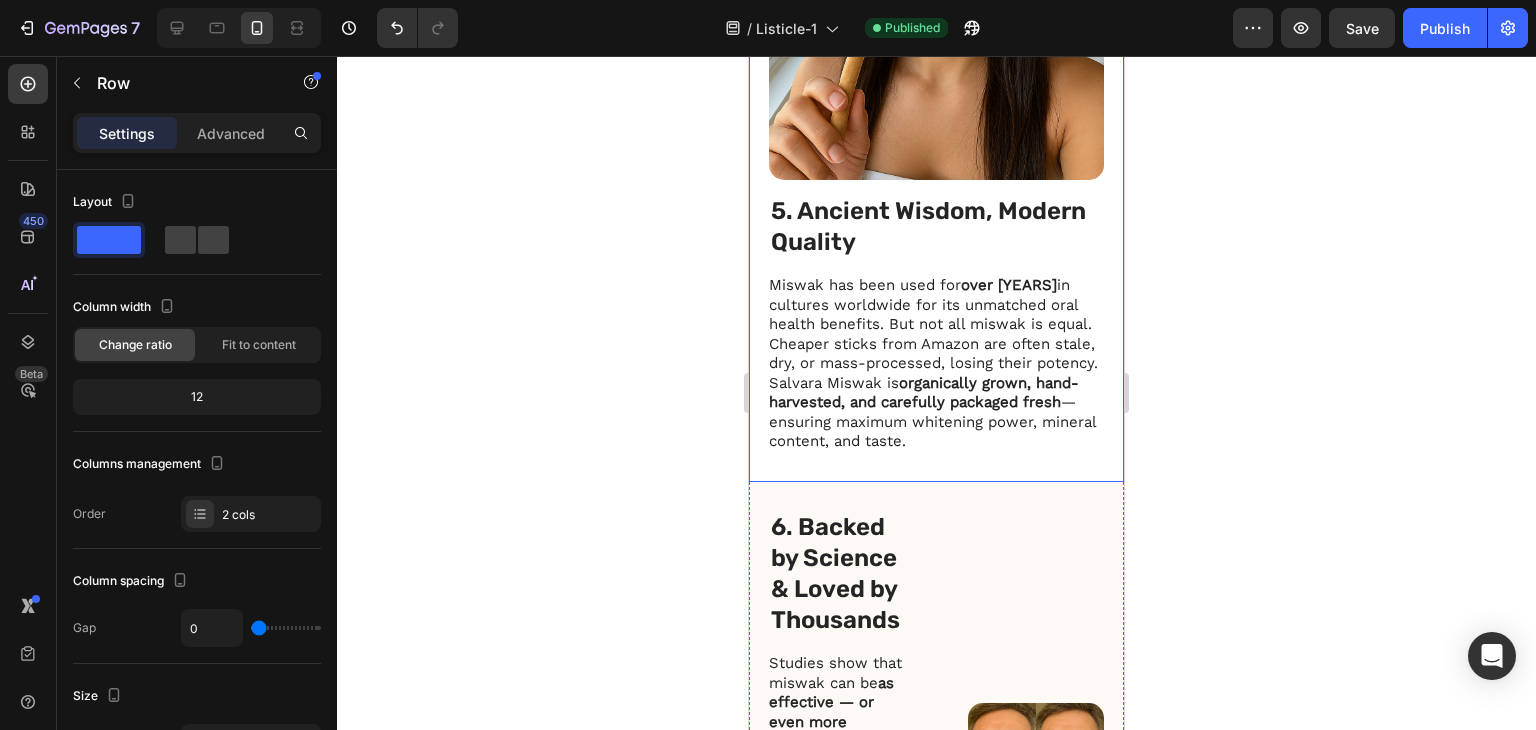 scroll, scrollTop: 3602, scrollLeft: 0, axis: vertical 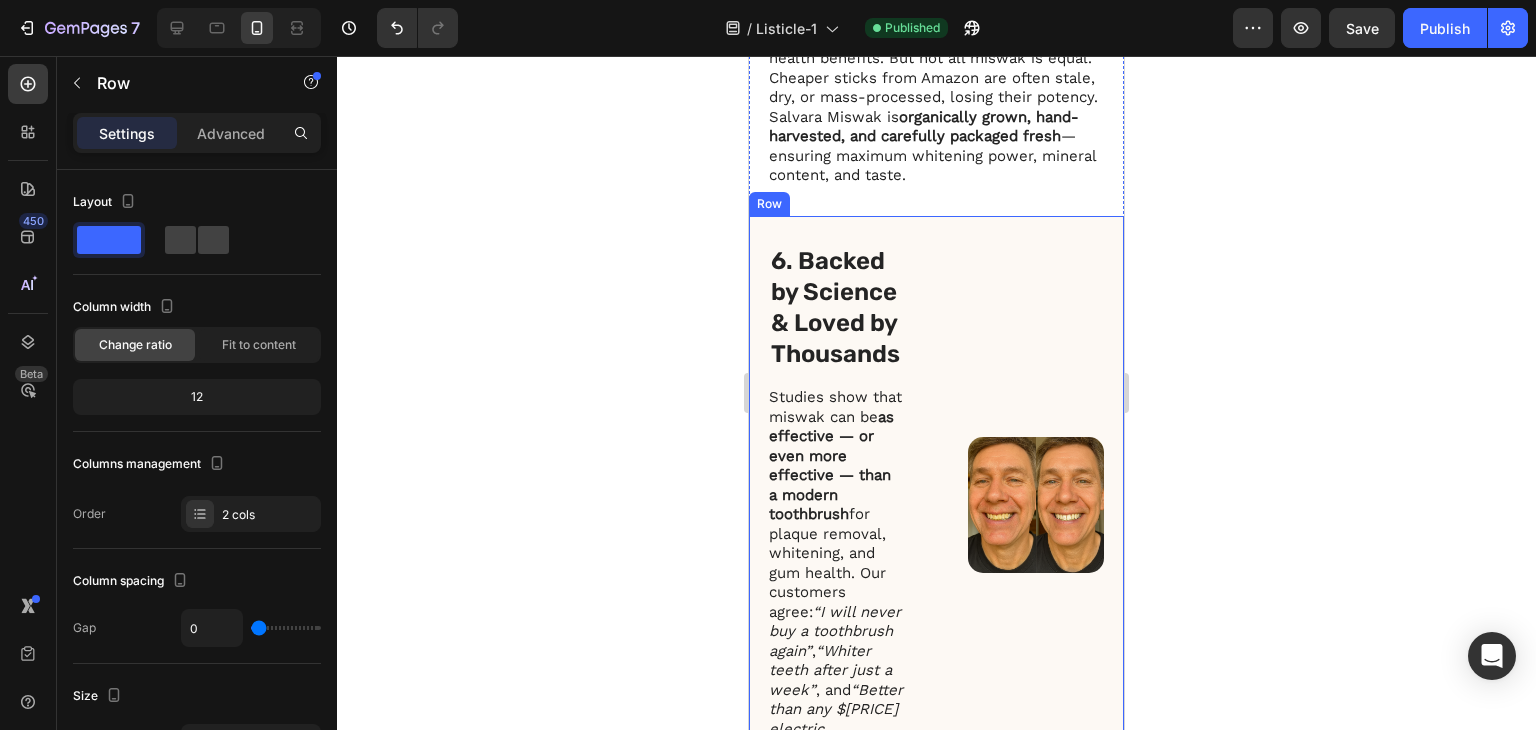 click on "Image 6. Backed by Science & Loved by Thousands Heading Studies show that miswak can be  as effective — or even more effective — than a modern toothbrush  for plaque removal, whitening, and gum health. Our customers agree:  “I will never buy a toothbrush again” ,  “Whiter teeth after just a week” , and  “Better than any $100 electric toothbrush I’ve owned.” Text Block Row" at bounding box center (936, 512) 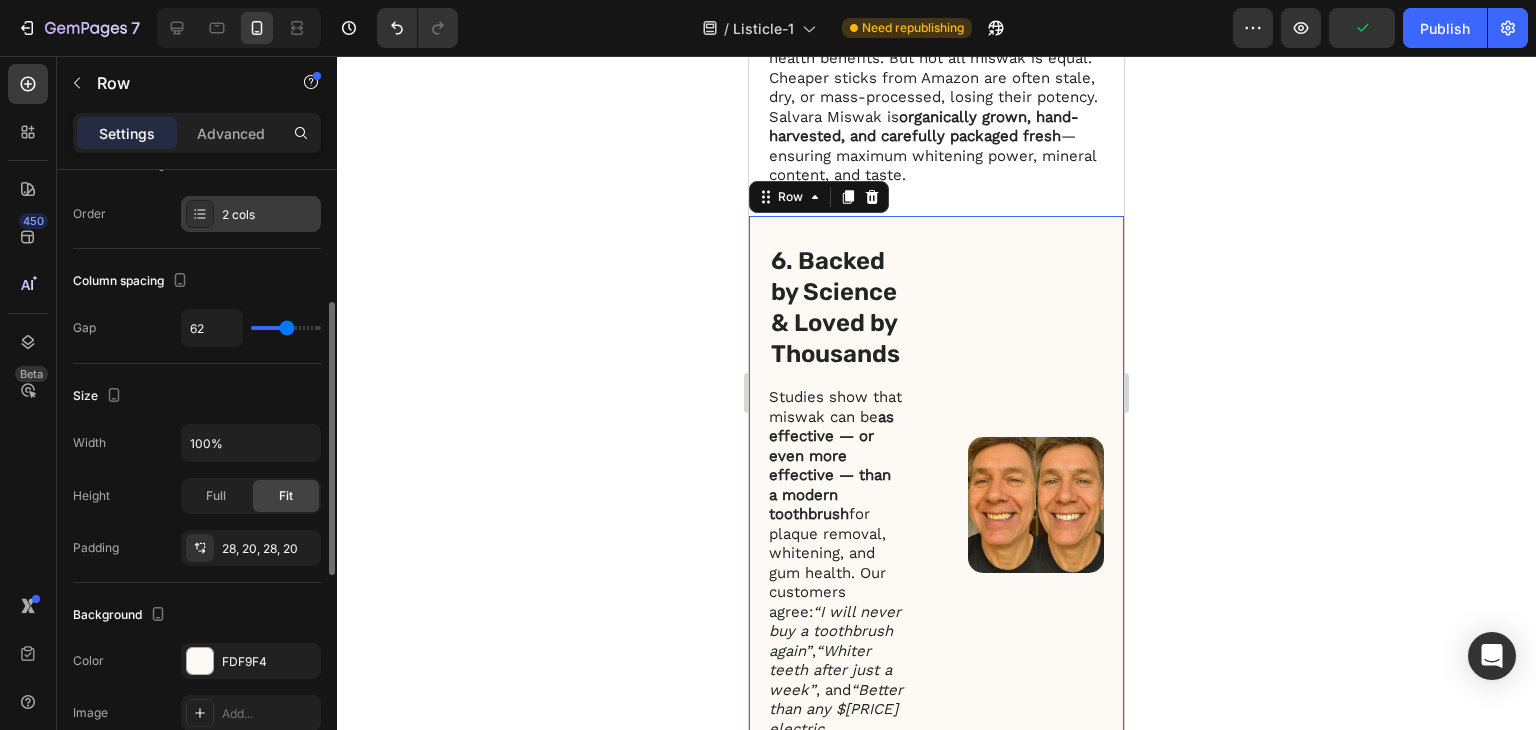 click on "2 cols" at bounding box center [269, 215] 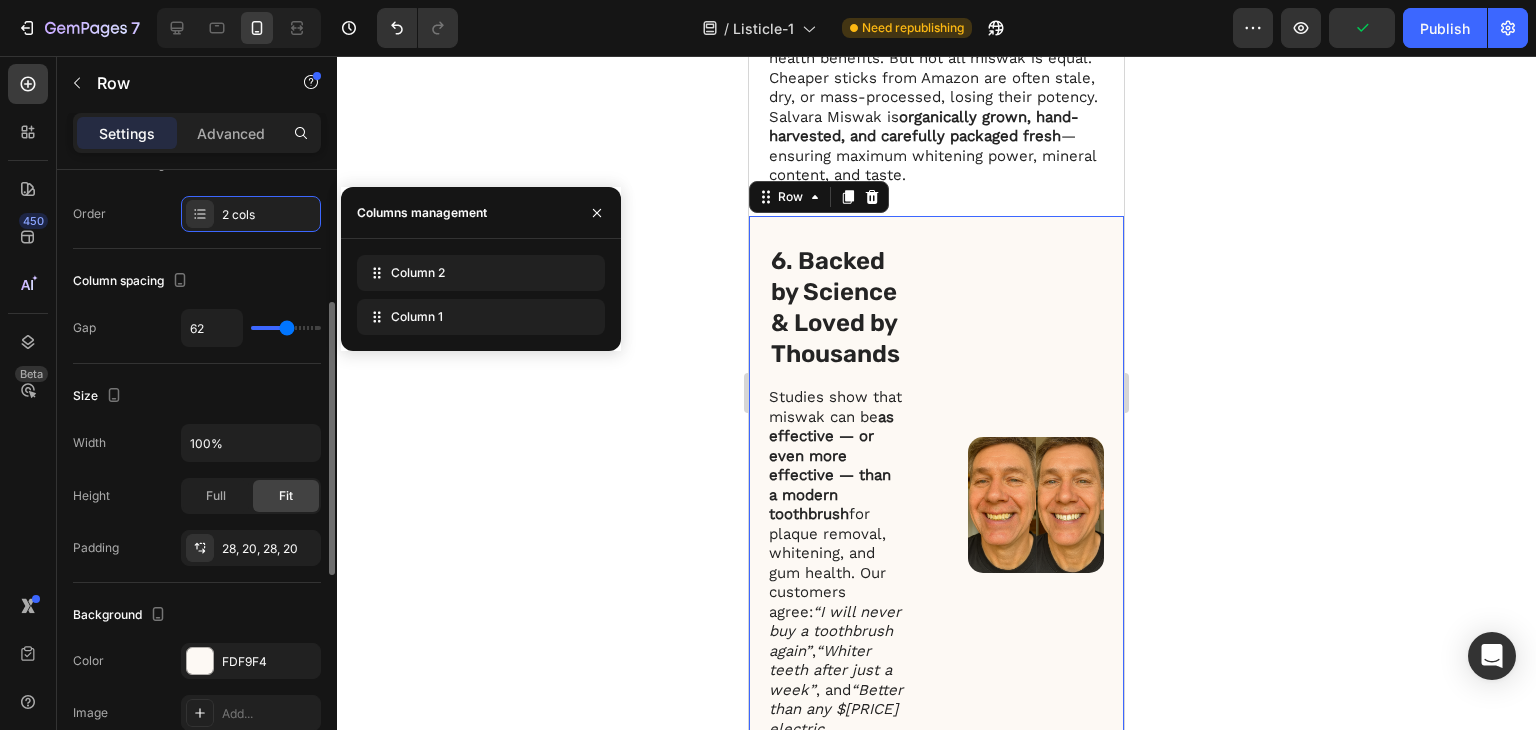 click on "Column spacing Gap 62" 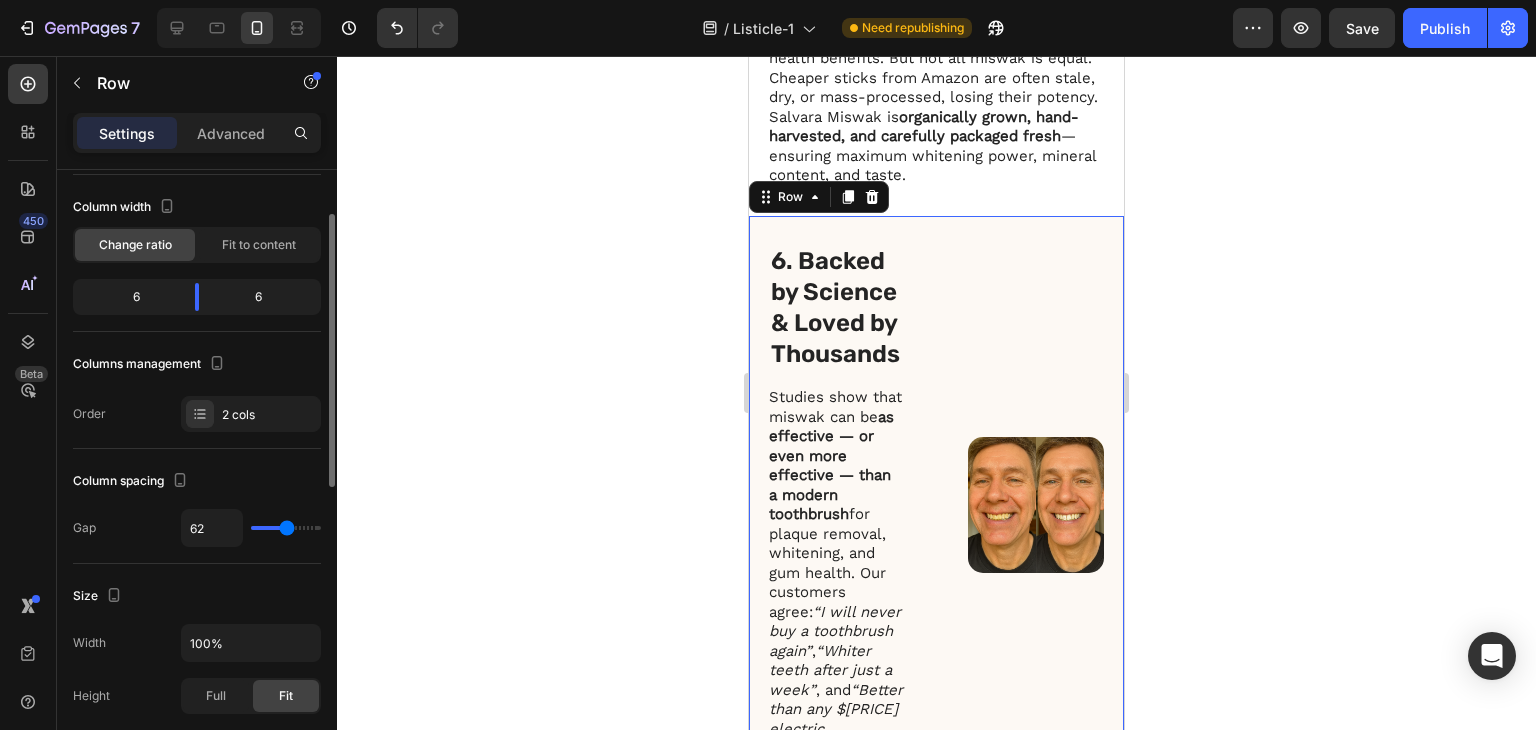 scroll, scrollTop: 0, scrollLeft: 0, axis: both 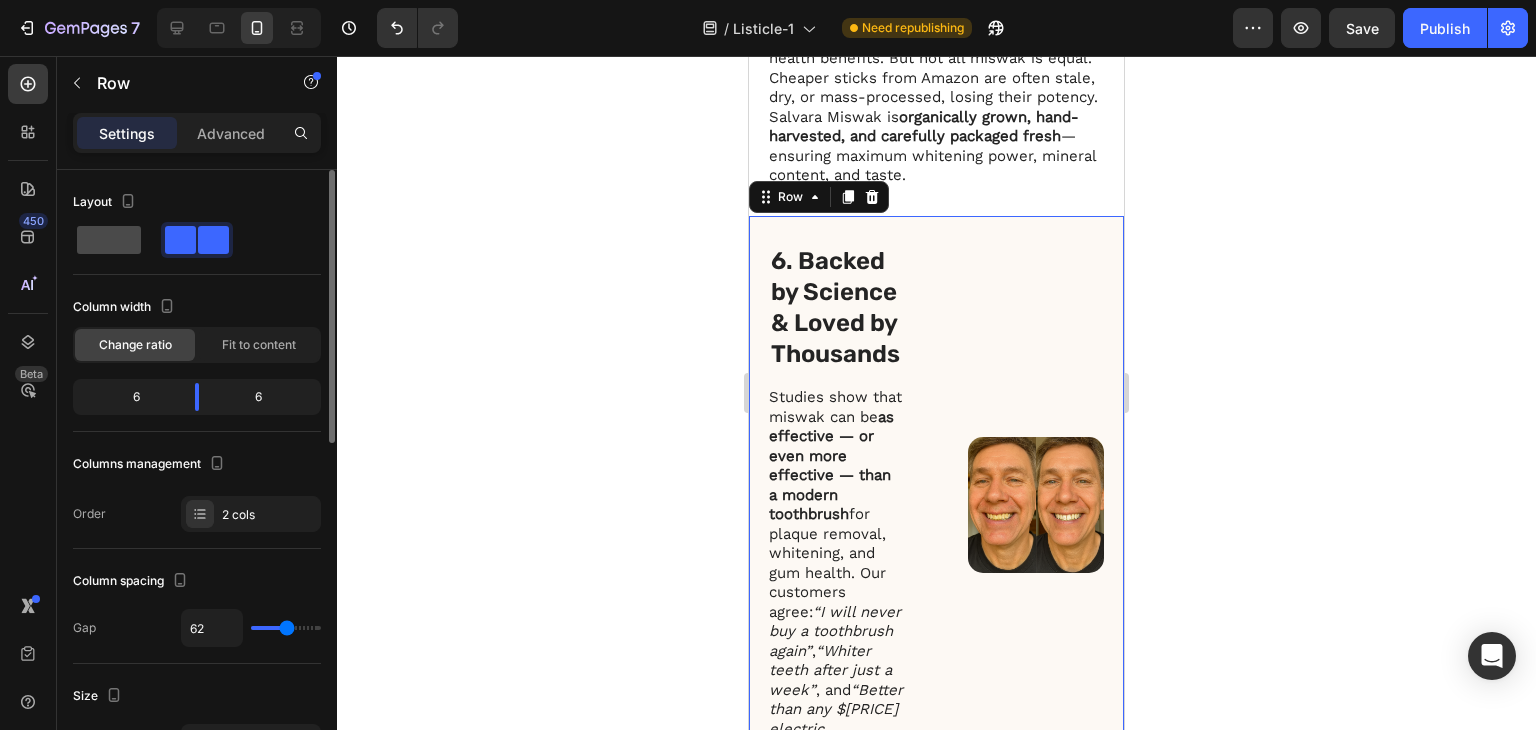click 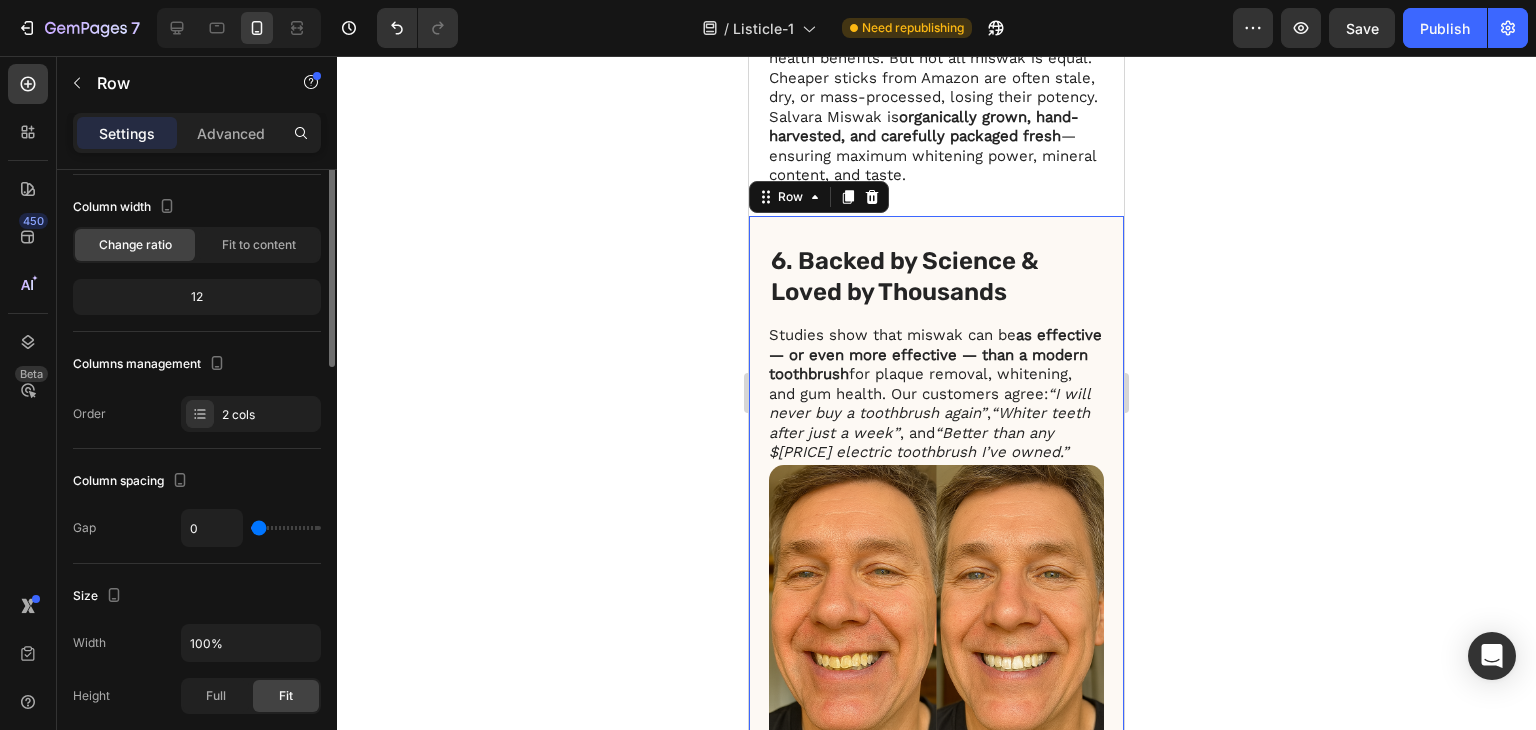 scroll, scrollTop: 0, scrollLeft: 0, axis: both 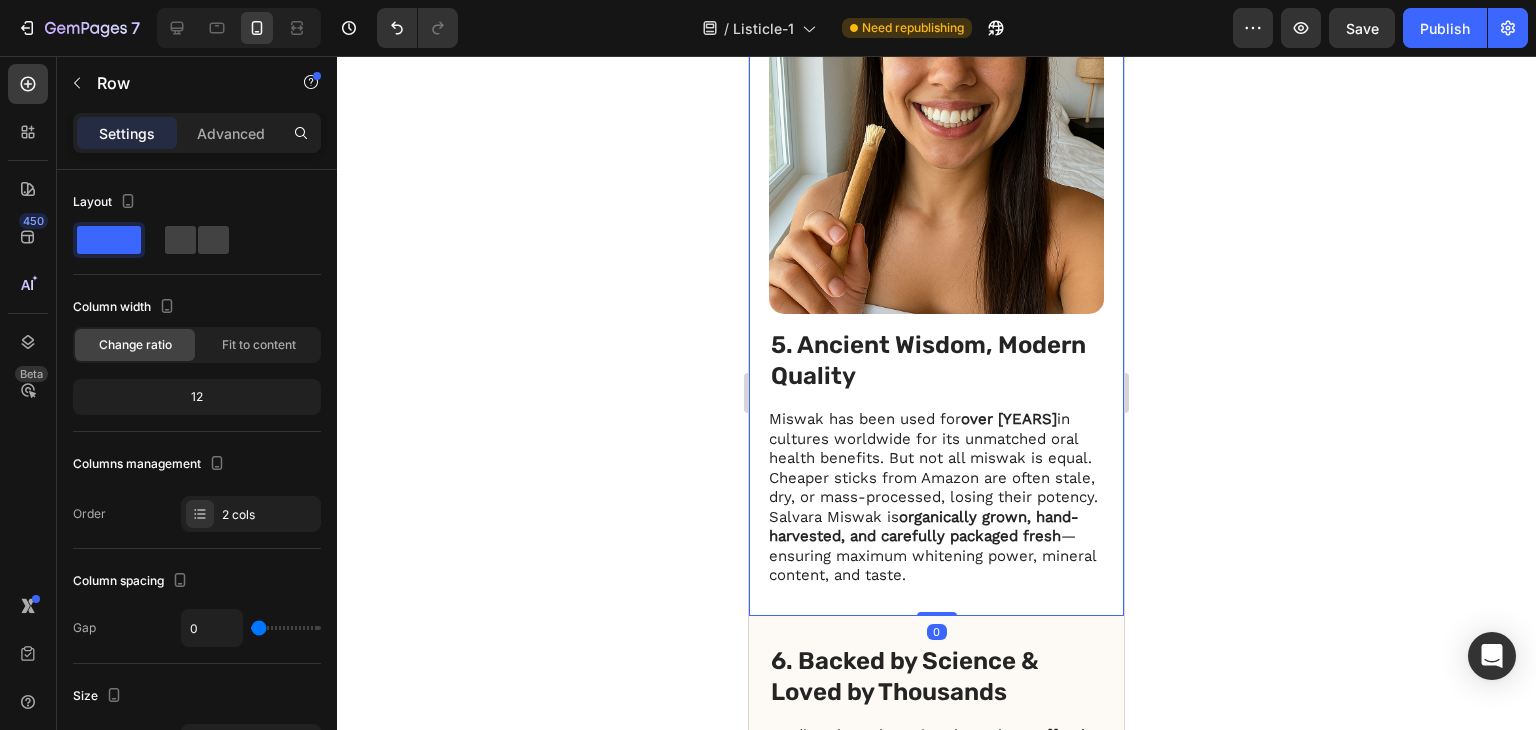 click on "5. Ancient Wisdom, Modern Quality Heading Miswak has been used for  over 1,400 years  in cultures worldwide for its unmatched oral health benefits. But not all miswak is equal. Cheaper sticks from Amazon are often stale, dry, or mass-processed, losing their potency. Salvara Miswak is  organically grown, hand-harvested, and carefully packaged fresh  — ensuring maximum whitening power, mineral content, and taste. Text Block Image Row   0" at bounding box center [936, 283] 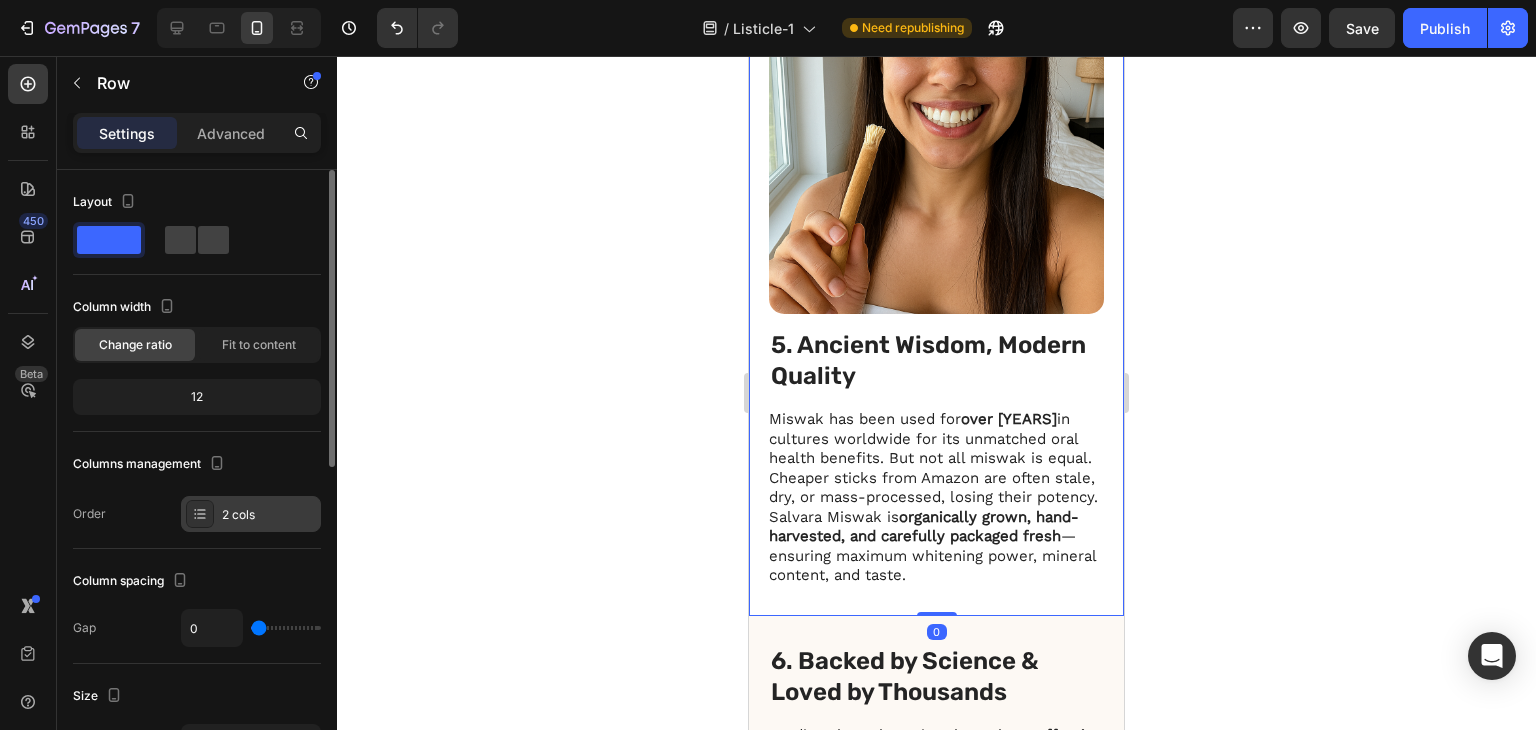 click 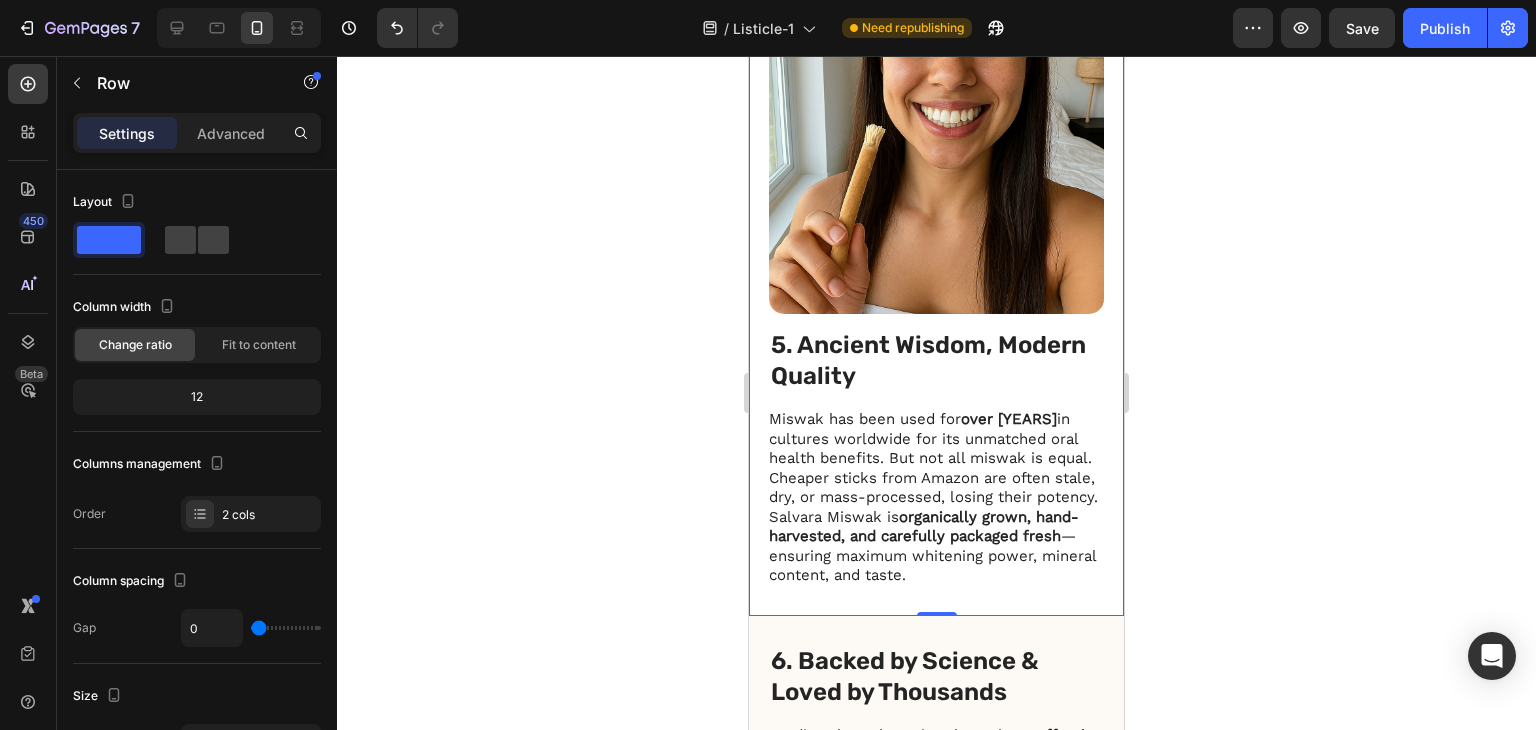 click 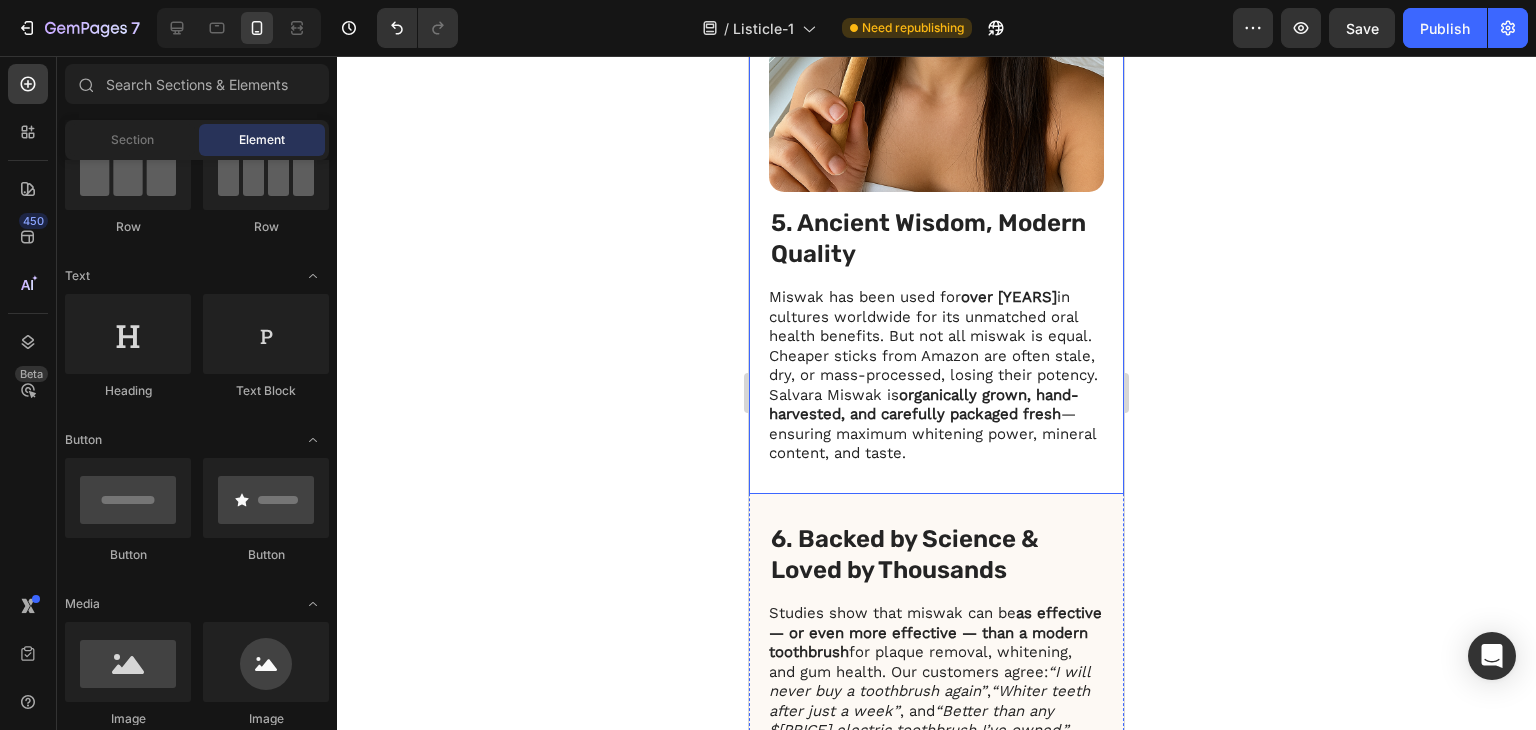 scroll, scrollTop: 3402, scrollLeft: 0, axis: vertical 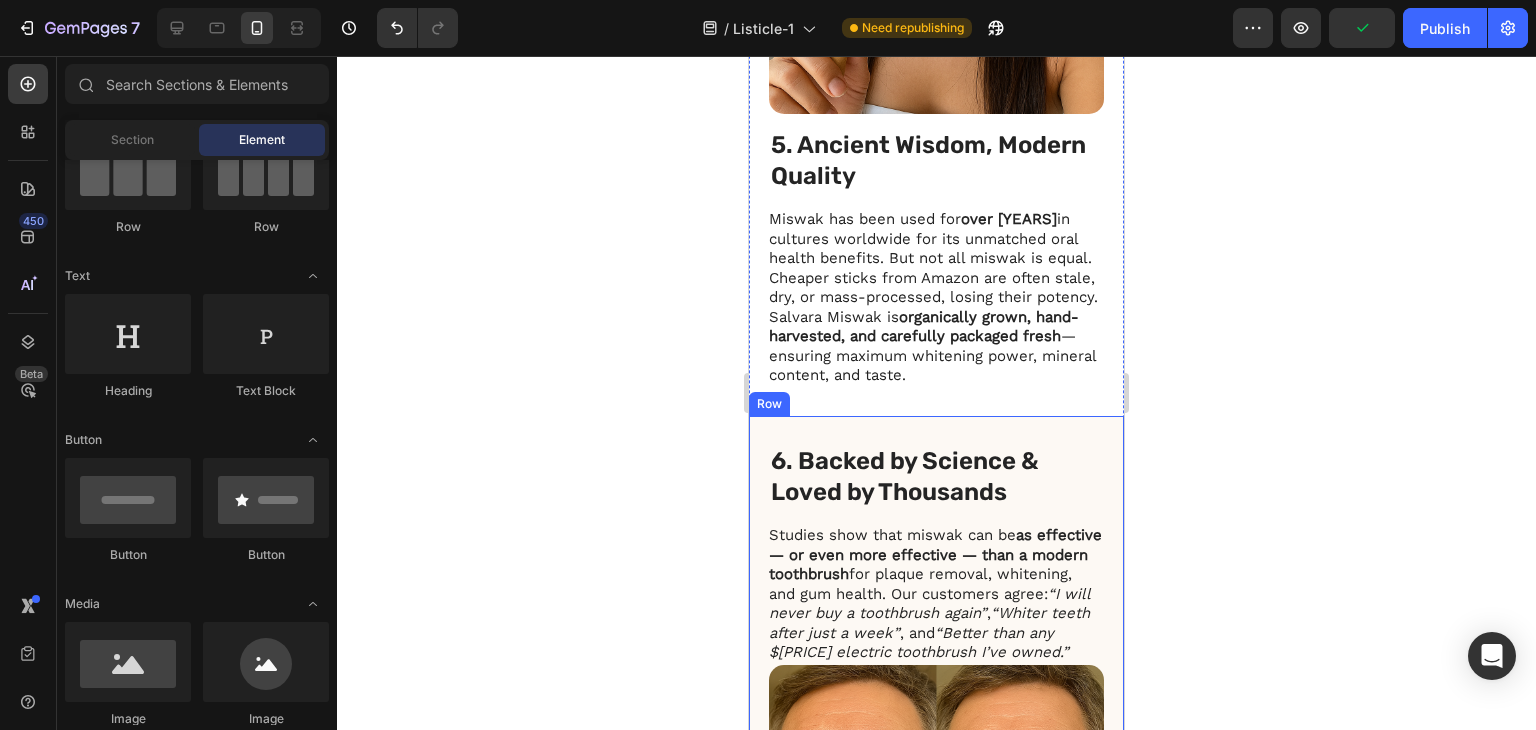 click on "Image 6. Backed by Science & Loved by Thousands Heading Studies show that miswak can be  as effective — or even more effective — than a modern toothbrush  for plaque removal, whitening, and gum health. Our customers agree:  “I will never buy a toothbrush again” ,  “Whiter teeth after just a week” , and  “Better than any $100 electric toothbrush I’ve owned.” Text Block Row" at bounding box center [936, 729] 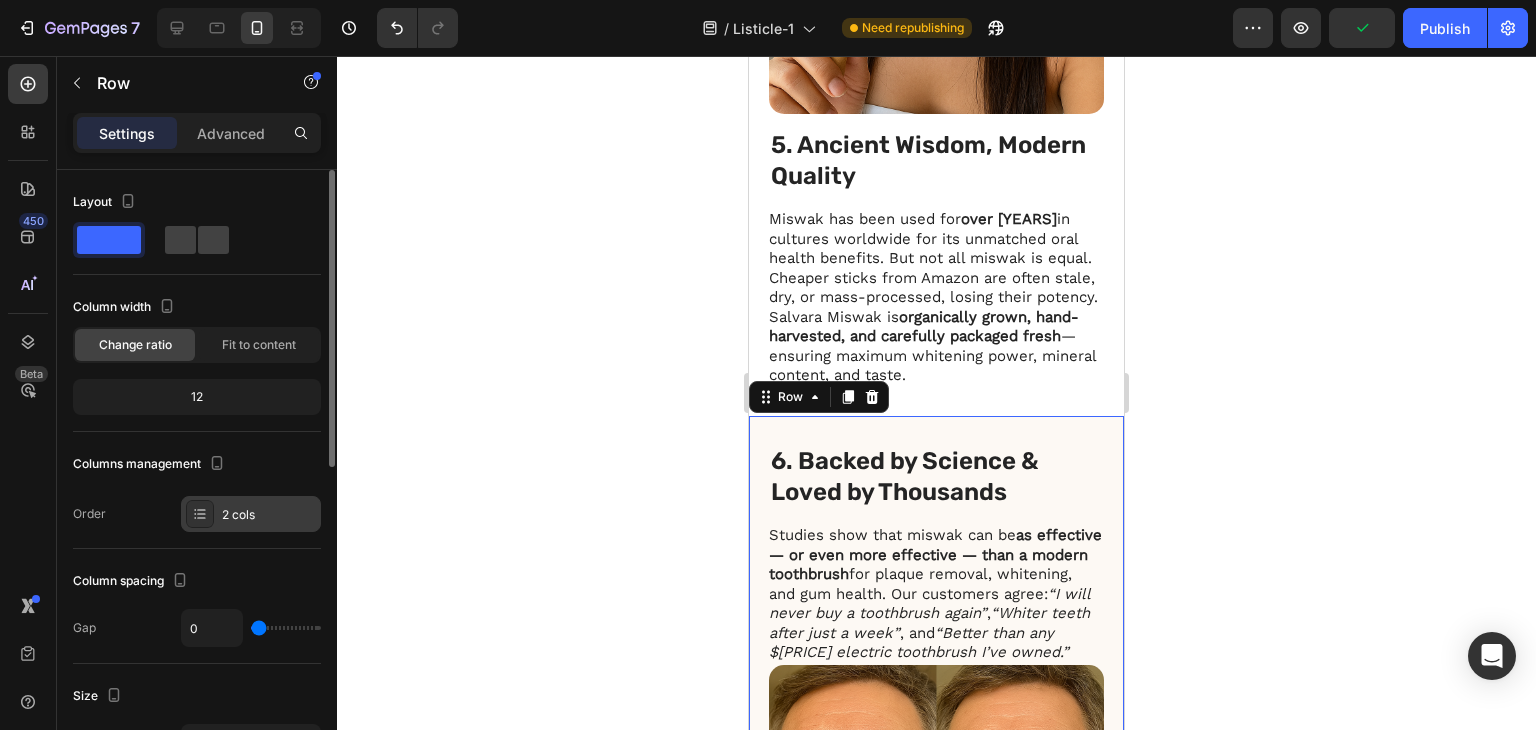 click on "2 cols" at bounding box center (269, 515) 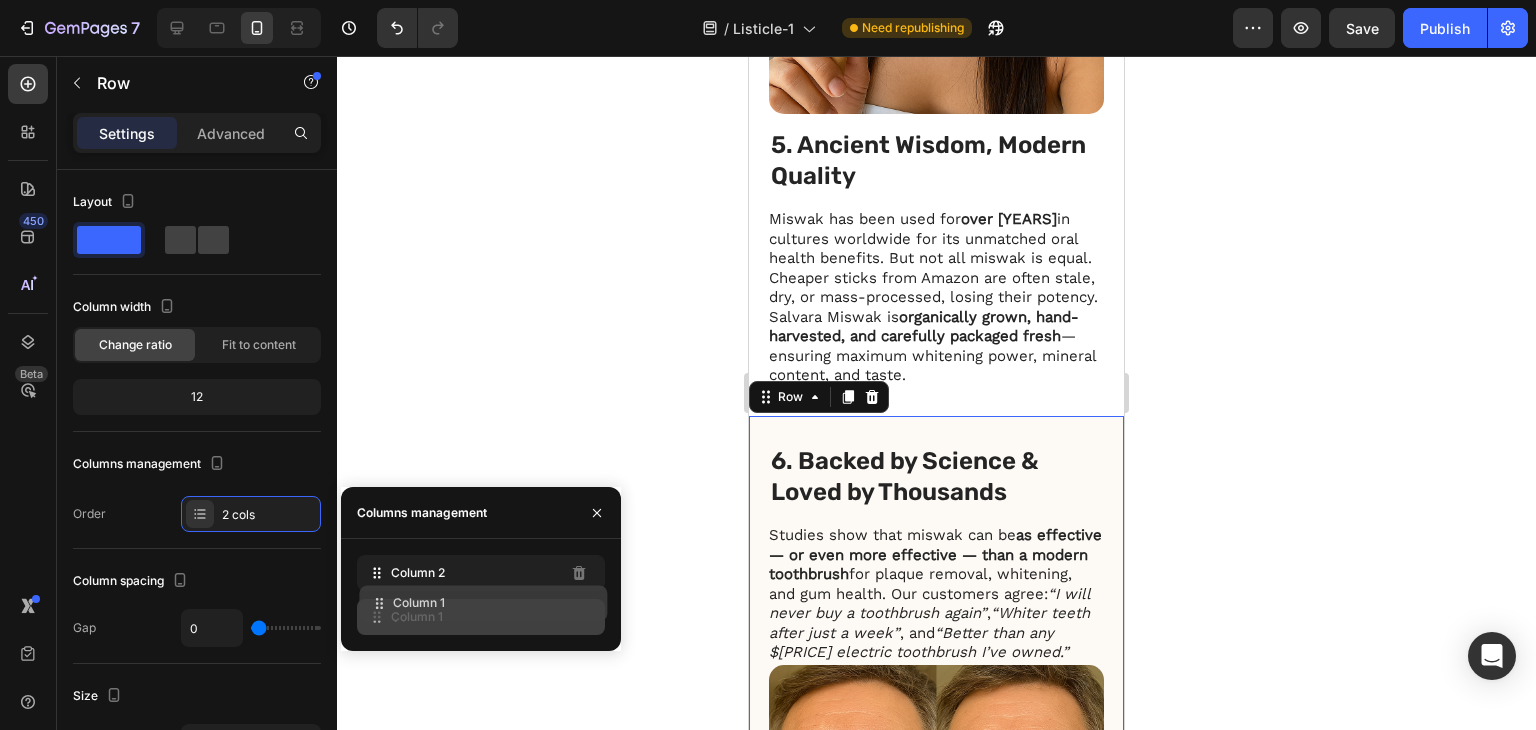type 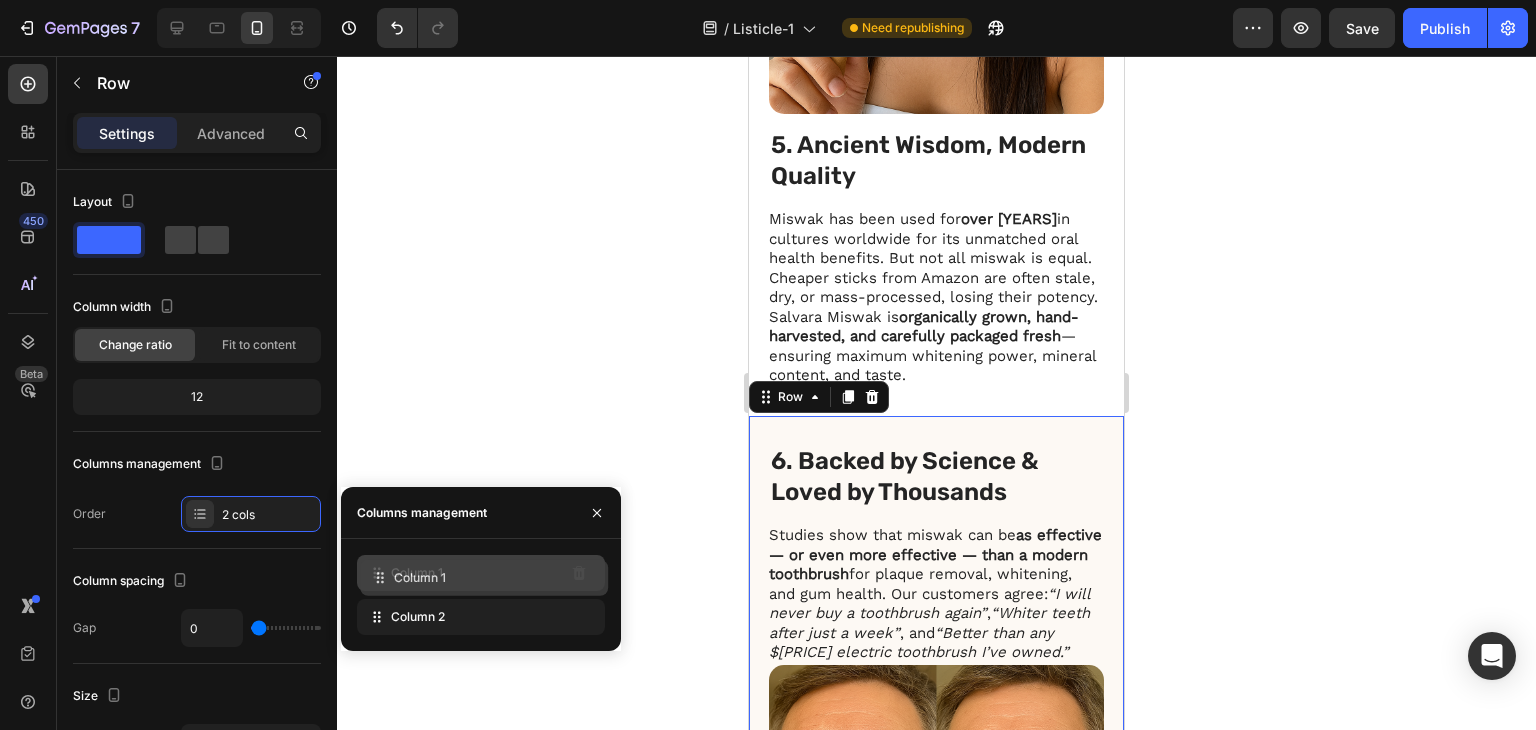 drag, startPoint x: 372, startPoint y: 619, endPoint x: 376, endPoint y: 580, distance: 39.20459 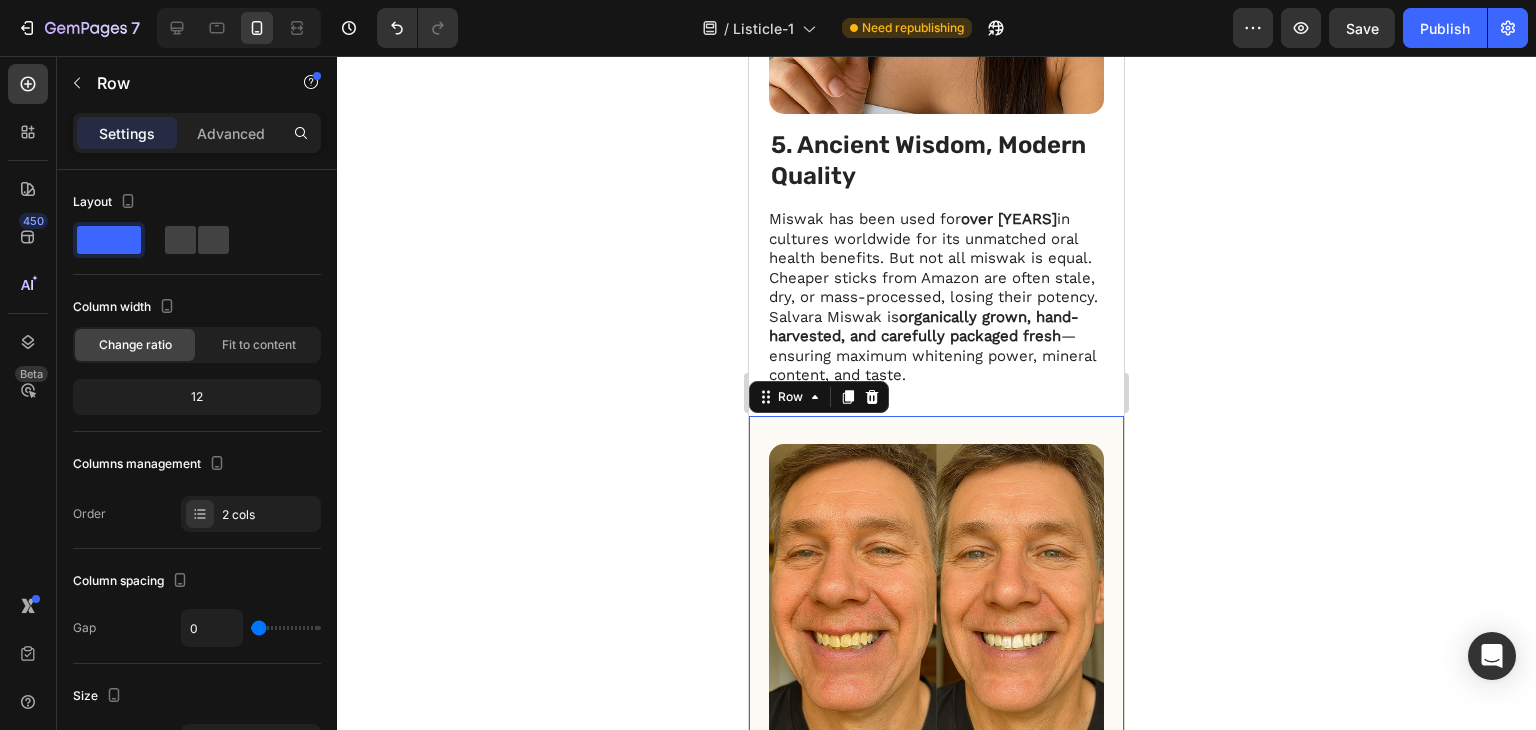 click 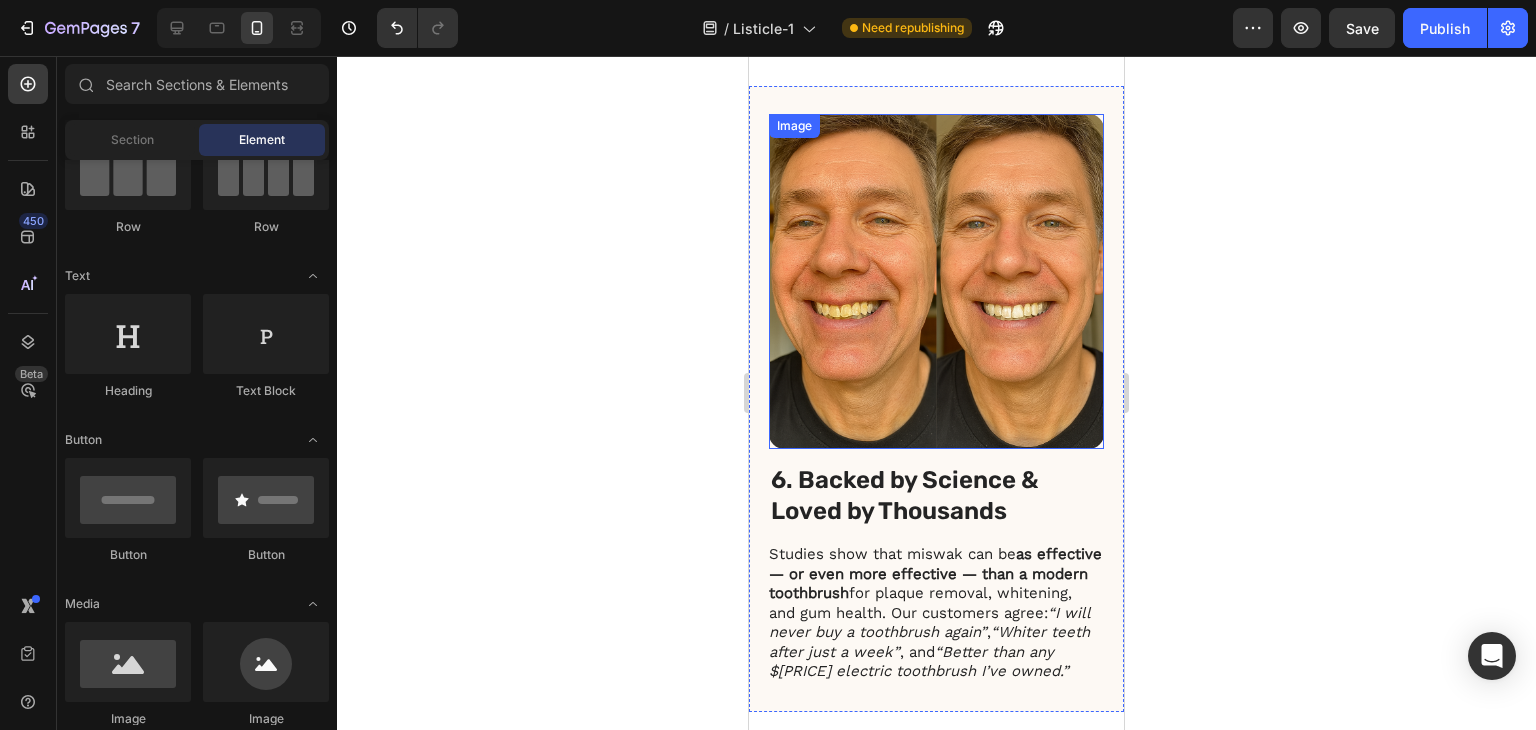scroll, scrollTop: 3702, scrollLeft: 0, axis: vertical 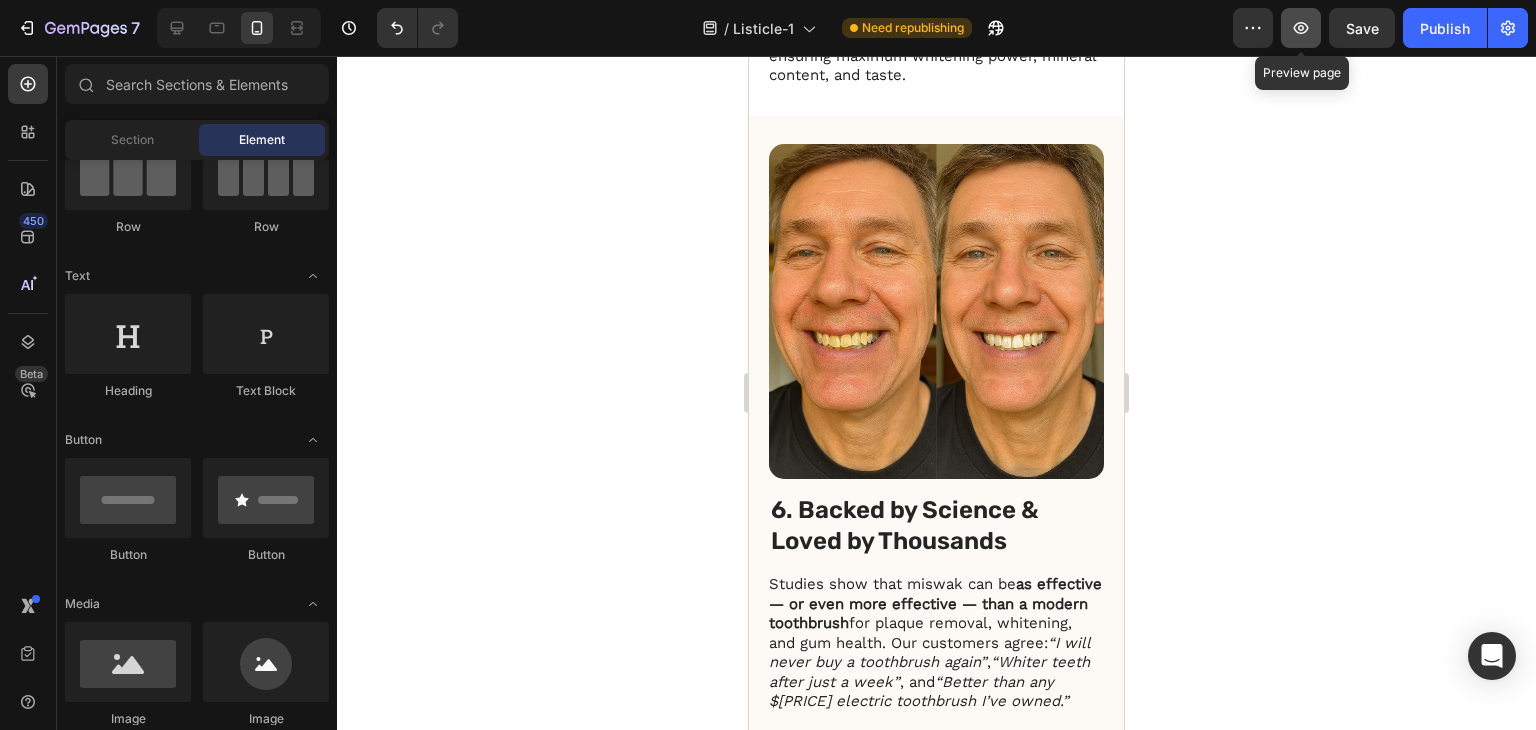 click 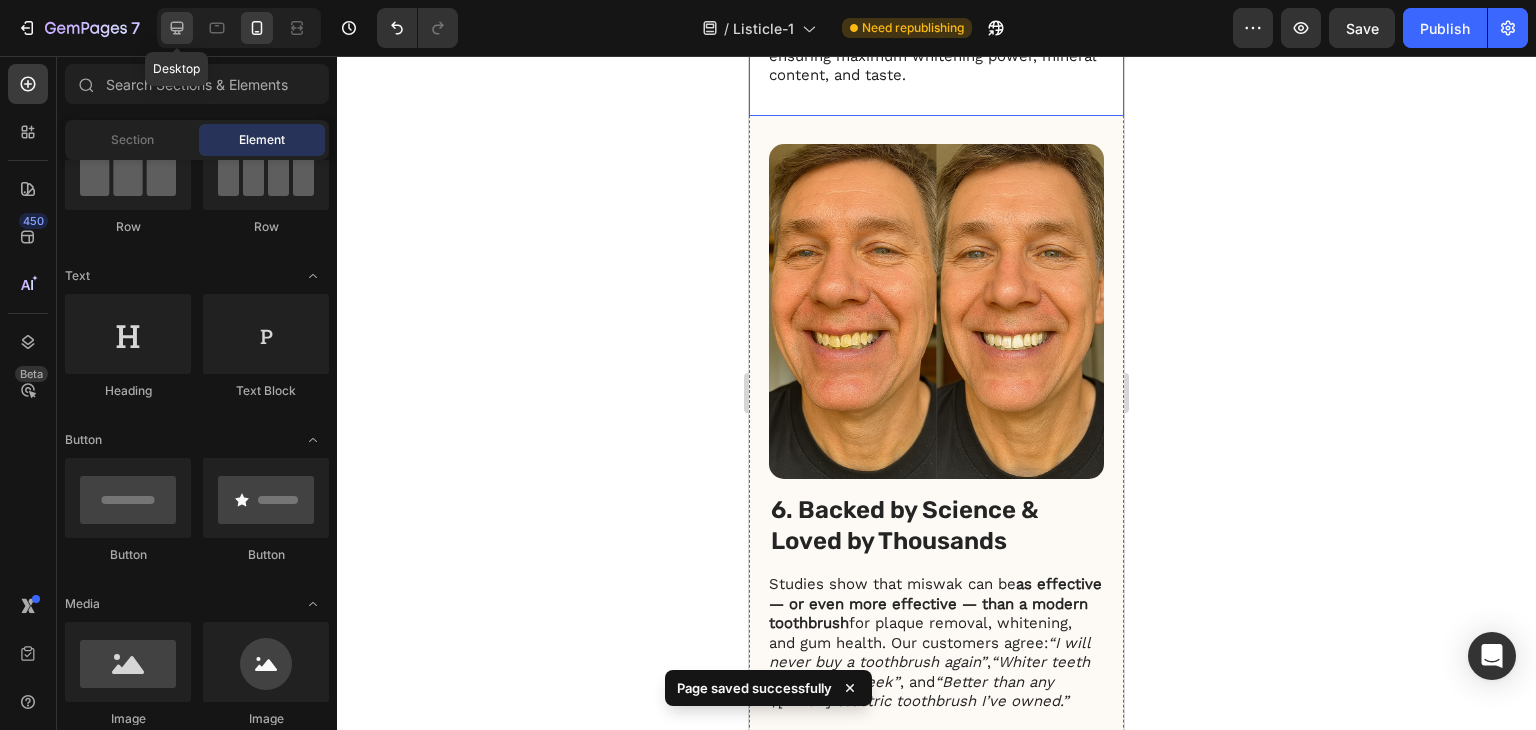 click 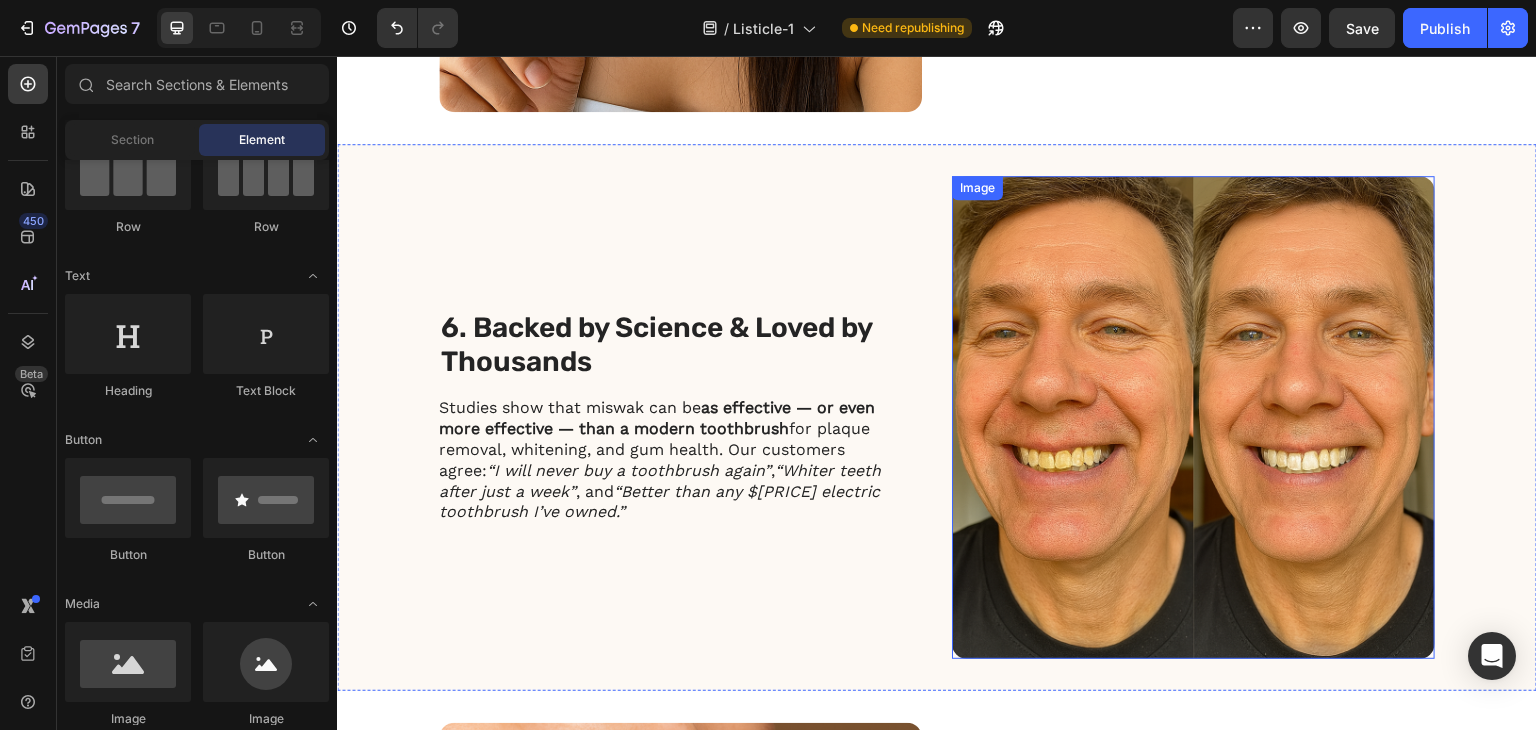 scroll, scrollTop: 3549, scrollLeft: 0, axis: vertical 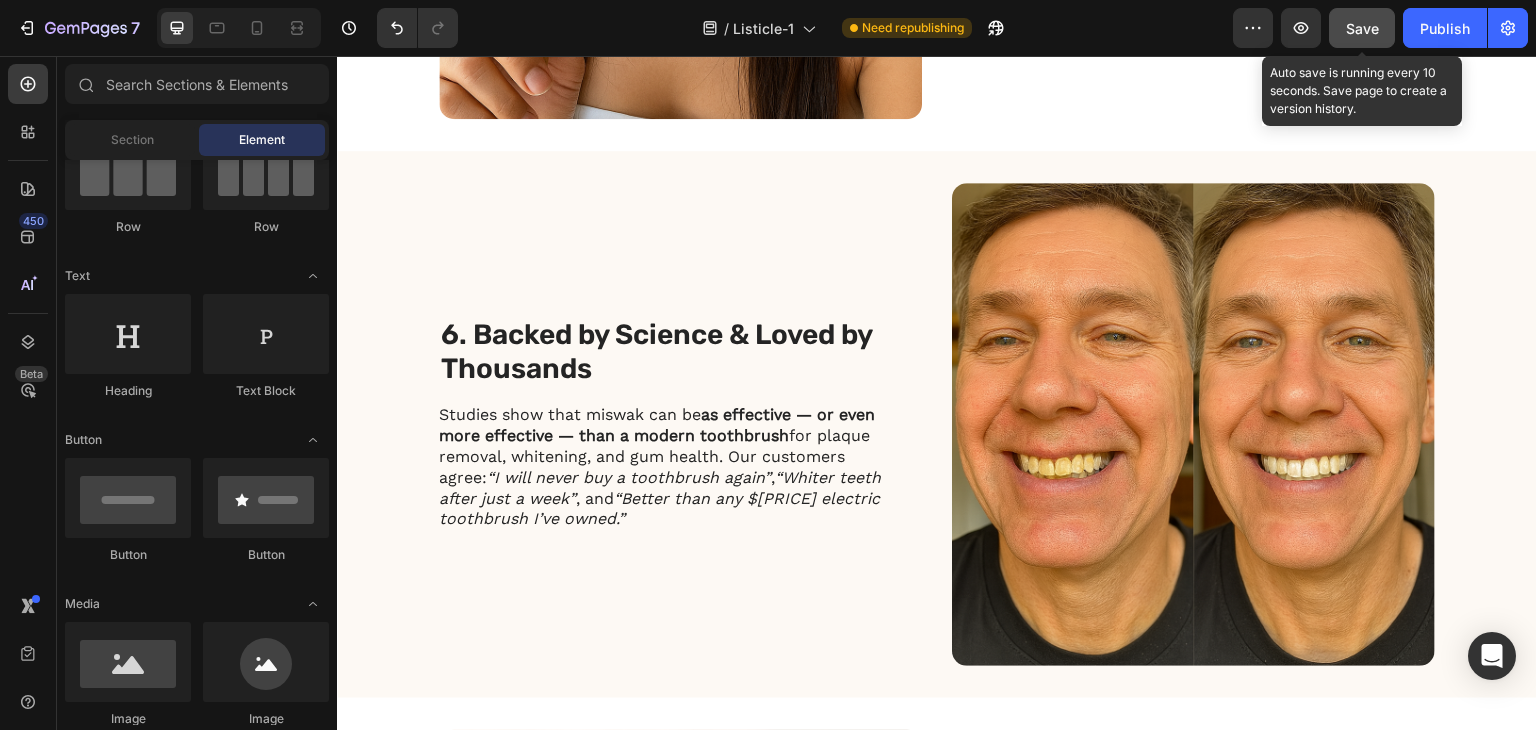 click on "Save" 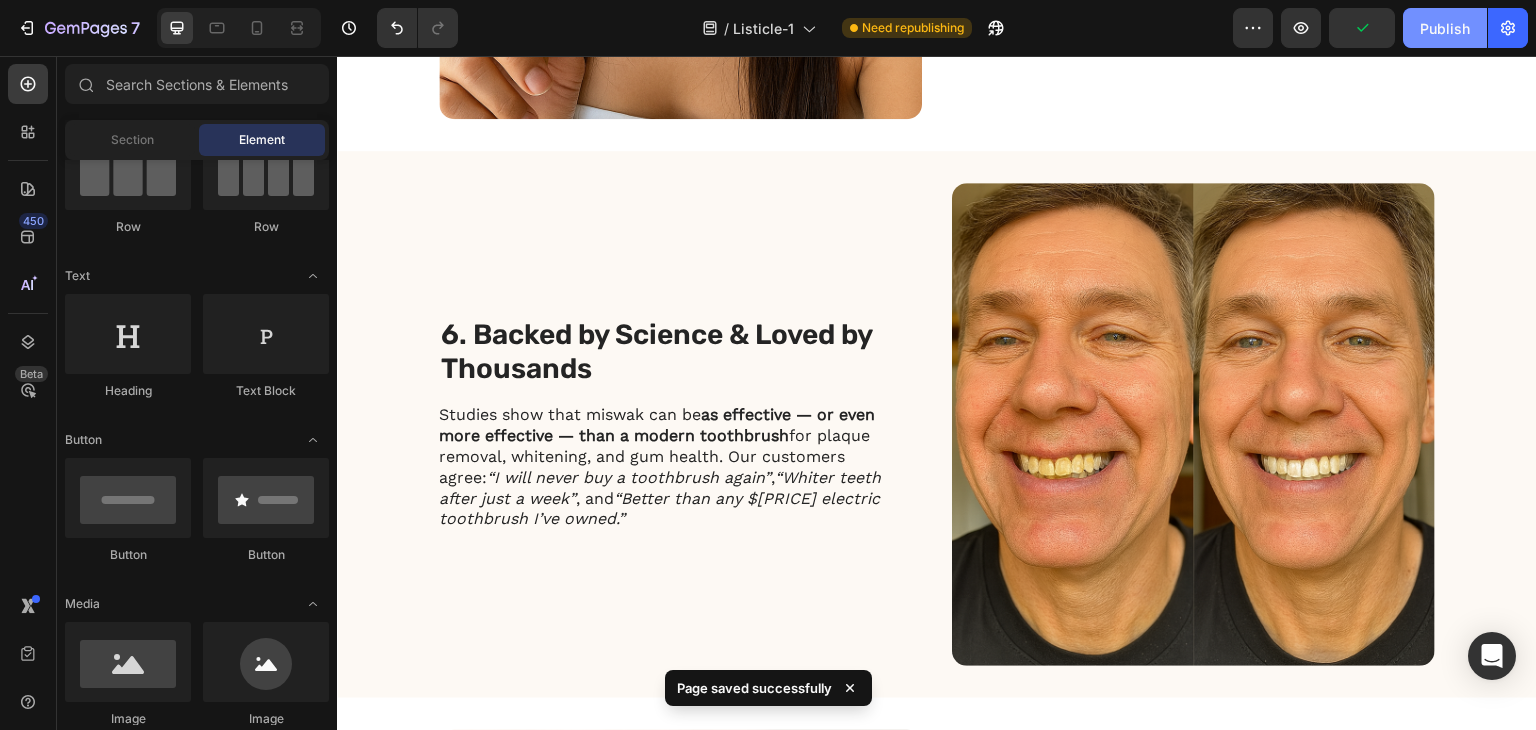 click on "Publish" at bounding box center (1445, 28) 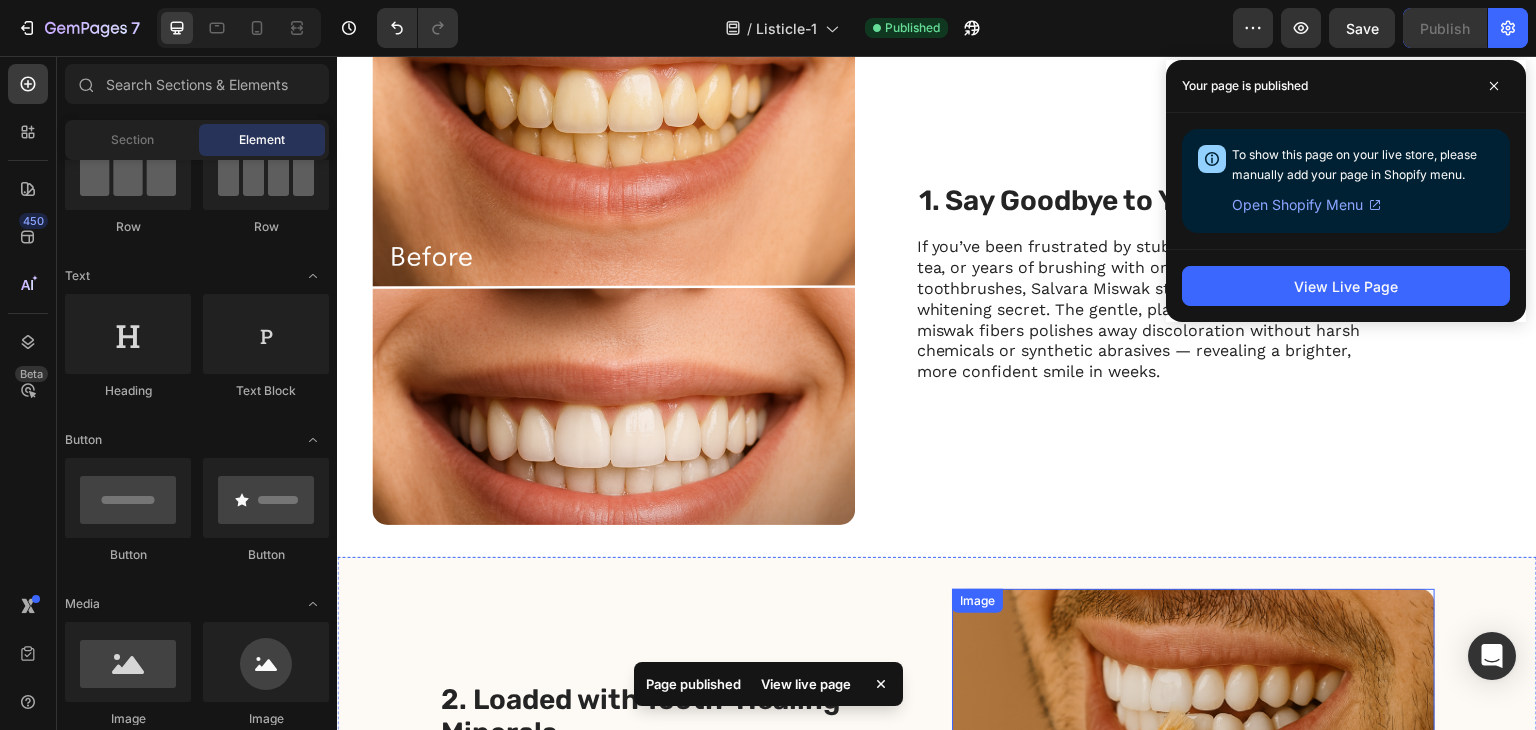 scroll, scrollTop: 0, scrollLeft: 0, axis: both 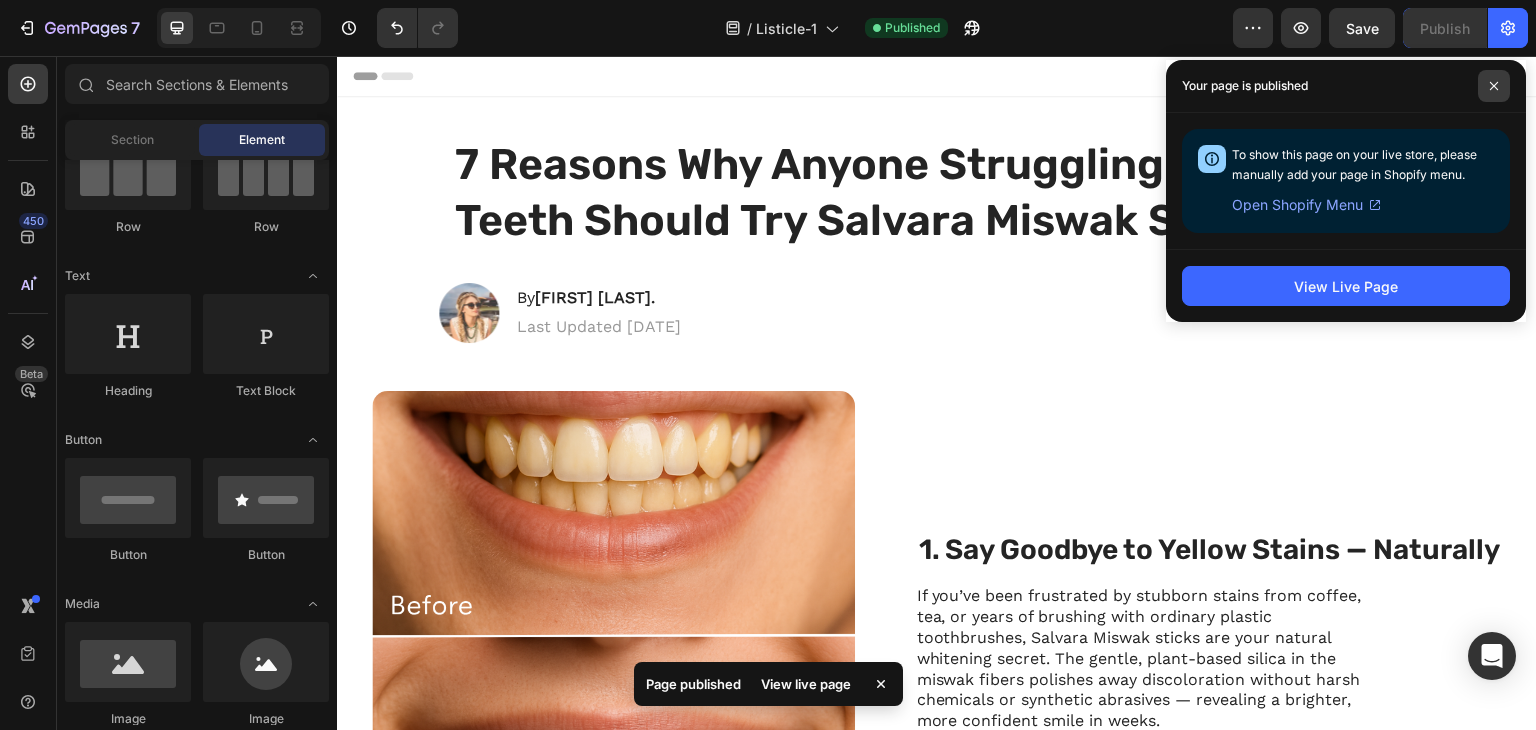 click at bounding box center [1494, 86] 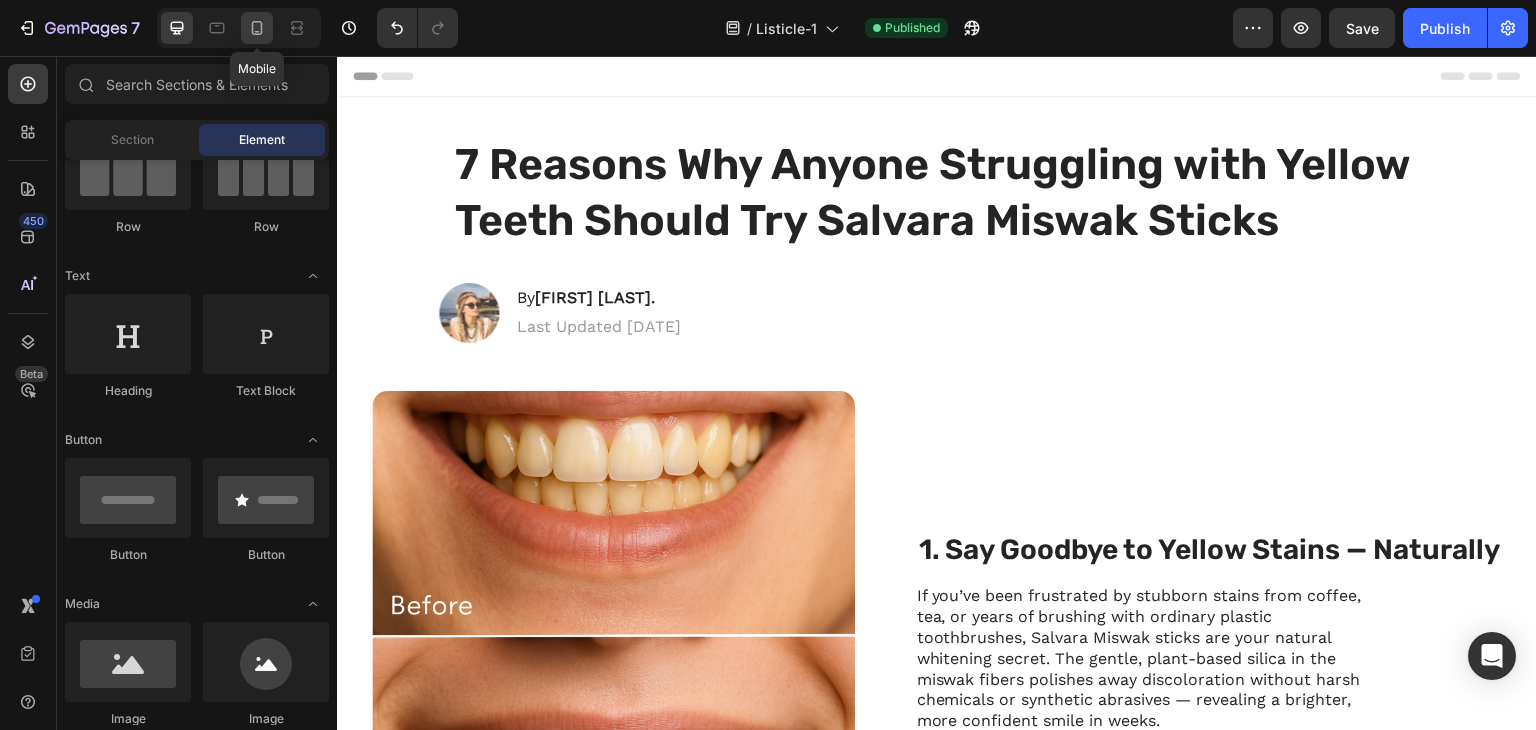 click 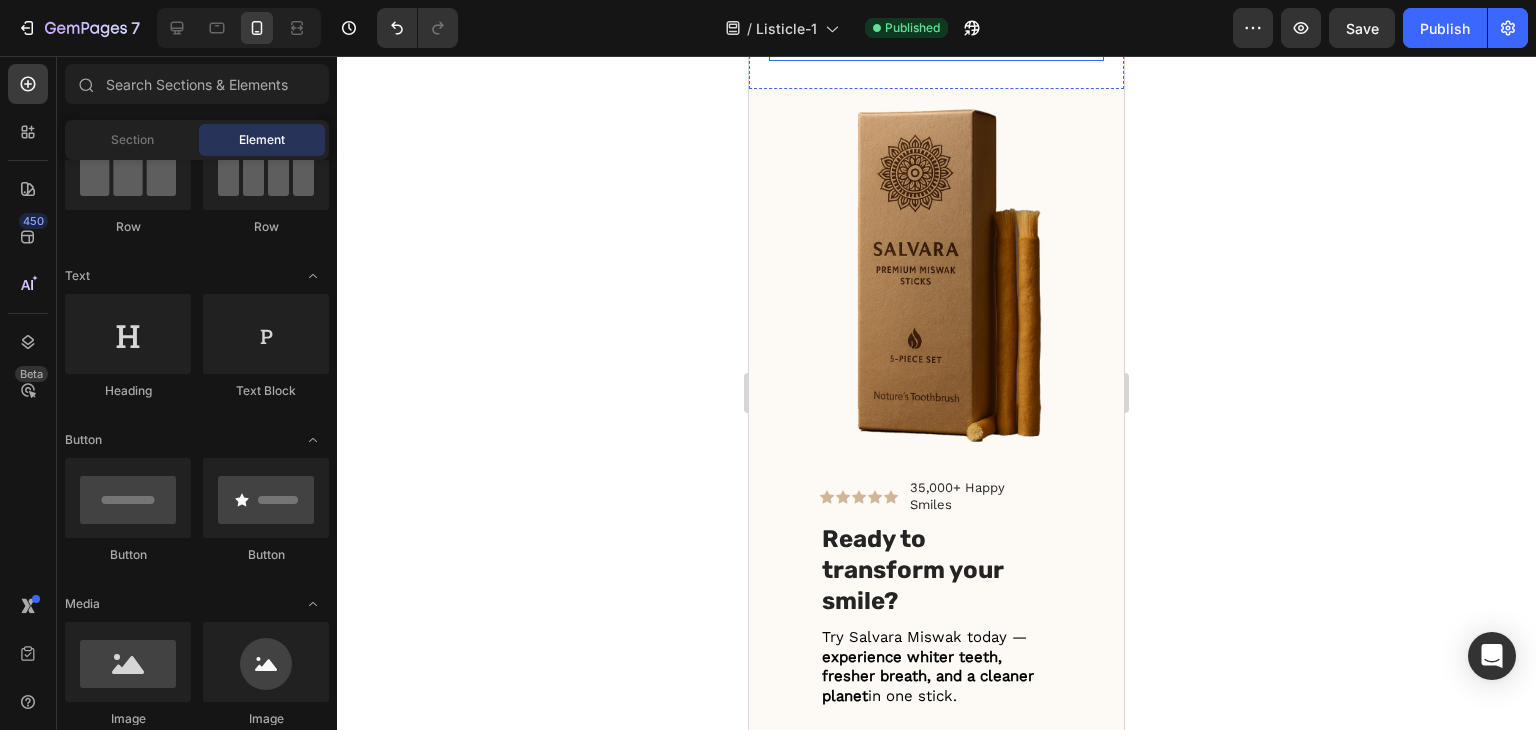 scroll, scrollTop: 5100, scrollLeft: 0, axis: vertical 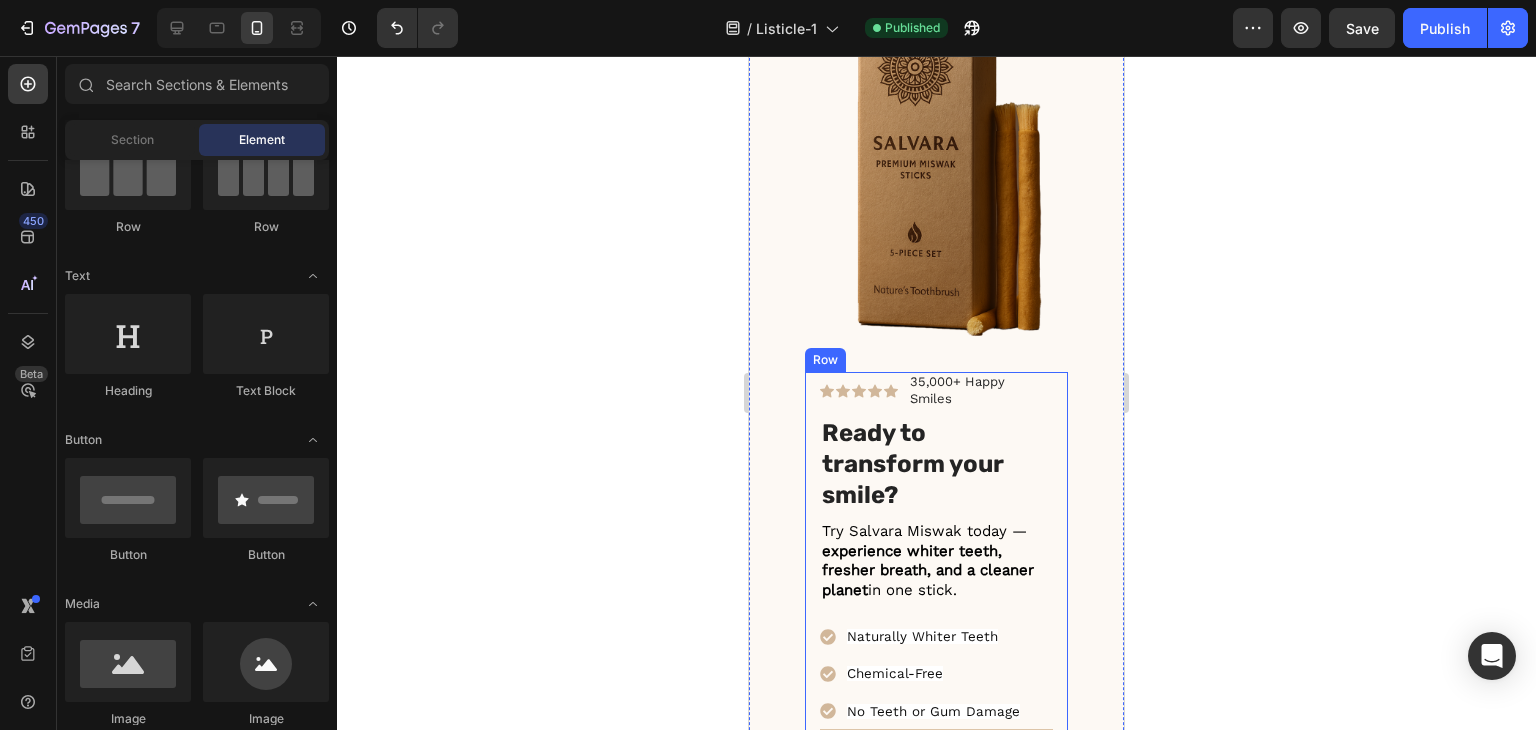 click on "Icon Icon Icon Icon Icon Icon List 35,000+ Happy Smiles Text Block Row Ready to transform your smile? Heading Try Salvara Miswak today —  experience whiter teeth, fresher breath, and a cleaner planet  in one stick. Text Block Naturally Whiter Teeth Chemical-Free No Teeth or Gum Damage Item List                Title Line
Show Now Button 30-day money back guarantee Text Block
Icon Safe Payment Options Text Block
Icon Secure logistics Text Block
Icon Purchase protection Text Block Row Row Row" at bounding box center [936, 621] 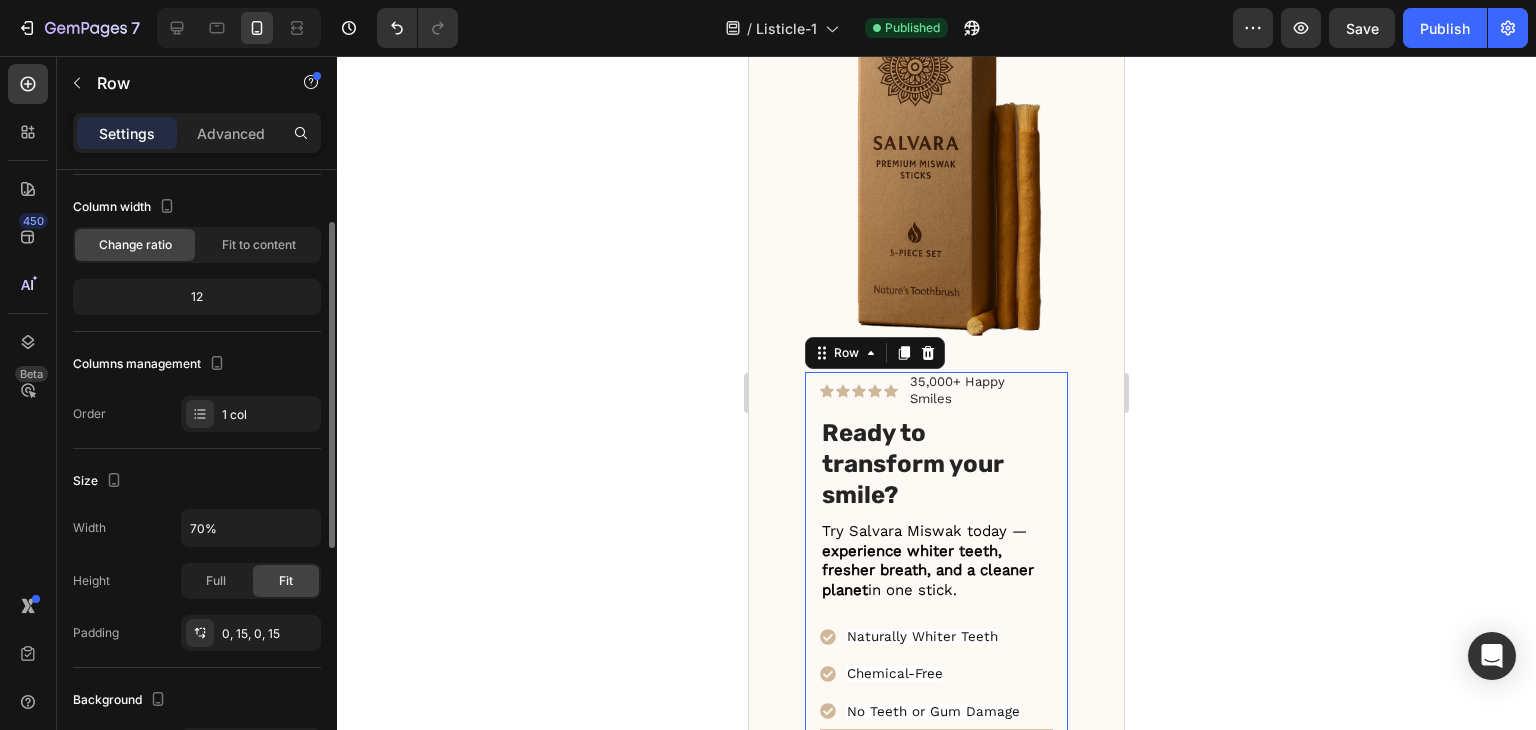scroll, scrollTop: 200, scrollLeft: 0, axis: vertical 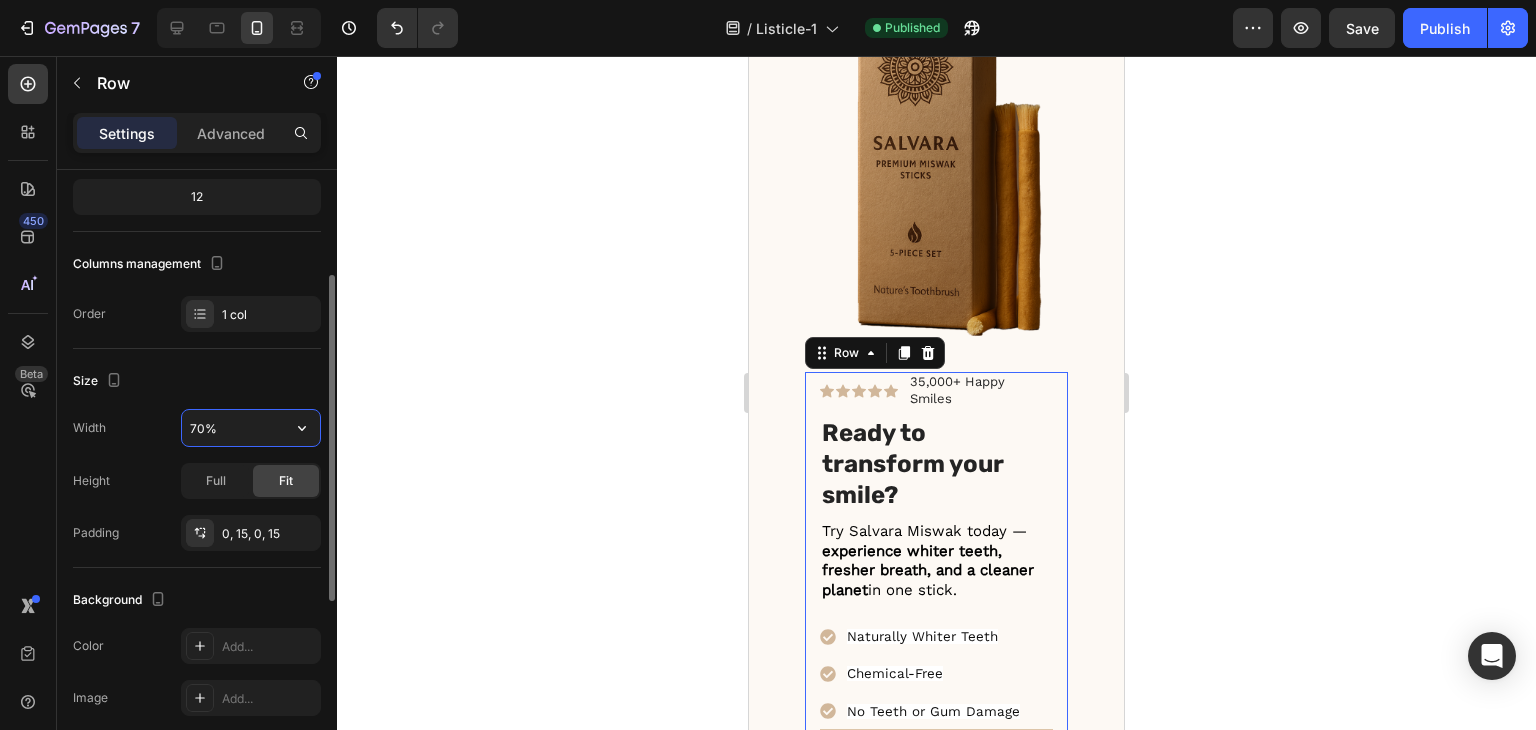 drag, startPoint x: 215, startPoint y: 424, endPoint x: 191, endPoint y: 424, distance: 24 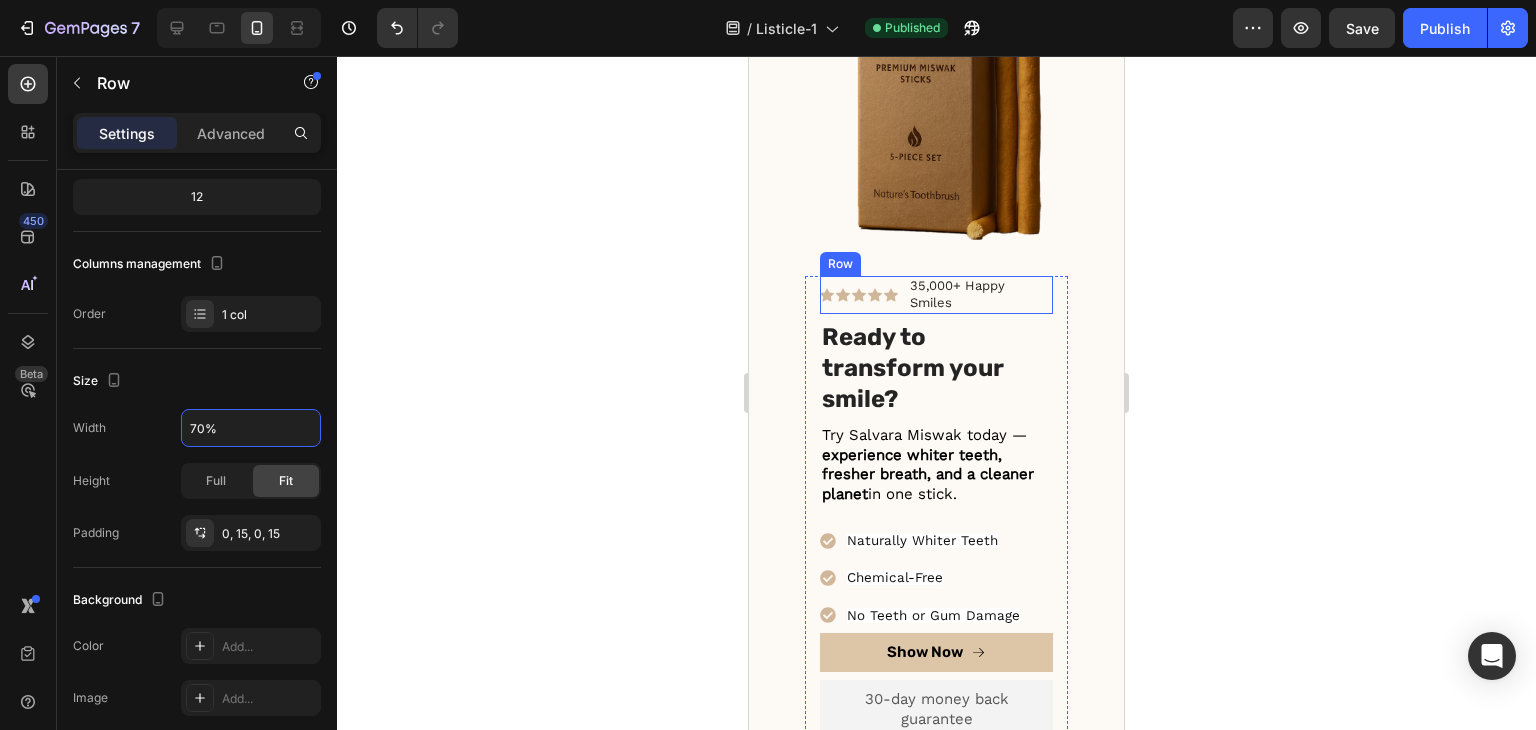 scroll, scrollTop: 5200, scrollLeft: 0, axis: vertical 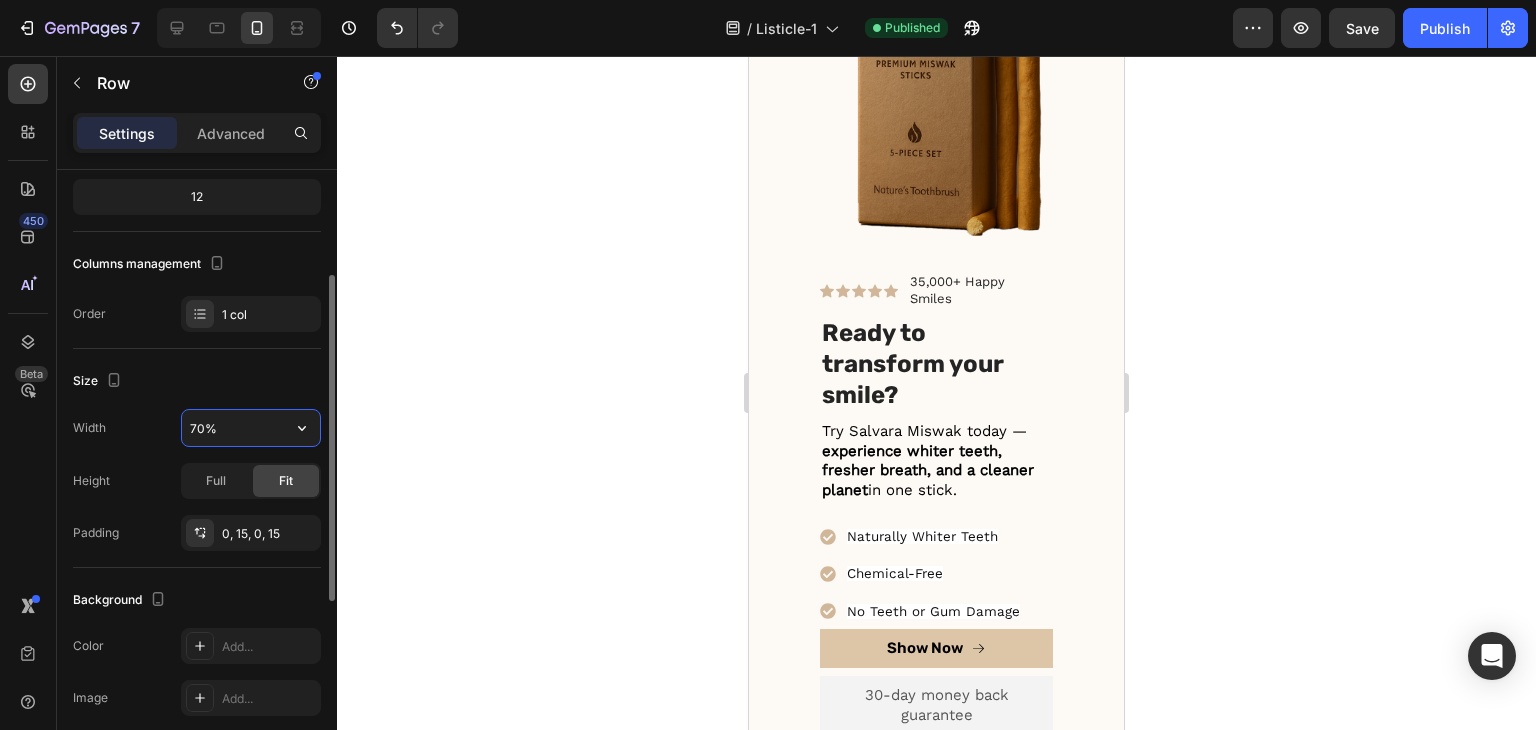 drag, startPoint x: 205, startPoint y: 432, endPoint x: 193, endPoint y: 432, distance: 12 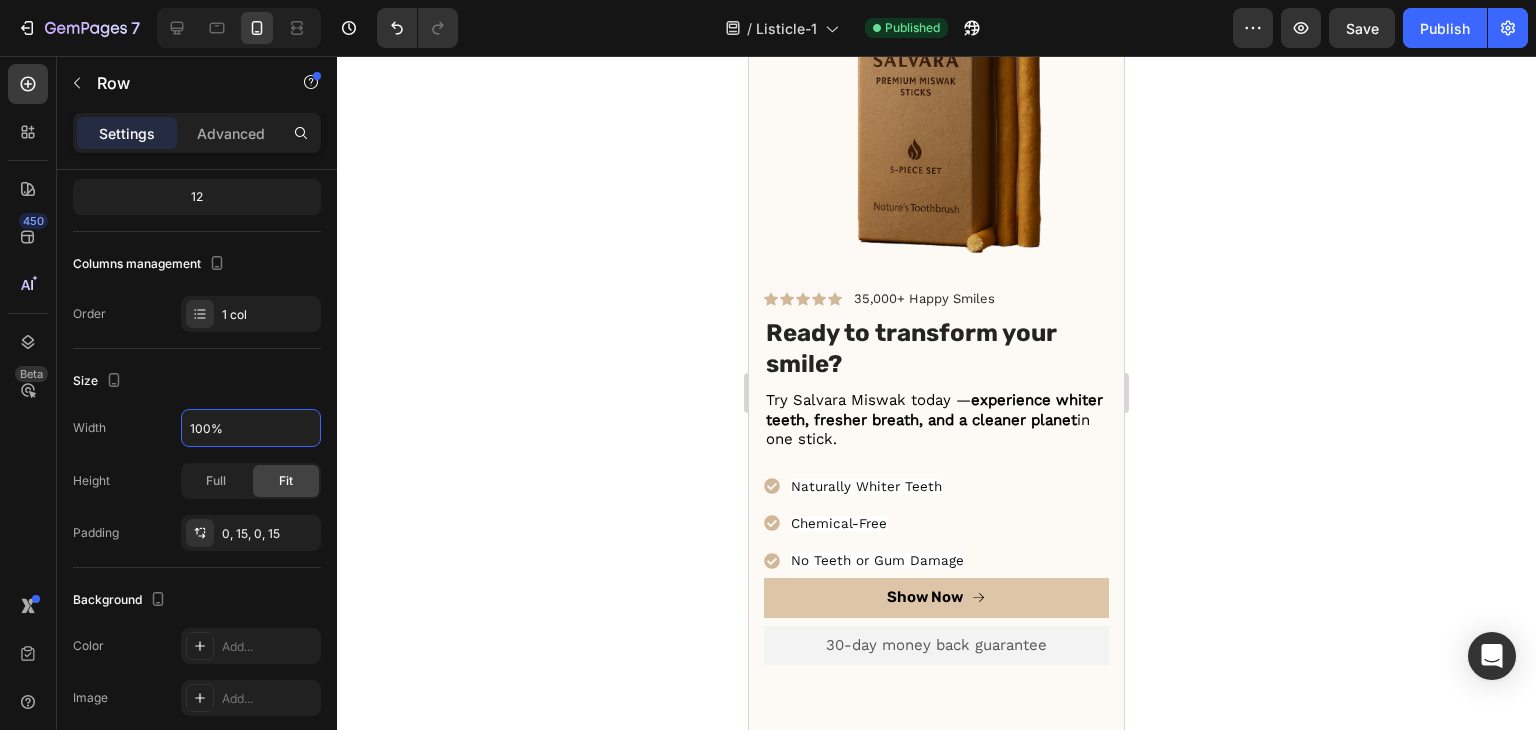 scroll, scrollTop: 5300, scrollLeft: 0, axis: vertical 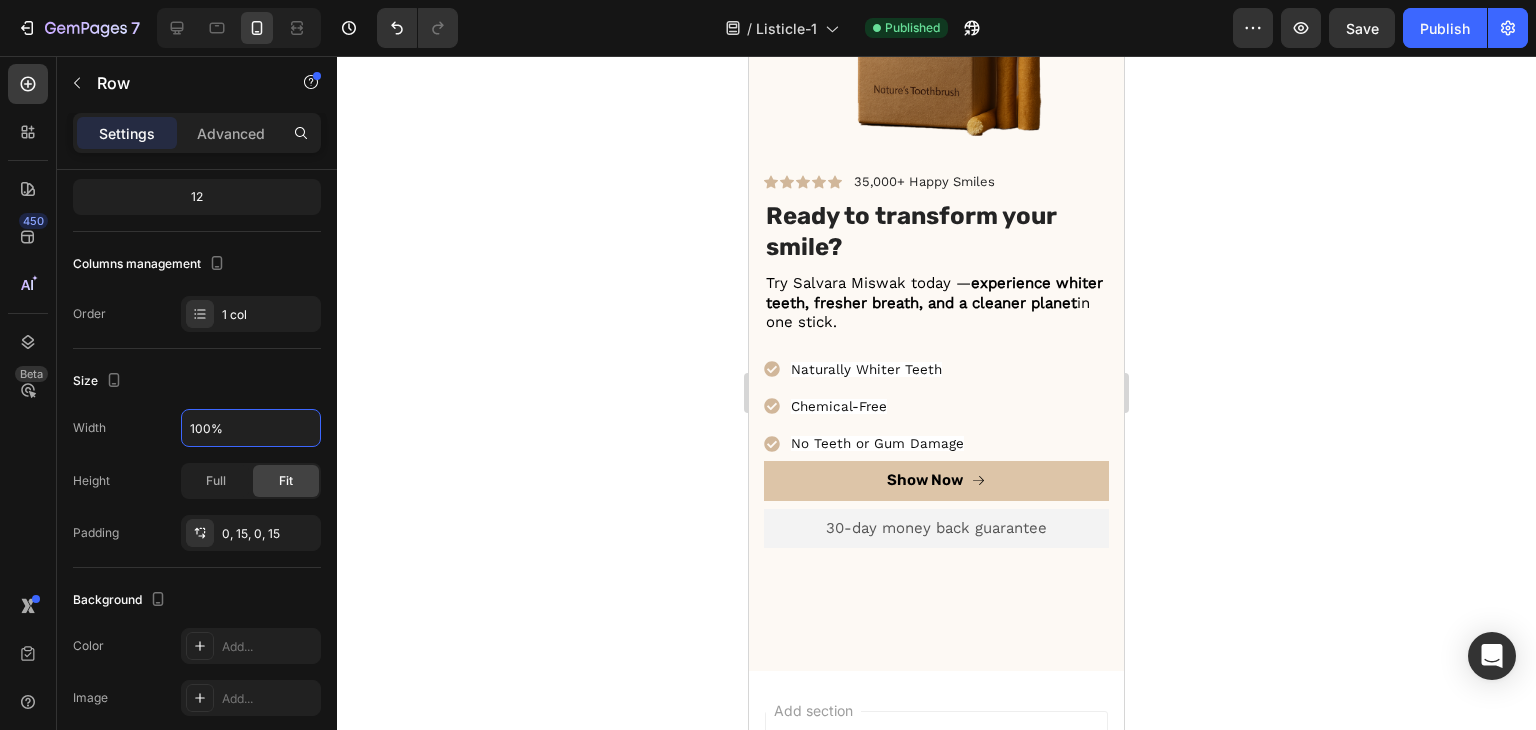 type on "100%" 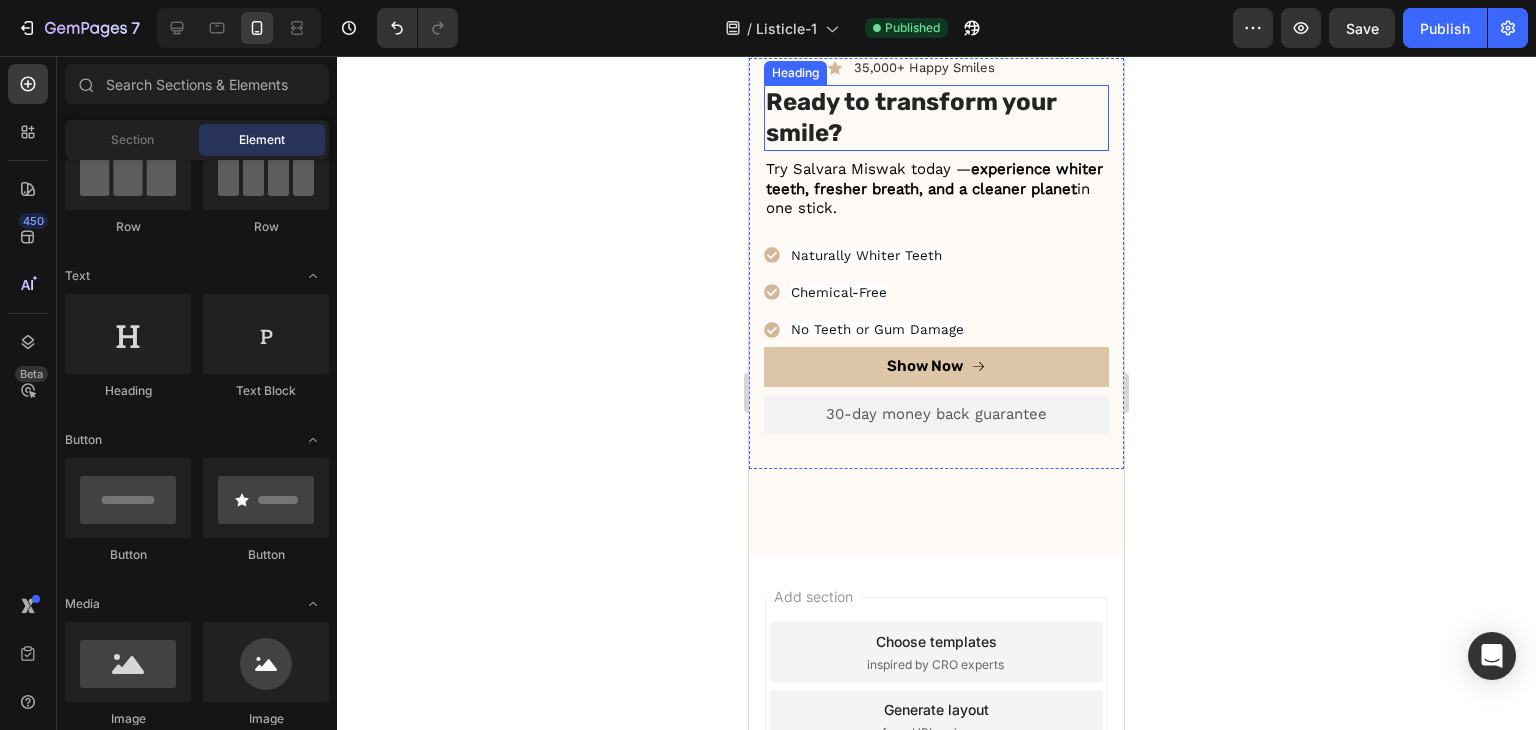 scroll, scrollTop: 5549, scrollLeft: 0, axis: vertical 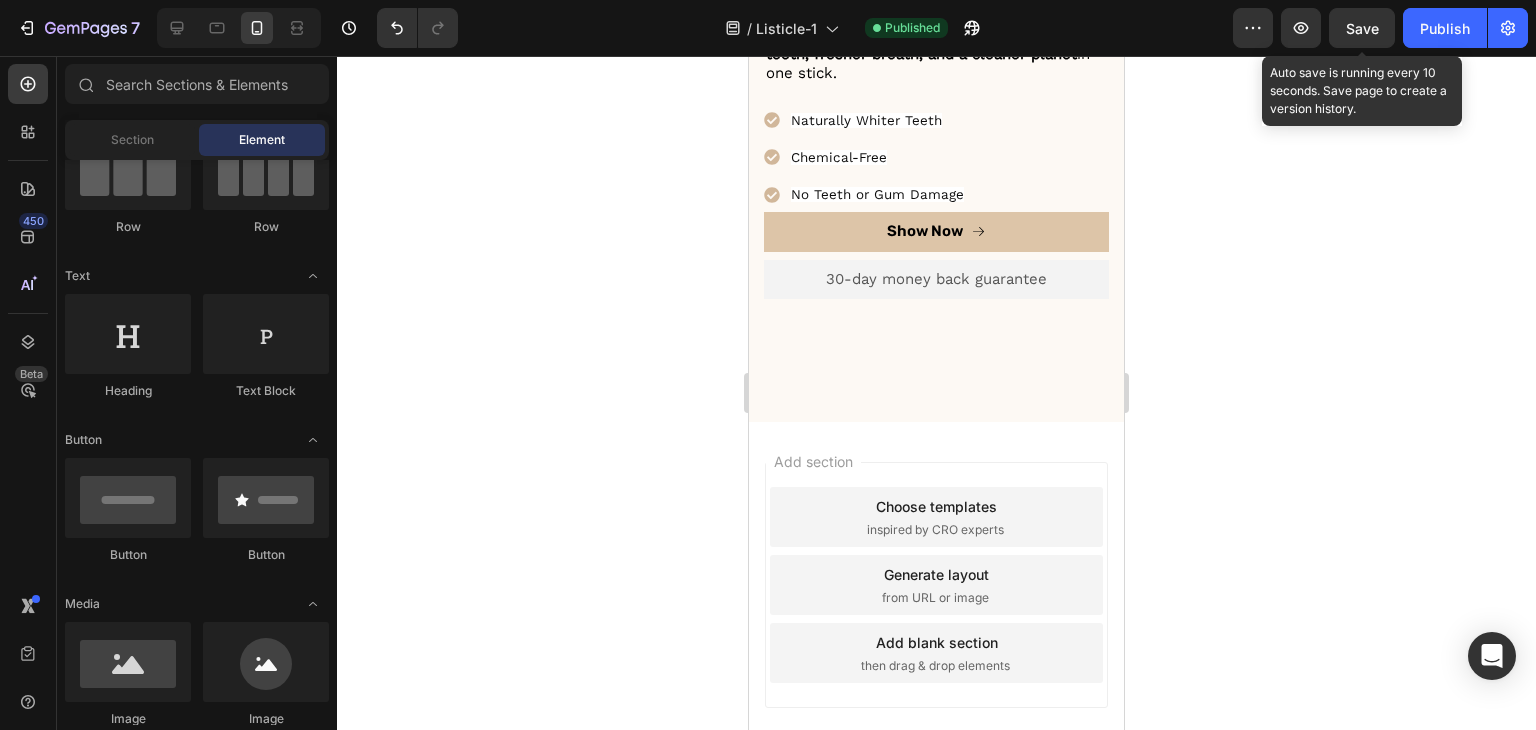 click on "Save" at bounding box center (1362, 28) 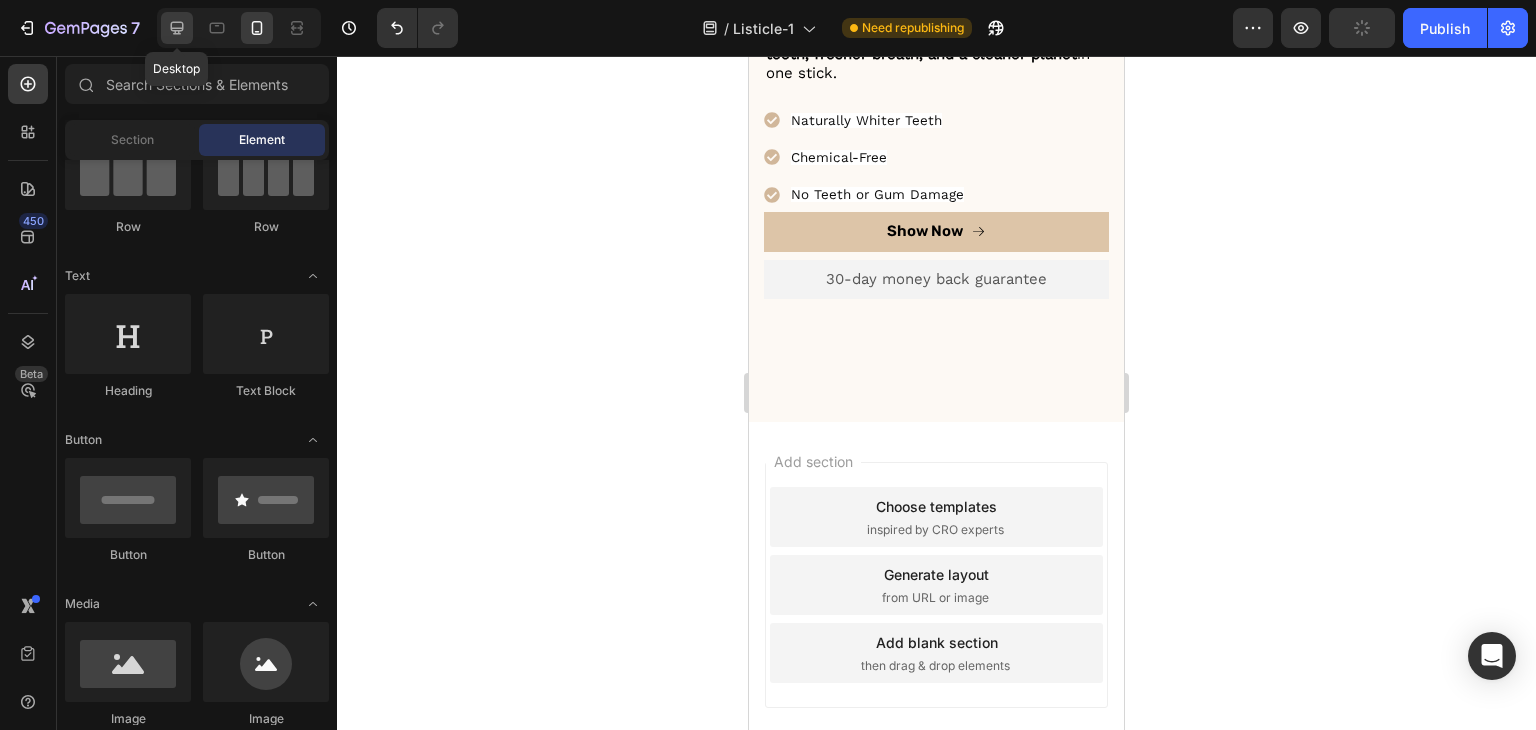 click 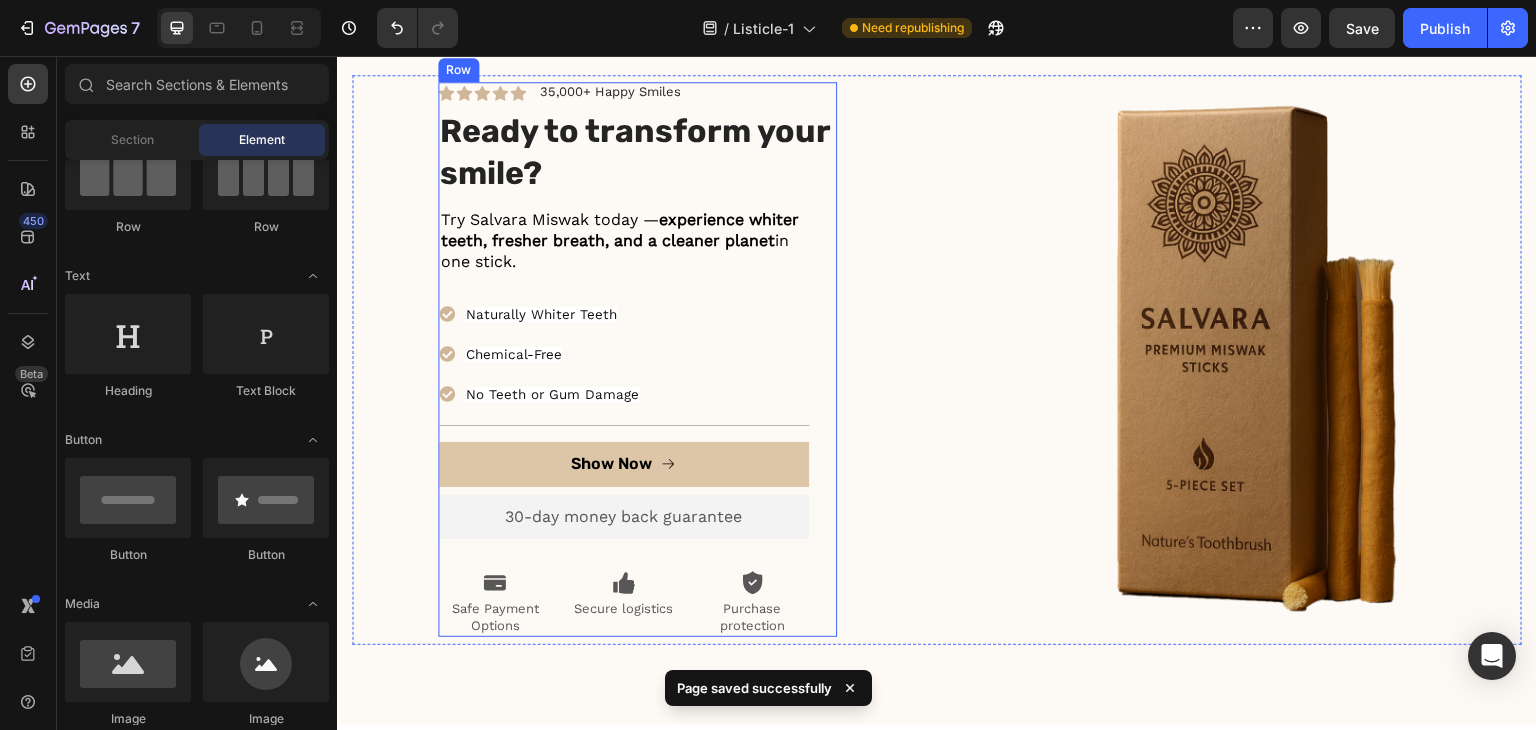 scroll, scrollTop: 4656, scrollLeft: 0, axis: vertical 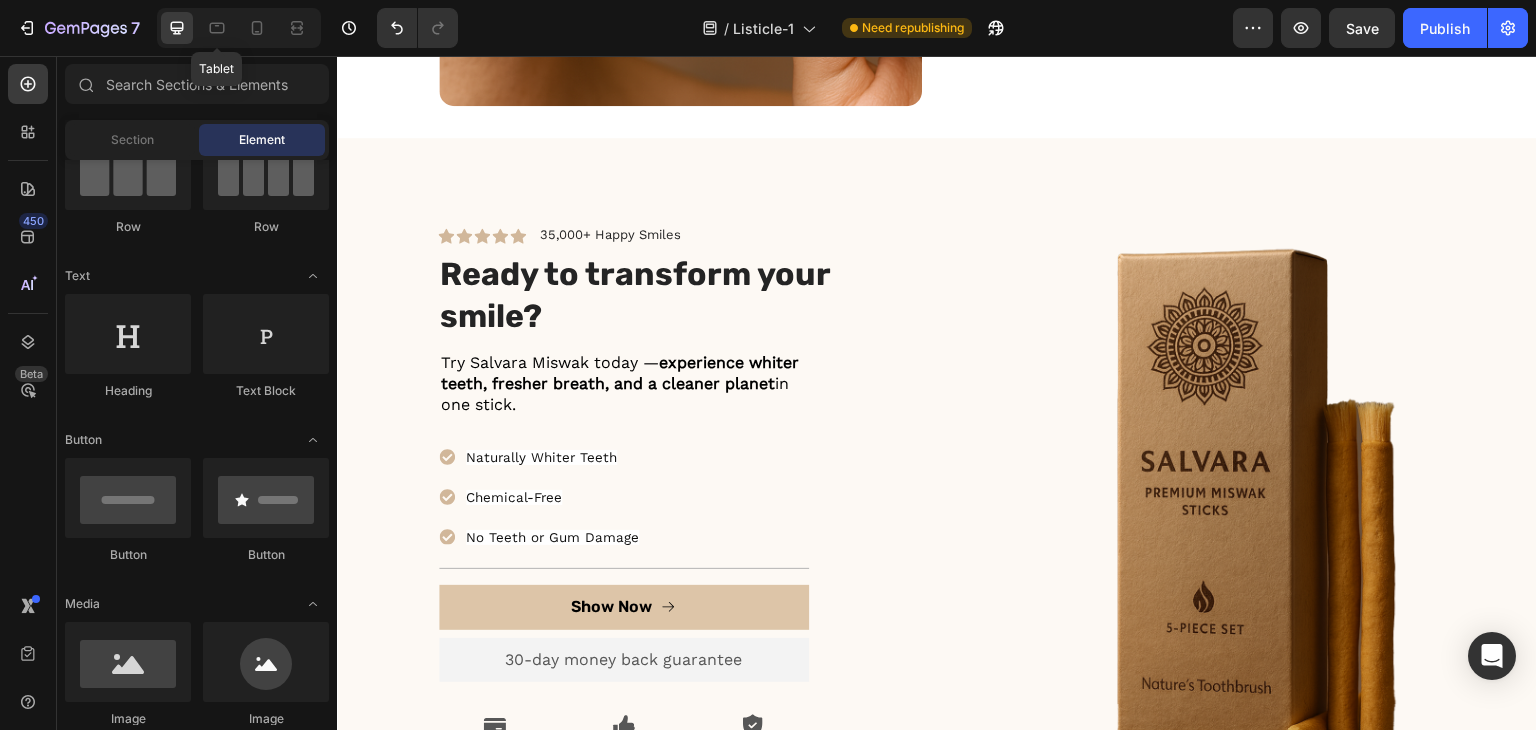 click on "Tablet" at bounding box center (239, 28) 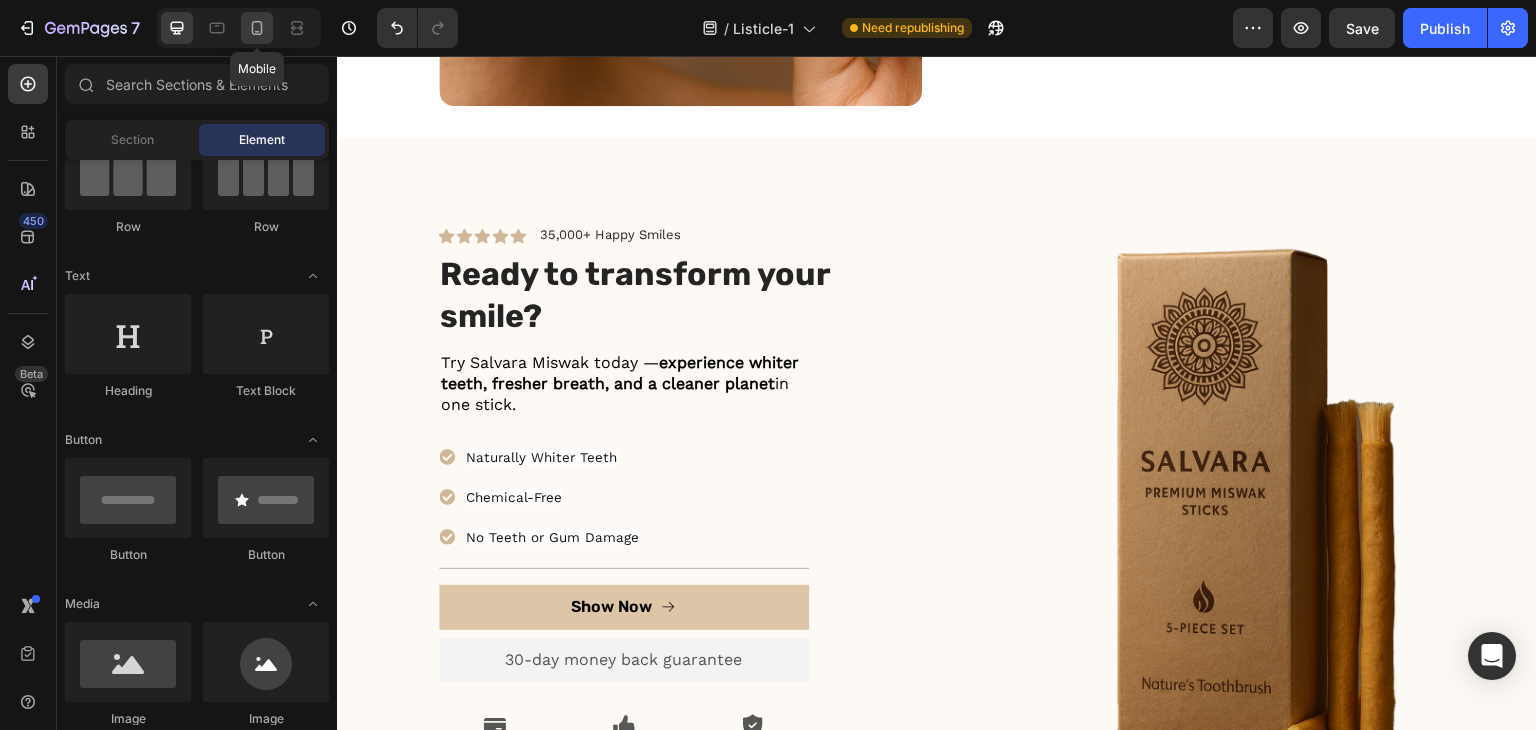 click 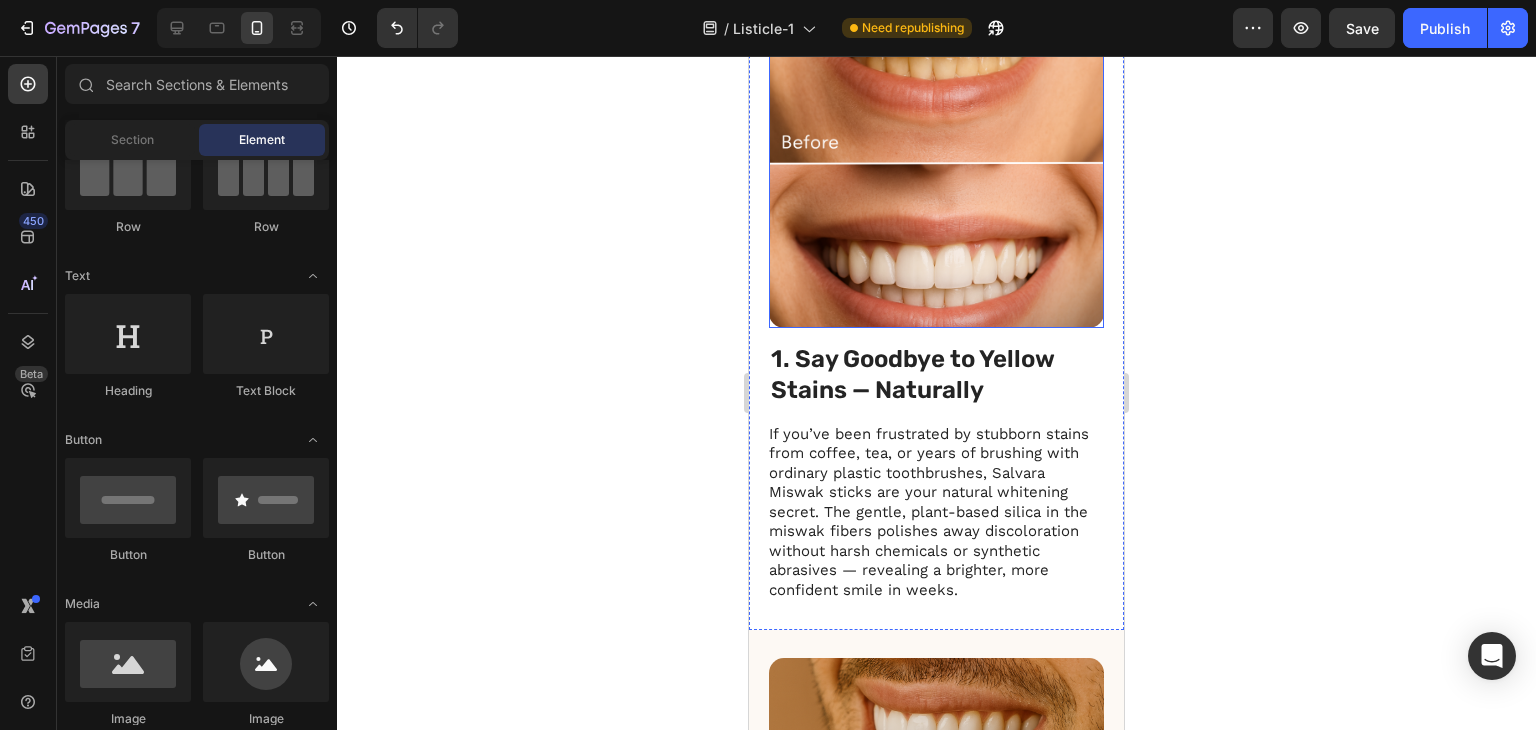 scroll, scrollTop: 621, scrollLeft: 0, axis: vertical 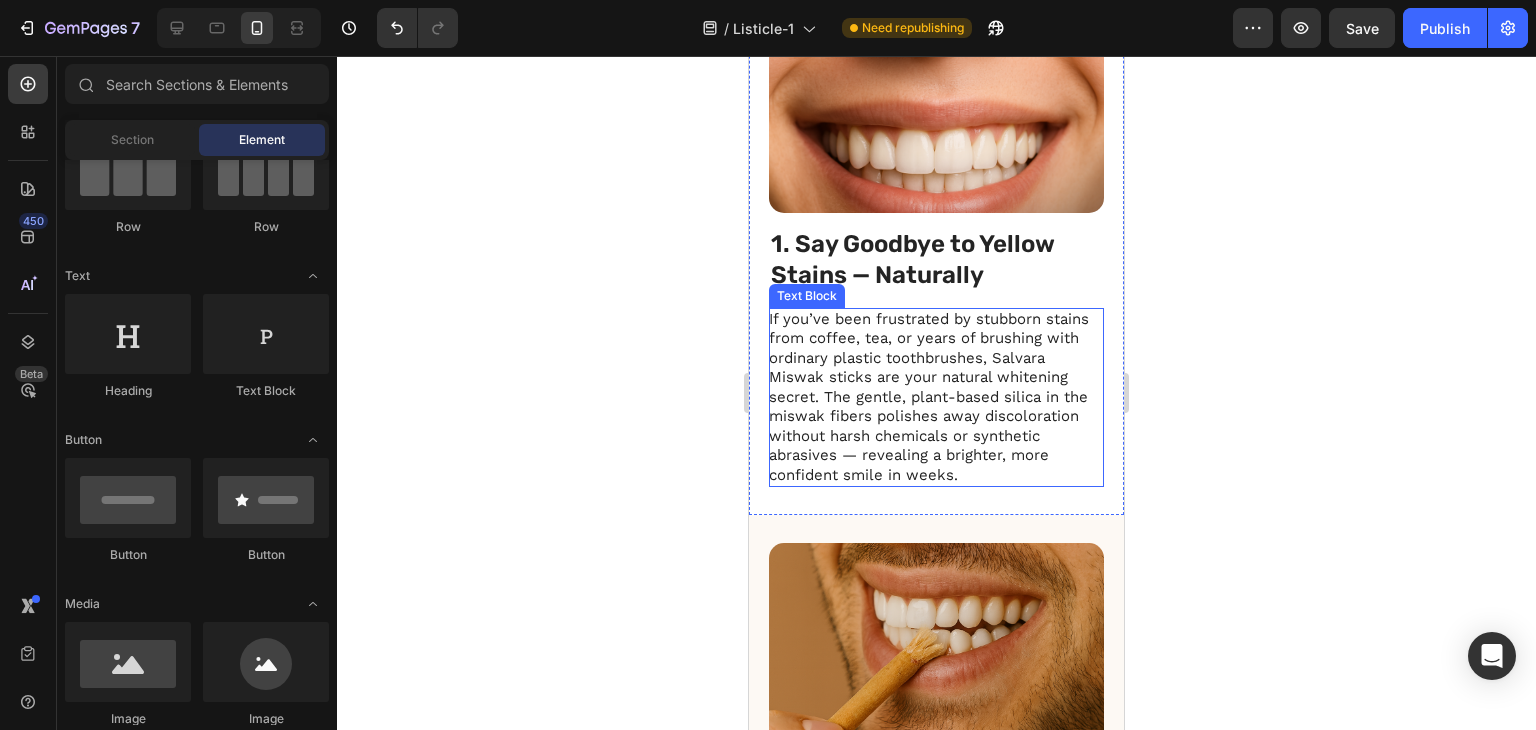click on "If you’ve been frustrated by stubborn stains from coffee, tea, or years of brushing with ordinary plastic toothbrushes, Salvara Miswak sticks are your natural whitening secret. The gentle, plant-based silica in the miswak fibers polishes away discoloration without harsh chemicals or synthetic abrasives — revealing a brighter, more confident smile in weeks." at bounding box center [935, 398] 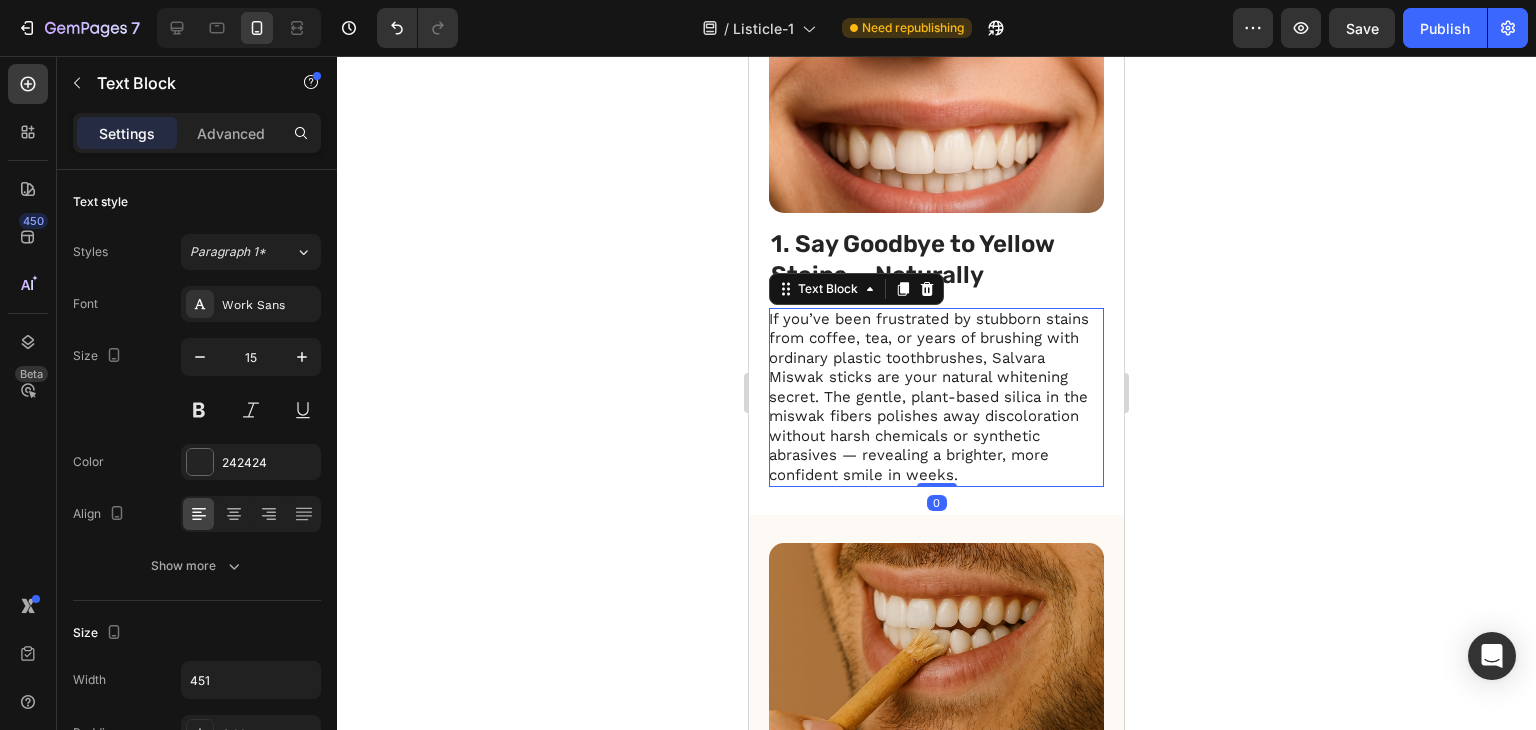click on "If you’ve been frustrated by stubborn stains from coffee, tea, or years of brushing with ordinary plastic toothbrushes, Salvara Miswak sticks are your natural whitening secret. The gentle, plant-based silica in the miswak fibers polishes away discoloration without harsh chemicals or synthetic abrasives — revealing a brighter, more confident smile in weeks." at bounding box center (935, 398) 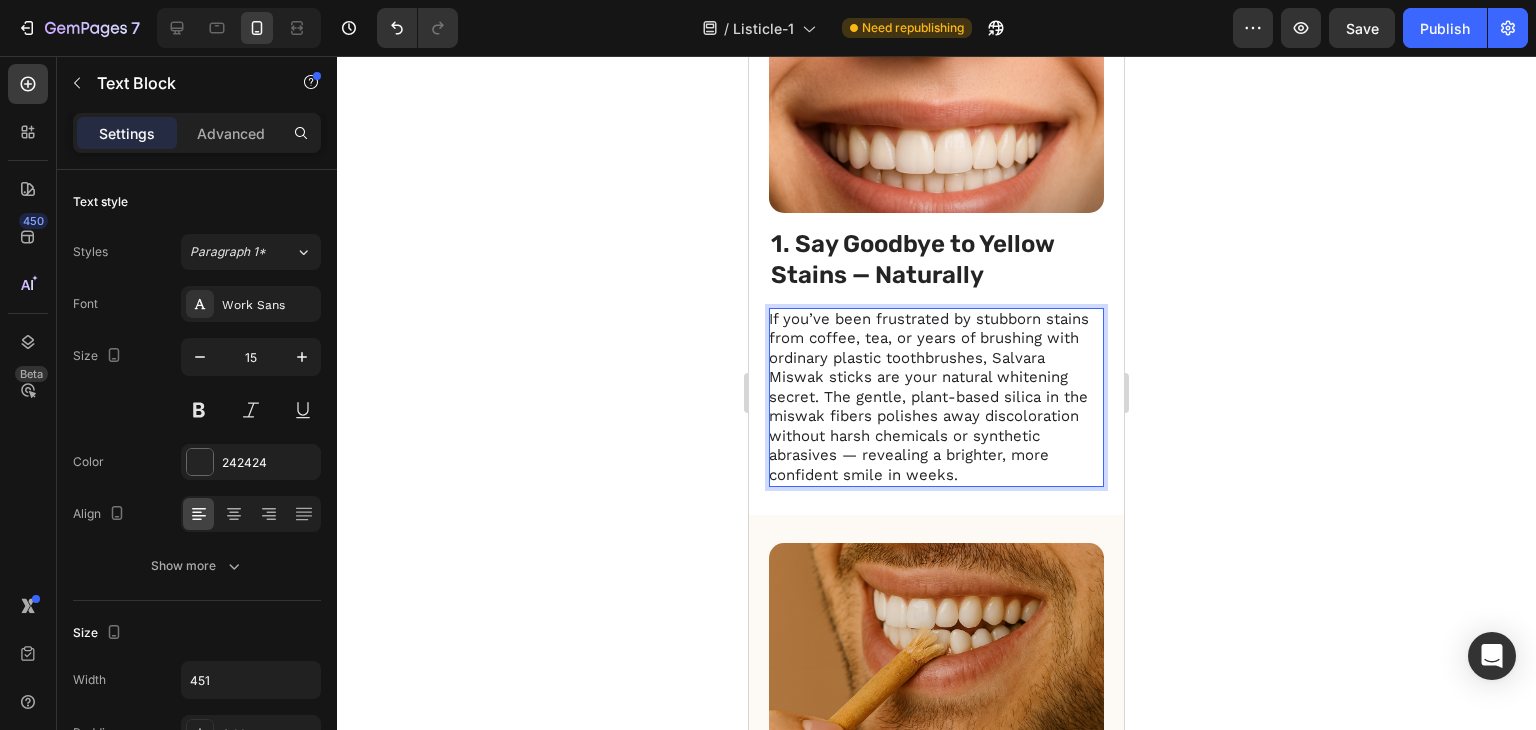 click on "If you’ve been frustrated by stubborn stains from coffee, tea, or years of brushing with ordinary plastic toothbrushes, Salvara Miswak sticks are your natural whitening secret. The gentle, plant-based silica in the miswak fibers polishes away discoloration without harsh chemicals or synthetic abrasives — revealing a brighter, more confident smile in weeks." at bounding box center [935, 398] 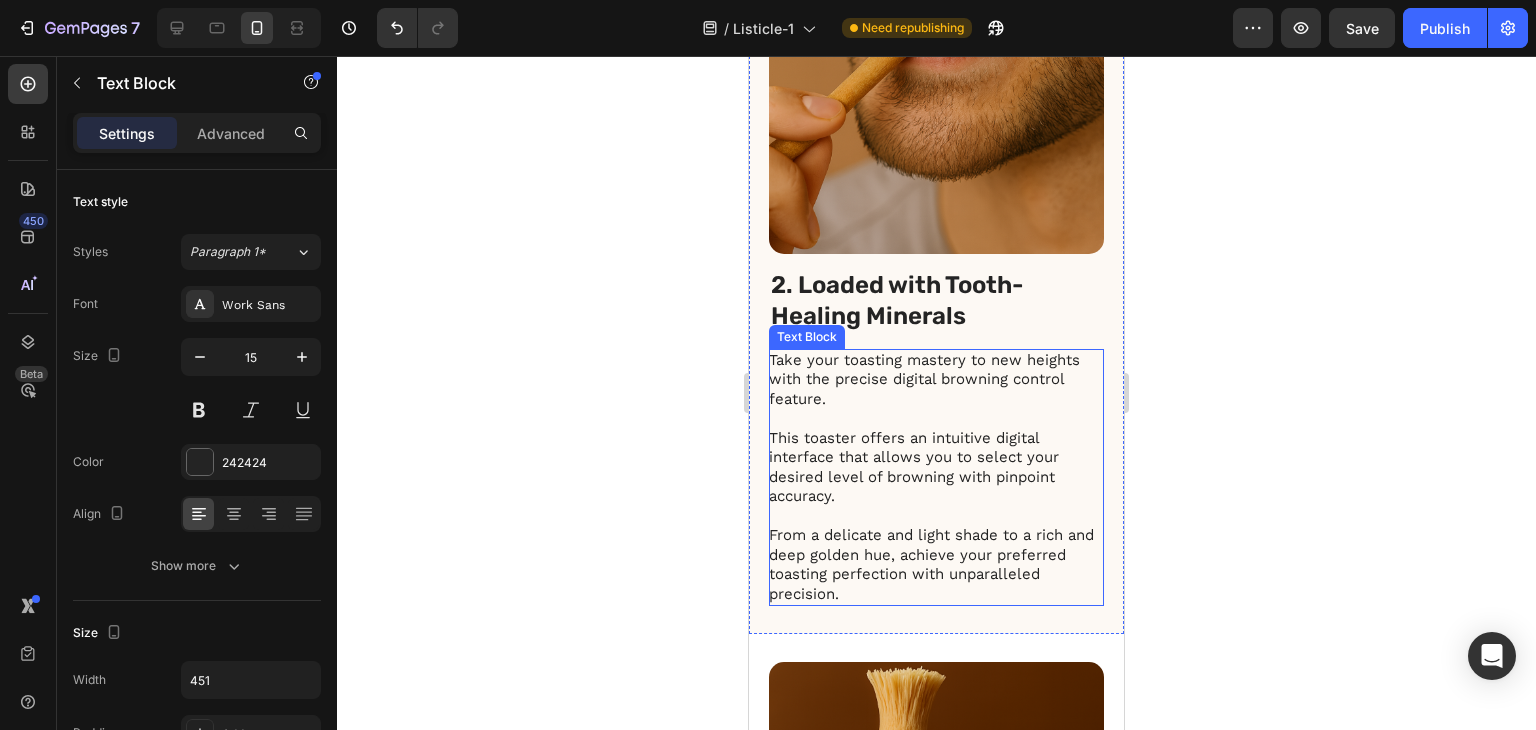 scroll, scrollTop: 1321, scrollLeft: 0, axis: vertical 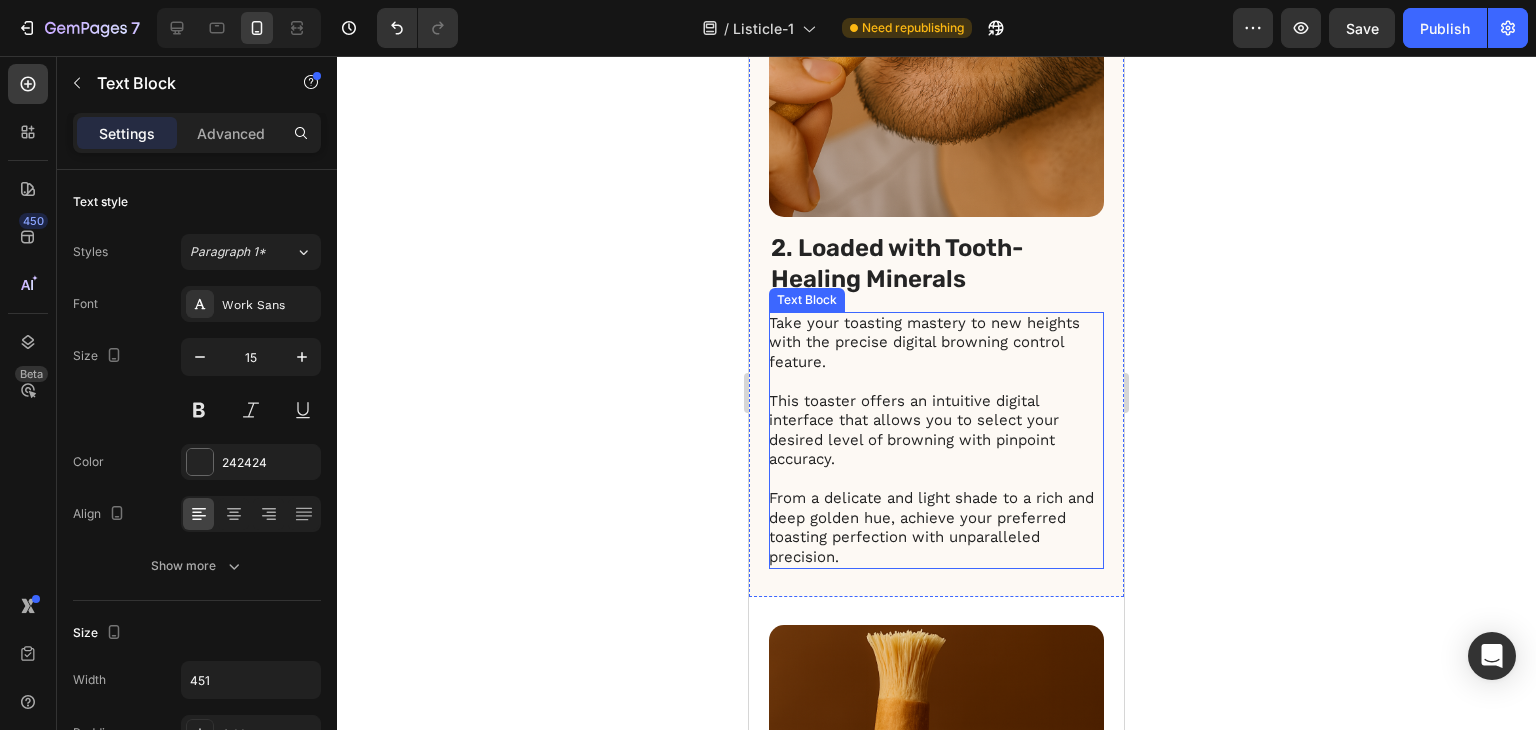 click on "Take your toasting mastery to new heights with the precise digital browning control feature. This toaster offers an intuitive digital interface that allows you to select your desired level of browning with pinpoint accuracy.  From a delicate and light shade to a rich and deep golden hue, achieve your preferred toasting perfection with unparalleled precision." at bounding box center [935, 441] 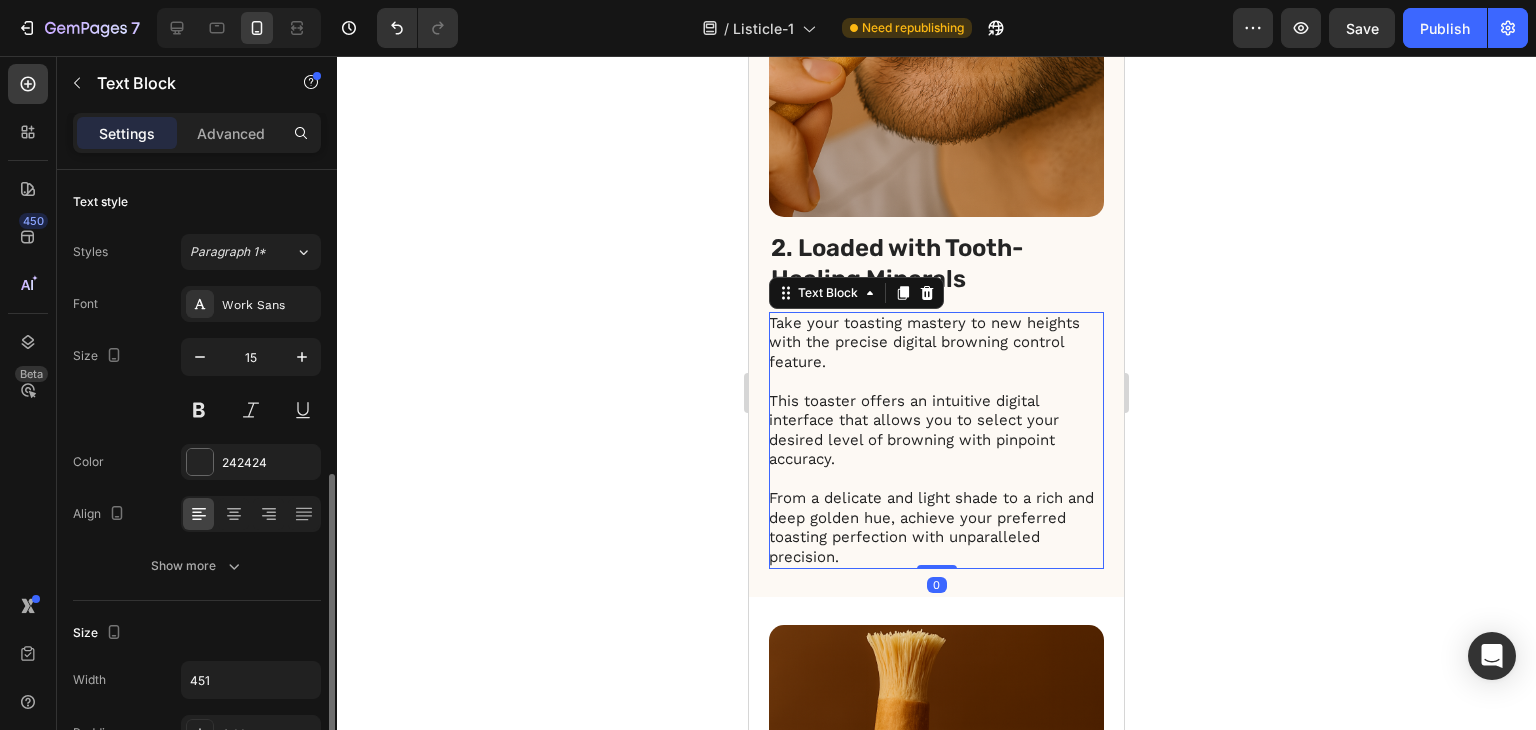 scroll, scrollTop: 200, scrollLeft: 0, axis: vertical 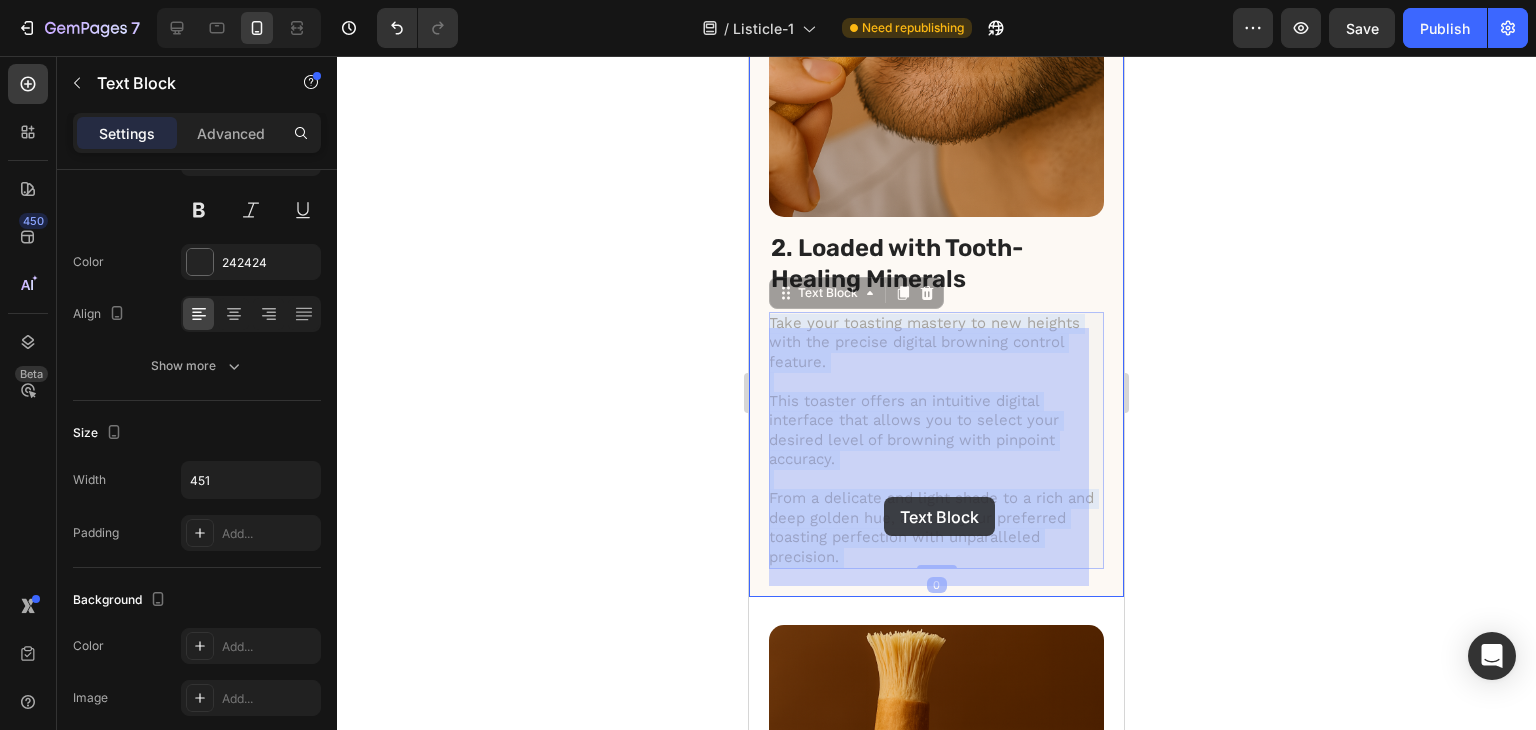 drag, startPoint x: 940, startPoint y: 569, endPoint x: 884, endPoint y: 497, distance: 91.214035 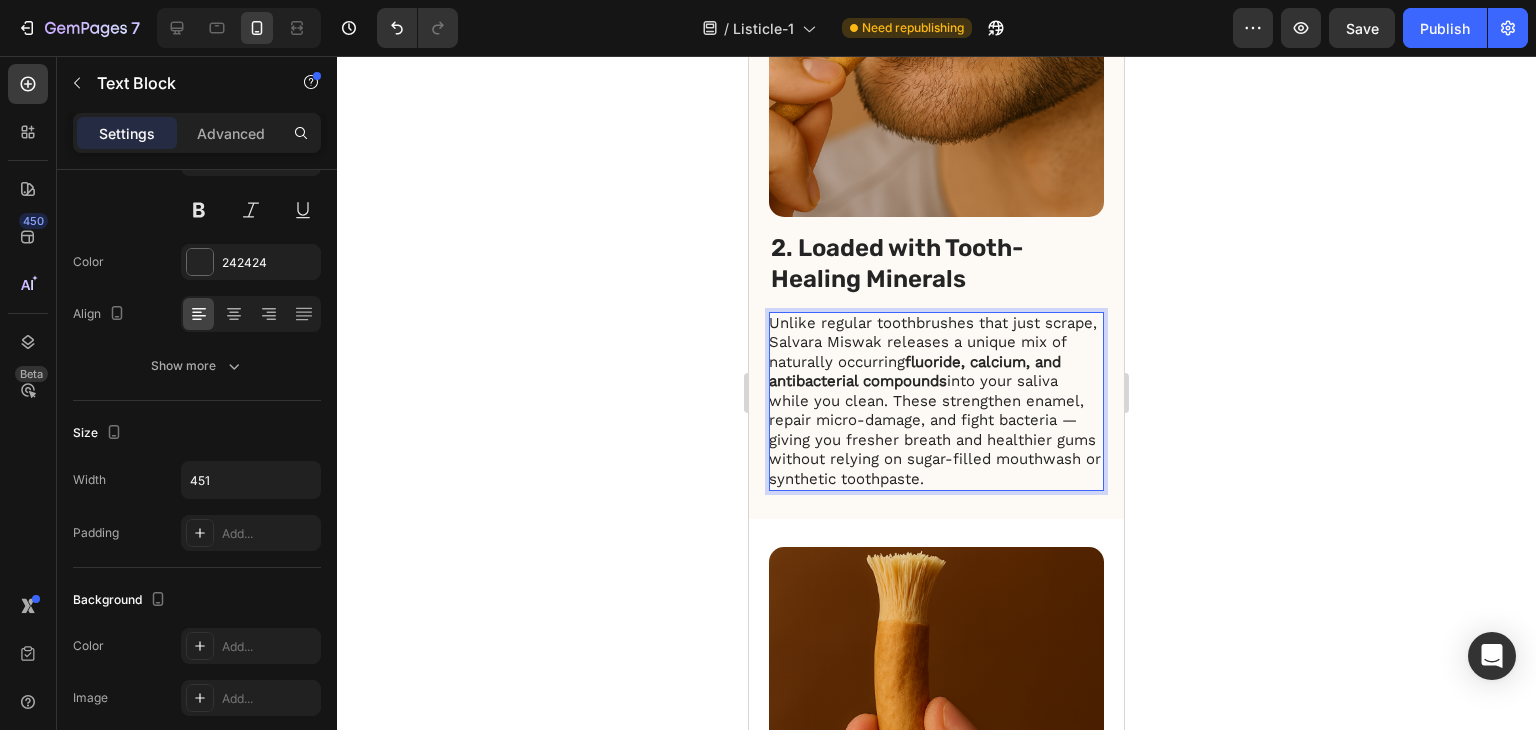 click 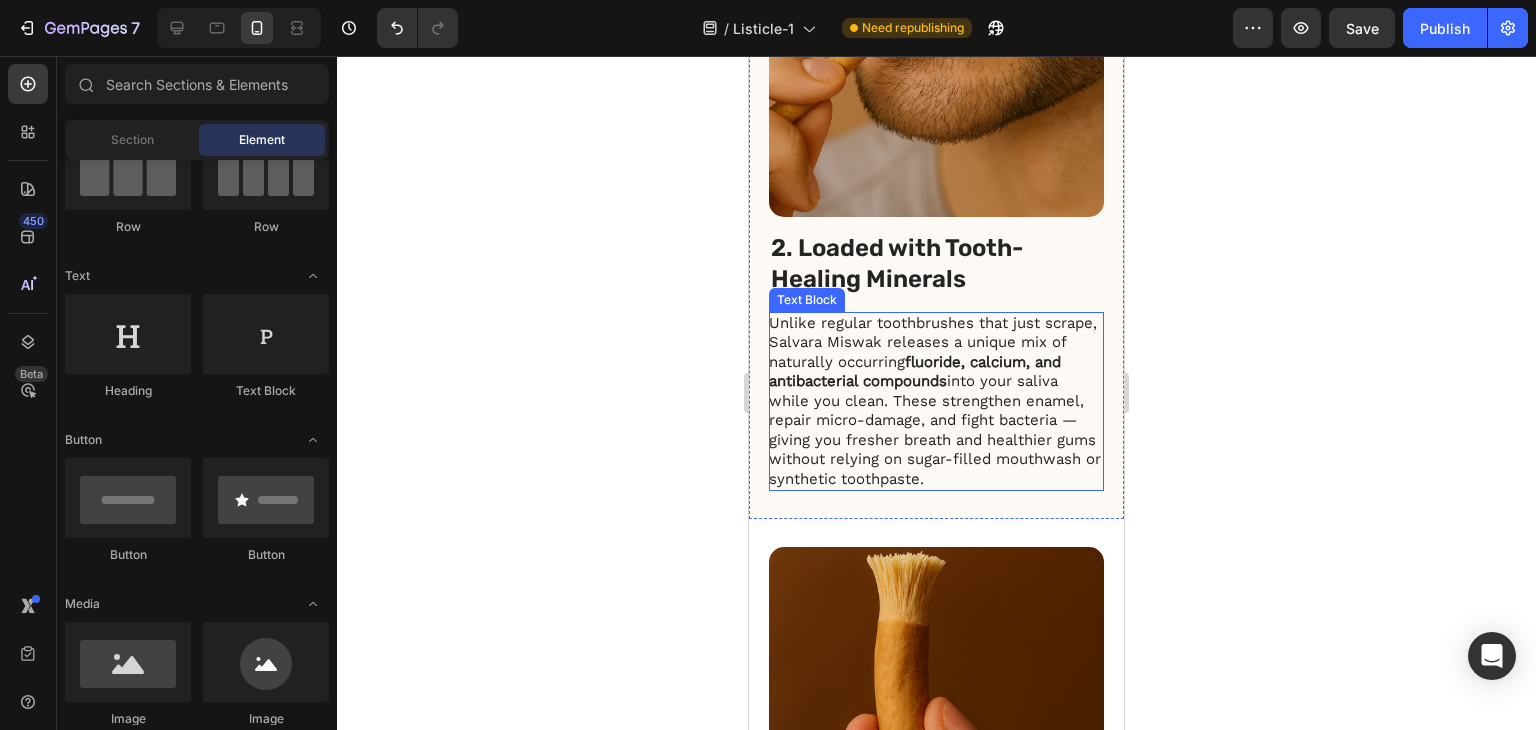 click on "Unlike regular toothbrushes that just scrape, Salvara Miswak releases a unique mix of naturally occurring  fluoride, calcium, and antibacterial compounds  into your saliva while you clean. These strengthen enamel, repair micro-damage, and fight bacteria — giving you fresher breath and healthier gums without relying on sugar-filled mouthwash or synthetic toothpaste." at bounding box center [935, 402] 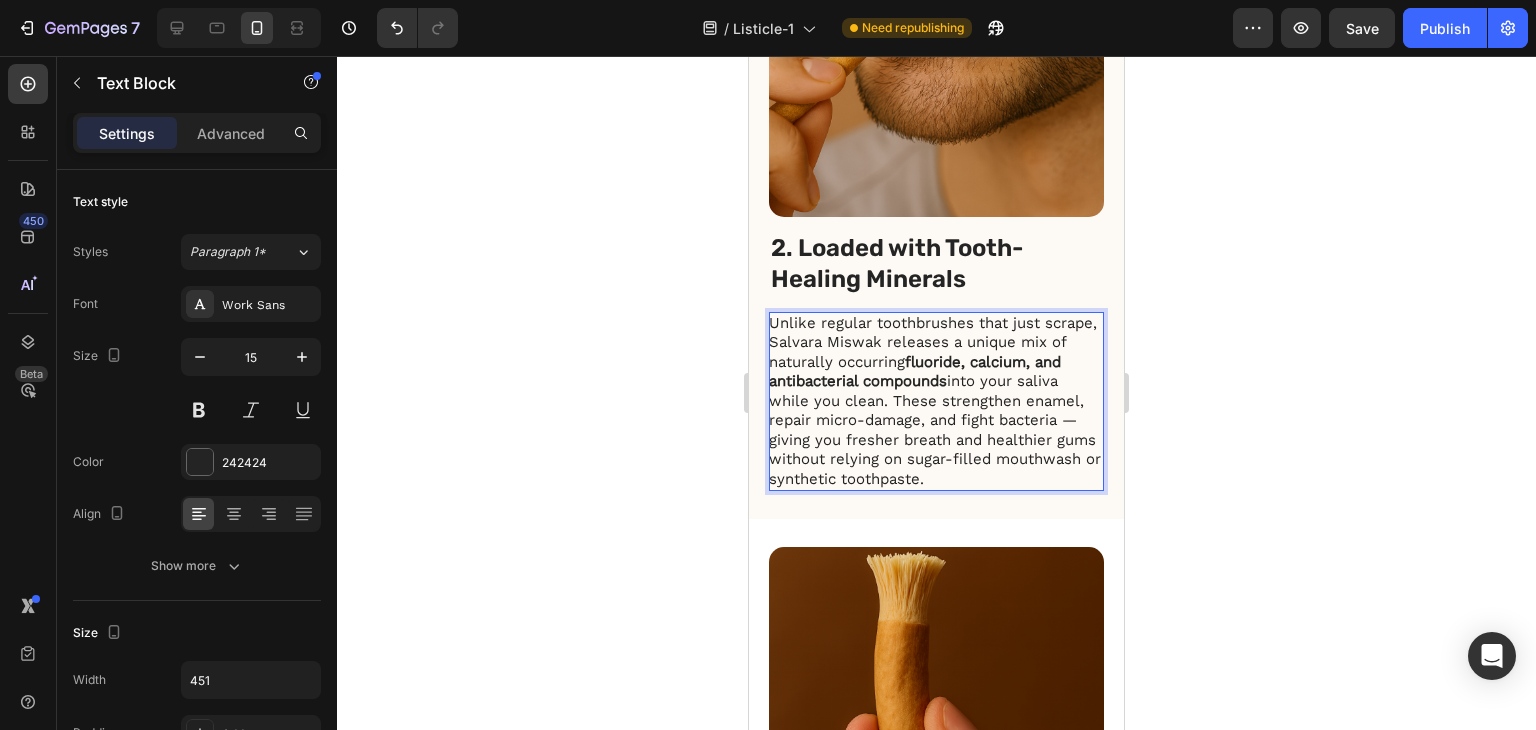 click on "Unlike regular toothbrushes that just scrape, Salvara Miswak releases a unique mix of naturally occurring  fluoride, calcium, and antibacterial compounds  into your saliva while you clean. These strengthen enamel, repair micro-damage, and fight bacteria — giving you fresher breath and healthier gums without relying on sugar-filled mouthwash or synthetic toothpaste." at bounding box center (935, 402) 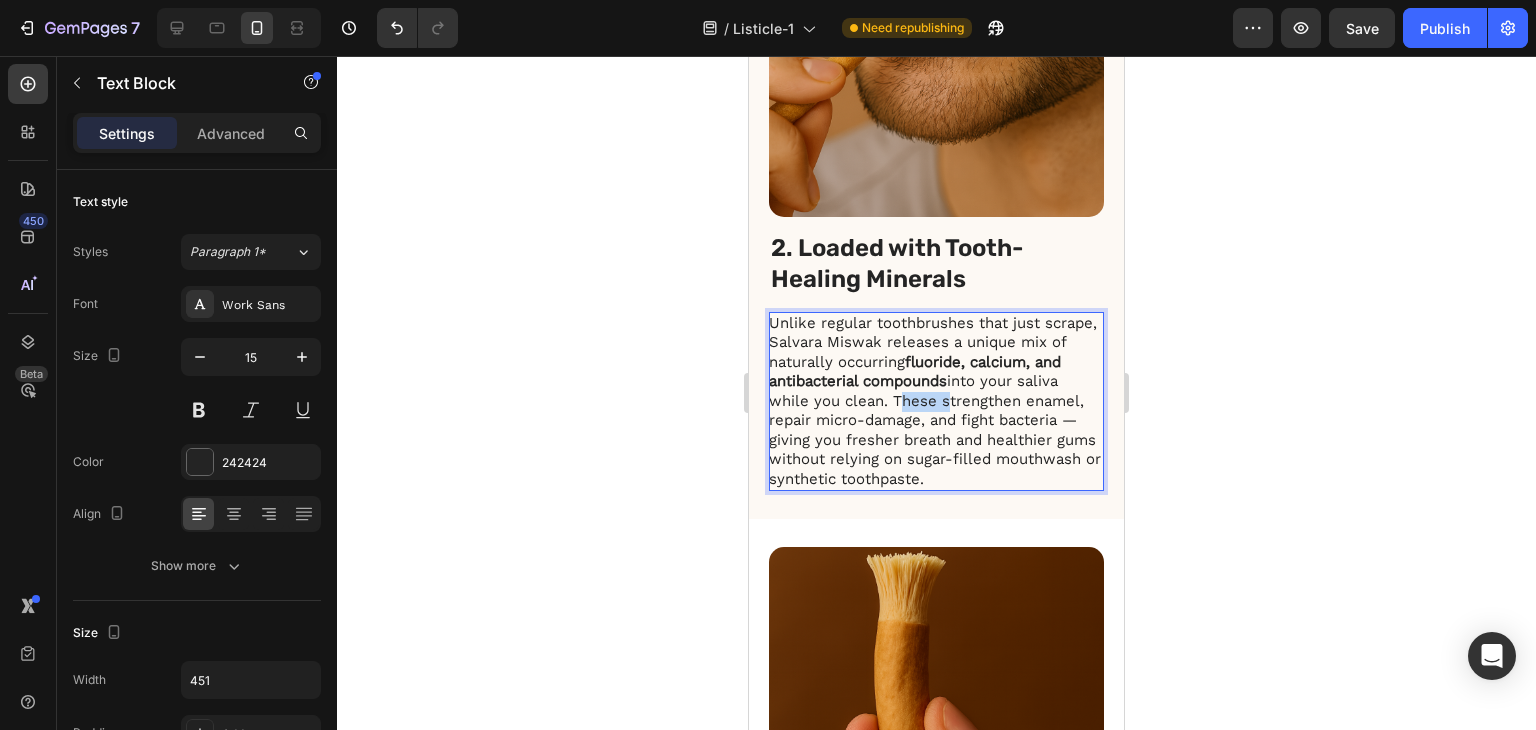 click on "Unlike regular toothbrushes that just scrape, Salvara Miswak releases a unique mix of naturally occurring  fluoride, calcium, and antibacterial compounds  into your saliva while you clean. These strengthen enamel, repair micro-damage, and fight bacteria — giving you fresher breath and healthier gums without relying on sugar-filled mouthwash or synthetic toothpaste." at bounding box center [935, 402] 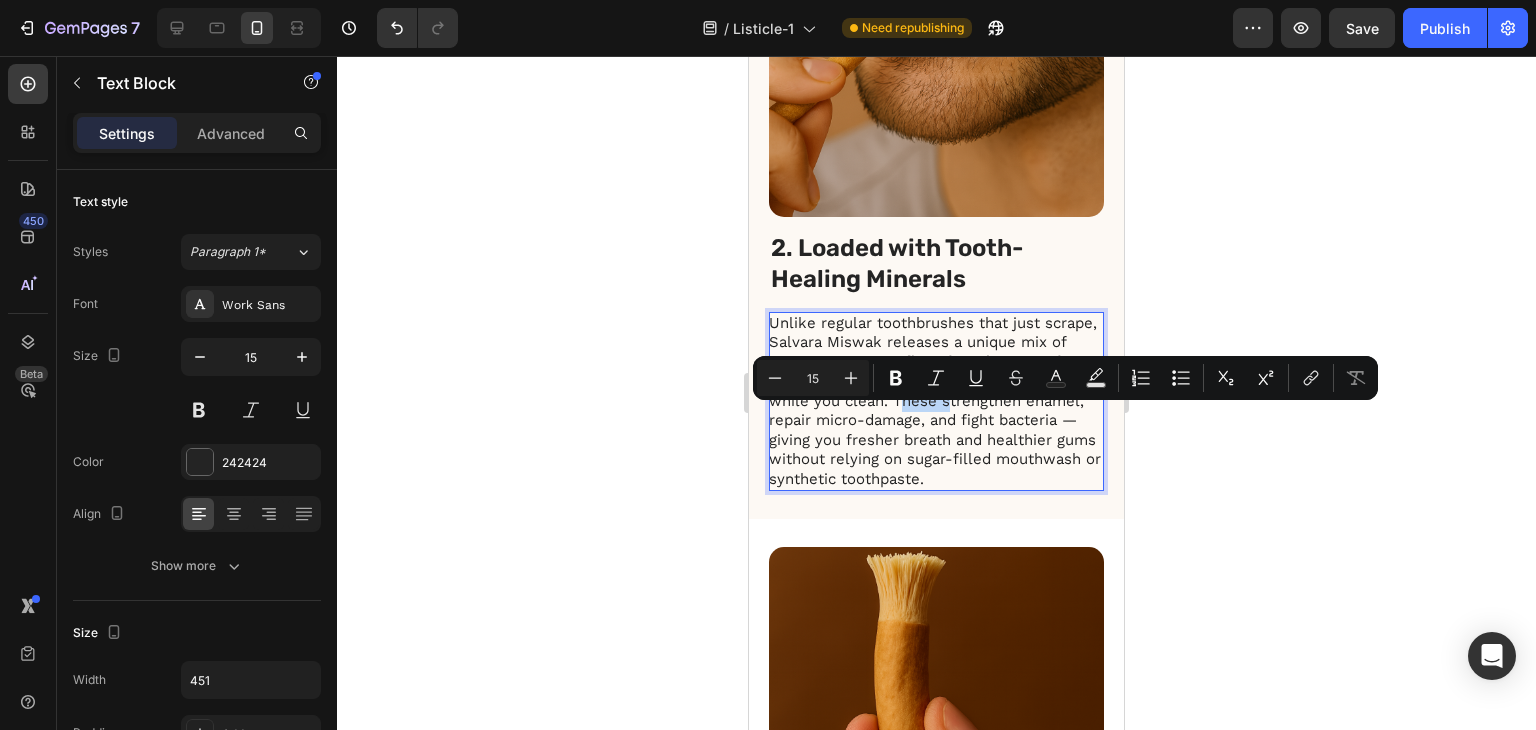 click on "Unlike regular toothbrushes that just scrape, Salvara Miswak releases a unique mix of naturally occurring  fluoride, calcium, and antibacterial compounds  into your saliva while you clean. These strengthen enamel, repair micro-damage, and fight bacteria — giving you fresher breath and healthier gums without relying on sugar-filled mouthwash or synthetic toothpaste." at bounding box center [935, 402] 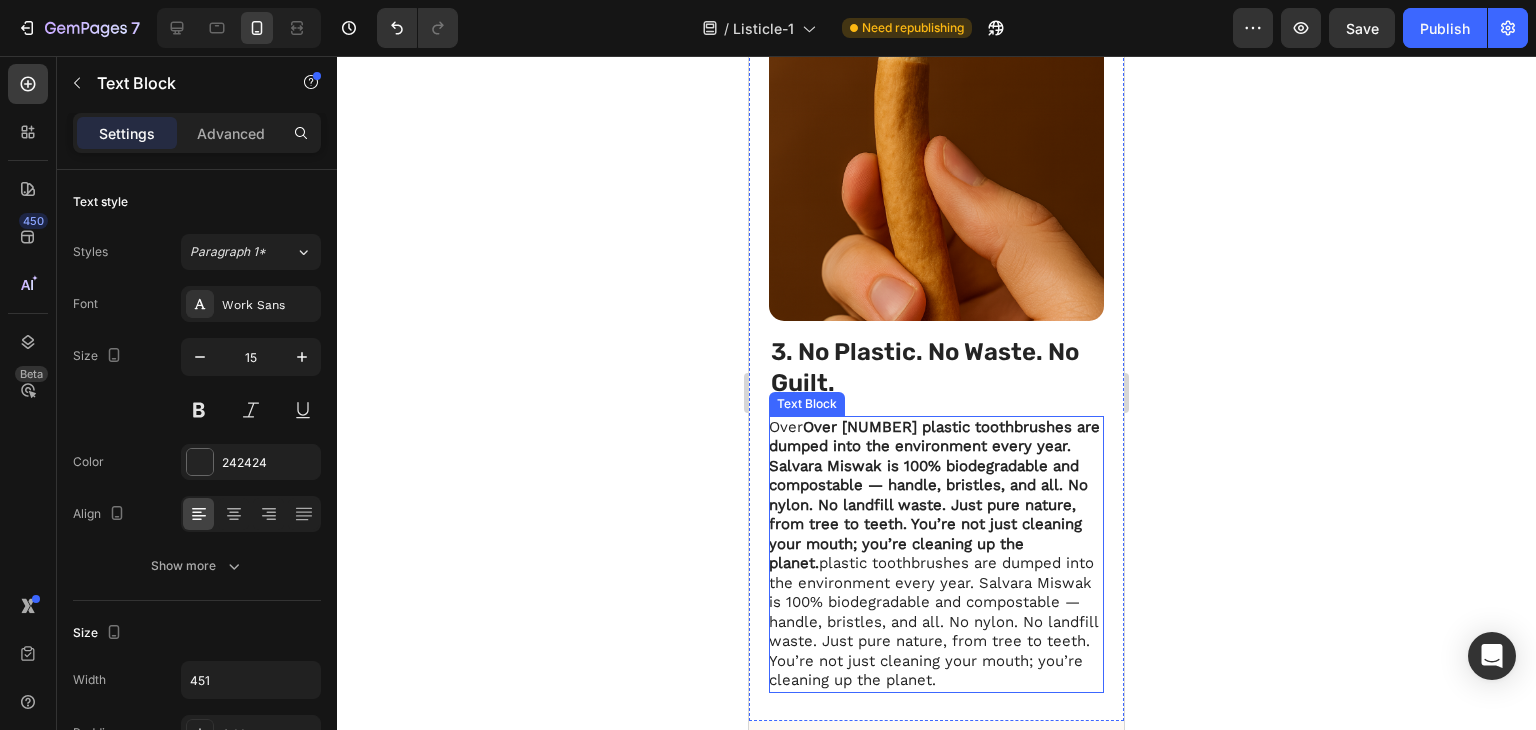 scroll, scrollTop: 2021, scrollLeft: 0, axis: vertical 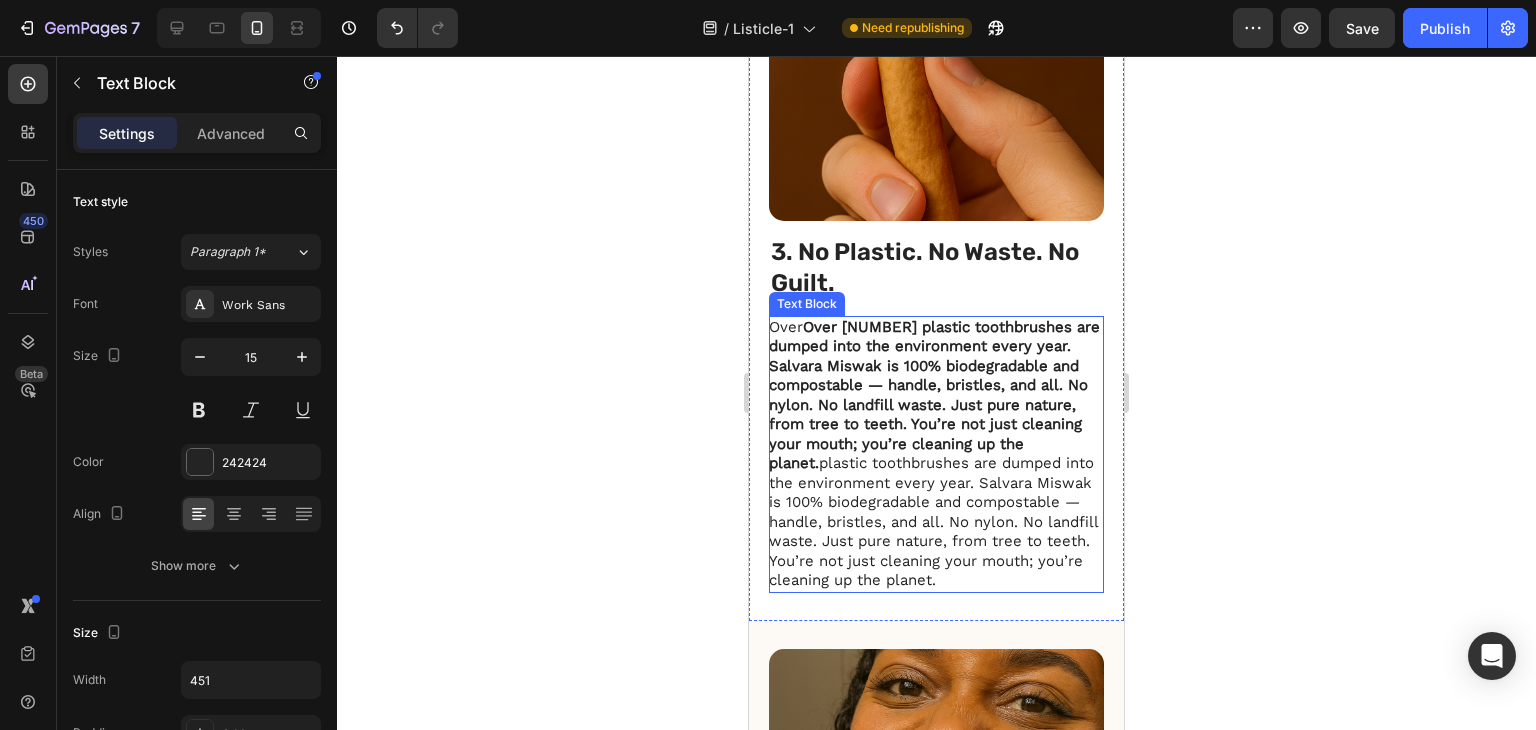 click on "Over  4.7 billion  plastic toothbrushes are dumped into the environment every year. Salvara Miswak is 100% biodegradable and compostable — handle, bristles, and all. No nylon. No landfill waste. Just pure nature, from tree to teeth. You’re not just cleaning your mouth; you’re cleaning up the planet." at bounding box center (935, 454) 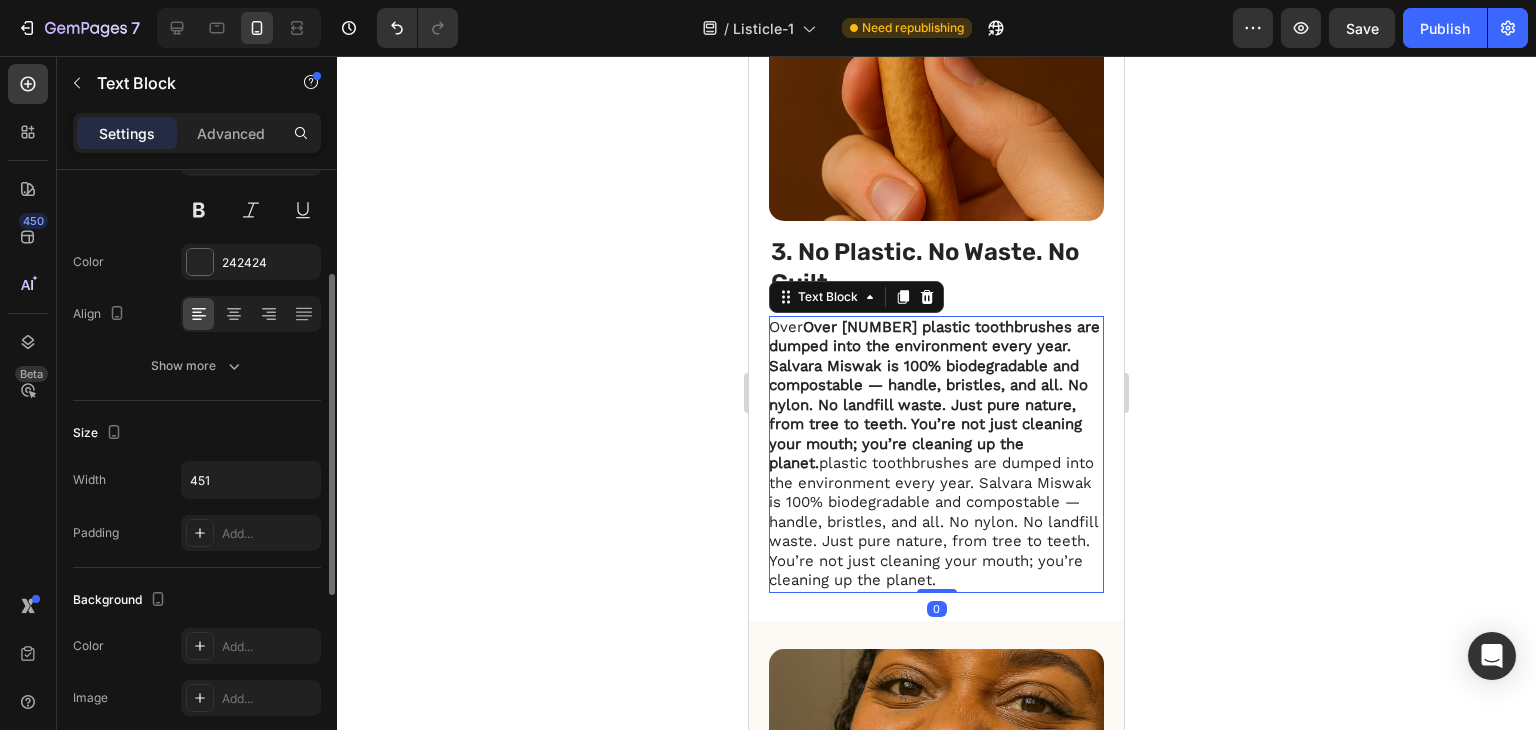 click on "Over  4.7 billion  plastic toothbrushes are dumped into the environment every year. Salvara Miswak is 100% biodegradable and compostable — handle, bristles, and all. No nylon. No landfill waste. Just pure nature, from tree to teeth. You’re not just cleaning your mouth; you’re cleaning up the planet." at bounding box center [935, 454] 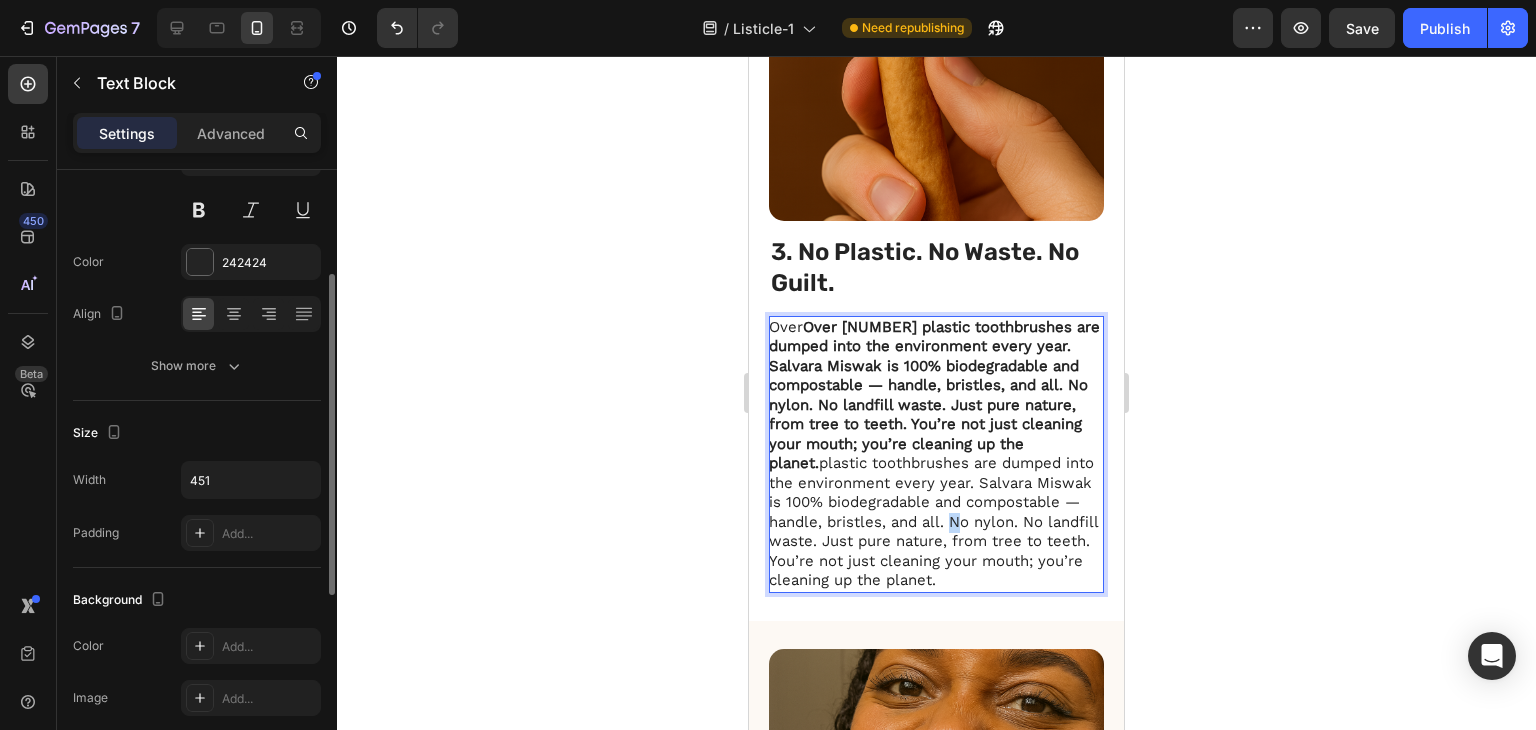click on "Over  4.7 billion  plastic toothbrushes are dumped into the environment every year. Salvara Miswak is 100% biodegradable and compostable — handle, bristles, and all. No nylon. No landfill waste. Just pure nature, from tree to teeth. You’re not just cleaning your mouth; you’re cleaning up the planet." at bounding box center [935, 454] 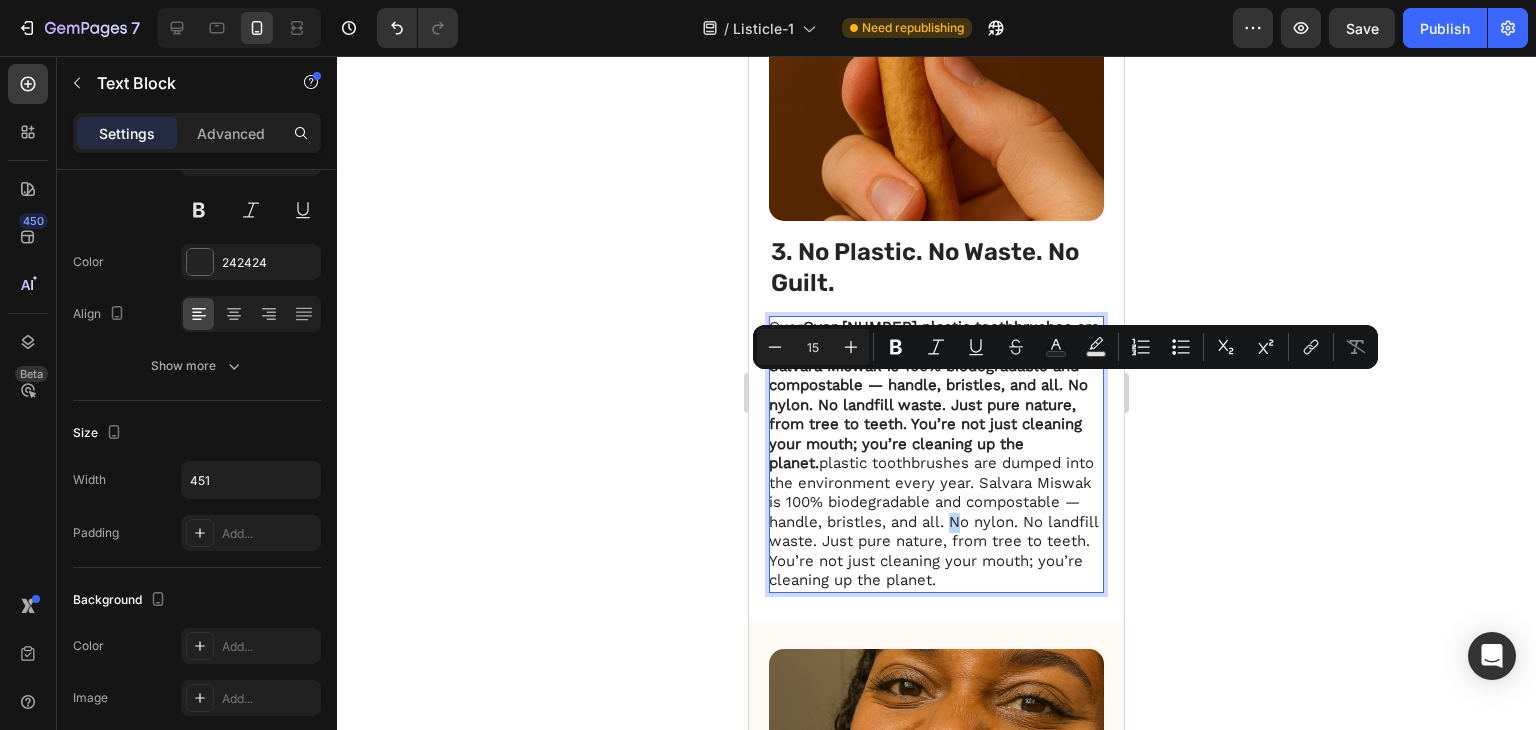 click on "Over  4.7 billion  plastic toothbrushes are dumped into the environment every year. Salvara Miswak is 100% biodegradable and compostable — handle, bristles, and all. No nylon. No landfill waste. Just pure nature, from tree to teeth. You’re not just cleaning your mouth; you’re cleaning up the planet." at bounding box center [935, 454] 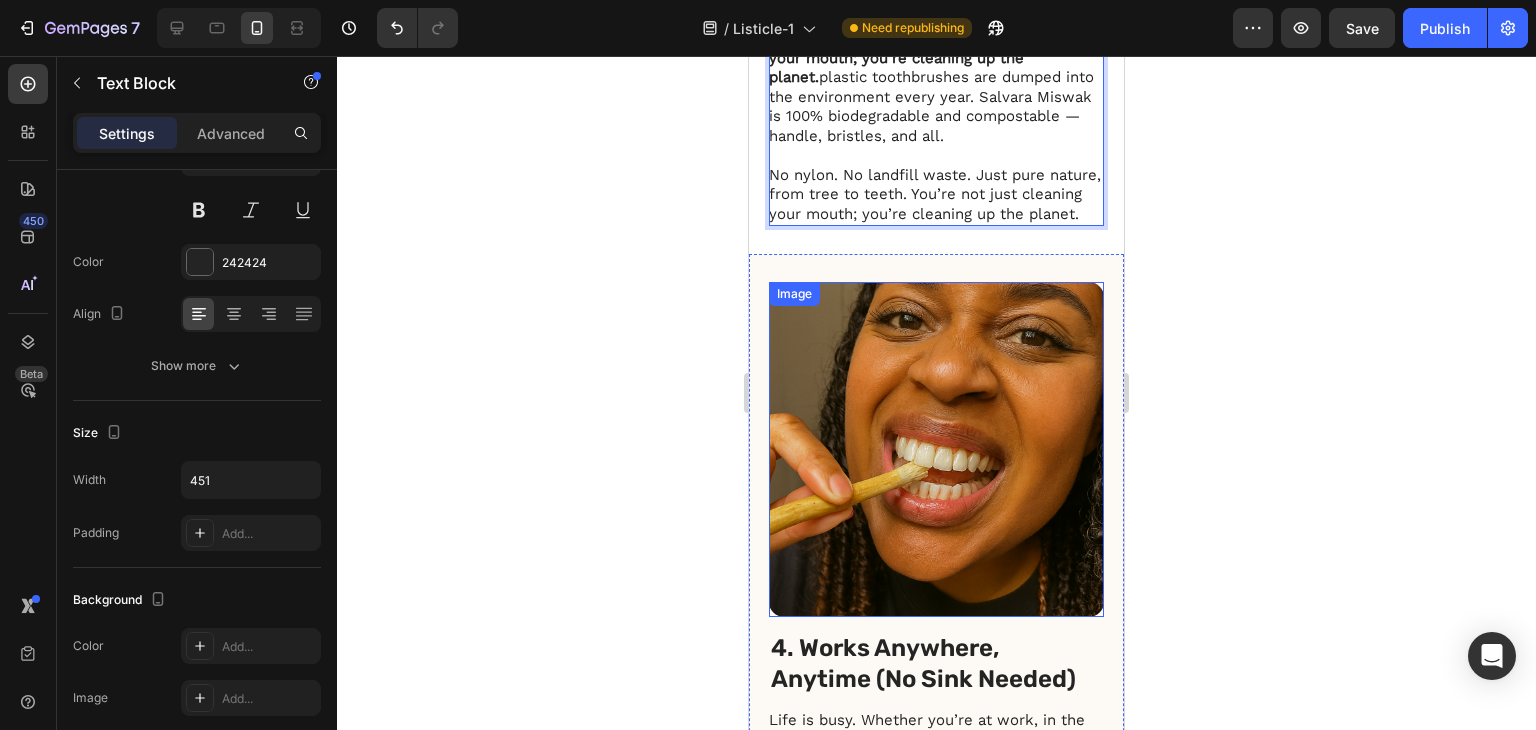 scroll, scrollTop: 2621, scrollLeft: 0, axis: vertical 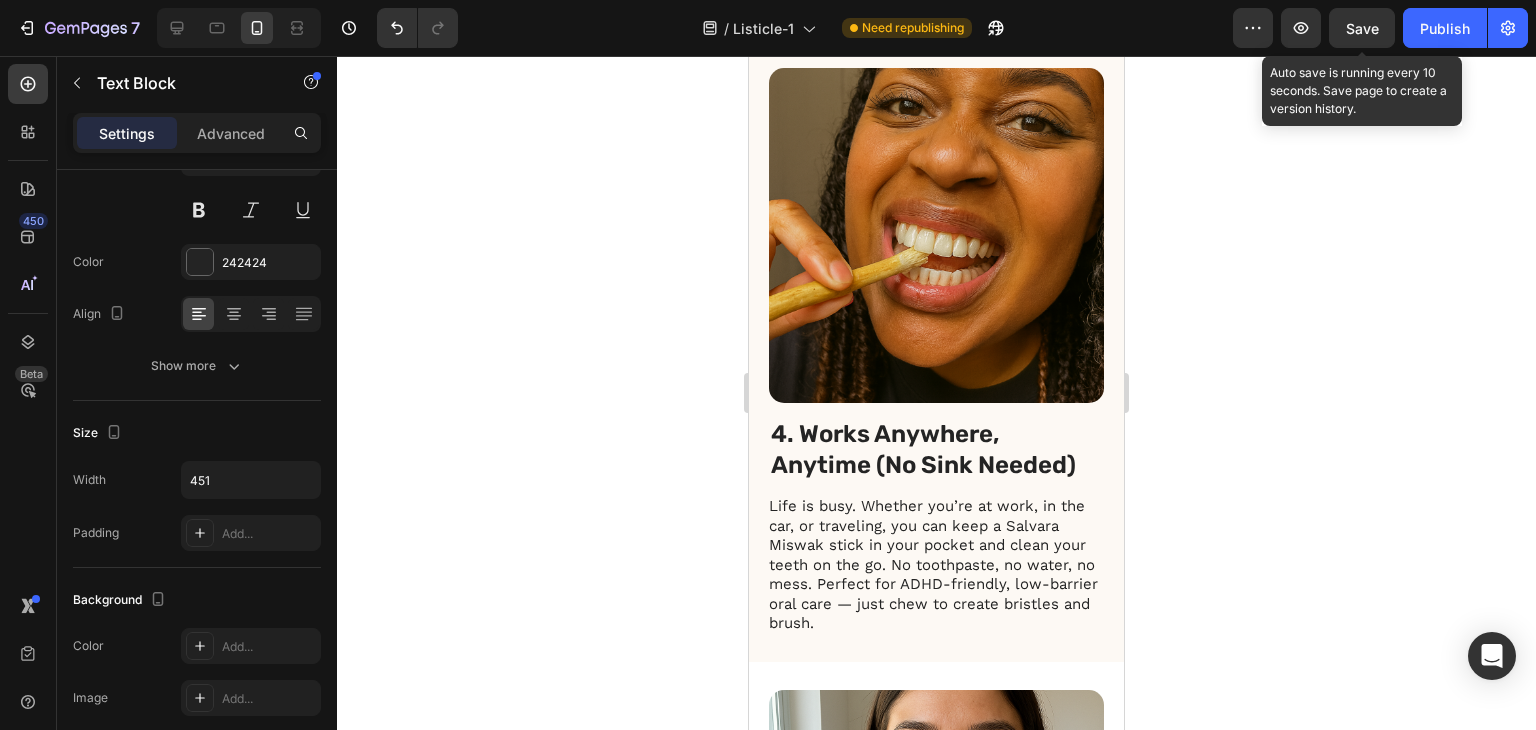 click on "Save" at bounding box center (1362, 28) 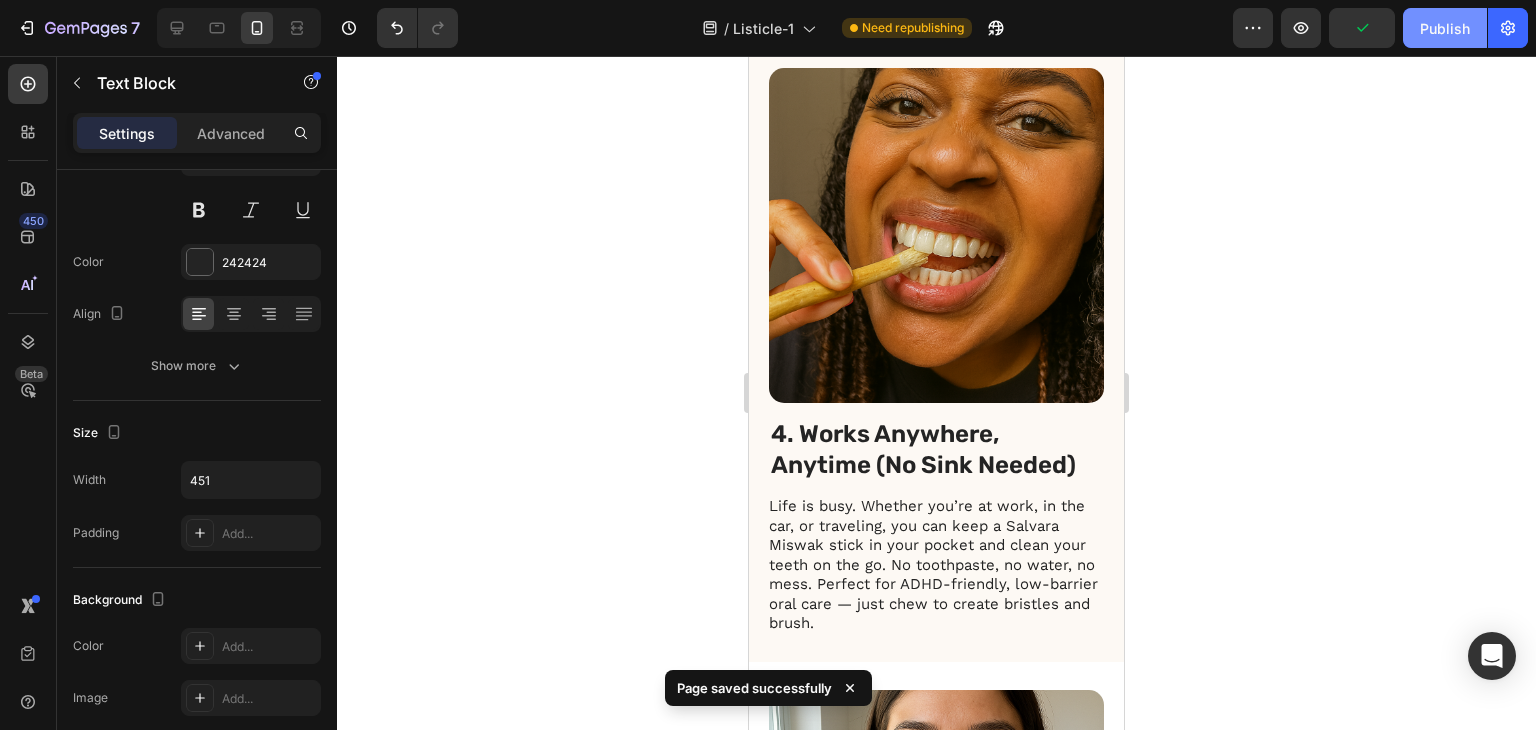 click on "Publish" at bounding box center [1445, 28] 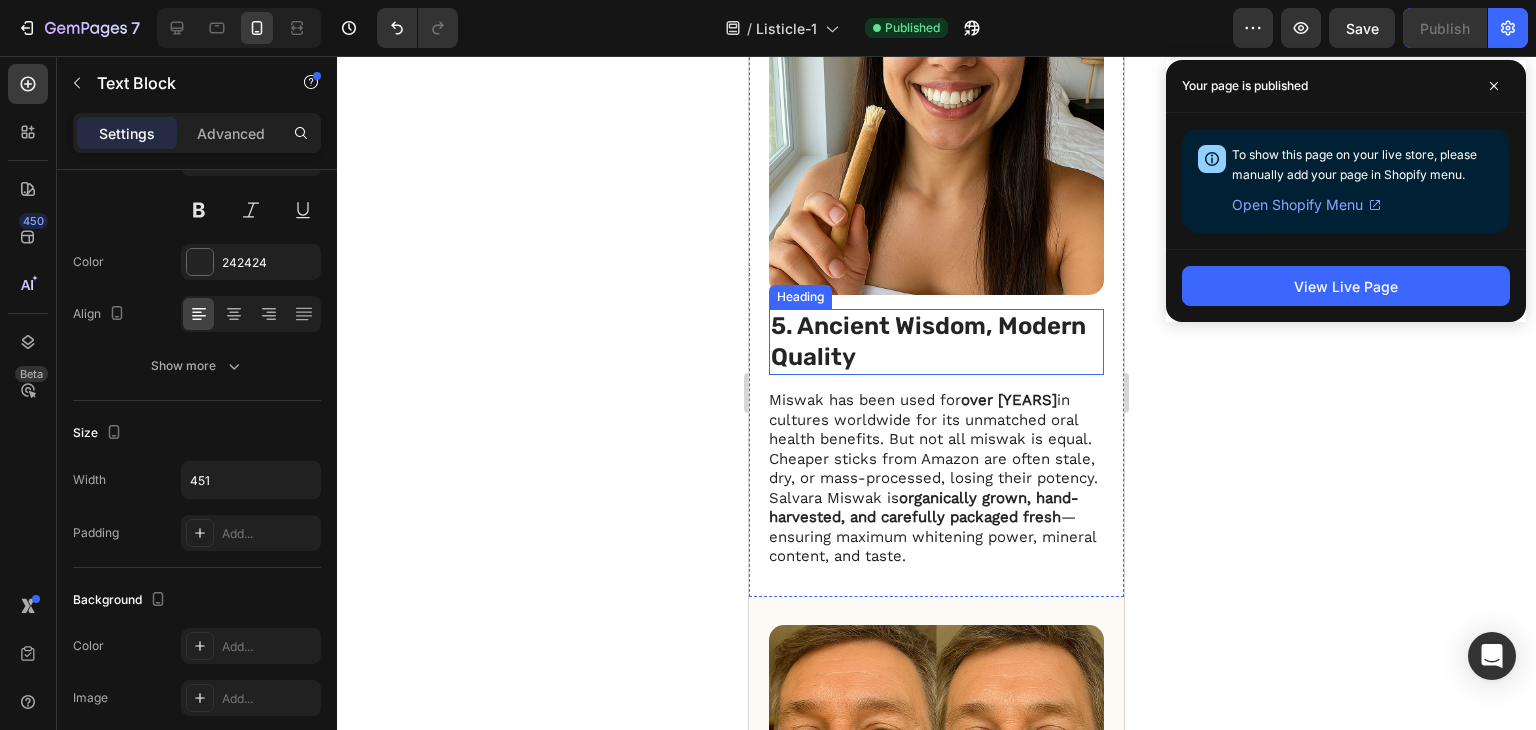 scroll, scrollTop: 3121, scrollLeft: 0, axis: vertical 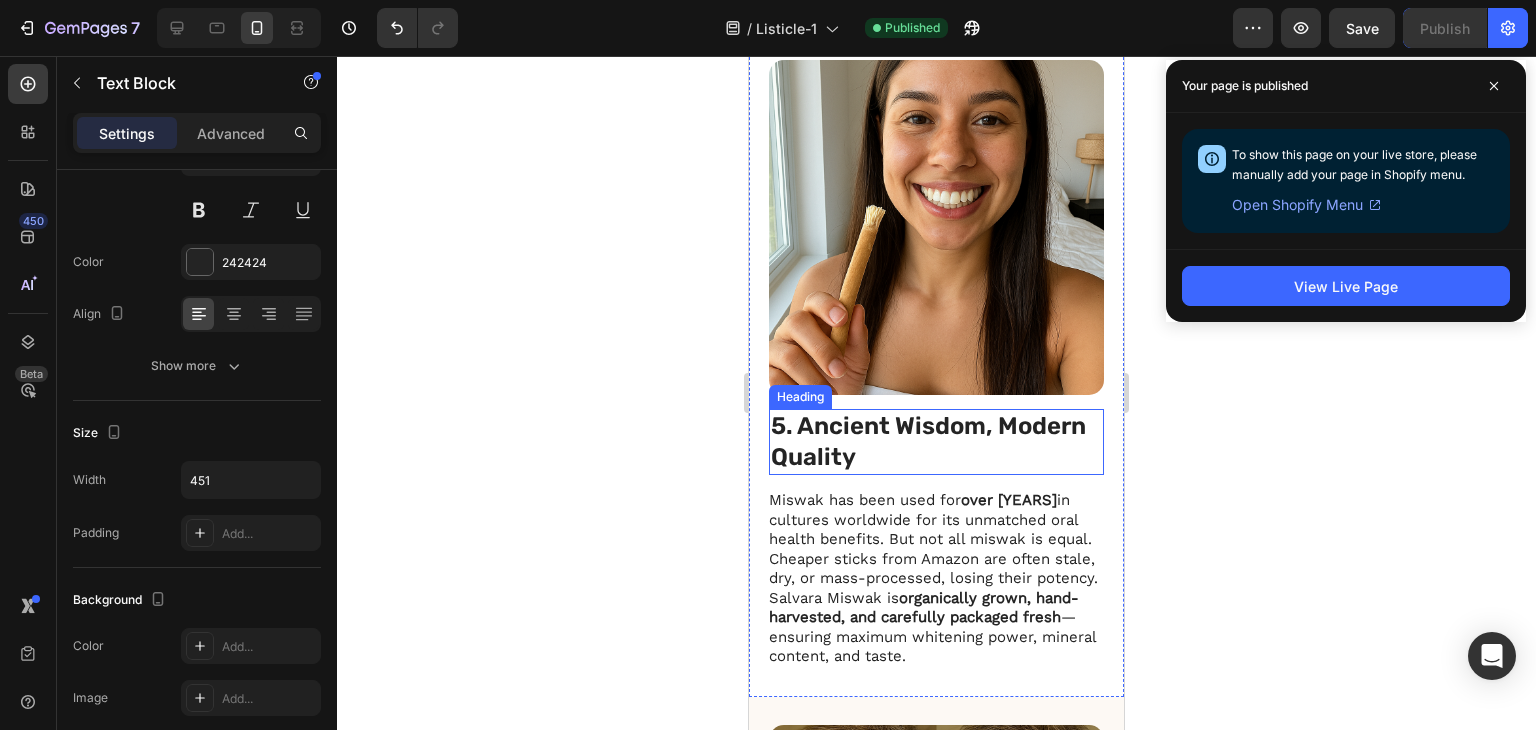 click on "5. Ancient Wisdom, Modern Quality" at bounding box center [936, 442] 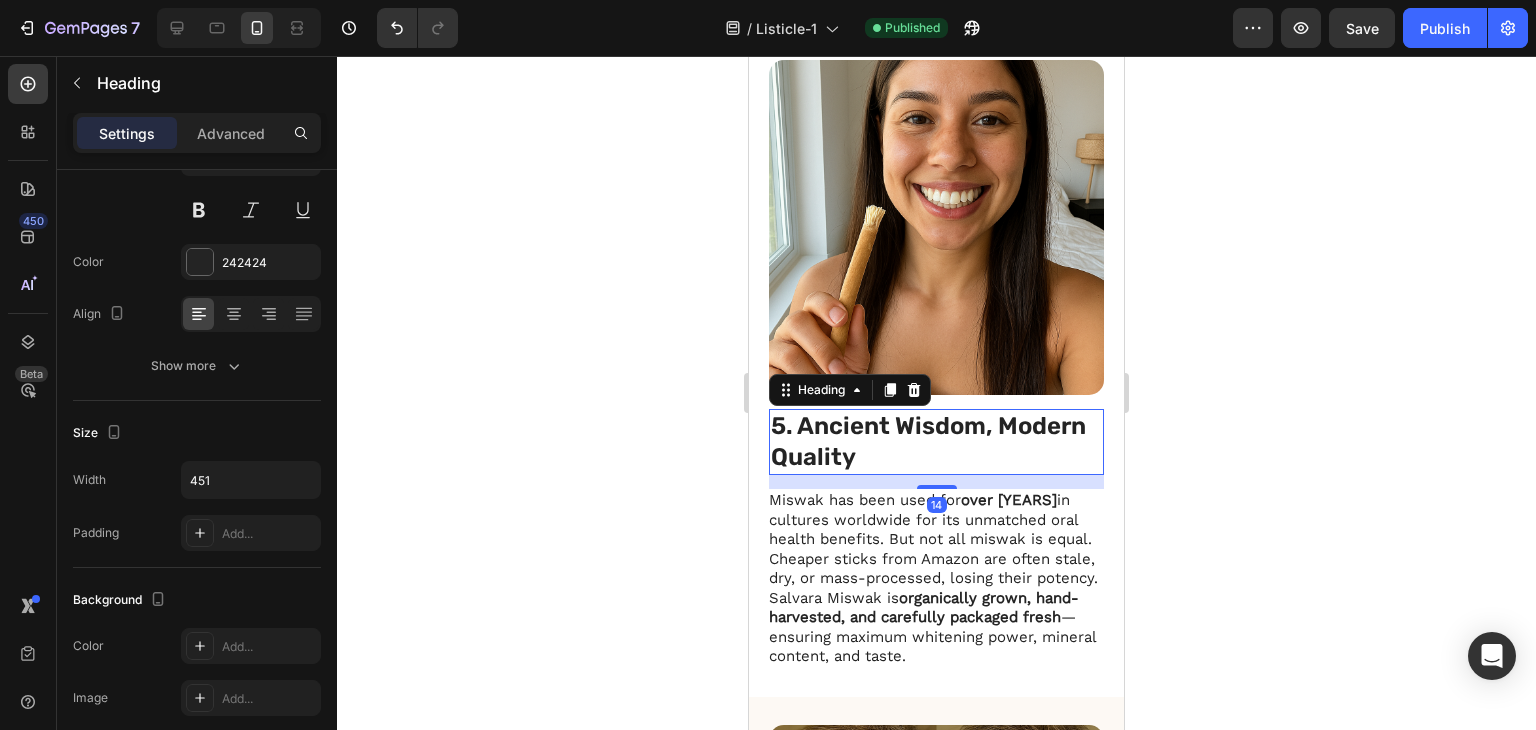 scroll, scrollTop: 0, scrollLeft: 0, axis: both 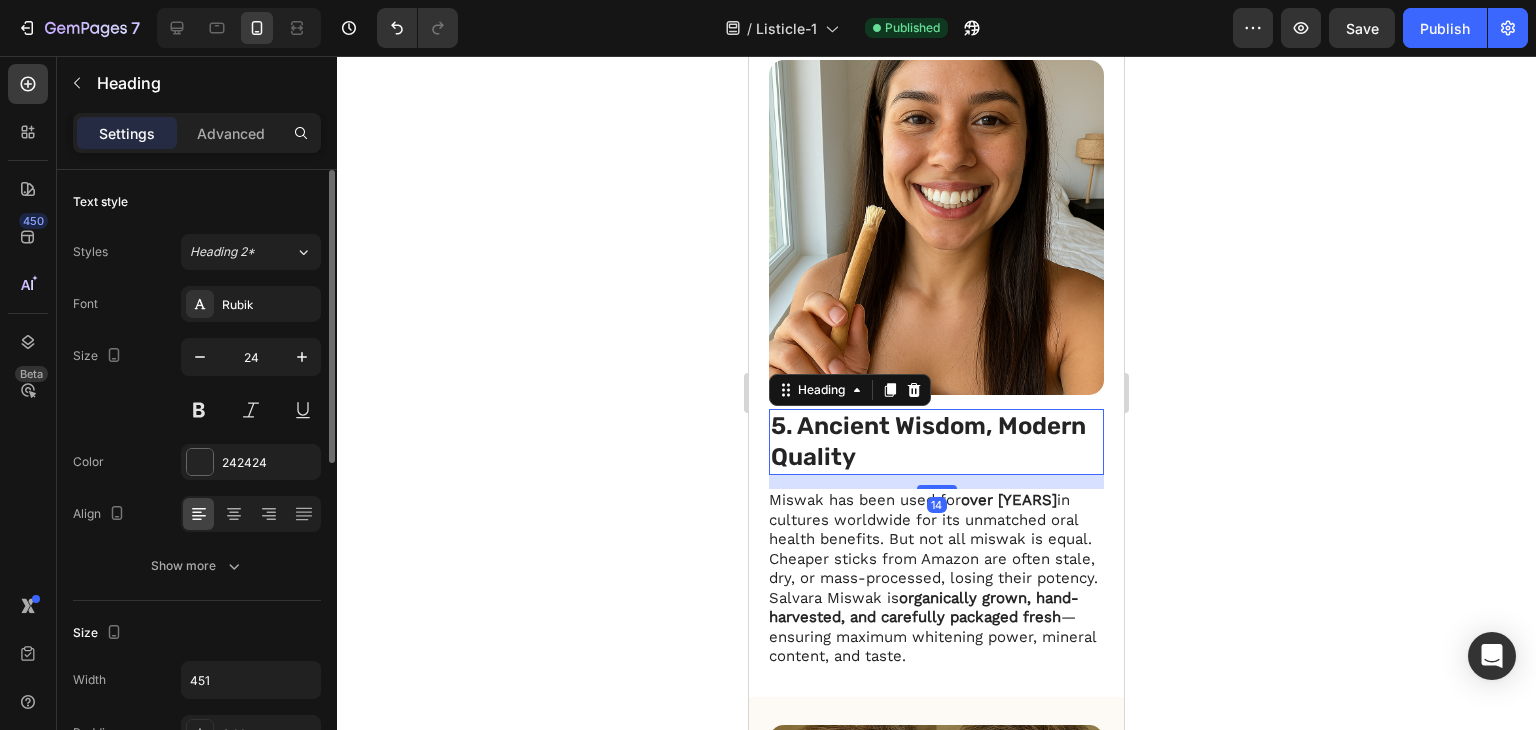 click on "5. Ancient Wisdom, Modern Quality" at bounding box center (936, 442) 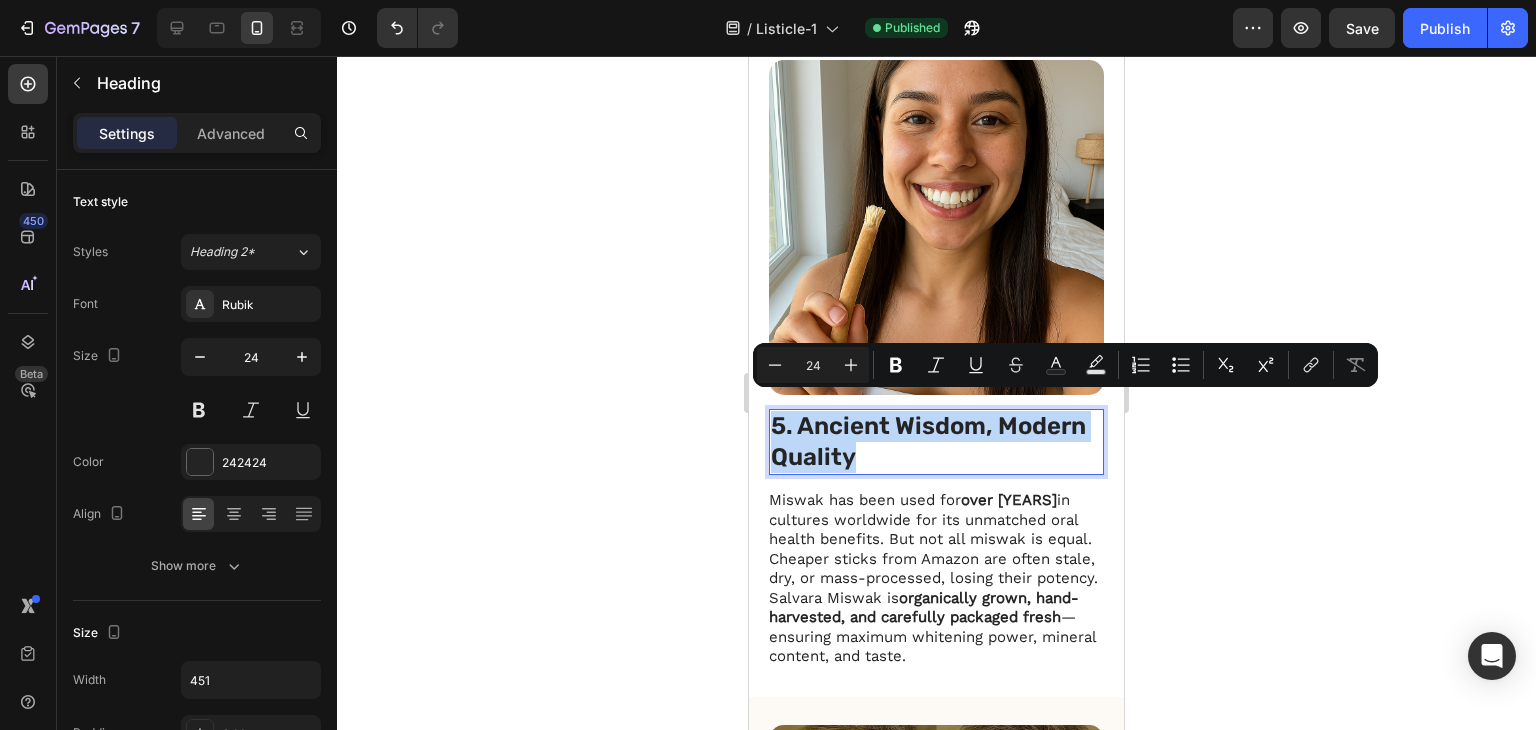 drag, startPoint x: 862, startPoint y: 440, endPoint x: 778, endPoint y: 409, distance: 89.537704 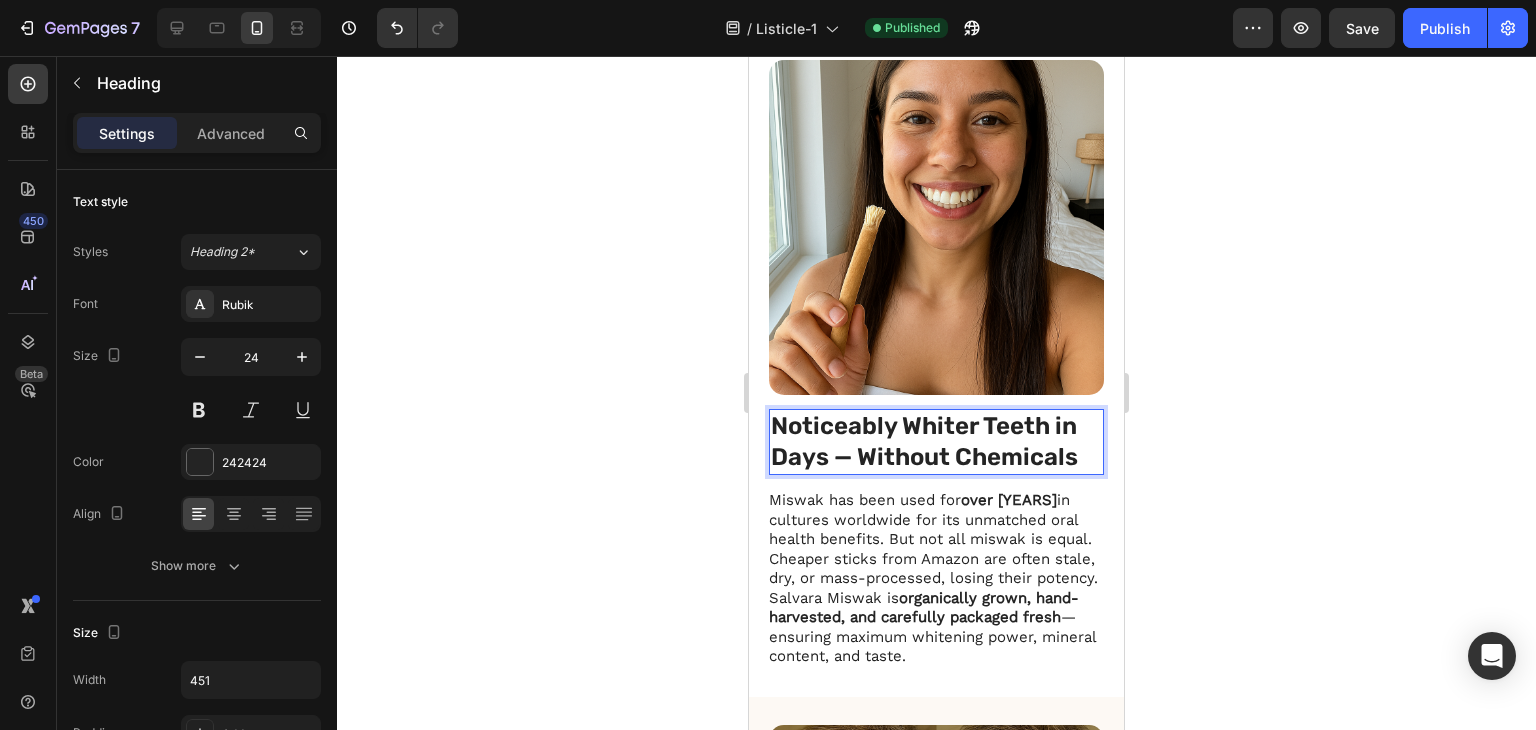 click on "Noticeably Whiter Teeth in Days — Without Chemicals" at bounding box center [936, 442] 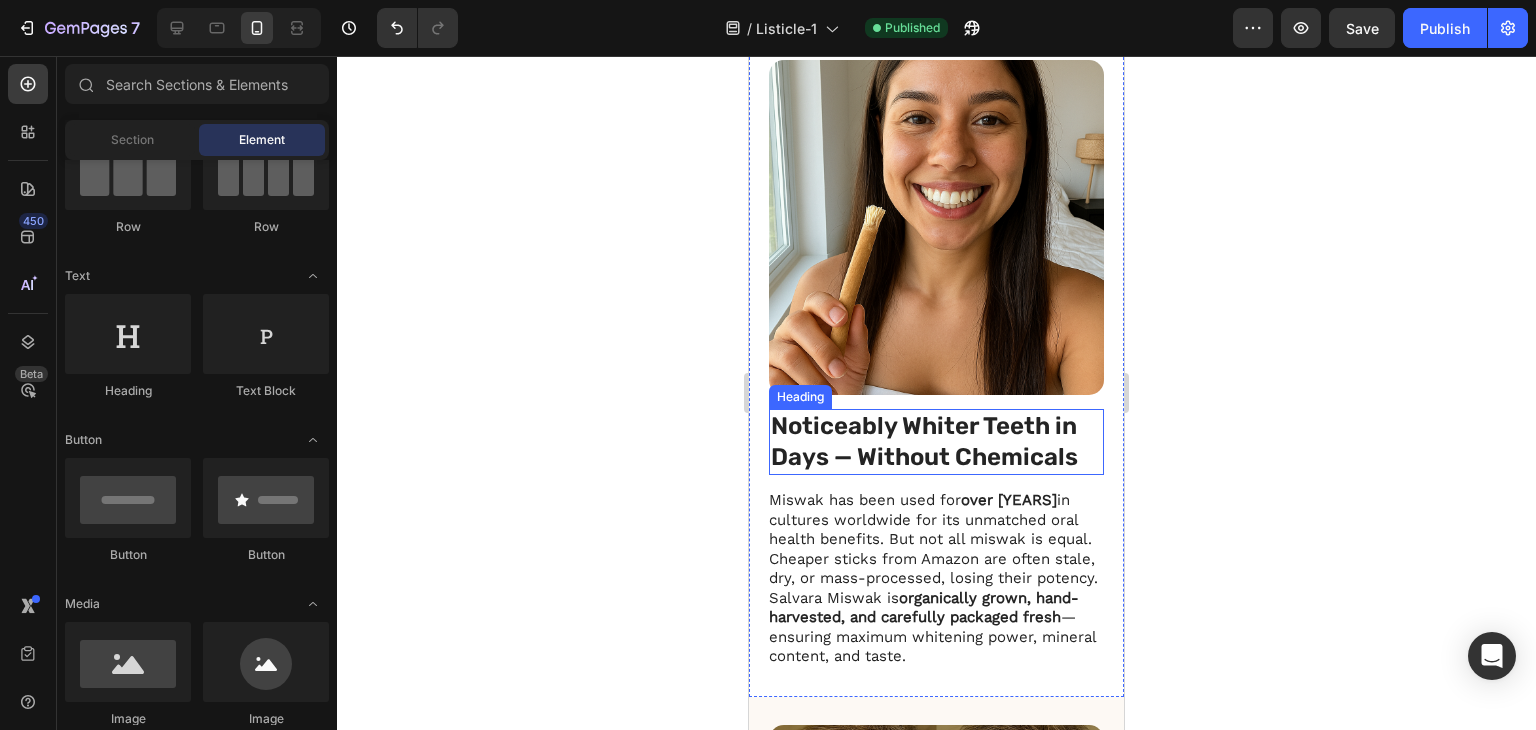 click on "Noticeably Whiter Teeth in Days — Without Chemicals" at bounding box center [936, 442] 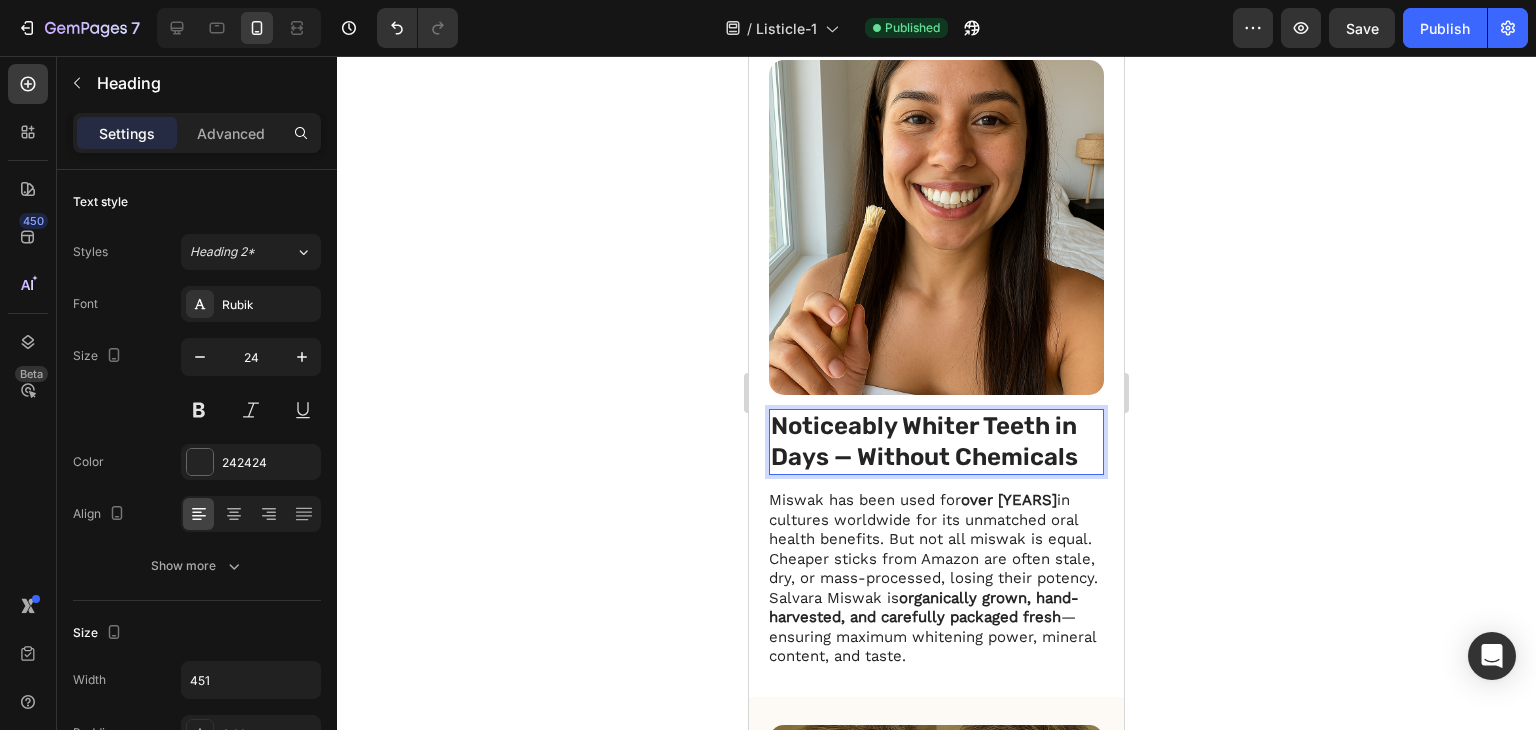 click on "Noticeably Whiter Teeth in Days — Without Chemicals" at bounding box center [936, 442] 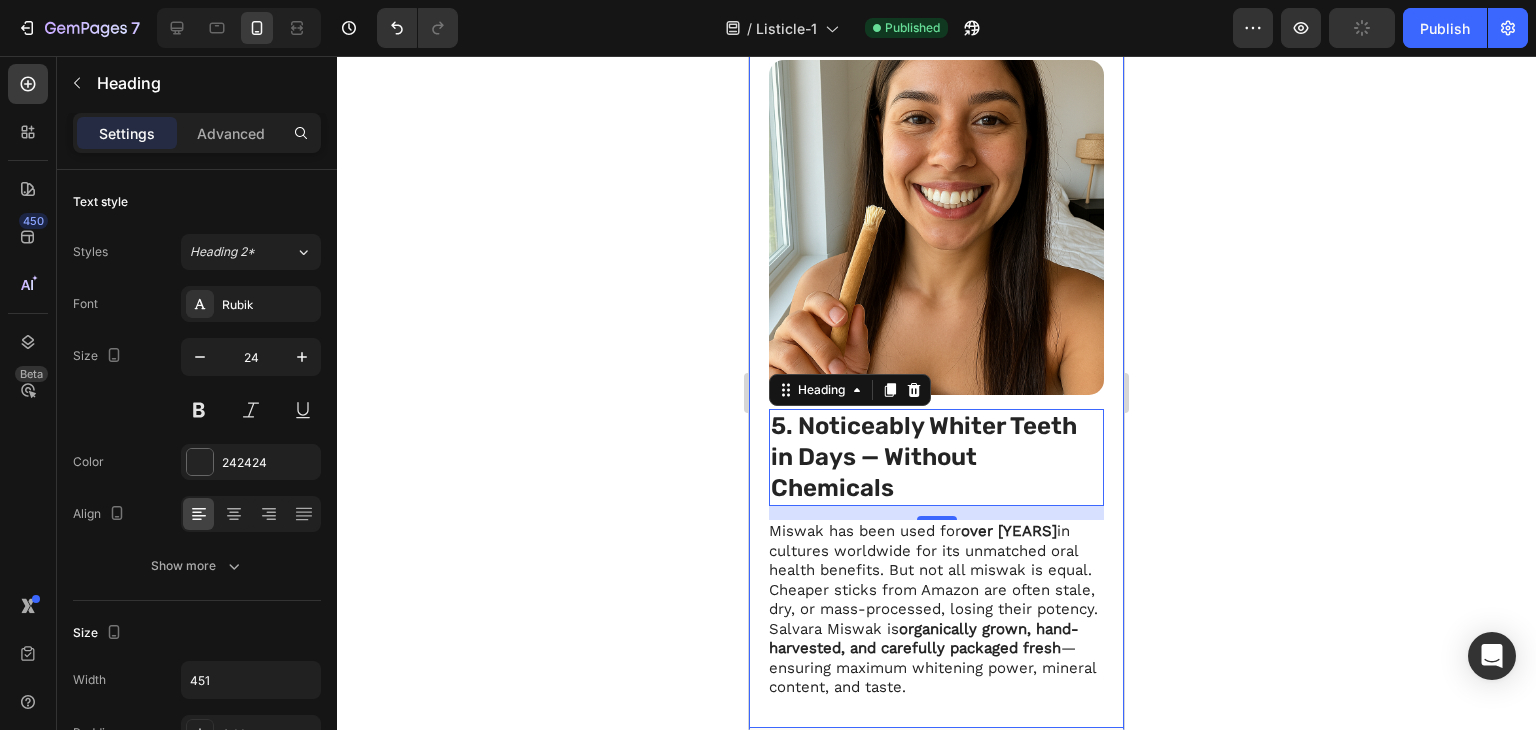 click on "5. Noticeably Whiter Teeth in Days — Without Chemicals Heading   14 Miswak has been used for  over 1,400 years  in cultures worldwide for its unmatched oral health benefits. But not all miswak is equal. Cheaper sticks from Amazon are often stale, dry, or mass-processed, losing their potency. Salvara Miswak is  organically grown, hand-harvested, and carefully packaged fresh  — ensuring maximum whitening power, mineral content, and taste. Text Block Image Row" at bounding box center [936, 380] 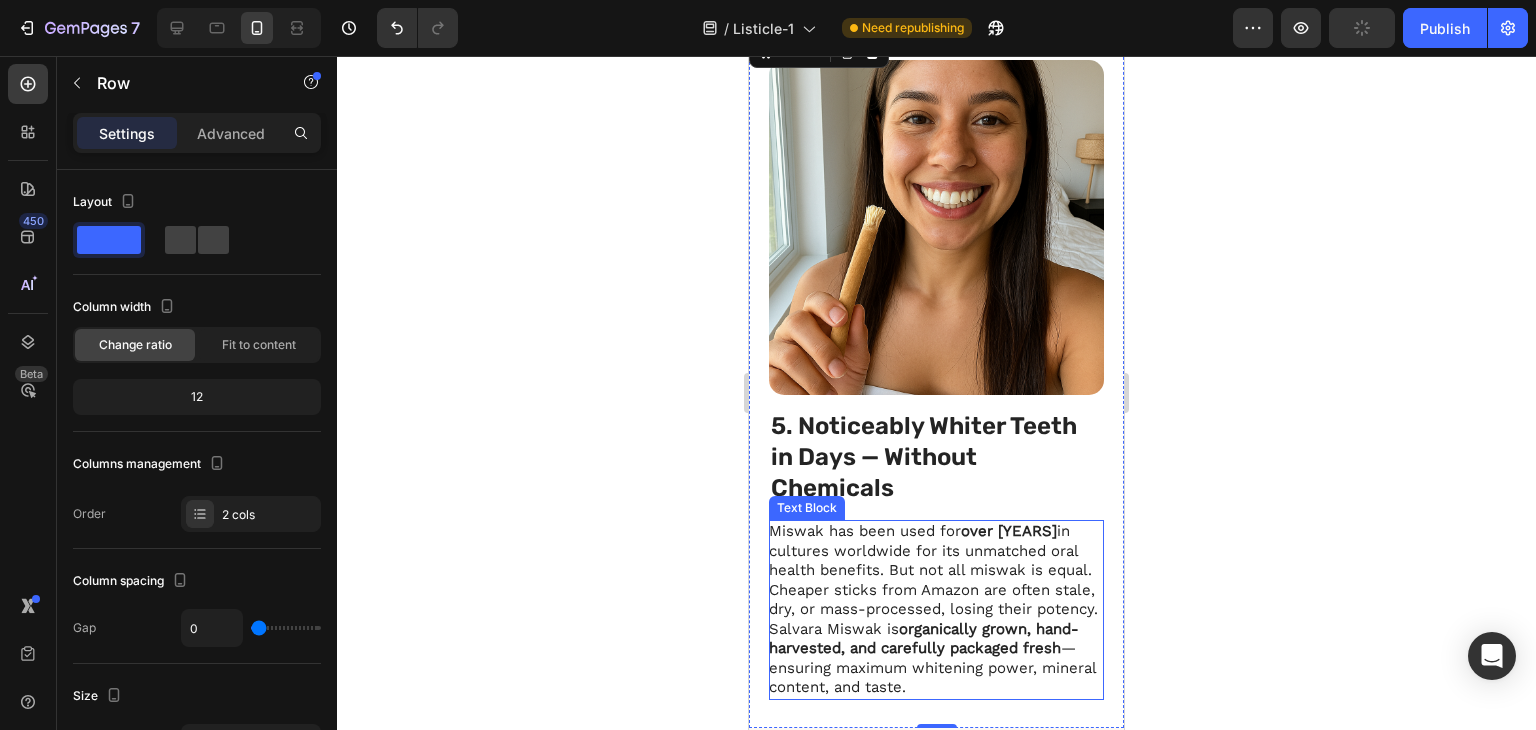 click on "Miswak has been used for  over 1,400 years  in cultures worldwide for its unmatched oral health benefits. But not all miswak is equal. Cheaper sticks from Amazon are often stale, dry, or mass-processed, losing their potency. Salvara Miswak is  organically grown, hand-harvested, and carefully packaged fresh  — ensuring maximum whitening power, mineral content, and taste." at bounding box center [935, 610] 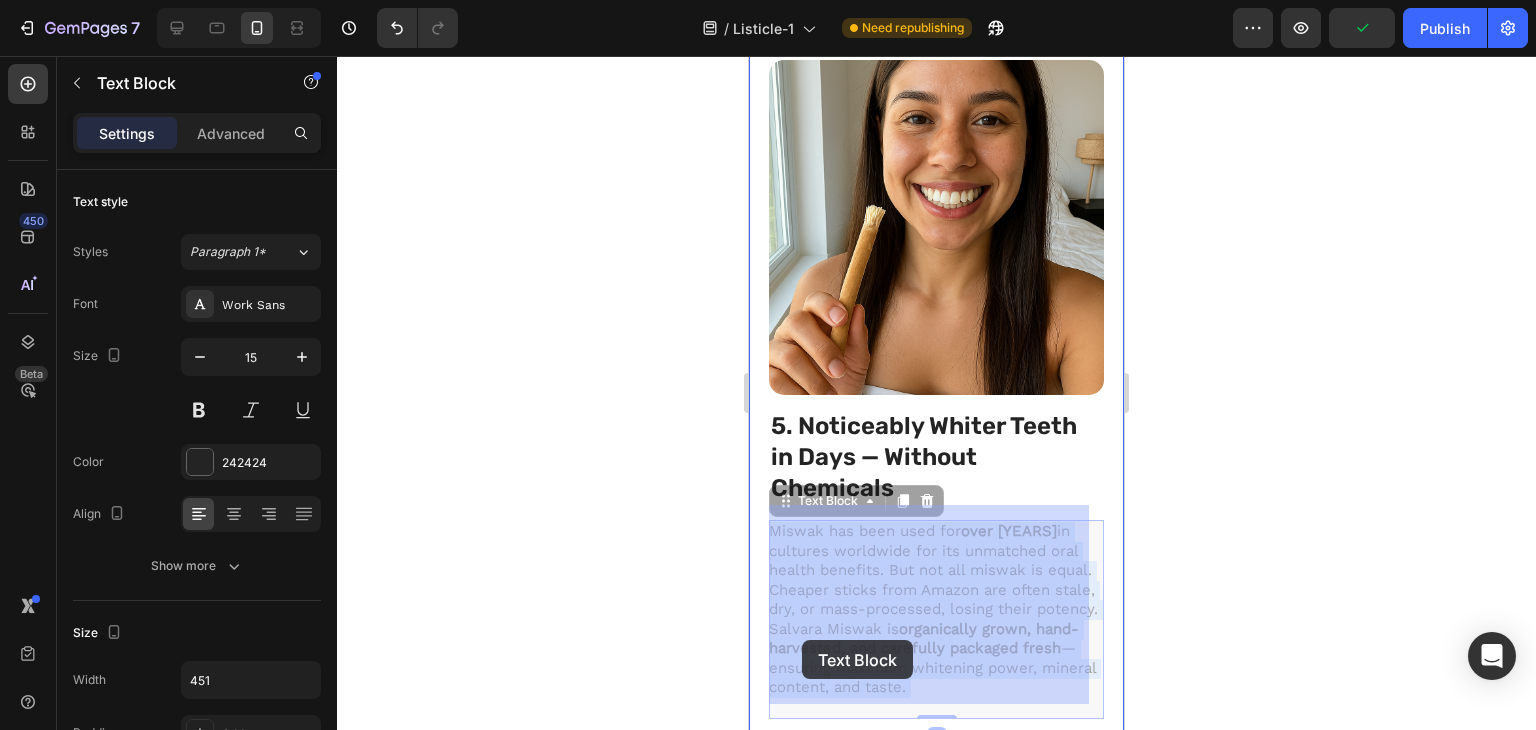 drag, startPoint x: 816, startPoint y: 688, endPoint x: 802, endPoint y: 640, distance: 50 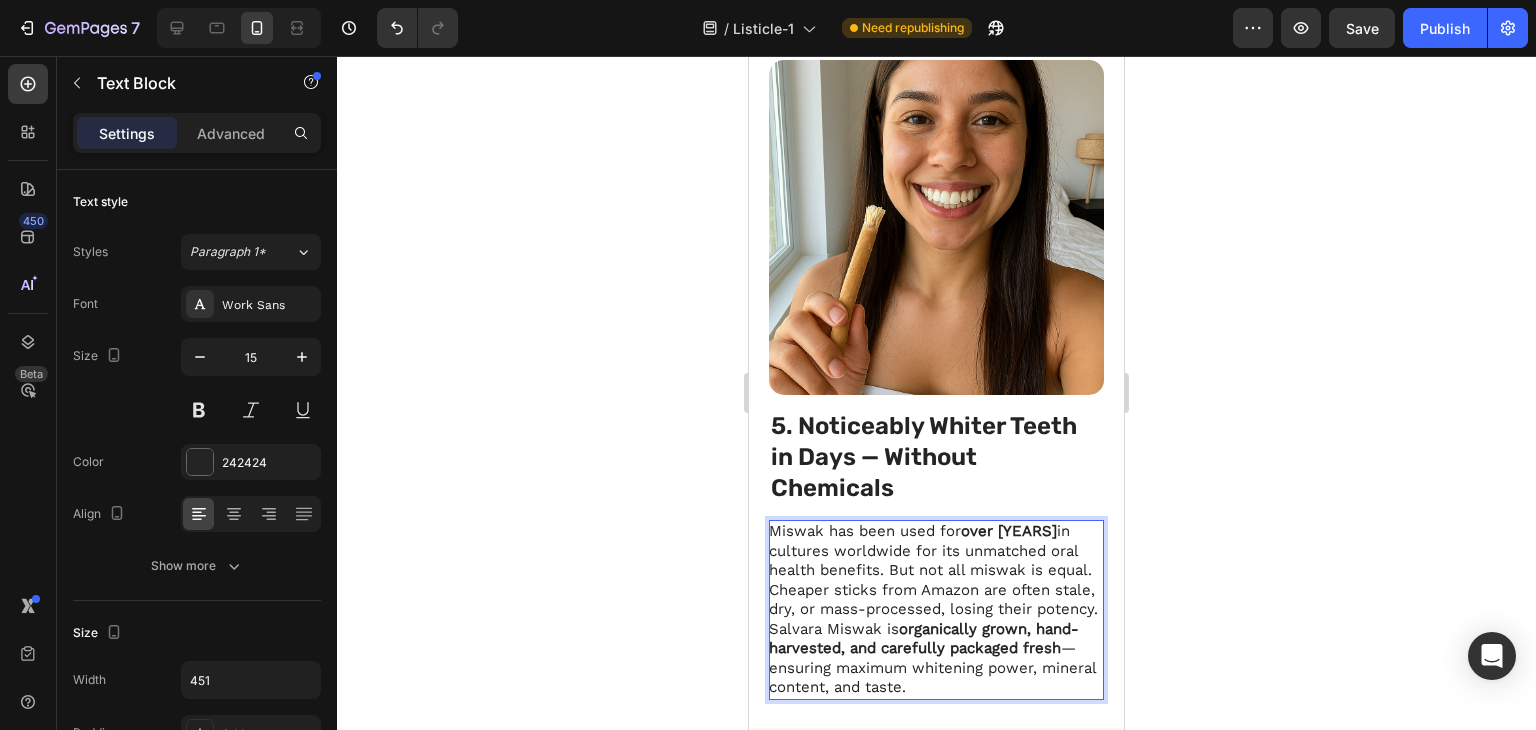 click on "Miswak has been used for  over 1,400 years  in cultures worldwide for its unmatched oral health benefits. But not all miswak is equal. Cheaper sticks from Amazon are often stale, dry, or mass-processed, losing their potency. Salvara Miswak is  organically grown, hand-harvested, and carefully packaged fresh  — ensuring maximum whitening power, mineral content, and taste." at bounding box center [935, 610] 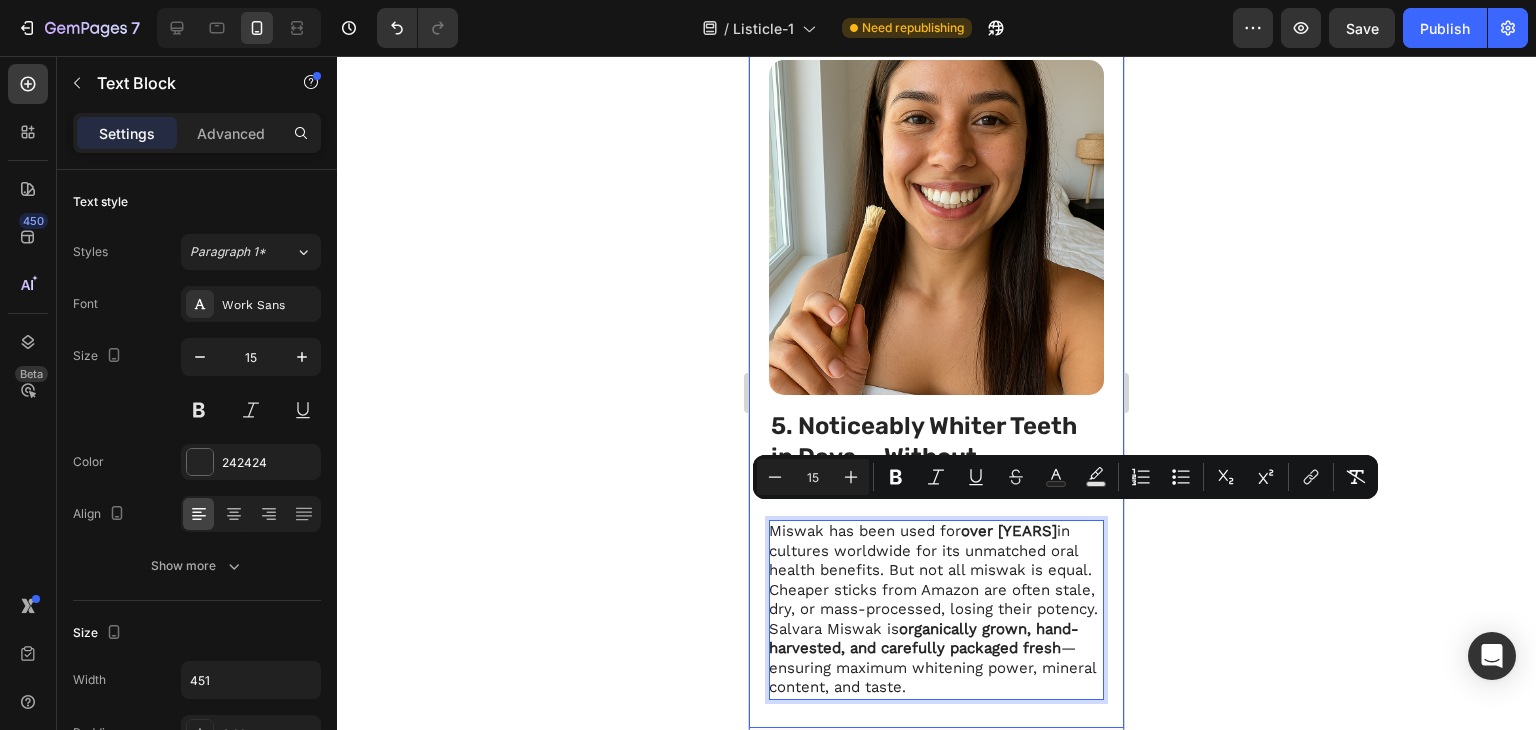 drag, startPoint x: 820, startPoint y: 689, endPoint x: 768, endPoint y: 522, distance: 174.90855 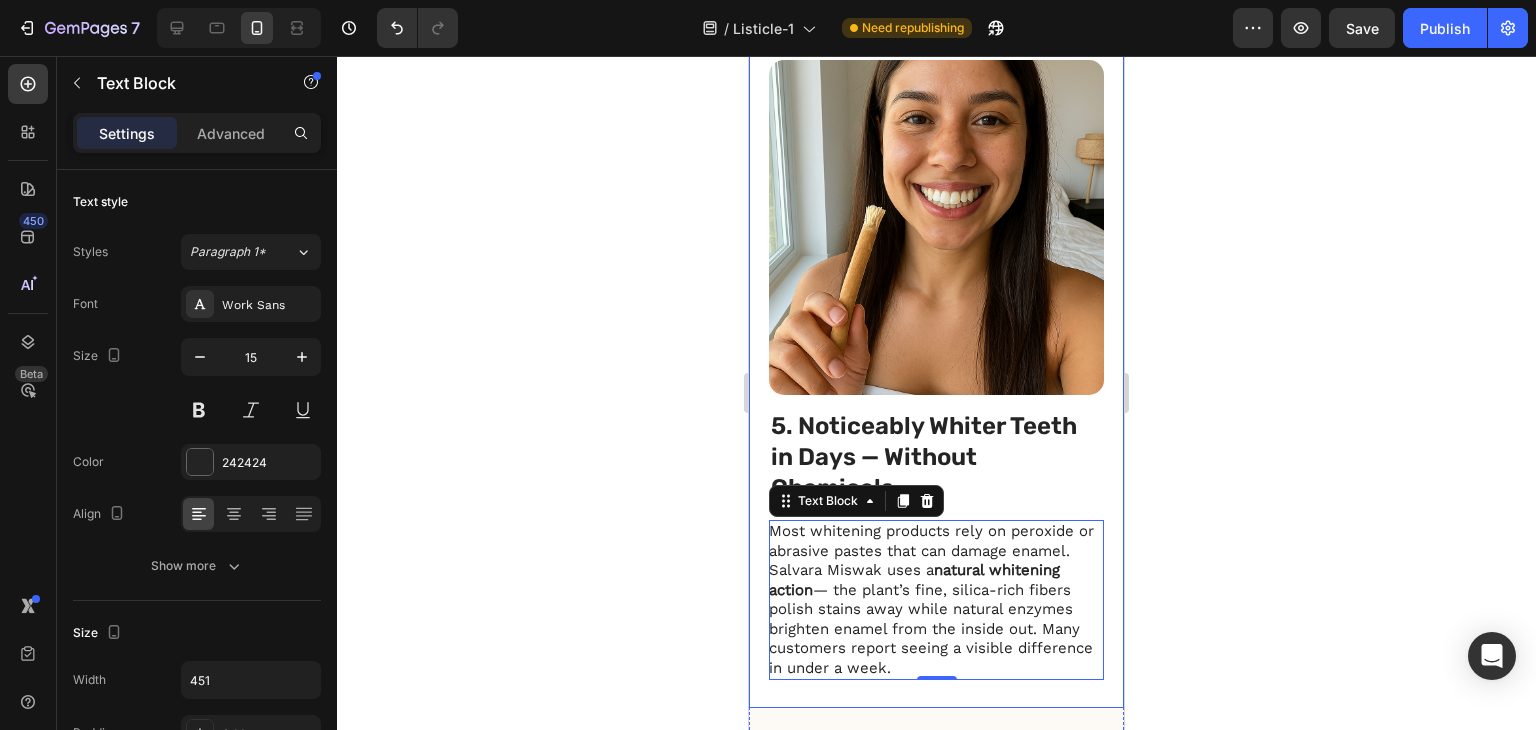 click 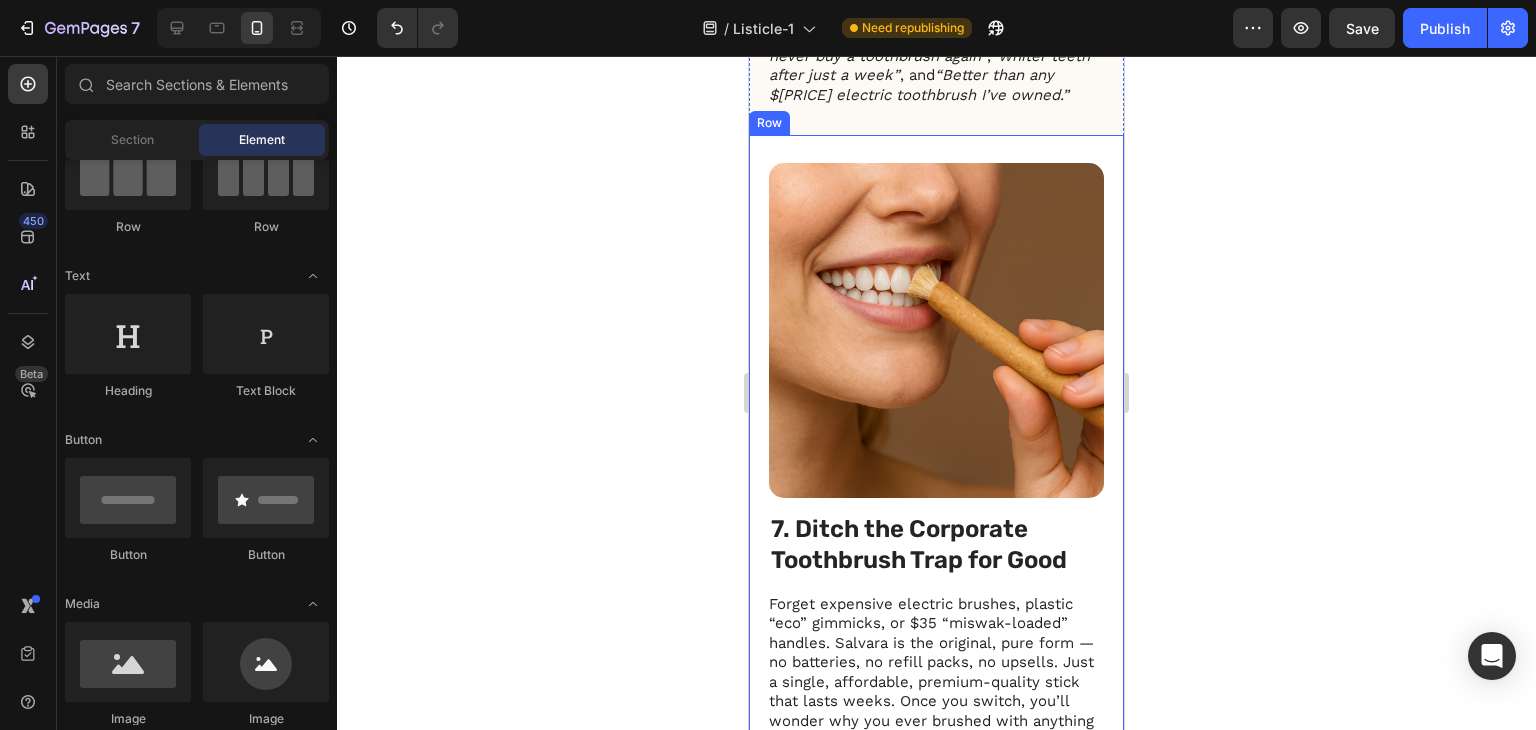 scroll, scrollTop: 4321, scrollLeft: 0, axis: vertical 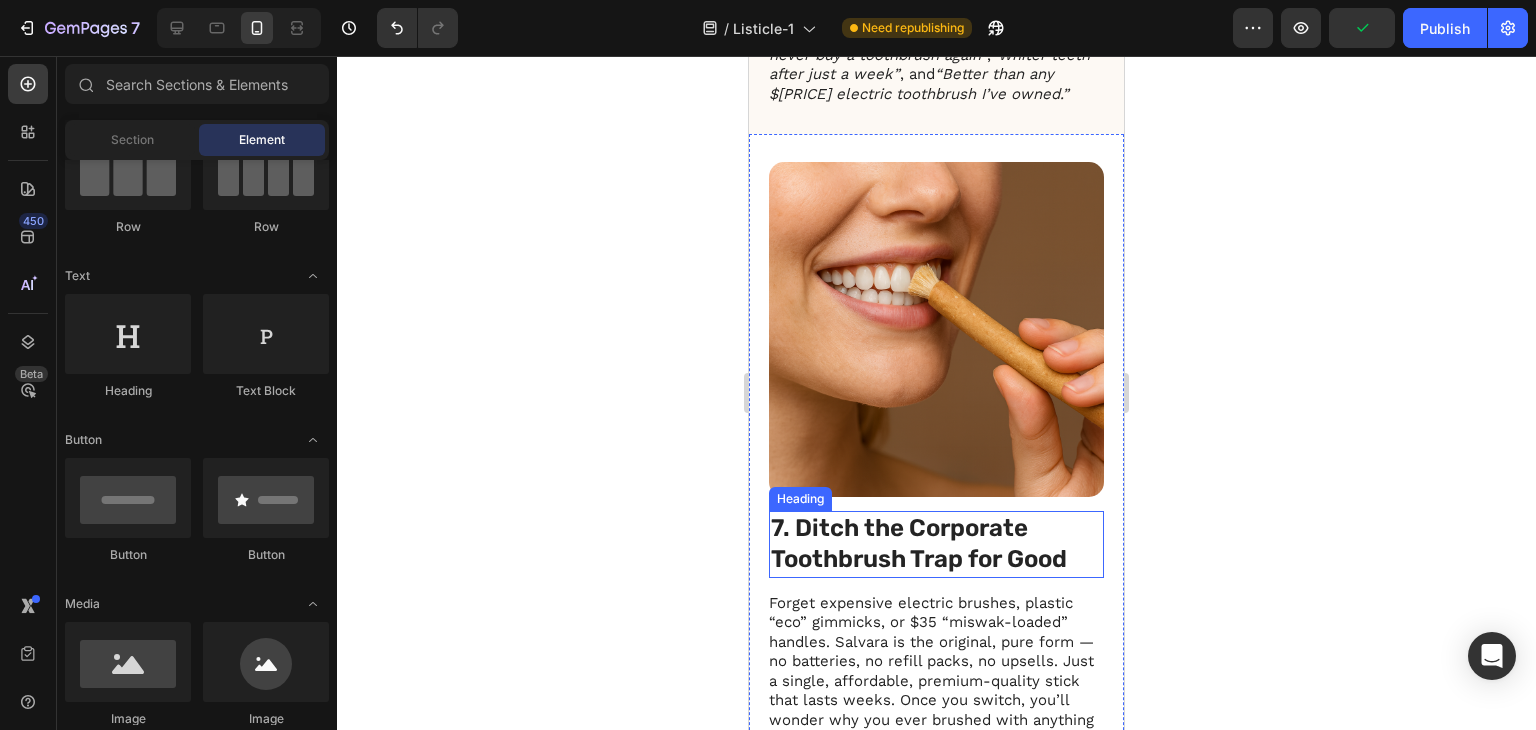 click on "7. Ditch the Corporate Toothbrush Trap for Good" at bounding box center [936, 544] 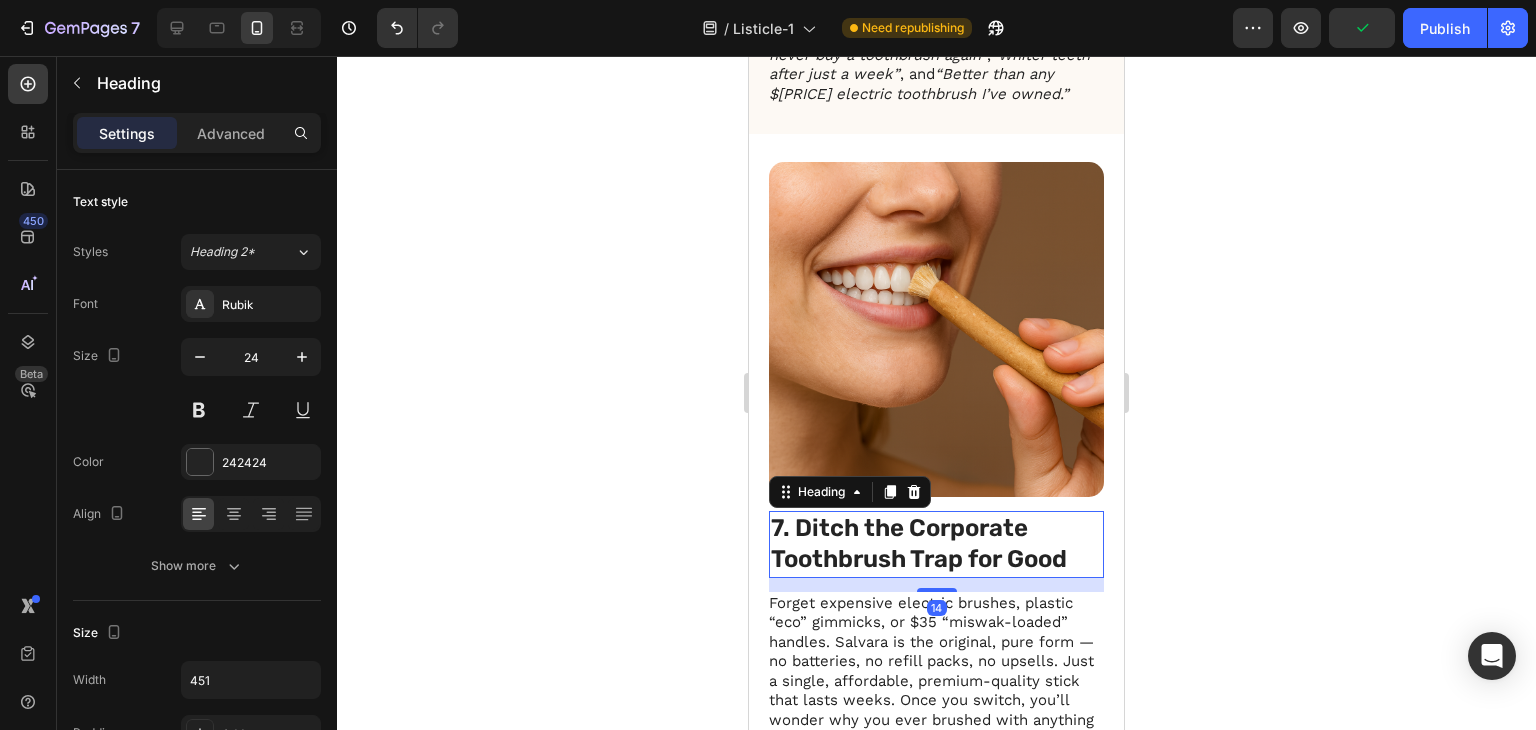 click on "7. Ditch the Corporate Toothbrush Trap for Good" at bounding box center [936, 544] 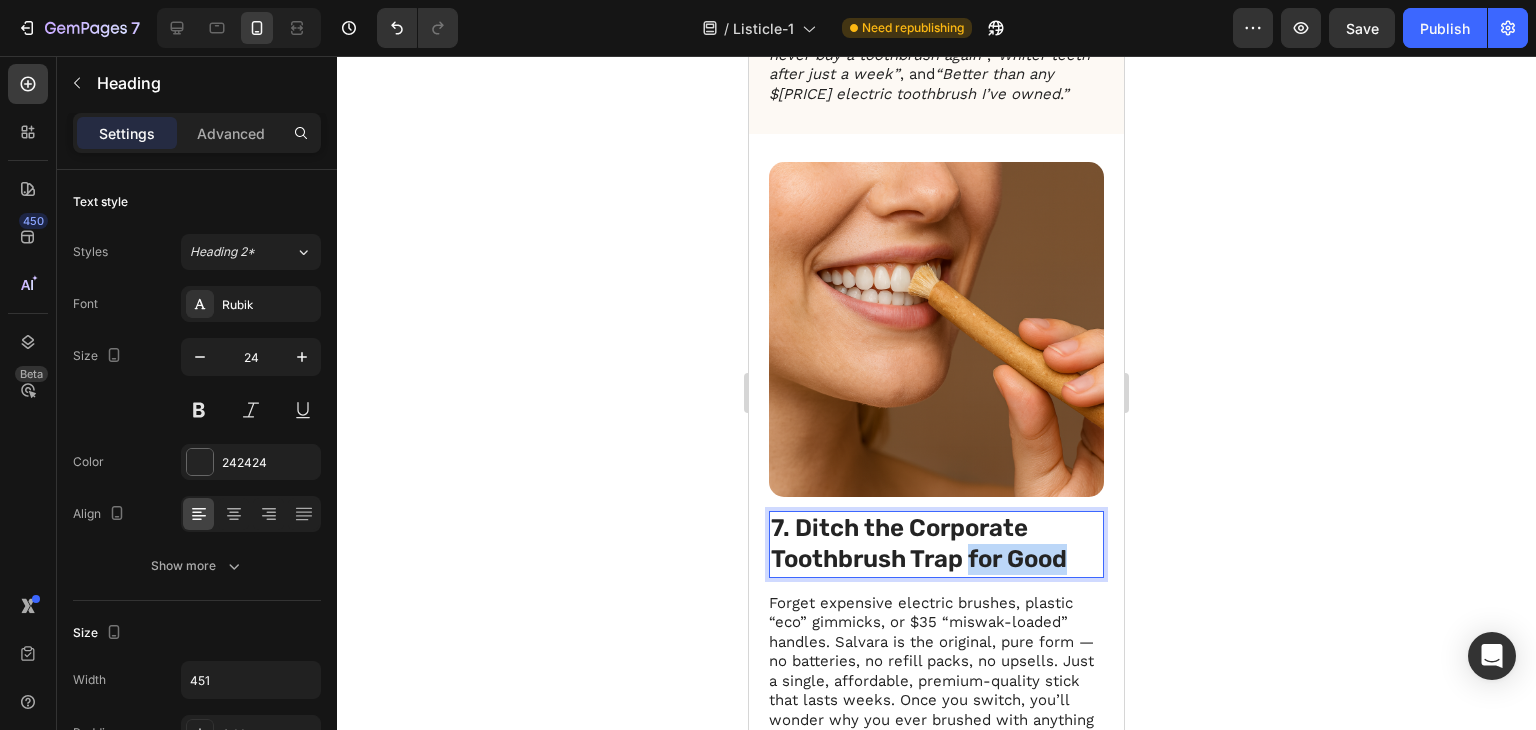 drag, startPoint x: 1074, startPoint y: 530, endPoint x: 968, endPoint y: 521, distance: 106.381386 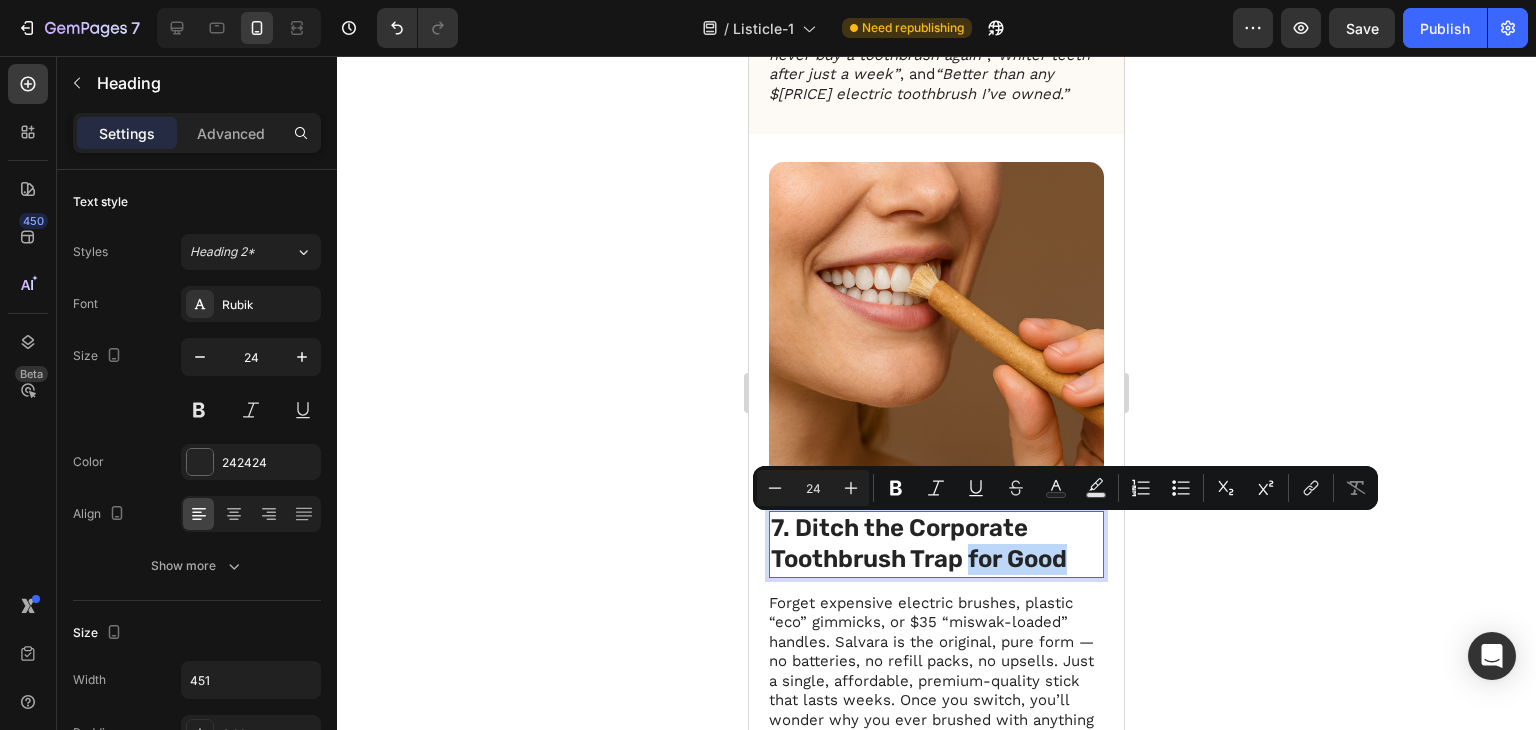 click on "7. Ditch the Corporate Toothbrush Trap for Good" at bounding box center (936, 544) 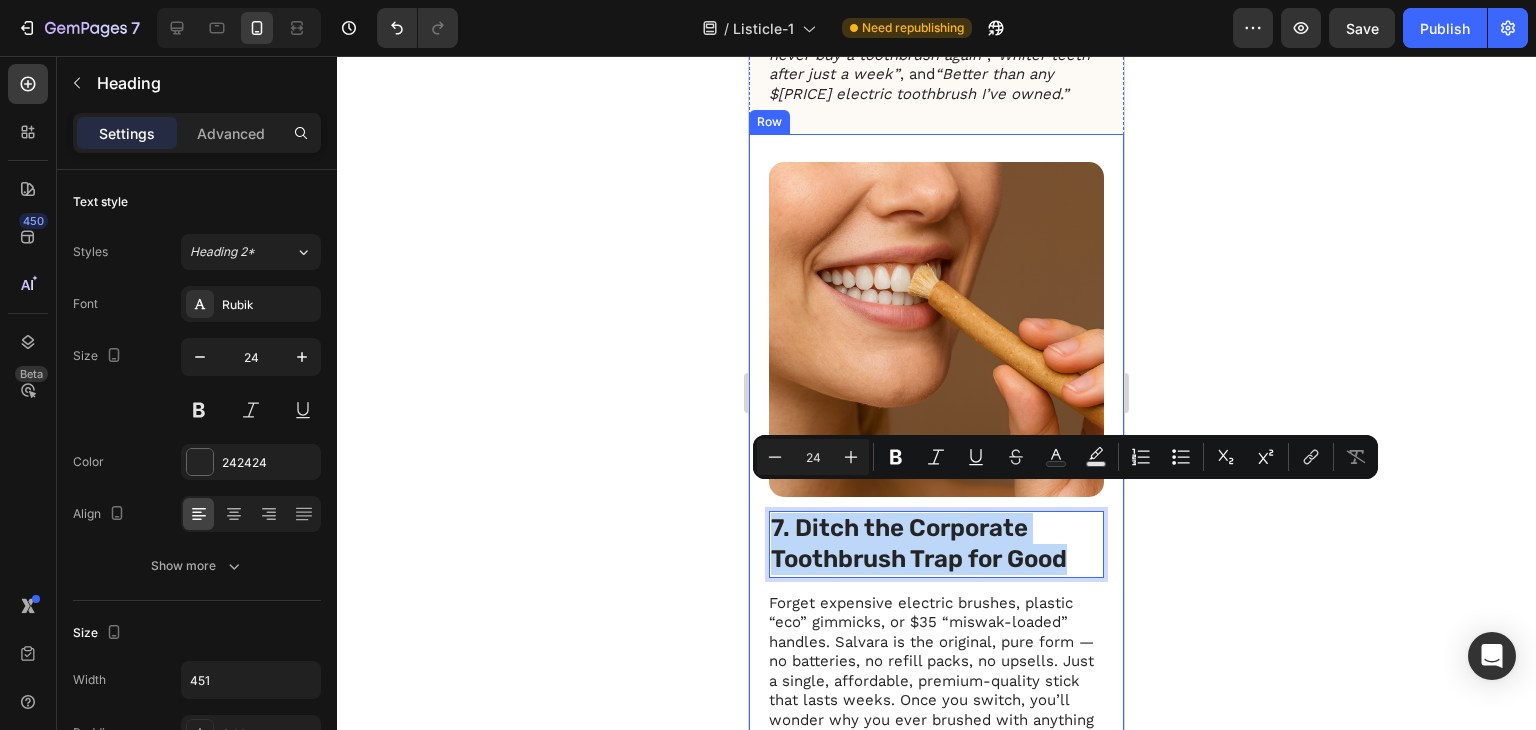 drag, startPoint x: 1067, startPoint y: 527, endPoint x: 757, endPoint y: 500, distance: 311.17358 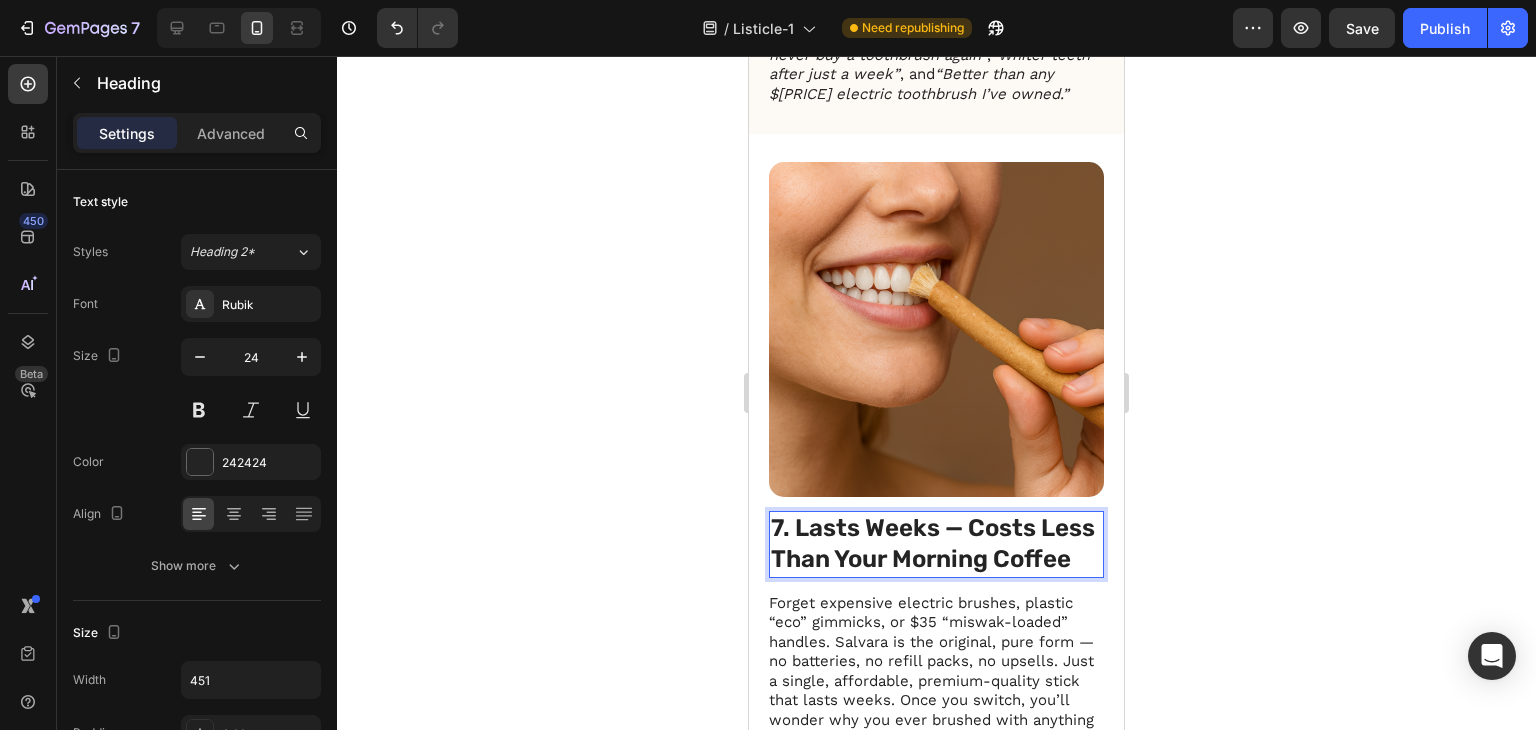 click 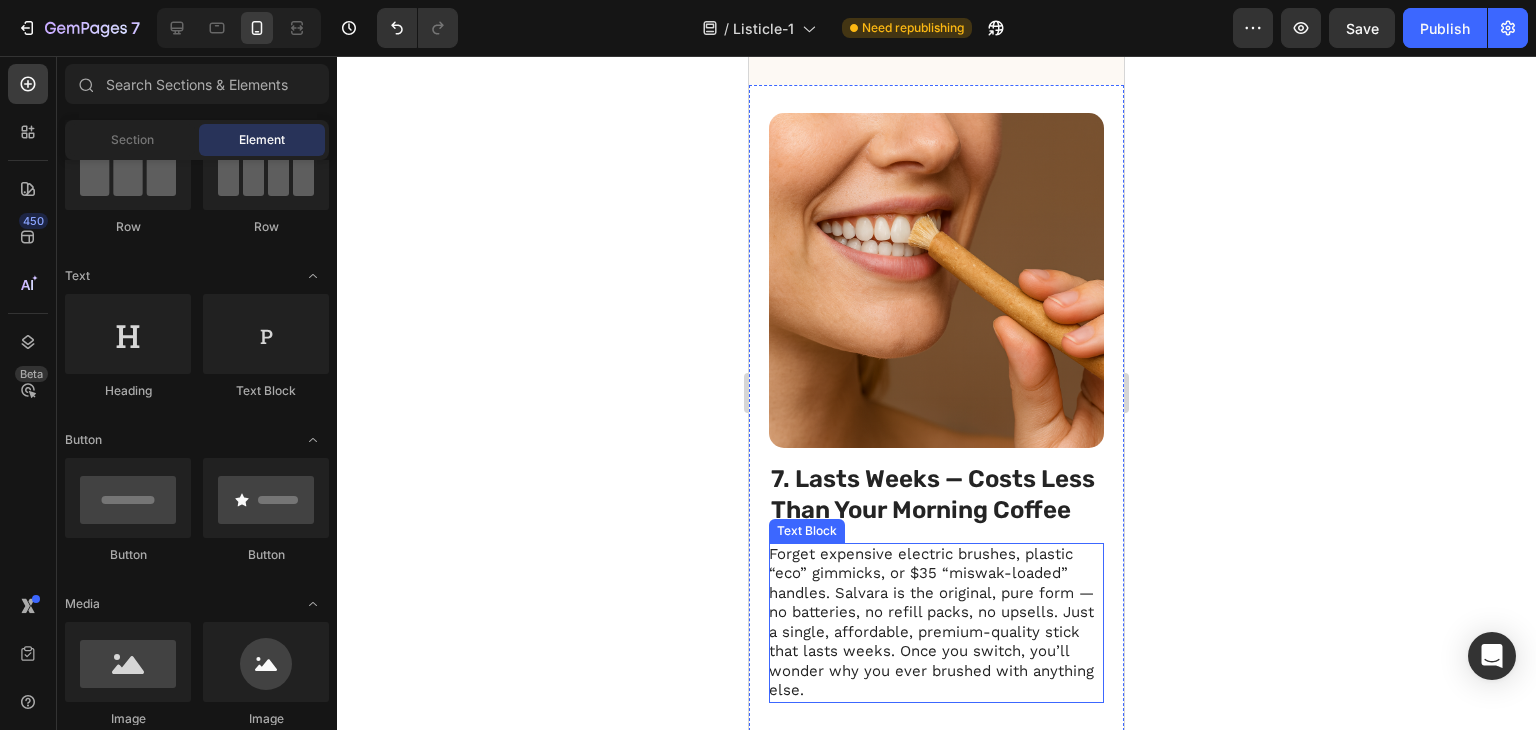 scroll, scrollTop: 4521, scrollLeft: 0, axis: vertical 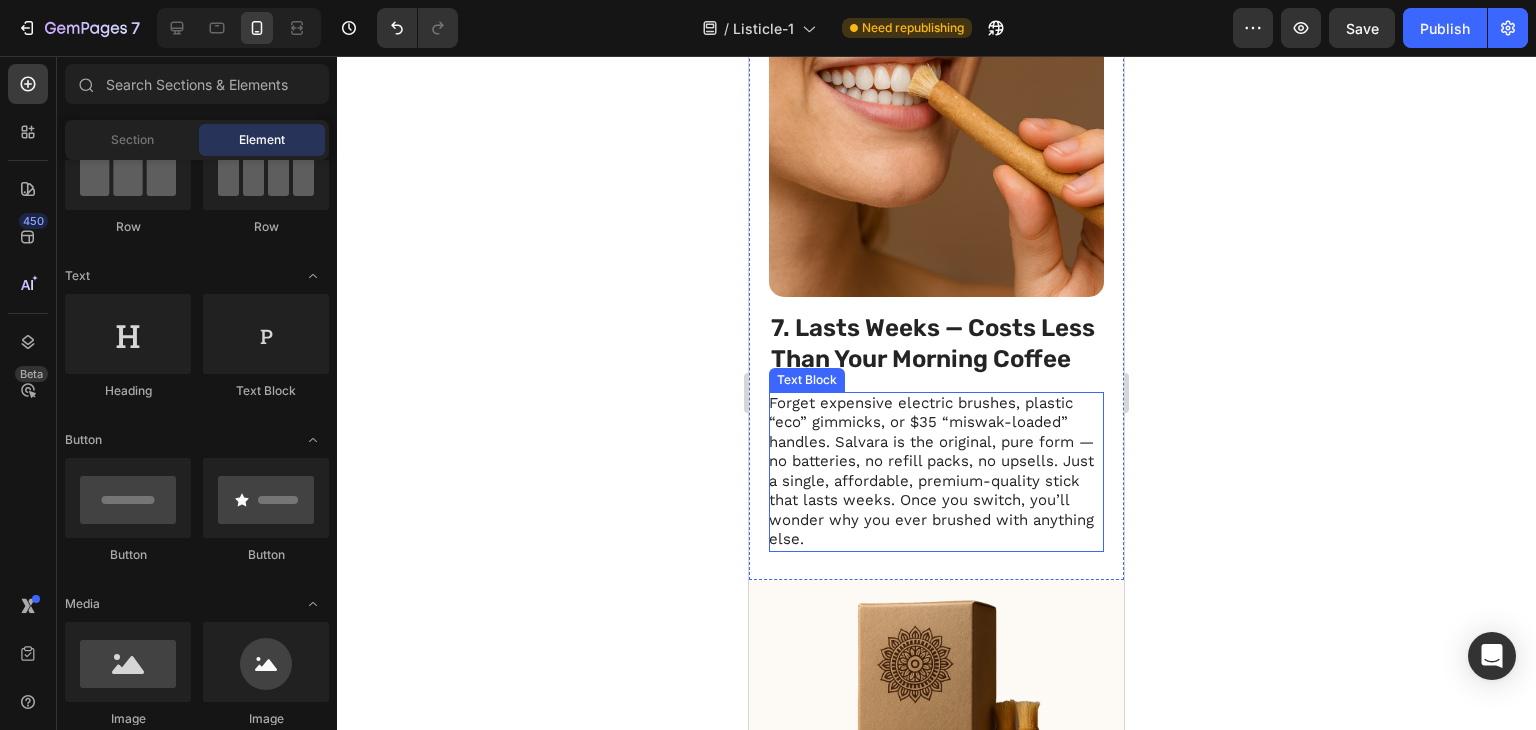 click on "Forget expensive electric brushes, plastic “eco” gimmicks, or $35 “miswak-loaded” handles. Salvara is the original, pure form — no batteries, no refill packs, no upsells. Just a single, affordable, premium-quality stick that lasts weeks. Once you switch, you’ll wonder why you ever brushed with anything else." at bounding box center [935, 472] 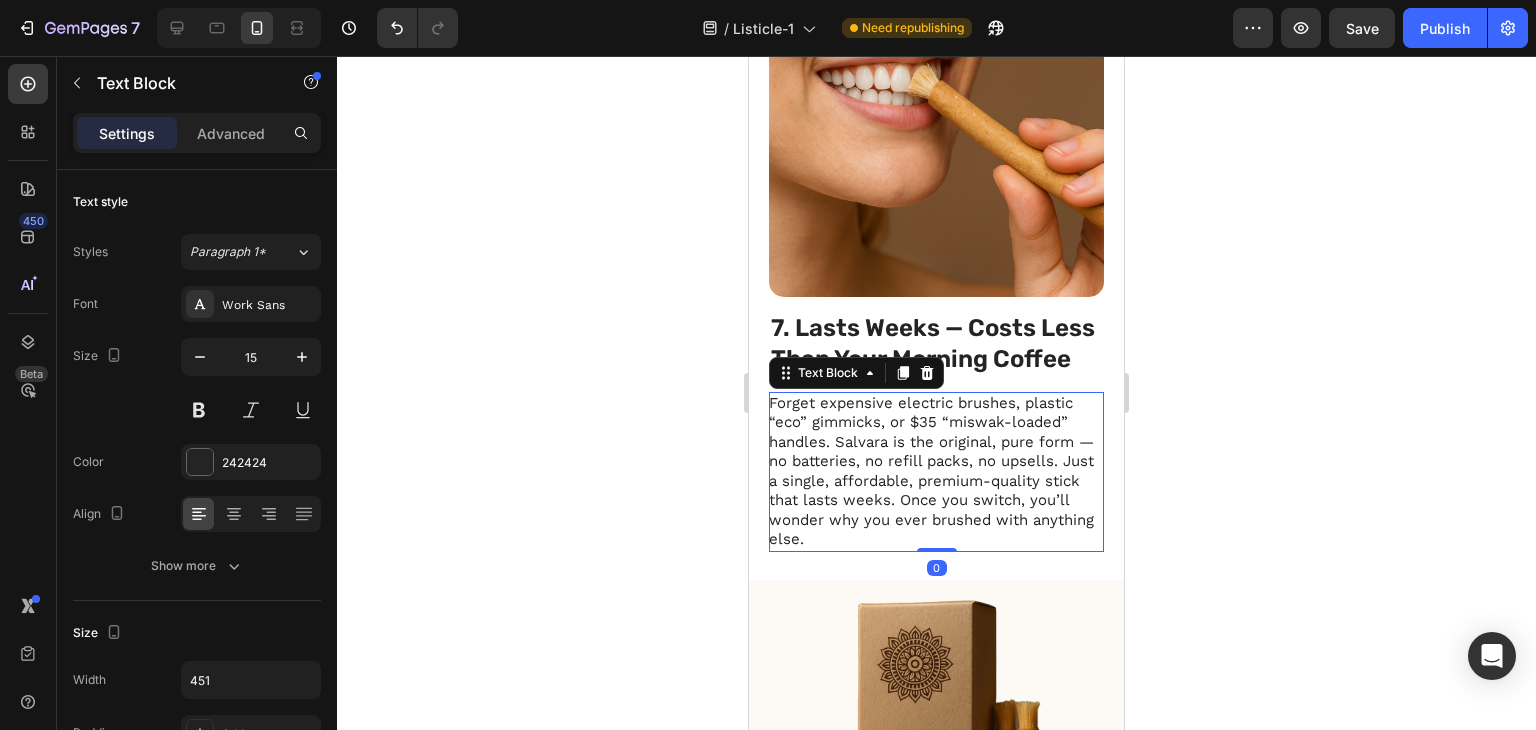 click on "Forget expensive electric brushes, plastic “eco” gimmicks, or $35 “miswak-loaded” handles. Salvara is the original, pure form — no batteries, no refill packs, no upsells. Just a single, affordable, premium-quality stick that lasts weeks. Once you switch, you’ll wonder why you ever brushed with anything else." at bounding box center (935, 472) 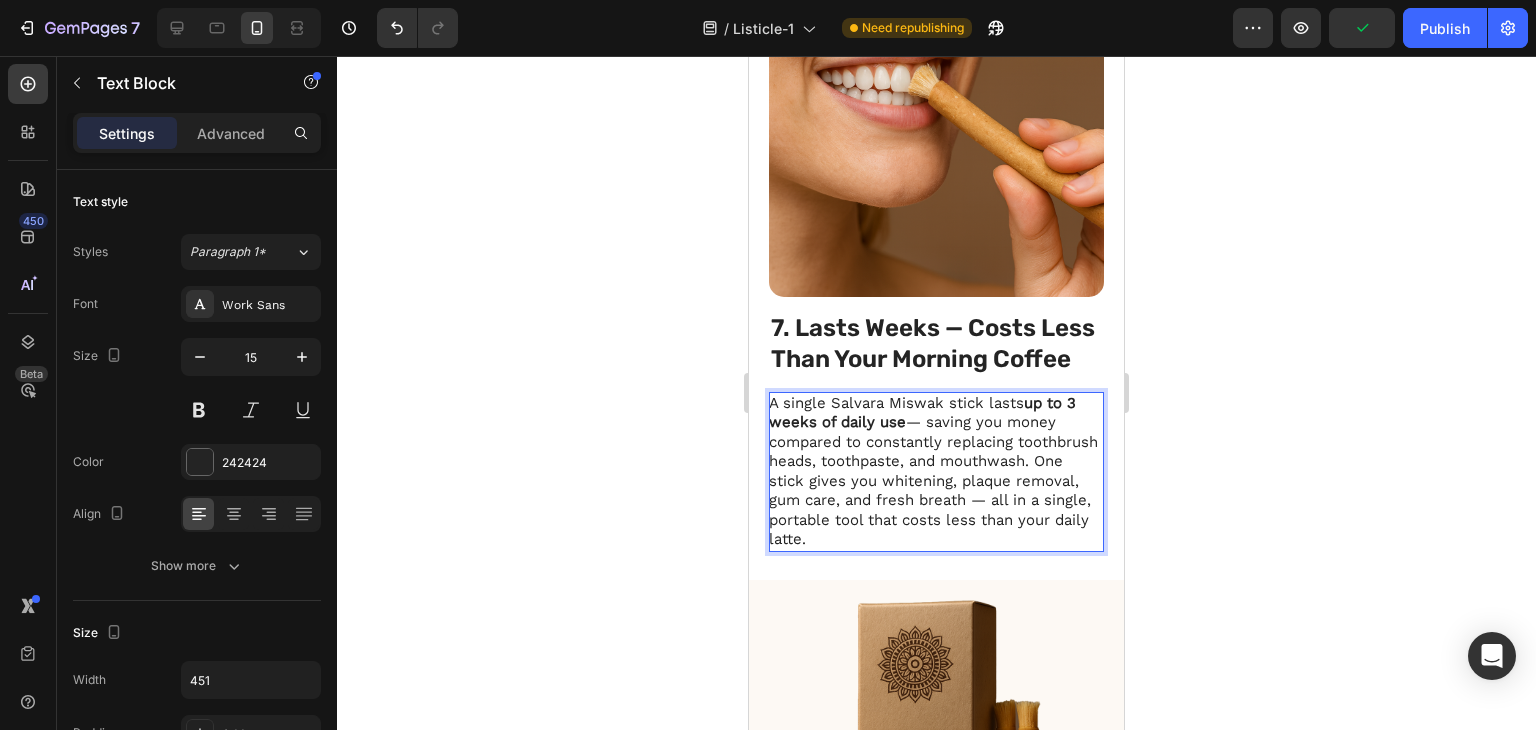 click on "A single Salvara Miswak stick lasts  up to 3 weeks of daily use  — saving you money compared to constantly replacing toothbrush heads, toothpaste, and mouthwash. One stick gives you whitening, plaque removal, gum care, and fresh breath — all in a single, portable tool that costs less than your daily latte." at bounding box center (935, 472) 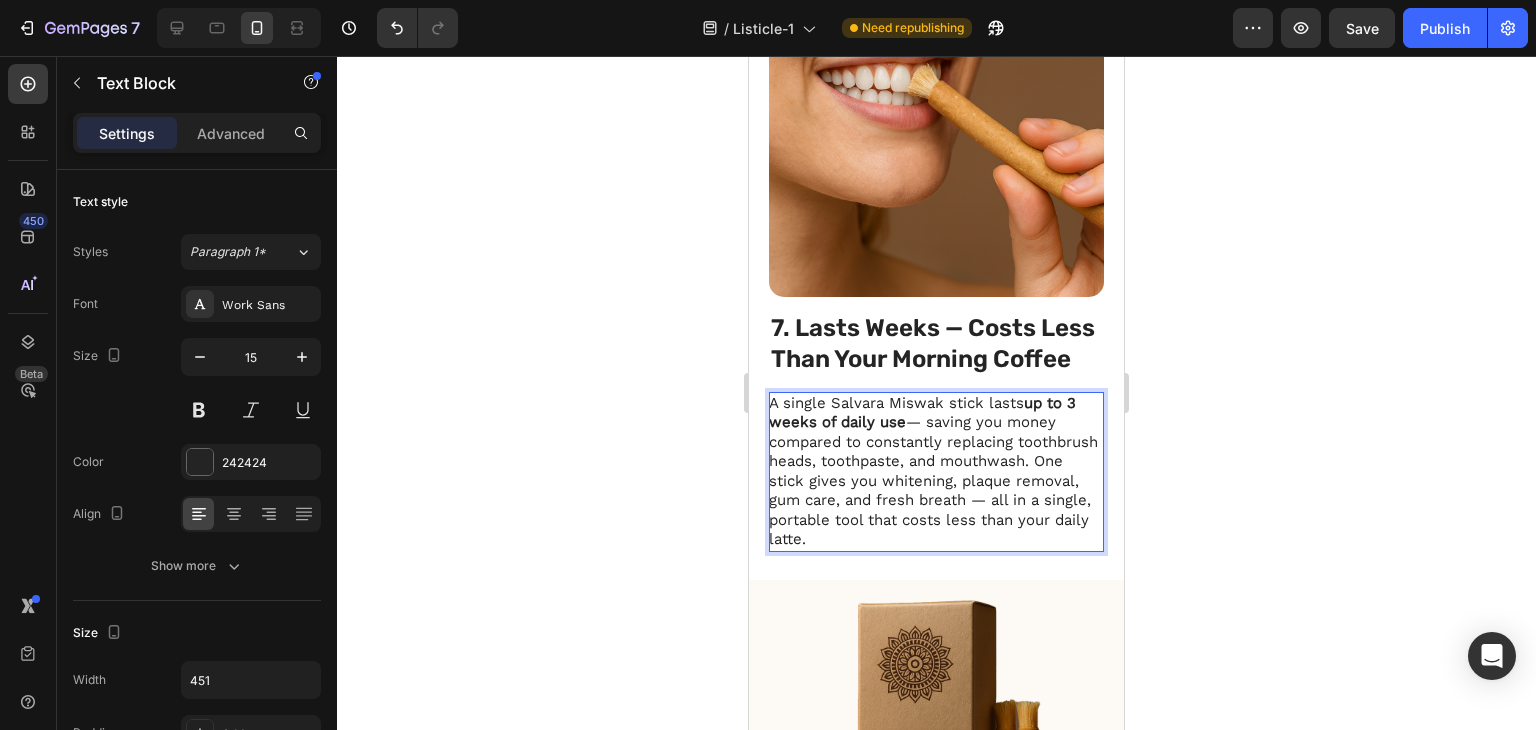 click on "A single Salvara Miswak stick lasts  up to 3 weeks of daily use  — saving you money compared to constantly replacing toothbrush heads, toothpaste, and mouthwash. One stick gives you whitening, plaque removal, gum care, and fresh breath — all in a single, portable tool that costs less than your daily latte." at bounding box center [935, 472] 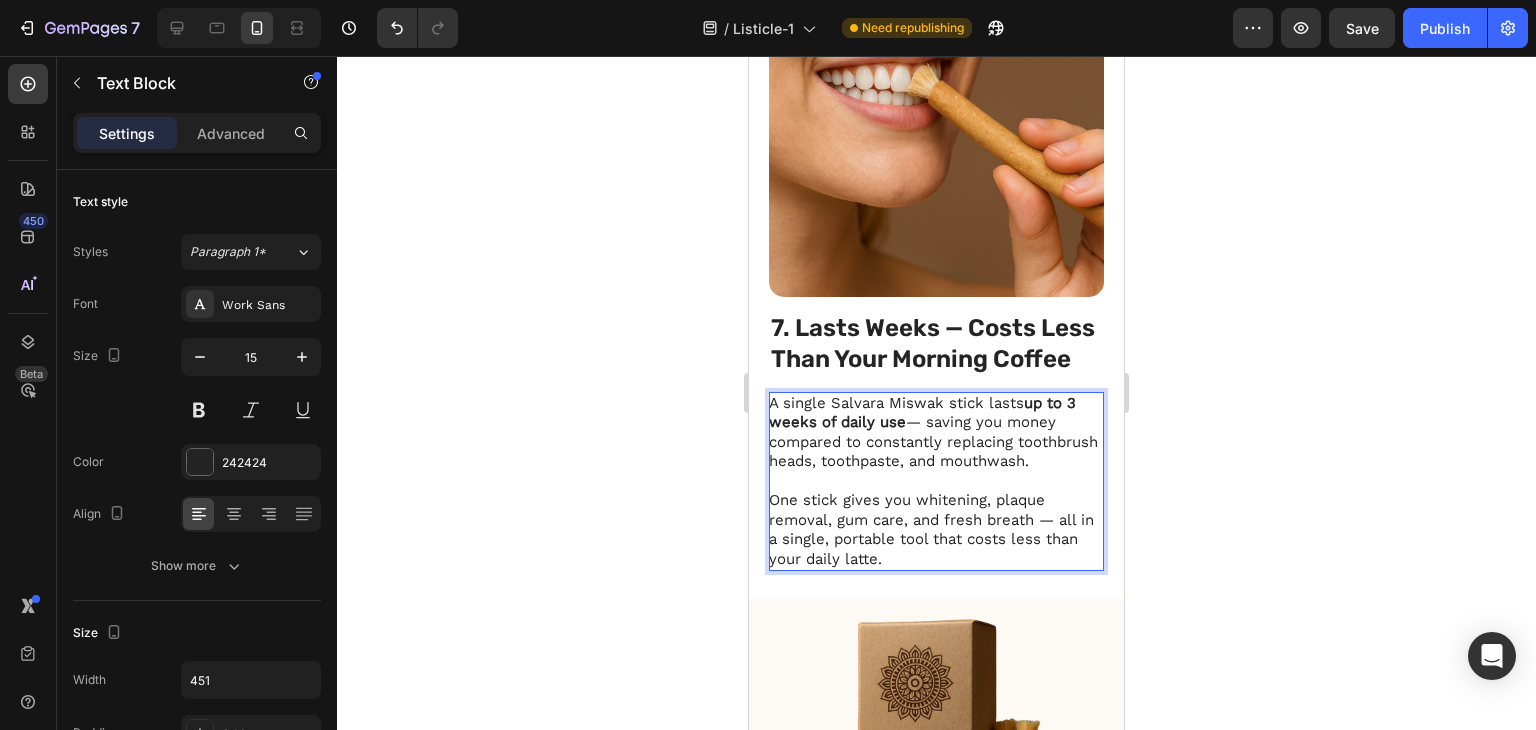 click 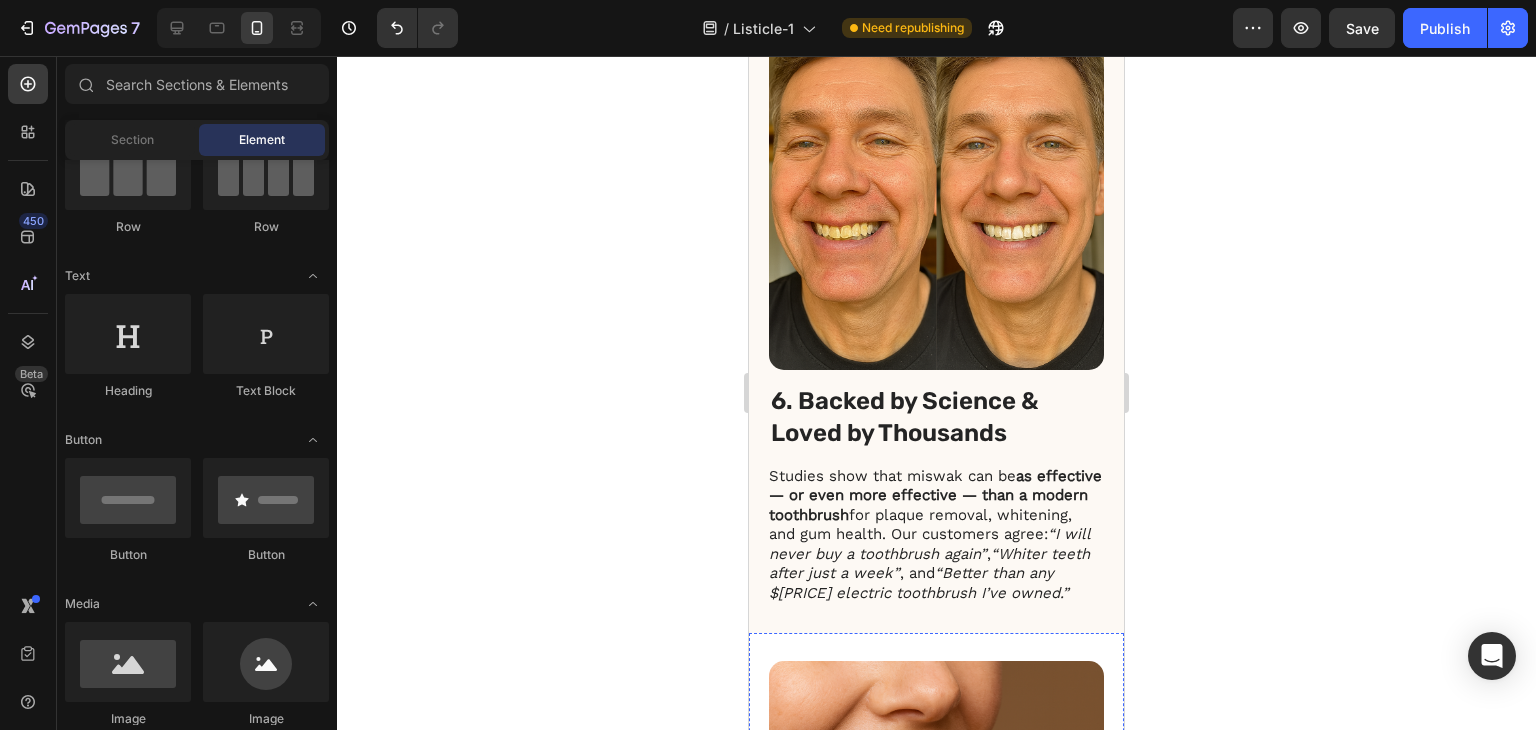scroll, scrollTop: 3821, scrollLeft: 0, axis: vertical 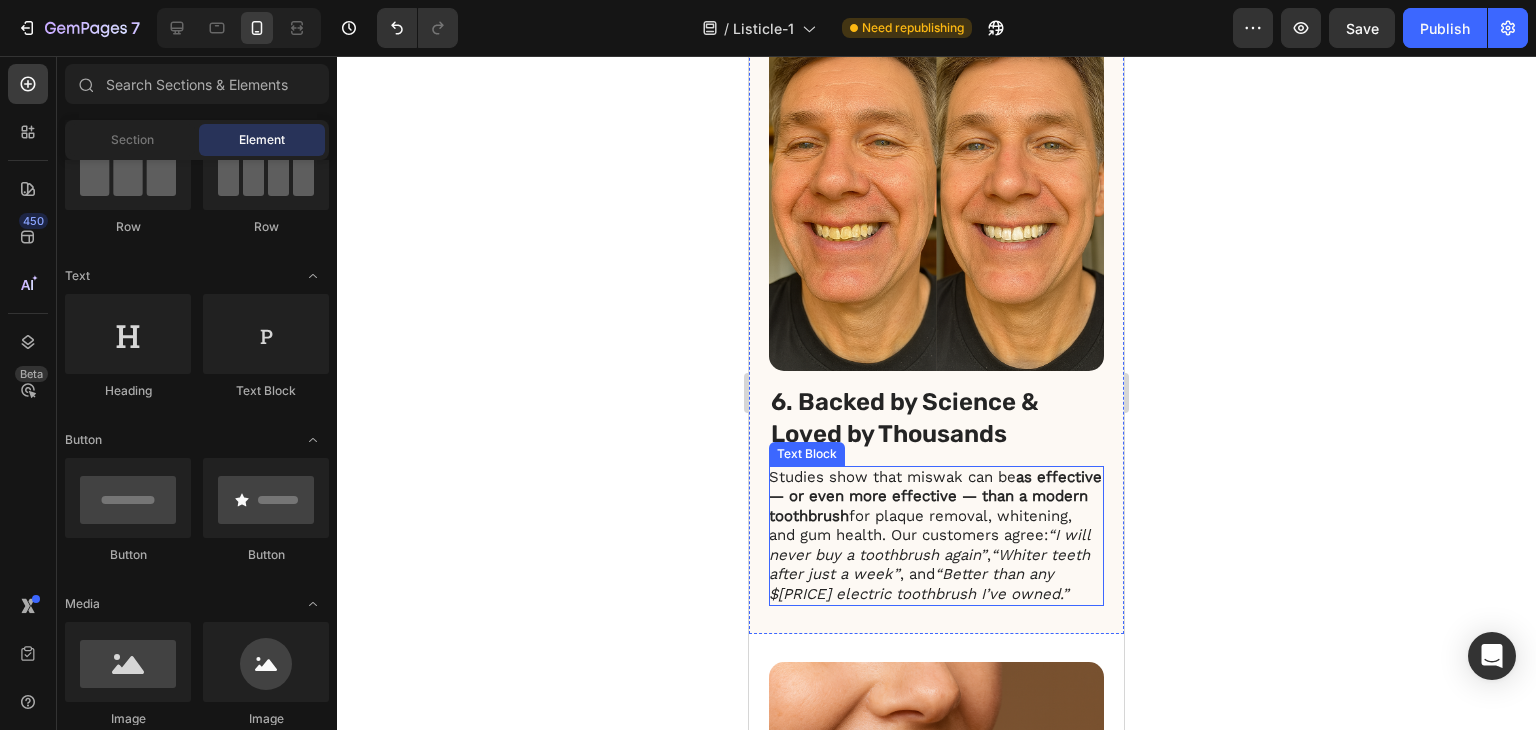 click on "Studies show that miswak can be  as effective — or even more effective — than a modern toothbrush  for plaque removal, whitening, and gum health. Our customers agree:  “I will never buy a toothbrush again” ,  “Whiter teeth after just a week” , and  “Better than any $100 electric toothbrush I’ve owned.”" at bounding box center [935, 536] 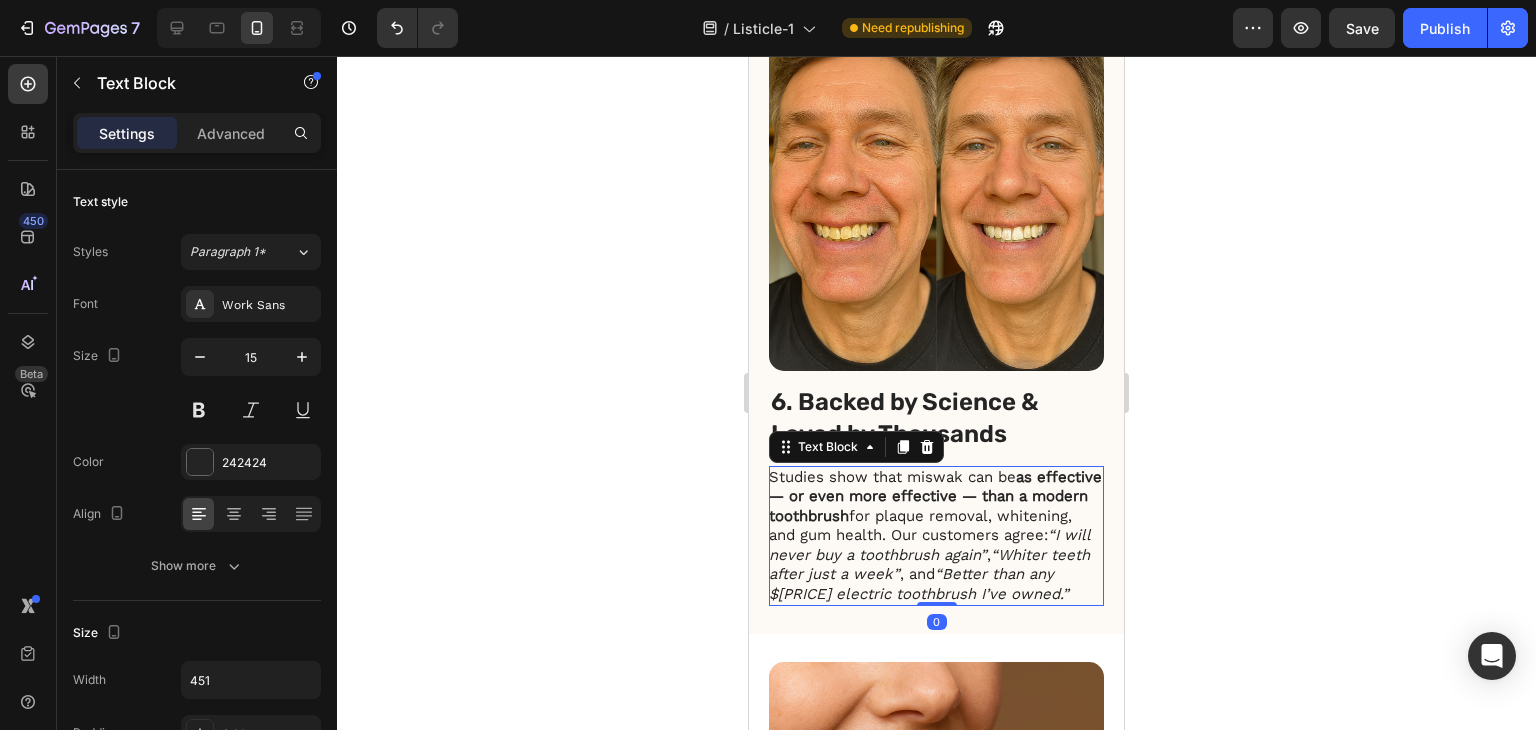 click on "Studies show that miswak can be  as effective — or even more effective — than a modern toothbrush  for plaque removal, whitening, and gum health. Our customers agree:  “I will never buy a toothbrush again” ,  “Whiter teeth after just a week” , and  “Better than any $100 electric toothbrush I’ve owned.”" at bounding box center [935, 536] 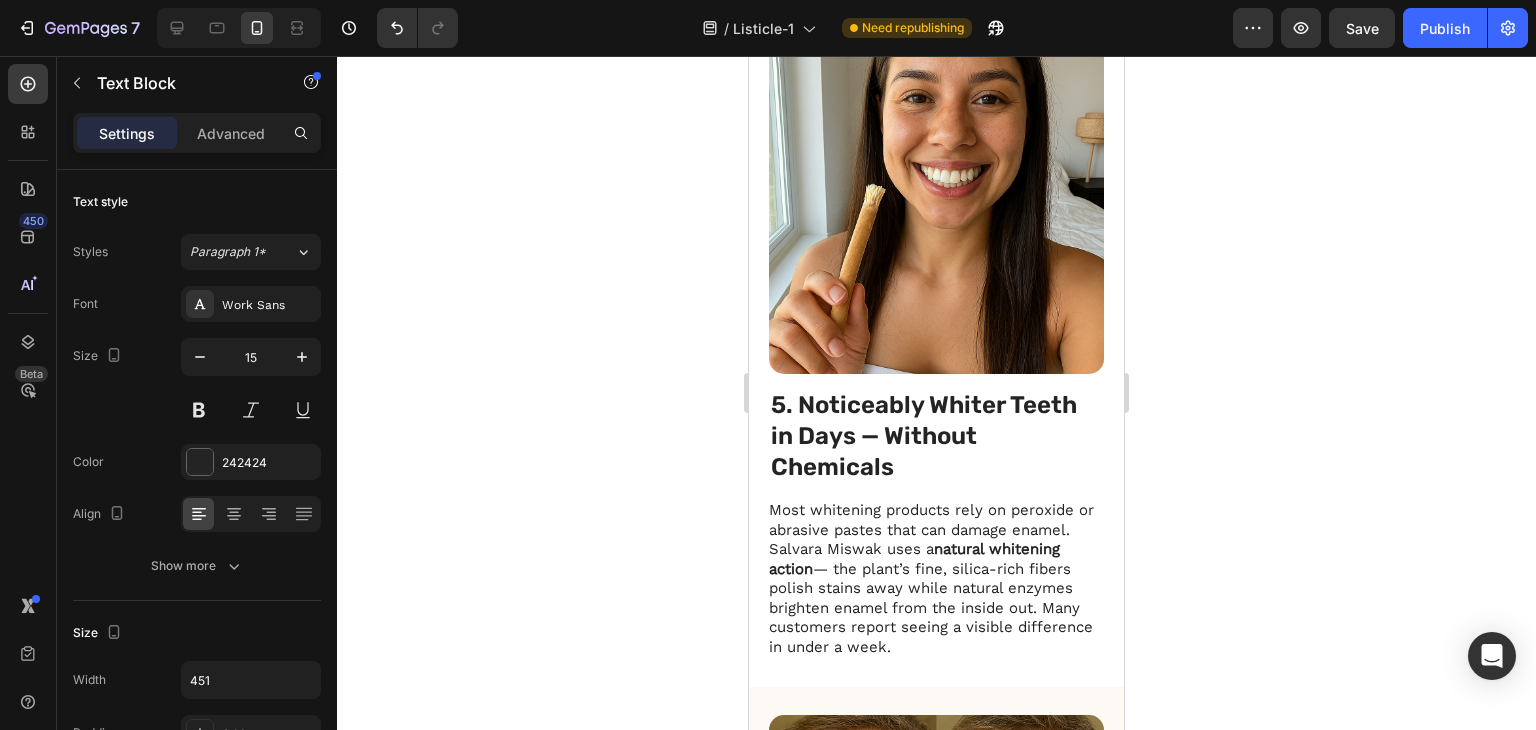 scroll, scrollTop: 3121, scrollLeft: 0, axis: vertical 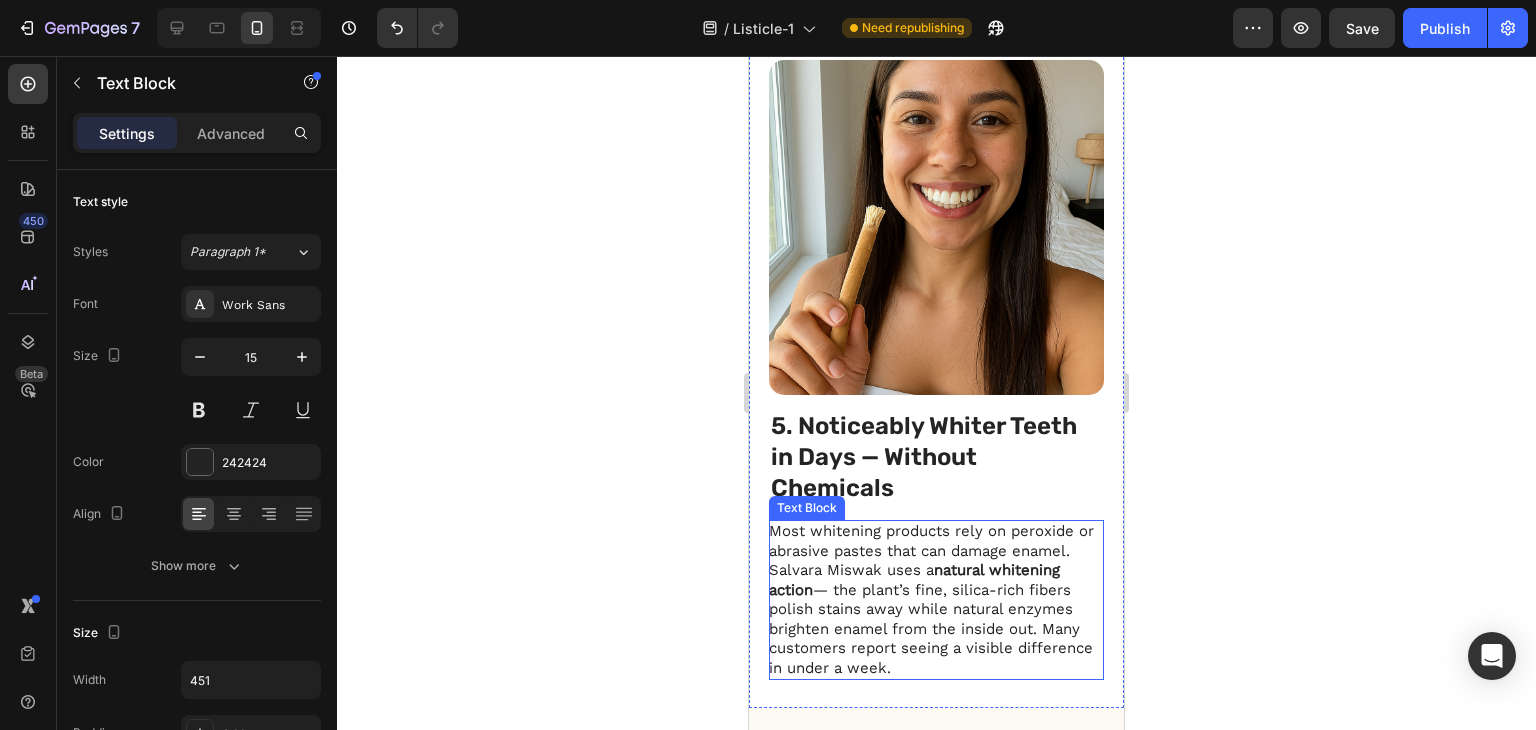 click on "Most whitening products rely on peroxide or abrasive pastes that can damage enamel. Salvara Miswak uses a  natural whitening action  — the plant’s fine, silica-rich fibers polish stains away while natural enzymes brighten enamel from the inside out. Many customers report seeing a visible difference in under a week." at bounding box center [935, 600] 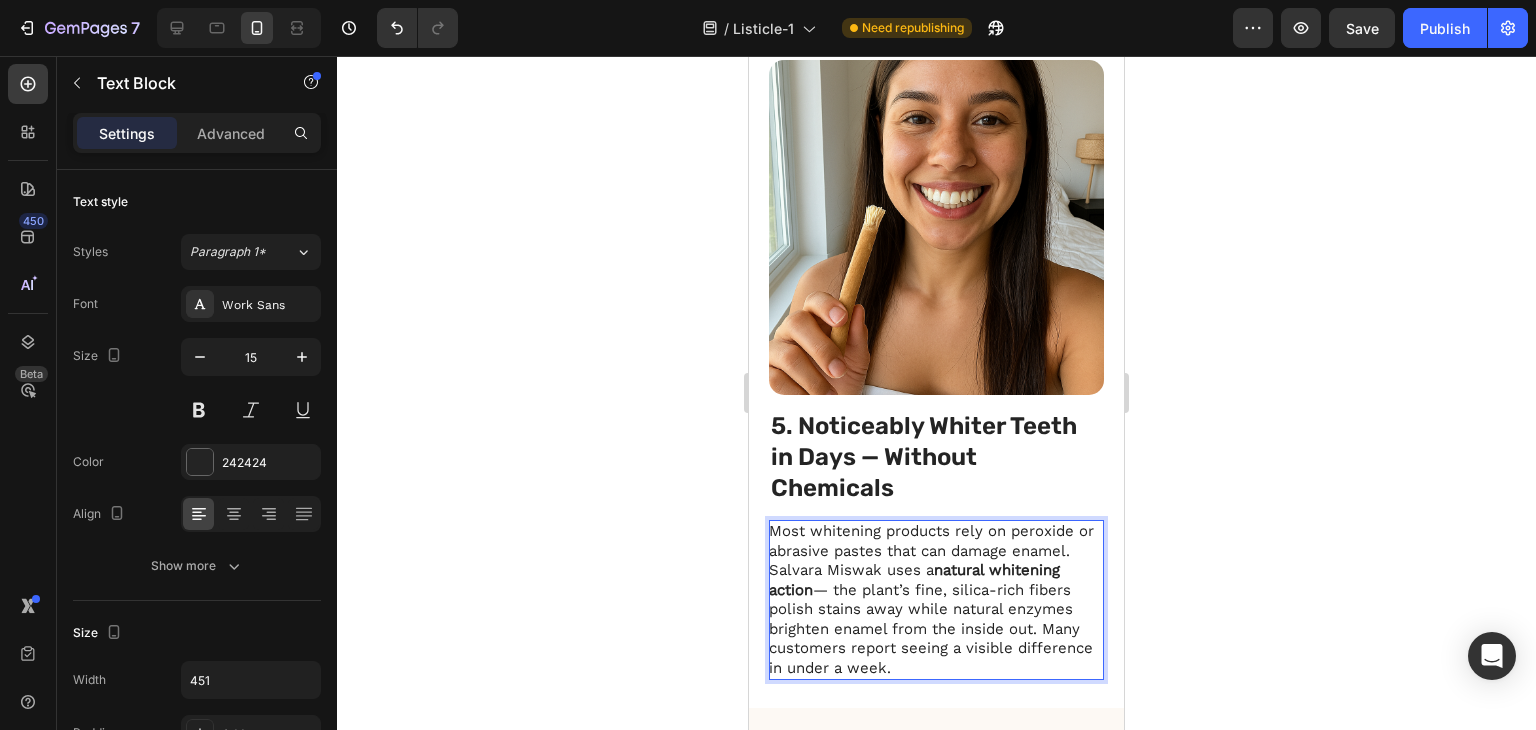 click on "Most whitening products rely on peroxide or abrasive pastes that can damage enamel. Salvara Miswak uses a  natural whitening action  — the plant’s fine, silica-rich fibers polish stains away while natural enzymes brighten enamel from the inside out. Many customers report seeing a visible difference in under a week." at bounding box center (935, 600) 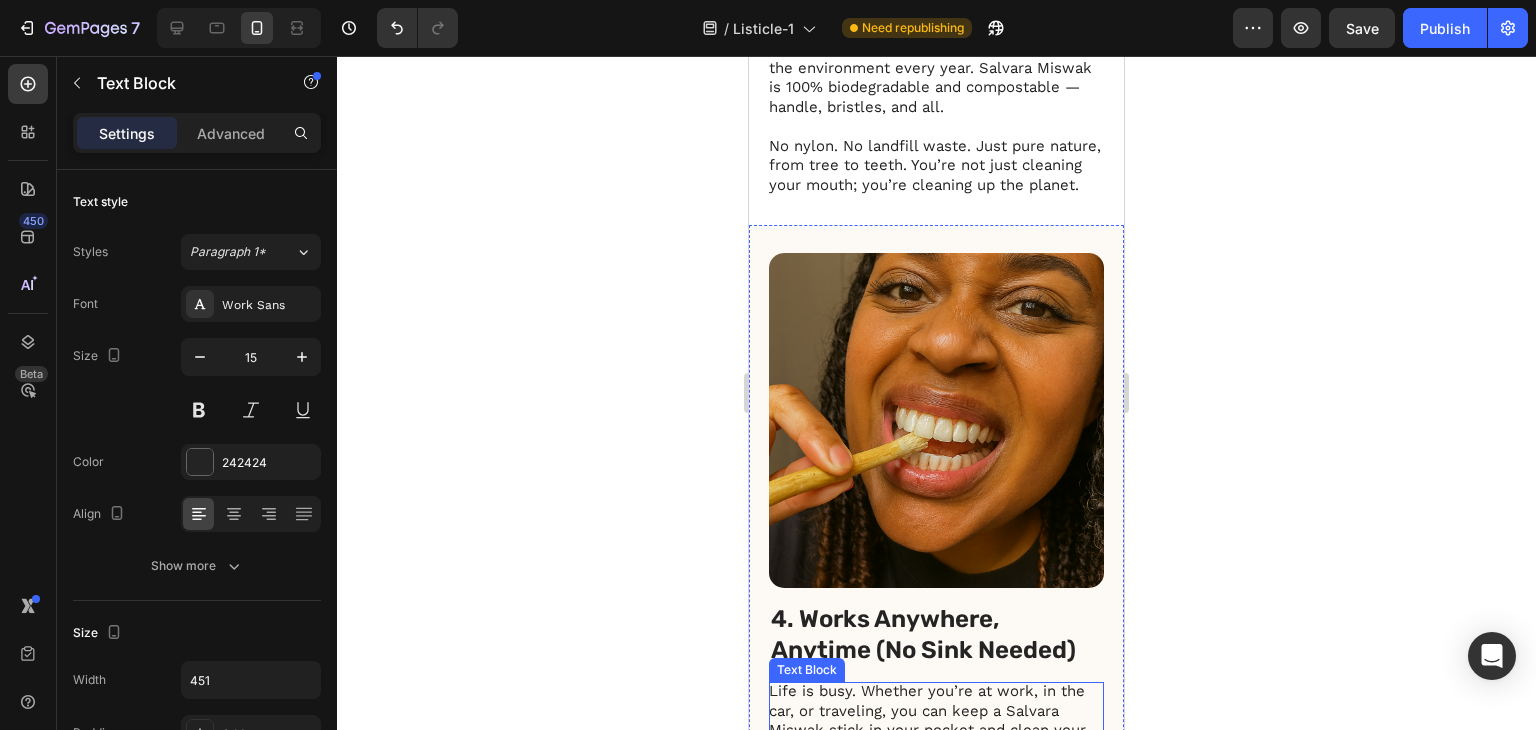 scroll, scrollTop: 2521, scrollLeft: 0, axis: vertical 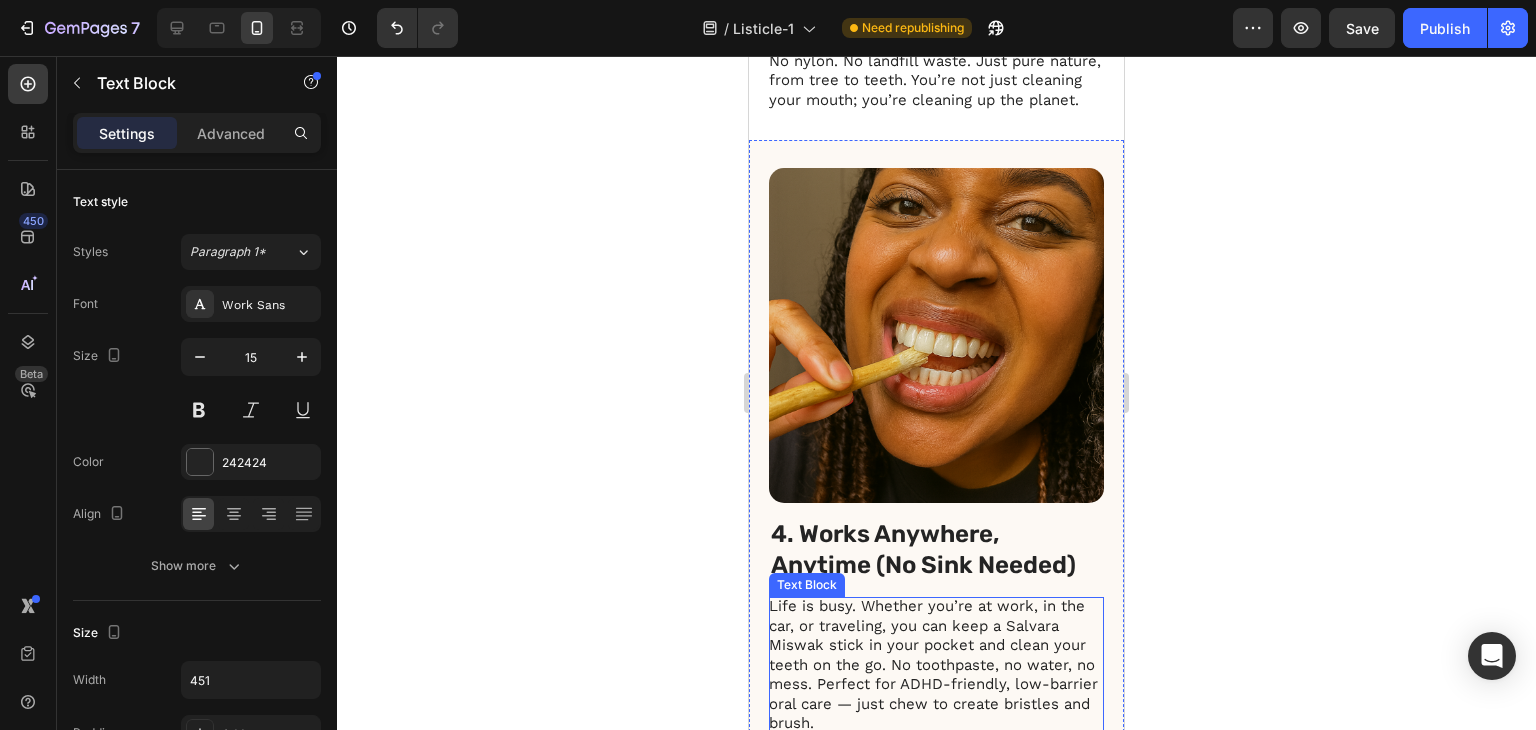 click on "Life is busy. Whether you’re at work, in the car, or traveling, you can keep a Salvara Miswak stick in your pocket and clean your teeth on the go. No toothpaste, no water, no mess. Perfect for ADHD-friendly, low-barrier oral care — just chew to create bristles and brush." at bounding box center (936, 665) 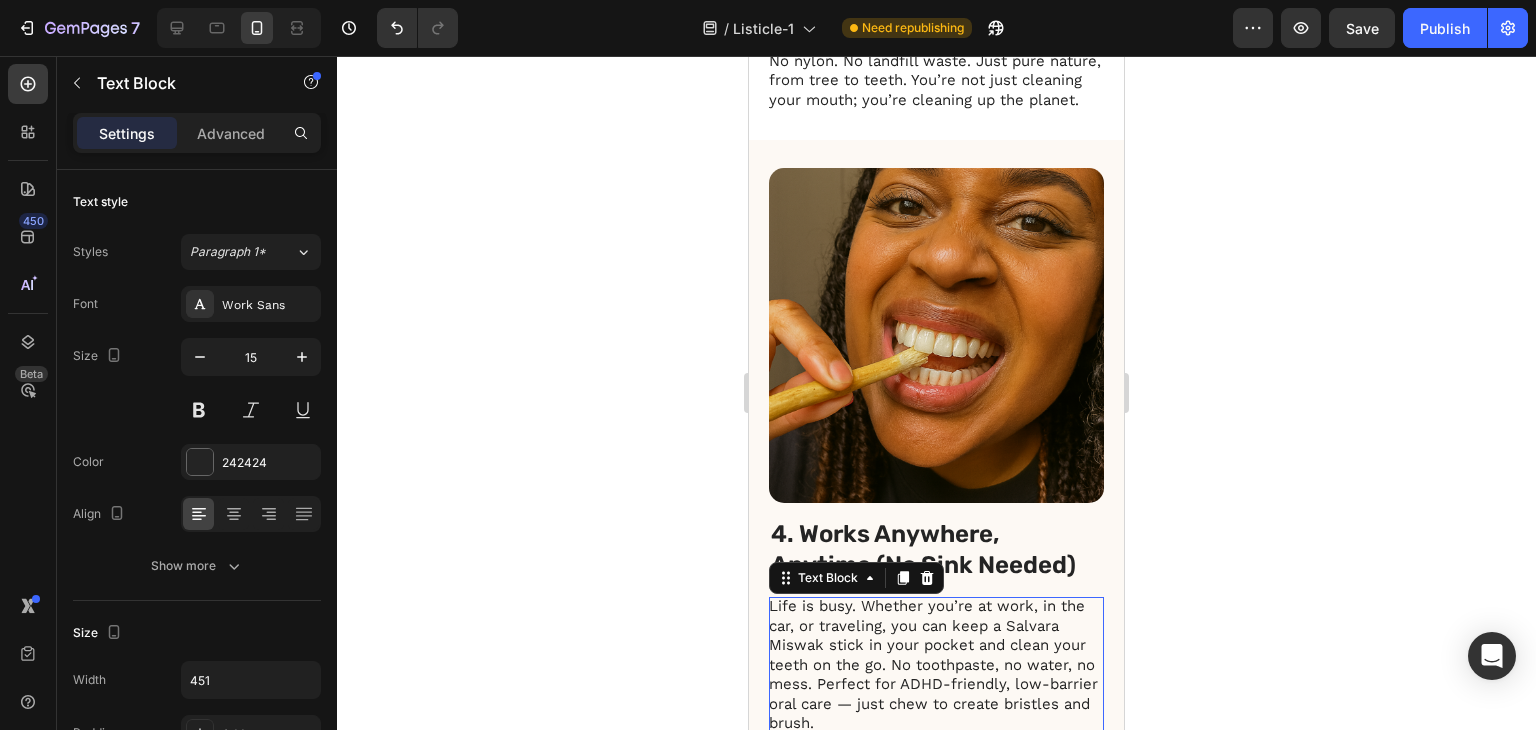 click on "Life is busy. Whether you’re at work, in the car, or traveling, you can keep a Salvara Miswak stick in your pocket and clean your teeth on the go. No toothpaste, no water, no mess. Perfect for ADHD-friendly, low-barrier oral care — just chew to create bristles and brush." at bounding box center (936, 665) 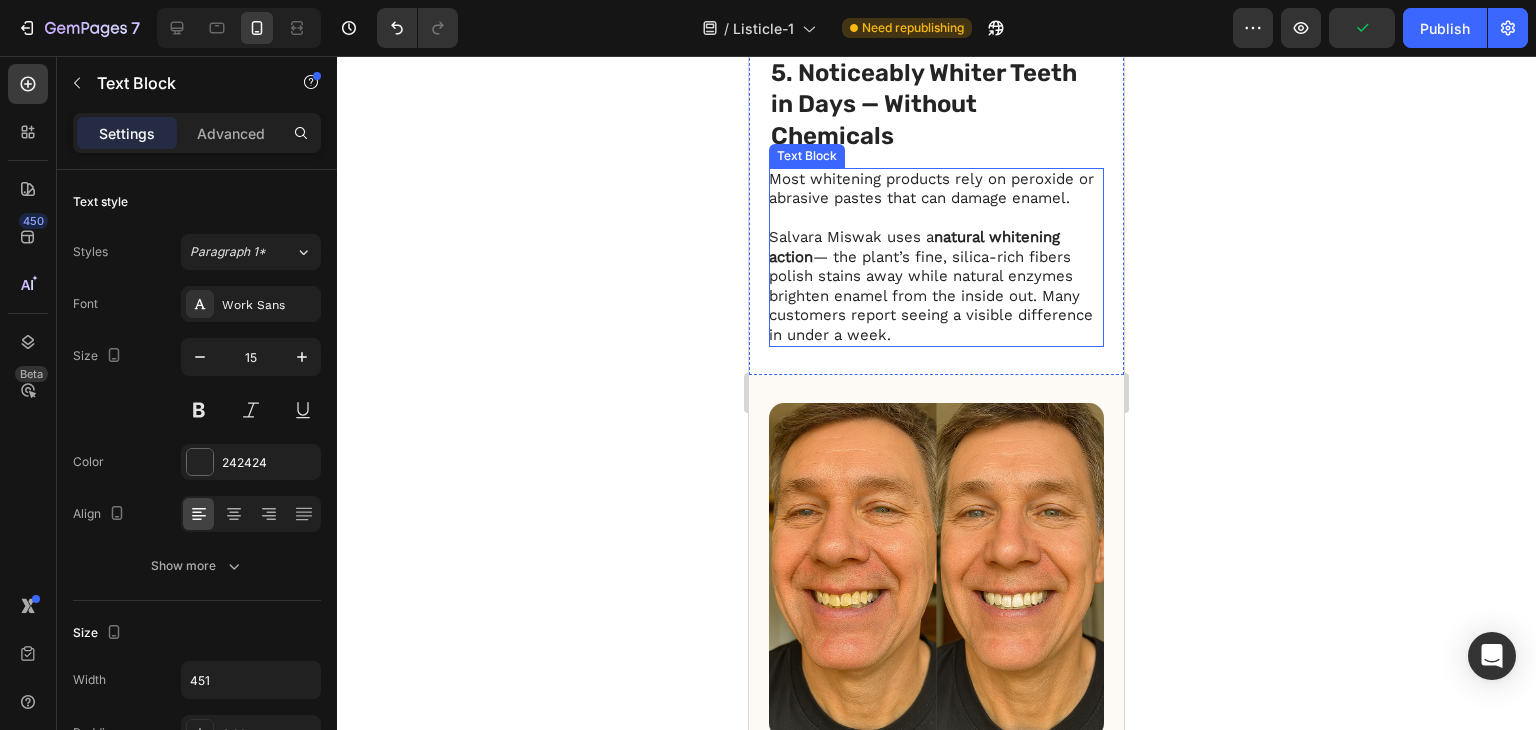 scroll, scrollTop: 3800, scrollLeft: 0, axis: vertical 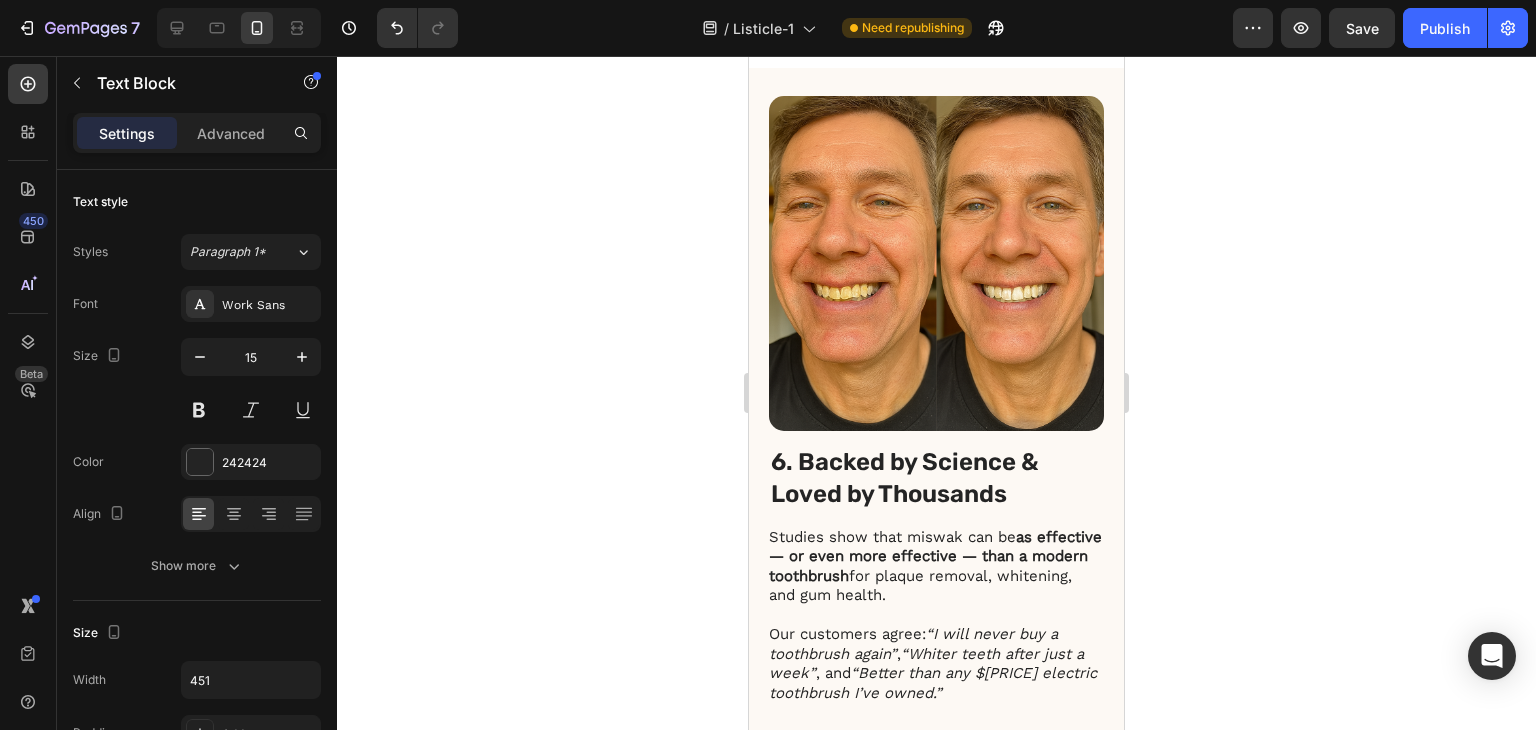 click on "Save" at bounding box center (1362, 28) 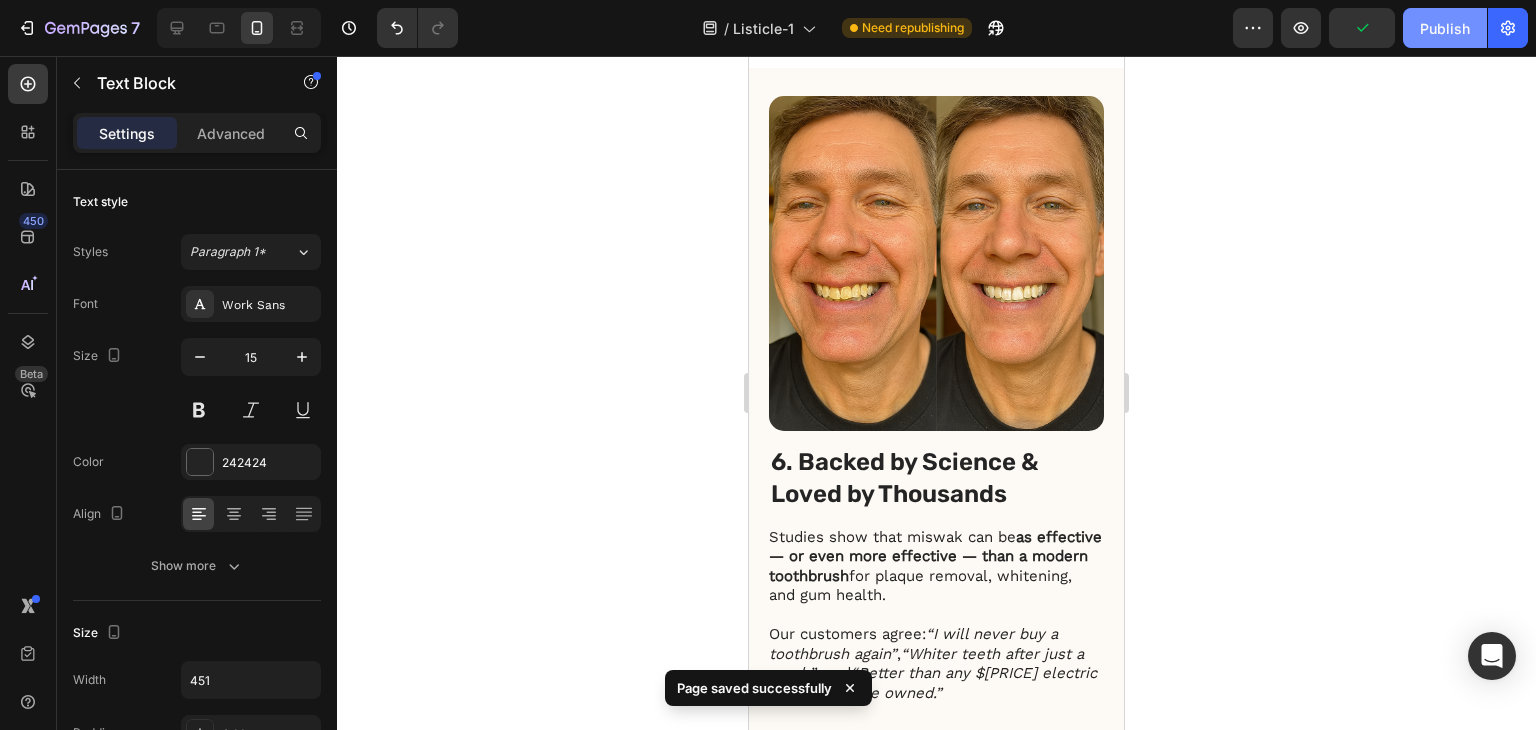 click on "Publish" at bounding box center (1445, 28) 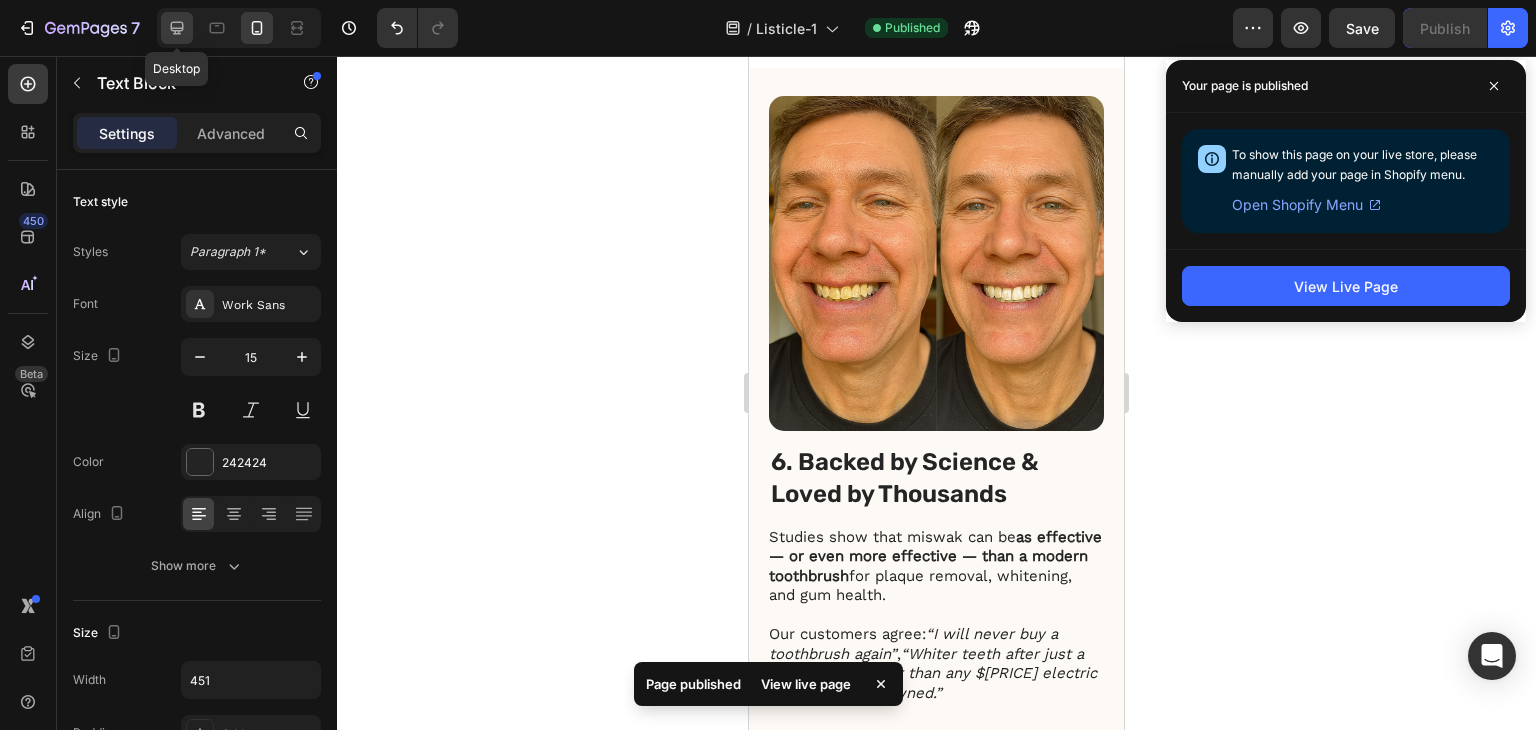 click 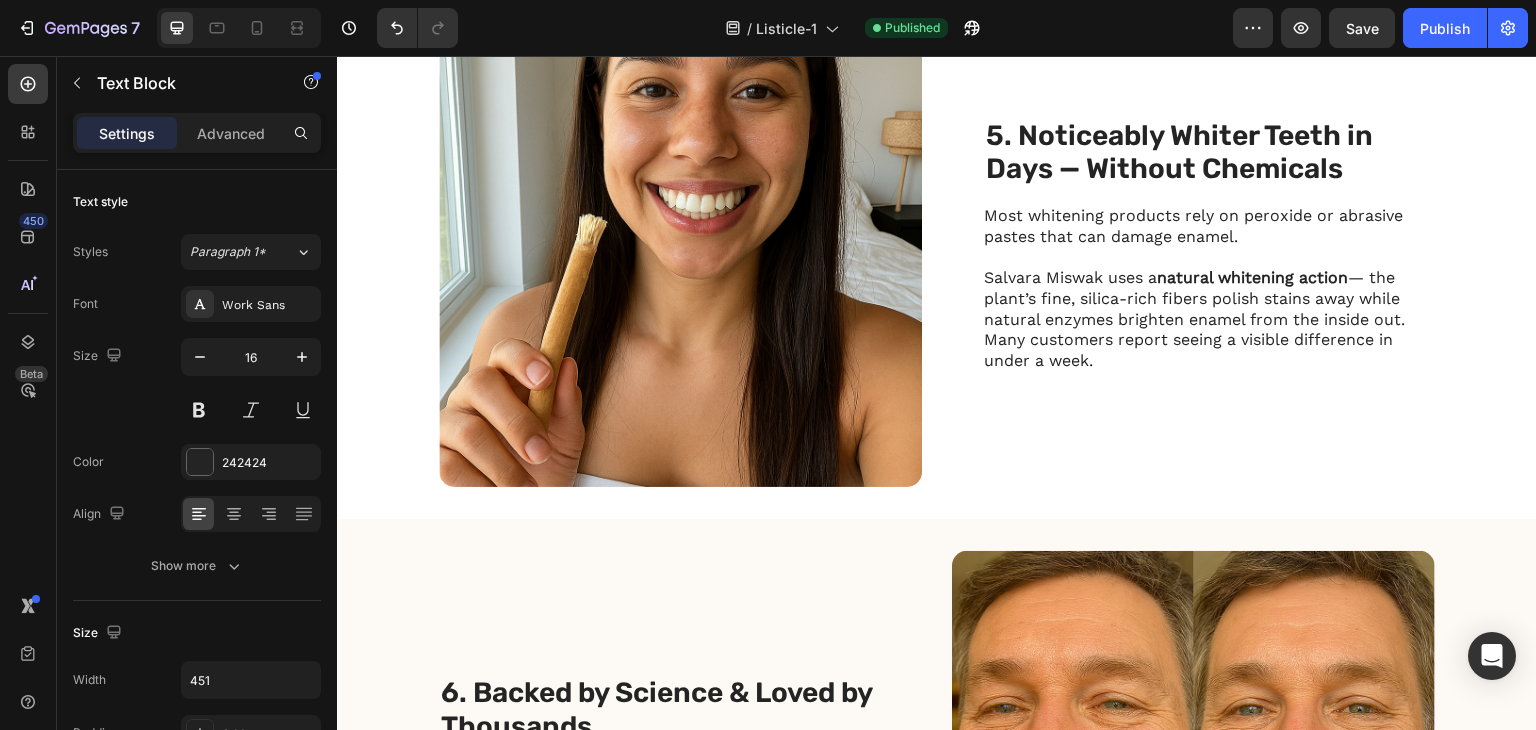scroll, scrollTop: 2567, scrollLeft: 0, axis: vertical 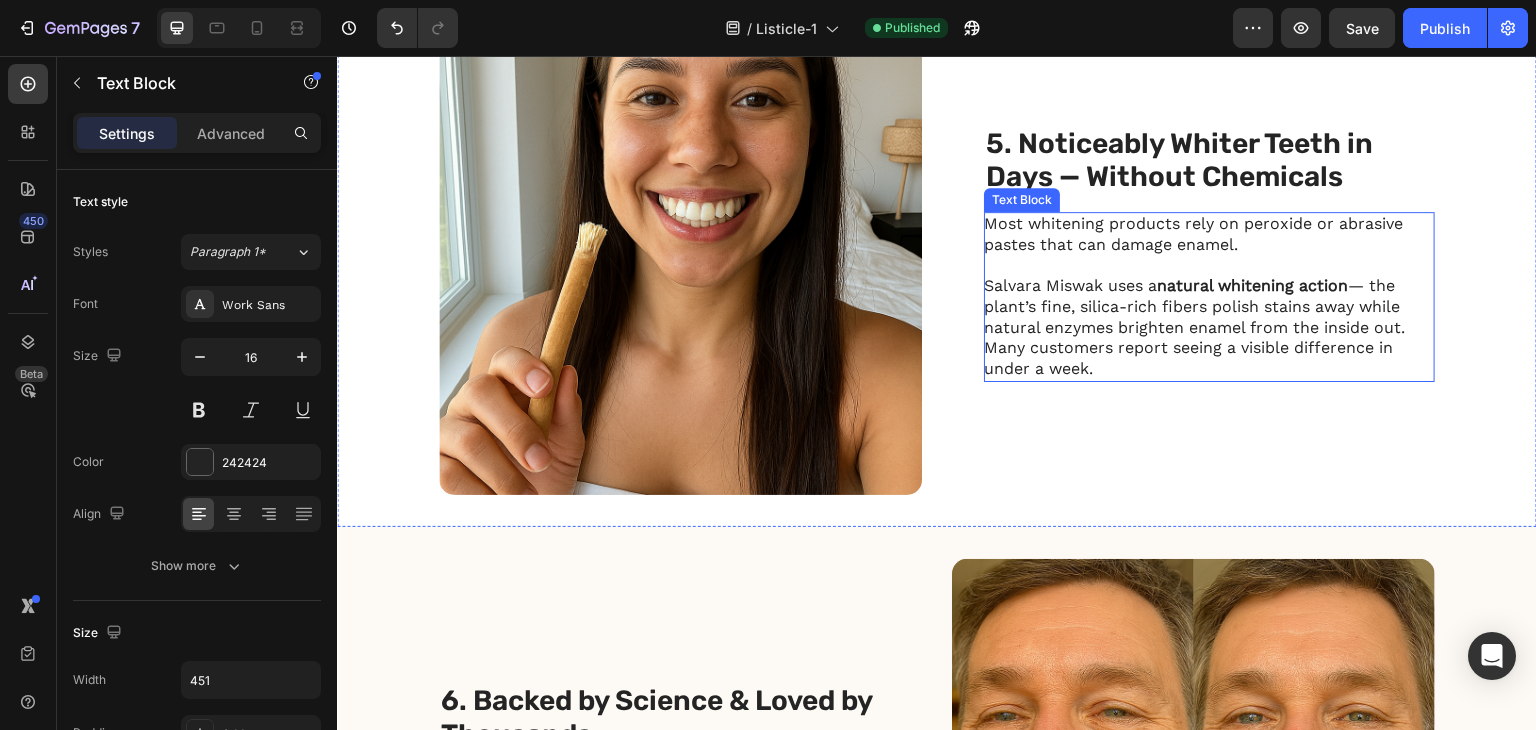 click on "Salvara Miswak uses a  natural whitening action  — the plant’s fine, silica-rich fibers polish stains away while natural enzymes brighten enamel from the inside out. Many customers report seeing a visible difference in under a week." at bounding box center [1208, 328] 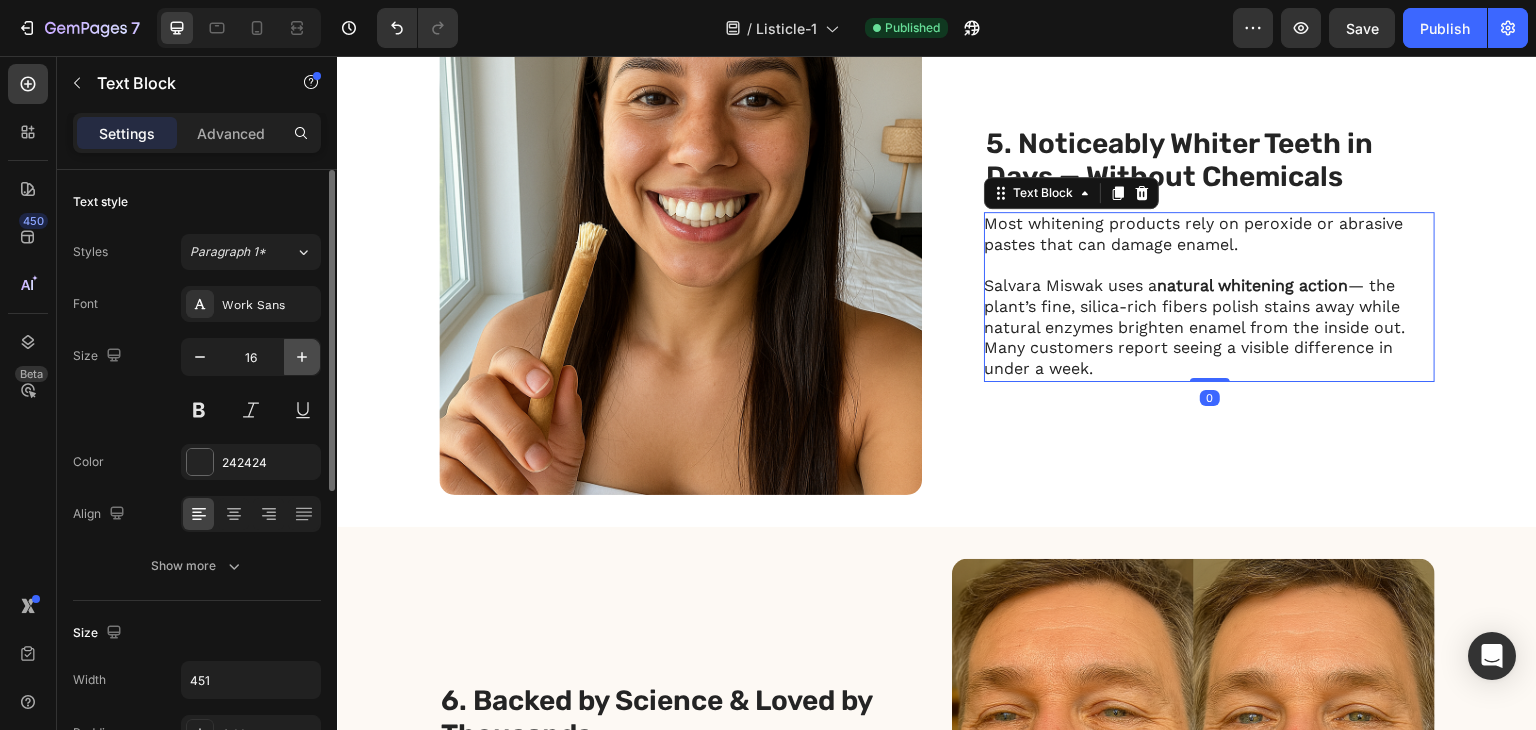 click at bounding box center [302, 357] 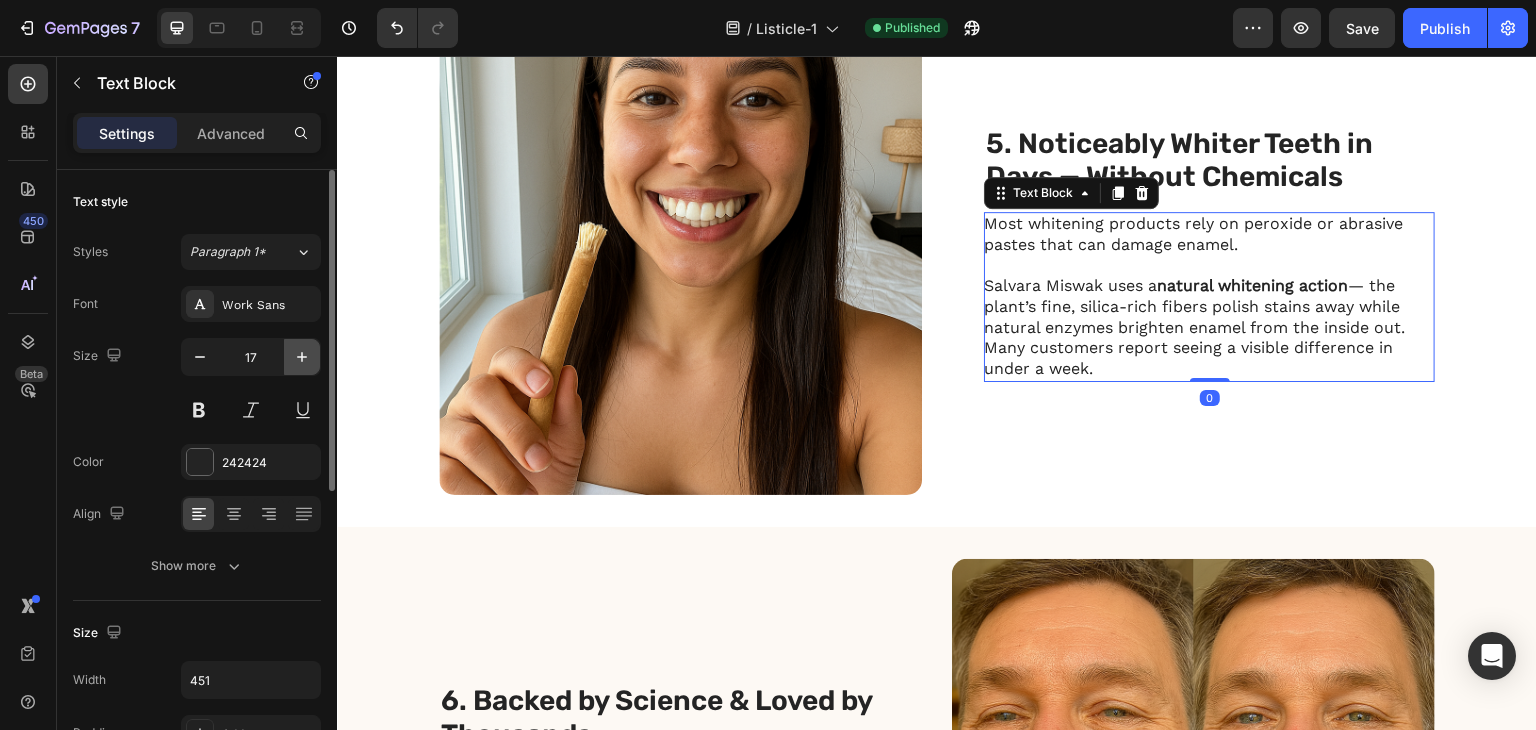 scroll, scrollTop: 2562, scrollLeft: 0, axis: vertical 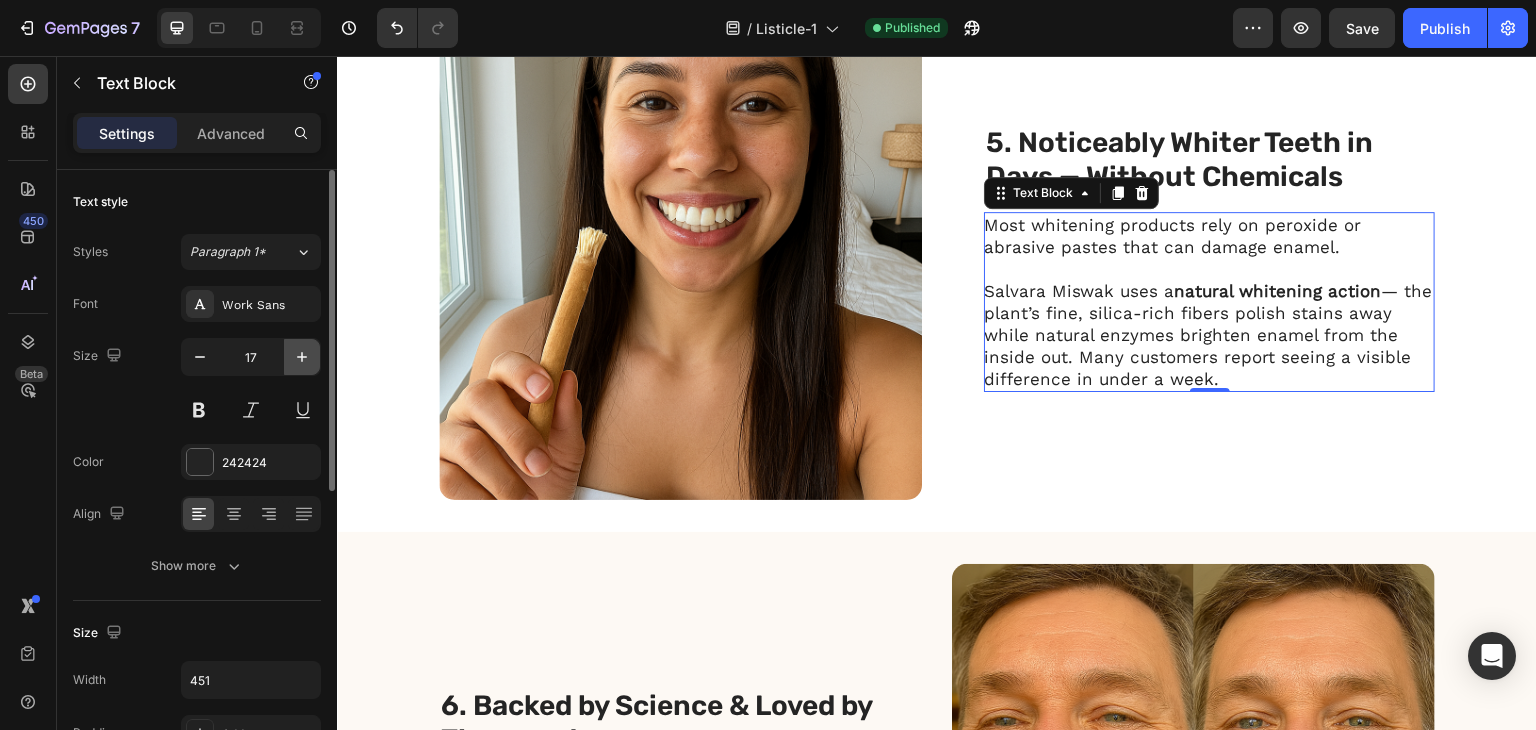 click 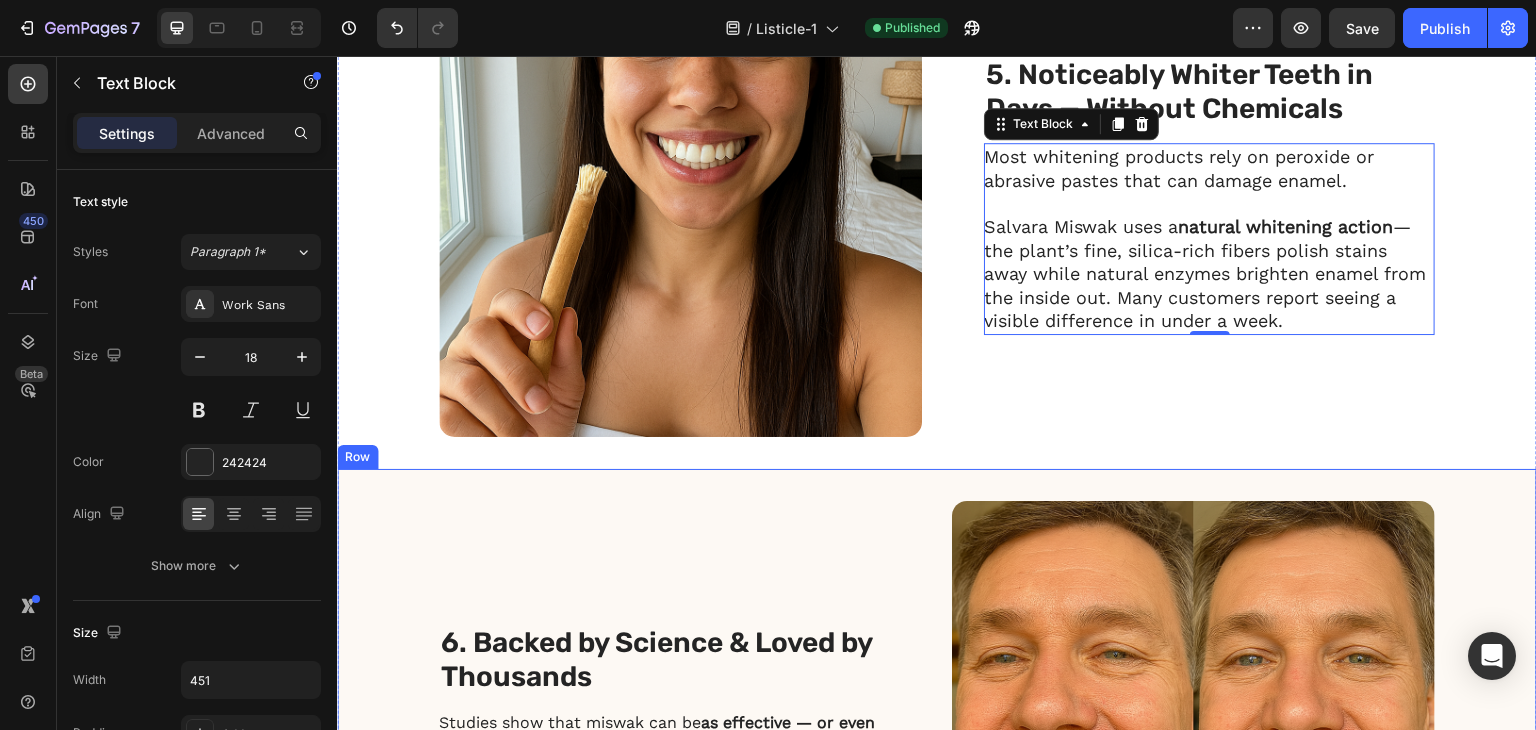scroll, scrollTop: 2856, scrollLeft: 0, axis: vertical 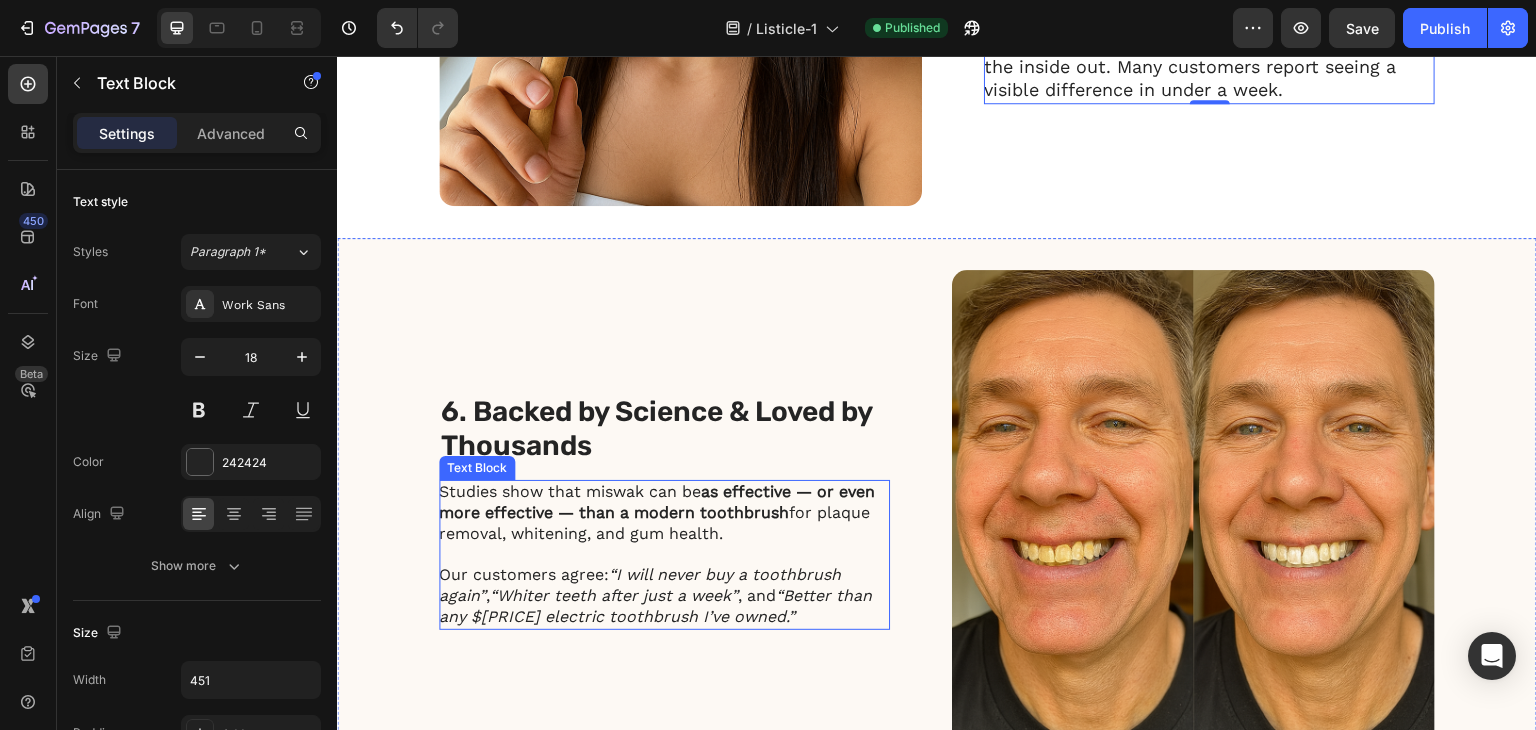 click on "as effective — or even more effective — than a modern toothbrush" at bounding box center [657, 502] 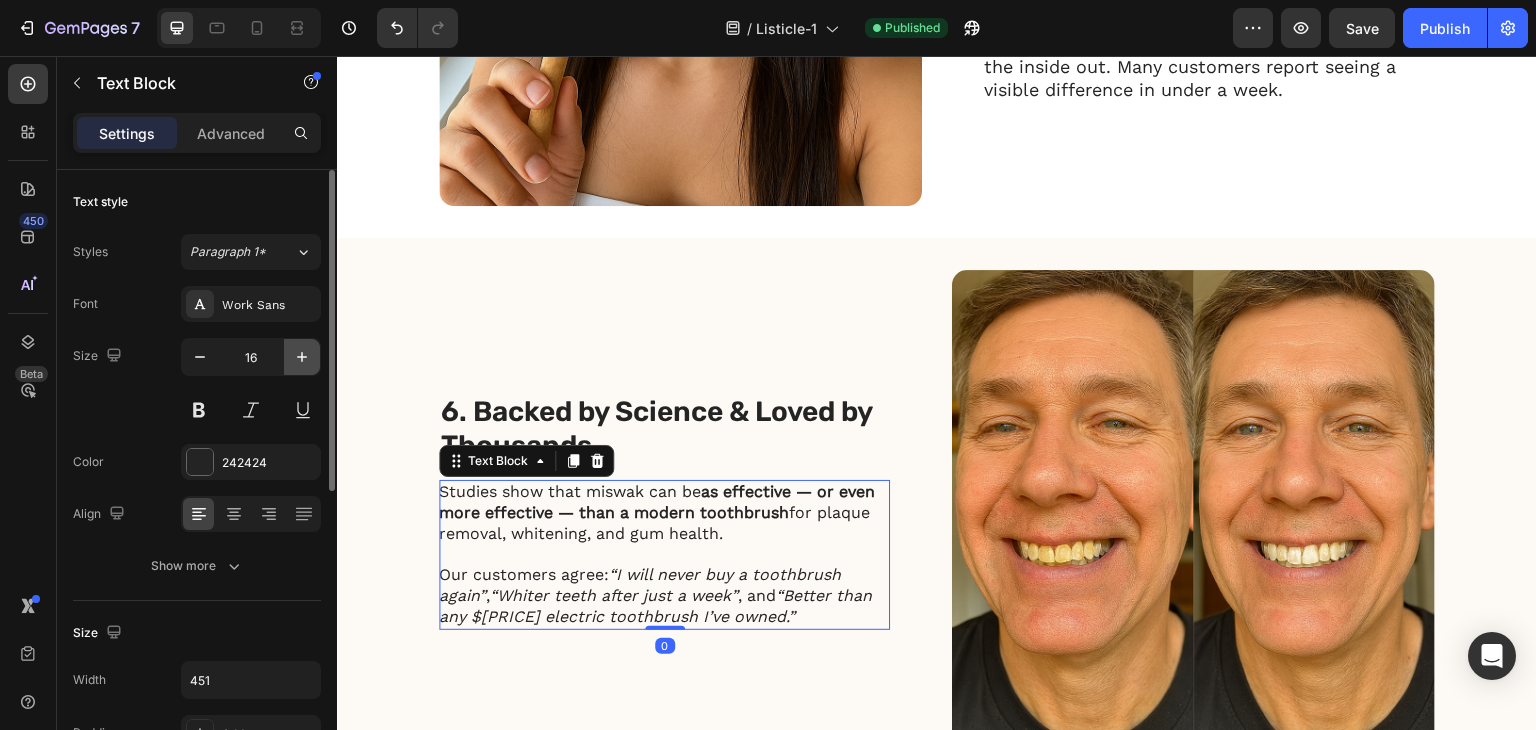 click 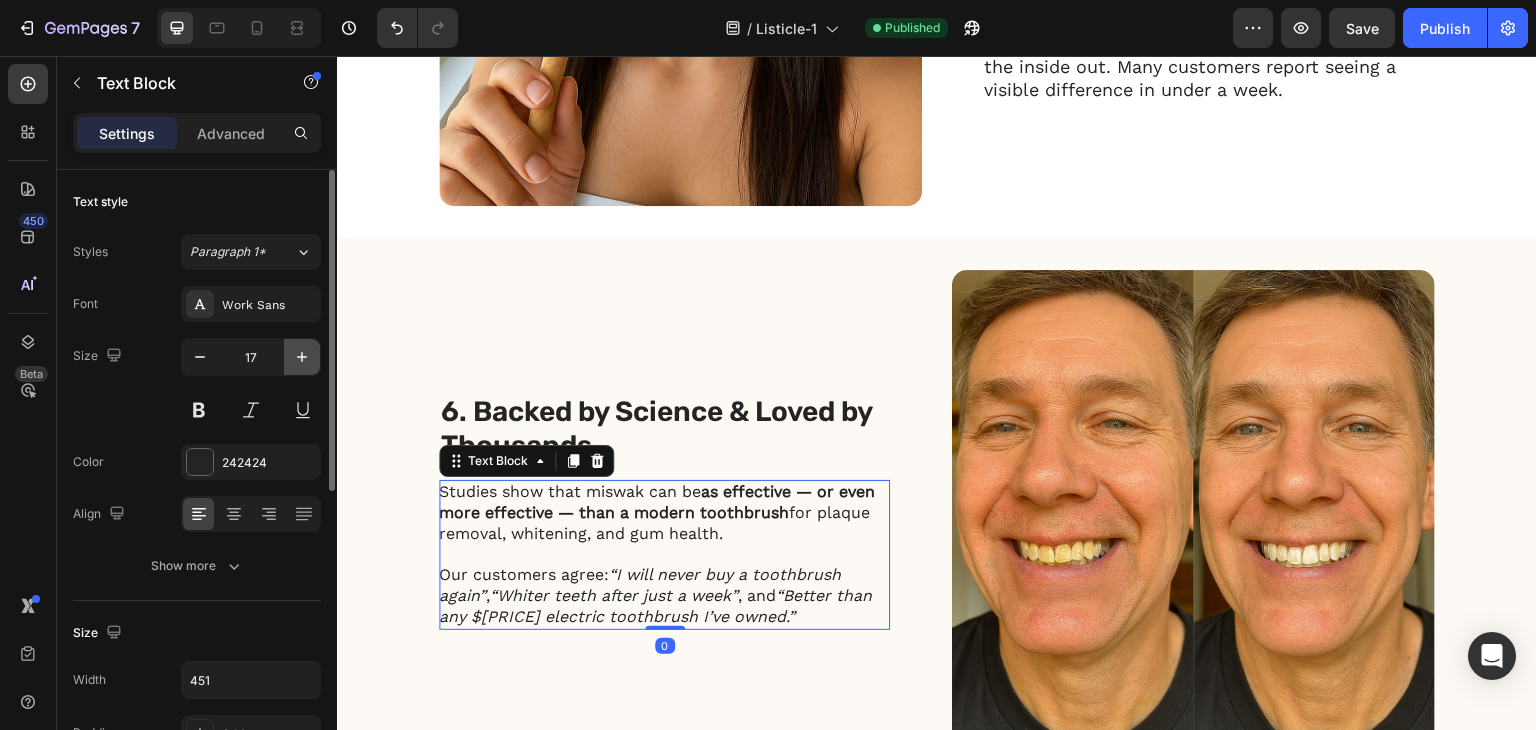 click 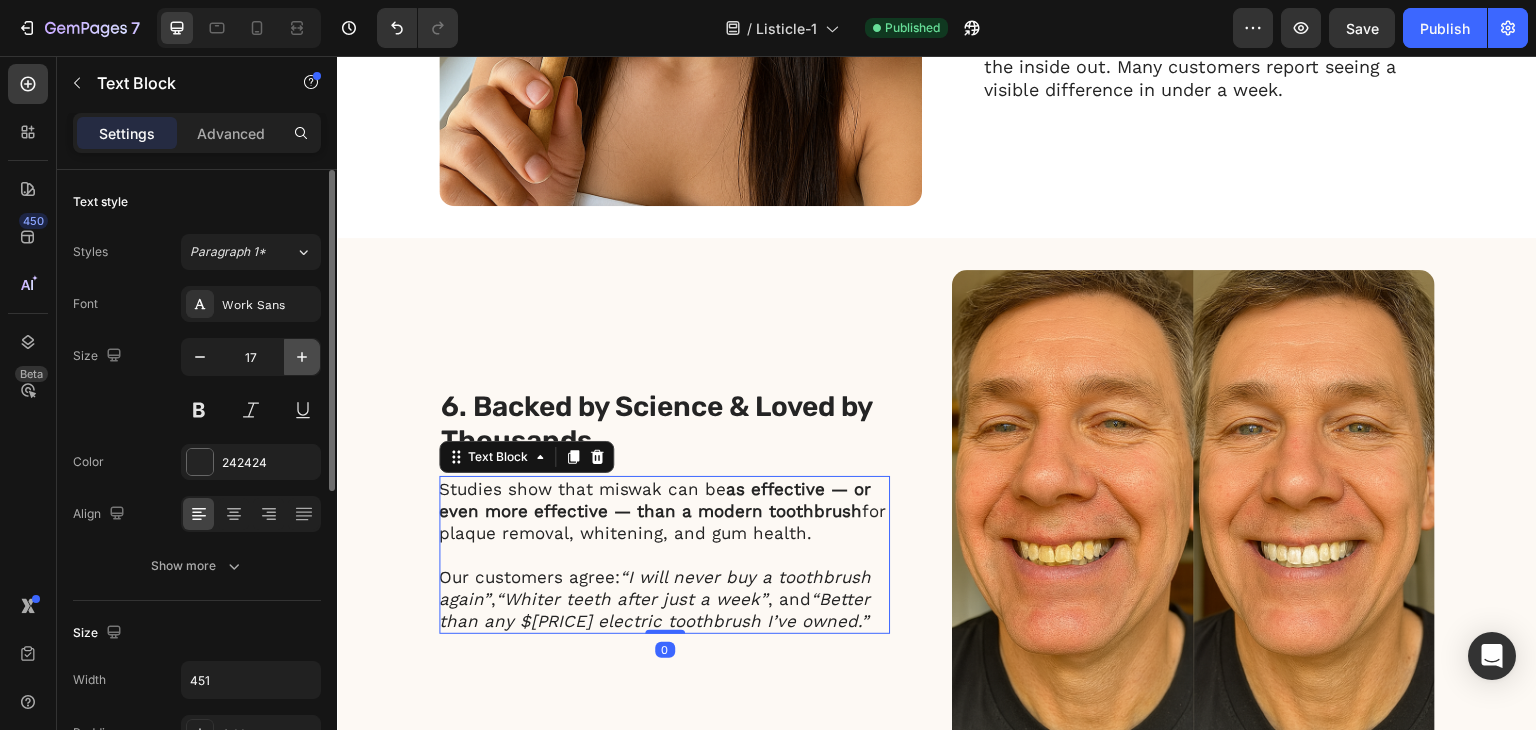 type on "18" 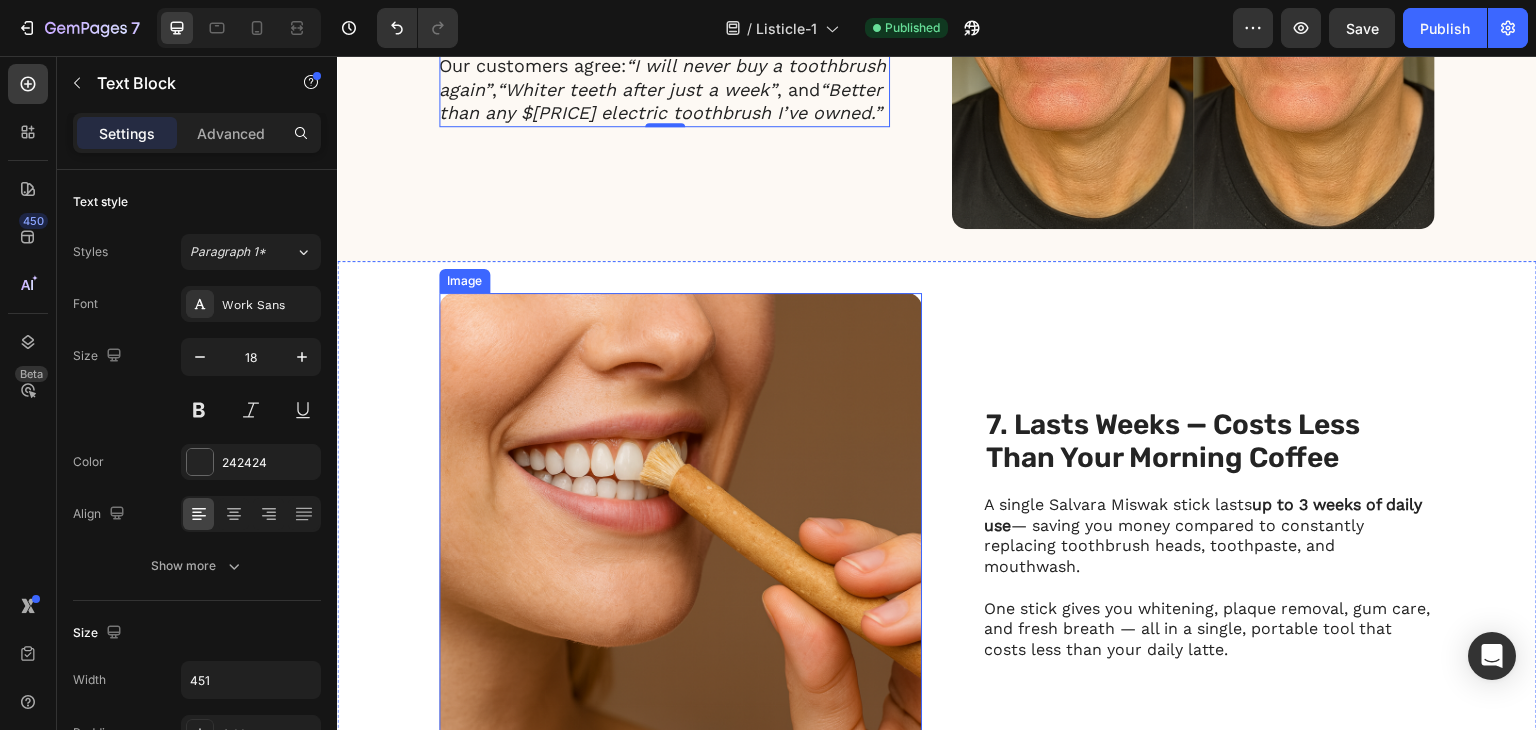 scroll, scrollTop: 3456, scrollLeft: 0, axis: vertical 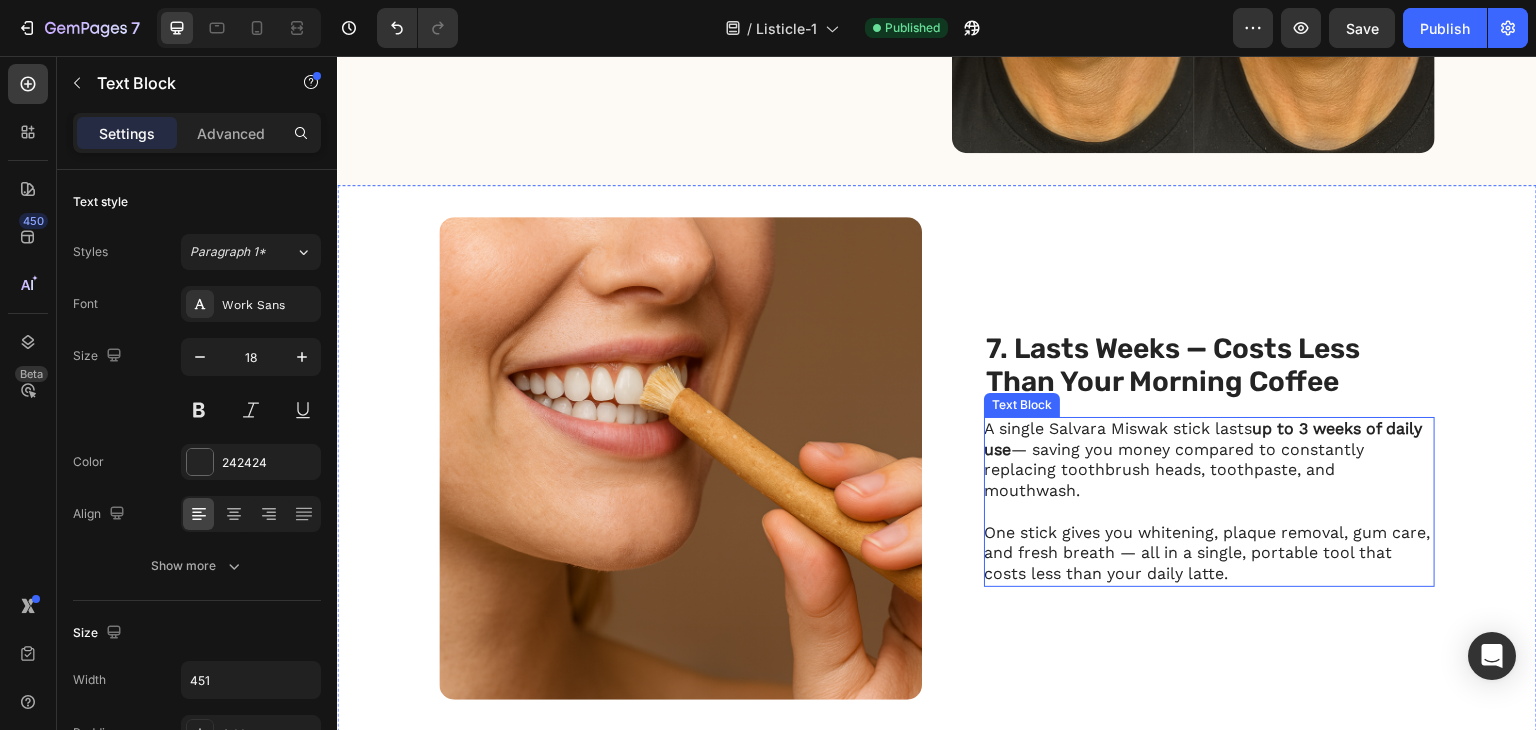 click on "A single Salvara Miswak stick lasts  up to 3 weeks of daily use  — saving you money compared to constantly replacing toothbrush heads, toothpaste, and mouthwash." at bounding box center (1208, 460) 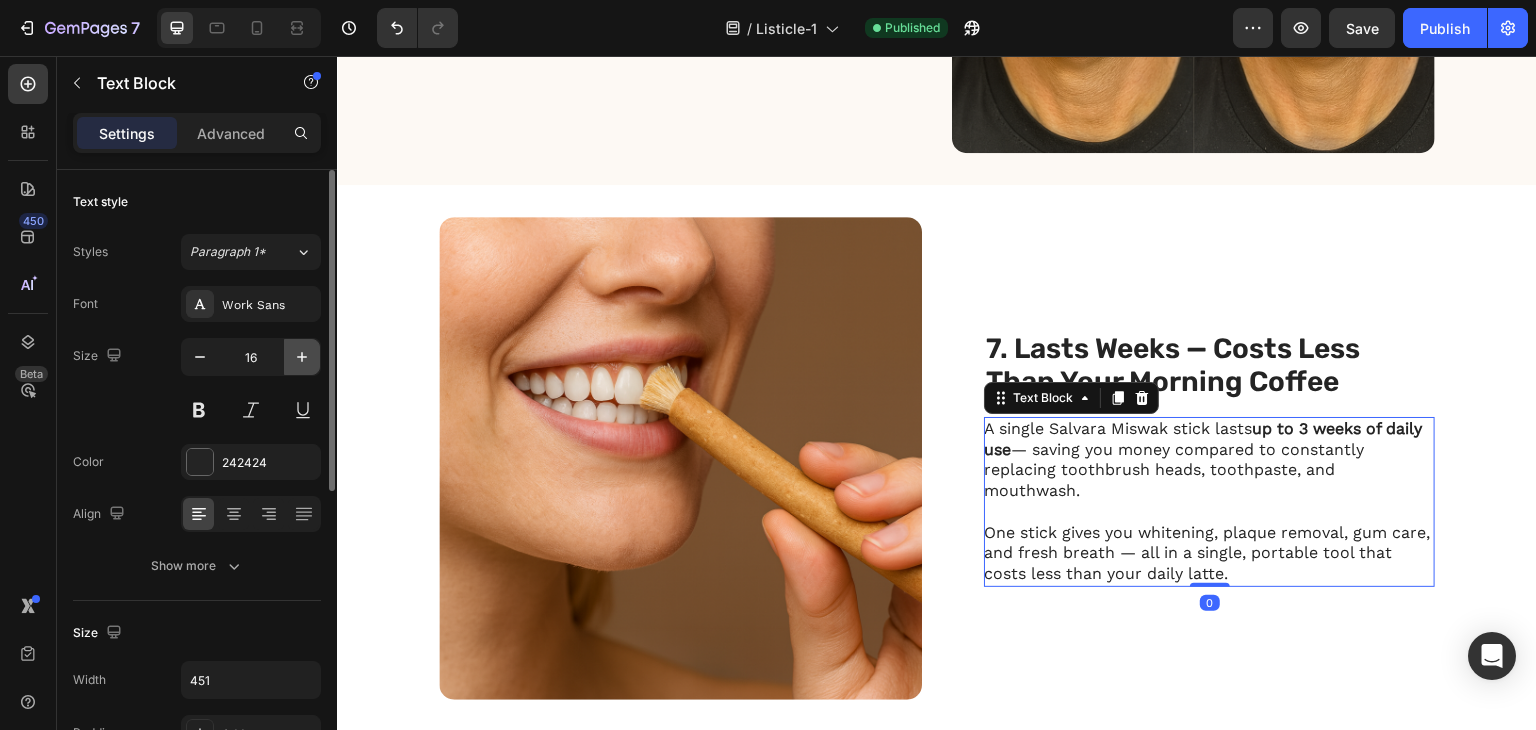 click 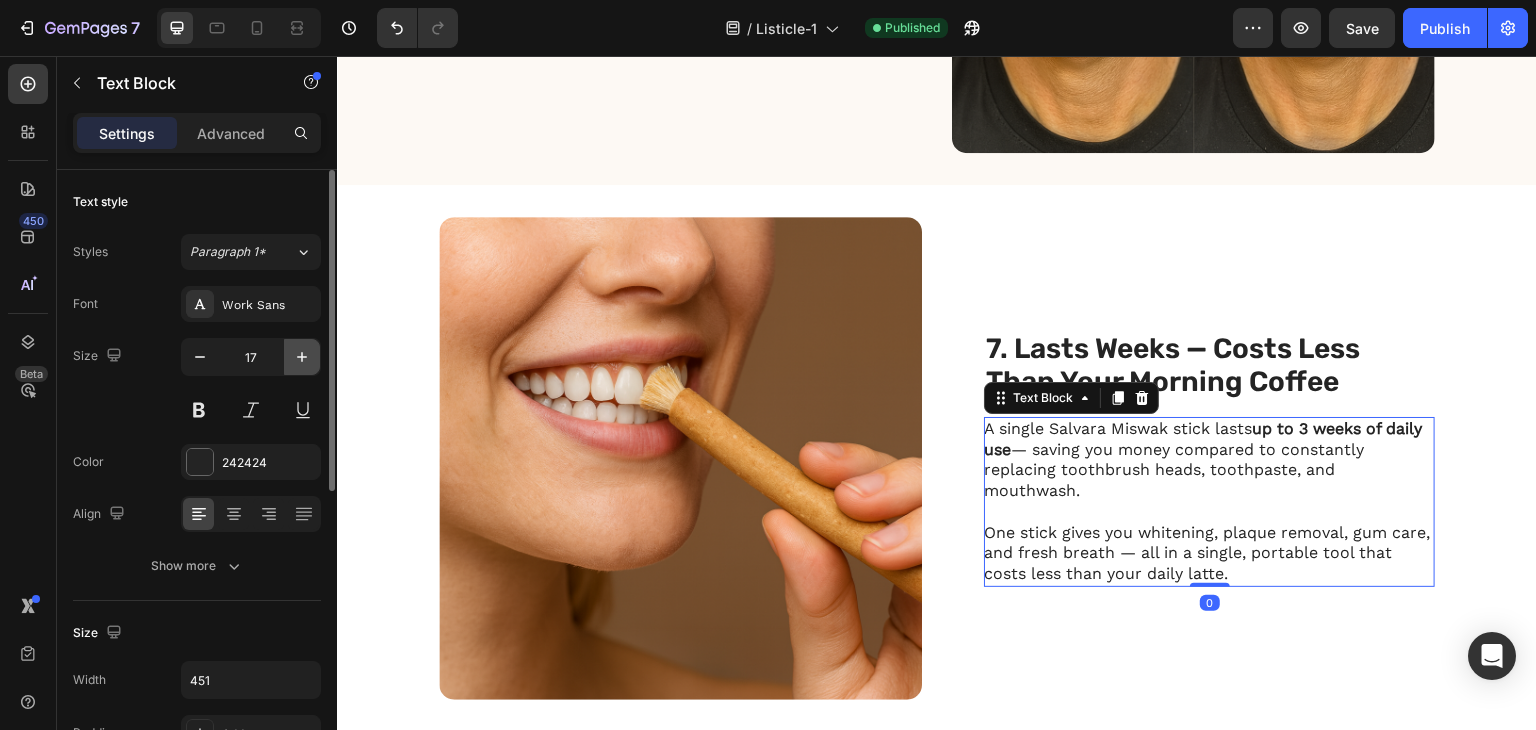click 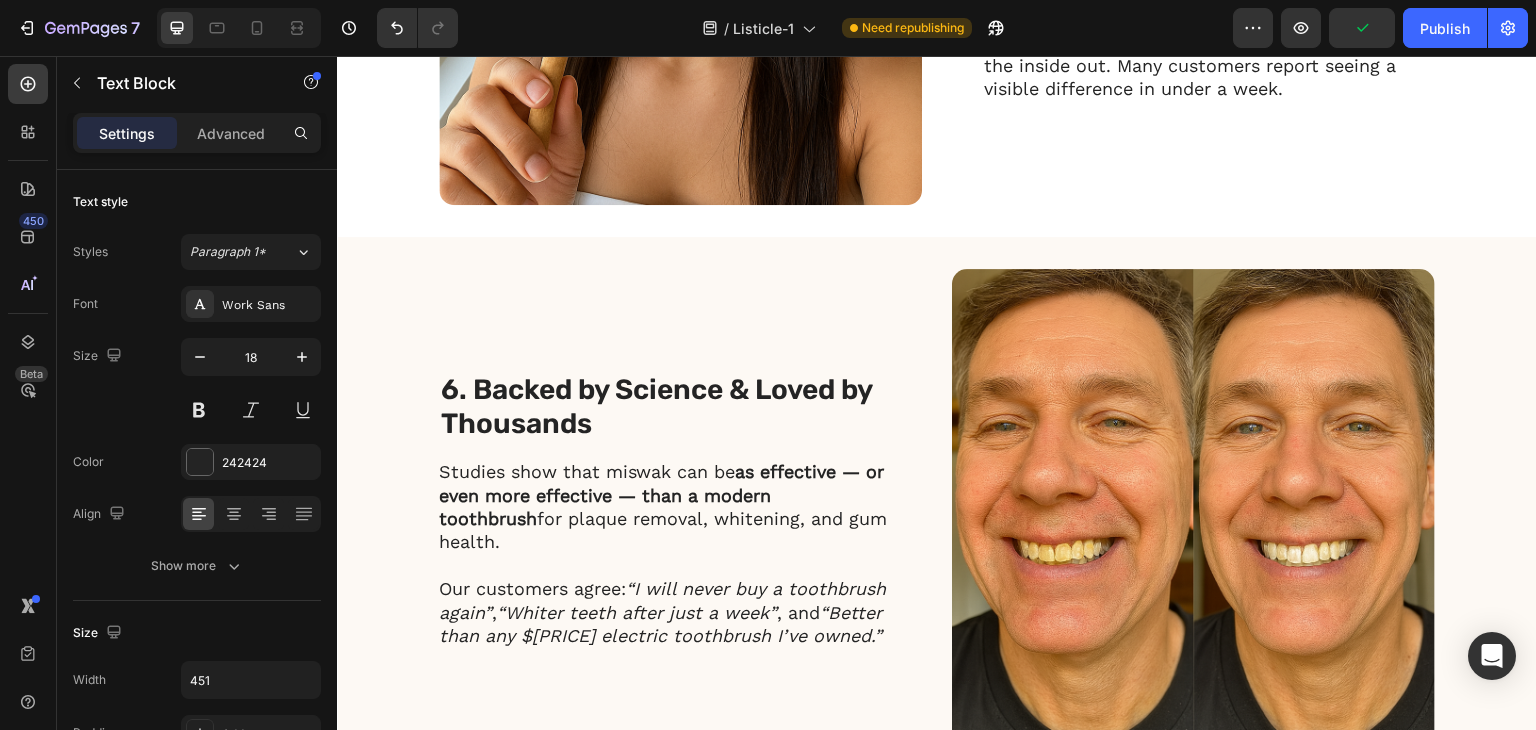 scroll, scrollTop: 2856, scrollLeft: 0, axis: vertical 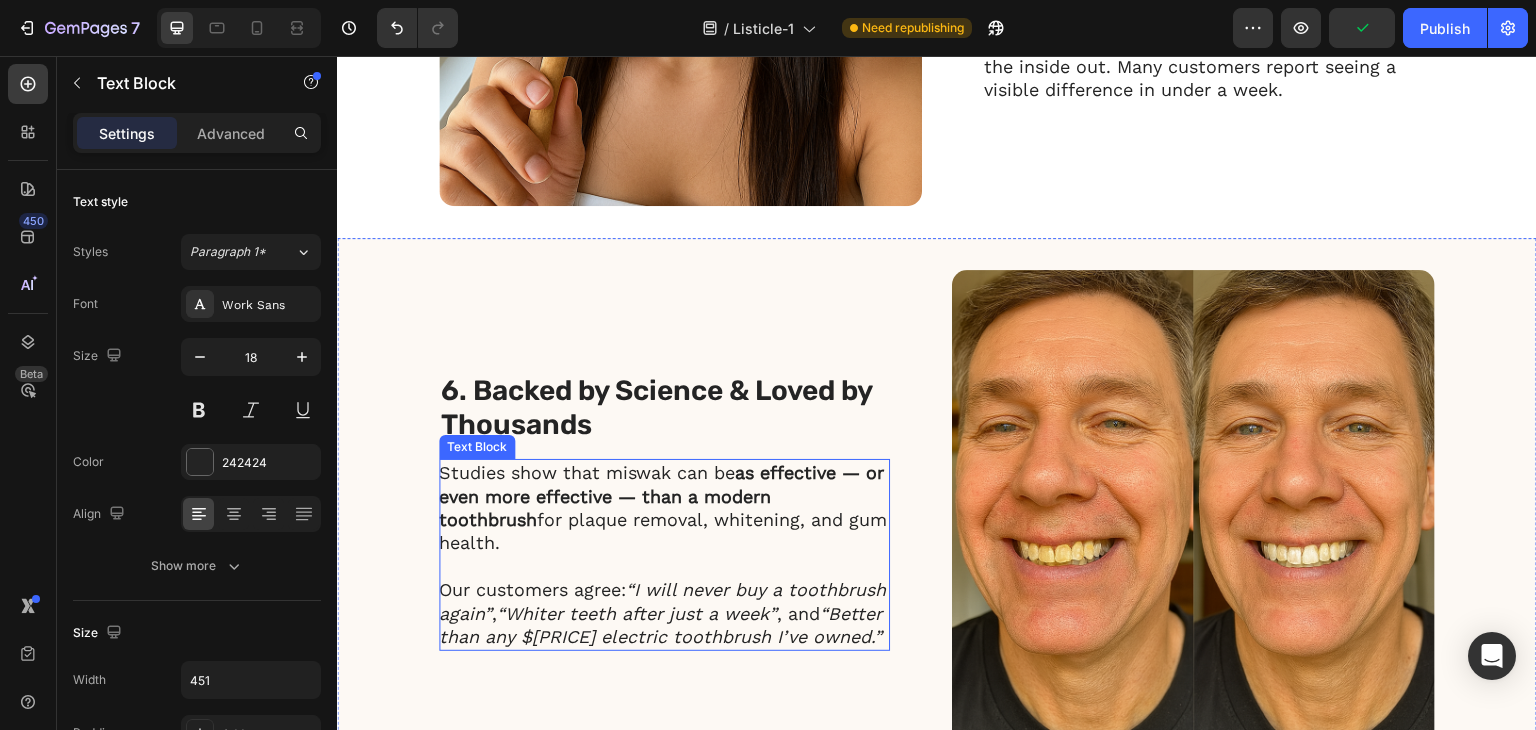 click on "Studies show that miswak can be  as effective — or even more effective — than a modern toothbrush  for plaque removal, whitening, and gum health." at bounding box center [663, 508] 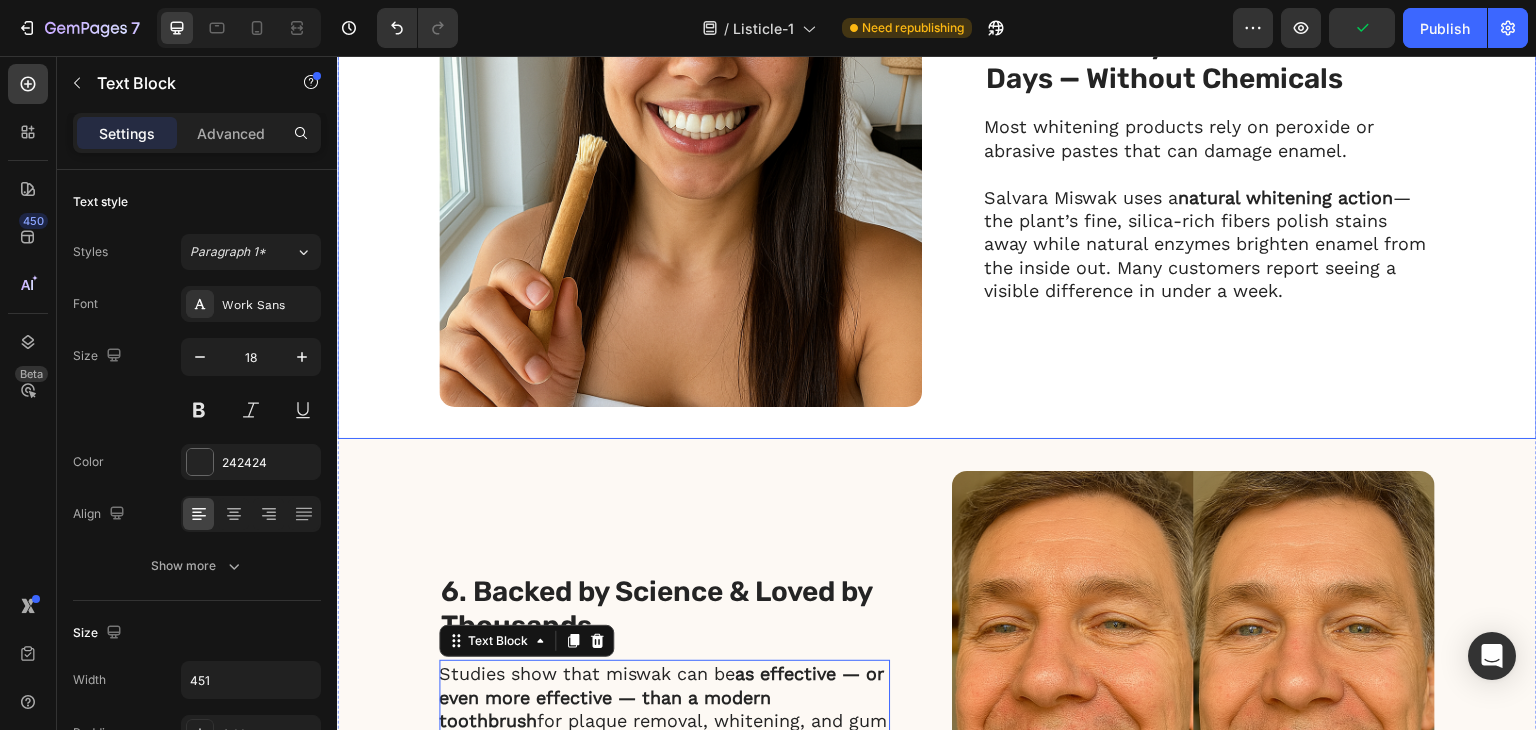 scroll, scrollTop: 2356, scrollLeft: 0, axis: vertical 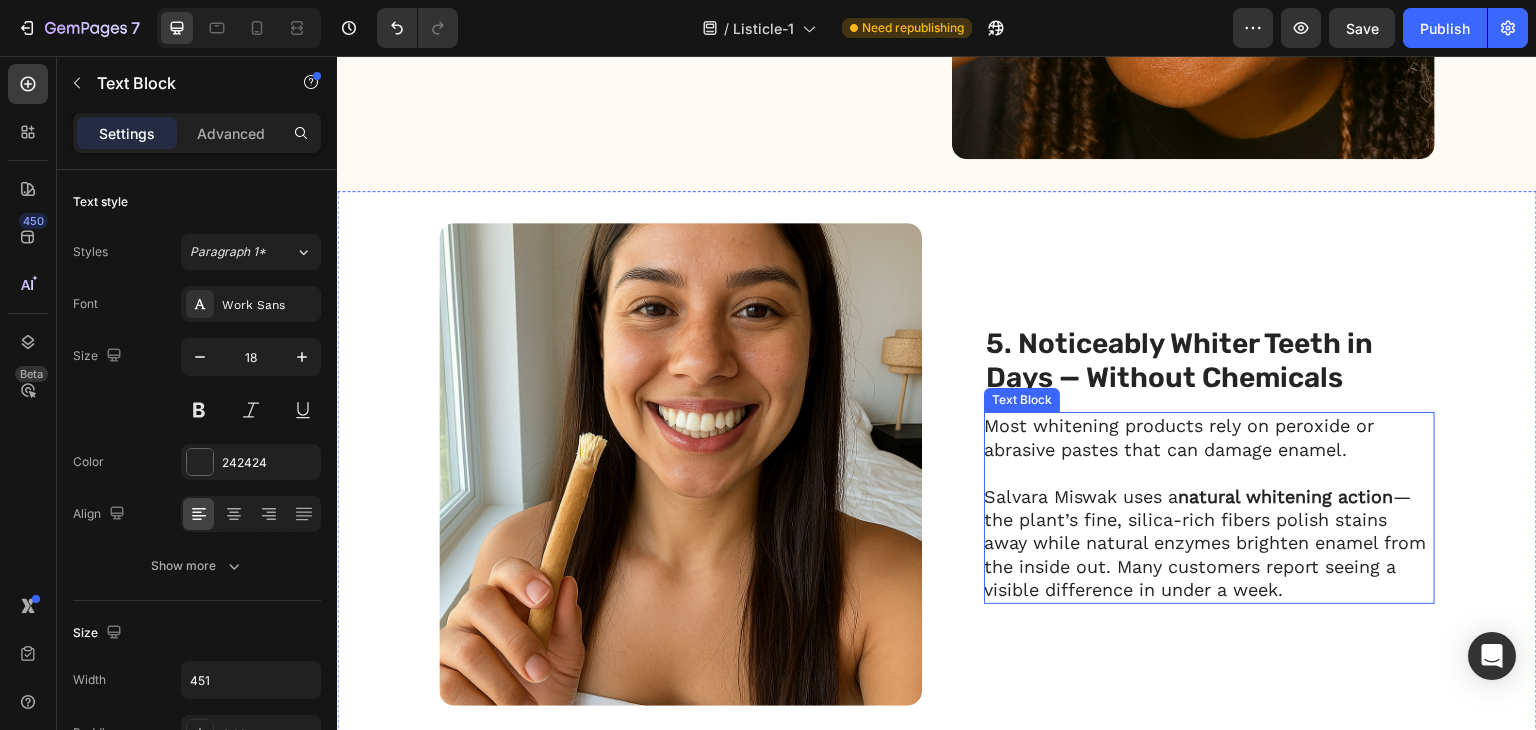 click at bounding box center [1208, 472] 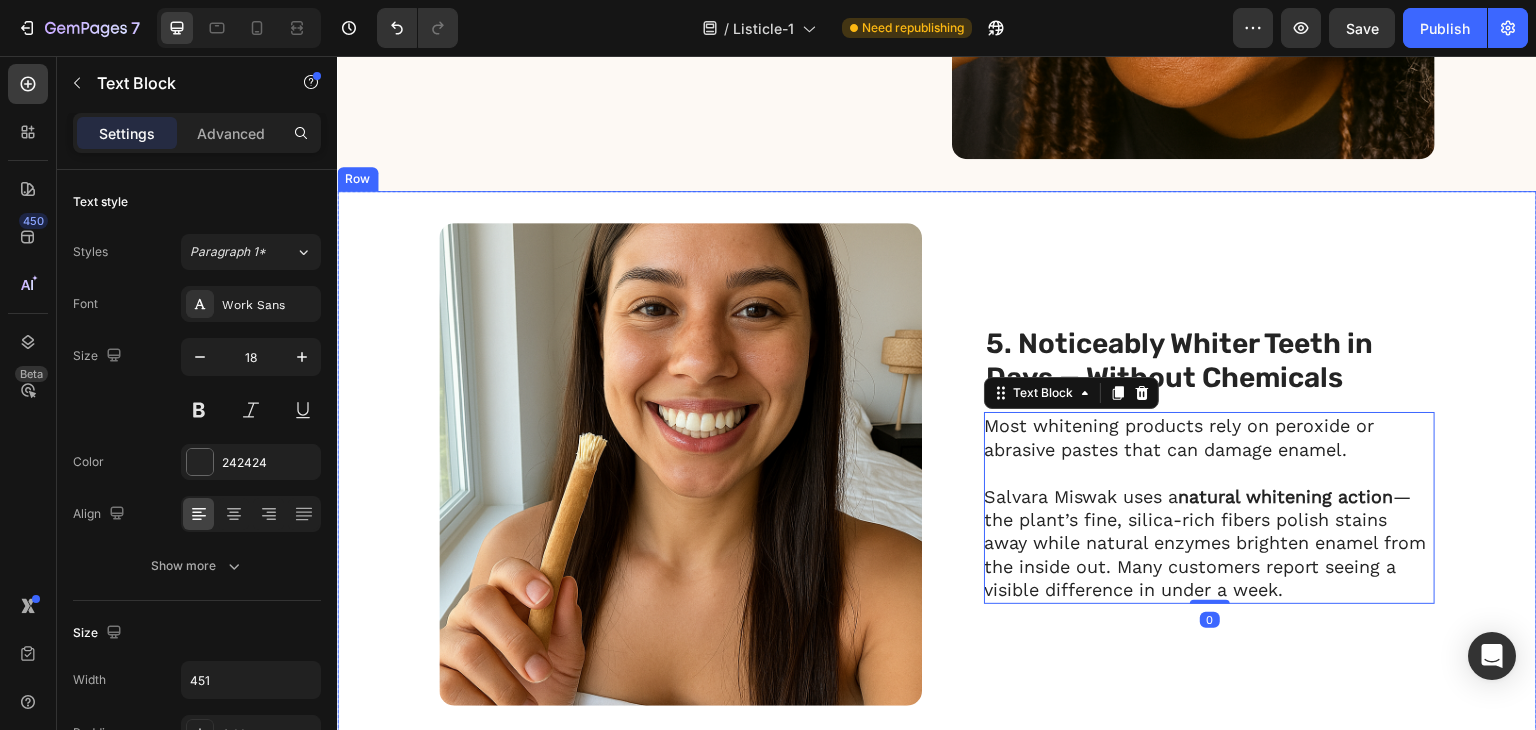 scroll, scrollTop: 1956, scrollLeft: 0, axis: vertical 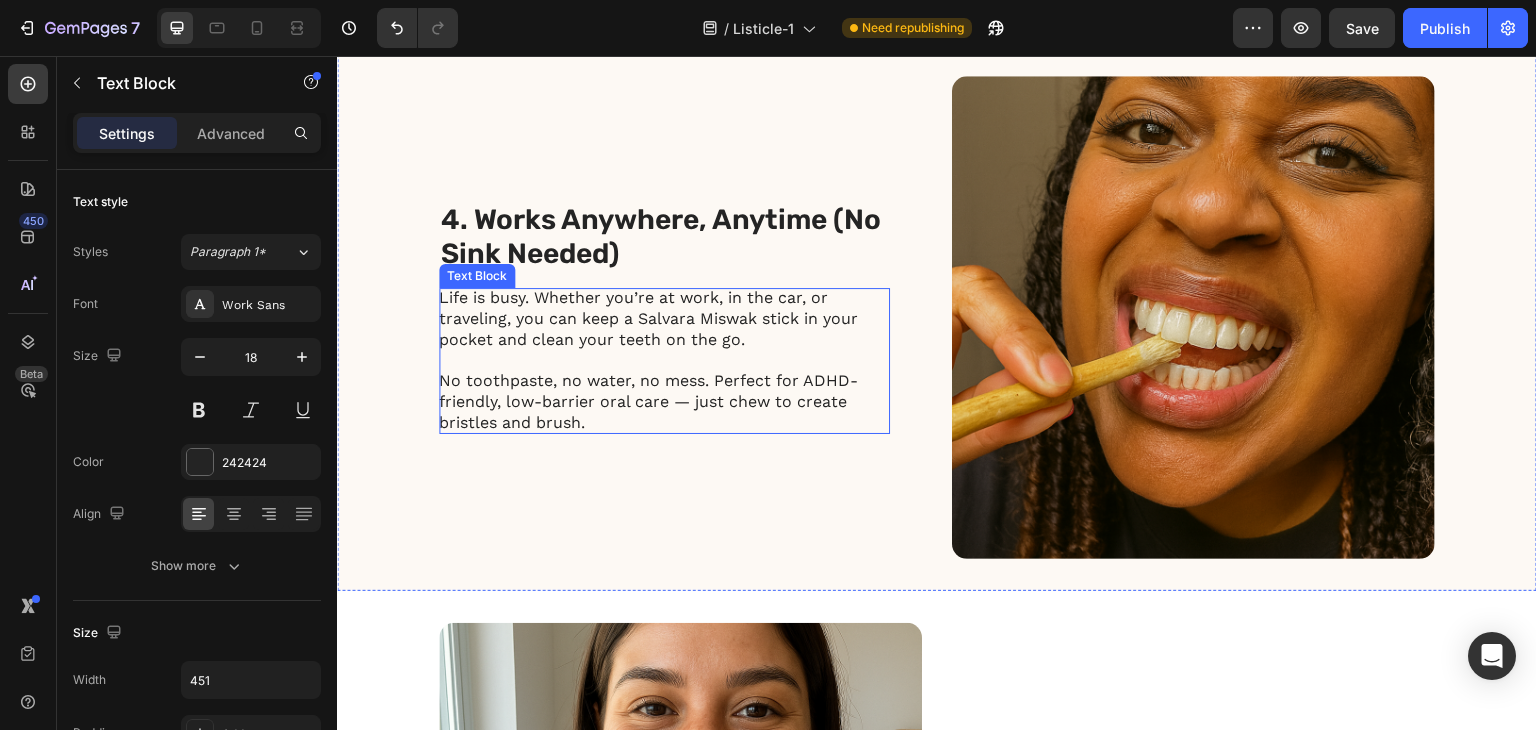click on "No toothpaste, no water, no mess. Perfect for ADHD-friendly, low-barrier oral care — just chew to create bristles and brush." at bounding box center (664, 402) 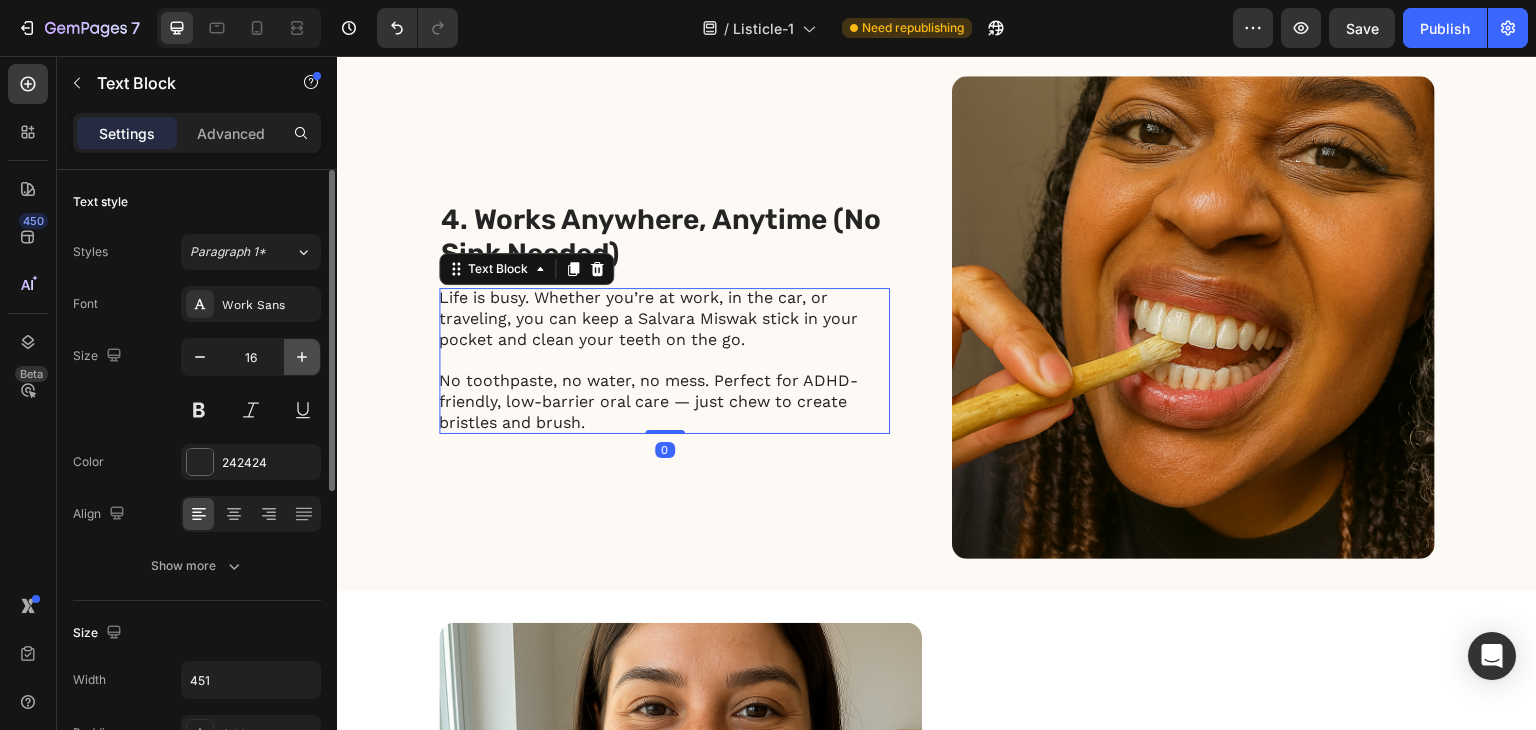 click 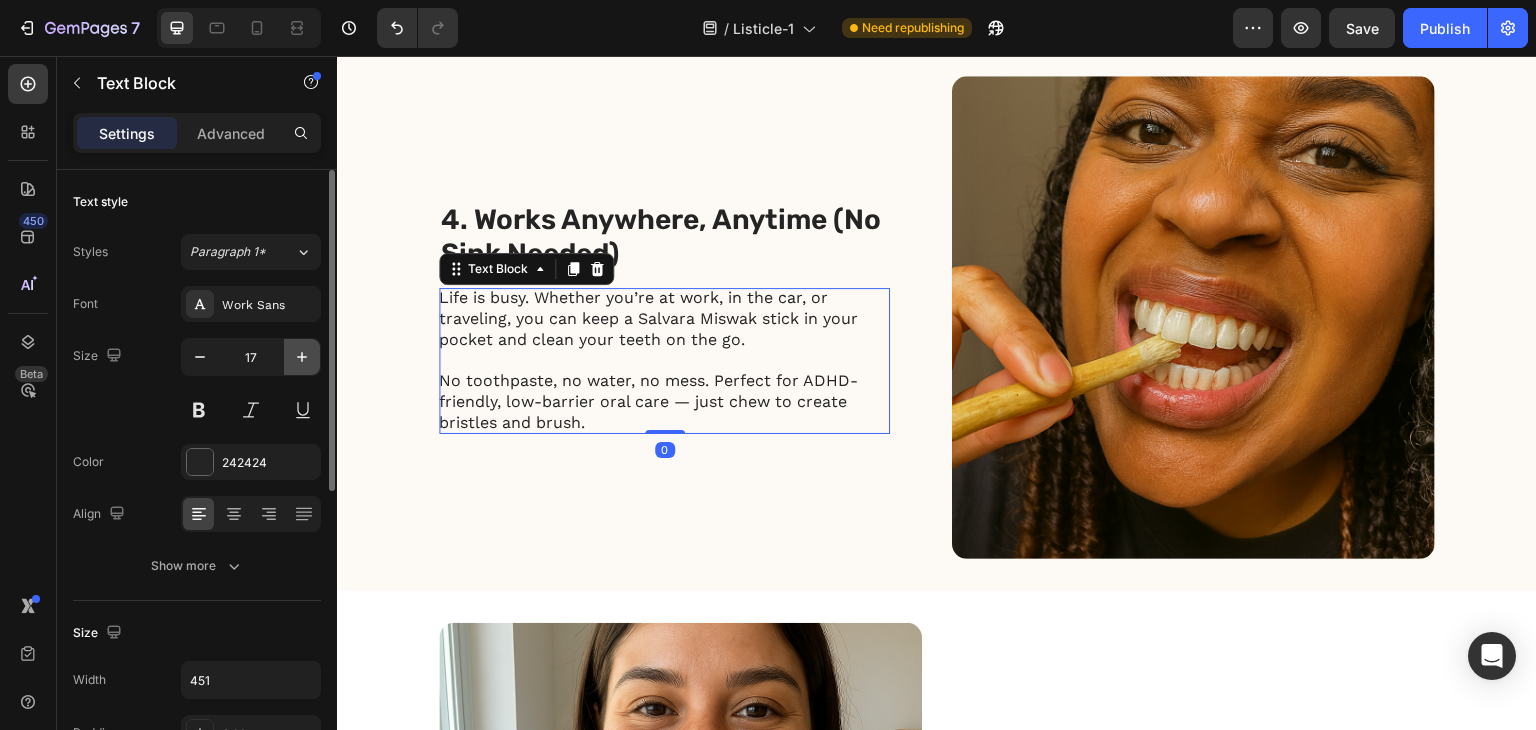 click 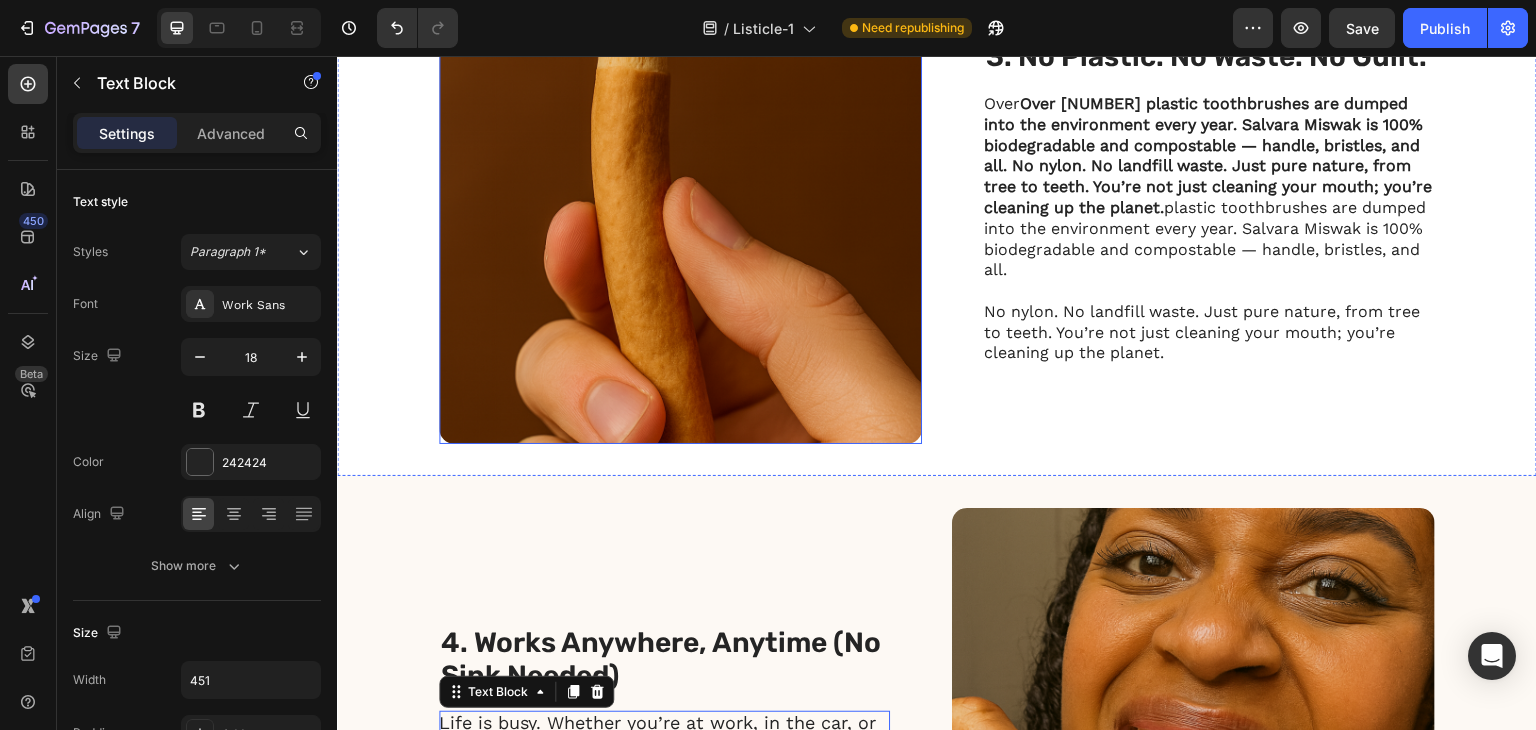 scroll, scrollTop: 1456, scrollLeft: 0, axis: vertical 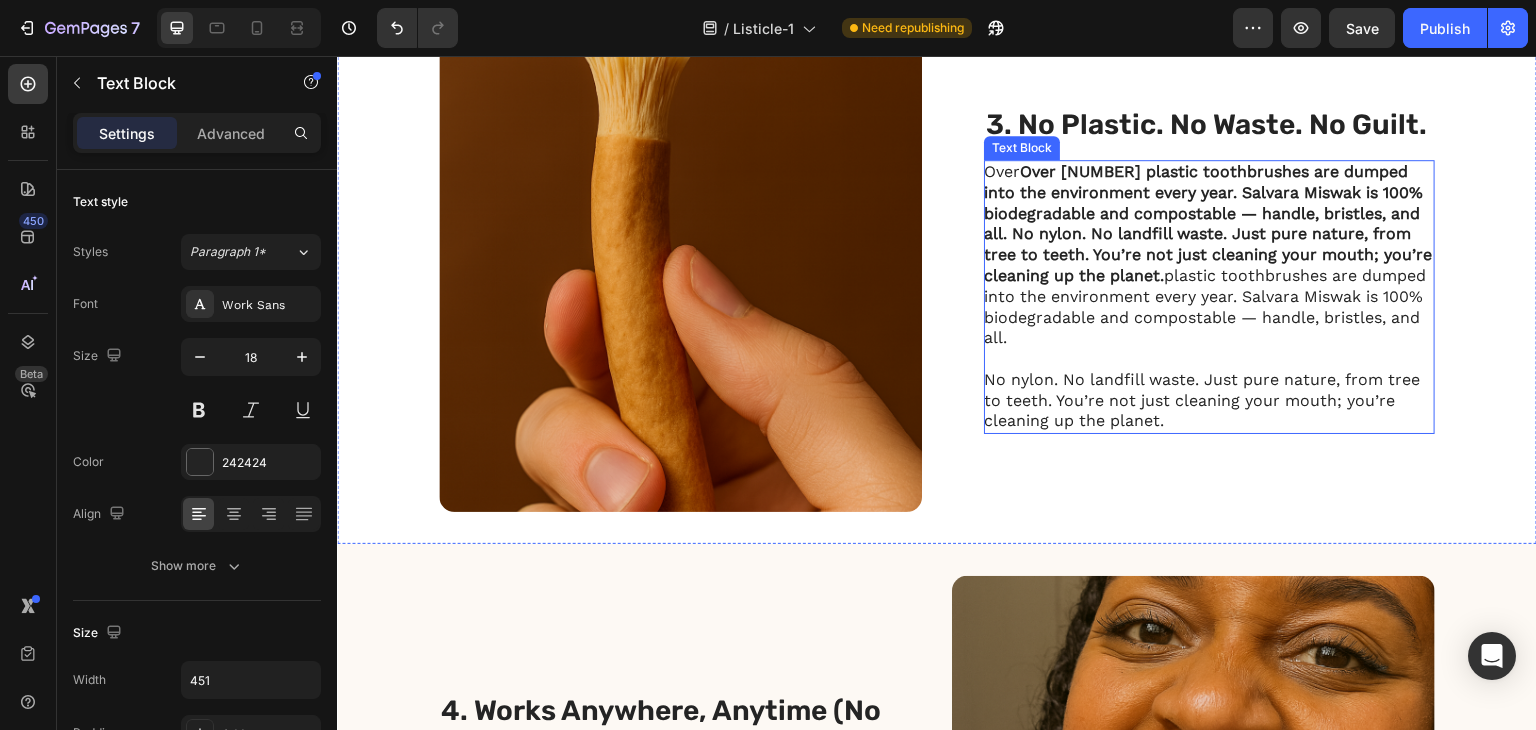 click at bounding box center [1208, 359] 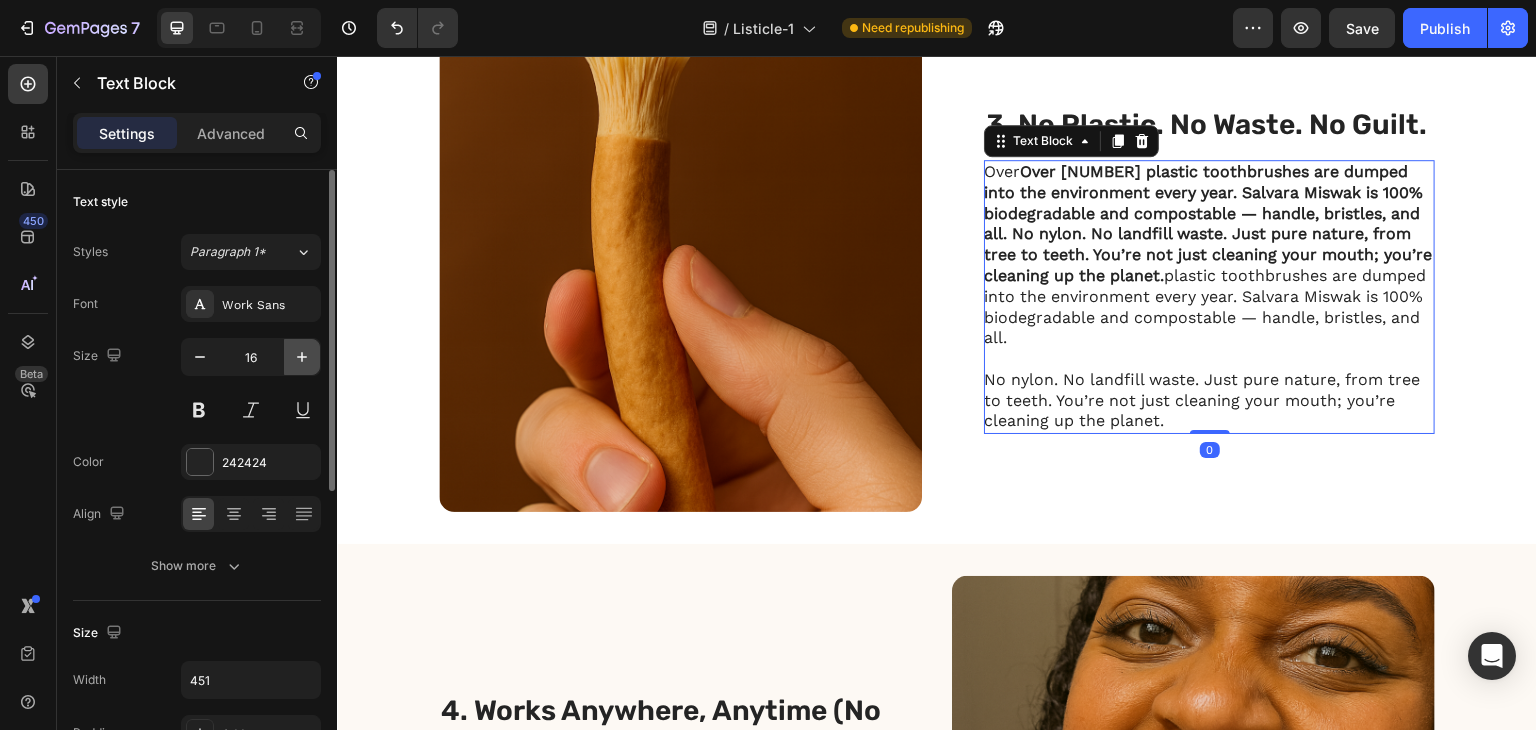 click 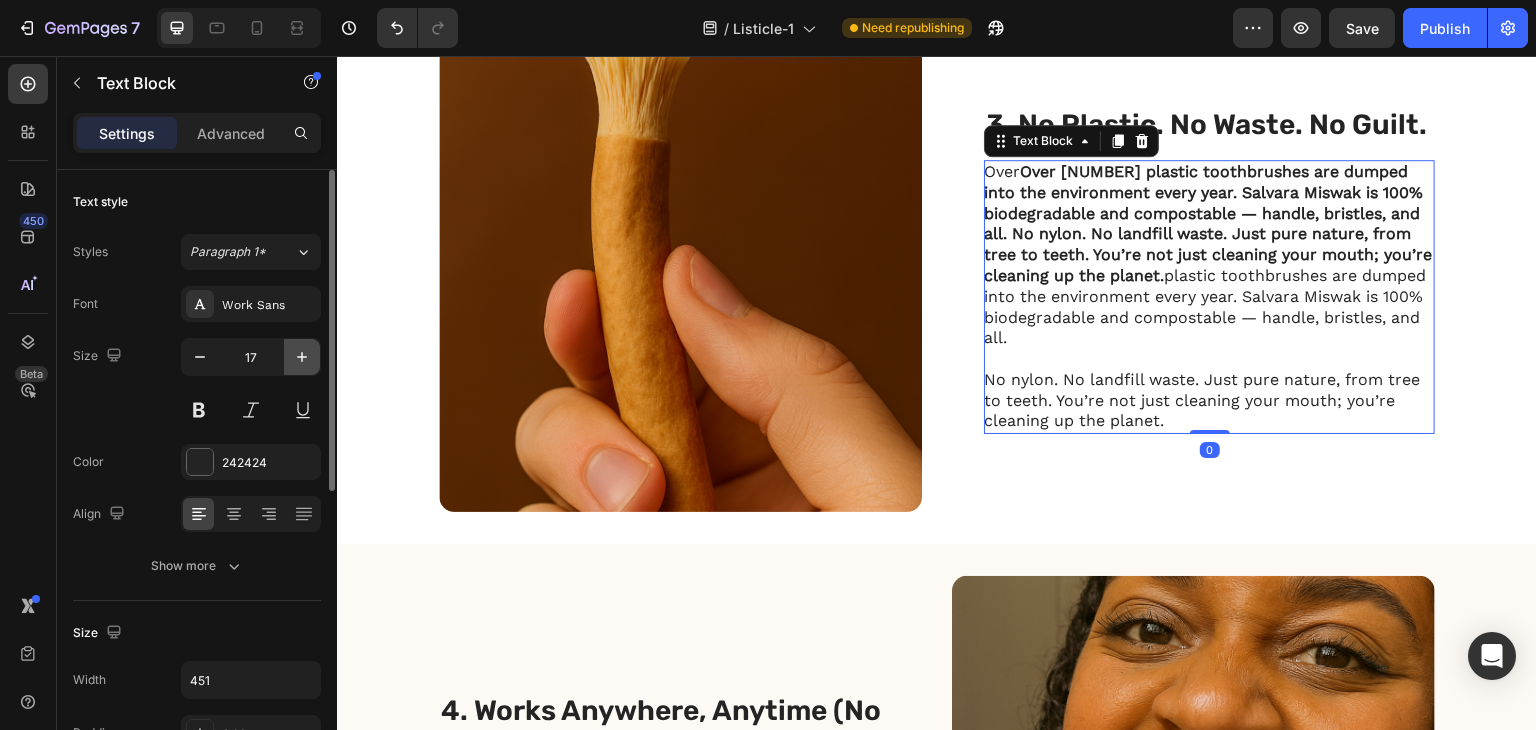 click 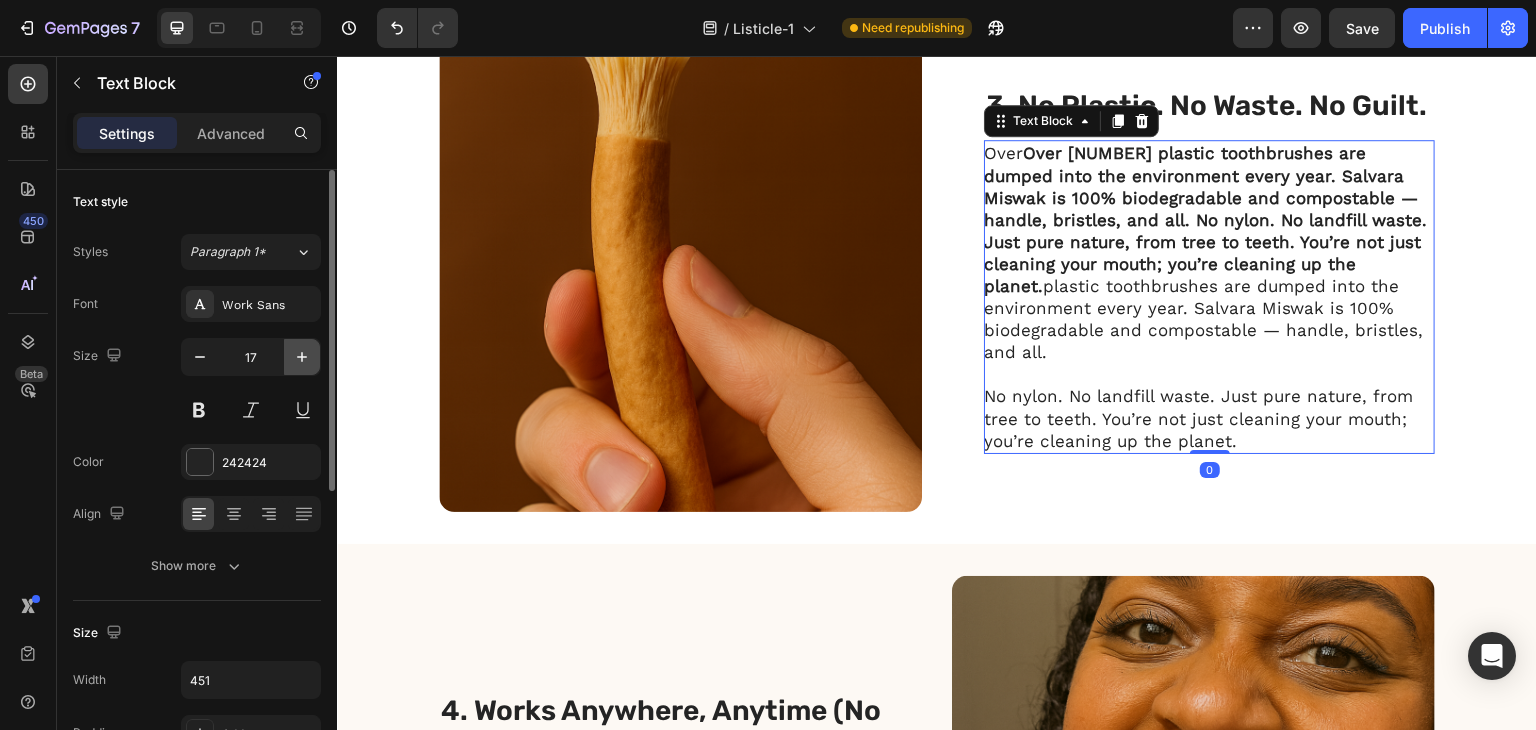 type on "18" 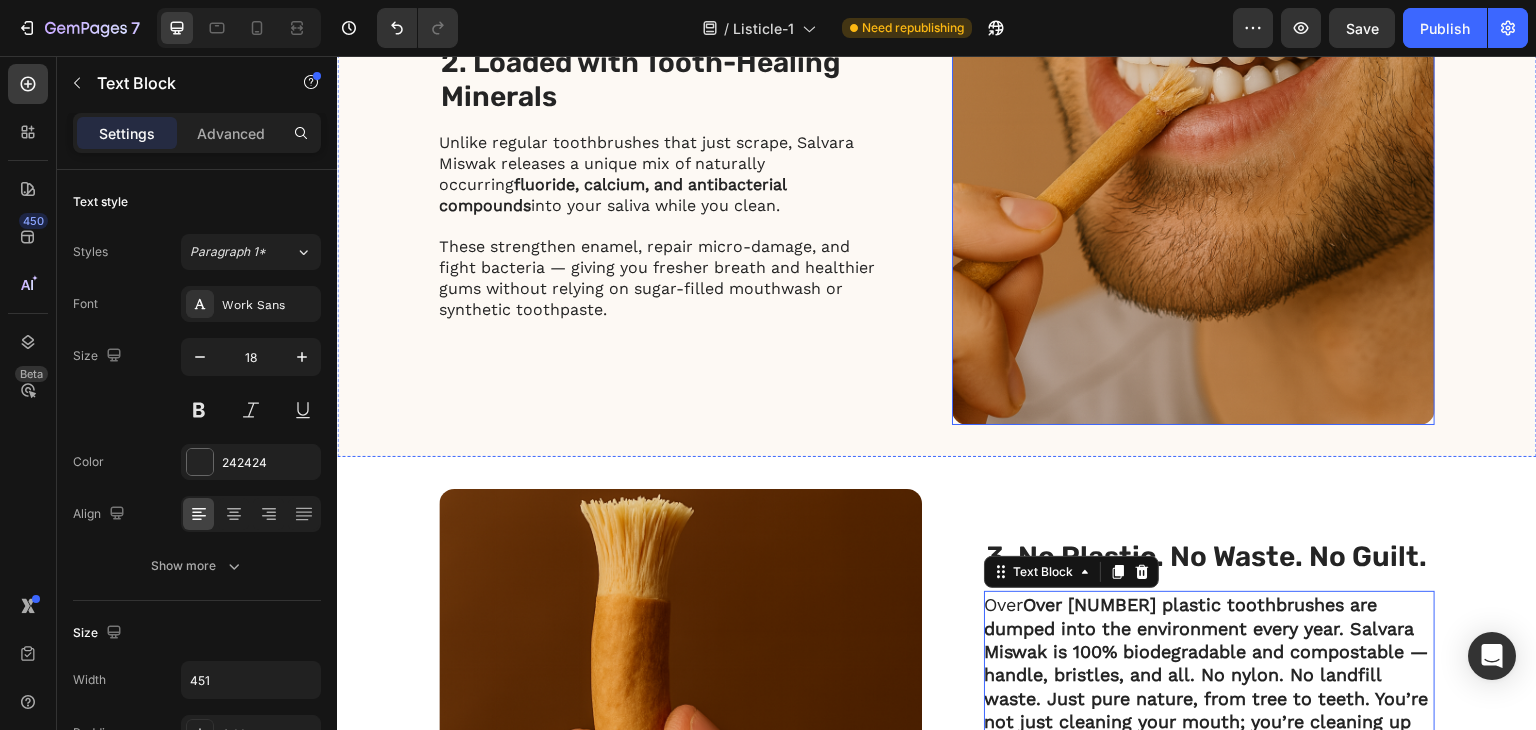 scroll, scrollTop: 856, scrollLeft: 0, axis: vertical 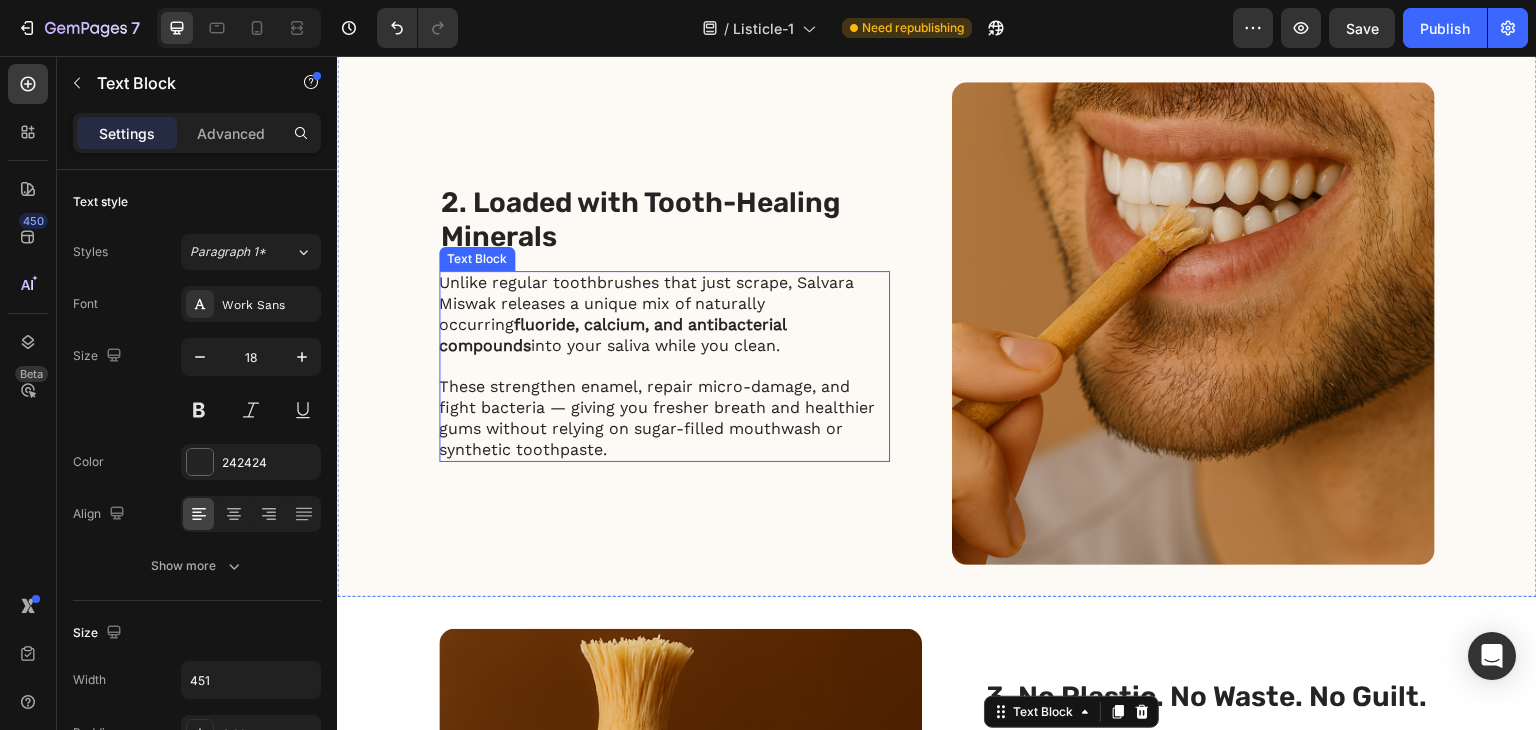 click at bounding box center [663, 367] 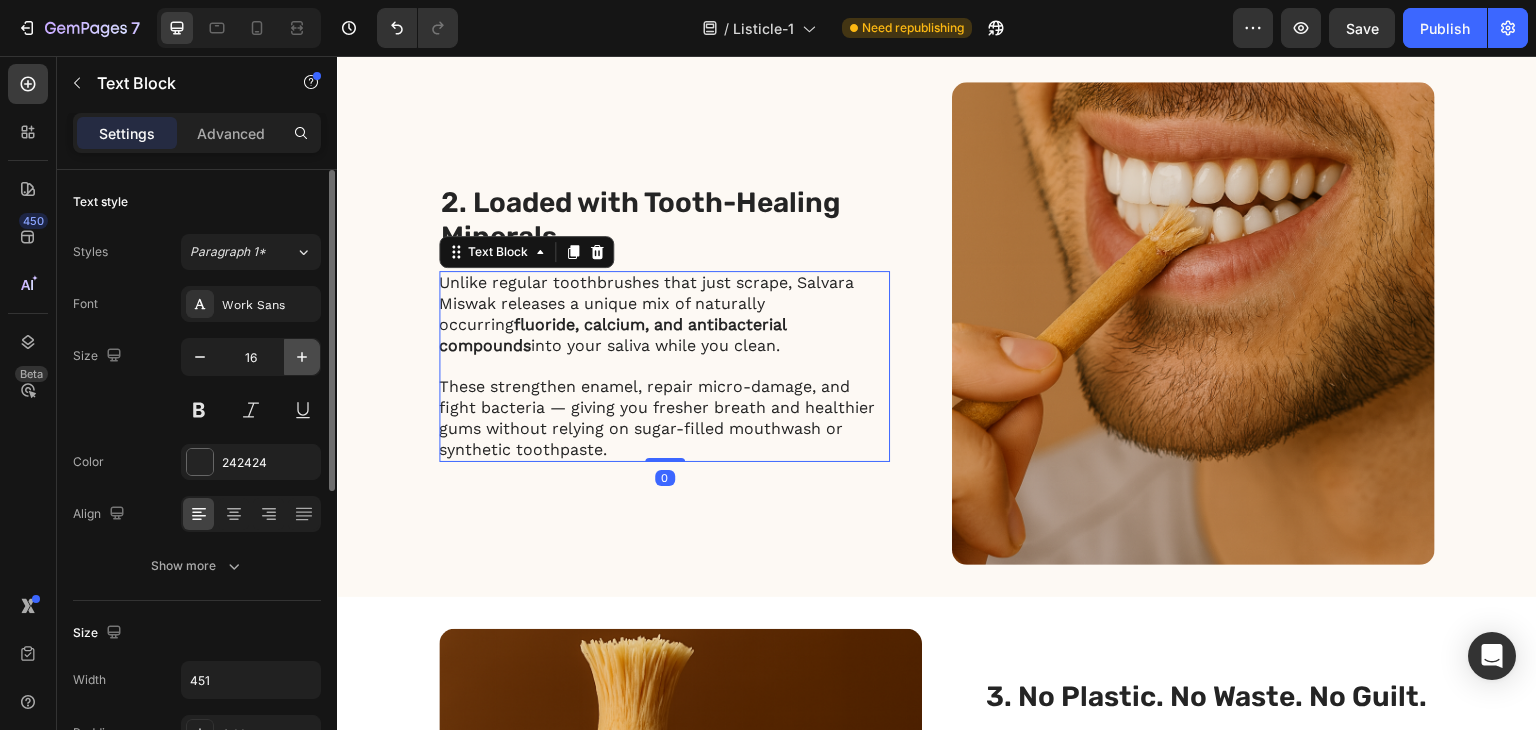 click 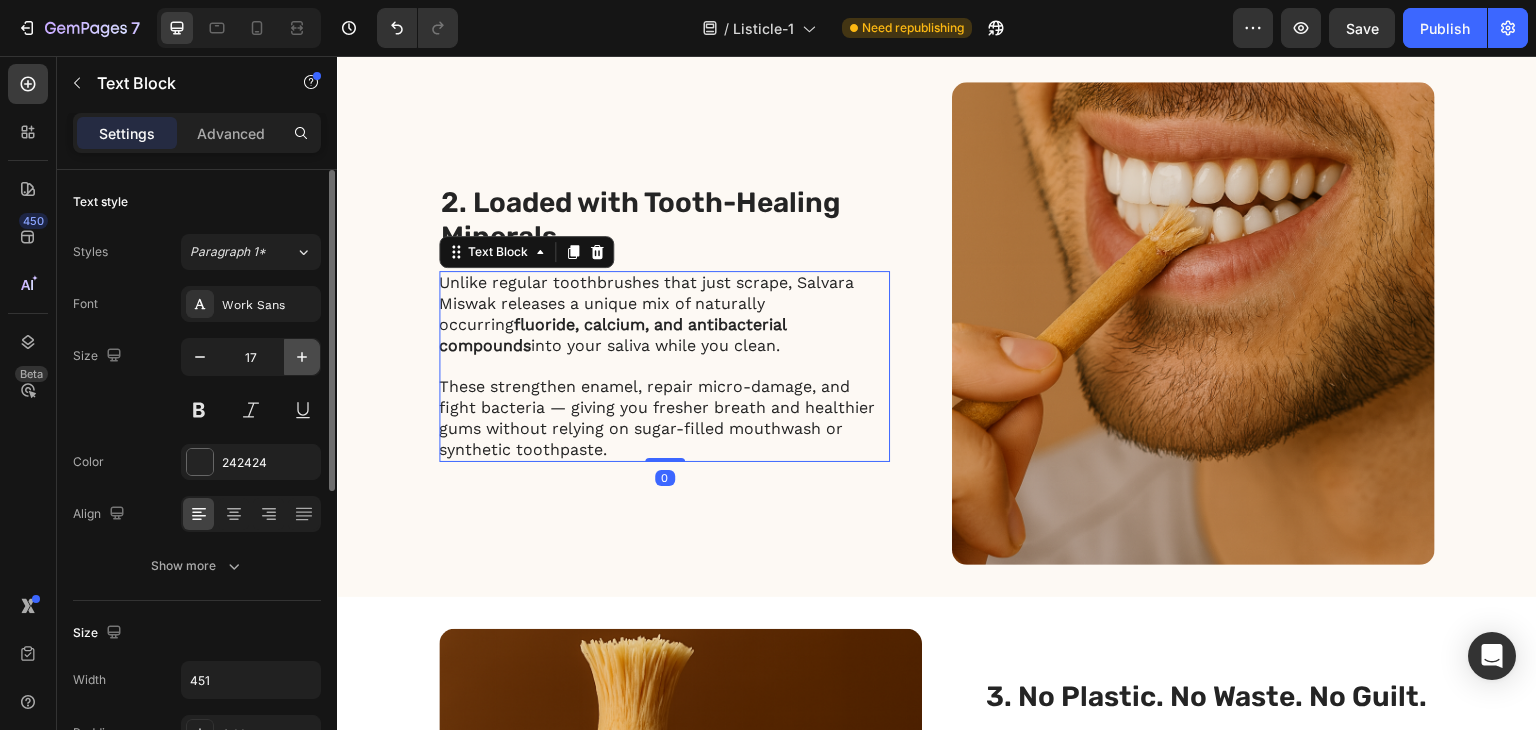click 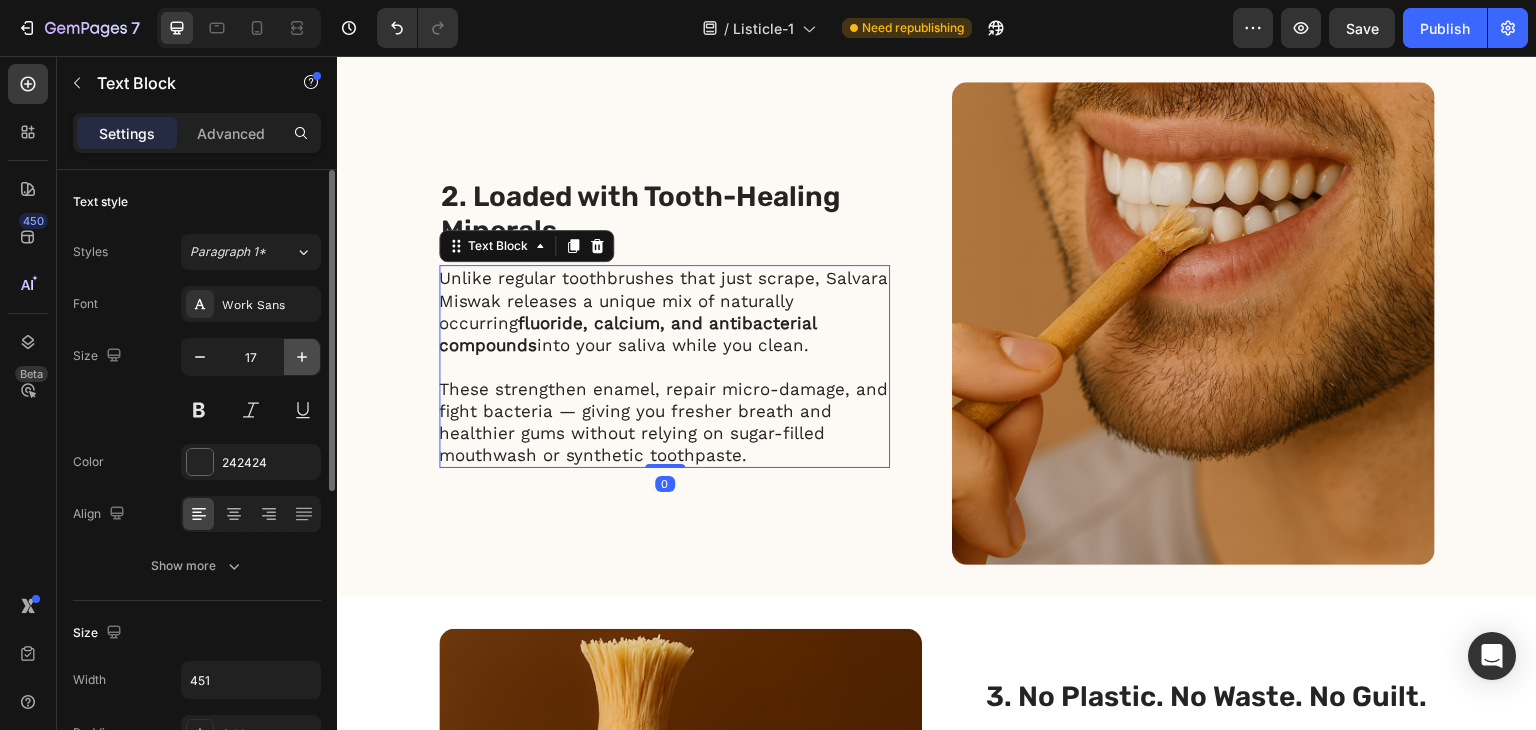 type on "18" 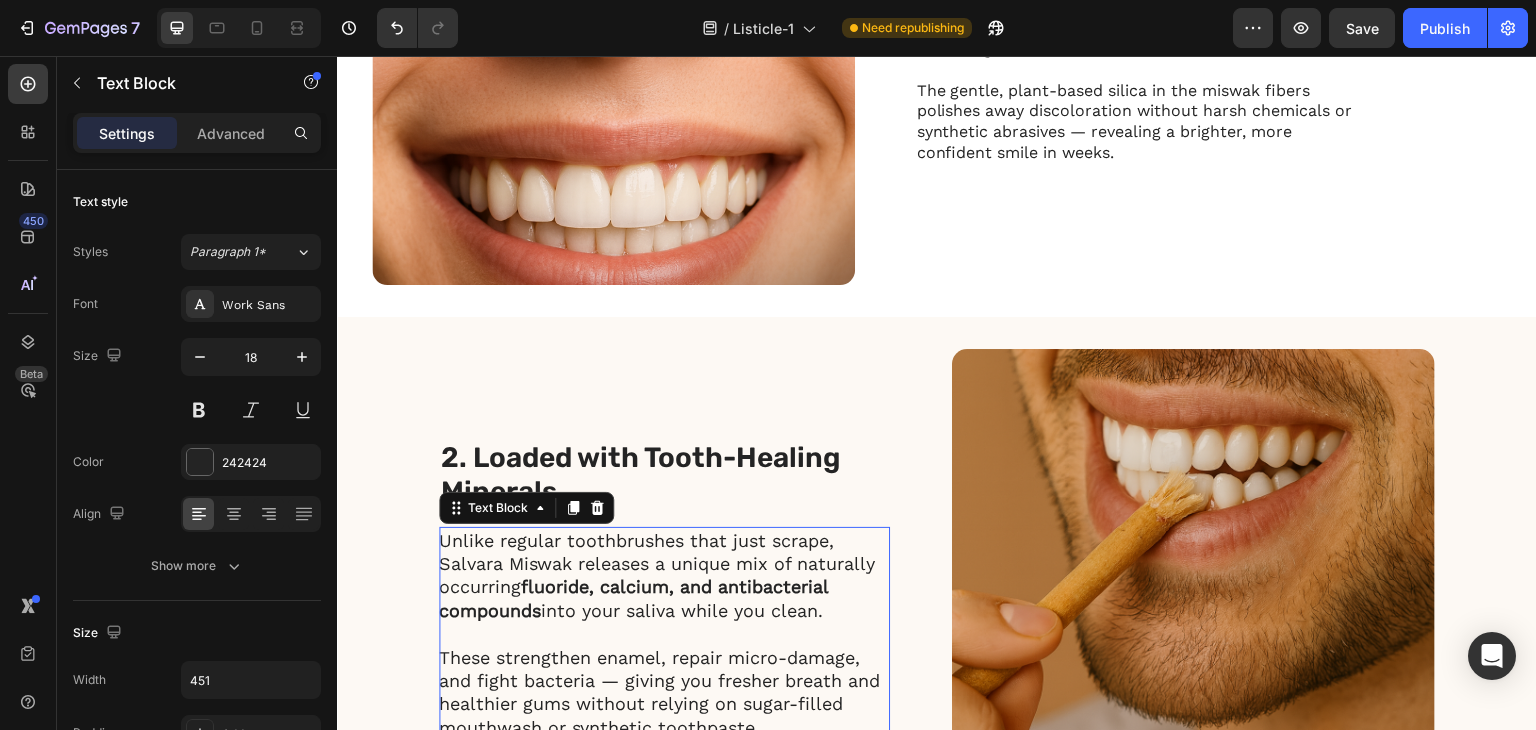 scroll, scrollTop: 456, scrollLeft: 0, axis: vertical 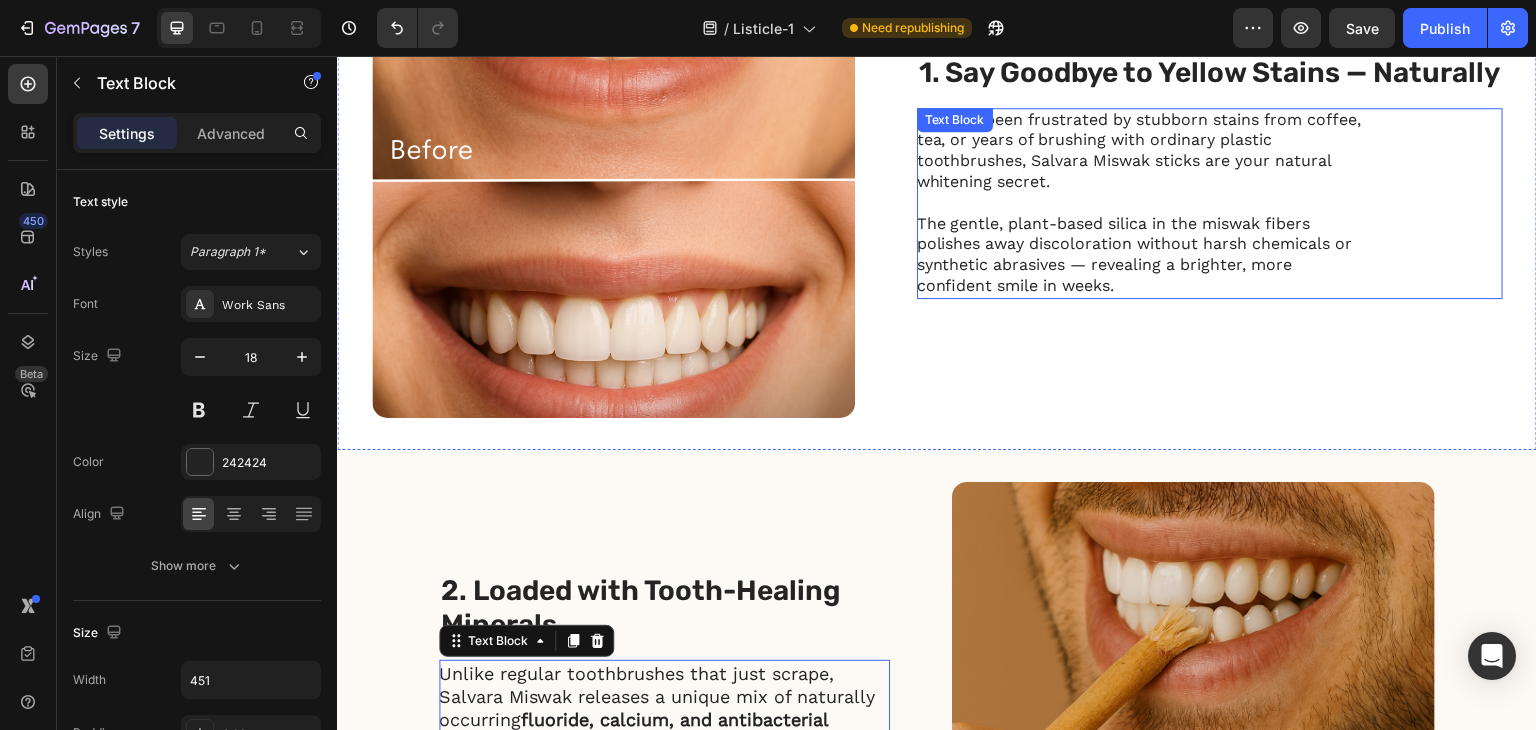click on "The gentle, plant-based silica in the miswak fibers polishes away discoloration without harsh chemicals or synthetic abrasives — revealing a brighter, more confident smile in weeks." at bounding box center [1141, 255] 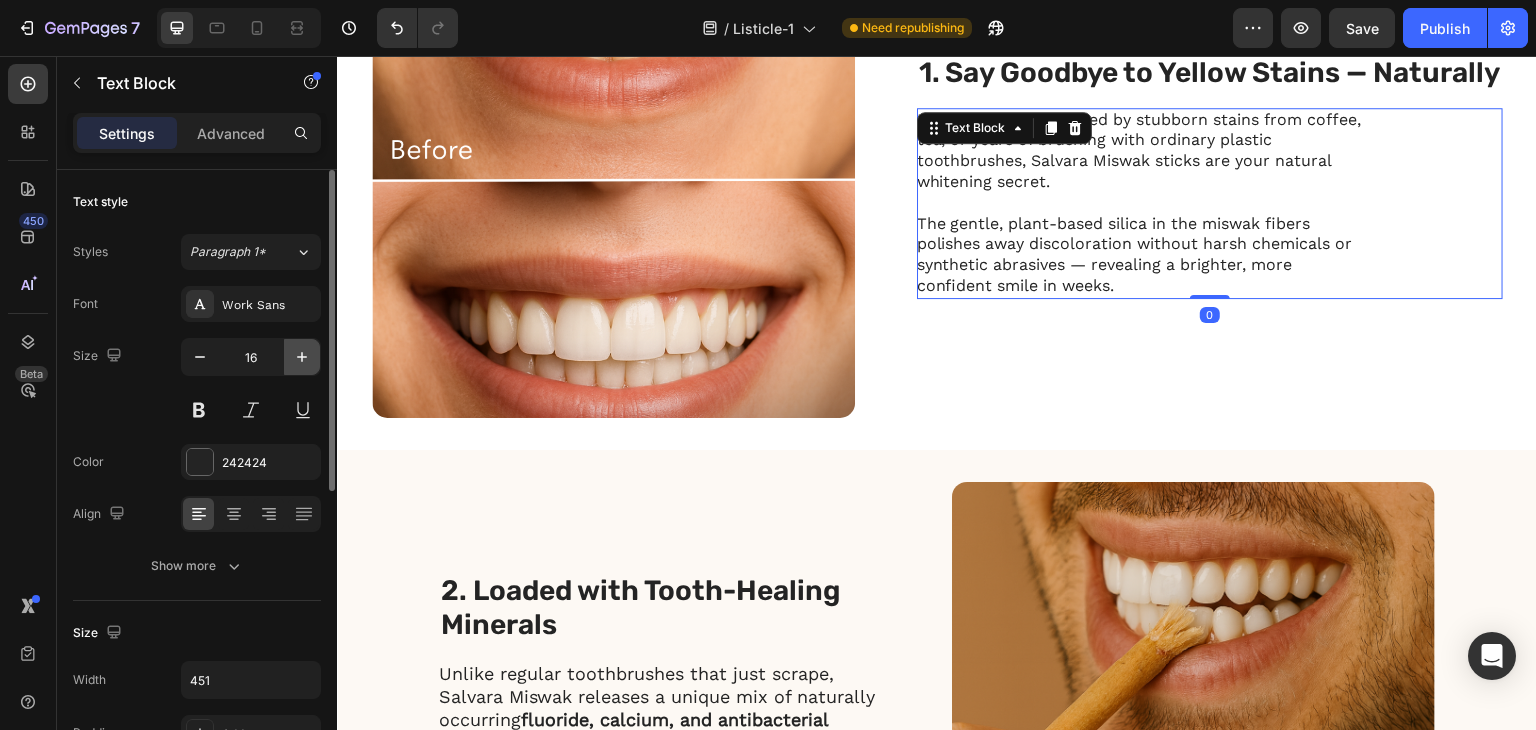 click 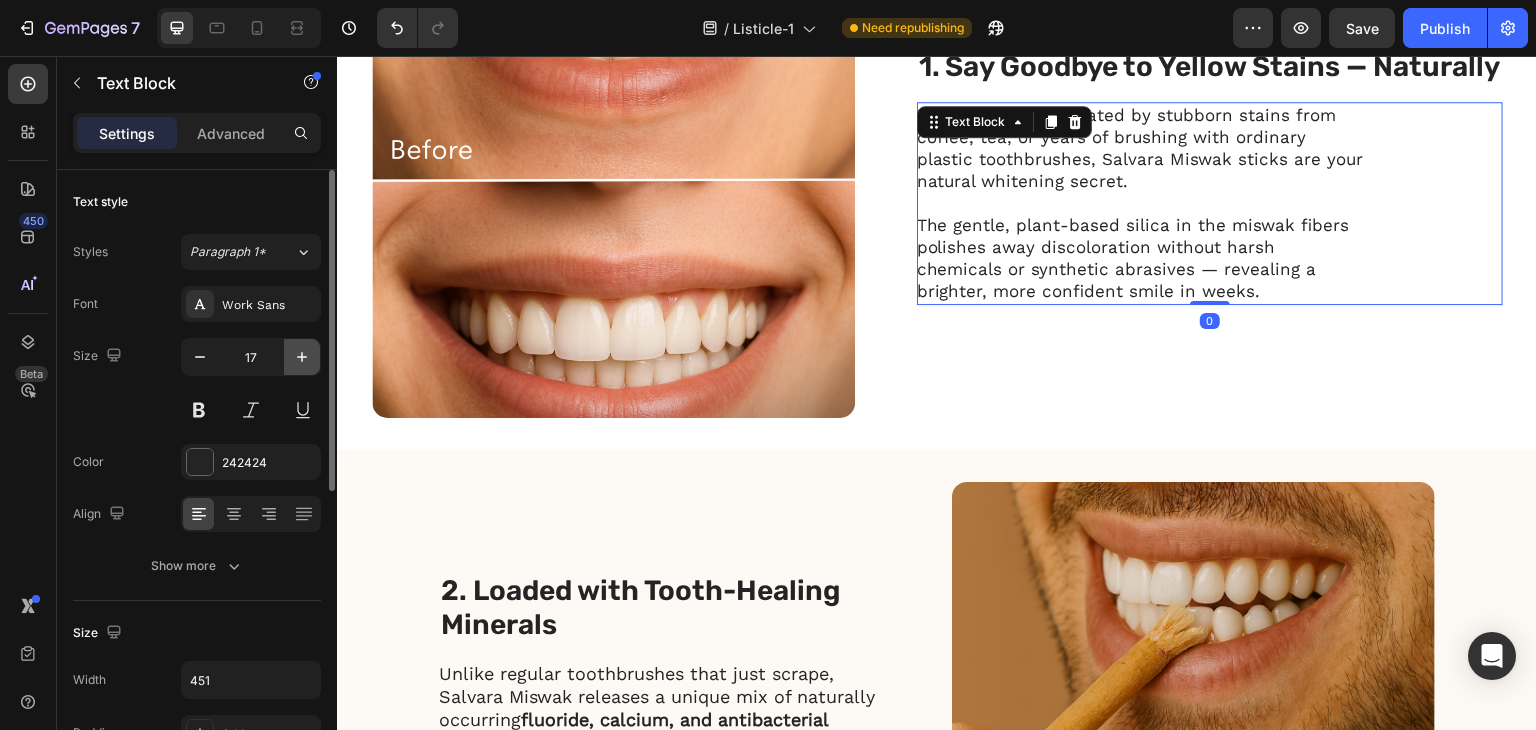 click 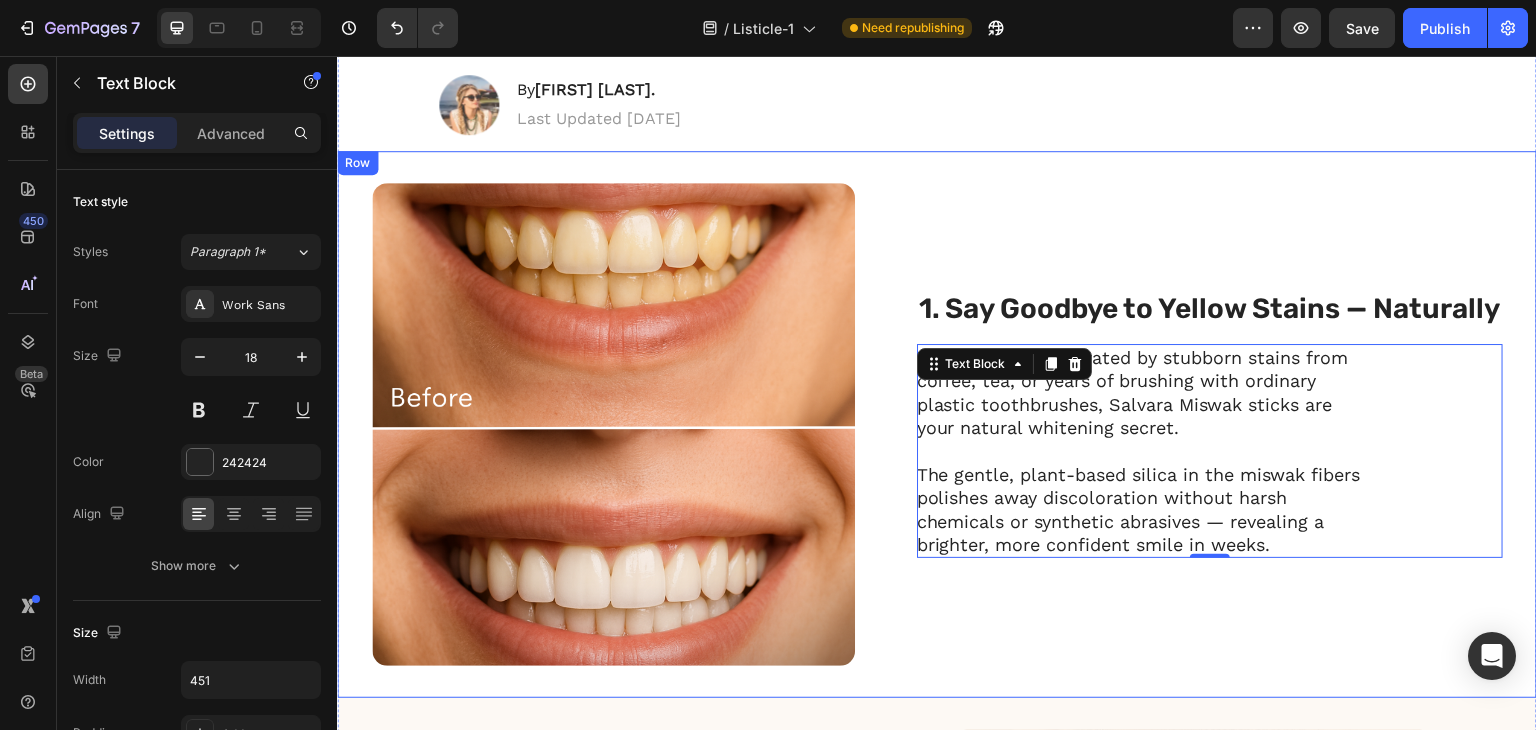 scroll, scrollTop: 156, scrollLeft: 0, axis: vertical 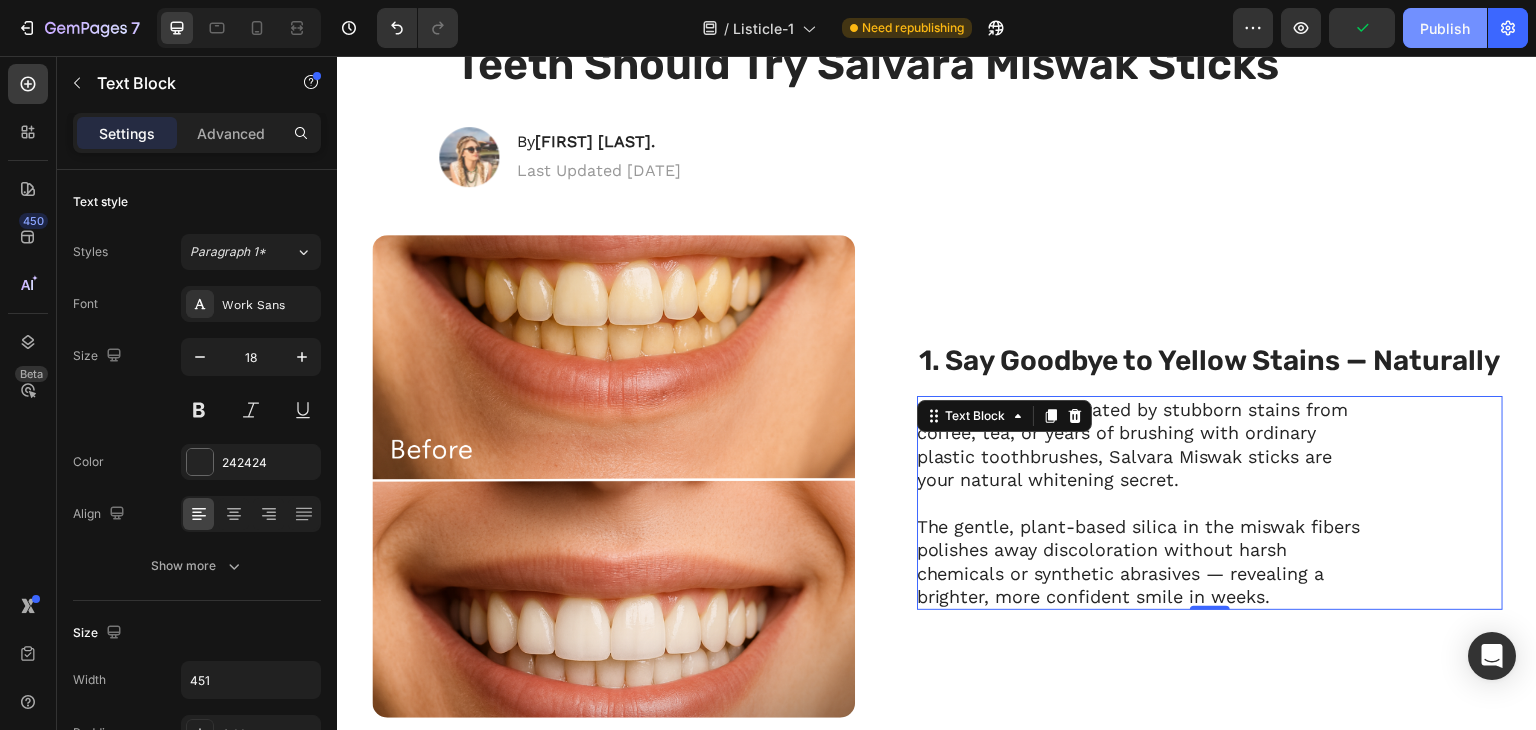 click on "Publish" at bounding box center (1445, 28) 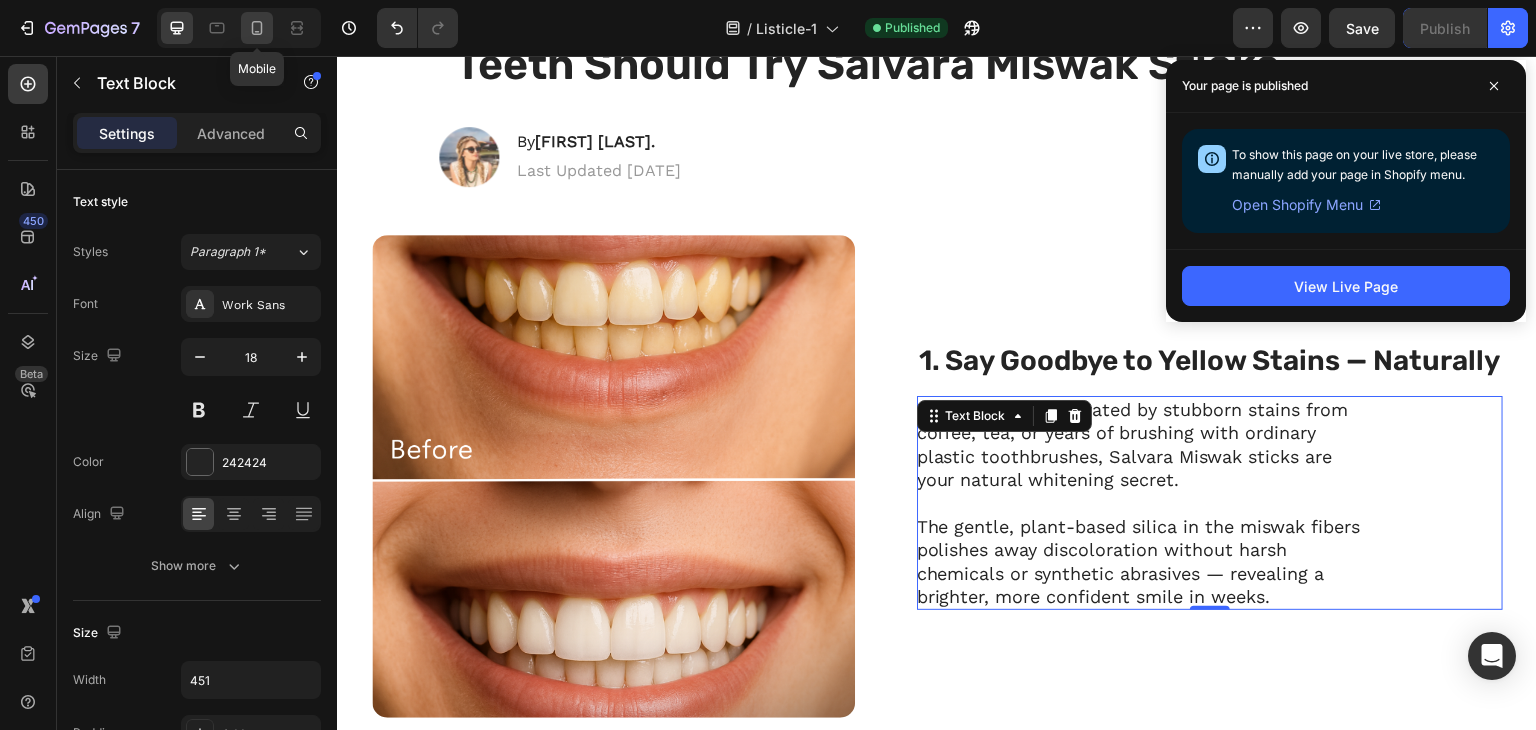 click 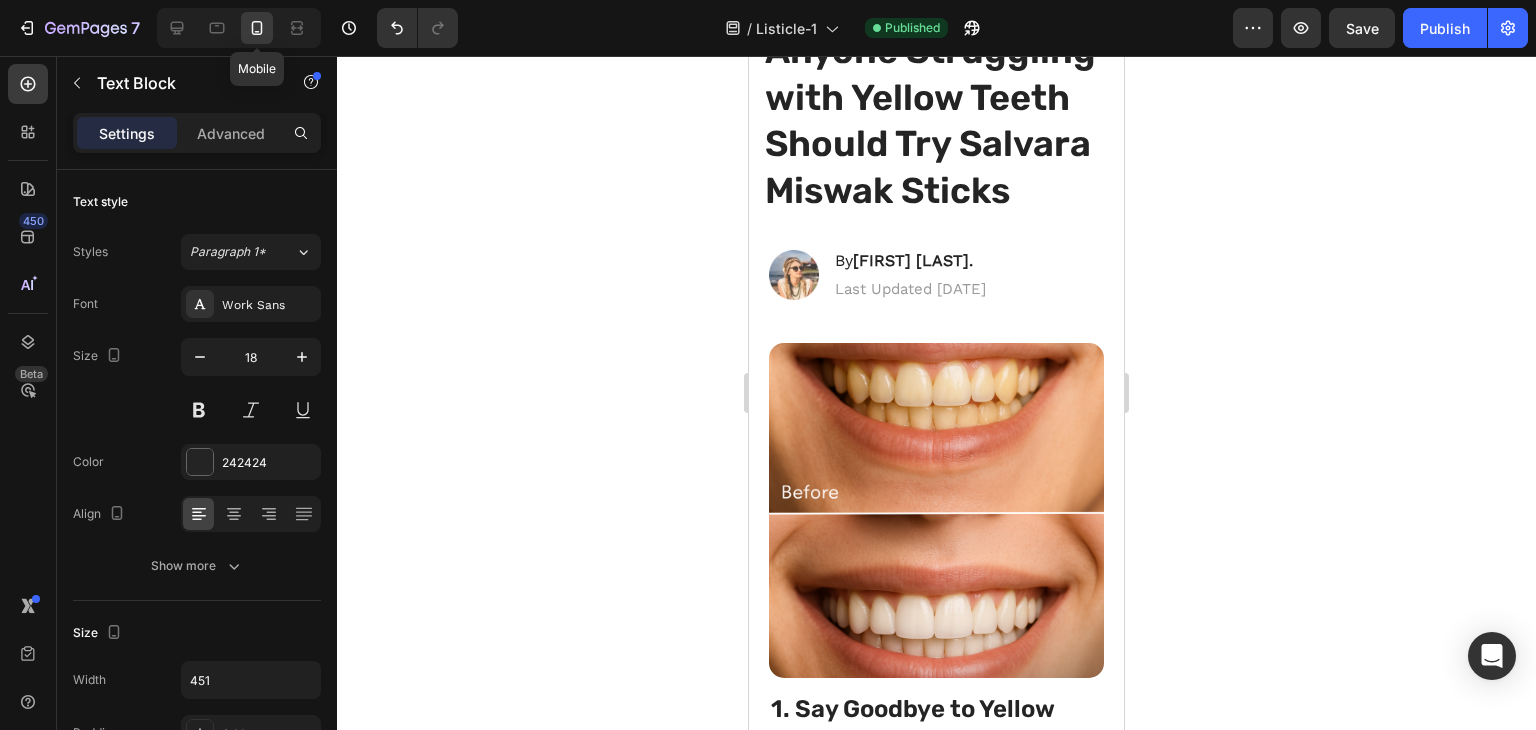 type on "16" 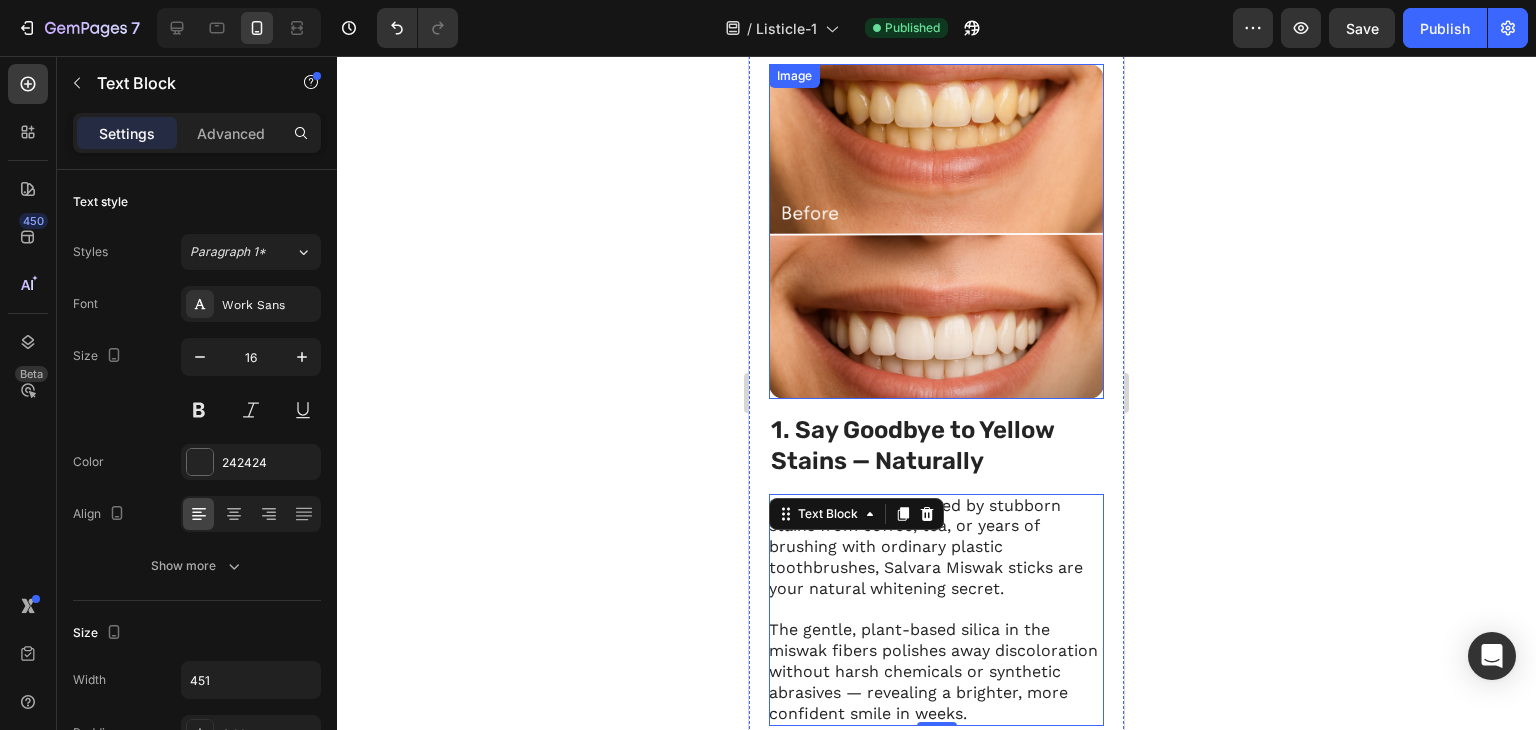 scroll, scrollTop: 434, scrollLeft: 0, axis: vertical 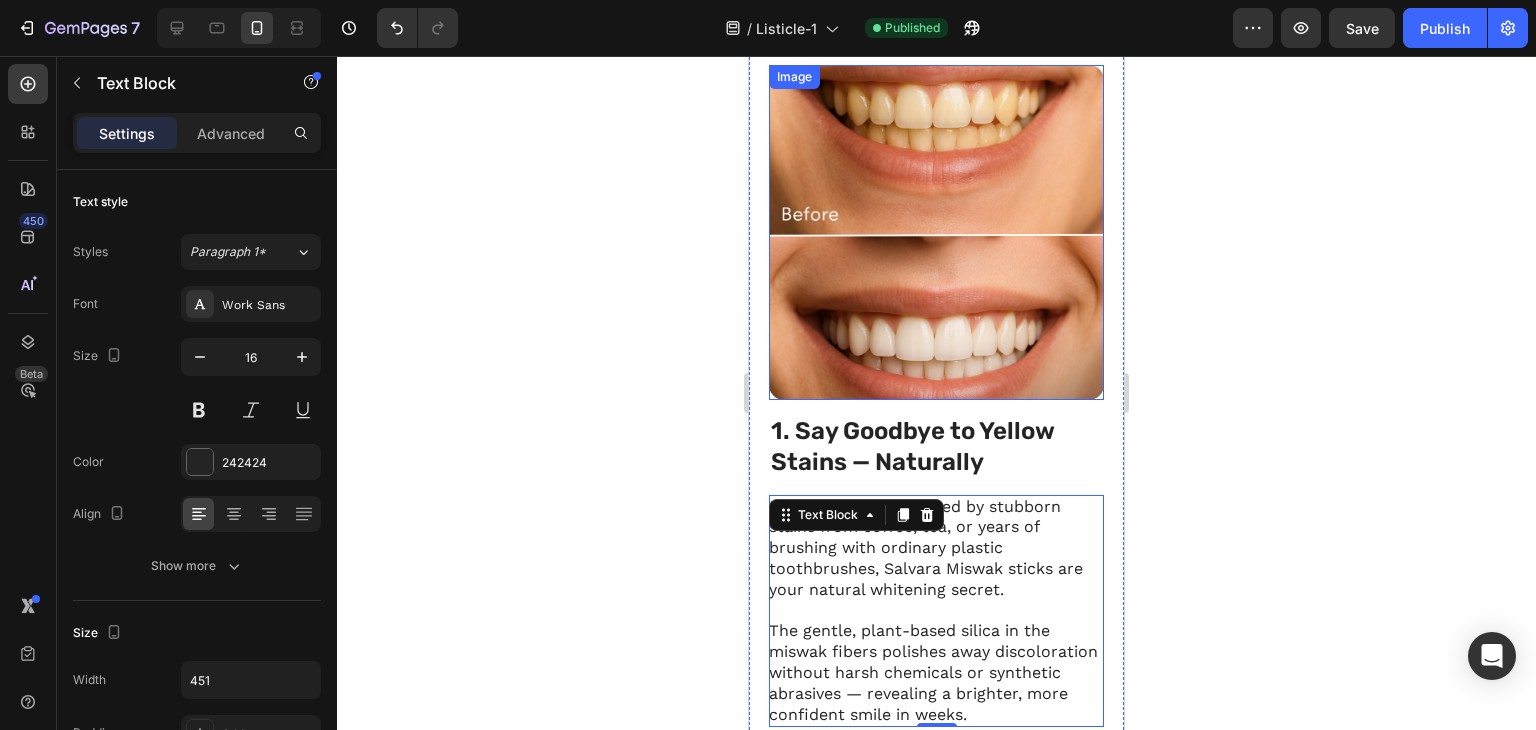 click at bounding box center [936, 232] 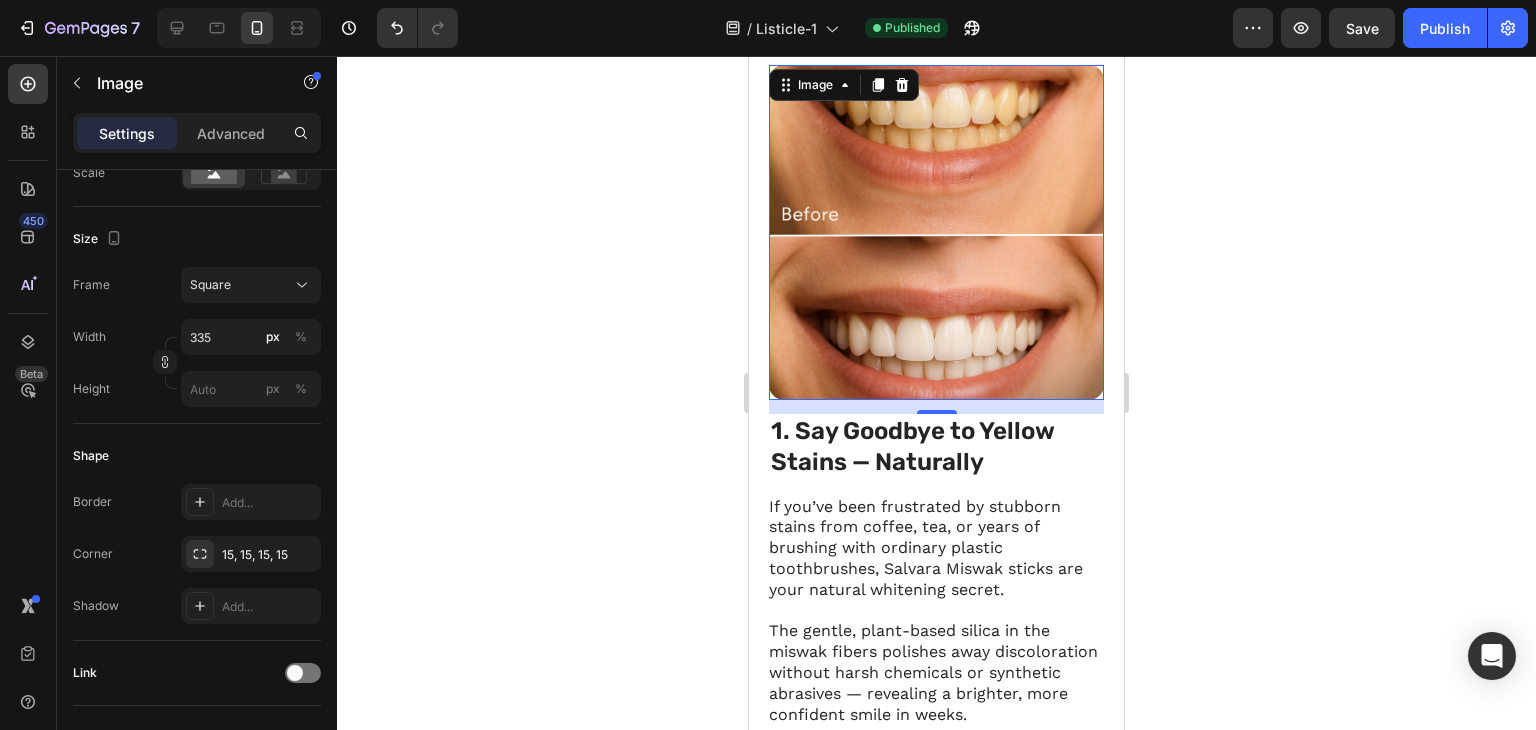 scroll, scrollTop: 389, scrollLeft: 0, axis: vertical 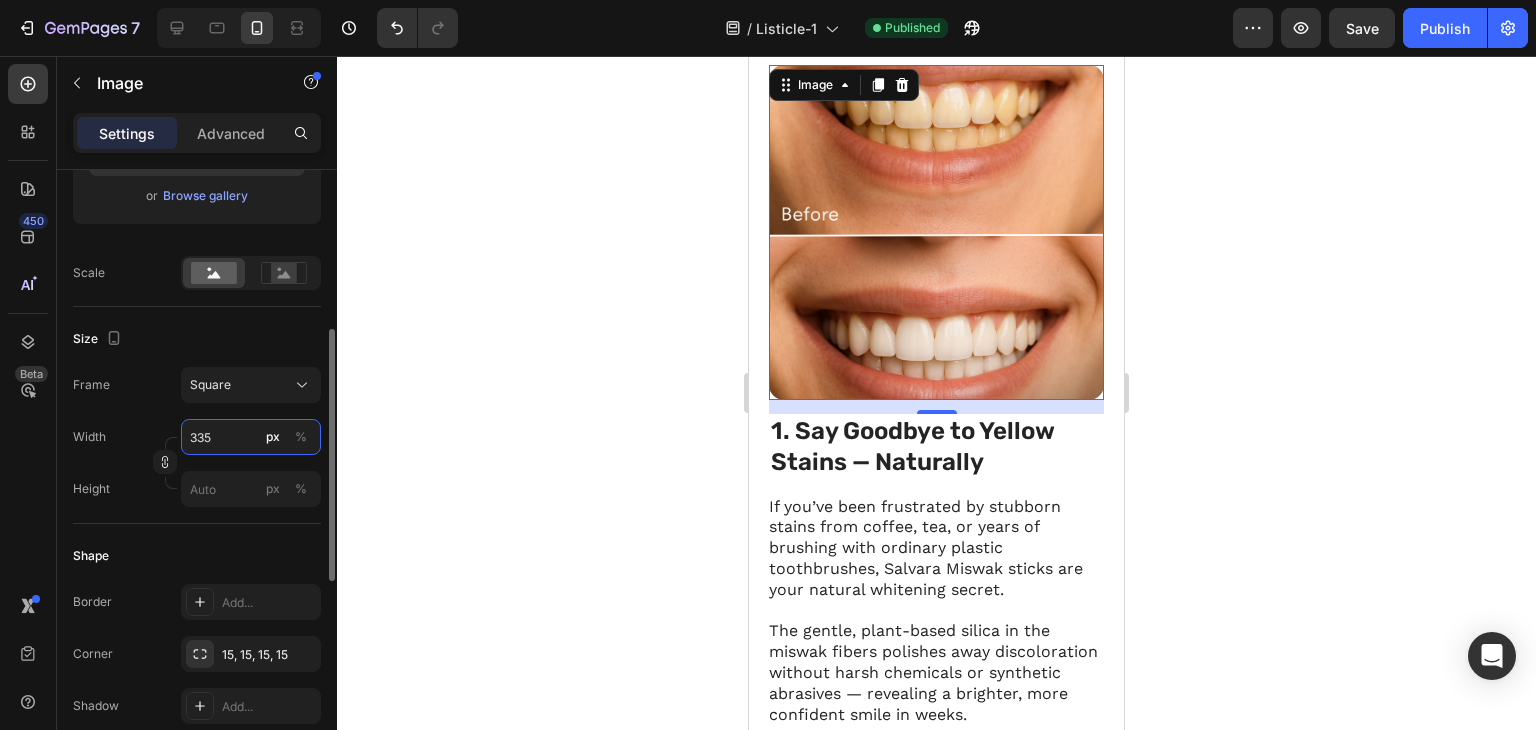 type on "3" 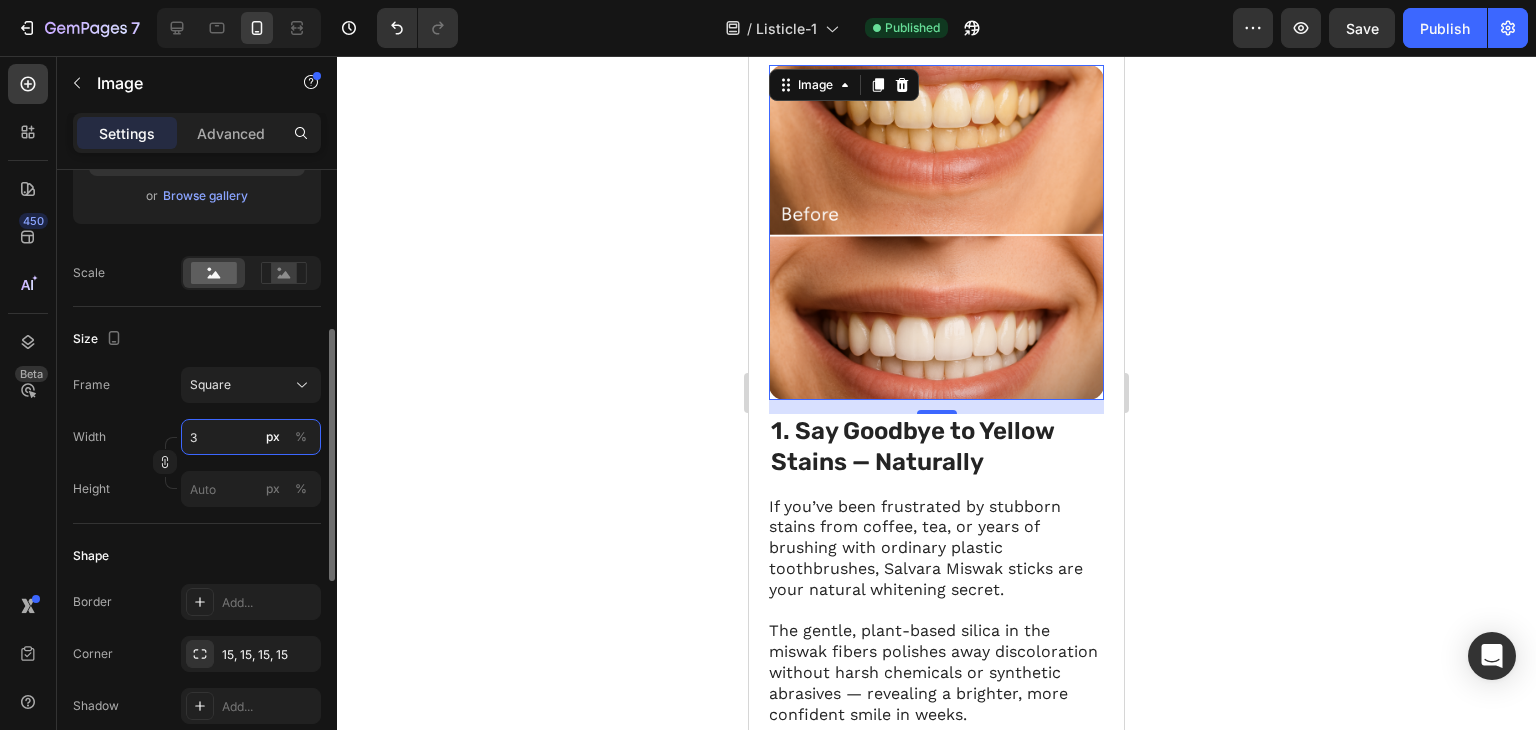 type on "3" 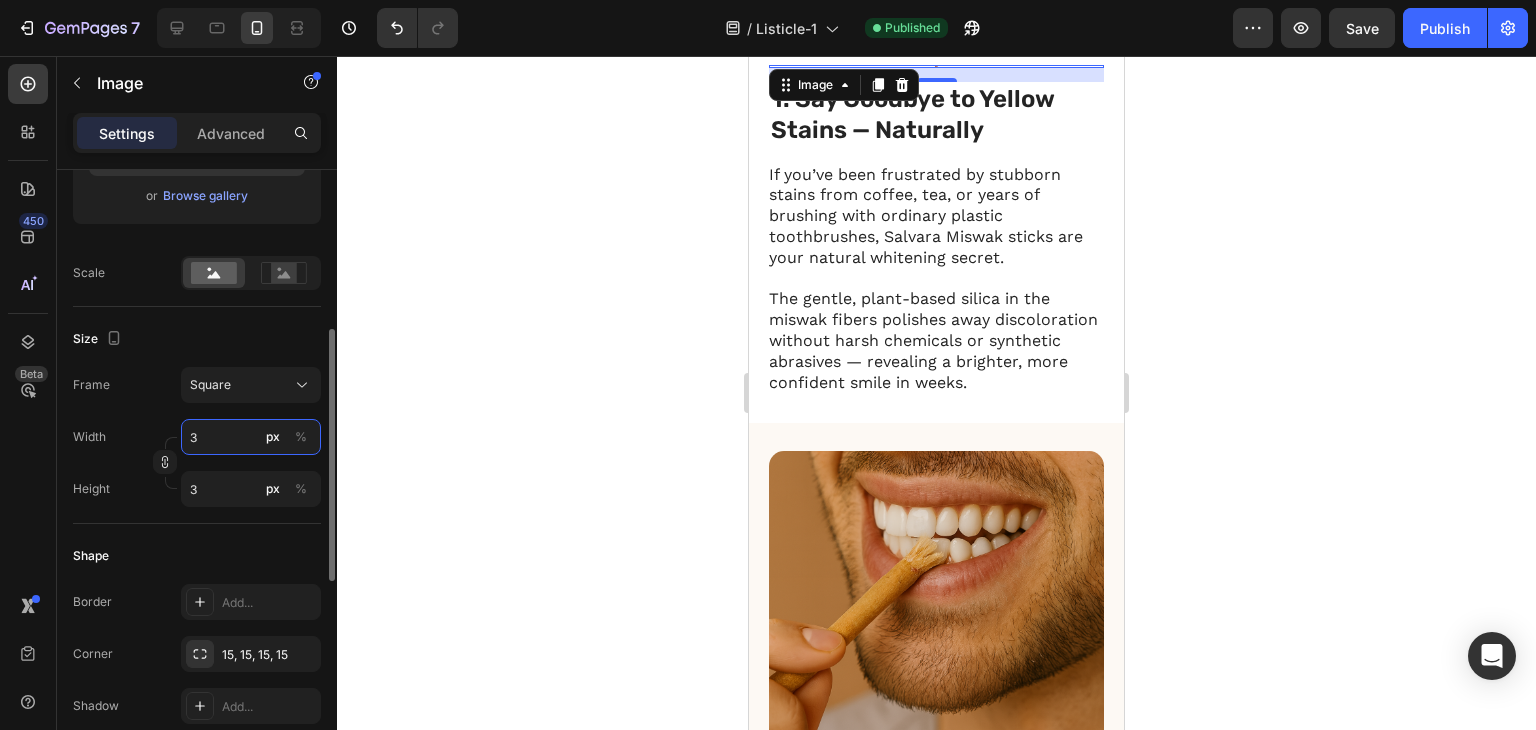 type on "35" 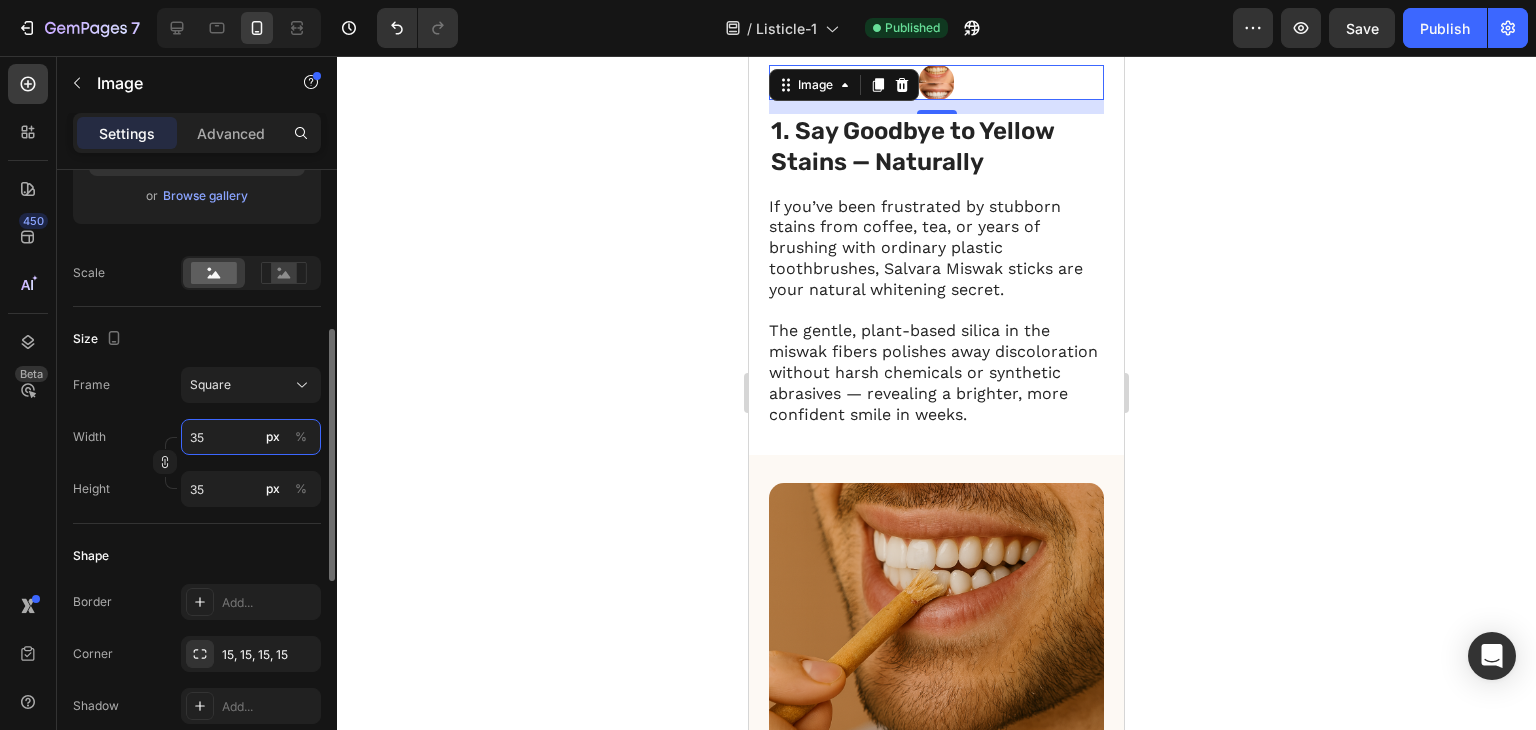 type on "350" 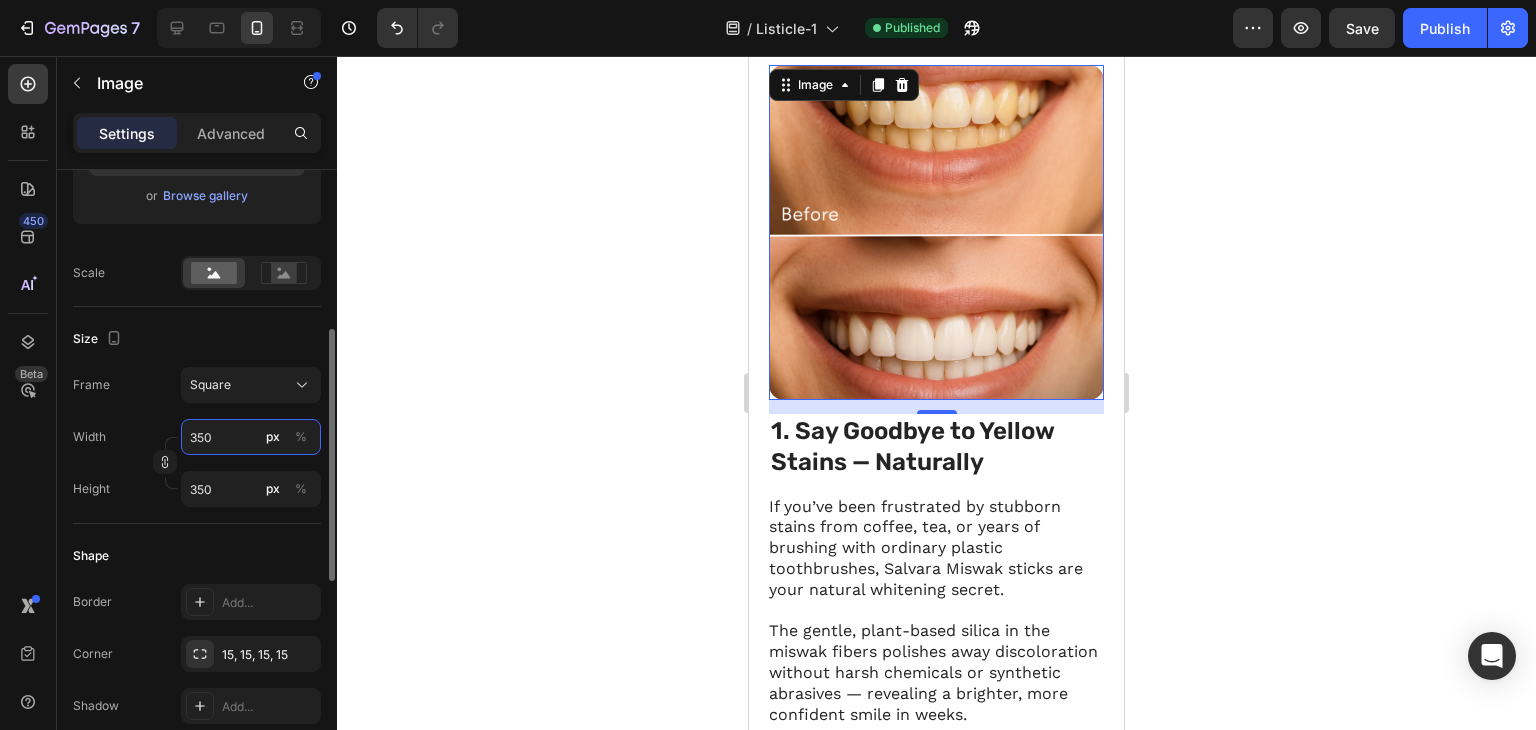 drag, startPoint x: 232, startPoint y: 434, endPoint x: 152, endPoint y: 440, distance: 80.224686 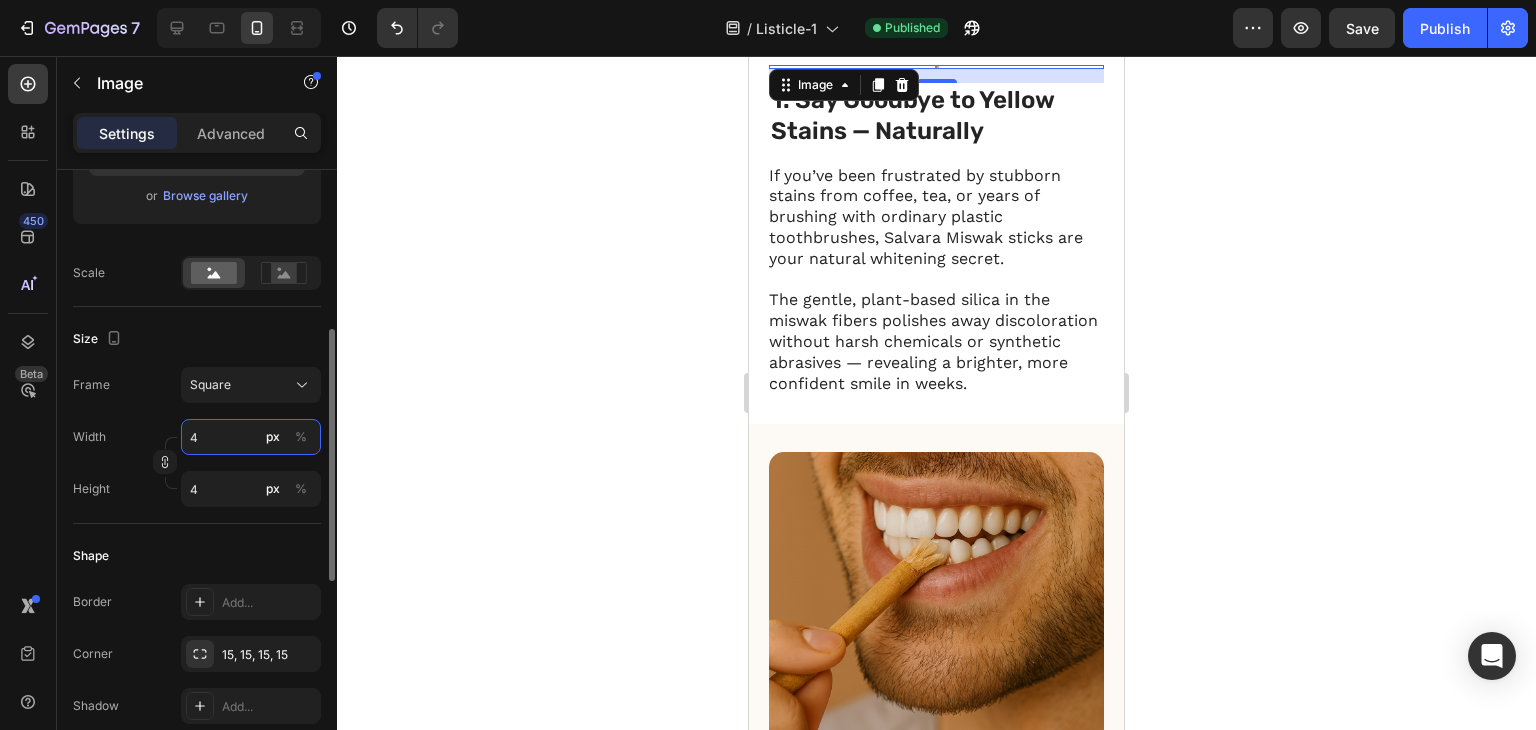type on "40" 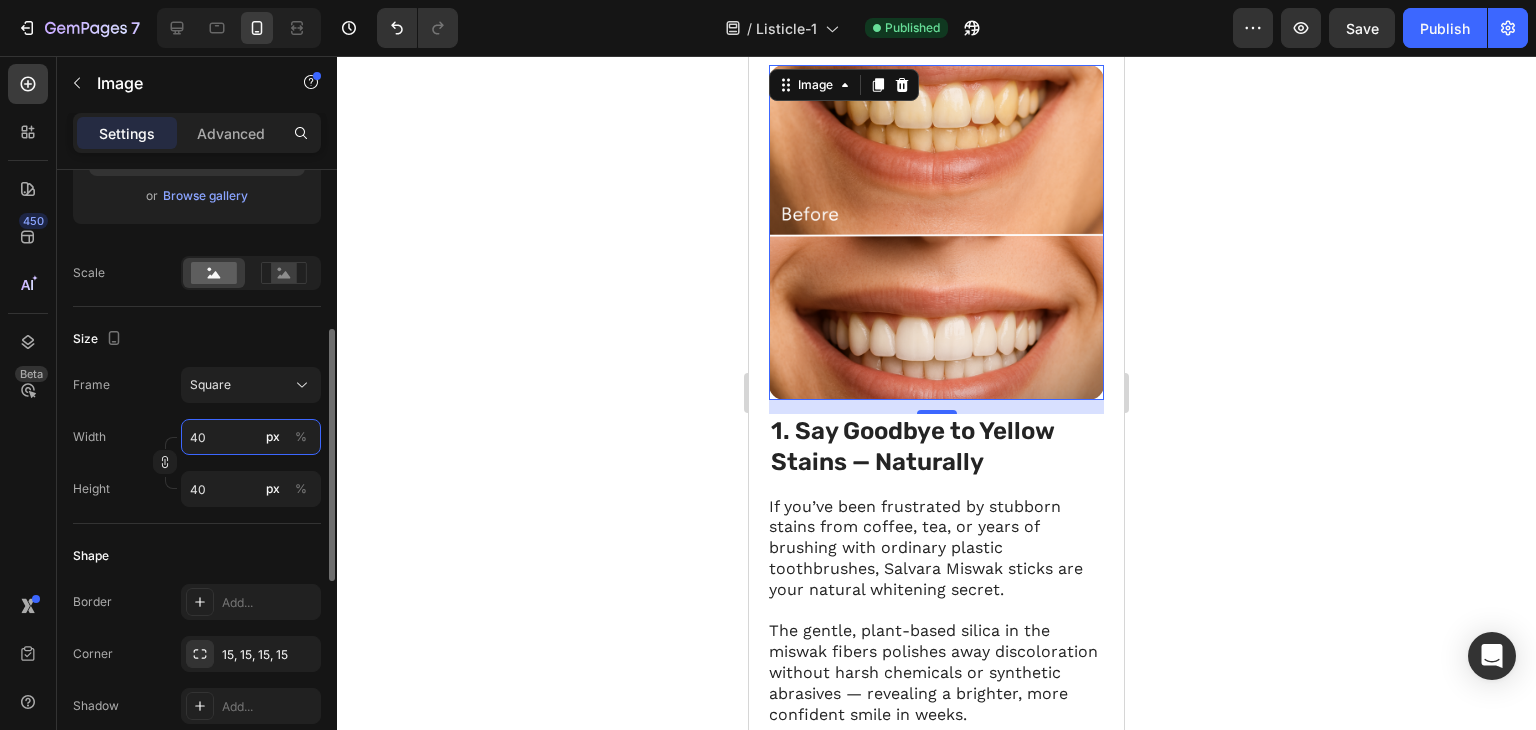 type on "400" 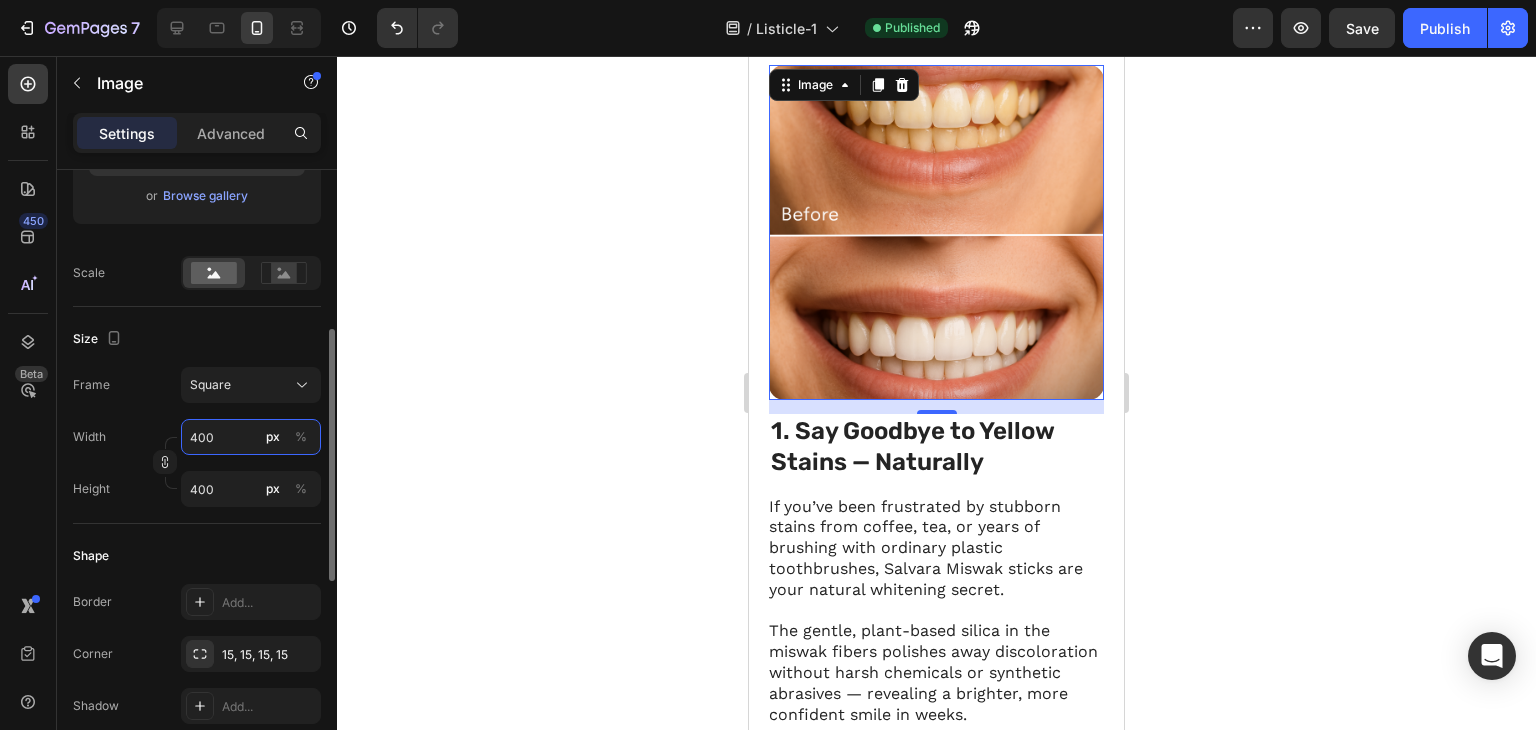drag, startPoint x: 197, startPoint y: 437, endPoint x: 164, endPoint y: 440, distance: 33.13608 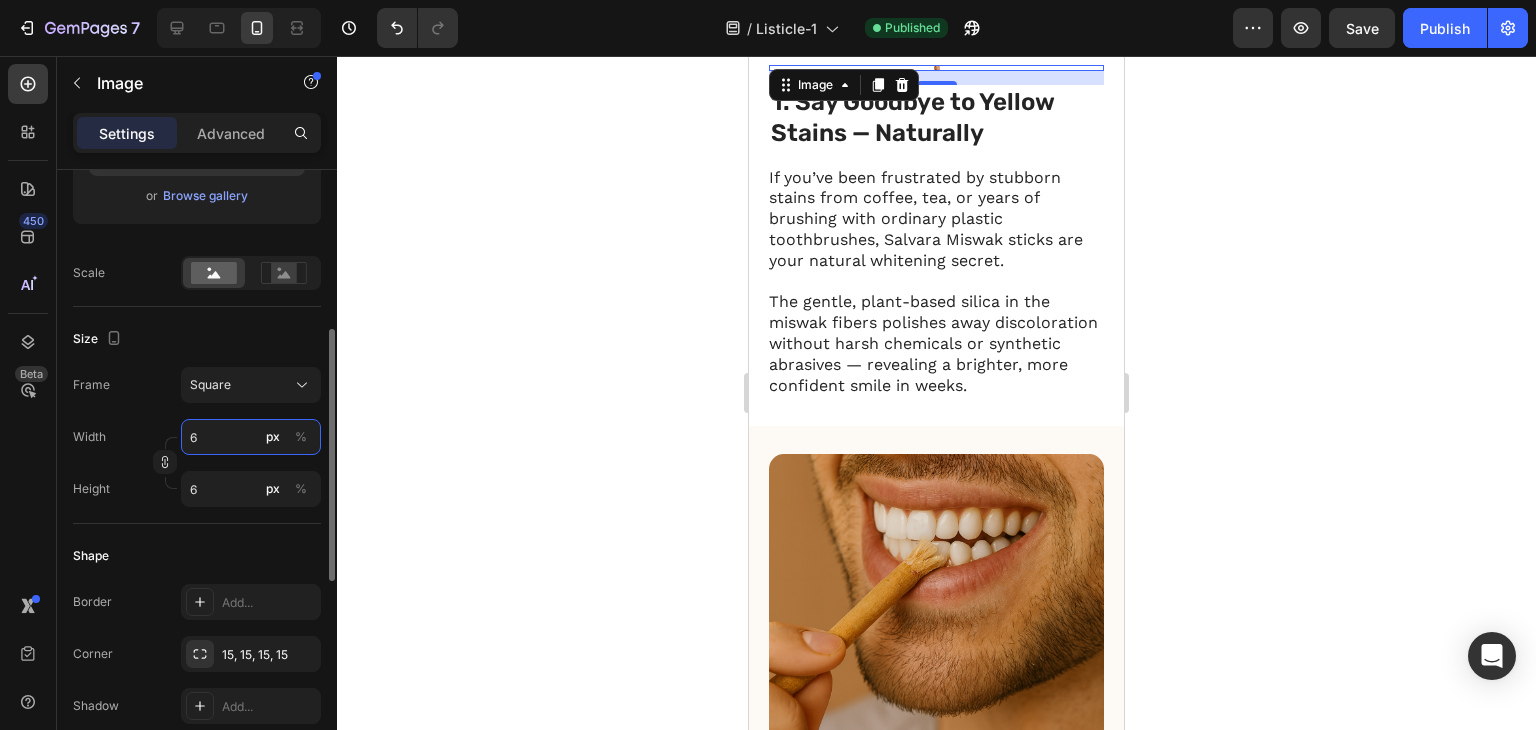 type on "60" 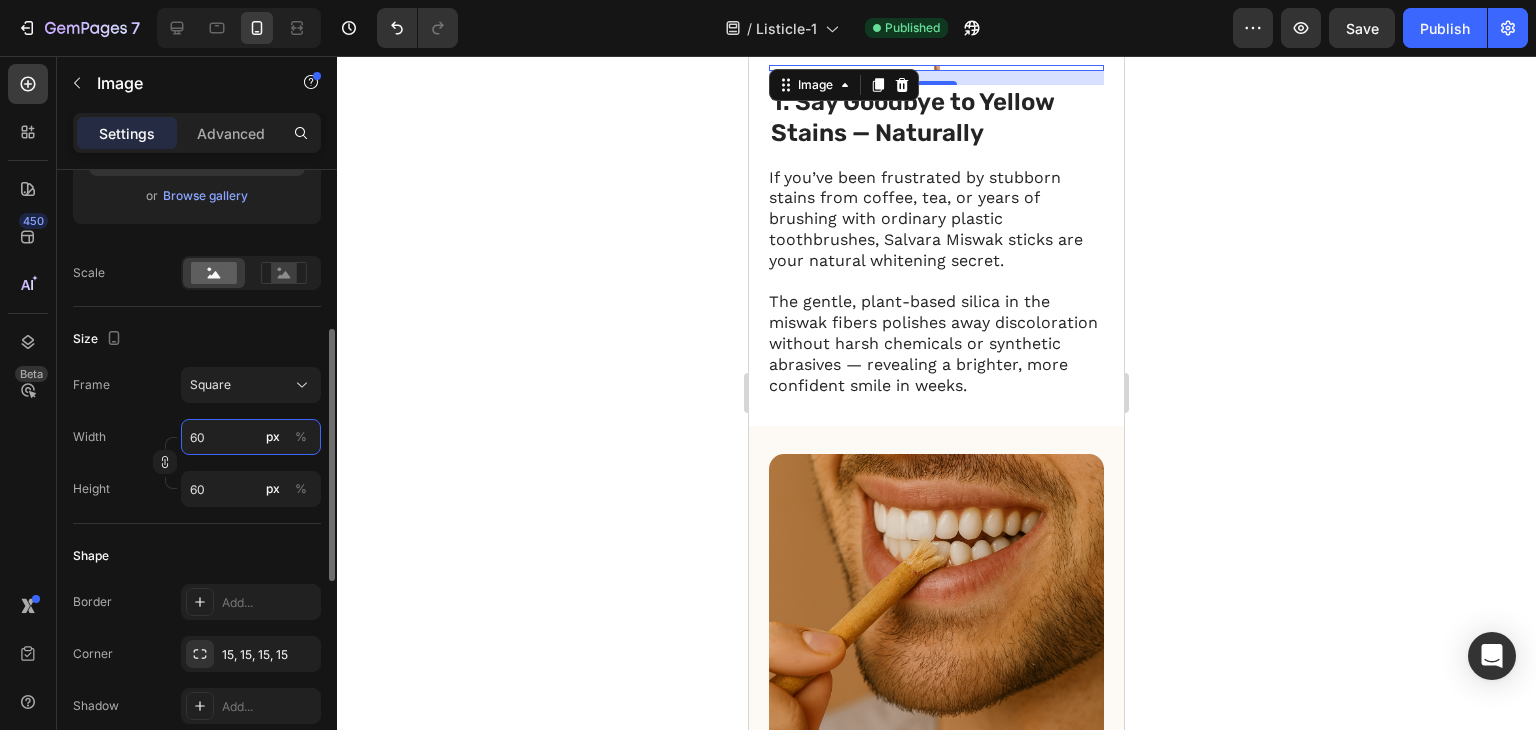 type on "600" 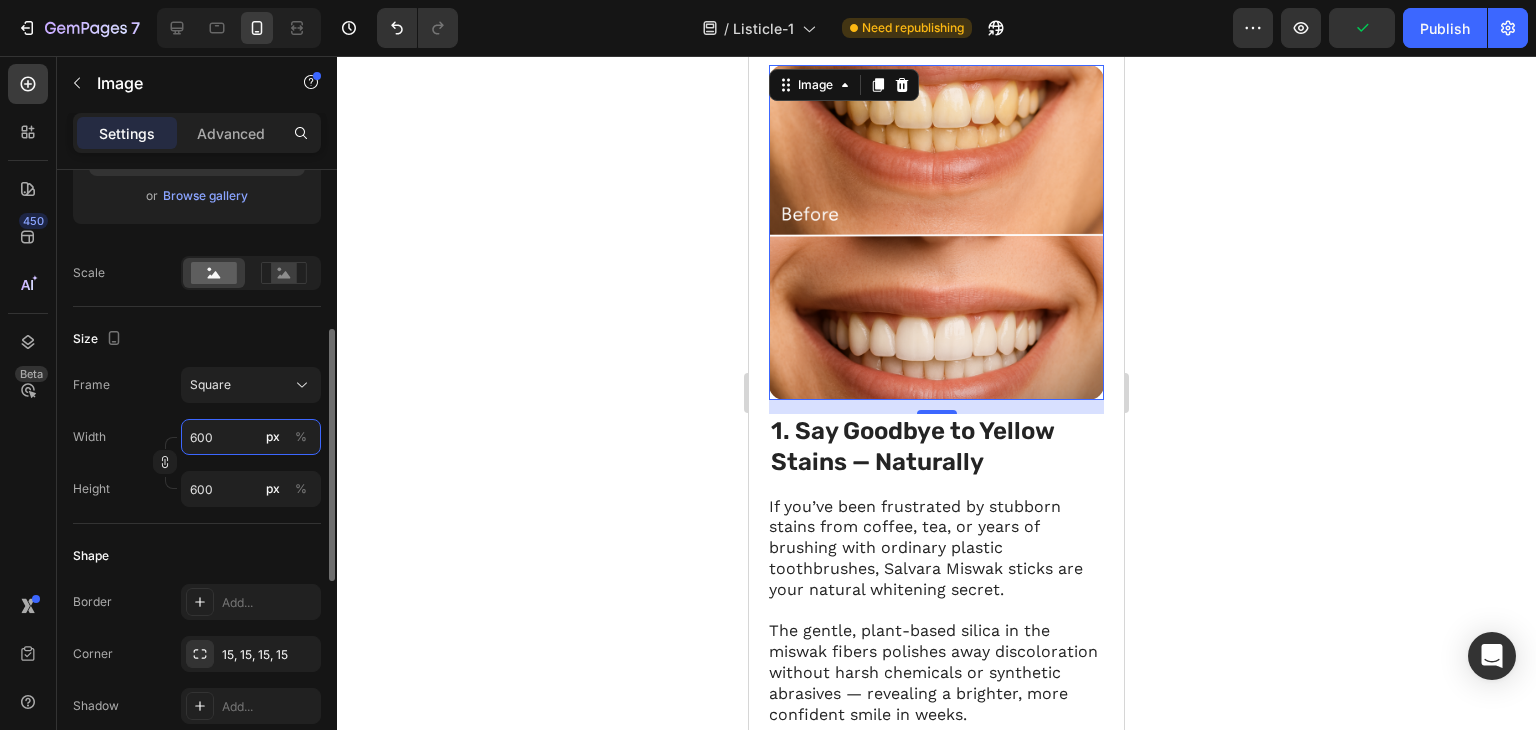 type on "400" 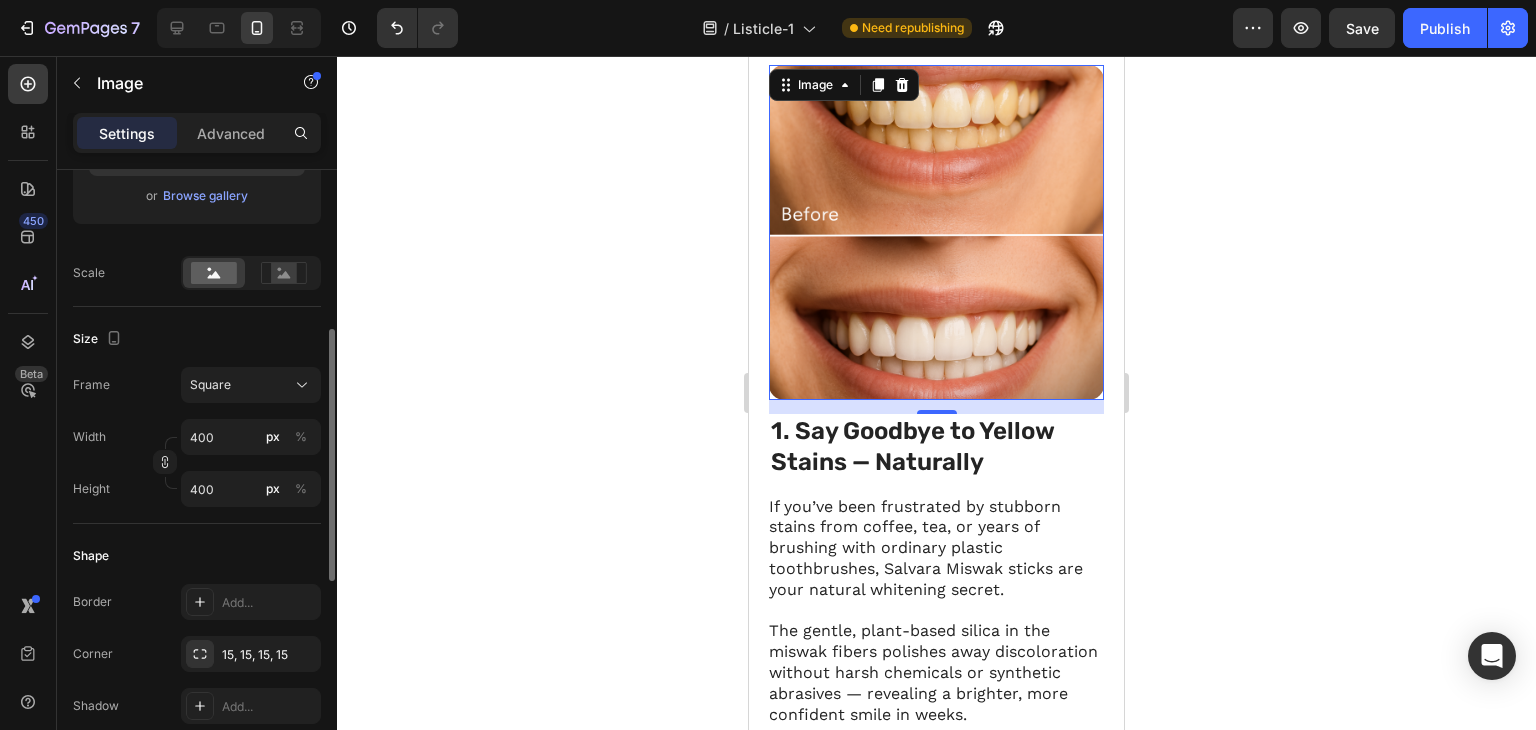 click on "Frame Square Width 400 px % Height 400 px %" 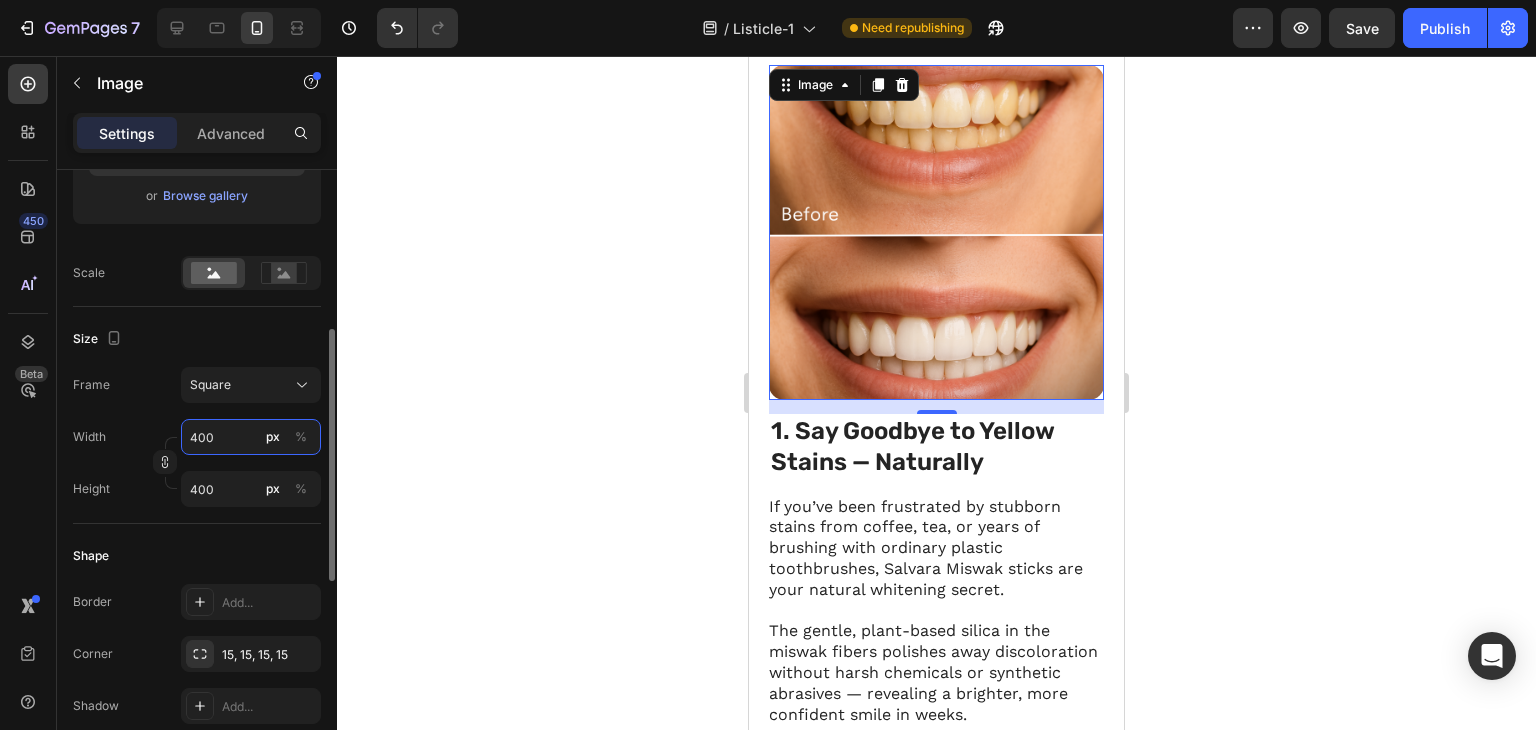type on "3" 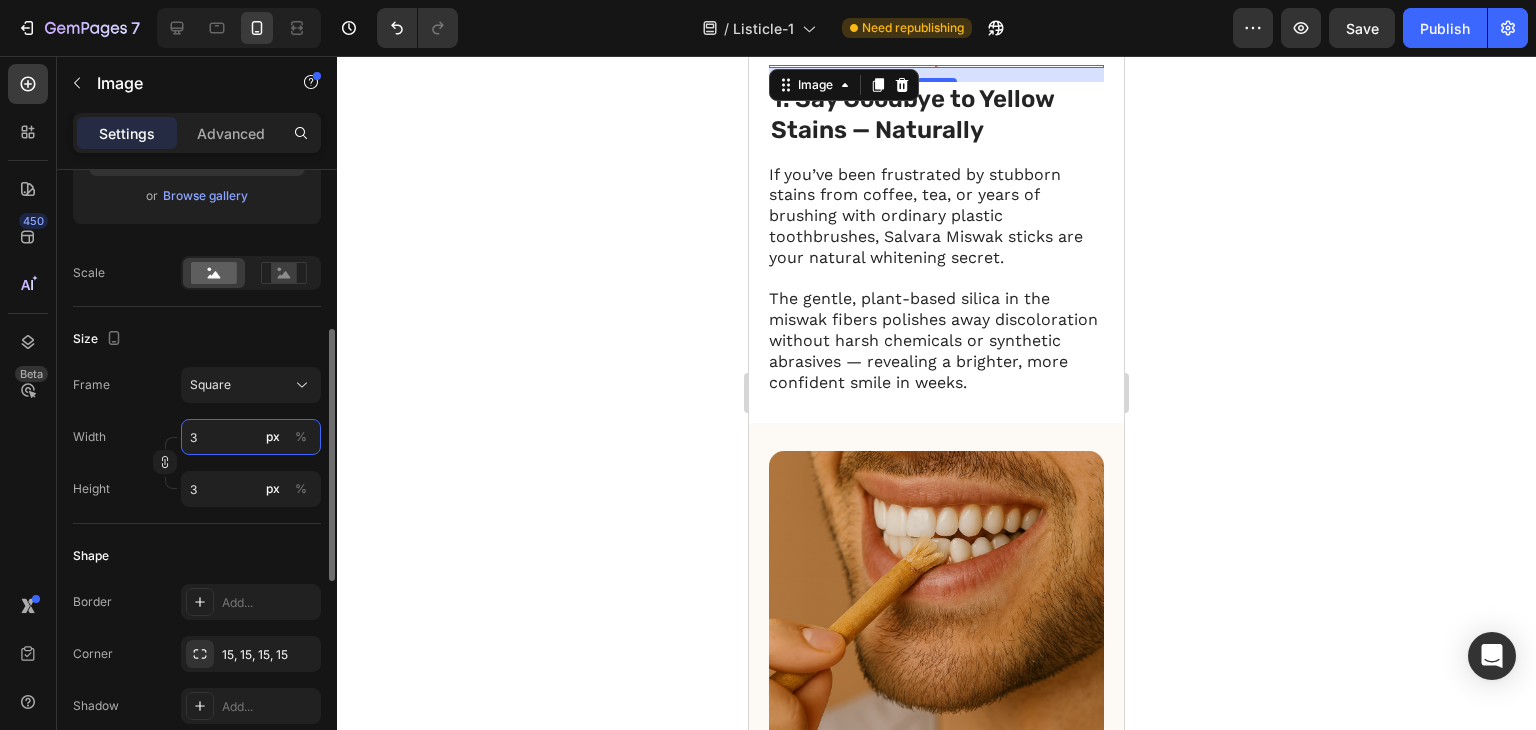 type on "35" 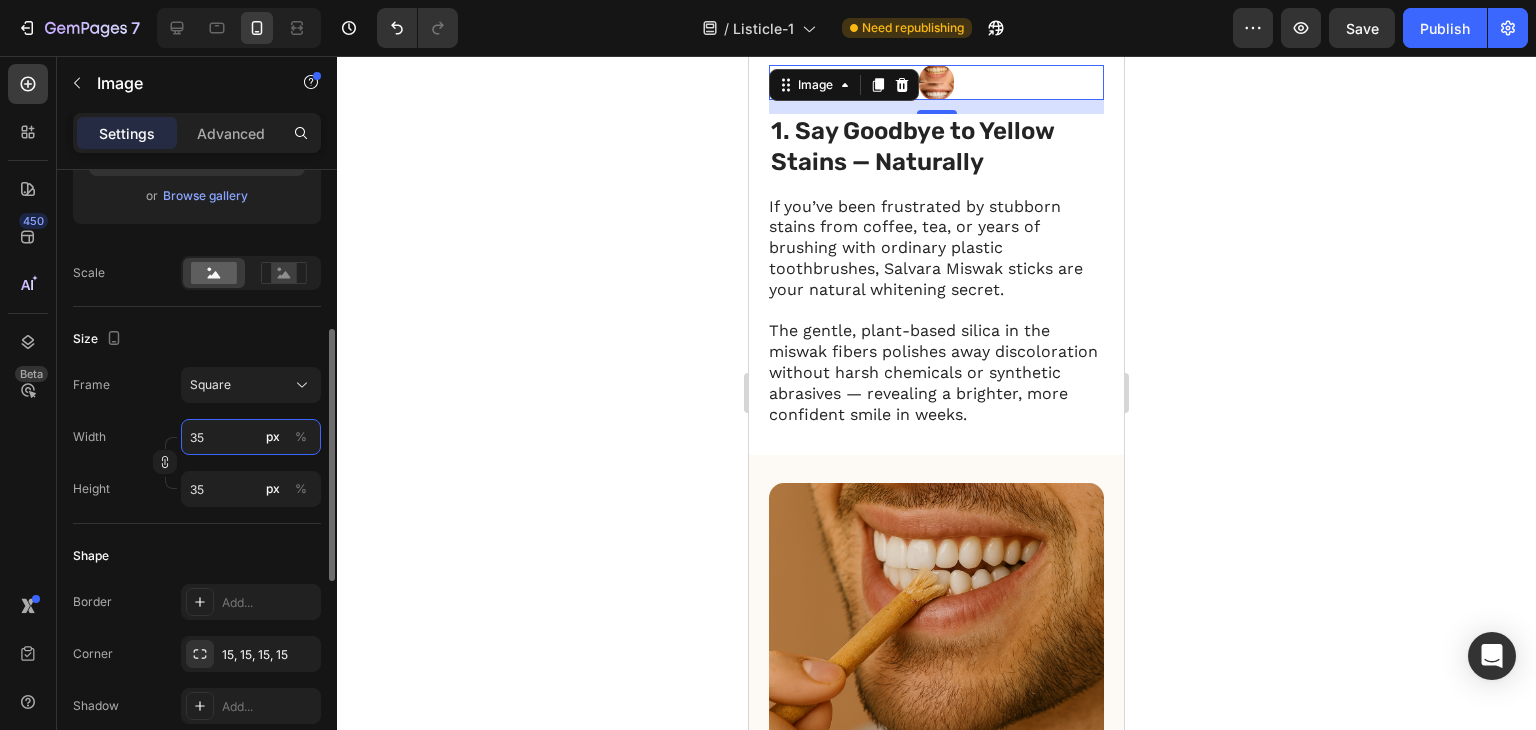type on "350" 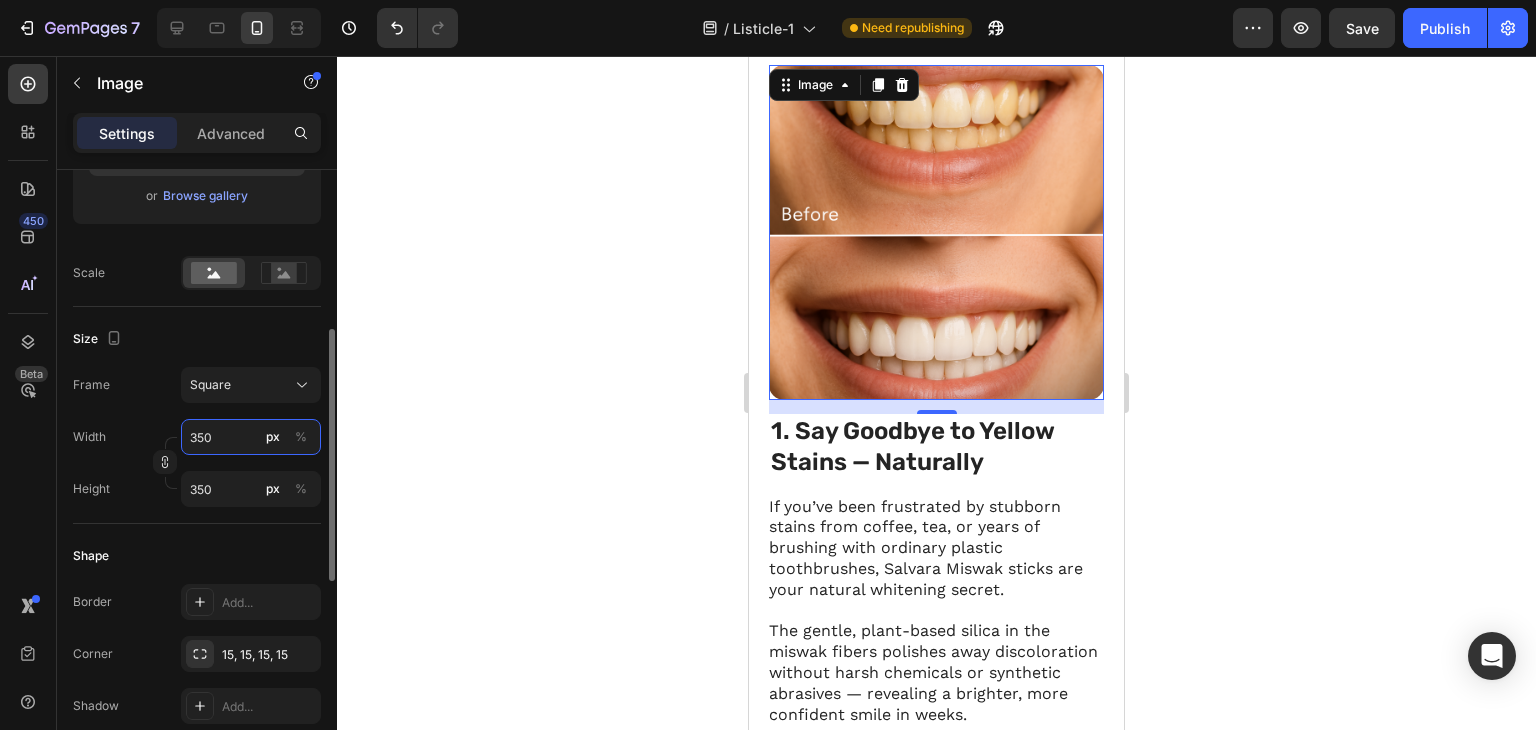 type on "350" 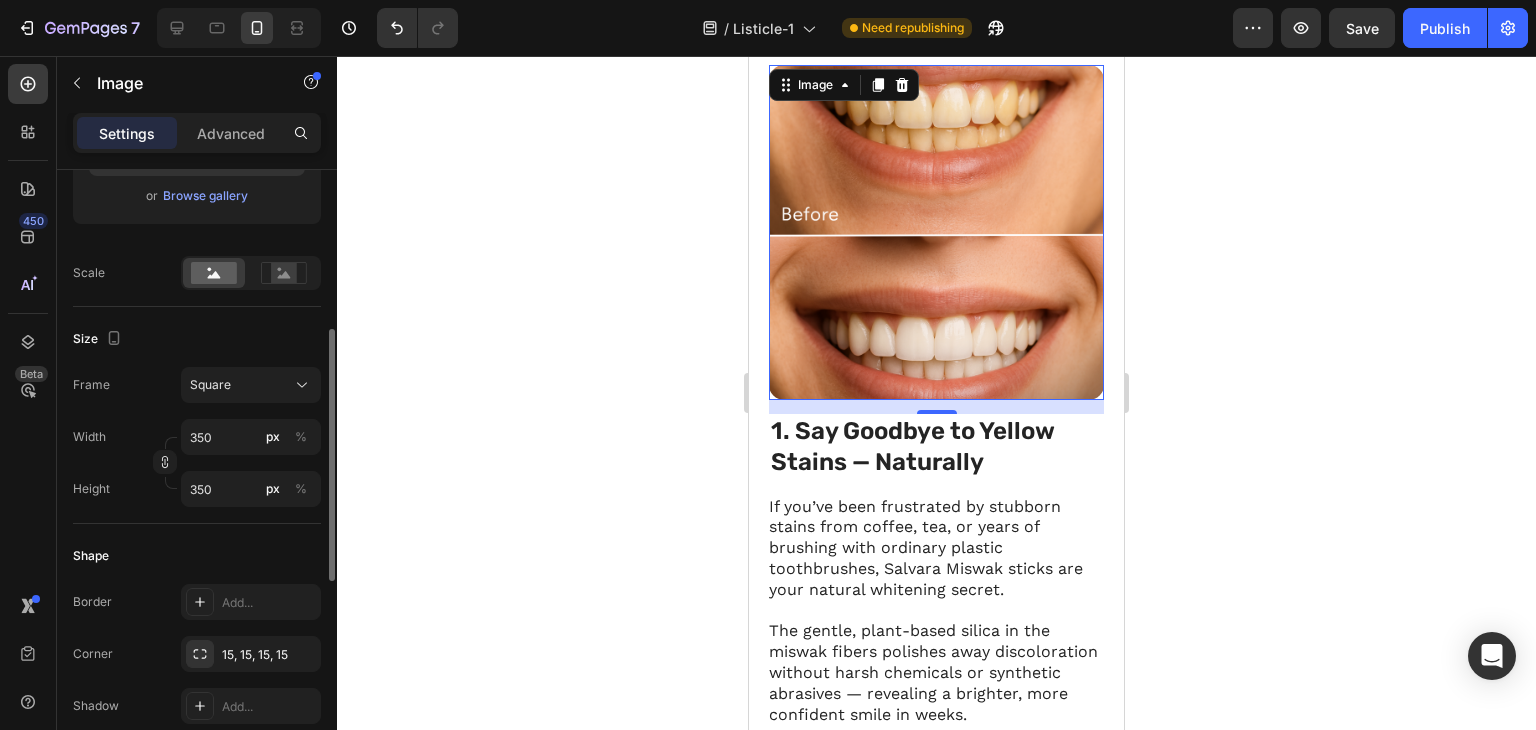 click on "Frame Square Width 350 px % Height 350 px %" 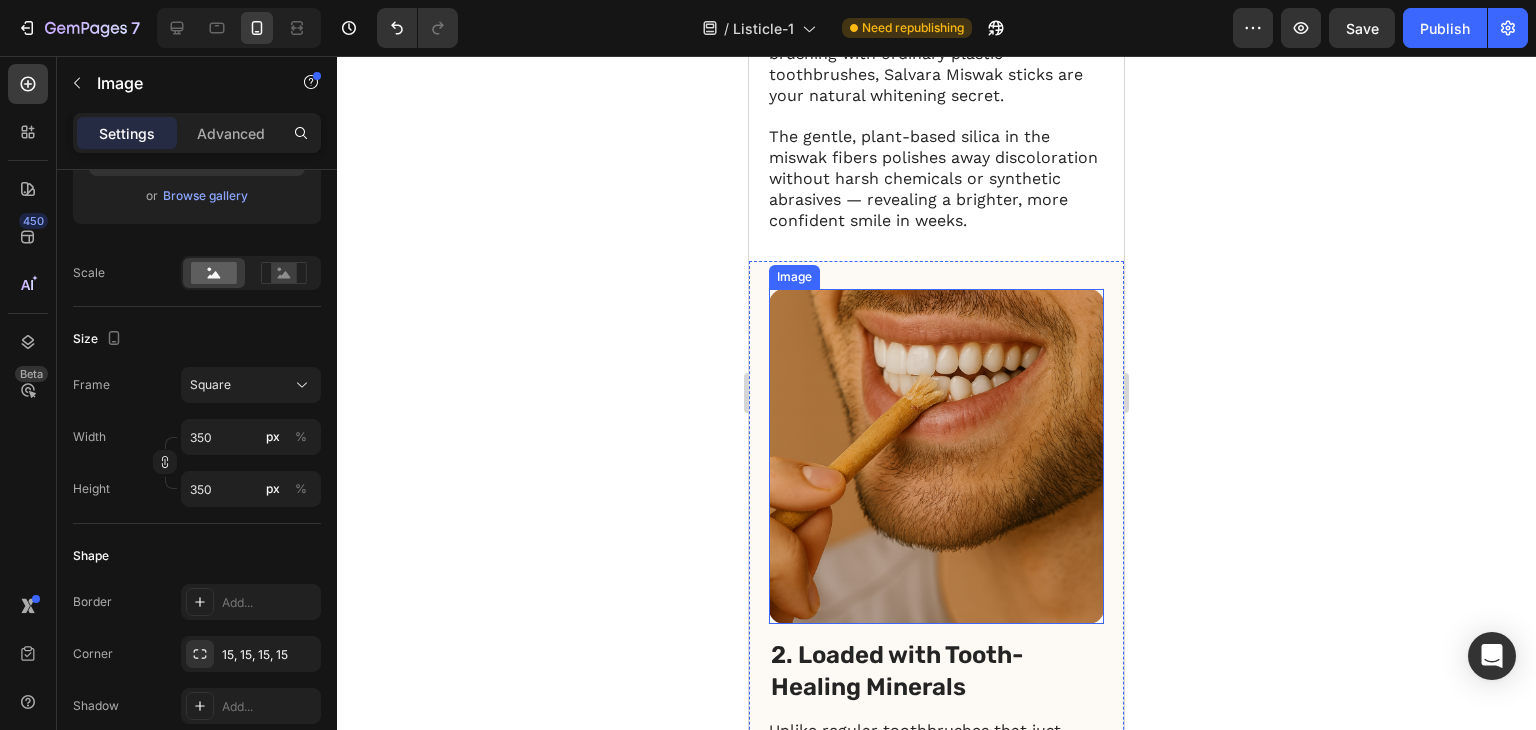 scroll, scrollTop: 934, scrollLeft: 0, axis: vertical 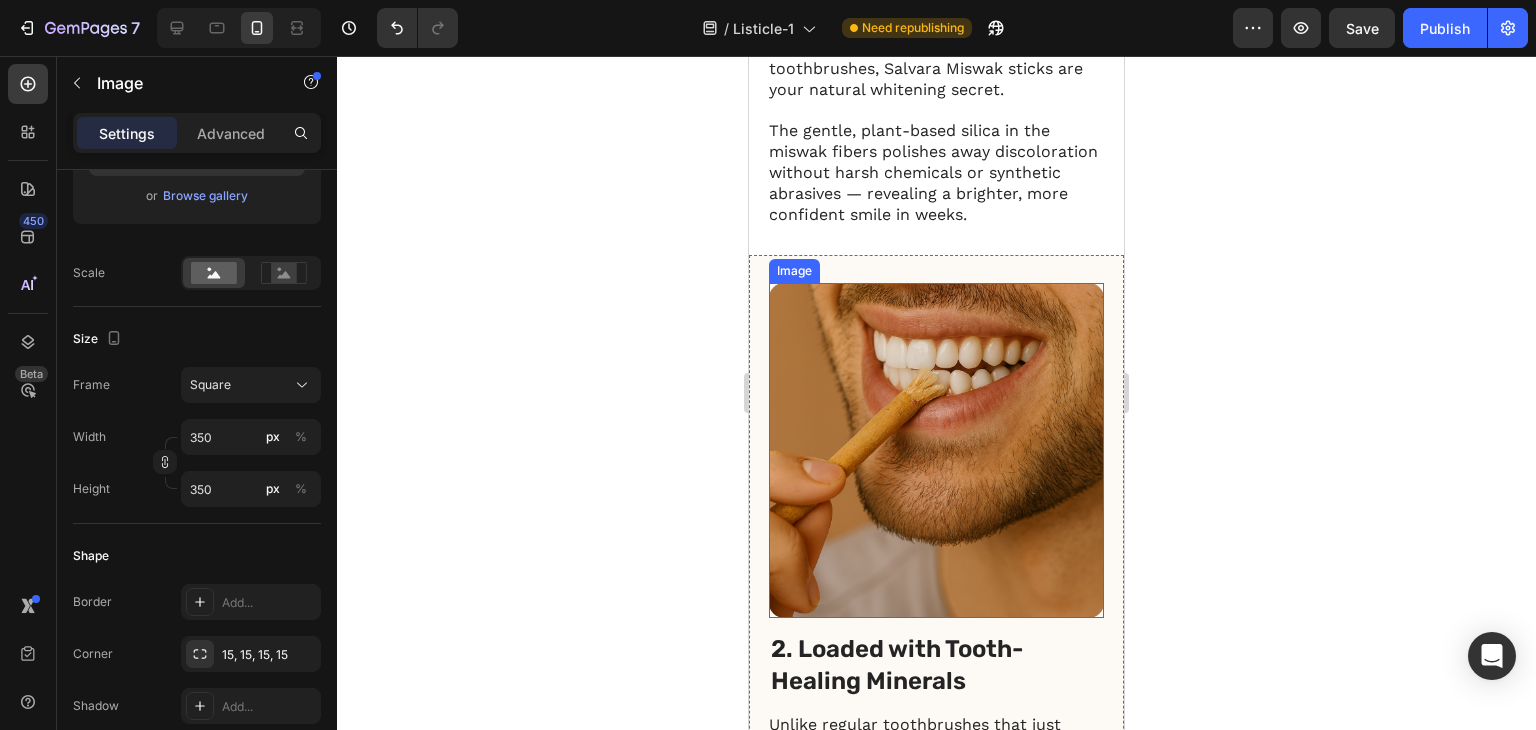 click at bounding box center [936, 450] 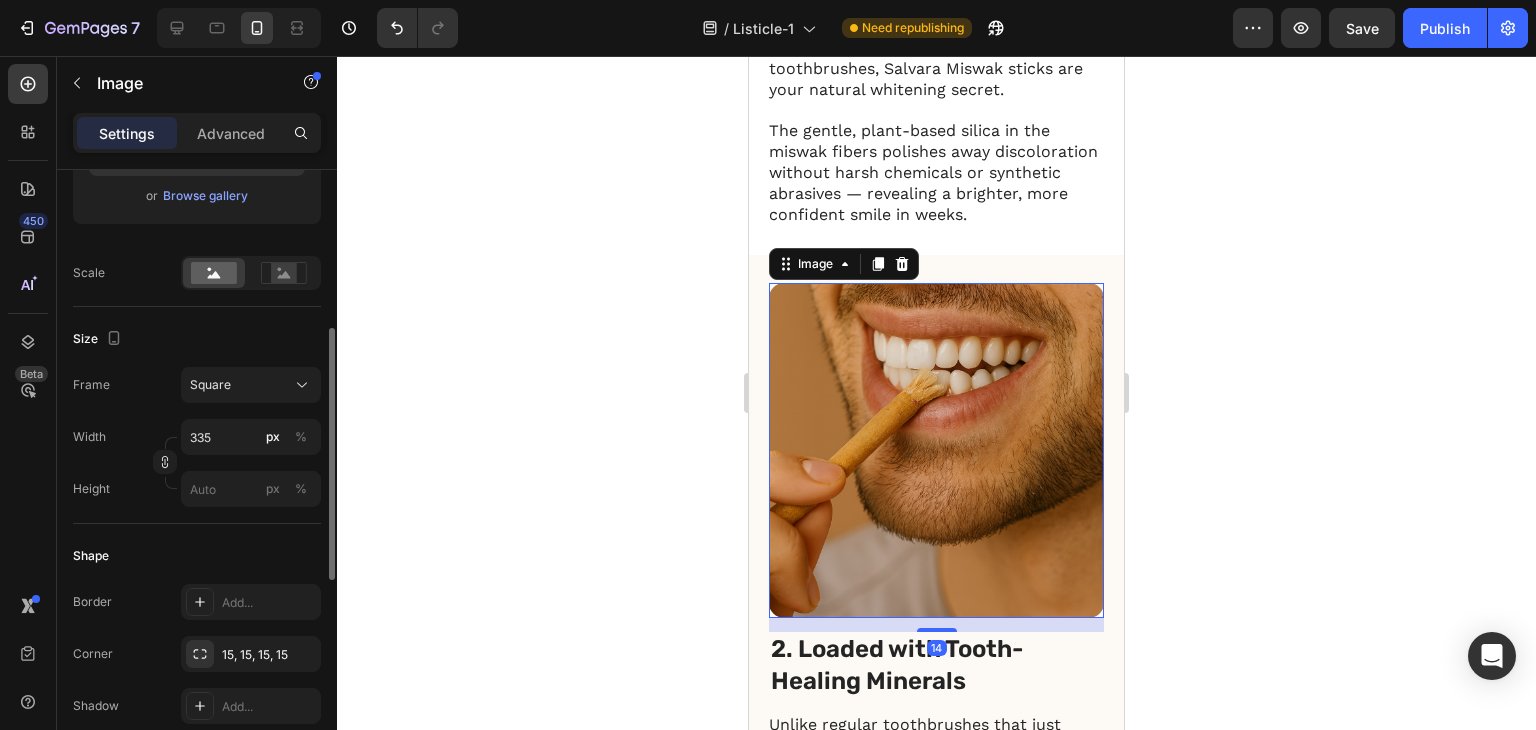 scroll, scrollTop: 388, scrollLeft: 0, axis: vertical 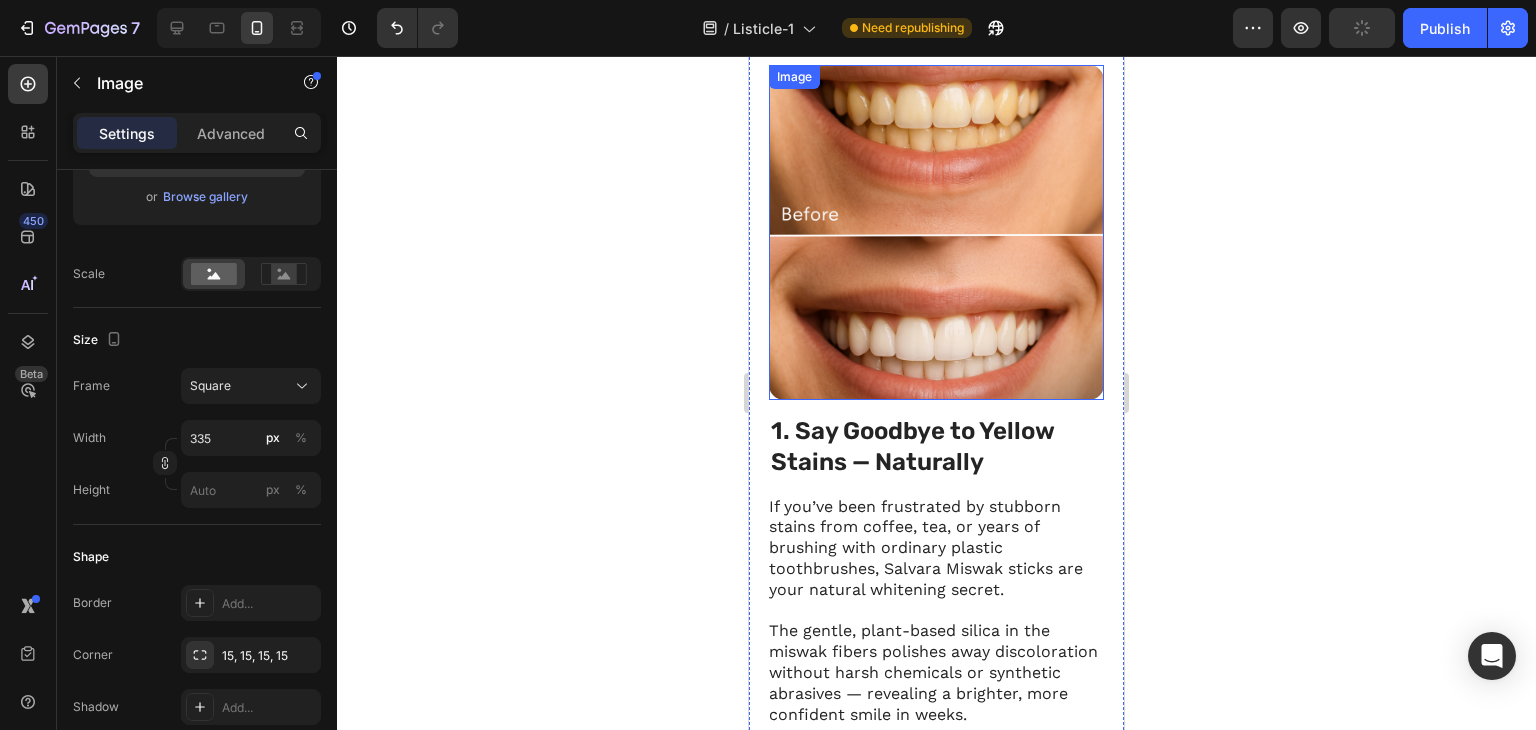 click at bounding box center (936, 232) 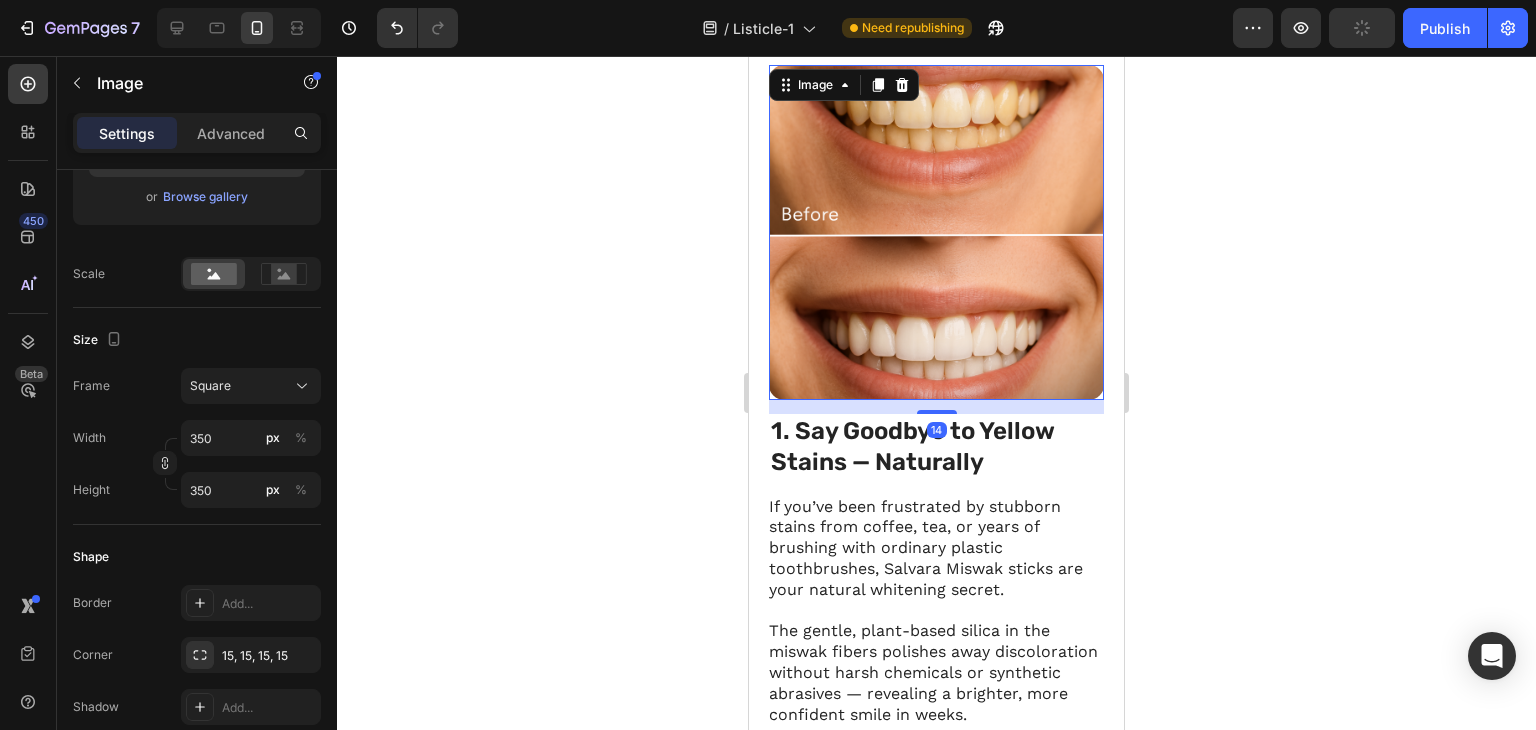 scroll, scrollTop: 388, scrollLeft: 0, axis: vertical 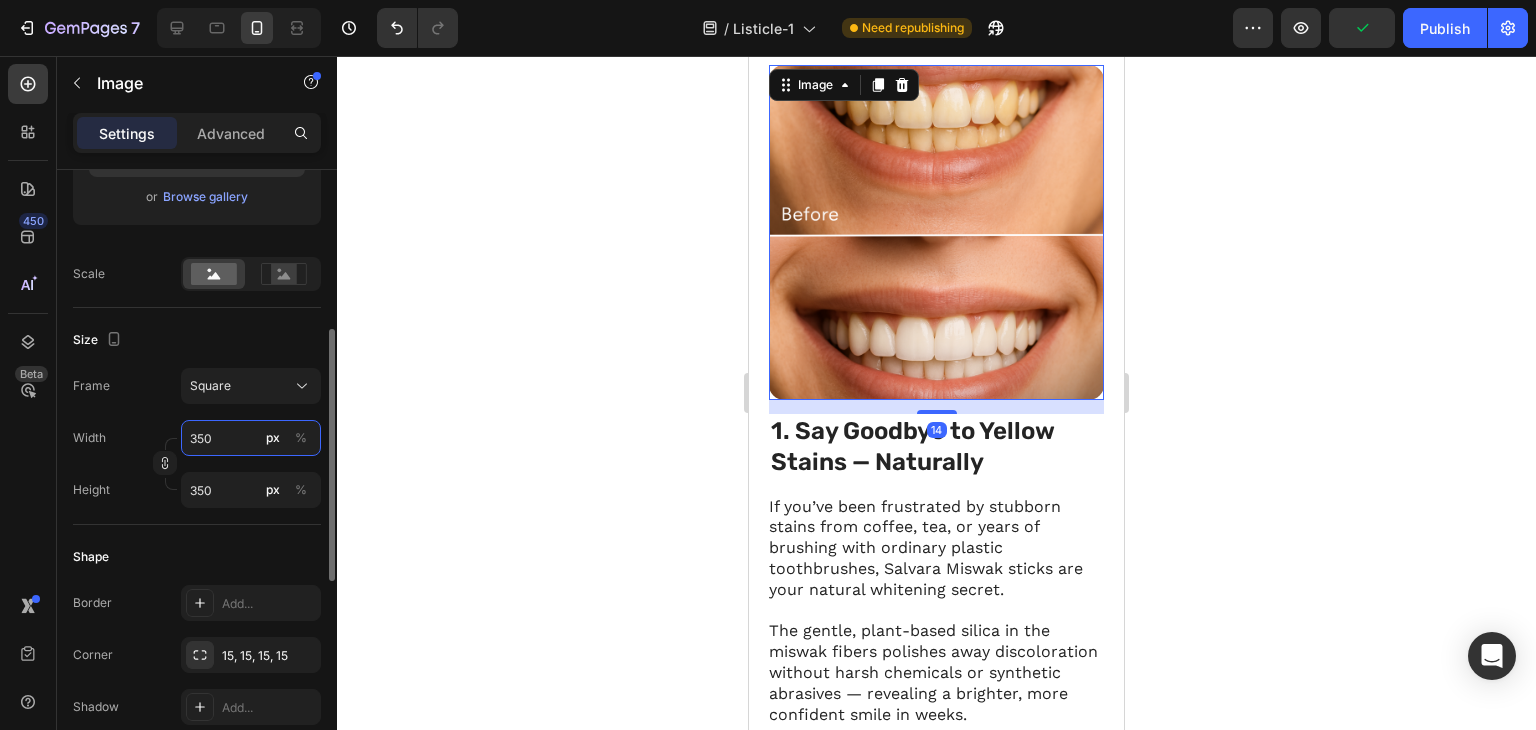 click on "350" at bounding box center [251, 438] 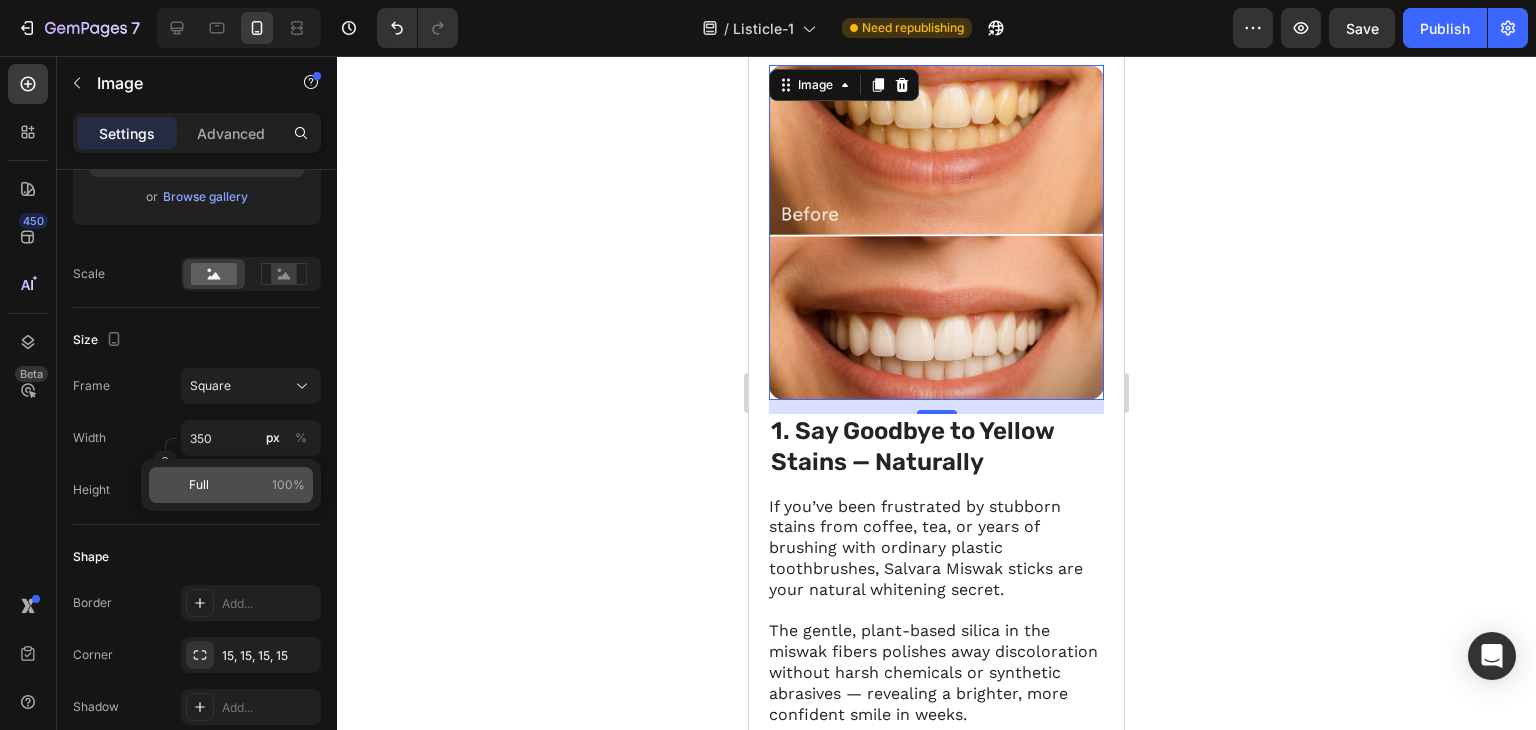 click on "Full" at bounding box center (199, 485) 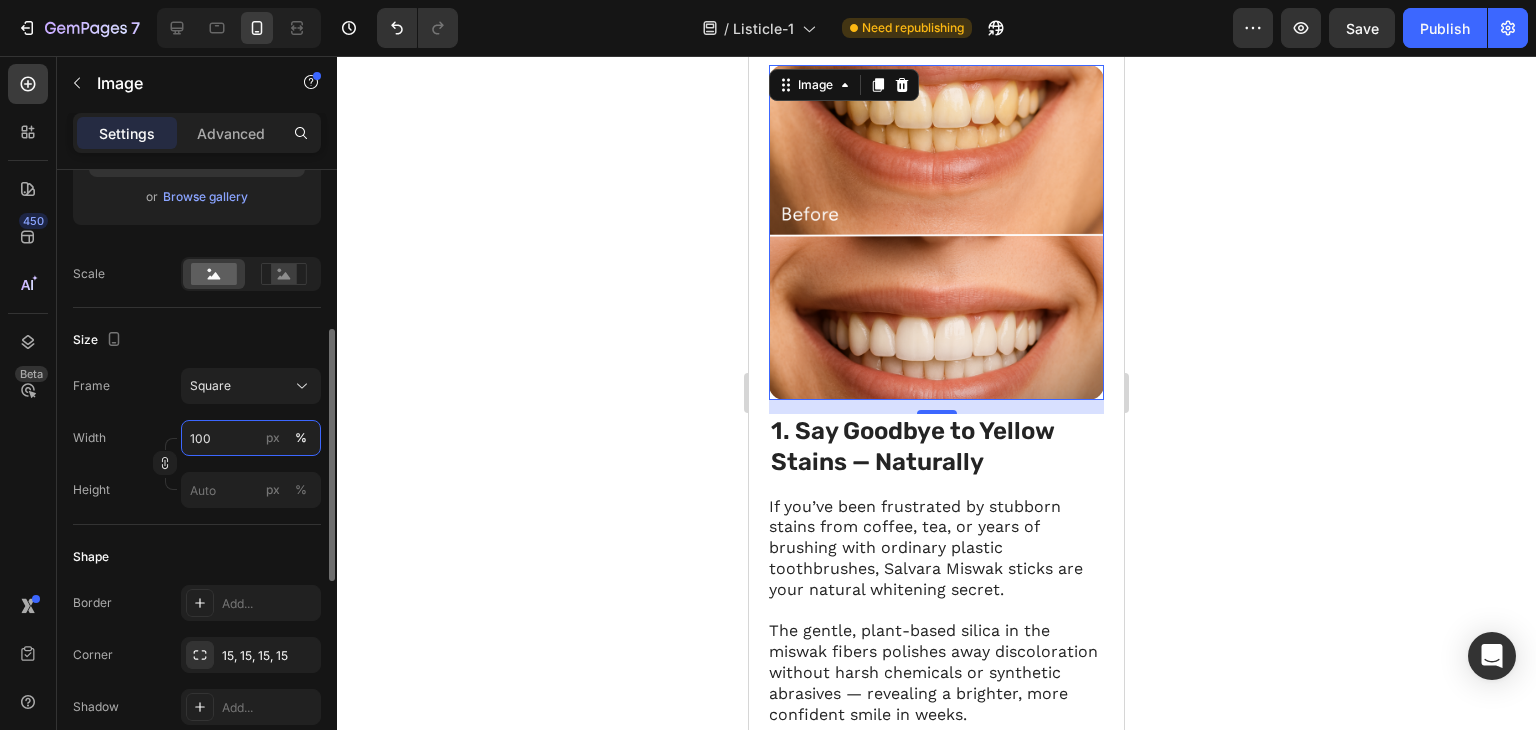 click on "100" at bounding box center [251, 438] 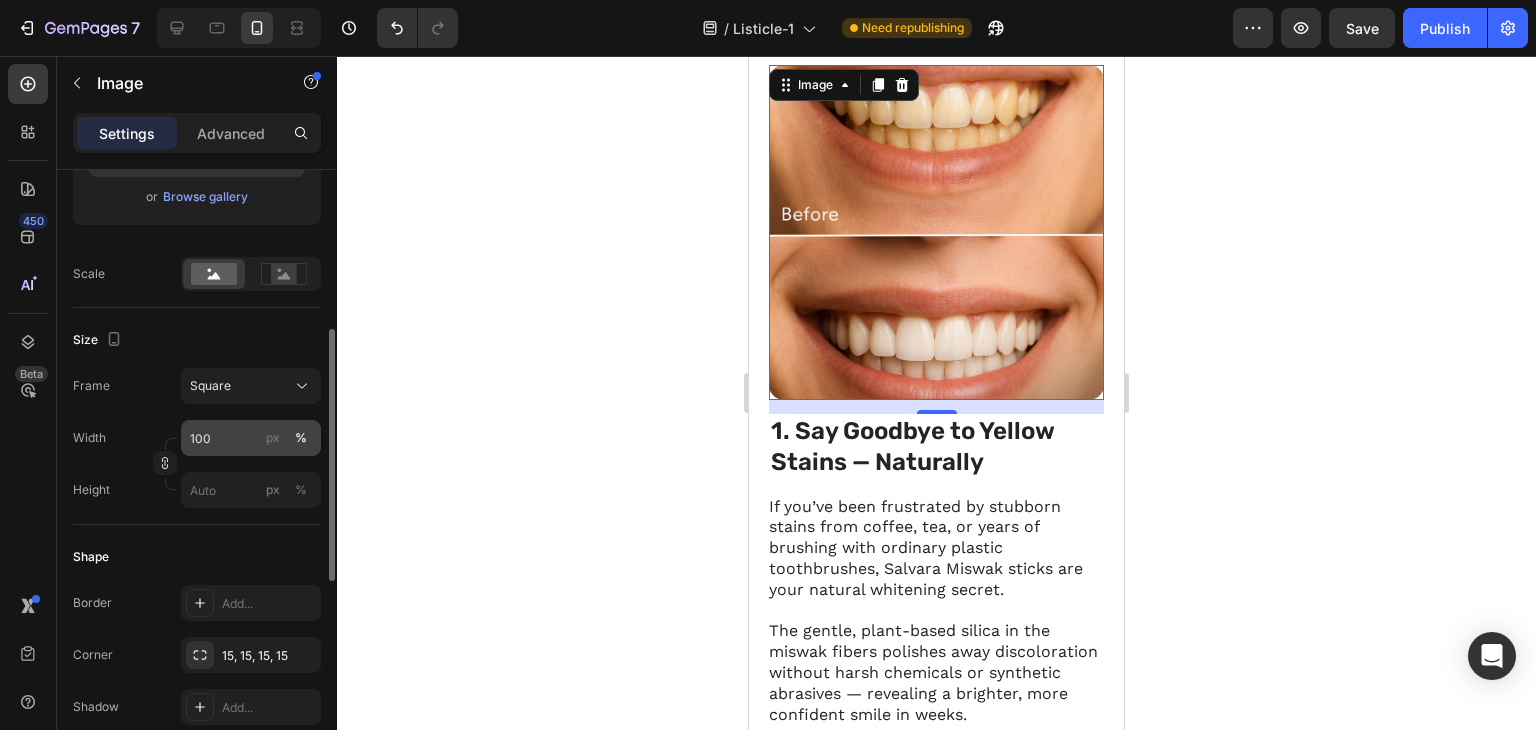 click on "%" at bounding box center (301, 438) 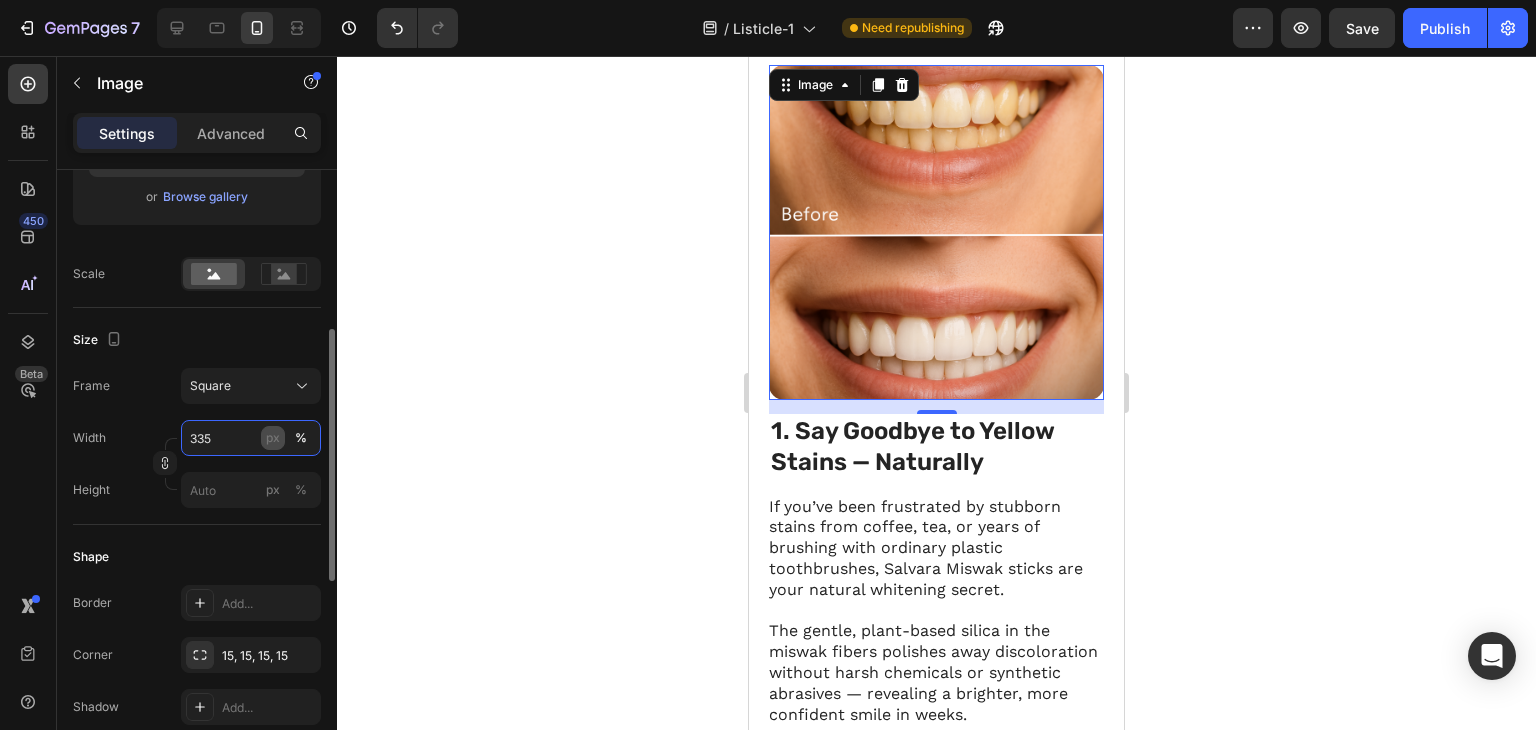 type on "335" 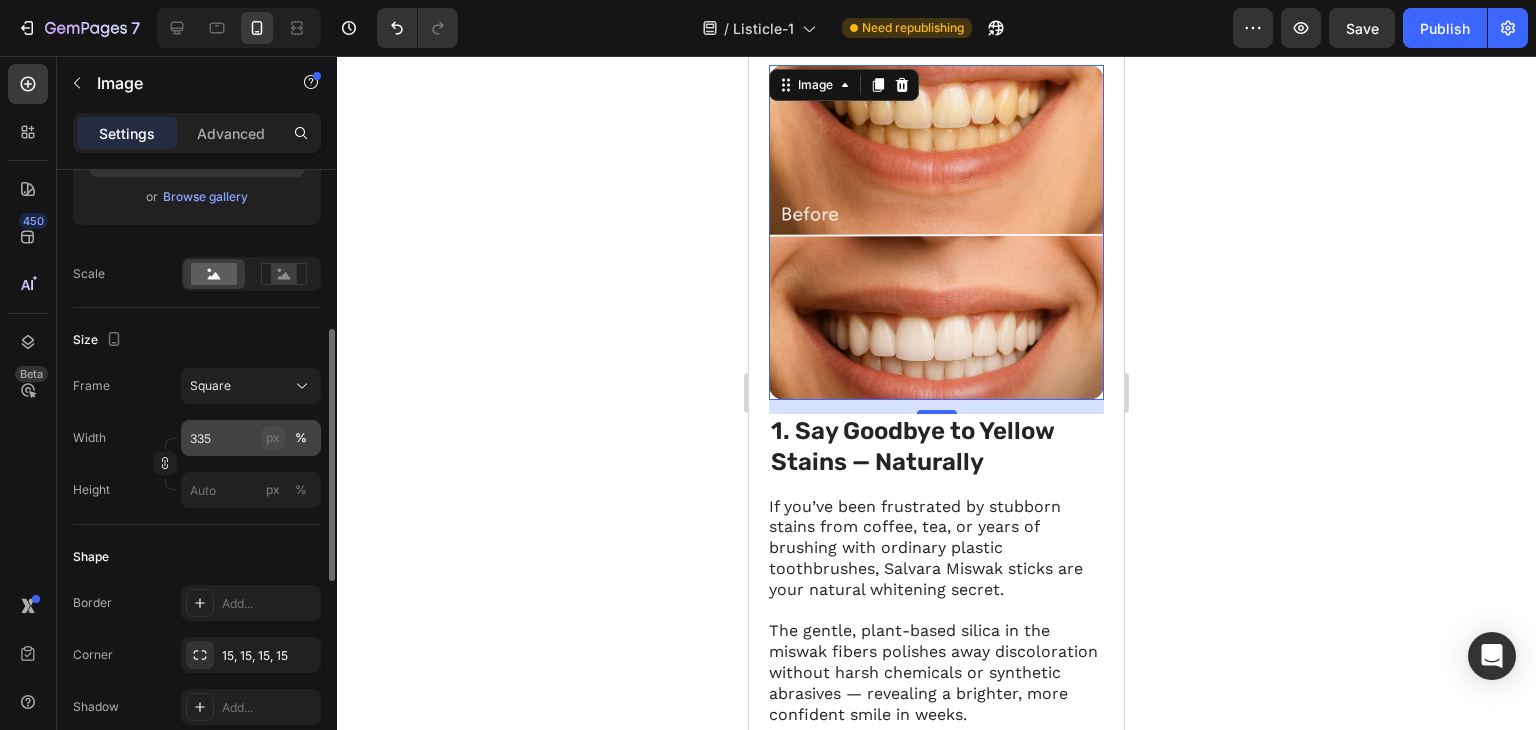 click on "px" at bounding box center (273, 438) 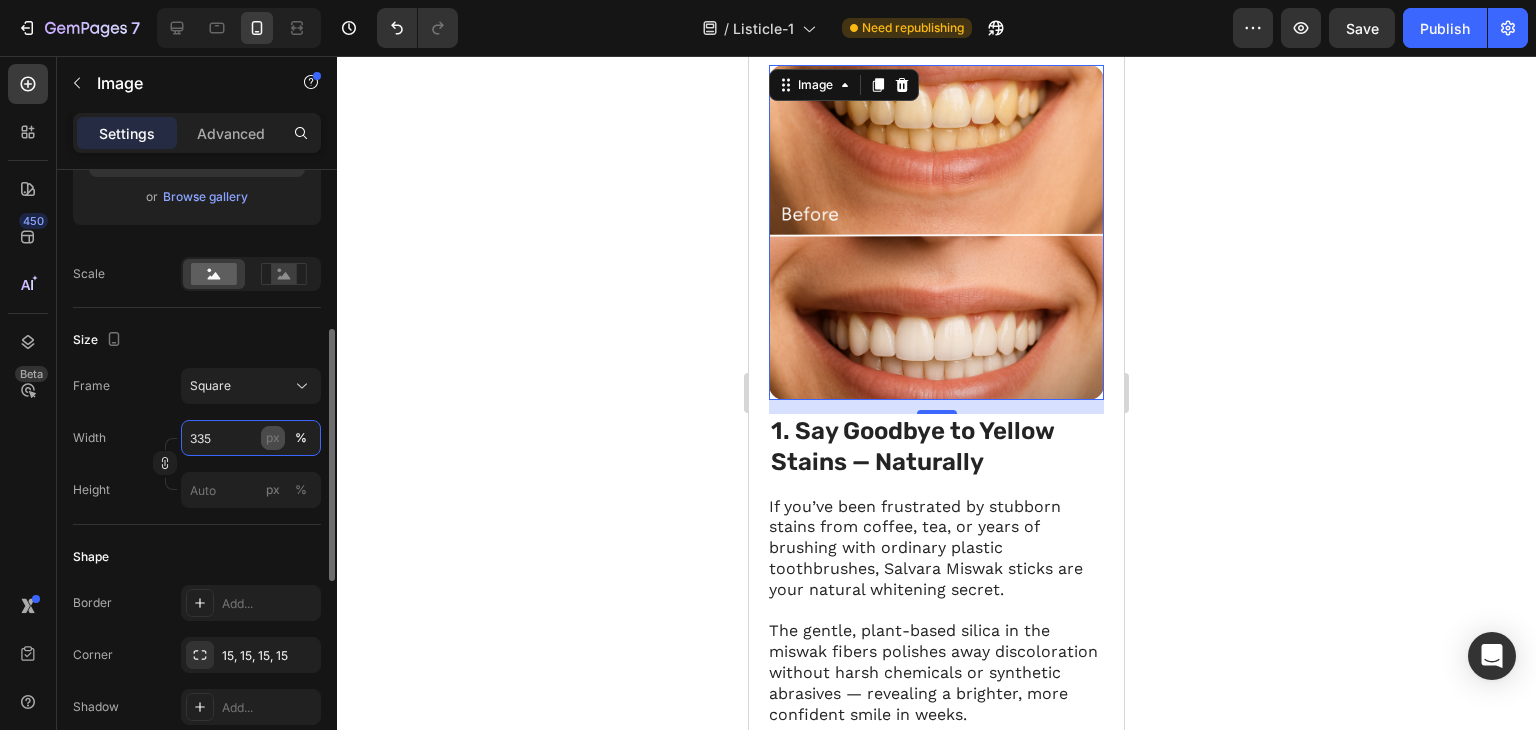 type on "335" 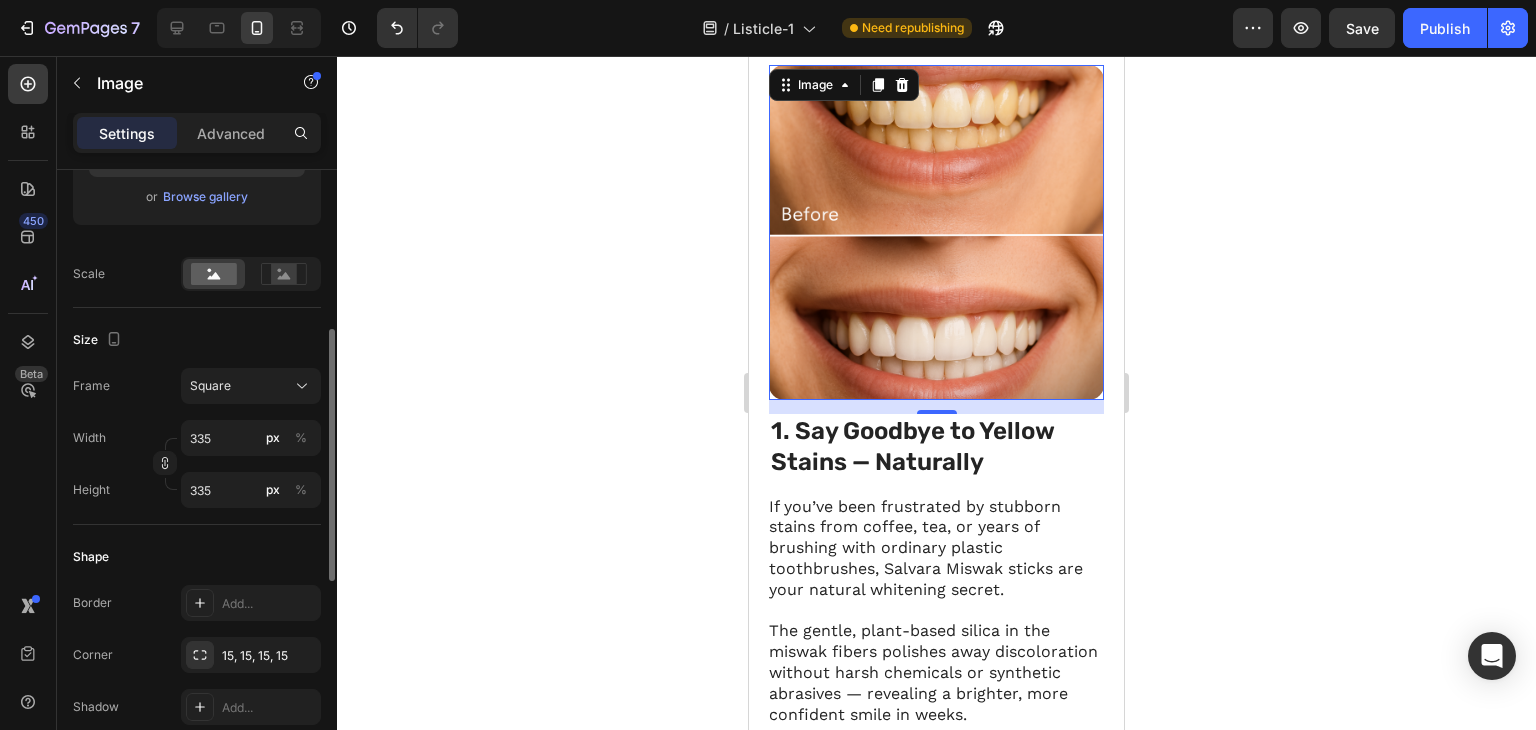 click on "Frame Square Width 335 px % Height 335 px %" 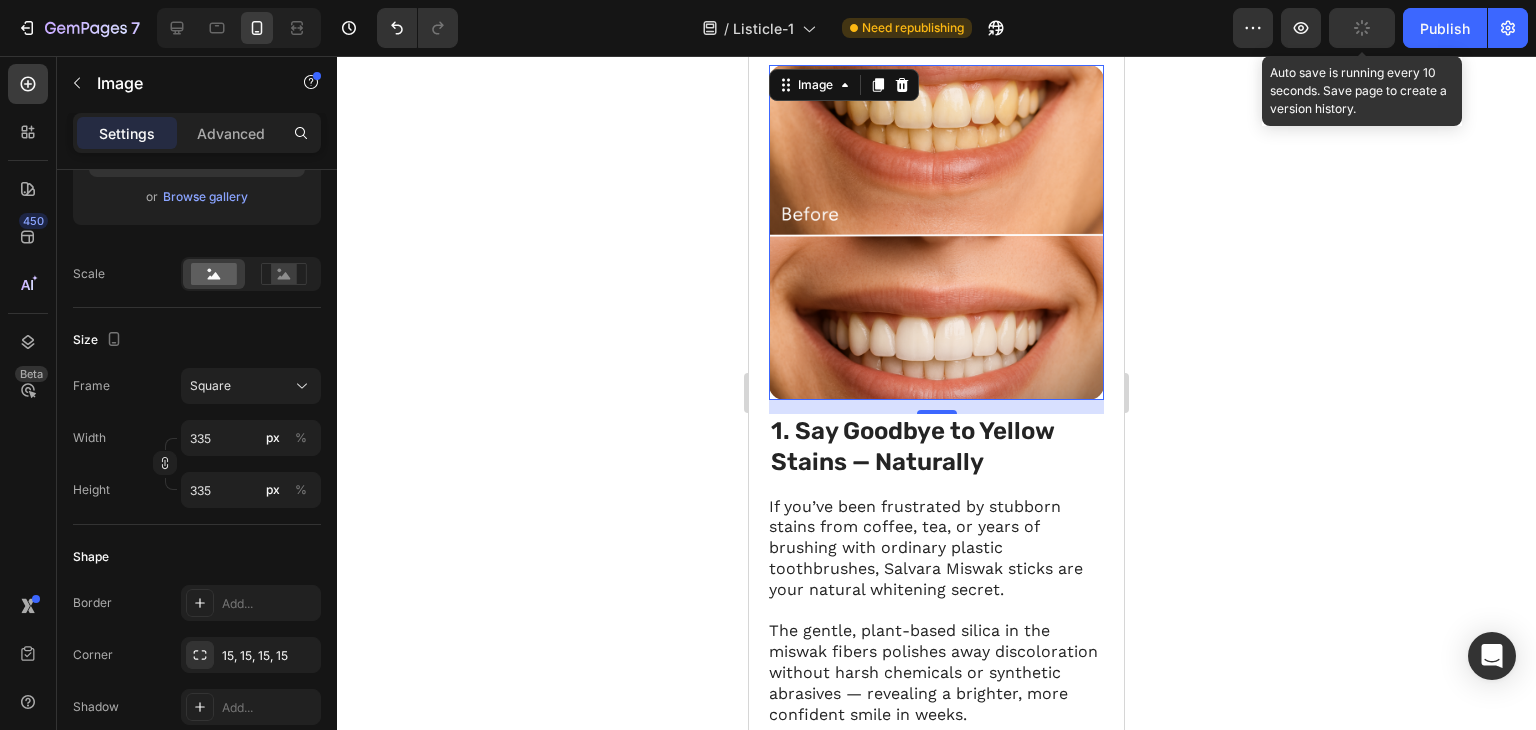 click 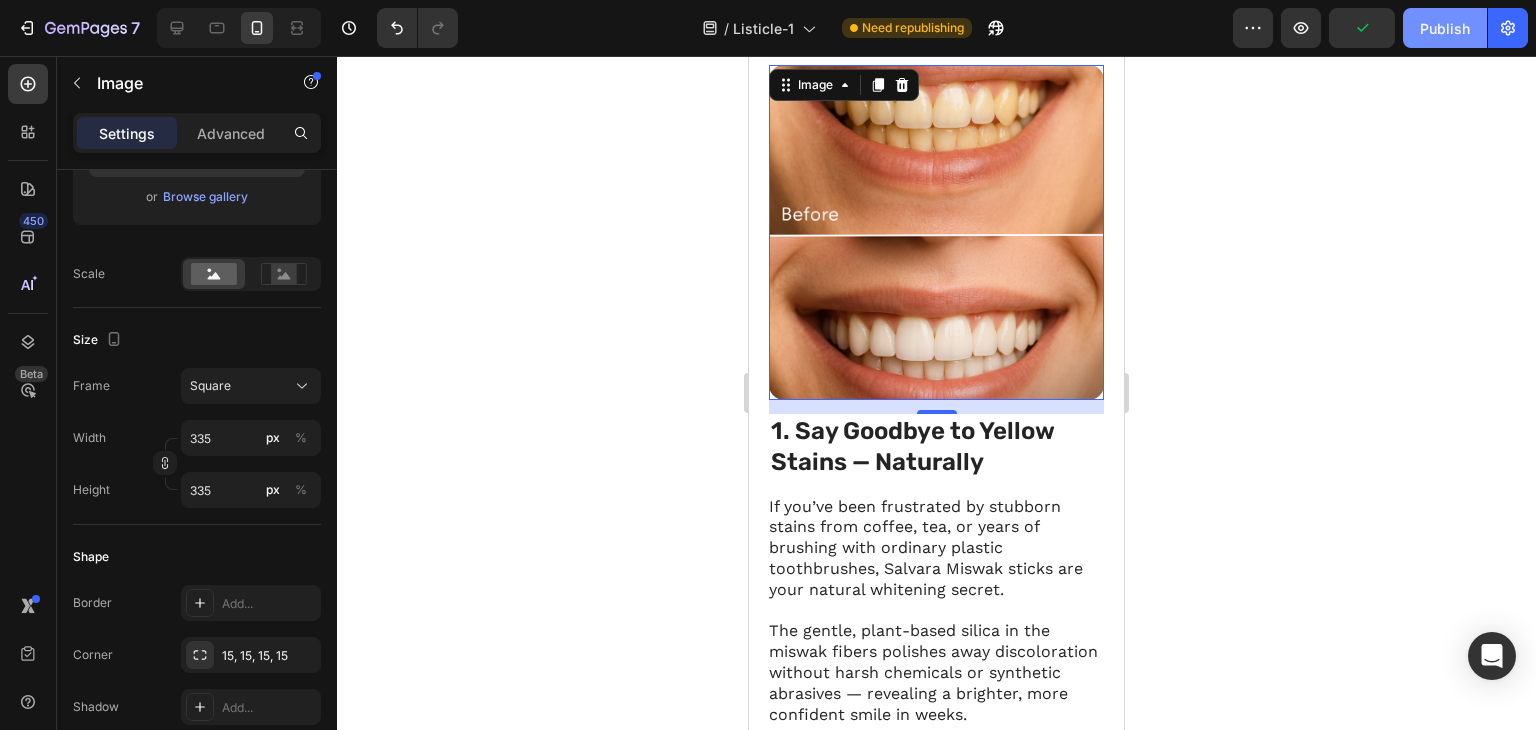 click on "Publish" 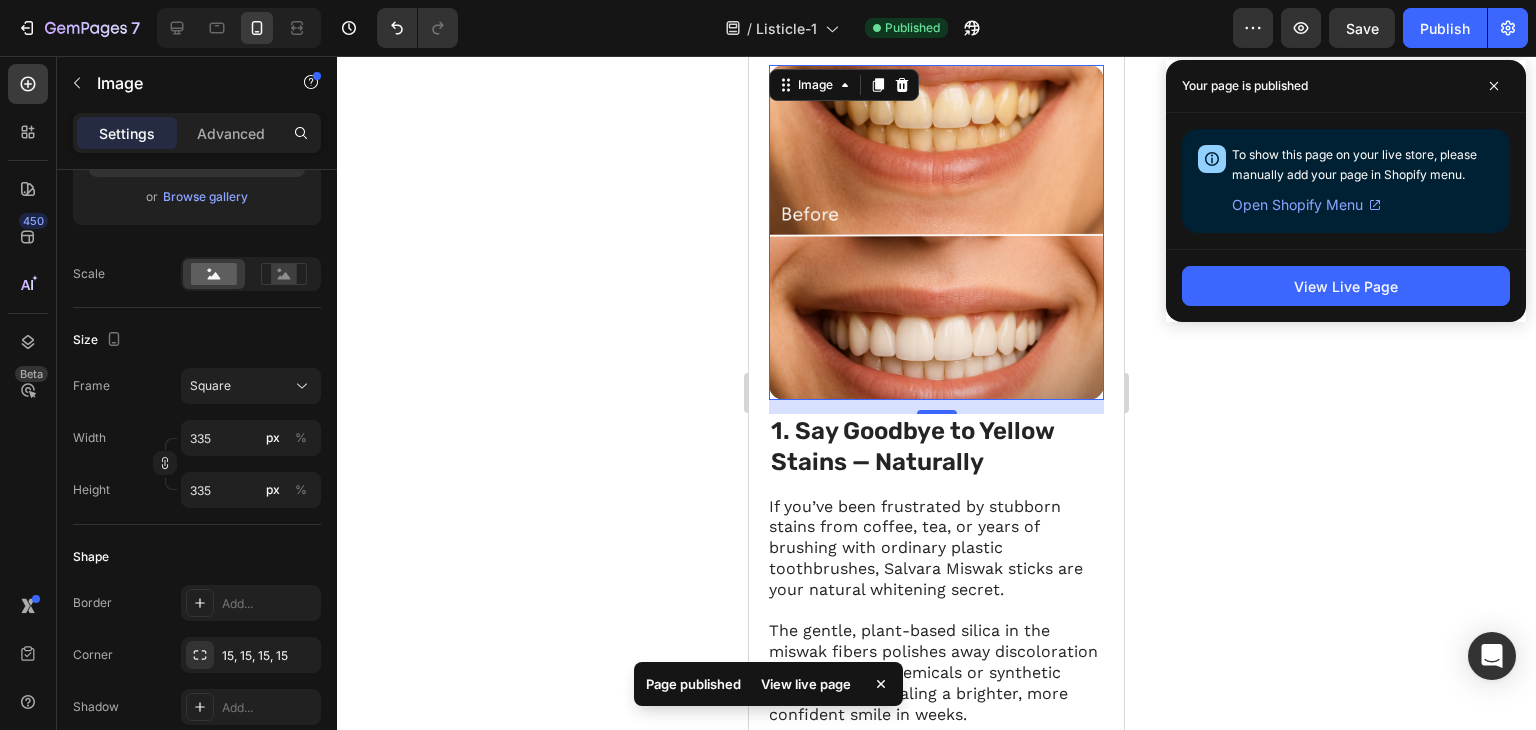 click at bounding box center (936, 232) 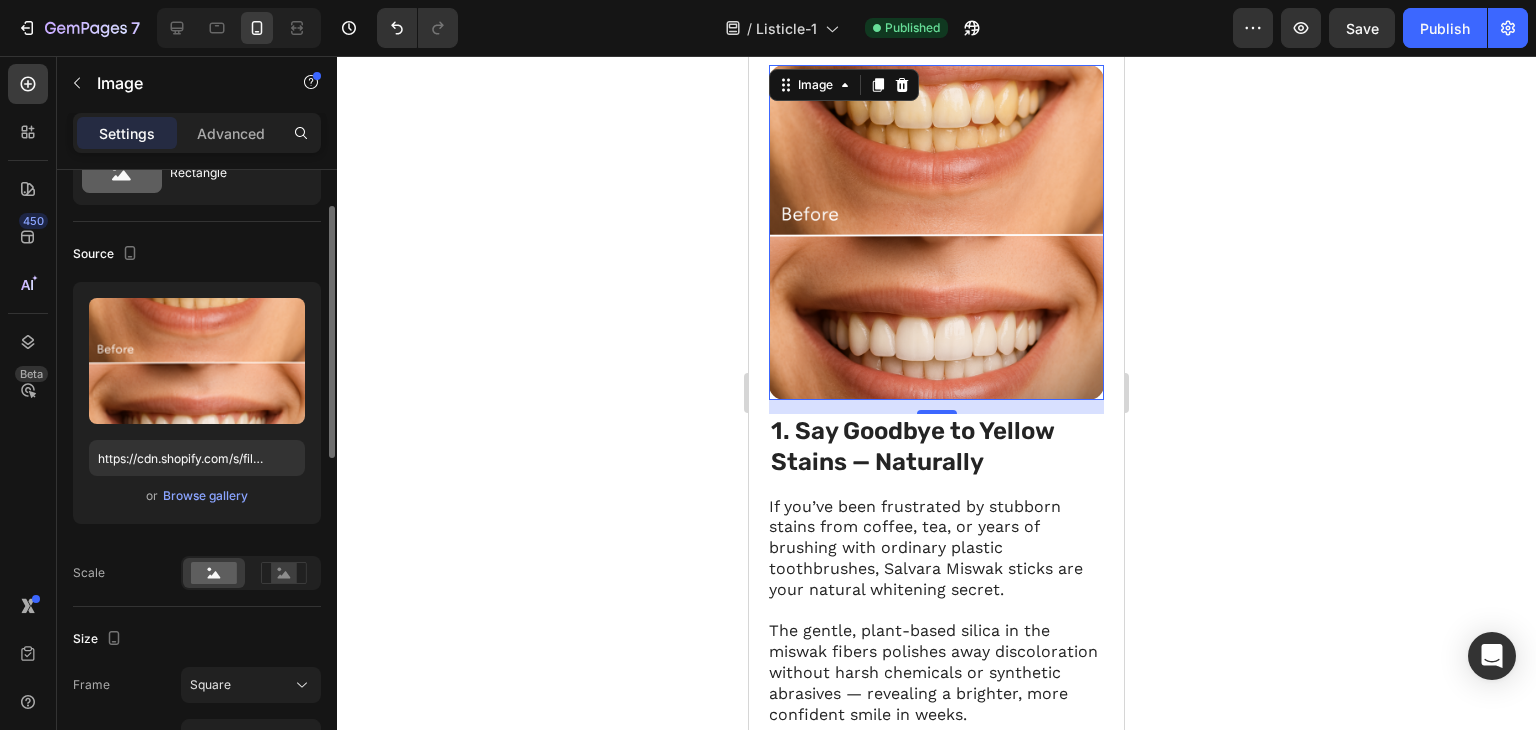 scroll, scrollTop: 0, scrollLeft: 0, axis: both 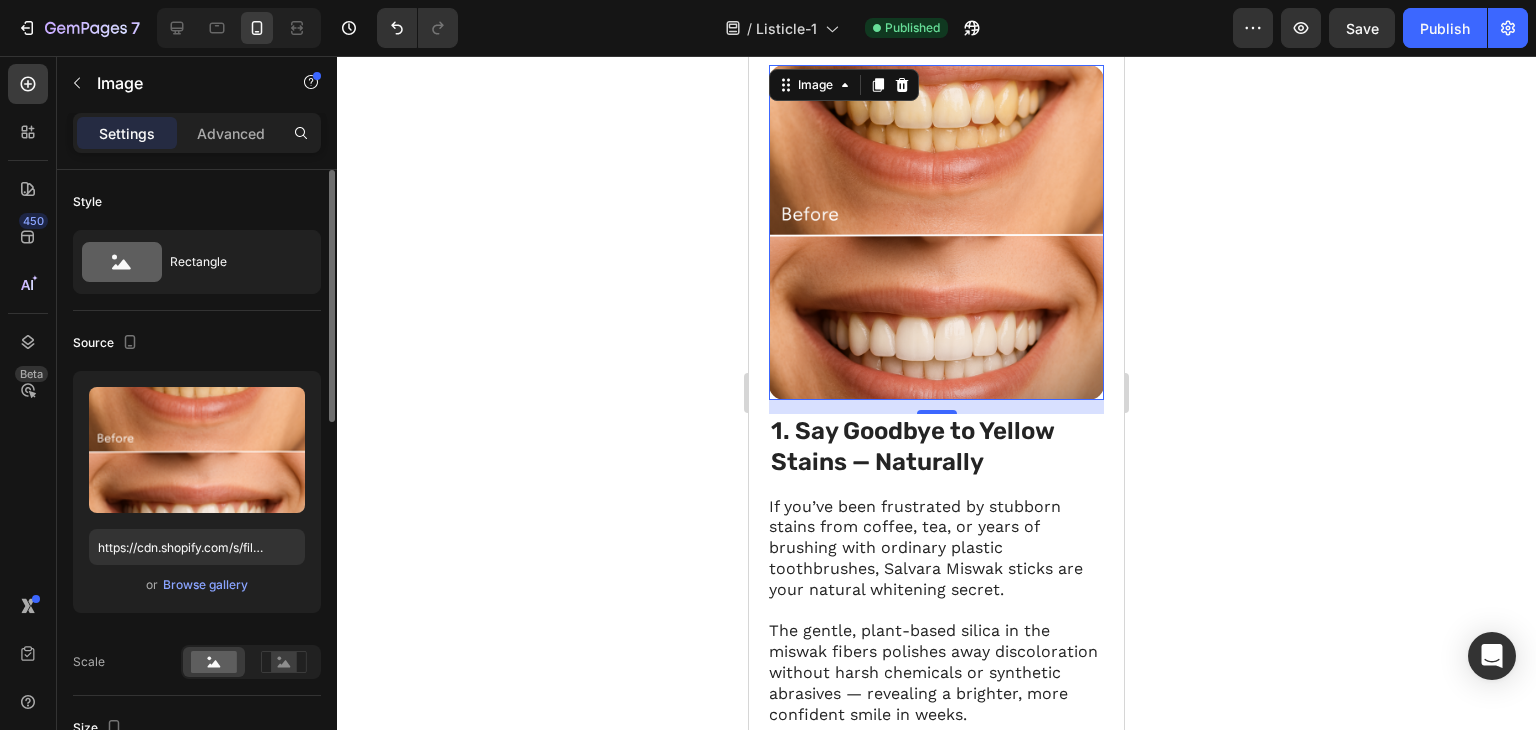 click at bounding box center [936, 232] 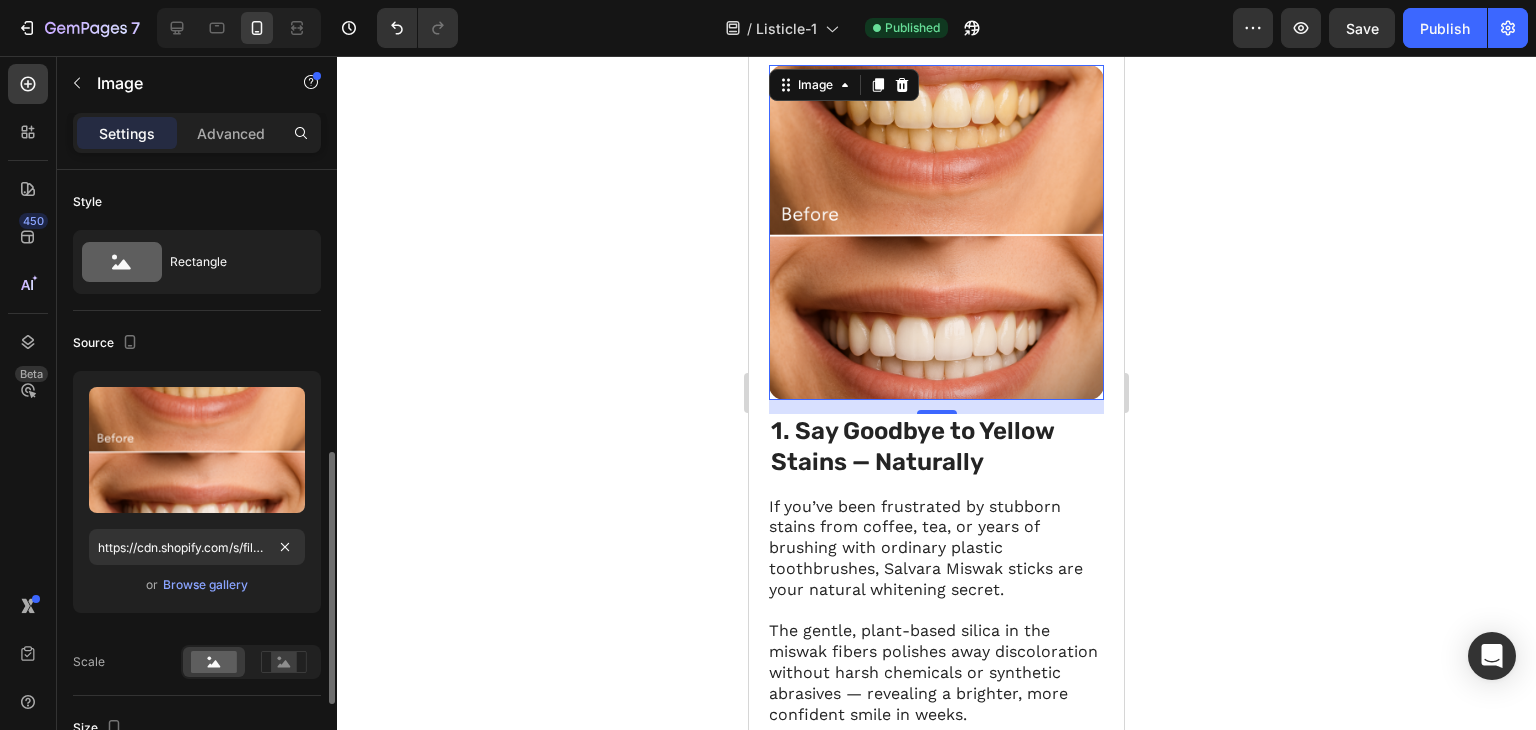 scroll, scrollTop: 300, scrollLeft: 0, axis: vertical 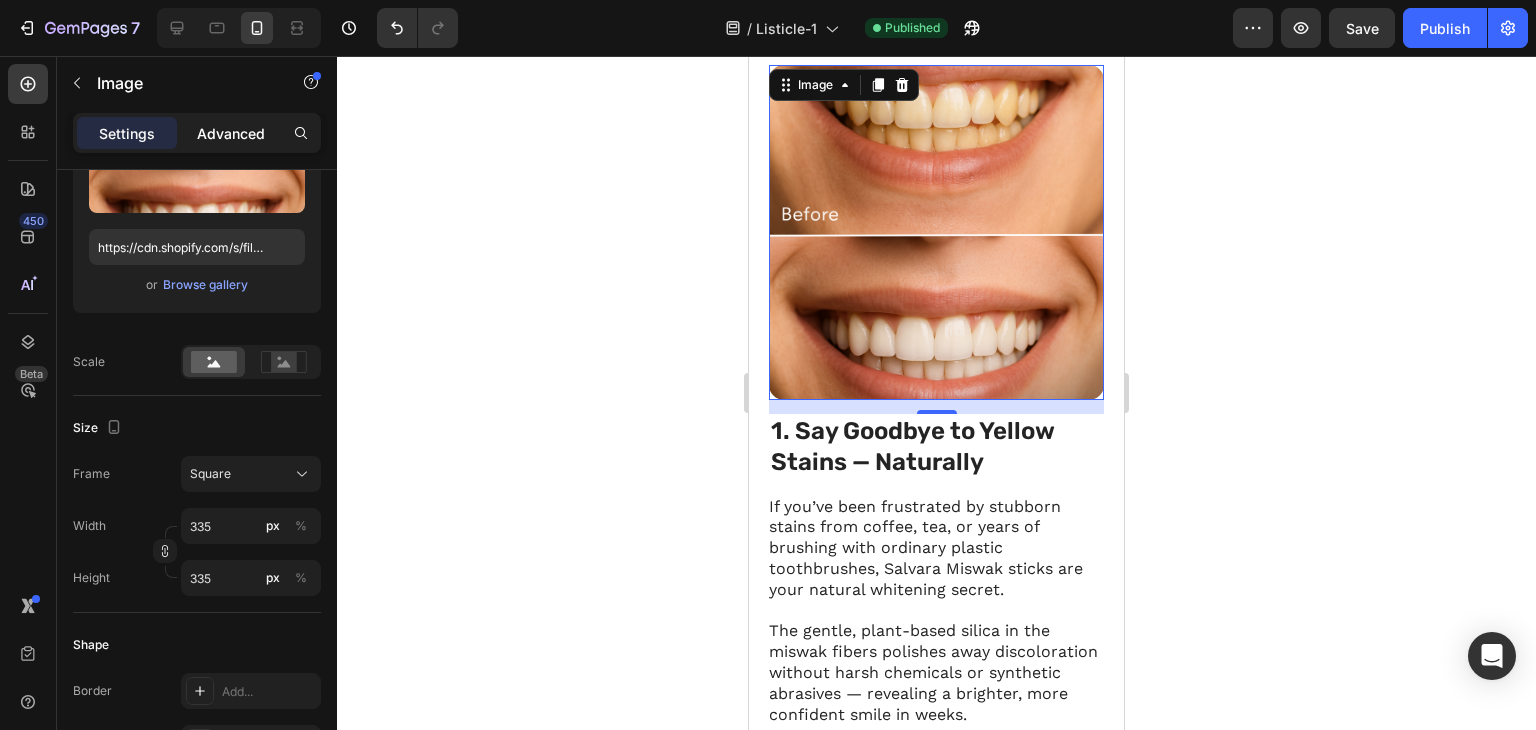 click on "Advanced" at bounding box center (231, 133) 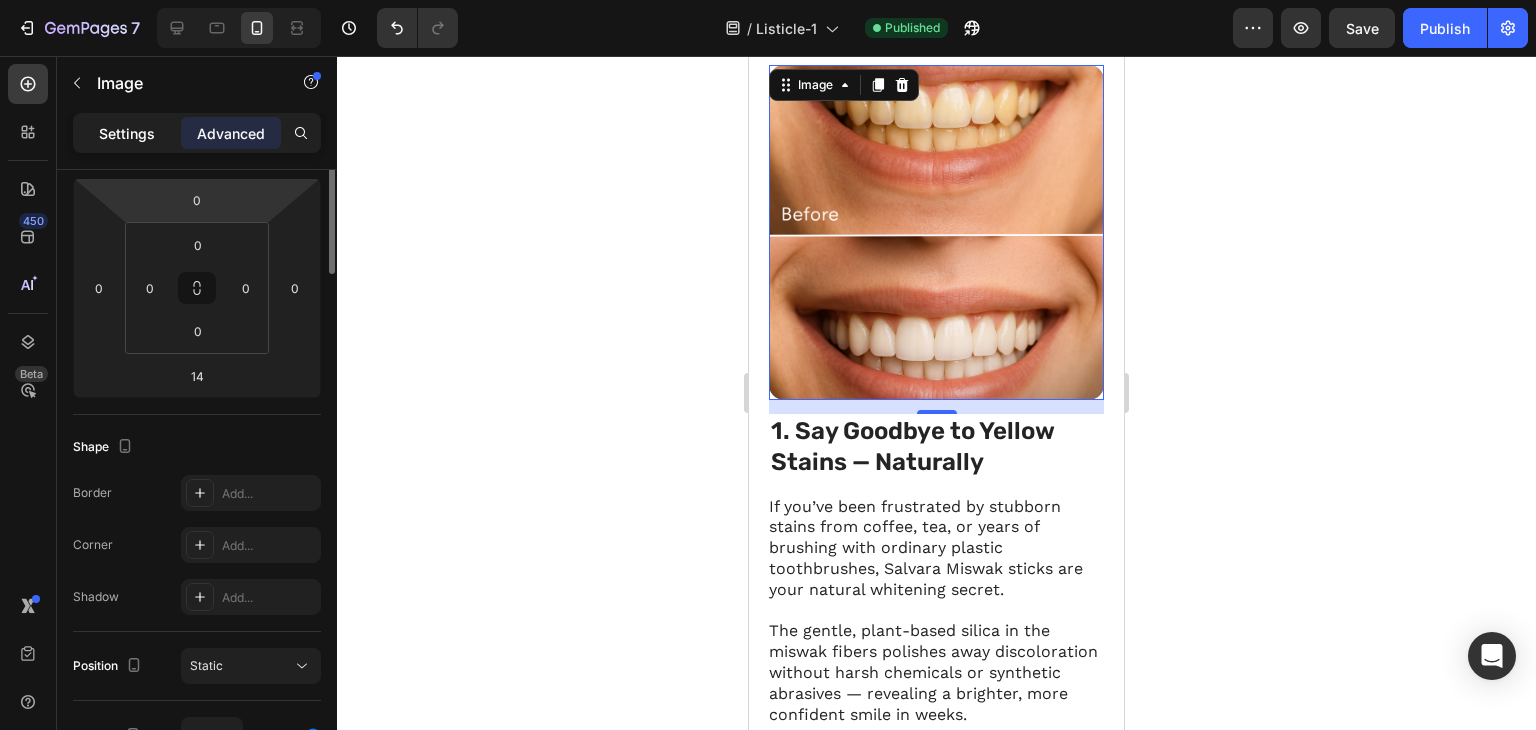 scroll, scrollTop: 0, scrollLeft: 0, axis: both 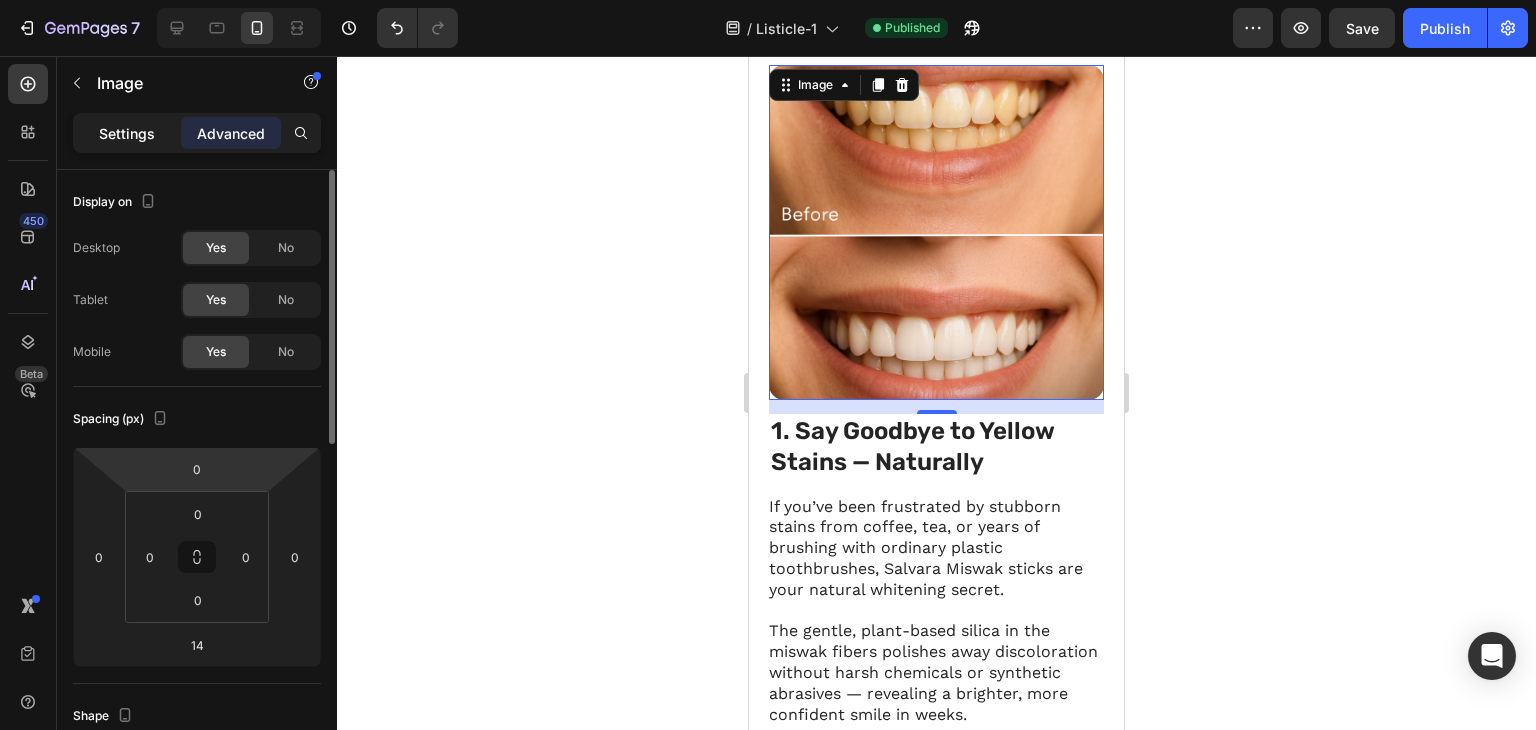 click on "Settings" at bounding box center (127, 133) 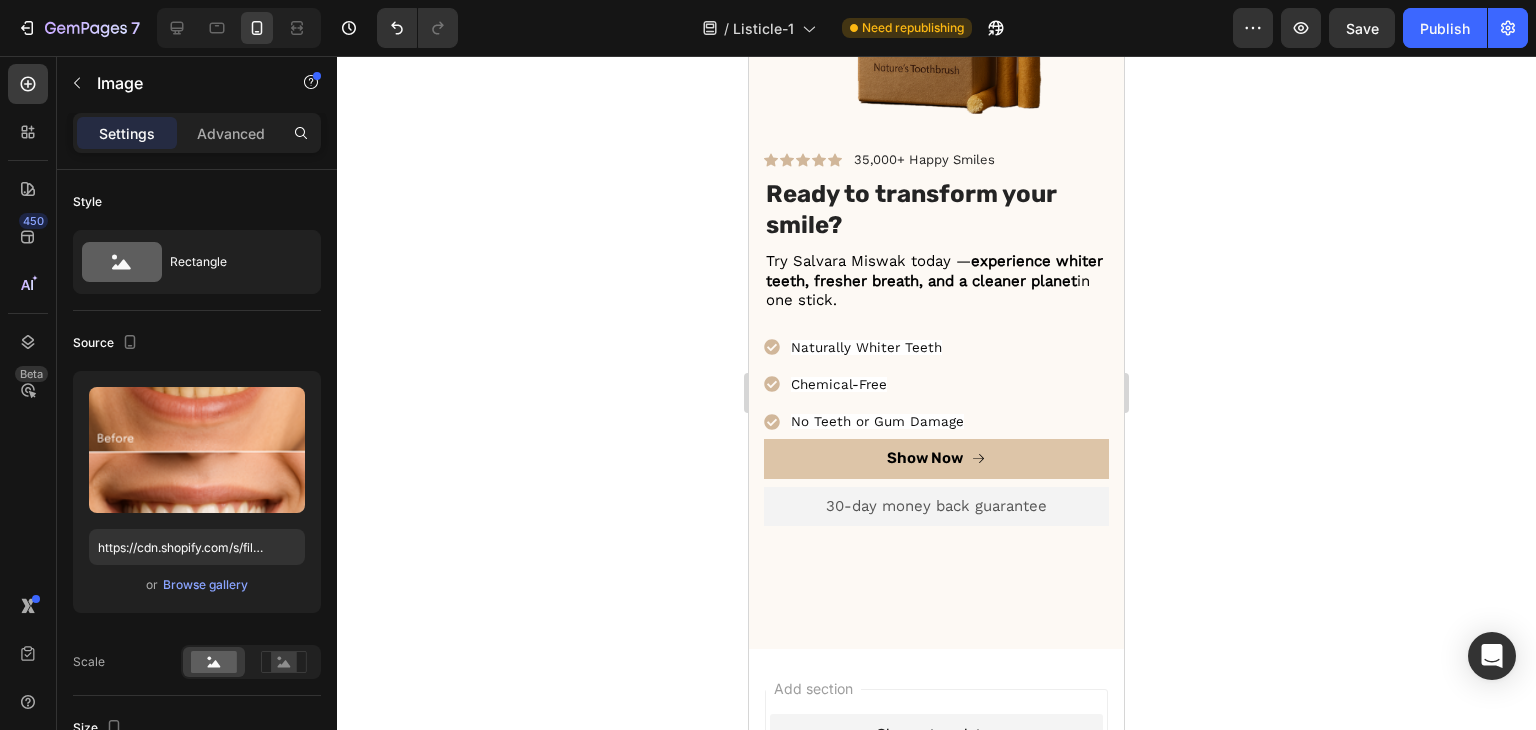 scroll, scrollTop: 5634, scrollLeft: 0, axis: vertical 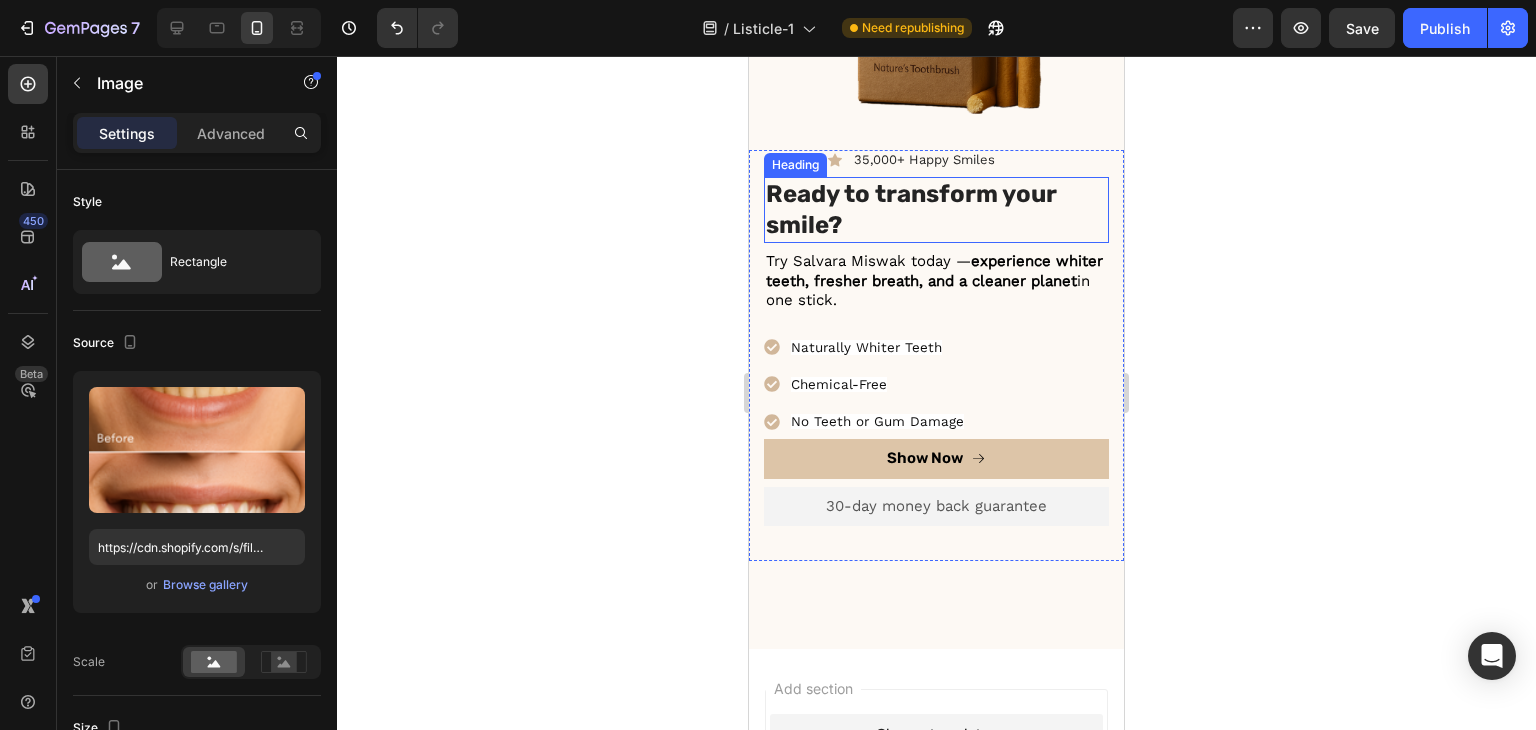 click on "Ready to transform your smile?" at bounding box center (936, 210) 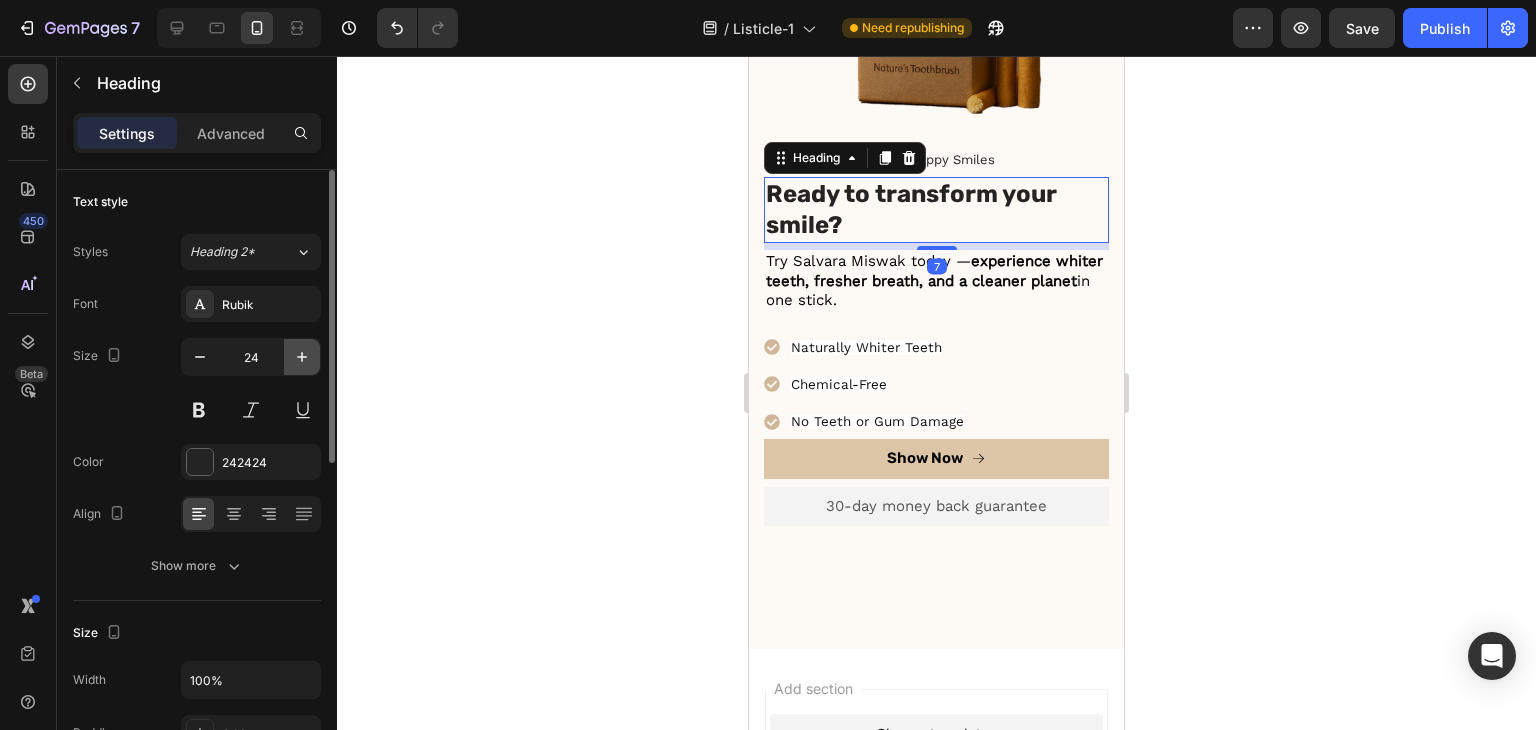 click 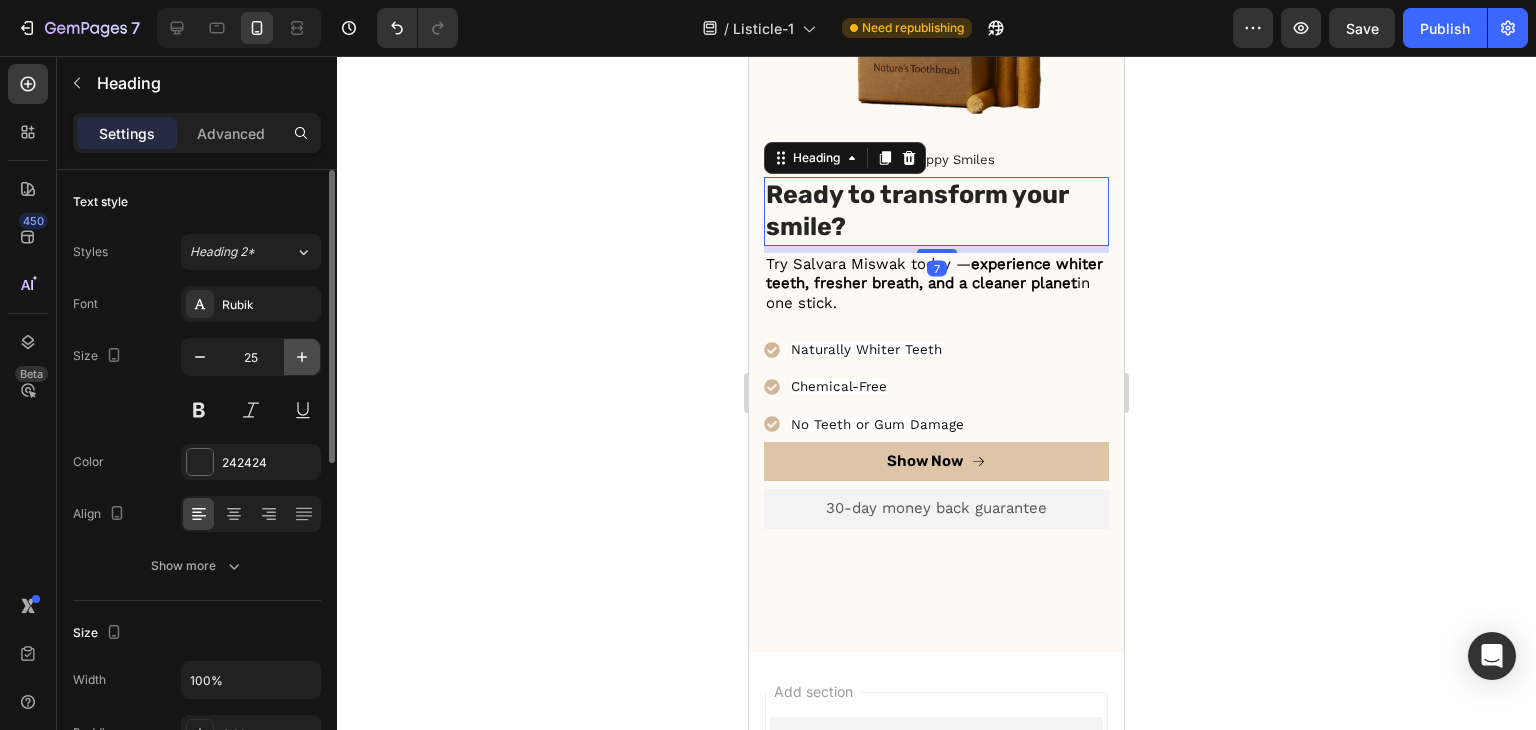 click 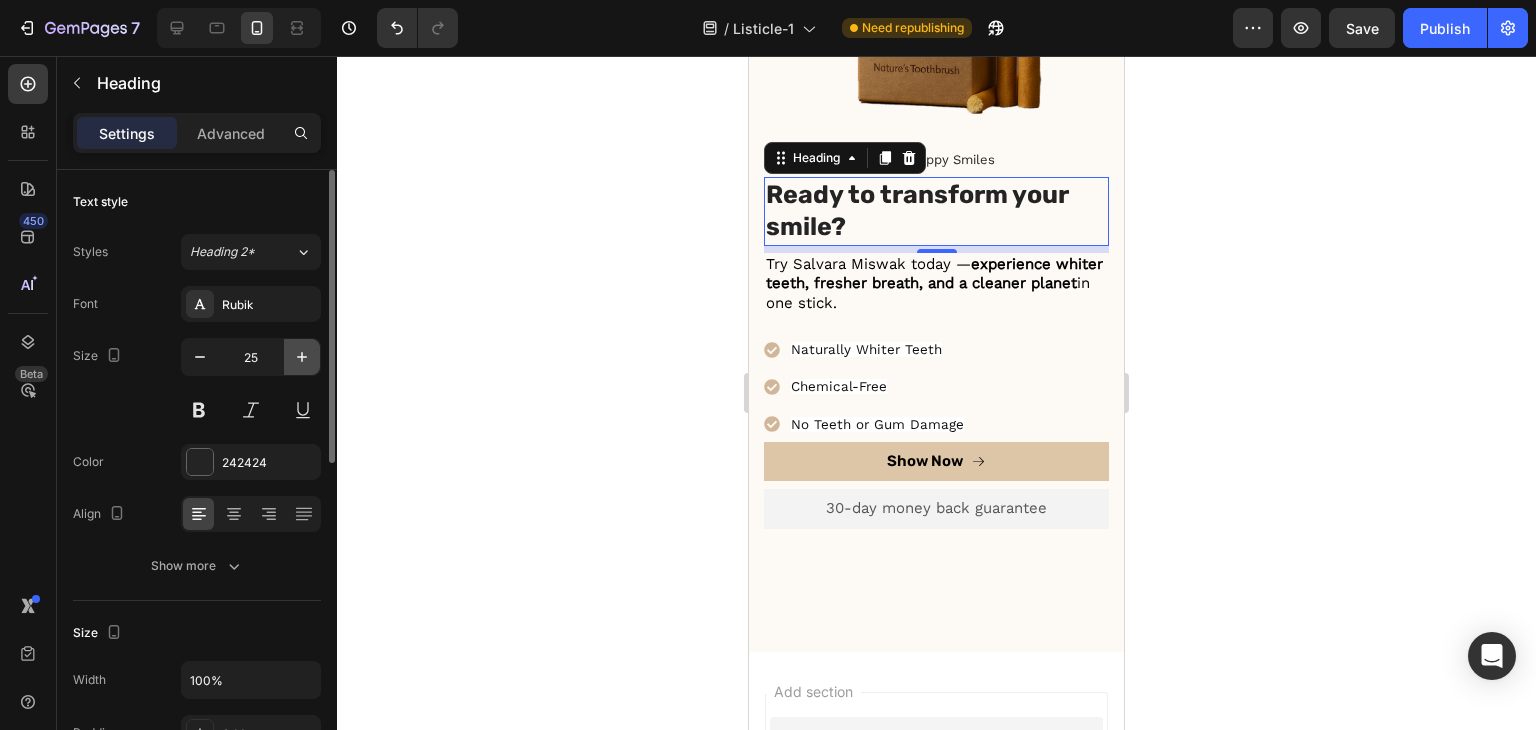 type on "26" 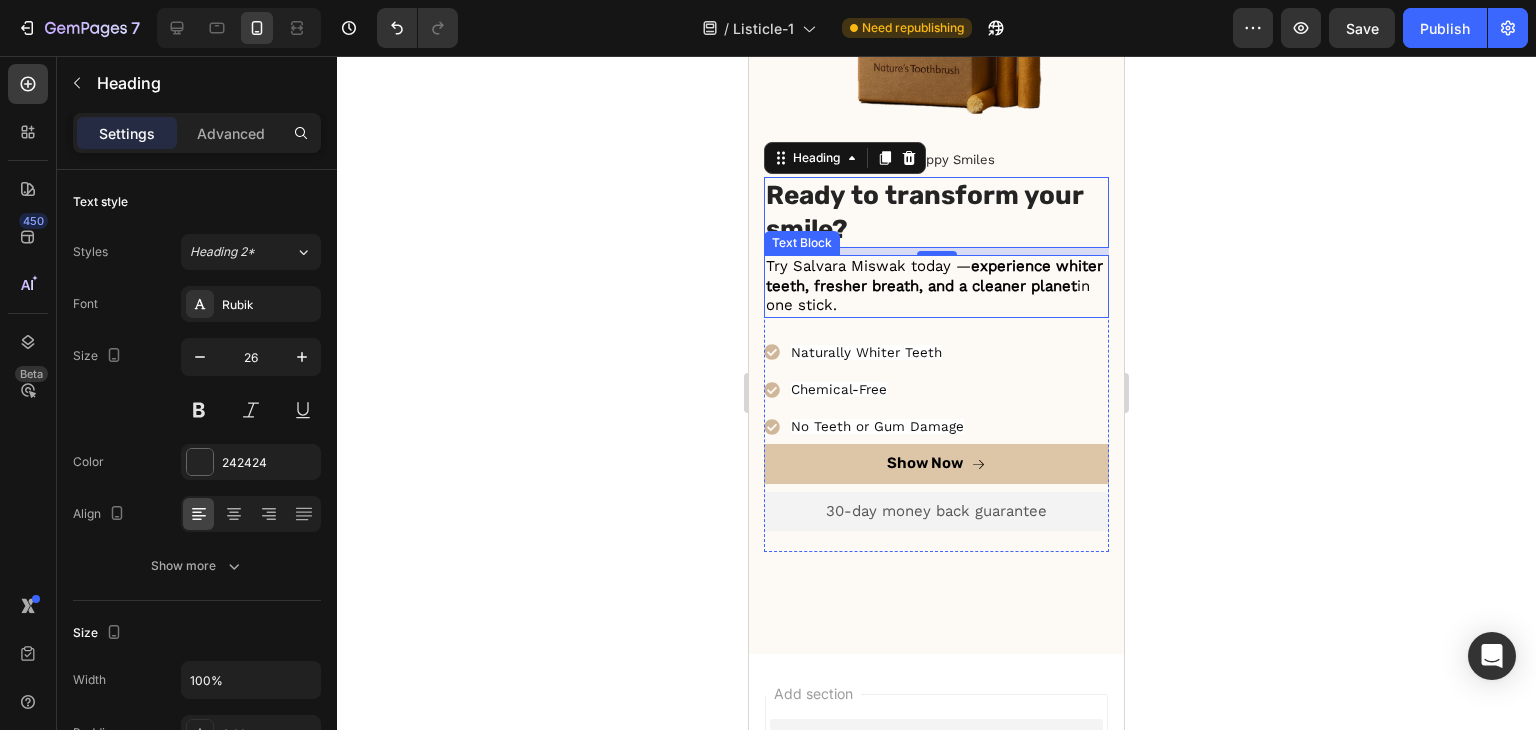 click on "Try Salvara Miswak today —  experience whiter teeth, fresher breath, and a cleaner planet  in one stick." at bounding box center [936, 286] 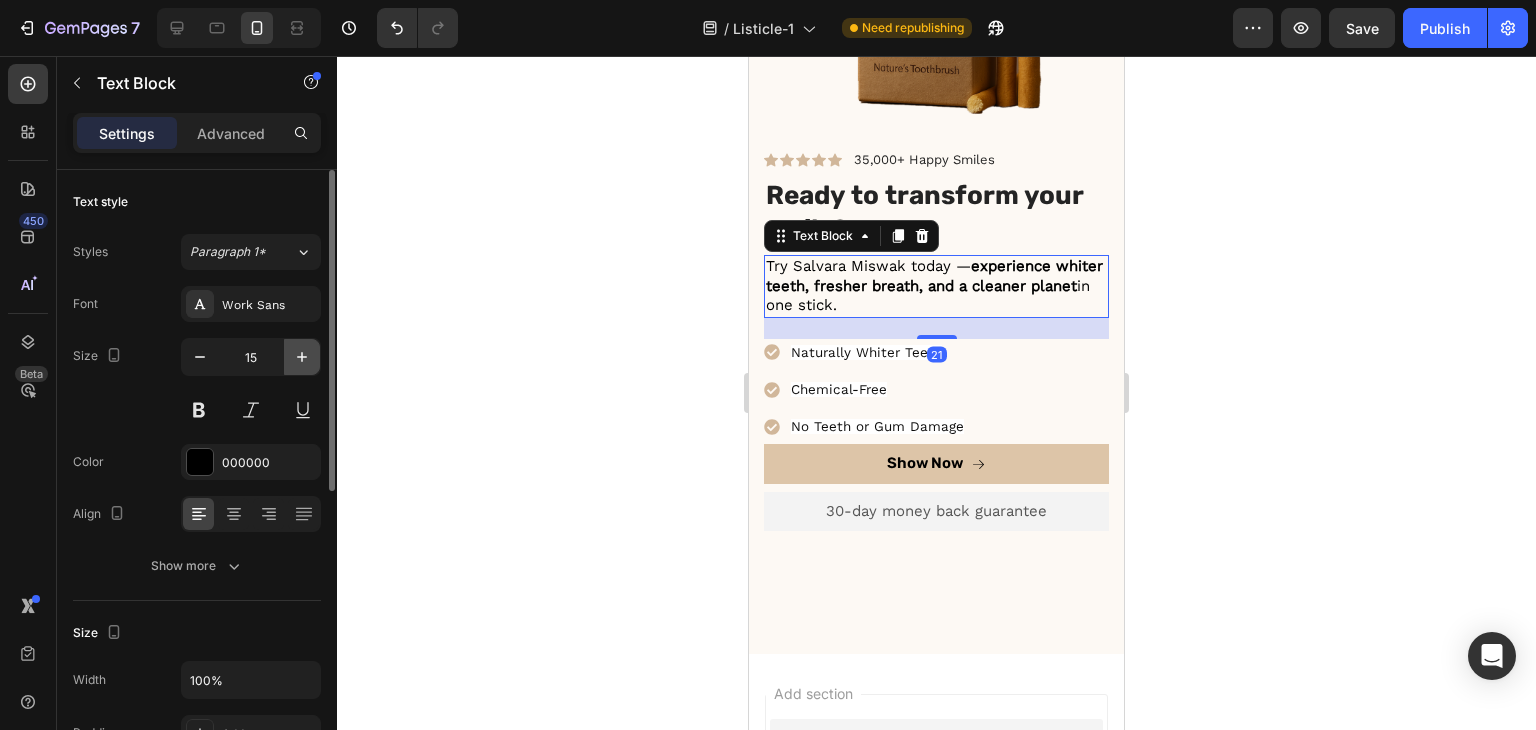 click 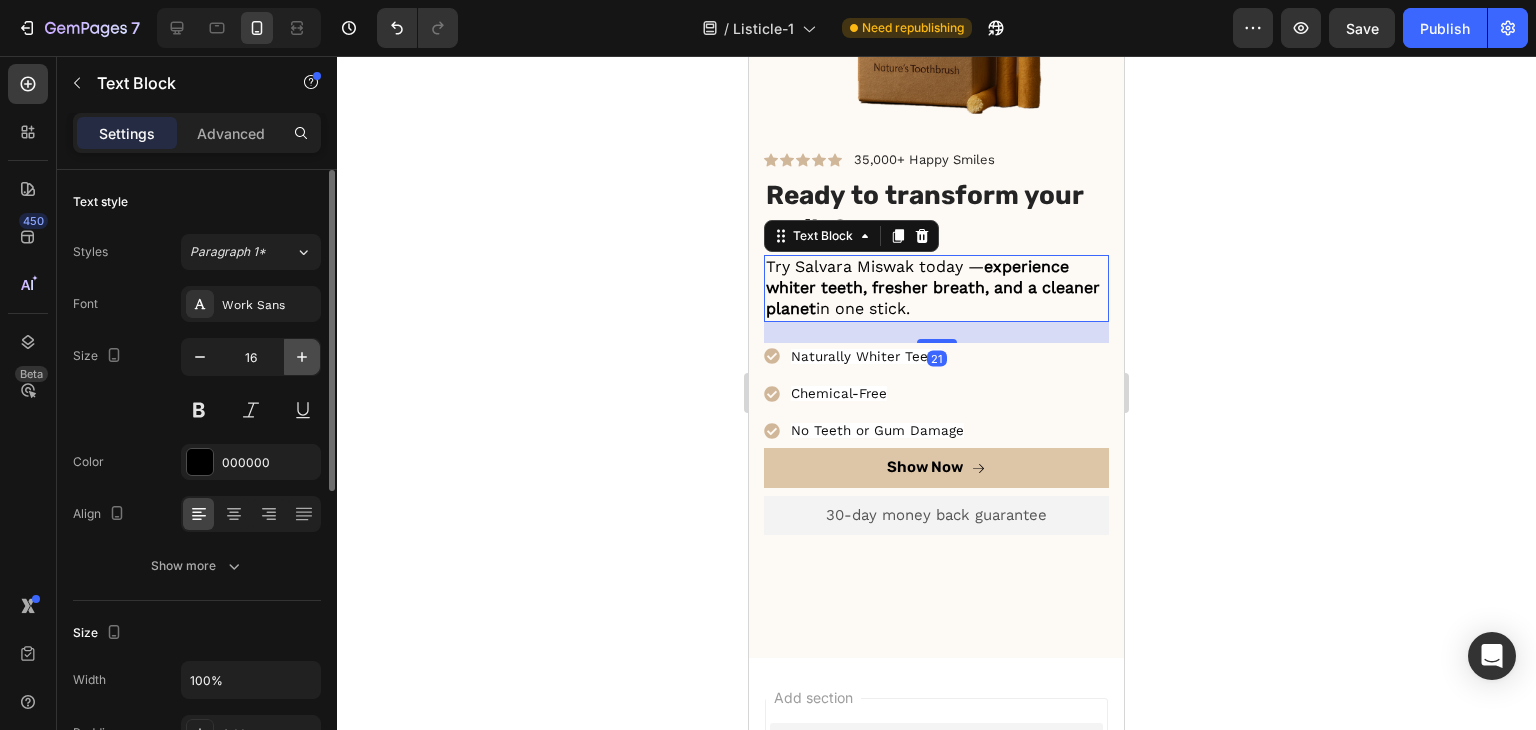 click 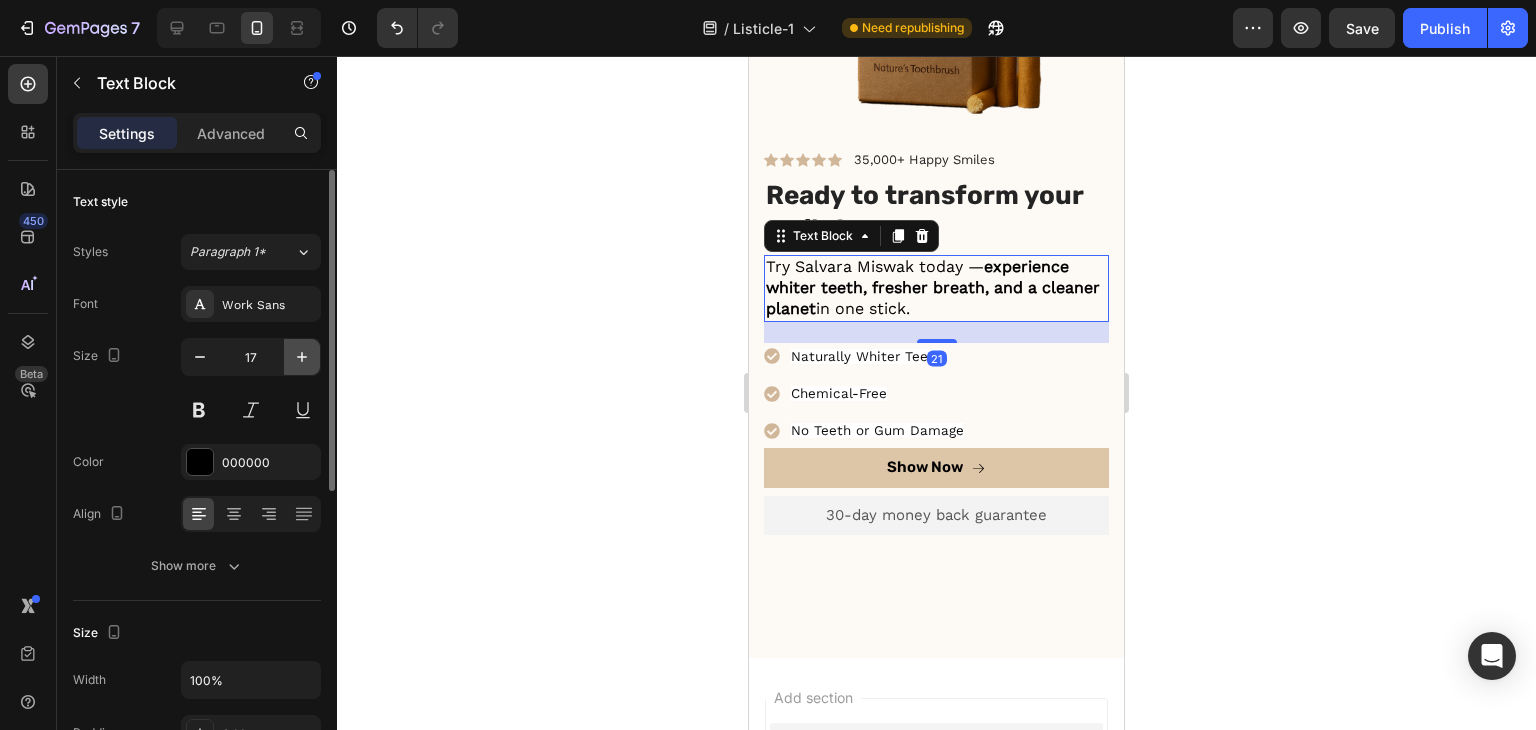 click 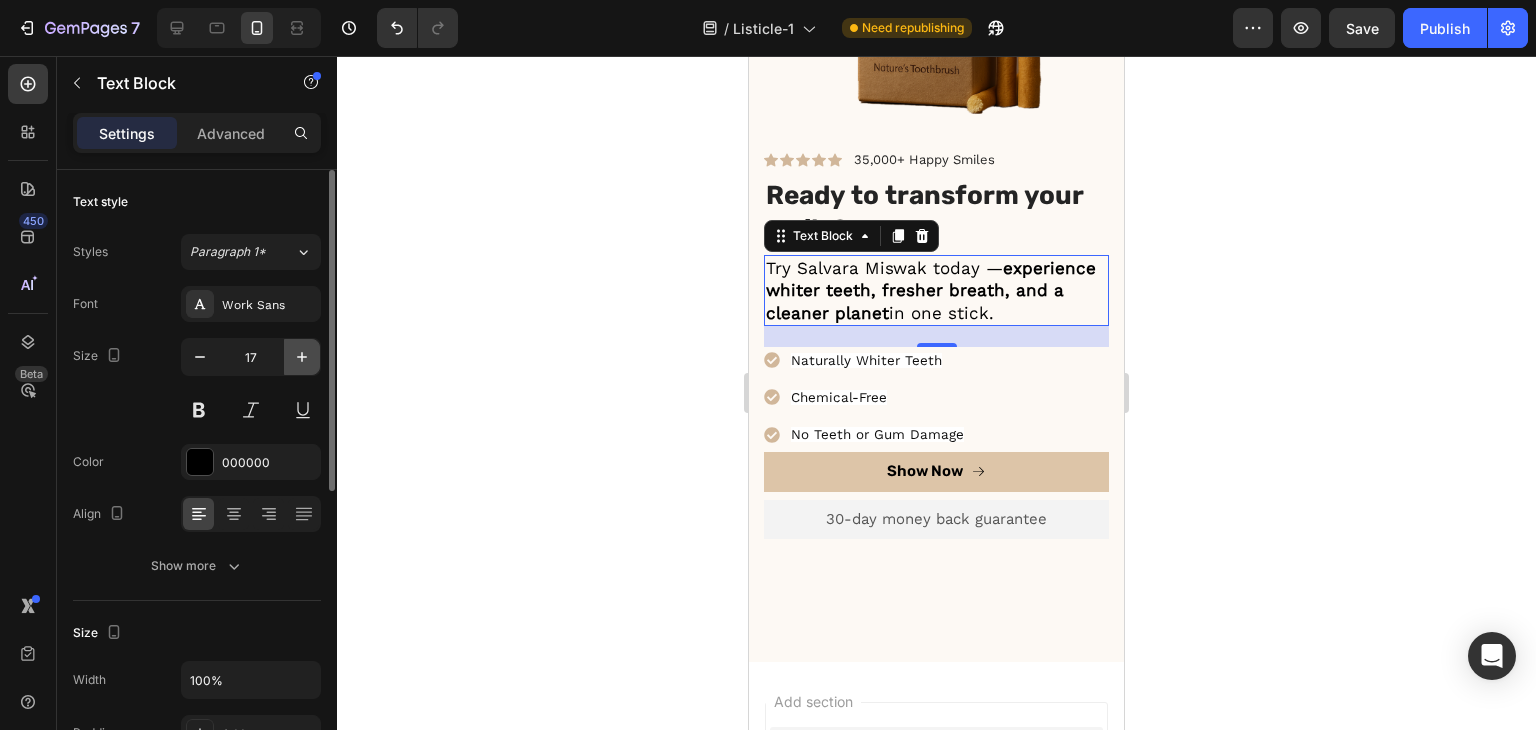 type on "18" 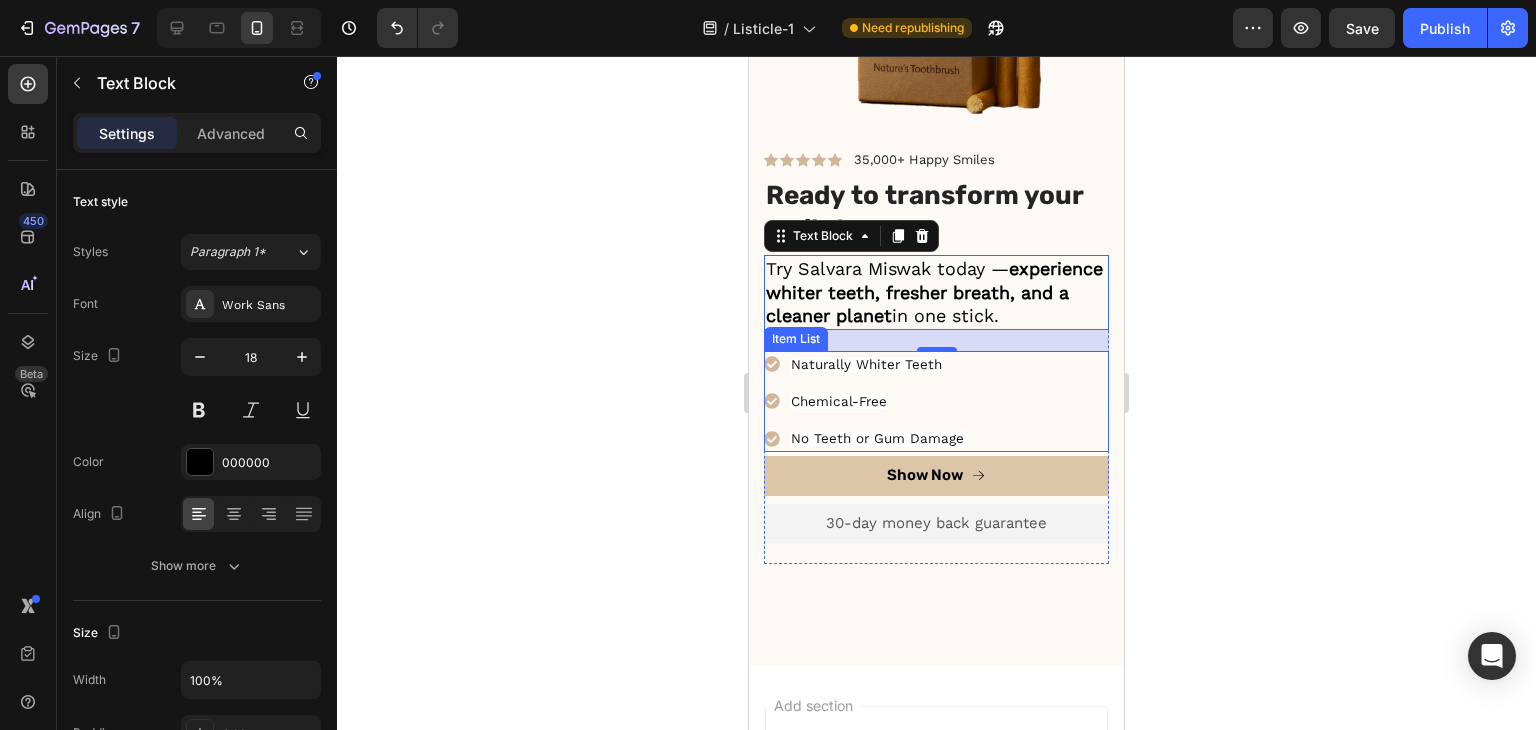 click on "Naturally Whiter Teeth" at bounding box center [877, 364] 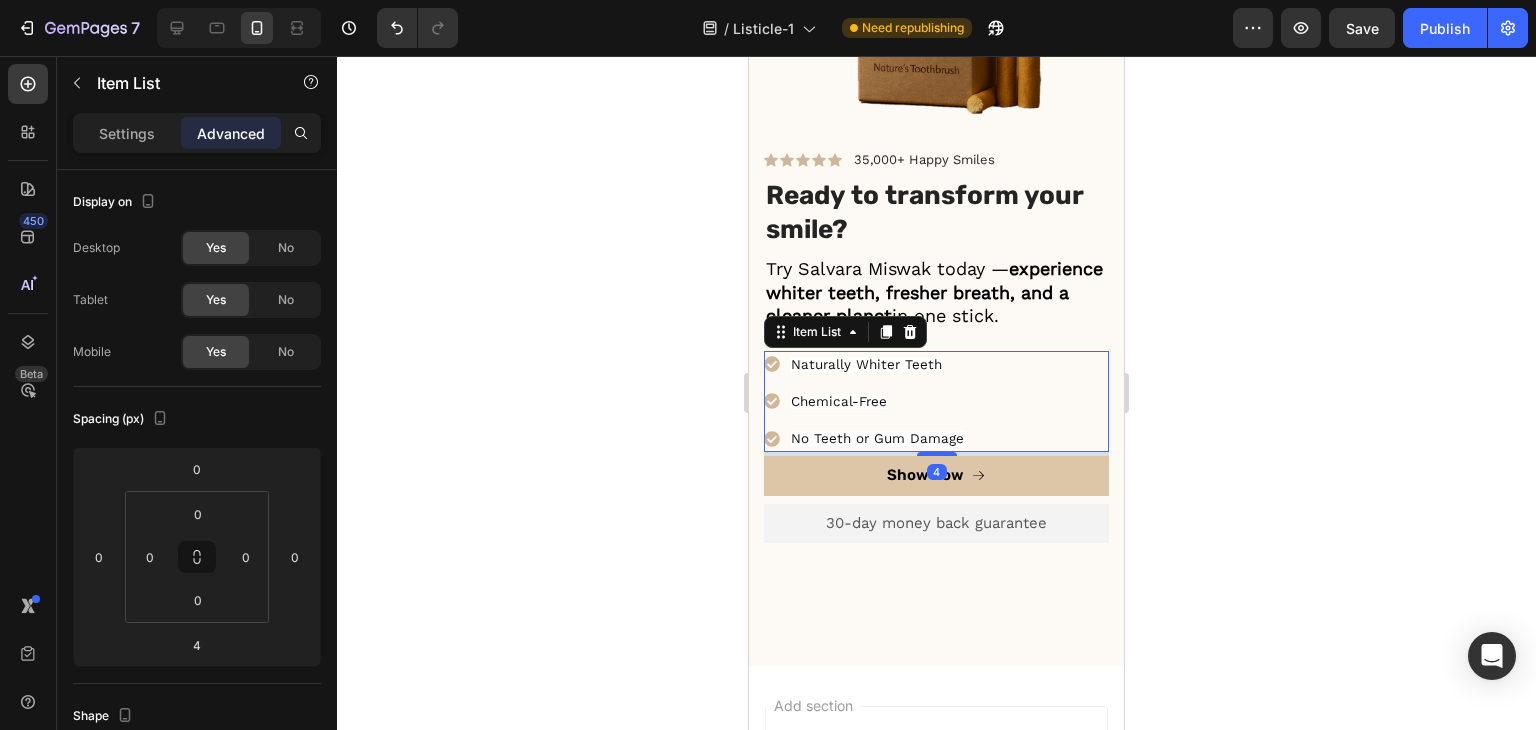 click on "Naturally Whiter Teeth Chemical-Free No Teeth or Gum Damage" at bounding box center (936, 401) 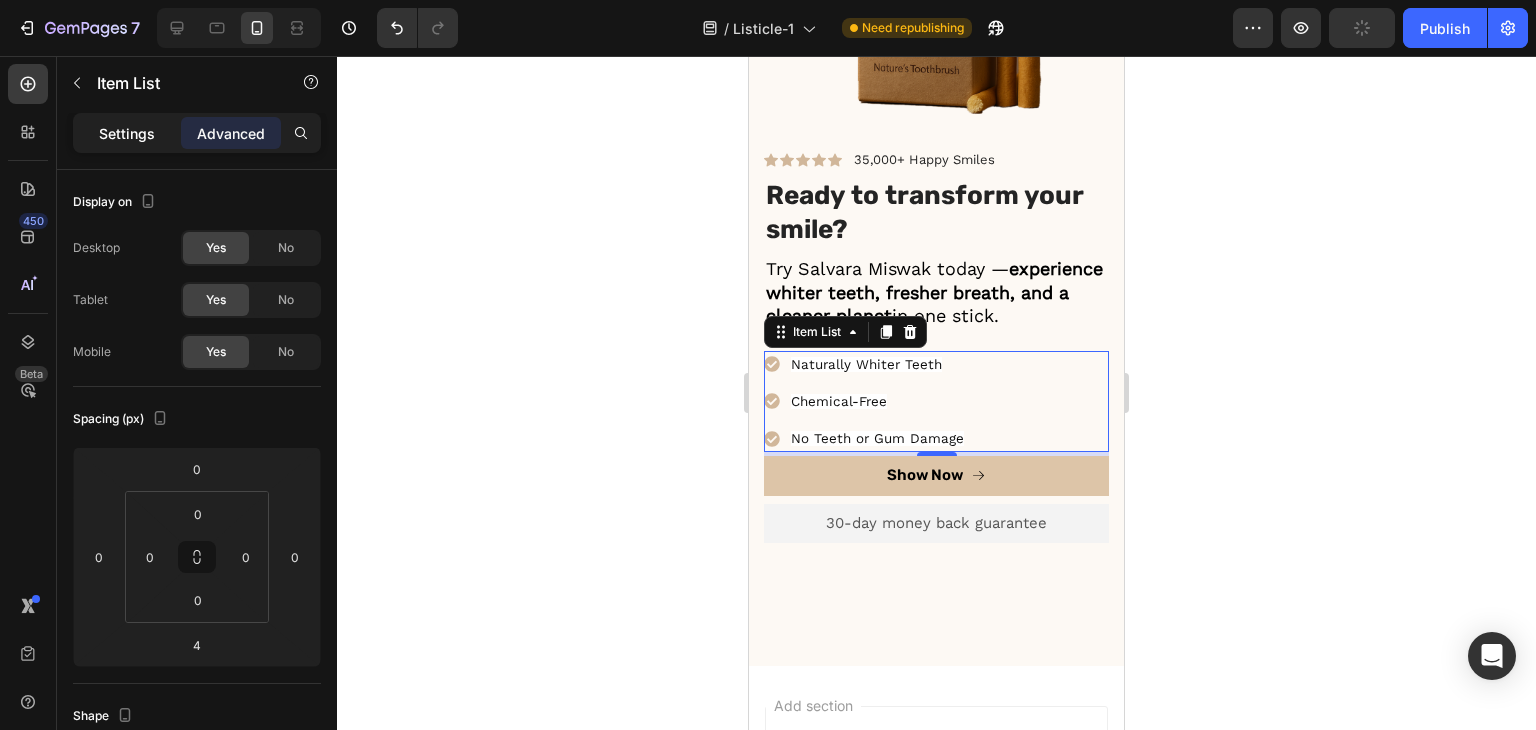 click on "Settings" at bounding box center [127, 133] 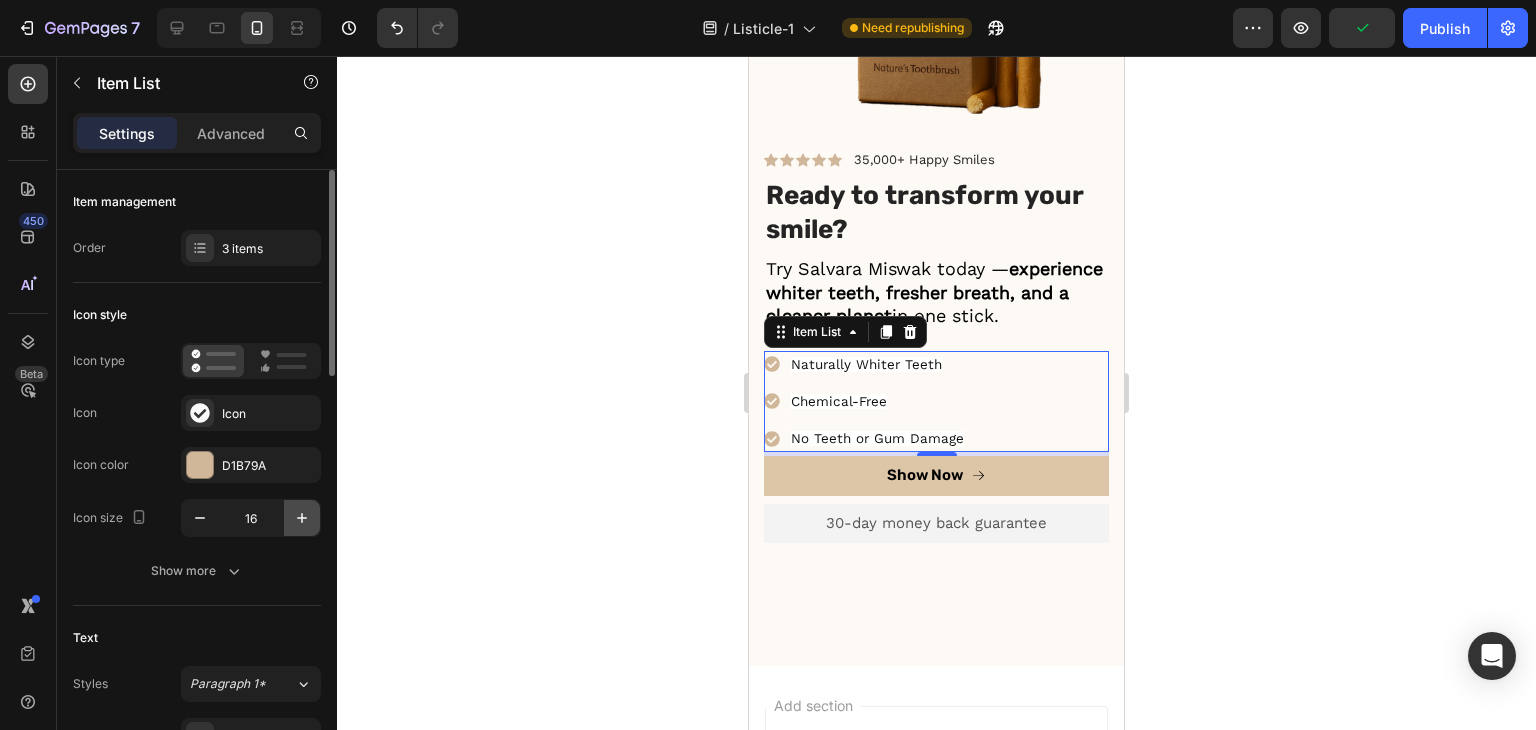 click 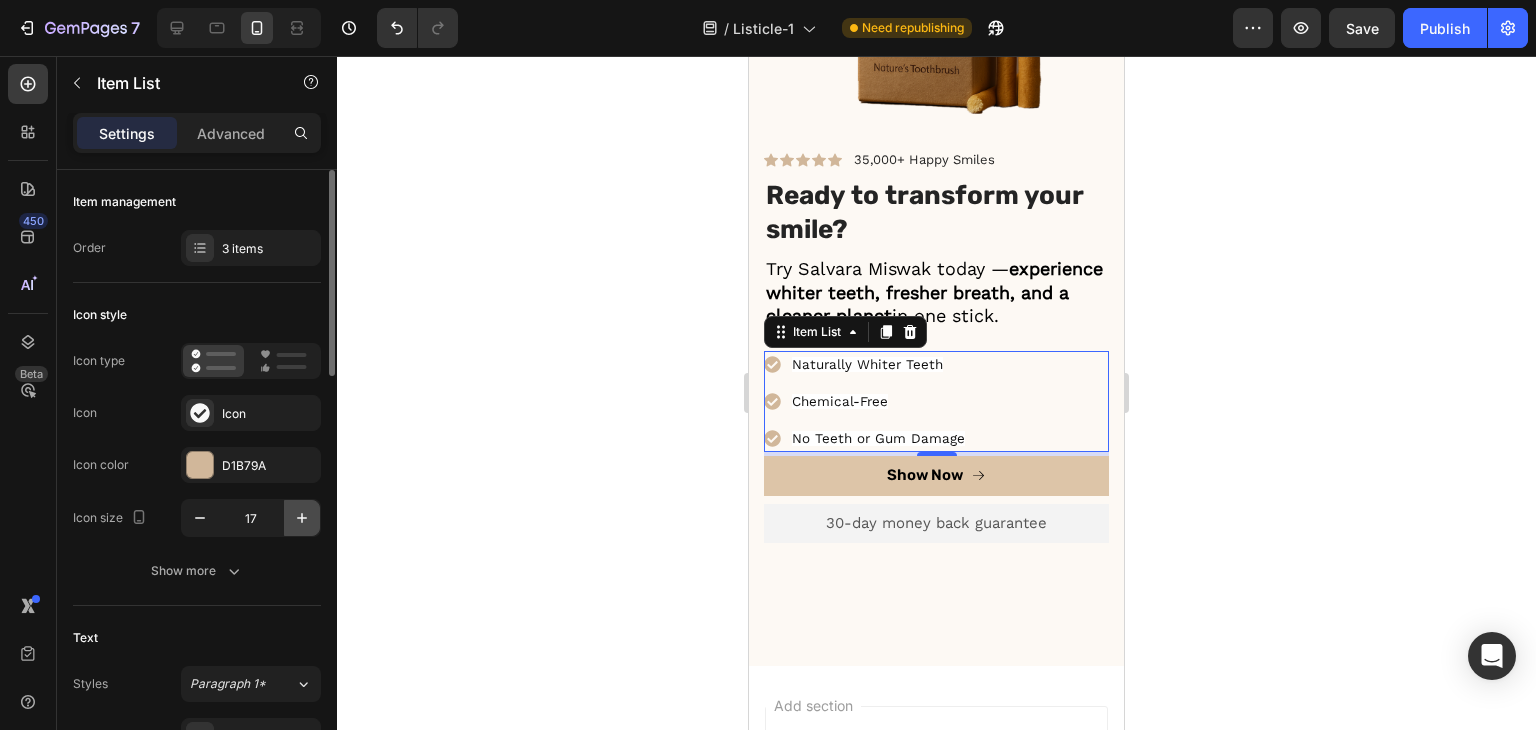 click 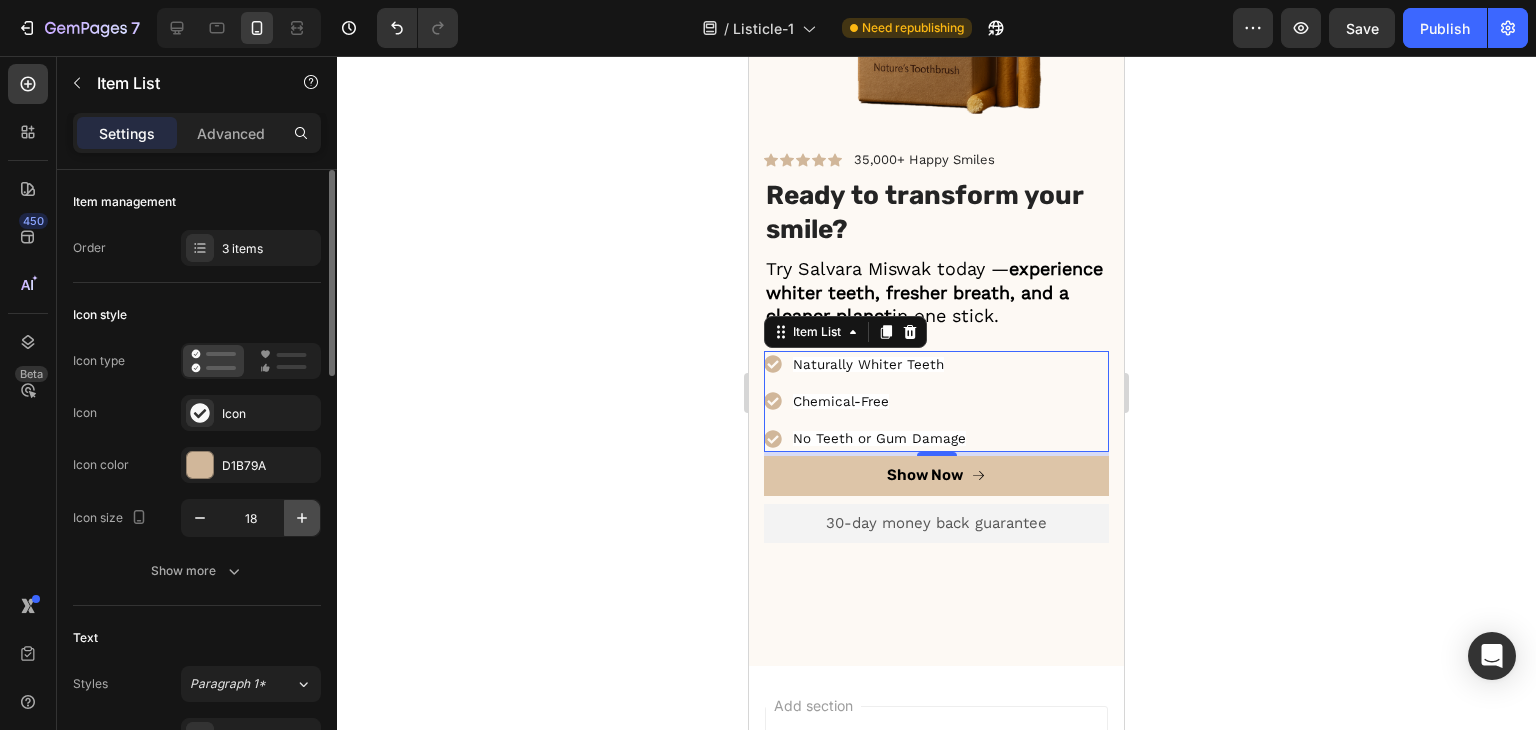 click 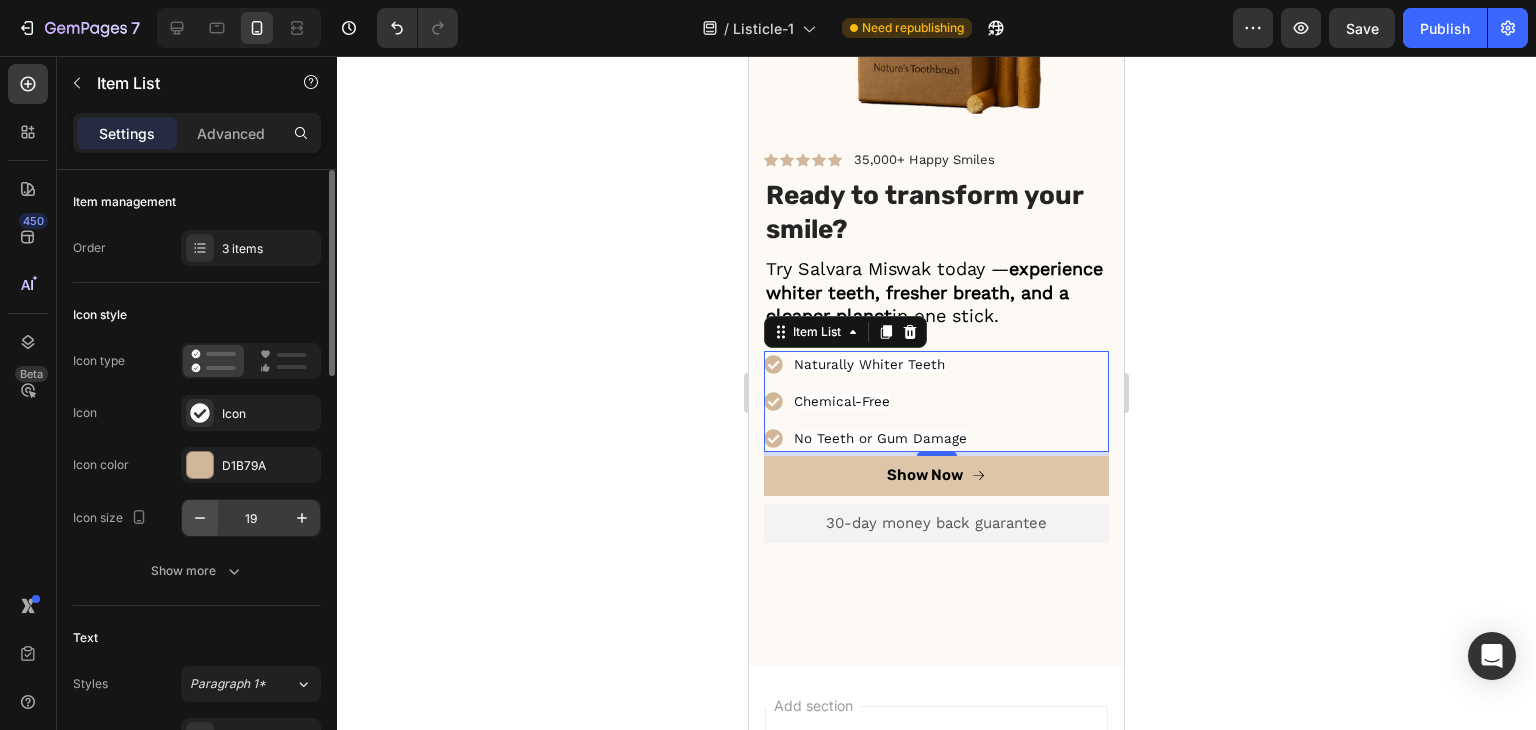 click 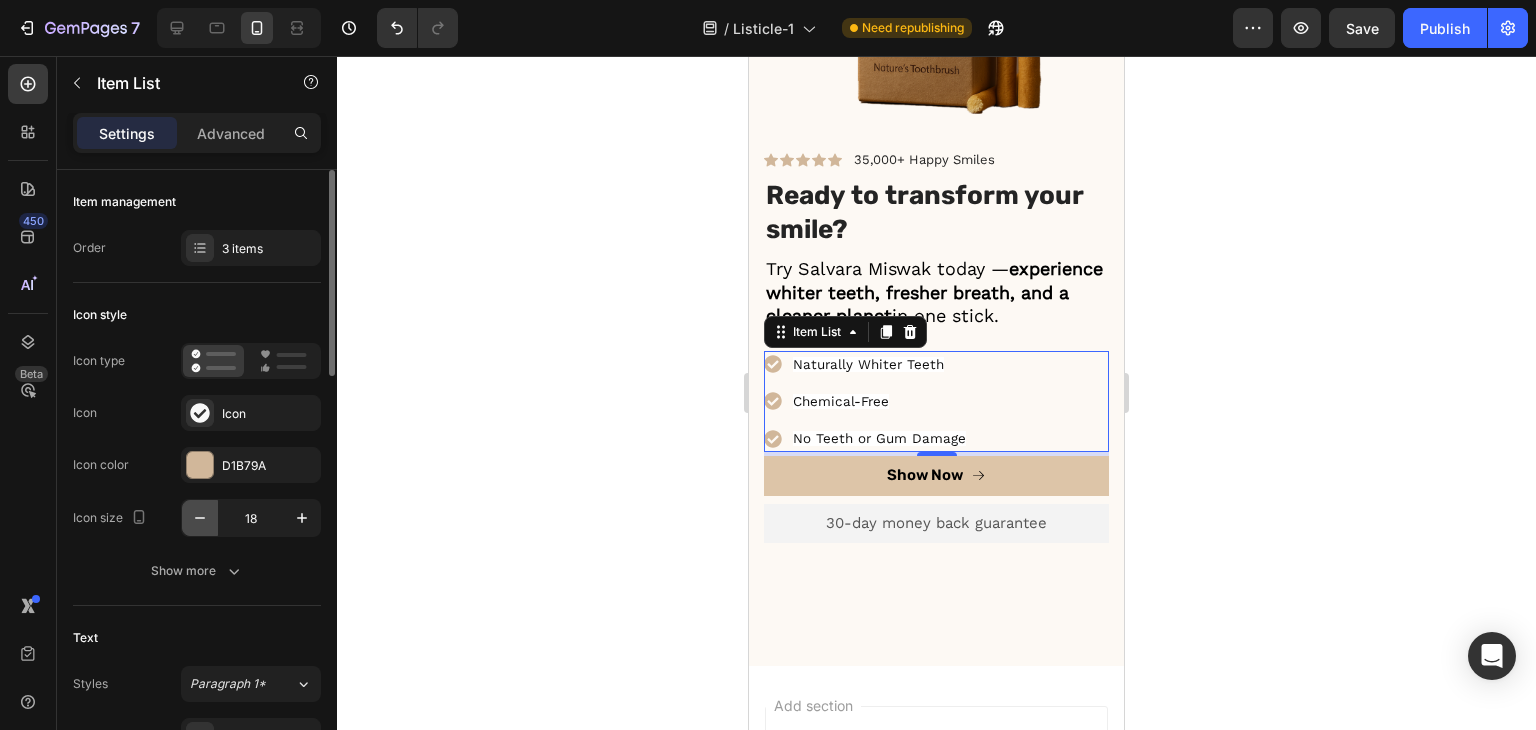 click 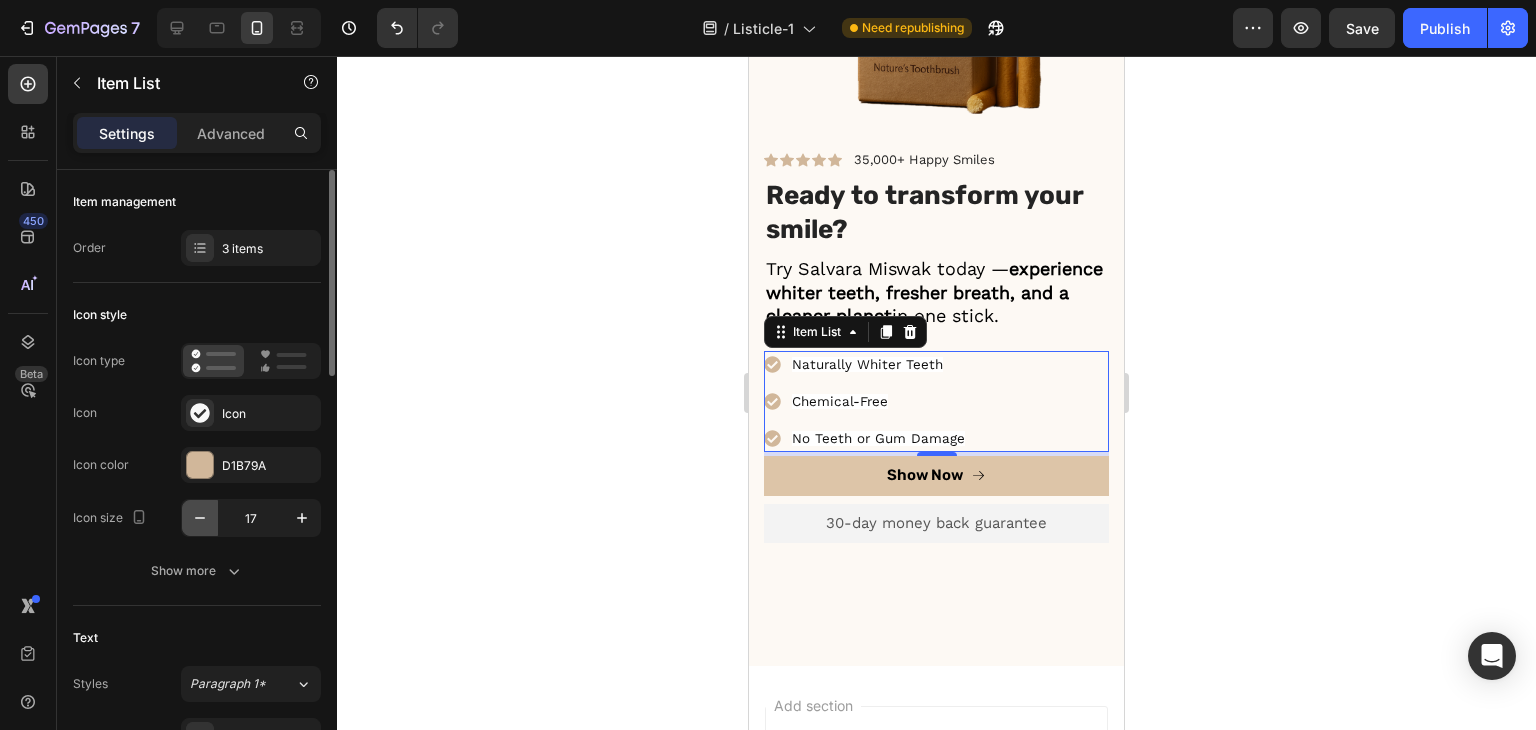 click 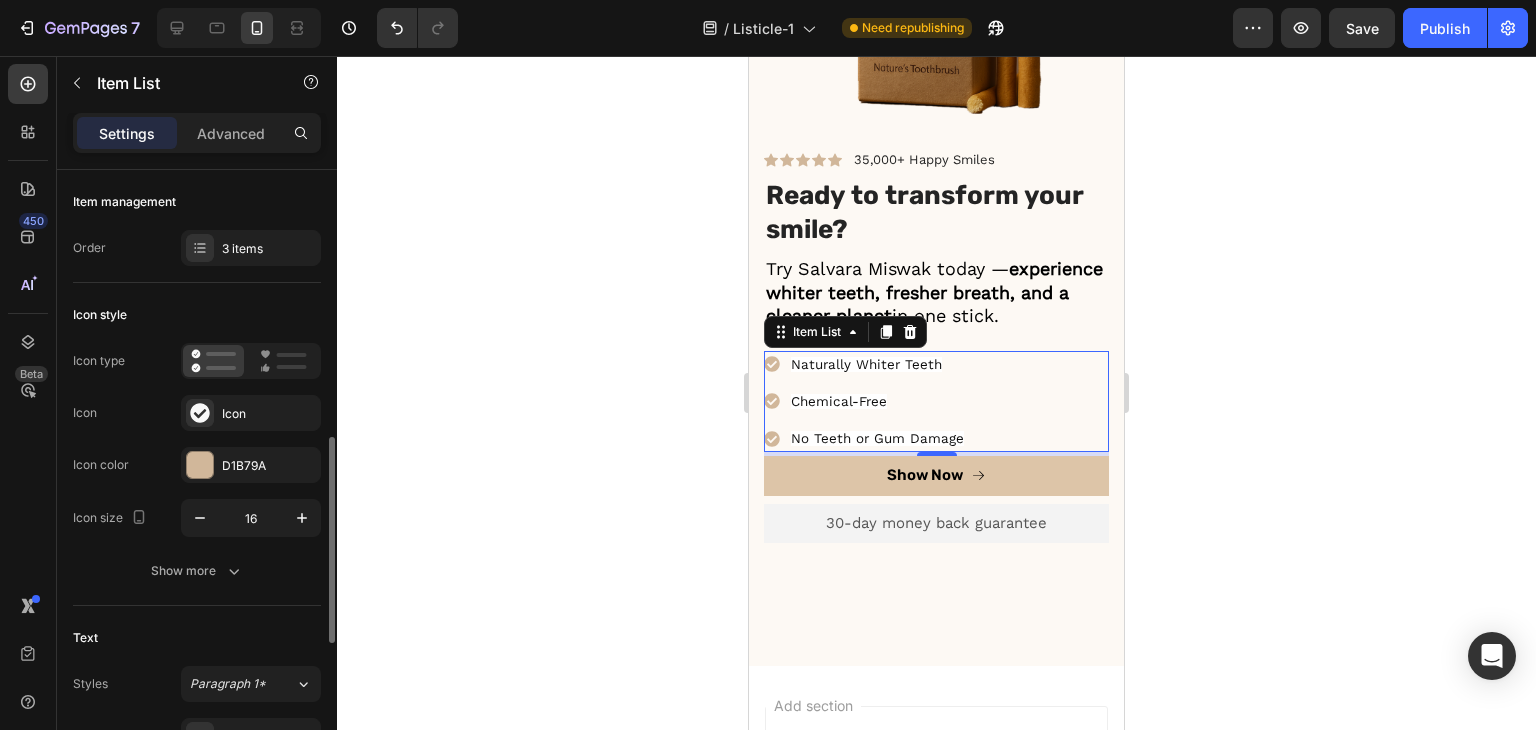 scroll, scrollTop: 300, scrollLeft: 0, axis: vertical 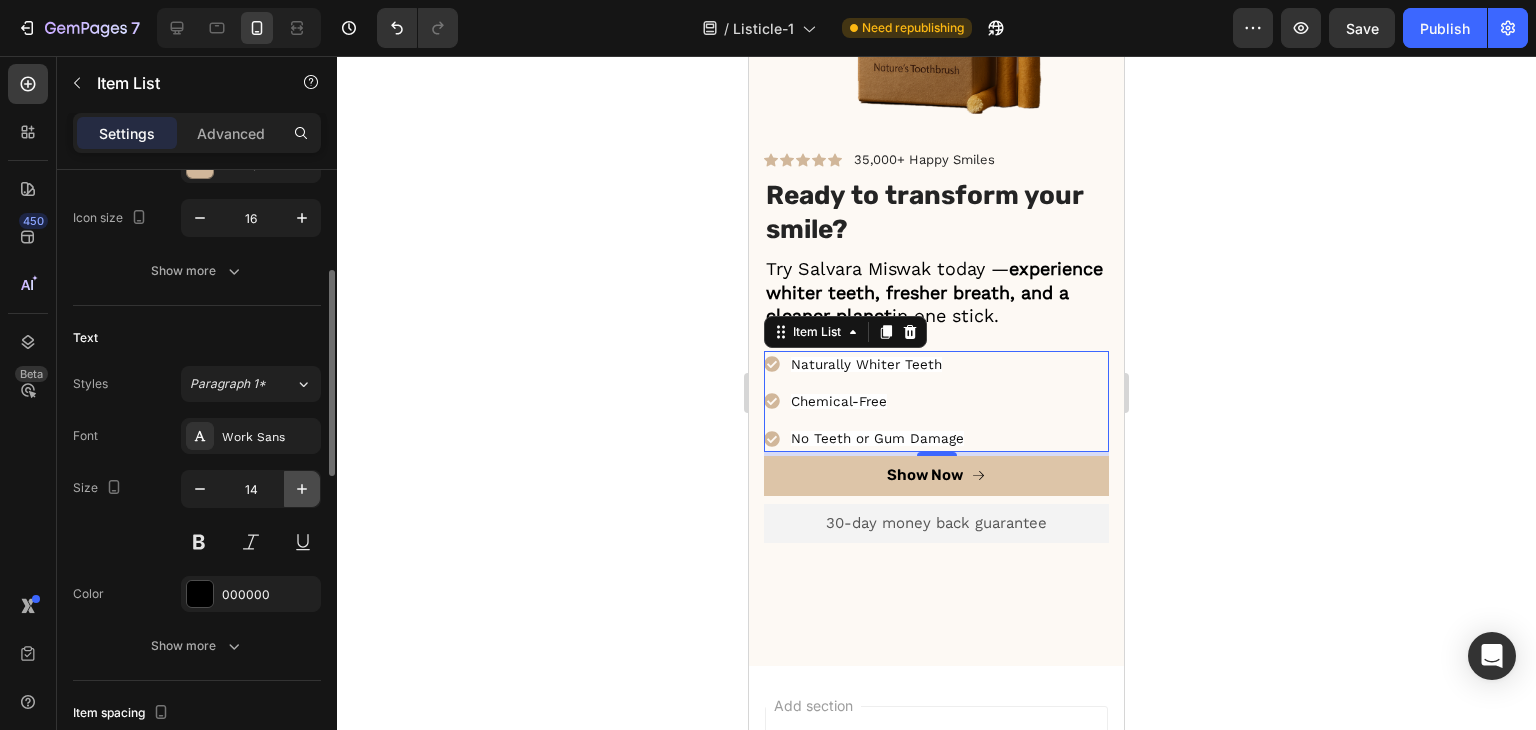 click 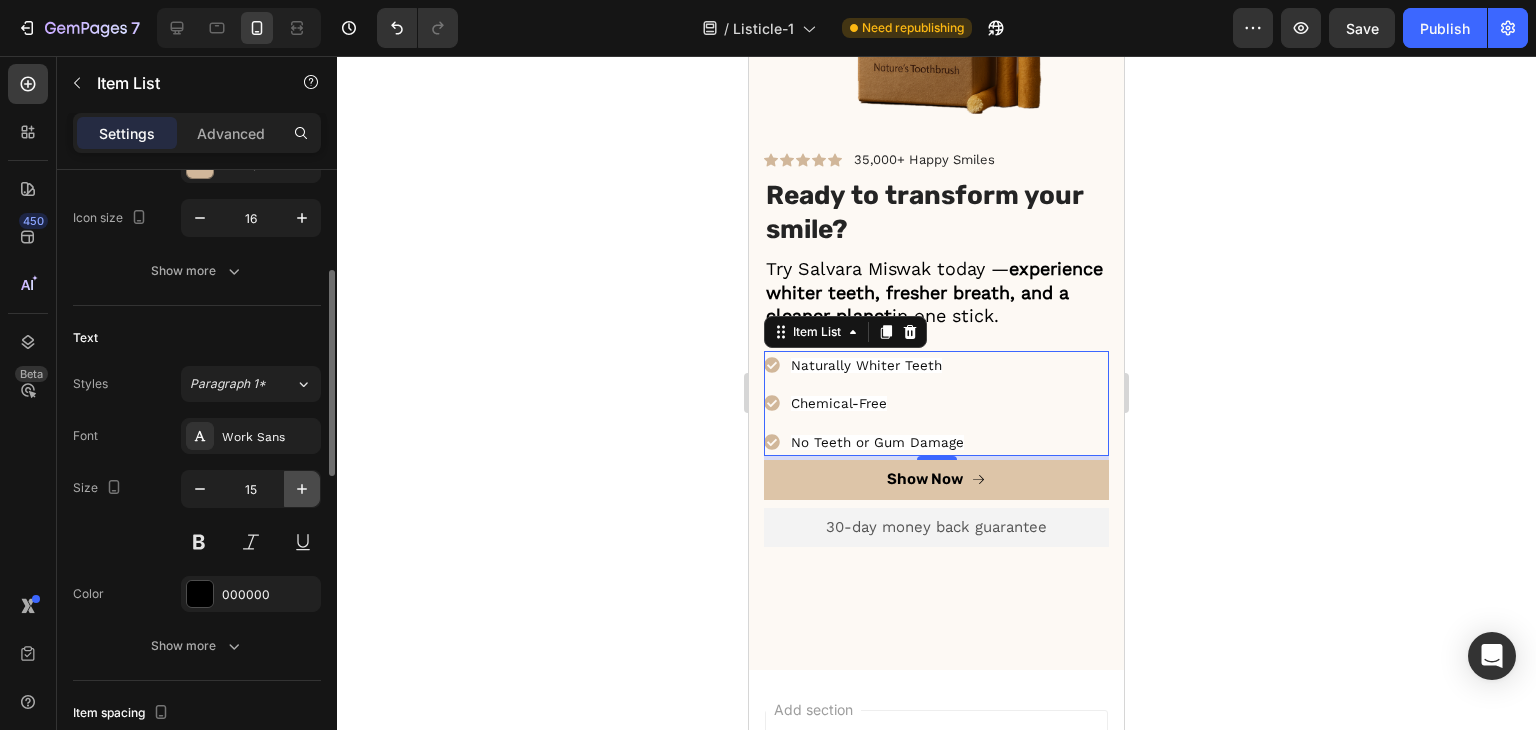 click 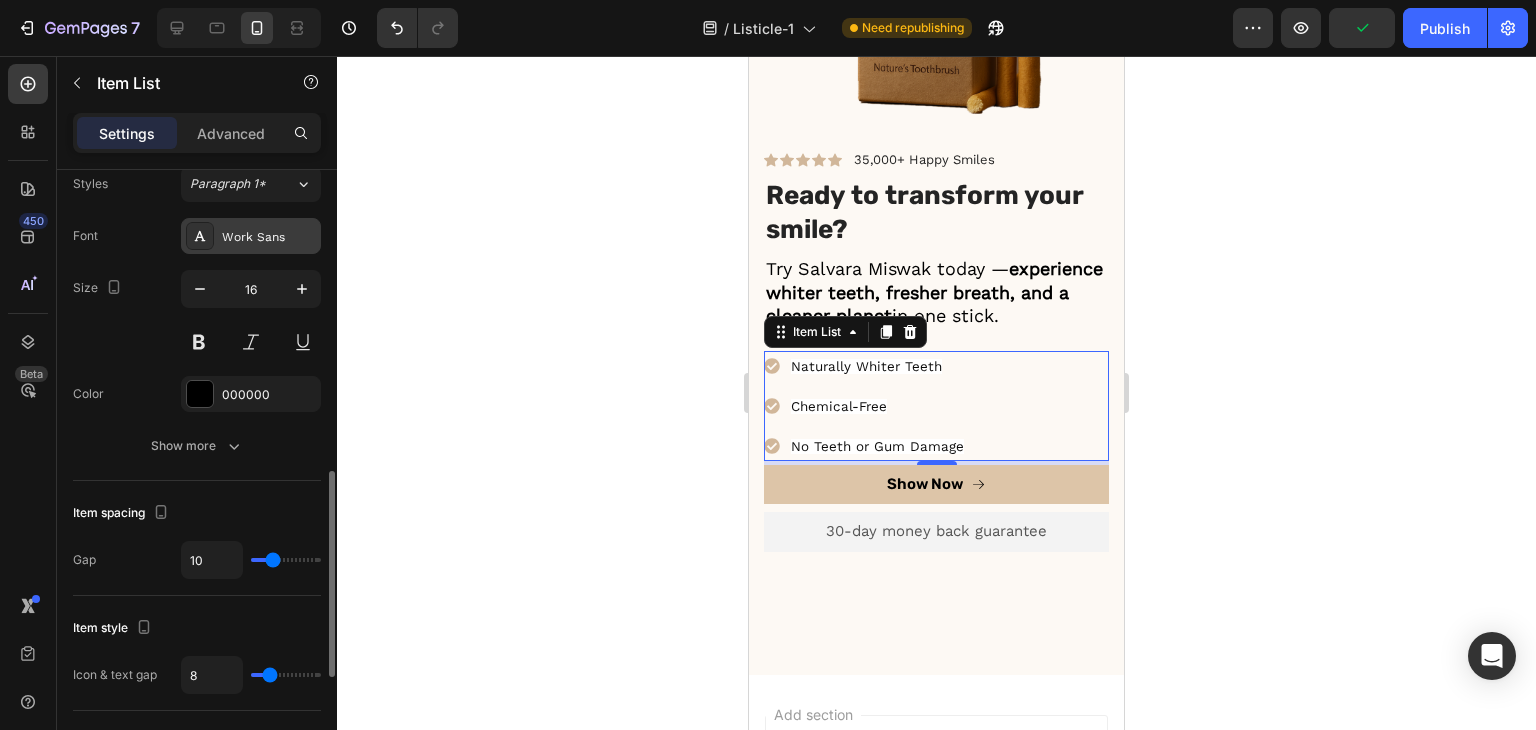 scroll, scrollTop: 700, scrollLeft: 0, axis: vertical 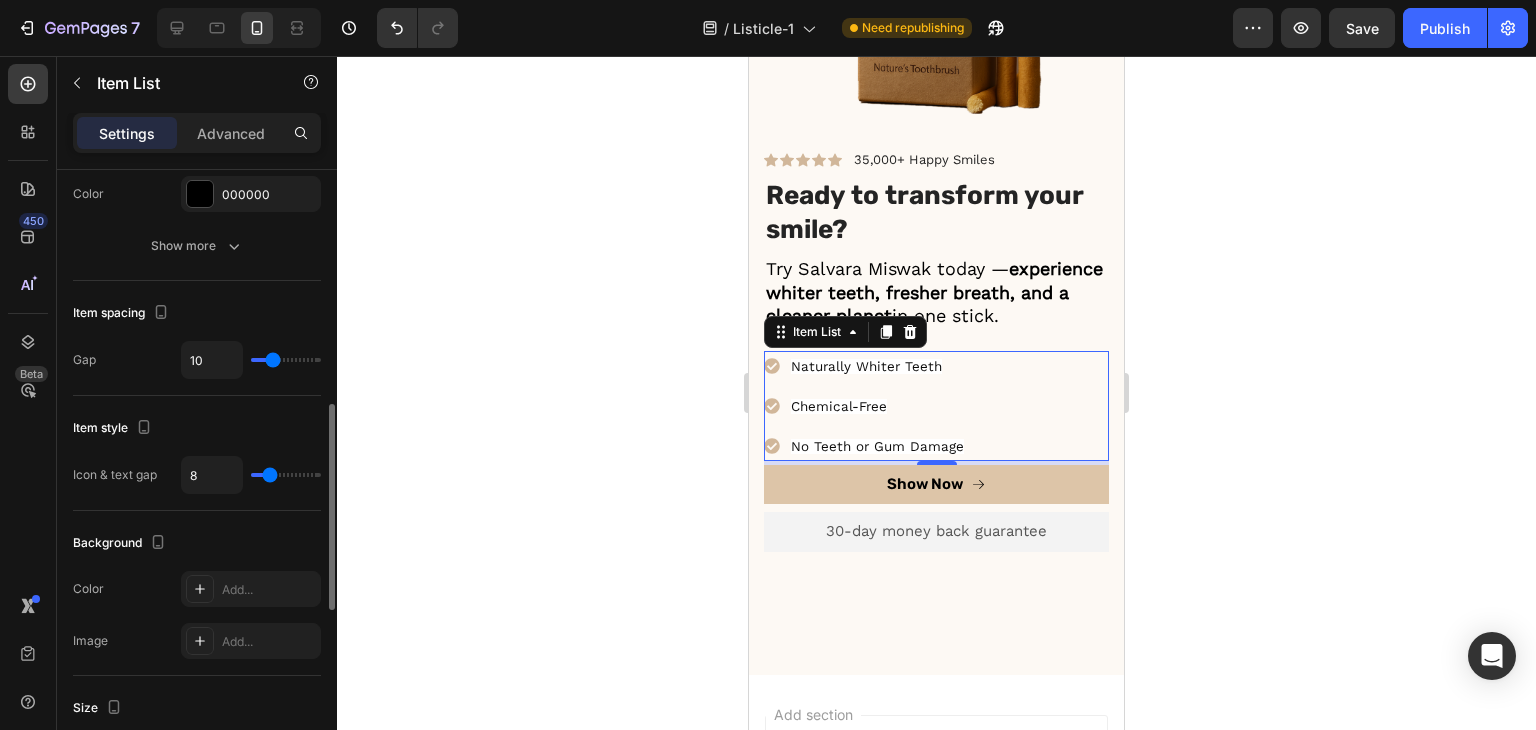 type on "9" 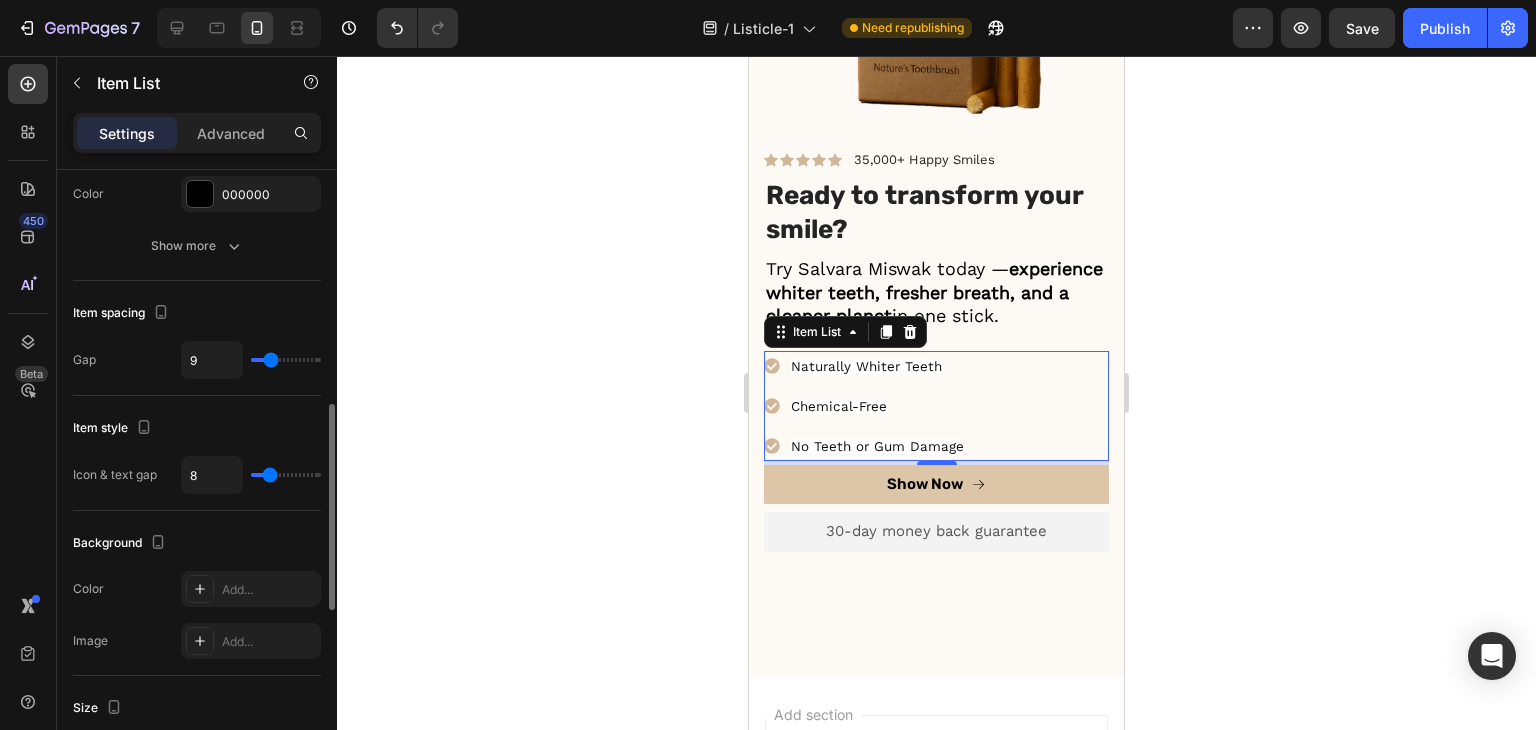 type on "8" 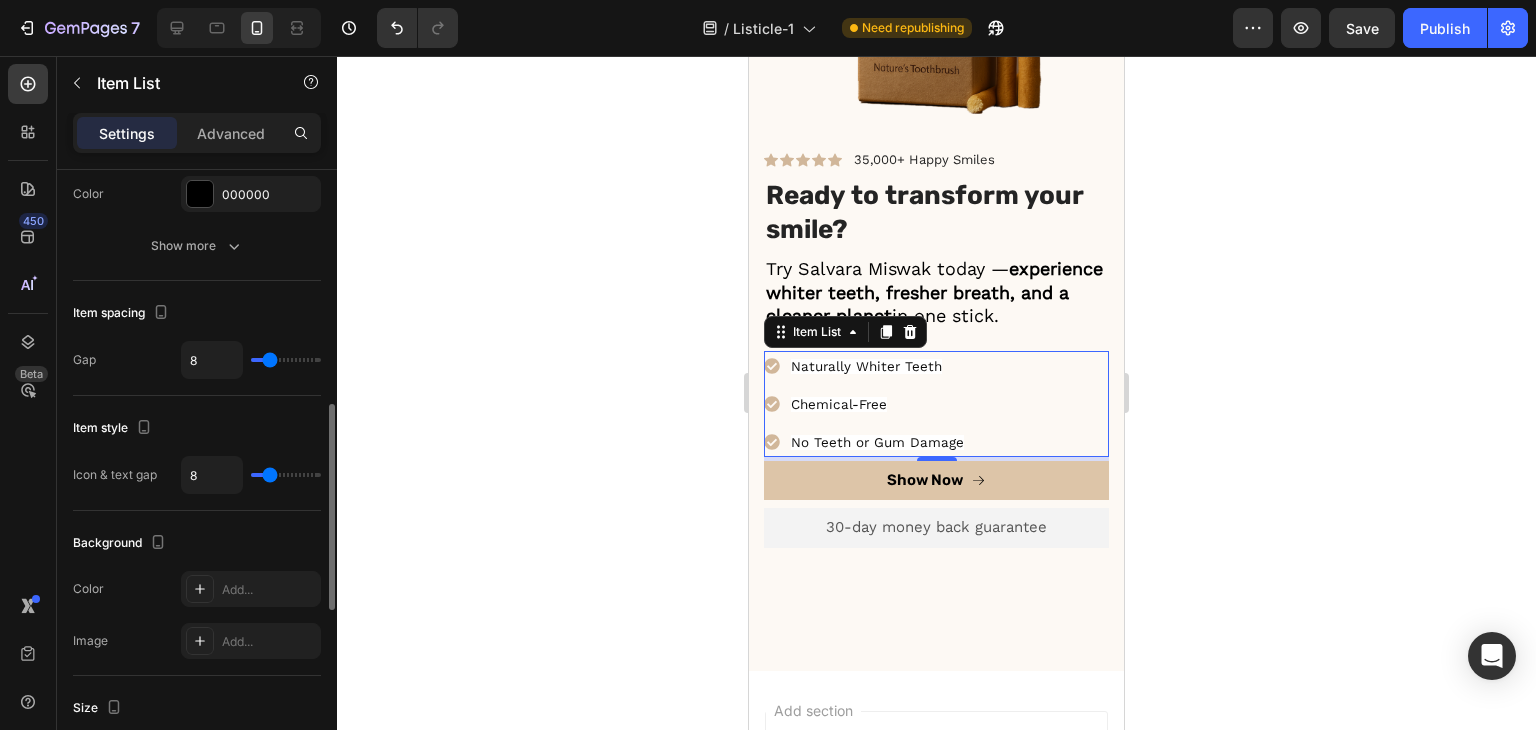 type on "7" 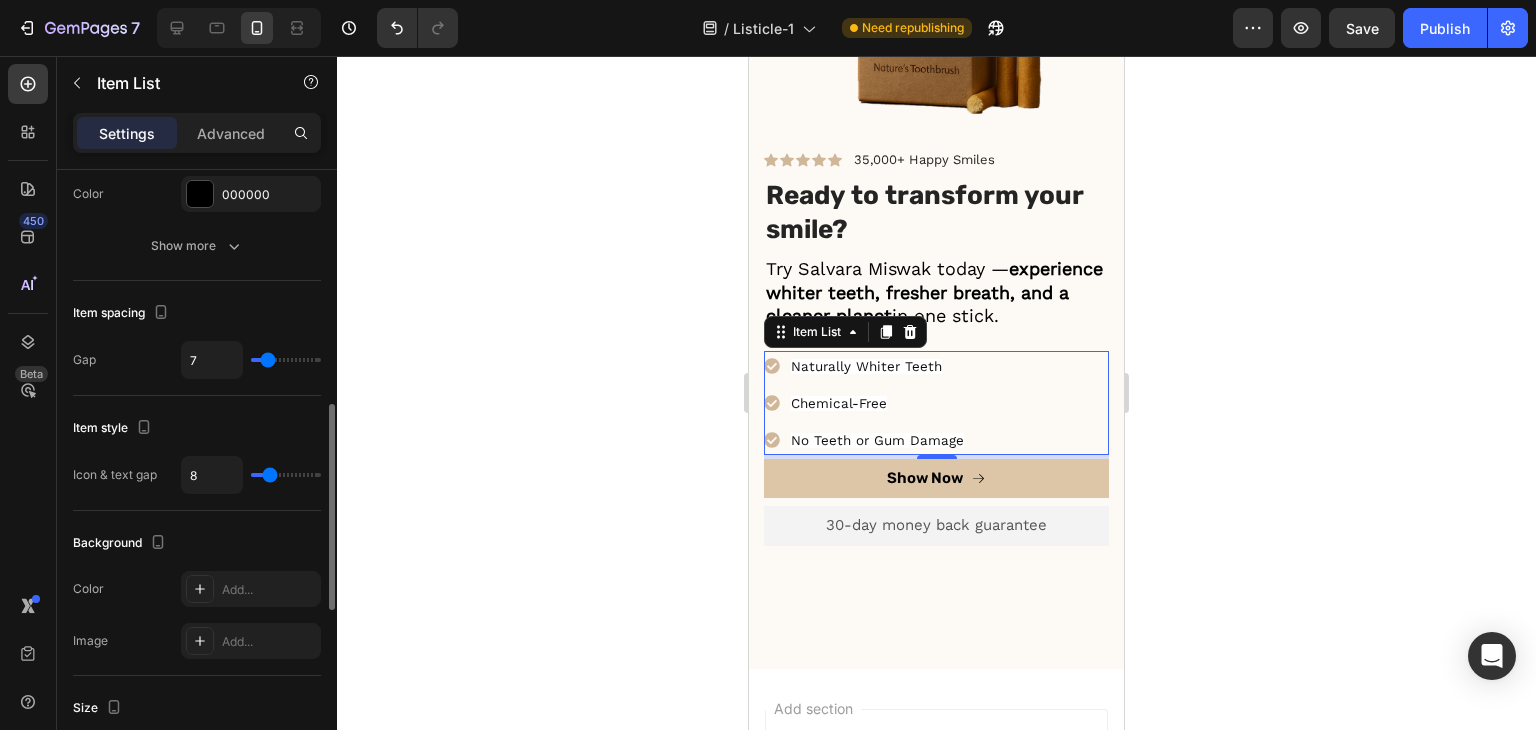 type on "6" 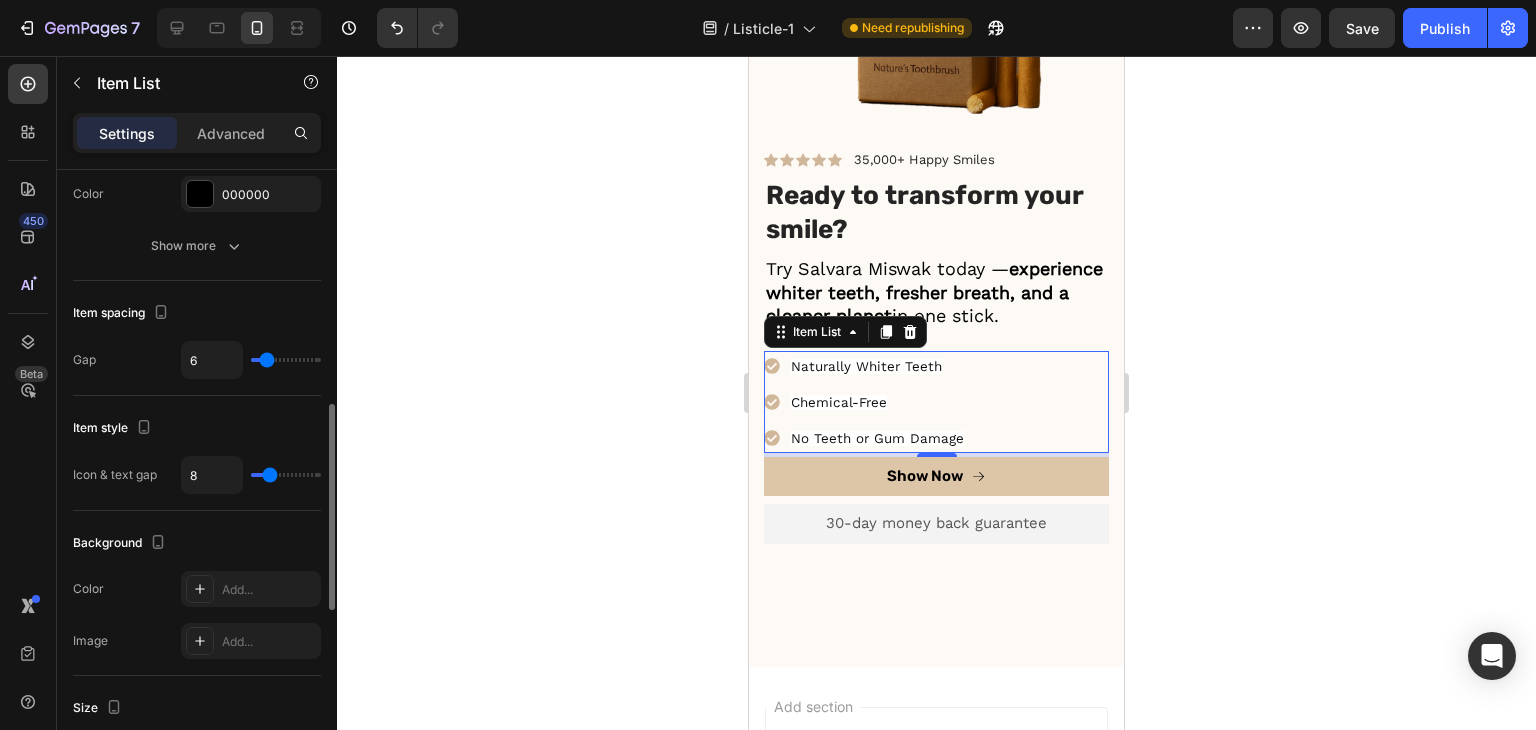 type on "5" 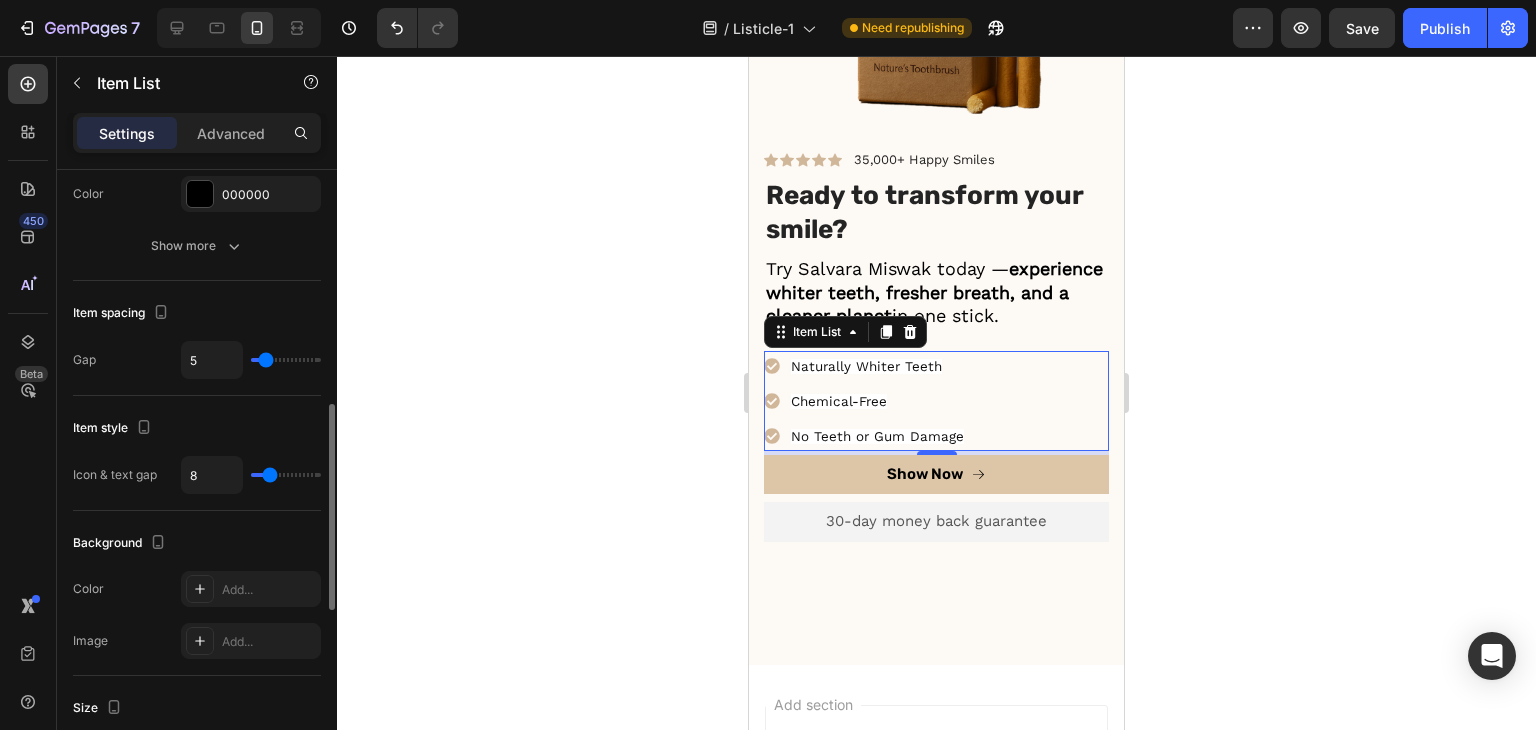 type on "5" 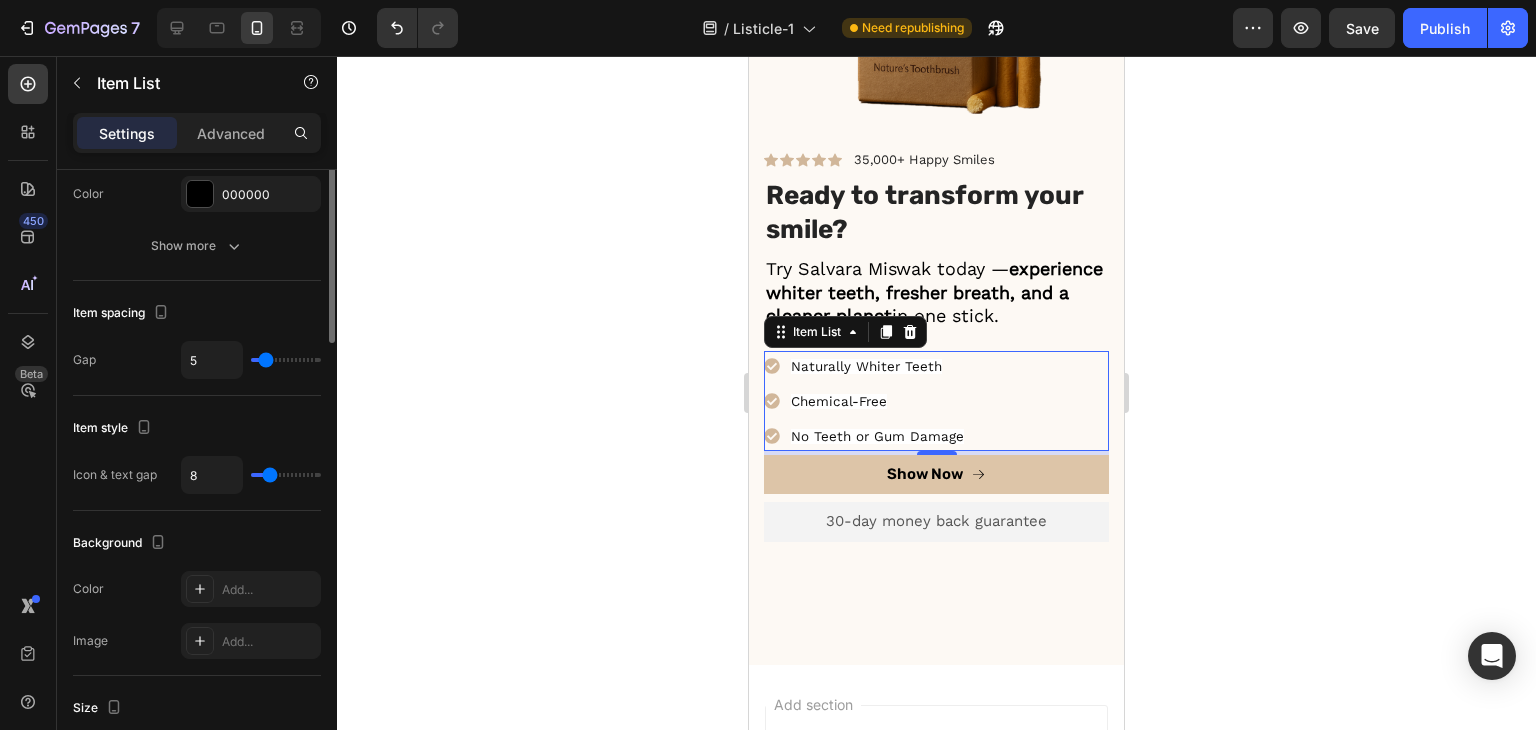 scroll, scrollTop: 400, scrollLeft: 0, axis: vertical 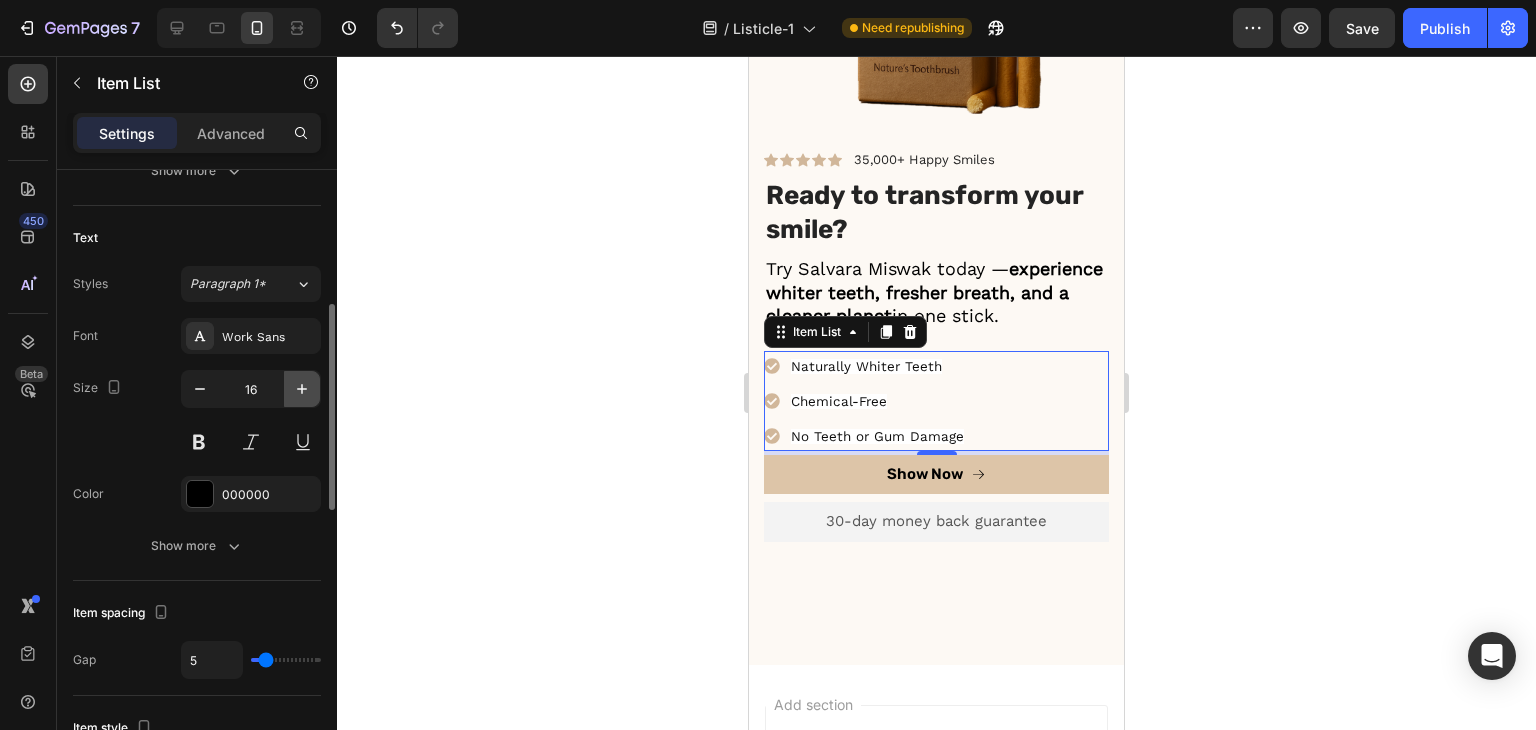 click 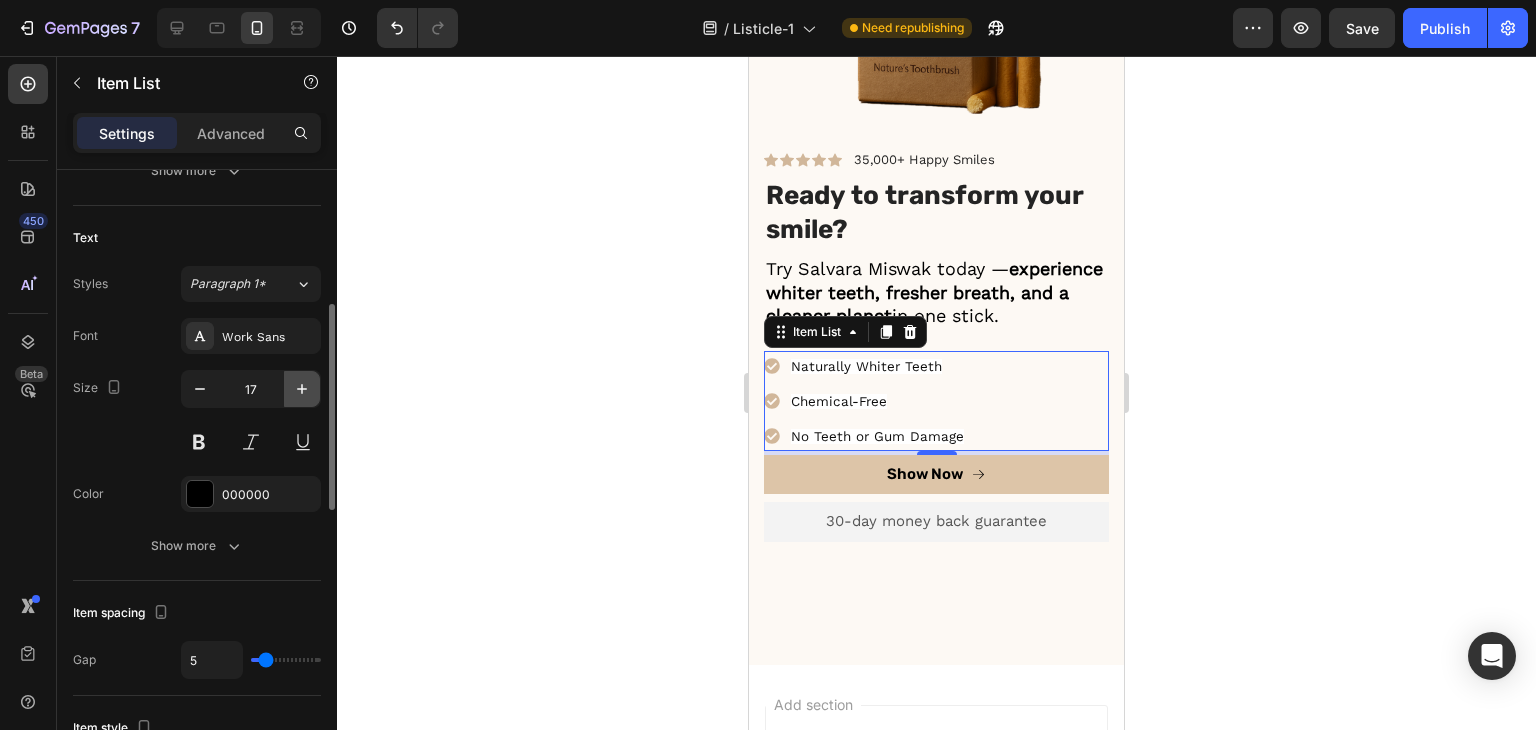 click 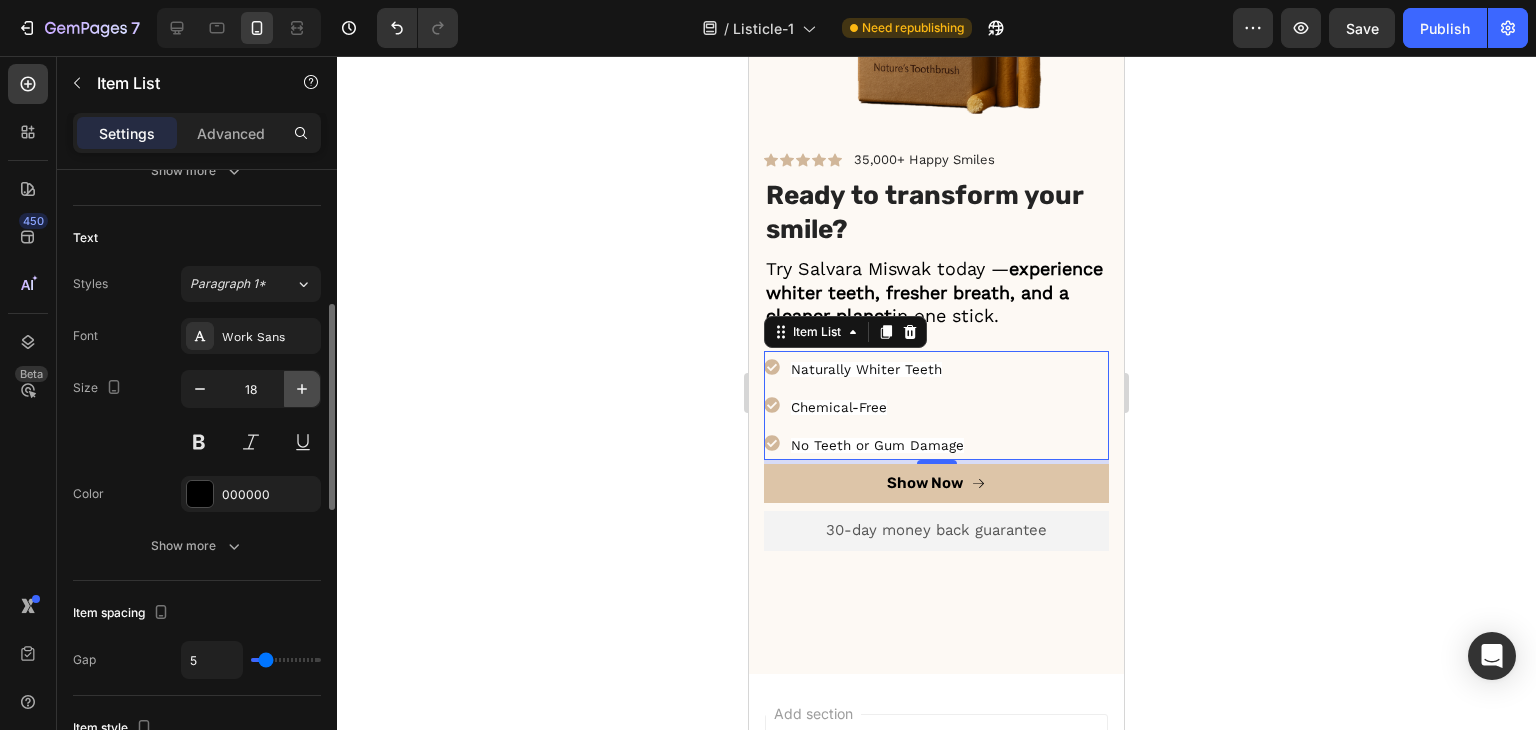 click 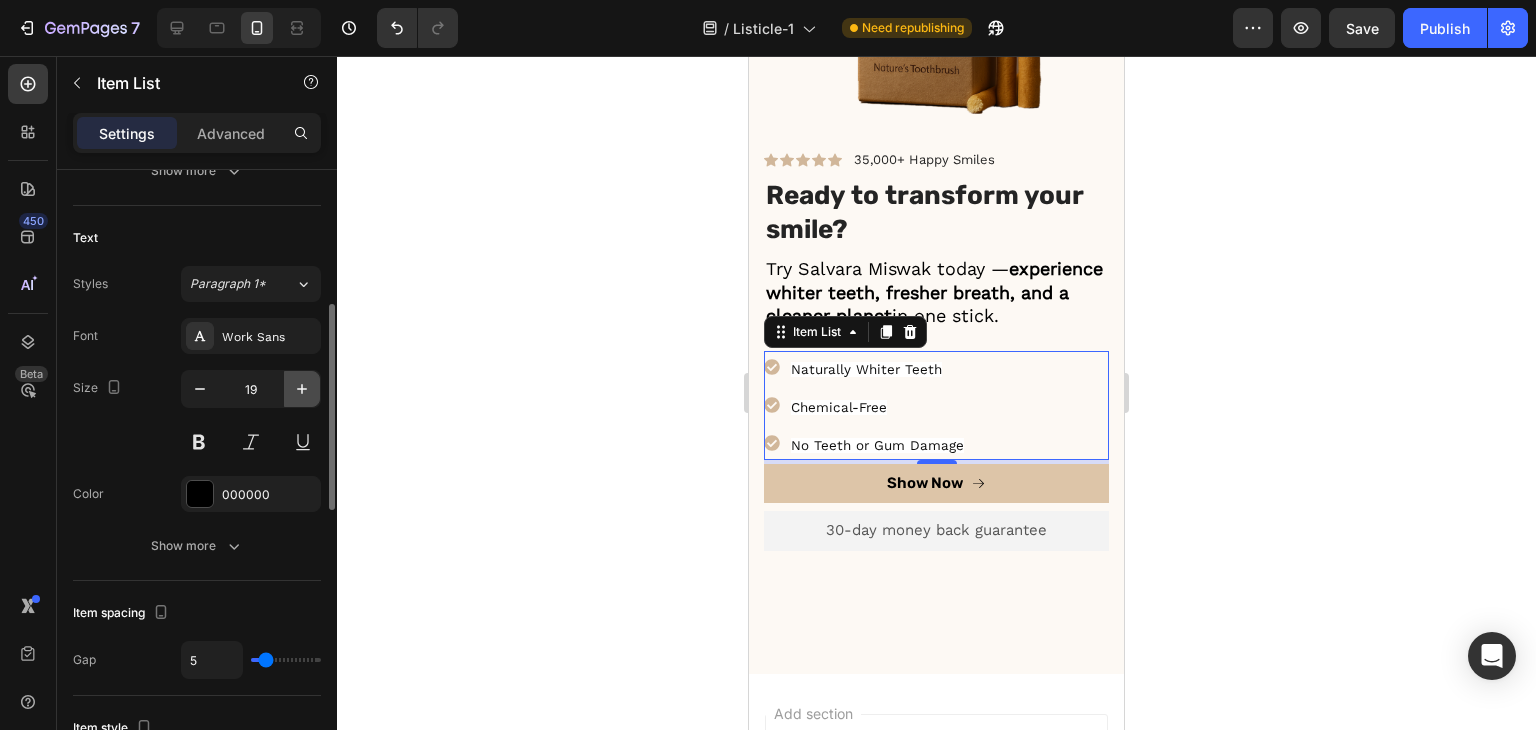 click 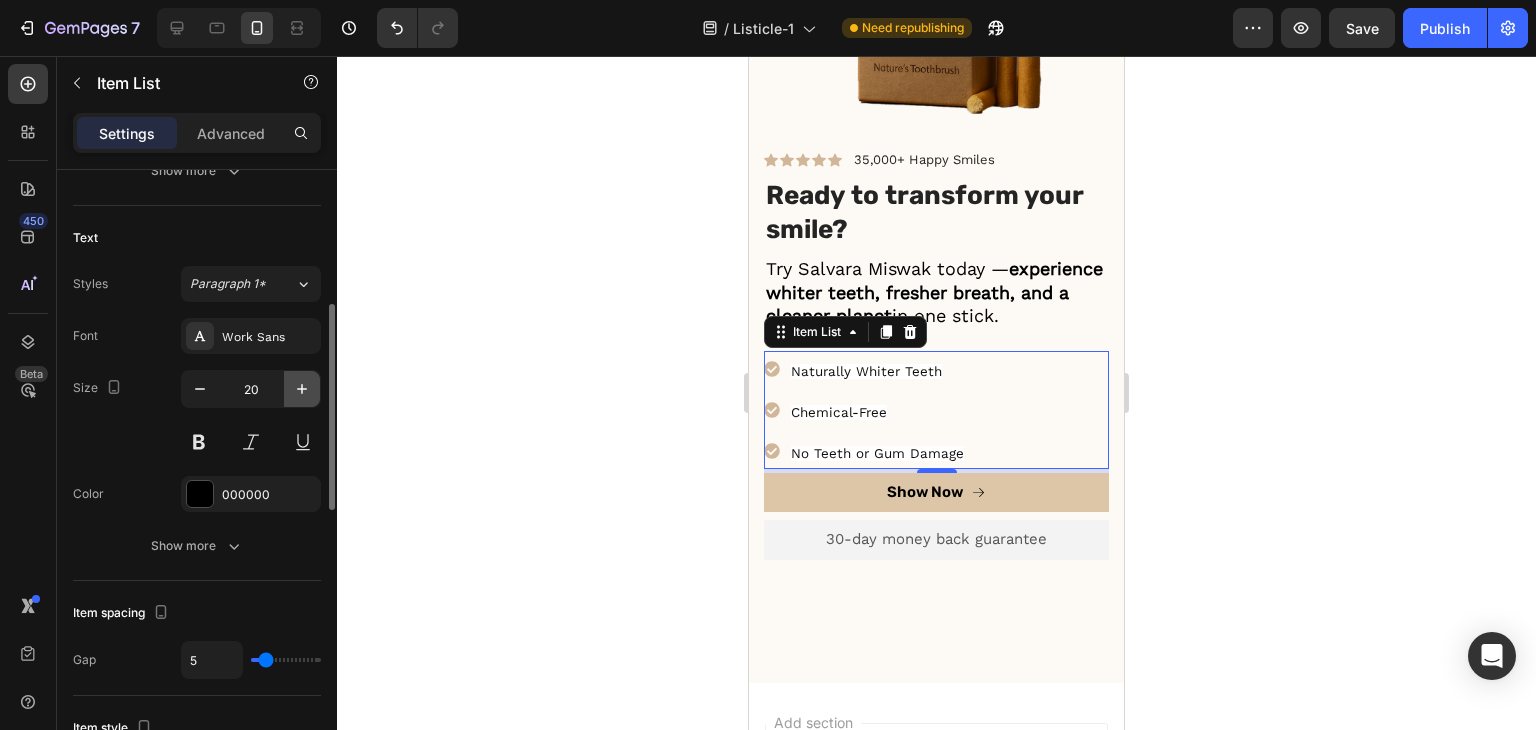 click 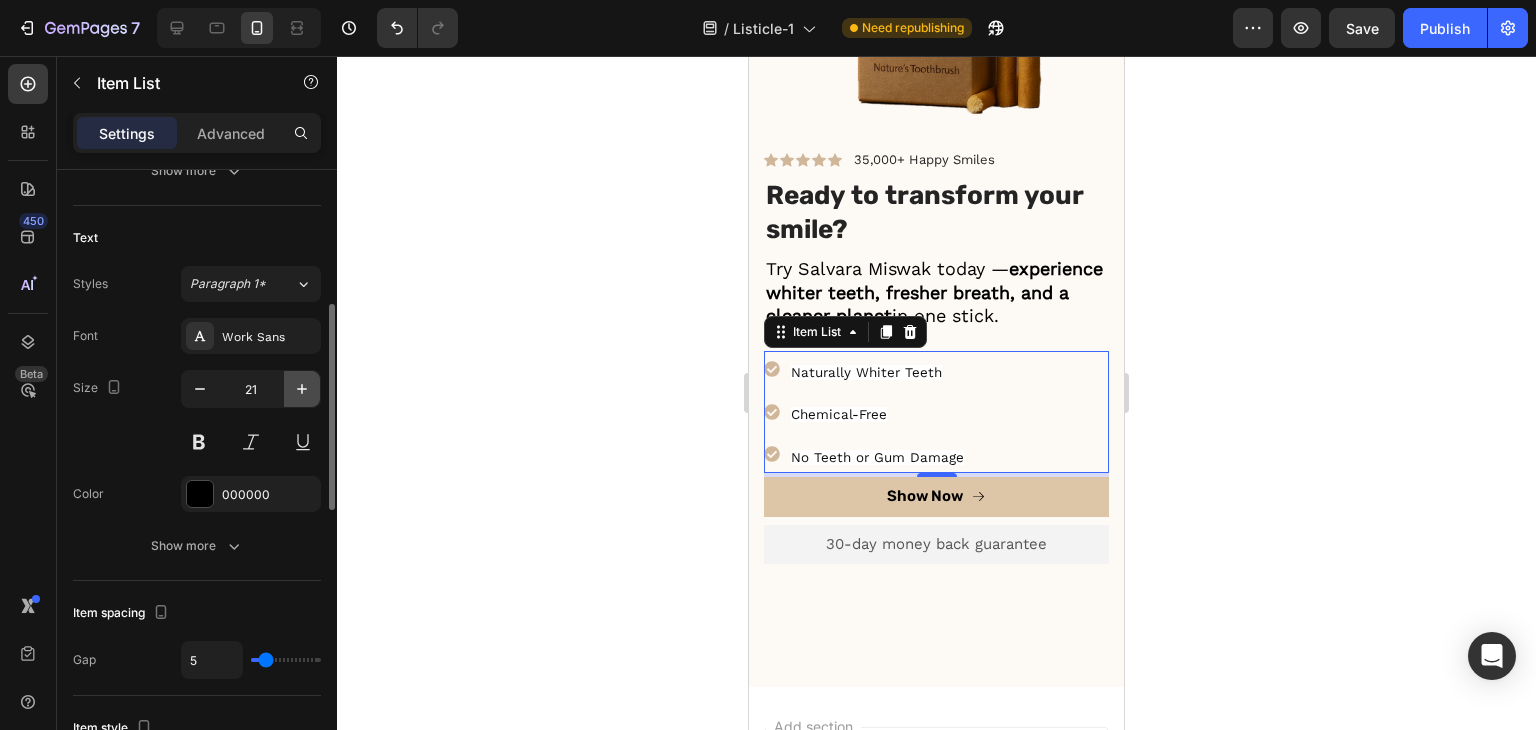 click 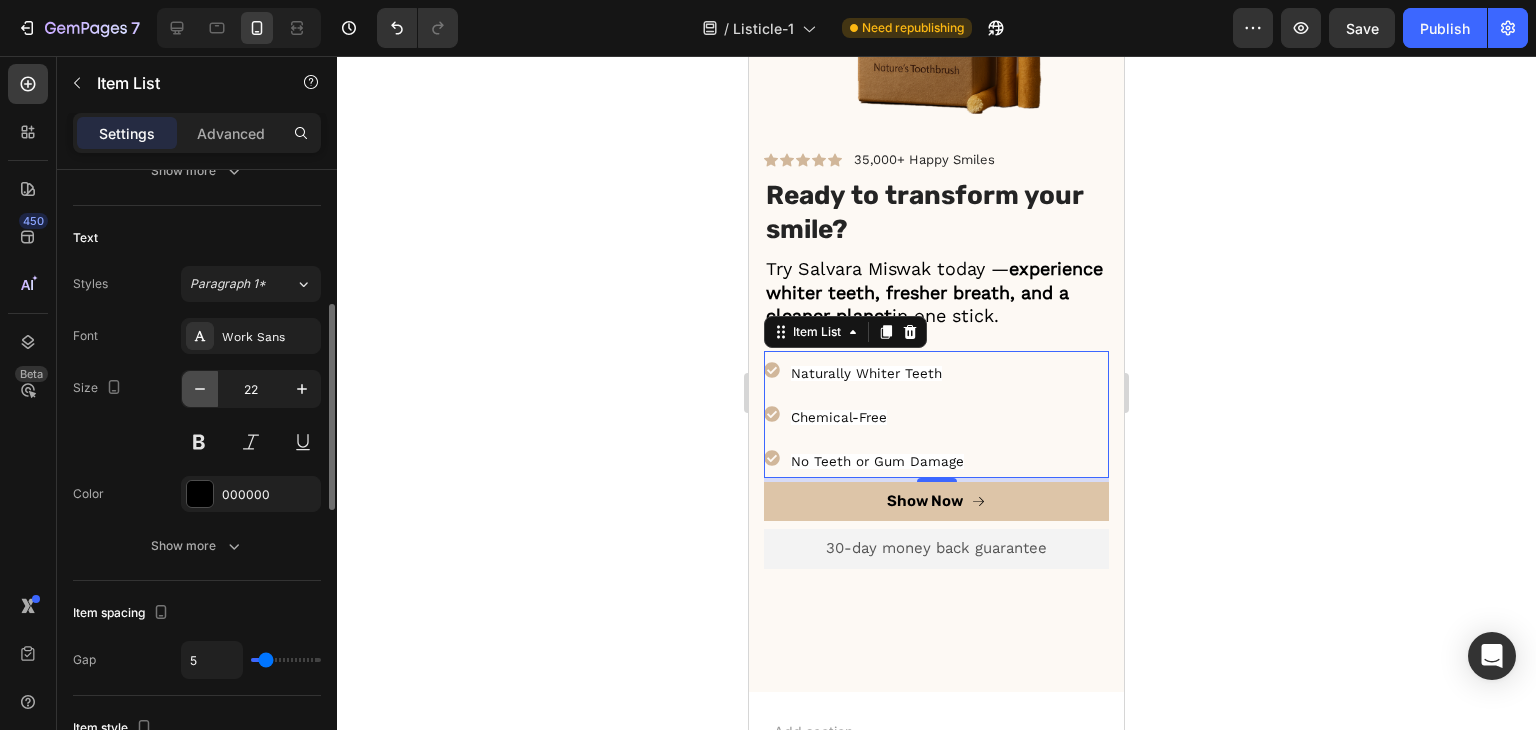 click 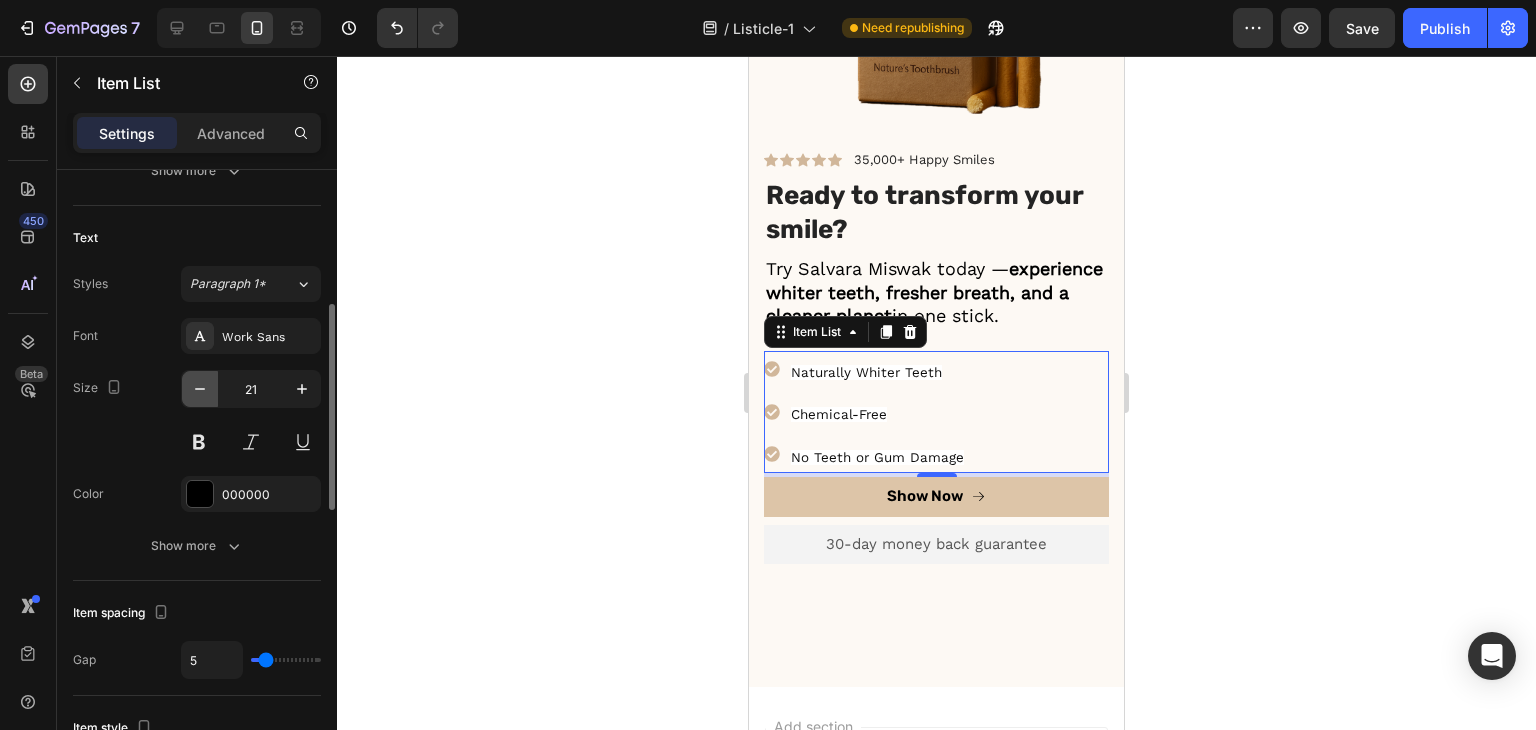 click 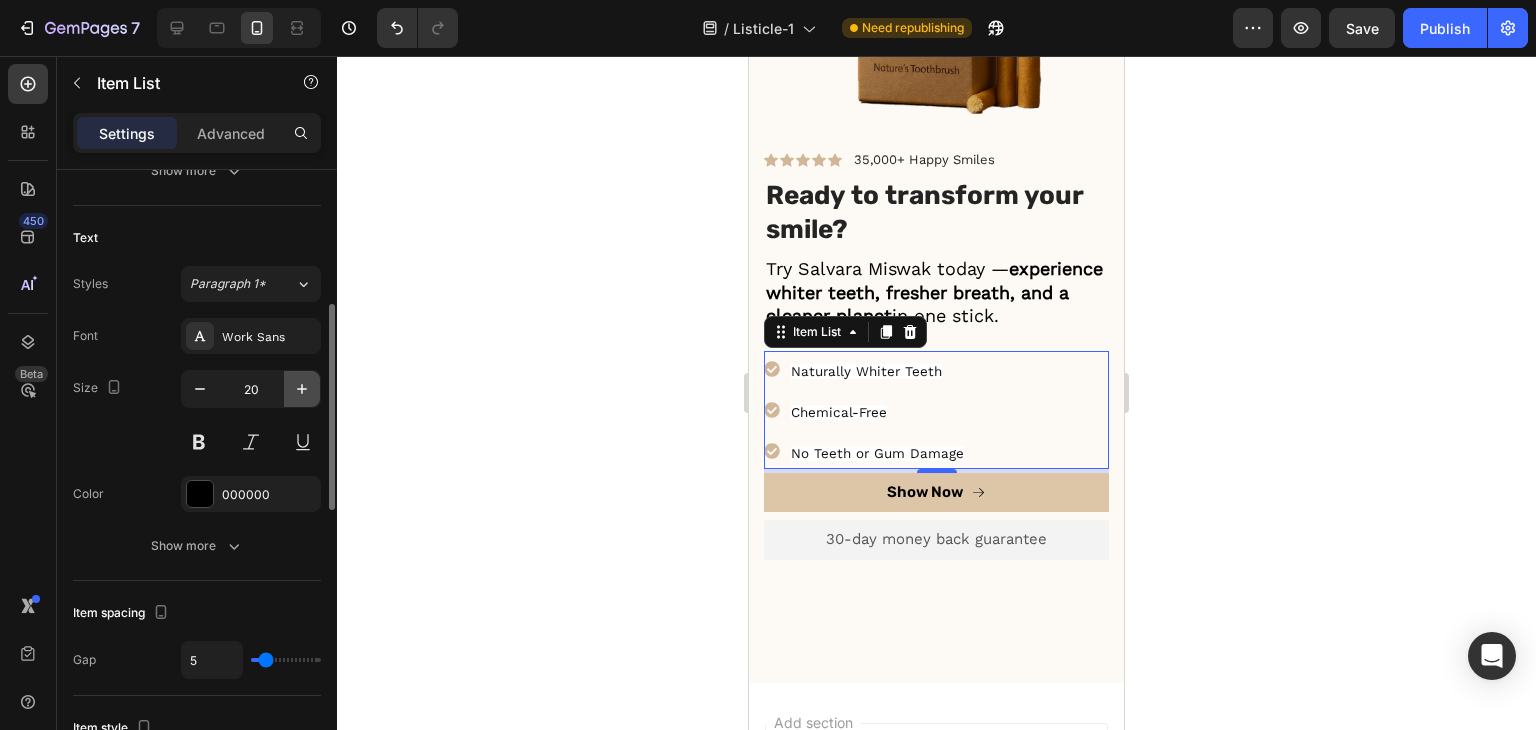 click at bounding box center (302, 389) 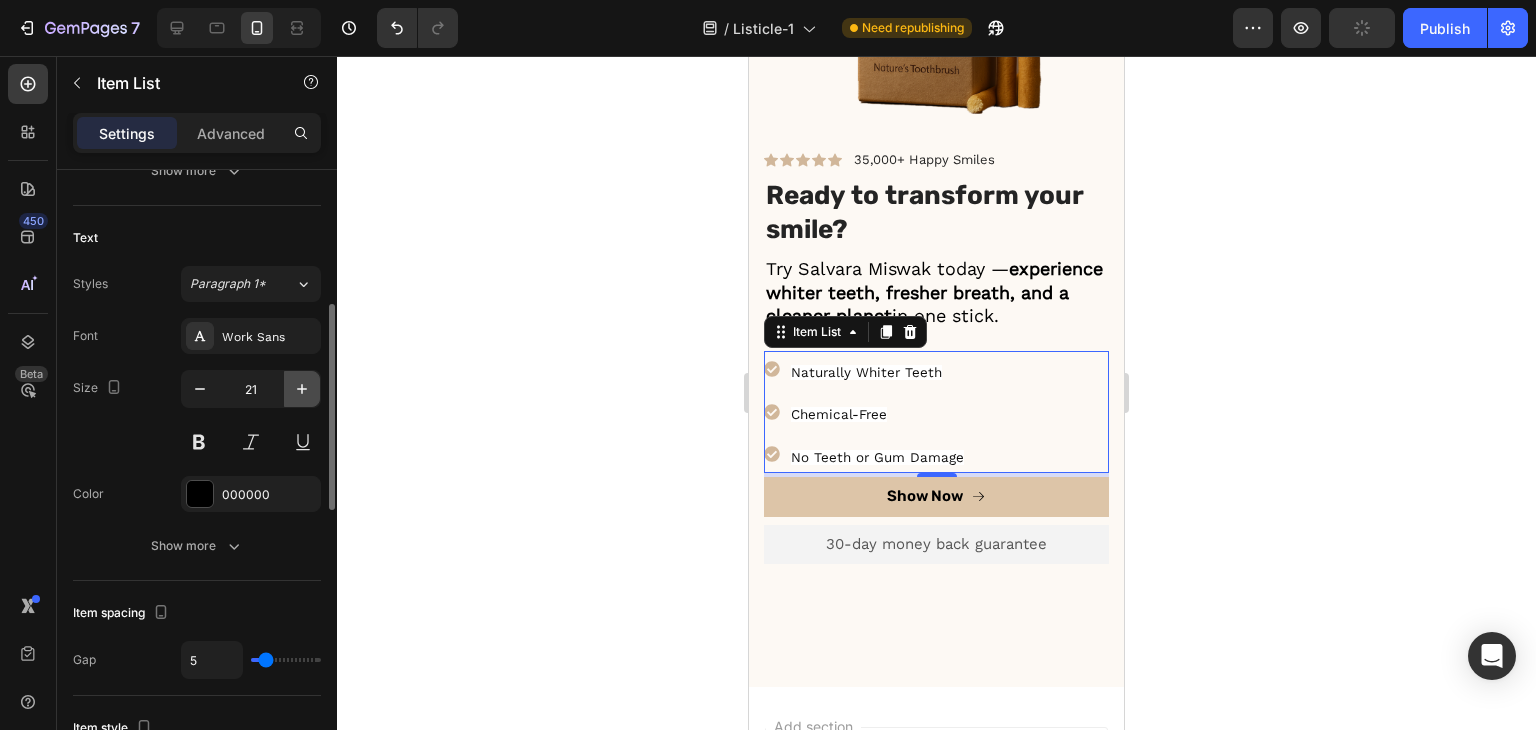 click at bounding box center (302, 389) 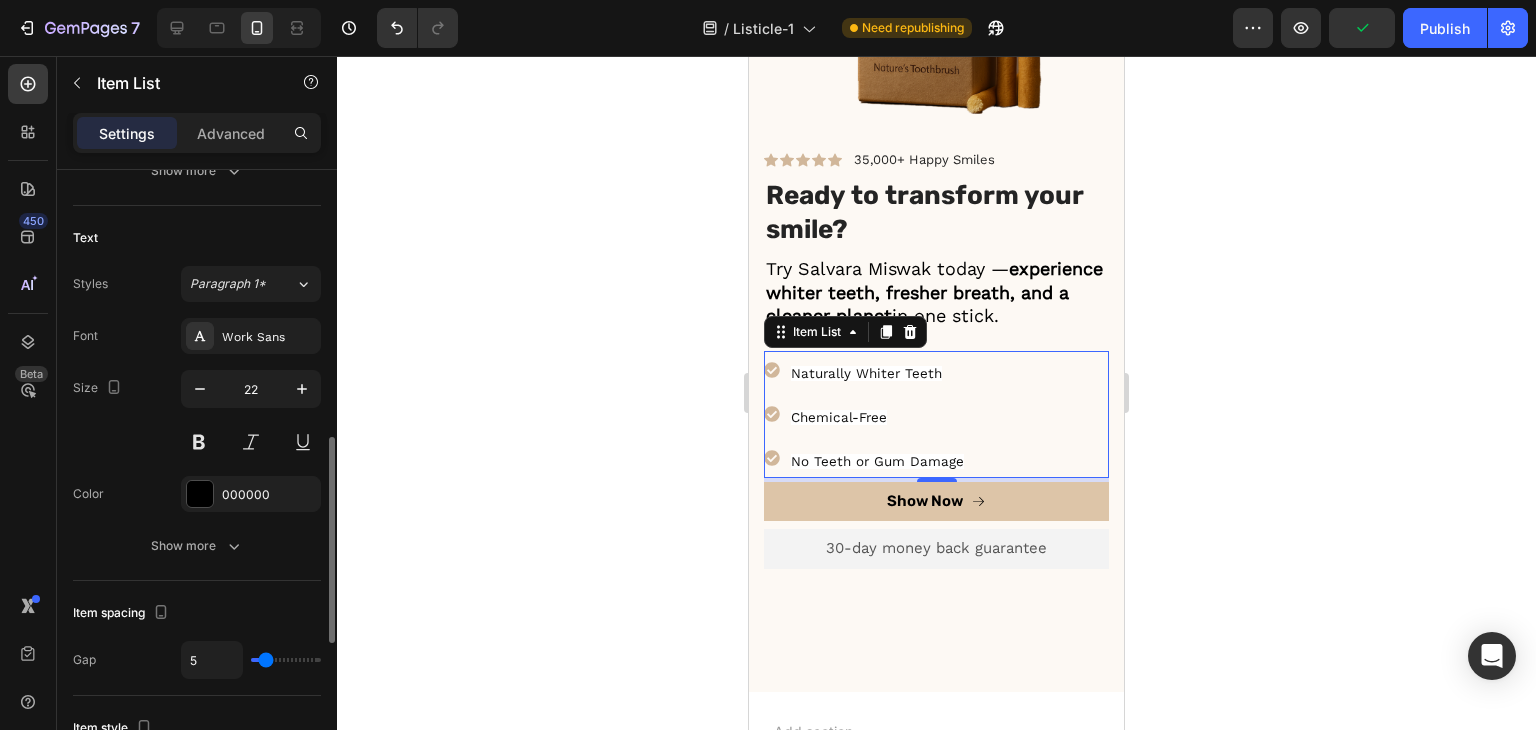 scroll, scrollTop: 600, scrollLeft: 0, axis: vertical 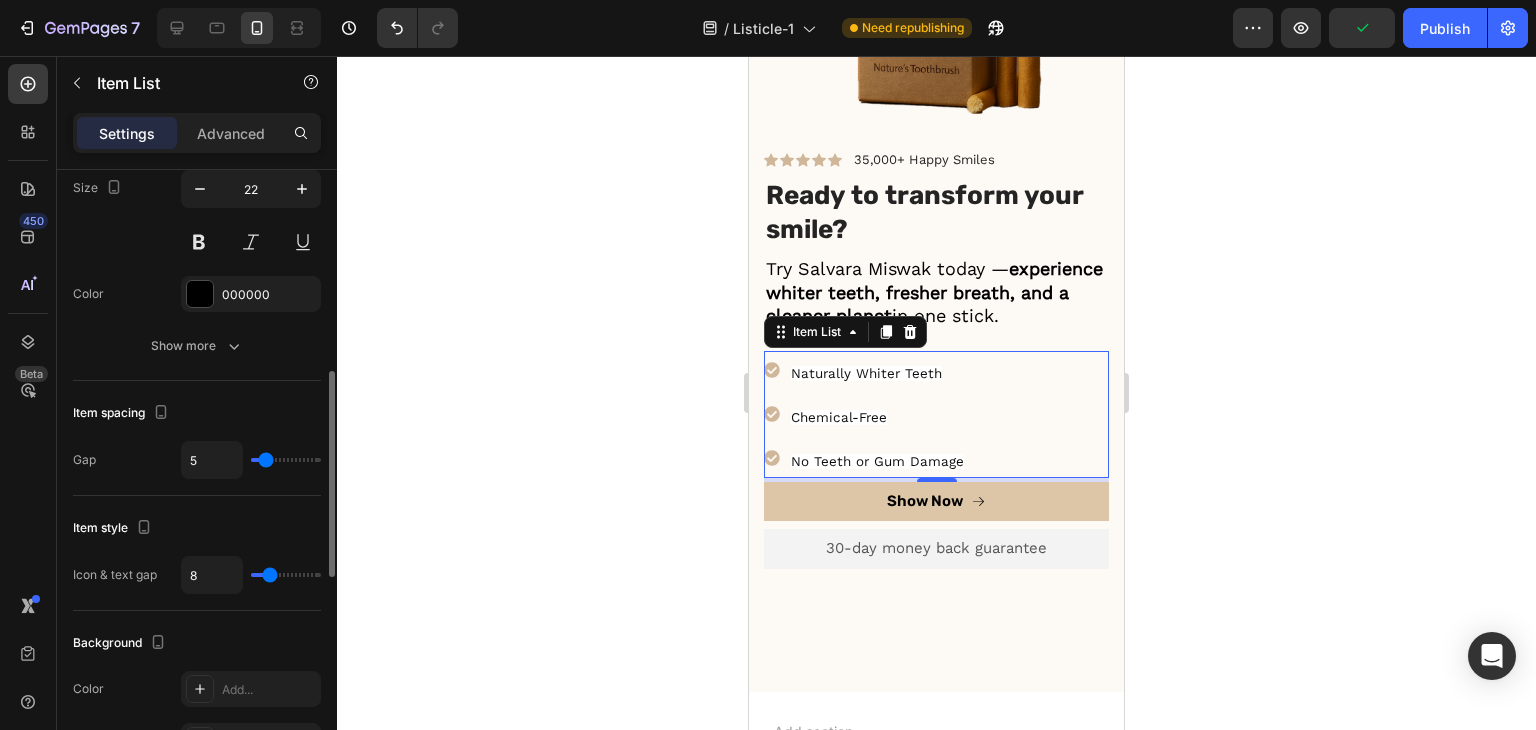 type on "0" 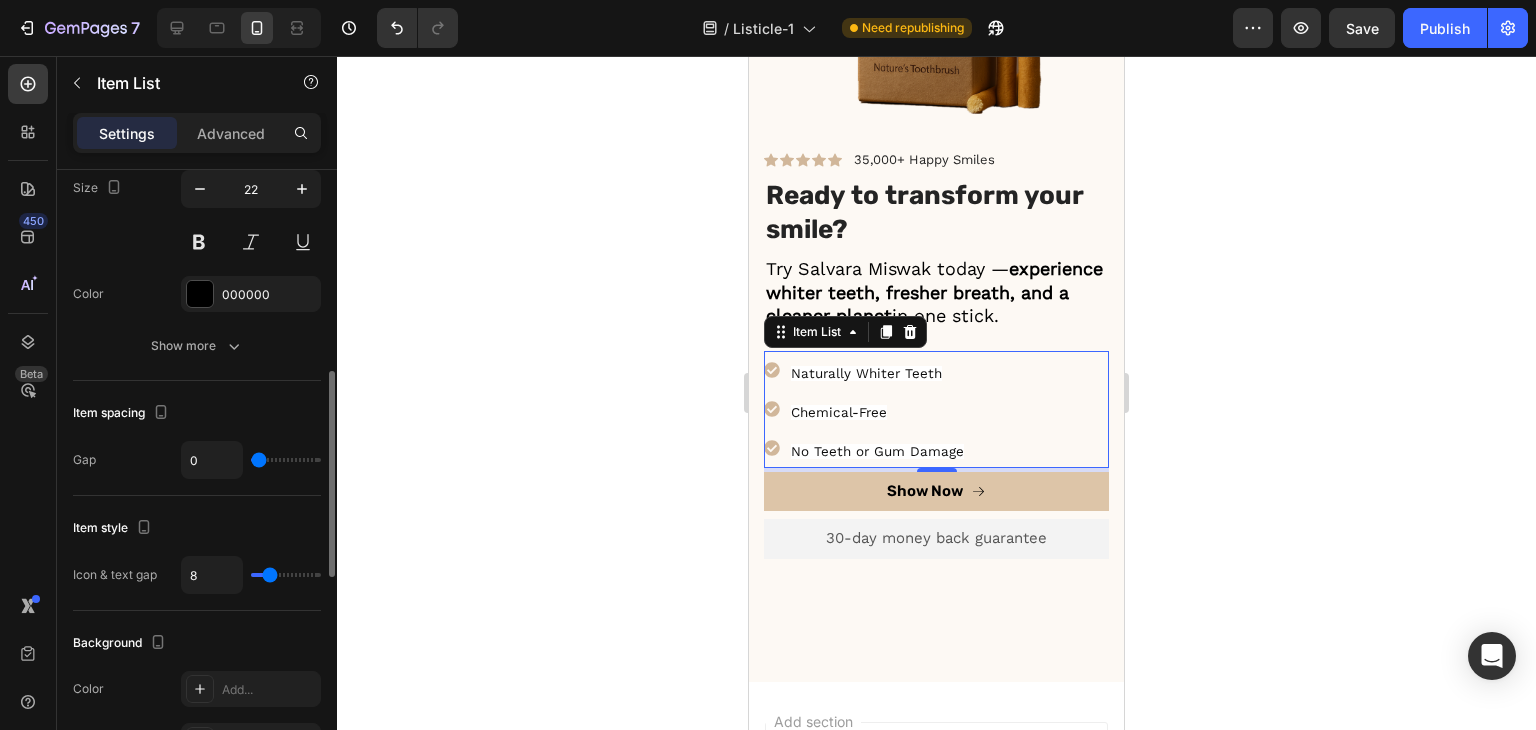 drag, startPoint x: 260, startPoint y: 461, endPoint x: 242, endPoint y: 463, distance: 18.110771 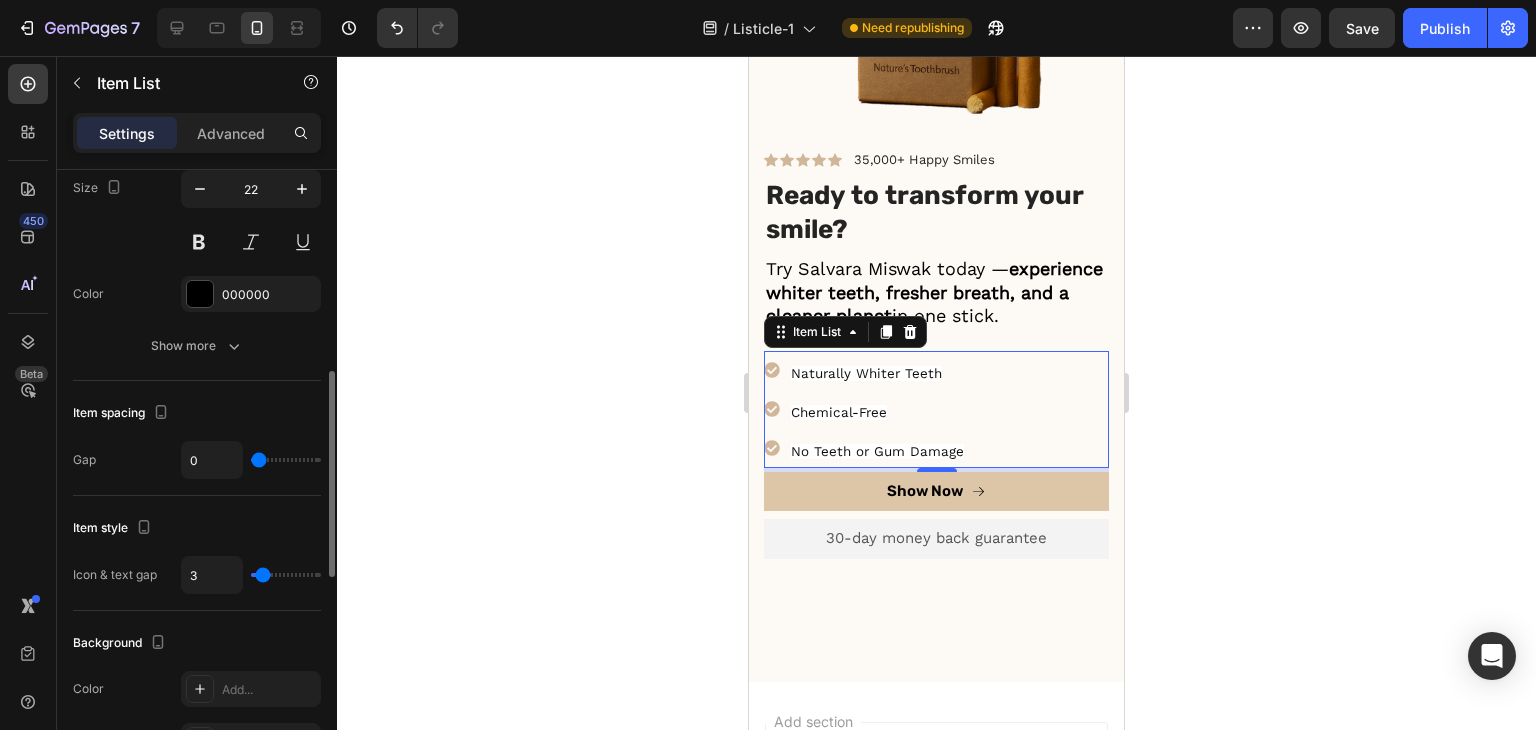type on "2" 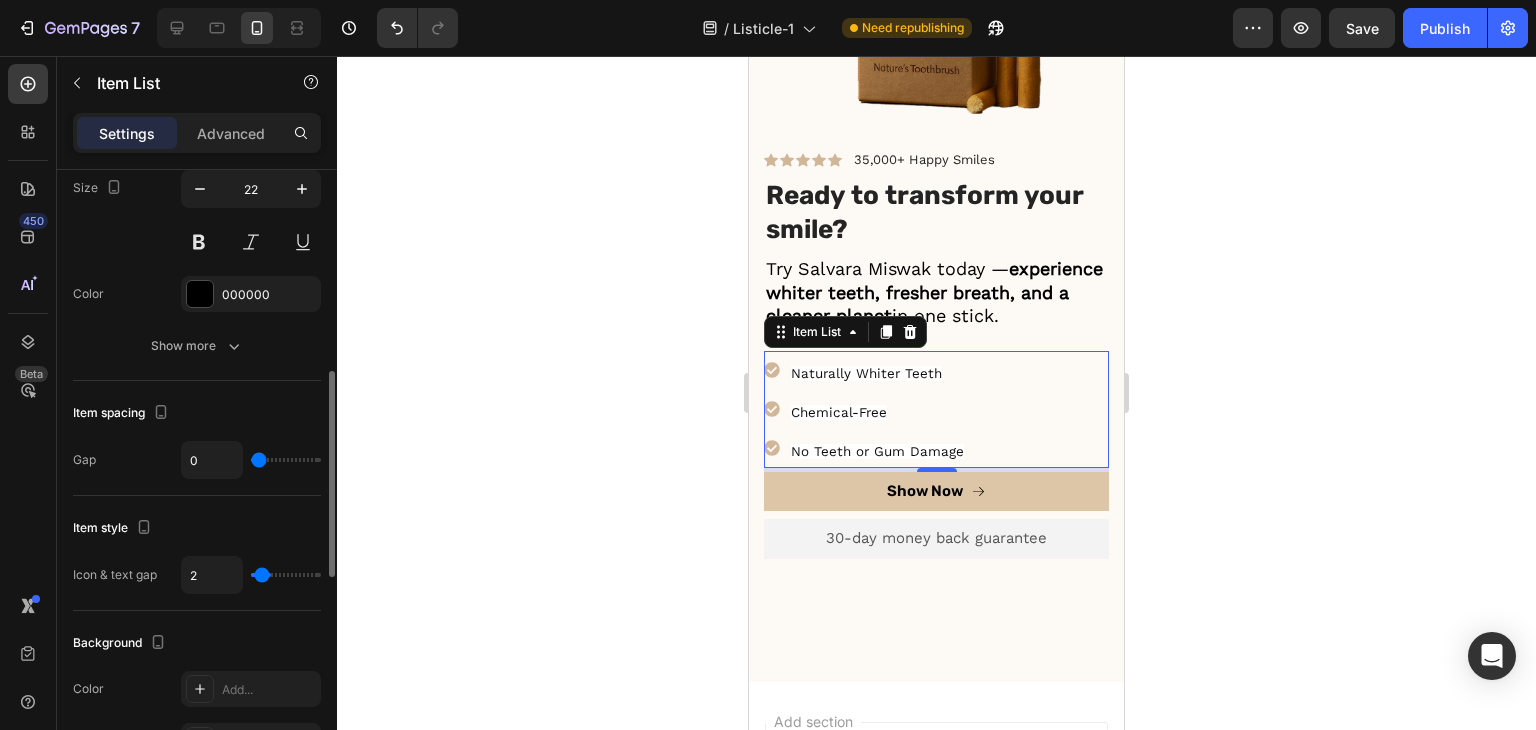 type on "1" 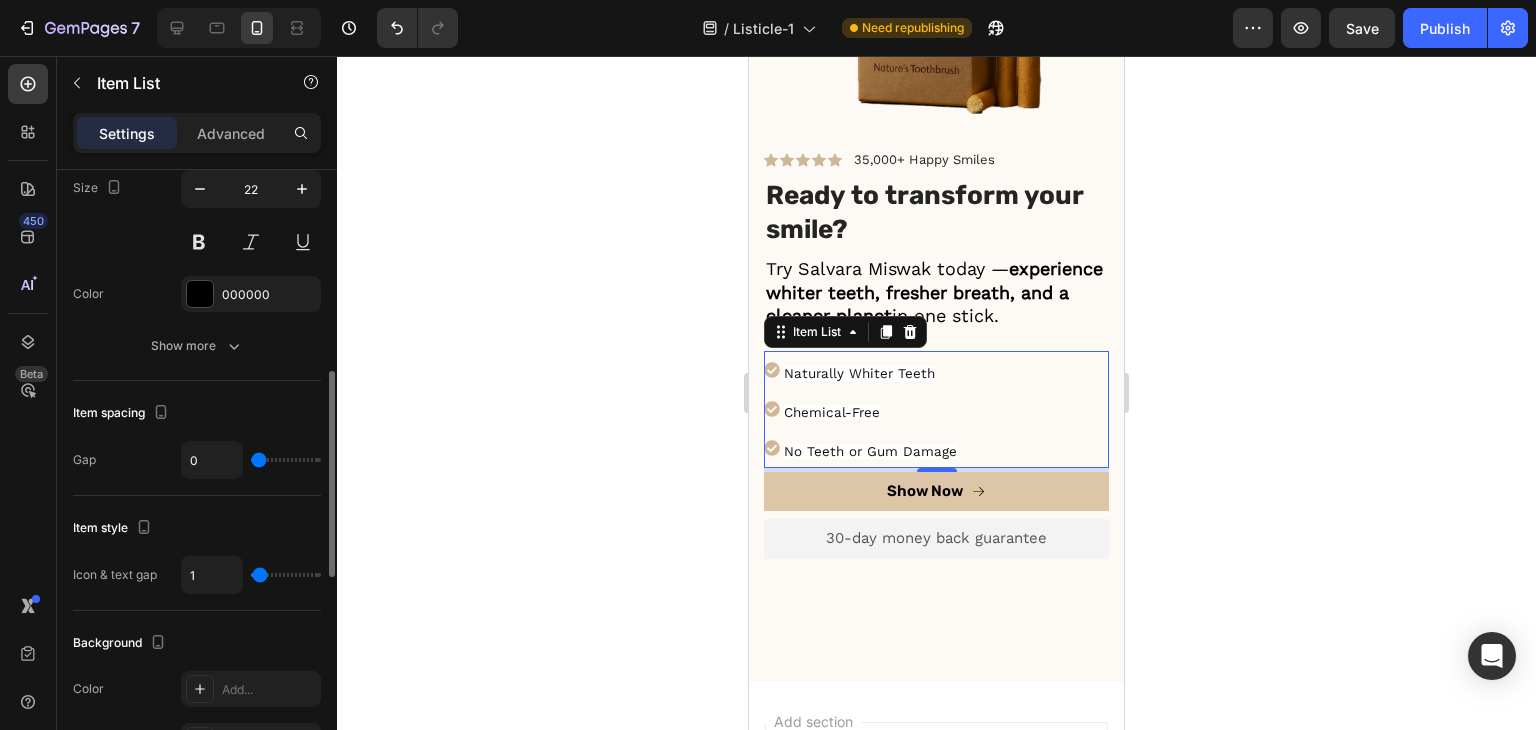 type on "2" 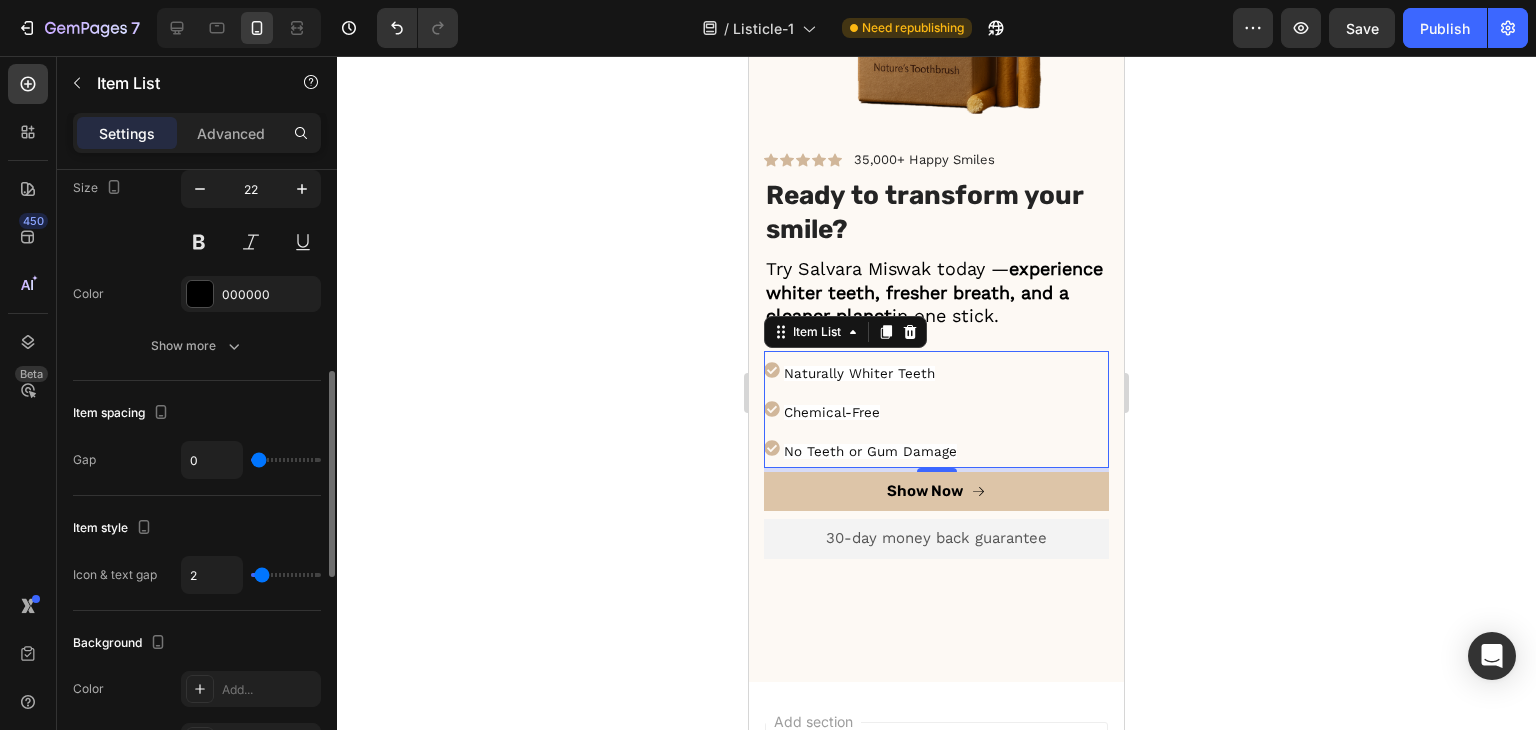 type on "2" 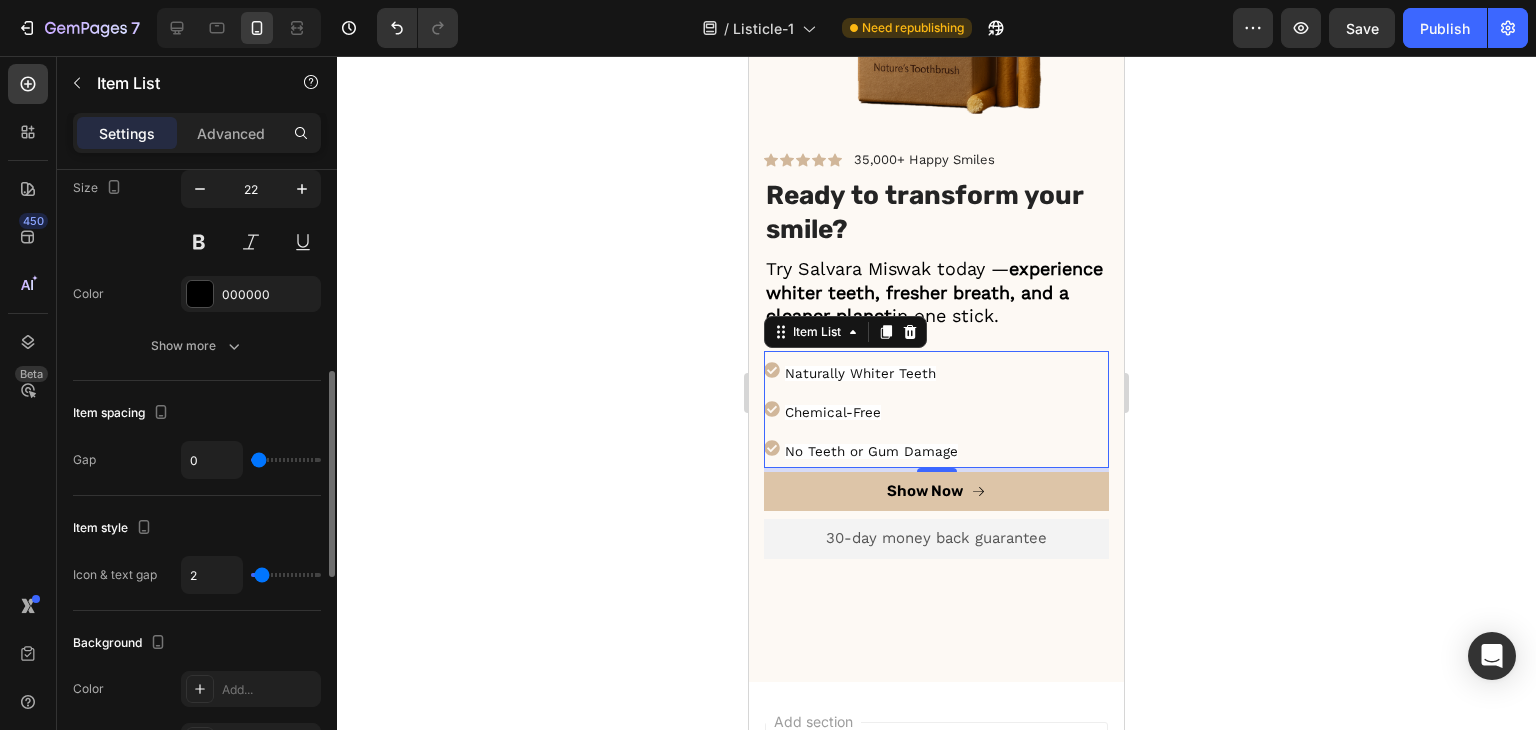 type on "8" 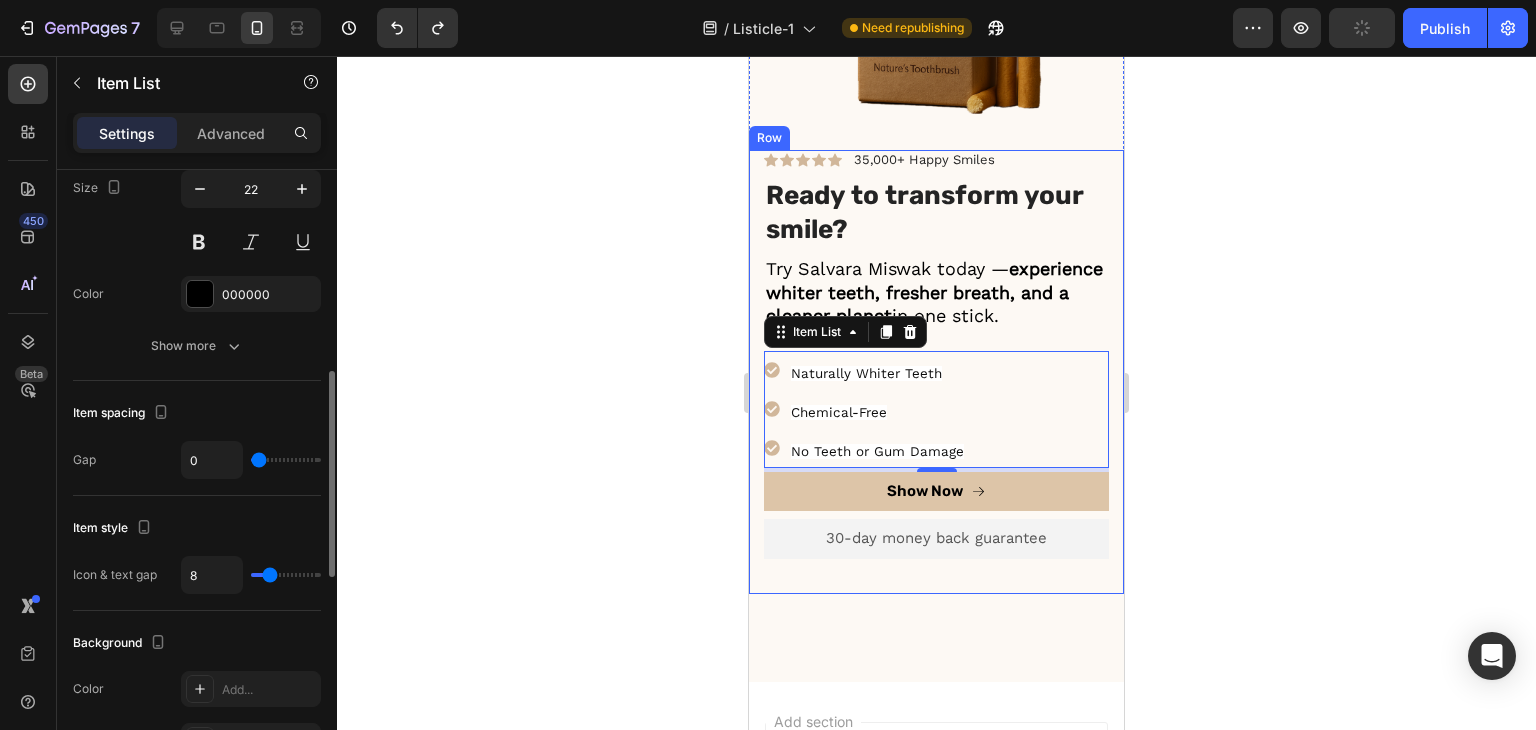 type on "1" 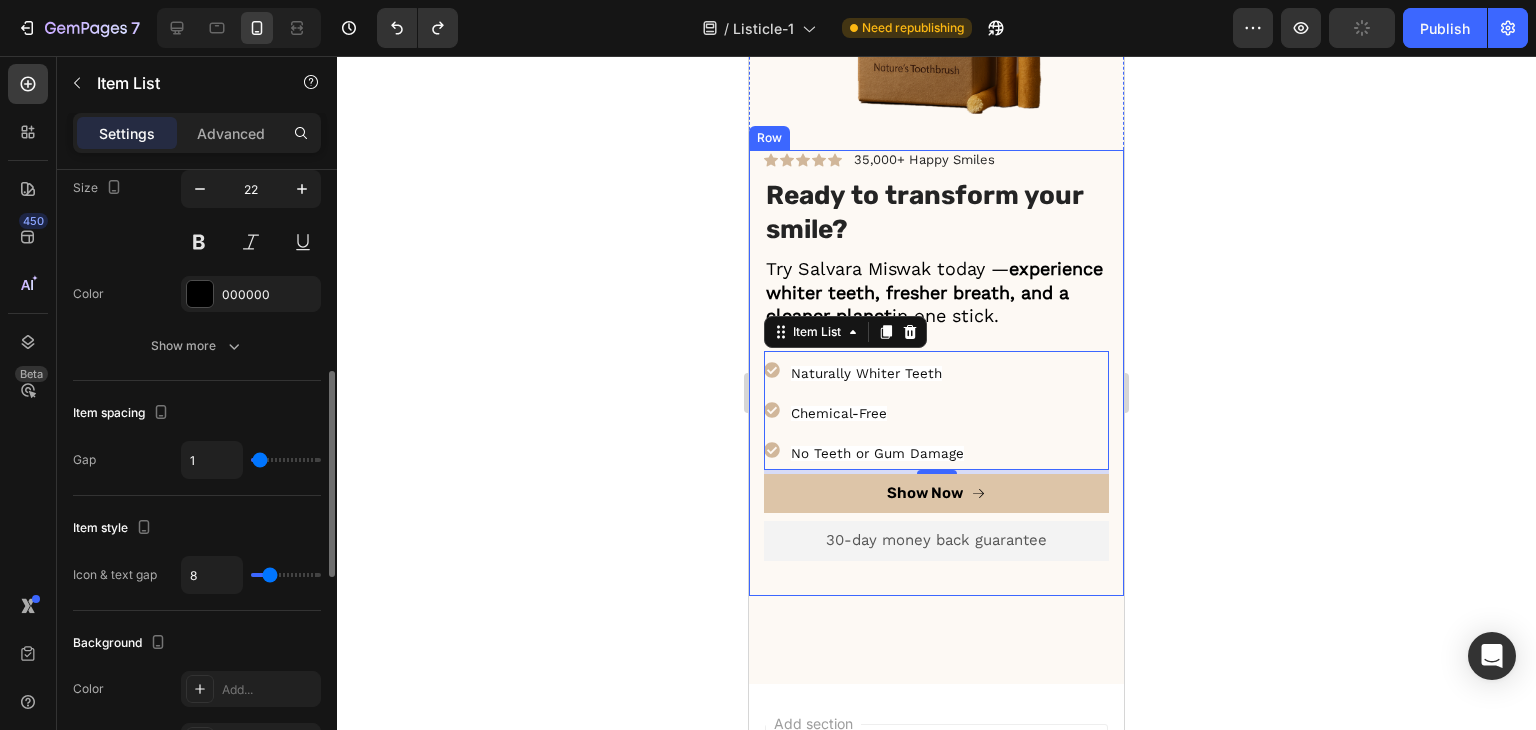 type on "2" 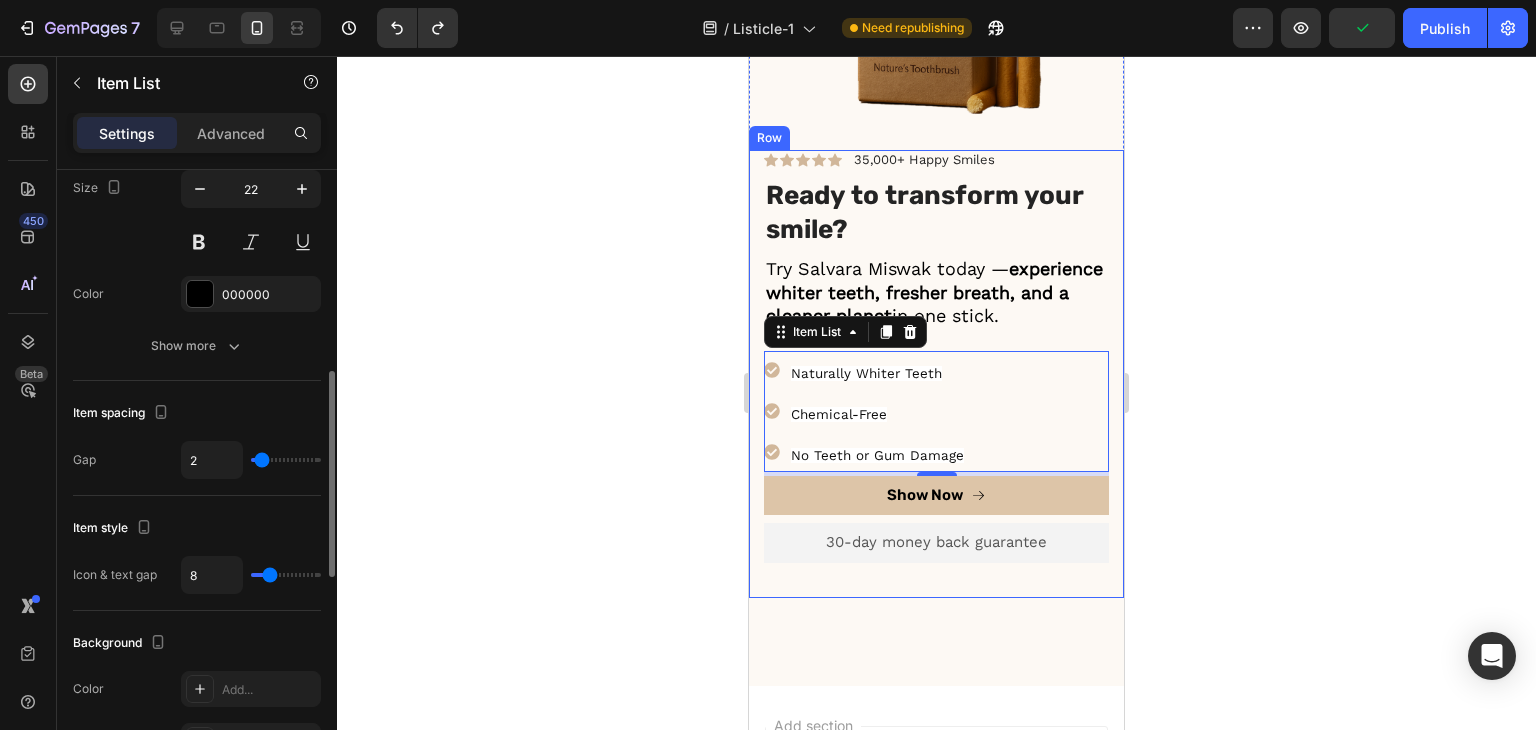 type on "3" 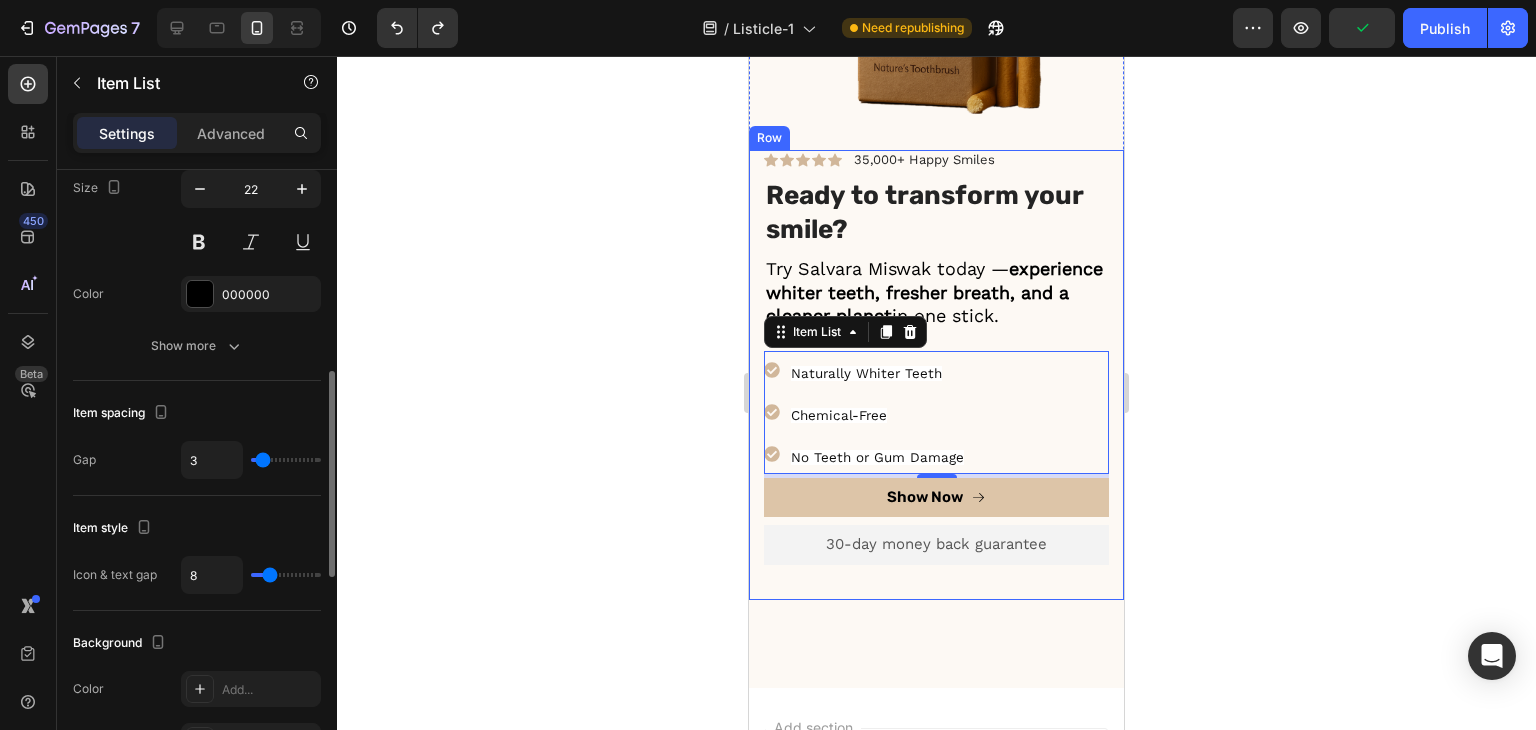 type on "4" 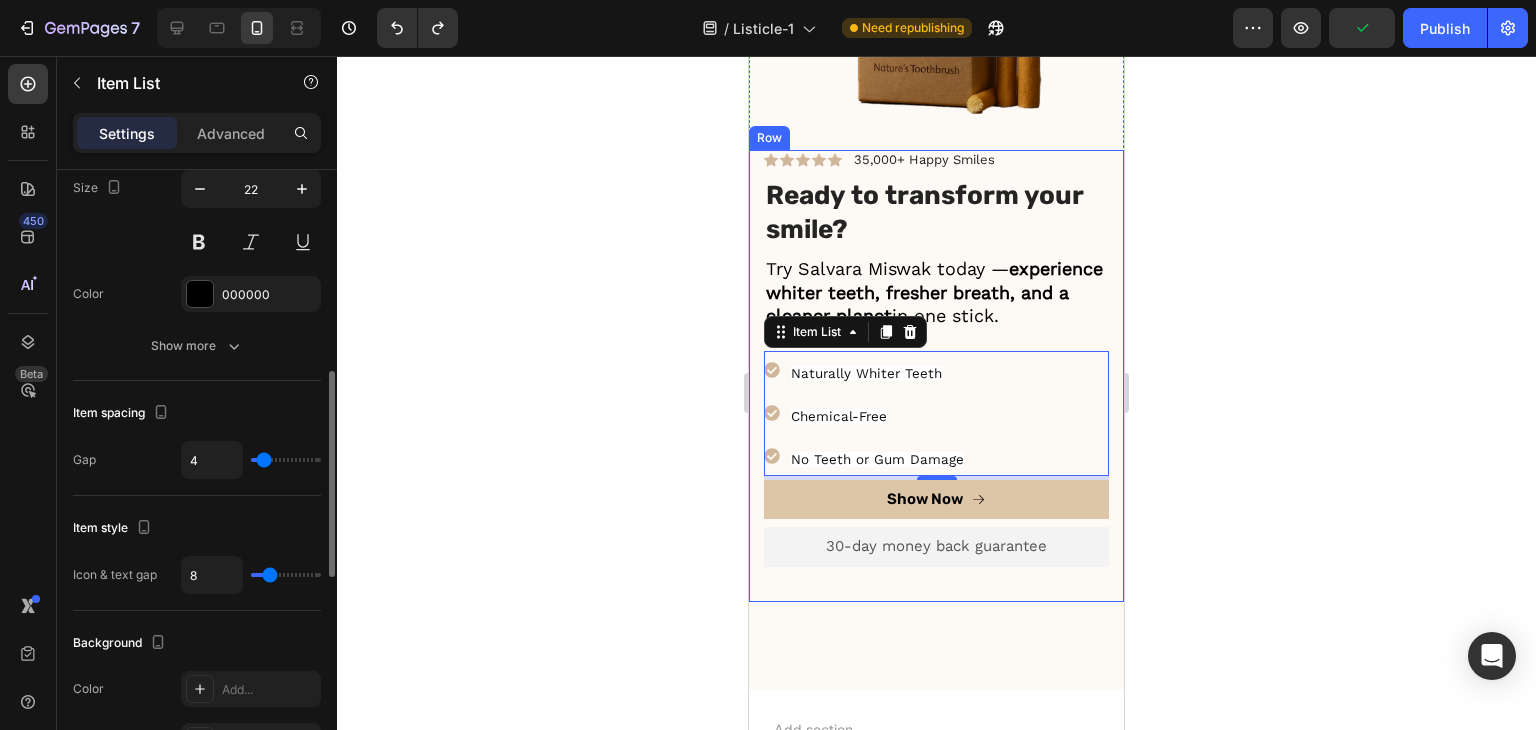 type on "3" 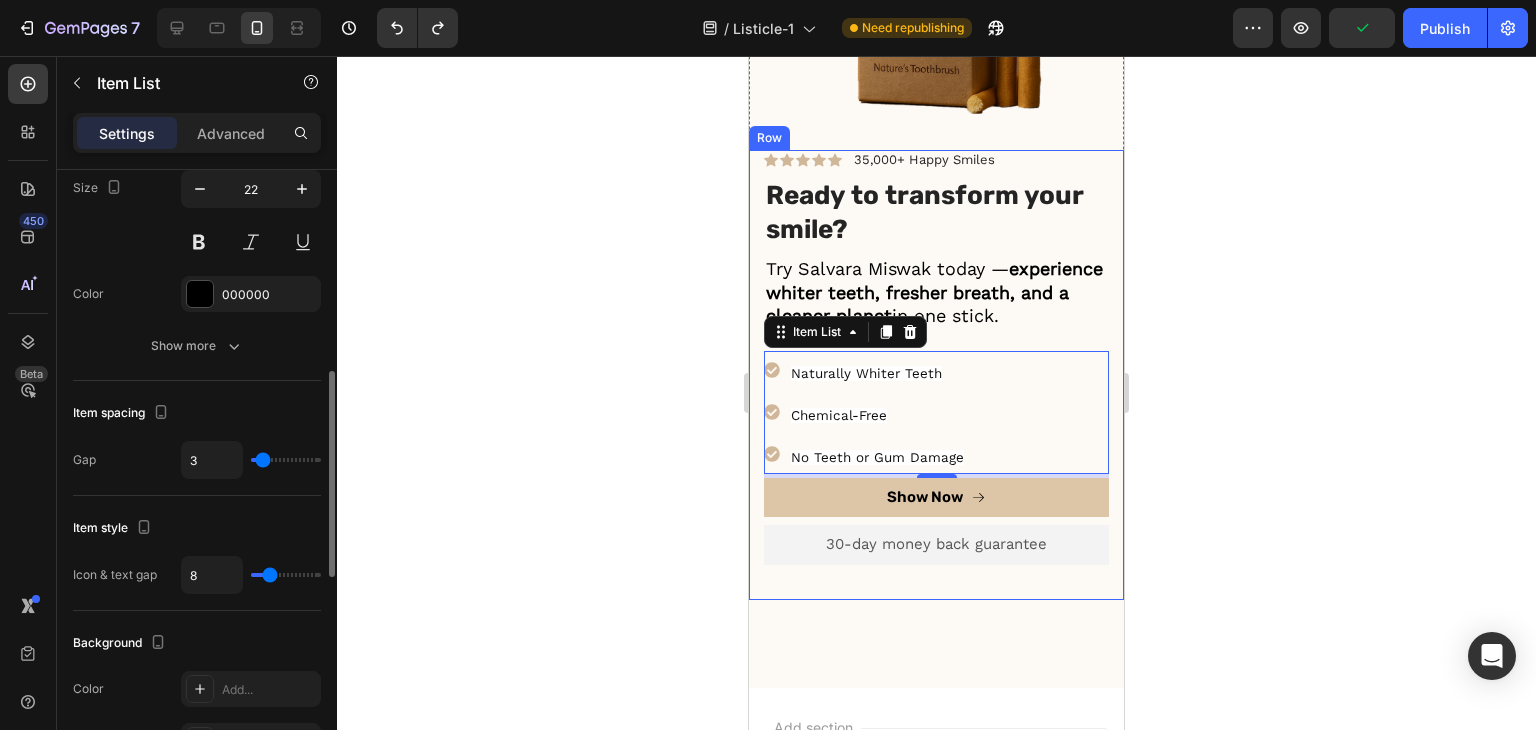 type on "2" 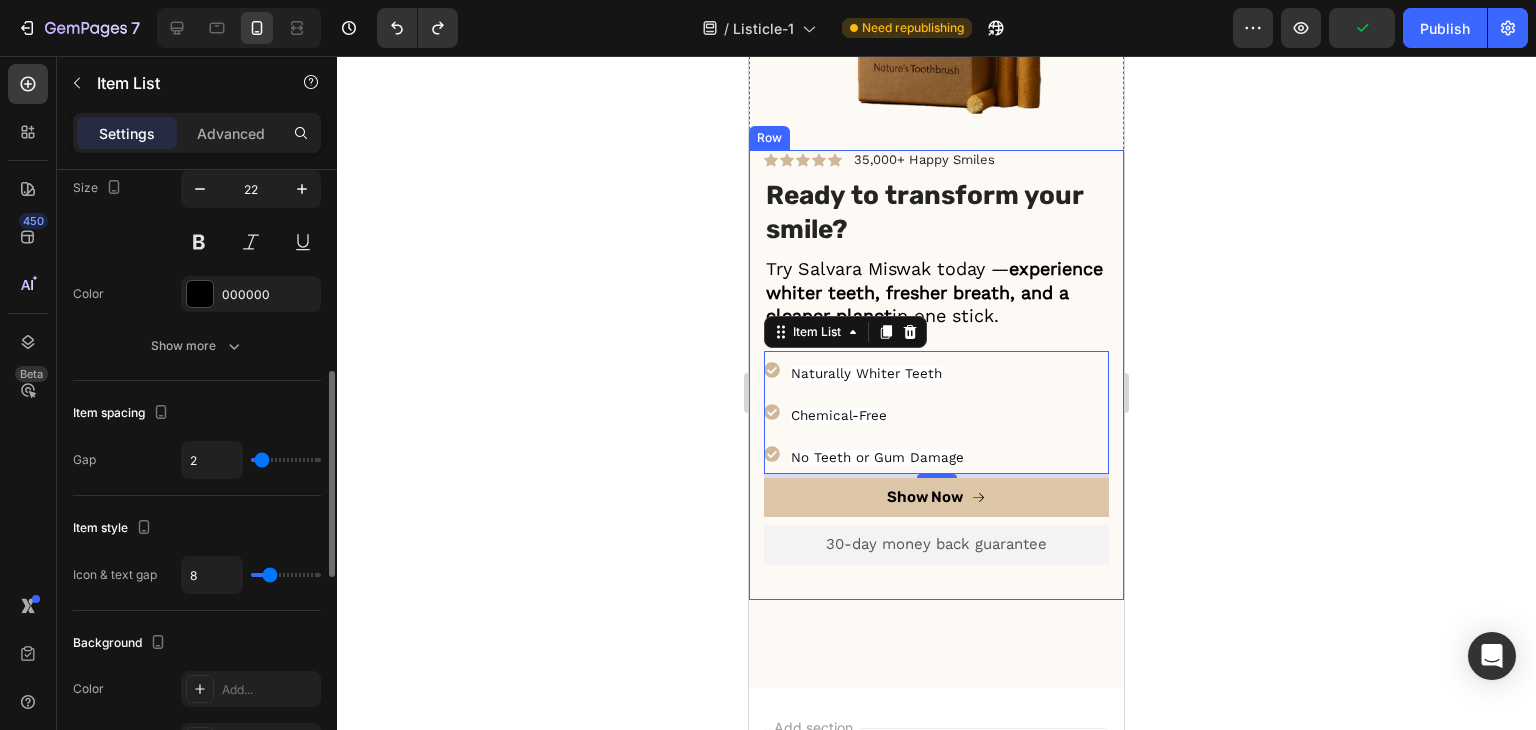type on "1" 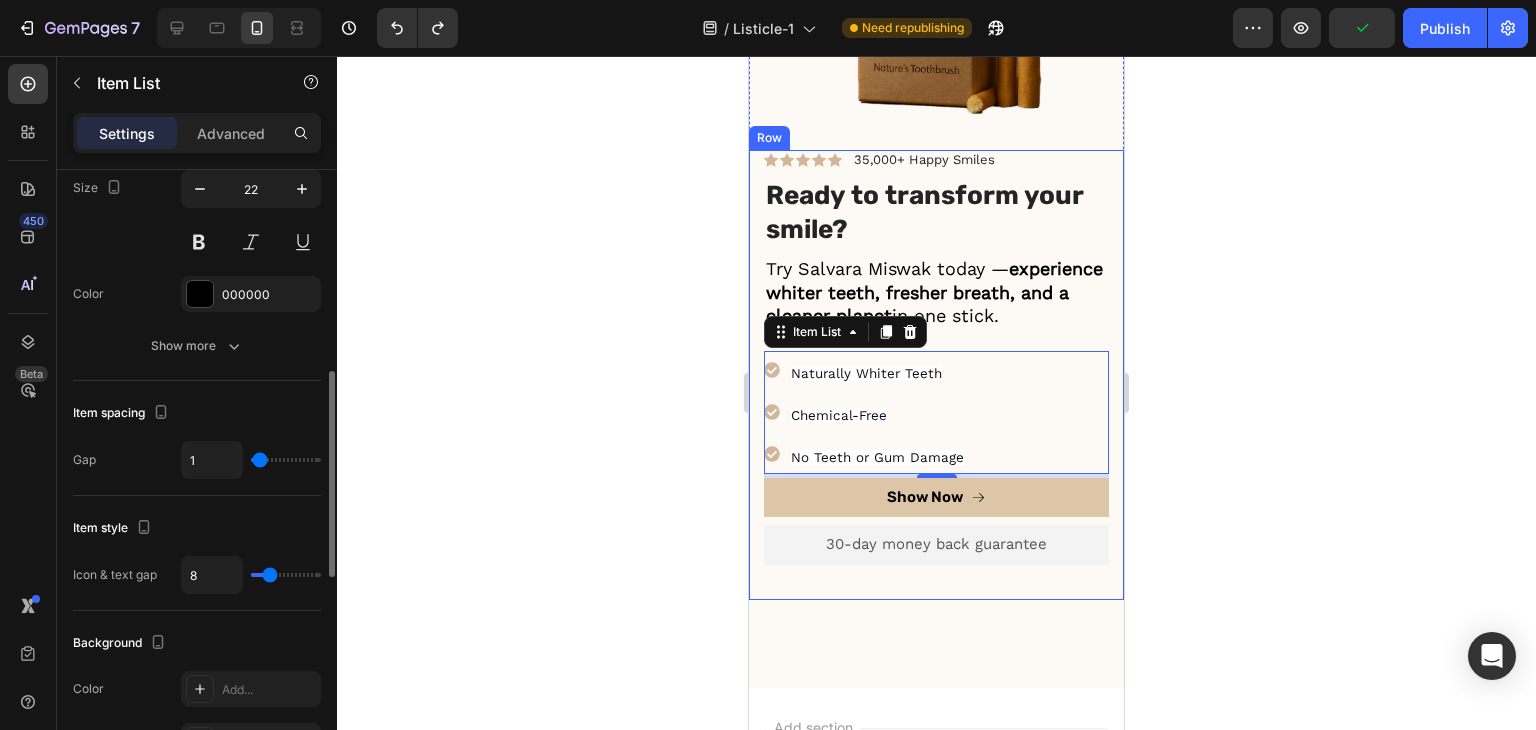type on "0" 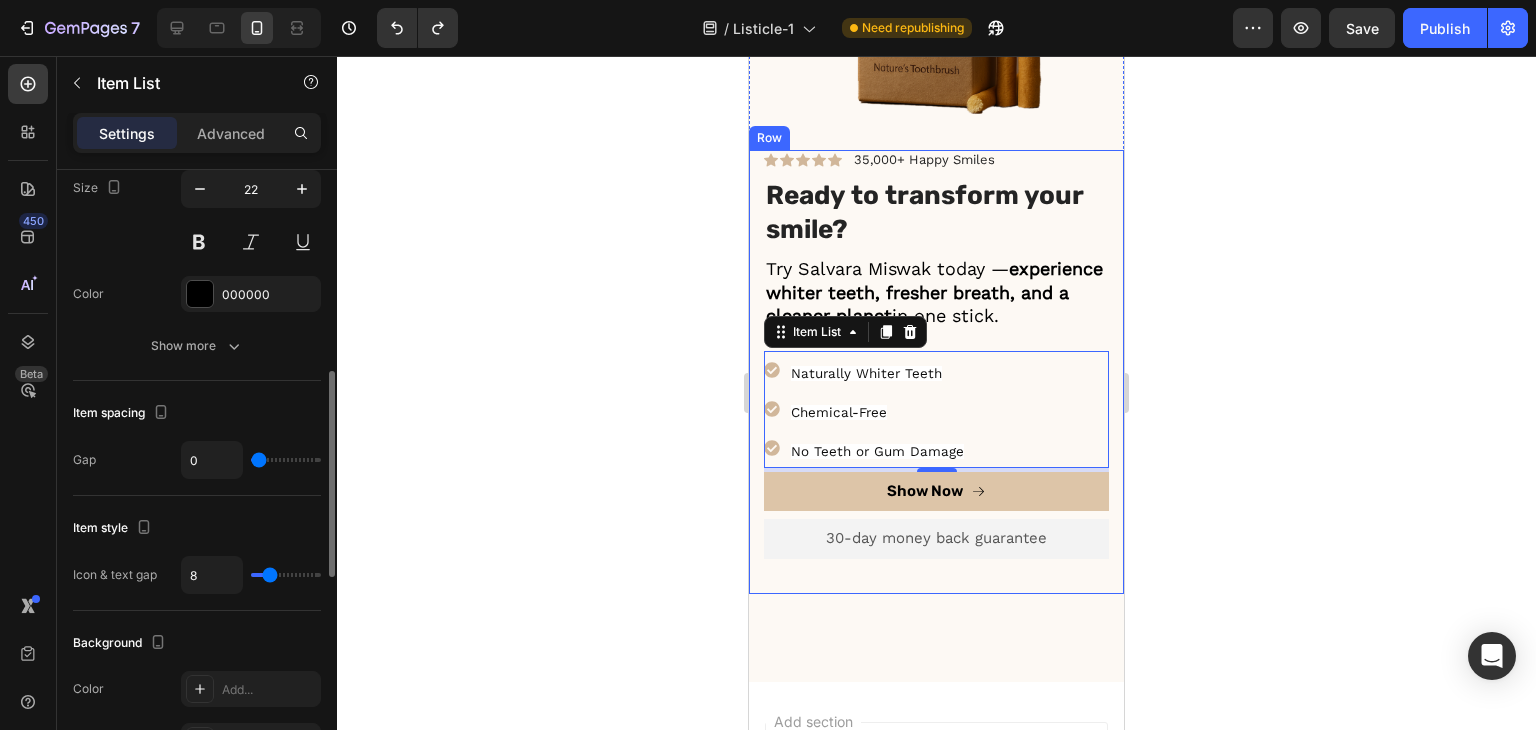 click at bounding box center [286, 460] 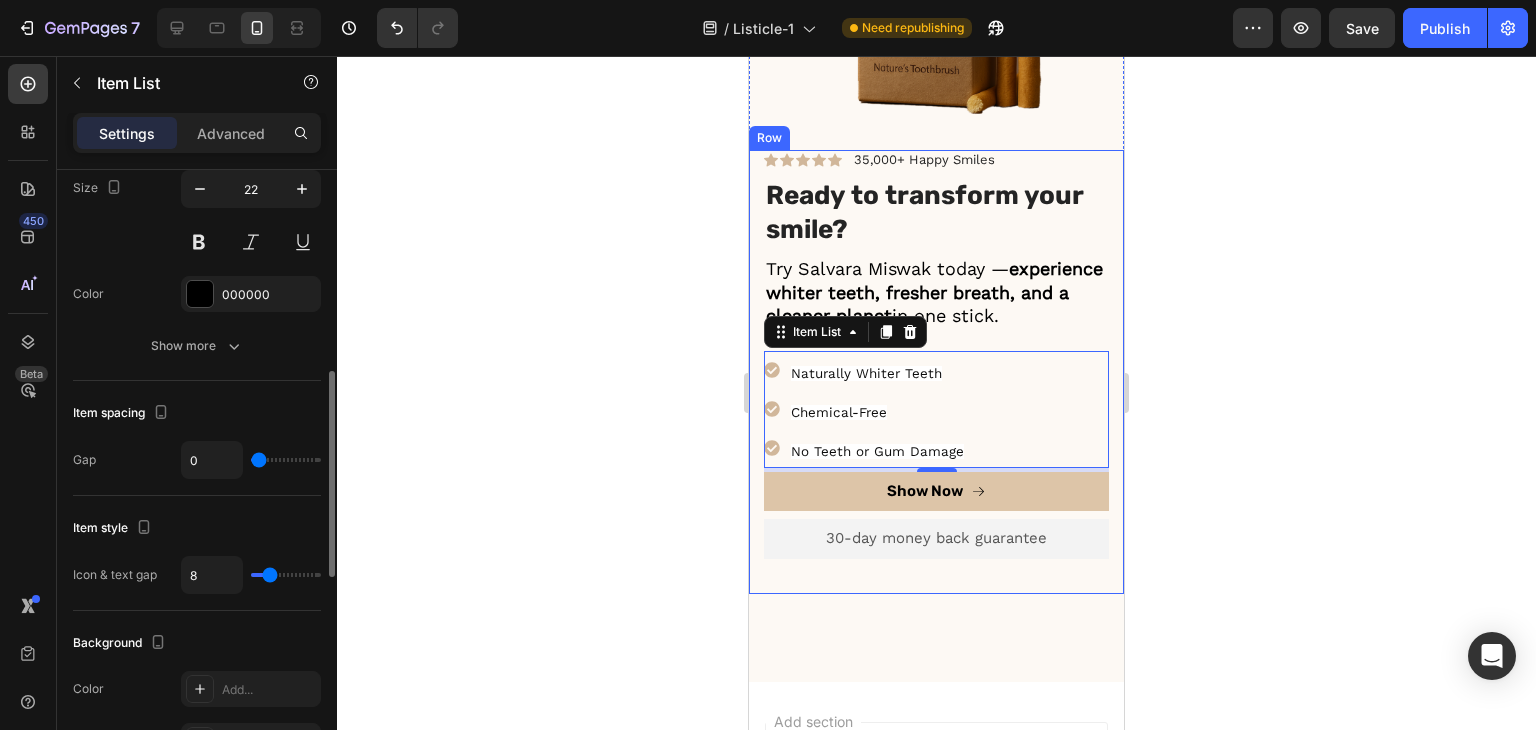 type on "10" 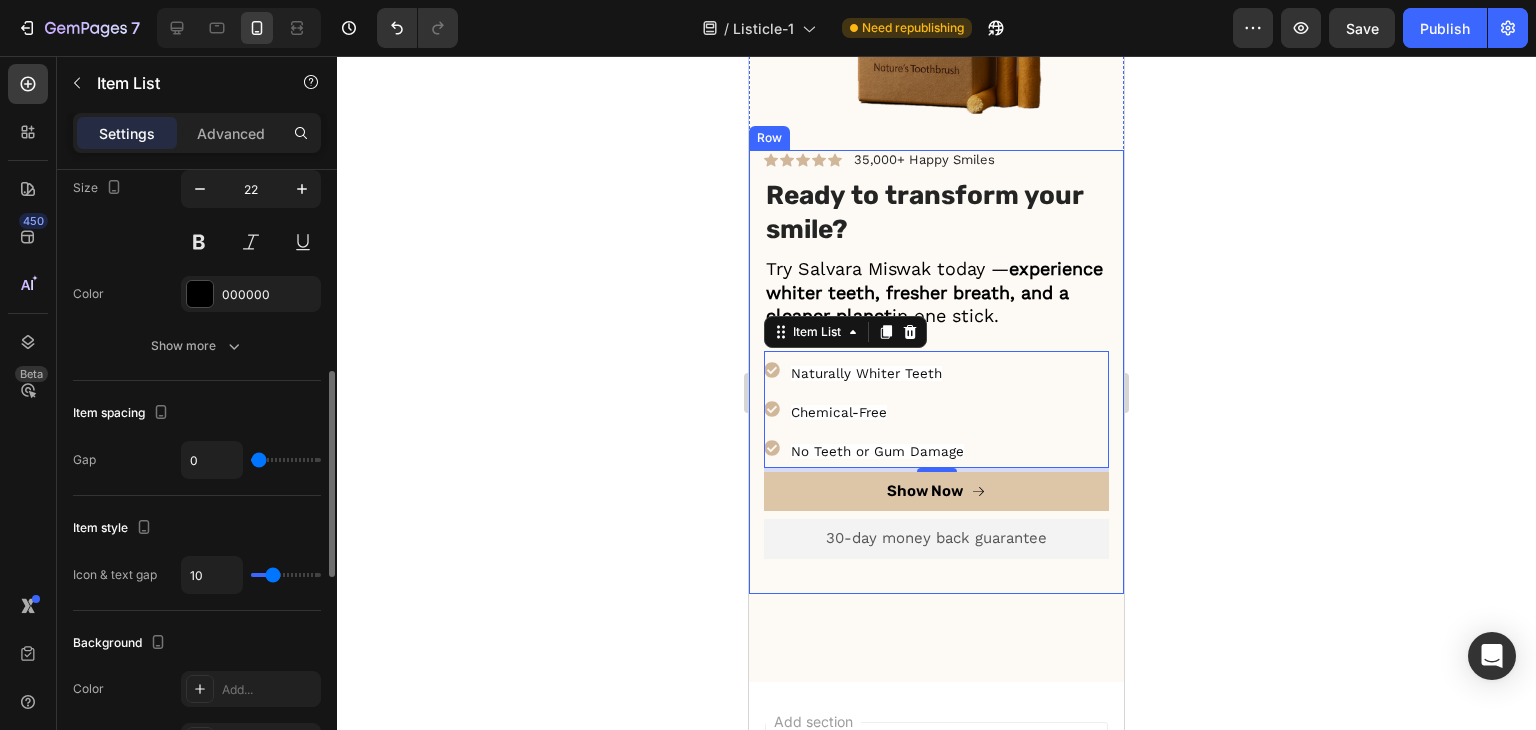 type on "9" 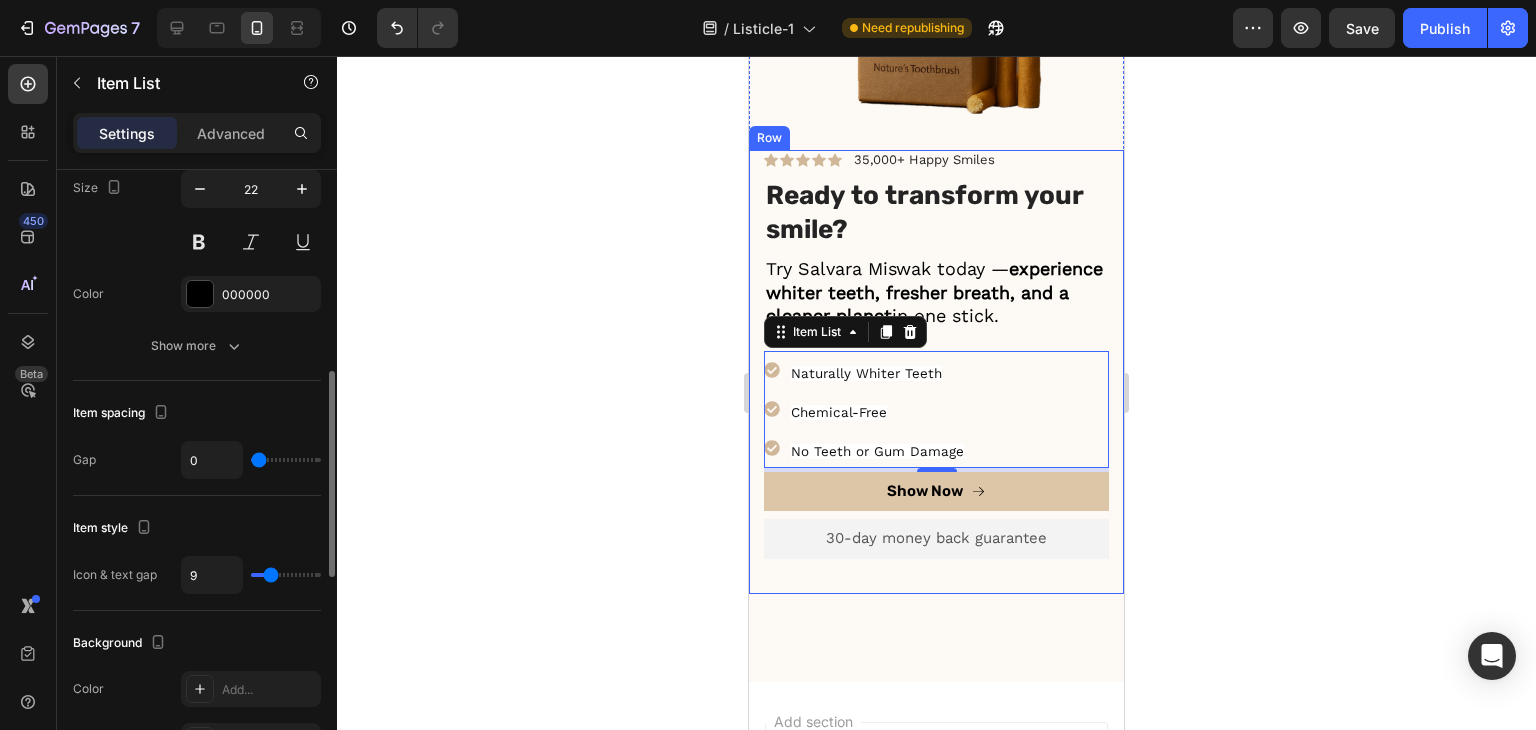 type on "8" 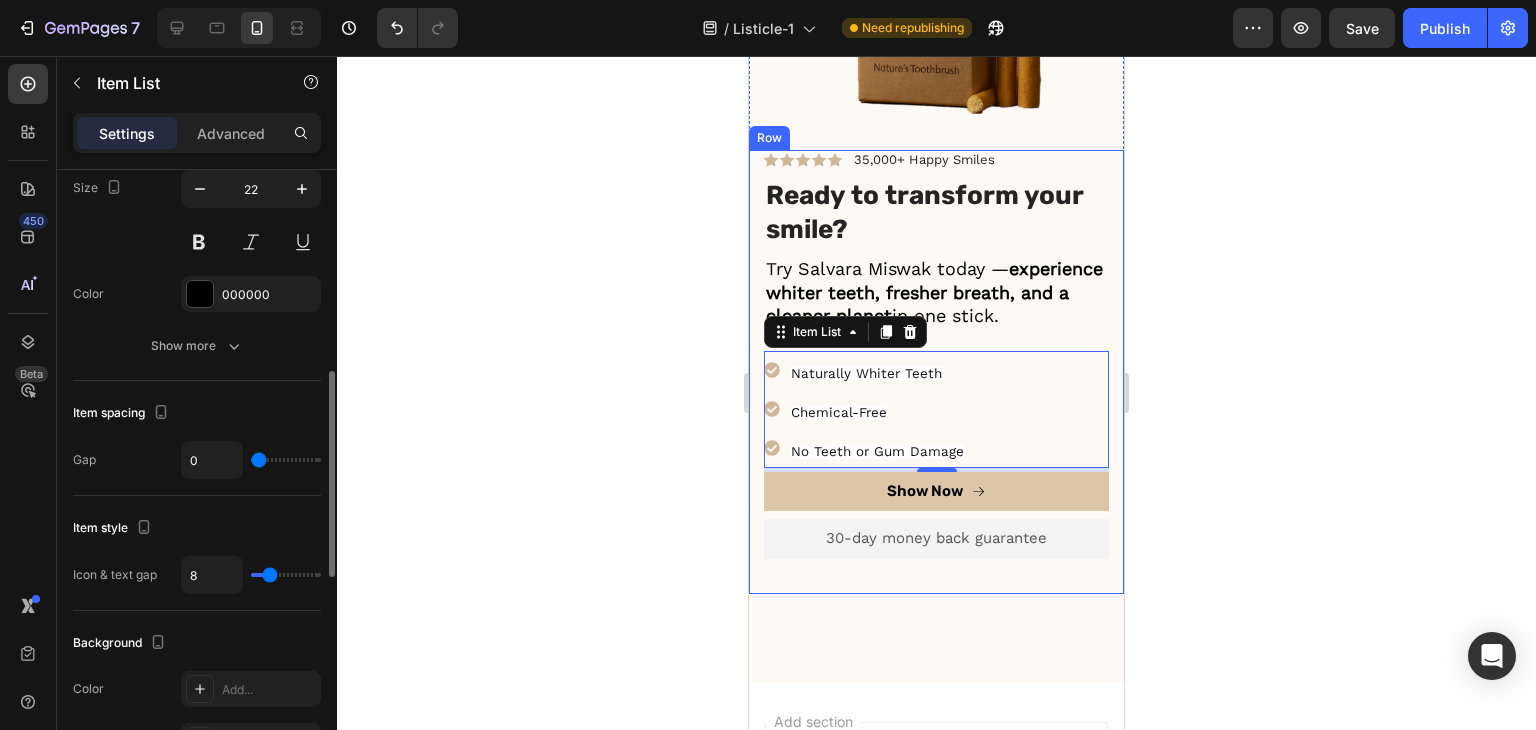 type on "6" 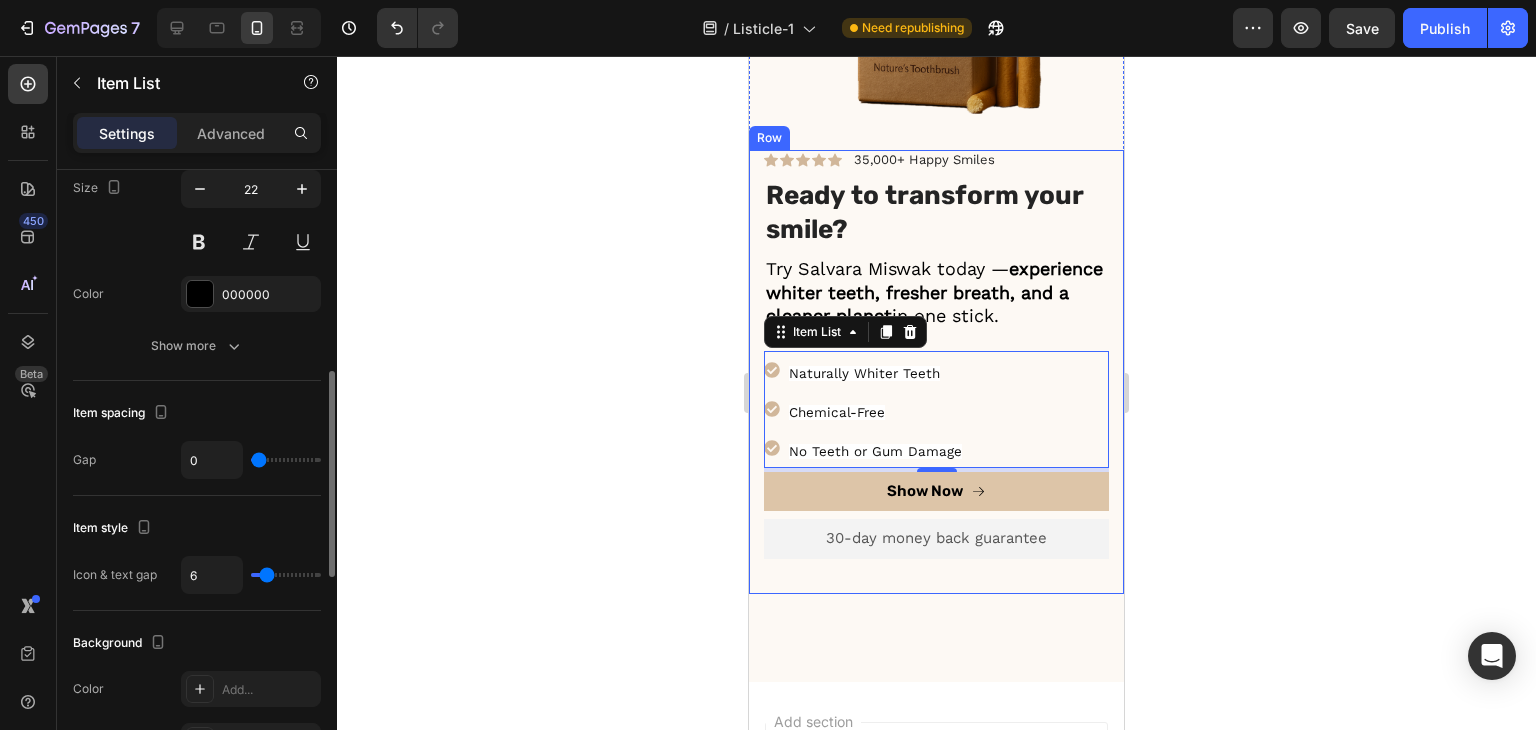 type on "5" 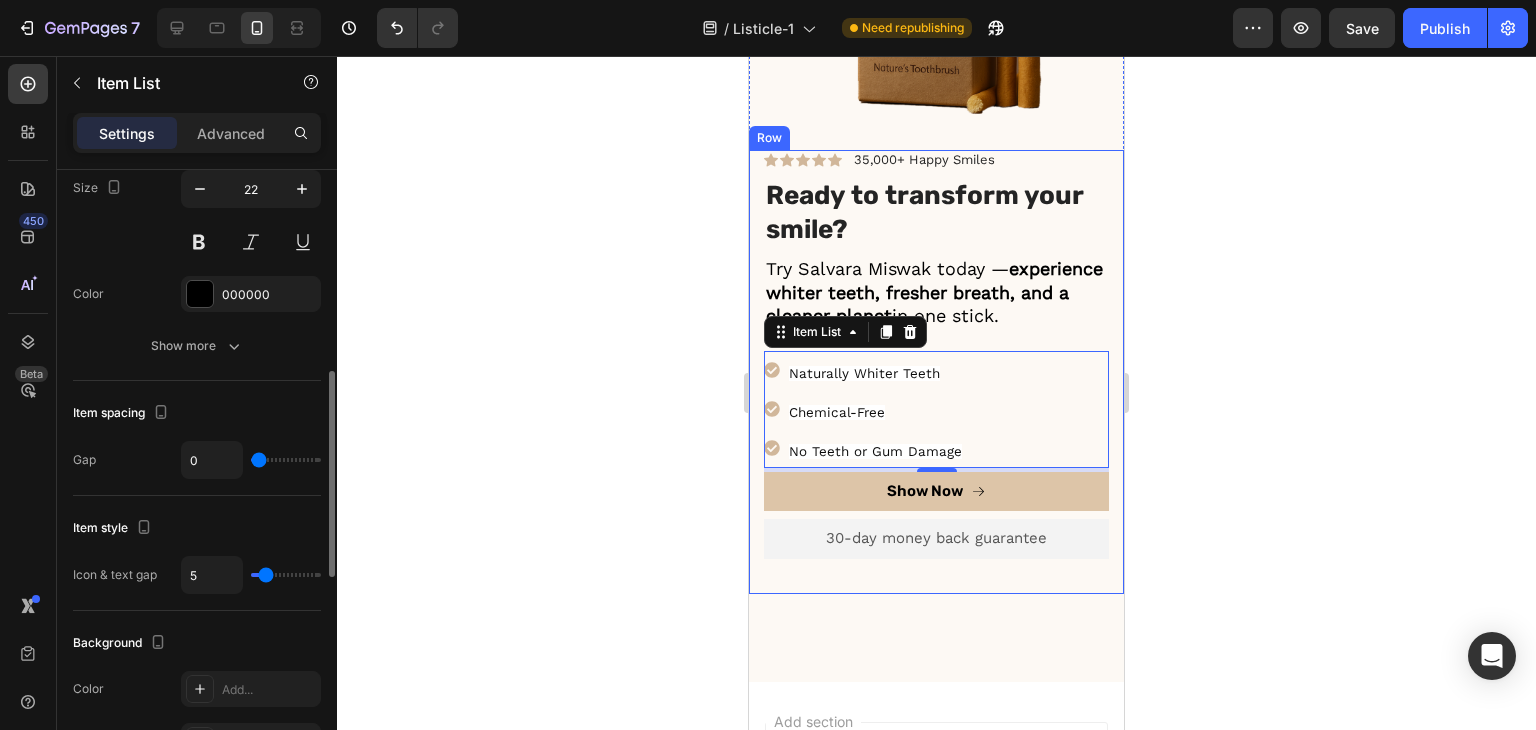type on "4" 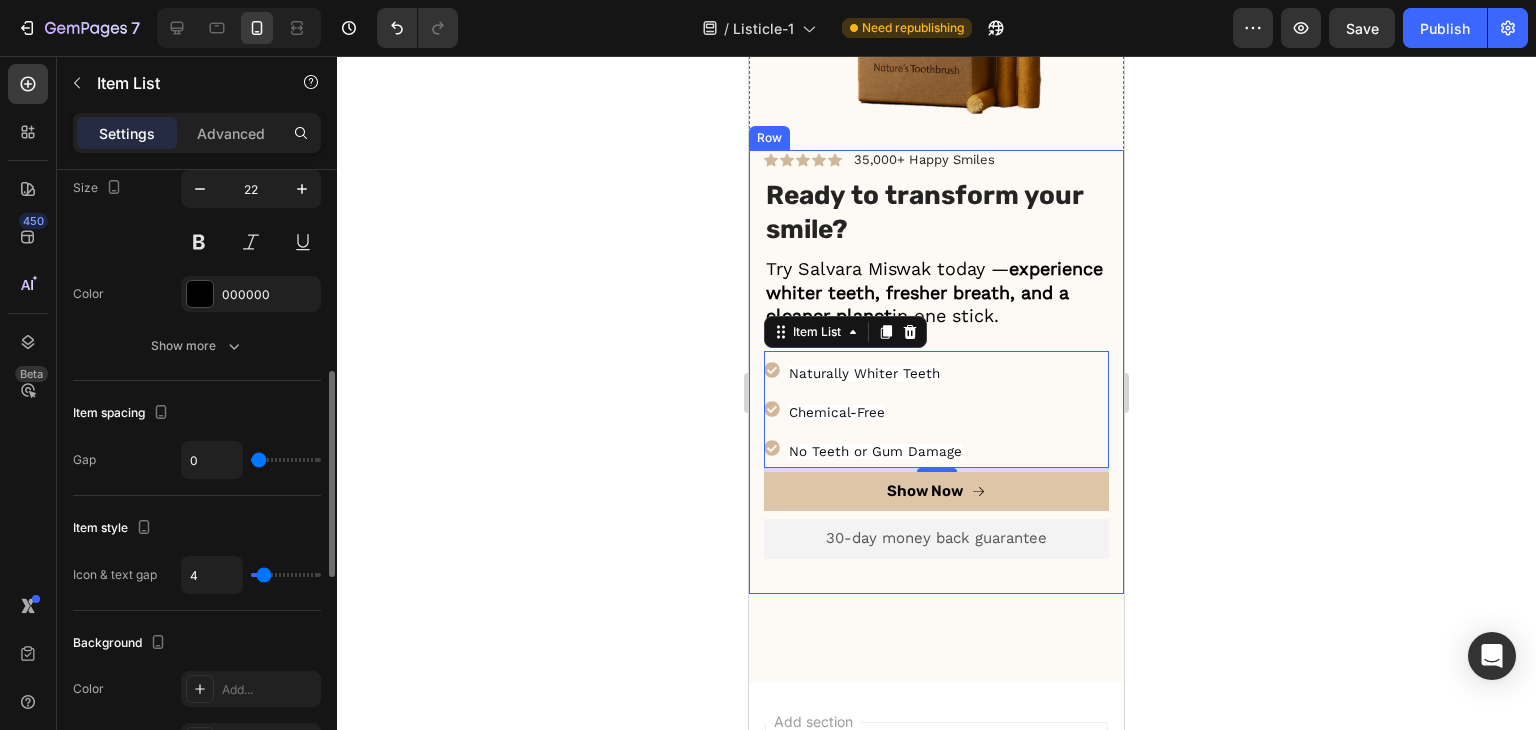 type on "3" 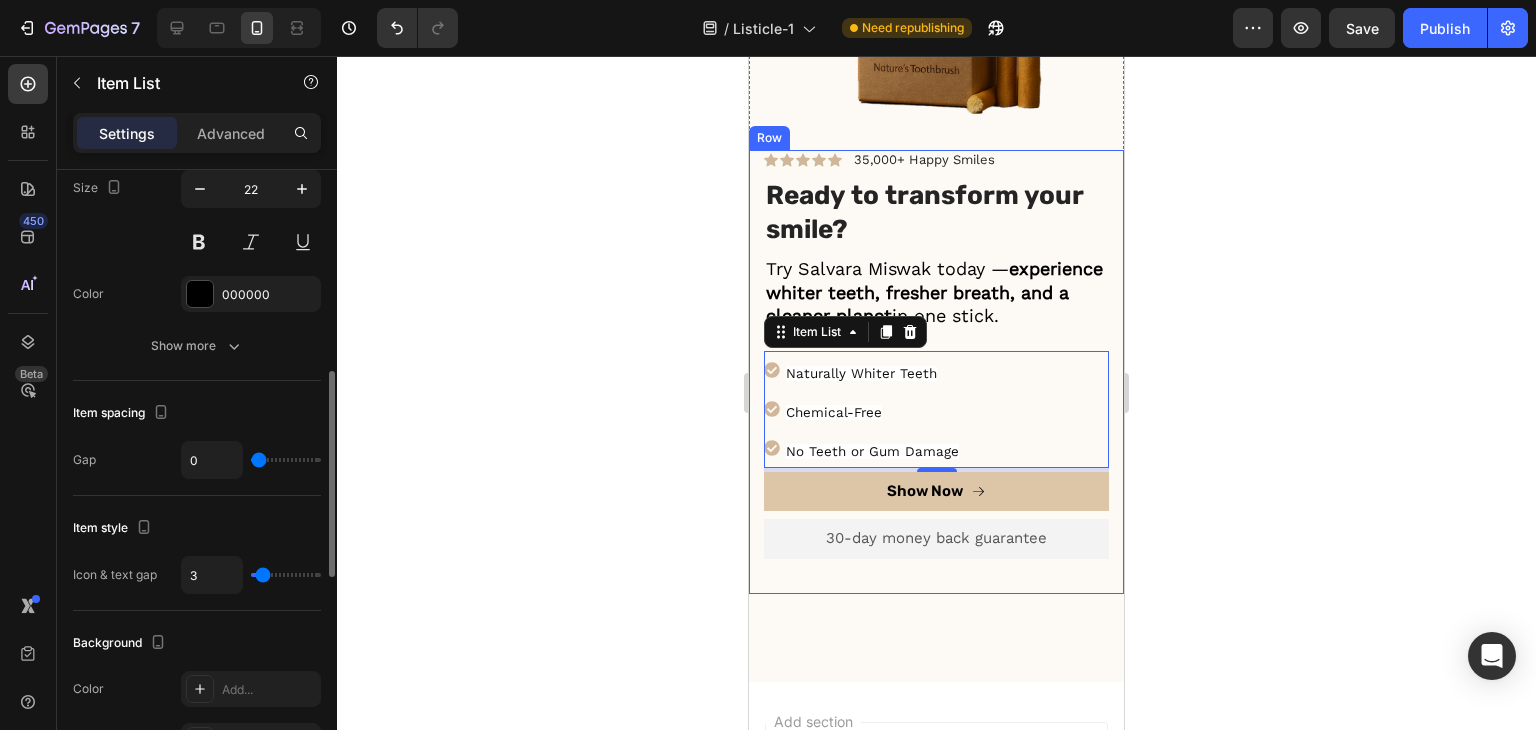 type on "4" 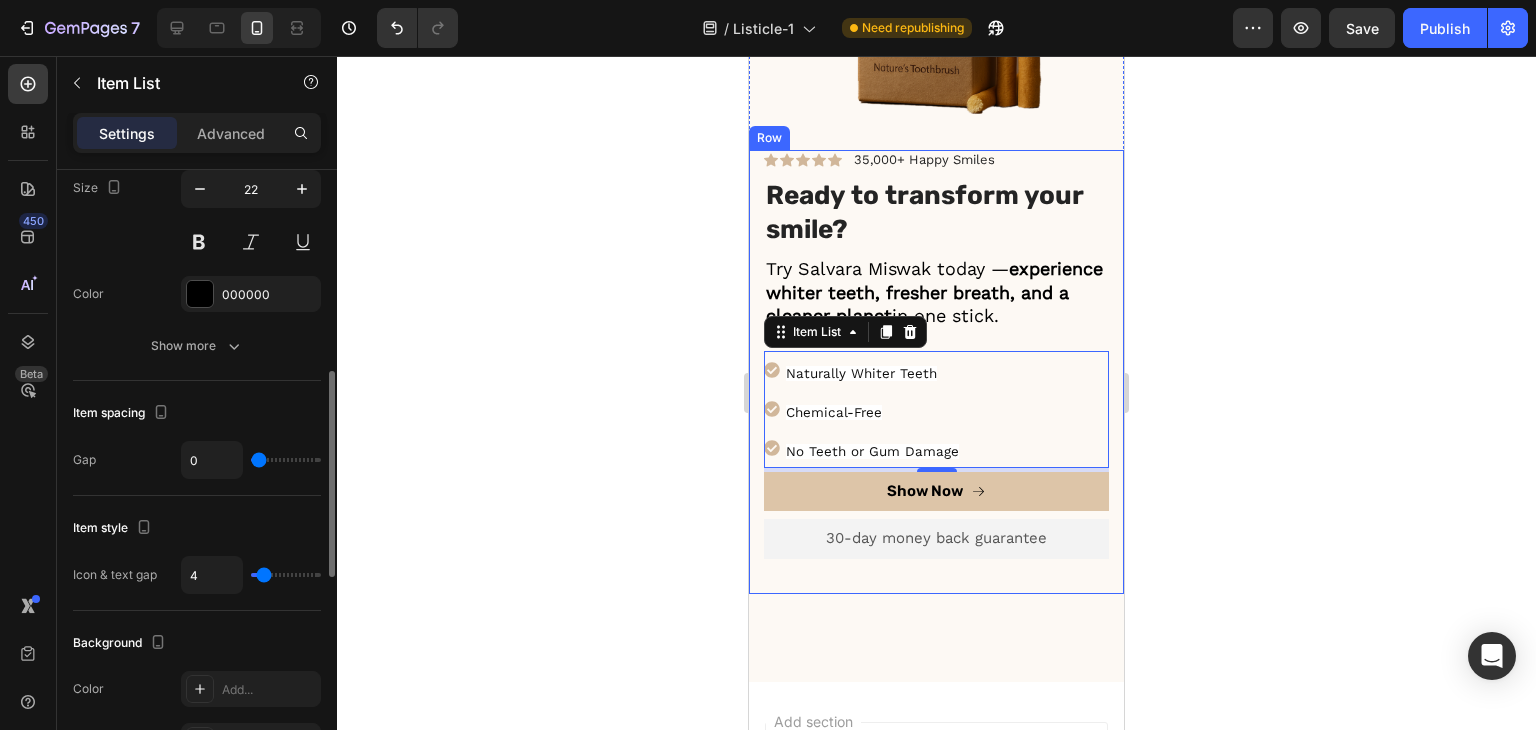type on "5" 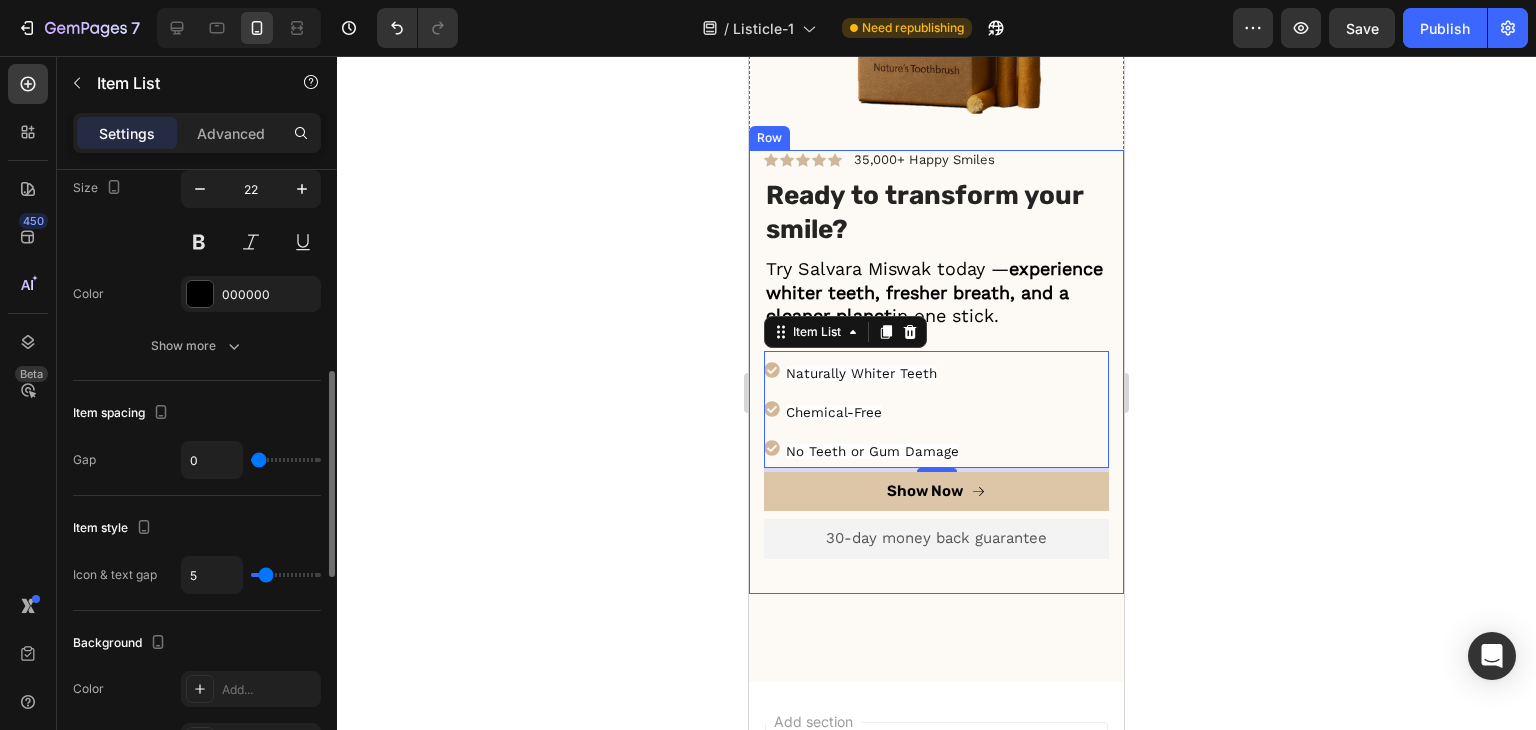 type on "6" 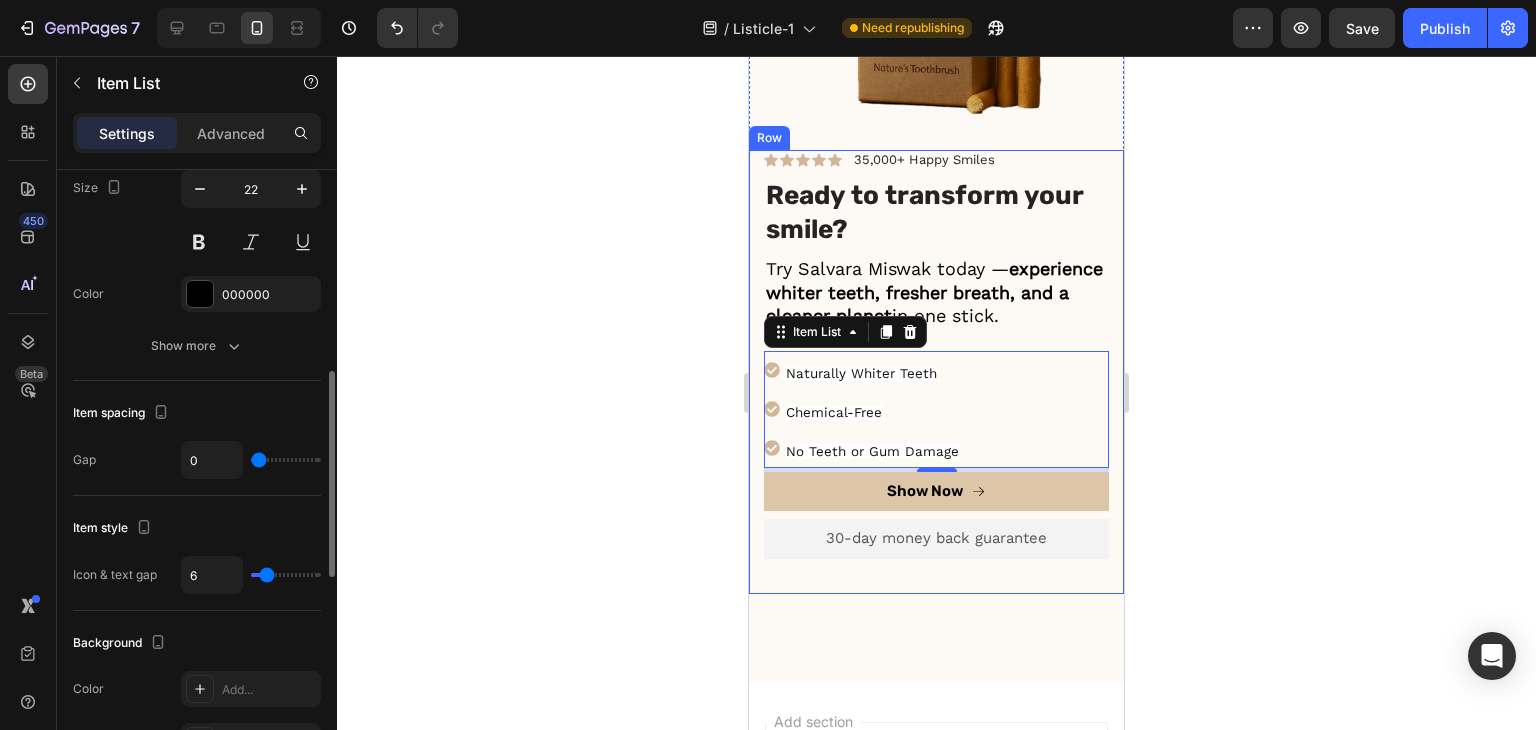 type on "7" 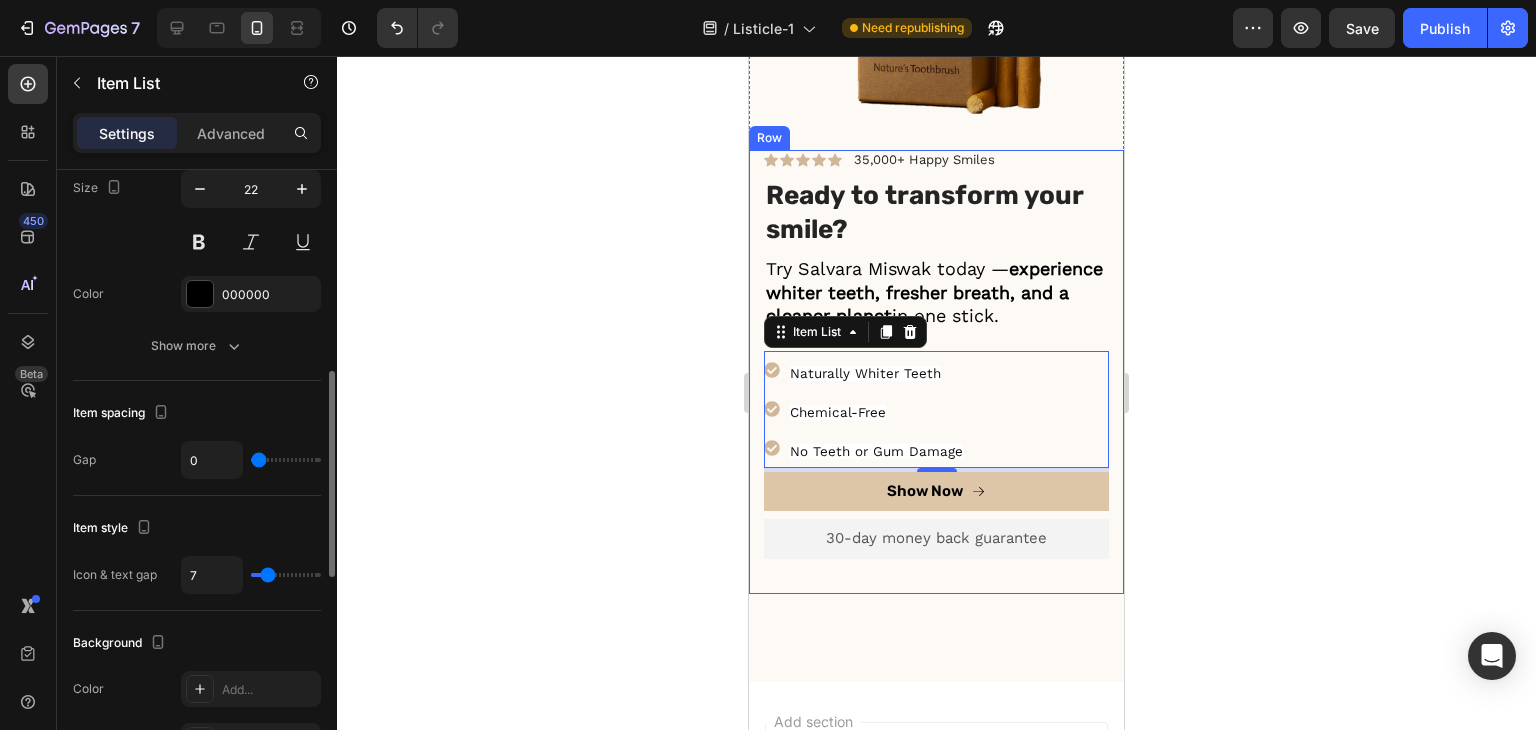 type on "8" 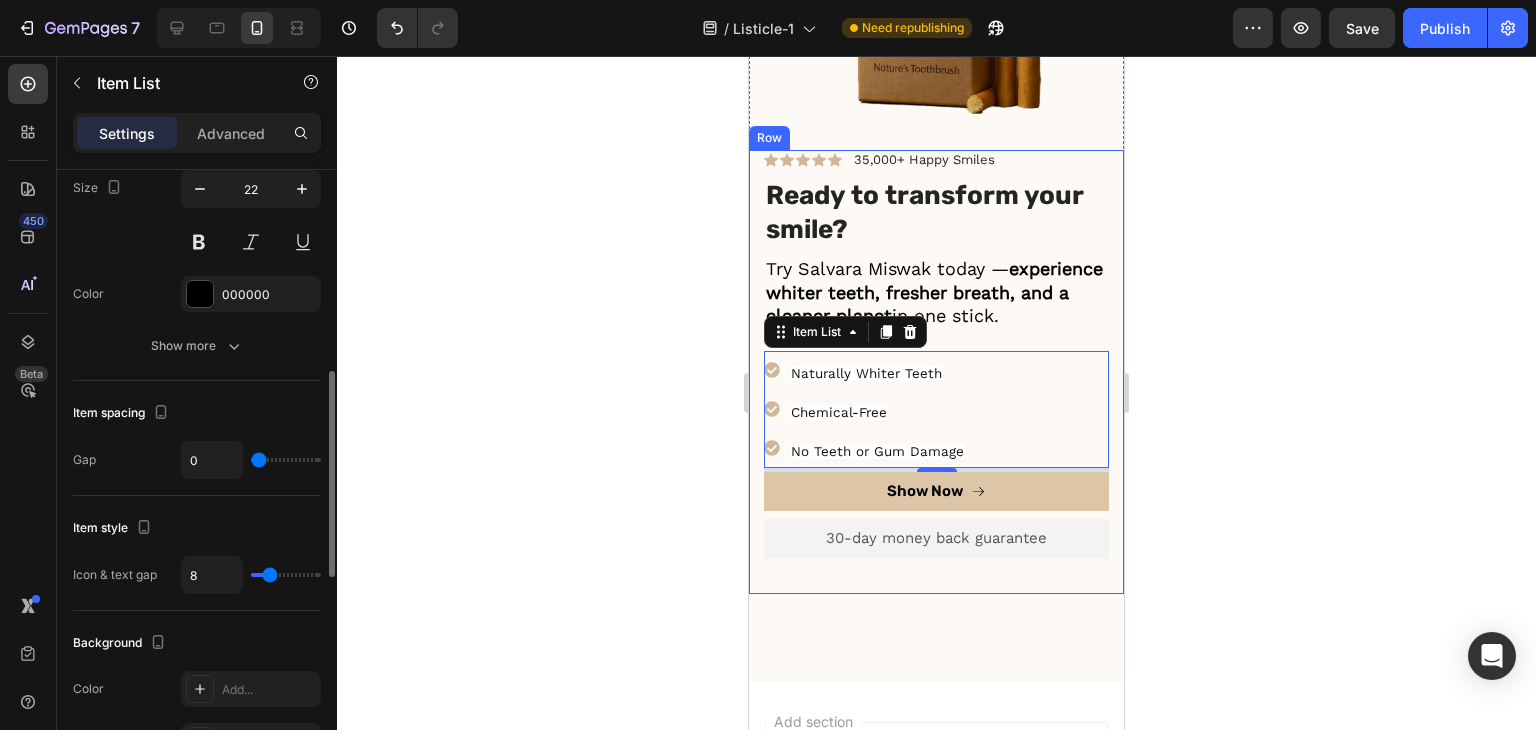 type on "9" 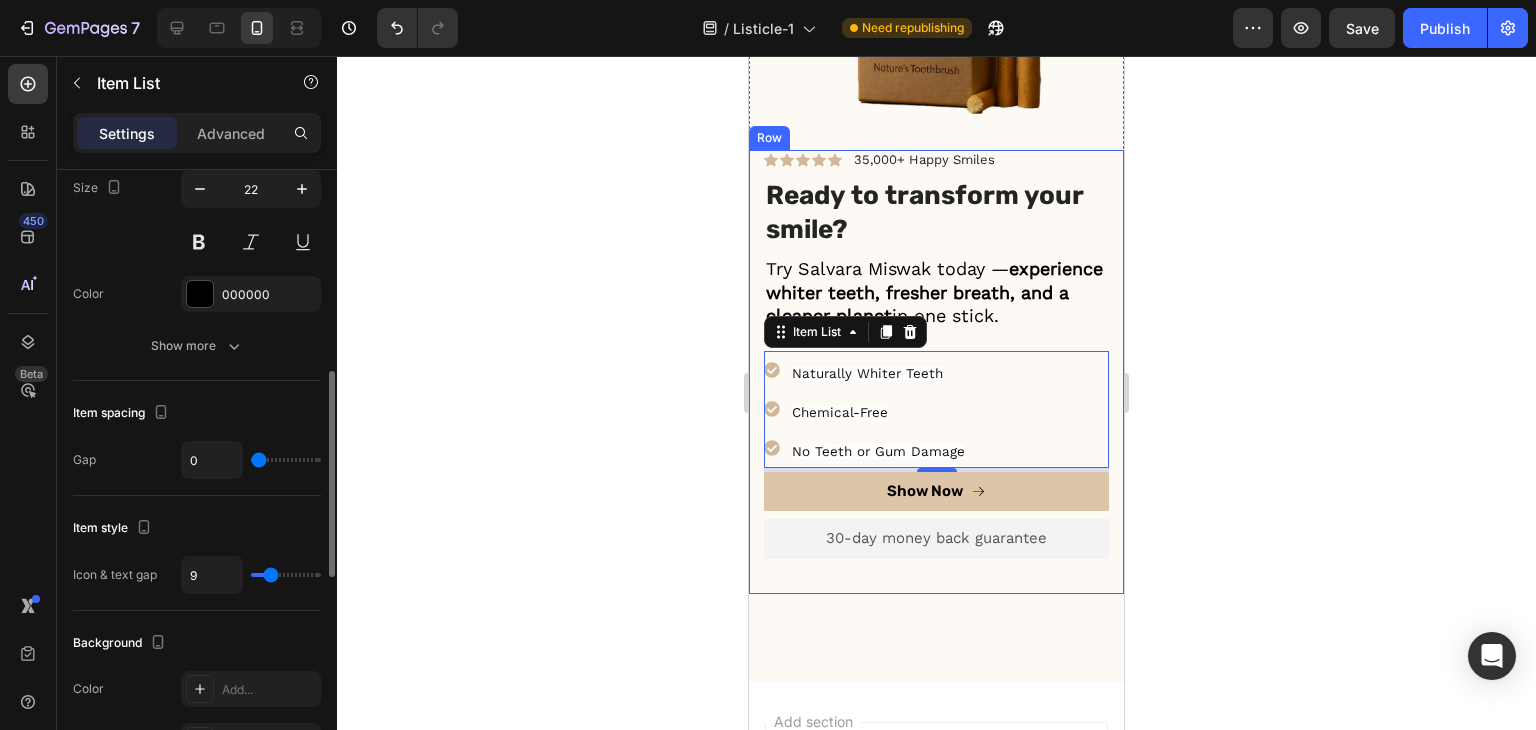 type on "9" 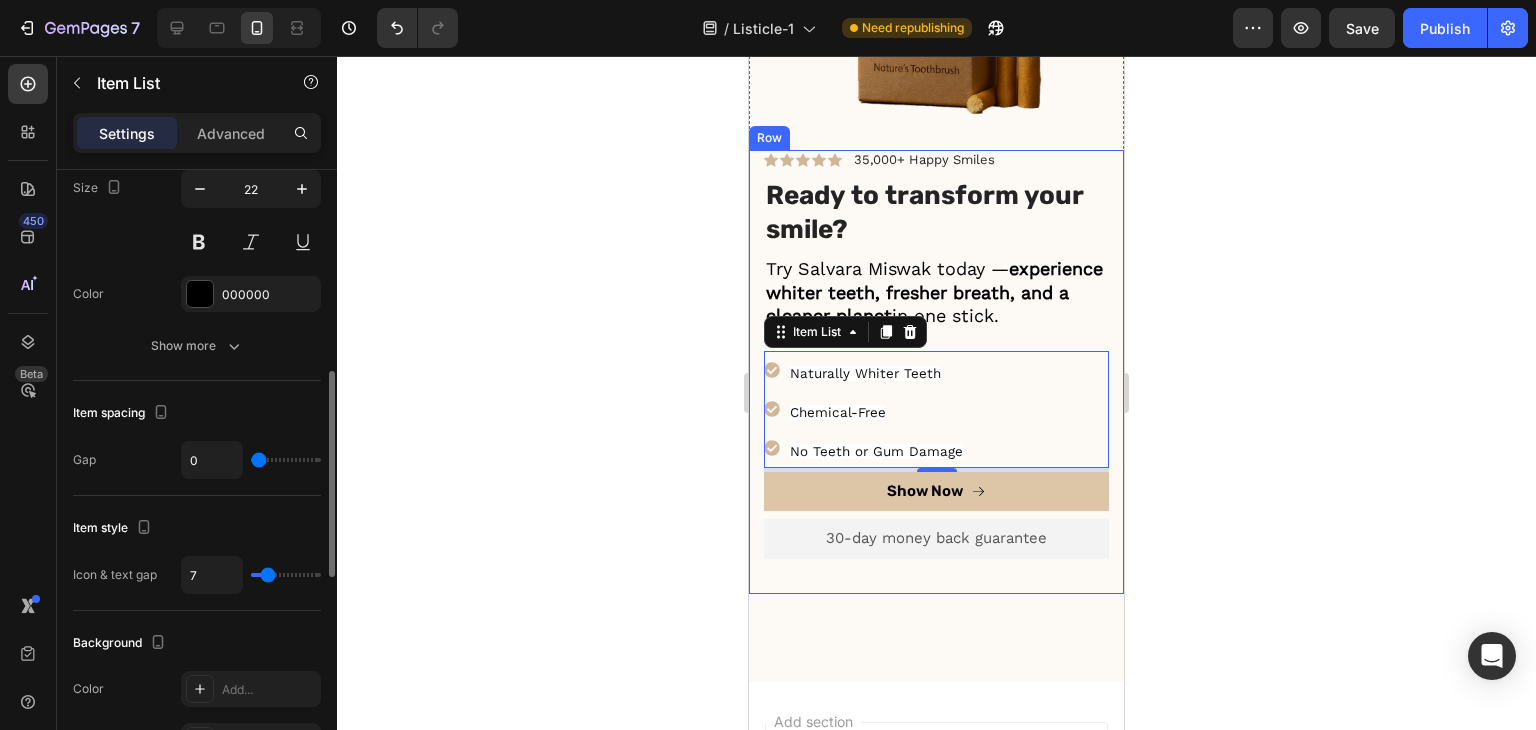 type on "8" 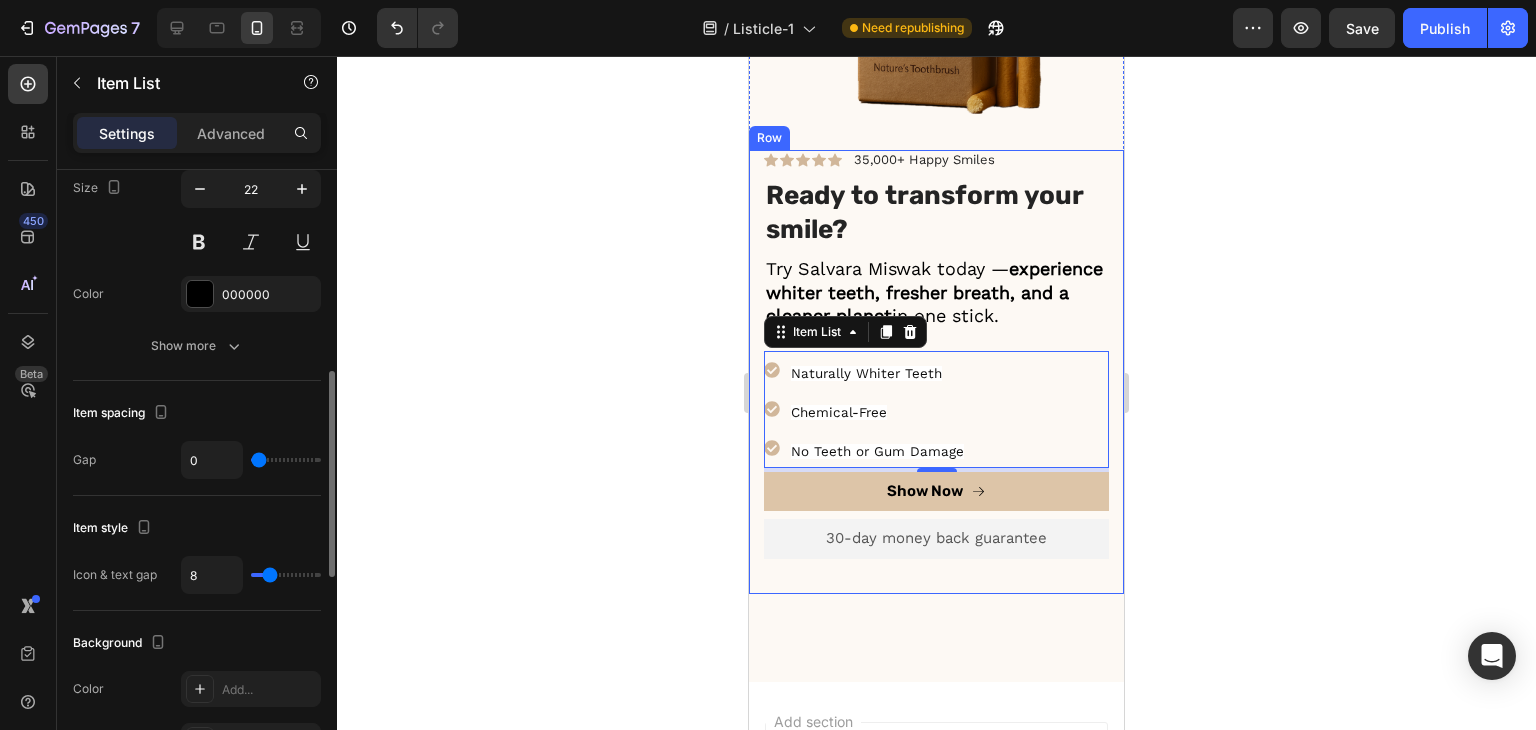 type on "8" 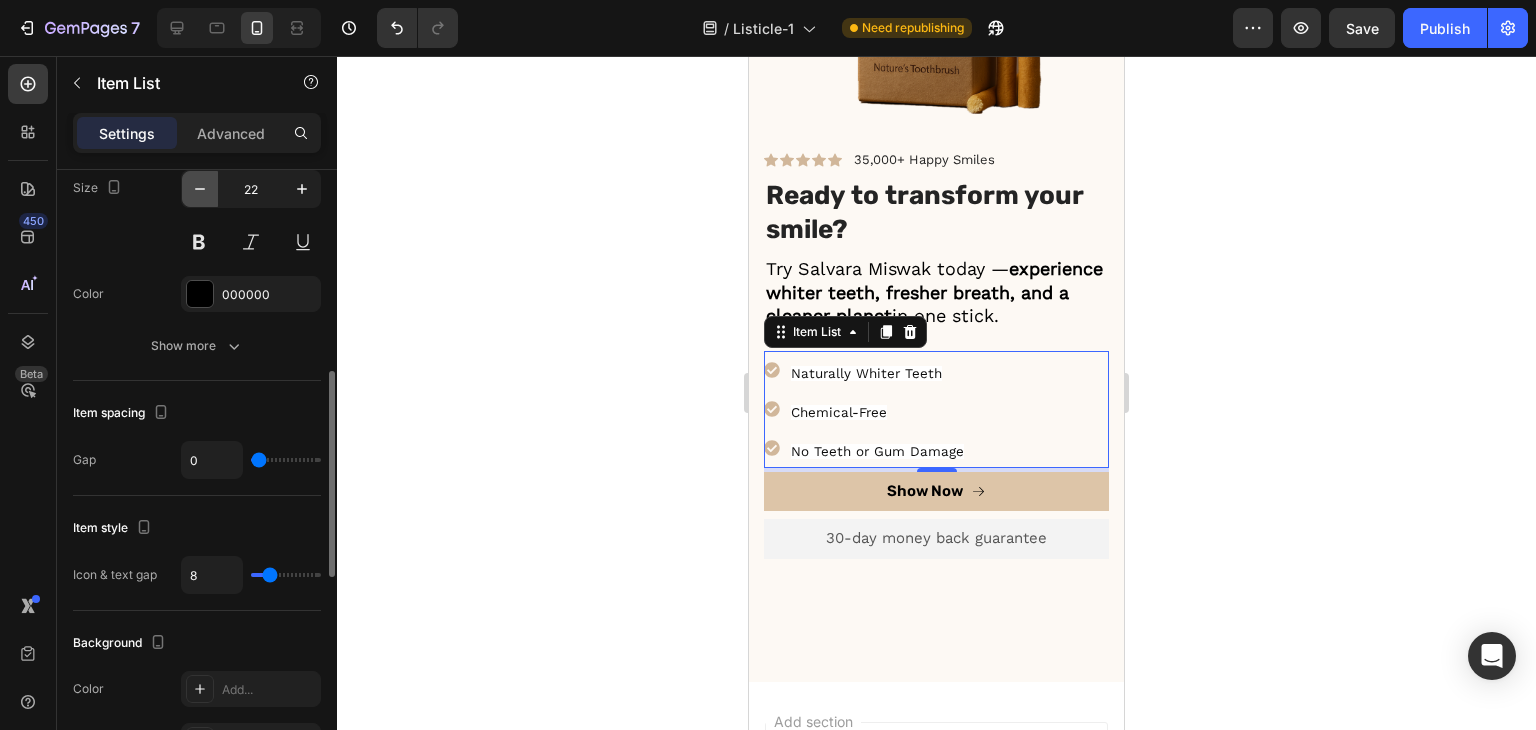 click at bounding box center (200, 189) 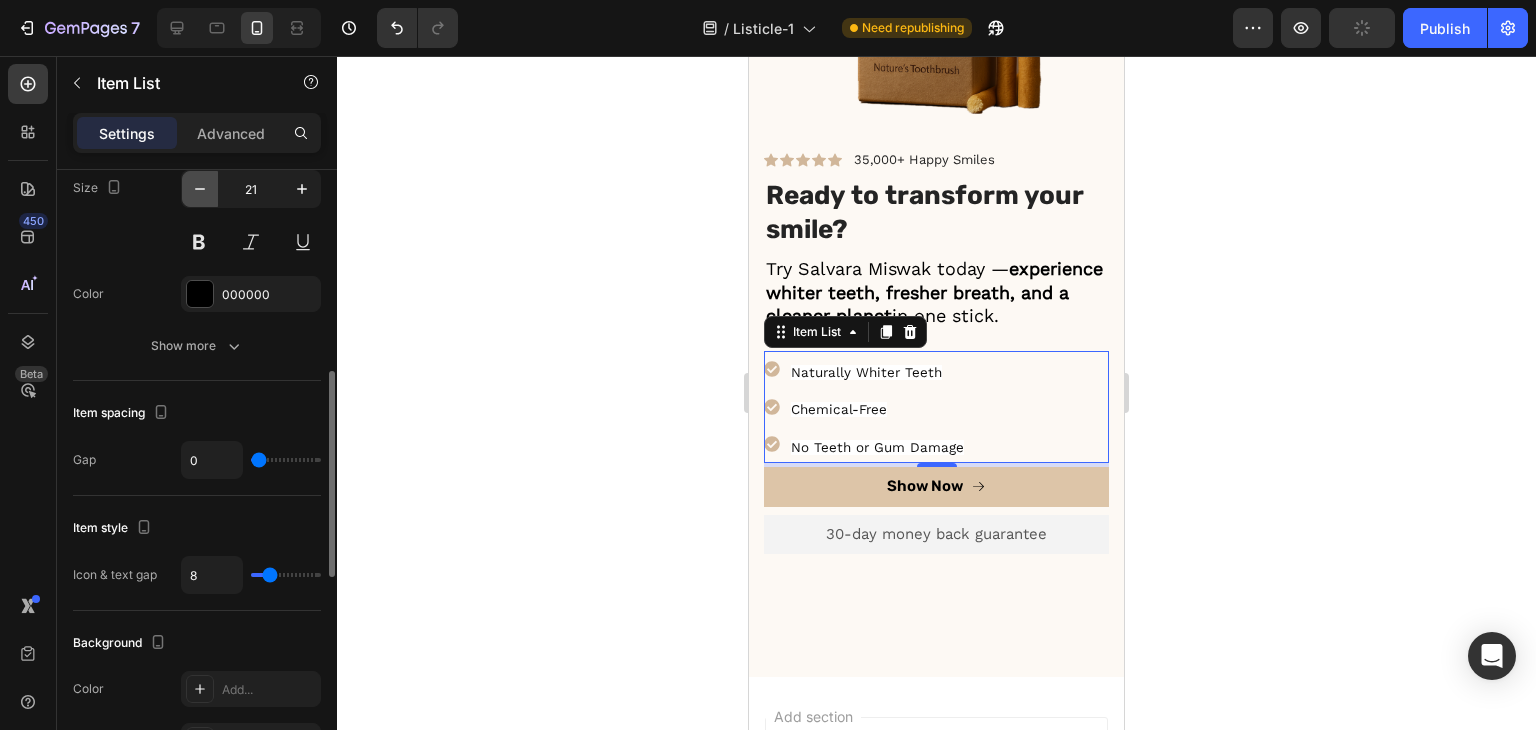 click at bounding box center (200, 189) 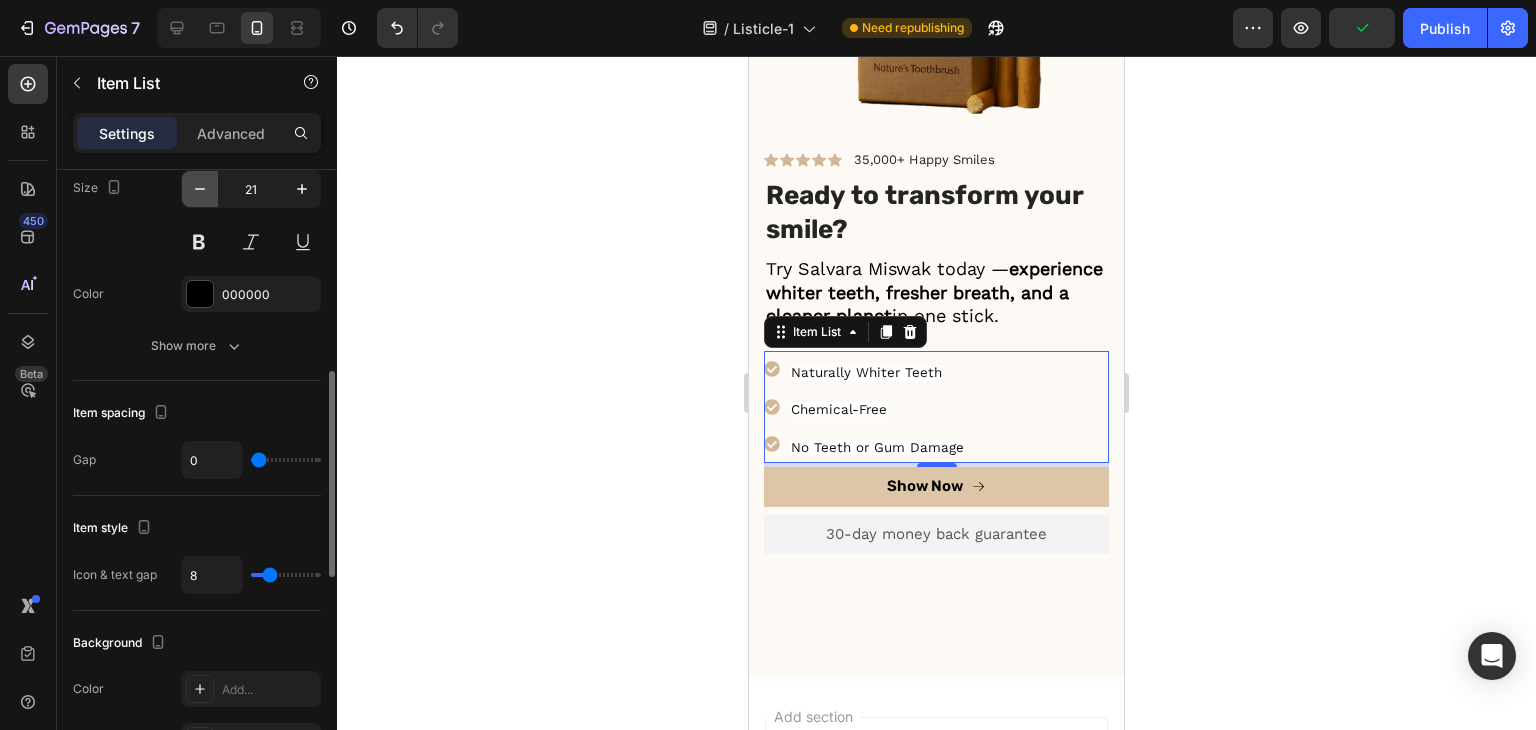 type on "20" 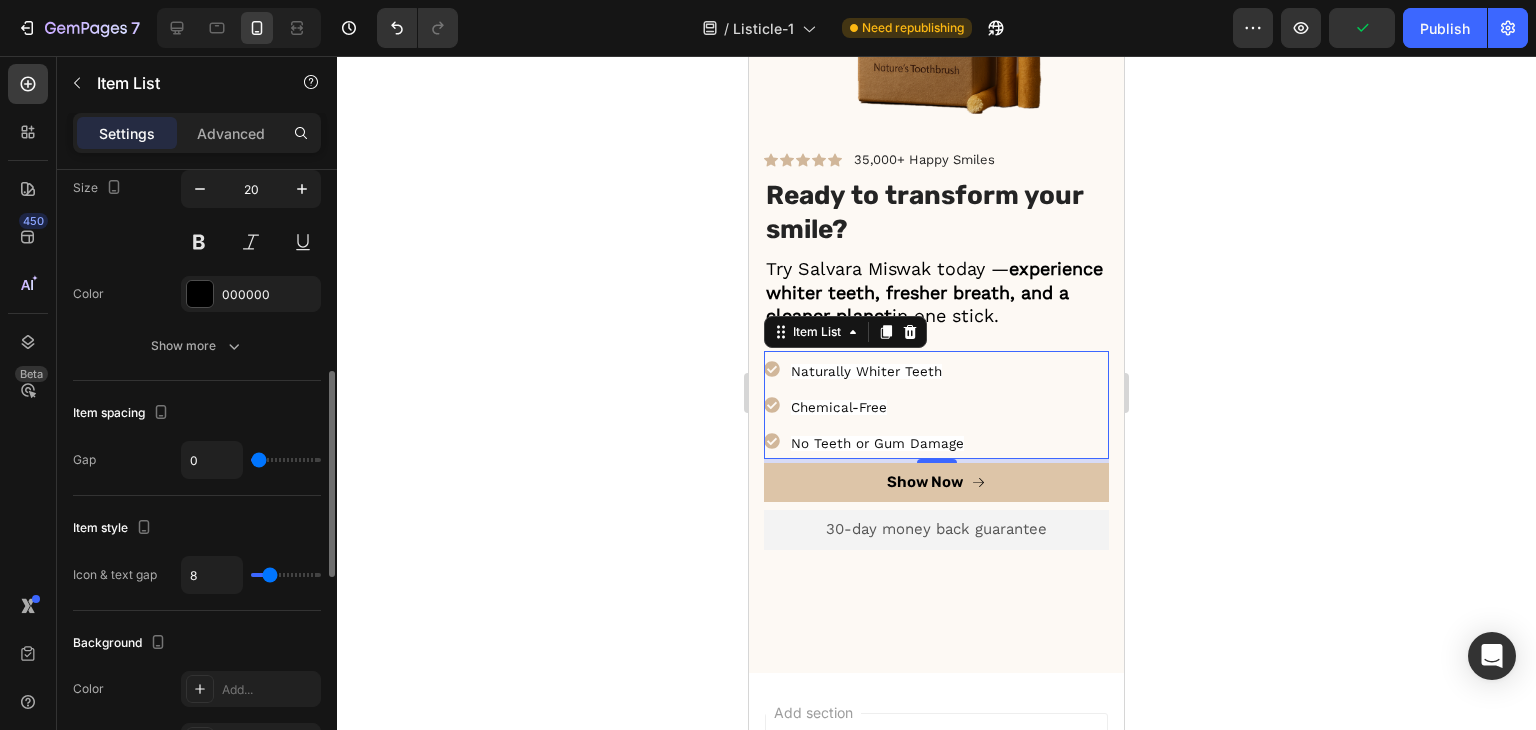 scroll, scrollTop: 400, scrollLeft: 0, axis: vertical 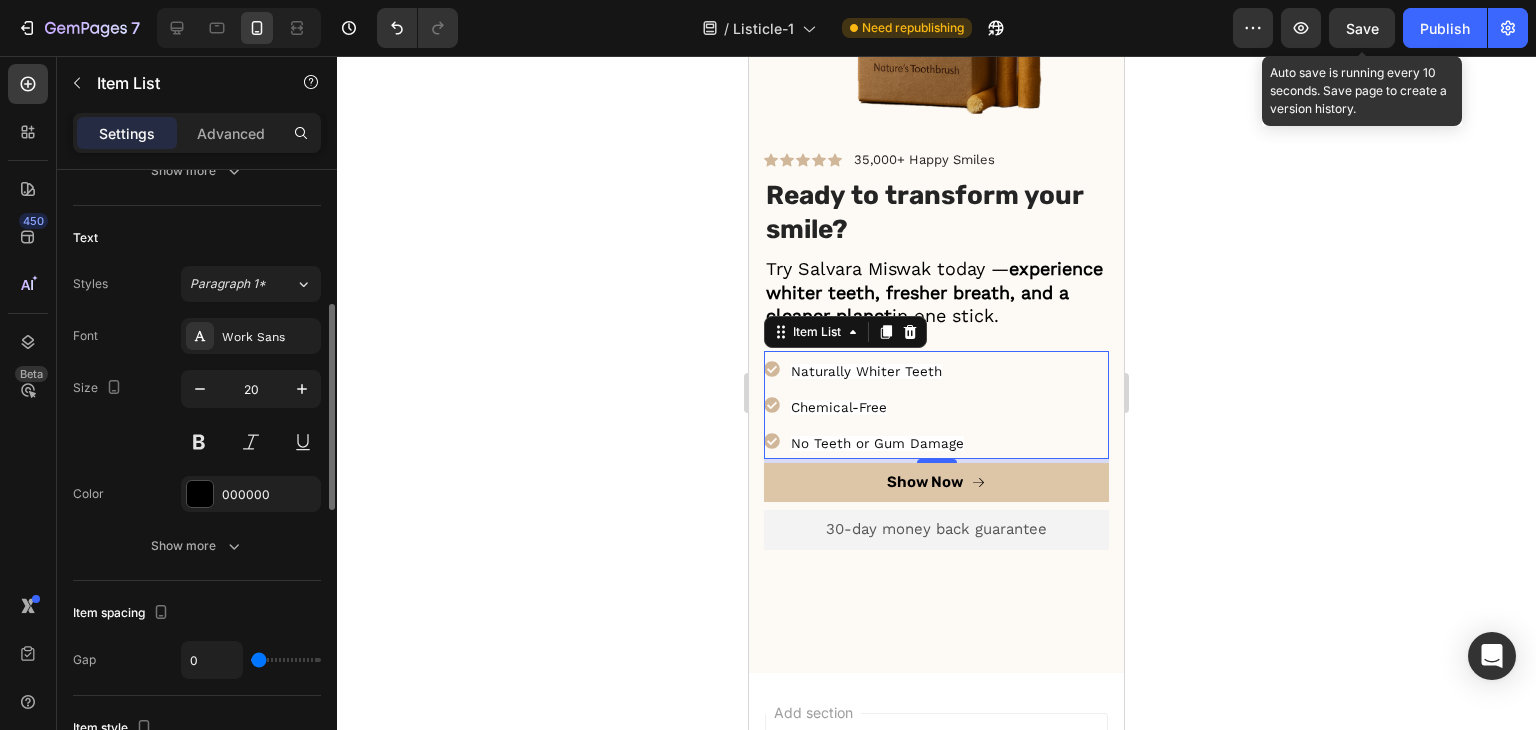 click on "Save" at bounding box center [1362, 28] 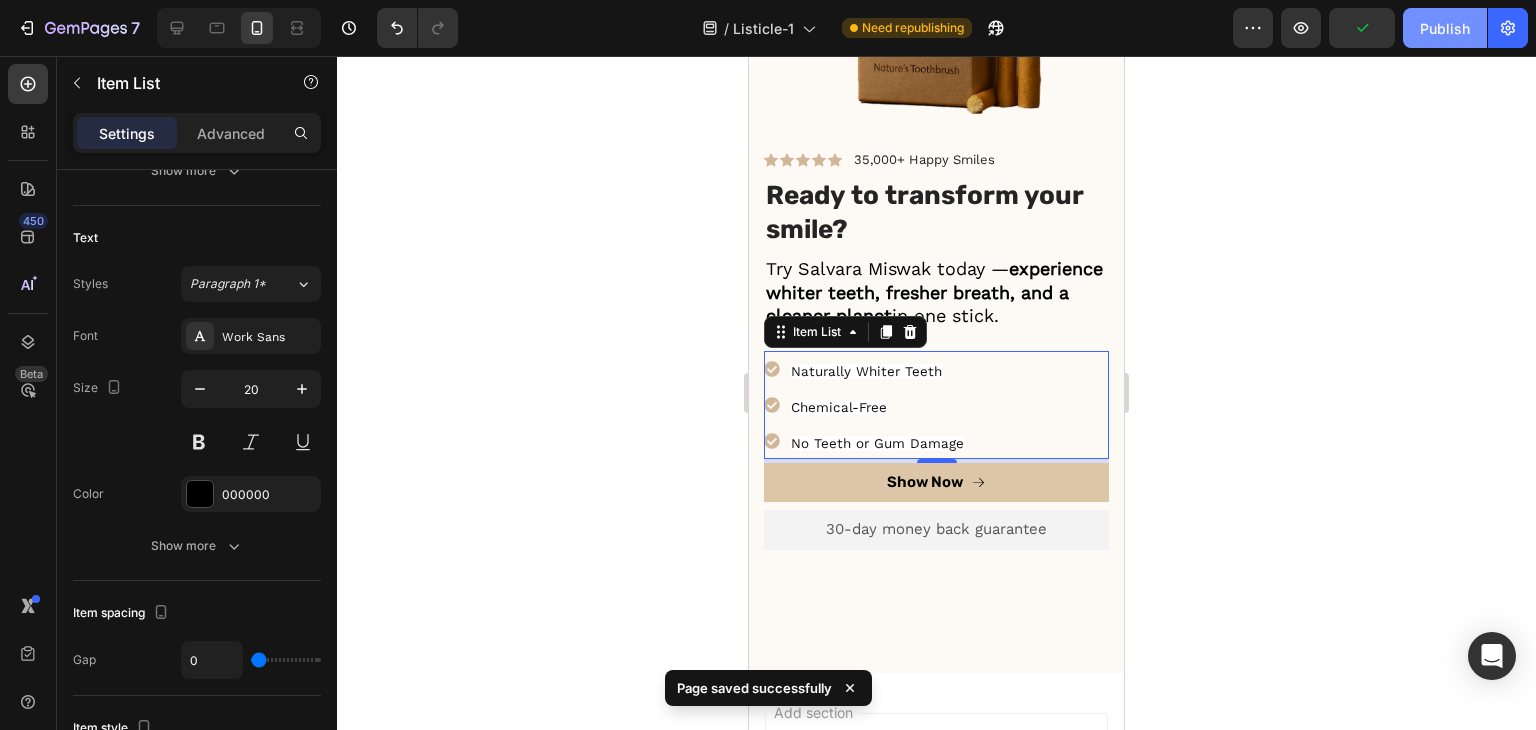 click on "Publish" at bounding box center (1445, 28) 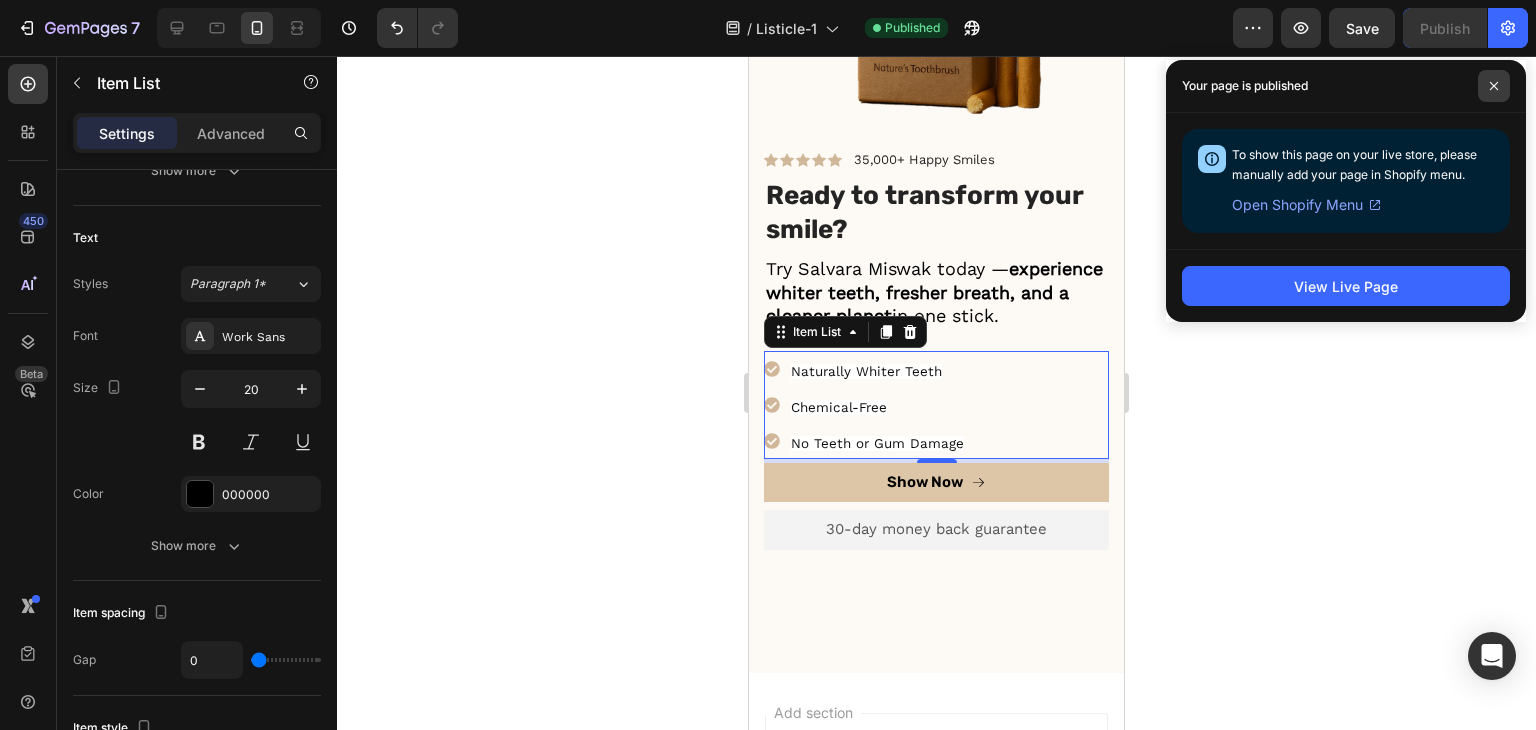 click at bounding box center (1494, 86) 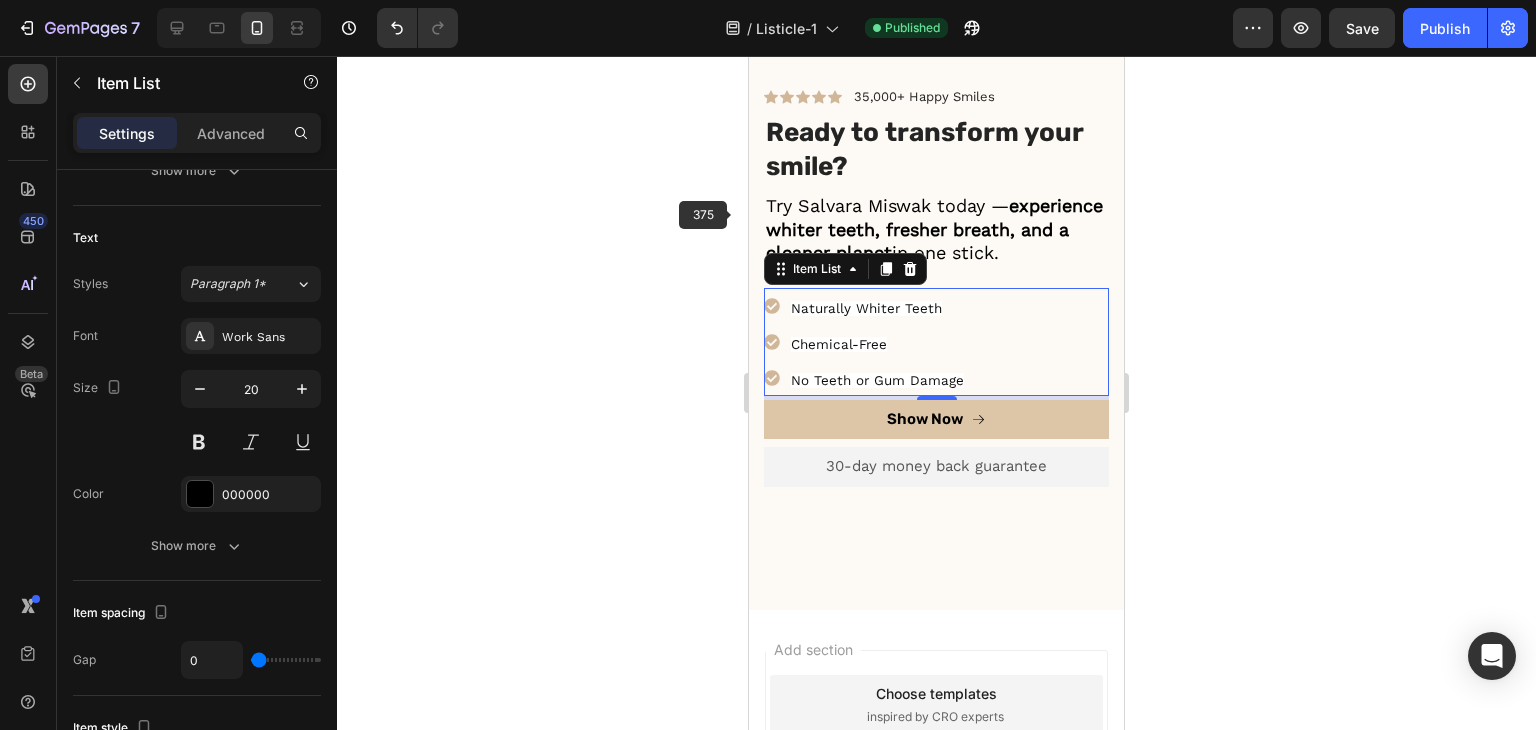 scroll, scrollTop: 5734, scrollLeft: 0, axis: vertical 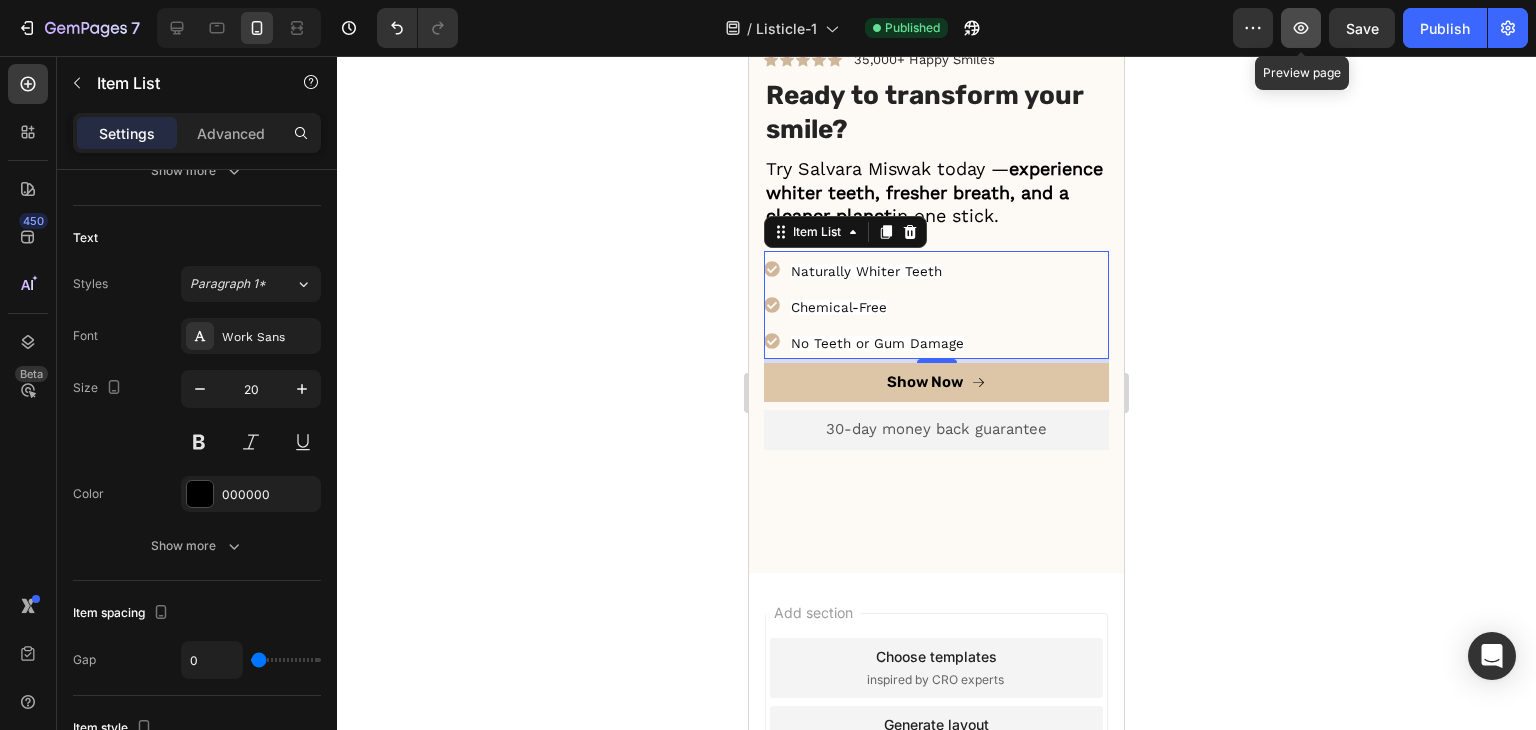 click 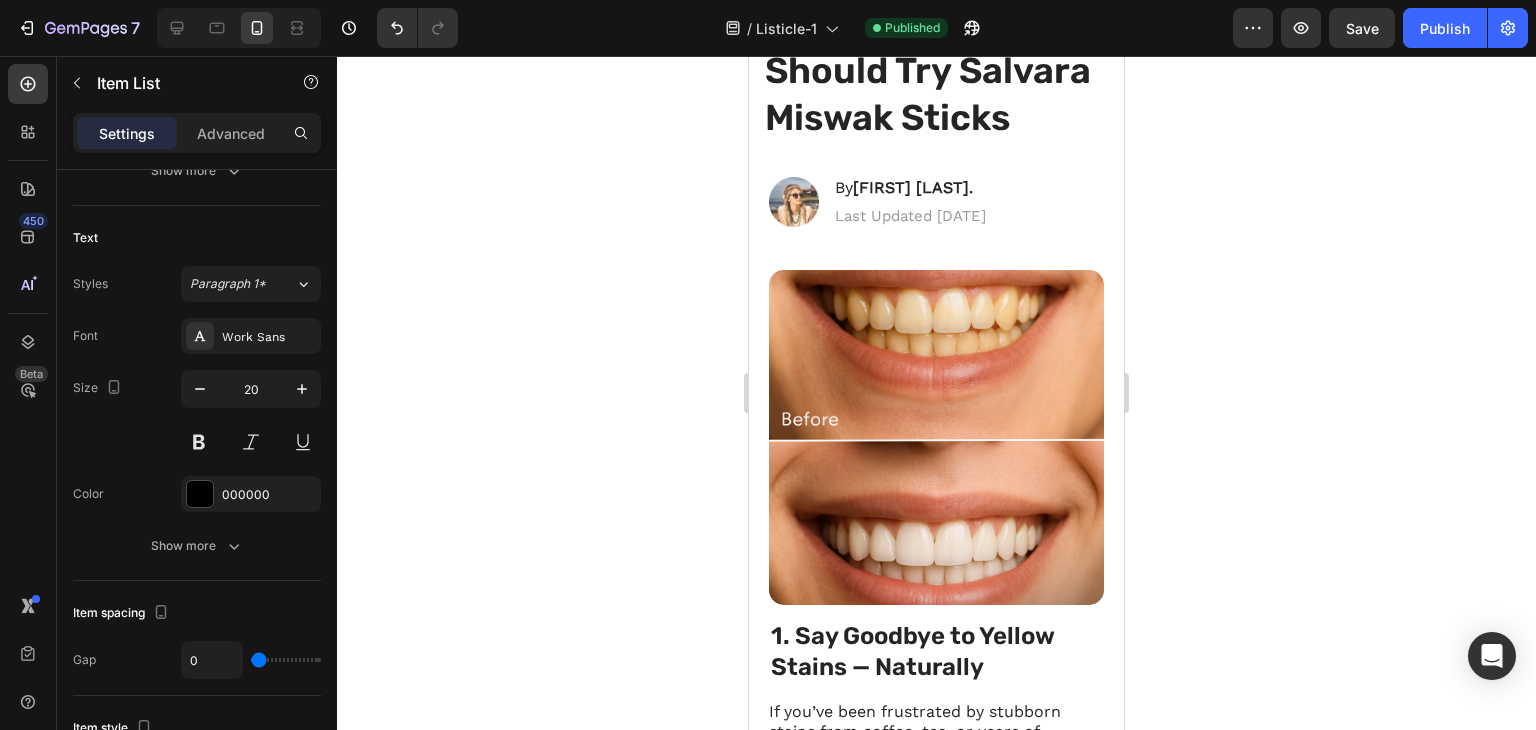 scroll, scrollTop: 0, scrollLeft: 0, axis: both 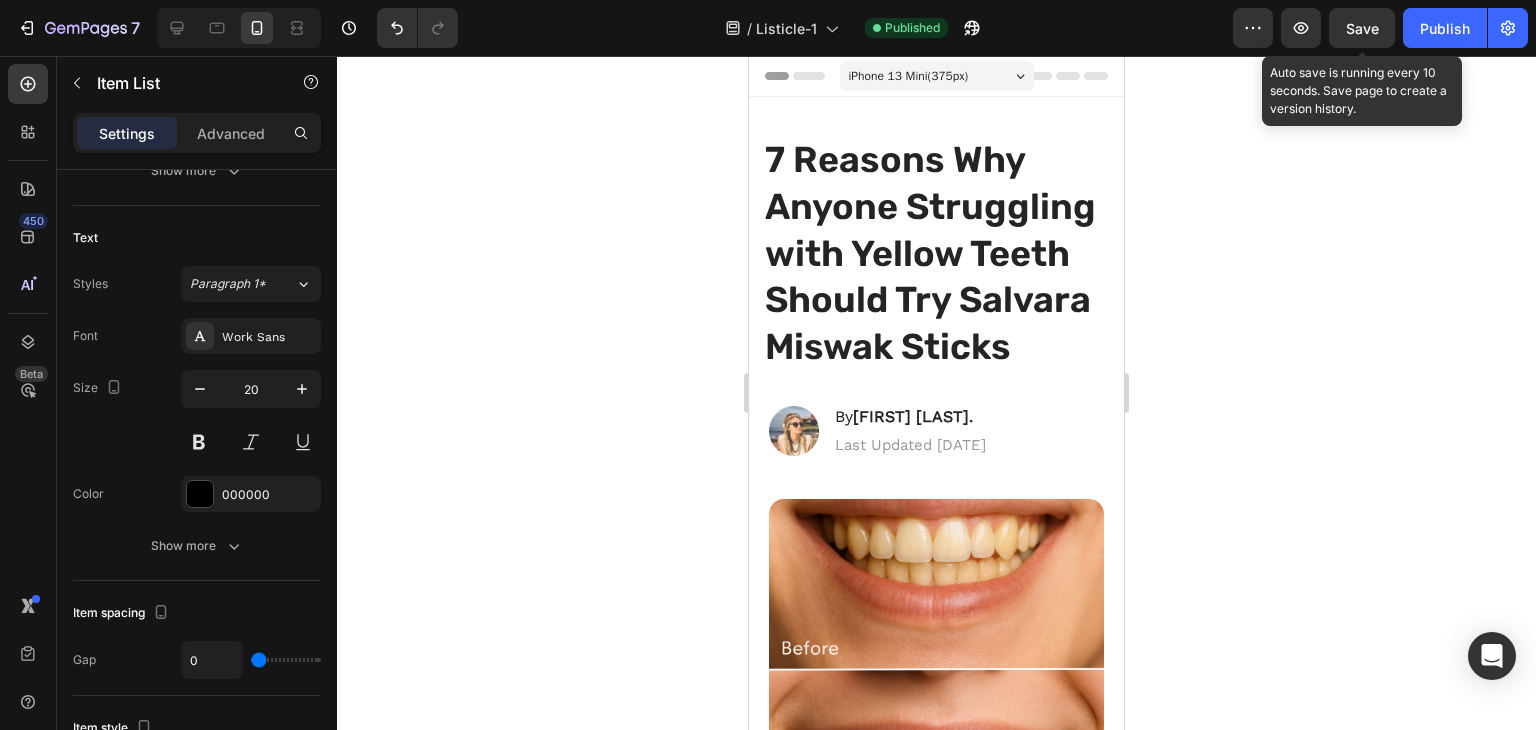 click on "Save" at bounding box center (1362, 28) 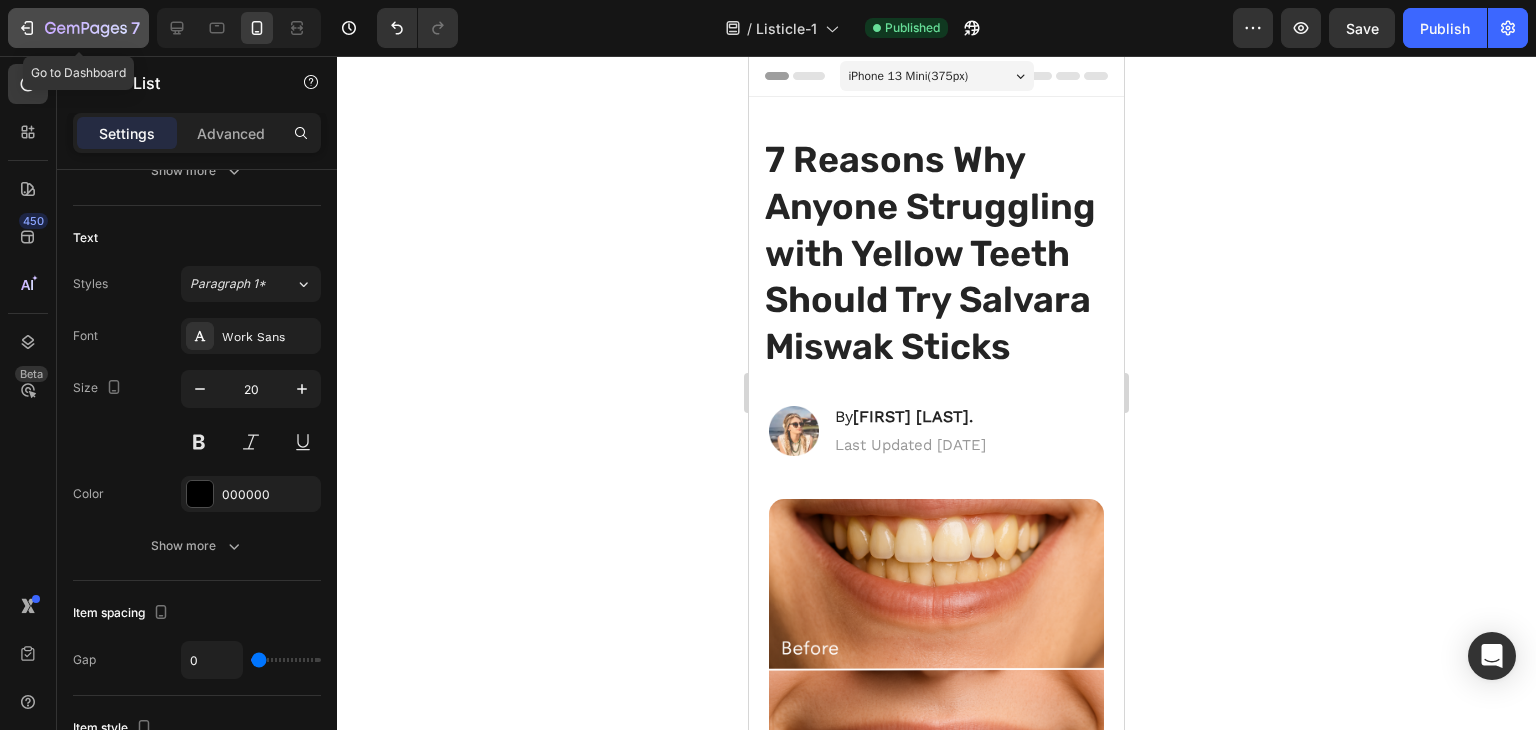 click 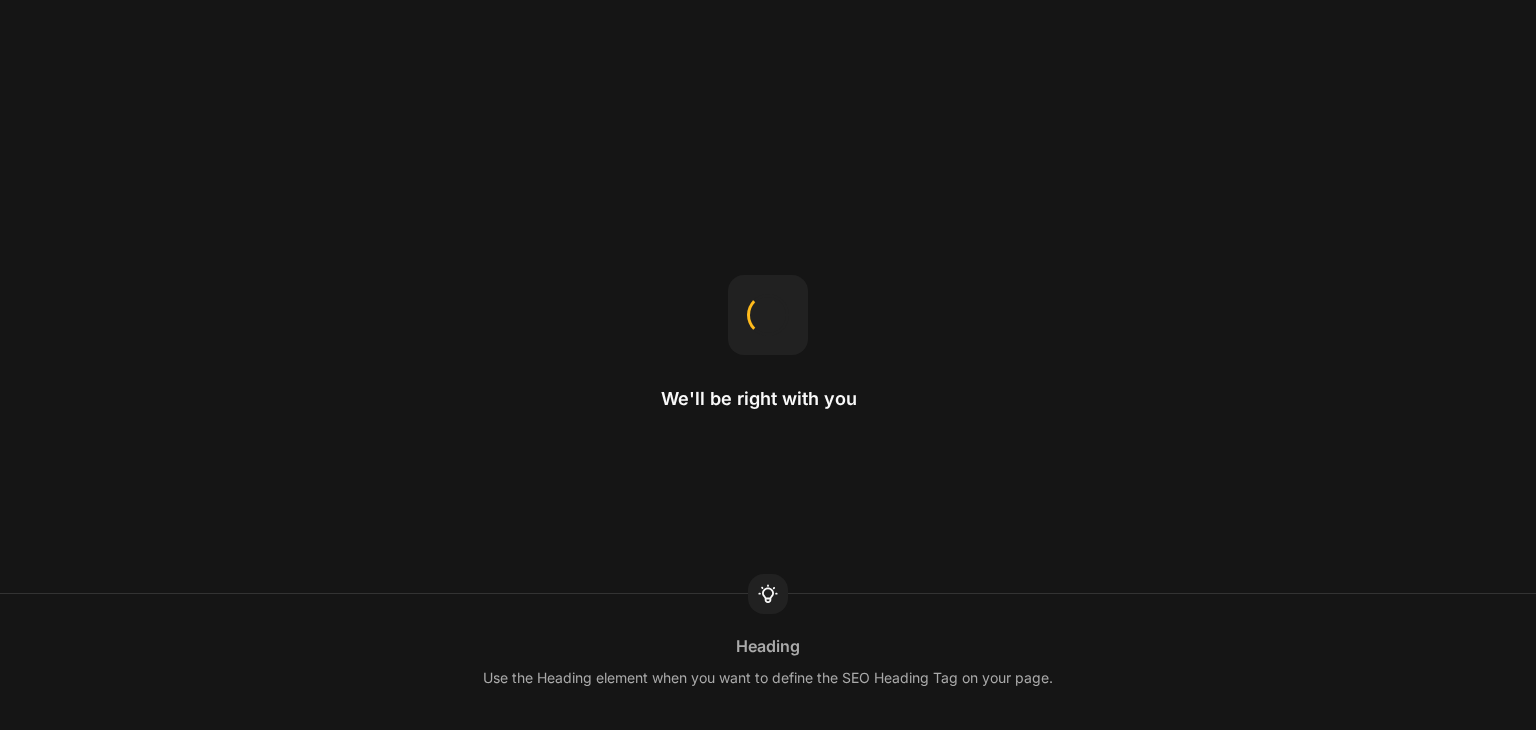 scroll, scrollTop: 0, scrollLeft: 0, axis: both 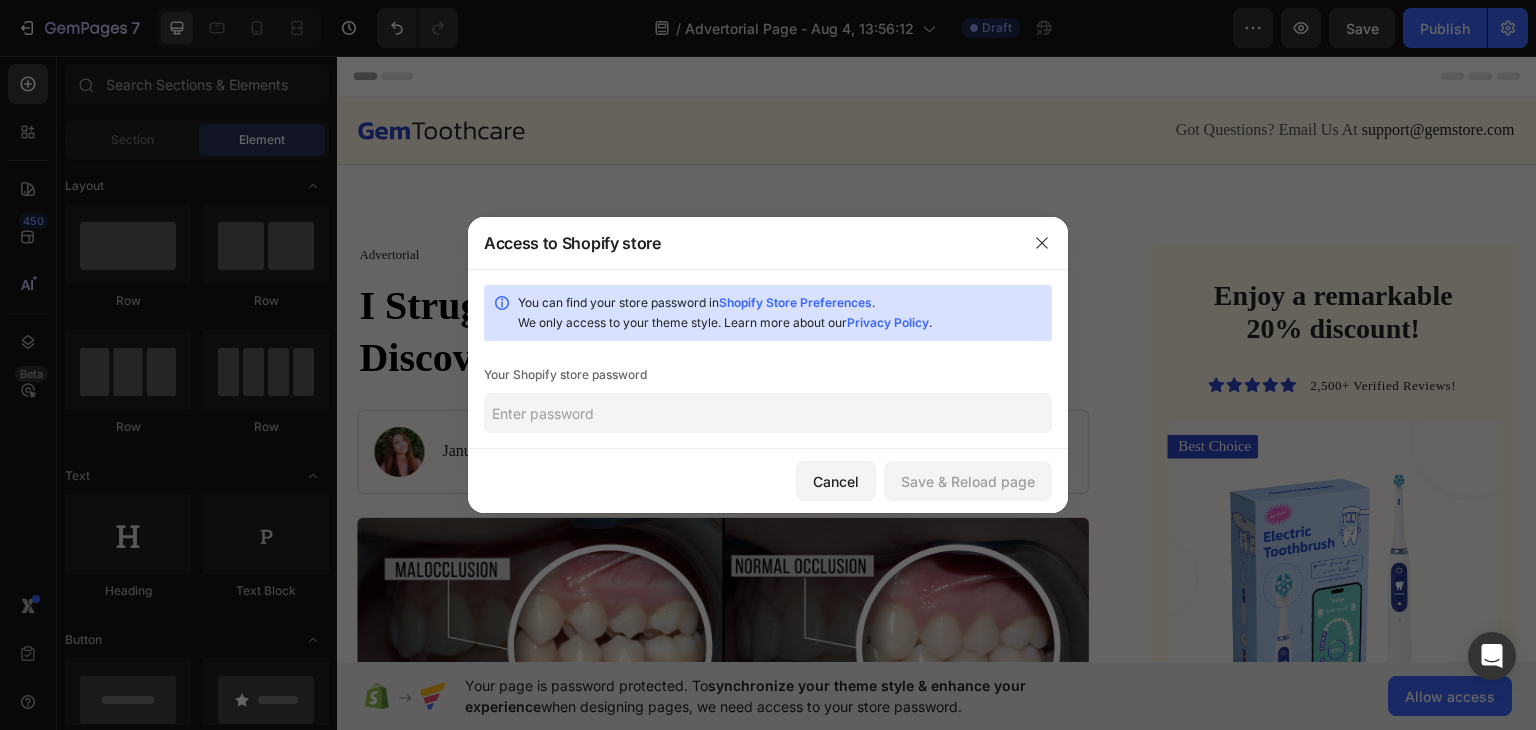 click 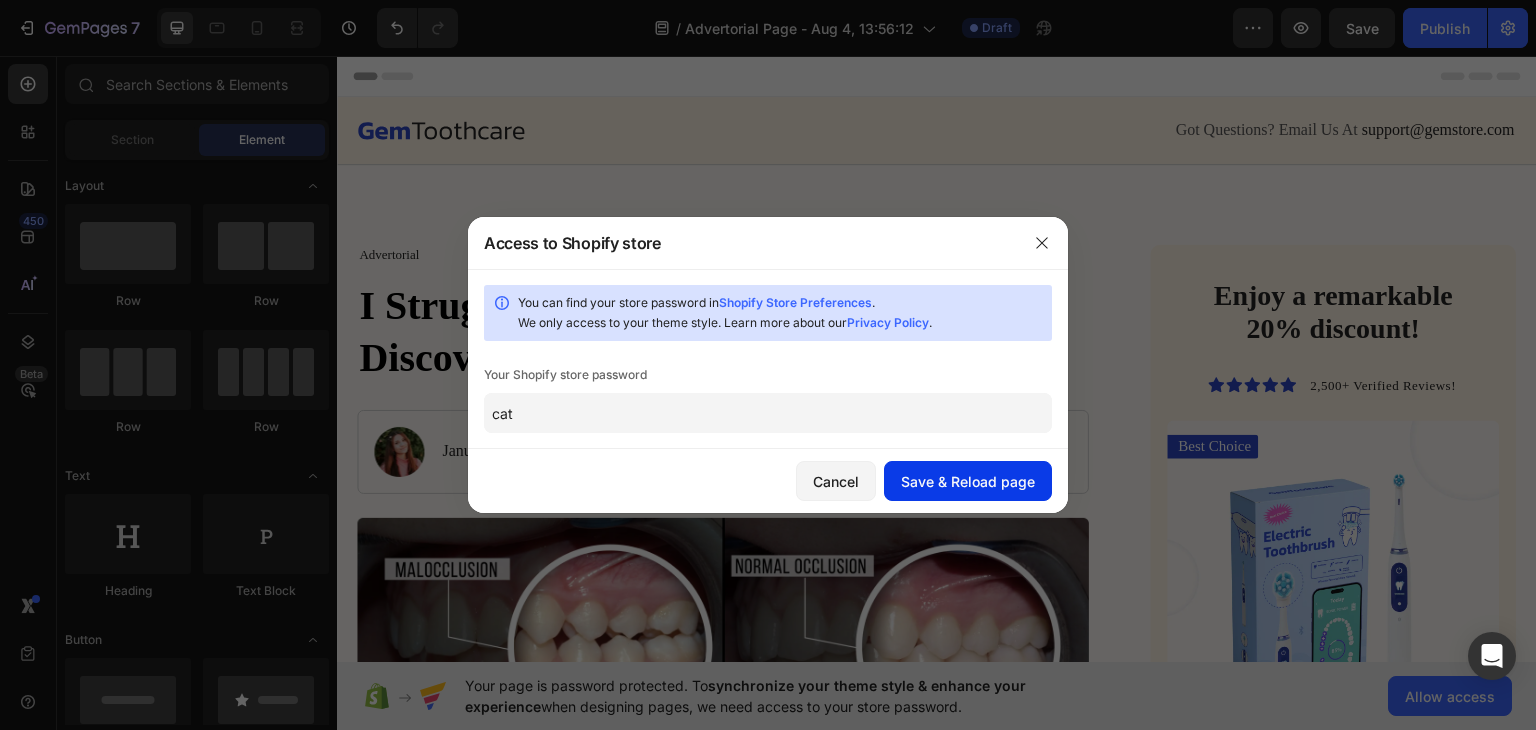 type on "cat" 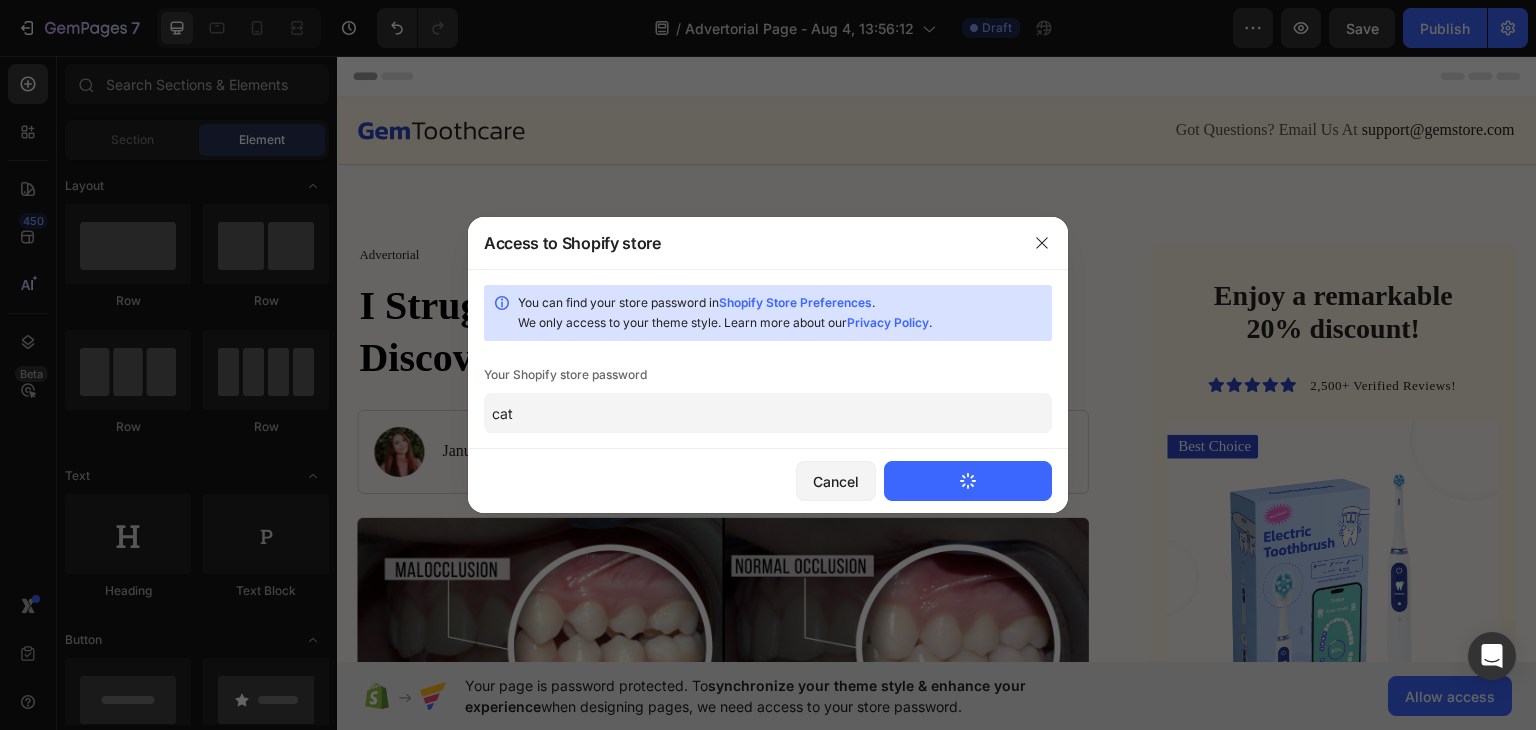 type 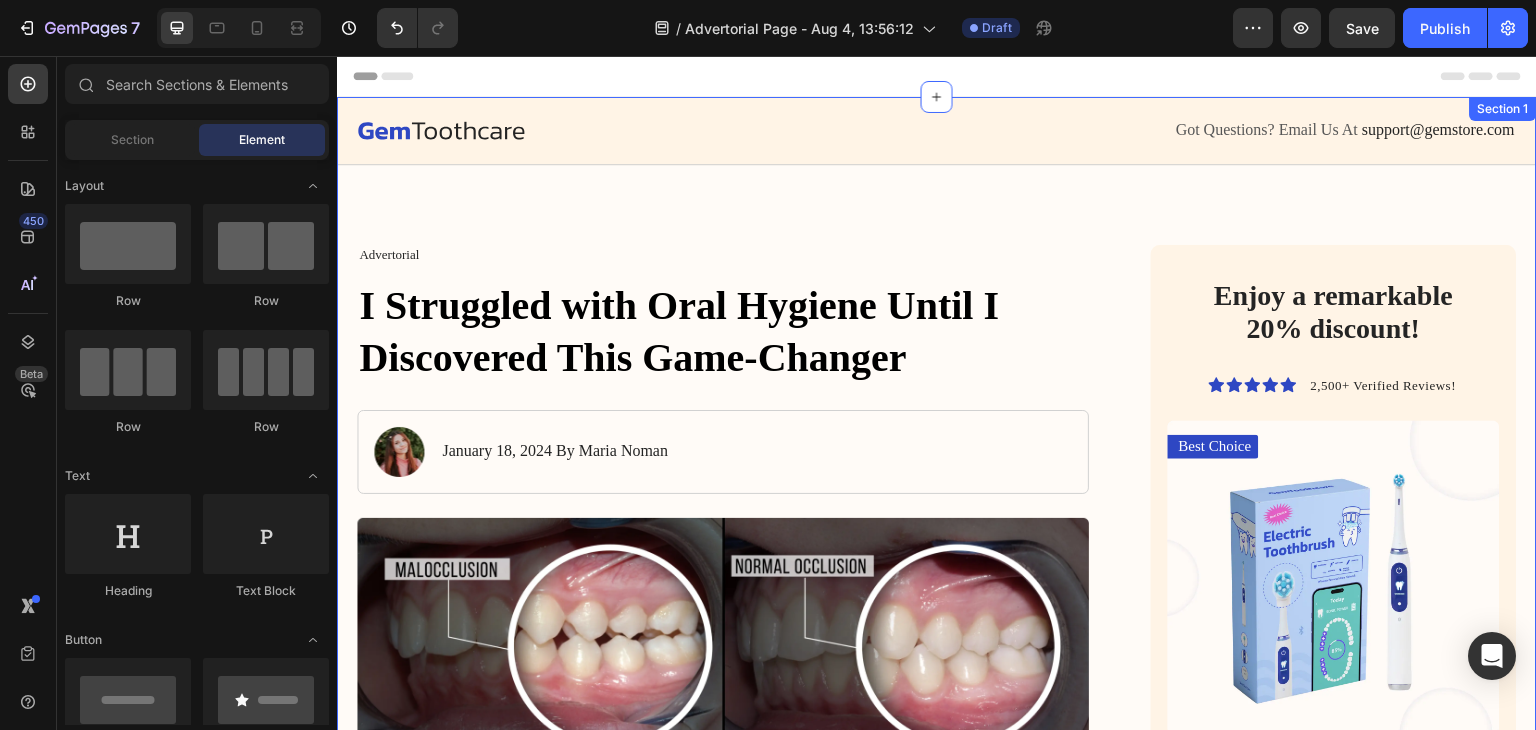 scroll, scrollTop: 0, scrollLeft: 0, axis: both 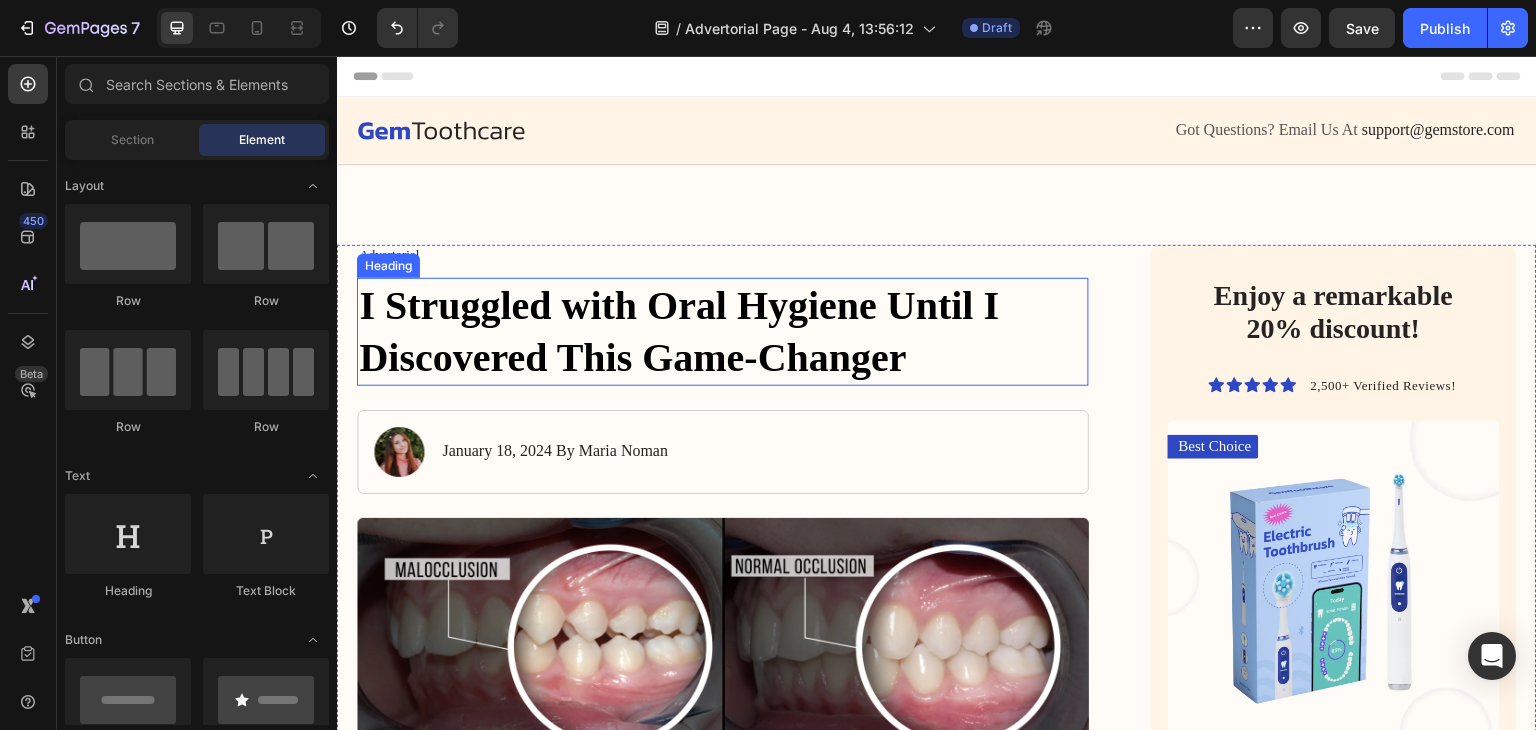 click on "I Struggled with Oral Hygiene Until I Discovered This Game-Changer" at bounding box center (723, 332) 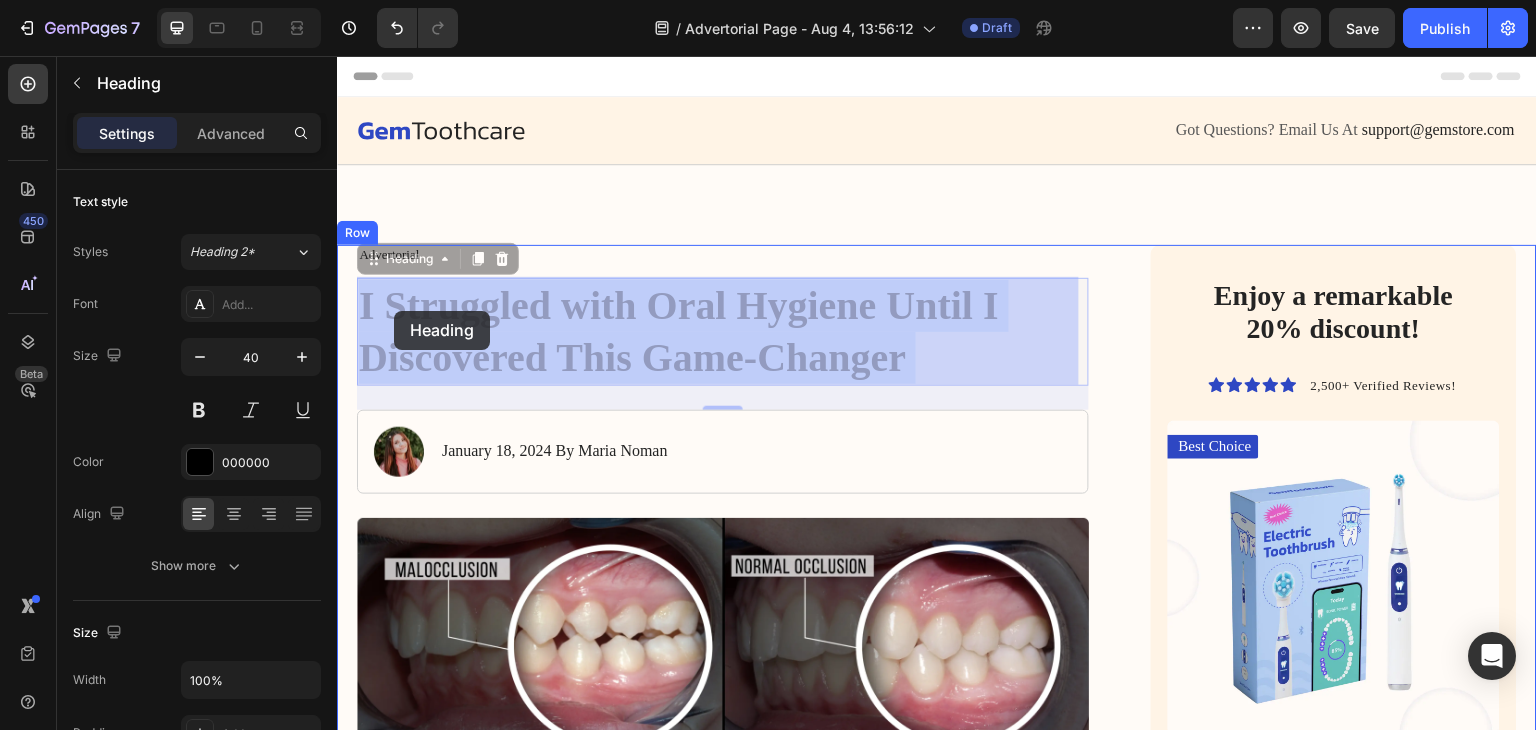 drag, startPoint x: 914, startPoint y: 359, endPoint x: 394, endPoint y: 311, distance: 522.2107 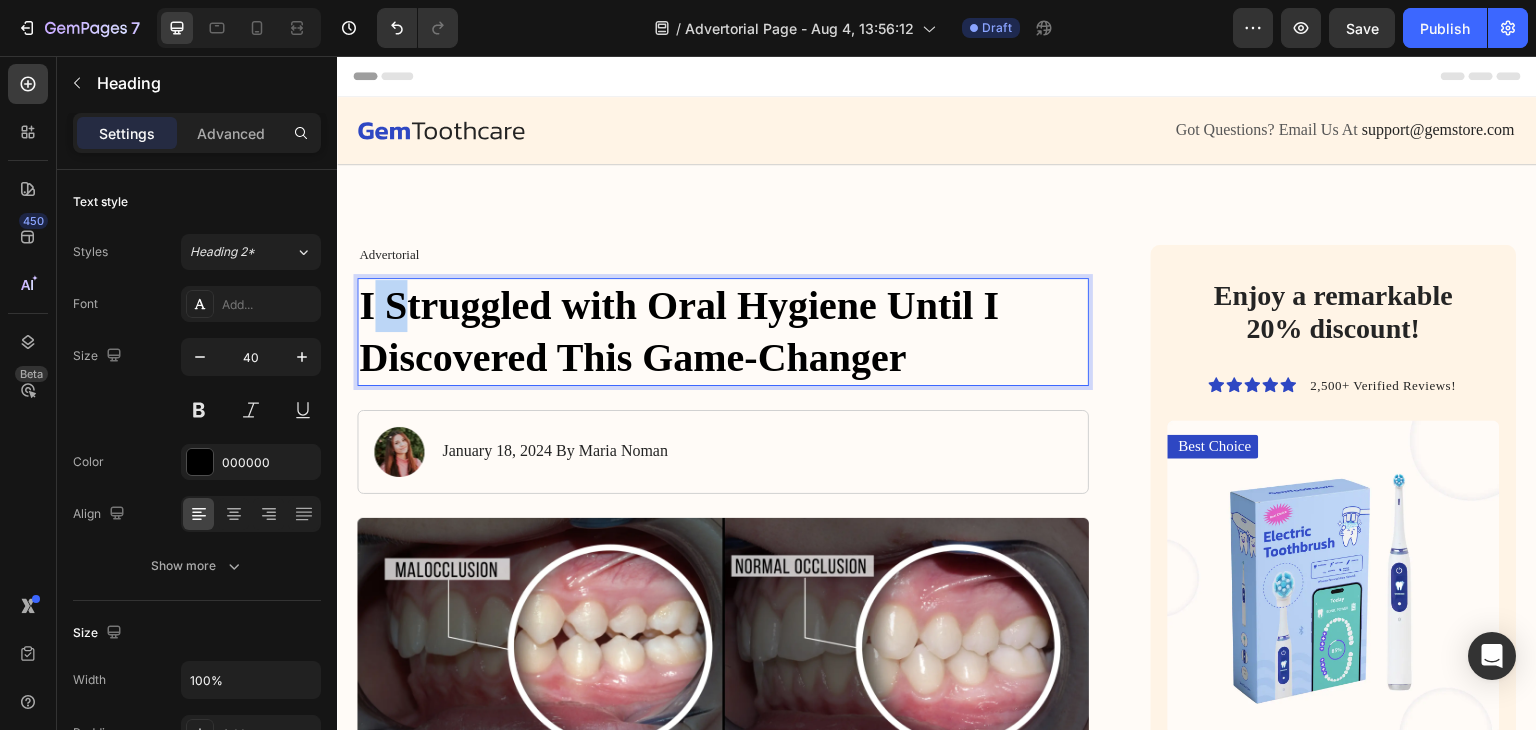 drag, startPoint x: 368, startPoint y: 306, endPoint x: 413, endPoint y: 311, distance: 45.276924 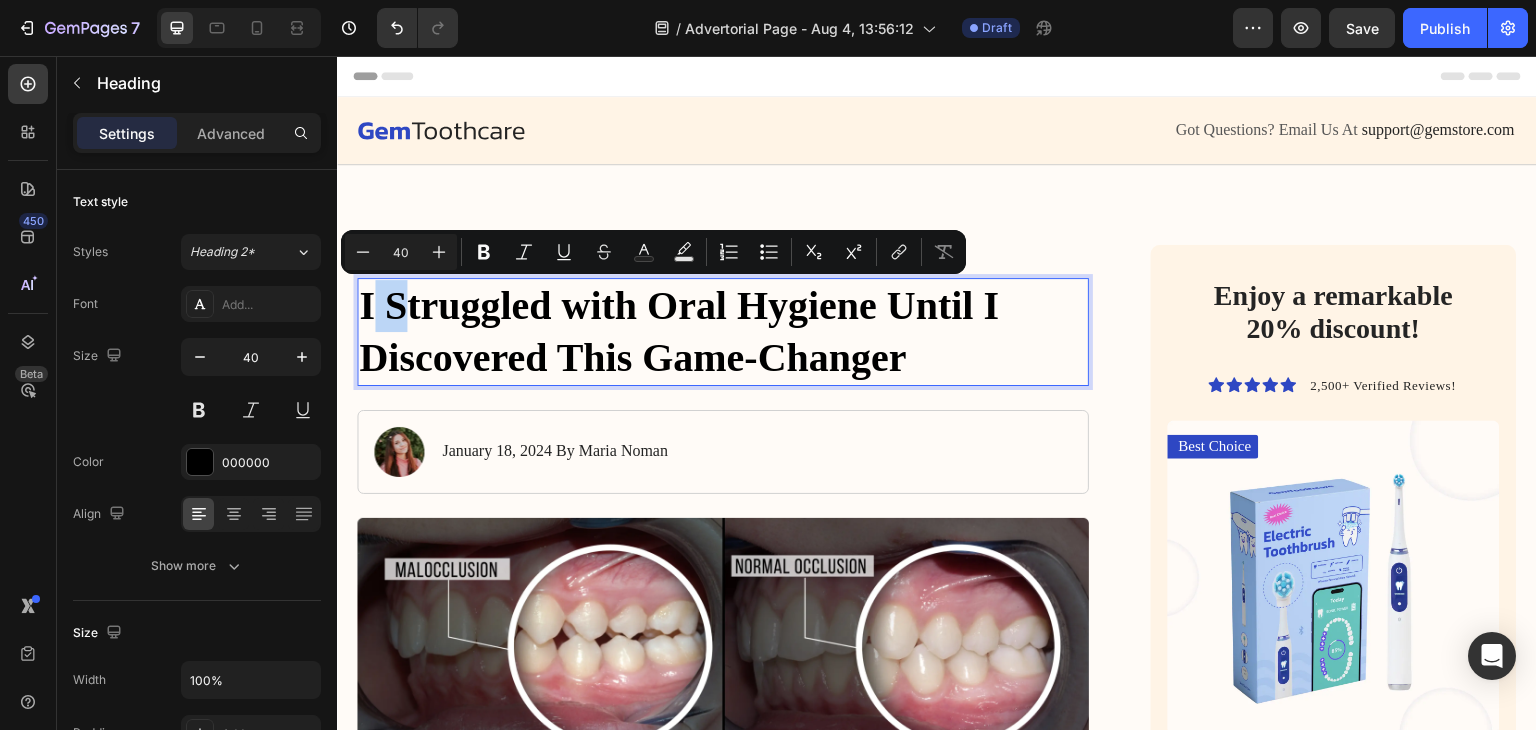 click on "I Struggled with Oral Hygiene Until I Discovered This Game-Changer" at bounding box center (723, 332) 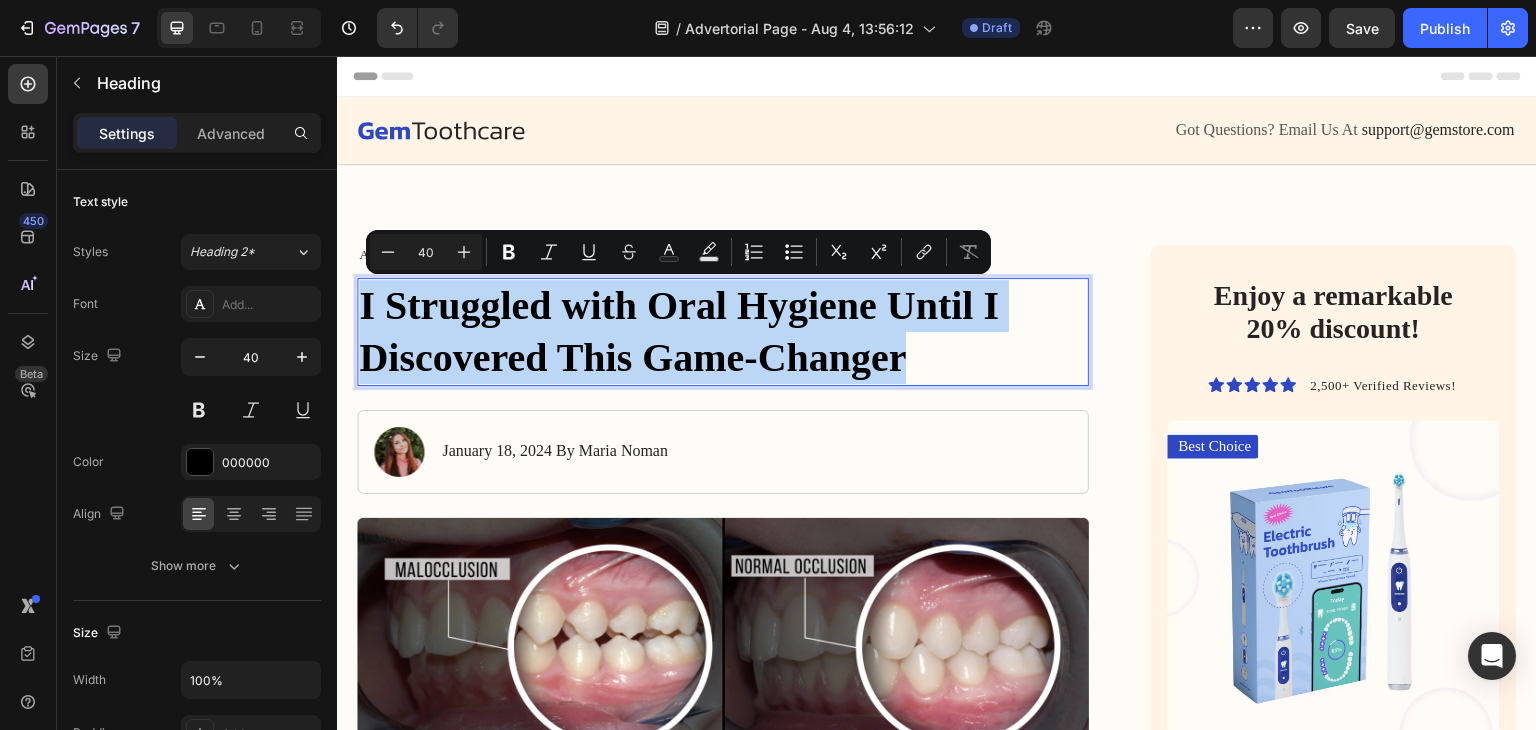 drag, startPoint x: 365, startPoint y: 306, endPoint x: 945, endPoint y: 370, distance: 583.5203 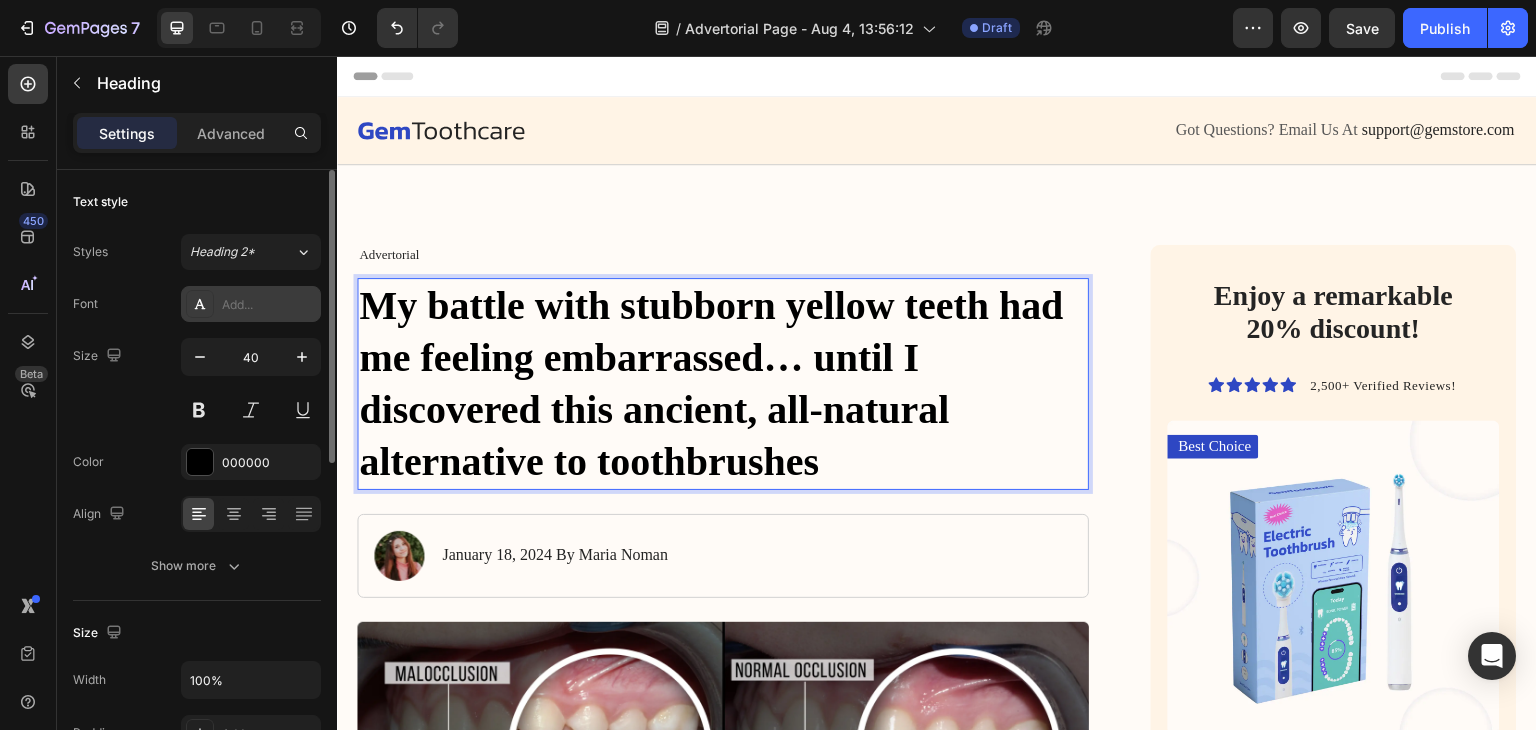 click on "Add..." at bounding box center (251, 304) 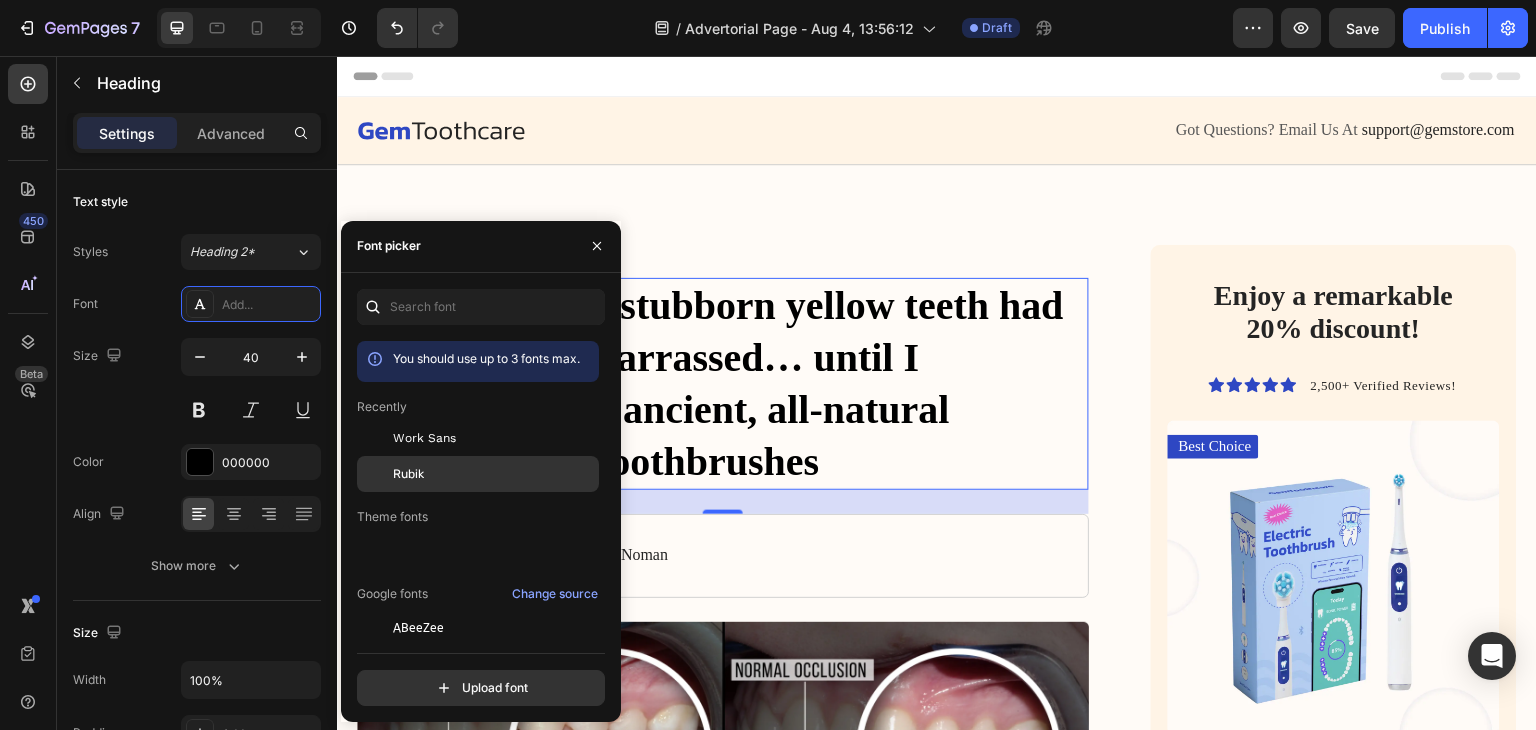 click on "Rubik" at bounding box center [408, 474] 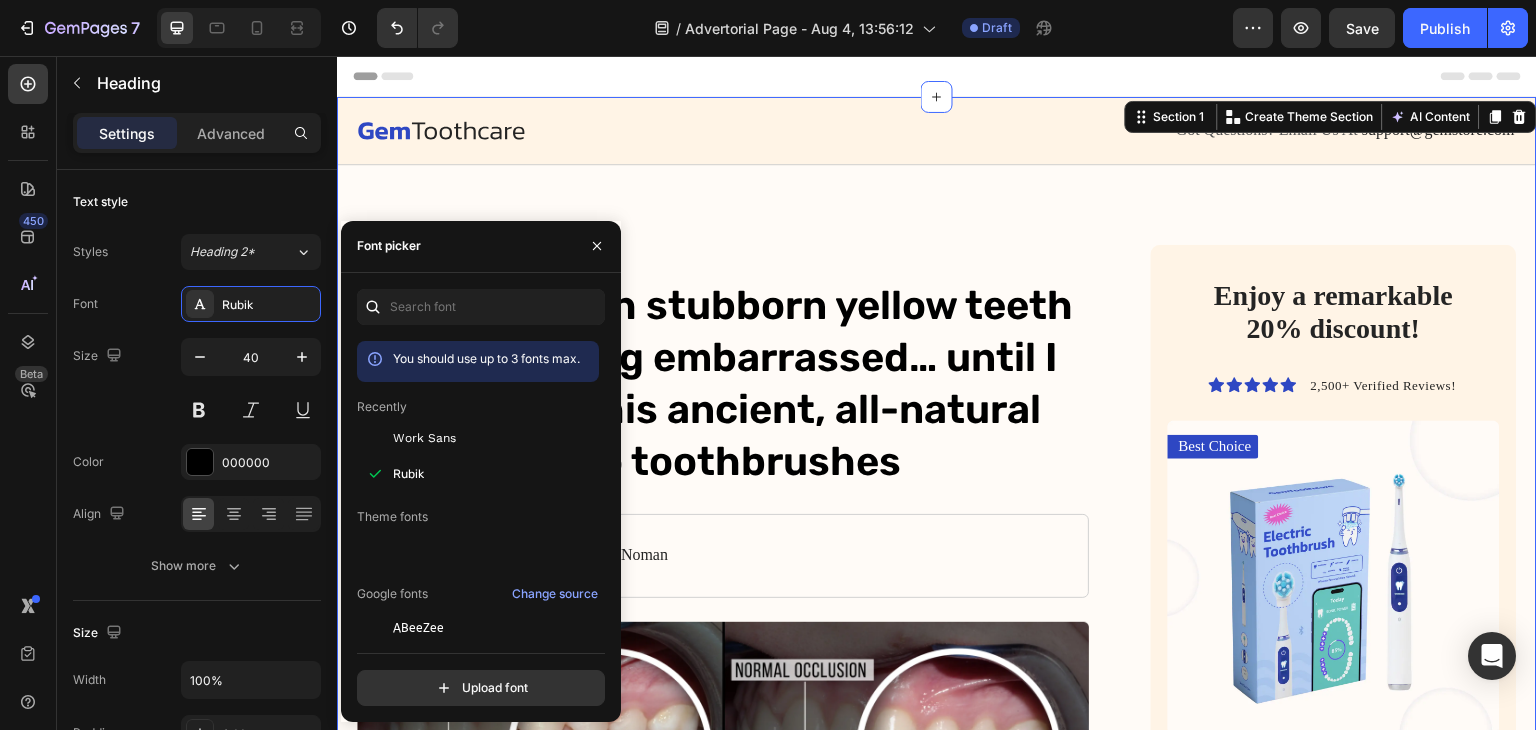 click on "Image Got Questions? Email Us At   support@gemstore.com Text Block Row Row Advertorial  Text Block My battle with stubborn yellow teeth had me feeling embarrassed… until I discovered this ancient, all-natural alternative to toothbrushes Heading Image January 18, 2024 By Maria Noman Text Block Row Image For years, I struggled with persistent oral health issues despite diligent brushing and flossing.  I tried various high-quality toothbrushes and products, but the problems only seemed to worsen over time, leading to costly dental procedures.  That all changed when I discovered the  GemToothcare . This innovative device, with its powerful sonic technology and customizable cleaning modes, was able to reach areas my regular toothbrush could never access.  Finally, I could achieve that deep, thorough clean that left my mouth feeling rejuvenated and my teeth looking brighter. The  GemToothcare  was the game-changer I had been searching for. Text Block Image What constitutes poor oral hygiene? Heading Image" at bounding box center (937, 2693) 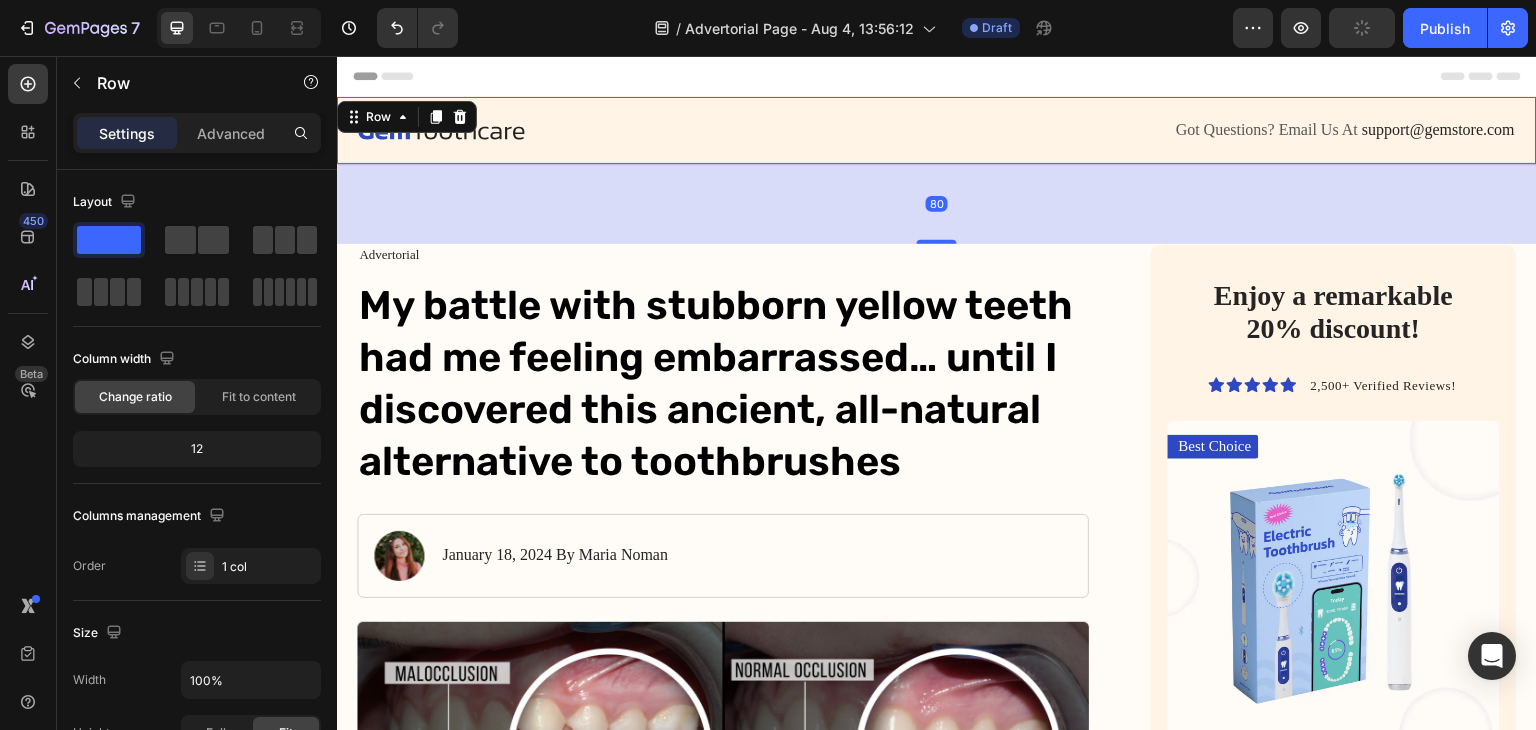 click on "Image Got Questions? Email Us At   support@gemstore.com Text Block Row Row   80" at bounding box center (937, 131) 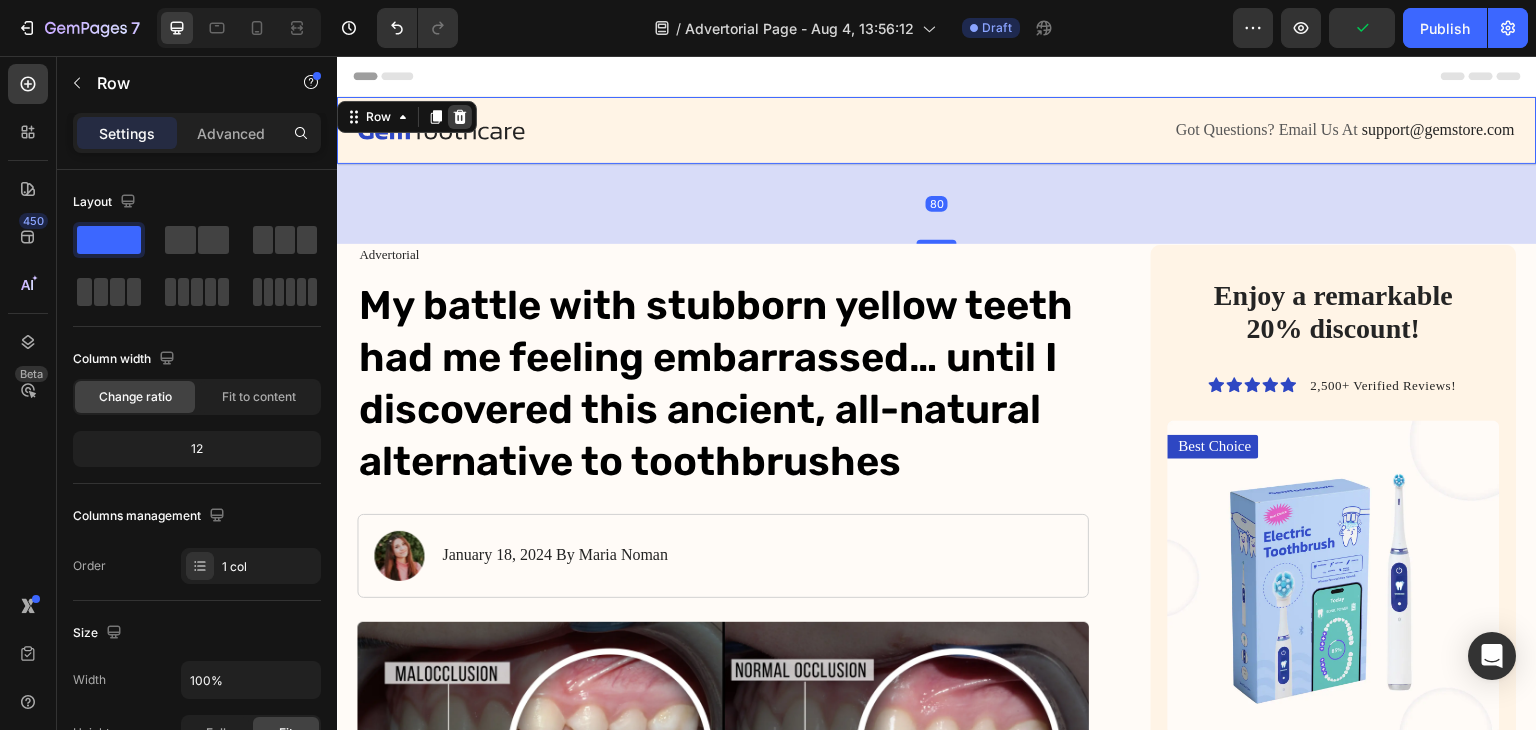 click 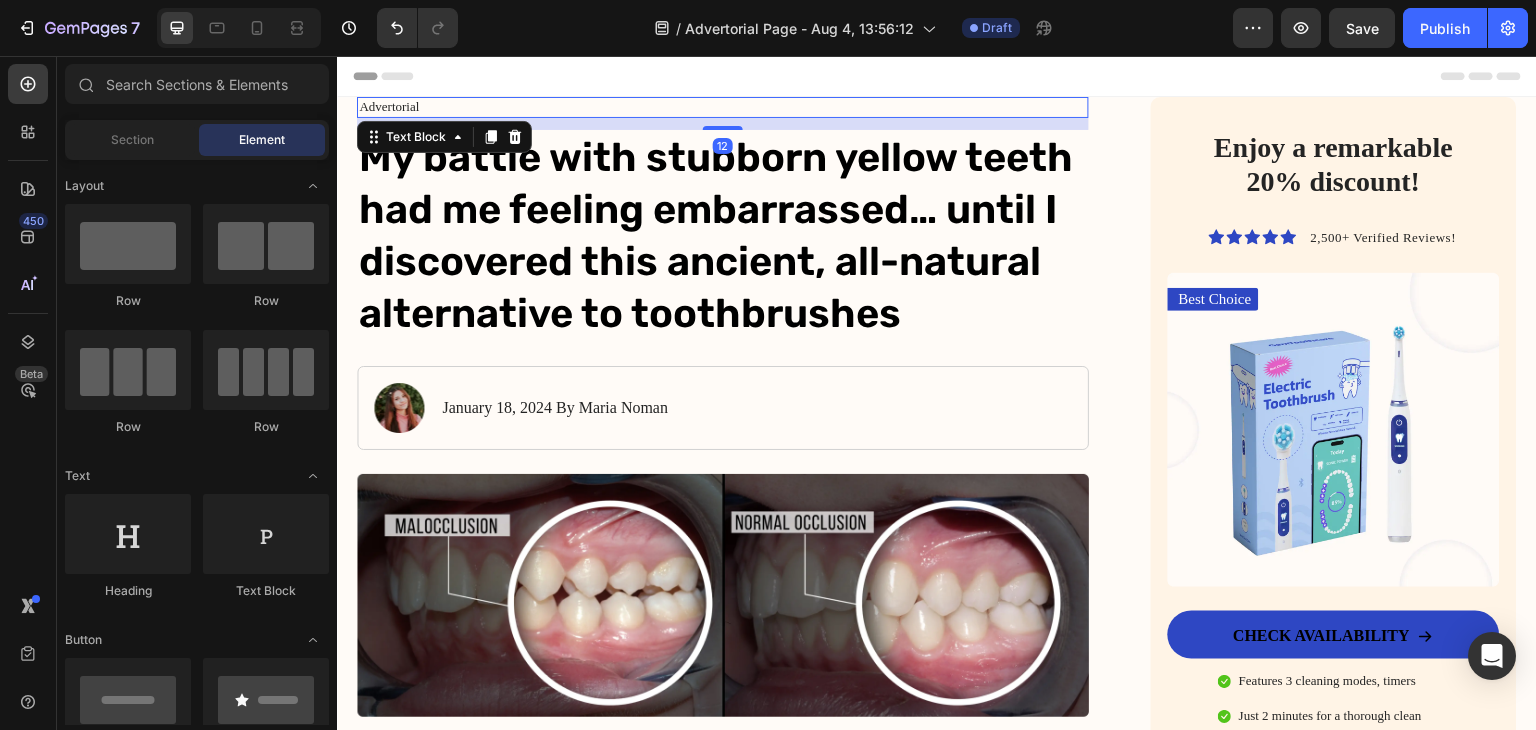 click on "Advertorial" at bounding box center (723, 107) 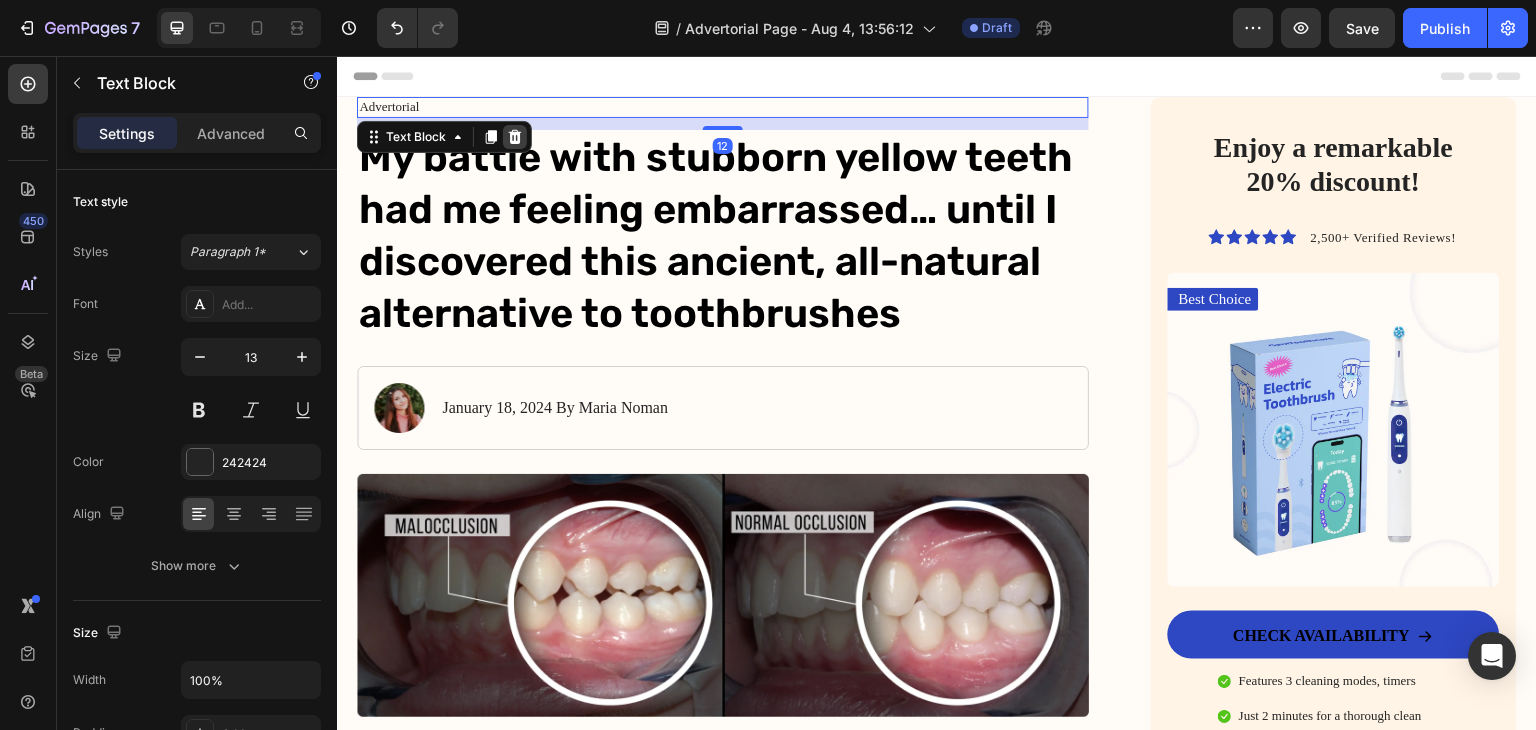 click 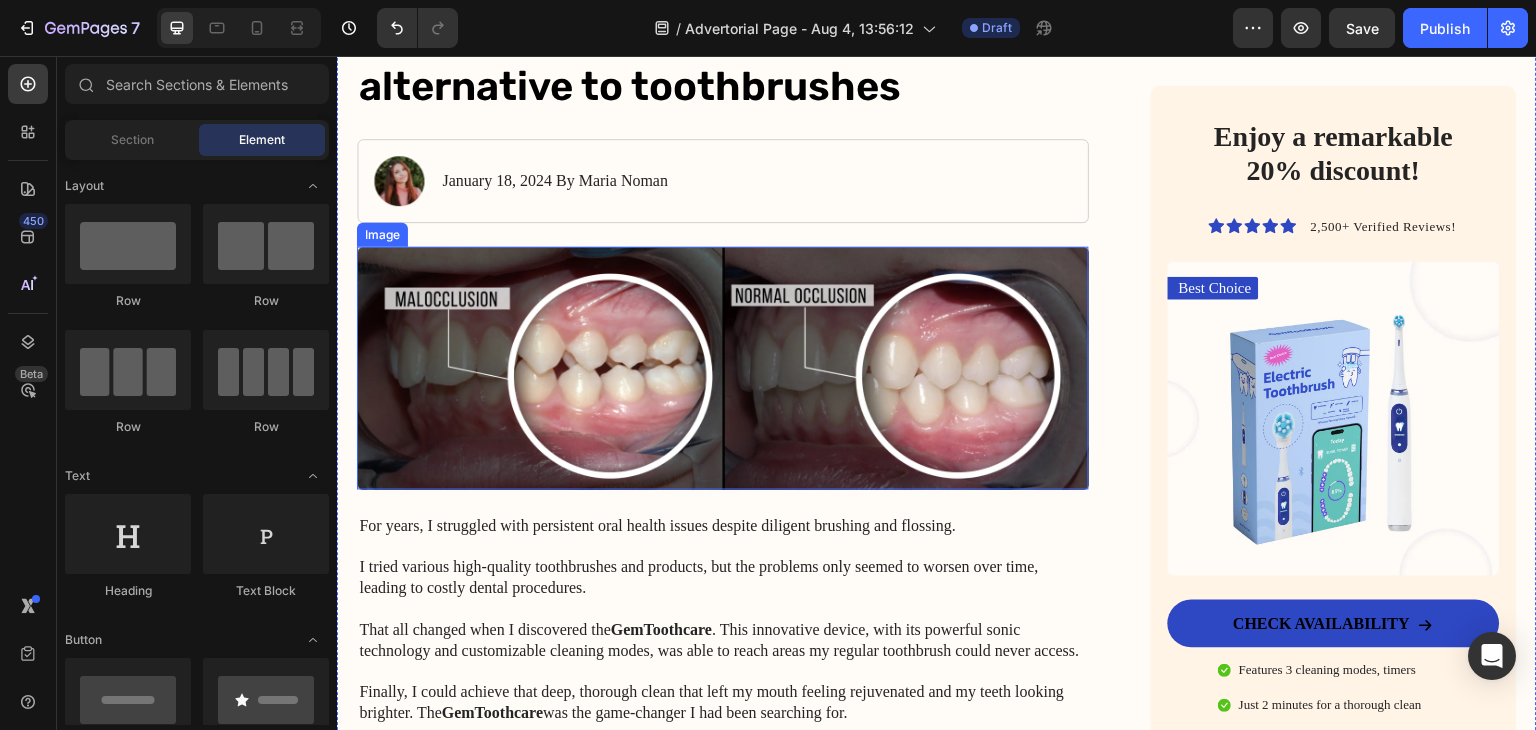 scroll, scrollTop: 0, scrollLeft: 0, axis: both 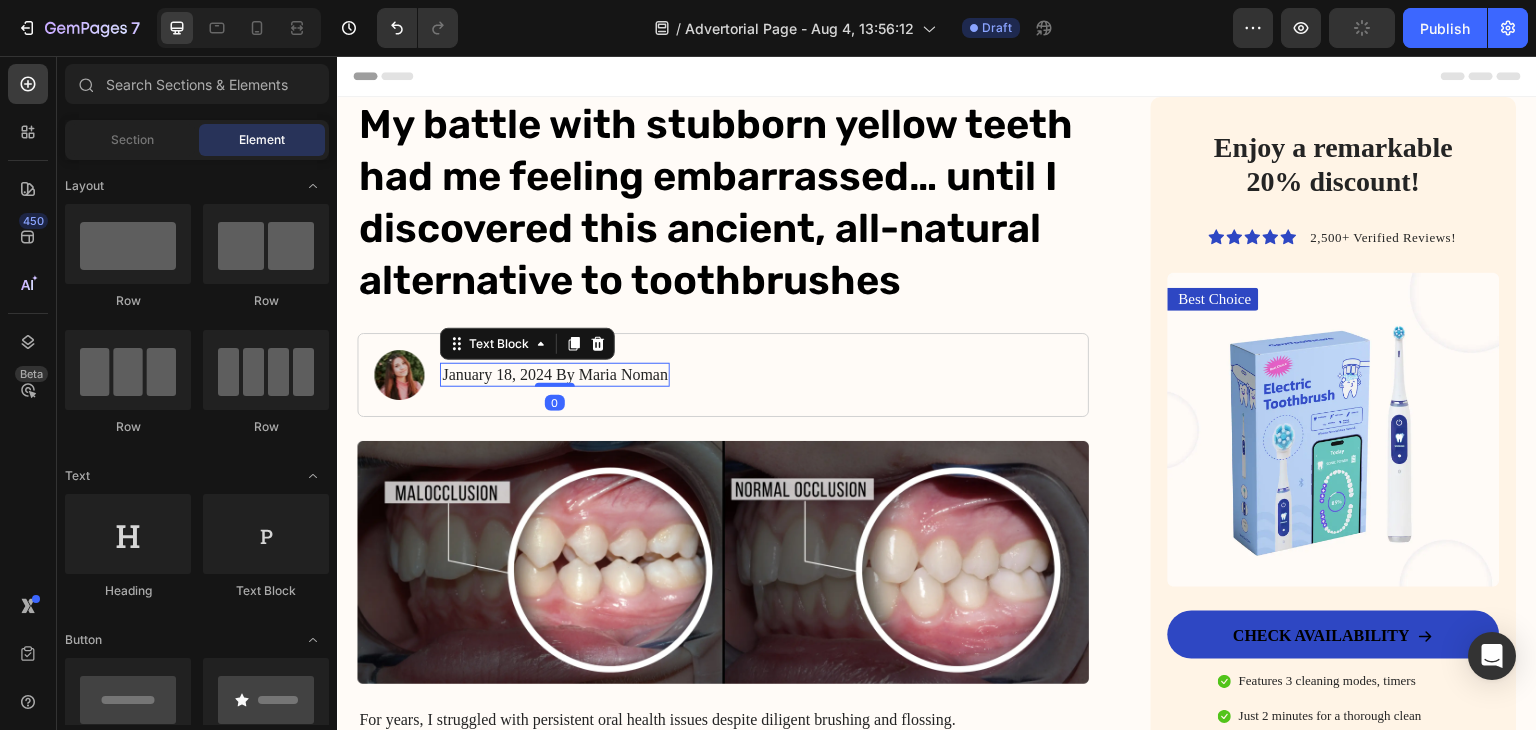 click on "January 18, 2024 By Maria Noman" at bounding box center [555, 375] 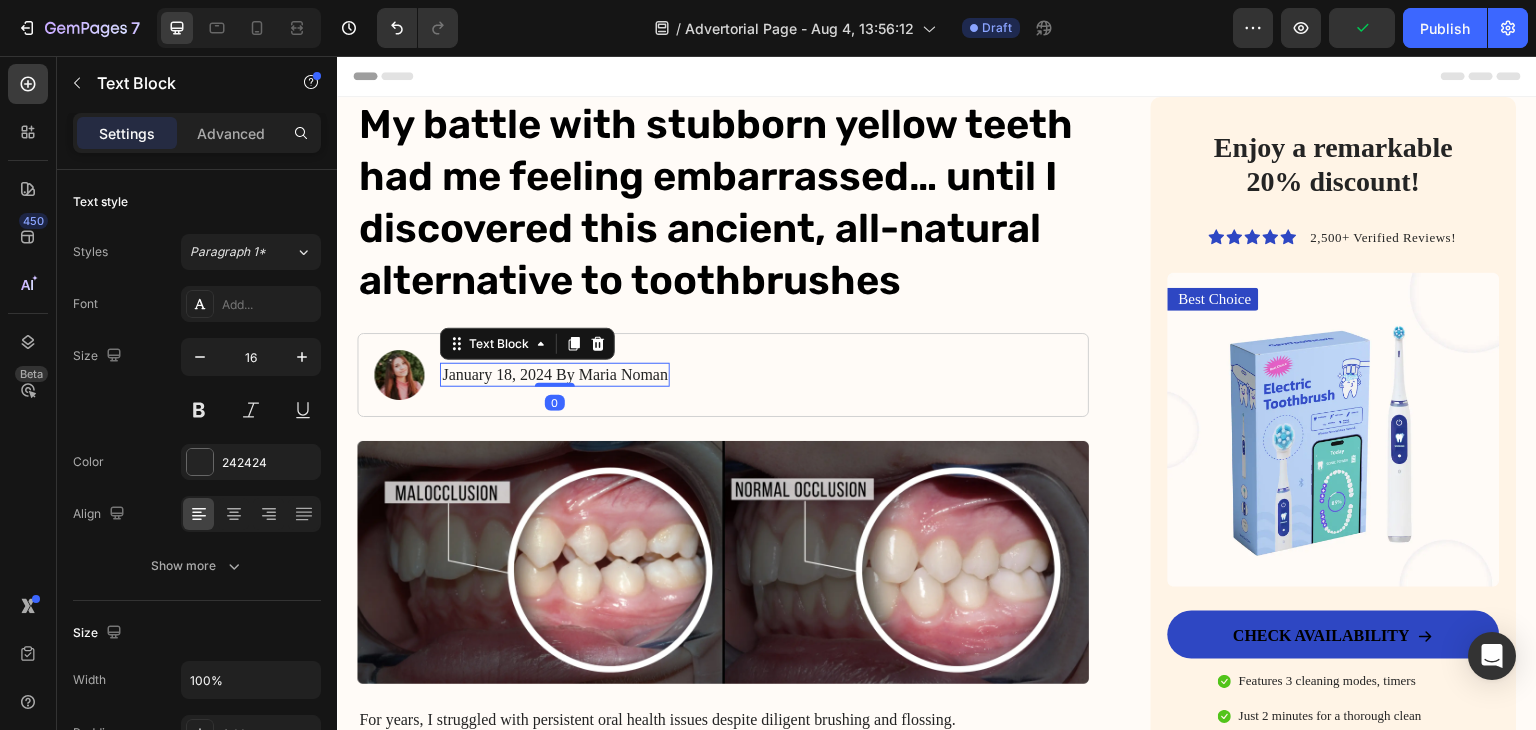 click on "January 18, 2024 By Maria Noman" at bounding box center (555, 375) 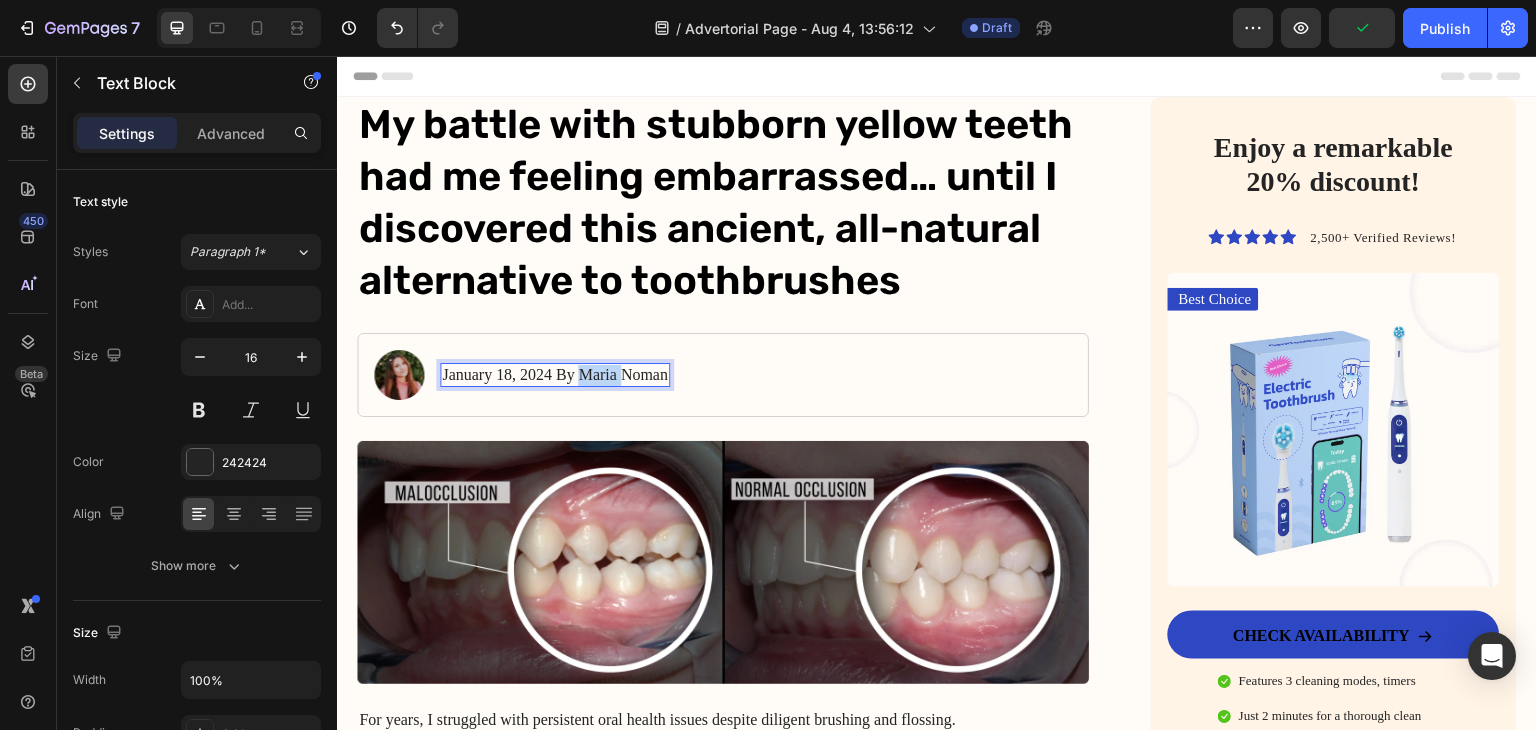 click on "January 18, 2024 By Maria Noman" at bounding box center [555, 375] 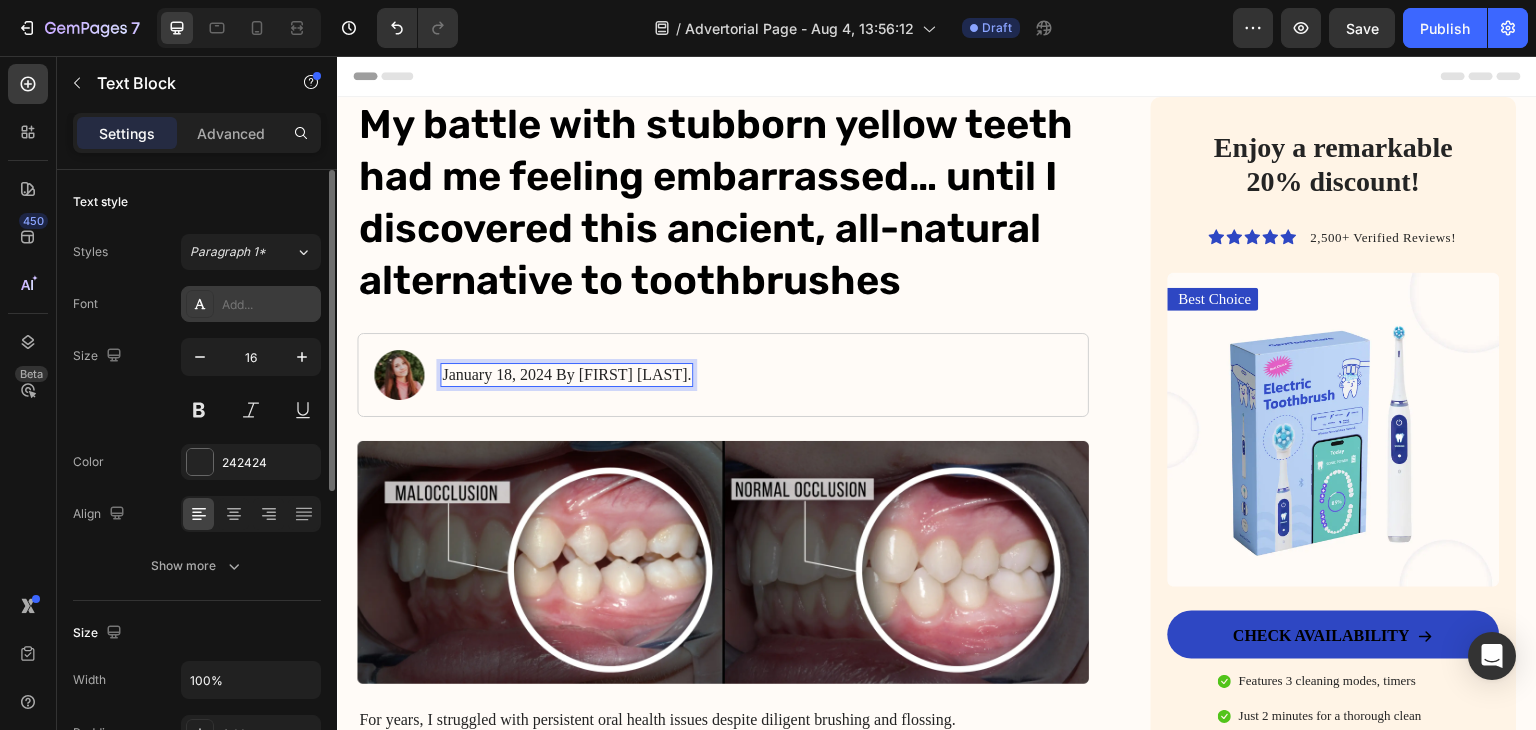 click on "Add..." at bounding box center [269, 305] 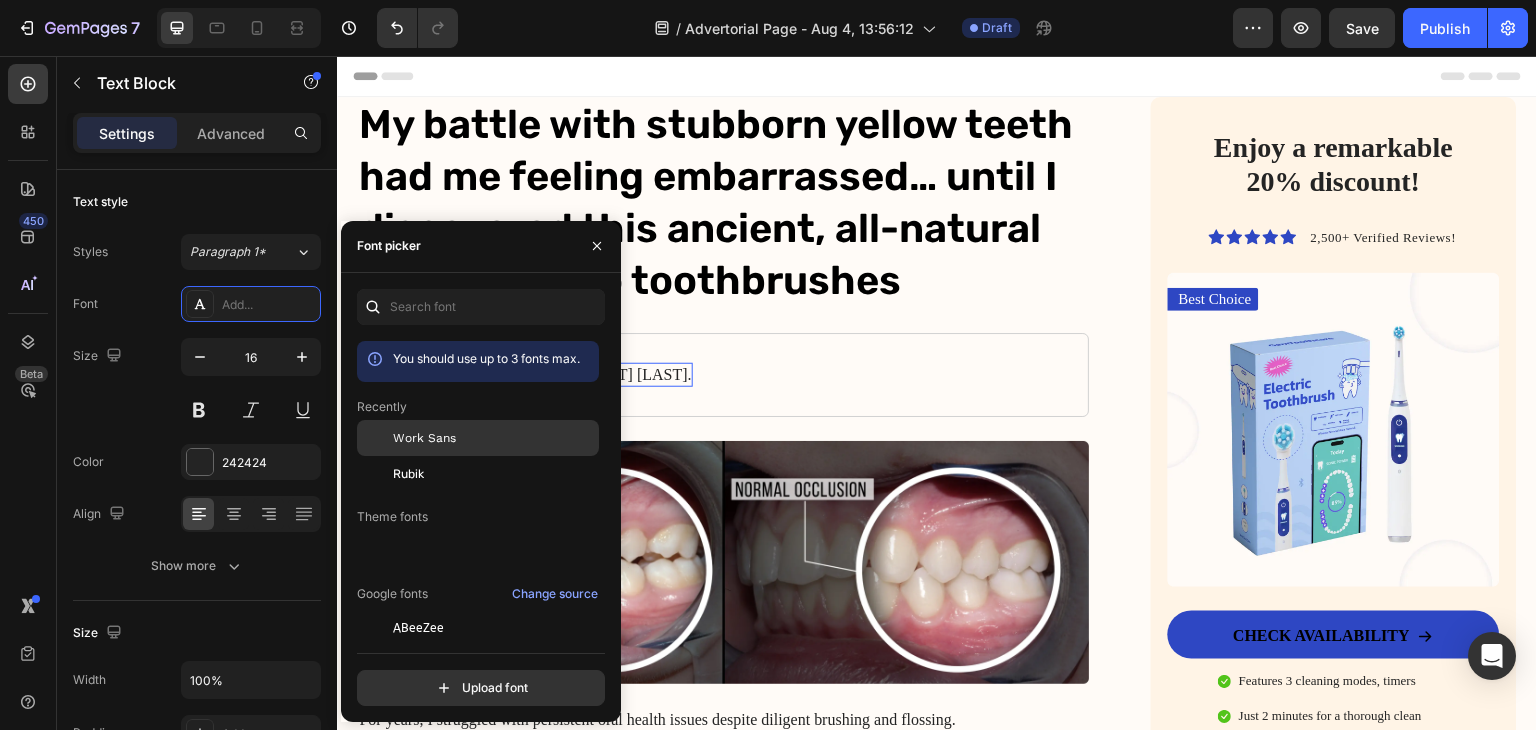 click on "Work Sans" at bounding box center [424, 438] 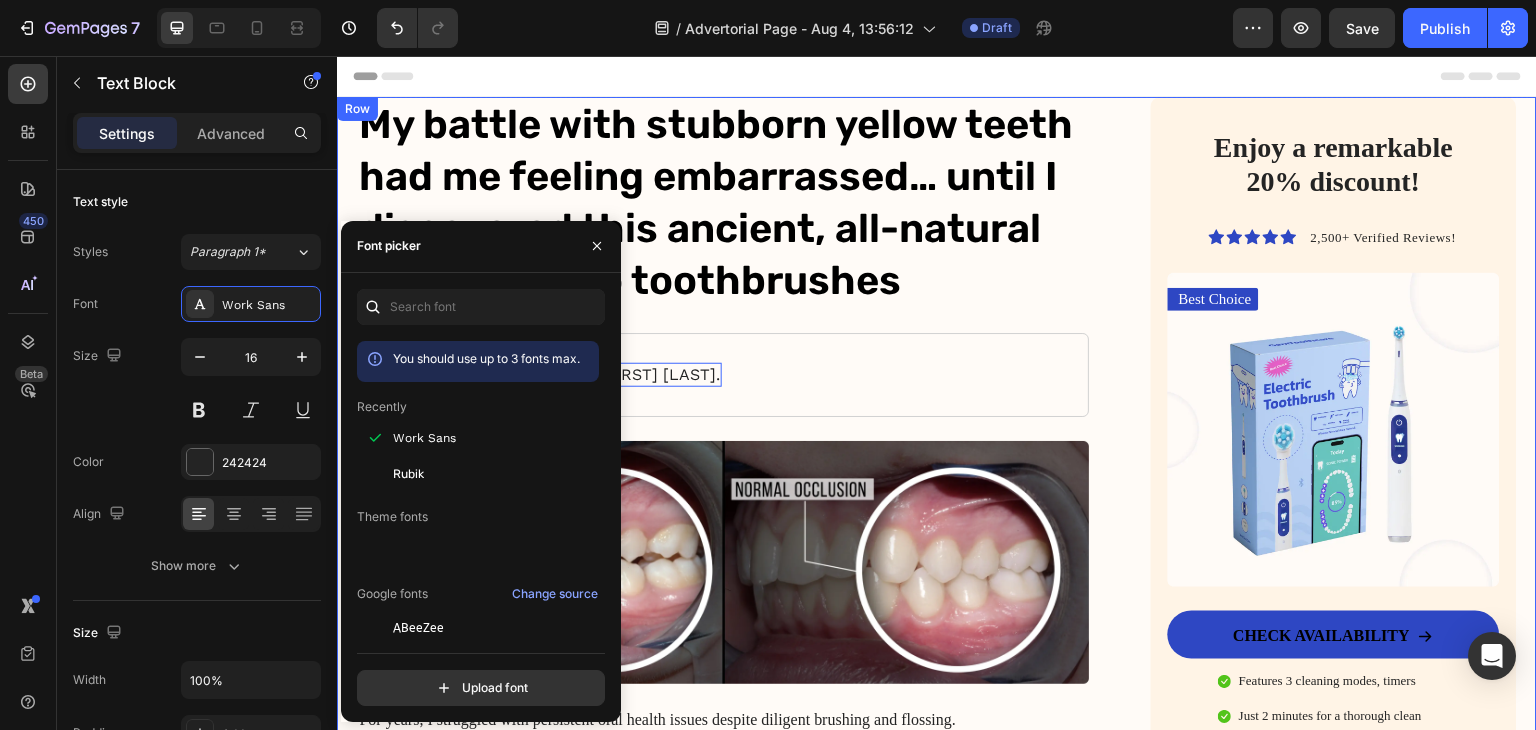 click on "My battle with stubborn yellow teeth had me feeling embarrassed… until I discovered this ancient, all-natural alternative to toothbrushes Heading Image January 18, 2024 By Jade C. Text Block   0 Row Image For years, I struggled with persistent oral health issues despite diligent brushing and flossing.  I tried various high-quality toothbrushes and products, but the problems only seemed to worsen over time, leading to costly dental procedures.  That all changed when I discovered the  GemToothcare . This innovative device, with its powerful sonic technology and customizable cleaning modes, was able to reach areas my regular toothbrush could never access.  Finally, I could achieve that deep, thorough clean that left my mouth feeling rejuvenated and my teeth looking brighter. The  GemToothcare  was the game-changer I had been searching for. Text Block Image What constitutes poor oral hygiene? Heading Text Block Image Text Block The core issues behind poor oral hygiene are twofold.  Text Block Heading Image" at bounding box center (937, 2603) 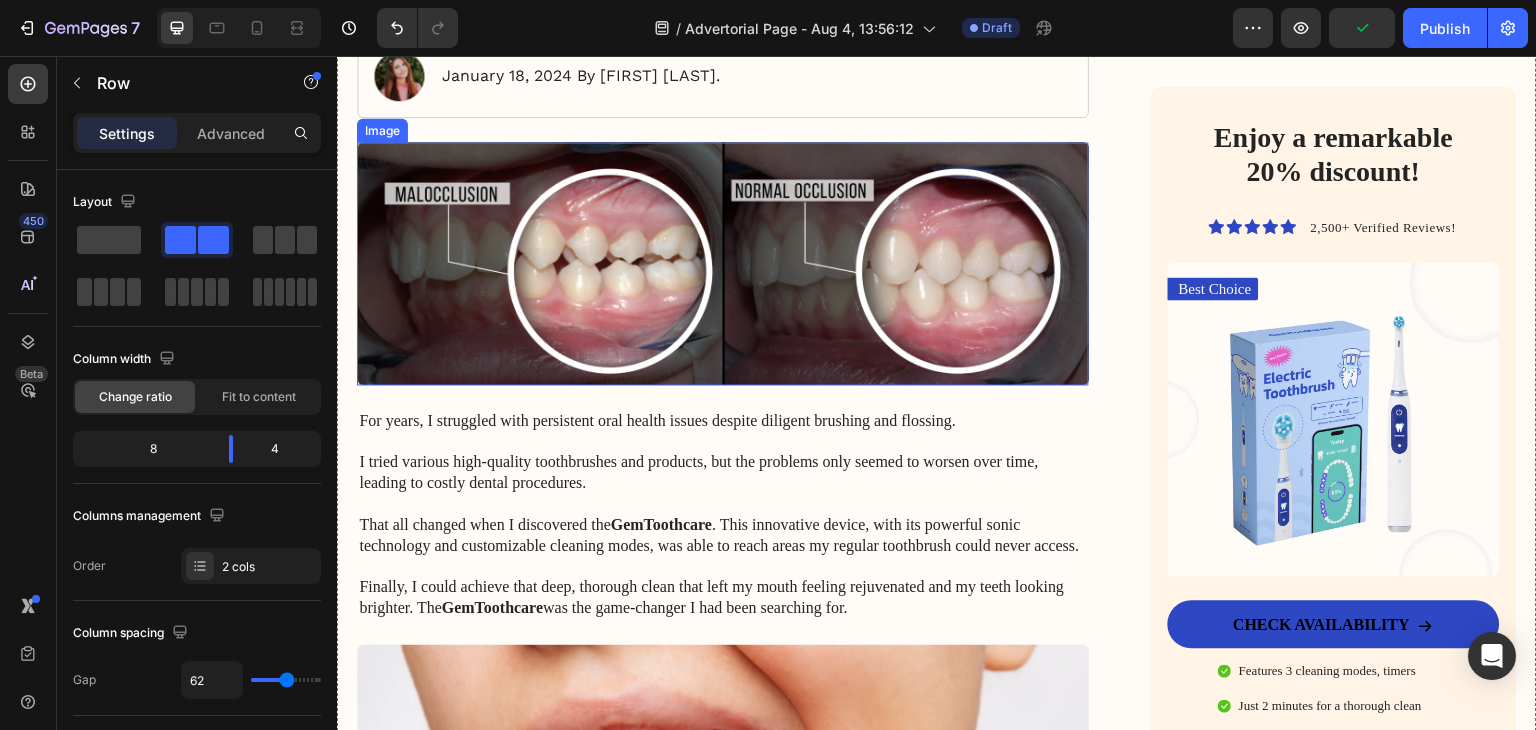 scroll, scrollTop: 300, scrollLeft: 0, axis: vertical 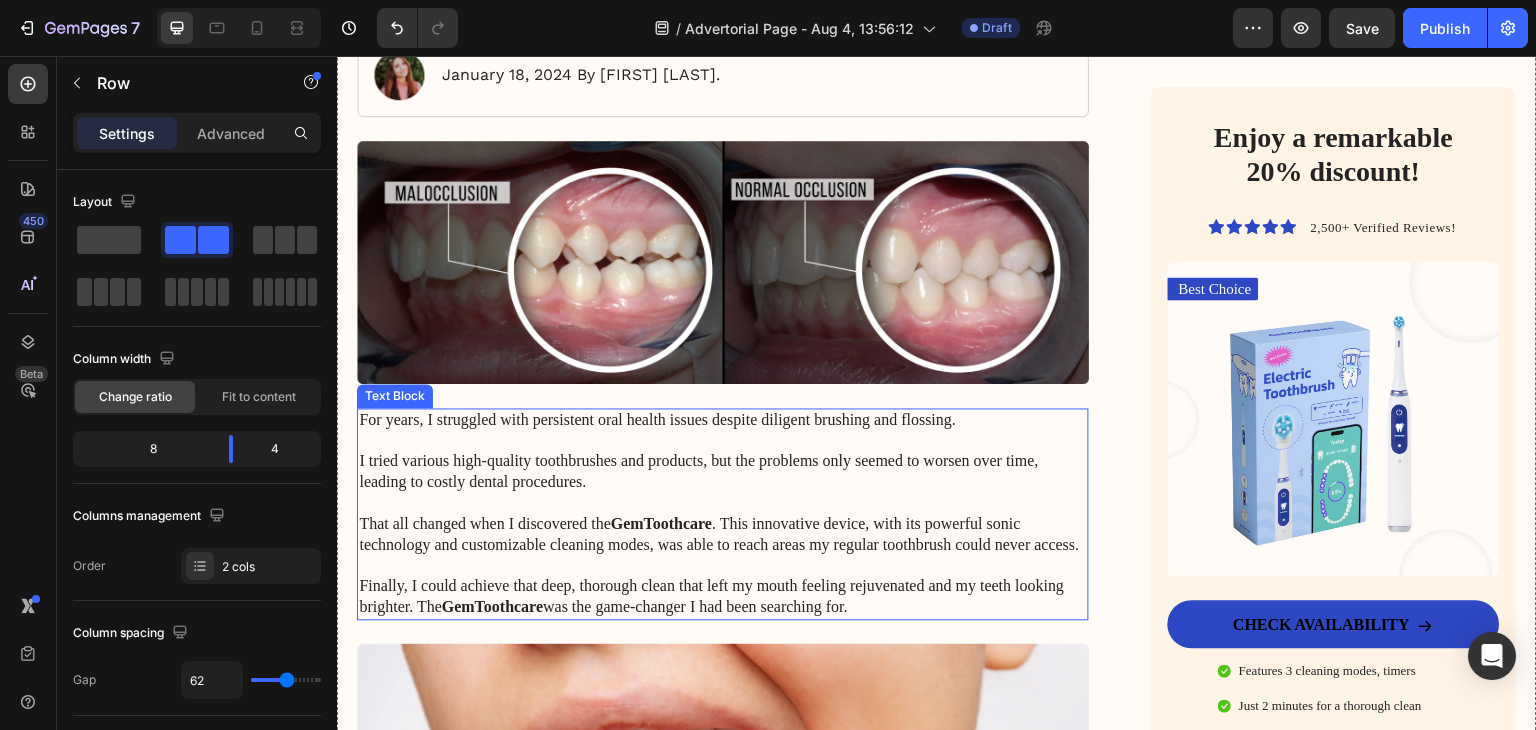 click on "For years, I struggled with persistent oral health issues despite diligent brushing and flossing.  I tried various high-quality toothbrushes and products, but the problems only seemed to worsen over time, leading to costly dental procedures.  That all changed when I discovered the  GemToothcare . This innovative device, with its powerful sonic technology and customizable cleaning modes, was able to reach areas my regular toothbrush could never access.  Finally, I could achieve that deep, thorough clean that left my mouth feeling rejuvenated and my teeth looking brighter. The  GemToothcare  was the game-changer I had been searching for." at bounding box center [723, 514] 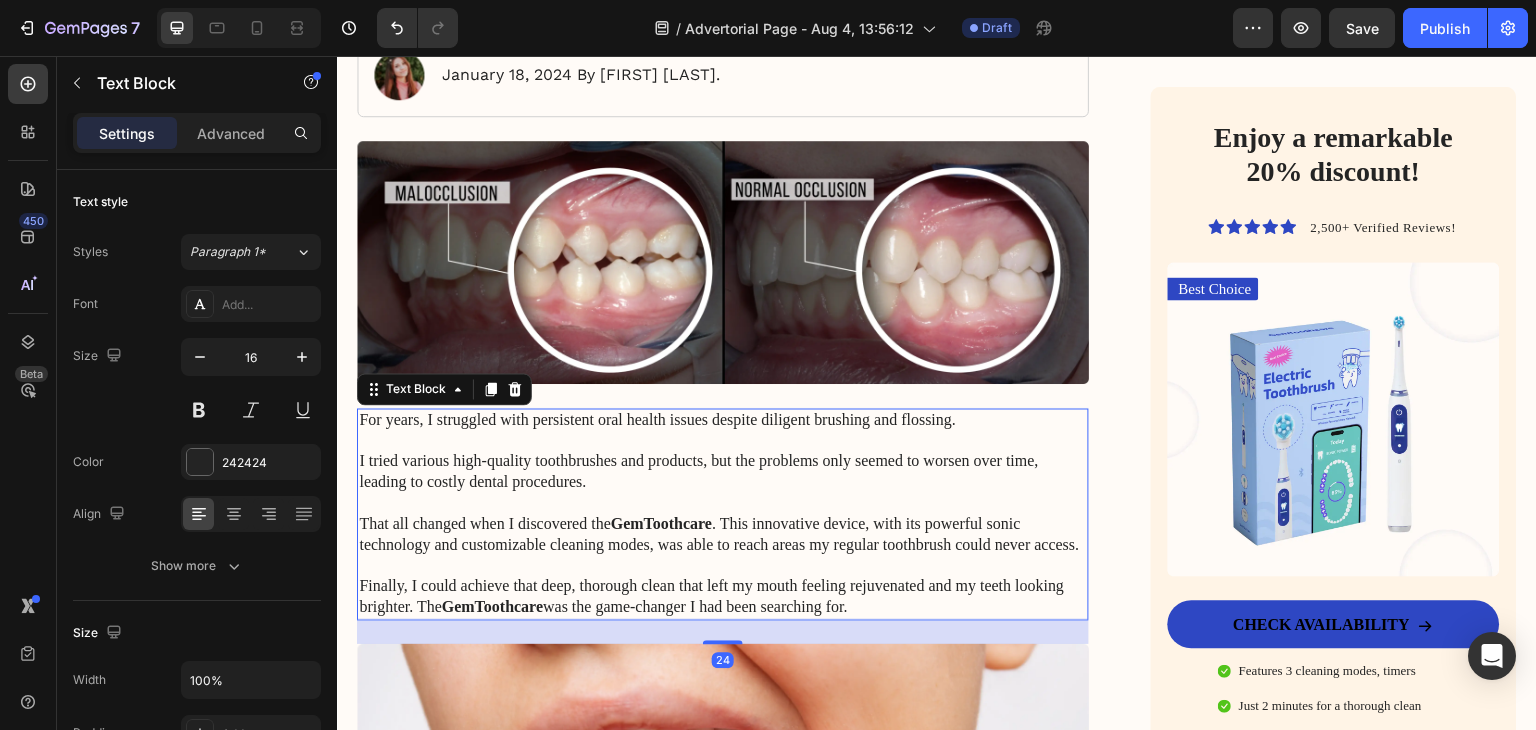 click on "For years, I struggled with persistent oral health issues despite diligent brushing and flossing.  I tried various high-quality toothbrushes and products, but the problems only seemed to worsen over time, leading to costly dental procedures.  That all changed when I discovered the  GemToothcare . This innovative device, with its powerful sonic technology and customizable cleaning modes, was able to reach areas my regular toothbrush could never access.  Finally, I could achieve that deep, thorough clean that left my mouth feeling rejuvenated and my teeth looking brighter. The  GemToothcare  was the game-changer I had been searching for." at bounding box center (723, 514) 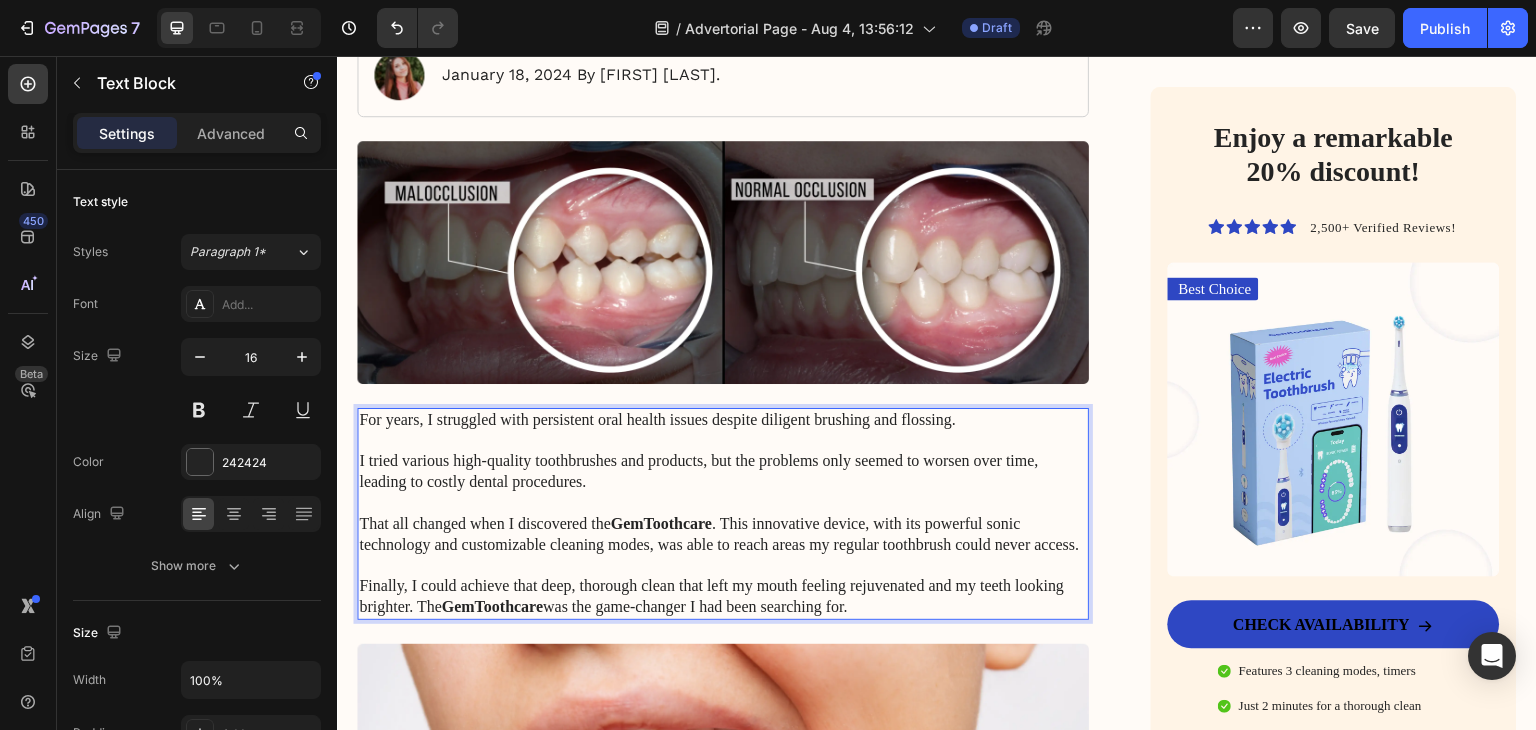 click on "For years, I struggled with persistent oral health issues despite diligent brushing and flossing.  I tried various high-quality toothbrushes and products, but the problems only seemed to worsen over time, leading to costly dental procedures.  That all changed when I discovered the  GemToothcare . This innovative device, with its powerful sonic technology and customizable cleaning modes, was able to reach areas my regular toothbrush could never access.  Finally, I could achieve that deep, thorough clean that left my mouth feeling rejuvenated and my teeth looking brighter. The  GemToothcare  was the game-changer I had been searching for." at bounding box center (723, 514) 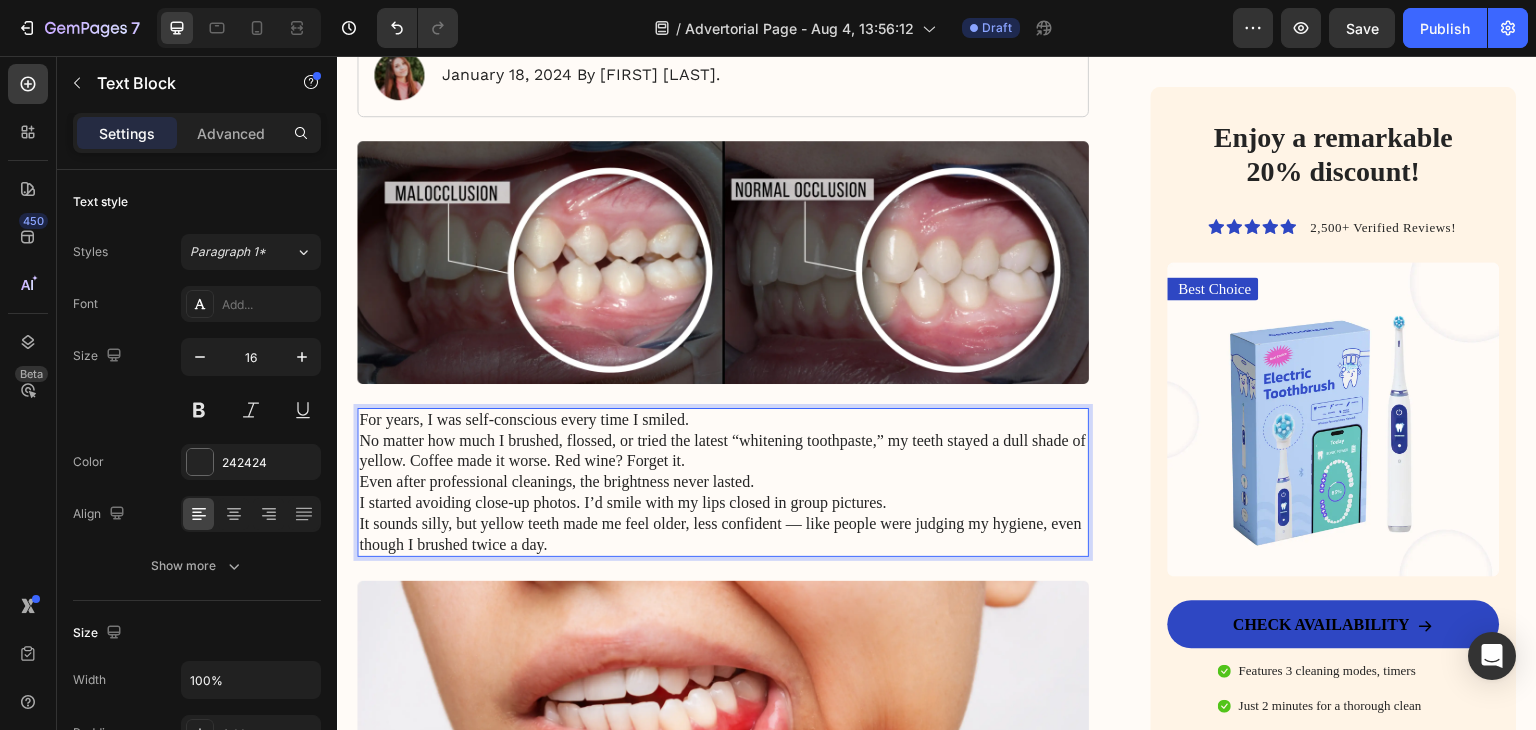 click on "For years, I was self-conscious every time I smiled. No matter how much I brushed, flossed, or tried the latest “whitening toothpaste,” my teeth stayed a dull shade of yellow. Coffee made it worse. Red wine? Forget it. Even after professional cleanings, the brightness never lasted." at bounding box center [723, 451] 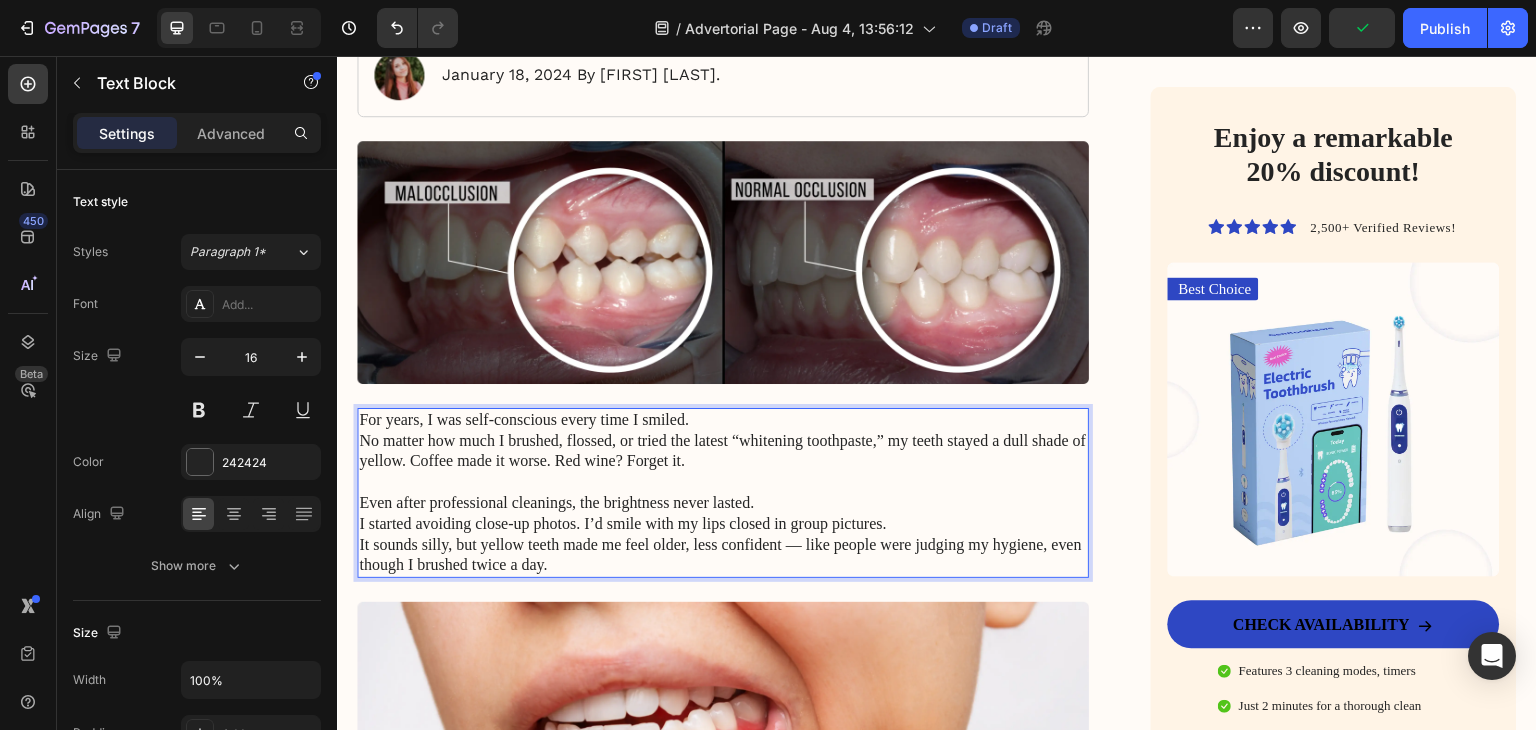 click on "For years, I was self-conscious every time I smiled. No matter how much I brushed, flossed, or tried the latest “whitening toothpaste,” my teeth stayed a dull shade of yellow. Coffee made it worse. Red wine? Forget it." at bounding box center (723, 441) 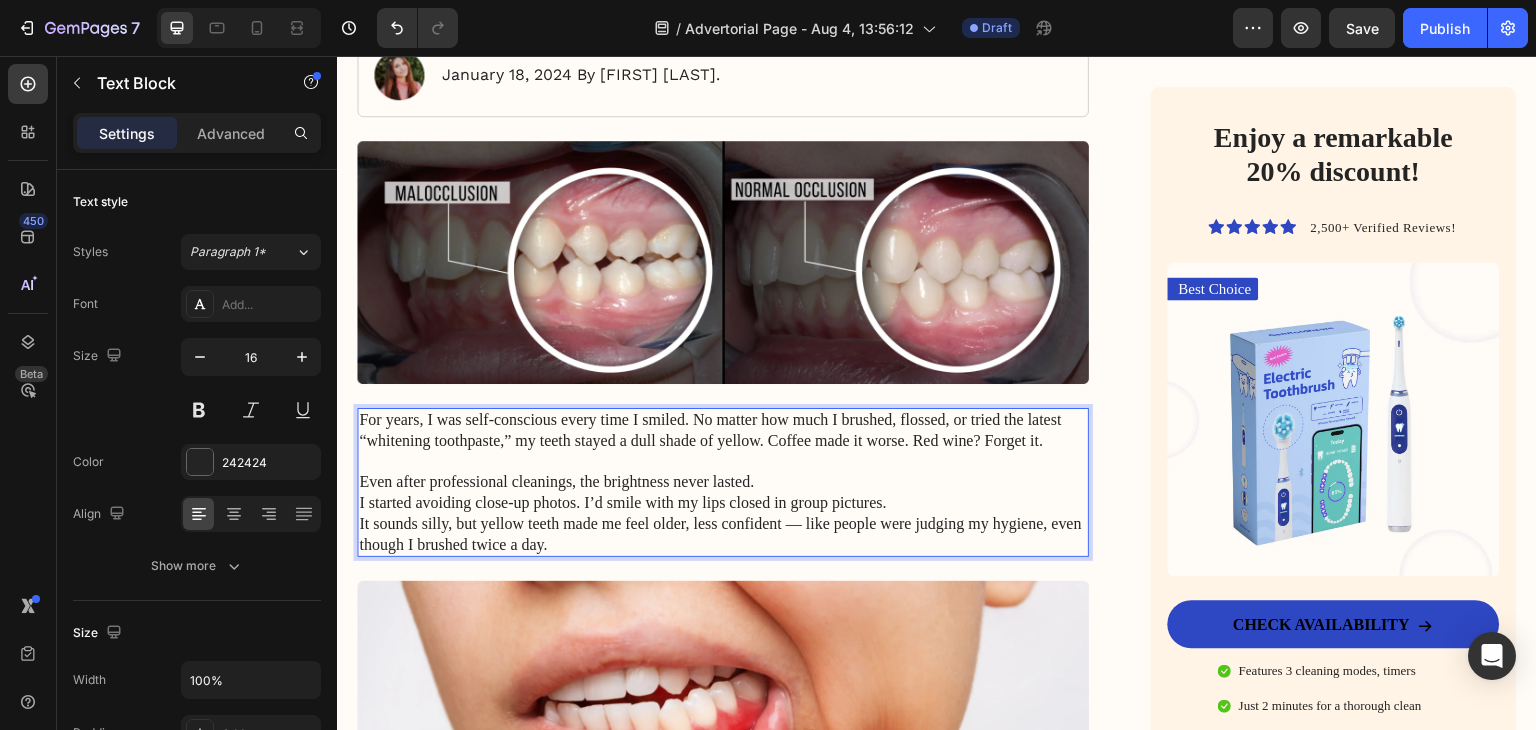 click on "I started avoiding close-up photos. I’d smile with my lips closed in group pictures. It sounds silly, but yellow teeth made me feel older, less confident — like people were judging my hygiene, even though I brushed twice a day." at bounding box center [723, 524] 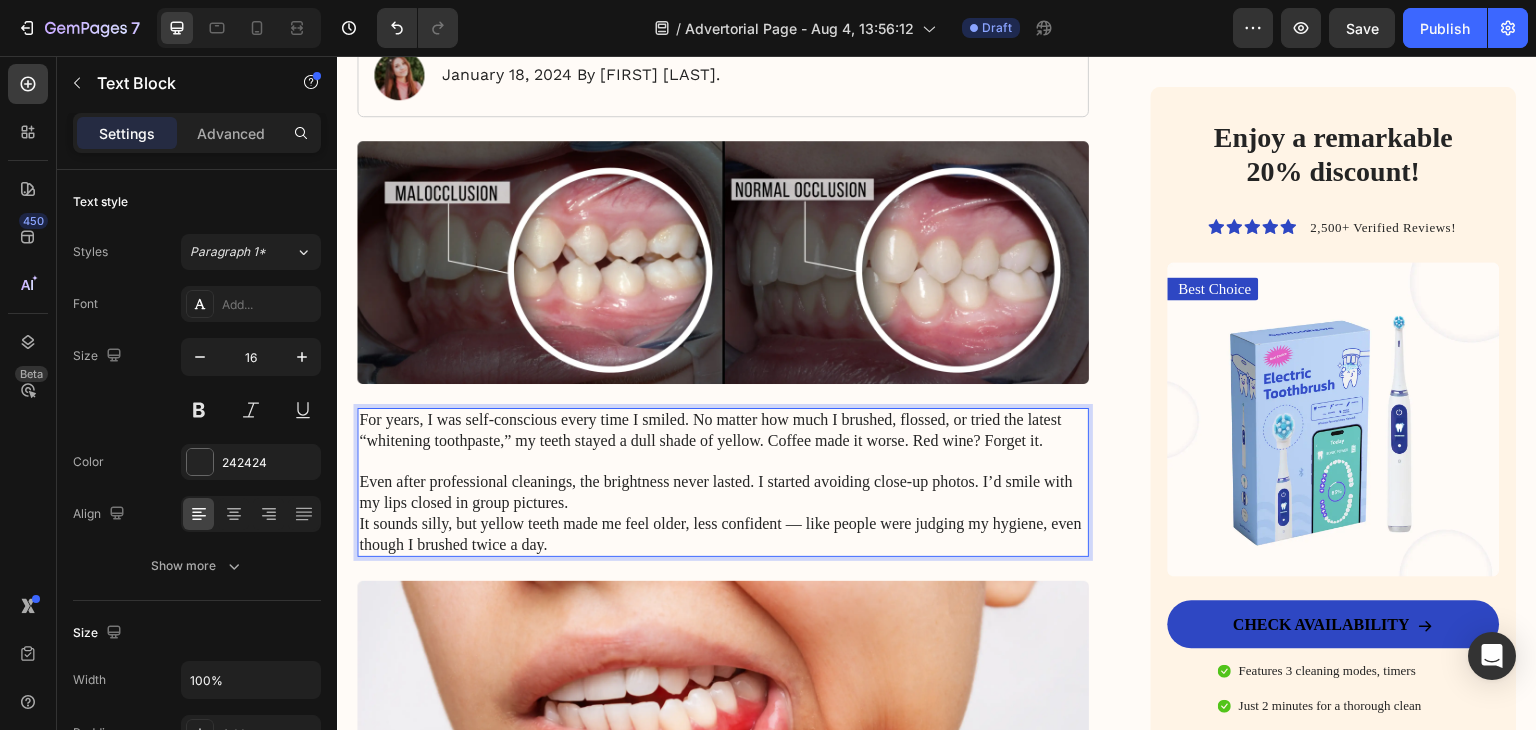 click on "Even after professional cleanings, the brightness never lasted. I started avoiding close-up photos. I’d smile with my lips closed in group pictures. It sounds silly, but yellow teeth made me feel older, less confident — like people were judging my hygiene, even though I brushed twice a day." at bounding box center [723, 503] 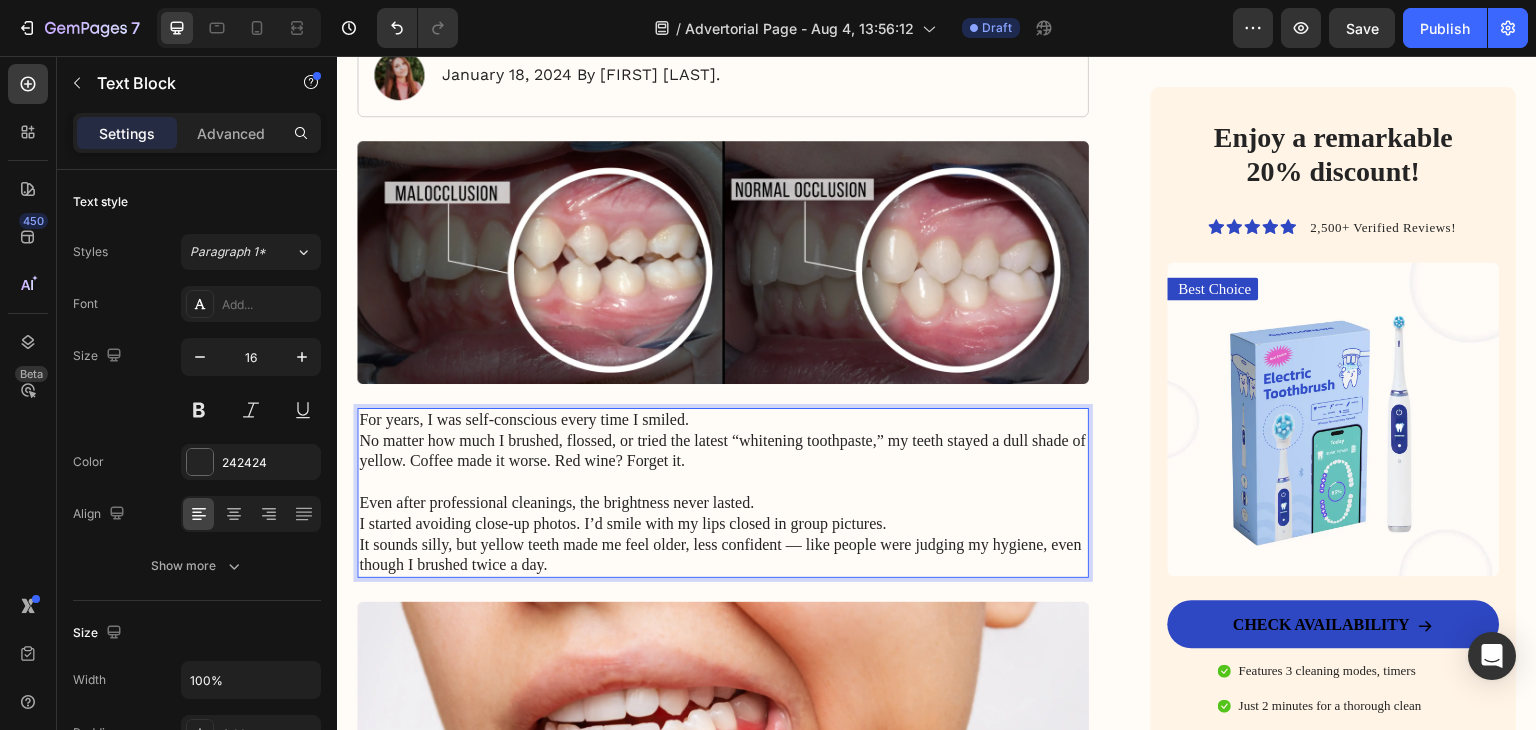 click on "For years, I was self-conscious every time I smiled. No matter how much I brushed, flossed, or tried the latest “whitening toothpaste,” my teeth stayed a dull shade of yellow. Coffee made it worse. Red wine? Forget it." at bounding box center (723, 441) 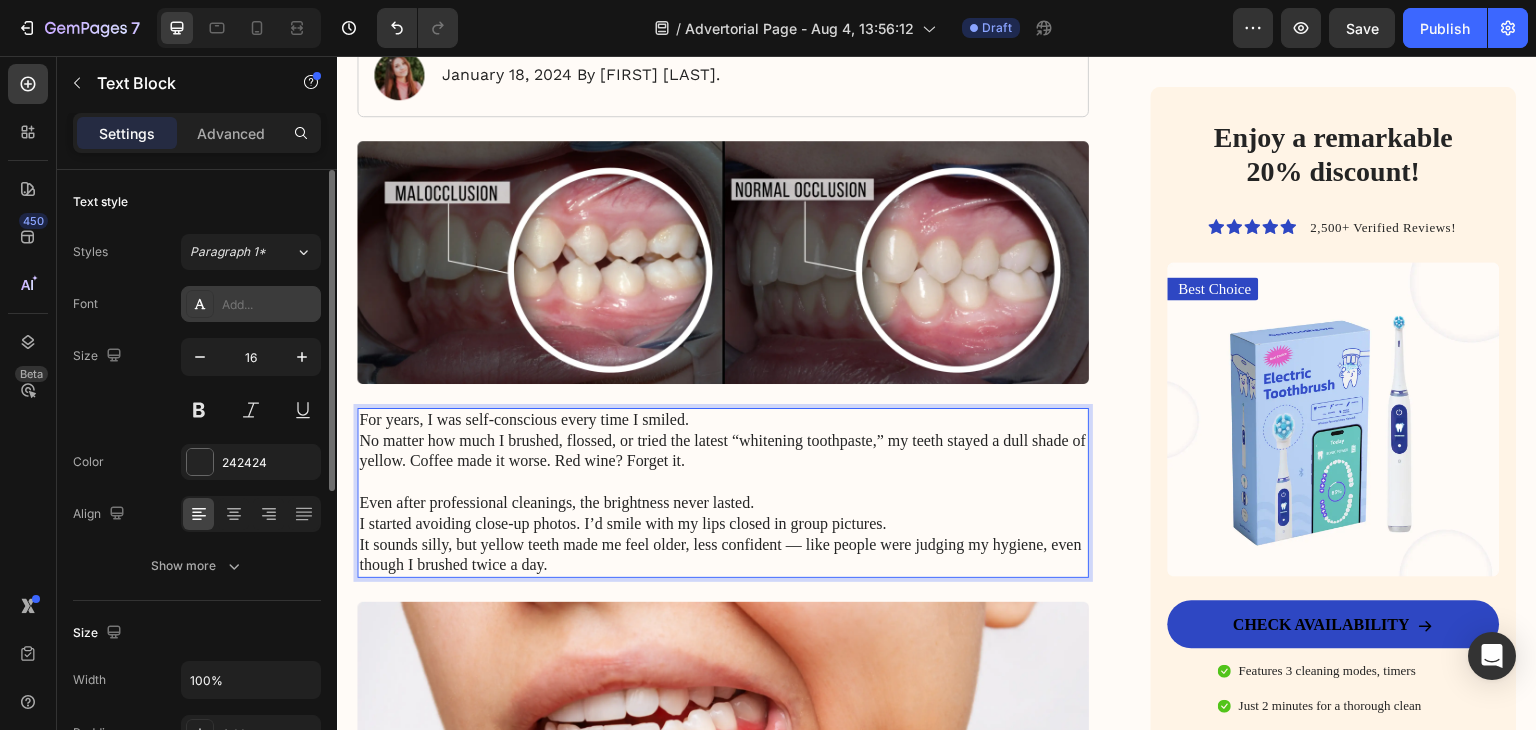 click on "Add..." at bounding box center [251, 304] 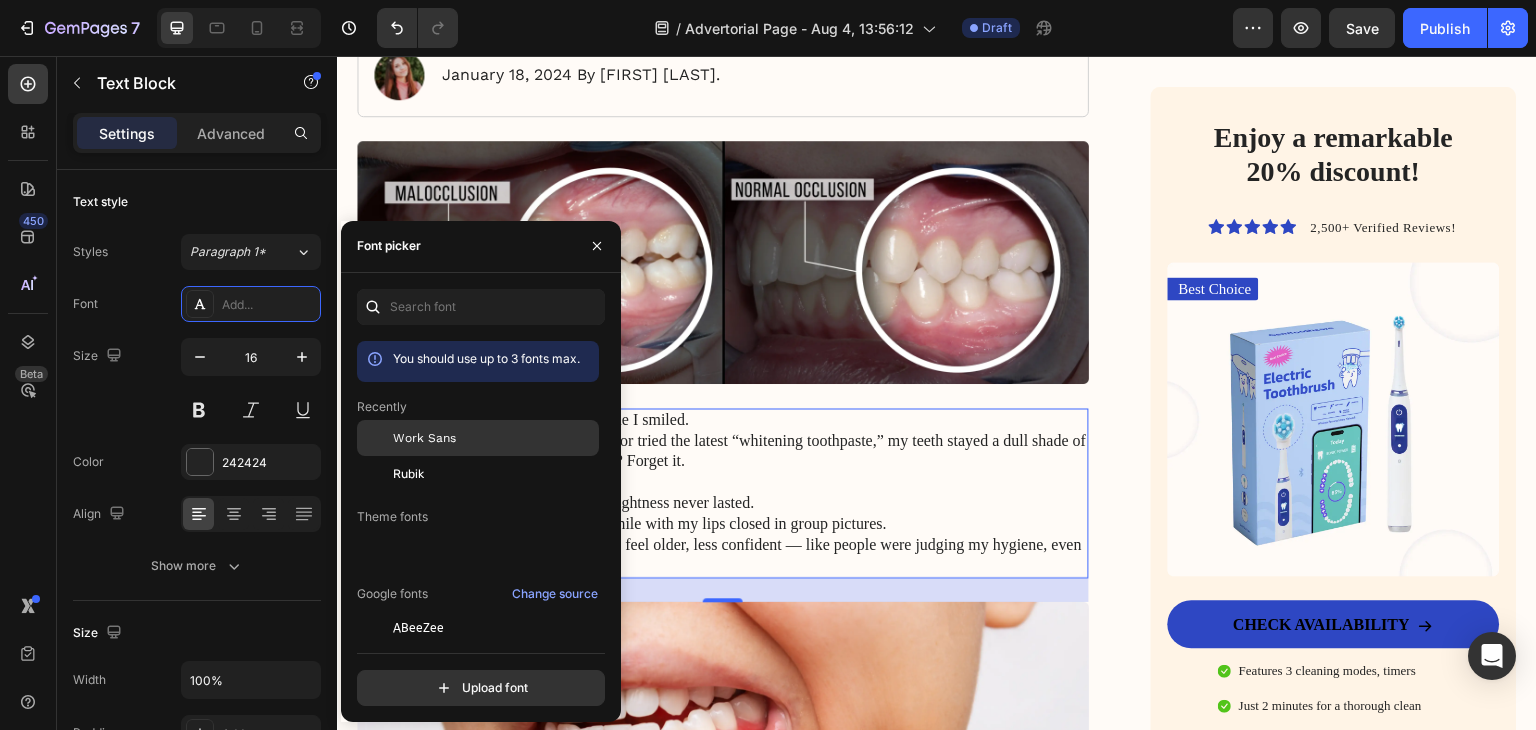 click on "Work Sans" at bounding box center (424, 438) 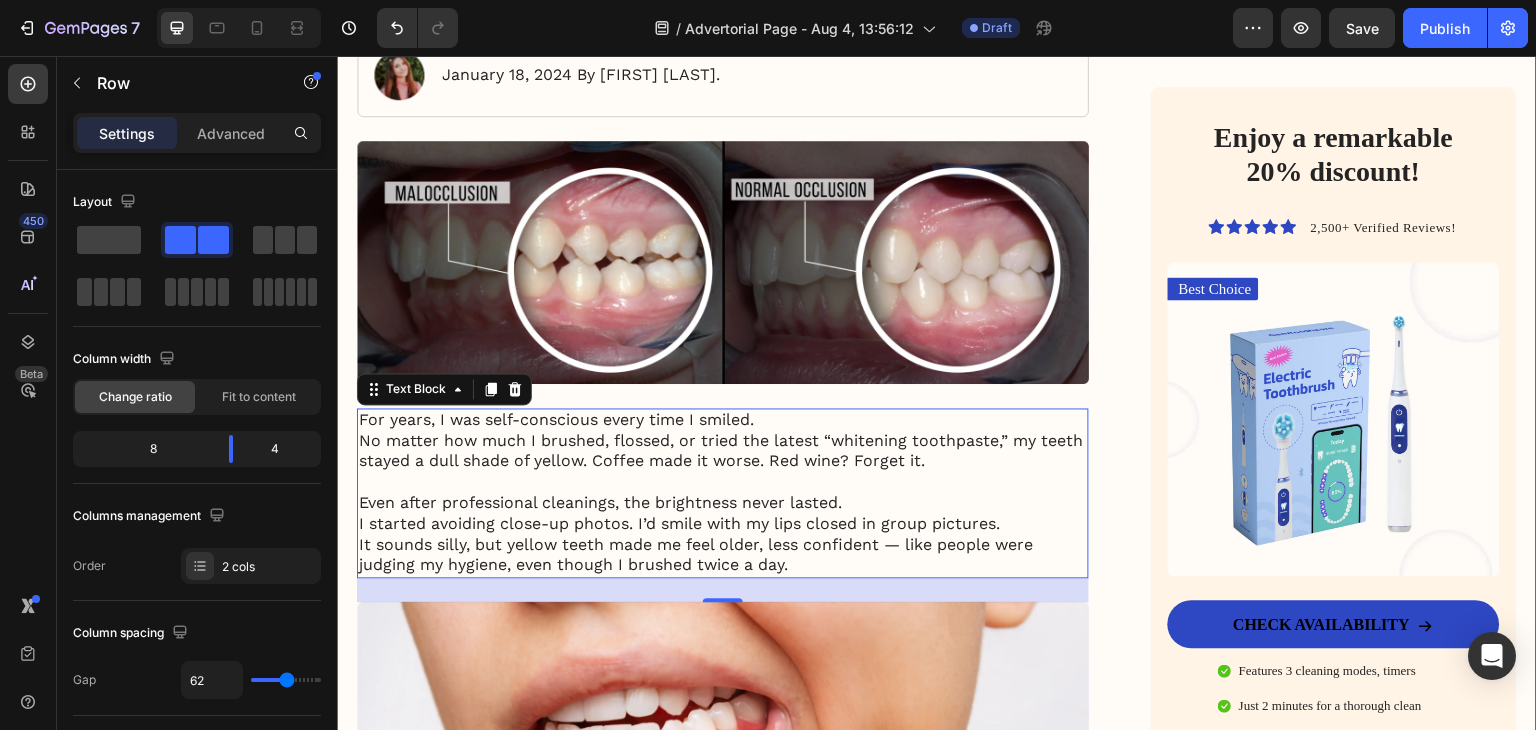 click on "My battle with stubborn yellow teeth had me feeling embarrassed… until I discovered this ancient, all-natural alternative to toothbrushes Heading Image January 18, 2024 By Jade C. Text Block Row Image For years, I was self-conscious every time I smiled. No matter how much I brushed, flossed, or tried the latest “whitening toothpaste,” my teeth stayed a dull shade of yellow. Coffee made it worse. Red wine? Forget it. Even after professional cleanings, the brightness never lasted. I started avoiding close-up photos. I’d smile with my lips closed in group pictures. It sounds silly, but yellow teeth made me feel older, less confident — like people were judging my hygiene, even though I brushed twice a day. Text Block   24 Image What constitutes poor oral hygiene? Heading Poor oral hygiene is characterized by a failure to properly maintain the health and cleanliness of the mouth through consistent, effective dental care practices. Text Block Image Text Block Text Block Heading Text Block Image Heading" at bounding box center [937, 2282] 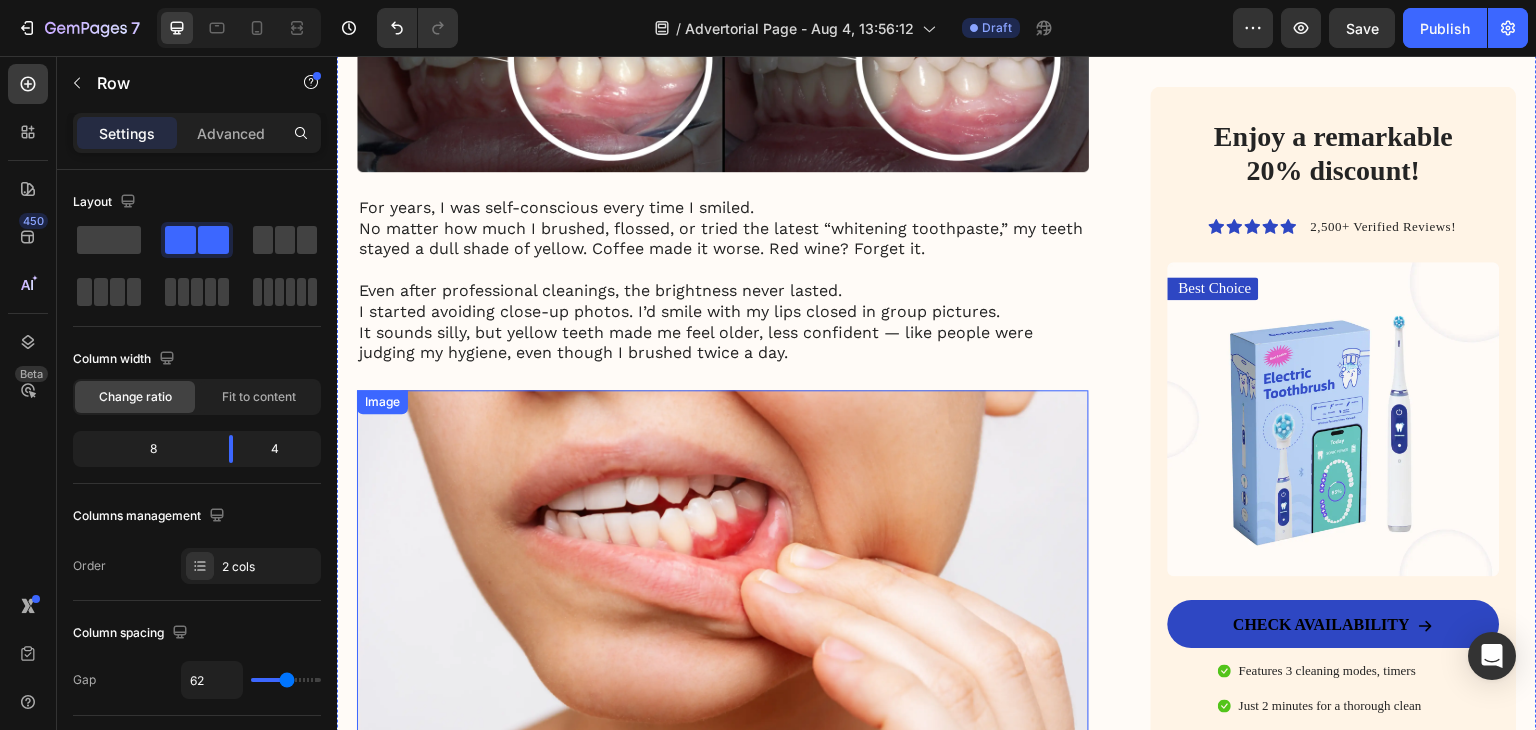scroll, scrollTop: 500, scrollLeft: 0, axis: vertical 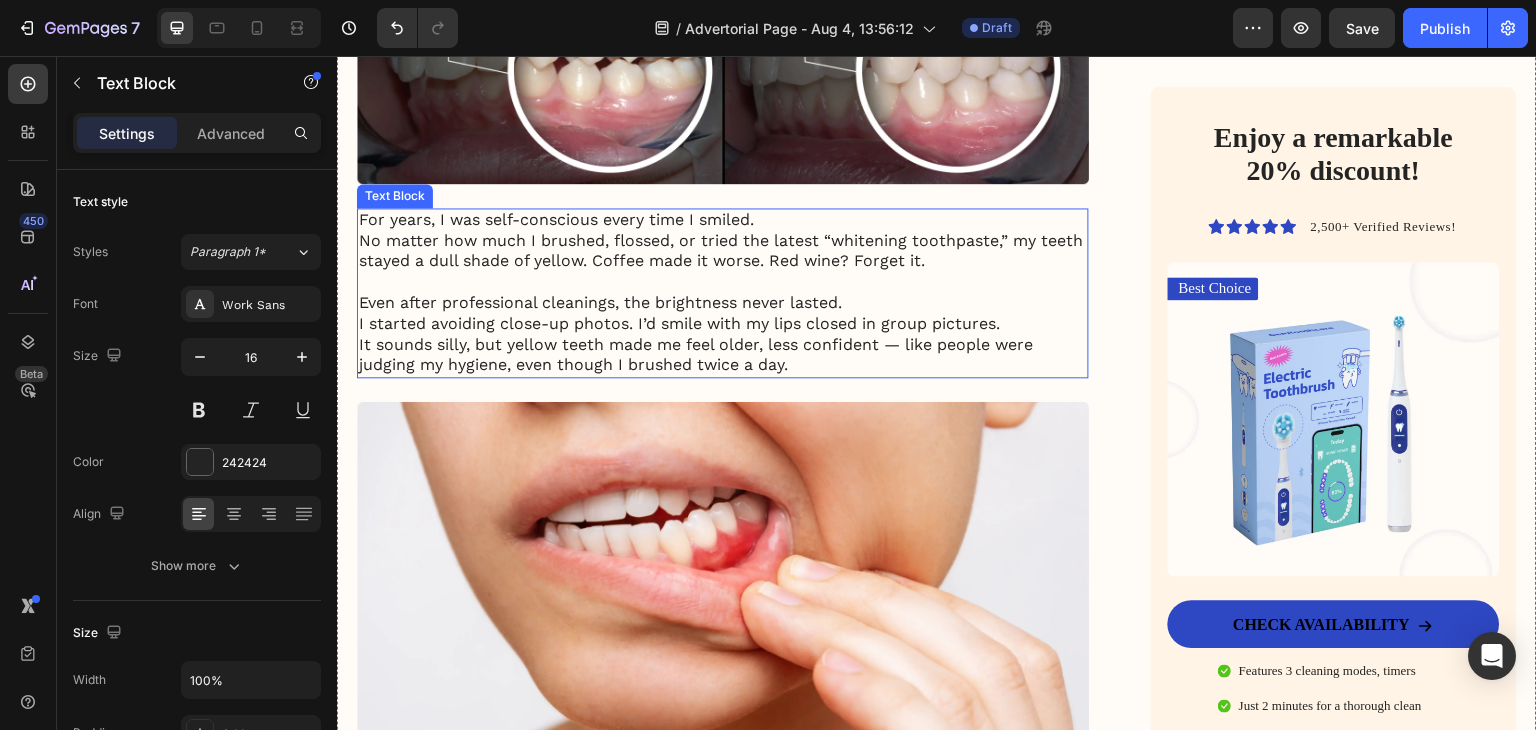 click on "I started avoiding close-up photos. I’d smile with my lips closed in group pictures. It sounds silly, but yellow teeth made me feel older, less confident — like people were judging my hygiene, even though I brushed twice a day." at bounding box center (723, 345) 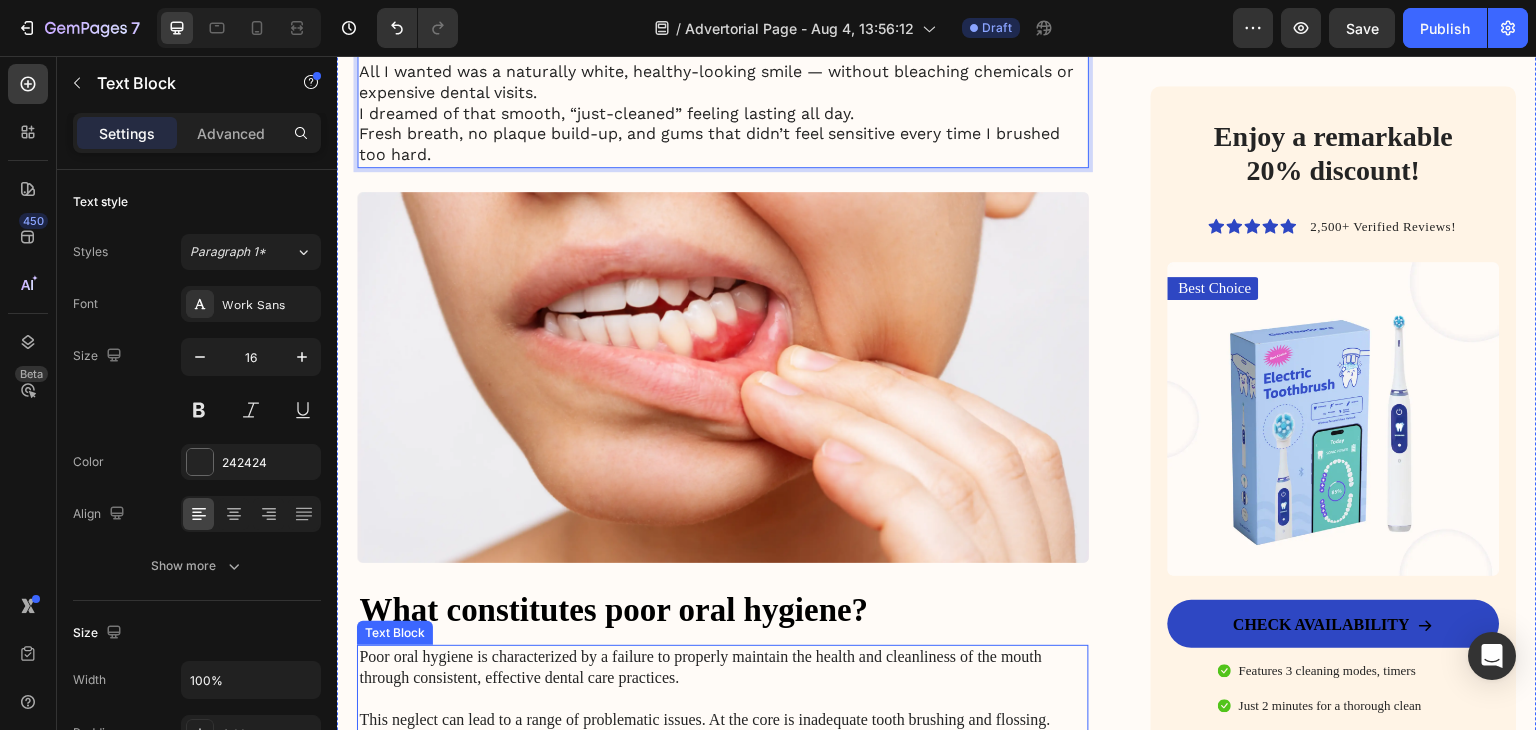 scroll, scrollTop: 1100, scrollLeft: 0, axis: vertical 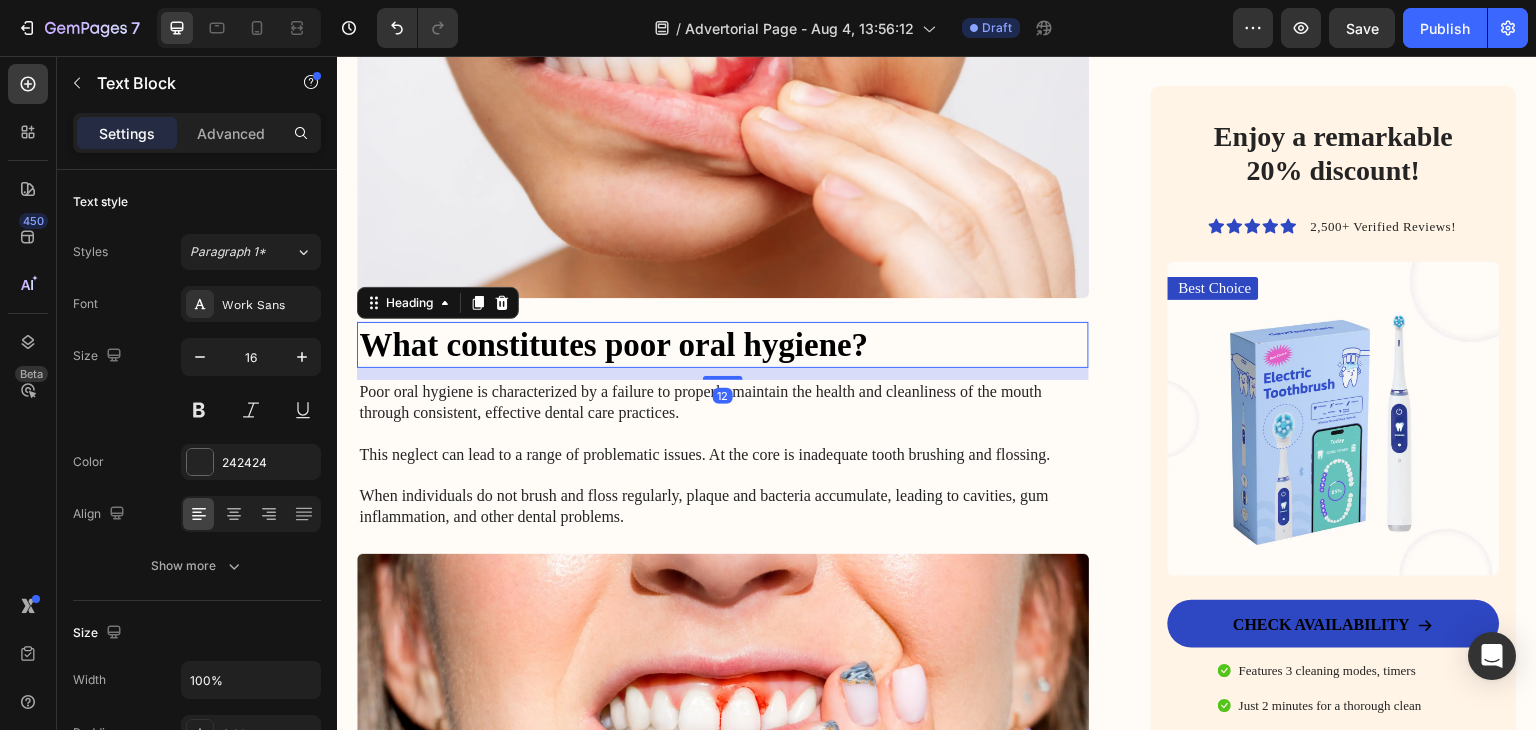 click on "What constitutes poor oral hygiene?" at bounding box center (723, 345) 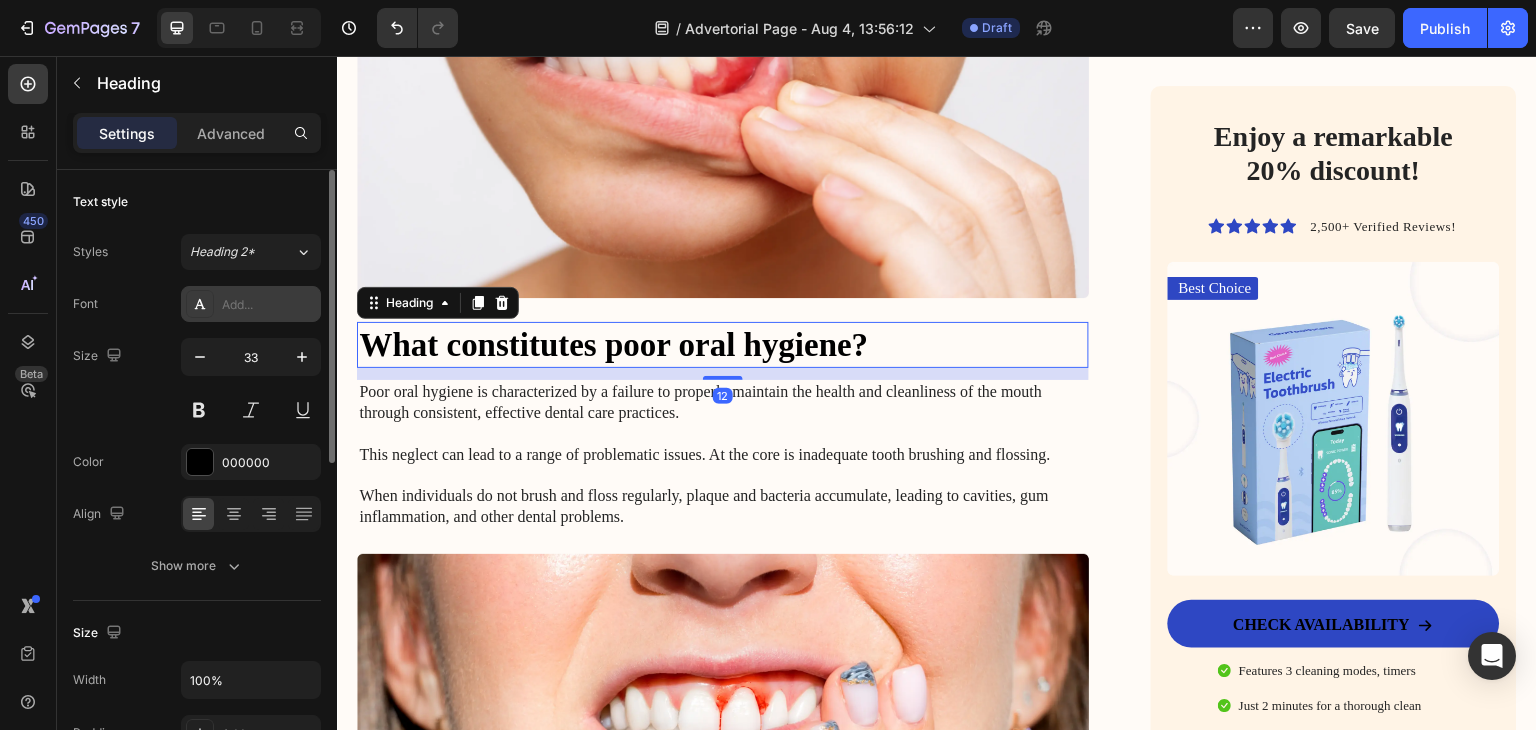 click on "Add..." at bounding box center (269, 305) 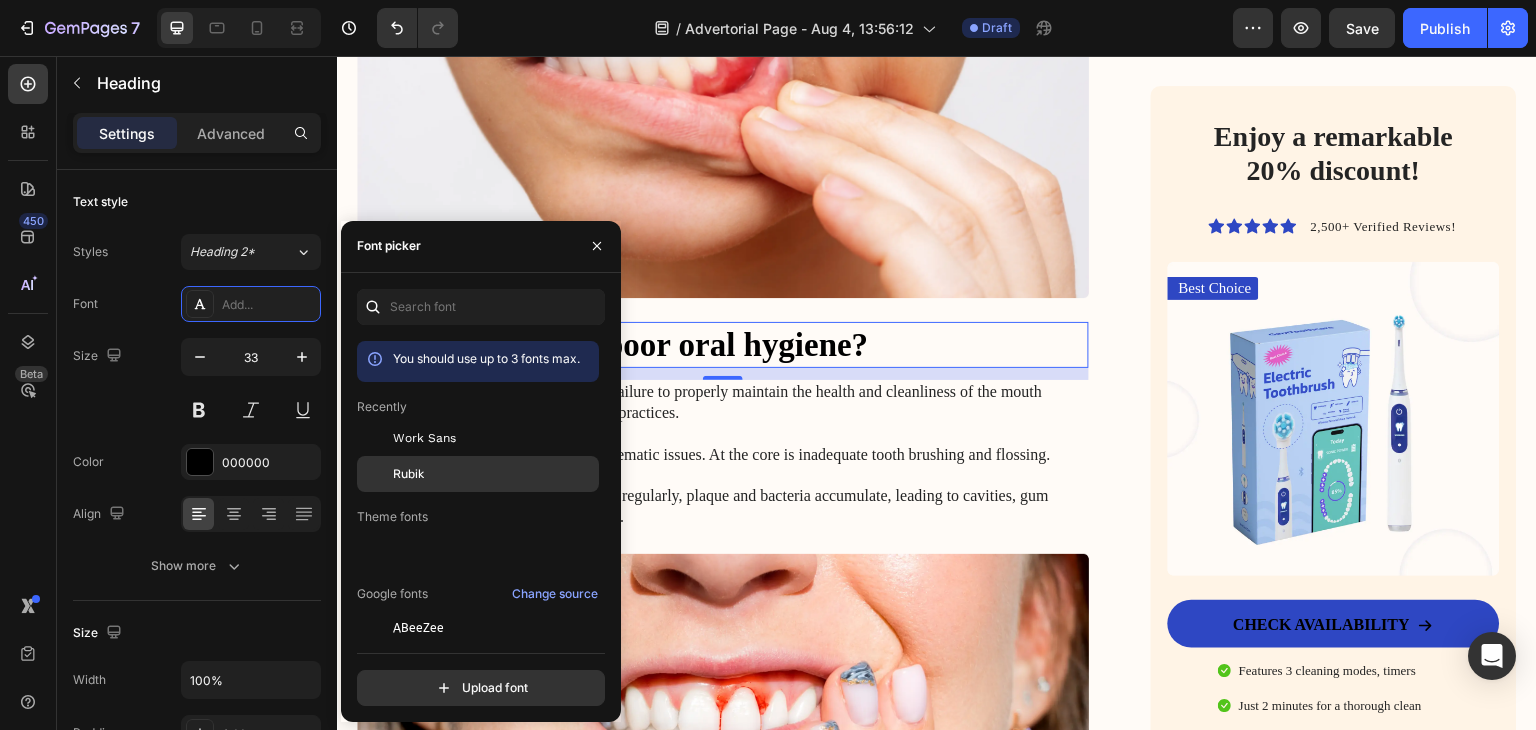 click on "Rubik" at bounding box center [408, 474] 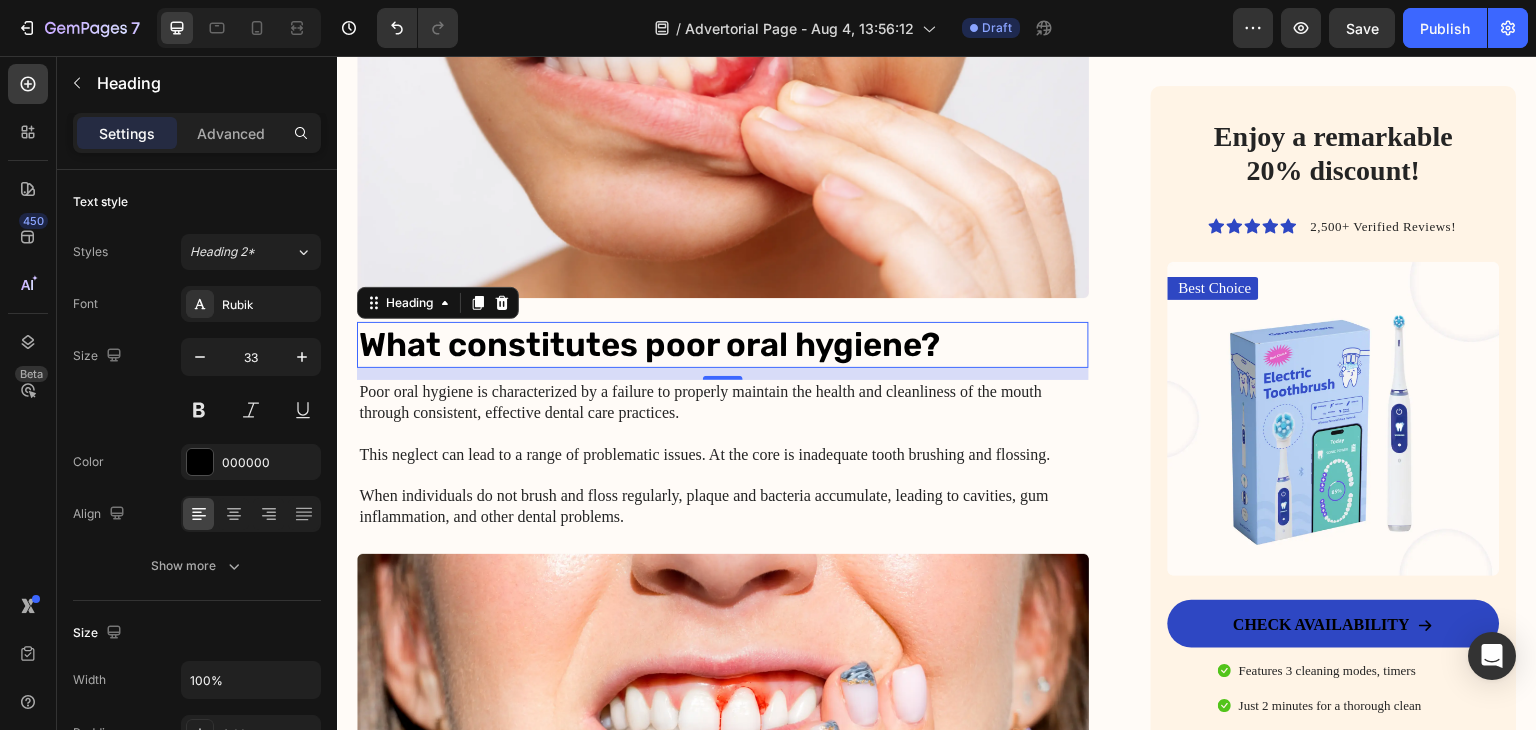 click on "What constitutes poor oral hygiene?" at bounding box center (723, 345) 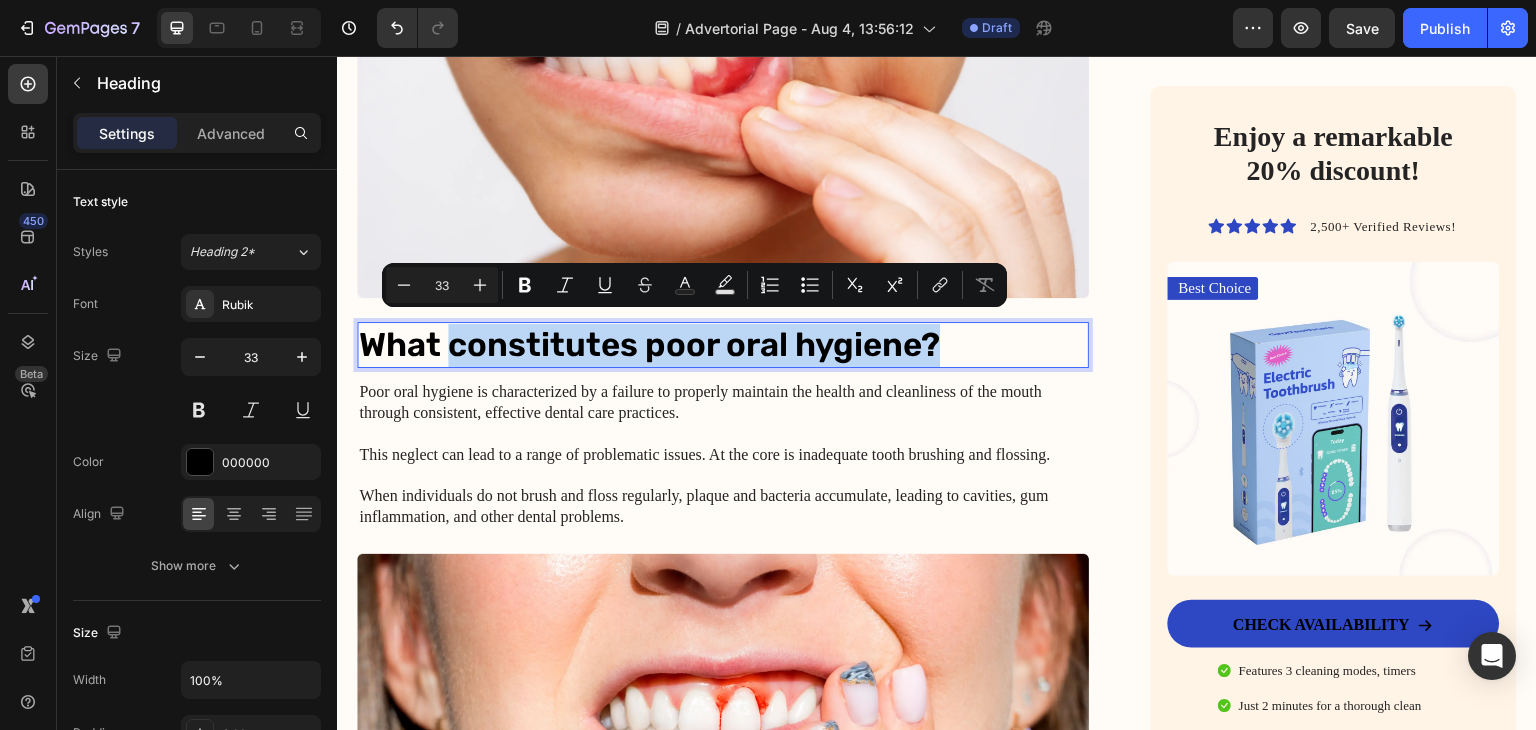 drag, startPoint x: 950, startPoint y: 331, endPoint x: 448, endPoint y: 341, distance: 502.09958 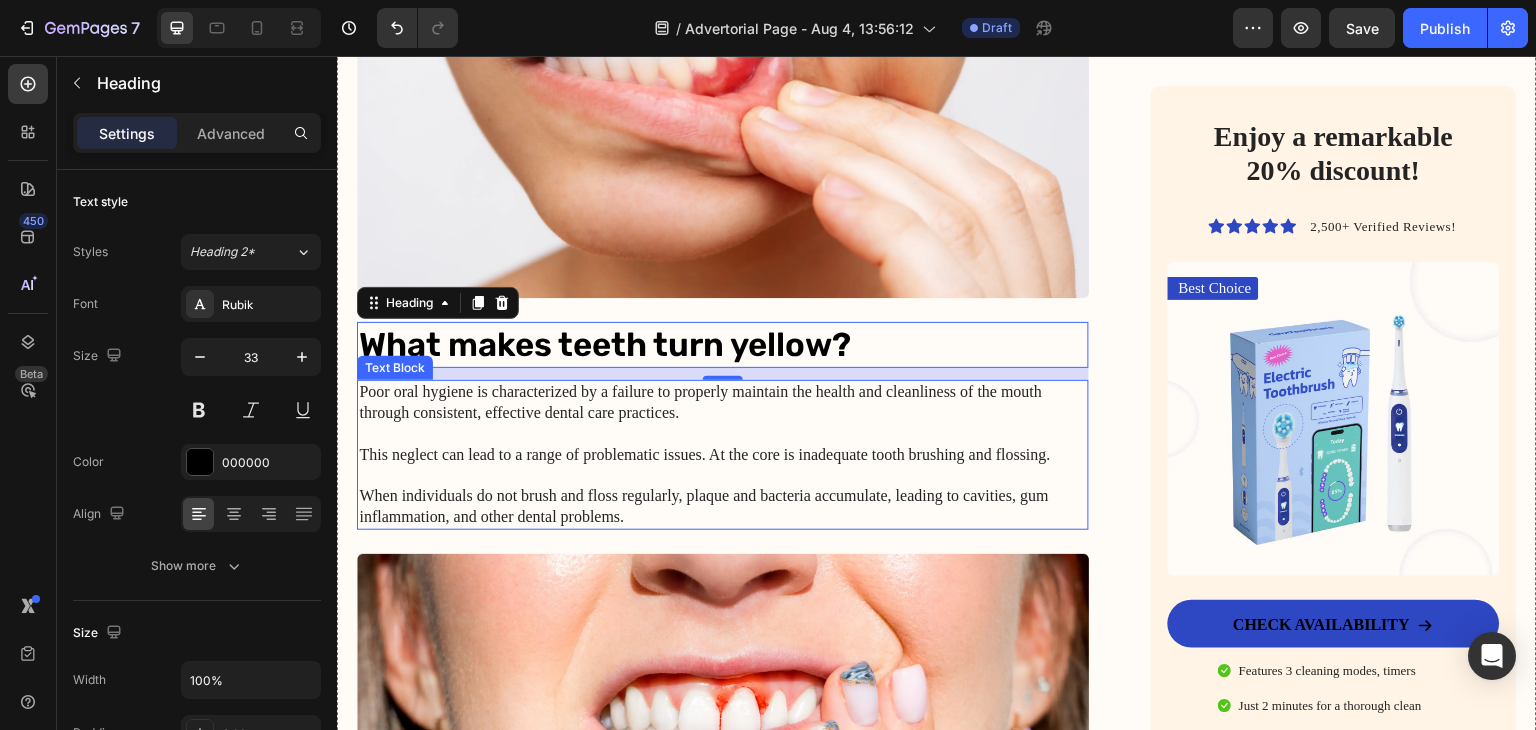 click on "Poor oral hygiene is characterized by a failure to properly maintain the health and cleanliness of the mouth through consistent, effective dental care practices. This neglect can lead to a range of problematic issues. At the core is inadequate tooth brushing and flossing.  When individuals do not brush and floss regularly, plaque and bacteria accumulate, leading to cavities, gum inflammation, and other dental problems." at bounding box center [723, 455] 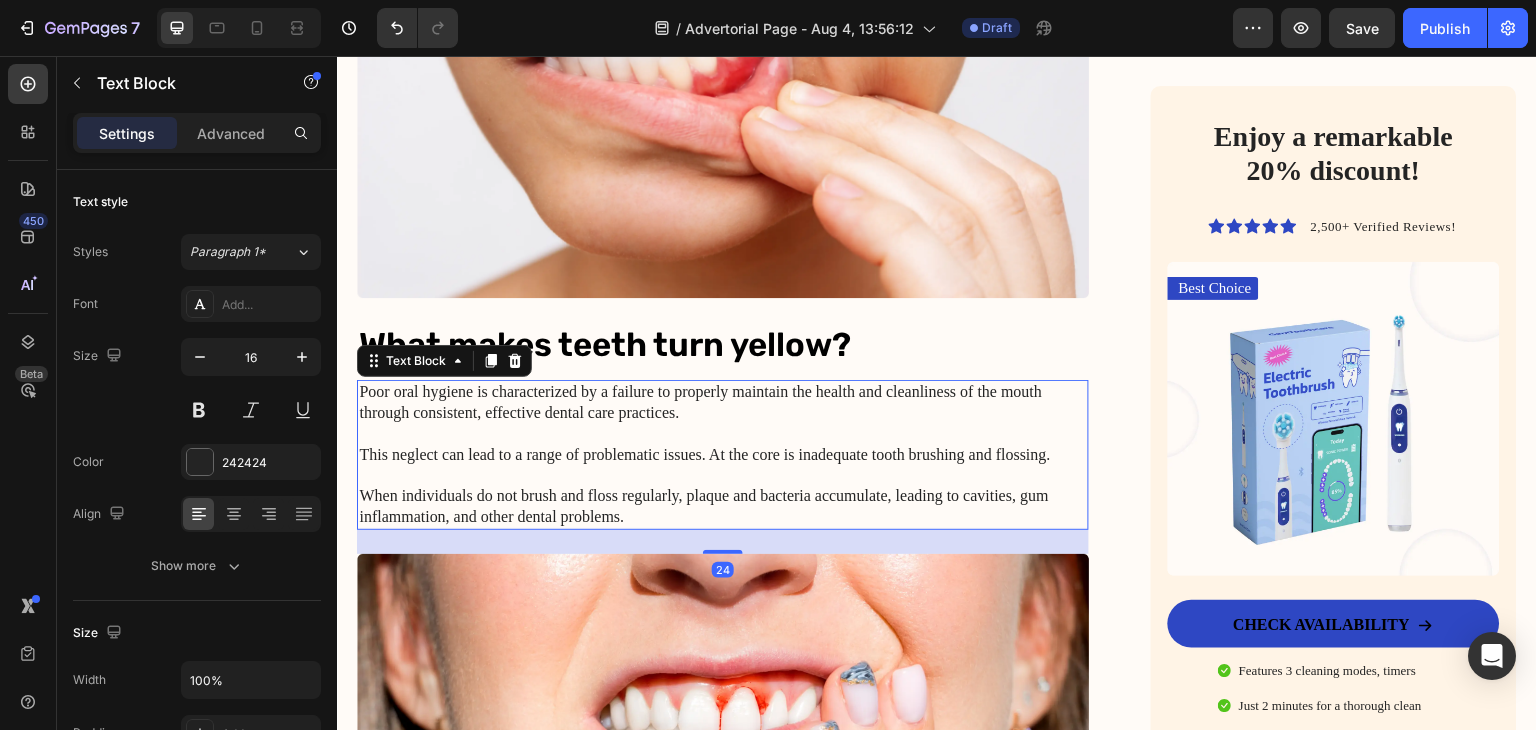 click on "Poor oral hygiene is characterized by a failure to properly maintain the health and cleanliness of the mouth through consistent, effective dental care practices. This neglect can lead to a range of problematic issues. At the core is inadequate tooth brushing and flossing.  When individuals do not brush and floss regularly, plaque and bacteria accumulate, leading to cavities, gum inflammation, and other dental problems." at bounding box center [723, 455] 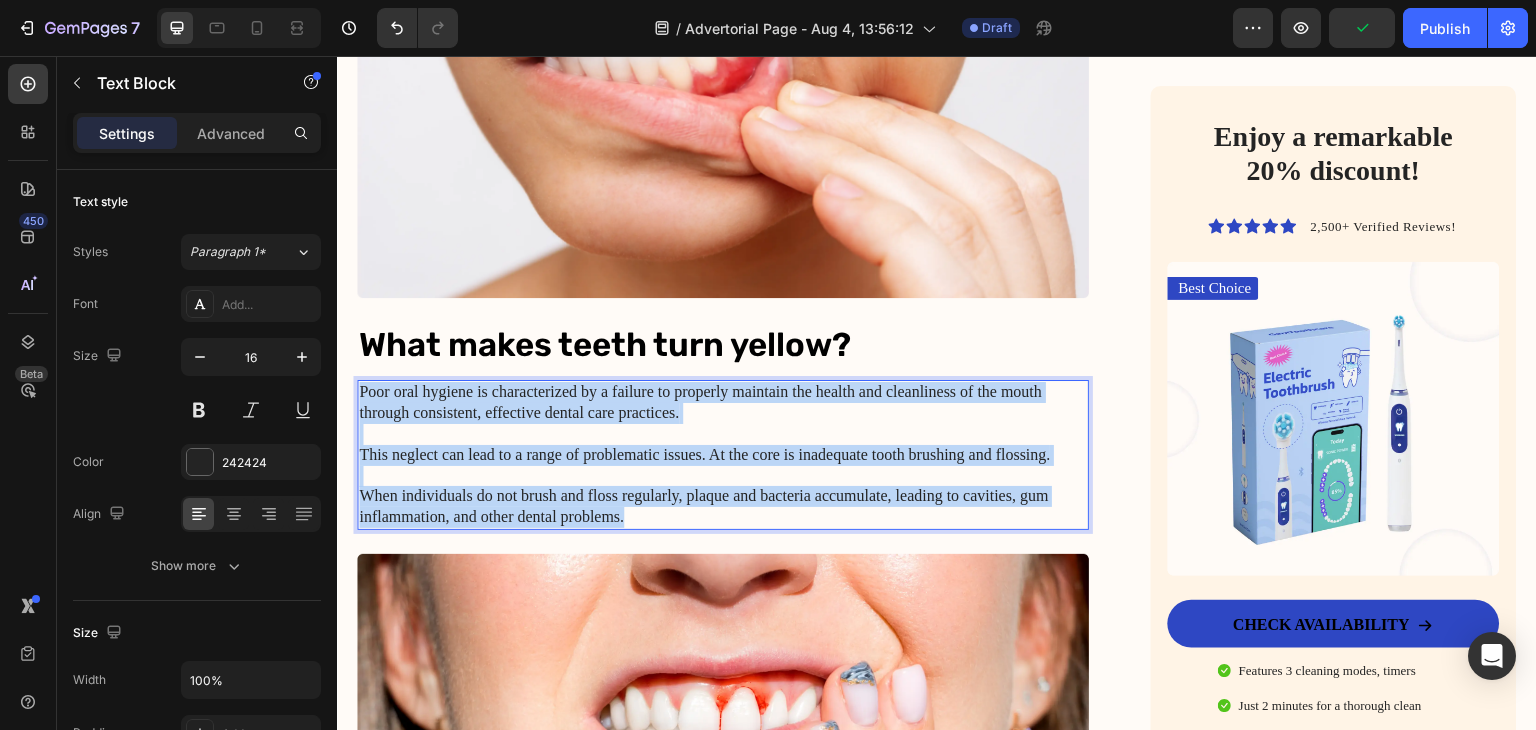 drag, startPoint x: 649, startPoint y: 508, endPoint x: 363, endPoint y: 384, distance: 311.72424 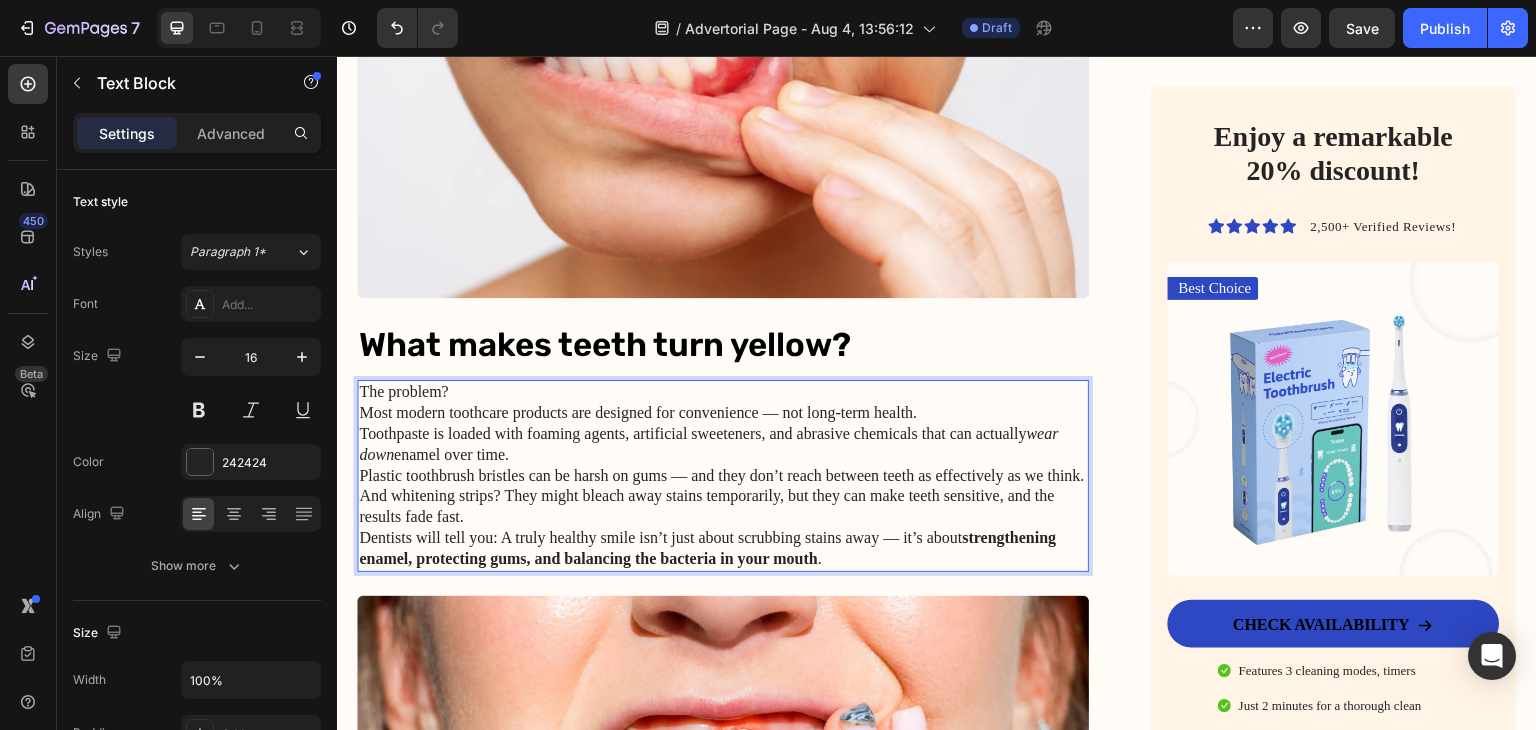 click on "The problem? Most modern toothcare products are designed for convenience — not long-term health. Toothpaste is loaded with foaming agents, artificial sweeteners, and abrasive chemicals that can actually  wear down  enamel over time. Plastic toothbrush bristles can be harsh on gums — and they don’t reach between teeth as effectively as we think." at bounding box center [723, 434] 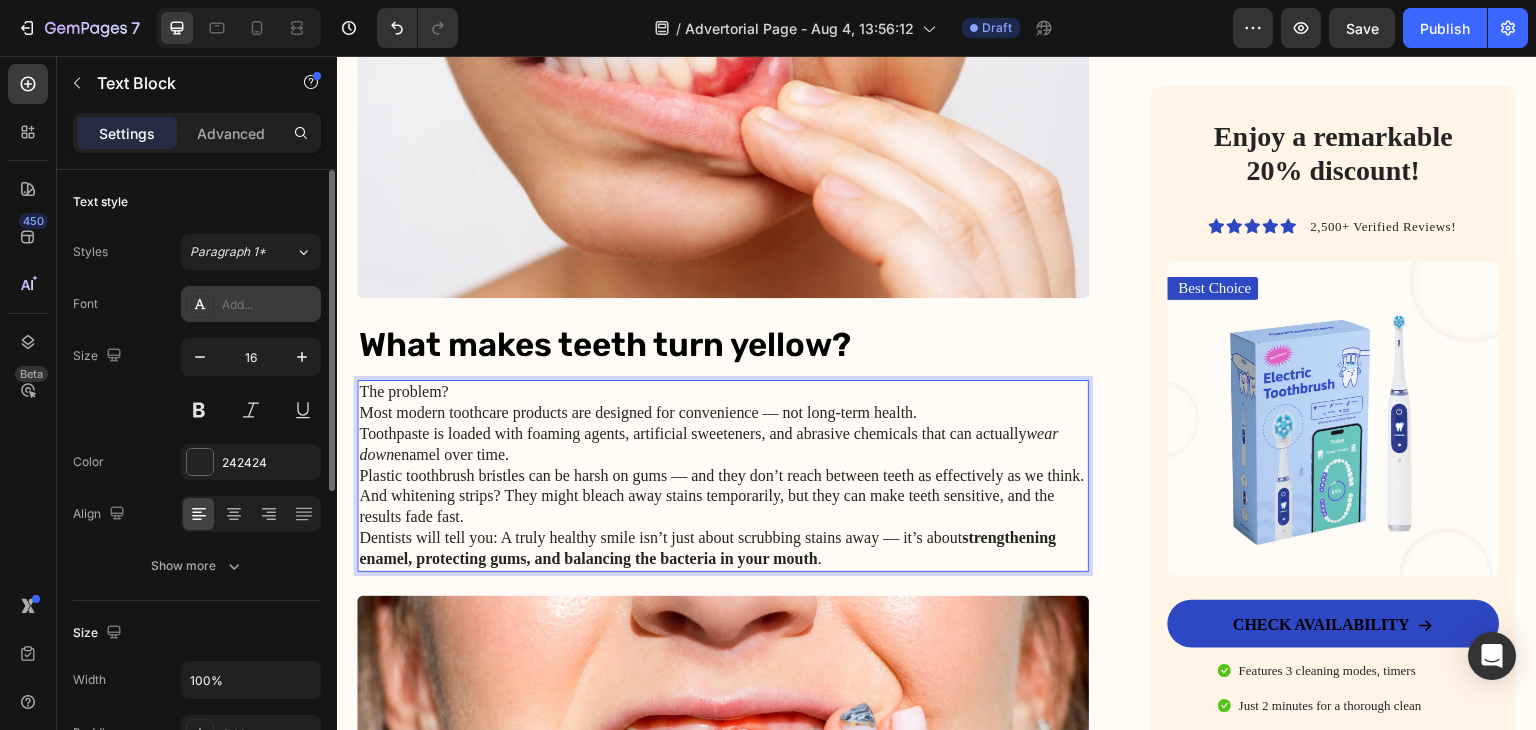 click on "Add..." at bounding box center [269, 305] 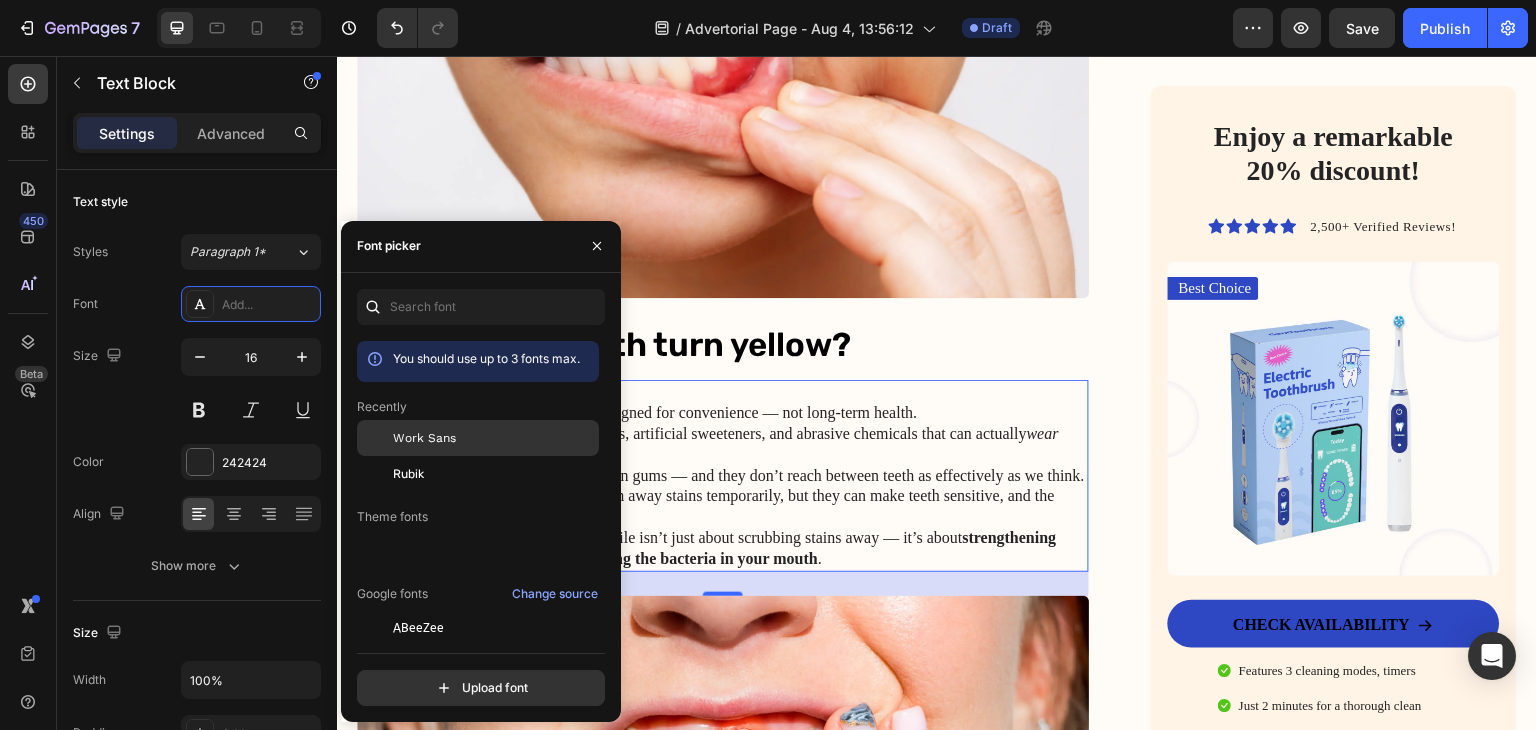 click on "Work Sans" at bounding box center [424, 438] 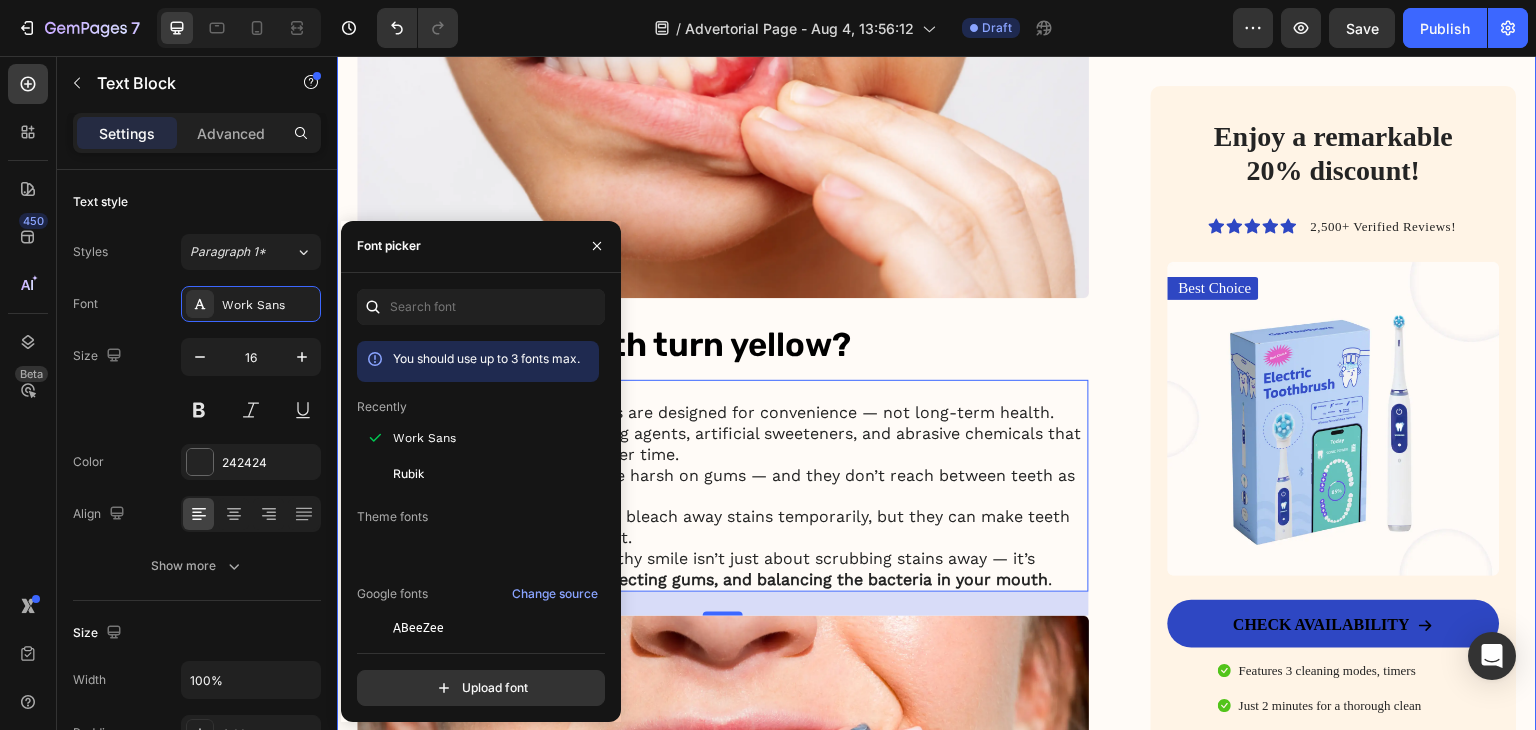click on "My battle with stubborn yellow teeth had me feeling embarrassed… until I discovered this ancient, all-natural alternative to toothbrushes Heading Image January 18, 2024 By Jade C. Text Block Row Image For years, I was self-conscious every time I smiled. No matter how much I brushed, flossed, or tried the latest “whitening toothpaste,” my teeth stayed a dull shade of yellow. Coffee made it worse. Red wine? Forget it. Even after professional cleanings, the brightness never lasted. I started avoiding close-up photos. I’d smile with my lips closed in group pictures. It sounds silly, but yellow teeth made me feel older, less confident — like people were judging my hygiene, even though I brushed twice a day. All I wanted was a naturally white, healthy-looking smile — without bleaching chemicals or expensive dental visits. I dreamed of that smooth, “just-cleaned” feeling lasting all day. Fresh breath, no plaque build-up, and gums that didn’t feel sensitive every time I brushed too hard. Text Block" at bounding box center (723, 1576) 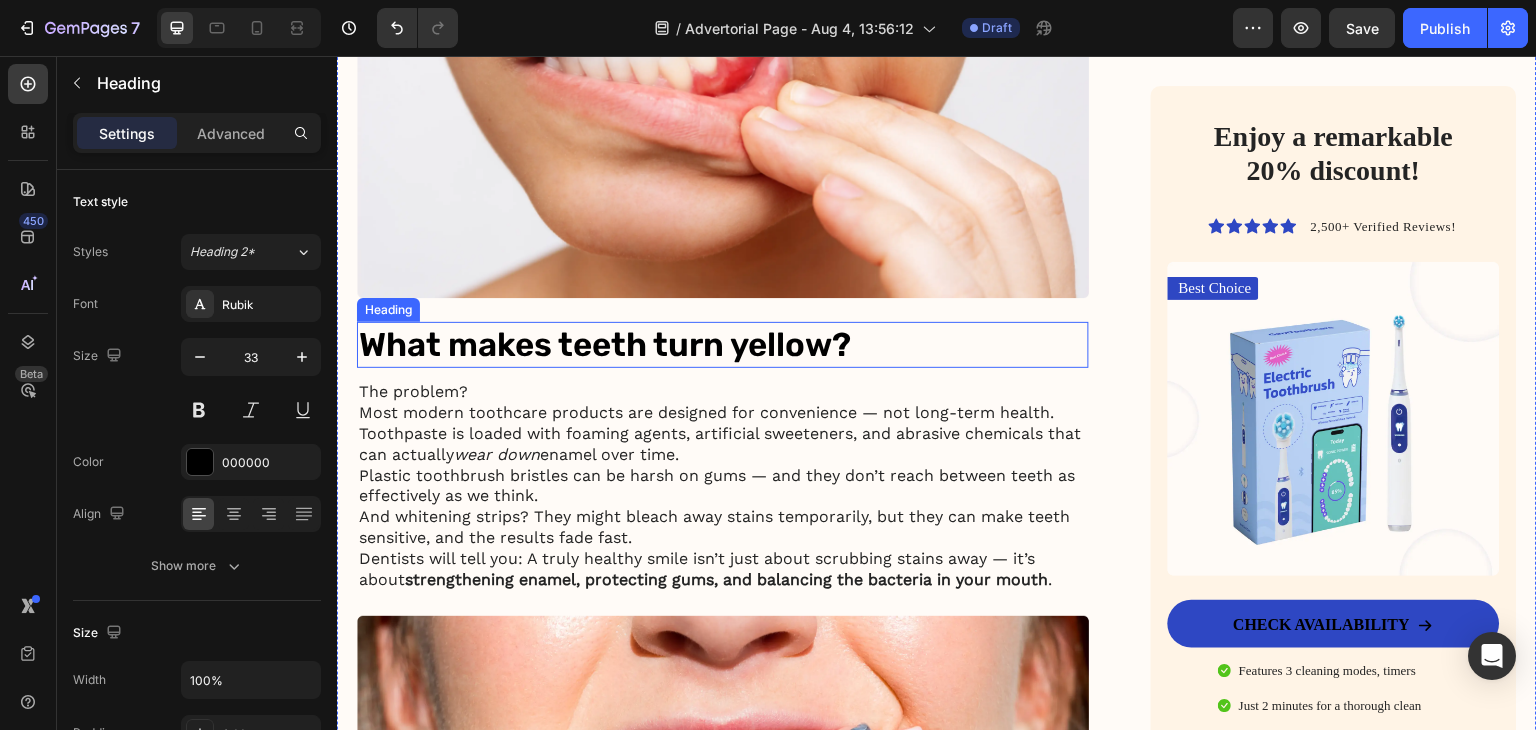 click on "What makes teeth turn yellow?" at bounding box center (723, 345) 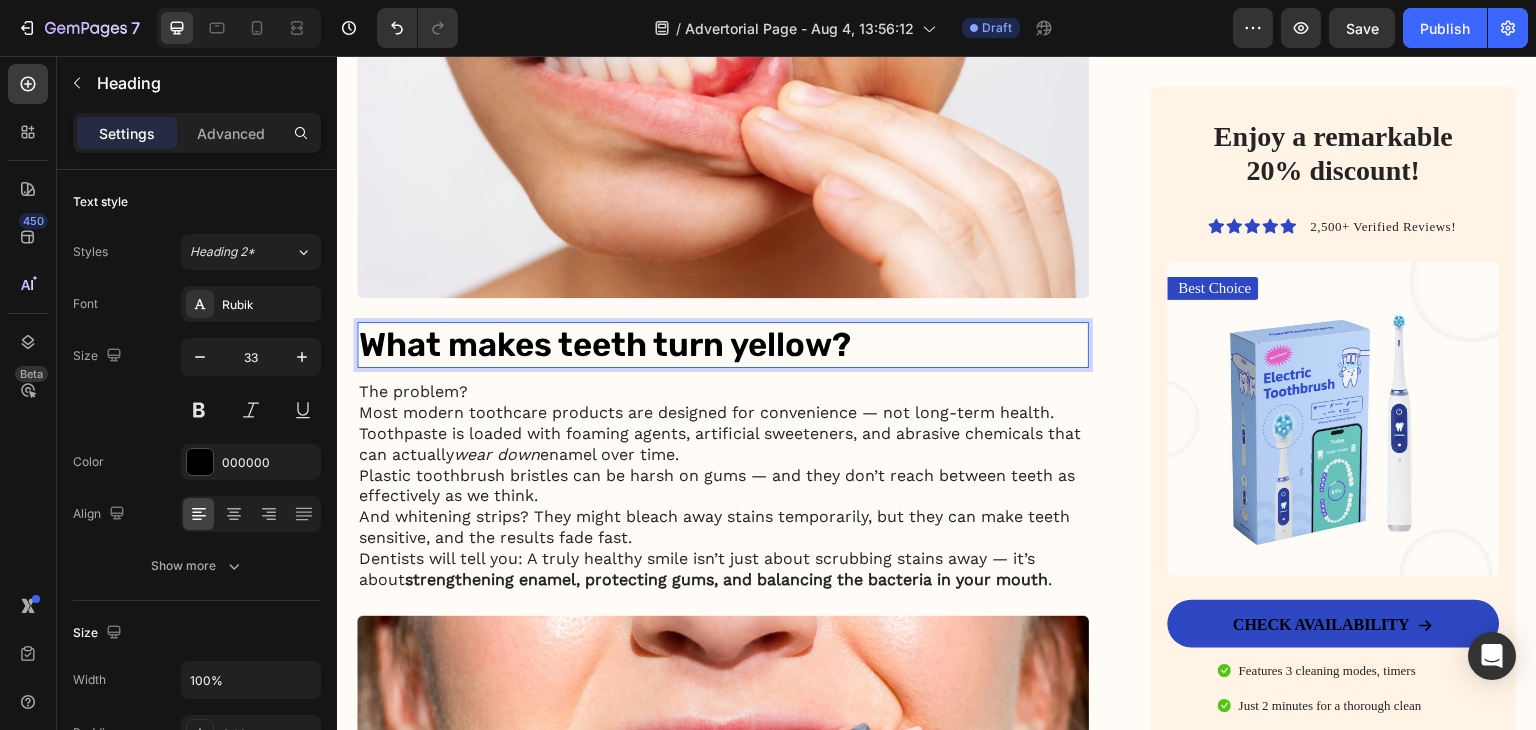 click on "What makes teeth turn yellow?" at bounding box center (723, 345) 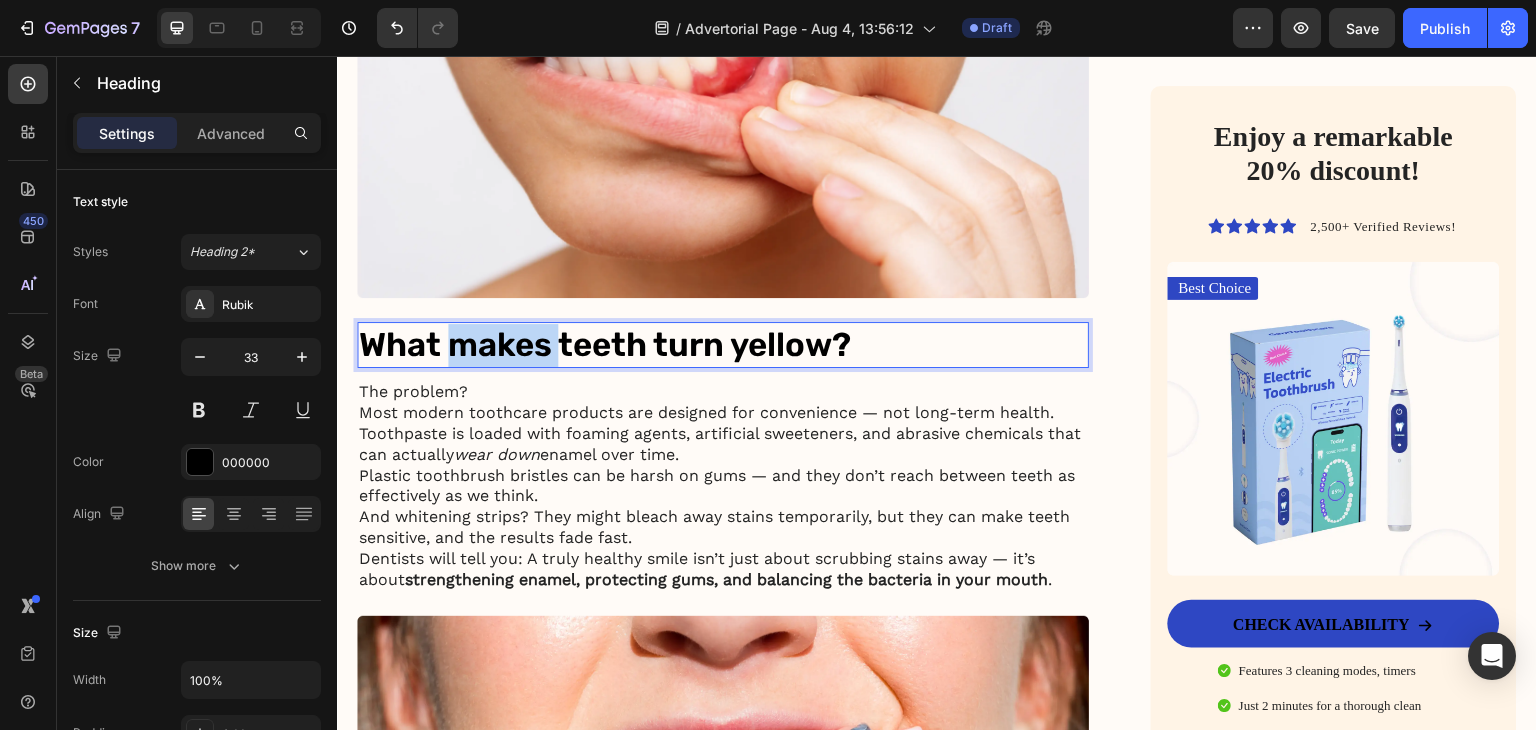 click on "What makes teeth turn yellow?" at bounding box center (723, 345) 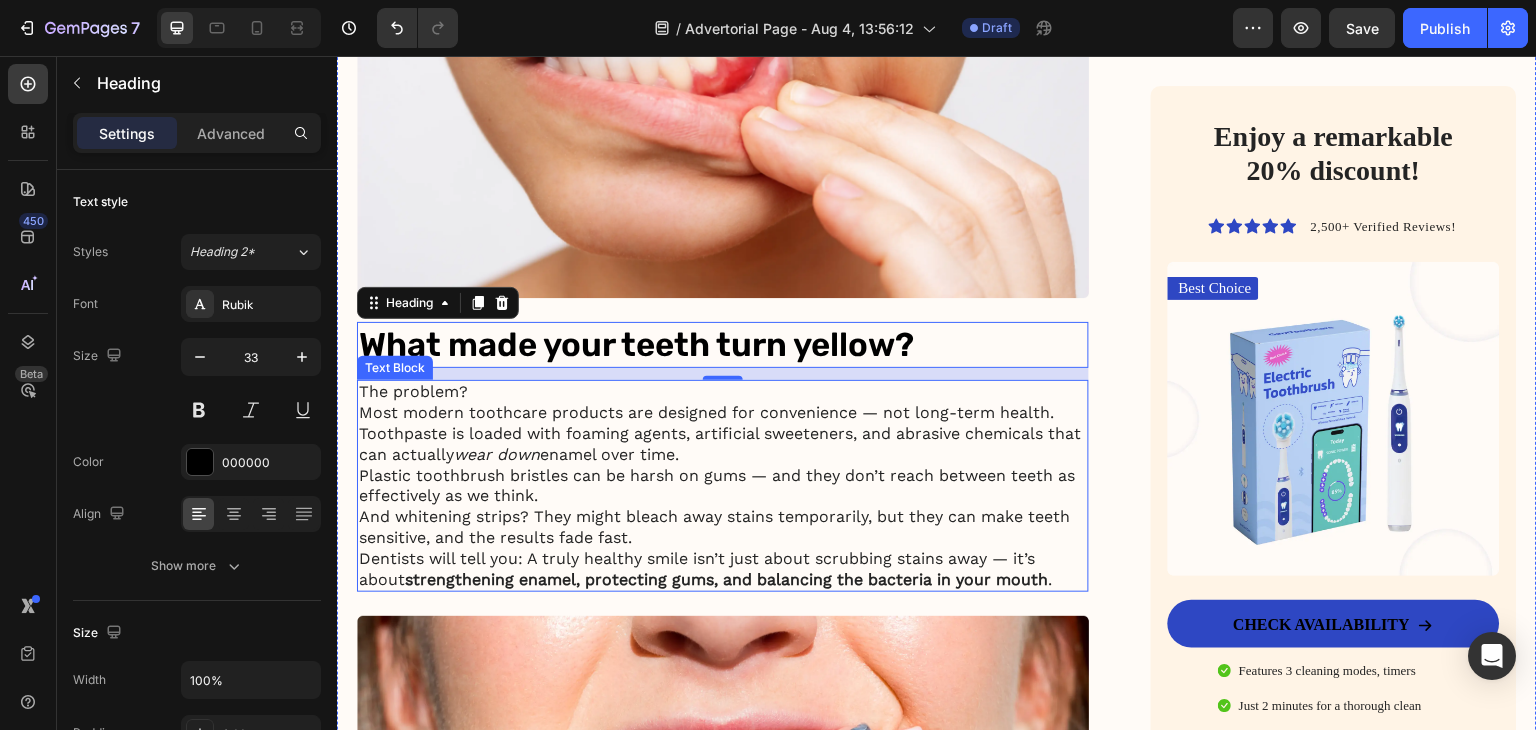 click on "The problem? Most modern toothcare products are designed for convenience — not long-term health. Toothpaste is loaded with foaming agents, artificial sweeteners, and abrasive chemicals that can actually  wear down  enamel over time. Plastic toothbrush bristles can be harsh on gums — and they don’t reach between teeth as effectively as we think." at bounding box center (723, 444) 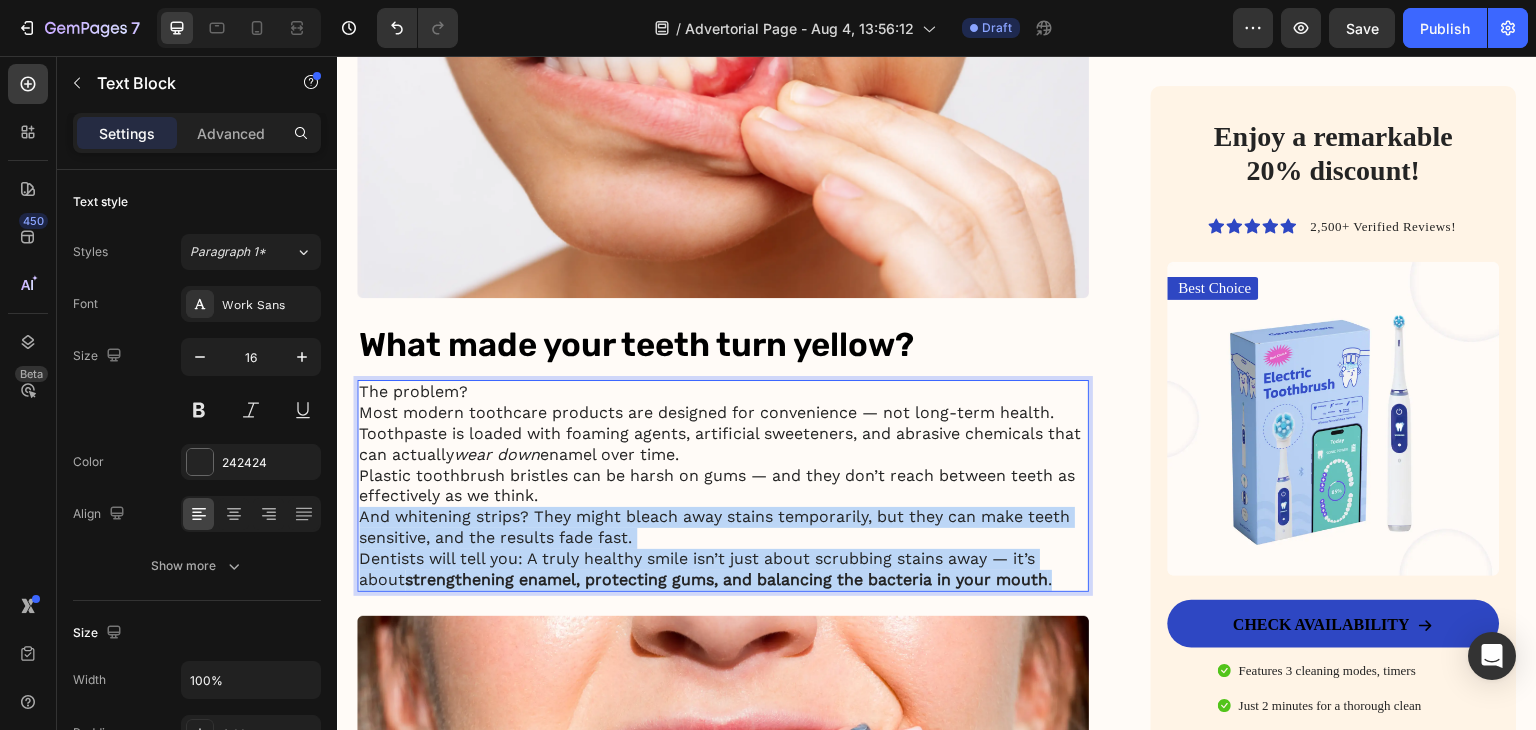 drag, startPoint x: 1059, startPoint y: 571, endPoint x: 533, endPoint y: 445, distance: 540.88074 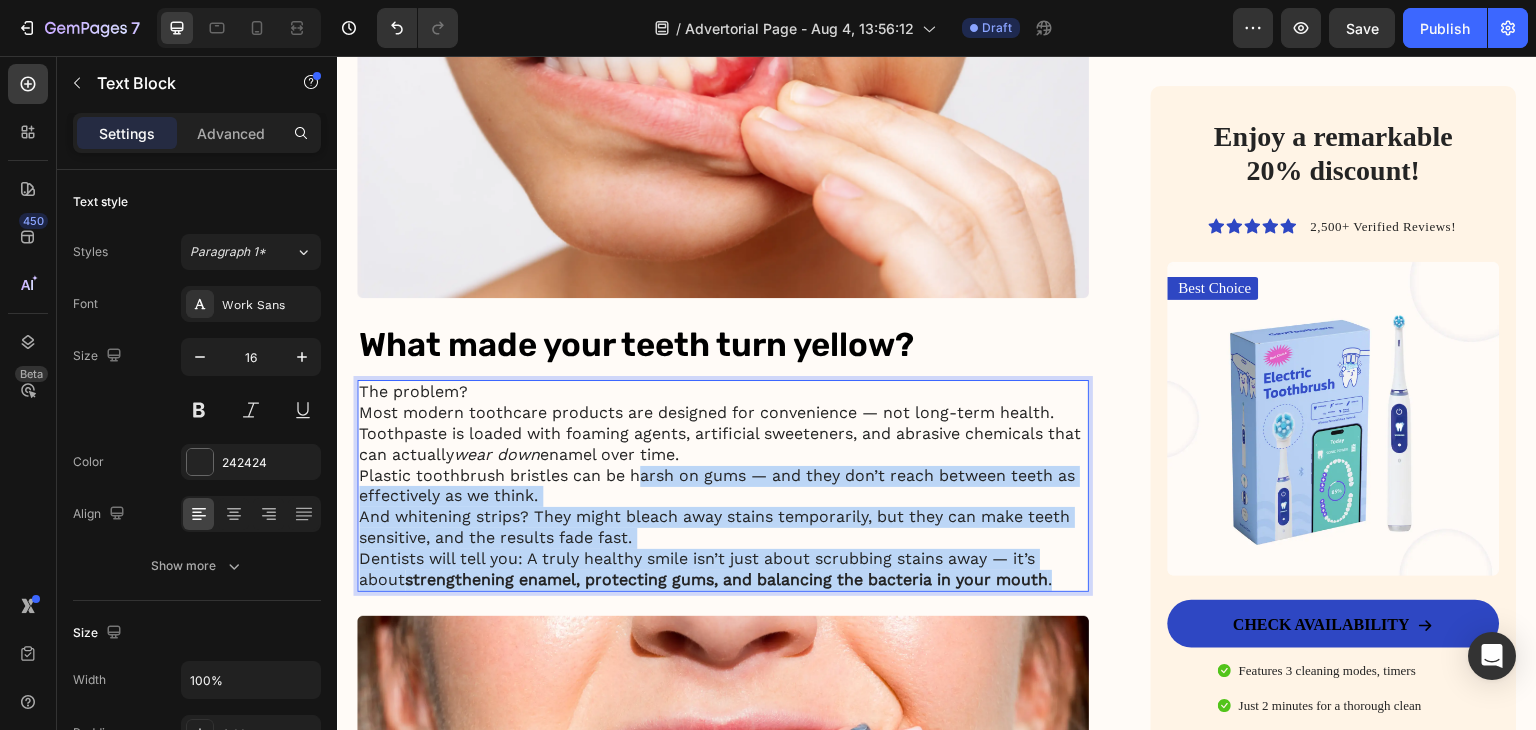 click on "The problem? Most modern toothcare products are designed for convenience — not long-term health. Toothpaste is loaded with foaming agents, artificial sweeteners, and abrasive chemicals that can actually  wear down  enamel over time. Plastic toothbrush bristles can be harsh on gums — and they don’t reach between teeth as effectively as we think." at bounding box center [723, 444] 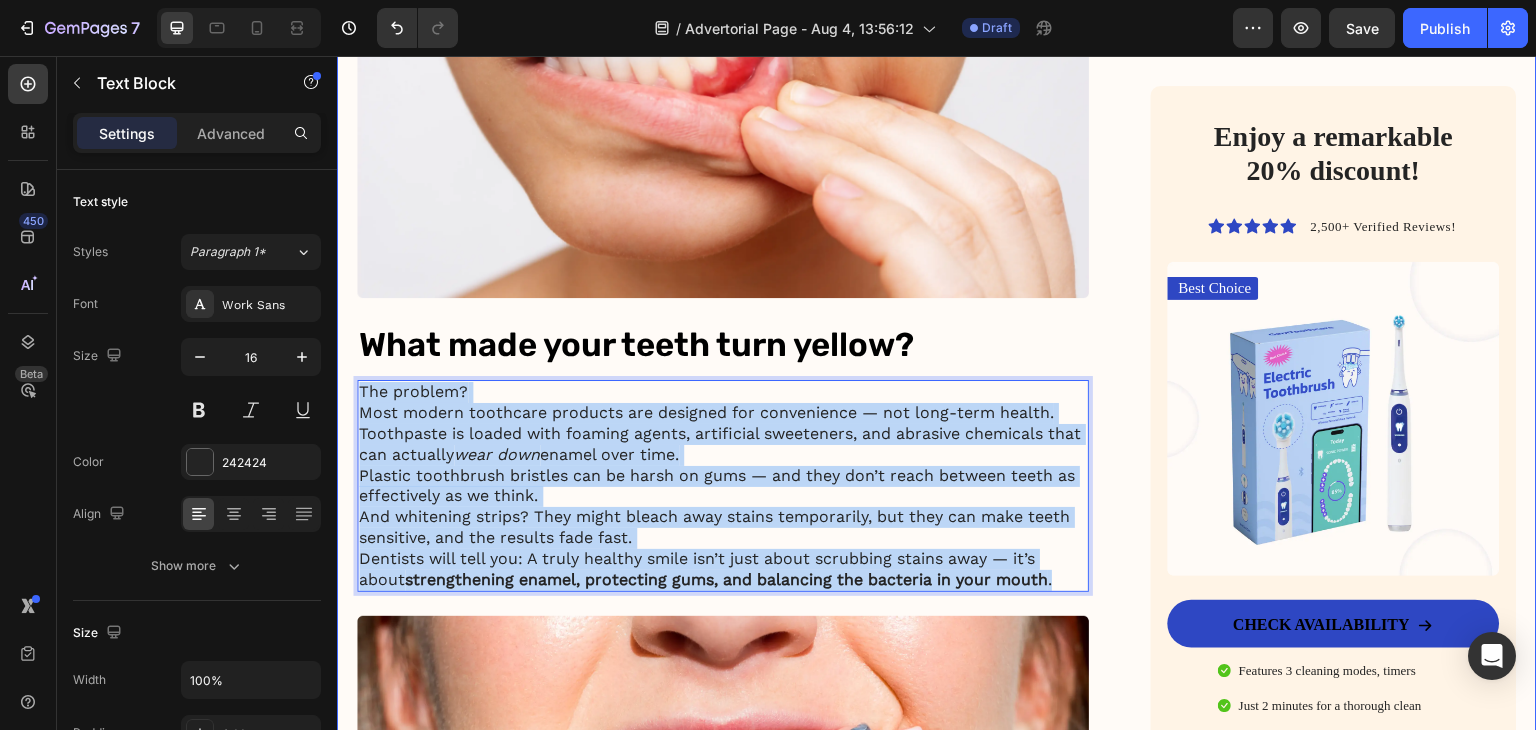 drag, startPoint x: 361, startPoint y: 380, endPoint x: 1082, endPoint y: 568, distance: 745.10736 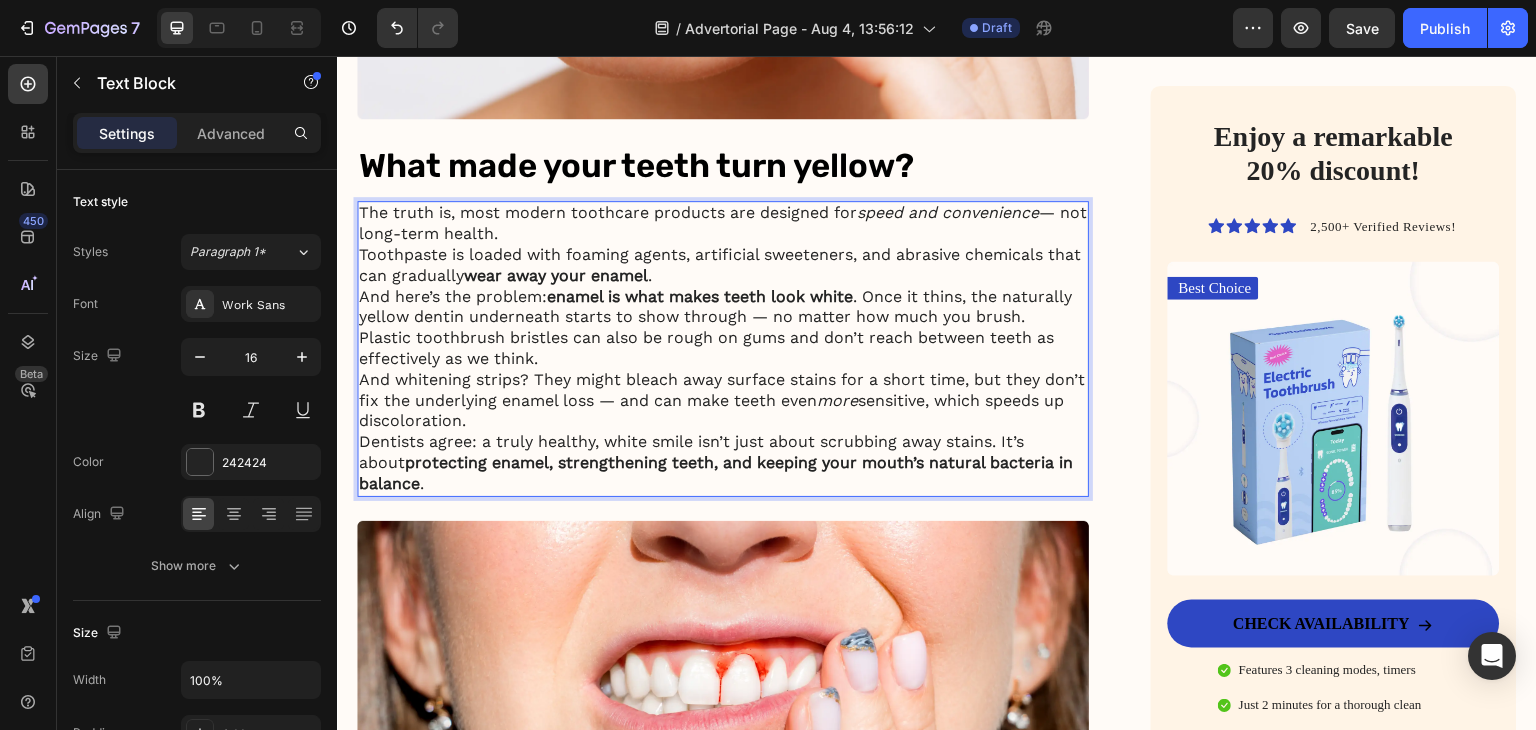 scroll, scrollTop: 1300, scrollLeft: 0, axis: vertical 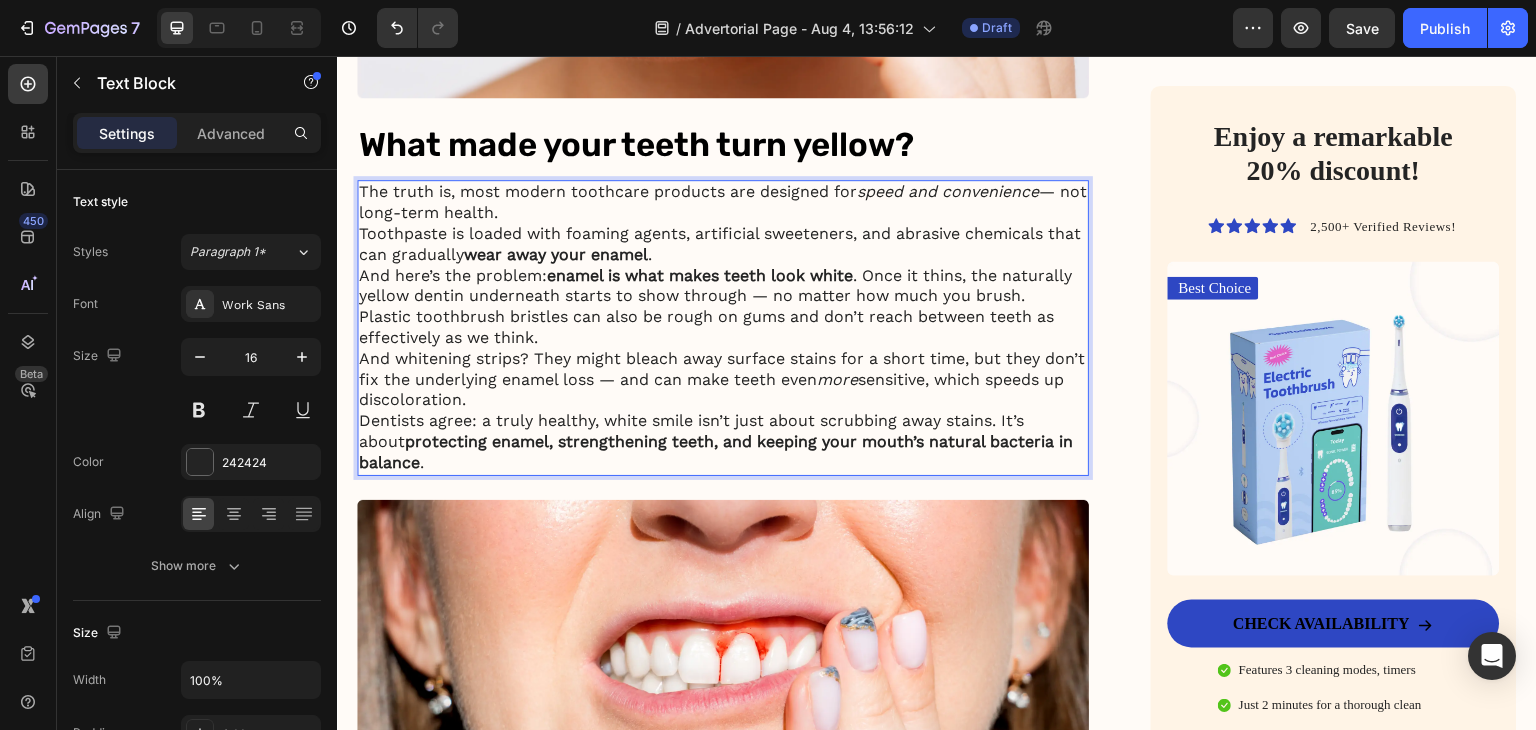 click on "Toothpaste is loaded with foaming agents, artificial sweeteners, and abrasive chemicals that can gradually  wear away your enamel . And here’s the problem:  enamel is what makes teeth look white . Once it thins, the naturally yellow dentin underneath starts to show through — no matter how much you brush." at bounding box center [723, 265] 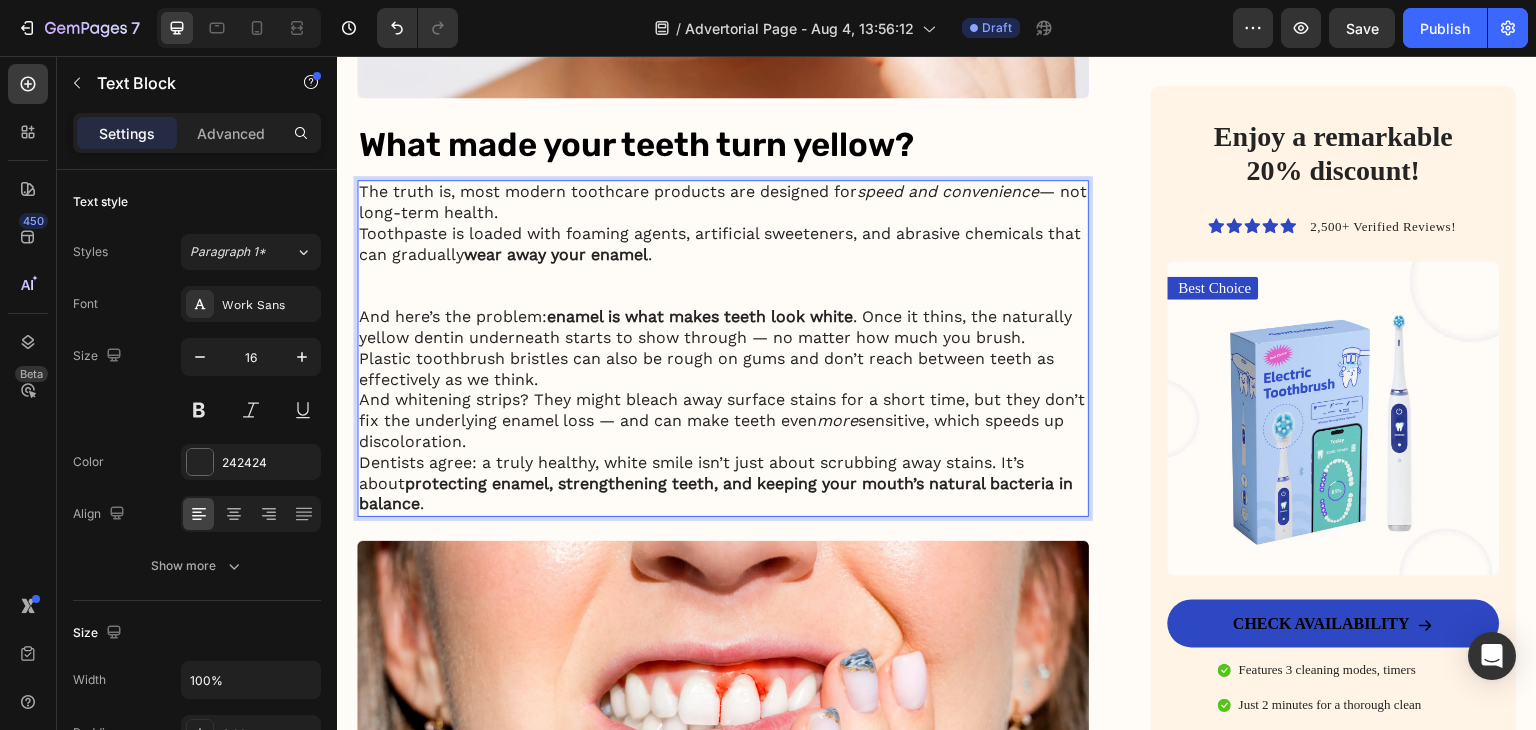 click on "And whitening strips? They might bleach away surface stains for a short time, but they don’t fix the underlying enamel loss — and can make teeth even  more  sensitive, which speeds up discoloration." at bounding box center (723, 421) 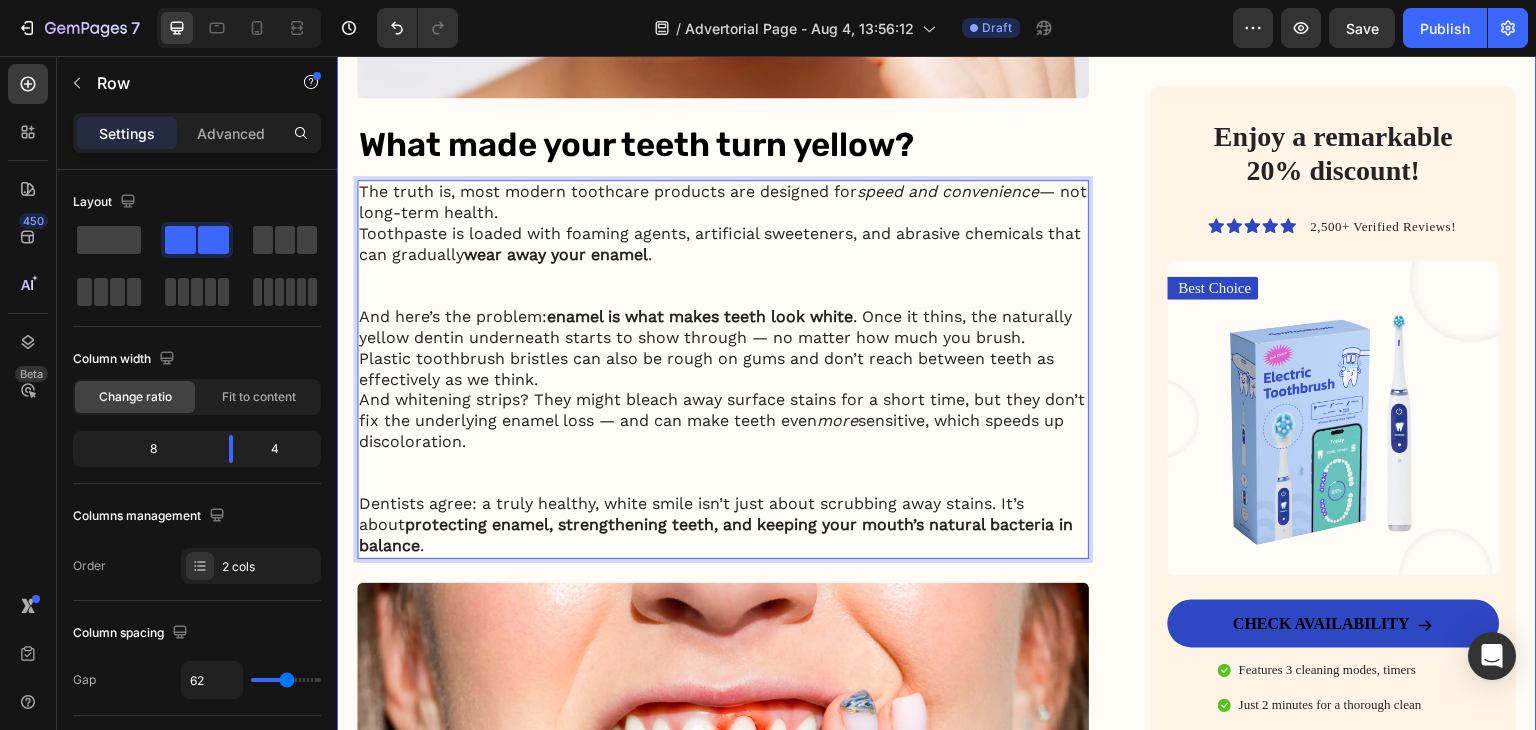 click on "My battle with stubborn yellow teeth had me feeling embarrassed… until I discovered this ancient, all-natural alternative to toothbrushes Heading Image January 18, 2024 By Jade C. Text Block Row Image For years, I was self-conscious every time I smiled. No matter how much I brushed, flossed, or tried the latest “whitening toothpaste,” my teeth stayed a dull shade of yellow. Coffee made it worse. Red wine? Forget it. Even after professional cleanings, the brightness never lasted. I started avoiding close-up photos. I’d smile with my lips closed in group pictures. It sounds silly, but yellow teeth made me feel older, less confident — like people were judging my hygiene, even though I brushed twice a day. All I wanted was a naturally white, healthy-looking smile — without bleaching chemicals or expensive dental visits. I dreamed of that smooth, “just-cleaned” feeling lasting all day. Fresh breath, no plaque build-up, and gums that didn’t feel sensitive every time I brushed too hard. Text Block" at bounding box center (937, 1459) 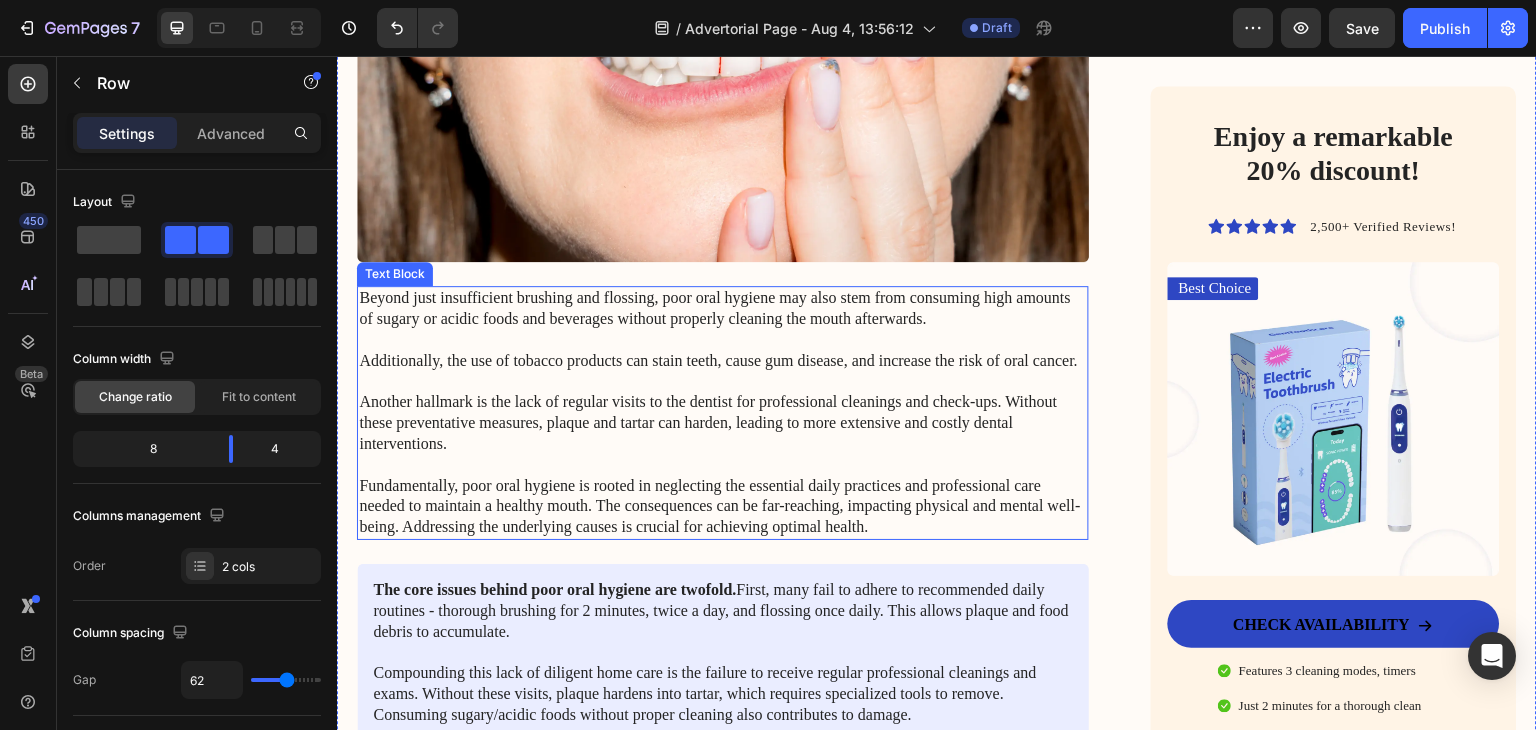 scroll, scrollTop: 2000, scrollLeft: 0, axis: vertical 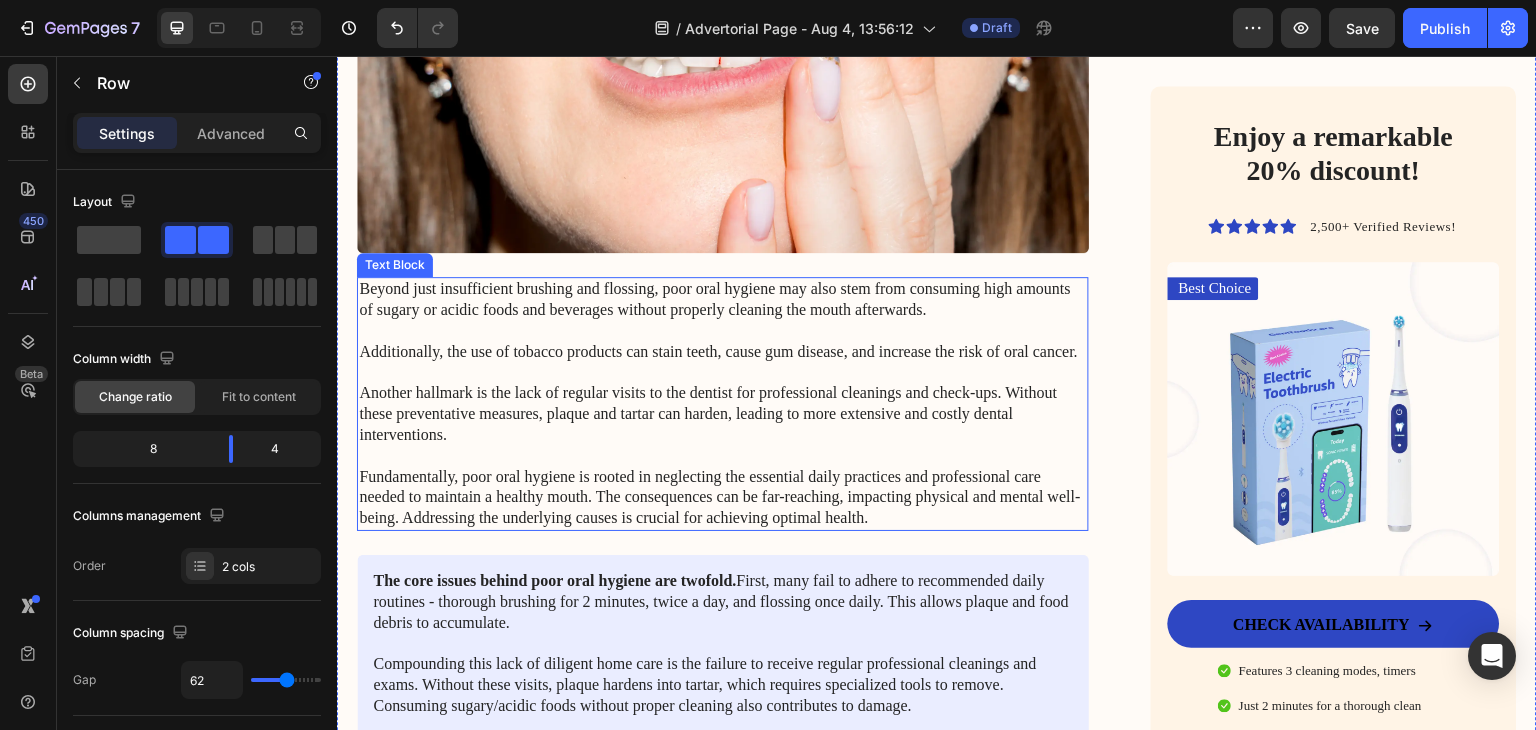 click on "Beyond just insufficient brushing and flossing, poor oral hygiene may also stem from consuming high amounts of sugary or acidic foods and beverages without properly cleaning the mouth afterwards.  Additionally, the use of tobacco products can stain teeth, cause gum disease, and increase the risk of oral cancer.  Another hallmark is the lack of regular visits to the dentist for professional cleanings and check-ups. Without these preventative measures, plaque and tartar can harden, leading to more extensive and costly dental interventions.  Fundamentally, poor oral hygiene is rooted in neglecting the essential daily practices and professional care needed to maintain a healthy mouth. The consequences can be far-reaching, impacting physical and mental well-being. Addressing the underlying causes is crucial for achieving optimal health." at bounding box center (723, 404) 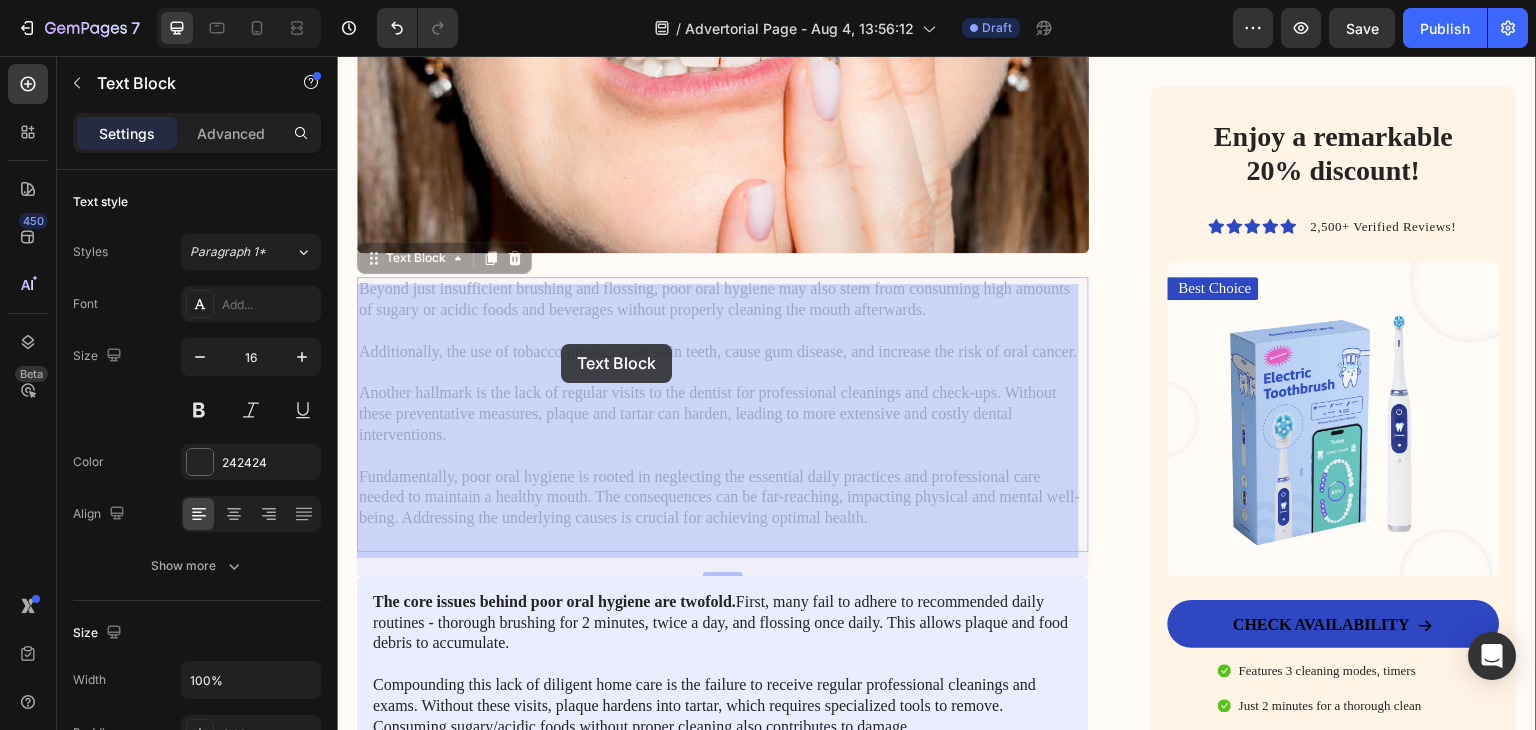 drag, startPoint x: 363, startPoint y: 295, endPoint x: 540, endPoint y: 343, distance: 183.39302 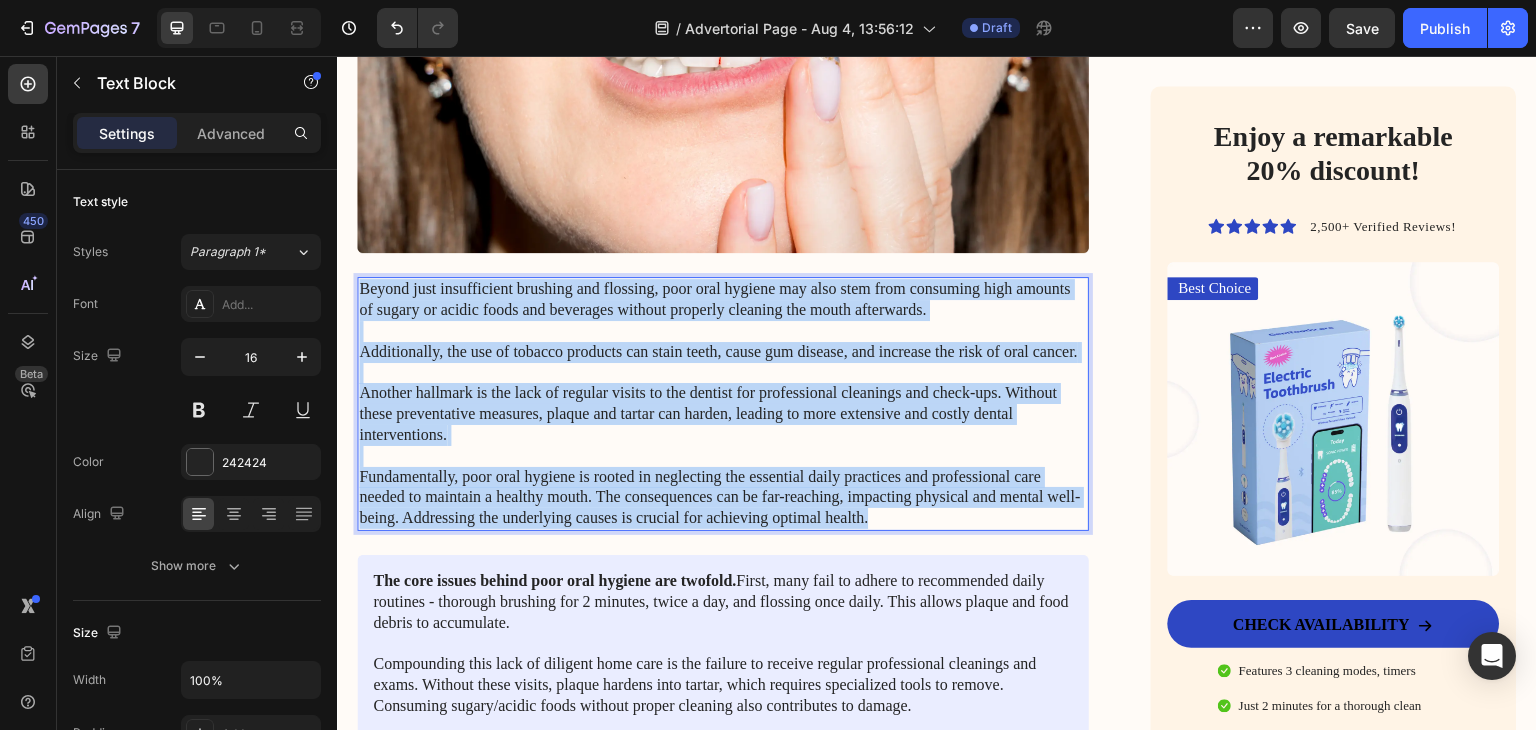 drag, startPoint x: 904, startPoint y: 548, endPoint x: 359, endPoint y: 291, distance: 602.5562 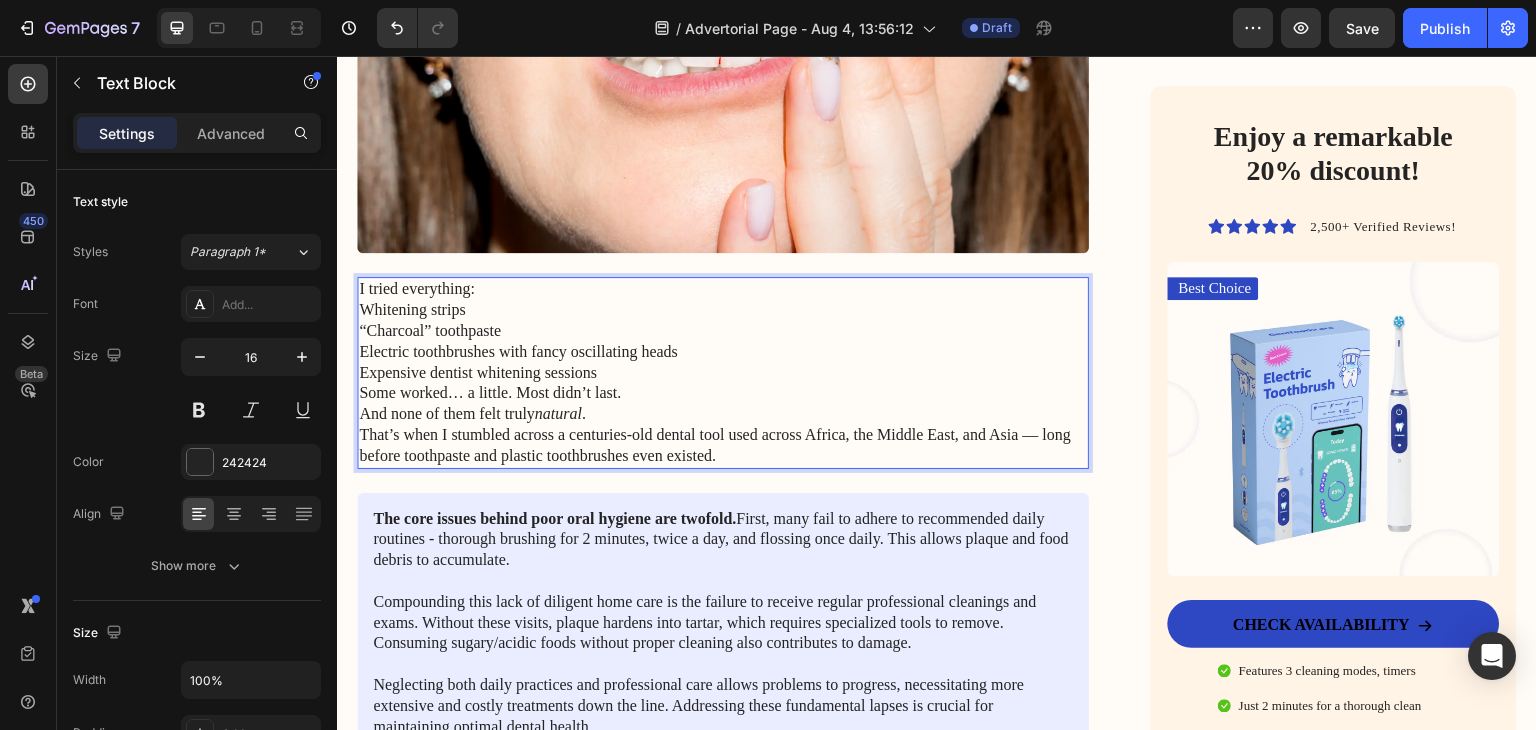 click on "I tried everything:" at bounding box center (723, 289) 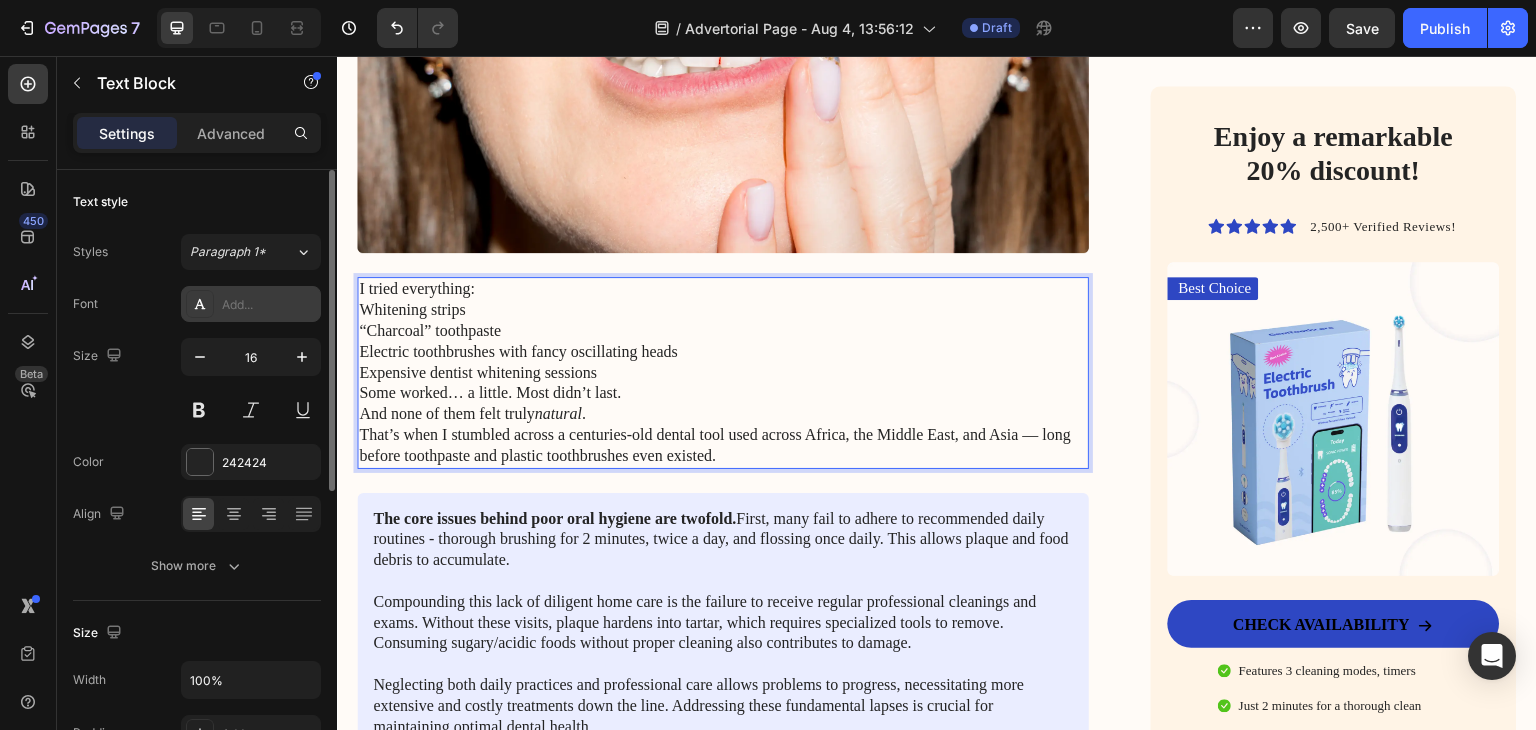 click on "Add..." at bounding box center [269, 305] 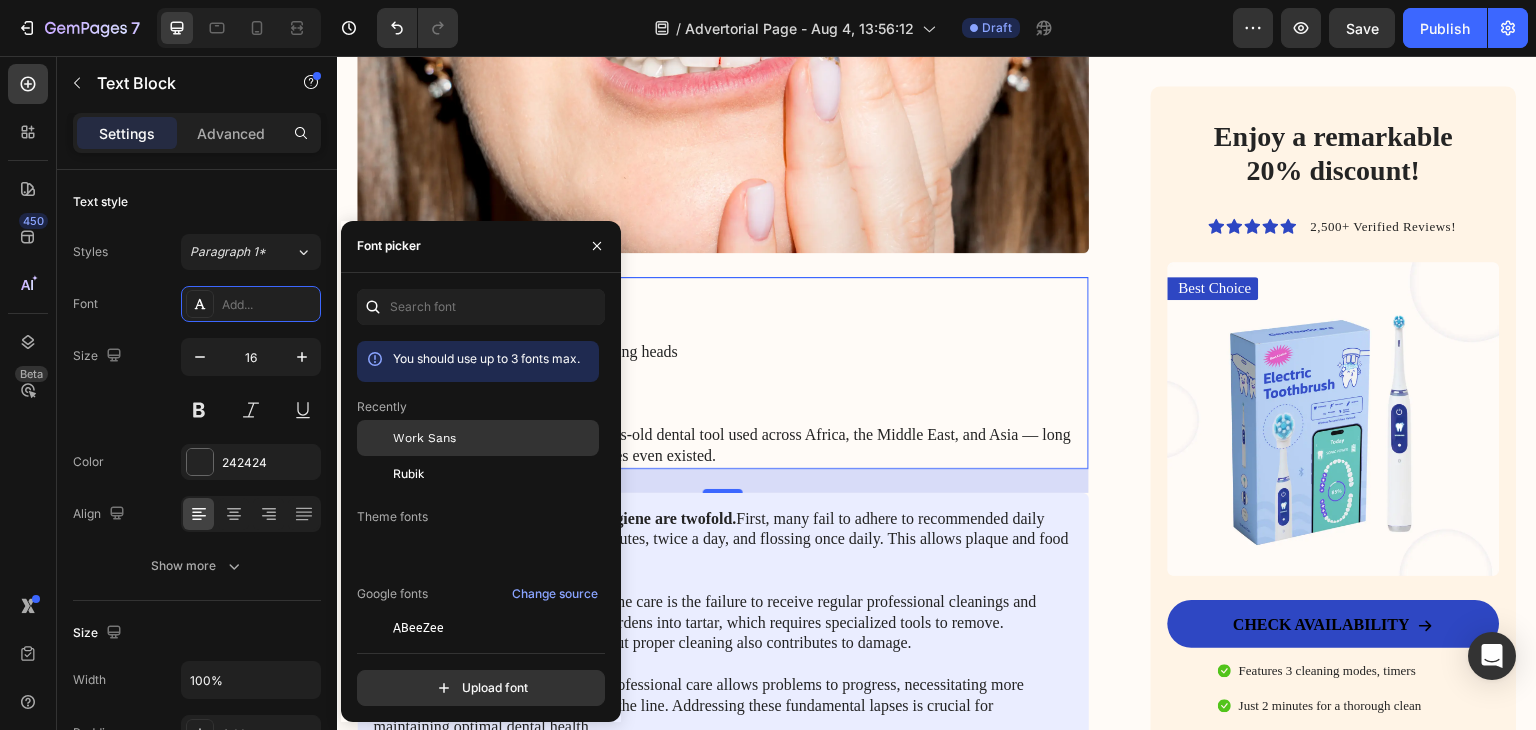 click on "Work Sans" 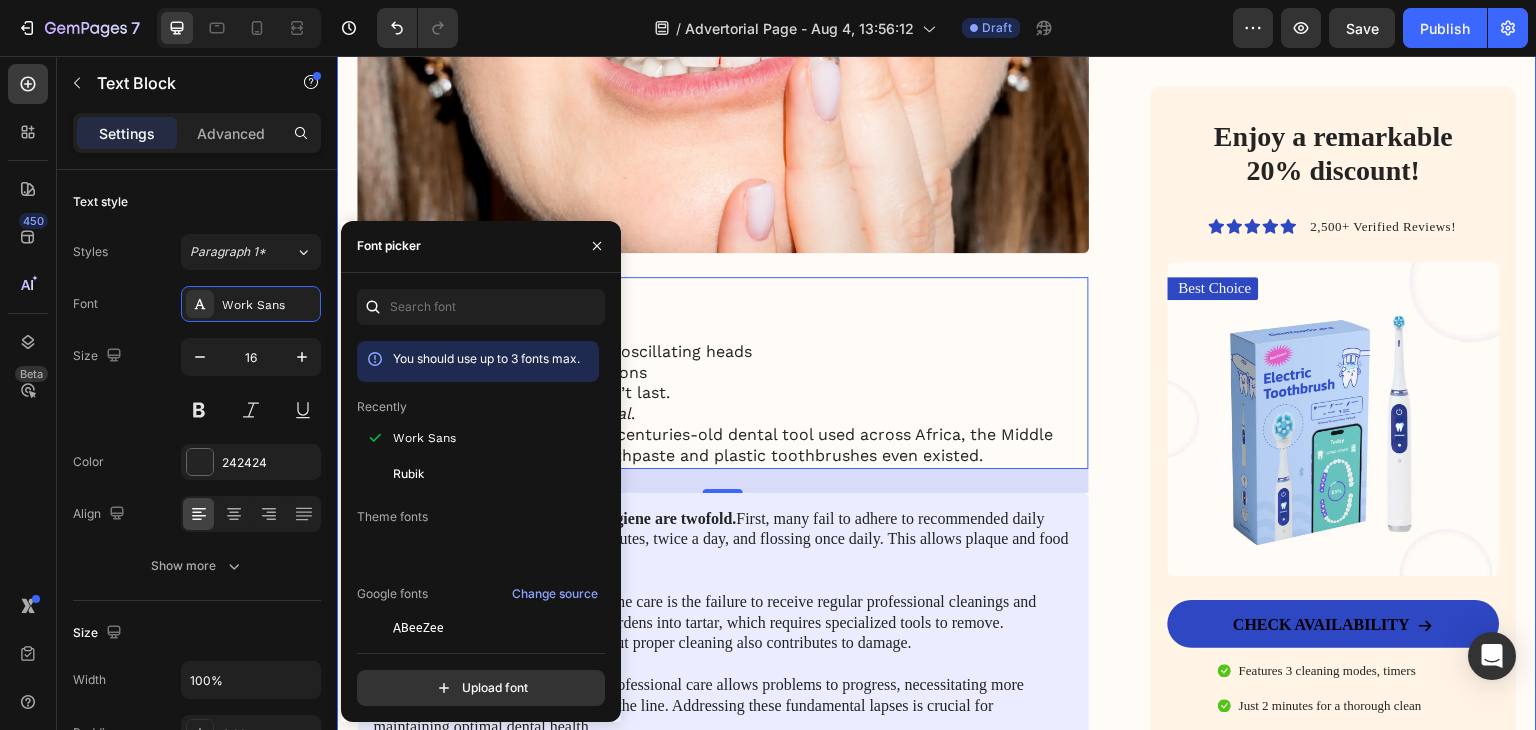 click on "My battle with stubborn yellow teeth had me feeling embarrassed… until I discovered this ancient, all-natural alternative to toothbrushes Heading Image January 18, 2024 By Jade C. Text Block Row Image For years, I was self-conscious every time I smiled. No matter how much I brushed, flossed, or tried the latest “whitening toothpaste,” my teeth stayed a dull shade of yellow. Coffee made it worse. Red wine? Forget it. Even after professional cleanings, the brightness never lasted. I started avoiding close-up photos. I’d smile with my lips closed in group pictures. It sounds silly, but yellow teeth made me feel older, less confident — like people were judging my hygiene, even though I brushed twice a day. All I wanted was a naturally white, healthy-looking smile — without bleaching chemicals or expensive dental visits. I dreamed of that smooth, “just-cleaned” feeling lasting all day. Fresh breath, no plaque build-up, and gums that didn’t feel sensitive every time I brushed too hard. Text Block" at bounding box center (723, 728) 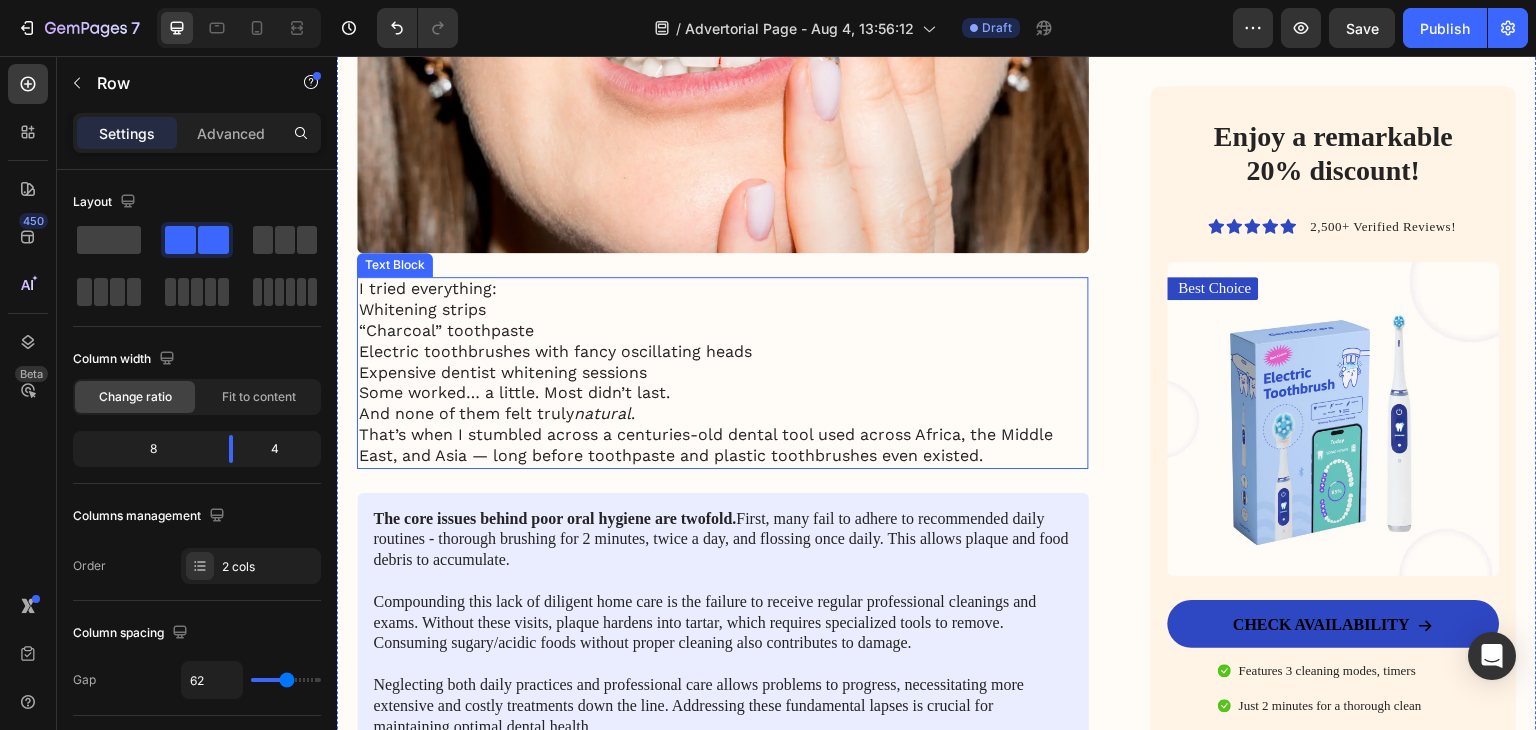 click on "Whitening strips" at bounding box center (723, 310) 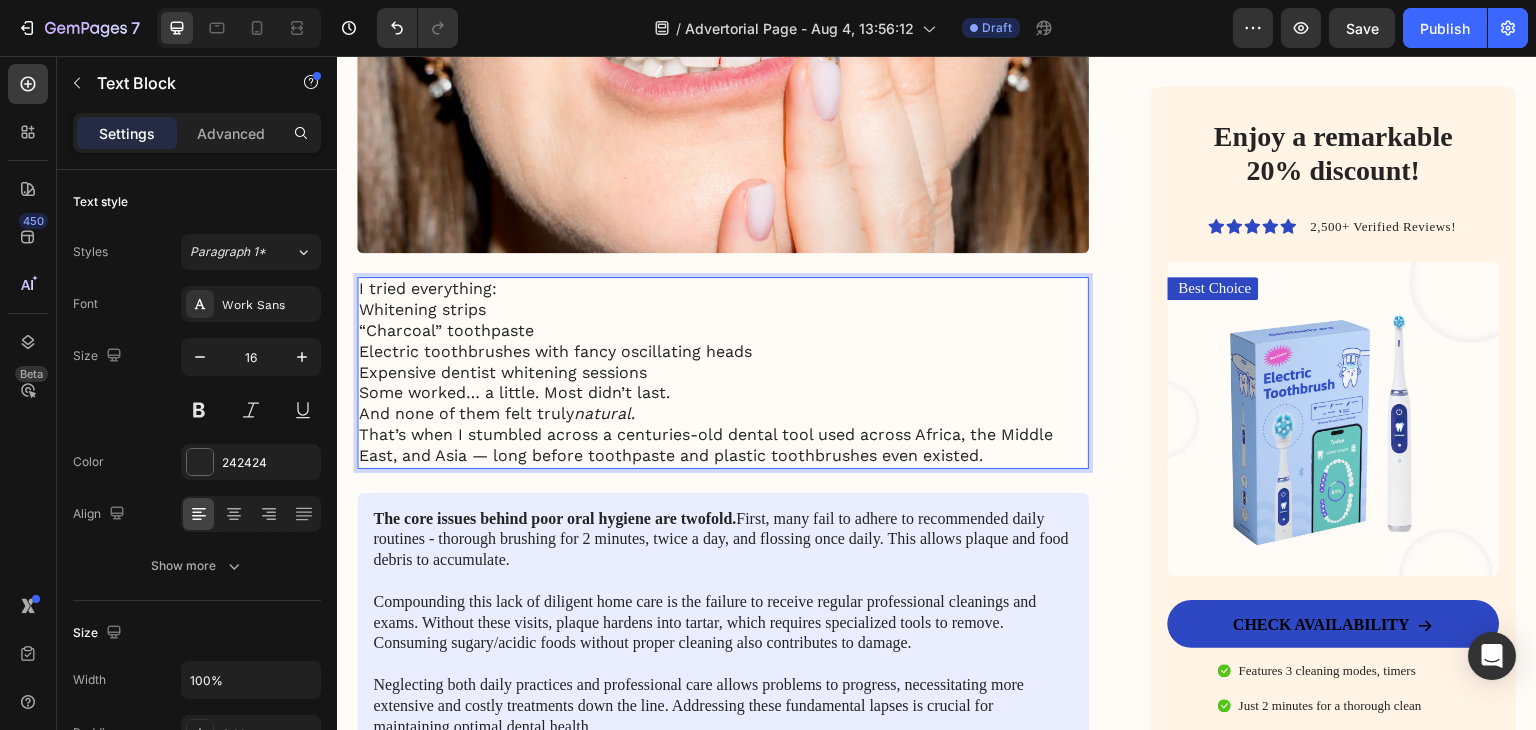click on "Whitening strips" at bounding box center (723, 310) 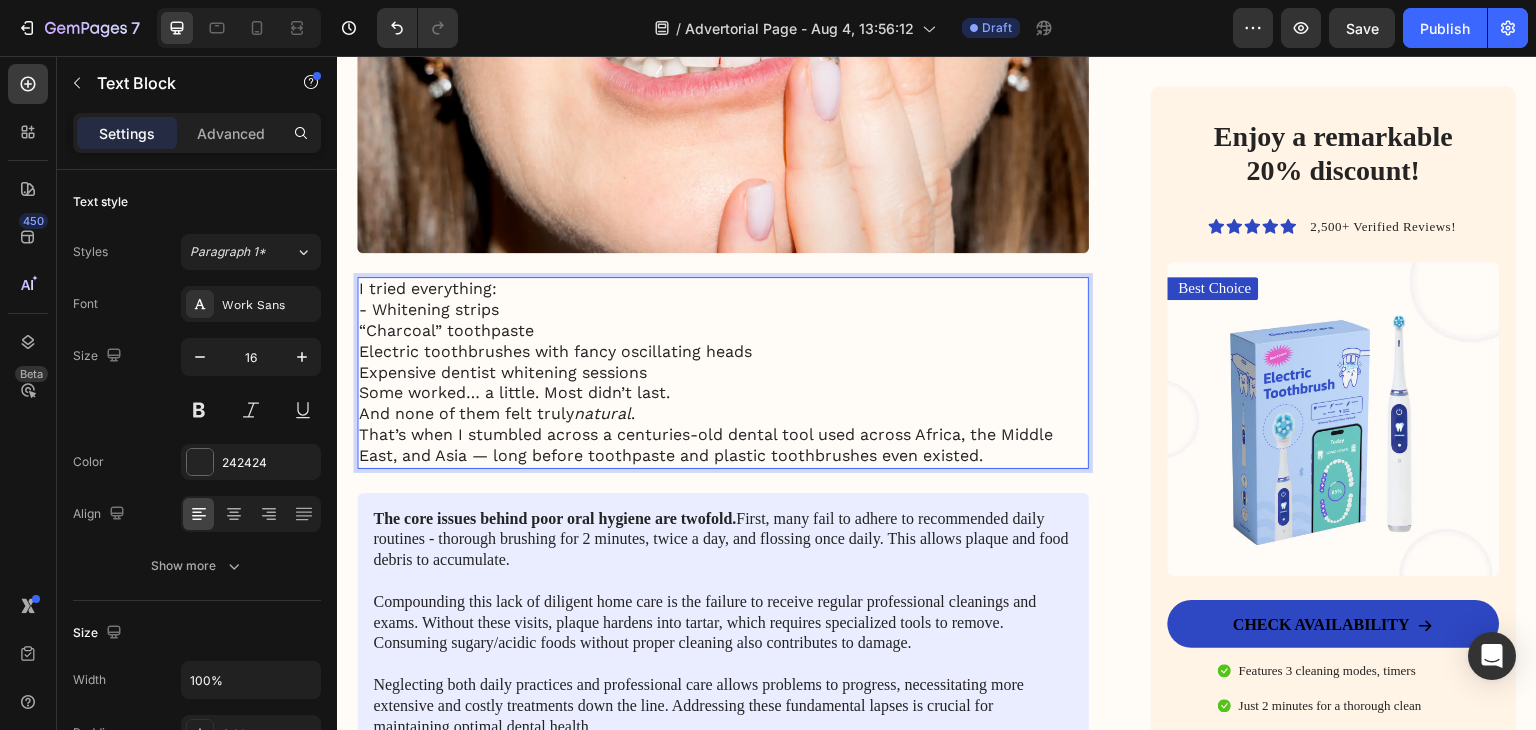 click on "“Charcoal” toothpaste" at bounding box center [723, 331] 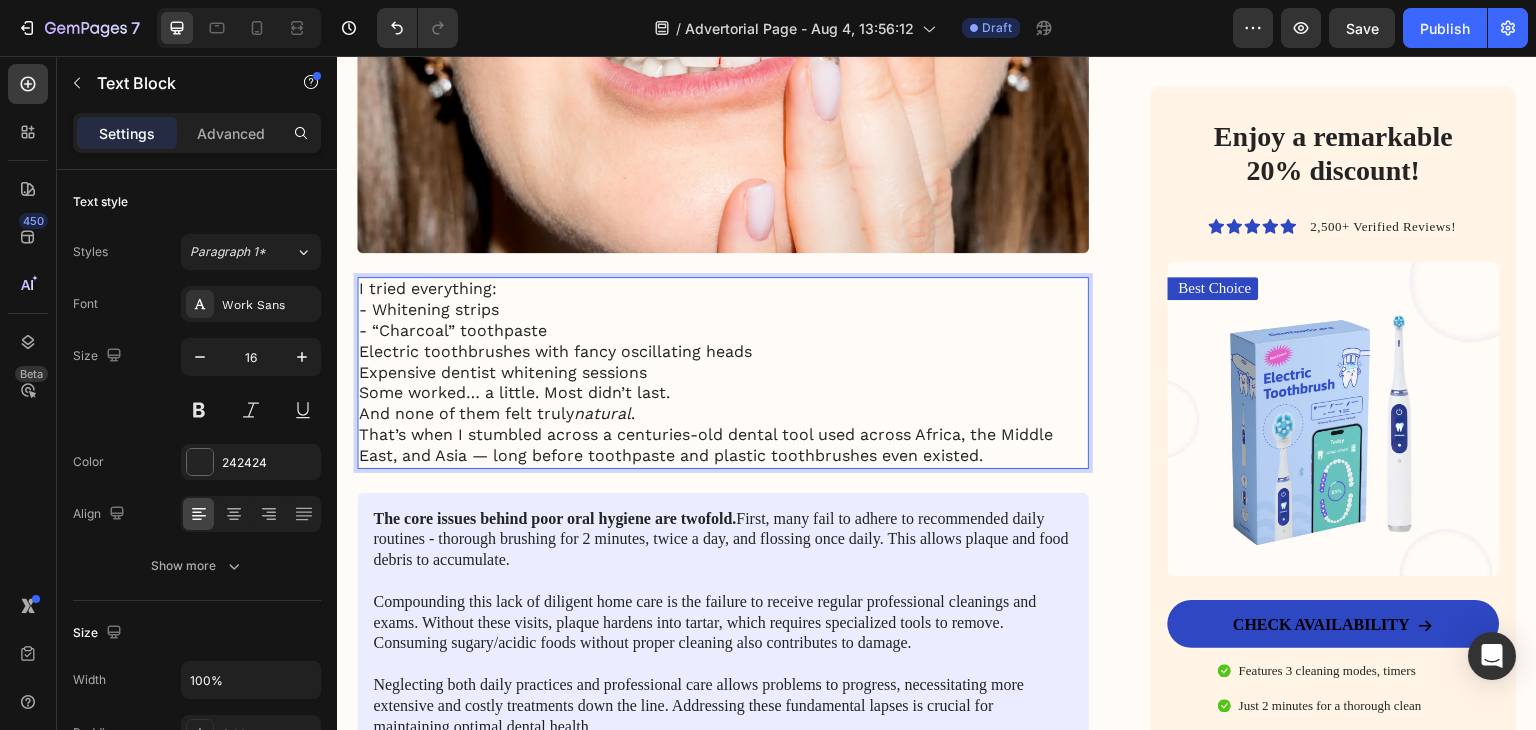 click on "Electric toothbrushes with fancy oscillating heads" at bounding box center (723, 352) 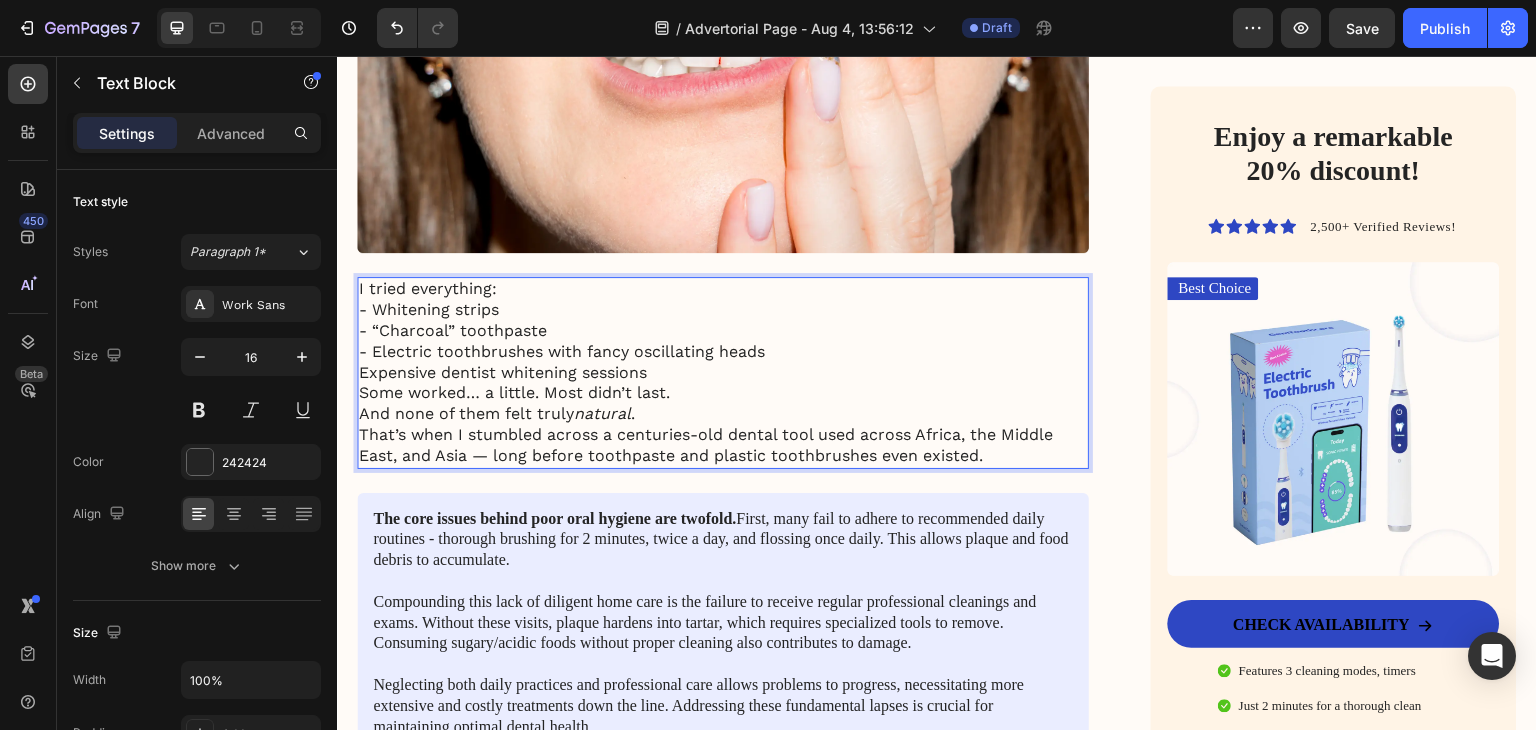click on "Expensive dentist whitening sessions" at bounding box center [723, 373] 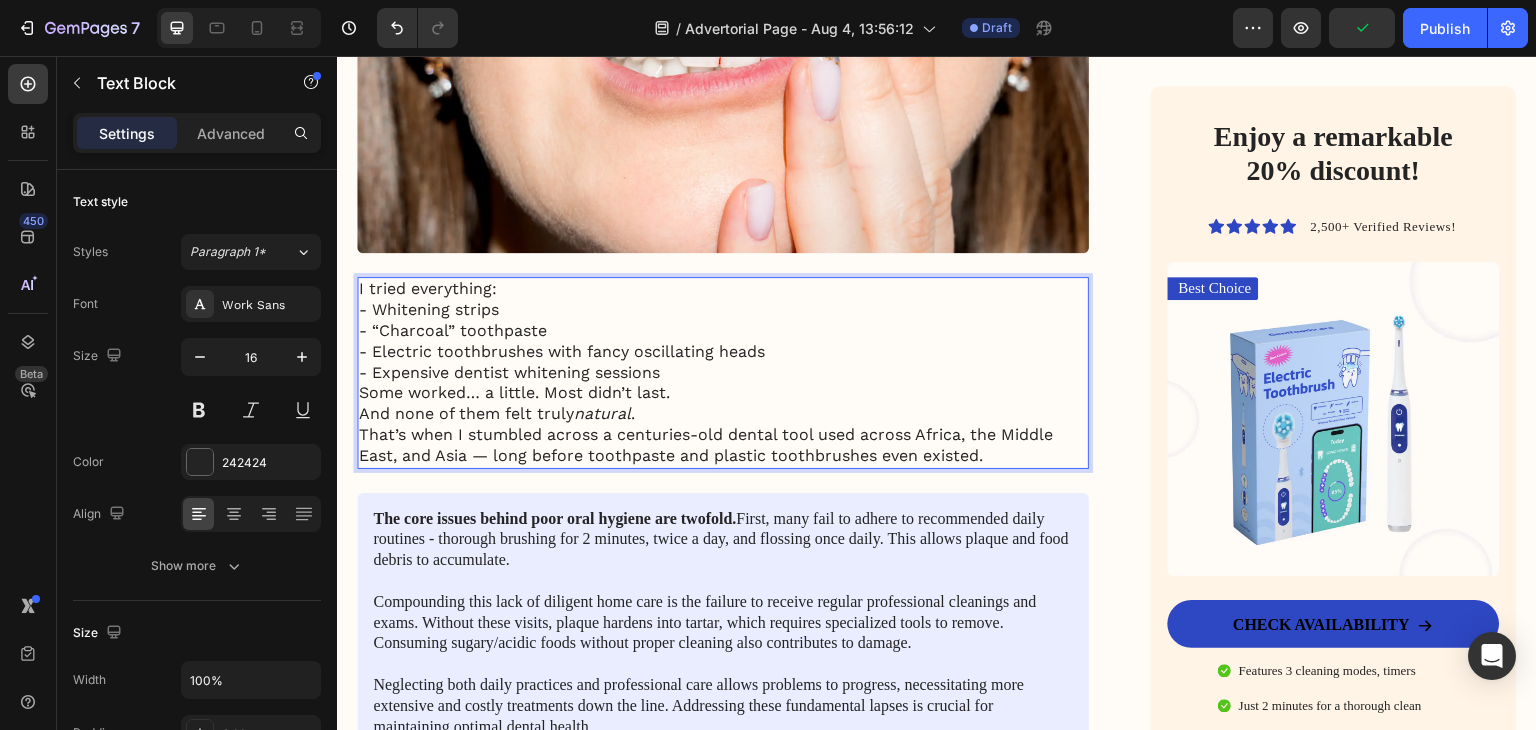 click on "- Expensive dentist whitening sessions" at bounding box center [723, 373] 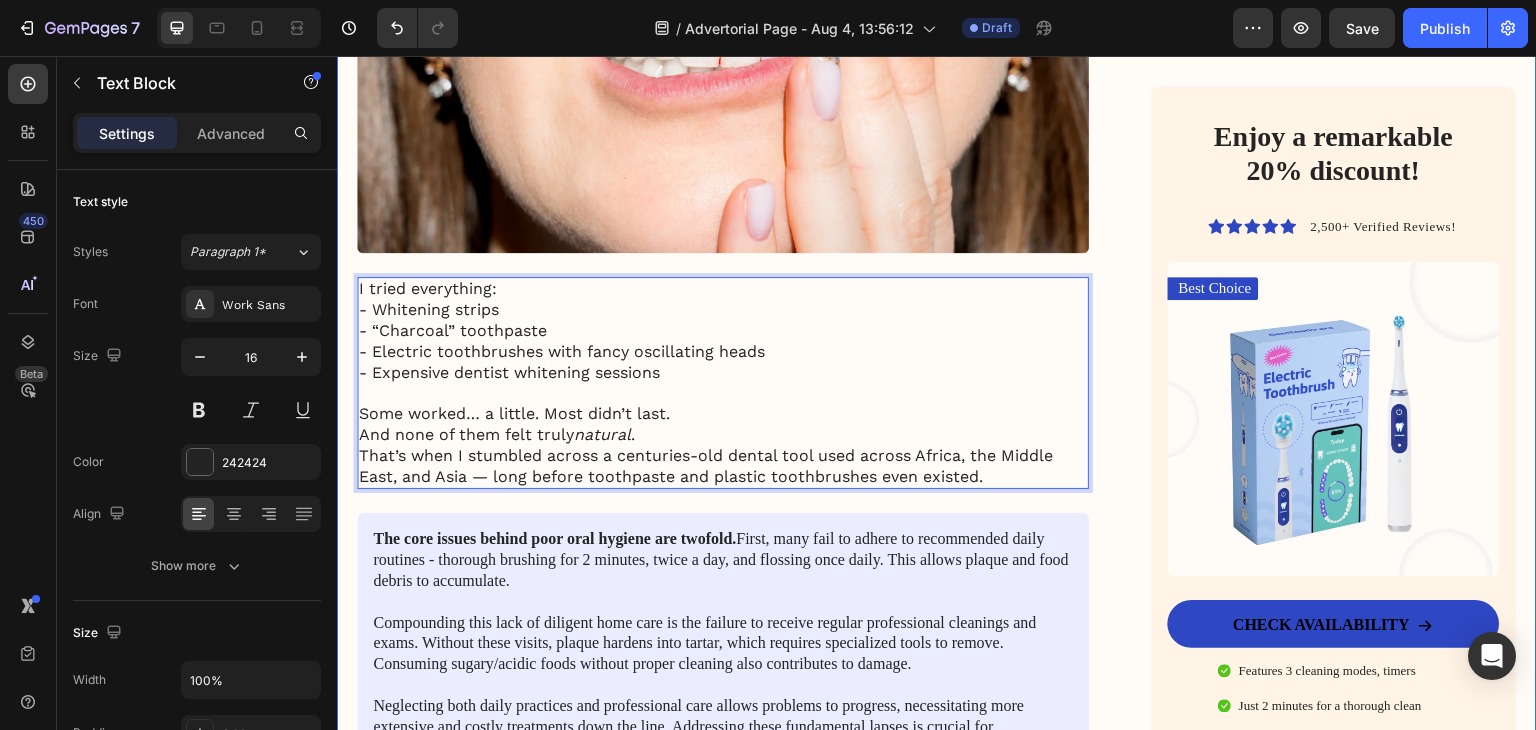click on "My battle with stubborn yellow teeth had me feeling embarrassed… until I discovered this ancient, all-natural alternative to toothbrushes Heading Image January 18, 2024 By Jade C. Text Block Row Image For years, I was self-conscious every time I smiled. No matter how much I brushed, flossed, or tried the latest “whitening toothpaste,” my teeth stayed a dull shade of yellow. Coffee made it worse. Red wine? Forget it. Even after professional cleanings, the brightness never lasted. I started avoiding close-up photos. I’d smile with my lips closed in group pictures. It sounds silly, but yellow teeth made me feel older, less confident — like people were judging my hygiene, even though I brushed twice a day. All I wanted was a naturally white, healthy-looking smile — without bleaching chemicals or expensive dental visits. I dreamed of that smooth, “just-cleaned” feeling lasting all day. Fresh breath, no plaque build-up, and gums that didn’t feel sensitive every time I brushed too hard. Text Block" at bounding box center [937, 738] 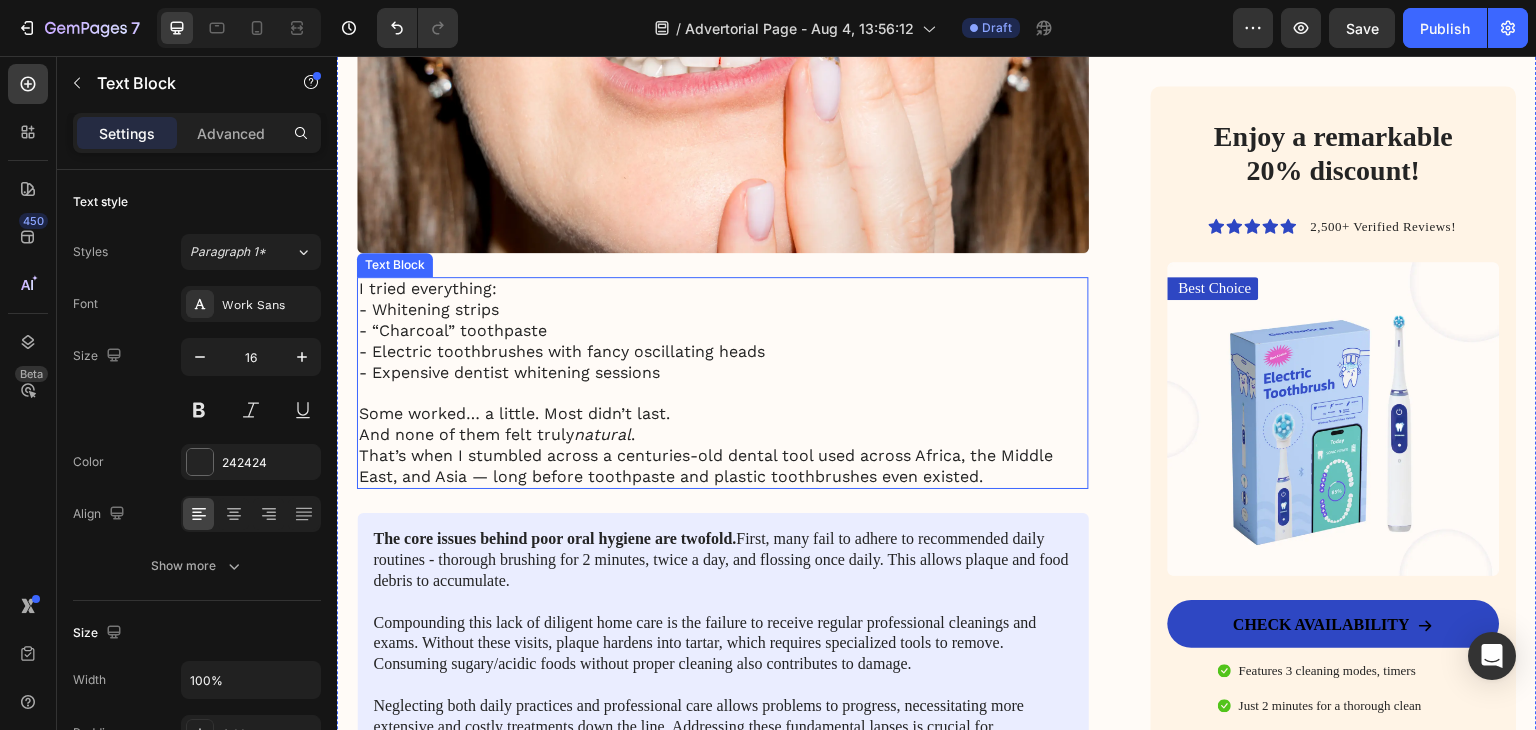 click on "I tried everything:" at bounding box center [723, 289] 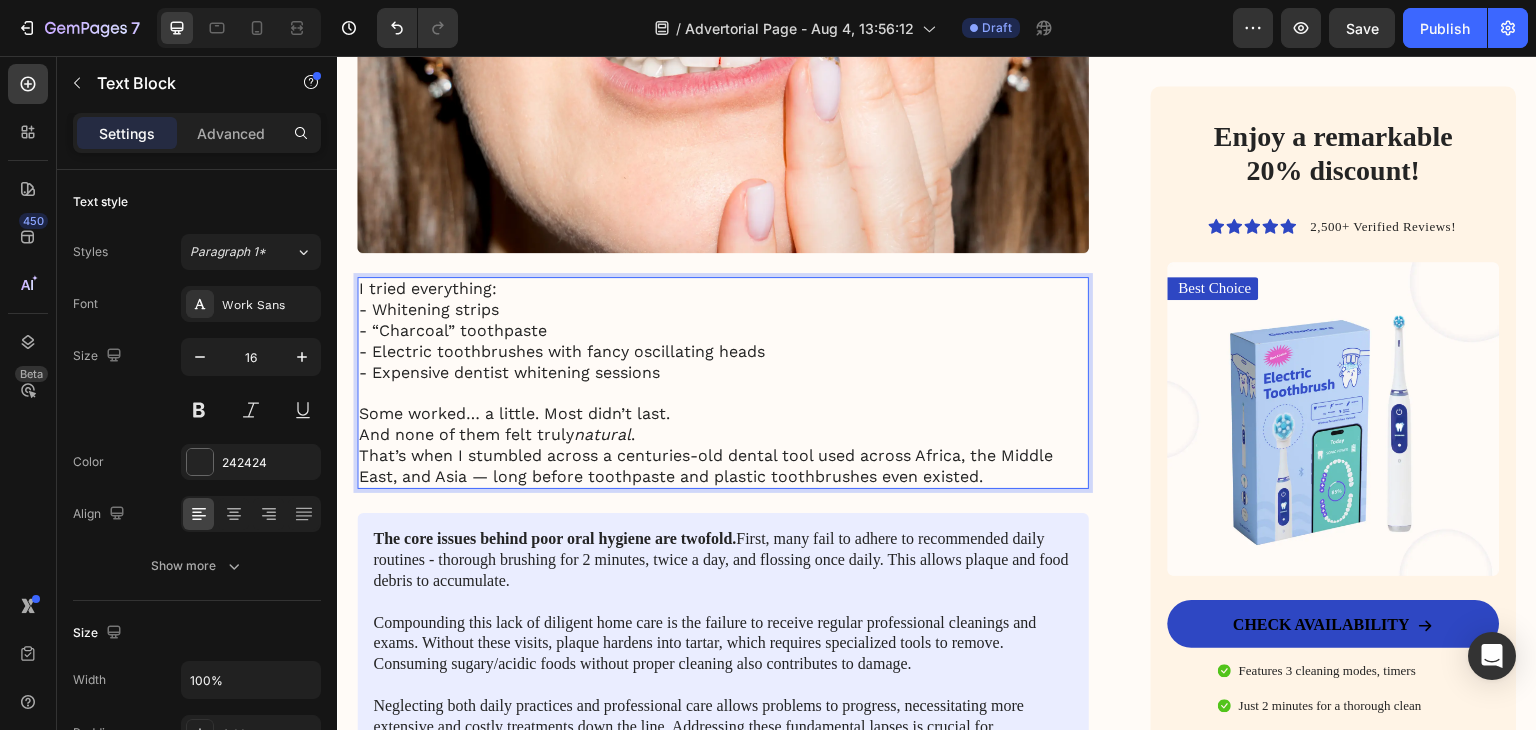 click on "I tried everything:" at bounding box center [723, 289] 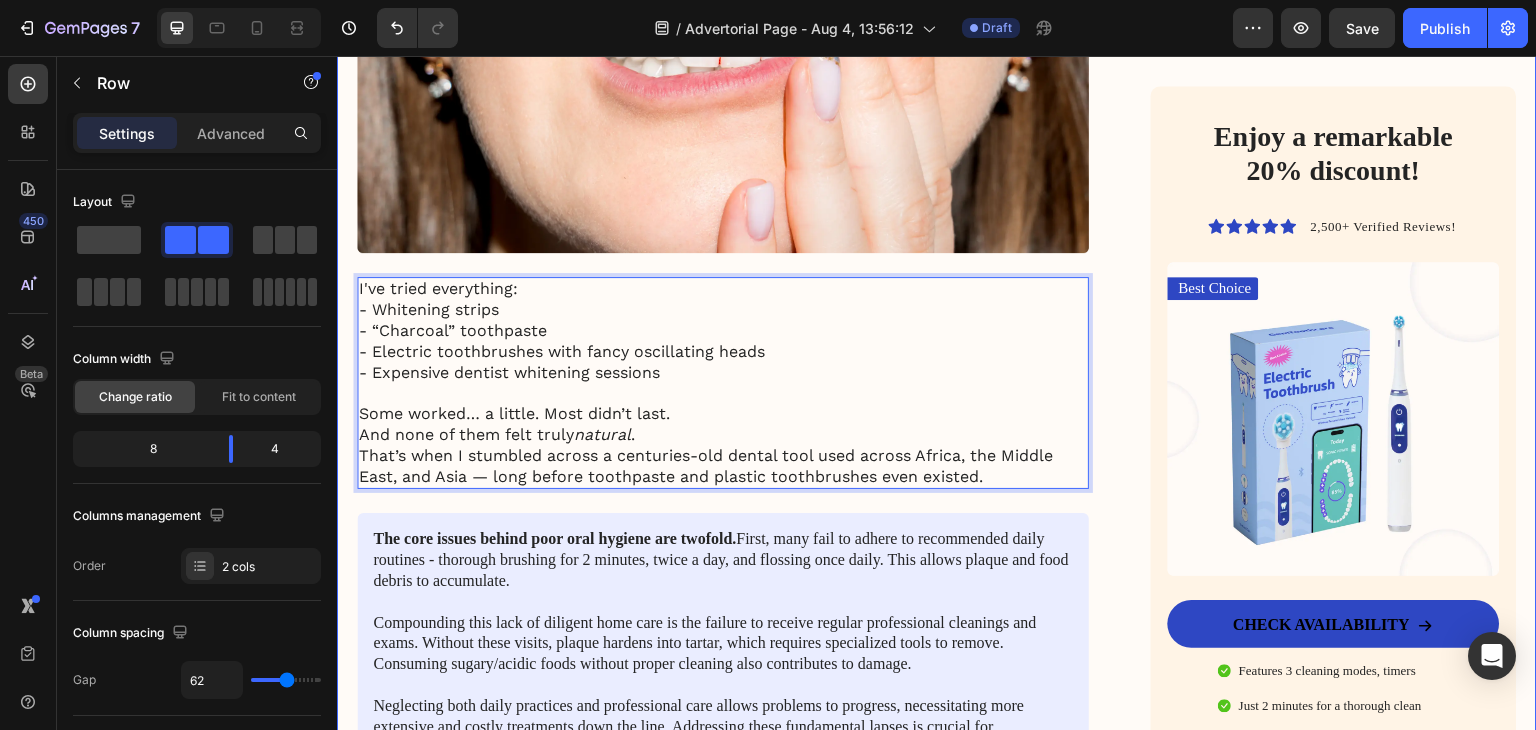 click on "My battle with stubborn yellow teeth had me feeling embarrassed… until I discovered this ancient, all-natural alternative to toothbrushes Heading Image January 18, 2024 By Jade C. Text Block Row Image For years, I was self-conscious every time I smiled. No matter how much I brushed, flossed, or tried the latest “whitening toothpaste,” my teeth stayed a dull shade of yellow. Coffee made it worse. Red wine? Forget it. Even after professional cleanings, the brightness never lasted. I started avoiding close-up photos. I’d smile with my lips closed in group pictures. It sounds silly, but yellow teeth made me feel older, less confident — like people were judging my hygiene, even though I brushed twice a day. All I wanted was a naturally white, healthy-looking smile — without bleaching chemicals or expensive dental visits. I dreamed of that smooth, “just-cleaned” feeling lasting all day. Fresh breath, no plaque build-up, and gums that didn’t feel sensitive every time I brushed too hard. Text Block" at bounding box center (937, 738) 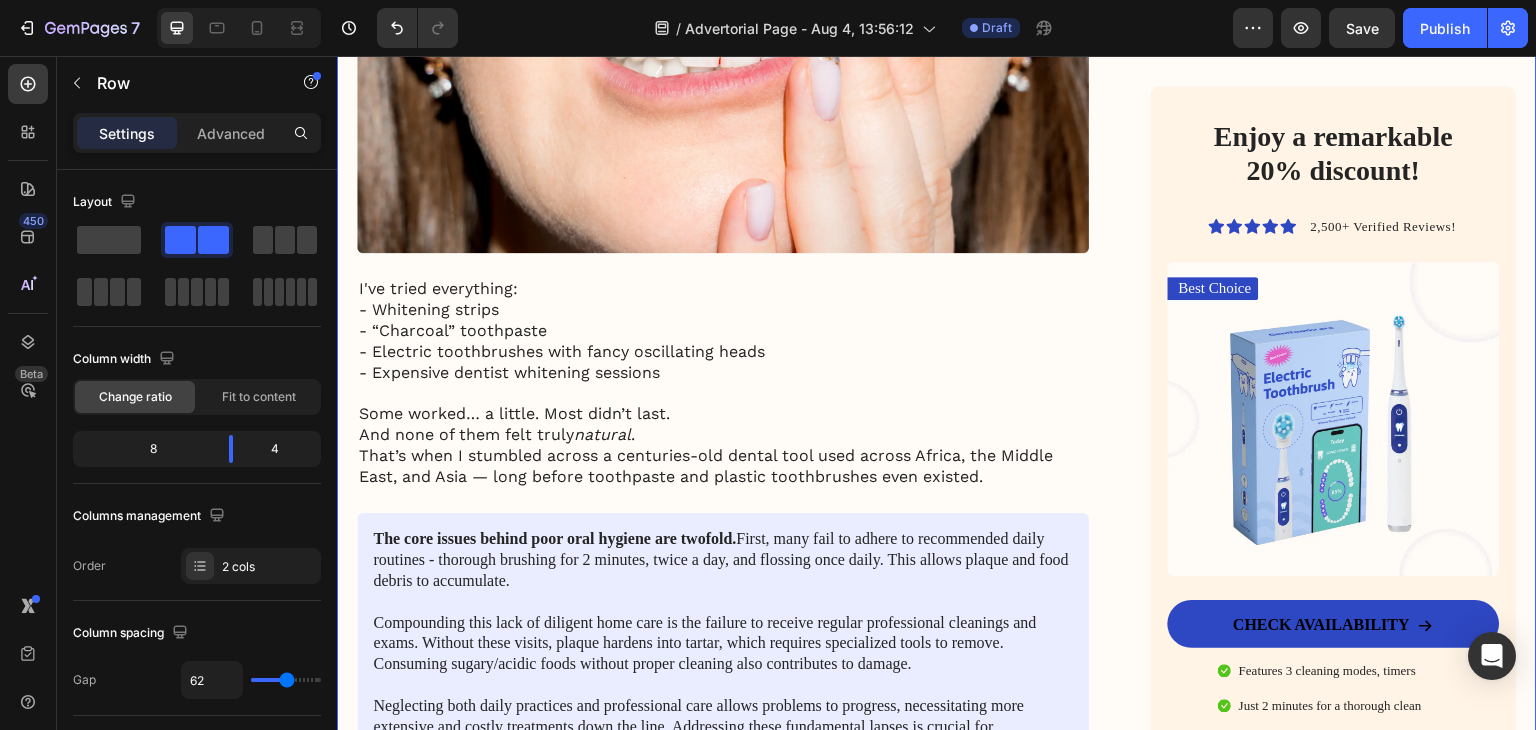scroll, scrollTop: 2100, scrollLeft: 0, axis: vertical 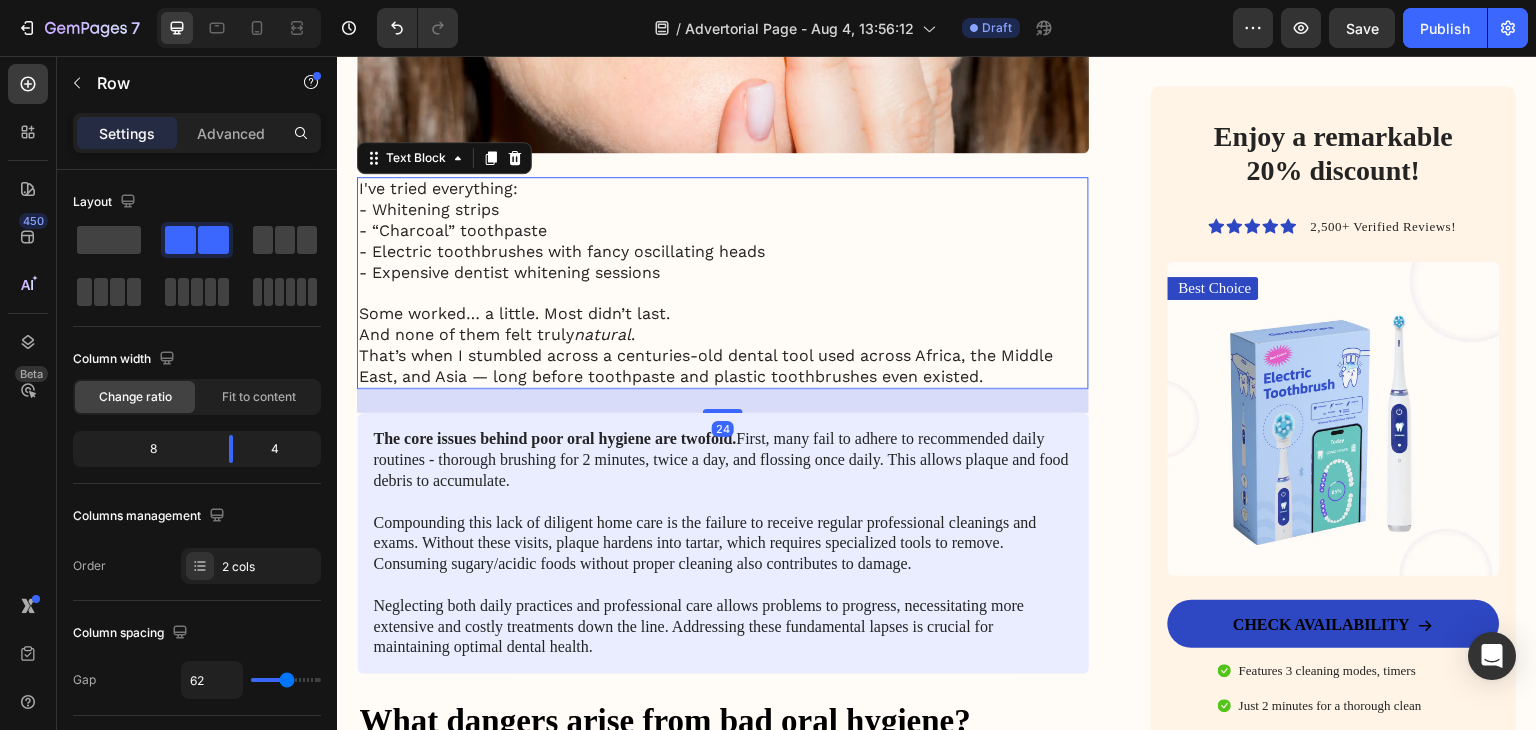 click on "- Whitening strips" at bounding box center (723, 210) 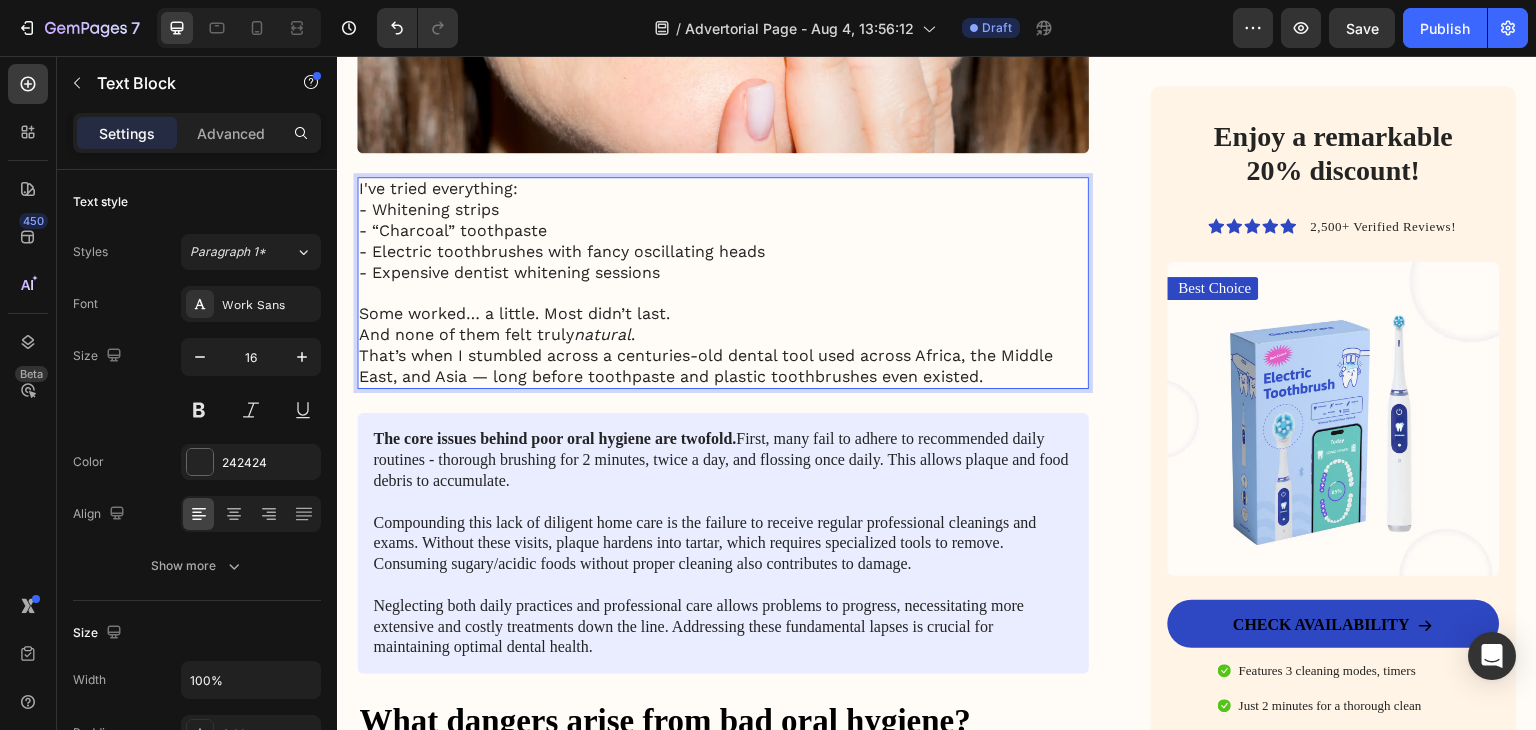 click on "- Whitening strips" at bounding box center (723, 210) 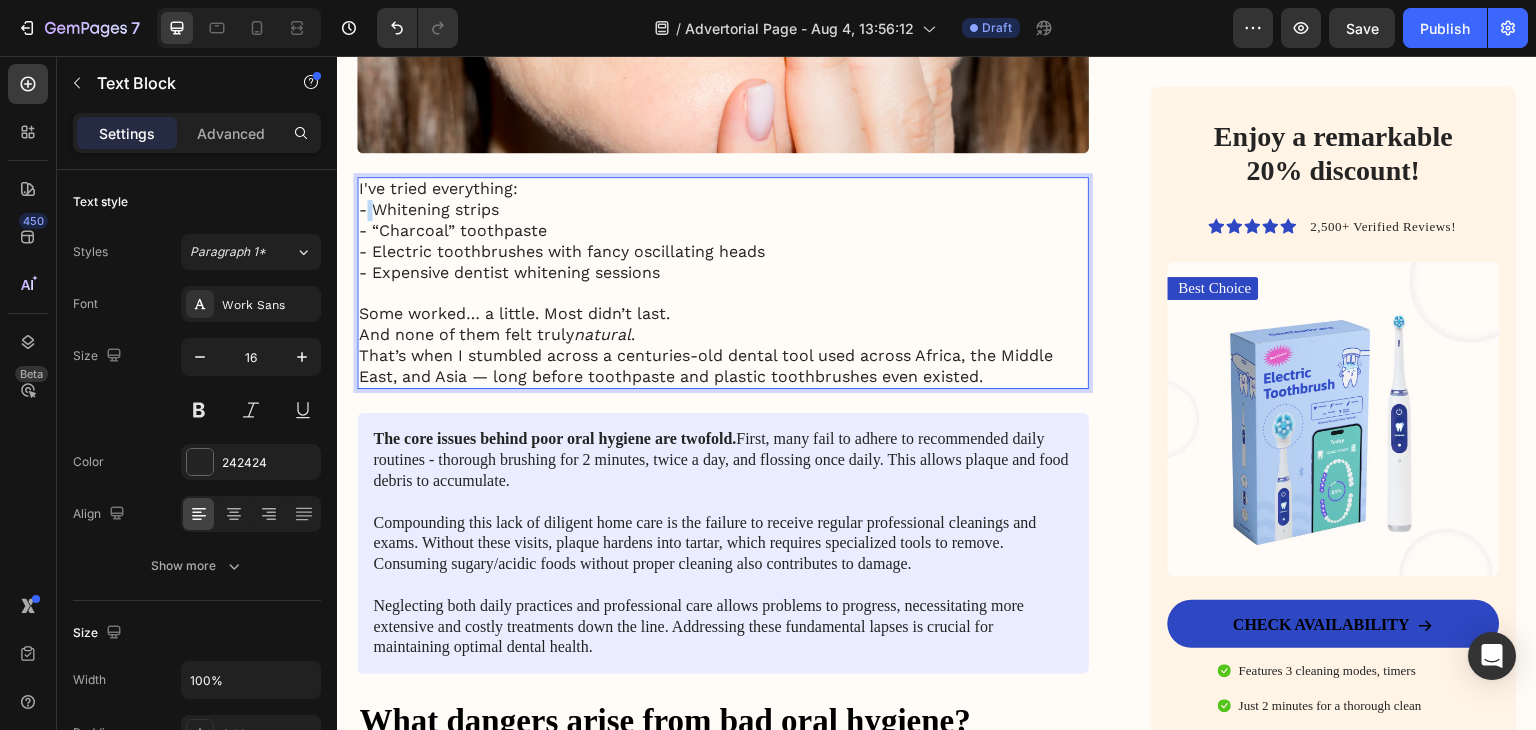 click on "- Whitening strips" at bounding box center (723, 210) 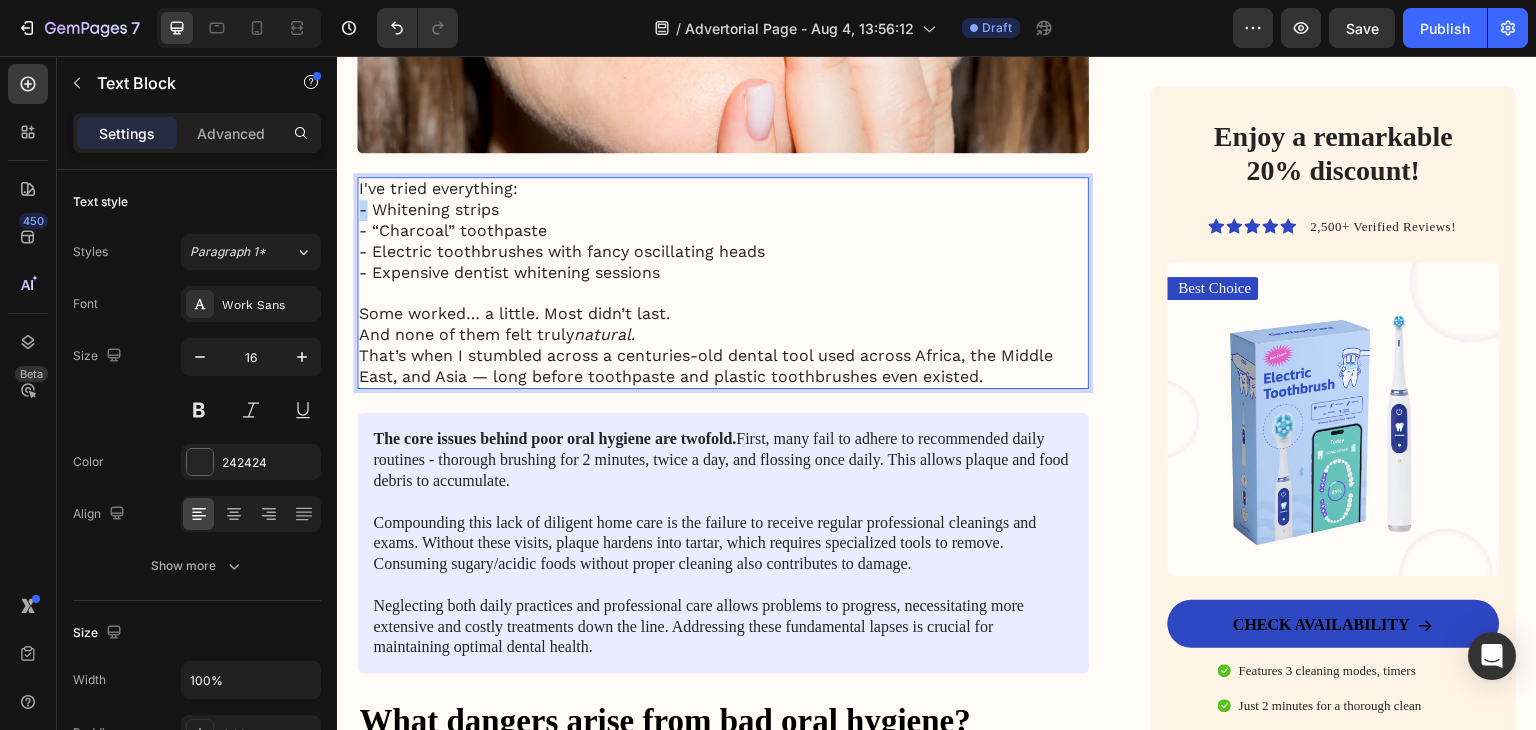 click on "- Whitening strips" at bounding box center (723, 210) 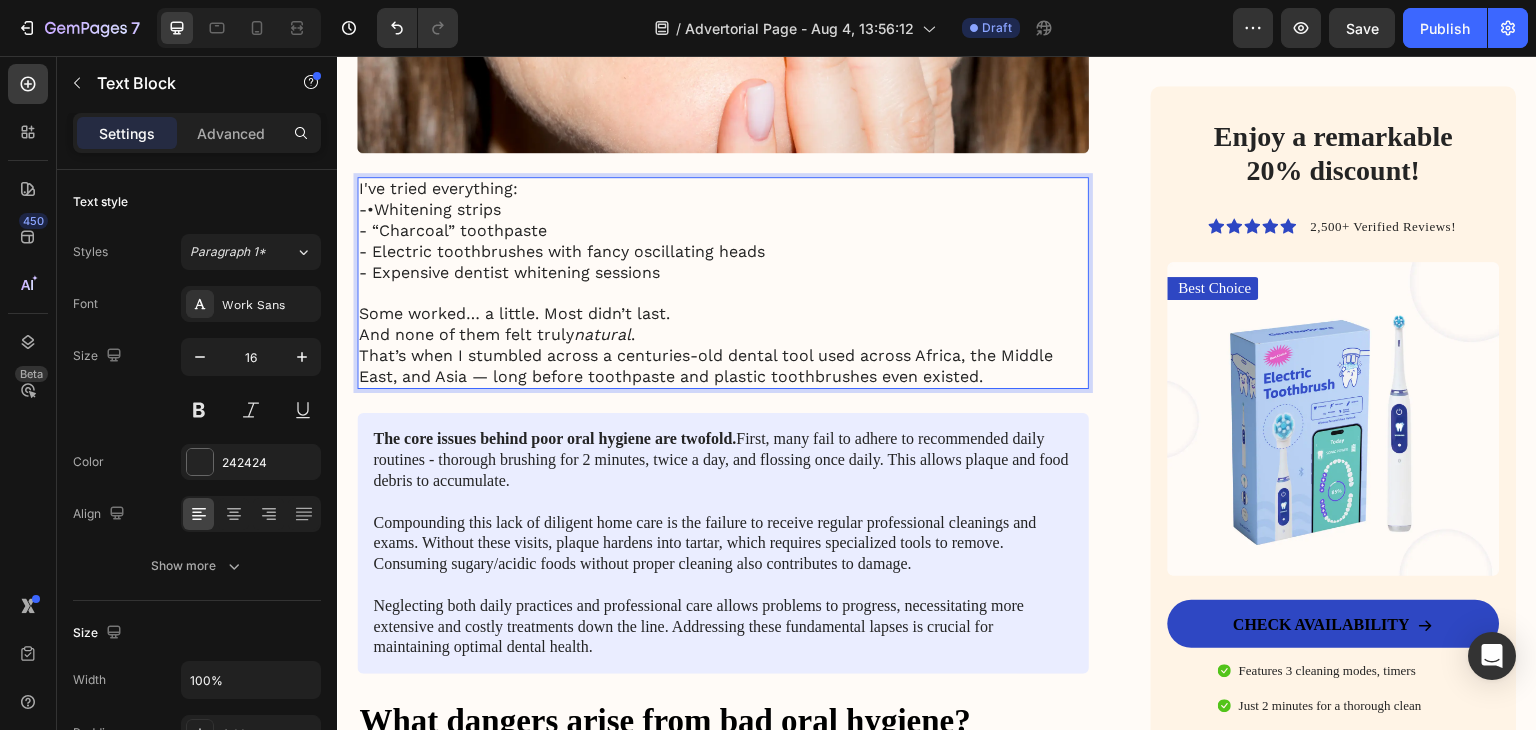 click on "-•Whitening strips" at bounding box center (723, 210) 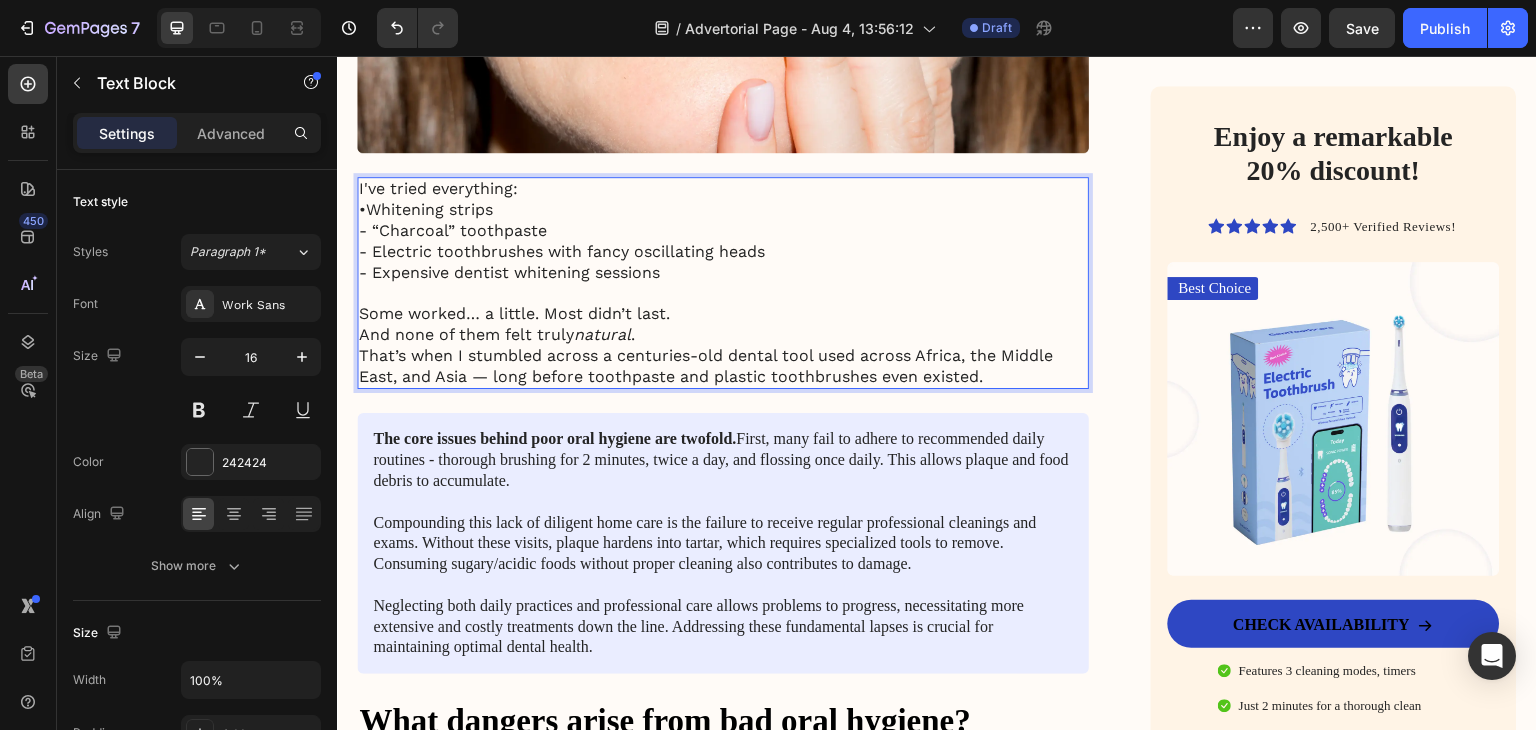 click on "- “Charcoal” toothpaste" at bounding box center (723, 231) 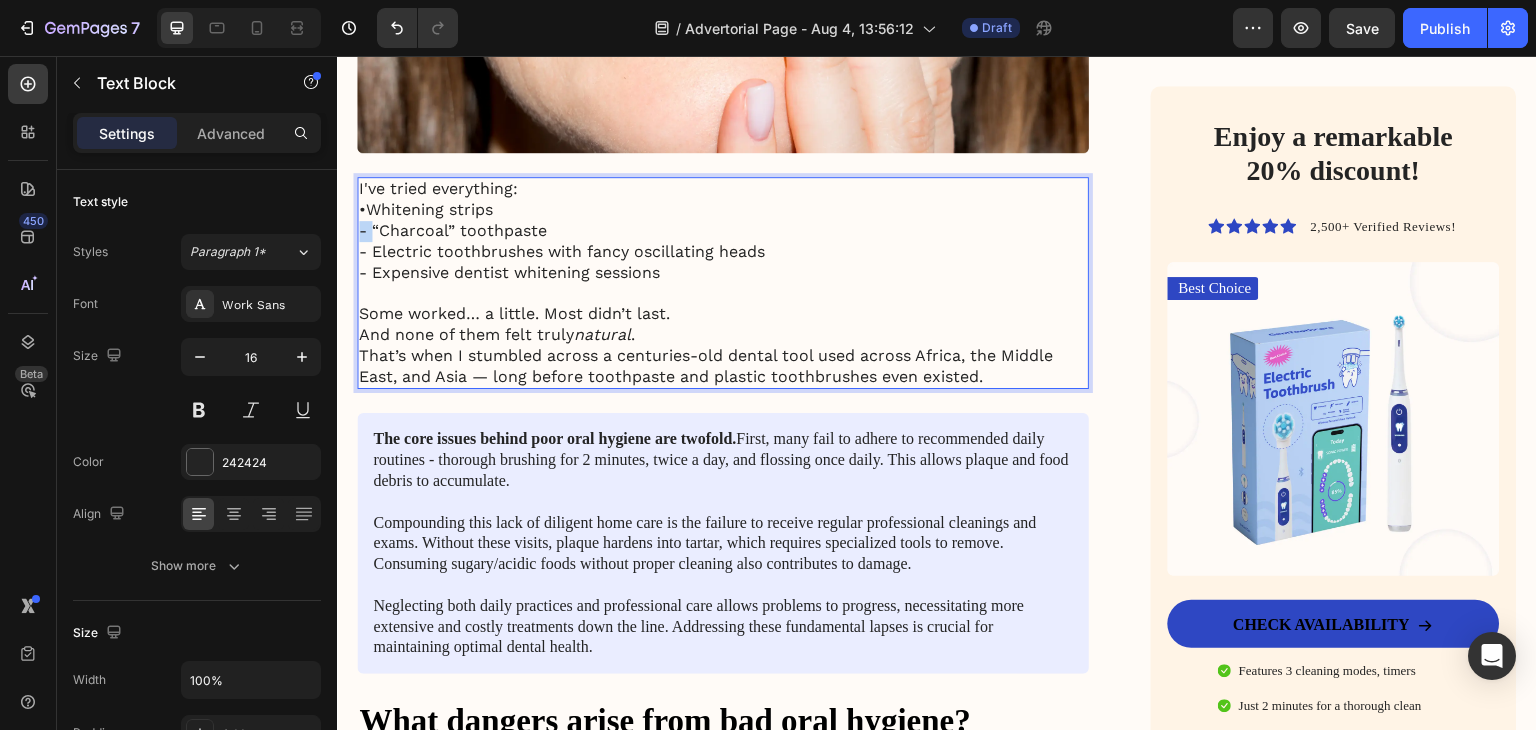 click on "- “Charcoal” toothpaste" at bounding box center [723, 231] 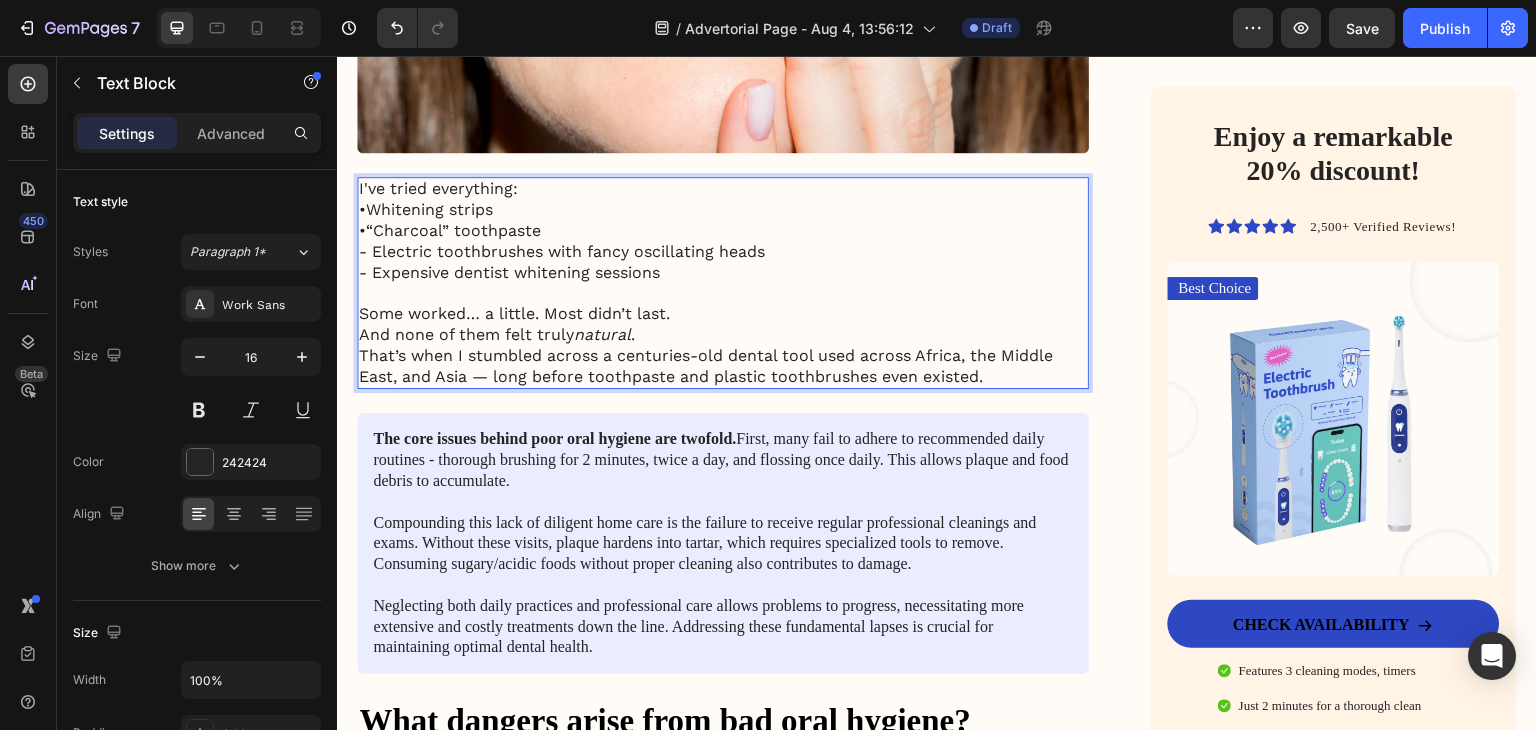 click on "- Electric toothbrushes with fancy oscillating heads" at bounding box center (723, 252) 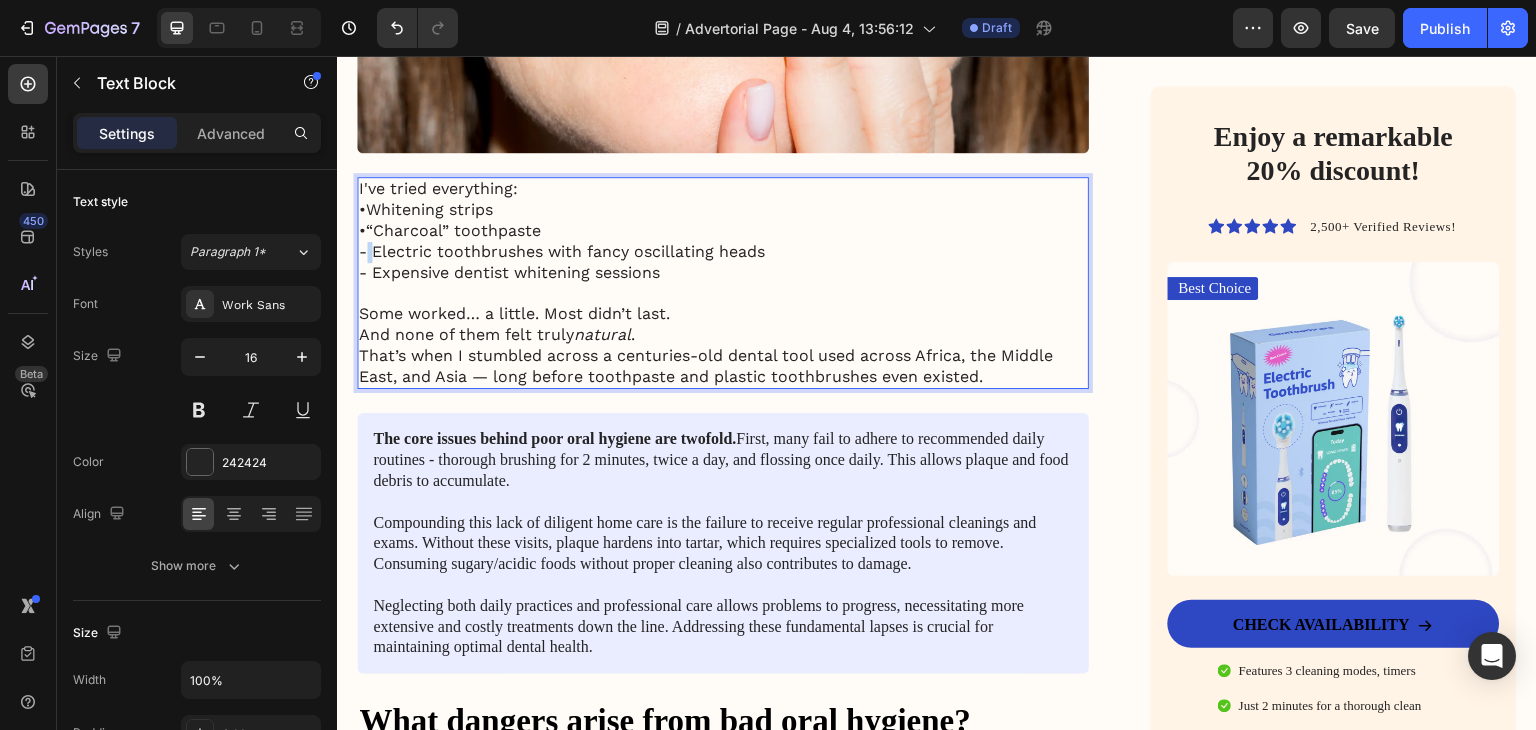 click on "- Electric toothbrushes with fancy oscillating heads" at bounding box center [723, 252] 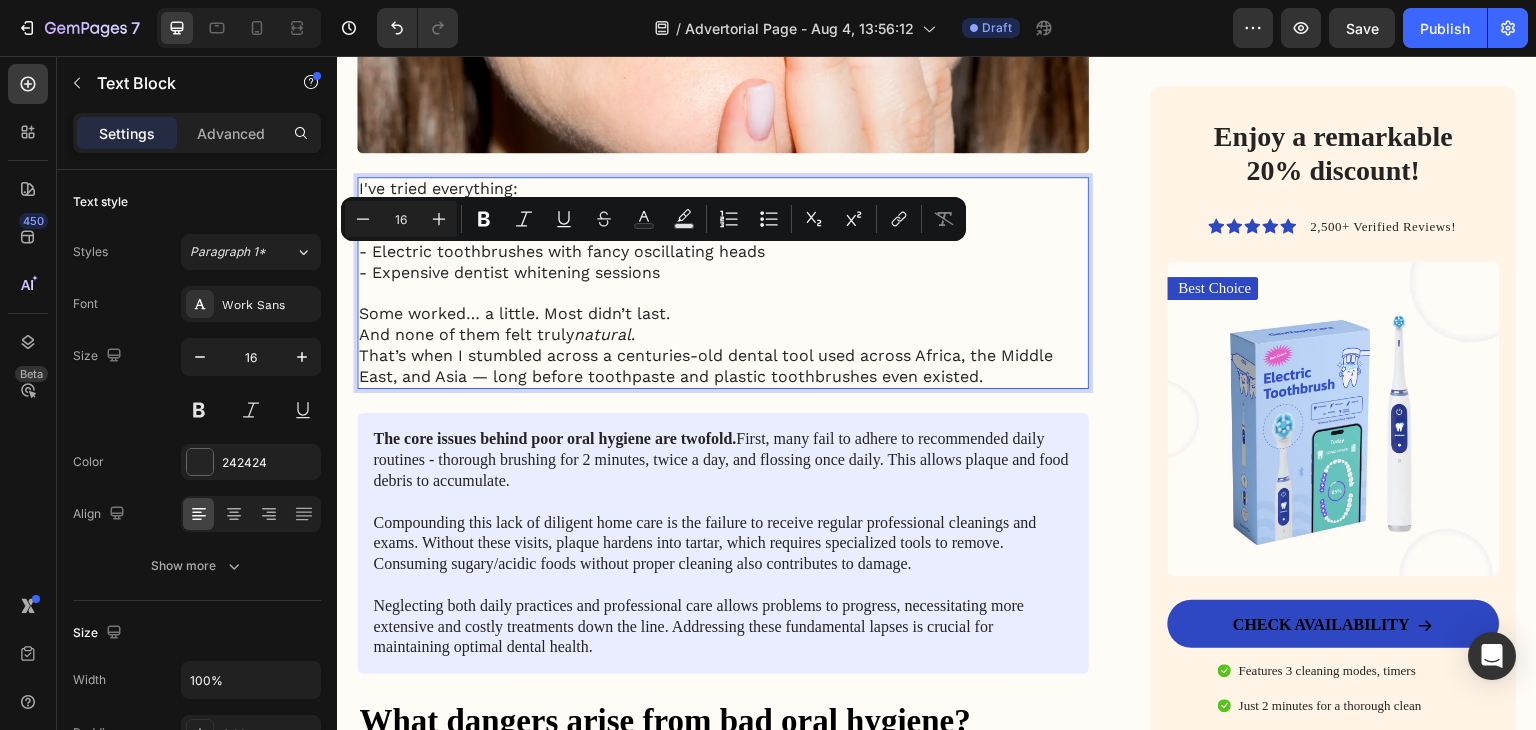 click on "- Electric toothbrushes with fancy oscillating heads" at bounding box center (723, 252) 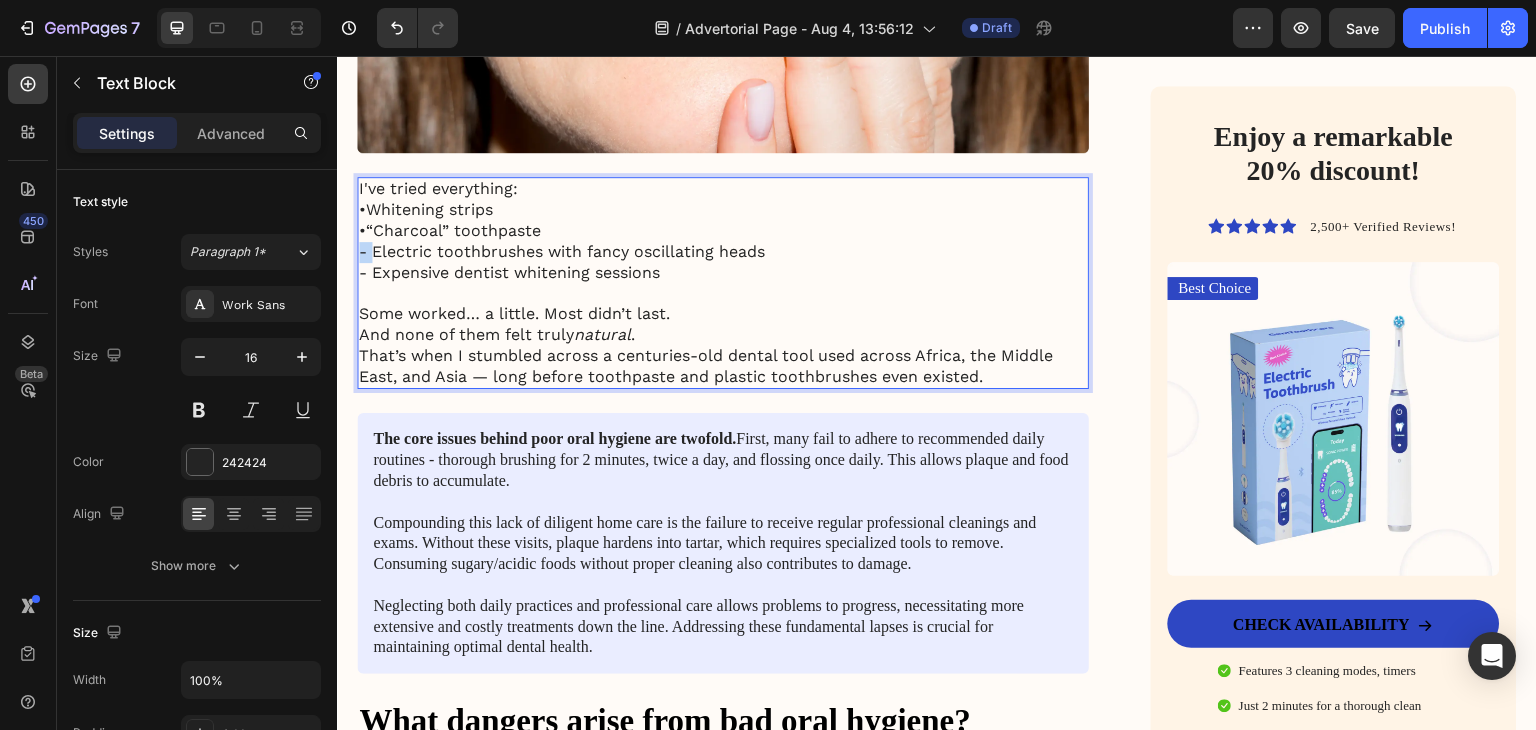click on "- Electric toothbrushes with fancy oscillating heads" at bounding box center (723, 252) 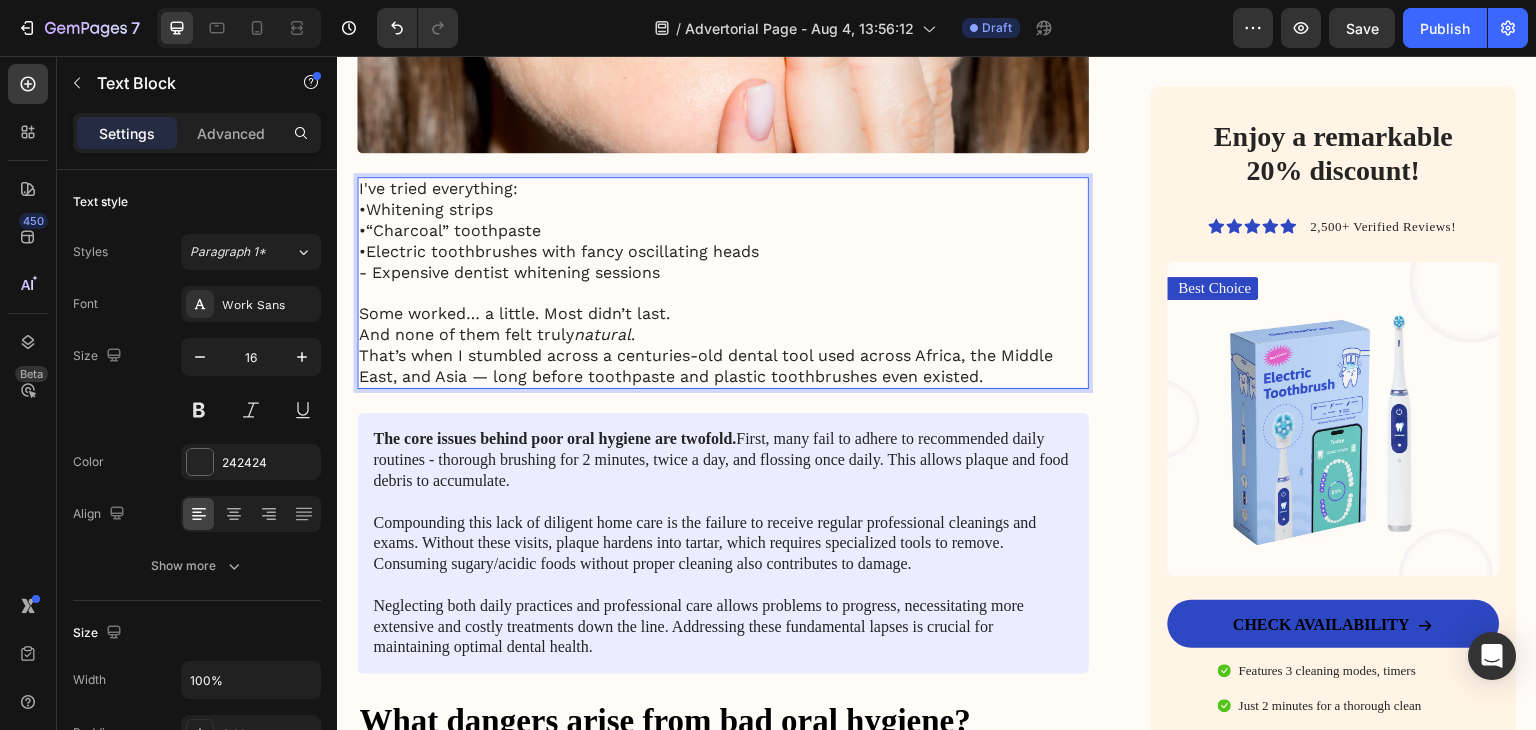 click on "- Expensive dentist whitening sessions" at bounding box center (723, 273) 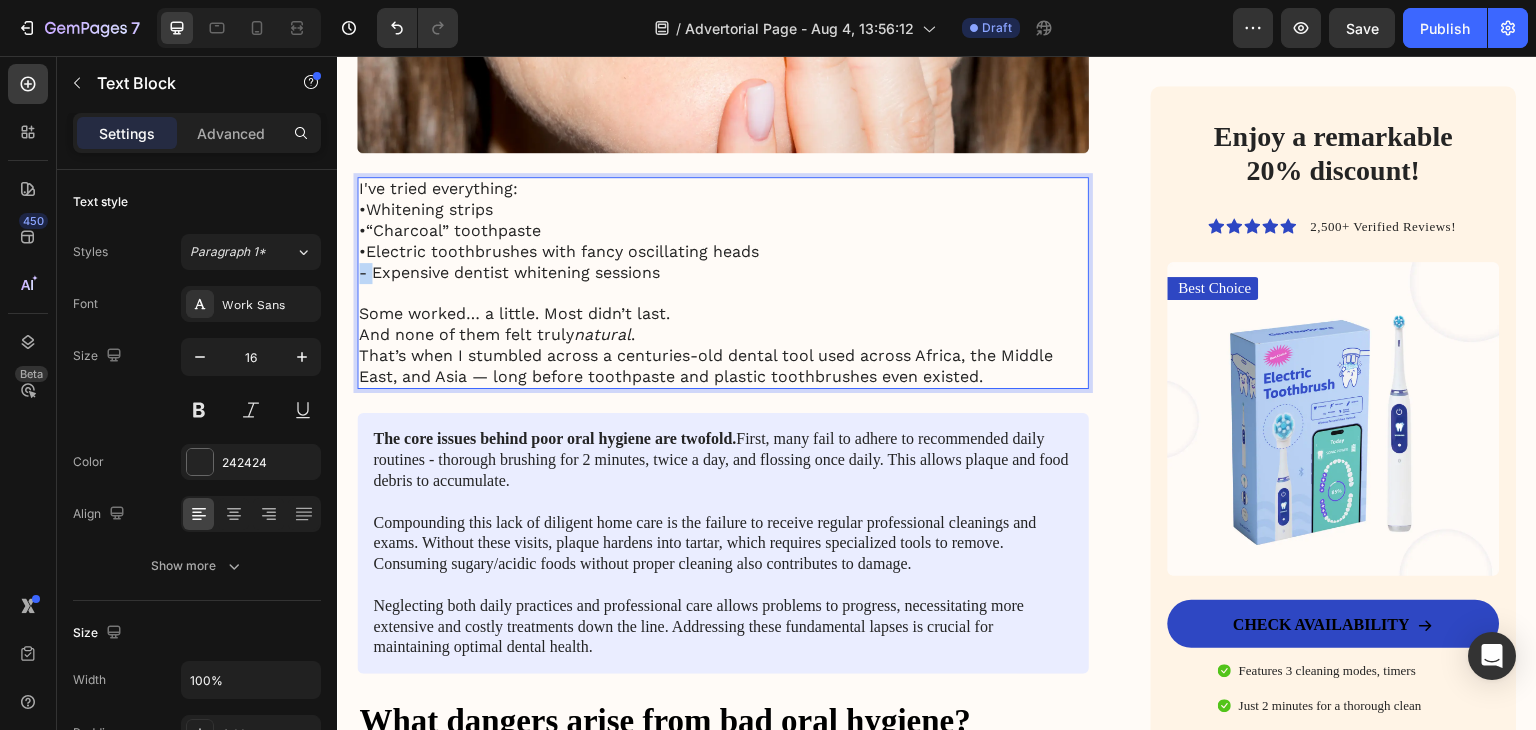click on "- Expensive dentist whitening sessions" at bounding box center [723, 273] 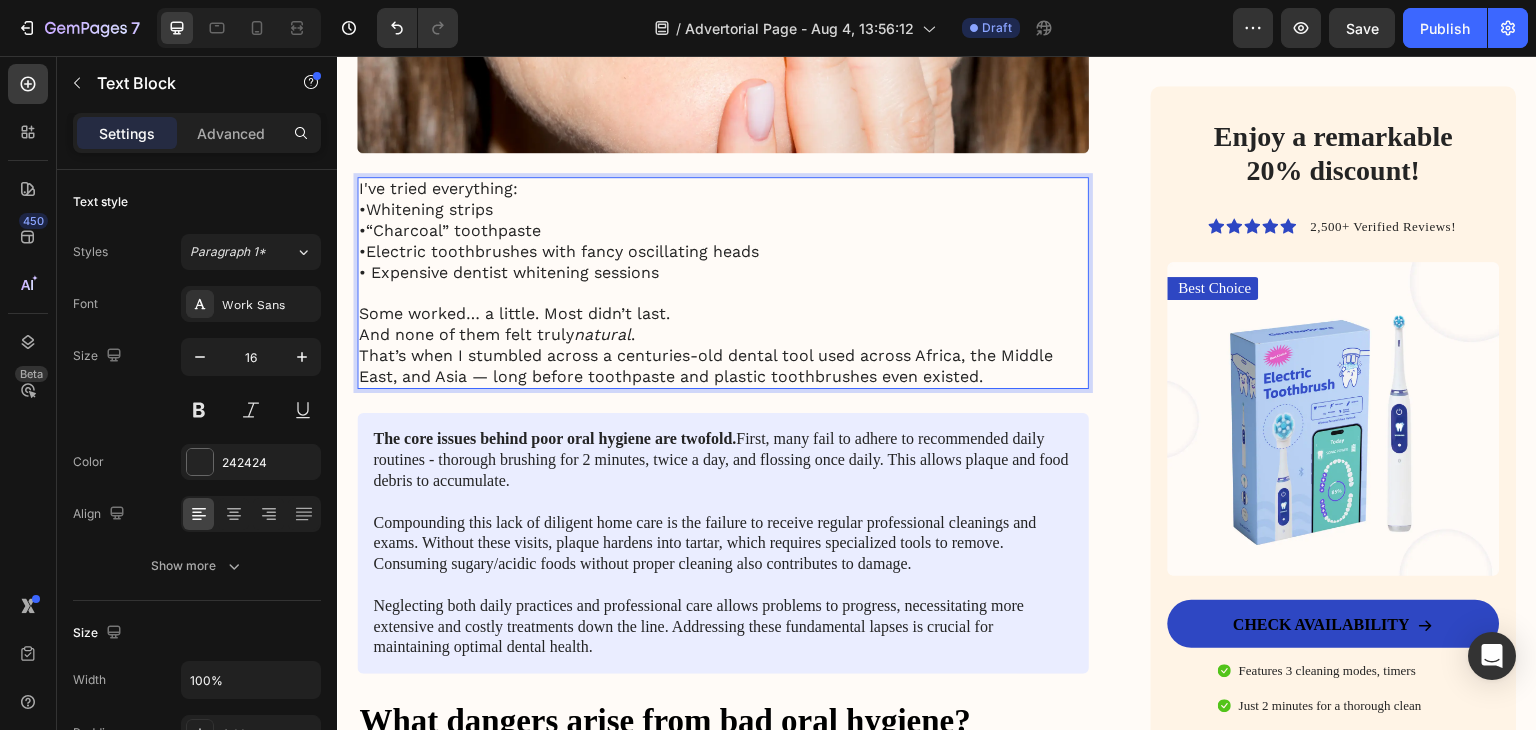 click on "•Electric toothbrushes with fancy oscillating heads" at bounding box center (723, 252) 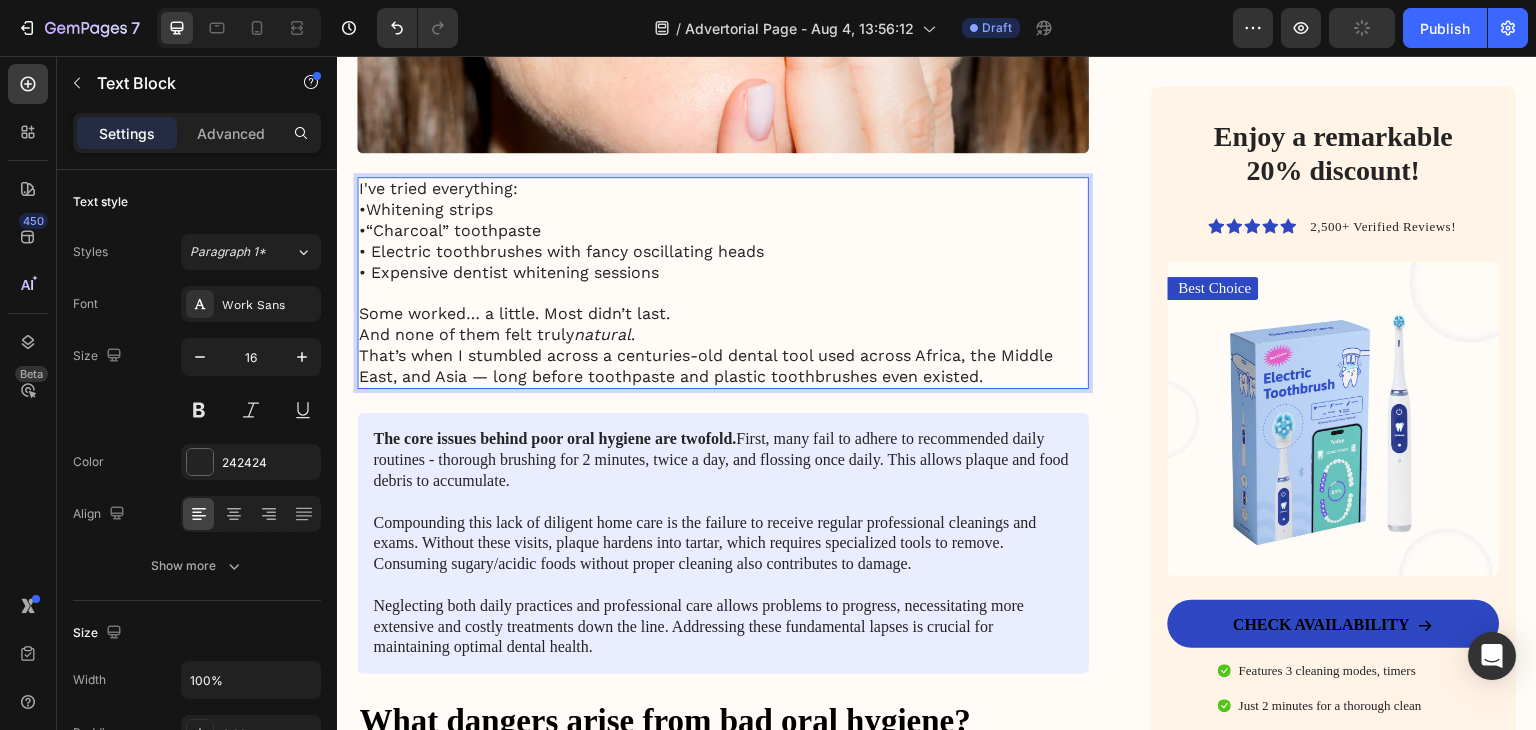 click on "•“Charcoal” toothpaste" at bounding box center [723, 231] 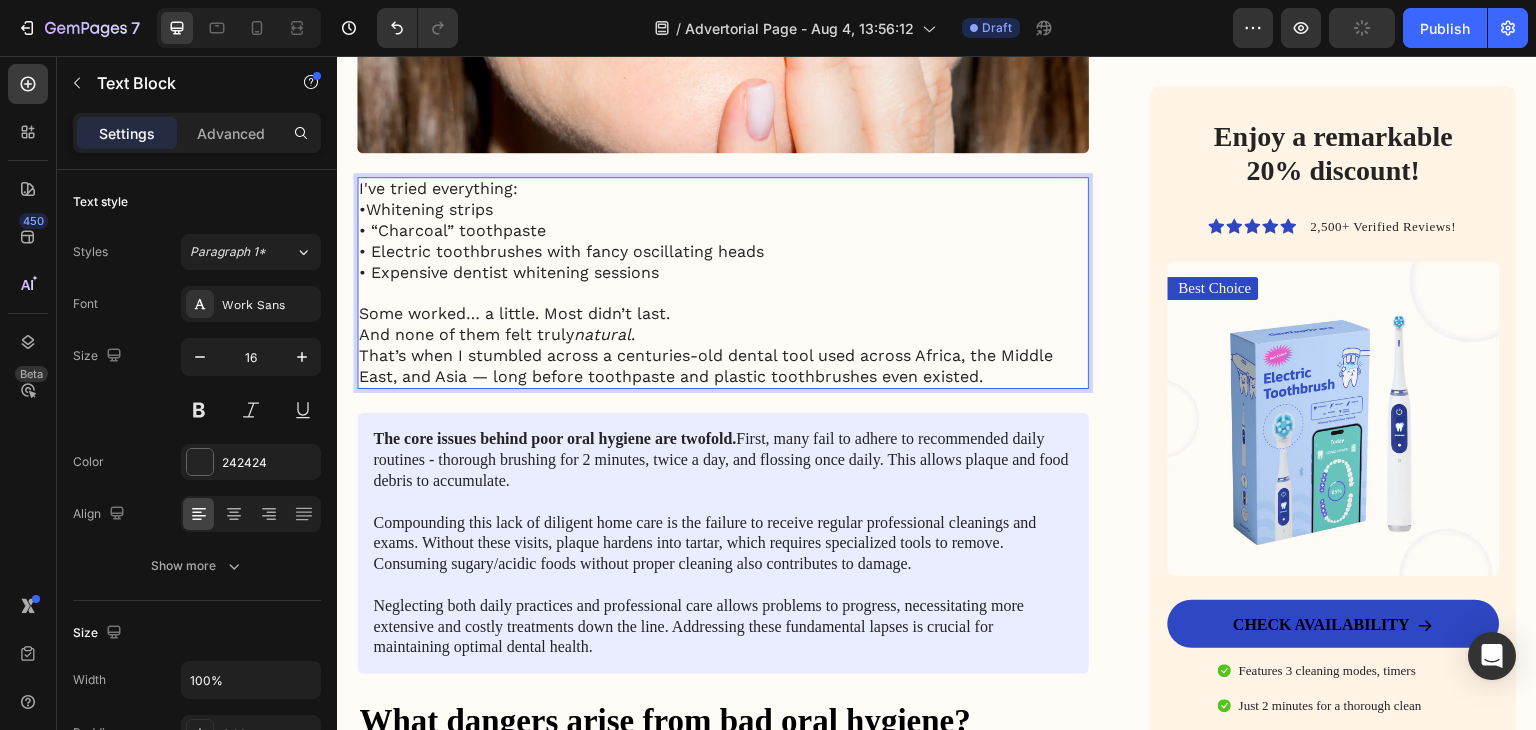 click on "•Whitening strips" at bounding box center [723, 210] 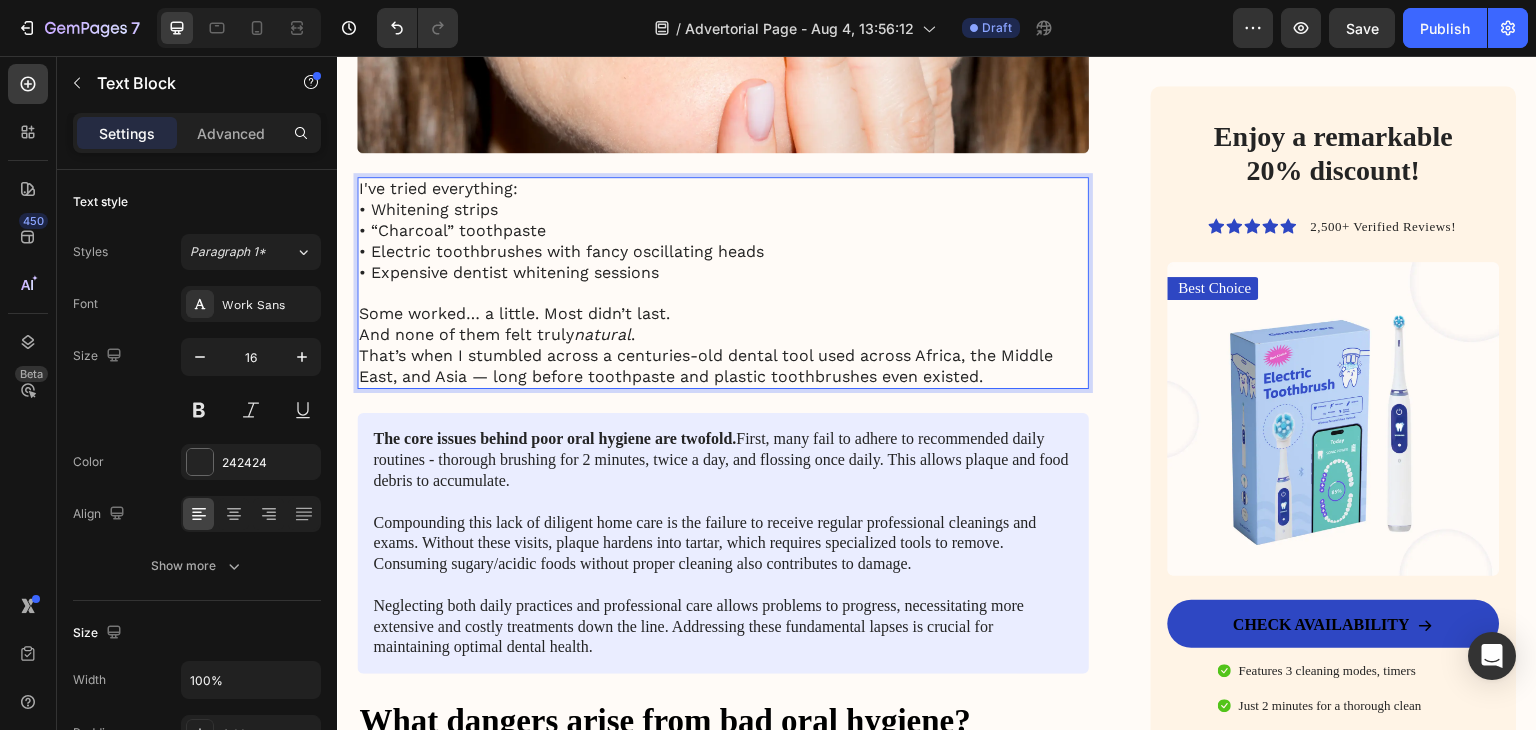 click on "I've tried everything:" at bounding box center (723, 189) 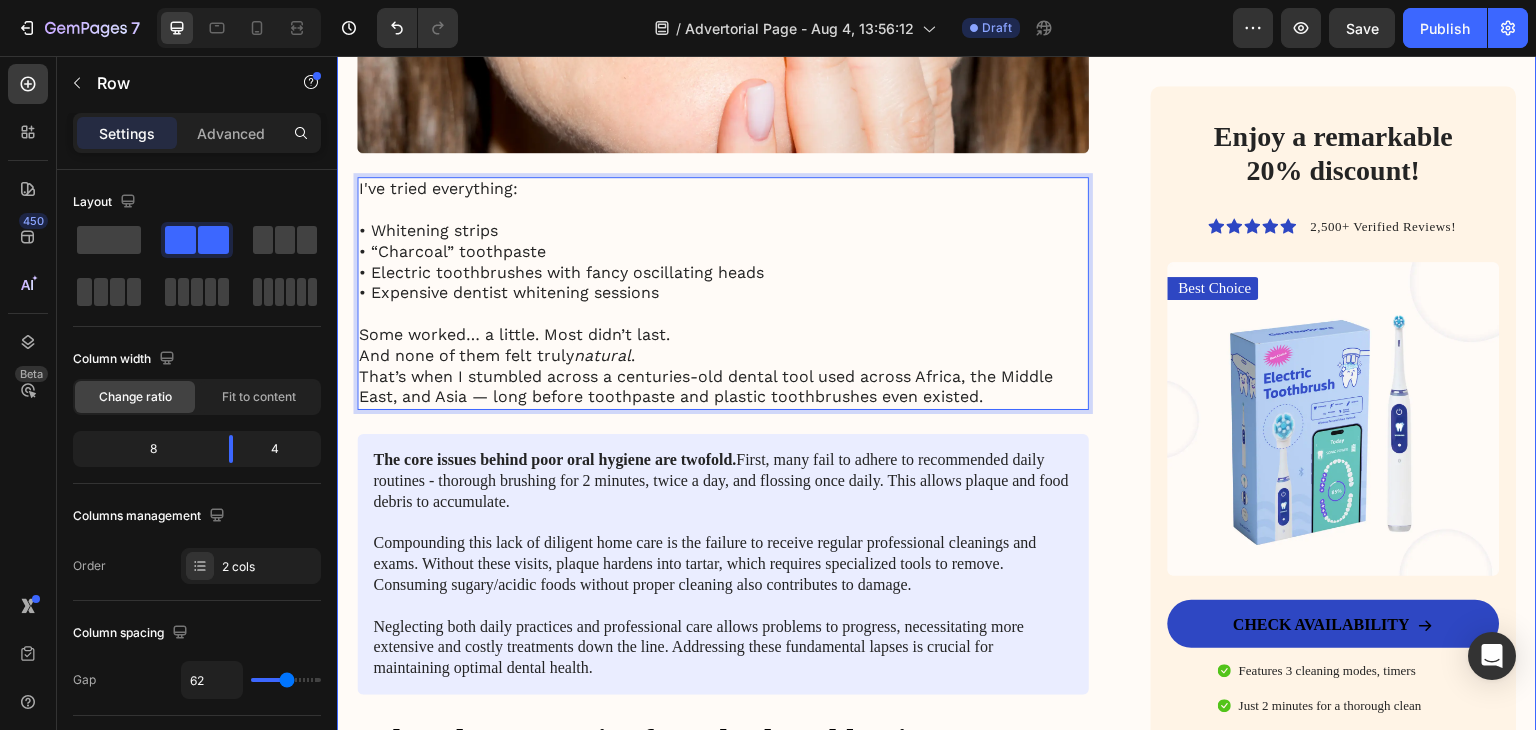 click on "My battle with stubborn yellow teeth had me feeling embarrassed… until I discovered this ancient, all-natural alternative to toothbrushes Heading Image January 18, 2024 By Jade C. Text Block Row Image For years, I was self-conscious every time I smiled. No matter how much I brushed, flossed, or tried the latest “whitening toothpaste,” my teeth stayed a dull shade of yellow. Coffee made it worse. Red wine? Forget it. Even after professional cleanings, the brightness never lasted. I started avoiding close-up photos. I’d smile with my lips closed in group pictures. It sounds silly, but yellow teeth made me feel older, less confident — like people were judging my hygiene, even though I brushed twice a day. All I wanted was a naturally white, healthy-looking smile — without bleaching chemicals or expensive dental visits. I dreamed of that smooth, “just-cleaned” feeling lasting all day. Fresh breath, no plaque build-up, and gums that didn’t feel sensitive every time I brushed too hard. Text Block" at bounding box center [937, 648] 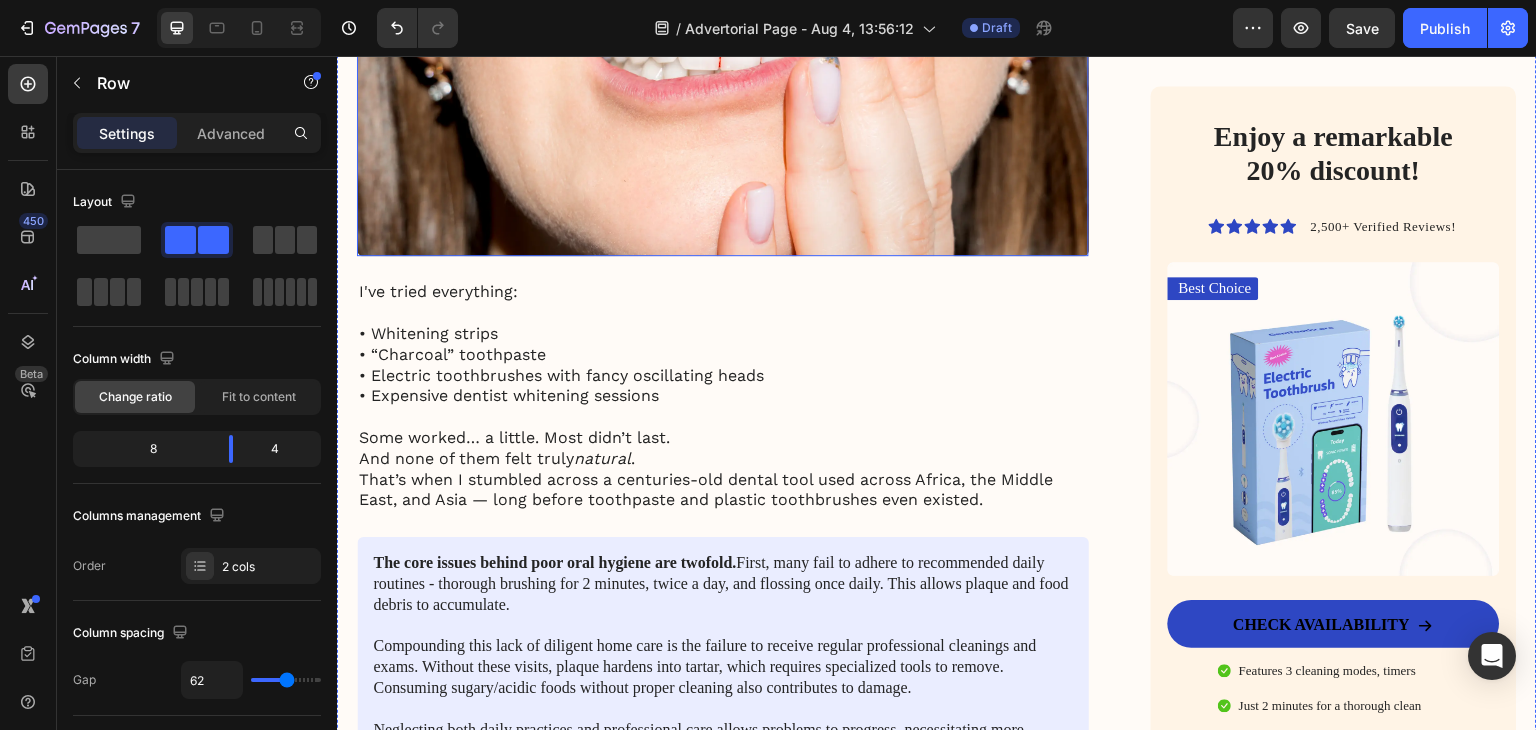 scroll, scrollTop: 2000, scrollLeft: 0, axis: vertical 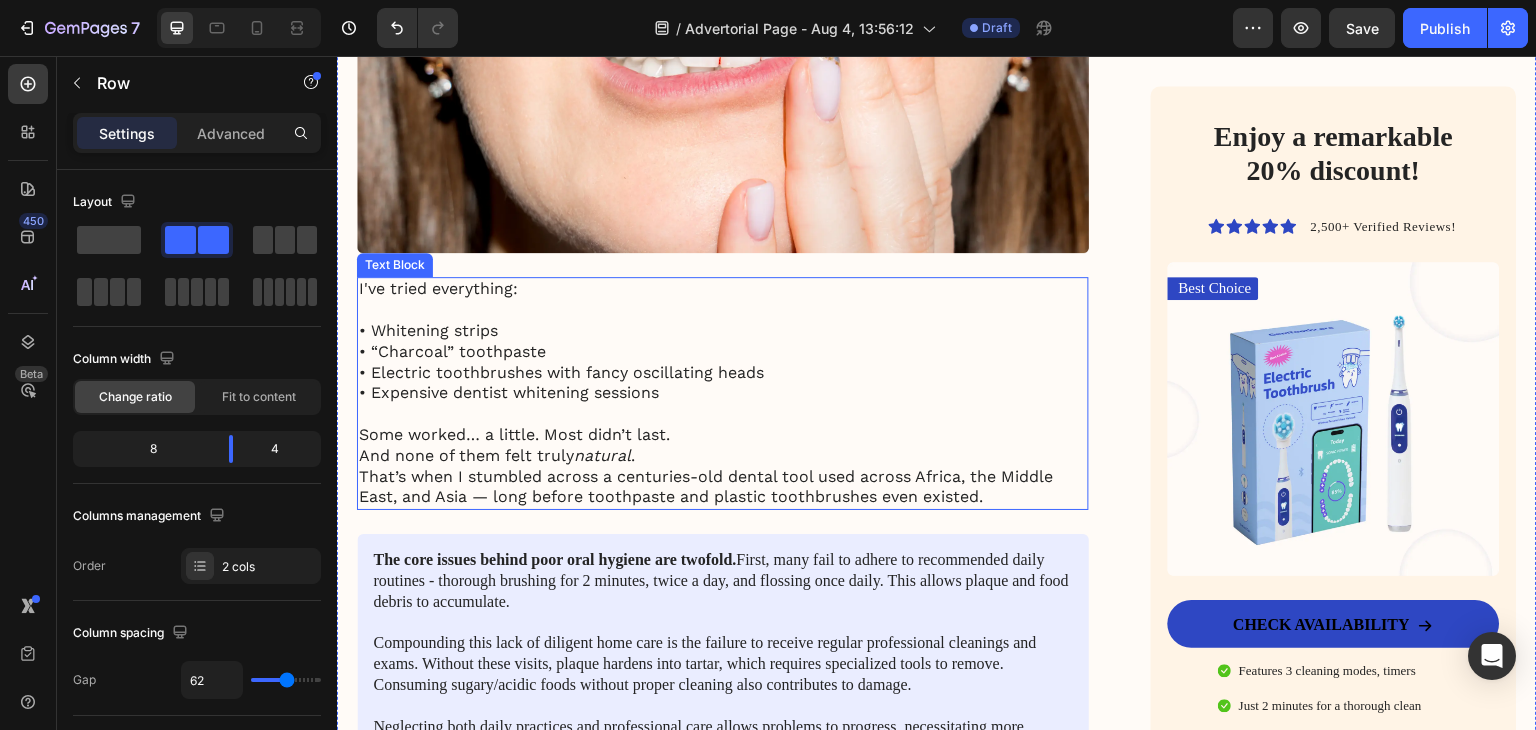 click at bounding box center [723, 414] 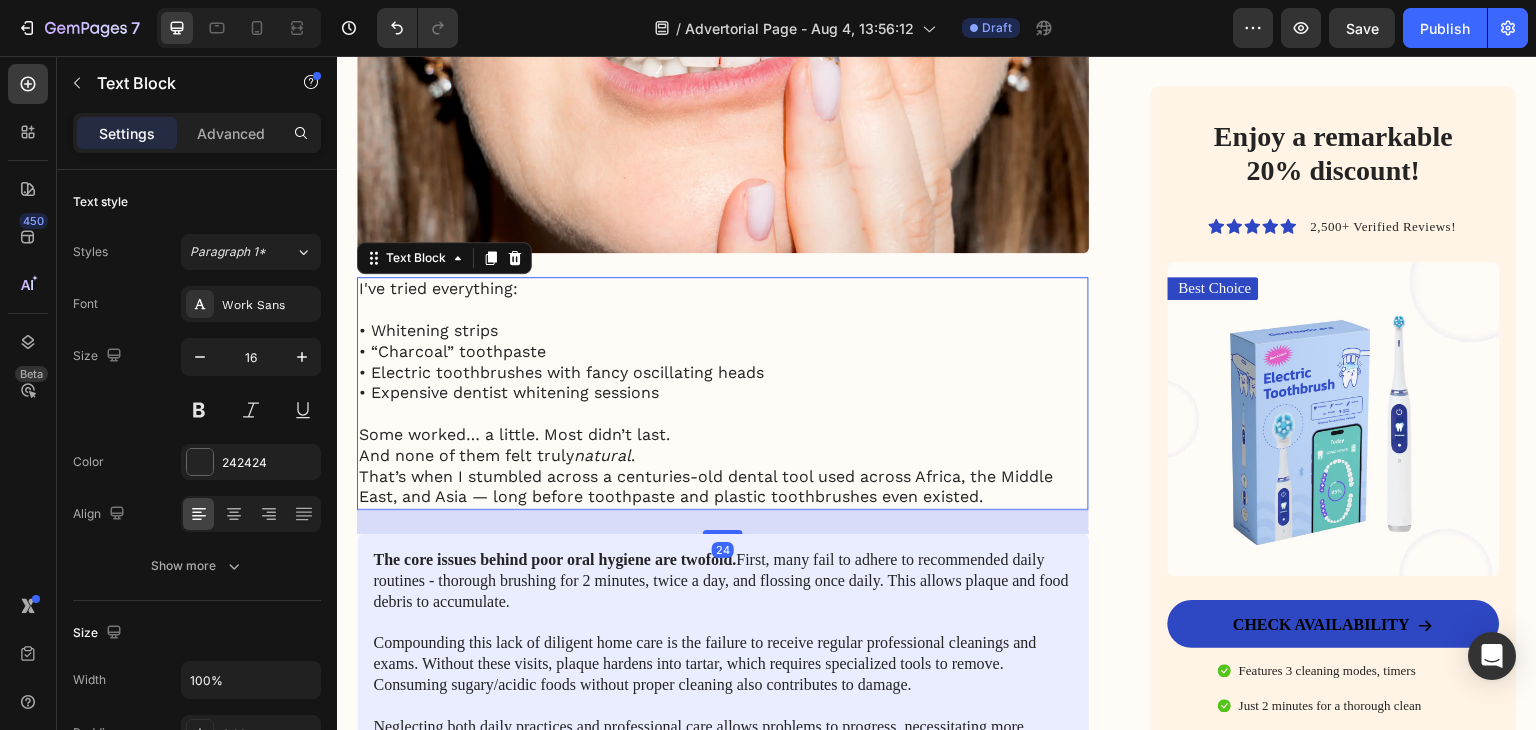 click on "Some worked… a little. Most didn’t last. And none of them felt truly  natural ." at bounding box center [723, 446] 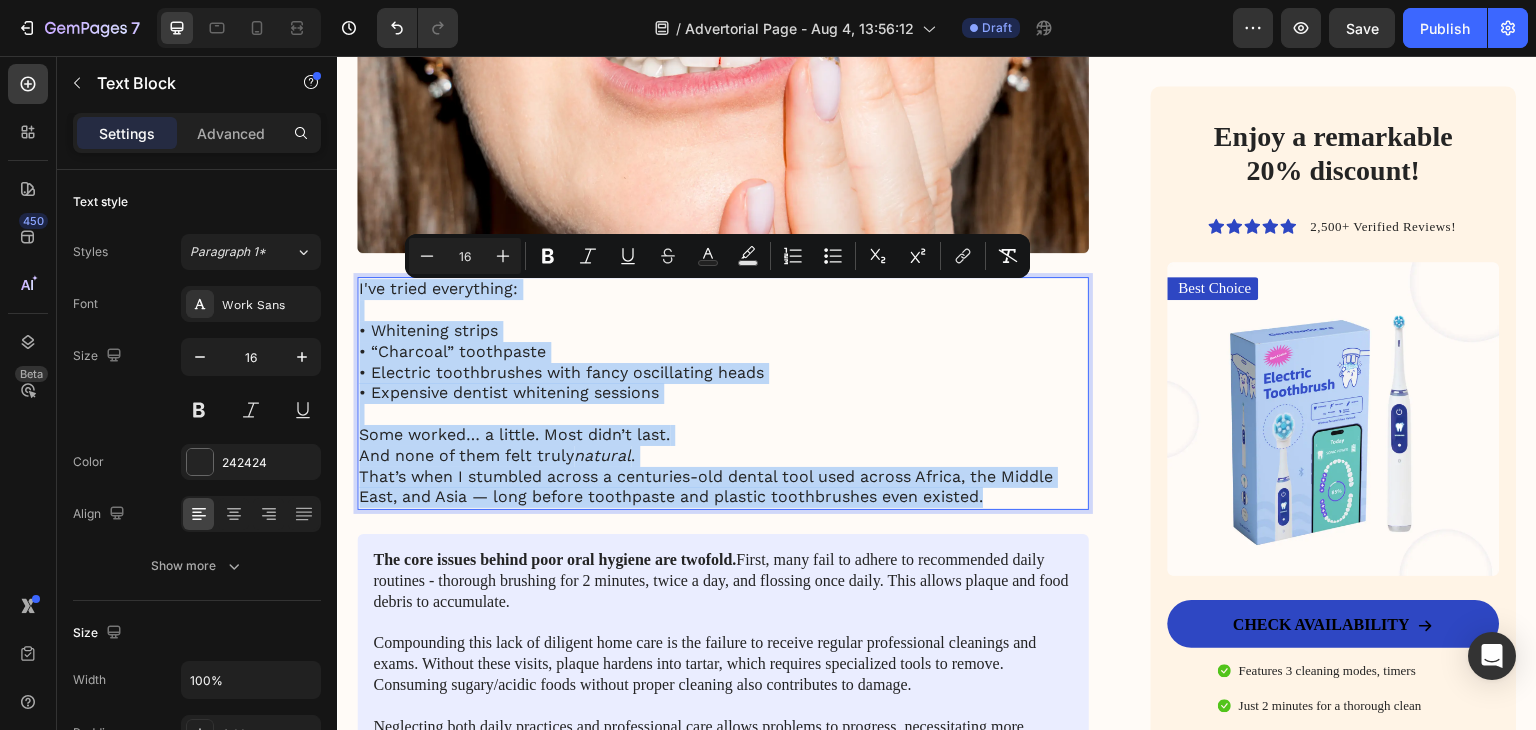 copy on "I've tried everything: • Whitening strips • “Charcoal” toothpaste • Electric toothbrushes with fancy oscillating heads • Expensive dentist whitening sessions Some worked… a little. Most didn’t last. And none of them felt truly  natural . That’s when I stumbled across a centuries-old dental tool used across Africa, the Middle East, and Asia — long before toothpaste and plastic toothbrushes even existed." 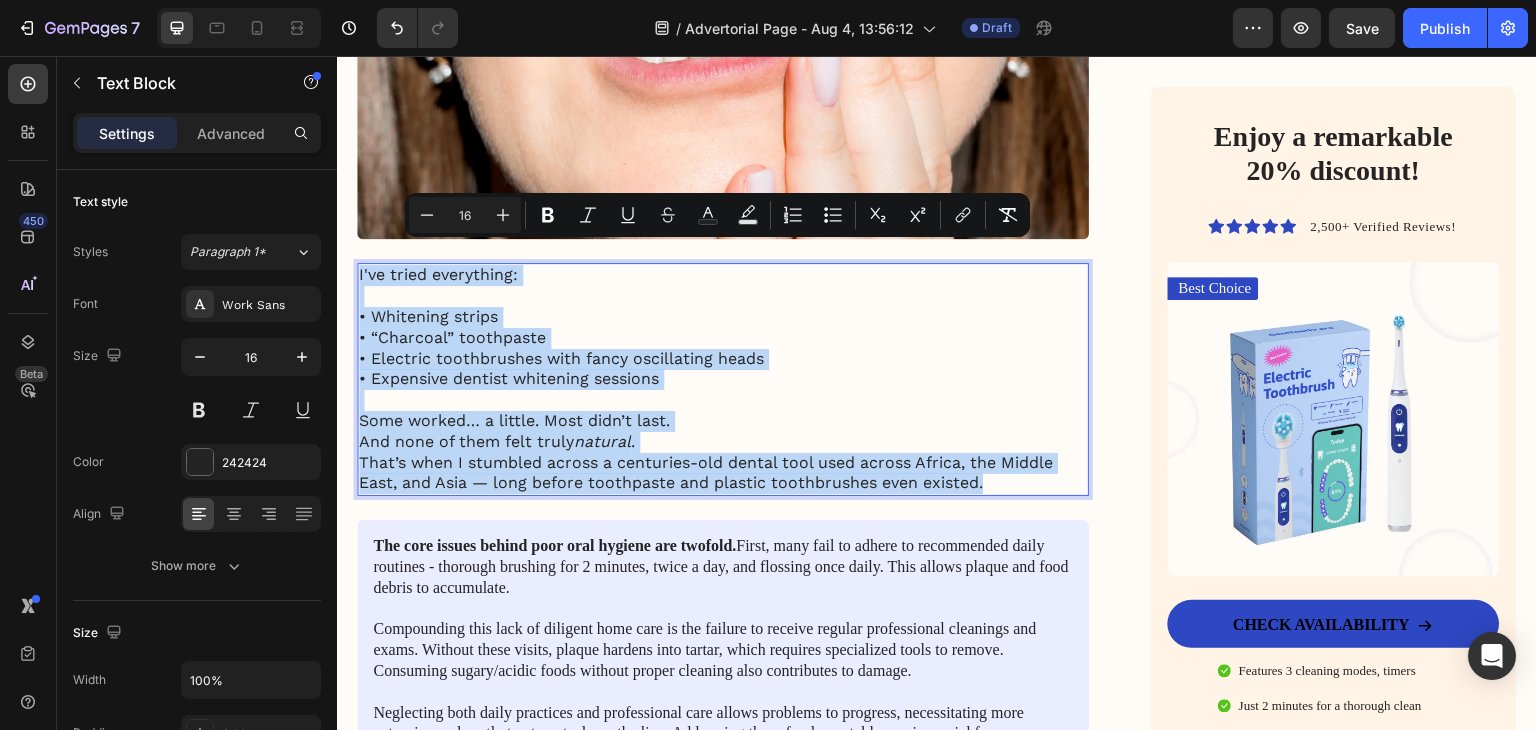 scroll, scrollTop: 2200, scrollLeft: 0, axis: vertical 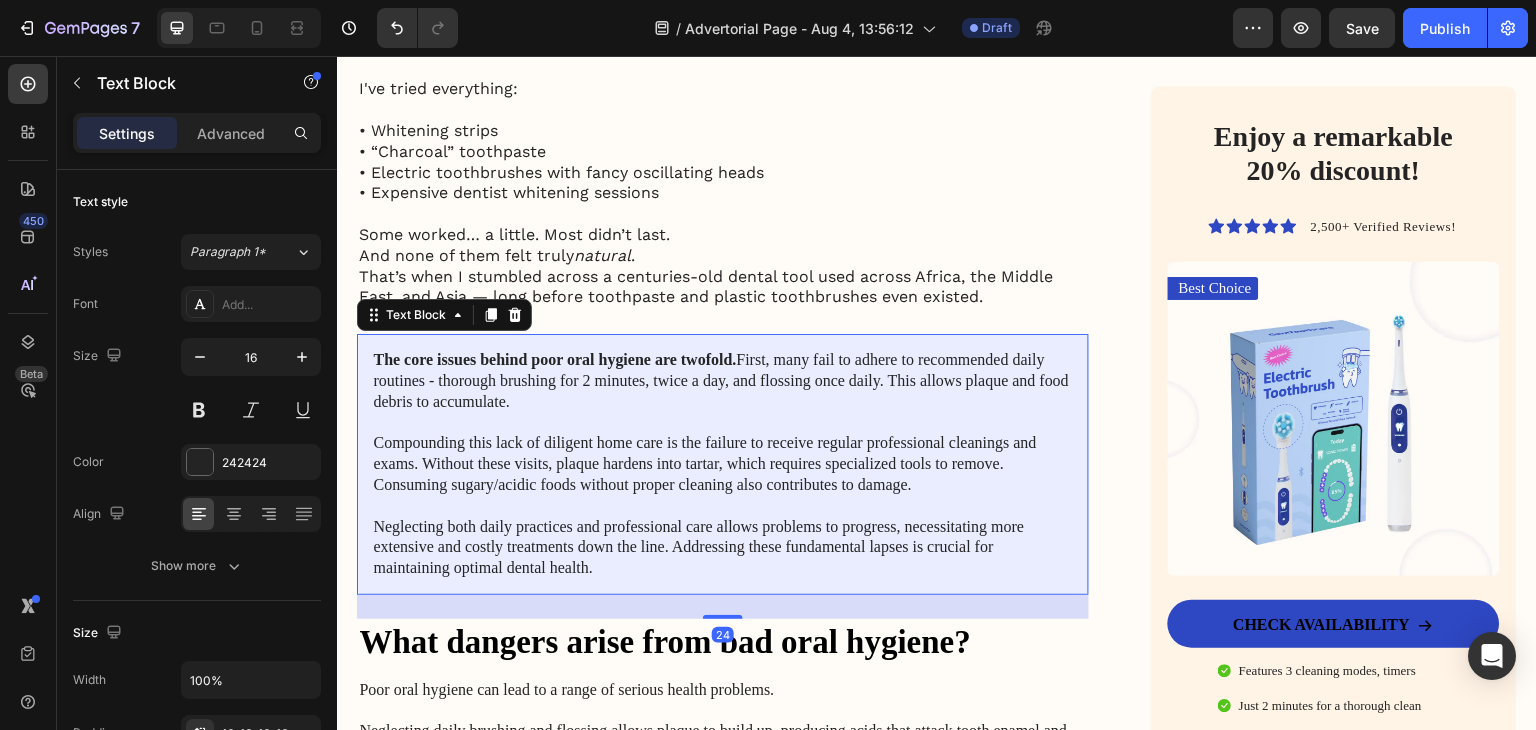 click on "The core issues behind poor oral hygiene are twofold.  First, many fail to adhere to recommended daily routines - thorough brushing for 2 minutes, twice a day, and flossing once daily. This allows plaque and food debris to accumulate. Compounding this lack of diligent home care is the failure to receive regular professional cleanings and exams. Without these visits, plaque hardens into tartar, which requires specialized tools to remove. Consuming sugary/acidic foods without proper cleaning also contributes to damage. Neglecting both daily practices and professional care allows problems to progress, necessitating more extensive and costly treatments down the line. Addressing these fundamental lapses is crucial for maintaining optimal dental health." at bounding box center (723, 464) 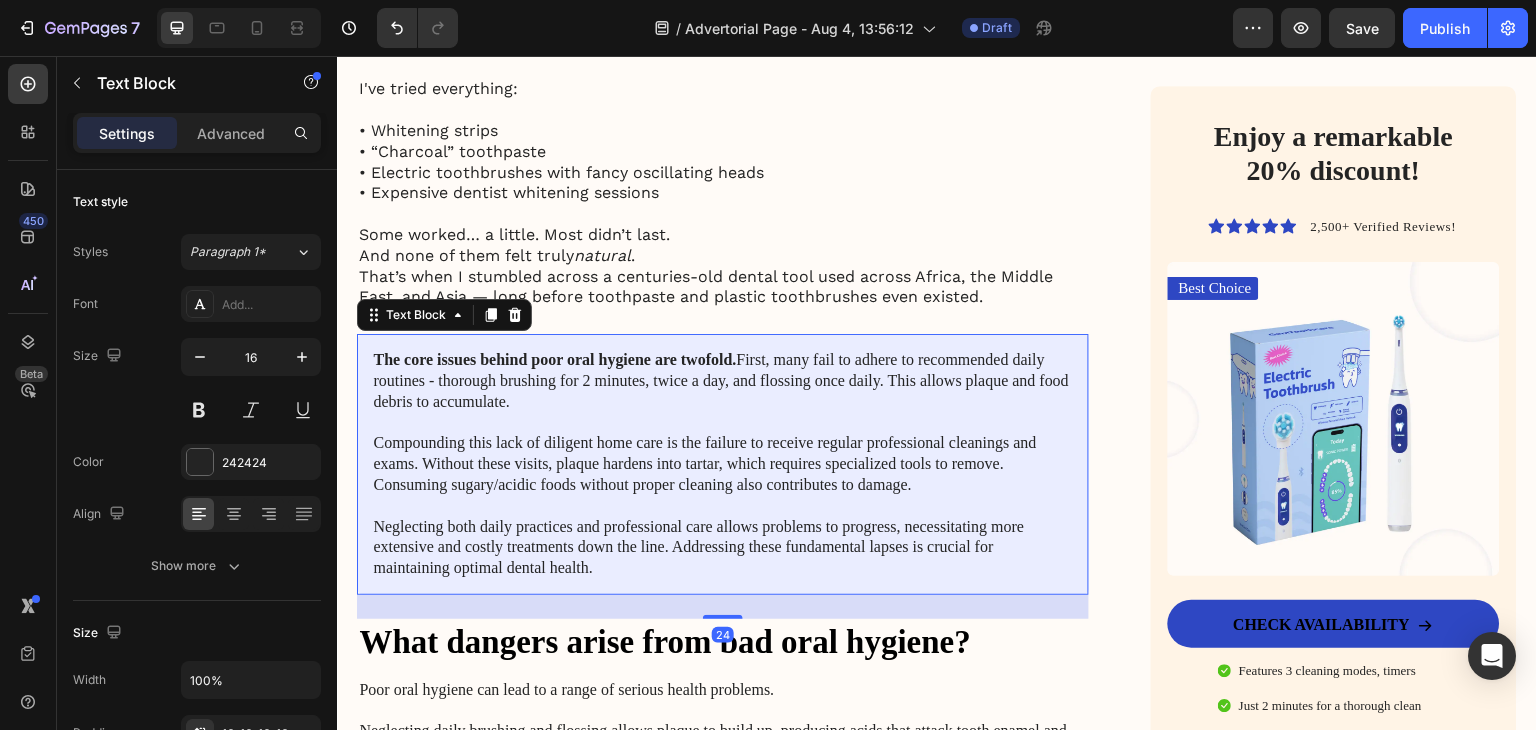 click on "The core issues behind poor oral hygiene are twofold.  First, many fail to adhere to recommended daily routines - thorough brushing for 2 minutes, twice a day, and flossing once daily. This allows plaque and food debris to accumulate. Compounding this lack of diligent home care is the failure to receive regular professional cleanings and exams. Without these visits, plaque hardens into tartar, which requires specialized tools to remove. Consuming sugary/acidic foods without proper cleaning also contributes to damage. Neglecting both daily practices and professional care allows problems to progress, necessitating more extensive and costly treatments down the line. Addressing these fundamental lapses is crucial for maintaining optimal dental health." at bounding box center (723, 464) 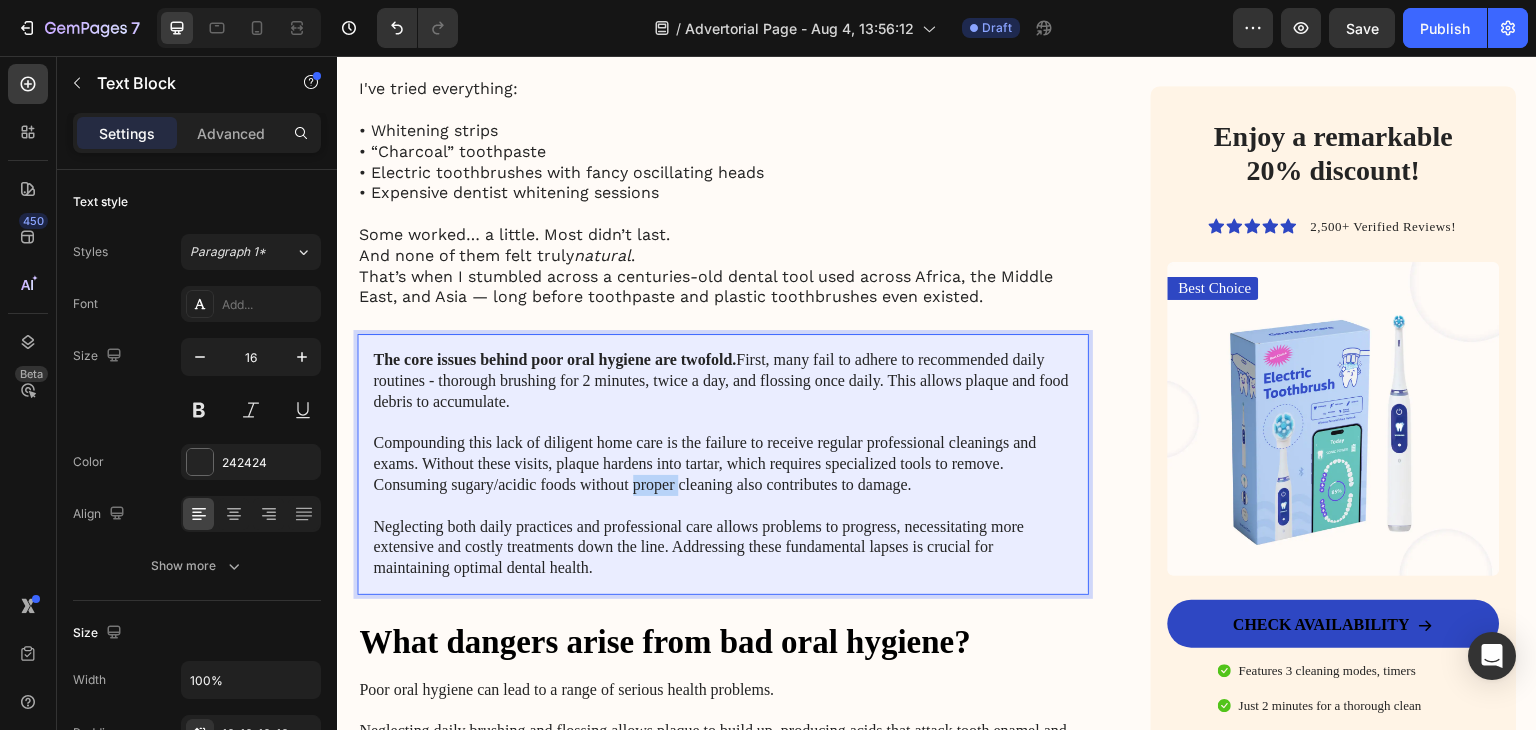 click on "The core issues behind poor oral hygiene are twofold.  First, many fail to adhere to recommended daily routines - thorough brushing for 2 minutes, twice a day, and flossing once daily. This allows plaque and food debris to accumulate. Compounding this lack of diligent home care is the failure to receive regular professional cleanings and exams. Without these visits, plaque hardens into tartar, which requires specialized tools to remove. Consuming sugary/acidic foods without proper cleaning also contributes to damage. Neglecting both daily practices and professional care allows problems to progress, necessitating more extensive and costly treatments down the line. Addressing these fundamental lapses is crucial for maintaining optimal dental health." at bounding box center [723, 464] 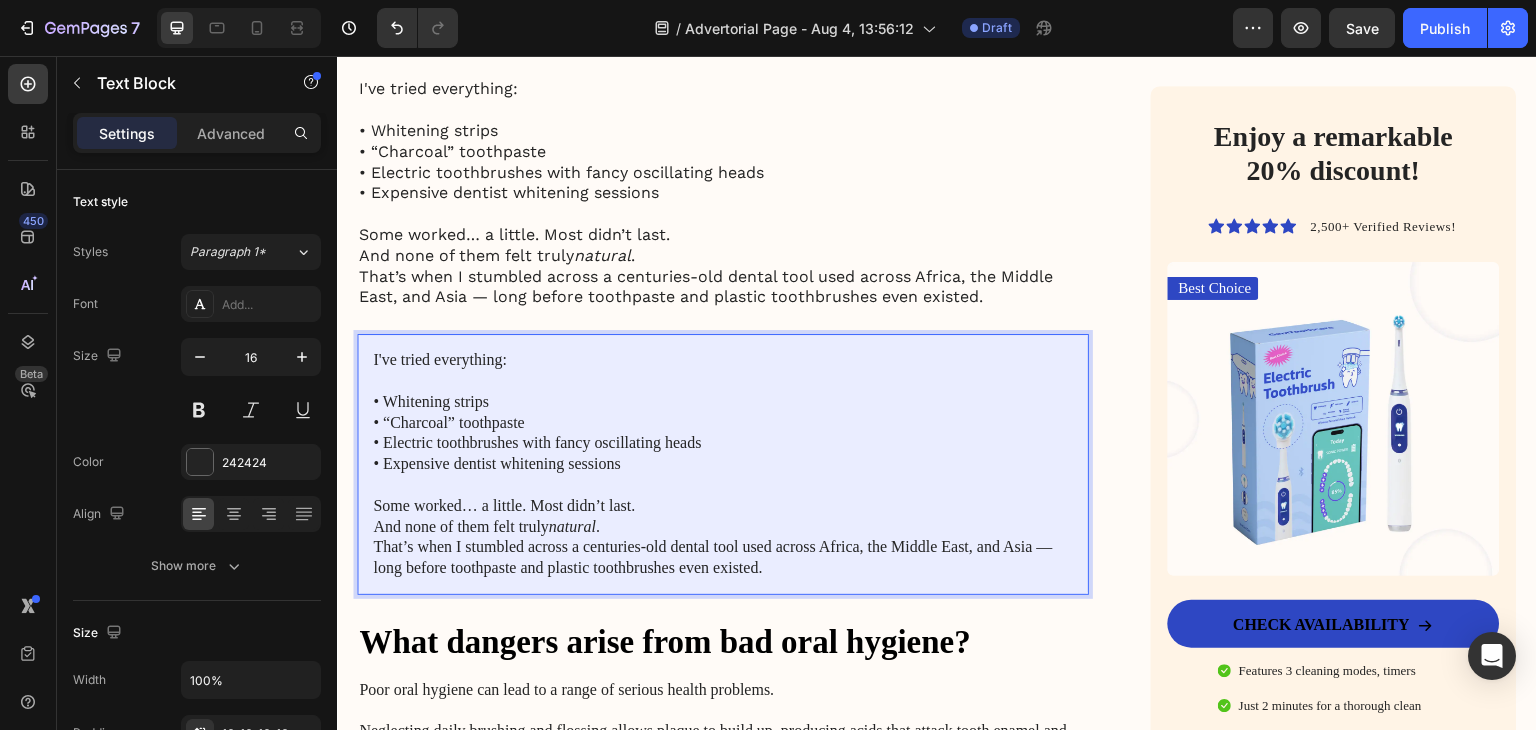 click at bounding box center [723, 485] 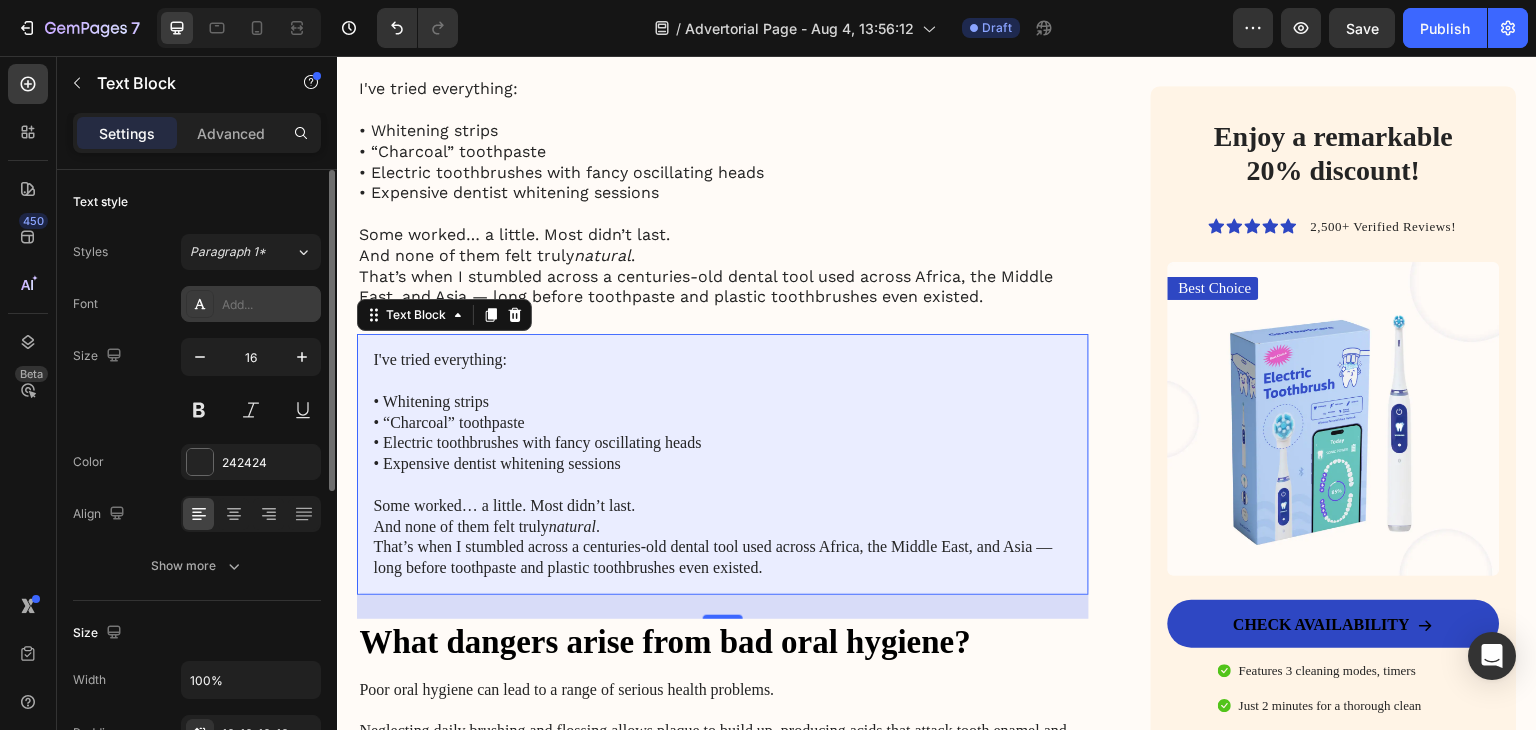click on "Add..." at bounding box center [269, 305] 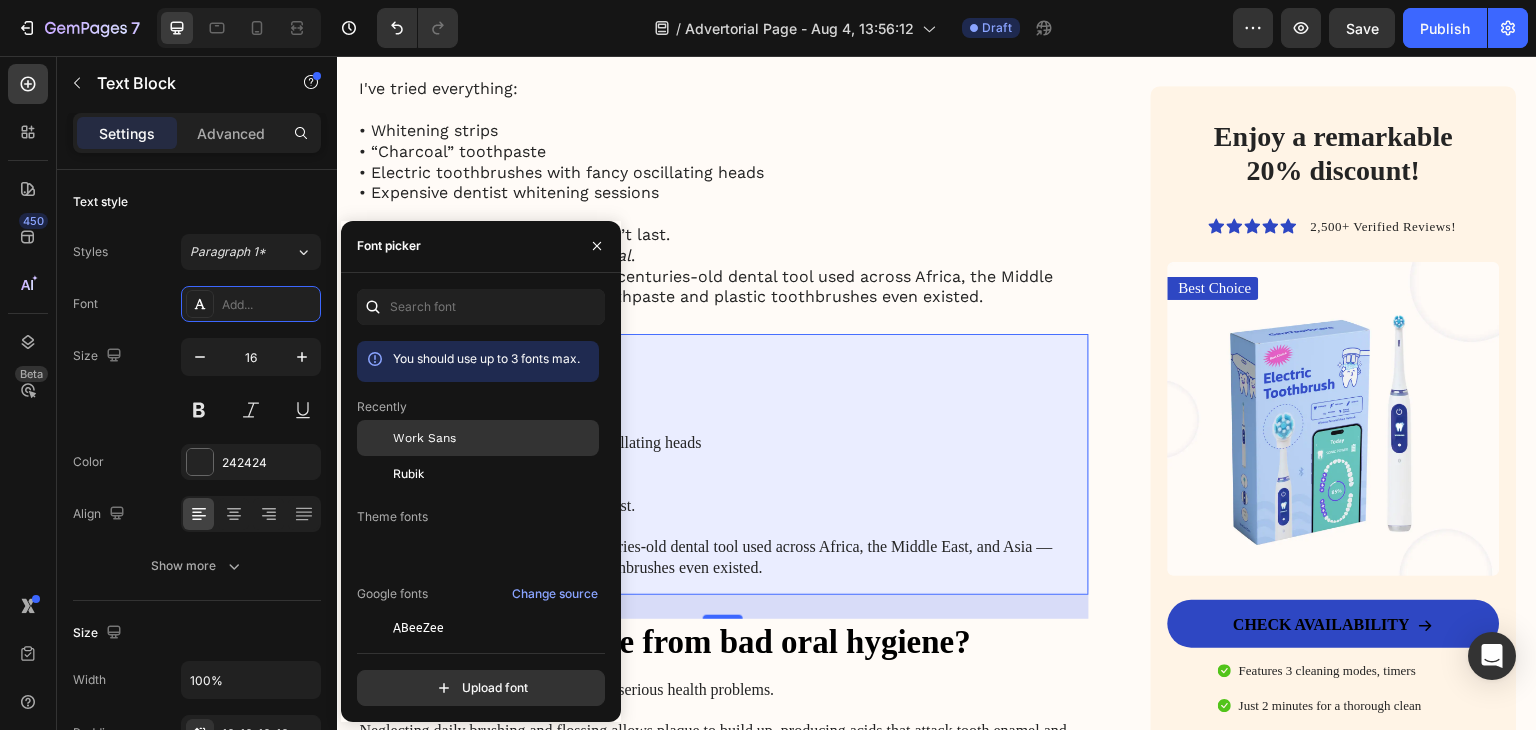 click on "Work Sans" at bounding box center [424, 438] 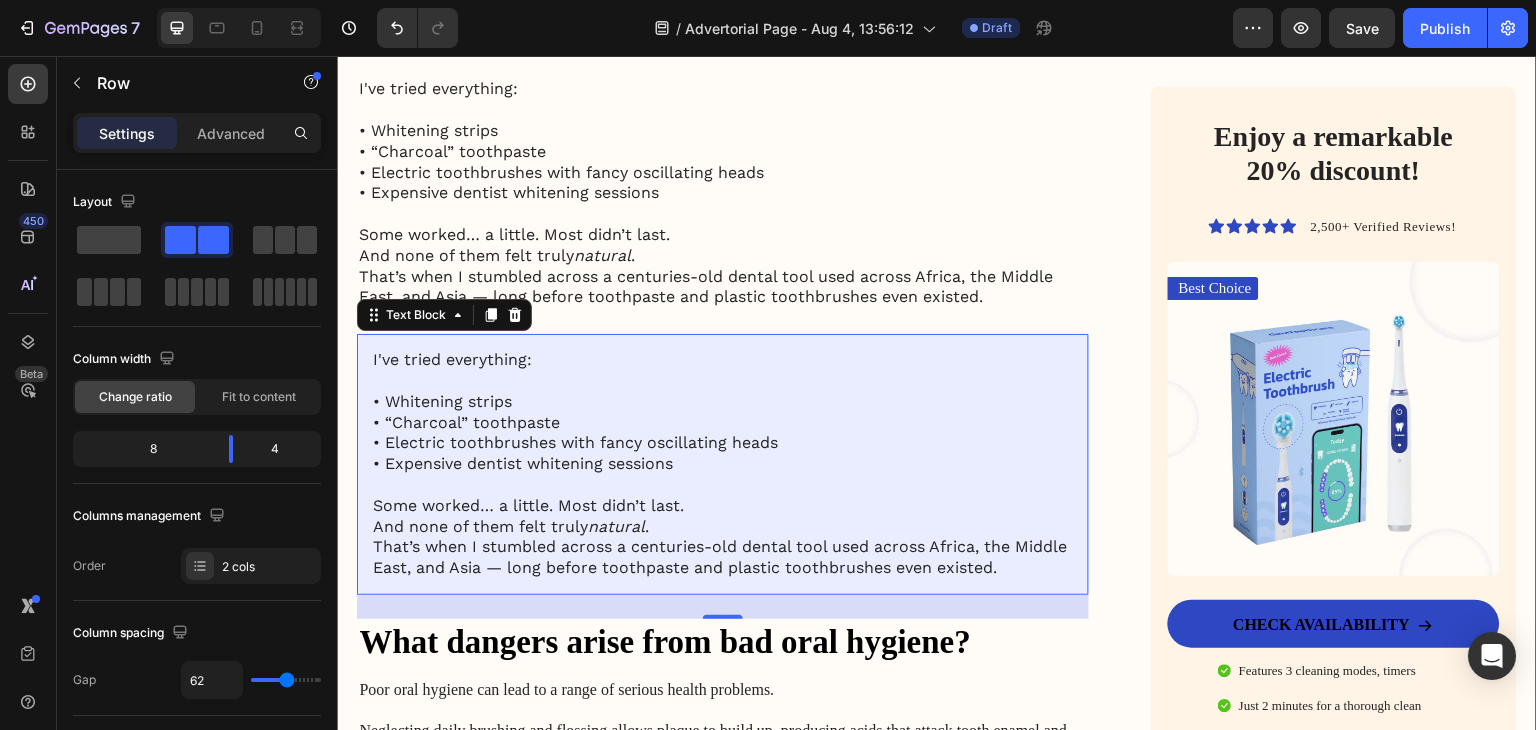 click on "My battle with stubborn yellow teeth had me feeling embarrassed… until I discovered this ancient, all-natural alternative to toothbrushes Heading Image January 18, 2024 By Jade C. Text Block Row Image For years, I was self-conscious every time I smiled. No matter how much I brushed, flossed, or tried the latest “whitening toothpaste,” my teeth stayed a dull shade of yellow. Coffee made it worse. Red wine? Forget it. Even after professional cleanings, the brightness never lasted. I started avoiding close-up photos. I’d smile with my lips closed in group pictures. It sounds silly, but yellow teeth made me feel older, less confident — like people were judging my hygiene, even though I brushed twice a day. All I wanted was a naturally white, healthy-looking smile — without bleaching chemicals or expensive dental visits. I dreamed of that smooth, “just-cleaned” feeling lasting all day. Fresh breath, no plaque build-up, and gums that didn’t feel sensitive every time I brushed too hard. Text Block" at bounding box center (937, 548) 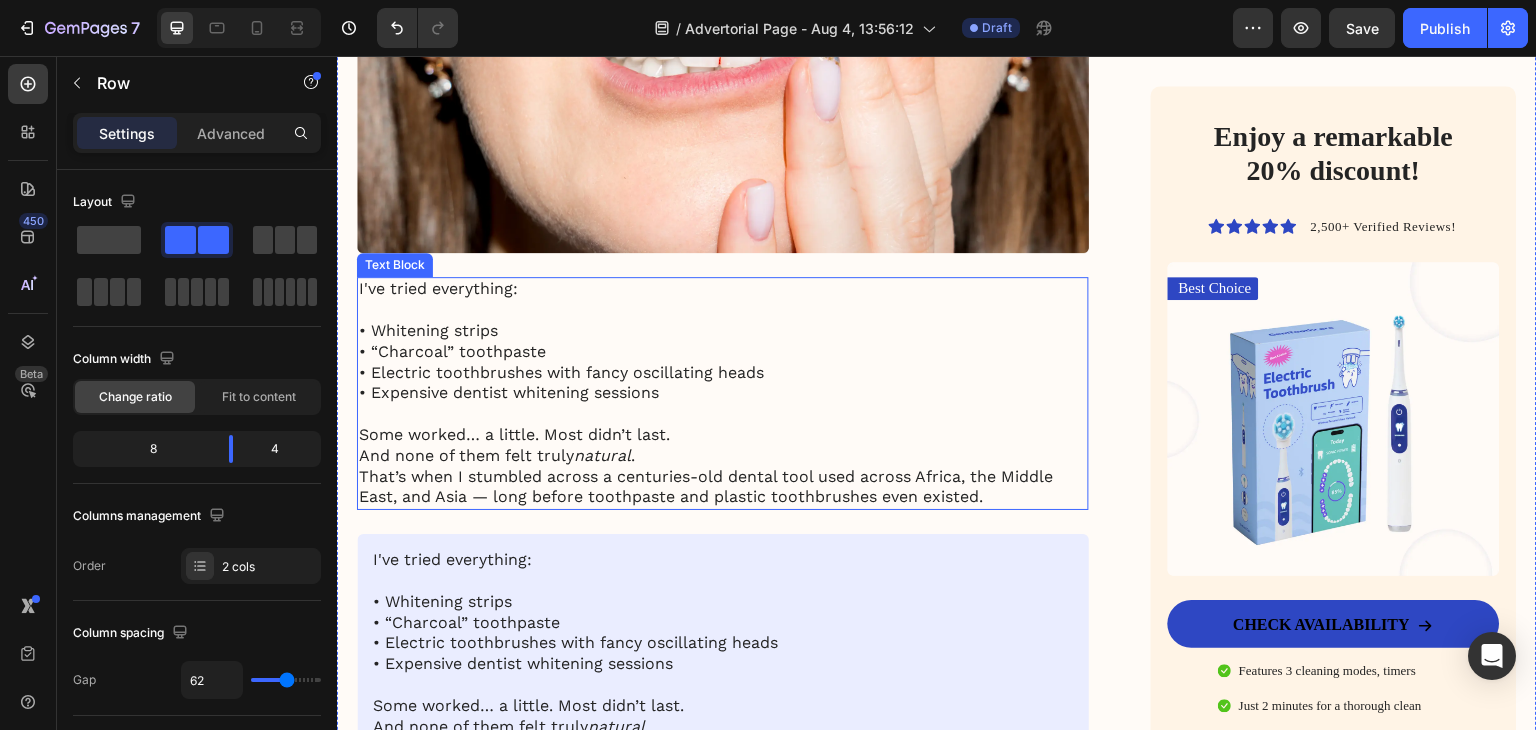 scroll, scrollTop: 1700, scrollLeft: 0, axis: vertical 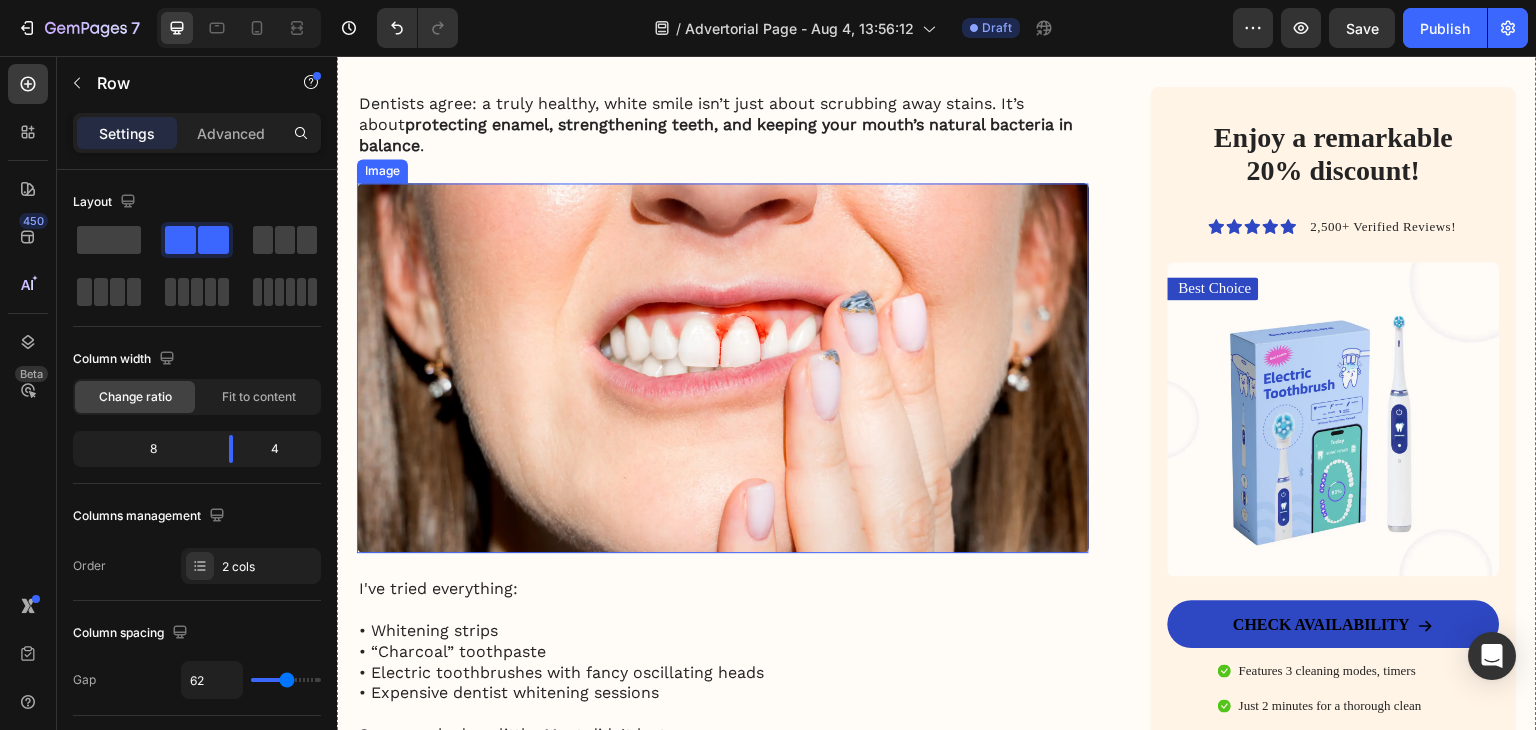 click at bounding box center (723, 368) 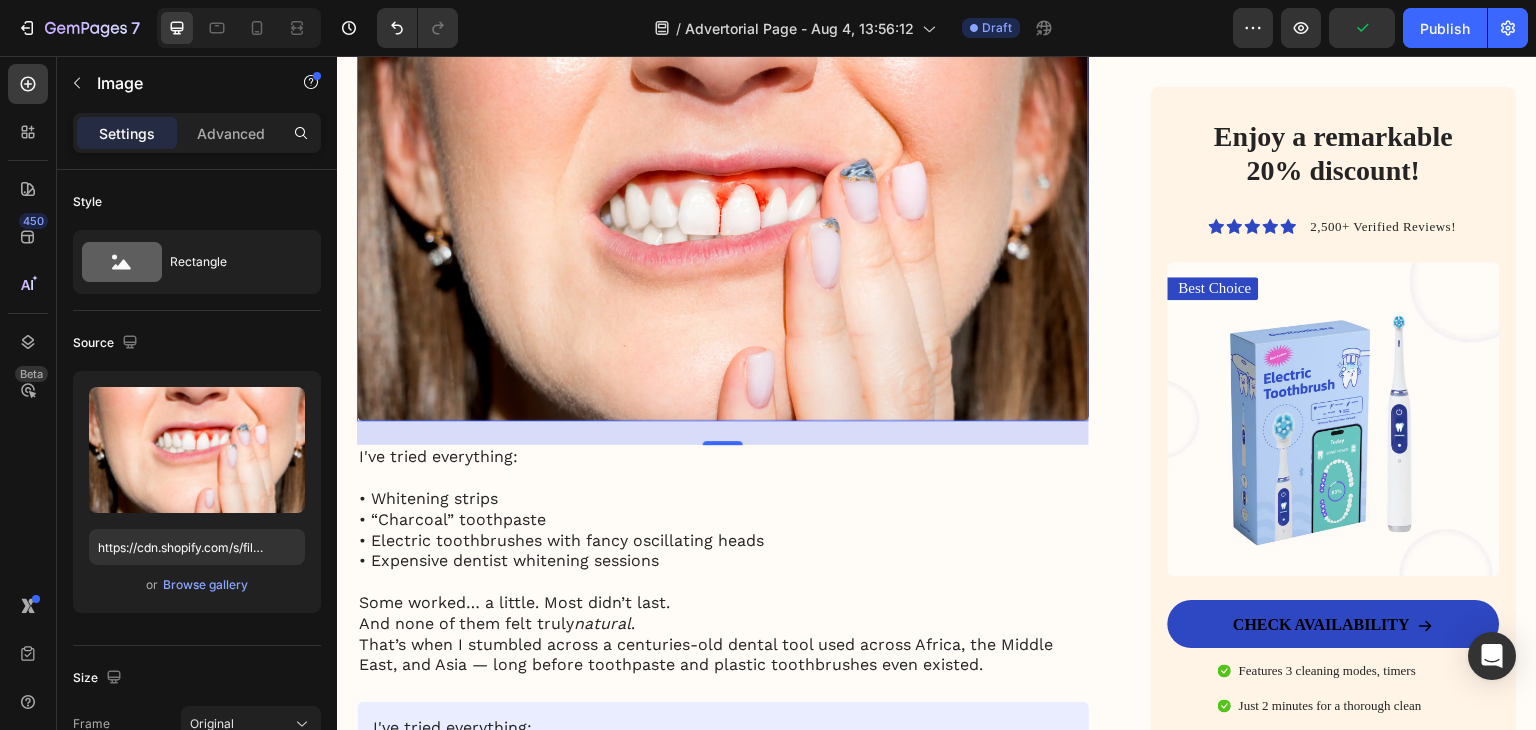 scroll, scrollTop: 1700, scrollLeft: 0, axis: vertical 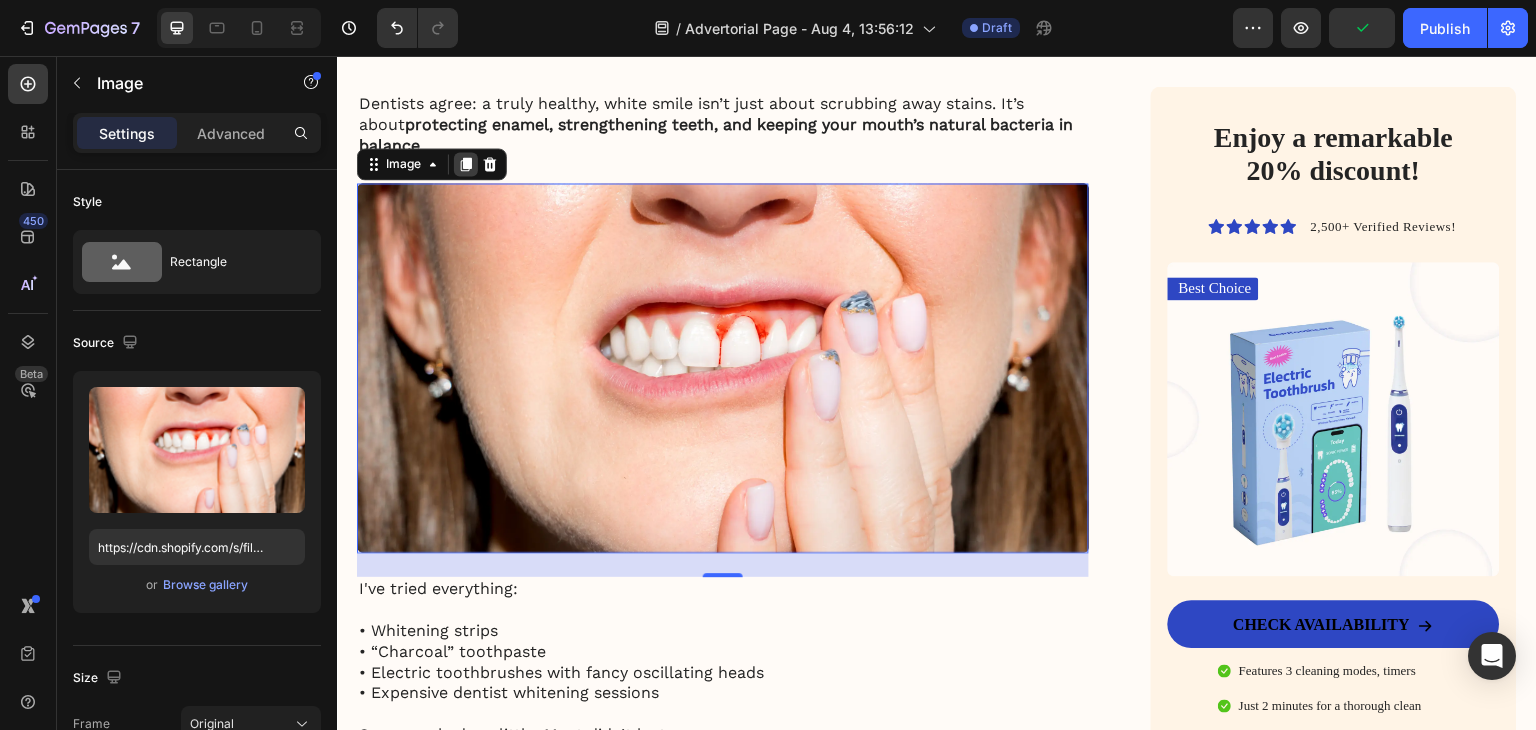 click 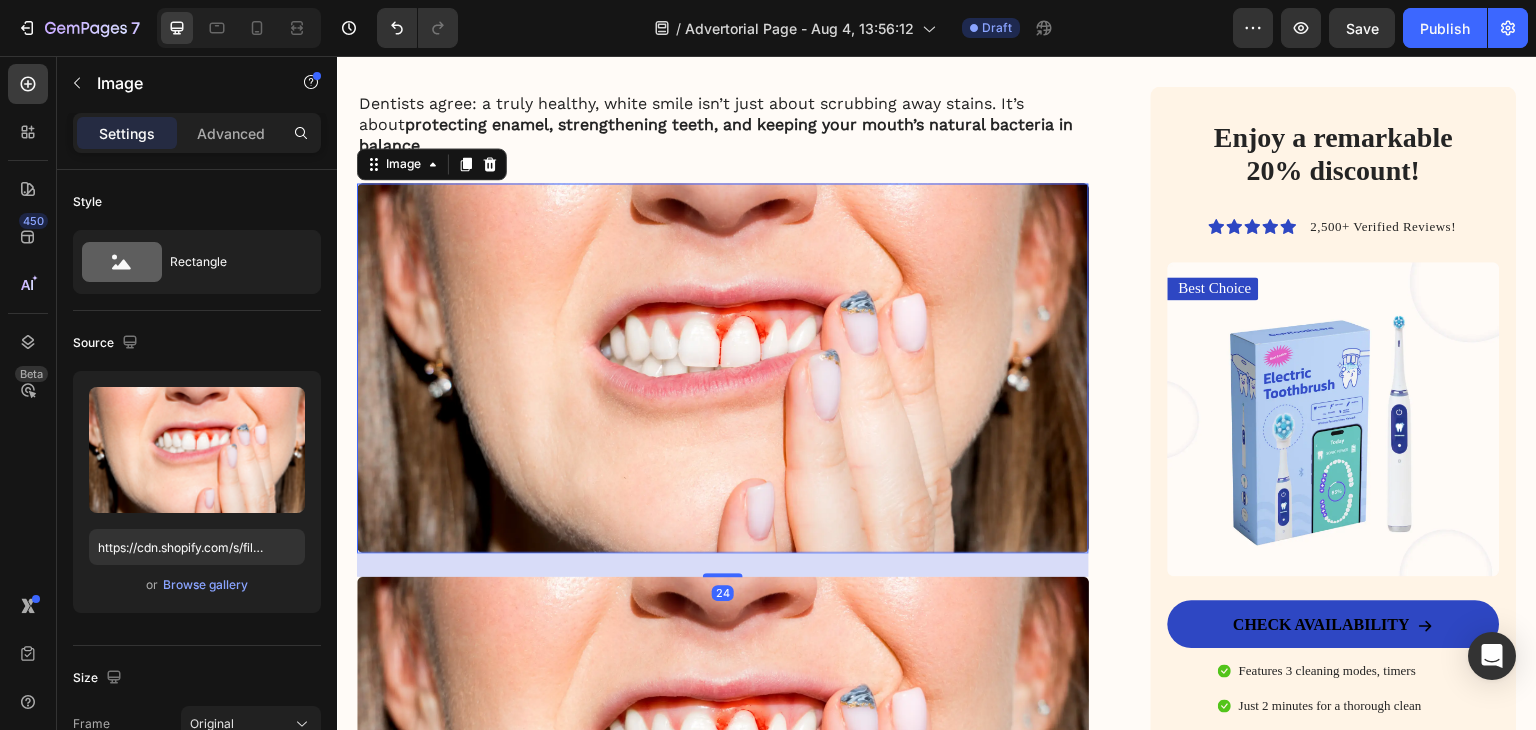 click at bounding box center (723, 368) 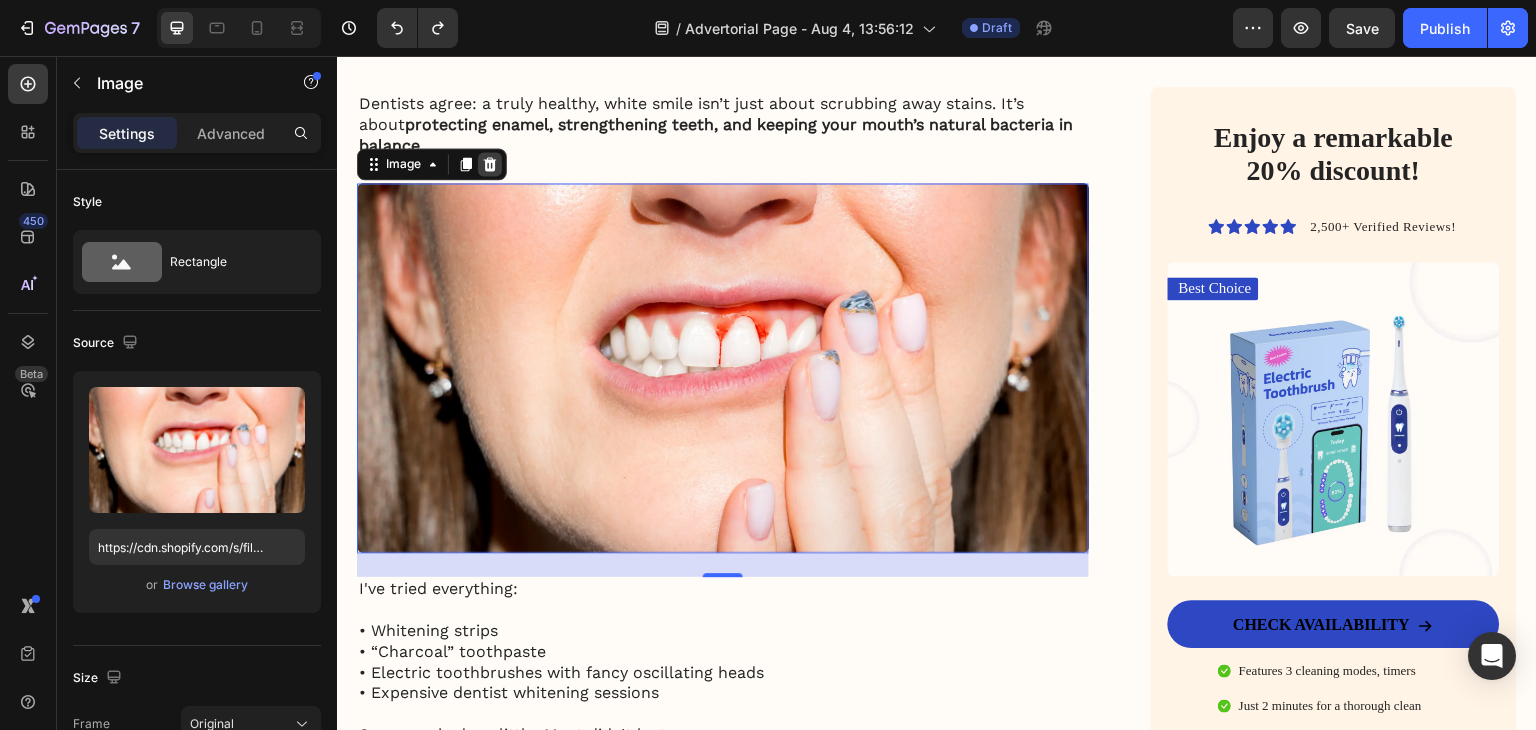 click 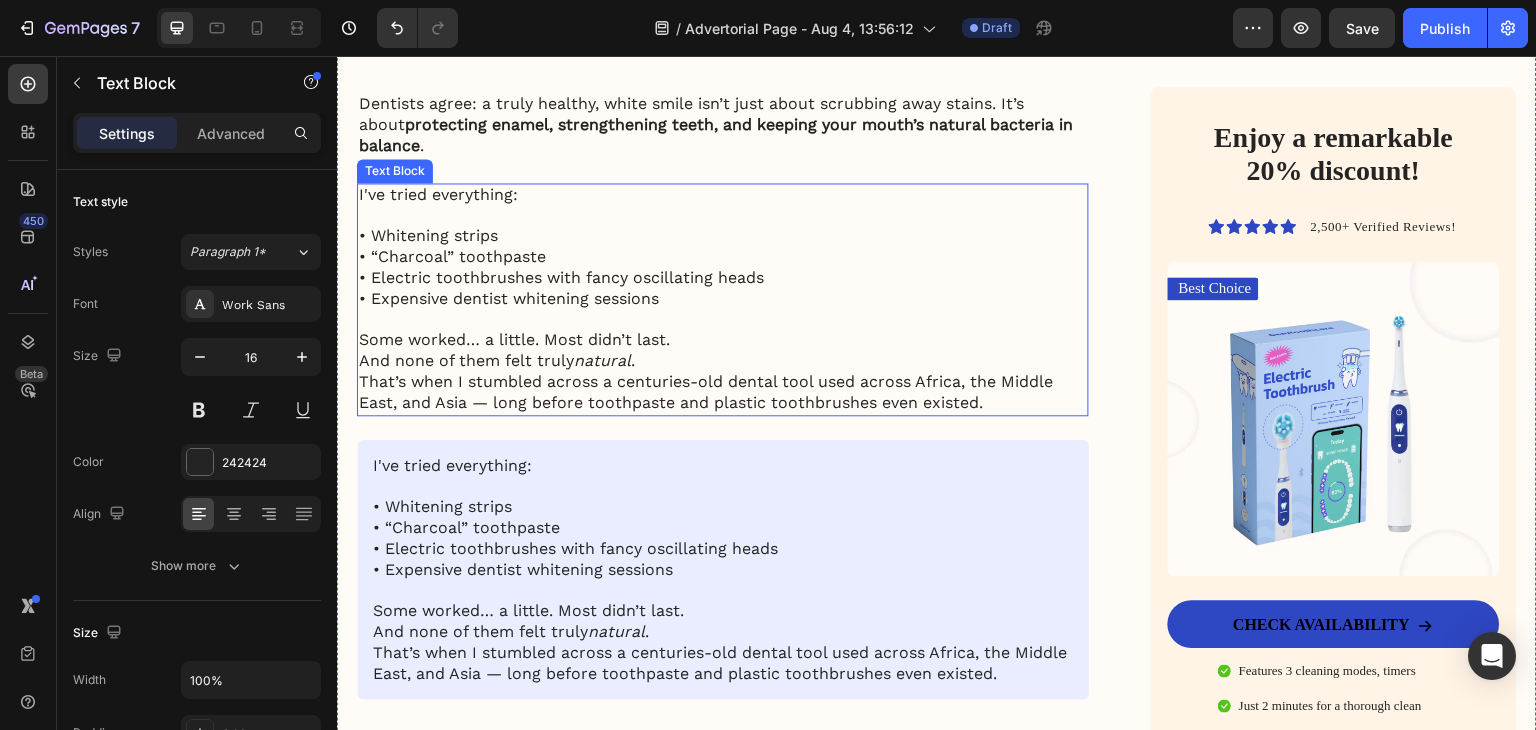click on "• “Charcoal” toothpaste" at bounding box center [723, 257] 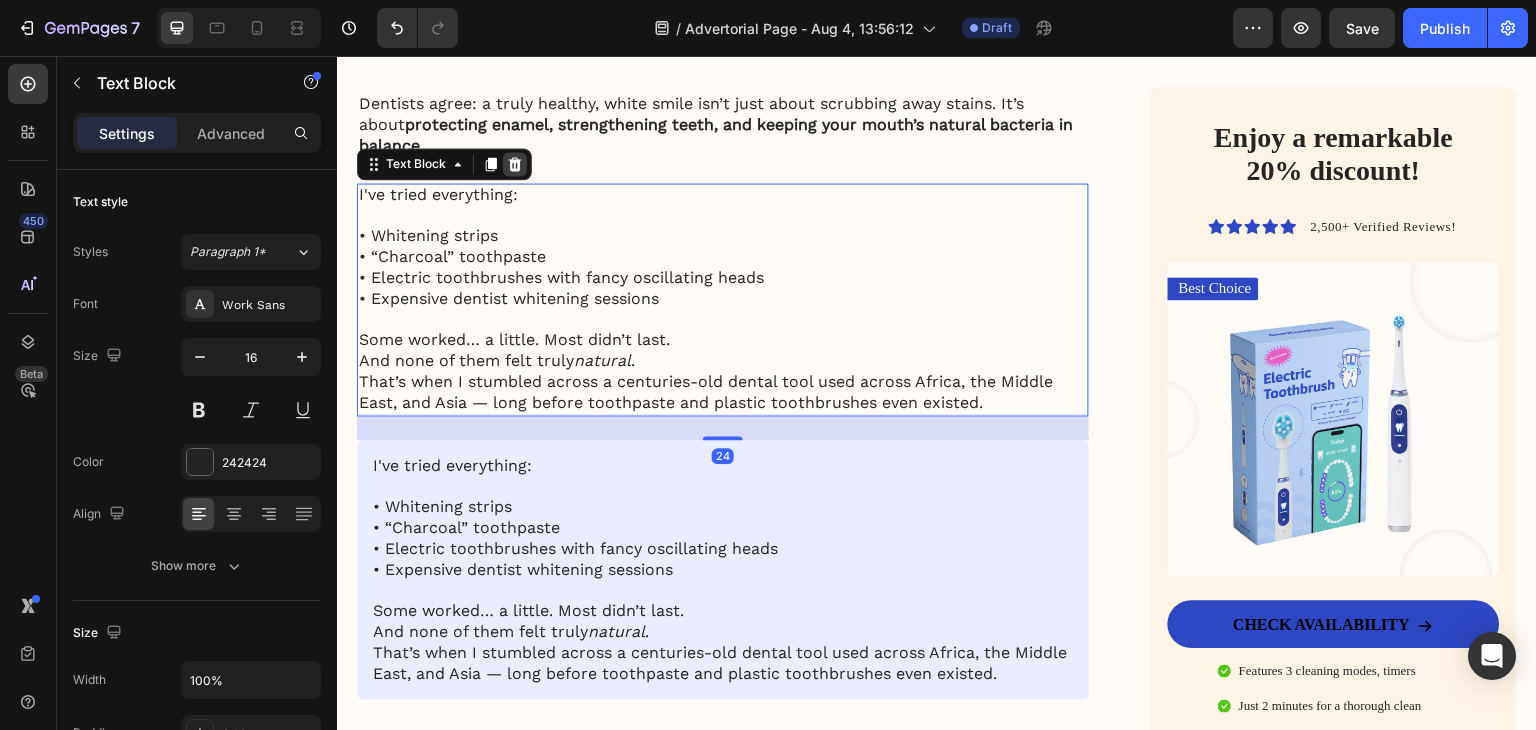 click at bounding box center [515, 164] 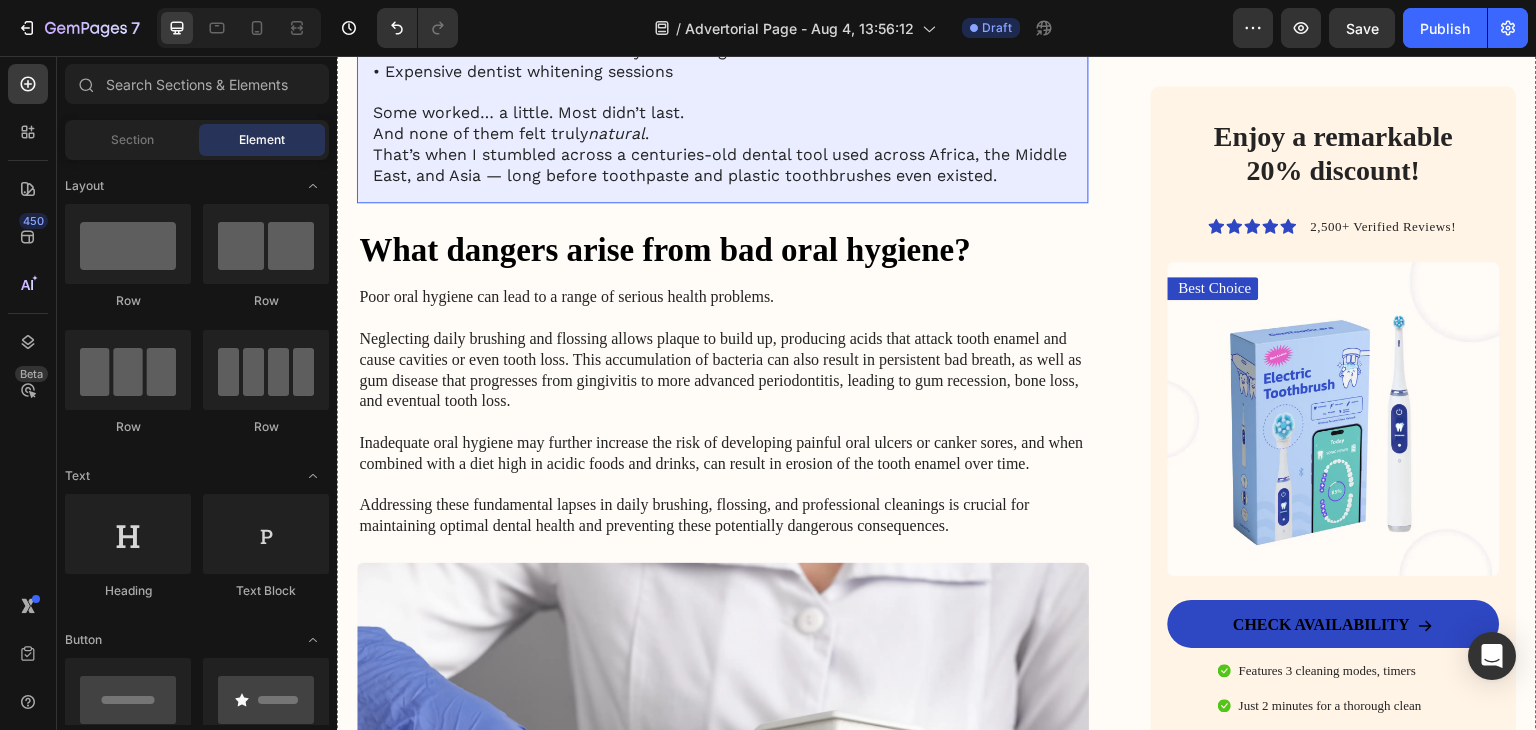 scroll, scrollTop: 2000, scrollLeft: 0, axis: vertical 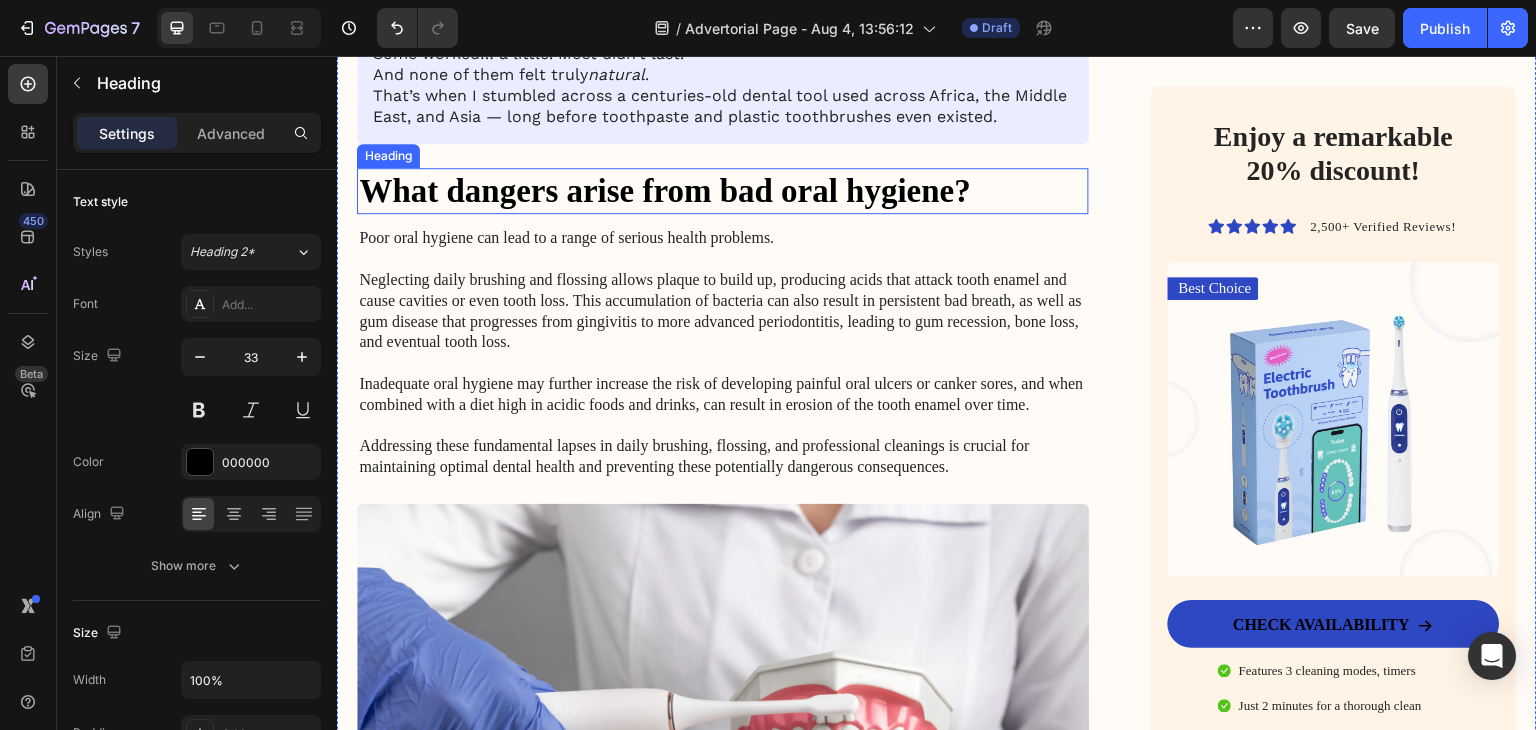 click on "What dangers arise from bad oral hygiene?" at bounding box center [723, 191] 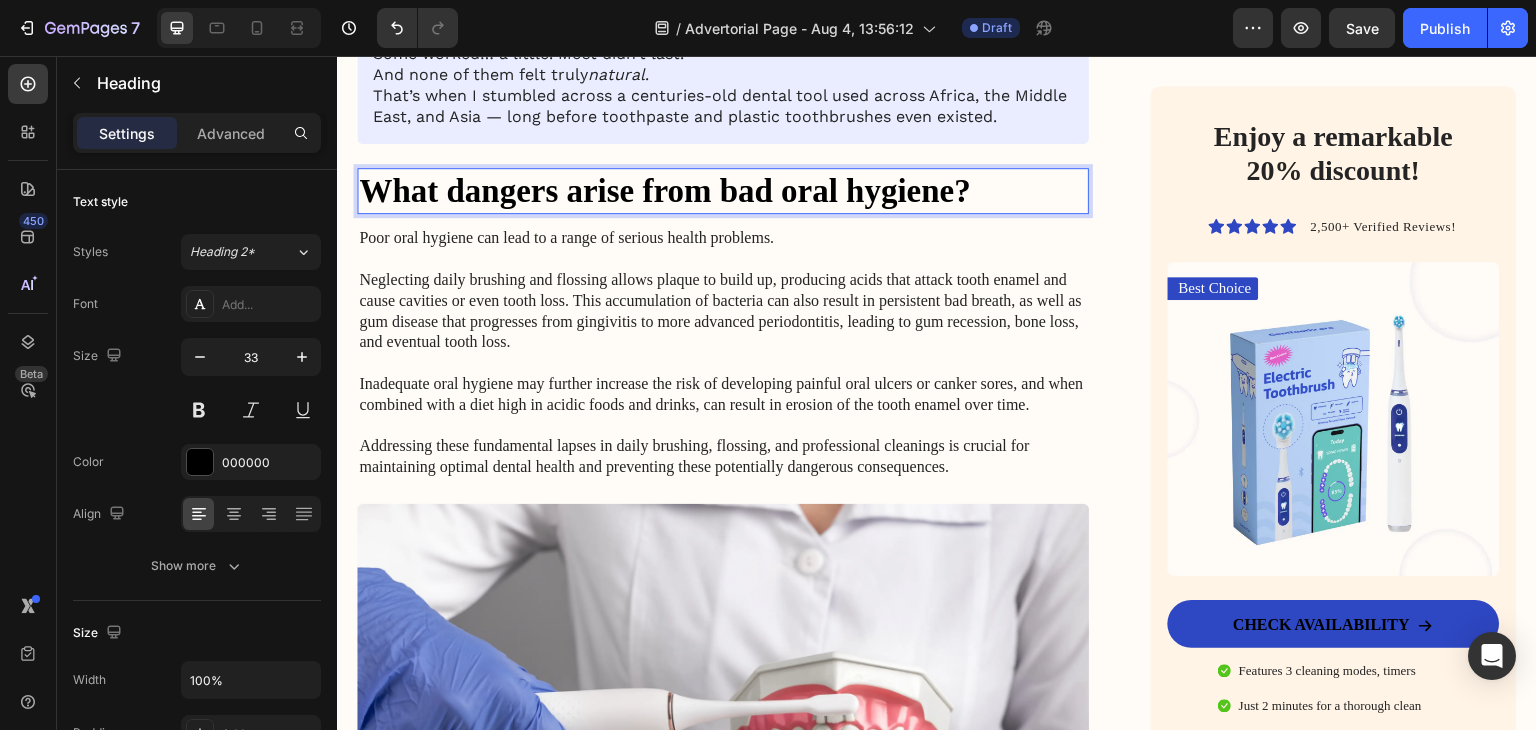 click on "What dangers arise from bad oral hygiene?" at bounding box center (723, 191) 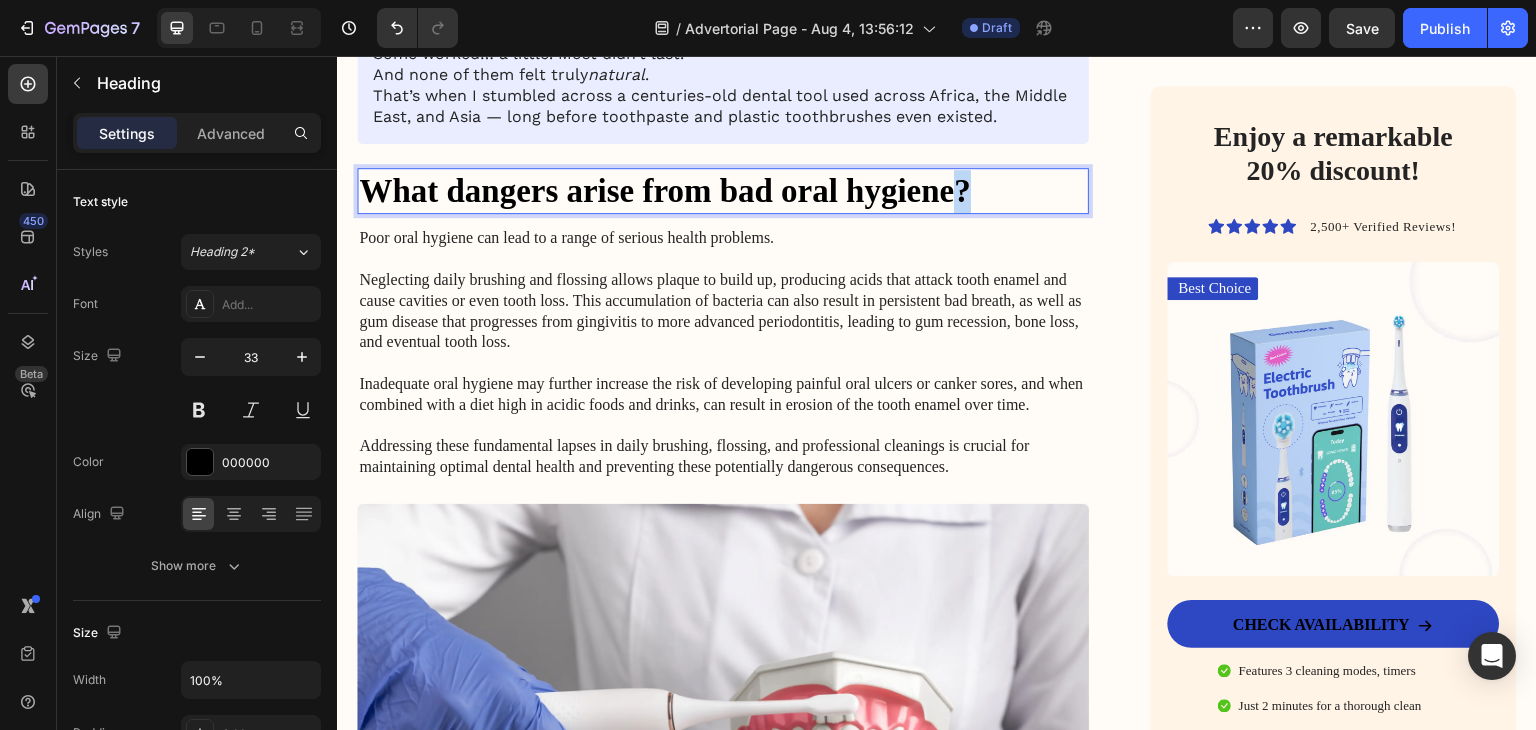 click on "What dangers arise from bad oral hygiene?" at bounding box center (723, 191) 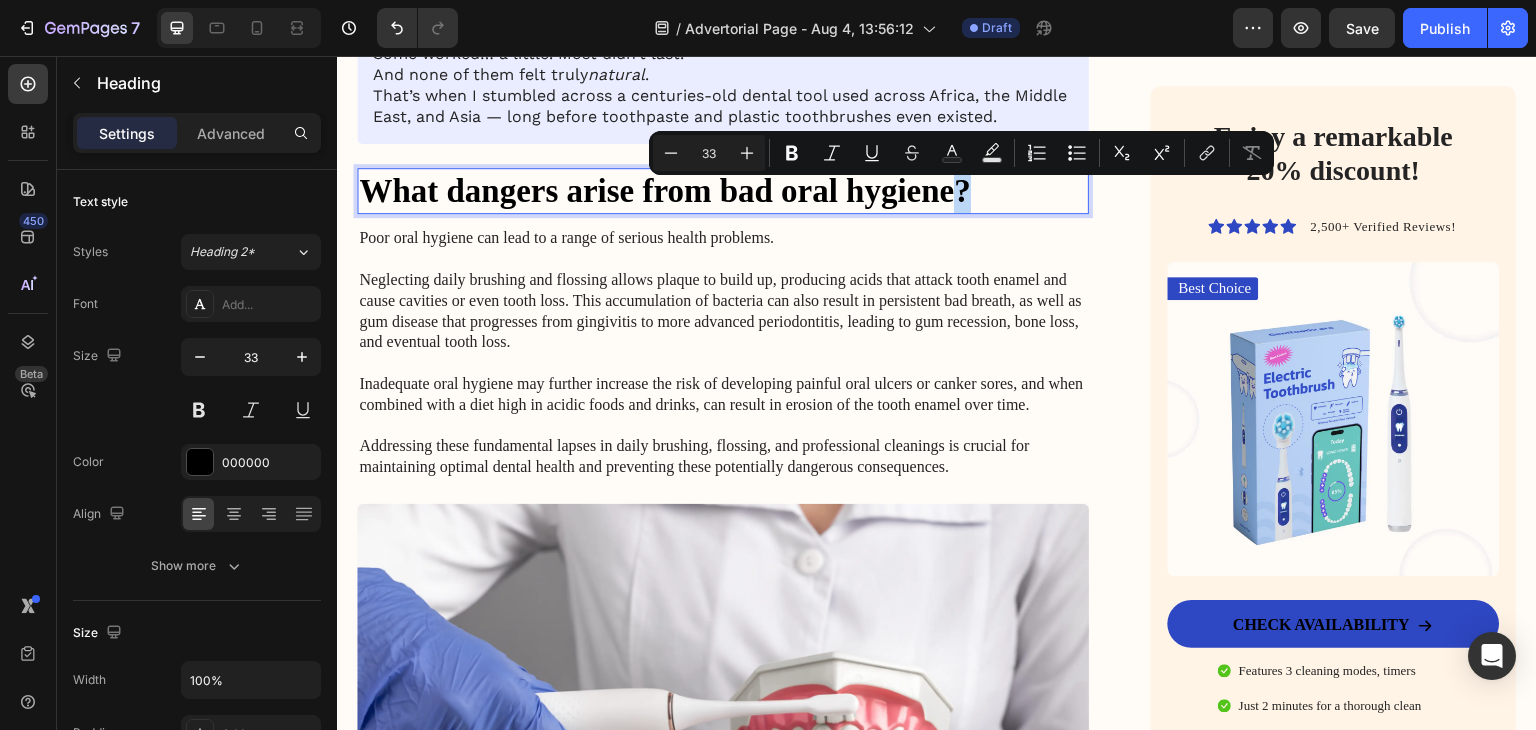 click on "What dangers arise from bad oral hygiene?" at bounding box center [723, 191] 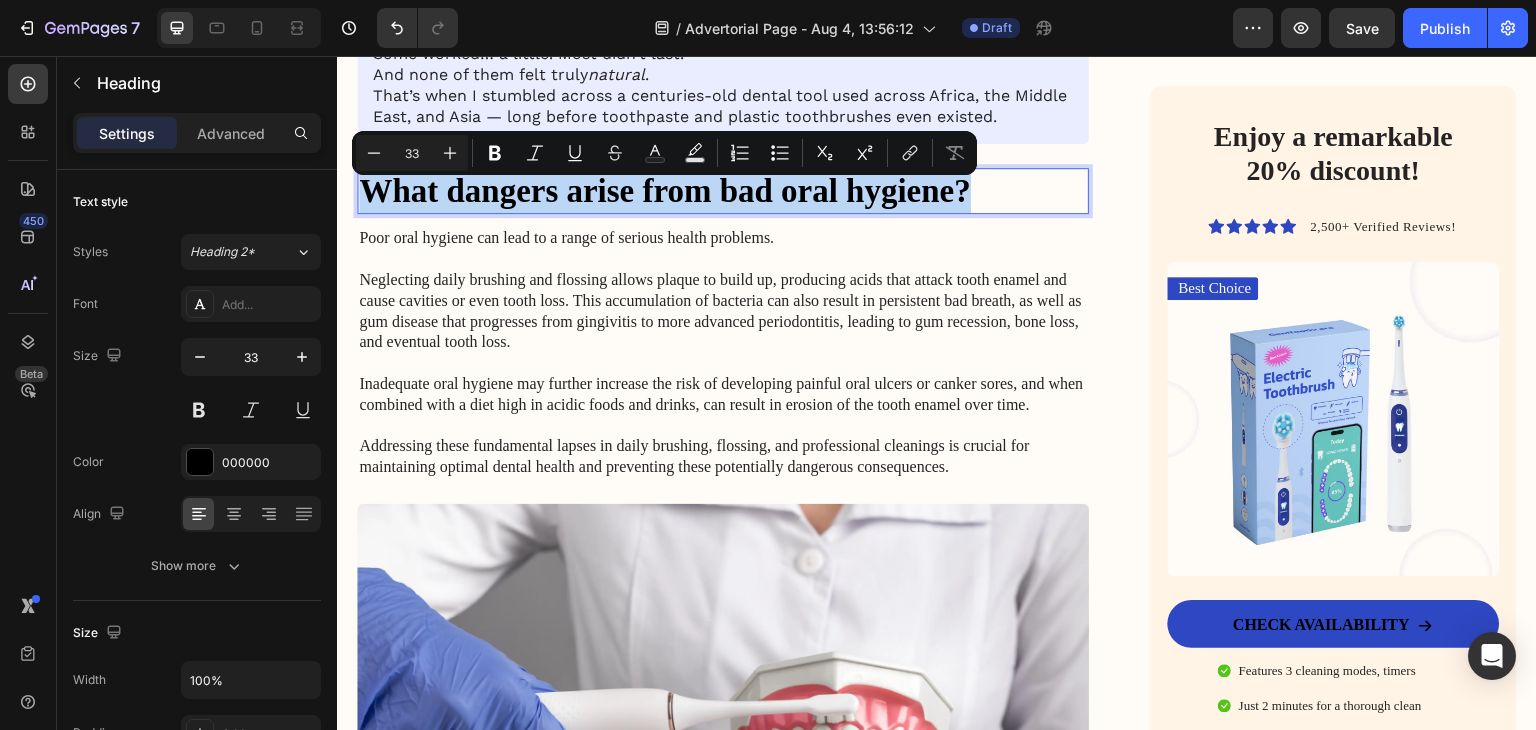 drag, startPoint x: 971, startPoint y: 199, endPoint x: 374, endPoint y: 189, distance: 597.08374 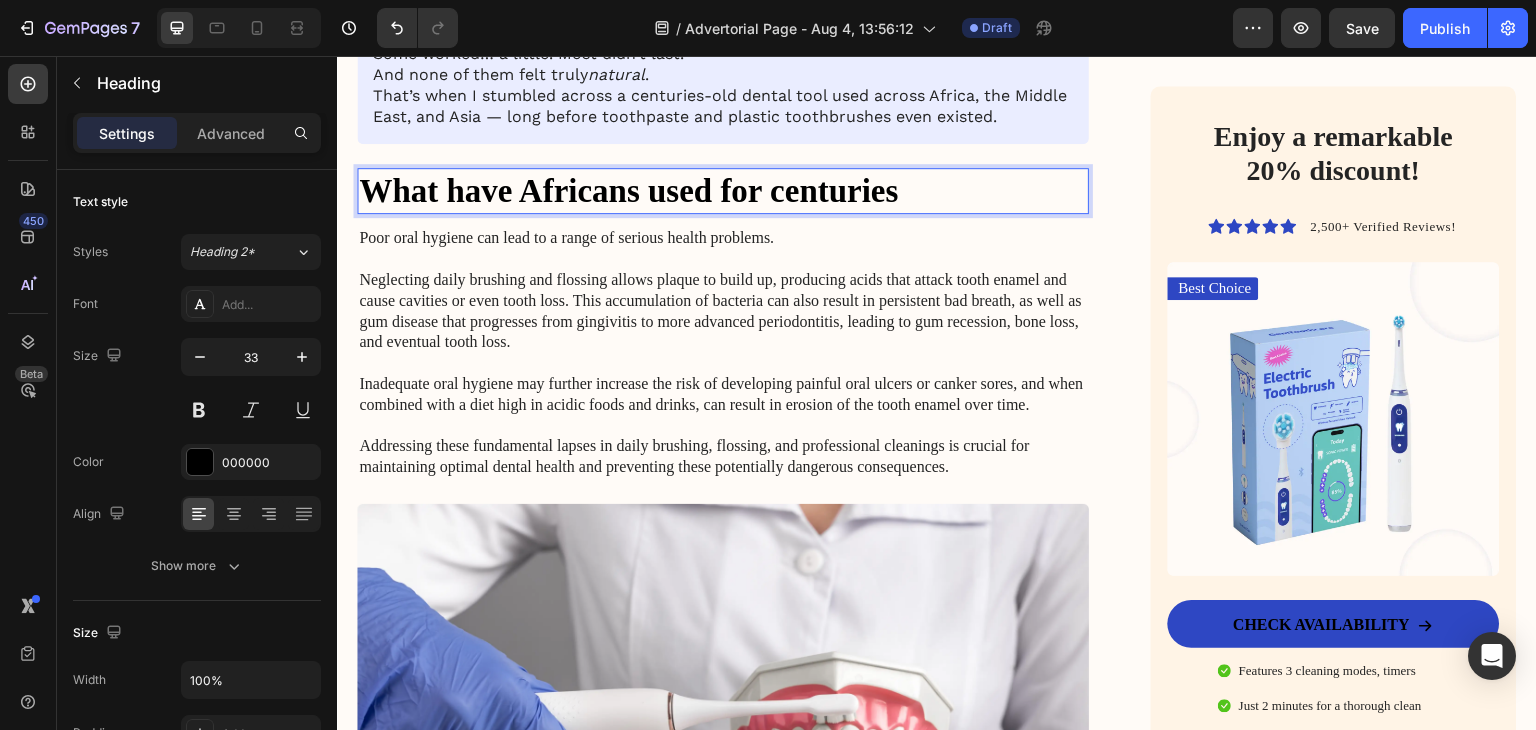 click on "What have Africans used for centuries" at bounding box center [723, 191] 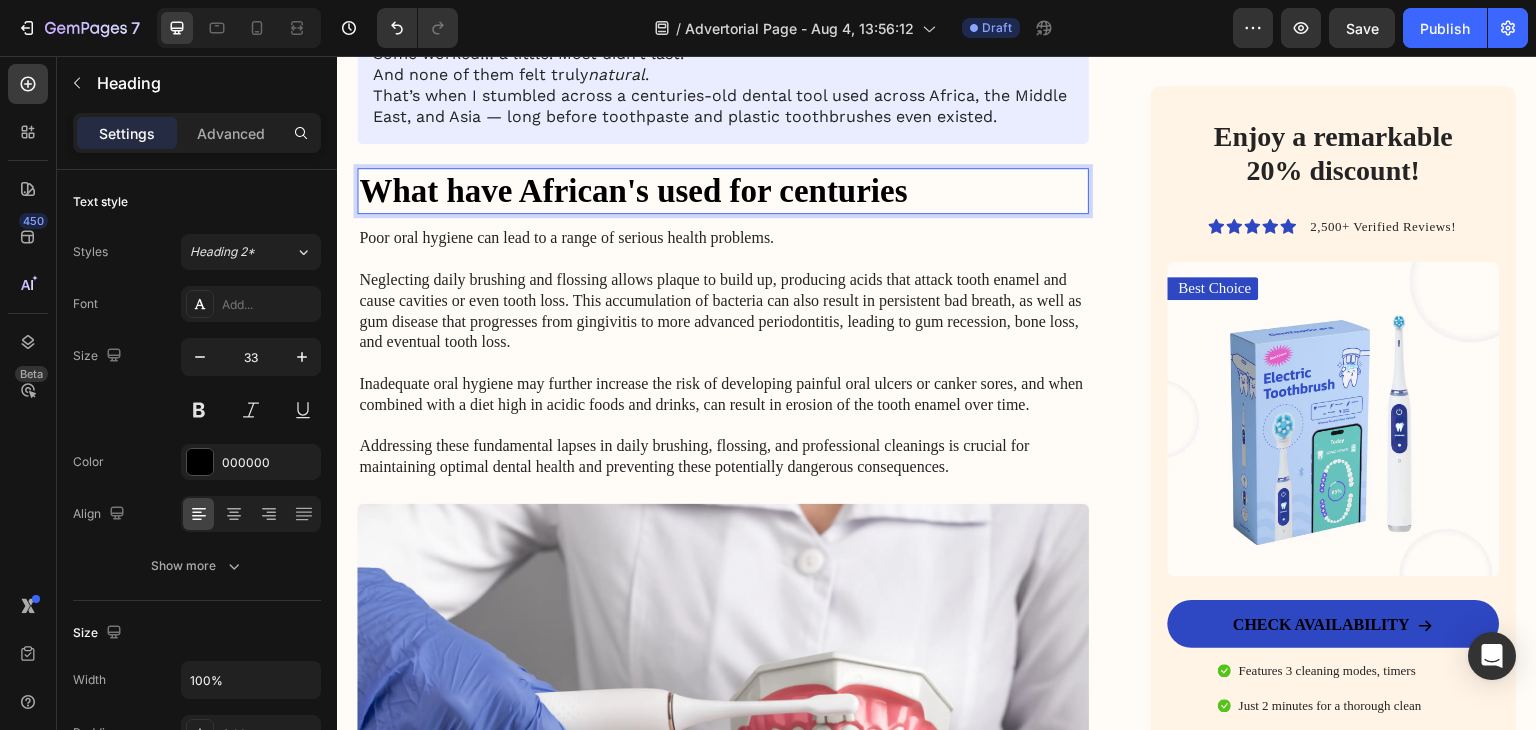 click on "What have African's used for centuries" at bounding box center (723, 191) 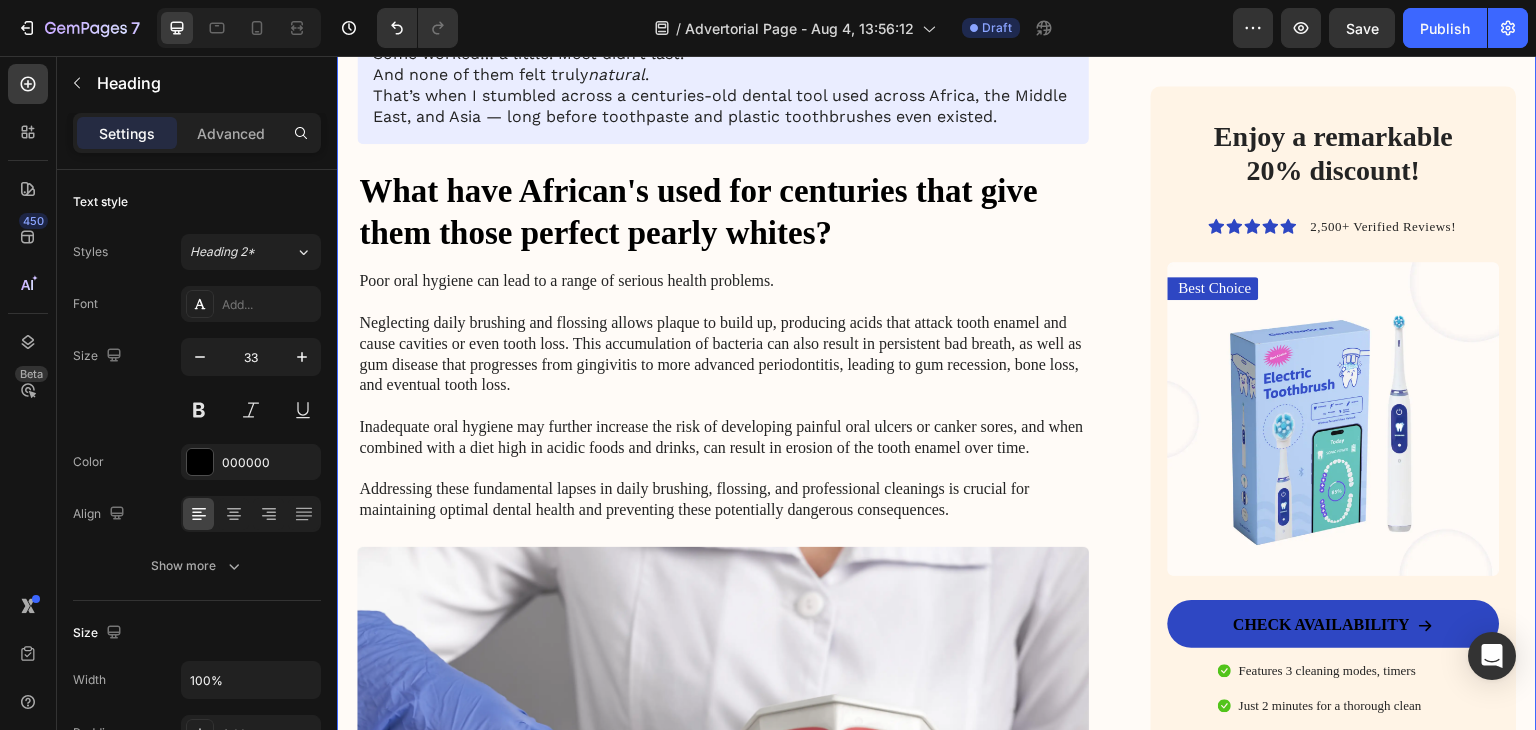 click on "My battle with stubborn yellow teeth had me feeling embarrassed… until I discovered this ancient, all-natural alternative to toothbrushes Heading Image January 18, 2024 By Jade C. Text Block Row Image For years, I was self-conscious every time I smiled. No matter how much I brushed, flossed, or tried the latest “whitening toothpaste,” my teeth stayed a dull shade of yellow. Coffee made it worse. Red wine? Forget it. Even after professional cleanings, the brightness never lasted. I started avoiding close-up photos. I’d smile with my lips closed in group pictures. It sounds silly, but yellow teeth made me feel older, less confident — like people were judging my hygiene, even though I brushed twice a day. All I wanted was a naturally white, healthy-looking smile — without bleaching chemicals or expensive dental visits. I dreamed of that smooth, “just-cleaned” feeling lasting all day. Fresh breath, no plaque build-up, and gums that didn’t feel sensitive every time I brushed too hard. Text Block" at bounding box center (723, 444) 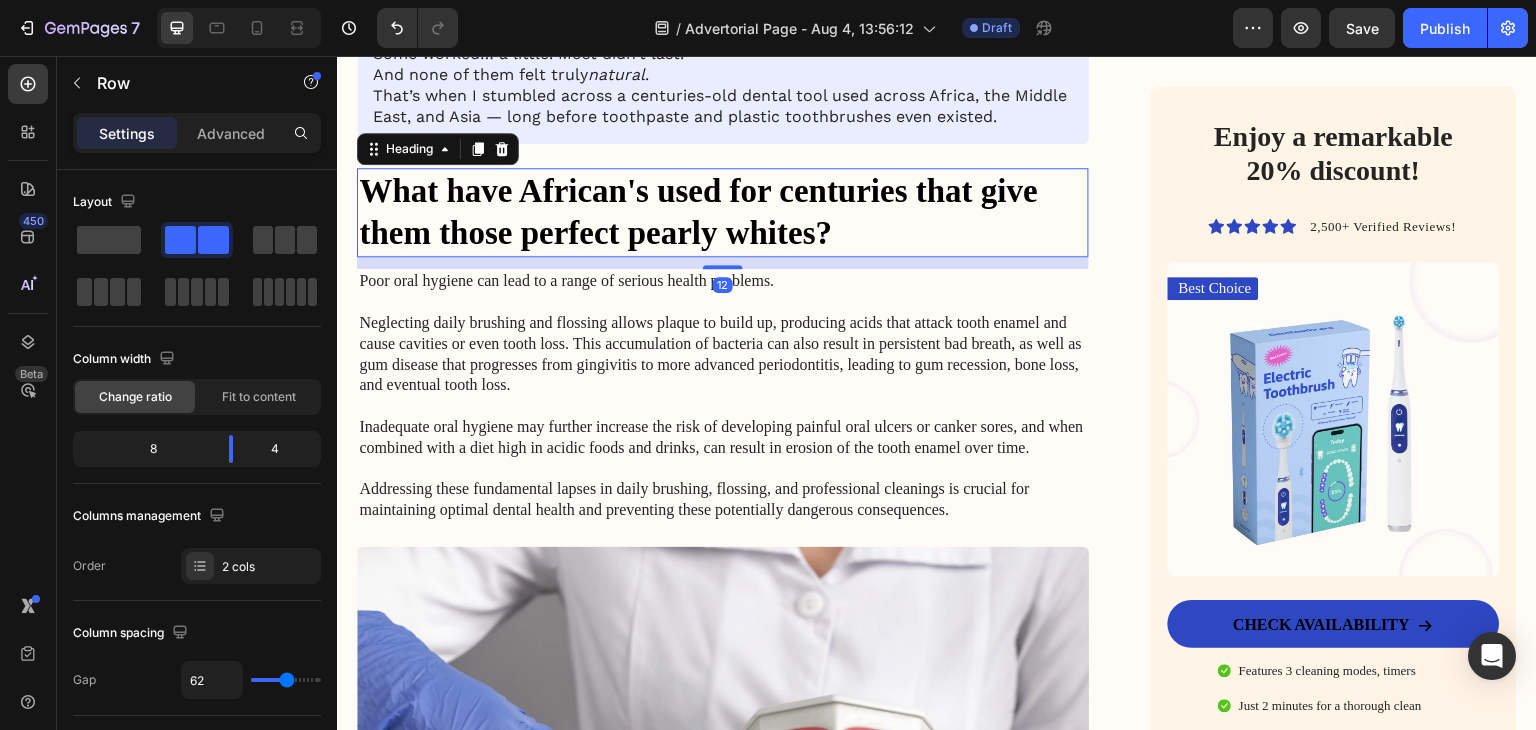 click on "What have African's used for centuries that give them those perfect pearly whites?" at bounding box center [723, 213] 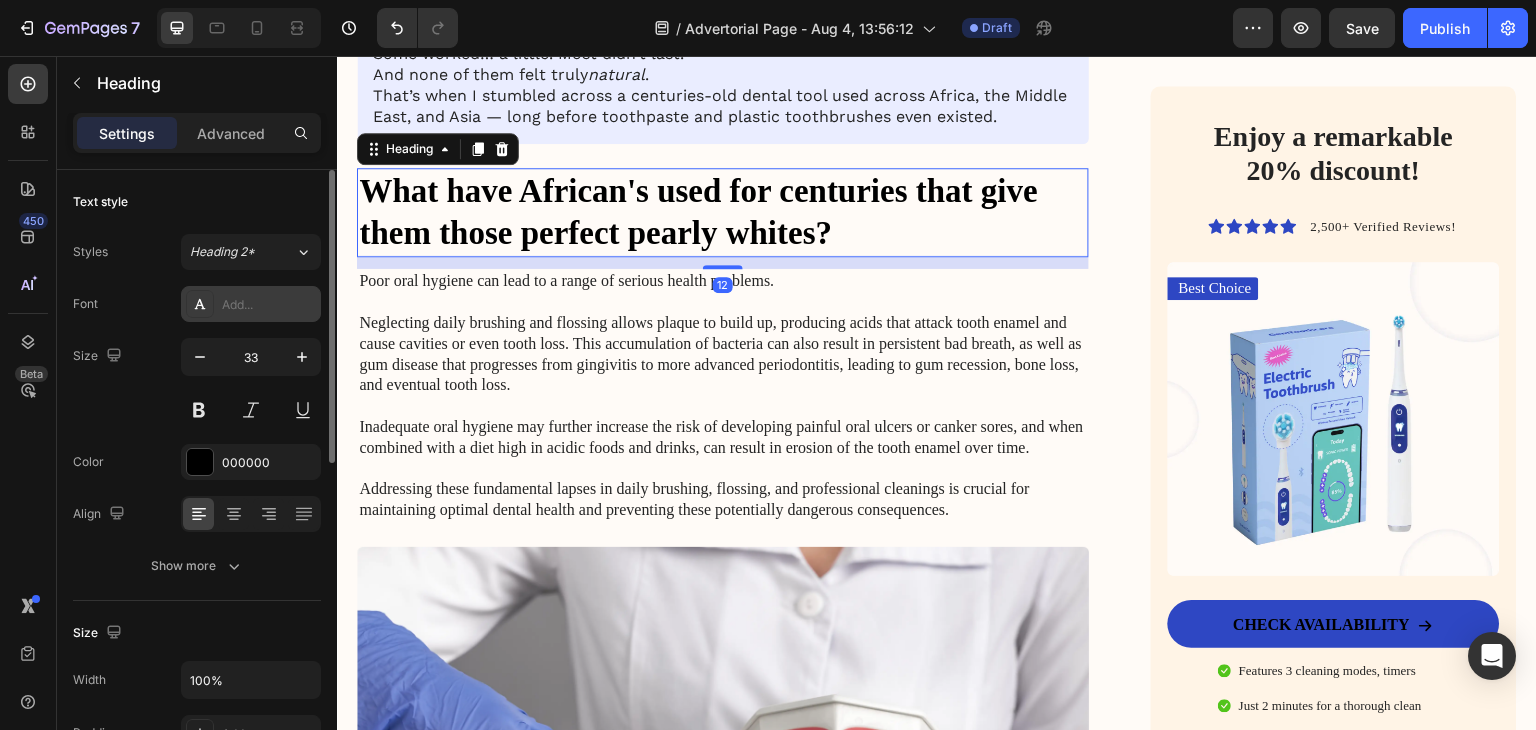 click on "Add..." at bounding box center (269, 305) 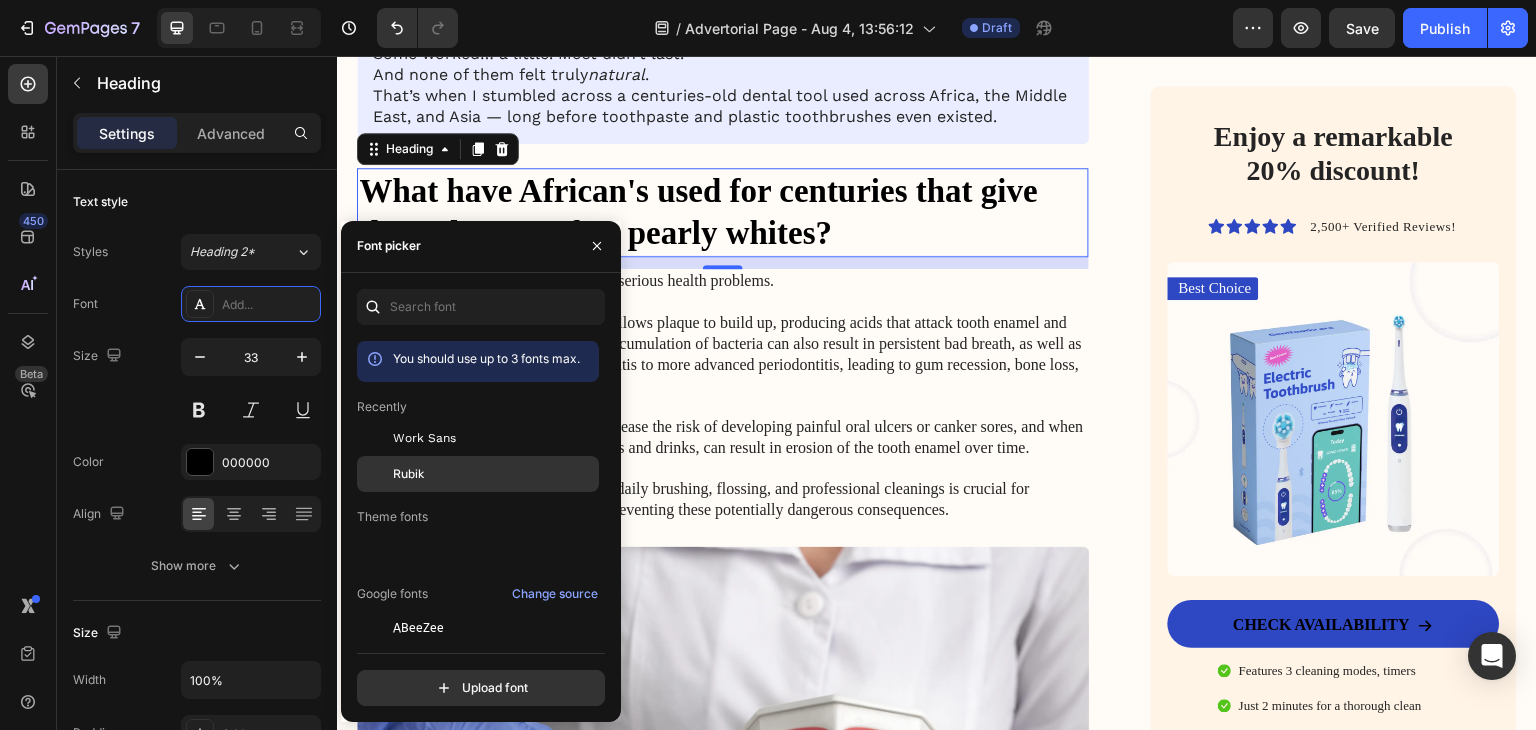 click on "Rubik" at bounding box center [494, 474] 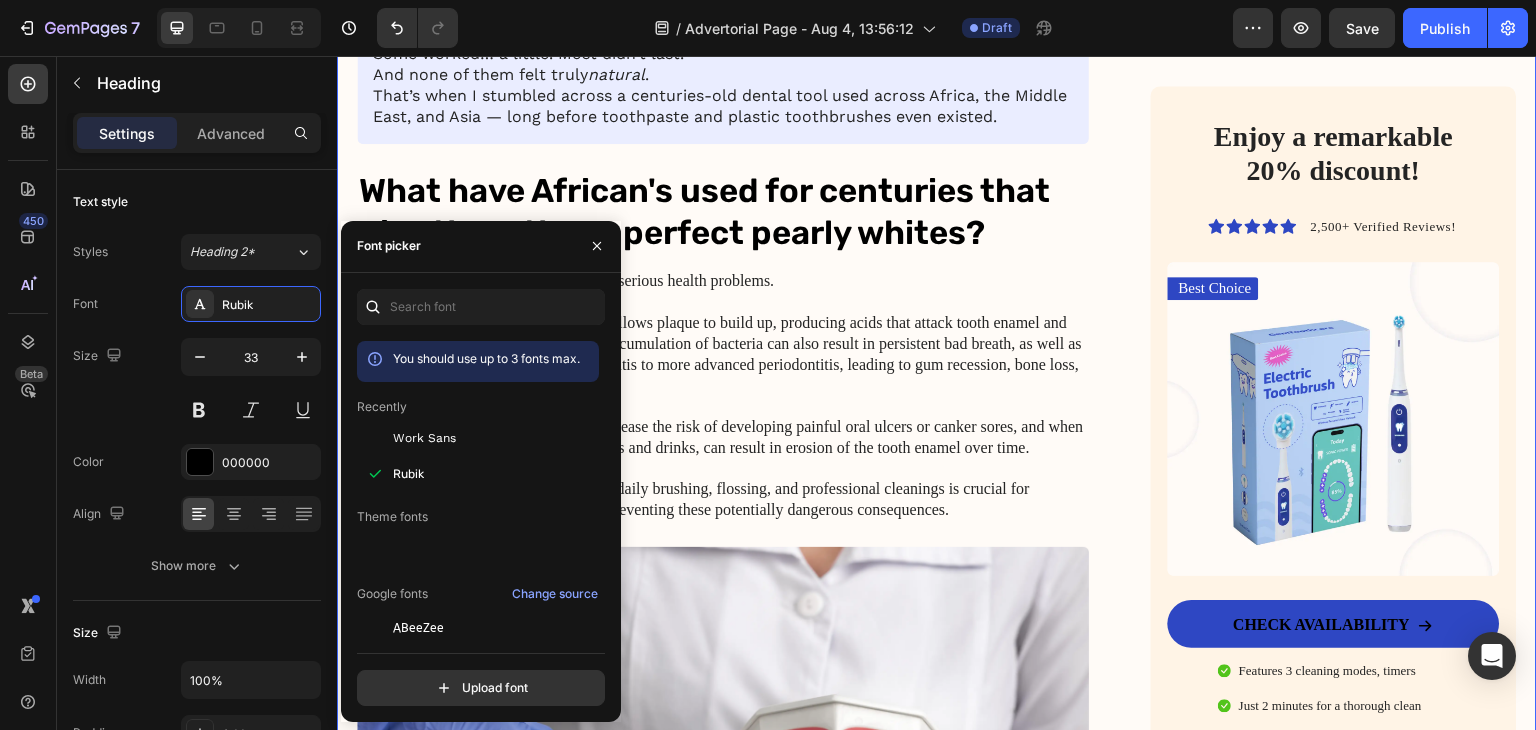 click on "My battle with stubborn yellow teeth had me feeling embarrassed… until I discovered this ancient, all-natural alternative to toothbrushes Heading Image January 18, 2024 By Jade C. Text Block Row Image For years, I was self-conscious every time I smiled. No matter how much I brushed, flossed, or tried the latest “whitening toothpaste,” my teeth stayed a dull shade of yellow. Coffee made it worse. Red wine? Forget it. Even after professional cleanings, the brightness never lasted. I started avoiding close-up photos. I’d smile with my lips closed in group pictures. It sounds silly, but yellow teeth made me feel older, less confident — like people were judging my hygiene, even though I brushed twice a day. All I wanted was a naturally white, healthy-looking smile — without bleaching chemicals or expensive dental visits. I dreamed of that smooth, “just-cleaned” feeling lasting all day. Fresh breath, no plaque build-up, and gums that didn’t feel sensitive every time I brushed too hard. Text Block" at bounding box center [937, 444] 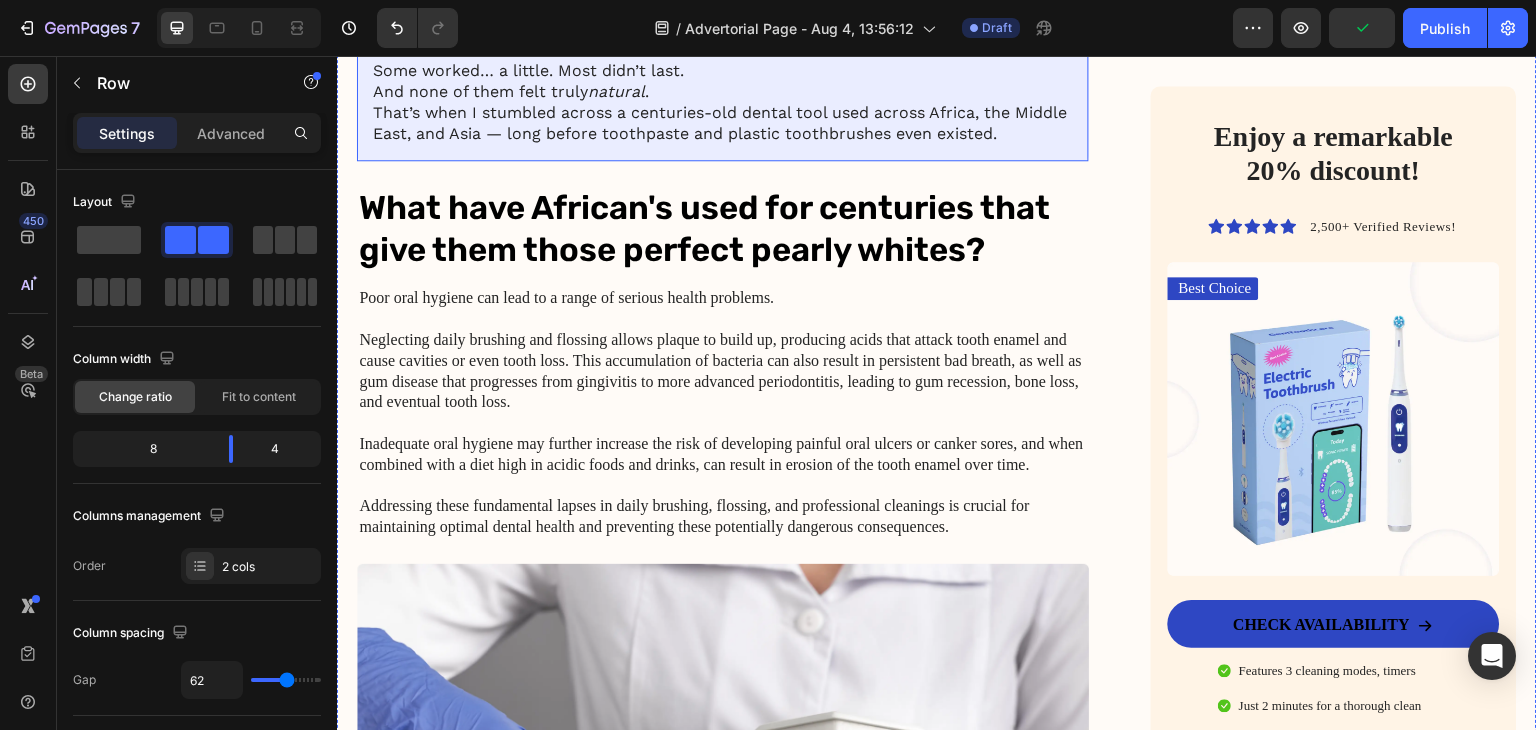 scroll, scrollTop: 2000, scrollLeft: 0, axis: vertical 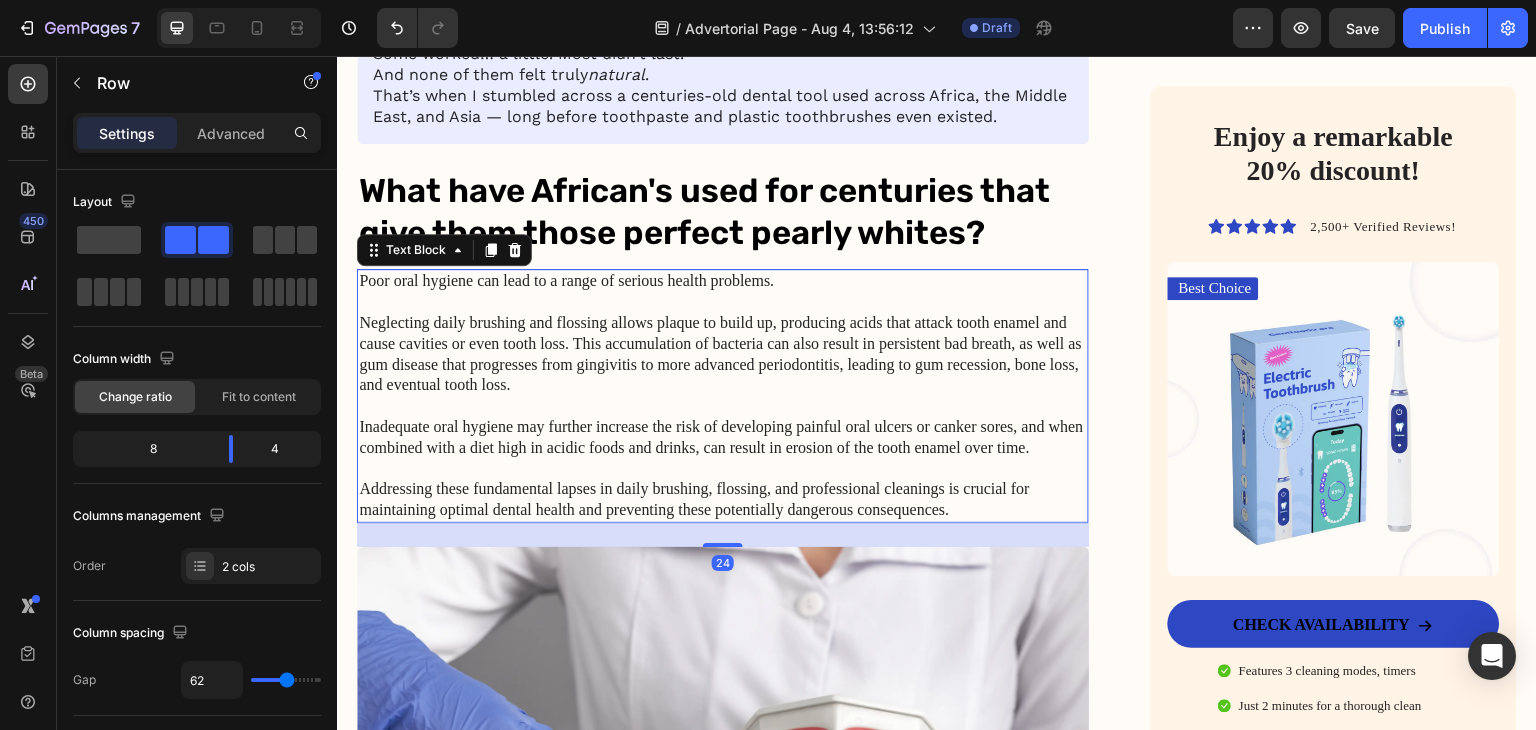 click on "Poor oral hygiene can lead to a range of serious health problems. Neglecting daily brushing and flossing allows plaque to build up, producing acids that attack tooth enamel and cause cavities or even tooth loss. This accumulation of bacteria can also result in persistent bad breath, as well as gum disease that progresses from gingivitis to more advanced periodontitis, leading to gum recession, bone loss, and eventual tooth loss.  Inadequate oral hygiene may further increase the risk of developing painful oral ulcers or canker sores, and when combined with a diet high in acidic foods and drinks, can result in erosion of the tooth enamel over time.  Addressing these fundamental lapses in daily brushing, flossing, and professional cleanings is crucial for maintaining optimal dental health and preventing these potentially dangerous consequences." at bounding box center (723, 396) 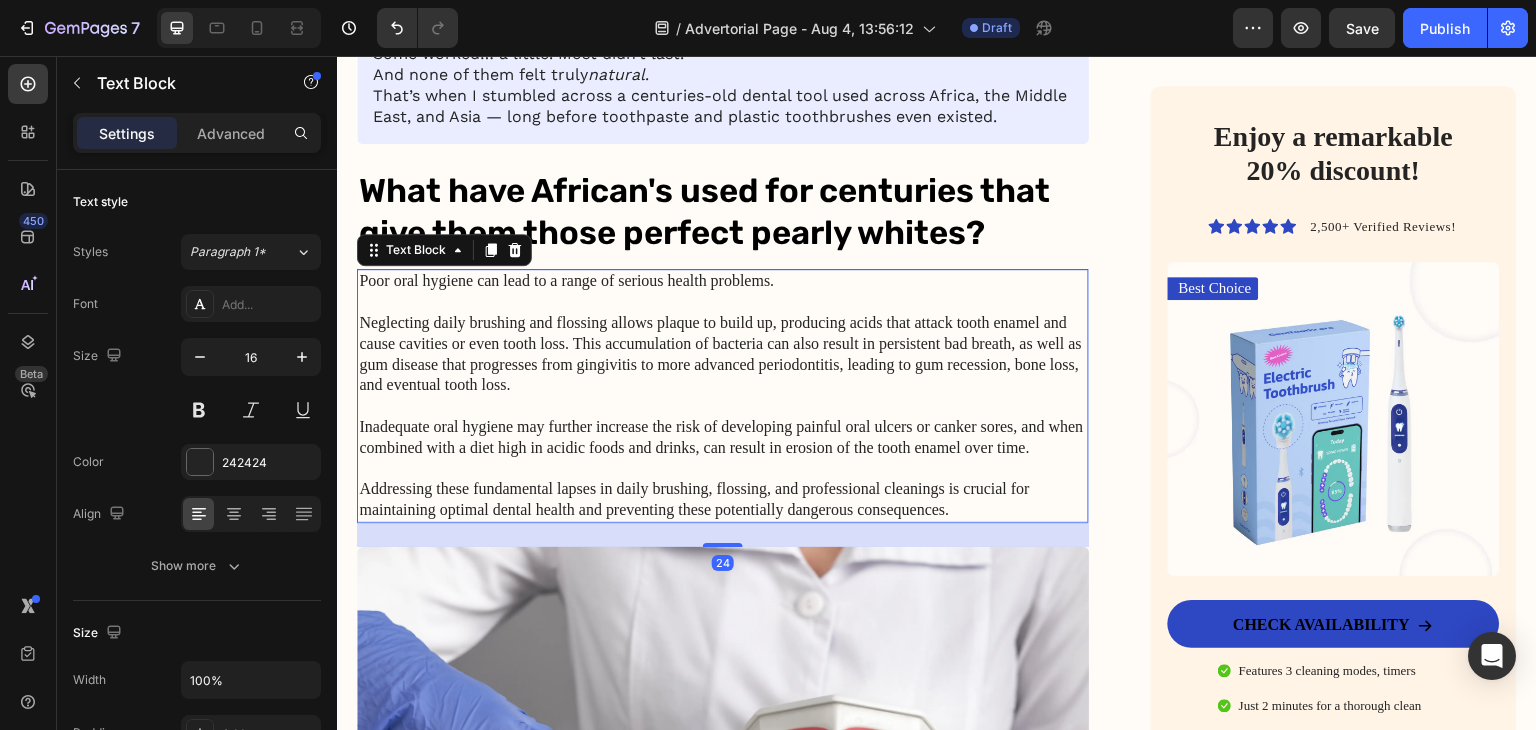 click on "Poor oral hygiene can lead to a range of serious health problems. Neglecting daily brushing and flossing allows plaque to build up, producing acids that attack tooth enamel and cause cavities or even tooth loss. This accumulation of bacteria can also result in persistent bad breath, as well as gum disease that progresses from gingivitis to more advanced periodontitis, leading to gum recession, bone loss, and eventual tooth loss.  Inadequate oral hygiene may further increase the risk of developing painful oral ulcers or canker sores, and when combined with a diet high in acidic foods and drinks, can result in erosion of the tooth enamel over time.  Addressing these fundamental lapses in daily brushing, flossing, and professional cleanings is crucial for maintaining optimal dental health and preventing these potentially dangerous consequences." at bounding box center [723, 396] 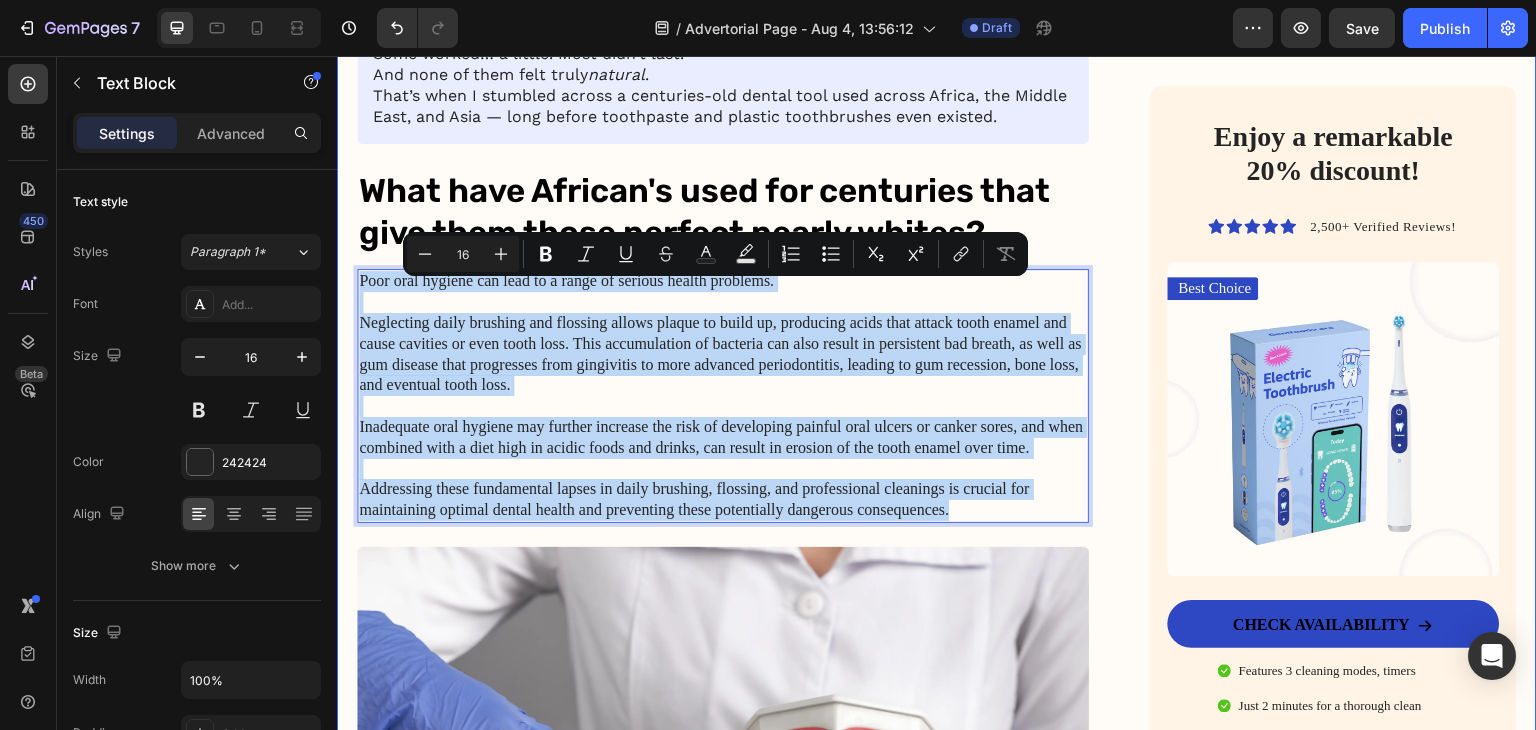 drag, startPoint x: 361, startPoint y: 290, endPoint x: 1013, endPoint y: 547, distance: 700.82306 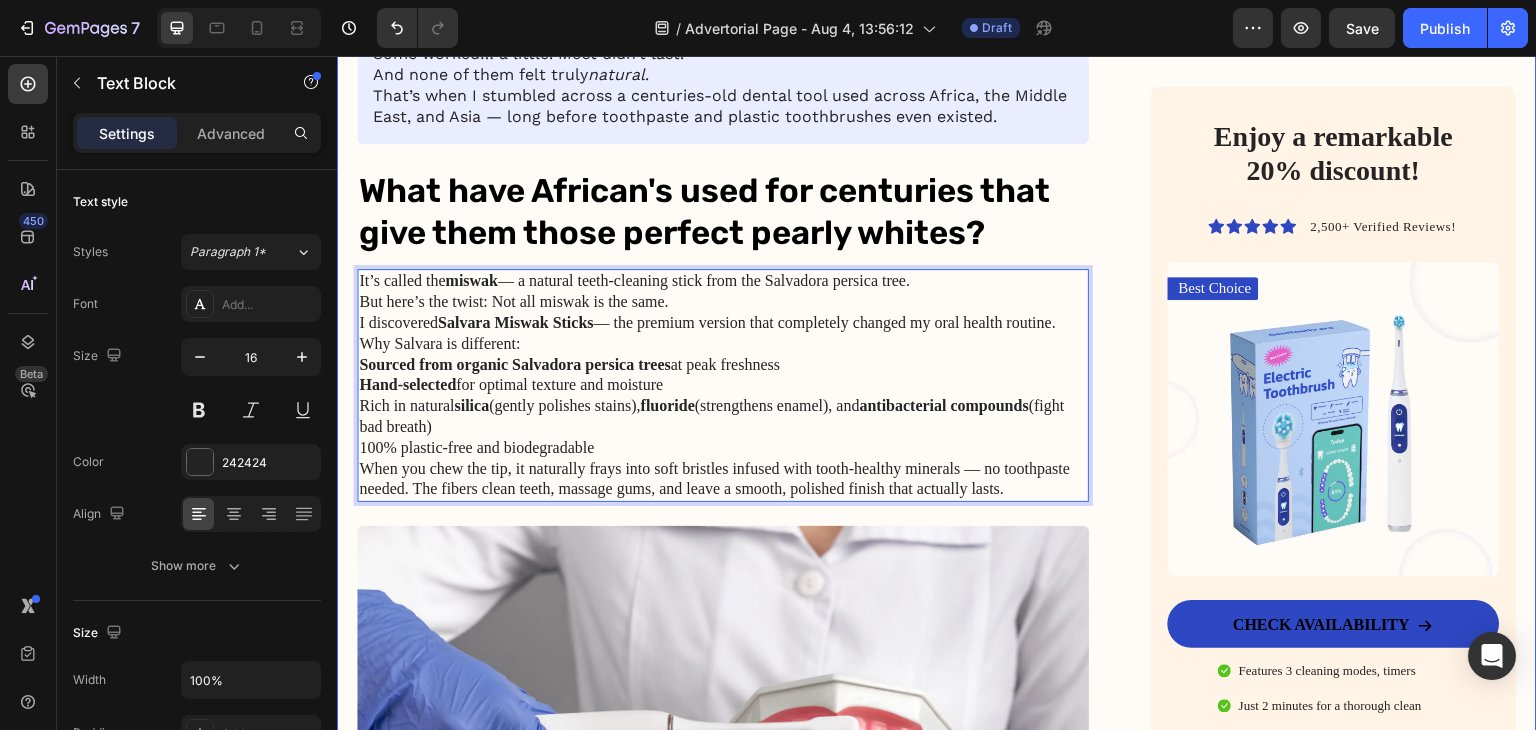 click on "My battle with stubborn yellow teeth had me feeling embarrassed… until I discovered this ancient, all-natural alternative to toothbrushes Heading Image January 18, 2024 By Jade C. Text Block Row Image For years, I was self-conscious every time I smiled. No matter how much I brushed, flossed, or tried the latest “whitening toothpaste,” my teeth stayed a dull shade of yellow. Coffee made it worse. Red wine? Forget it. Even after professional cleanings, the brightness never lasted. I started avoiding close-up photos. I’d smile with my lips closed in group pictures. It sounds silly, but yellow teeth made me feel older, less confident — like people were judging my hygiene, even though I brushed twice a day. All I wanted was a naturally white, healthy-looking smile — without bleaching chemicals or expensive dental visits. I dreamed of that smooth, “just-cleaned” feeling lasting all day. Fresh breath, no plaque build-up, and gums that didn’t feel sensitive every time I brushed too hard. Text Block" at bounding box center [937, 434] 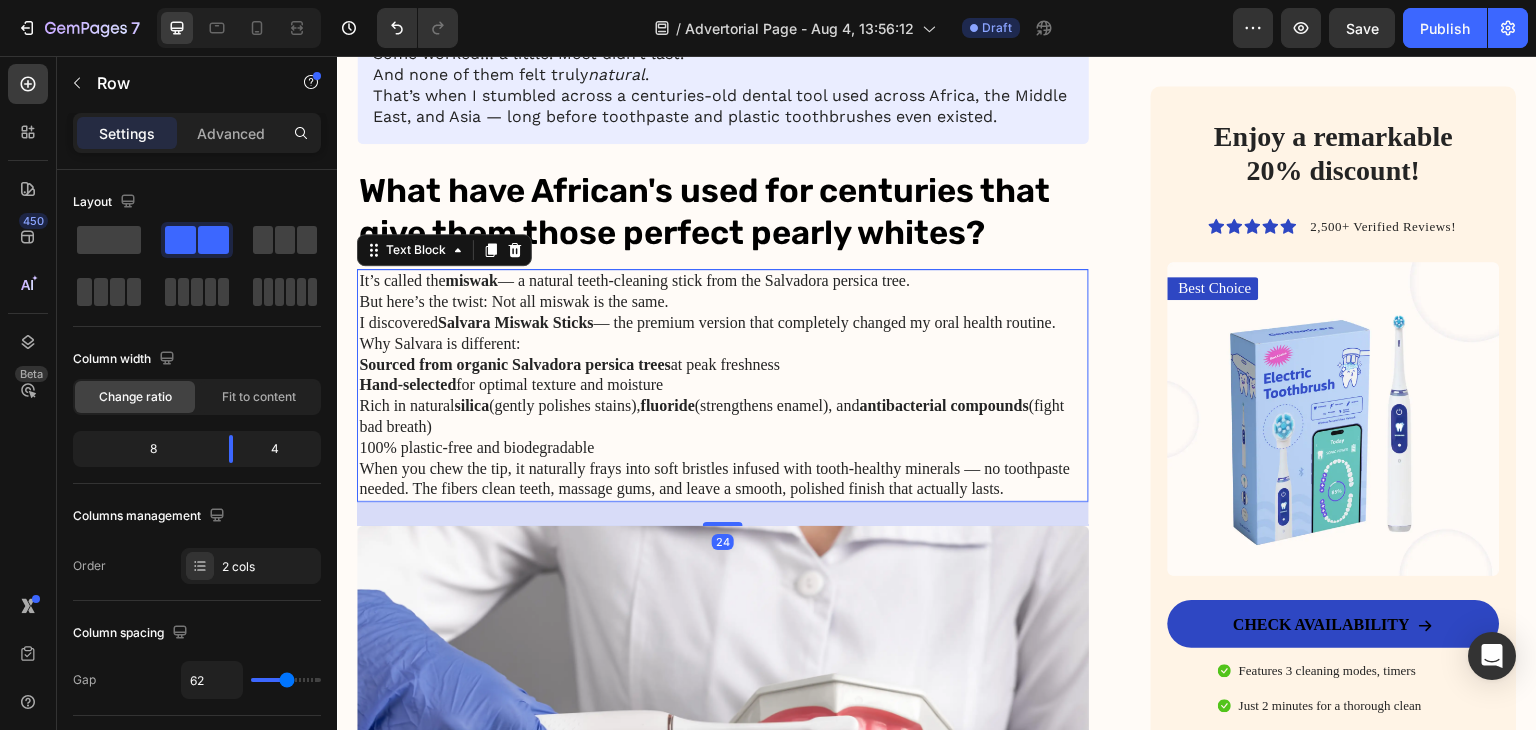 click on "100% plastic-free and biodegradable" at bounding box center [723, 448] 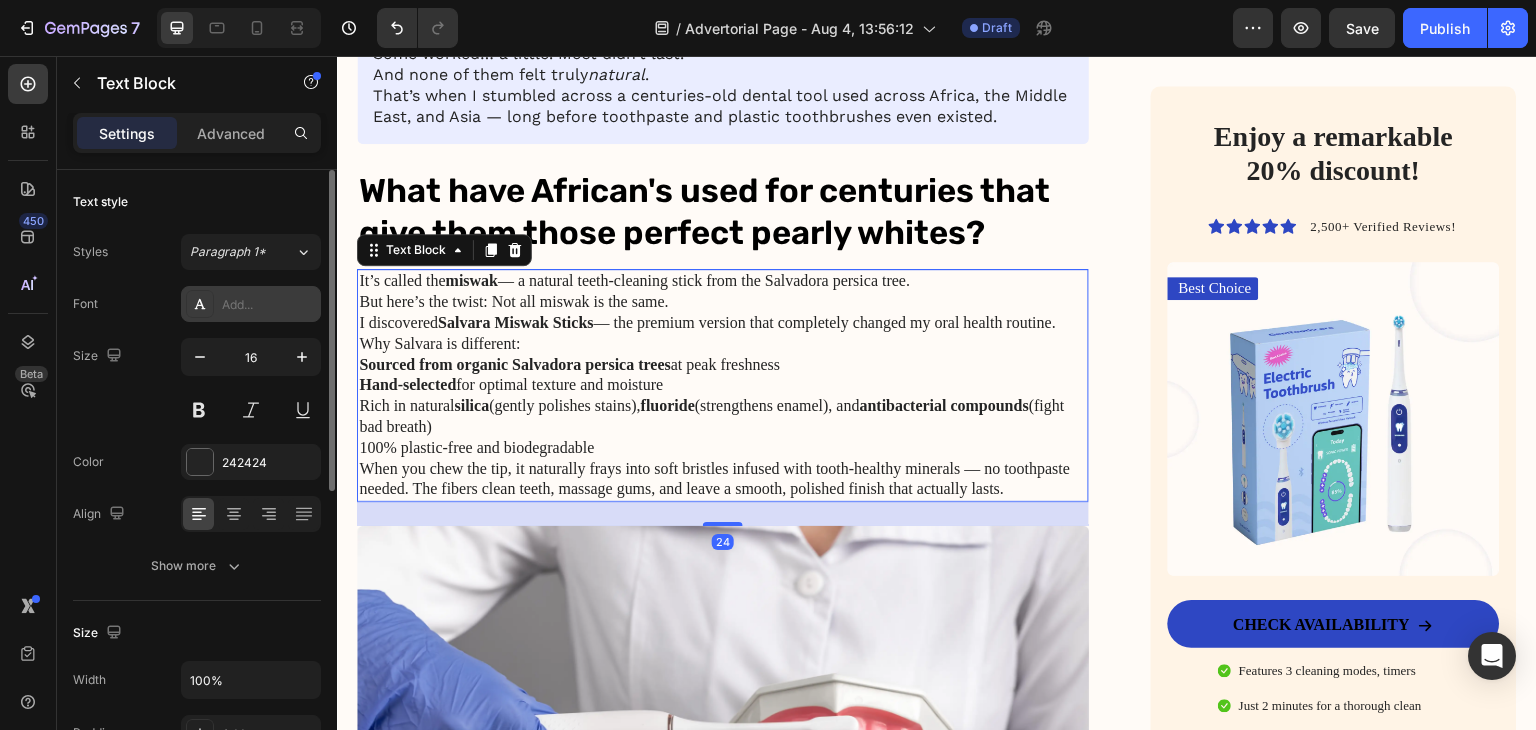 click on "Add..." at bounding box center (269, 305) 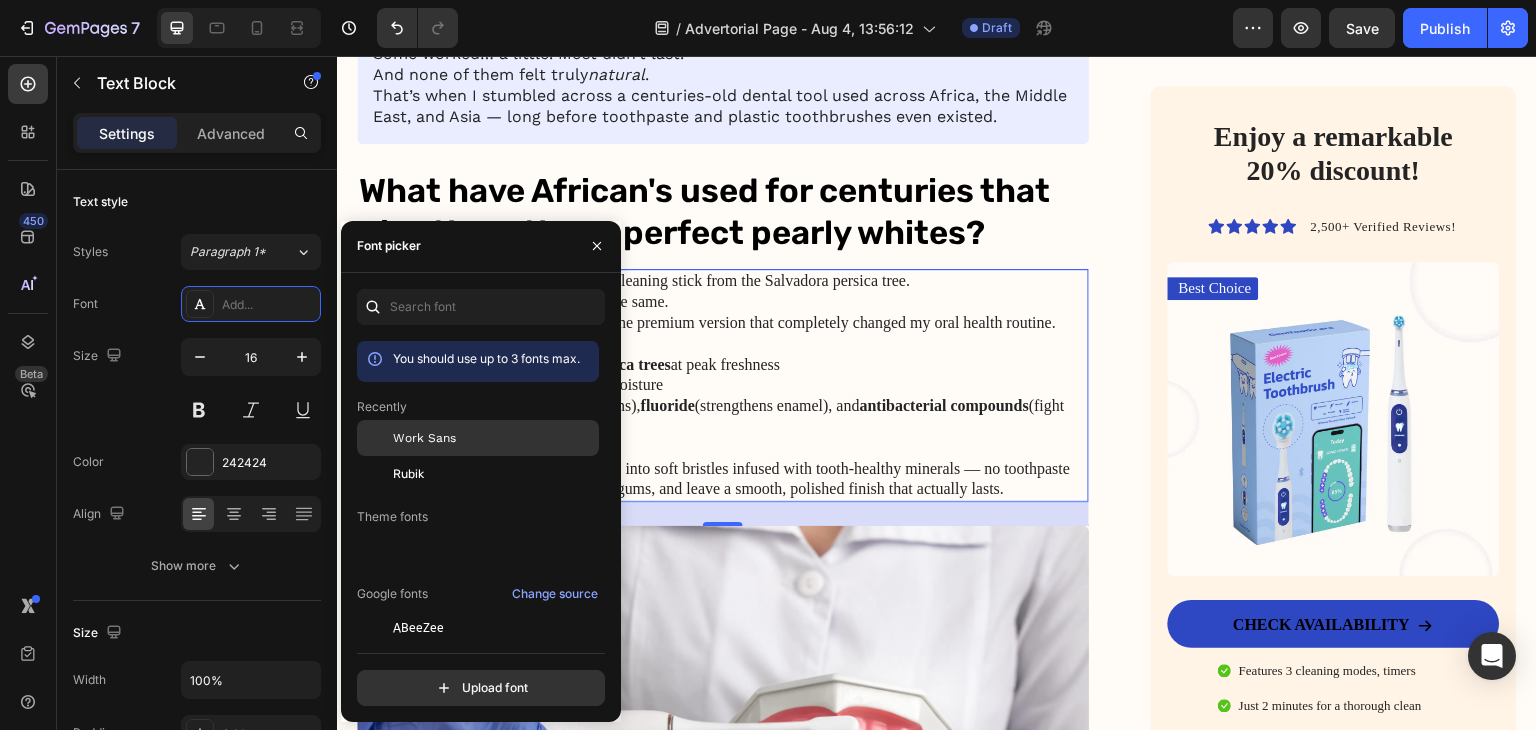 click on "Work Sans" at bounding box center [424, 438] 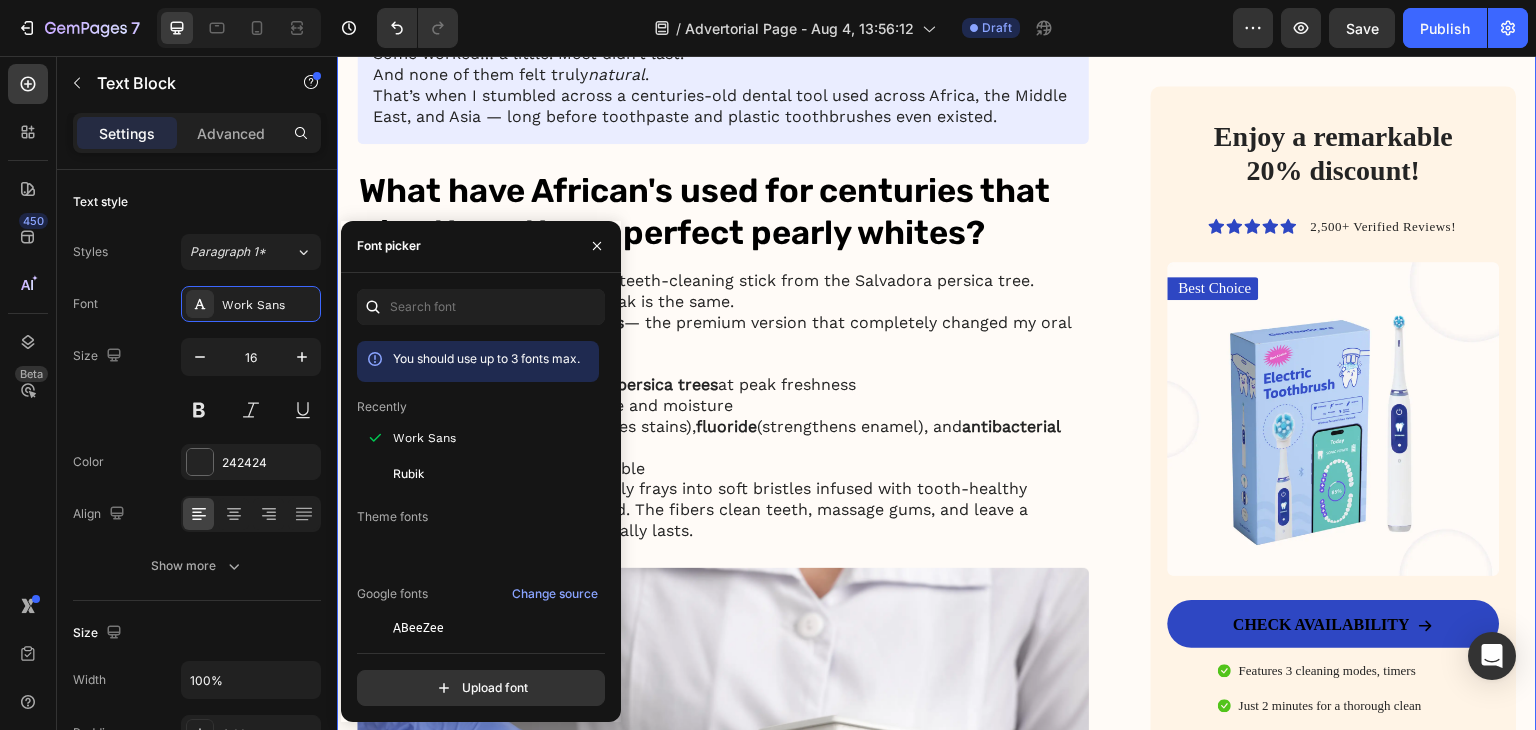 click on "My battle with stubborn yellow teeth had me feeling embarrassed… until I discovered this ancient, all-natural alternative to toothbrushes Heading Image January 18, 2024 By Jade C. Text Block Row Image For years, I was self-conscious every time I smiled. No matter how much I brushed, flossed, or tried the latest “whitening toothpaste,” my teeth stayed a dull shade of yellow. Coffee made it worse. Red wine? Forget it. Even after professional cleanings, the brightness never lasted. I started avoiding close-up photos. I’d smile with my lips closed in group pictures. It sounds silly, but yellow teeth made me feel older, less confident — like people were judging my hygiene, even though I brushed twice a day. All I wanted was a naturally white, healthy-looking smile — without bleaching chemicals or expensive dental visits. I dreamed of that smooth, “just-cleaned” feeling lasting all day. Fresh breath, no plaque build-up, and gums that didn’t feel sensitive every time I brushed too hard. Text Block" at bounding box center [937, 455] 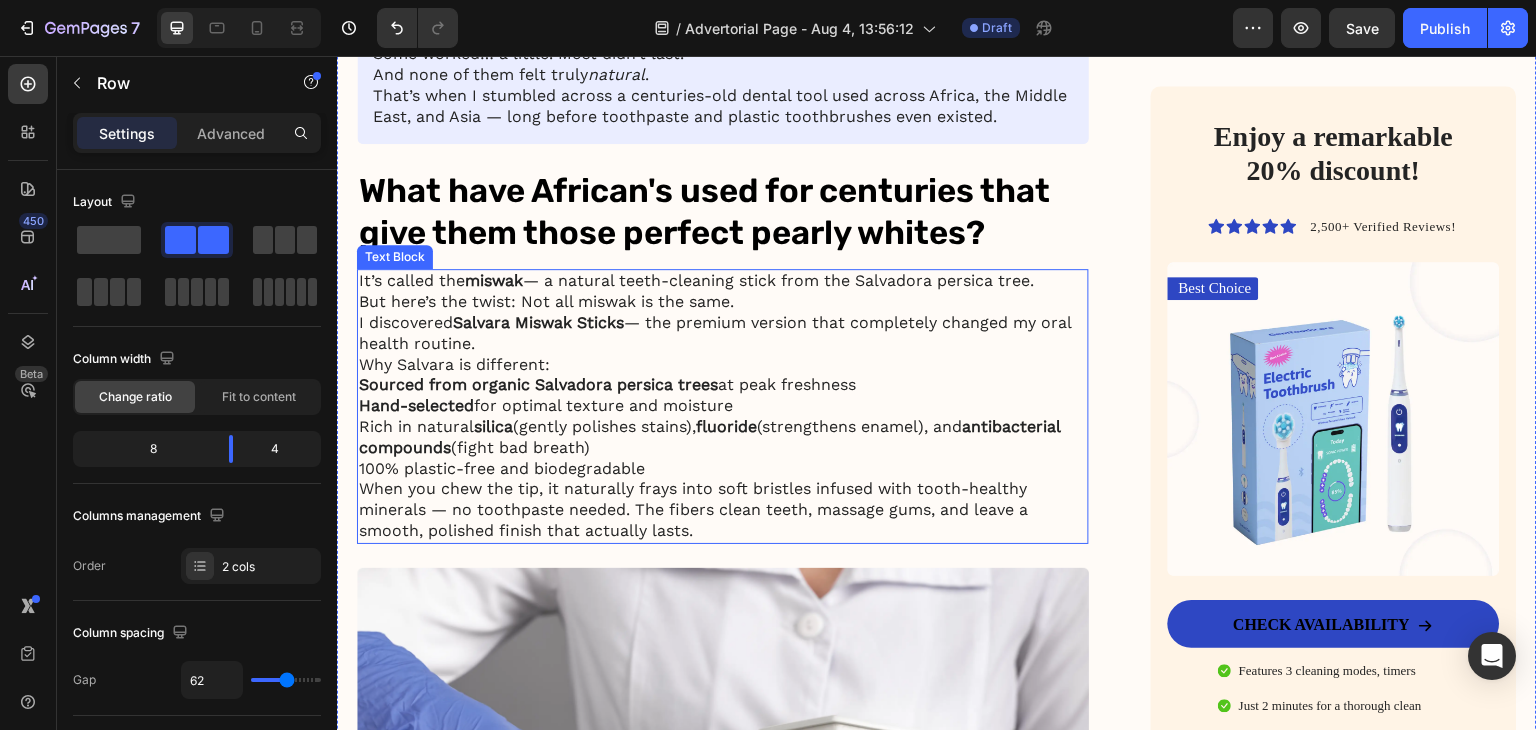 click on "I discovered  Salvara Miswak Sticks  — the premium version that completely changed my oral health routine." at bounding box center [723, 334] 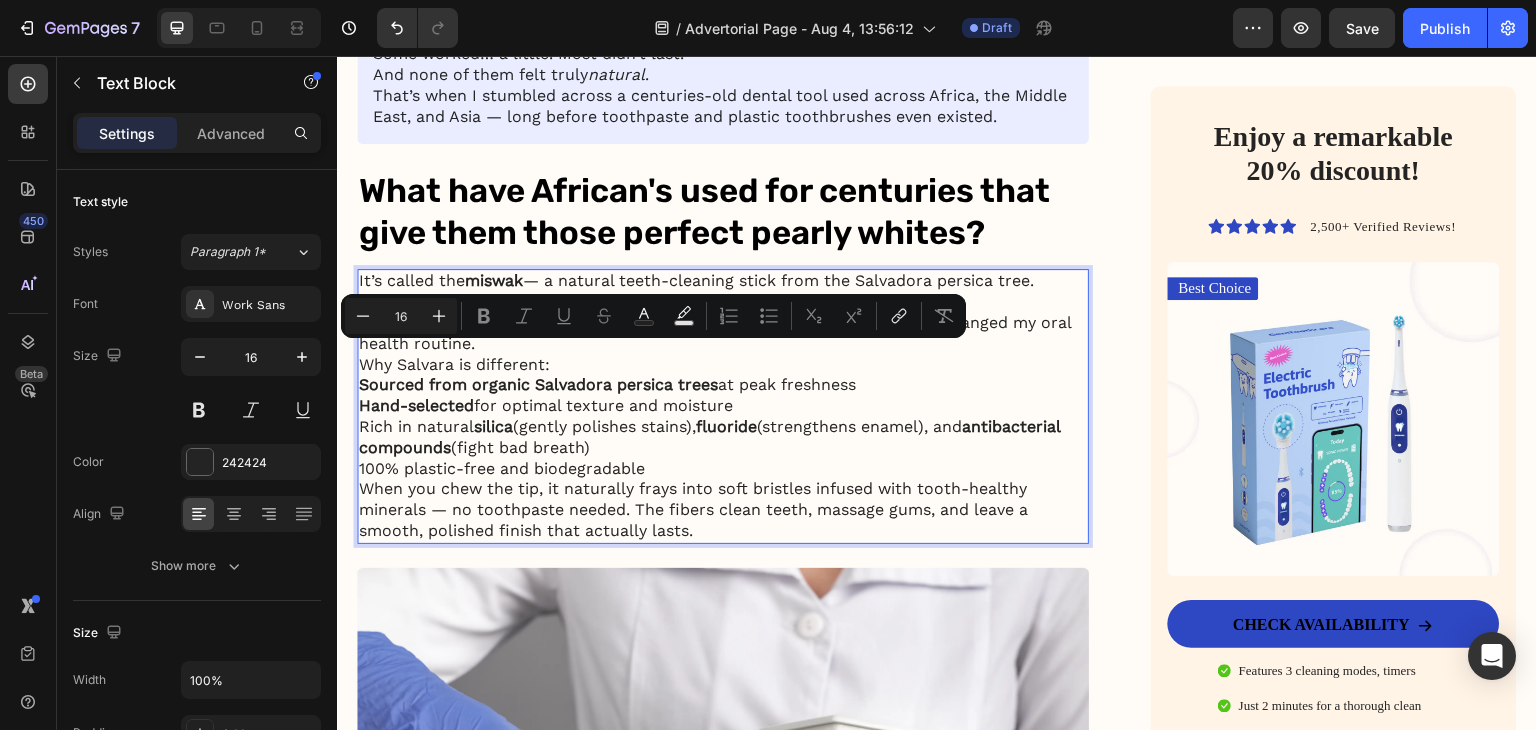 click on "I discovered  Salvara Miswak Sticks  — the premium version that completely changed my oral health routine." at bounding box center [723, 334] 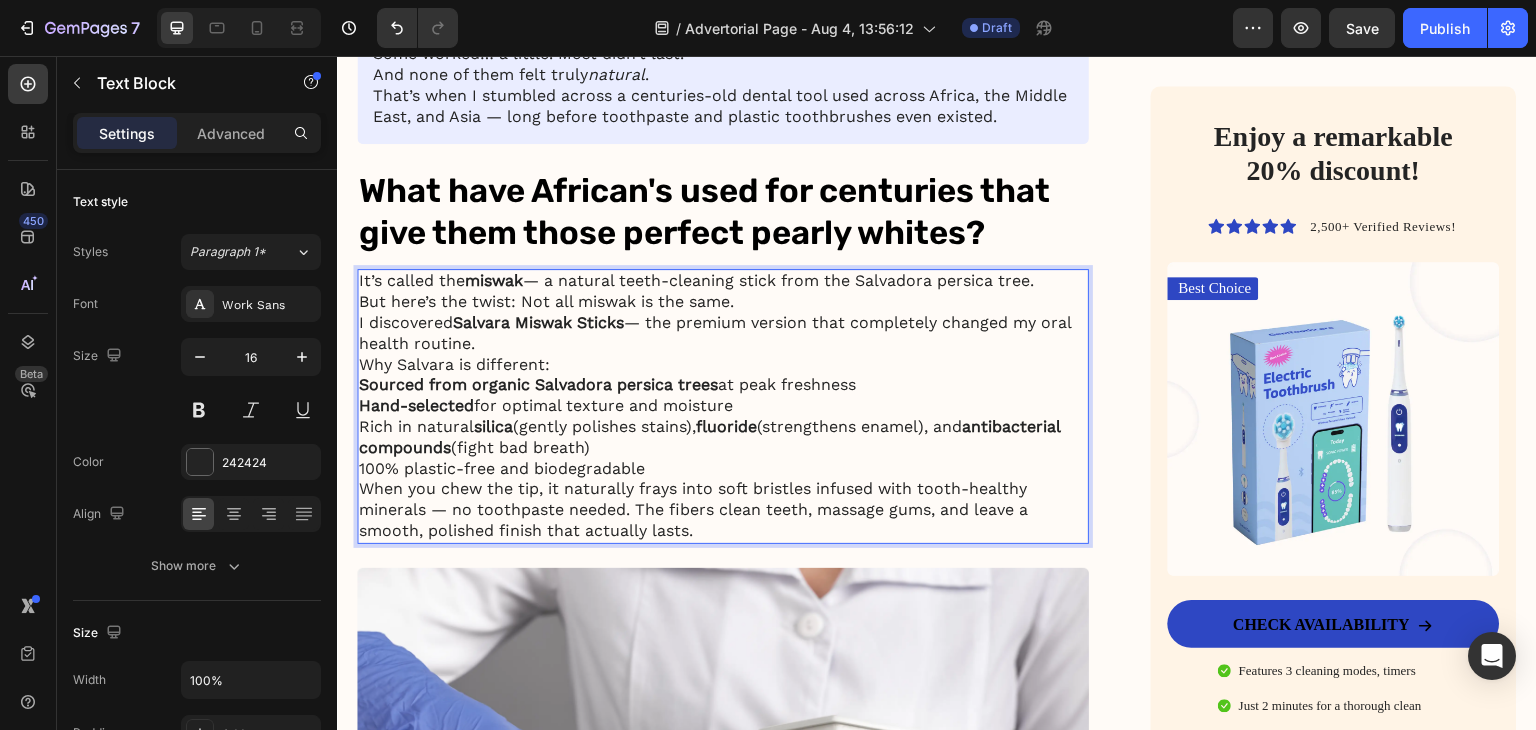 click on "I discovered  Salvara Miswak Sticks  — the premium version that completely changed my oral health routine." at bounding box center (723, 334) 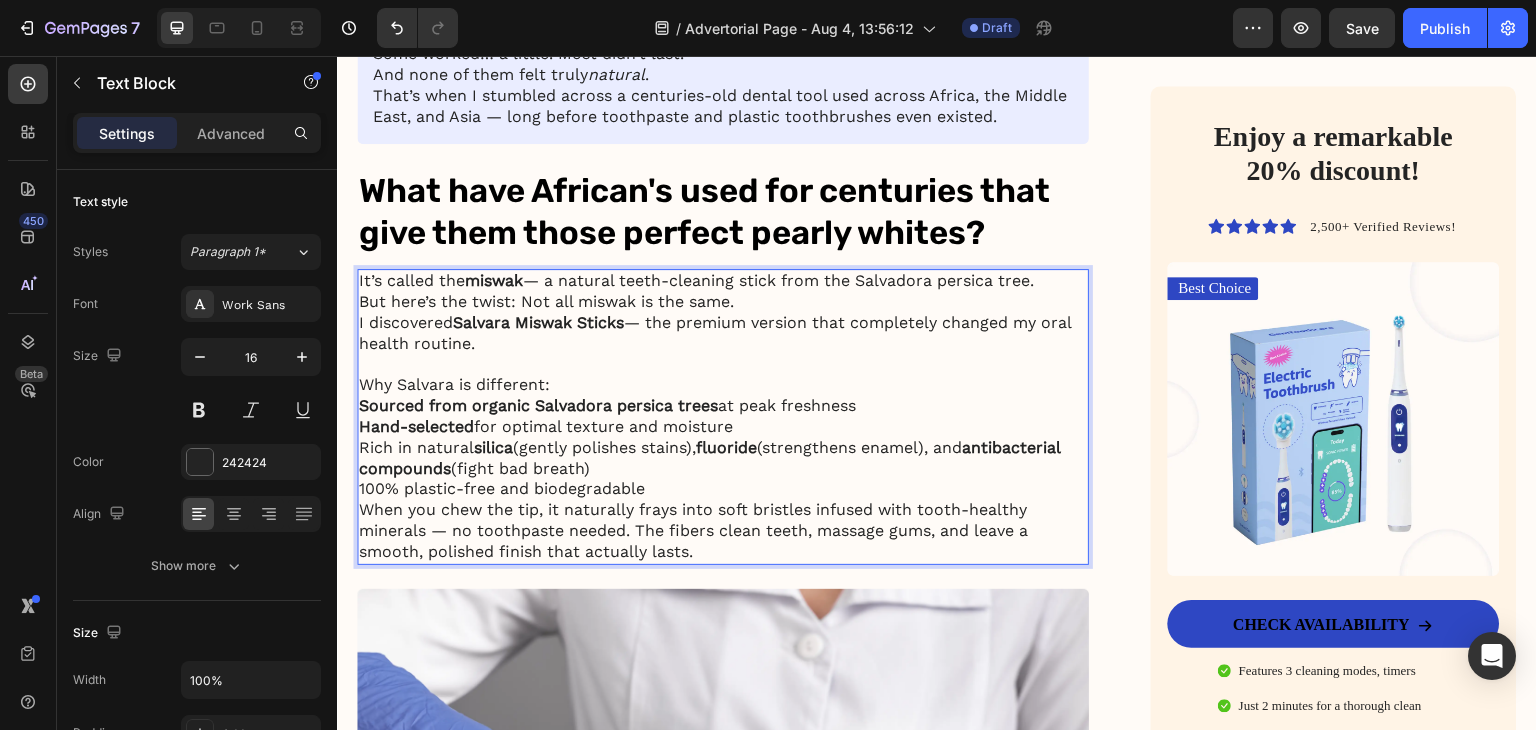 click on "fluoride" at bounding box center [726, 447] 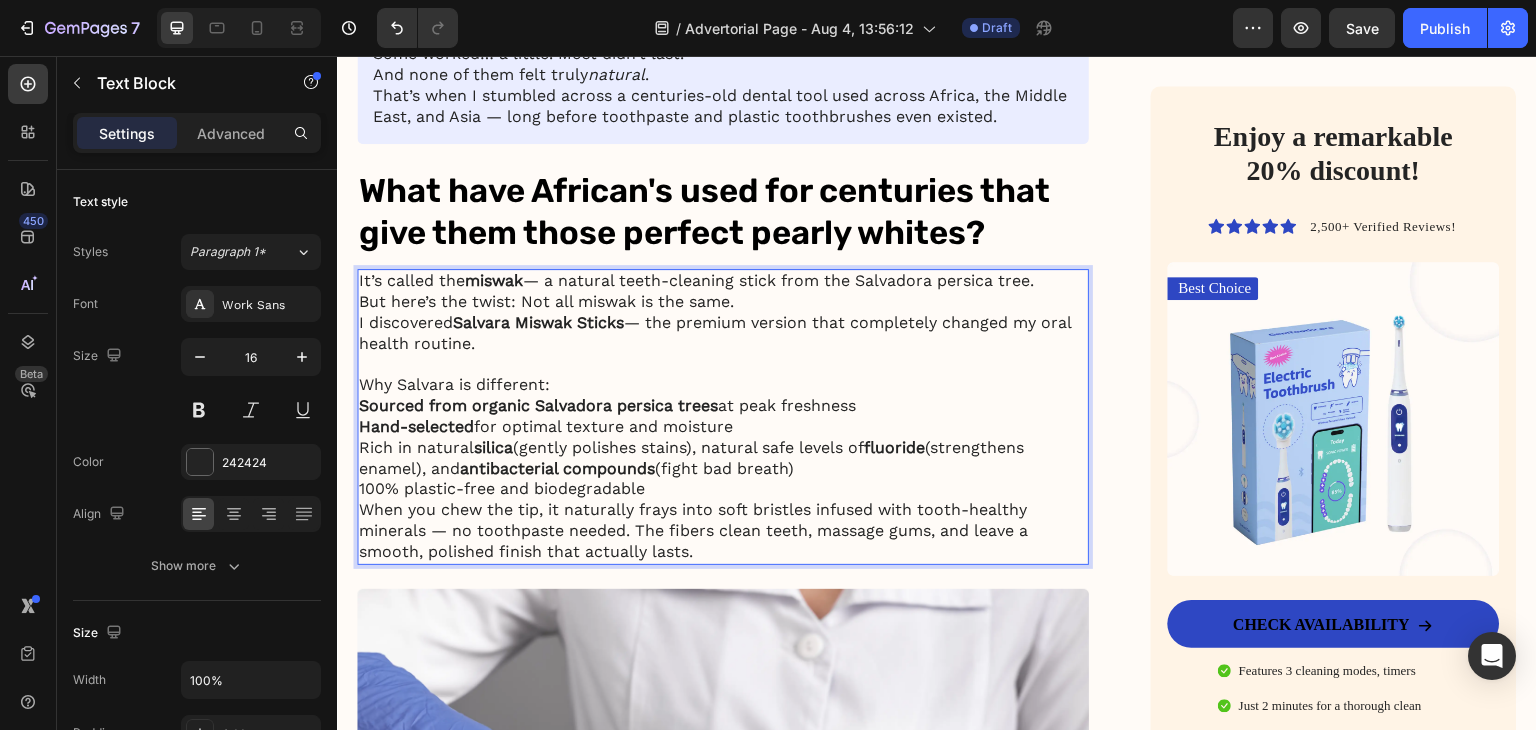 click on "Rich in natural  silica  (gently polishes stains), natural safe levels of  fluoride  (strengthens enamel), and  antibacterial compounds  (fight bad breath)" at bounding box center (723, 459) 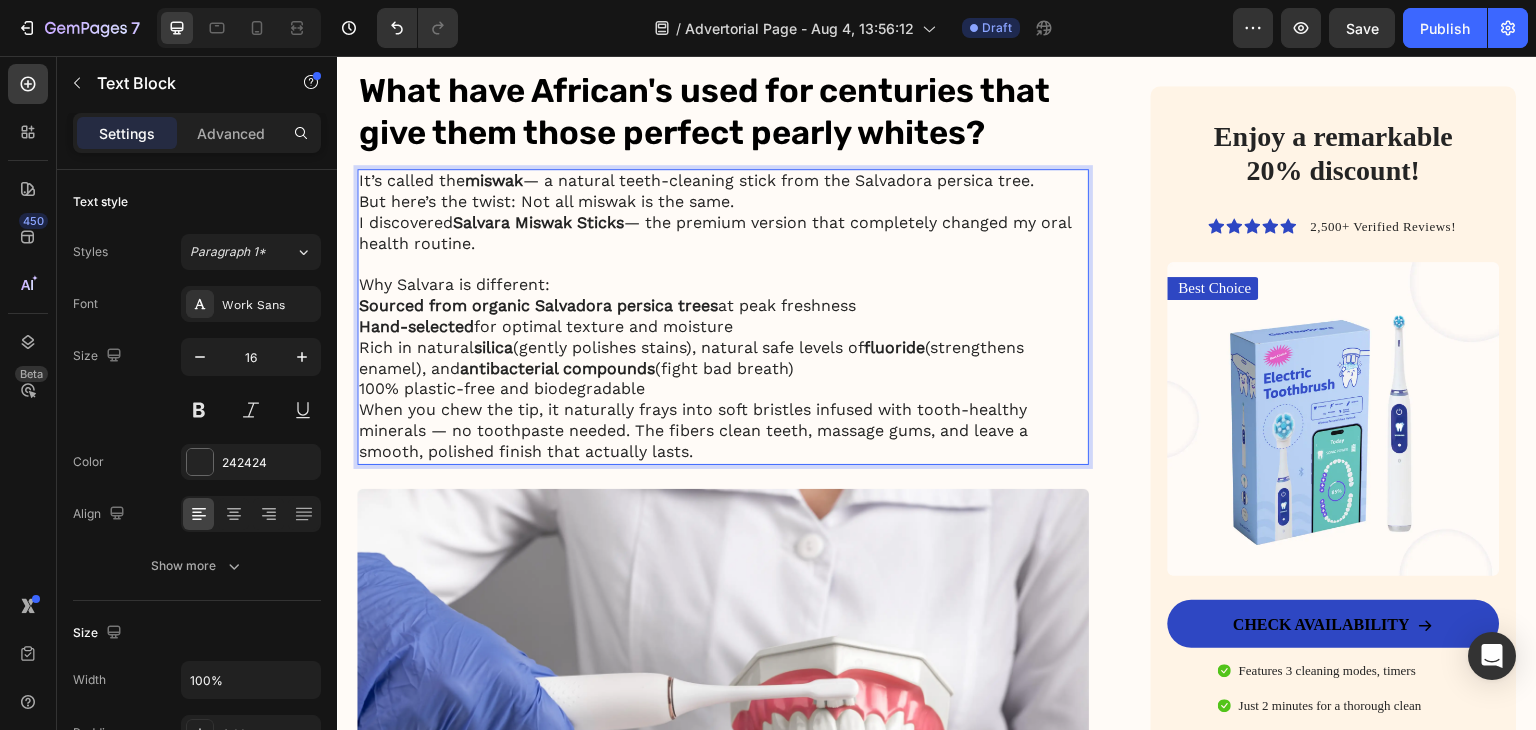 click on "100% plastic-free and biodegradable" at bounding box center [723, 389] 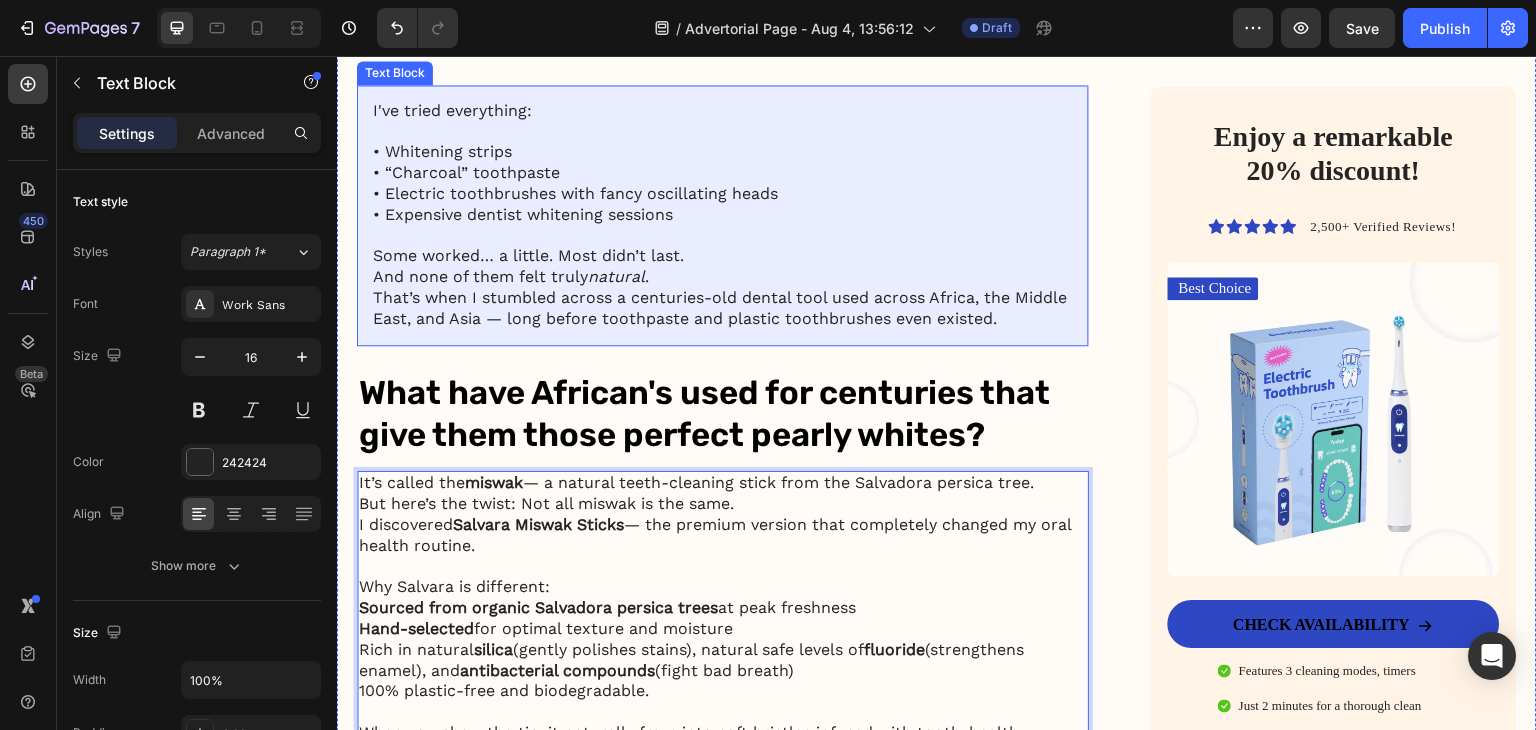scroll, scrollTop: 1800, scrollLeft: 0, axis: vertical 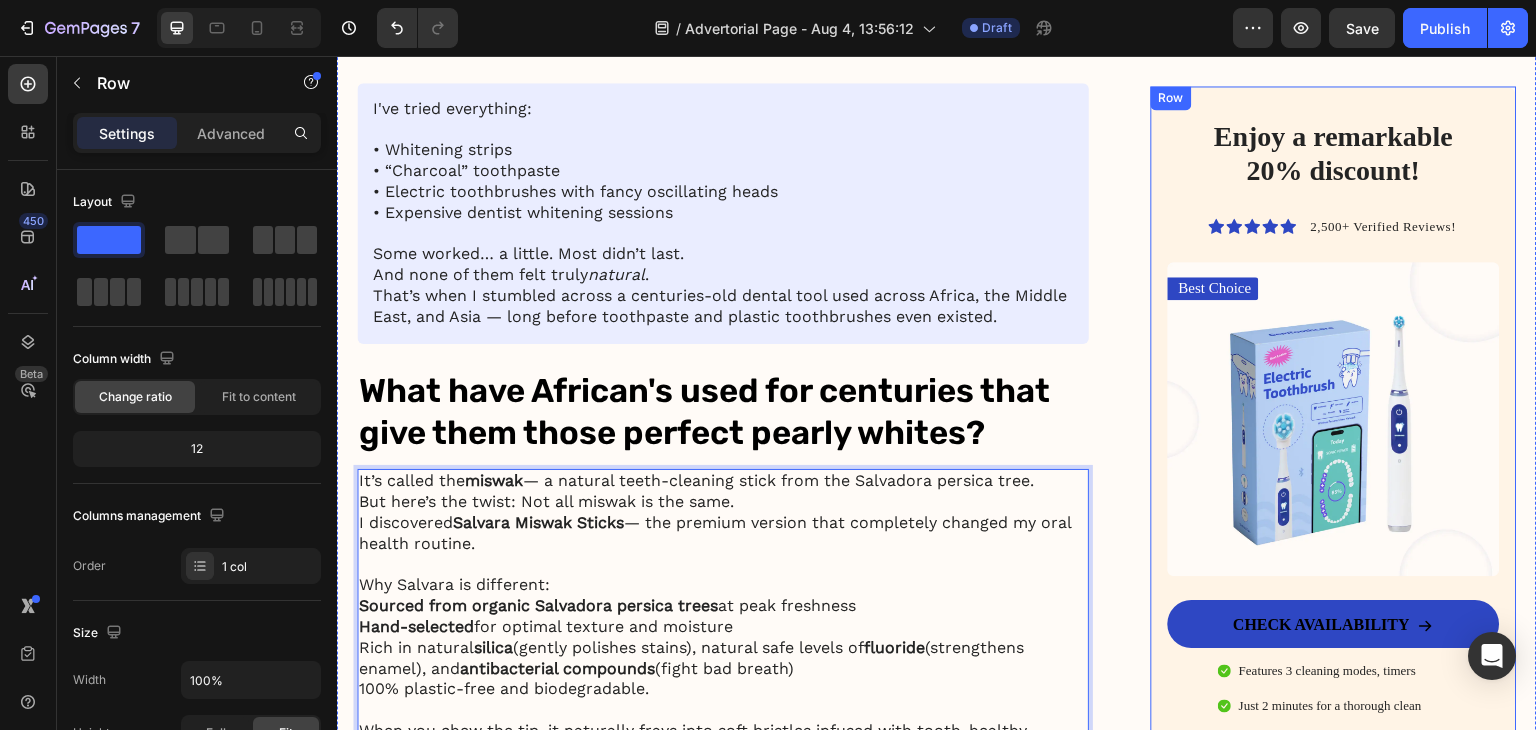 click on "Enjoy a remarkable 20% discount! Heading
Icon
Icon
Icon
Icon
Icon Icon List 2,500+ Verified Reviews! Text Block Row Best Choice Text Block Image
CHECK AVAILABILITY Button
Features 3 cleaning modes, timers
Just 2 minutes for a thorough clean
Includes handy blue and red LED lights
Turns daily struggles into fun time Item List" at bounding box center [1334, 453] 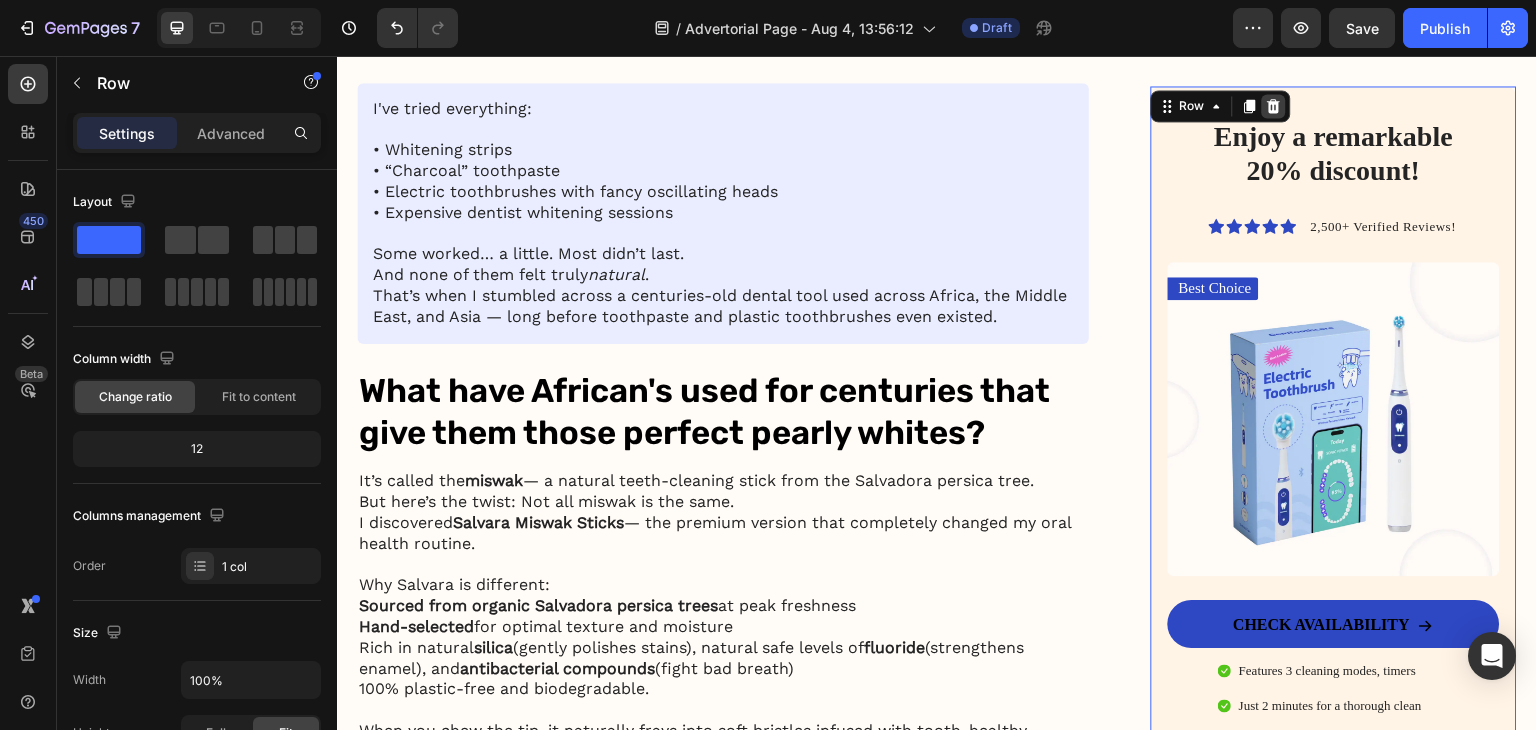 click 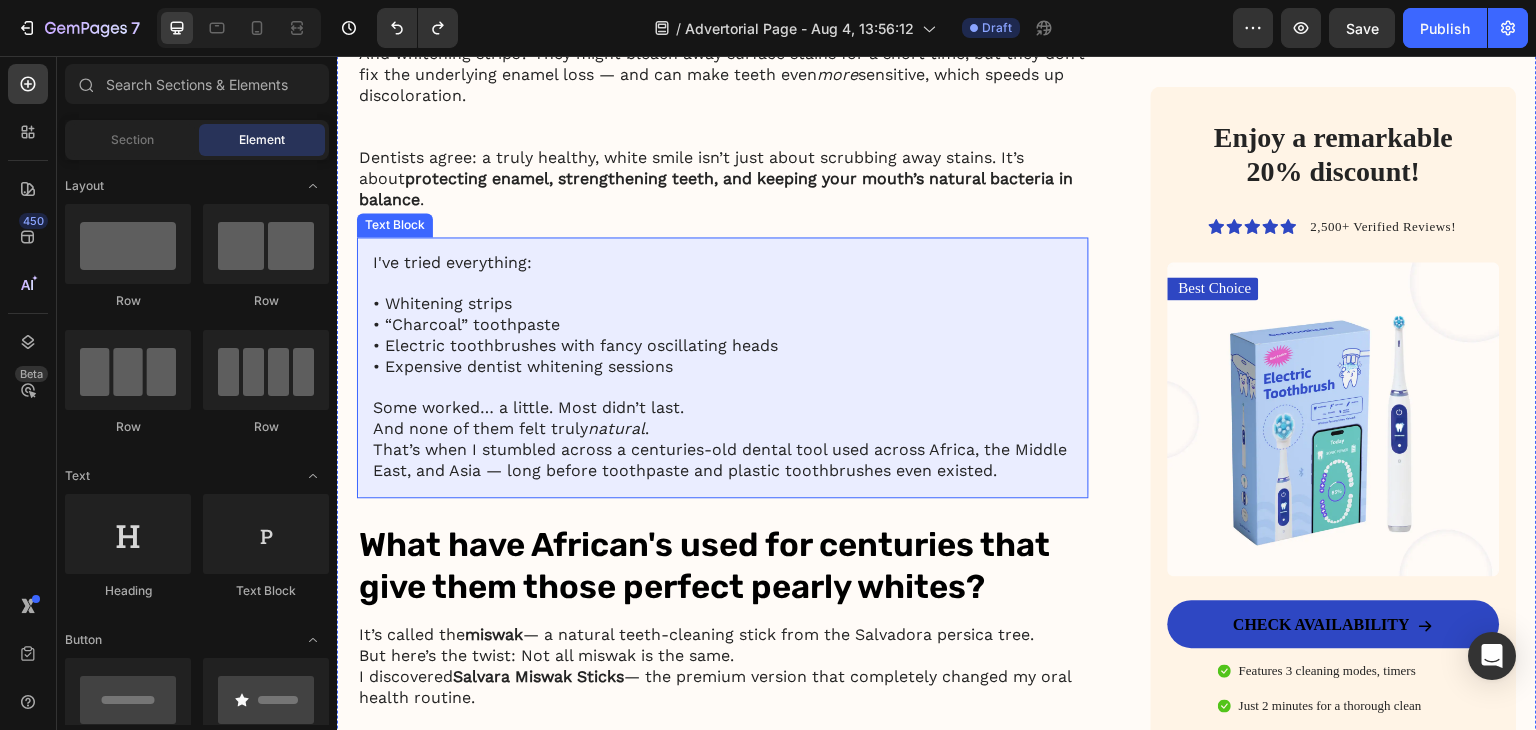 scroll, scrollTop: 1700, scrollLeft: 0, axis: vertical 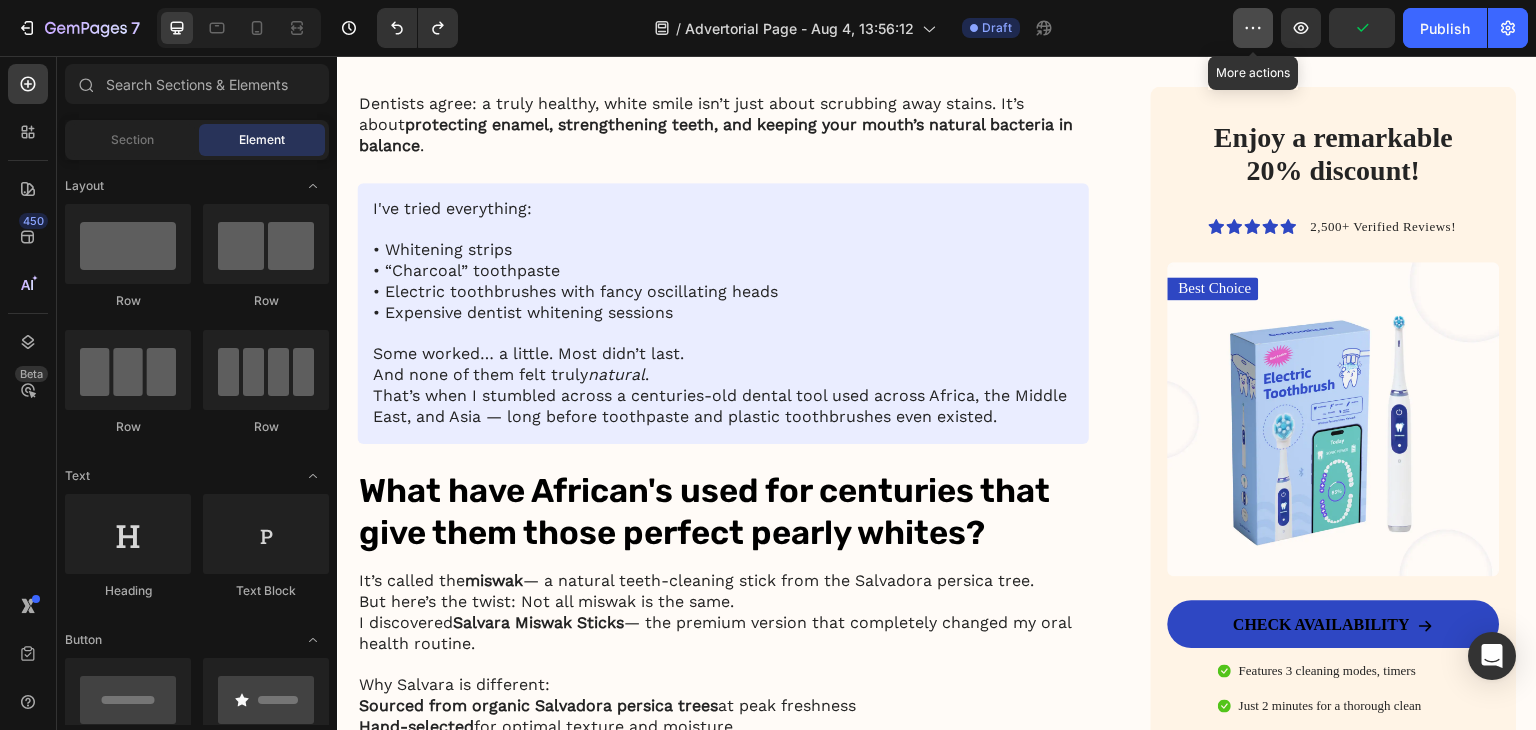 click 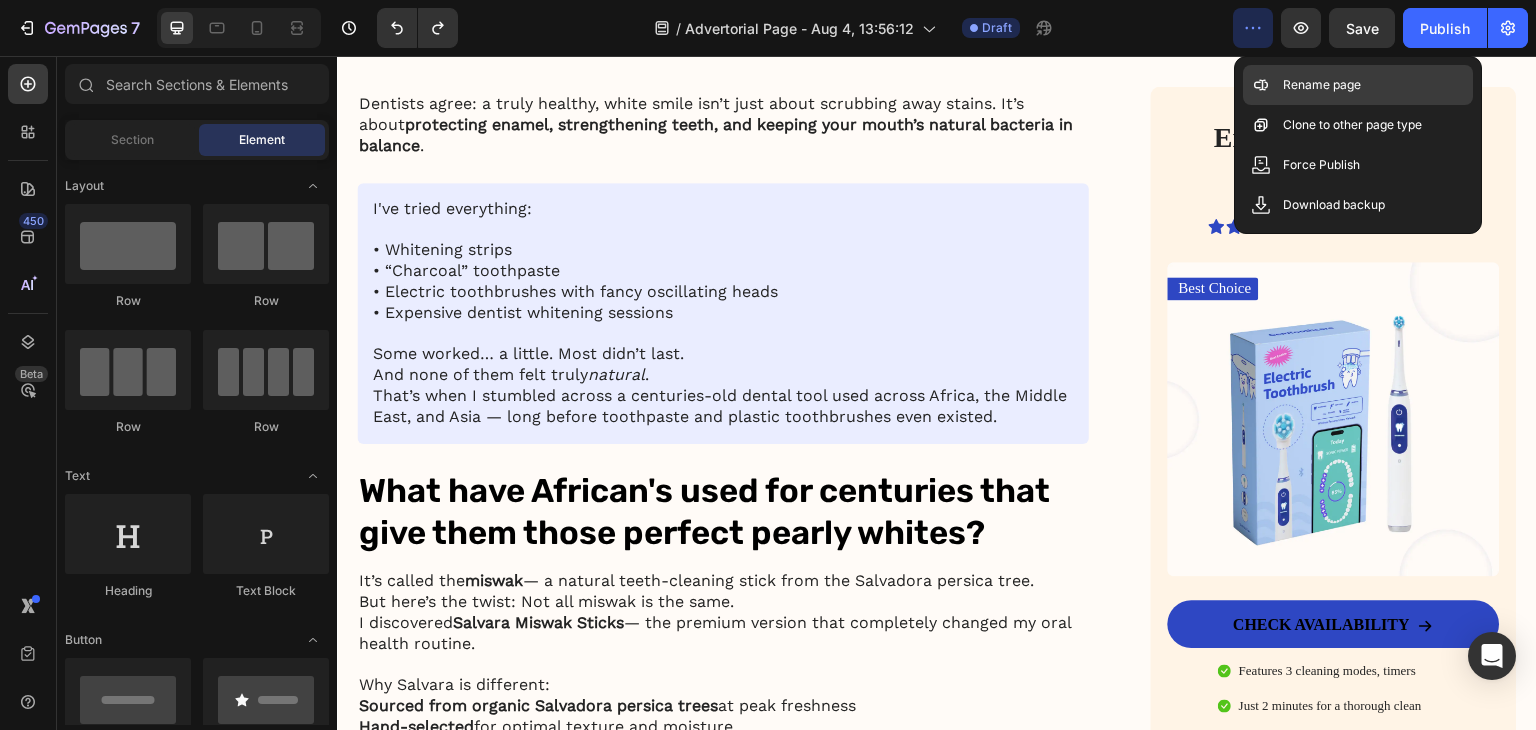 click 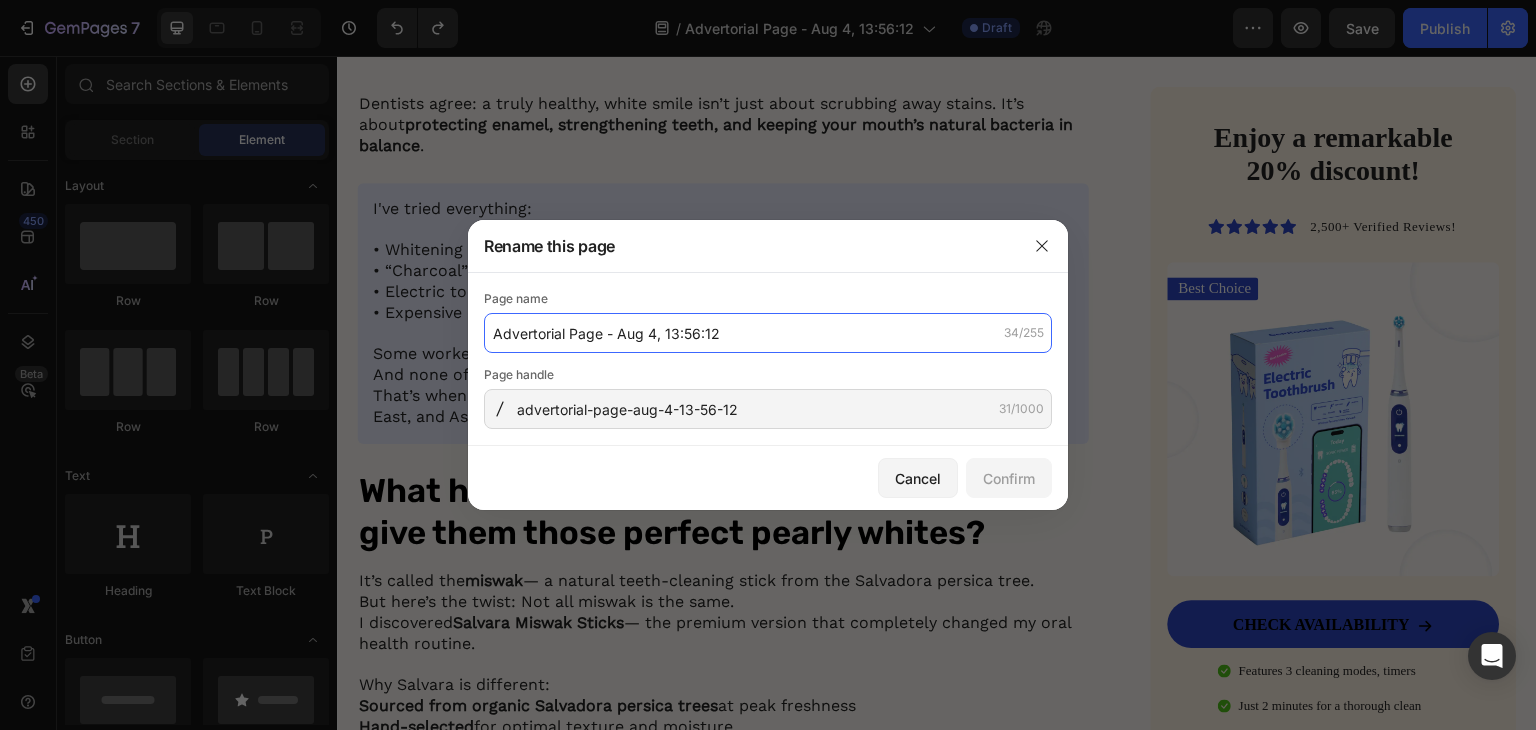 click on "Advertorial Page - Aug 4, 13:56:12" 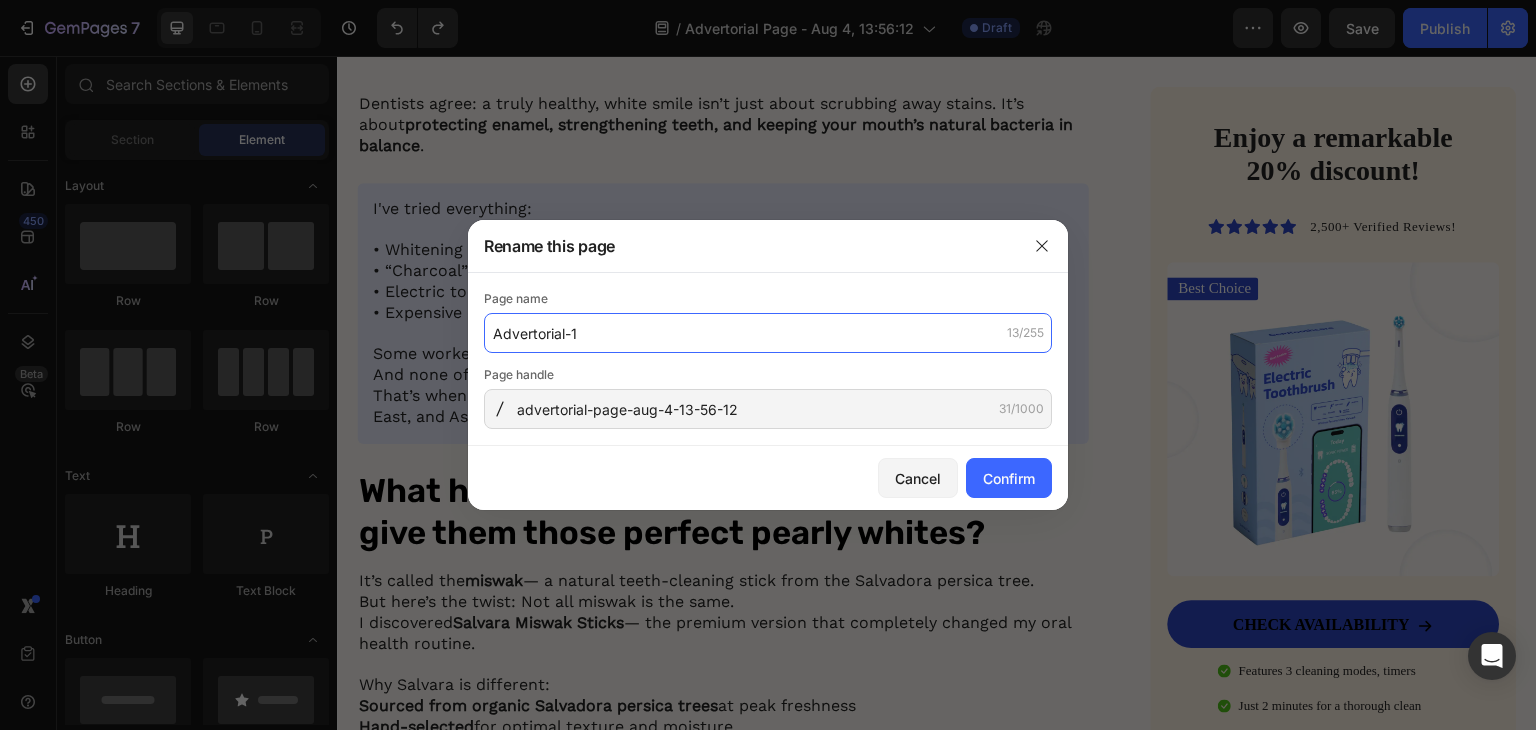 drag, startPoint x: 618, startPoint y: 321, endPoint x: 493, endPoint y: 328, distance: 125.19585 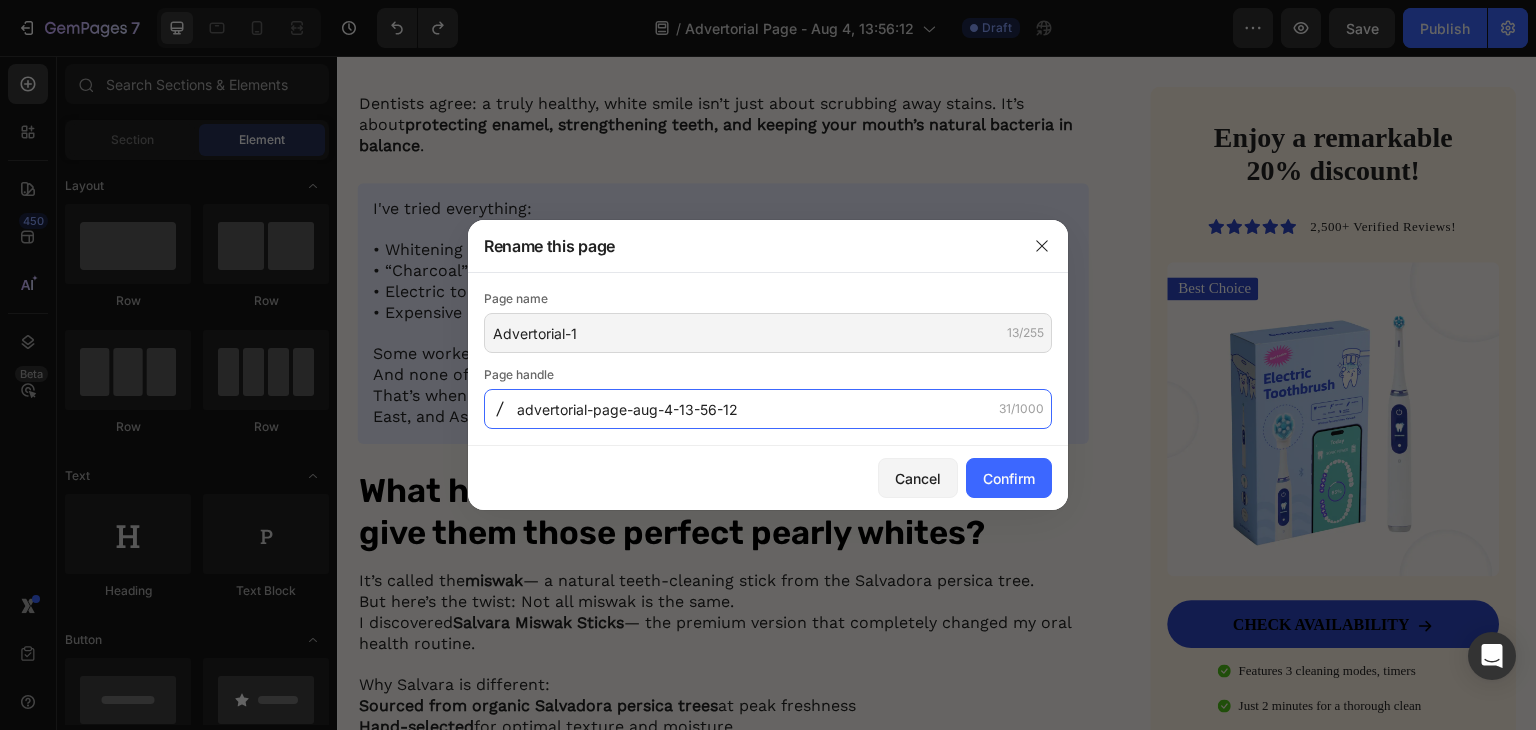 click on "advertorial-page-aug-4-13-56-12" 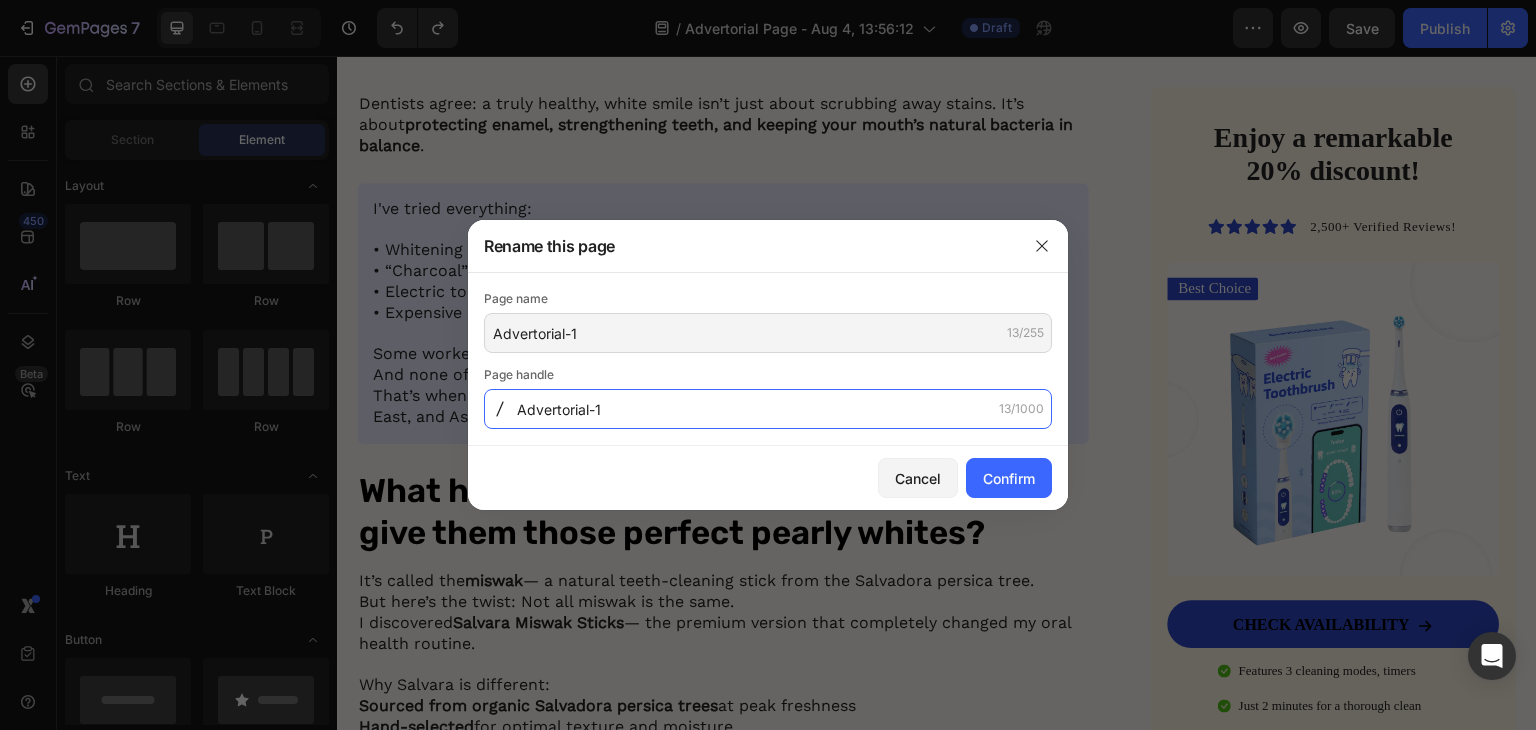 type on "Advertorial-1" 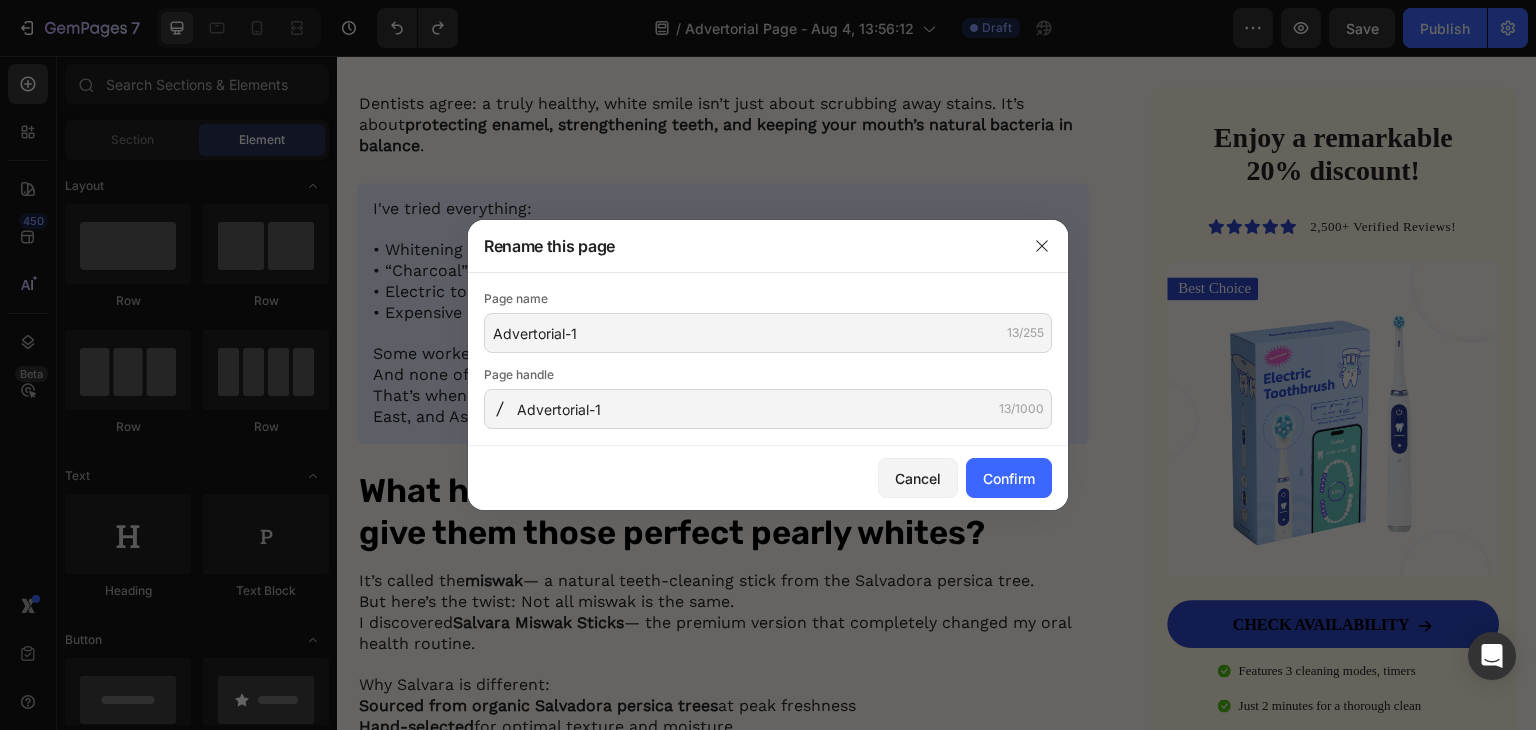 click on "Cancel Confirm" at bounding box center (768, 478) 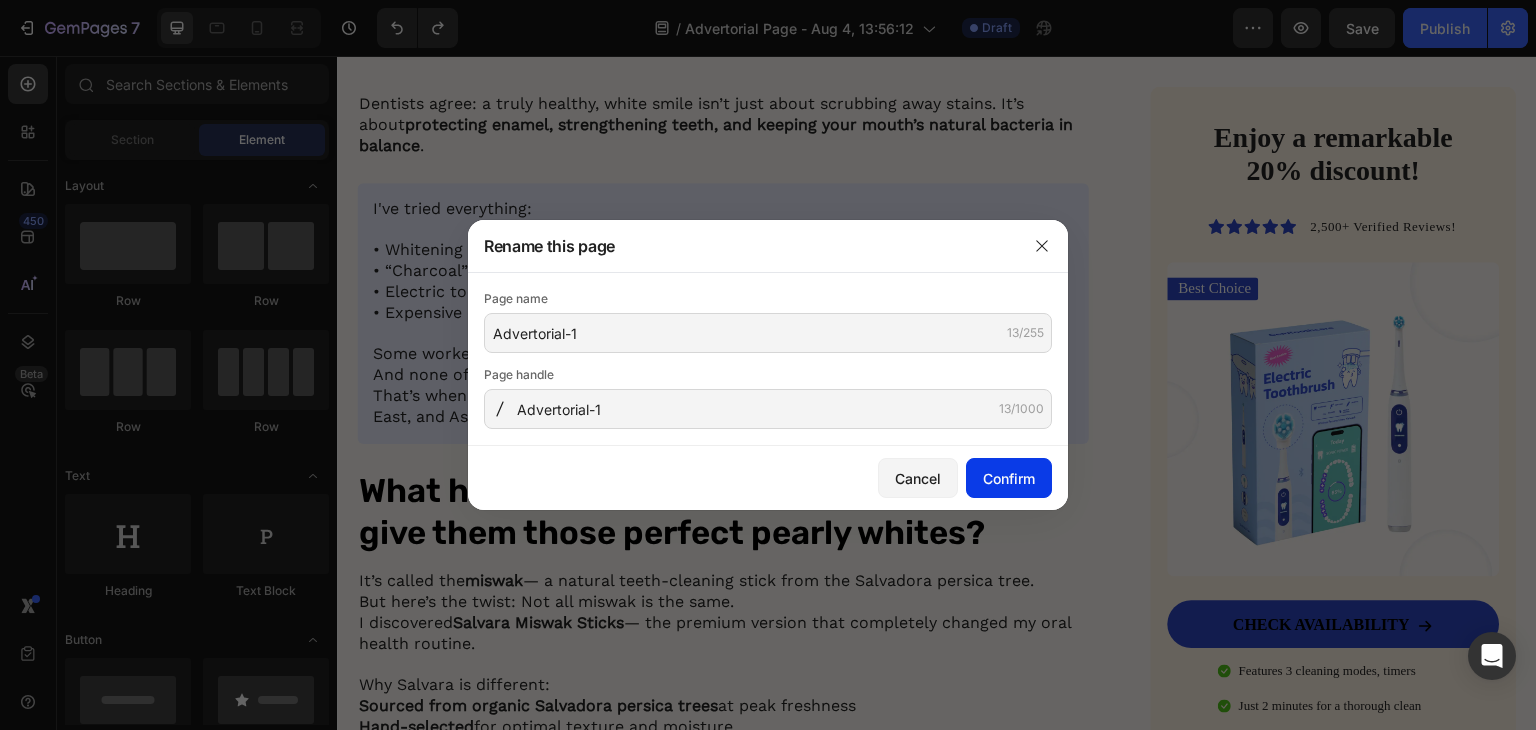click on "Confirm" 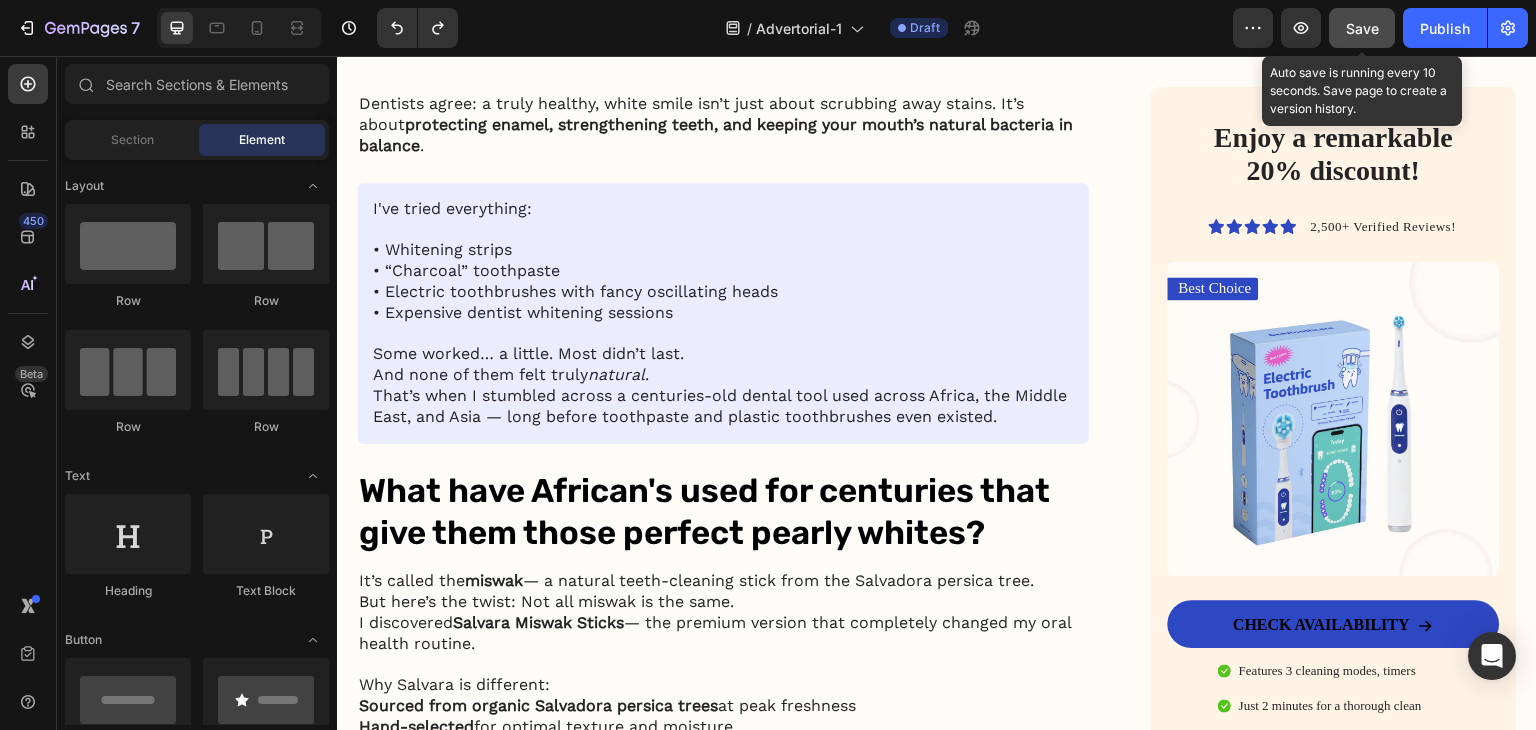 click on "Save" at bounding box center [1362, 28] 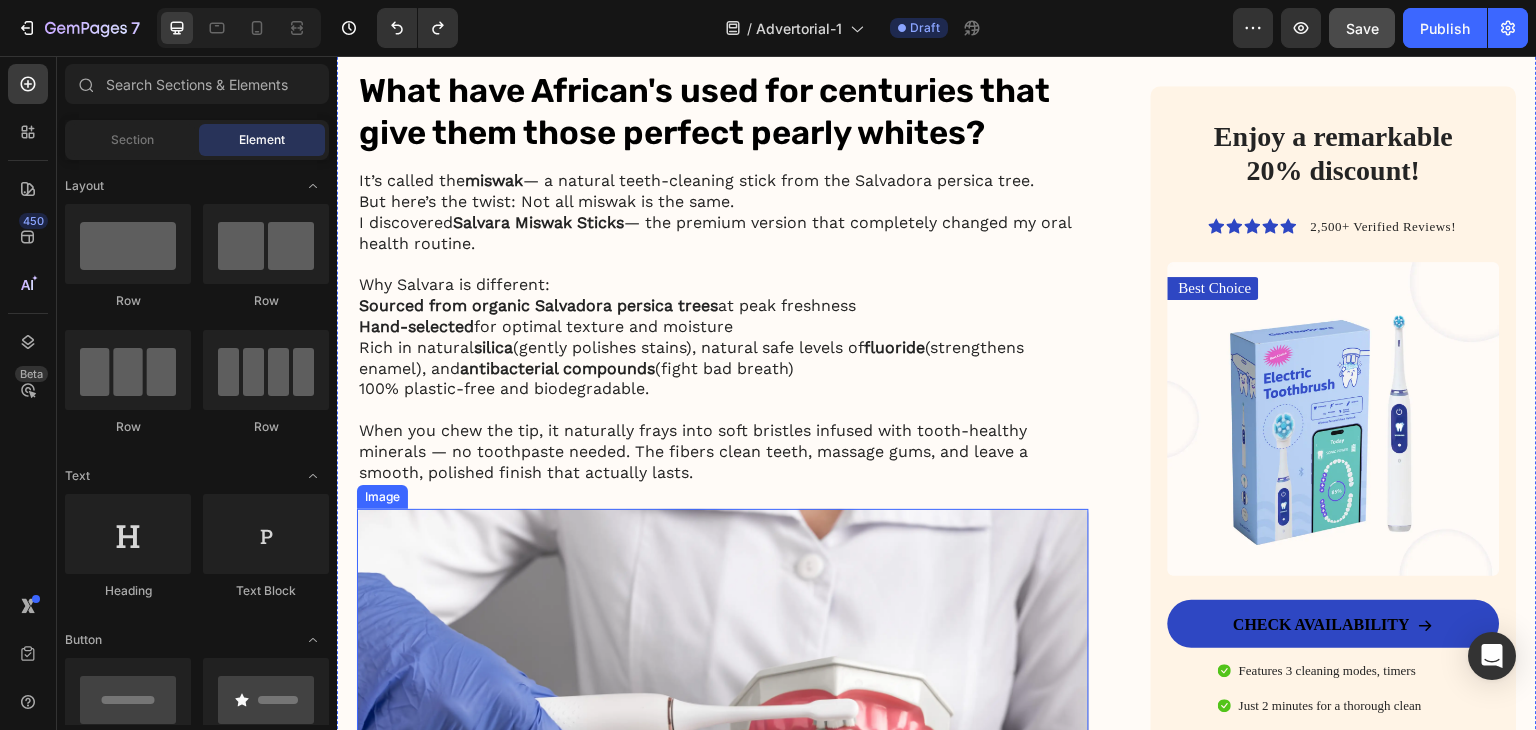 scroll, scrollTop: 2000, scrollLeft: 0, axis: vertical 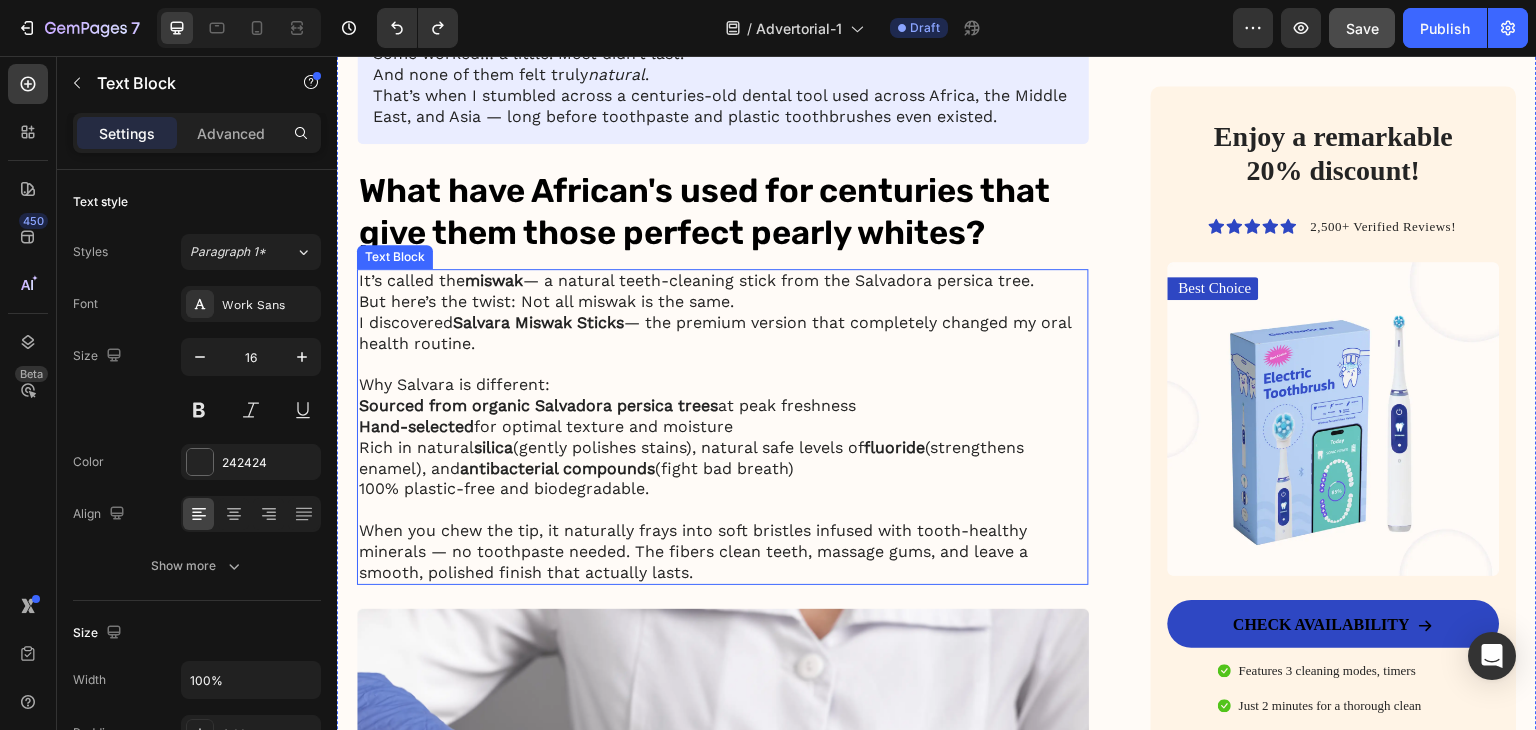 click on "I discovered  Salvara Miswak Sticks  — the premium version that completely changed my oral health routine." at bounding box center [723, 334] 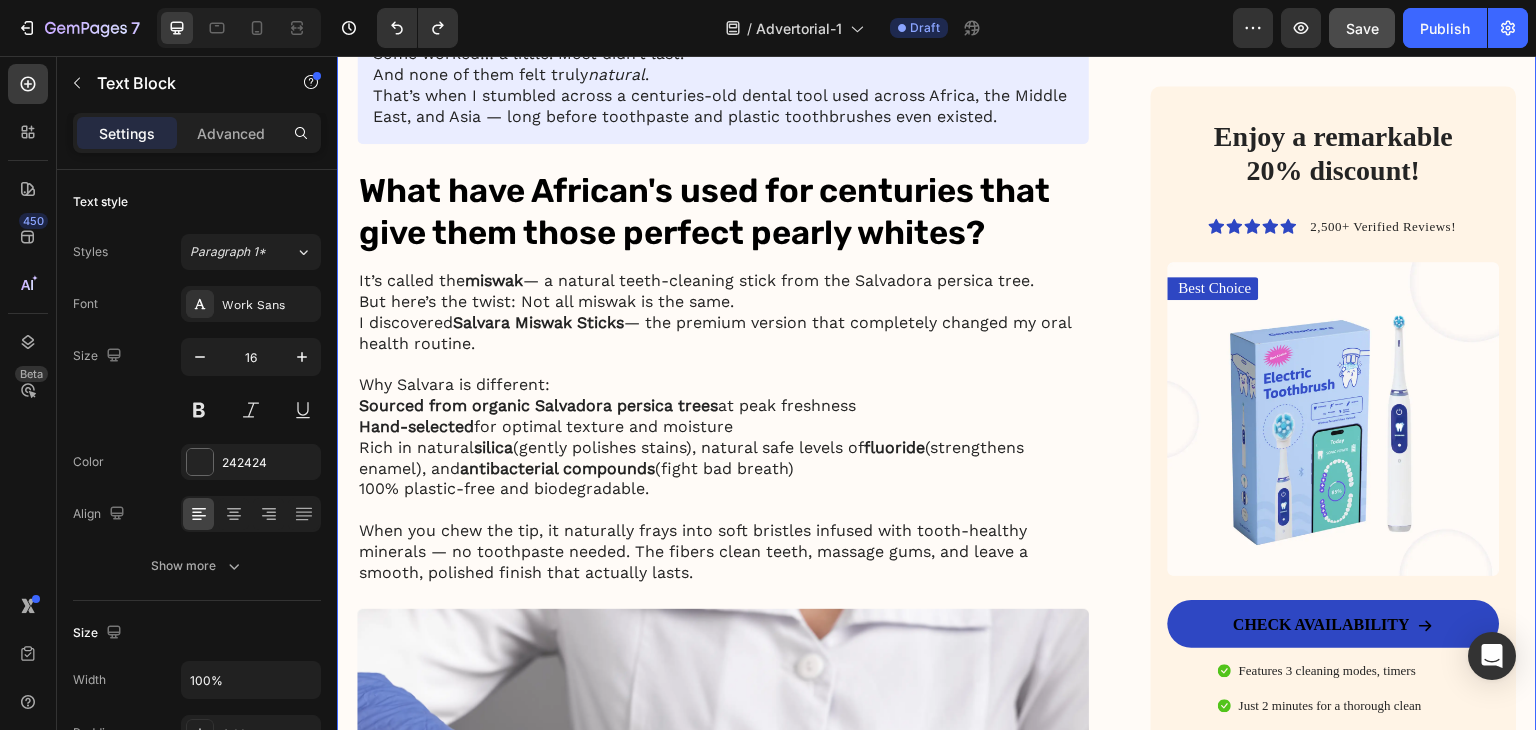 click on "My battle with stubborn yellow teeth had me feeling embarrassed… until I discovered this ancient, all-natural alternative to toothbrushes Heading Image January 18, 2024 By Jade C. Text Block Row Image For years, I was self-conscious every time I smiled. No matter how much I brushed, flossed, or tried the latest “whitening toothpaste,” my teeth stayed a dull shade of yellow. Coffee made it worse. Red wine? Forget it. Even after professional cleanings, the brightness never lasted. I started avoiding close-up photos. I’d smile with my lips closed in group pictures. It sounds silly, but yellow teeth made me feel older, less confident — like people were judging my hygiene, even though I brushed twice a day. All I wanted was a naturally white, healthy-looking smile — without bleaching chemicals or expensive dental visits. I dreamed of that smooth, “just-cleaned” feeling lasting all day. Fresh breath, no plaque build-up, and gums that didn’t feel sensitive every time I brushed too hard. Text Block" at bounding box center [937, 475] 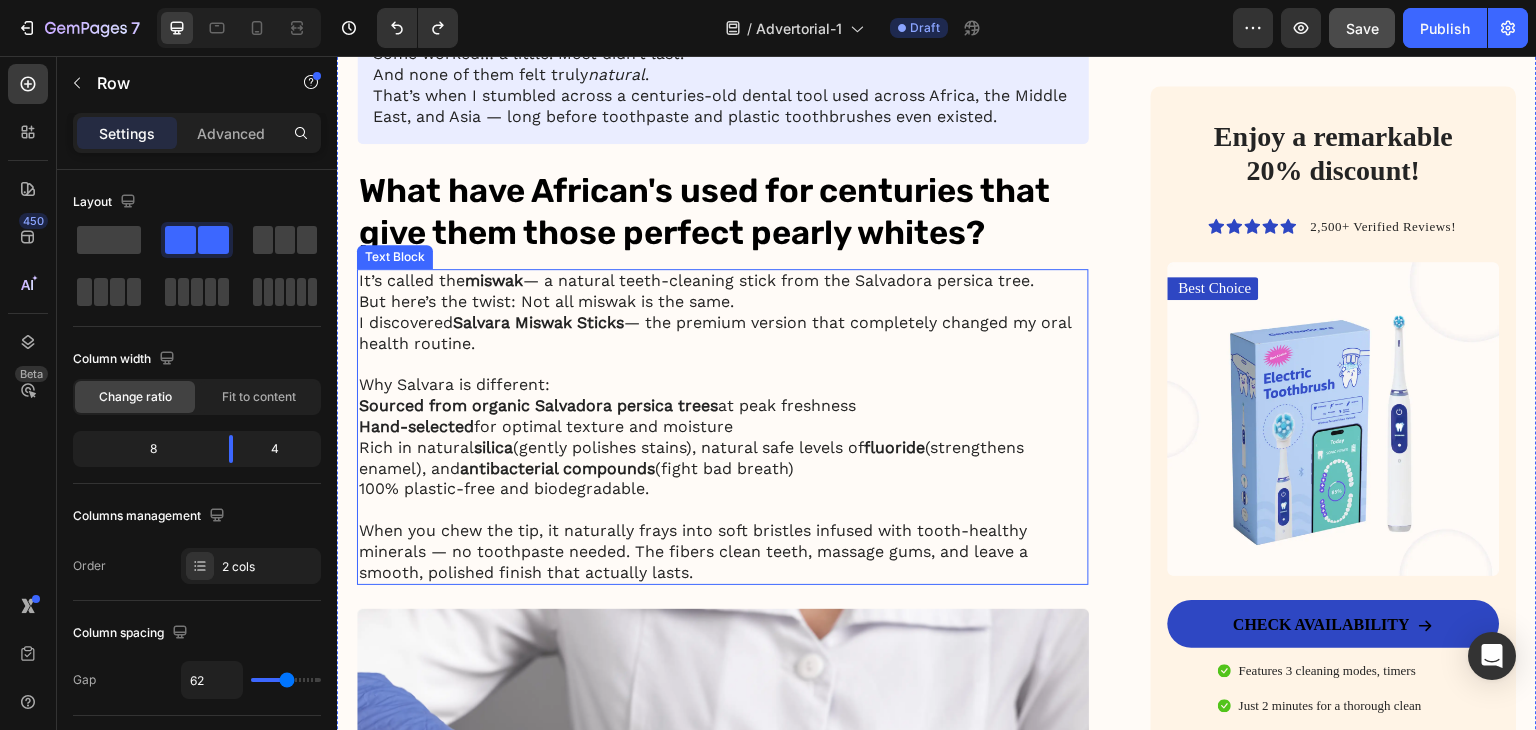 click on "I discovered  Salvara Miswak Sticks  — the premium version that completely changed my oral health routine." at bounding box center (723, 334) 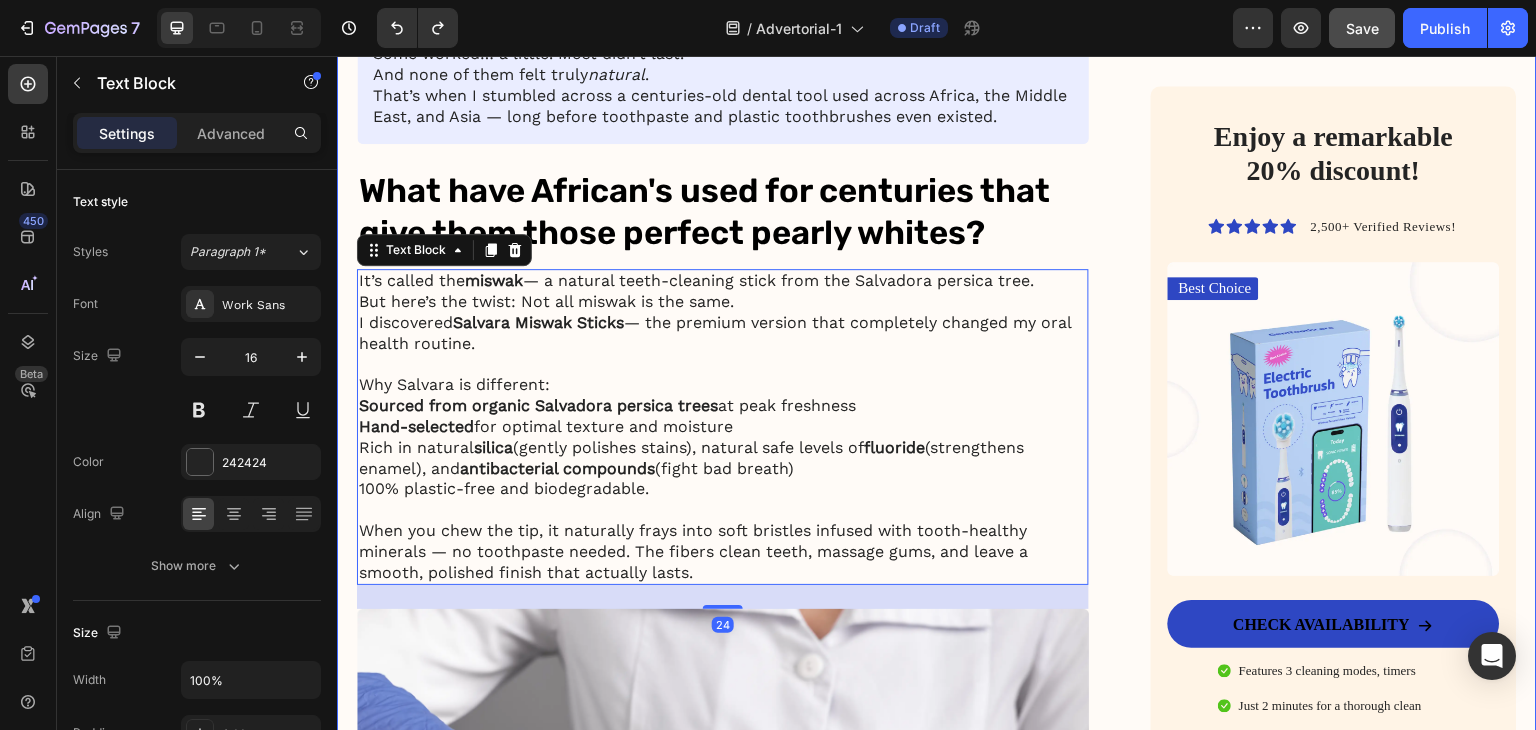 click on "My battle with stubborn yellow teeth had me feeling embarrassed… until I discovered this ancient, all-natural alternative to toothbrushes Heading Image January 18, 2024 By Jade C. Text Block Row Image For years, I was self-conscious every time I smiled. No matter how much I brushed, flossed, or tried the latest “whitening toothpaste,” my teeth stayed a dull shade of yellow. Coffee made it worse. Red wine? Forget it. Even after professional cleanings, the brightness never lasted. I started avoiding close-up photos. I’d smile with my lips closed in group pictures. It sounds silly, but yellow teeth made me feel older, less confident — like people were judging my hygiene, even though I brushed twice a day. All I wanted was a naturally white, healthy-looking smile — without bleaching chemicals or expensive dental visits. I dreamed of that smooth, “just-cleaned” feeling lasting all day. Fresh breath, no plaque build-up, and gums that didn’t feel sensitive every time I brushed too hard. Text Block" at bounding box center [937, 475] 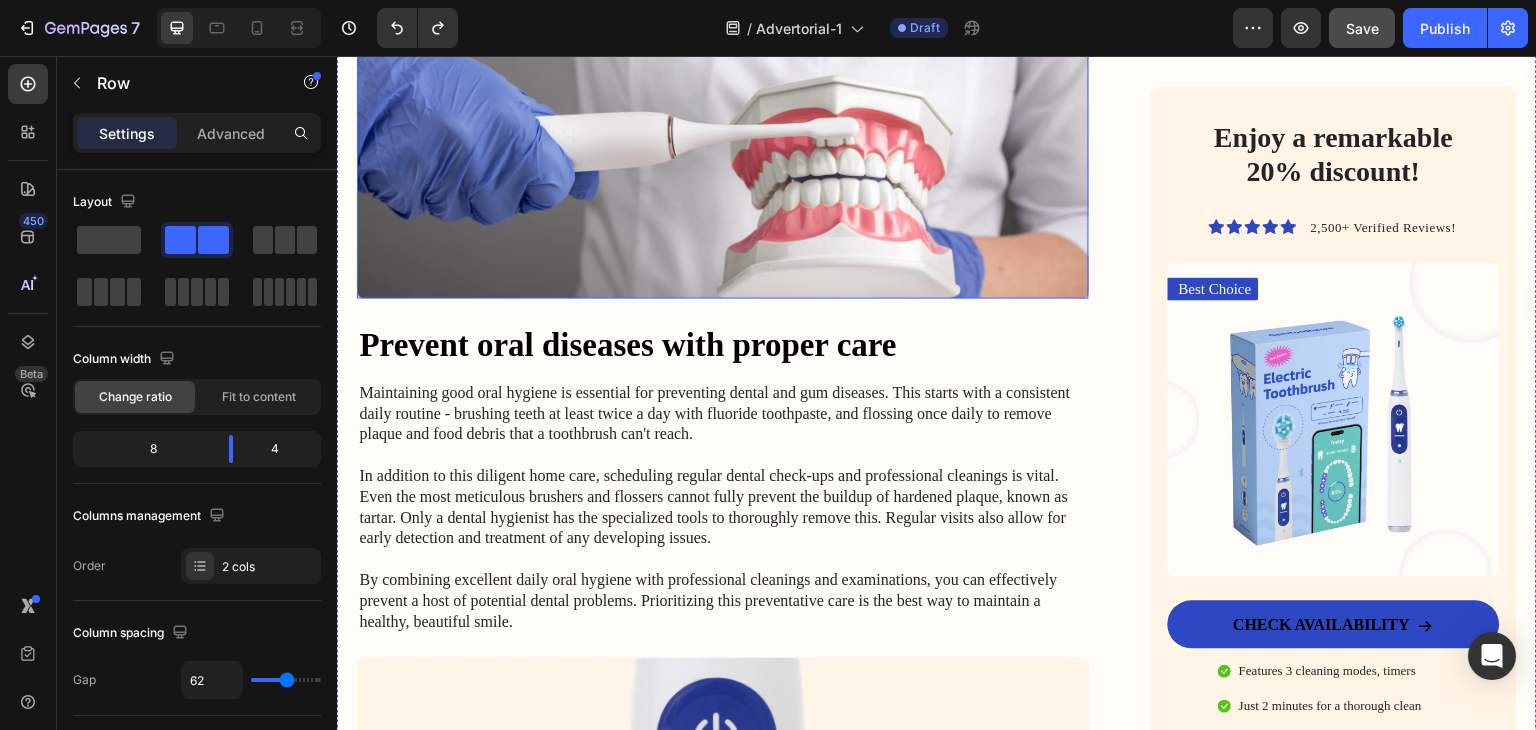 scroll, scrollTop: 2700, scrollLeft: 0, axis: vertical 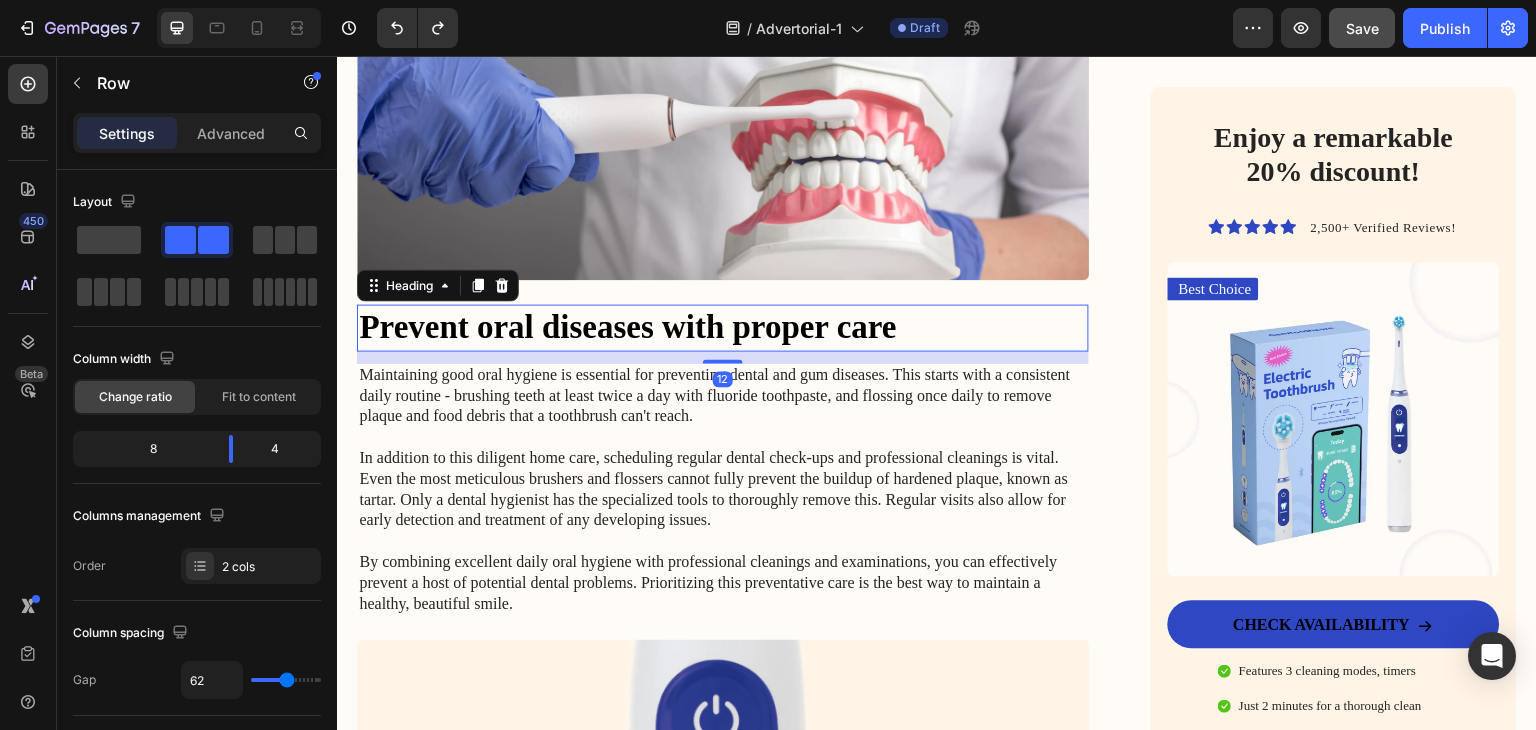click on "Prevent oral diseases with proper care" at bounding box center (723, 327) 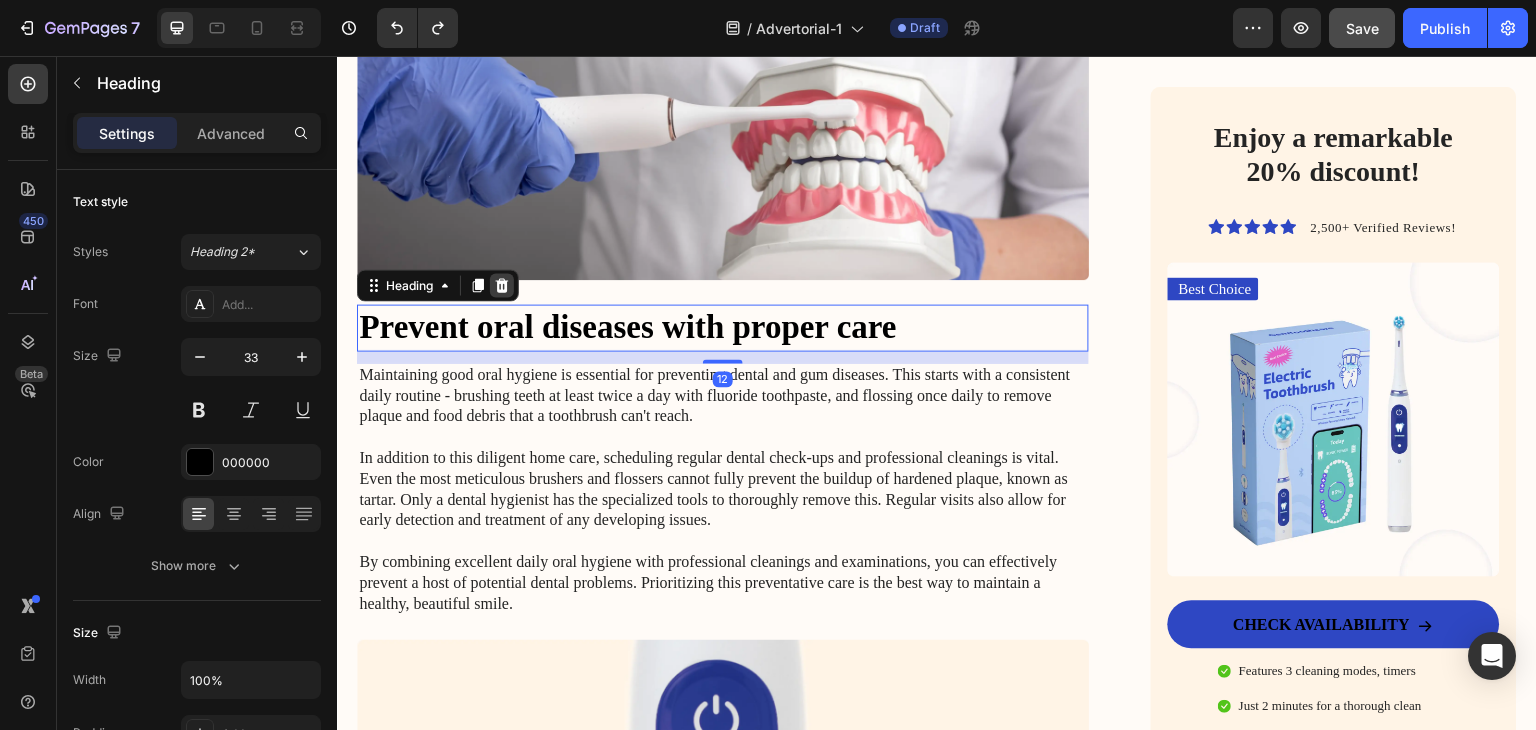 click 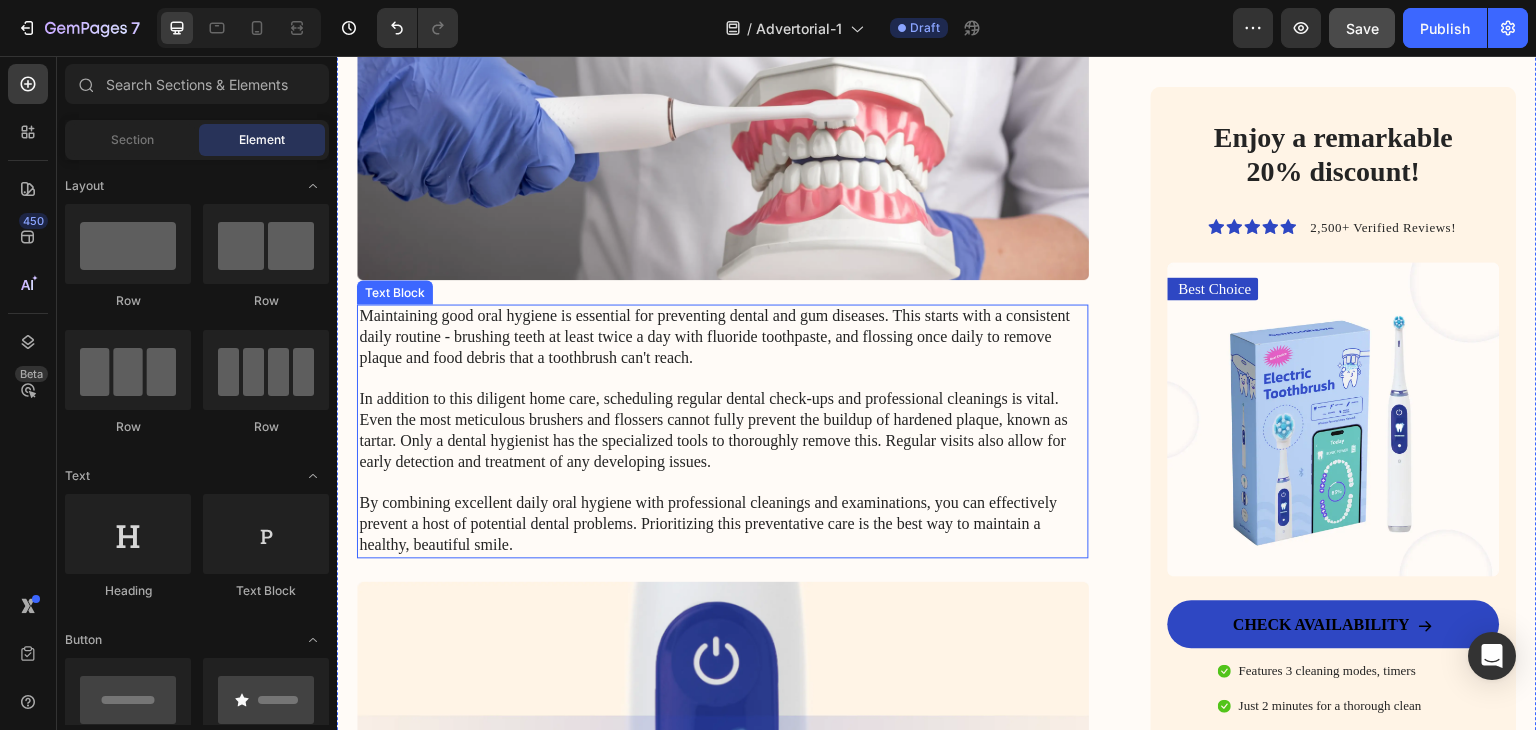click on "Maintaining good oral hygiene is essential for preventing dental and gum diseases. This starts with a consistent daily routine - brushing teeth at least twice a day with fluoride toothpaste, and flossing once daily to remove plaque and food debris that a toothbrush can't reach. In addition to this diligent home care, scheduling regular dental check-ups and professional cleanings is vital. Even the most meticulous brushers and flossers cannot fully prevent the buildup of hardened plaque, known as tartar. Only a dental hygienist has the specialized tools to thoroughly remove this. Regular visits also allow for early detection and treatment of any developing issues. By combining excellent daily oral hygiene with professional cleanings and examinations, you can effectively prevent a host of potential dental problems. Prioritizing this preventative care is the best way to maintain a healthy, beautiful smile." at bounding box center [723, 431] 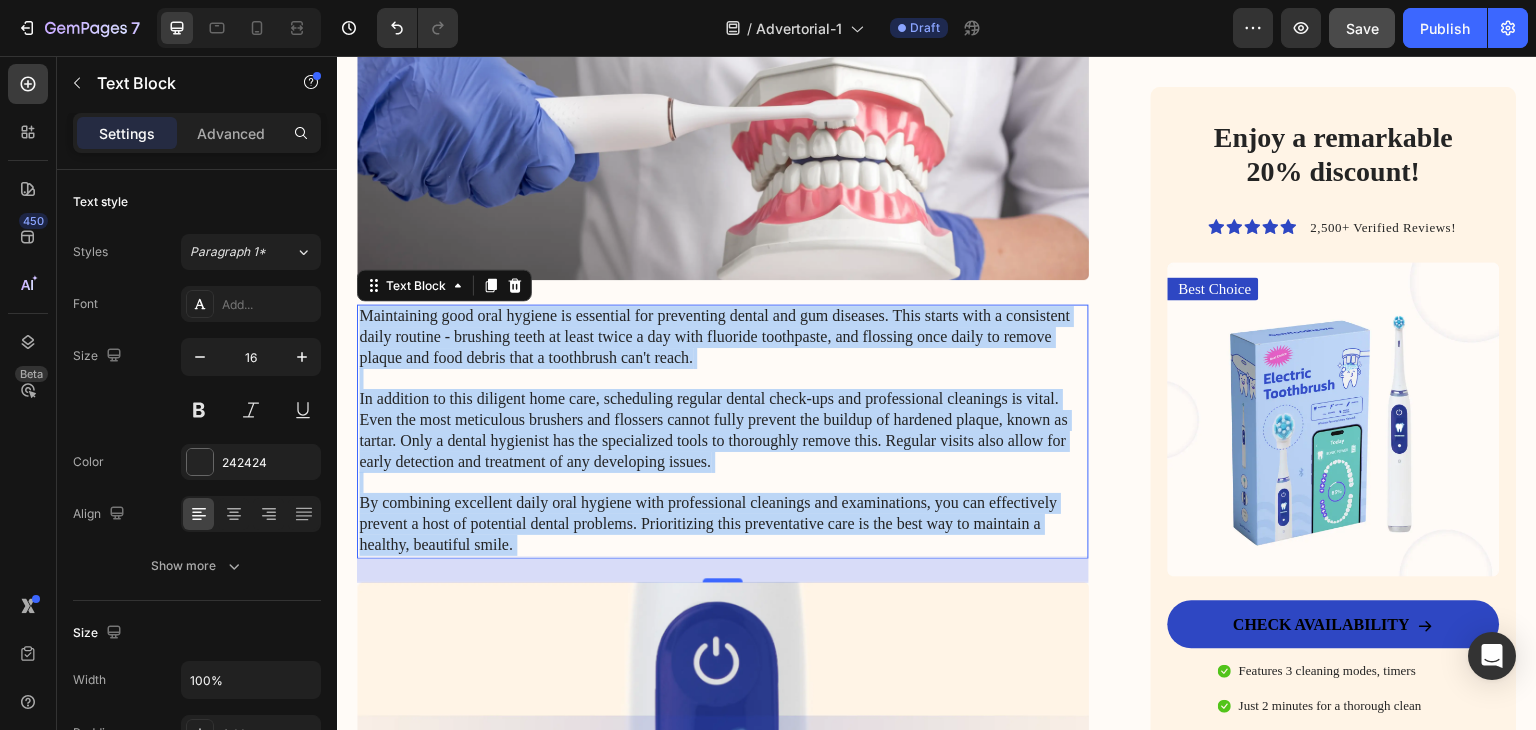 click on "Maintaining good oral hygiene is essential for preventing dental and gum diseases. This starts with a consistent daily routine - brushing teeth at least twice a day with fluoride toothpaste, and flossing once daily to remove plaque and food debris that a toothbrush can't reach. In addition to this diligent home care, scheduling regular dental check-ups and professional cleanings is vital. Even the most meticulous brushers and flossers cannot fully prevent the buildup of hardened plaque, known as tartar. Only a dental hygienist has the specialized tools to thoroughly remove this. Regular visits also allow for early detection and treatment of any developing issues. By combining excellent daily oral hygiene with professional cleanings and examinations, you can effectively prevent a host of potential dental problems. Prioritizing this preventative care is the best way to maintain a healthy, beautiful smile." at bounding box center [723, 431] 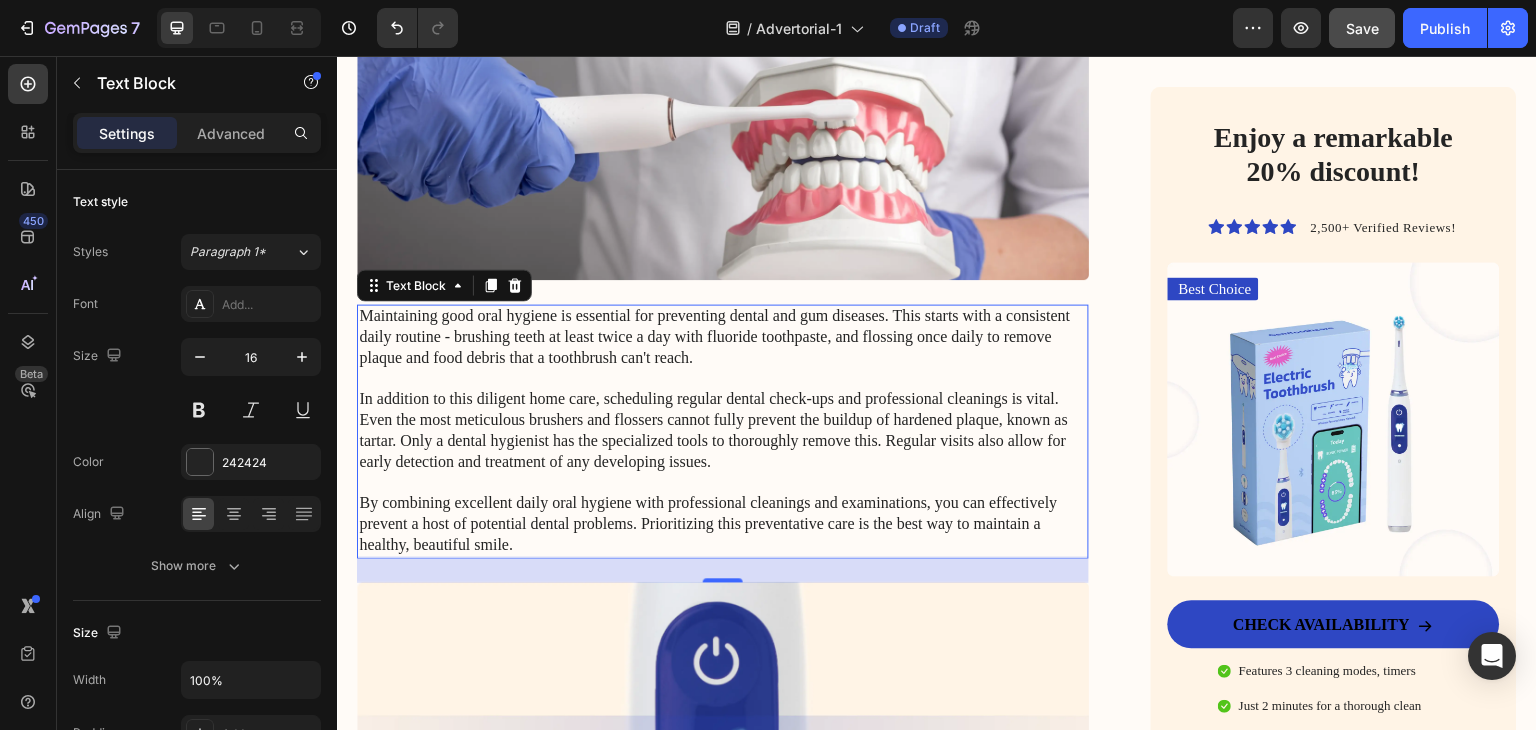 click on "Maintaining good oral hygiene is essential for preventing dental and gum diseases. This starts with a consistent daily routine - brushing teeth at least twice a day with fluoride toothpaste, and flossing once daily to remove plaque and food debris that a toothbrush can't reach. In addition to this diligent home care, scheduling regular dental check-ups and professional cleanings is vital. Even the most meticulous brushers and flossers cannot fully prevent the buildup of hardened plaque, known as tartar. Only a dental hygienist has the specialized tools to thoroughly remove this. Regular visits also allow for early detection and treatment of any developing issues. By combining excellent daily oral hygiene with professional cleanings and examinations, you can effectively prevent a host of potential dental problems. Prioritizing this preventative care is the best way to maintain a healthy, beautiful smile." at bounding box center [723, 431] 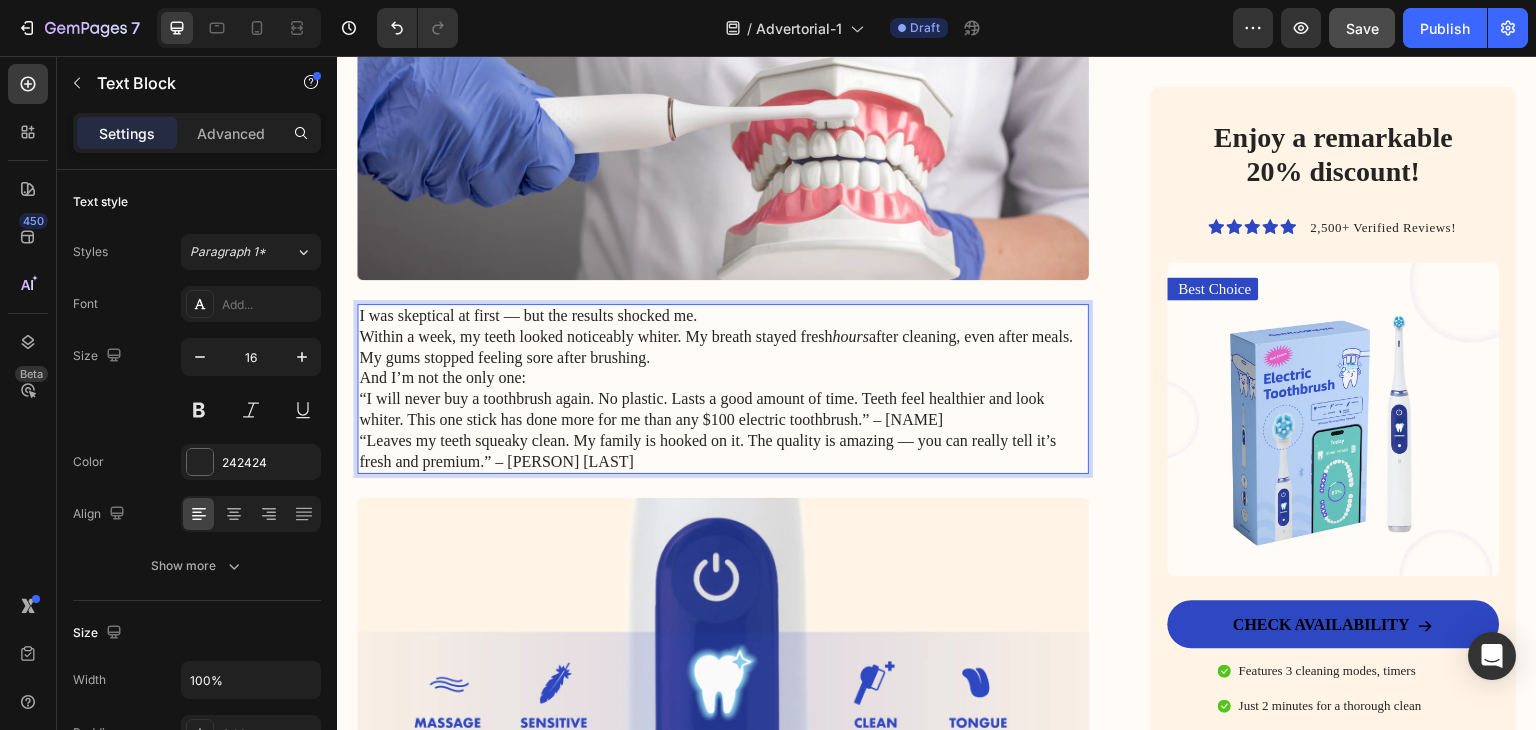 click on "I was skeptical at first — but the results shocked me. Within a week, my teeth looked noticeably whiter. My breath stayed fresh  hours  after cleaning, even after meals. My gums stopped feeling sore after brushing." at bounding box center (723, 337) 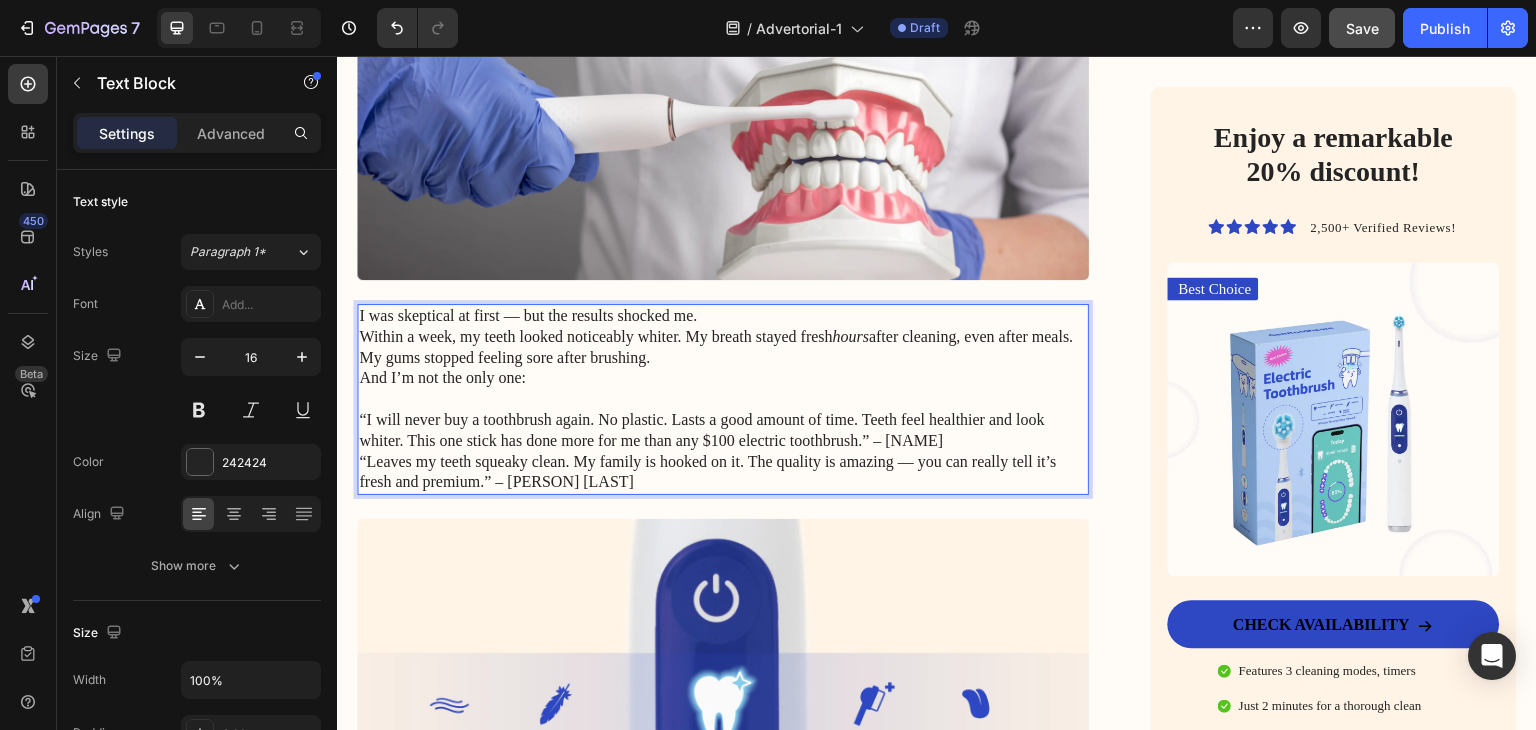 click on "“I will never buy a toothbrush again. No plastic. Lasts a good amount of time. Teeth feel healthier and look whiter. This one stick has done more for me than any $100 electric toothbrush.” – James T." at bounding box center (723, 431) 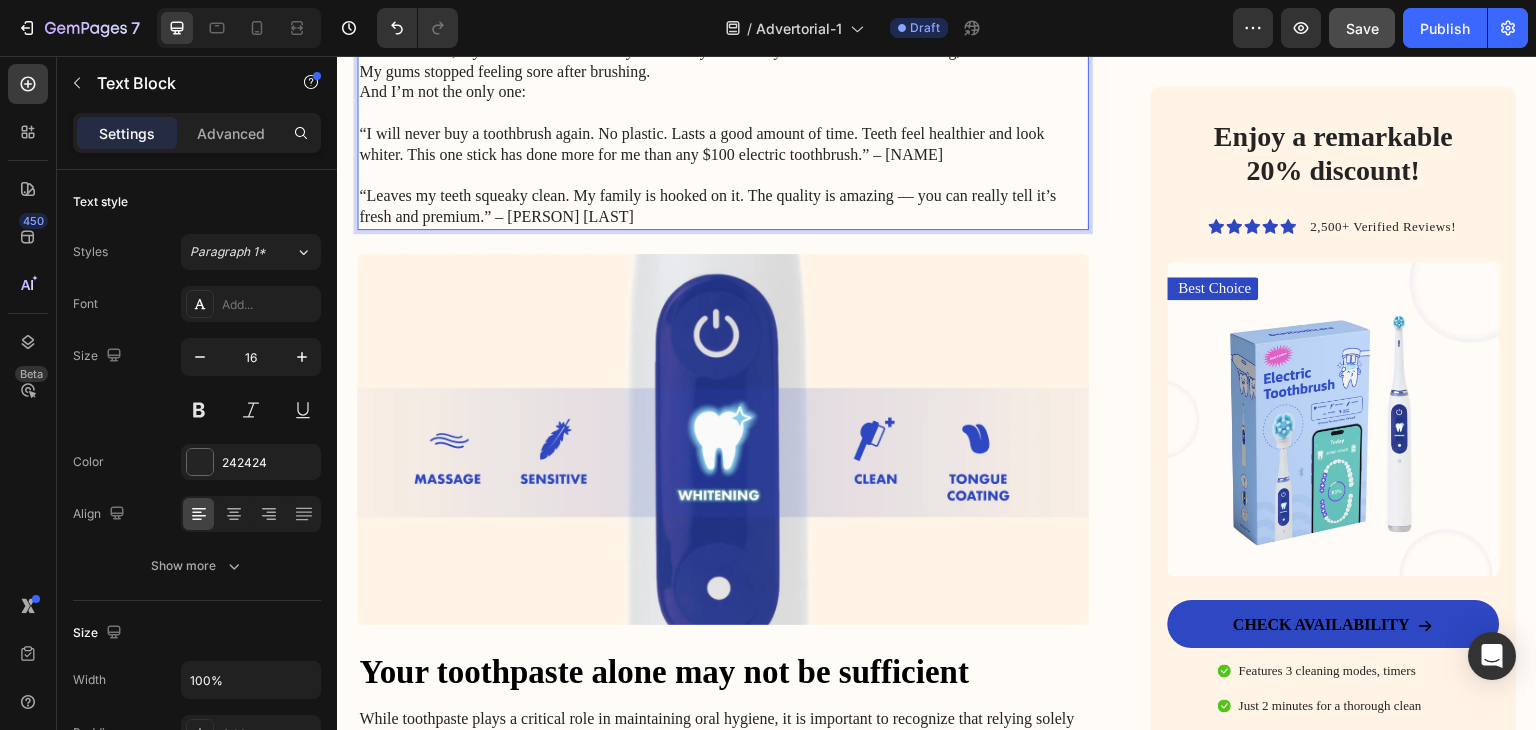 scroll, scrollTop: 3000, scrollLeft: 0, axis: vertical 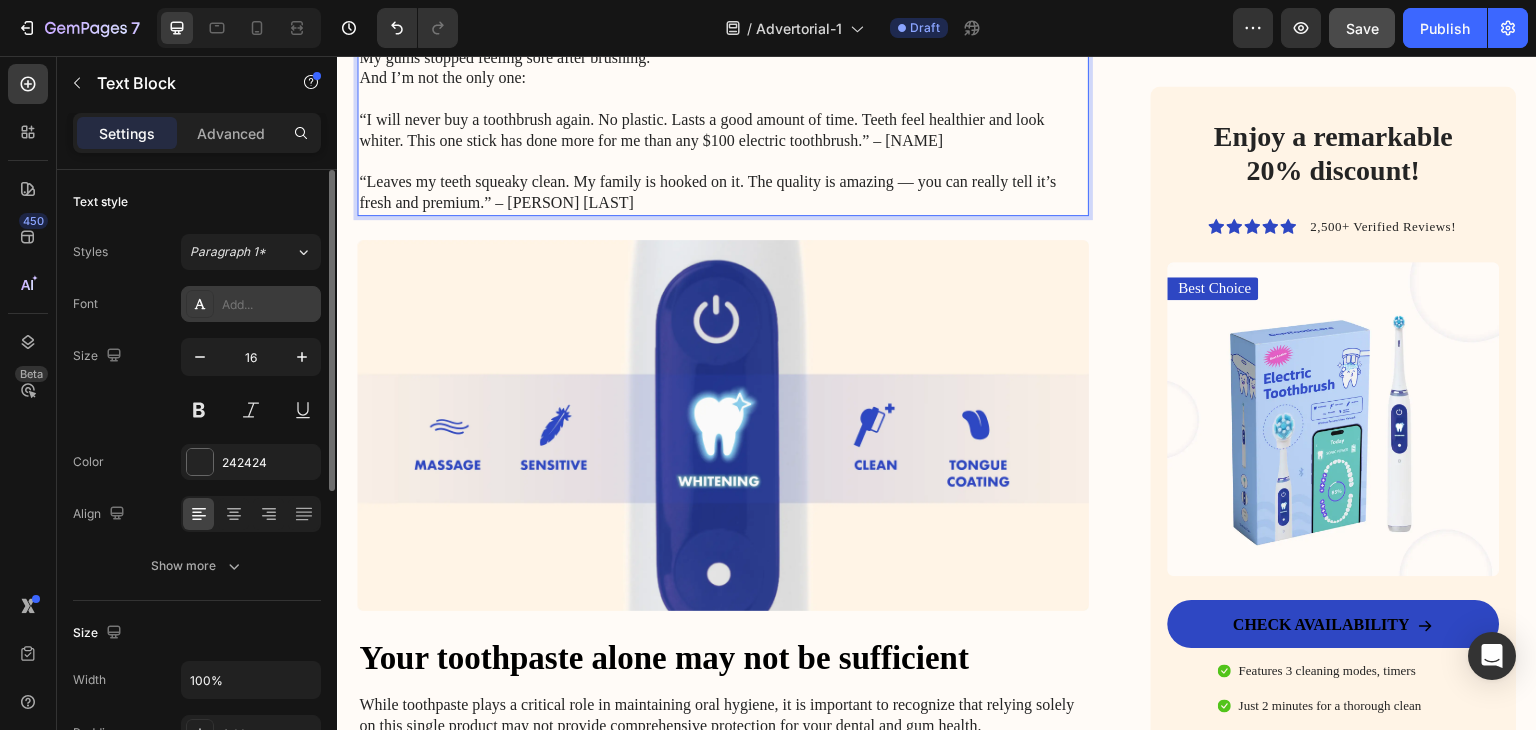 click on "Add..." at bounding box center (269, 305) 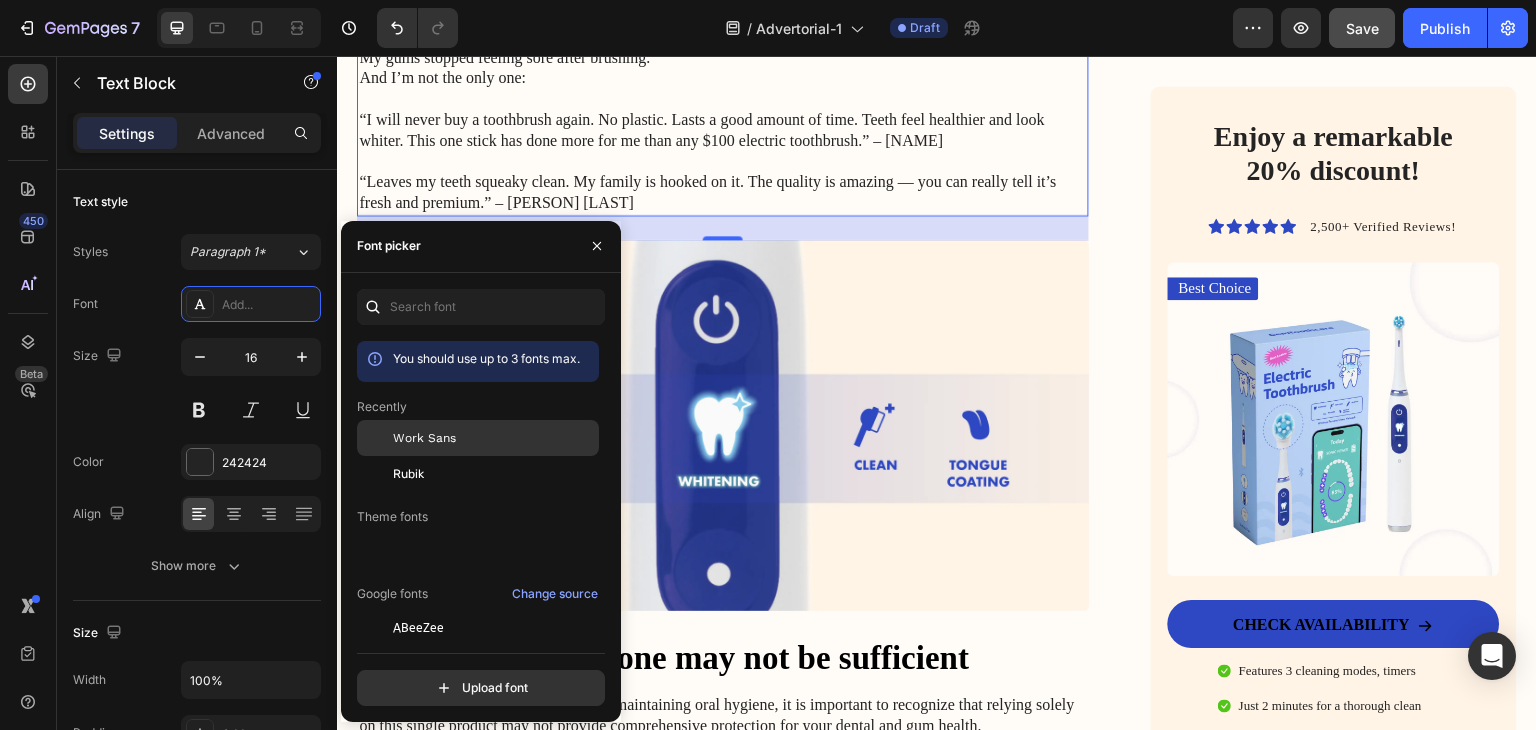 click on "Work Sans" at bounding box center (424, 438) 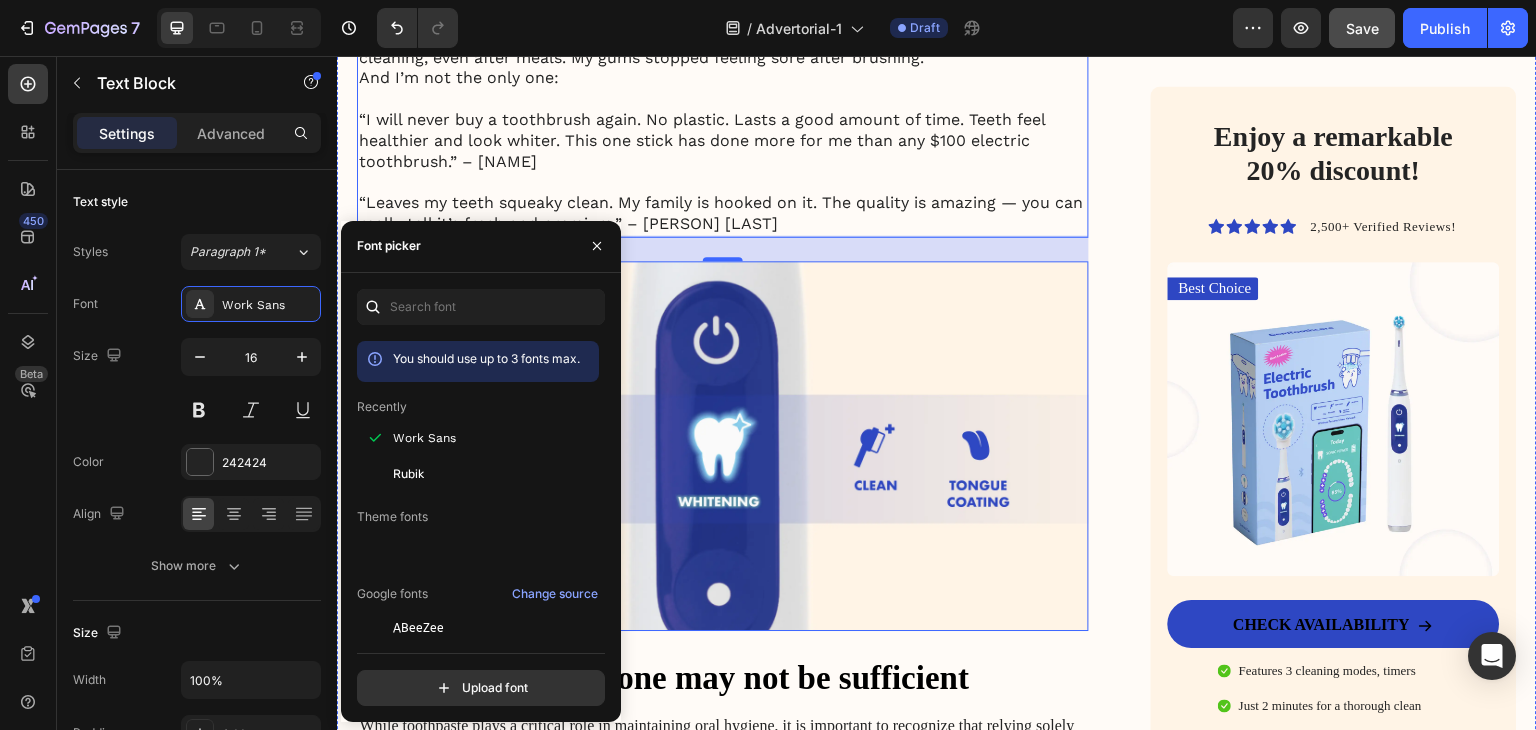 click at bounding box center [723, 446] 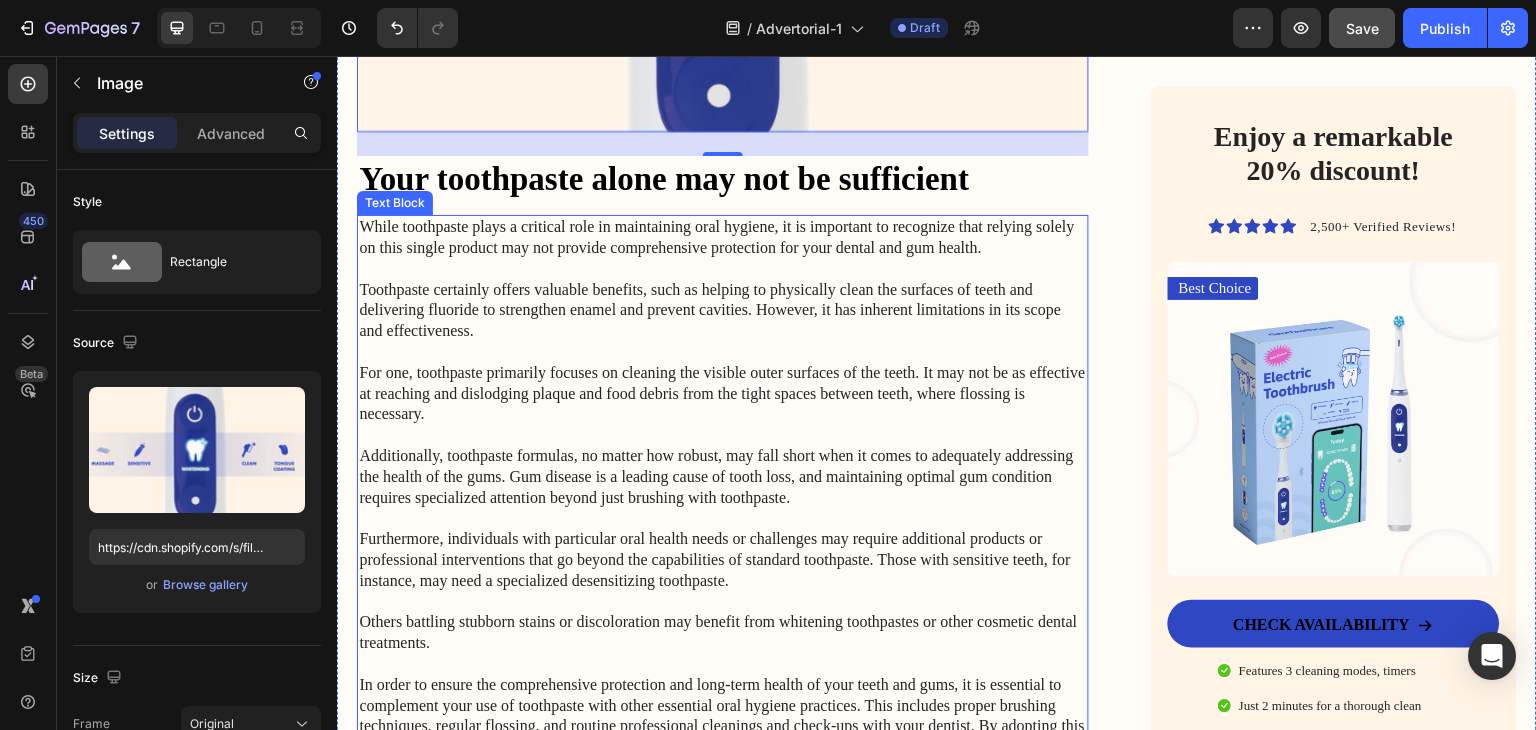 scroll, scrollTop: 3500, scrollLeft: 0, axis: vertical 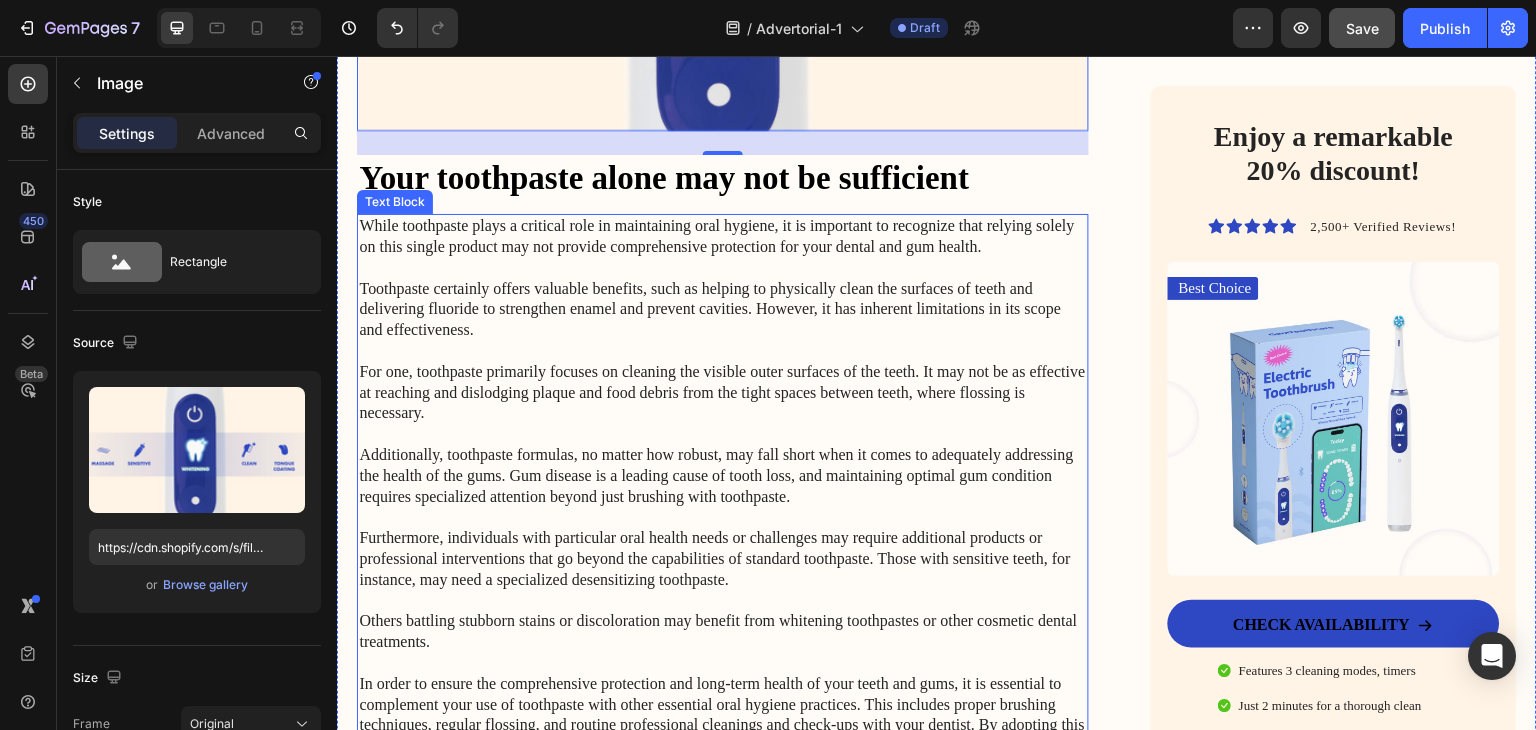 click on "While toothpaste plays a critical role in maintaining oral hygiene, it is important to recognize that relying solely on this single product may not provide comprehensive protection for your dental and gum health.  Toothpaste certainly offers valuable benefits, such as helping to physically clean the surfaces of teeth and delivering fluoride to strengthen enamel and prevent cavities. However, it has inherent limitations in its scope and effectiveness. For one, toothpaste primarily focuses on cleaning the visible outer surfaces of the teeth. It may not be as effective at reaching and dislodging plaque and food debris from the tight spaces between teeth, where flossing is necessary.  Additionally, toothpaste formulas, no matter how robust, may fall short when it comes to adequately addressing the health of the gums. Gum disease is a leading cause of tooth loss, and maintaining optimal gum condition requires specialized attention beyond just brushing with toothpaste." at bounding box center (723, 497) 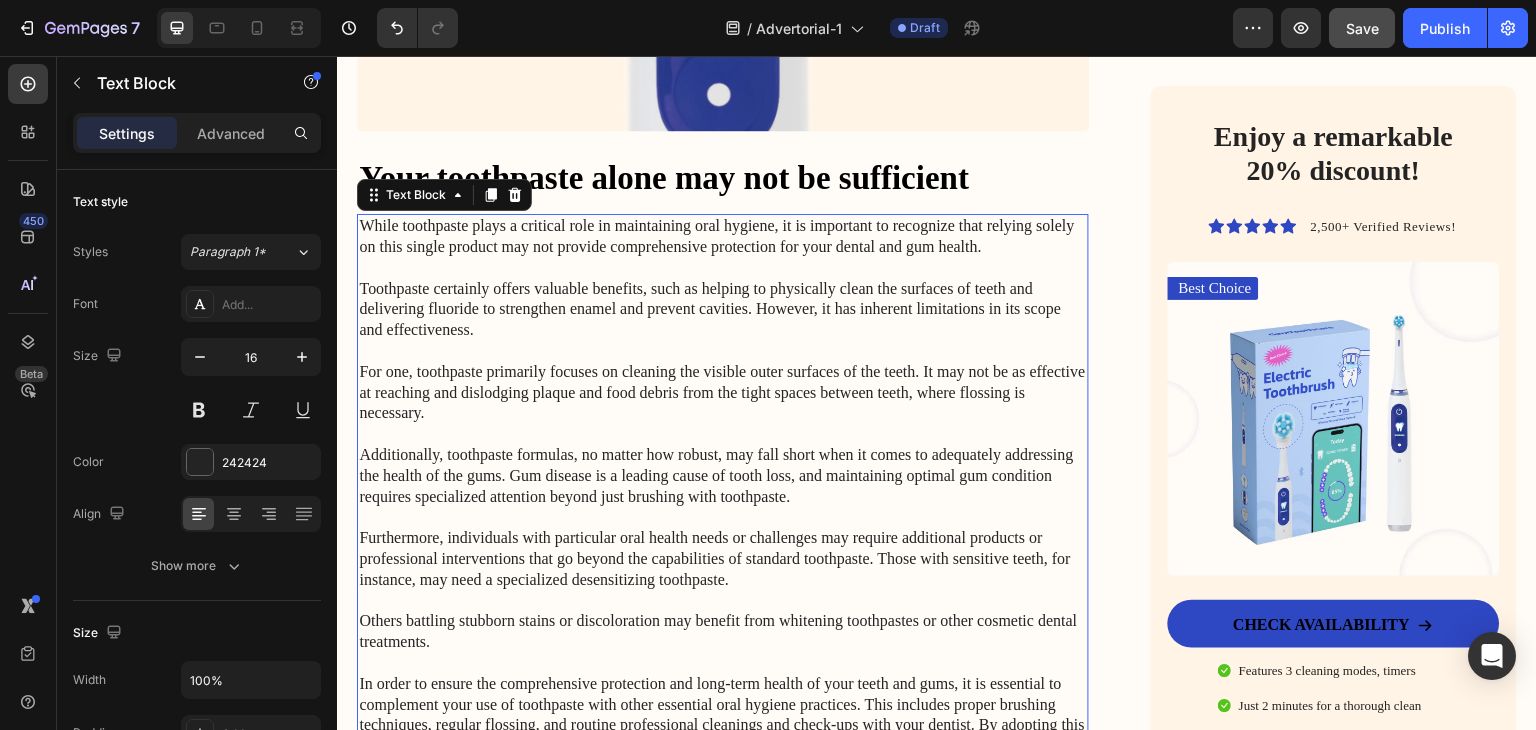 click on "While toothpaste plays a critical role in maintaining oral hygiene, it is important to recognize that relying solely on this single product may not provide comprehensive protection for your dental and gum health.  Toothpaste certainly offers valuable benefits, such as helping to physically clean the surfaces of teeth and delivering fluoride to strengthen enamel and prevent cavities. However, it has inherent limitations in its scope and effectiveness. For one, toothpaste primarily focuses on cleaning the visible outer surfaces of the teeth. It may not be as effective at reaching and dislodging plaque and food debris from the tight spaces between teeth, where flossing is necessary.  Additionally, toothpaste formulas, no matter how robust, may fall short when it comes to adequately addressing the health of the gums. Gum disease is a leading cause of tooth loss, and maintaining optimal gum condition requires specialized attention beyond just brushing with toothpaste." at bounding box center (723, 497) 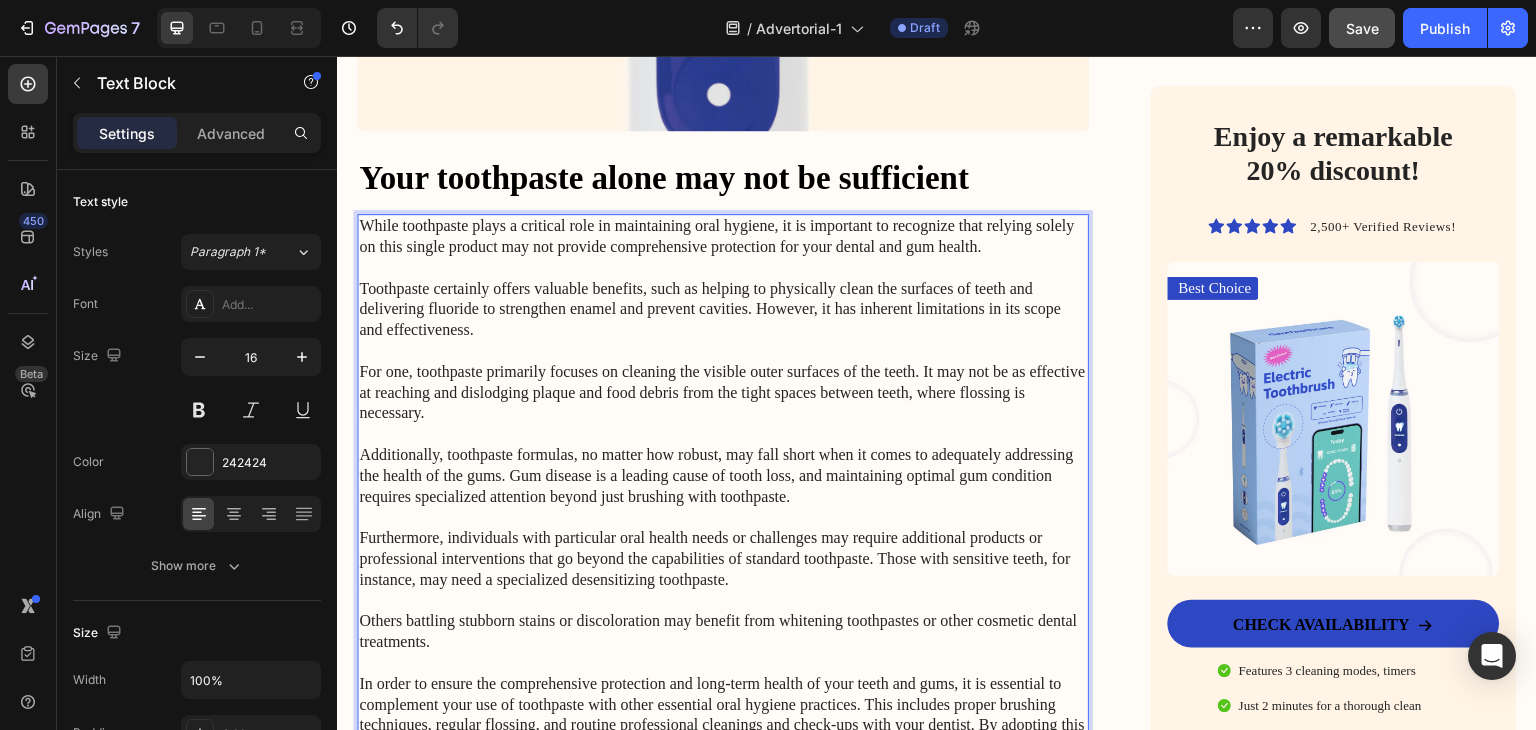 click on "While toothpaste plays a critical role in maintaining oral hygiene, it is important to recognize that relying solely on this single product may not provide comprehensive protection for your dental and gum health.  ⁠⁠⁠⁠⁠⁠⁠ Toothpaste certainly offers valuable benefits, such as helping to physically clean the surfaces of teeth and delivering fluoride to strengthen enamel and prevent cavities. However, it has inherent limitations in its scope and effectiveness. For one, toothpaste primarily focuses on cleaning the visible outer surfaces of the teeth. It may not be as effective at reaching and dislodging plaque and food debris from the tight spaces between teeth, where flossing is necessary.  Additionally, toothpaste formulas, no matter how robust, may fall short when it comes to adequately addressing the health of the gums. Gum disease is a leading cause of tooth loss, and maintaining optimal gum condition requires specialized attention beyond just brushing with toothpaste." at bounding box center [723, 497] 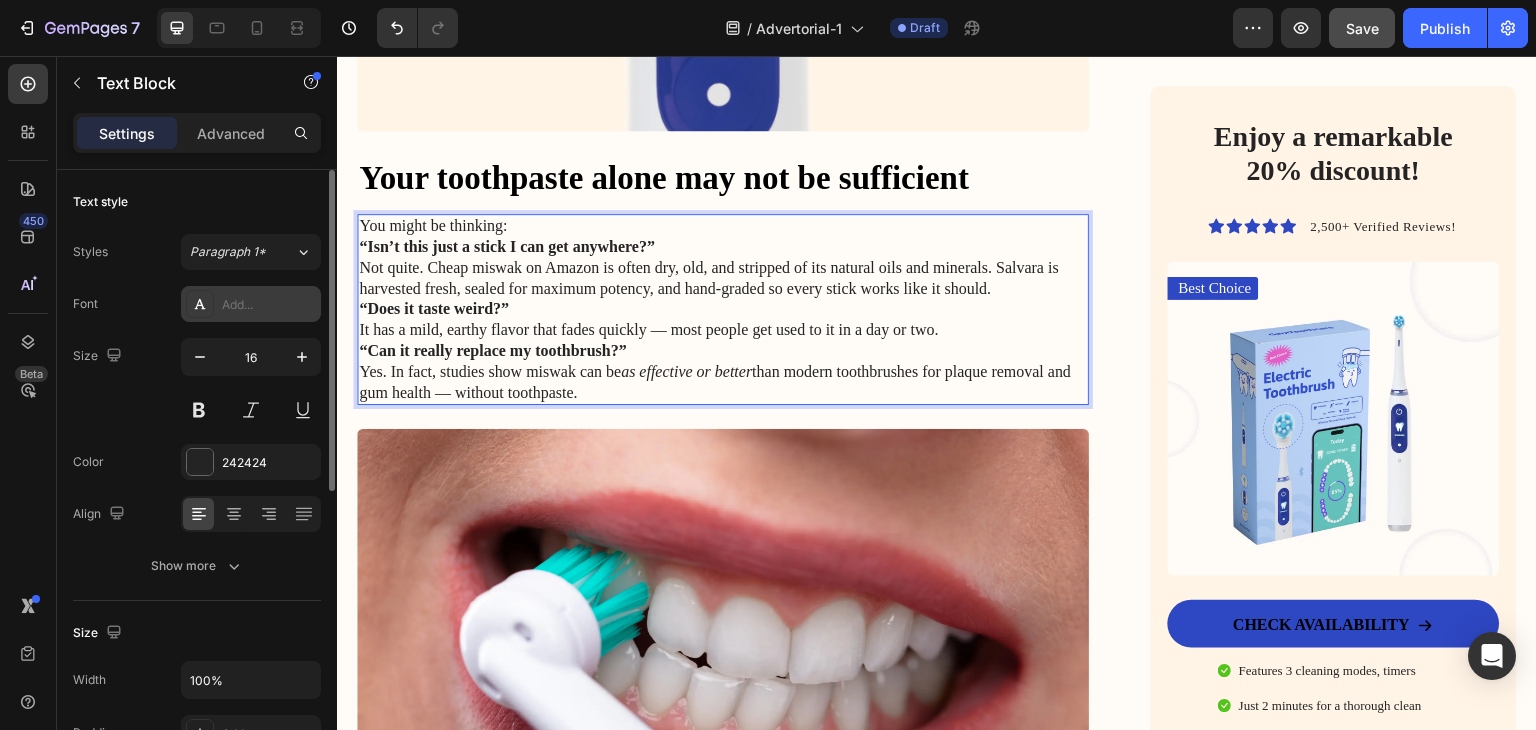 click on "Add..." at bounding box center [251, 304] 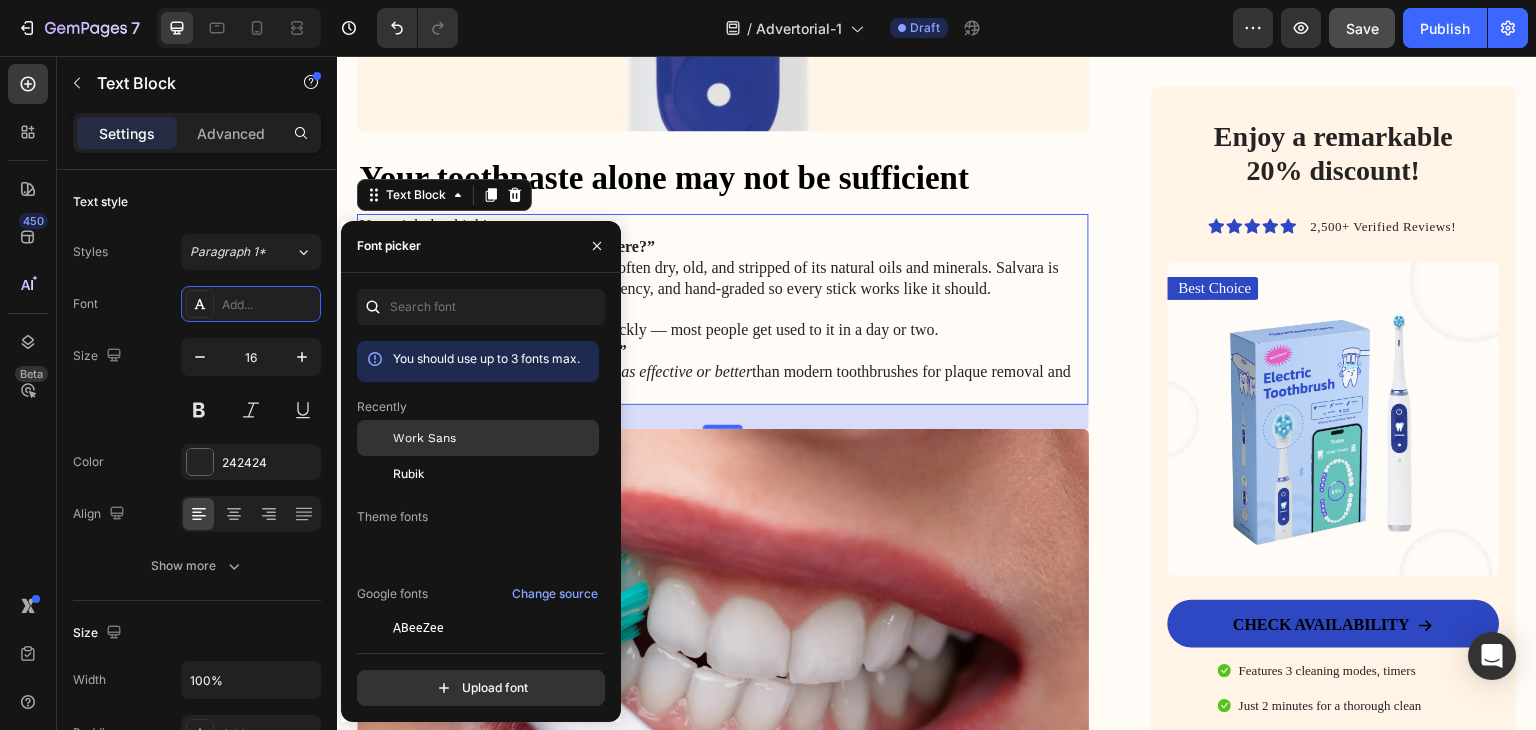 click on "Work Sans" at bounding box center [424, 438] 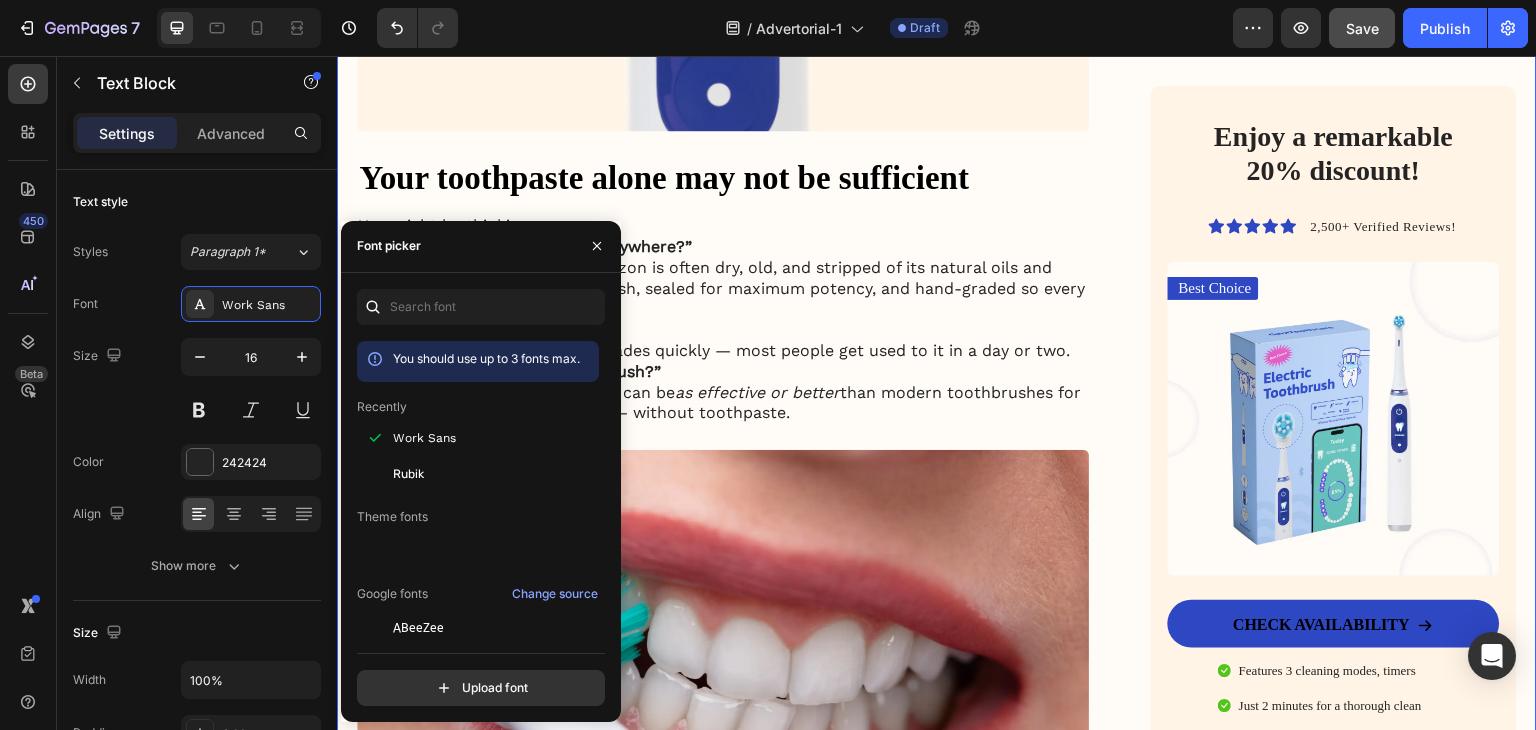 click on "My battle with stubborn yellow teeth had me feeling embarrassed… until I discovered this ancient, all-natural alternative to toothbrushes Heading Image January 18, 2024 By Jade C. Text Block Row Image For years, I was self-conscious every time I smiled. No matter how much I brushed, flossed, or tried the latest “whitening toothpaste,” my teeth stayed a dull shade of yellow. Coffee made it worse. Red wine? Forget it. Even after professional cleanings, the brightness never lasted. I started avoiding close-up photos. I’d smile with my lips closed in group pictures. It sounds silly, but yellow teeth made me feel older, less confident — like people were judging my hygiene, even though I brushed twice a day. All I wanted was a naturally white, healthy-looking smile — without bleaching chemicals or expensive dental visits. I dreamed of that smooth, “just-cleaned” feeling lasting all day. Fresh breath, no plaque build-up, and gums that didn’t feel sensitive every time I brushed too hard. Text Block" at bounding box center [937, -1241] 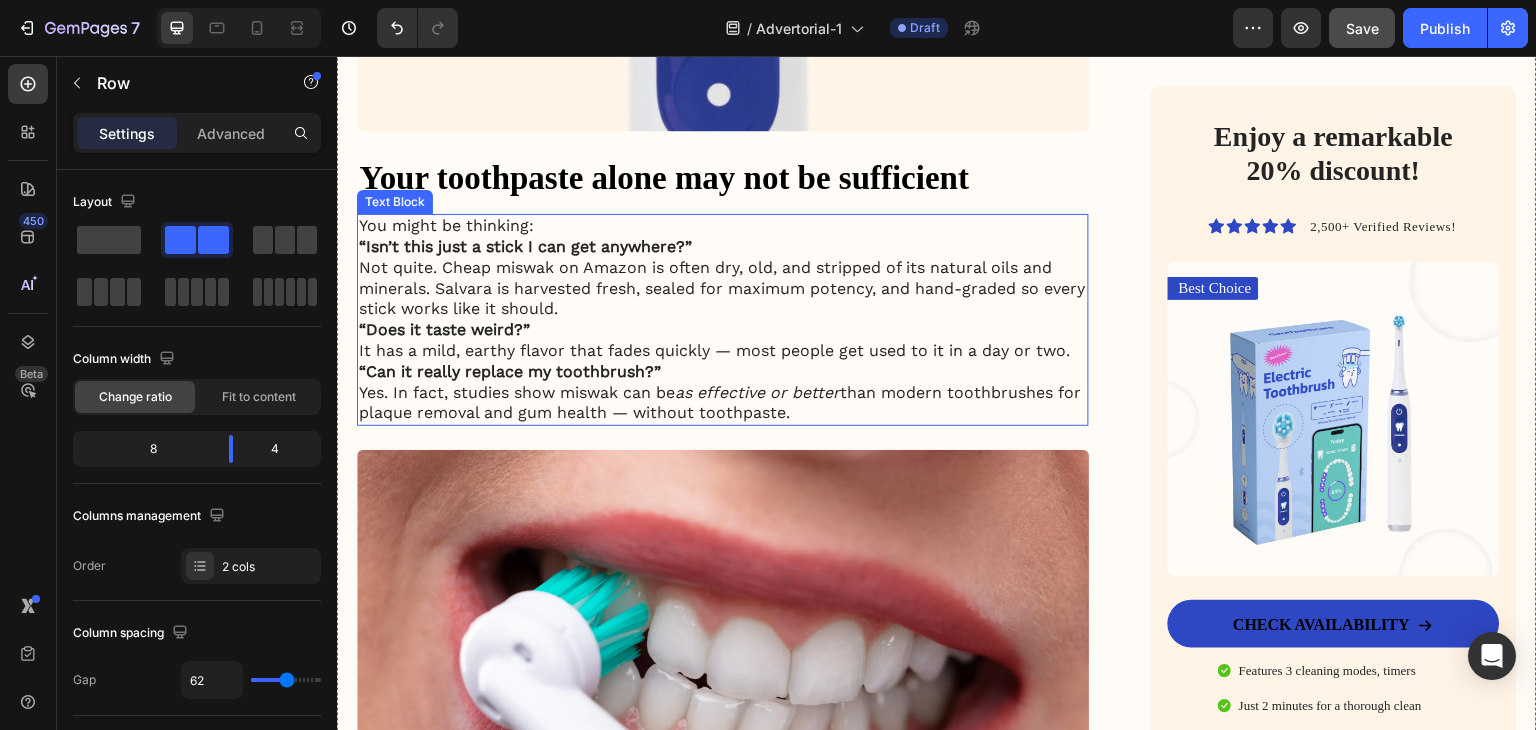 scroll, scrollTop: 3400, scrollLeft: 0, axis: vertical 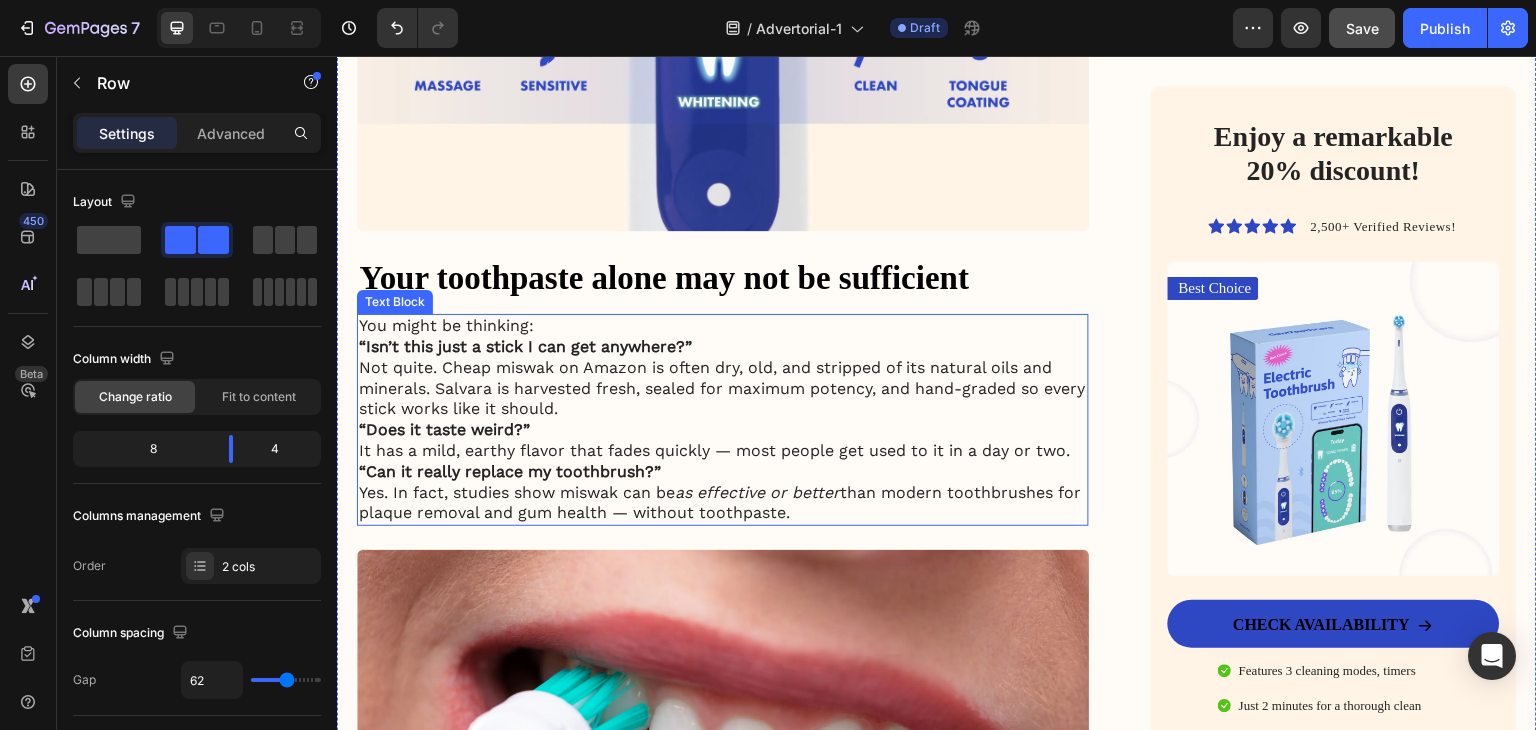 click on "“Isn’t this just a stick I can get anywhere?” Not quite. Cheap miswak on Amazon is often dry, old, and stripped of its natural oils and minerals. Salvara is harvested fresh, sealed for maximum potency, and hand-graded so every stick works like it should." at bounding box center (723, 378) 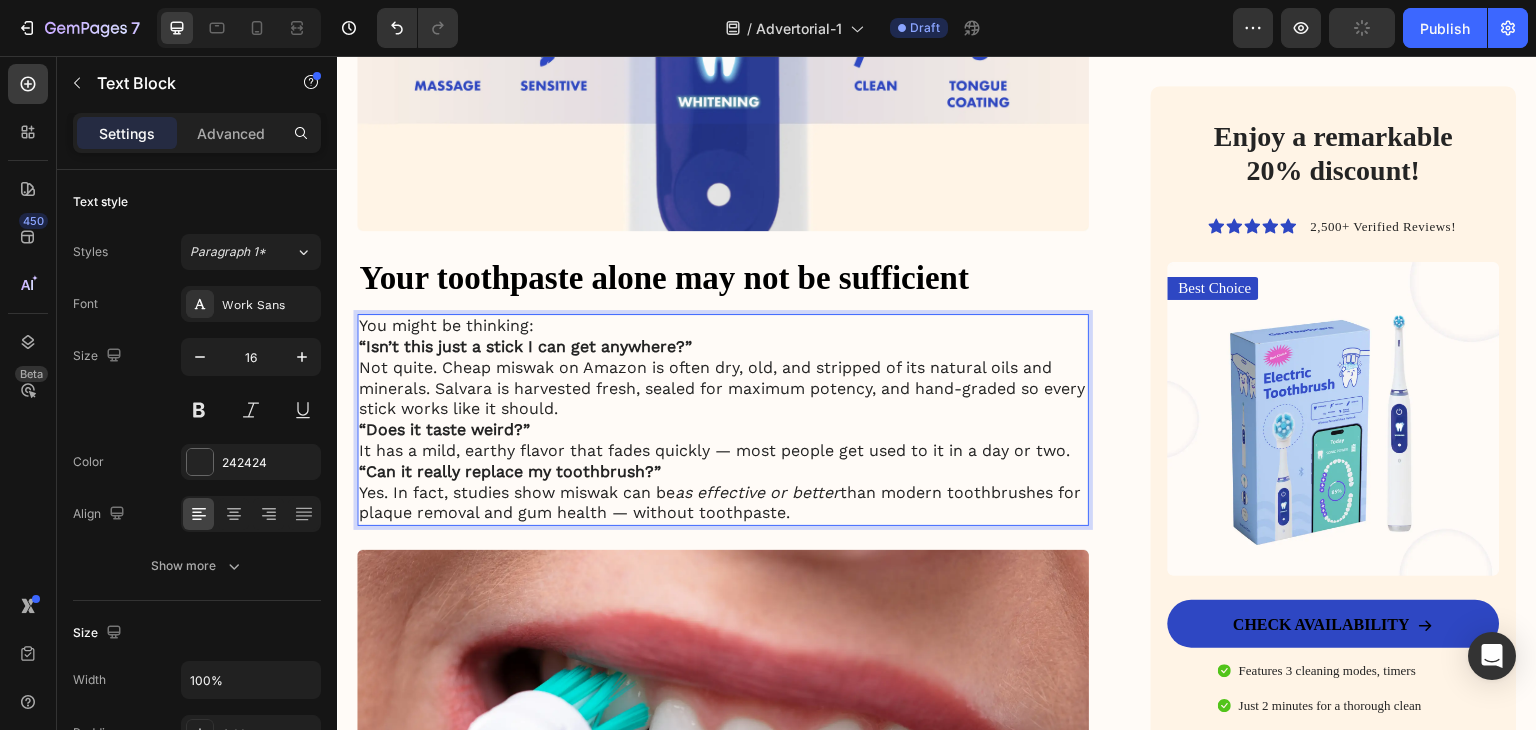 click on "You might be thinking:" at bounding box center [723, 326] 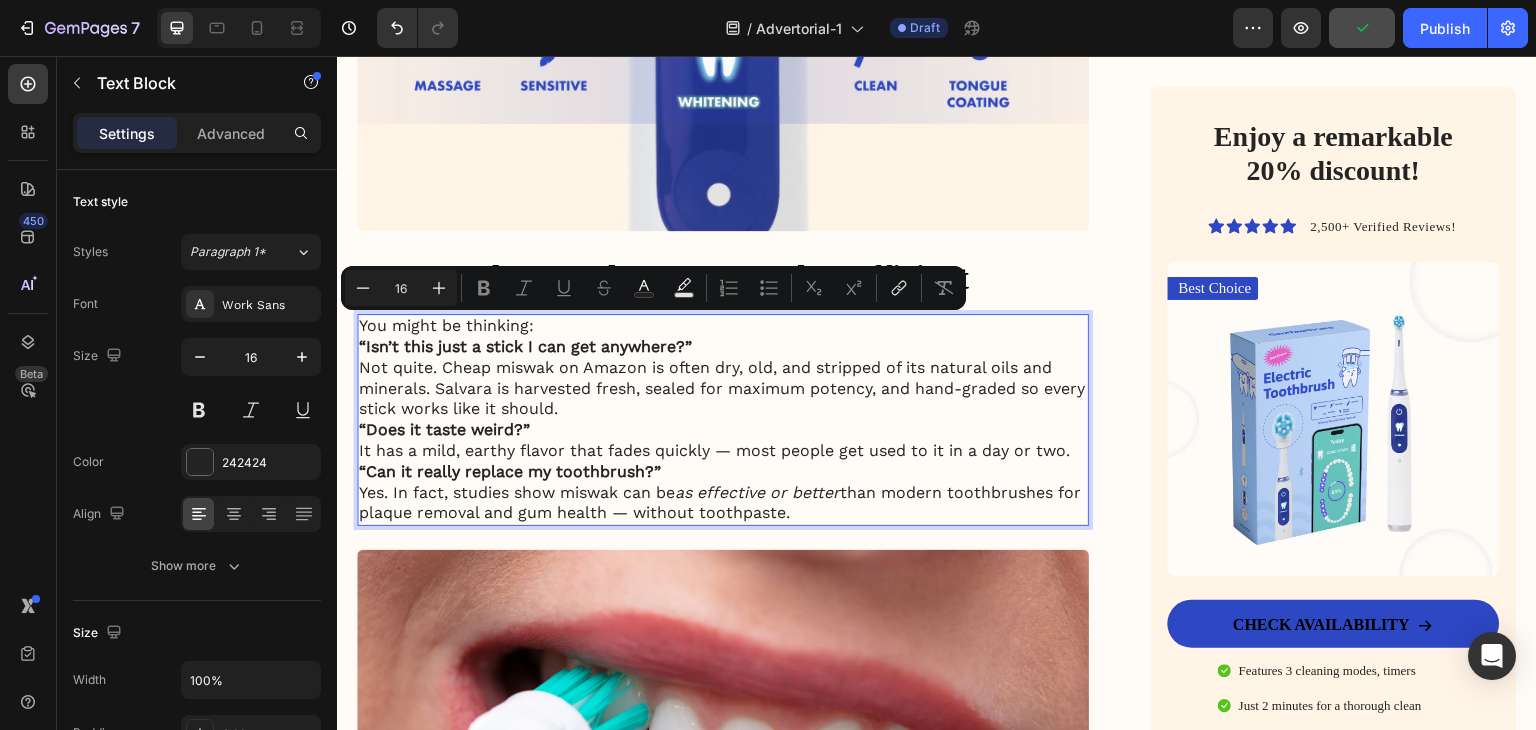 click on "You might be thinking:" at bounding box center (723, 326) 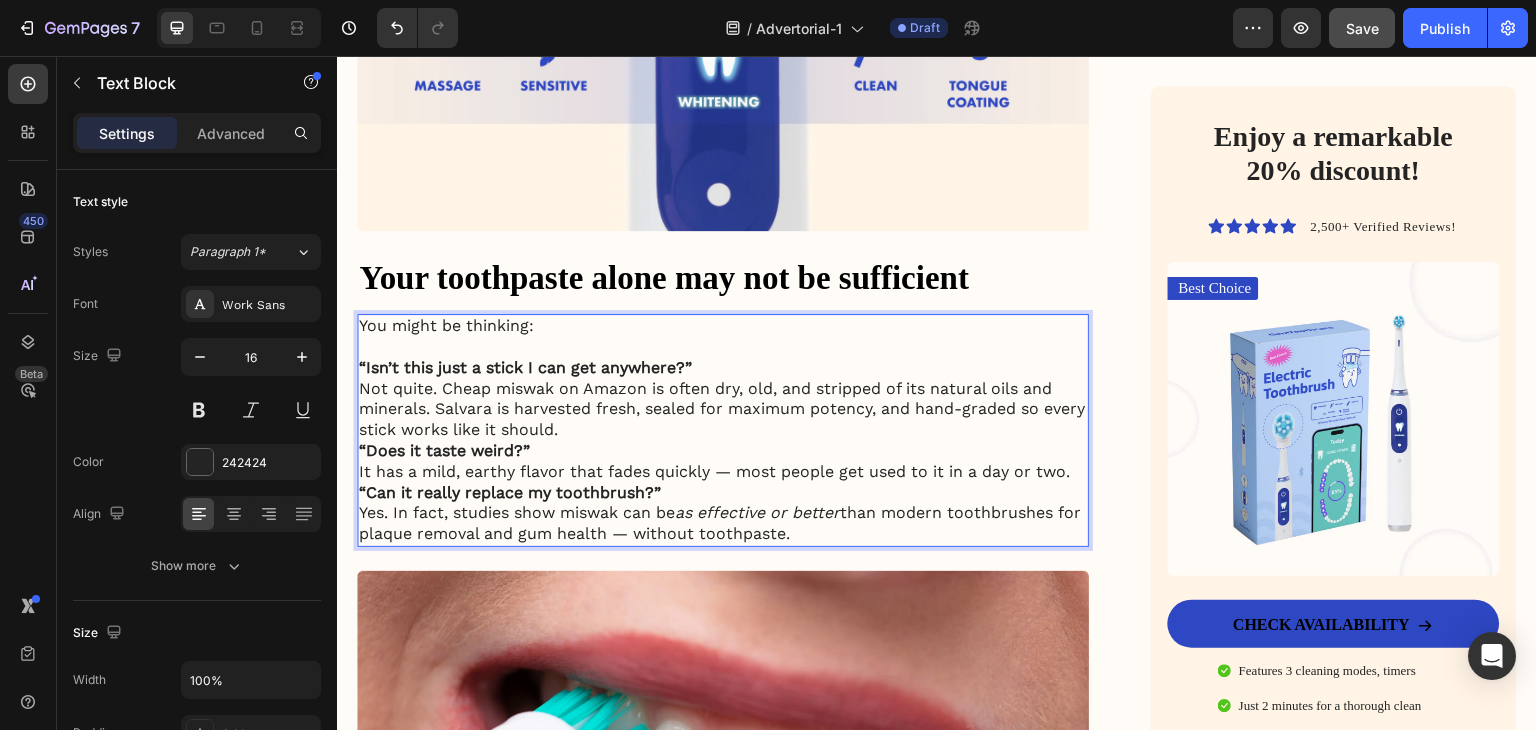 click on "“Isn’t this just a stick I can get anywhere?” Not quite. Cheap miswak on Amazon is often dry, old, and stripped of its natural oils and minerals. Salvara is harvested fresh, sealed for maximum potency, and hand-graded so every stick works like it should." at bounding box center [723, 399] 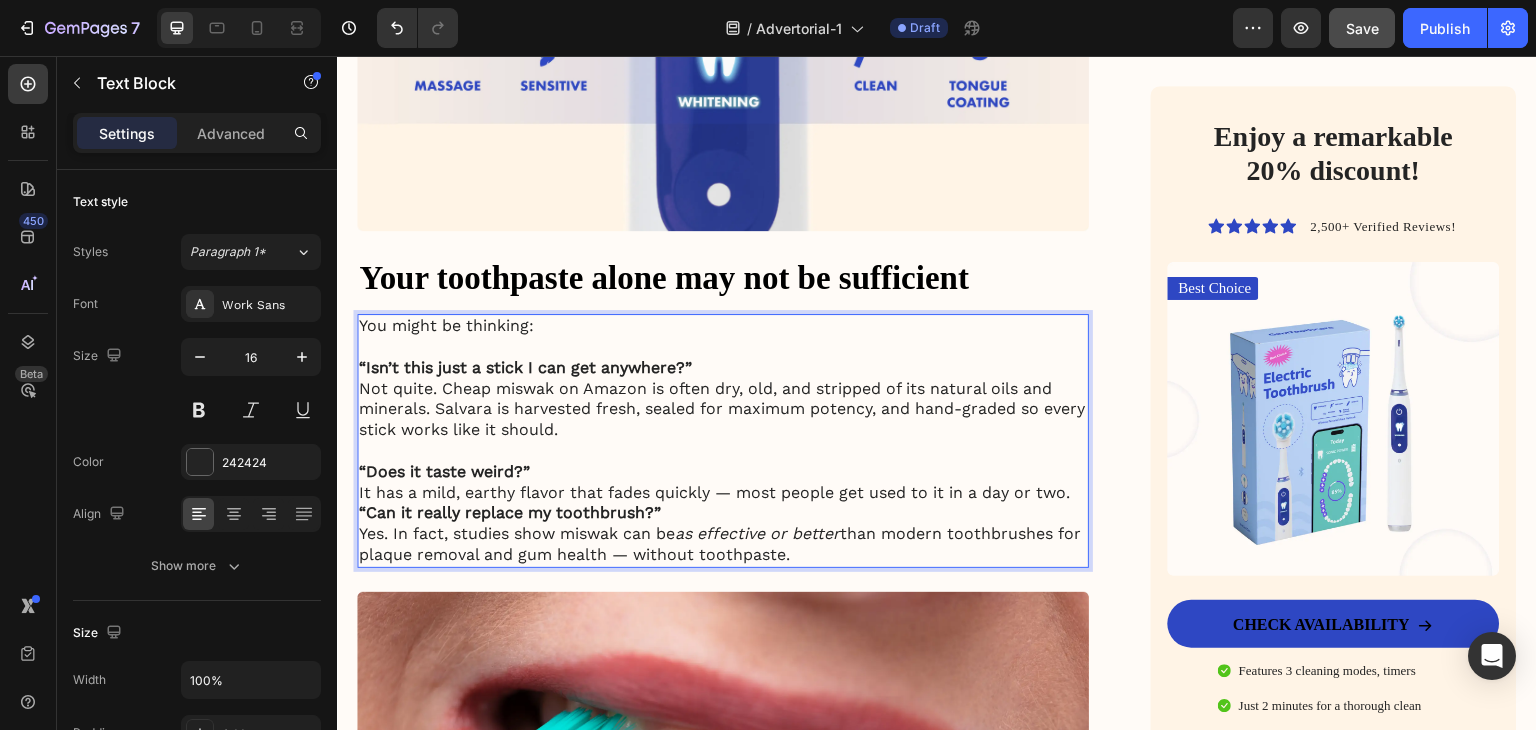 click on "“Does it taste weird?” It has a mild, earthy flavor that fades quickly — most people get used to it in a day or two." at bounding box center [723, 483] 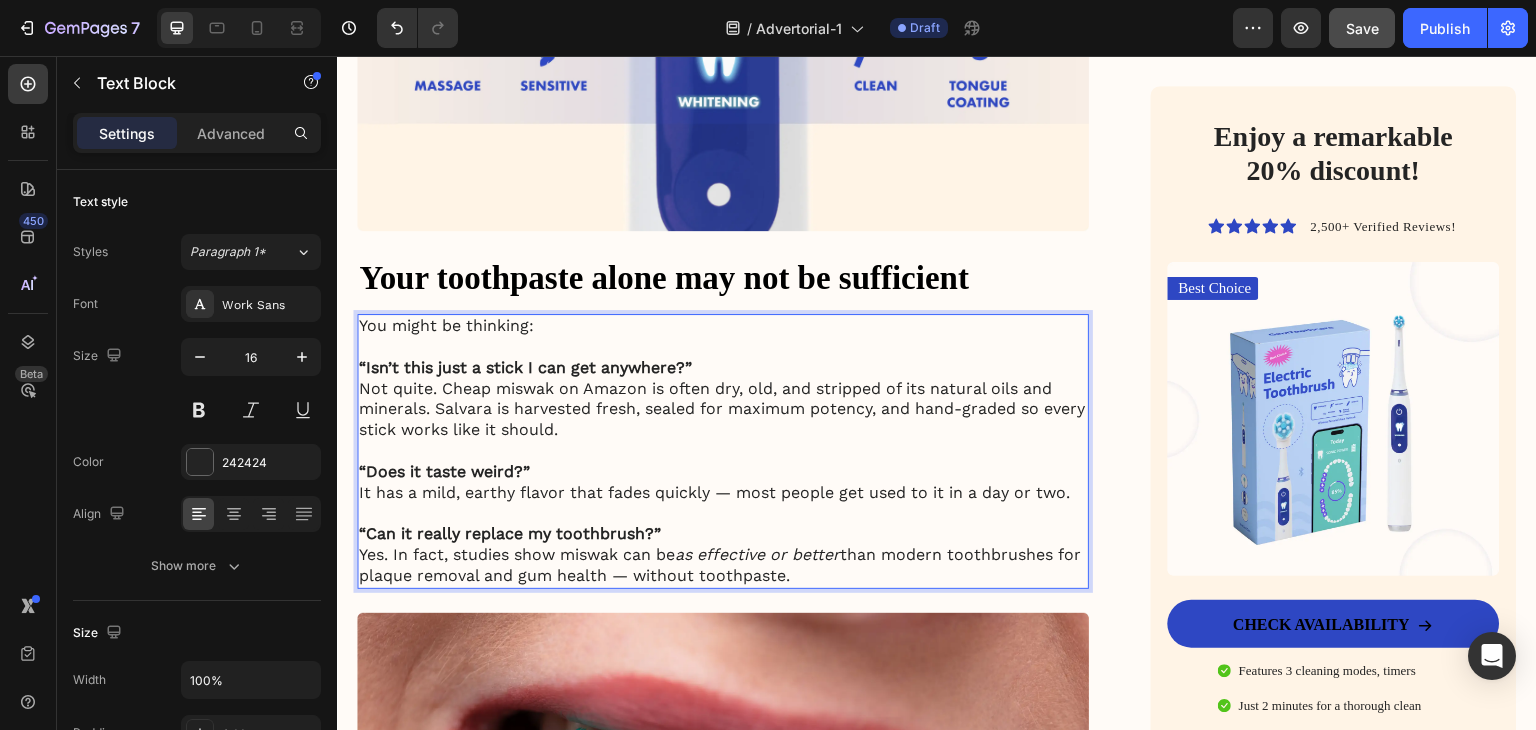 scroll, scrollTop: 3500, scrollLeft: 0, axis: vertical 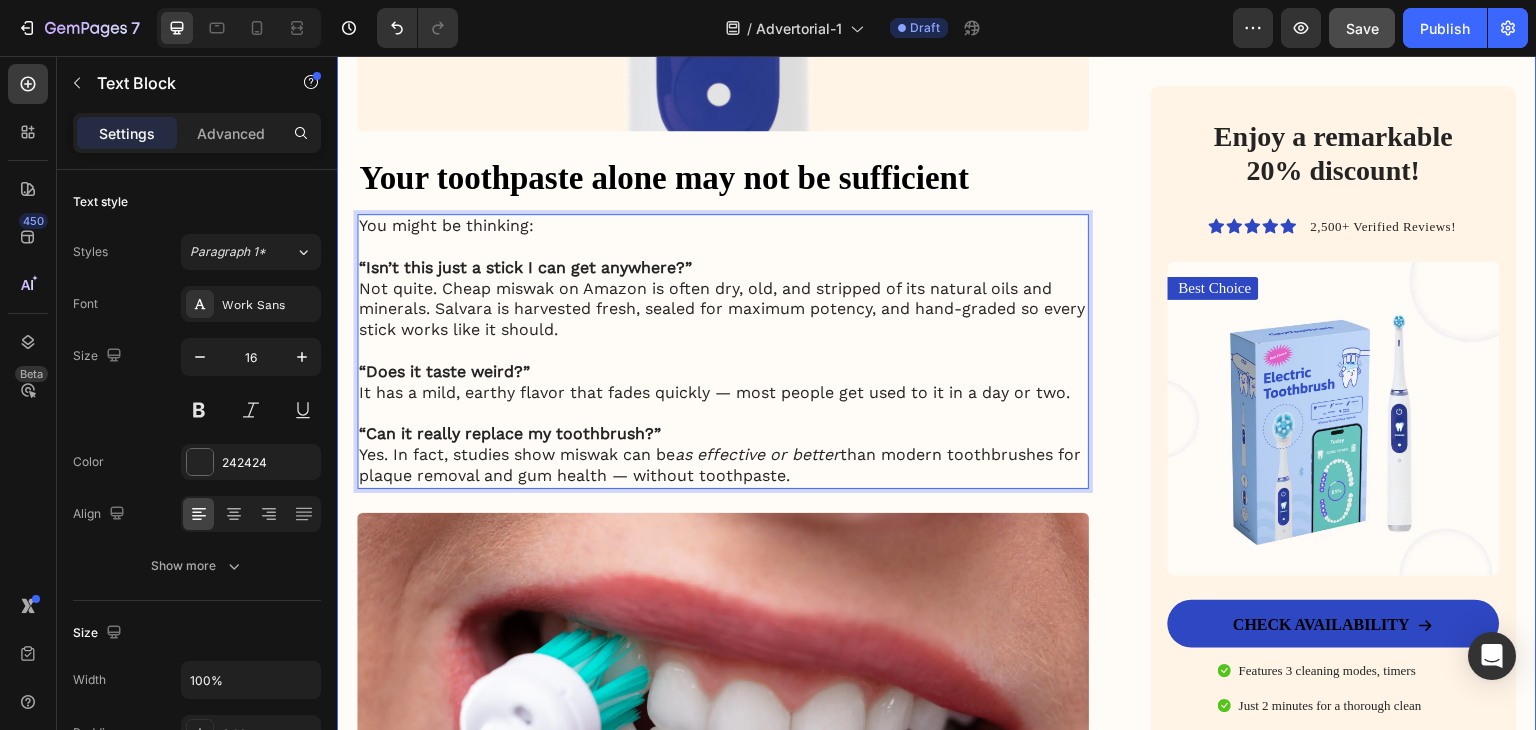 click on "My battle with stubborn yellow teeth had me feeling embarrassed… until I discovered this ancient, all-natural alternative to toothbrushes Heading Image January 18, 2024 By Jade C. Text Block Row Image For years, I was self-conscious every time I smiled. No matter how much I brushed, flossed, or tried the latest “whitening toothpaste,” my teeth stayed a dull shade of yellow. Coffee made it worse. Red wine? Forget it. Even after professional cleanings, the brightness never lasted. I started avoiding close-up photos. I’d smile with my lips closed in group pictures. It sounds silly, but yellow teeth made me feel older, less confident — like people were judging my hygiene, even though I brushed twice a day. All I wanted was a naturally white, healthy-looking smile — without bleaching chemicals or expensive dental visits. I dreamed of that smooth, “just-cleaned” feeling lasting all day. Fresh breath, no plaque build-up, and gums that didn’t feel sensitive every time I brushed too hard. Text Block" at bounding box center [937, -1210] 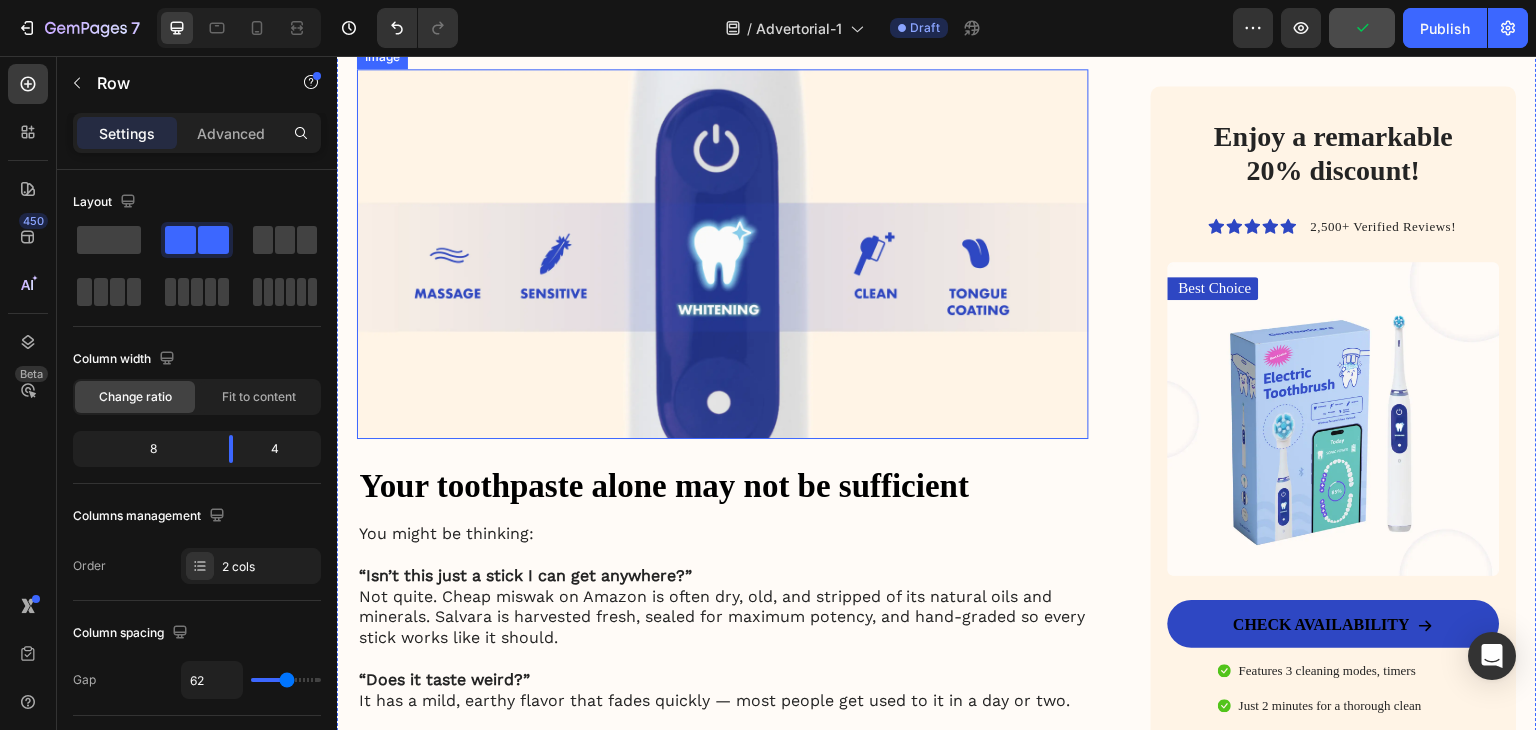 scroll, scrollTop: 3200, scrollLeft: 0, axis: vertical 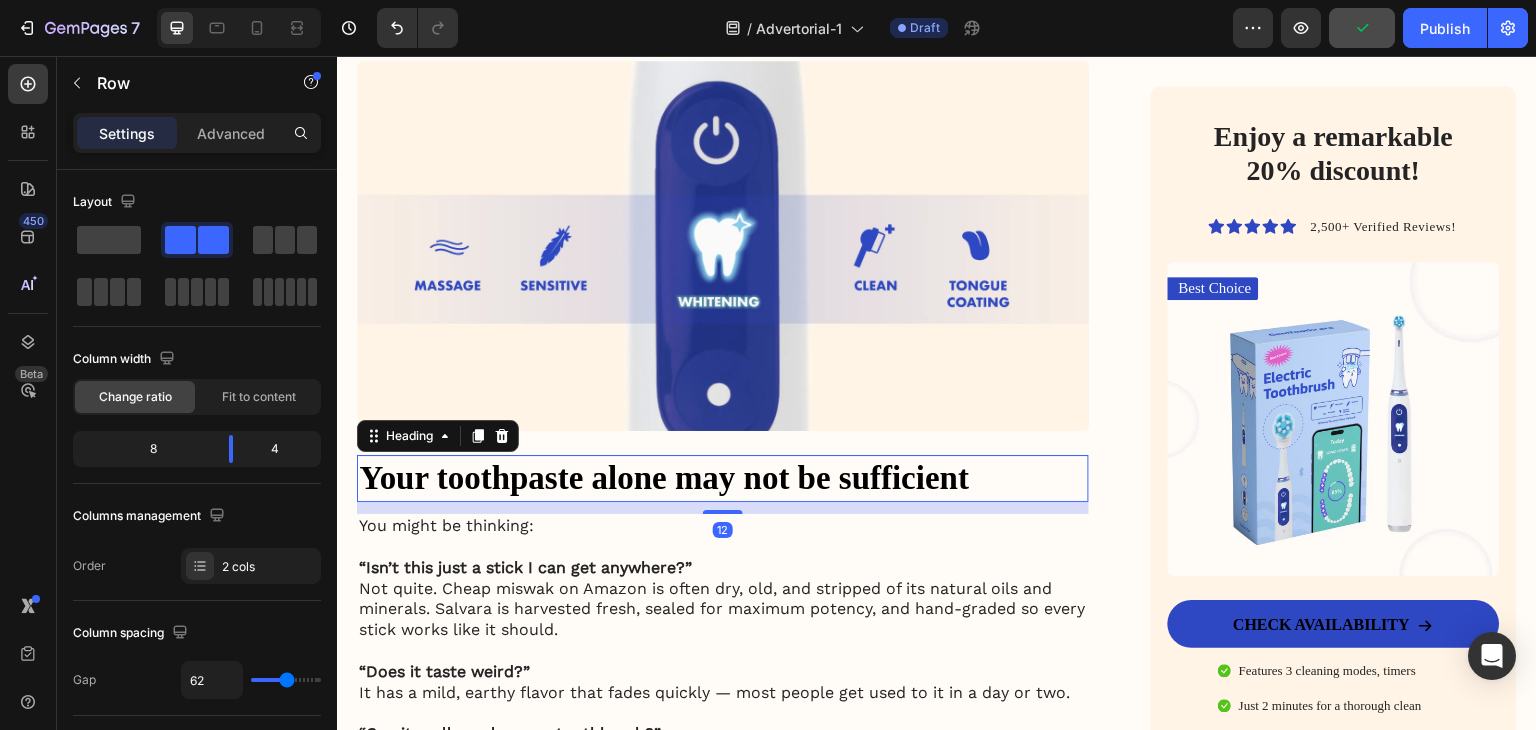 click on "Your toothpaste alone may not be sufficient" at bounding box center (723, 478) 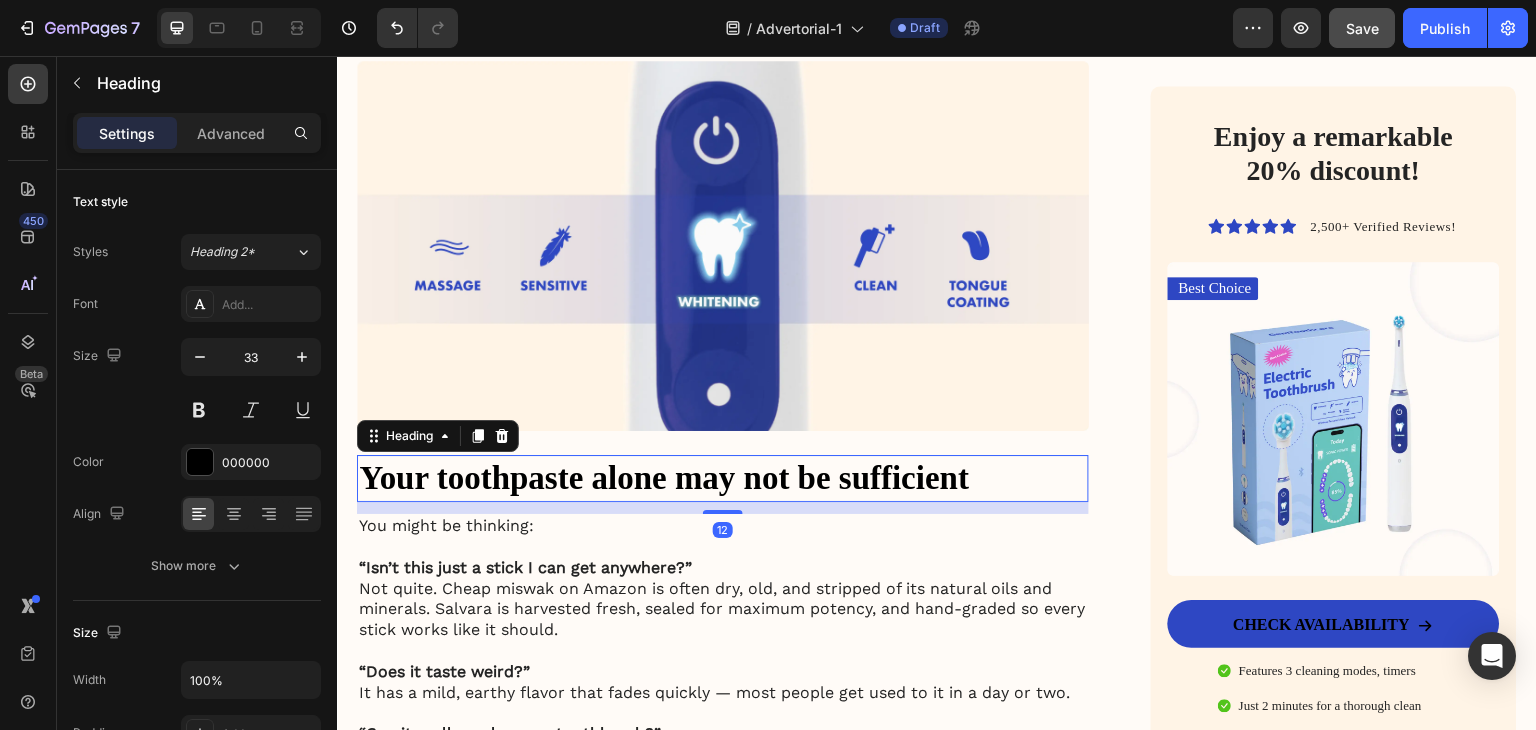 click on "Your toothpaste alone may not be sufficient" at bounding box center (723, 478) 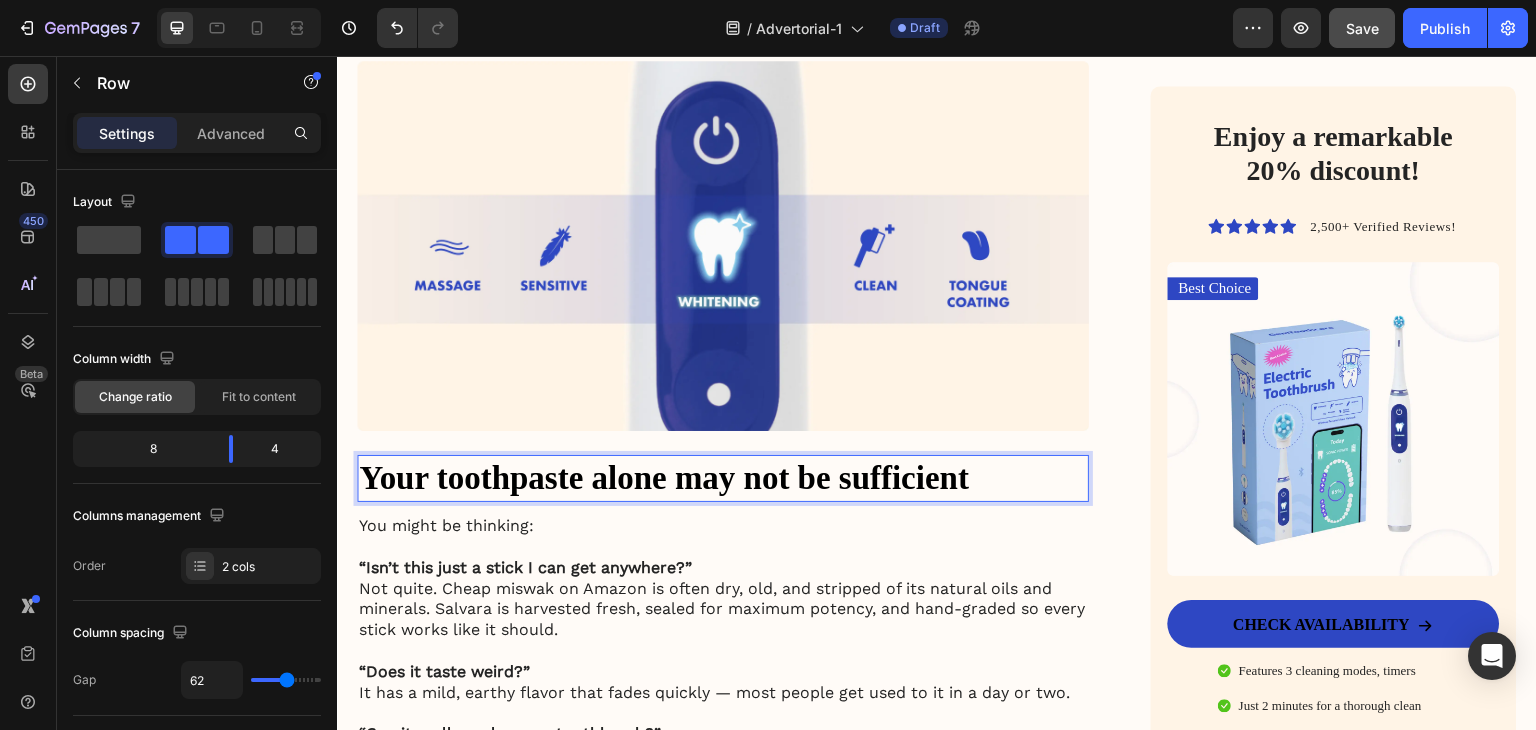 click on "My battle with stubborn yellow teeth had me feeling embarrassed… until I discovered this ancient, all-natural alternative to toothbrushes Heading Image January 18, 2024 By Jade C. Text Block Row Image For years, I was self-conscious every time I smiled. No matter how much I brushed, flossed, or tried the latest “whitening toothpaste,” my teeth stayed a dull shade of yellow. Coffee made it worse. Red wine? Forget it. Even after professional cleanings, the brightness never lasted. I started avoiding close-up photos. I’d smile with my lips closed in group pictures. It sounds silly, but yellow teeth made me feel older, less confident — like people were judging my hygiene, even though I brushed twice a day. All I wanted was a naturally white, healthy-looking smile — without bleaching chemicals or expensive dental visits. I dreamed of that smooth, “just-cleaned” feeling lasting all day. Fresh breath, no plaque build-up, and gums that didn’t feel sensitive every time I brushed too hard. Text Block" at bounding box center (723, -910) 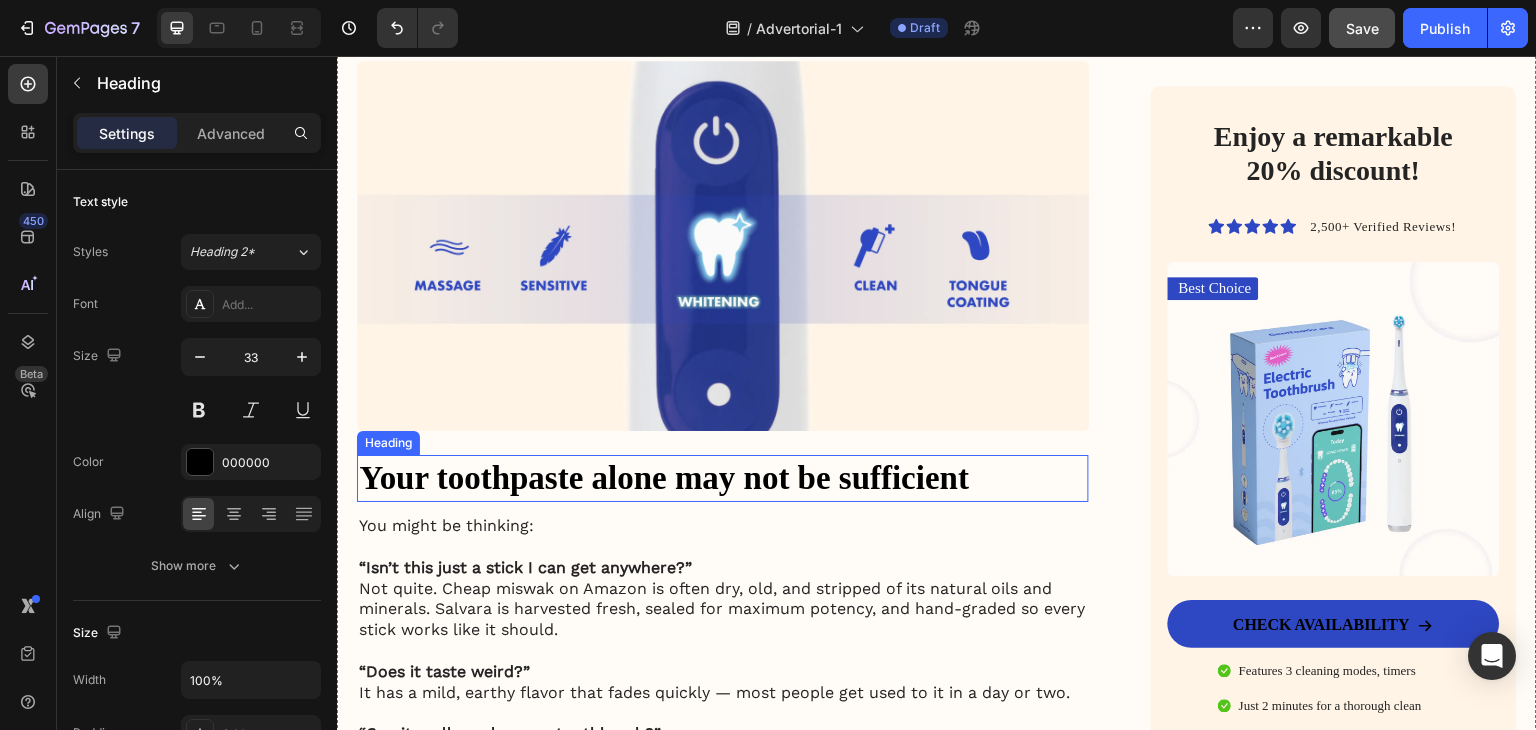 click on "Your toothpaste alone may not be sufficient" at bounding box center [723, 478] 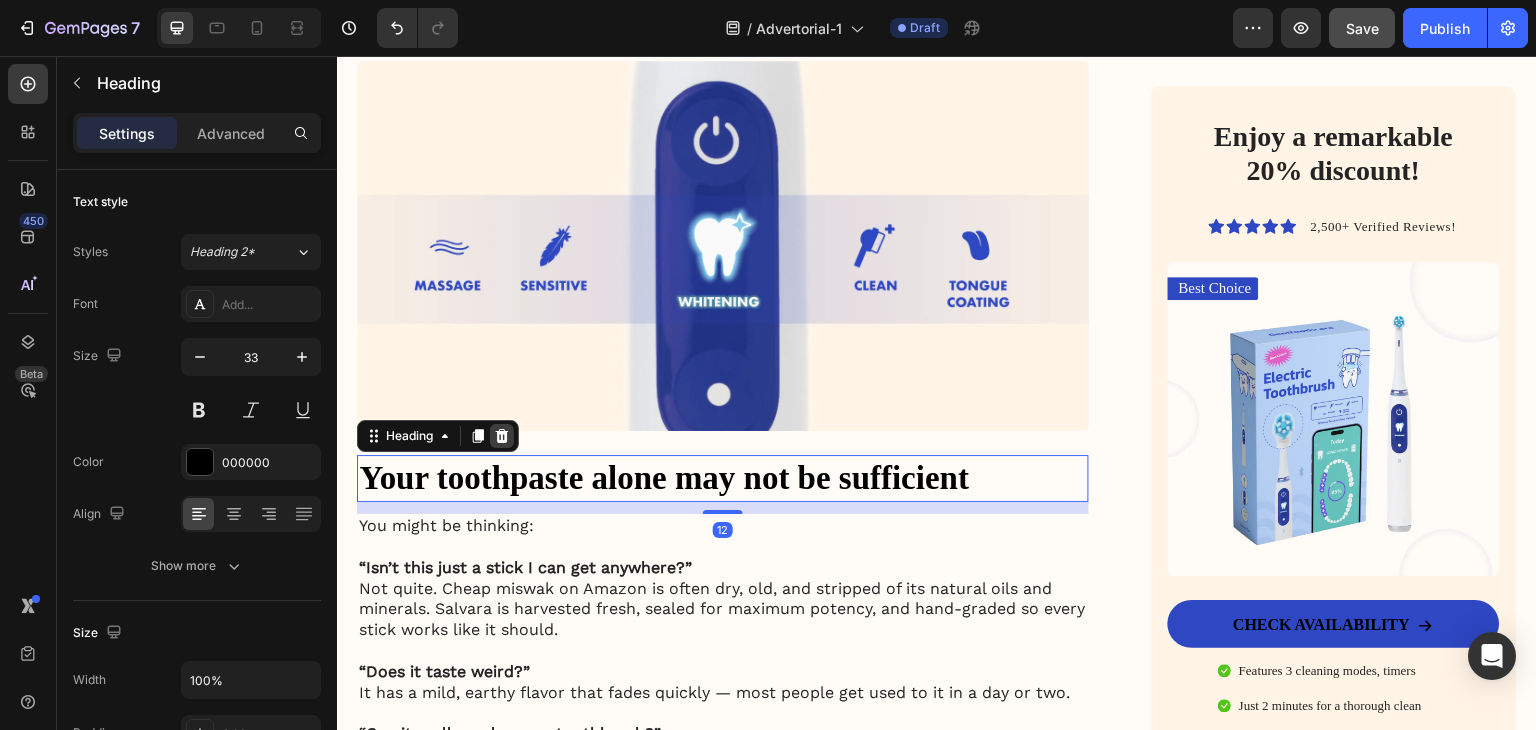 click 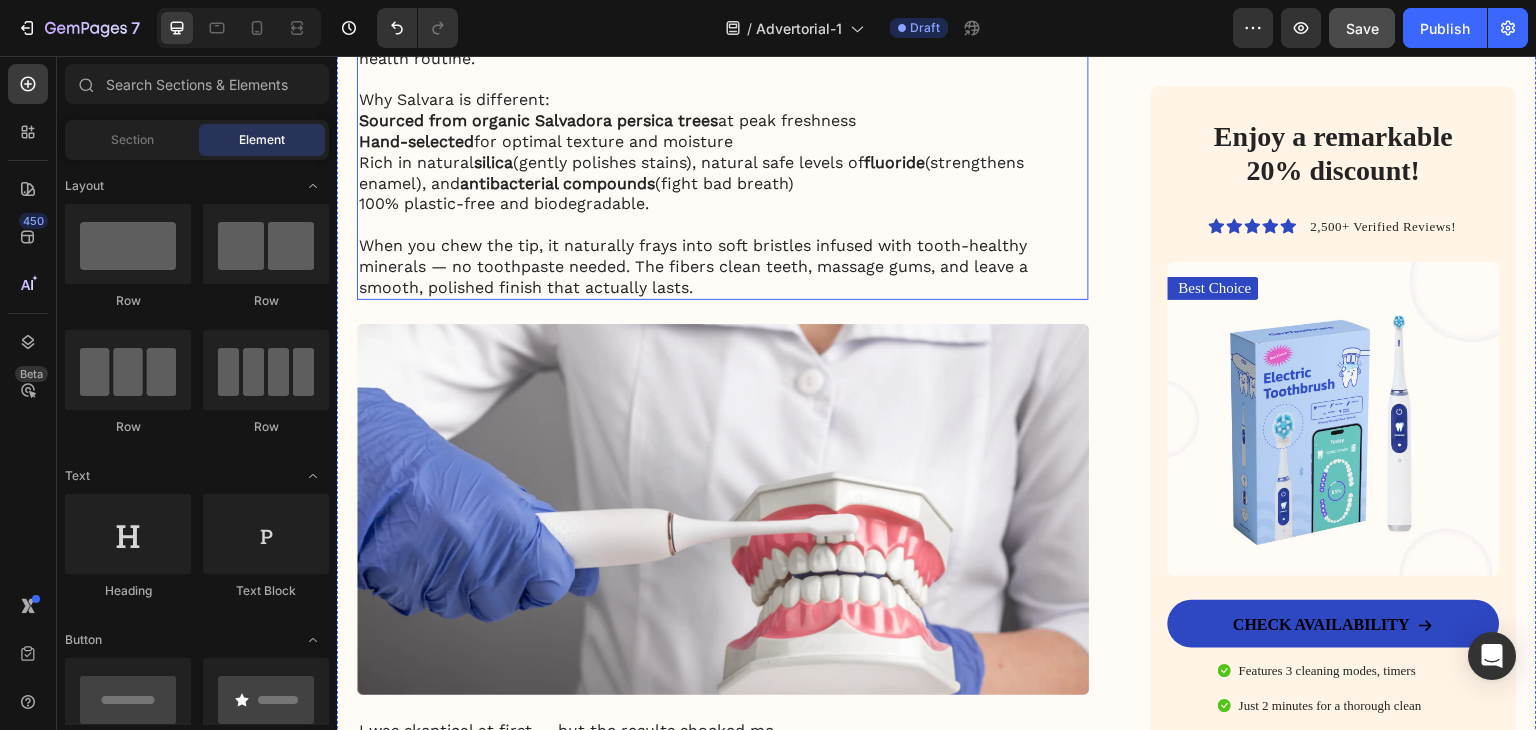 scroll, scrollTop: 2300, scrollLeft: 0, axis: vertical 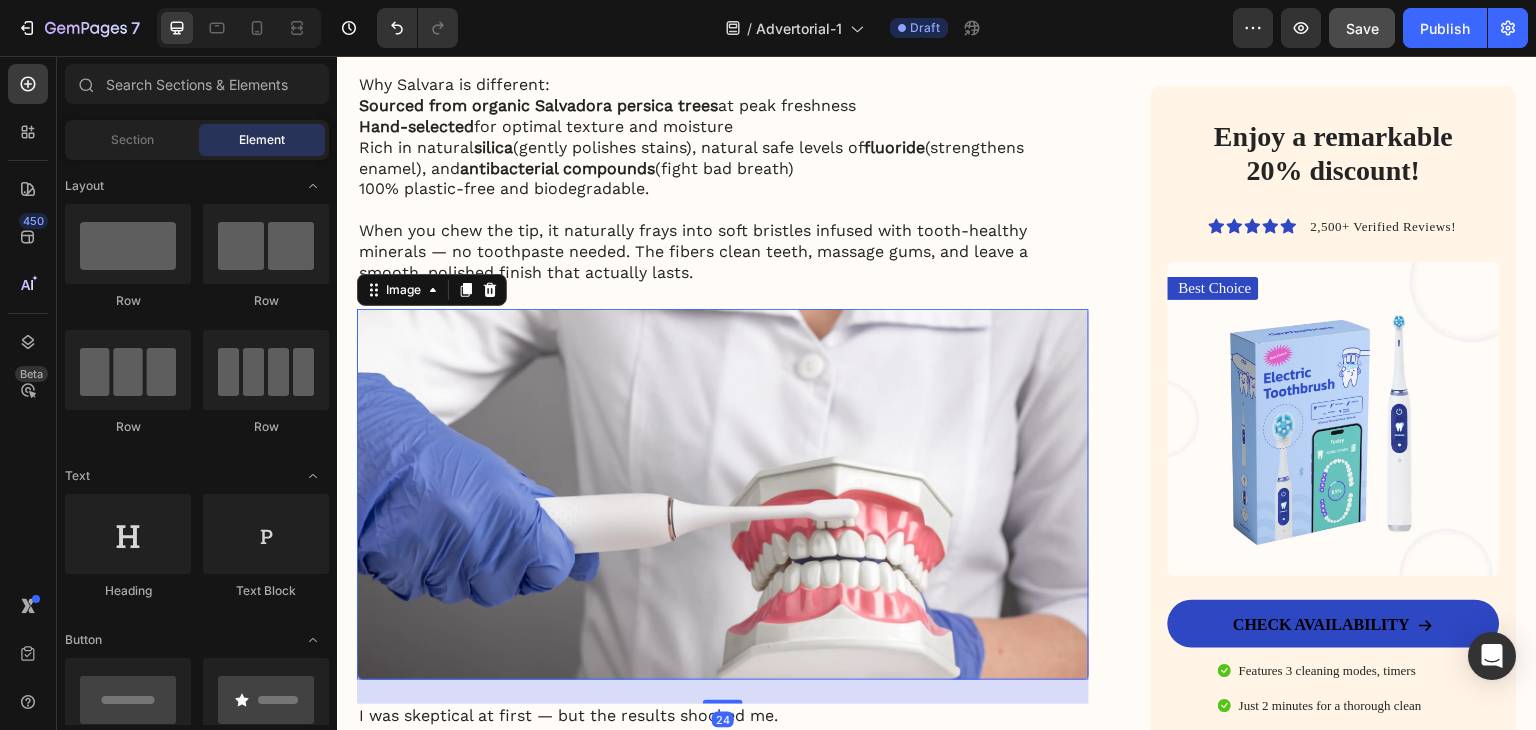 click at bounding box center [723, 494] 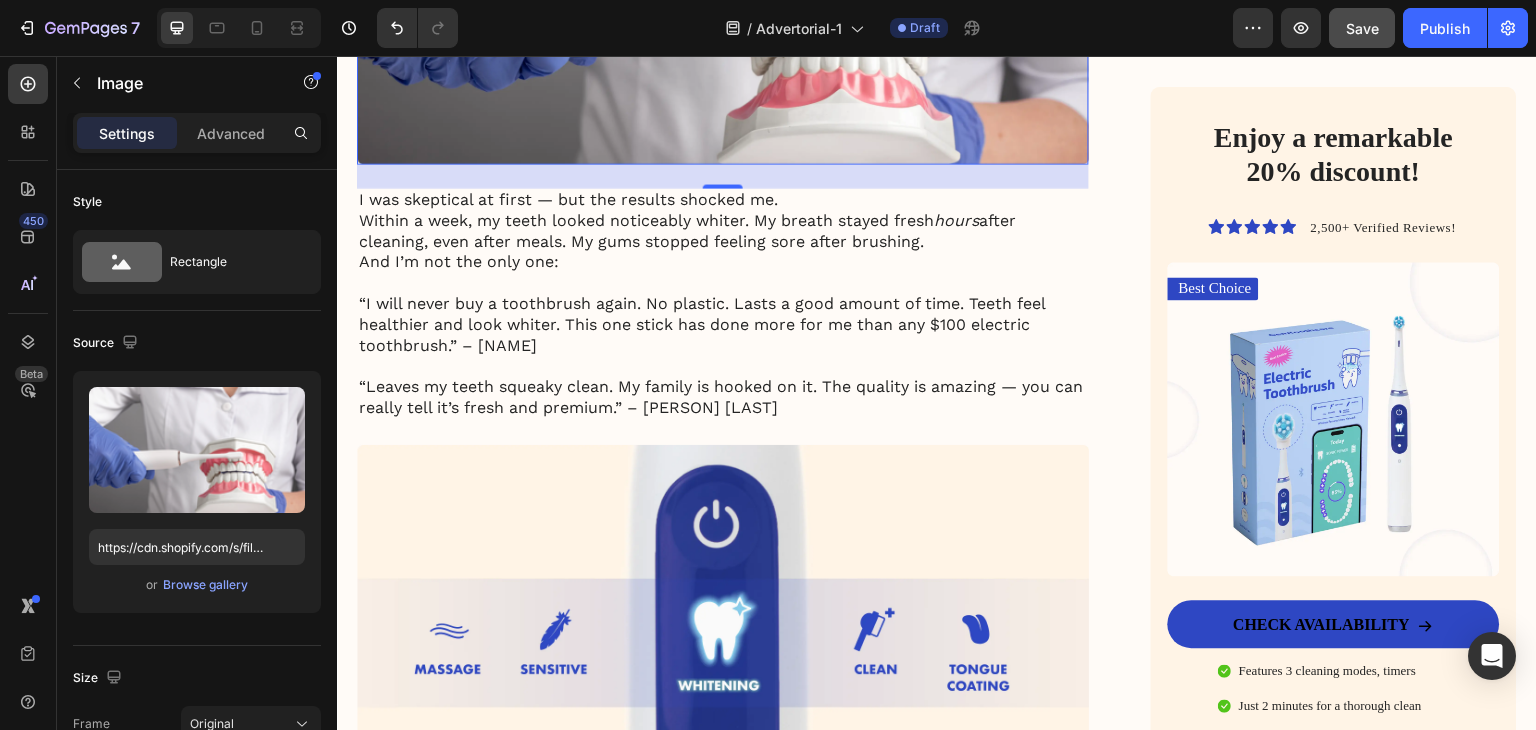 scroll, scrollTop: 3000, scrollLeft: 0, axis: vertical 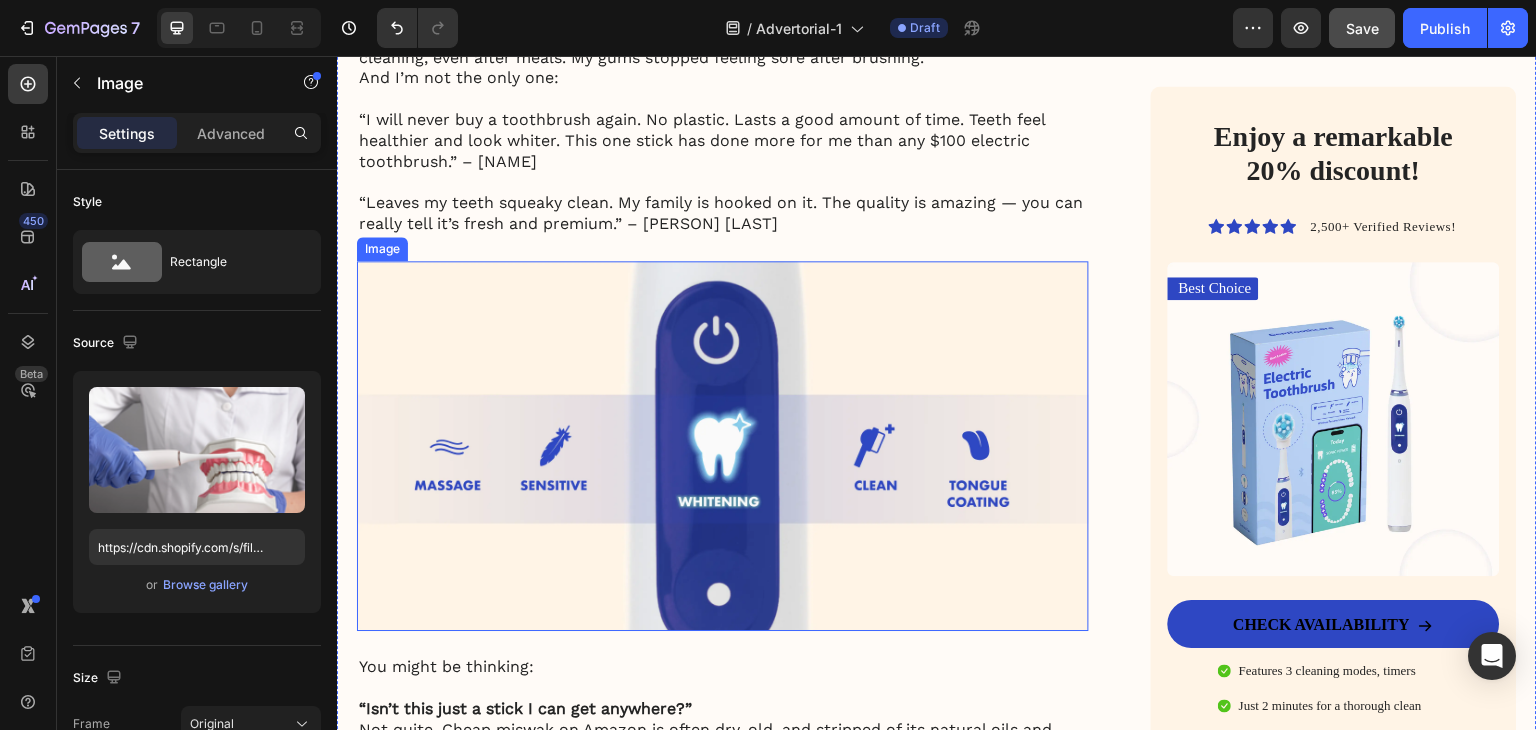 click at bounding box center [723, 446] 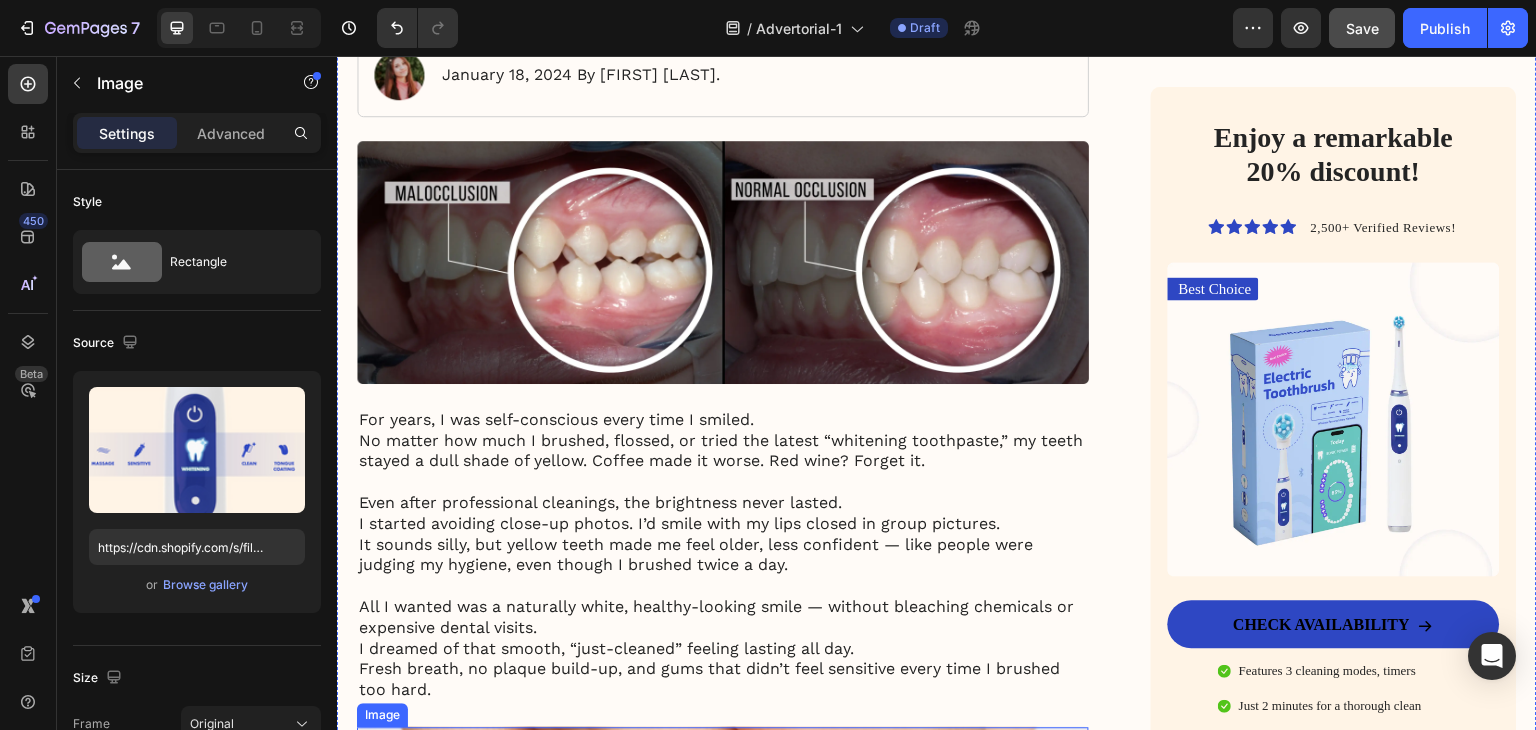 scroll, scrollTop: 0, scrollLeft: 0, axis: both 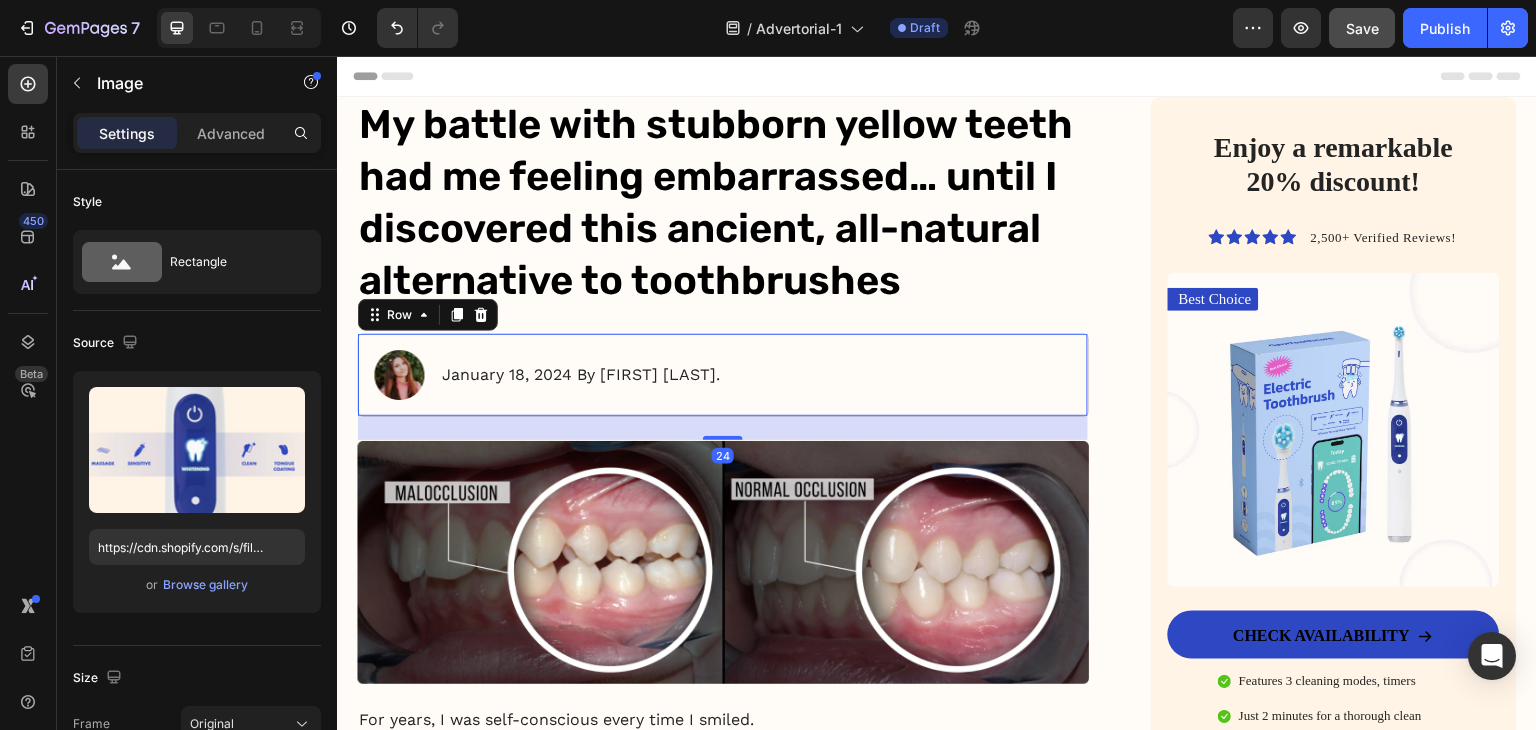 click on "Image January 18, 2024 By Jade C. Text Block Row   24" at bounding box center (723, 375) 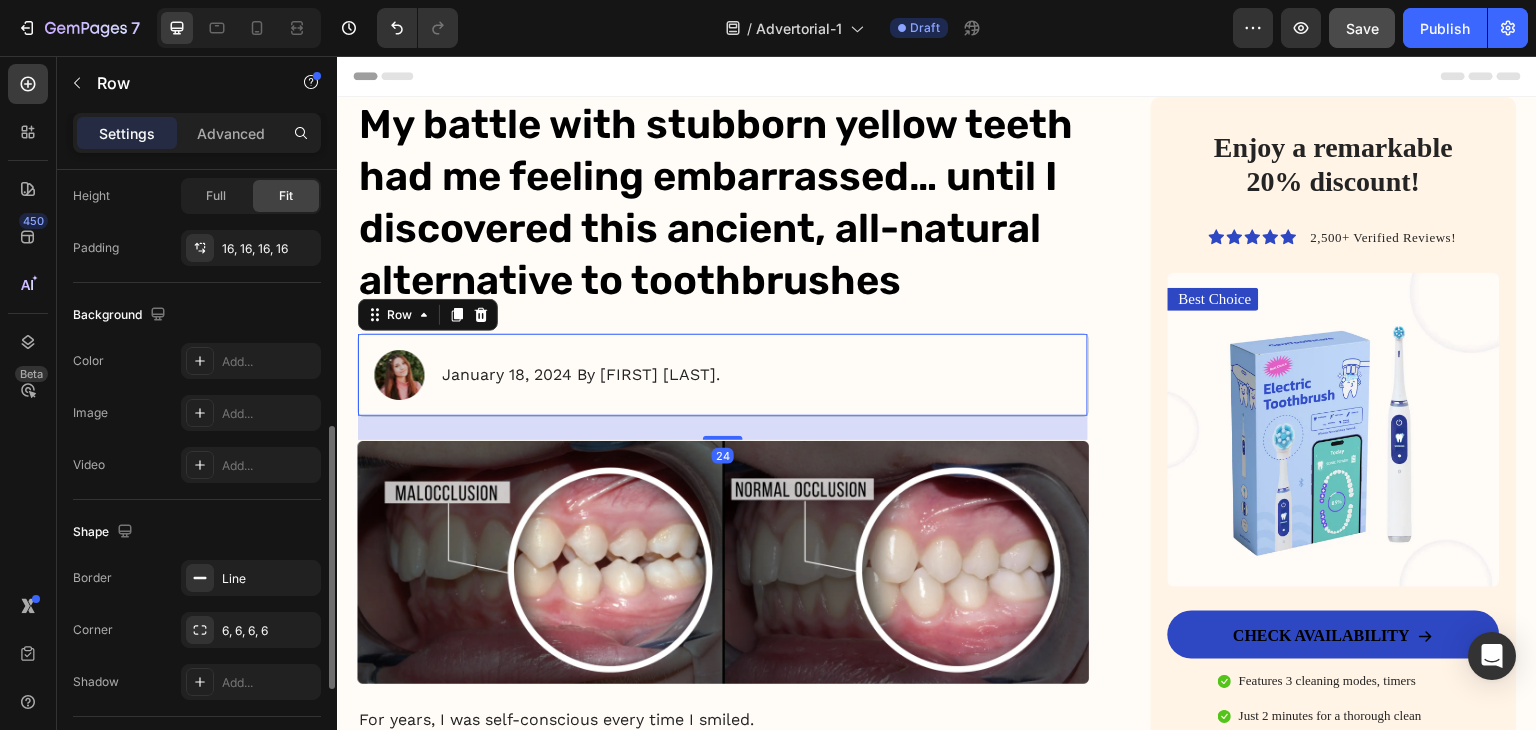 scroll, scrollTop: 828, scrollLeft: 0, axis: vertical 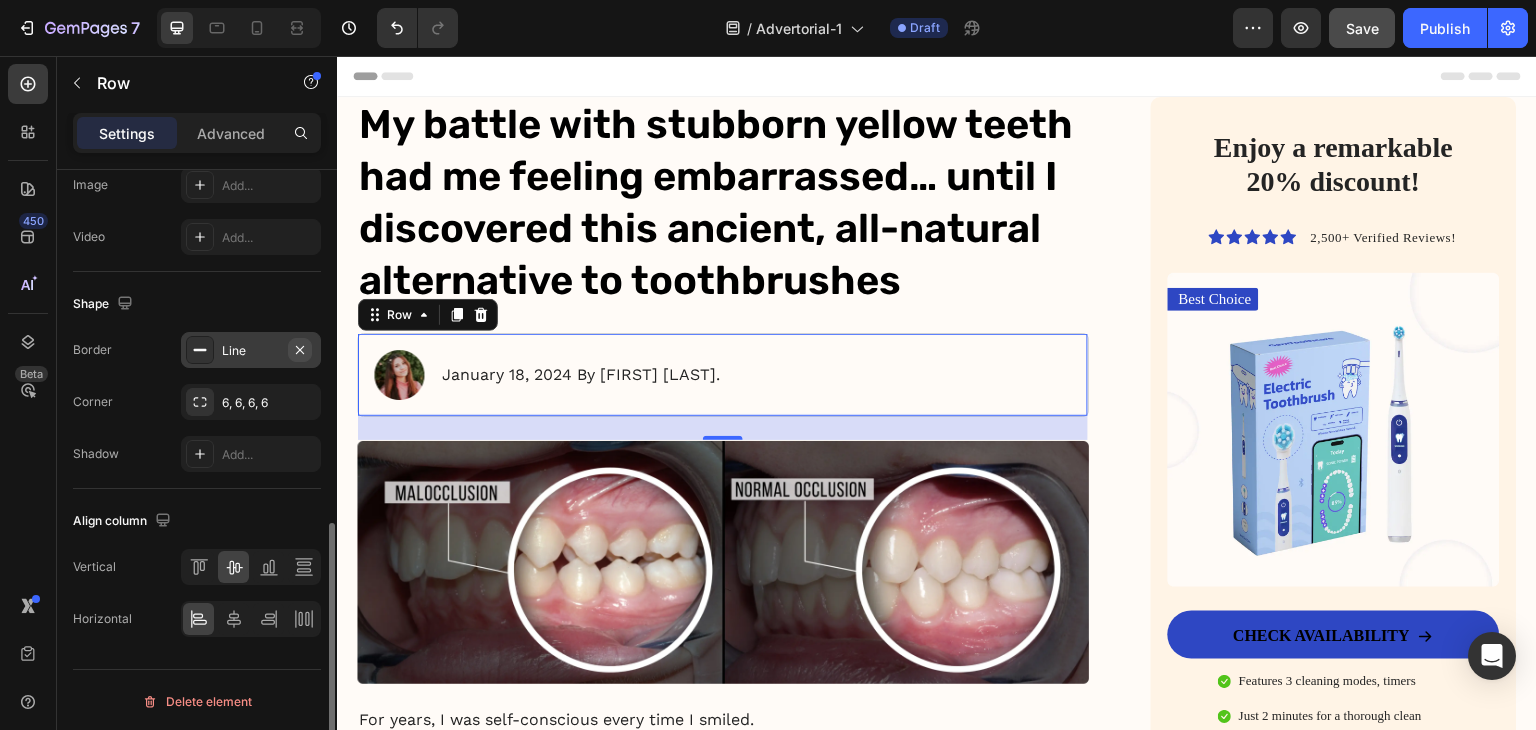 click 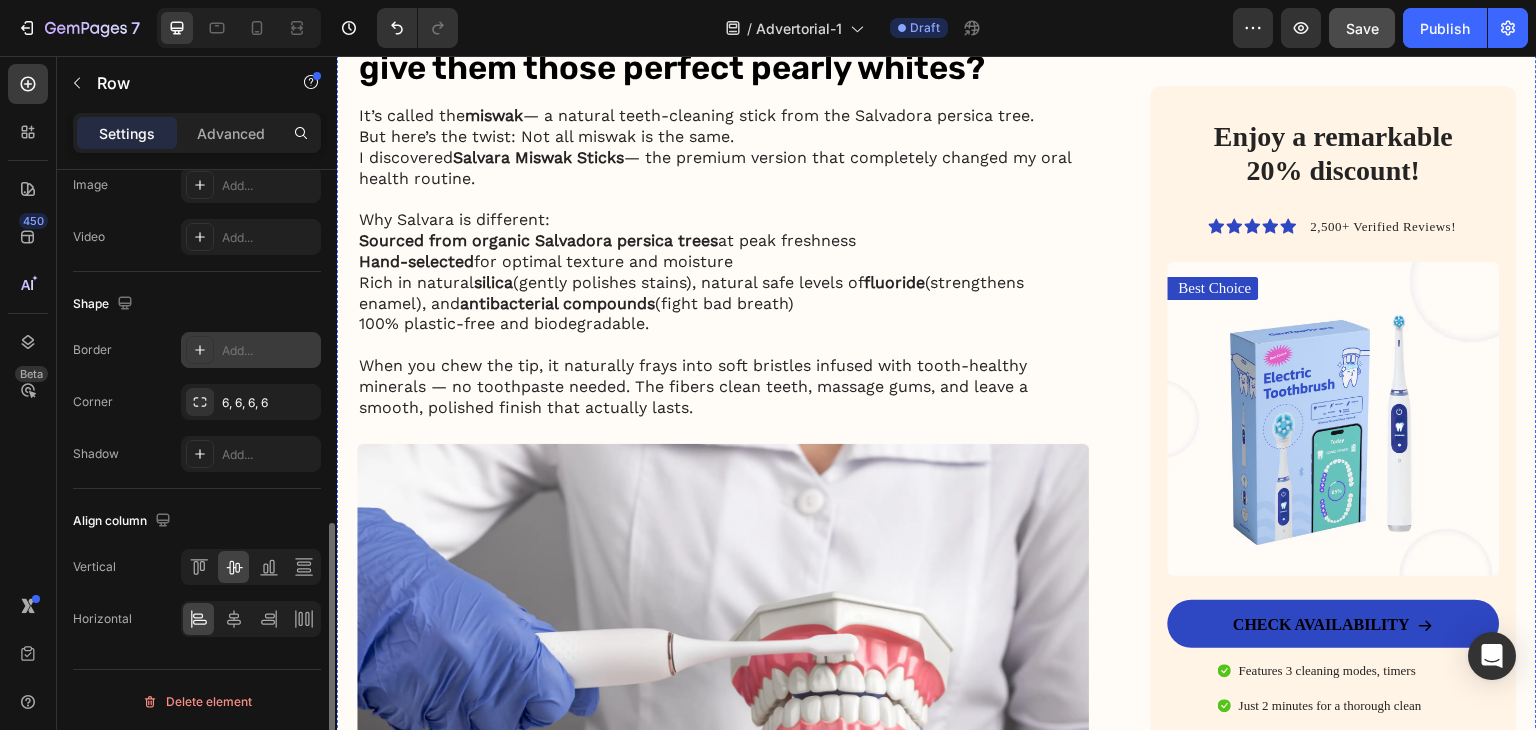 scroll, scrollTop: 2200, scrollLeft: 0, axis: vertical 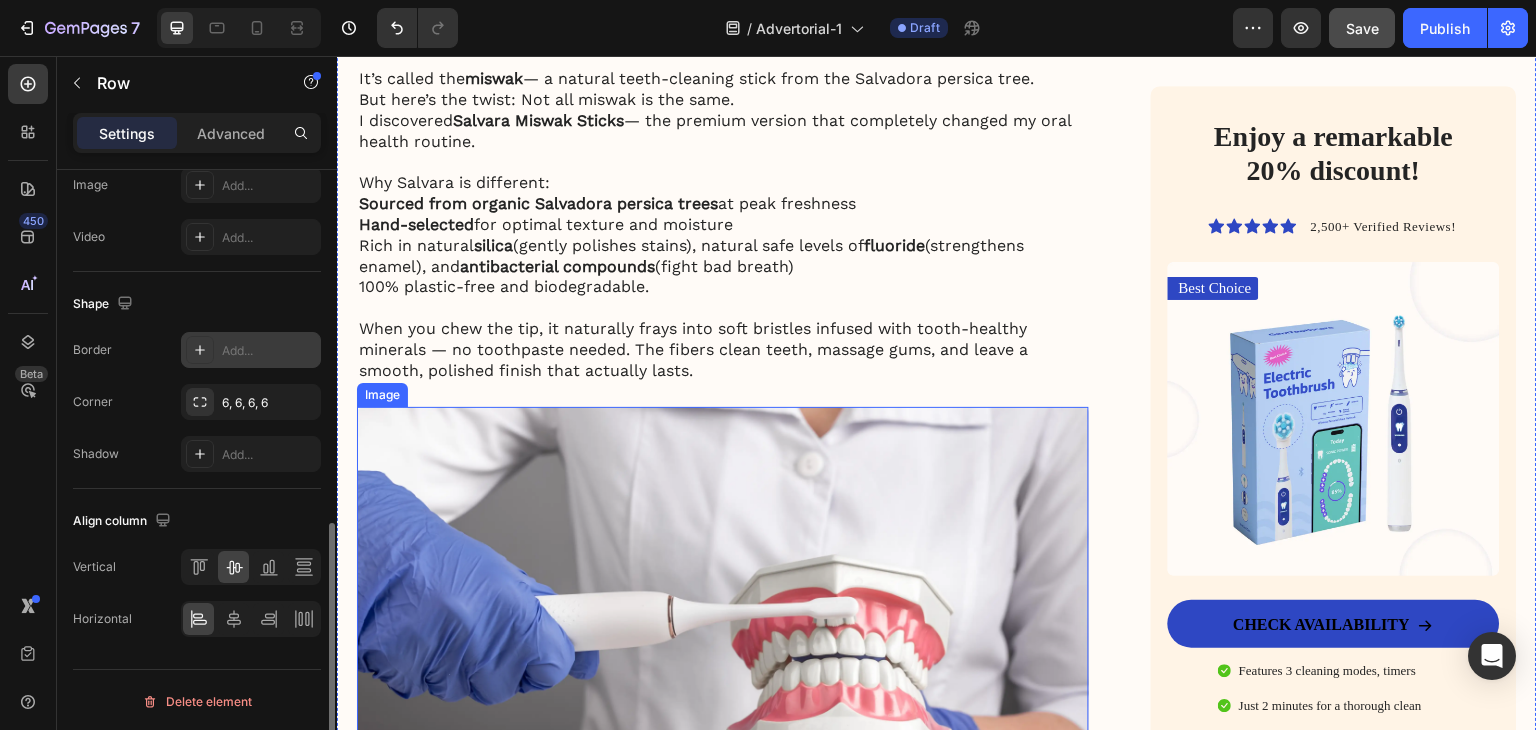 click at bounding box center [723, 592] 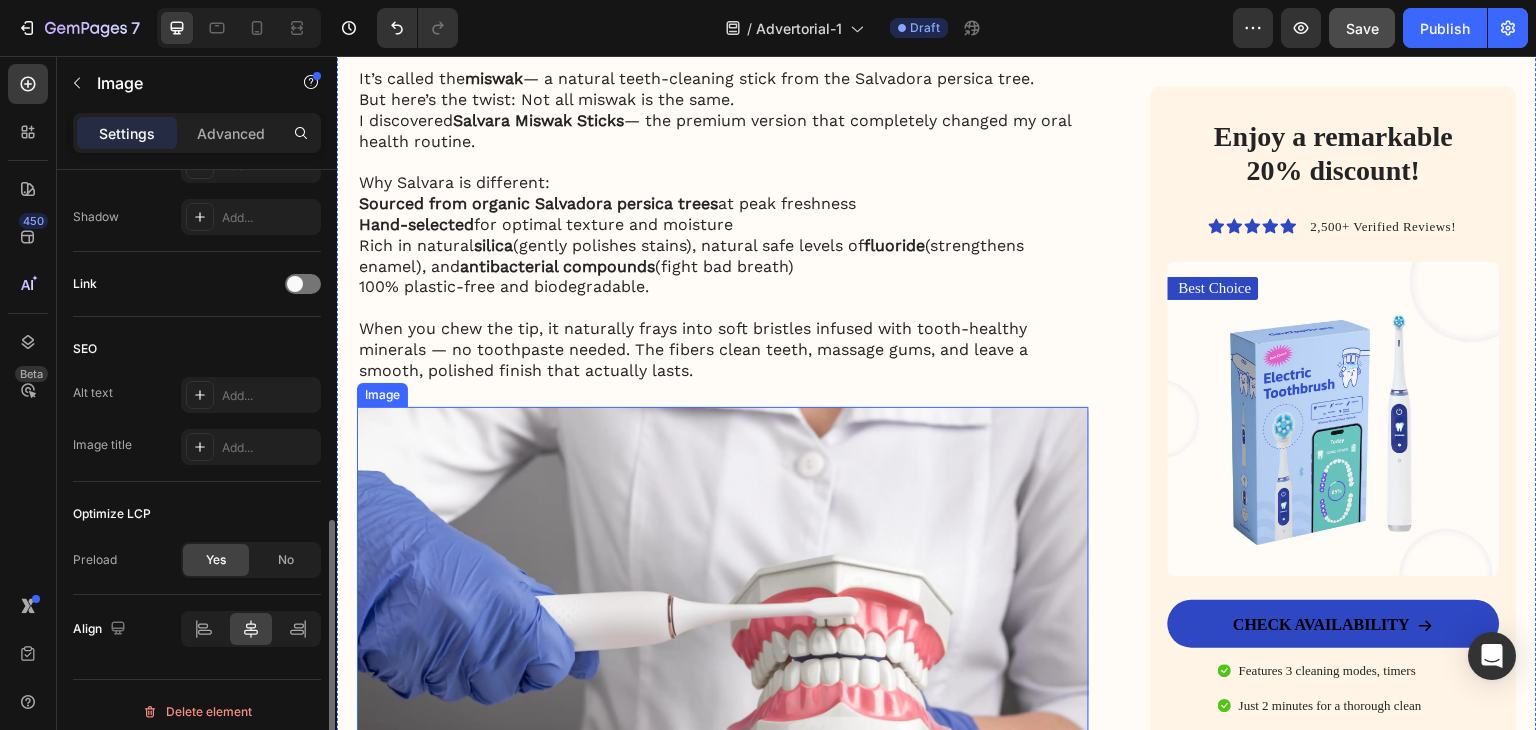 scroll, scrollTop: 0, scrollLeft: 0, axis: both 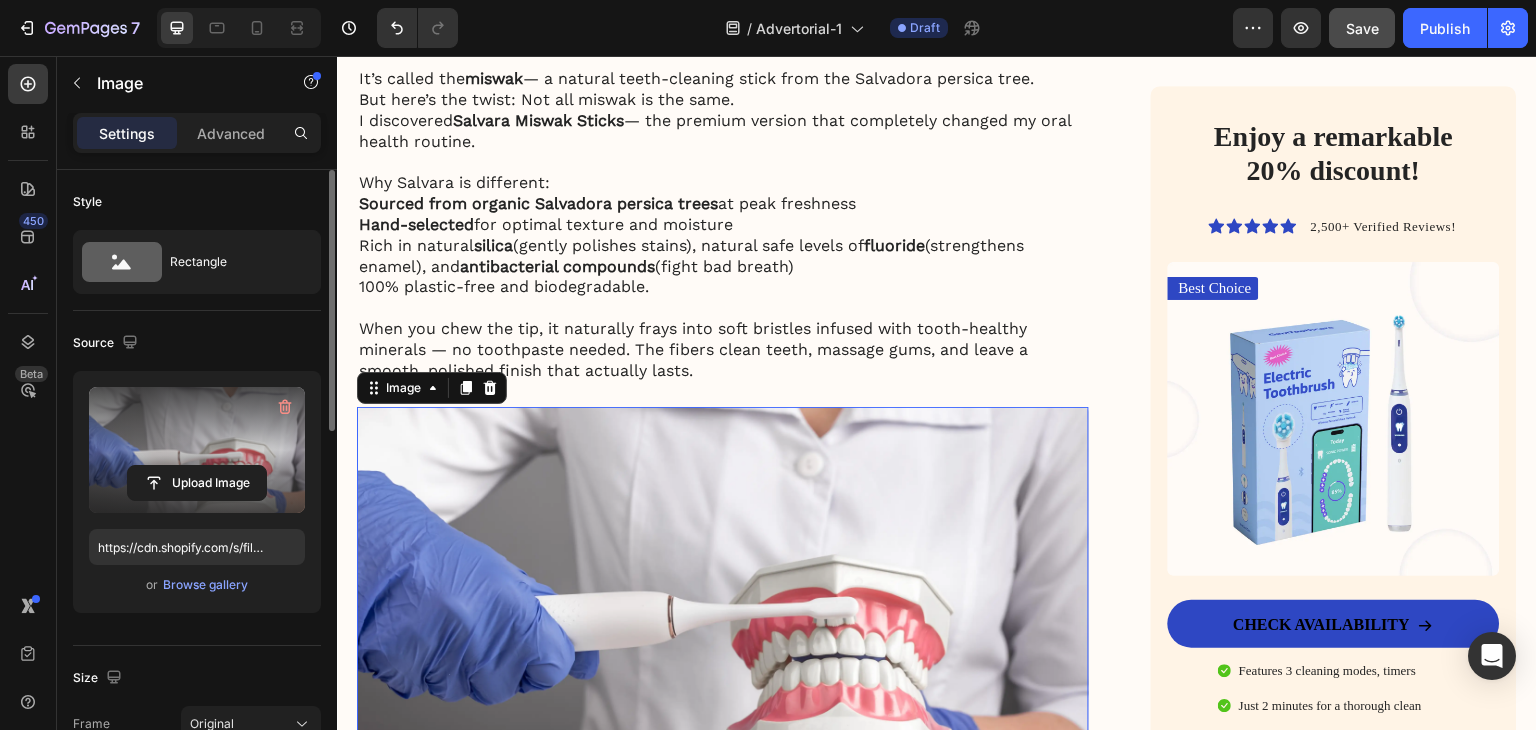 click at bounding box center [197, 450] 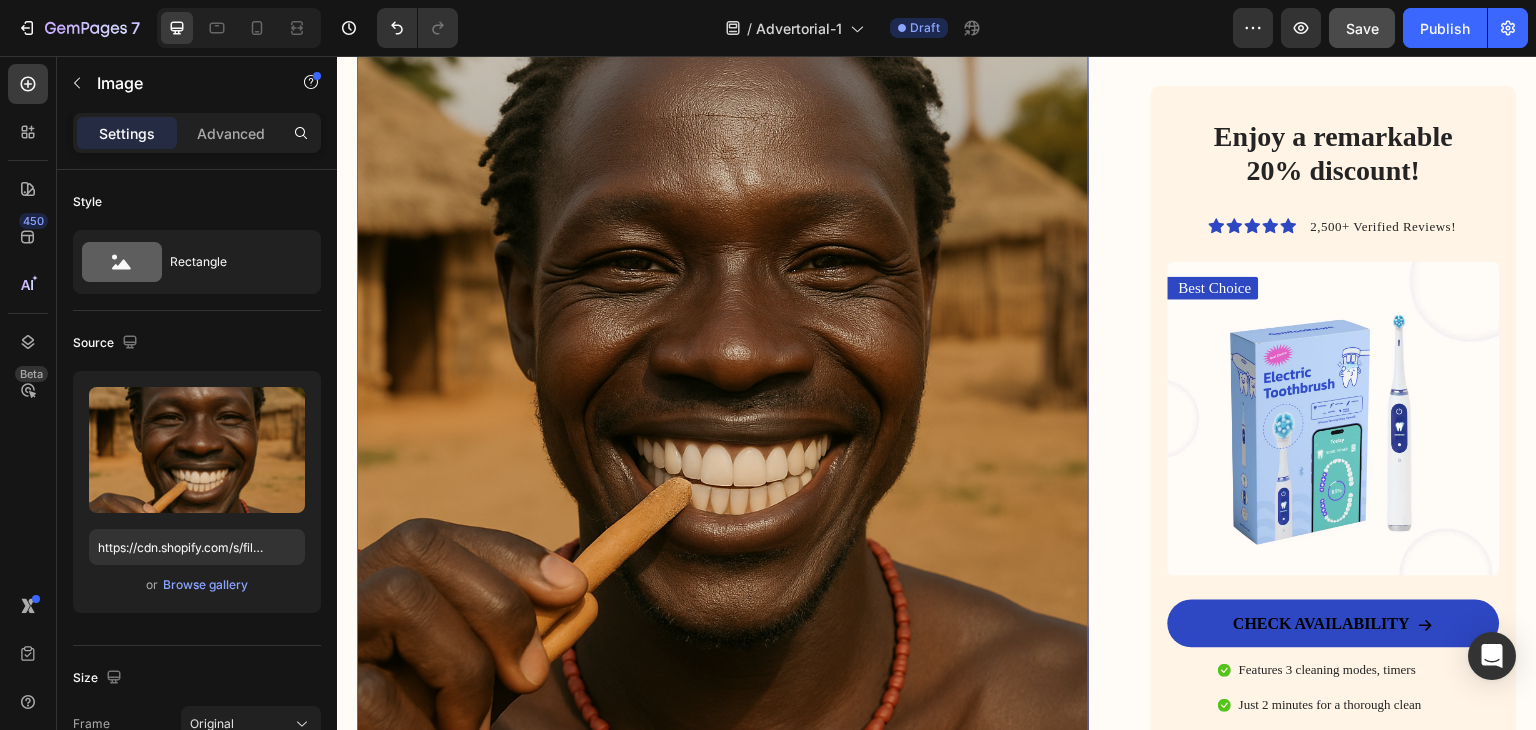 scroll, scrollTop: 2100, scrollLeft: 0, axis: vertical 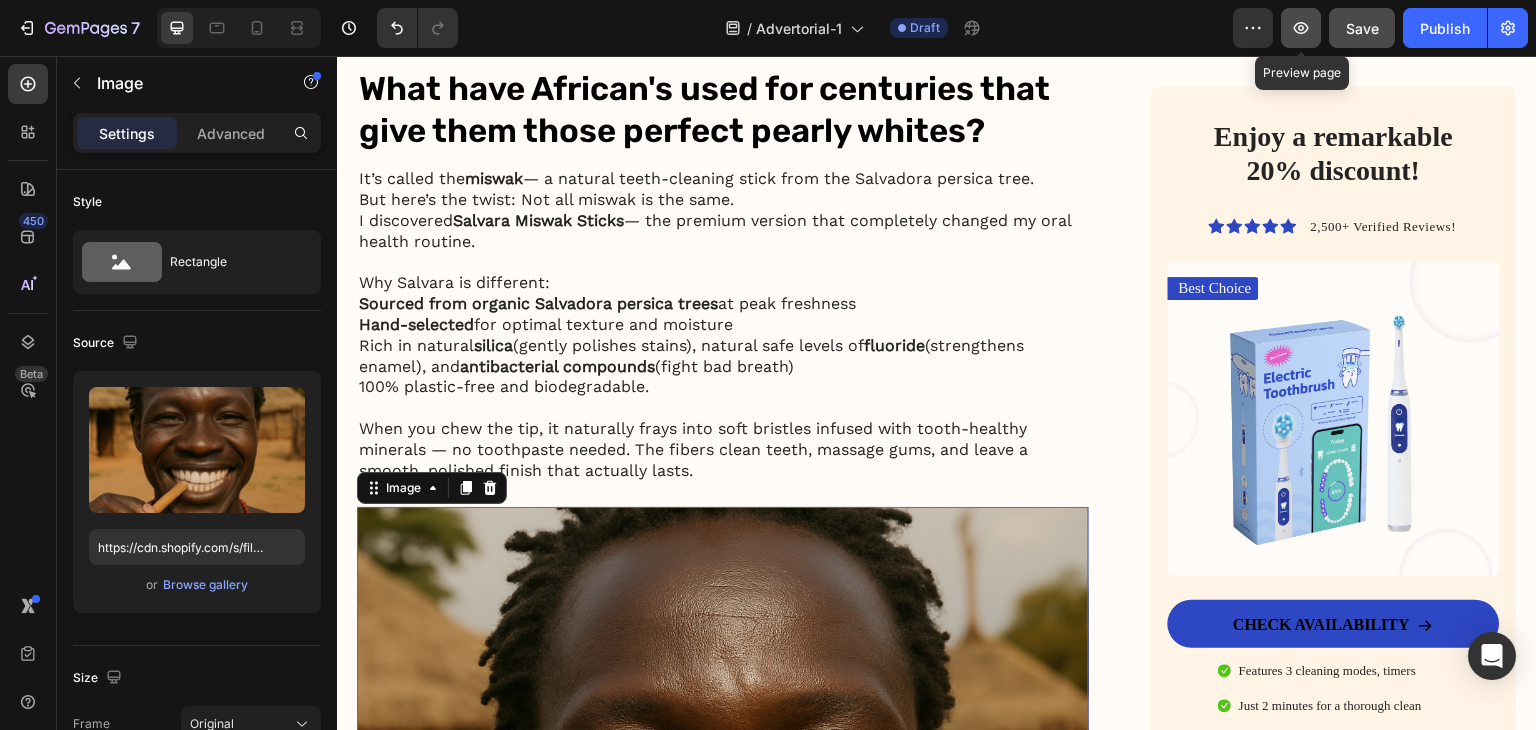 click 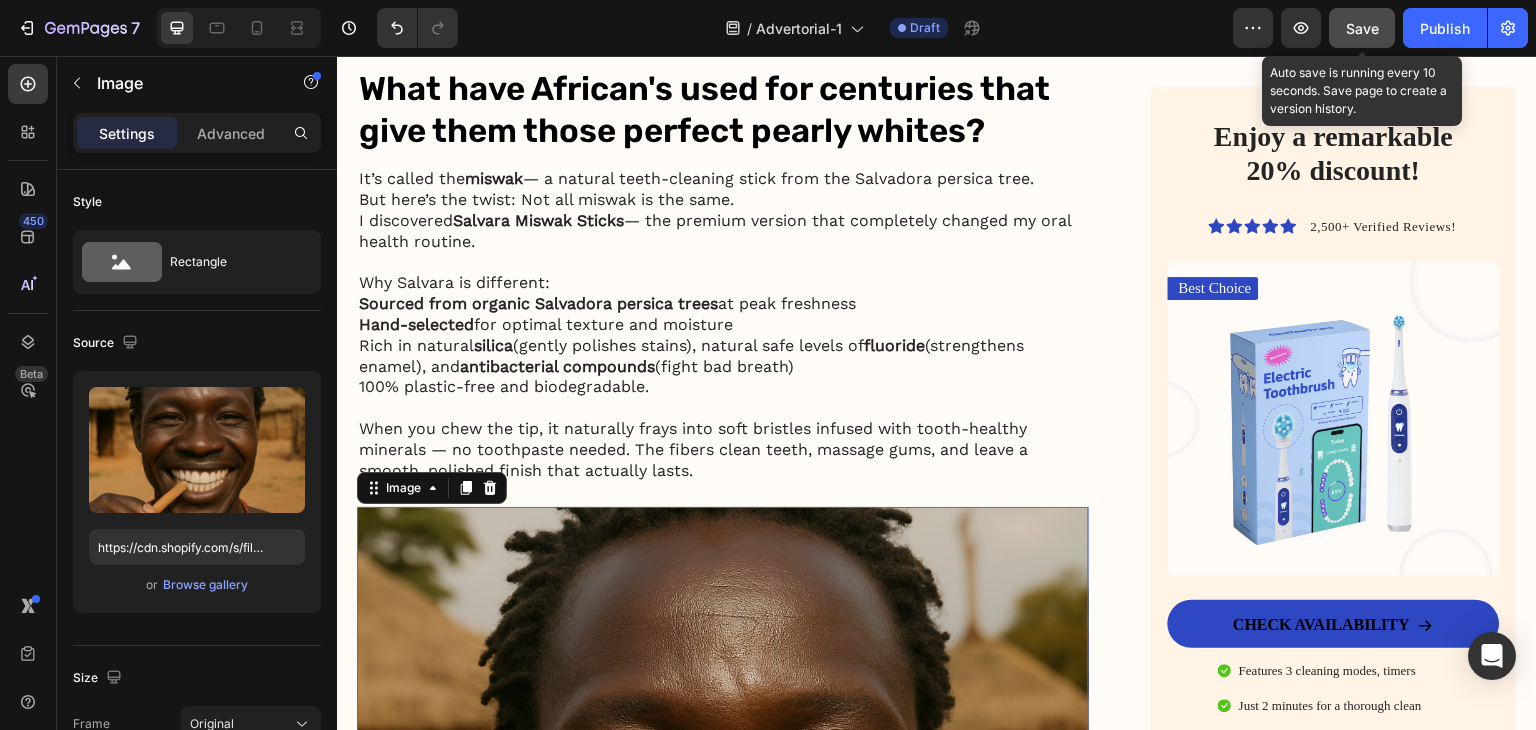 click on "Save" 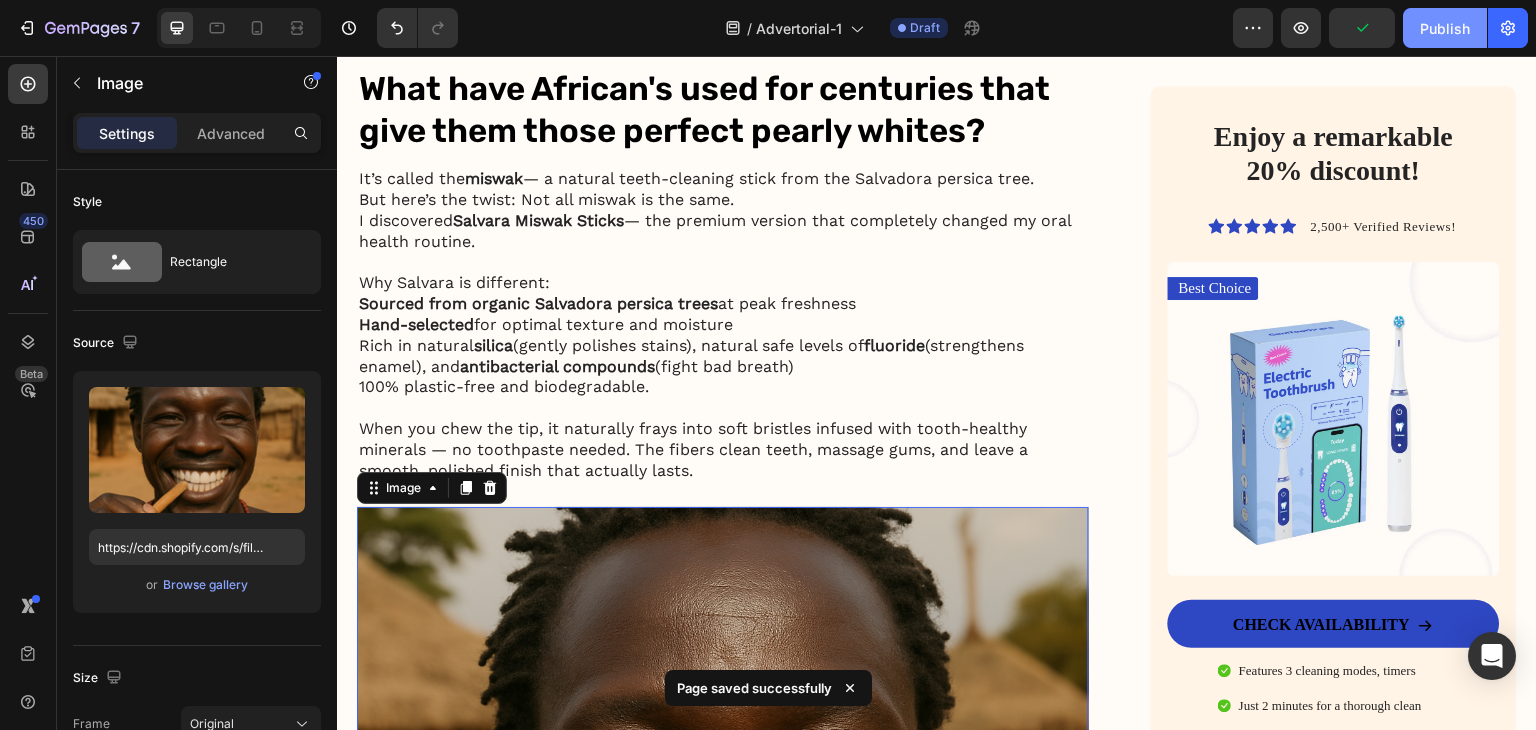 click on "Publish" at bounding box center (1445, 28) 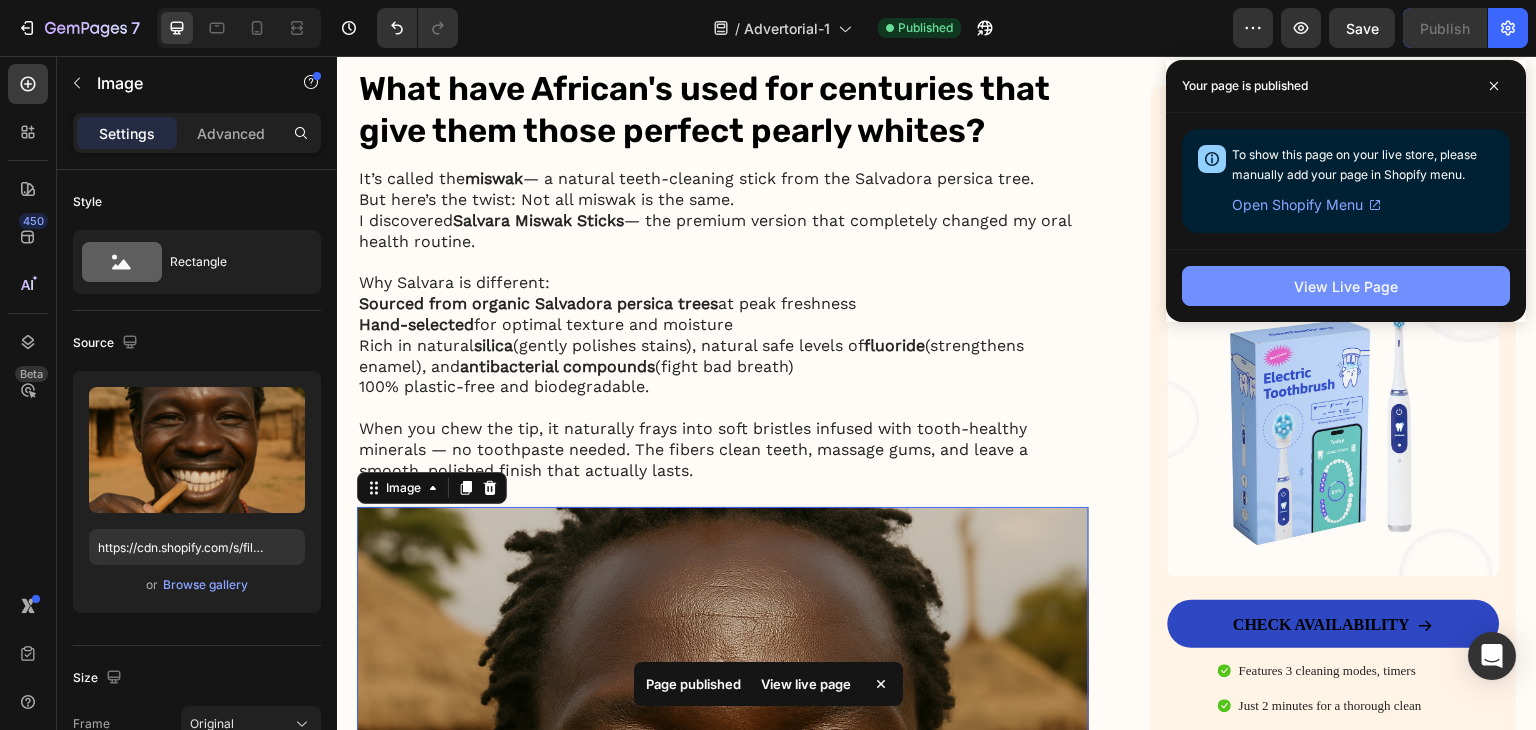 click on "View Live Page" at bounding box center (1346, 286) 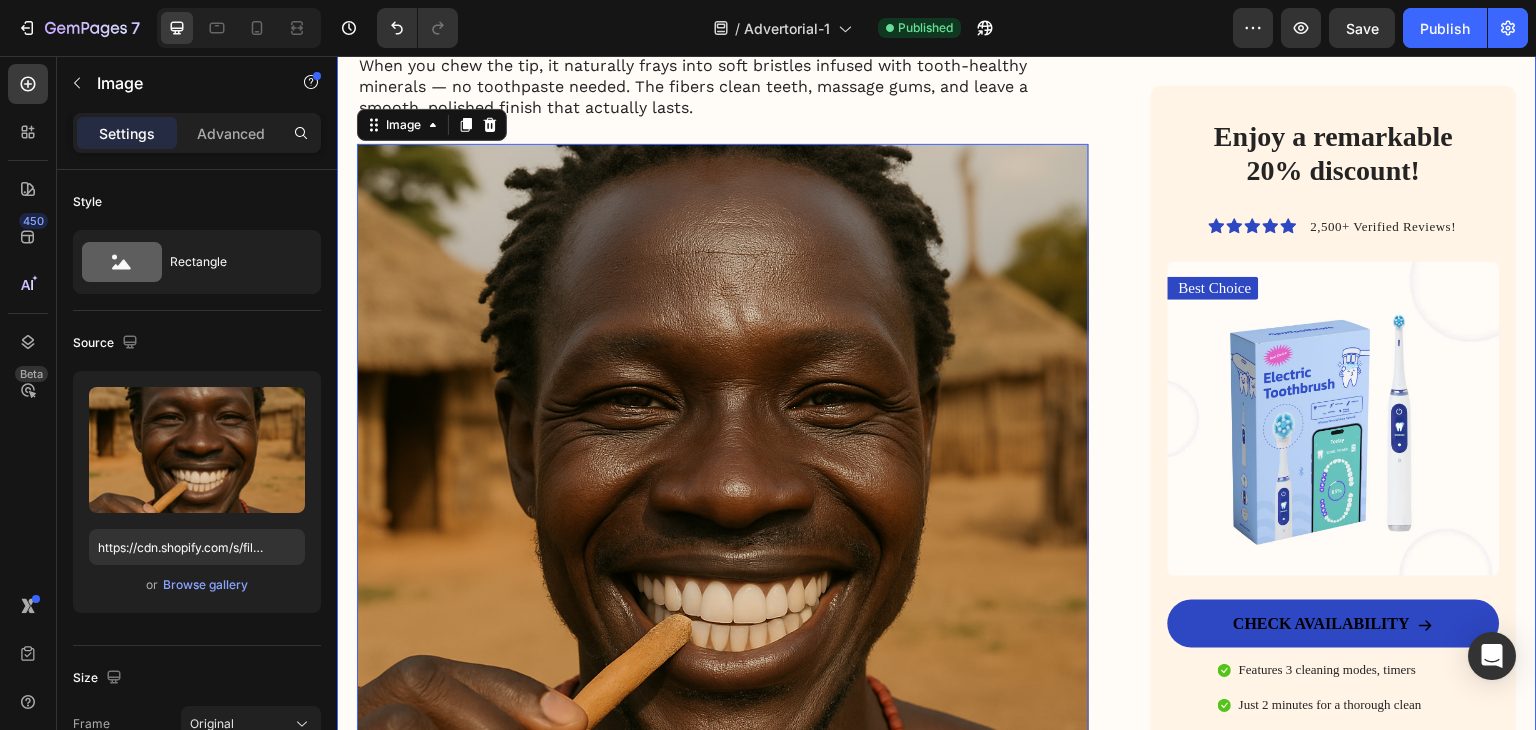 scroll, scrollTop: 2500, scrollLeft: 0, axis: vertical 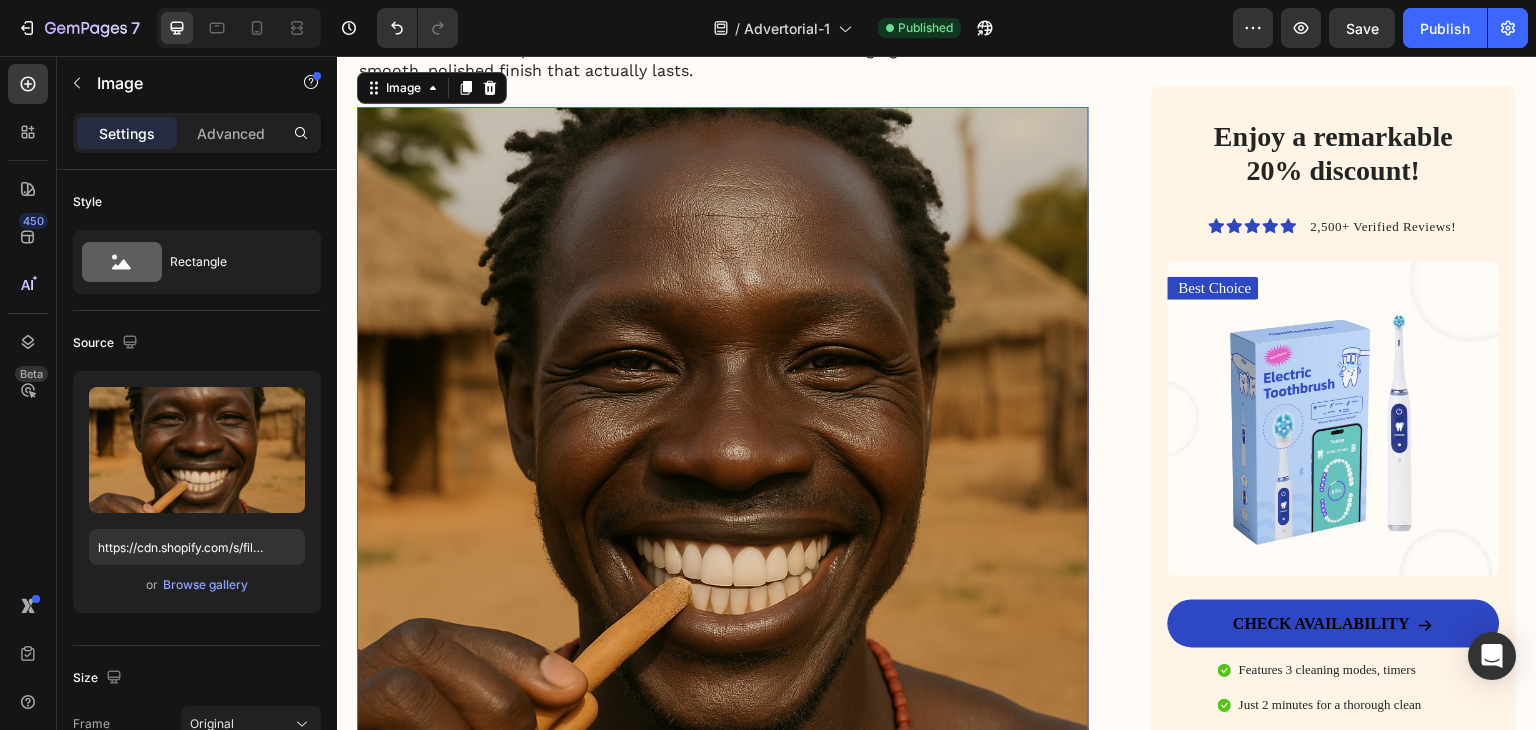 click at bounding box center [723, 473] 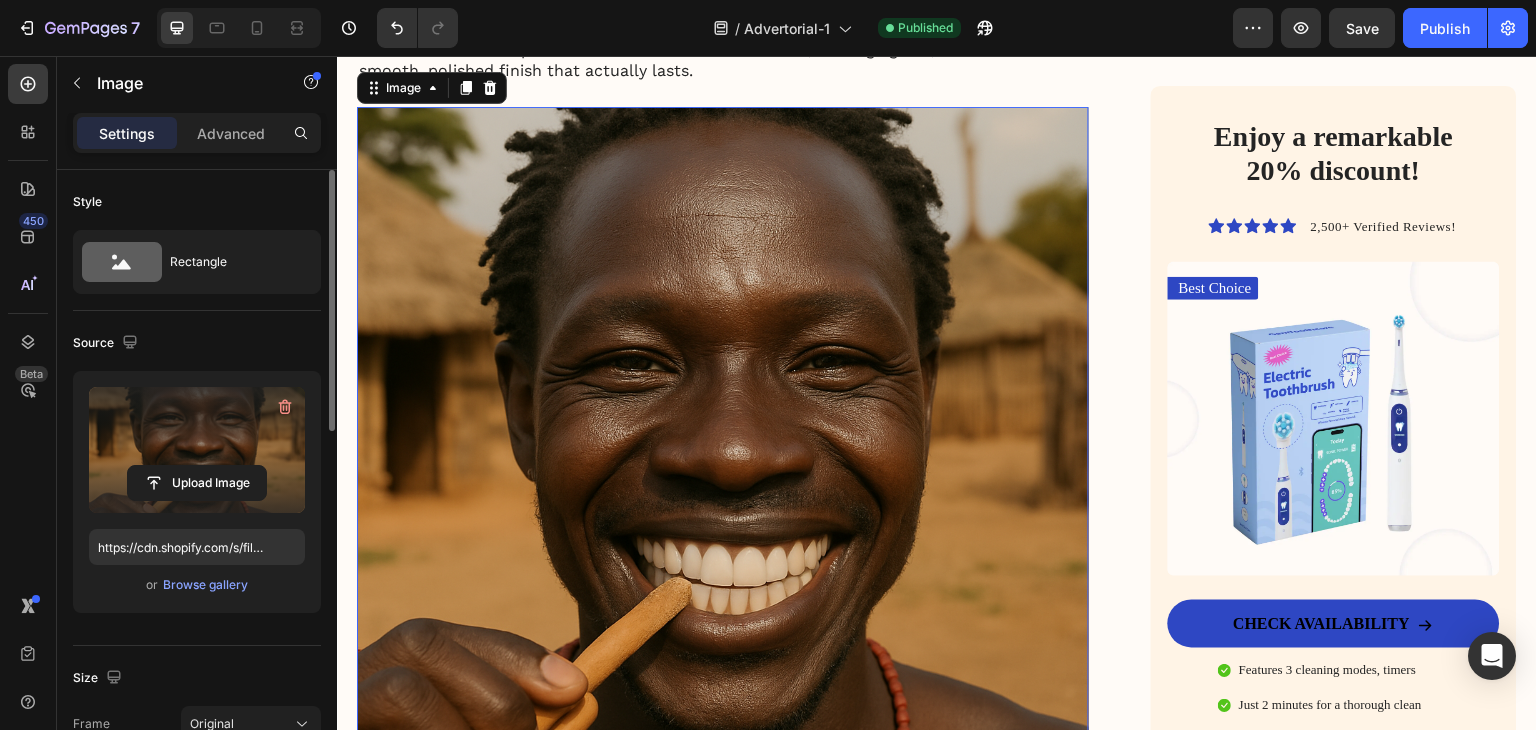 click at bounding box center [197, 450] 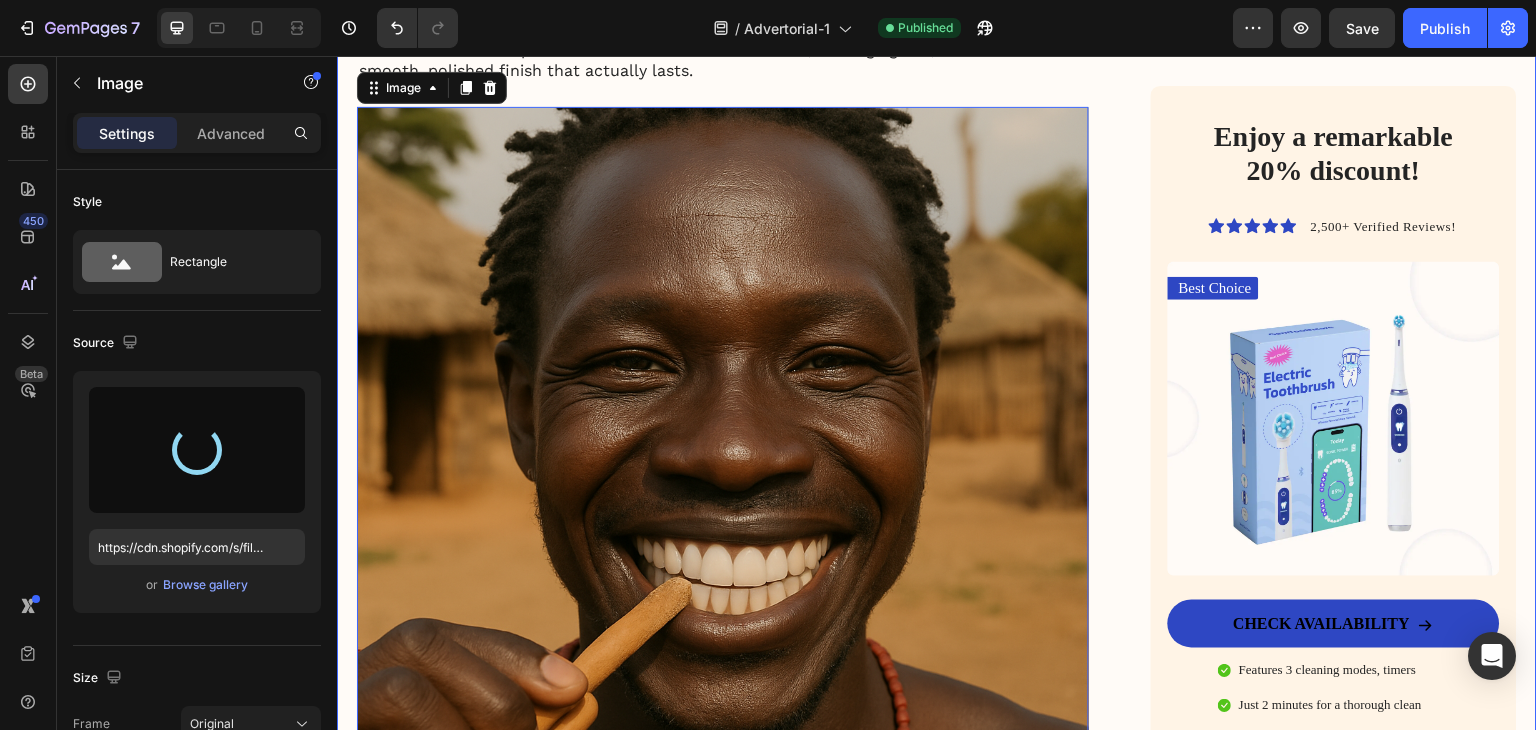type on "https://cdn.shopify.com/s/files/1/0939/8596/4401/files/gempages_577707070443226053-8bc7e017-1c6f-4770-87f0-7389521c306a.png" 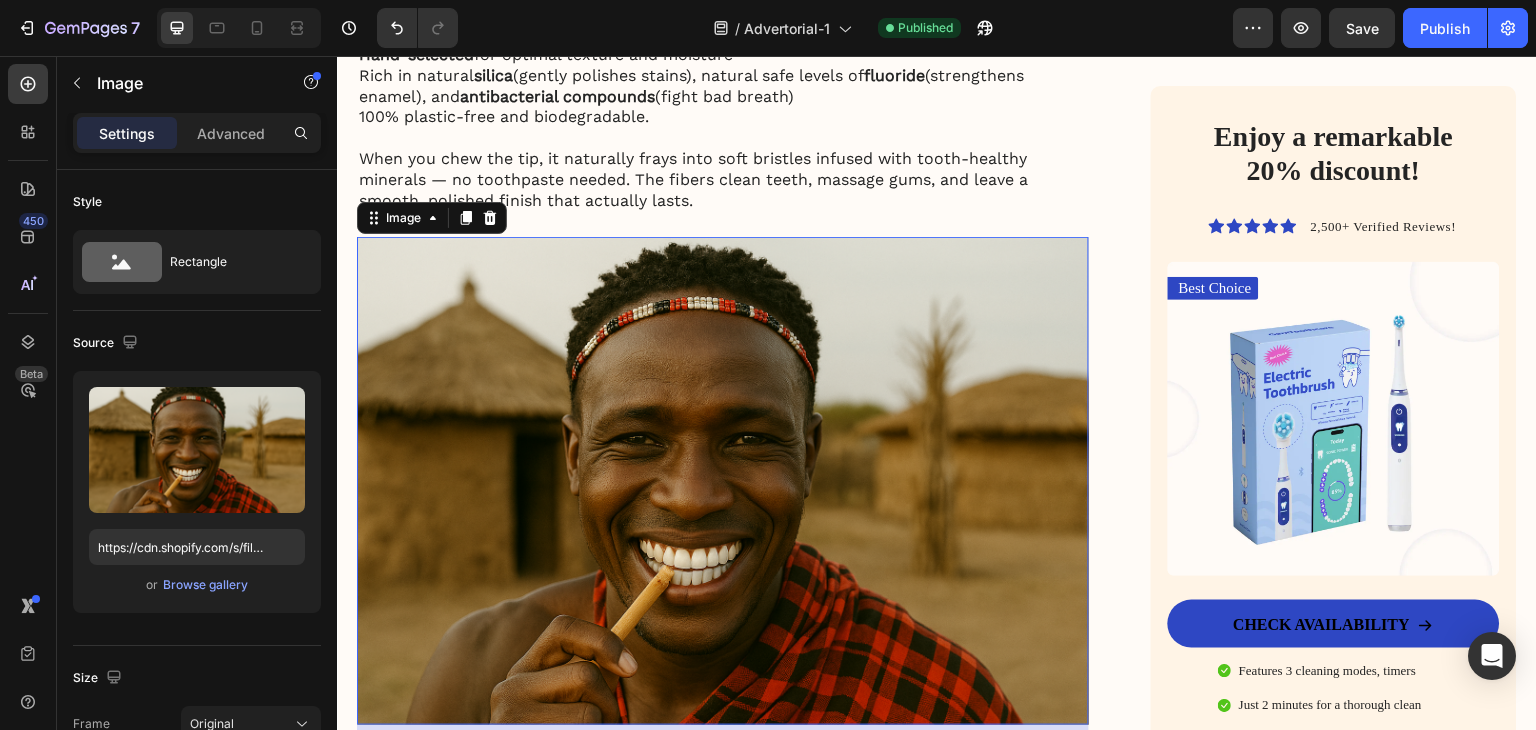 scroll, scrollTop: 2400, scrollLeft: 0, axis: vertical 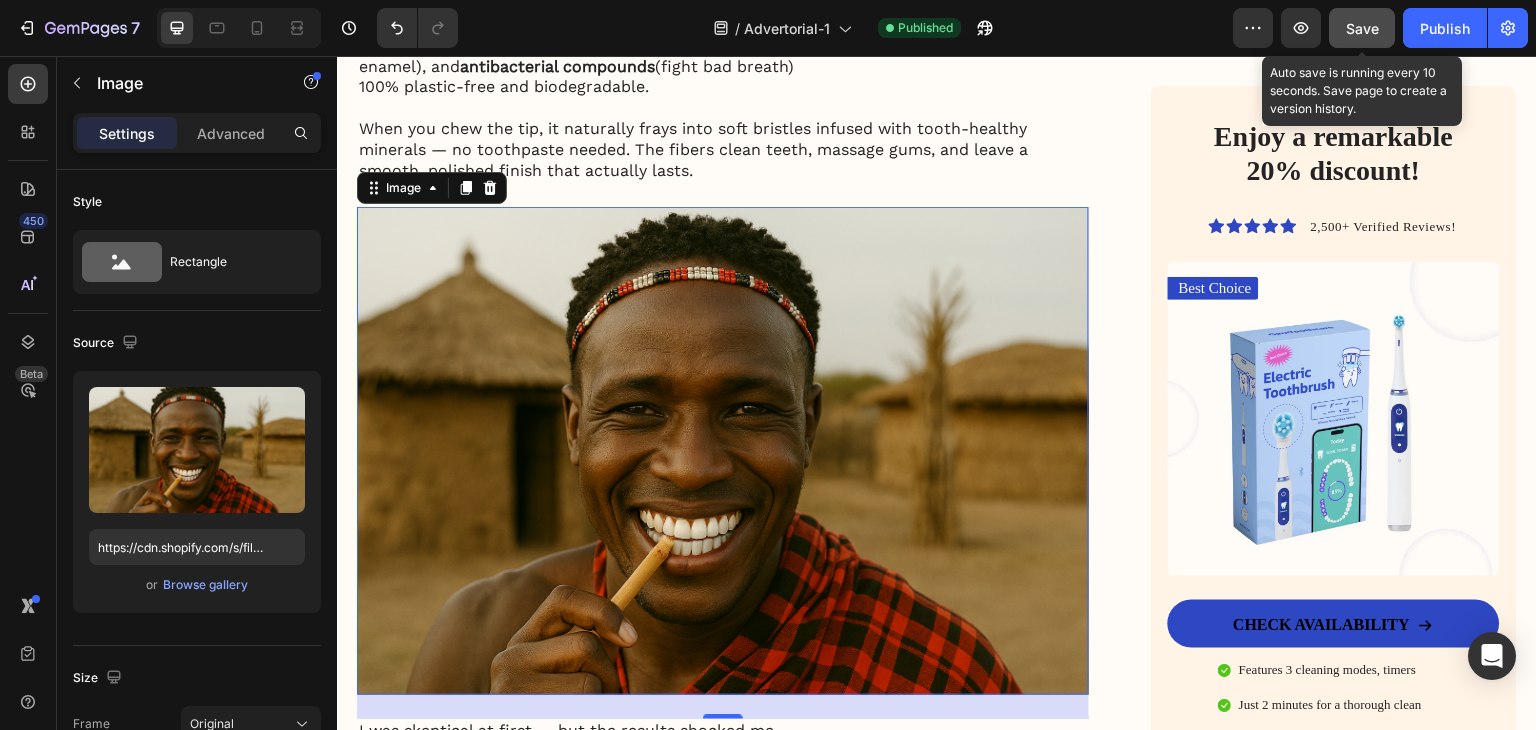 click on "Save" 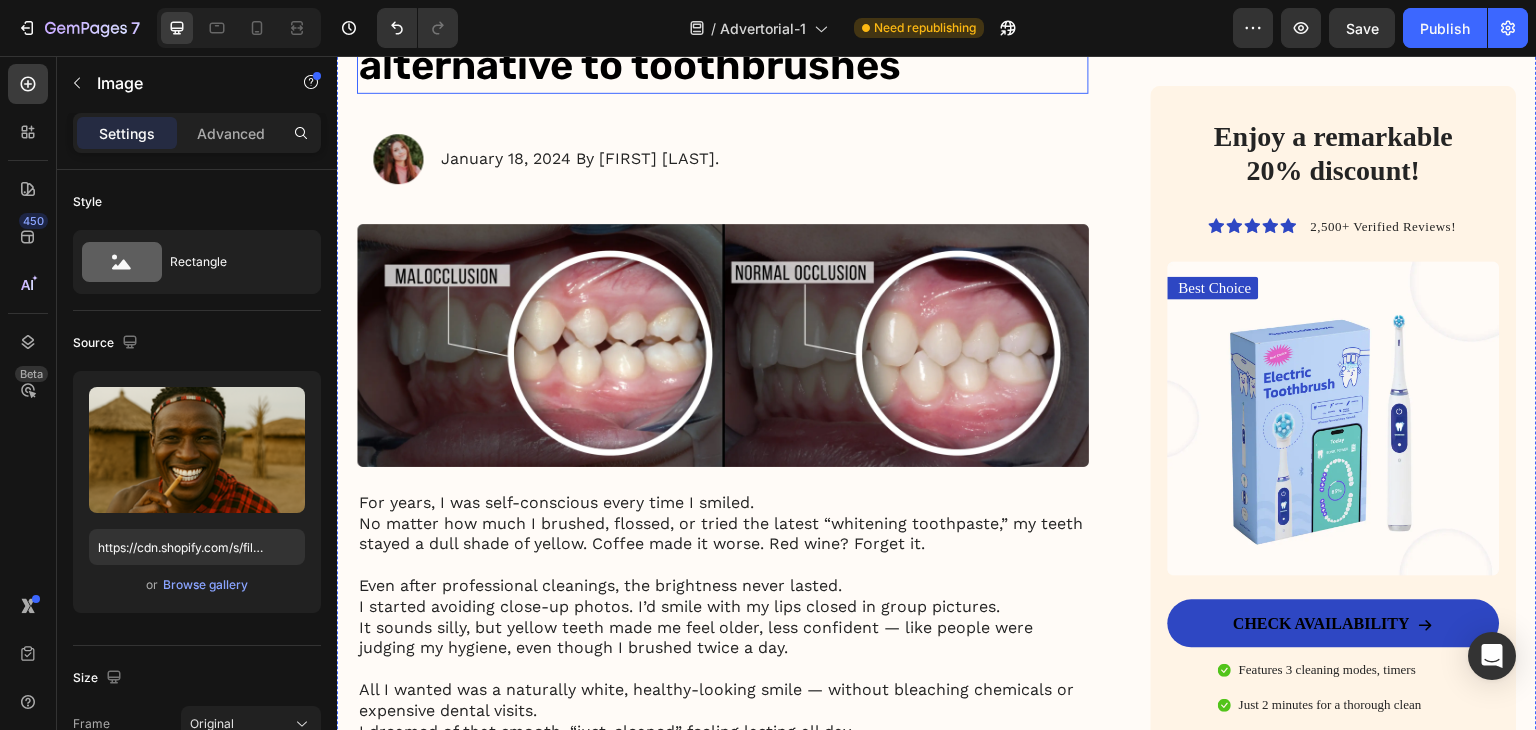 scroll, scrollTop: 300, scrollLeft: 0, axis: vertical 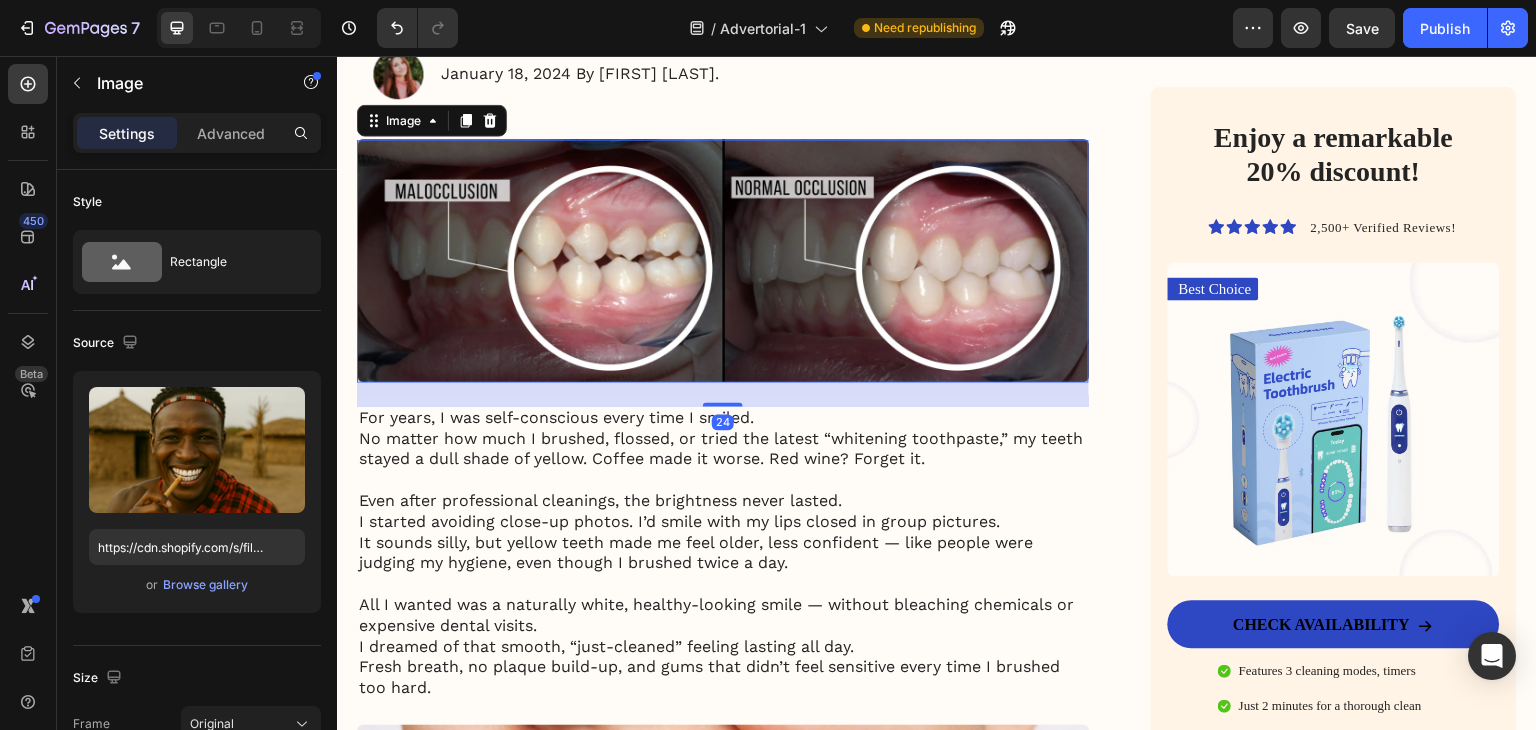 click at bounding box center (723, 260) 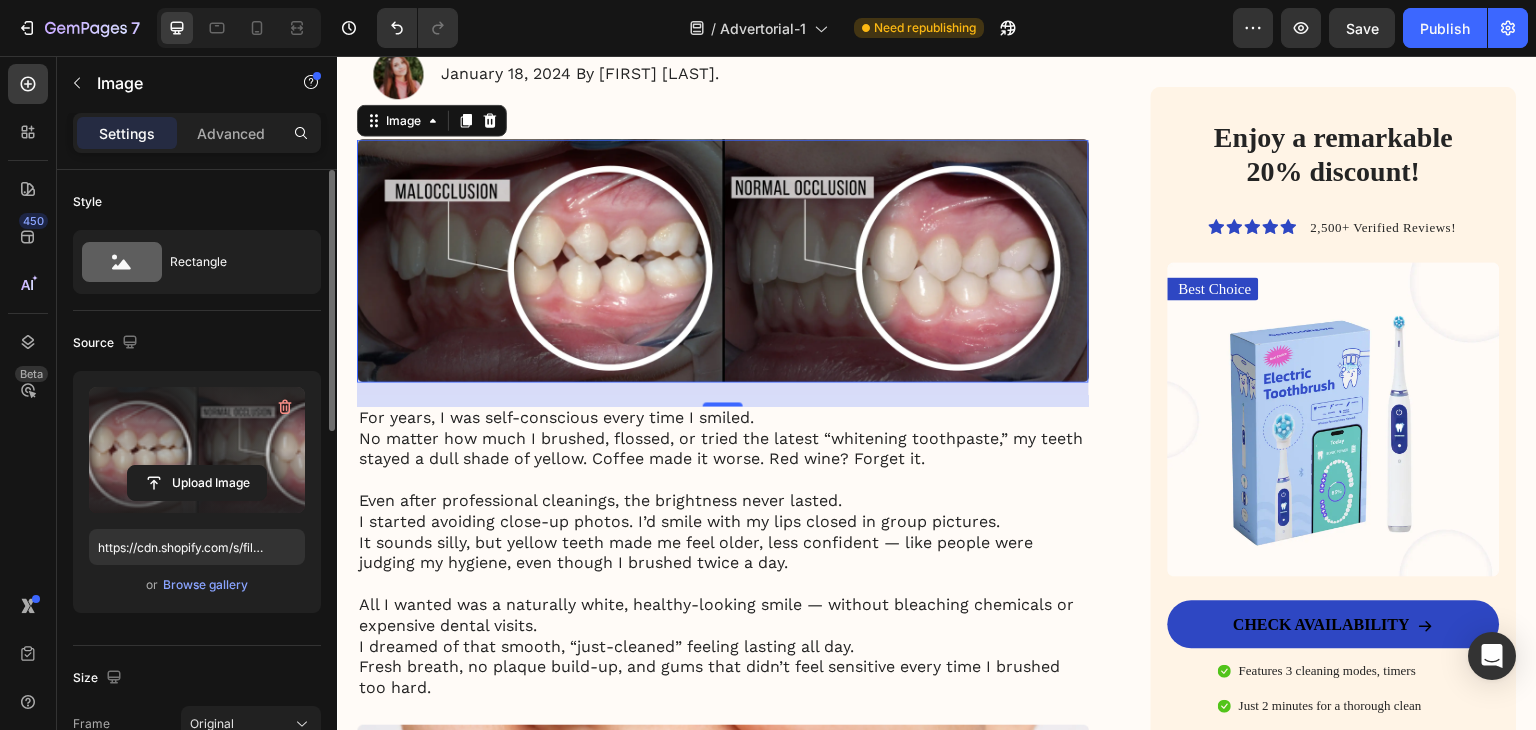 click at bounding box center [197, 450] 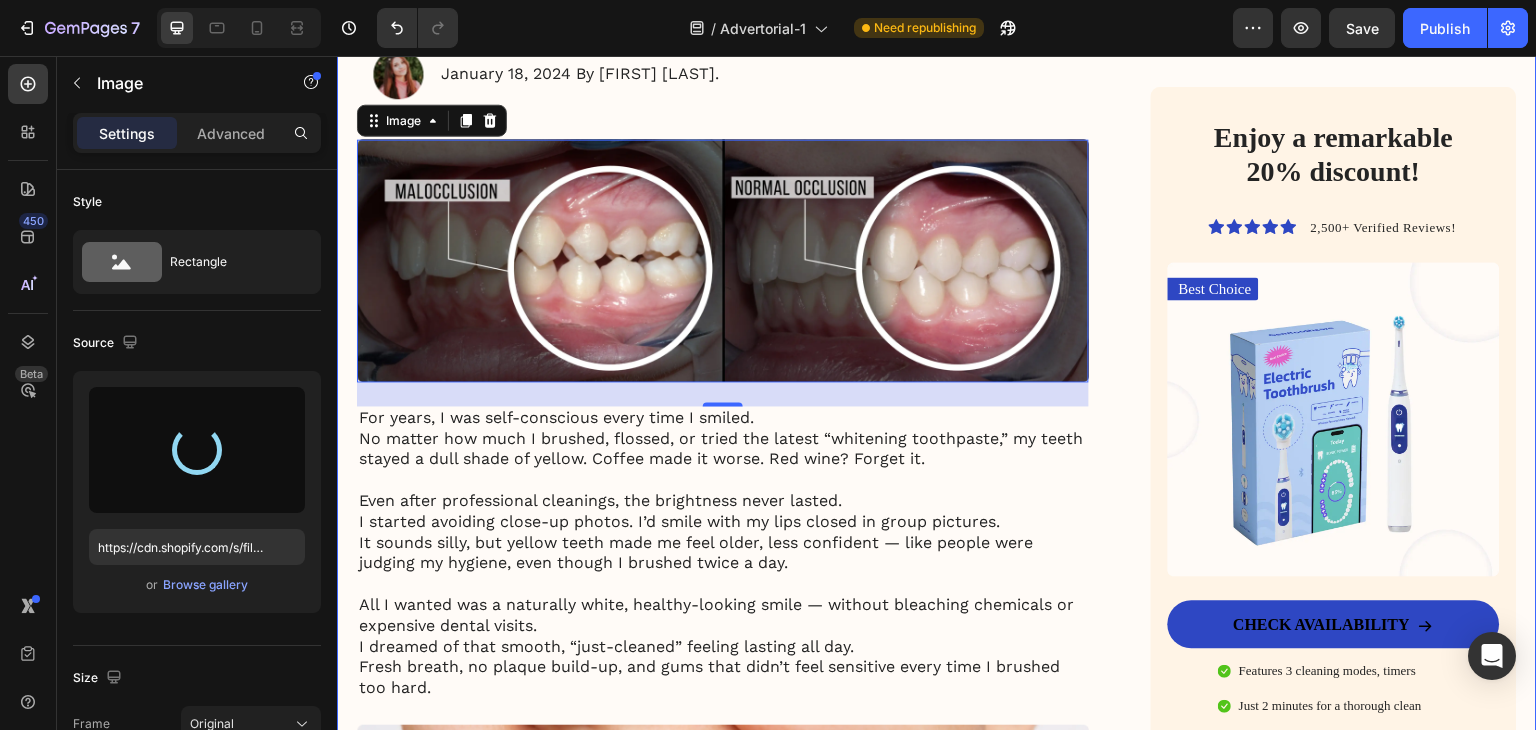 type on "https://cdn.shopify.com/s/files/1/0939/8596/4401/files/gempages_577707070443226053-125ac6d6-9341-410c-aa36-6ed5bbc3eef2.png" 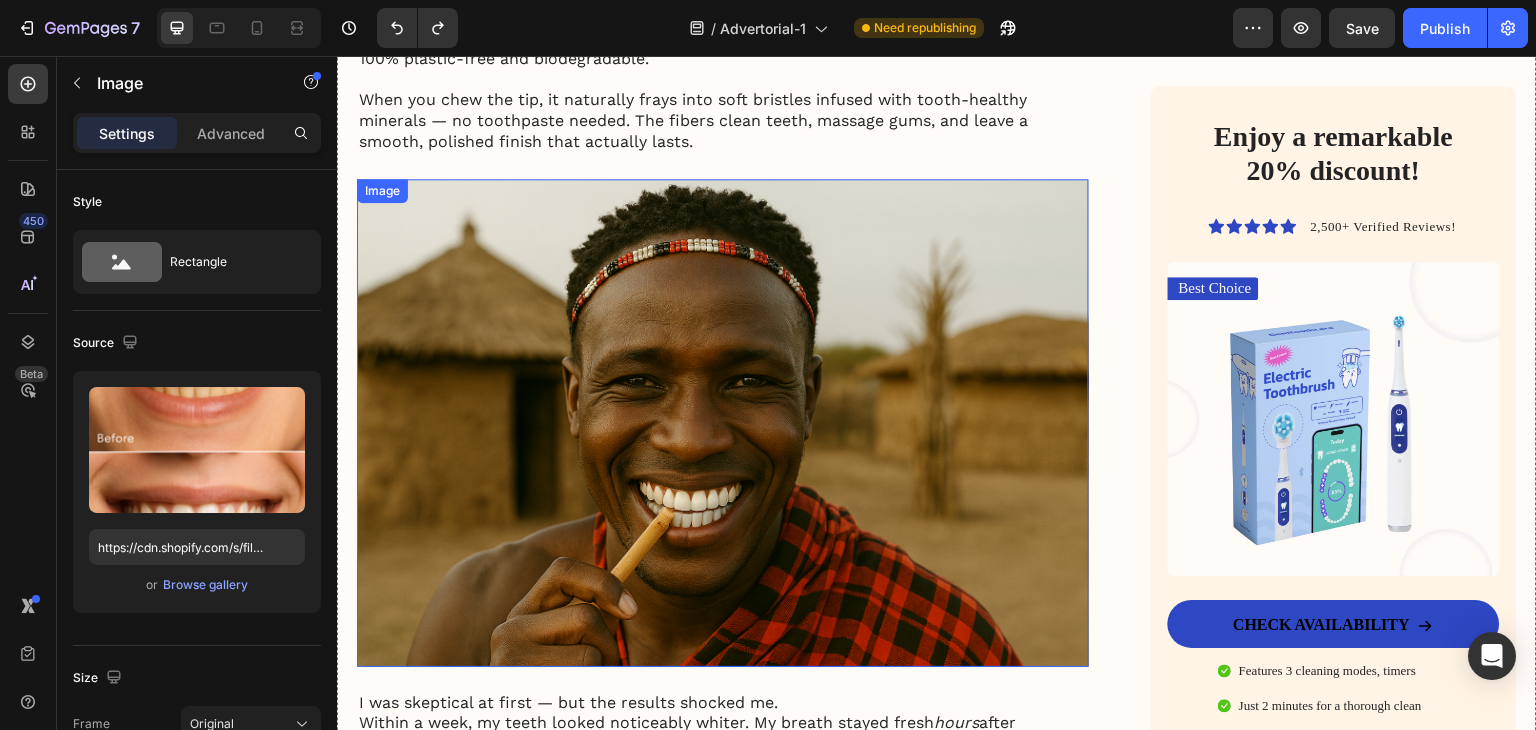 scroll, scrollTop: 3100, scrollLeft: 0, axis: vertical 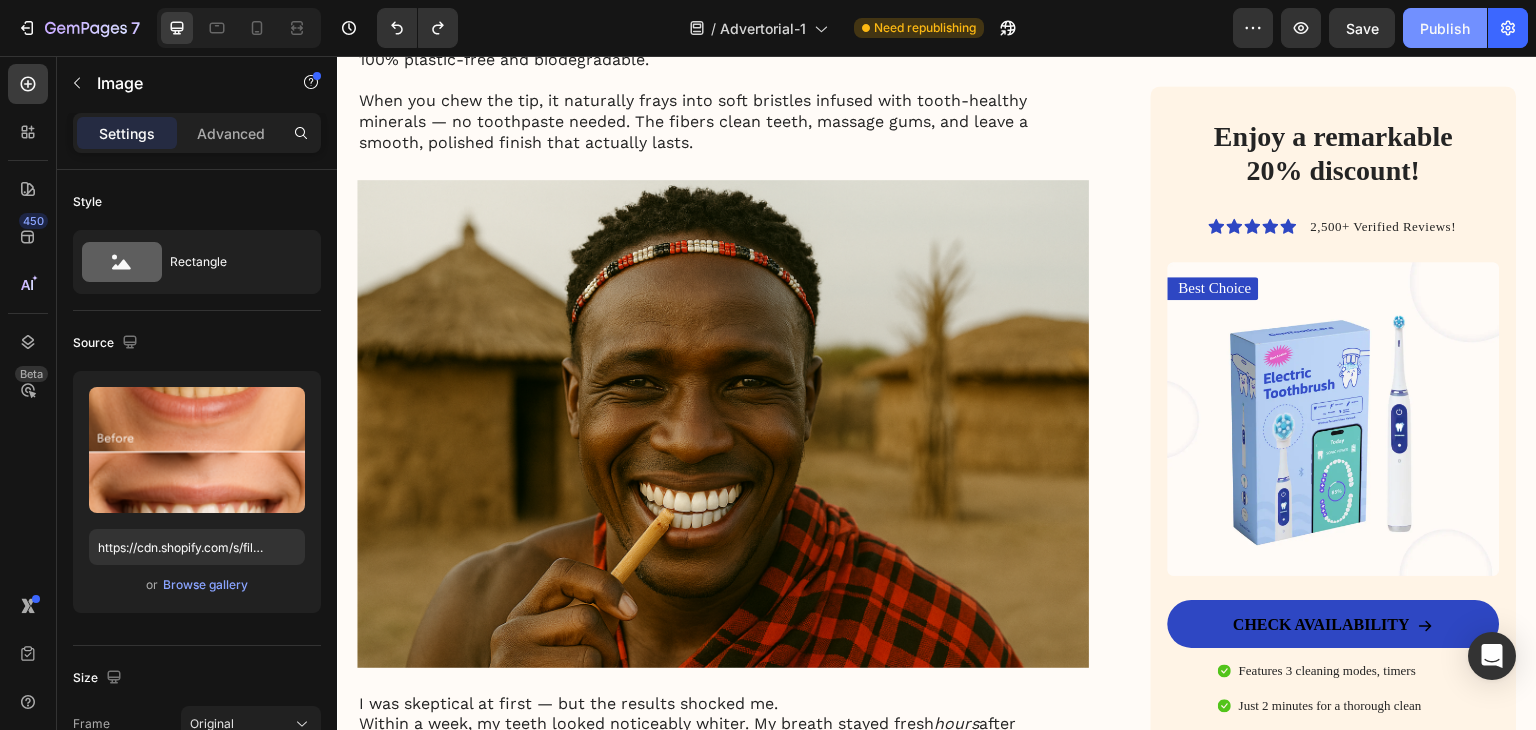 click on "Publish" at bounding box center [1445, 28] 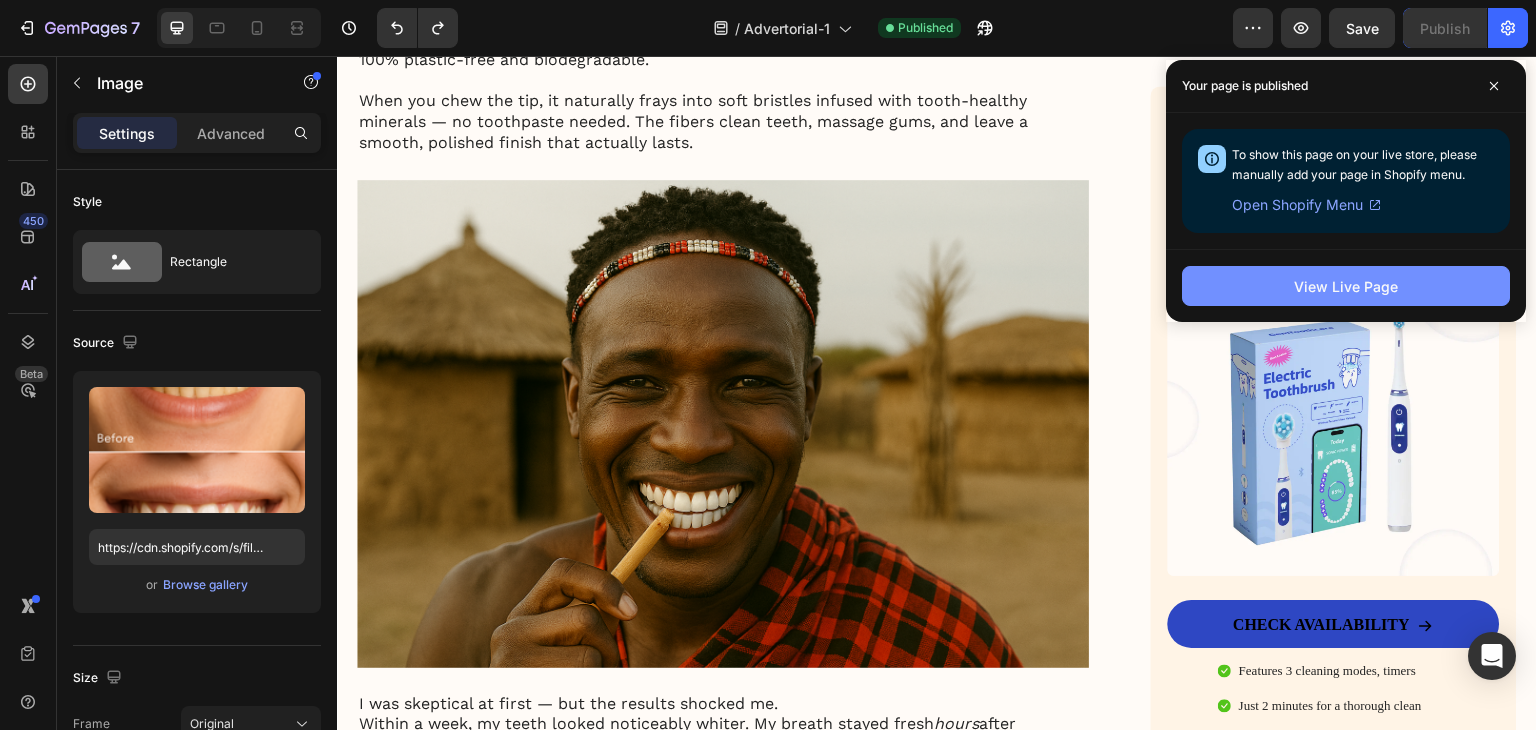 click on "View Live Page" at bounding box center (1346, 286) 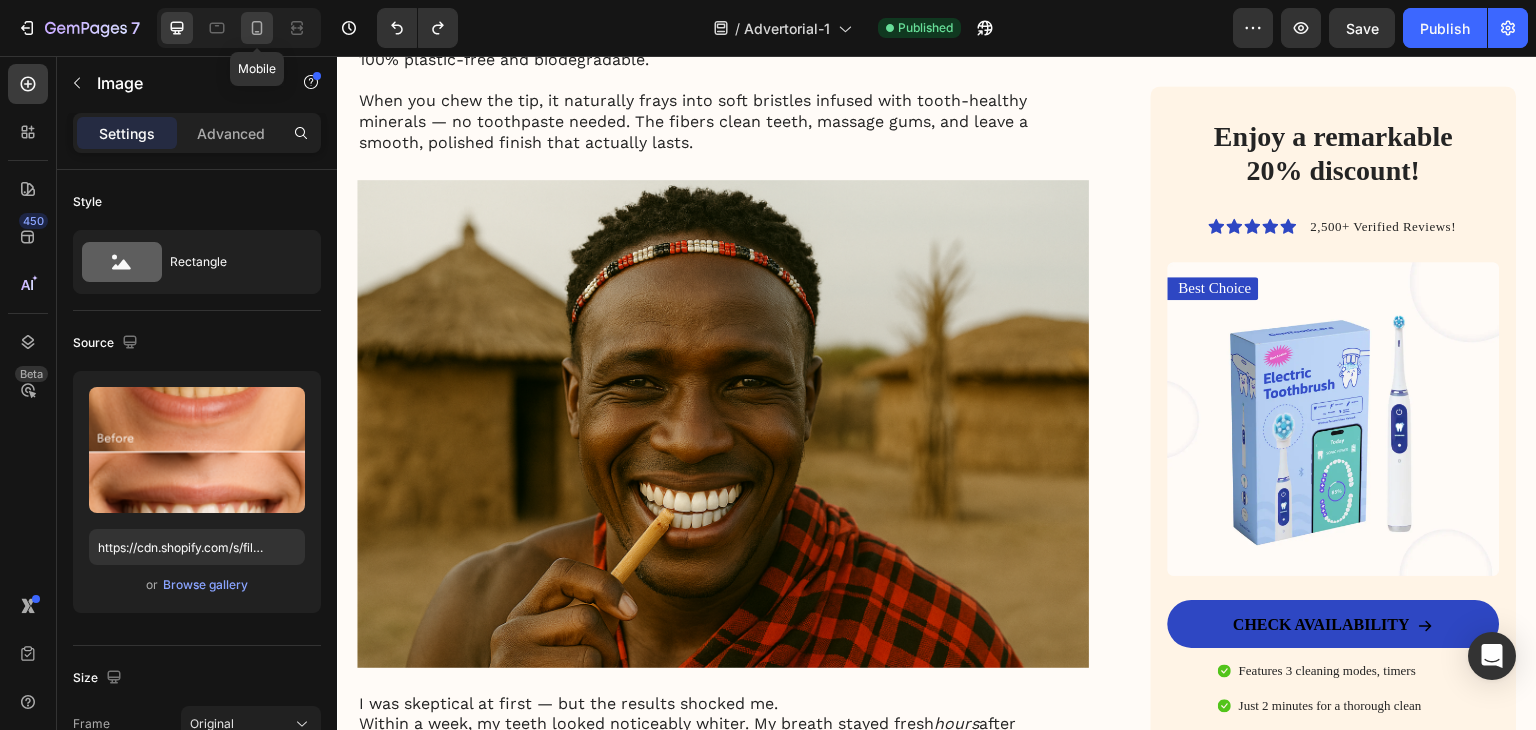 click 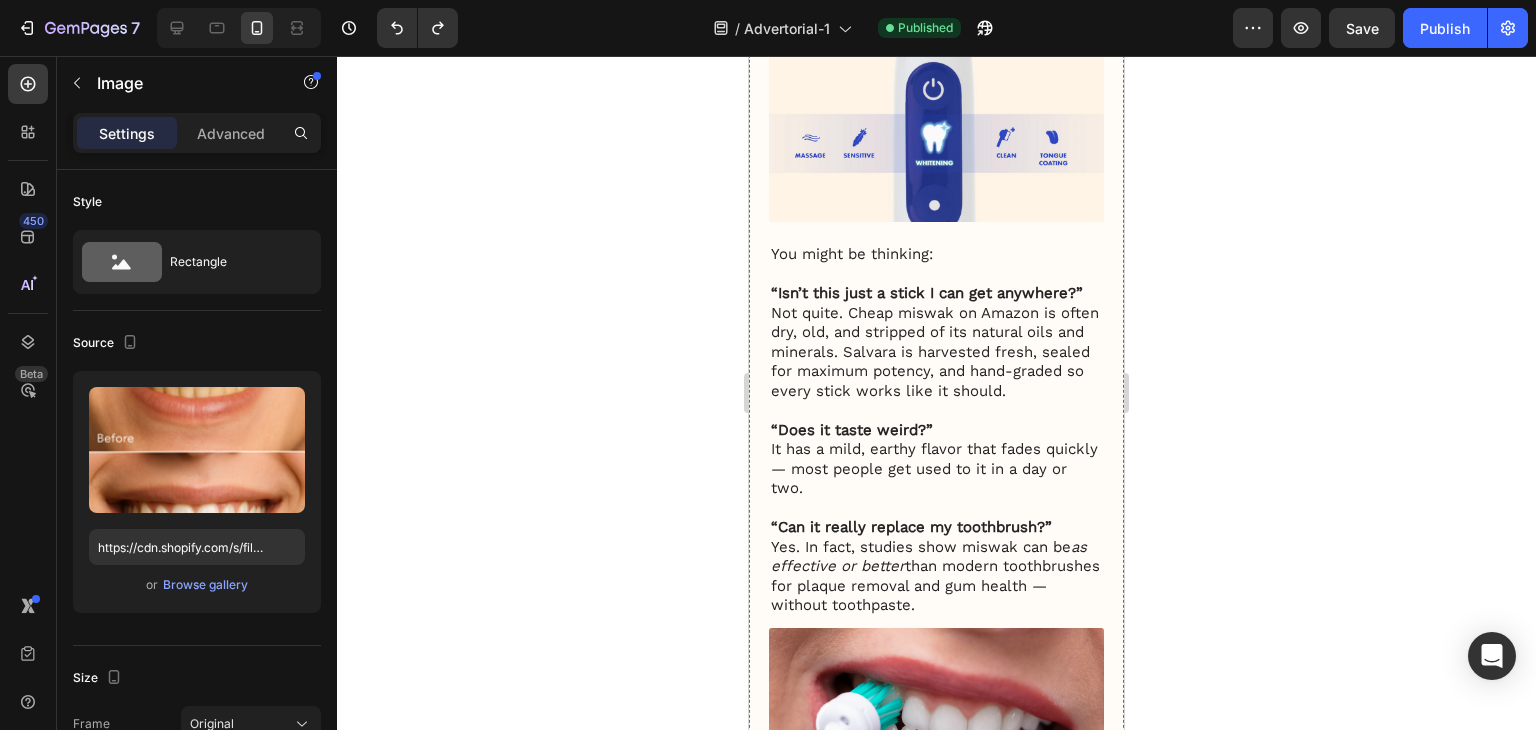 scroll, scrollTop: 3900, scrollLeft: 0, axis: vertical 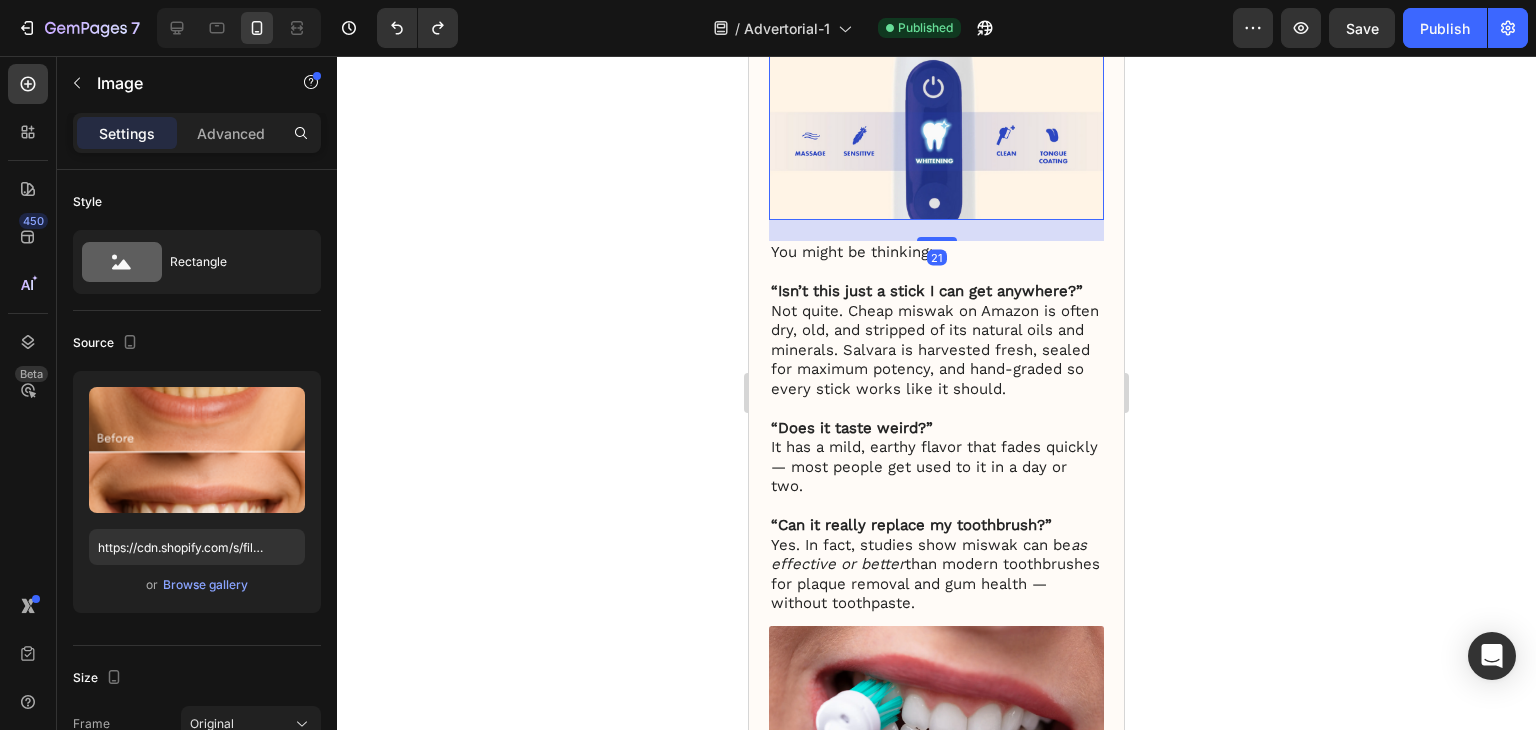 click at bounding box center (936, 135) 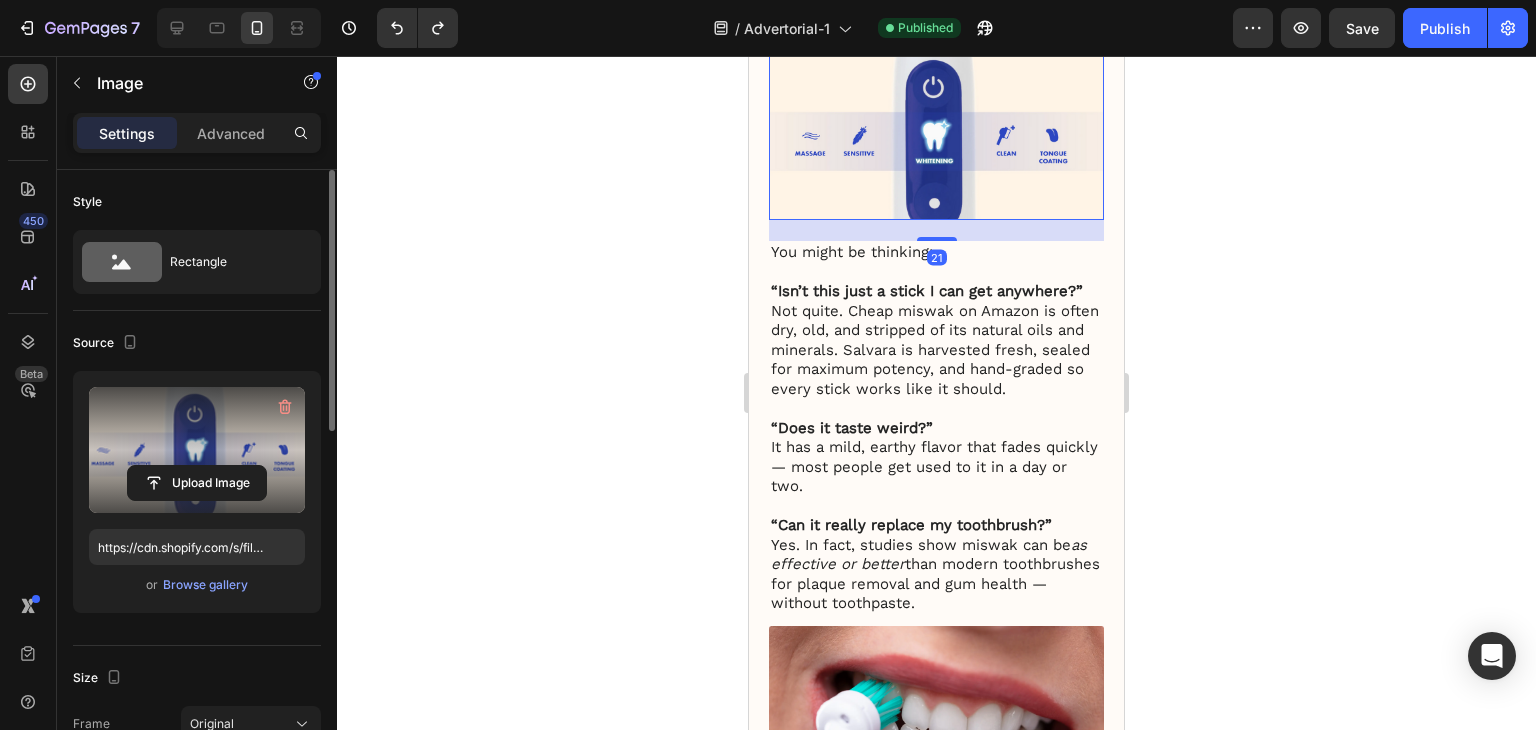 click at bounding box center [197, 450] 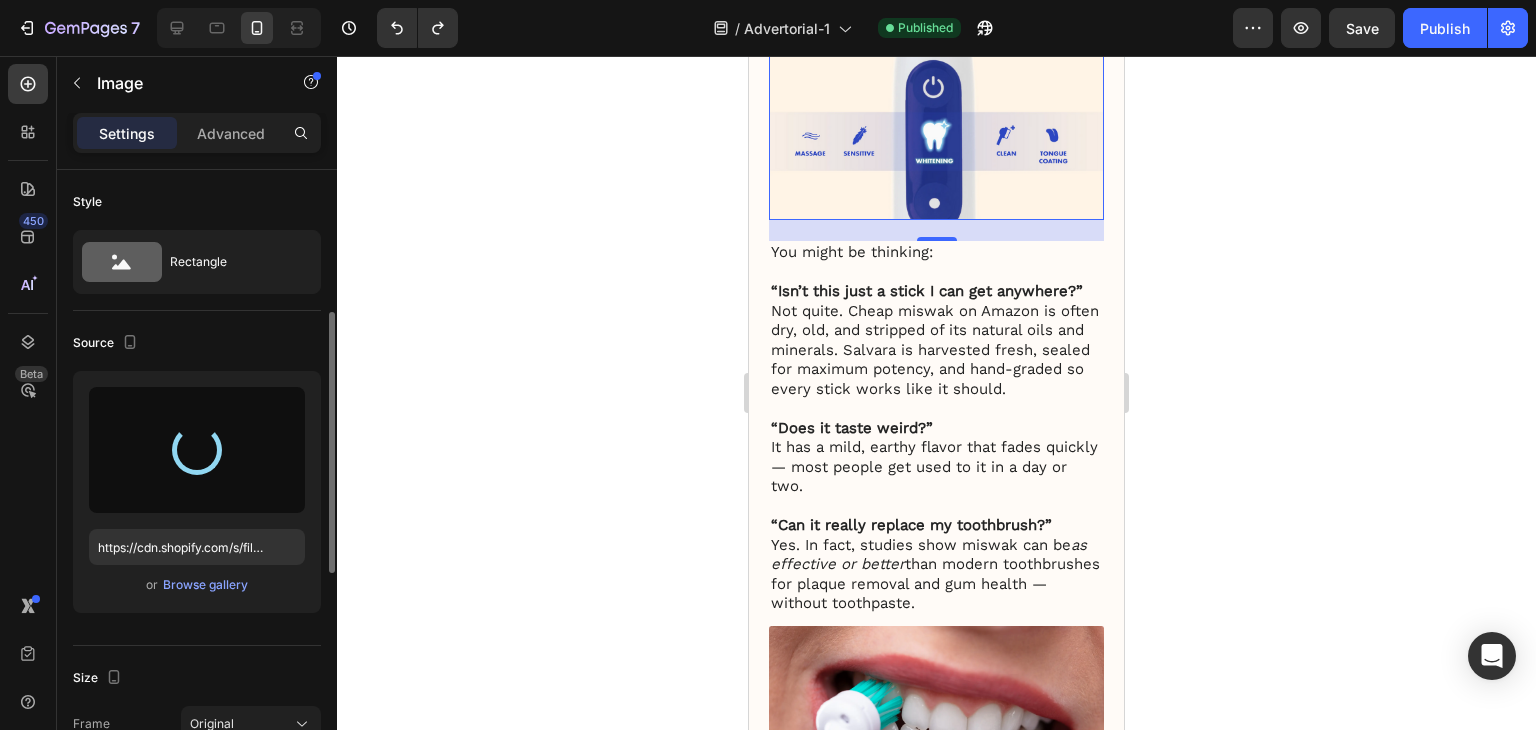 scroll, scrollTop: 100, scrollLeft: 0, axis: vertical 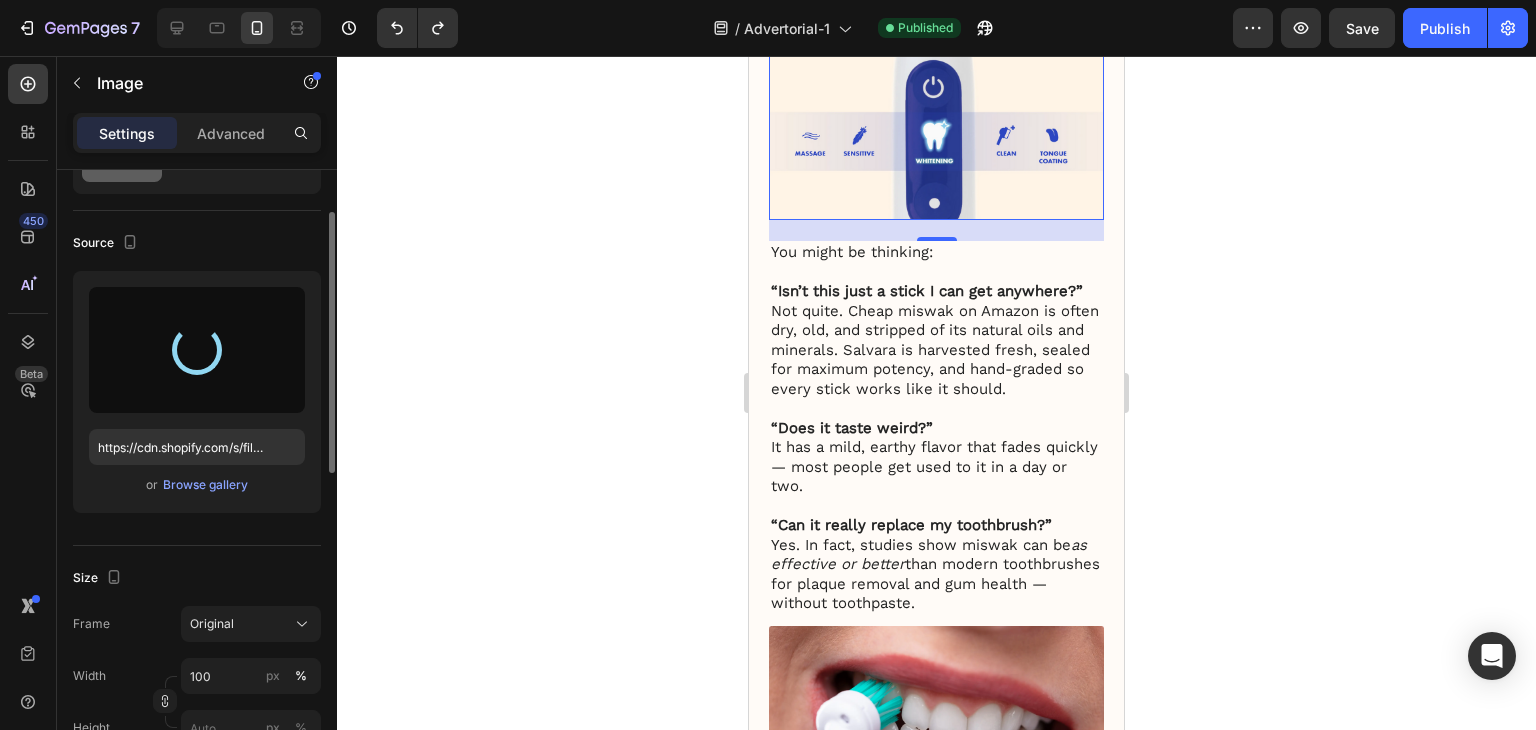 type on "https://cdn.shopify.com/s/files/1/0939/8596/4401/files/gempages_577707070443226053-61b90cda-88bd-4e26-abd7-3185e493b434.png" 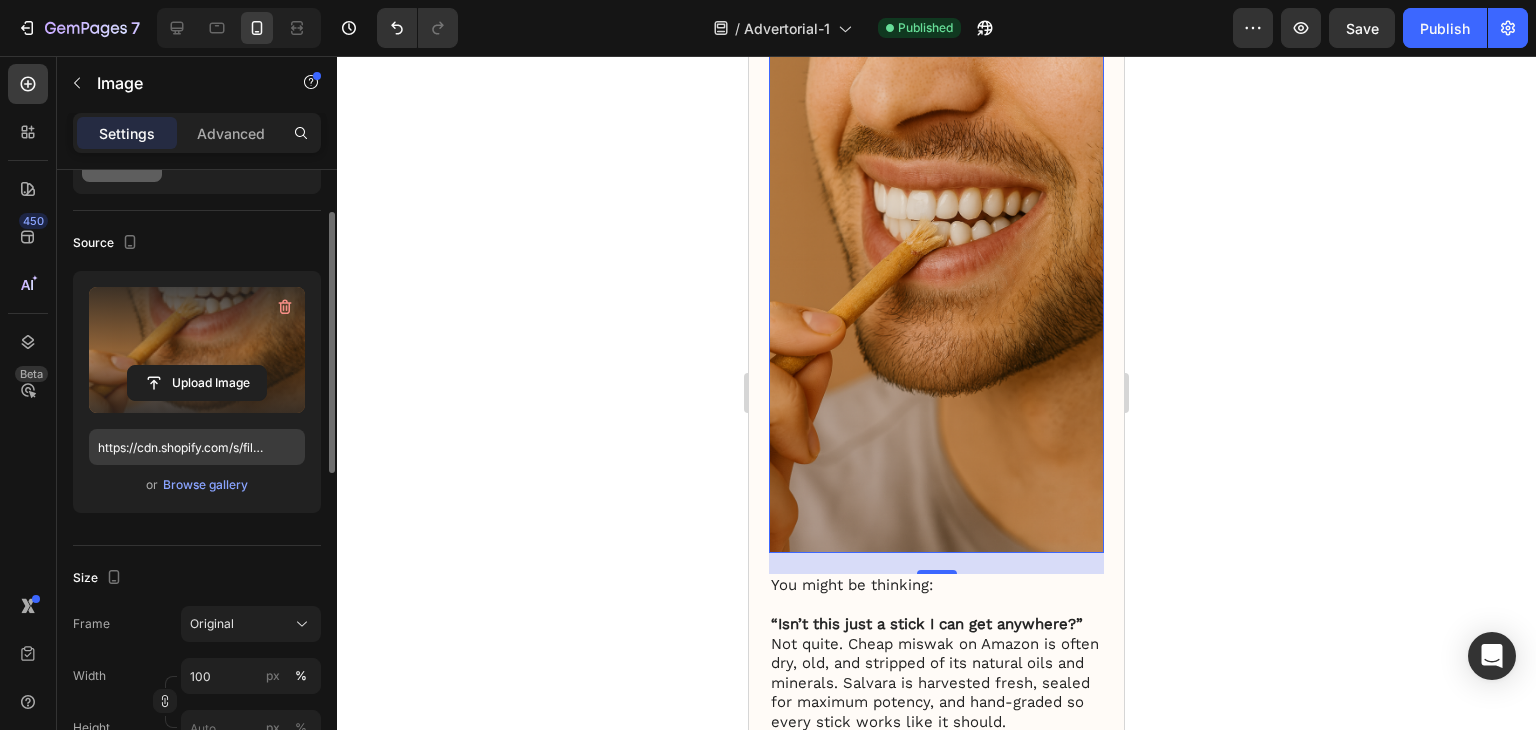 scroll, scrollTop: 200, scrollLeft: 0, axis: vertical 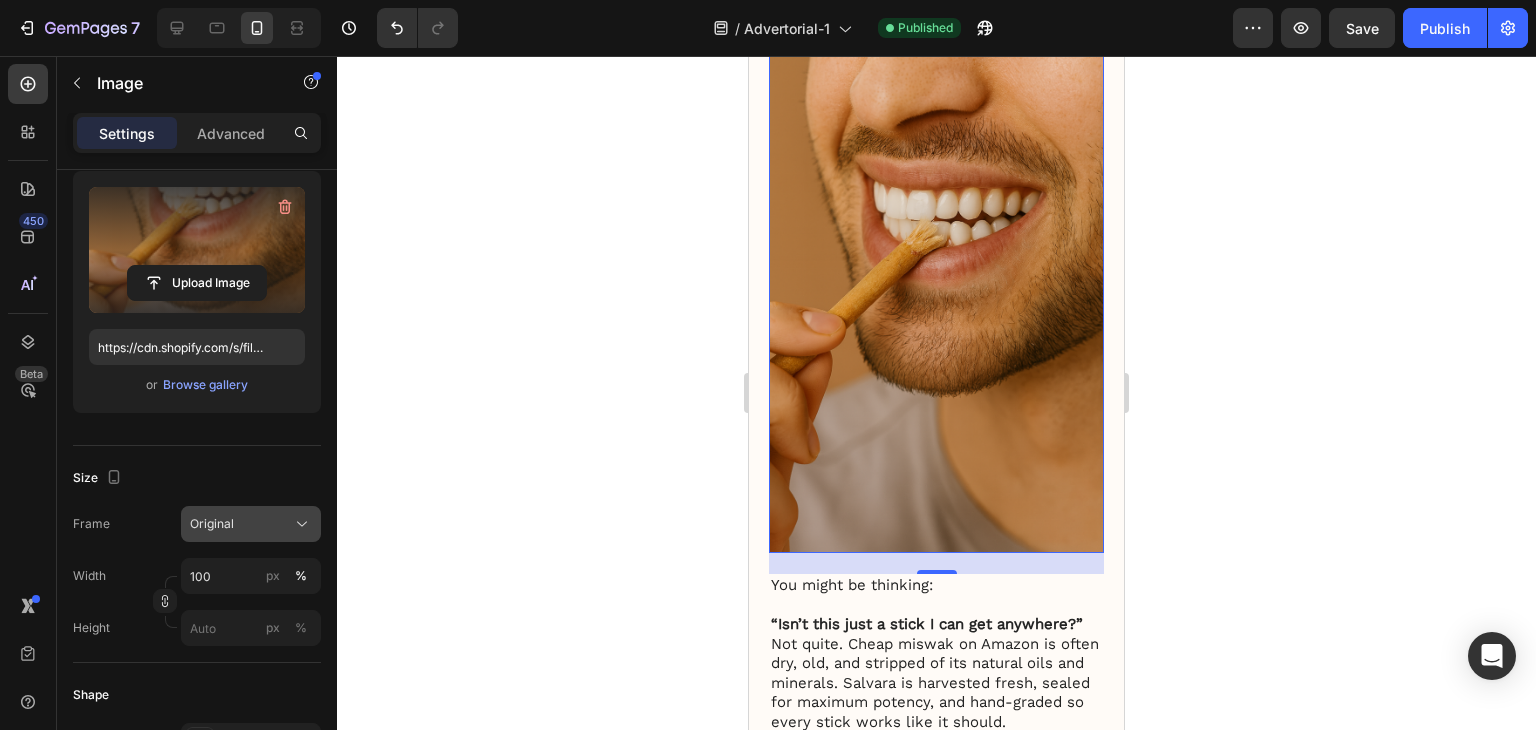 click on "Original" 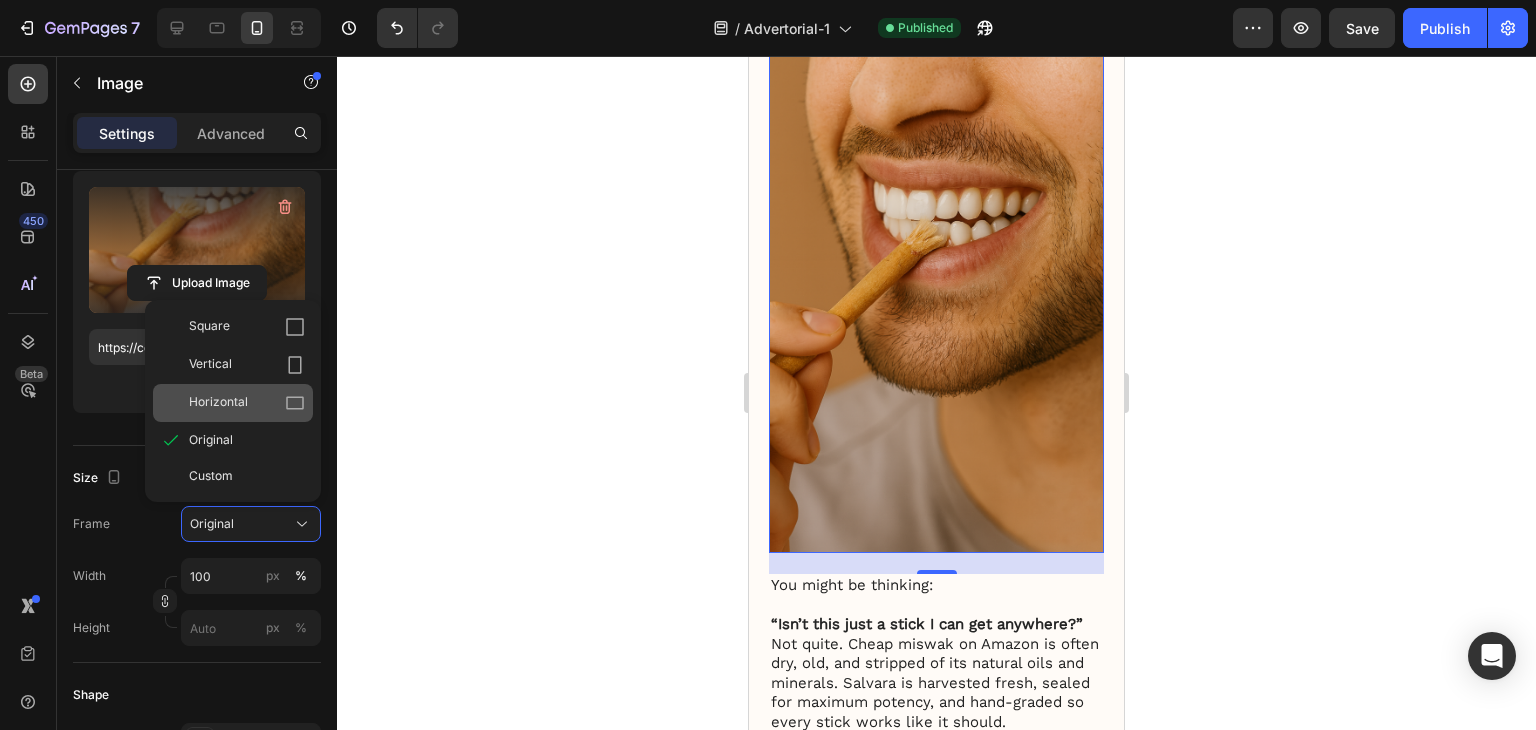 click on "Horizontal" at bounding box center [218, 403] 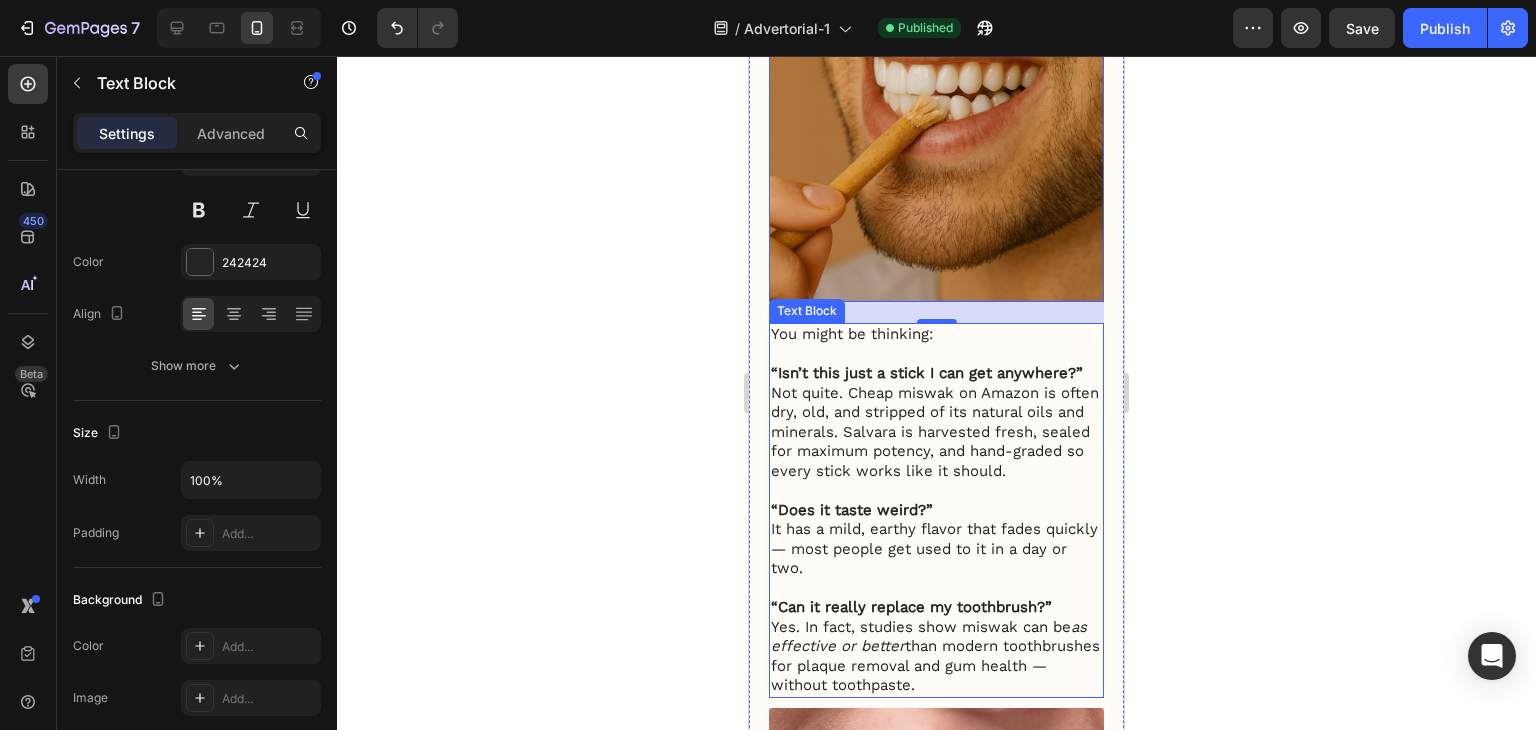 click on "“Isn’t this just a stick I can get anywhere?” Not quite. Cheap miswak on Amazon is often dry, old, and stripped of its natural oils and minerals. Salvara is harvested fresh, sealed for maximum potency, and hand-graded so every stick works like it should." at bounding box center (936, 422) 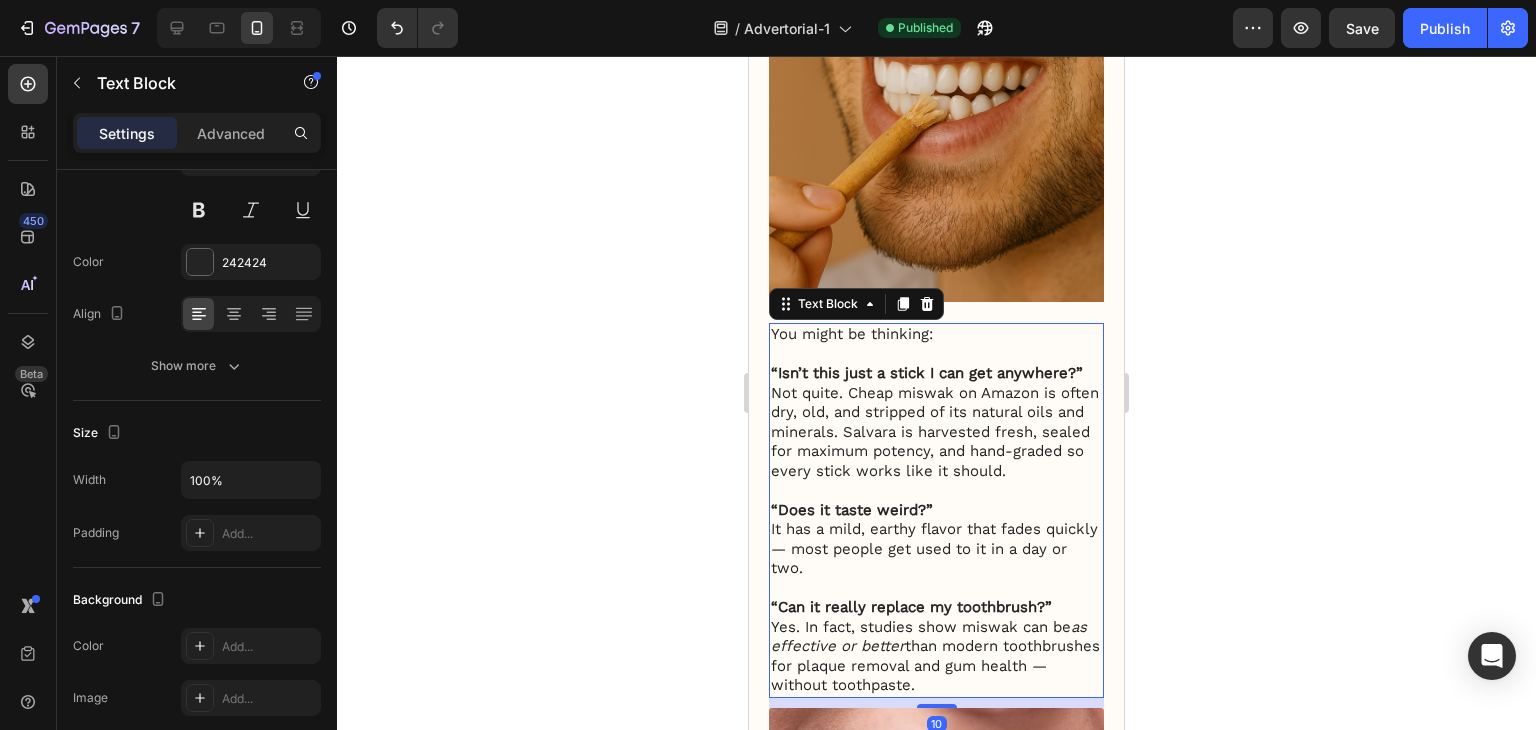 scroll, scrollTop: 0, scrollLeft: 0, axis: both 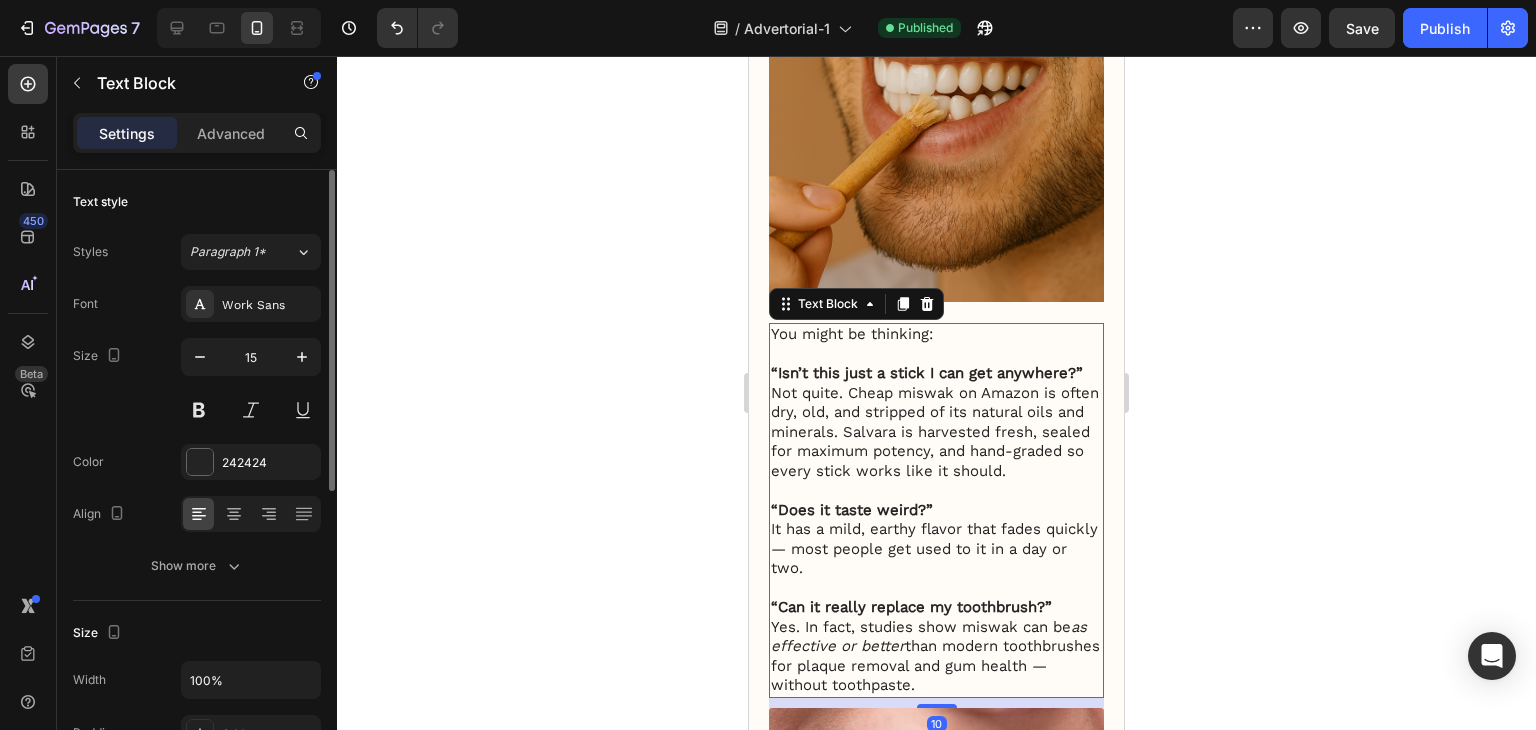 click 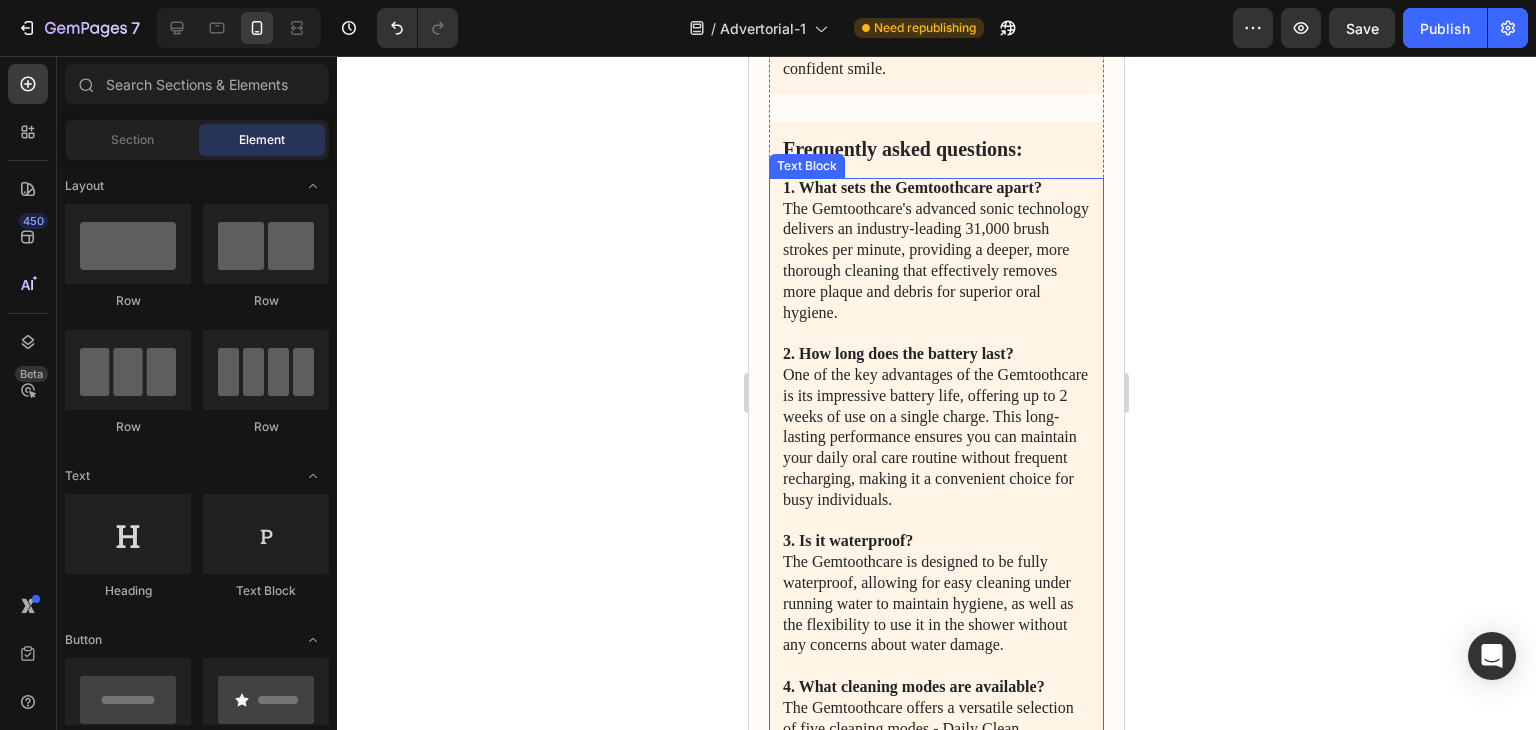 scroll, scrollTop: 11500, scrollLeft: 0, axis: vertical 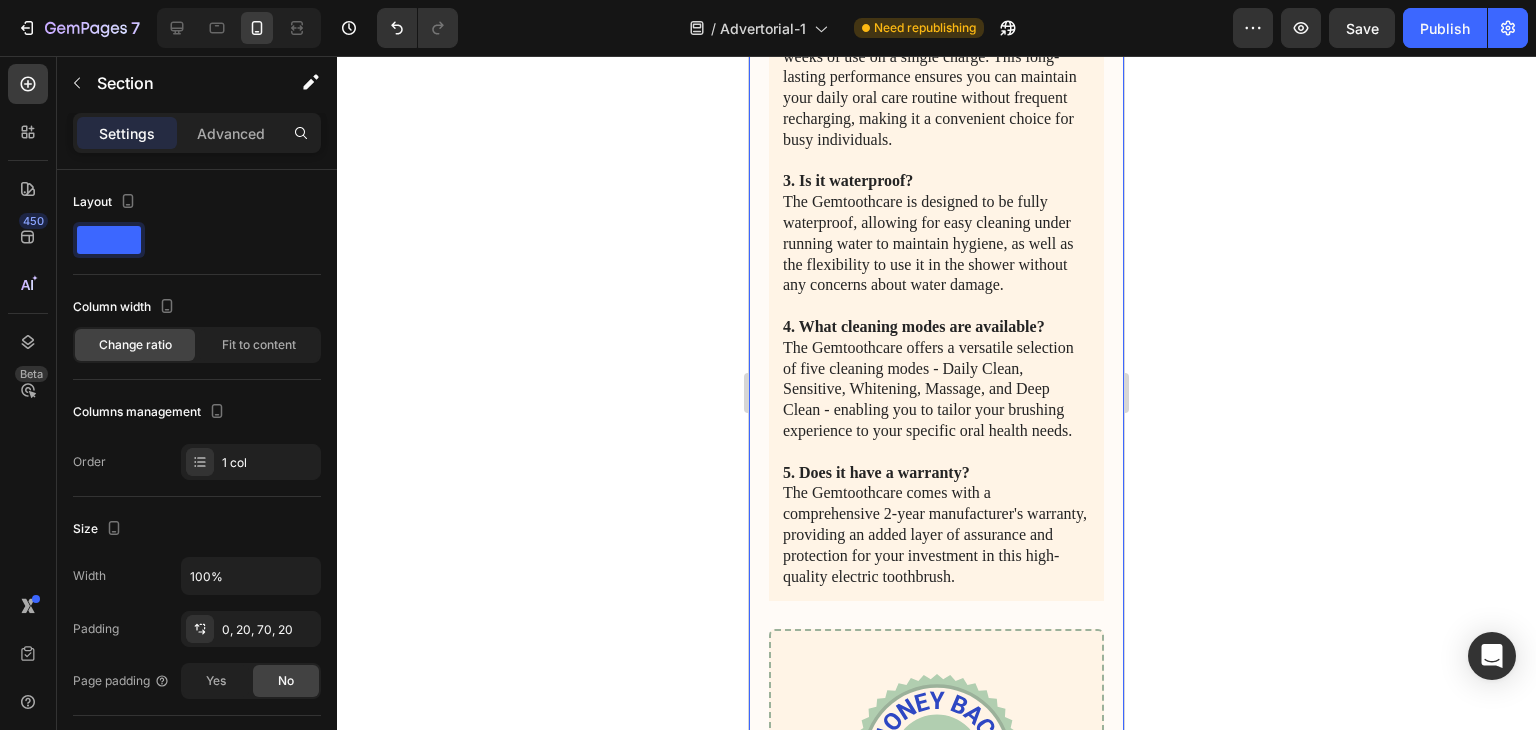 click on "The Gemtoothcare Electric Toothbrush is available for purchase through a variety of convenient channels. You can find it at your local Brightsmile Dental Supplies store, located at  123 Main Street in downtown.  The knowledgeable staff there will be happy to demonstrate the product's features and help you select the right model for your needs. For those who prefer the ease of online shopping, the Gemtoothcare is also available on the manufacturer's website,  Gemtoothcare.com . On the website, you can browse the full product lineup, read detailed specifications, and place your order for direct shipping. The site offers secure checkout, flexible payment options, and fast, discreet delivery right to your doorstep. No matter which purchasing method you choose, you can be confident that you're investing in a superior oral care product that is recommended by dental professionals and backed by  the American Dental Association. Text Block Frequently asked questions: Text Block 1. What sets the Gemtoothcare apart? Row" at bounding box center (936, 159) 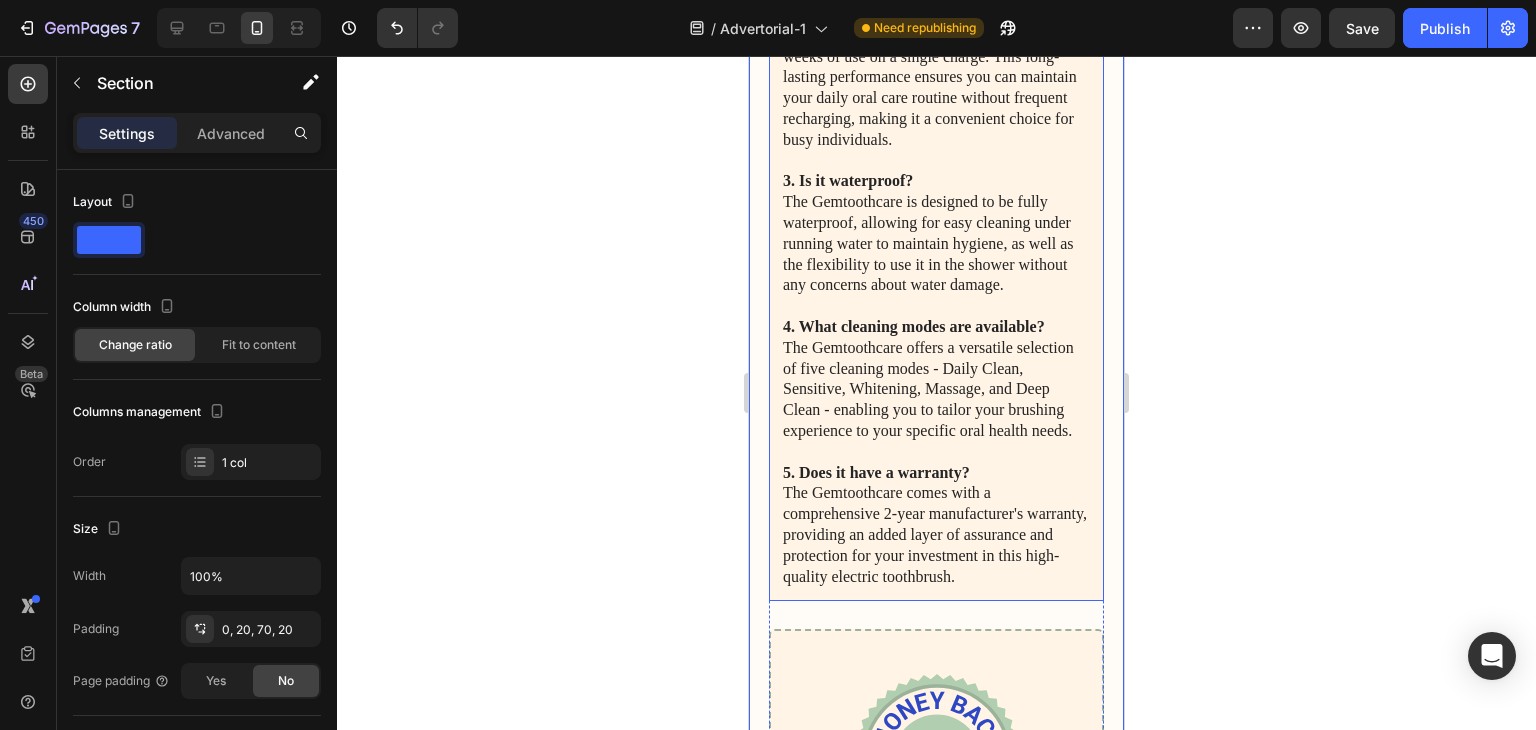click on "1. What sets the Gemtoothcare apart? The Gemtoothcare's advanced sonic technology delivers an industry-leading 31,000 brush strokes per minute, providing a deeper, more thorough cleaning that effectively removes more plaque and debris for superior oral hygiene. 2. How long does the battery last? One of the key advantages of the Gemtoothcare is its impressive battery life, offering up to 2 weeks of use on a single charge. This long-lasting performance ensures you can maintain your daily oral care routine without frequent recharging, making it a convenient choice for busy individuals. 3. Is it waterproof? The Gemtoothcare is designed to be fully waterproof, allowing for easy cleaning under running water to maintain hygiene, as well as the flexibility to use it in the shower without any concerns about water damage. 4. What cleaning modes are available? 5. Does it have a warranty?" at bounding box center (936, 202) 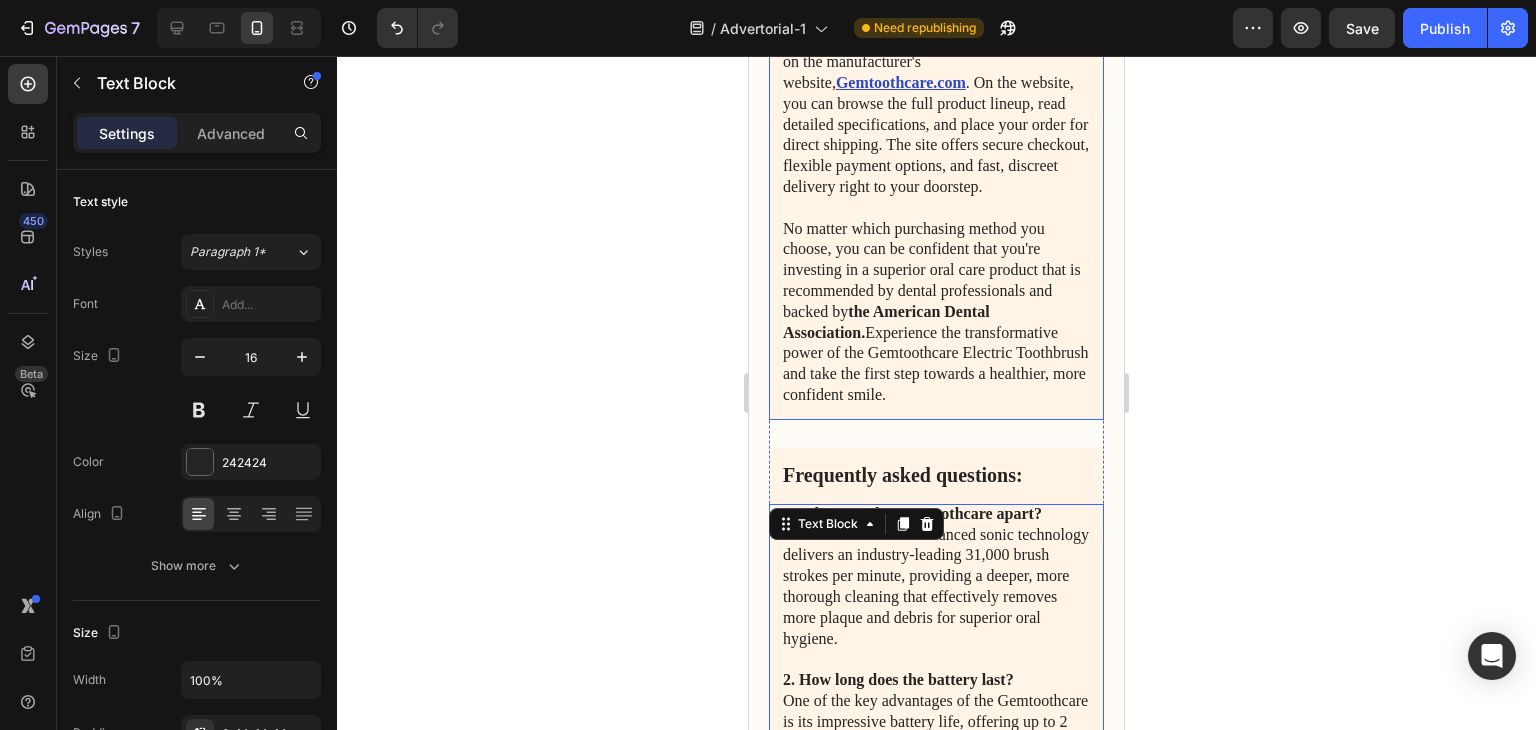 scroll, scrollTop: 11000, scrollLeft: 0, axis: vertical 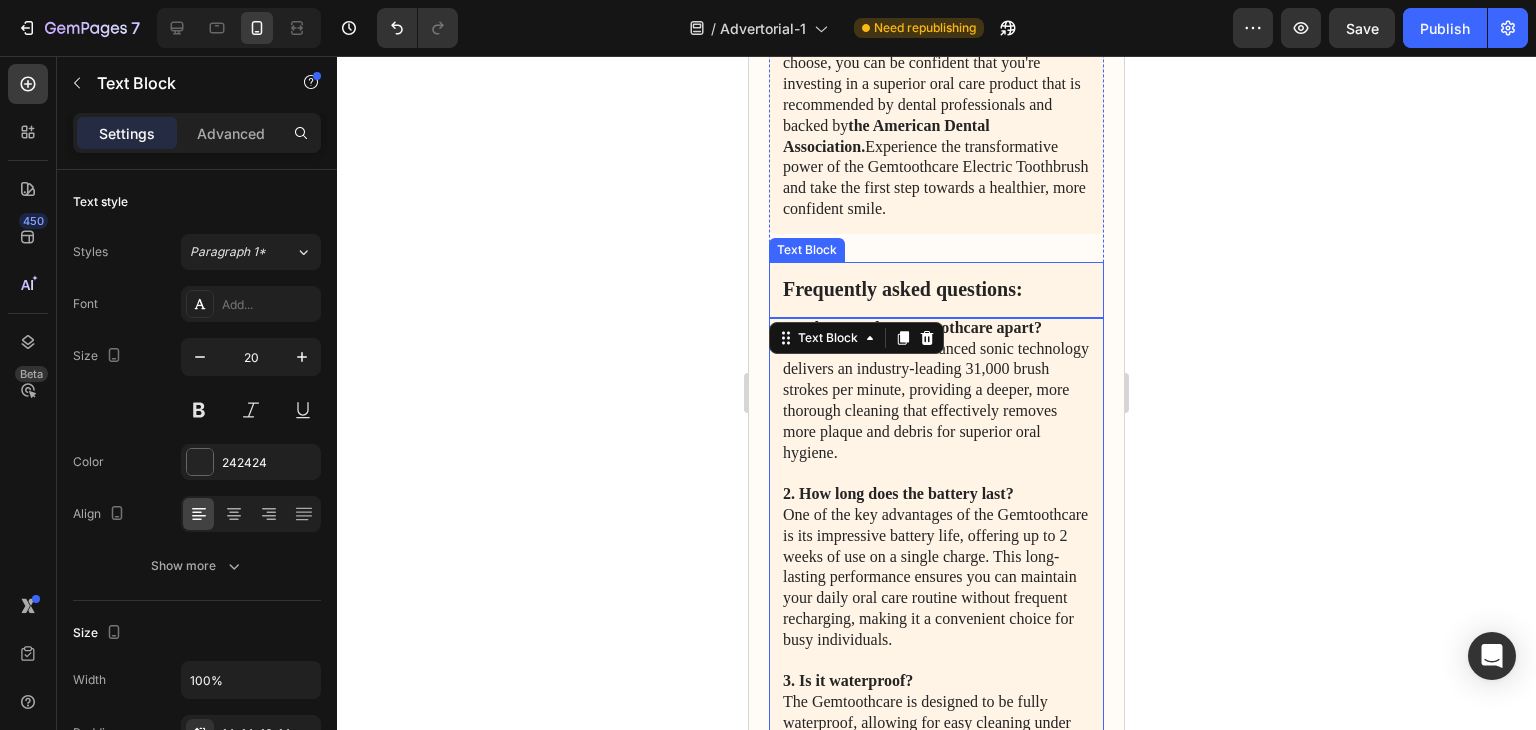 click on "Frequently asked questions:" at bounding box center (936, 290) 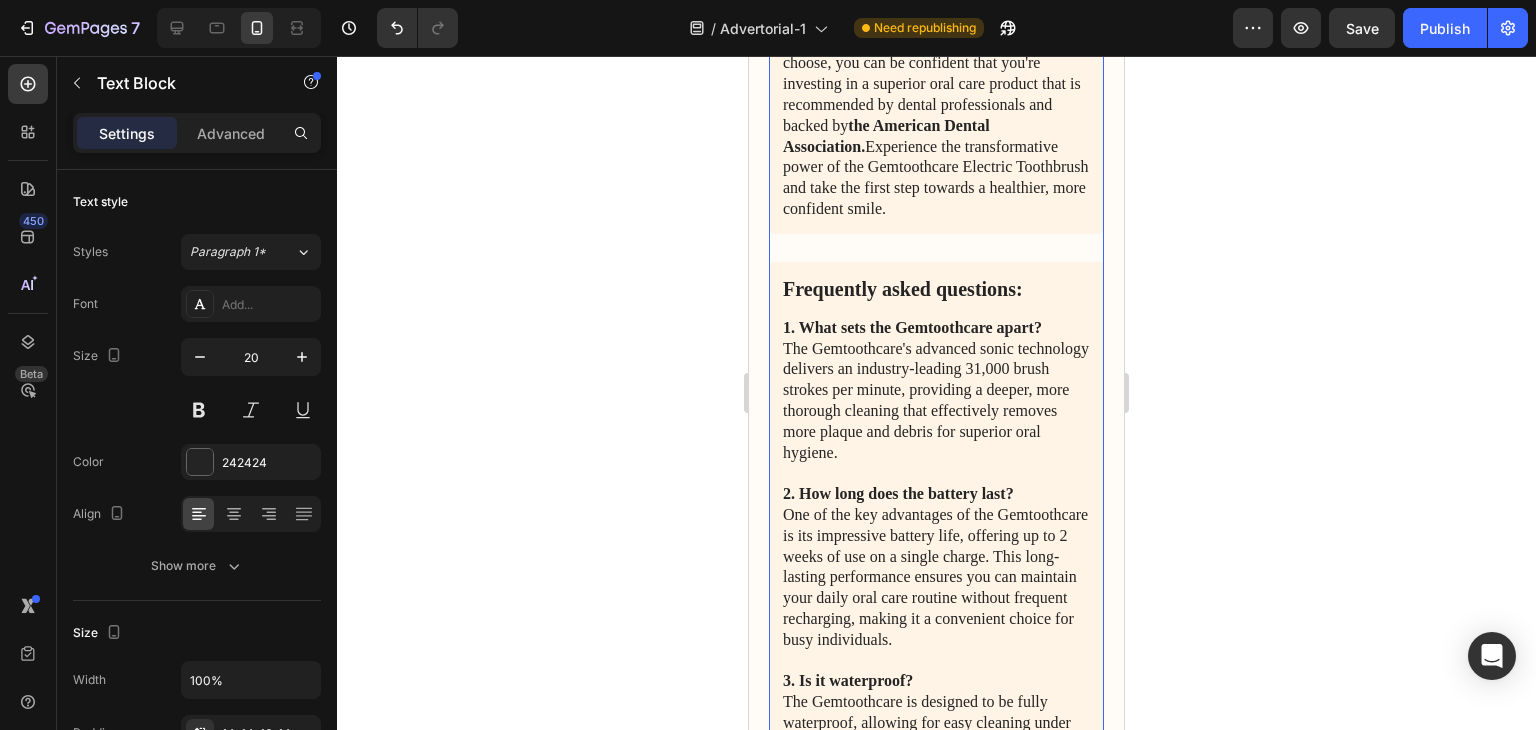 click on "The Gemtoothcare Electric Toothbrush is available for purchase through a variety of convenient channels. You can find it at your local Brightsmile Dental Supplies store, located at  123 Main Street in downtown.  The knowledgeable staff there will be happy to demonstrate the product's features and help you select the right model for your needs. For those who prefer the ease of online shopping, the Gemtoothcare is also available on the manufacturer's website,  Gemtoothcare.com . On the website, you can browse the full product lineup, read detailed specifications, and place your order for direct shipping. The site offers secure checkout, flexible payment options, and fast, discreet delivery right to your doorstep. No matter which purchasing method you choose, you can be confident that you're investing in a superior oral care product that is recommended by dental professionals and backed by  the American Dental Association. Text Block Frequently asked questions: Text Block 1. What sets the Gemtoothcare apart? Row" at bounding box center (936, 594) 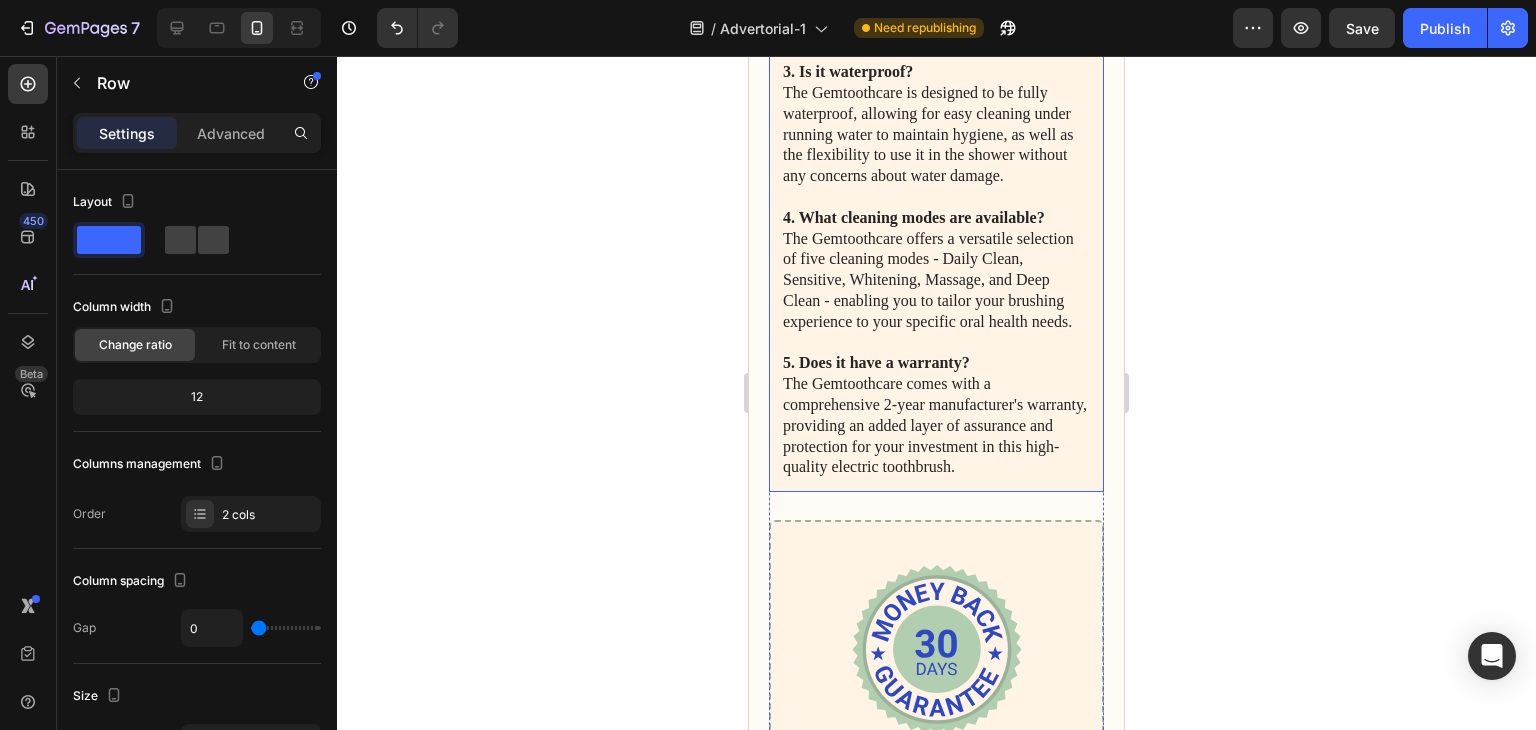 scroll, scrollTop: 10300, scrollLeft: 0, axis: vertical 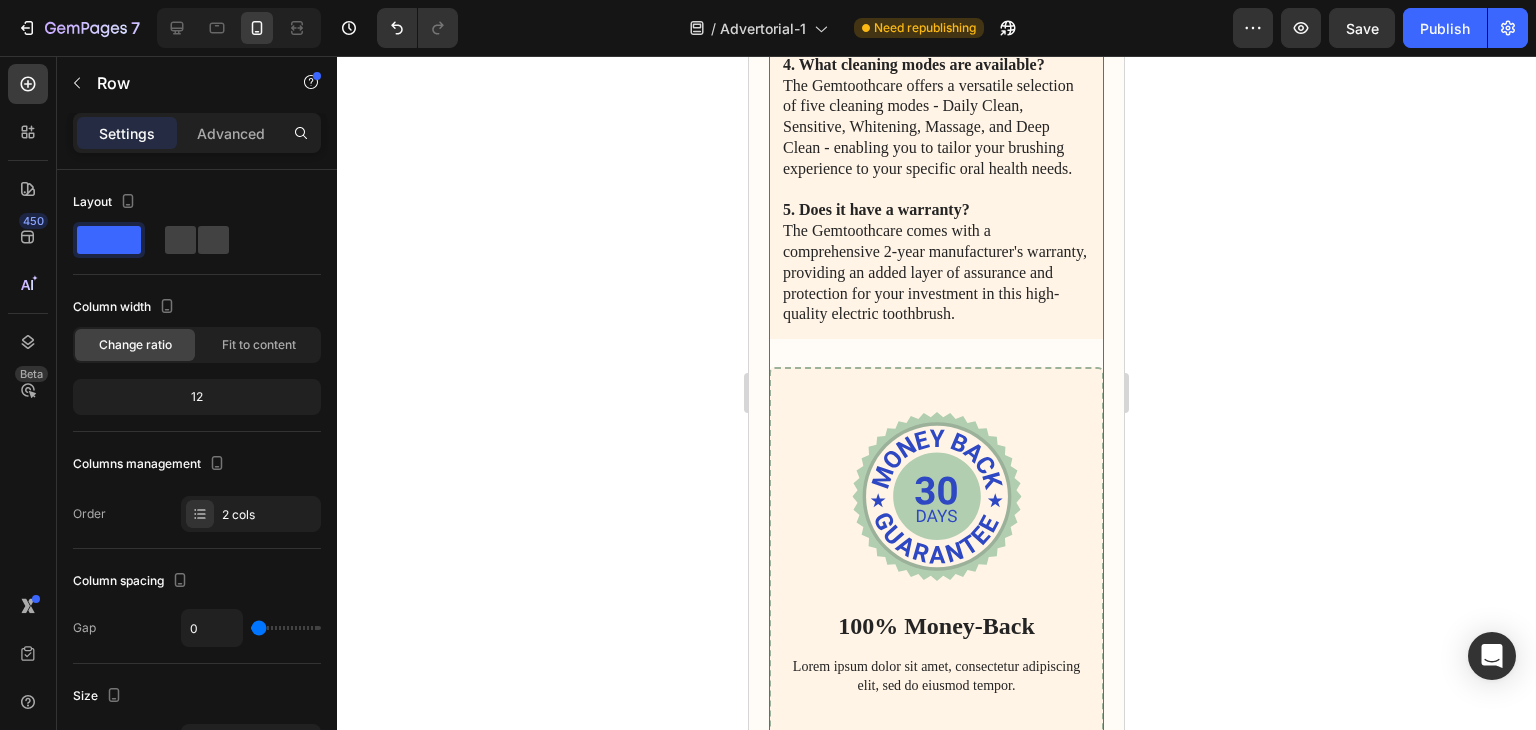 click on "The Gemtoothcare Electric Toothbrush is available for purchase through a variety of convenient channels. You can find it at your local Brightsmile Dental Supplies store, located at  123 Main Street in downtown.  The knowledgeable staff there will be happy to demonstrate the product's features and help you select the right model for your needs. For those who prefer the ease of online shopping, the Gemtoothcare is also available on the manufacturer's website,  Gemtoothcare.com . On the website, you can browse the full product lineup, read detailed specifications, and place your order for direct shipping. The site offers secure checkout, flexible payment options, and fast, discreet delivery right to your doorstep. No matter which purchasing method you choose, you can be confident that you're investing in a superior oral care product that is recommended by dental professionals and backed by  the American Dental Association. Text Block Frequently asked questions: Text Block 1. What sets the Gemtoothcare apart? Row" at bounding box center (936, -169) 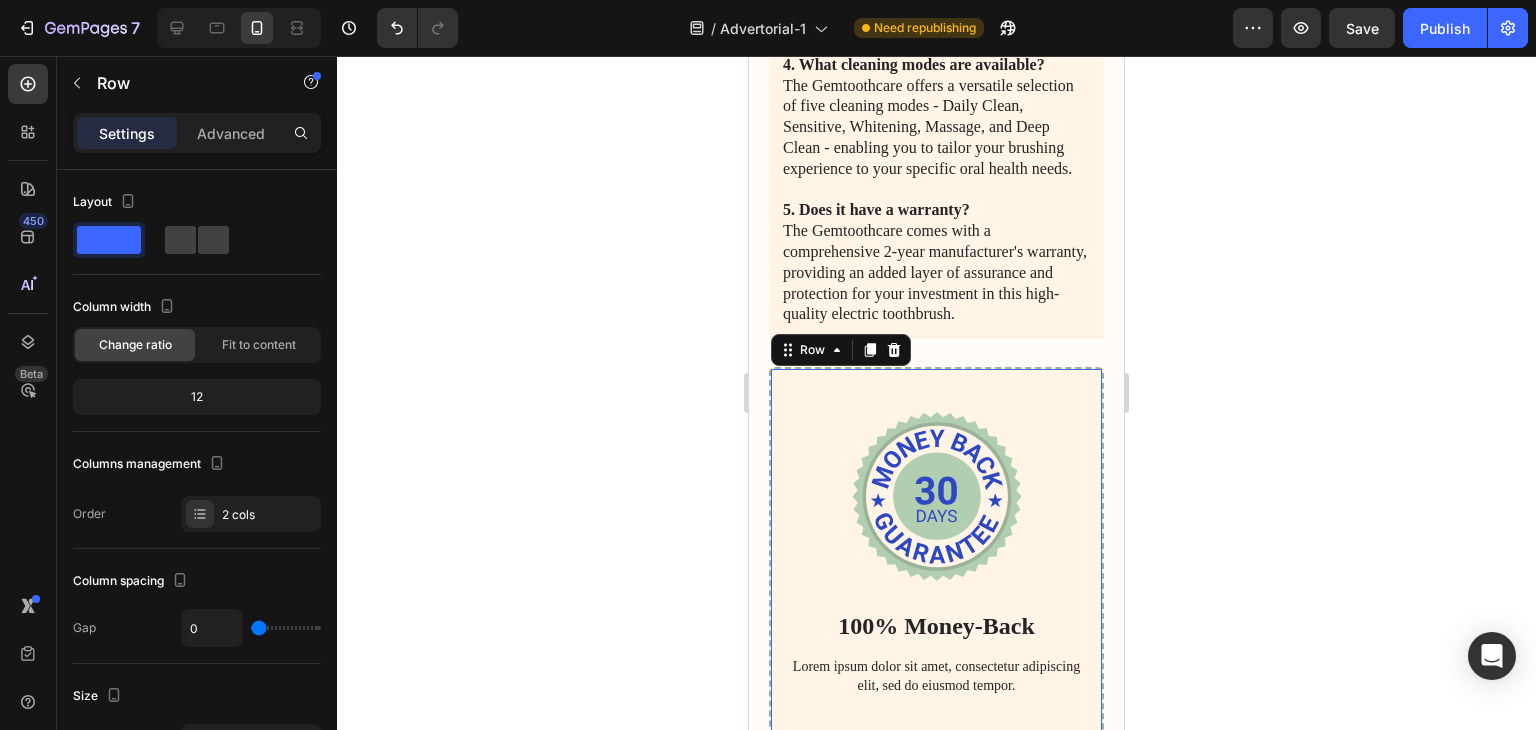 click on "Image 100% Money-Back Heading Lorem ipsum dolor sit amet, consectetur adipiscing elit, sed do eiusmod tempor. Text Block
CHECK AVAILABILITY Button Row   0" at bounding box center (936, 584) 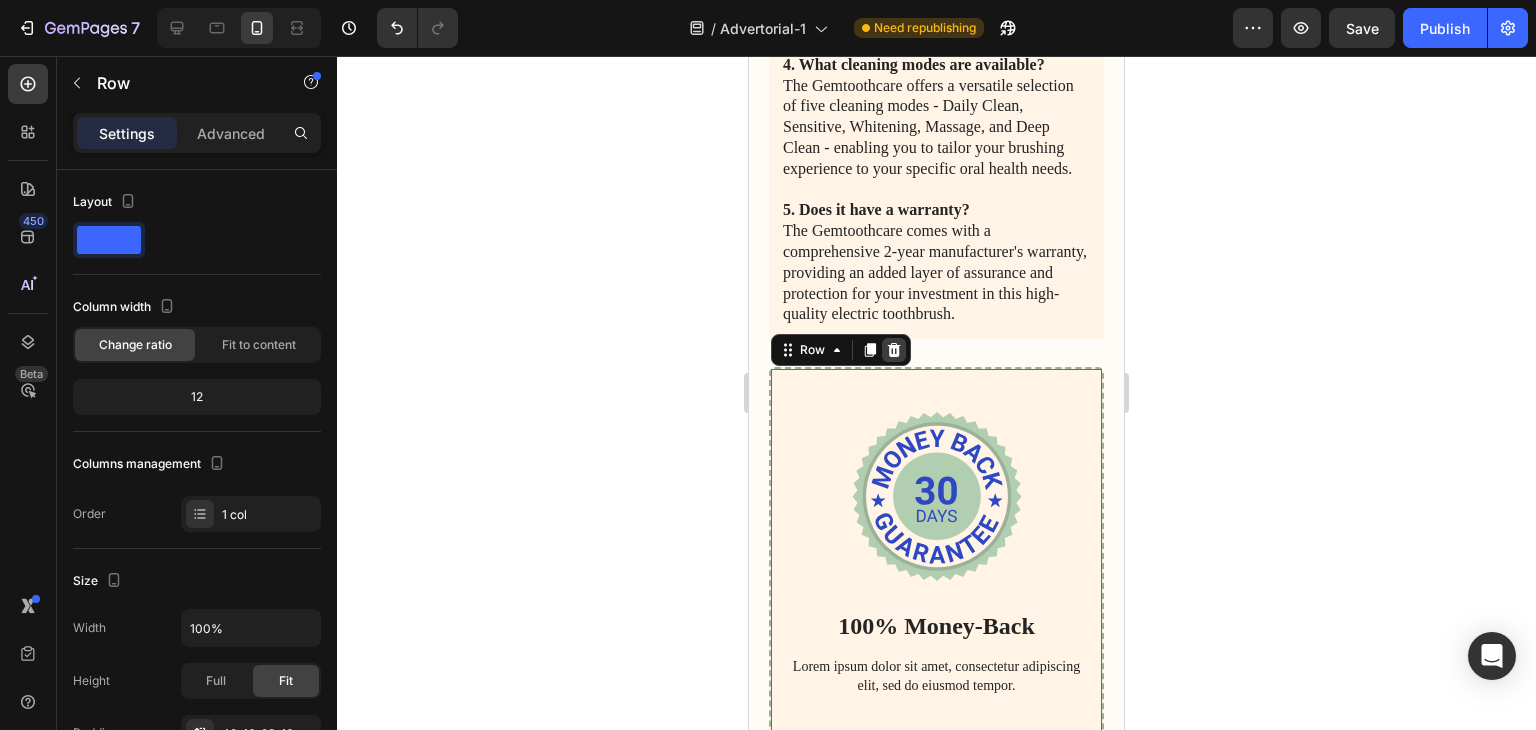 click 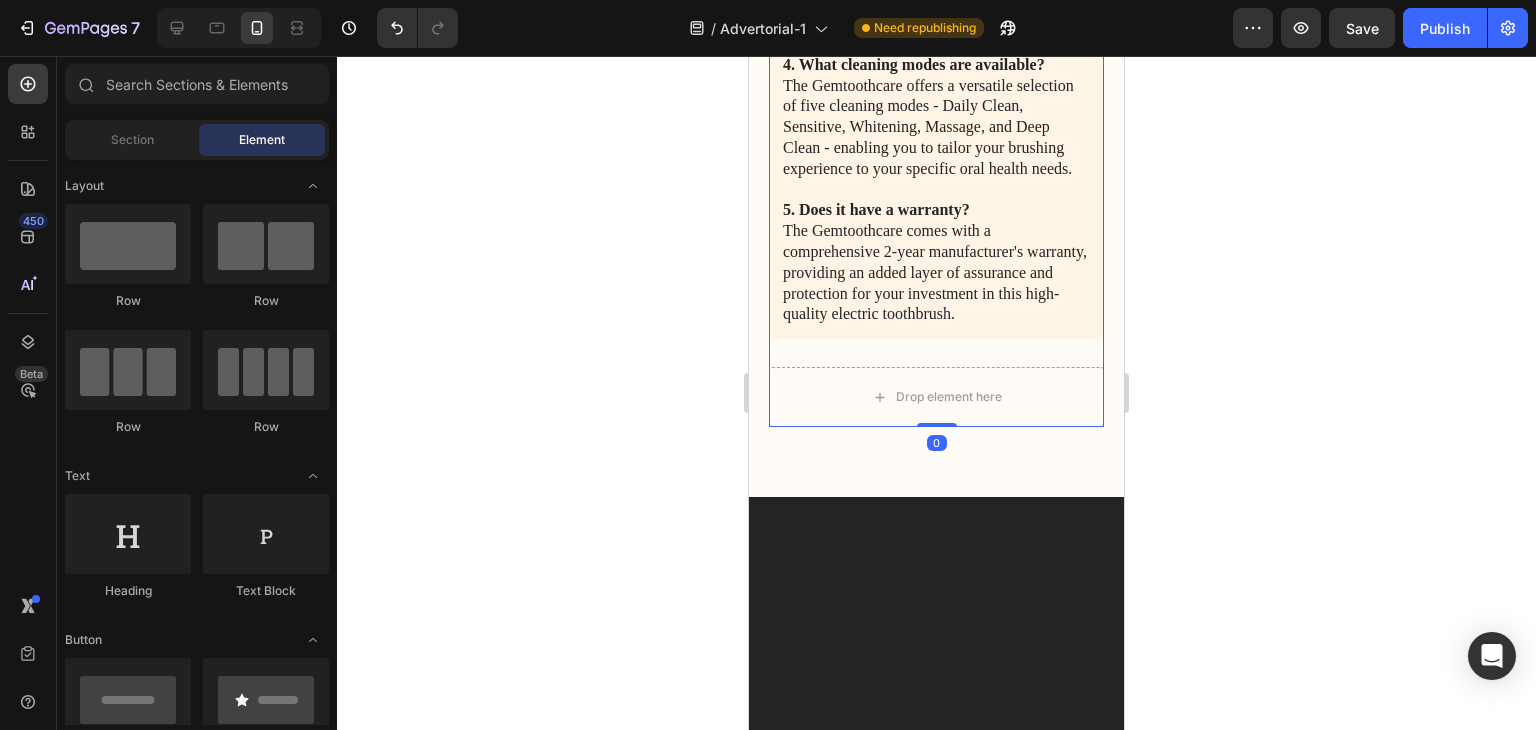 click on "The Gemtoothcare Electric Toothbrush is available for purchase through a variety of convenient channels. You can find it at your local Brightsmile Dental Supplies store, located at  123 Main Street in downtown.  The knowledgeable staff there will be happy to demonstrate the product's features and help you select the right model for your needs. For those who prefer the ease of online shopping, the Gemtoothcare is also available on the manufacturer's website,  Gemtoothcare.com . On the website, you can browse the full product lineup, read detailed specifications, and place your order for direct shipping. The site offers secure checkout, flexible payment options, and fast, discreet delivery right to your doorstep. No matter which purchasing method you choose, you can be confident that you're investing in a superior oral care product that is recommended by dental professionals and backed by  the American Dental Association. Text Block Frequently asked questions: Text Block 1. What sets the Gemtoothcare apart?" at bounding box center [936, -386] 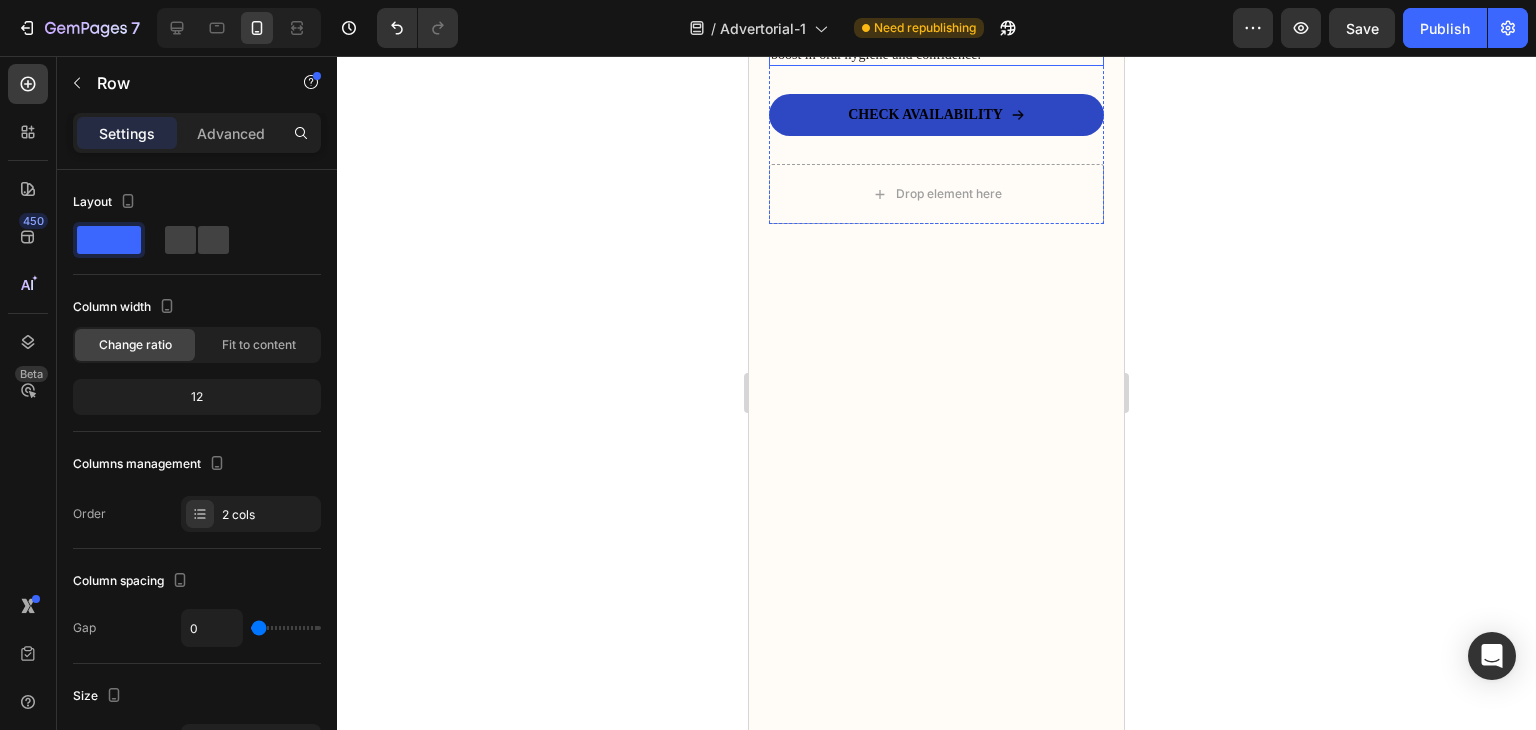 scroll, scrollTop: 9068, scrollLeft: 0, axis: vertical 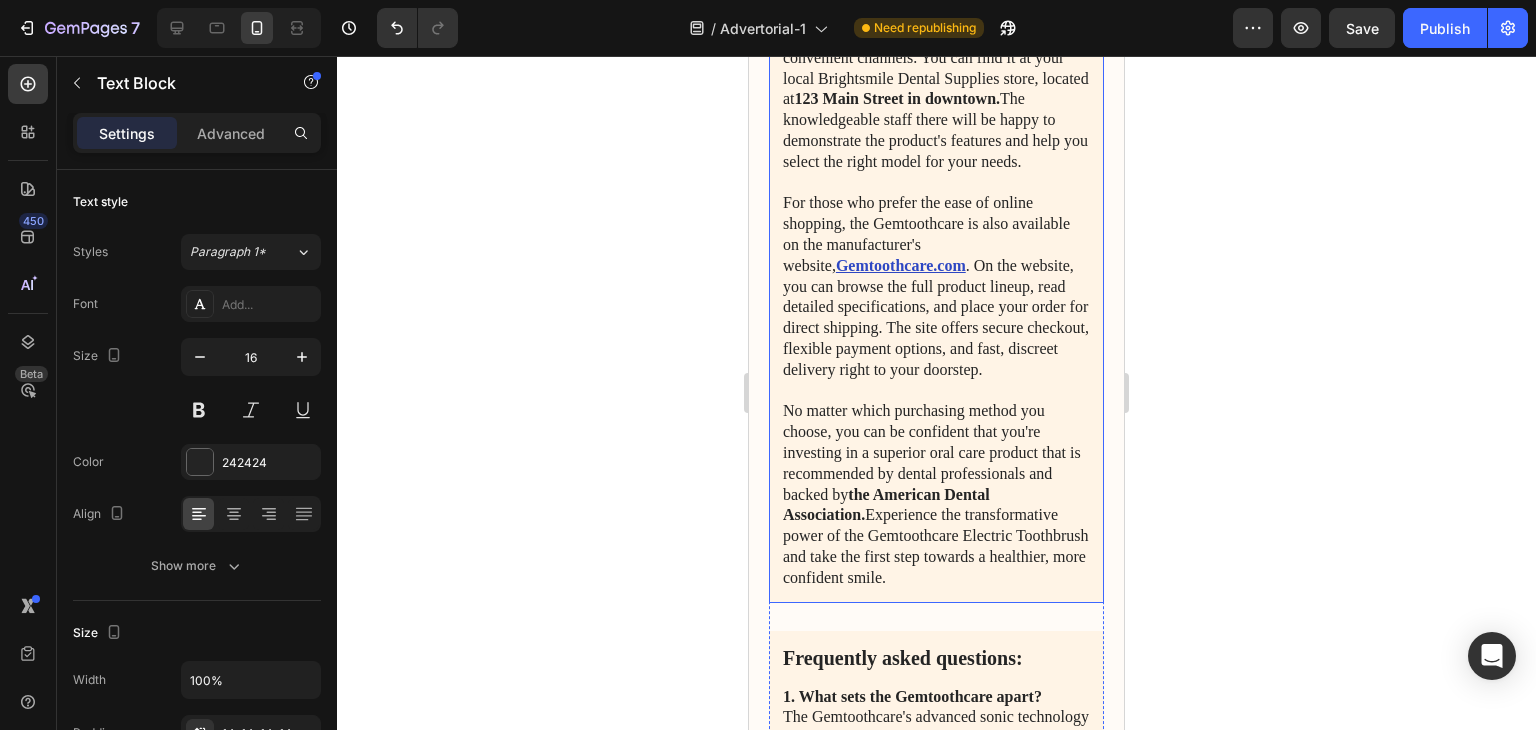 click on "The Gemtoothcare Electric Toothbrush is available for purchase through a variety of convenient channels. You can find it at your local Brightsmile Dental Supplies store, located at  123 Main Street in downtown.  The knowledgeable staff there will be happy to demonstrate the product's features and help you select the right model for your needs. For those who prefer the ease of online shopping, the Gemtoothcare is also available on the manufacturer's website,  Gemtoothcare.com . On the website, you can browse the full product lineup, read detailed specifications, and place your order for direct shipping. The site offers secure checkout, flexible payment options, and fast, discreet delivery right to your doorstep. No matter which purchasing method you choose, you can be confident that you're investing in a superior oral care product that is recommended by dental professionals and backed by  the American Dental Association." at bounding box center (936, 297) 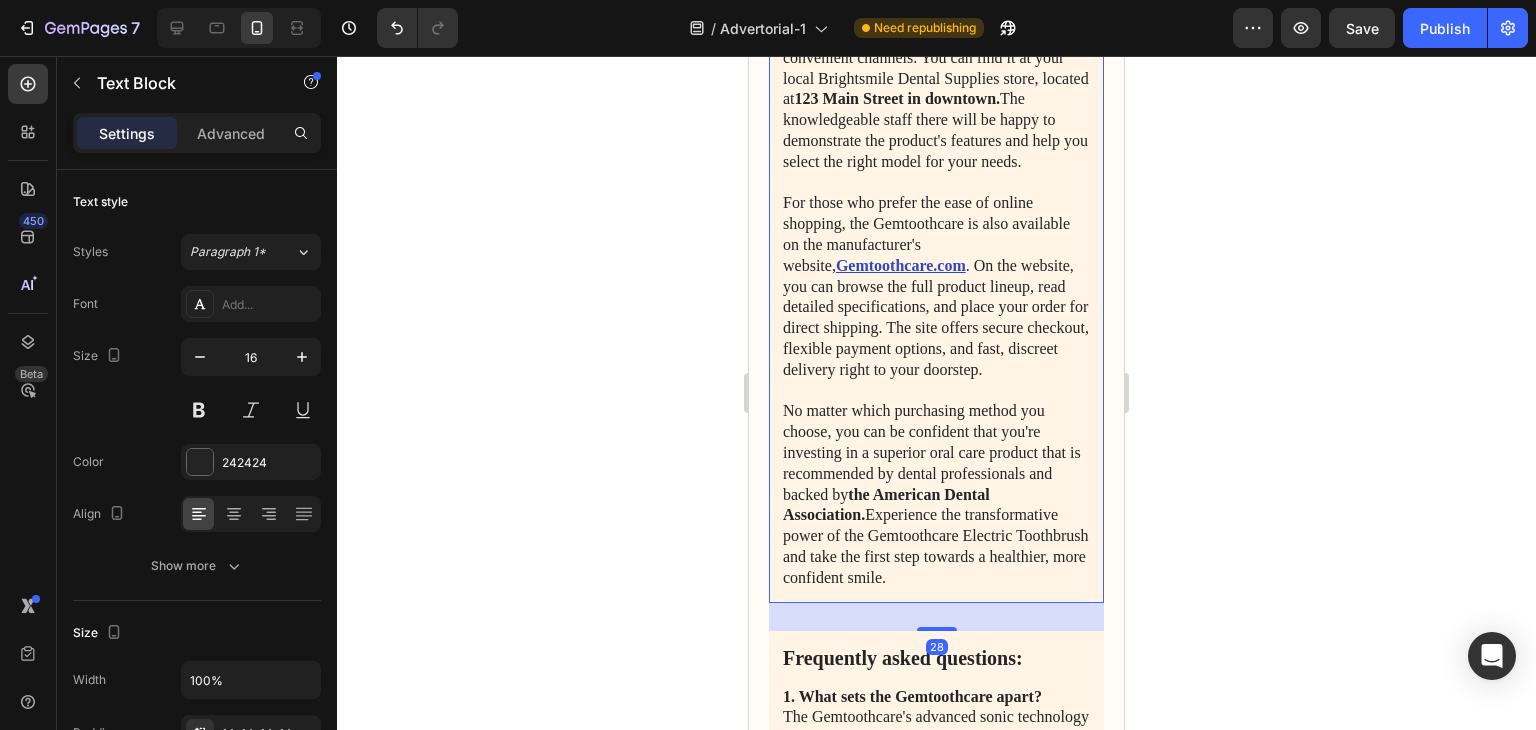 click 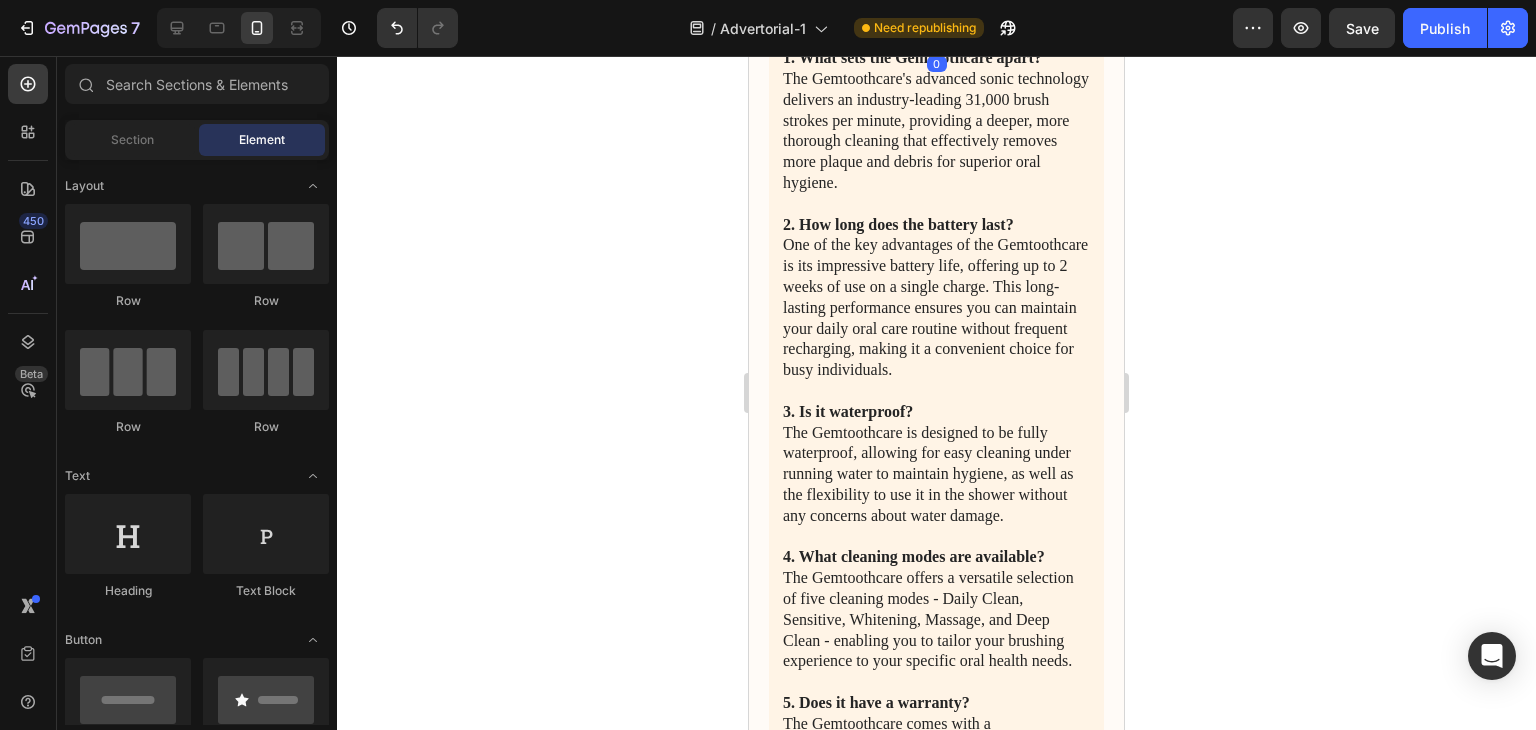 click on "Frequently asked questions:" at bounding box center (936, 20) 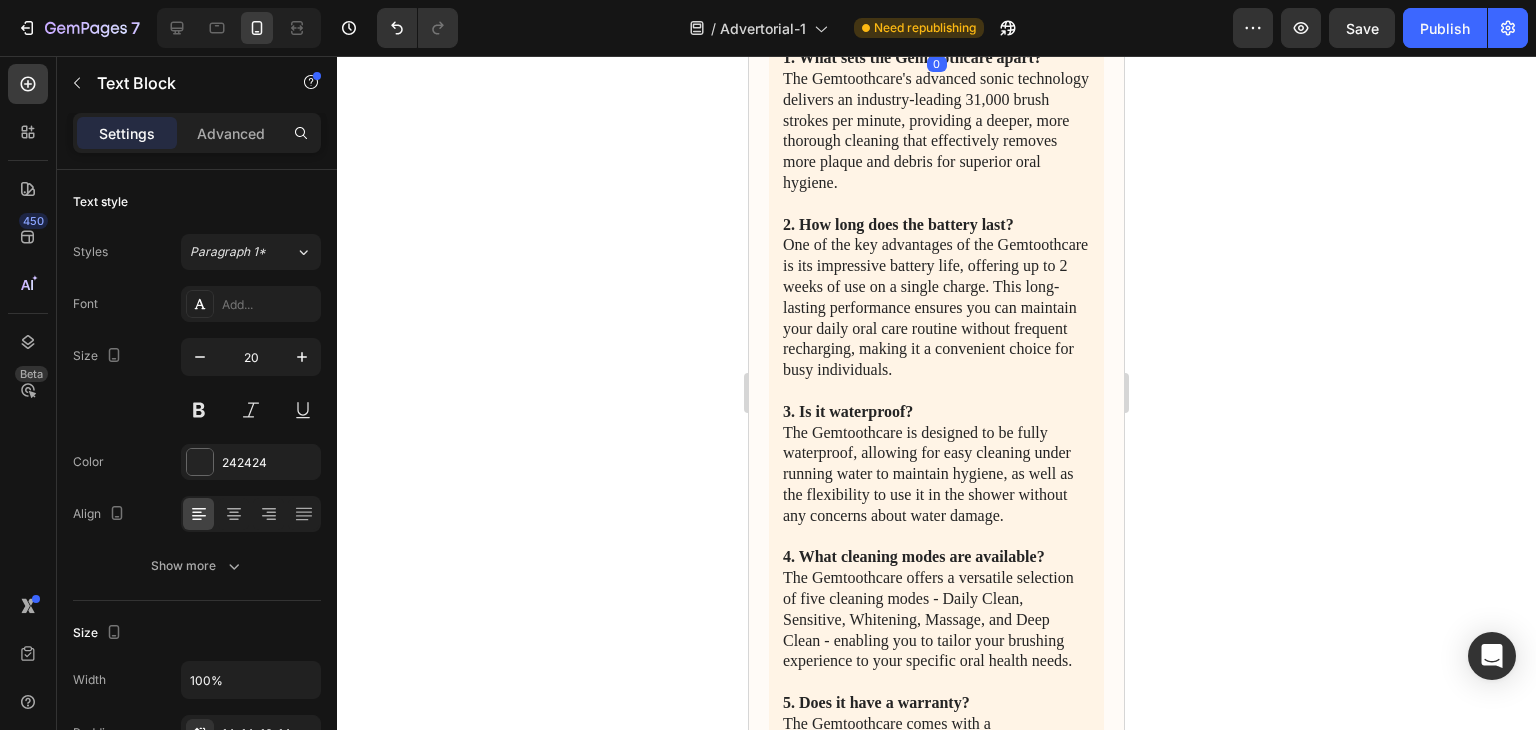 click 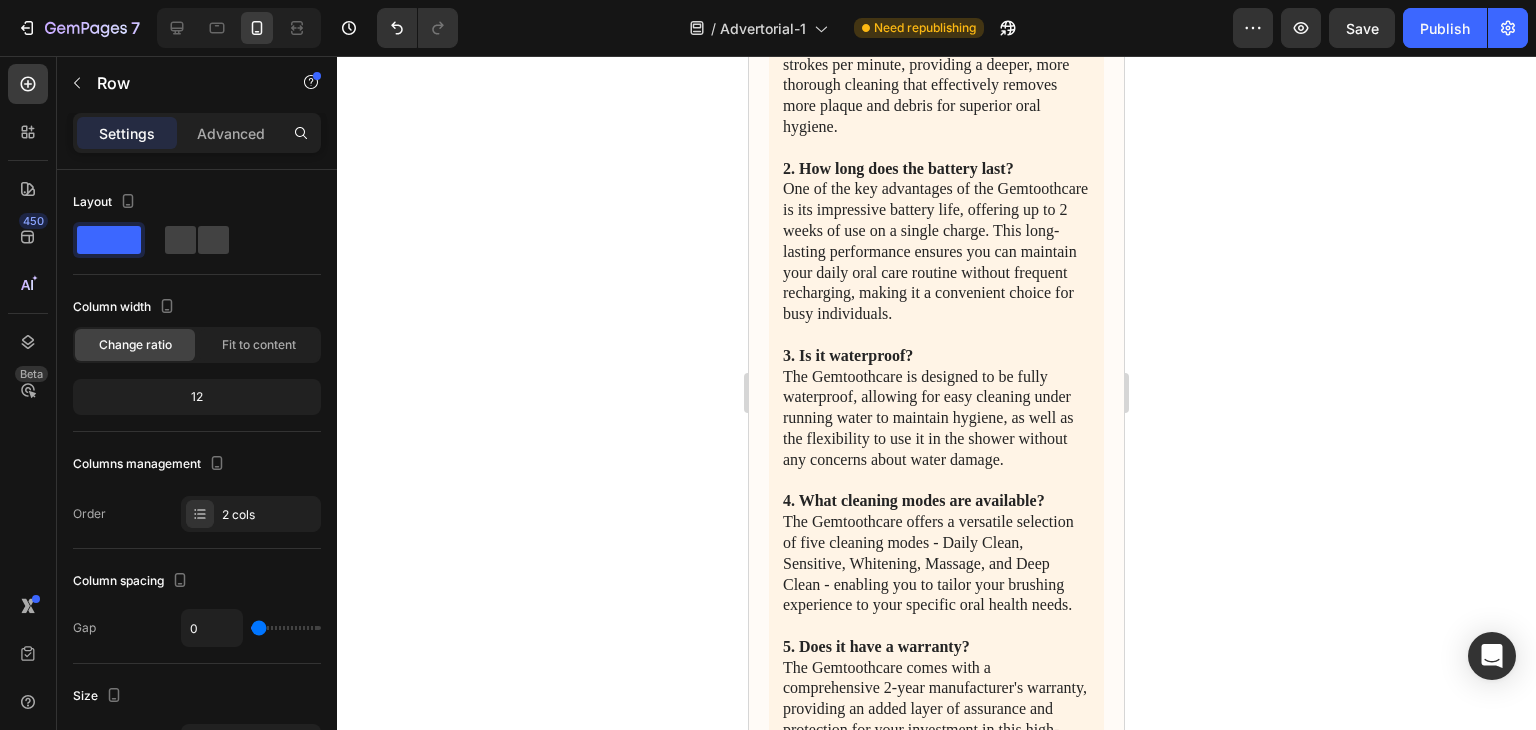 click on "CHECK AVAILABILITY Button" at bounding box center [936, -103] 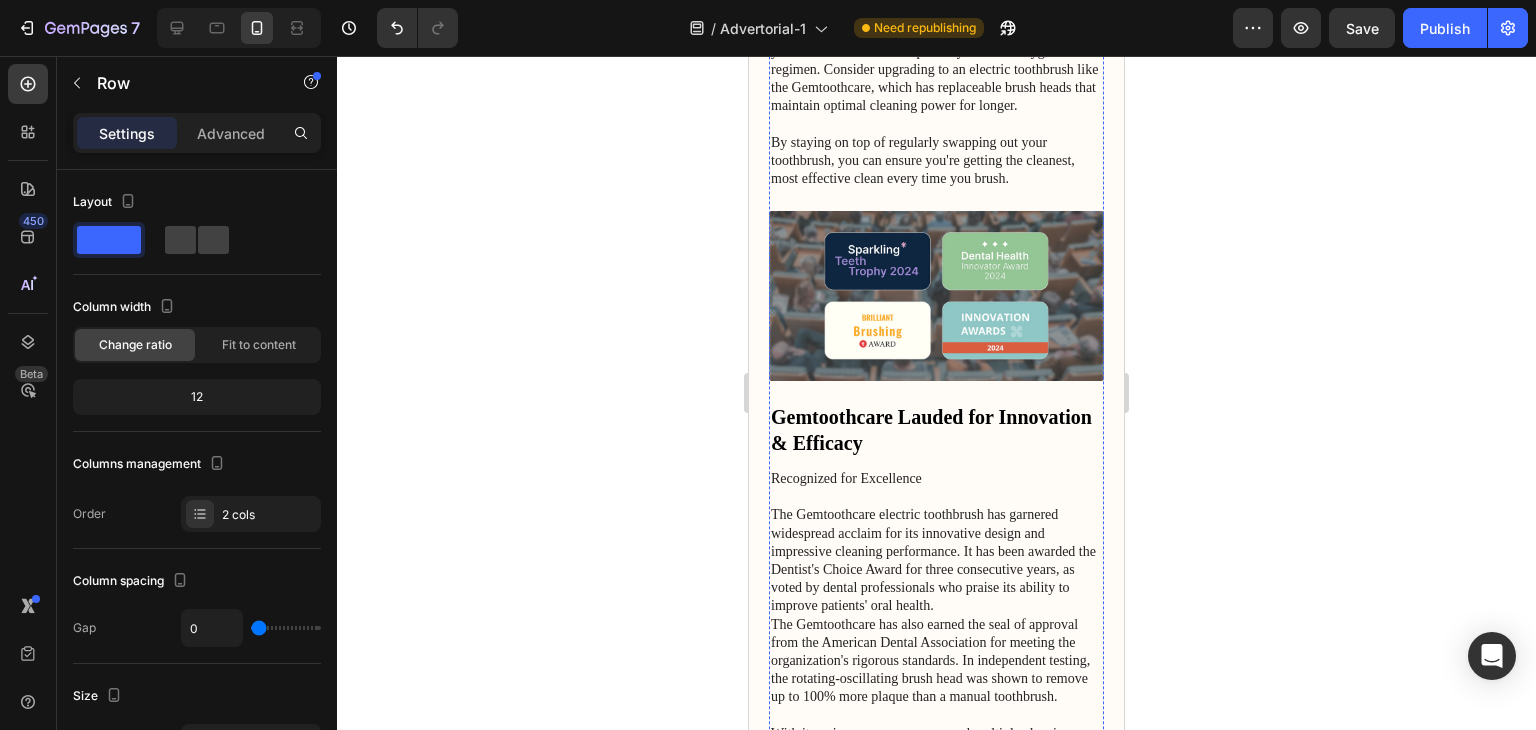 scroll, scrollTop: 7663, scrollLeft: 0, axis: vertical 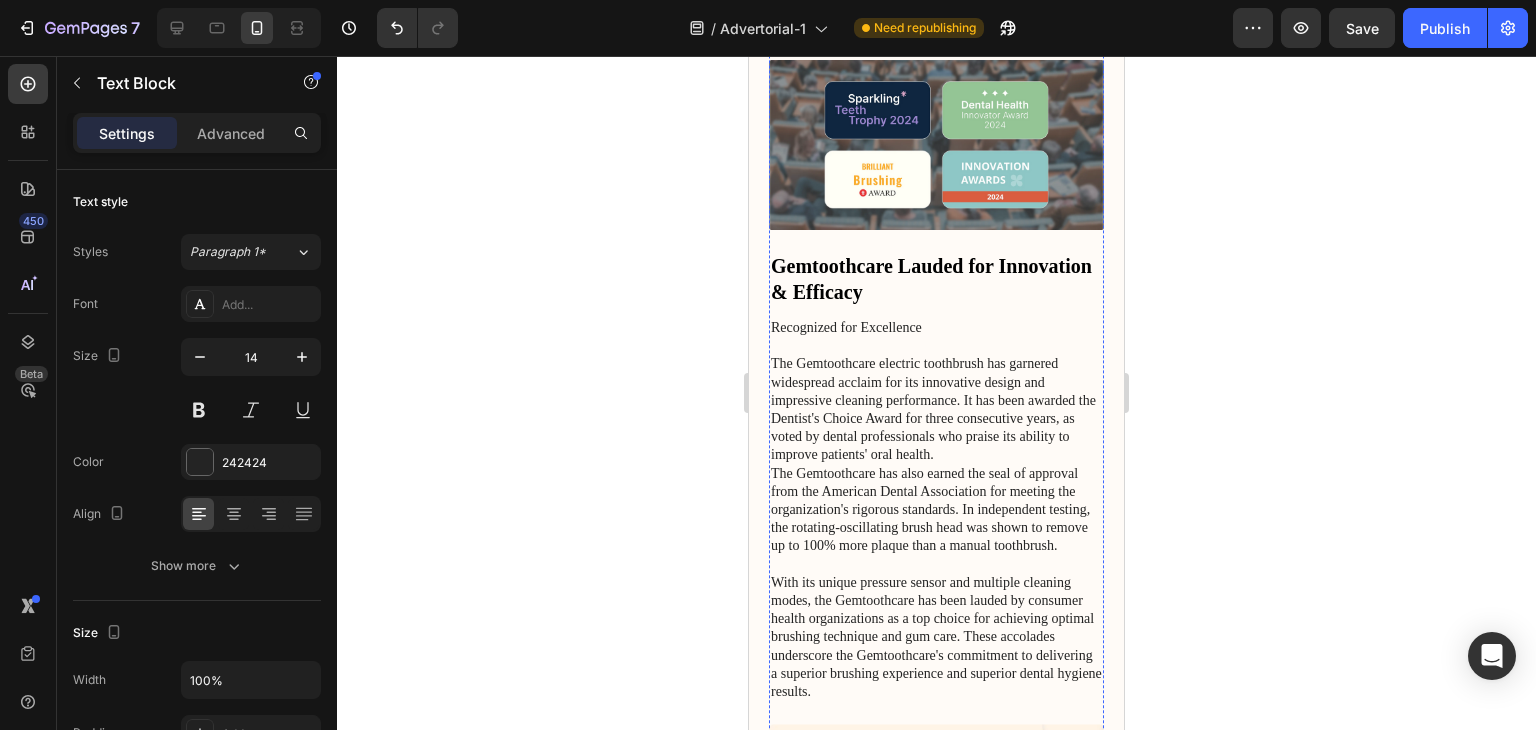 click on "If you're not fully satisfied with the results from your current toothbrush, it may be time to reevaluate your oral care routine. Many people don't realize the limitations of manual toothbrushes in achieving comprehensive dental hygiene.  For a more thorough clean and long-term gum health, consider upgrading to the Gemtoothcare electric toothbrush. Its rotating-oscillating bristles remove significantly more plaque than a standard manual brush, while the built-in pressure sensor prevents over-brushing.  With multiple cleaning modes and a lightweight, ergonomic design, the Gemtoothcare makes it easy to maintain proper brushing technique, even for those with limited mobility. For a smile that's cleaner, healthier, and more confident, the Gemtoothcare electric toothbrush may be the right choice for you." at bounding box center [936, -584] 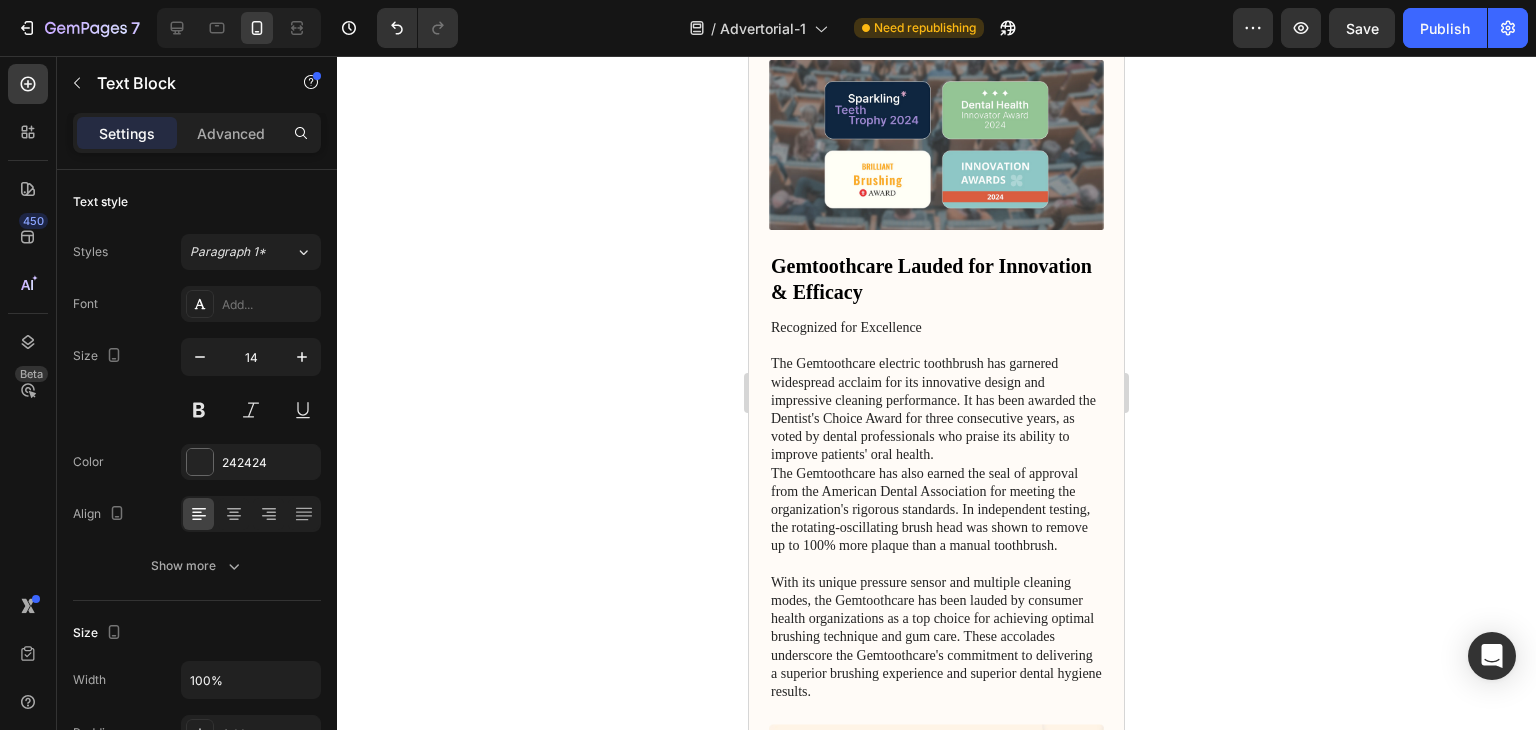 click on "Is your toothbrush right for you?" at bounding box center [936, -775] 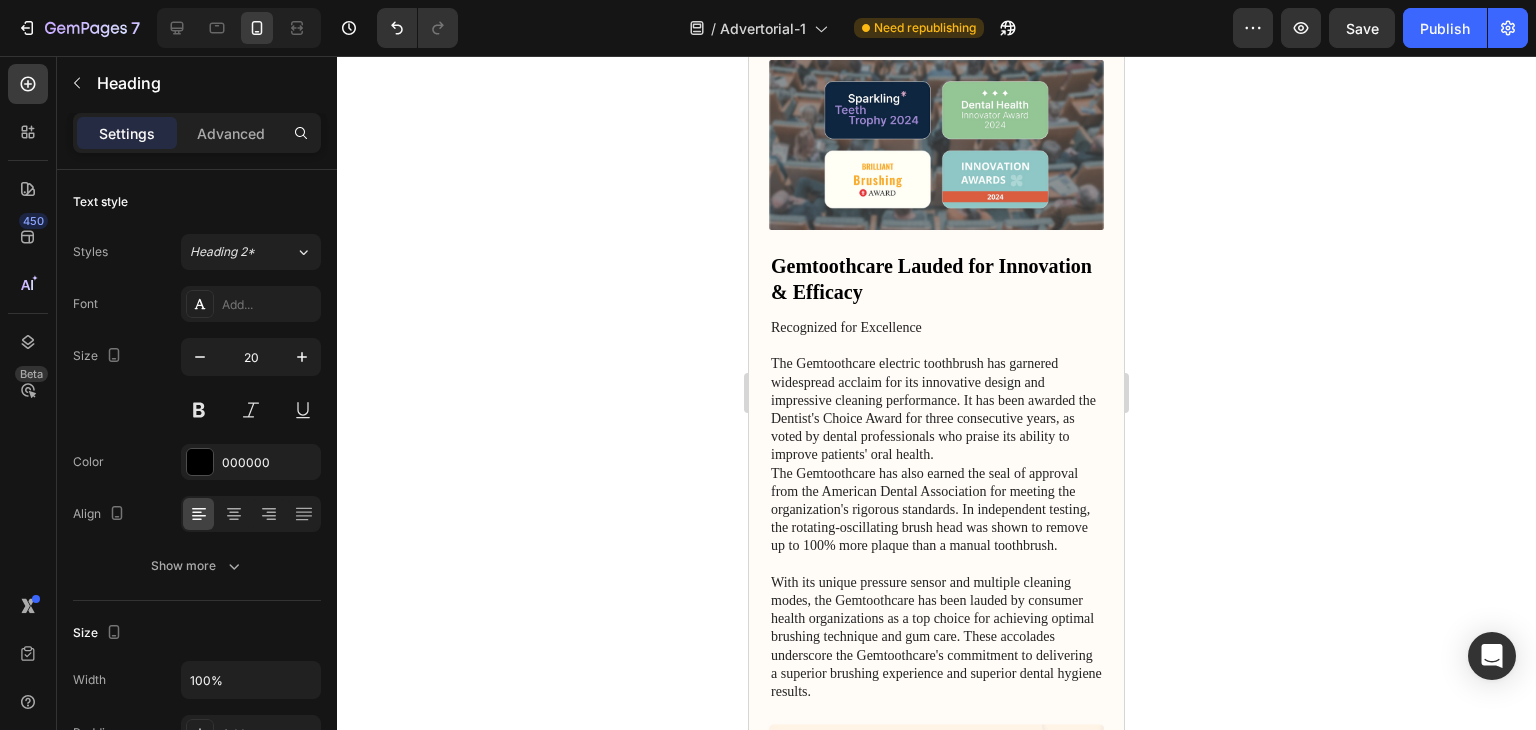 click 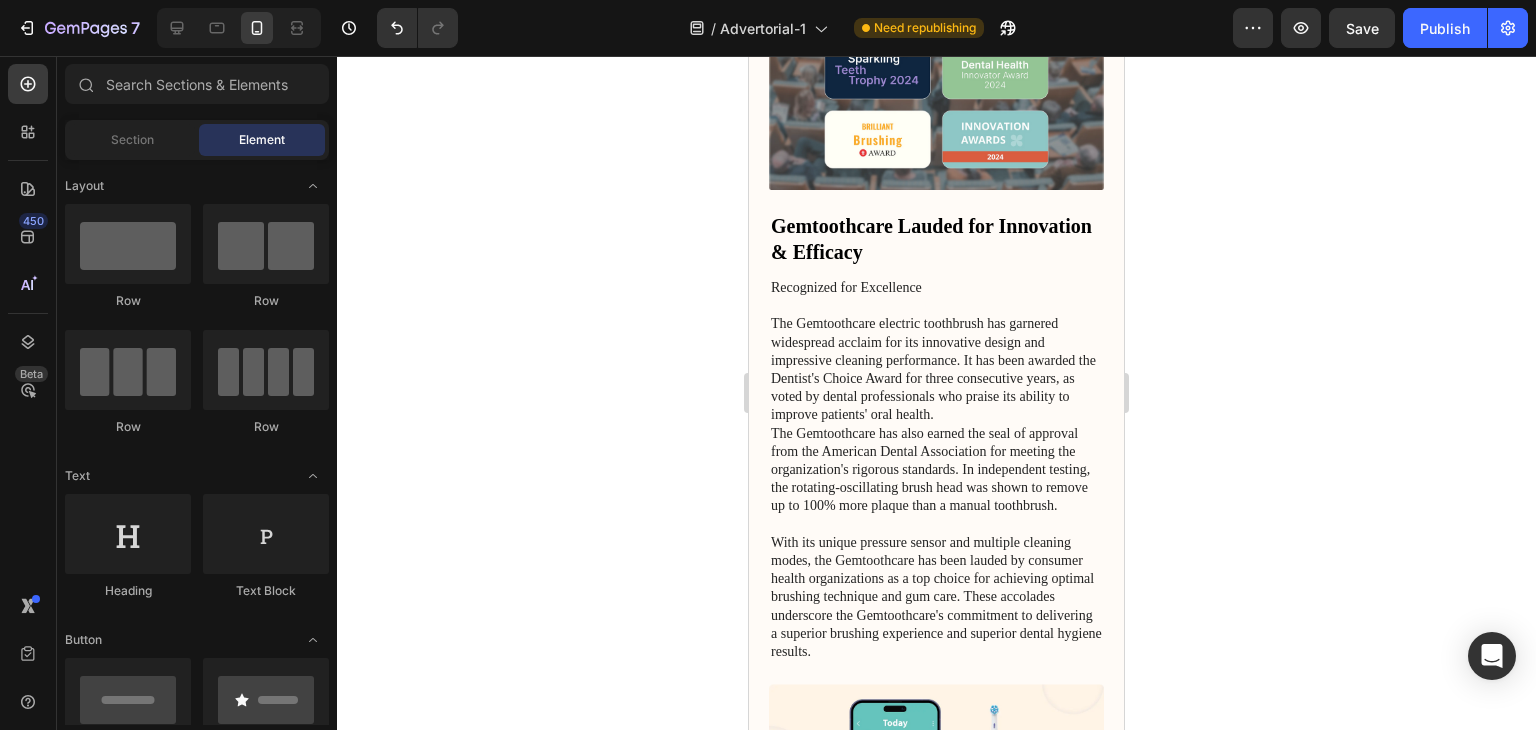 click on "If you're not fully satisfied with the results from your current toothbrush, it may be time to reevaluate your oral care routine. Many people don't realize the limitations of manual toothbrushes in achieving comprehensive dental hygiene.  For a more thorough clean and long-term gum health, consider upgrading to the Gemtoothcare electric toothbrush. Its rotating-oscillating bristles remove significantly more plaque than a standard manual brush, while the built-in pressure sensor prevents over-brushing.  With multiple cleaning modes and a lightweight, ergonomic design, the Gemtoothcare makes it easy to maintain proper brushing technique, even for those with limited mobility. For a smile that's cleaner, healthier, and more confident, the Gemtoothcare electric toothbrush may be the right choice for you." at bounding box center [936, -624] 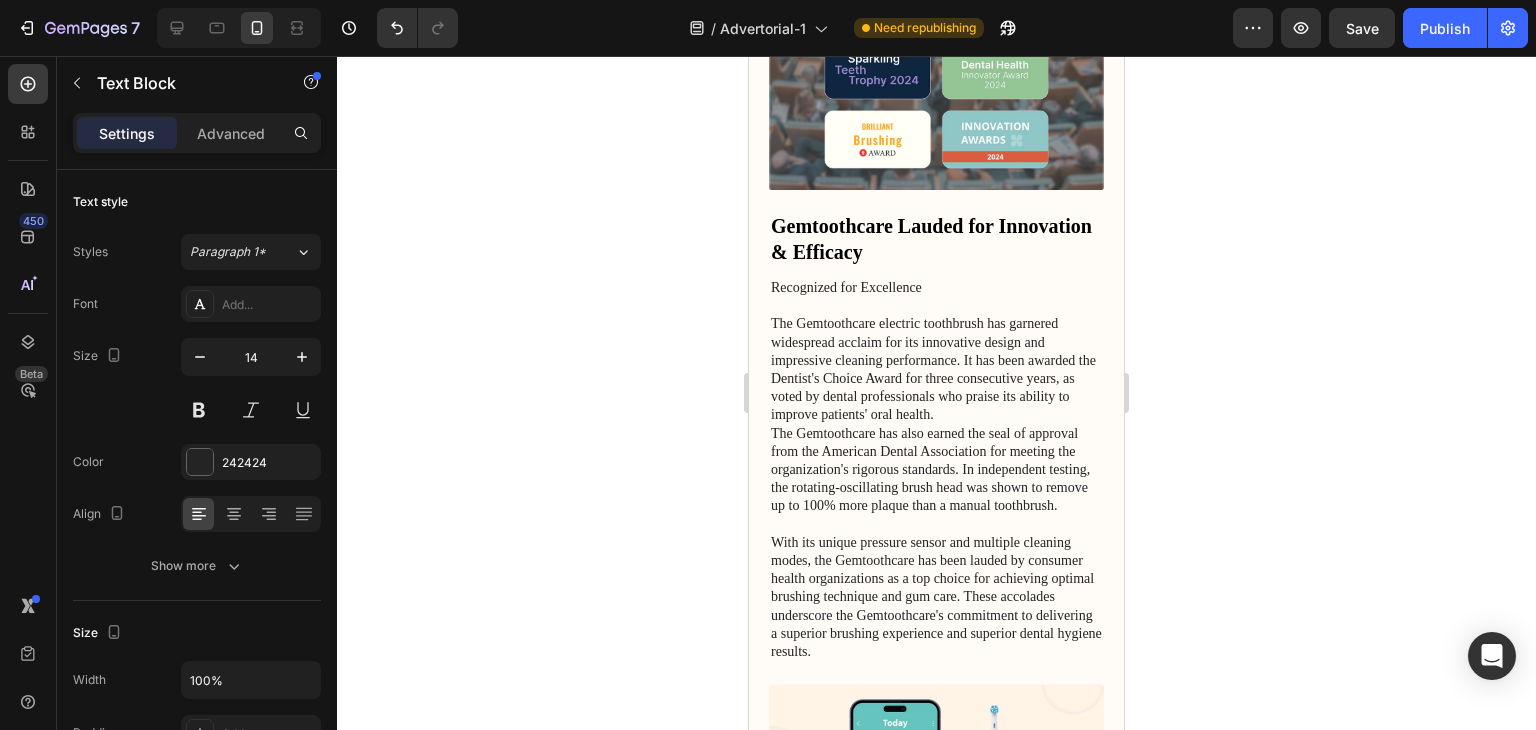 click 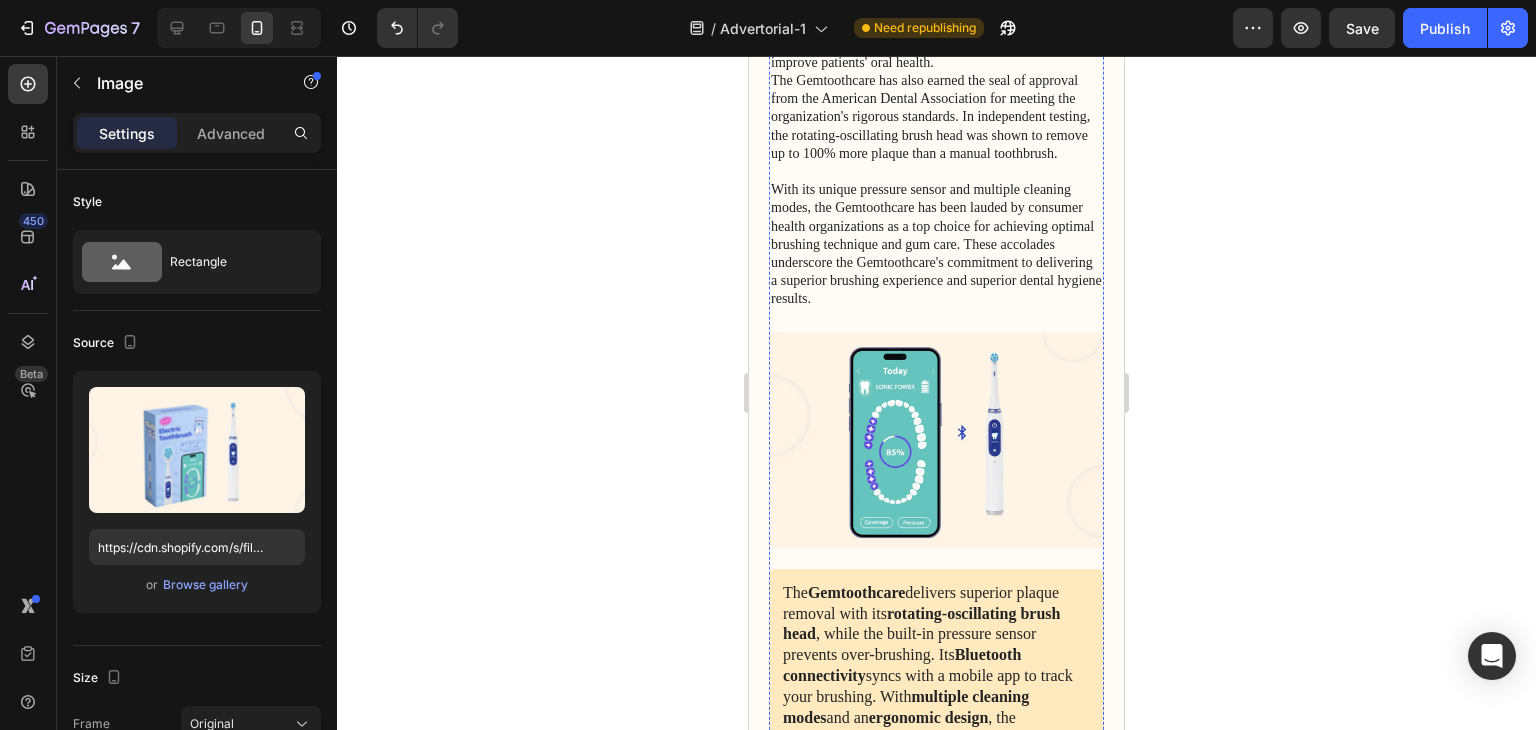 click at bounding box center [936, -790] 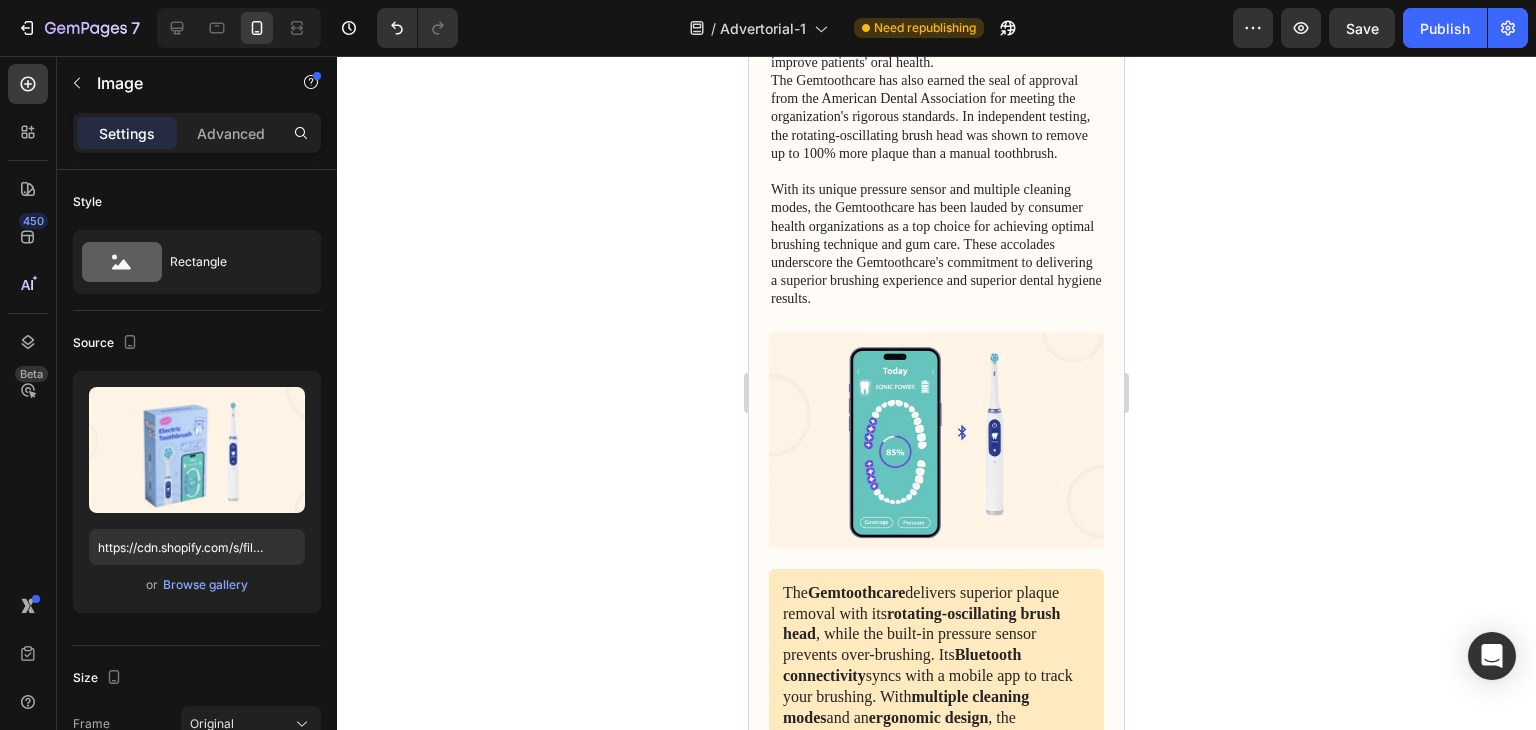 click 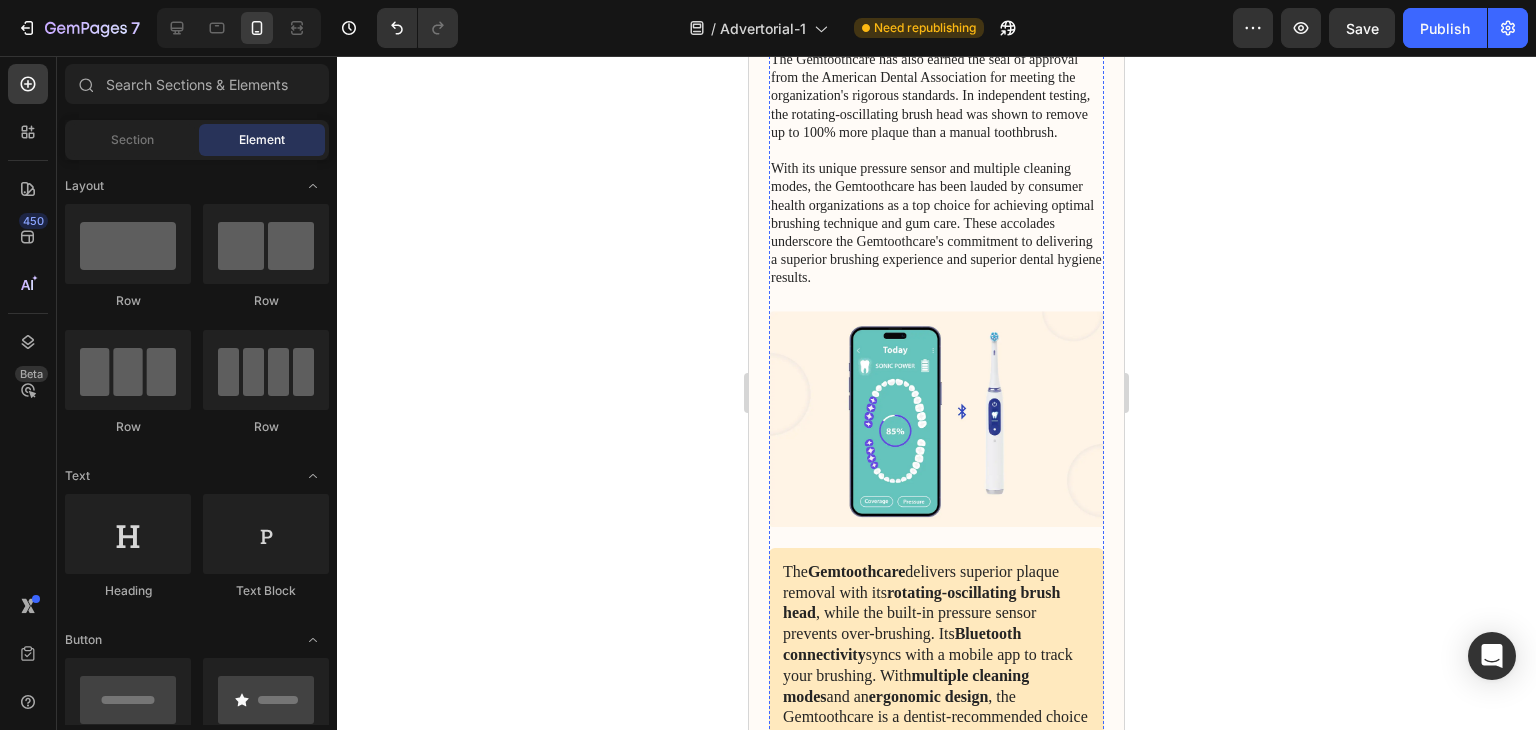 click on "How Often Should You Swap Out Your Toothbrush?" at bounding box center (936, -762) 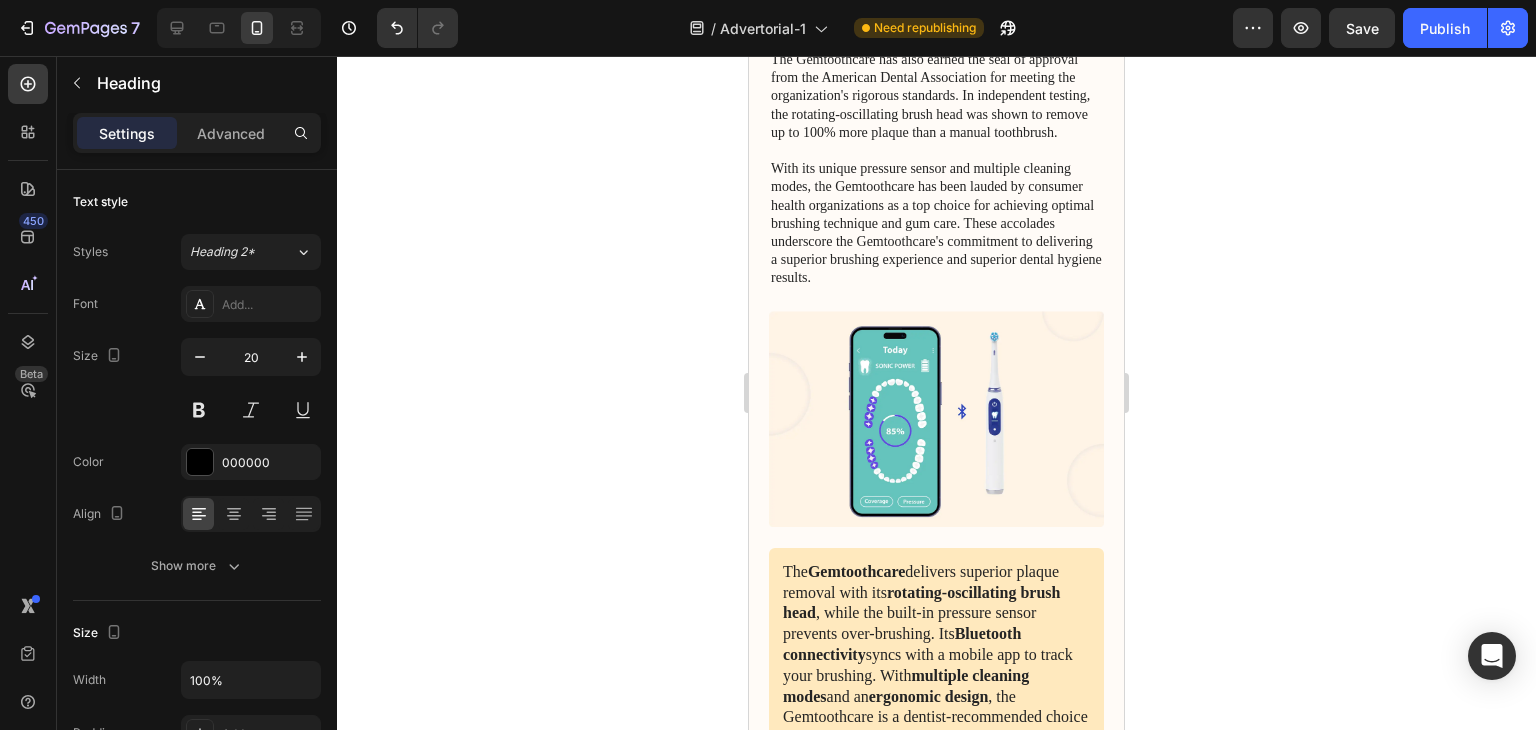 click 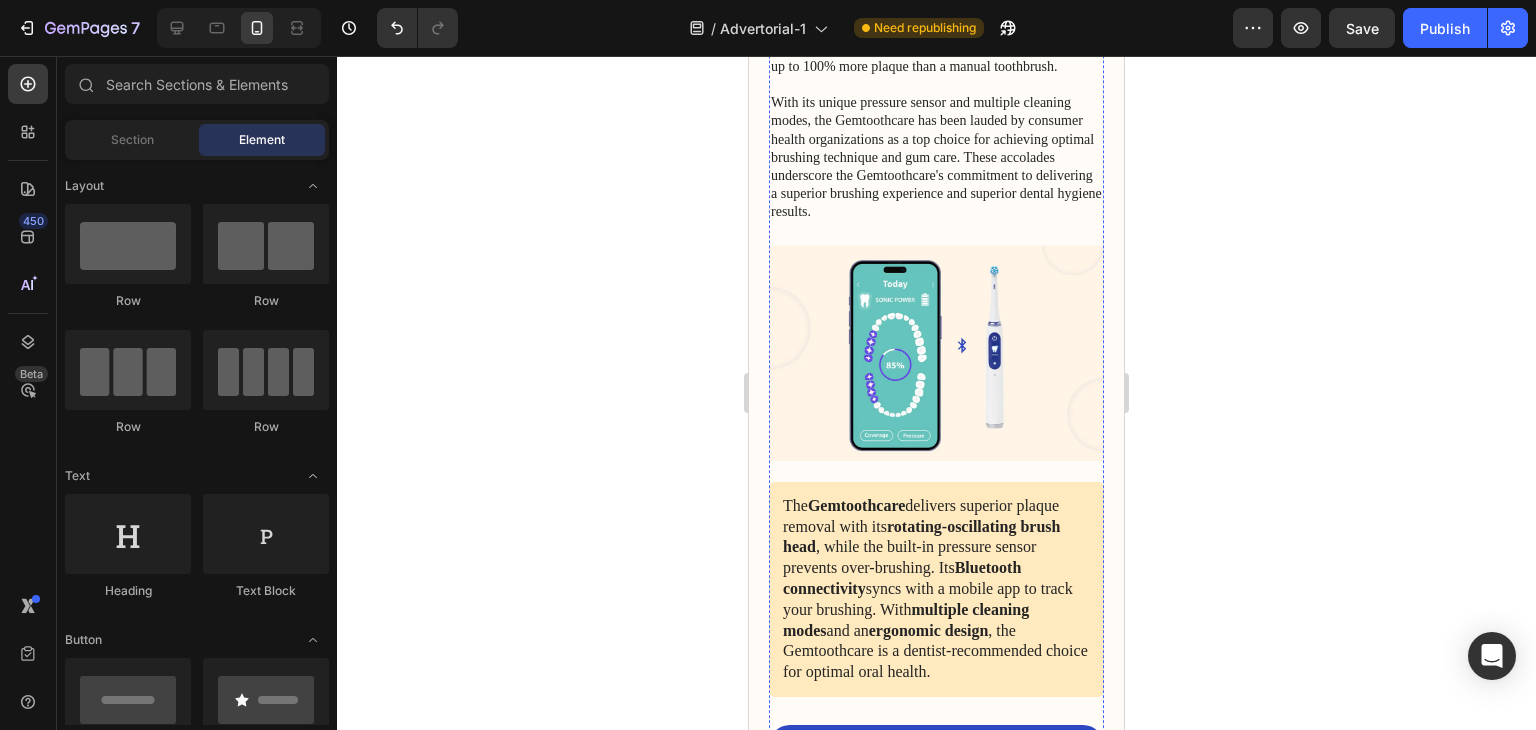click on "Most dental professionals recommend replacing your toothbrush every 3-4 months, or sooner if the bristles become frayed.  Over time, toothbrush bristles naturally wear down and lose their effectiveness in cleaning your teeth and gums. Using a worn-out brush can actually do more harm than good, as it may not remove plaque and bacteria as thoroughly.  For optimal oral health, it's important to make replacing your toothbrush a routine part of your dental hygiene regimen. Consider upgrading to an electric toothbrush like the Gemtoothcare, which has replaceable brush heads that maintain optimal cleaning power for longer.  By staying on top of regularly swapping out your toothbrush, you can ensure you're getting the cleanest, most effective clean every time you brush." at bounding box center [936, -615] 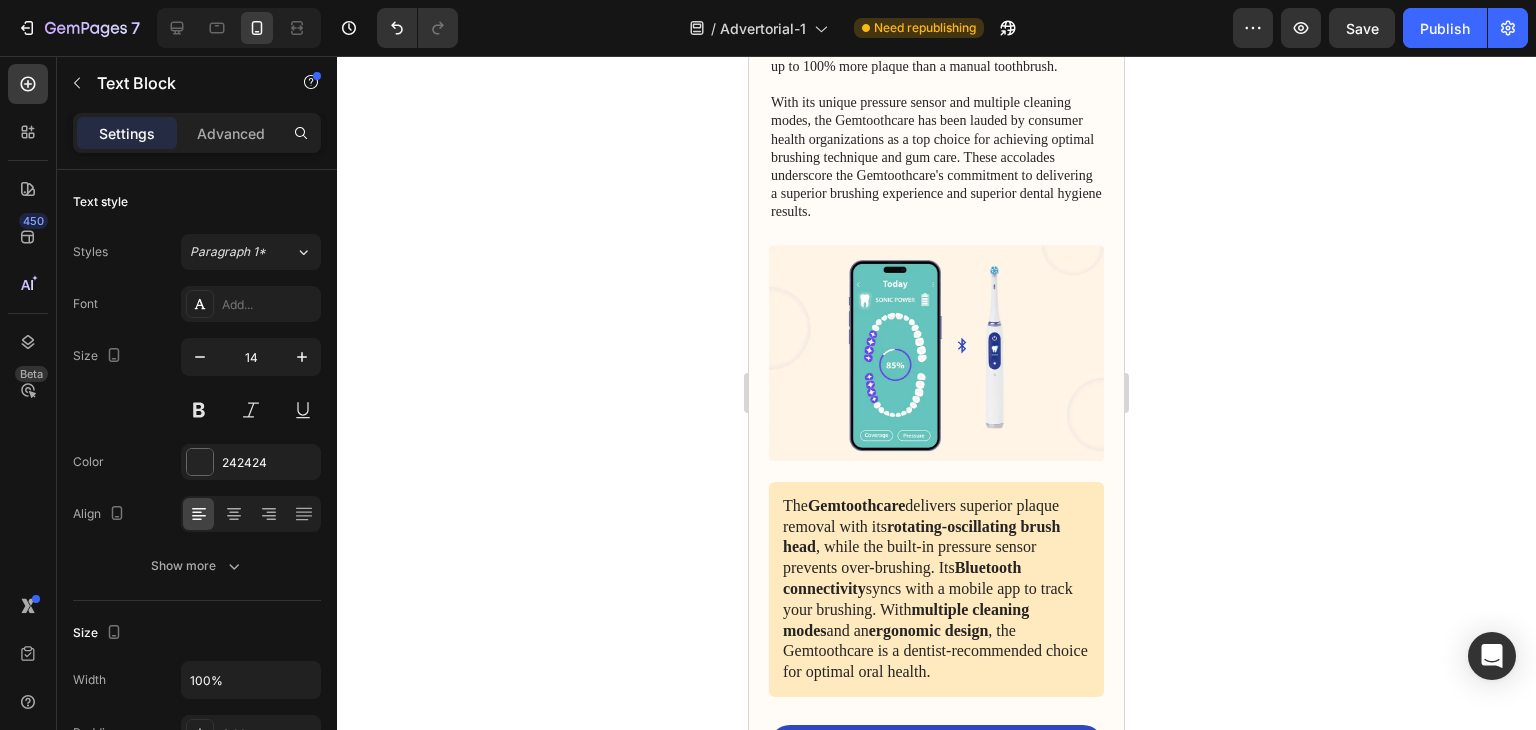 click at bounding box center (927, -809) 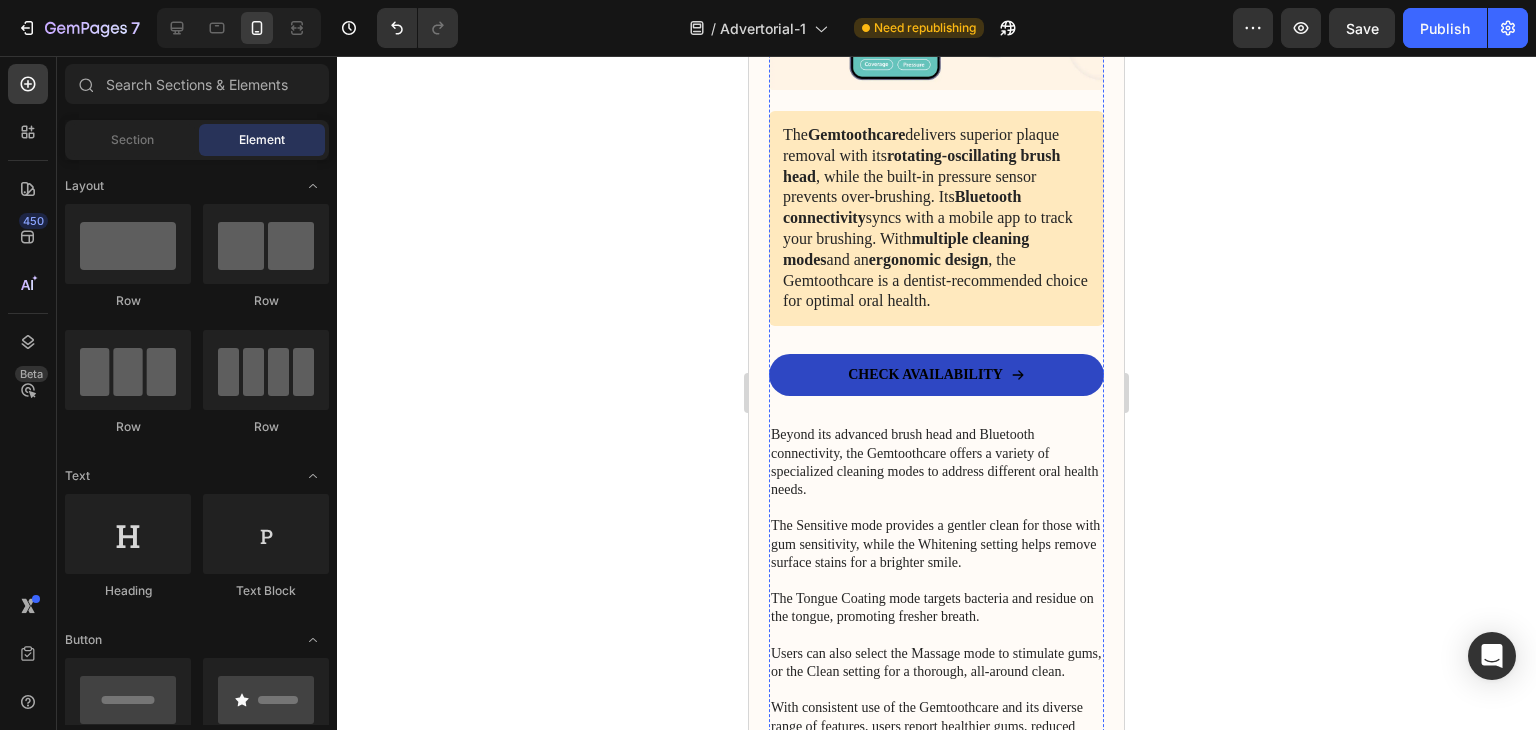 click at bounding box center (936, -706) 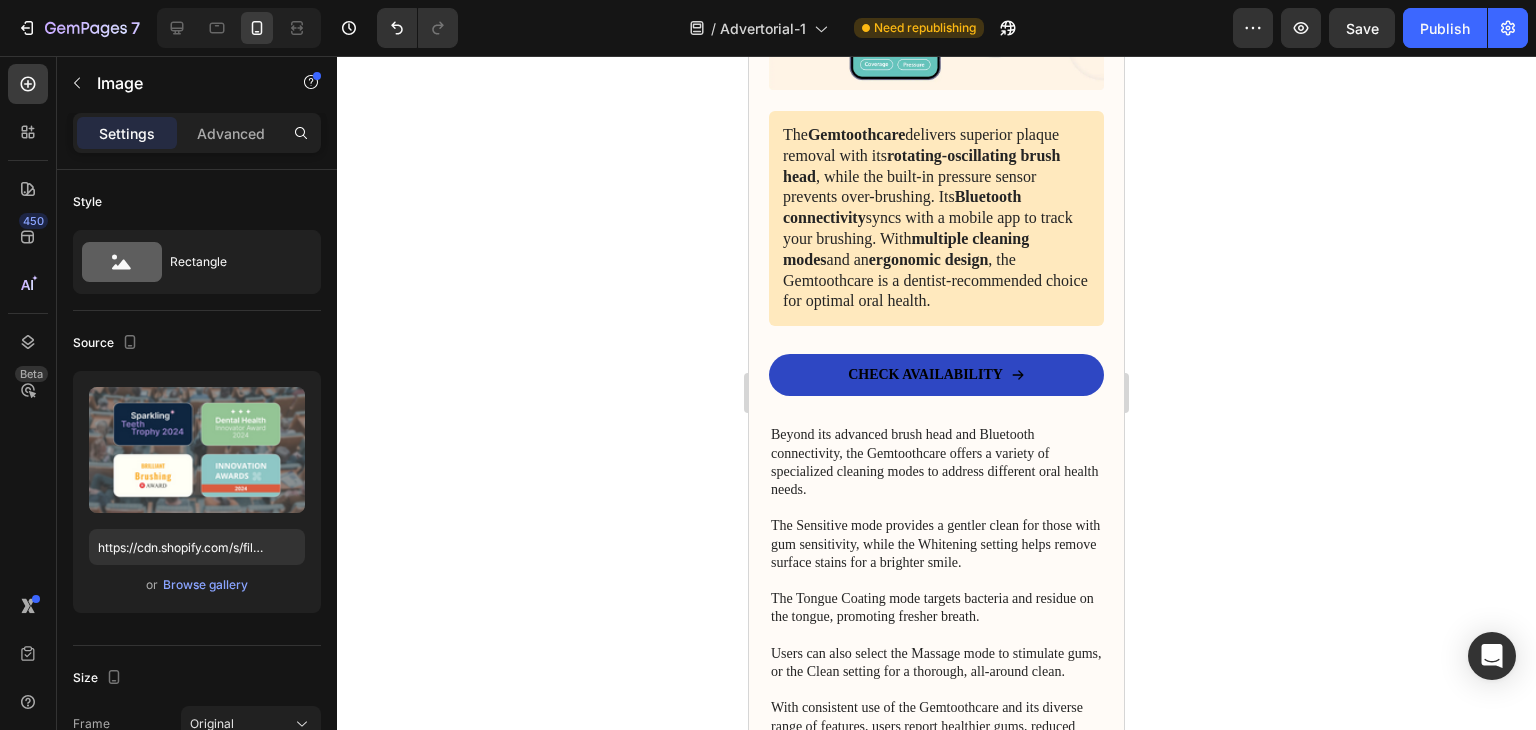 click at bounding box center (902, -809) 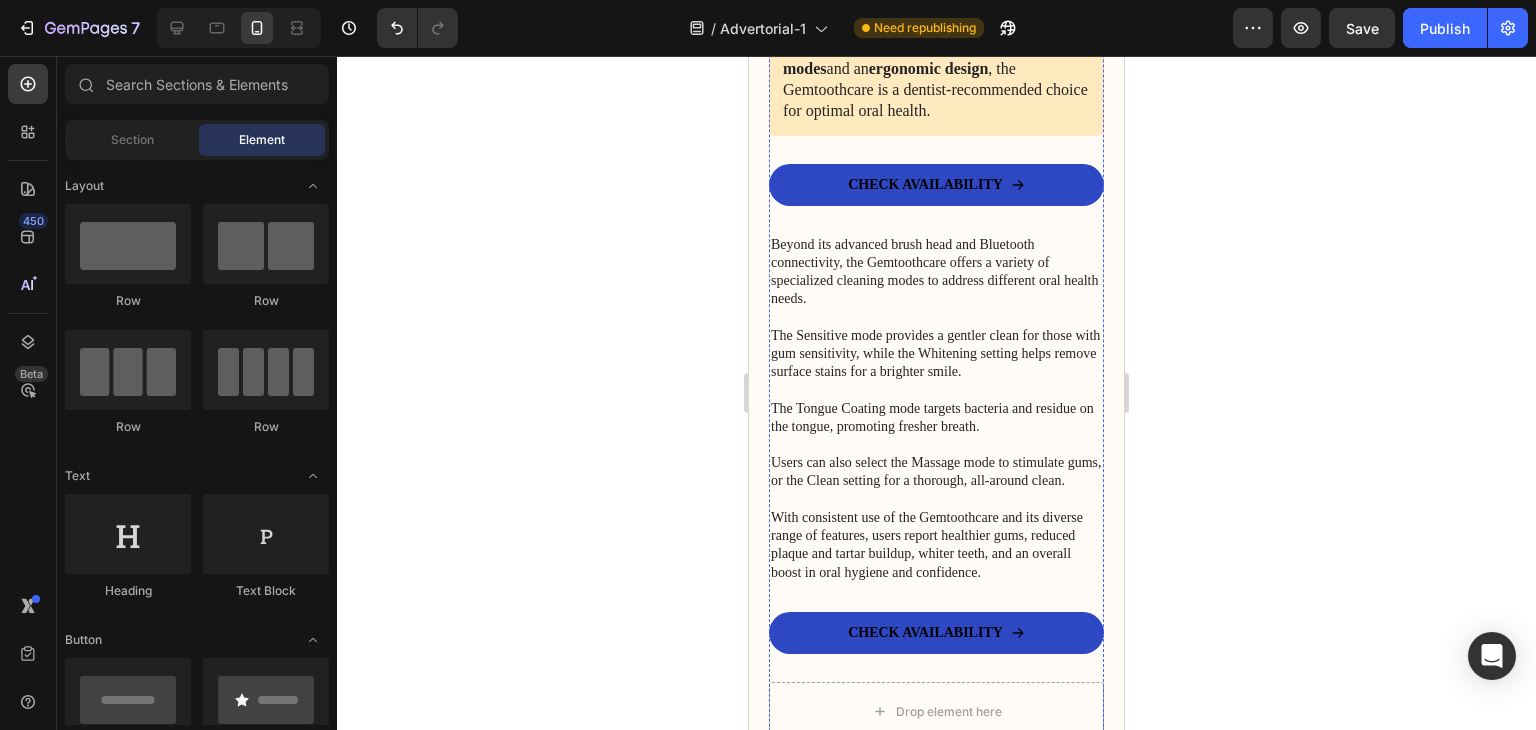 click on "Gemtoothcare Lauded for Innovation & Efficacy" at bounding box center [936, -762] 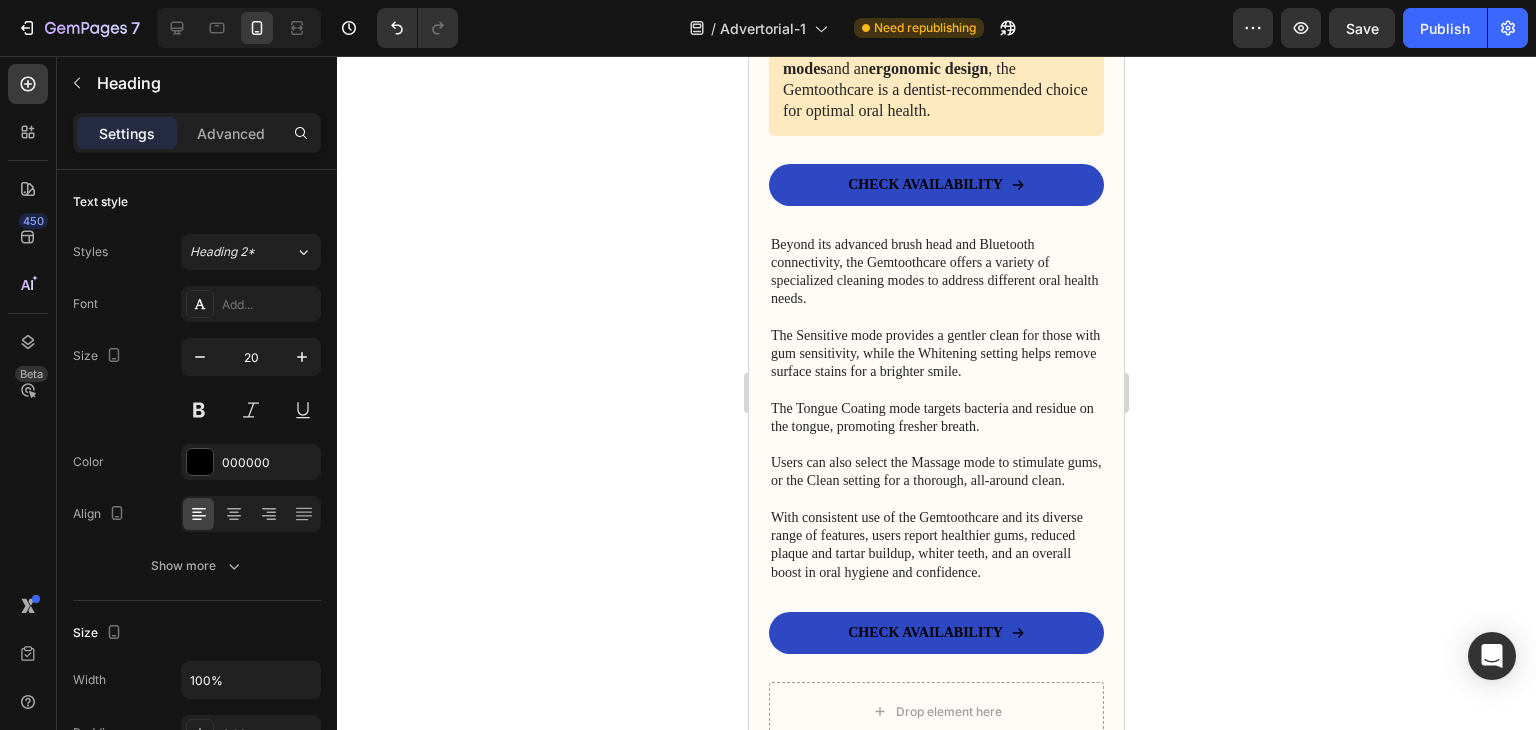 click 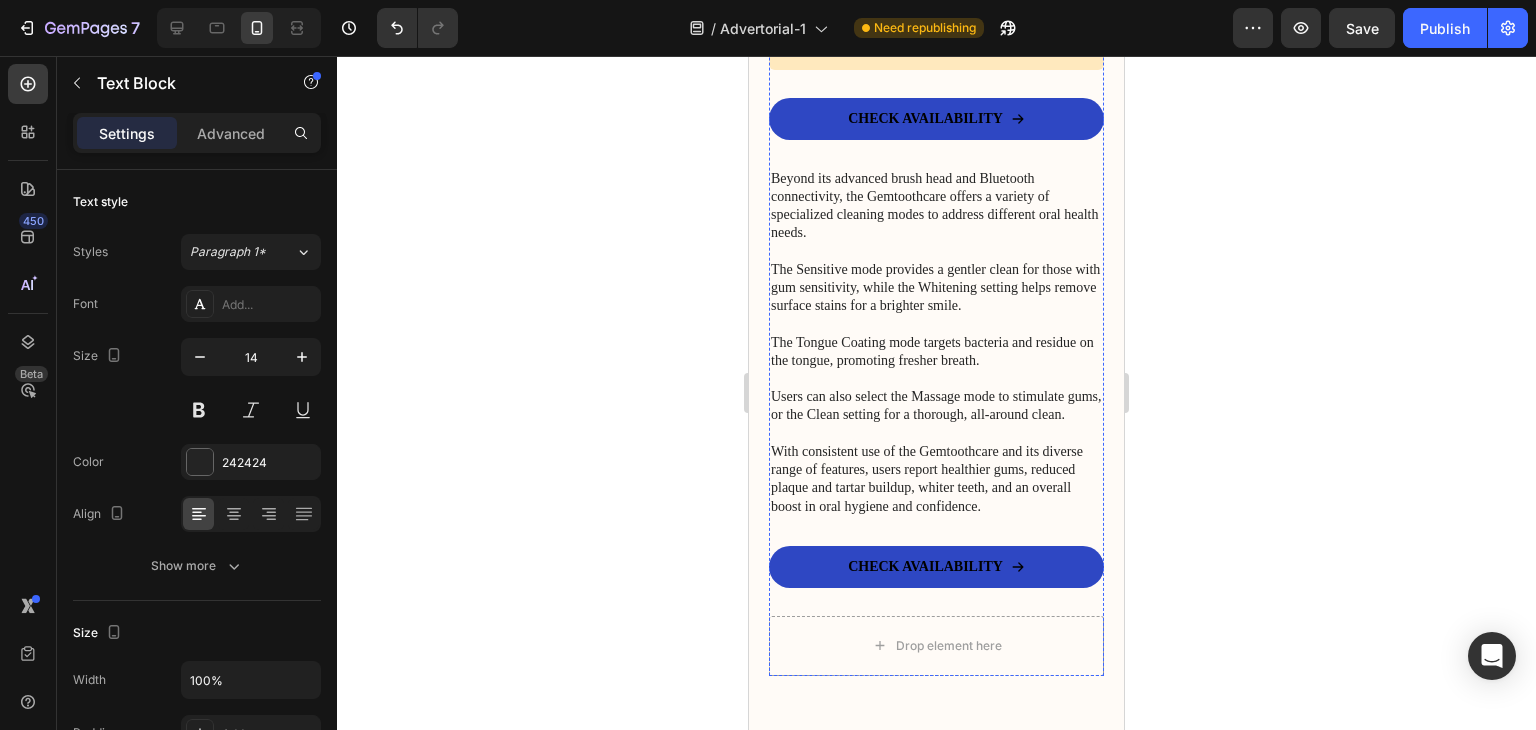 click on "Recognized for Excellence The Gemtoothcare electric toothbrush has garnered widespread acclaim for its innovative design and impressive cleaning performance. It has been awarded the Dentist's Choice Award for three consecutive years, as voted by dental professionals who praise its ability to improve patients' oral health.  The Gemtoothcare has also earned the seal of approval from the American Dental Association for meeting the organization's rigorous standards. In independent testing, the rotating-oscillating brush head was shown to remove up to 100% more plaque than a manual toothbrush.  With its unique pressure sensor and multiple cleaning modes, the Gemtoothcare has been lauded by consumer health organizations as a top choice for achieving optimal brushing technique and gum care. These accolades underscore the Gemtoothcare's commitment to delivering a superior brushing experience and superior dental hygiene results." at bounding box center [936, -597] 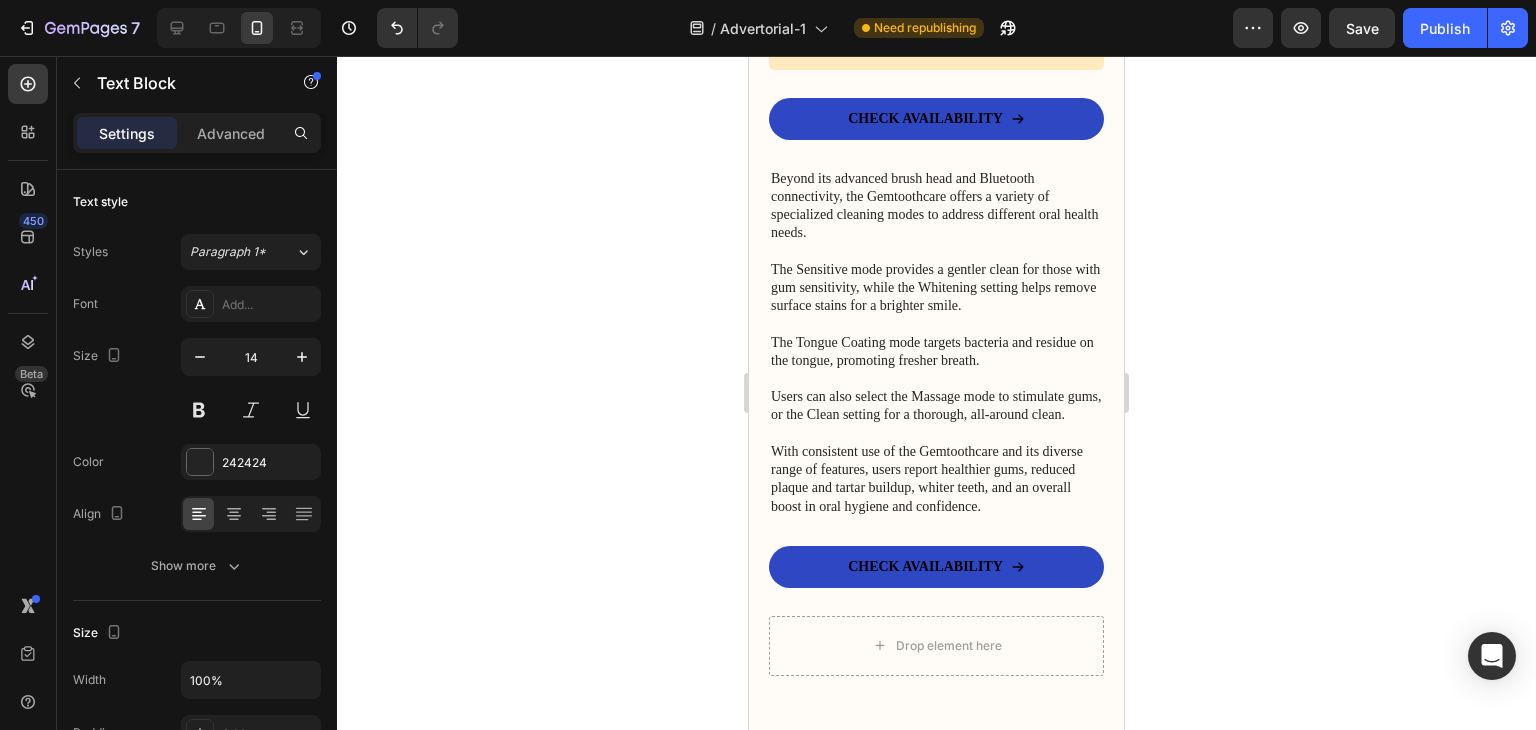 click 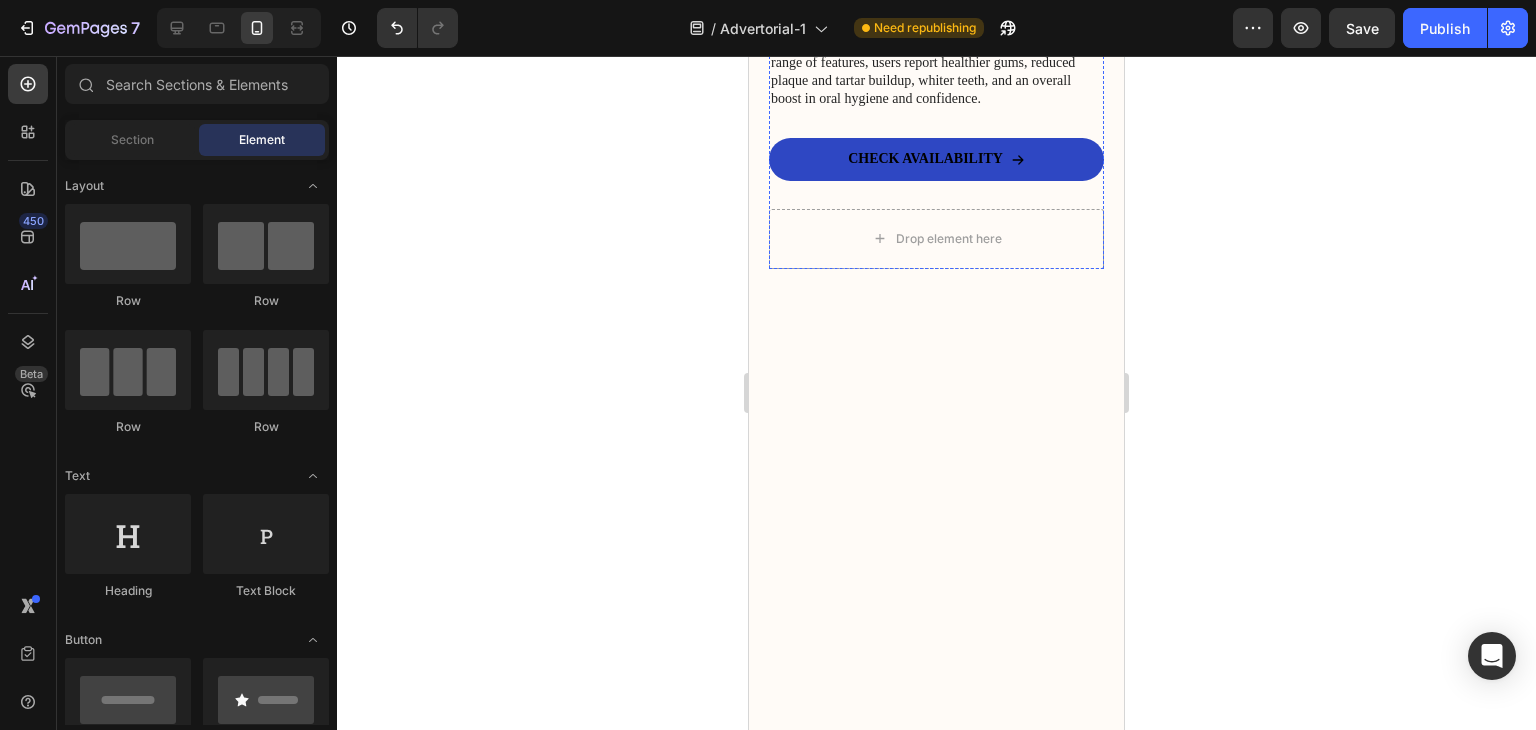 click at bounding box center [936, -682] 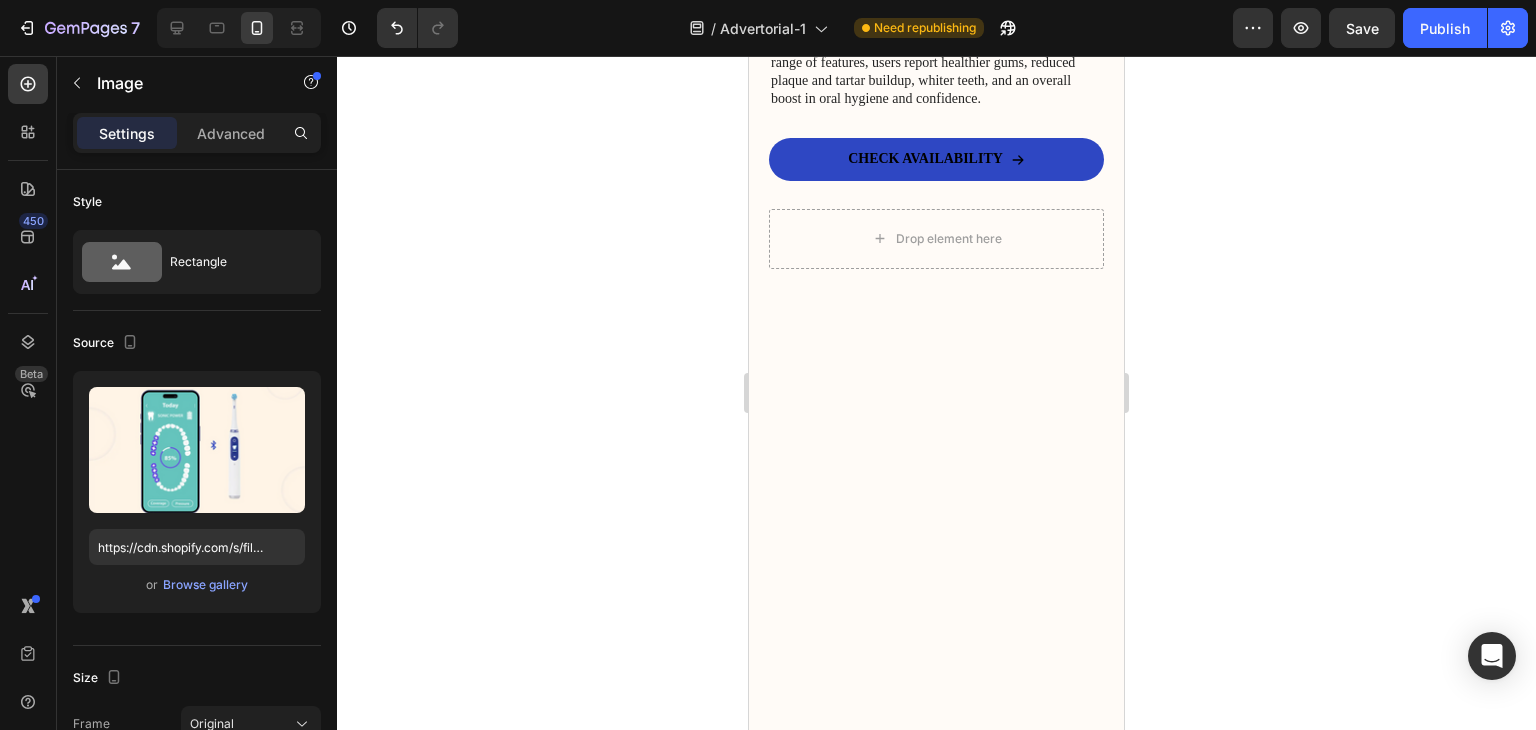 click 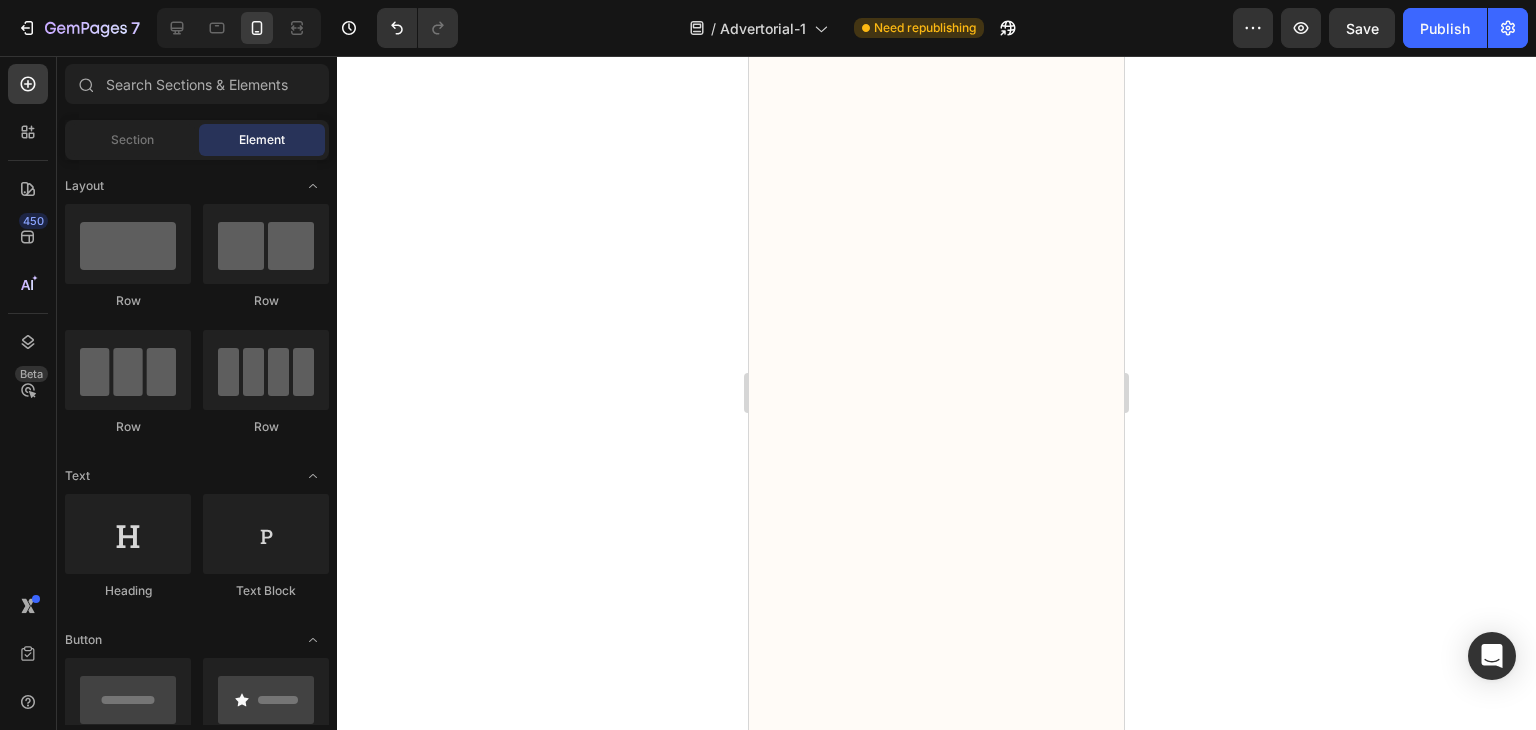 click on "Gemtoothcare" at bounding box center (856, -767) 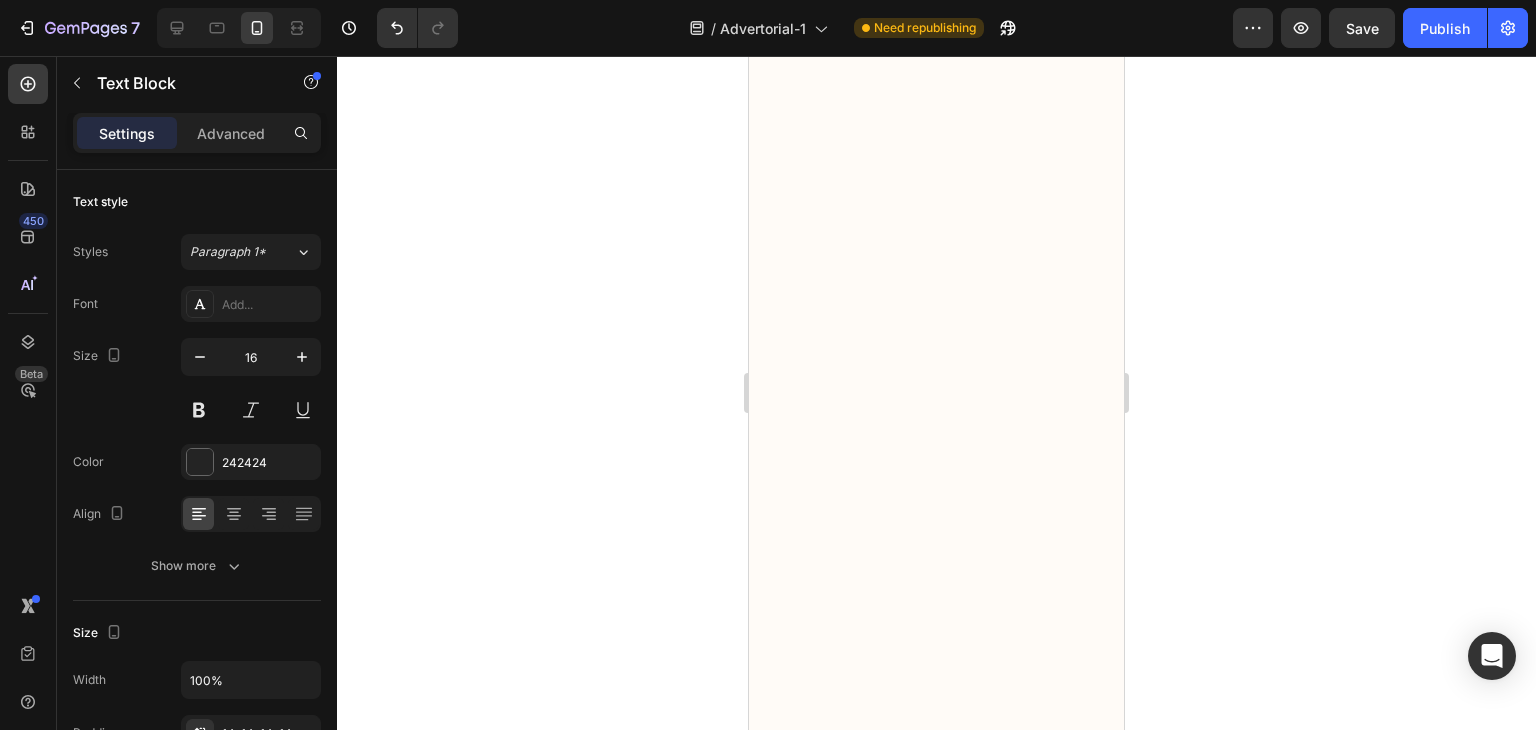 click 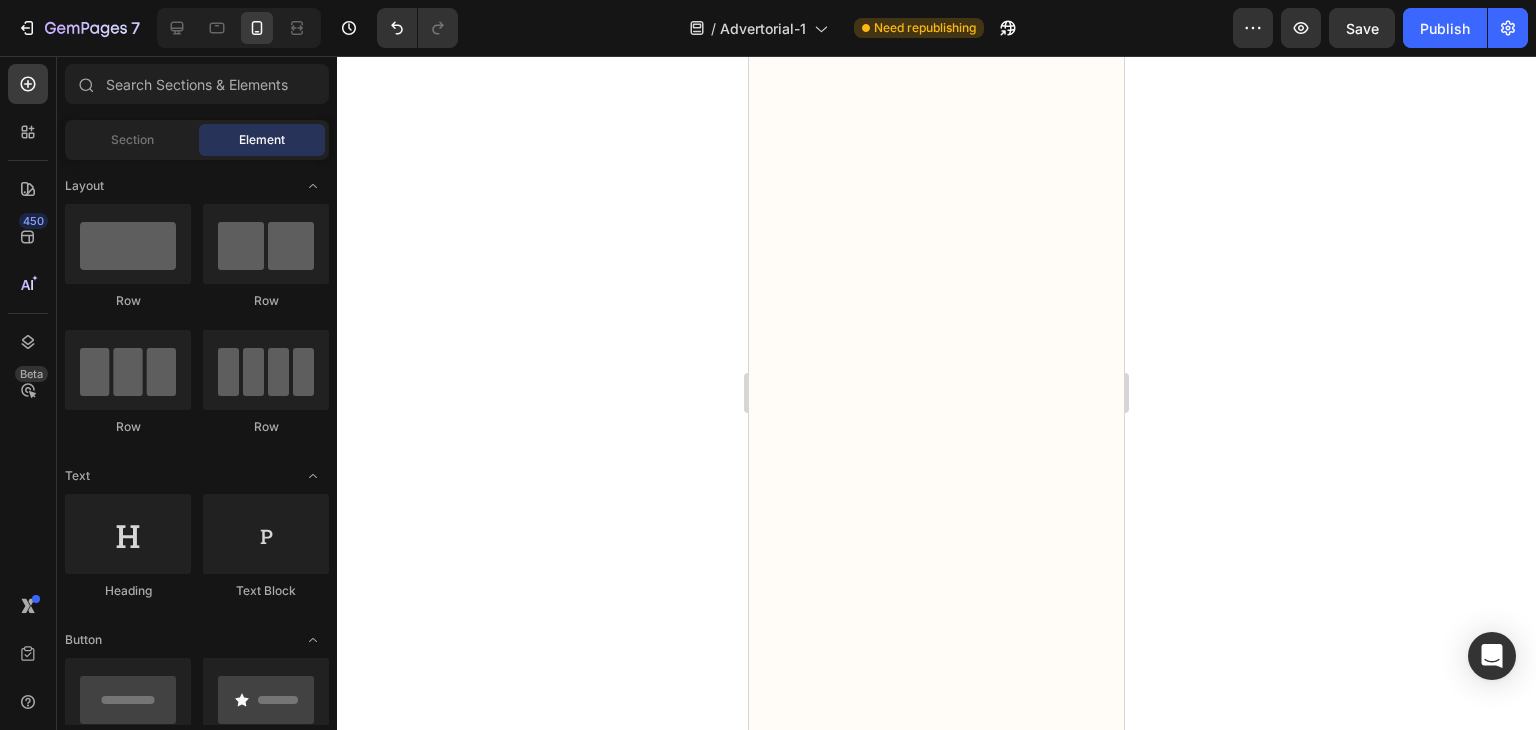 click on "CHECK AVAILABILITY" at bounding box center (925, -769) 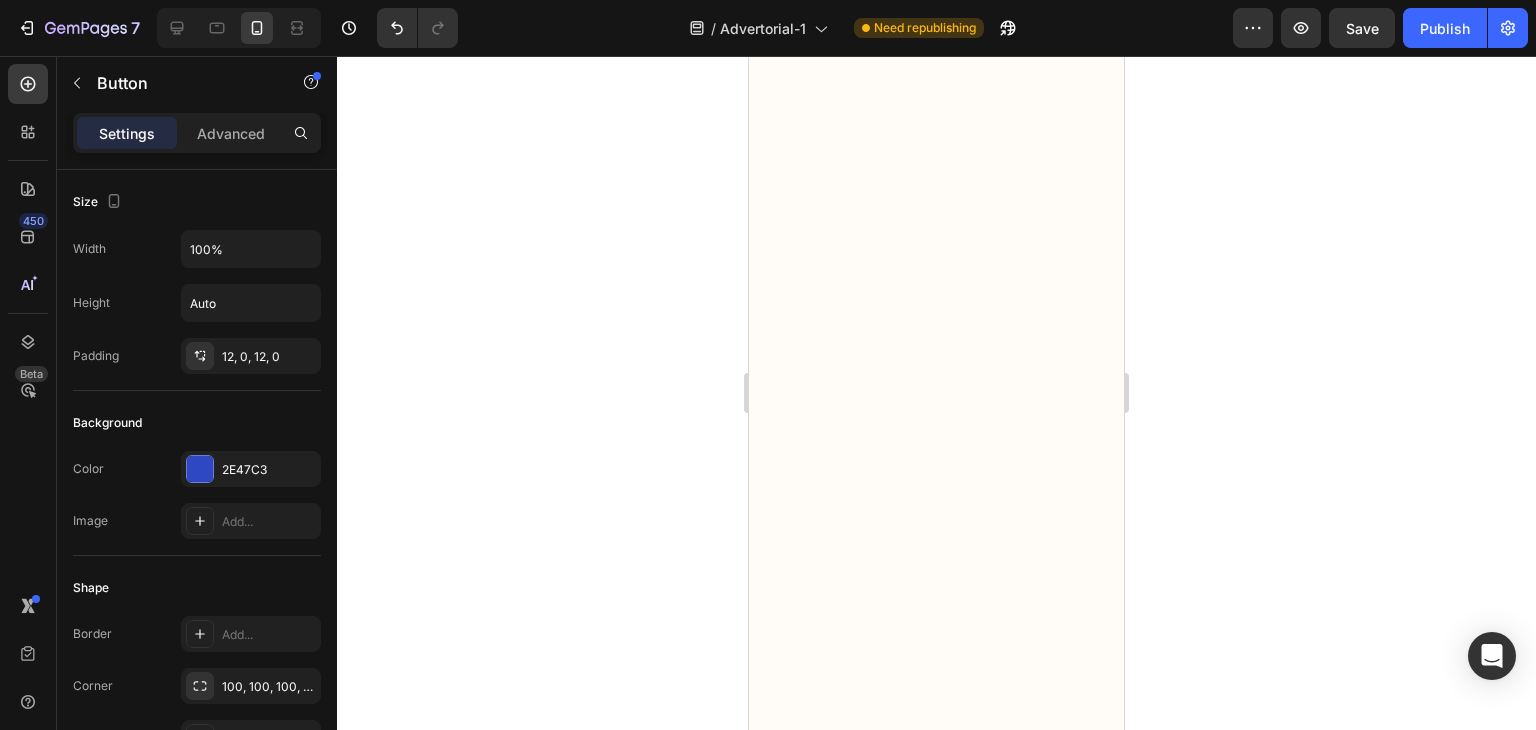 click 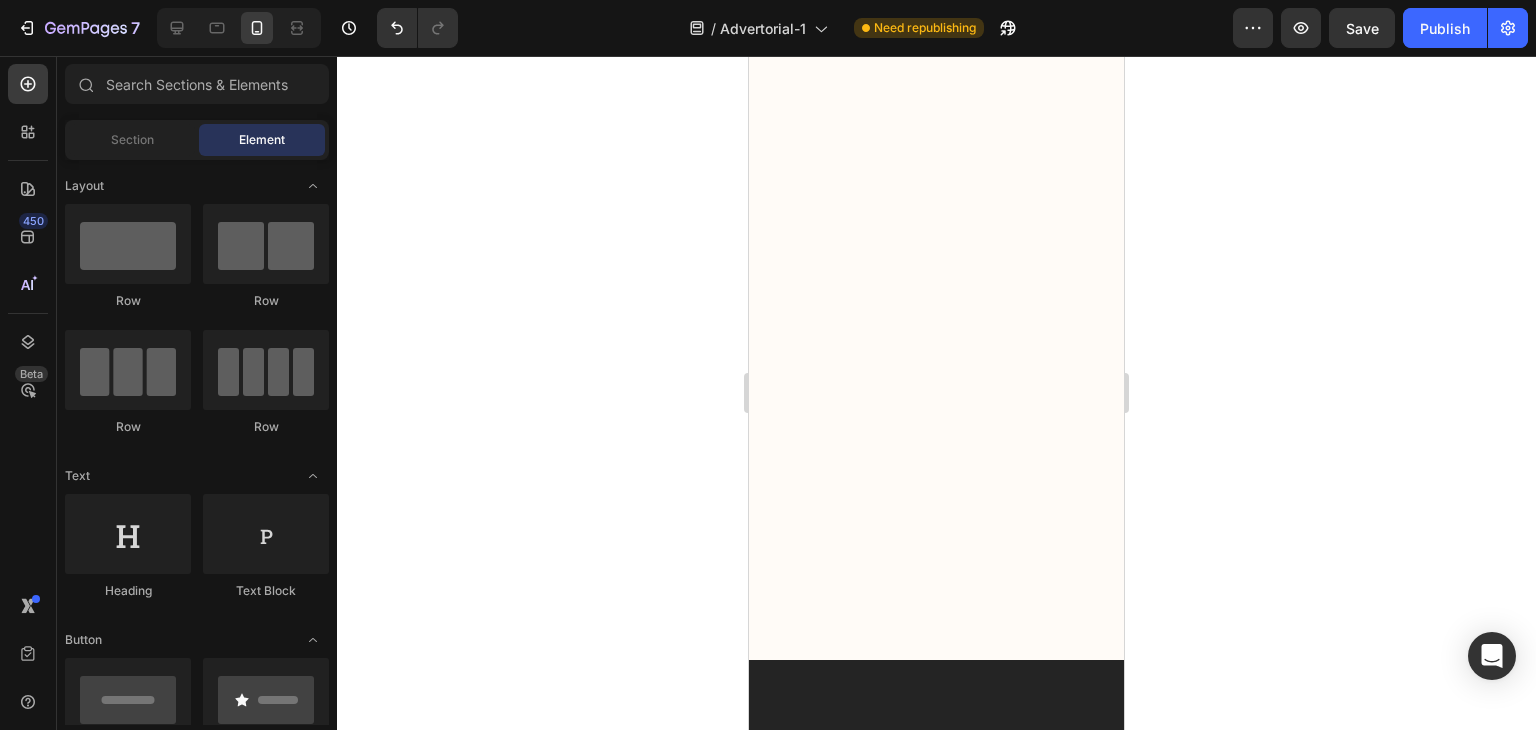 click on "Beyond its advanced brush head and Bluetooth connectivity, the Gemtoothcare offers a variety of specialized cleaning modes to address different oral health needs.  The Sensitive mode provides a gentler clean for those with gum sensitivity, while the Whitening setting helps remove surface stains for a brighter smile.  The Tongue Coating mode targets bacteria and residue on the tongue, promoting fresher breath.  Users can also select the Massage mode to stimulate gums, or the Clean setting for a thorough, all-around clean.  With consistent use of the Gemtoothcare and its diverse range of features, users report healthier gums, reduced plaque and tartar buildup, whiter teeth, and an overall boost in oral hygiene and confidence." at bounding box center [936, -615] 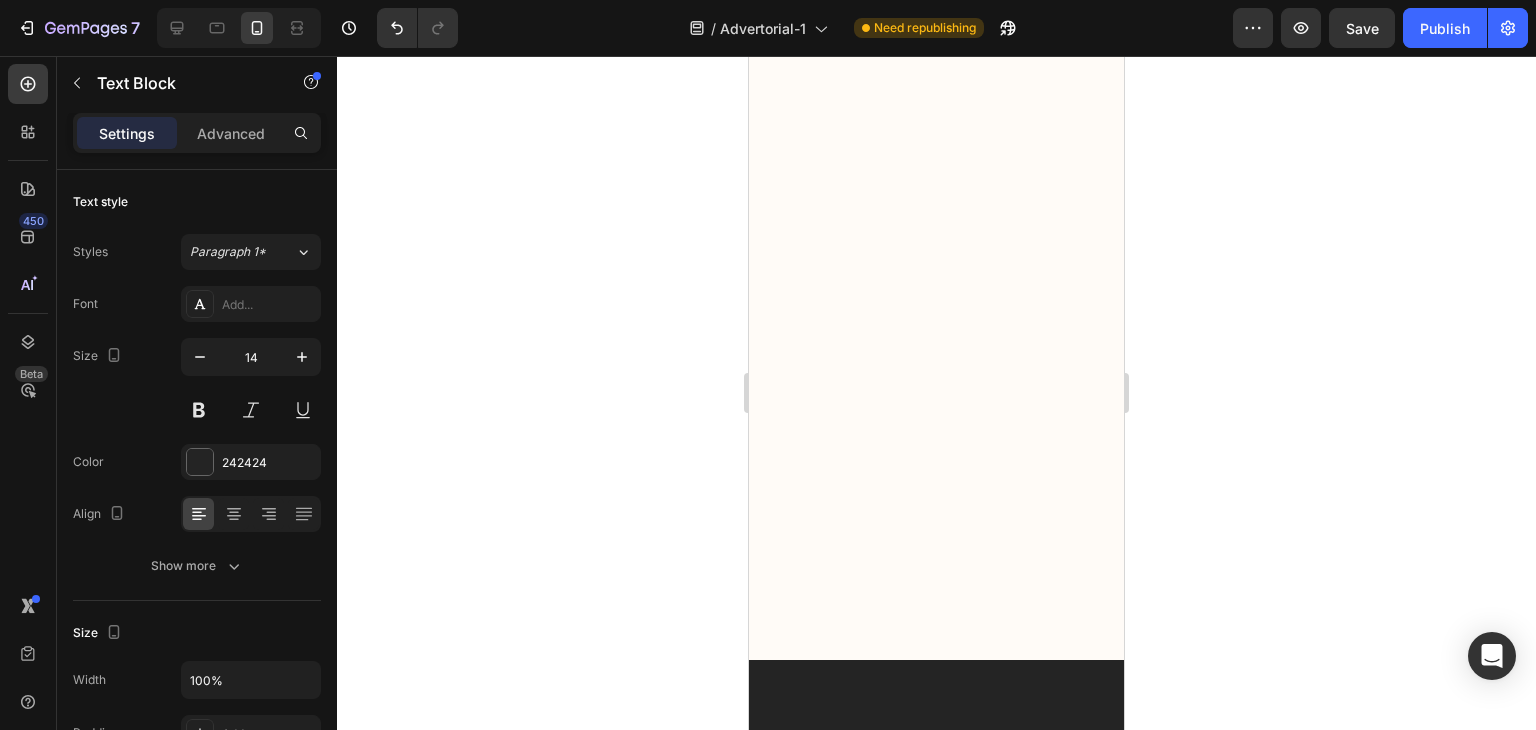 click 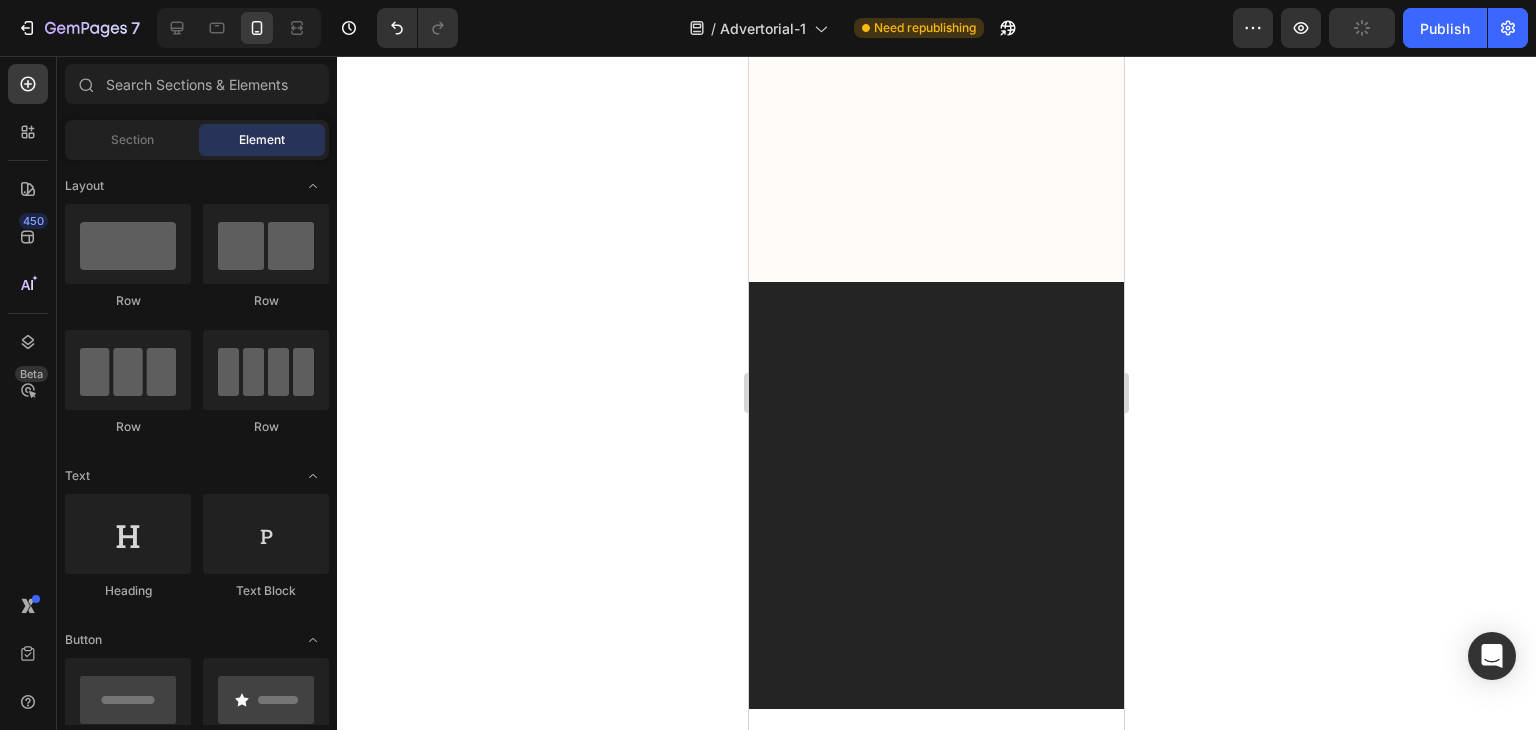 click on "CHECK AVAILABILITY" at bounding box center (936, -769) 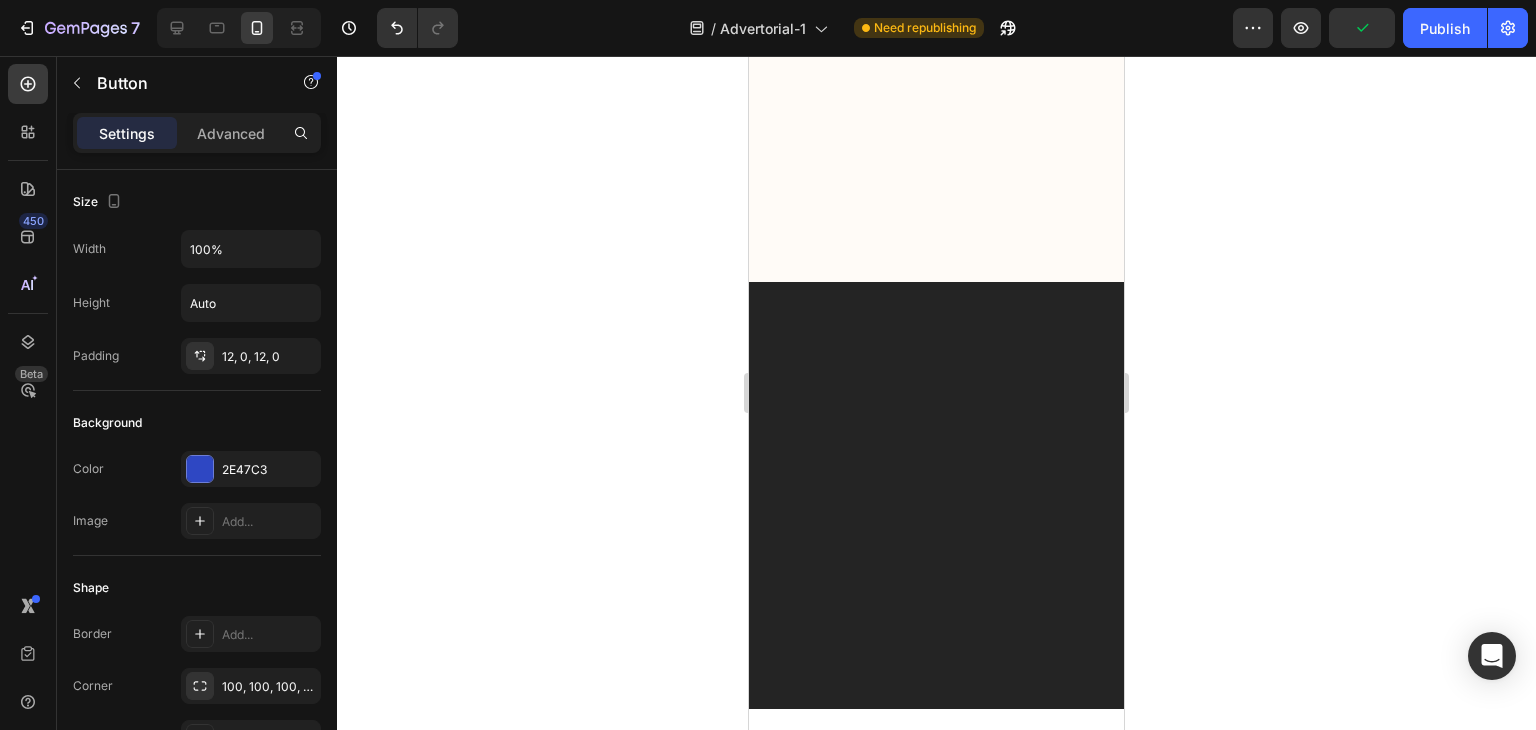 click 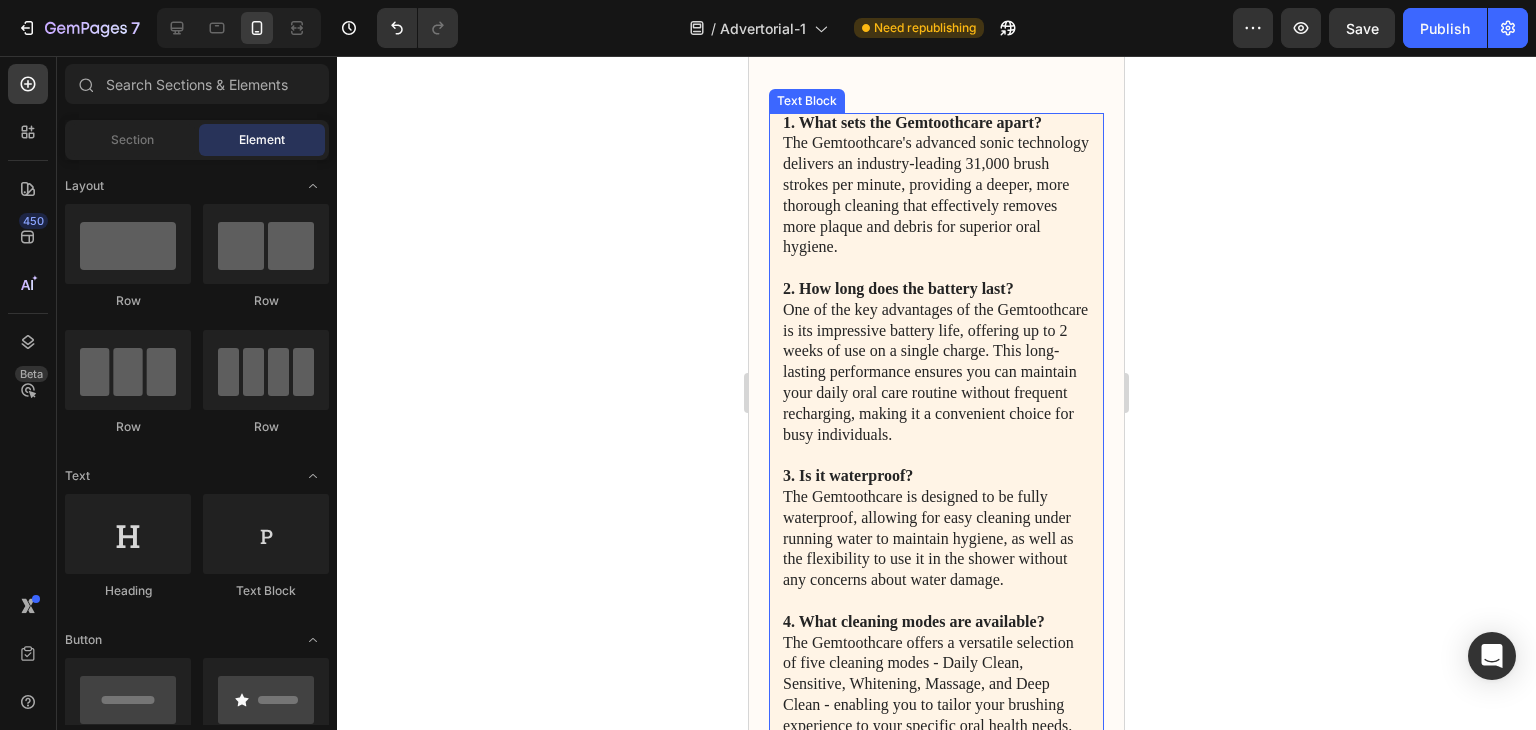 scroll, scrollTop: 7963, scrollLeft: 0, axis: vertical 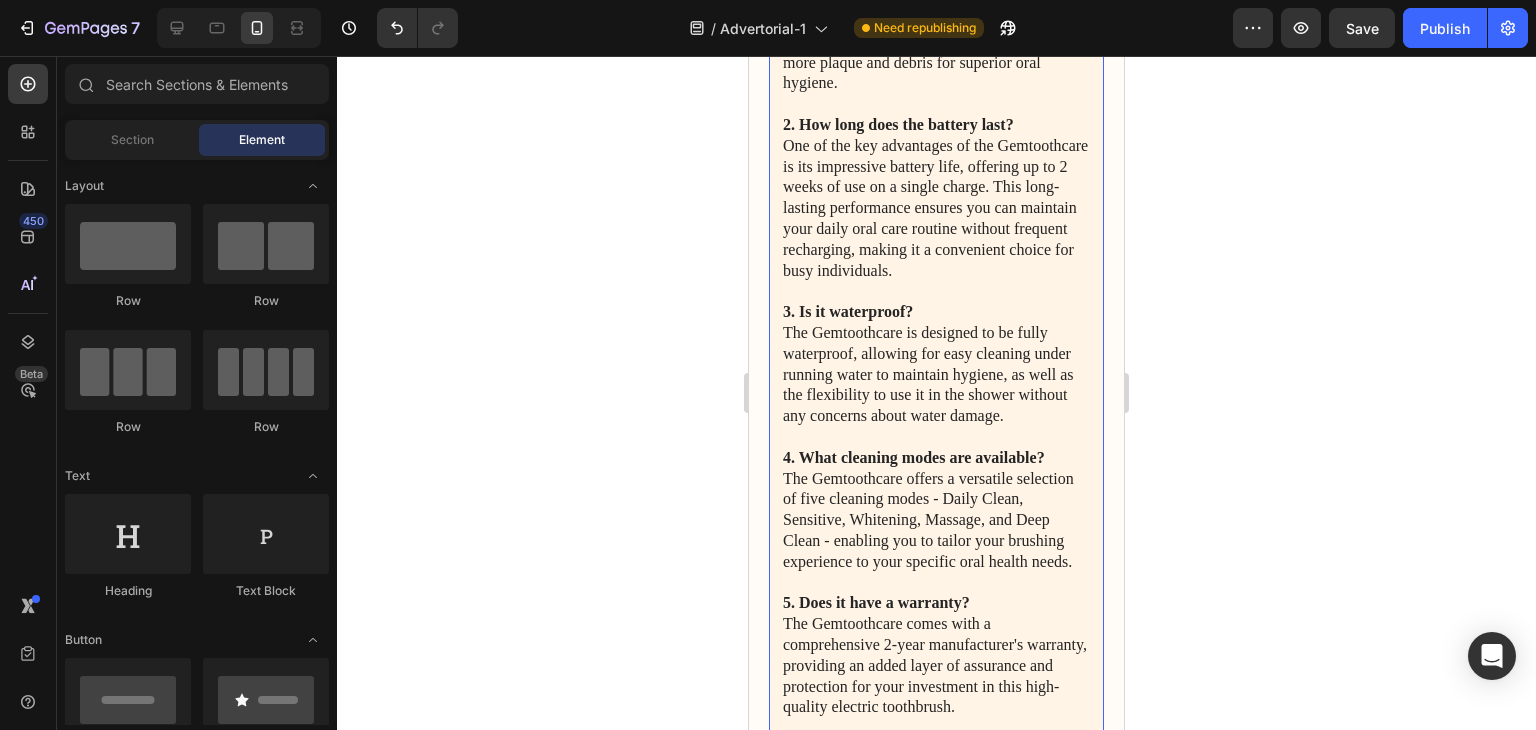 click on "1. What sets the Gemtoothcare apart? The Gemtoothcare's advanced sonic technology delivers an industry-leading 31,000 brush strokes per minute, providing a deeper, more thorough cleaning that effectively removes more plaque and debris for superior oral hygiene. 2. How long does the battery last? One of the key advantages of the Gemtoothcare is its impressive battery life, offering up to 2 weeks of use on a single charge. This long-lasting performance ensures you can maintain your daily oral care routine without frequent recharging, making it a convenient choice for busy individuals. 3. Is it waterproof? The Gemtoothcare is designed to be fully waterproof, allowing for easy cleaning under running water to maintain hygiene, as well as the flexibility to use it in the shower without any concerns about water damage. 4. What cleaning modes are available? 5. Does it have a warranty?" at bounding box center [936, 333] 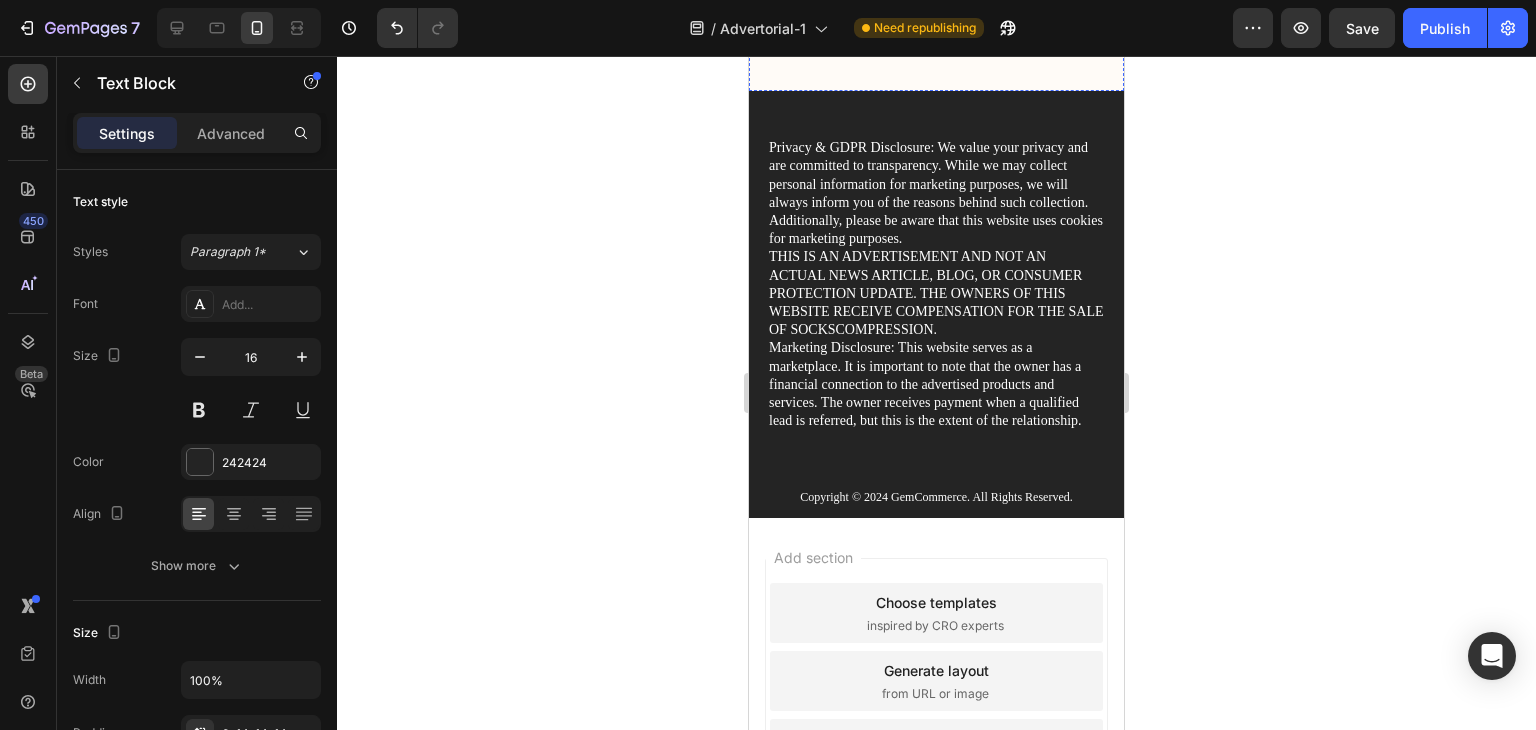 scroll, scrollTop: 7563, scrollLeft: 0, axis: vertical 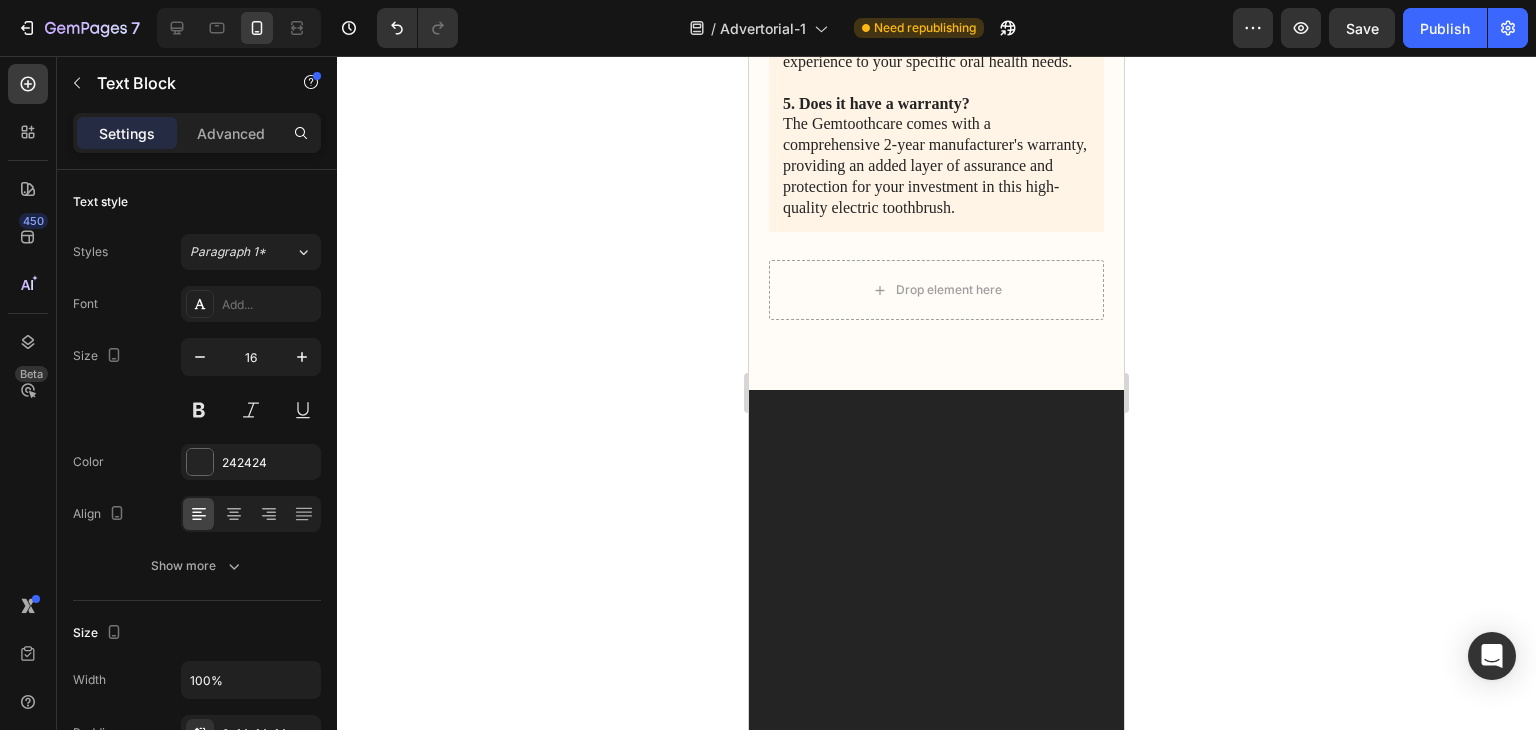click on "1. What sets the Gemtoothcare apart? The Gemtoothcare's advanced sonic technology delivers an industry-leading 31,000 brush strokes per minute, providing a deeper, more thorough cleaning that effectively removes more plaque and debris for superior oral hygiene. 2. How long does the battery last? One of the key advantages of the Gemtoothcare is its impressive battery life, offering up to 2 weeks of use on a single charge. This long-lasting performance ensures you can maintain your daily oral care routine without frequent recharging, making it a convenient choice for busy individuals. 3. Is it waterproof? The Gemtoothcare is designed to be fully waterproof, allowing for easy cleaning under running water to maintain hygiene, as well as the flexibility to use it in the shower without any concerns about water damage. 4. What cleaning modes are available? 5. Does it have a warranty?" at bounding box center [936, -167] 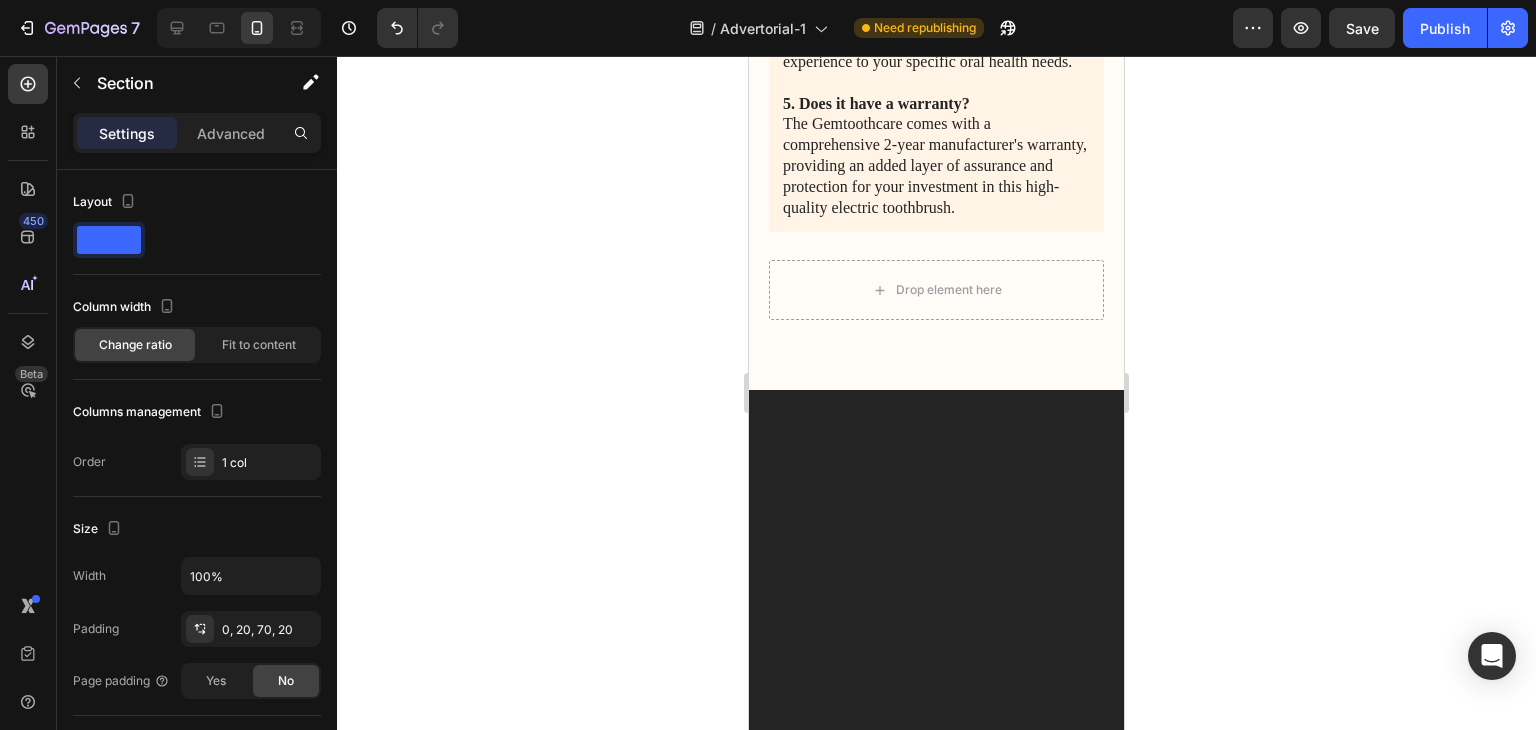 click on "1. What sets the Gemtoothcare apart? The Gemtoothcare's advanced sonic technology delivers an industry-leading 31,000 brush strokes per minute, providing a deeper, more thorough cleaning that effectively removes more plaque and debris for superior oral hygiene. 2. How long does the battery last? One of the key advantages of the Gemtoothcare is its impressive battery life, offering up to 2 weeks of use on a single charge. This long-lasting performance ensures you can maintain your daily oral care routine without frequent recharging, making it a convenient choice for busy individuals. 3. Is it waterproof? The Gemtoothcare is designed to be fully waterproof, allowing for easy cleaning under running water to maintain hygiene, as well as the flexibility to use it in the shower without any concerns about water damage. 4. What cleaning modes are available? 5. Does it have a warranty? Text Block
Drop element here Row Section 3" at bounding box center (936, -81) 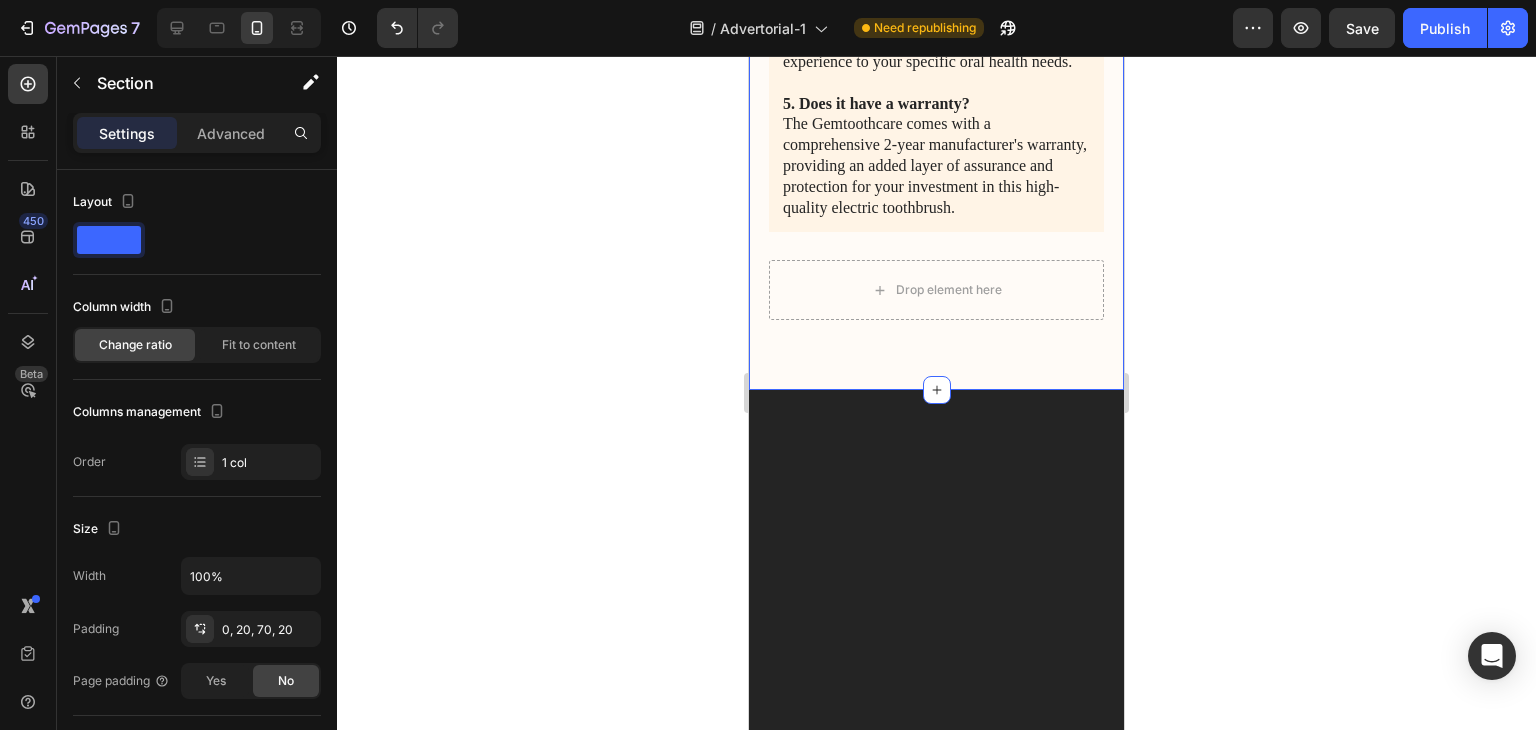 click 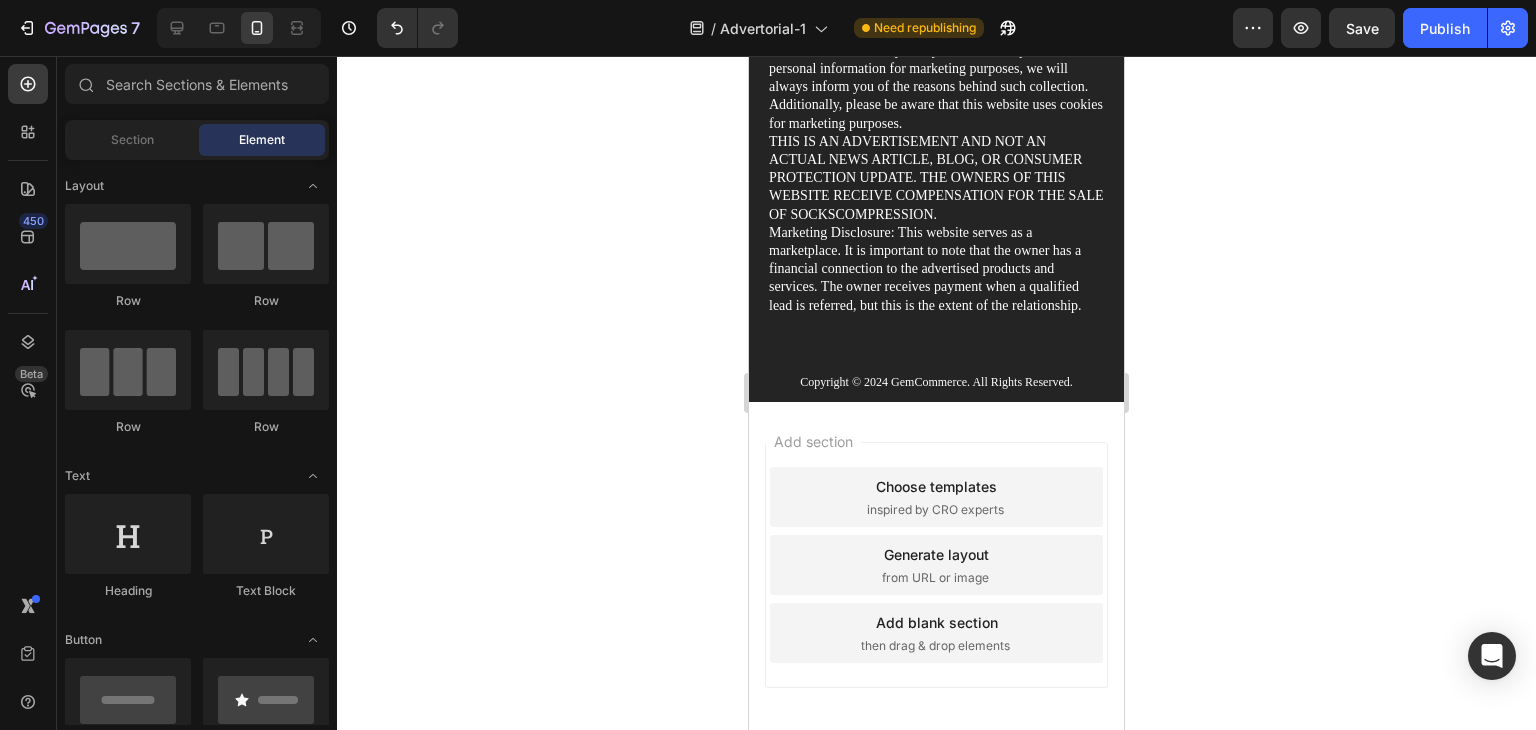scroll, scrollTop: 7533, scrollLeft: 0, axis: vertical 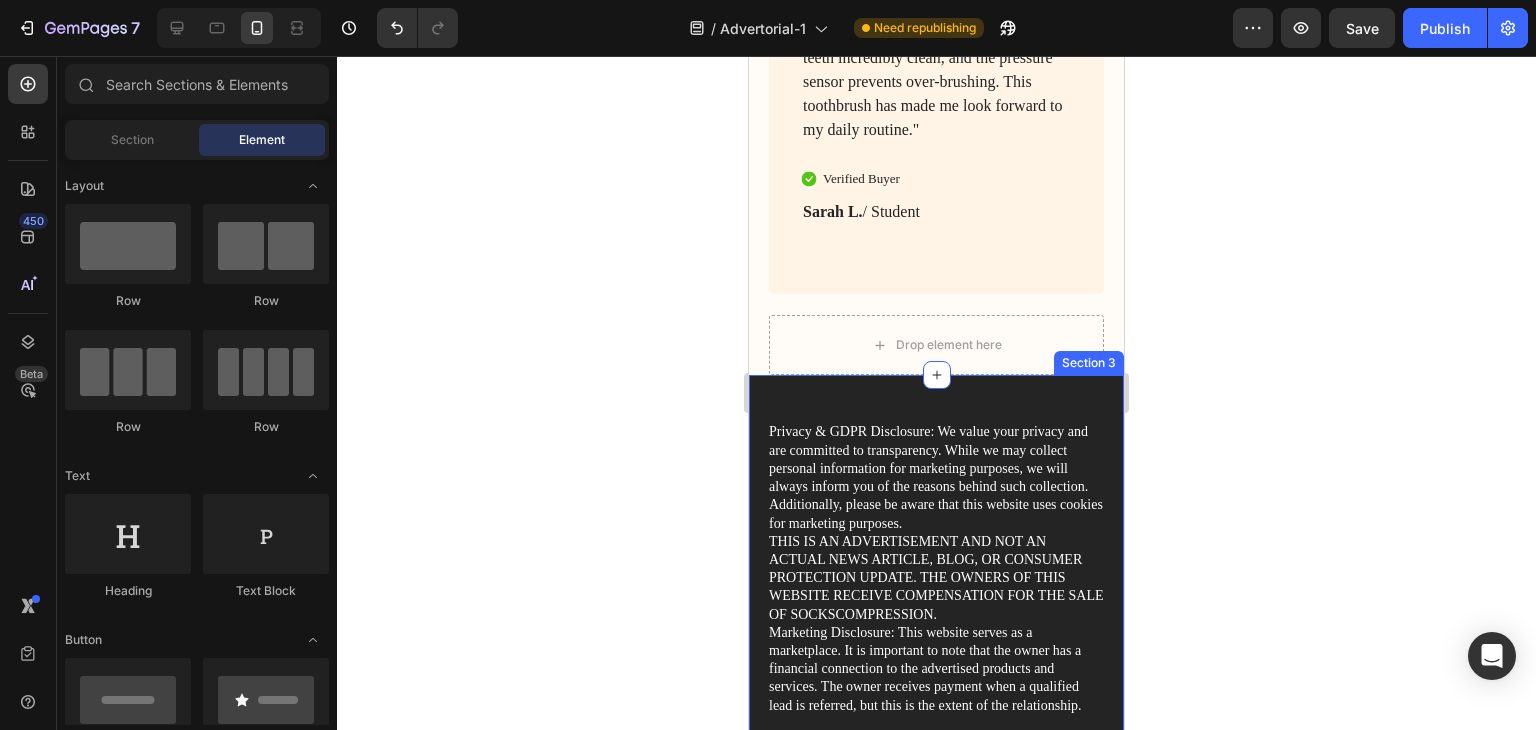 click on "Privacy & GDPR Disclosure: We value your privacy and are committed to transparency. While we may collect personal information for marketing purposes, we will always inform you of the reasons behind such collection. Additionally, please be aware that this website uses cookies for marketing purposes. THIS IS AN ADVERTISEMENT AND NOT AN ACTUAL NEWS ARTICLE, BLOG, OR CONSUMER PROTECTION UPDATE. THE OWNERS OF THIS WEBSITE RECEIVE COMPENSATION FOR THE SALE OF SOCKSCOMPRESSION. Marketing Disclosure: This website serves as a marketplace. It is important to note that the owner has a financial connection to the advertised products and services. The owner receives payment when a qualified lead is referred, but this is the extent of the relationship. Text Block Copyright © 2024 GemCommerce. All Rights Reserved. Text Block Section 3" at bounding box center [936, 588] 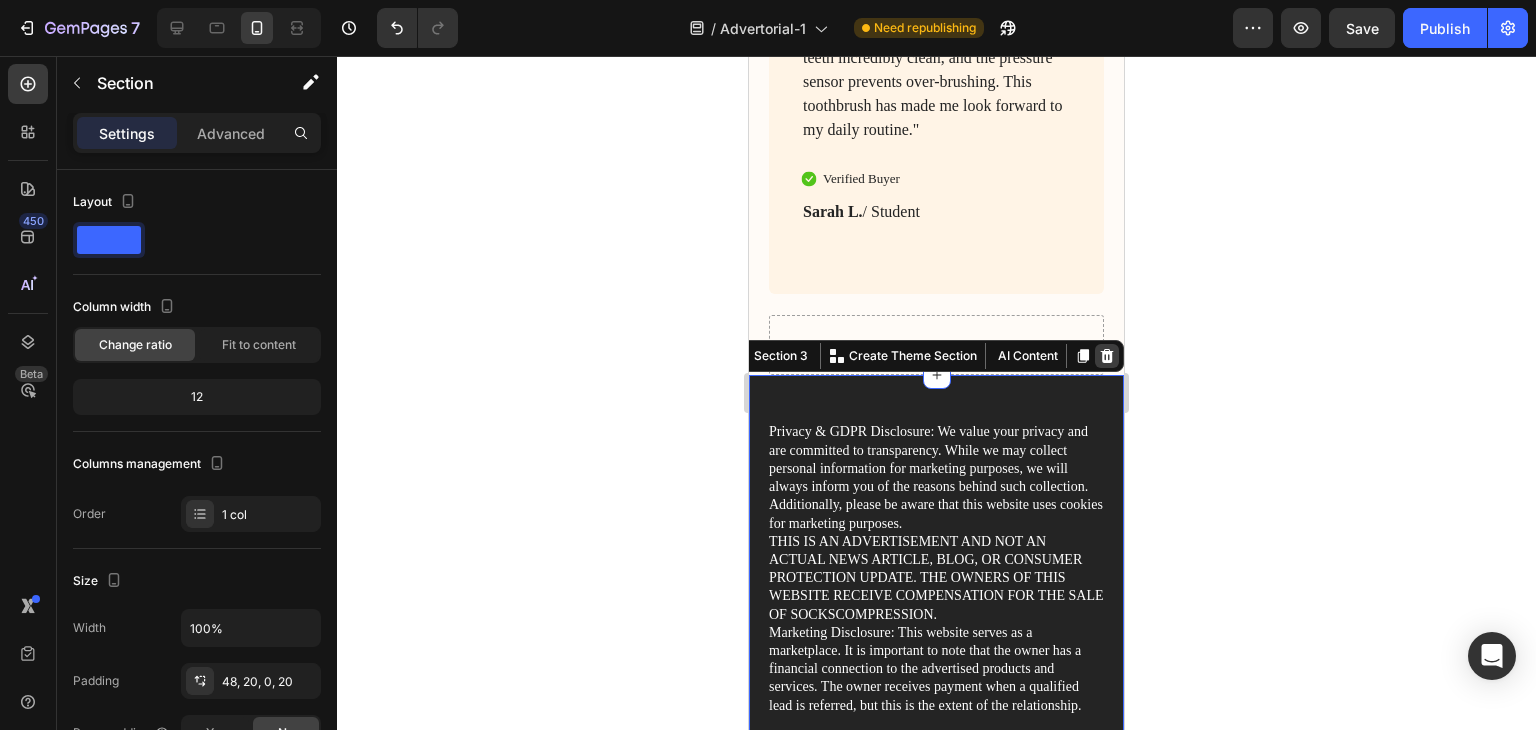 click 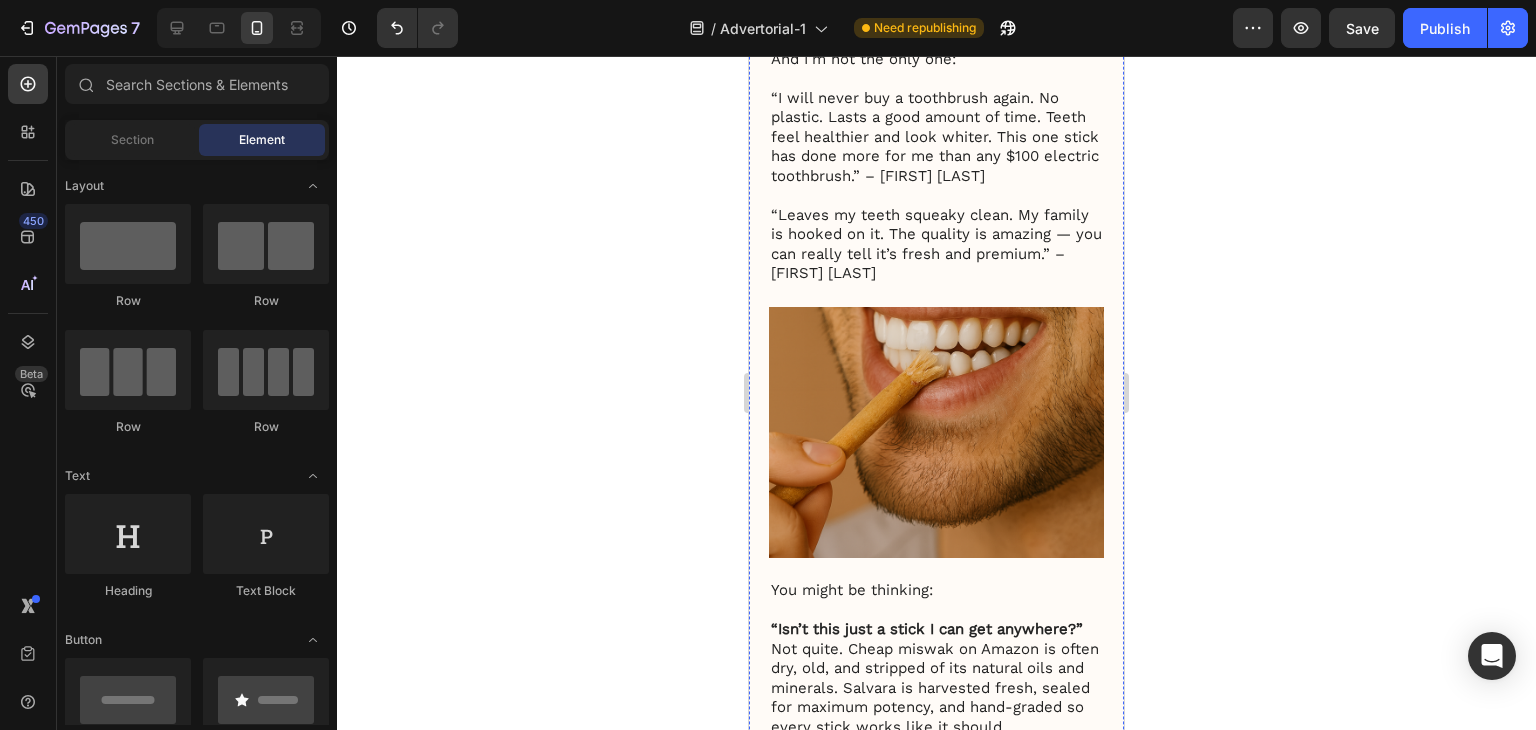 scroll, scrollTop: 3620, scrollLeft: 0, axis: vertical 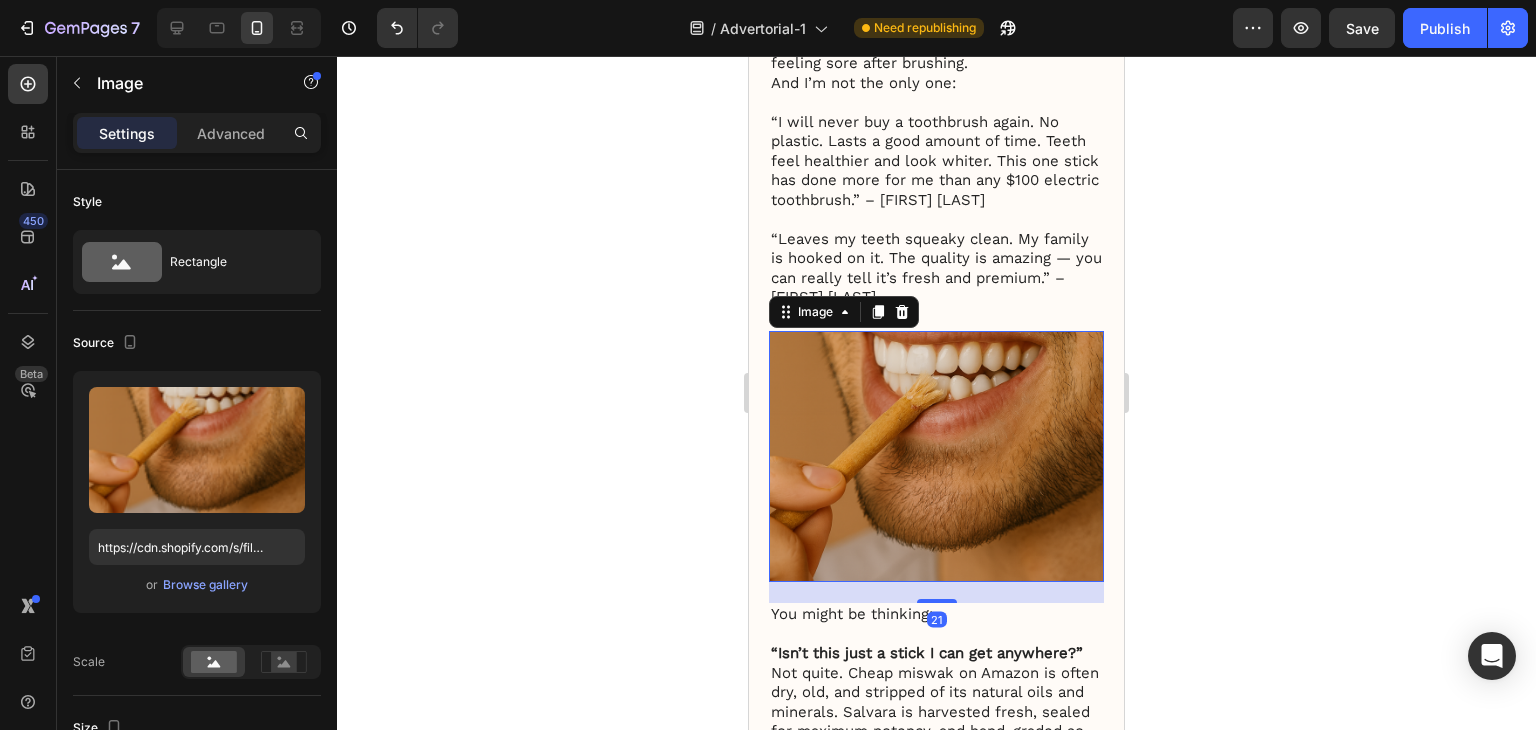click at bounding box center (936, 456) 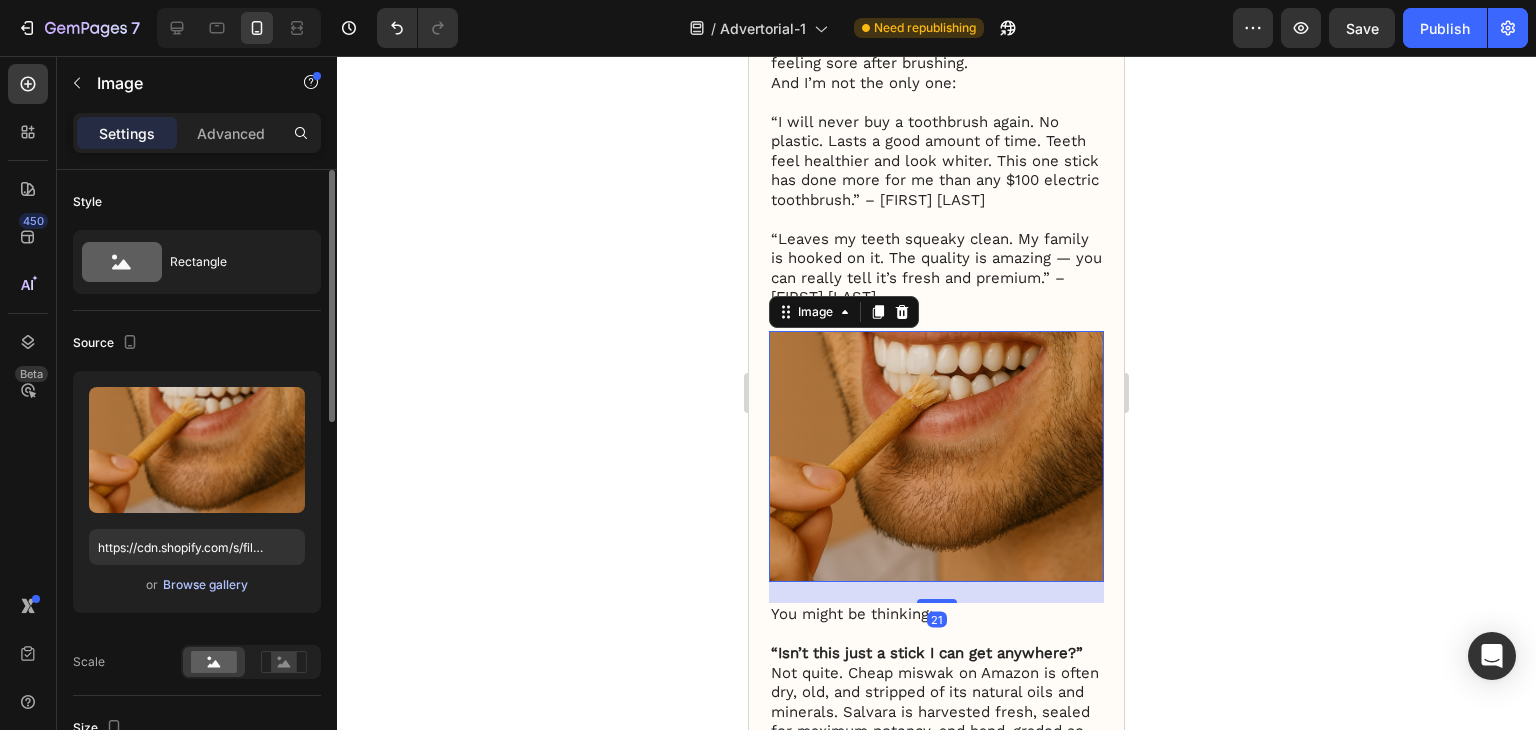 scroll, scrollTop: 300, scrollLeft: 0, axis: vertical 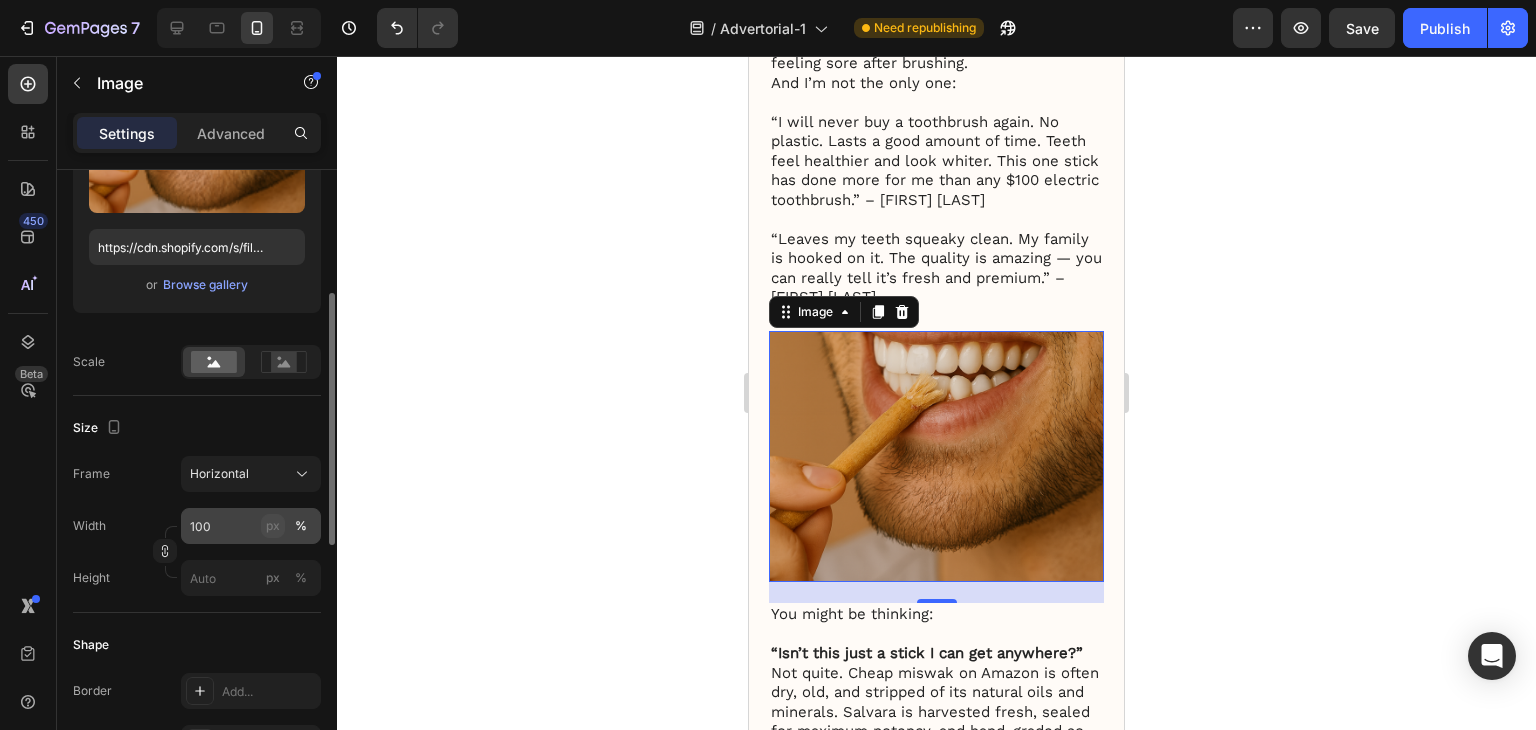 click on "px" at bounding box center (273, 526) 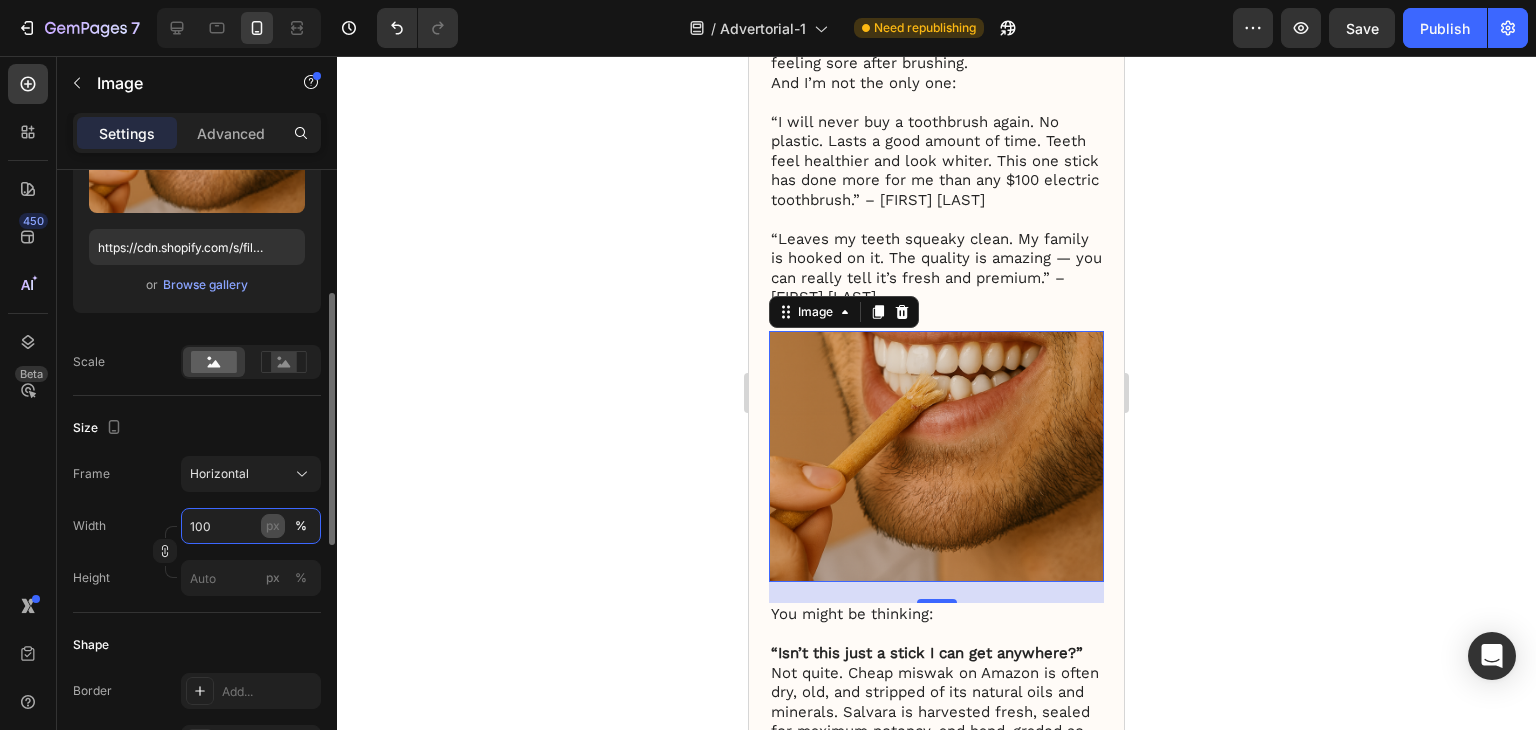 type on "75" 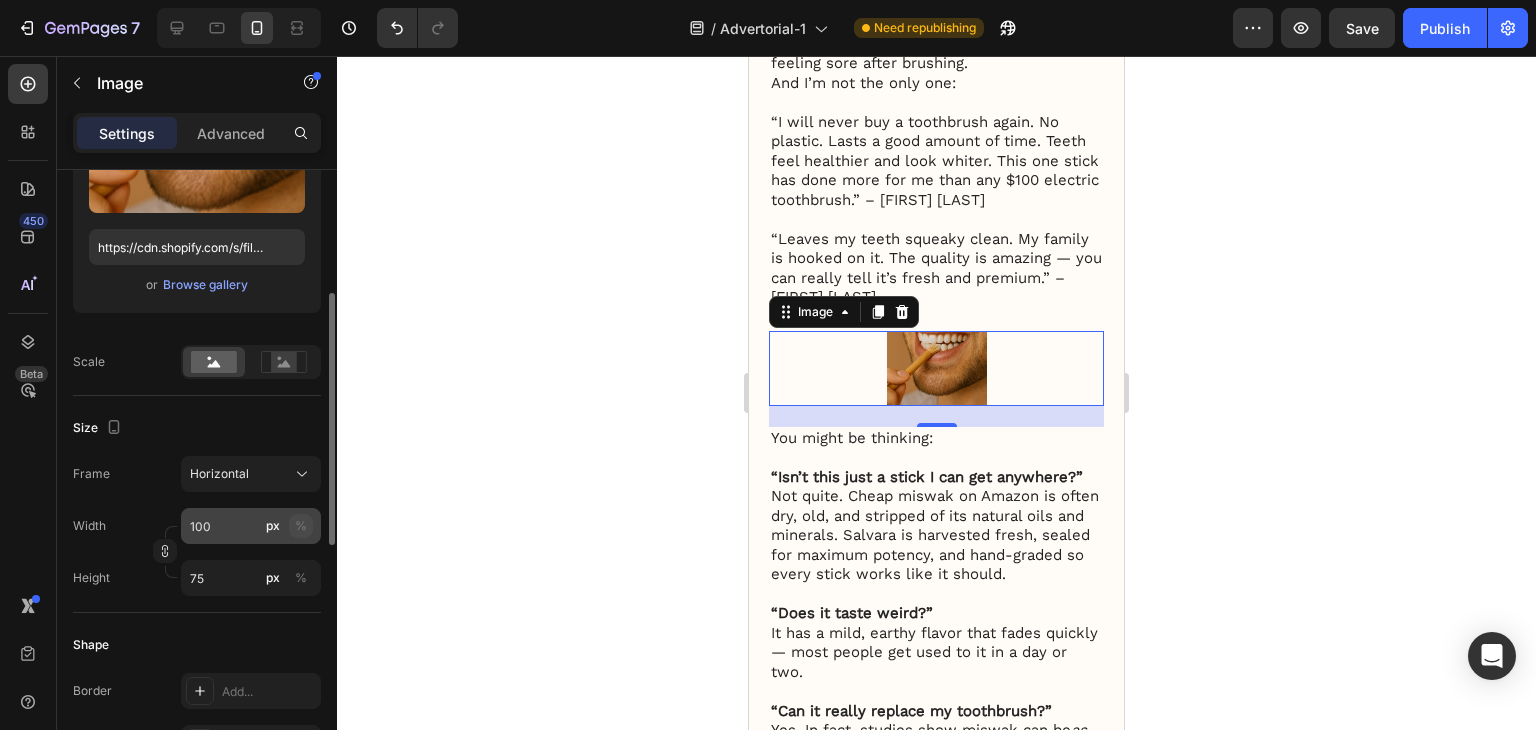click on "%" at bounding box center [301, 526] 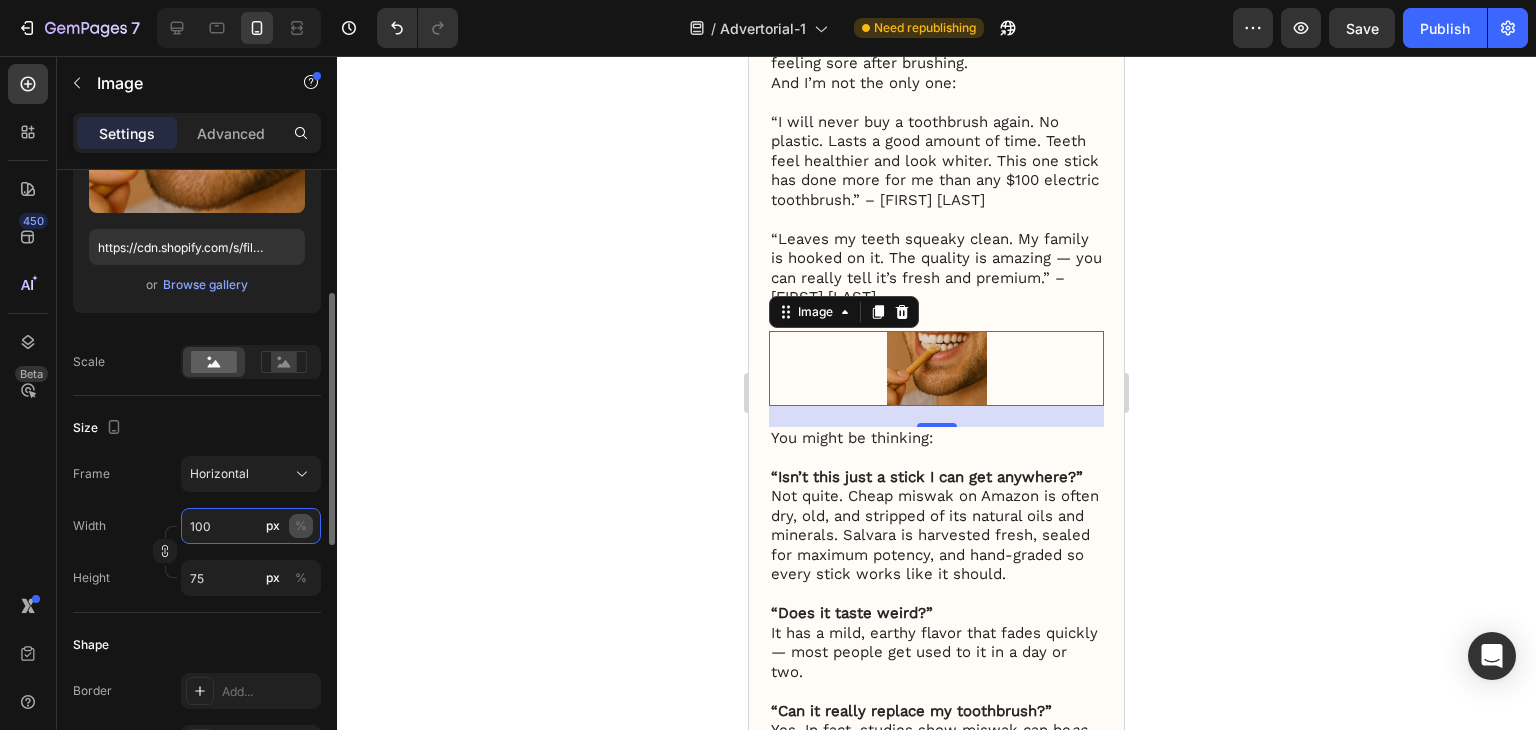 type 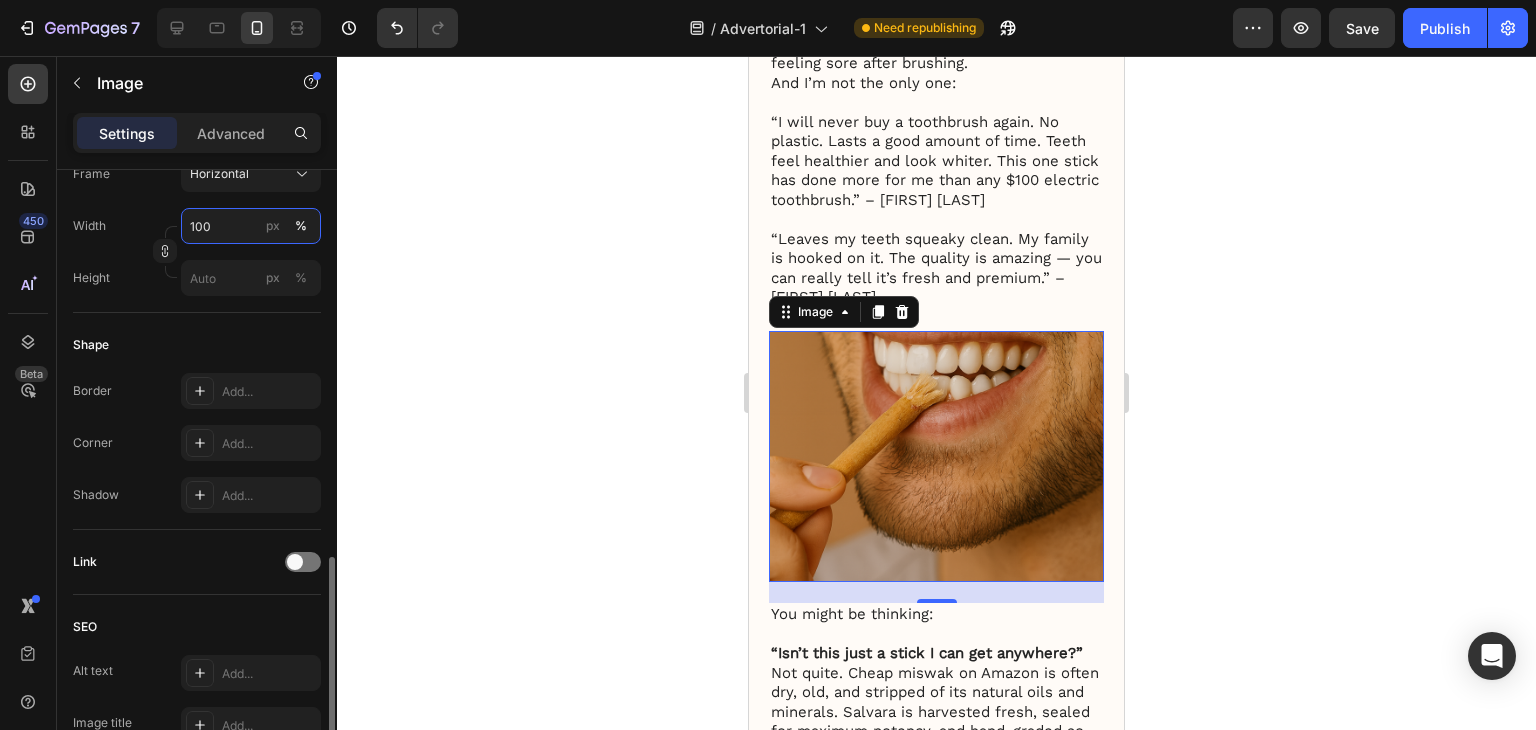scroll, scrollTop: 400, scrollLeft: 0, axis: vertical 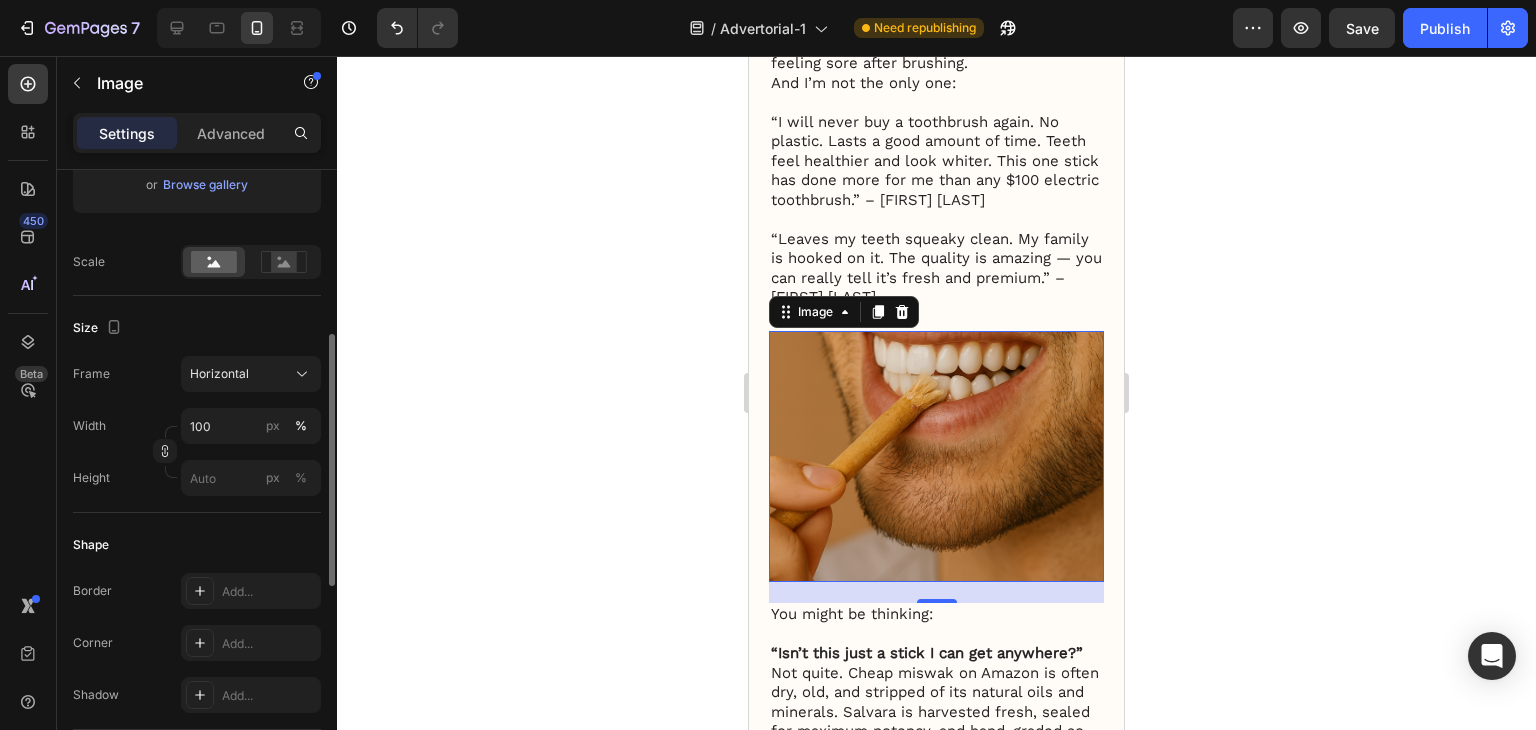 click 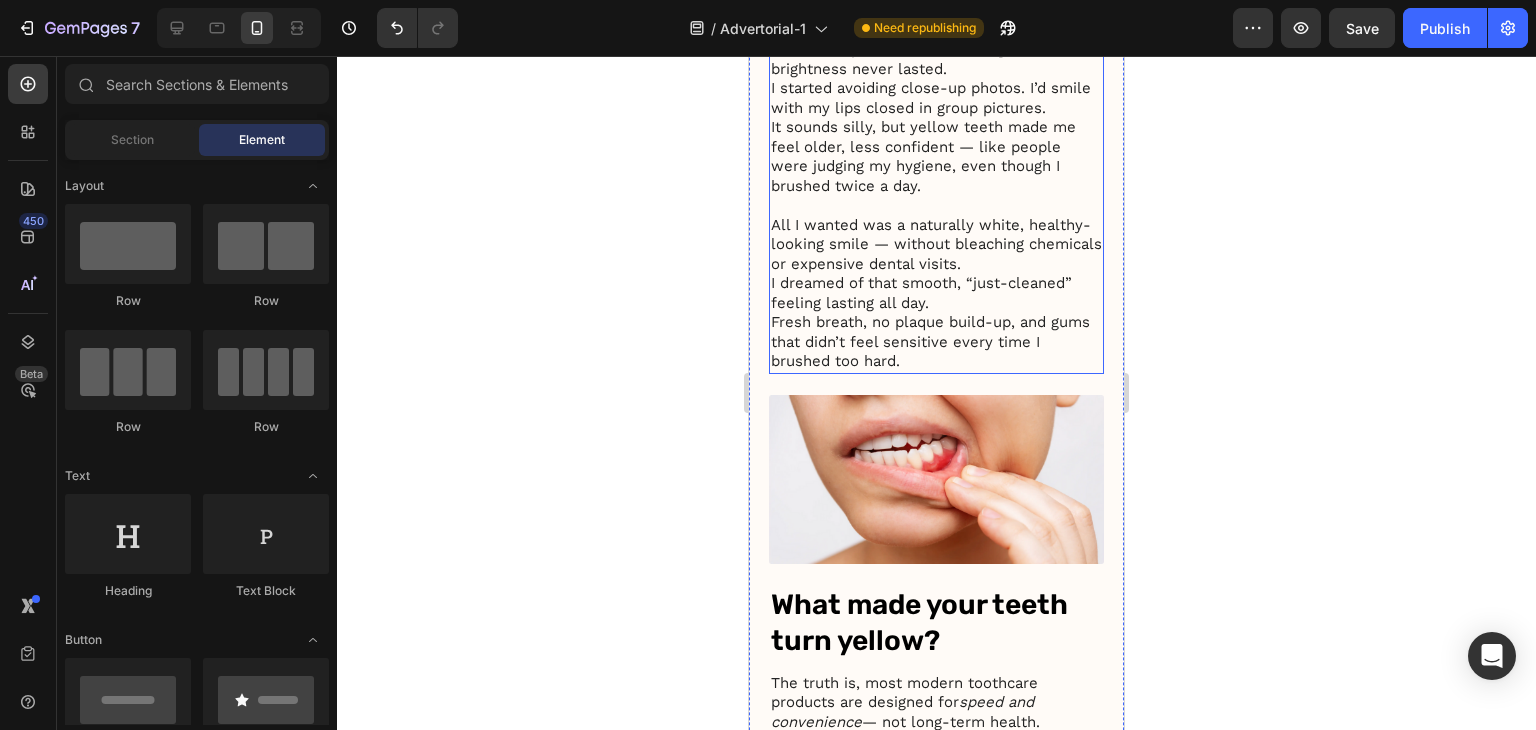scroll, scrollTop: 1300, scrollLeft: 0, axis: vertical 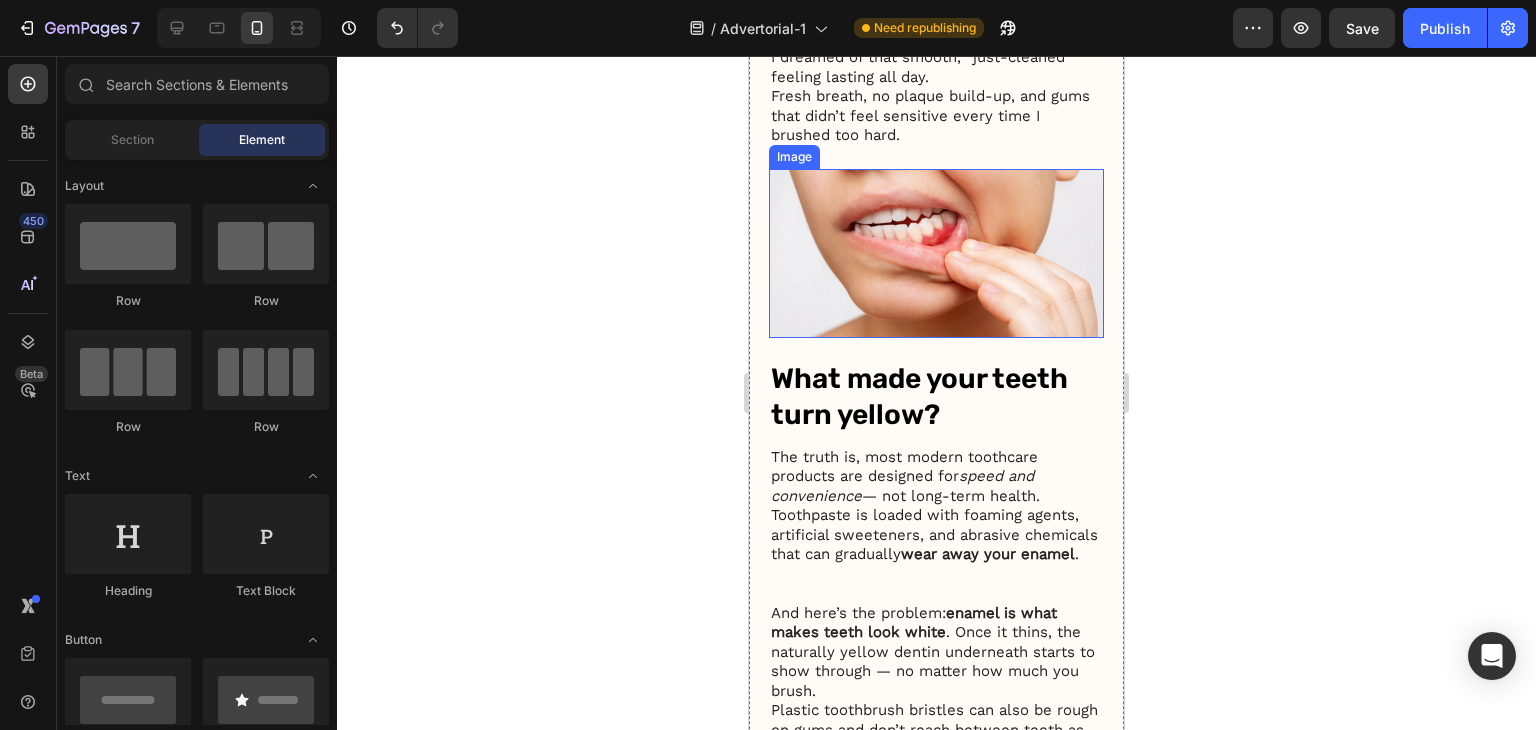click at bounding box center [936, 253] 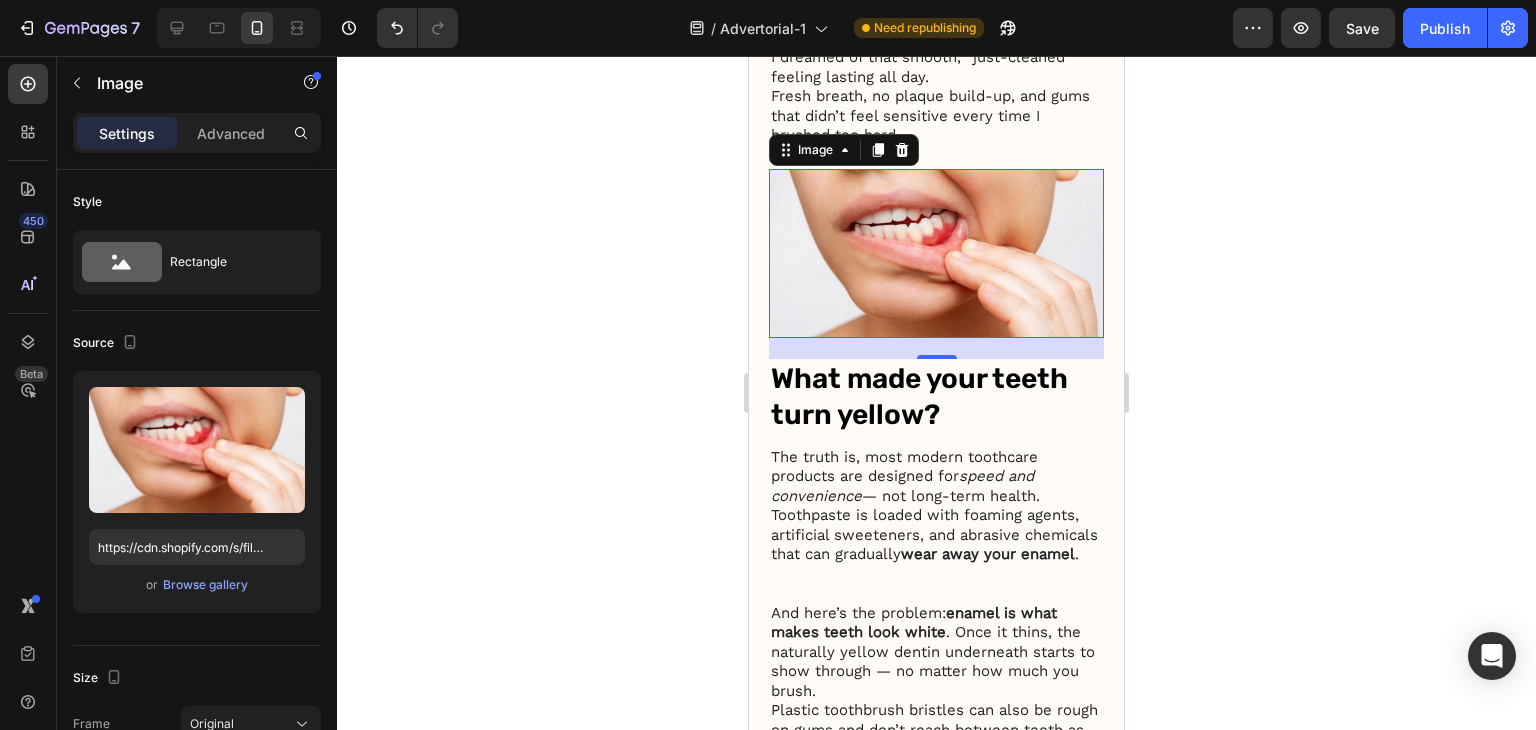 click 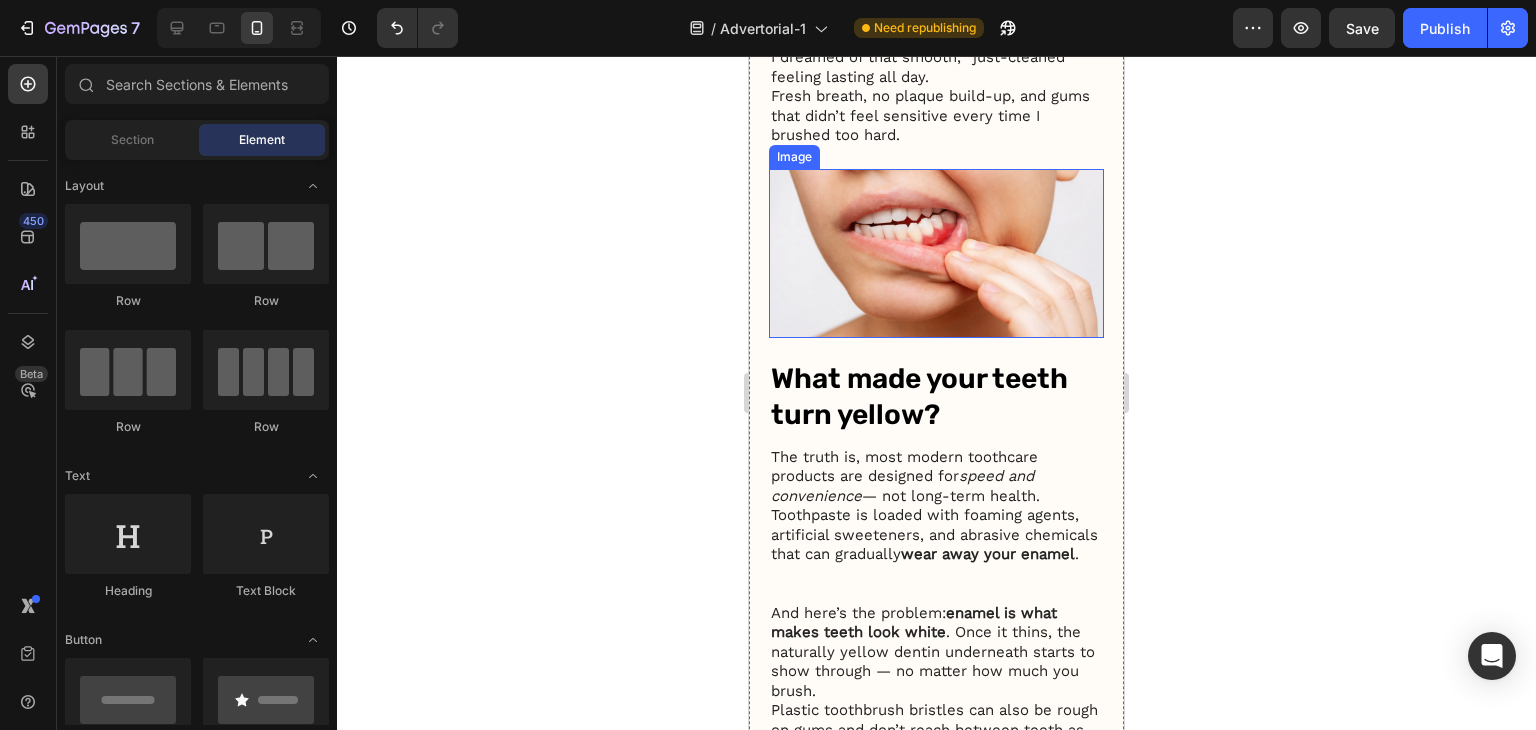 click at bounding box center (936, 253) 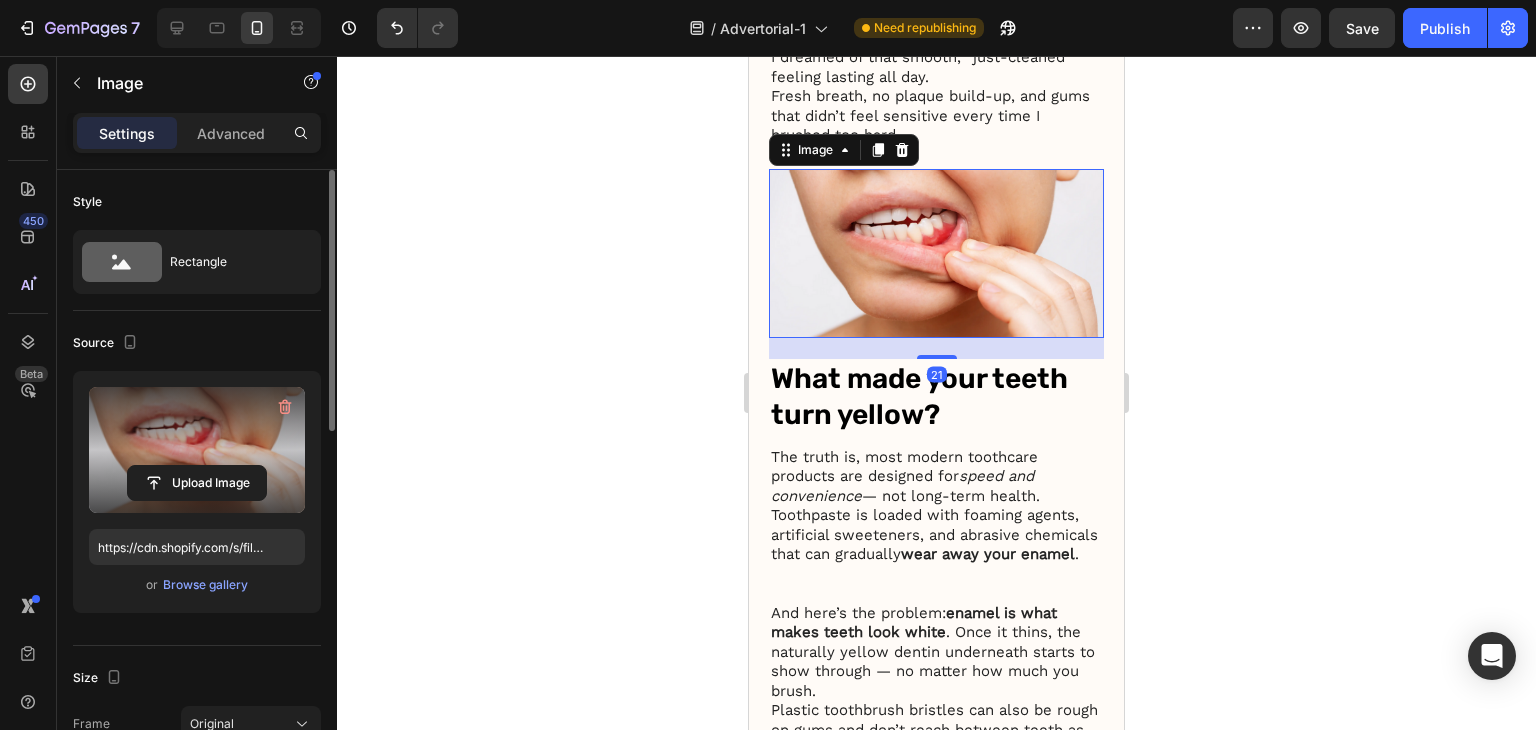 click at bounding box center [197, 450] 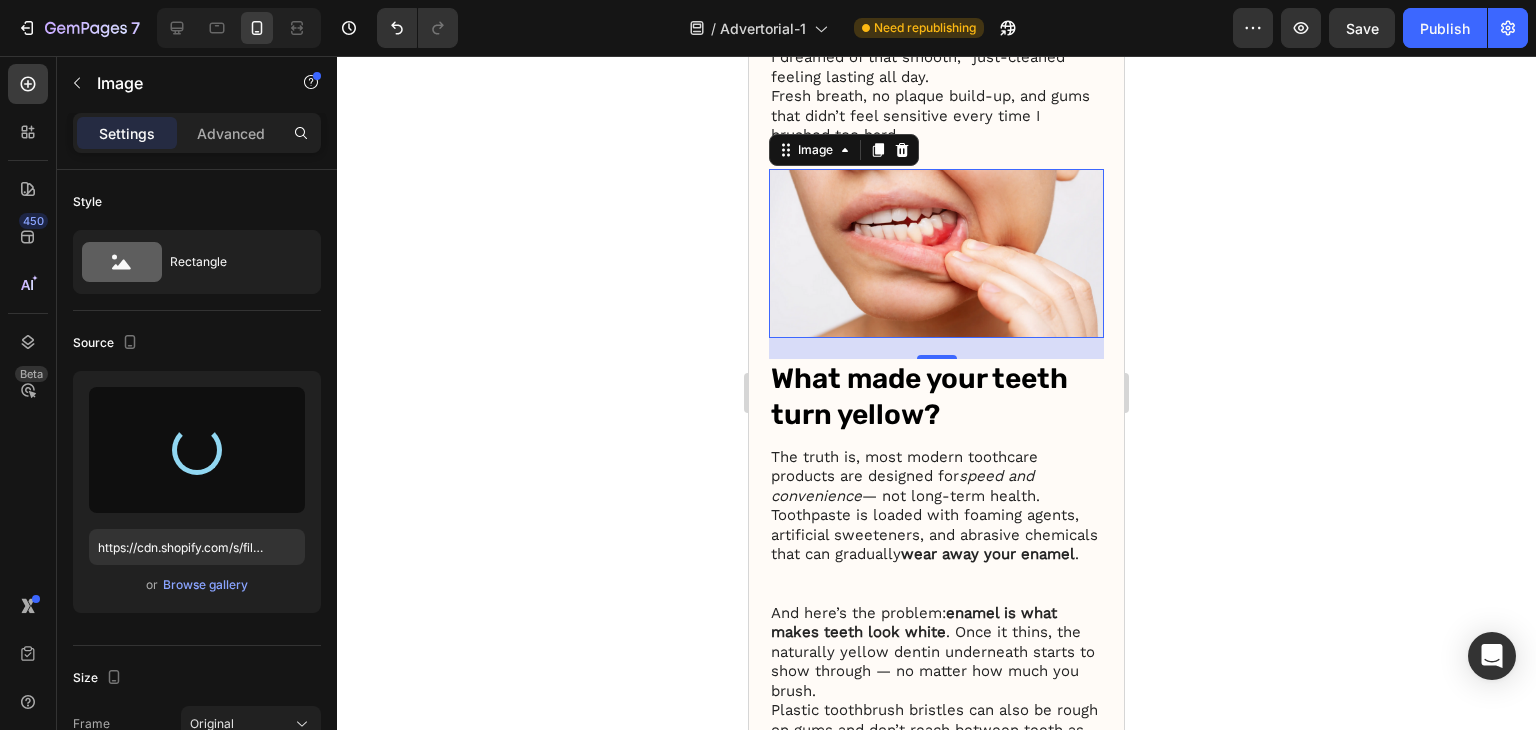 type on "https://cdn.shopify.com/s/files/1/0939/8596/4401/files/gempages_577707070443226053-21ce9711-5b95-46cf-a641-85cd03d3b5f7.png" 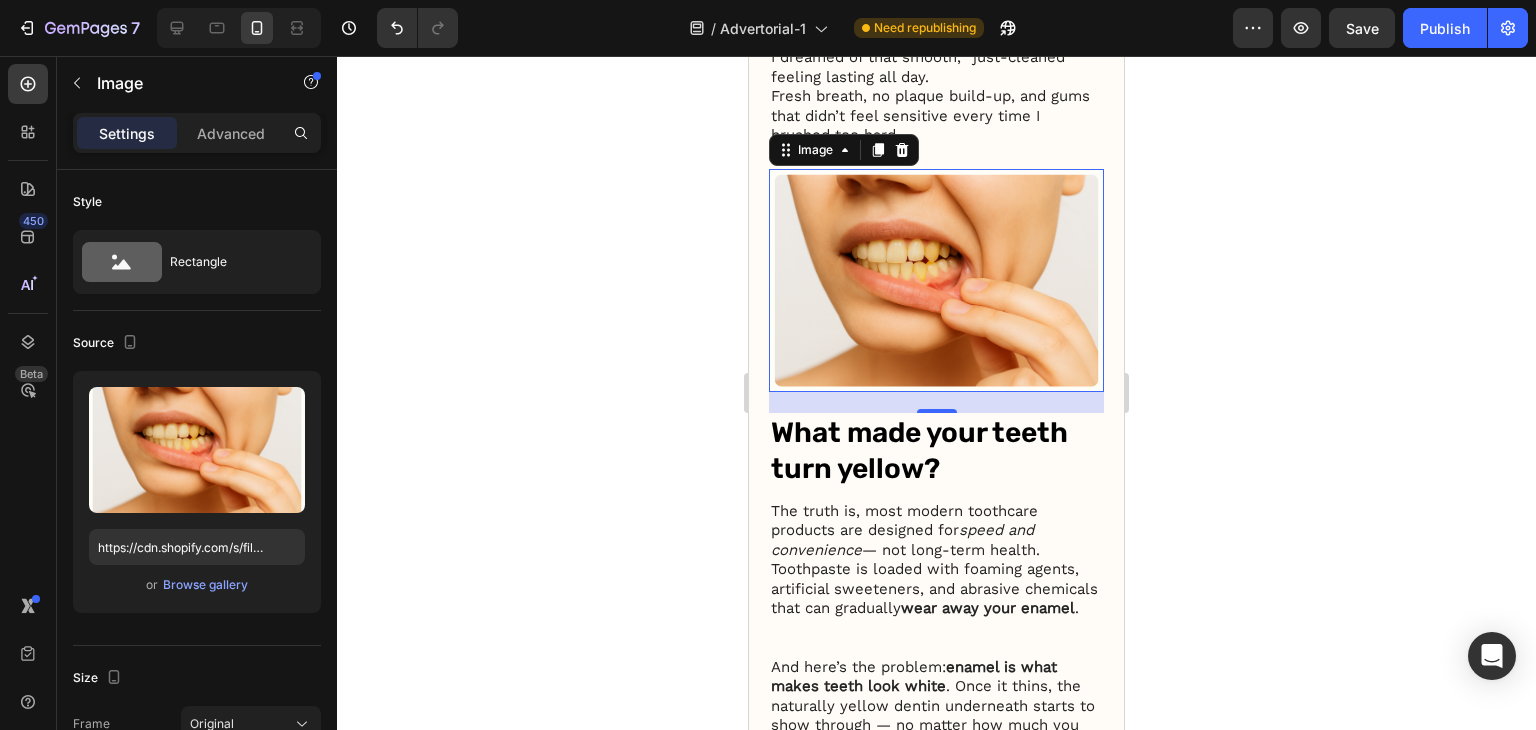 click 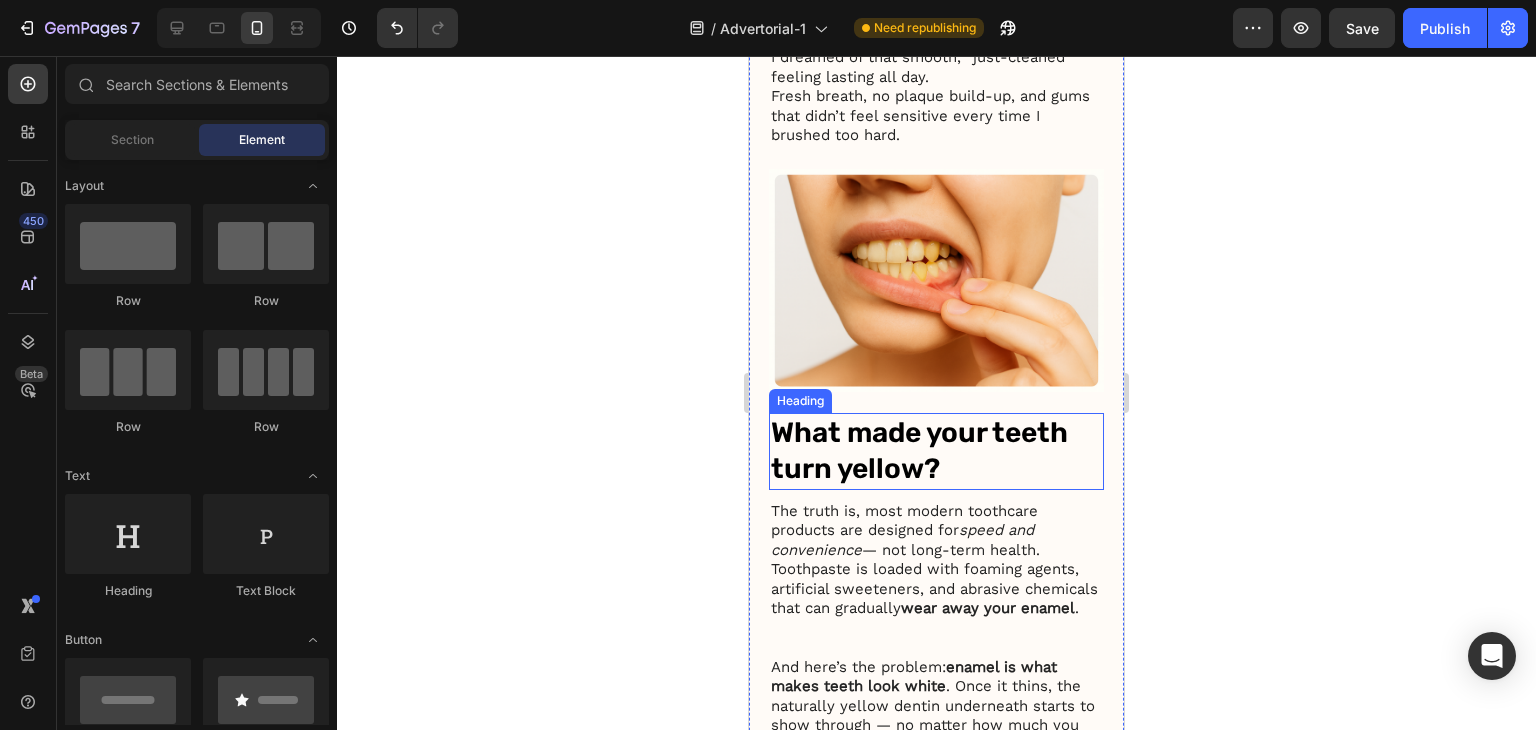 click on "What made your teeth turn yellow?" at bounding box center (936, 451) 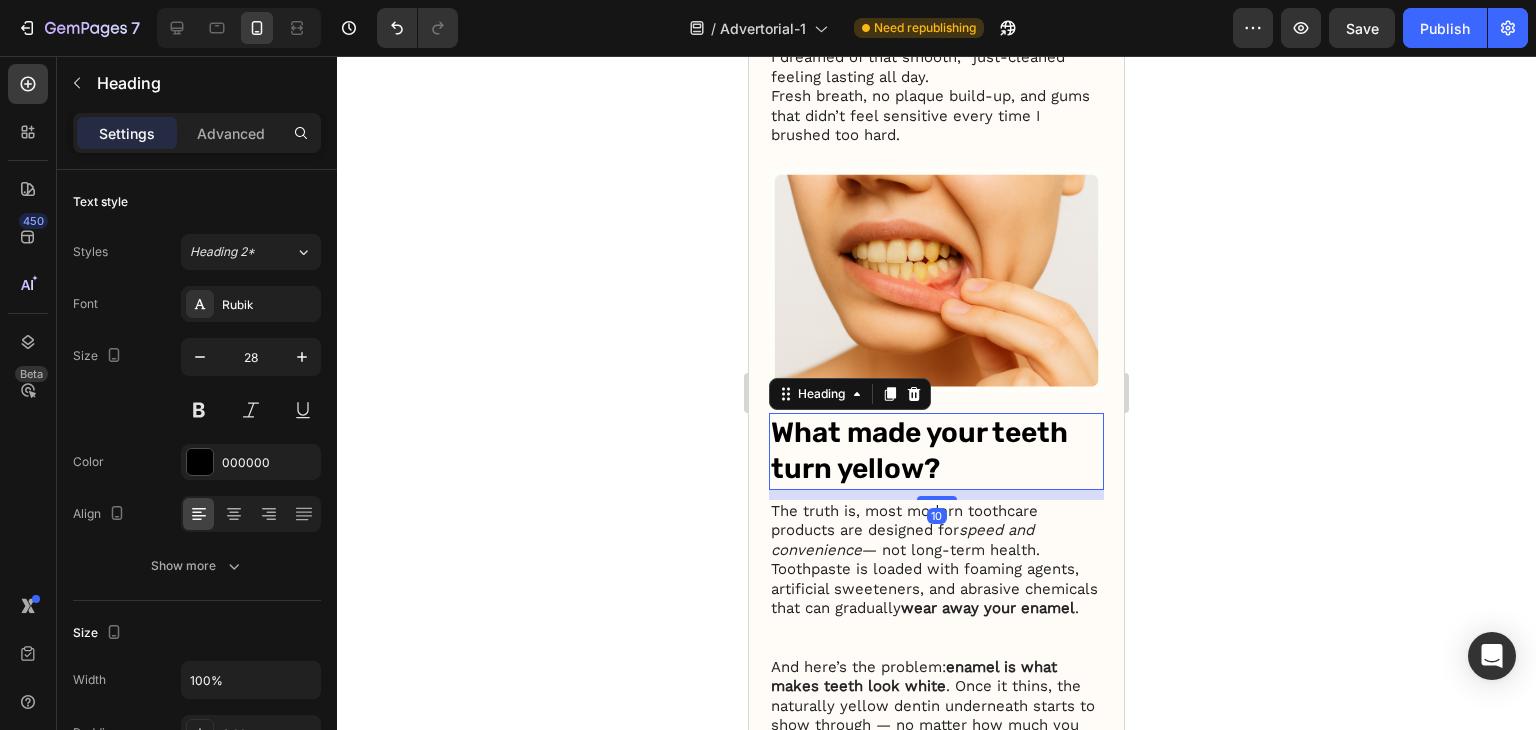 click on "What made your teeth turn yellow?" at bounding box center [936, 451] 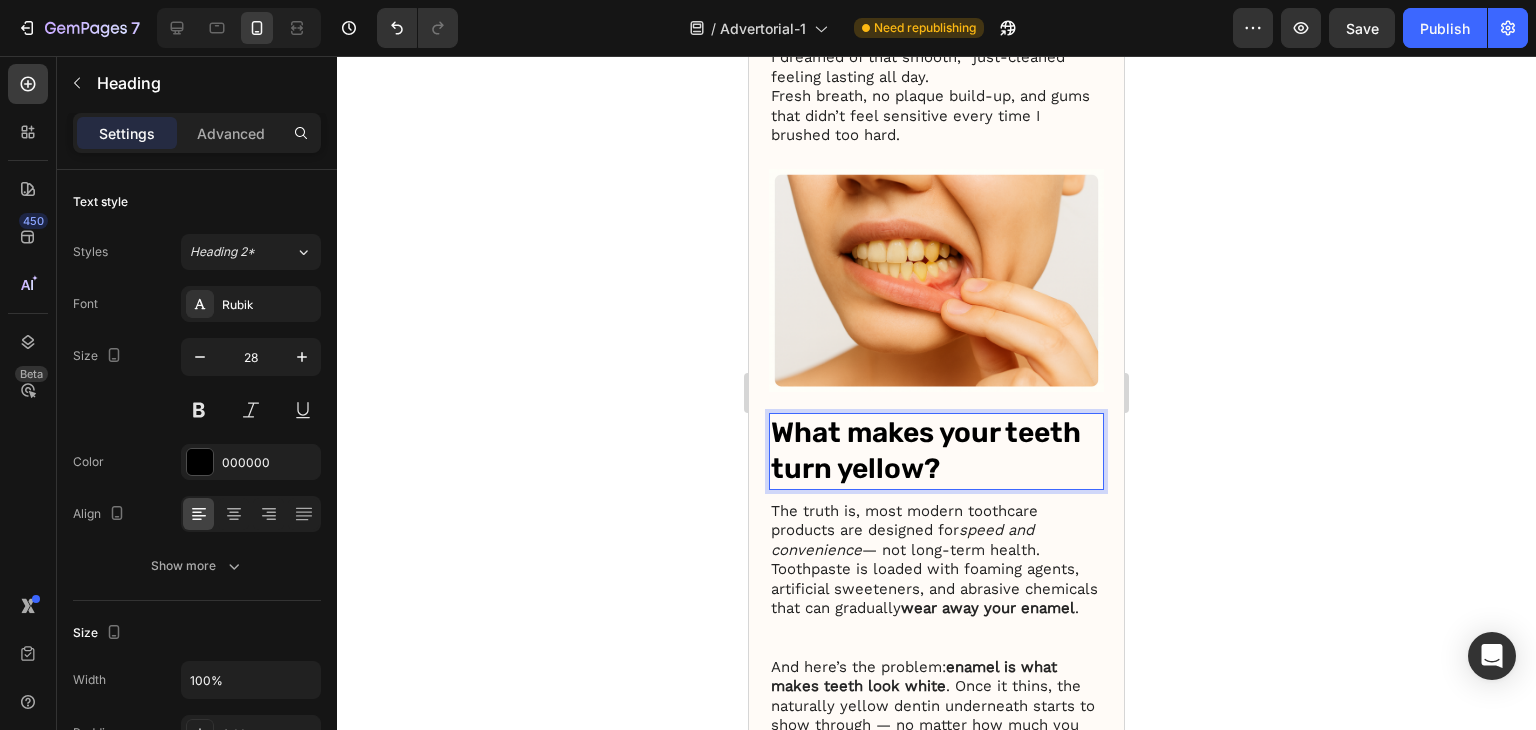 click 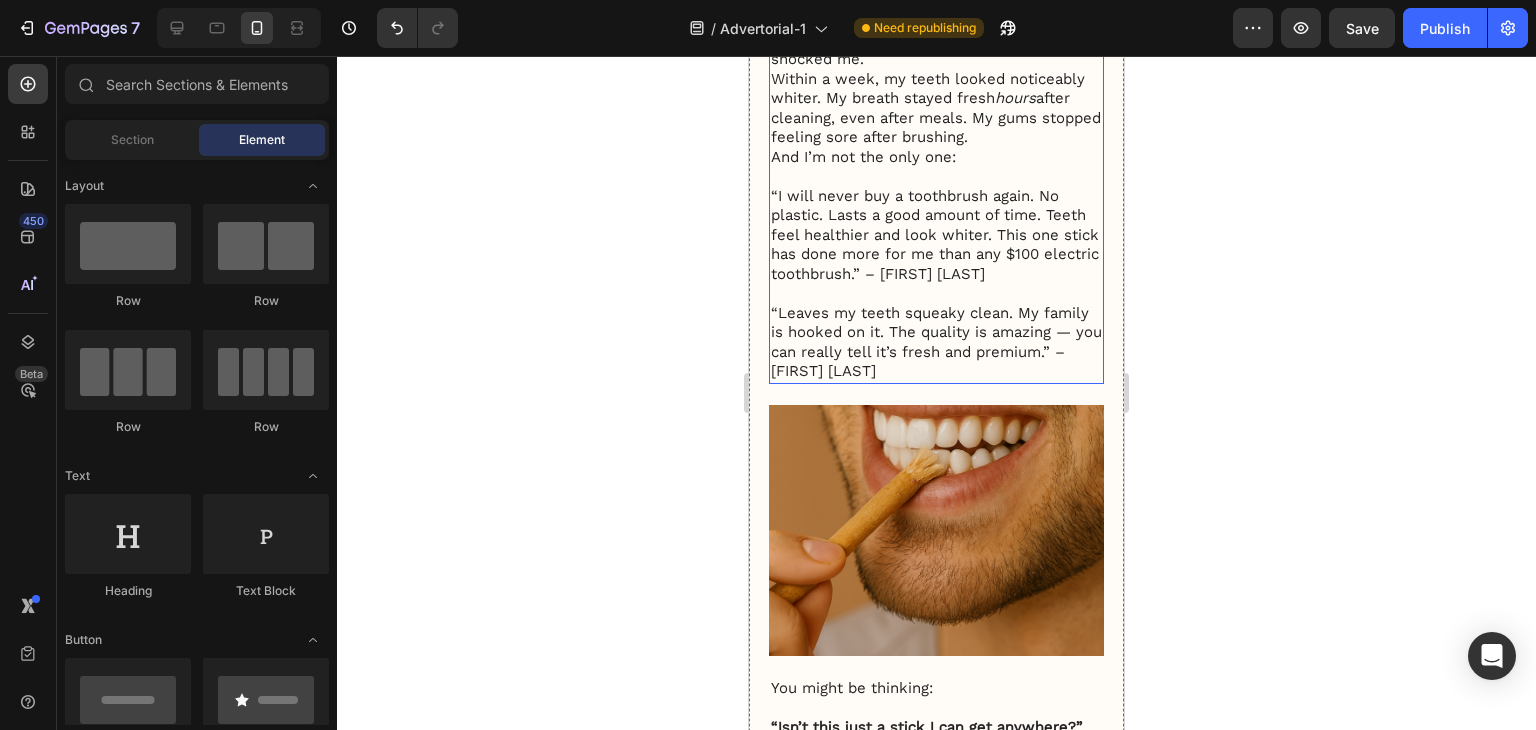scroll, scrollTop: 3700, scrollLeft: 0, axis: vertical 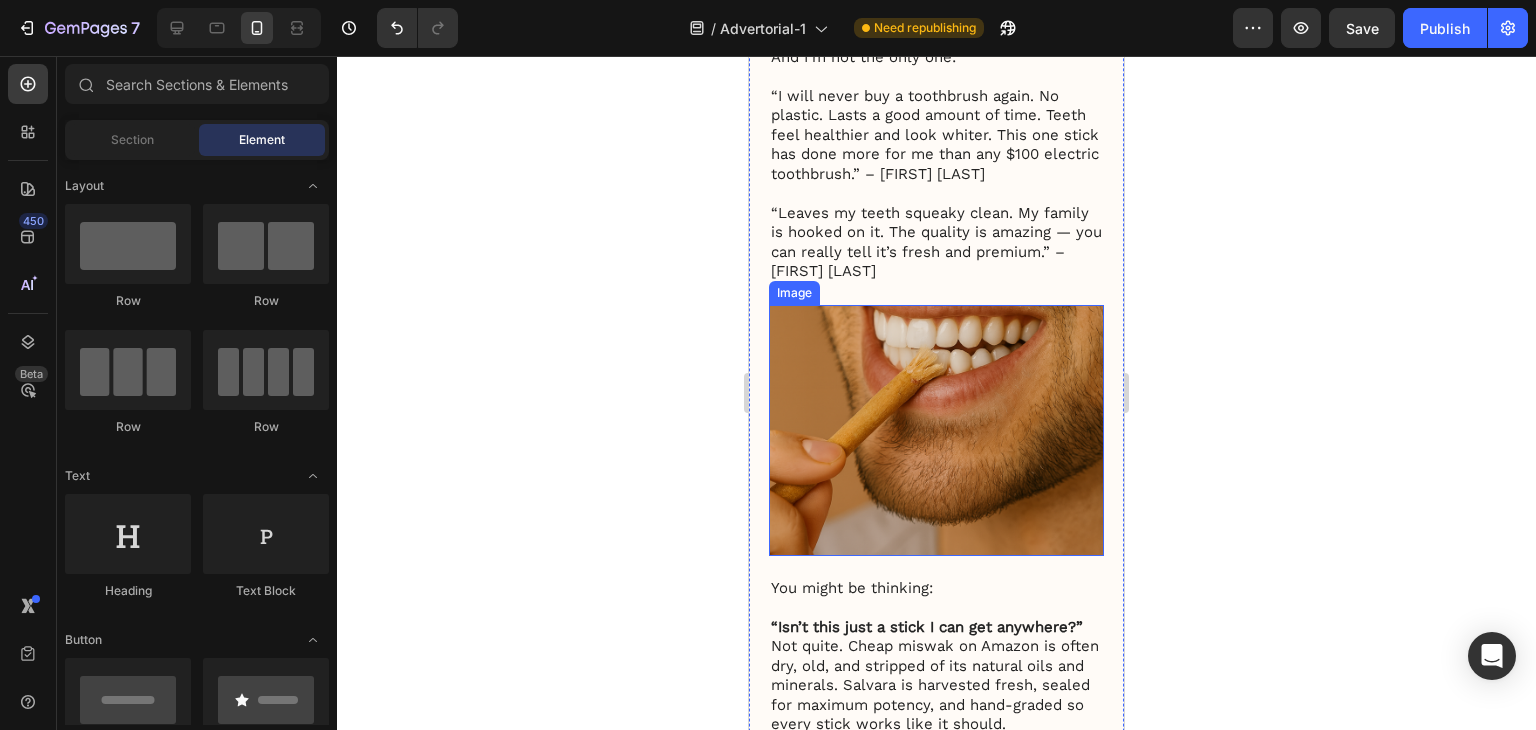 click at bounding box center (936, 430) 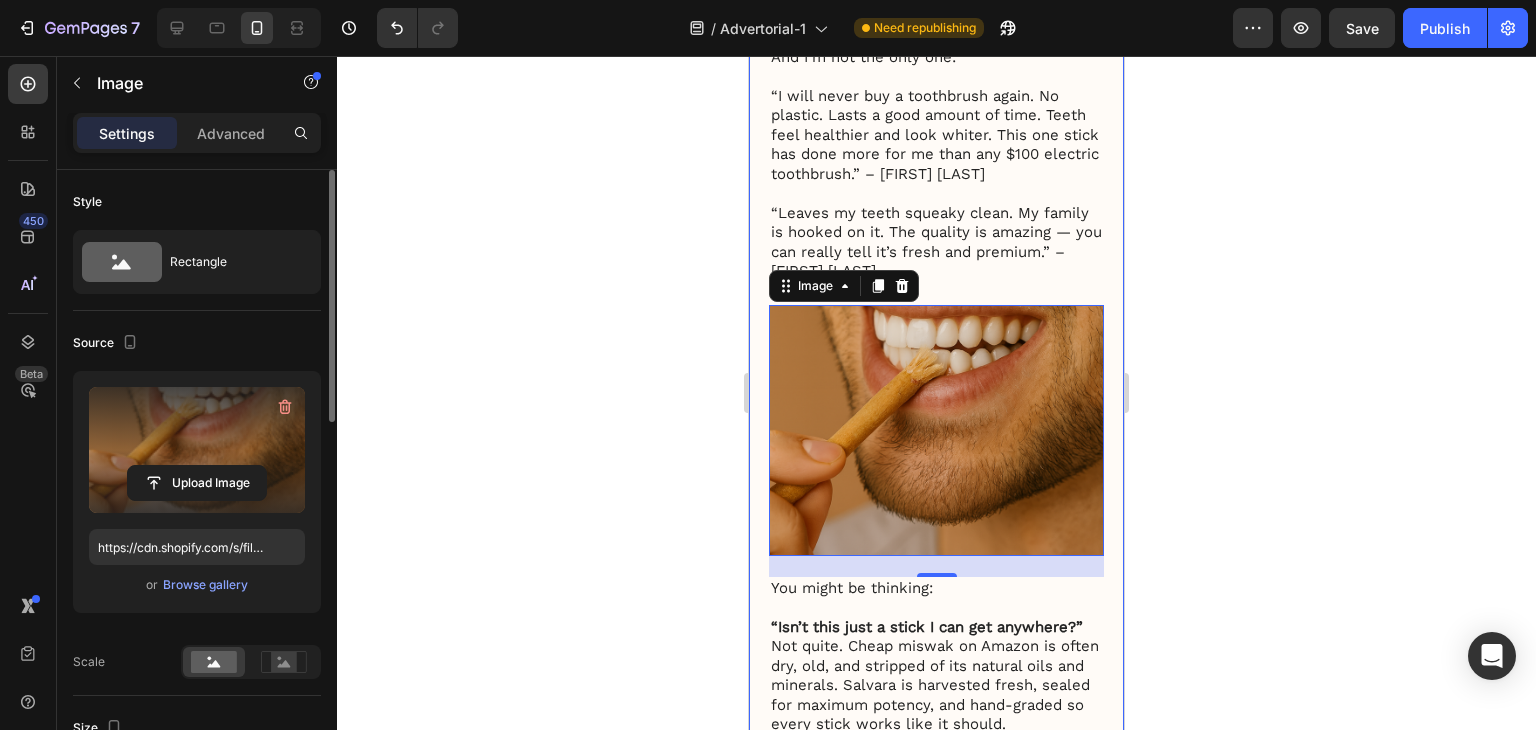 click at bounding box center [197, 450] 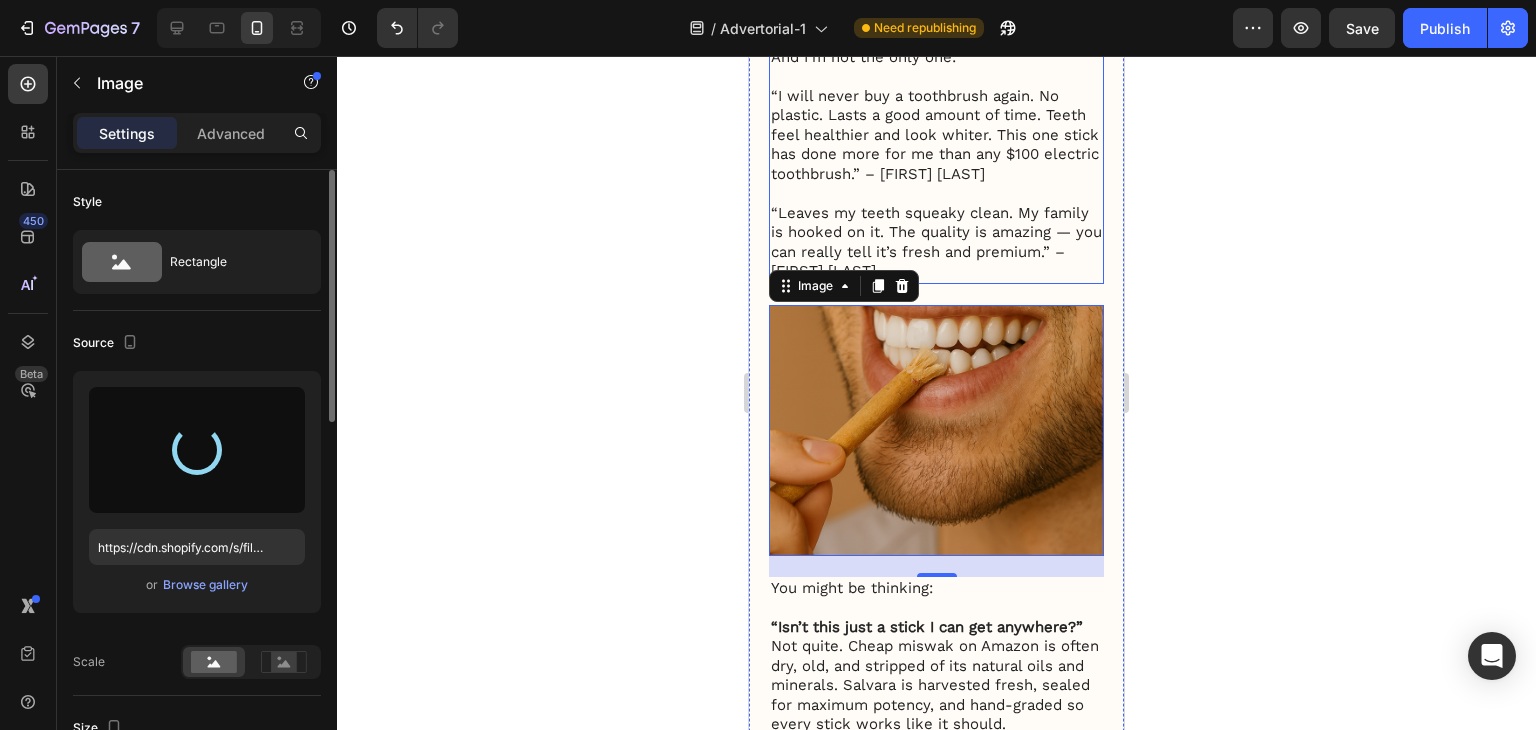 type on "https://cdn.shopify.com/s/files/1/0939/8596/4401/files/gempages_577707070443226053-7ad857f5-dc83-4fbb-96e4-cce43ad58f7e.png" 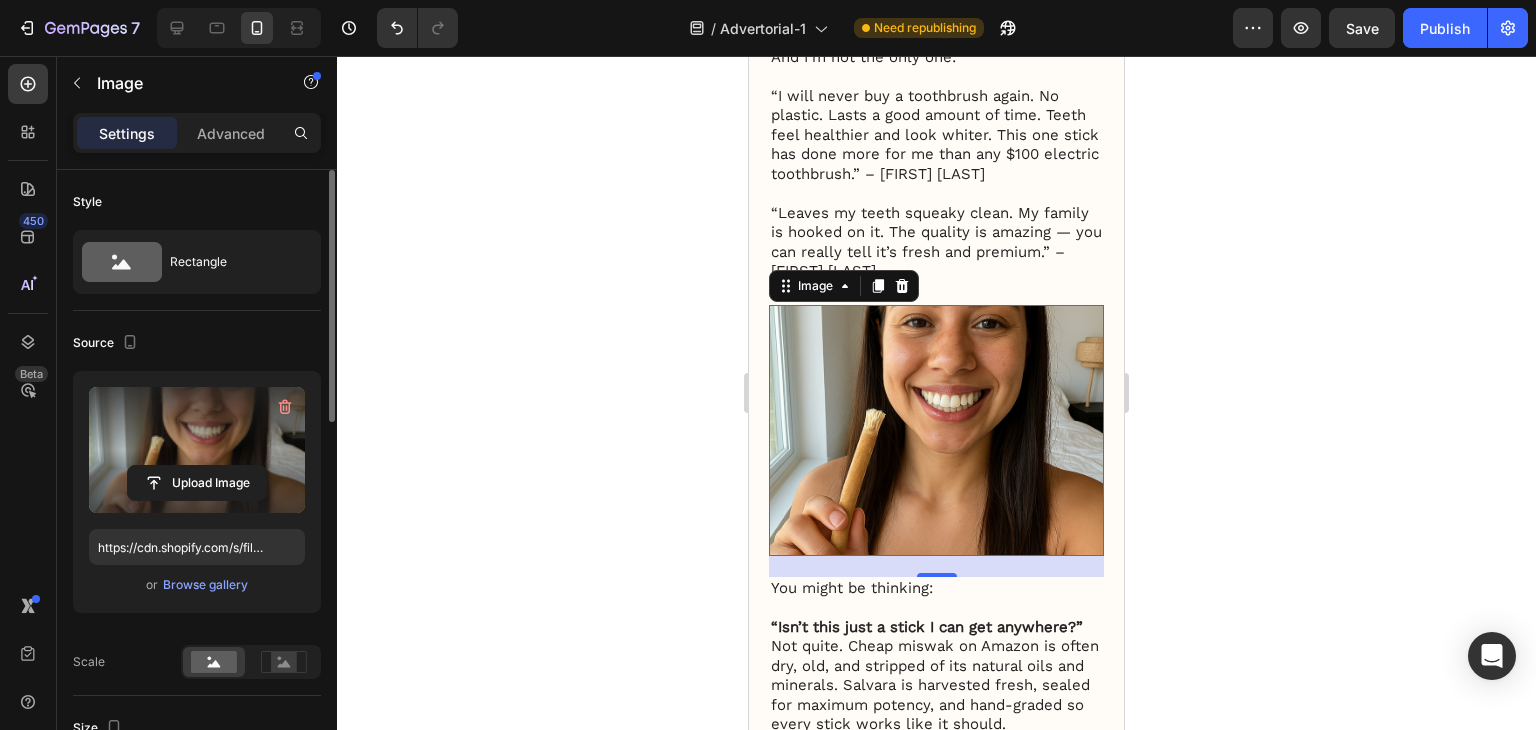 click 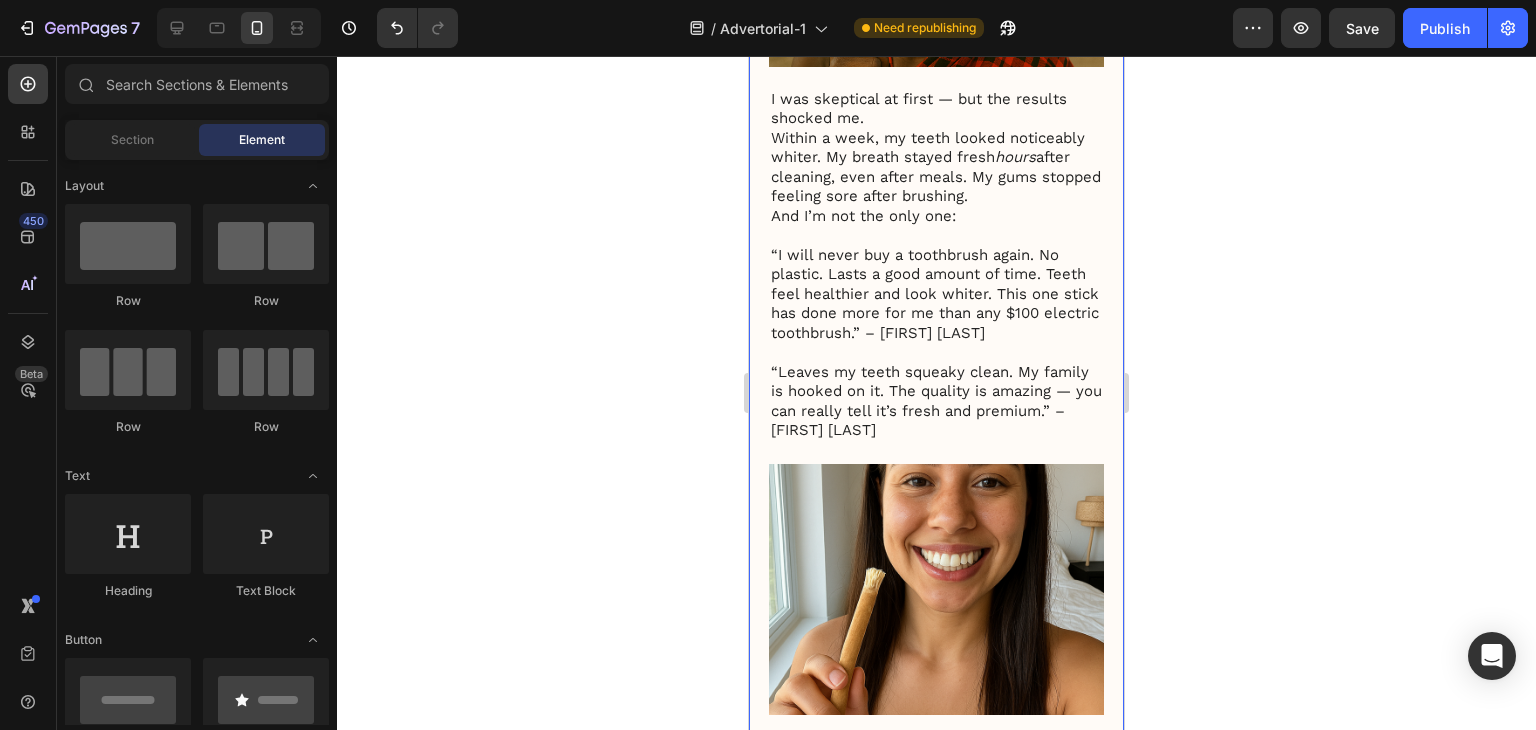 scroll, scrollTop: 3500, scrollLeft: 0, axis: vertical 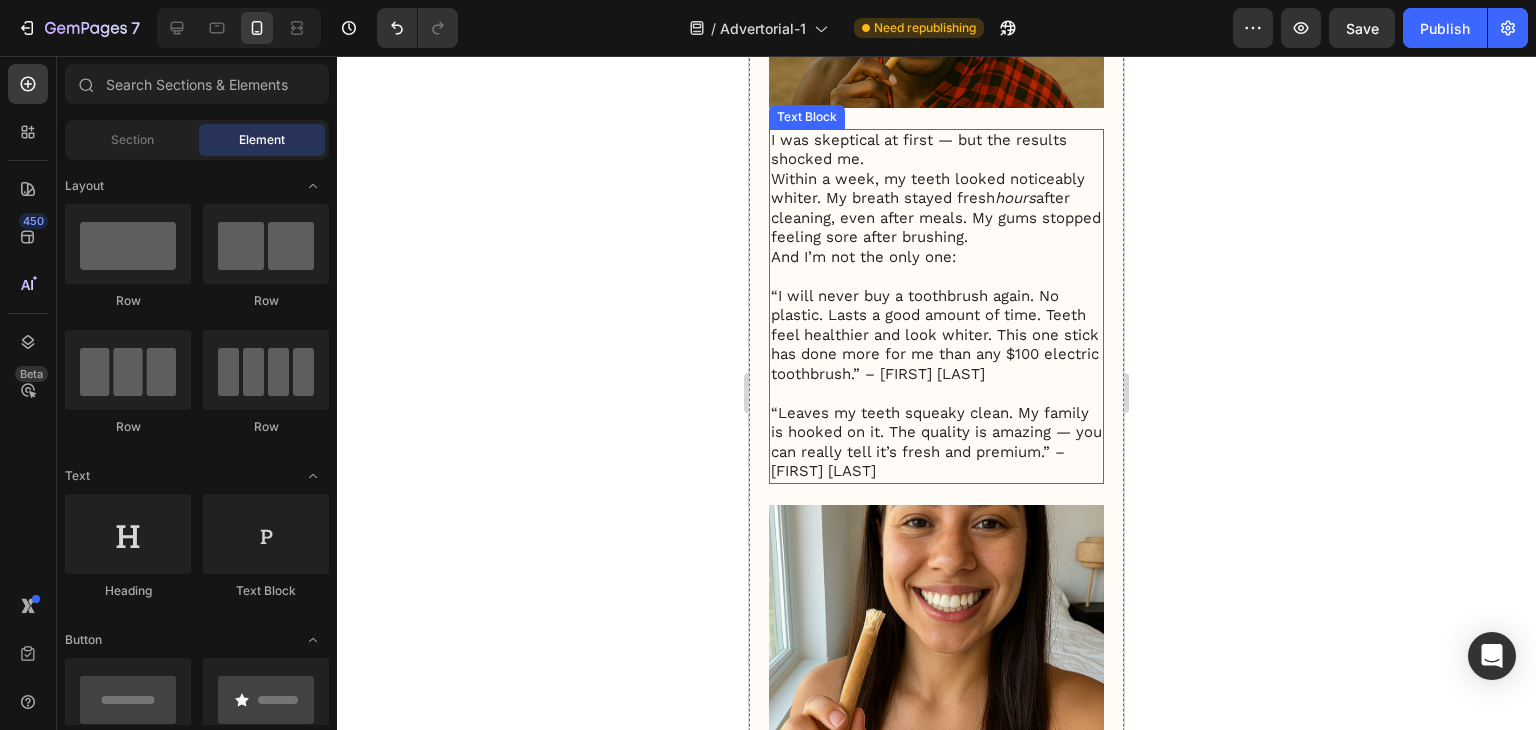 click on "And I’m not the only one:" at bounding box center (936, 258) 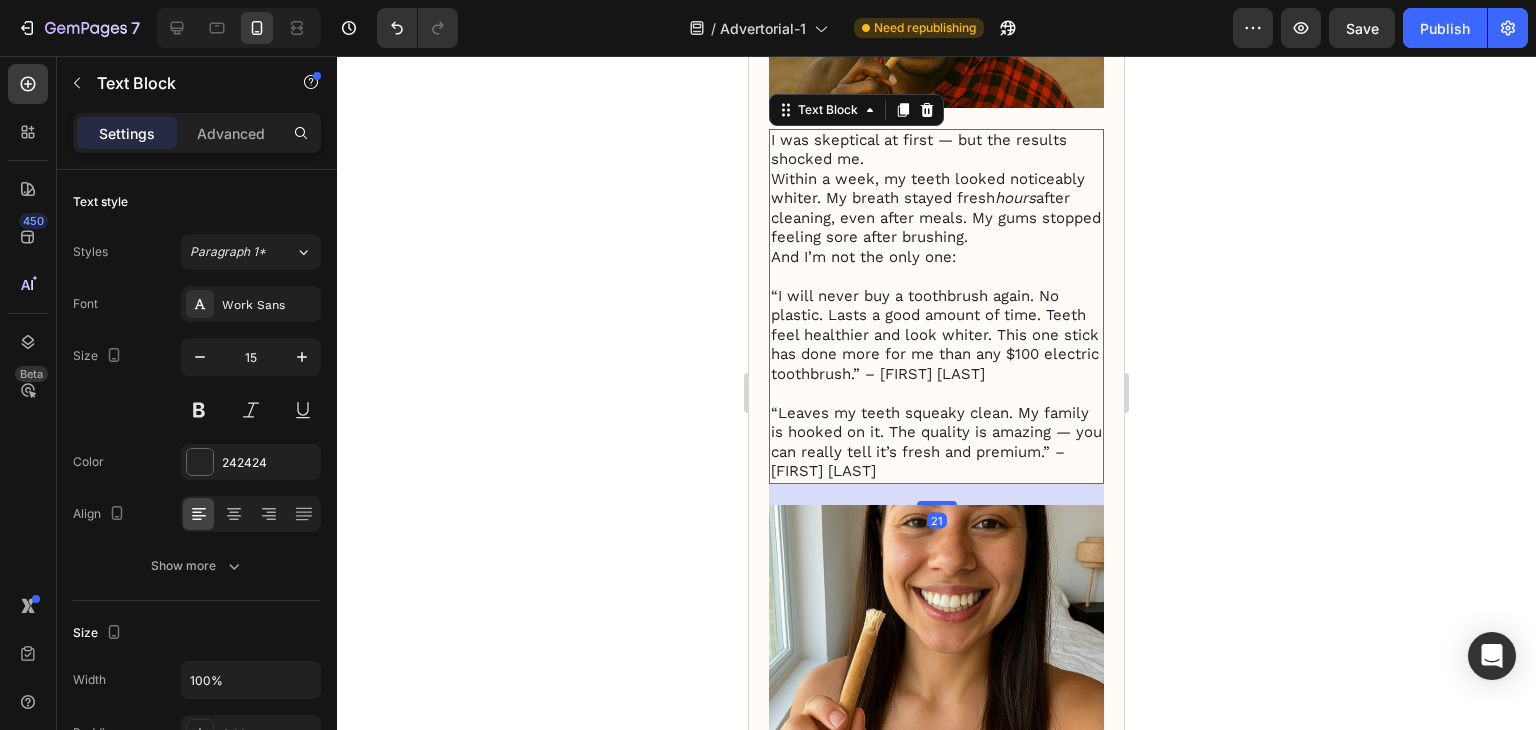 click on "And I’m not the only one:" at bounding box center [936, 258] 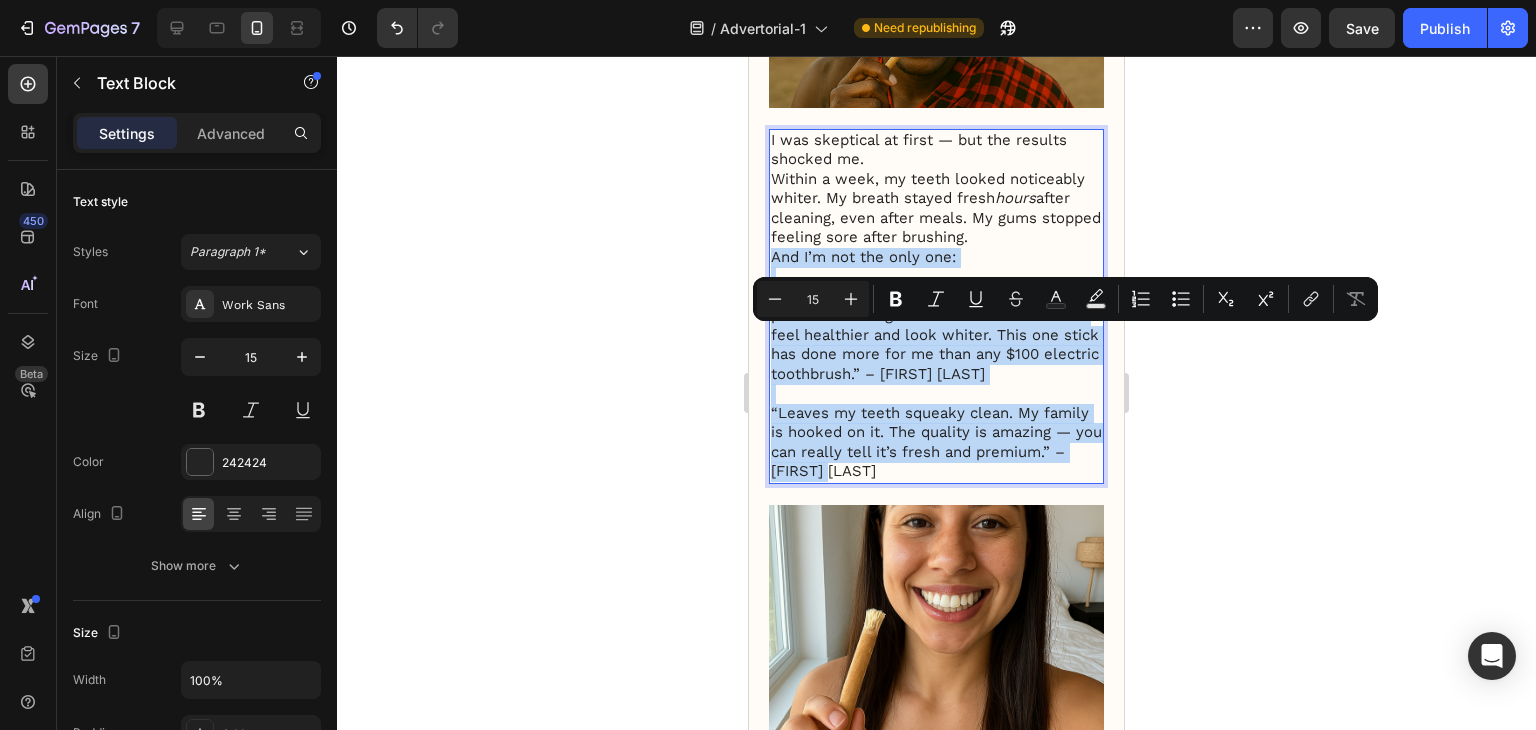 drag, startPoint x: 773, startPoint y: 336, endPoint x: 917, endPoint y: 543, distance: 252.16066 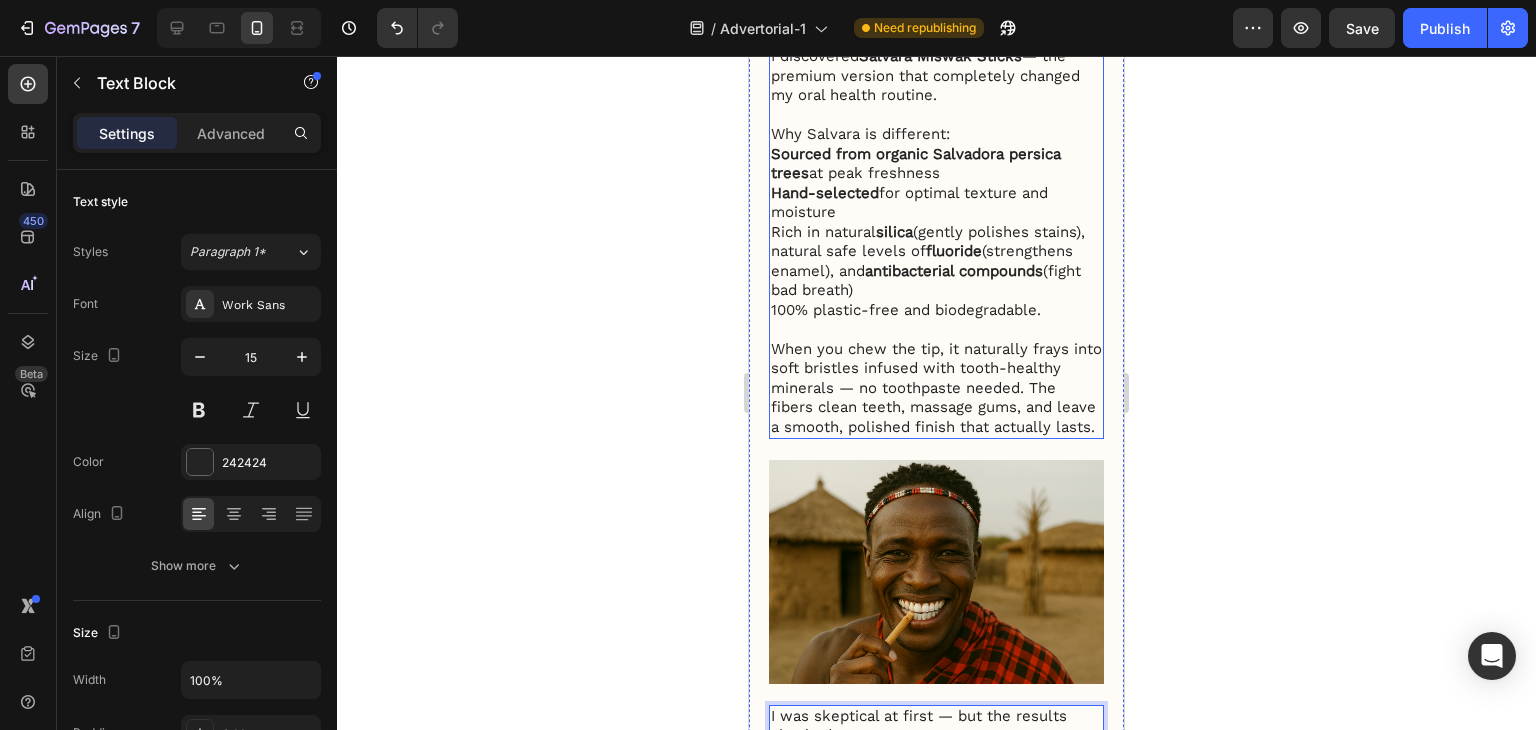 scroll, scrollTop: 3100, scrollLeft: 0, axis: vertical 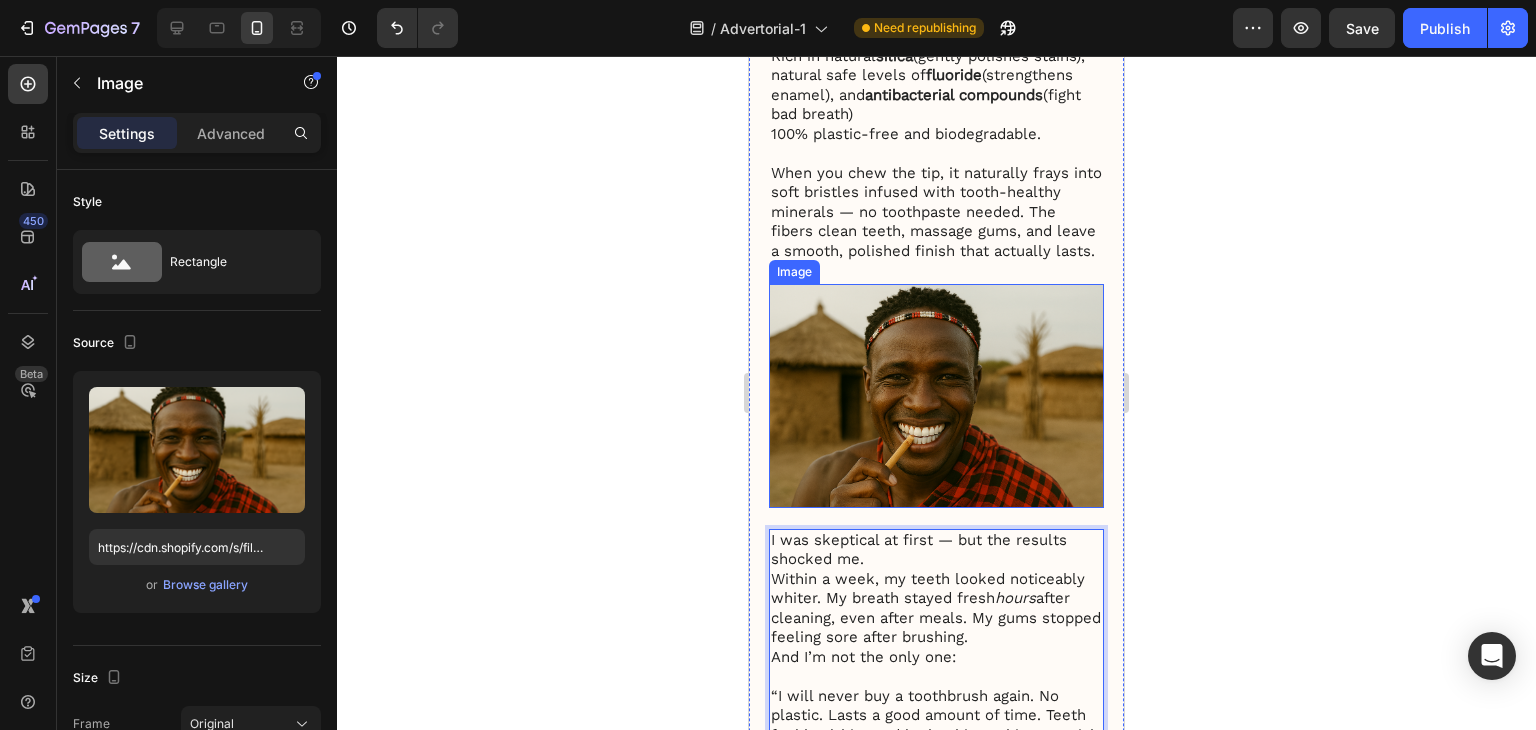 click at bounding box center [936, 395] 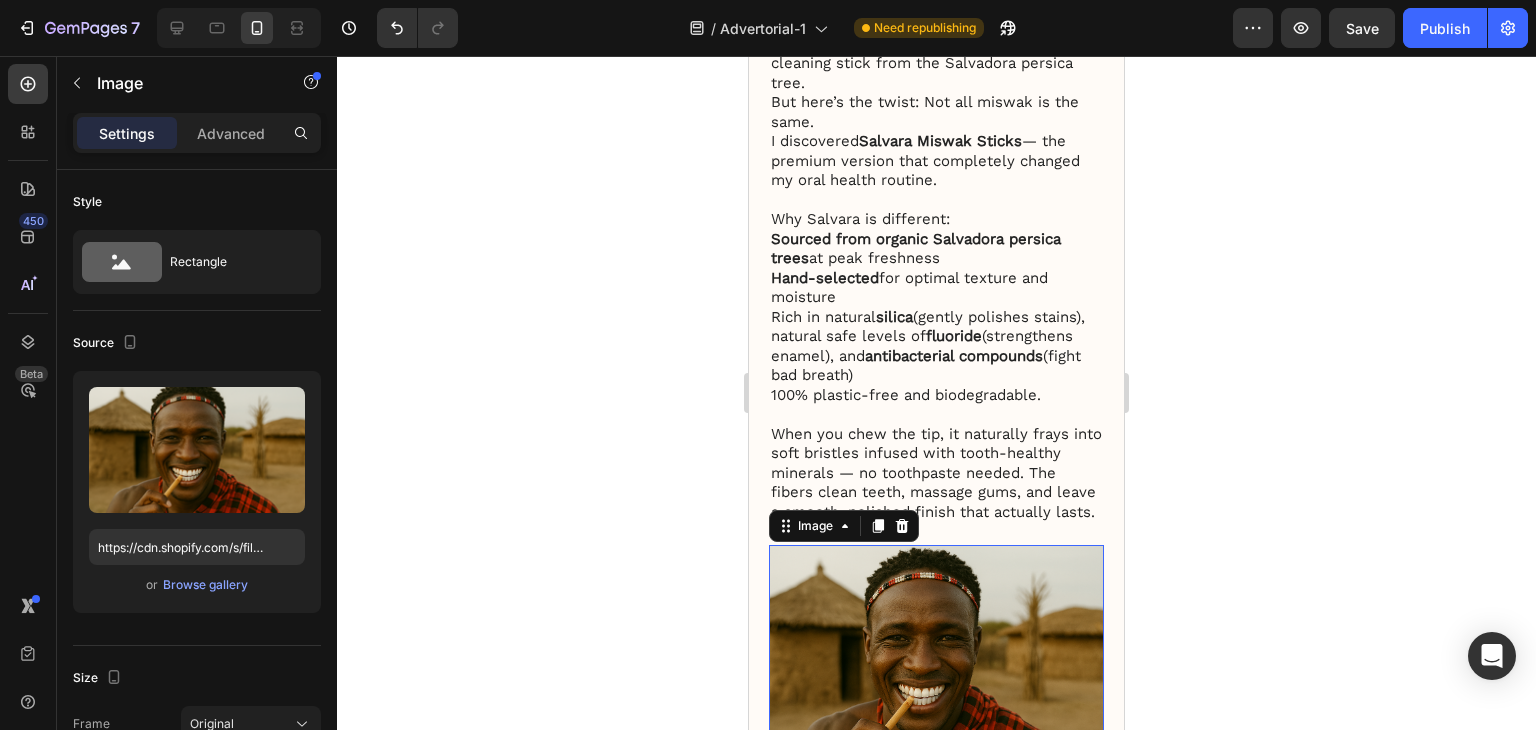 scroll, scrollTop: 2800, scrollLeft: 0, axis: vertical 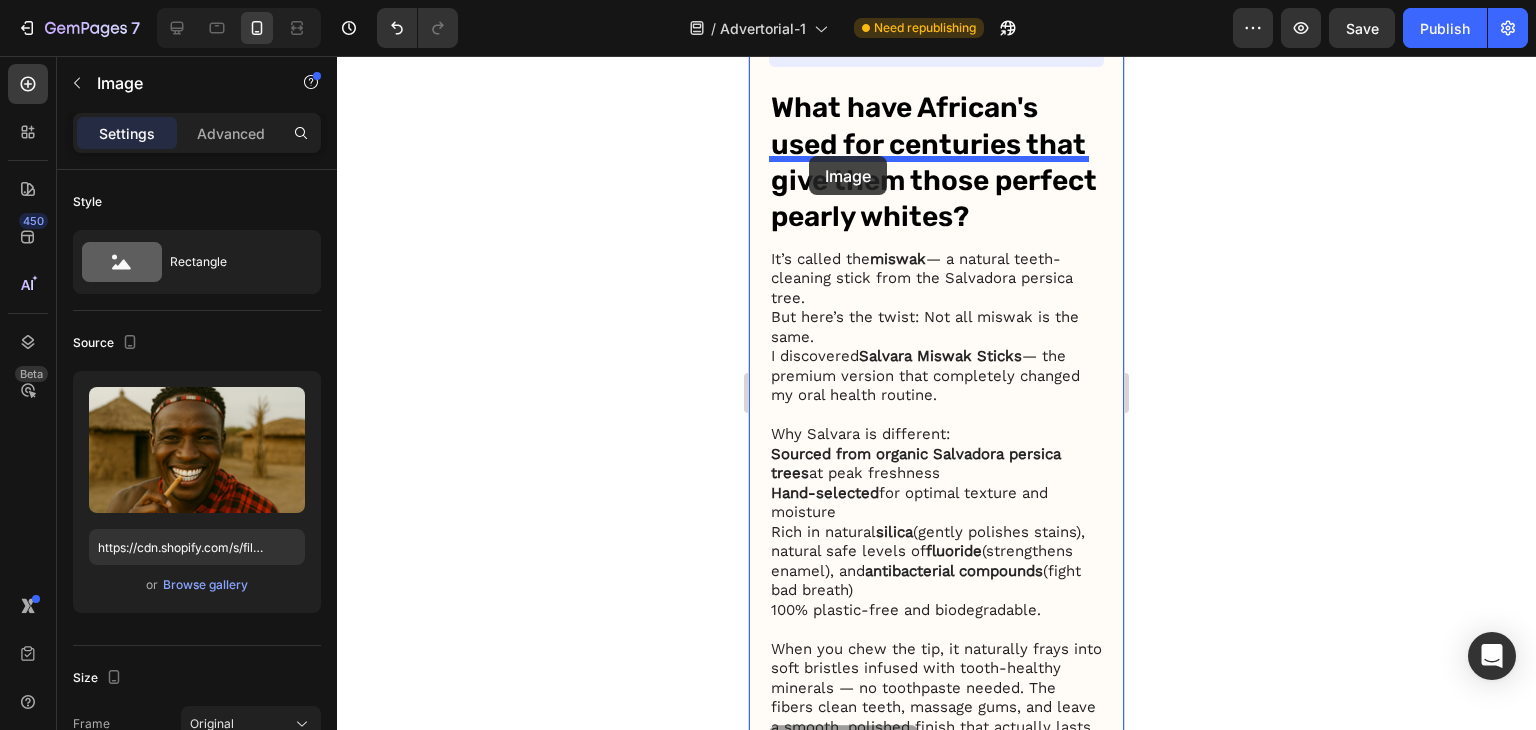 drag, startPoint x: 789, startPoint y: 651, endPoint x: 809, endPoint y: 156, distance: 495.40387 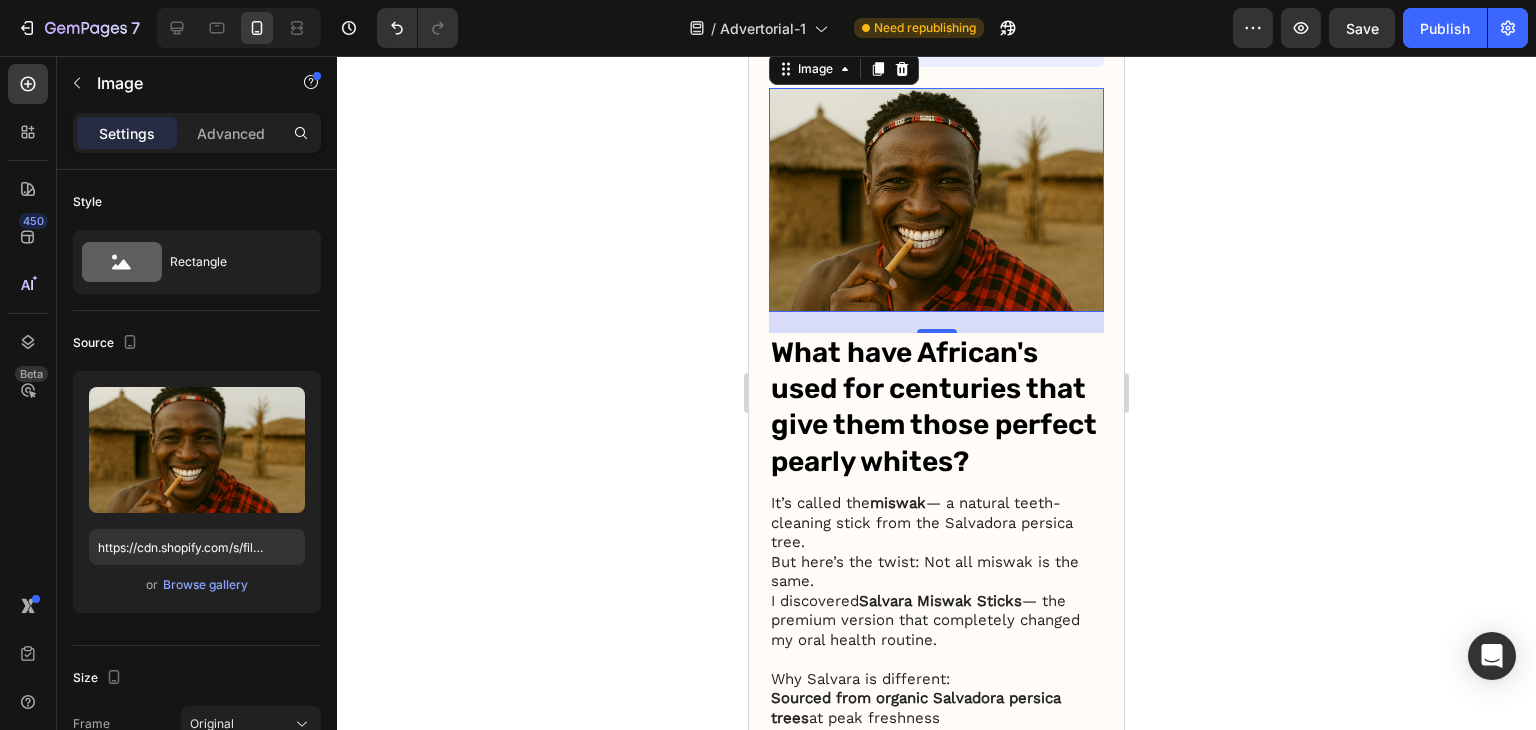 click 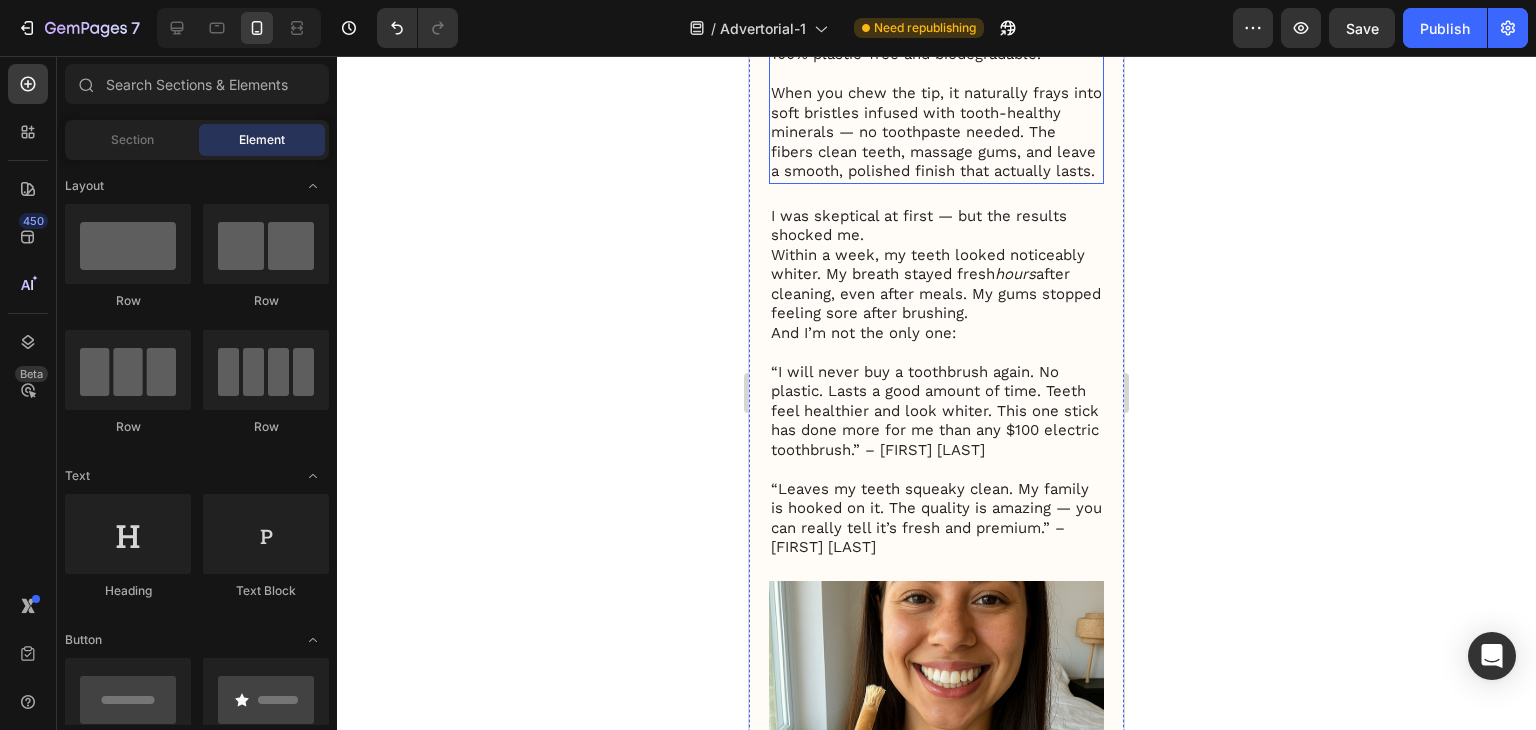 scroll, scrollTop: 3524, scrollLeft: 0, axis: vertical 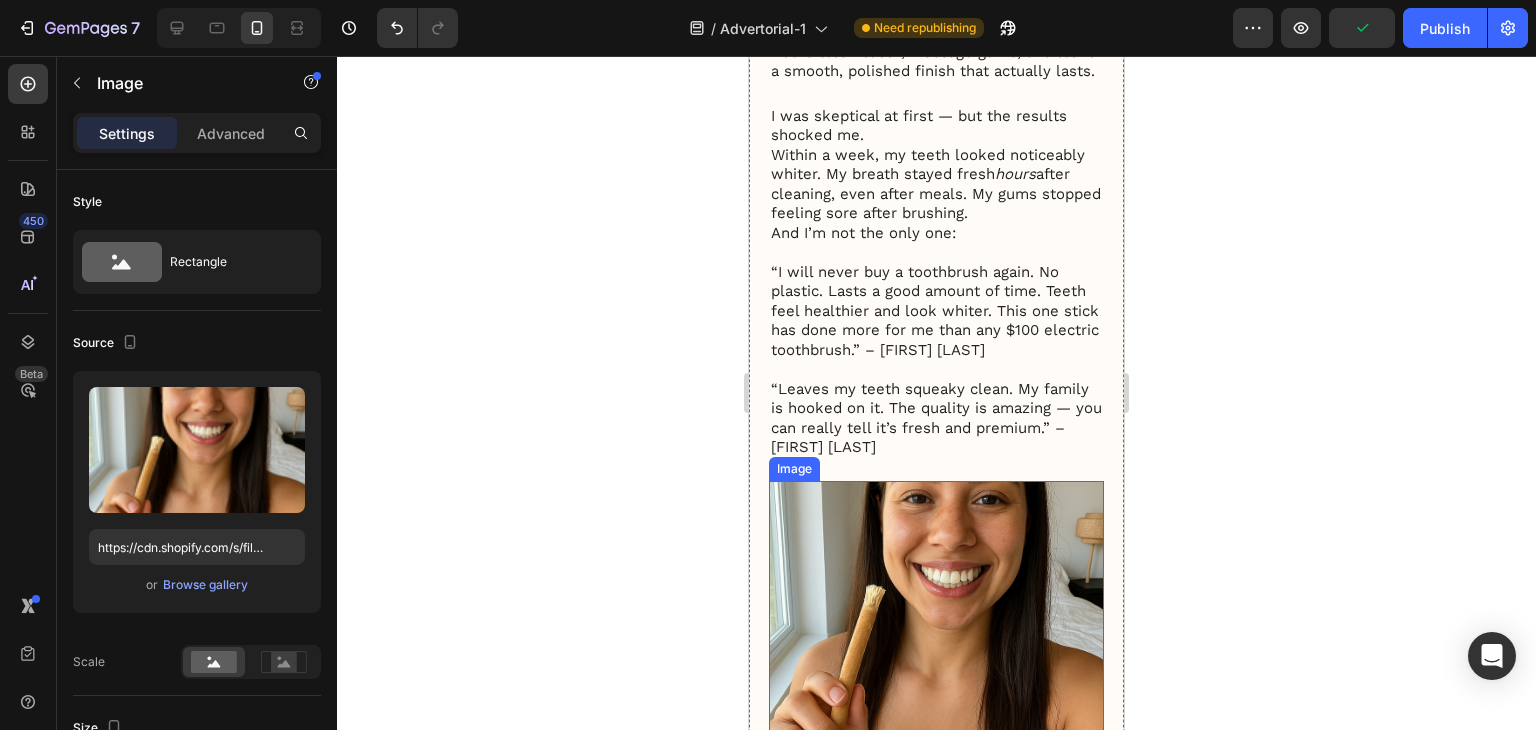 click at bounding box center (936, 606) 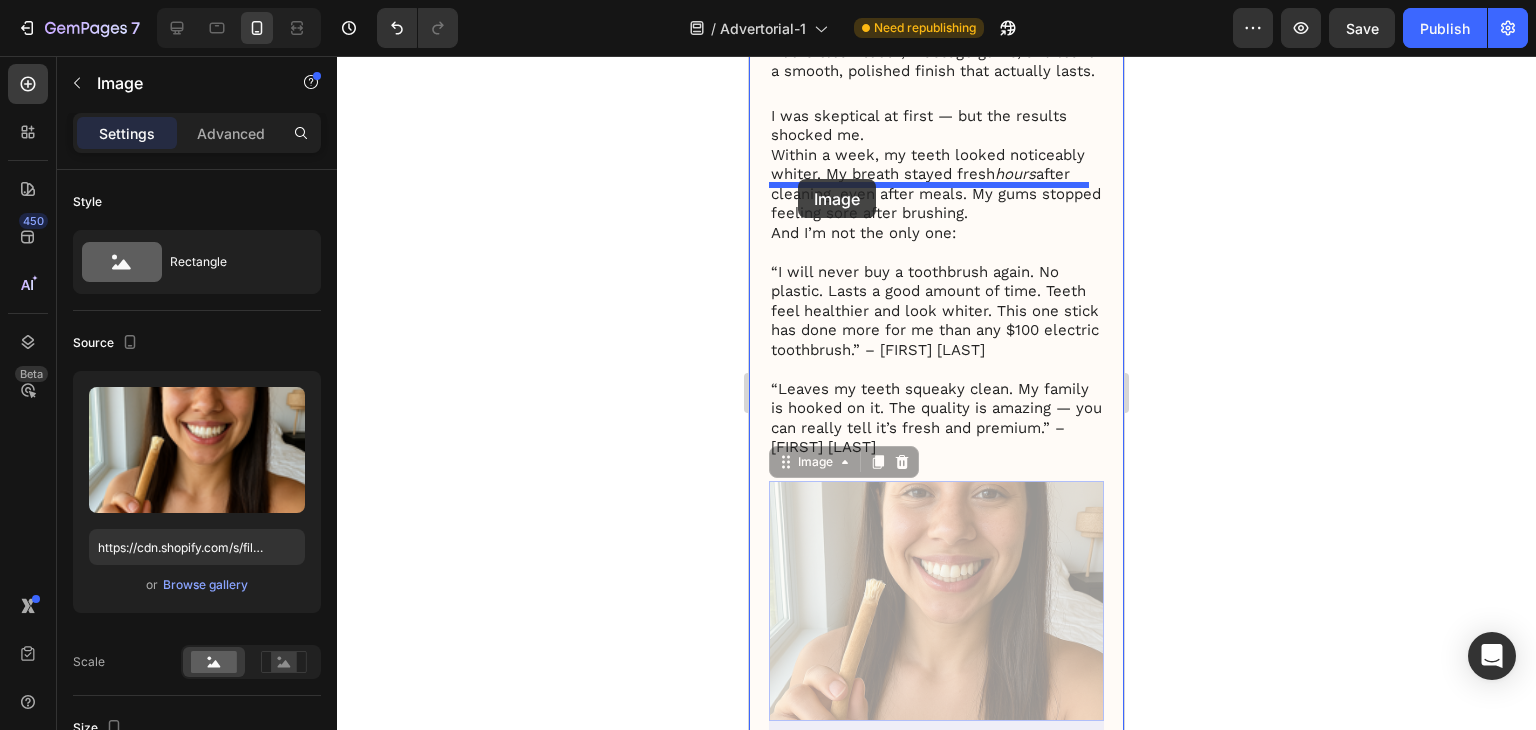 drag, startPoint x: 784, startPoint y: 537, endPoint x: 798, endPoint y: 179, distance: 358.27365 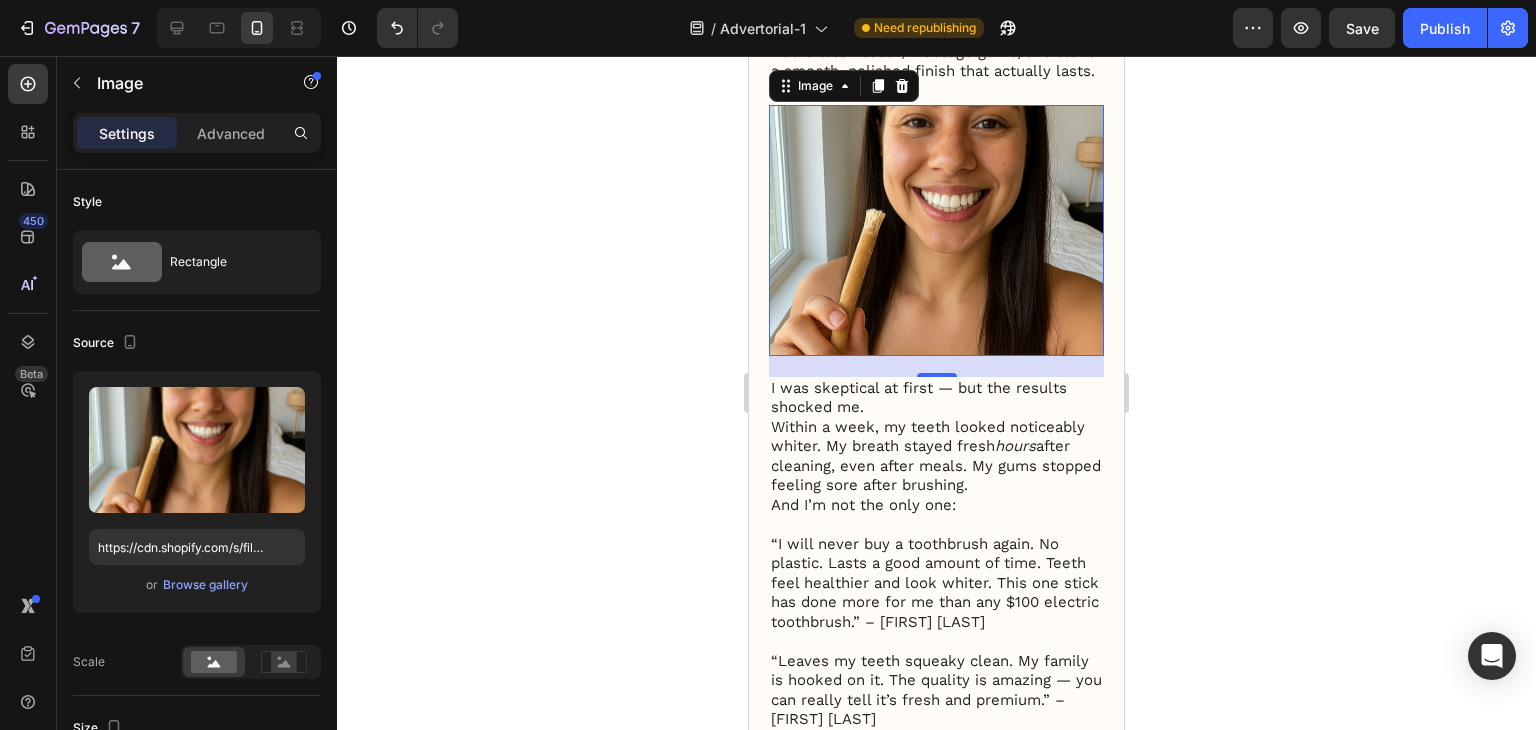 click 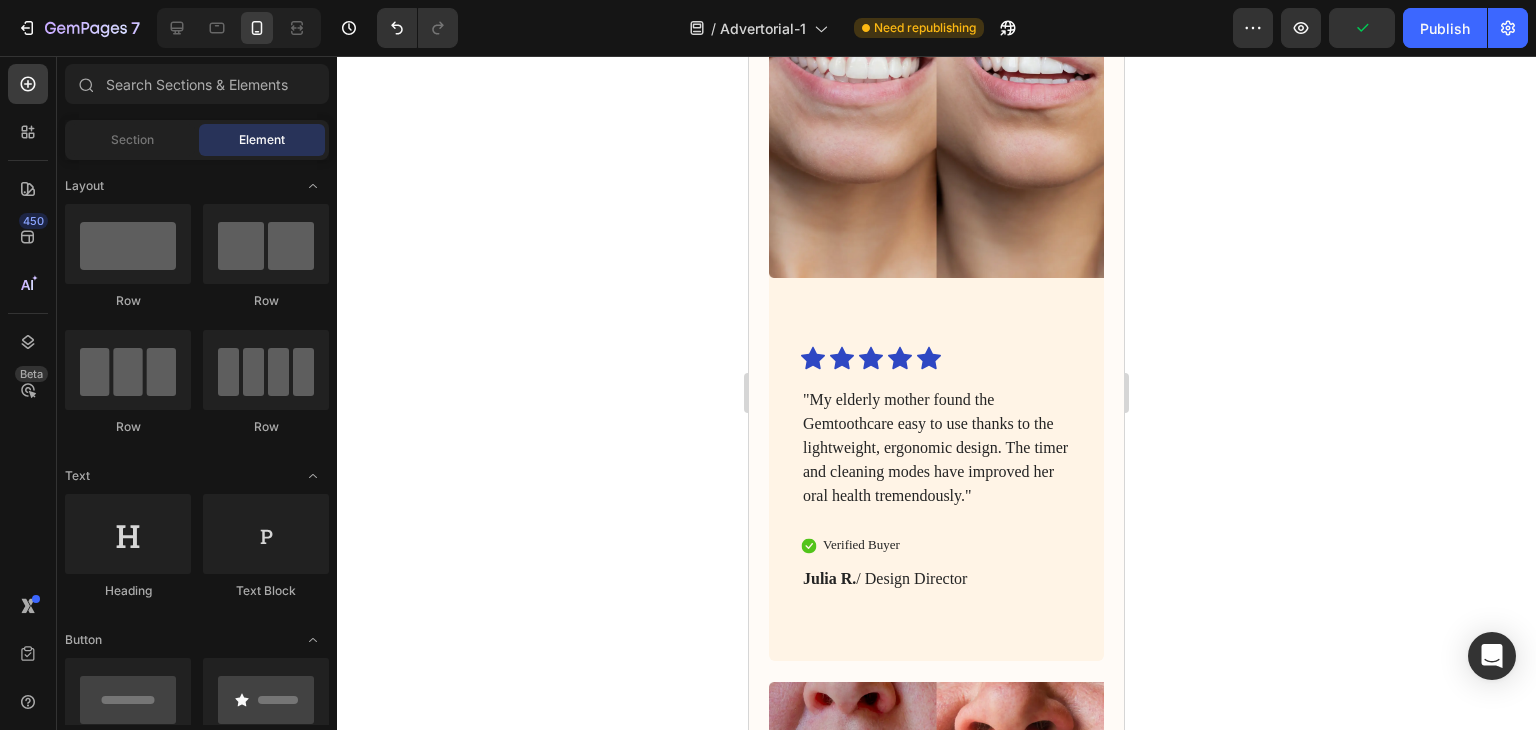 scroll, scrollTop: 5324, scrollLeft: 0, axis: vertical 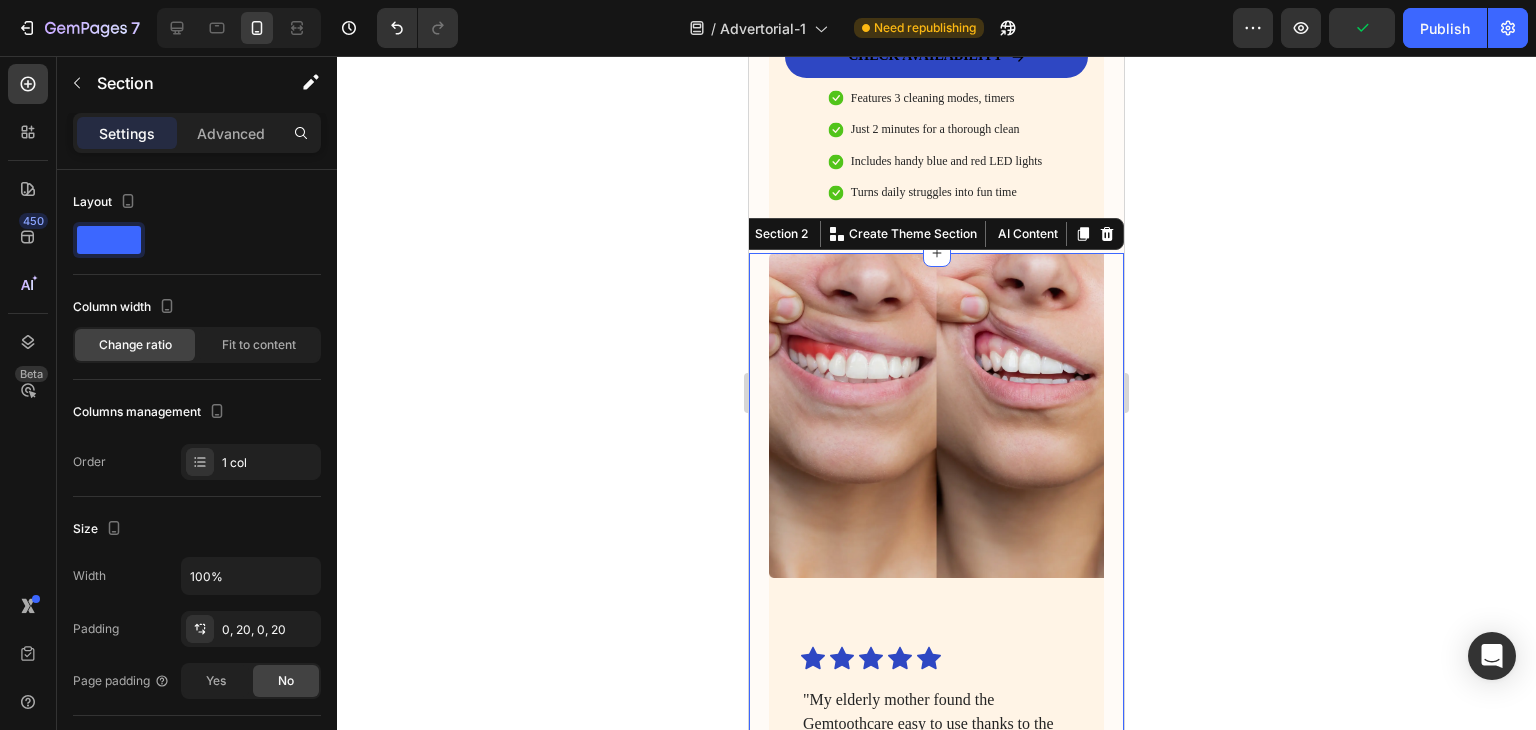 click on "Image
Icon
Icon
Icon
Icon
Icon Icon List "My elderly mother found the Gemtoothcare easy to use thanks to the lightweight, ergonomic design. The timer and cleaning modes have improved her oral health tremendously."  Text Block
Verified Buyer Item List Julia R.  / Design Director Text Block Row Image
Icon
Icon
Icon
Icon
Icon Icon List "As someone with plaque buildup, the Gemtoothcare has been a game-changer. Its rotating-oscillating head removes significantly more plaque than my manual brush. My dental cleanings are now a breeze, with healthier gums."  Text Block
Verified Buyer Item List Michael T.  / Teacher Text Block Row Image
Icon
Icon
Icon
Icon
Icon Icon List Text Block
Verified Buyer" at bounding box center (936, 1412) 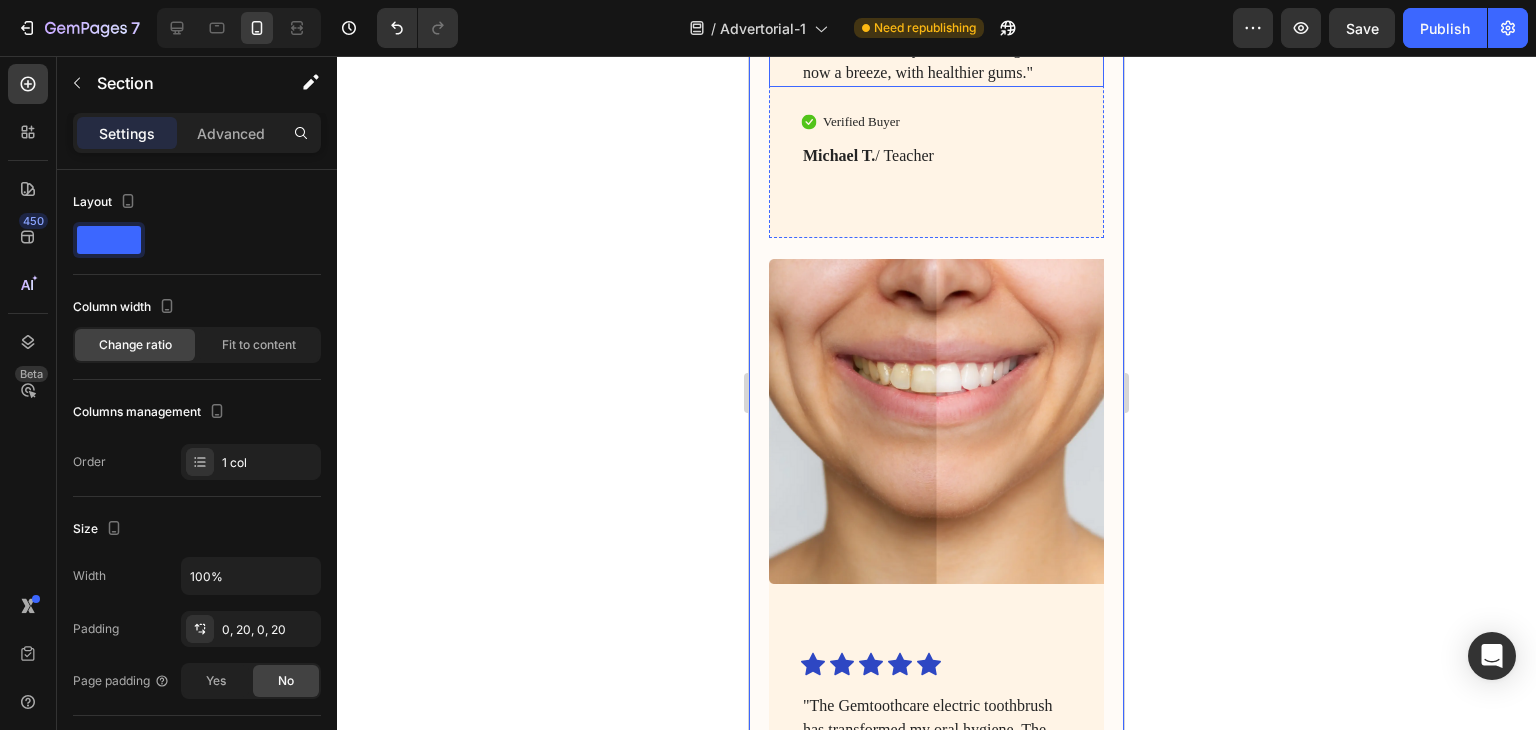 scroll, scrollTop: 6924, scrollLeft: 0, axis: vertical 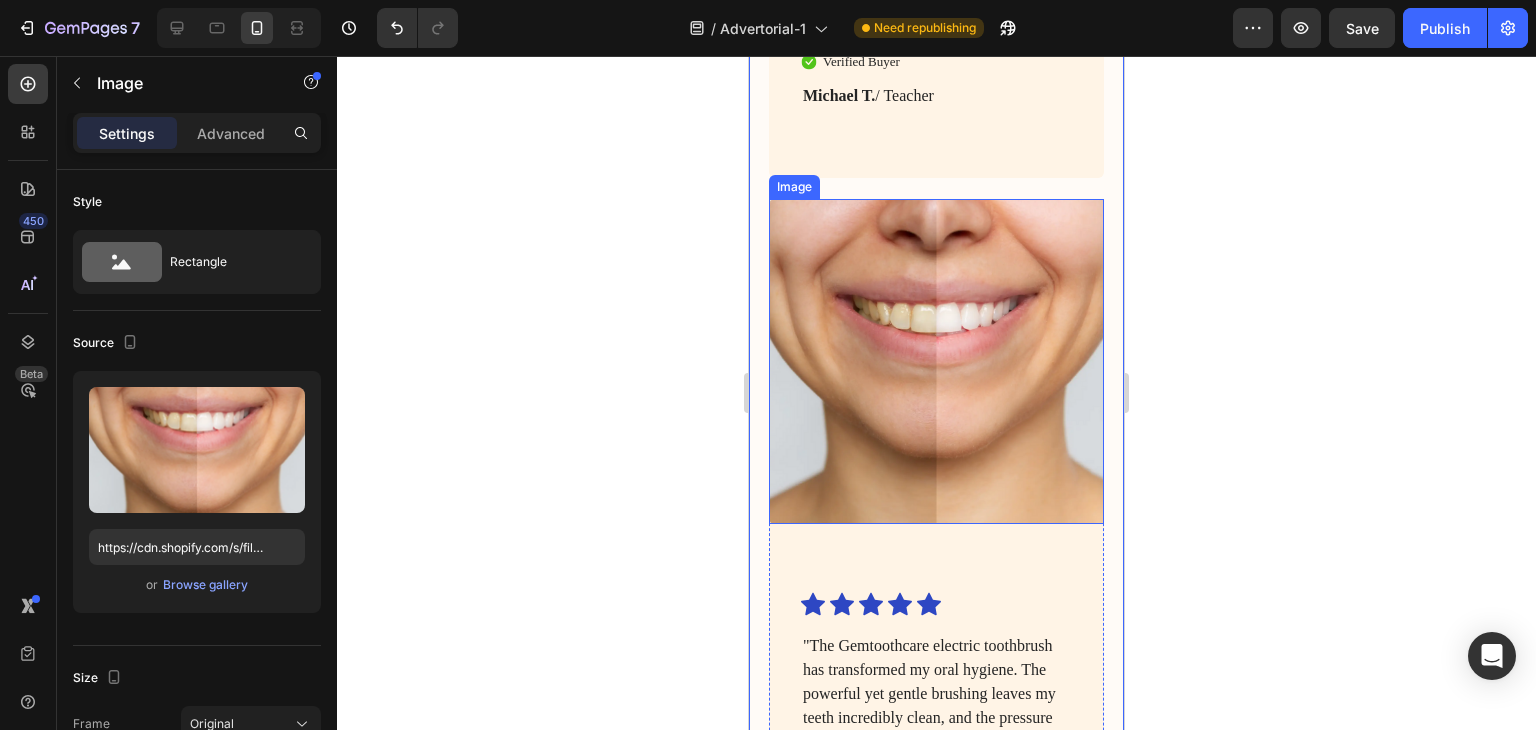 click at bounding box center [936, 361] 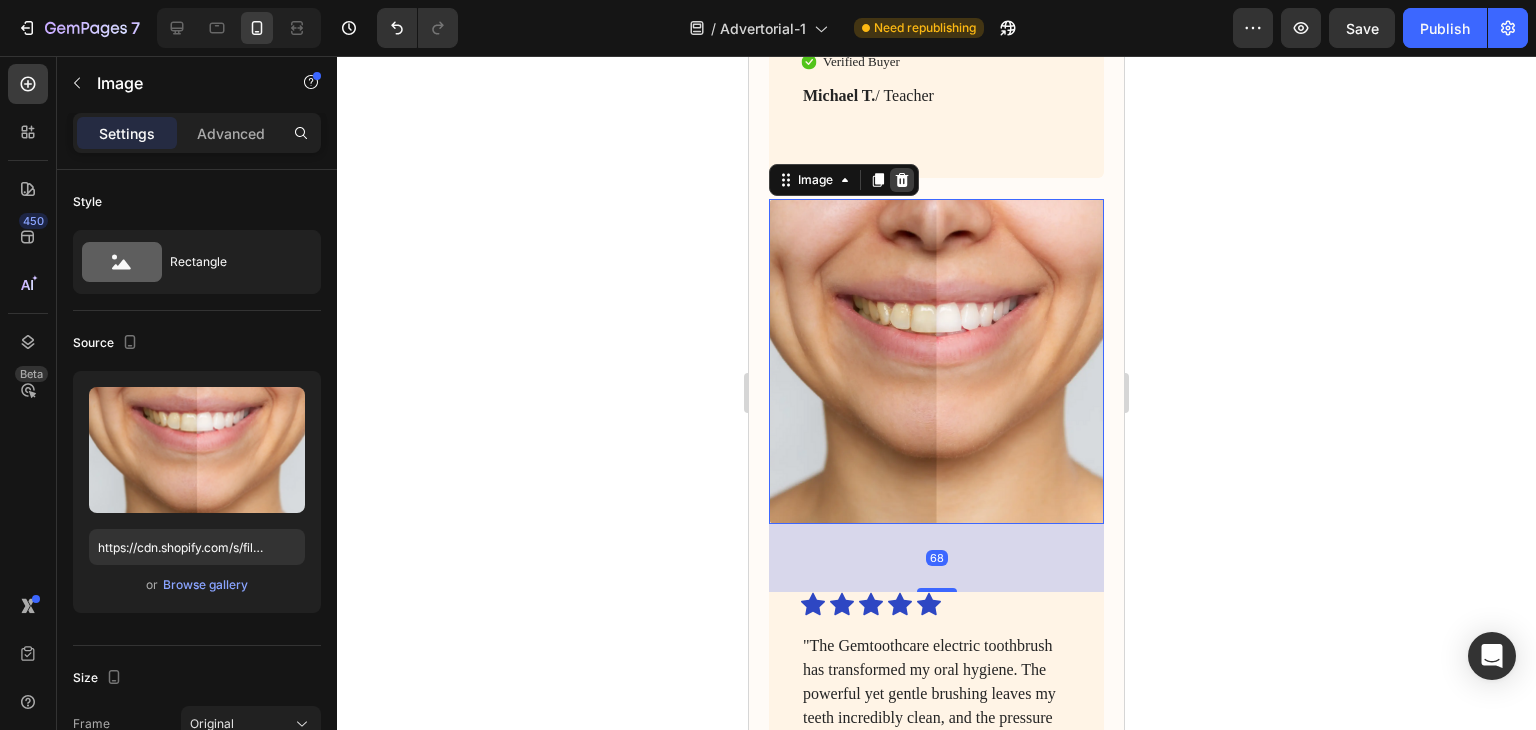 click at bounding box center [902, 180] 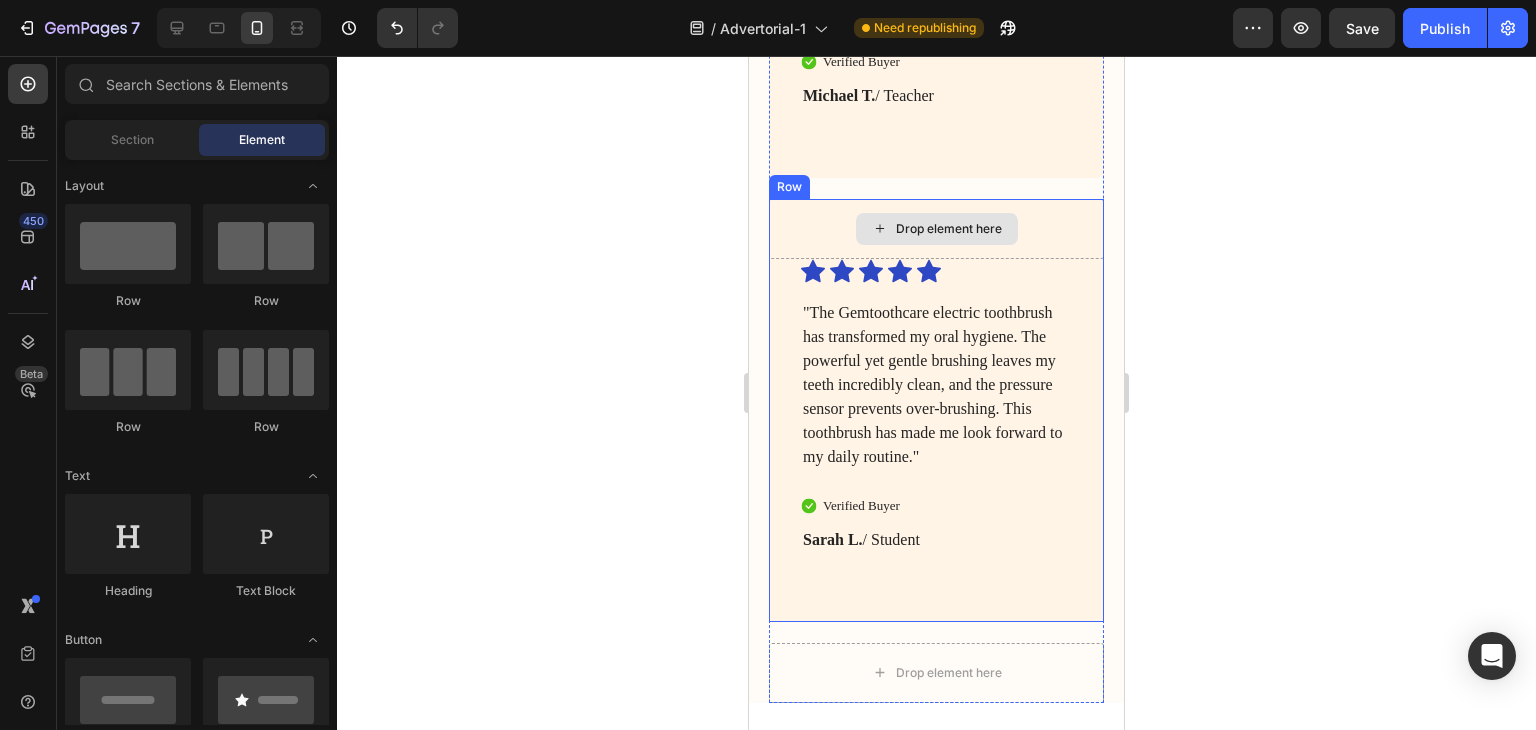 click on "Drop element here" at bounding box center [936, 229] 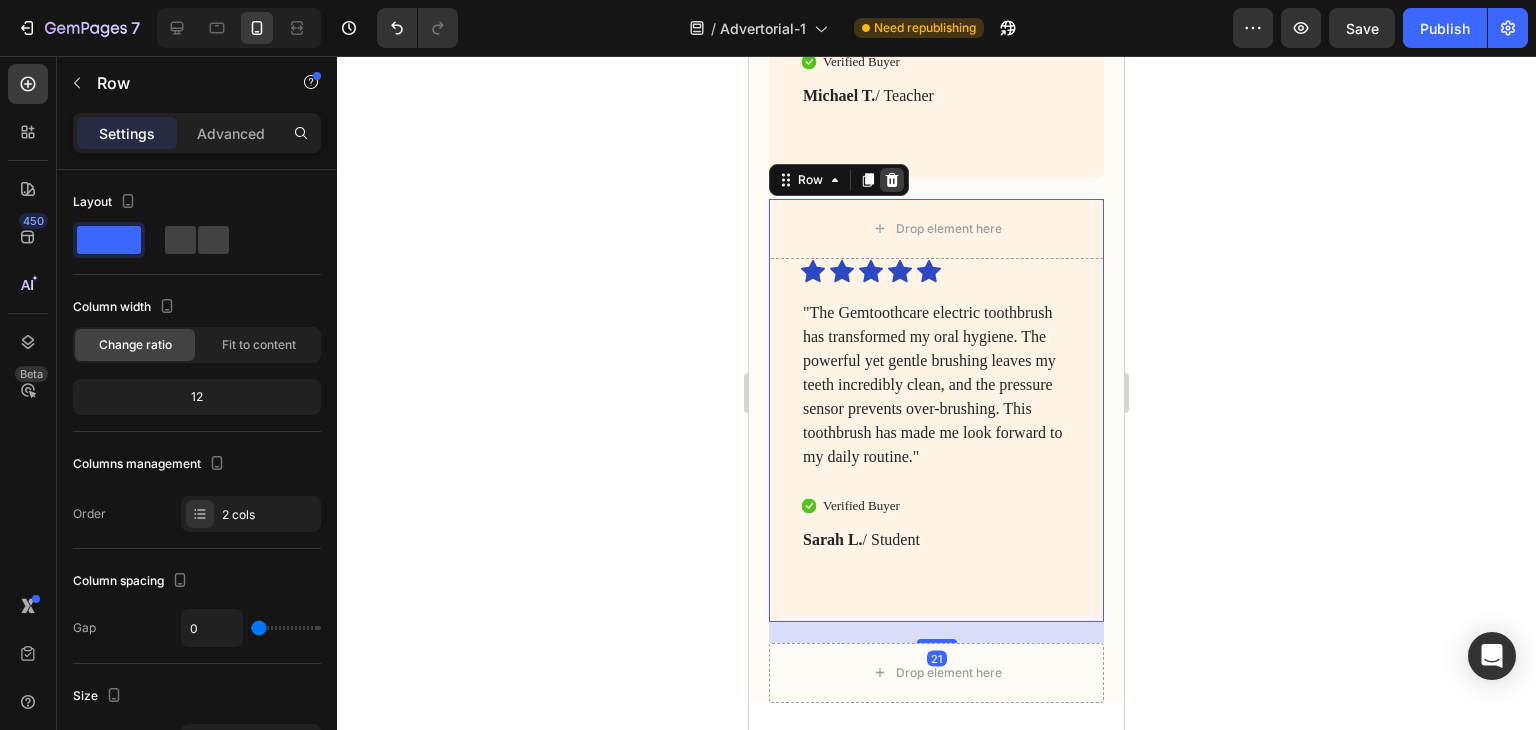 click 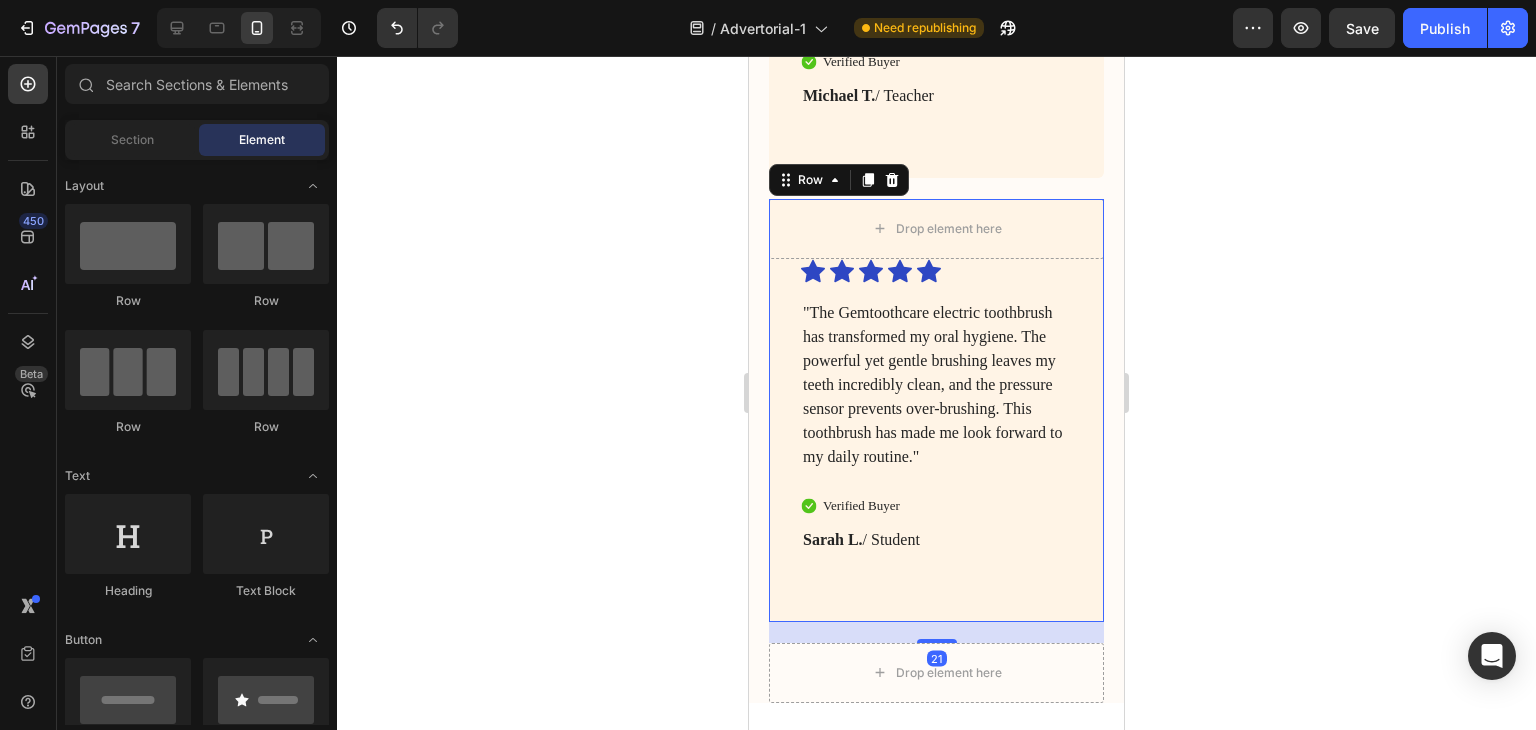scroll, scrollTop: 6796, scrollLeft: 0, axis: vertical 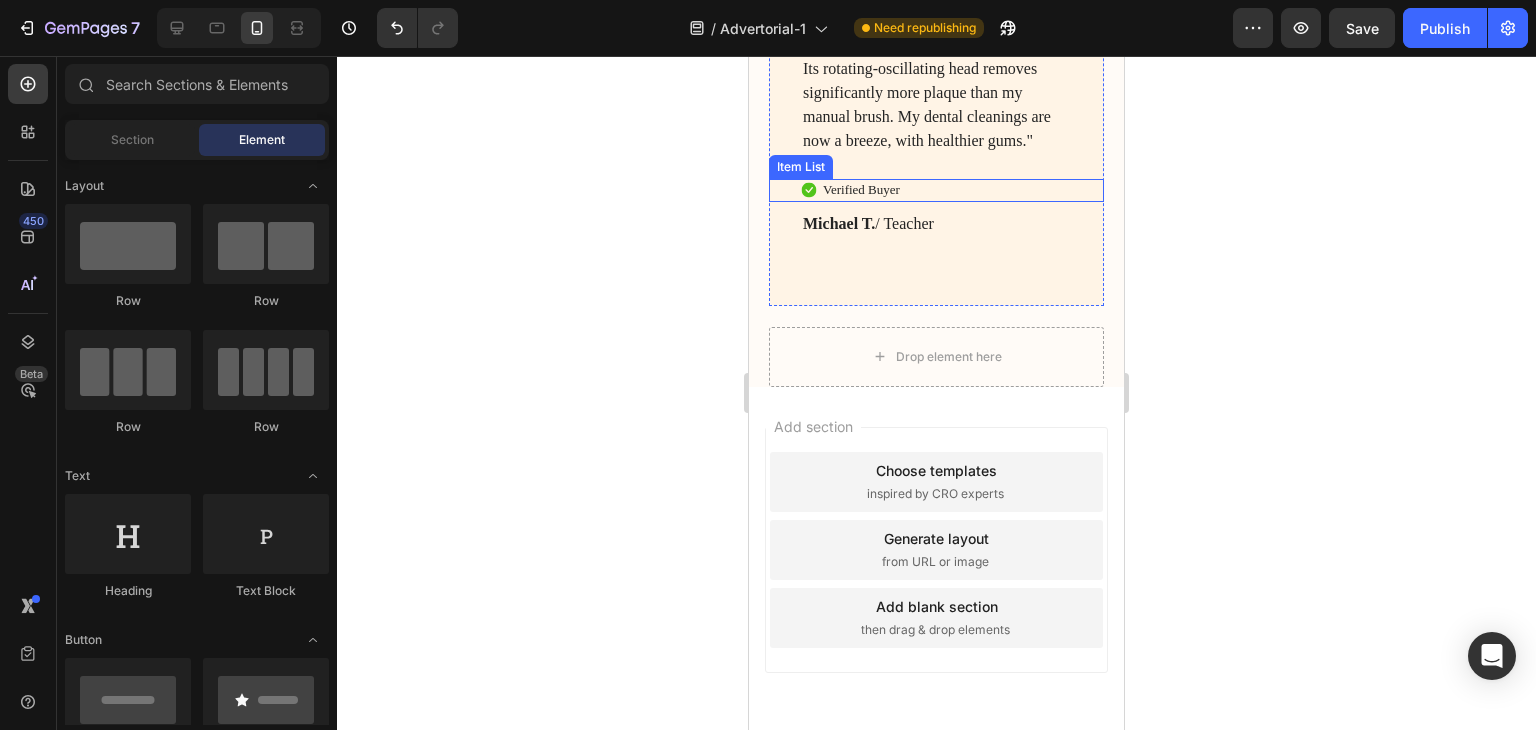 click on "Verified Buyer" at bounding box center [936, 190] 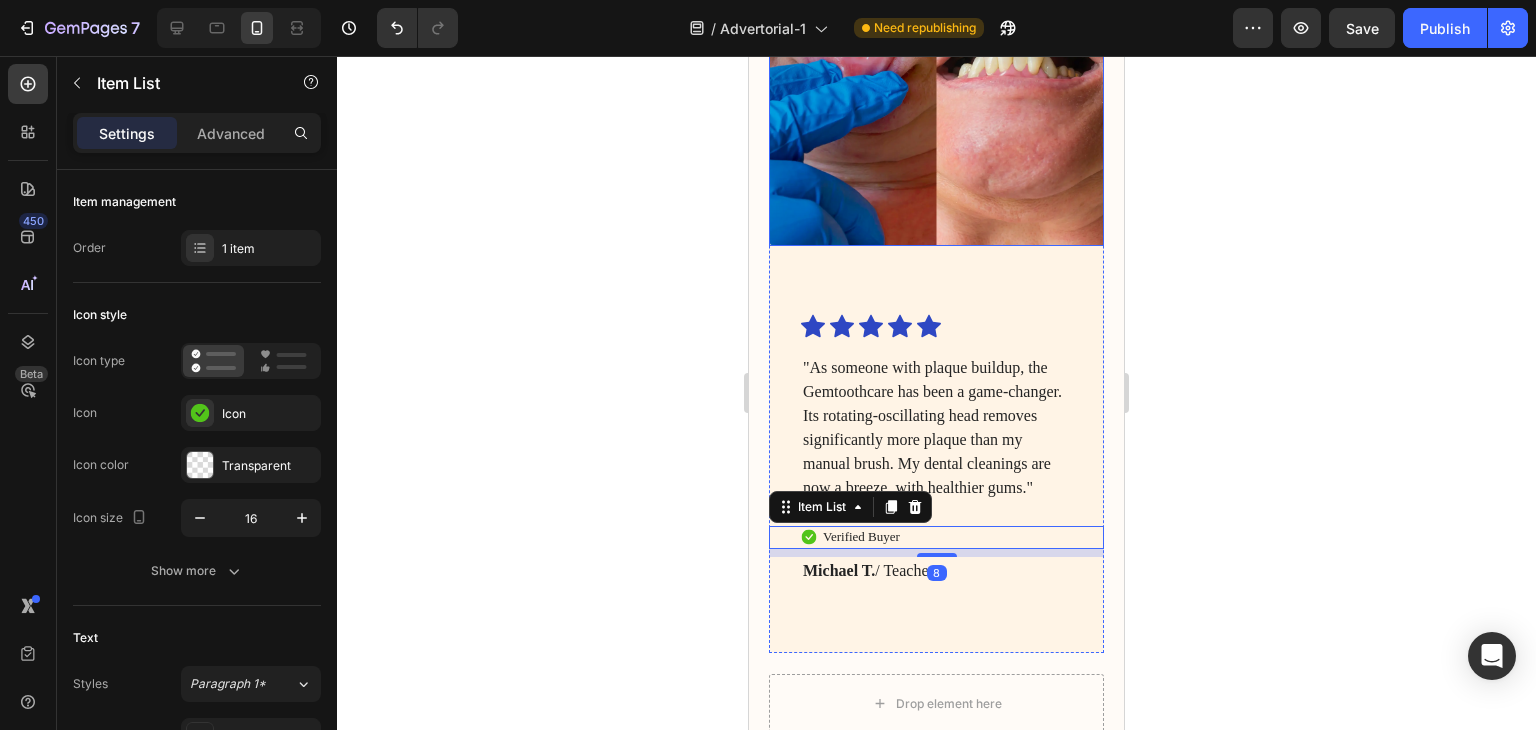 scroll, scrollTop: 6396, scrollLeft: 0, axis: vertical 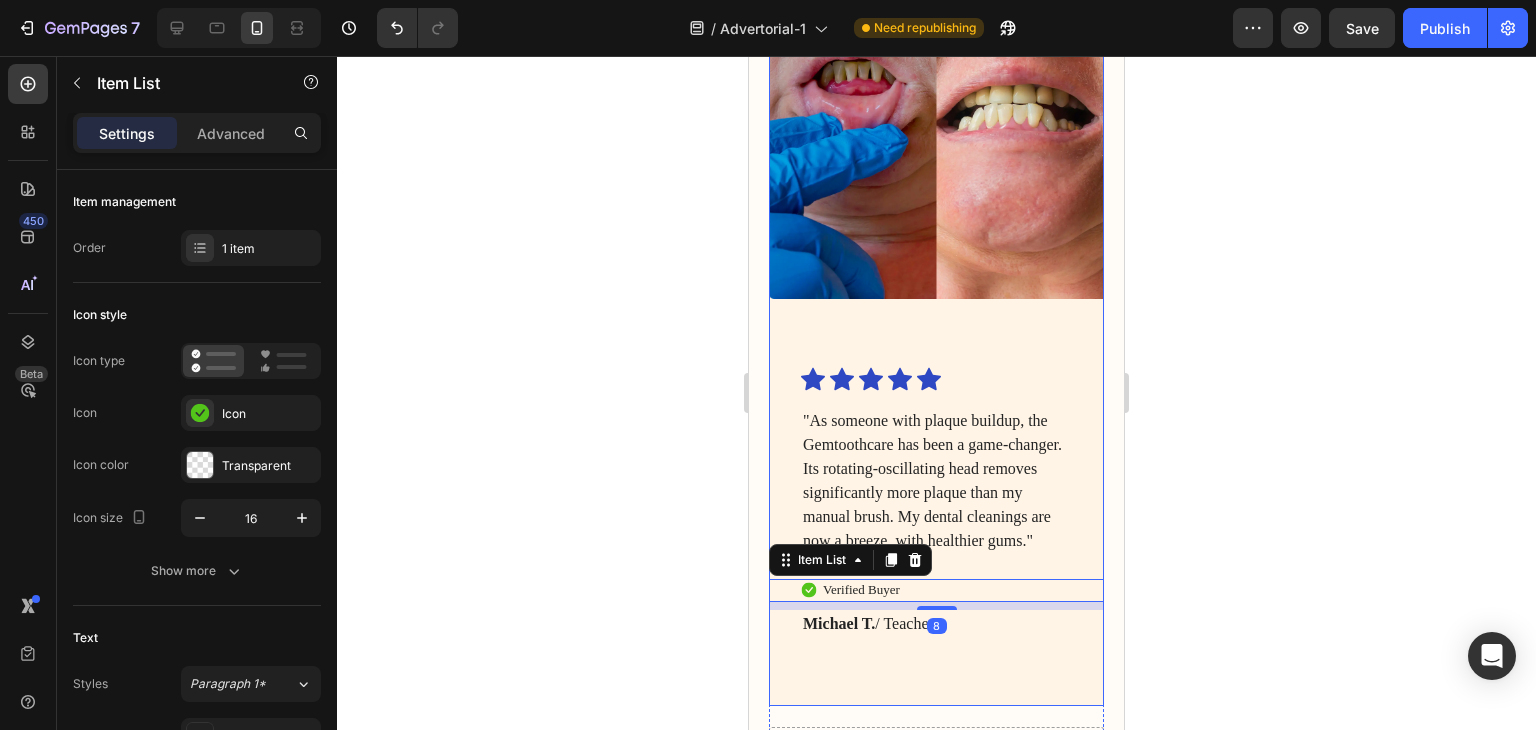 click on "Icon
Icon
Icon
Icon
Icon Icon List "As someone with plaque buildup, the Gemtoothcare has been a game-changer. Its rotating-oscillating head removes significantly more plaque than my manual brush. My dental cleanings are now a breeze, with healthier gums."  Text Block
Verified Buyer Item List   8 Michael T.  / Teacher Text Block" at bounding box center [936, 536] 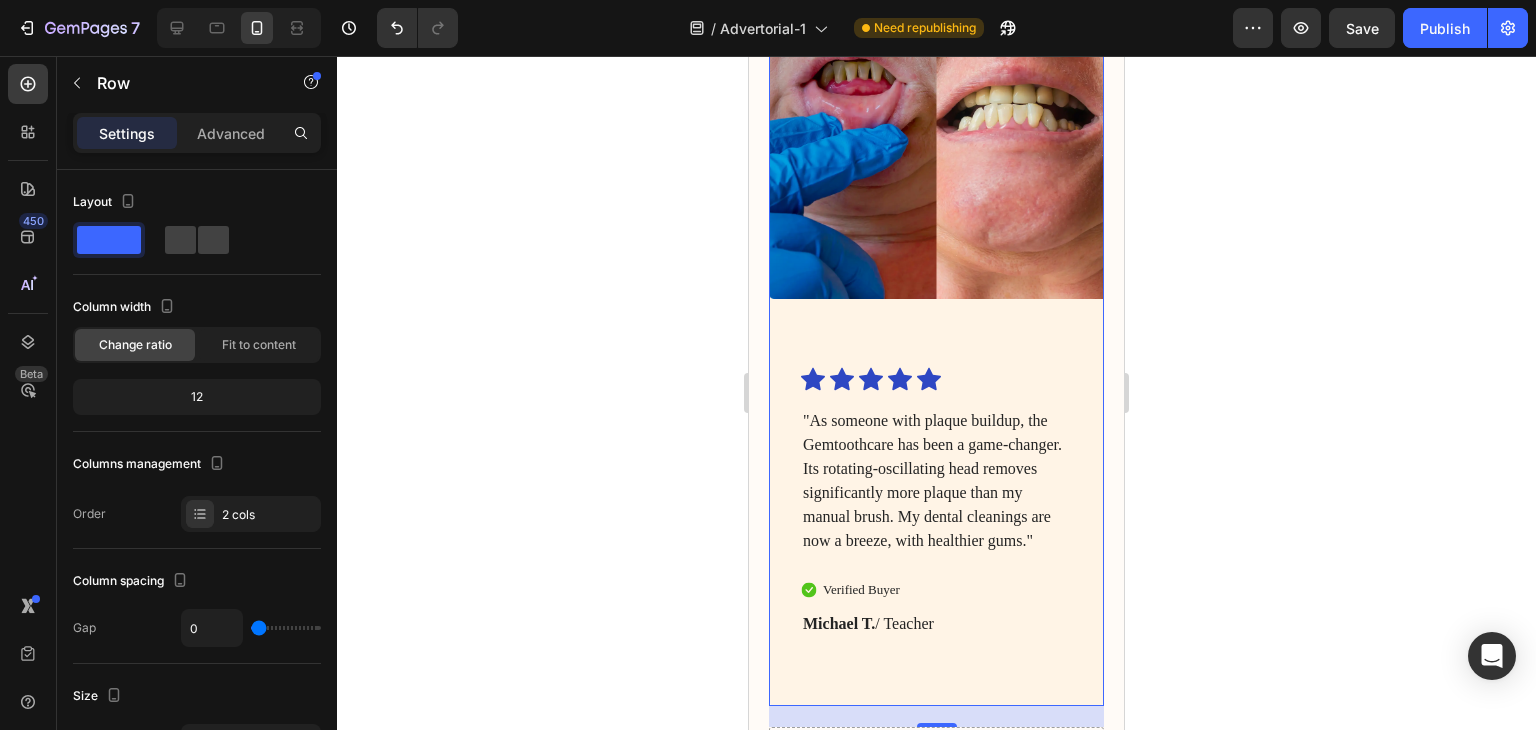 click on "Image" at bounding box center (936, 170) 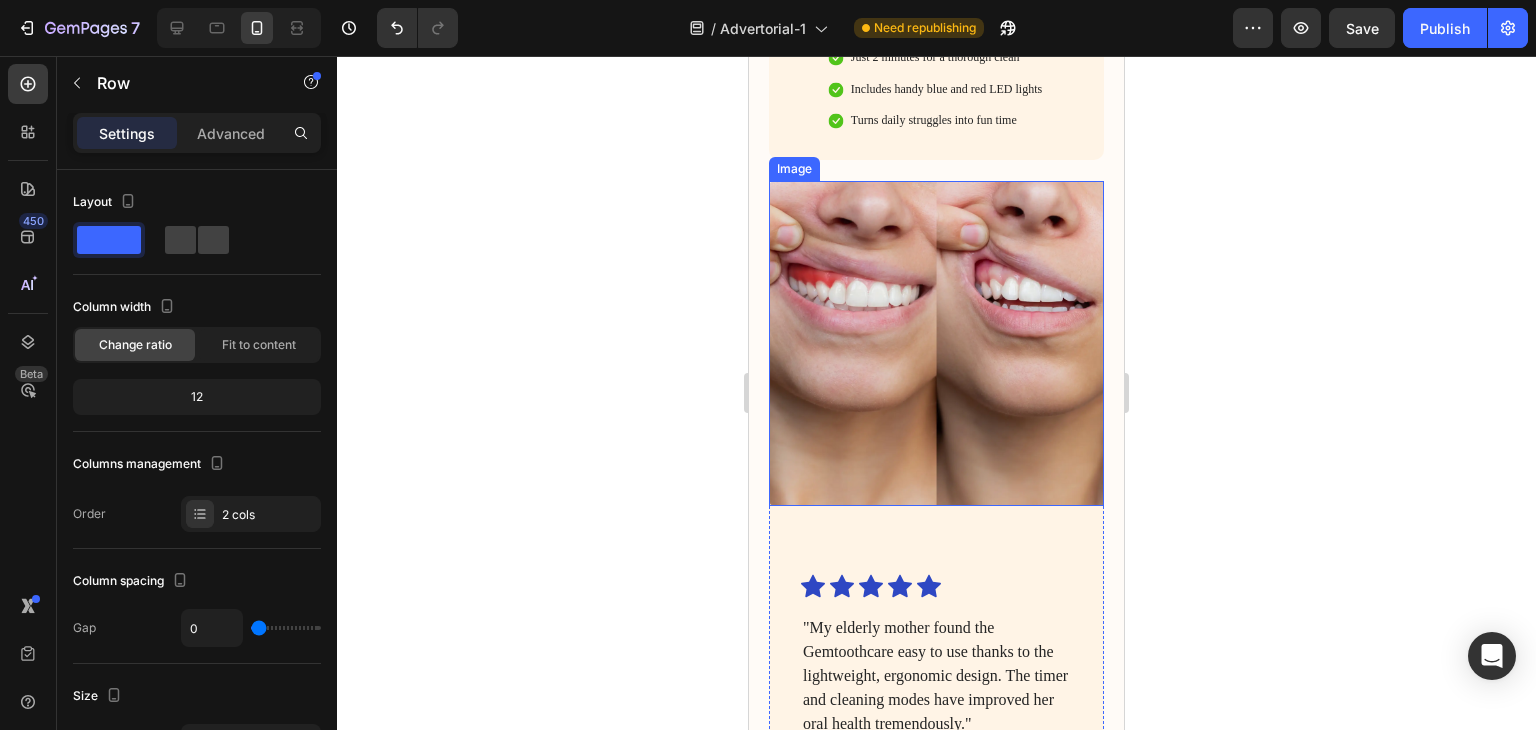 scroll, scrollTop: 5296, scrollLeft: 0, axis: vertical 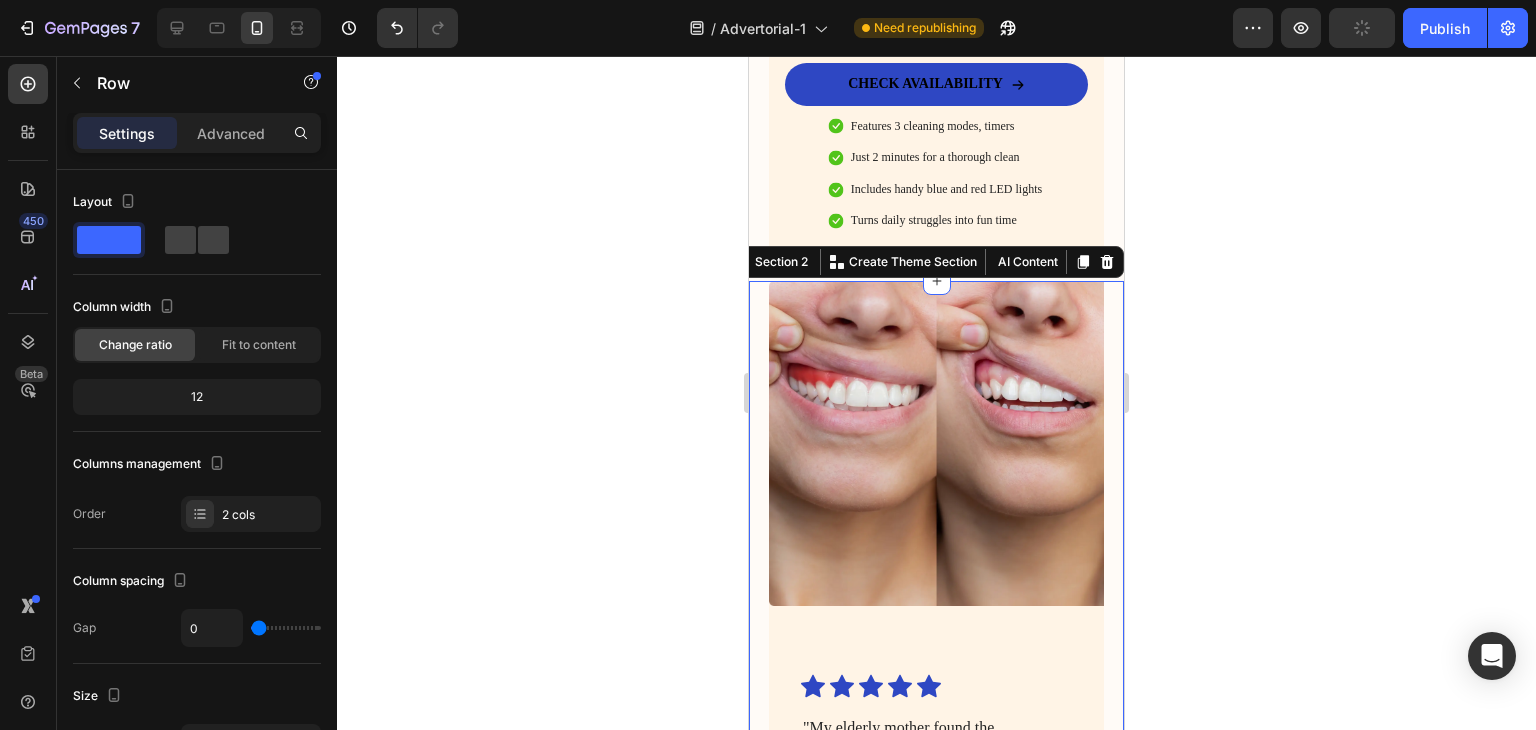 click on "Image
Icon
Icon
Icon
Icon
Icon Icon List "My elderly mother found the Gemtoothcare easy to use thanks to the lightweight, ergonomic design. The timer and cleaning modes have improved her oral health tremendously."  Text Block
Verified Buyer Item List Julia R.  / Design Director Text Block Row Image
Icon
Icon
Icon
Icon
Icon Icon List "As someone with plaque buildup, the Gemtoothcare has been a game-changer. Its rotating-oscillating head removes significantly more plaque than my manual brush. My dental cleanings are now a breeze, with healthier gums."  Text Block
Verified Buyer Item List Michael T.  / Teacher Text Block Row
Drop element here Row Section 2   You can create reusable sections Create Theme Section AI Content Write with GemAI What would you like to describe here?" at bounding box center (936, 1052) 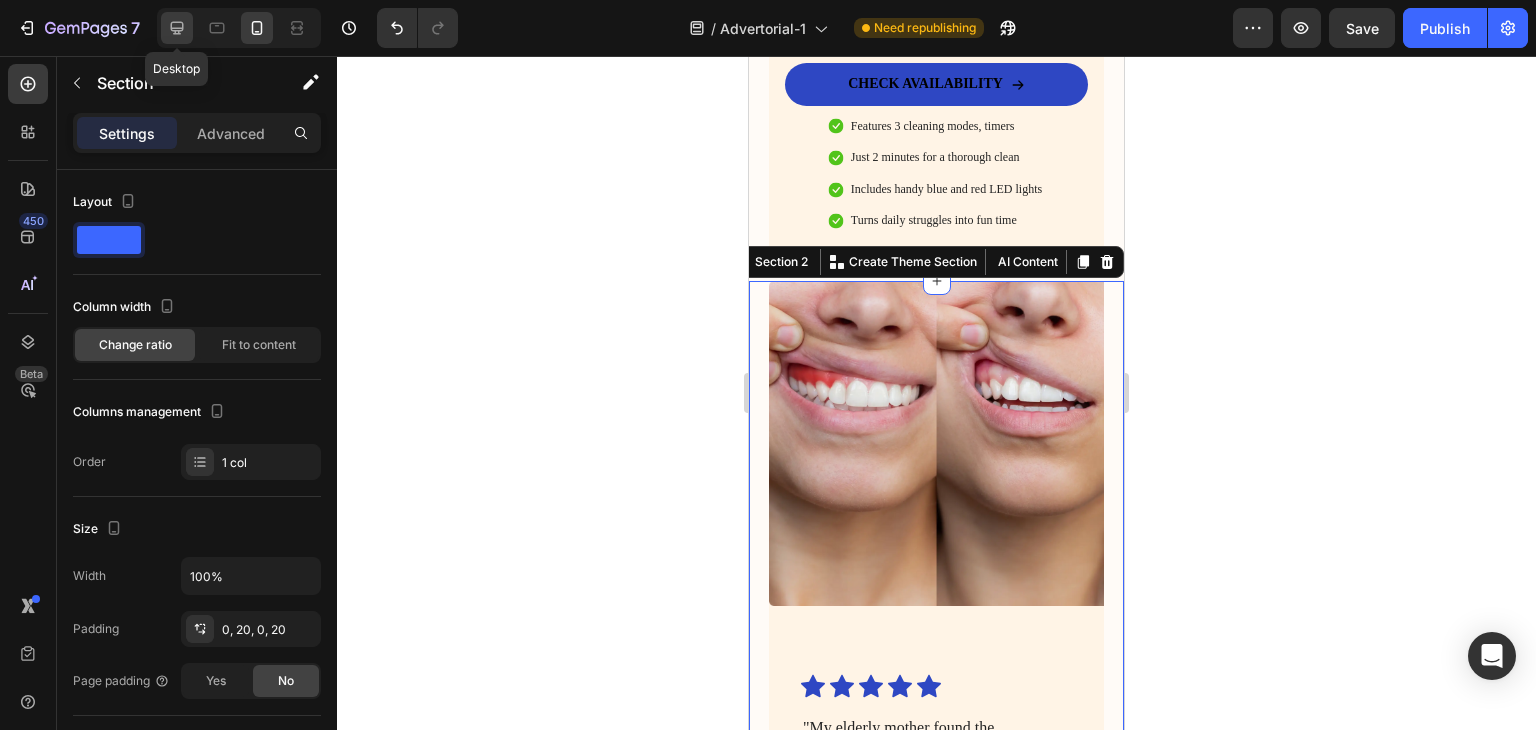 click 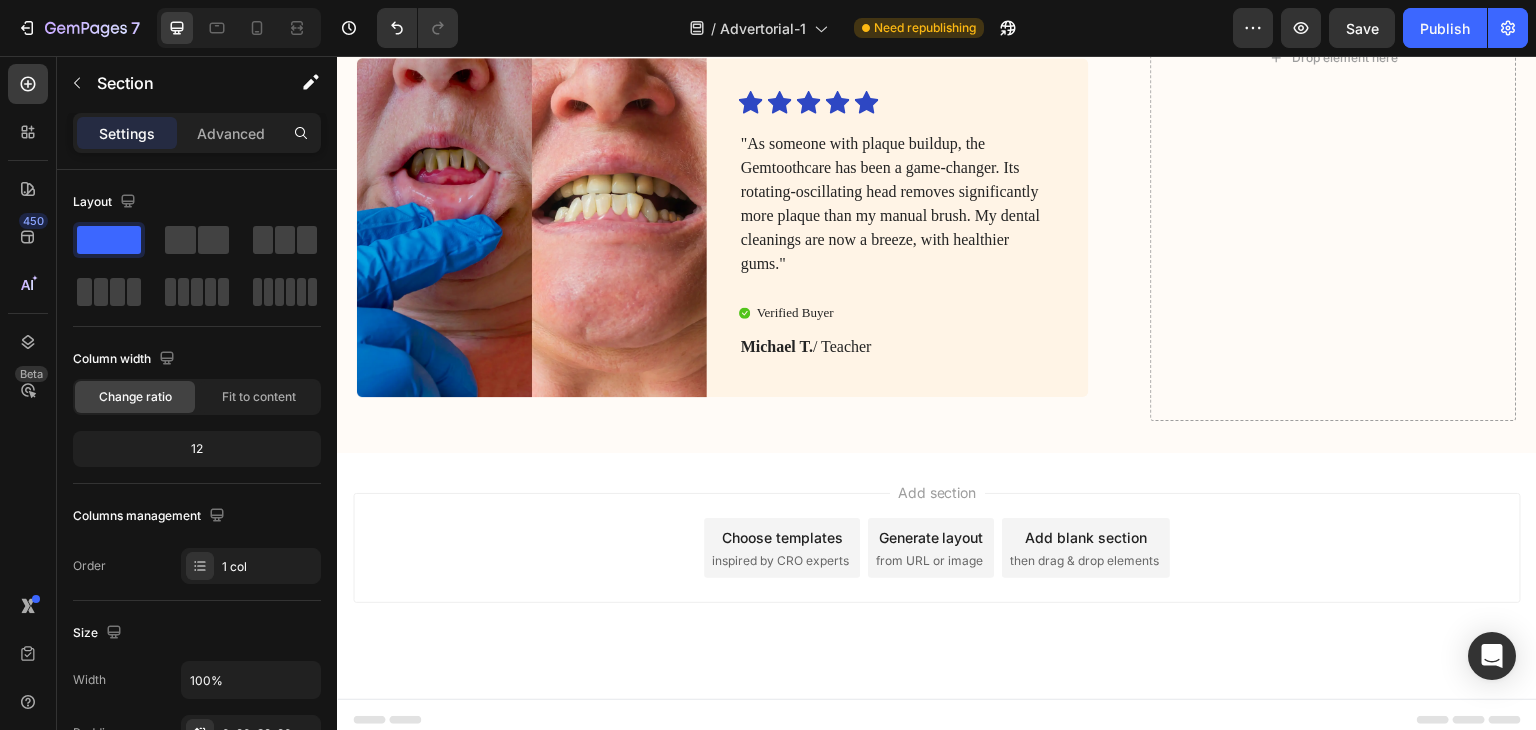 scroll, scrollTop: 4695, scrollLeft: 0, axis: vertical 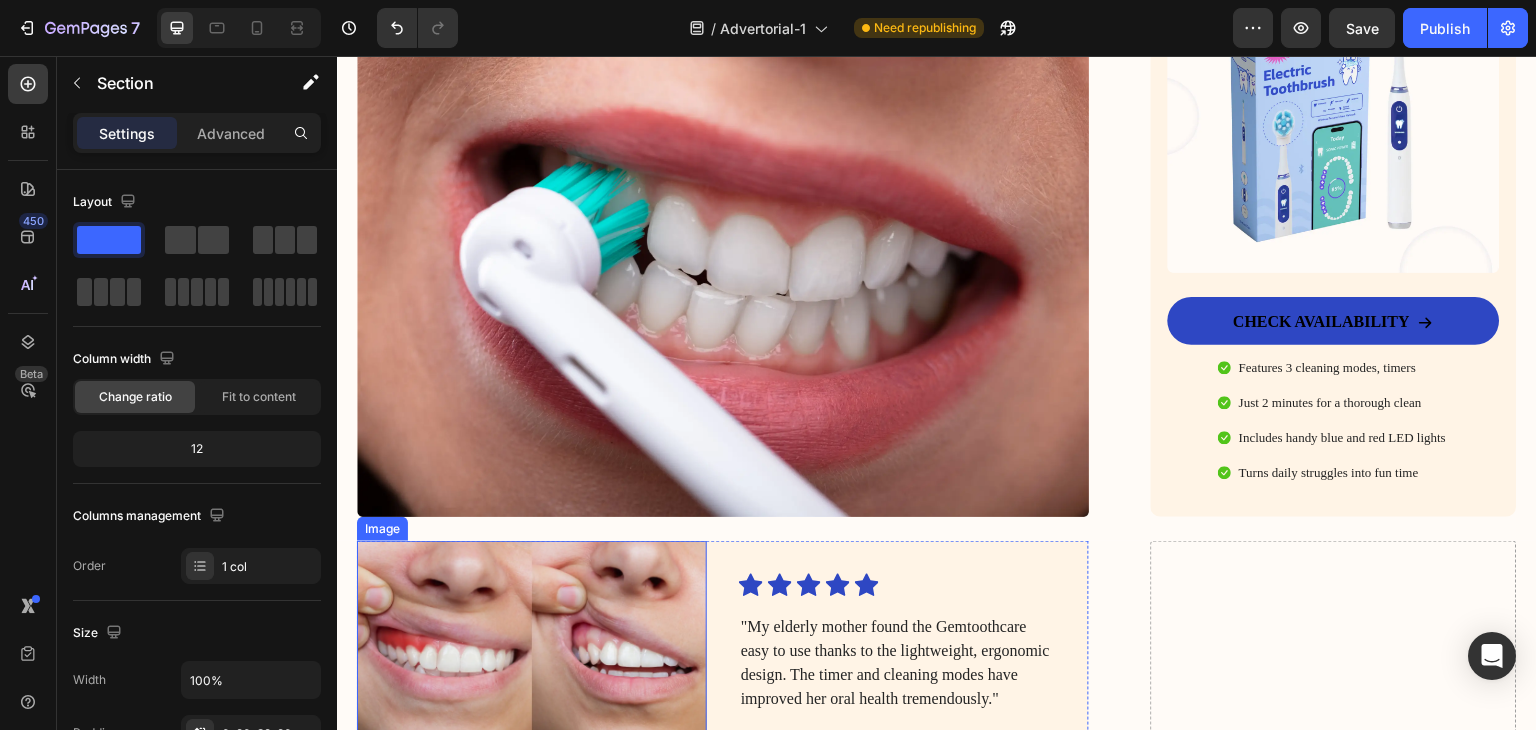 click at bounding box center (532, 711) 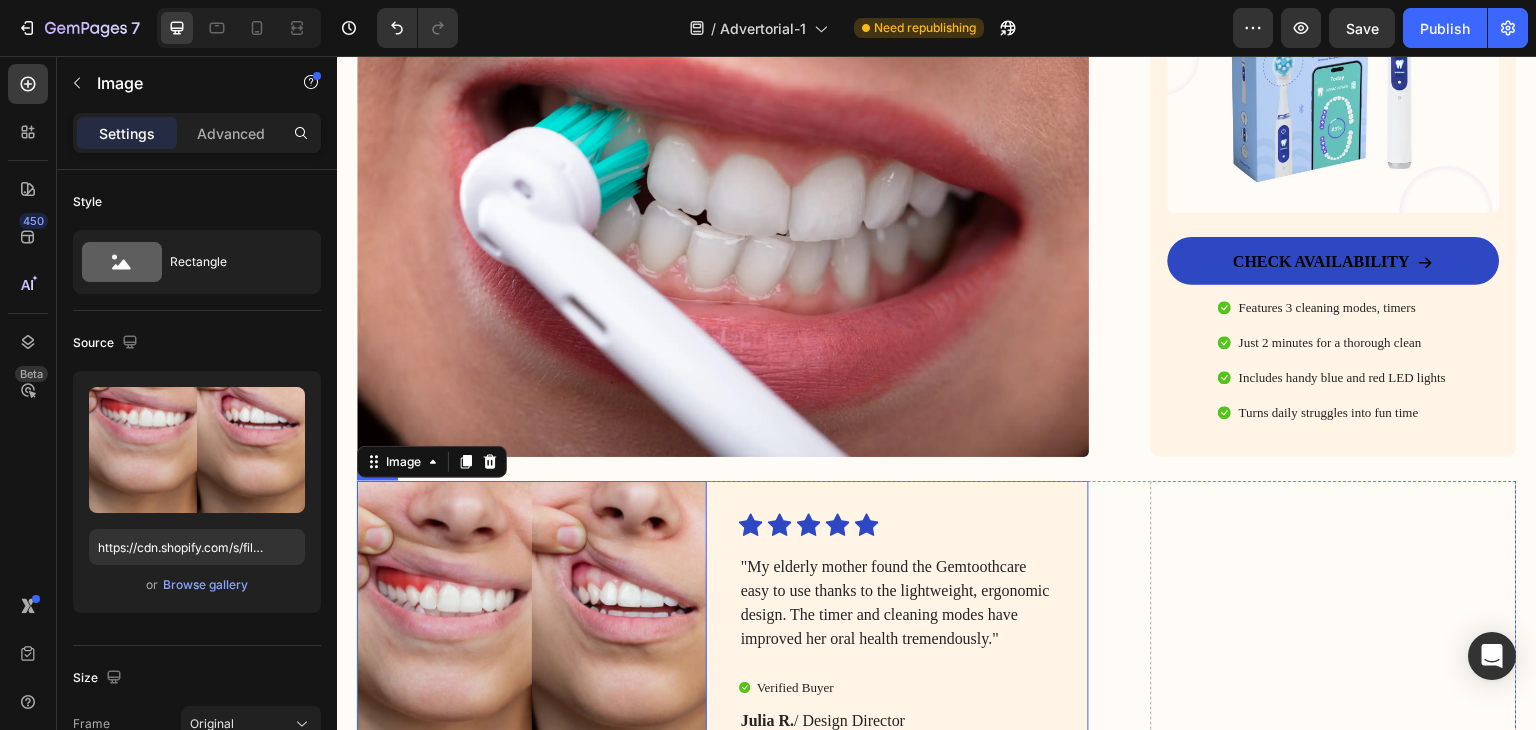 scroll, scrollTop: 4795, scrollLeft: 0, axis: vertical 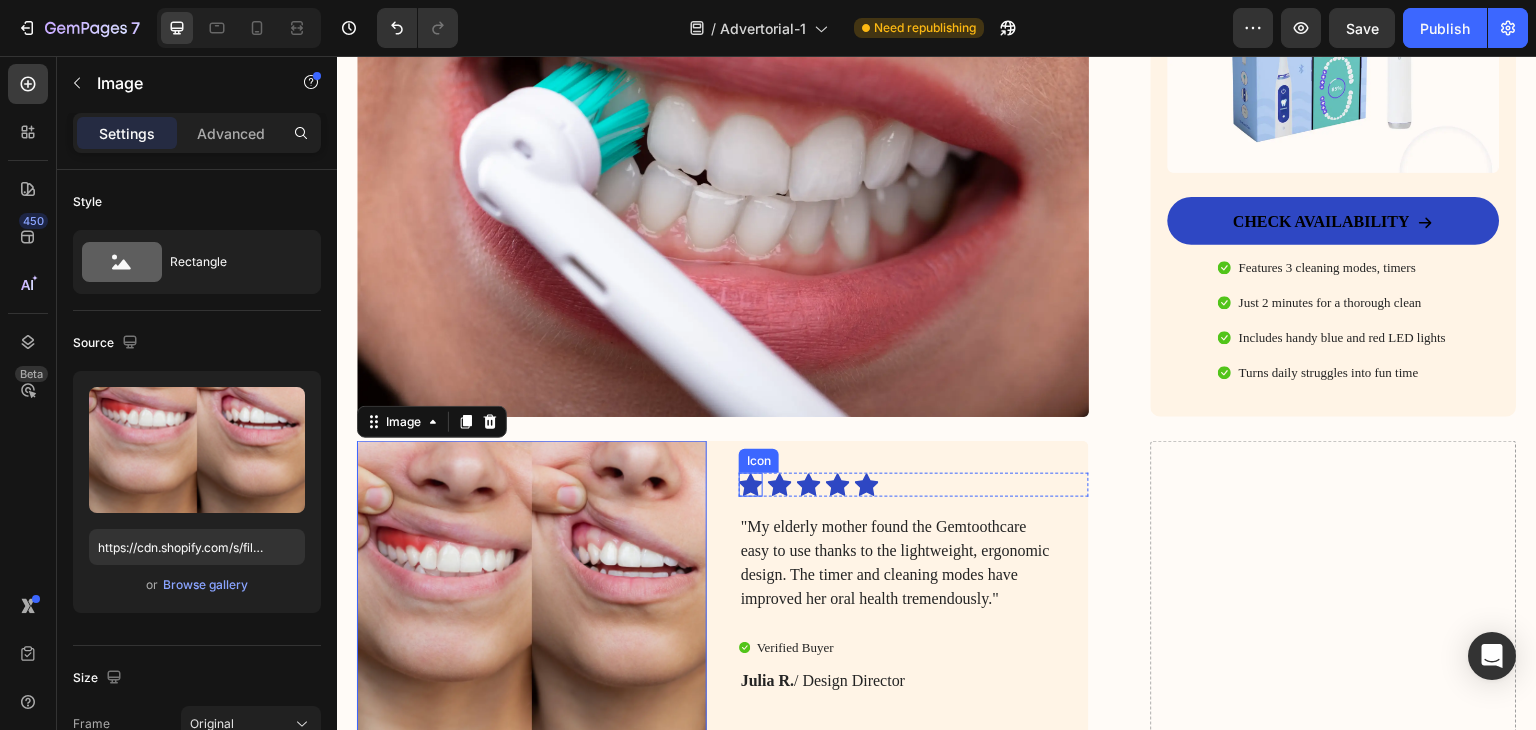 click on "Icon" at bounding box center (759, 461) 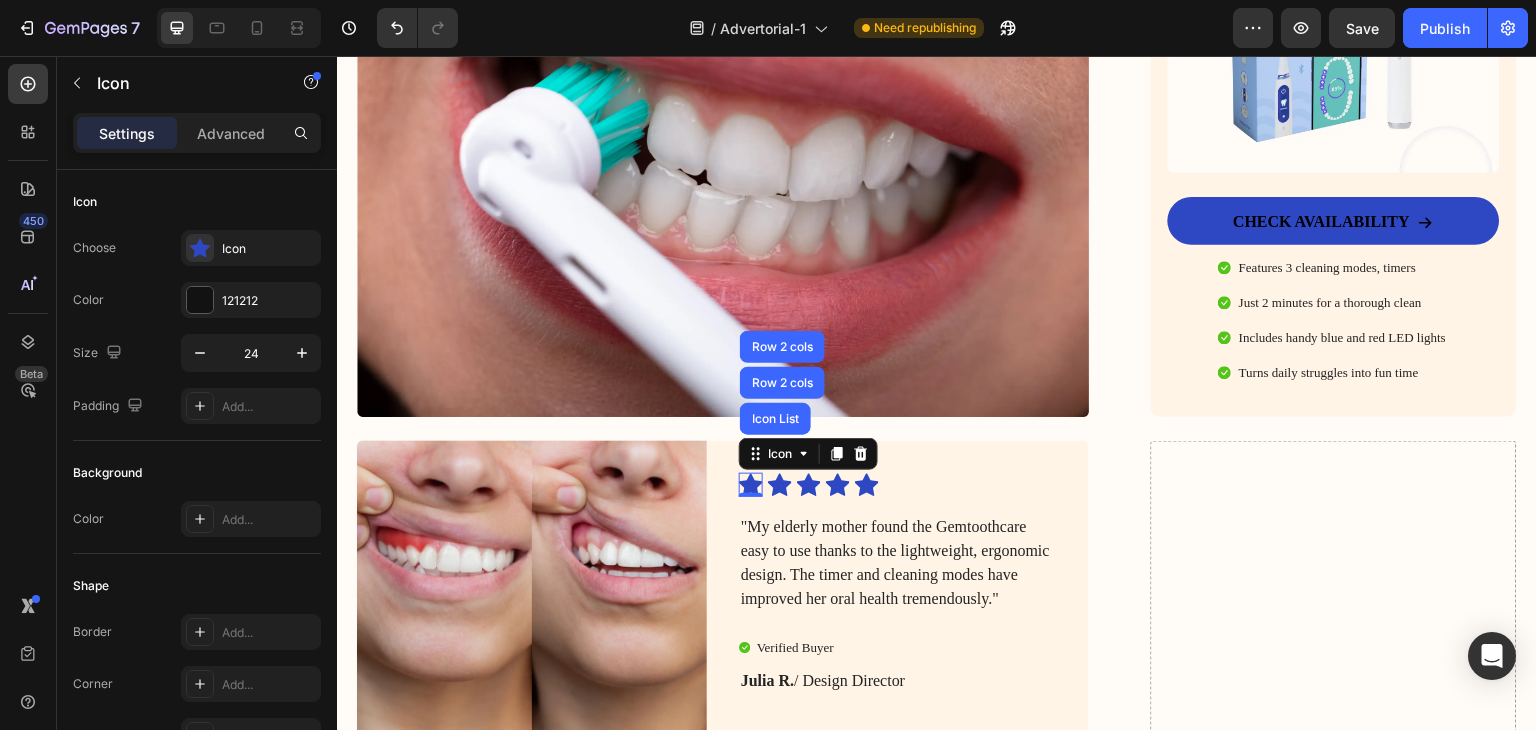 click on "Icon Icon List Row 2 cols Row 2 cols   0
Icon
Icon
Icon
Icon Icon List "My elderly mother found the Gemtoothcare easy to use thanks to the lightweight, ergonomic design. The timer and cleaning modes have improved her oral health tremendously."  Text Block
Verified Buyer Item List Julia R.  / Design Director Text Block" at bounding box center (914, 611) 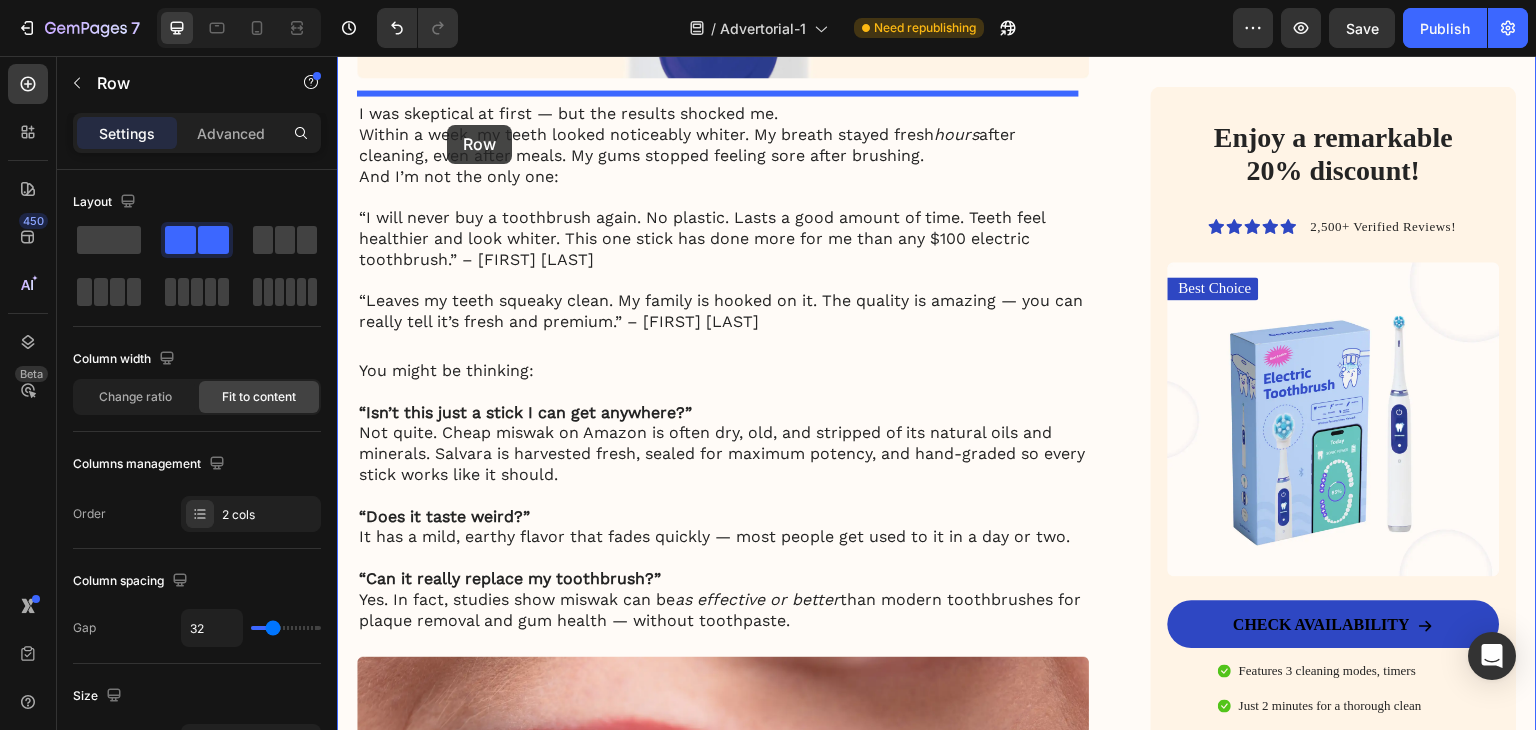 scroll, scrollTop: 4060, scrollLeft: 0, axis: vertical 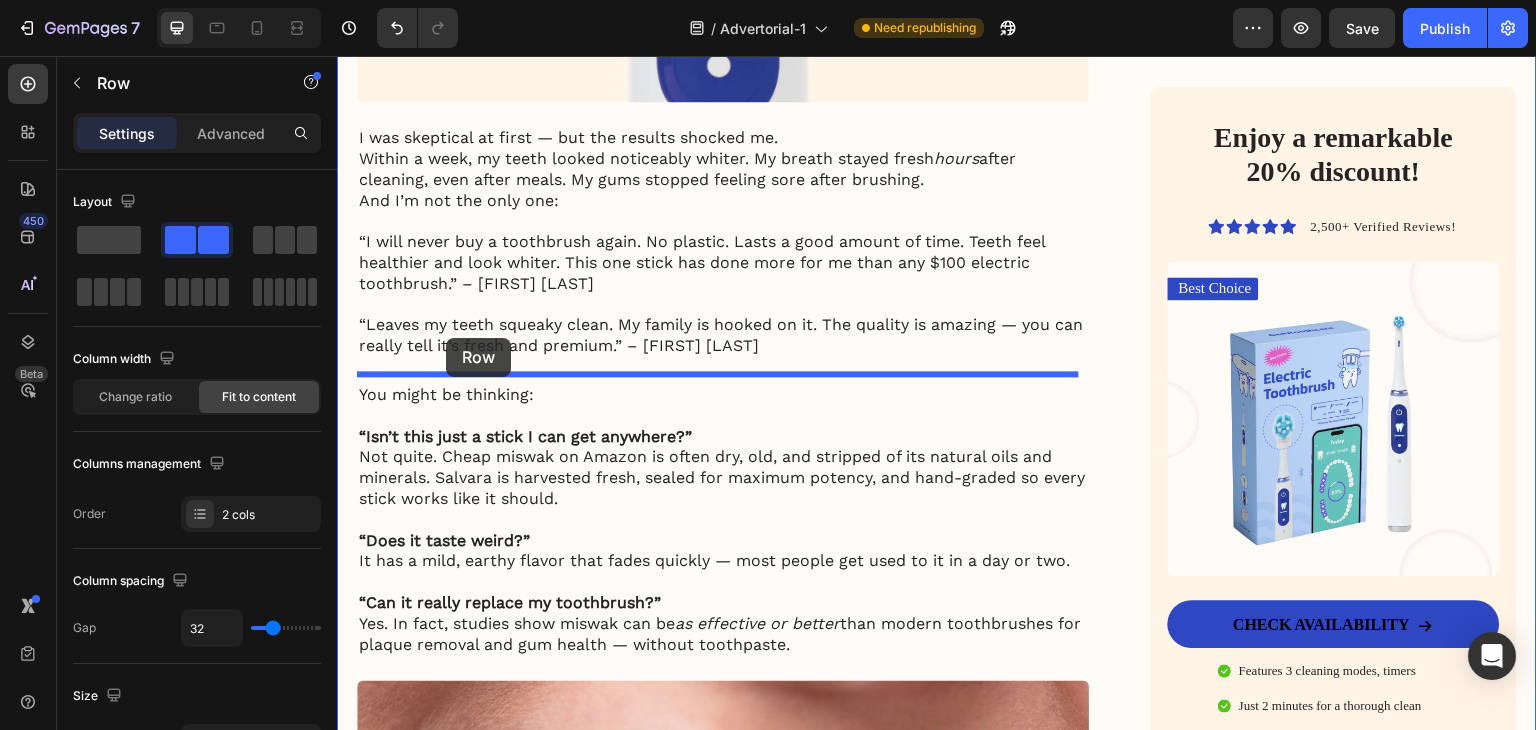 drag, startPoint x: 372, startPoint y: 410, endPoint x: 445, endPoint y: 339, distance: 101.8332 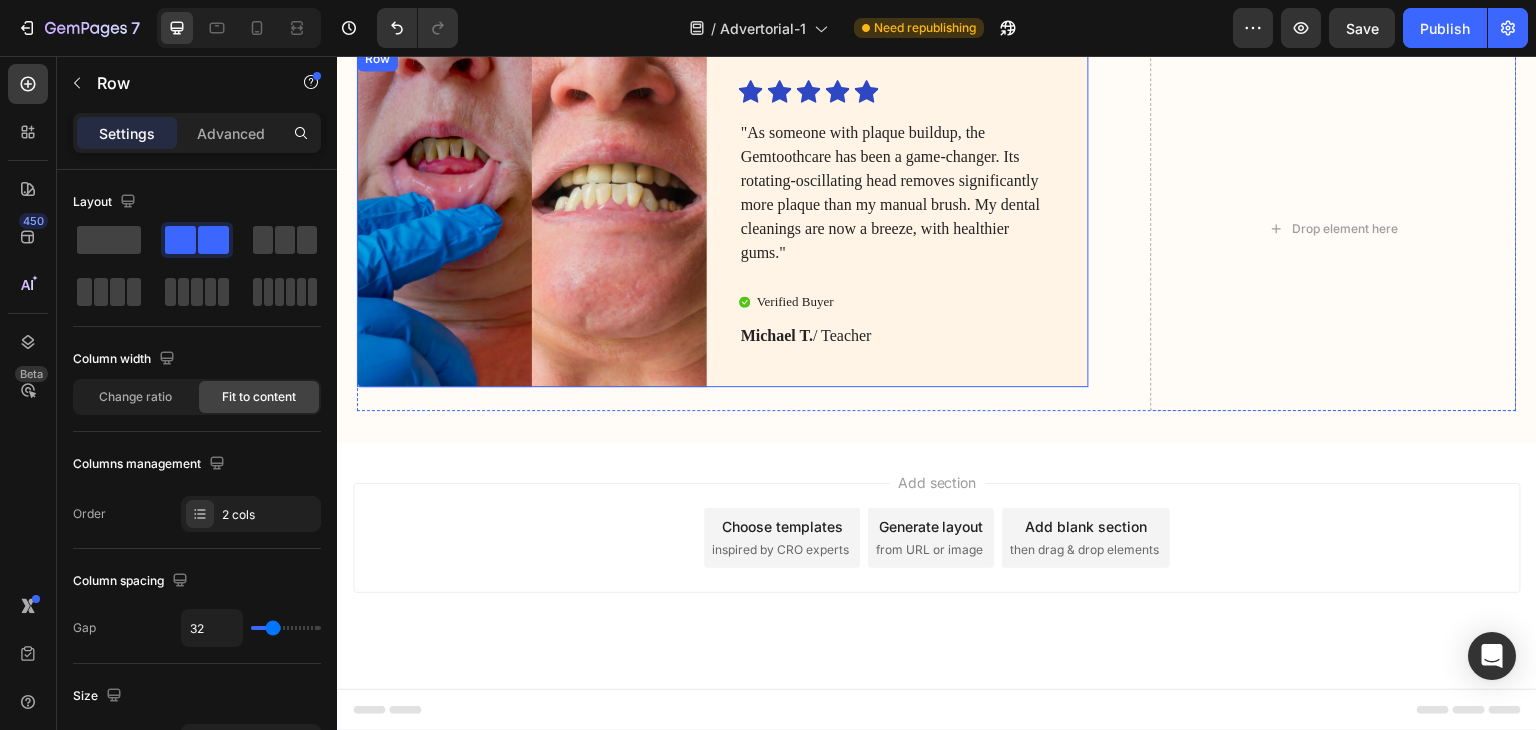 scroll, scrollTop: 5327, scrollLeft: 0, axis: vertical 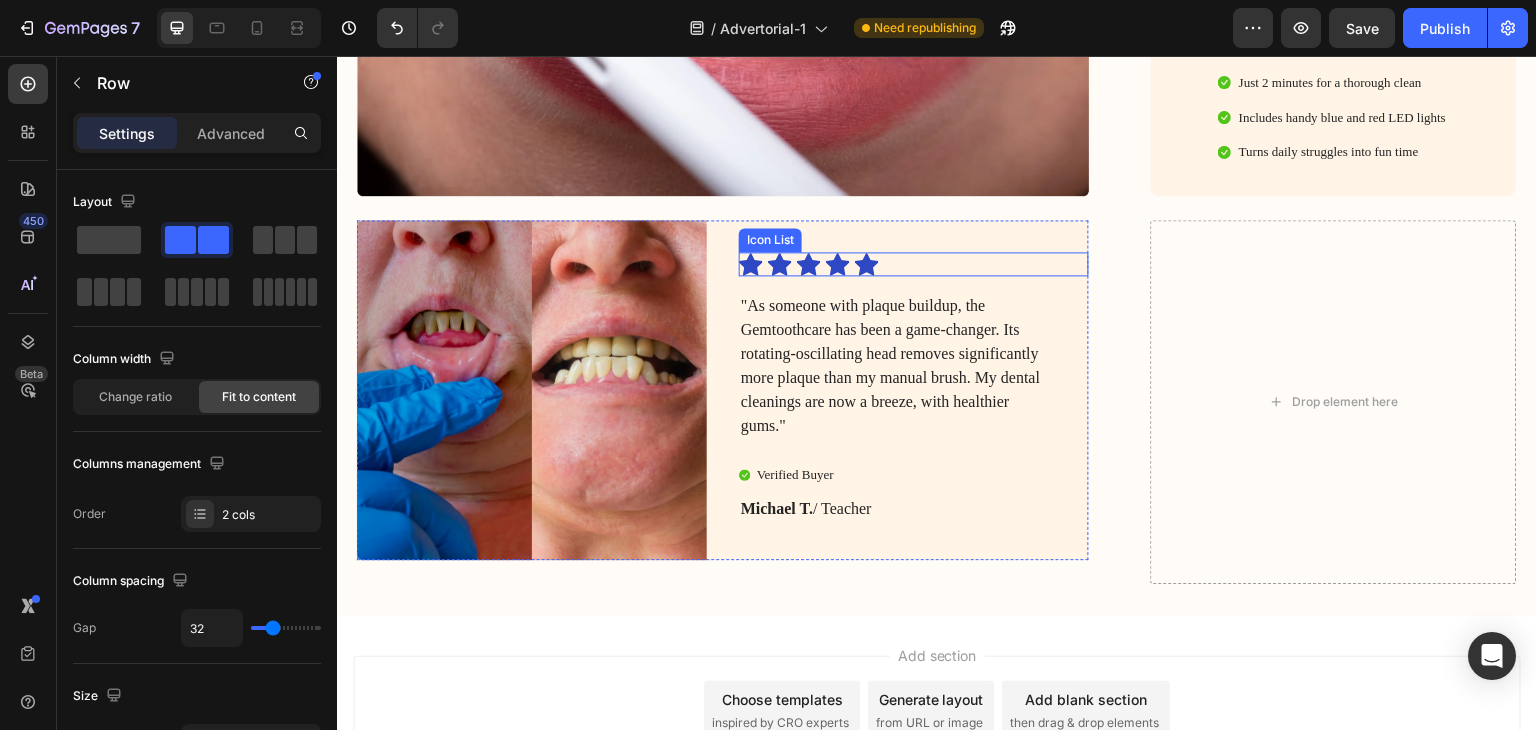 click on "Icon
Icon
Icon
Icon
Icon" at bounding box center [898, 264] 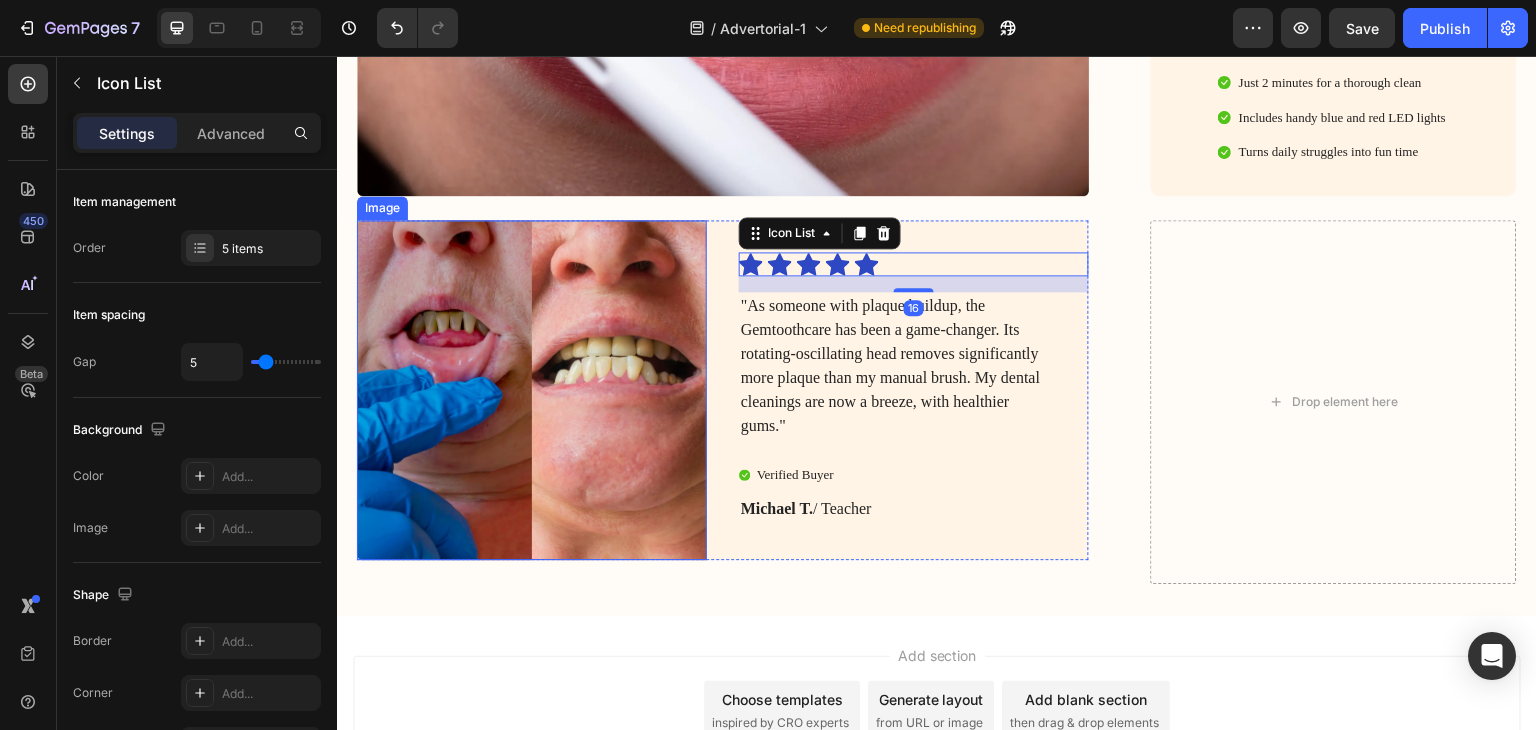 click at bounding box center (532, 390) 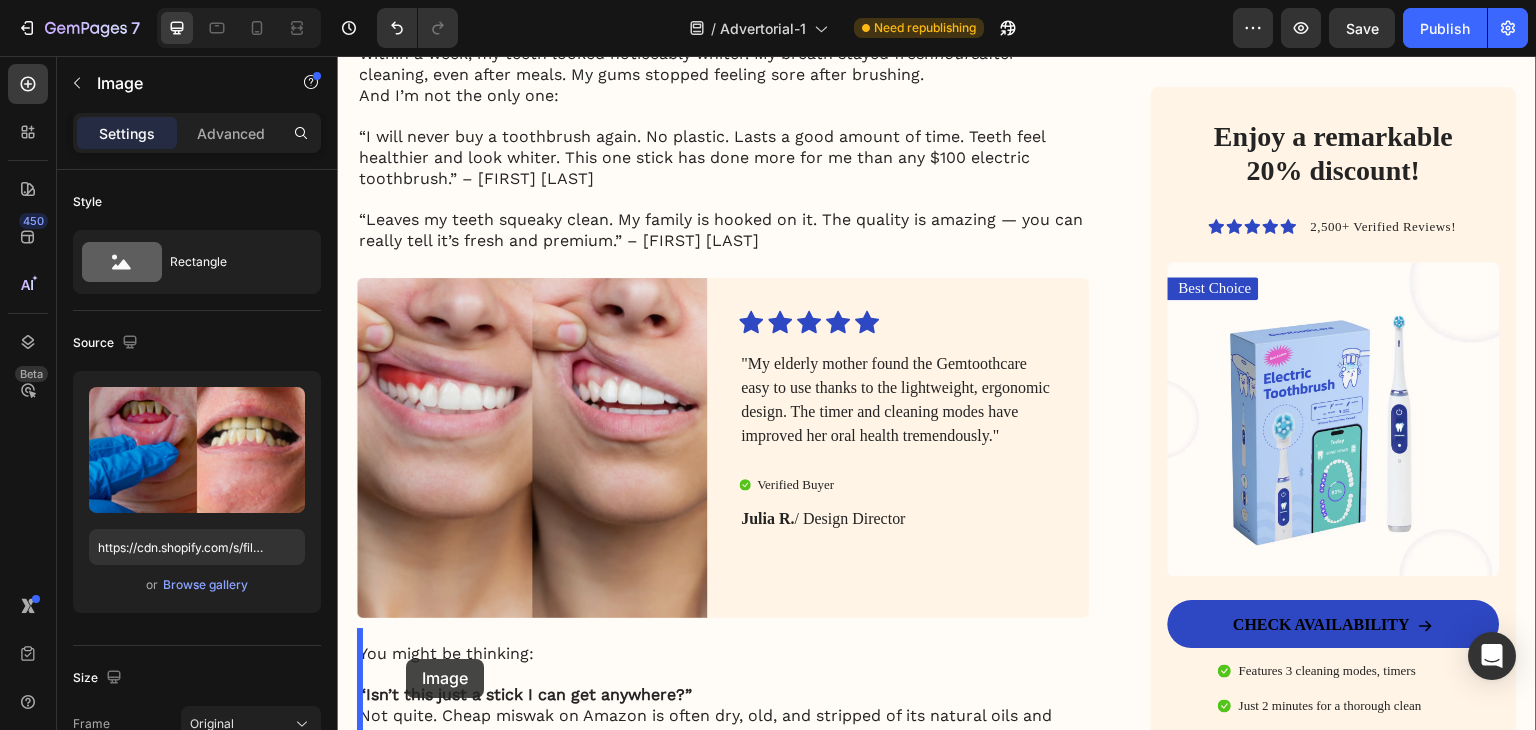 scroll, scrollTop: 4208, scrollLeft: 0, axis: vertical 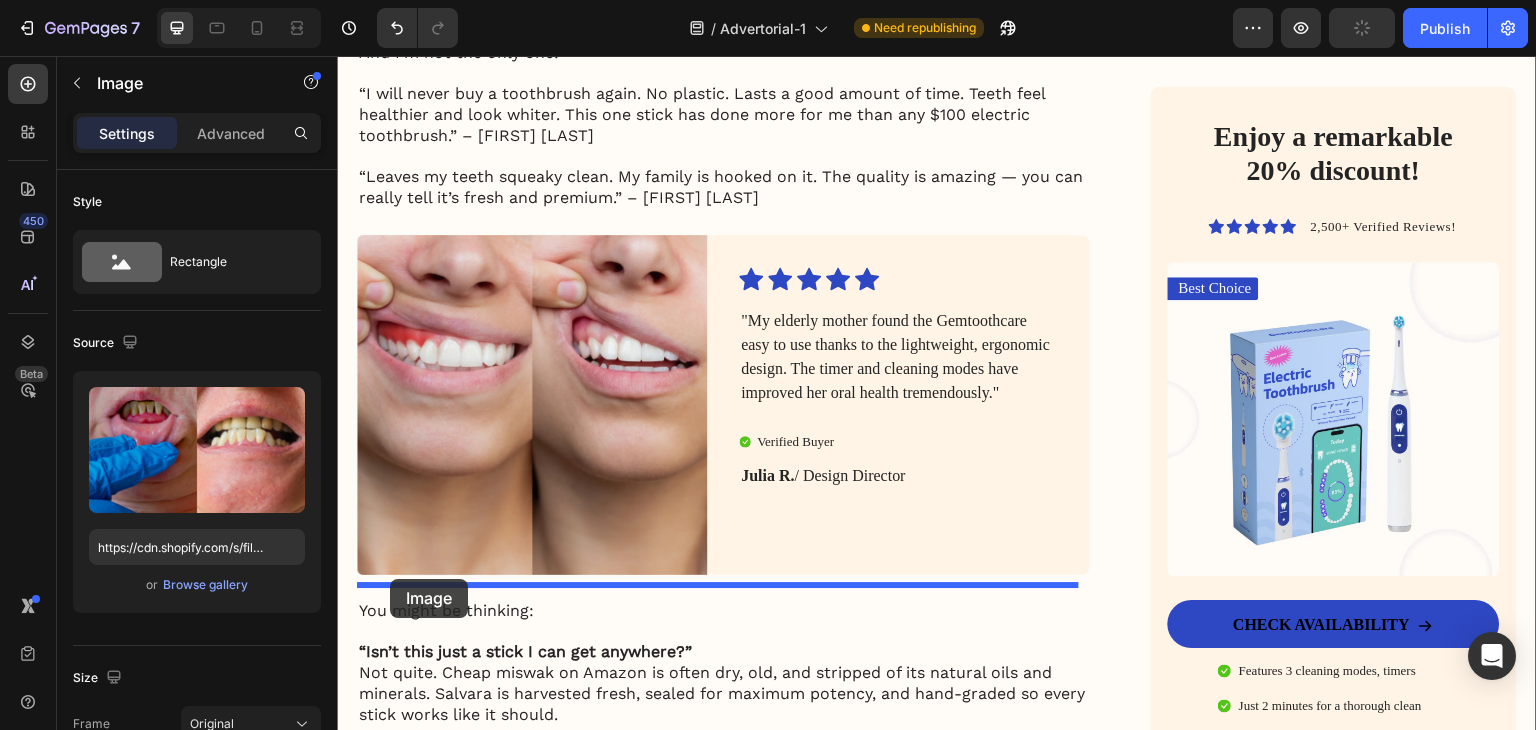 drag, startPoint x: 374, startPoint y: 229, endPoint x: 390, endPoint y: 579, distance: 350.3655 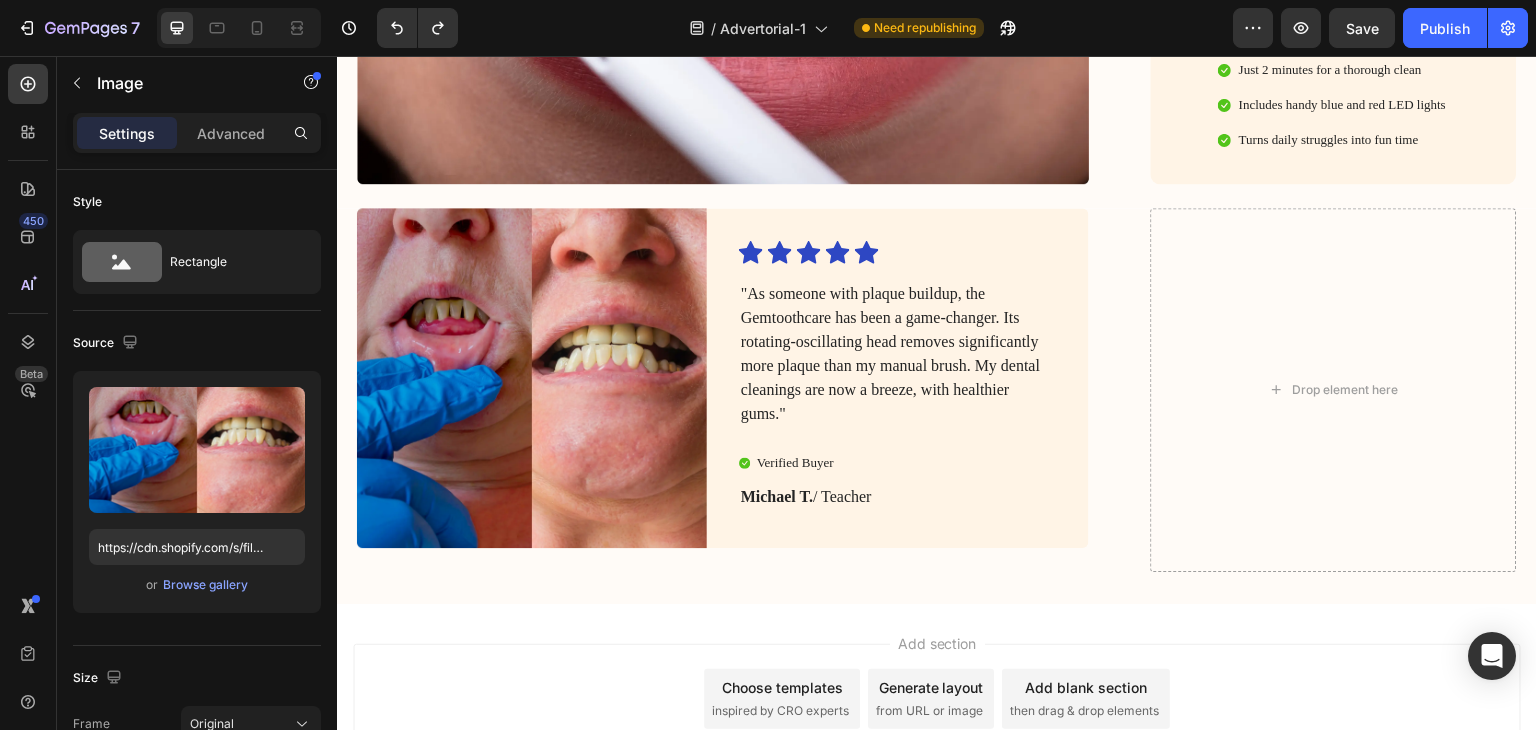 scroll, scrollTop: 5527, scrollLeft: 0, axis: vertical 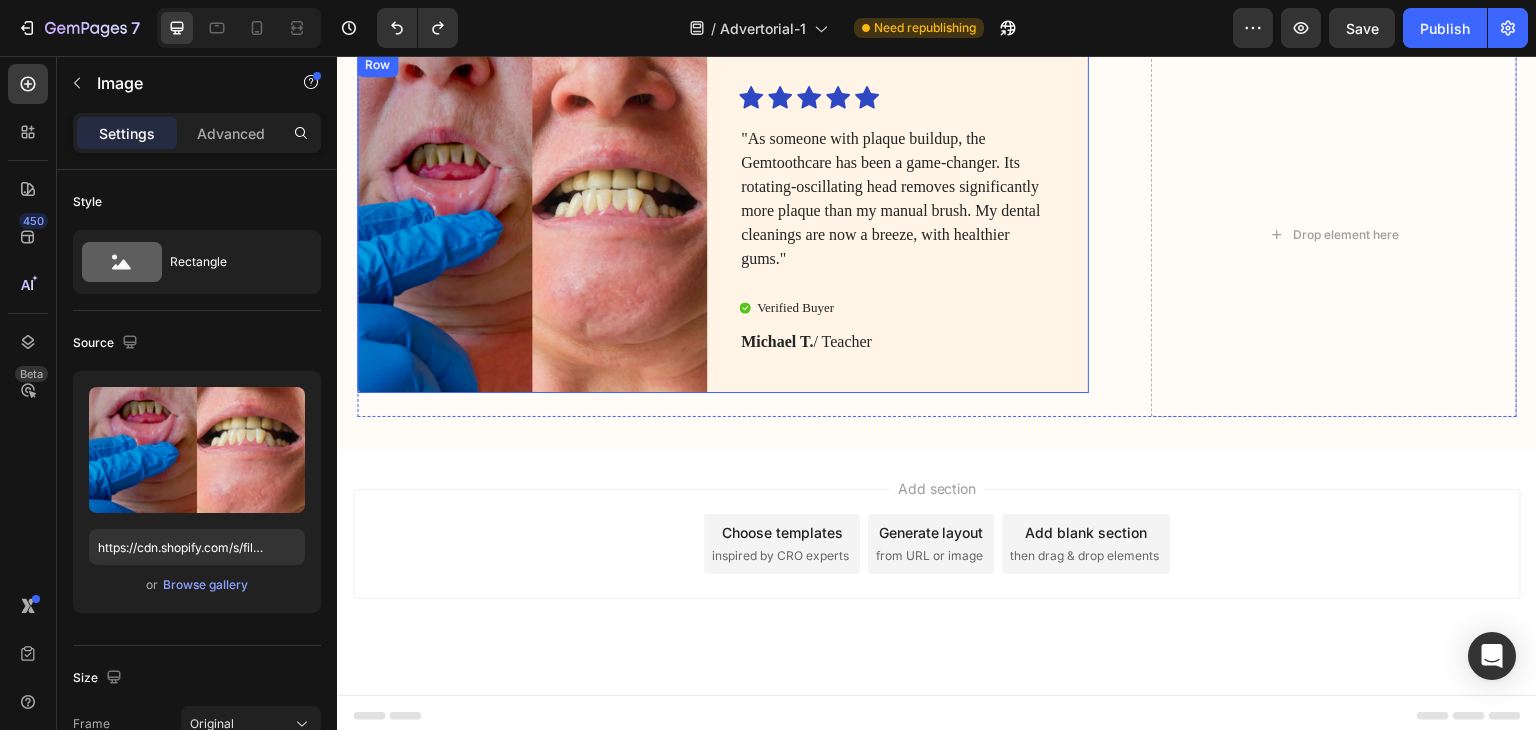 click on "Icon
Icon
Icon
Icon
Icon Icon List "As someone with plaque buildup, the Gemtoothcare has been a game-changer. Its rotating-oscillating head removes significantly more plaque than my manual brush. My dental cleanings are now a breeze, with healthier gums."  Text Block
Verified Buyer Item List Michael T.  / Teacher Text Block" at bounding box center (914, 223) 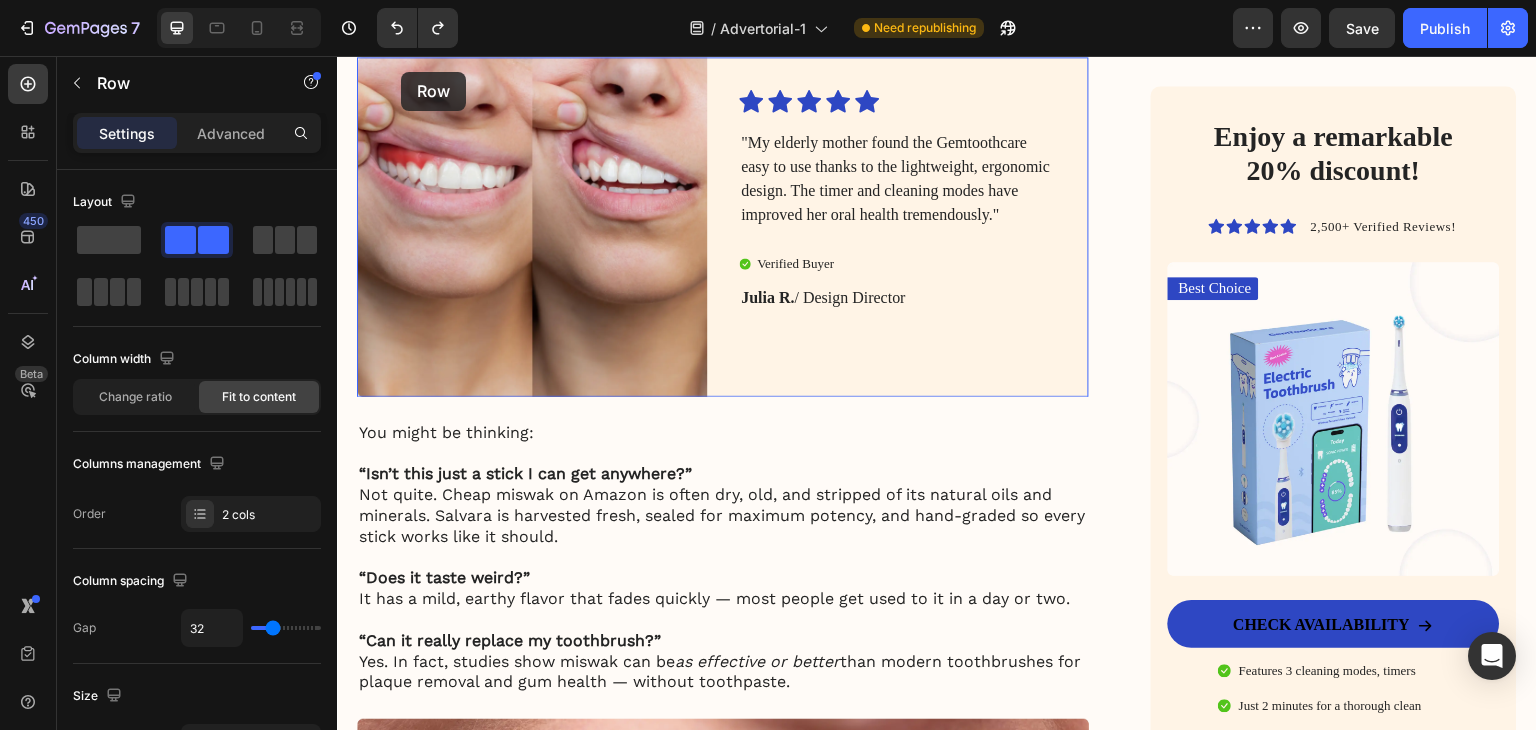 scroll, scrollTop: 4323, scrollLeft: 0, axis: vertical 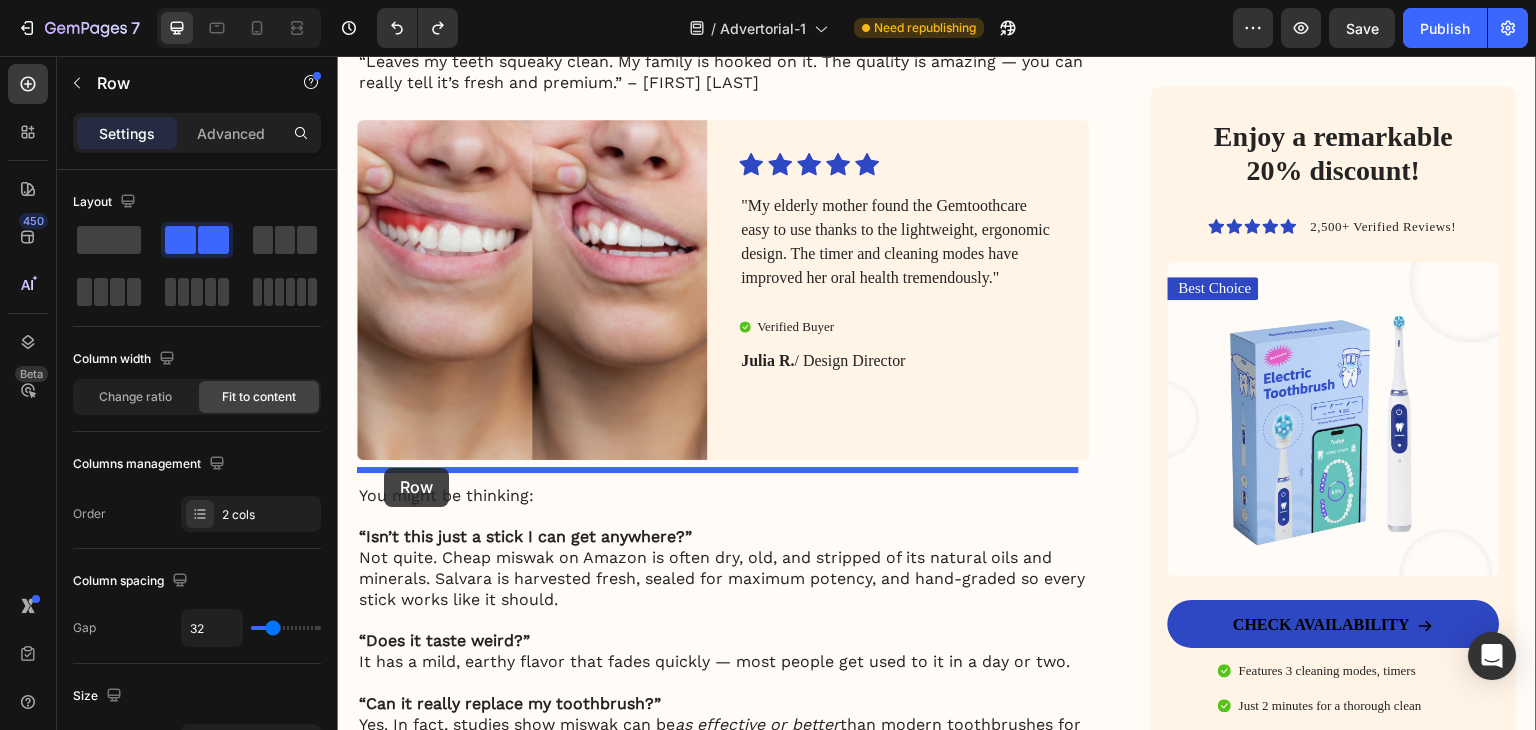 drag, startPoint x: 370, startPoint y: 375, endPoint x: 384, endPoint y: 468, distance: 94.04786 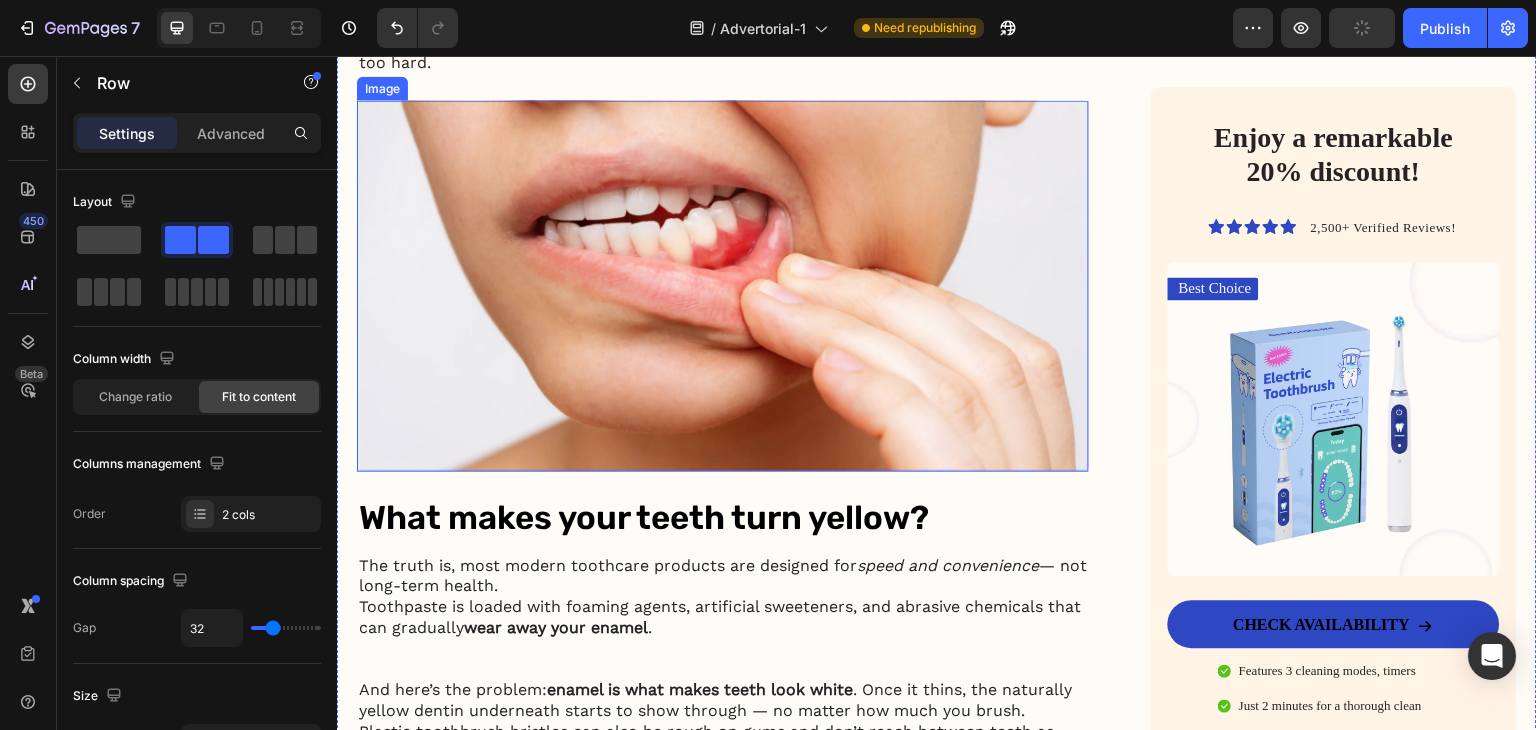 scroll, scrollTop: 1623, scrollLeft: 0, axis: vertical 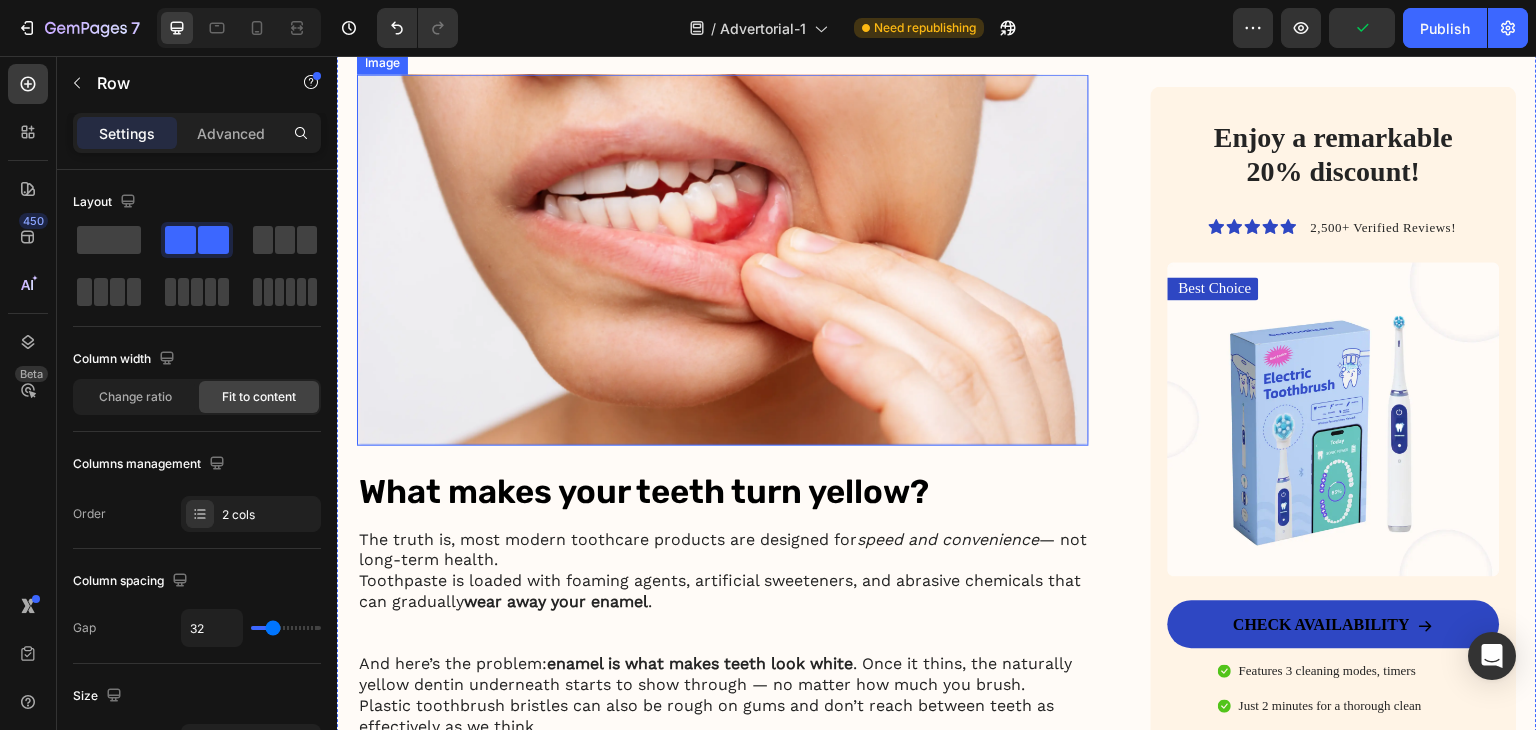 click at bounding box center [723, 259] 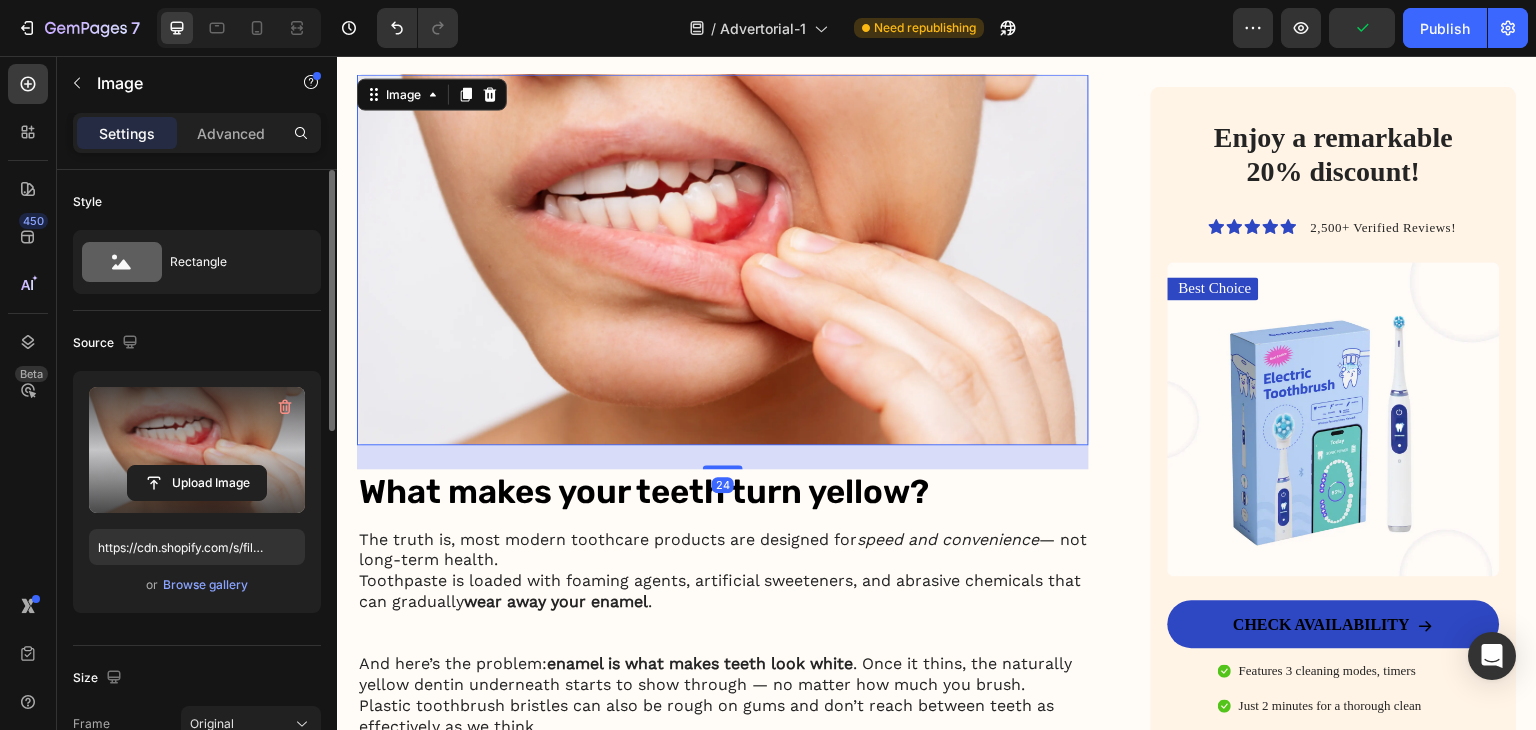 click at bounding box center [197, 450] 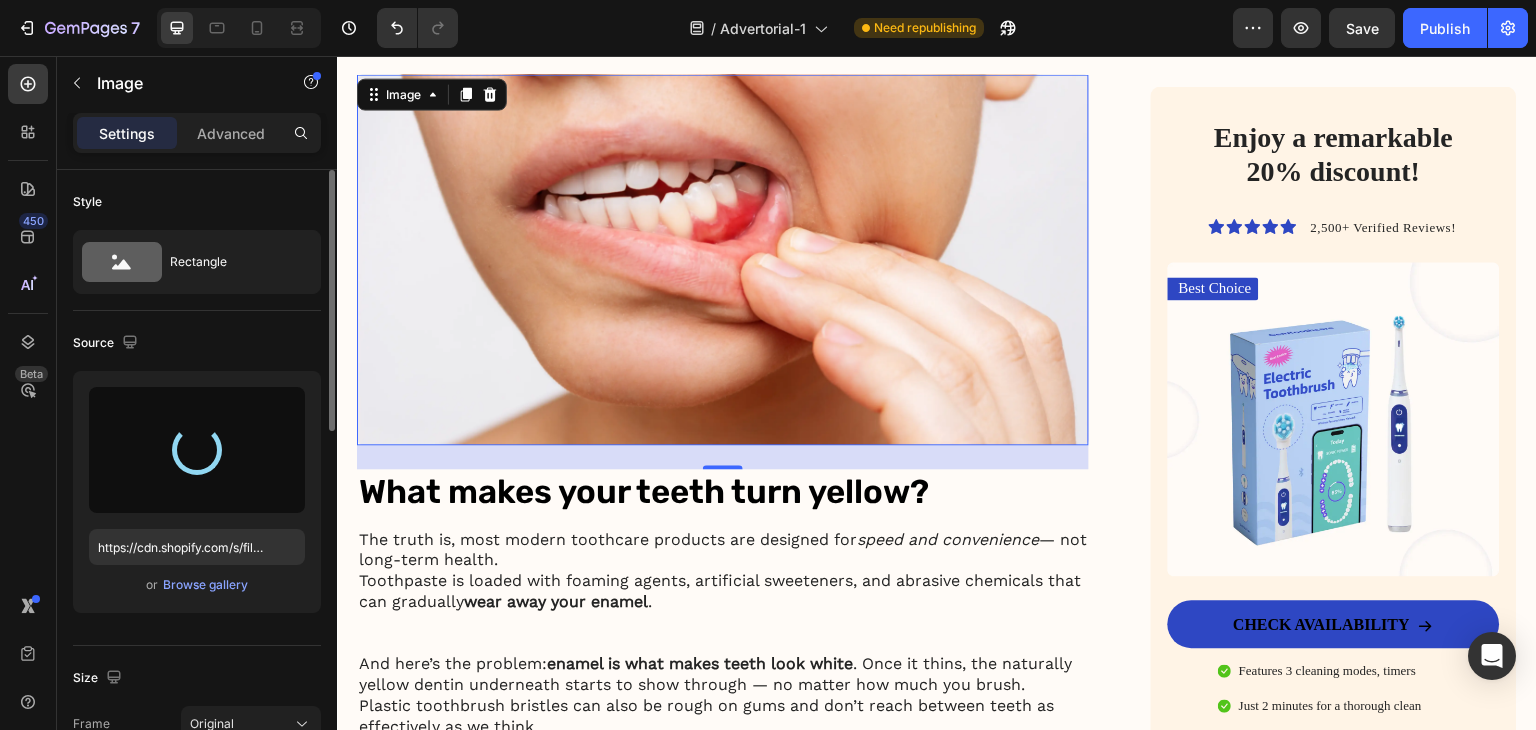 type on "https://cdn.shopify.com/s/files/1/0939/8596/4401/files/gempages_577707070443226053-21ce9711-5b95-46cf-a641-85cd03d3b5f7.png" 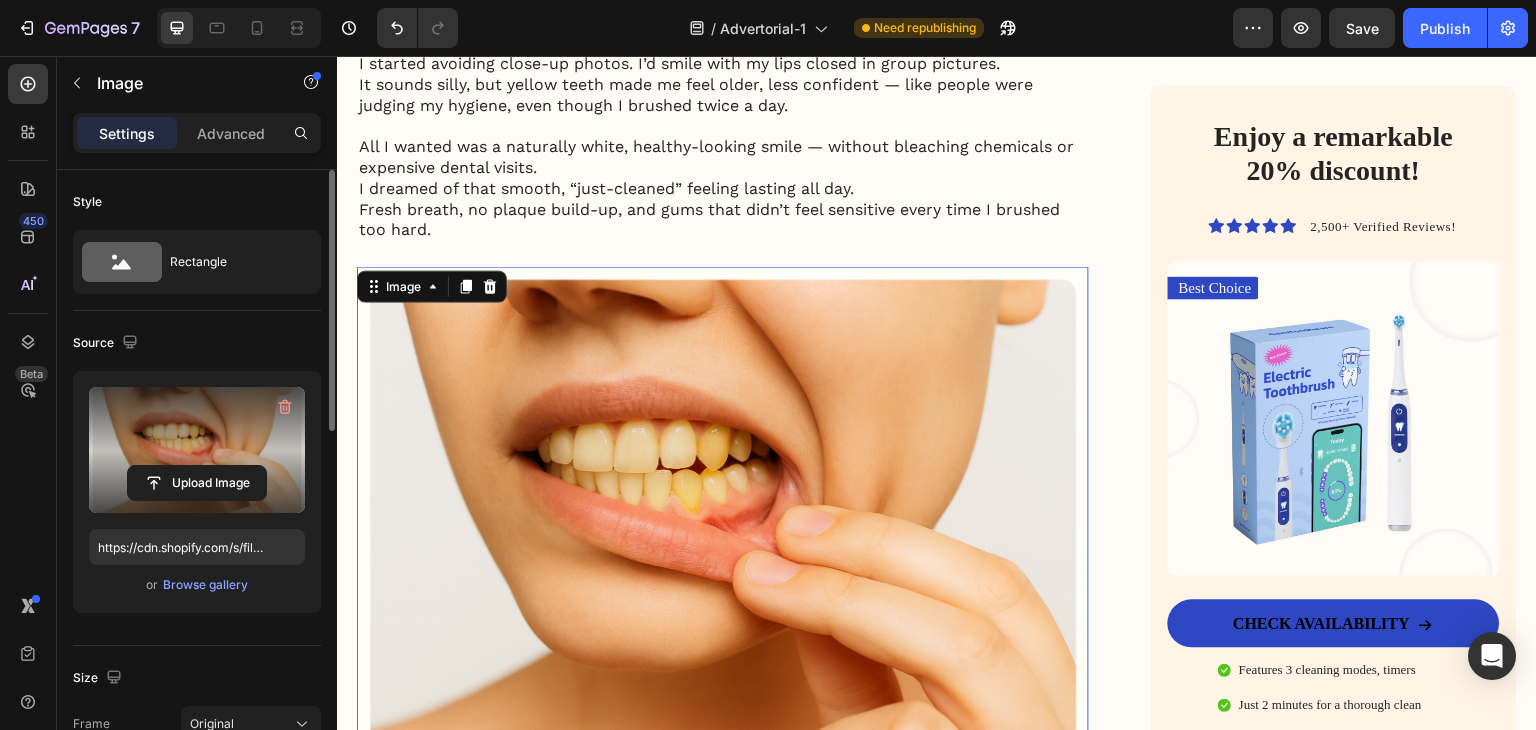 scroll, scrollTop: 1423, scrollLeft: 0, axis: vertical 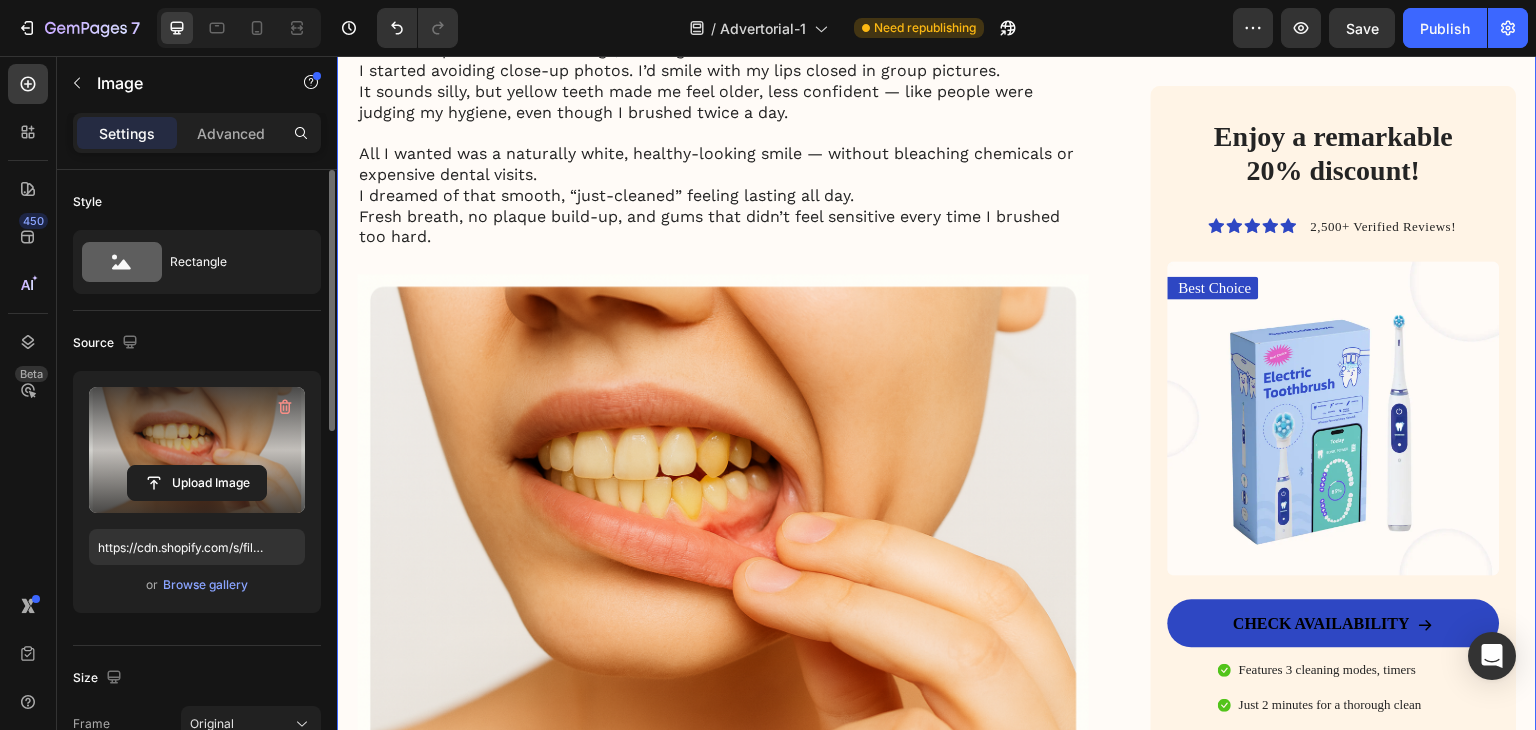 click on "My battle with stubborn yellow teeth had me feeling embarrassed… until I discovered this ancient, all-natural alternative to toothbrushes Heading Image January 18, 2024 By Jade C. Text Block Row Image For years, I was self-conscious every time I smiled. No matter how much I brushed, flossed, or tried the latest “whitening toothpaste,” my teeth stayed a dull shade of yellow. Coffee made it worse. Red wine? Forget it. Even after professional cleanings, the brightness never lasted. I started avoiding close-up photos. I’d smile with my lips closed in group pictures. It sounds silly, but yellow teeth made me feel older, less confident — like people were judging my hygiene, even though I brushed twice a day.   All I wanted was a naturally white, healthy-looking smile — without bleaching chemicals or expensive dental visits. I dreamed of that smooth, “just-cleaned” feeling lasting all day. Fresh breath, no plaque build-up, and gums that didn’t feel sensitive every time I brushed too hard. Image ." at bounding box center (937, 1654) 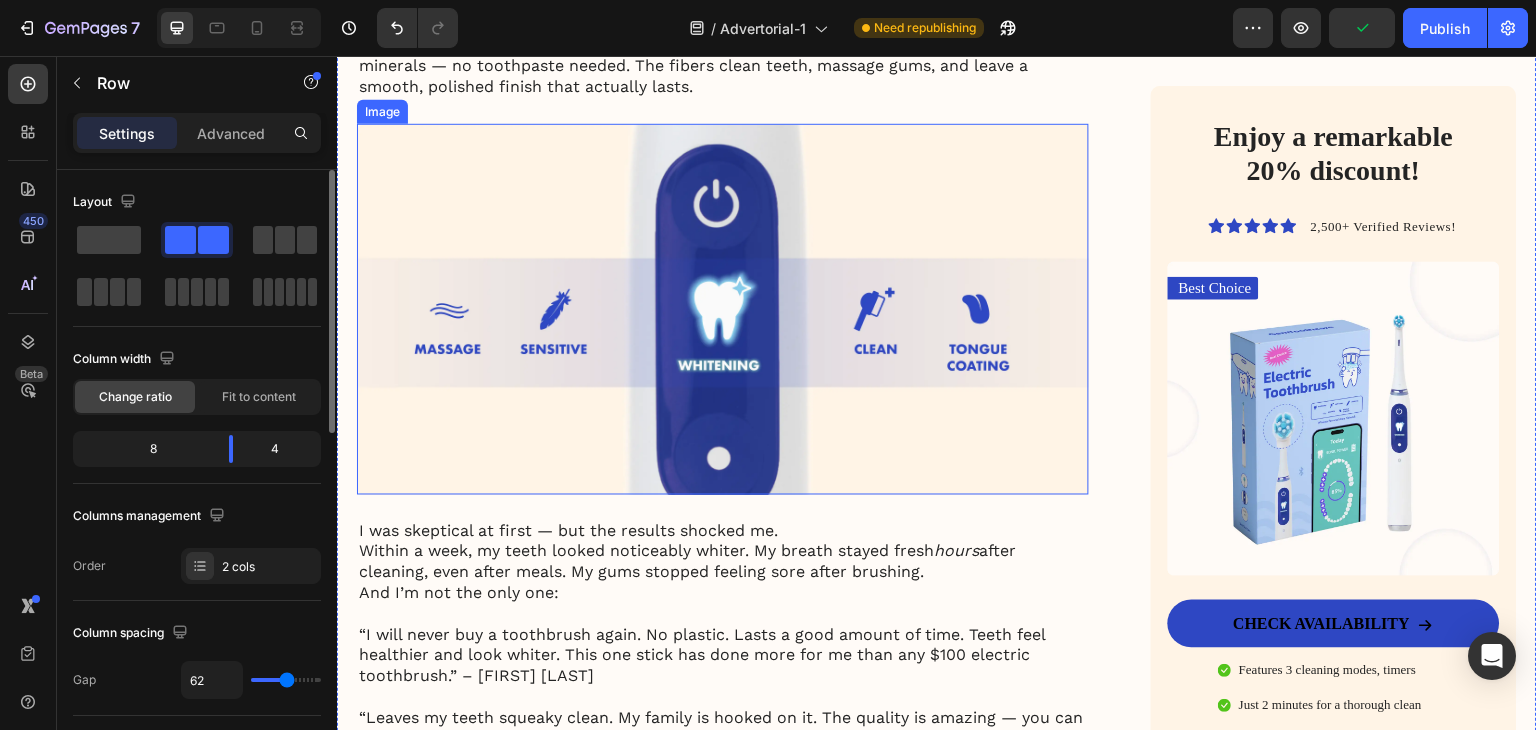 scroll, scrollTop: 3723, scrollLeft: 0, axis: vertical 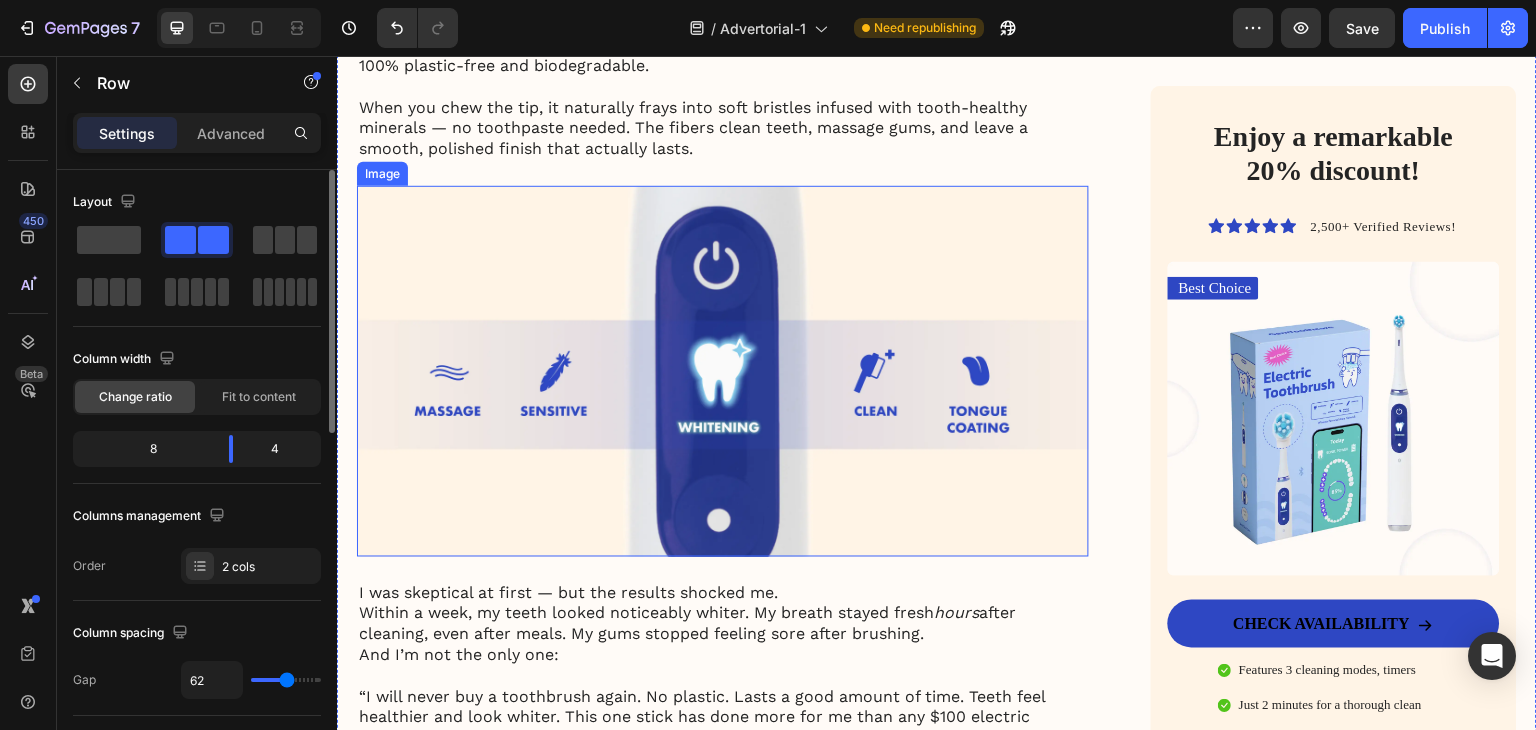 click at bounding box center [723, 371] 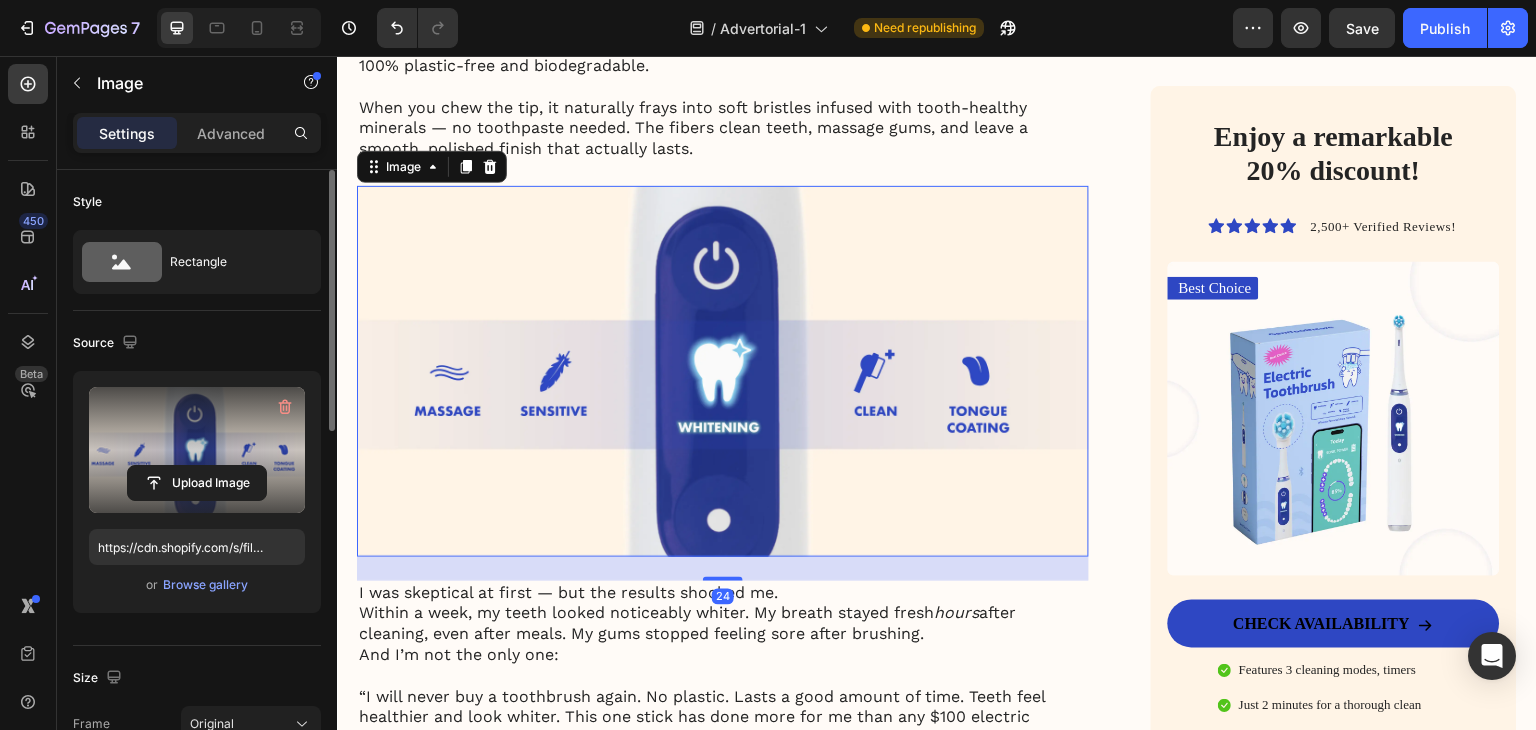 click at bounding box center (197, 450) 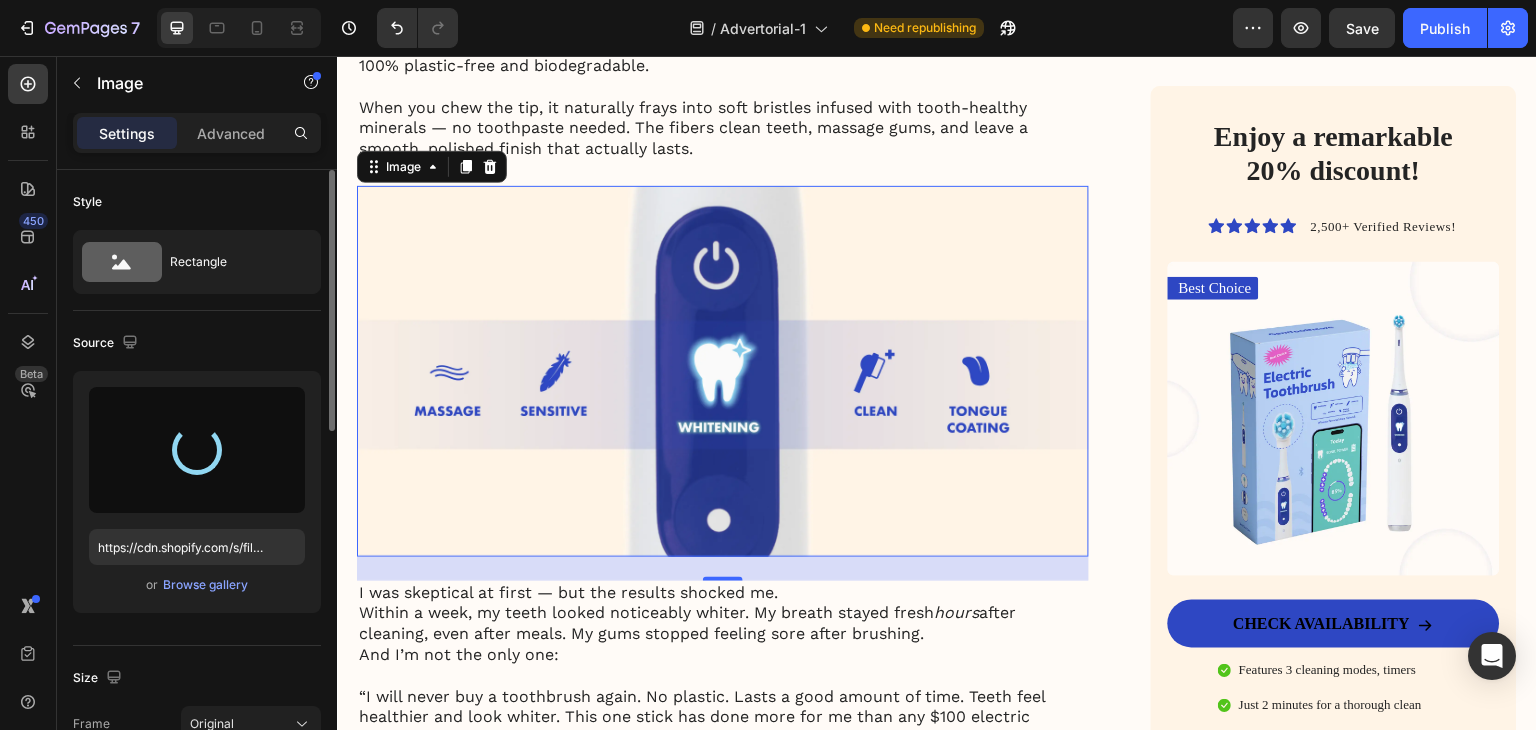 type on "https://cdn.shopify.com/s/files/1/0939/8596/4401/files/gempages_577707070443226053-7ad857f5-dc83-4fbb-96e4-cce43ad58f7e.png" 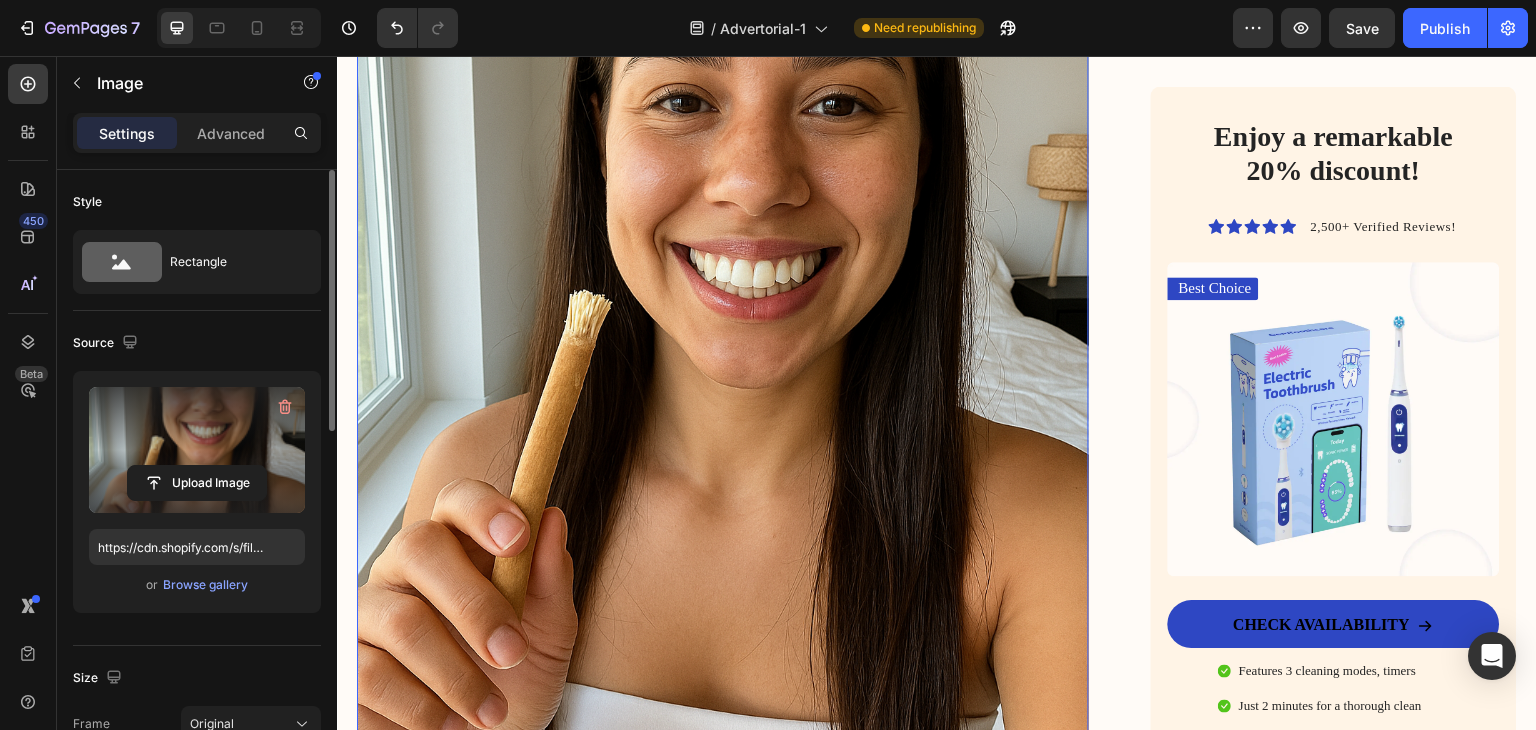scroll, scrollTop: 4123, scrollLeft: 0, axis: vertical 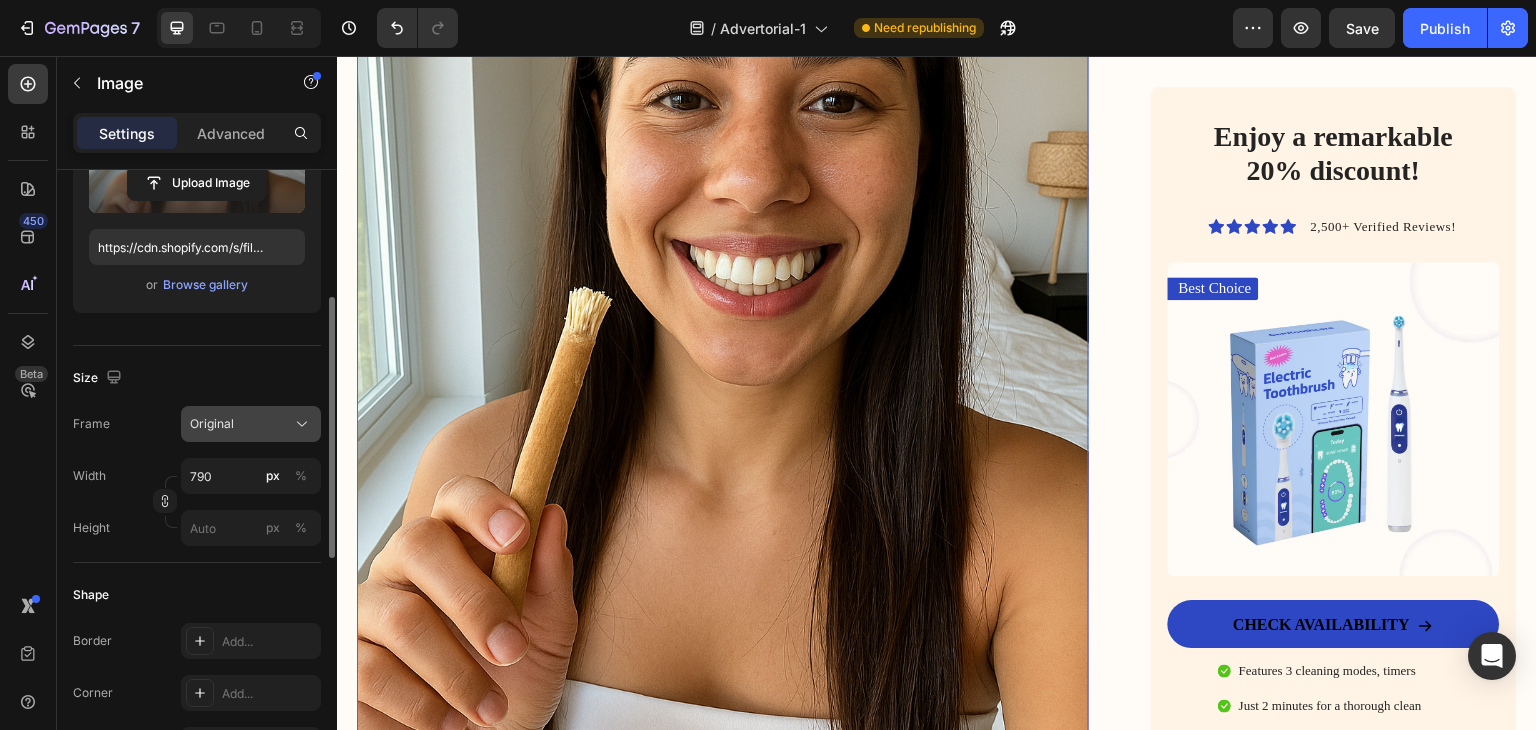 click on "Original" at bounding box center (212, 424) 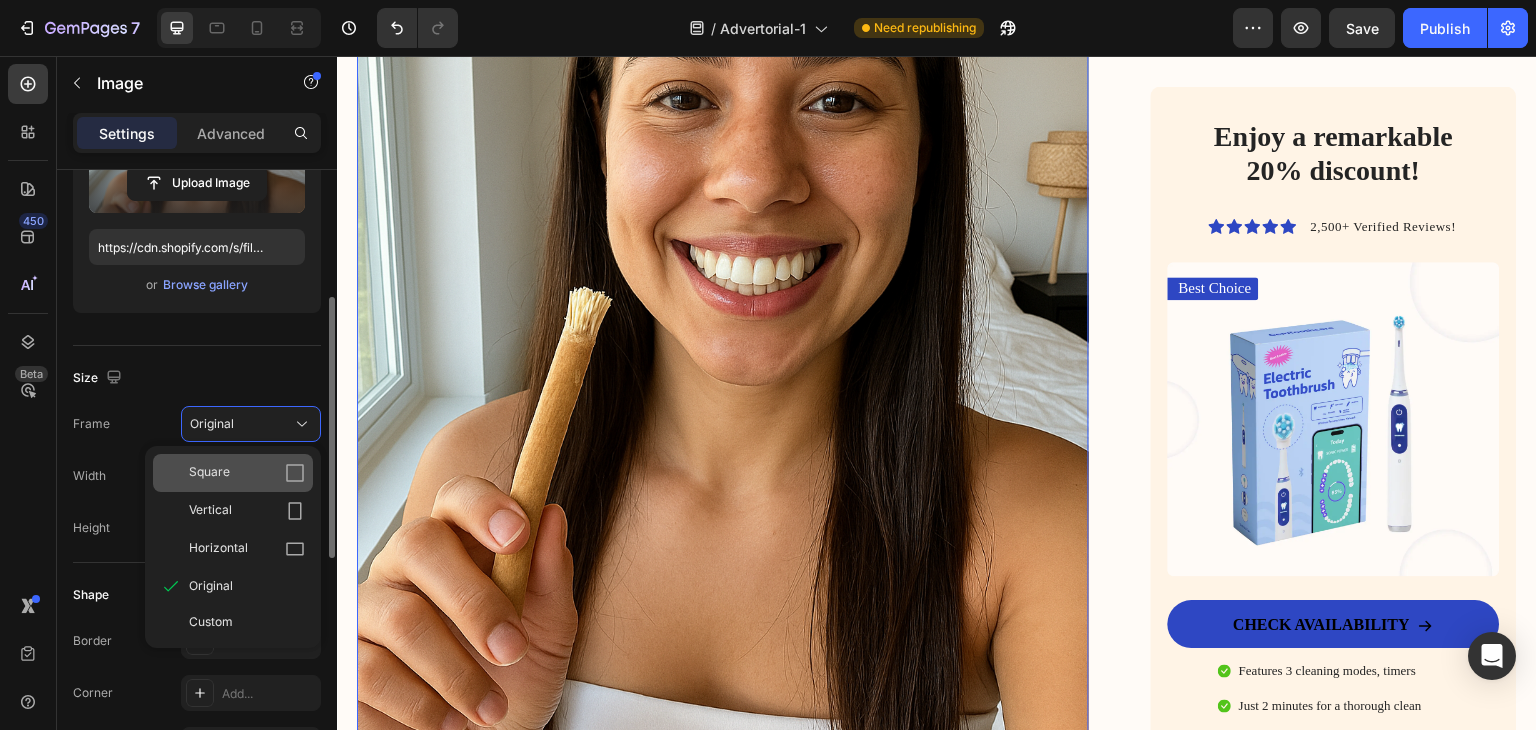 click on "Square" 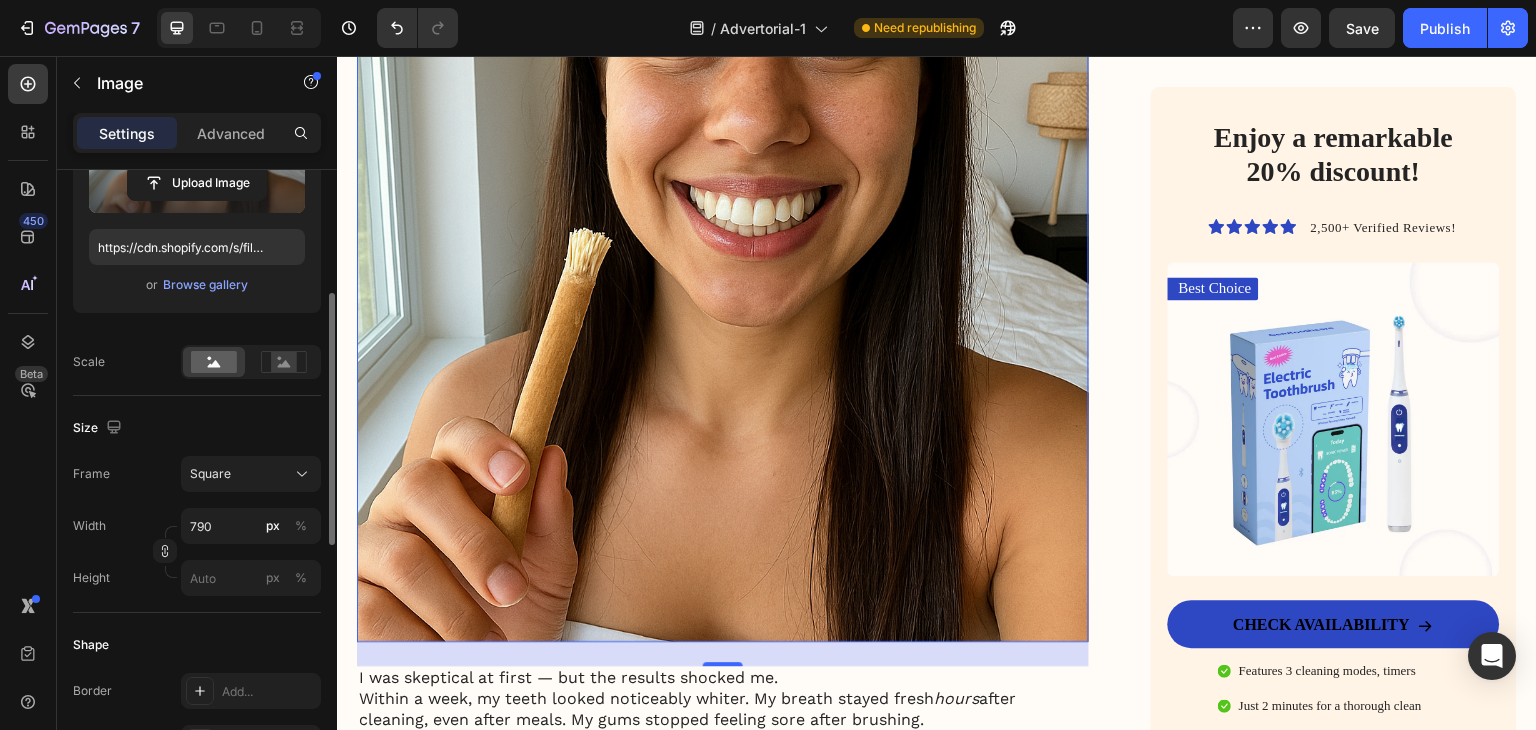 scroll, scrollTop: 4023, scrollLeft: 0, axis: vertical 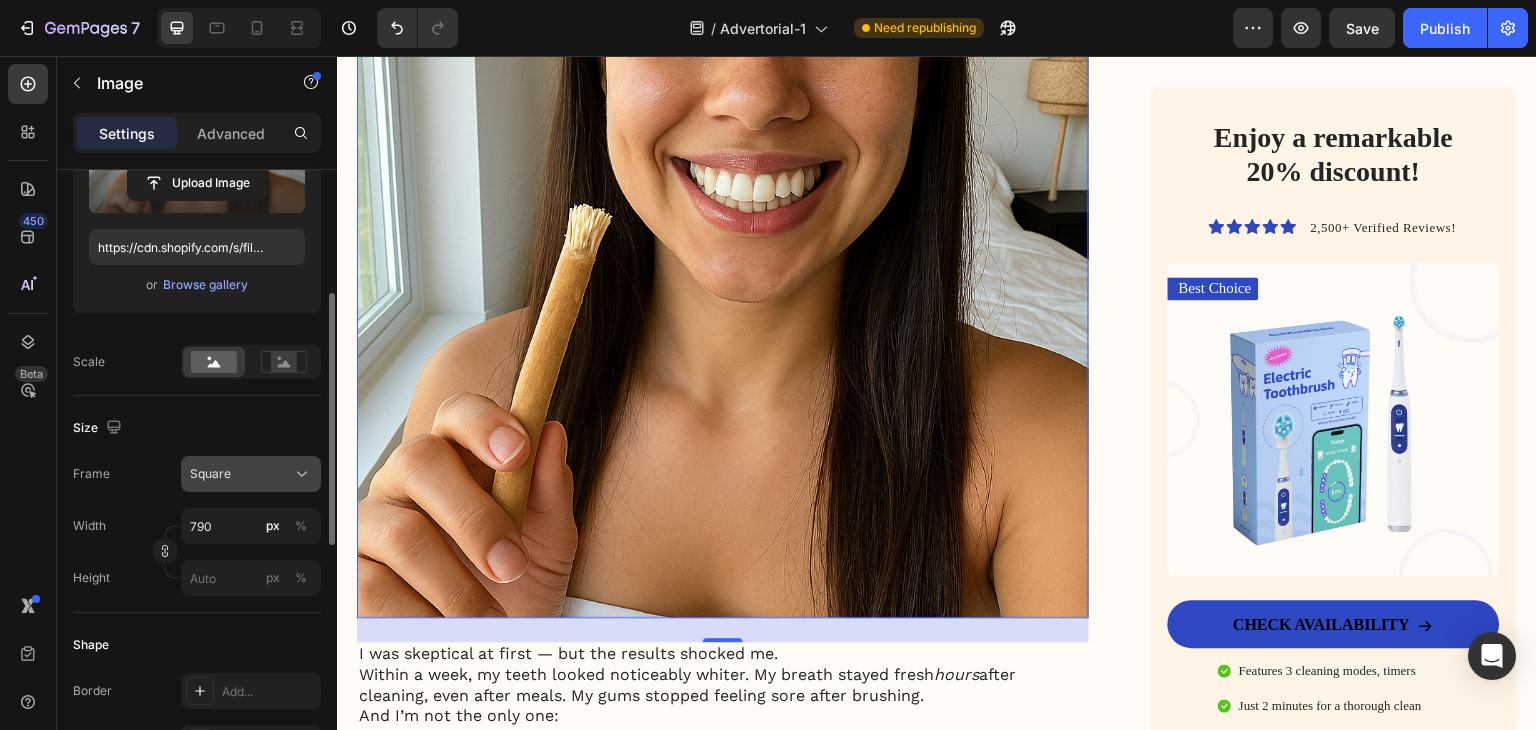 click on "Square" 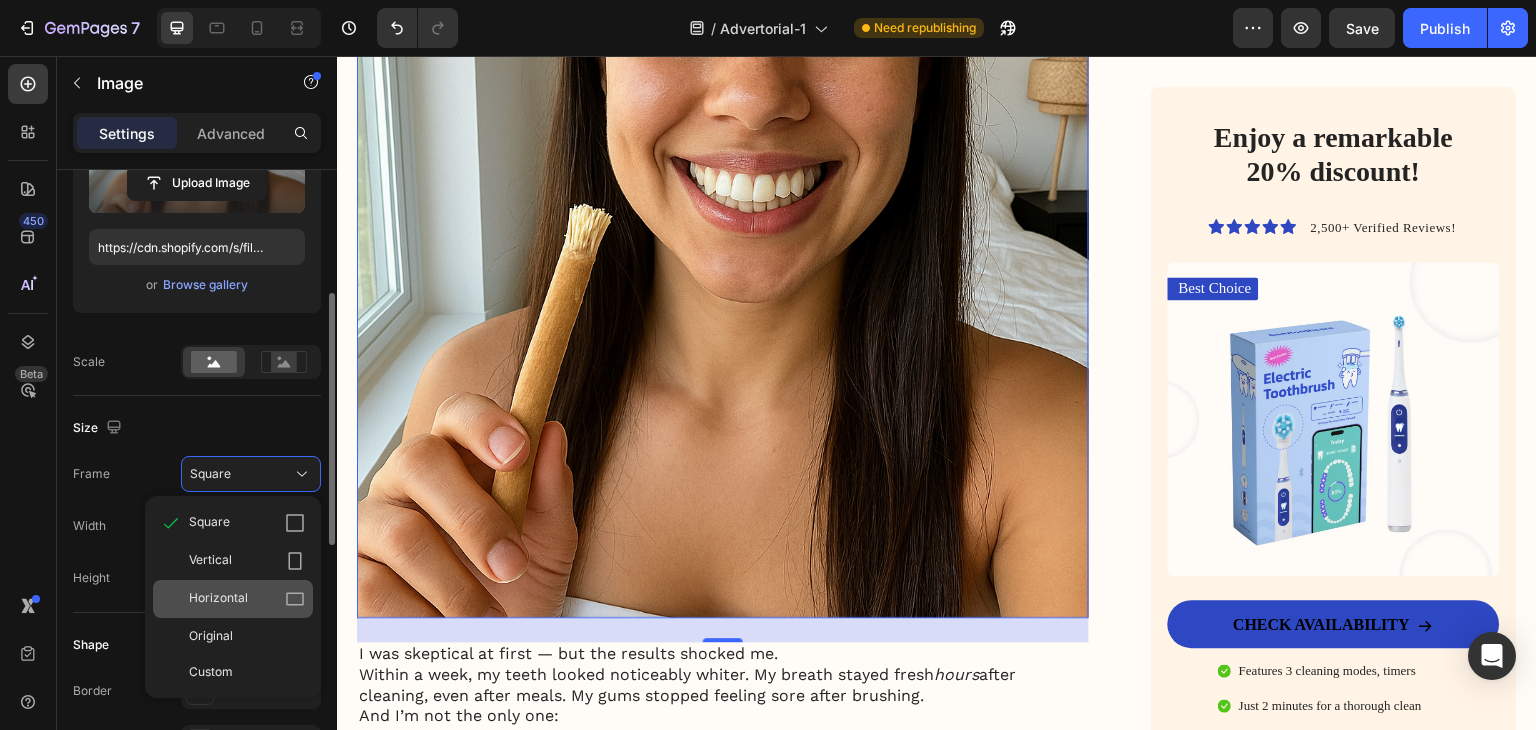 click on "Horizontal" 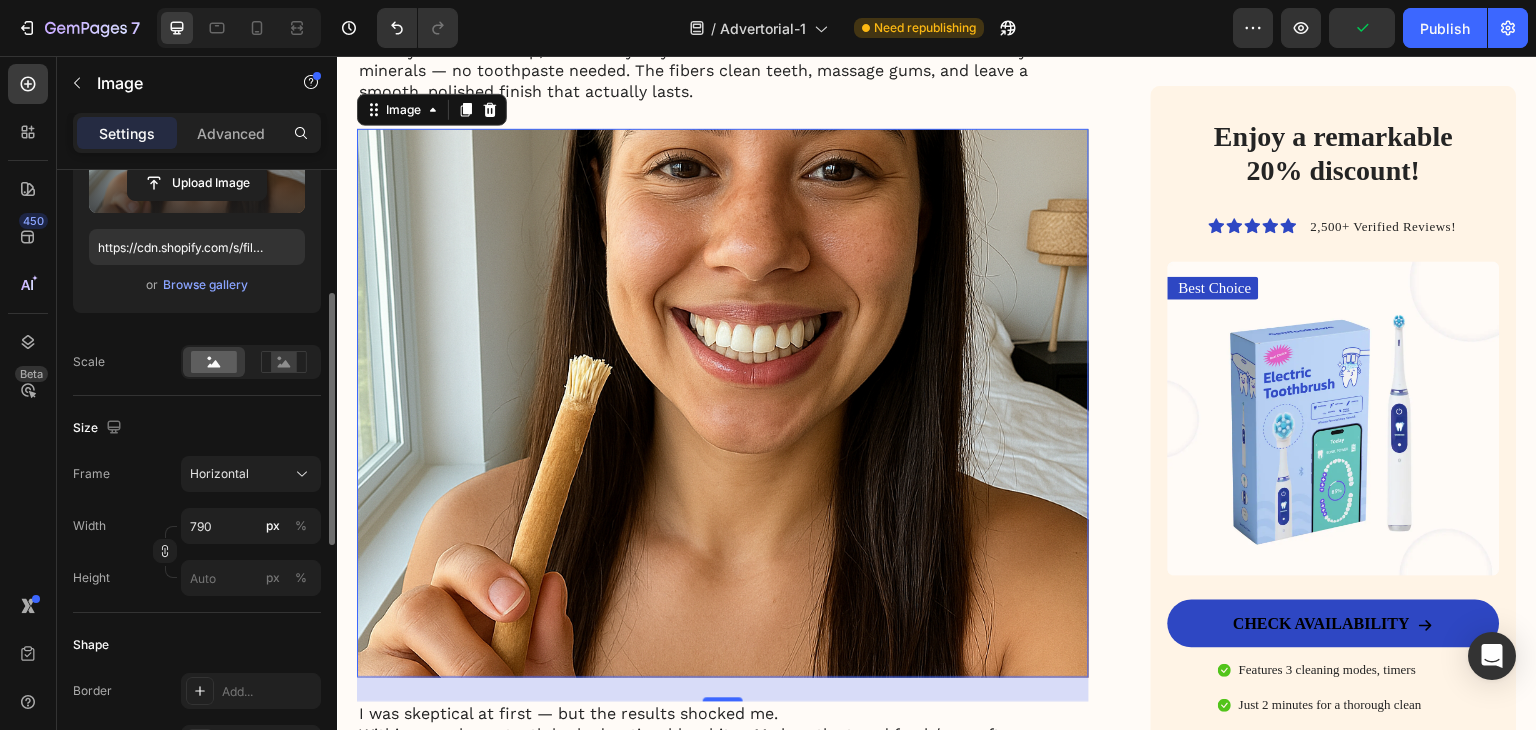 scroll, scrollTop: 3823, scrollLeft: 0, axis: vertical 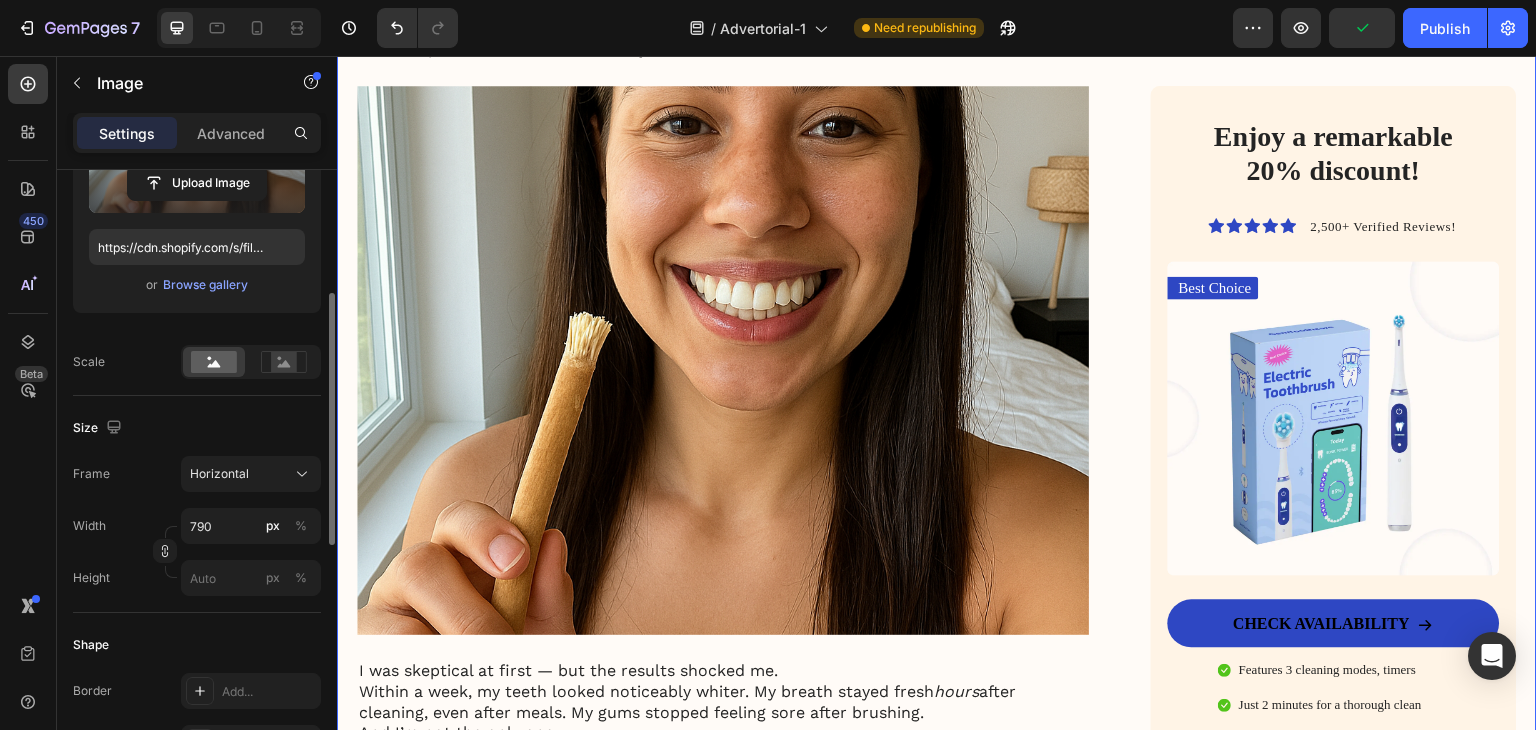 click on "My battle with stubborn yellow teeth had me feeling embarrassed… until I discovered this ancient, all-natural alternative to toothbrushes Heading Image January 18, 2024 By [FIRST] [LAST]. Text Block Row Image For years, I was self-conscious every time I smiled. No matter how much I brushed, flossed, or tried the latest “whitening toothpaste,” my teeth stayed a dull shade of yellow. Coffee made it worse. Red wine? Forget it. Even after professional cleanings, the brightness never lasted. I started avoiding close-up photos. I’d smile with my lips closed in group pictures. It sounds silly, but yellow teeth made me feel older, less confident — like people were judging my hygiene, even though I brushed twice a day.   All I wanted was a naturally white, healthy-looking smile — without bleaching chemicals or expensive dental visits. I dreamed of that smooth, “just-cleaned” feeling lasting all day. Fresh breath, no plaque build-up, and gums that didn’t feel sensitive every time I brushed too hard. Image ." at bounding box center (937, -657) 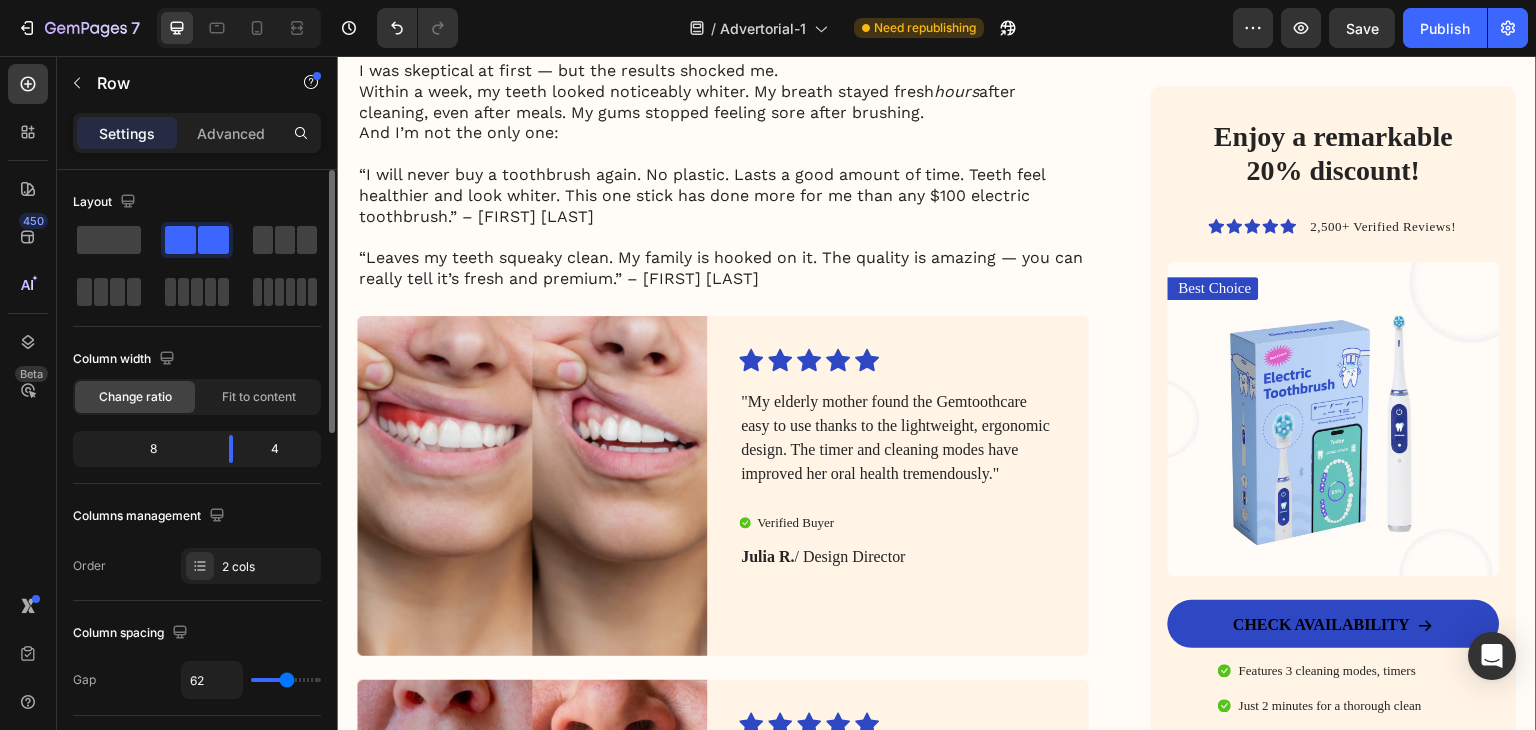 scroll, scrollTop: 4323, scrollLeft: 0, axis: vertical 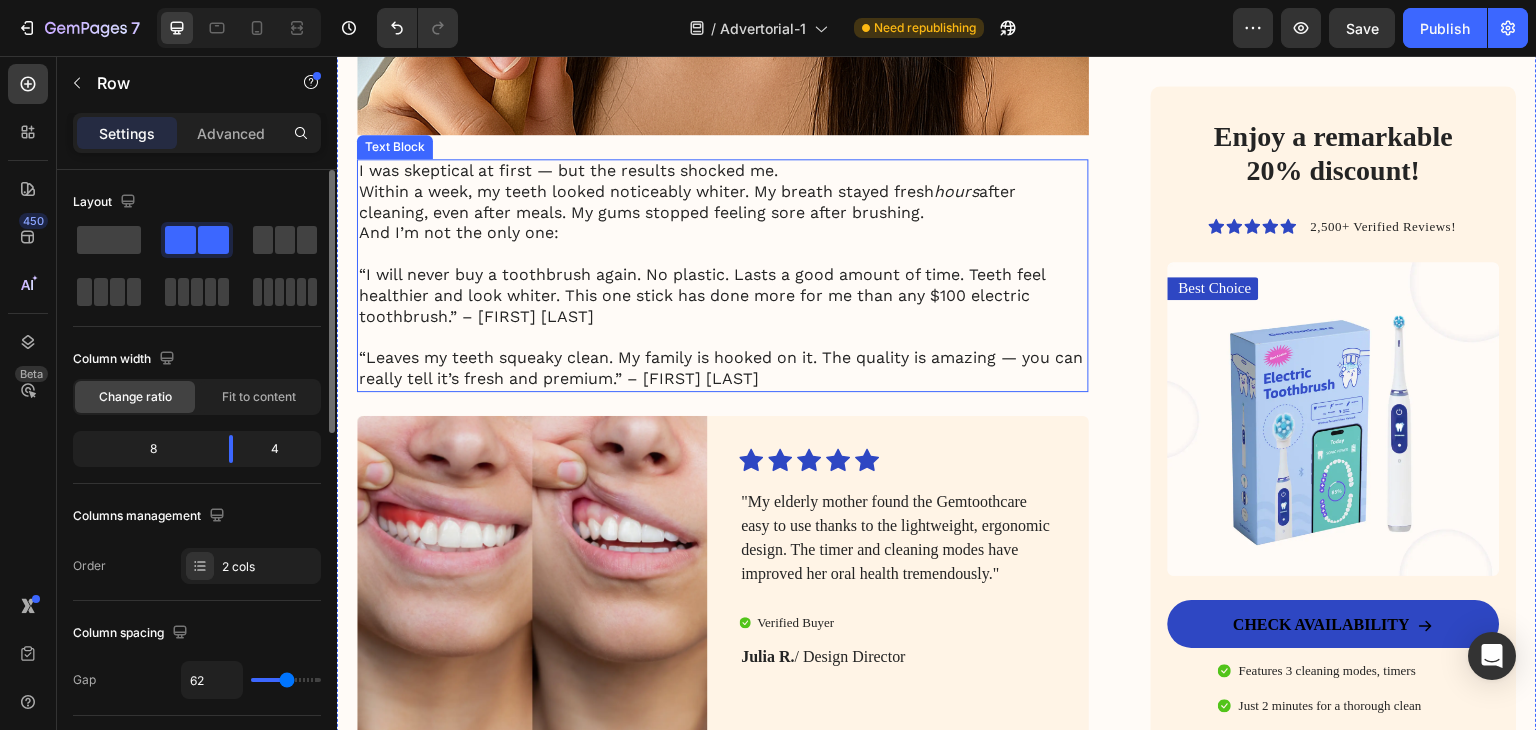 click on "“I will never buy a toothbrush again. No plastic. Lasts a good amount of time. Teeth feel healthier and look whiter. This one stick has done more for me than any $100 electric toothbrush.” – James T." at bounding box center [723, 296] 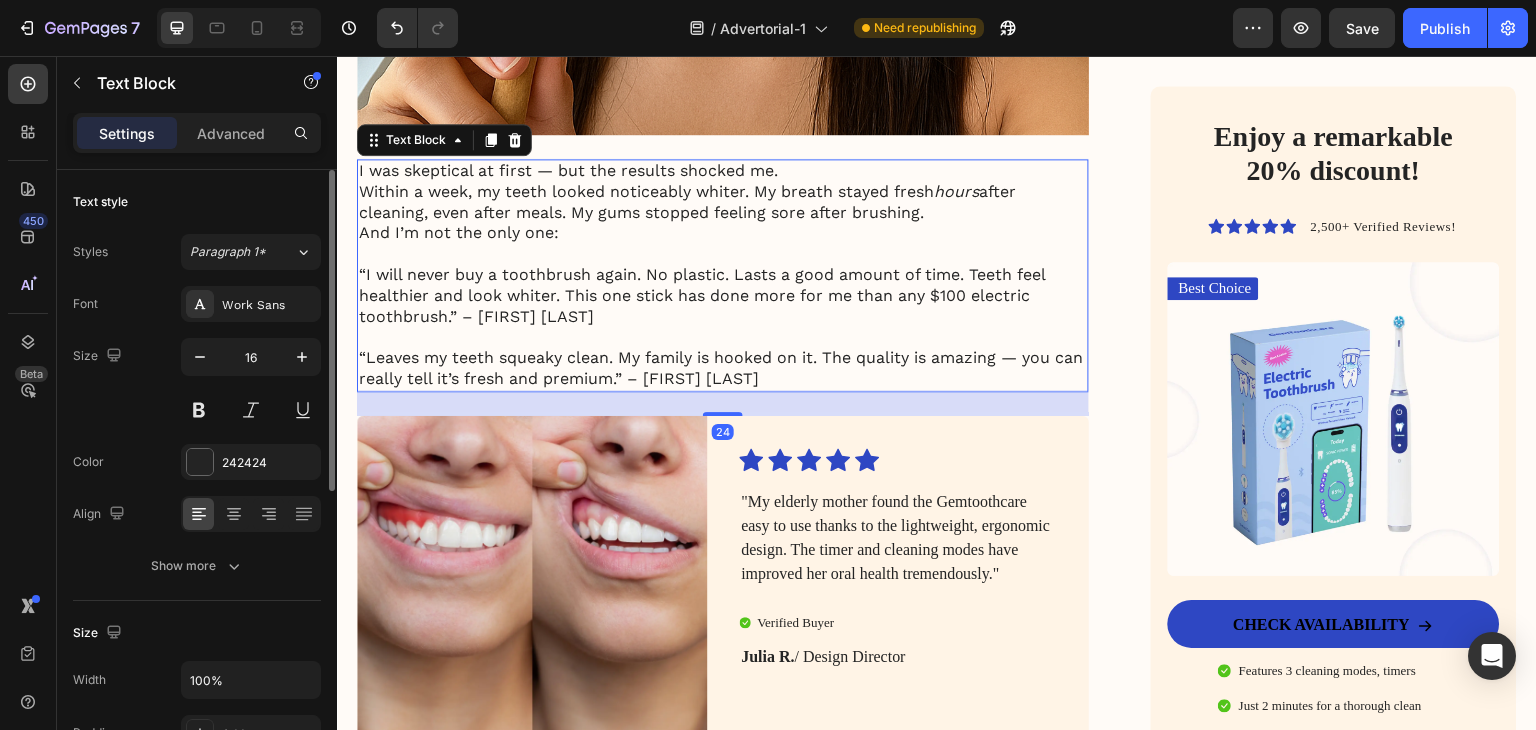 click on "“I will never buy a toothbrush again. No plastic. Lasts a good amount of time. Teeth feel healthier and look whiter. This one stick has done more for me than any $100 electric toothbrush.” – James T." at bounding box center (723, 296) 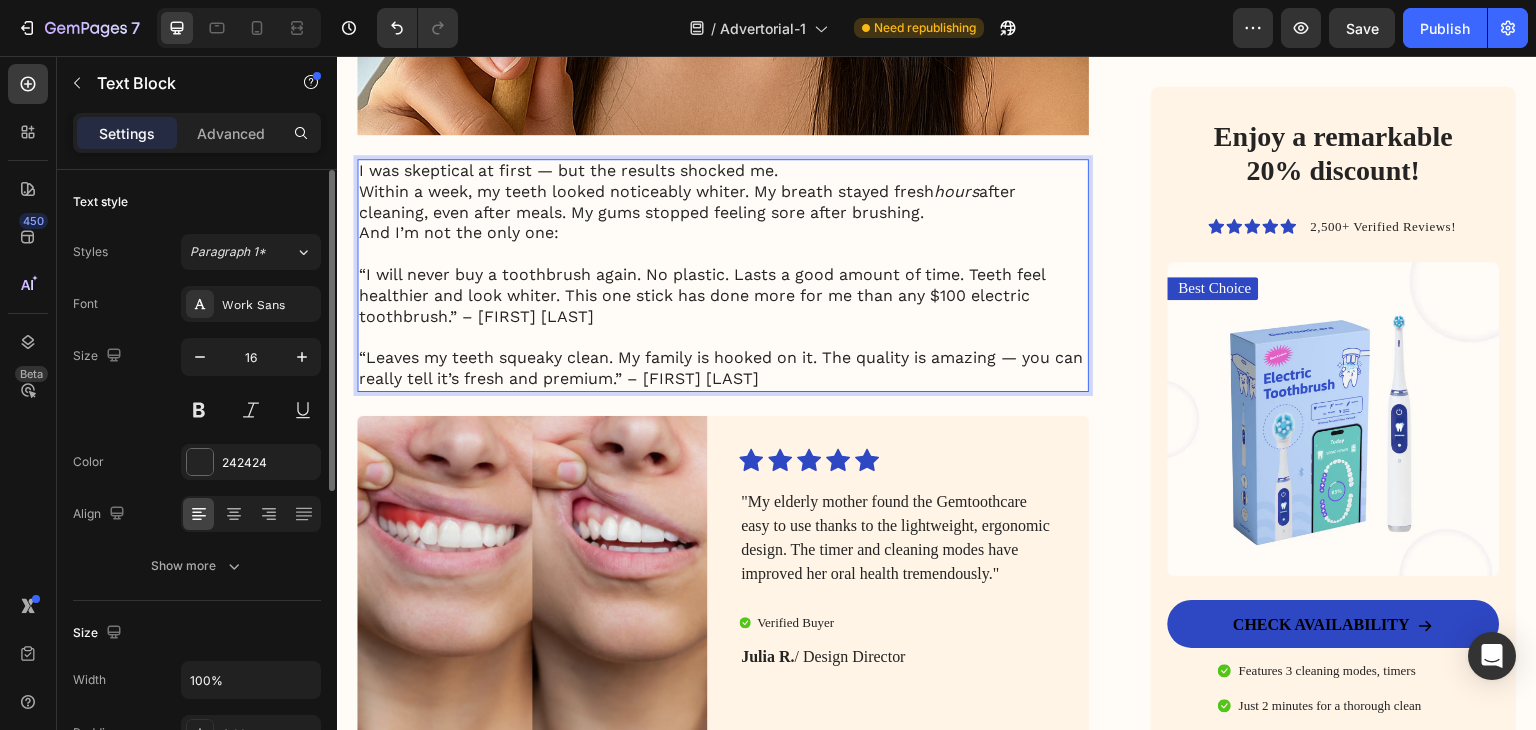 click on "“Leaves my teeth squeaky clean. My family is hooked on it. The quality is amazing — you can really tell it’s fresh and premium.” – Sarah L." at bounding box center (723, 369) 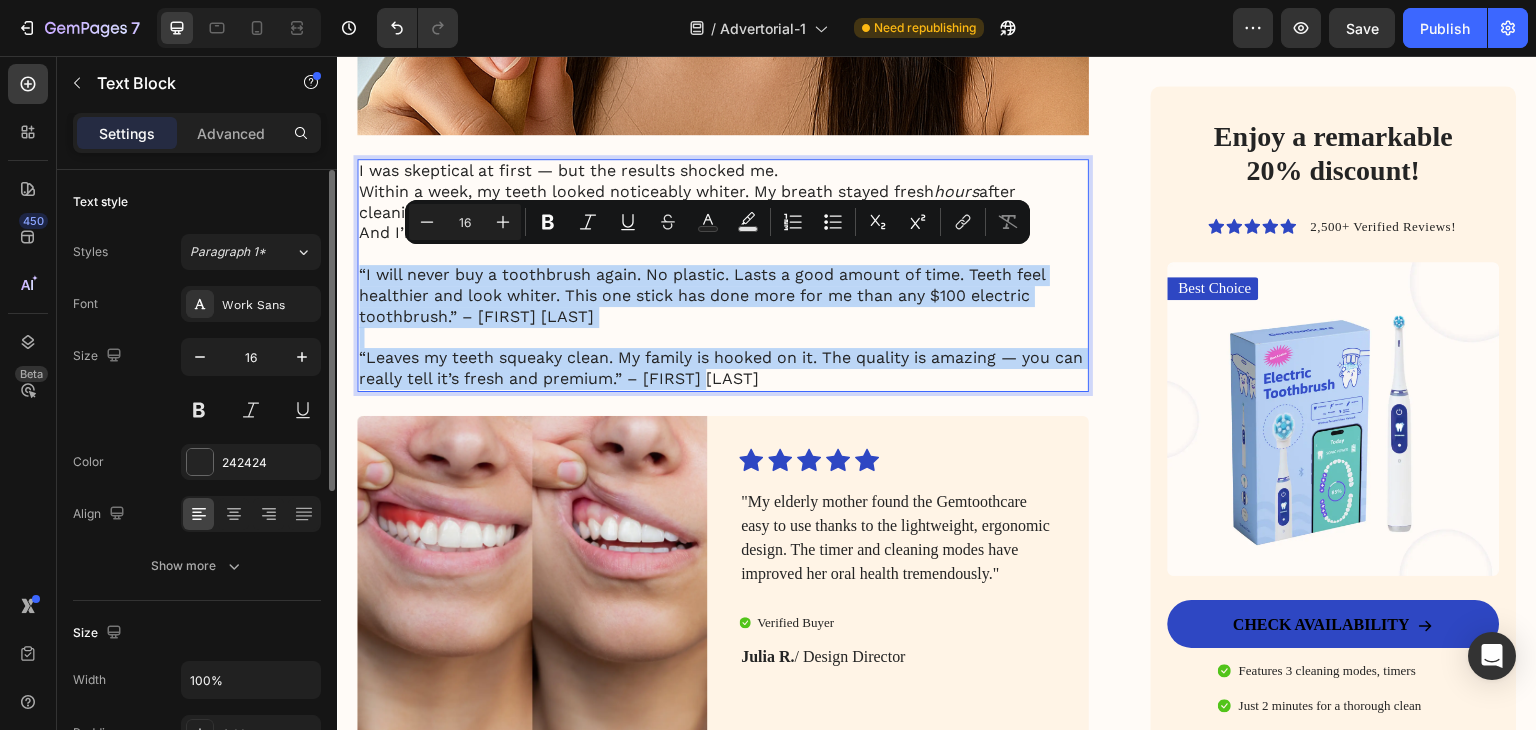 drag, startPoint x: 755, startPoint y: 366, endPoint x: 358, endPoint y: 257, distance: 411.69162 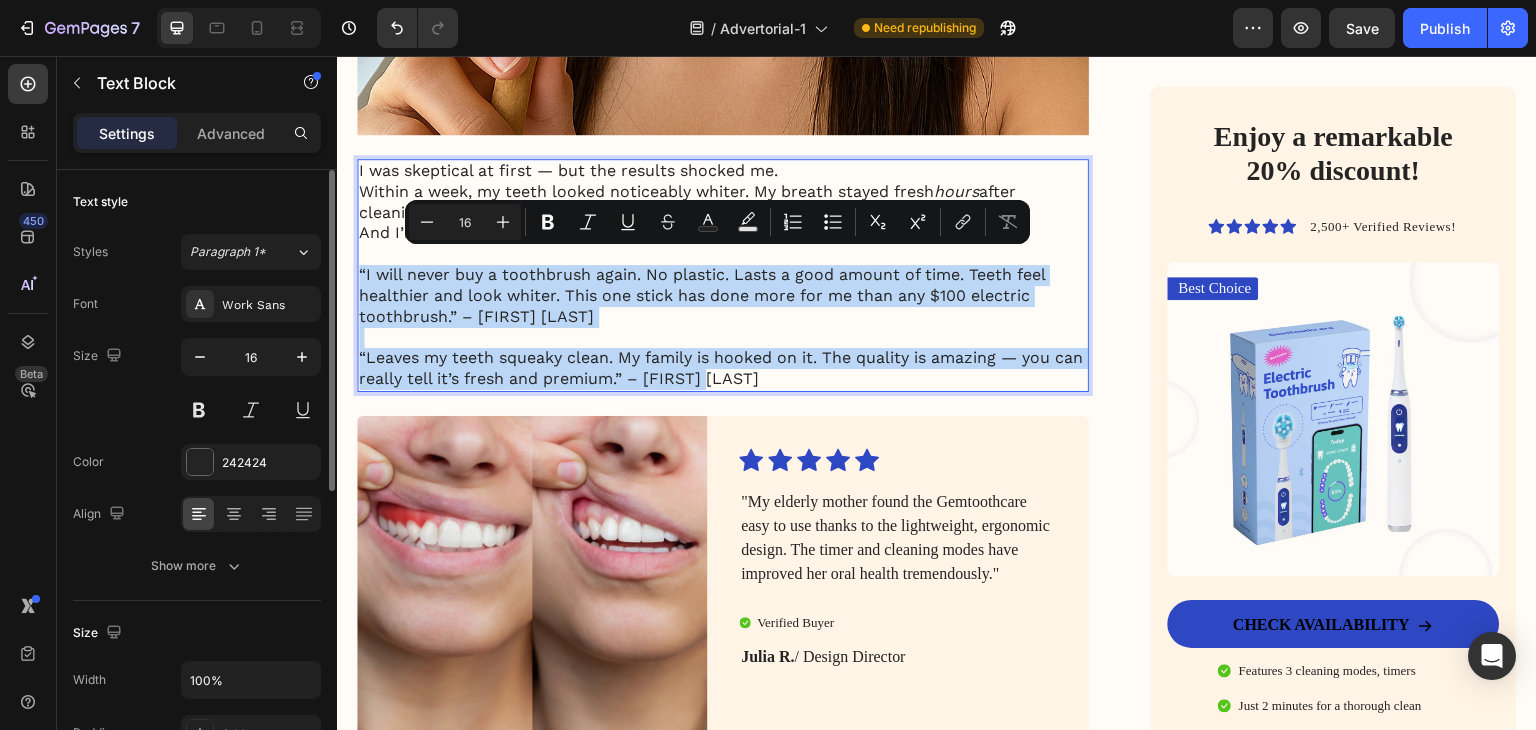 click on "I was skeptical at first — but the results shocked me. Within a week, my teeth looked noticeably whiter. My breath stayed fresh  hours  after cleaning, even after meals. My gums stopped feeling sore after brushing. And I’m not the only one: “I will never buy a toothbrush again. No plastic. Lasts a good amount of time. Teeth feel healthier and look whiter. This one stick has done more for me than any $100 electric toothbrush.” – James T. “Leaves my teeth squeaky clean. My family is hooked on it. The quality is amazing — you can really tell it’s fresh and premium.” – Sarah L." at bounding box center [723, 275] 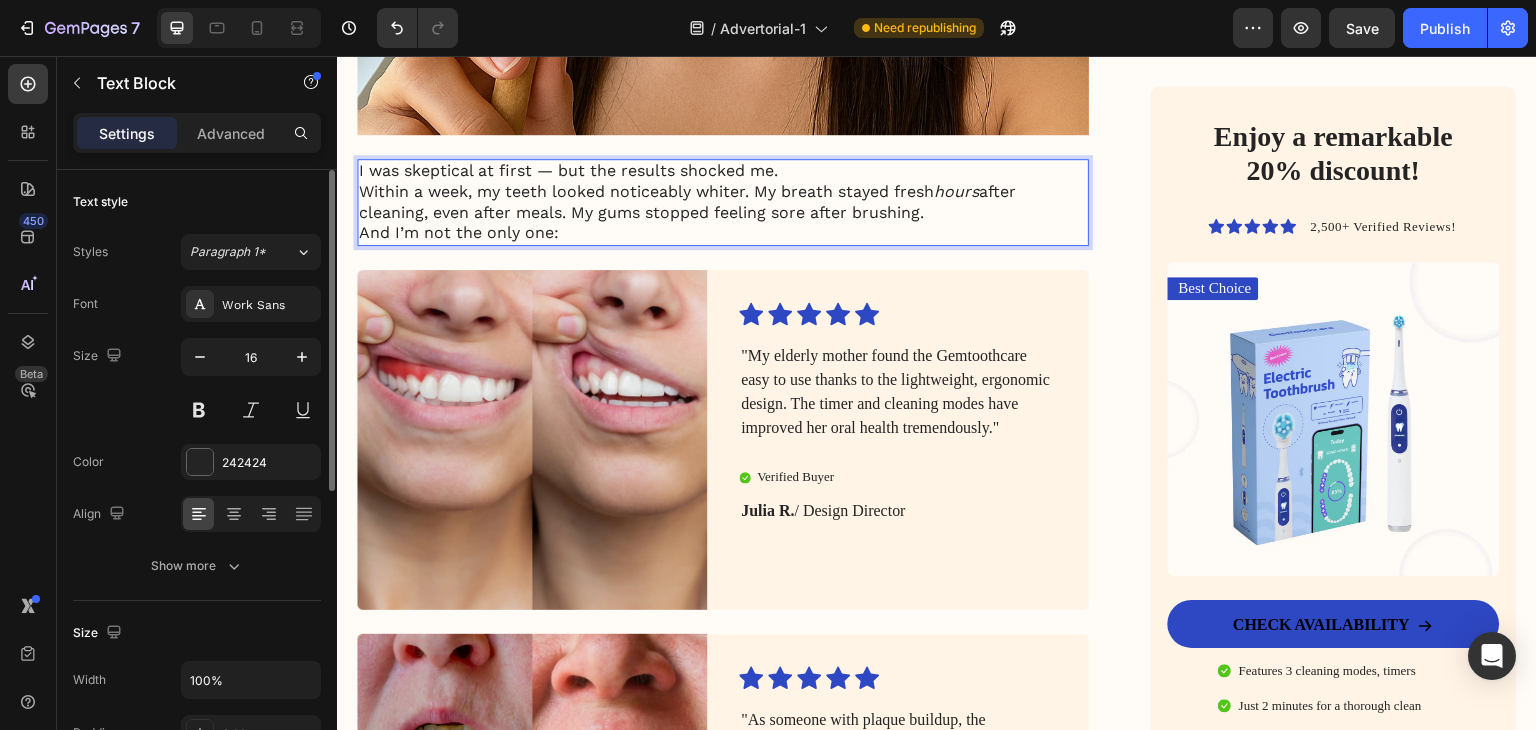 click on "I was skeptical at first — but the results shocked me. Within a week, my teeth looked noticeably whiter. My breath stayed fresh  hours  after cleaning, even after meals. My gums stopped feeling sore after brushing." at bounding box center [723, 192] 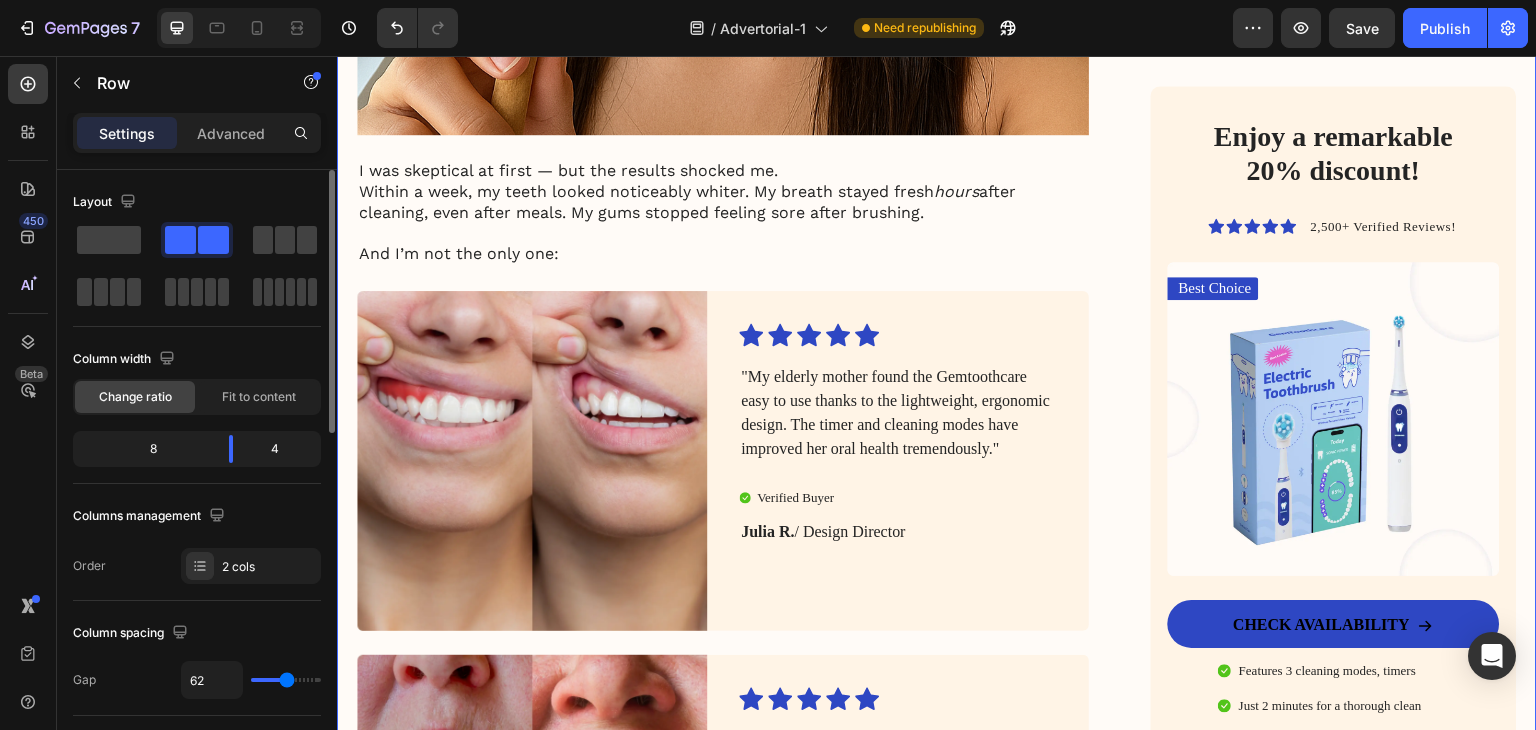 click on "My battle with stubborn yellow teeth had me feeling embarrassed… until I discovered this ancient, all-natural alternative to toothbrushes Heading Image January 18, 2024 By [FIRST] [LAST]. Text Block Row Image For years, I was self-conscious every time I smiled. No matter how much I brushed, flossed, or tried the latest “whitening toothpaste,” my teeth stayed a dull shade of yellow. Coffee made it worse. Red wine? Forget it. Even after professional cleanings, the brightness never lasted. I started avoiding close-up photos. I’d smile with my lips closed in group pictures. It sounds silly, but yellow teeth made me feel older, less confident — like people were judging my hygiene, even though I brushed twice a day.   All I wanted was a naturally white, healthy-looking smile — without bleaching chemicals or expensive dental visits. I dreamed of that smooth, “just-cleaned” feeling lasting all day. Fresh breath, no plaque build-up, and gums that didn’t feel sensitive every time I brushed too hard. Image ." at bounding box center (723, -1219) 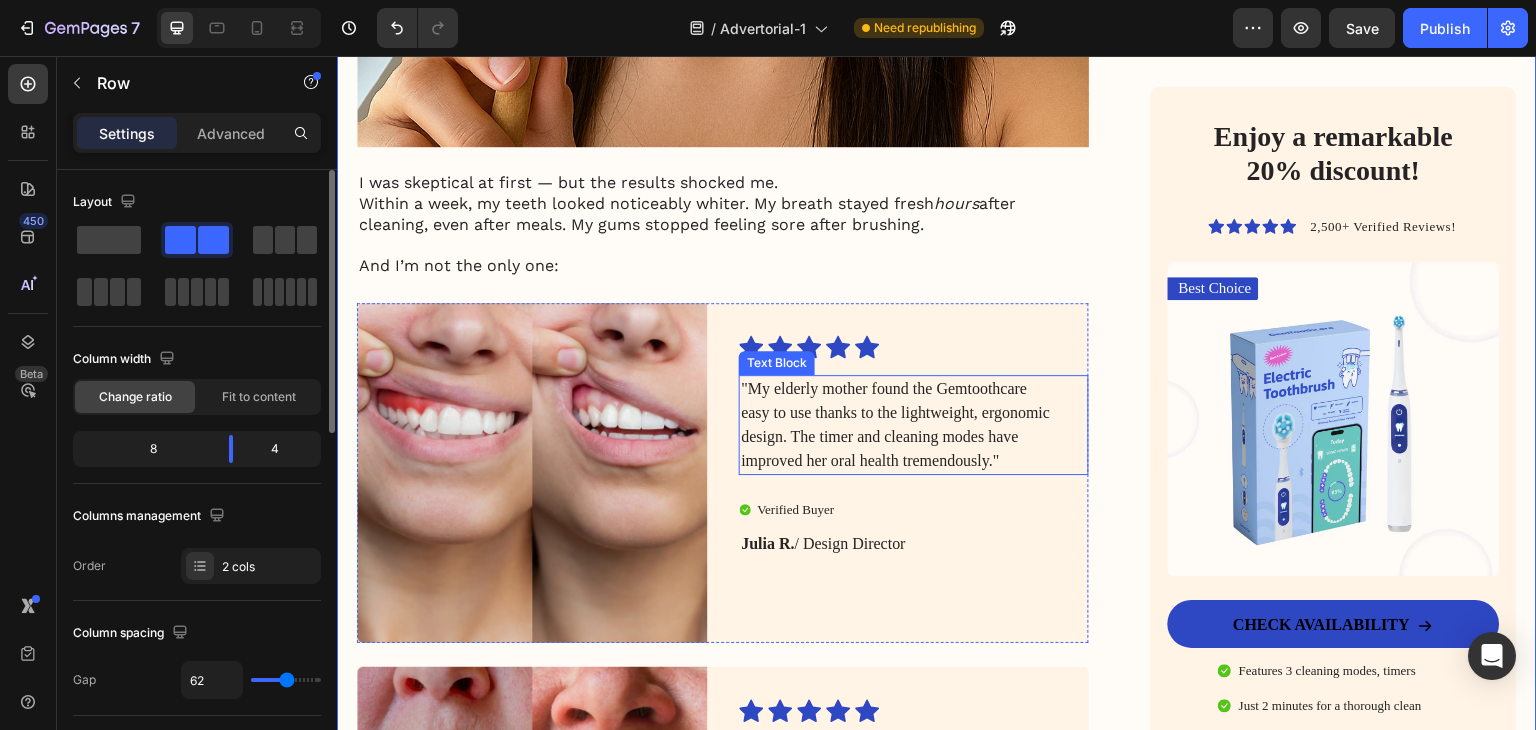 scroll, scrollTop: 4323, scrollLeft: 0, axis: vertical 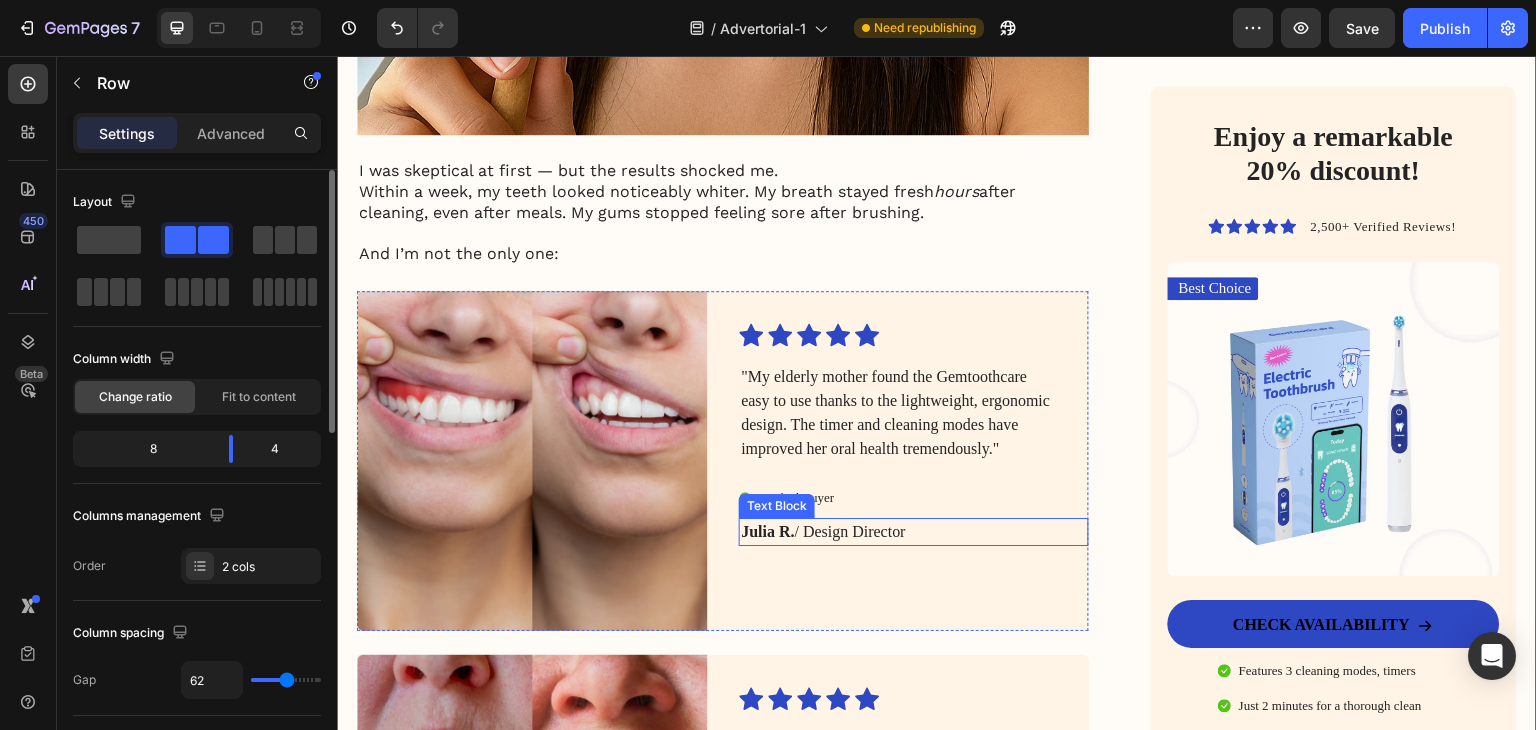 click on "Julia R." at bounding box center (767, 531) 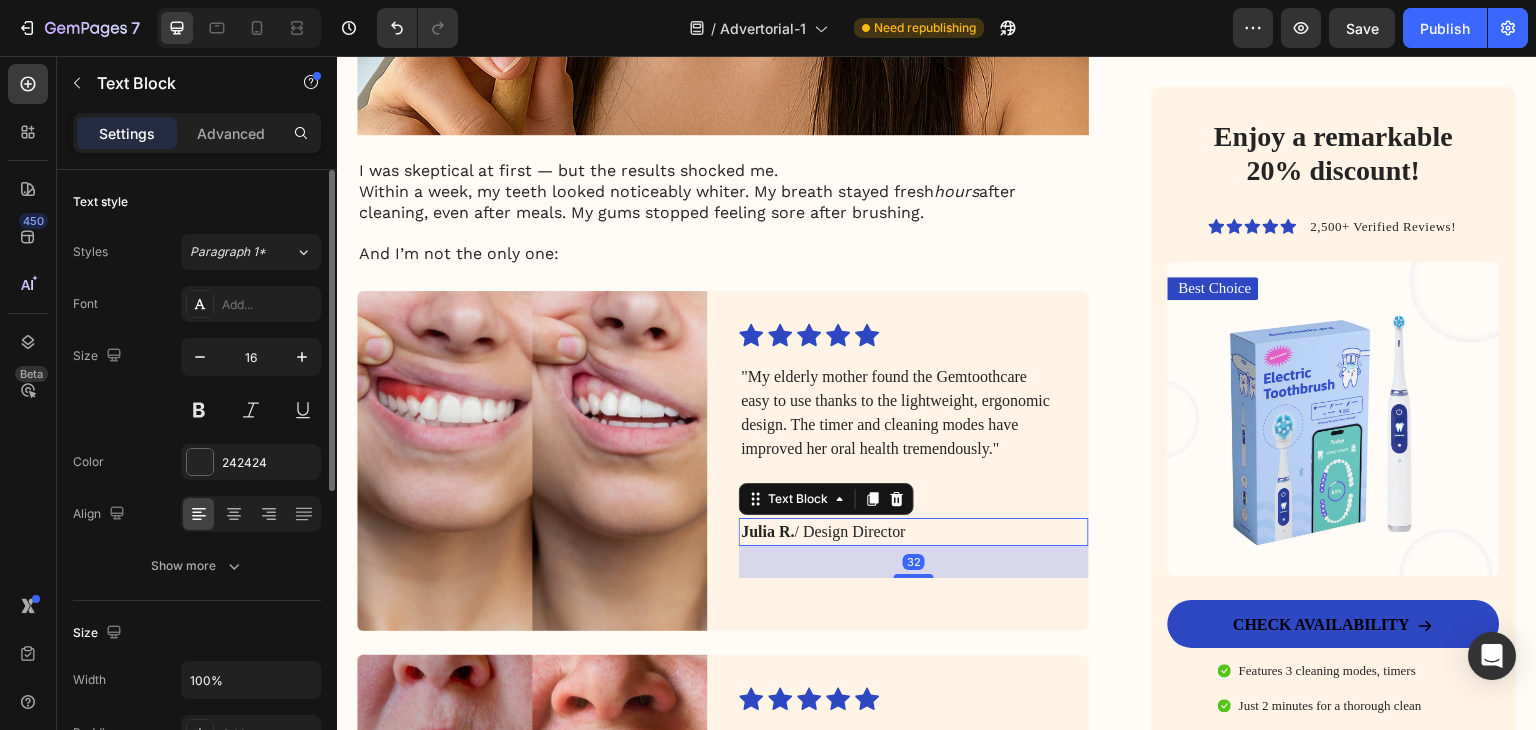 click on "Julia R." at bounding box center [767, 531] 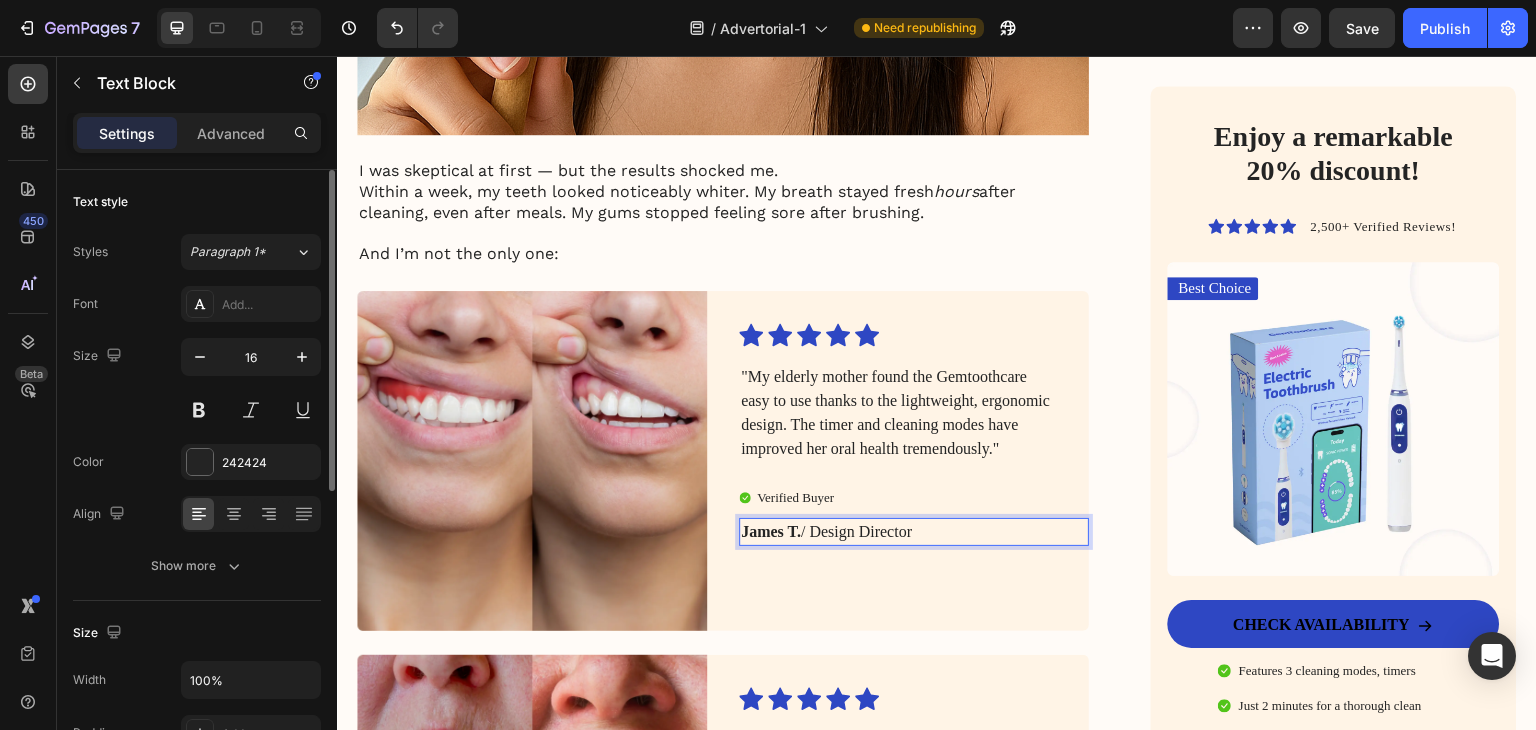 drag, startPoint x: 922, startPoint y: 538, endPoint x: 813, endPoint y: 546, distance: 109.29318 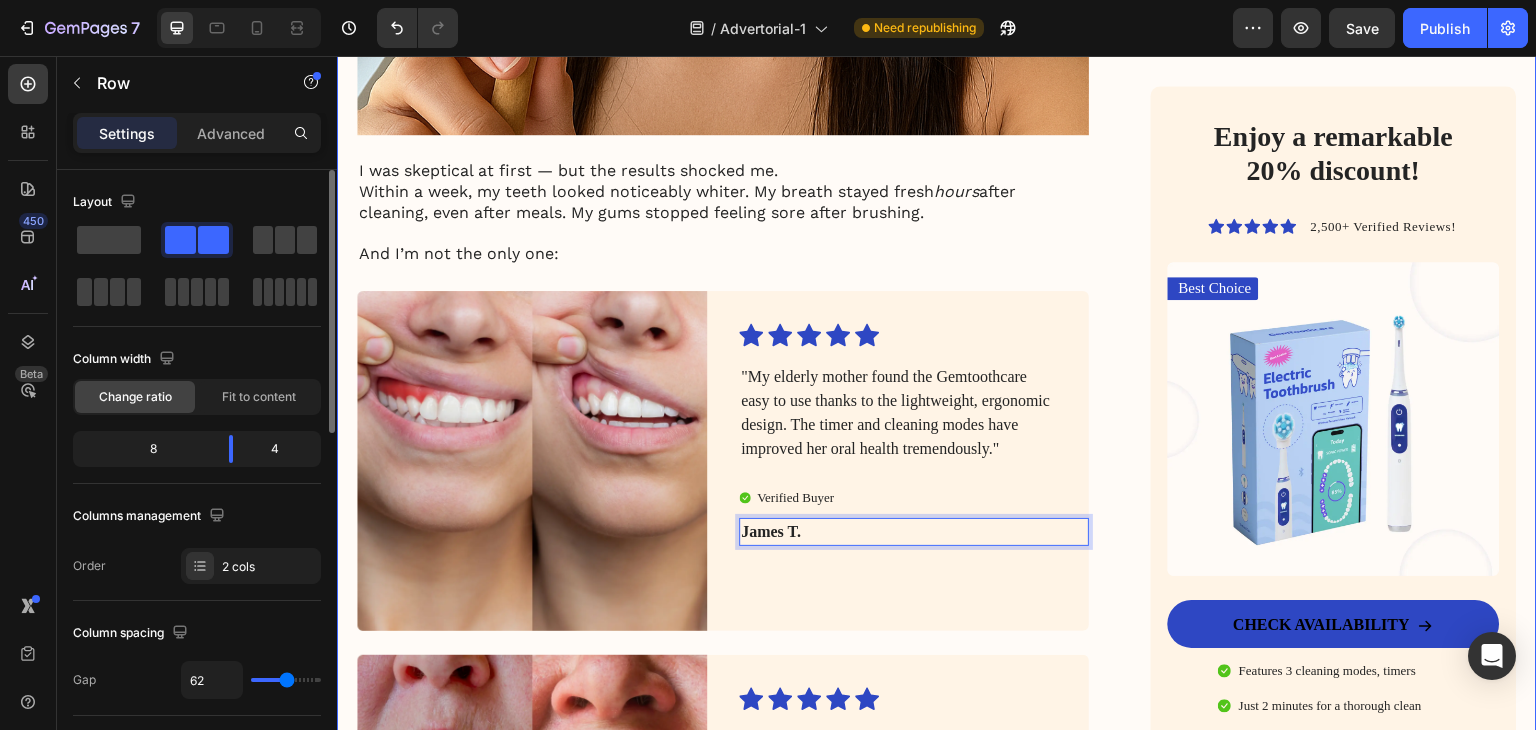 click on "My battle with stubborn yellow teeth had me feeling embarrassed… until I discovered this ancient, all-natural alternative to toothbrushes Heading Image January 18, 2024 By [FIRST] [LAST]. Text Block Row Image For years, I was self-conscious every time I smiled. No matter how much I brushed, flossed, or tried the latest “whitening toothpaste,” my teeth stayed a dull shade of yellow. Coffee made it worse. Red wine? Forget it. Even after professional cleanings, the brightness never lasted. I started avoiding close-up photos. I’d smile with my lips closed in group pictures. It sounds silly, but yellow teeth made me feel older, less confident — like people were judging my hygiene, even though I brushed twice a day.   All I wanted was a naturally white, healthy-looking smile — without bleaching chemicals or expensive dental visits. I dreamed of that smooth, “just-cleaned” feeling lasting all day. Fresh breath, no plaque build-up, and gums that didn’t feel sensitive every time I brushed too hard. Image ." at bounding box center [937, -1219] 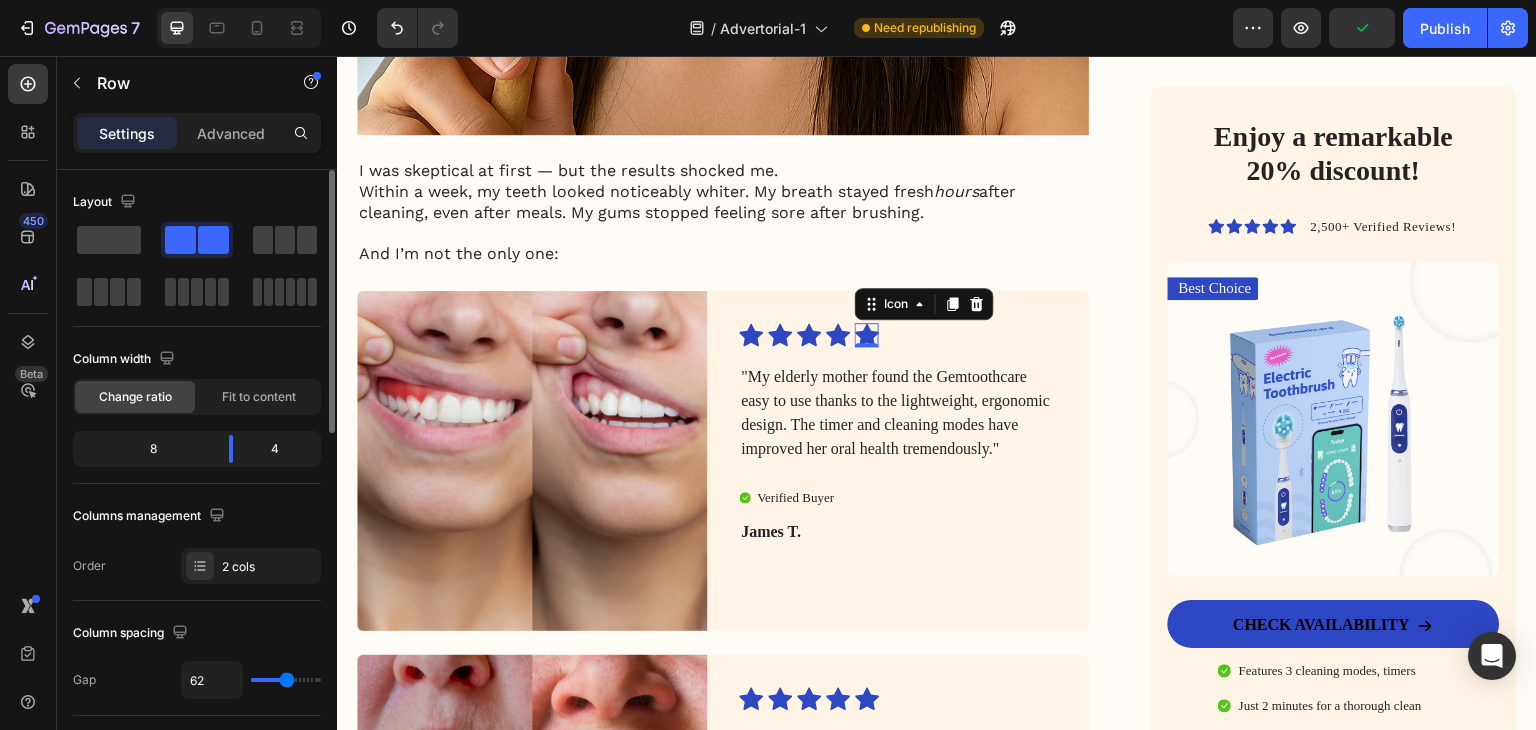 click 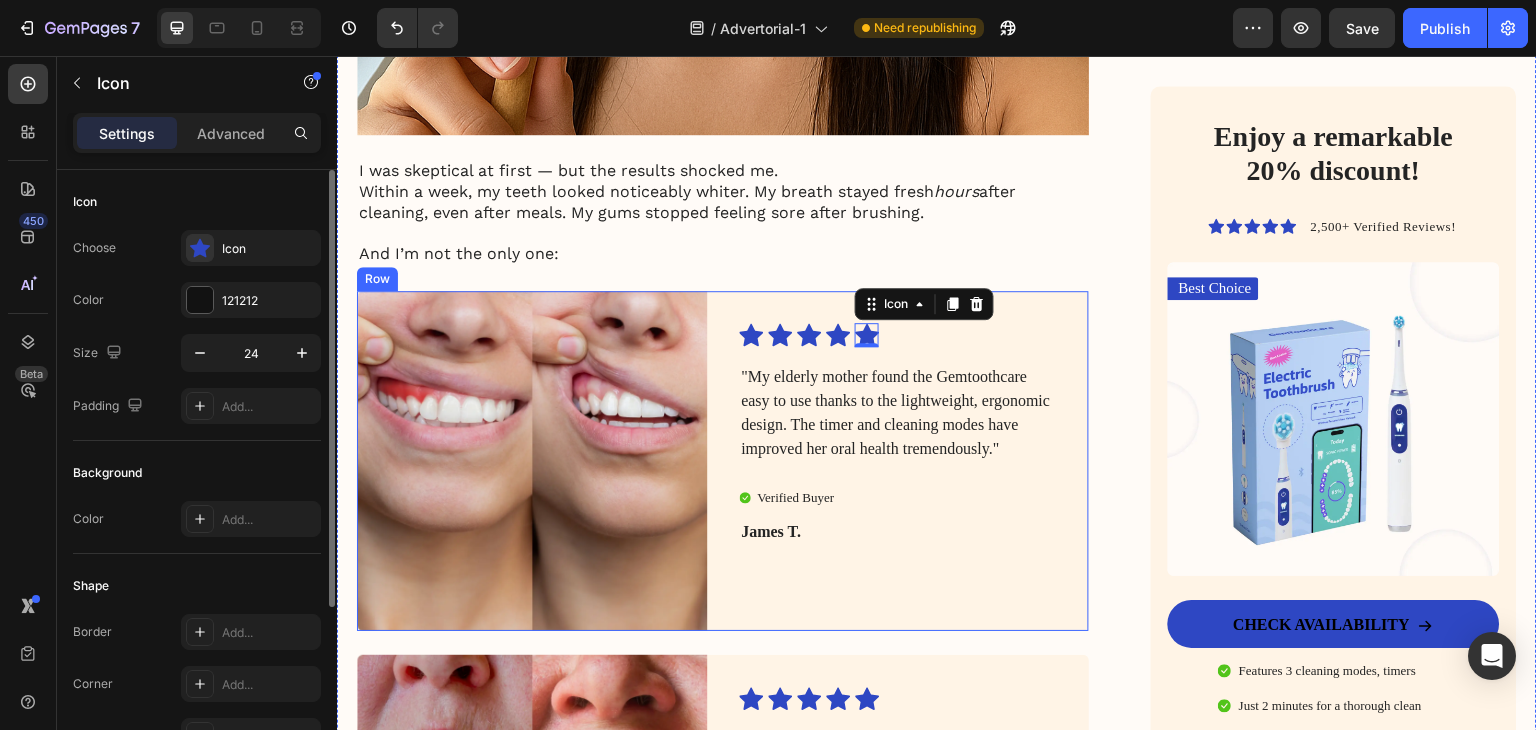 click on "Icon
Icon
Icon
Icon
Icon   0 Icon List "My elderly mother found the Gemtoothcare easy to use thanks to the lightweight, ergonomic design. The timer and cleaning modes have improved her oral health tremendously."  Text Block
Verified Buyer Item List James T.   Text Block" at bounding box center [914, 461] 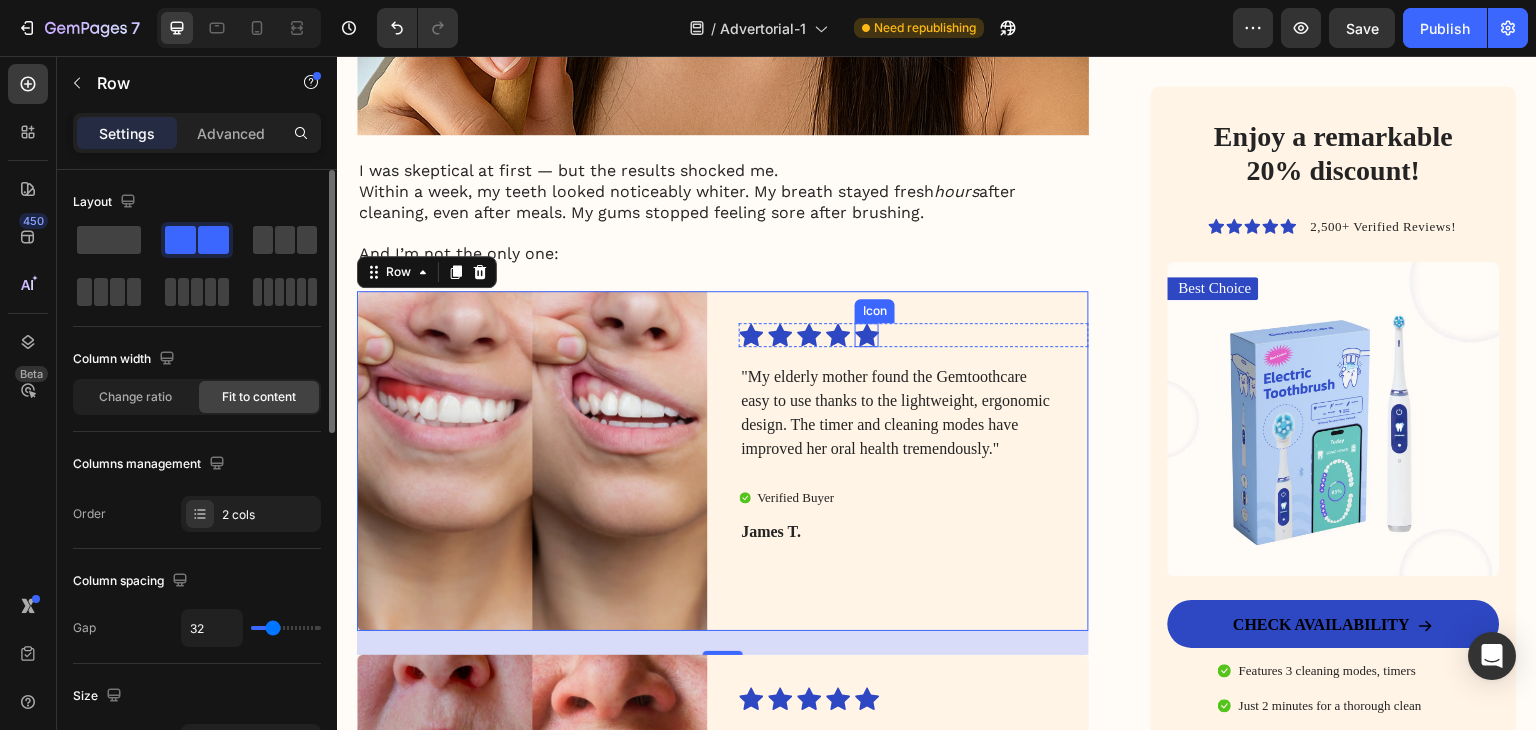 click 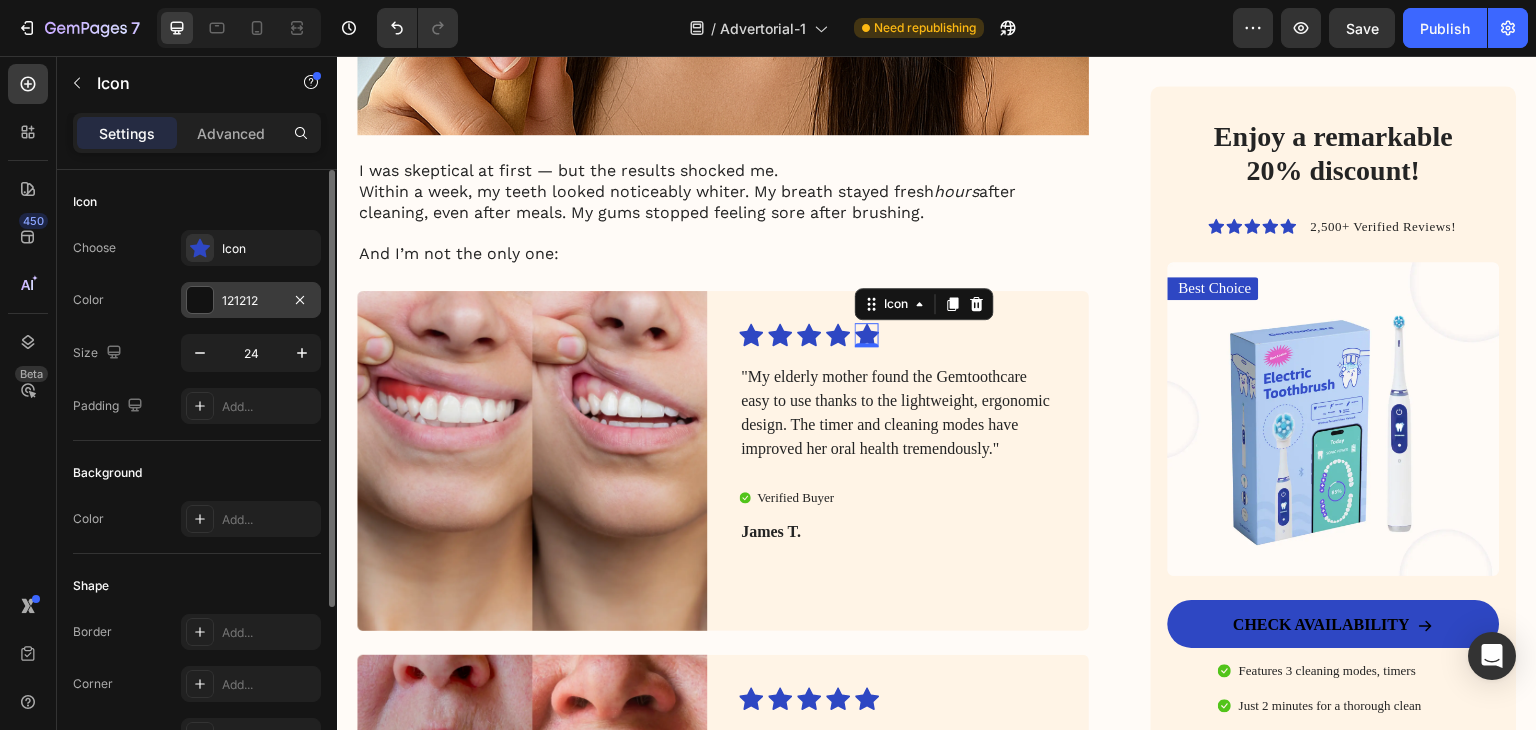 click at bounding box center [200, 300] 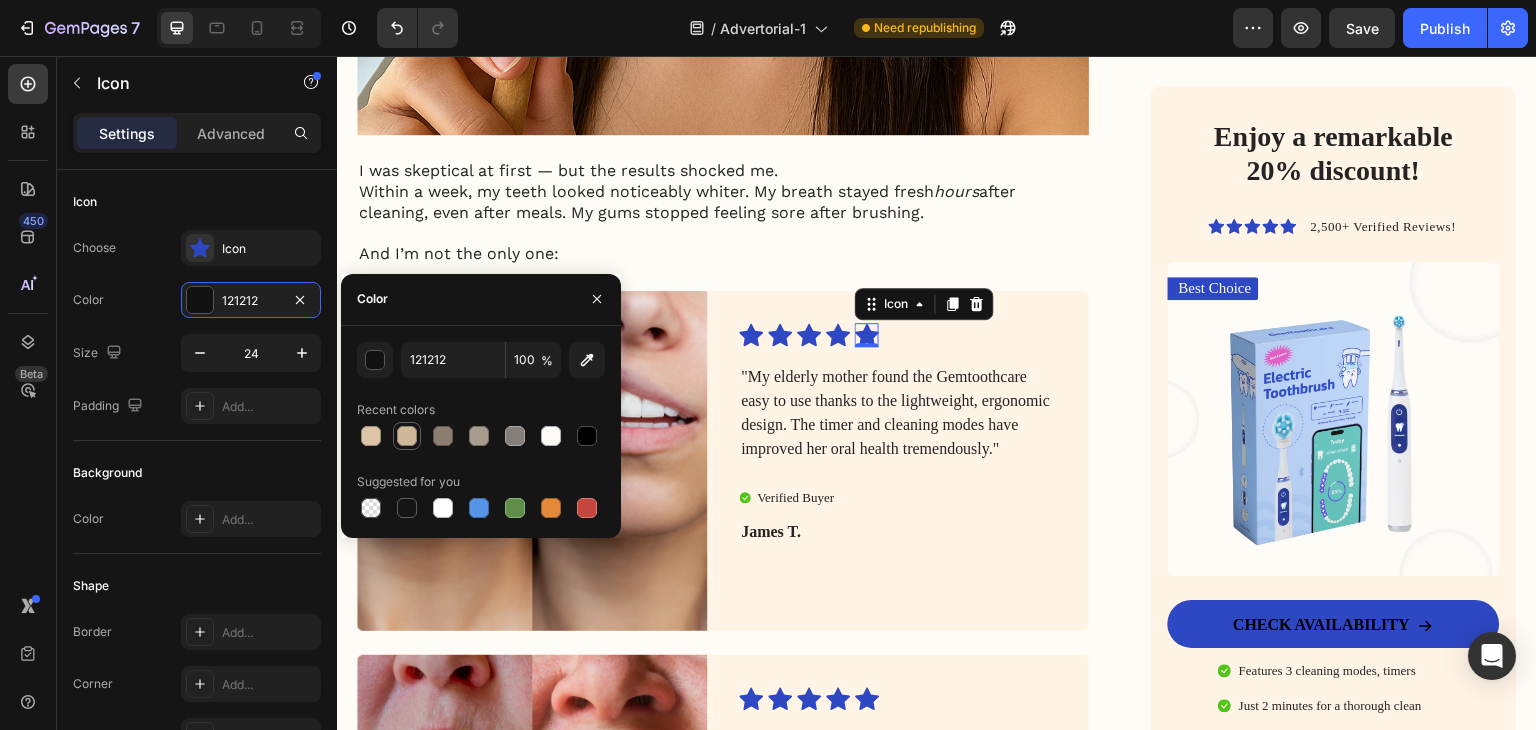 click at bounding box center [407, 436] 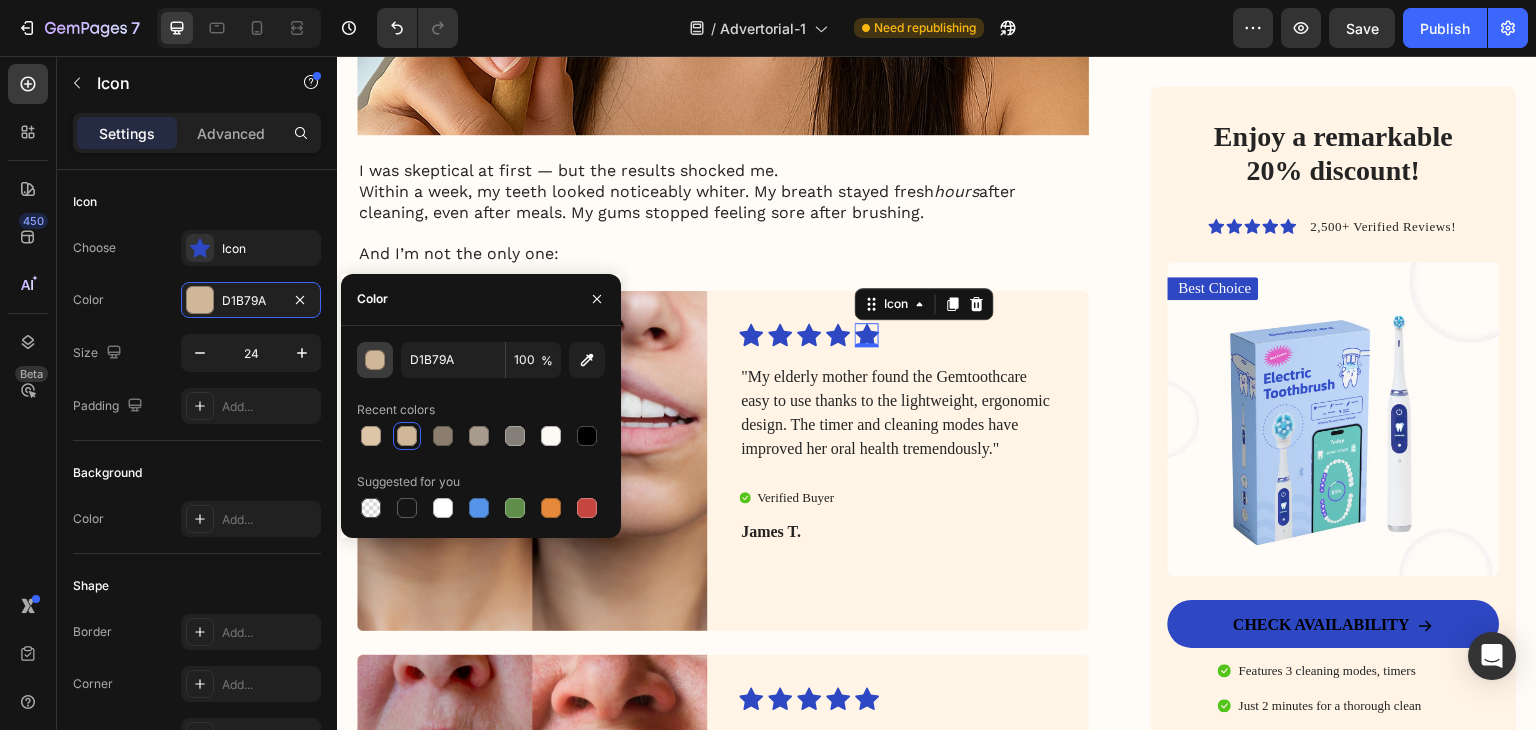 click at bounding box center (375, 360) 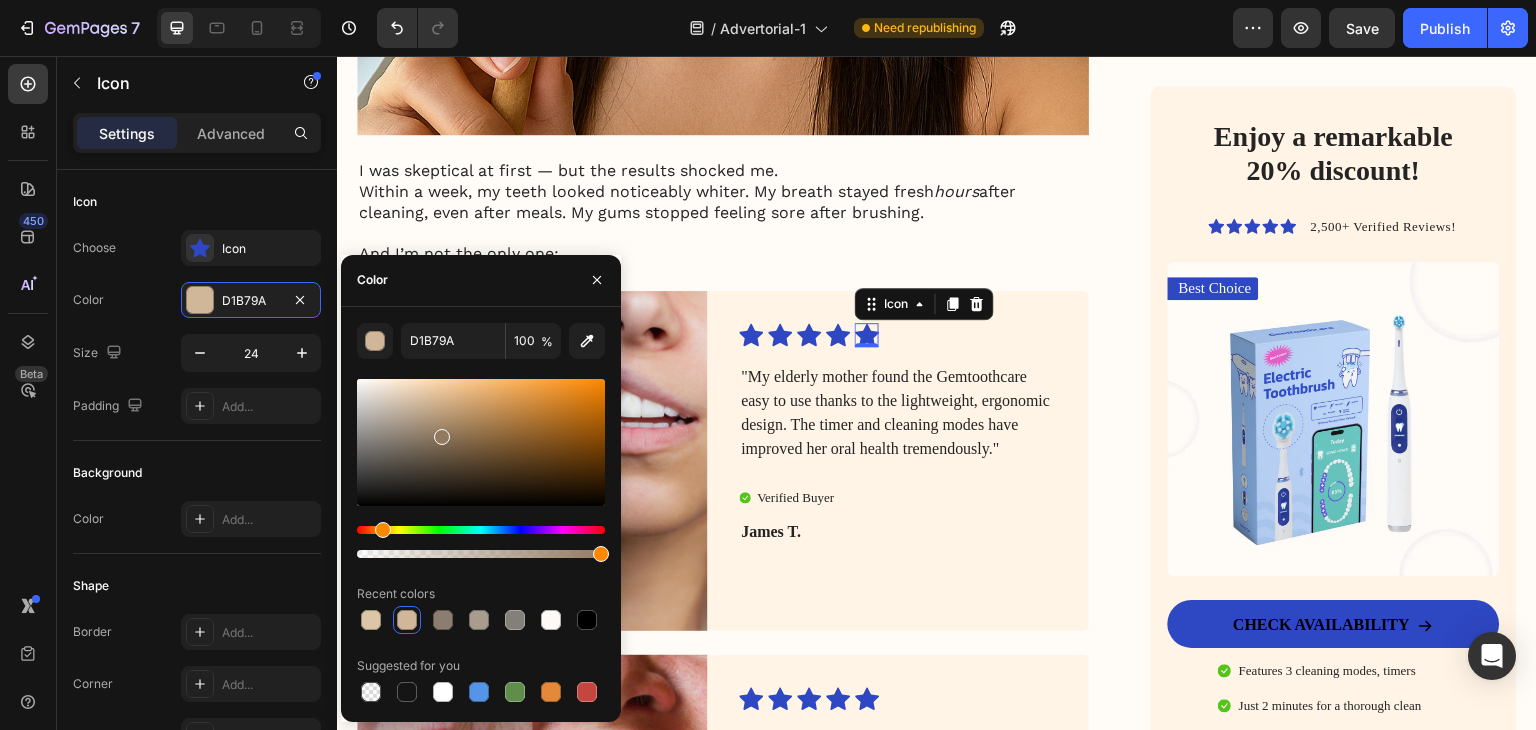 drag, startPoint x: 442, startPoint y: 416, endPoint x: 441, endPoint y: 435, distance: 19.026299 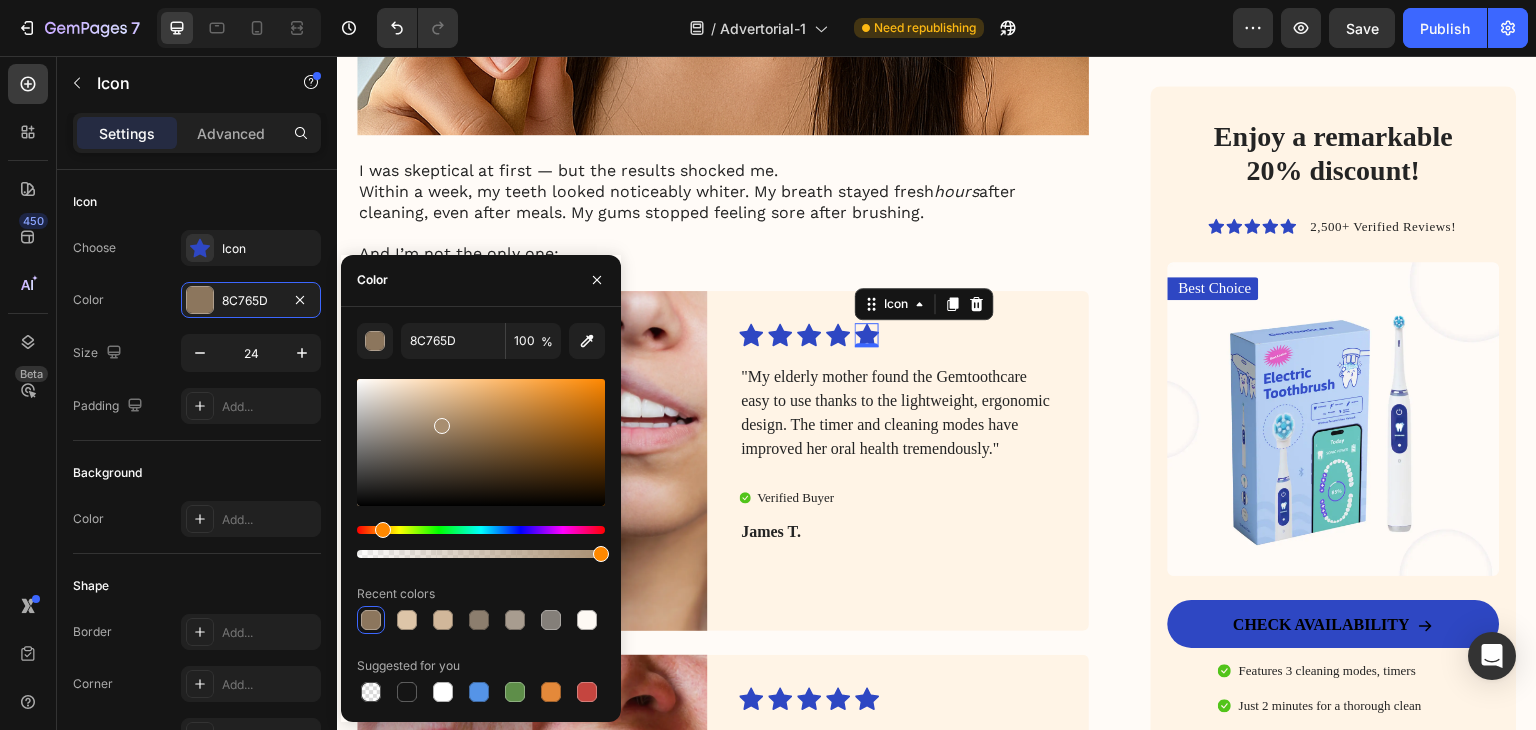 click at bounding box center [481, 442] 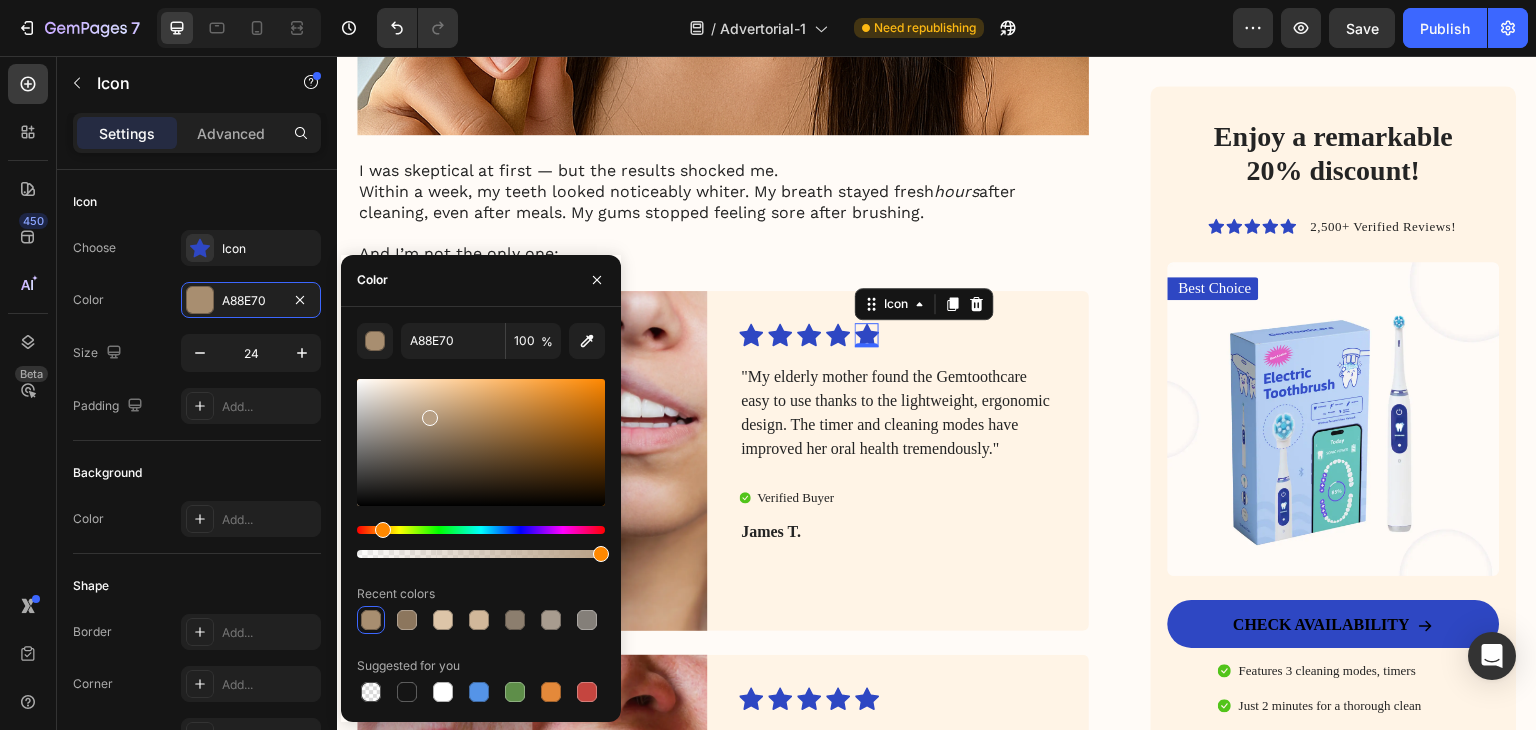 click at bounding box center [481, 442] 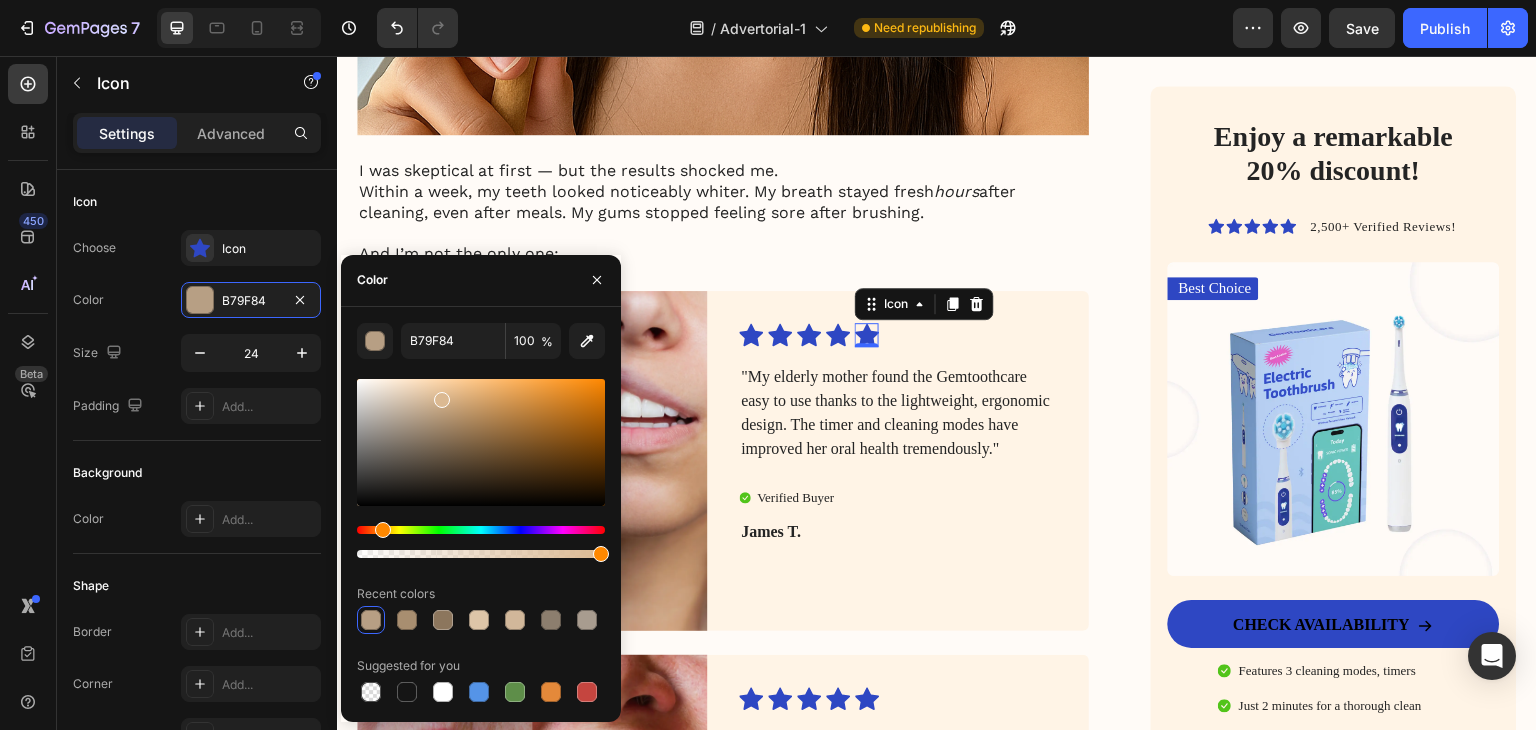 click at bounding box center [481, 442] 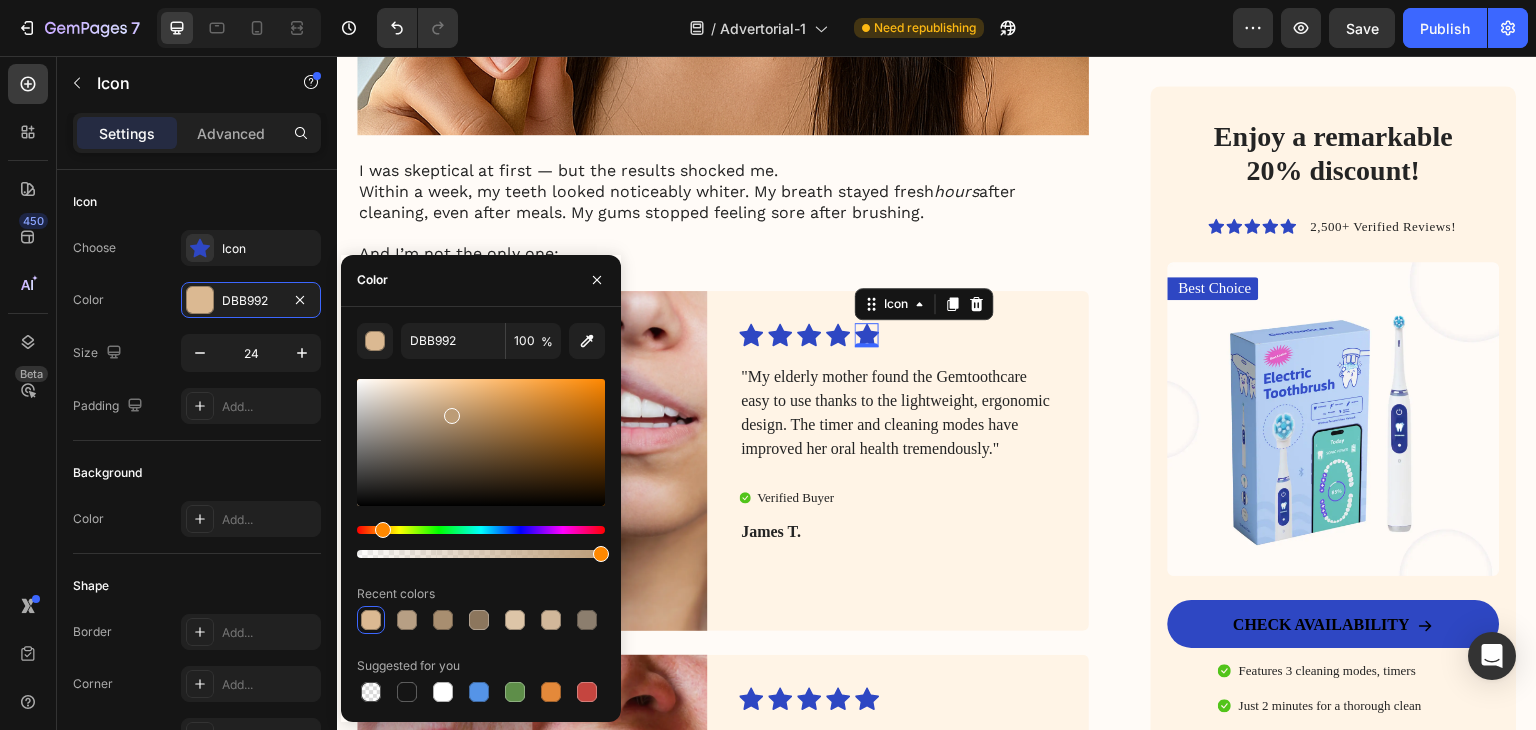 click at bounding box center (481, 442) 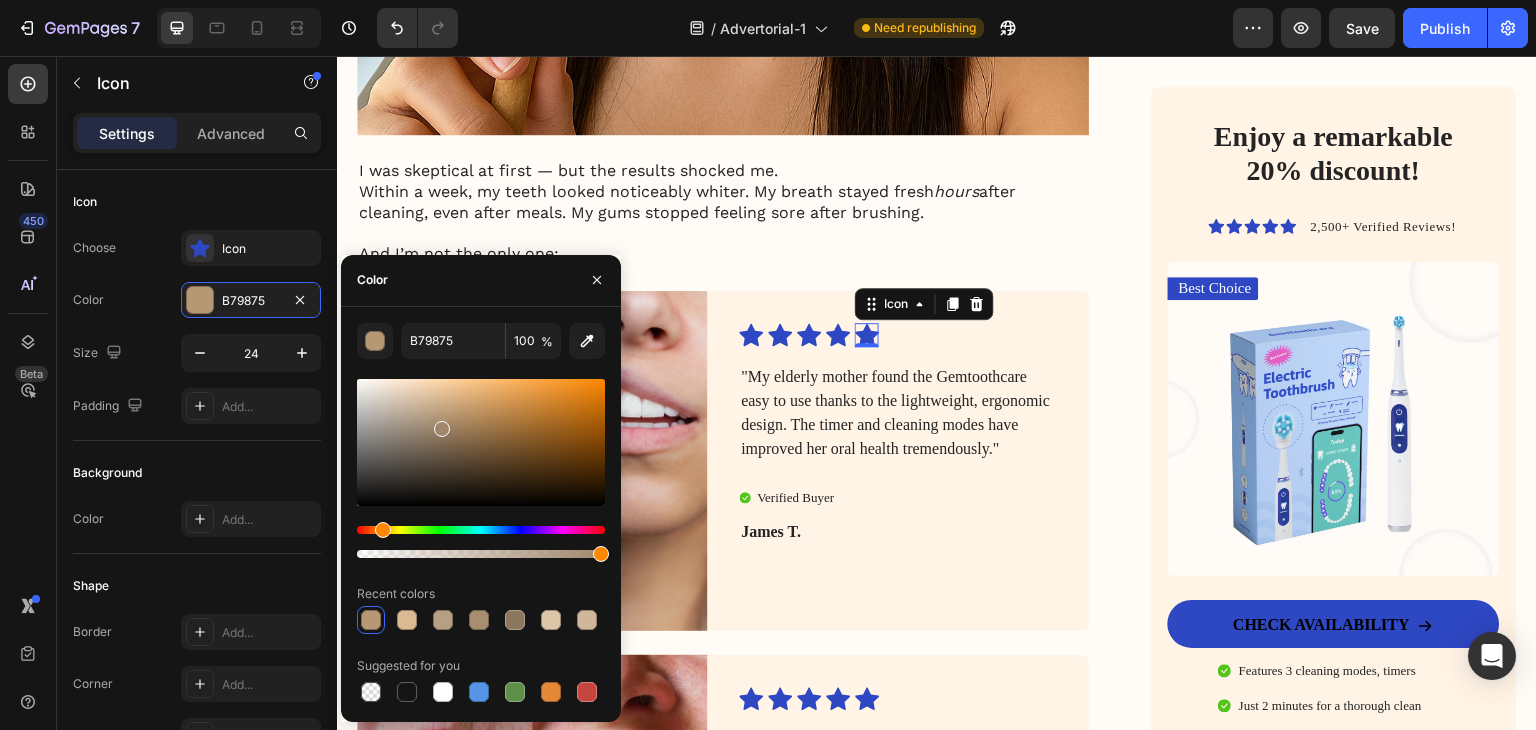 click at bounding box center (481, 442) 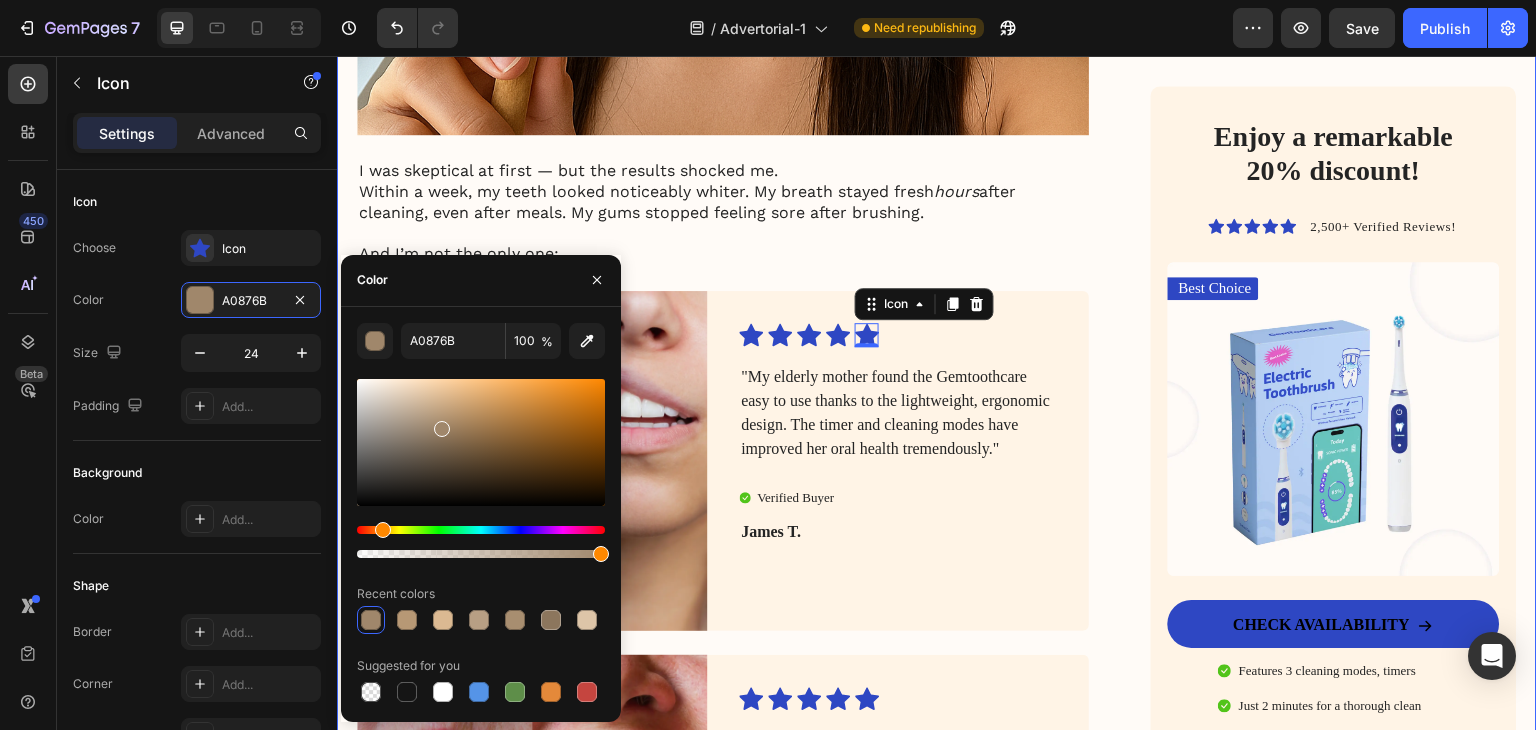 click on "My battle with stubborn yellow teeth had me feeling embarrassed… until I discovered this ancient, all-natural alternative to toothbrushes Heading Image January 18, 2024 By [FIRST] [LAST]. Text Block Row Image For years, I was self-conscious every time I smiled. No matter how much I brushed, flossed, or tried the latest “whitening toothpaste,” my teeth stayed a dull shade of yellow. Coffee made it worse. Red wine? Forget it. Even after professional cleanings, the brightness never lasted. I started avoiding close-up photos. I’d smile with my lips closed in group pictures. It sounds silly, but yellow teeth made me feel older, less confident — like people were judging my hygiene, even though I brushed twice a day.   All I wanted was a naturally white, healthy-looking smile — without bleaching chemicals or expensive dental visits. I dreamed of that smooth, “just-cleaned” feeling lasting all day. Fresh breath, no plaque build-up, and gums that didn’t feel sensitive every time I brushed too hard. Image ." at bounding box center (937, -1219) 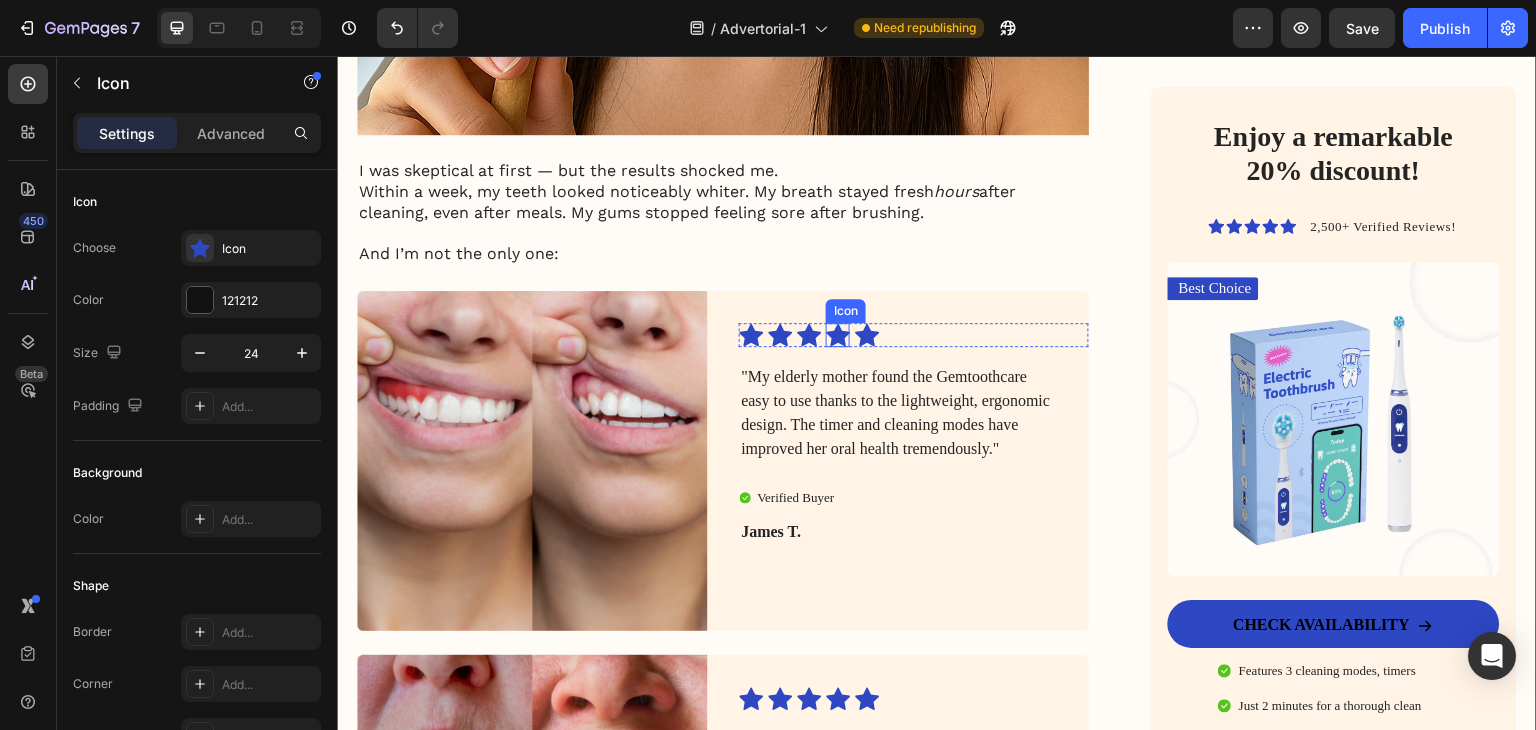 click 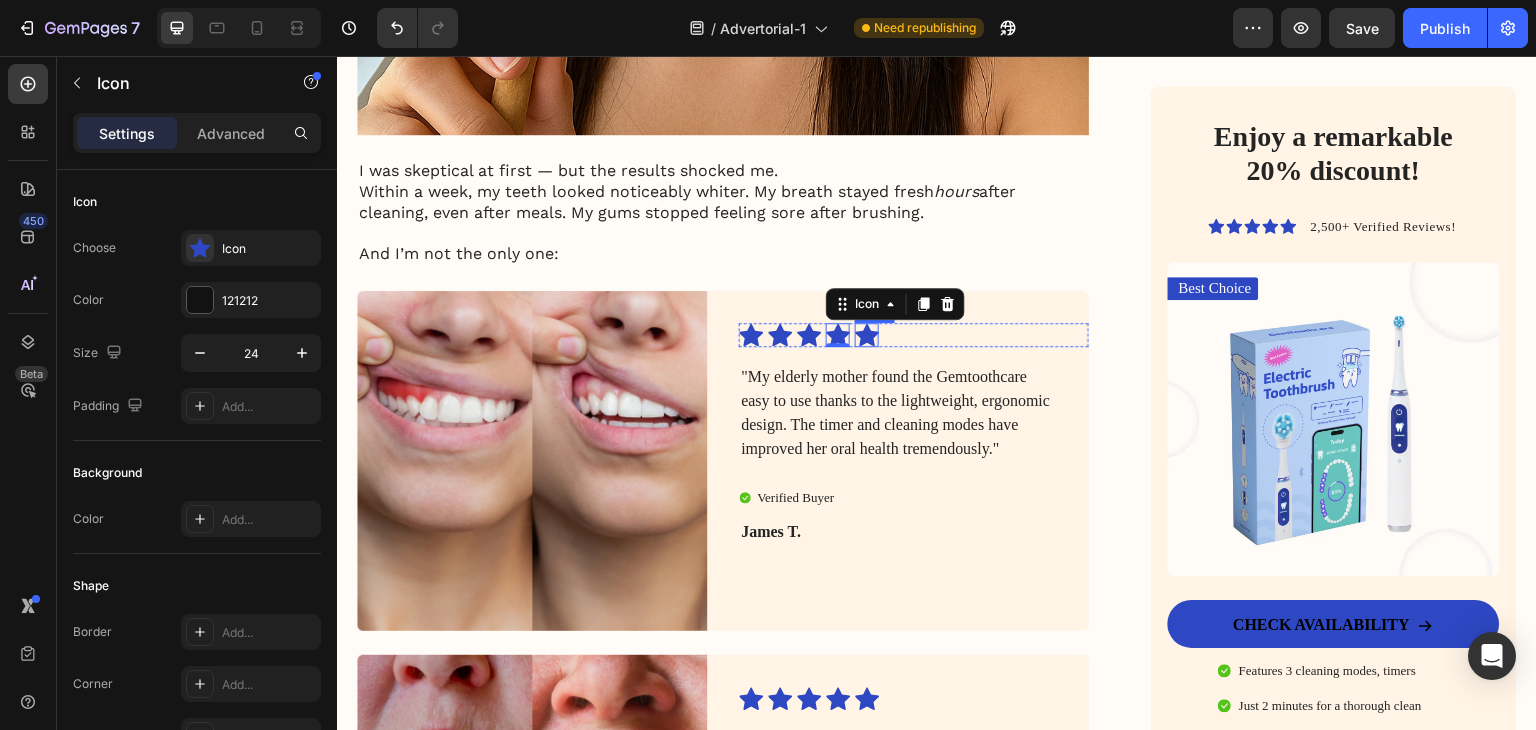 click 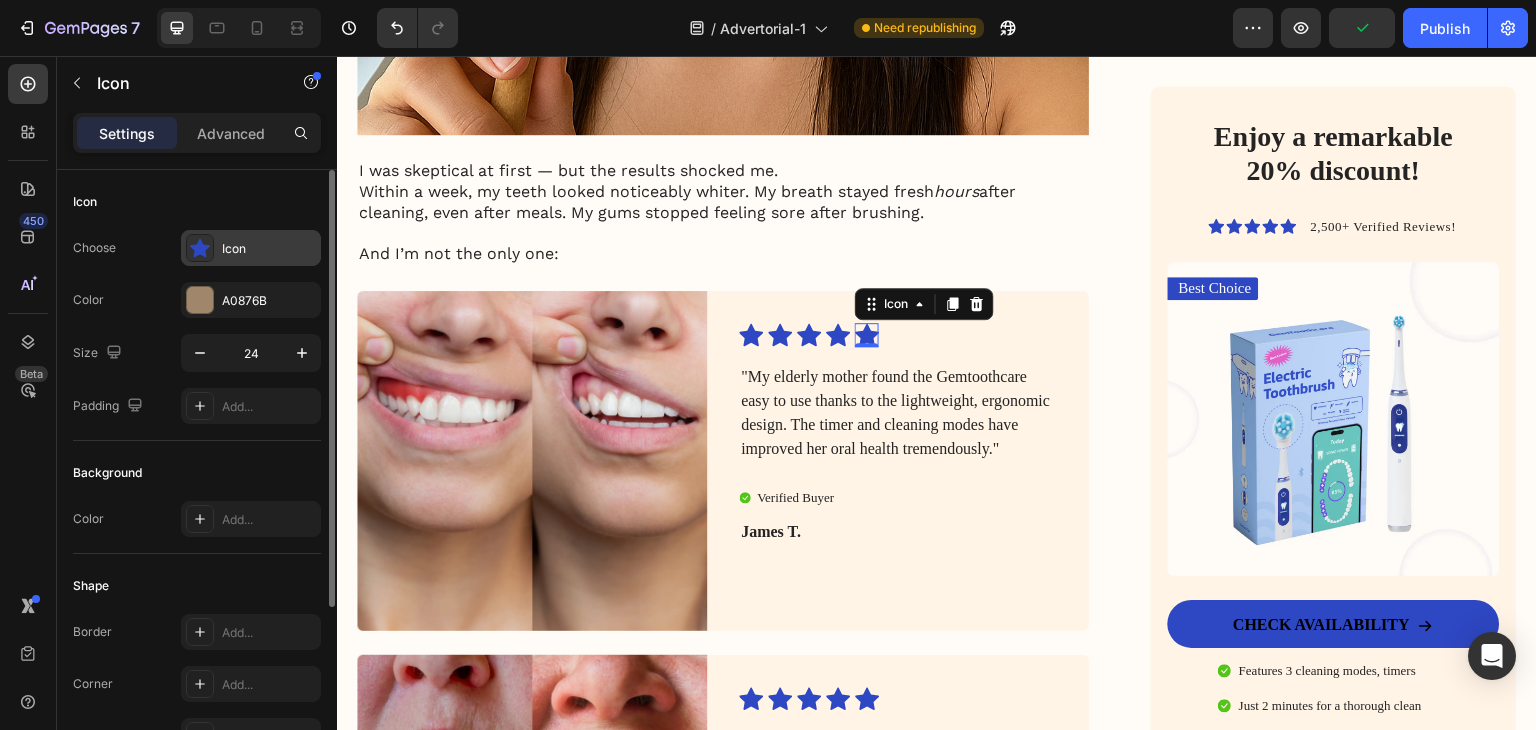 click on "Icon" at bounding box center [269, 249] 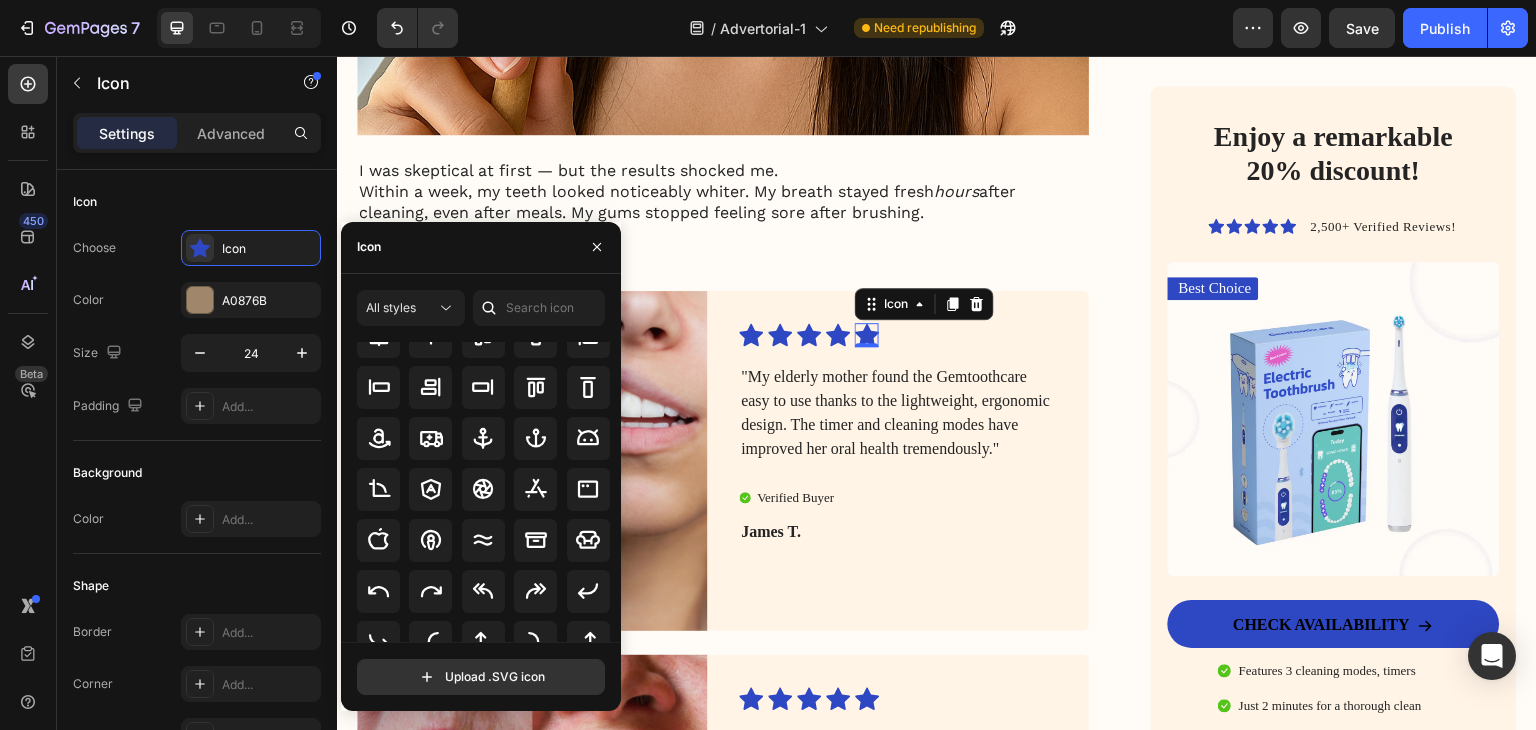 scroll, scrollTop: 0, scrollLeft: 0, axis: both 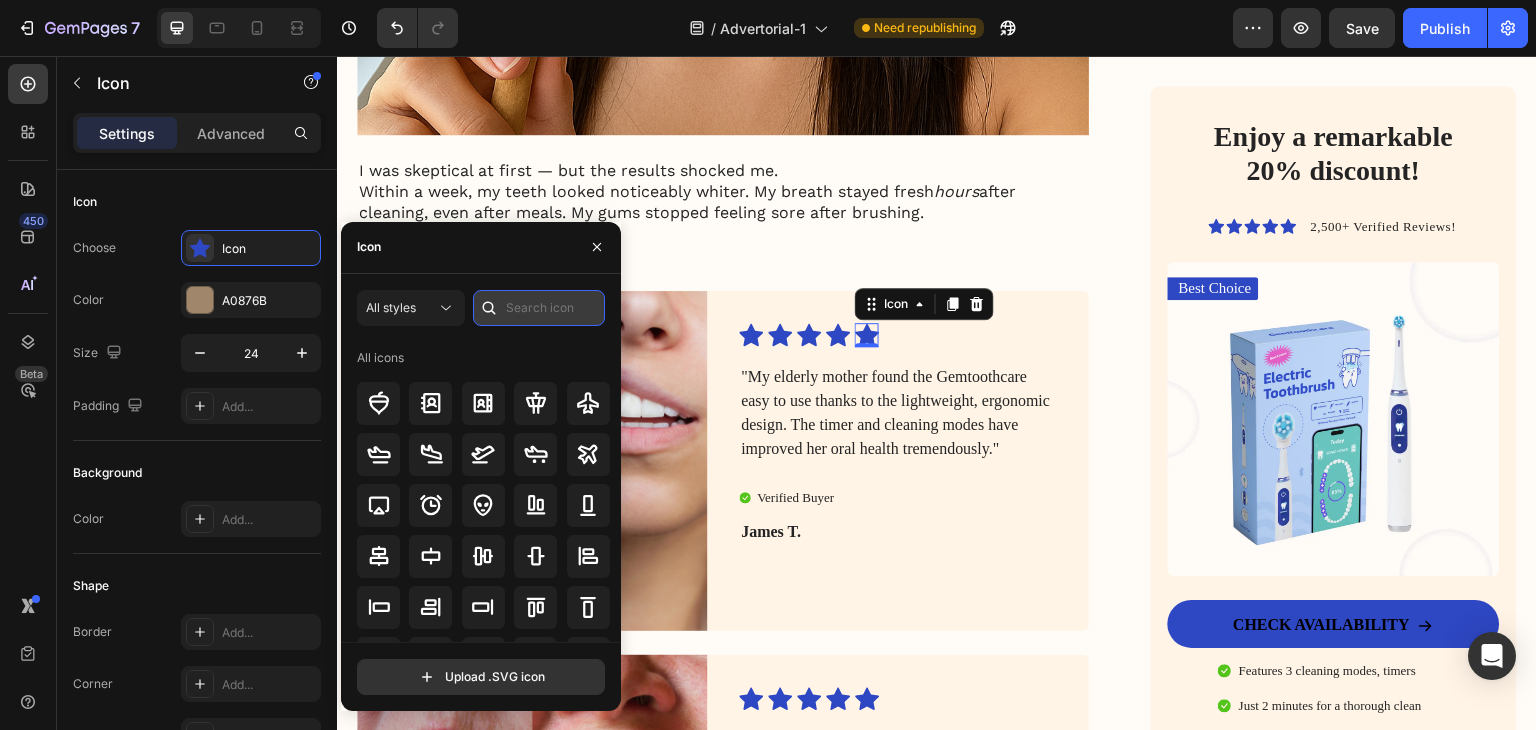 click at bounding box center (539, 308) 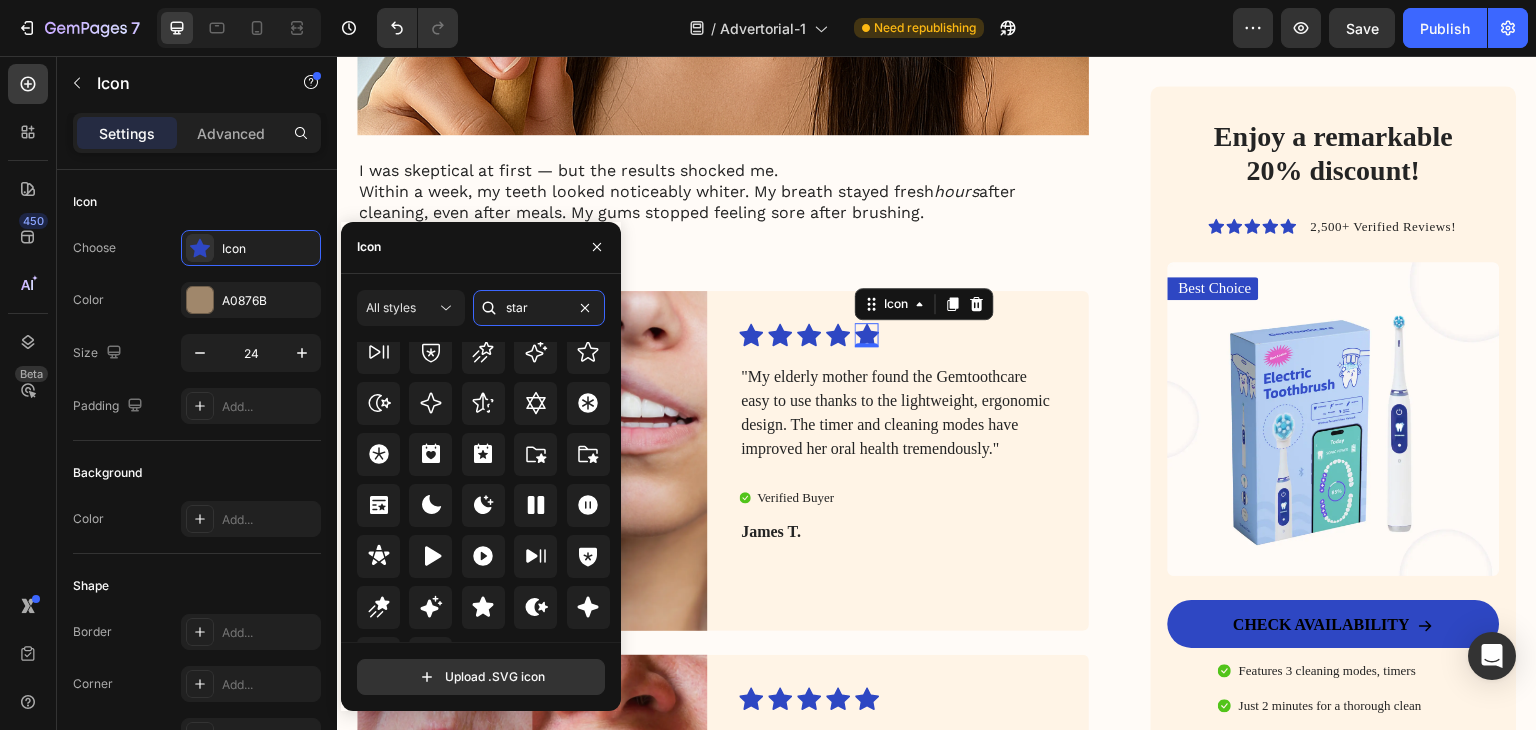 scroll, scrollTop: 607, scrollLeft: 0, axis: vertical 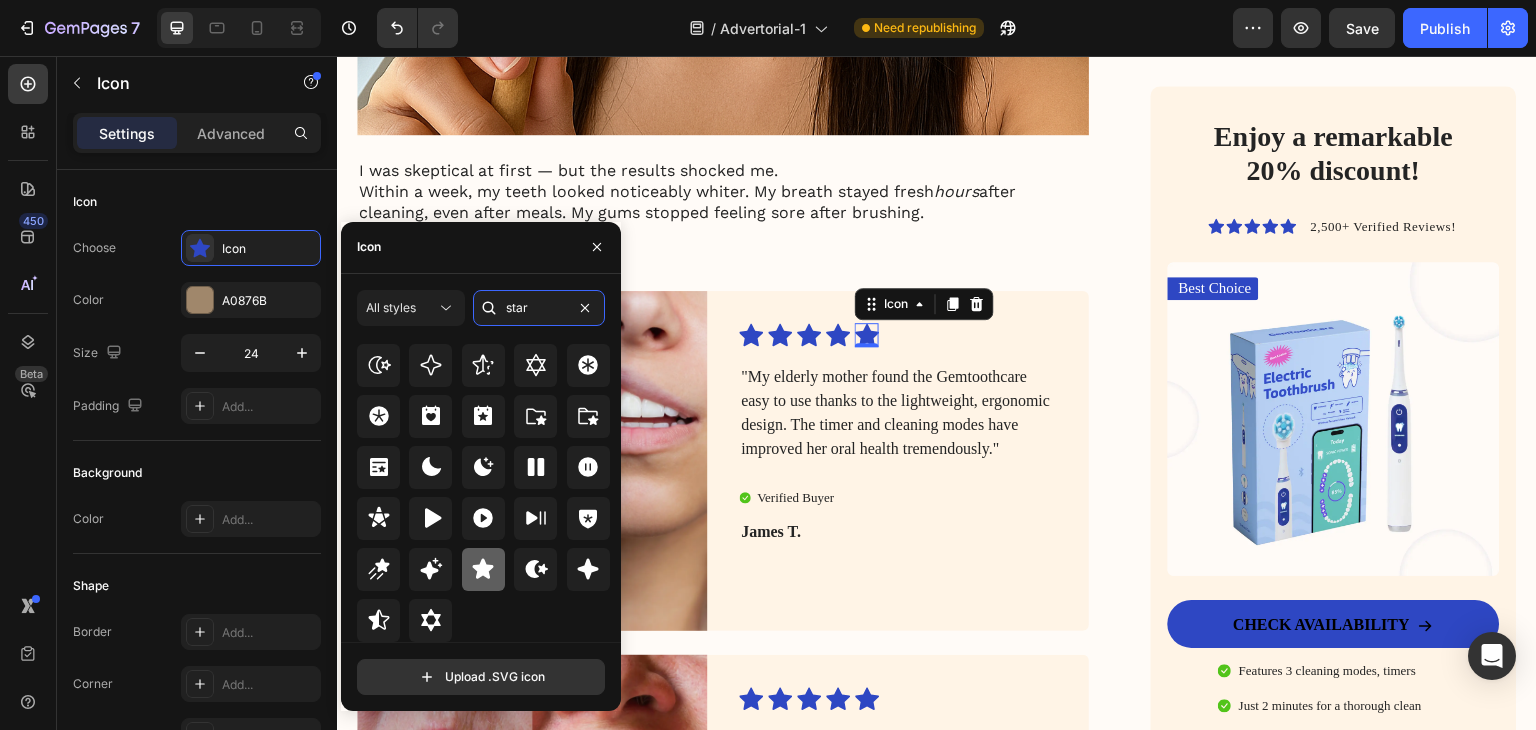 type on "star" 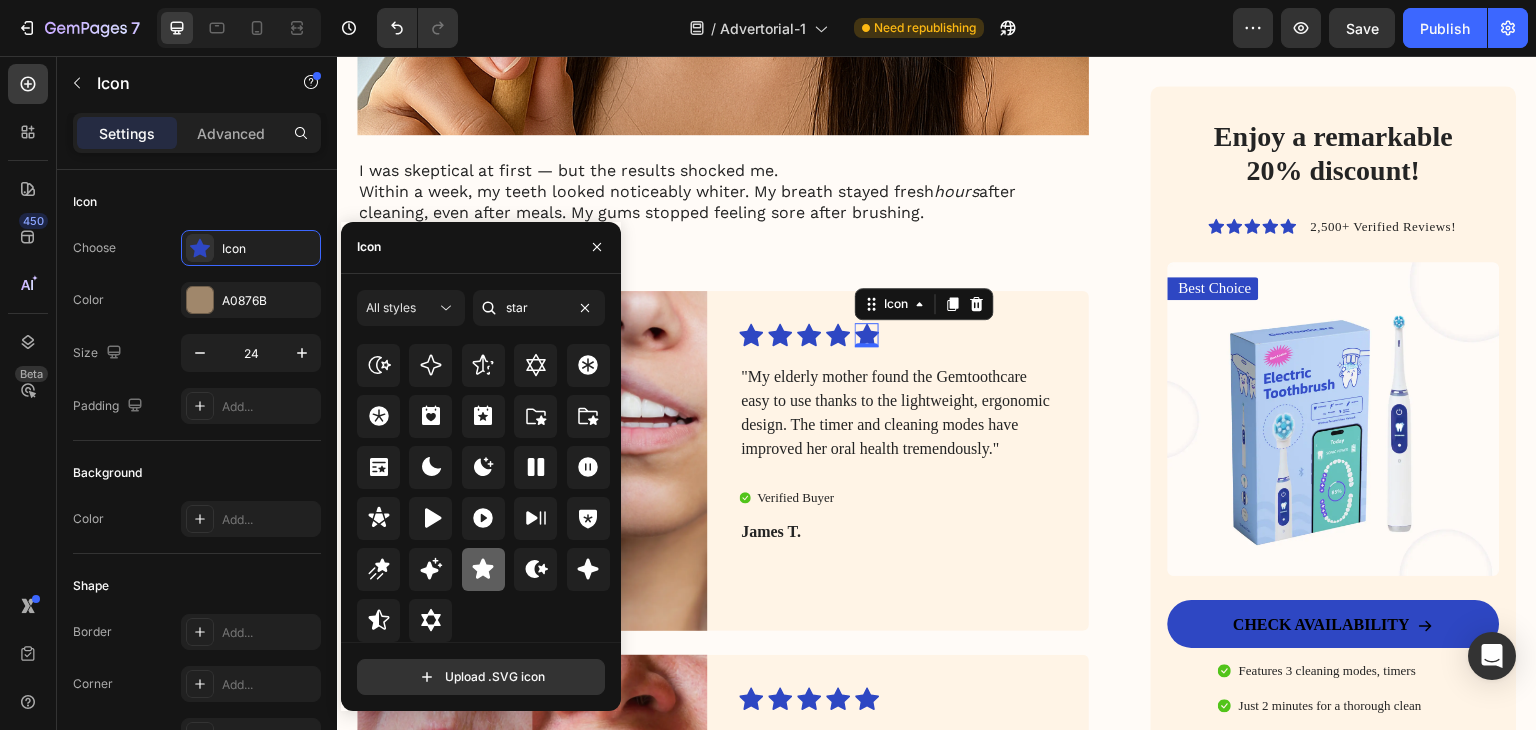 click 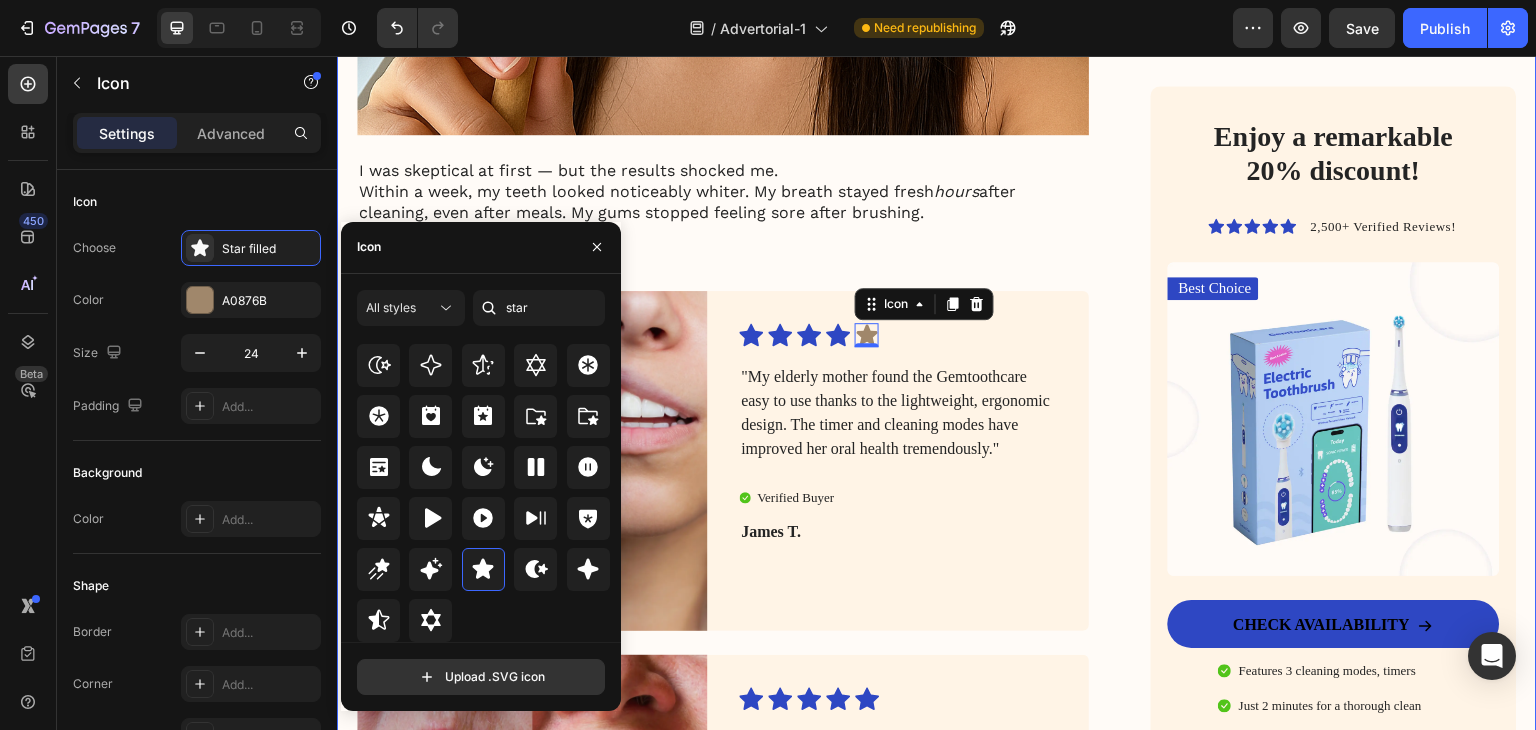 click on "My battle with stubborn yellow teeth had me feeling embarrassed… until I discovered this ancient, all-natural alternative to toothbrushes Heading Image January 18, 2024 By [FIRST] [LAST]. Text Block Row Image For years, I was self-conscious every time I smiled. No matter how much I brushed, flossed, or tried the latest “whitening toothpaste,” my teeth stayed a dull shade of yellow. Coffee made it worse. Red wine? Forget it. Even after professional cleanings, the brightness never lasted. I started avoiding close-up photos. I’d smile with my lips closed in group pictures. It sounds silly, but yellow teeth made me feel older, less confident — like people were judging my hygiene, even though I brushed twice a day.   All I wanted was a naturally white, healthy-looking smile — without bleaching chemicals or expensive dental visits. I dreamed of that smooth, “just-cleaned” feeling lasting all day. Fresh breath, no plaque build-up, and gums that didn’t feel sensitive every time I brushed too hard. Image ." at bounding box center [937, -1219] 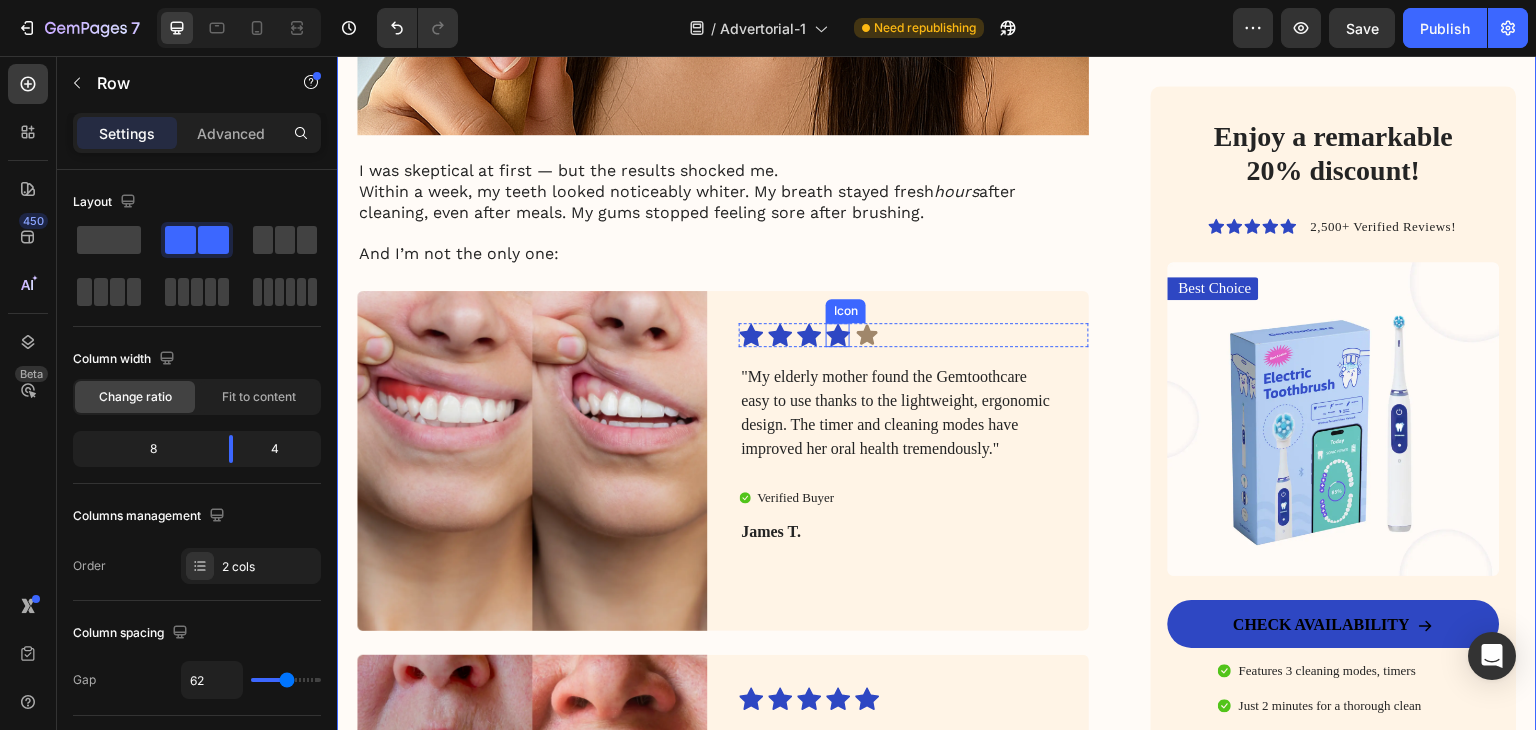 click 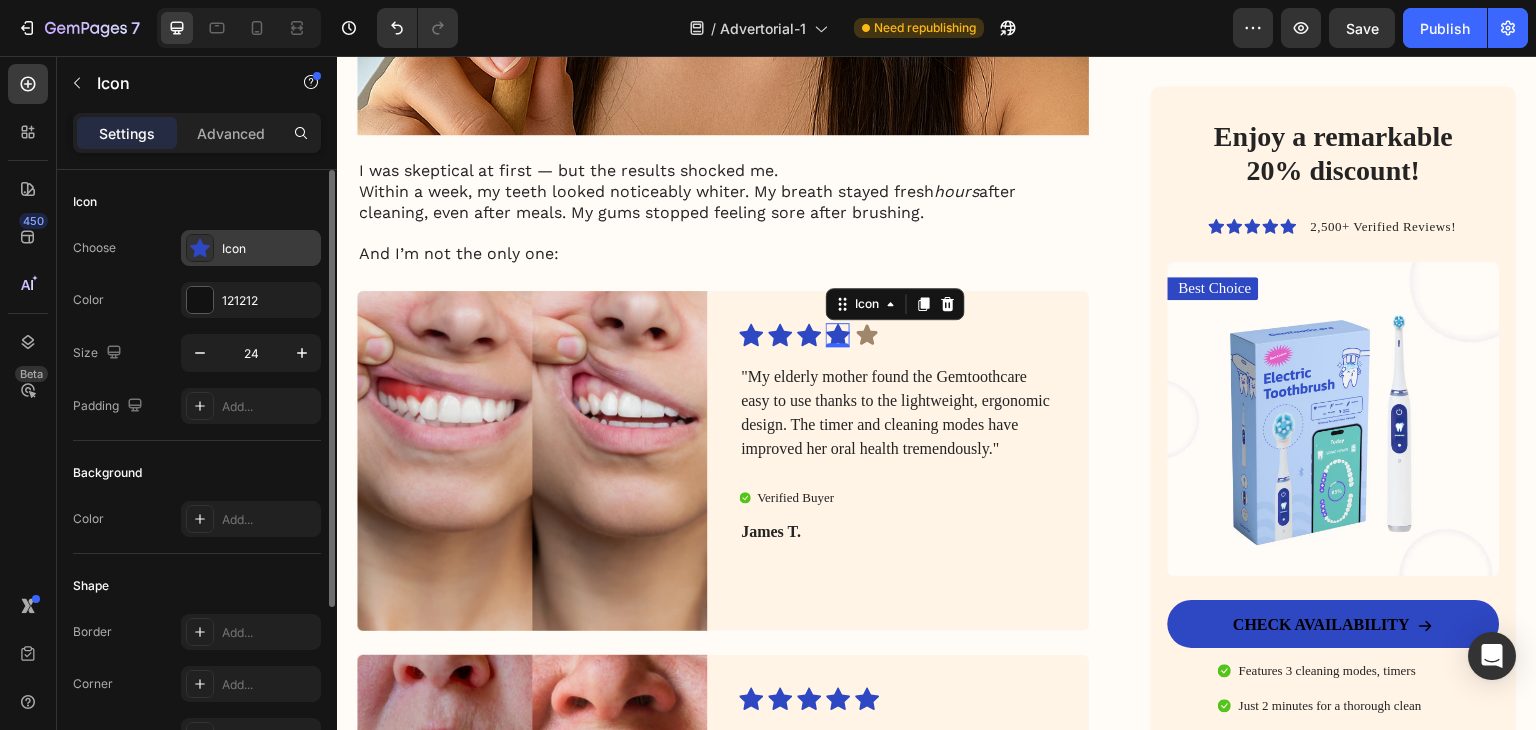 click on "Icon" at bounding box center (269, 249) 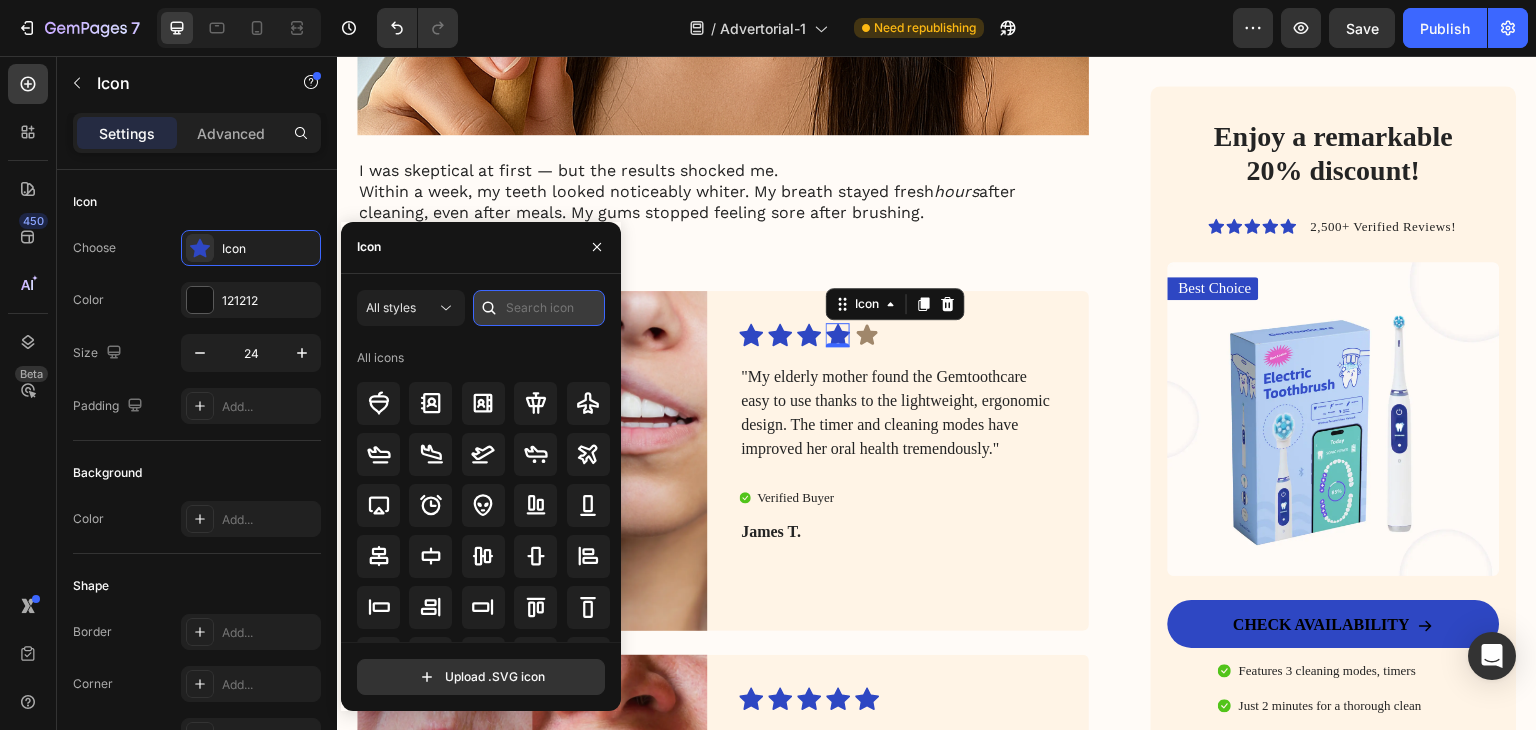 click at bounding box center (539, 308) 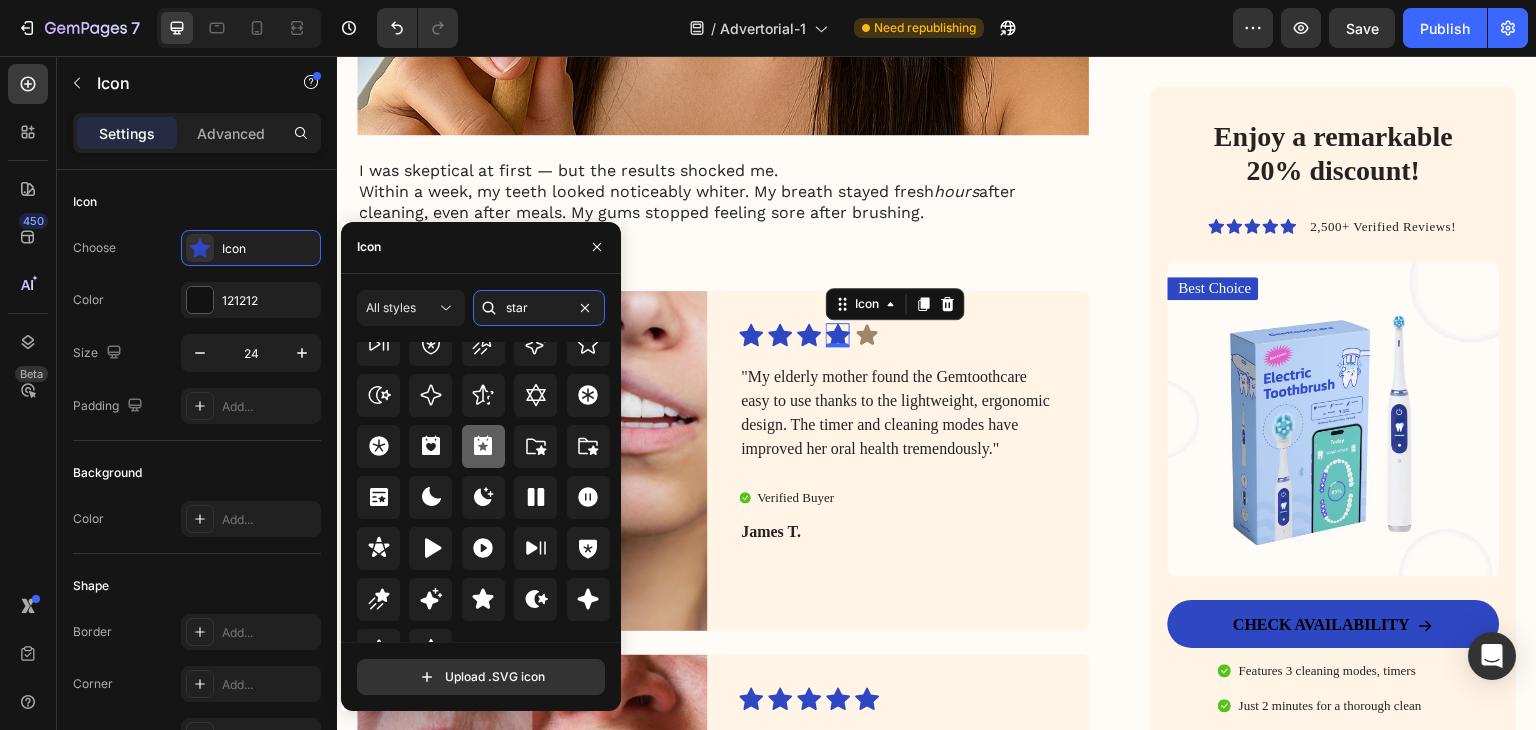 scroll, scrollTop: 607, scrollLeft: 0, axis: vertical 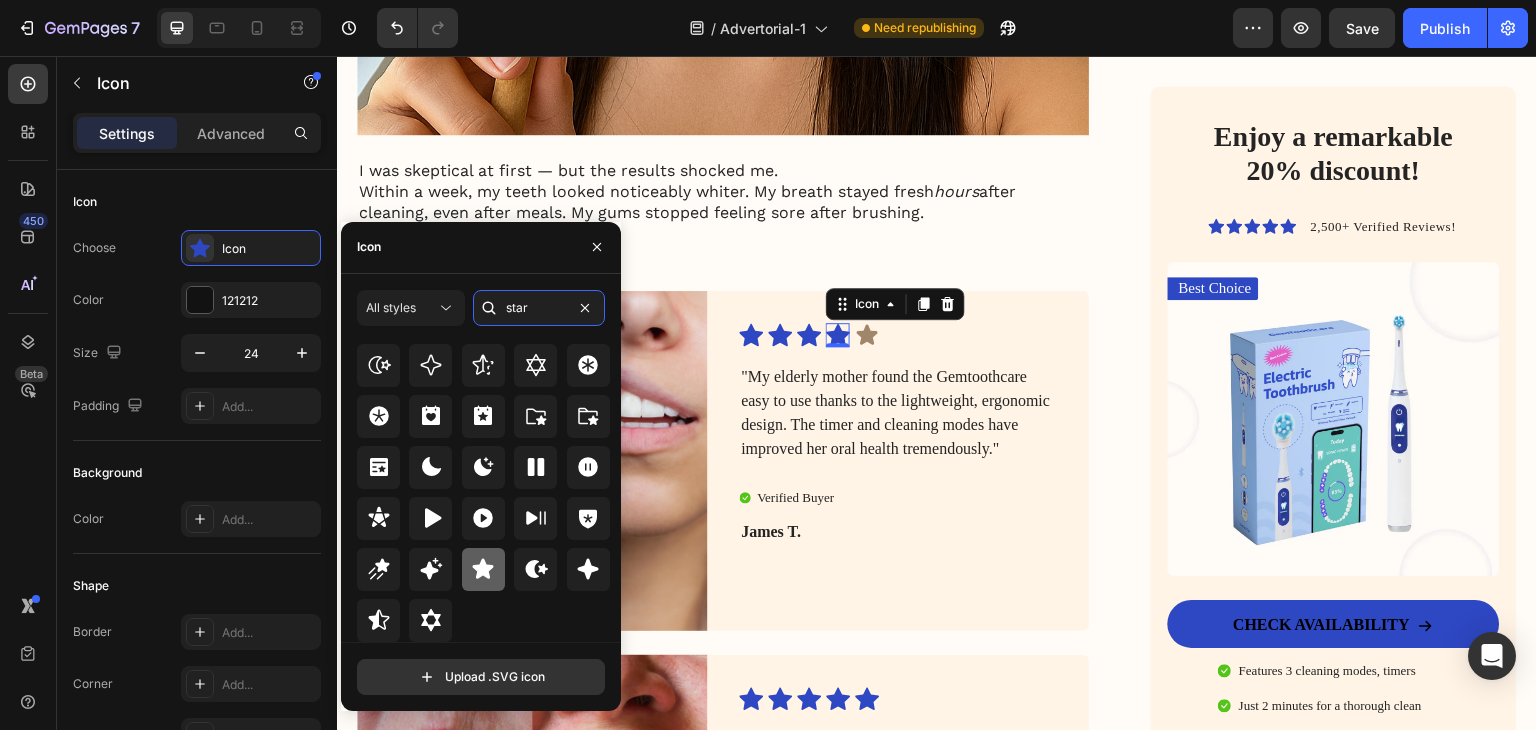 type on "star" 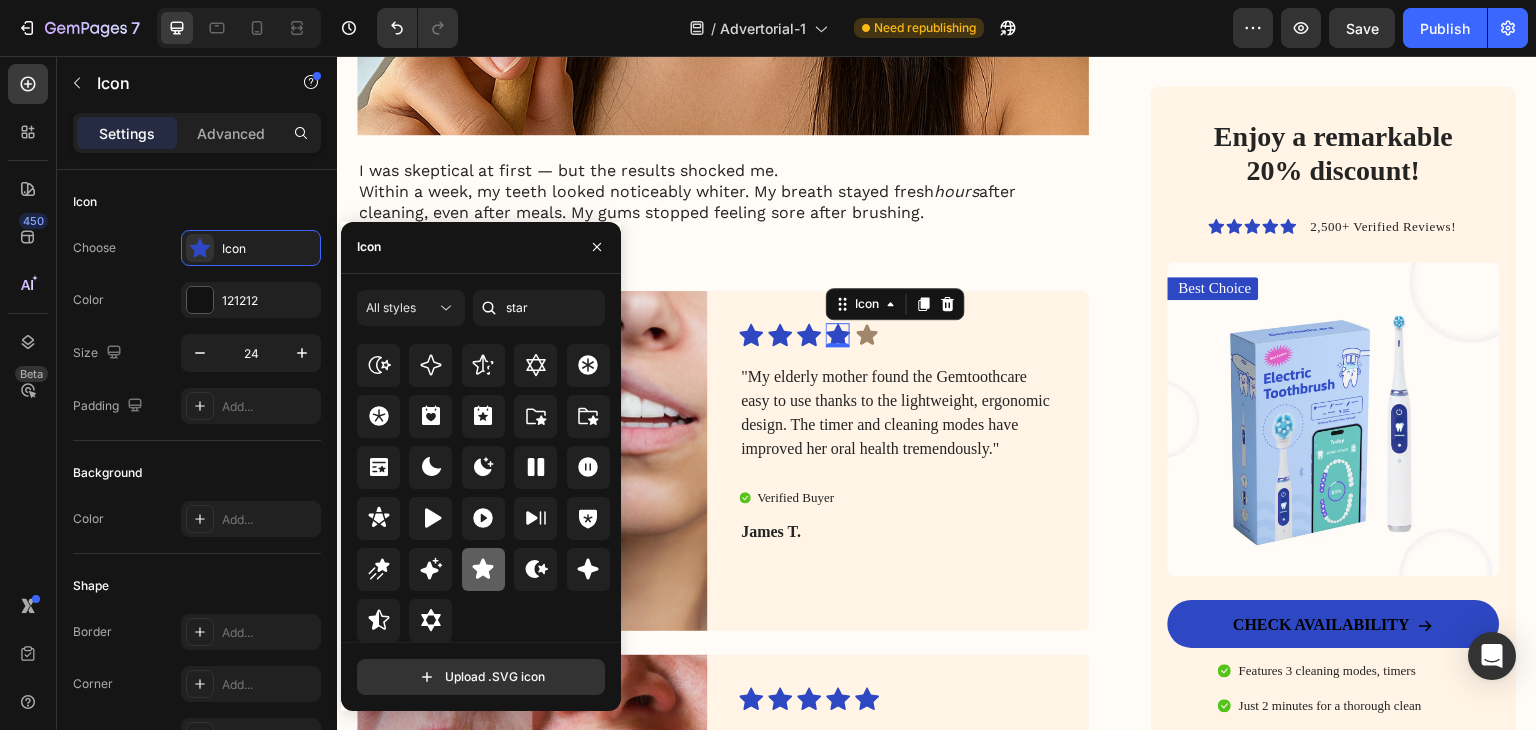 click 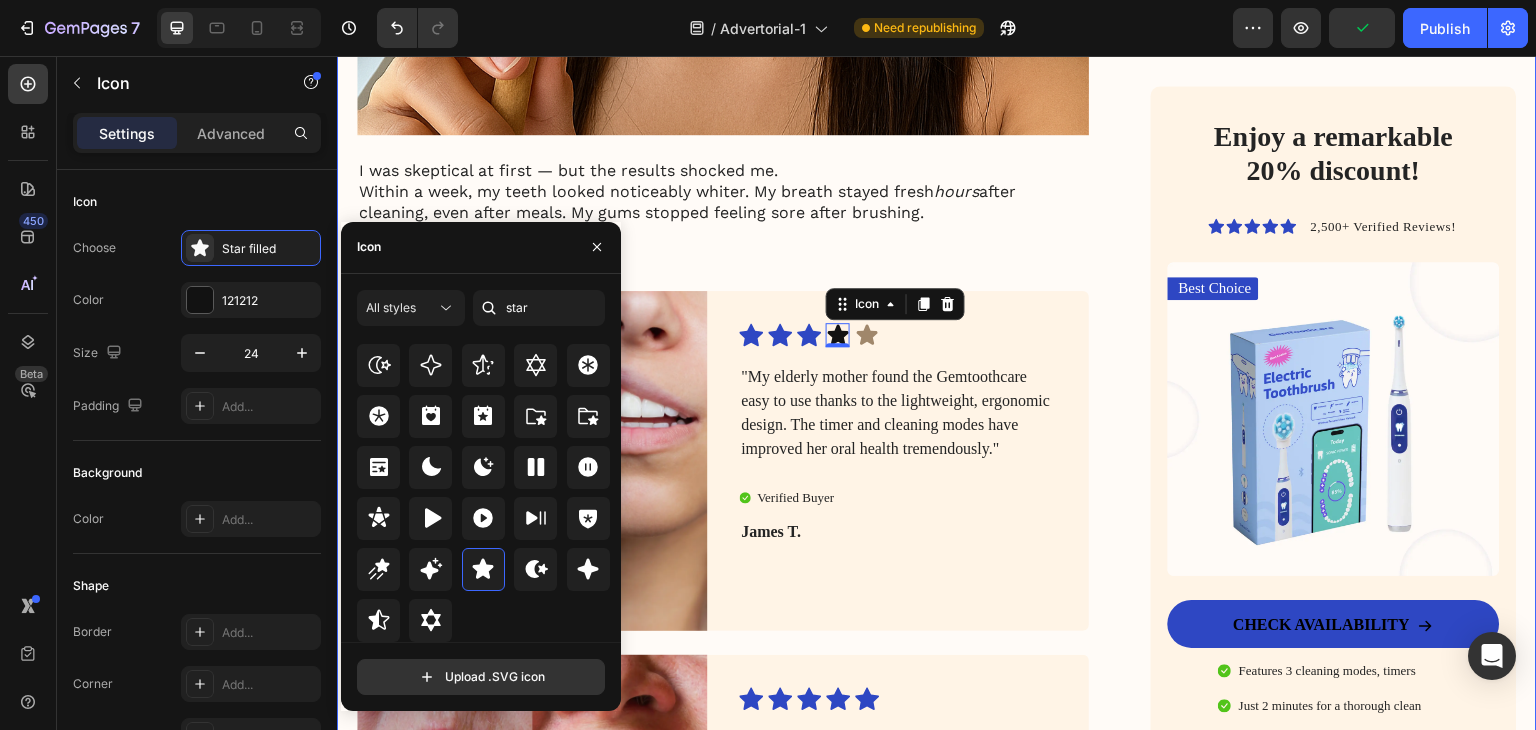 click on "My battle with stubborn yellow teeth had me feeling embarrassed… until I discovered this ancient, all-natural alternative to toothbrushes Heading Image January 18, 2024 By [FIRST] [LAST]. Text Block Row Image For years, I was self-conscious every time I smiled. No matter how much I brushed, flossed, or tried the latest “whitening toothpaste,” my teeth stayed a dull shade of yellow. Coffee made it worse. Red wine? Forget it. Even after professional cleanings, the brightness never lasted. I started avoiding close-up photos. I’d smile with my lips closed in group pictures. It sounds silly, but yellow teeth made me feel older, less confident — like people were judging my hygiene, even though I brushed twice a day.   All I wanted was a naturally white, healthy-looking smile — without bleaching chemicals or expensive dental visits. I dreamed of that smooth, “just-cleaned” feeling lasting all day. Fresh breath, no plaque build-up, and gums that didn’t feel sensitive every time I brushed too hard. Image ." at bounding box center (937, -1219) 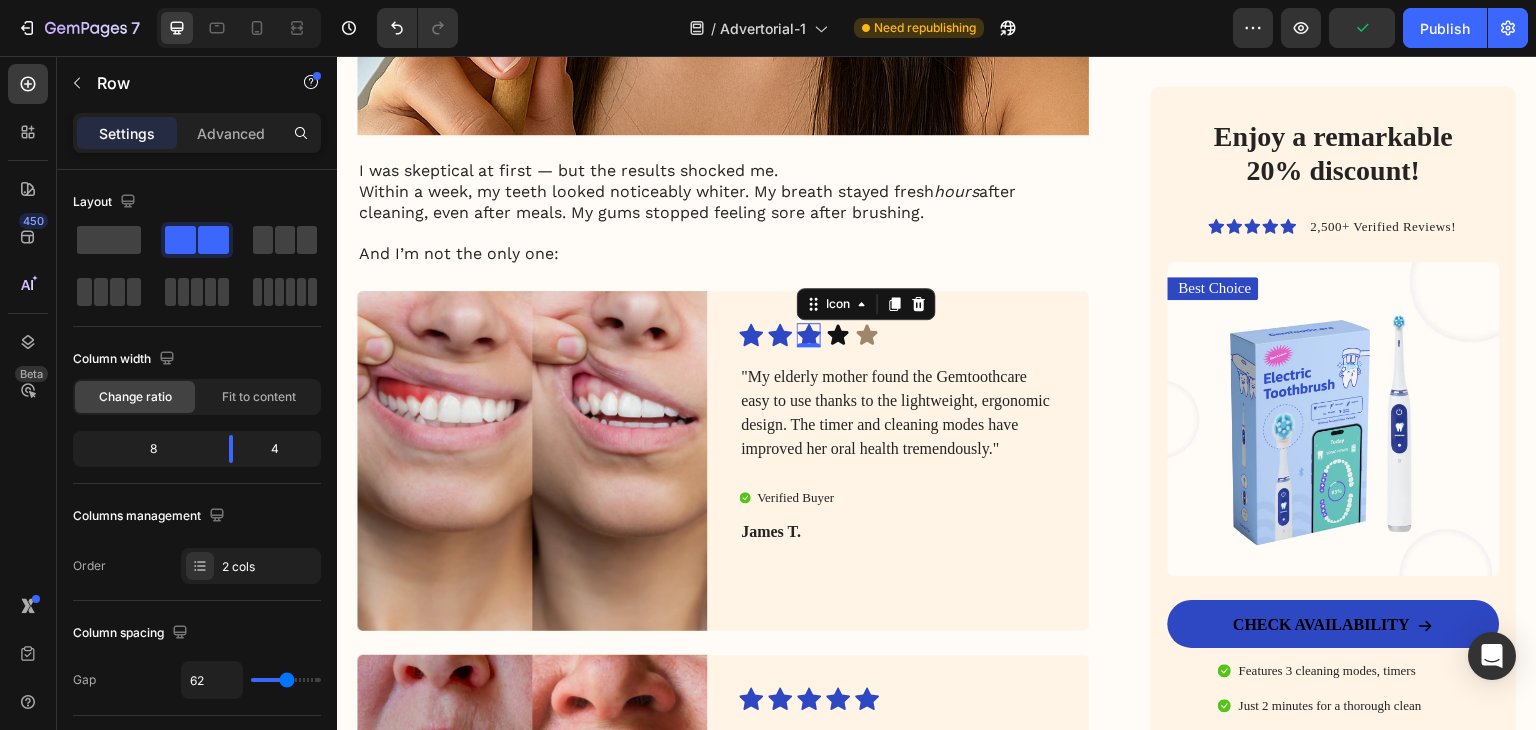 click 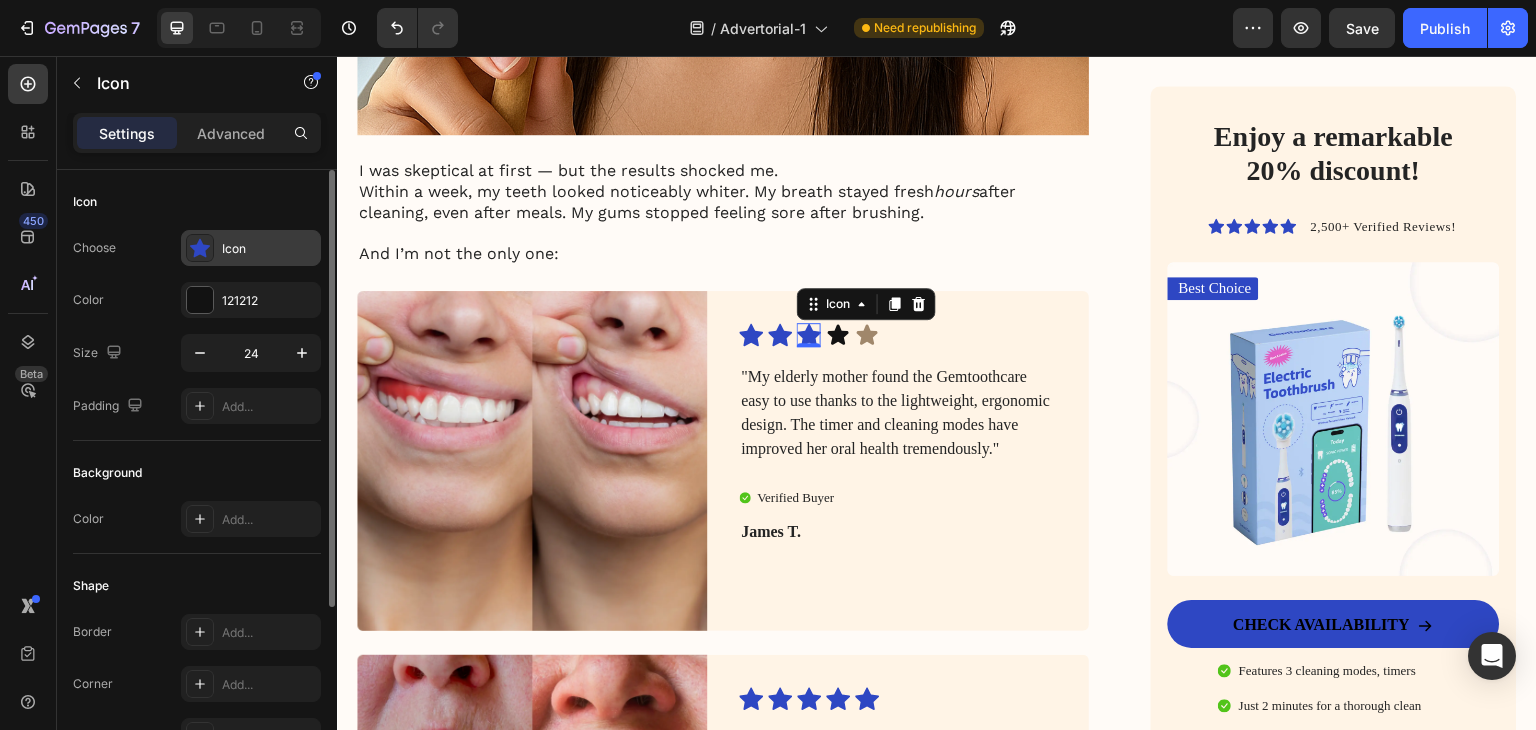click on "Icon" at bounding box center (269, 249) 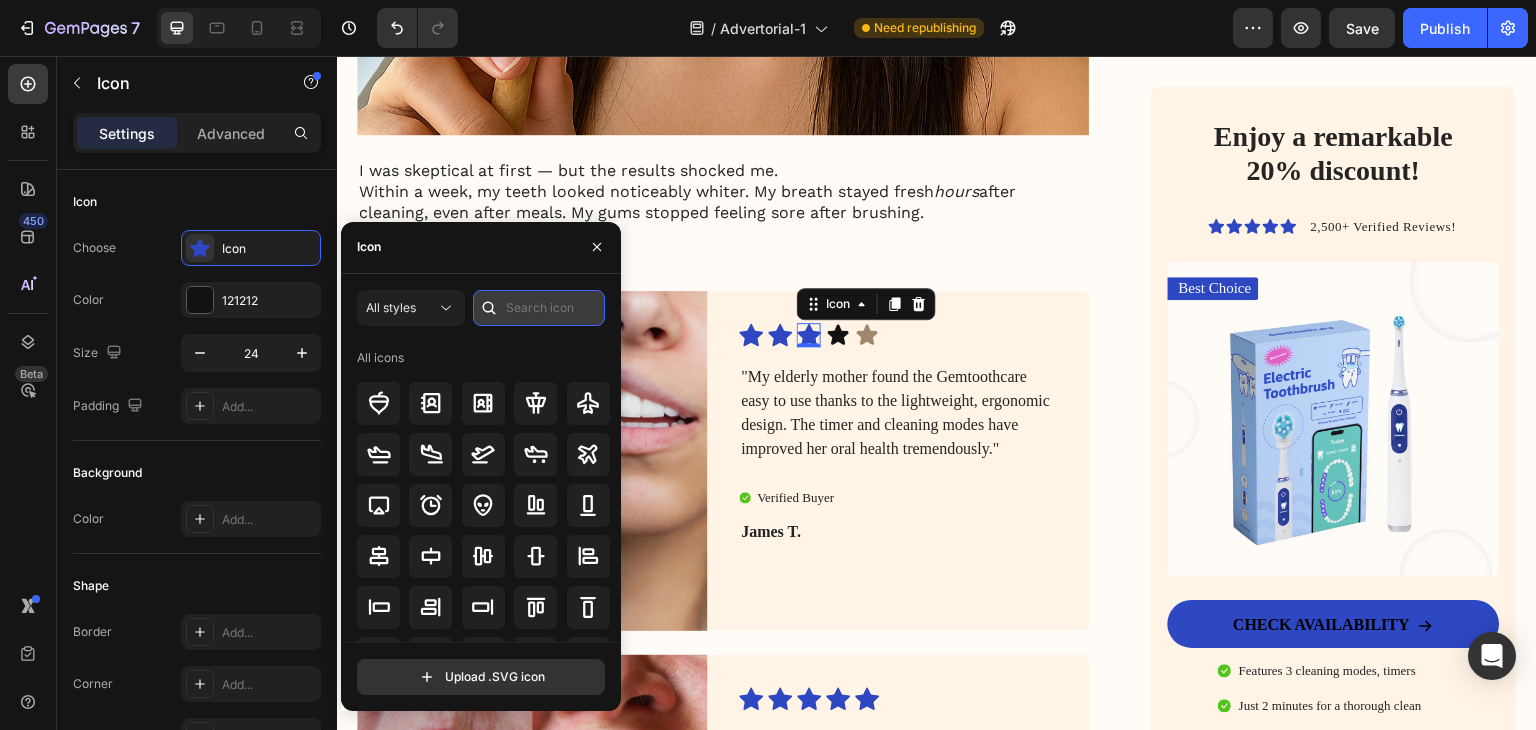 click at bounding box center (539, 308) 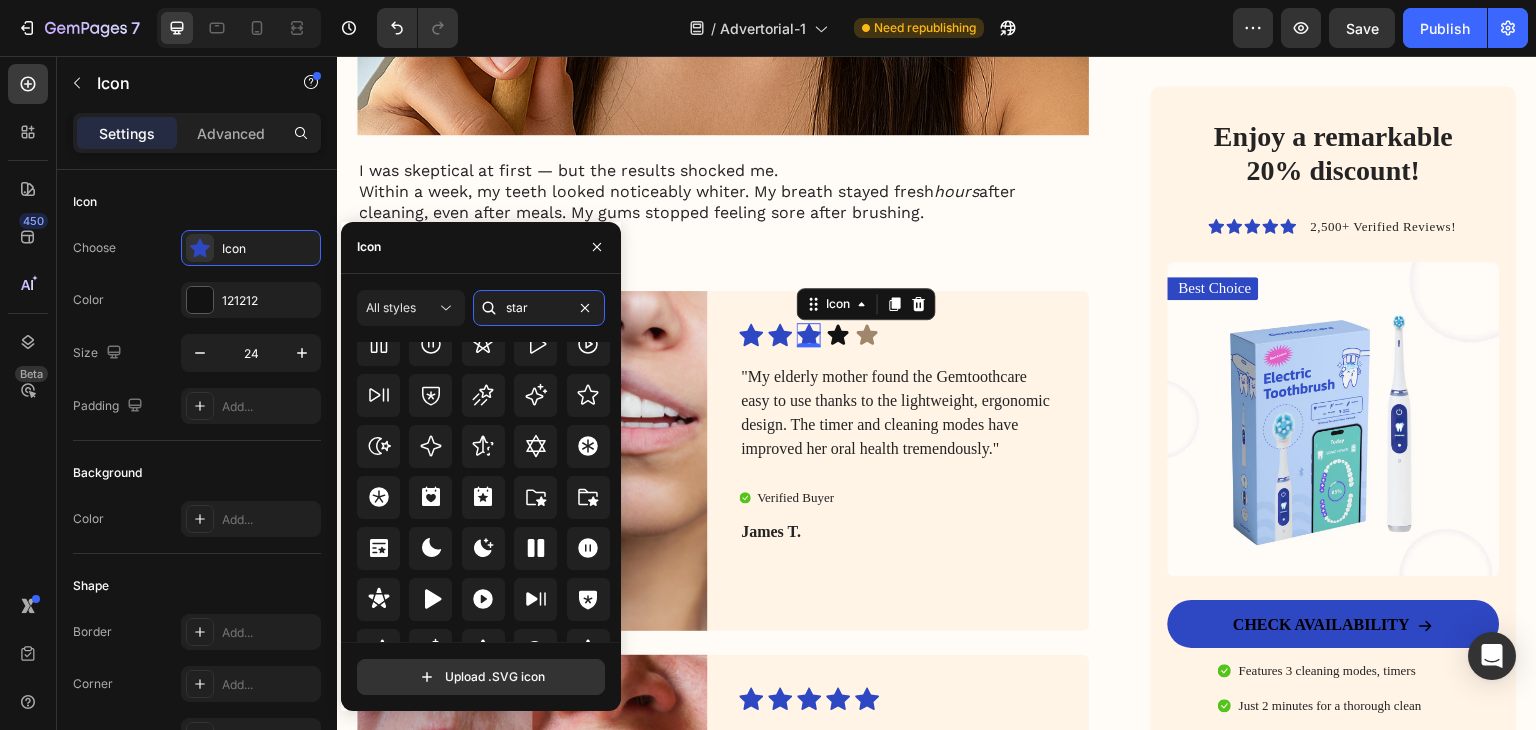 scroll, scrollTop: 607, scrollLeft: 0, axis: vertical 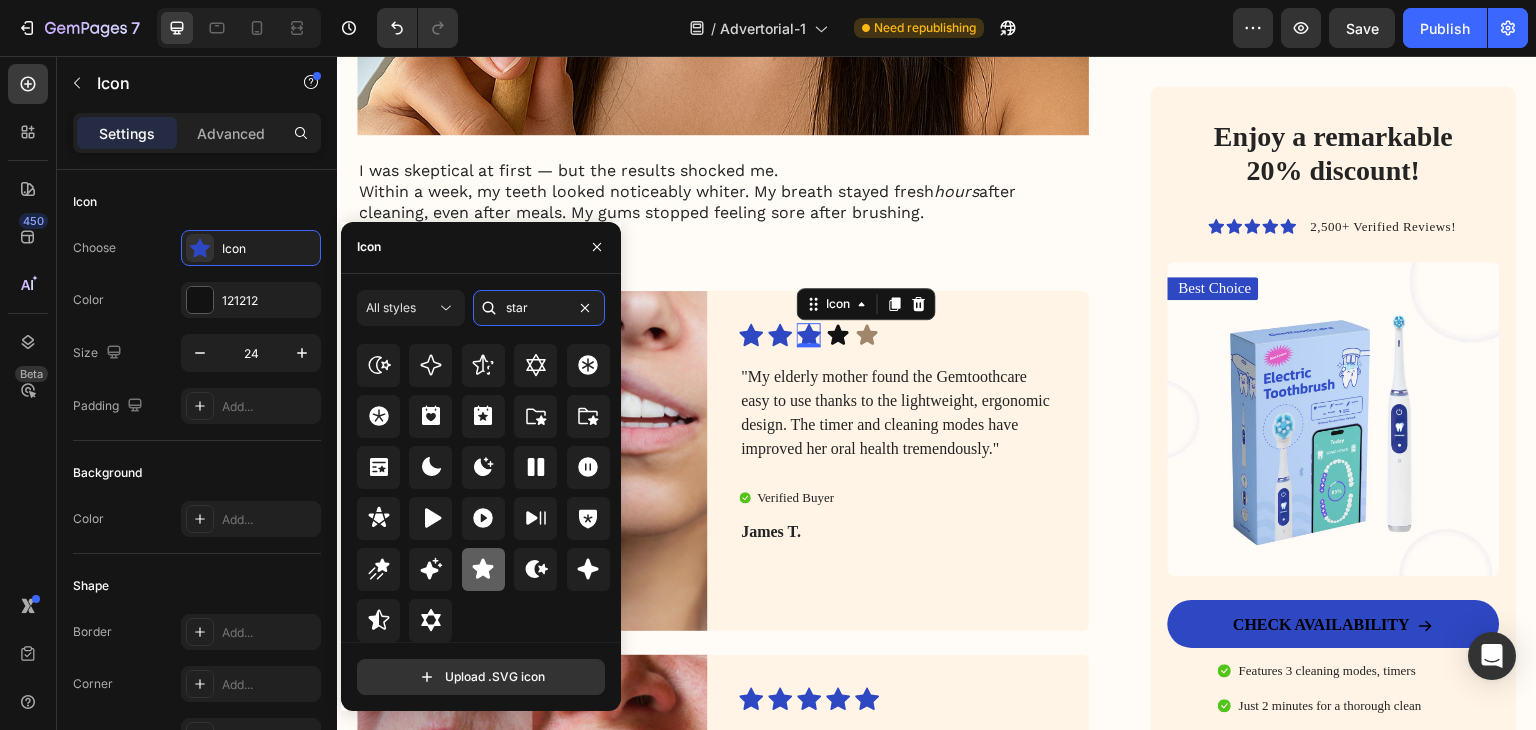 type on "star" 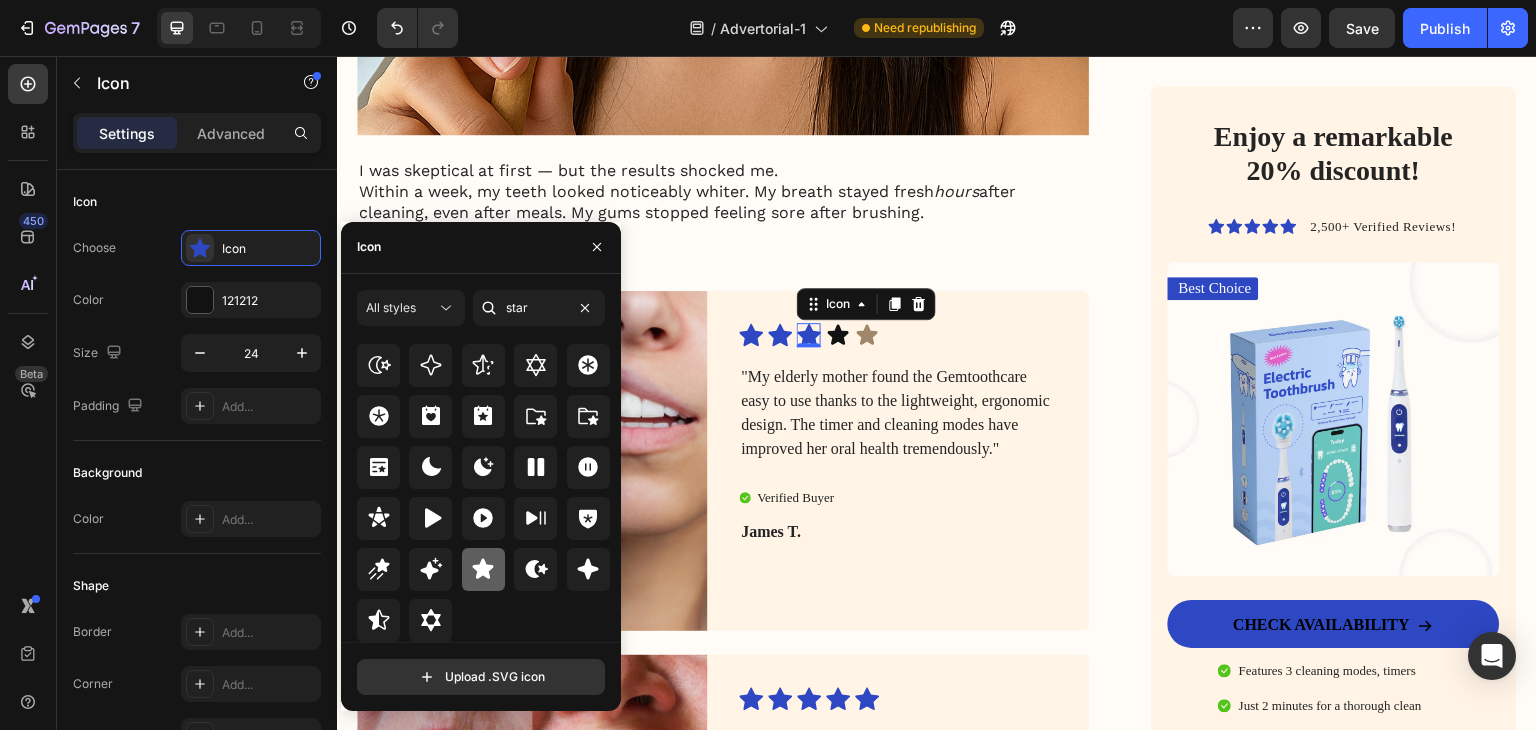 click 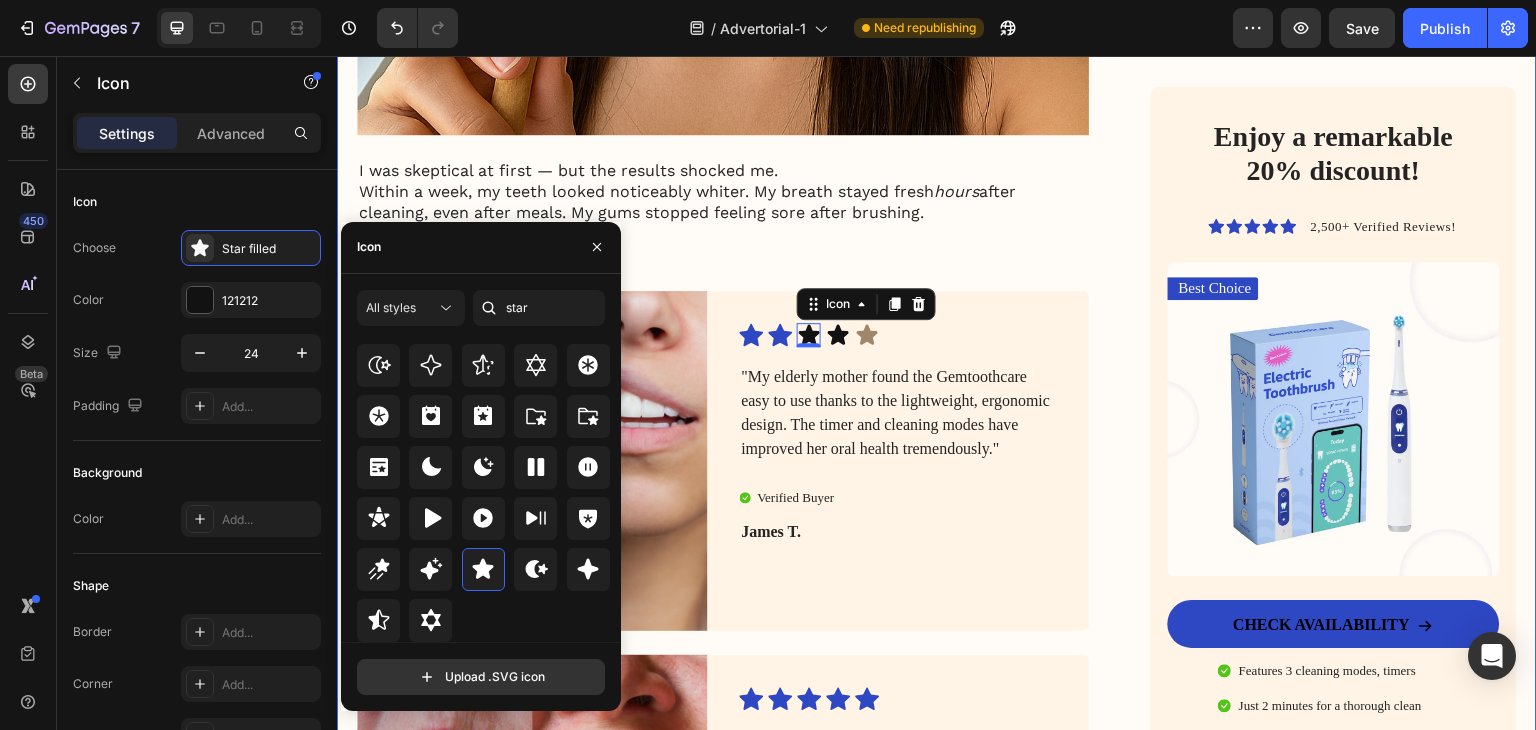 click on "My battle with stubborn yellow teeth had me feeling embarrassed… until I discovered this ancient, all-natural alternative to toothbrushes Heading Image January 18, 2024 By [FIRST] [LAST]. Text Block Row Image For years, I was self-conscious every time I smiled. No matter how much I brushed, flossed, or tried the latest “whitening toothpaste,” my teeth stayed a dull shade of yellow. Coffee made it worse. Red wine? Forget it. Even after professional cleanings, the brightness never lasted. I started avoiding close-up photos. I’d smile with my lips closed in group pictures. It sounds silly, but yellow teeth made me feel older, less confident — like people were judging my hygiene, even though I brushed twice a day.   All I wanted was a naturally white, healthy-looking smile — without bleaching chemicals or expensive dental visits. I dreamed of that smooth, “just-cleaned” feeling lasting all day. Fresh breath, no plaque build-up, and gums that didn’t feel sensitive every time I brushed too hard. Image ." at bounding box center [937, -1219] 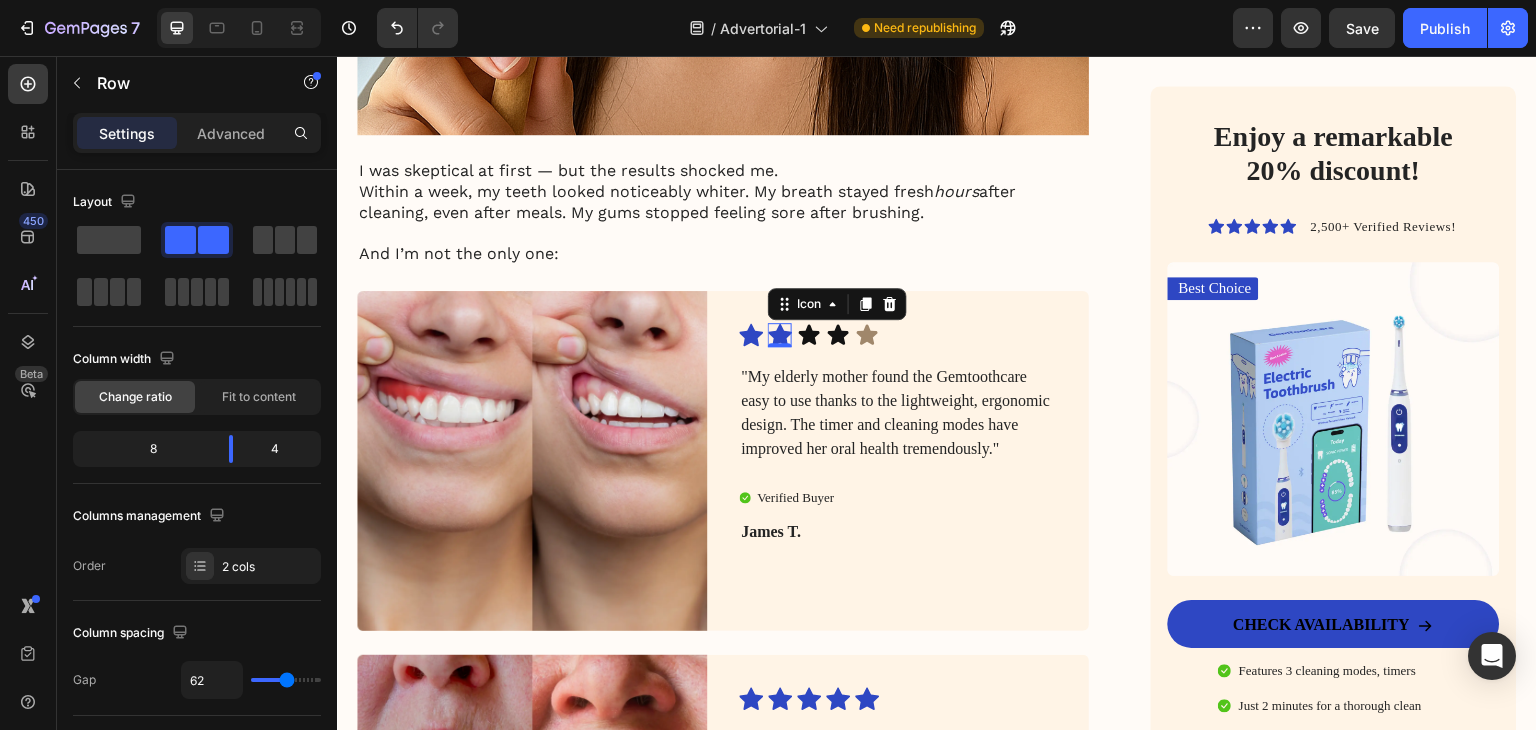 click 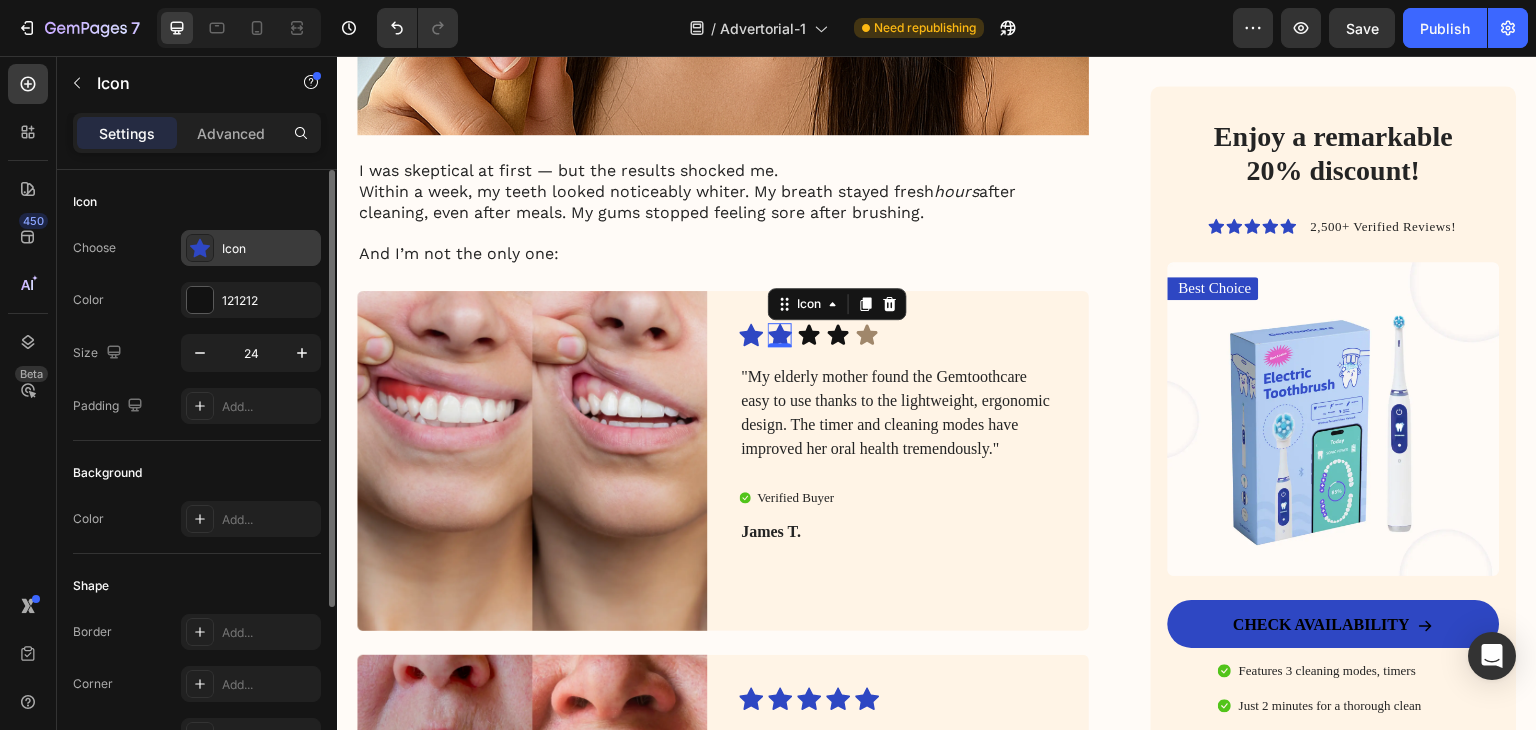 click on "Icon" at bounding box center (269, 249) 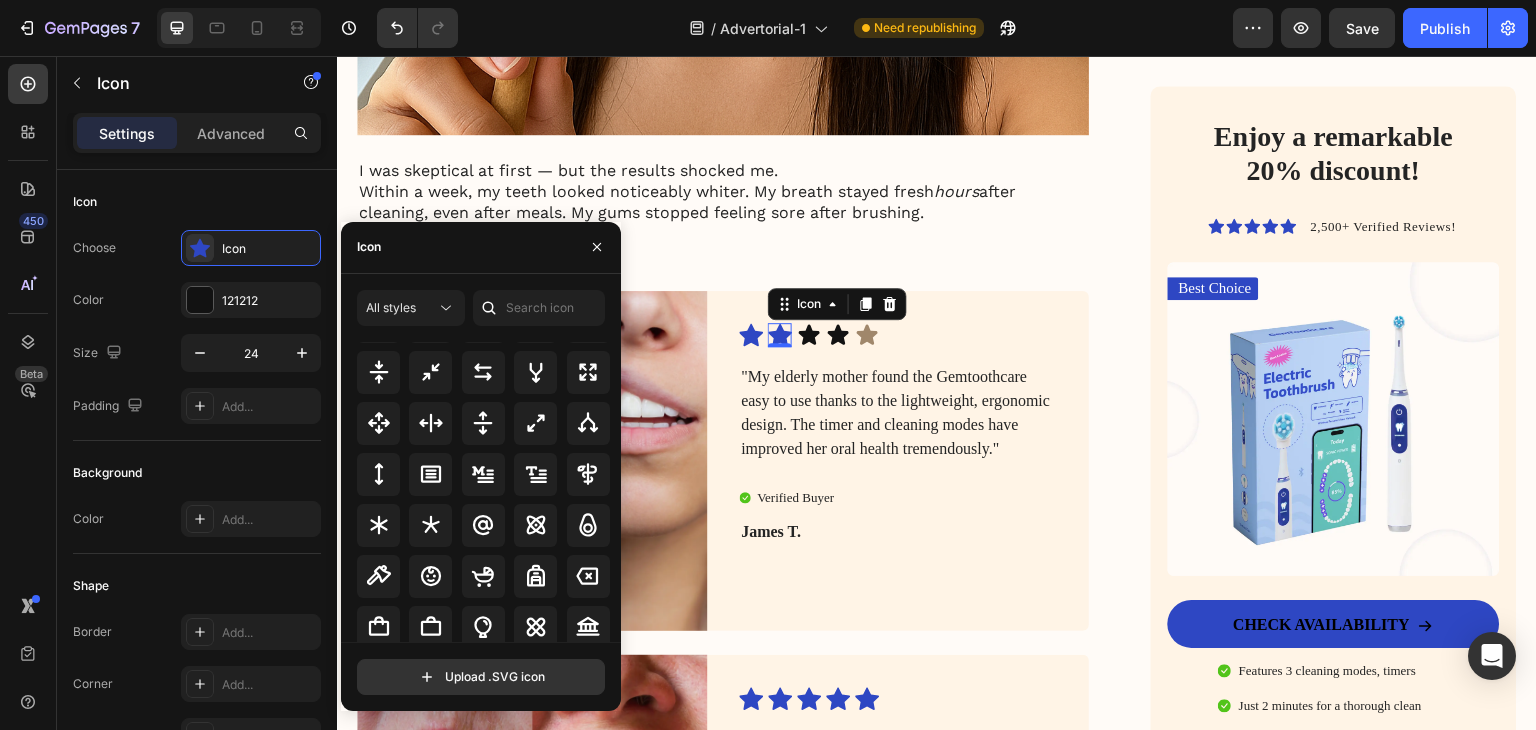 scroll, scrollTop: 910, scrollLeft: 0, axis: vertical 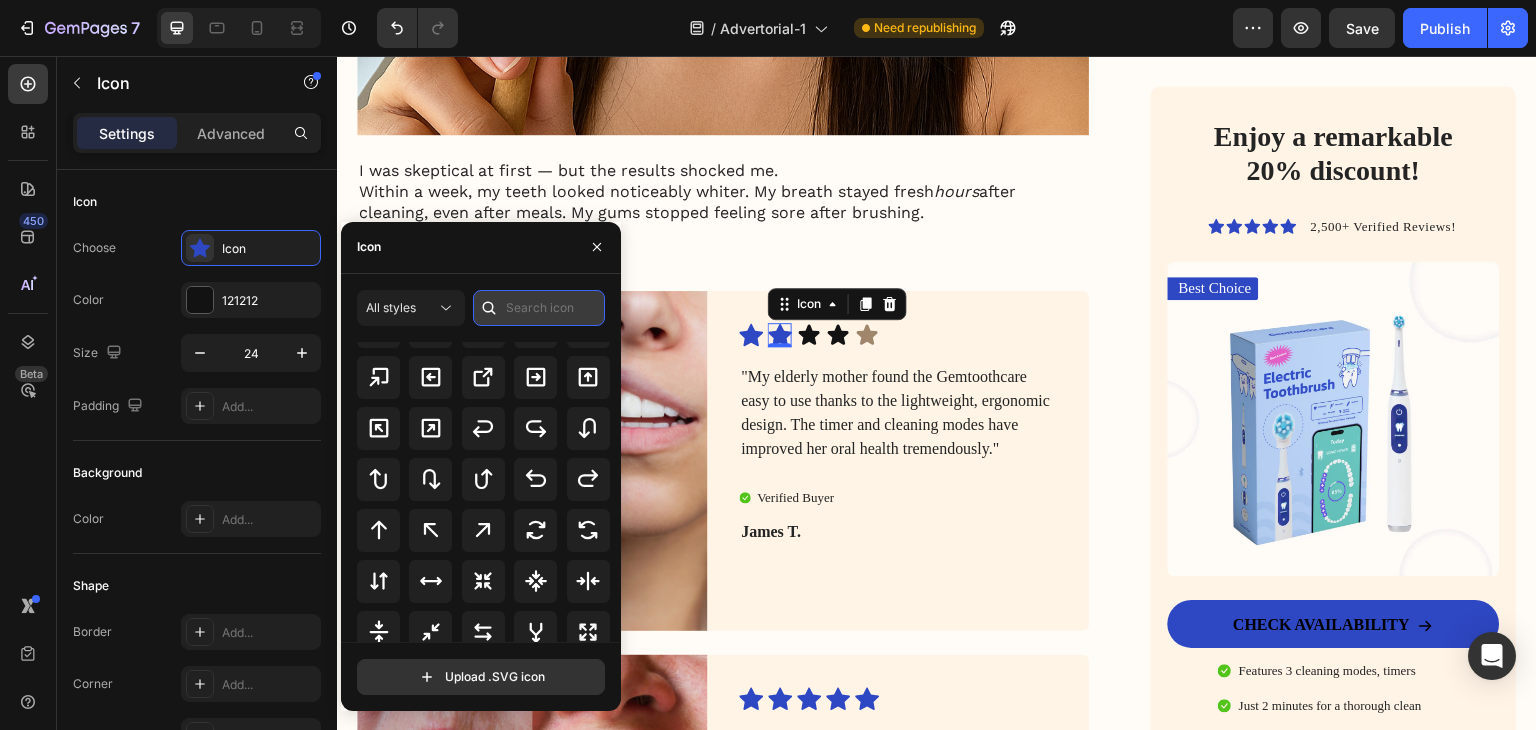 click at bounding box center [539, 308] 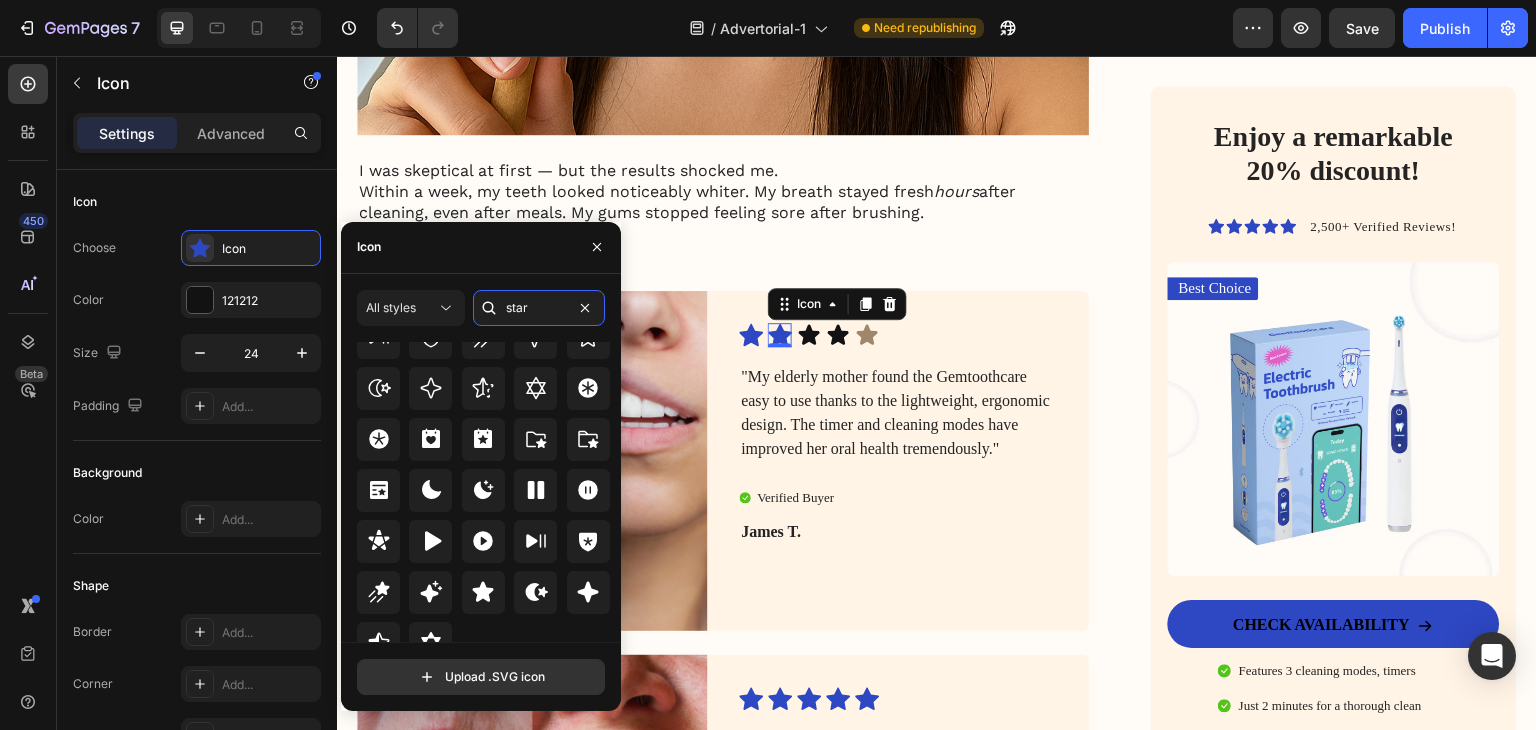 scroll, scrollTop: 607, scrollLeft: 0, axis: vertical 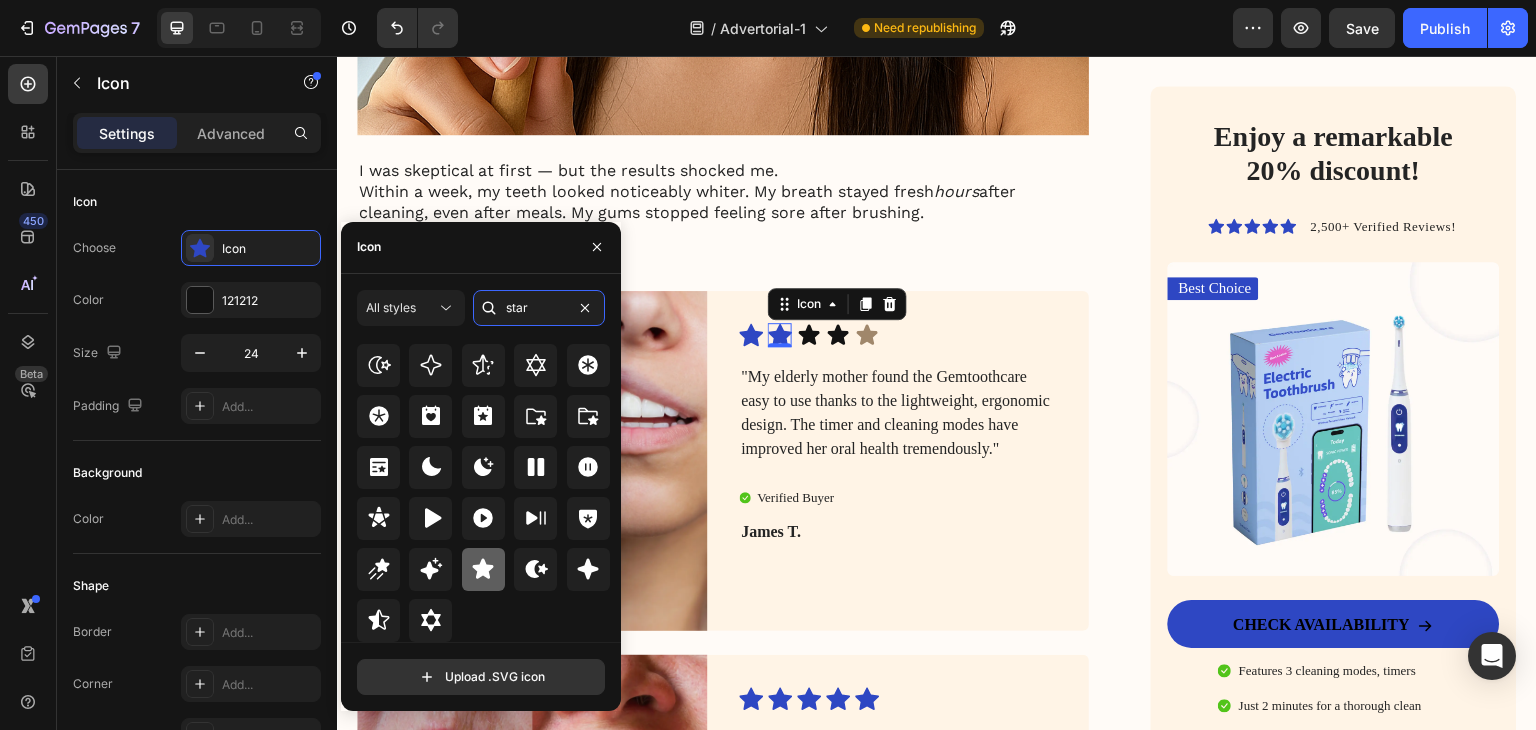 type on "star" 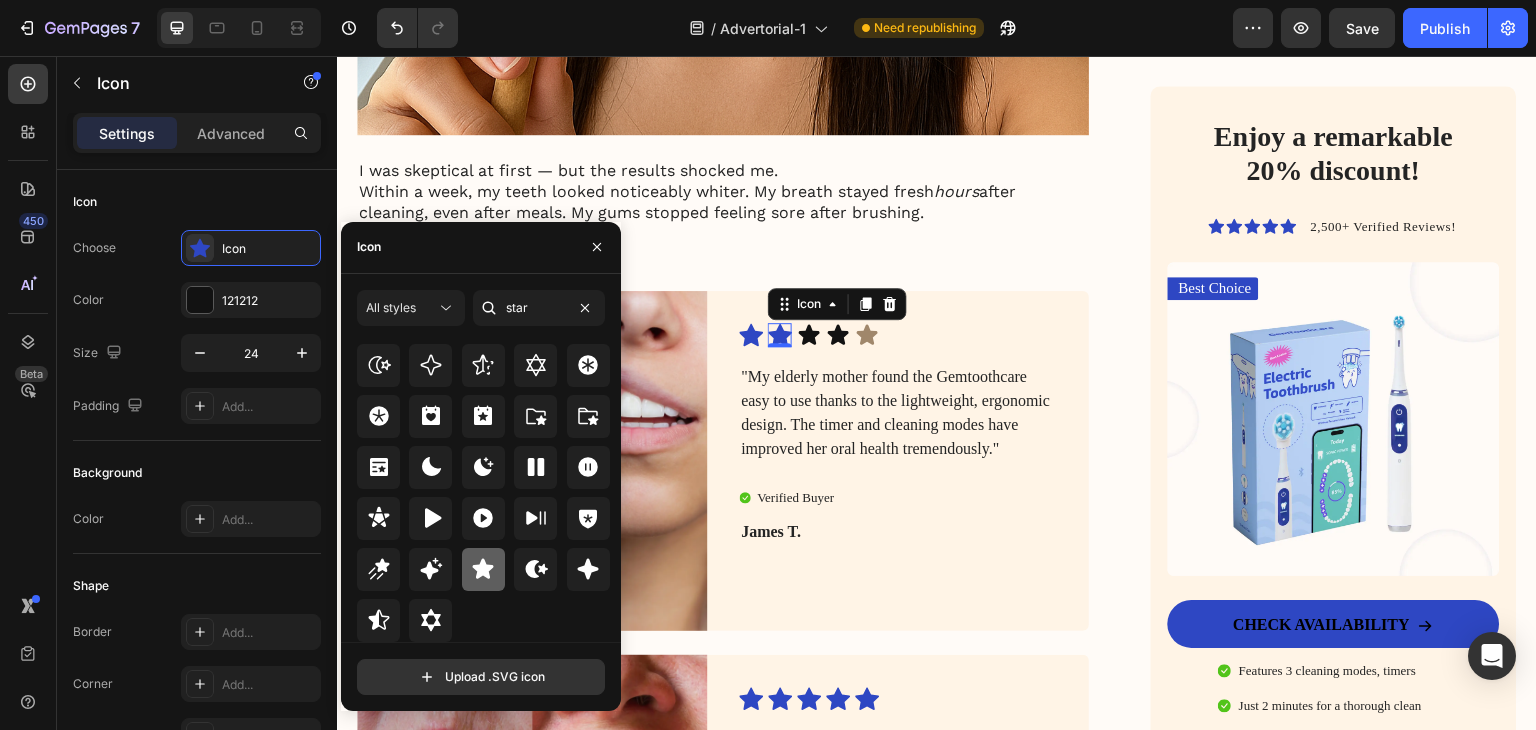 click 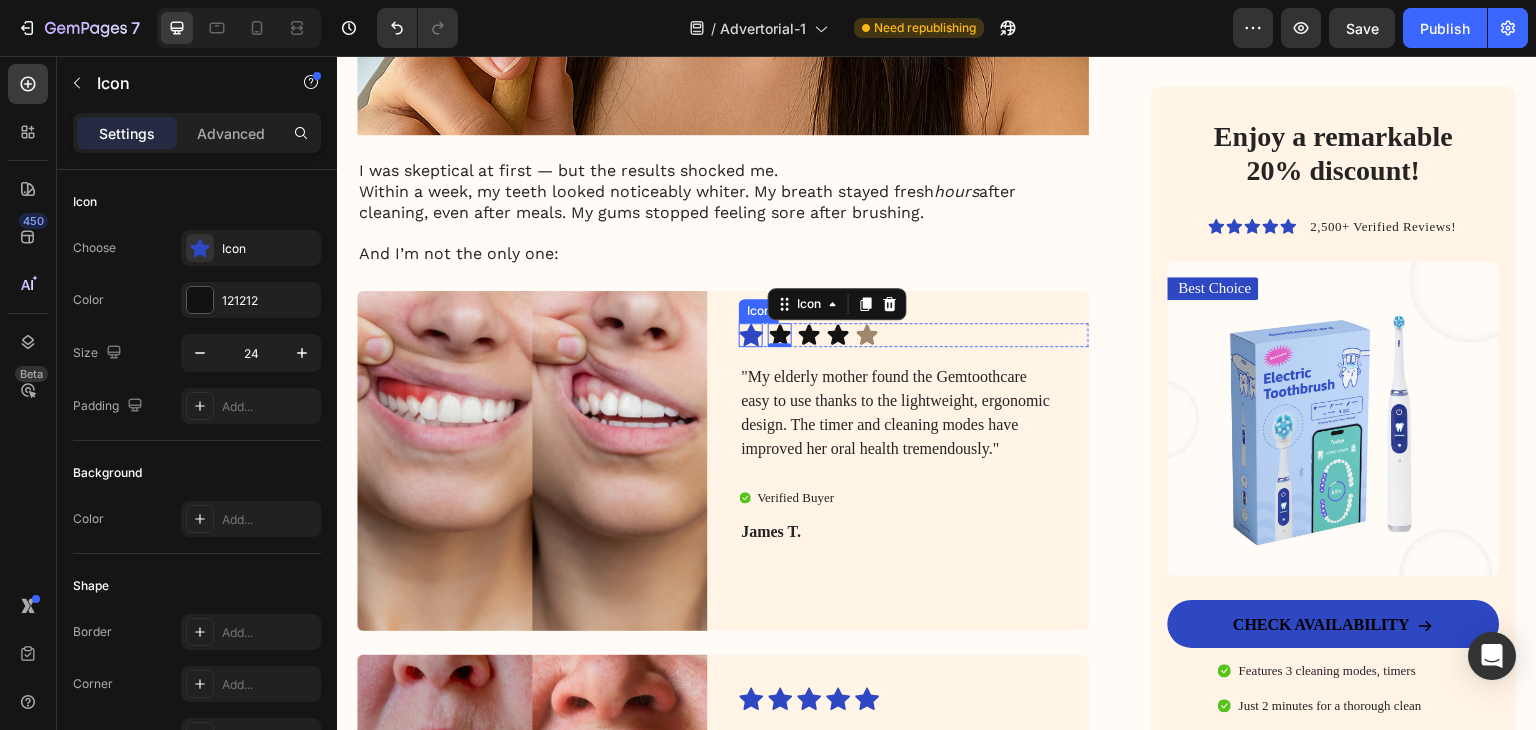 click 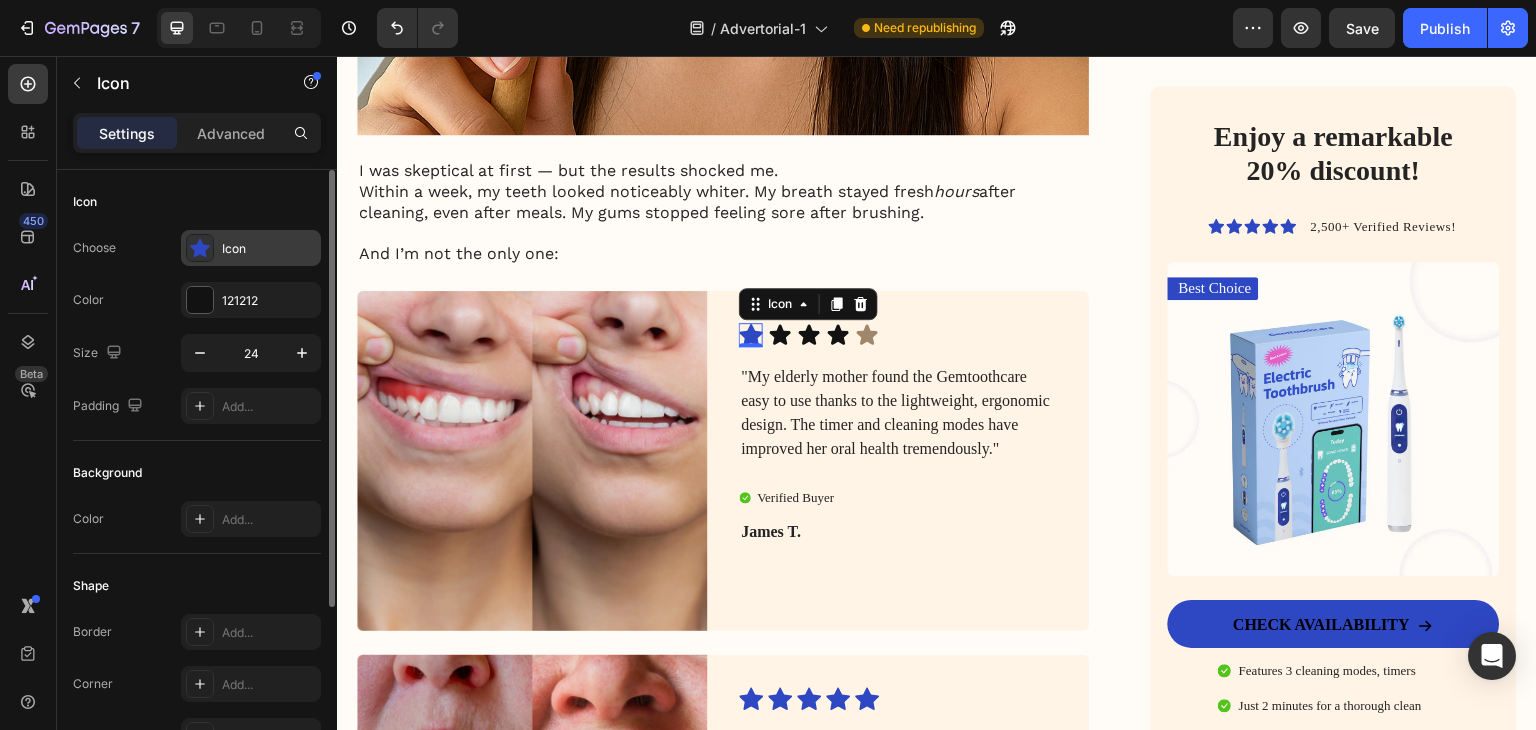 click on "Icon" at bounding box center (269, 249) 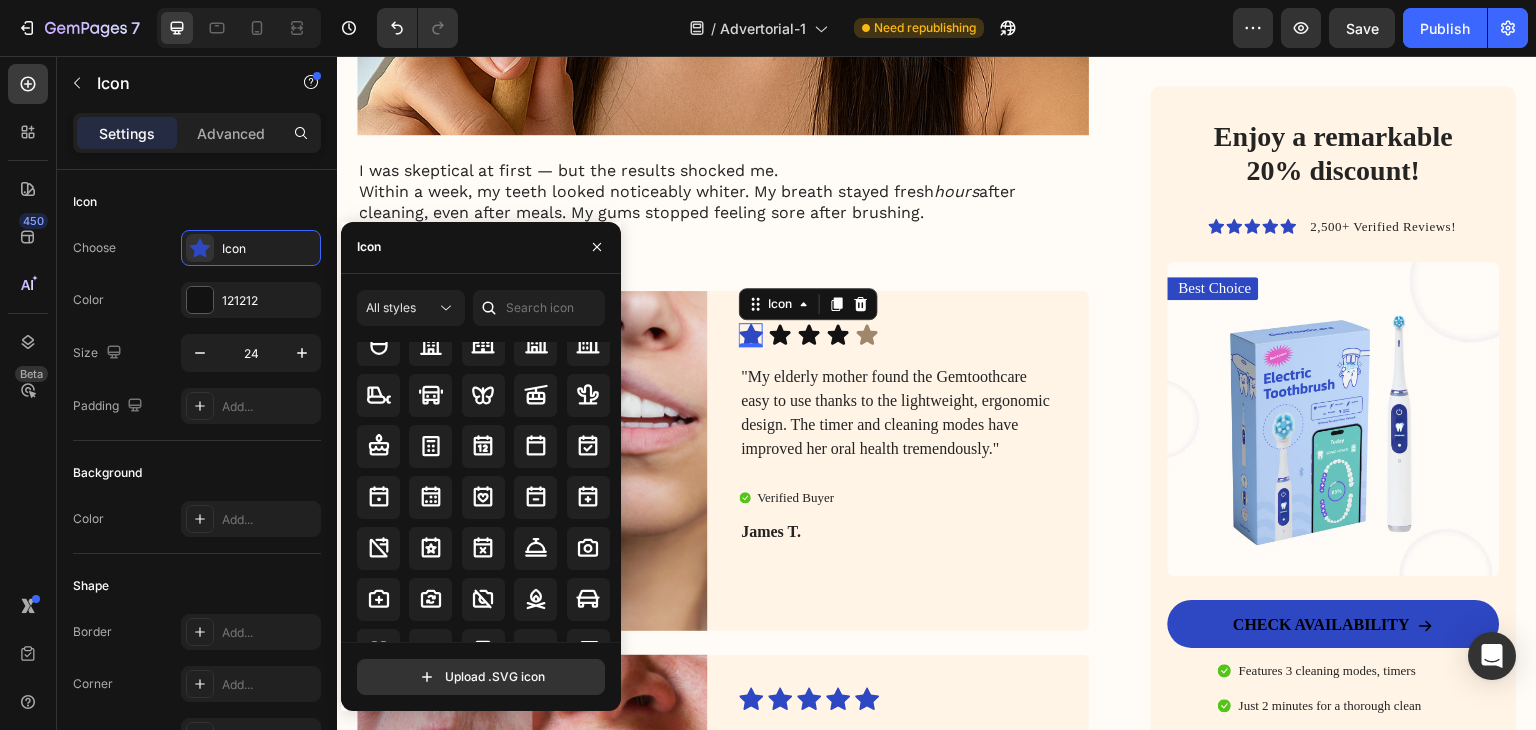 scroll, scrollTop: 2240, scrollLeft: 0, axis: vertical 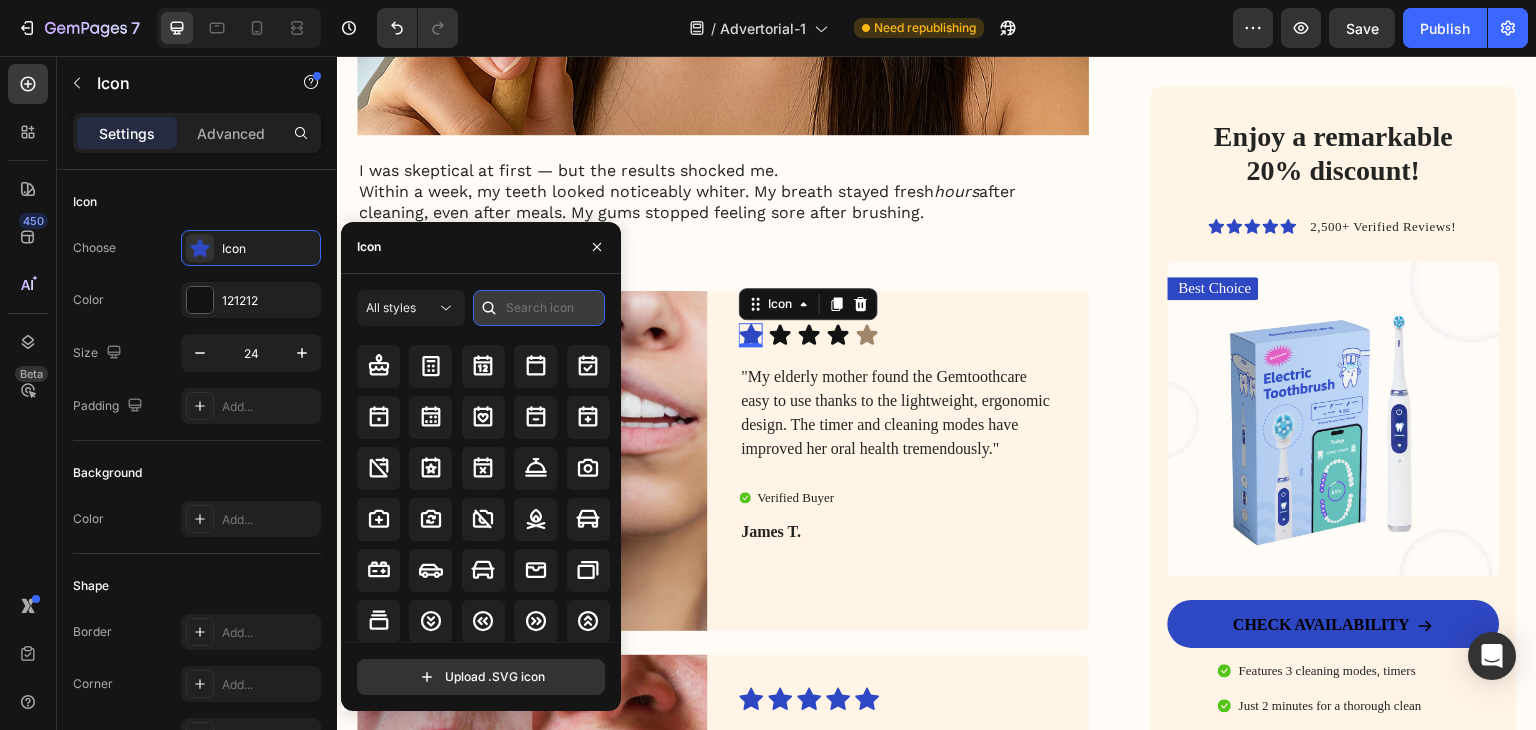 click at bounding box center (539, 308) 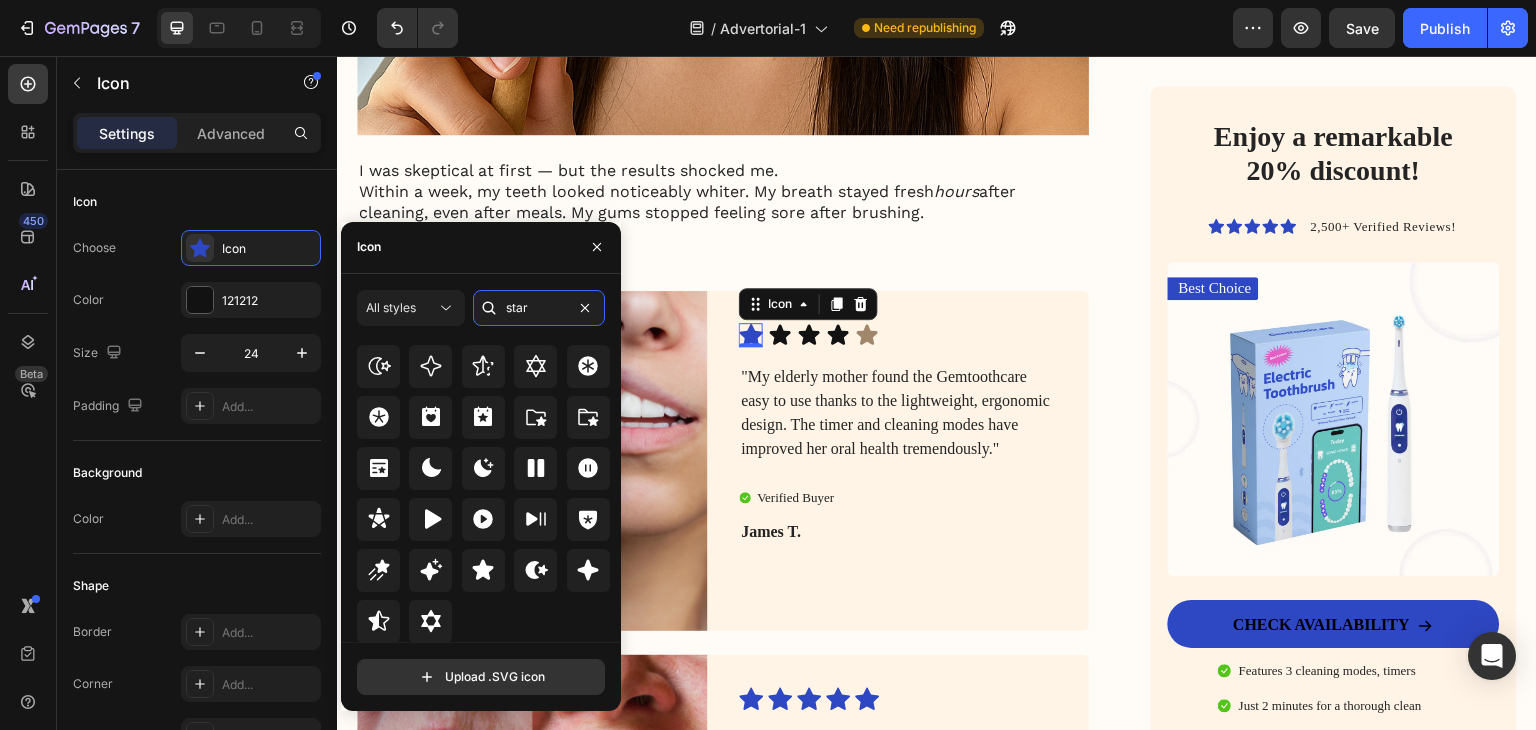 scroll, scrollTop: 607, scrollLeft: 0, axis: vertical 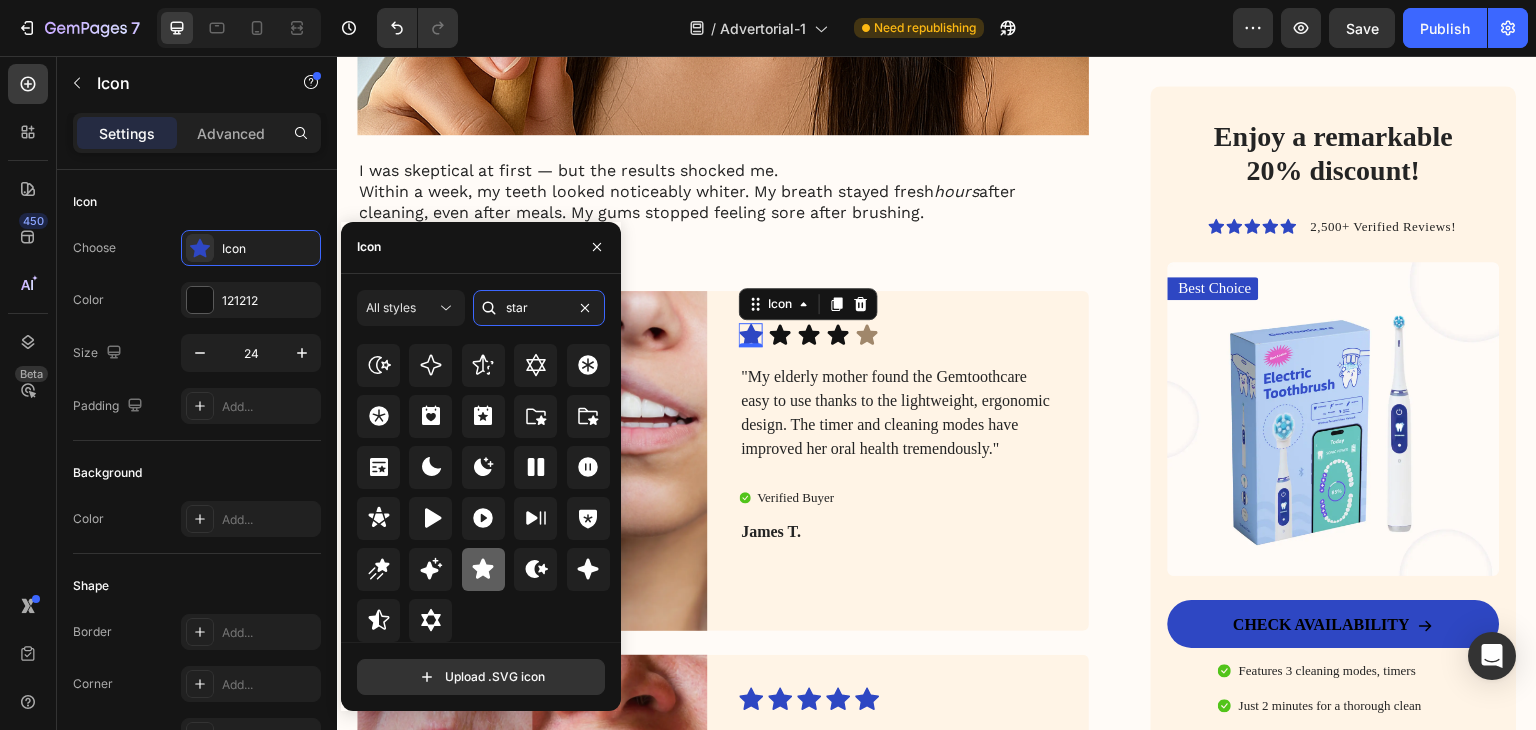 type on "star" 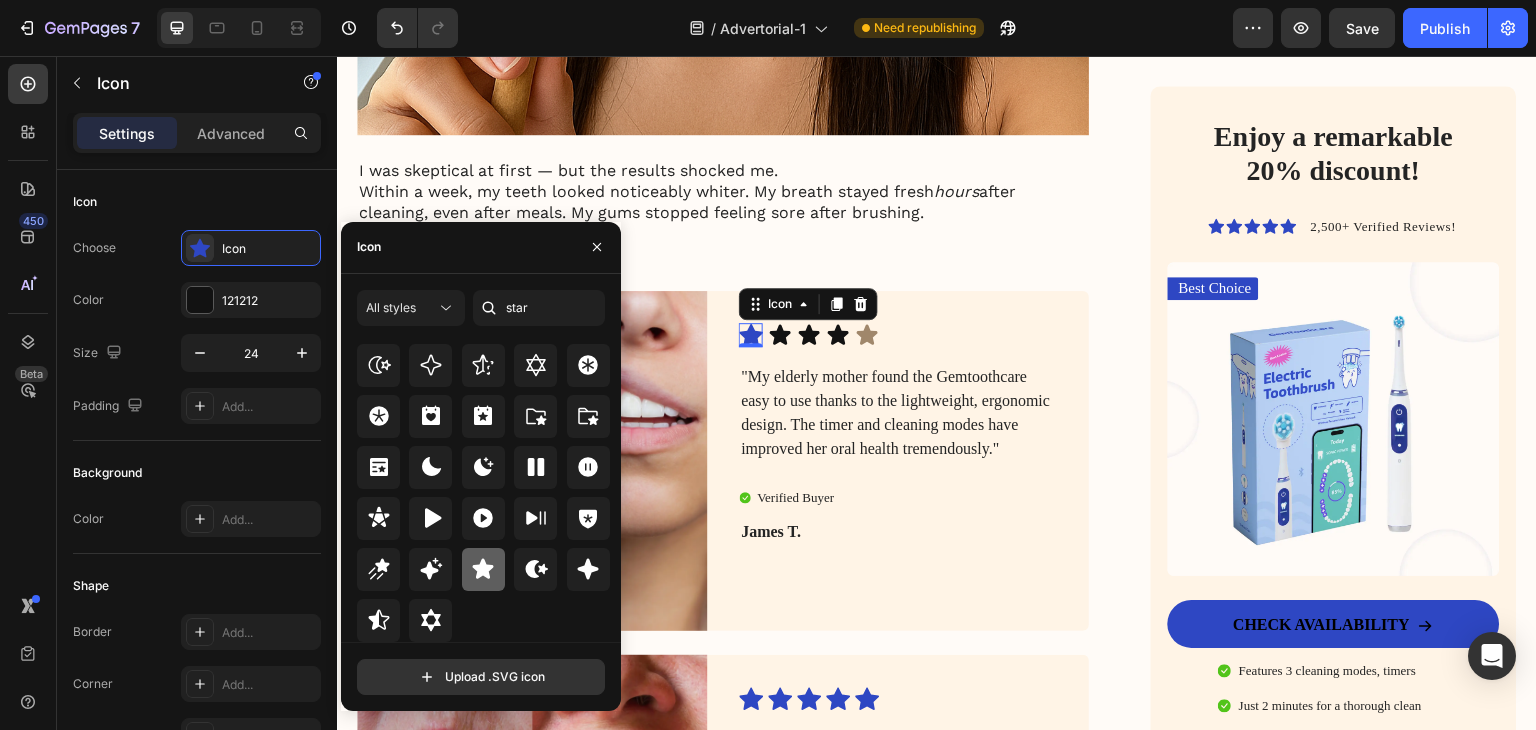 click 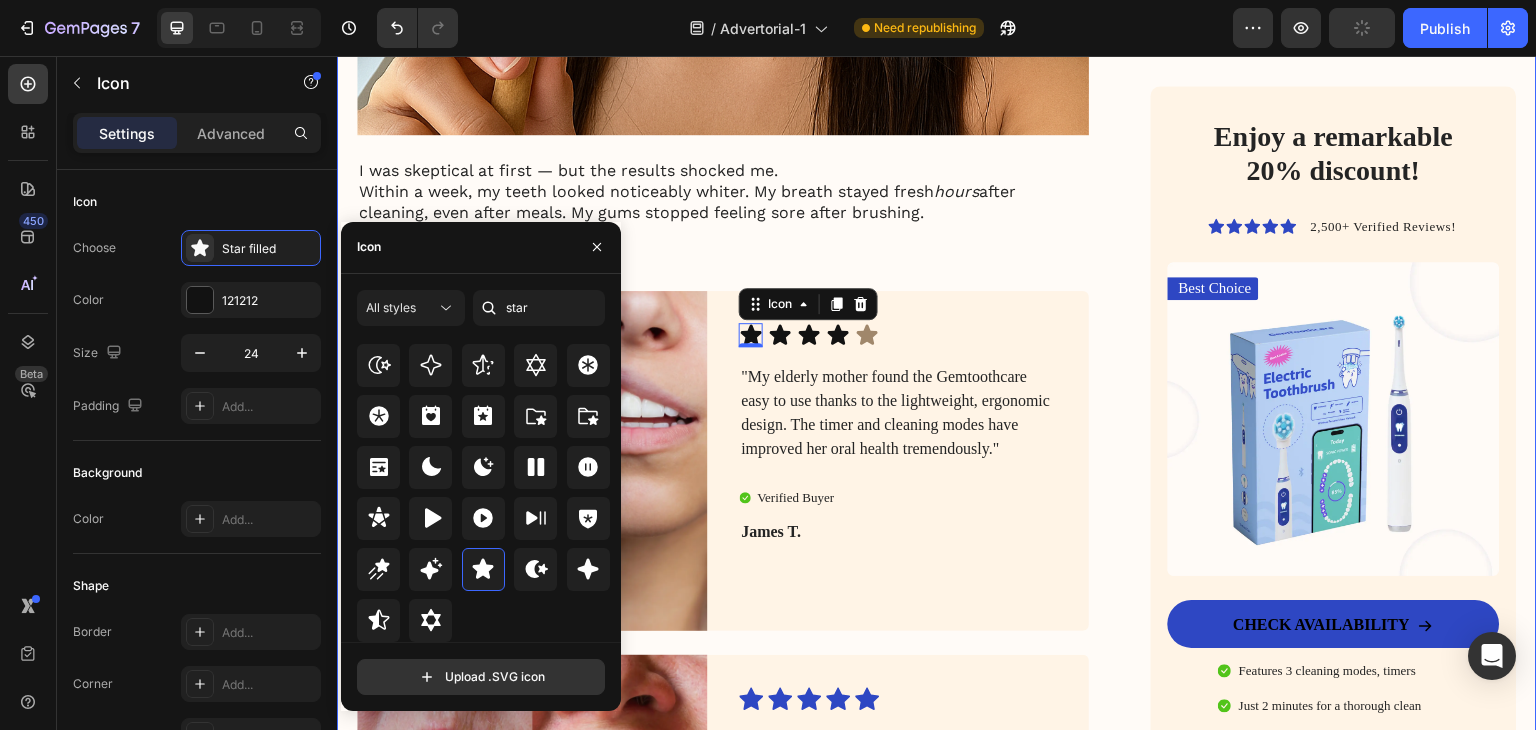 click on "My battle with stubborn yellow teeth had me feeling embarrassed… until I discovered this ancient, all-natural alternative to toothbrushes Heading Image January 18, 2024 By [FIRST] [LAST]. Text Block Row Image For years, I was self-conscious every time I smiled. No matter how much I brushed, flossed, or tried the latest “whitening toothpaste,” my teeth stayed a dull shade of yellow. Coffee made it worse. Red wine? Forget it. Even after professional cleanings, the brightness never lasted. I started avoiding close-up photos. I’d smile with my lips closed in group pictures. It sounds silly, but yellow teeth made me feel older, less confident — like people were judging my hygiene, even though I brushed twice a day.   All I wanted was a naturally white, healthy-looking smile — without bleaching chemicals or expensive dental visits. I dreamed of that smooth, “just-cleaned” feeling lasting all day. Fresh breath, no plaque build-up, and gums that didn’t feel sensitive every time I brushed too hard. Image ." at bounding box center (937, -1219) 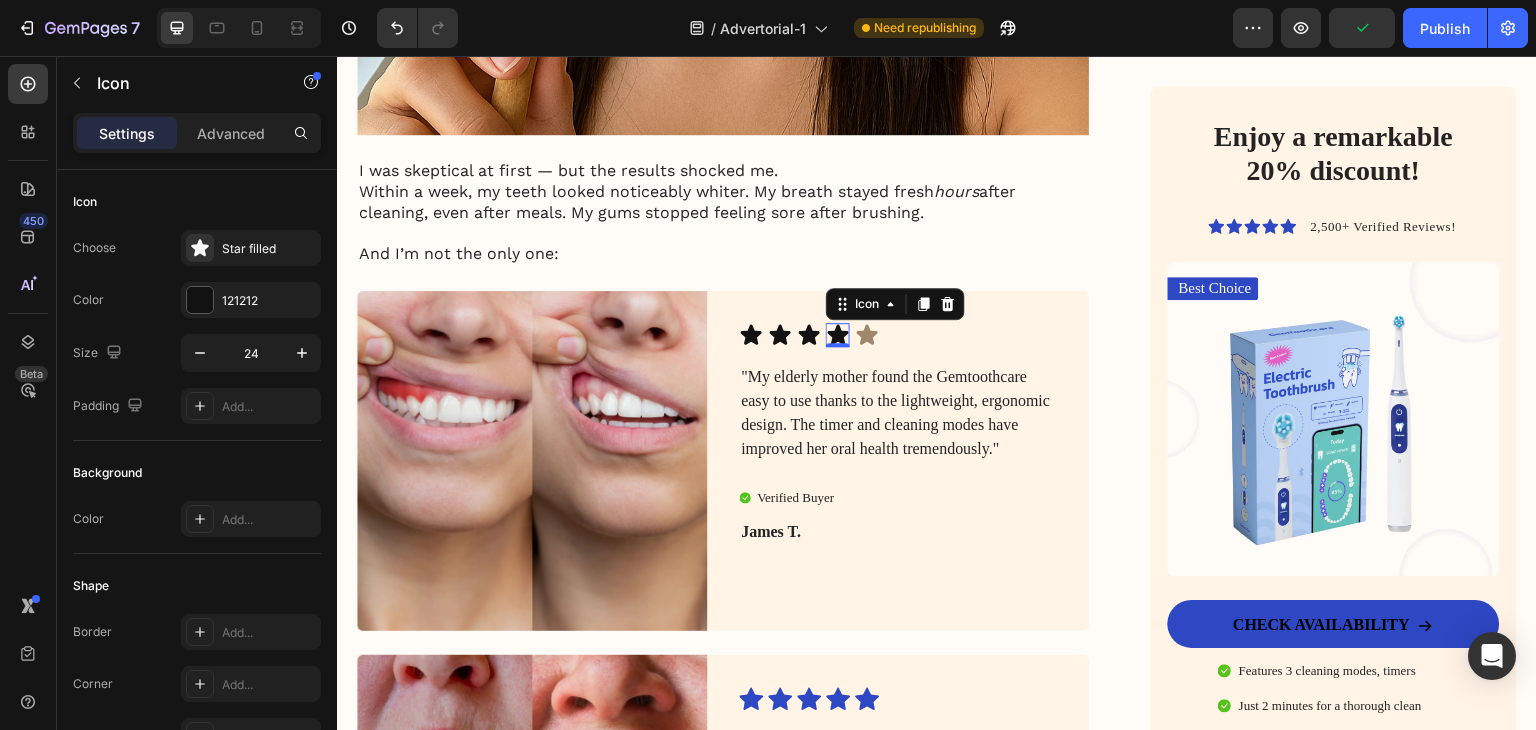 click 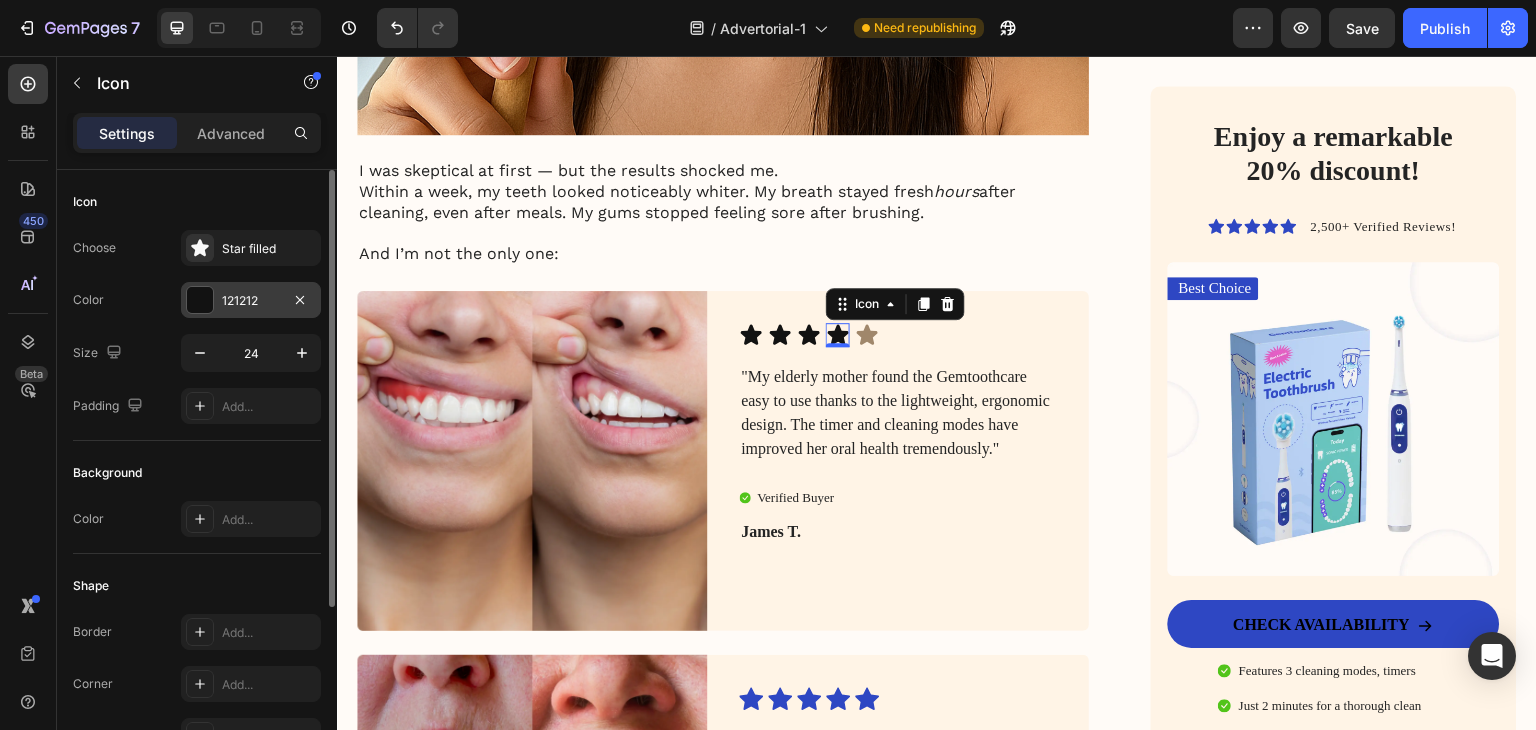 click on "121212" at bounding box center [251, 301] 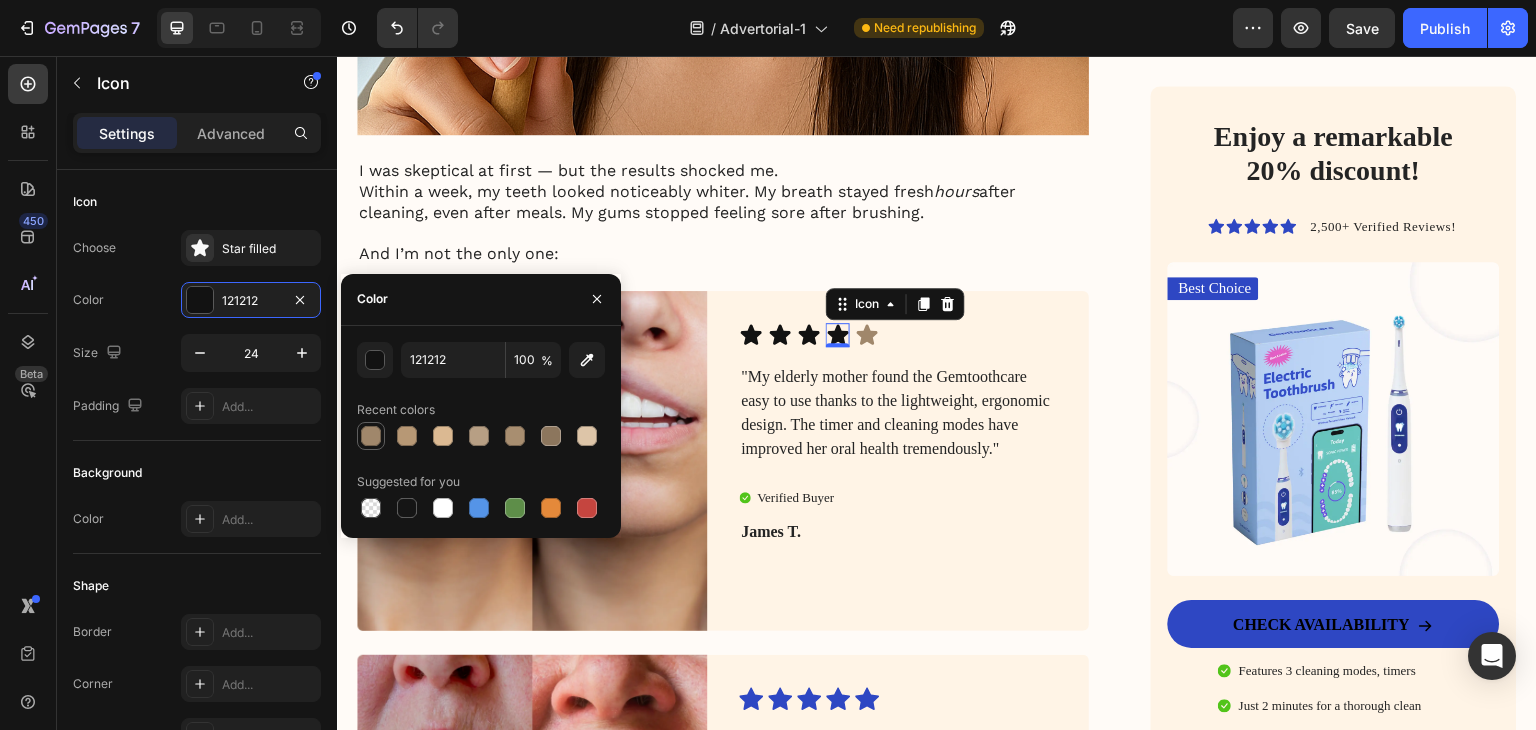click at bounding box center (371, 436) 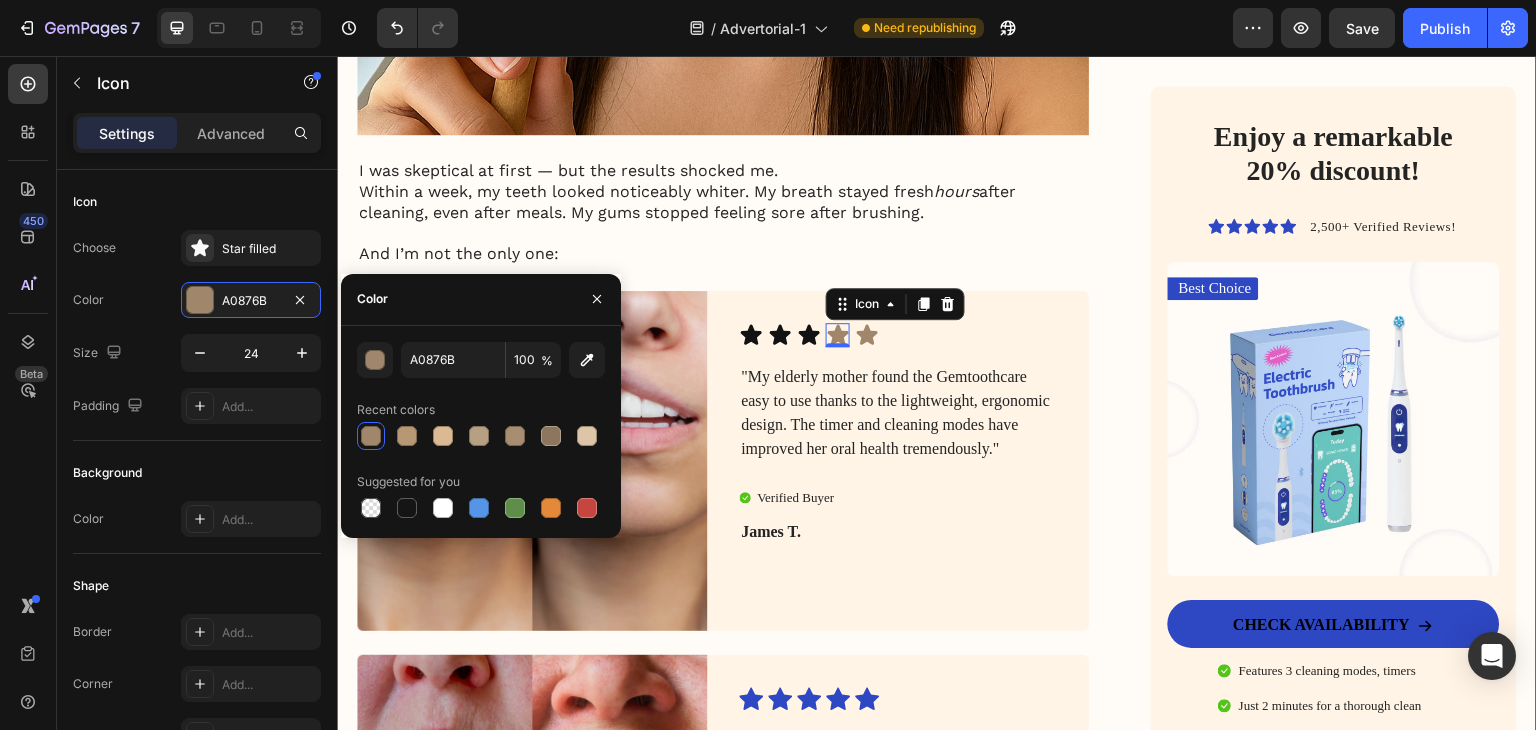 click on "My battle with stubborn yellow teeth had me feeling embarrassed… until I discovered this ancient, all-natural alternative to toothbrushes Heading Image January 18, 2024 By [FIRST] [LAST]. Text Block Row Image For years, I was self-conscious every time I smiled. No matter how much I brushed, flossed, or tried the latest “whitening toothpaste,” my teeth stayed a dull shade of yellow. Coffee made it worse. Red wine? Forget it. Even after professional cleanings, the brightness never lasted. I started avoiding close-up photos. I’d smile with my lips closed in group pictures. It sounds silly, but yellow teeth made me feel older, less confident — like people were judging my hygiene, even though I brushed twice a day.   All I wanted was a naturally white, healthy-looking smile — without bleaching chemicals or expensive dental visits. I dreamed of that smooth, “just-cleaned” feeling lasting all day. Fresh breath, no plaque build-up, and gums that didn’t feel sensitive every time I brushed too hard. Image ." at bounding box center [937, -1219] 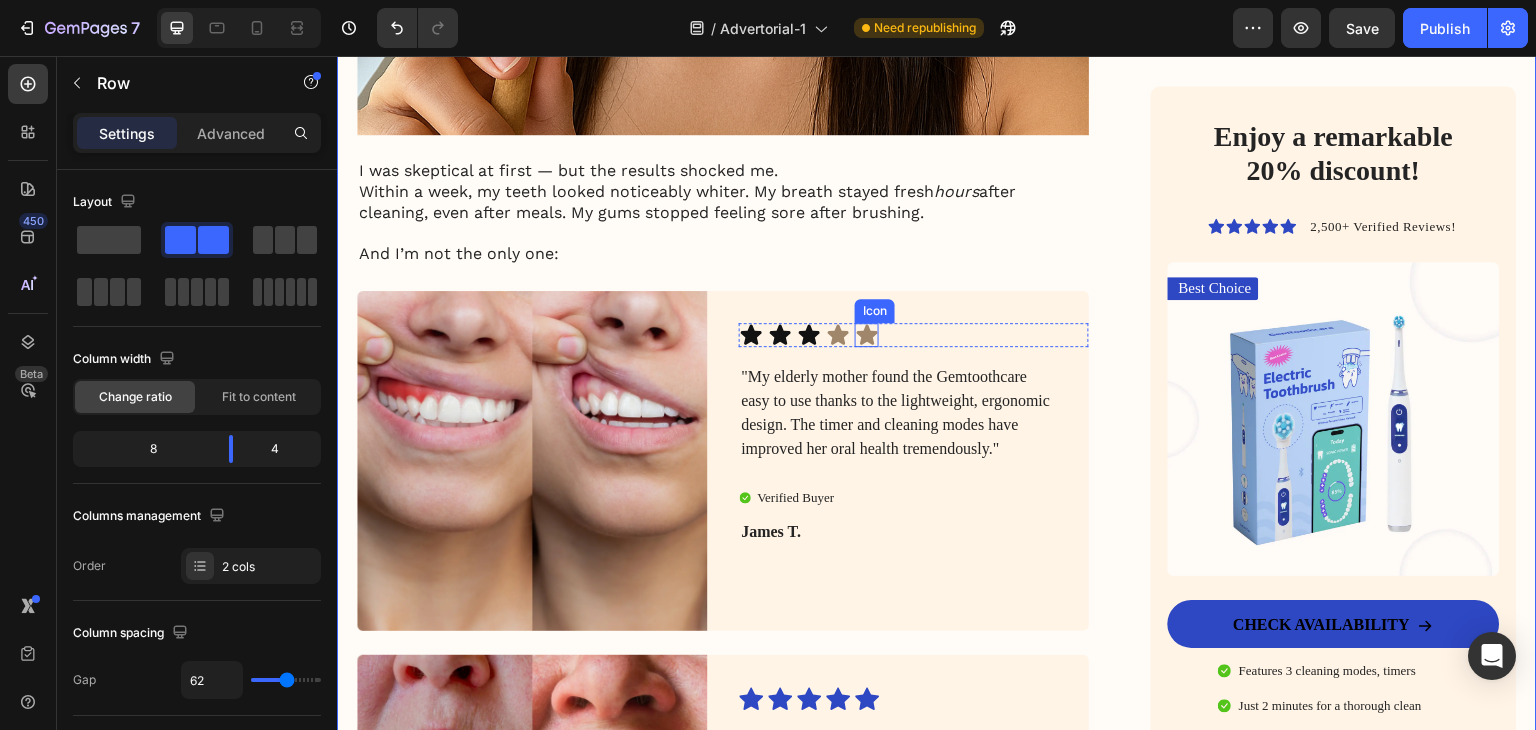 click 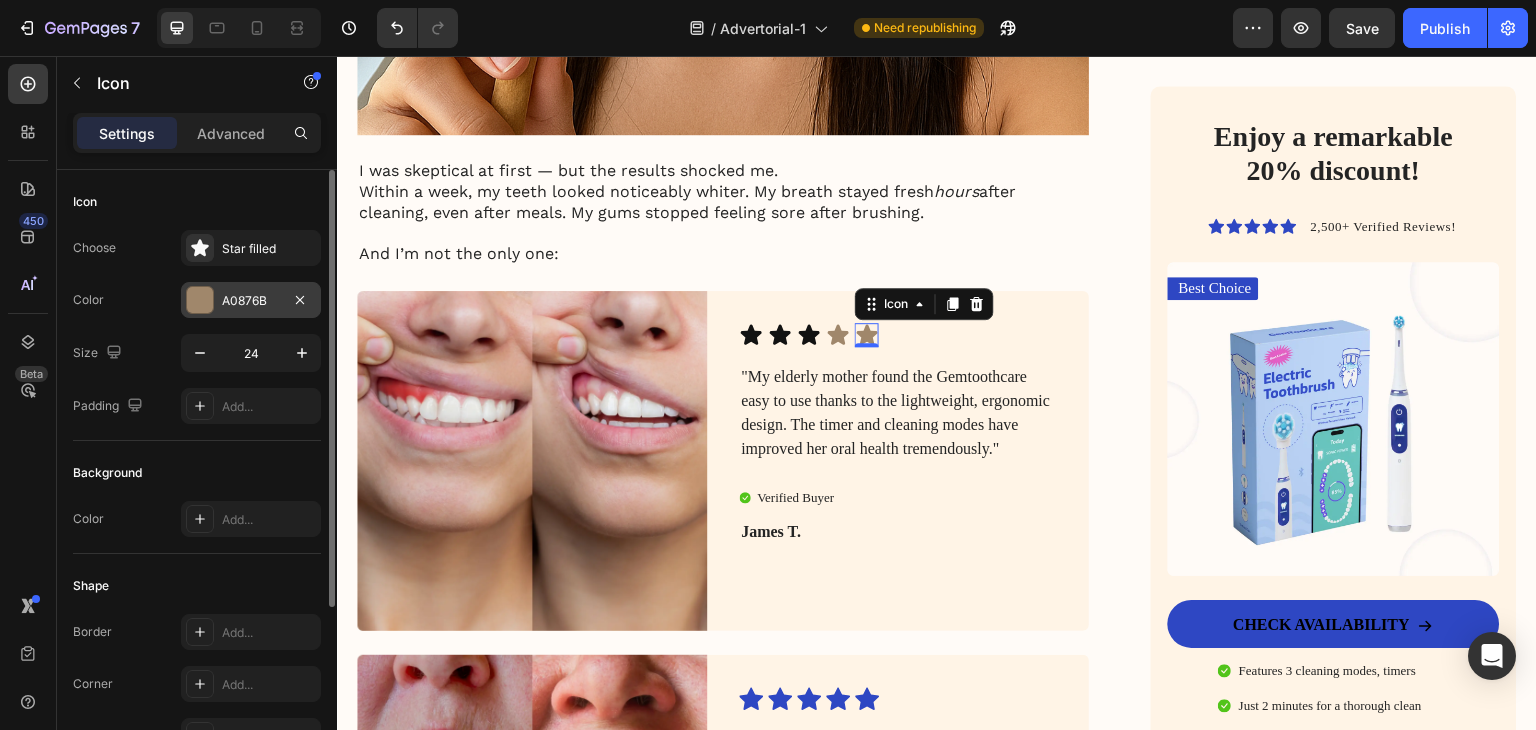 click on "A0876B" at bounding box center [251, 301] 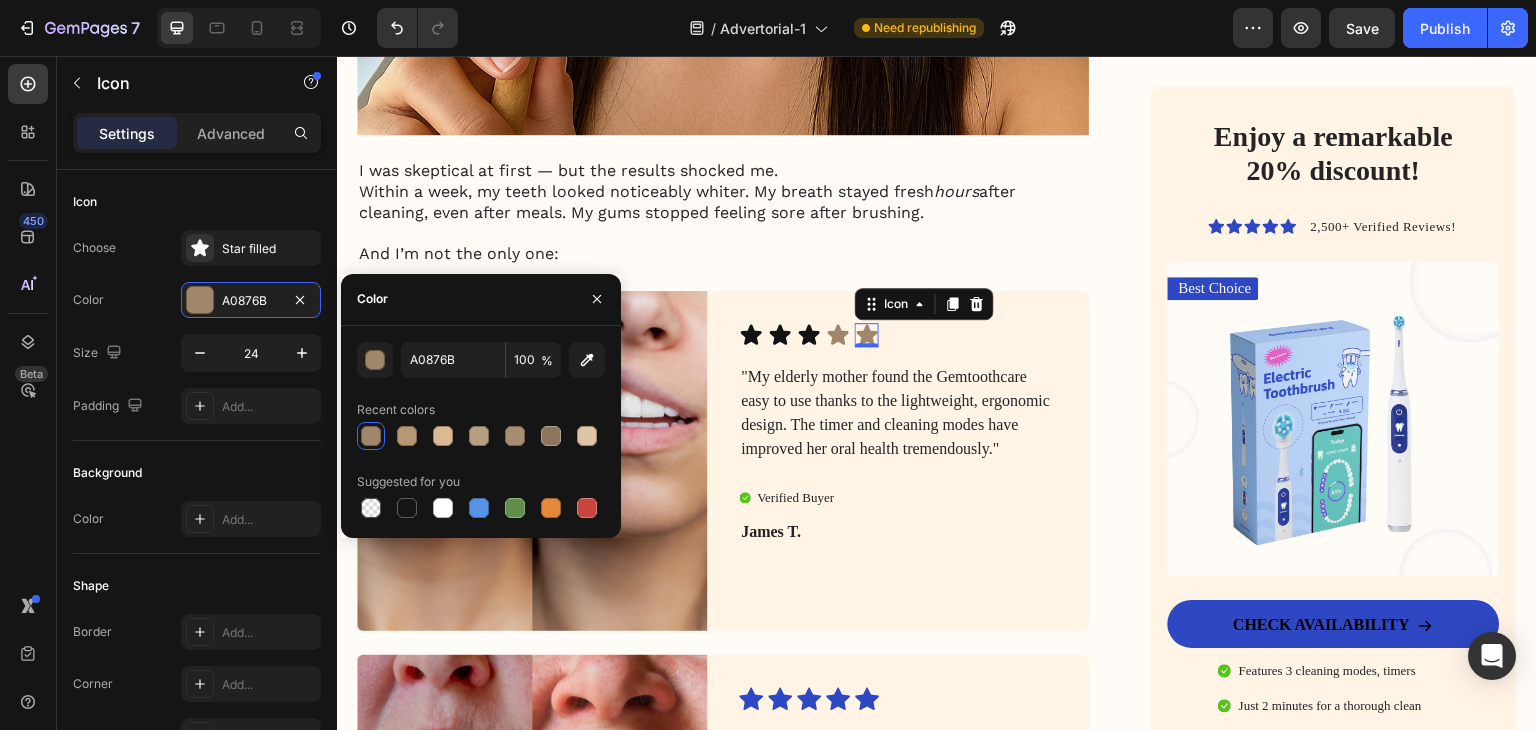 click on "A0876B 100 % Recent colors Suggested for you" at bounding box center (481, 432) 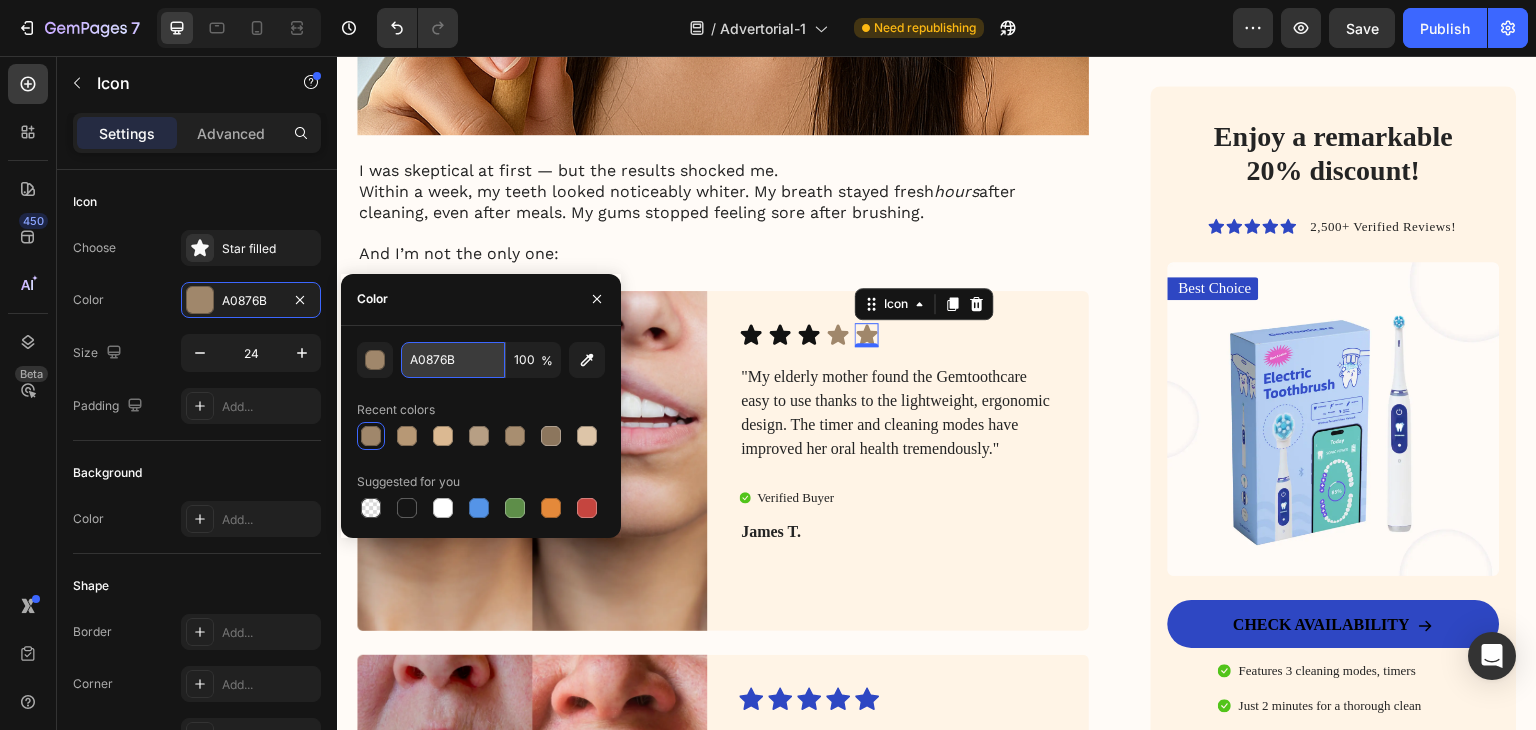 click on "A0876B" at bounding box center (453, 360) 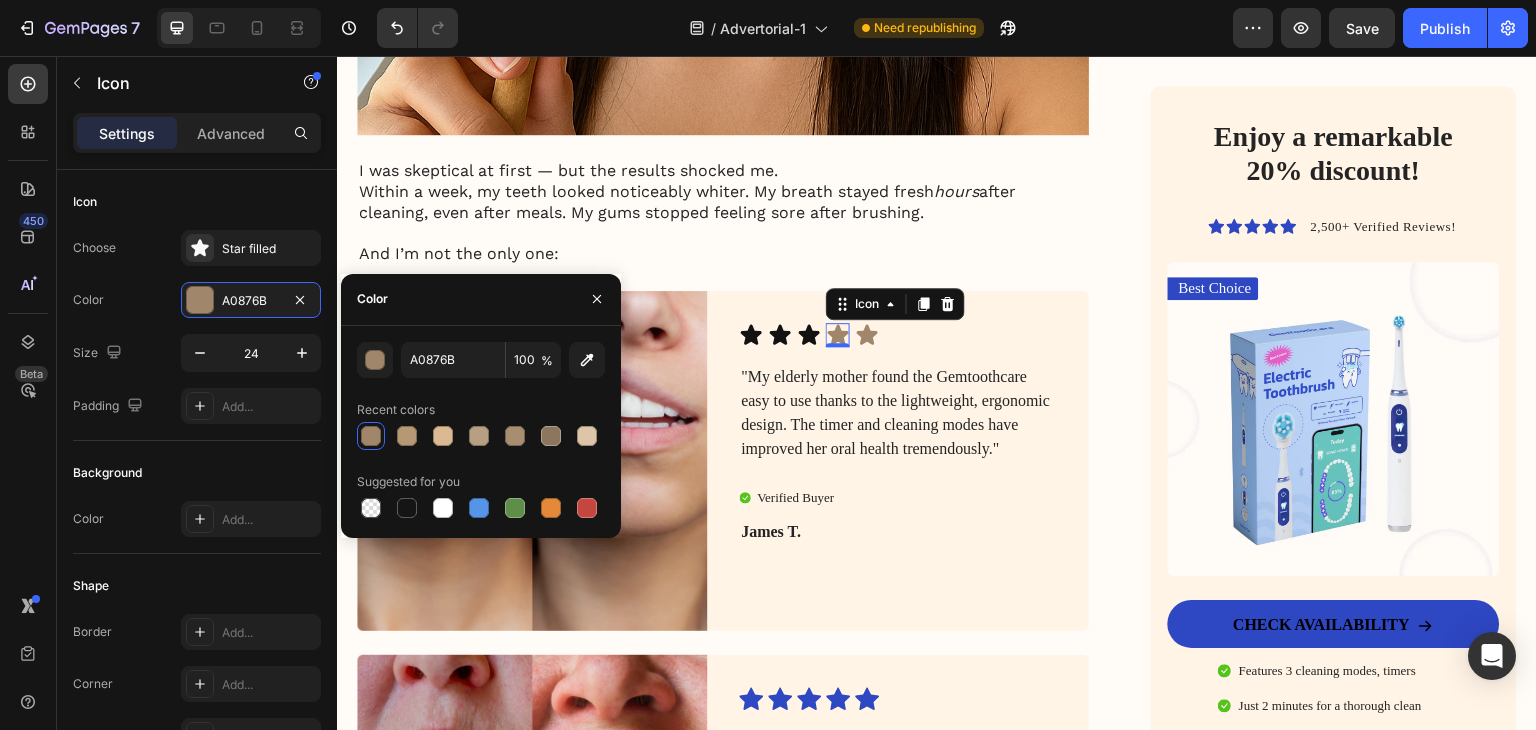 click 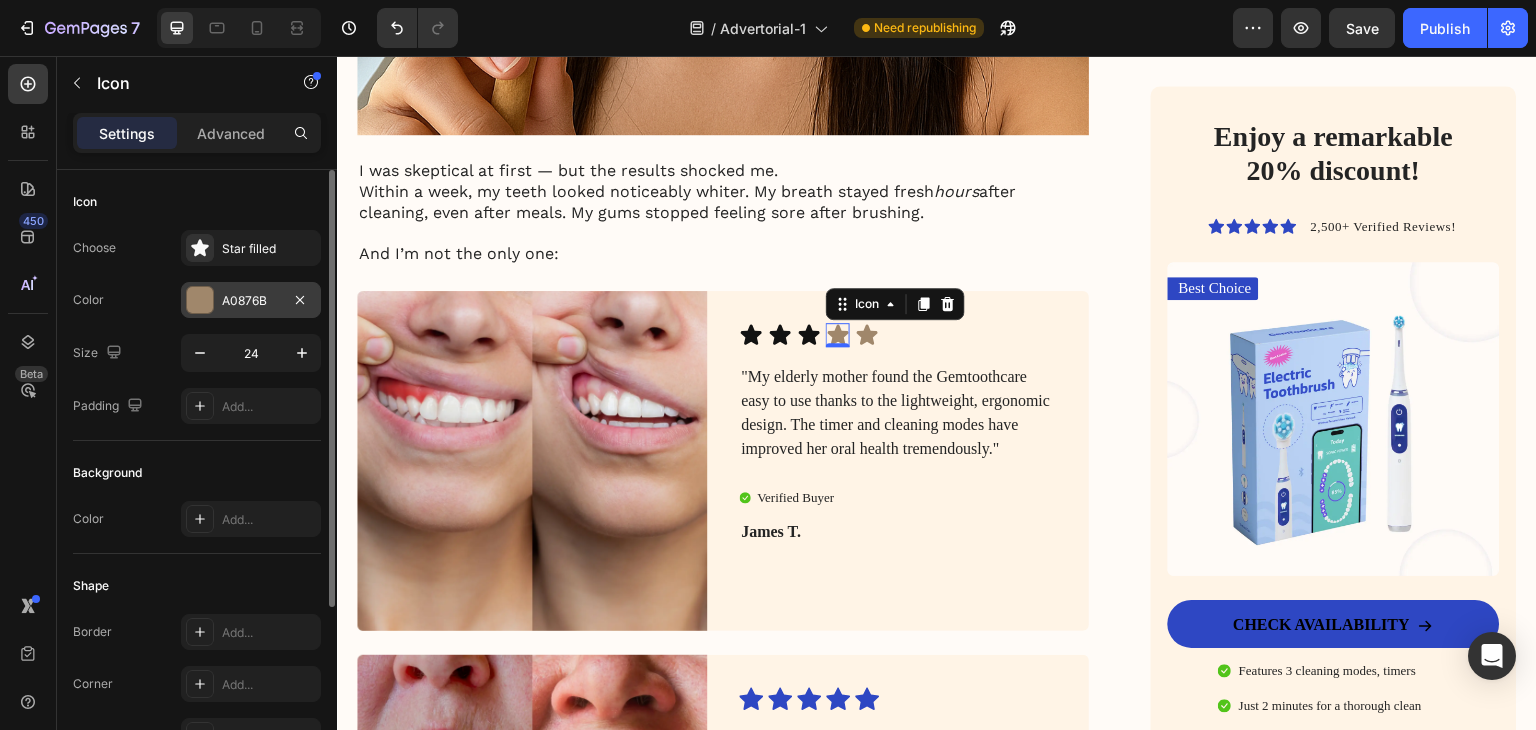 click on "A0876B" at bounding box center [251, 301] 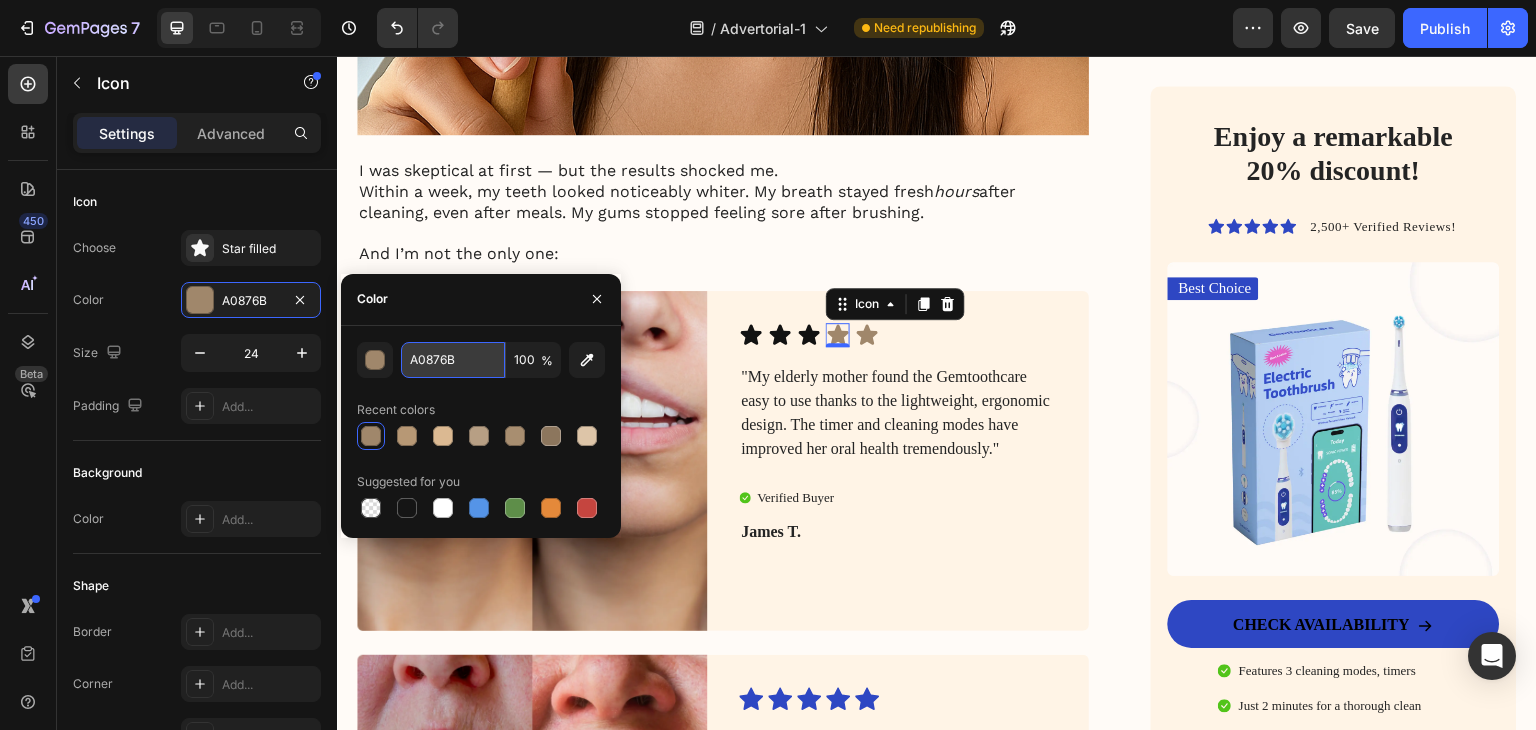 click on "A0876B" at bounding box center [453, 360] 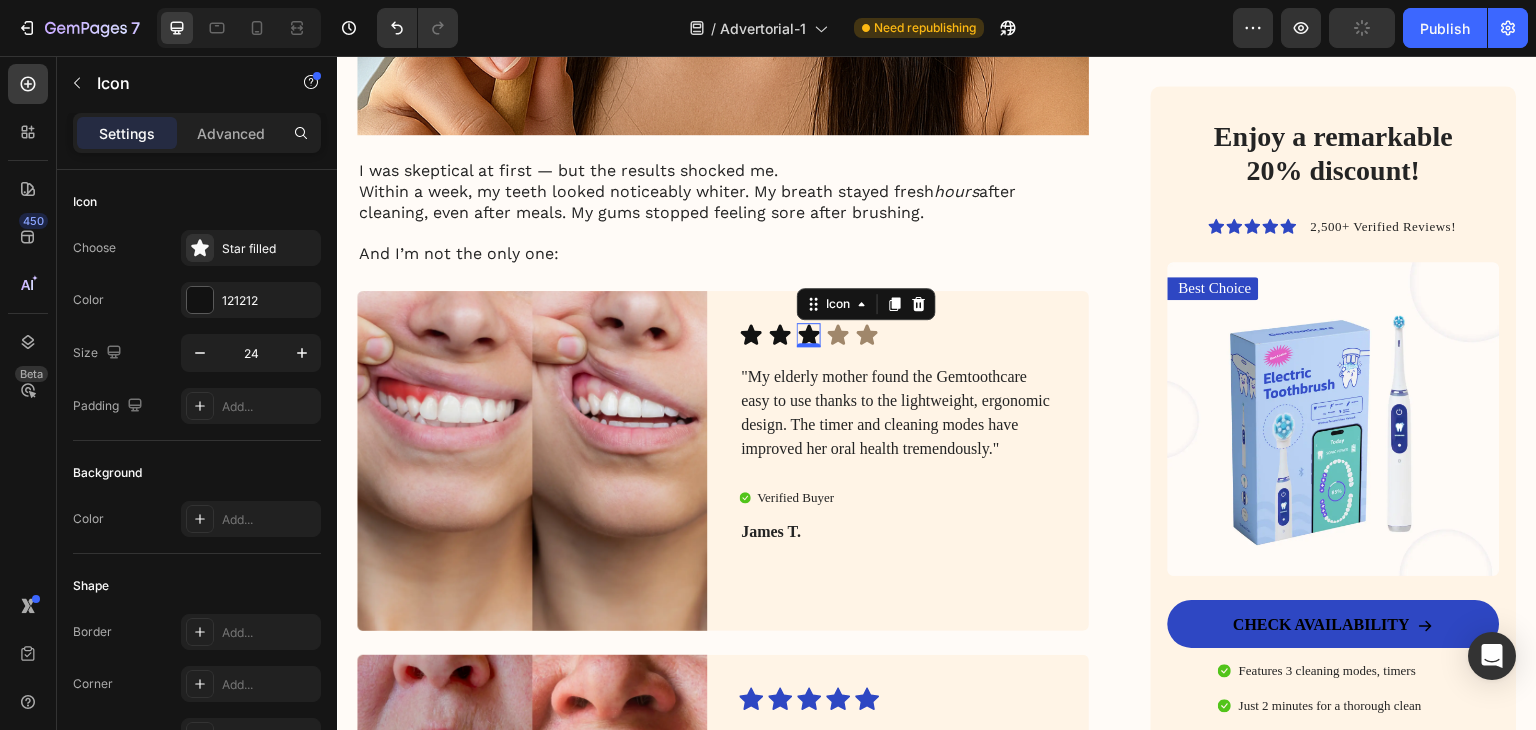 click 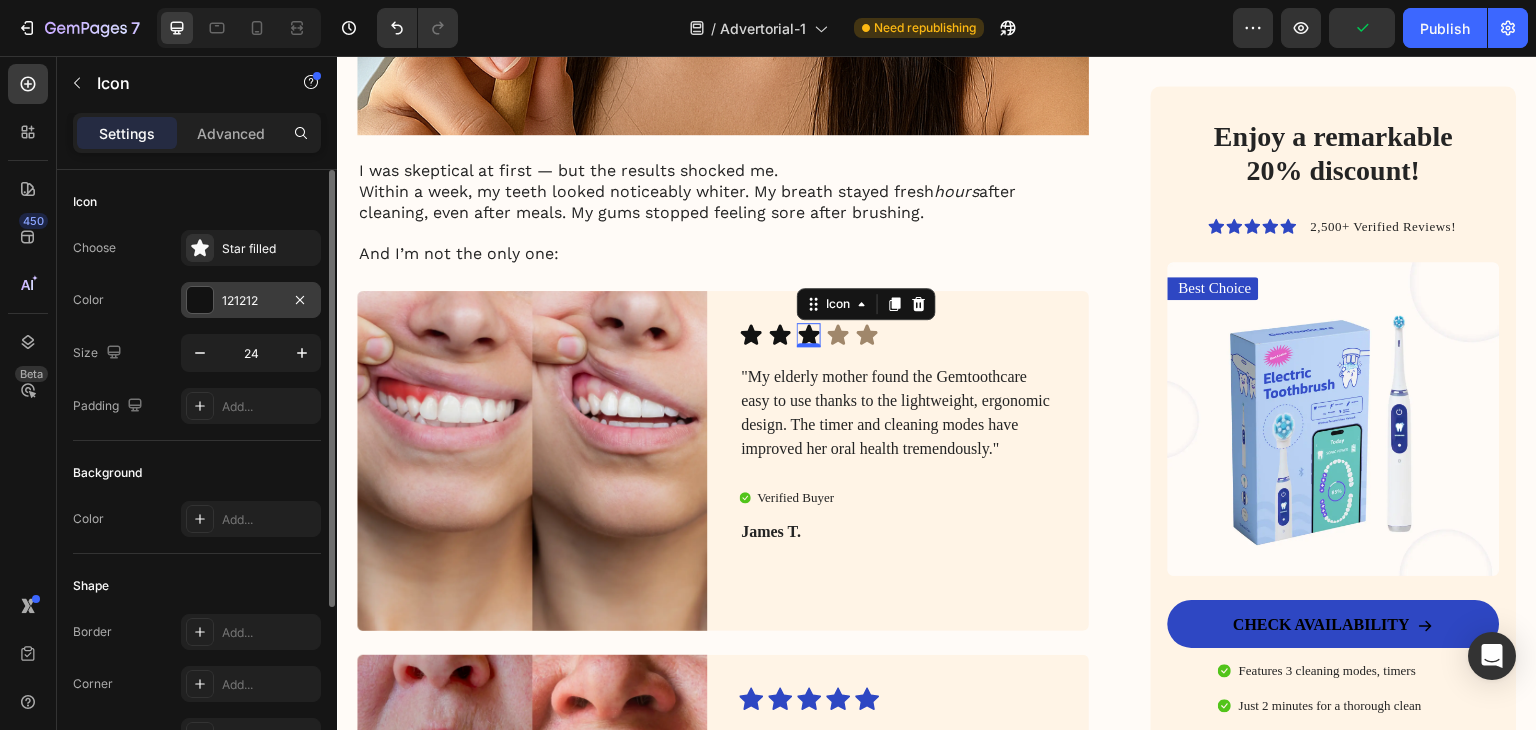 click at bounding box center [200, 300] 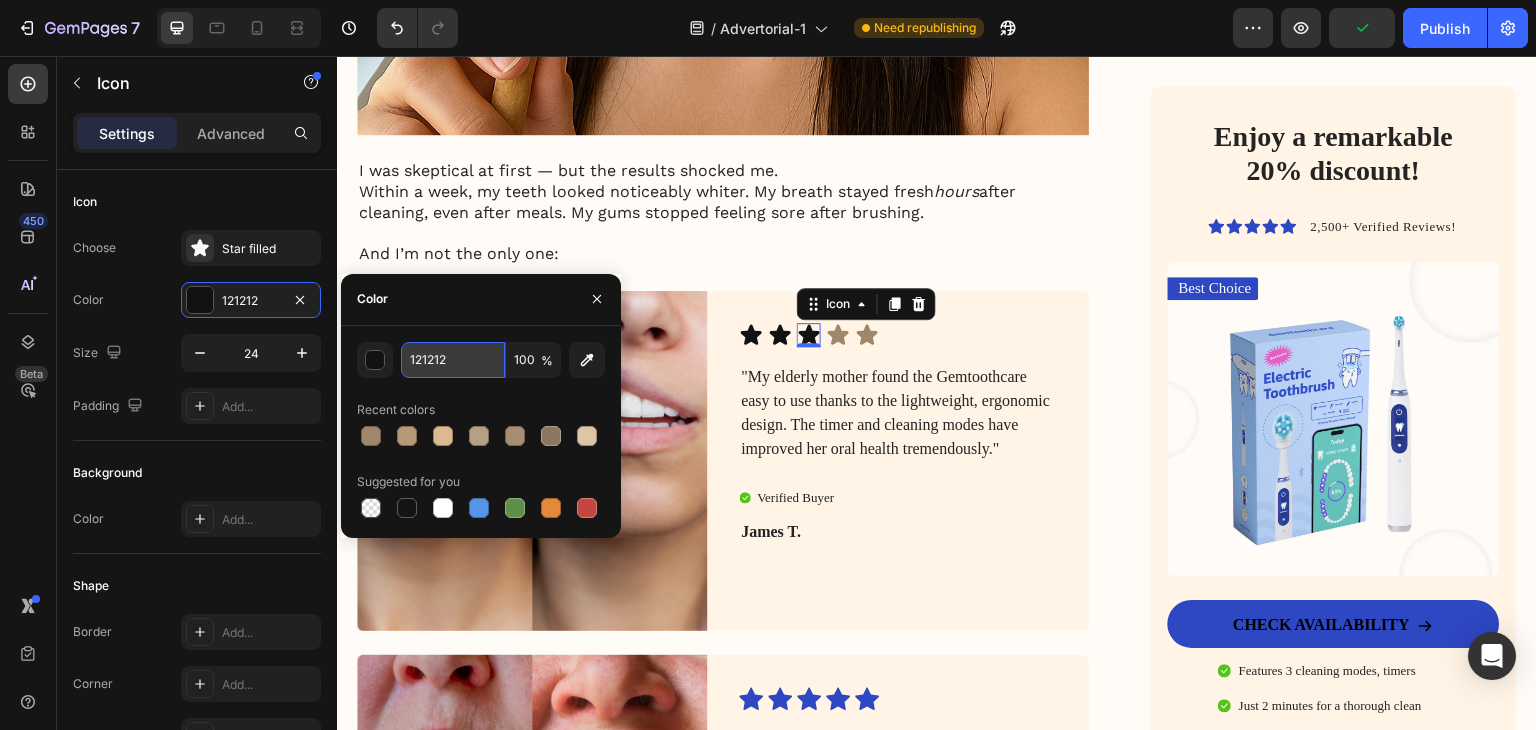 click on "121212" at bounding box center (453, 360) 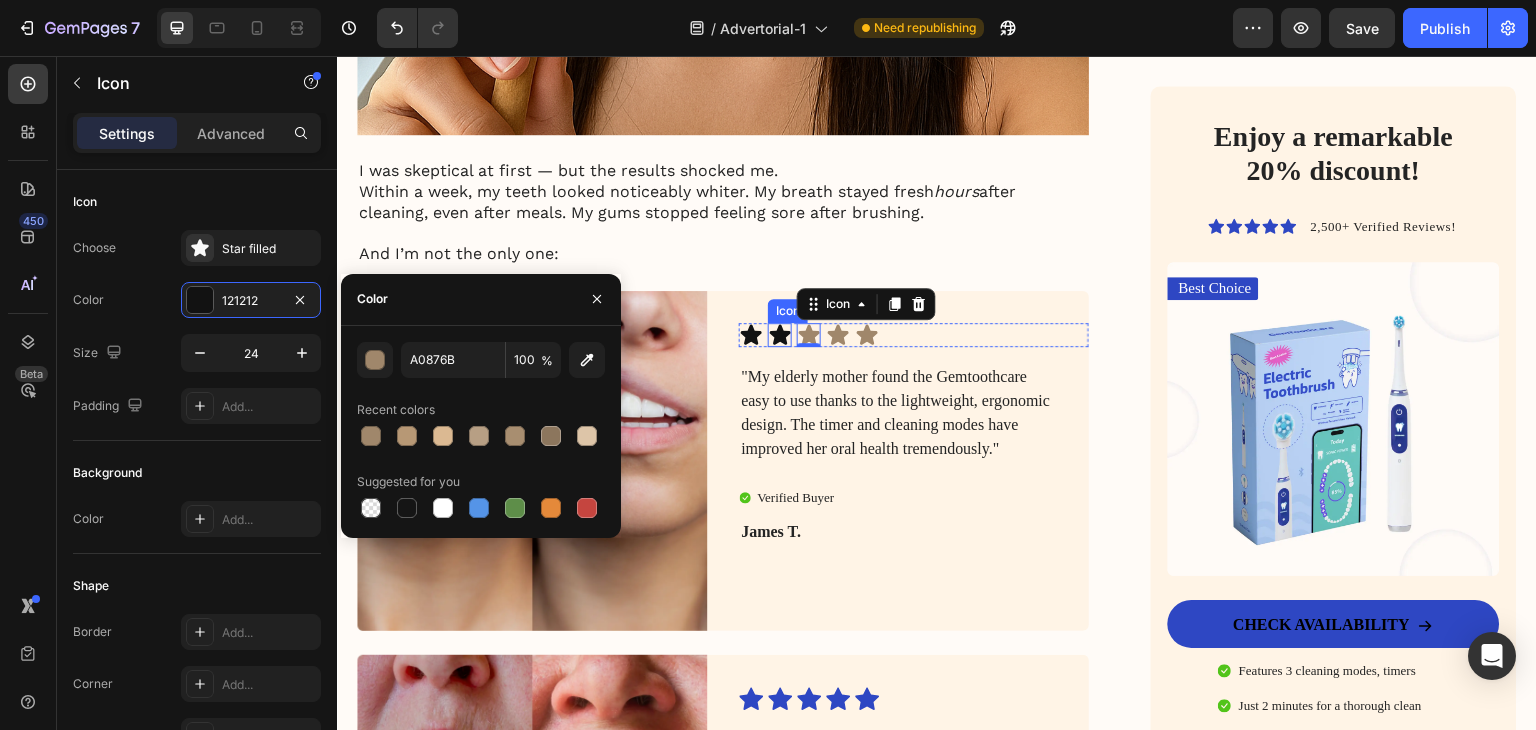 click 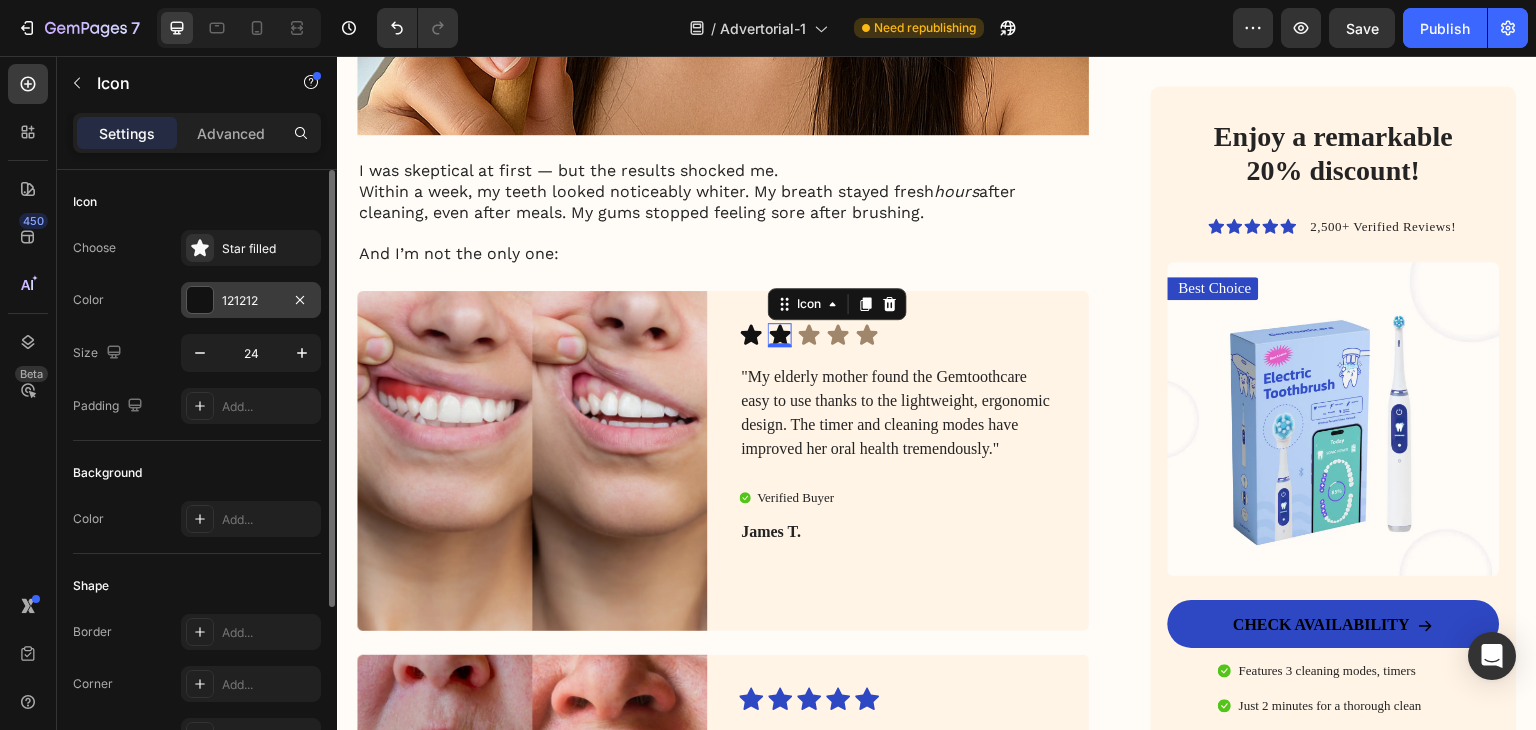 click on "121212" at bounding box center (251, 301) 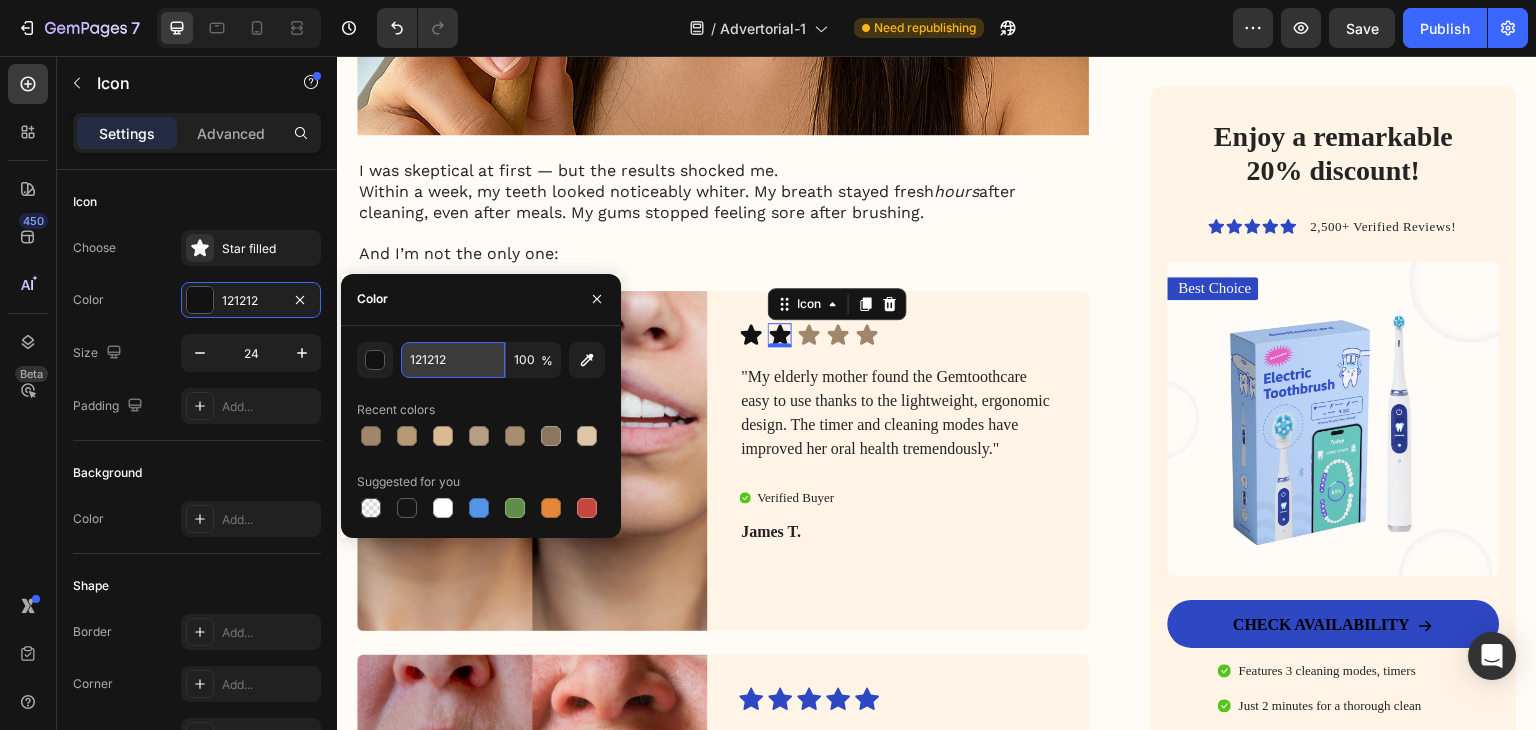 click on "121212" at bounding box center [453, 360] 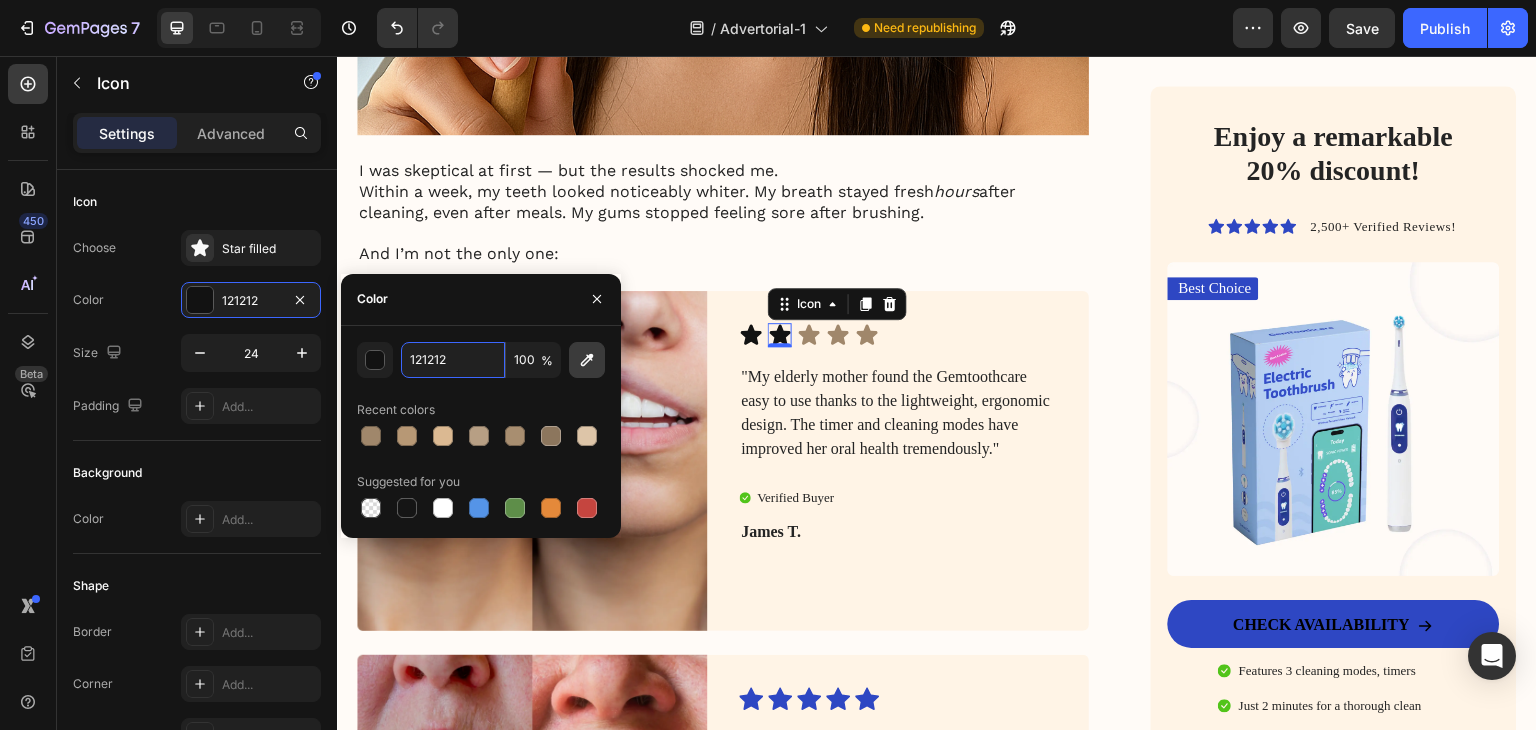 paste on "A0876B" 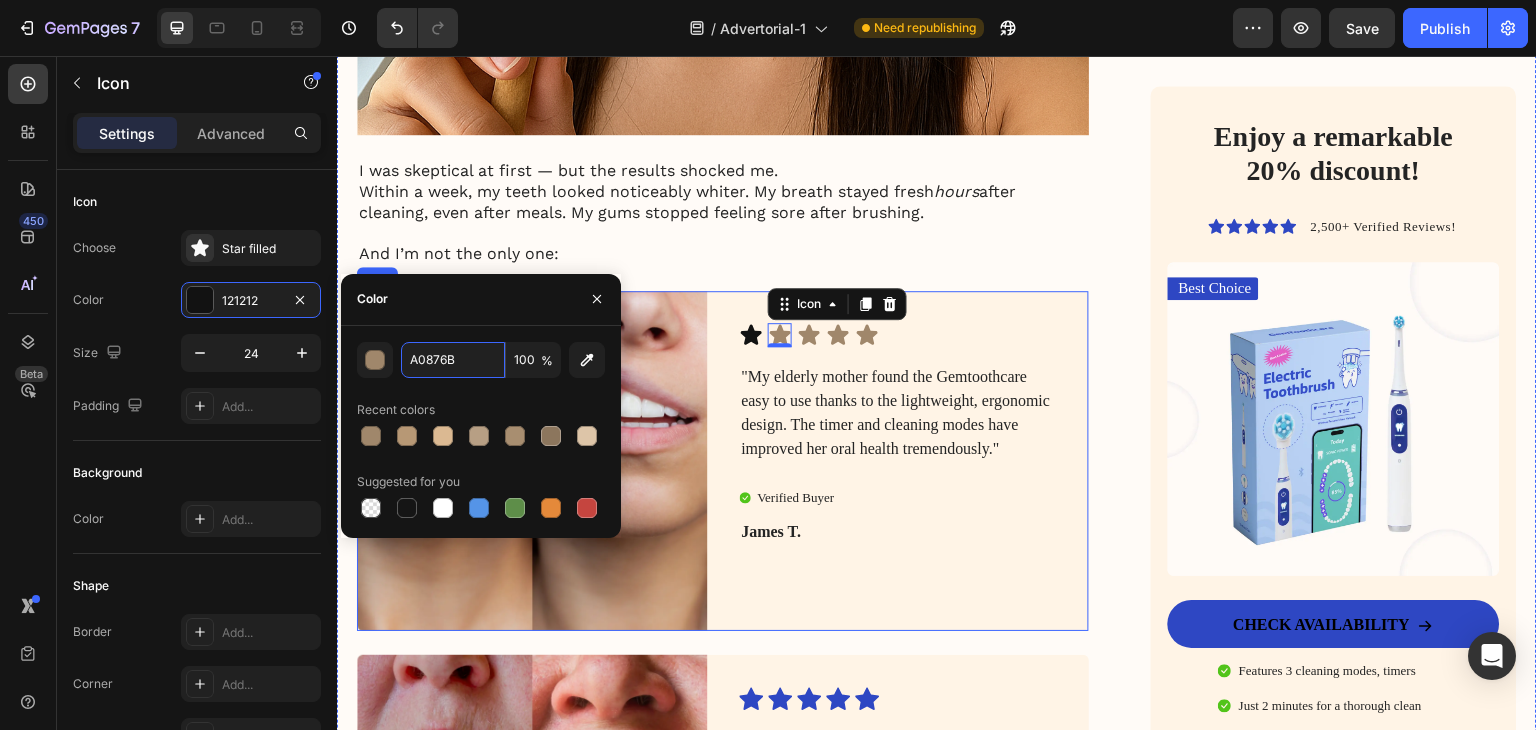 paste on "A0876B" 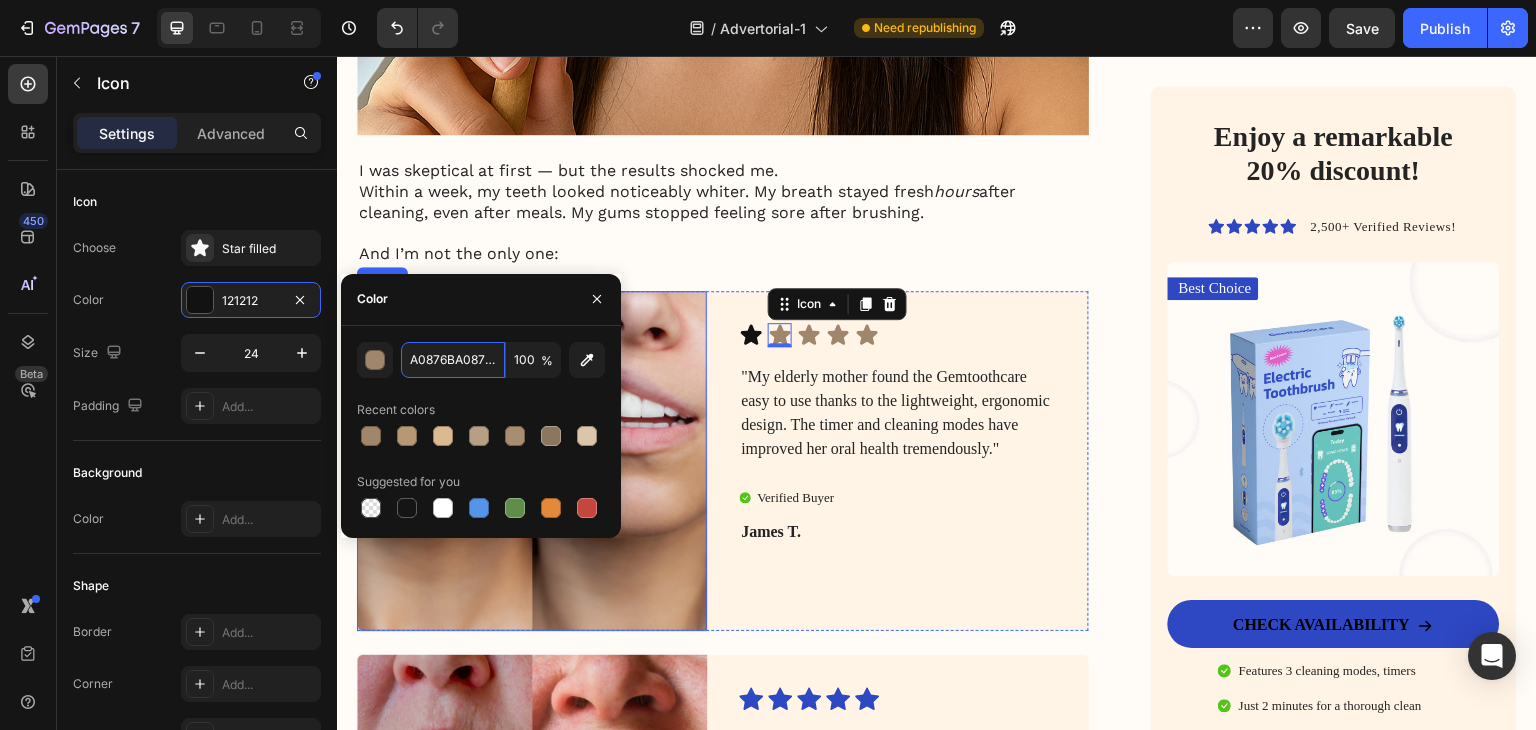 scroll, scrollTop: 0, scrollLeft: 4, axis: horizontal 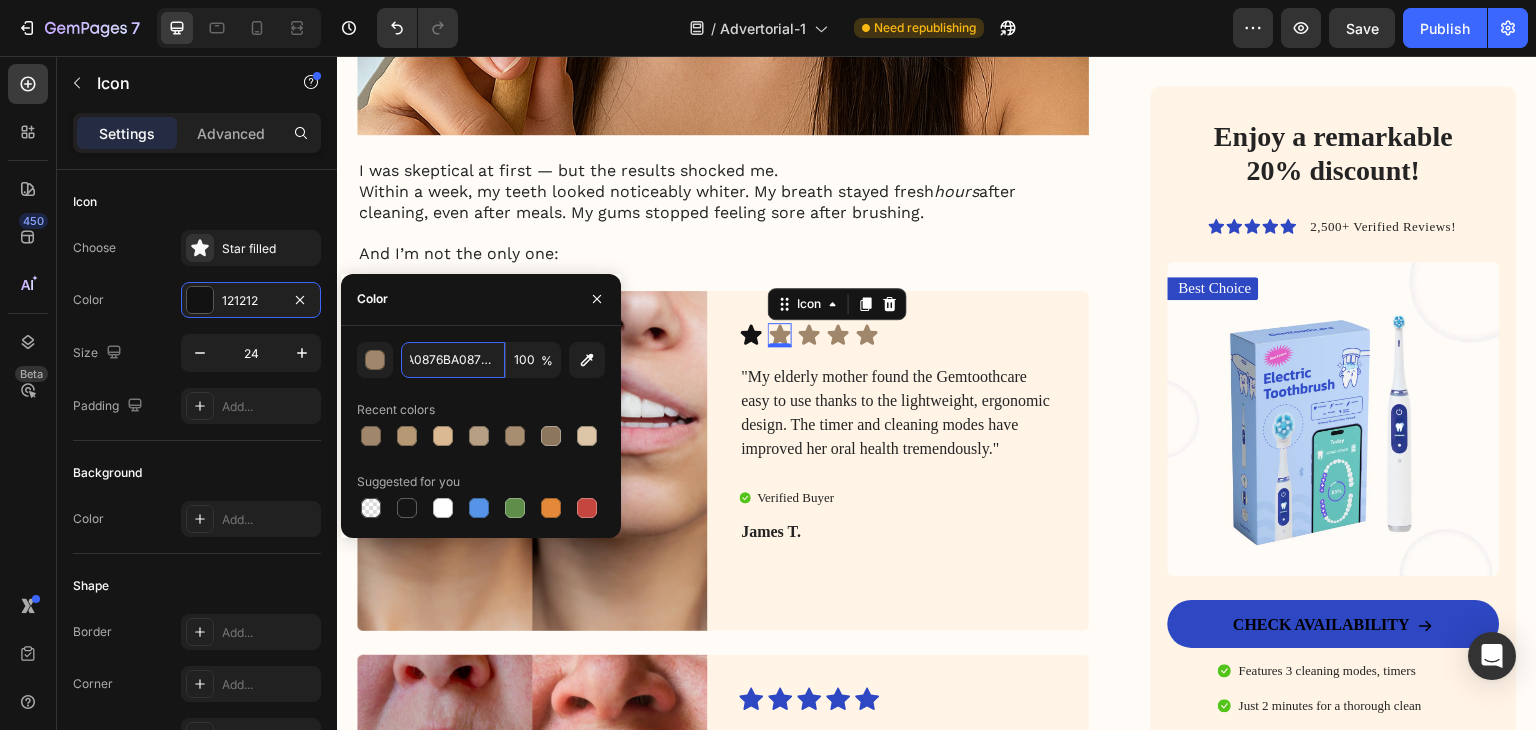 paste 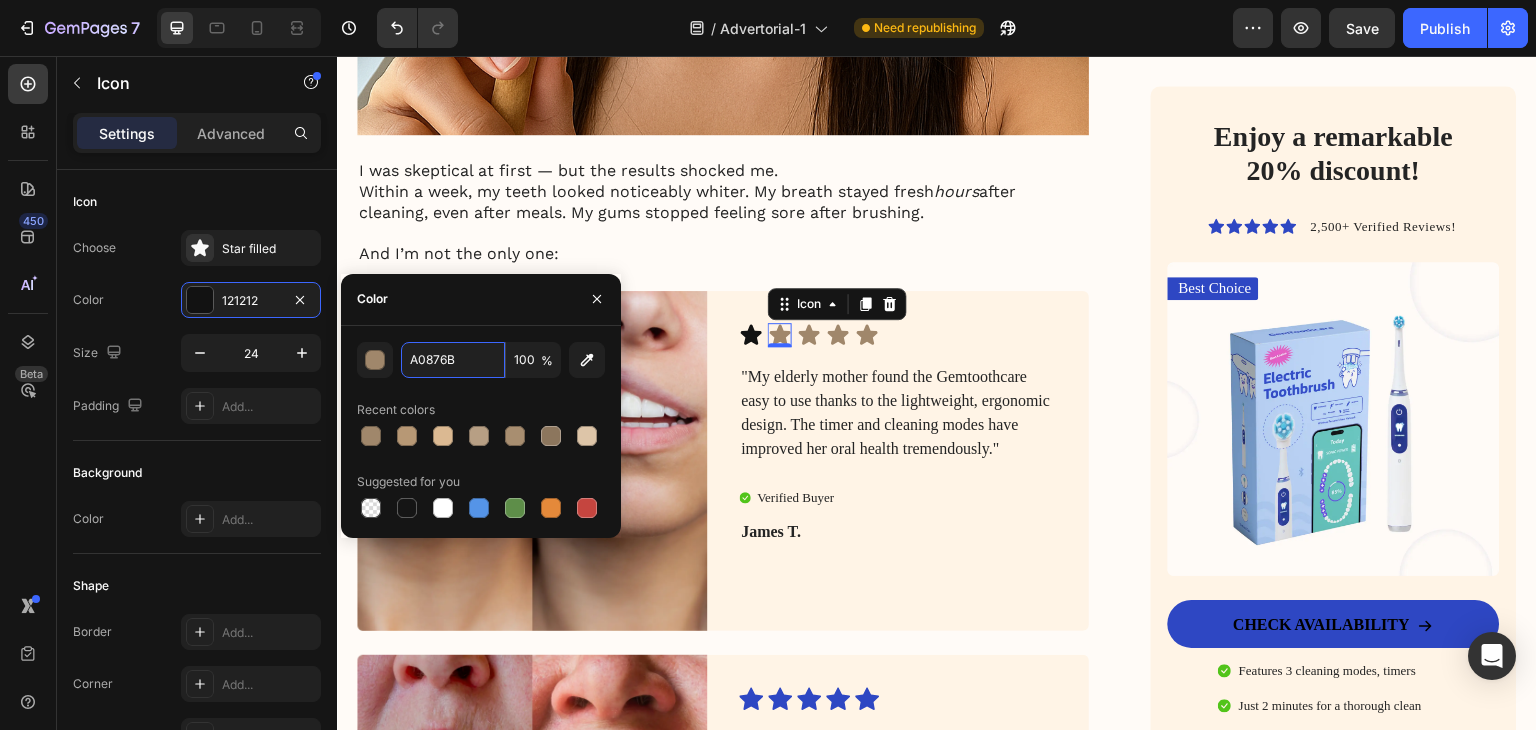 scroll, scrollTop: 0, scrollLeft: 0, axis: both 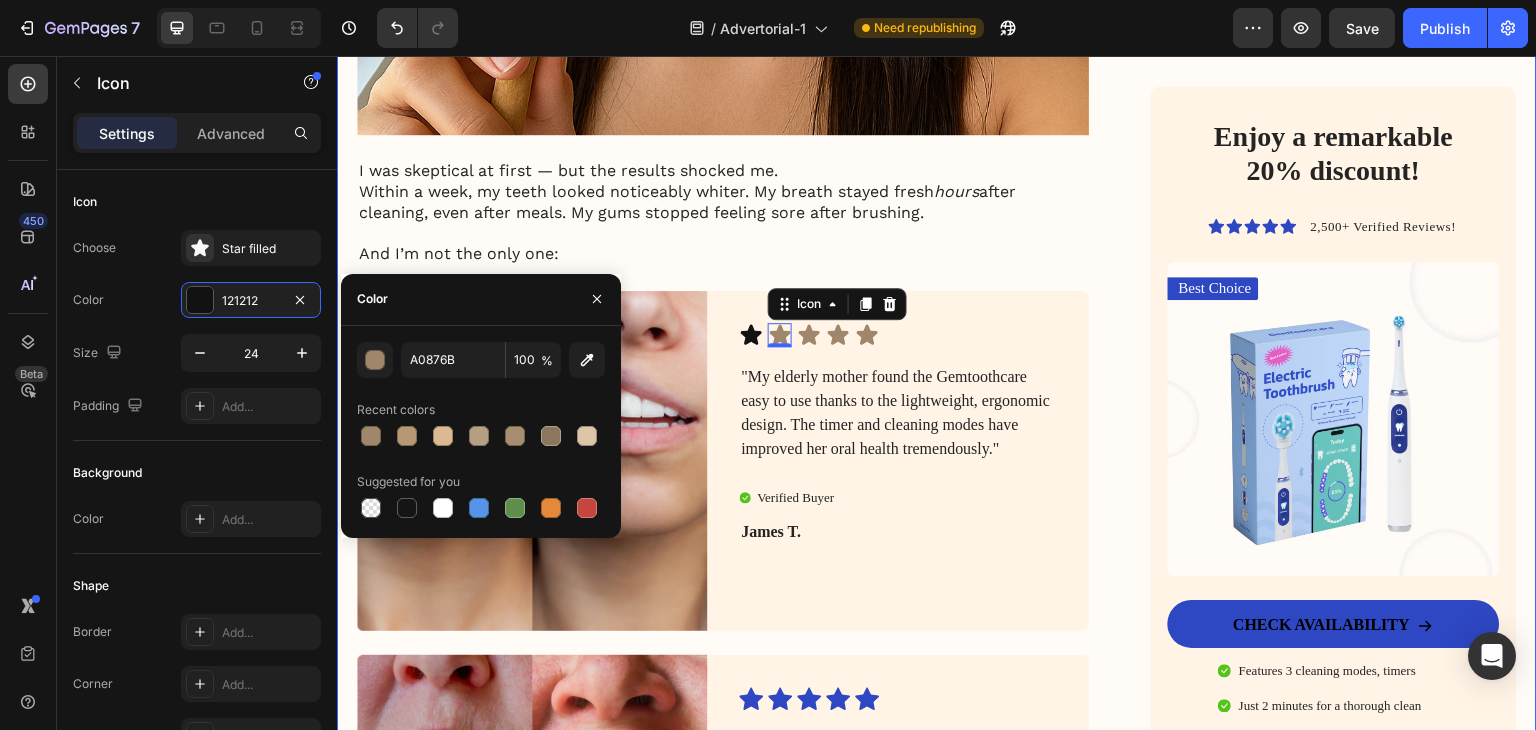 click on "My battle with stubborn yellow teeth had me feeling embarrassed… until I discovered this ancient, all-natural alternative to toothbrushes Heading Image January 18, 2024 By [FIRST] [LAST]. Text Block Row Image For years, I was self-conscious every time I smiled. No matter how much I brushed, flossed, or tried the latest “whitening toothpaste,” my teeth stayed a dull shade of yellow. Coffee made it worse. Red wine? Forget it. Even after professional cleanings, the brightness never lasted. I started avoiding close-up photos. I’d smile with my lips closed in group pictures. It sounds silly, but yellow teeth made me feel older, less confident — like people were judging my hygiene, even though I brushed twice a day.   All I wanted was a naturally white, healthy-looking smile — without bleaching chemicals or expensive dental visits. I dreamed of that smooth, “just-cleaned” feeling lasting all day. Fresh breath, no plaque build-up, and gums that didn’t feel sensitive every time I brushed too hard. Image ." at bounding box center [937, -1219] 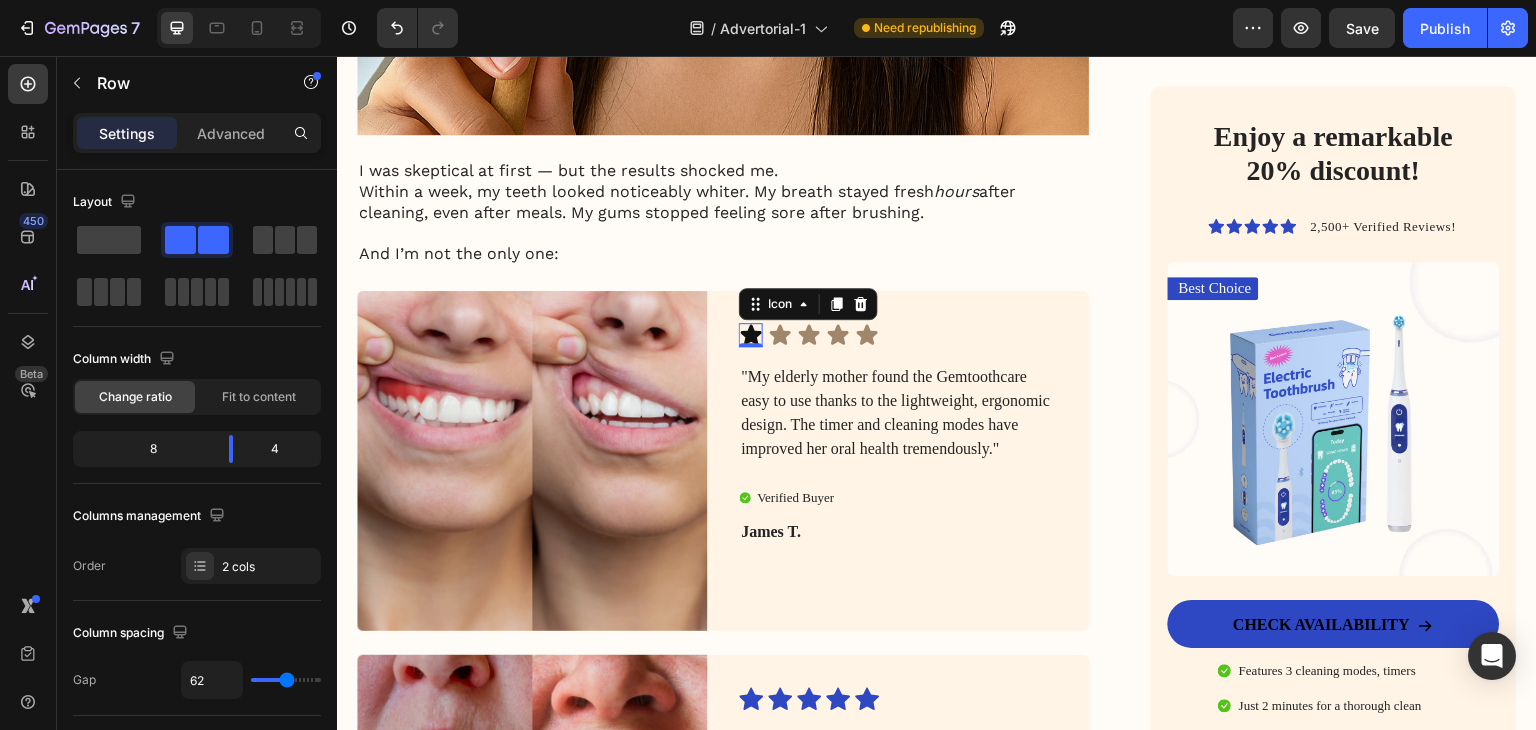 click 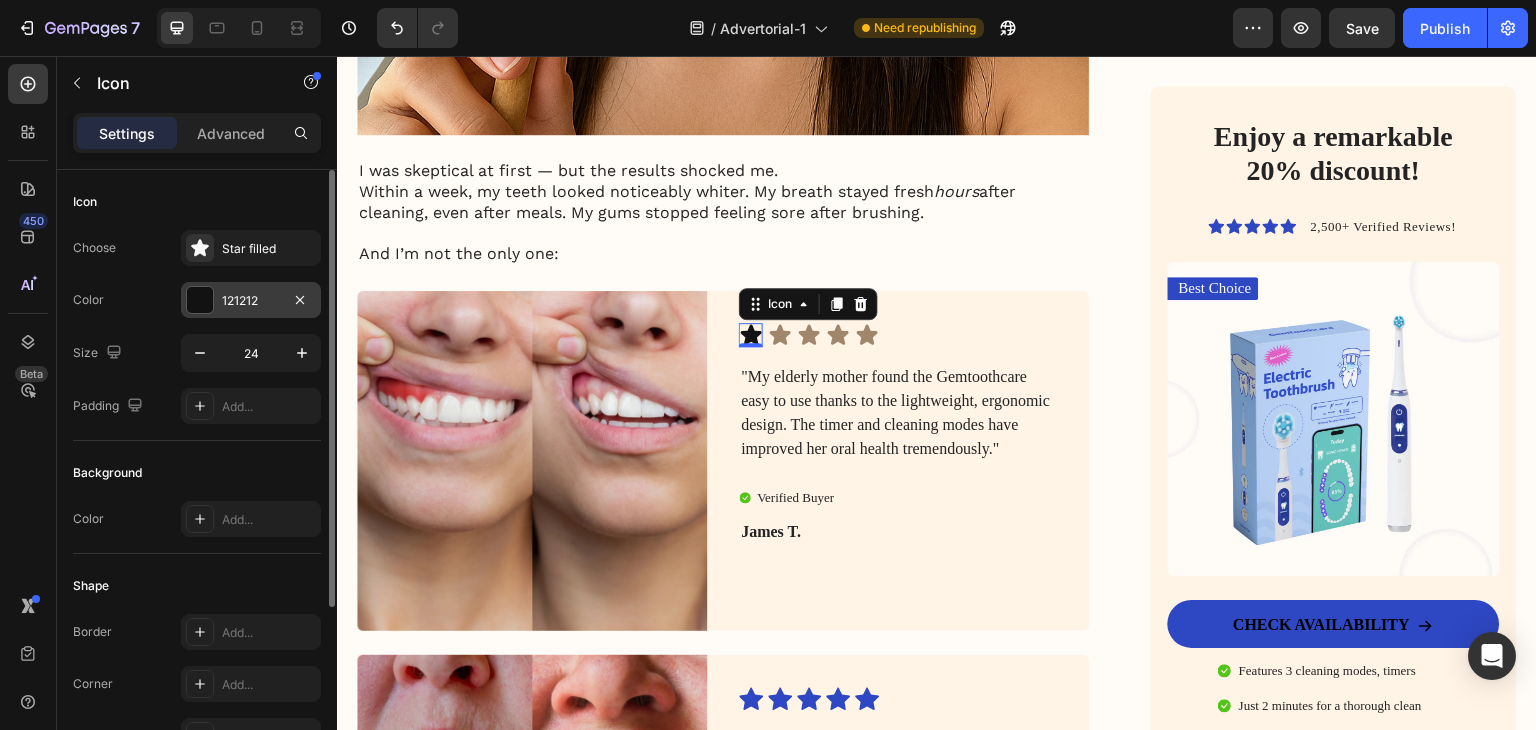 click on "121212" at bounding box center (251, 301) 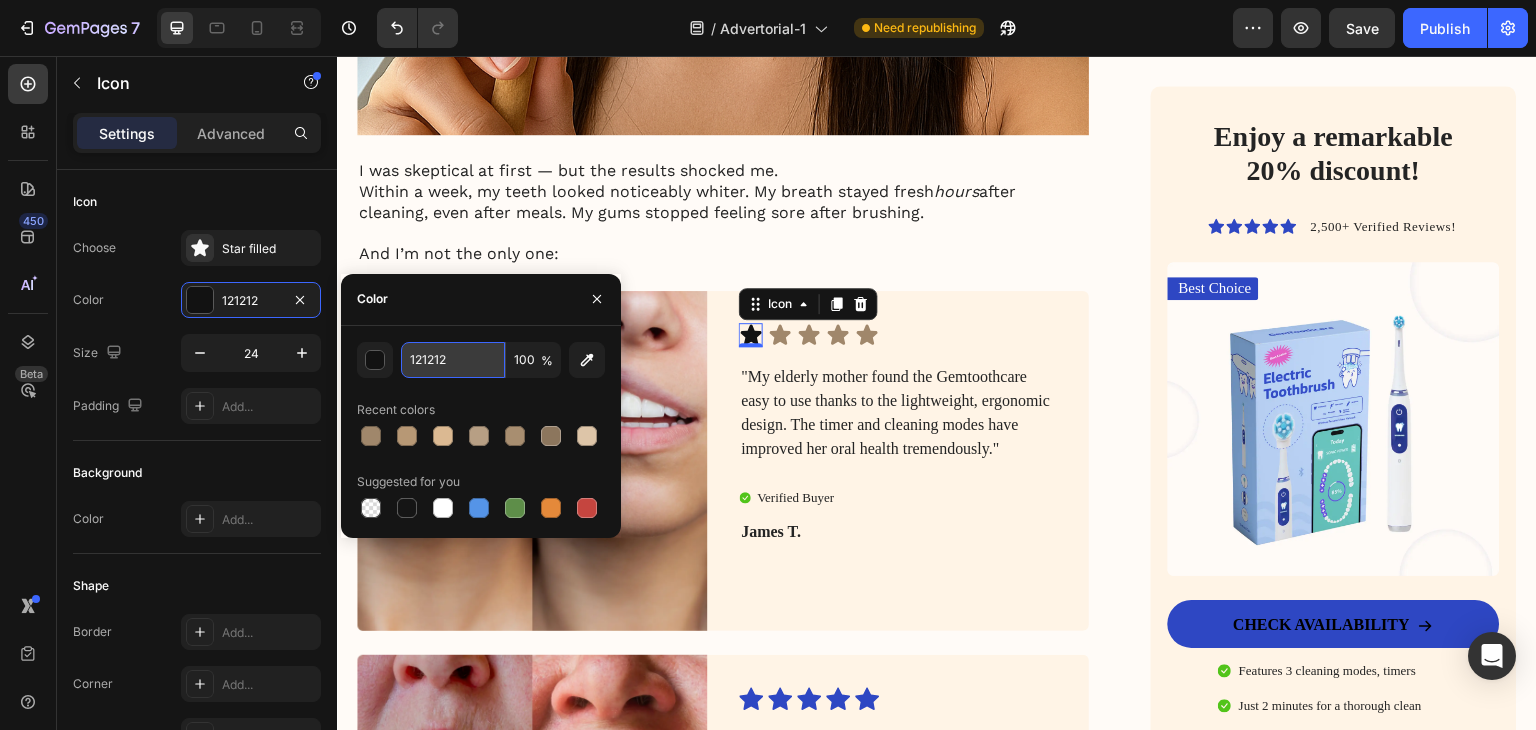 click on "121212" at bounding box center [453, 360] 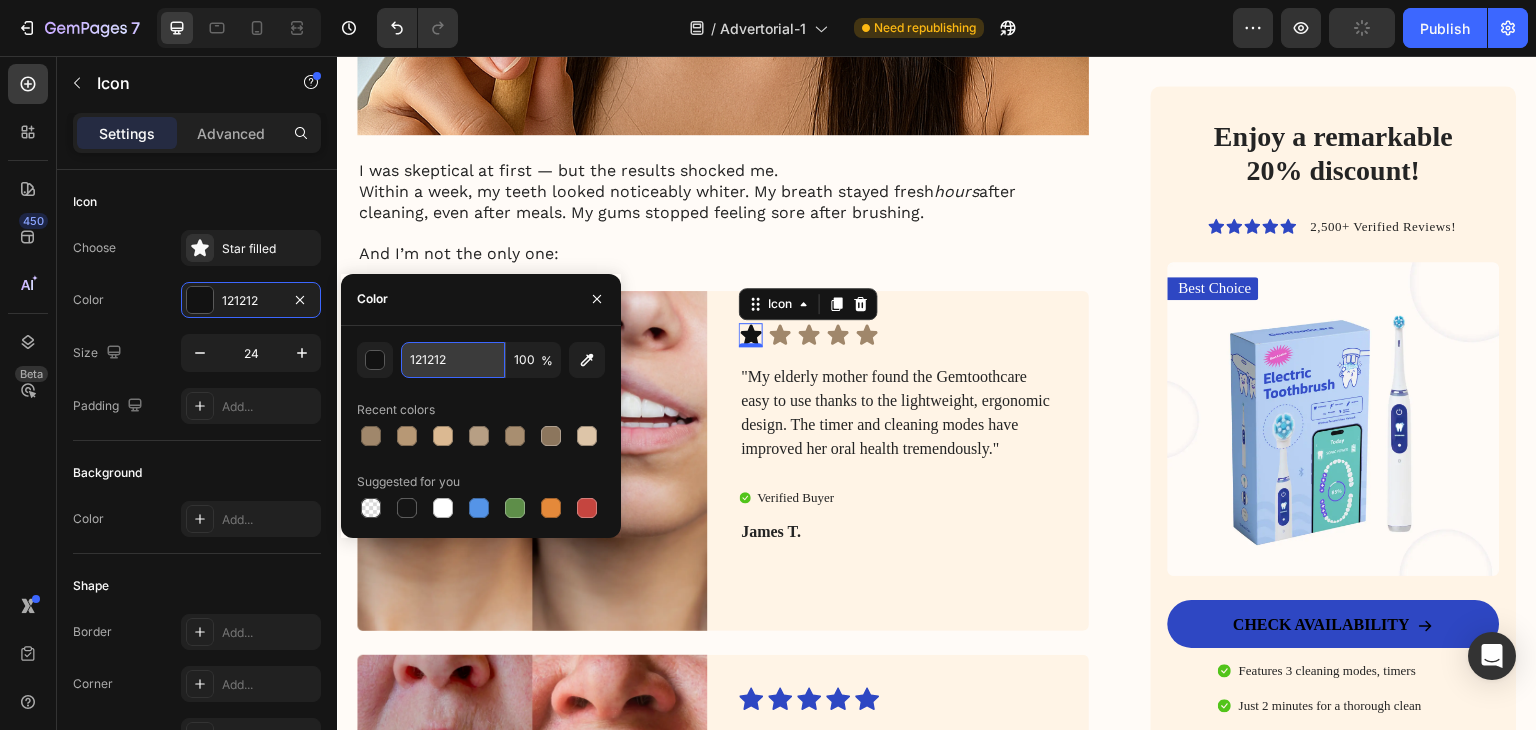click on "121212" at bounding box center [453, 360] 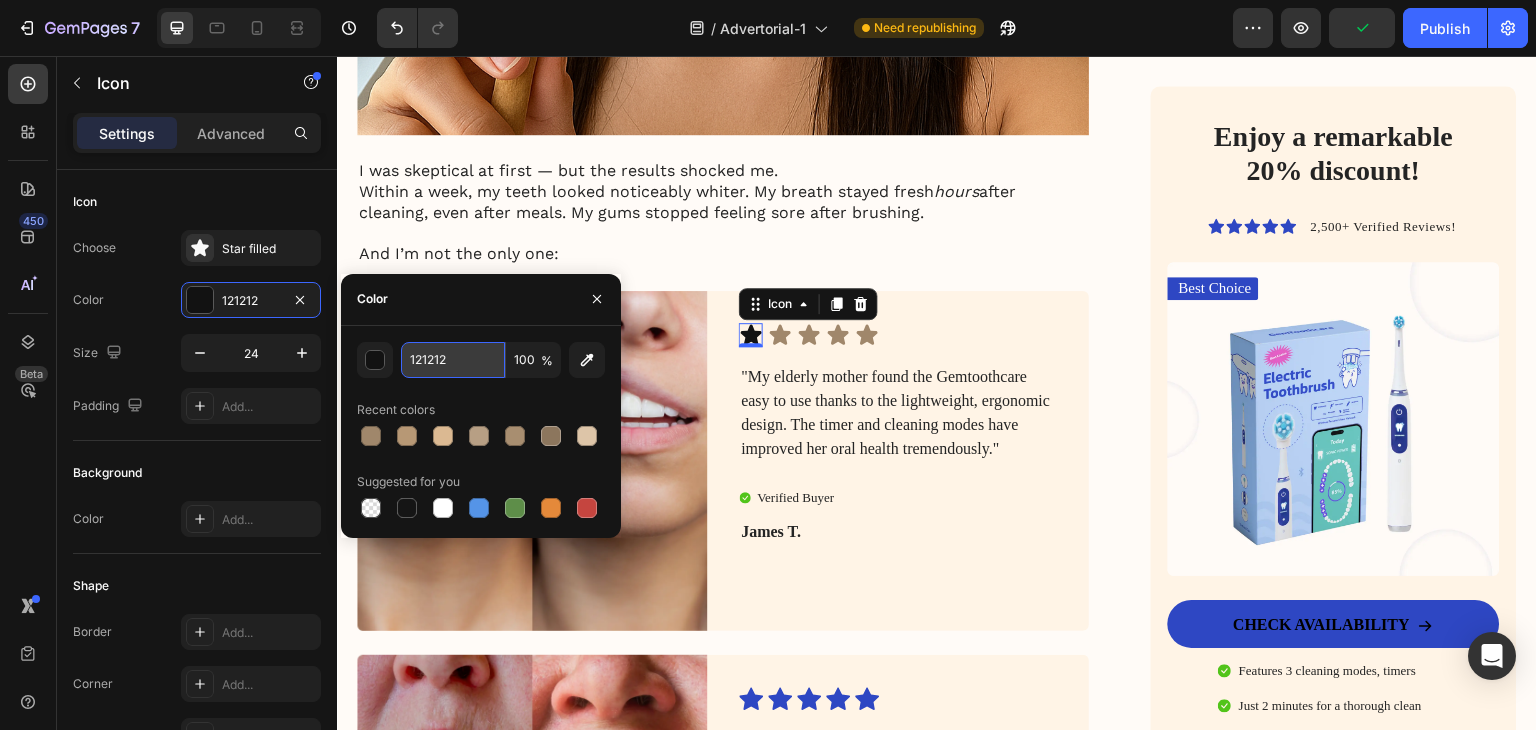 paste on "A0876B" 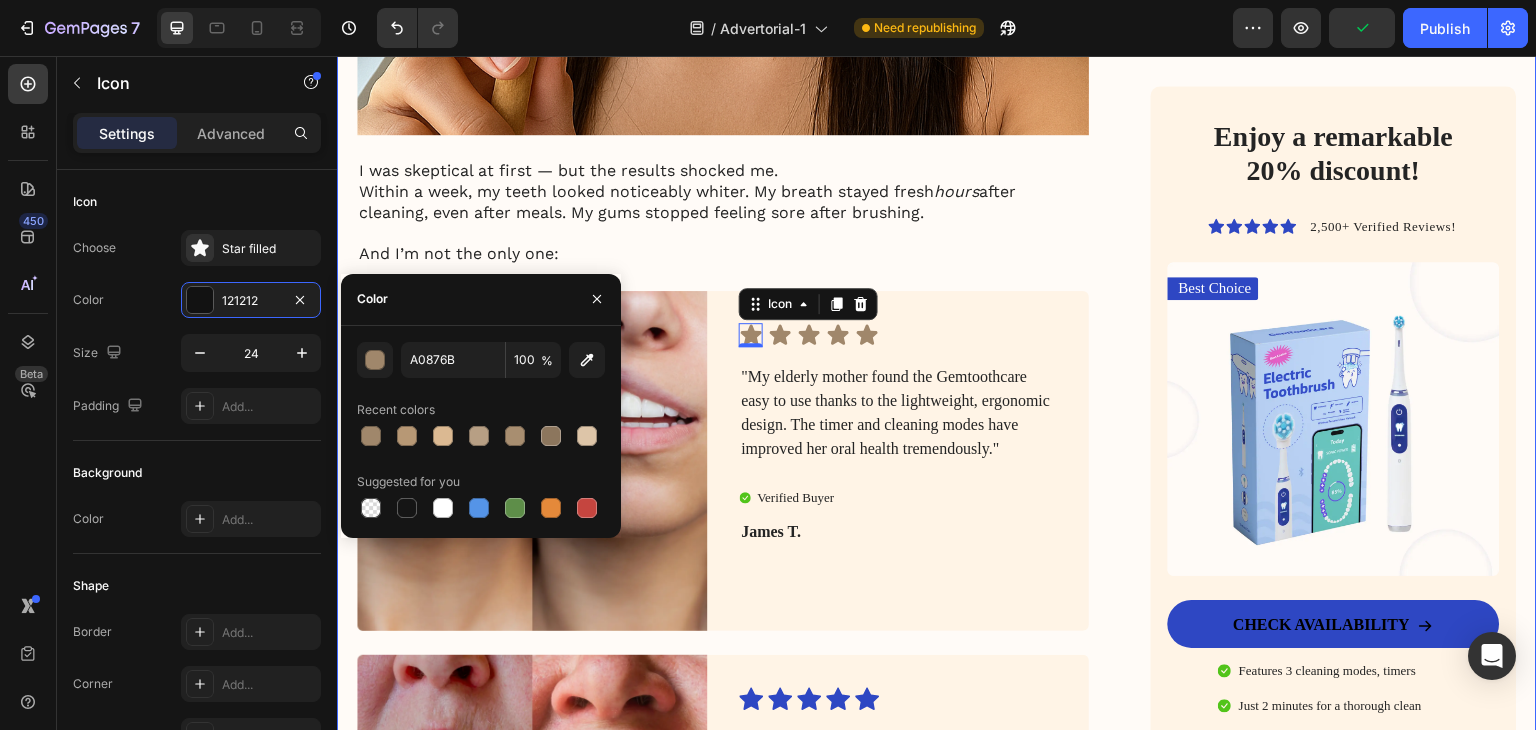 click on "My battle with stubborn yellow teeth had me feeling embarrassed… until I discovered this ancient, all-natural alternative to toothbrushes Heading Image January 18, 2024 By [FIRST] [LAST]. Text Block Row Image For years, I was self-conscious every time I smiled. No matter how much I brushed, flossed, or tried the latest “whitening toothpaste,” my teeth stayed a dull shade of yellow. Coffee made it worse. Red wine? Forget it. Even after professional cleanings, the brightness never lasted. I started avoiding close-up photos. I’d smile with my lips closed in group pictures. It sounds silly, but yellow teeth made me feel older, less confident — like people were judging my hygiene, even though I brushed twice a day.   All I wanted was a naturally white, healthy-looking smile — without bleaching chemicals or expensive dental visits. I dreamed of that smooth, “just-cleaned” feeling lasting all day. Fresh breath, no plaque build-up, and gums that didn’t feel sensitive every time I brushed too hard. Image ." at bounding box center (937, -1219) 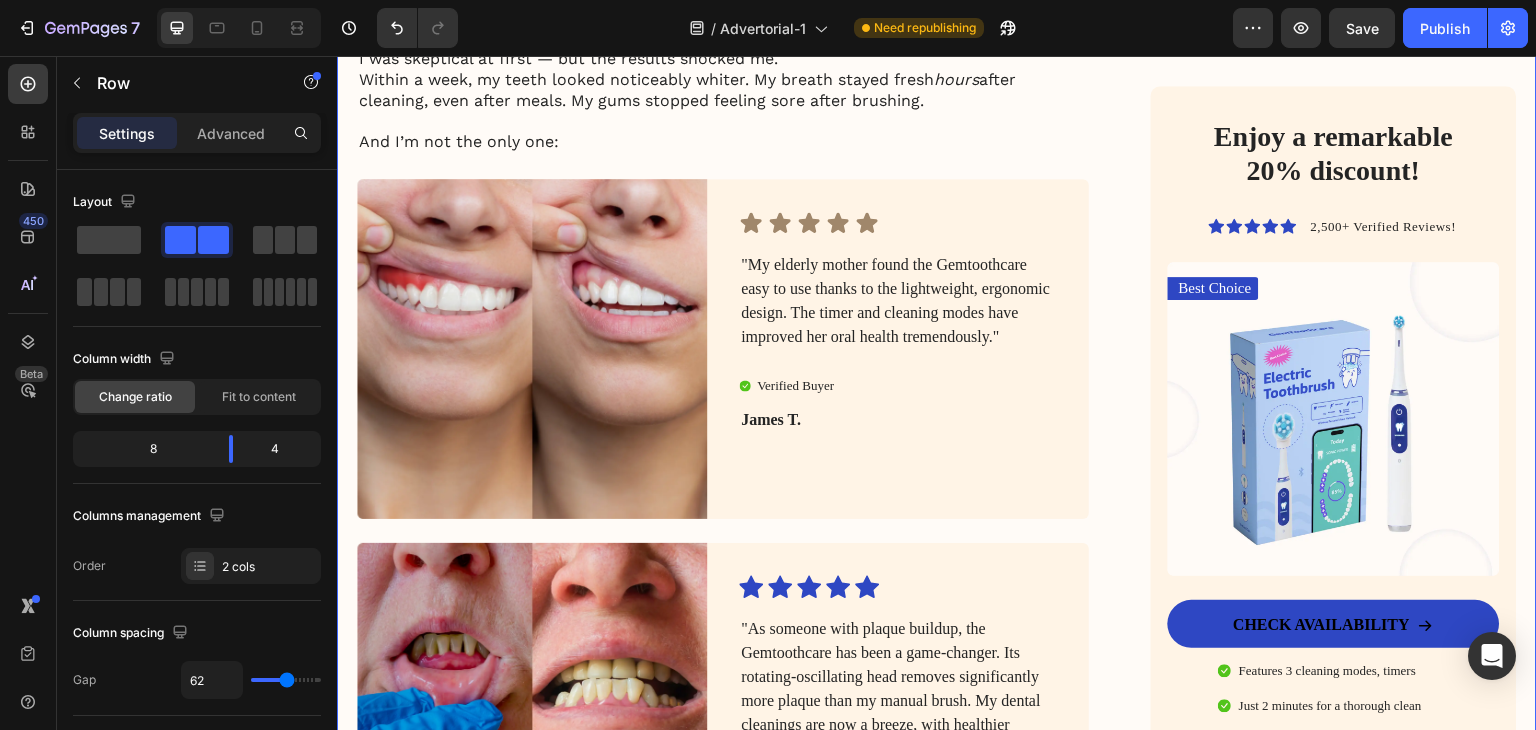 scroll, scrollTop: 4323, scrollLeft: 0, axis: vertical 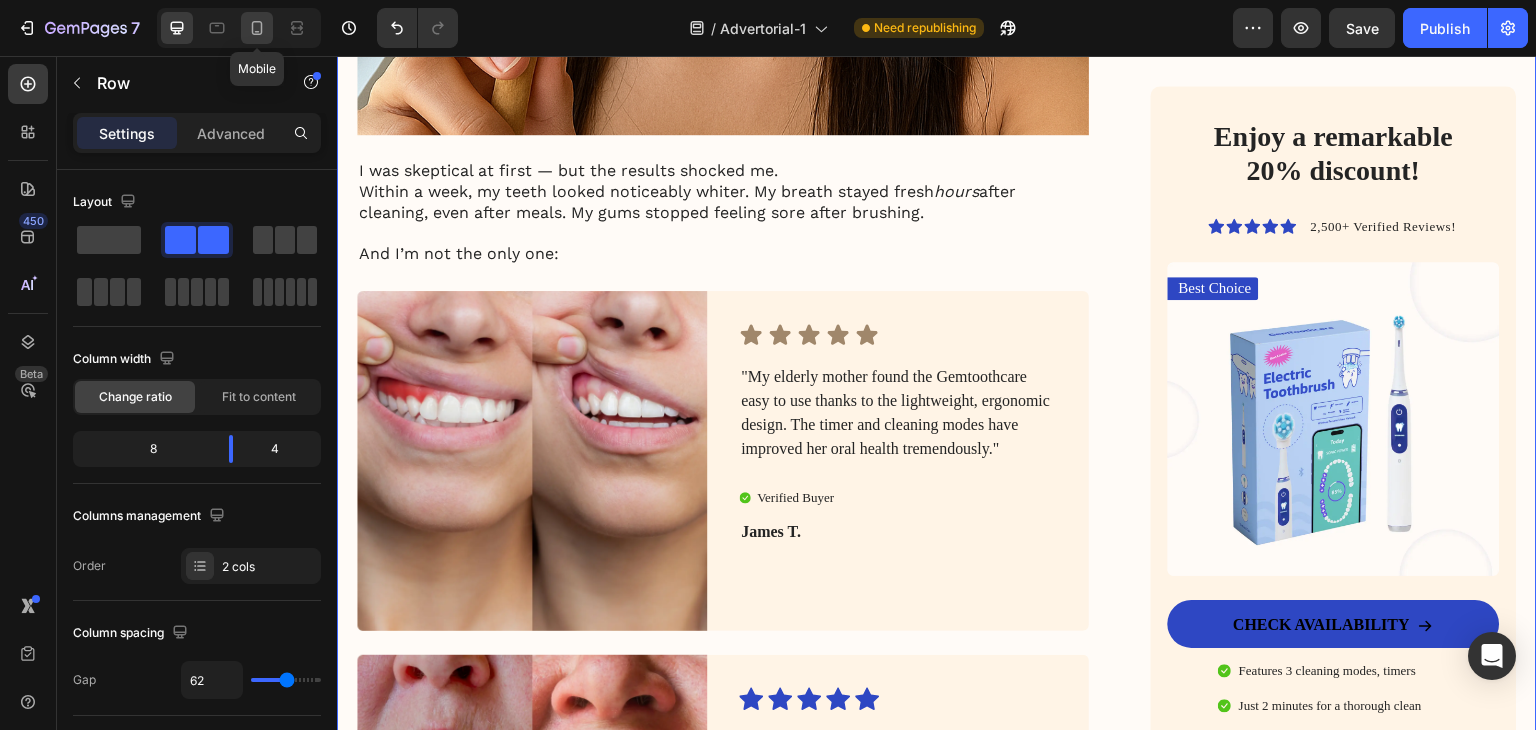 click 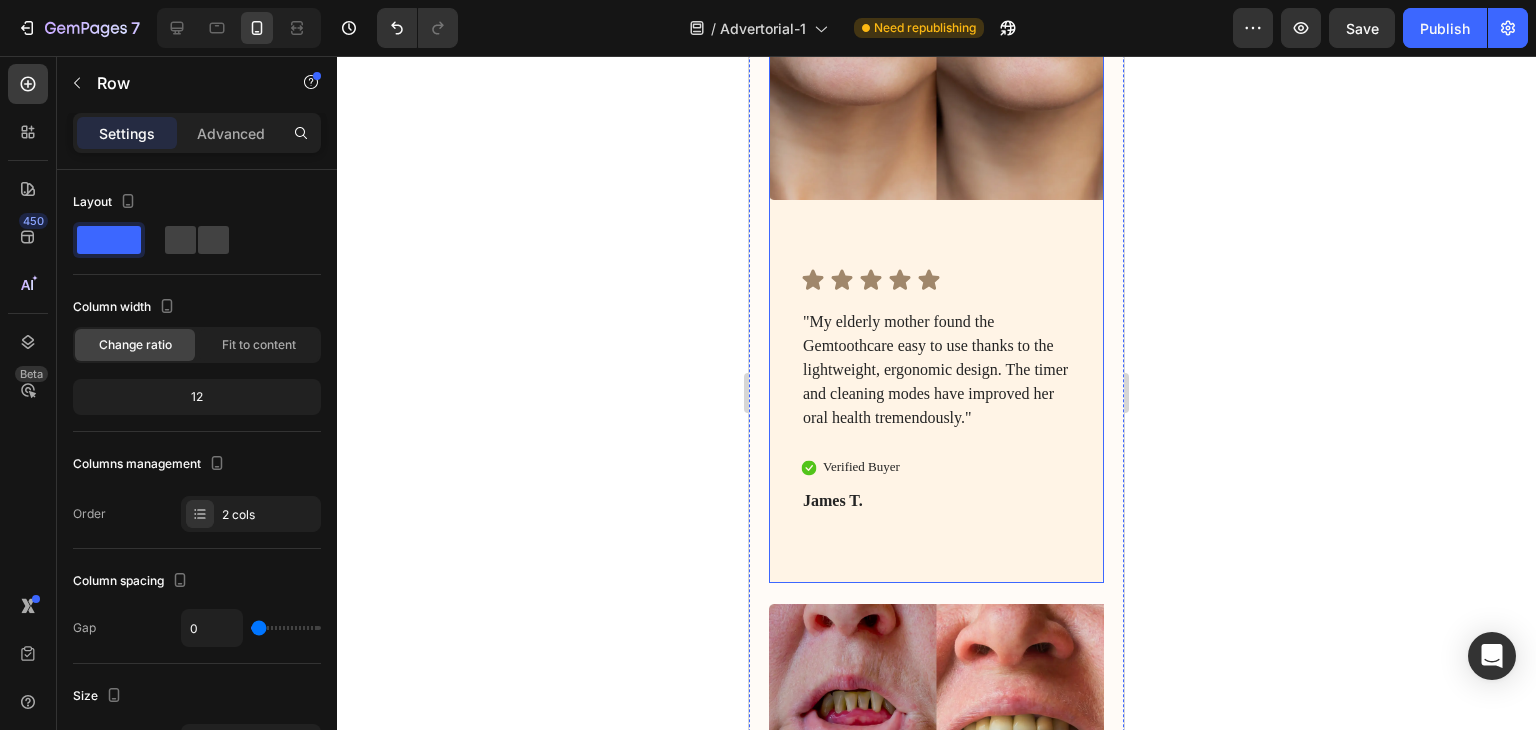 scroll, scrollTop: 4000, scrollLeft: 0, axis: vertical 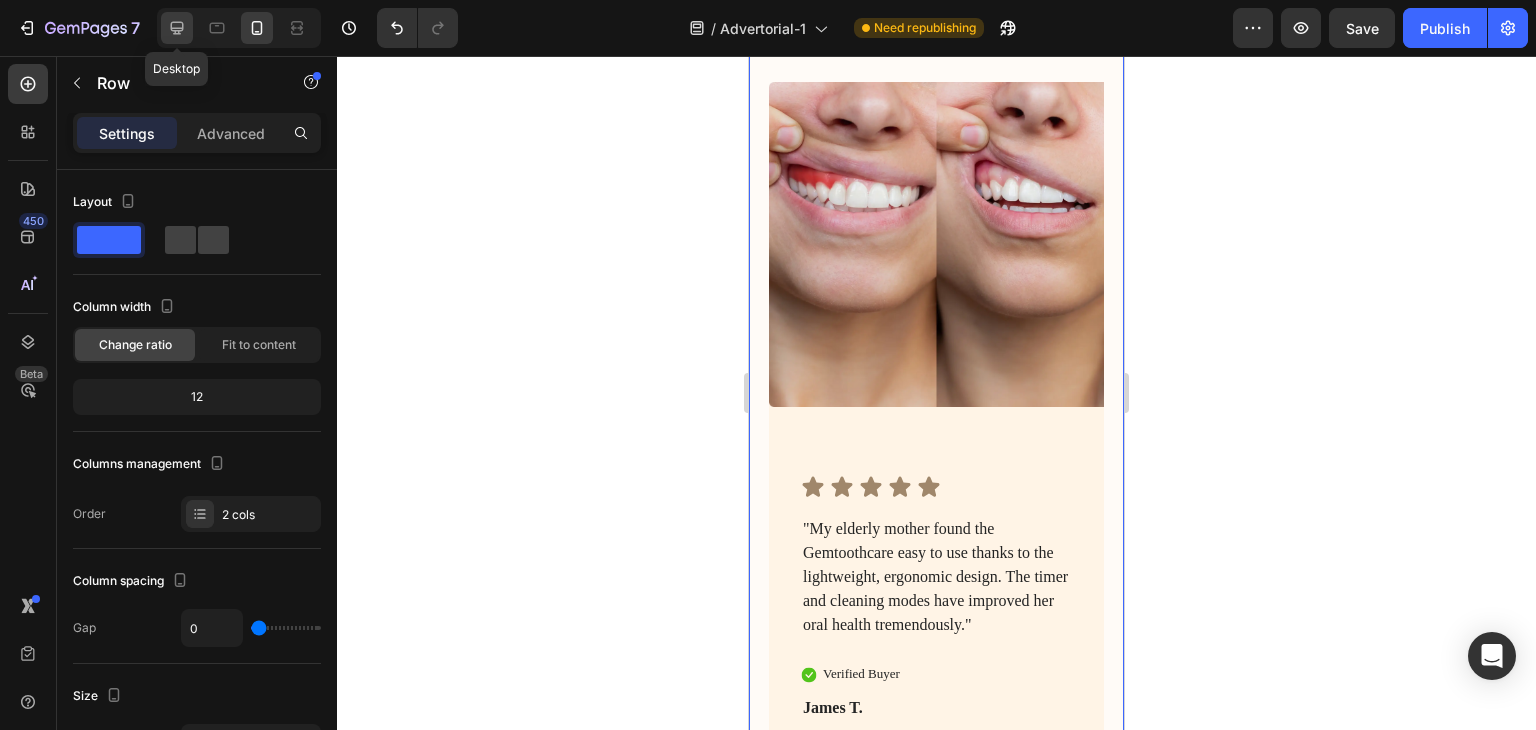 click 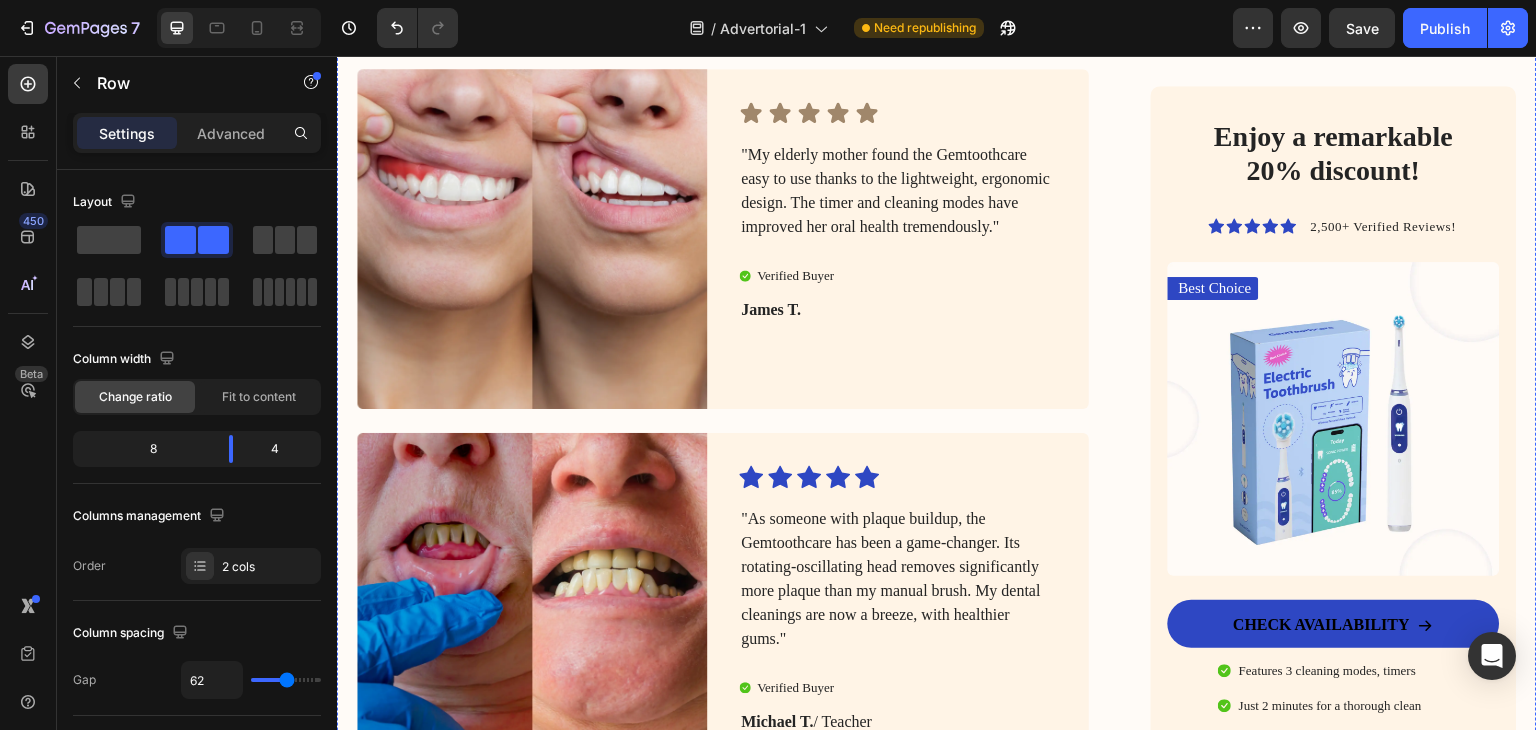 scroll, scrollTop: 4551, scrollLeft: 0, axis: vertical 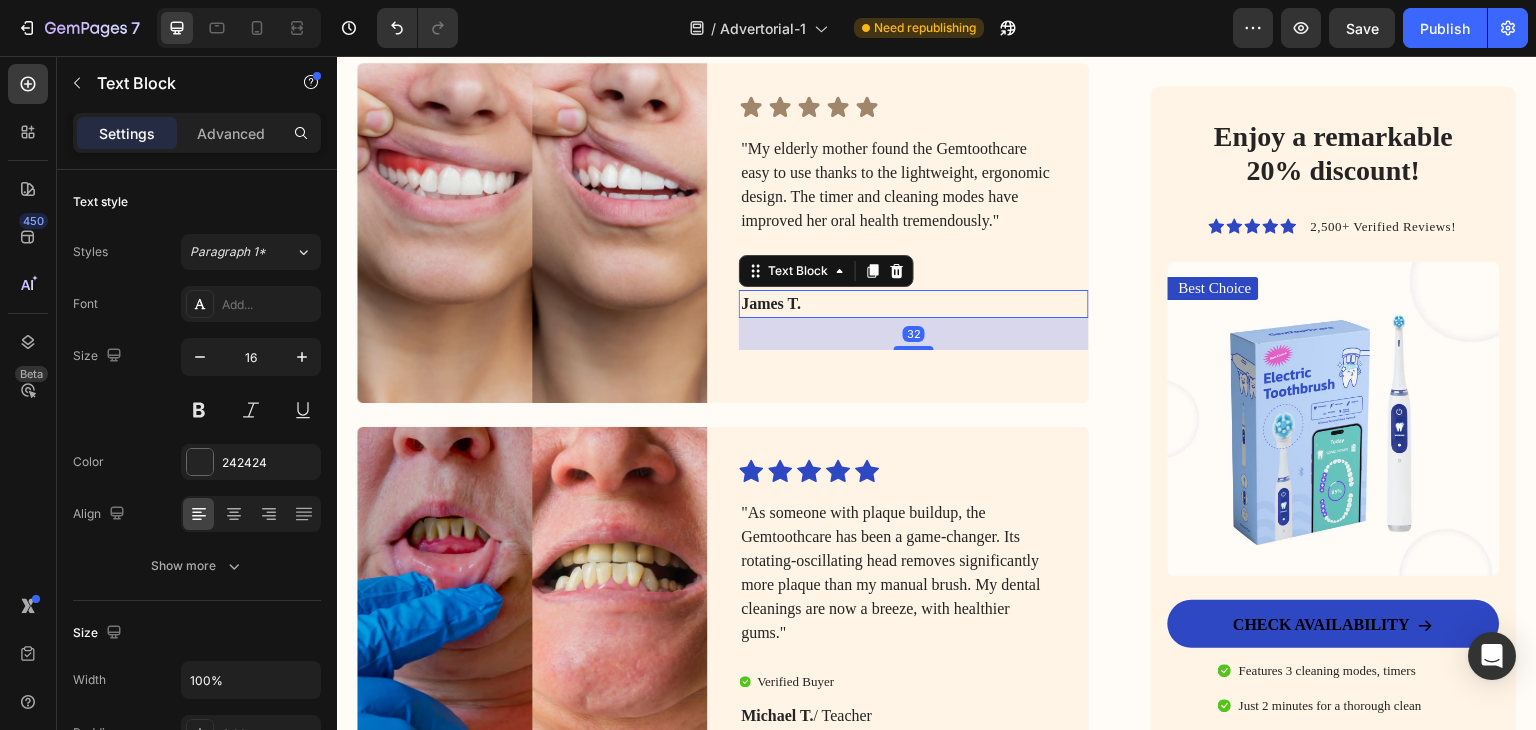 click on "James T." at bounding box center (898, 304) 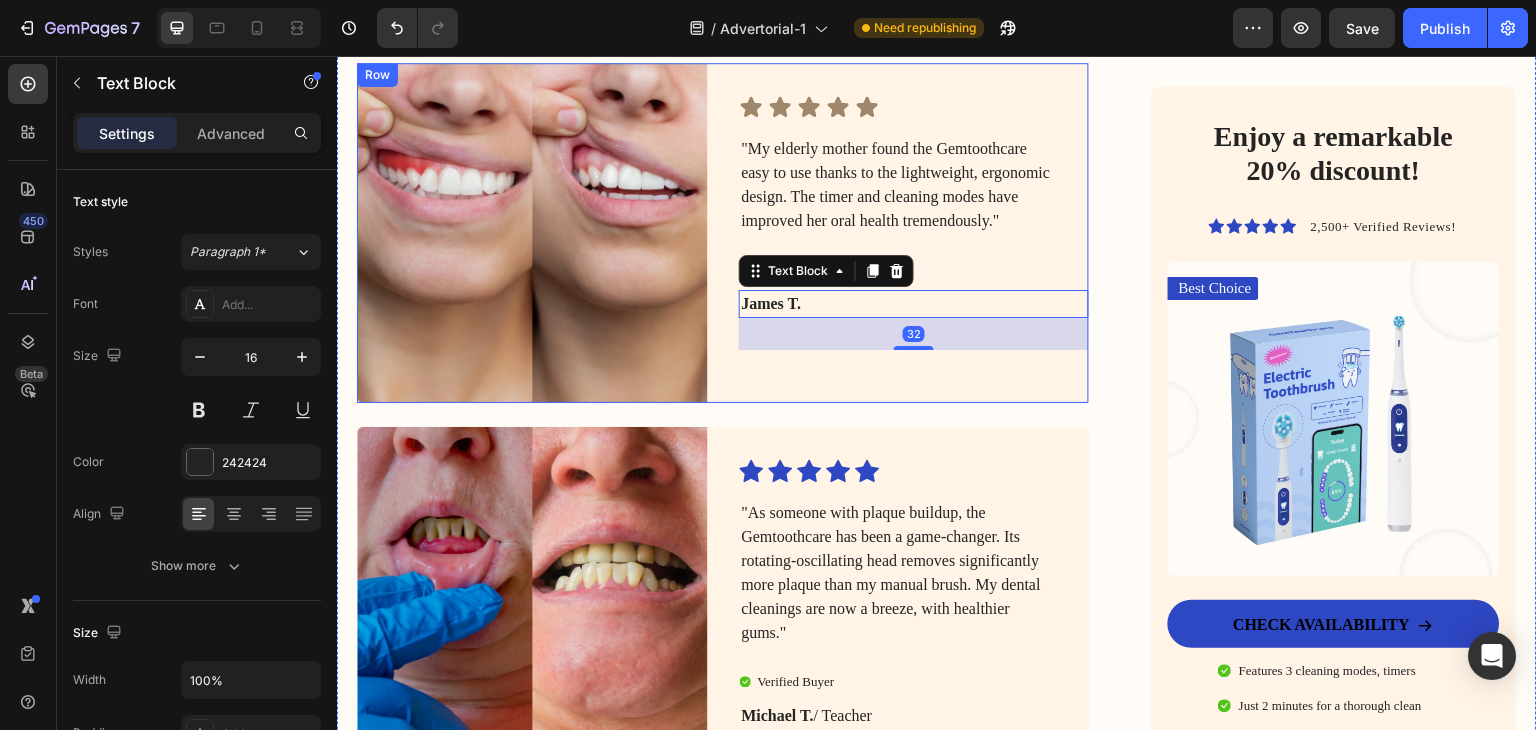 click on "Icon
Icon
Icon
Icon
Icon Icon List "My elderly mother found the Gemtoothcare easy to use thanks to the lightweight, ergonomic design. The timer and cleaning modes have improved her oral health tremendously."  Text Block
Verified Buyer Item List James T.   Text Block   32" at bounding box center [914, 233] 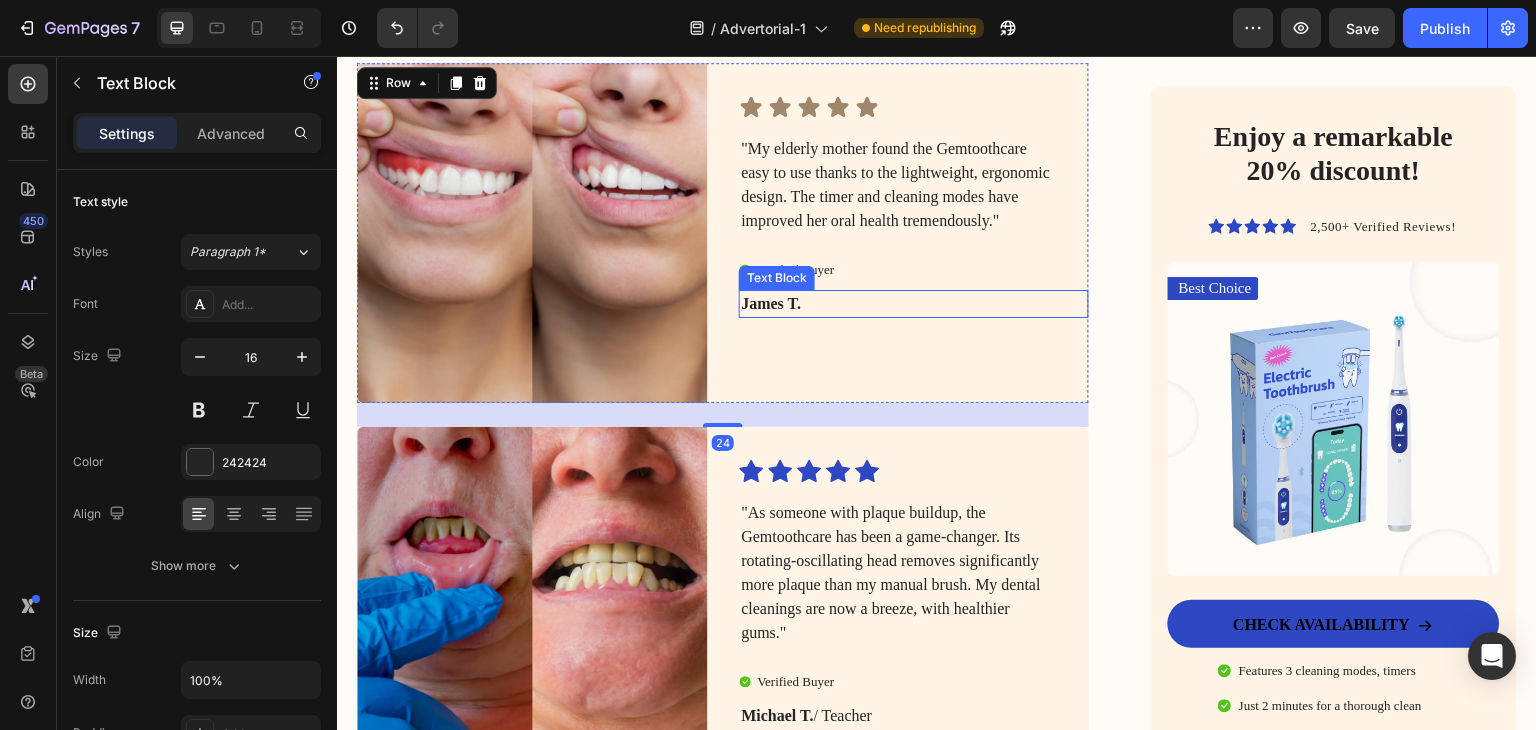 click on "James T." at bounding box center (898, 304) 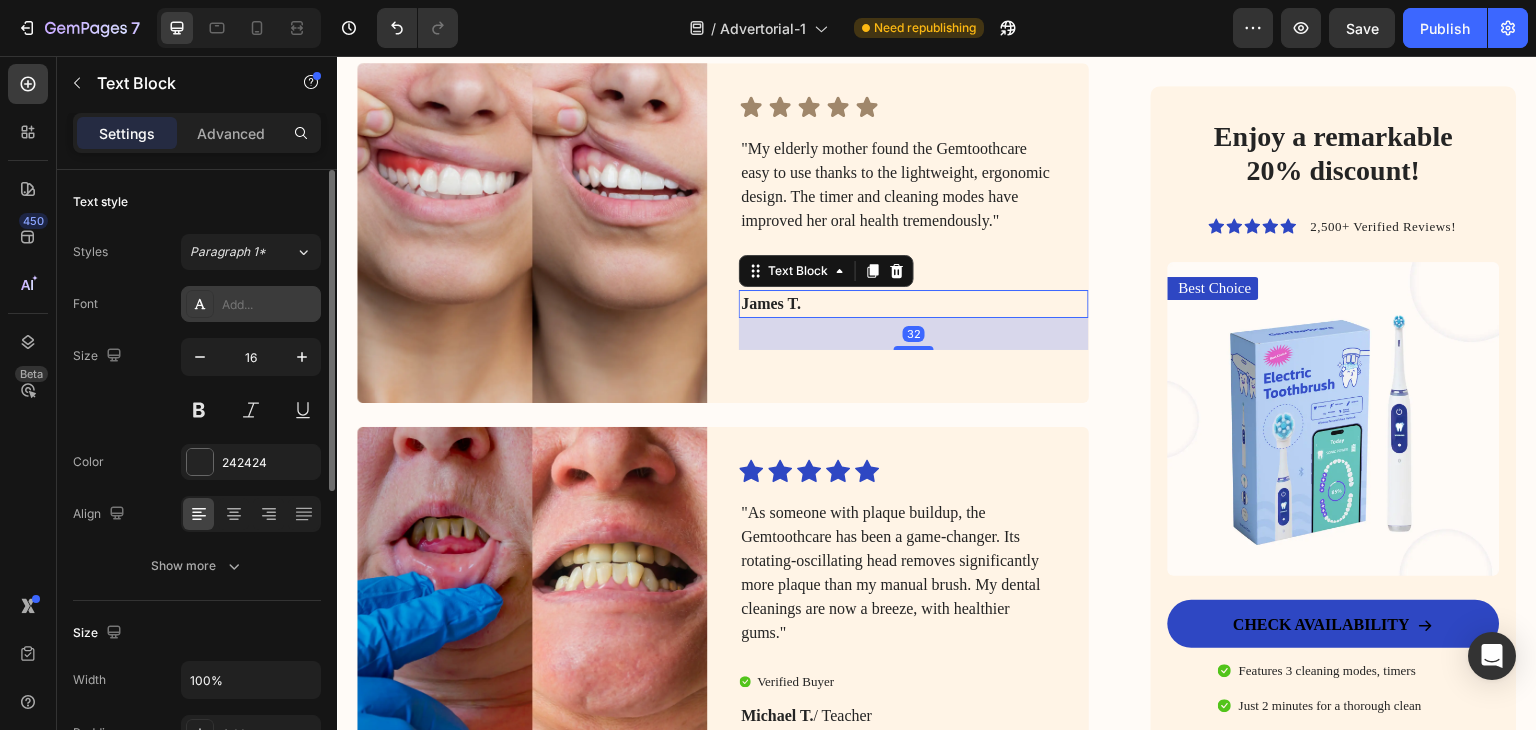 click on "Add..." at bounding box center [269, 305] 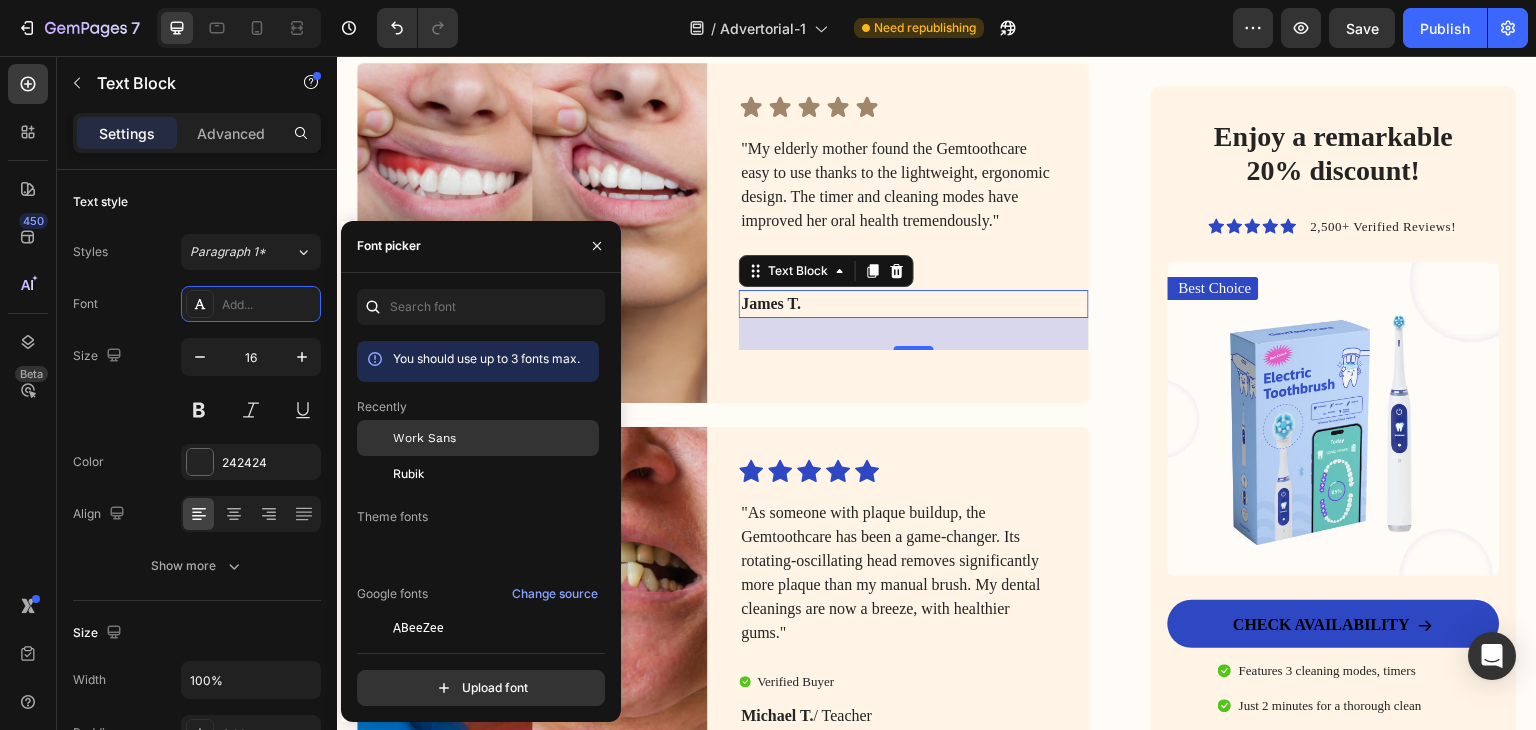 click at bounding box center [375, 438] 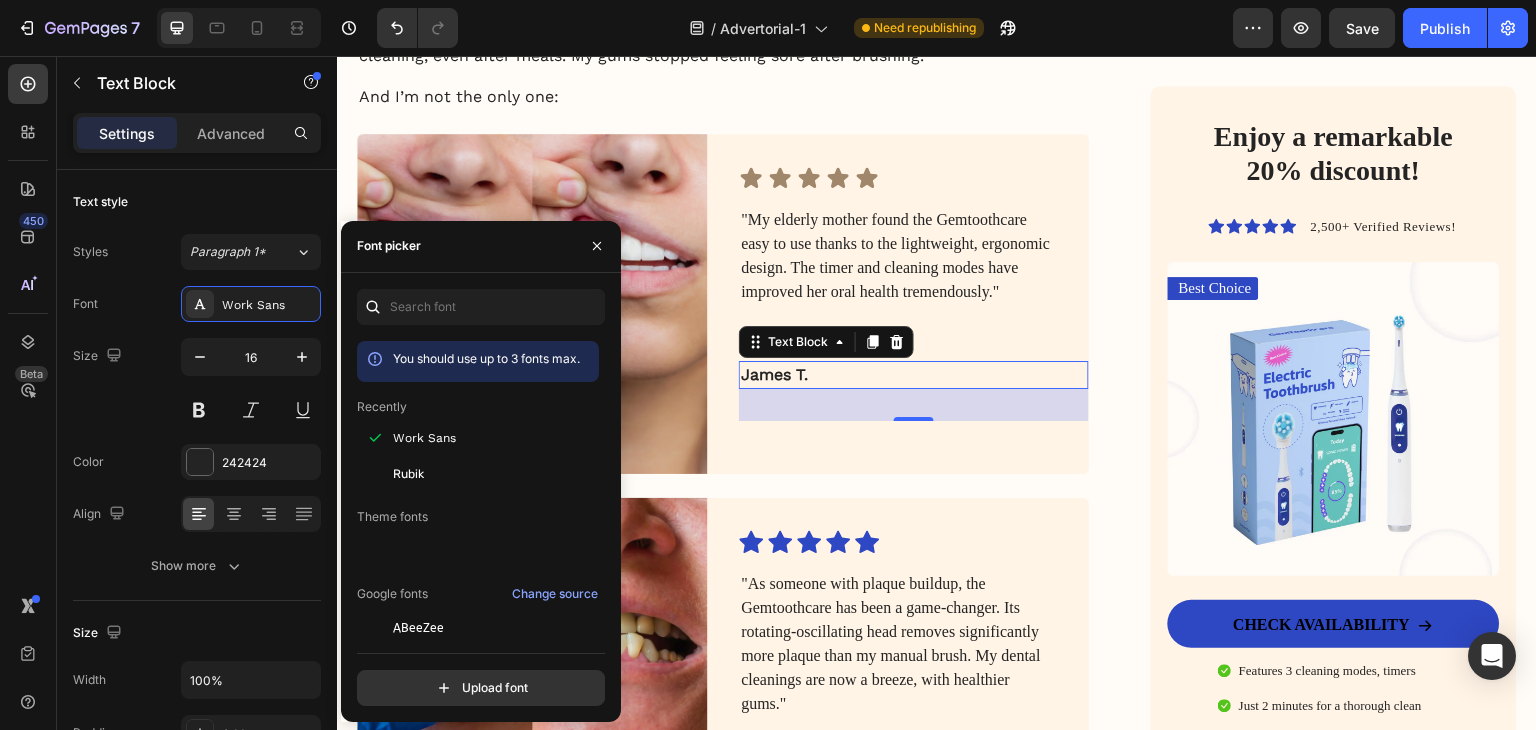 scroll, scrollTop: 4451, scrollLeft: 0, axis: vertical 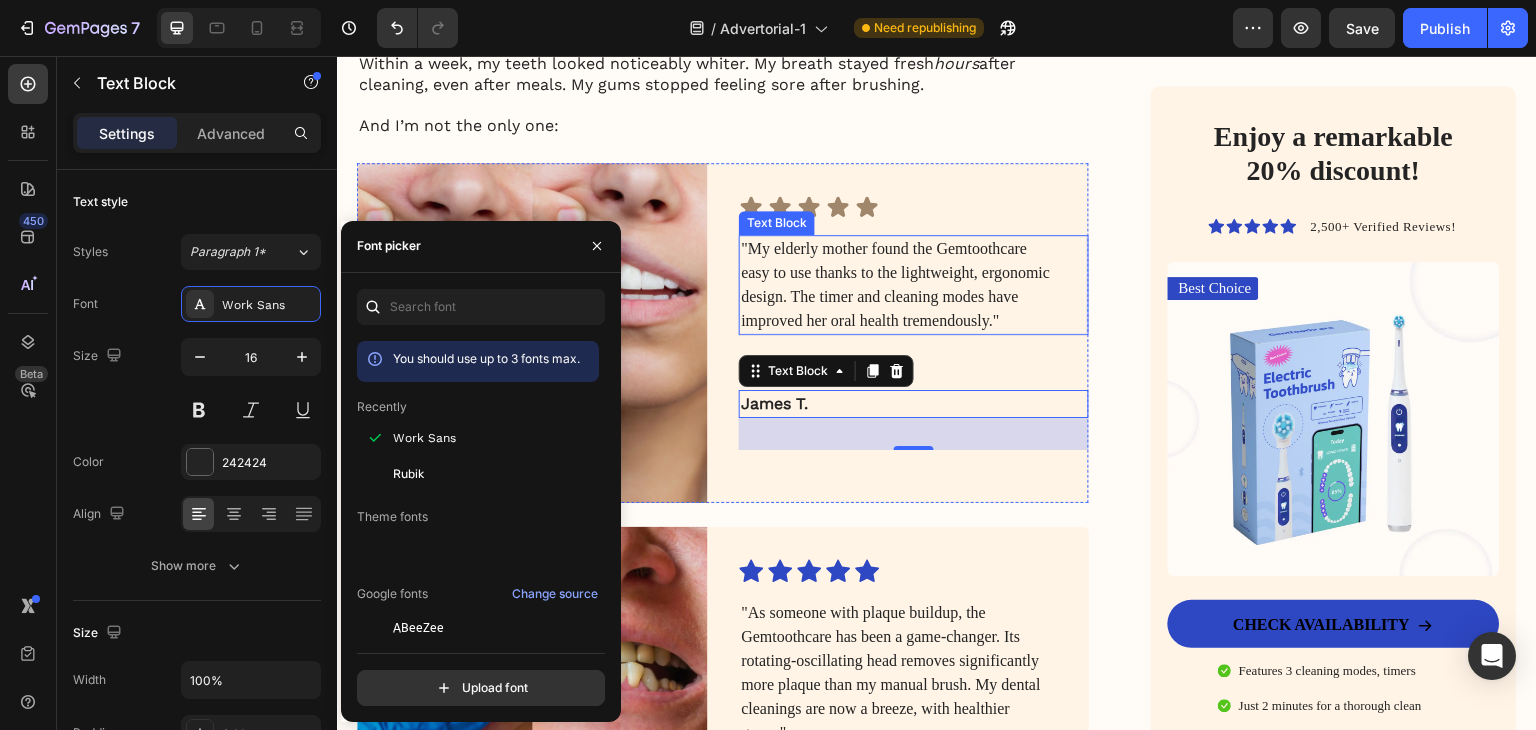 click on ""My elderly mother found the Gemtoothcare easy to use thanks to the lightweight, ergonomic design. The timer and cleaning modes have improved her oral health tremendously."" at bounding box center (898, 285) 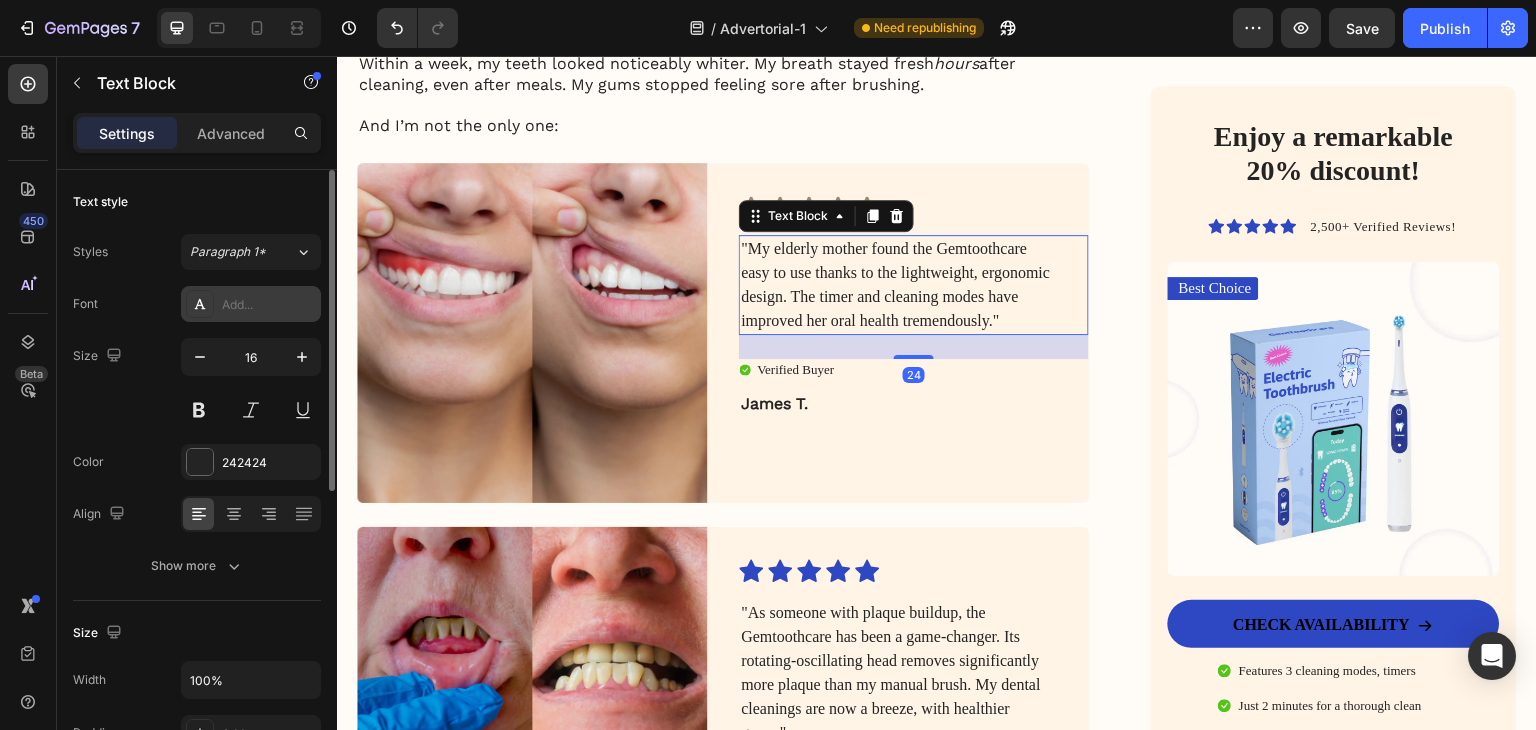 click on "Add..." at bounding box center [269, 305] 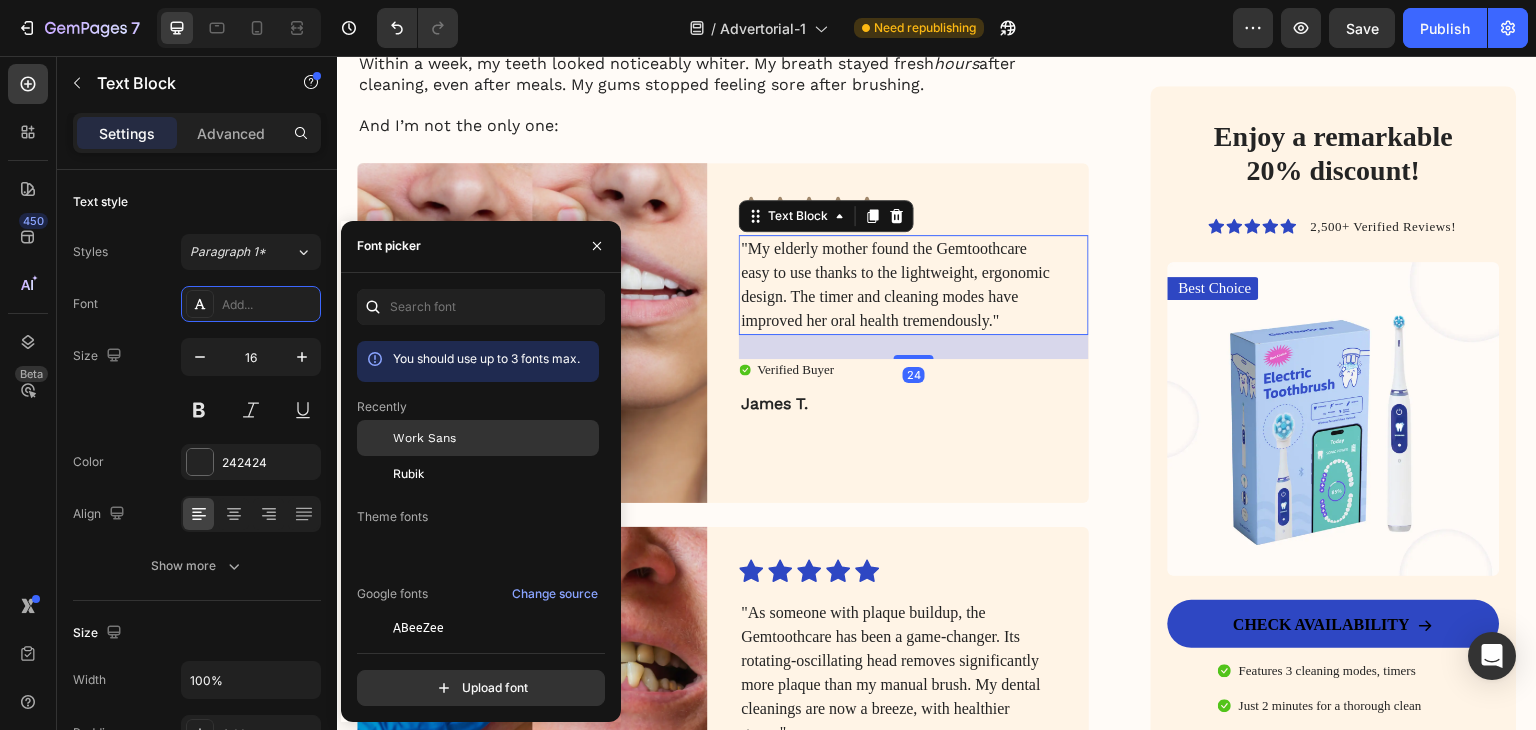 click on "Work Sans" at bounding box center [424, 438] 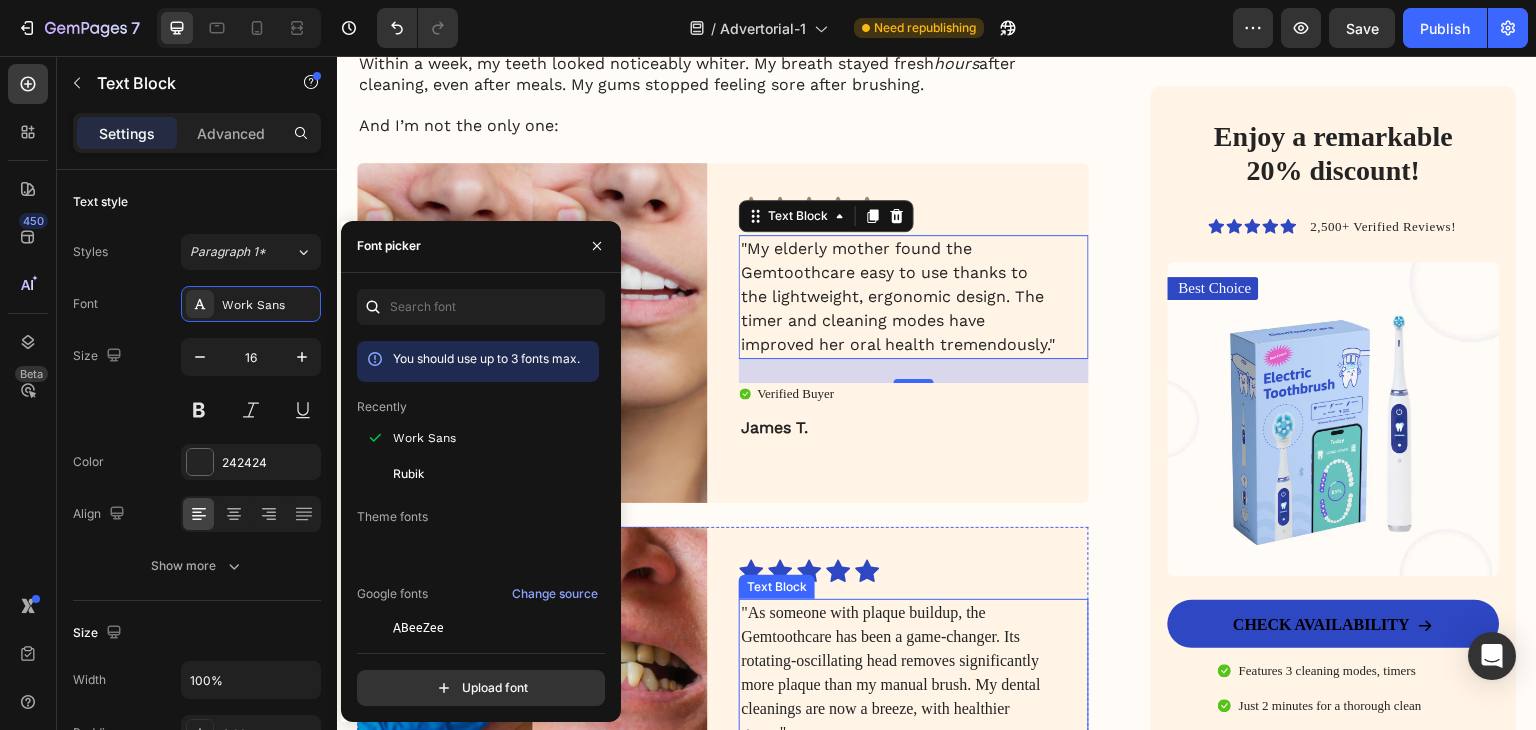 click on ""As someone with plaque buildup, the Gemtoothcare has been a game-changer. Its rotating-oscillating head removes significantly more plaque than my manual brush. My dental cleanings are now a breeze, with healthier gums."" at bounding box center [898, 673] 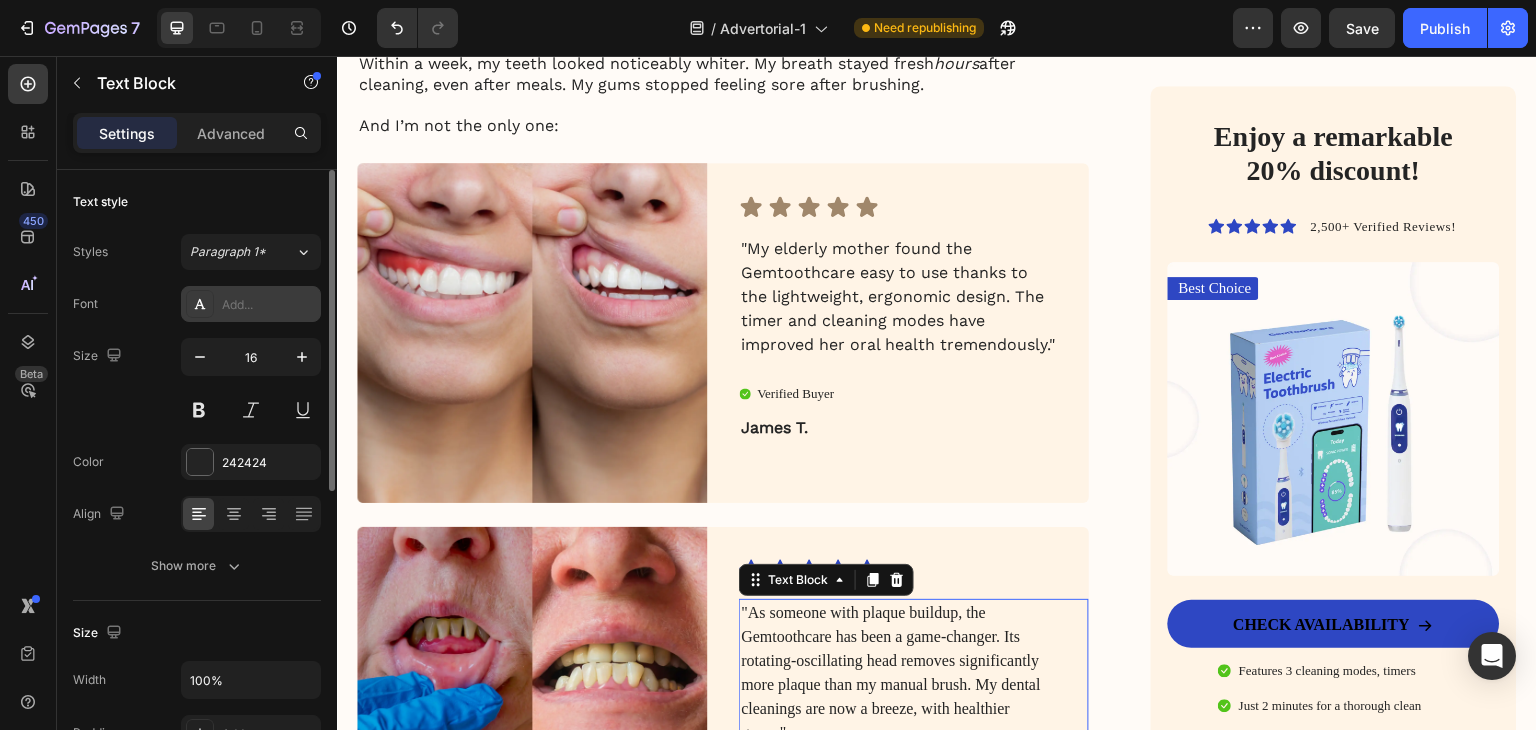 click on "Add..." at bounding box center [251, 304] 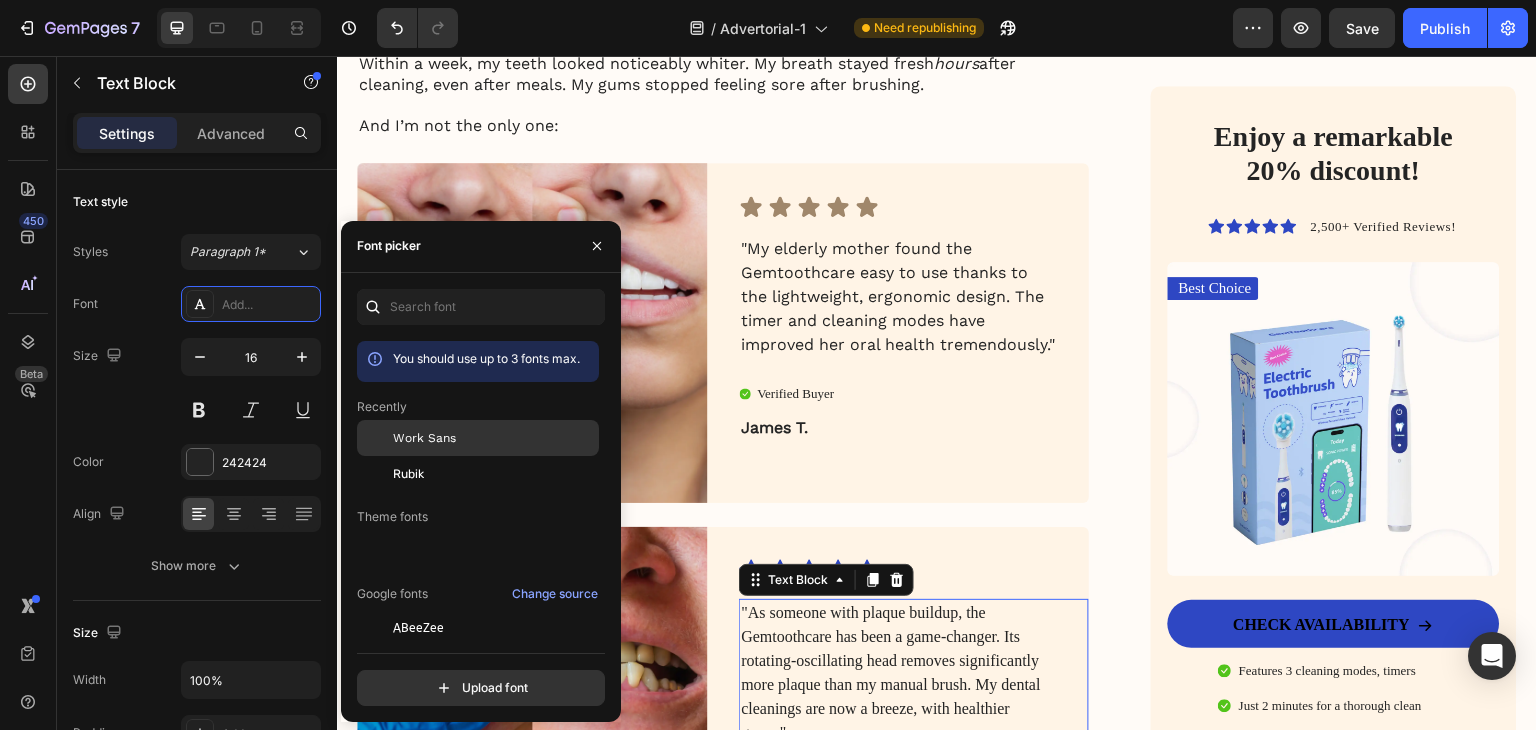 click on "Work Sans" at bounding box center [424, 438] 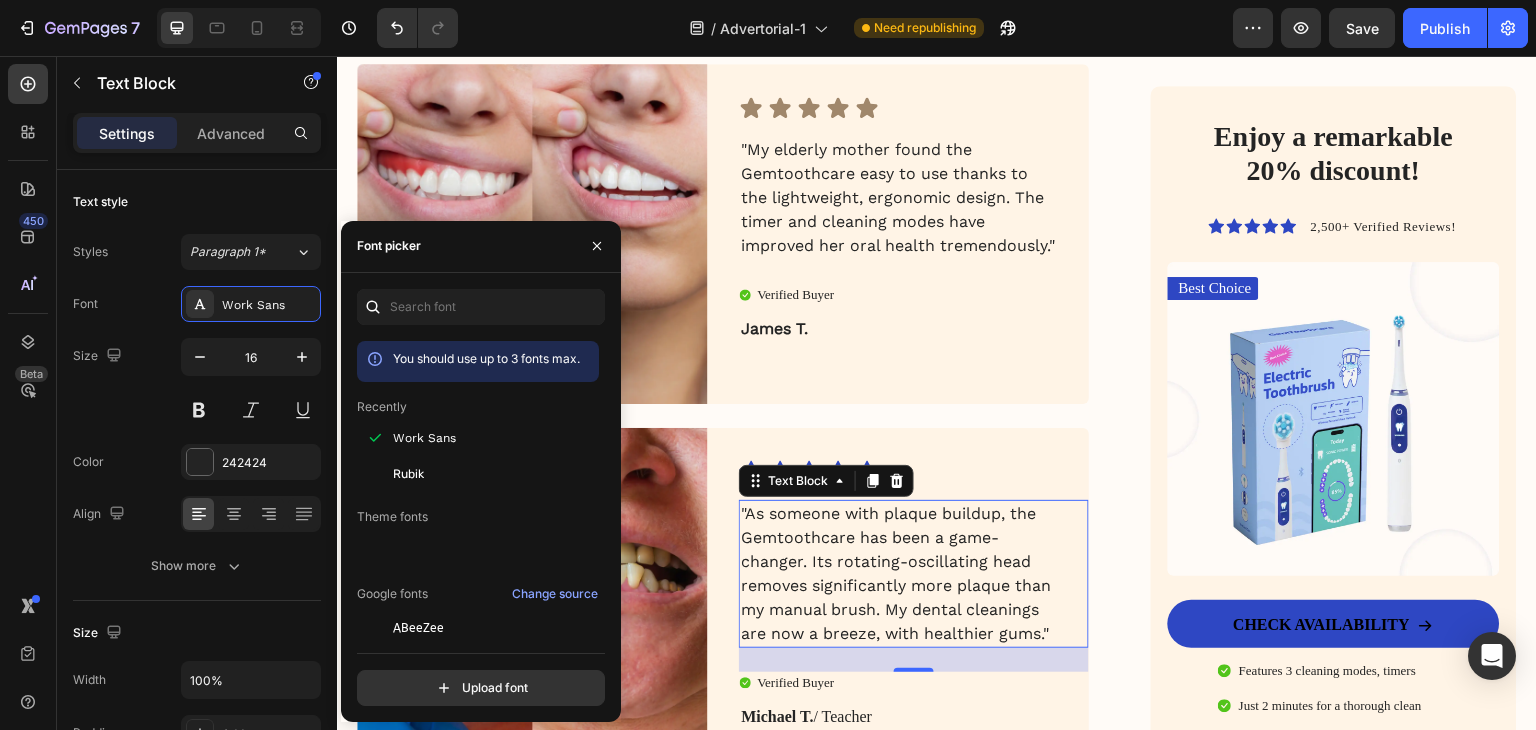 scroll, scrollTop: 4751, scrollLeft: 0, axis: vertical 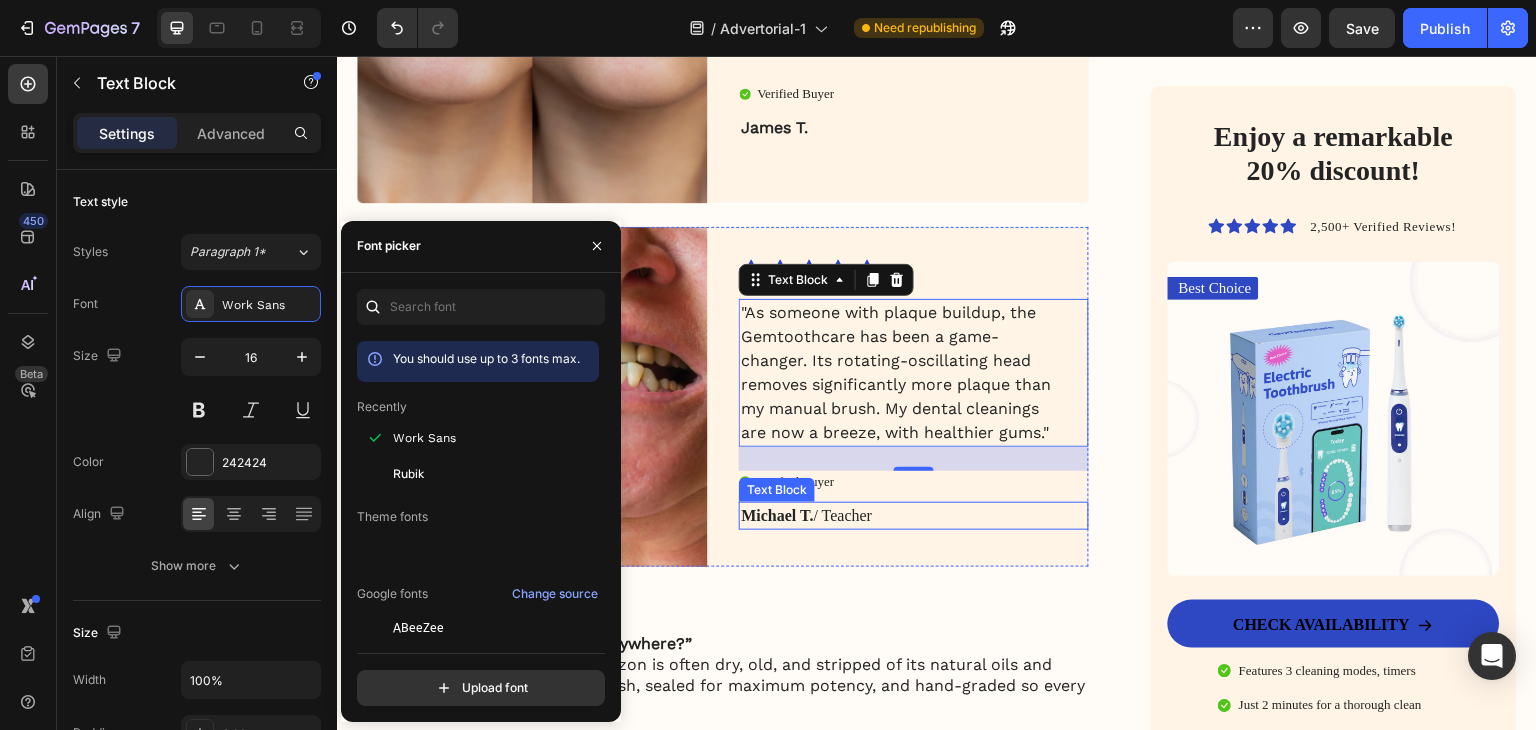 click on "Michael T." at bounding box center (777, 515) 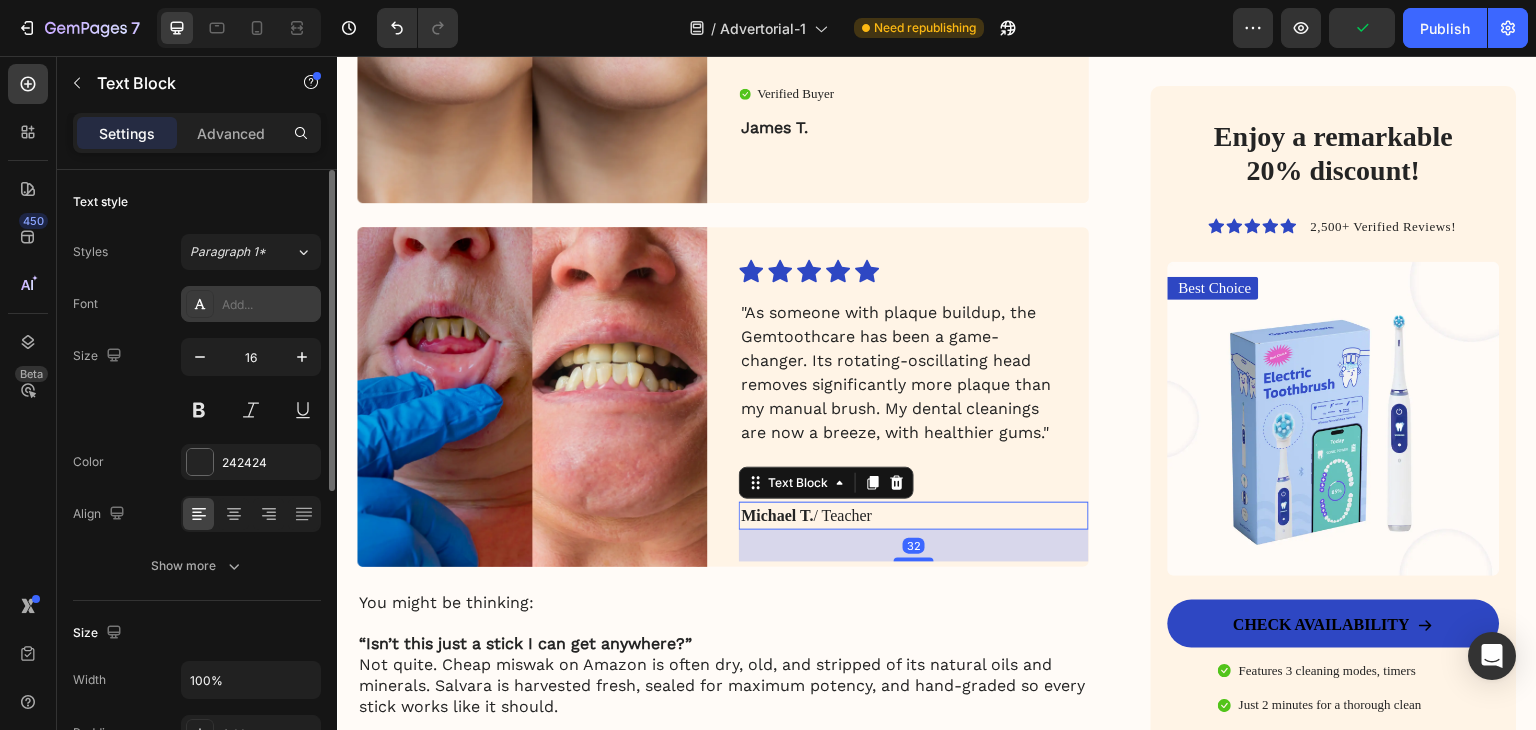 click on "Add..." at bounding box center [269, 305] 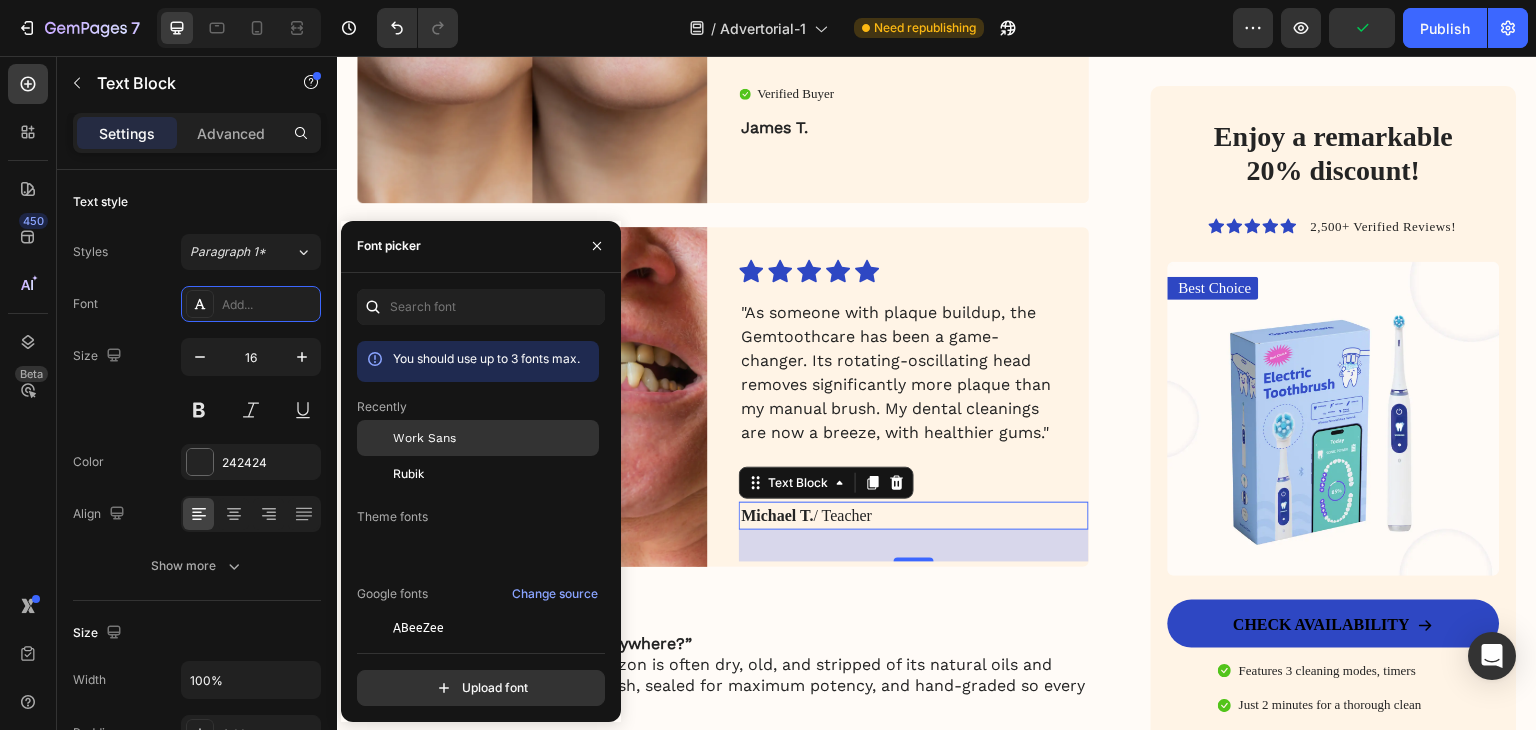 click on "Work Sans" at bounding box center (494, 438) 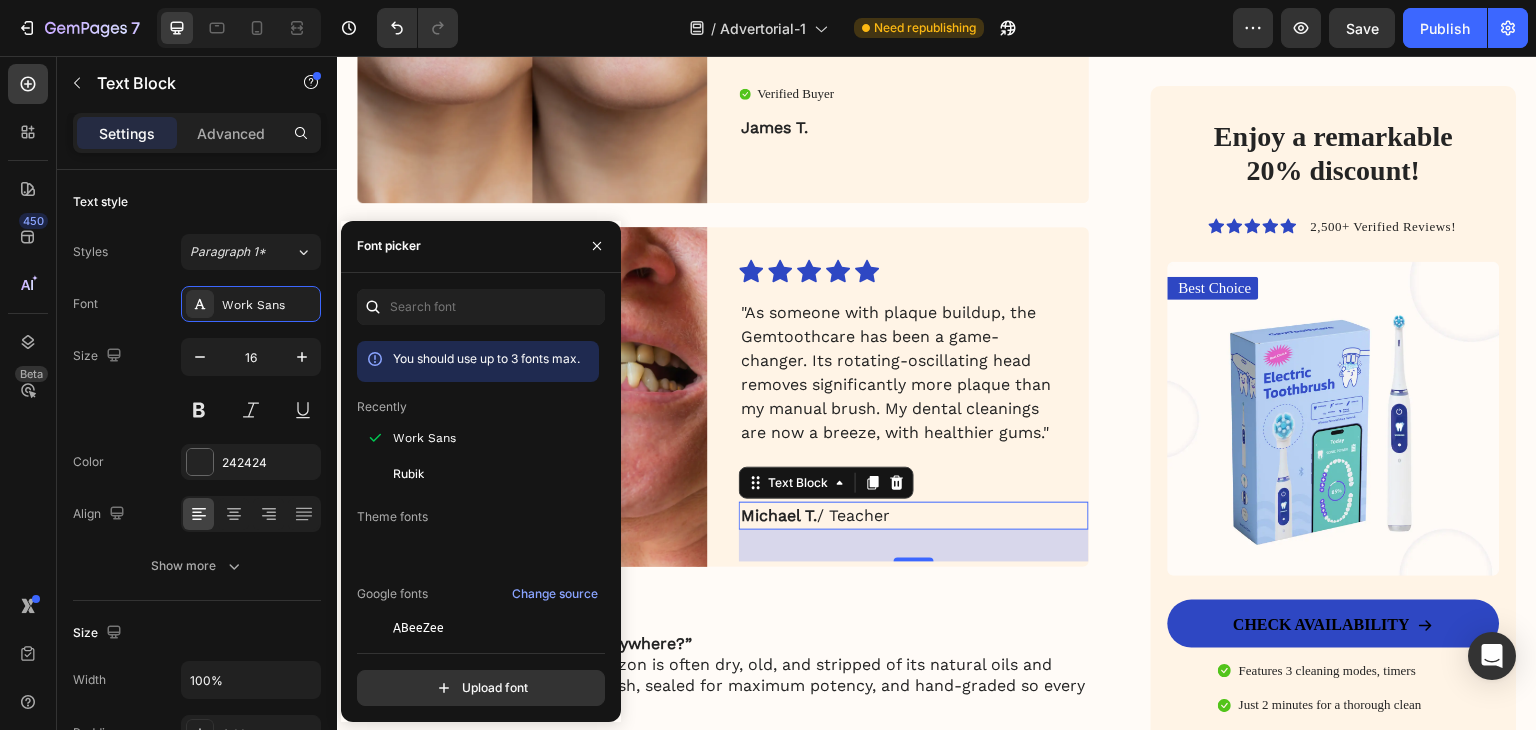 click on "Michael T.  / Teacher" at bounding box center [898, 516] 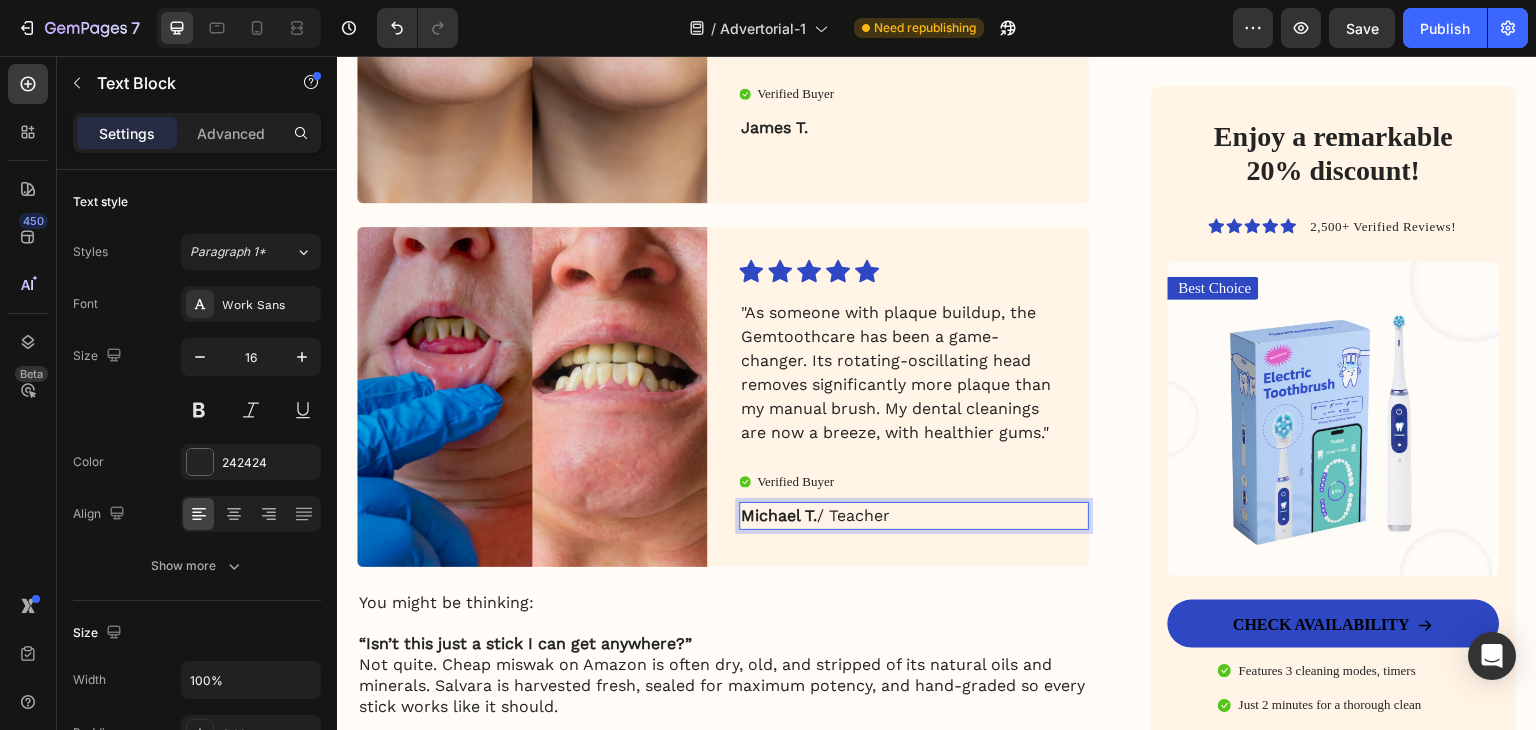 click on "Michael T.  / Teacher" at bounding box center (898, 516) 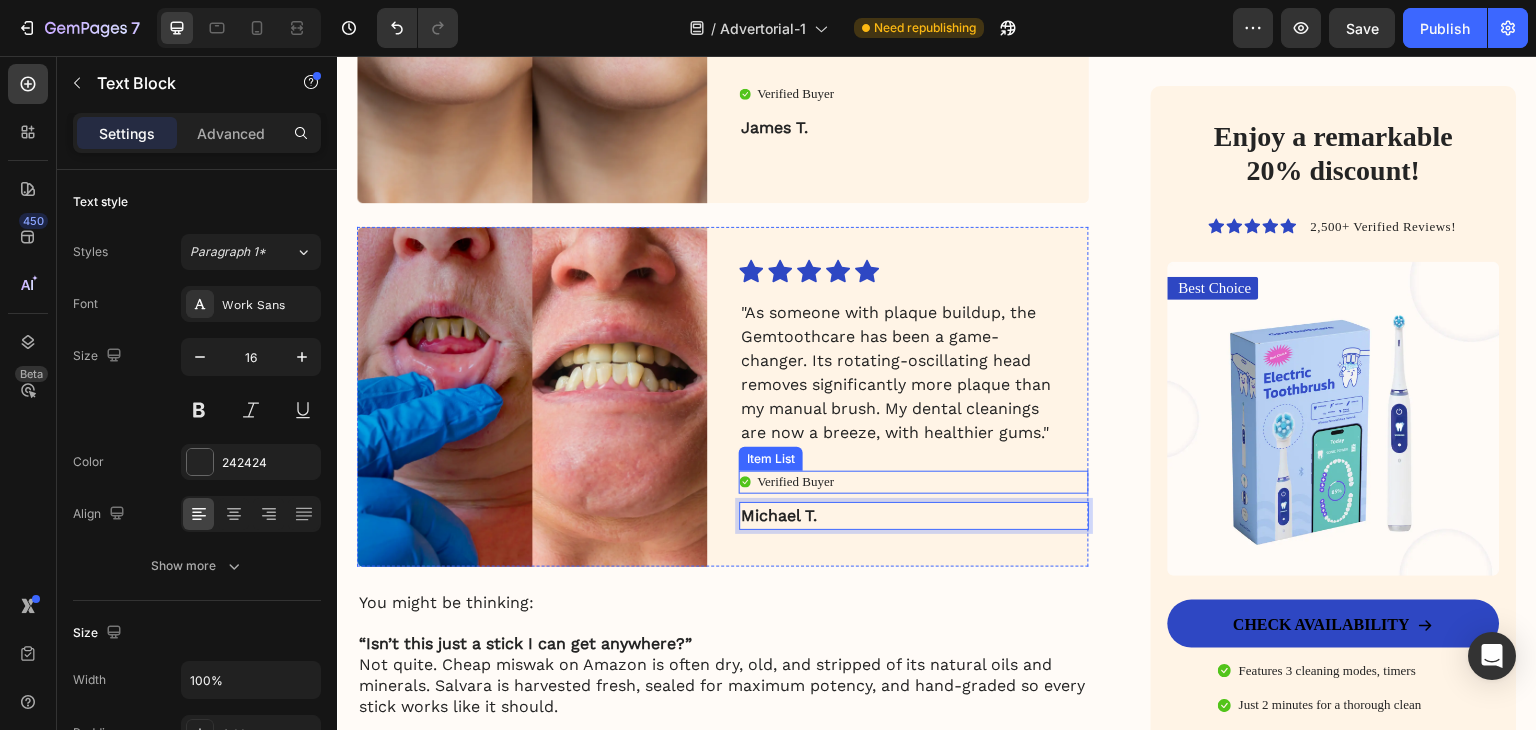 click on "Verified Buyer" at bounding box center (914, 482) 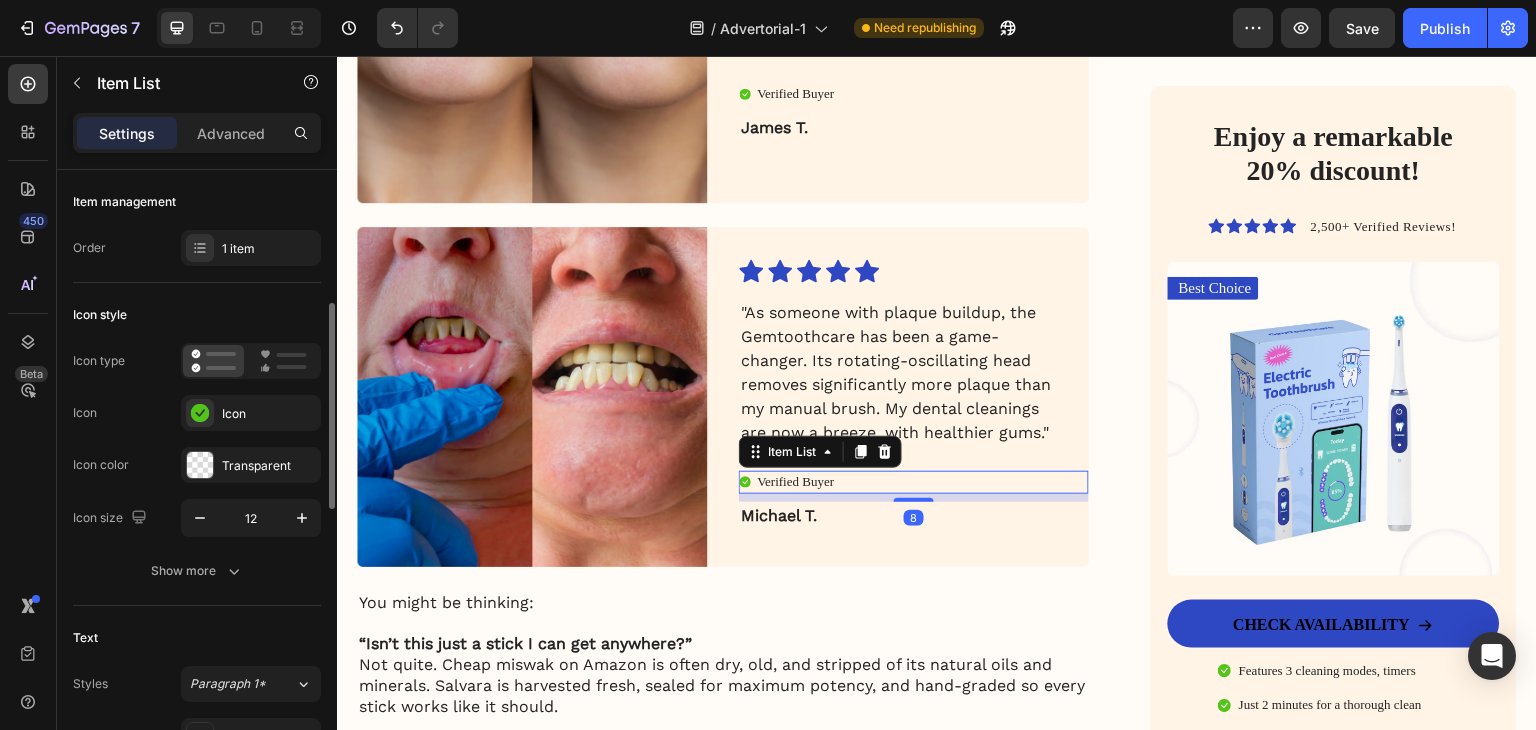 scroll, scrollTop: 300, scrollLeft: 0, axis: vertical 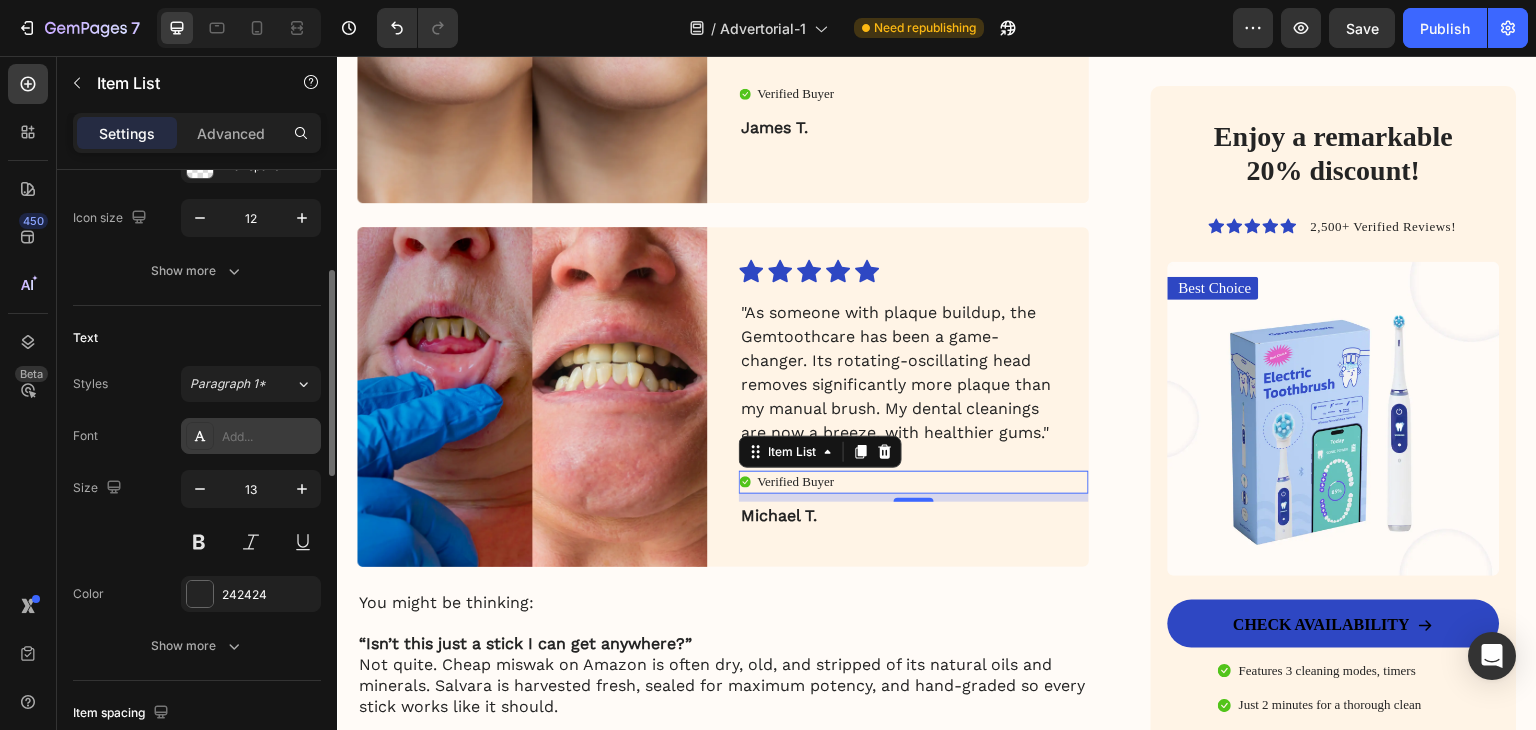 click on "Add..." at bounding box center (269, 437) 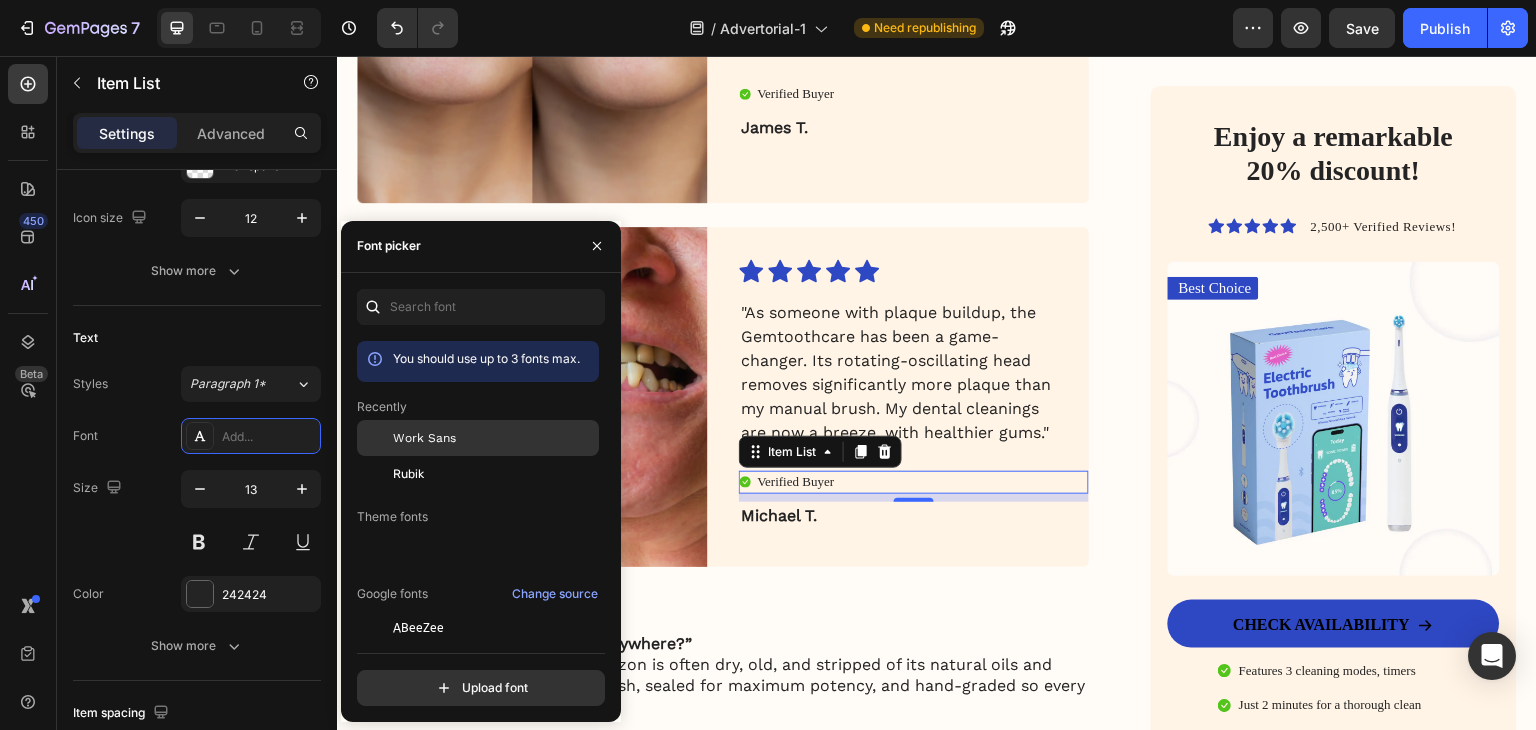 click on "Work Sans" at bounding box center (424, 438) 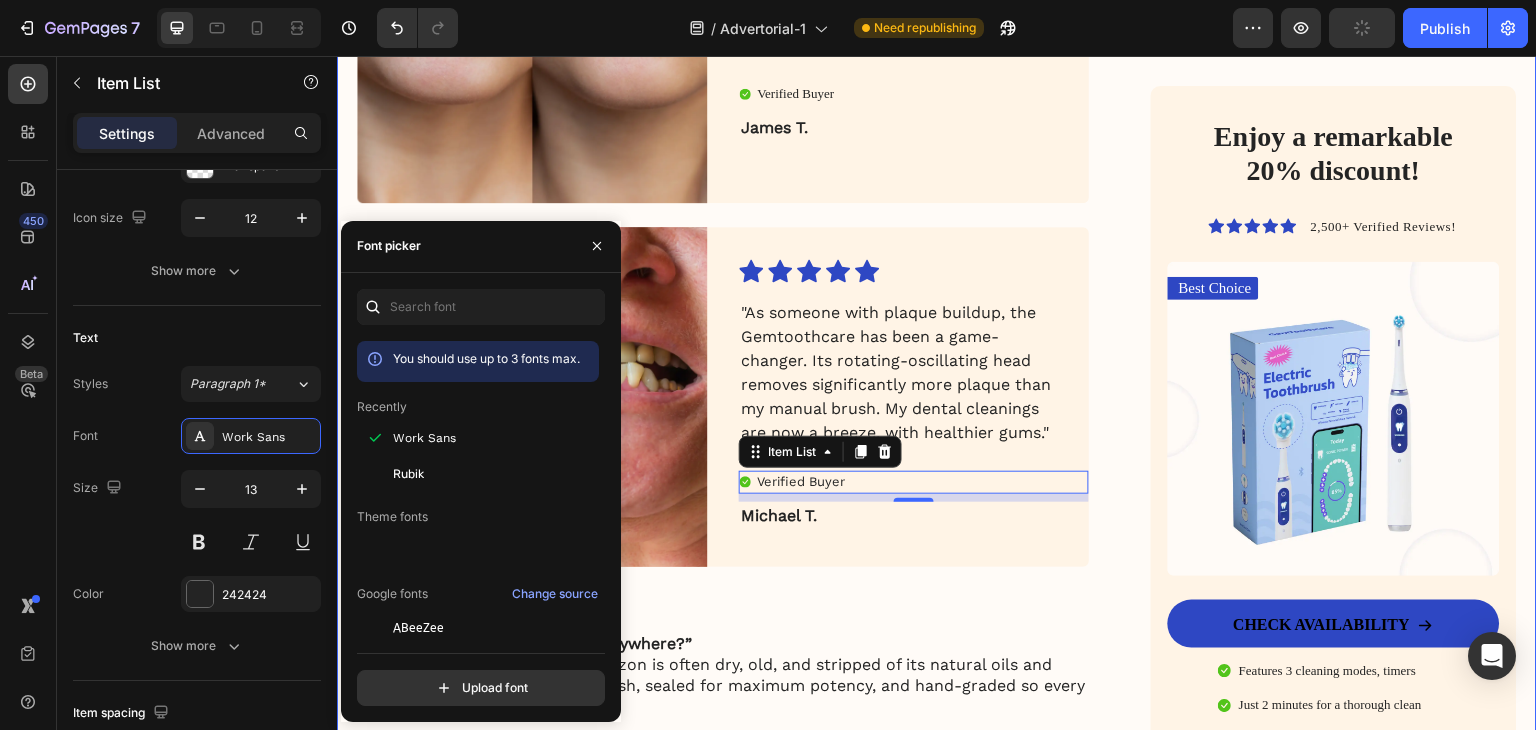 click on "My battle with stubborn yellow teeth had me feeling embarrassed… until I discovered this ancient, all-natural alternative to toothbrushes Heading Image January 18, 2024 By [FIRST] [LAST]. Text Block Row Image For years, I was self-conscious every time I smiled. No matter how much I brushed, flossed, or tried the latest “whitening toothpaste,” my teeth stayed a dull shade of yellow. Coffee made it worse. Red wine? Forget it. Even after professional cleanings, the brightness never lasted. I started avoiding close-up photos. I’d smile with my lips closed in group pictures. It sounds silly, but yellow teeth made me feel older, less confident — like people were judging my hygiene, even though I brushed twice a day.   All I wanted was a naturally white, healthy-looking smile — without bleaching chemicals or expensive dental visits. I dreamed of that smooth, “just-cleaned” feeling lasting all day. Fresh breath, no plaque build-up, and gums that didn’t feel sensitive every time I brushed too hard. Image ." at bounding box center [937, -1647] 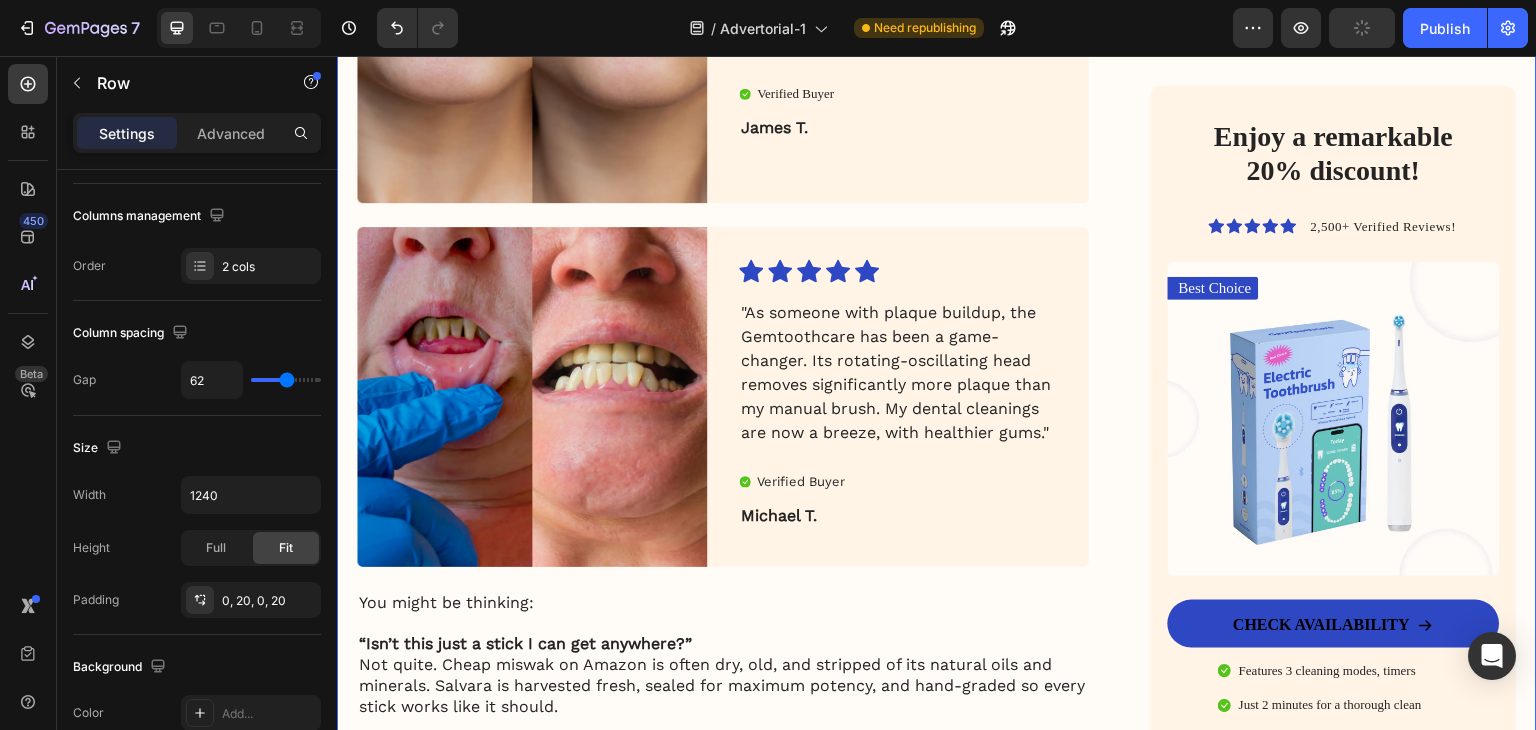 scroll, scrollTop: 0, scrollLeft: 0, axis: both 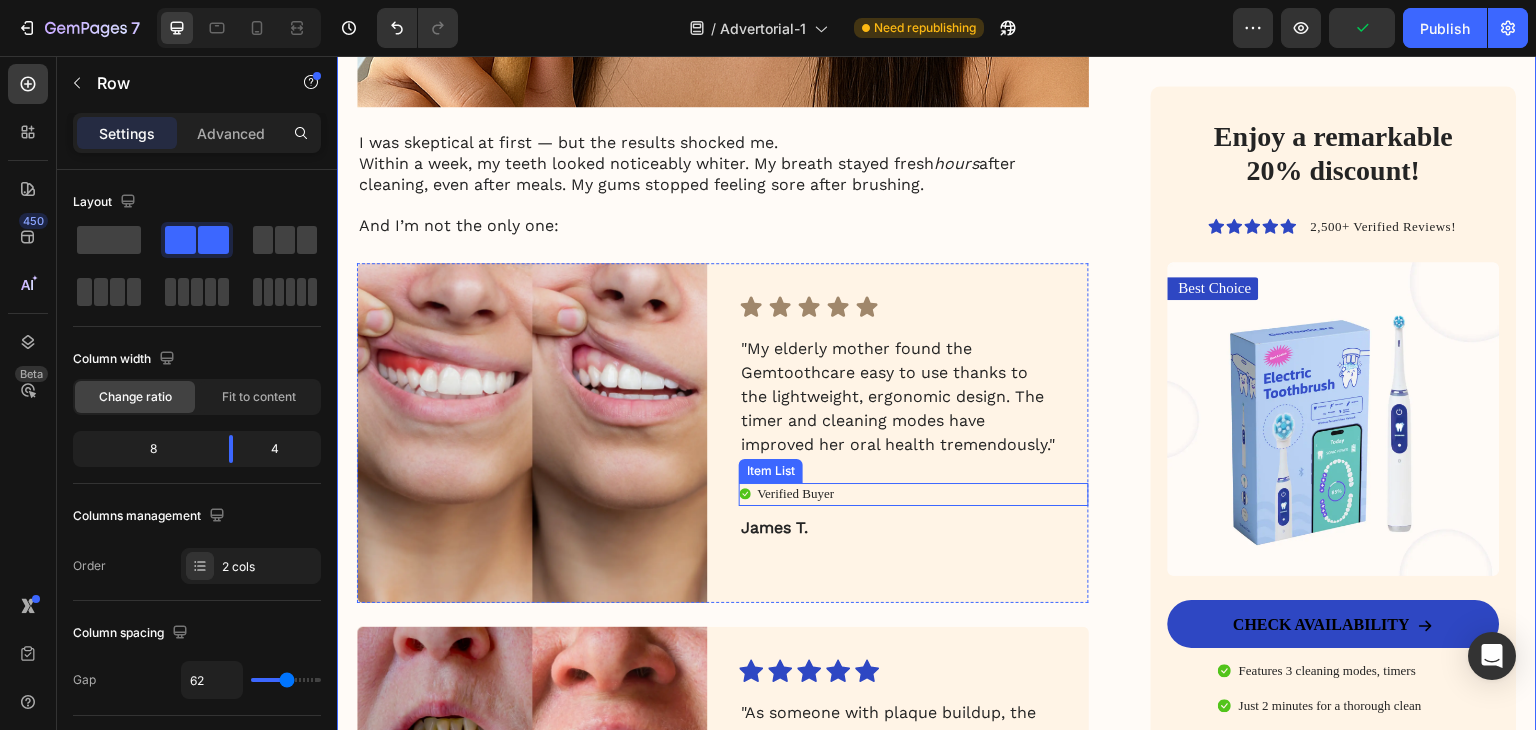 click on "Verified Buyer" at bounding box center (795, 494) 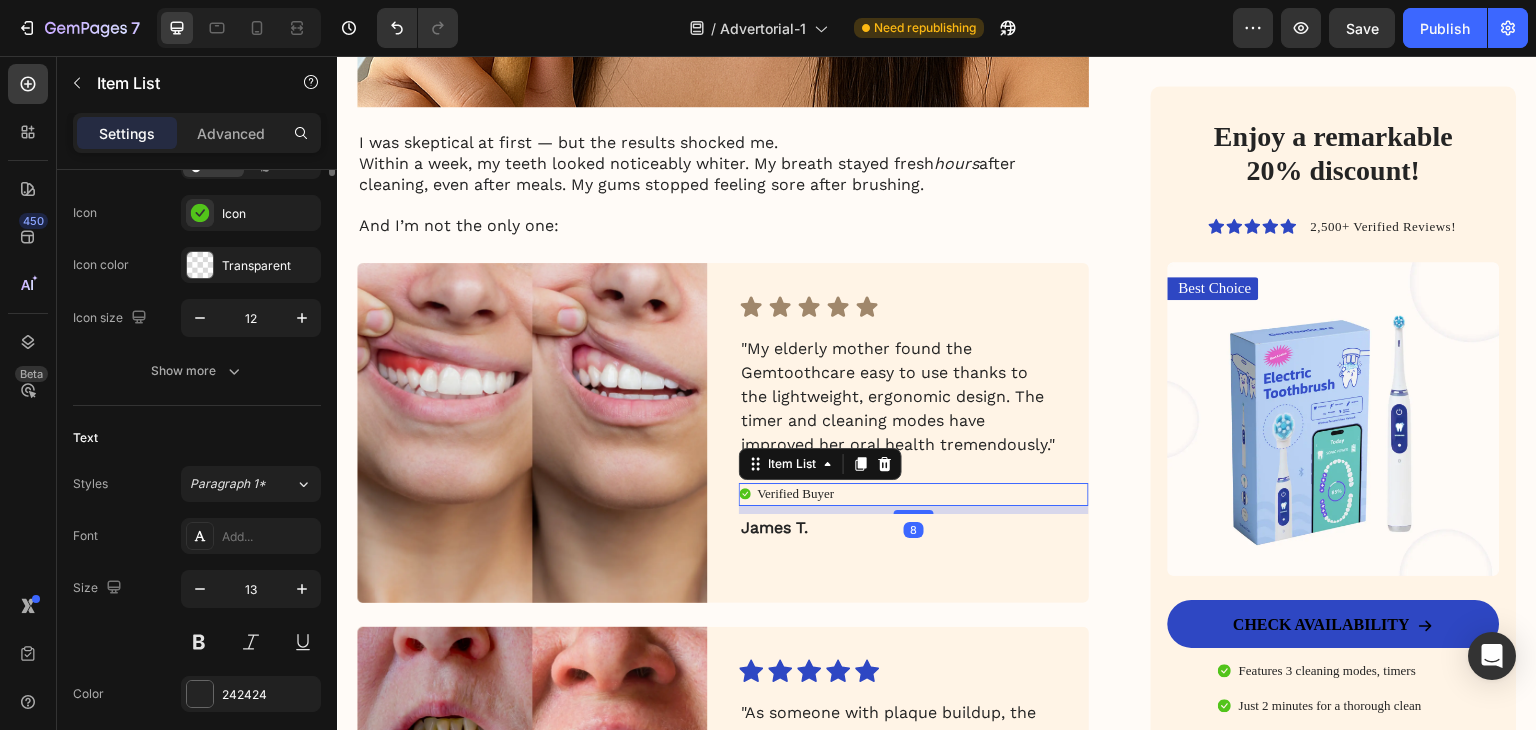 scroll, scrollTop: 300, scrollLeft: 0, axis: vertical 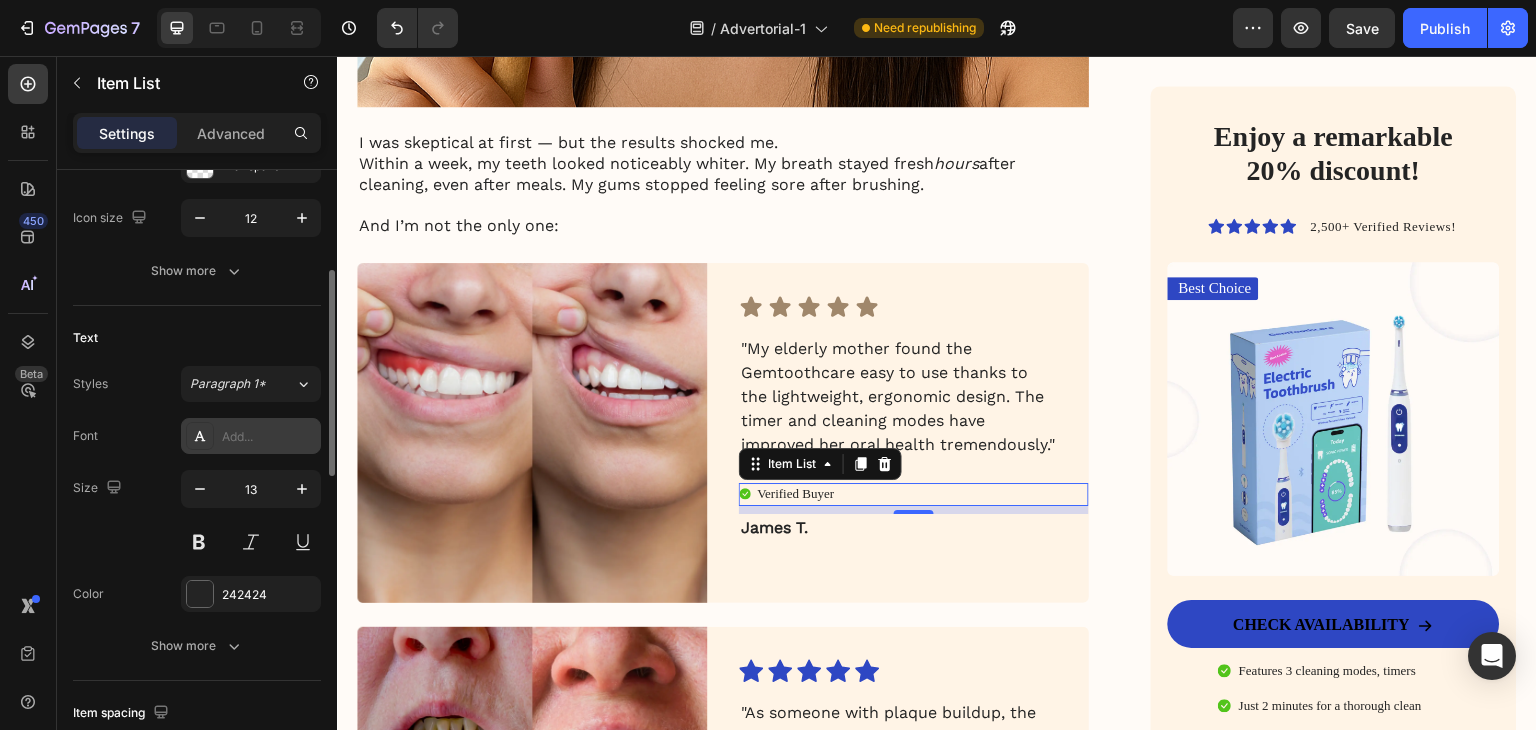 click on "Add..." at bounding box center [251, 436] 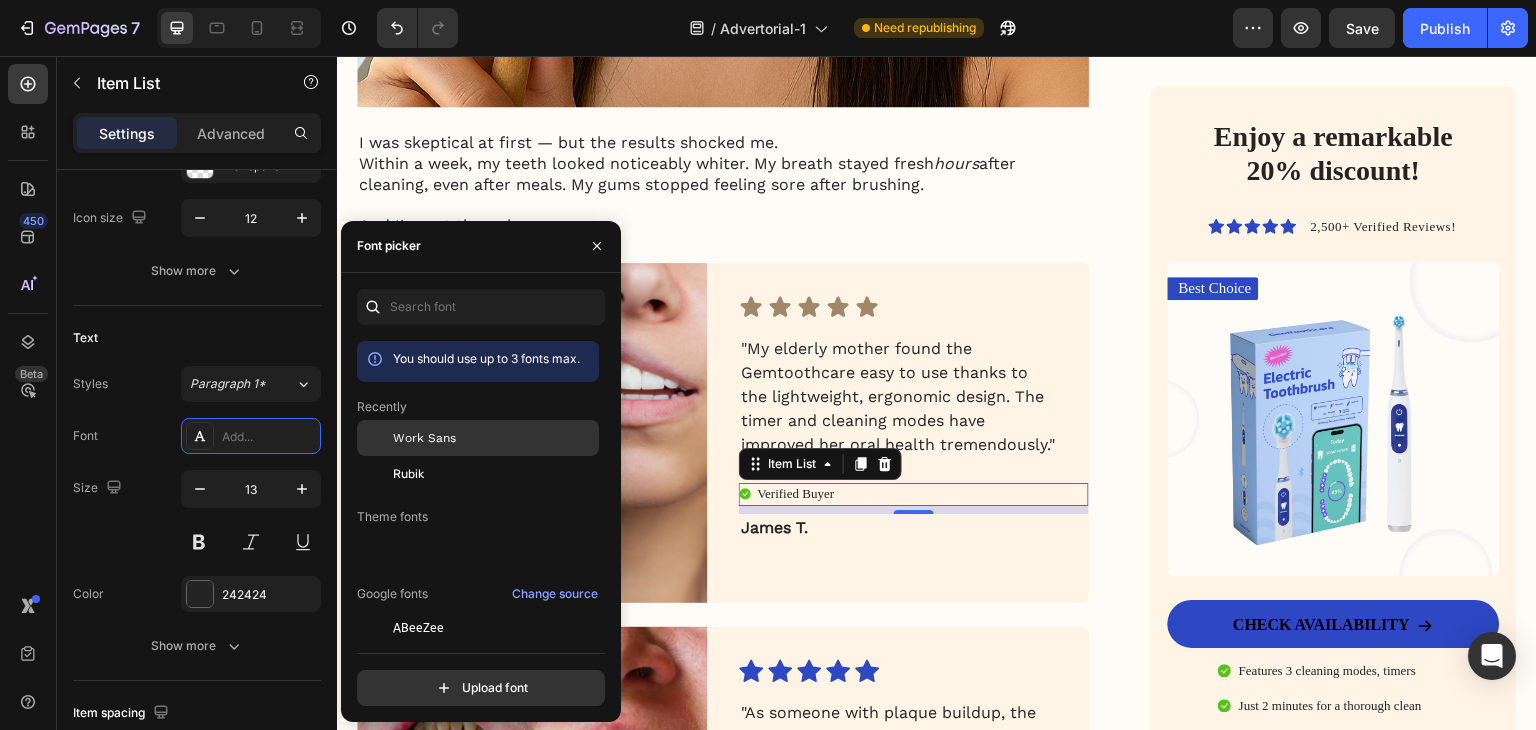 click on "Work Sans" at bounding box center (424, 438) 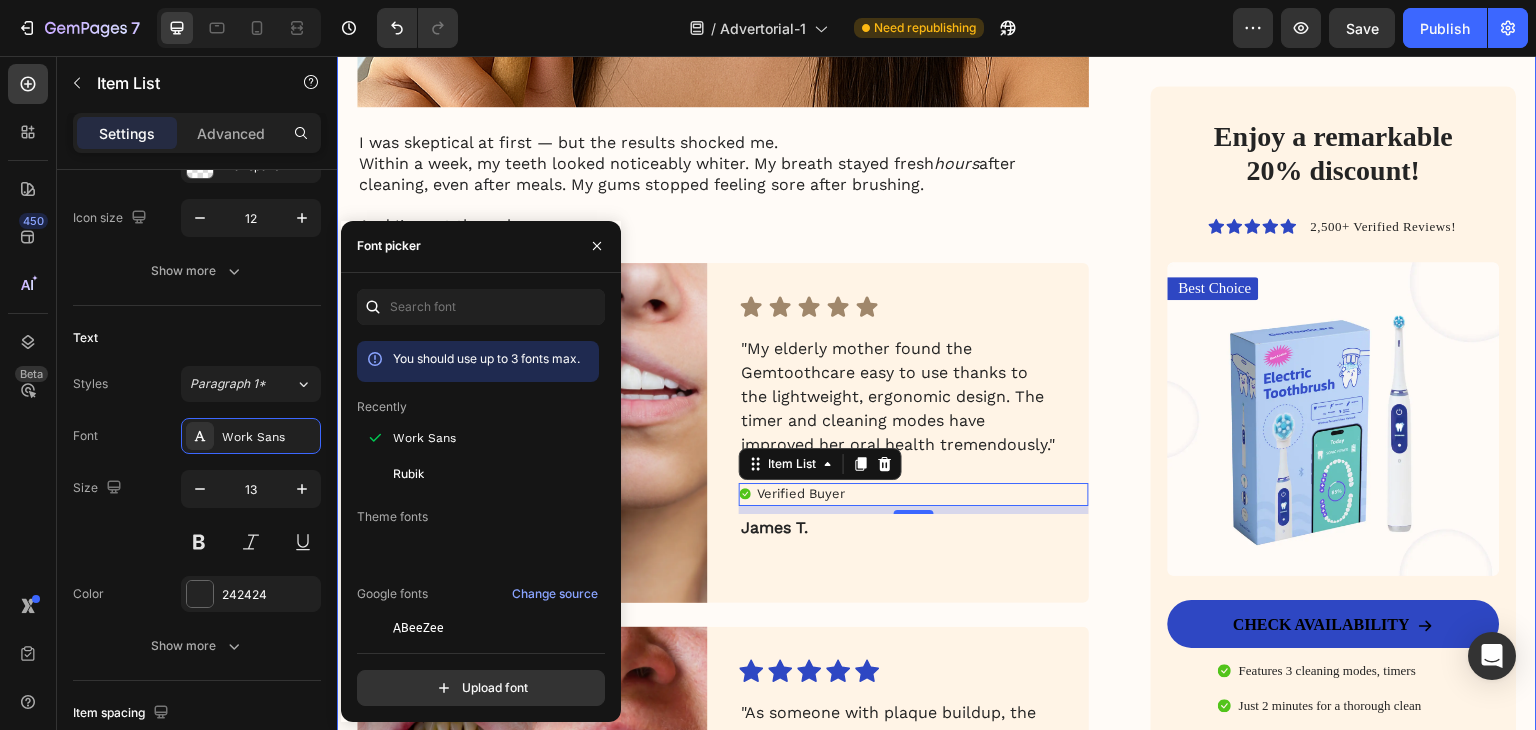 click on "My battle with stubborn yellow teeth had me feeling embarrassed… until I discovered this ancient, all-natural alternative to toothbrushes Heading Image January 18, 2024 By [FIRST] [LAST]. Text Block Row Image For years, I was self-conscious every time I smiled. No matter how much I brushed, flossed, or tried the latest “whitening toothpaste,” my teeth stayed a dull shade of yellow. Coffee made it worse. Red wine? Forget it. Even after professional cleanings, the brightness never lasted. I started avoiding close-up photos. I’d smile with my lips closed in group pictures. It sounds silly, but yellow teeth made me feel older, less confident — like people were judging my hygiene, even though I brushed twice a day.   All I wanted was a naturally white, healthy-looking smile — without bleaching chemicals or expensive dental visits. I dreamed of that smooth, “just-cleaned” feeling lasting all day. Fresh breath, no plaque build-up, and gums that didn’t feel sensitive every time I brushed too hard. Image ." at bounding box center [937, -1247] 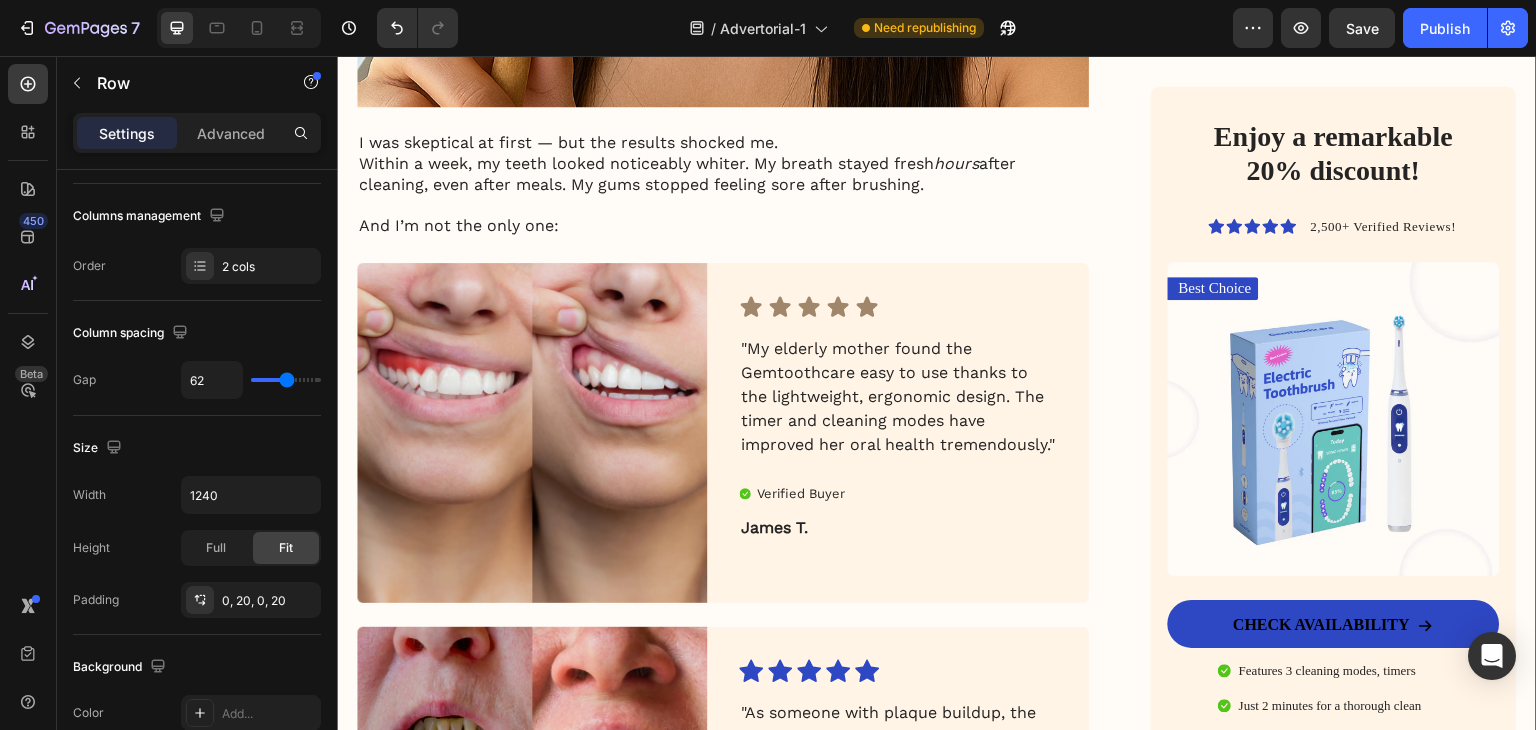 scroll, scrollTop: 0, scrollLeft: 0, axis: both 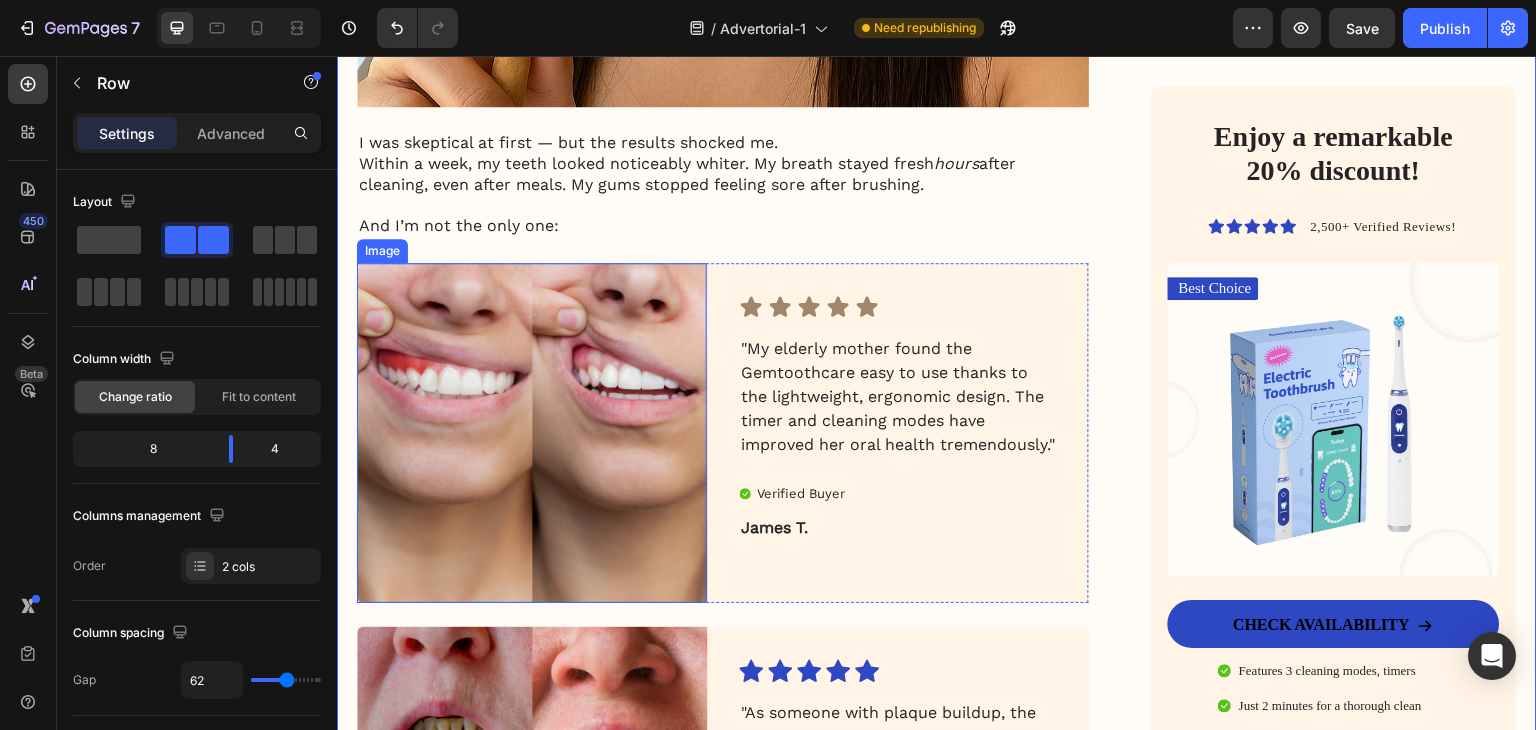 click at bounding box center (532, 433) 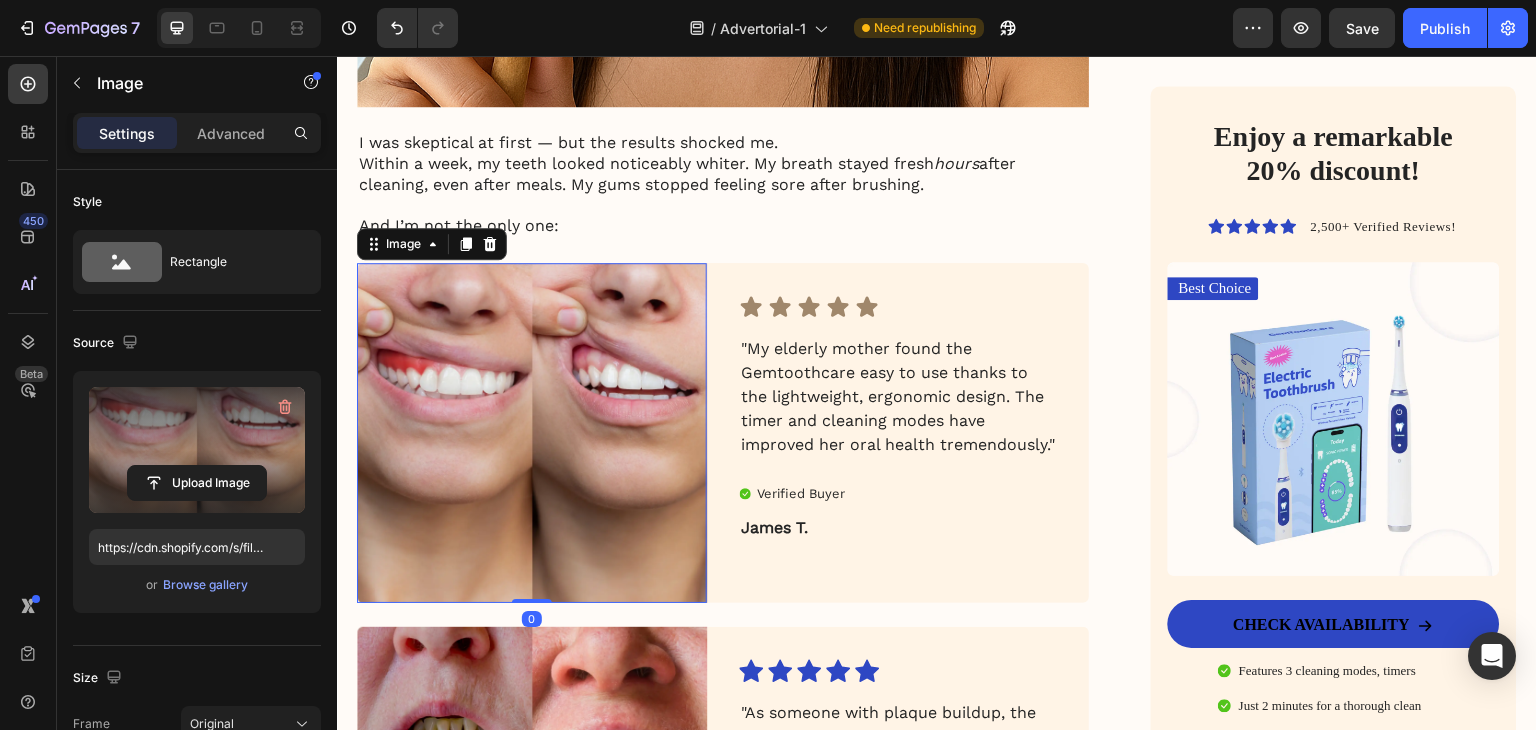 click at bounding box center [197, 450] 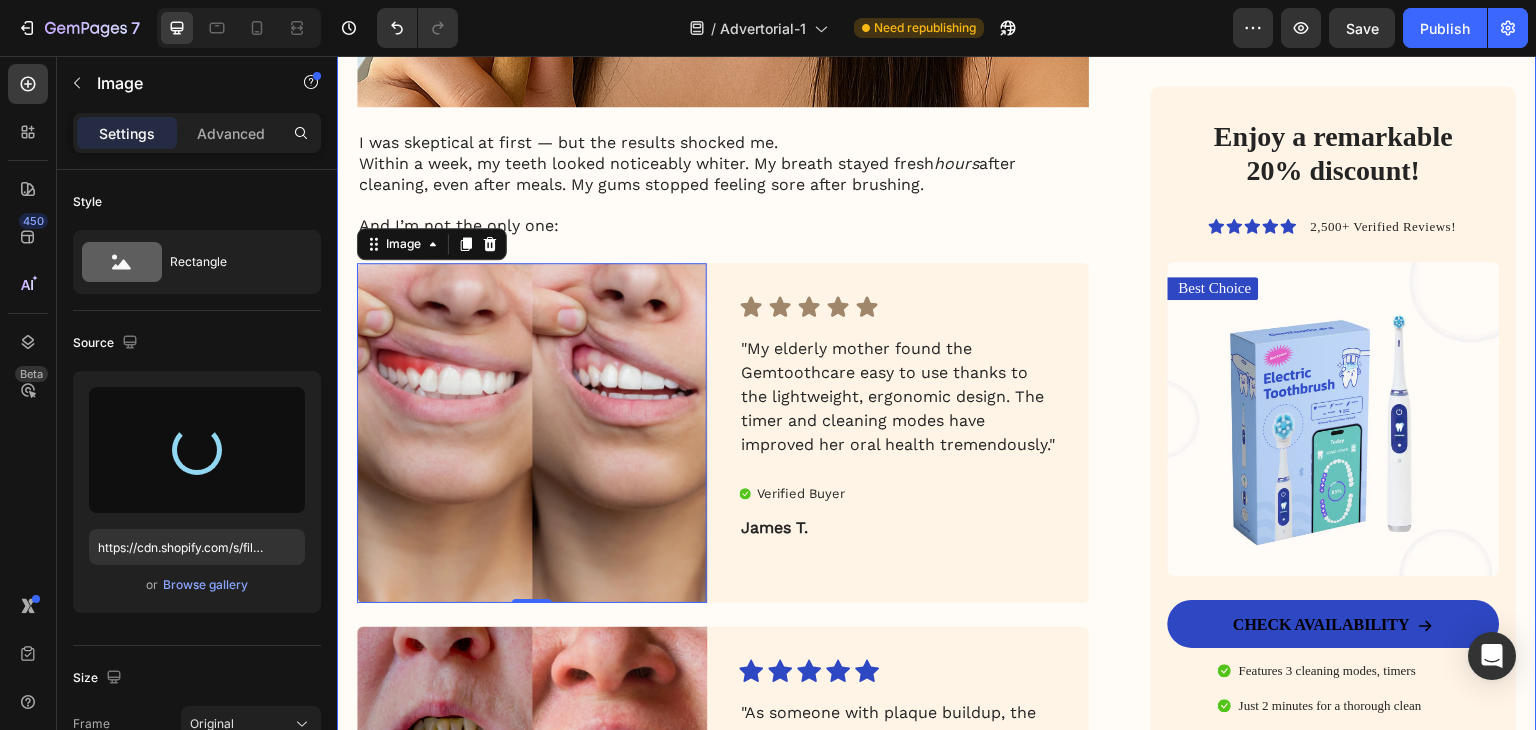 type on "https://cdn.shopify.com/s/files/1/0939/8596/4401/files/gempages_577707070443226053-de451f96-559a-4a44-aee1-d0a80c30e3eb.png" 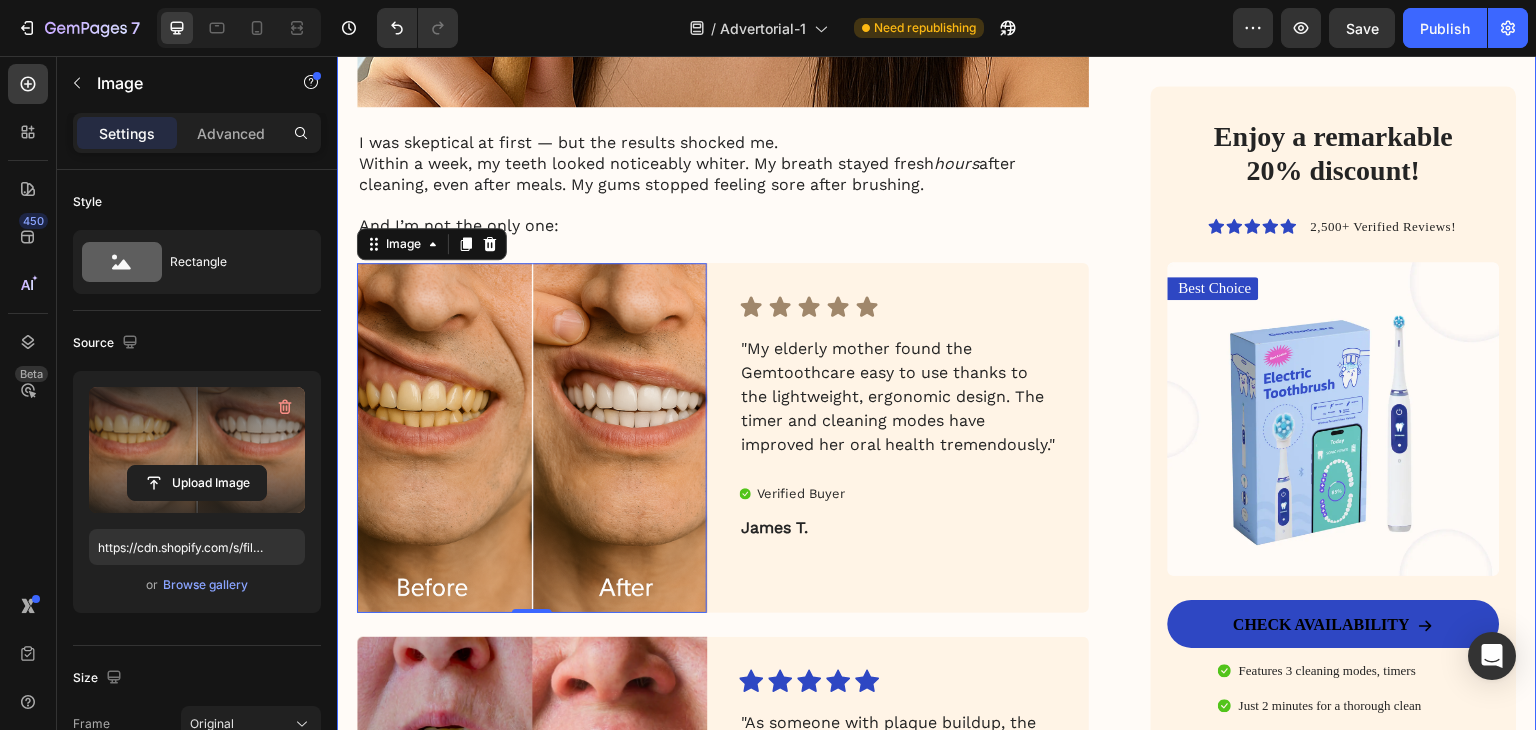 click on "My battle with stubborn yellow teeth had me feeling embarrassed… until I discovered this ancient, all-natural alternative to toothbrushes Heading Image January 18, 2024 By [FIRST] [LAST]. Text Block Row Image For years, I was self-conscious every time I smiled. No matter how much I brushed, flossed, or tried the latest “whitening toothpaste,” my teeth stayed a dull shade of yellow. Coffee made it worse. Red wine? Forget it. Even after professional cleanings, the brightness never lasted. I started avoiding close-up photos. I’d smile with my lips closed in group pictures. It sounds silly, but yellow teeth made me feel older, less confident — like people were judging my hygiene, even though I brushed twice a day.   All I wanted was a naturally white, healthy-looking smile — without bleaching chemicals or expensive dental visits. I dreamed of that smooth, “just-cleaned” feeling lasting all day. Fresh breath, no plaque build-up, and gums that didn’t feel sensitive every time I brushed too hard. Image ." at bounding box center (937, -1242) 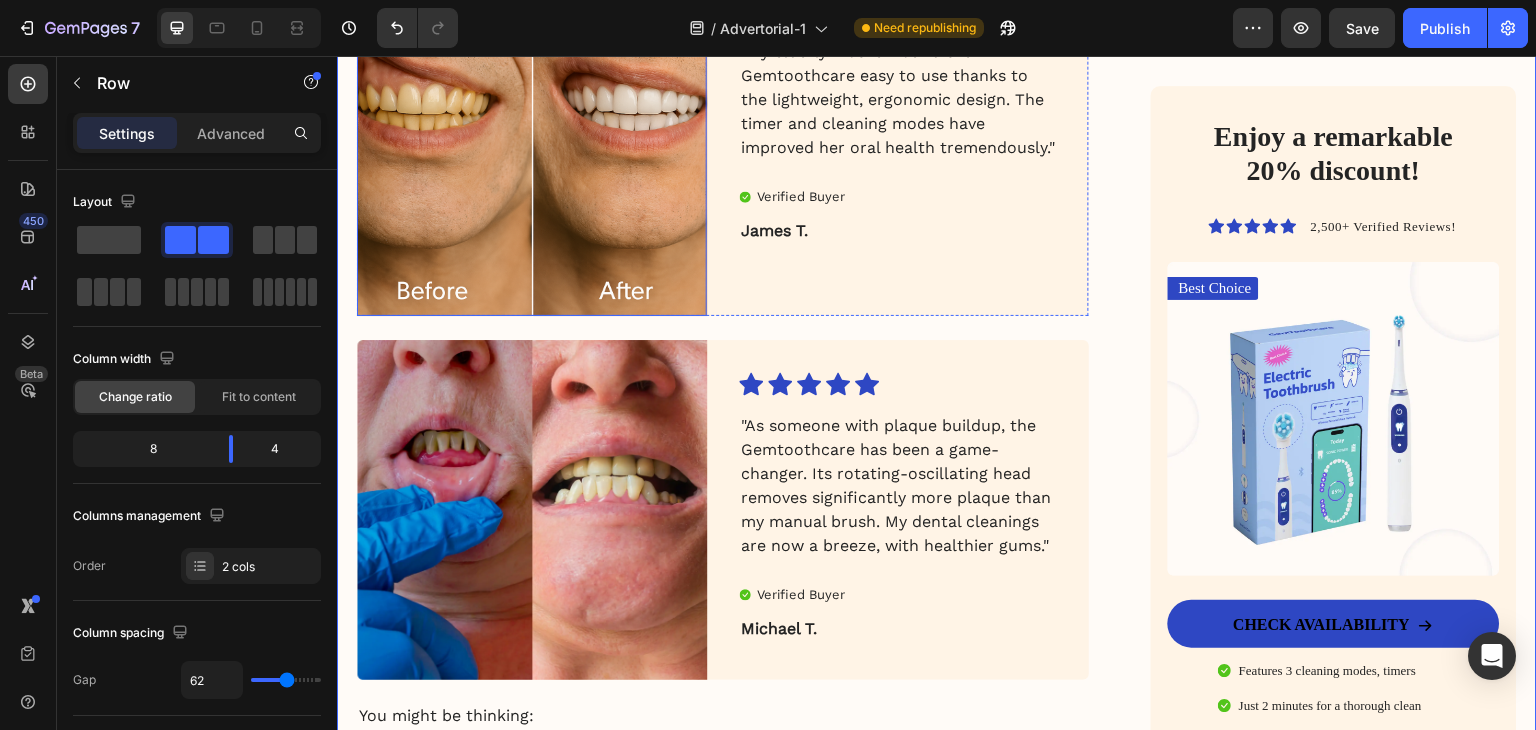 scroll, scrollTop: 4651, scrollLeft: 0, axis: vertical 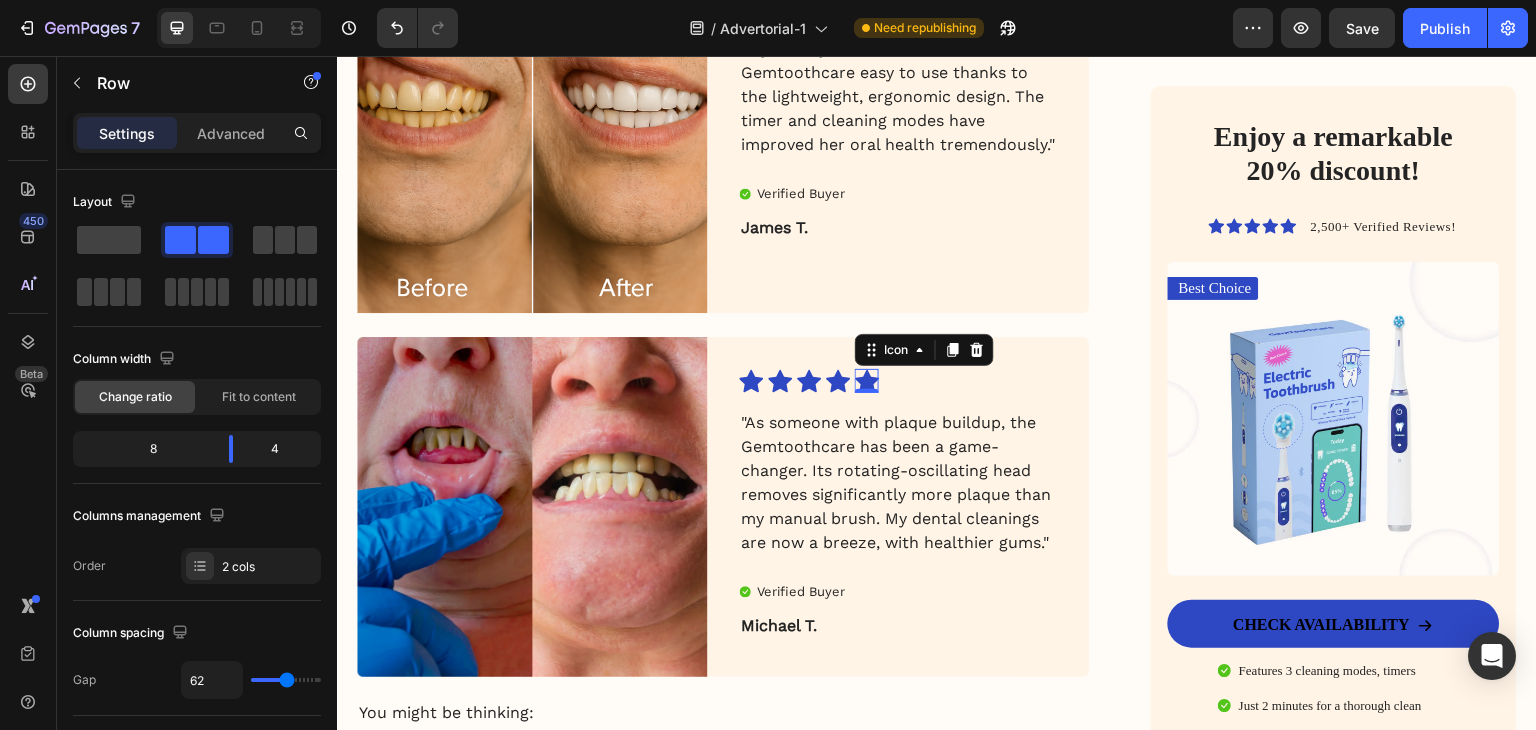 click on "Icon   0" at bounding box center (867, 381) 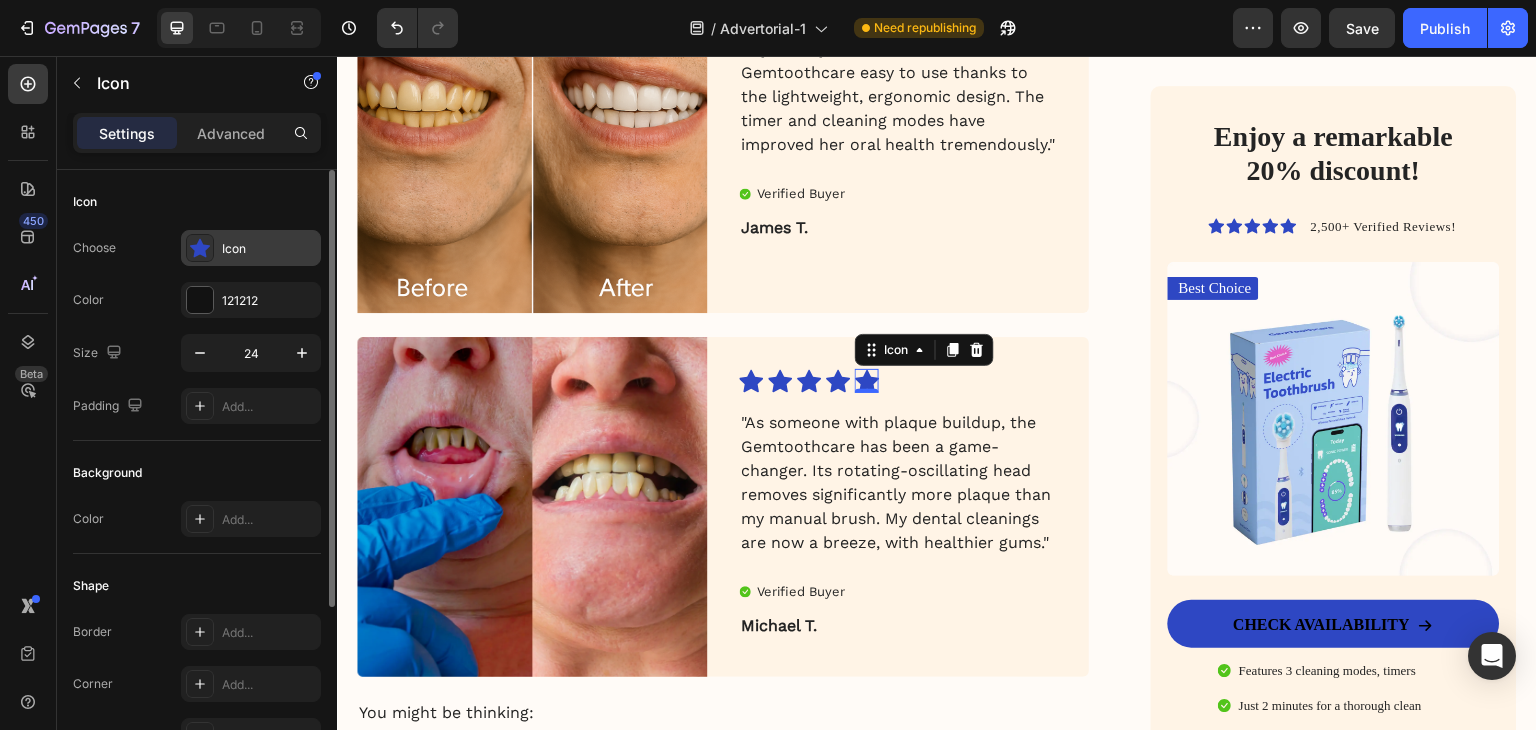 click on "Icon" at bounding box center (269, 249) 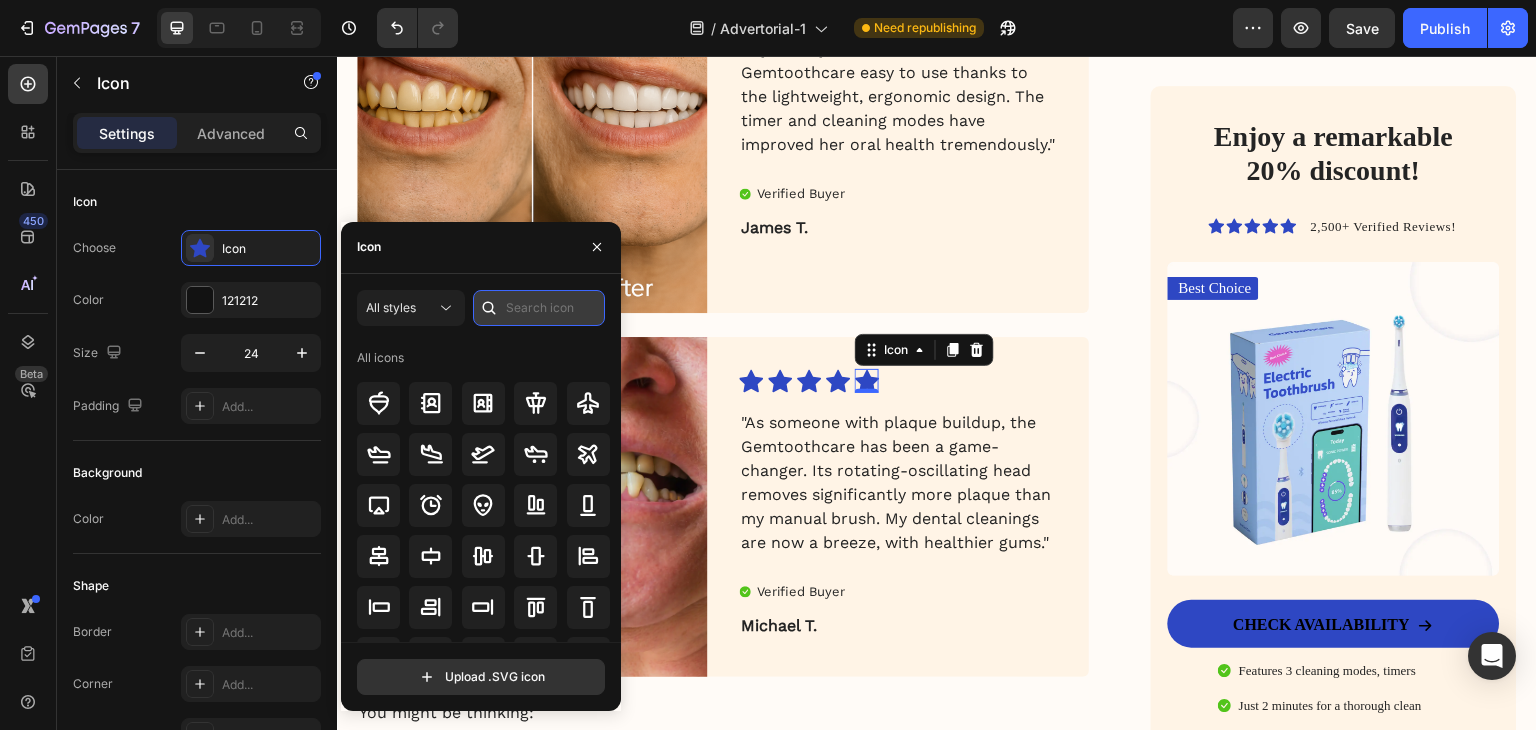 click at bounding box center (539, 308) 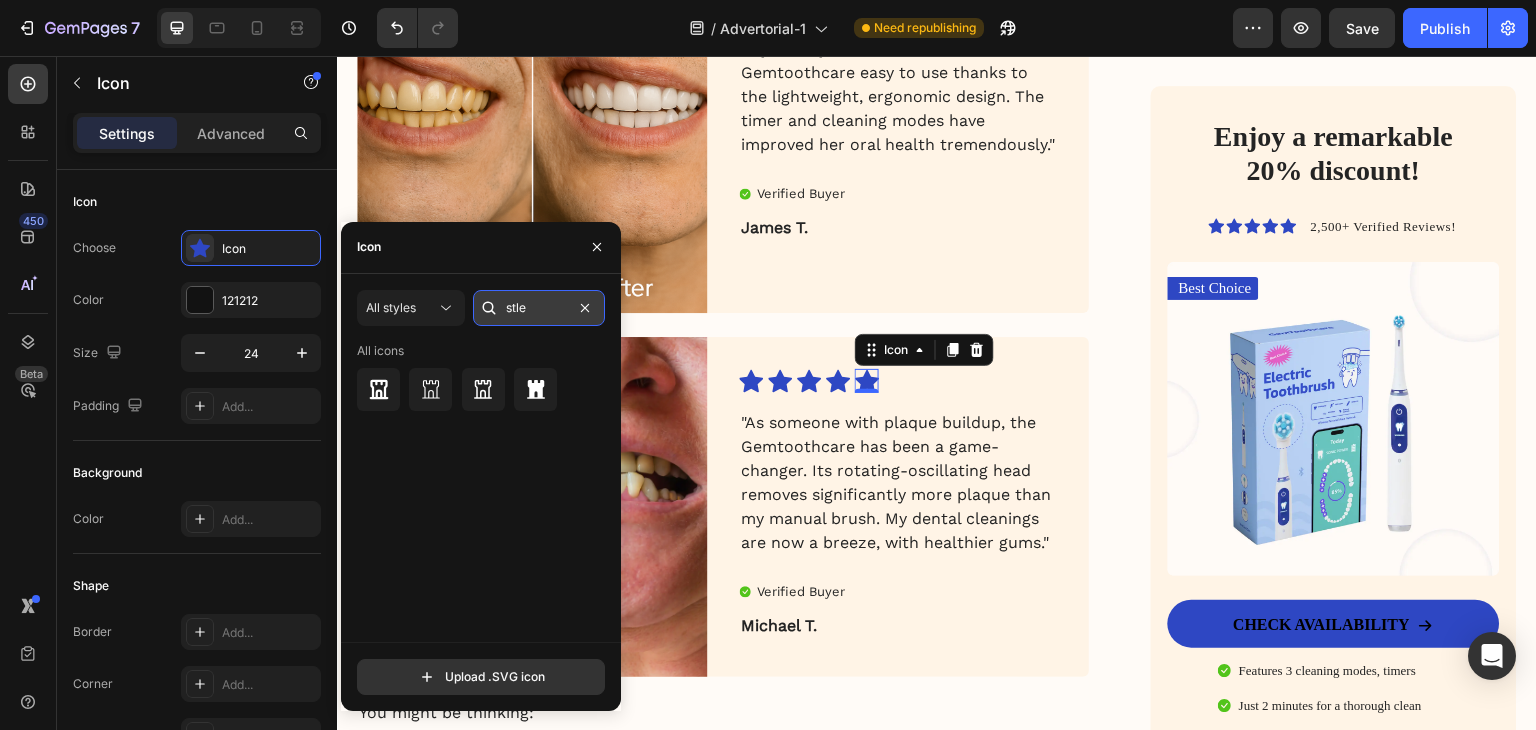 type on "stles" 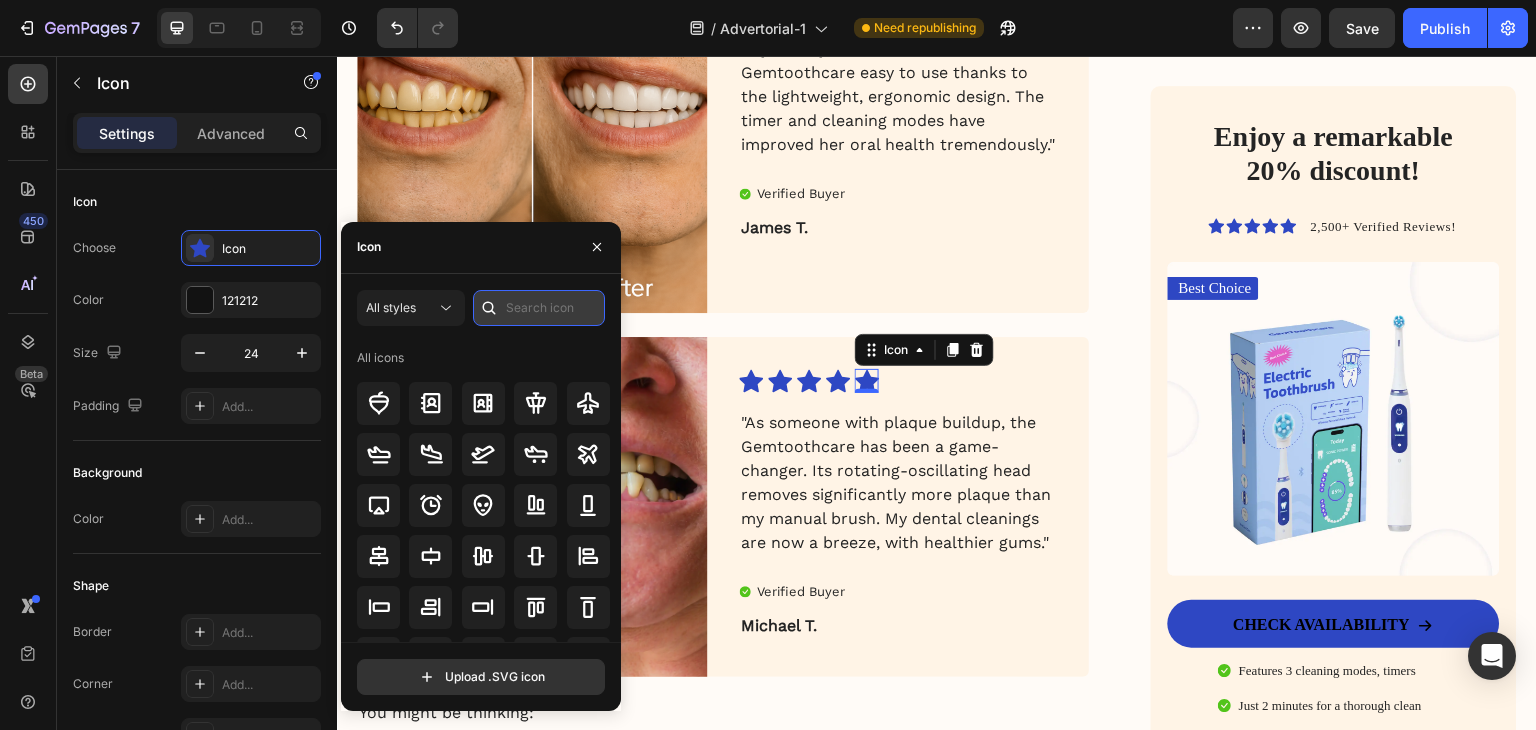 click at bounding box center (539, 308) 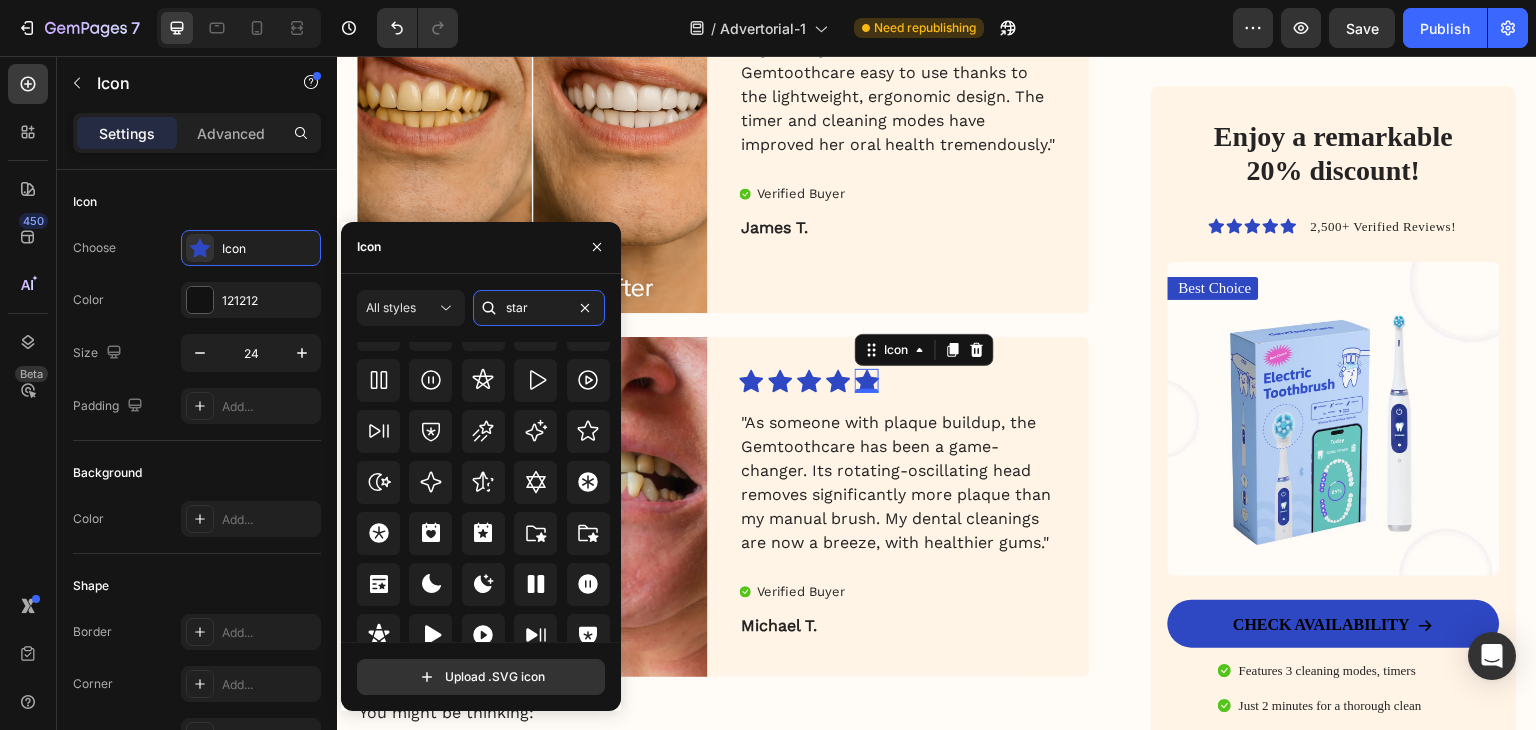 scroll, scrollTop: 607, scrollLeft: 0, axis: vertical 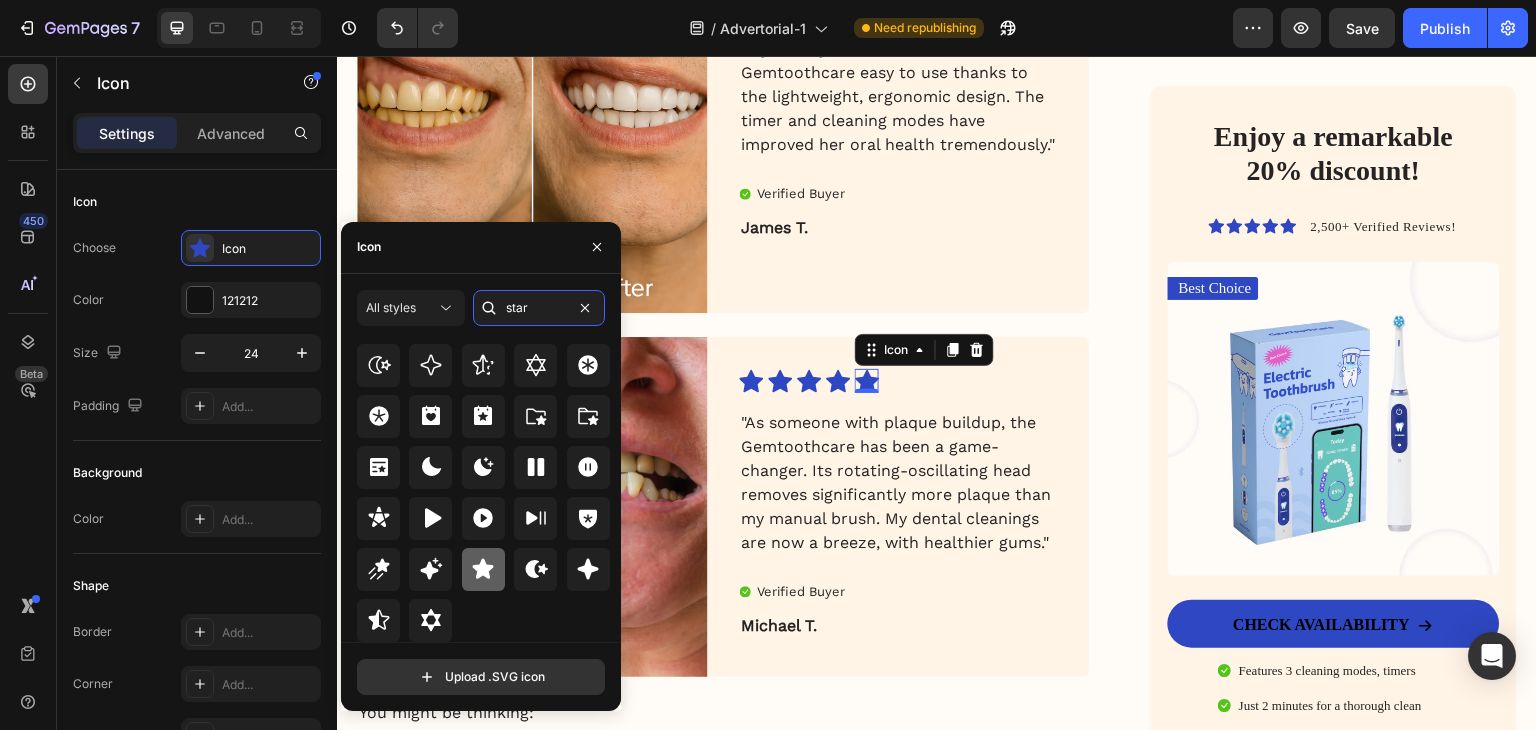 type on "star" 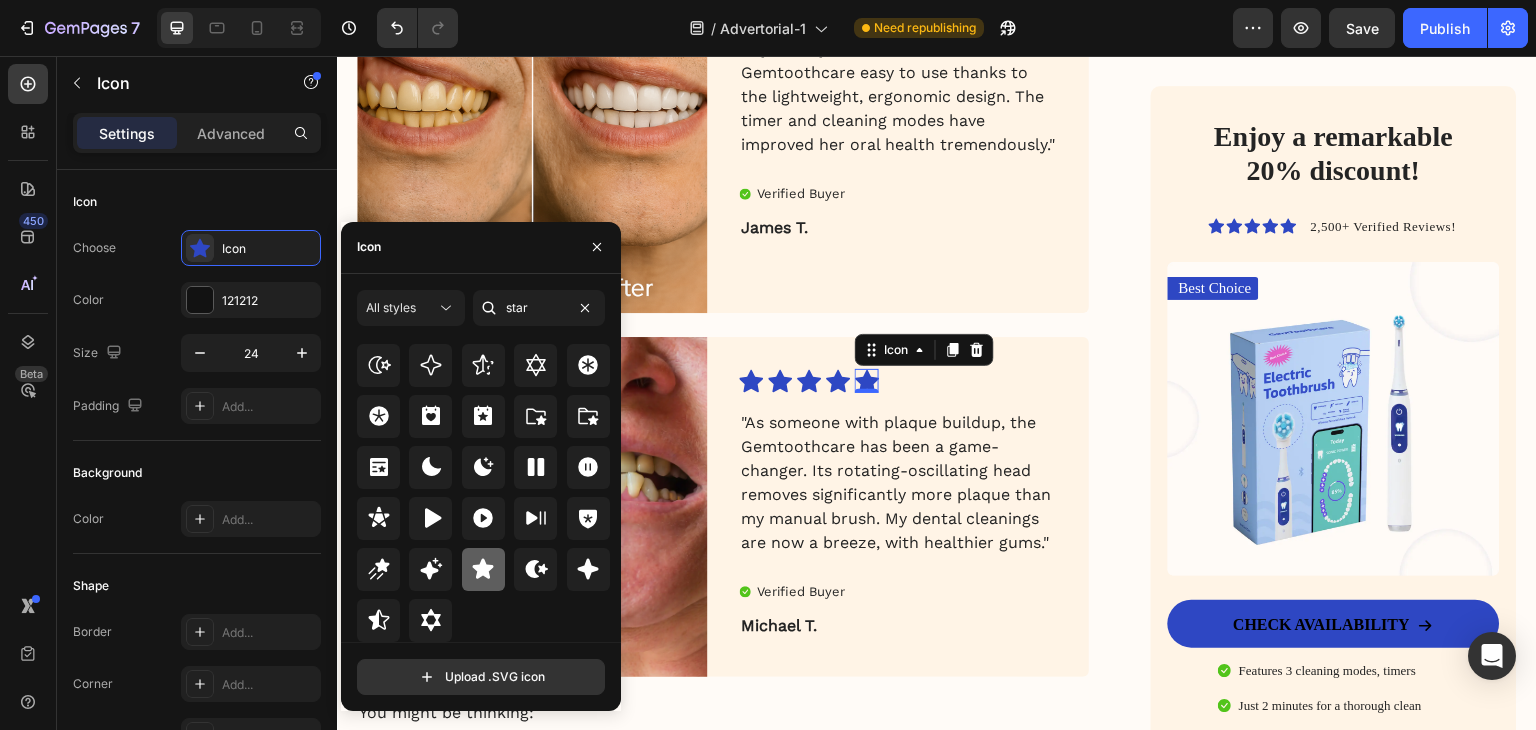 click 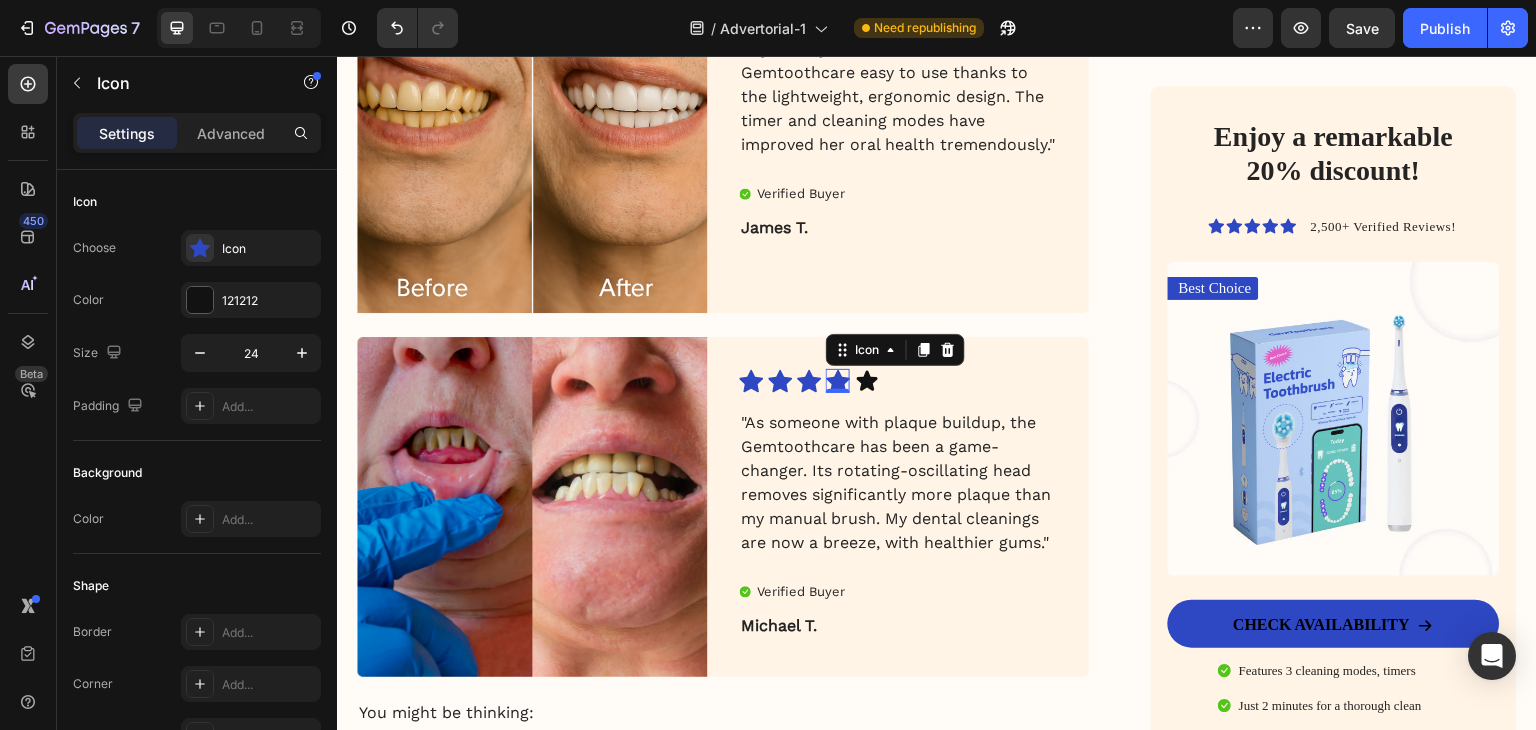click on "Icon   0" at bounding box center [838, 381] 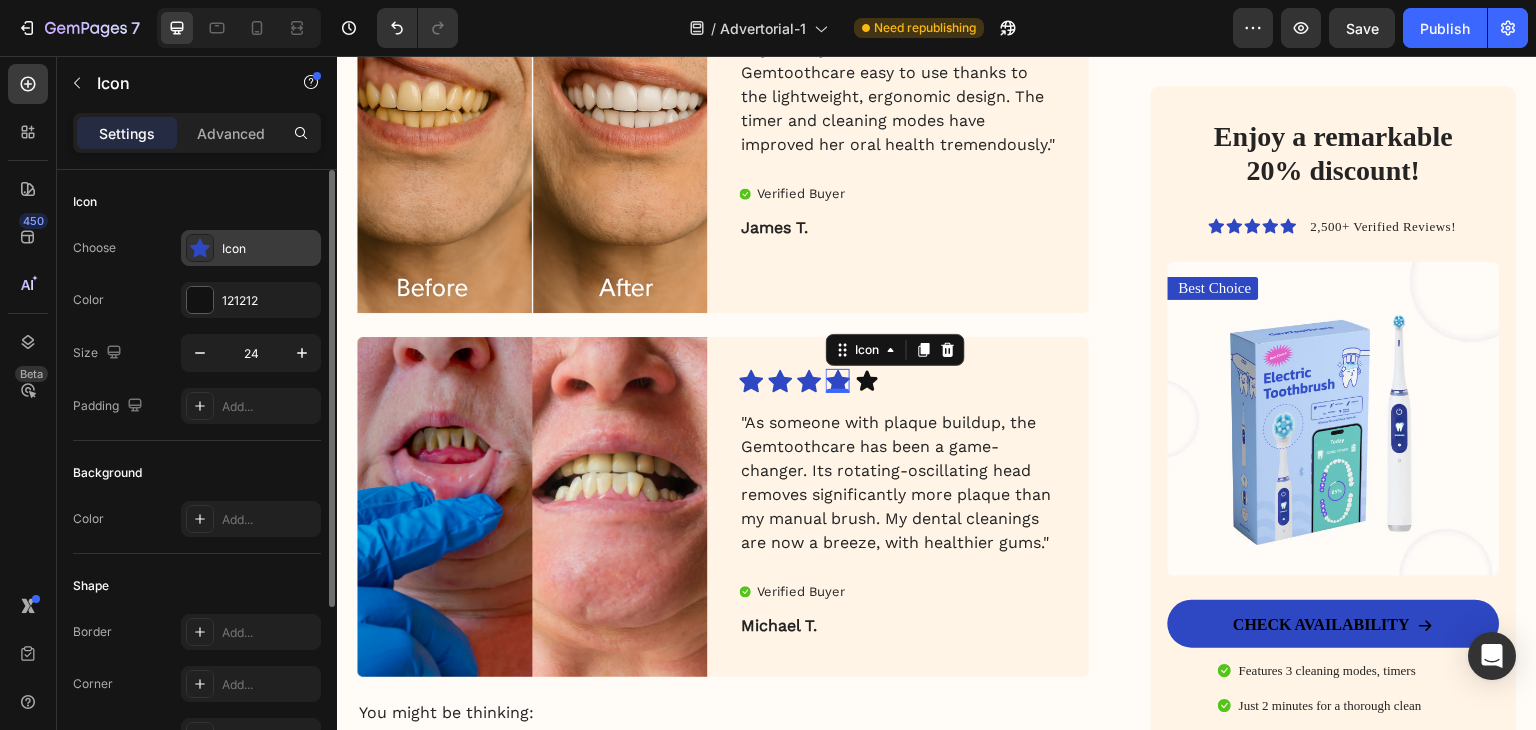 click on "Icon" at bounding box center (269, 249) 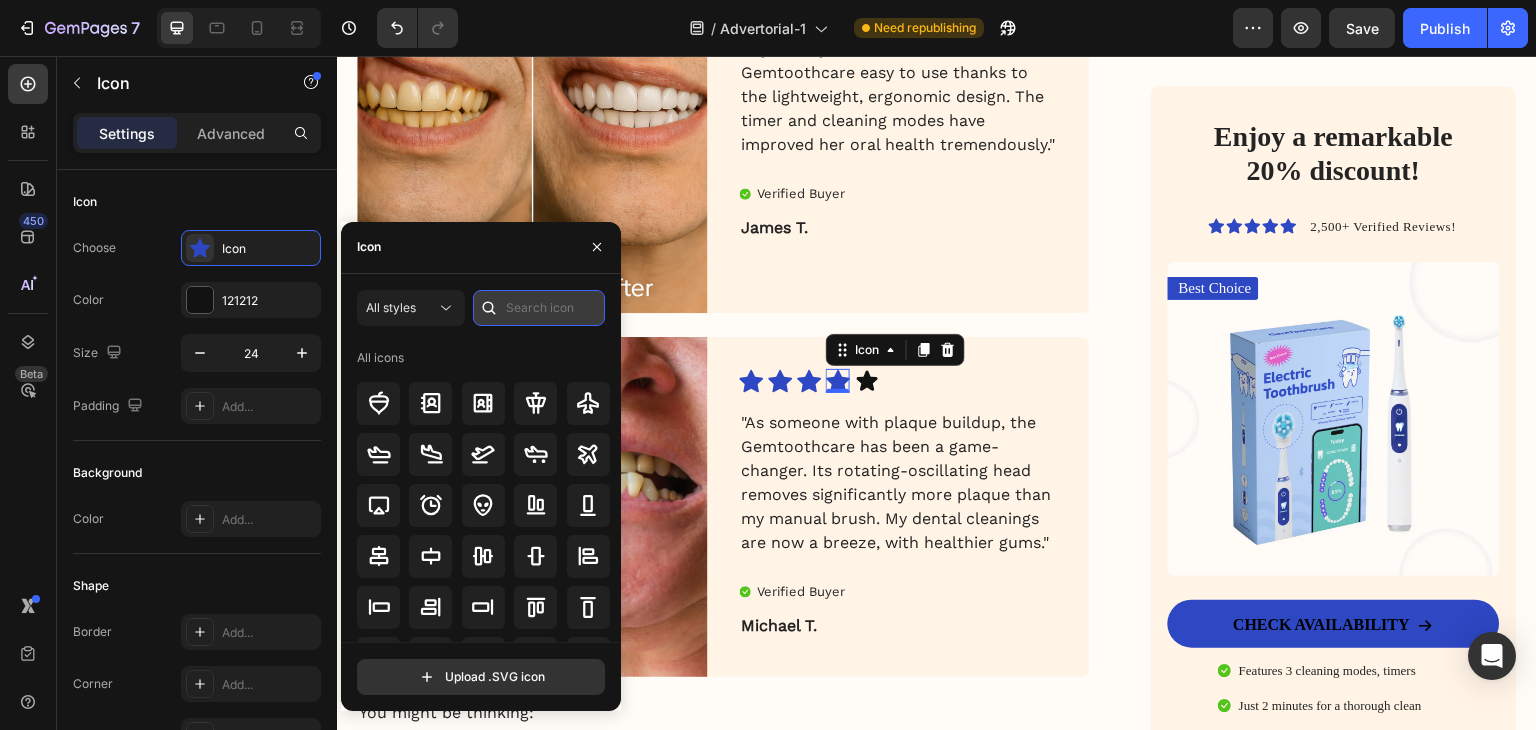 click at bounding box center [539, 308] 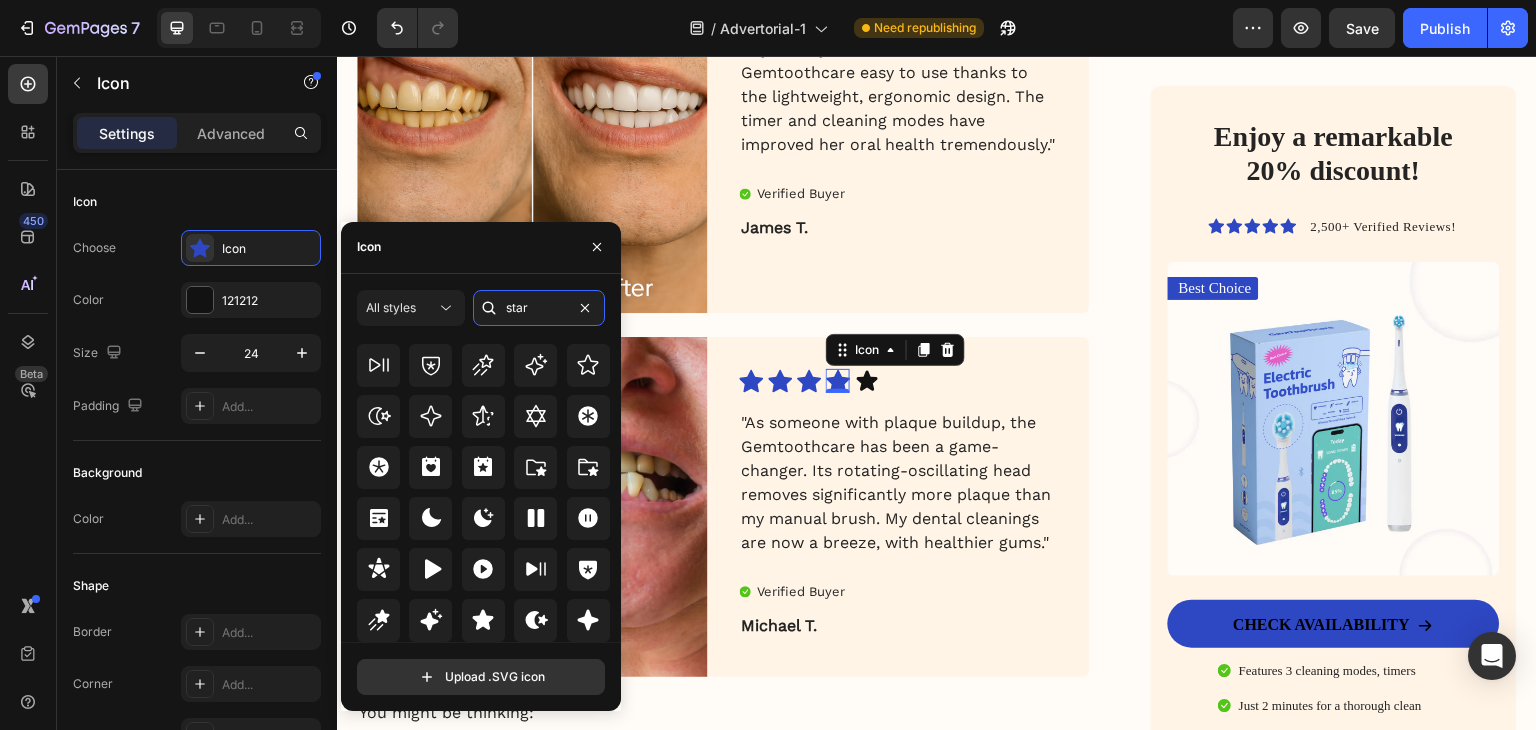 scroll, scrollTop: 607, scrollLeft: 0, axis: vertical 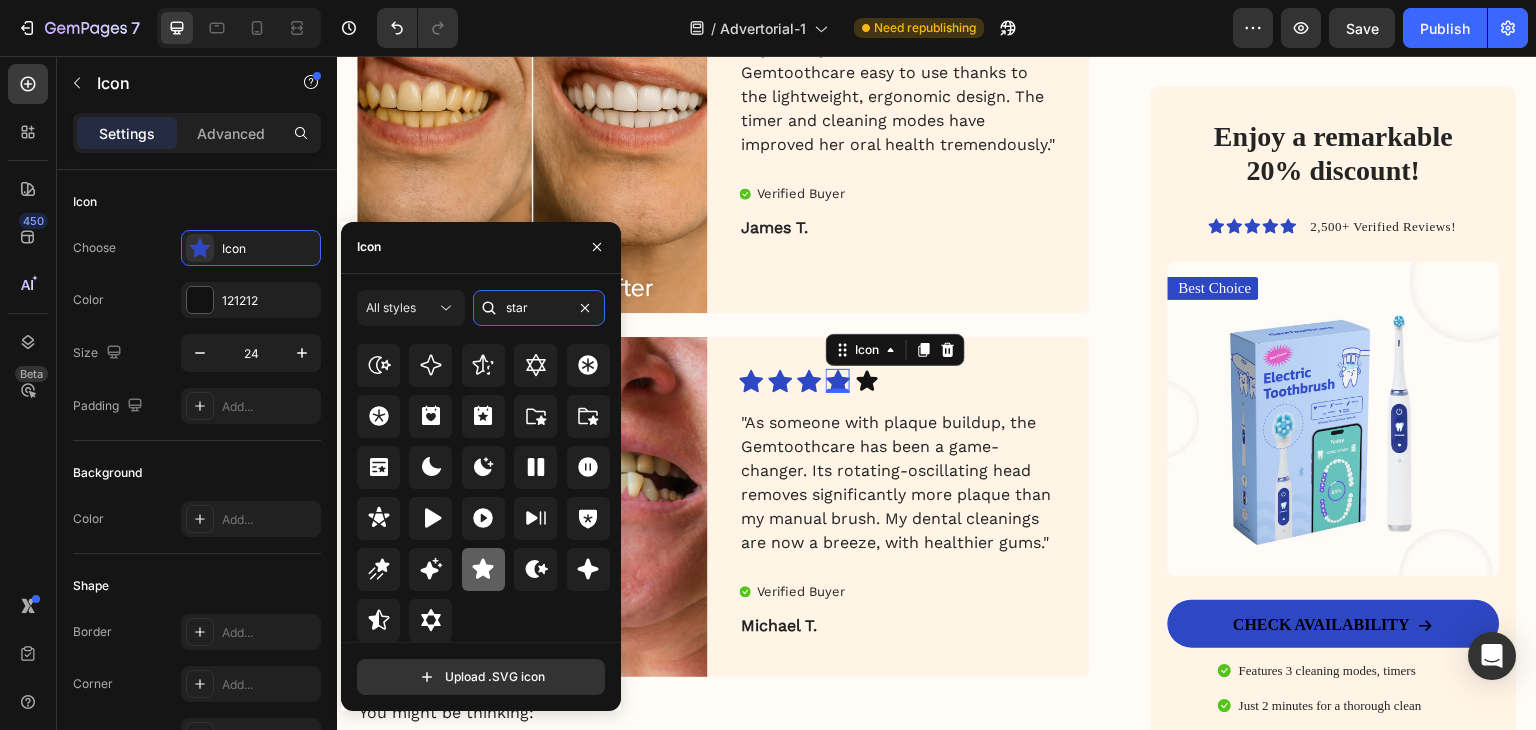 type on "star" 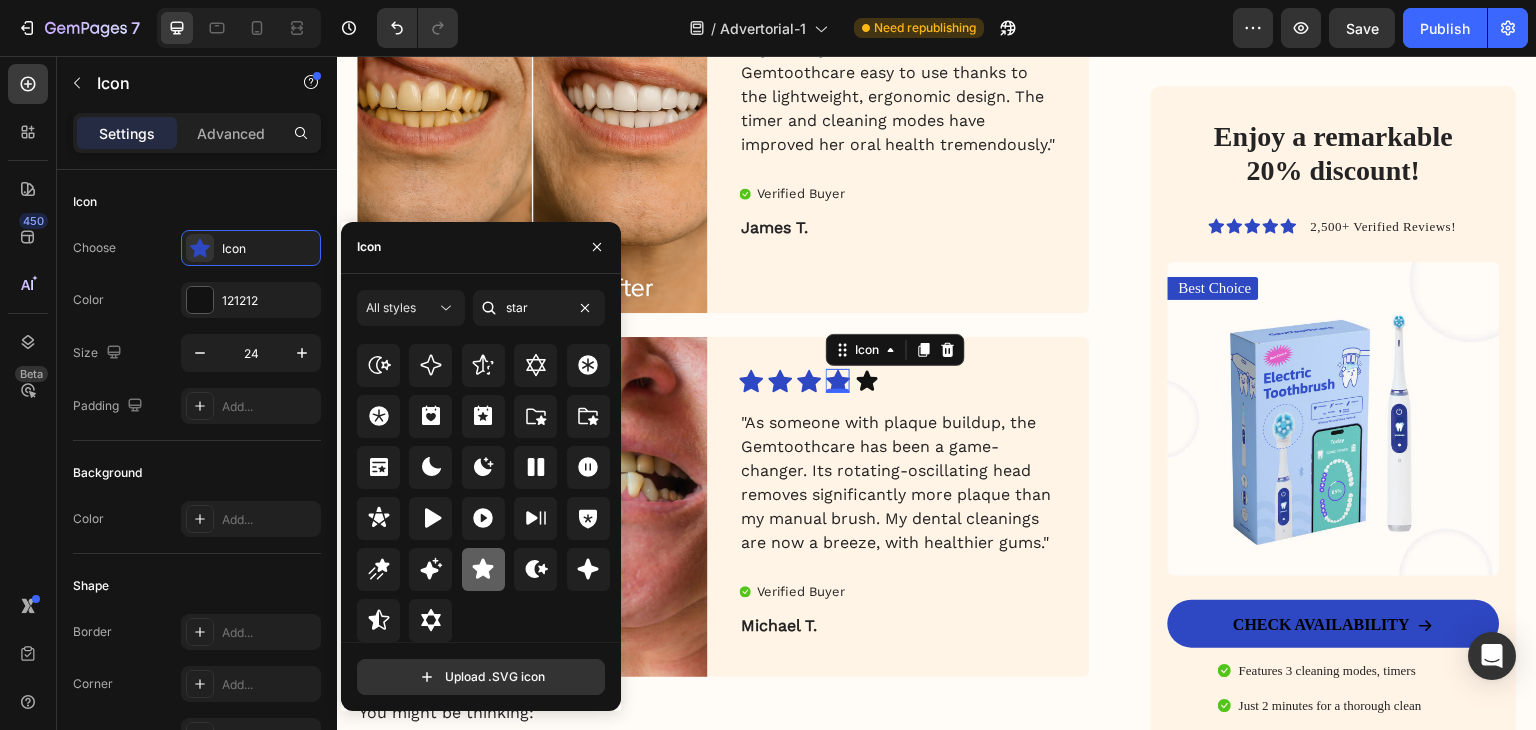 click 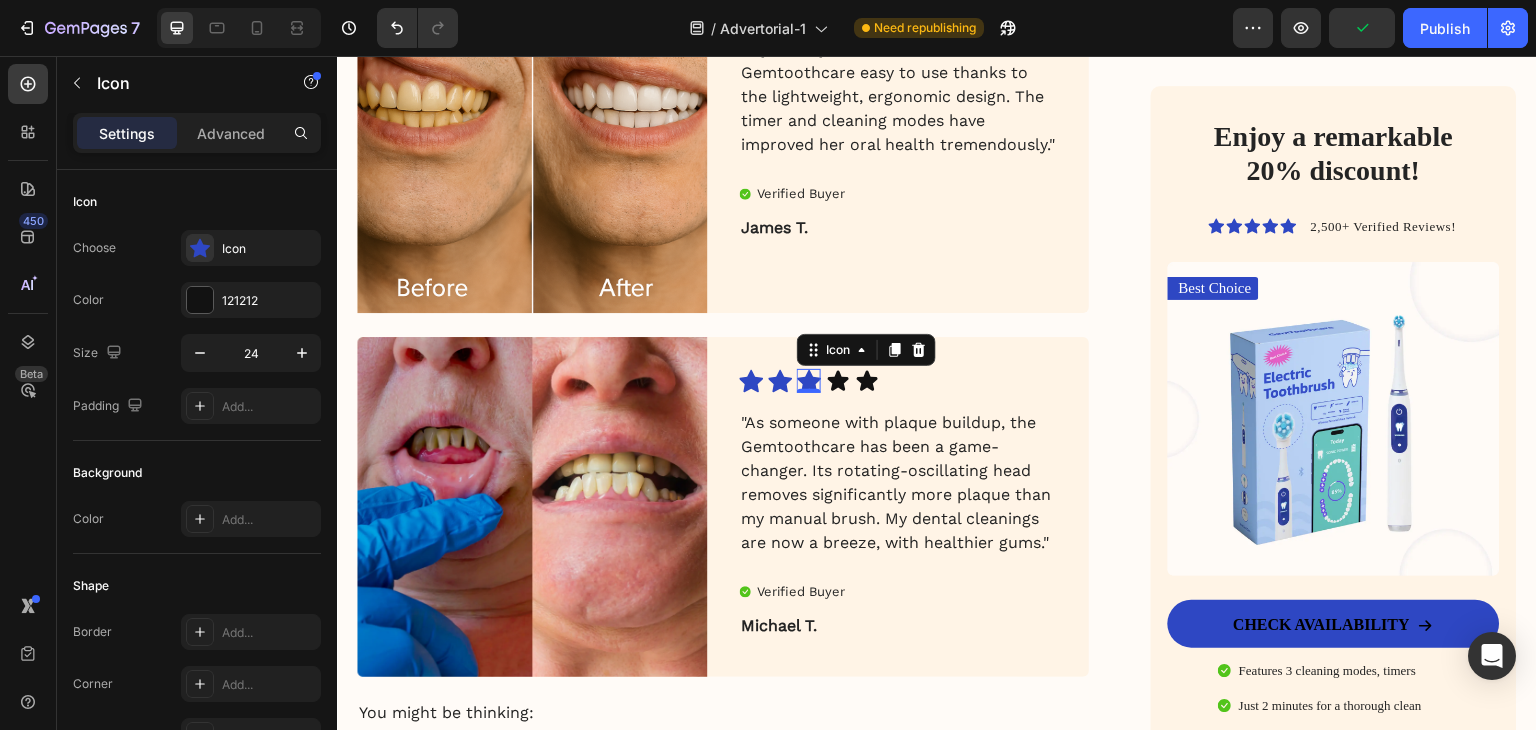 click 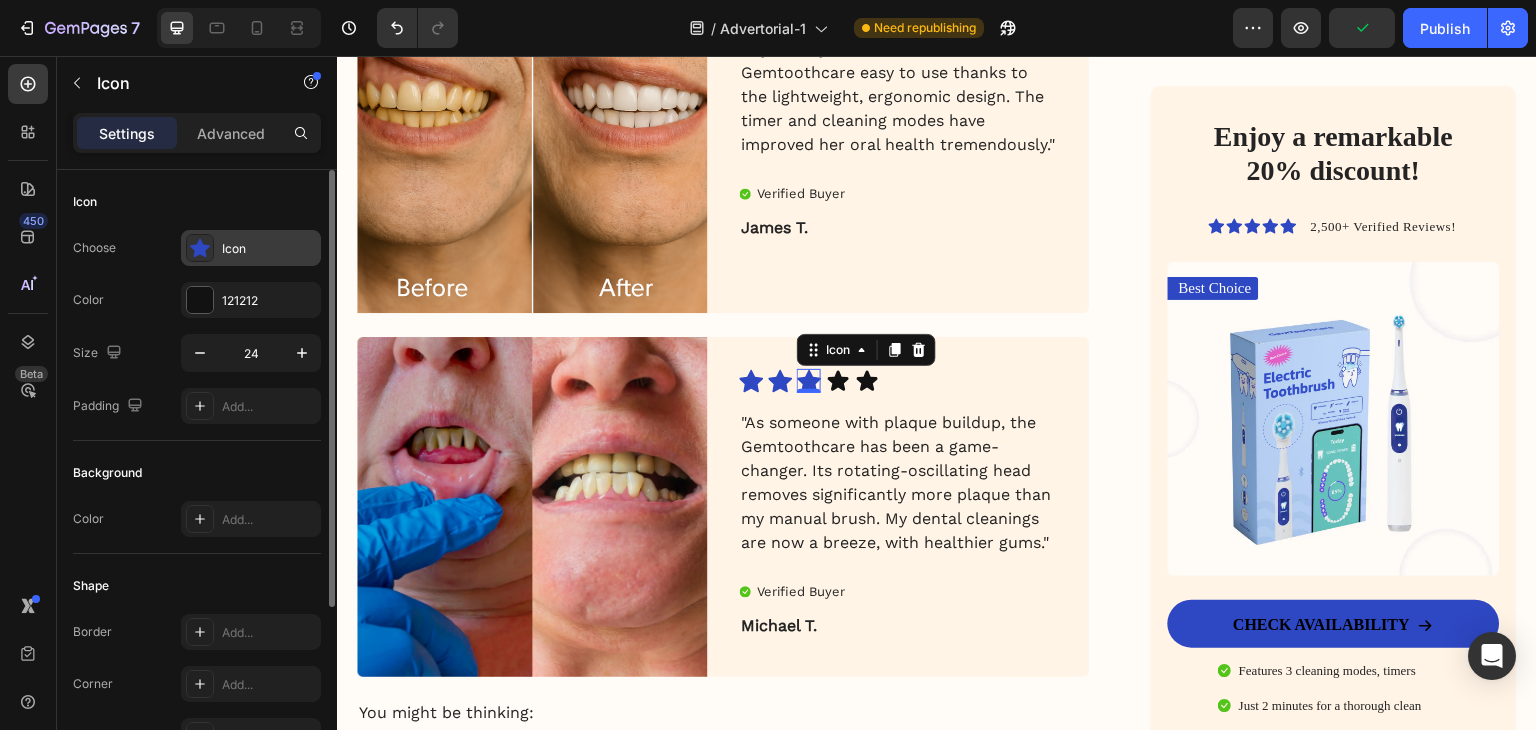 click on "Icon" at bounding box center [269, 249] 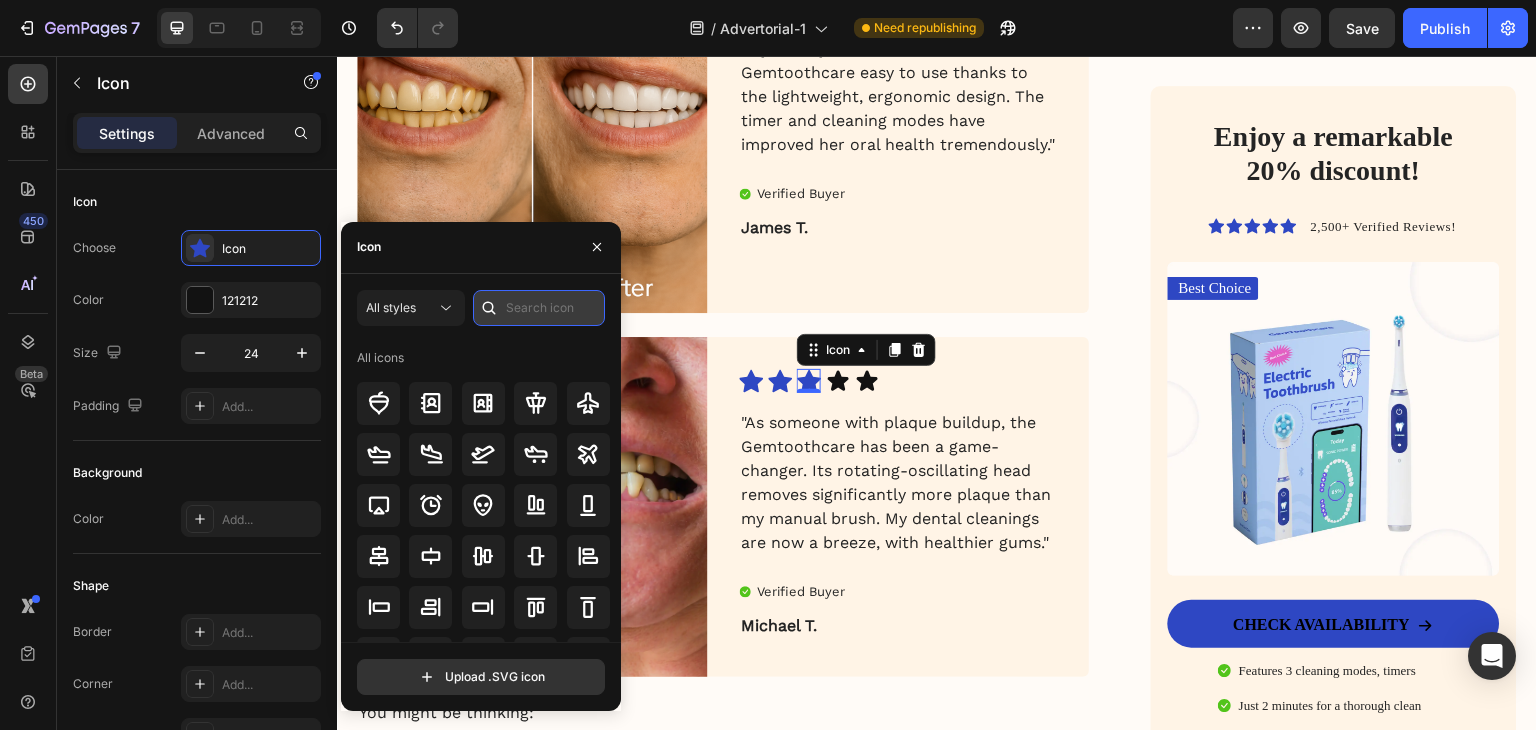 click at bounding box center (539, 308) 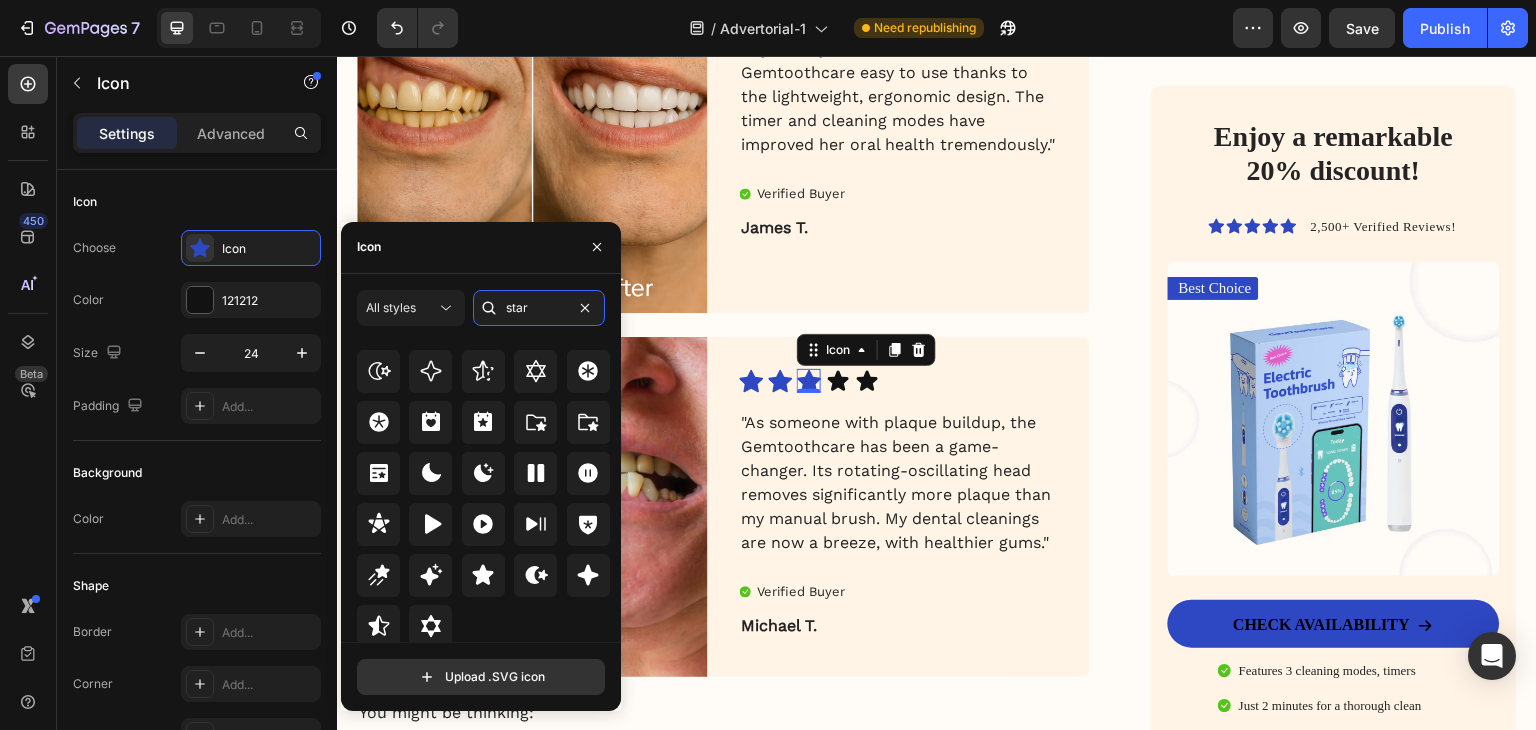 scroll, scrollTop: 607, scrollLeft: 0, axis: vertical 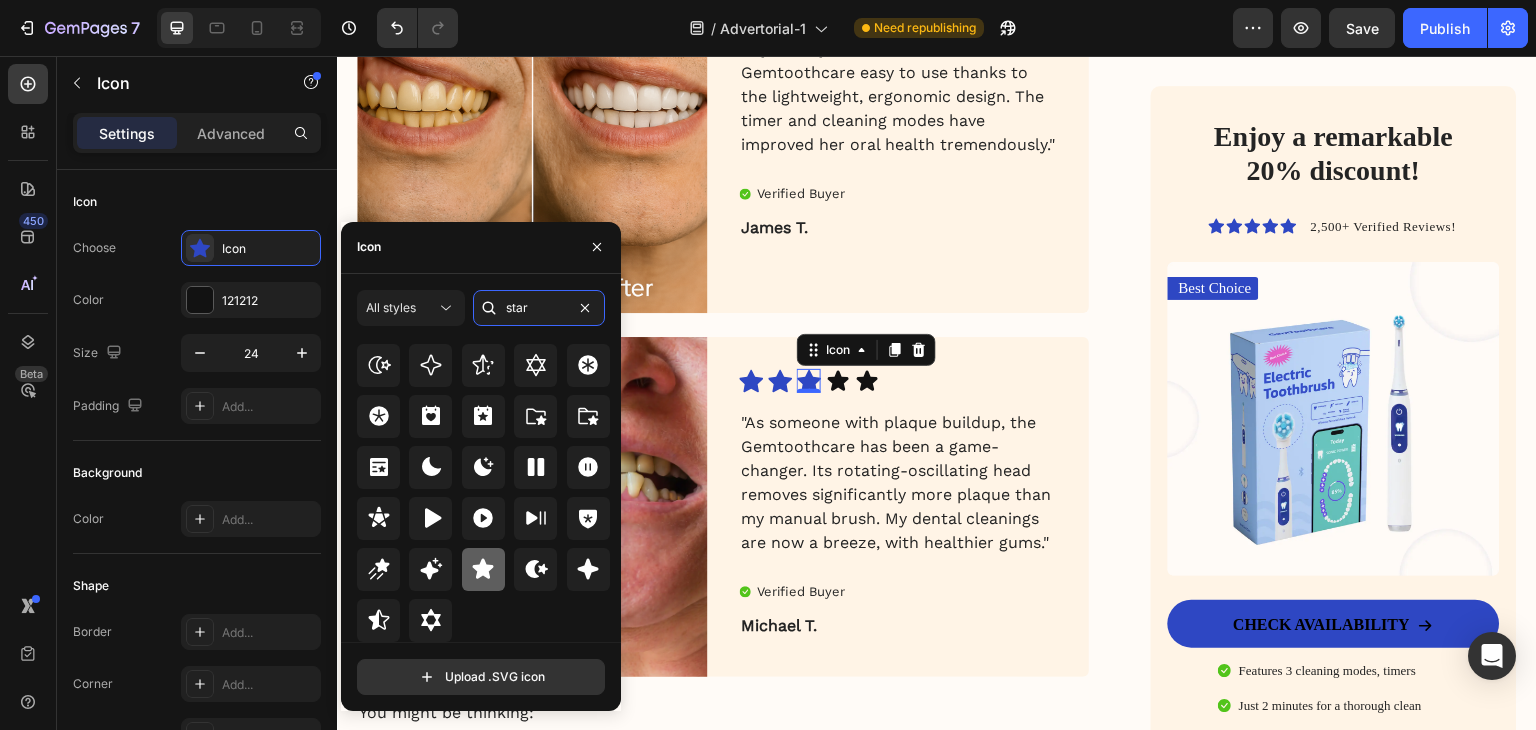 type on "star" 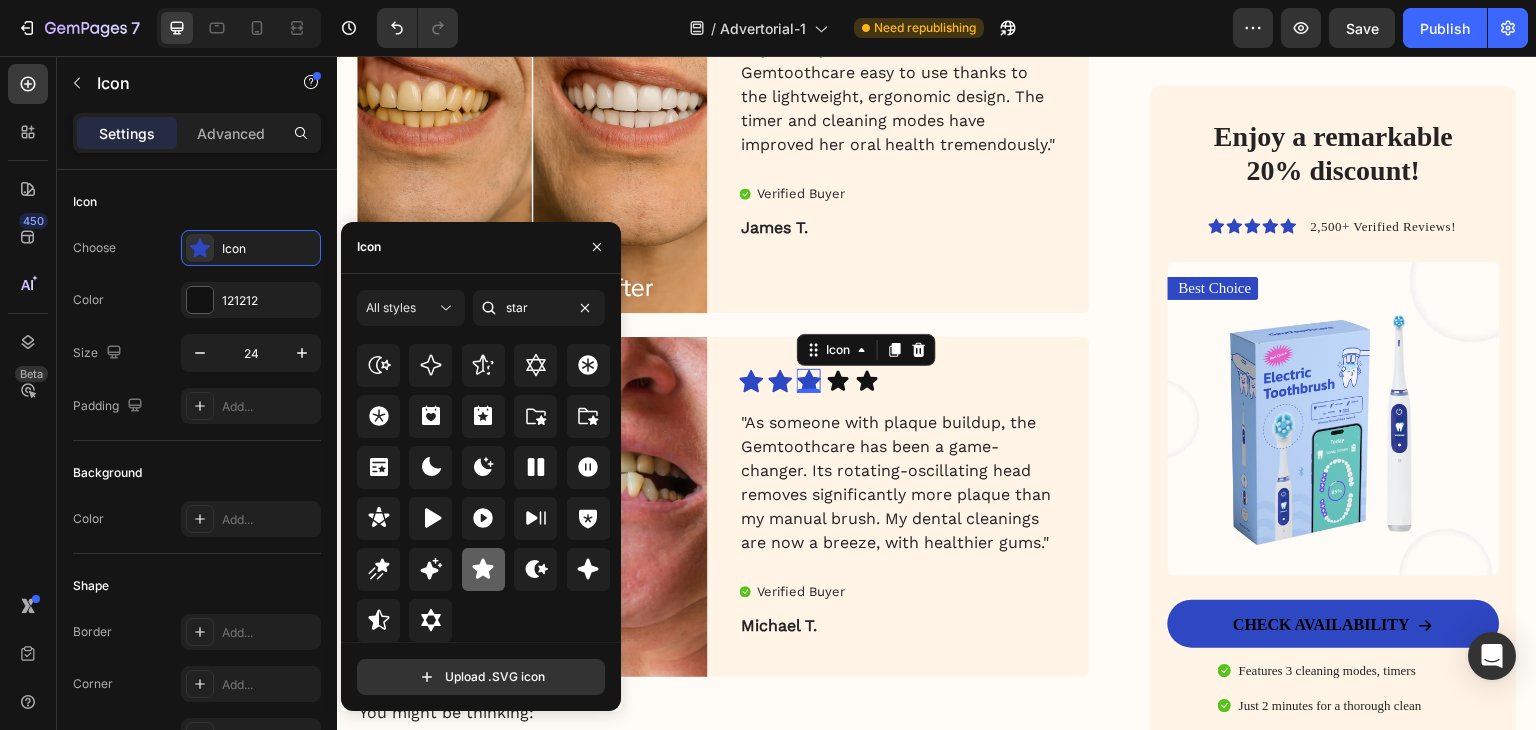 click 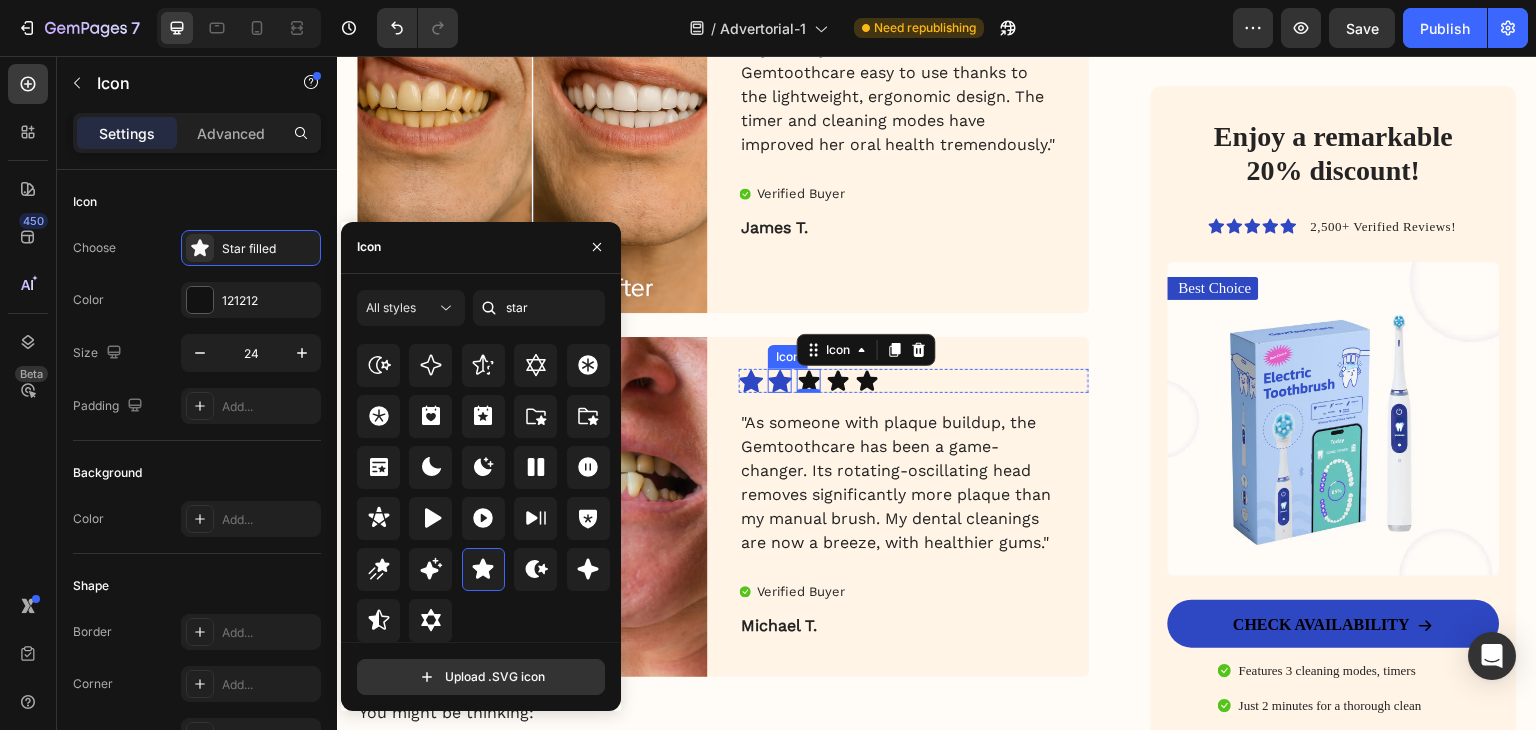 click 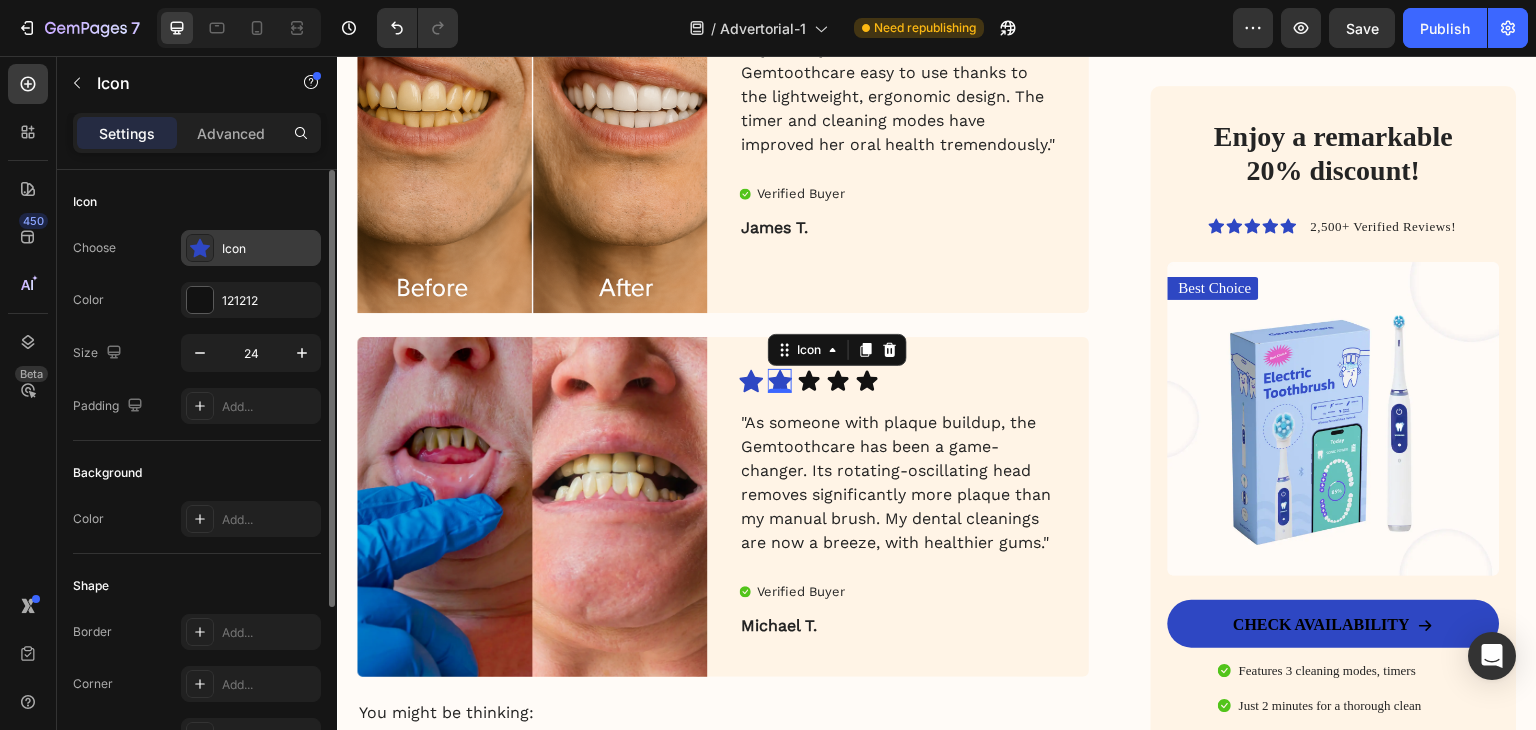 click on "Icon" at bounding box center (269, 249) 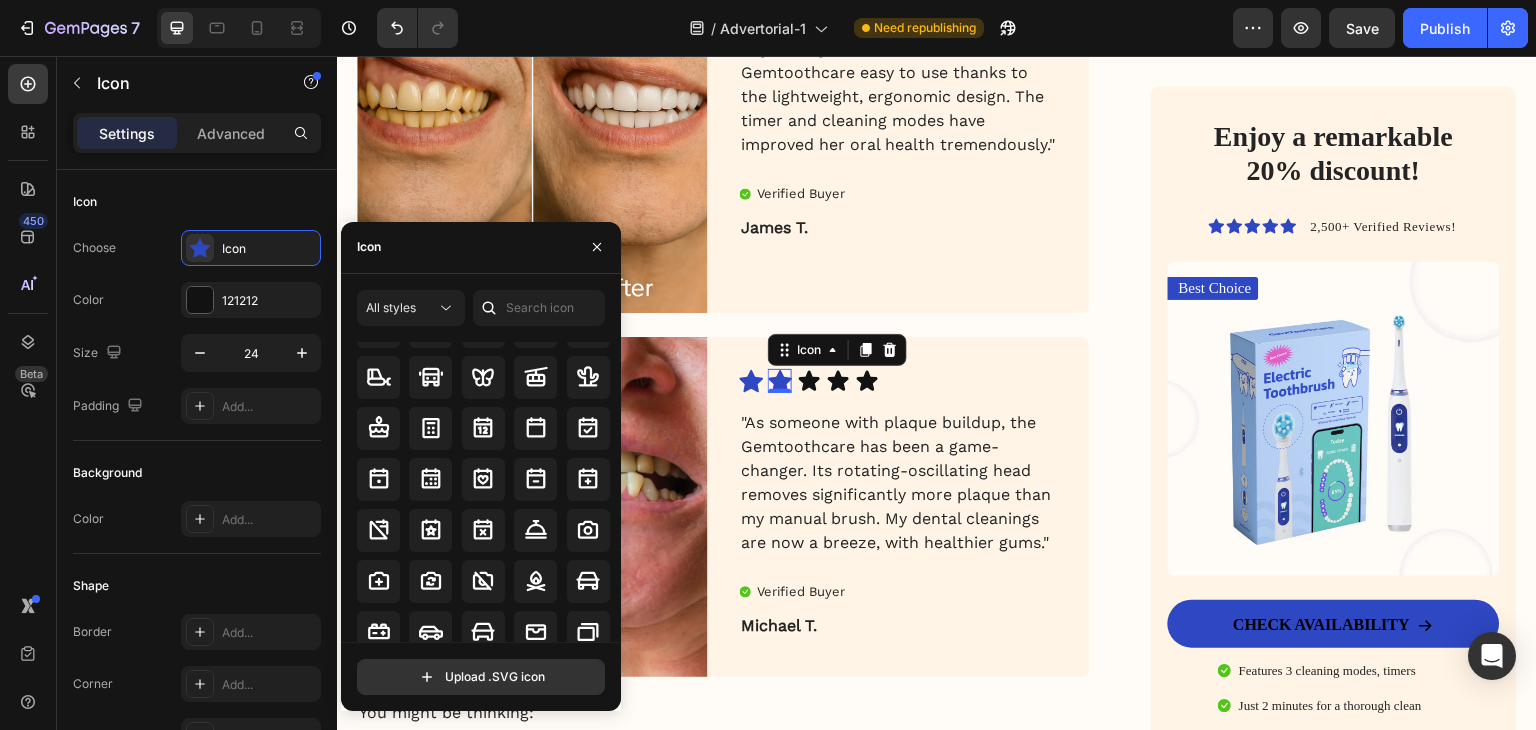 scroll, scrollTop: 2370, scrollLeft: 0, axis: vertical 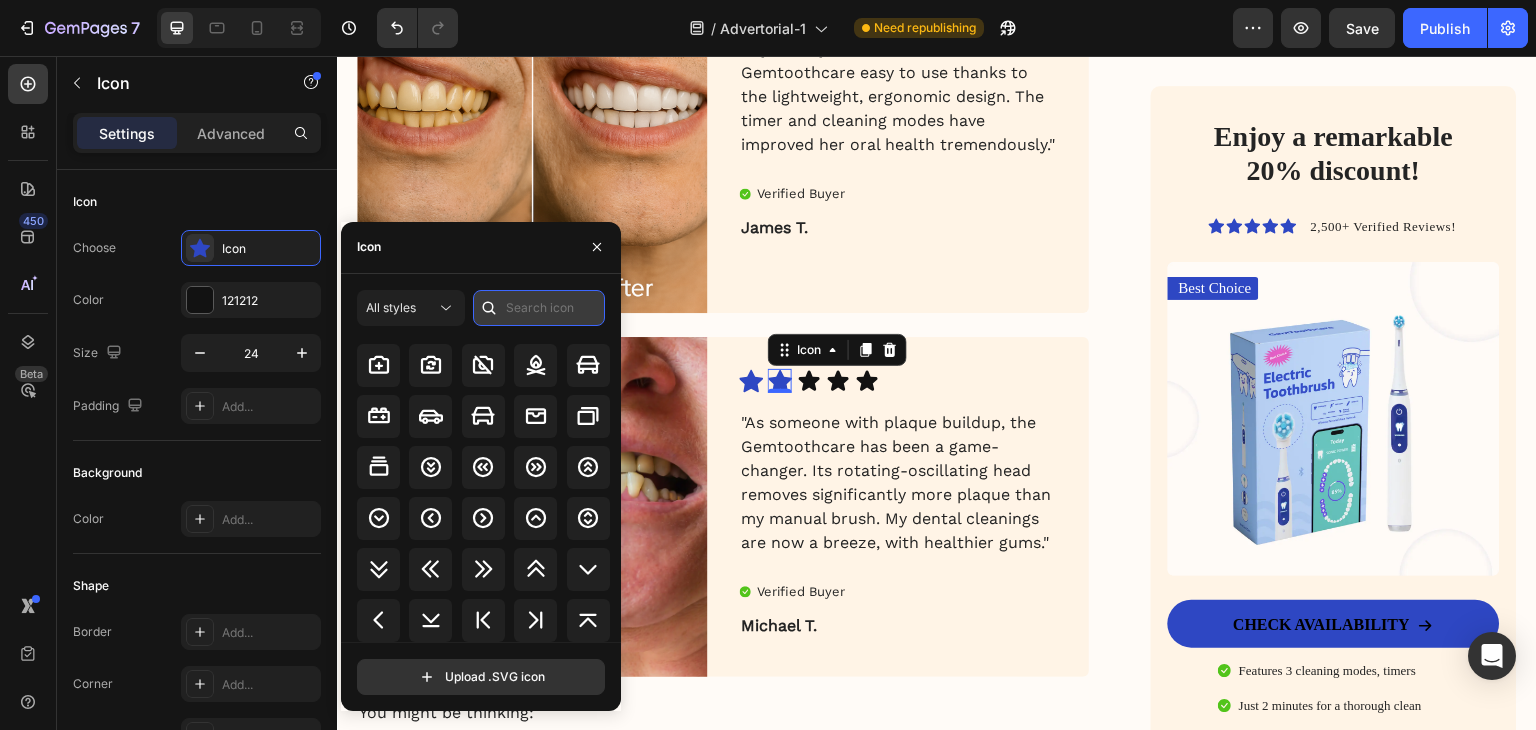 click at bounding box center [539, 308] 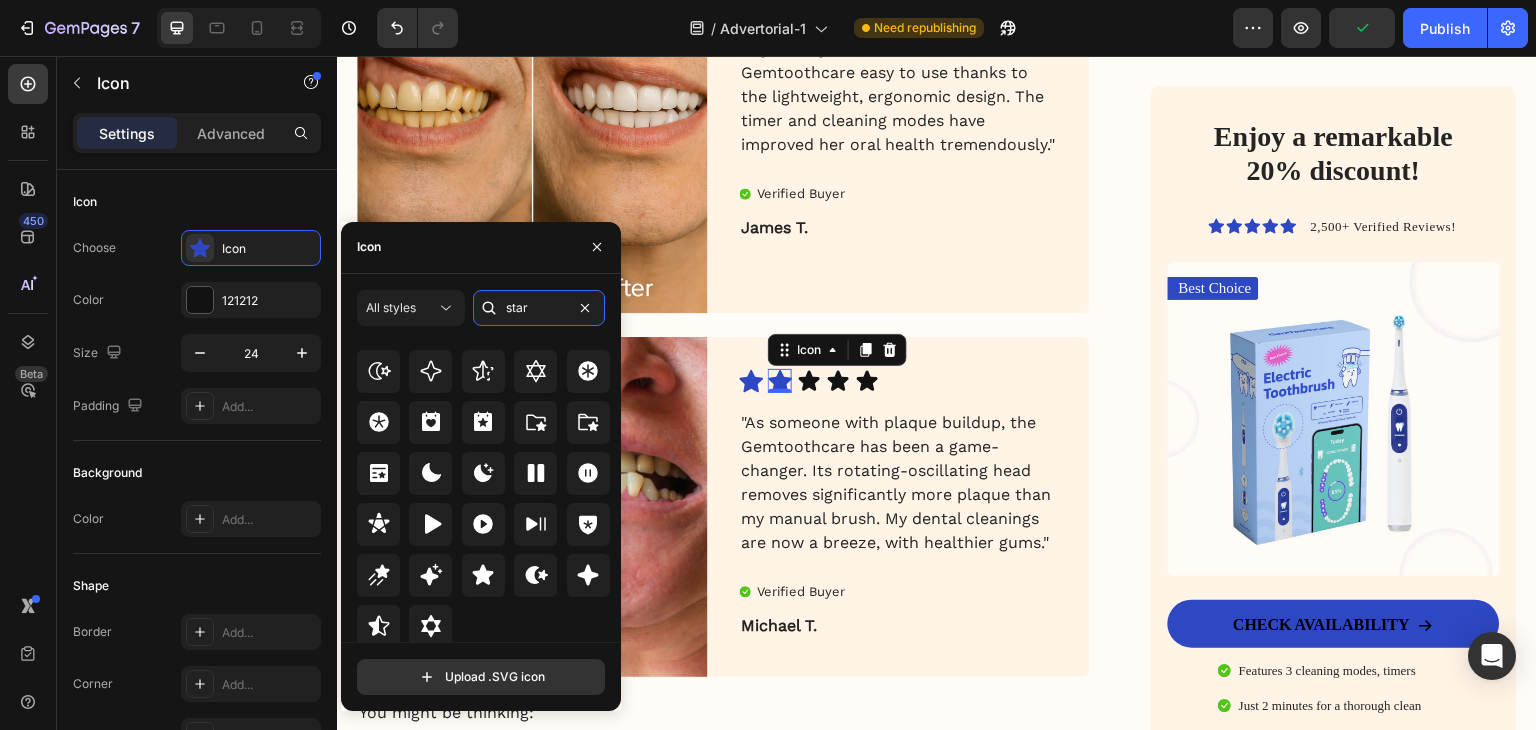 scroll, scrollTop: 607, scrollLeft: 0, axis: vertical 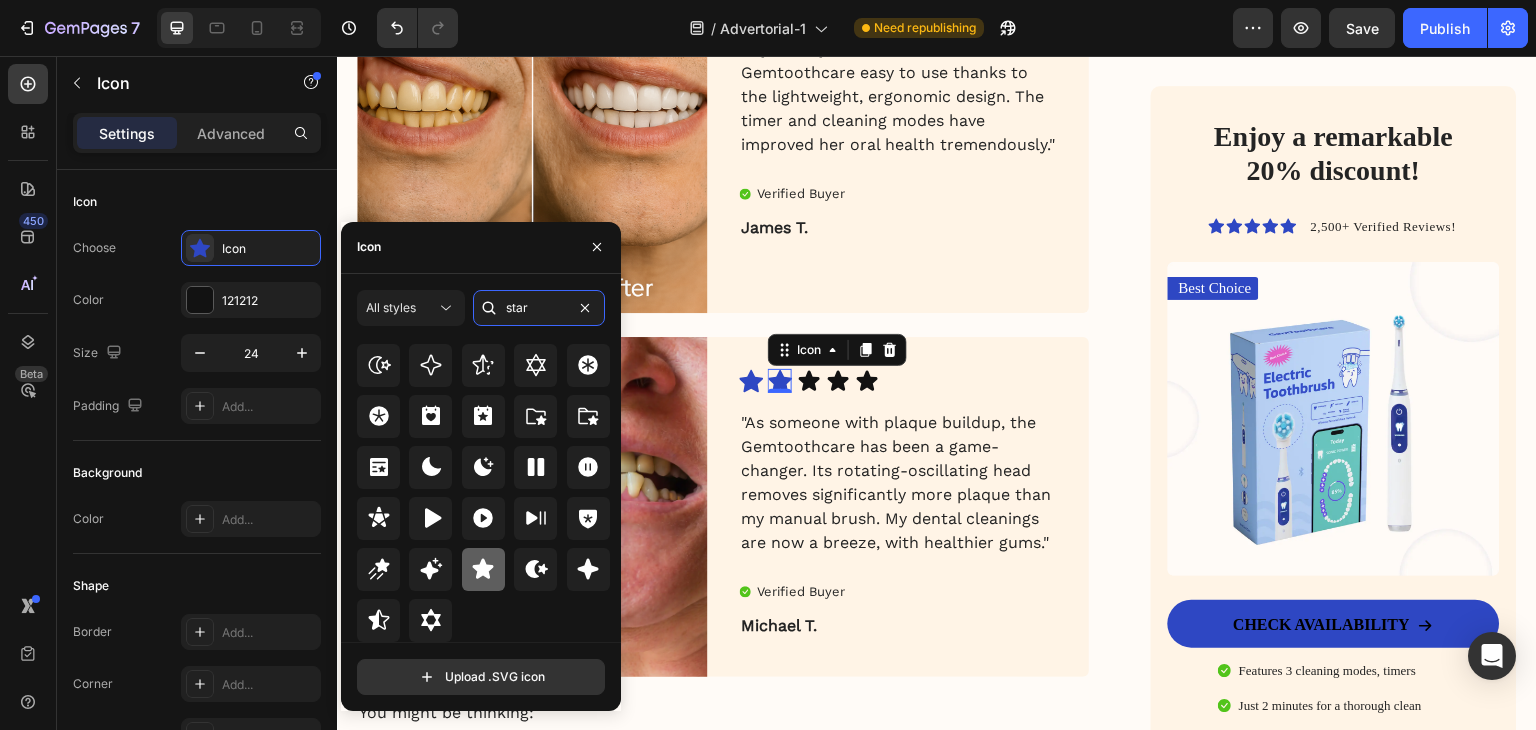 type on "star" 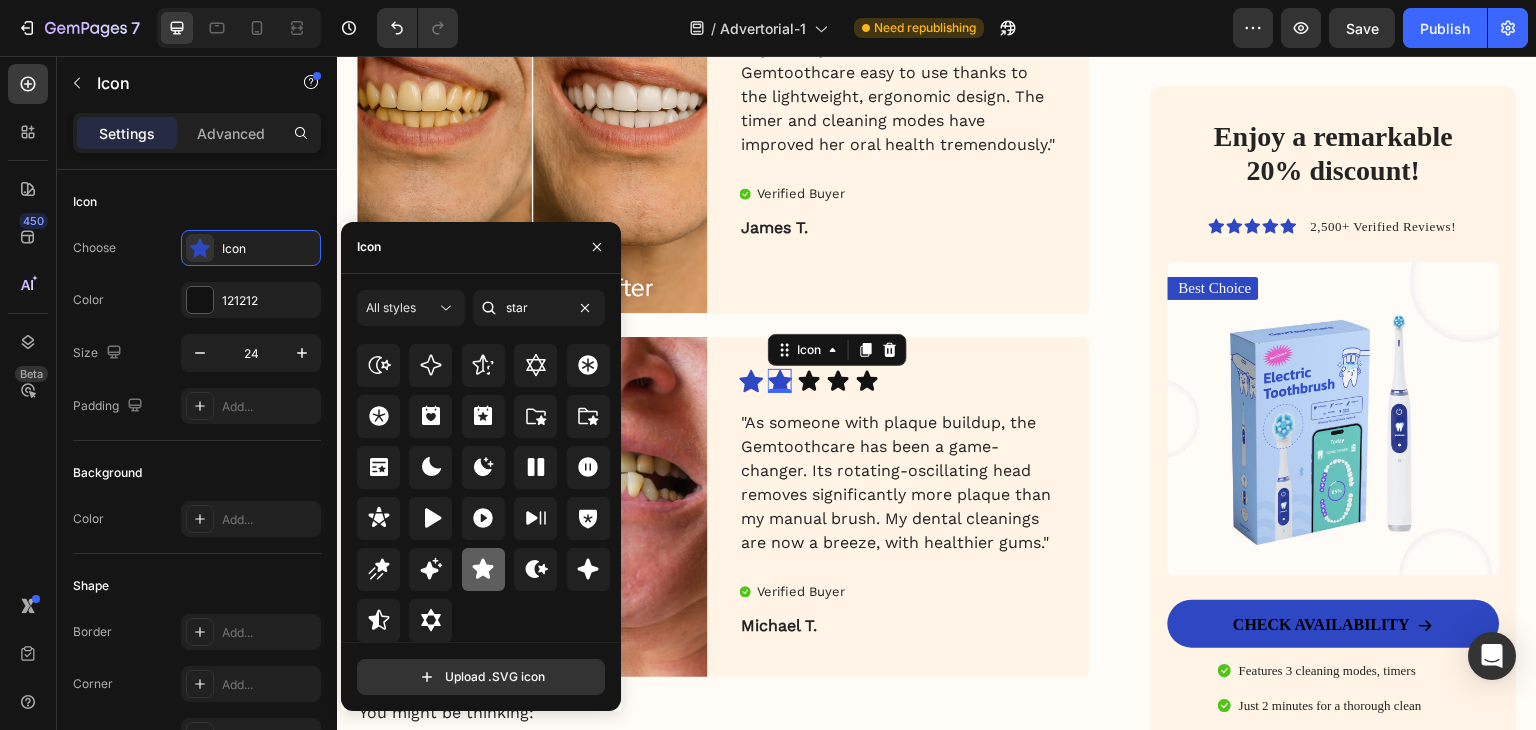 click 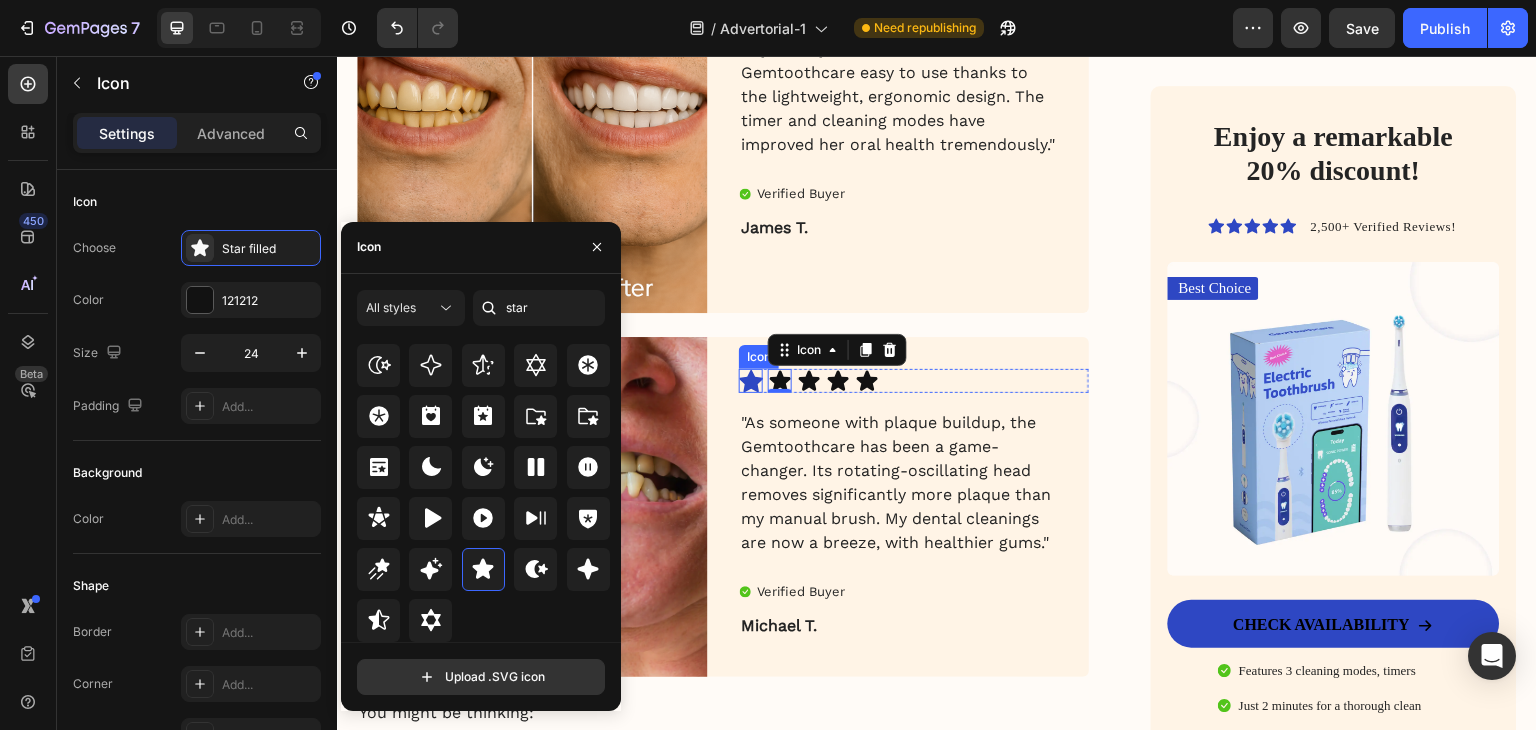 click 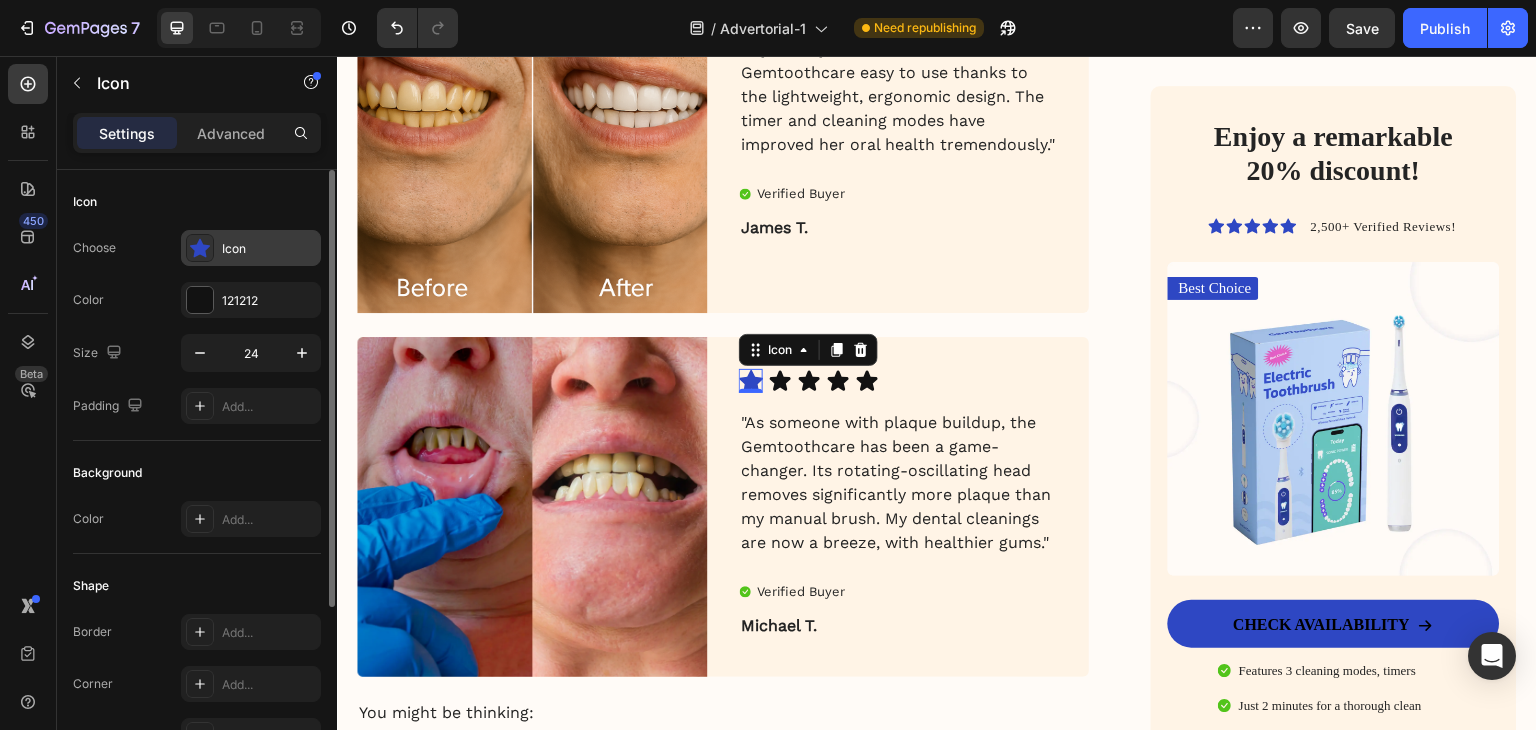 click on "Icon" at bounding box center [269, 249] 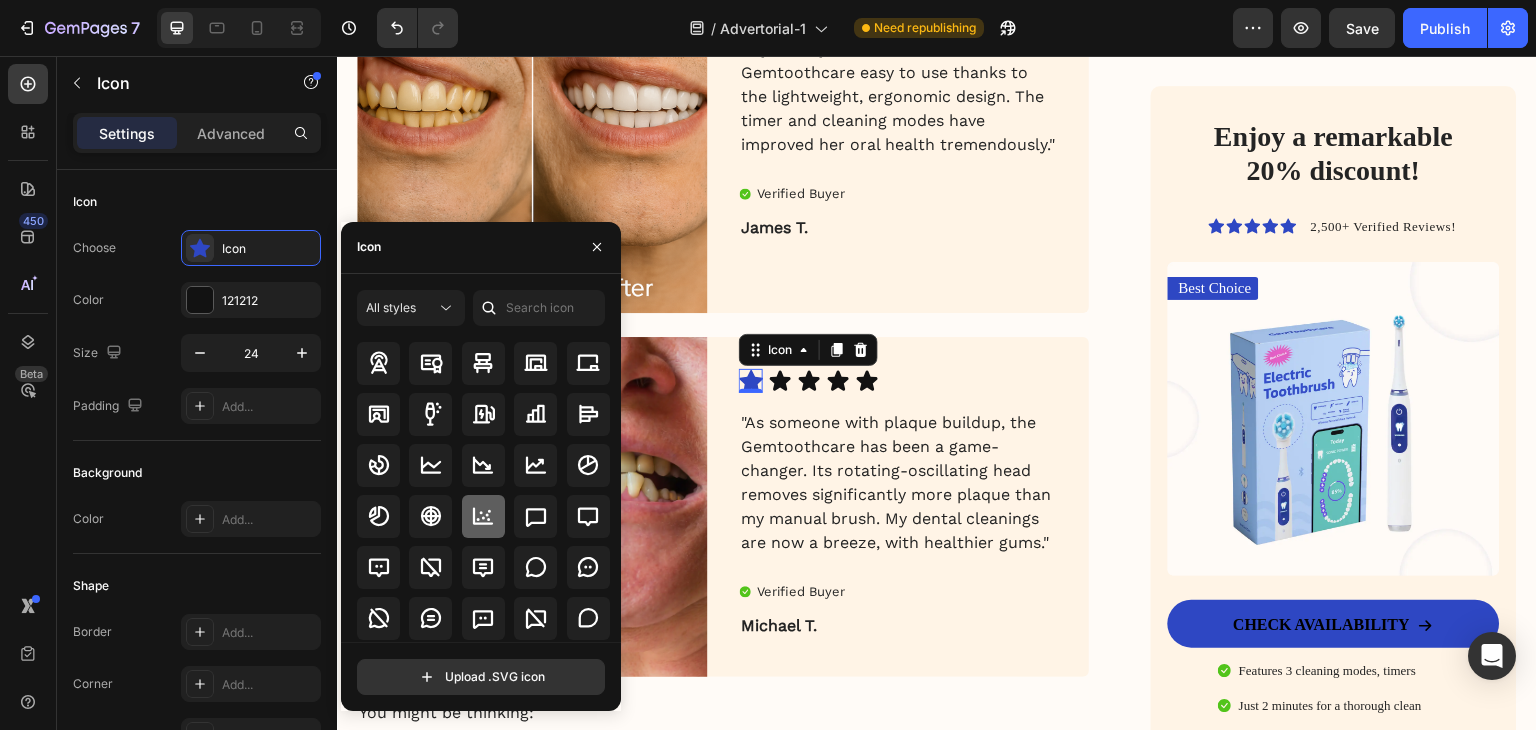 scroll, scrollTop: 2800, scrollLeft: 0, axis: vertical 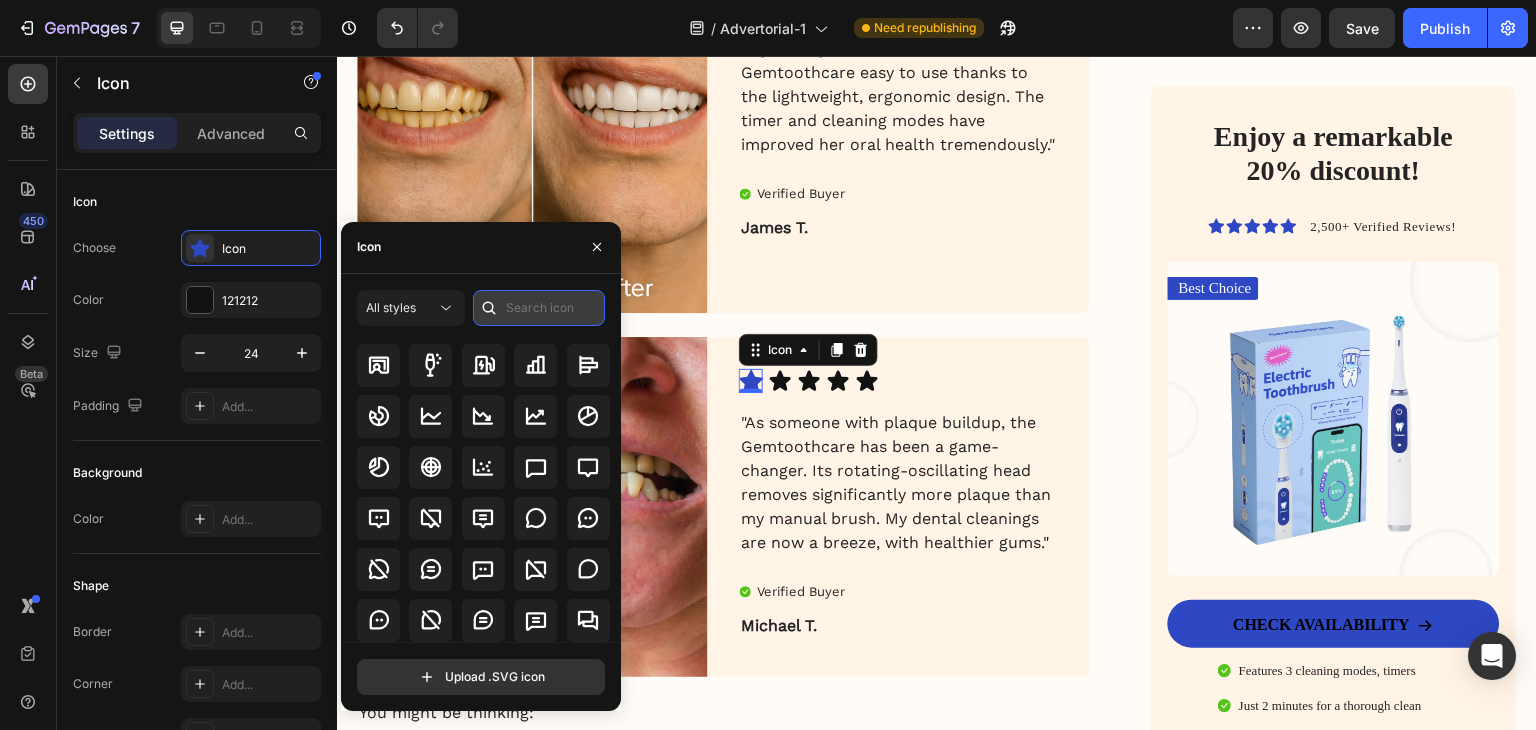 click at bounding box center [539, 308] 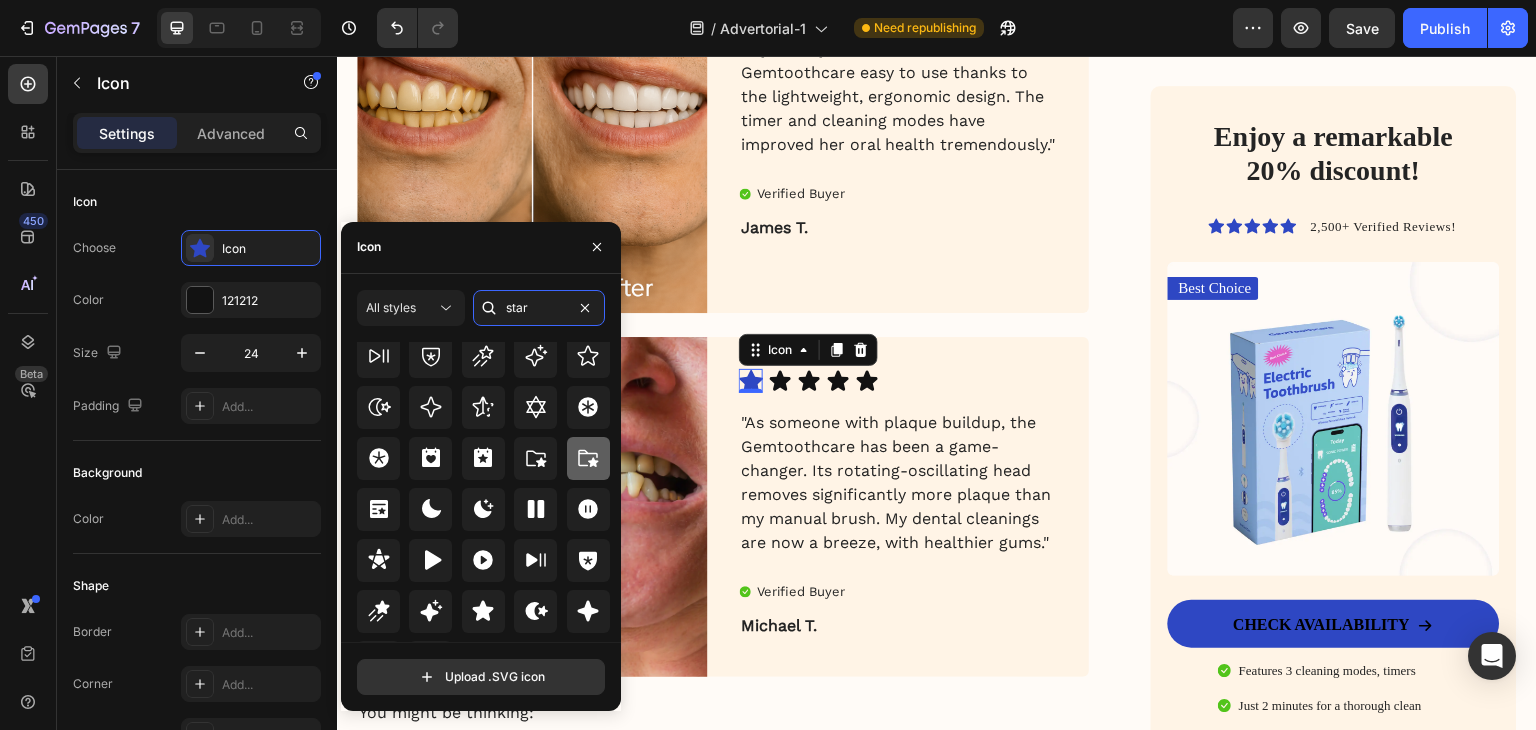 scroll, scrollTop: 607, scrollLeft: 0, axis: vertical 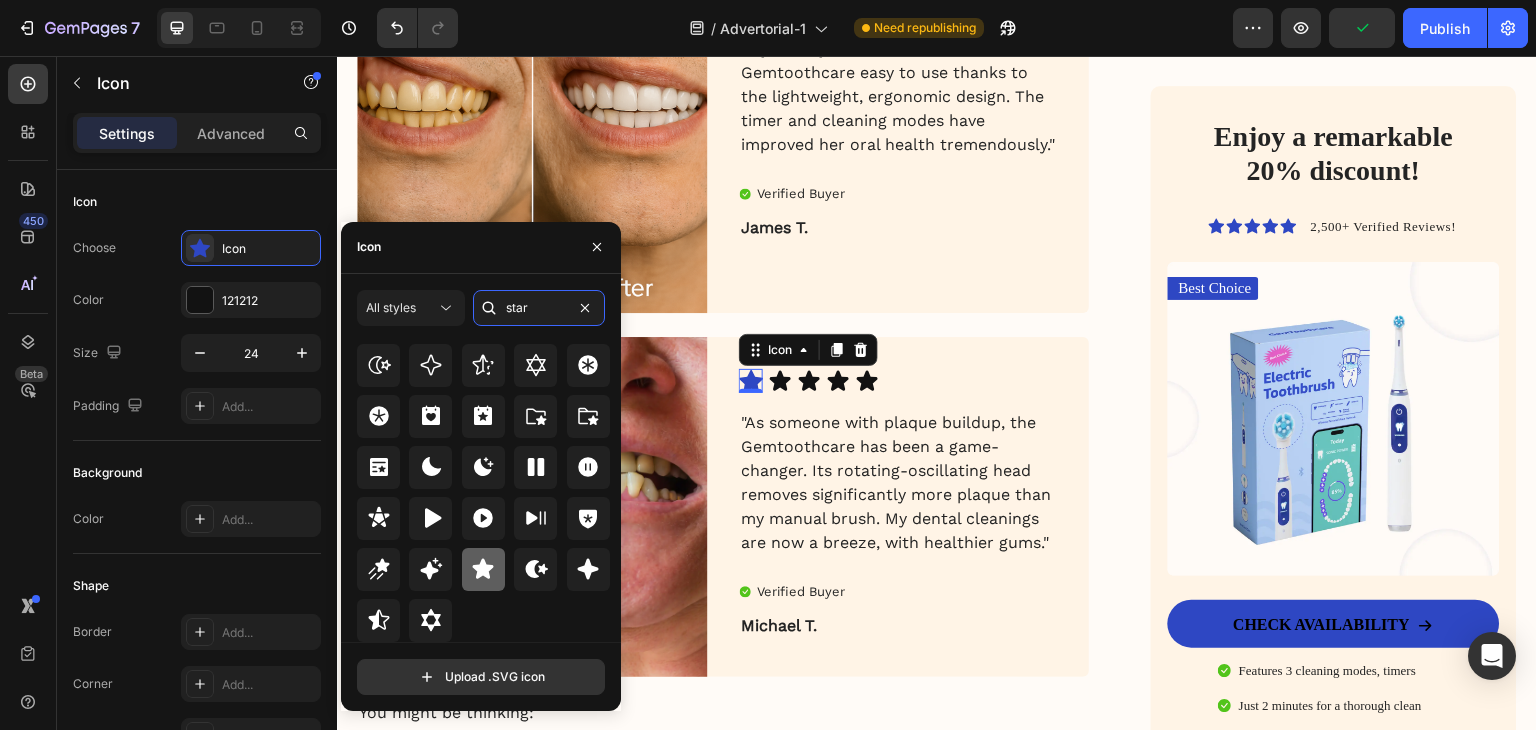 type on "star" 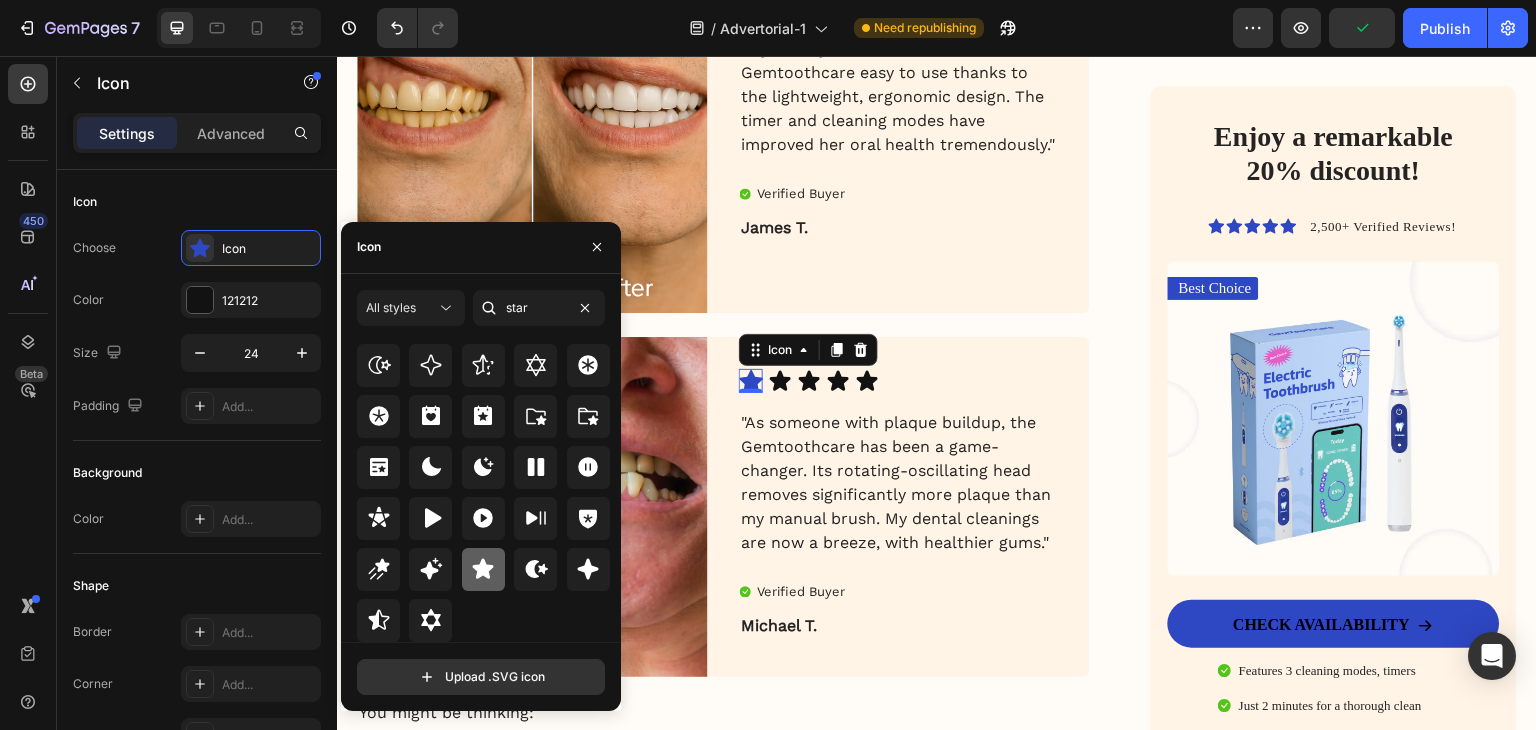click 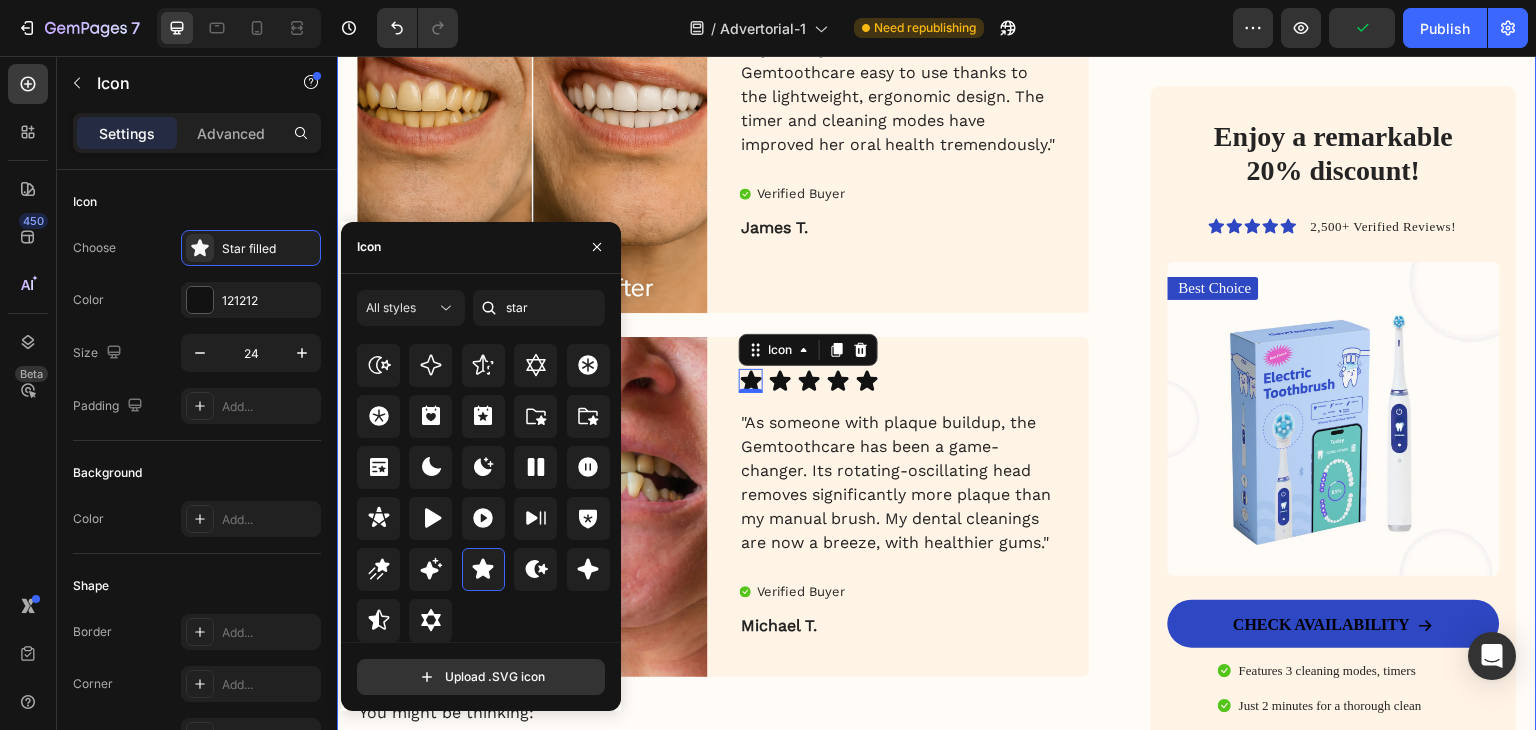 click on "My battle with stubborn yellow teeth had me feeling embarrassed… until I discovered this ancient, all-natural alternative to toothbrushes Heading Image January 18, 2024 By [FIRST] [LAST]. Text Block Row Image For years, I was self-conscious every time I smiled. No matter how much I brushed, flossed, or tried the latest “whitening toothpaste,” my teeth stayed a dull shade of yellow. Coffee made it worse. Red wine? Forget it. Even after professional cleanings, the brightness never lasted. I started avoiding close-up photos. I’d smile with my lips closed in group pictures. It sounds silly, but yellow teeth made me feel older, less confident — like people were judging my hygiene, even though I brushed twice a day.   All I wanted was a naturally white, healthy-looking smile — without bleaching chemicals or expensive dental visits. I dreamed of that smooth, “just-cleaned” feeling lasting all day. Fresh breath, no plaque build-up, and gums that didn’t feel sensitive every time I brushed too hard. Image ." at bounding box center (723, -1542) 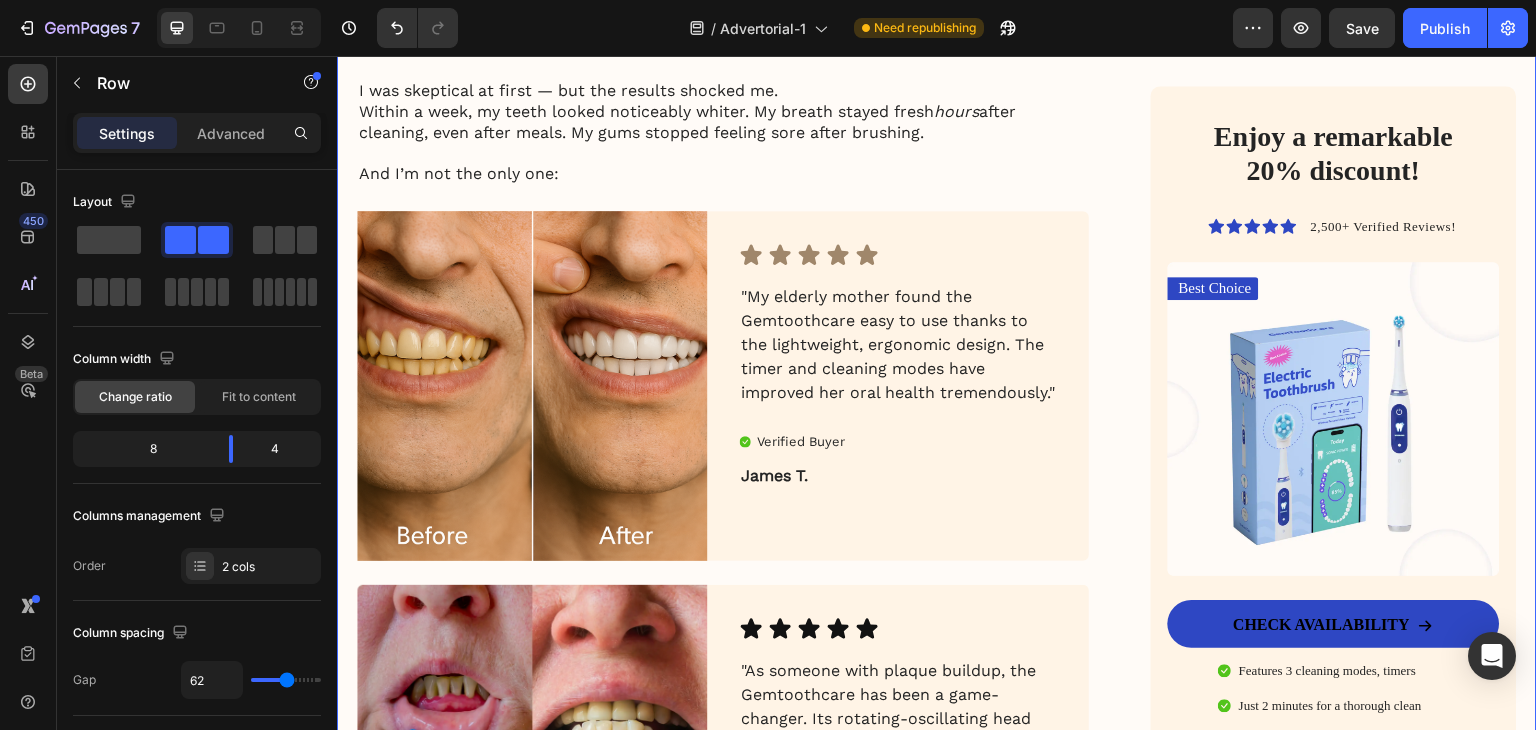 scroll, scrollTop: 4351, scrollLeft: 0, axis: vertical 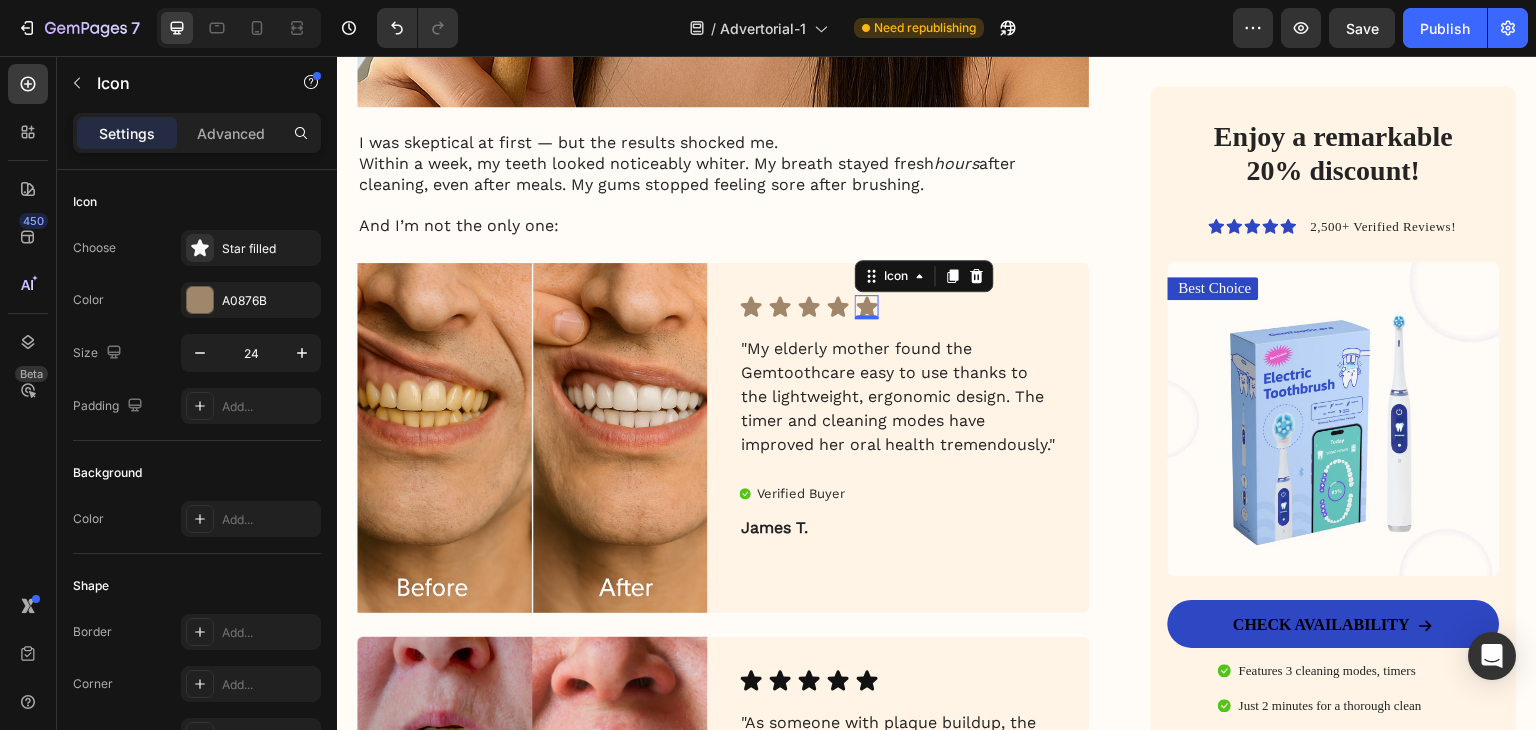 click on "Icon   0" at bounding box center [867, 307] 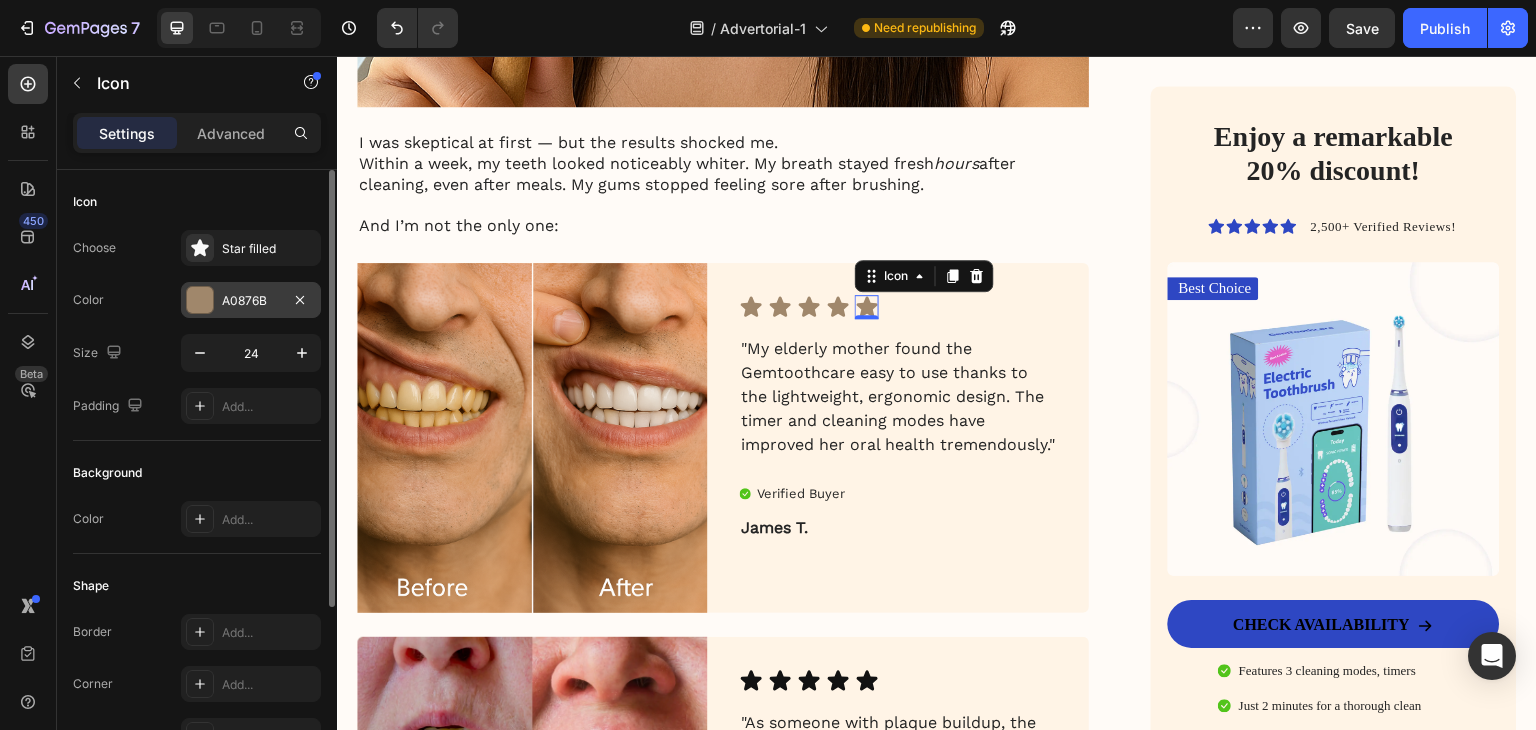 click at bounding box center [200, 300] 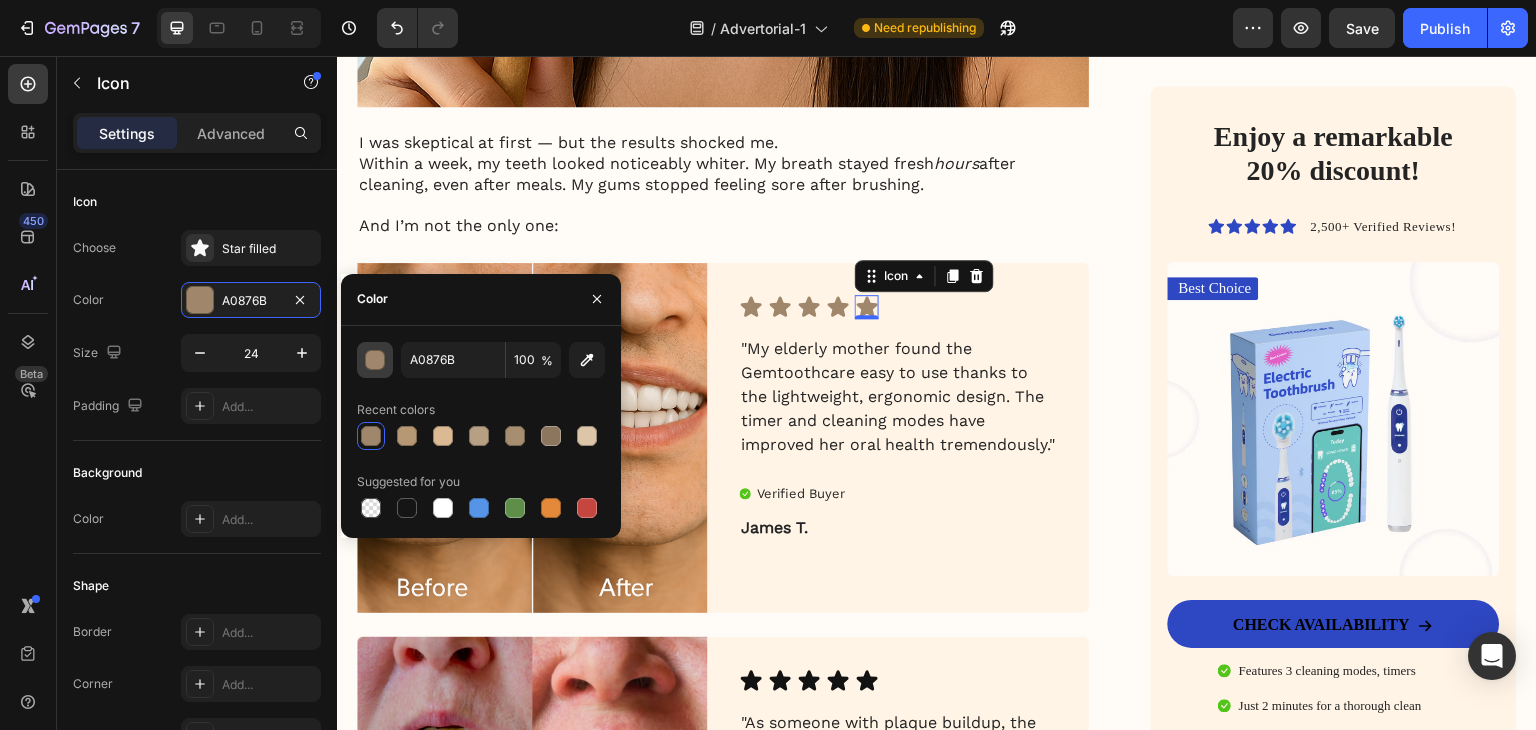 click at bounding box center [376, 361] 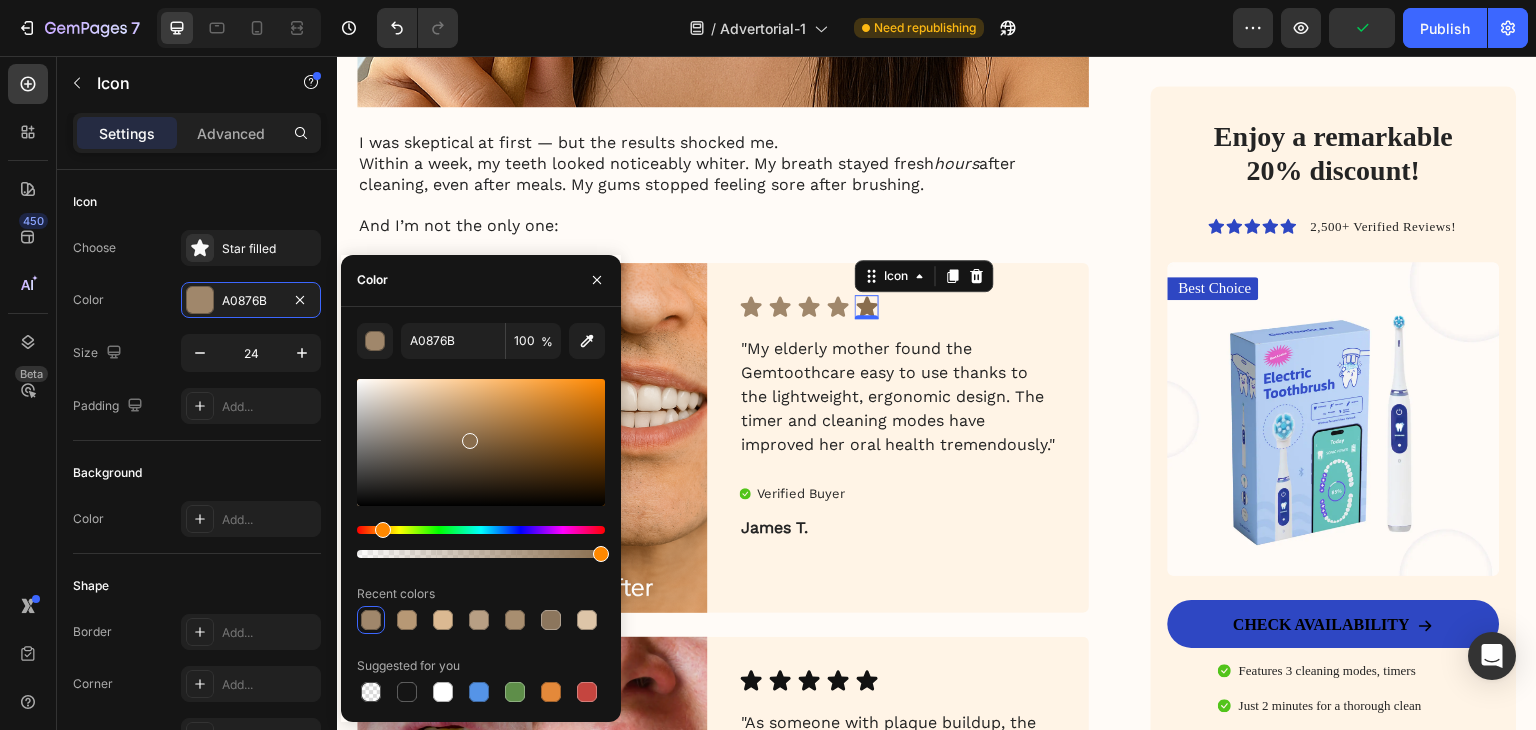 drag, startPoint x: 447, startPoint y: 429, endPoint x: 469, endPoint y: 437, distance: 23.409399 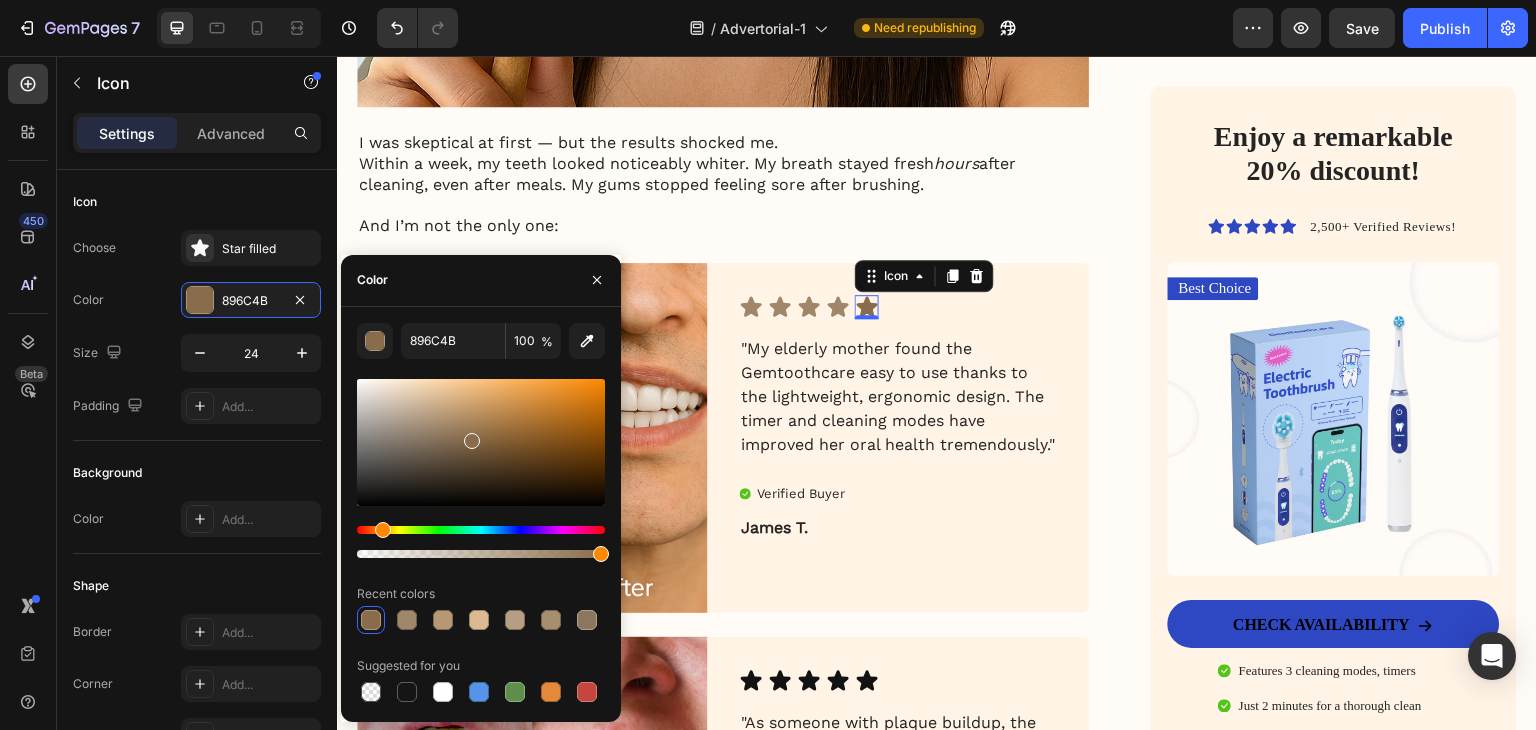 click at bounding box center [481, 442] 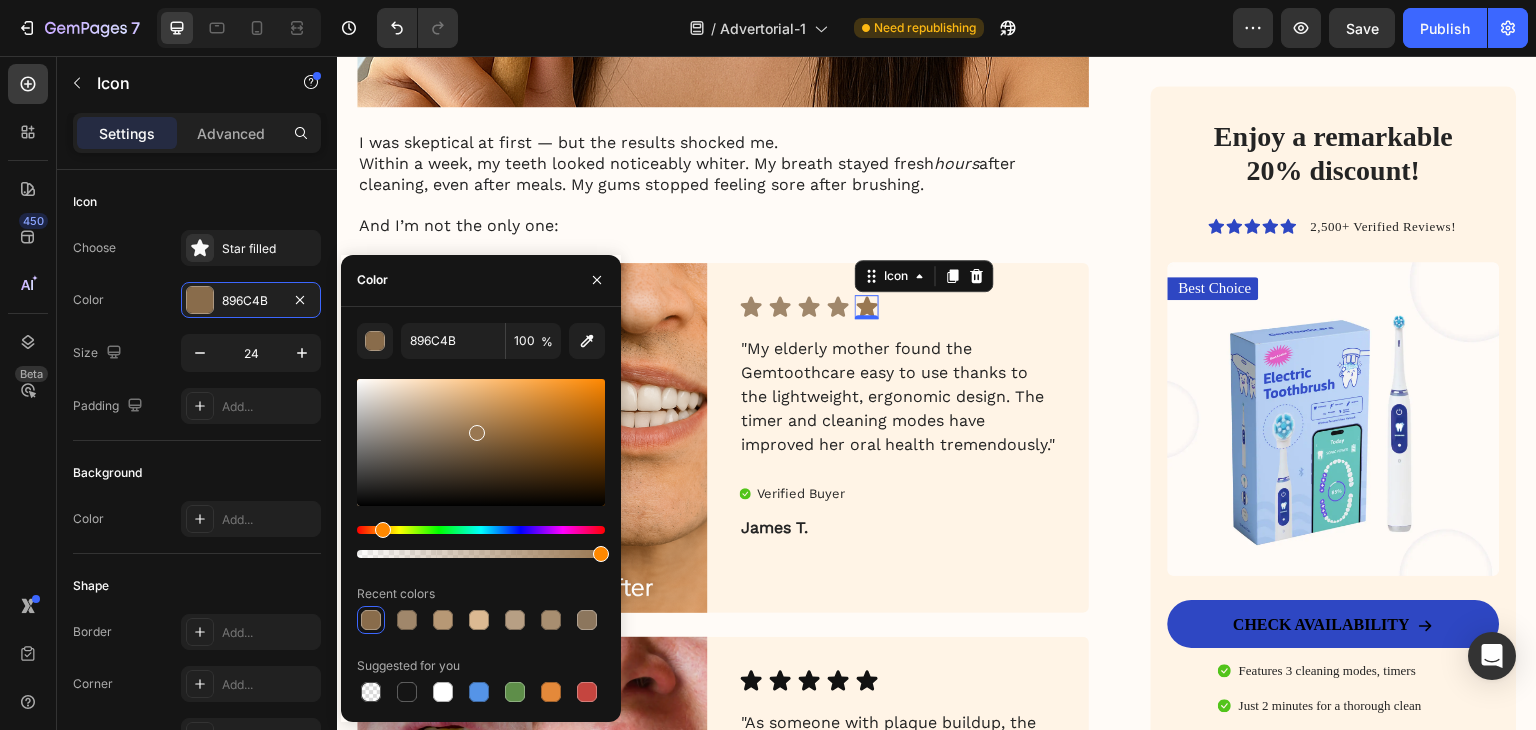 type on "997751" 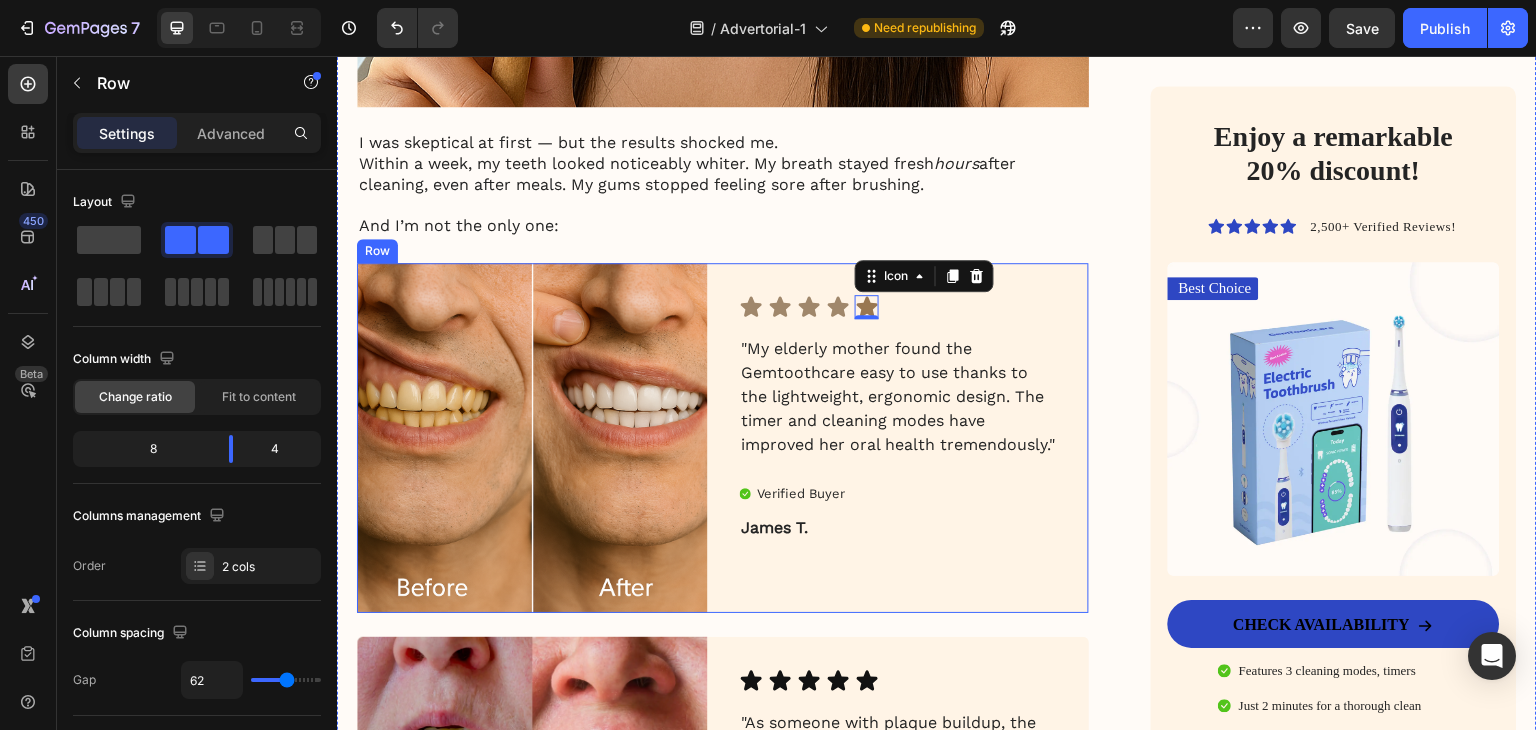click on "My battle with stubborn yellow teeth had me feeling embarrassed… until I discovered this ancient, all-natural alternative to toothbrushes Heading Image January 18, 2024 By [FIRST] [LAST]. Text Block Row Image For years, I was self-conscious every time I smiled. No matter how much I brushed, flossed, or tried the latest “whitening toothpaste,” my teeth stayed a dull shade of yellow. Coffee made it worse. Red wine? Forget it. Even after professional cleanings, the brightness never lasted. I started avoiding close-up photos. I’d smile with my lips closed in group pictures. It sounds silly, but yellow teeth made me feel older, less confident — like people were judging my hygiene, even though I brushed twice a day.   All I wanted was a naturally white, healthy-looking smile — without bleaching chemicals or expensive dental visits. I dreamed of that smooth, “just-cleaned” feeling lasting all day. Fresh breath, no plaque build-up, and gums that didn’t feel sensitive every time I brushed too hard. Image ." at bounding box center [723, -1242] 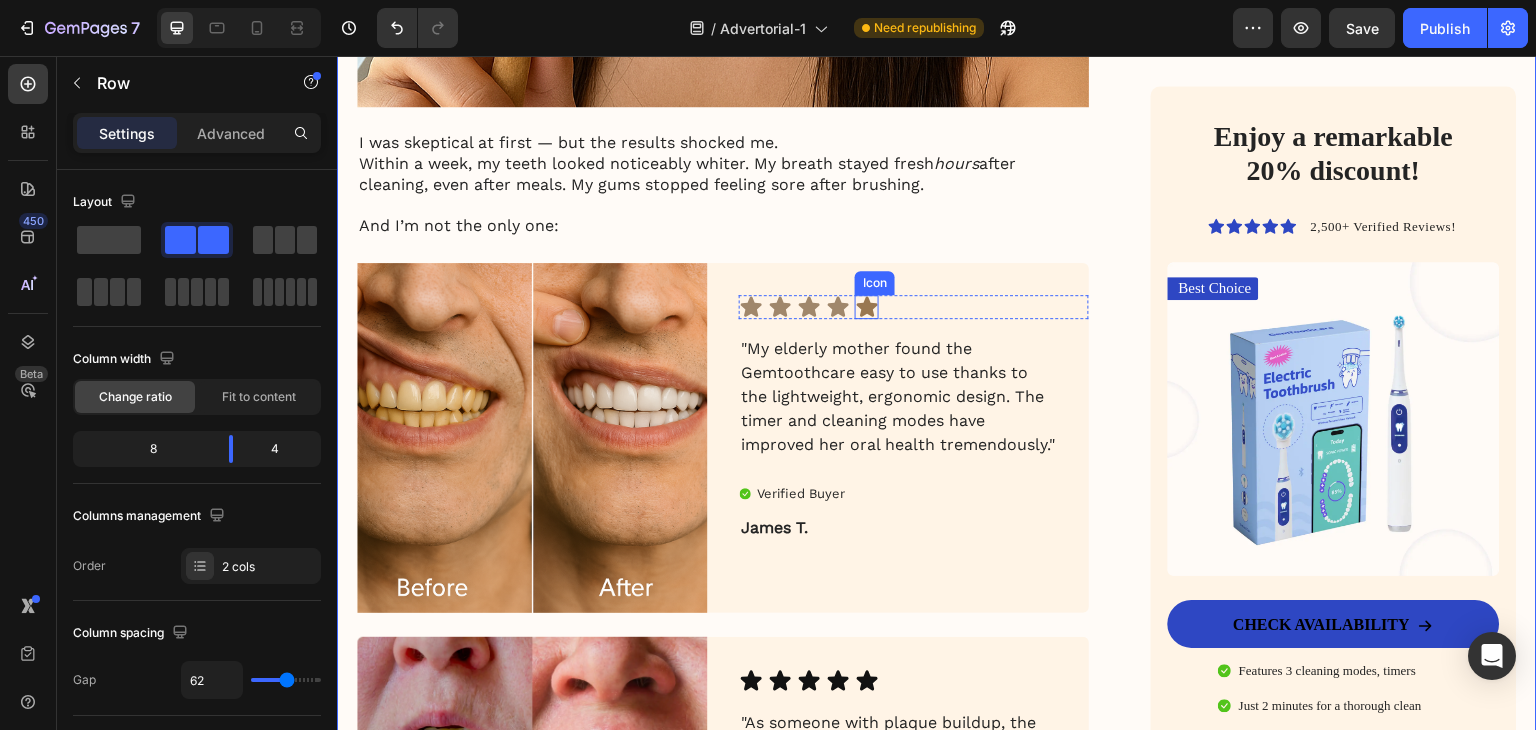 click 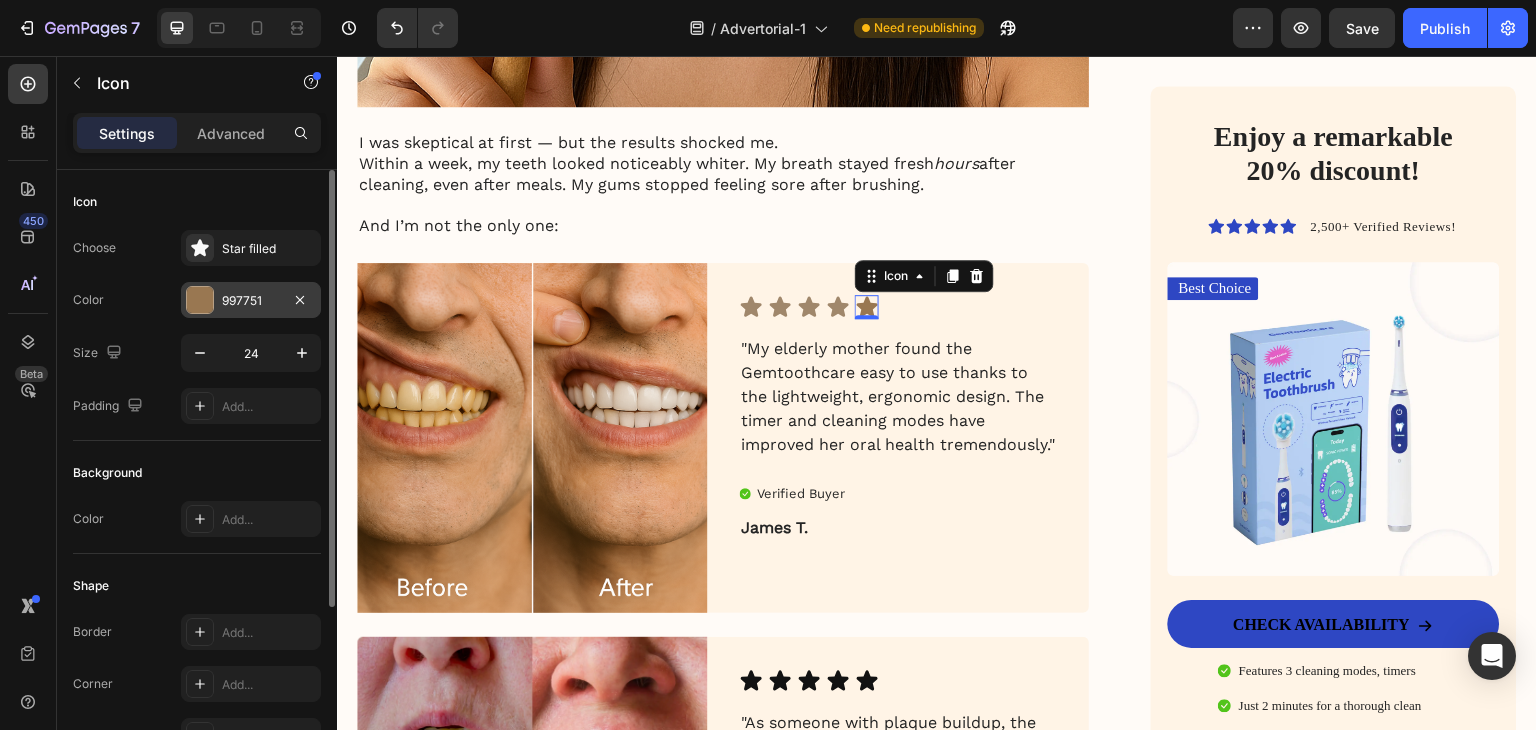 click at bounding box center [200, 300] 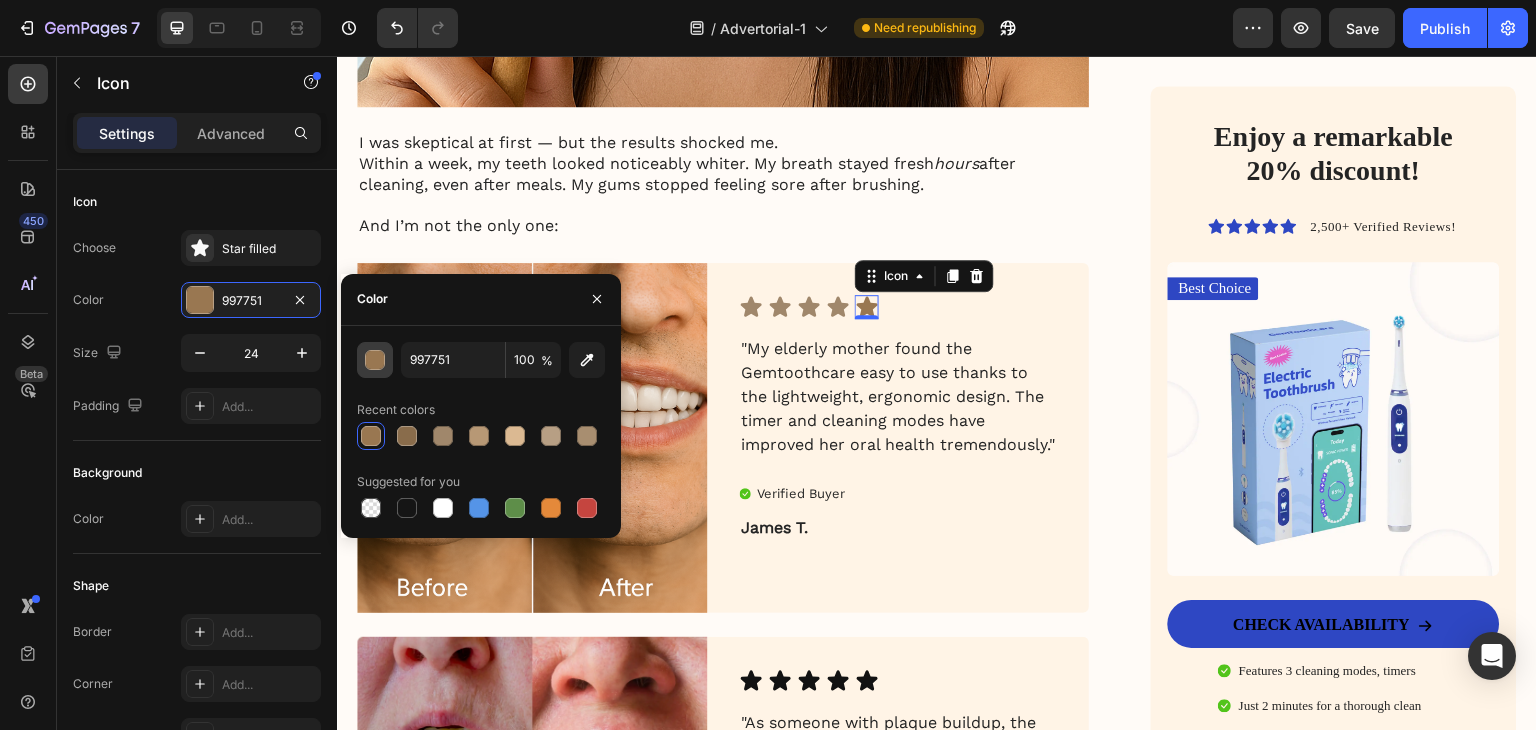 click at bounding box center (375, 360) 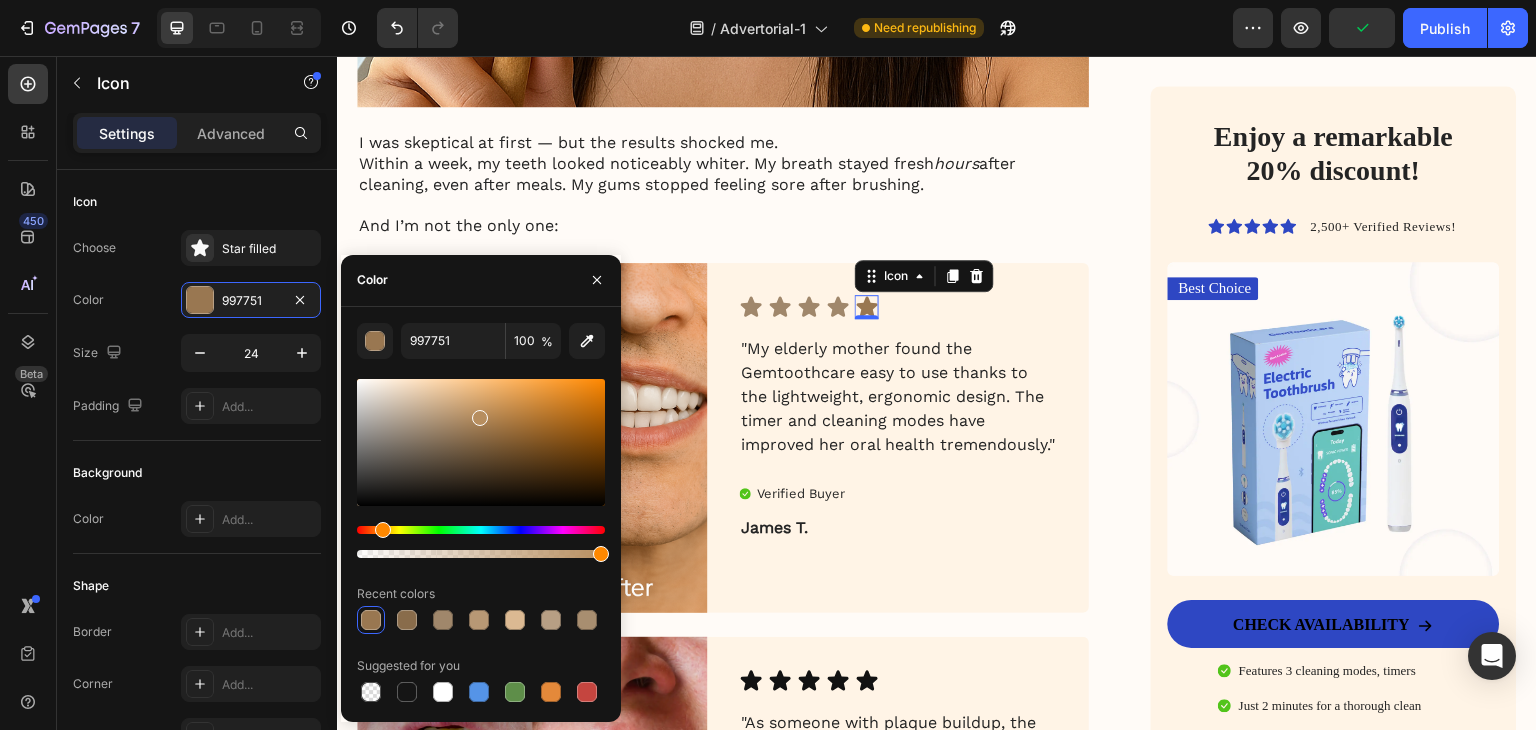 click at bounding box center [481, 442] 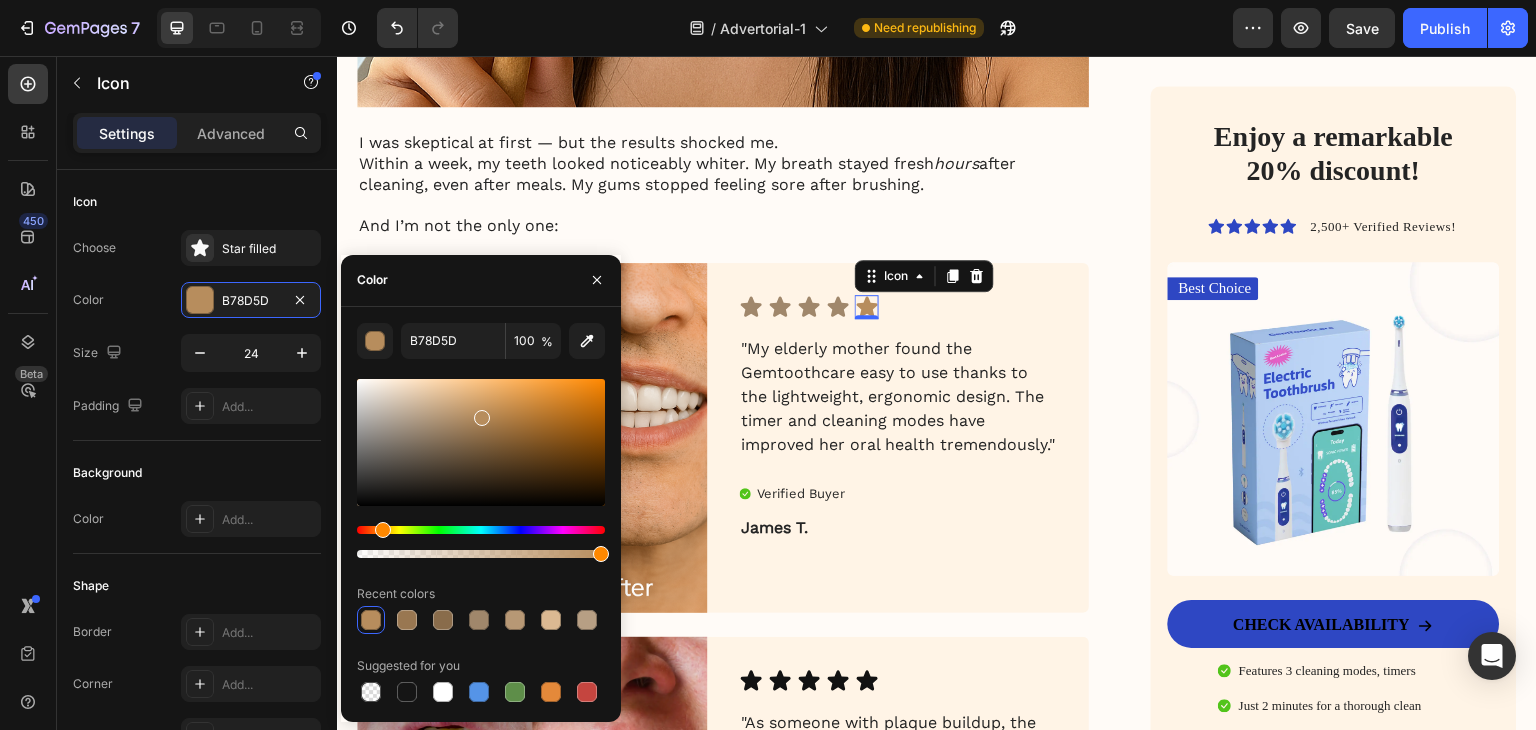 click at bounding box center [482, 418] 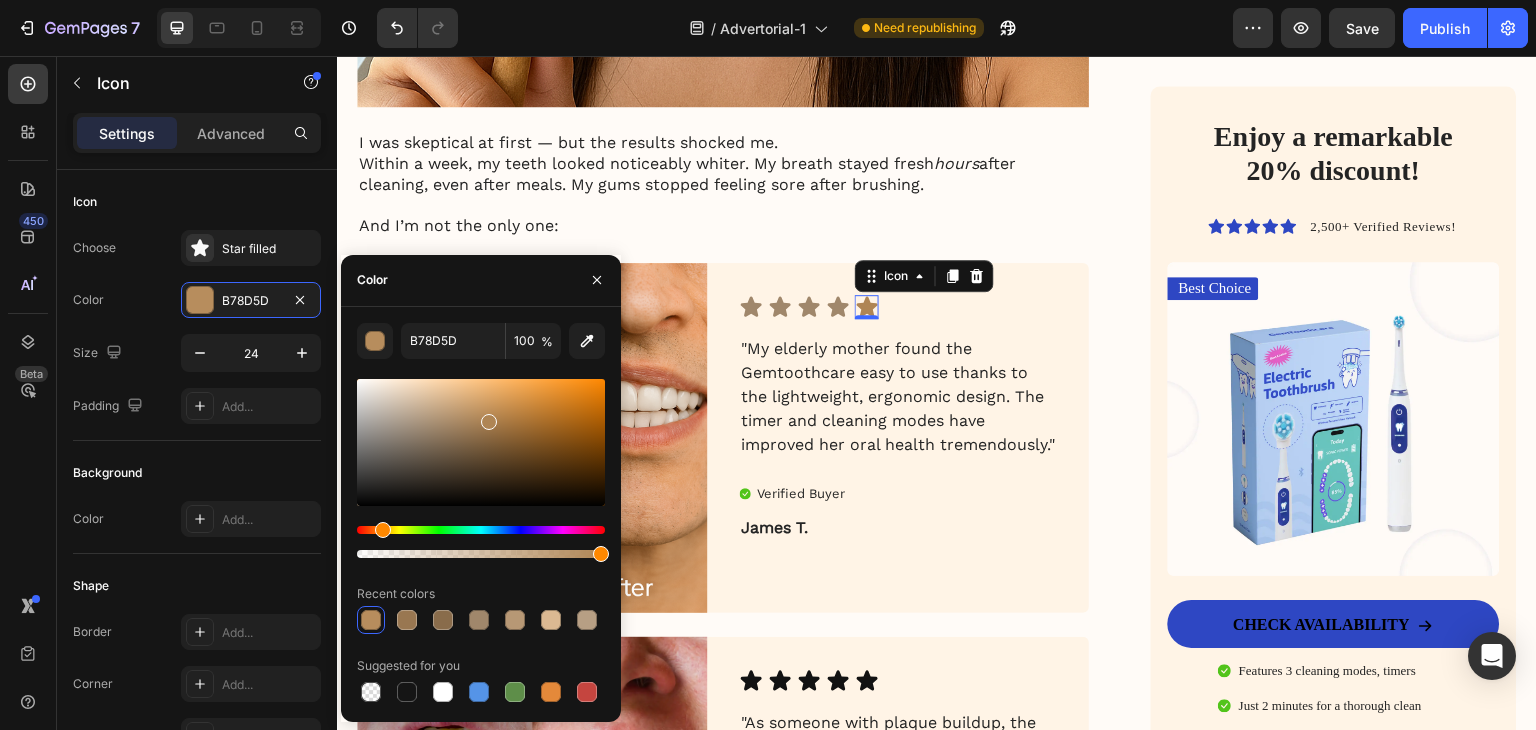 type on "AF8554" 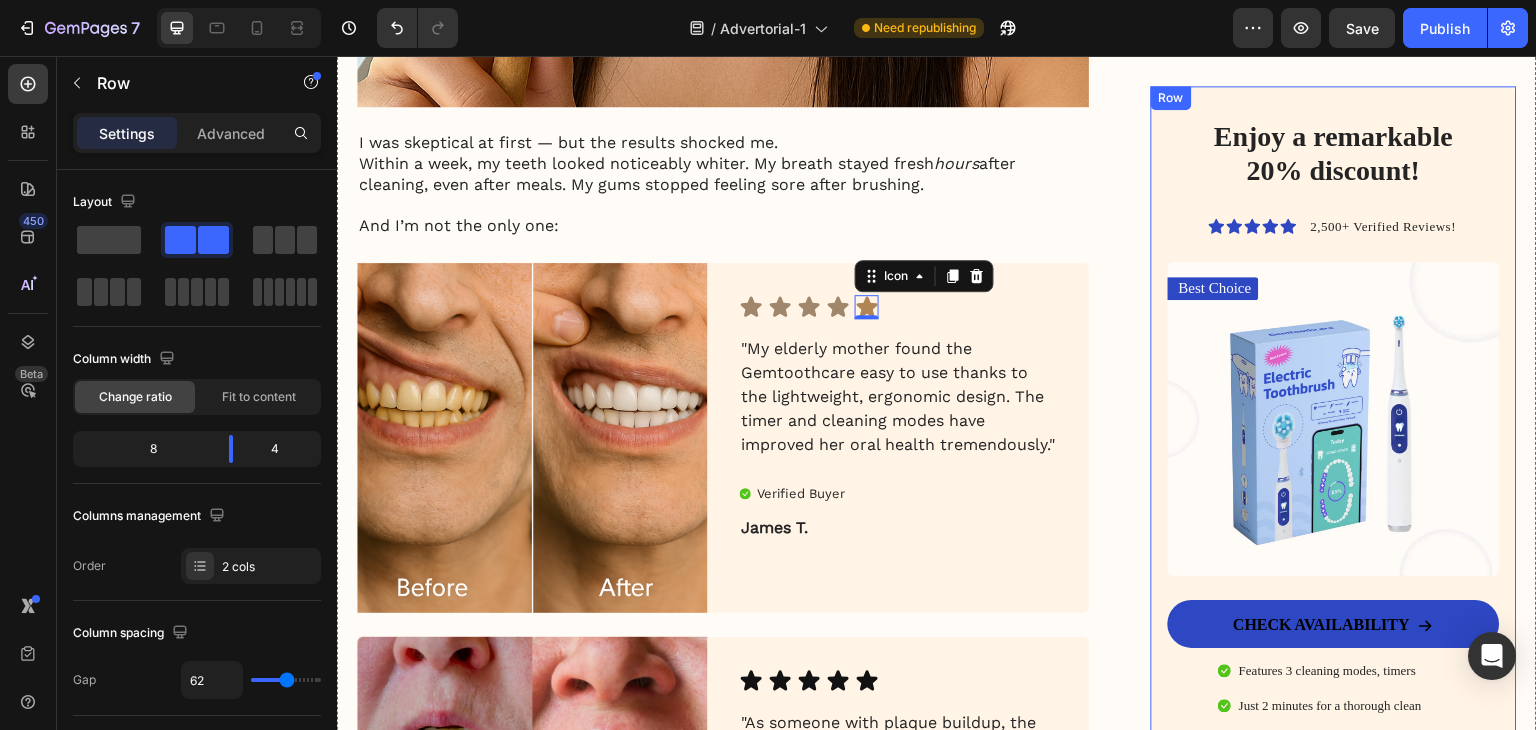 click on "My battle with stubborn yellow teeth had me feeling embarrassed… until I discovered this ancient, all-natural alternative to toothbrushes Heading Image January 18, 2024 By [FIRST] [LAST]. Text Block Row Image For years, I was self-conscious every time I smiled. No matter how much I brushed, flossed, or tried the latest “whitening toothpaste,” my teeth stayed a dull shade of yellow. Coffee made it worse. Red wine? Forget it. Even after professional cleanings, the brightness never lasted. I started avoiding close-up photos. I’d smile with my lips closed in group pictures. It sounds silly, but yellow teeth made me feel older, less confident — like people were judging my hygiene, even though I brushed twice a day.   All I wanted was a naturally white, healthy-looking smile — without bleaching chemicals or expensive dental visits. I dreamed of that smooth, “just-cleaned” feeling lasting all day. Fresh breath, no plaque build-up, and gums that didn’t feel sensitive every time I brushed too hard. Image ." at bounding box center [937, -1242] 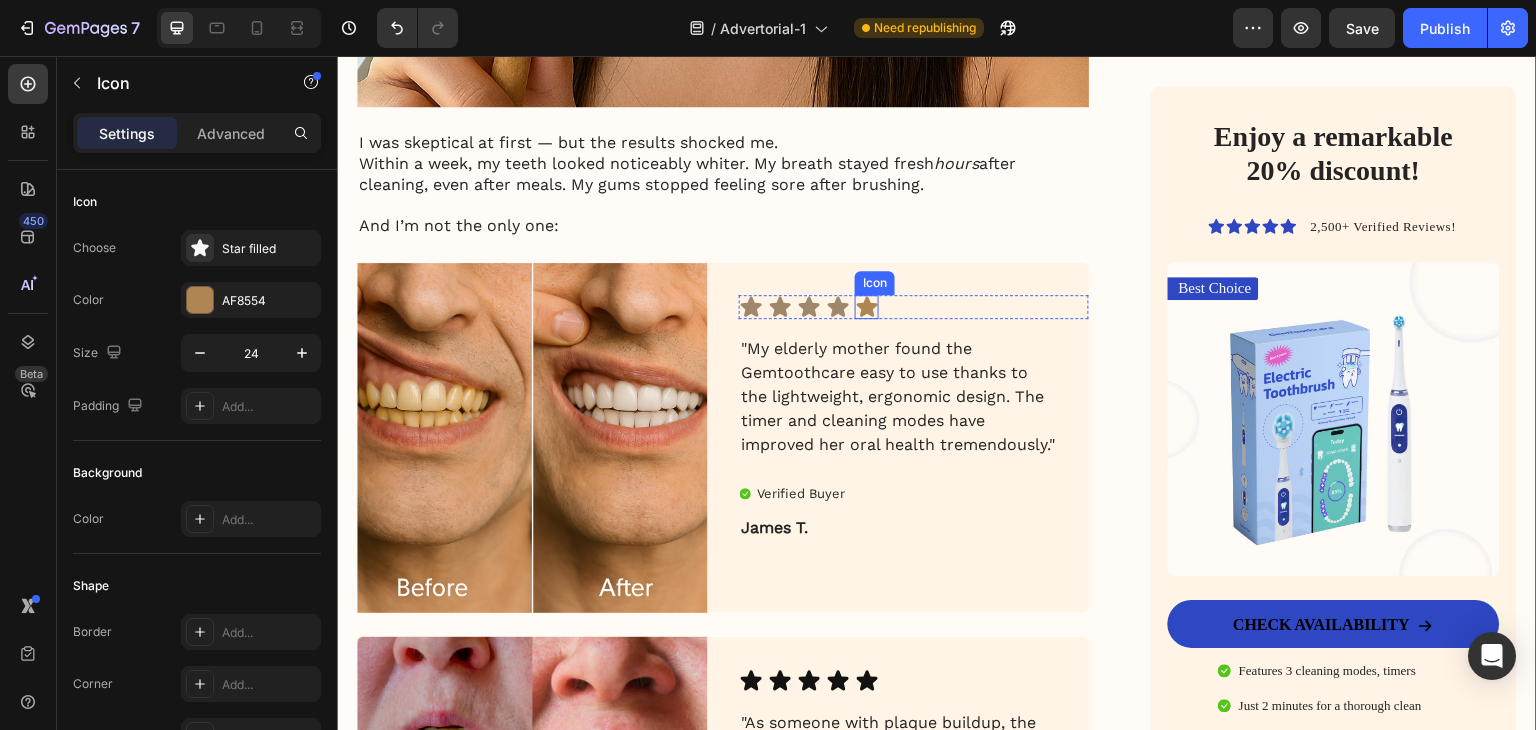 click 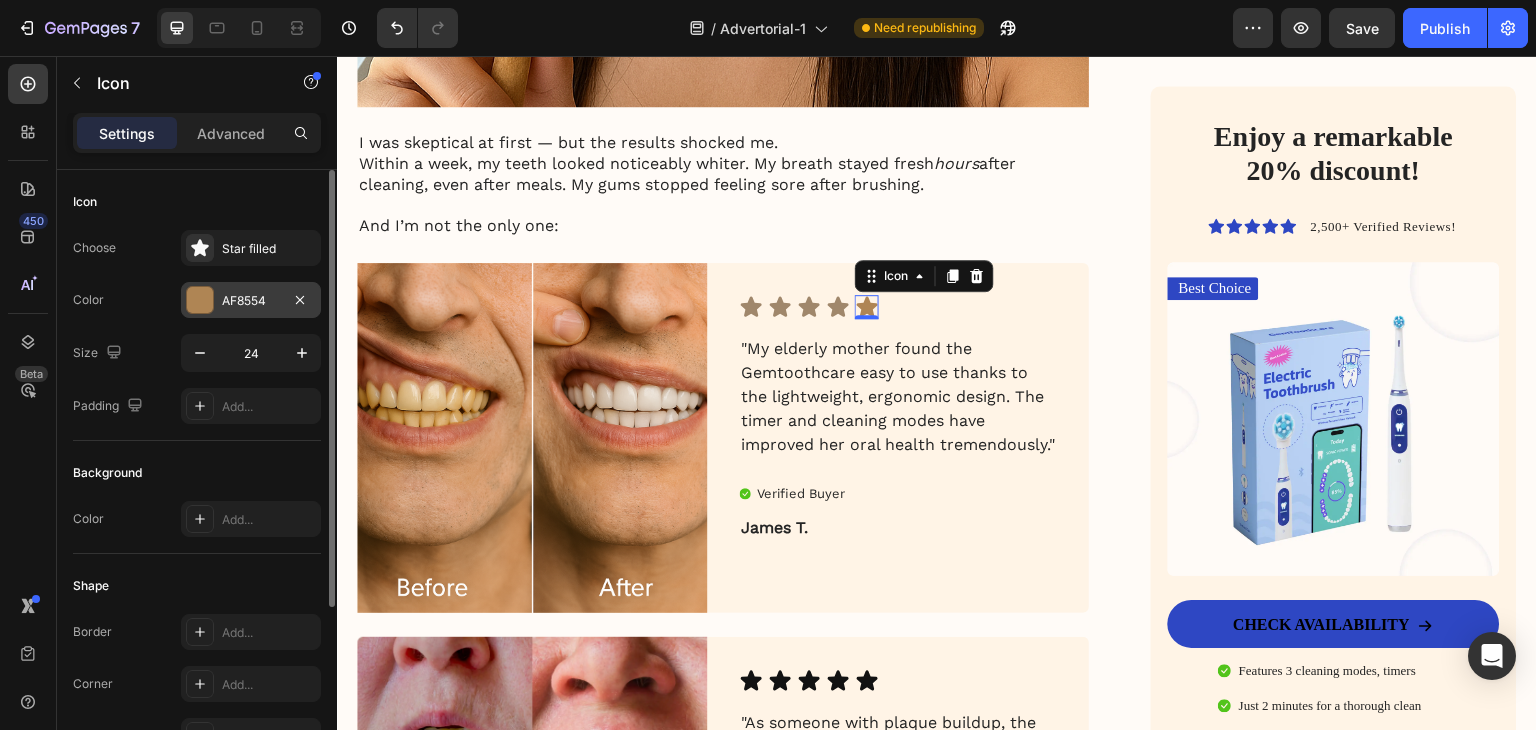 click on "AF8554" at bounding box center [251, 301] 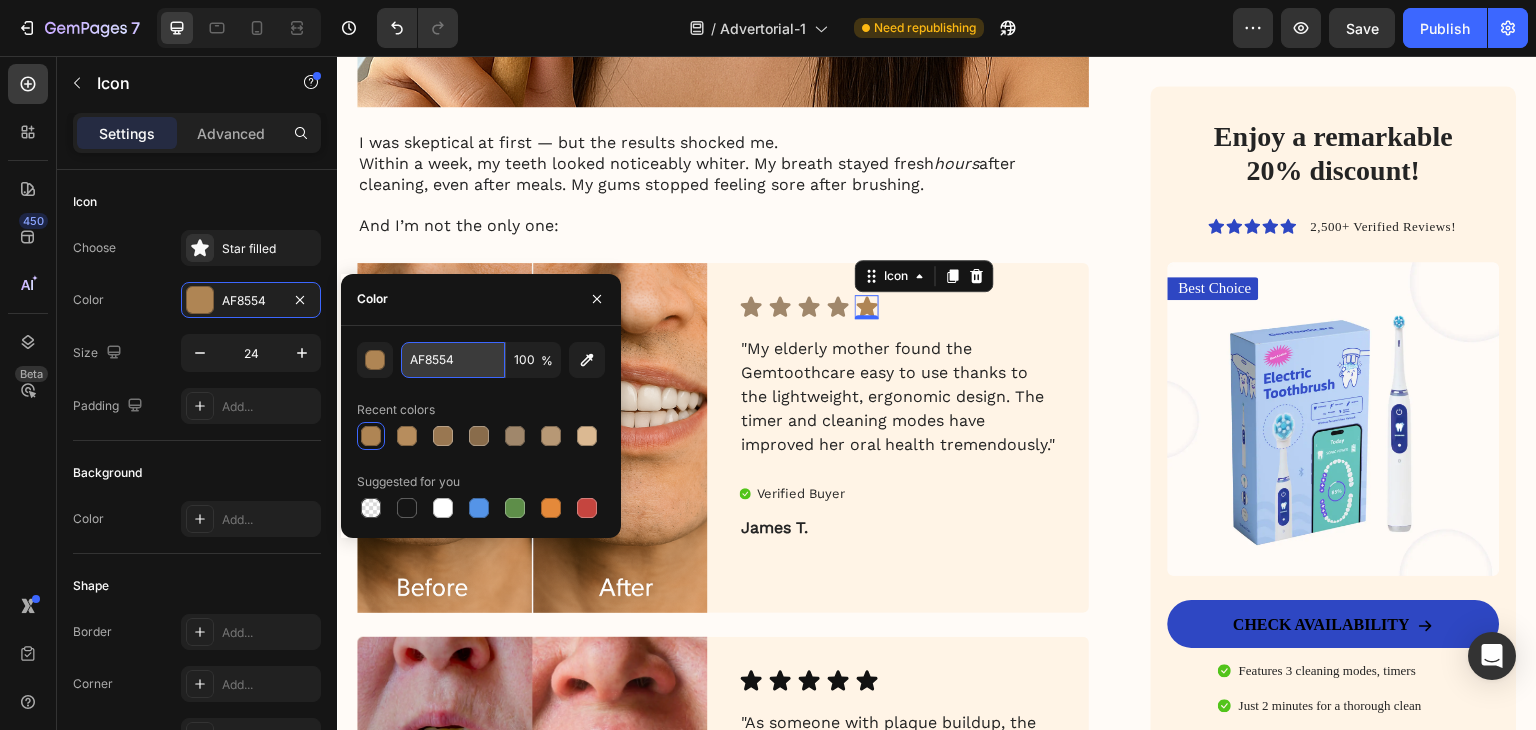 click on "AF8554" at bounding box center [453, 360] 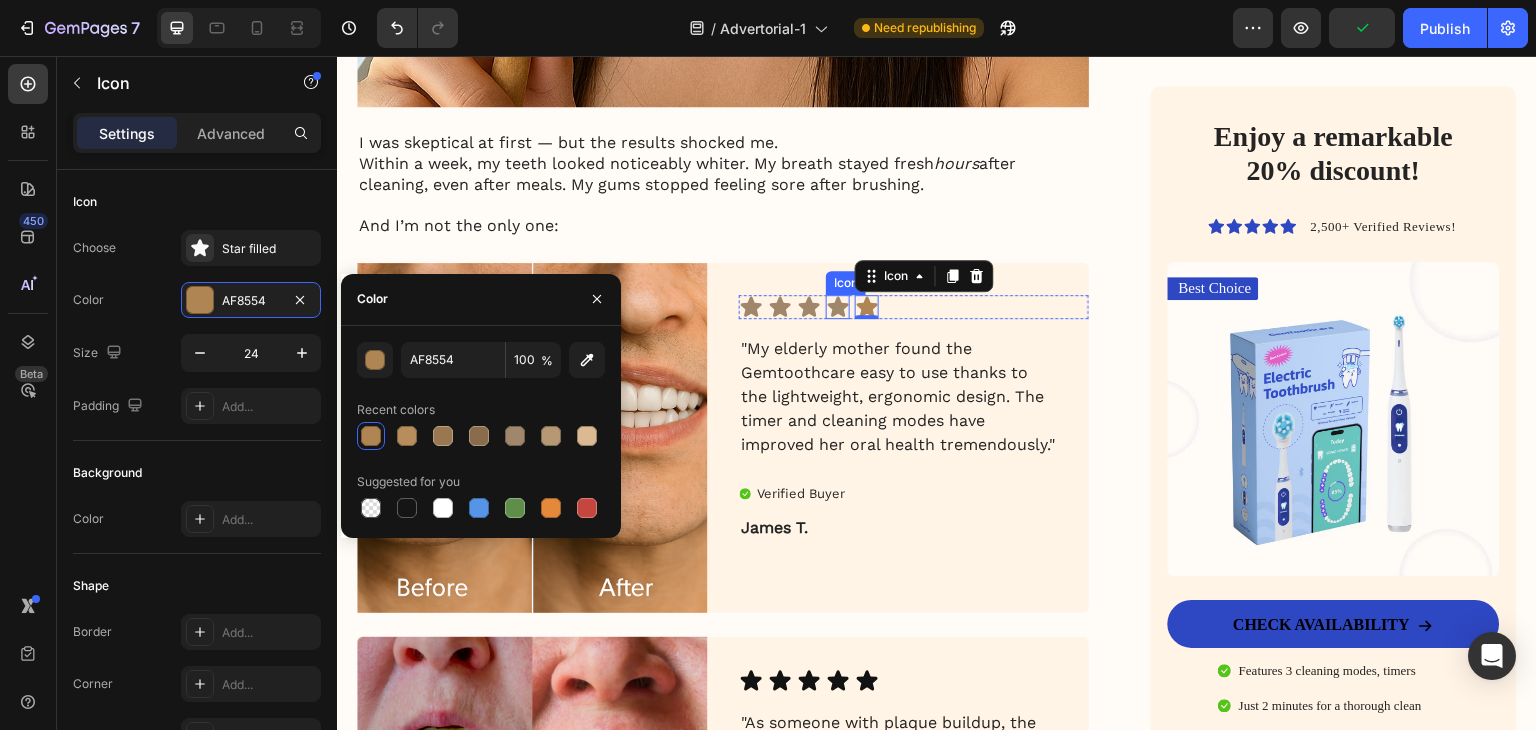 click 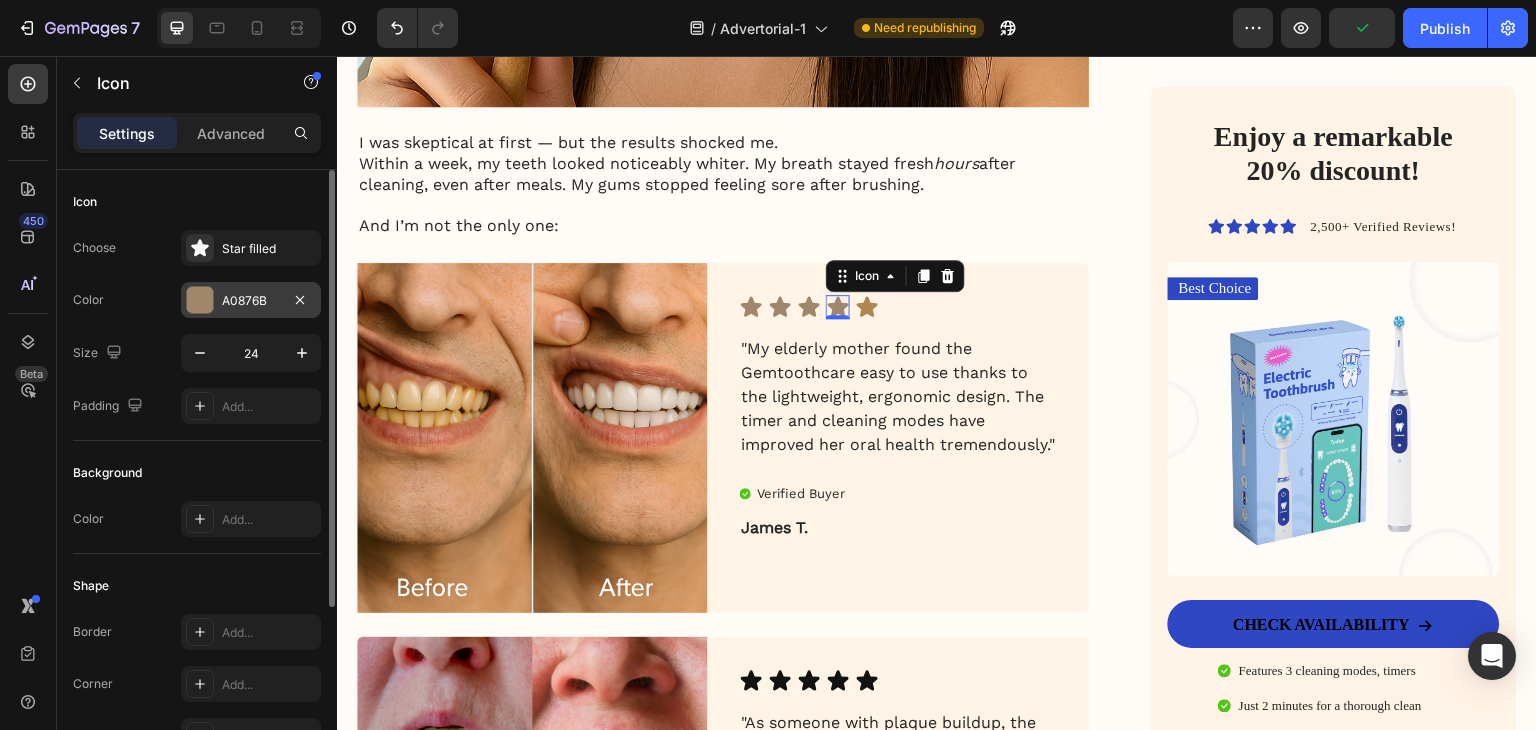 click on "A0876B" at bounding box center [251, 301] 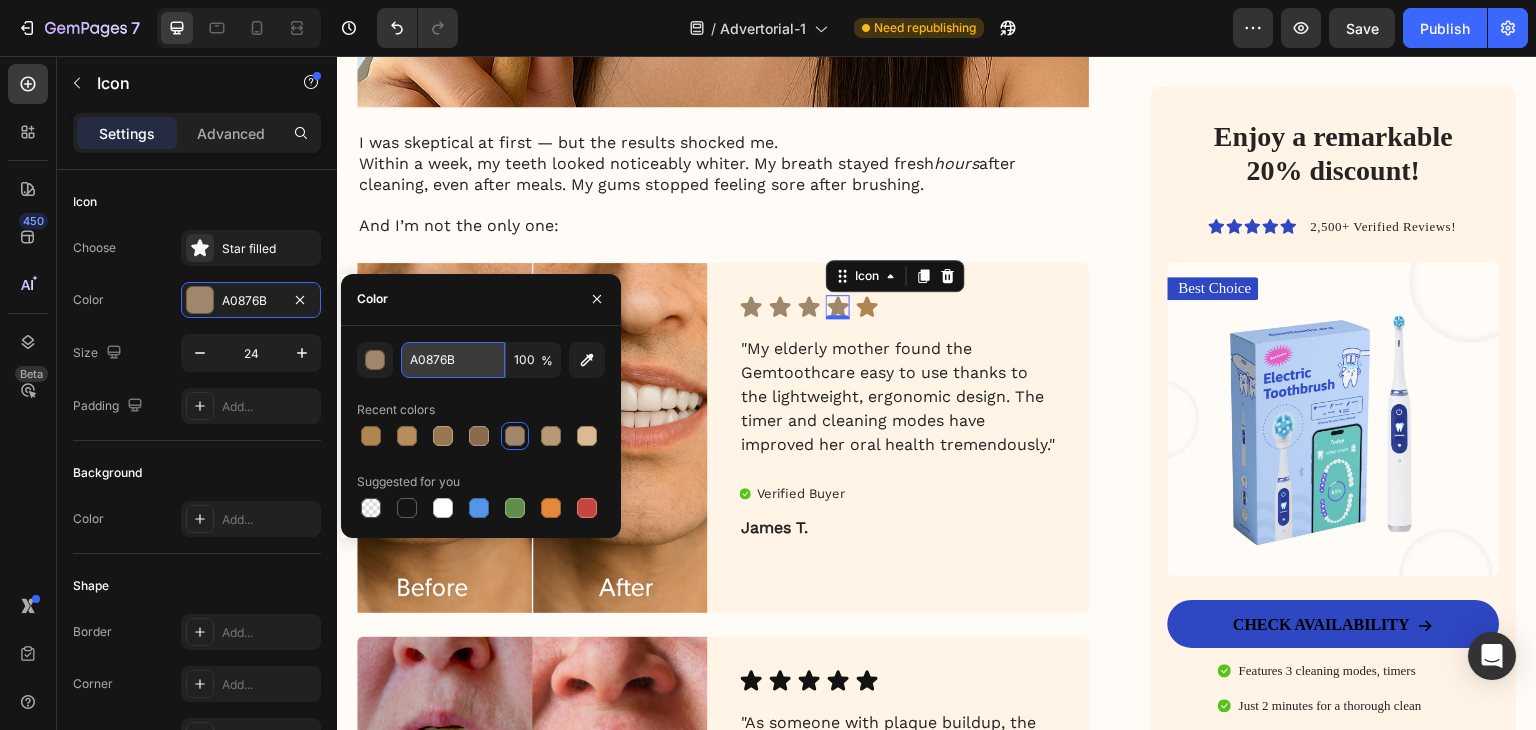 click on "A0876B" at bounding box center [453, 360] 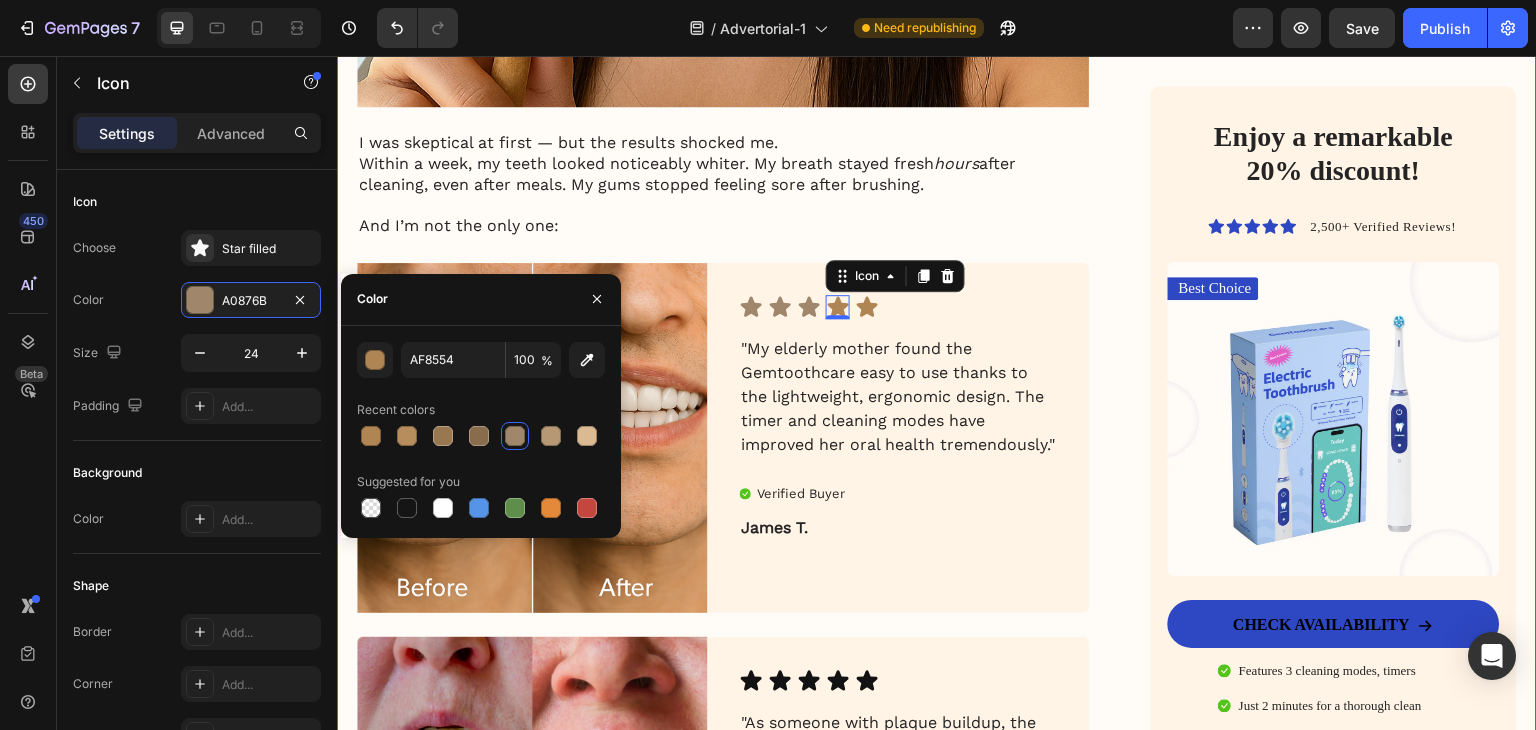 click on "My battle with stubborn yellow teeth had me feeling embarrassed… until I discovered this ancient, all-natural alternative to toothbrushes Heading Image January 18, 2024 By [FIRST] [LAST]. Text Block Row Image For years, I was self-conscious every time I smiled. No matter how much I brushed, flossed, or tried the latest “whitening toothpaste,” my teeth stayed a dull shade of yellow. Coffee made it worse. Red wine? Forget it. Even after professional cleanings, the brightness never lasted. I started avoiding close-up photos. I’d smile with my lips closed in group pictures. It sounds silly, but yellow teeth made me feel older, less confident — like people were judging my hygiene, even though I brushed twice a day.   All I wanted was a naturally white, healthy-looking smile — without bleaching chemicals or expensive dental visits. I dreamed of that smooth, “just-cleaned” feeling lasting all day. Fresh breath, no plaque build-up, and gums that didn’t feel sensitive every time I brushed too hard. Image ." at bounding box center [723, -1242] 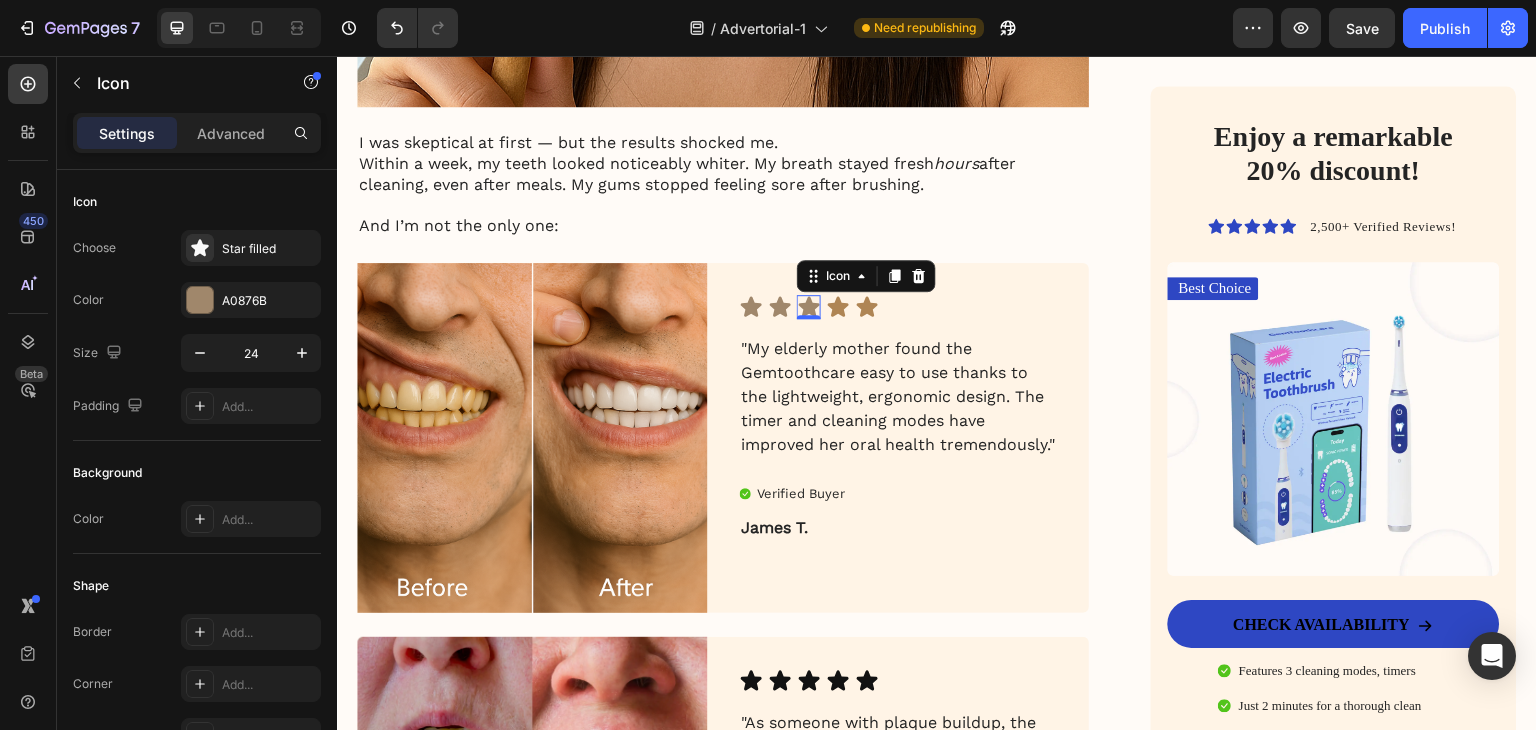 click 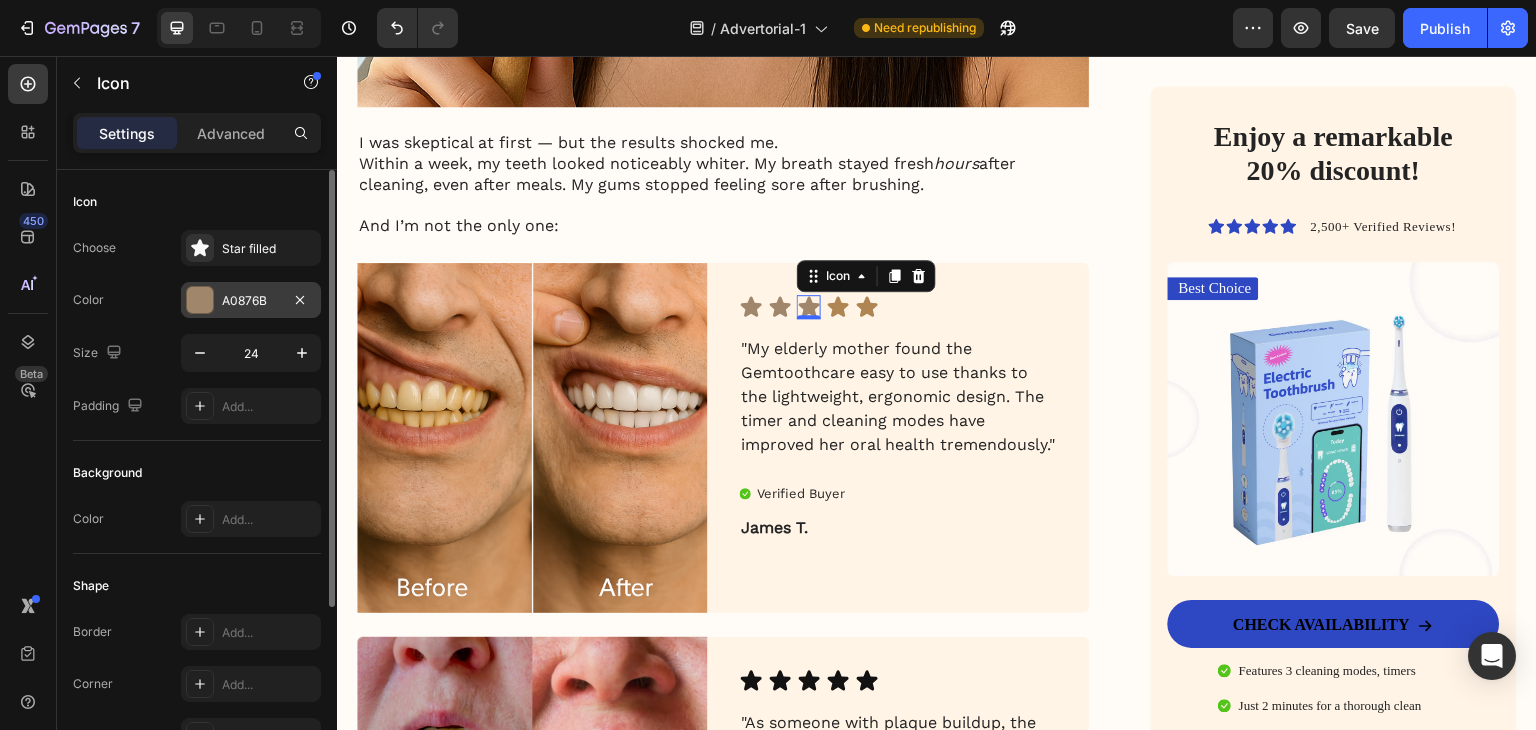 click on "A0876B" at bounding box center [251, 301] 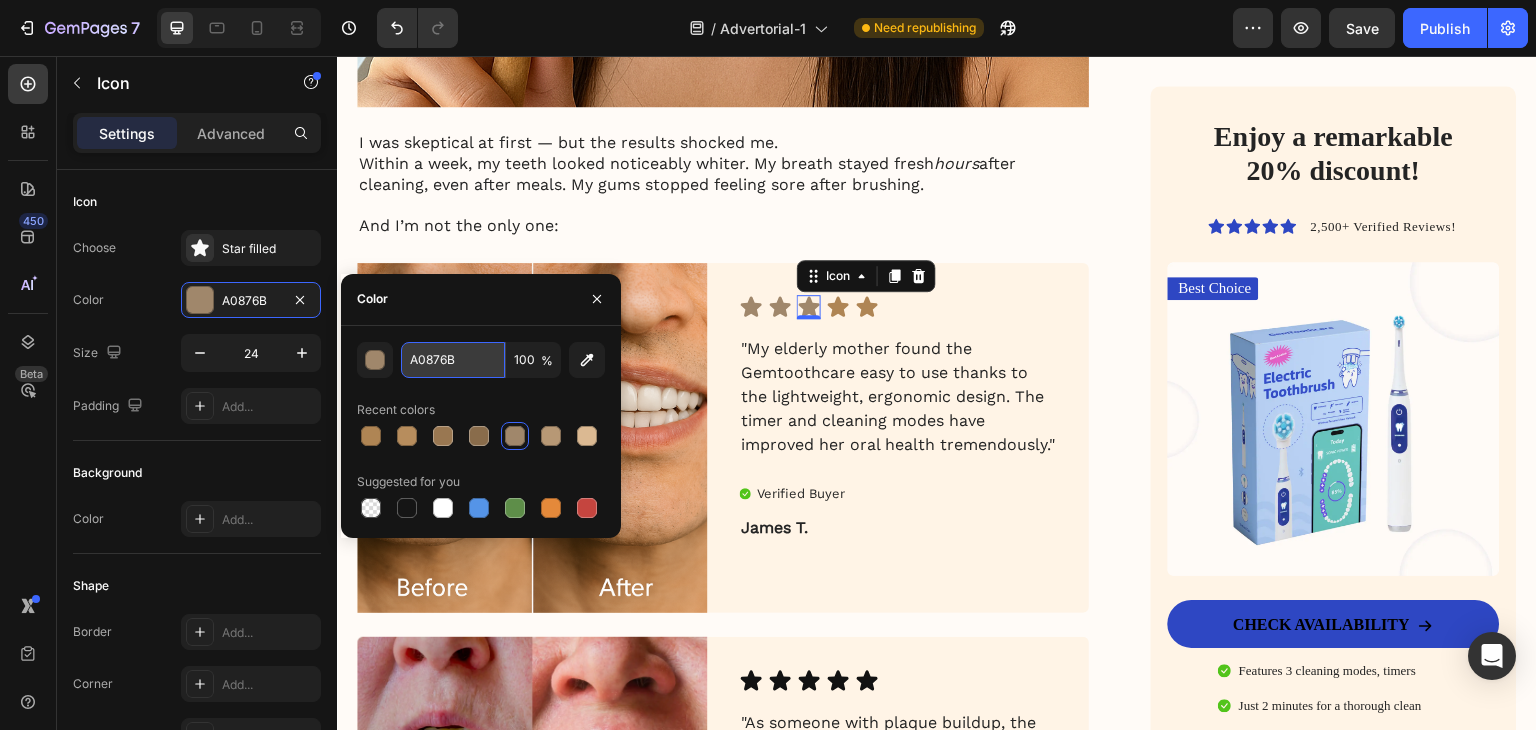 click on "A0876B" at bounding box center (453, 360) 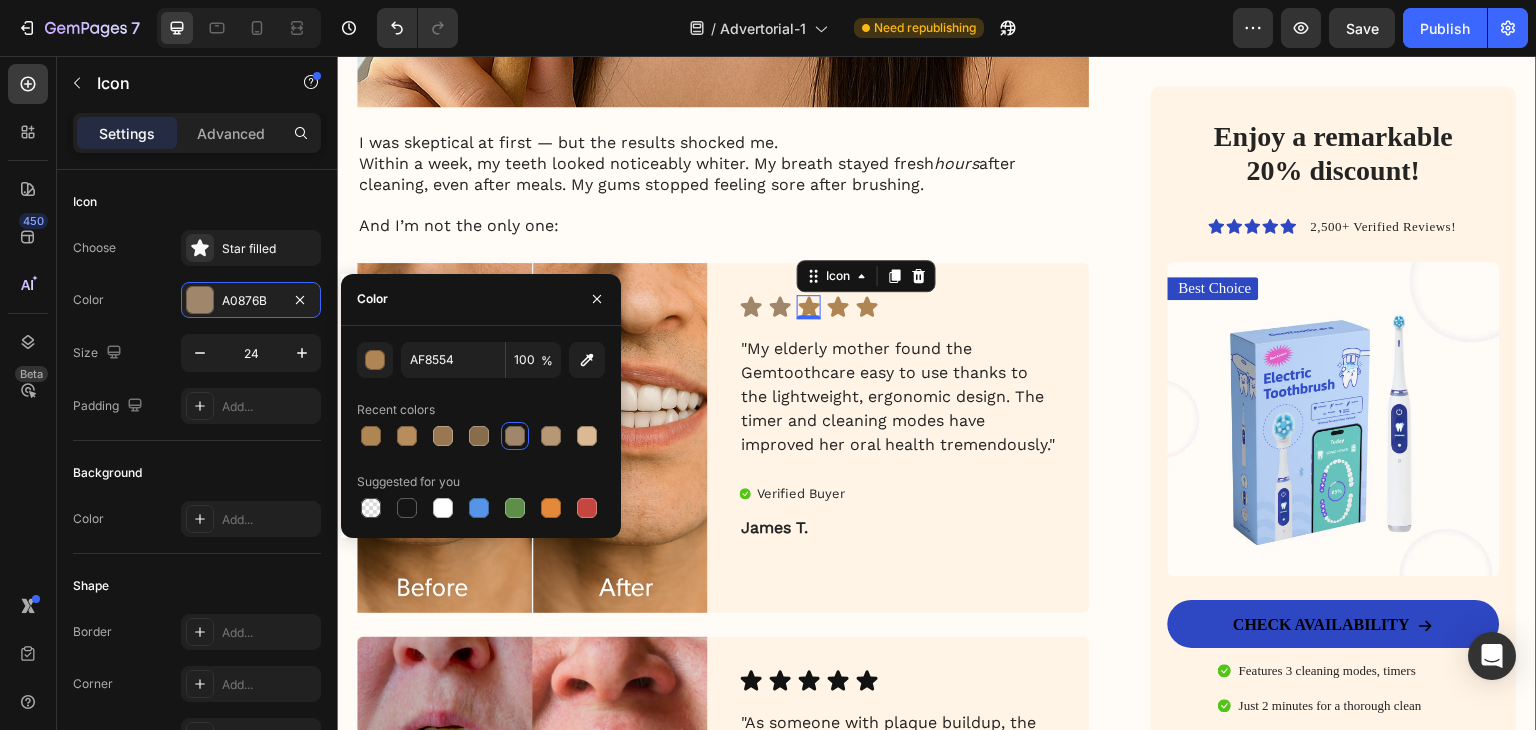 click on "My battle with stubborn yellow teeth had me feeling embarrassed… until I discovered this ancient, all-natural alternative to toothbrushes Heading Image January 18, 2024 By [FIRST] [LAST]. Text Block Row Image For years, I was self-conscious every time I smiled. No matter how much I brushed, flossed, or tried the latest “whitening toothpaste,” my teeth stayed a dull shade of yellow. Coffee made it worse. Red wine? Forget it. Even after professional cleanings, the brightness never lasted. I started avoiding close-up photos. I’d smile with my lips closed in group pictures. It sounds silly, but yellow teeth made me feel older, less confident — like people were judging my hygiene, even though I brushed twice a day.   All I wanted was a naturally white, healthy-looking smile — without bleaching chemicals or expensive dental visits. I dreamed of that smooth, “just-cleaned” feeling lasting all day. Fresh breath, no plaque build-up, and gums that didn’t feel sensitive every time I brushed too hard. Image ." at bounding box center [723, -1242] 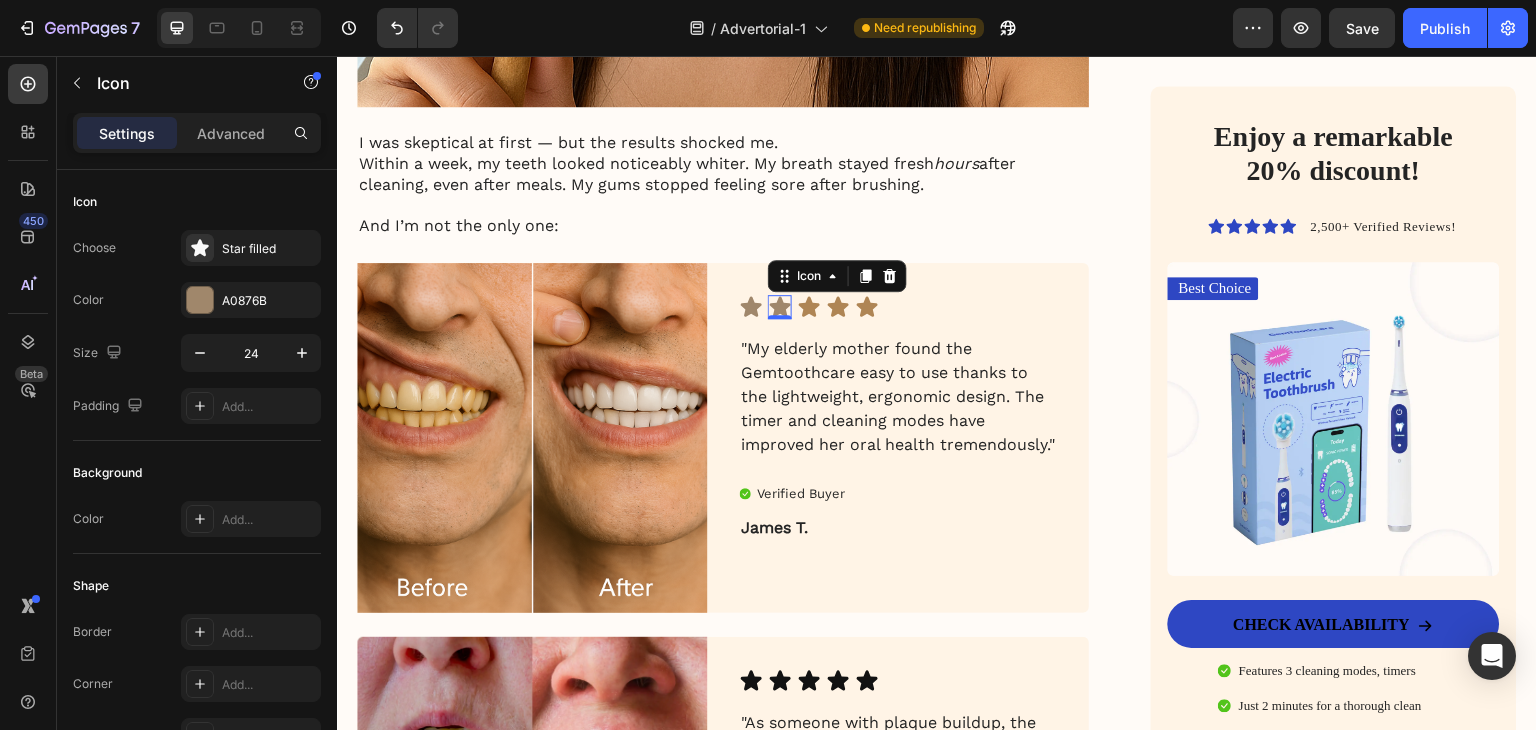 click 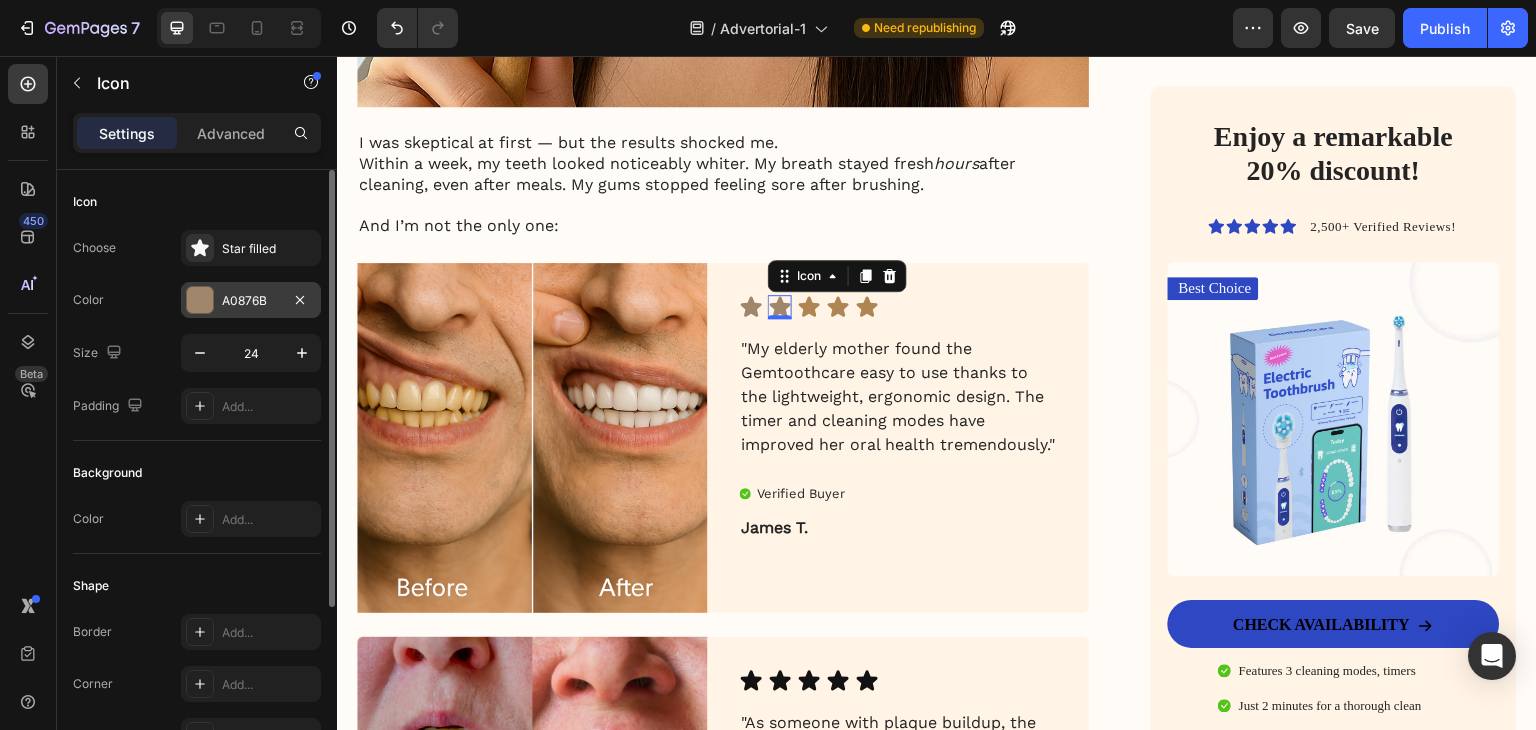 click on "A0876B" at bounding box center (251, 301) 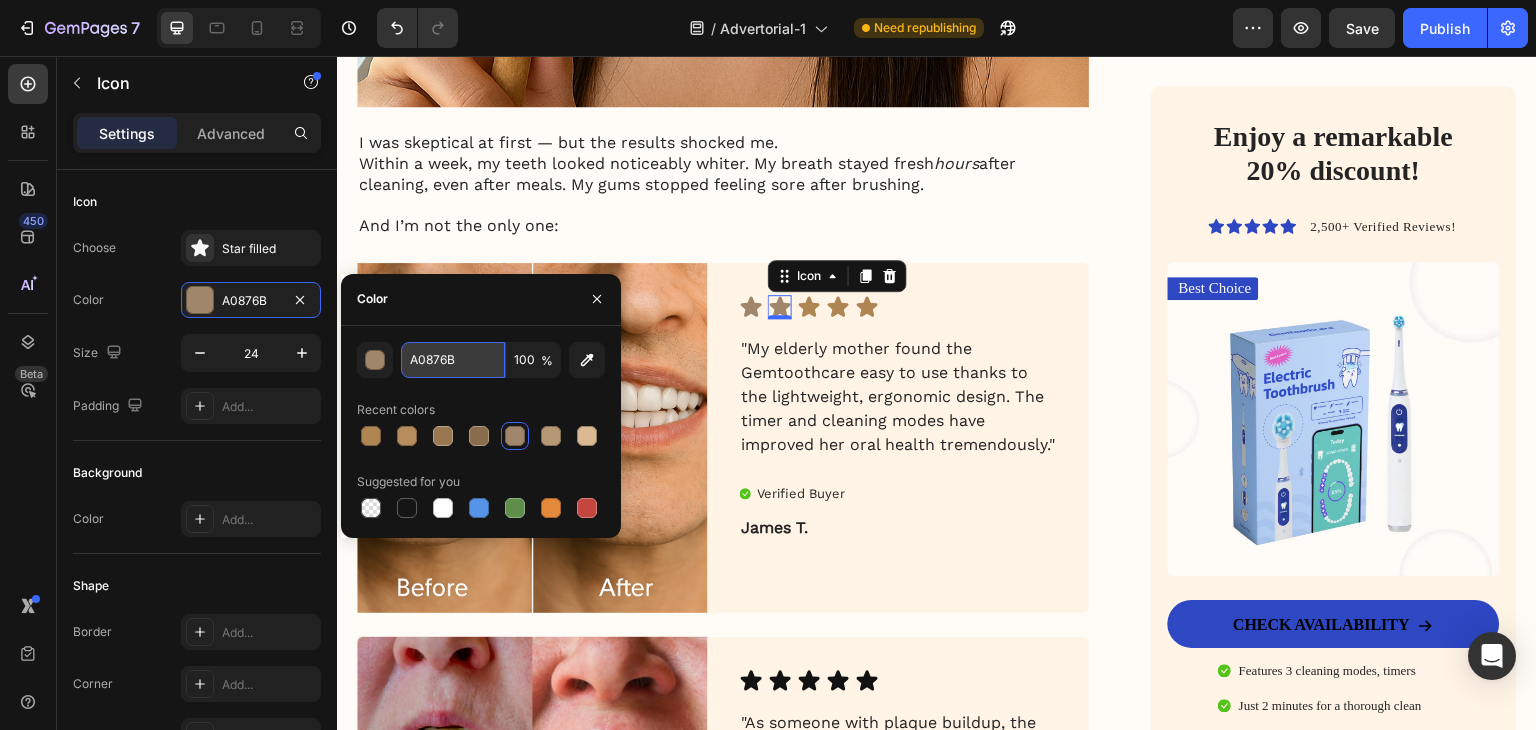 click on "A0876B" at bounding box center (453, 360) 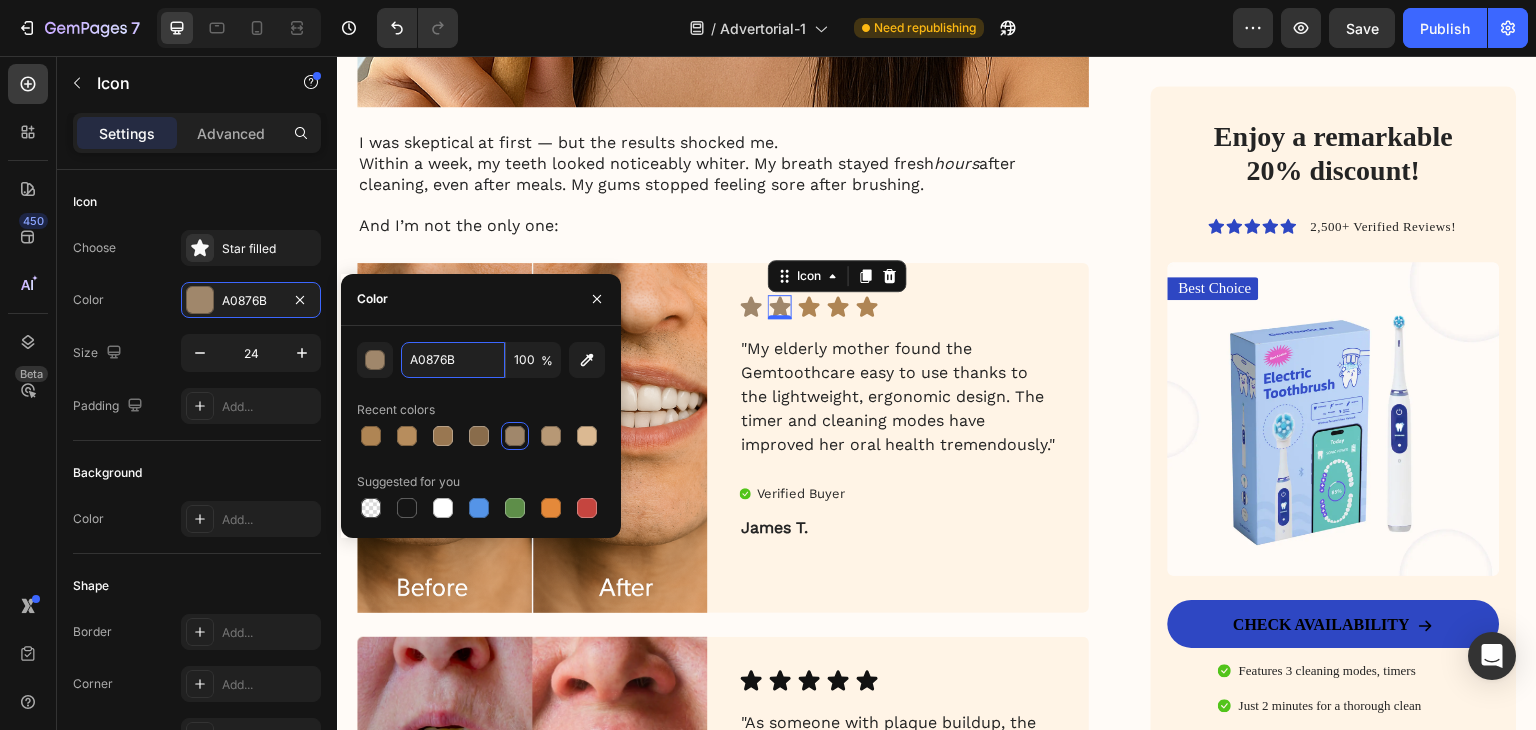paste on "F8554" 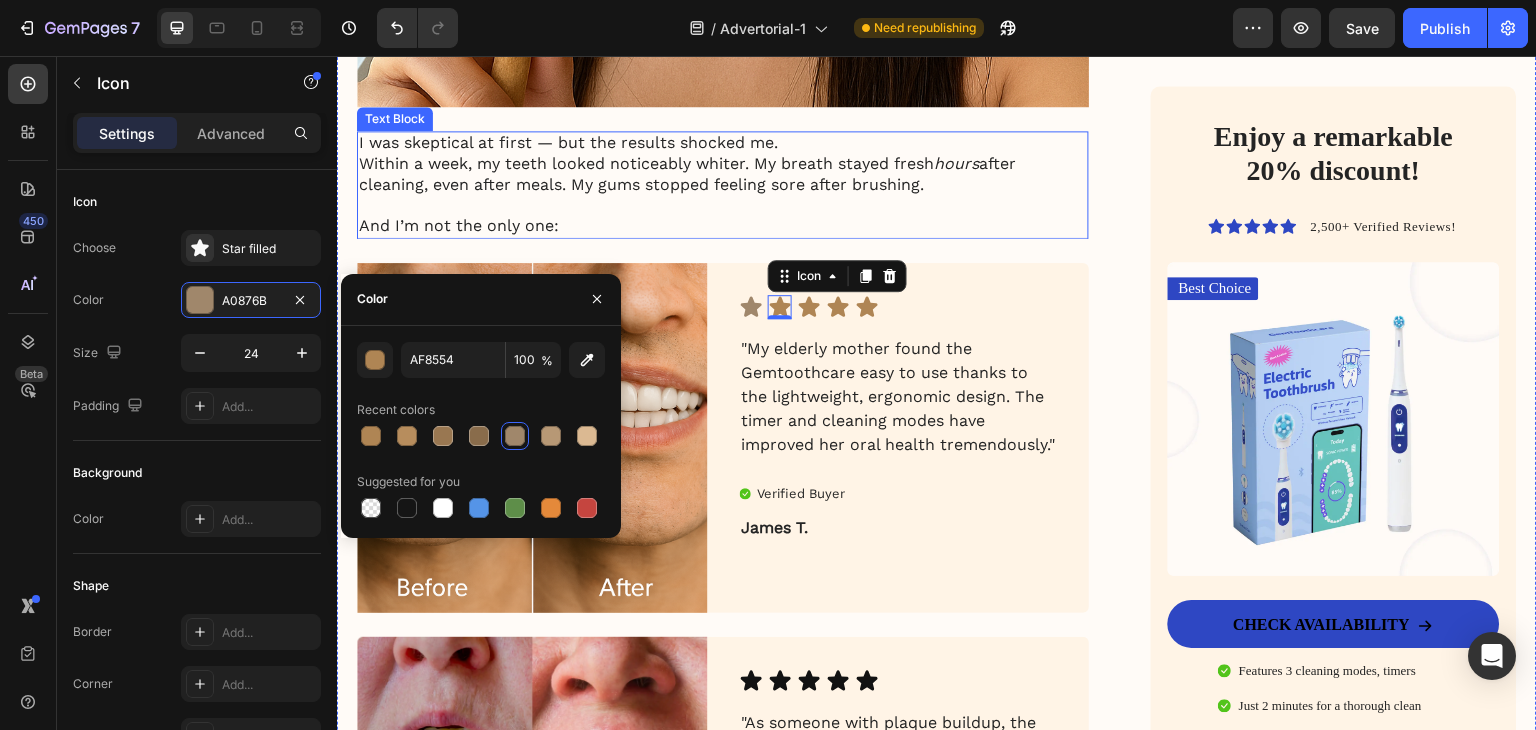 click on "And I’m not the only one:" at bounding box center (723, 226) 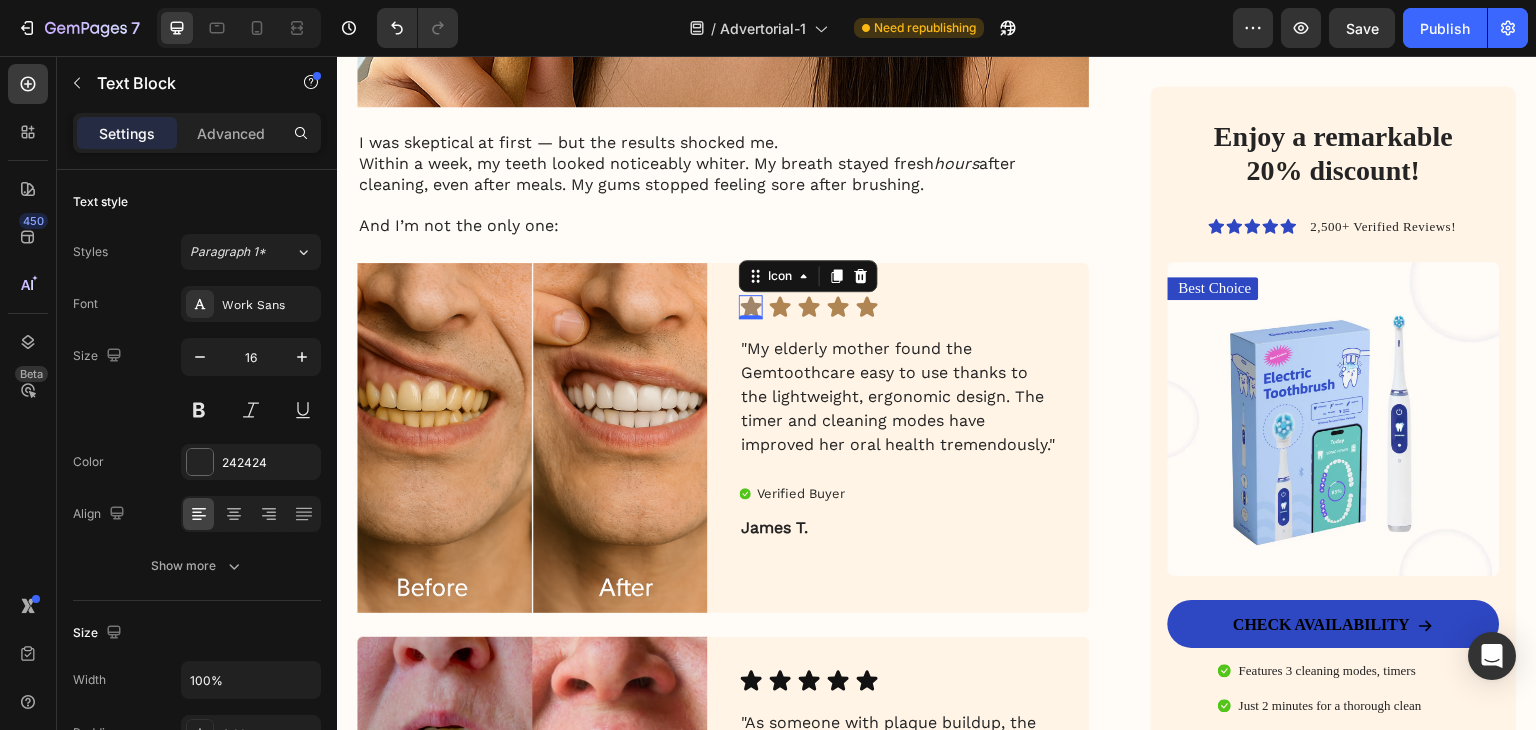 click 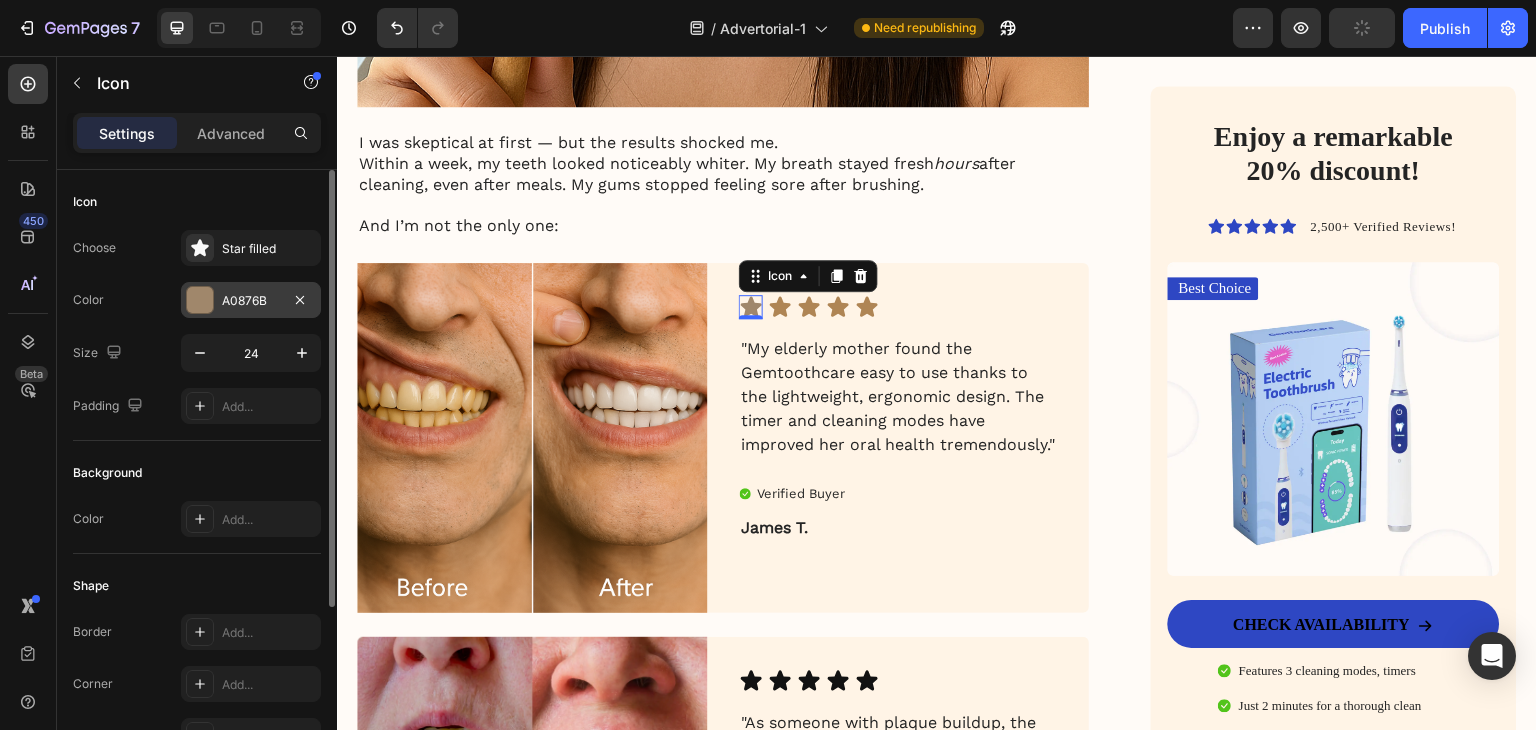click on "A0876B" at bounding box center (251, 301) 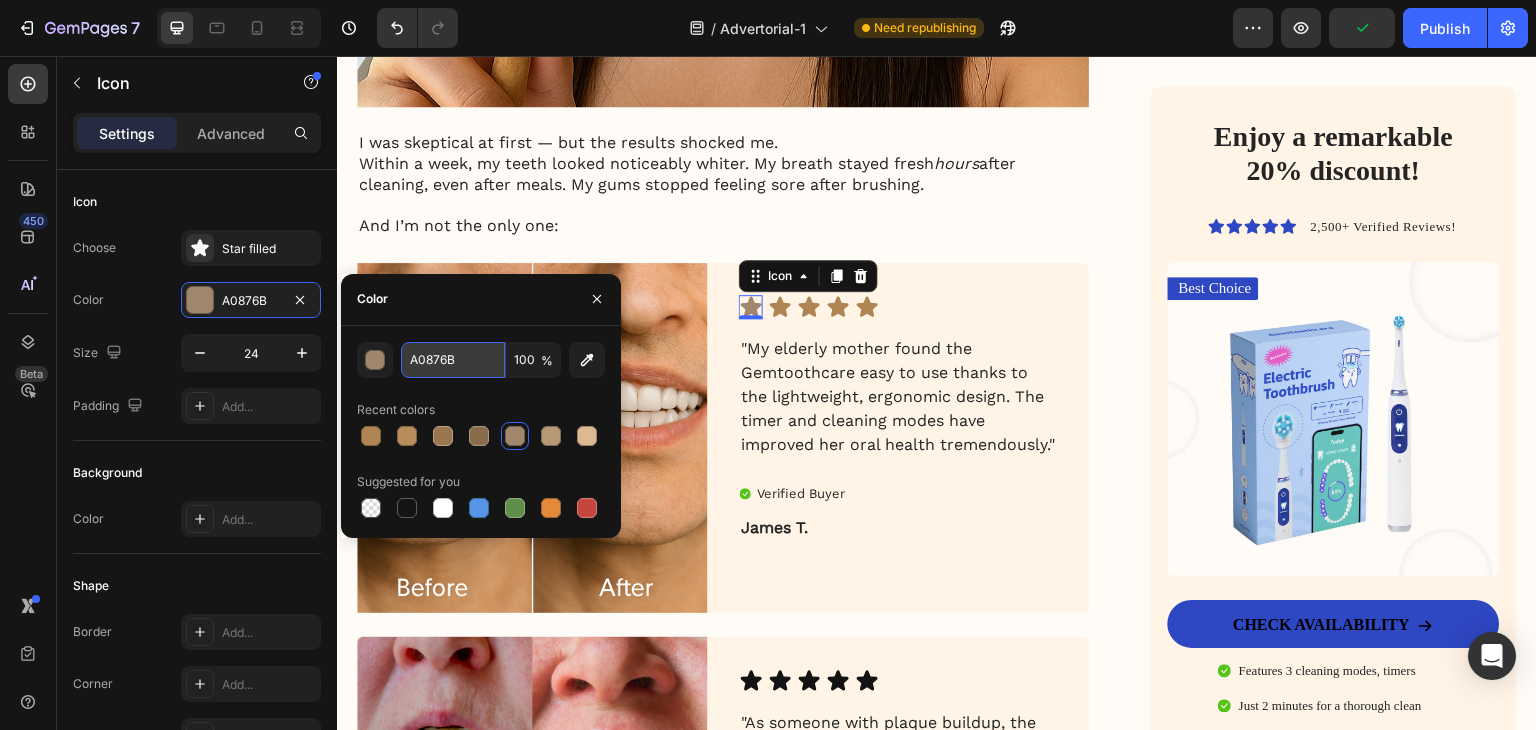 click on "A0876B" at bounding box center [453, 360] 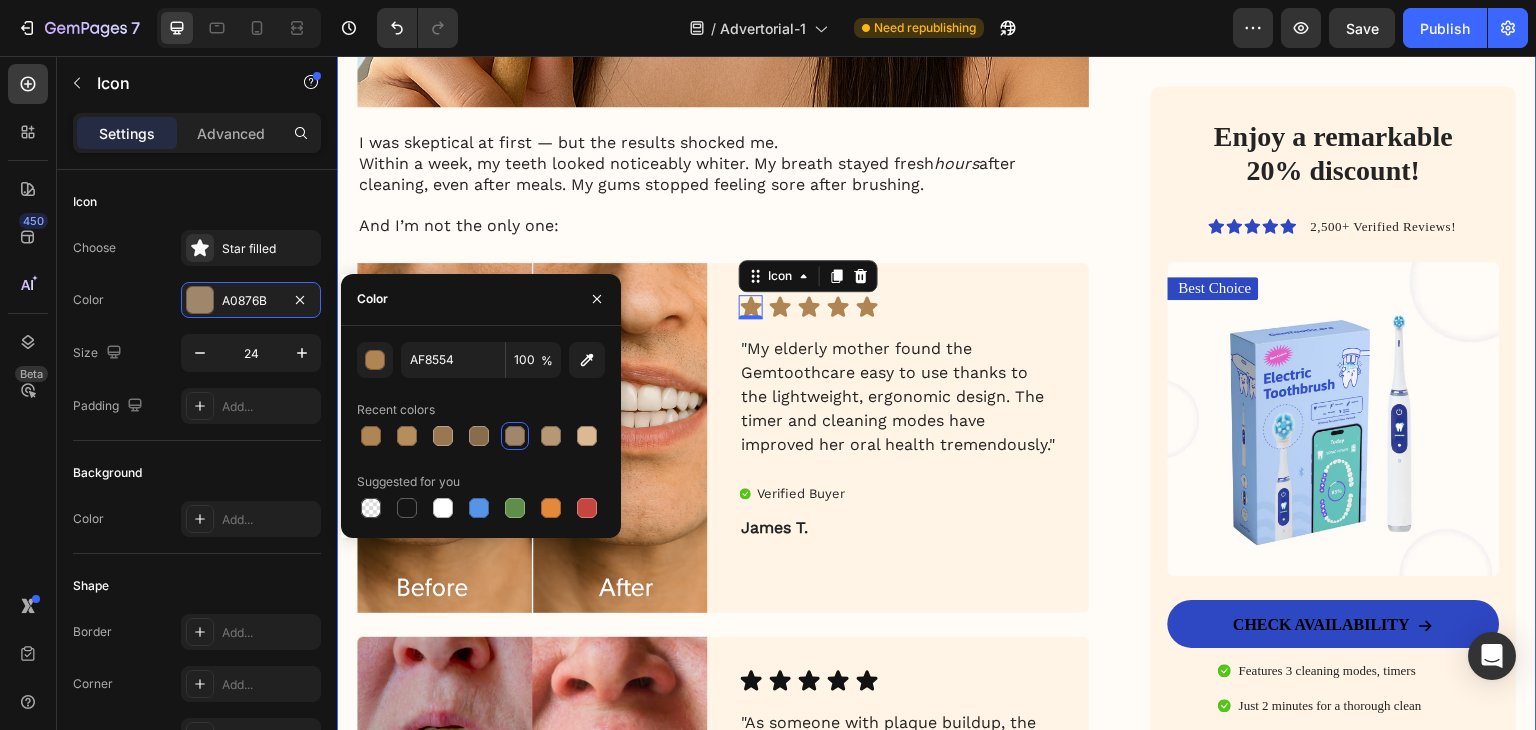 click on "My battle with stubborn yellow teeth had me feeling embarrassed… until I discovered this ancient, all-natural alternative to toothbrushes Heading Image January 18, 2024 By [FIRST] [LAST]. Text Block Row Image For years, I was self-conscious every time I smiled. No matter how much I brushed, flossed, or tried the latest “whitening toothpaste,” my teeth stayed a dull shade of yellow. Coffee made it worse. Red wine? Forget it. Even after professional cleanings, the brightness never lasted. I started avoiding close-up photos. I’d smile with my lips closed in group pictures. It sounds silly, but yellow teeth made me feel older, less confident — like people were judging my hygiene, even though I brushed twice a day.   All I wanted was a naturally white, healthy-looking smile — without bleaching chemicals or expensive dental visits. I dreamed of that smooth, “just-cleaned” feeling lasting all day. Fresh breath, no plaque build-up, and gums that didn’t feel sensitive every time I brushed too hard. Image ." at bounding box center [937, -1242] 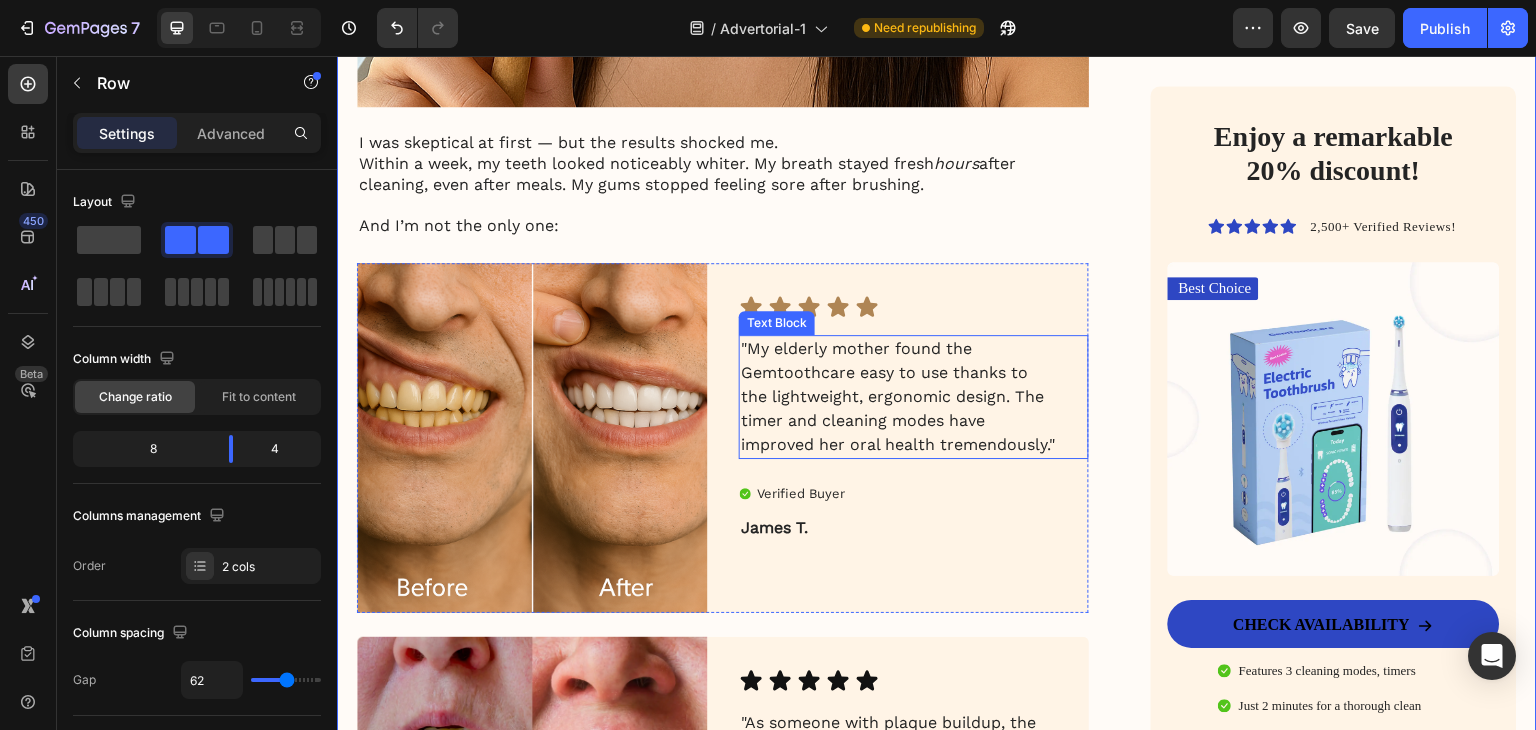 scroll, scrollTop: 4551, scrollLeft: 0, axis: vertical 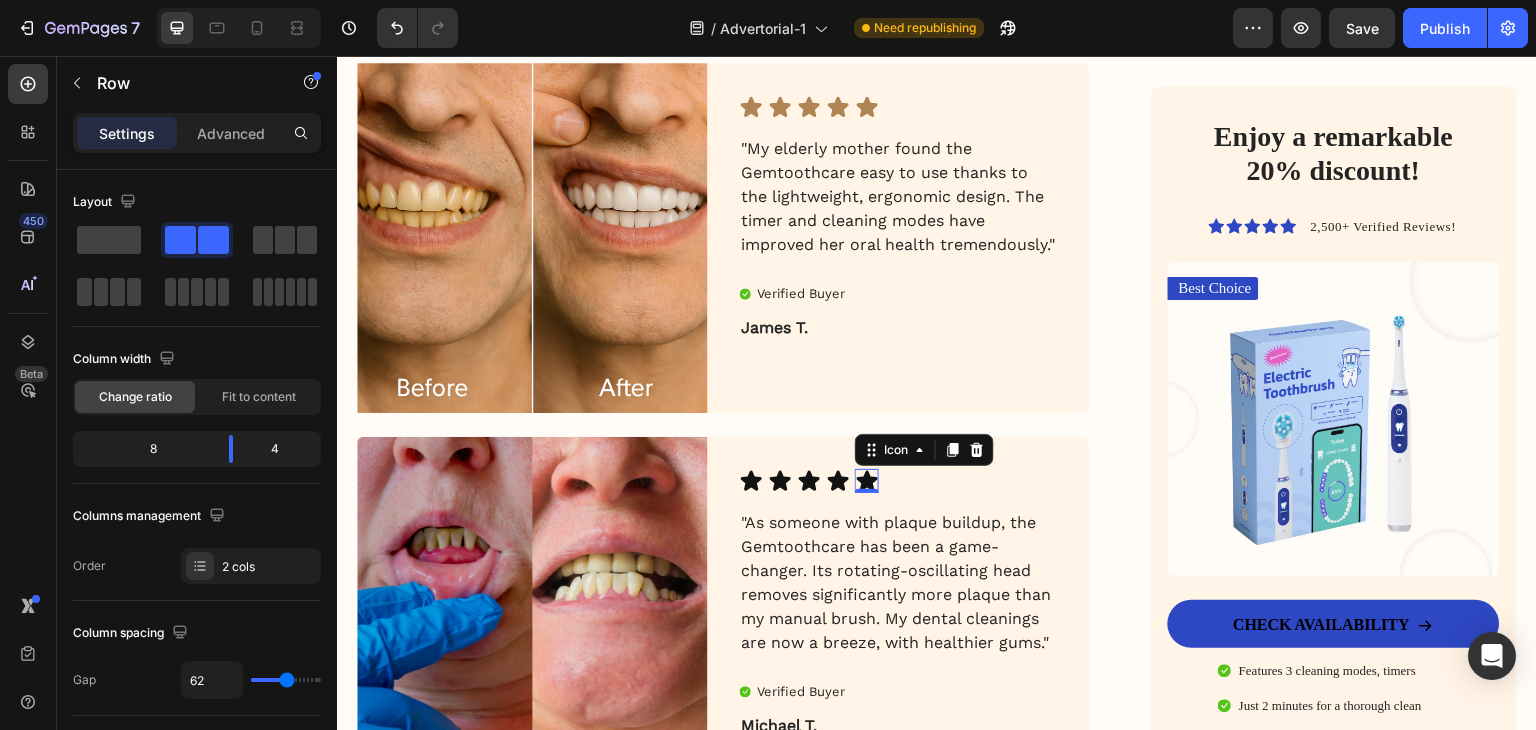 click 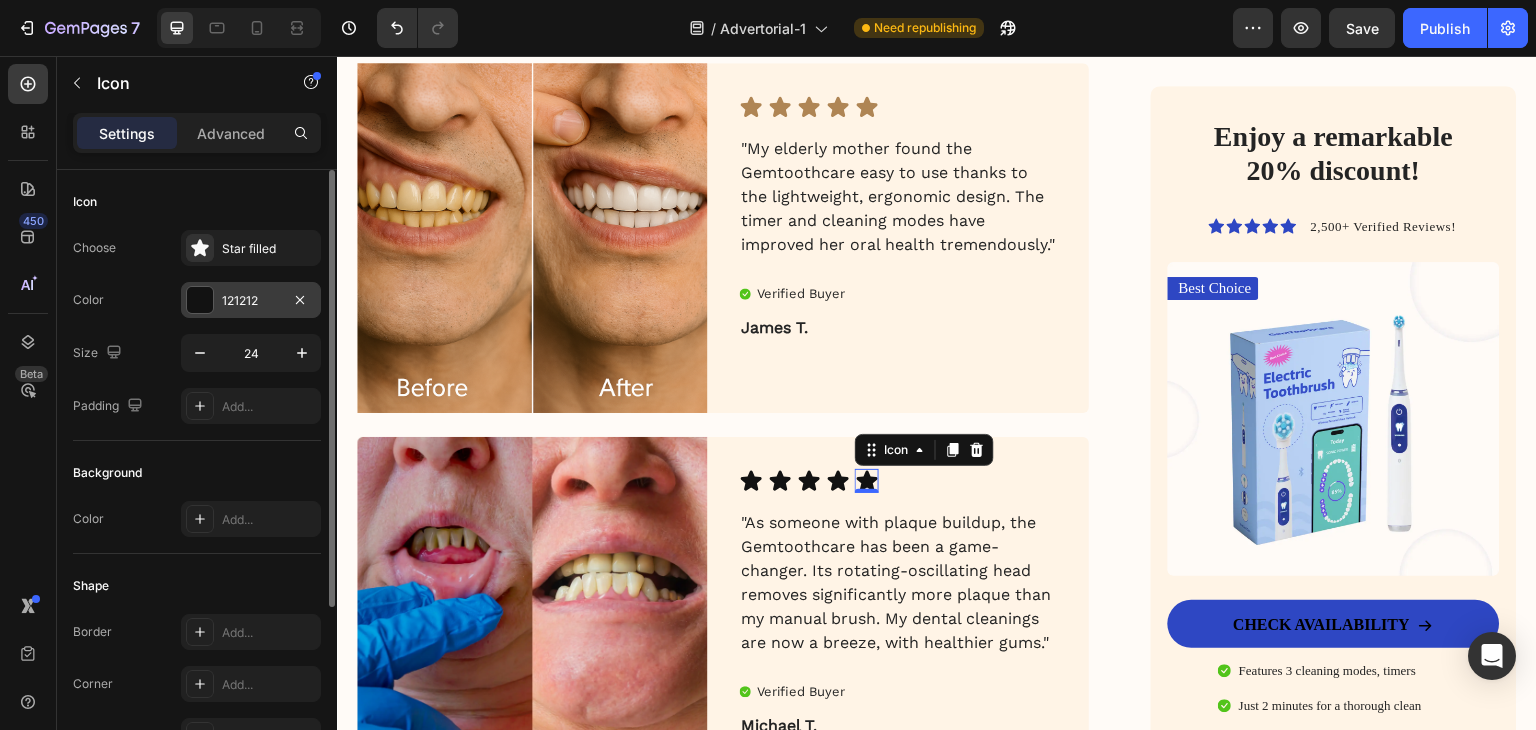 click on "121212" at bounding box center [251, 300] 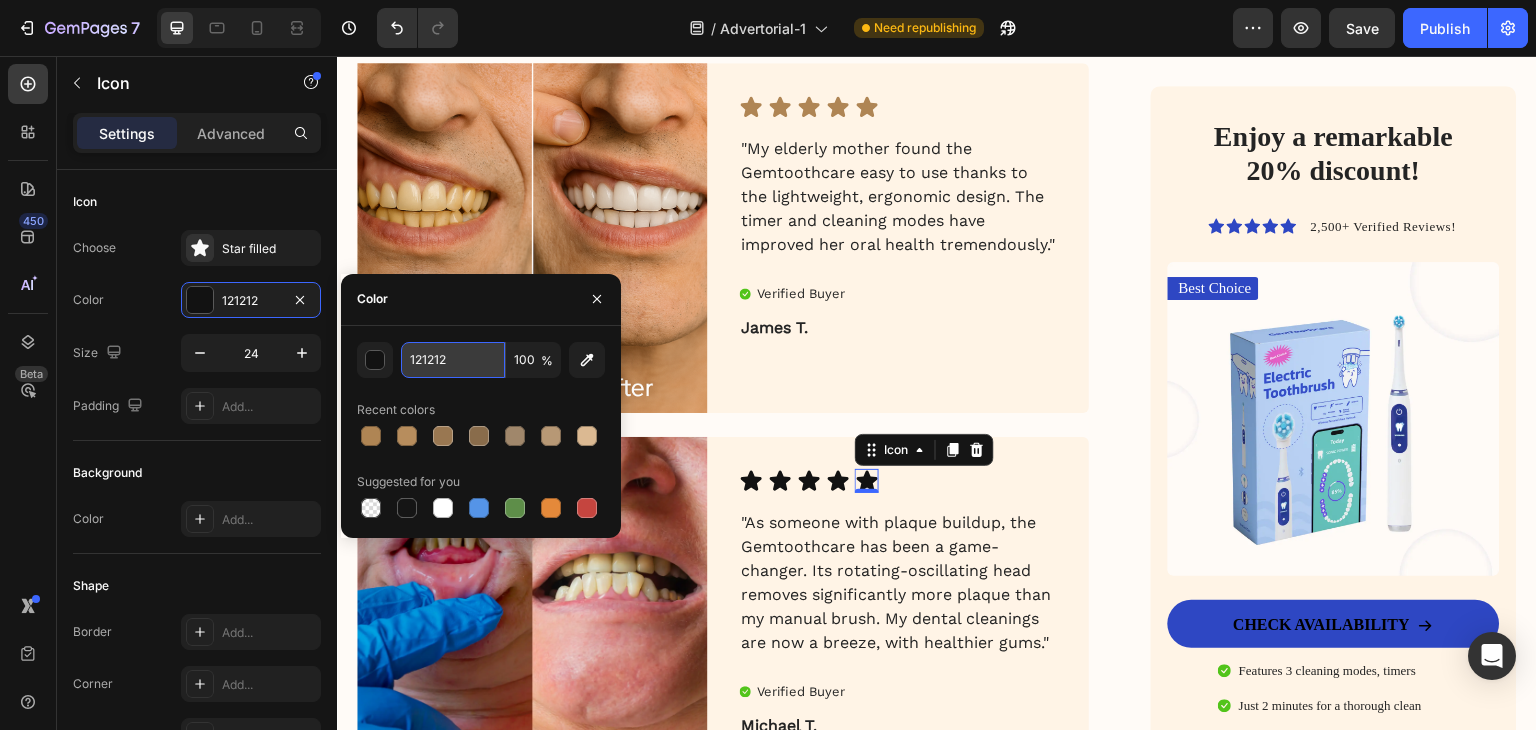 click on "121212" at bounding box center (453, 360) 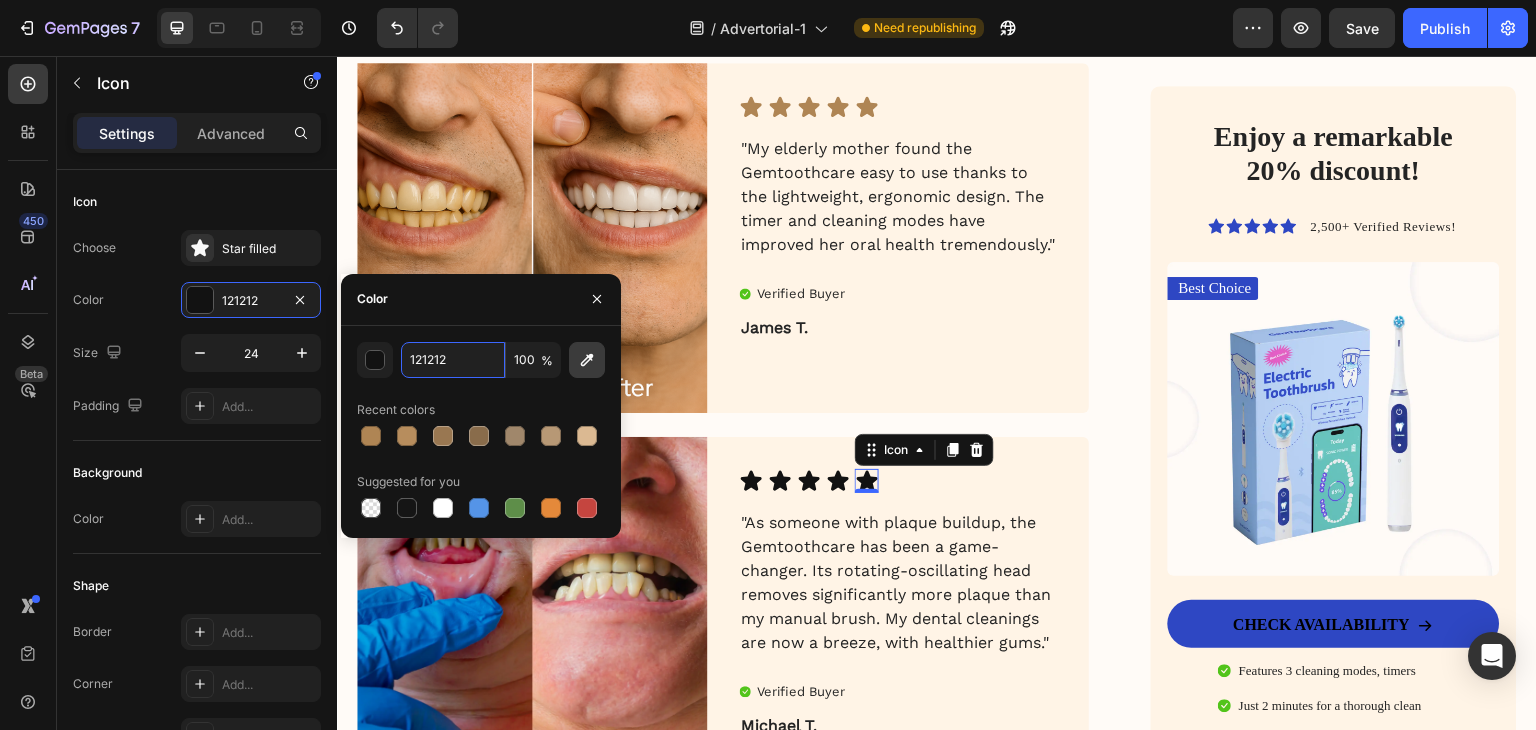 paste on "AF8554" 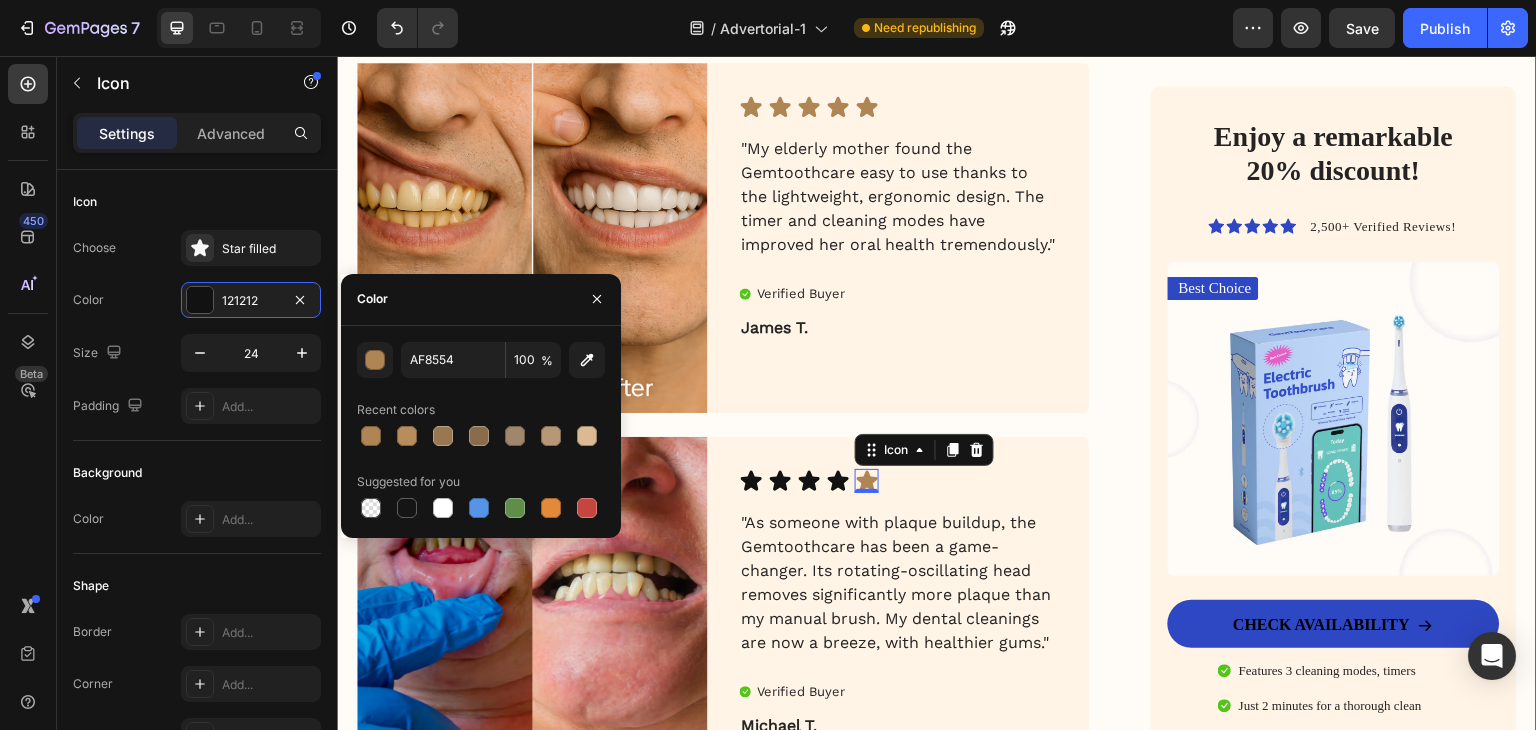 click on "My battle with stubborn yellow teeth had me feeling embarrassed… until I discovered this ancient, all-natural alternative to toothbrushes Heading Image January 18, 2024 By [FIRST] [LAST]. Text Block Row Image For years, I was self-conscious every time I smiled. No matter how much I brushed, flossed, or tried the latest “whitening toothpaste,” my teeth stayed a dull shade of yellow. Coffee made it worse. Red wine? Forget it. Even after professional cleanings, the brightness never lasted. I started avoiding close-up photos. I’d smile with my lips closed in group pictures. It sounds silly, but yellow teeth made me feel older, less confident — like people were judging my hygiene, even though I brushed twice a day.   All I wanted was a naturally white, healthy-looking smile — without bleaching chemicals or expensive dental visits. I dreamed of that smooth, “just-cleaned” feeling lasting all day. Fresh breath, no plaque build-up, and gums that didn’t feel sensitive every time I brushed too hard. Image ." at bounding box center [937, -1442] 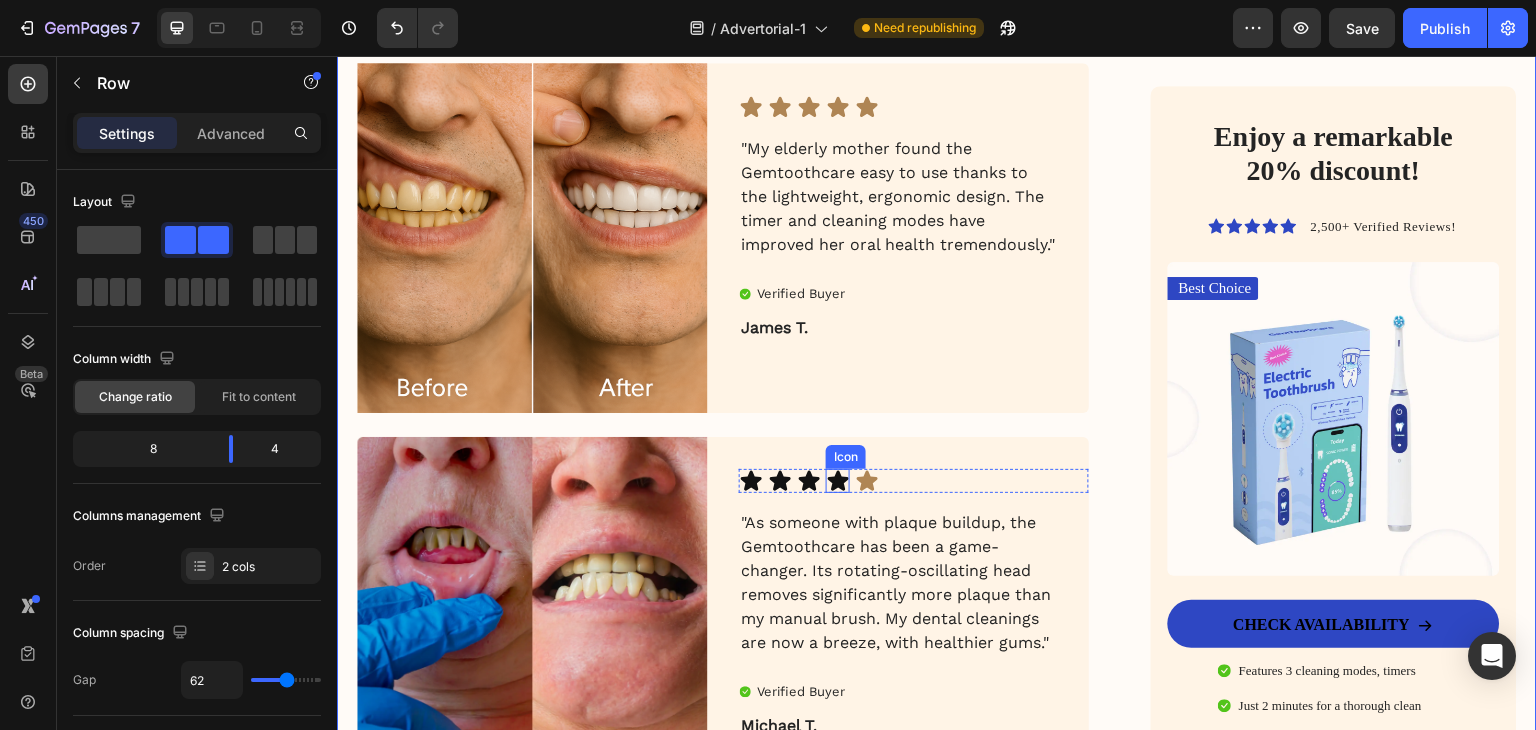 click 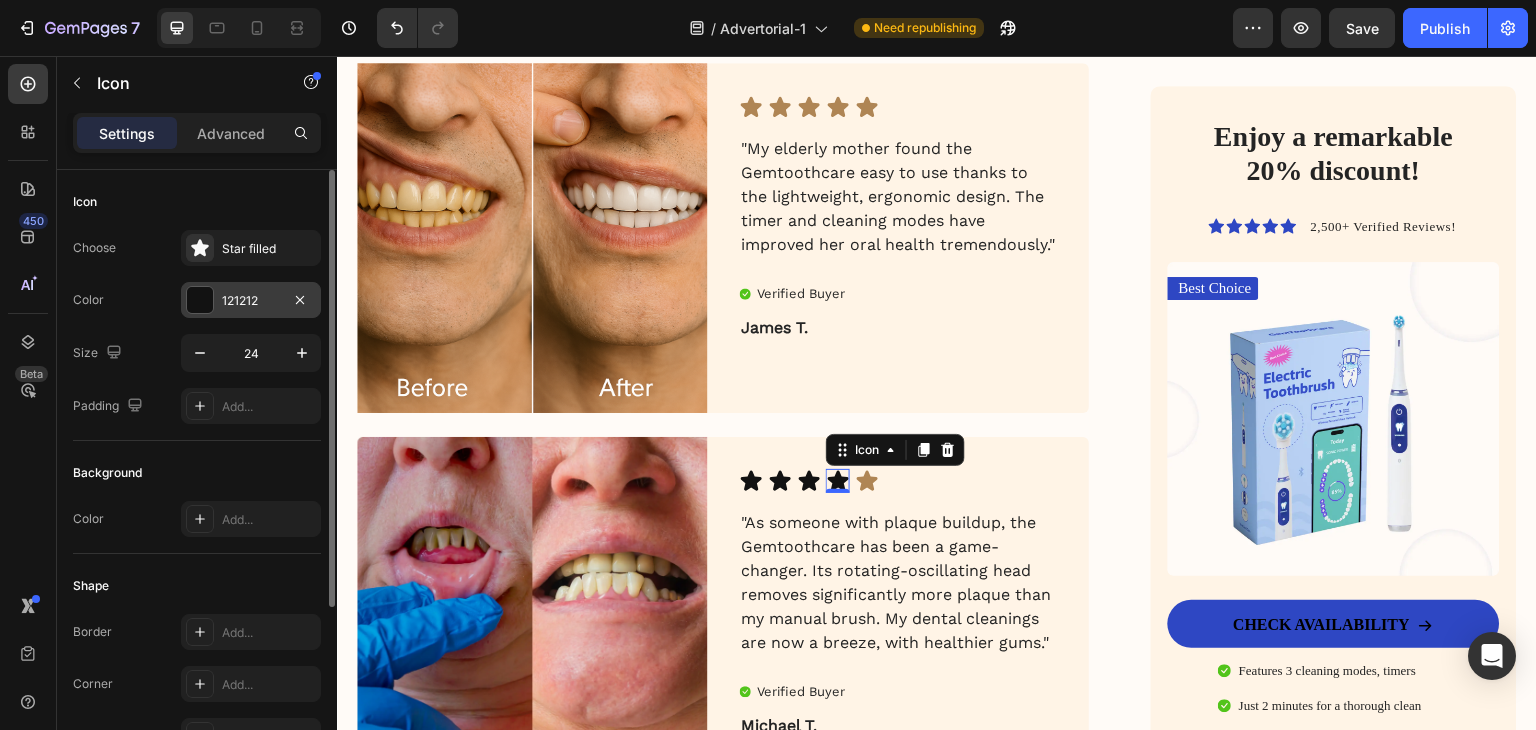 click on "121212" at bounding box center (251, 301) 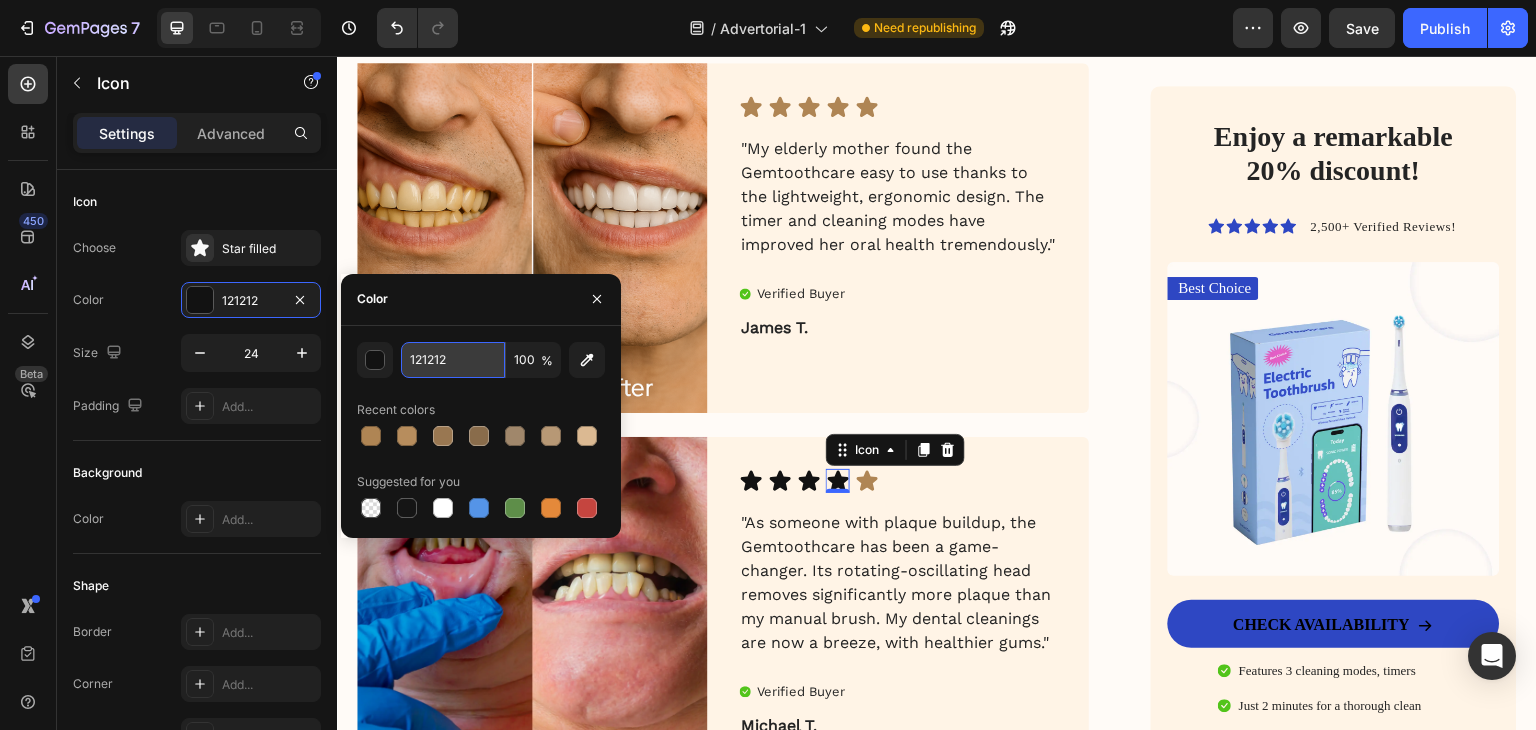 click on "121212" at bounding box center [453, 360] 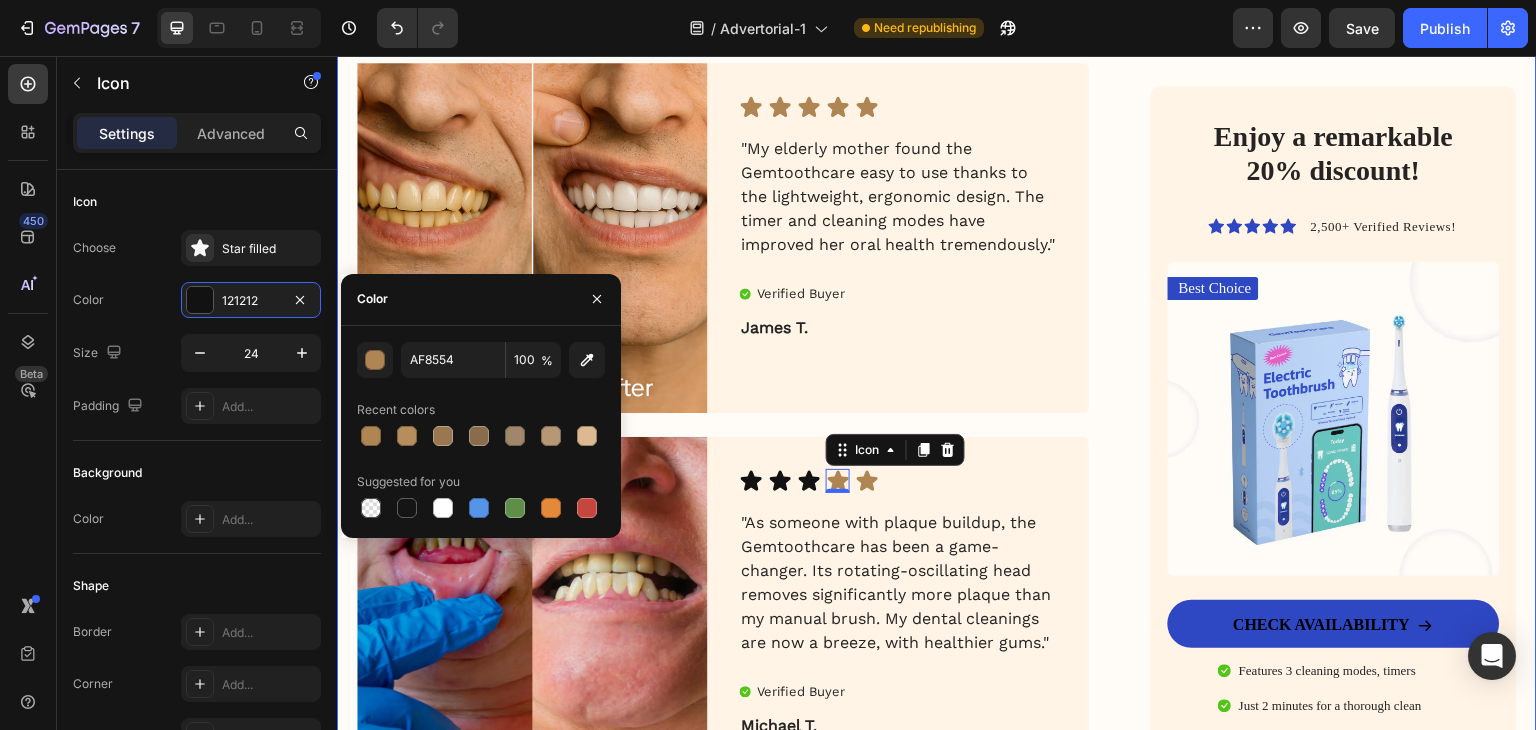 click on "My battle with stubborn yellow teeth had me feeling embarrassed… until I discovered this ancient, all-natural alternative to toothbrushes Heading Image January 18, 2024 By [FIRST] [LAST]. Text Block Row Image For years, I was self-conscious every time I smiled. No matter how much I brushed, flossed, or tried the latest “whitening toothpaste,” my teeth stayed a dull shade of yellow. Coffee made it worse. Red wine? Forget it. Even after professional cleanings, the brightness never lasted. I started avoiding close-up photos. I’d smile with my lips closed in group pictures. It sounds silly, but yellow teeth made me feel older, less confident — like people were judging my hygiene, even though I brushed twice a day.   All I wanted was a naturally white, healthy-looking smile — without bleaching chemicals or expensive dental visits. I dreamed of that smooth, “just-cleaned” feeling lasting all day. Fresh breath, no plaque build-up, and gums that didn’t feel sensitive every time I brushed too hard. Image ." at bounding box center (937, -1442) 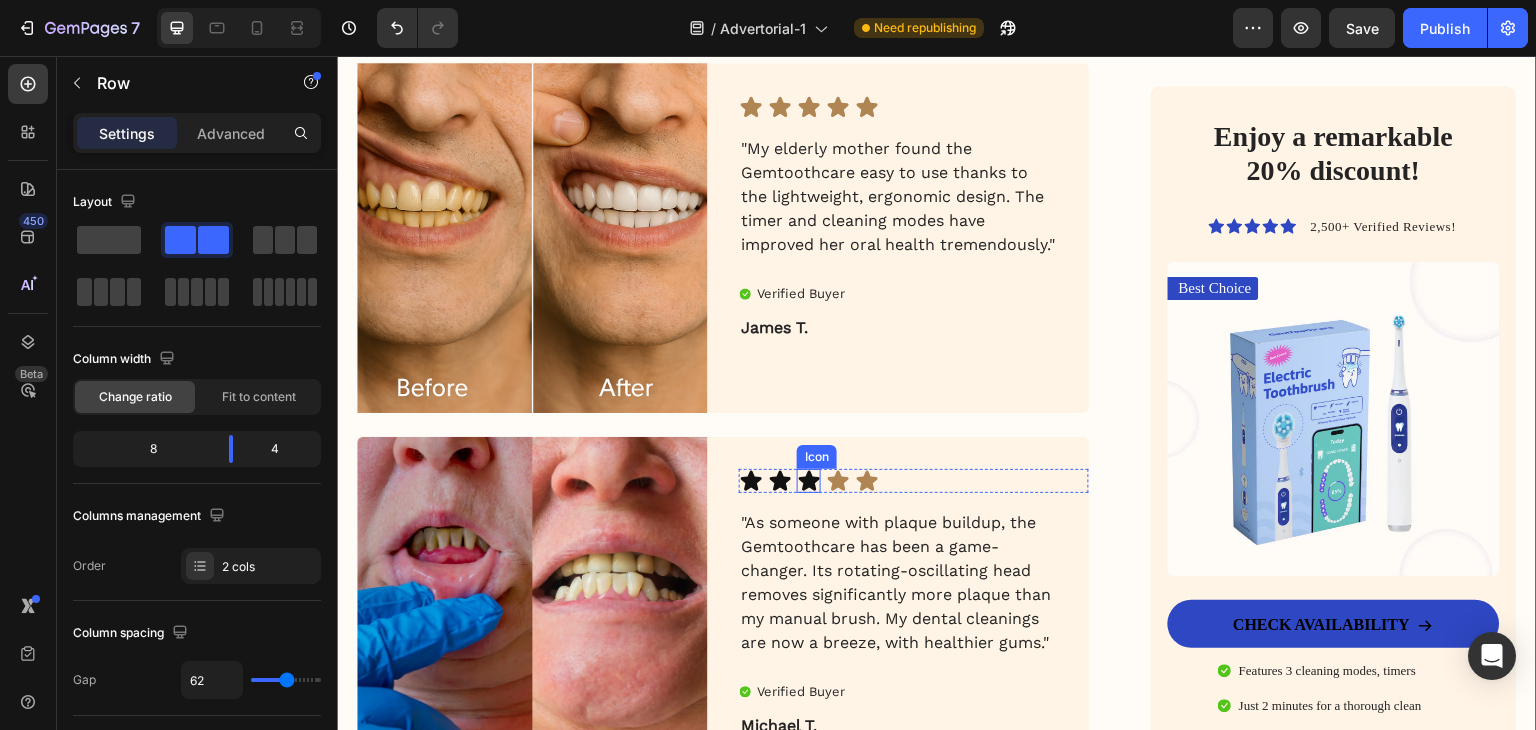 click 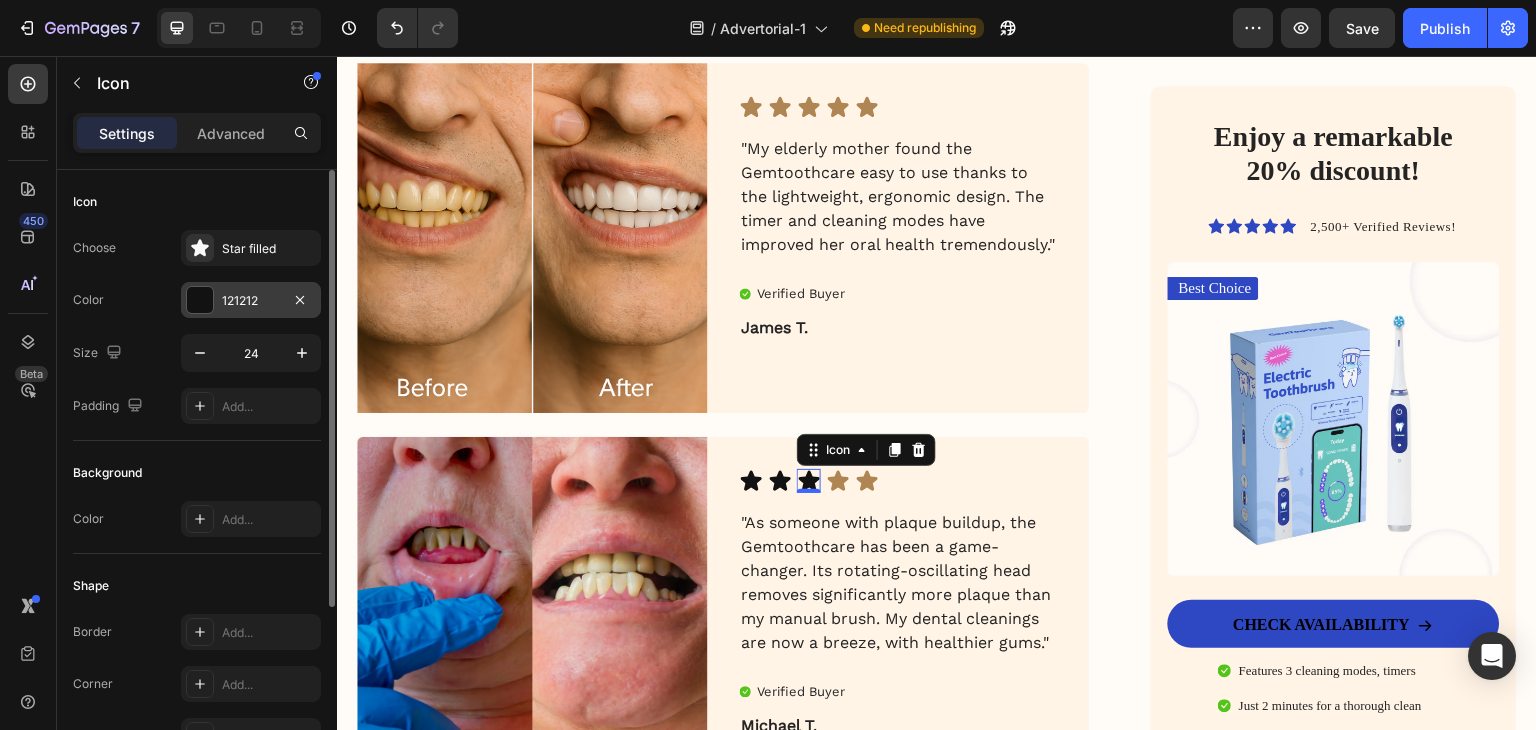 click on "121212" at bounding box center [251, 301] 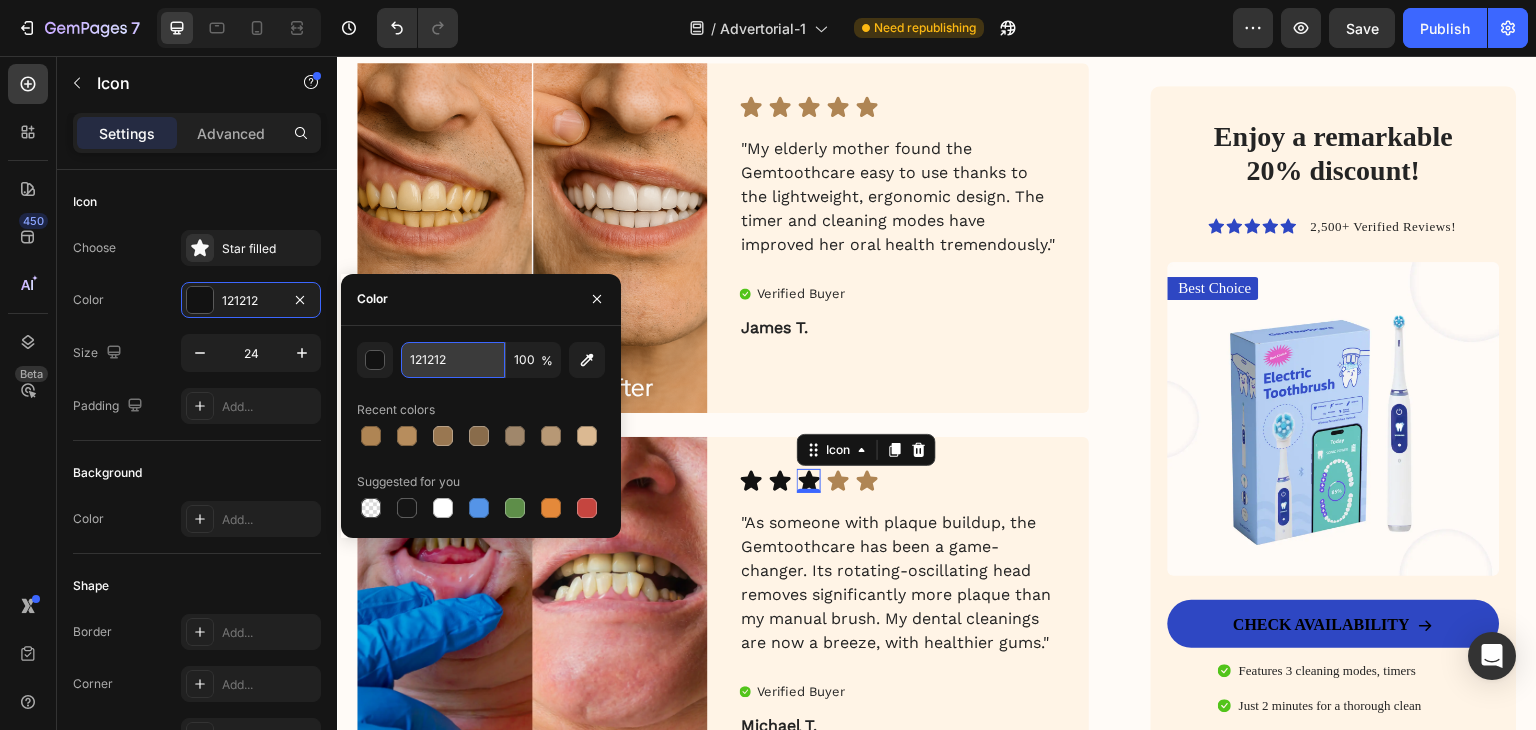 click on "121212" at bounding box center [453, 360] 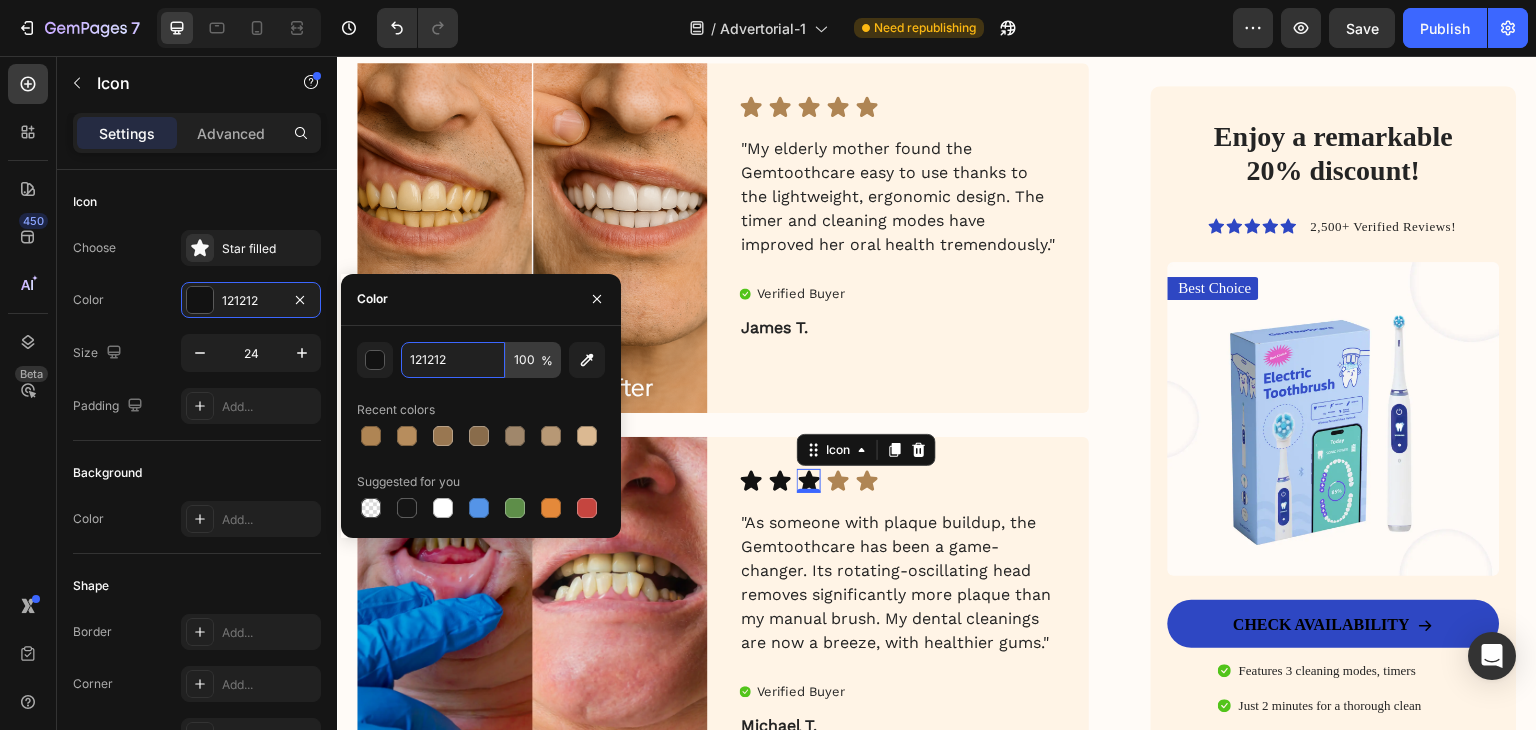 paste on "AF8554" 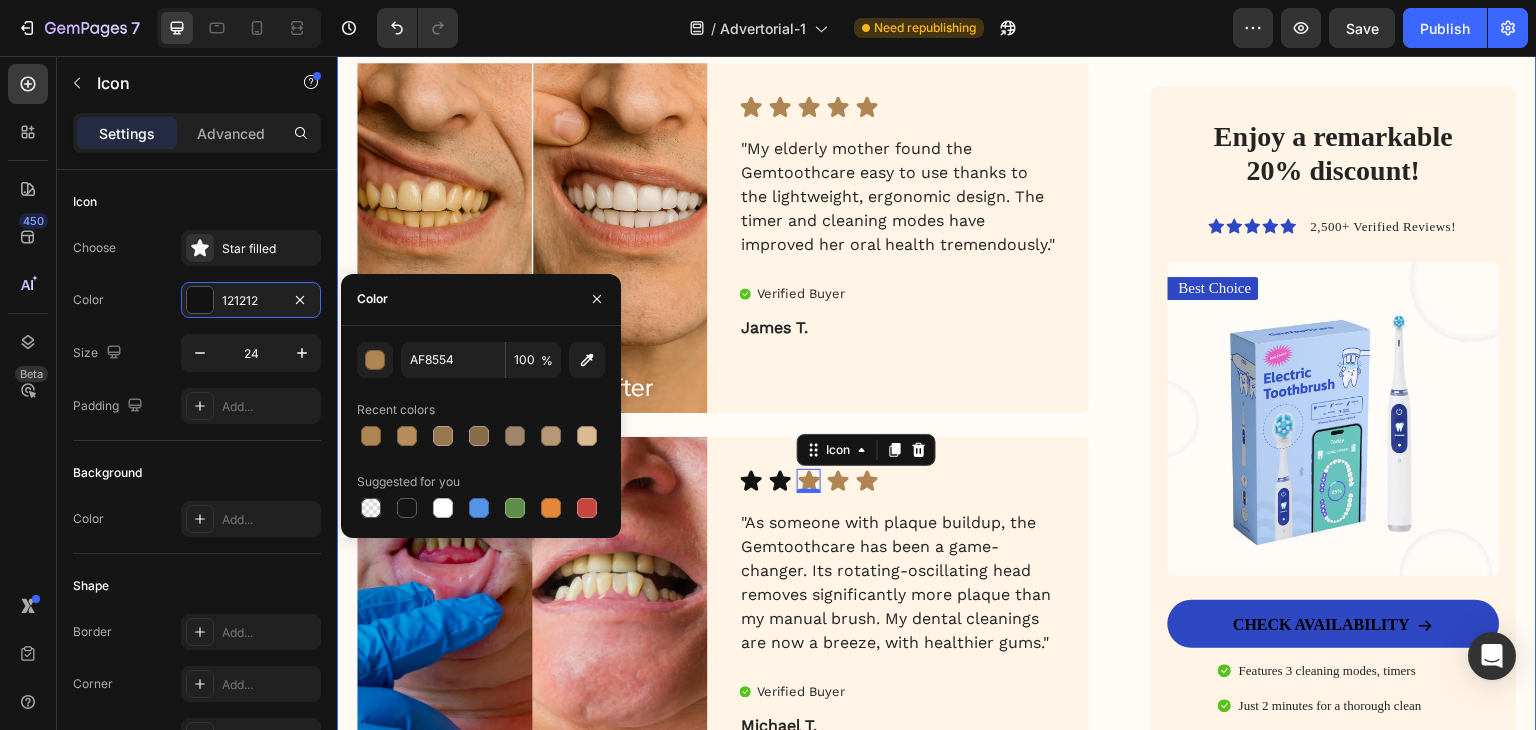click on "My battle with stubborn yellow teeth had me feeling embarrassed… until I discovered this ancient, all-natural alternative to toothbrushes Heading Image January 18, 2024 By [FIRST] [LAST]. Text Block Row Image For years, I was self-conscious every time I smiled. No matter how much I brushed, flossed, or tried the latest “whitening toothpaste,” my teeth stayed a dull shade of yellow. Coffee made it worse. Red wine? Forget it. Even after professional cleanings, the brightness never lasted. I started avoiding close-up photos. I’d smile with my lips closed in group pictures. It sounds silly, but yellow teeth made me feel older, less confident — like people were judging my hygiene, even though I brushed twice a day.   All I wanted was a naturally white, healthy-looking smile — without bleaching chemicals or expensive dental visits. I dreamed of that smooth, “just-cleaned” feeling lasting all day. Fresh breath, no plaque build-up, and gums that didn’t feel sensitive every time I brushed too hard. Image ." at bounding box center [937, -1442] 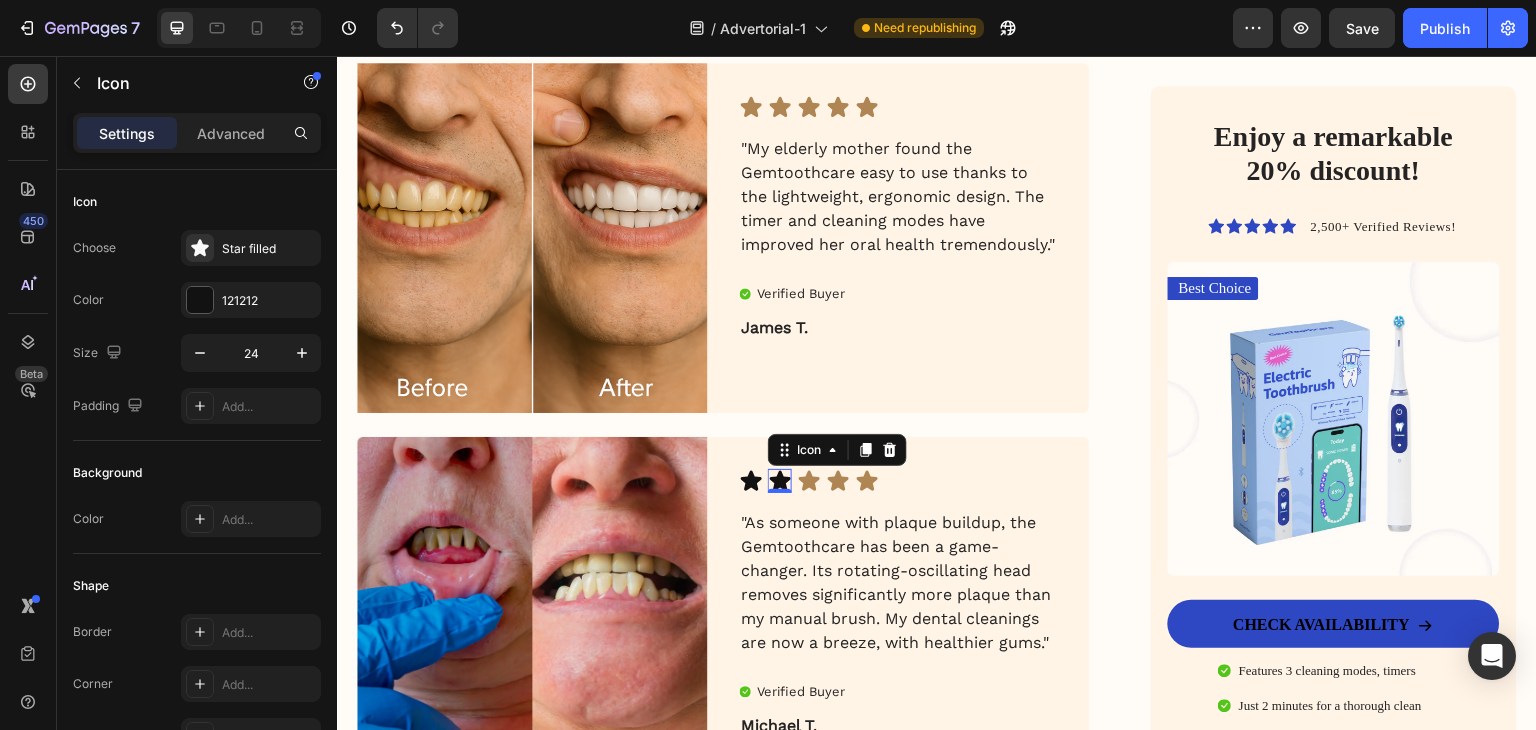 click 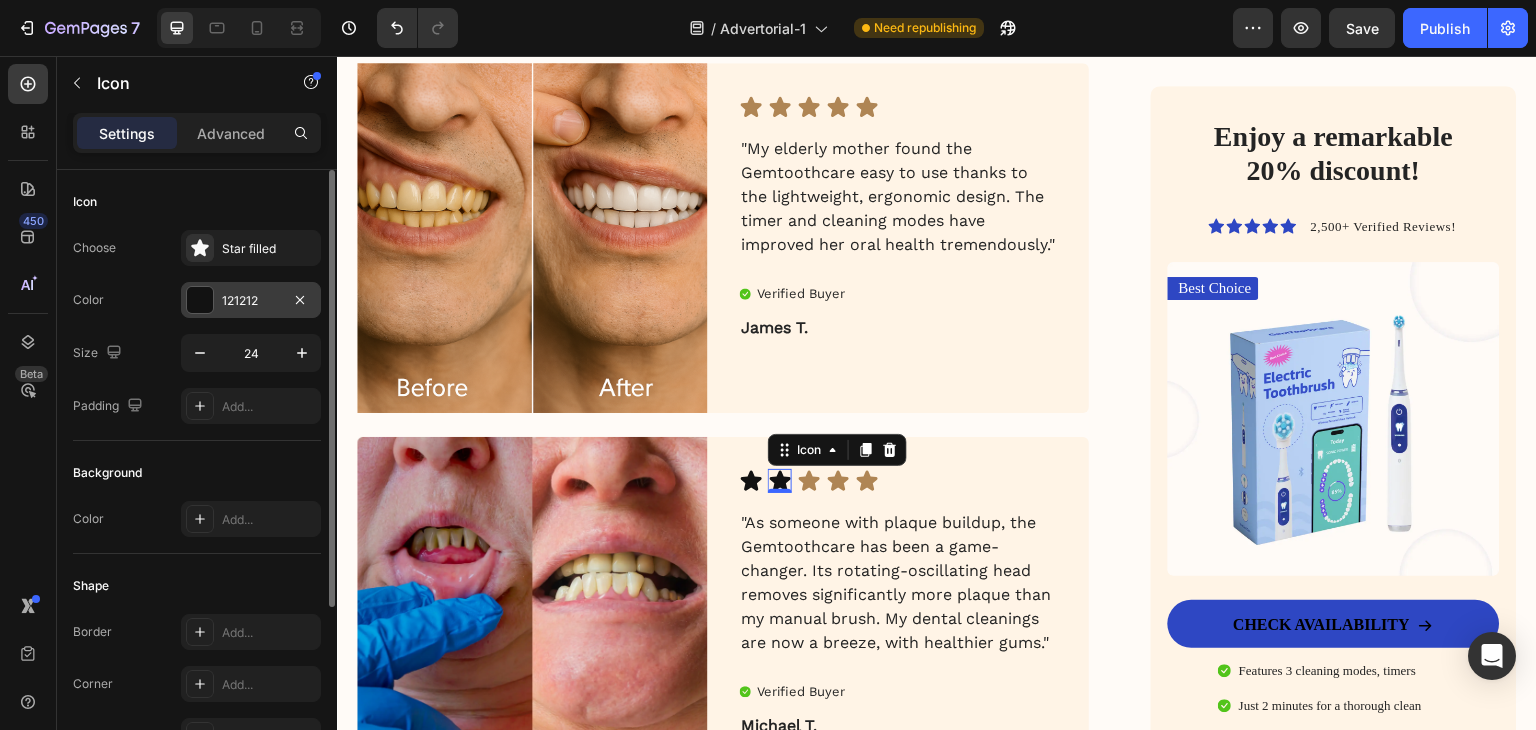 click on "121212" at bounding box center [251, 301] 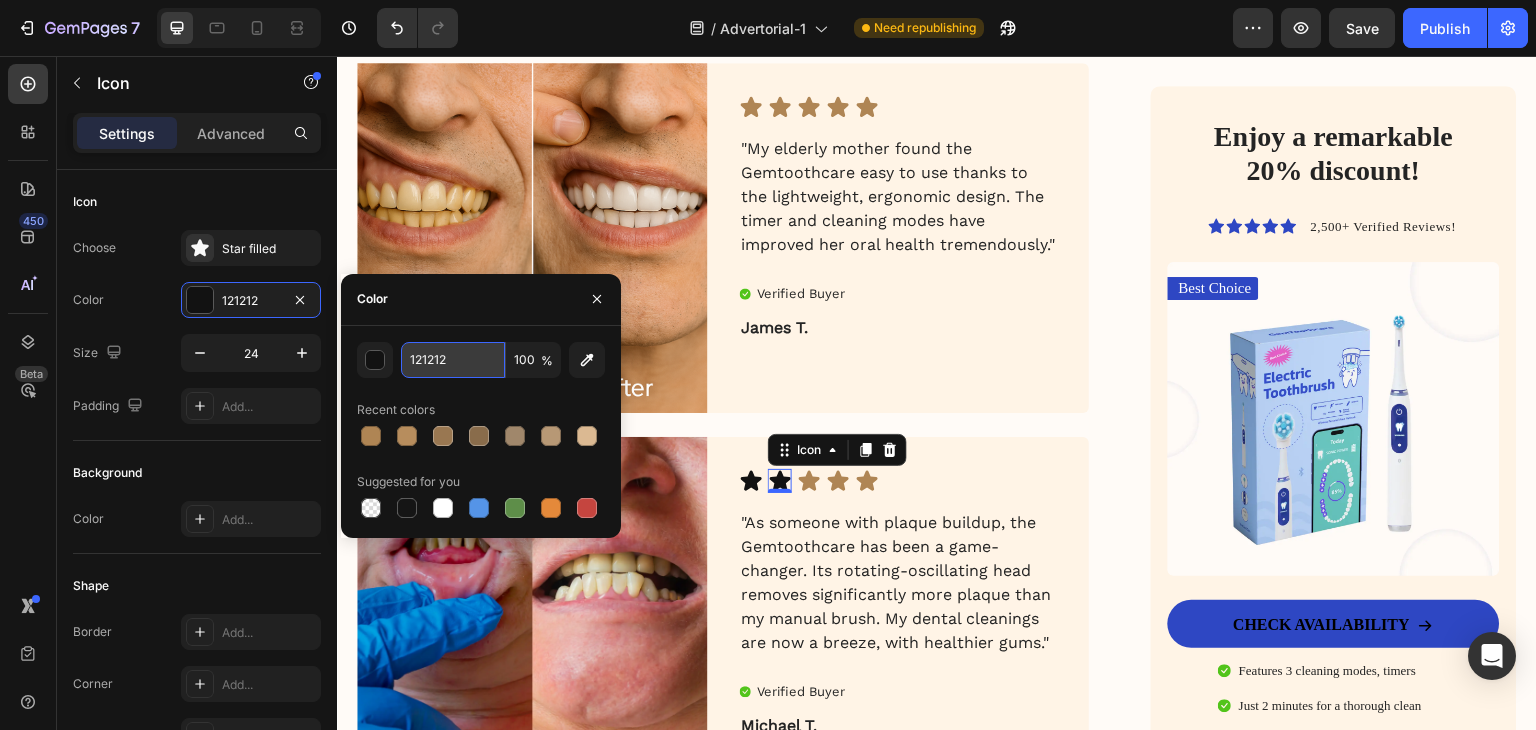 click on "121212" at bounding box center (453, 360) 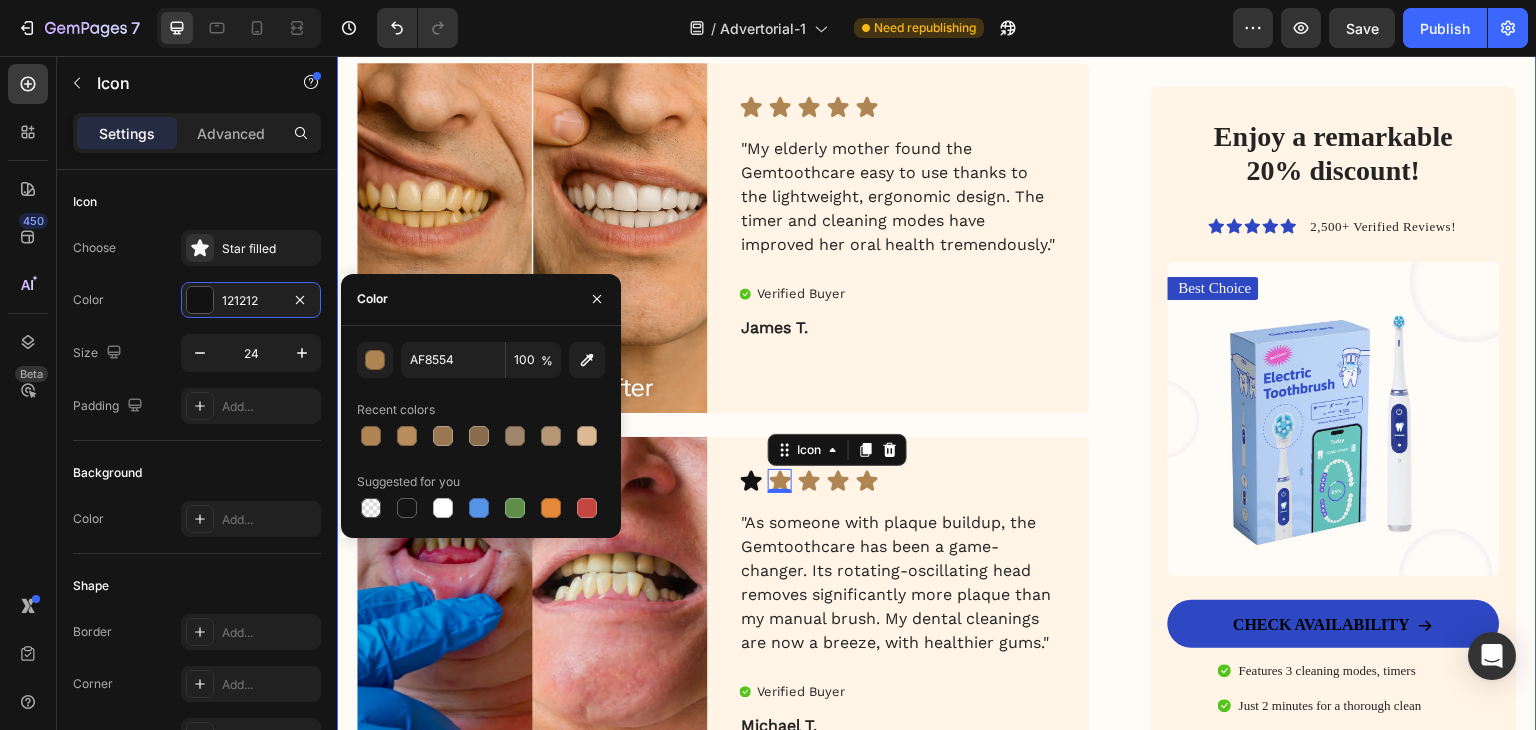 click on "My battle with stubborn yellow teeth had me feeling embarrassed… until I discovered this ancient, all-natural alternative to toothbrushes Heading Image January 18, 2024 By [FIRST] [LAST]. Text Block Row Image For years, I was self-conscious every time I smiled. No matter how much I brushed, flossed, or tried the latest “whitening toothpaste,” my teeth stayed a dull shade of yellow. Coffee made it worse. Red wine? Forget it. Even after professional cleanings, the brightness never lasted. I started avoiding close-up photos. I’d smile with my lips closed in group pictures. It sounds silly, but yellow teeth made me feel older, less confident — like people were judging my hygiene, even though I brushed twice a day.   All I wanted was a naturally white, healthy-looking smile — without bleaching chemicals or expensive dental visits. I dreamed of that smooth, “just-cleaned” feeling lasting all day. Fresh breath, no plaque build-up, and gums that didn’t feel sensitive every time I brushed too hard. Image ." at bounding box center [937, -1442] 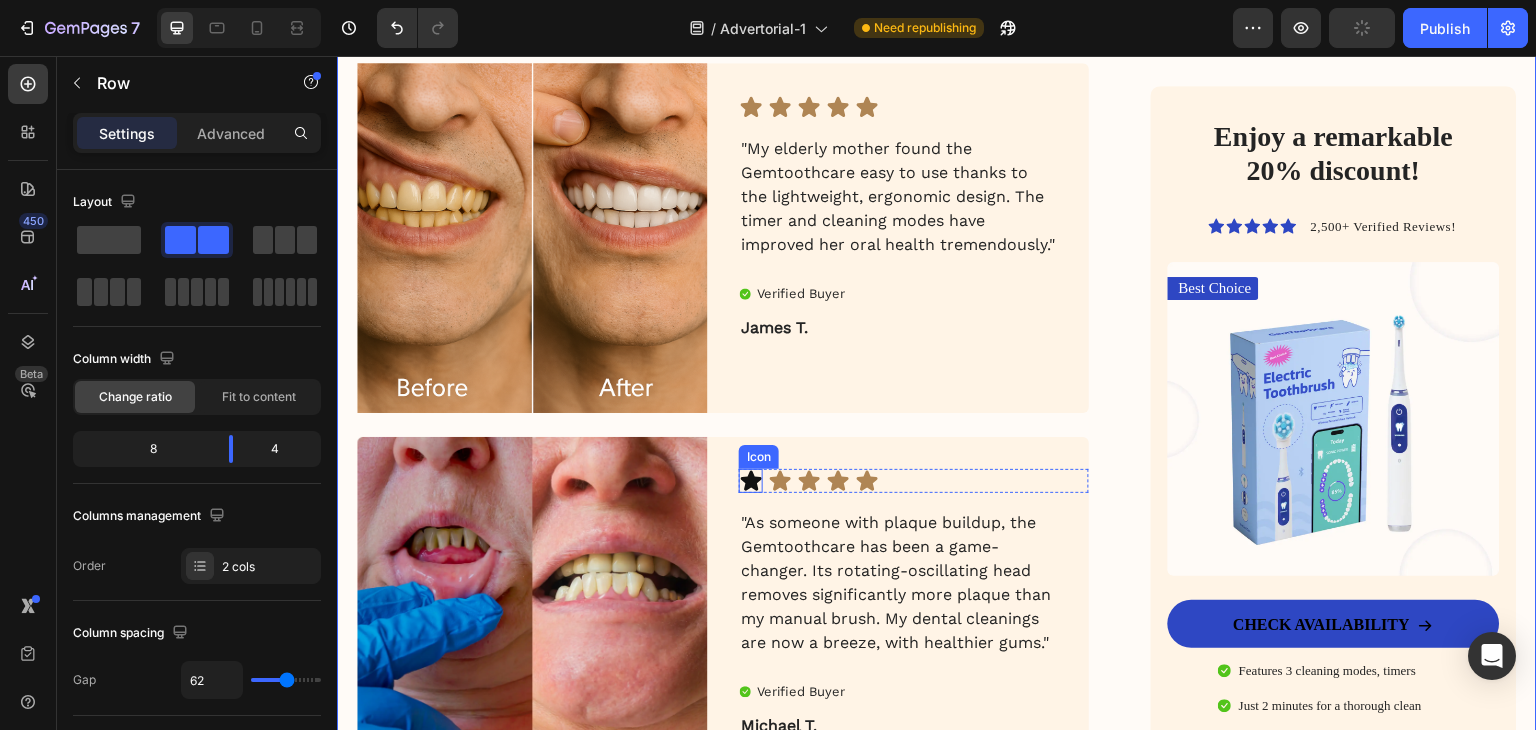 click 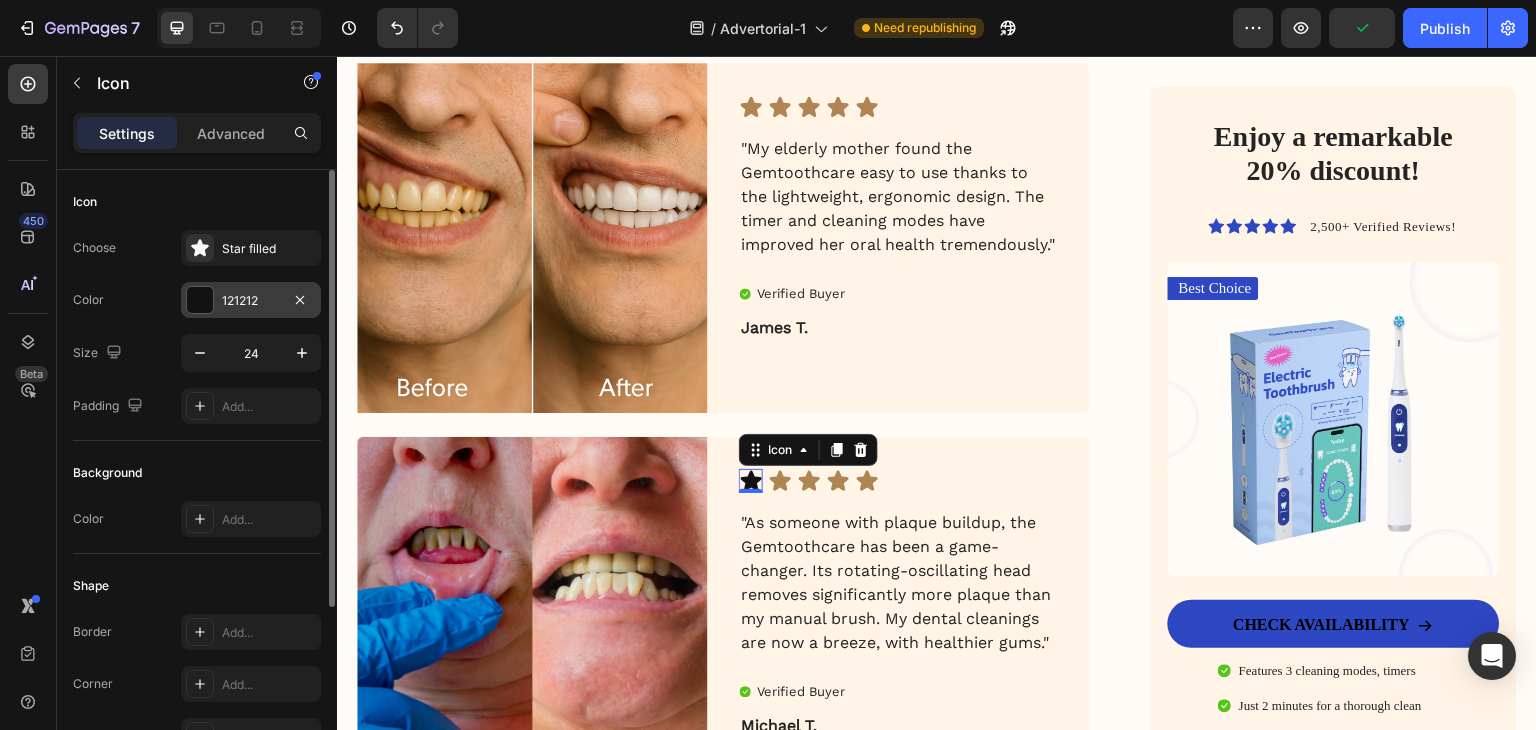 click on "121212" at bounding box center (251, 301) 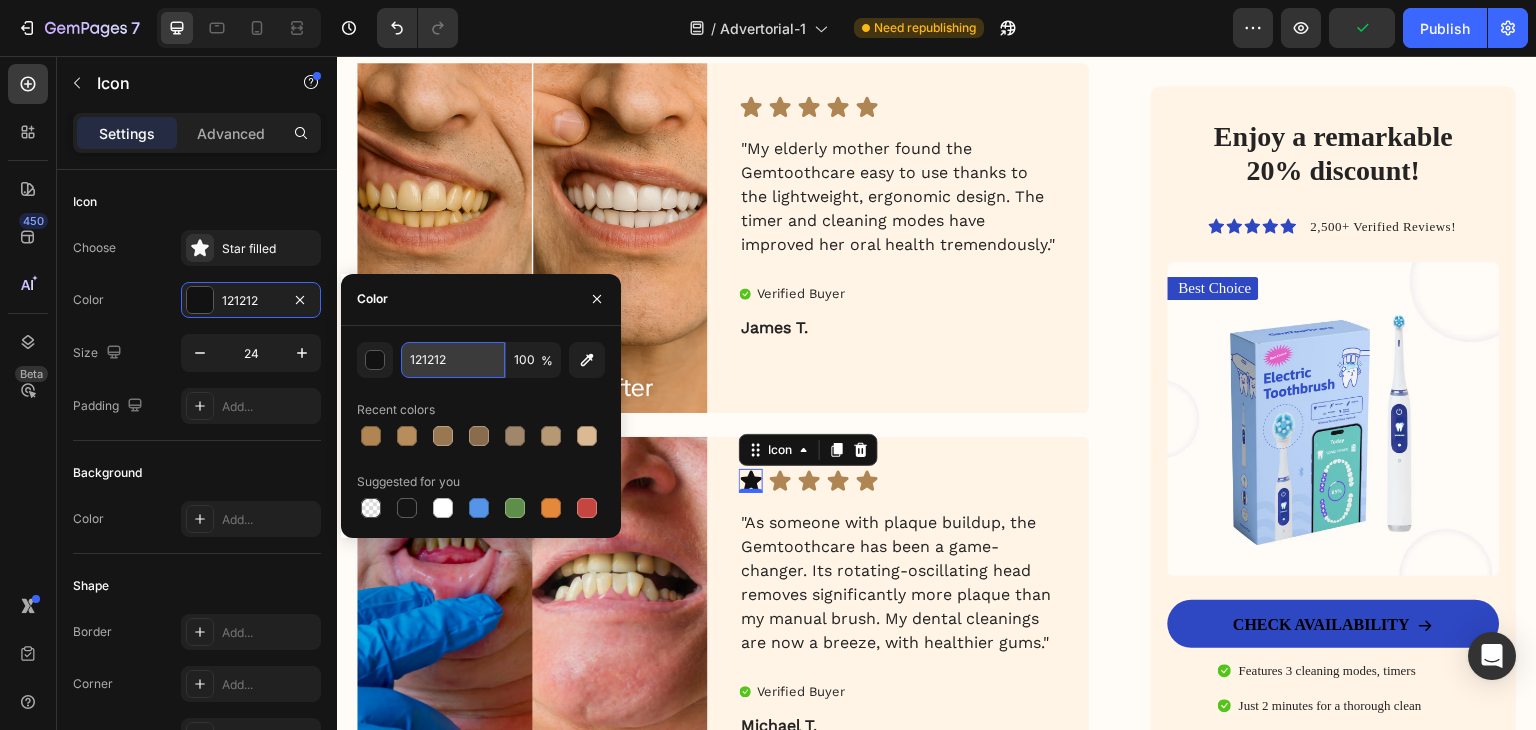click on "121212" at bounding box center [453, 360] 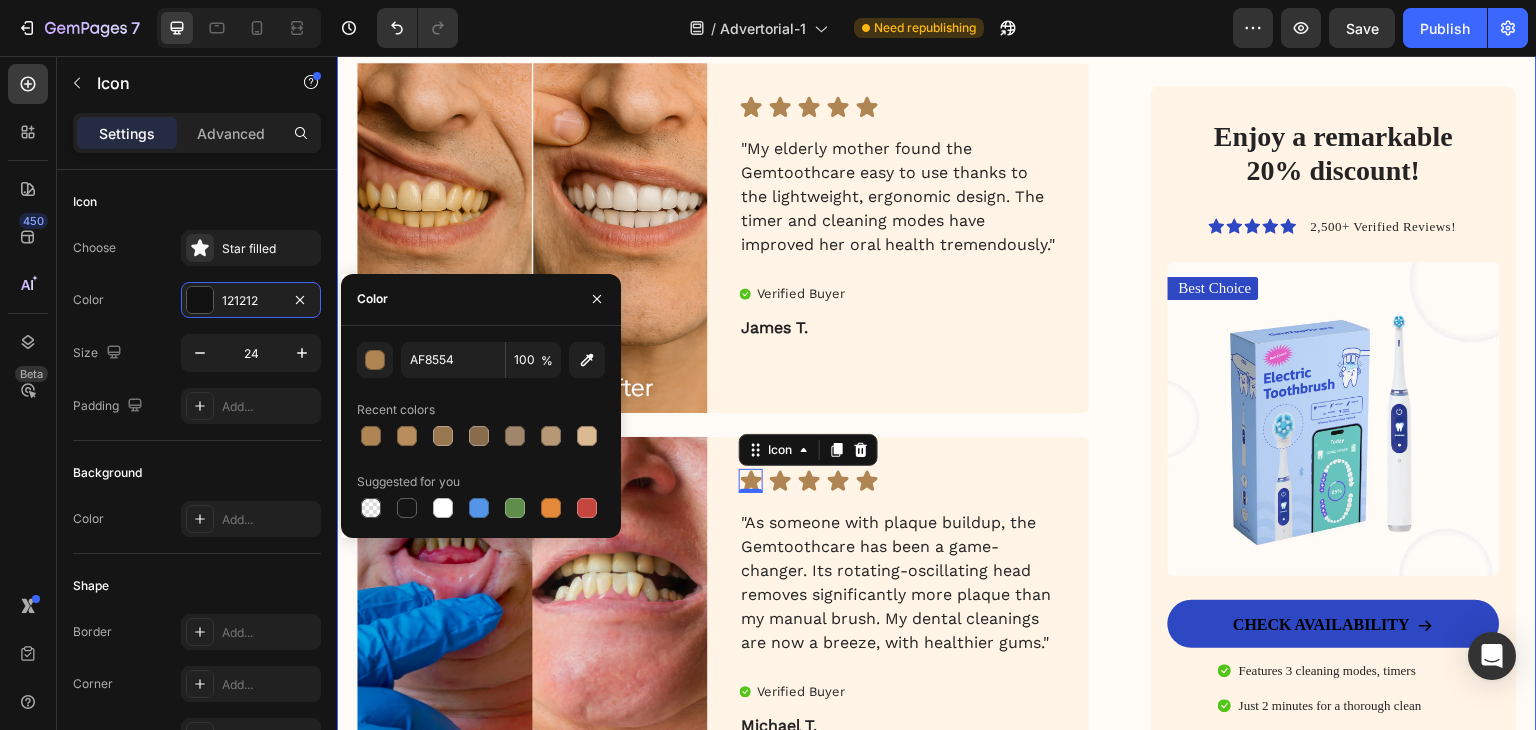 click on "My battle with stubborn yellow teeth had me feeling embarrassed… until I discovered this ancient, all-natural alternative to toothbrushes Heading Image January 18, 2024 By [FIRST] [LAST]. Text Block Row Image For years, I was self-conscious every time I smiled. No matter how much I brushed, flossed, or tried the latest “whitening toothpaste,” my teeth stayed a dull shade of yellow. Coffee made it worse. Red wine? Forget it. Even after professional cleanings, the brightness never lasted. I started avoiding close-up photos. I’d smile with my lips closed in group pictures. It sounds silly, but yellow teeth made me feel older, less confident — like people were judging my hygiene, even though I brushed twice a day.   All I wanted was a naturally white, healthy-looking smile — without bleaching chemicals or expensive dental visits. I dreamed of that smooth, “just-cleaned” feeling lasting all day. Fresh breath, no plaque build-up, and gums that didn’t feel sensitive every time I brushed too hard. Image ." at bounding box center [937, -1442] 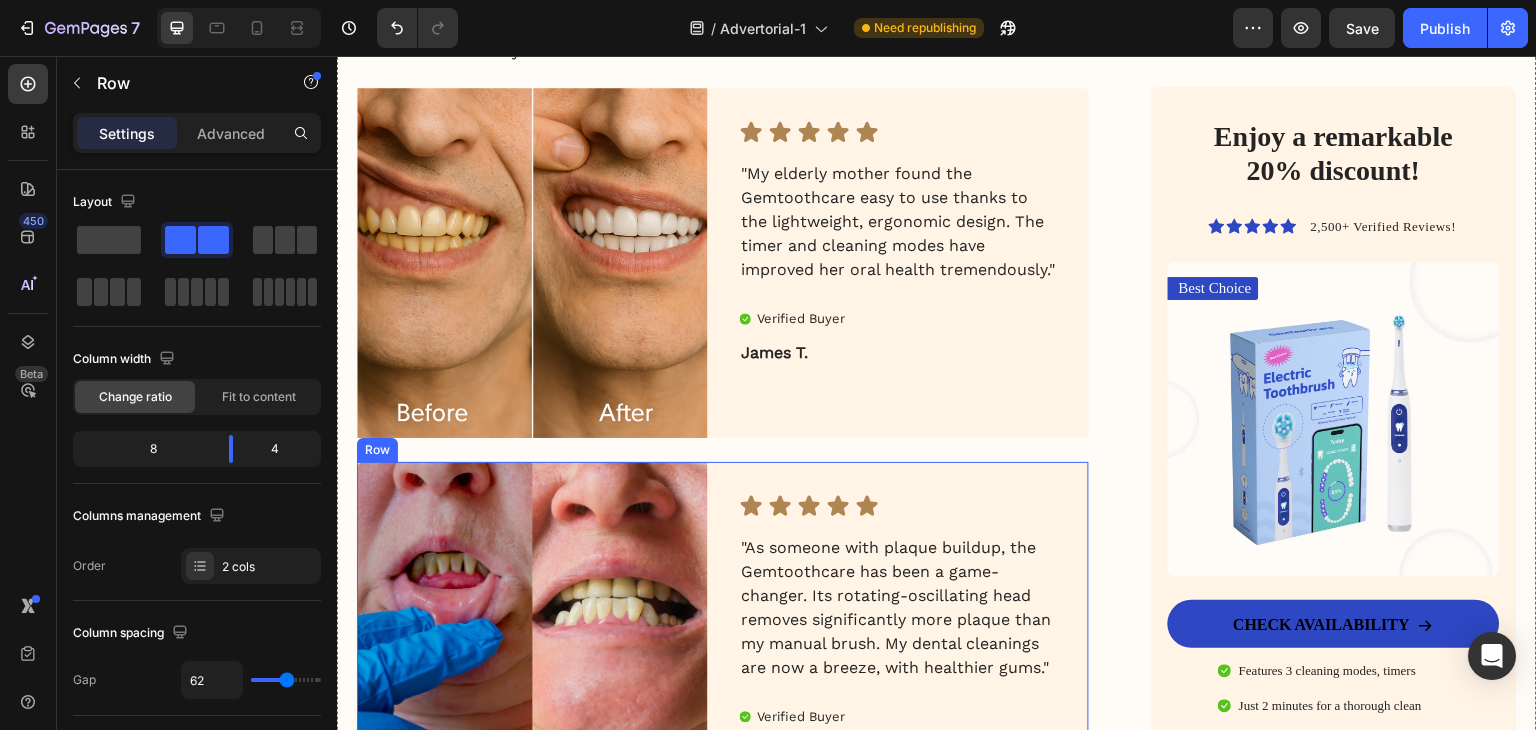 scroll, scrollTop: 4451, scrollLeft: 0, axis: vertical 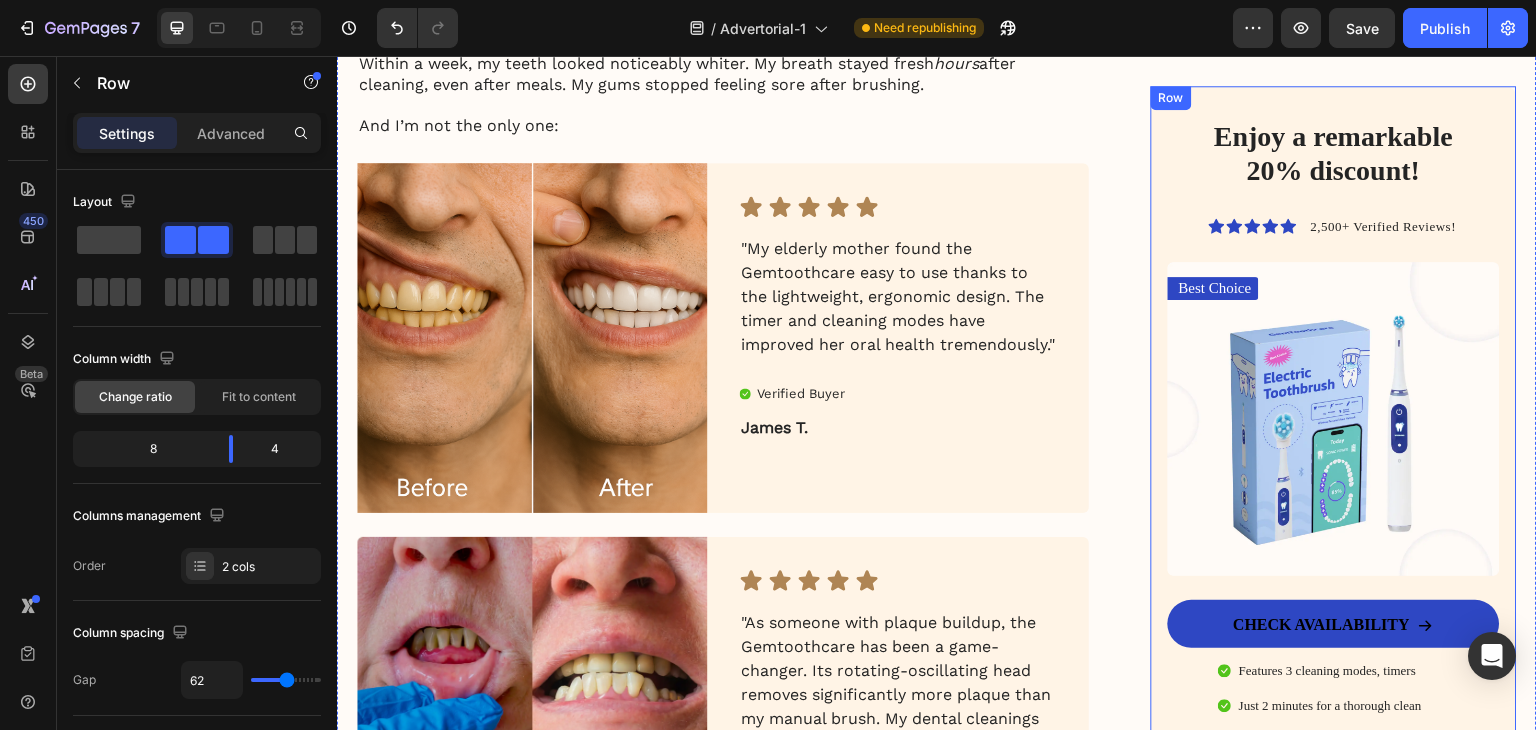 click on ""My elderly mother found the Gemtoothcare easy to use thanks to the lightweight, ergonomic design. The timer and cleaning modes have improved her oral health tremendously."" at bounding box center [898, 297] 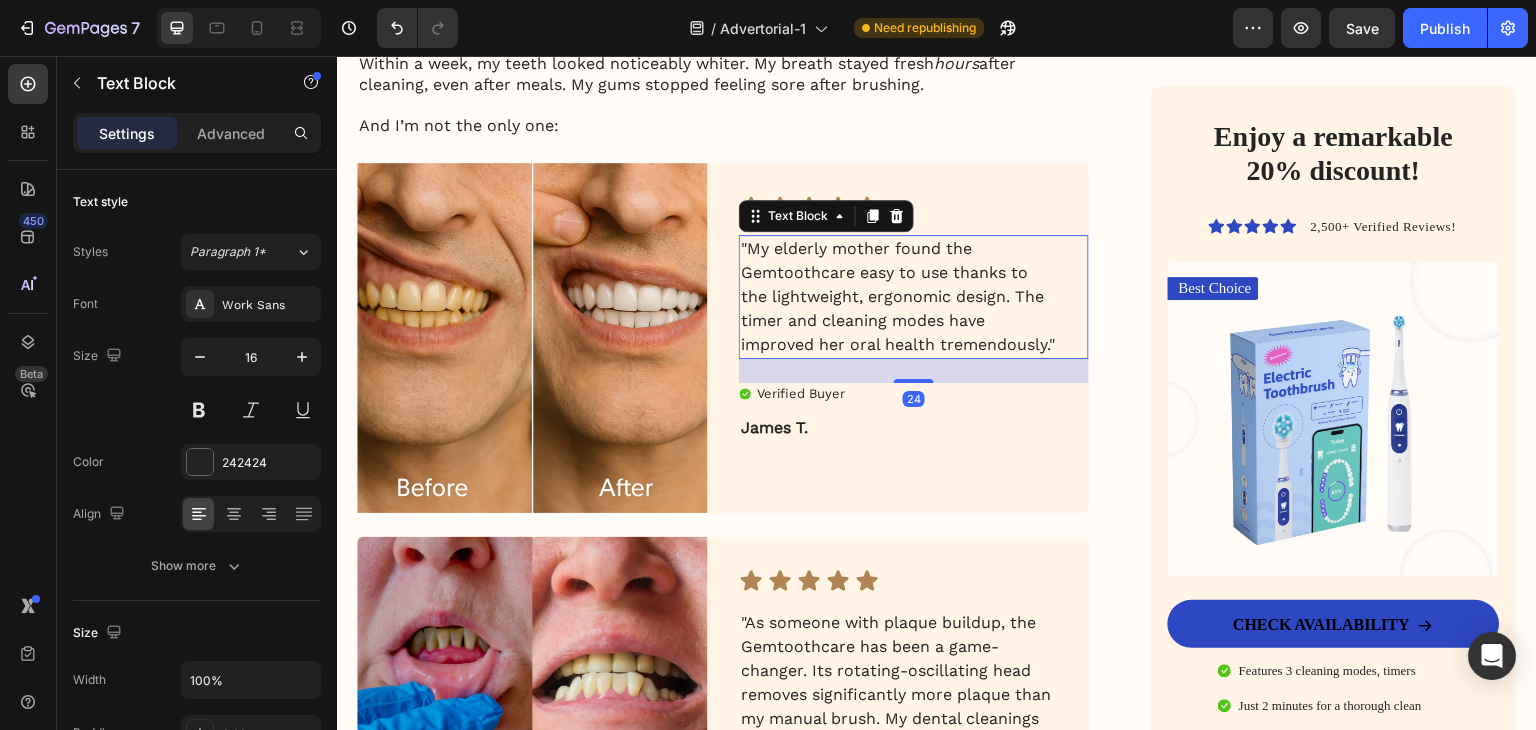 click on ""My elderly mother found the Gemtoothcare easy to use thanks to the lightweight, ergonomic design. The timer and cleaning modes have improved her oral health tremendously."" at bounding box center (898, 297) 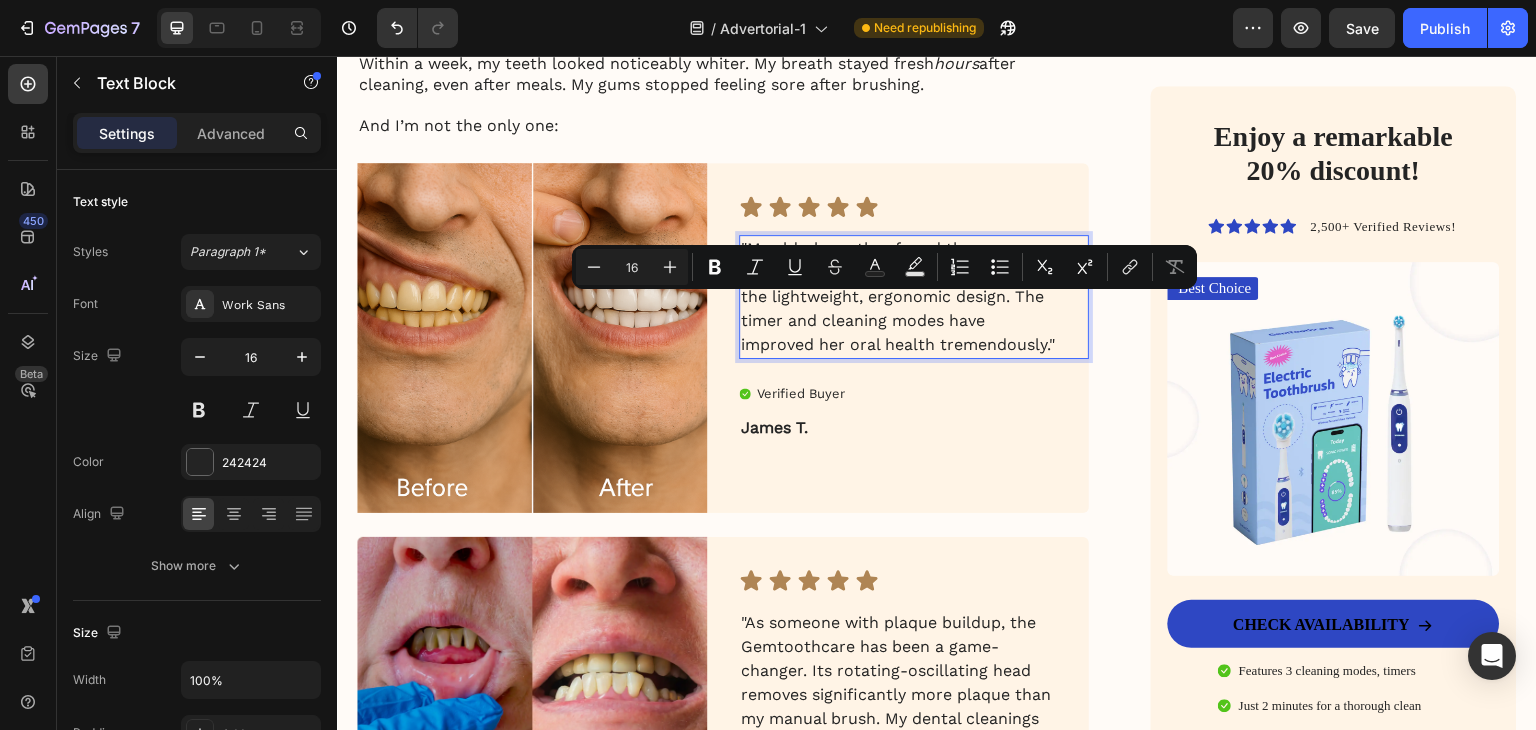 click on ""My elderly mother found the Gemtoothcare easy to use thanks to the lightweight, ergonomic design. The timer and cleaning modes have improved her oral health tremendously."" at bounding box center (898, 297) 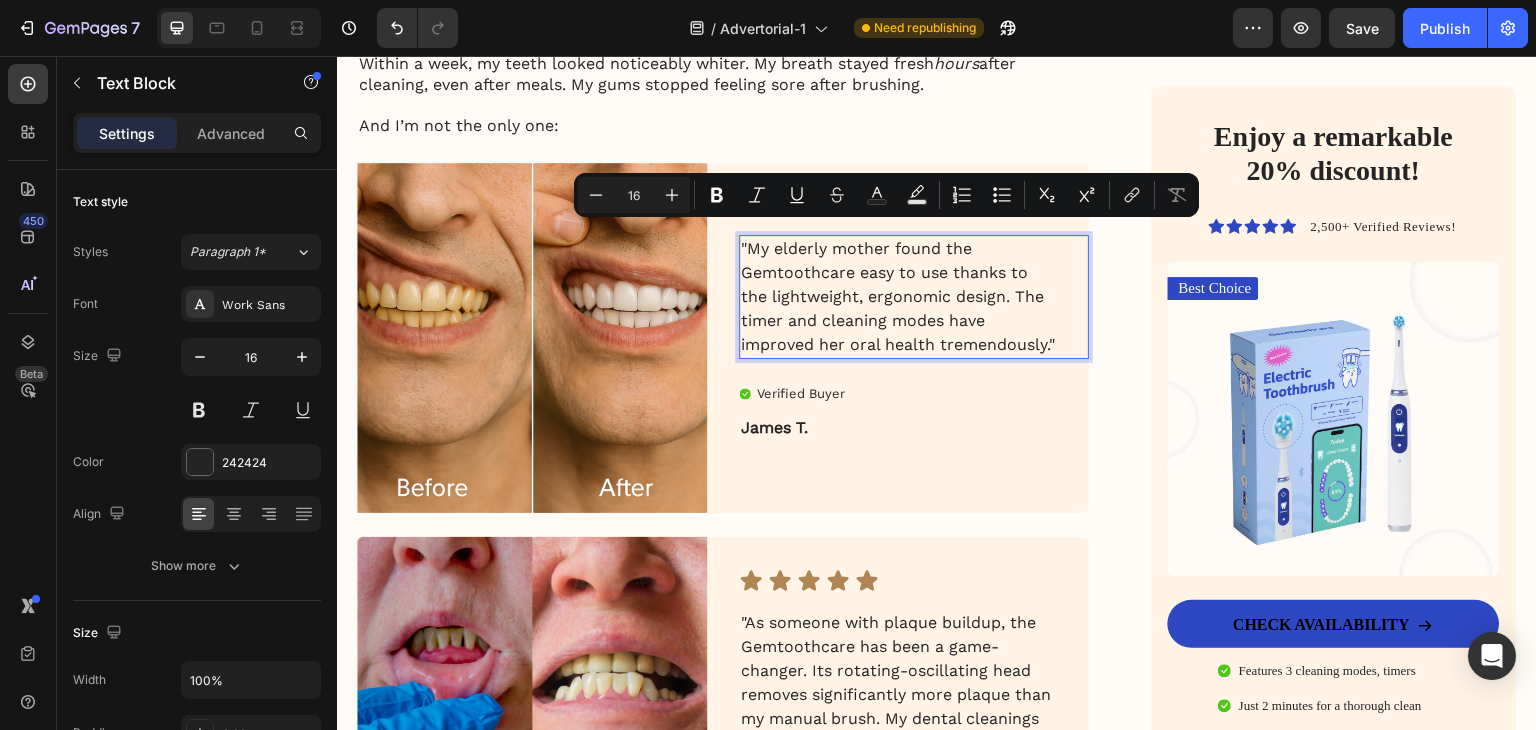 drag, startPoint x: 862, startPoint y: 360, endPoint x: 737, endPoint y: 232, distance: 178.9106 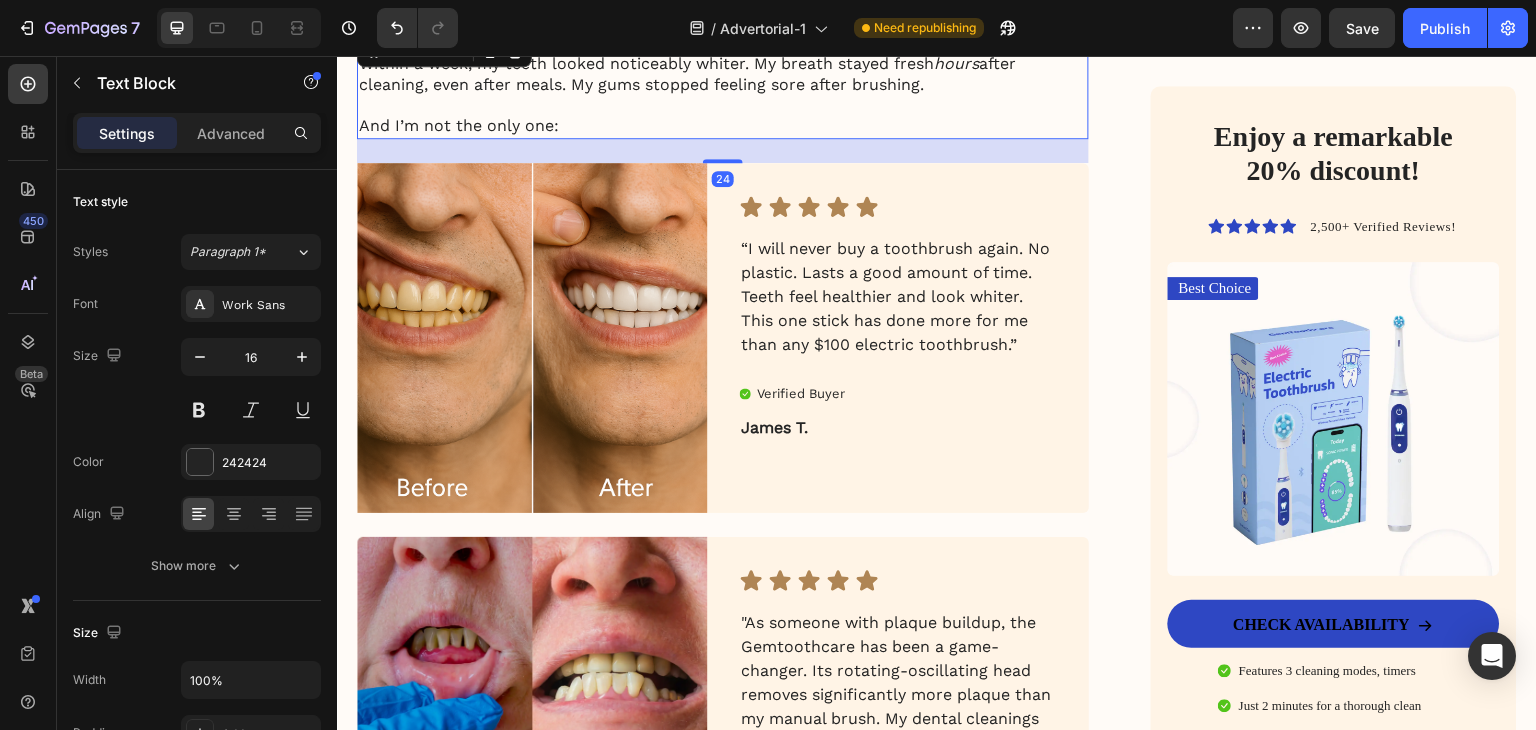 click on "And I’m not the only one:" at bounding box center [723, 126] 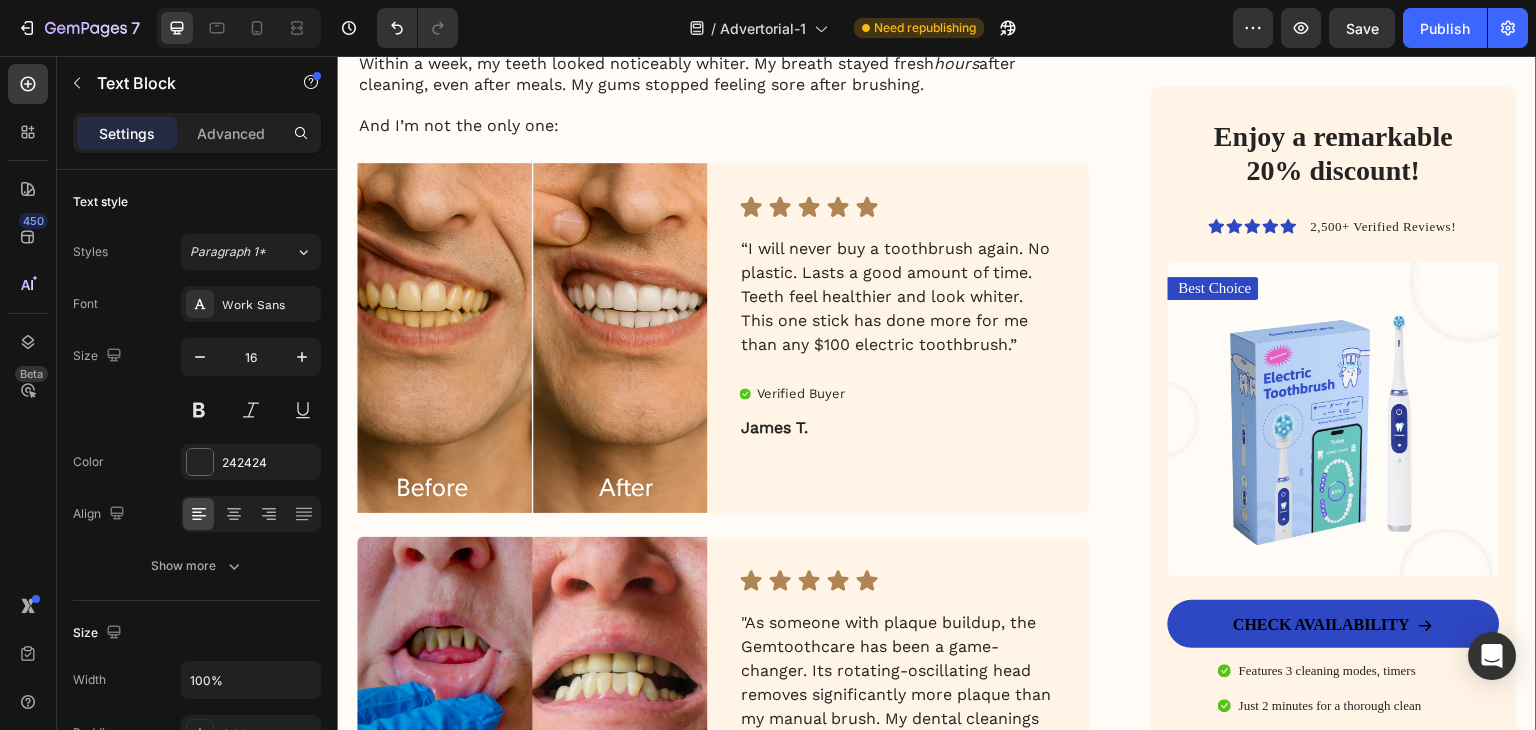 click on "My battle with stubborn yellow teeth had me feeling embarrassed… until I discovered this ancient, all-natural alternative to toothbrushes Heading Image January 18, 2024 By [FIRST] [LAST]. Text Block Row Image For years, I was self-conscious every time I smiled. No matter how much I brushed, flossed, or tried the latest “whitening toothpaste,” my teeth stayed a dull shade of yellow. Coffee made it worse. Red wine? Forget it. Even after professional cleanings, the brightness never lasted. I started avoiding close-up photos. I’d smile with my lips closed in group pictures. It sounds silly, but yellow teeth made me feel older, less confident — like people were judging my hygiene, even though I brushed twice a day.   All I wanted was a naturally white, healthy-looking smile — without bleaching chemicals or expensive dental visits. I dreamed of that smooth, “just-cleaned” feeling lasting all day. Fresh breath, no plaque build-up, and gums that didn’t feel sensitive every time I brushed too hard. Image ." at bounding box center (937, -1342) 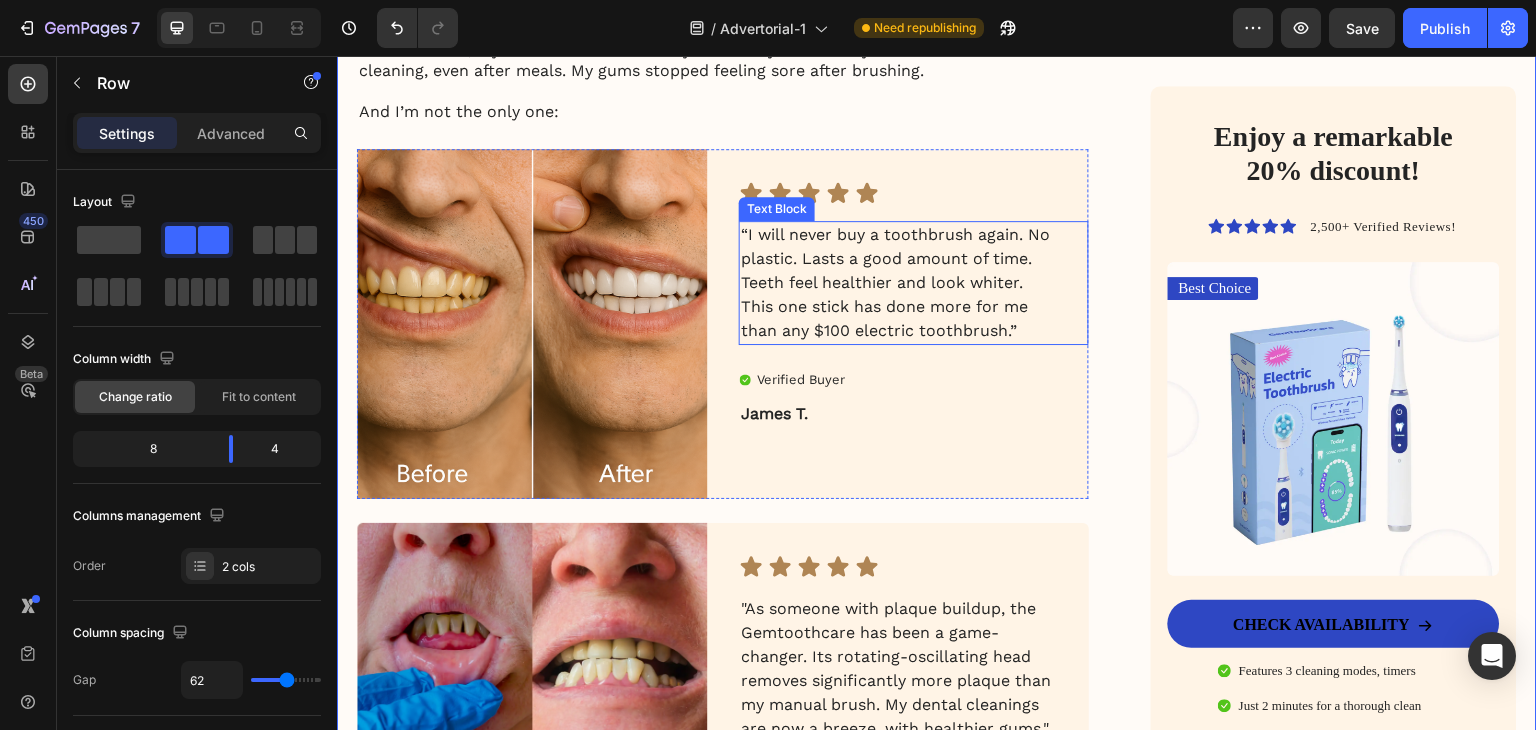 scroll, scrollTop: 4851, scrollLeft: 0, axis: vertical 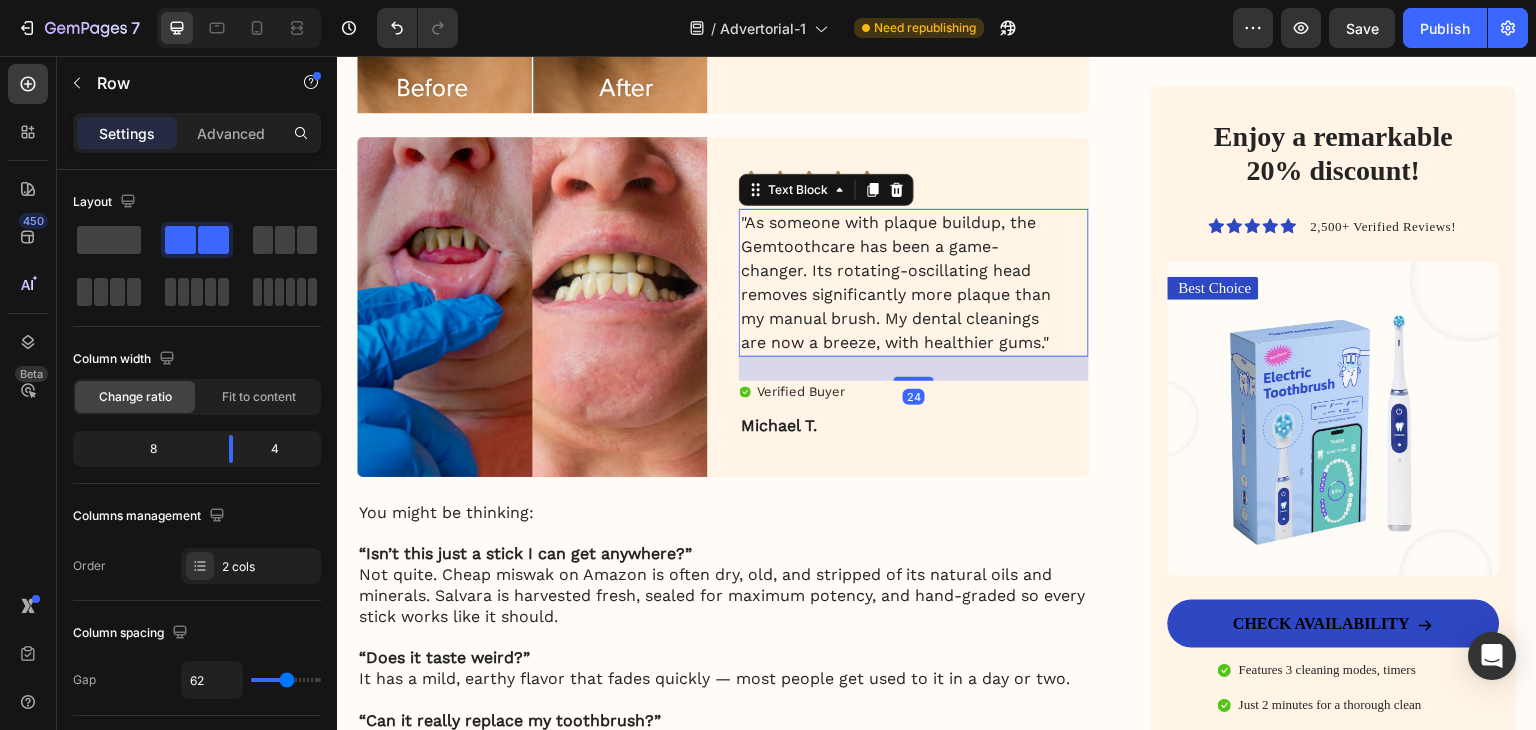 click on ""As someone with plaque buildup, the Gemtoothcare has been a game-changer. Its rotating-oscillating head removes significantly more plaque than my manual brush. My dental cleanings are now a breeze, with healthier gums."" at bounding box center (898, 283) 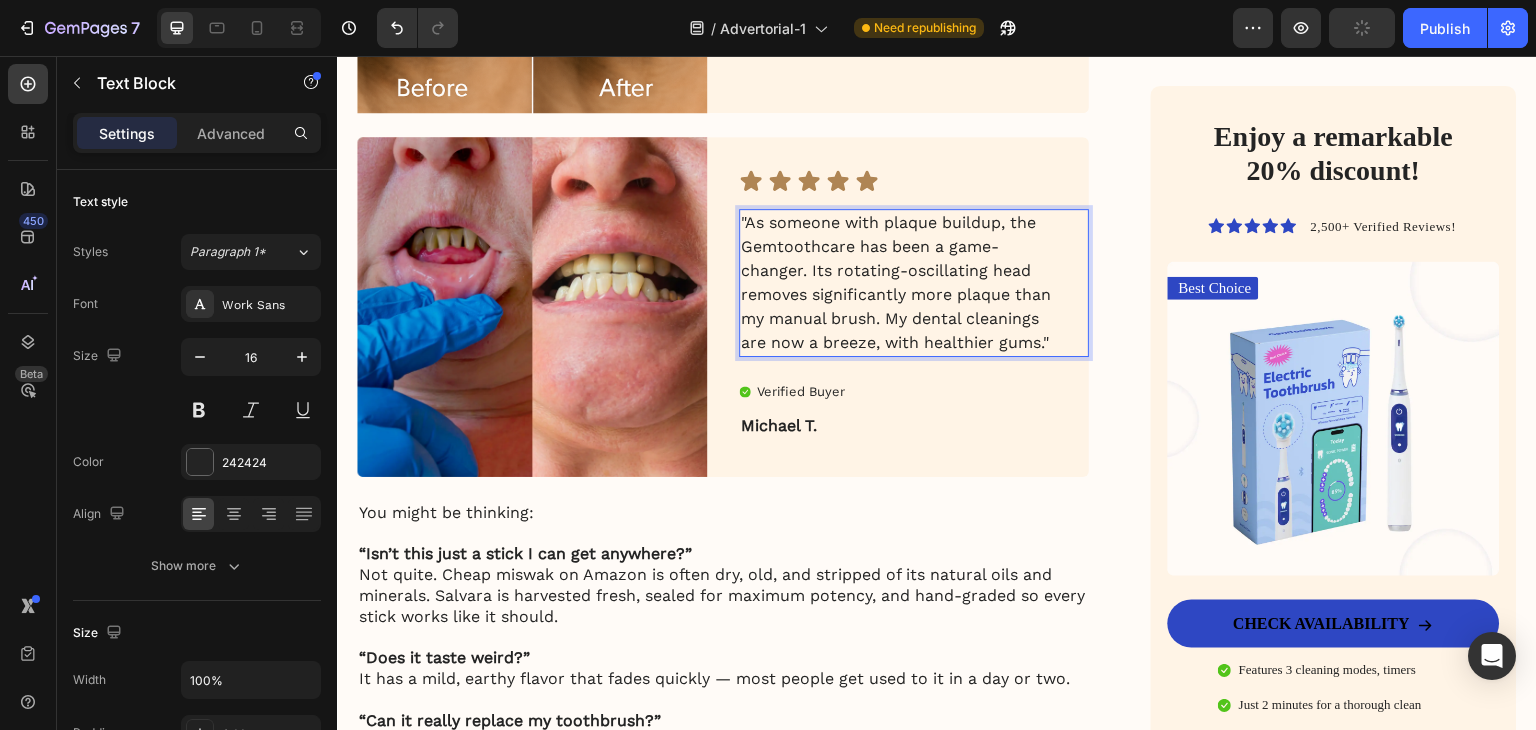 click on ""As someone with plaque buildup, the Gemtoothcare has been a game-changer. Its rotating-oscillating head removes significantly more plaque than my manual brush. My dental cleanings are now a breeze, with healthier gums."" at bounding box center [898, 283] 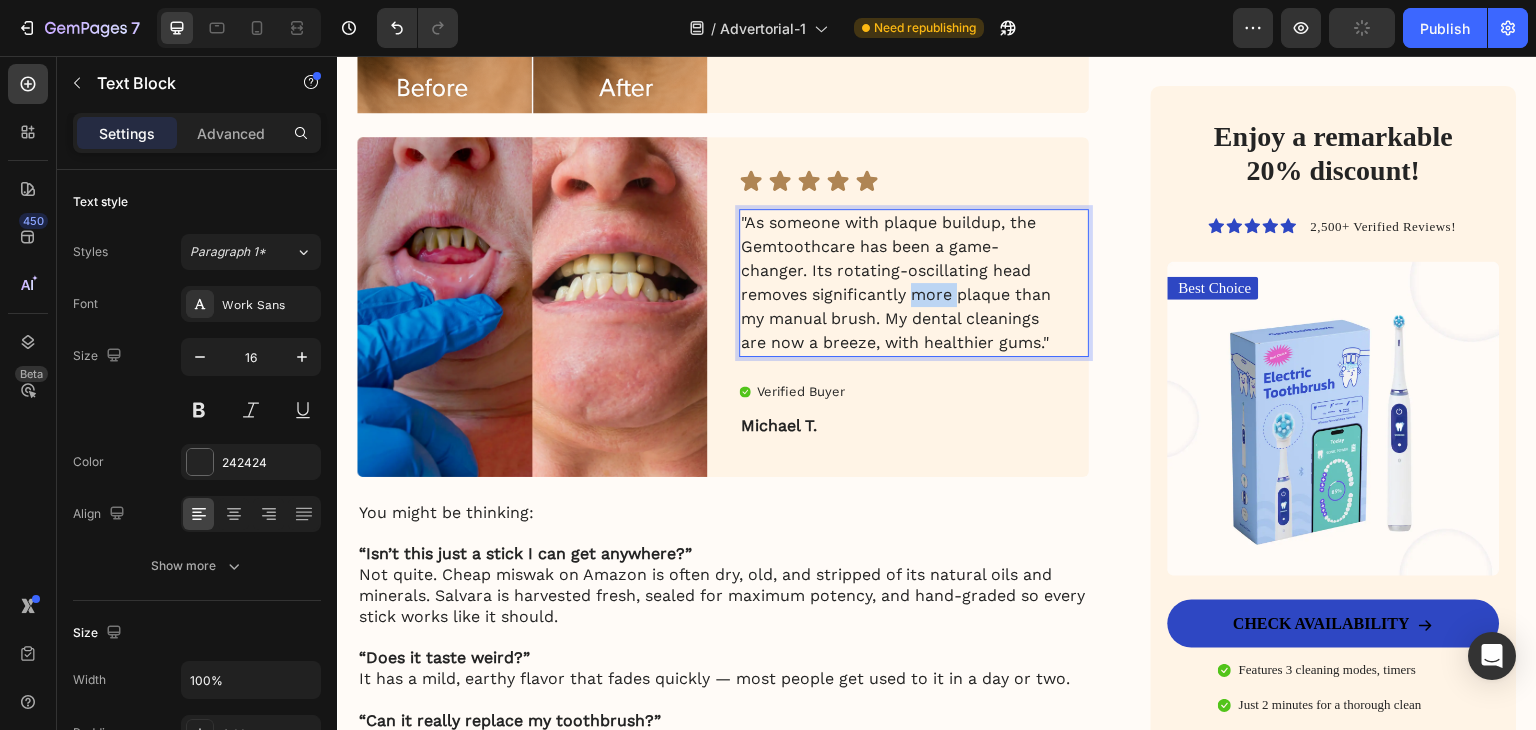 click on ""As someone with plaque buildup, the Gemtoothcare has been a game-changer. Its rotating-oscillating head removes significantly more plaque than my manual brush. My dental cleanings are now a breeze, with healthier gums."" at bounding box center (898, 283) 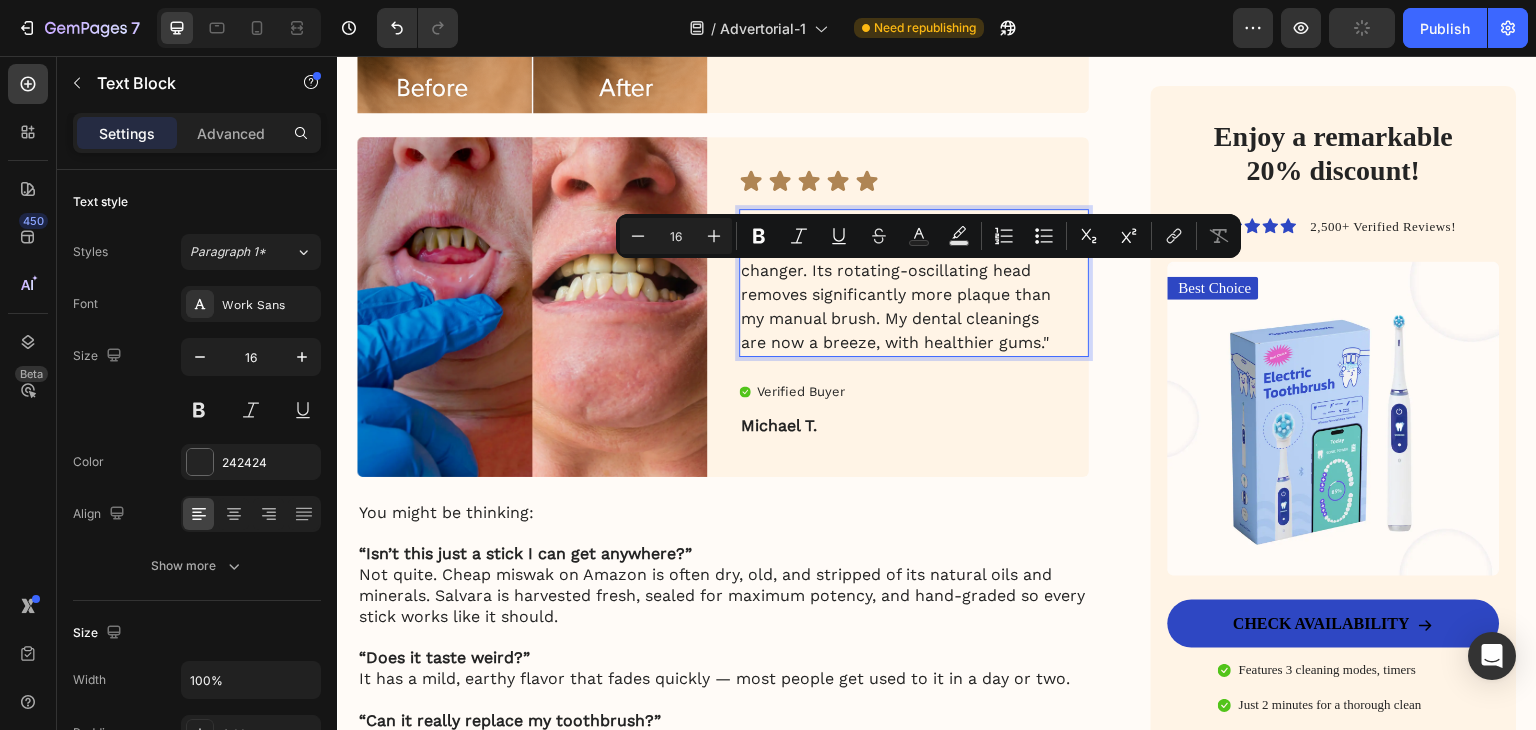click on ""As someone with plaque buildup, the Gemtoothcare has been a game-changer. Its rotating-oscillating head removes significantly more plaque than my manual brush. My dental cleanings are now a breeze, with healthier gums."" at bounding box center (898, 283) 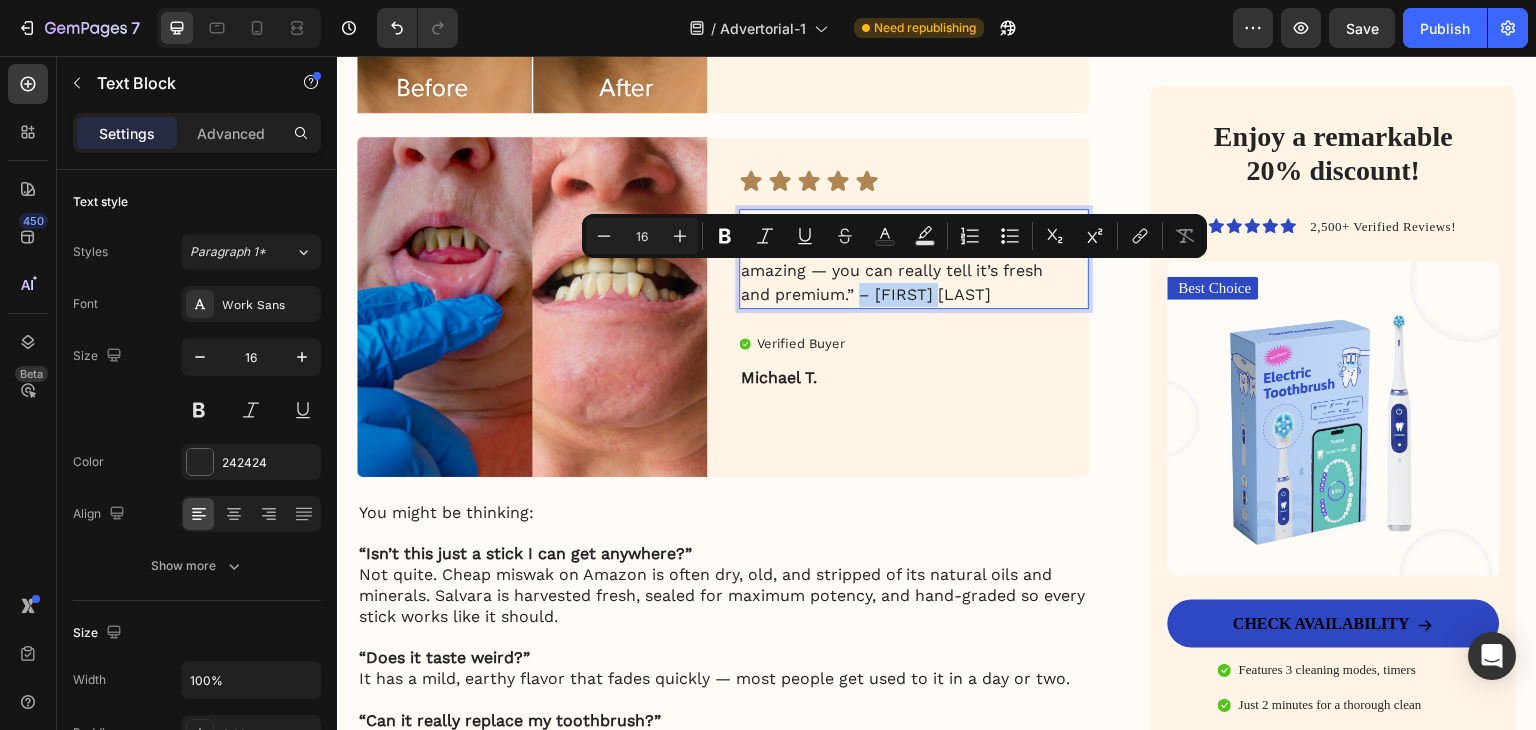 drag, startPoint x: 947, startPoint y: 270, endPoint x: 859, endPoint y: 277, distance: 88.27797 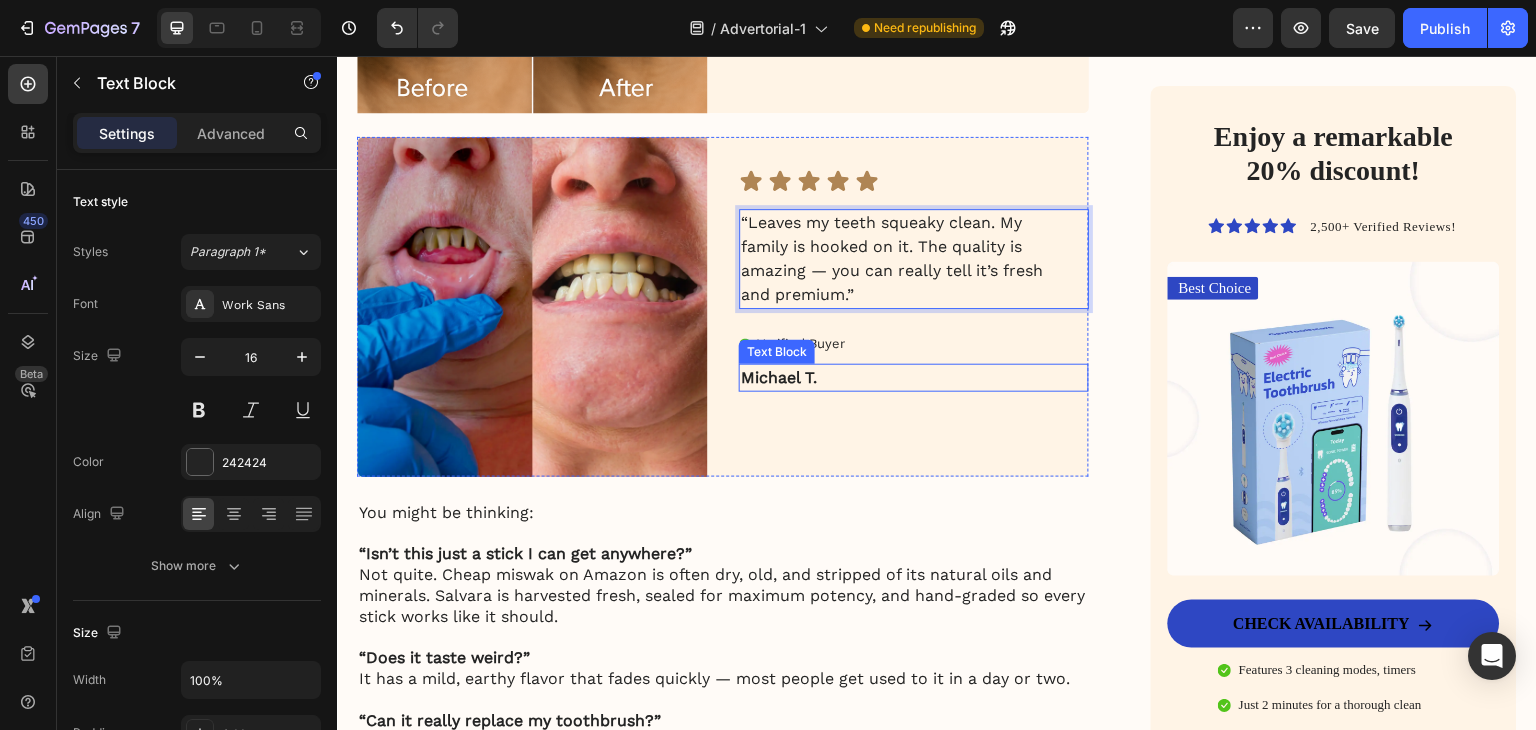 click on "Michael T." at bounding box center [779, 377] 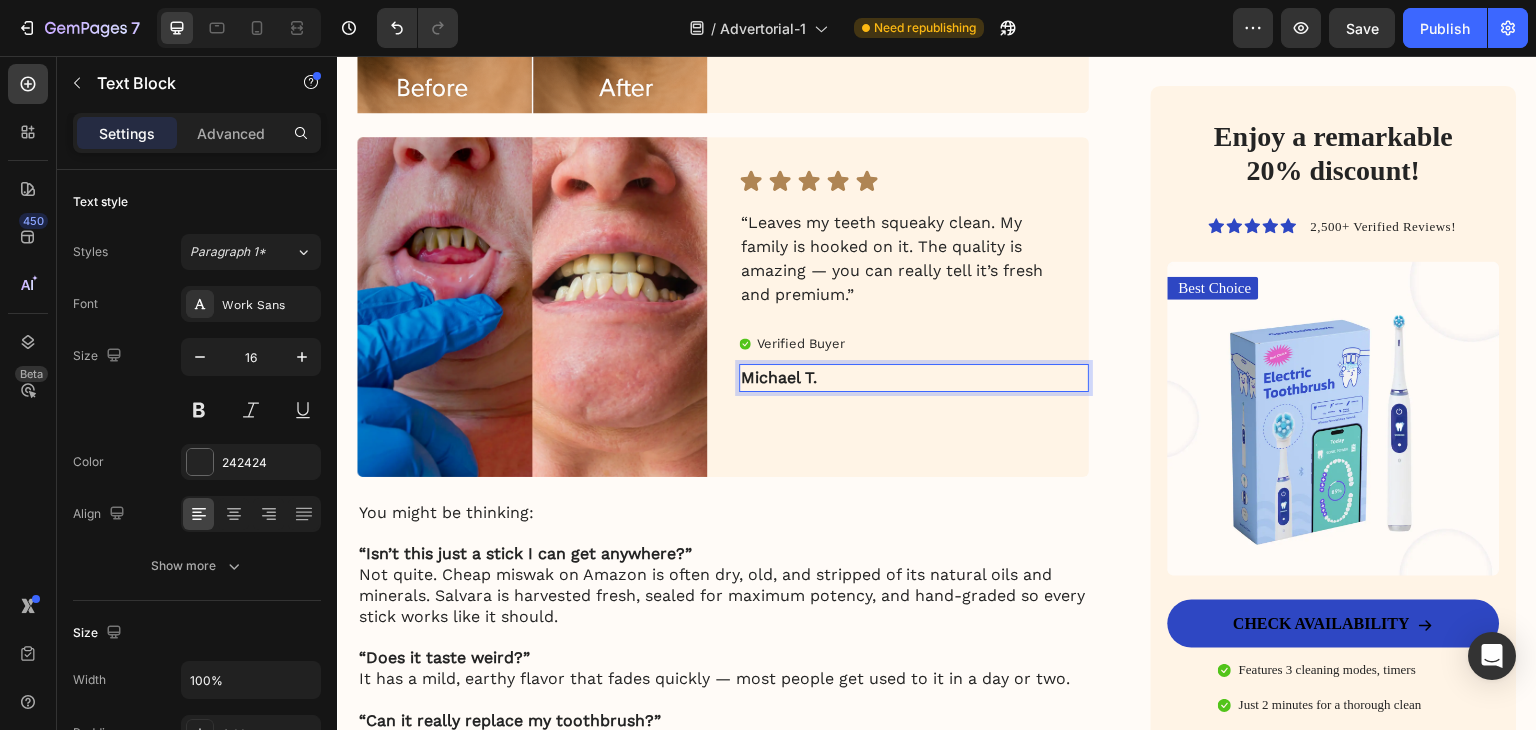 click on "Michael T." at bounding box center (779, 377) 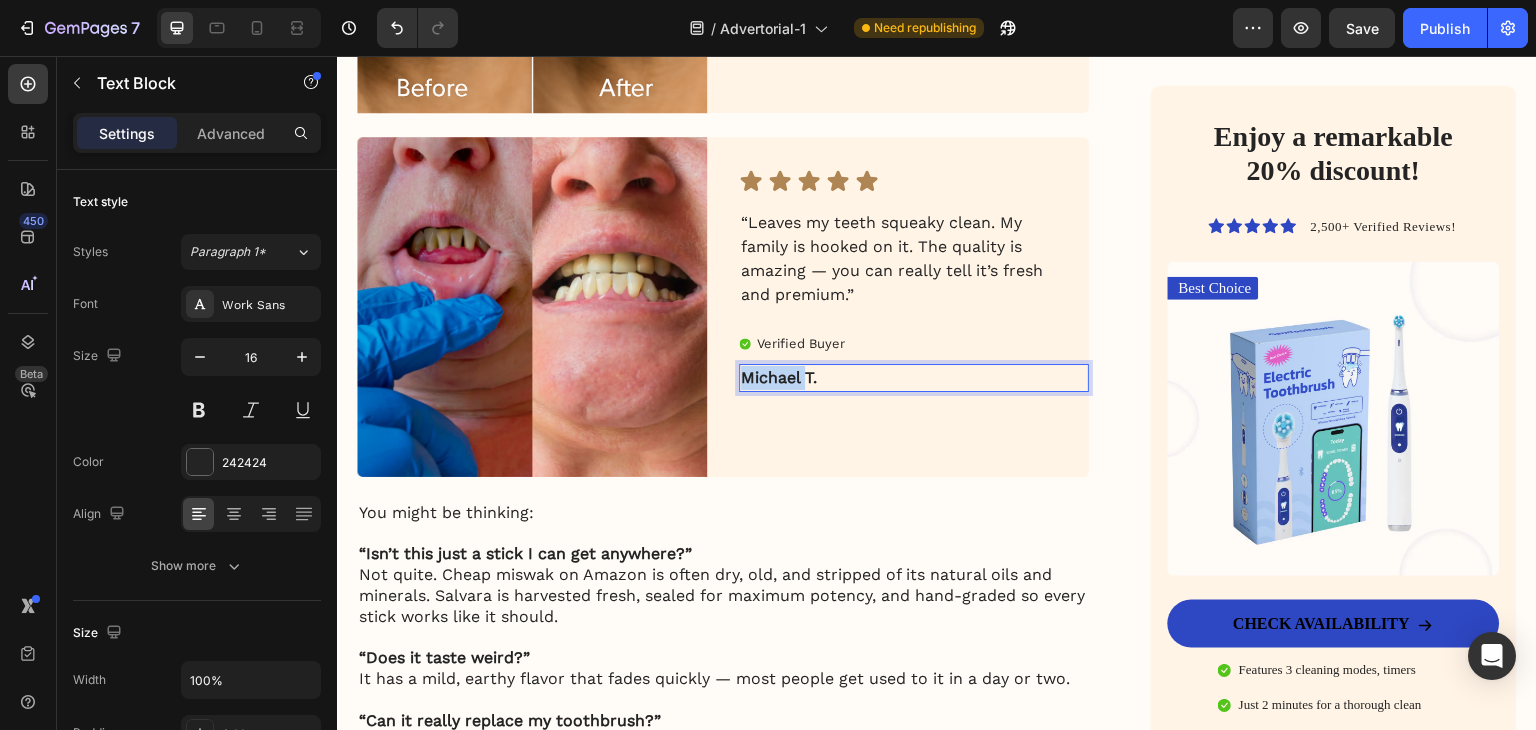 click on "Michael T." at bounding box center (779, 377) 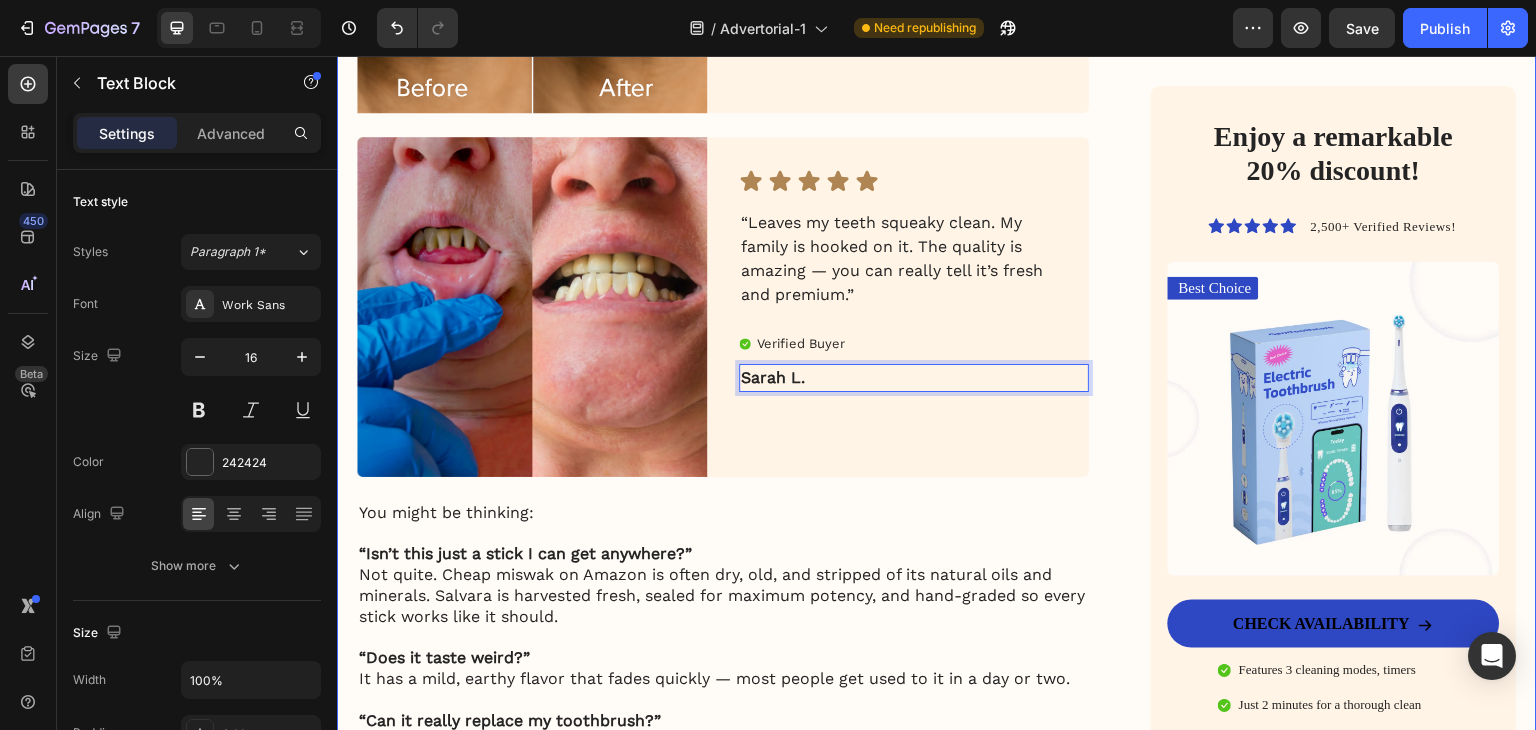 click on "My battle with stubborn yellow teeth had me feeling embarrassed… until I discovered this ancient, all-natural alternative to toothbrushes Heading Image January 18, 2024 By [FIRST] [LAST]. Text Block Row Image For years, I was self-conscious every time I smiled. No matter how much I brushed, flossed, or tried the latest “whitening toothpaste,” my teeth stayed a dull shade of yellow. Coffee made it worse. Red wine? Forget it. Even after professional cleanings, the brightness never lasted. I started avoiding close-up photos. I’d smile with my lips closed in group pictures. It sounds silly, but yellow teeth made me feel older, less confident — like people were judging my hygiene, even though I brushed twice a day.   All I wanted was a naturally white, healthy-looking smile — without bleaching chemicals or expensive dental visits. I dreamed of that smooth, “just-cleaned” feeling lasting all day. Fresh breath, no plaque build-up, and gums that didn’t feel sensitive every time I brushed too hard. Image ." at bounding box center (937, -1742) 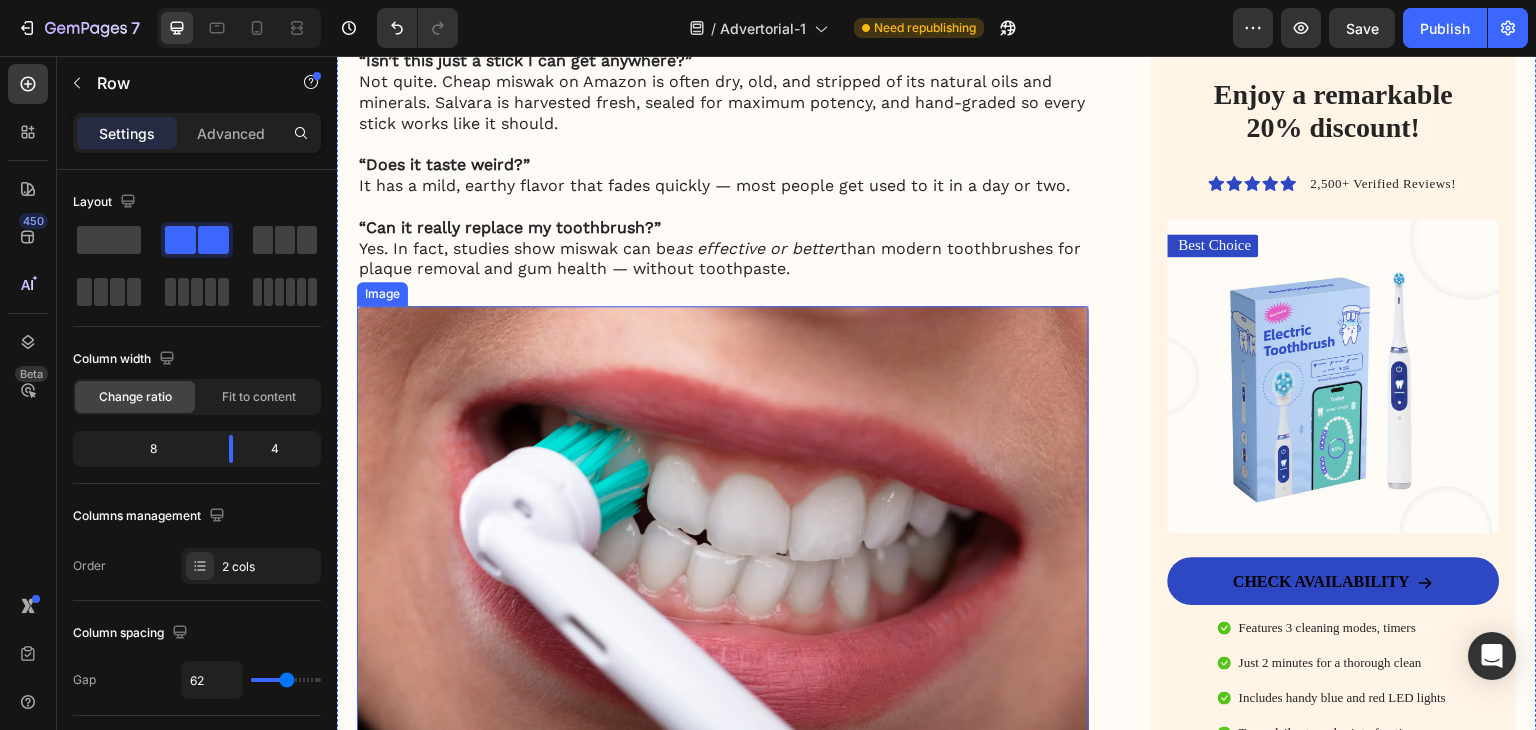 scroll, scrollTop: 5351, scrollLeft: 0, axis: vertical 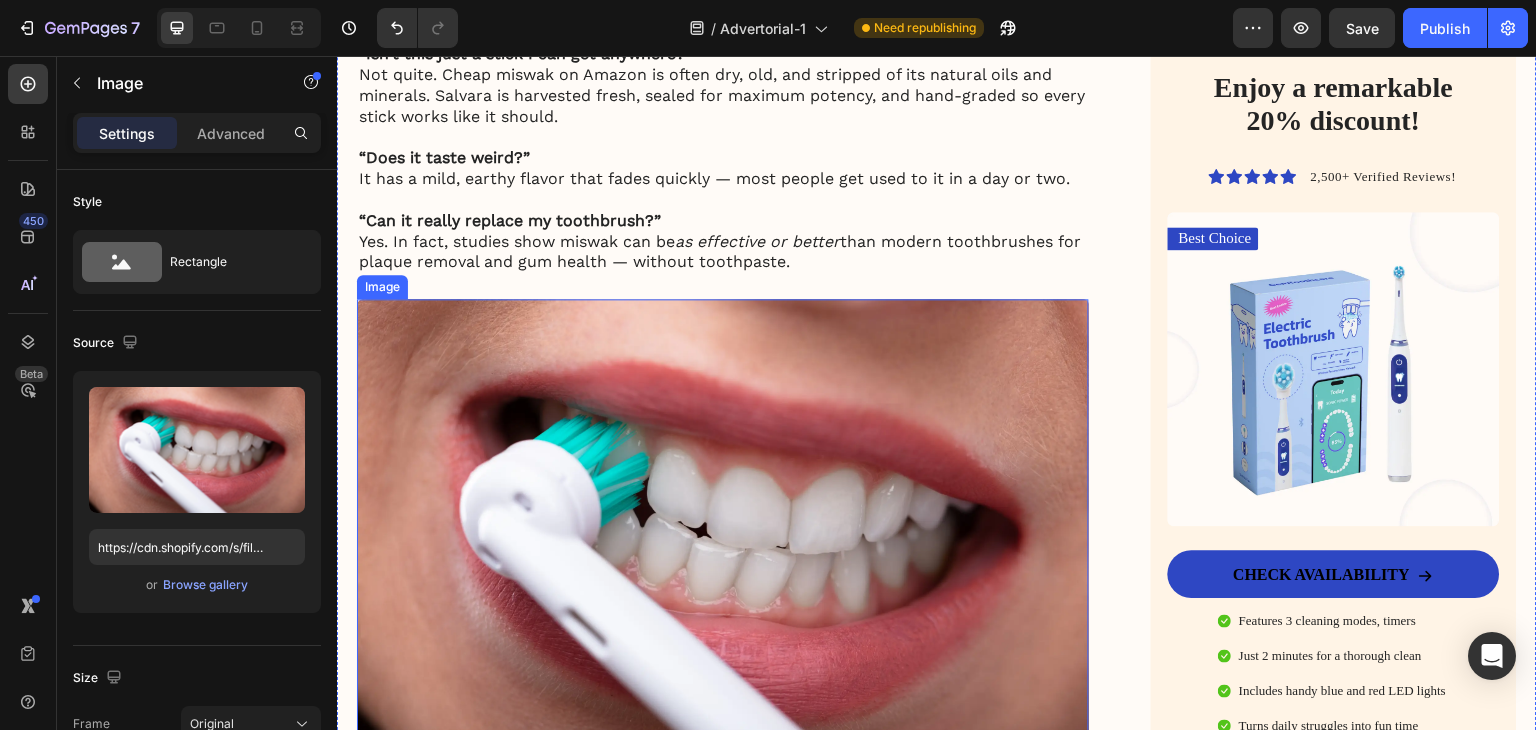 click at bounding box center [723, 534] 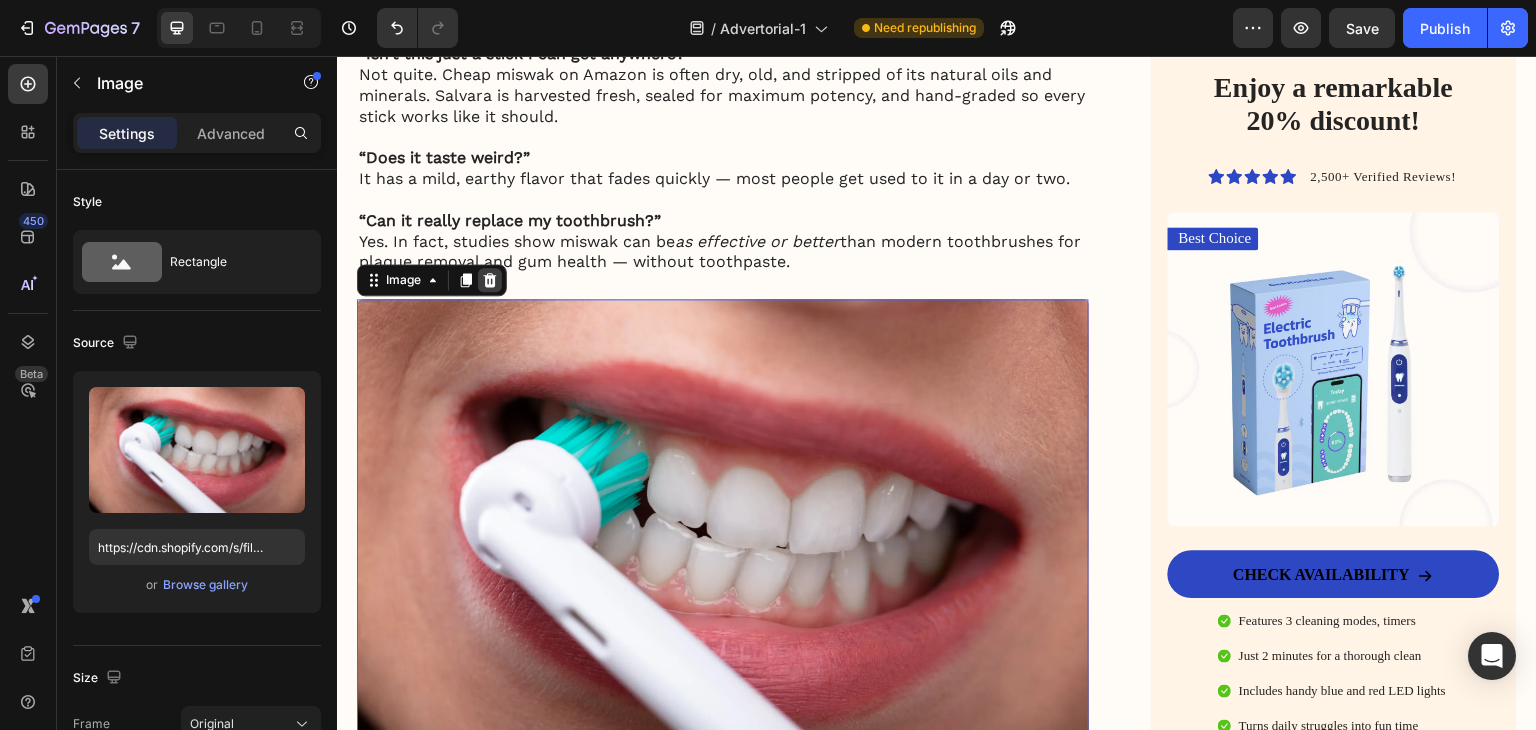 click 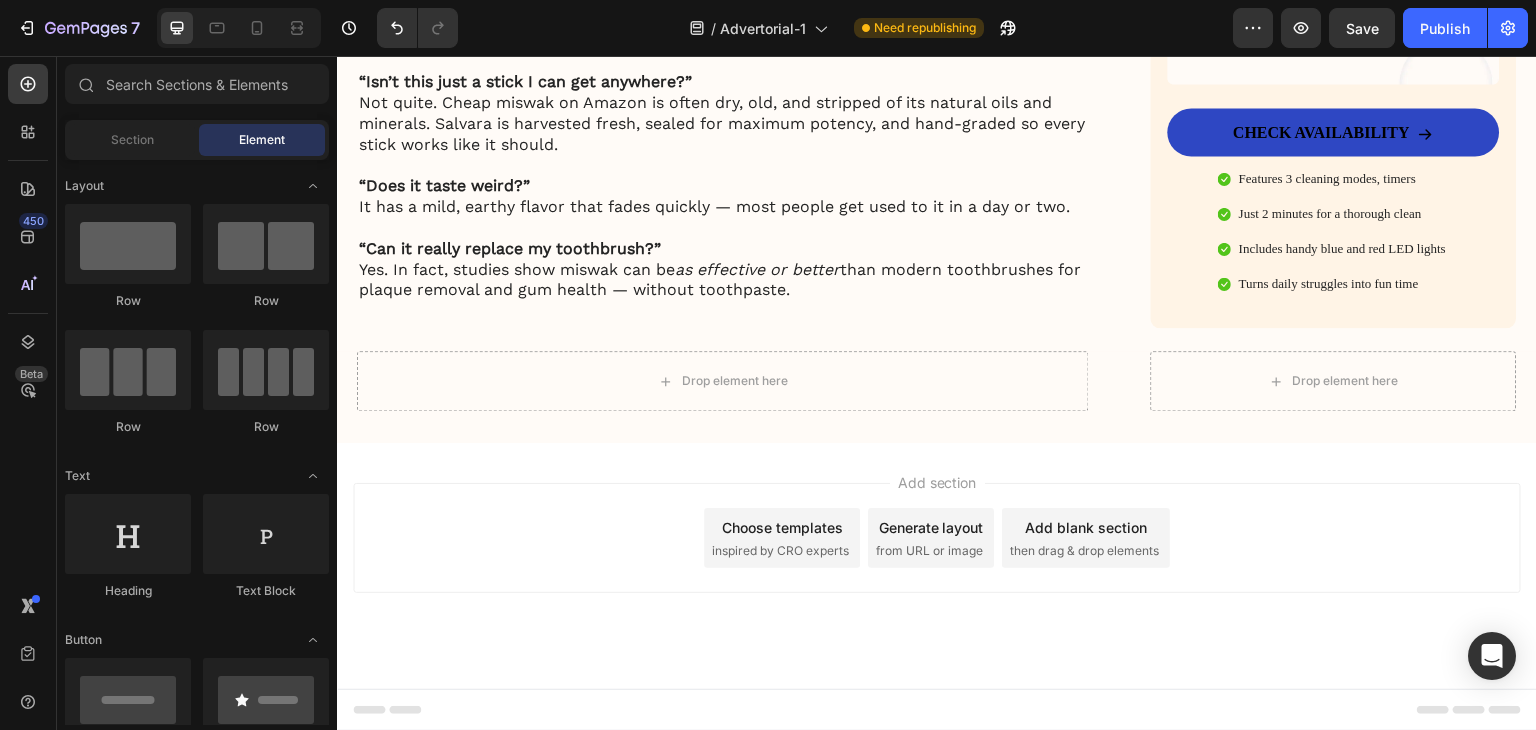 scroll, scrollTop: 5300, scrollLeft: 0, axis: vertical 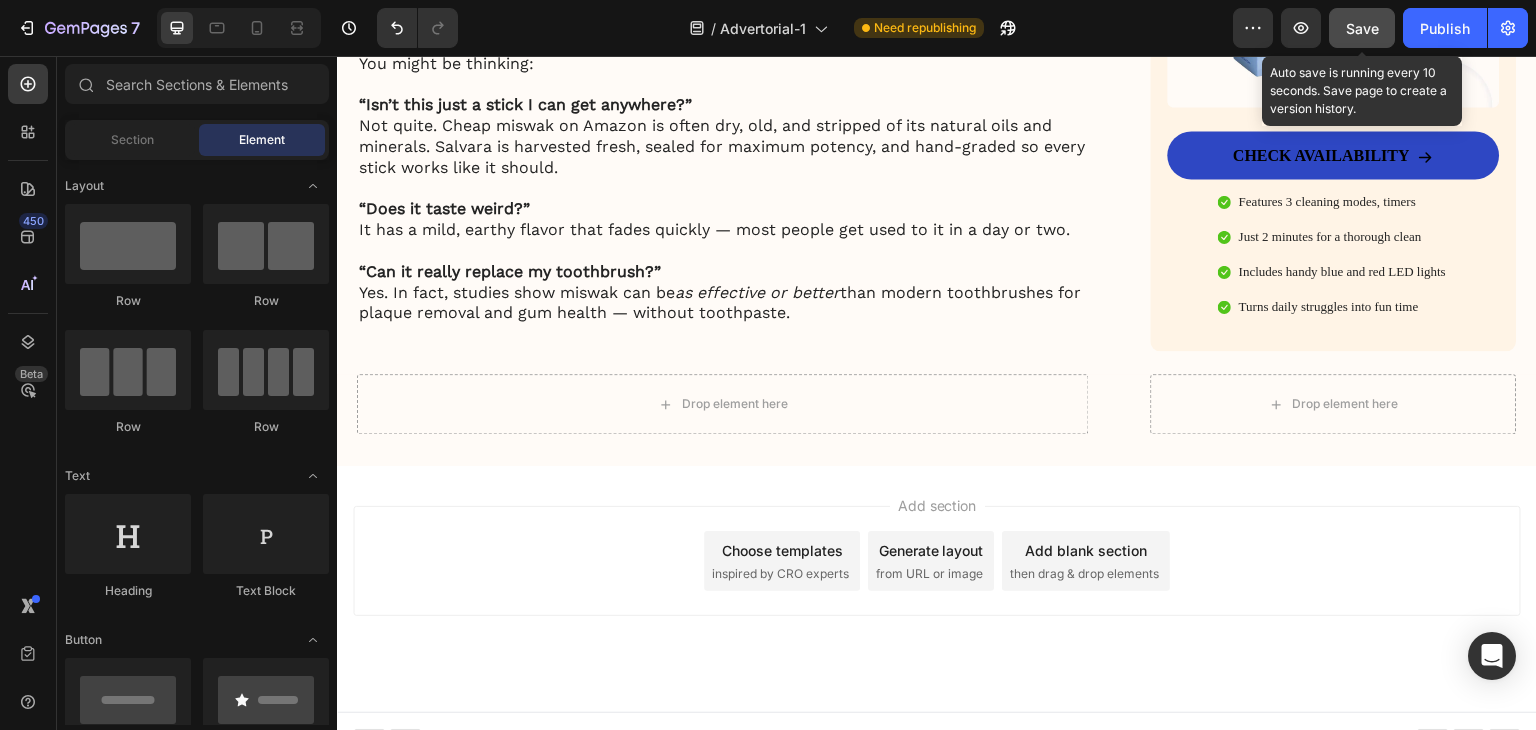 click on "Save" 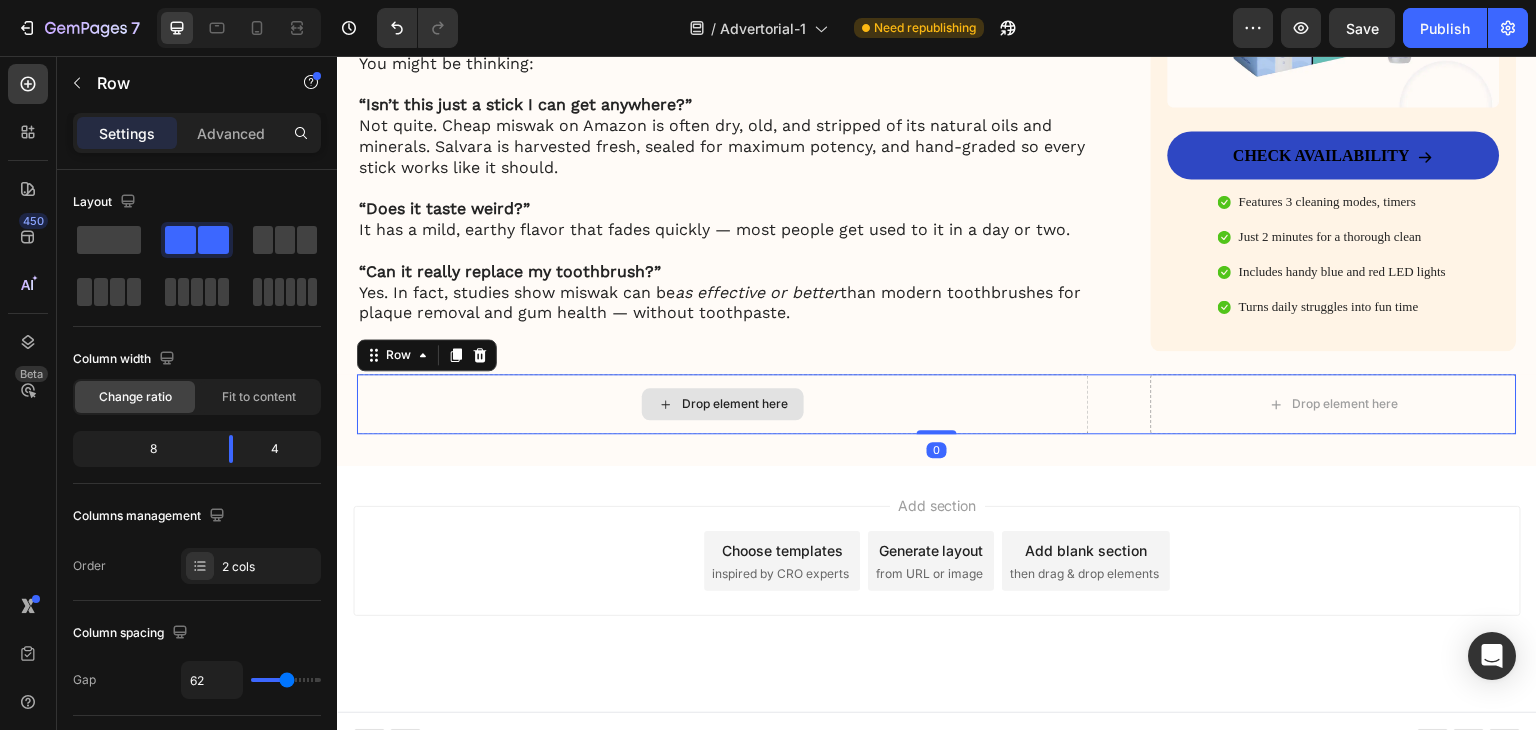 click on "Drop element here" at bounding box center (723, 404) 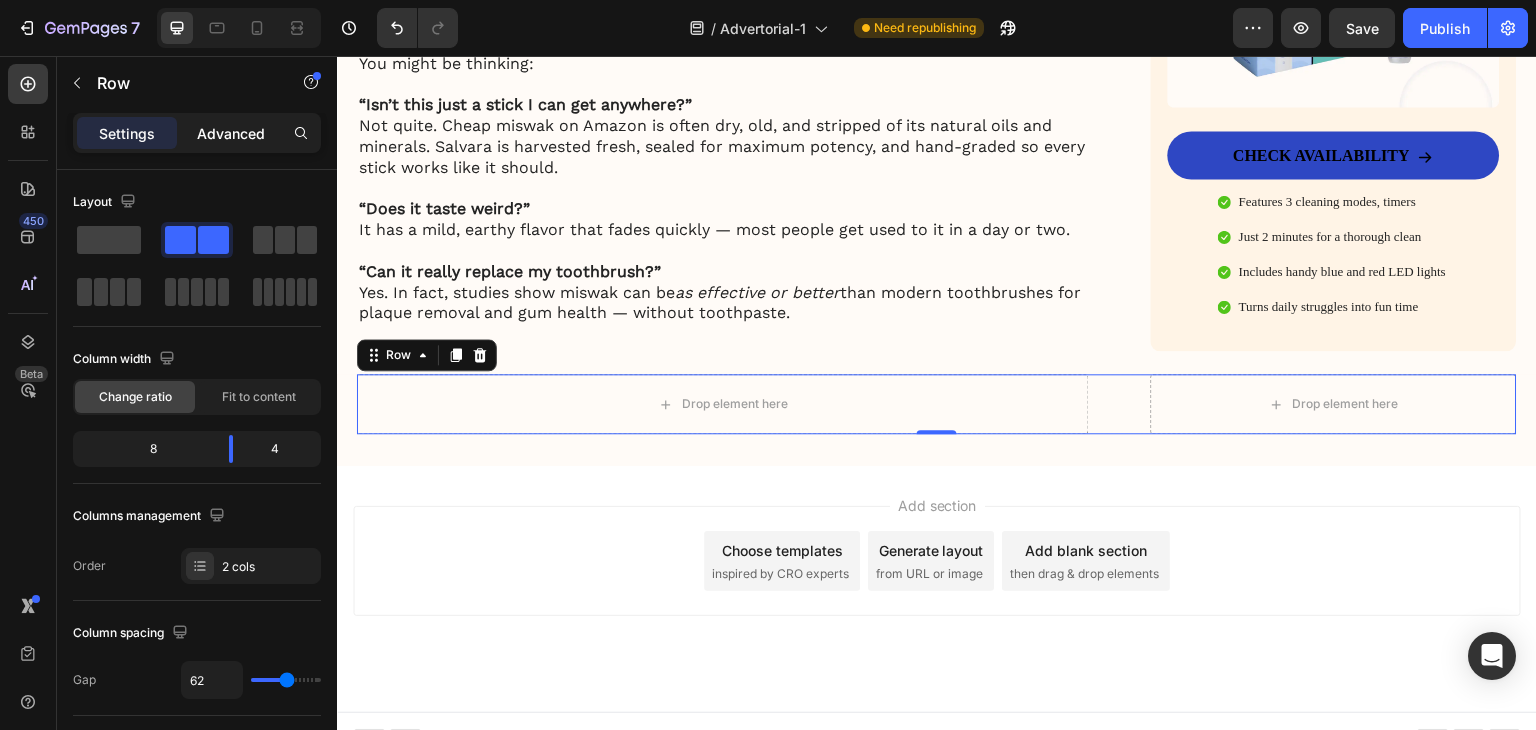 click on "Advanced" at bounding box center (231, 133) 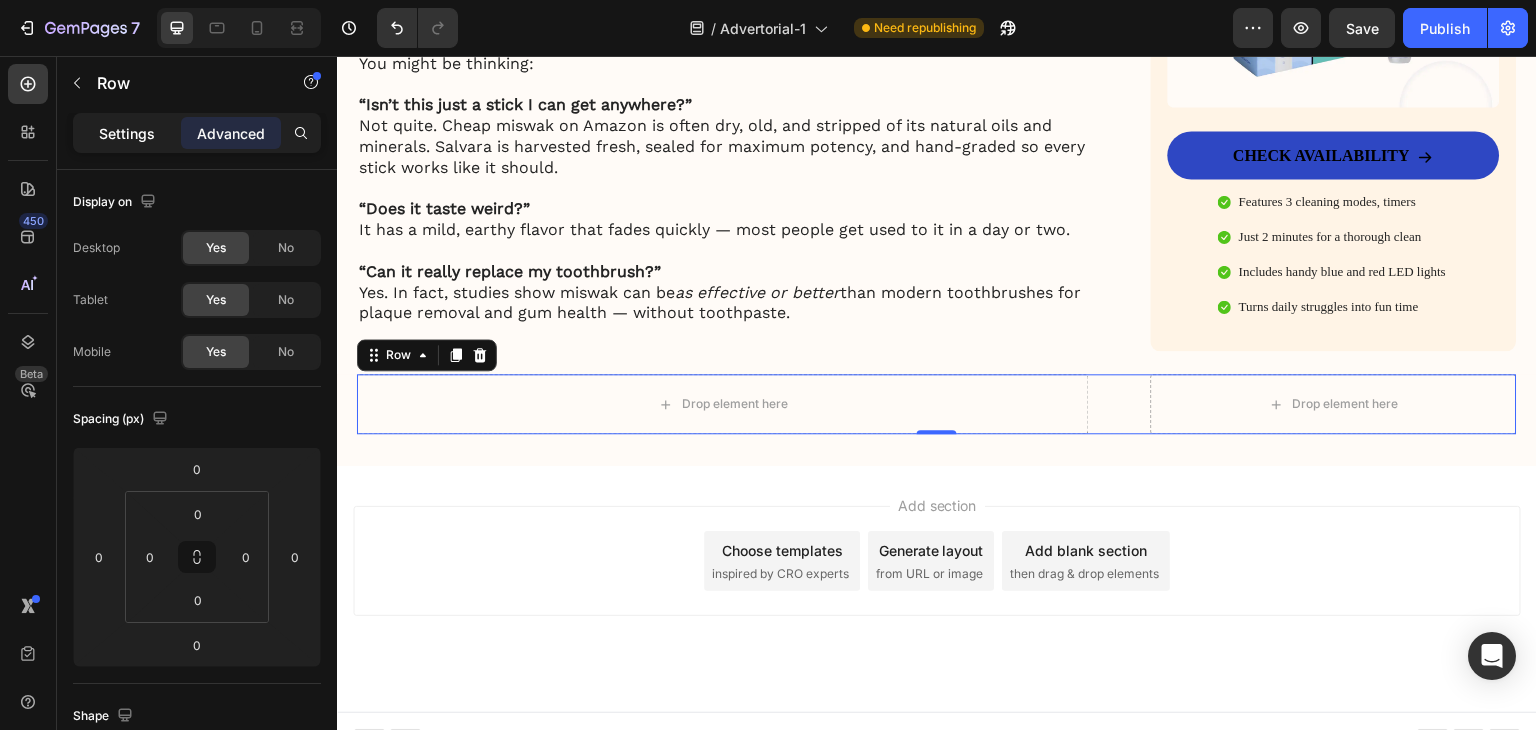 click on "Settings" at bounding box center [127, 133] 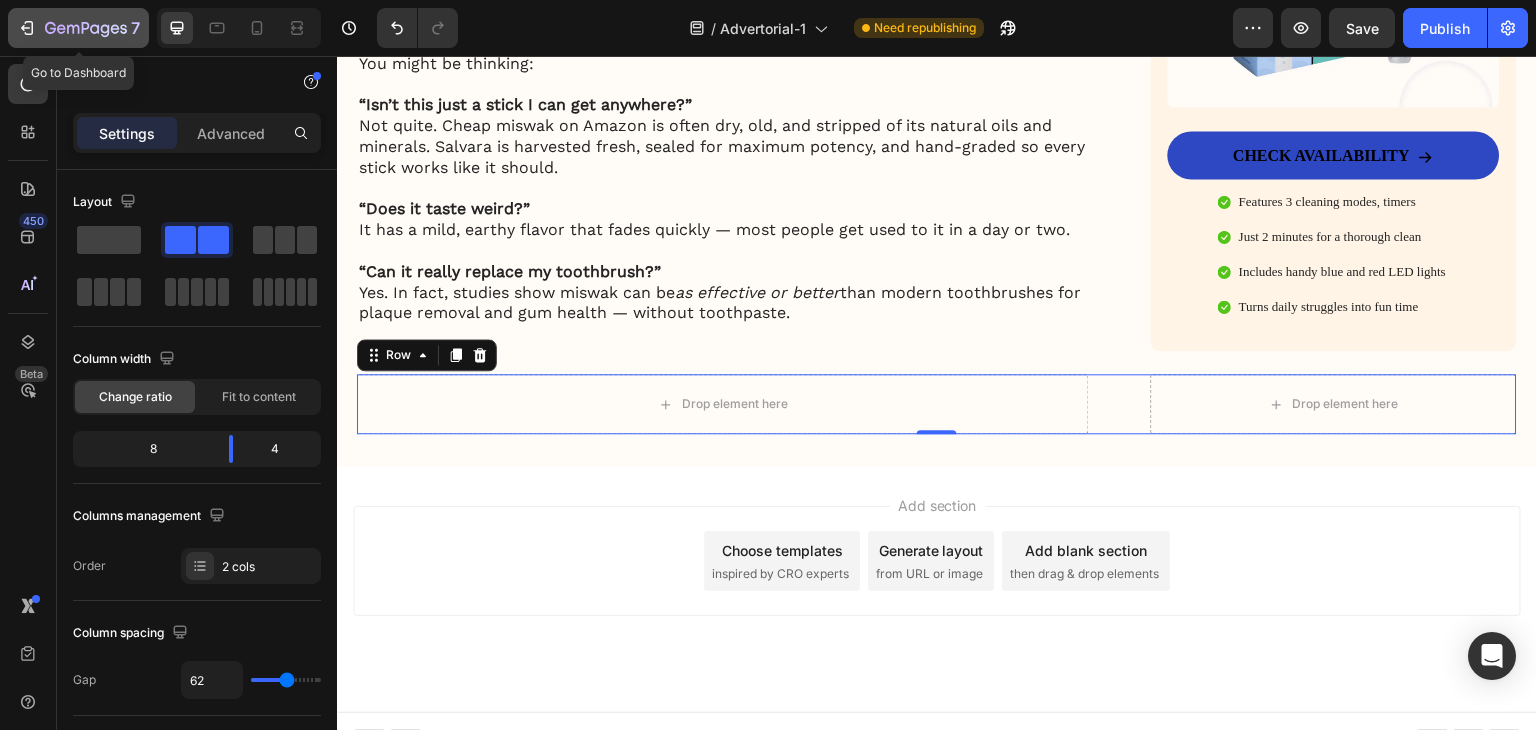 click 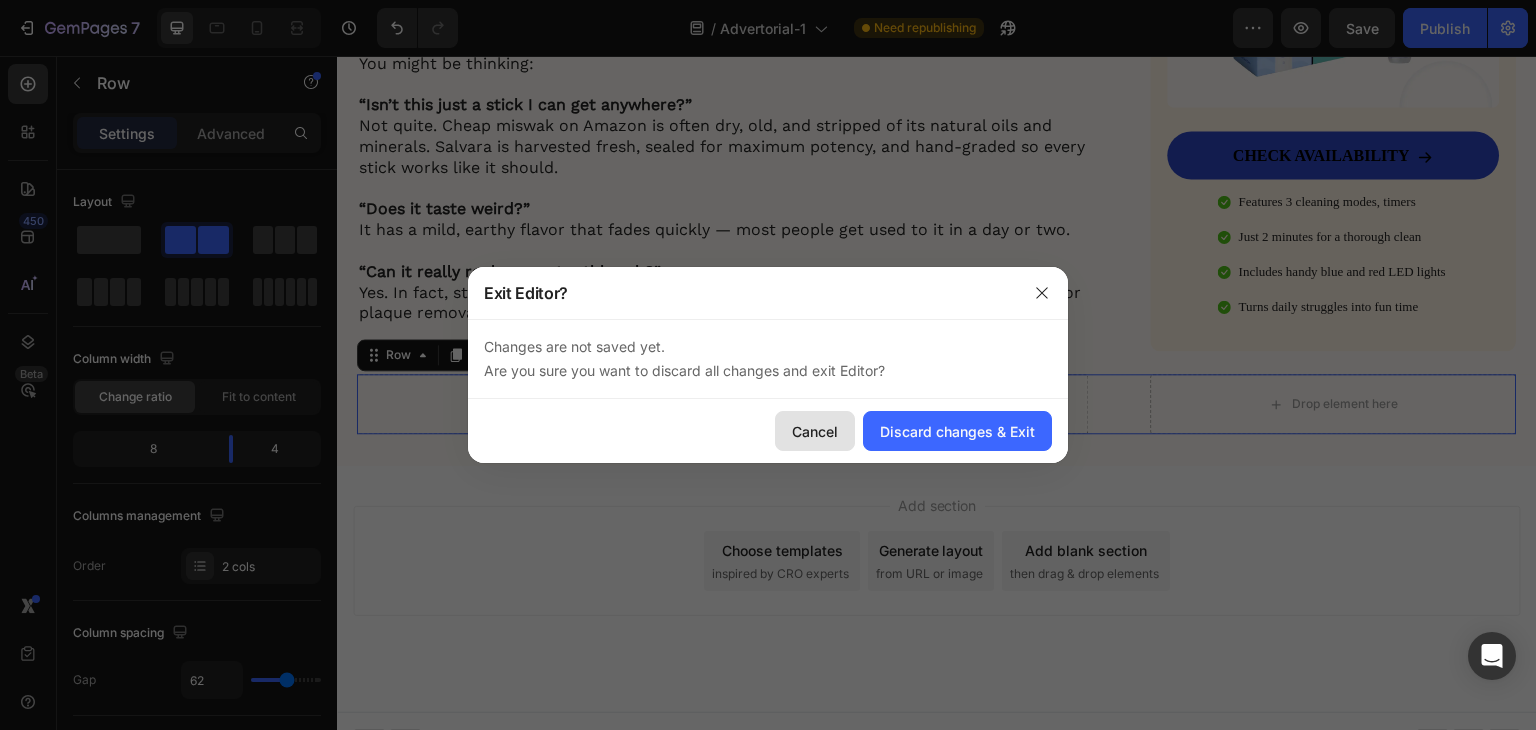 click on "Cancel" 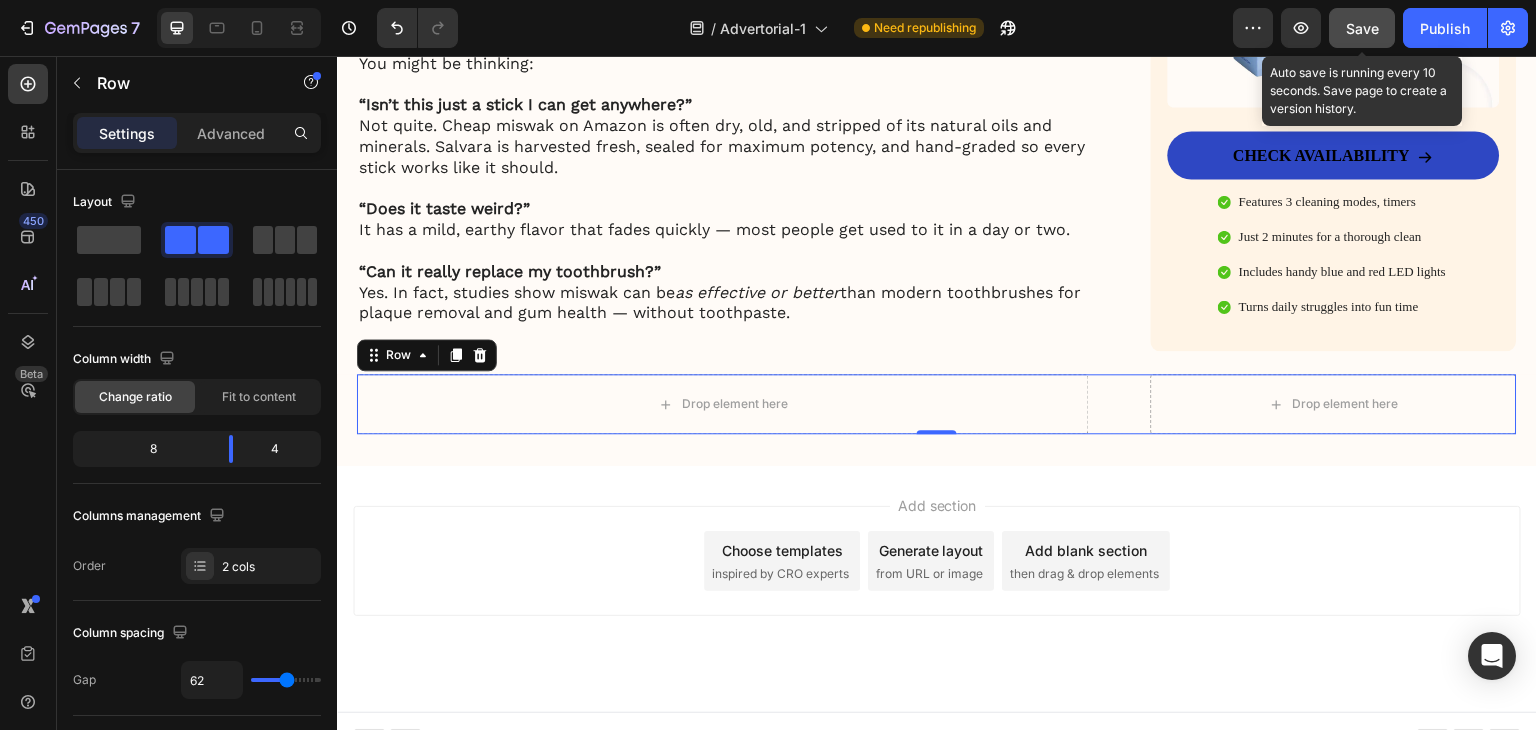 click on "Save" 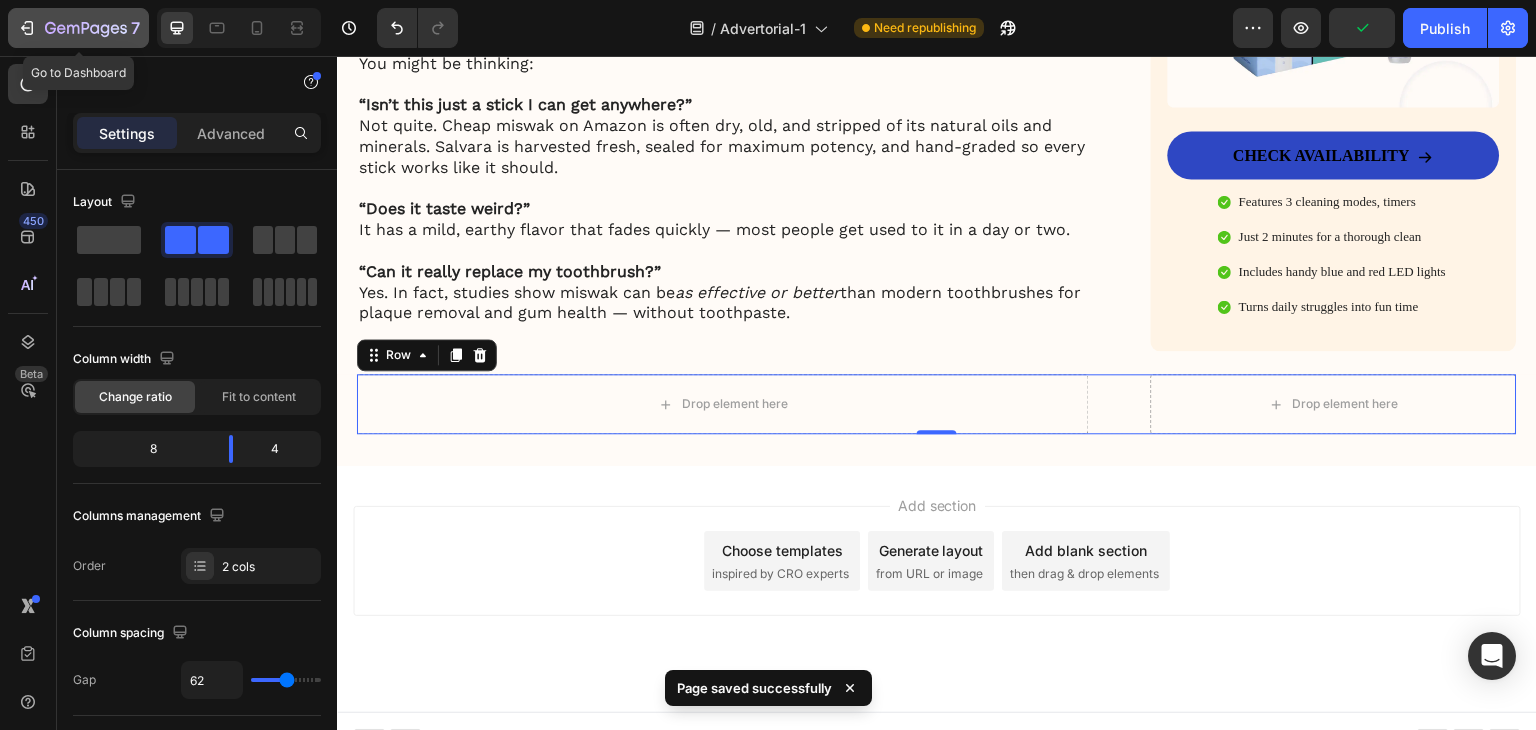 click 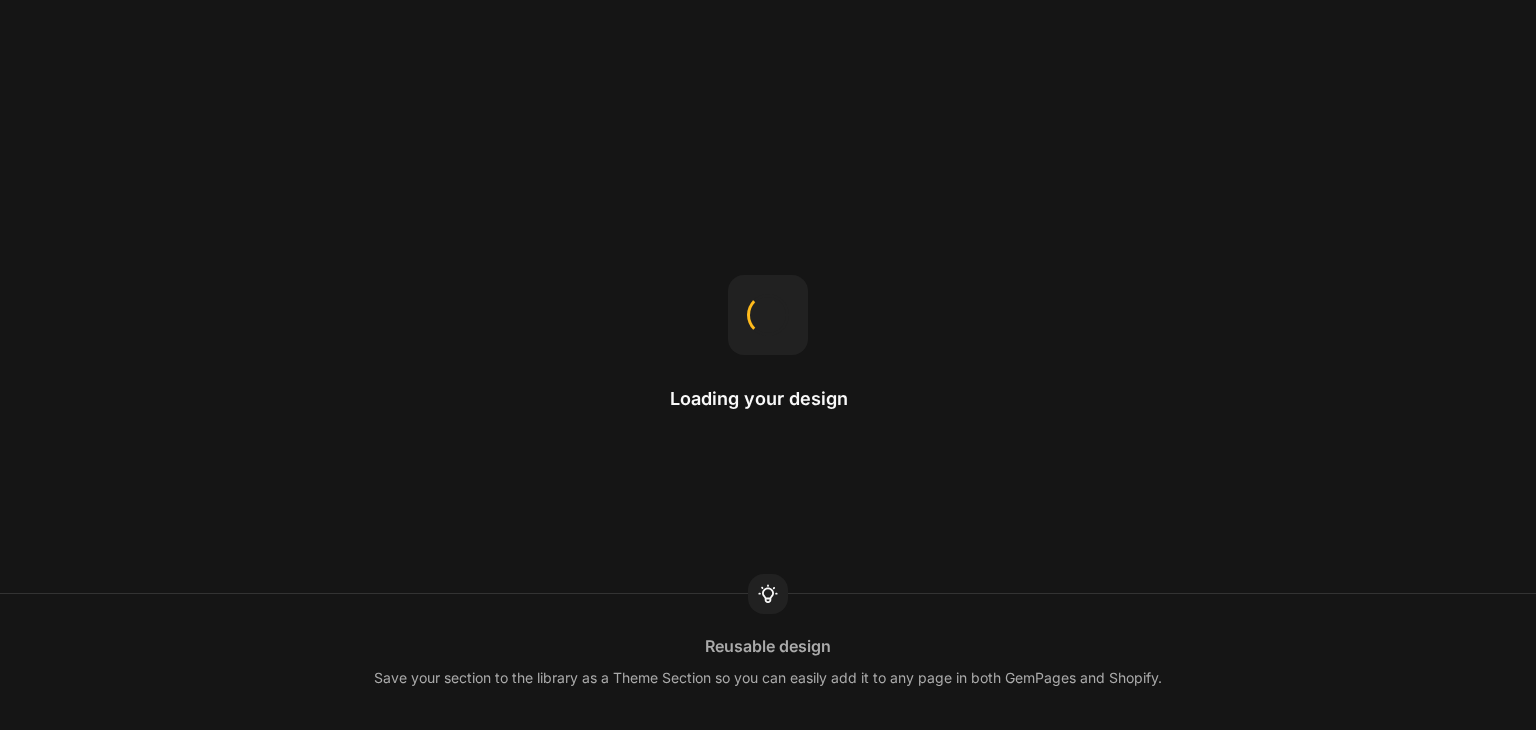 scroll, scrollTop: 0, scrollLeft: 0, axis: both 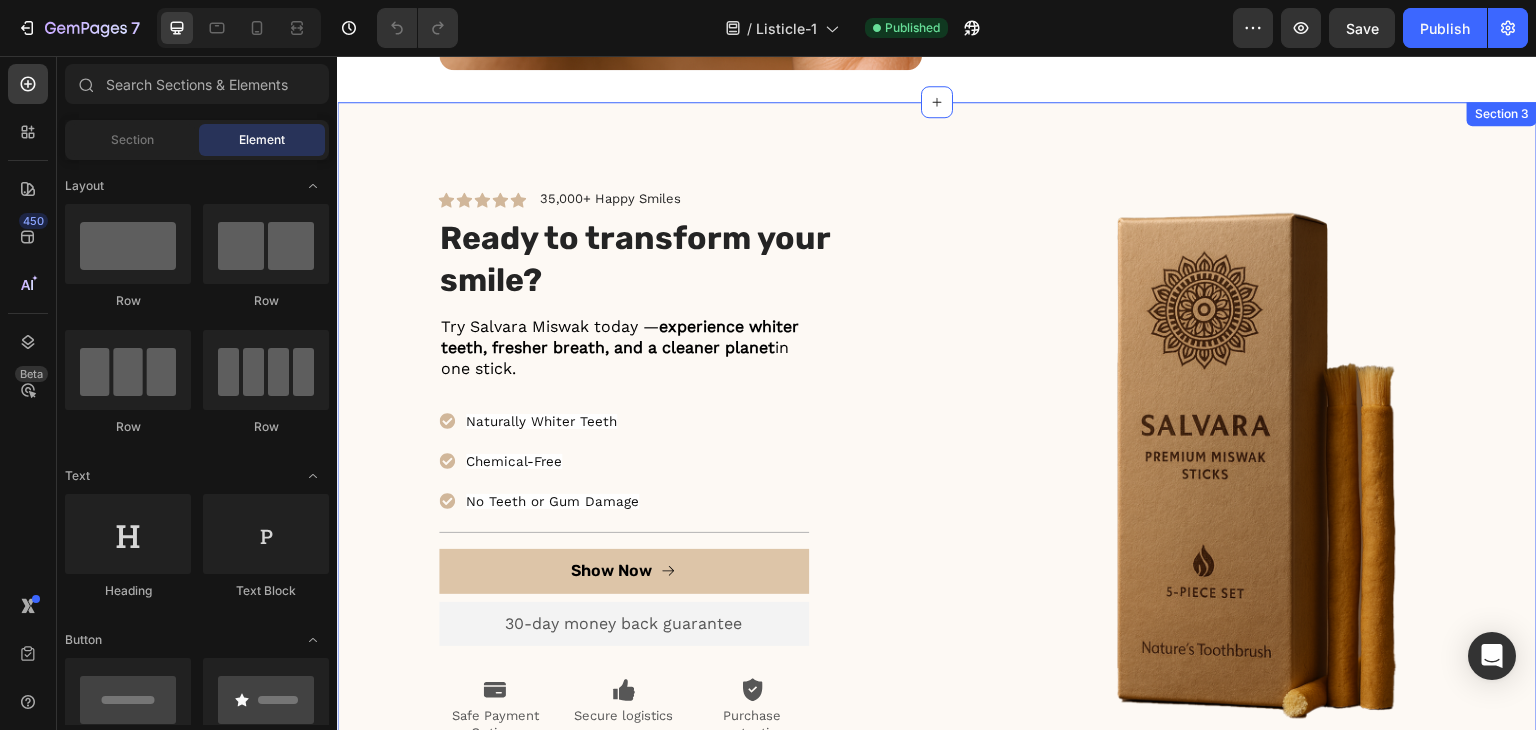click on "Icon Icon Icon Icon Icon Icon List 35,000+ Happy Smiles Text Block Row Ready to transform your smile? Heading Try Salvara Miswak today —  experience whiter teeth, fresher breath, and a cleaner planet  in one stick. Text Block Naturally Whiter Teeth Chemical-Free No Teeth or Gum Damage Item List                Title Line
Show Now Button 30-day money back guarantee Text Block
Icon Safe Payment Options Text Block
Icon Secure logistics Text Block
Icon Purchase protection Text Block Row Row Row Image Row Section 3" at bounding box center (937, 467) 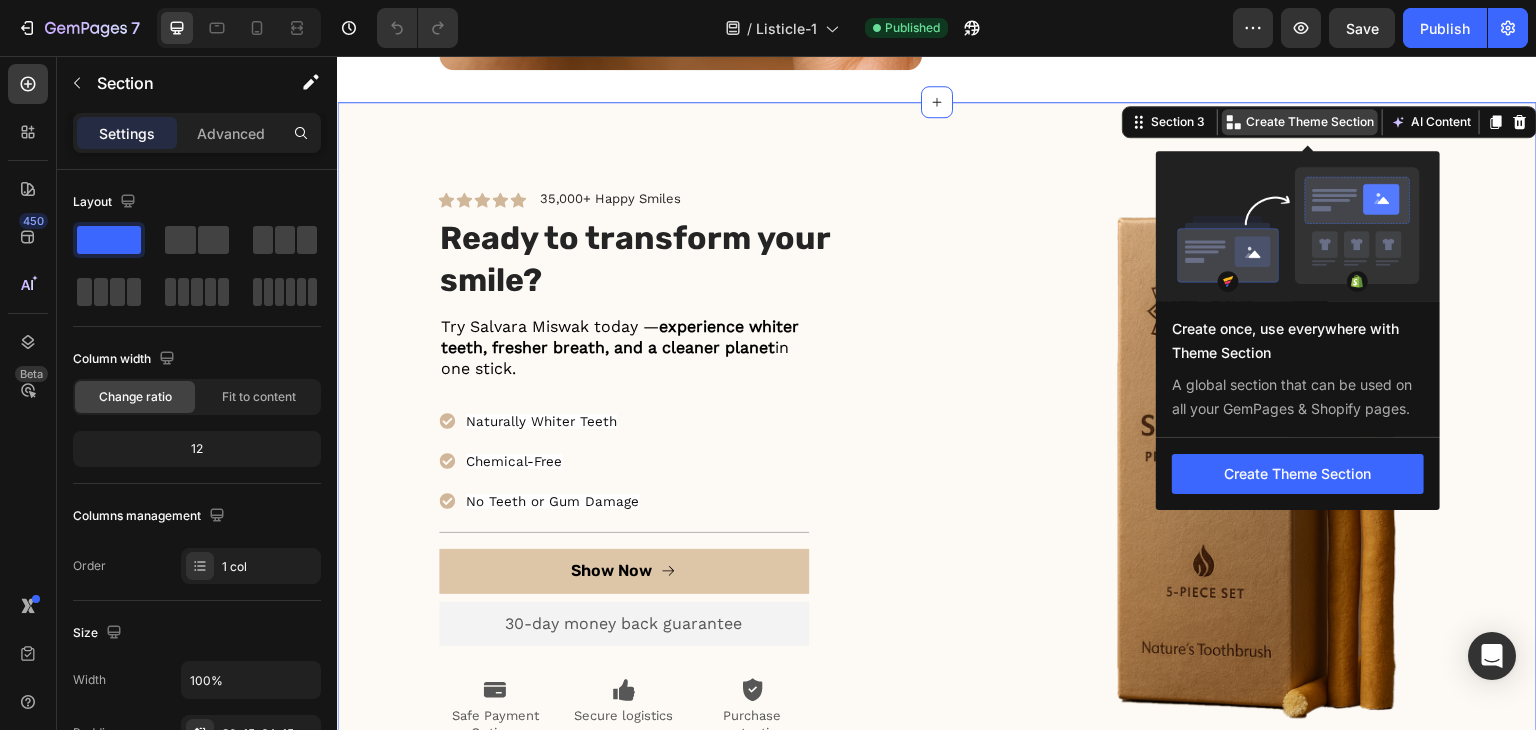 click on "Create Theme Section" at bounding box center [1310, 122] 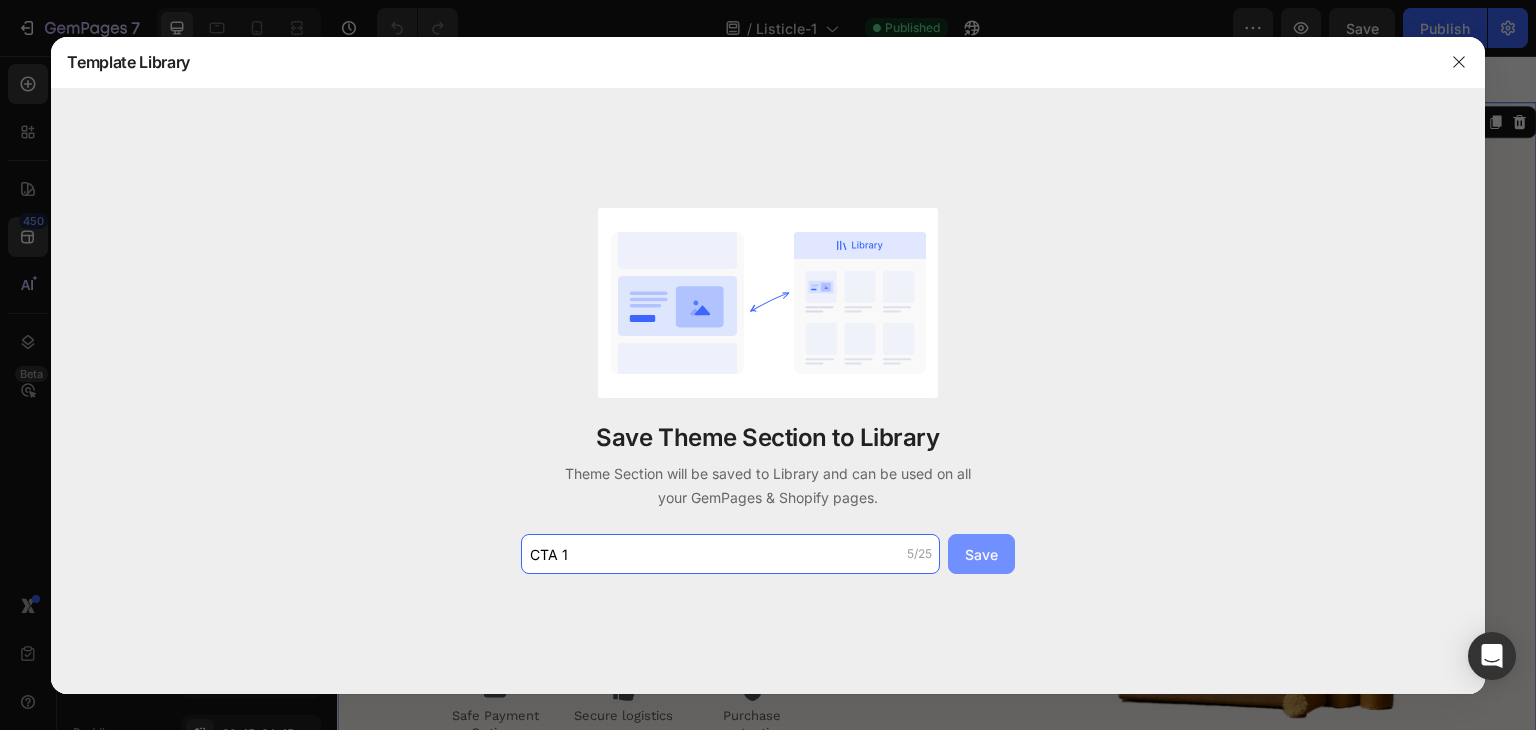 type on "CTA 1" 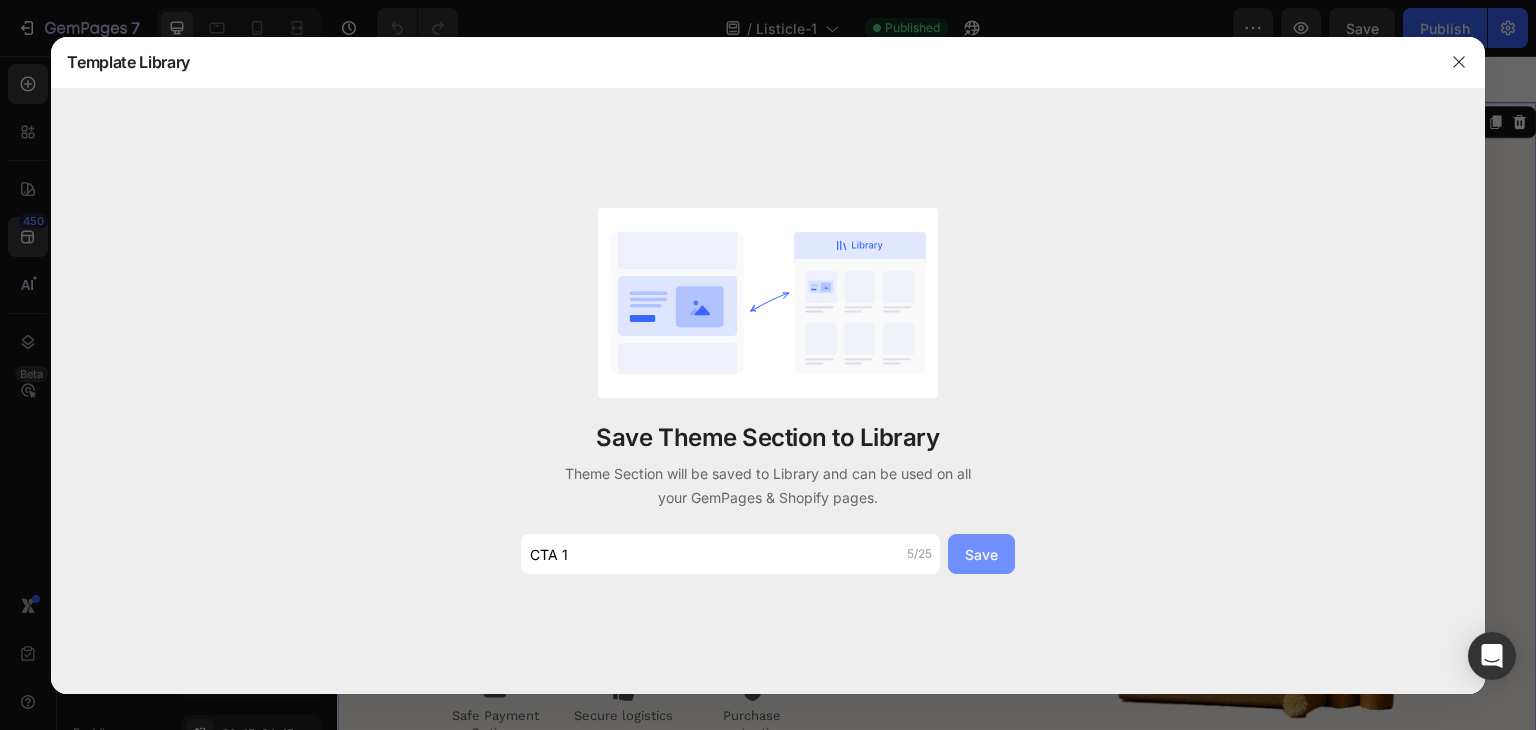 click on "Save" at bounding box center (981, 554) 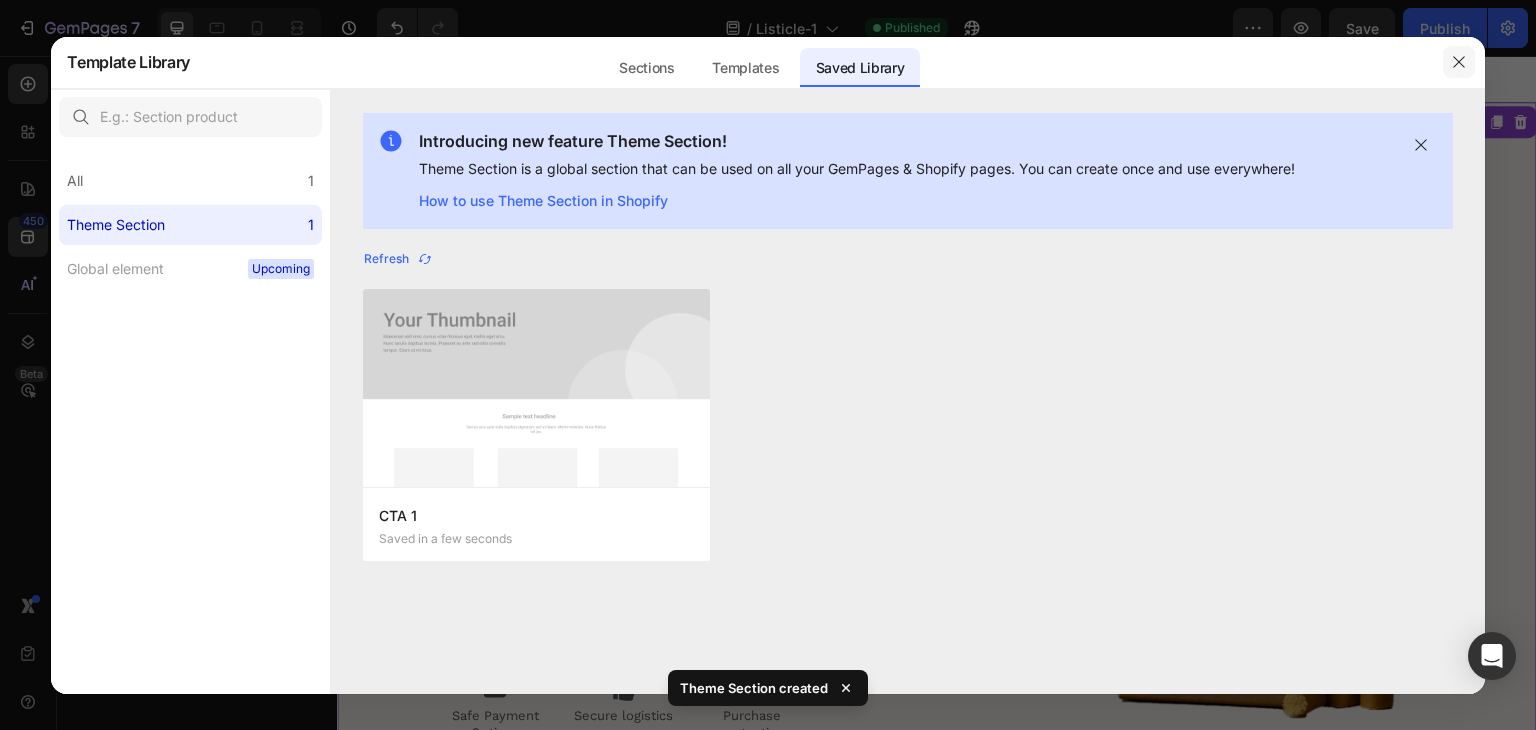 click 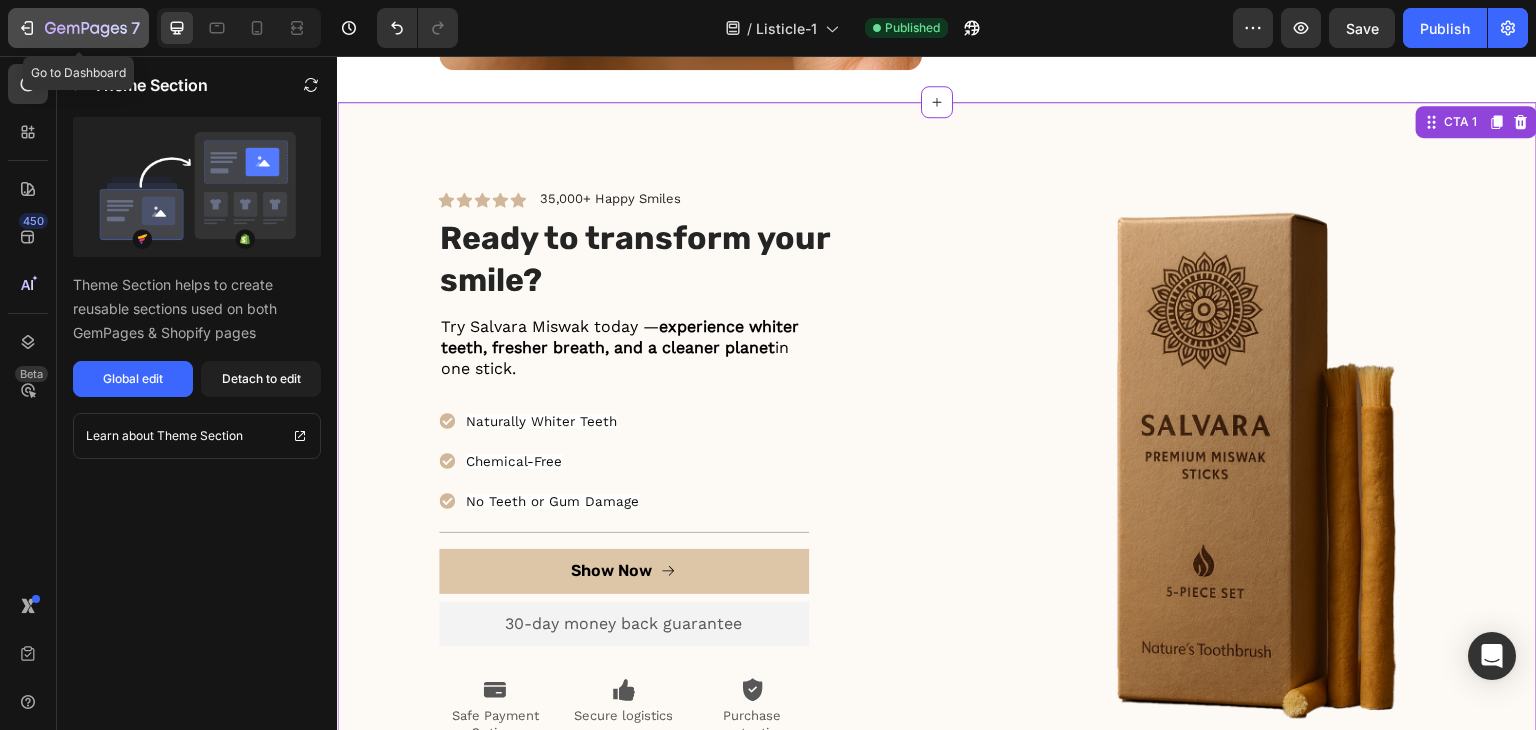 click on "7" at bounding box center (78, 28) 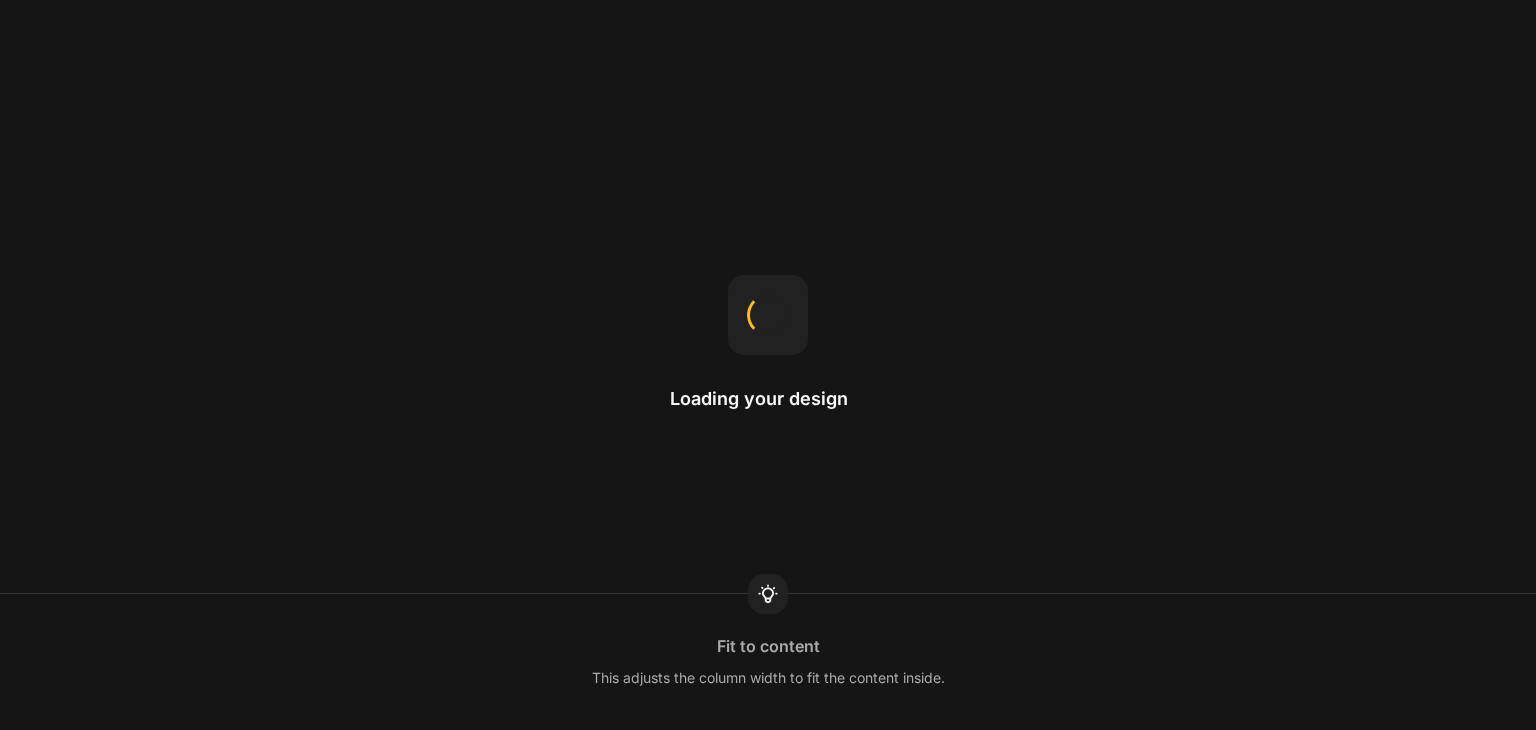 scroll, scrollTop: 0, scrollLeft: 0, axis: both 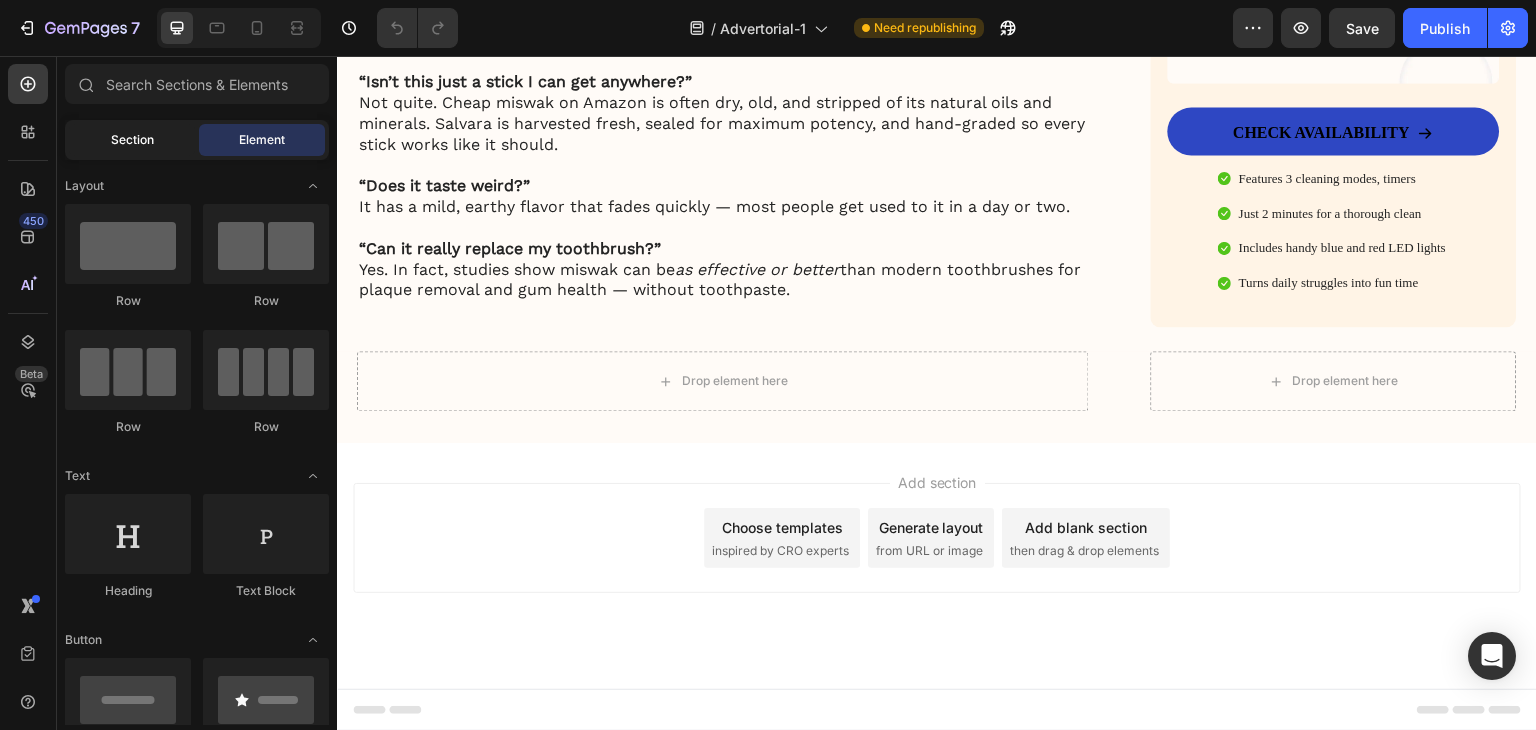 click on "Section" at bounding box center (132, 140) 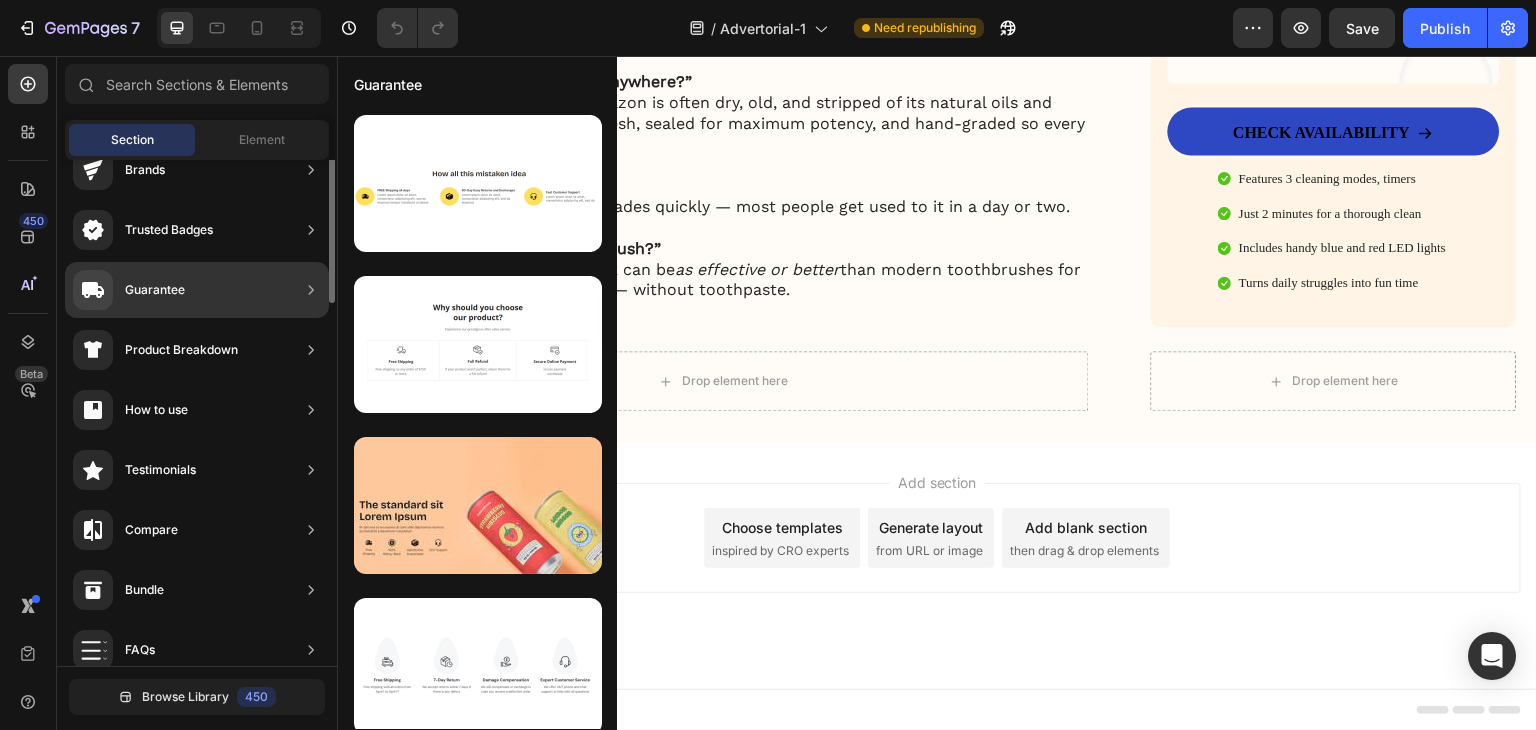 scroll, scrollTop: 0, scrollLeft: 0, axis: both 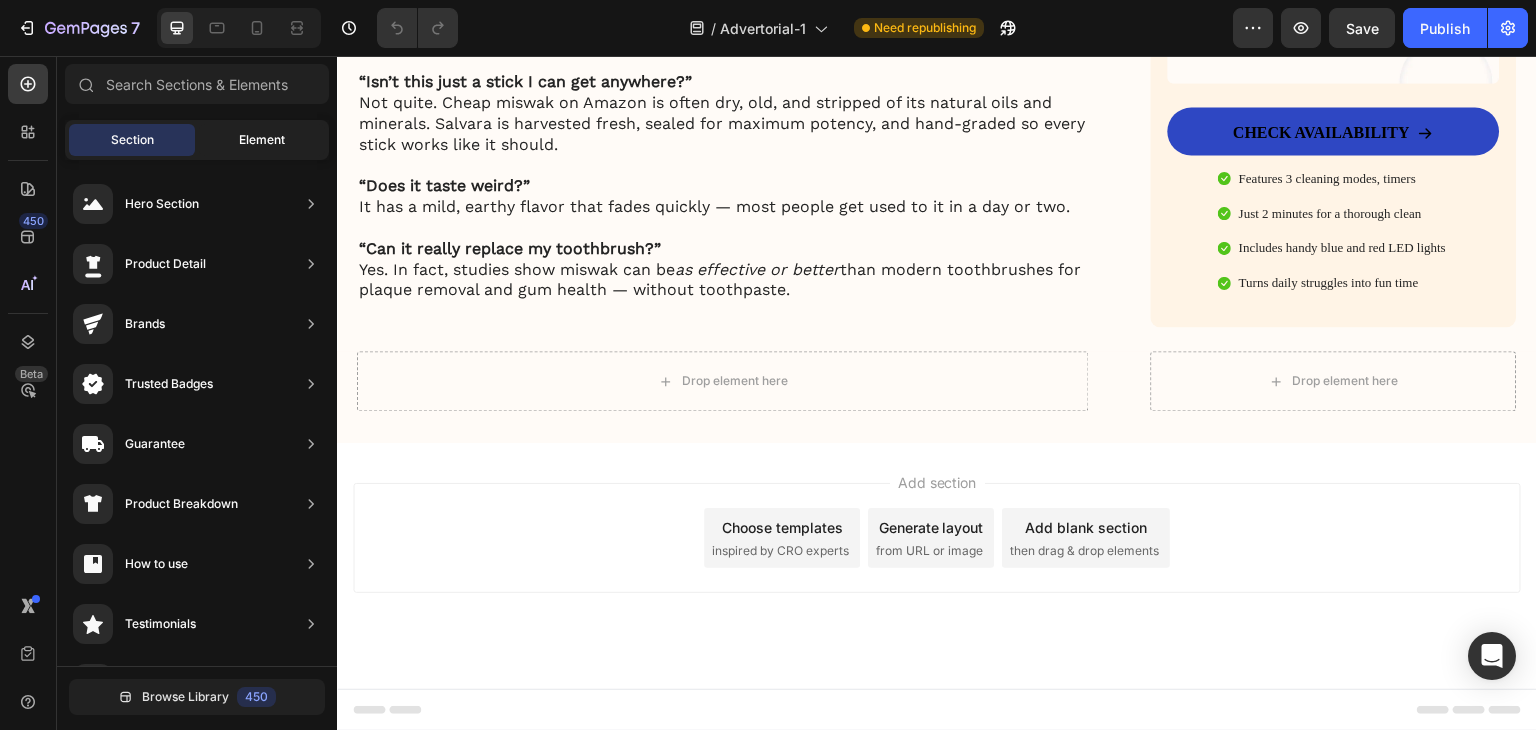 click on "Element" 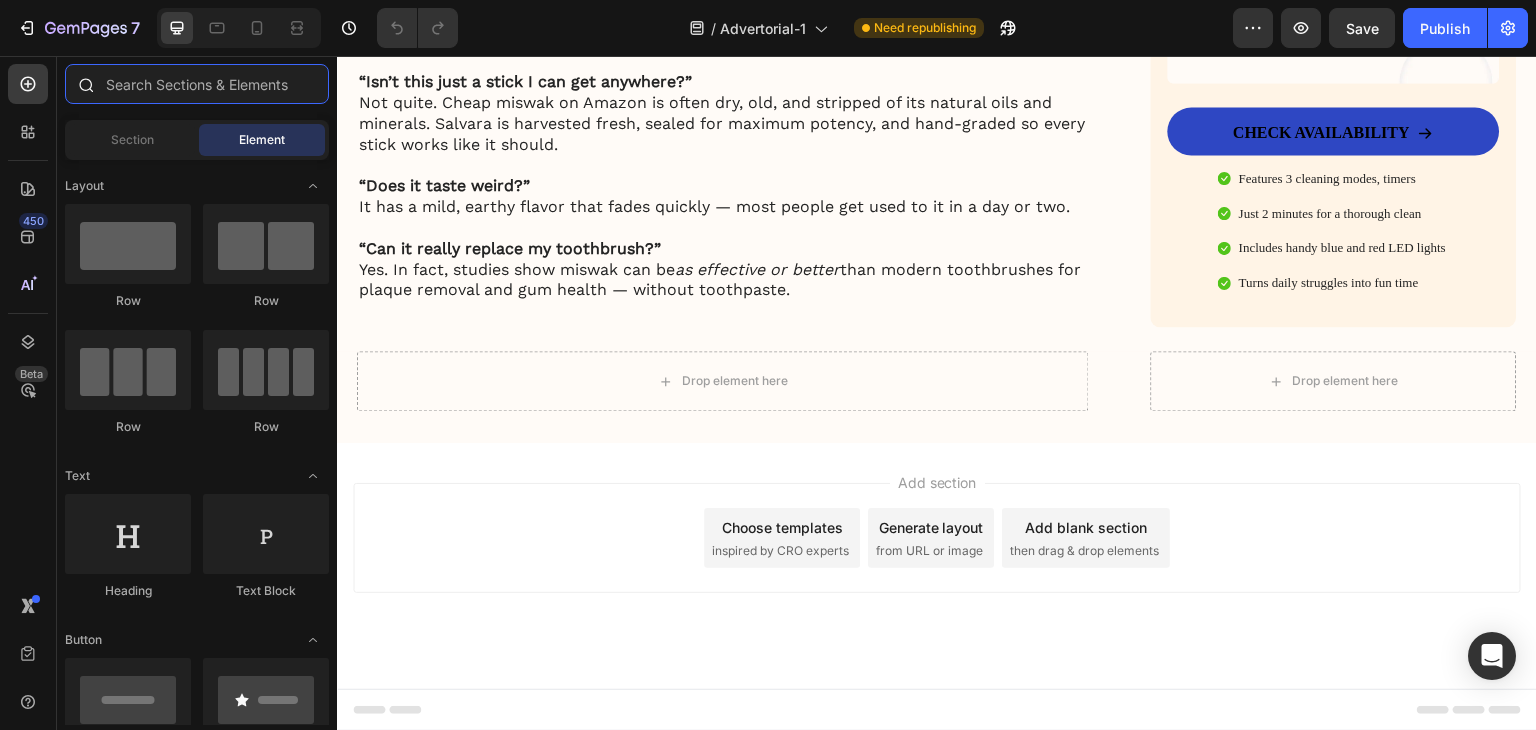 click at bounding box center (197, 84) 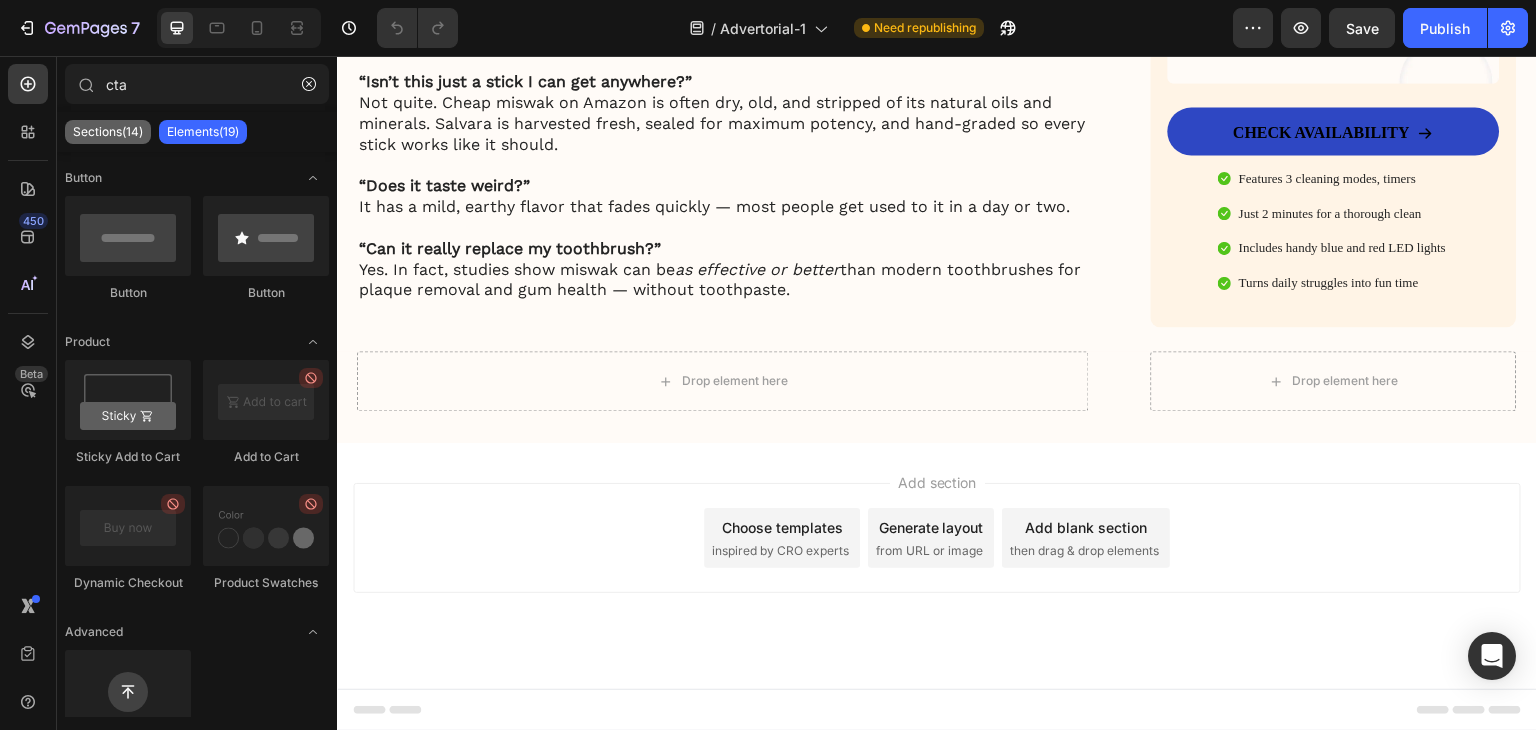 click on "Sections(14)" at bounding box center (108, 132) 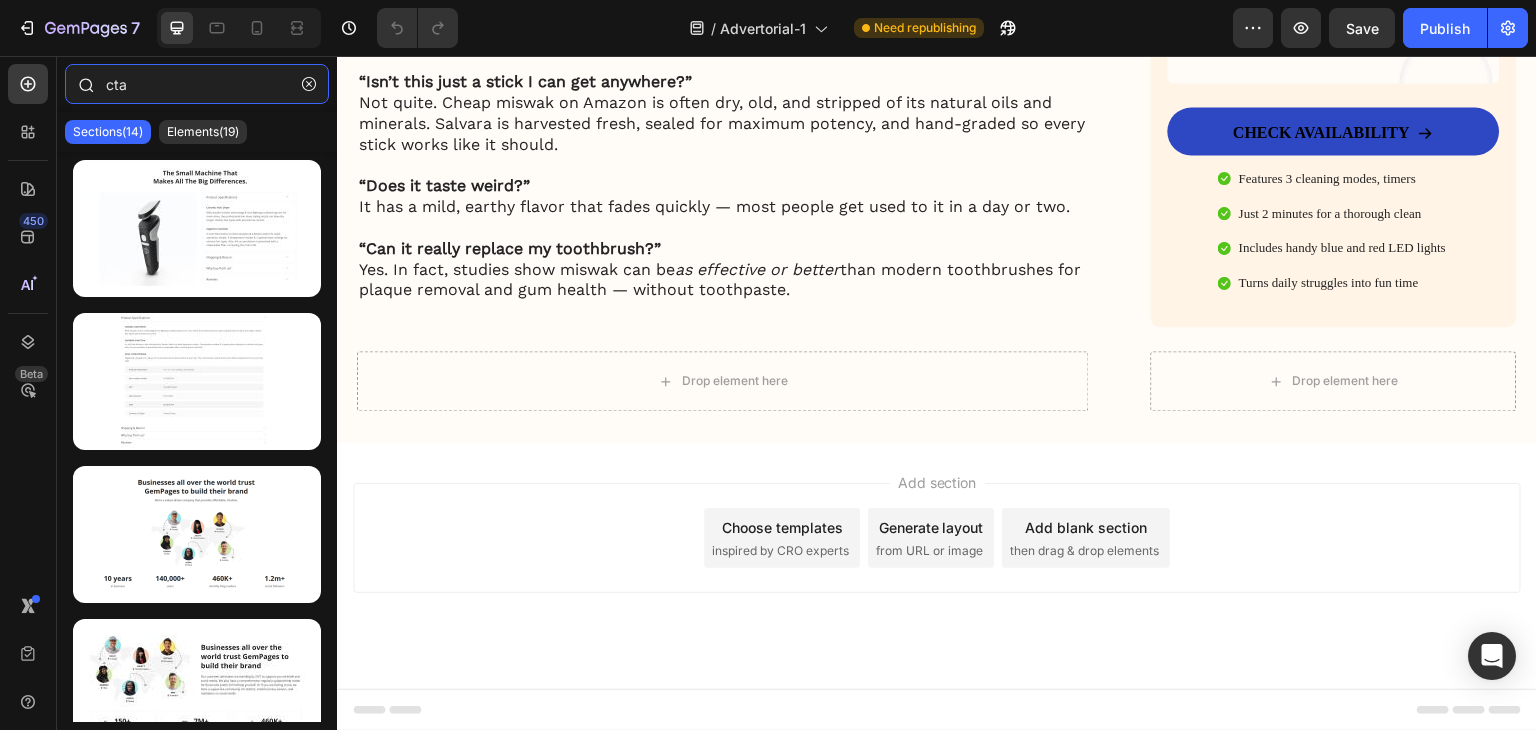 click on "cta" at bounding box center [197, 84] 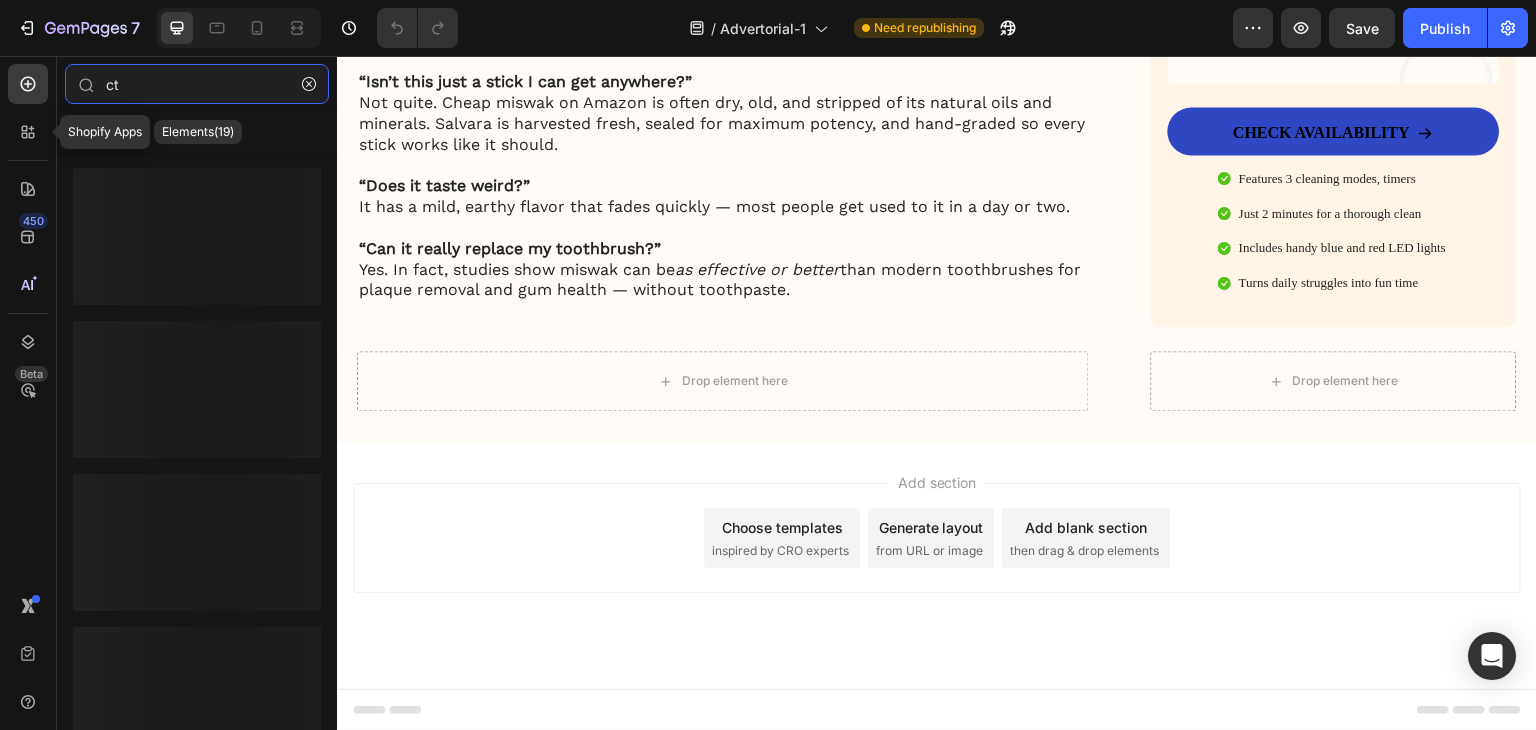 type on "c" 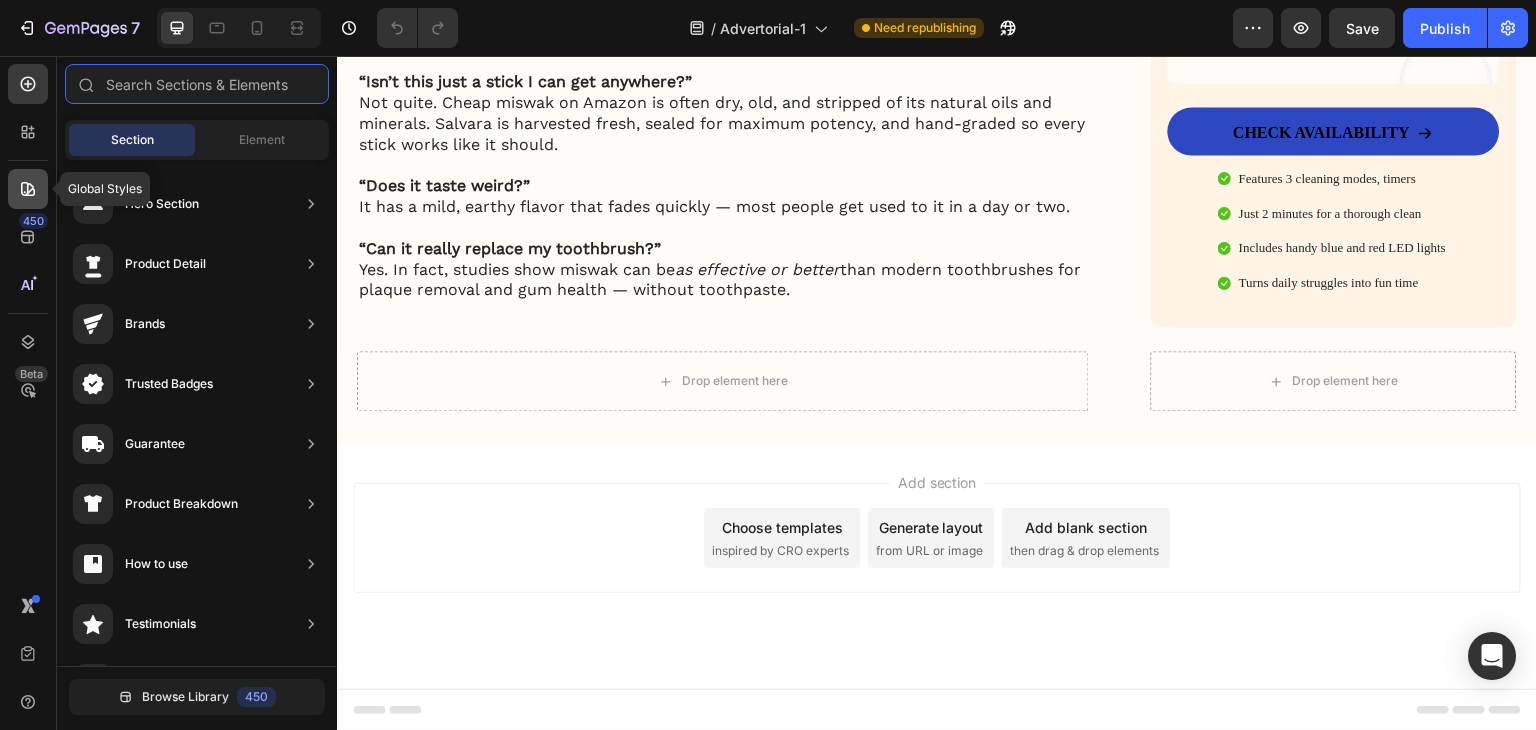 type 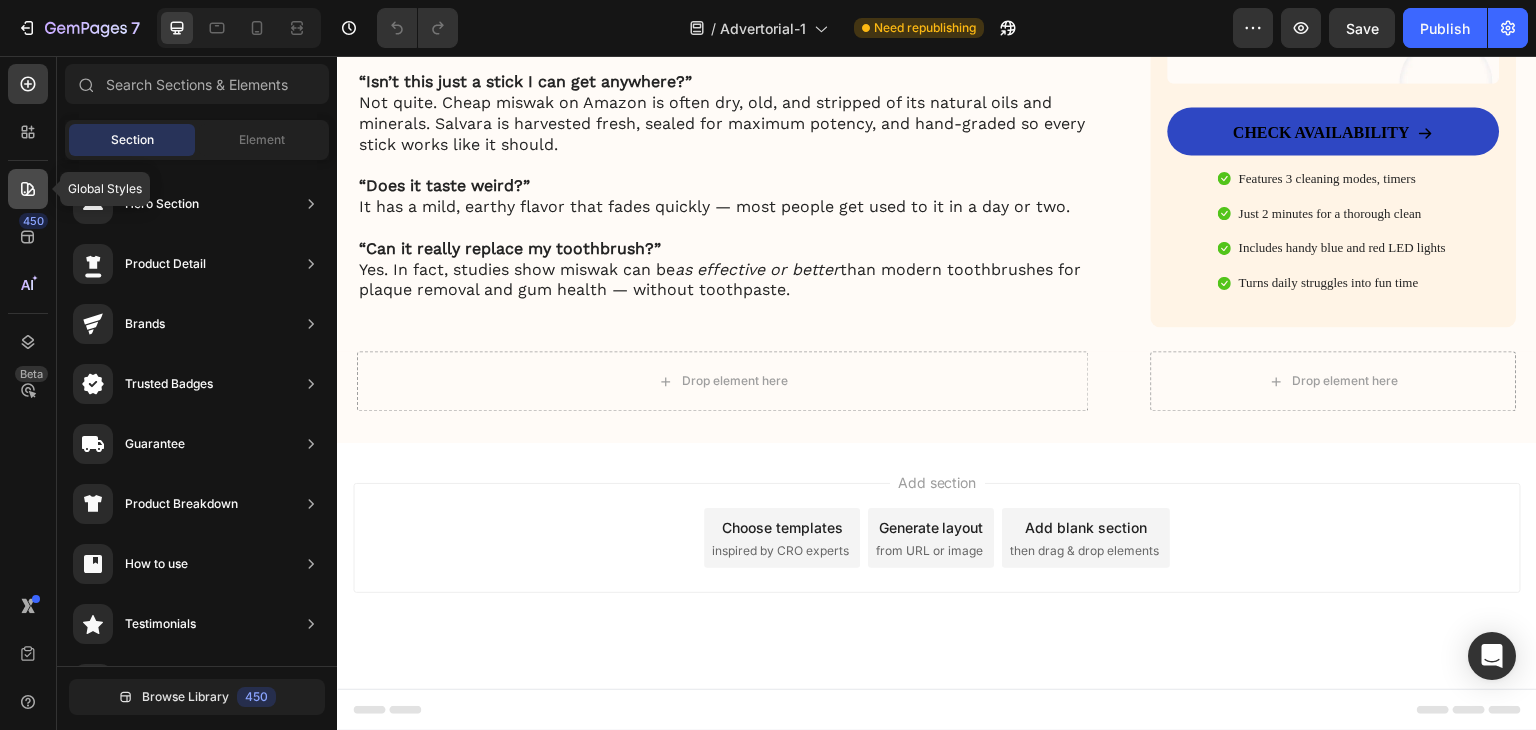 click 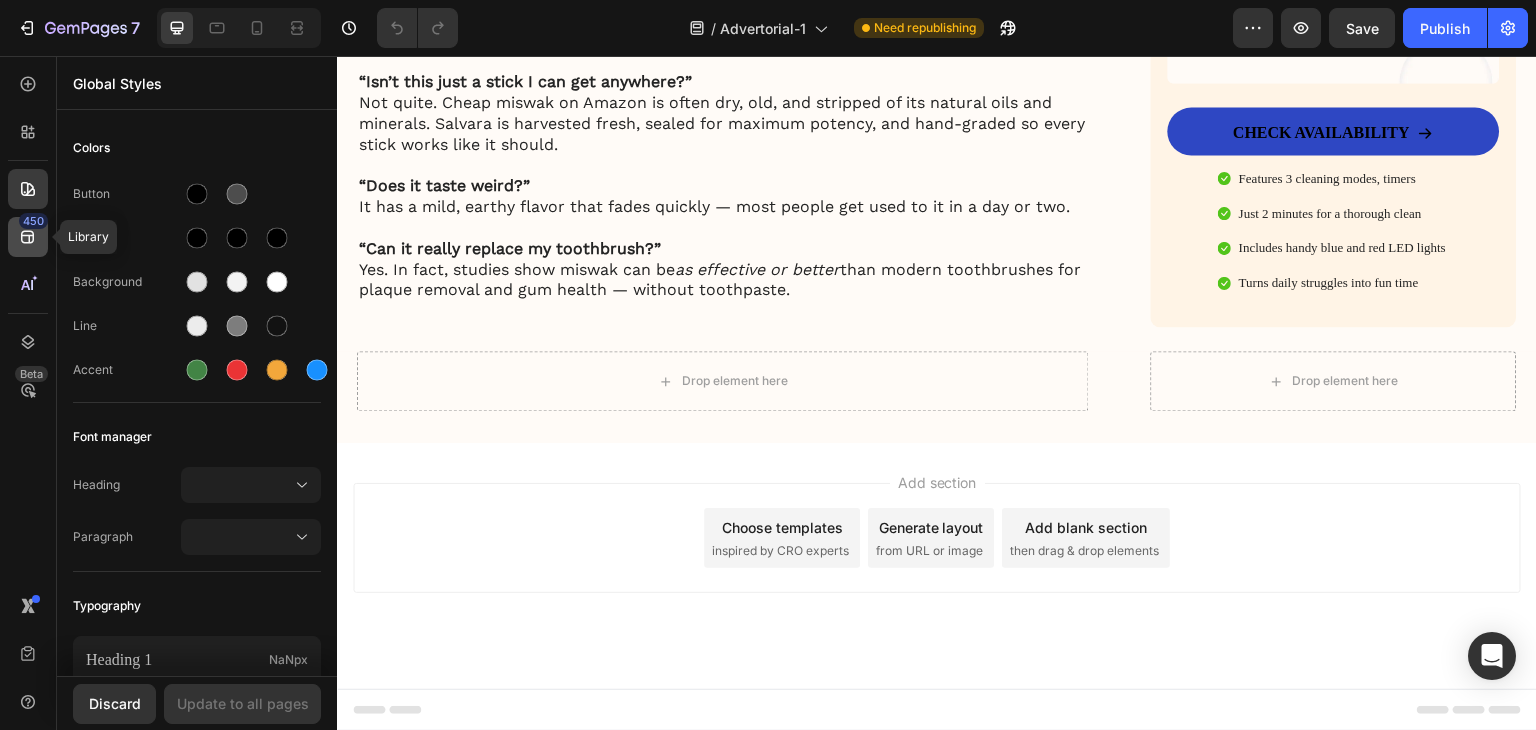 click on "450" at bounding box center [33, 221] 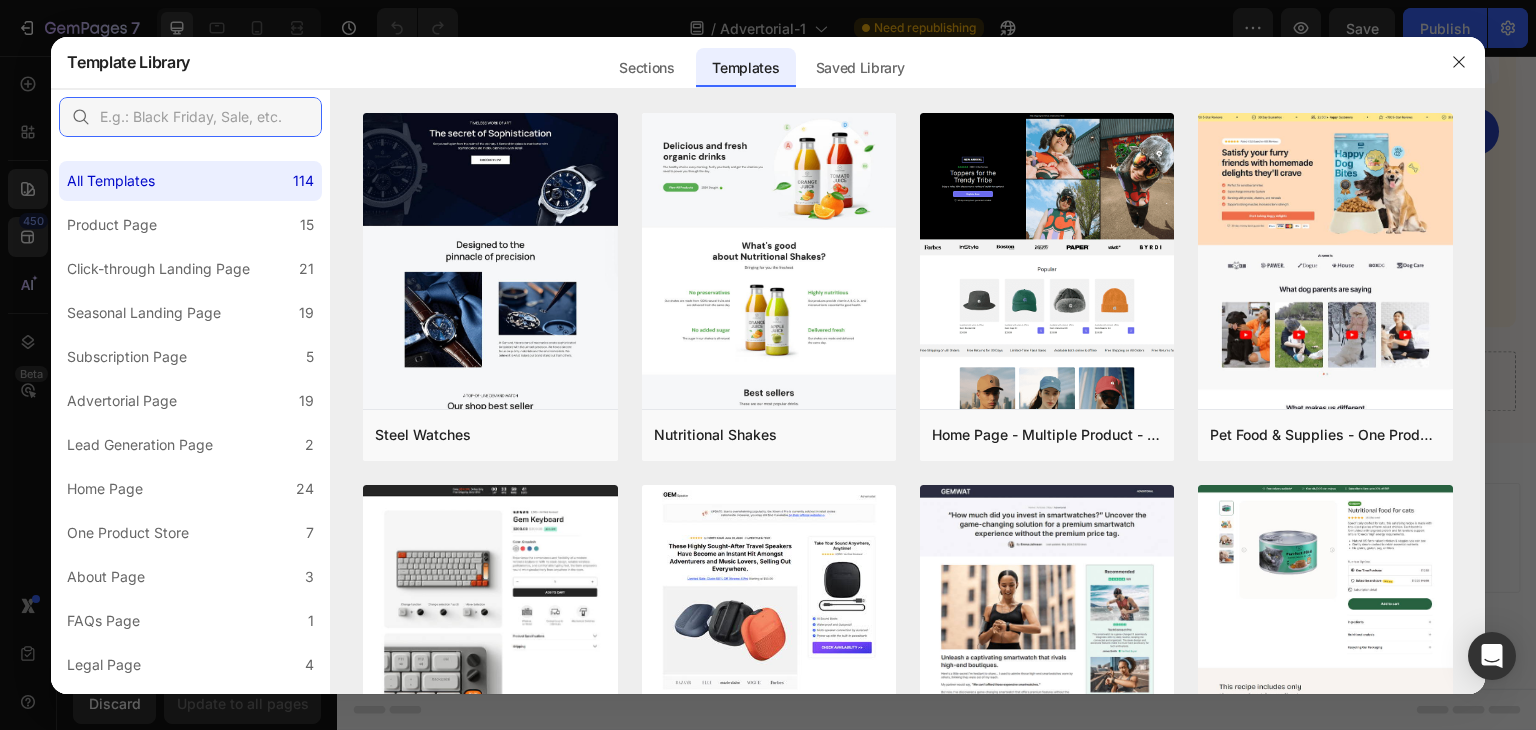 click at bounding box center (190, 117) 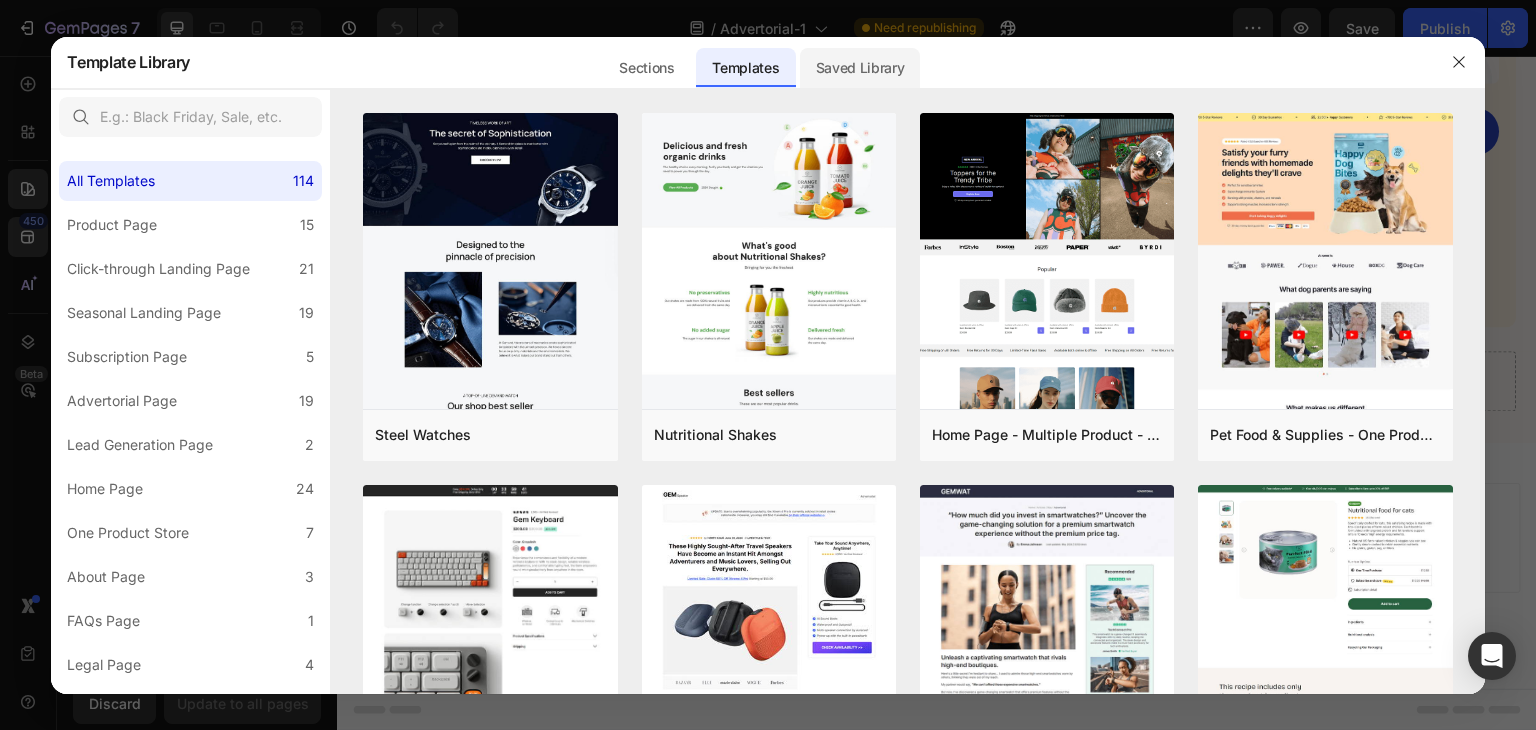 click on "Saved Library" 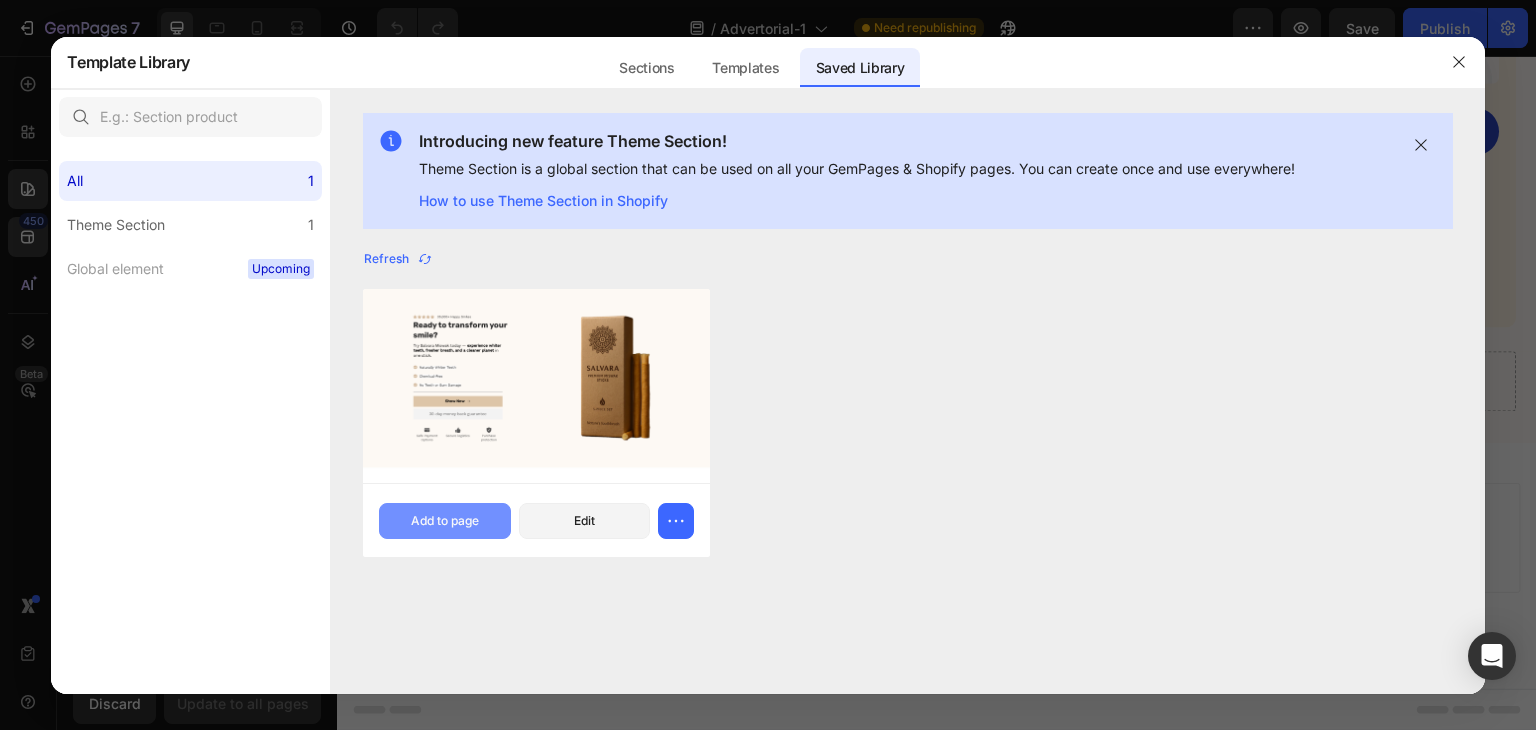click on "Add to page" at bounding box center (445, 521) 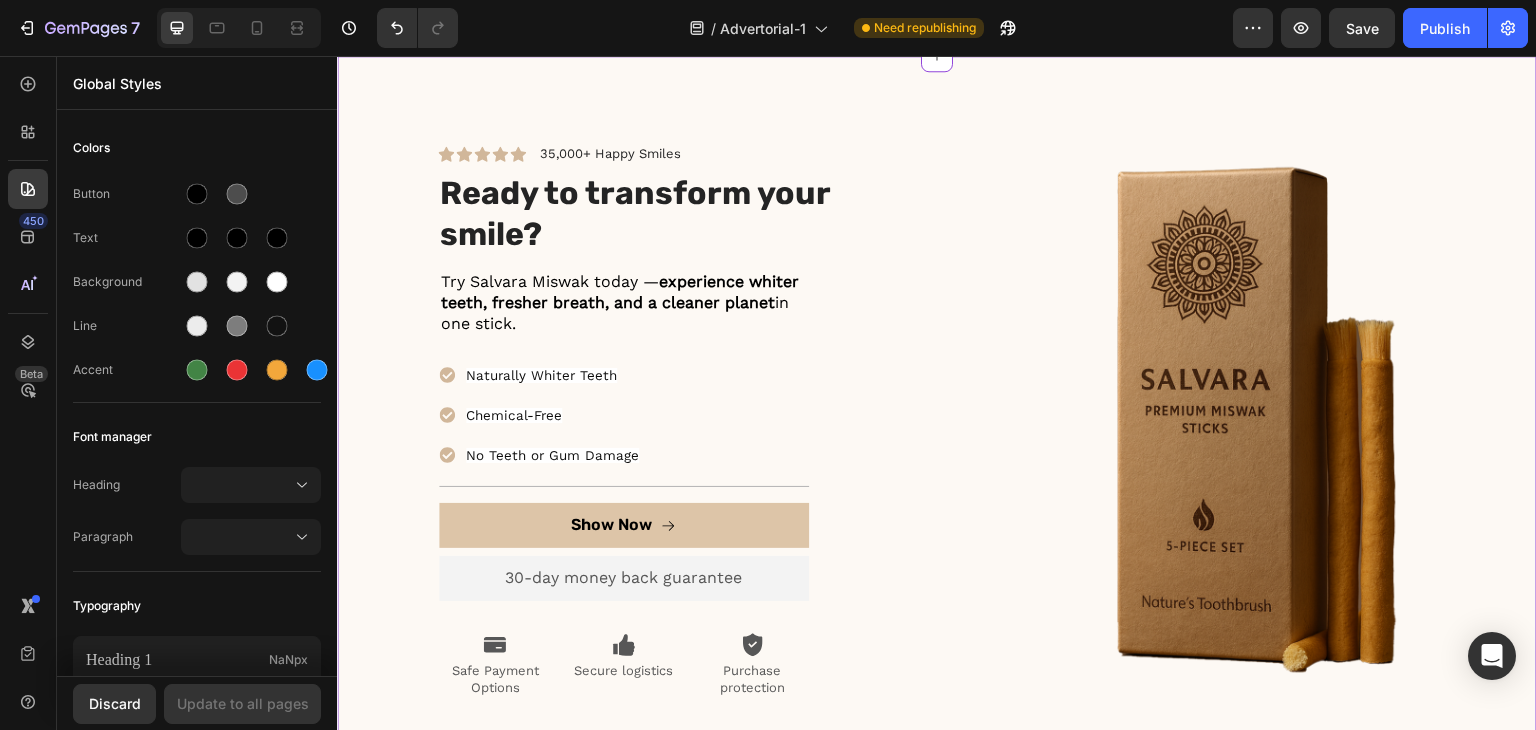 scroll, scrollTop: 5287, scrollLeft: 0, axis: vertical 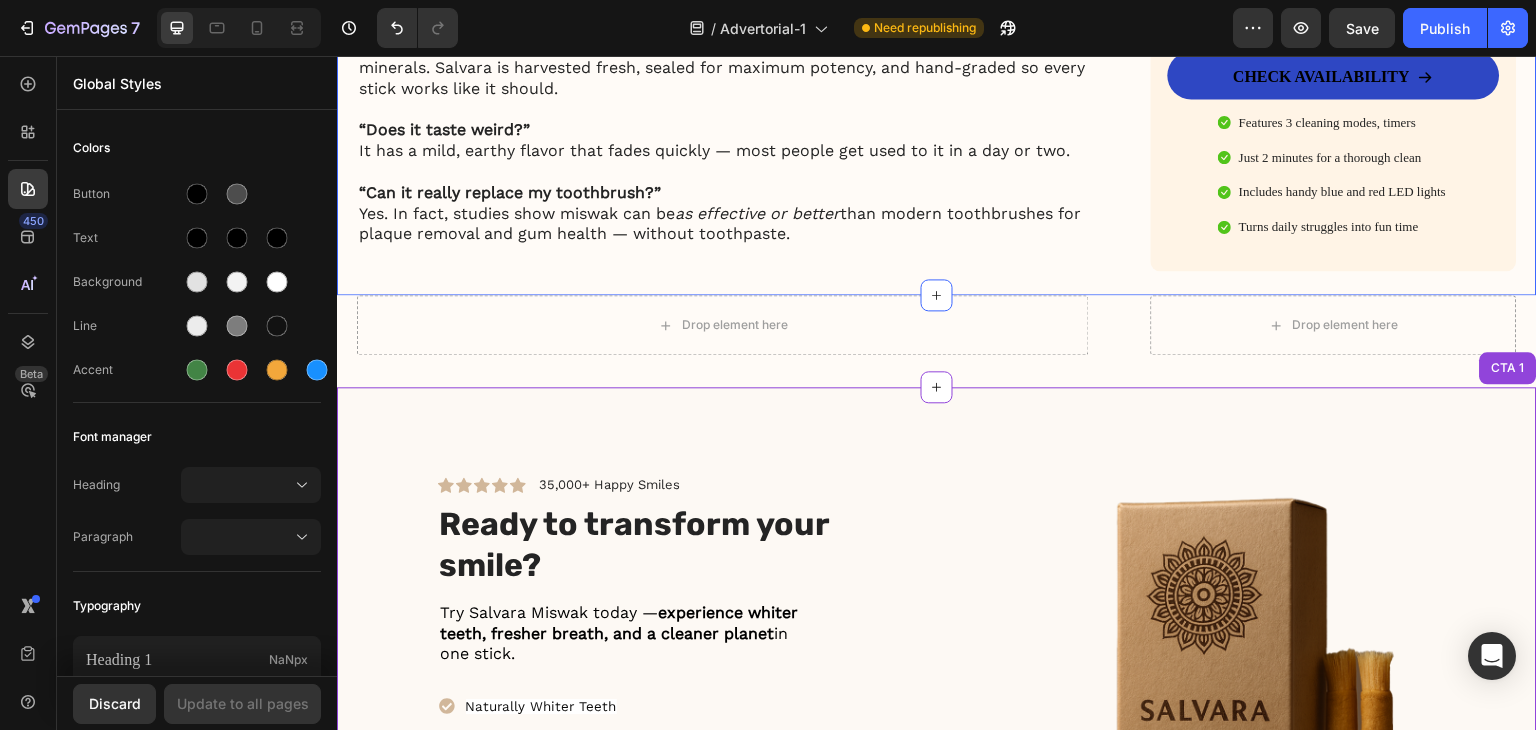 click on "My battle with stubborn yellow teeth had me feeling embarrassed… until I discovered this ancient, all-natural alternative to toothbrushes Heading Image January 18, 2024 By [FIRST] [LAST]. Text Block Row Image For years, I was self-conscious every time I smiled. No matter how much I brushed, flossed, or tried the latest “whitening toothpaste,” my teeth stayed a dull shade of yellow. Coffee made it worse. Red wine? Forget it. Even after professional cleanings, the brightness never lasted. I started avoiding close-up photos. I’d smile with my lips closed in group pictures. It sounds silly, but yellow teeth made me feel older, less confident — like people were judging my hygiene, even though I brushed twice a day.   All I wanted was a naturally white, healthy-looking smile — without bleaching chemicals or expensive dental visits. I dreamed of that smooth, “just-cleaned” feeling lasting all day. Fresh breath, no plaque build-up, and gums that didn’t feel sensitive every time I brushed too hard. Image ." at bounding box center (937, -2448) 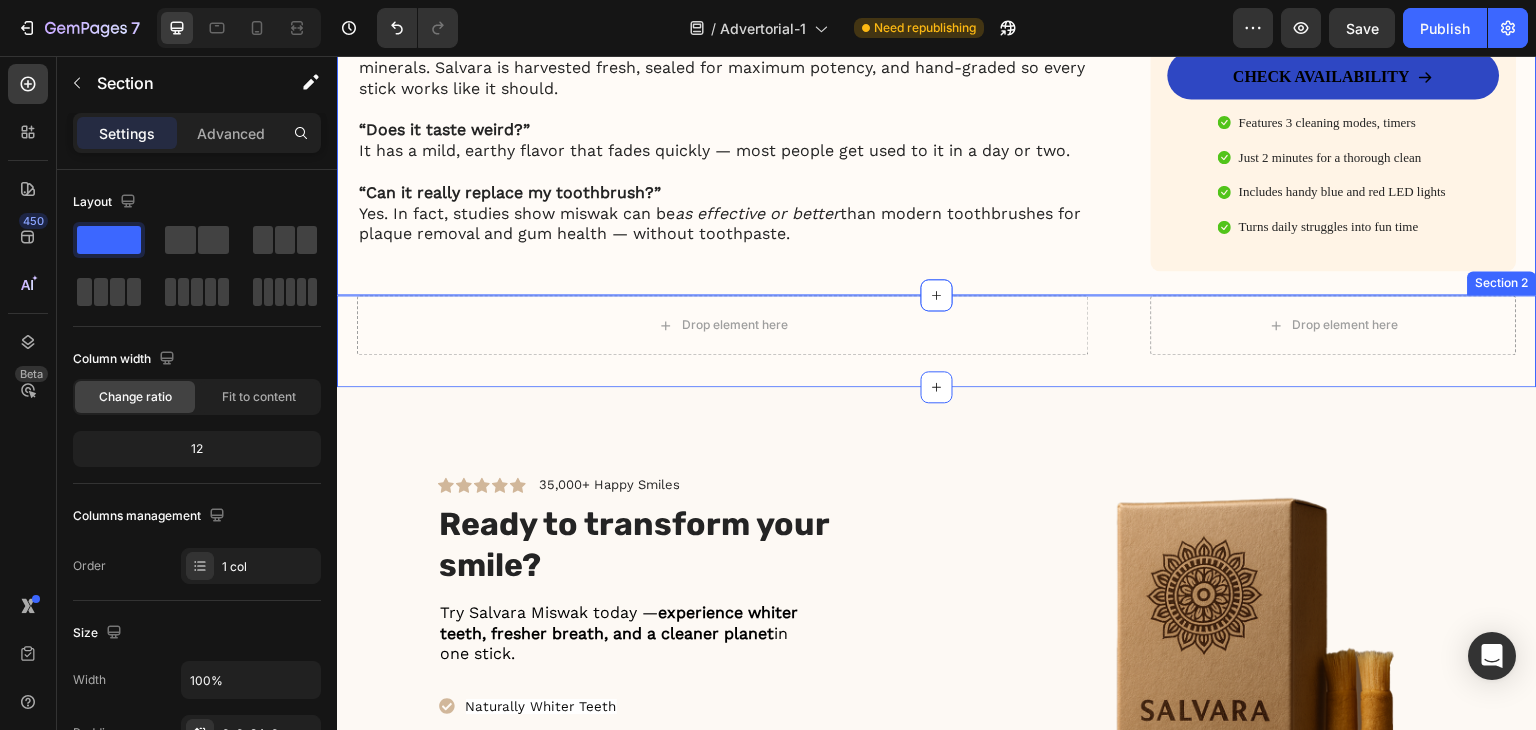 click on "Drop element here
Drop element here Row Section 2" at bounding box center (937, 341) 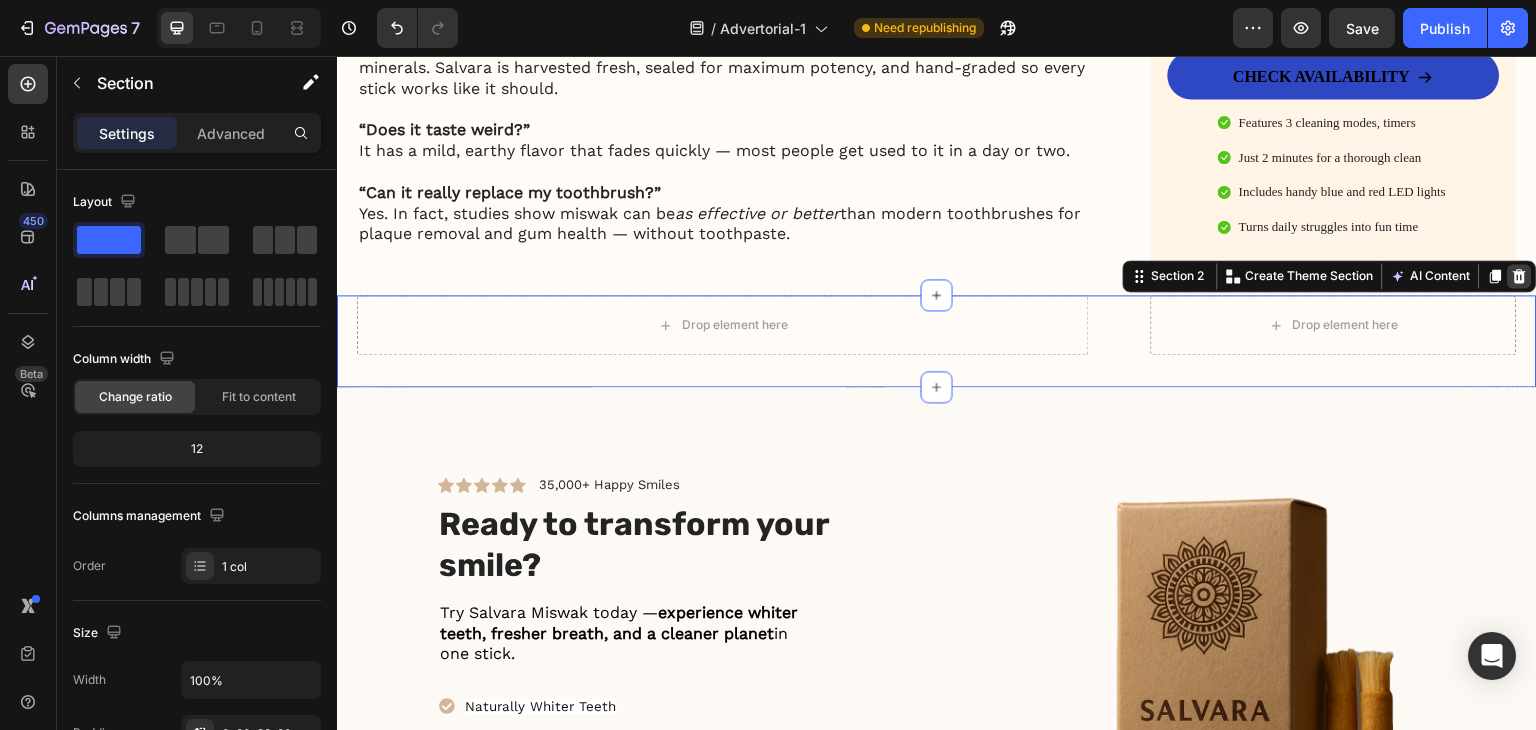click 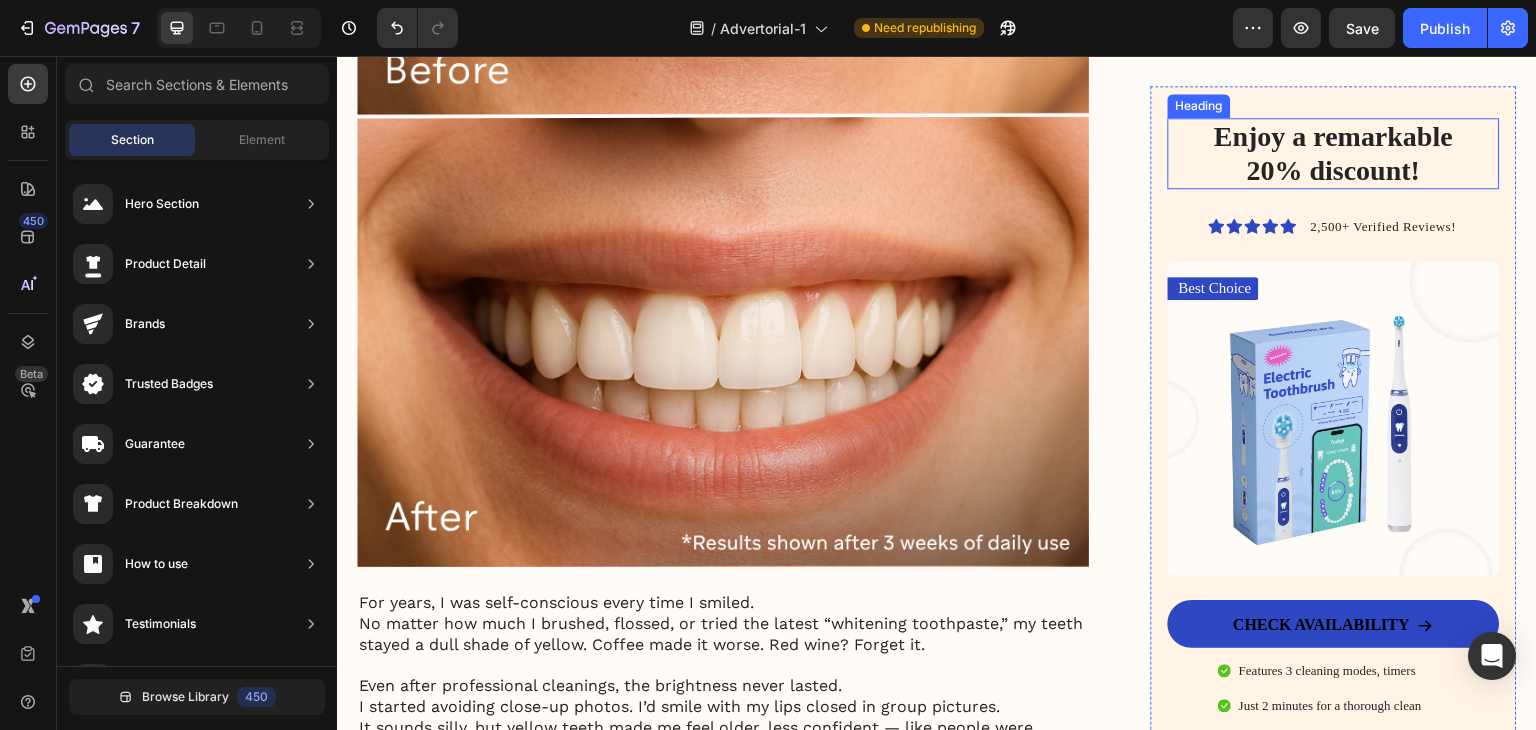 scroll, scrollTop: 387, scrollLeft: 0, axis: vertical 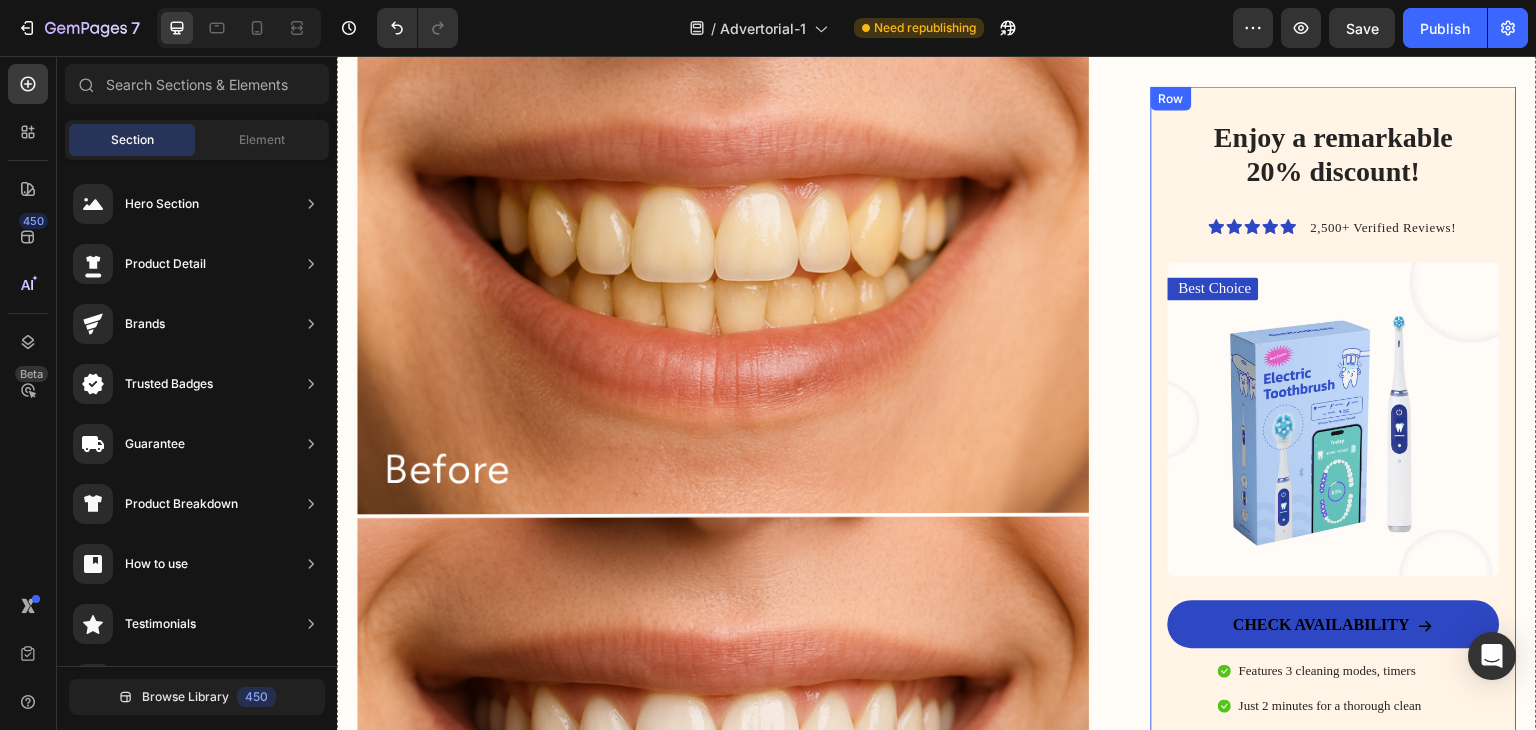 click on "Enjoy a remarkable 20% discount! Heading
Icon
Icon
Icon
Icon
Icon Icon List 2,500+ Verified Reviews! Text Block Row Best Choice Text Block Image
CHECK AVAILABILITY Button
Features 3 cleaning modes, timers
Just 2 minutes for a thorough clean
Includes handy blue and red LED lights
Turns daily struggles into fun time Item List Row" at bounding box center (1334, 453) 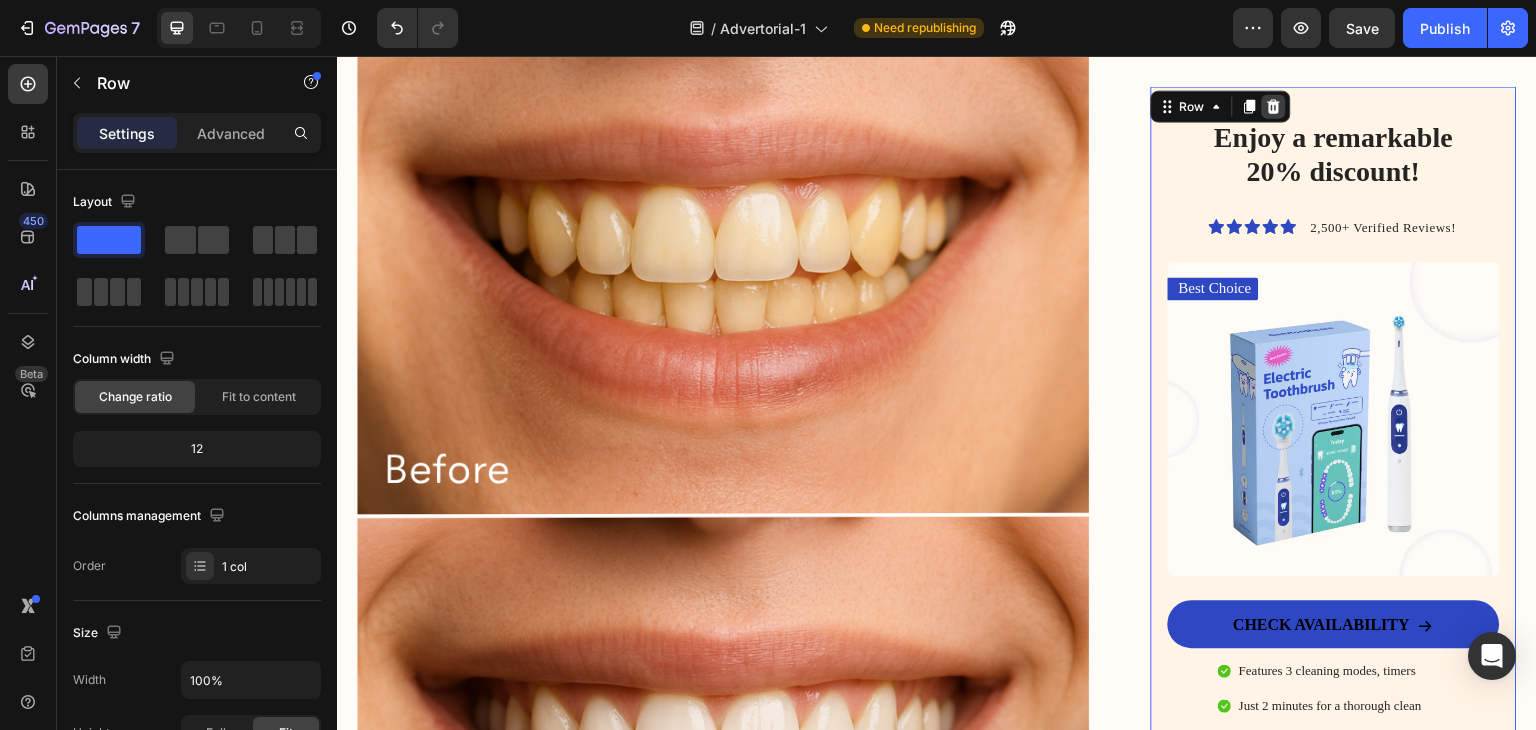 click 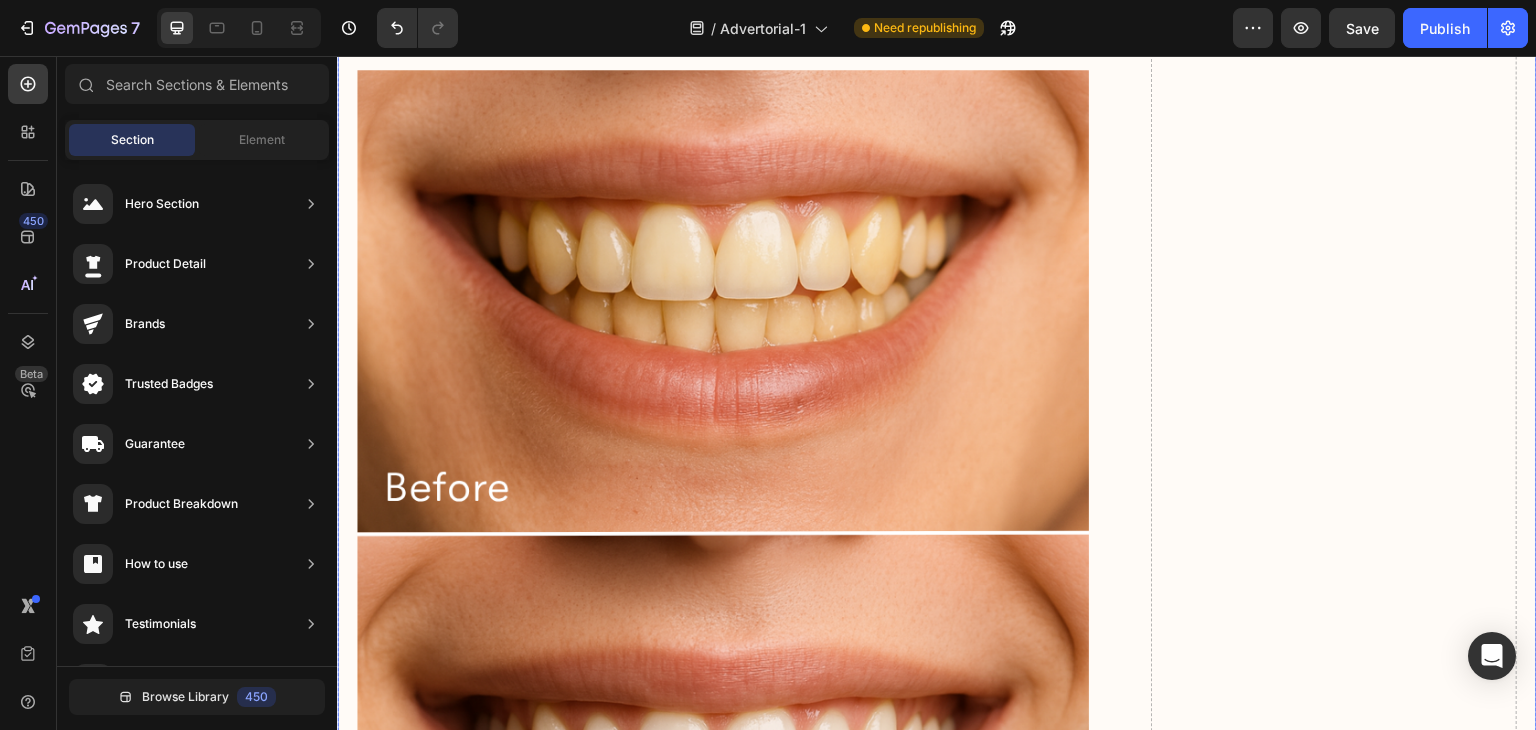 scroll, scrollTop: 0, scrollLeft: 0, axis: both 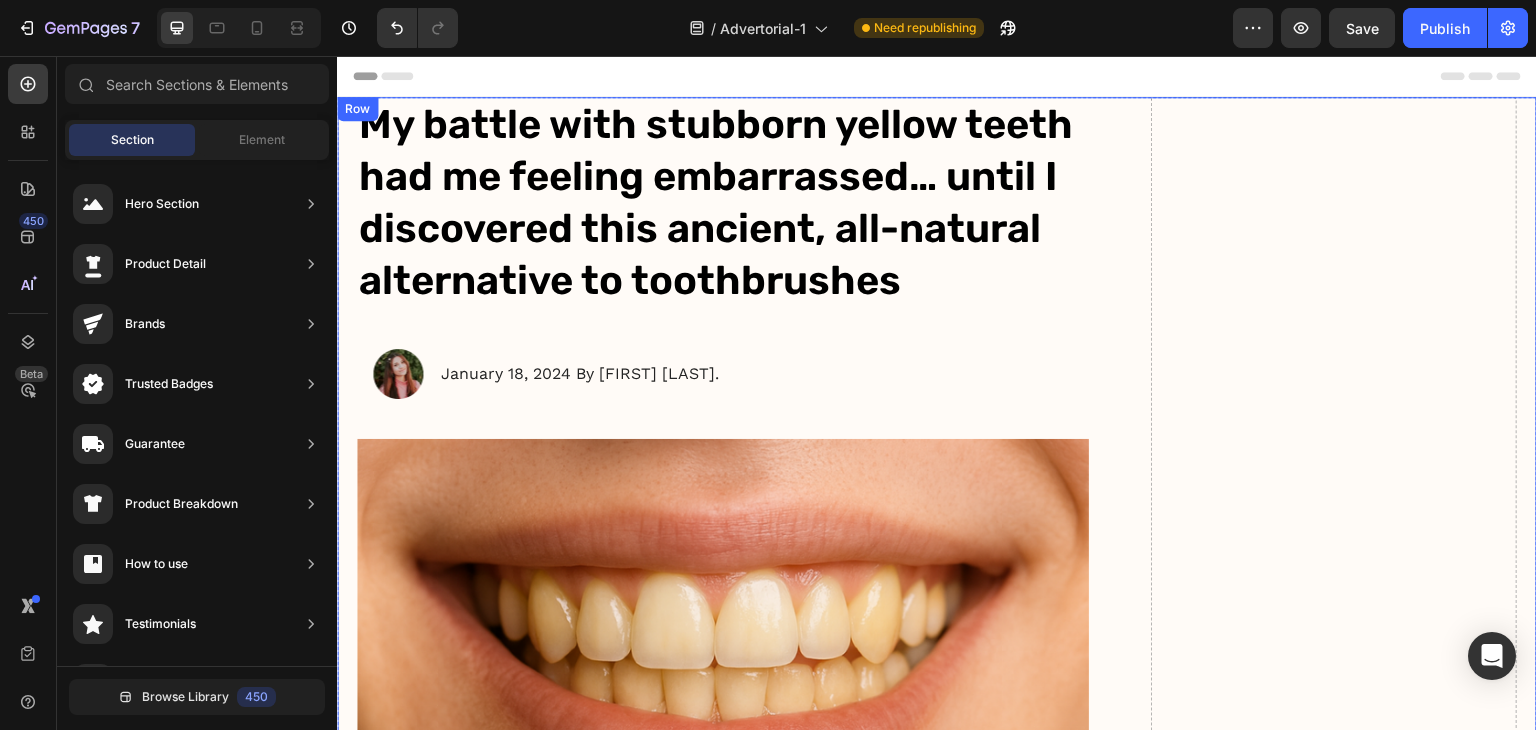 click on "Drop element here" at bounding box center [1334, 2827] 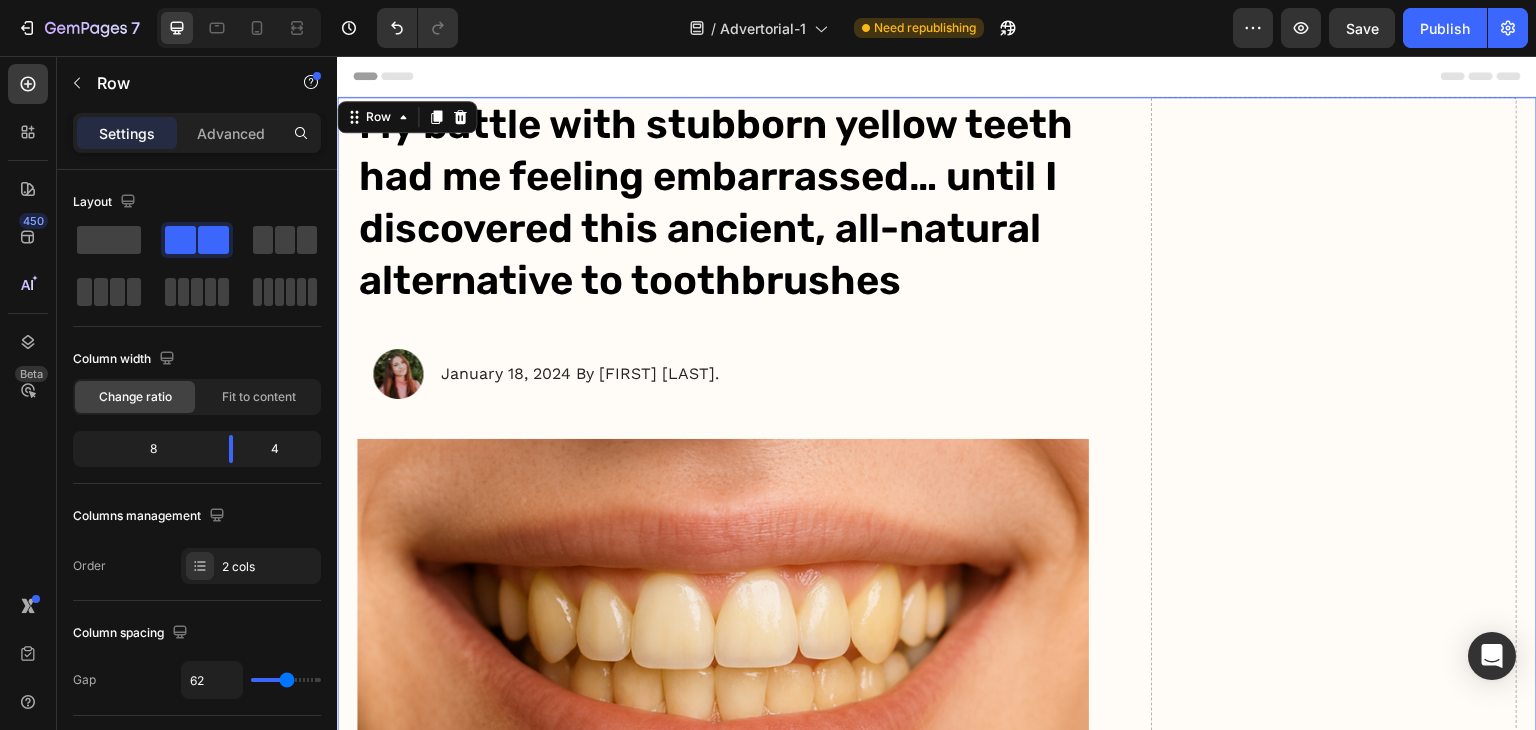 click on "Drop element here" at bounding box center [1334, 2827] 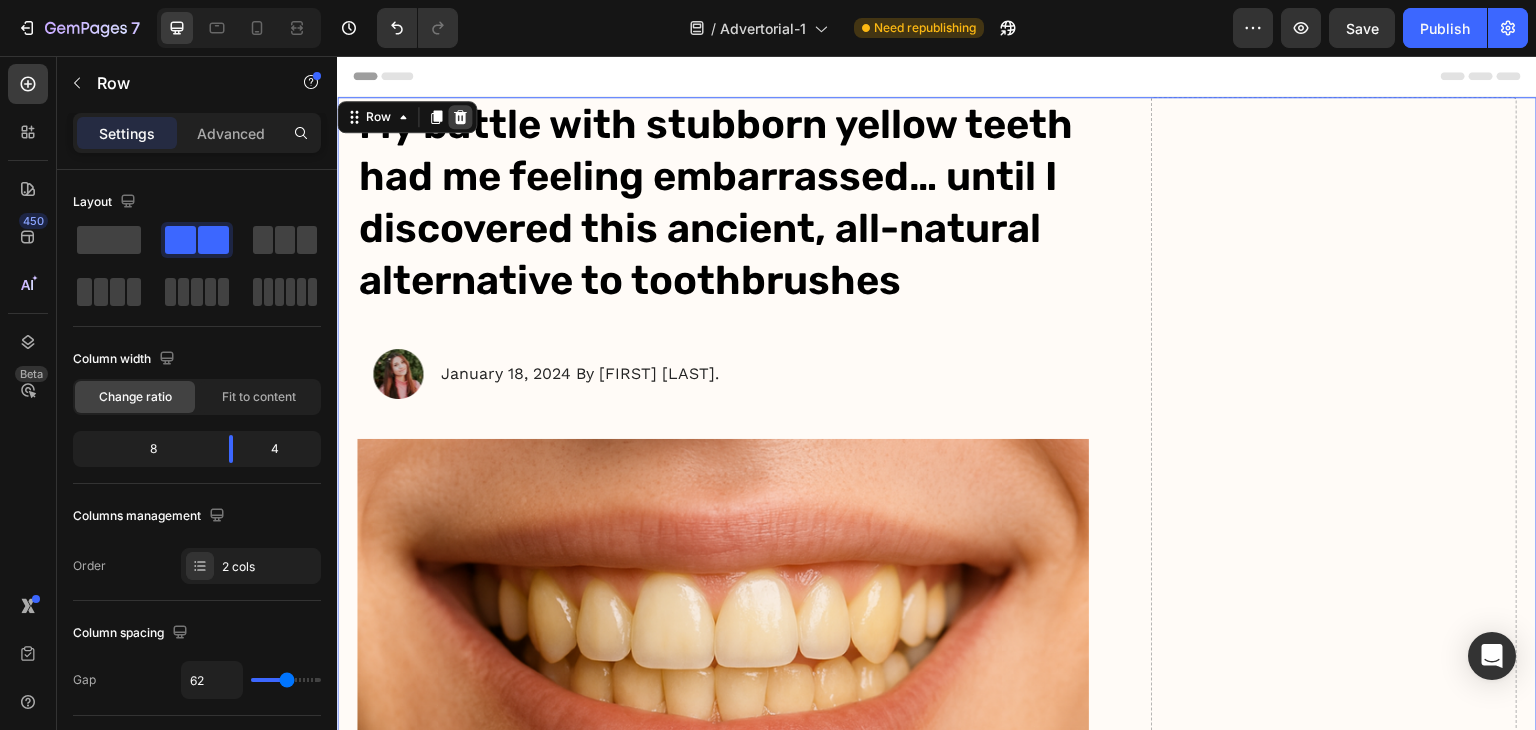 click at bounding box center [460, 117] 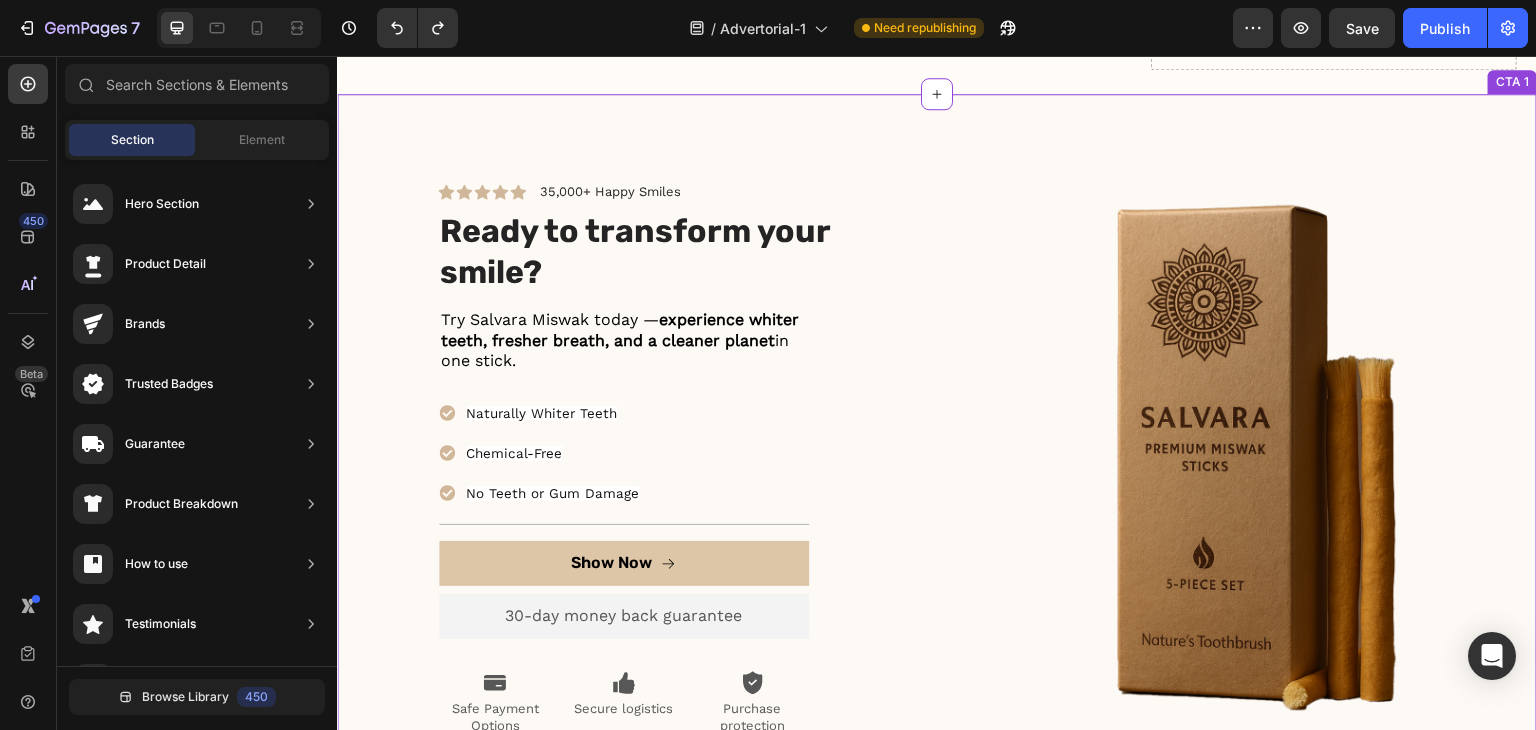 scroll, scrollTop: 5500, scrollLeft: 0, axis: vertical 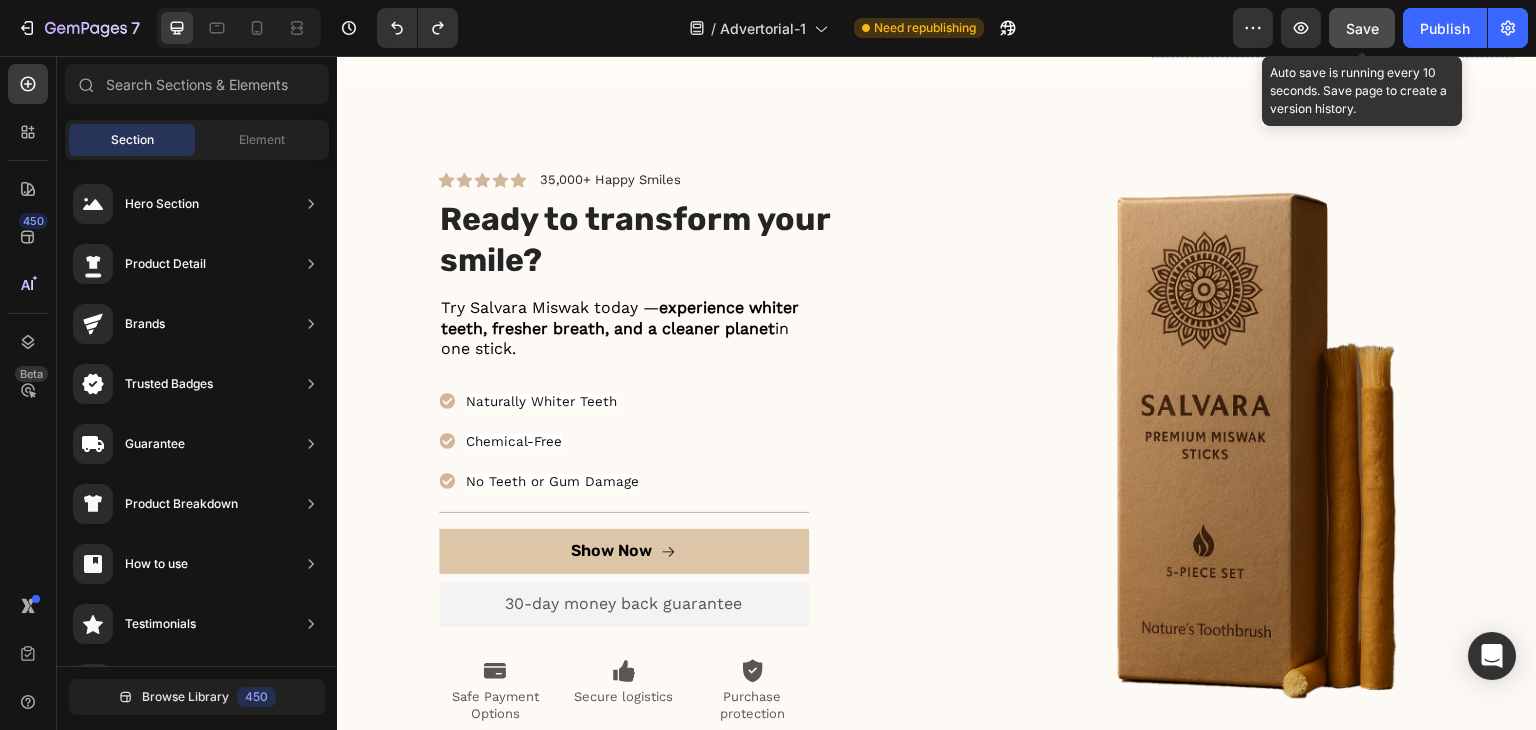 click on "Save" at bounding box center [1362, 28] 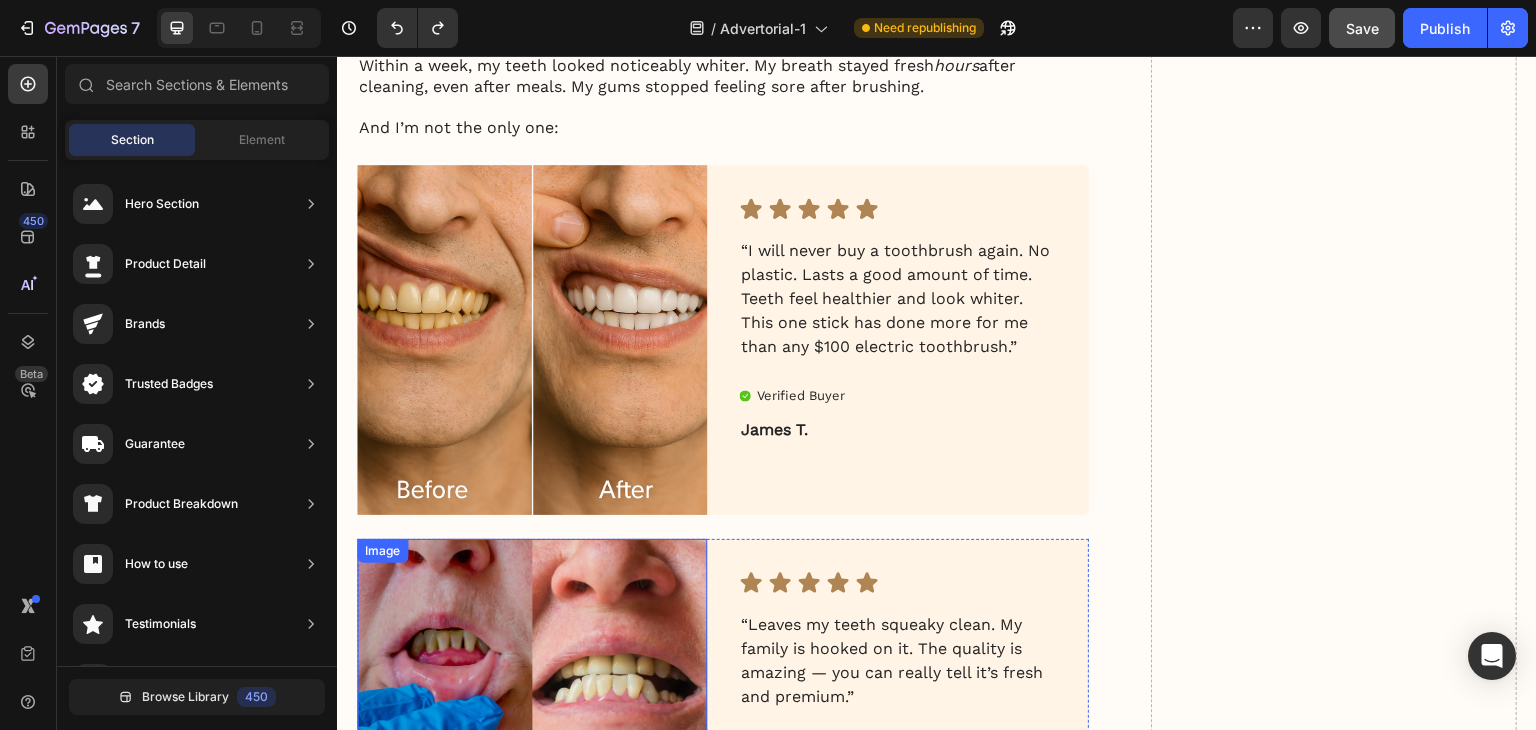 scroll, scrollTop: 4430, scrollLeft: 0, axis: vertical 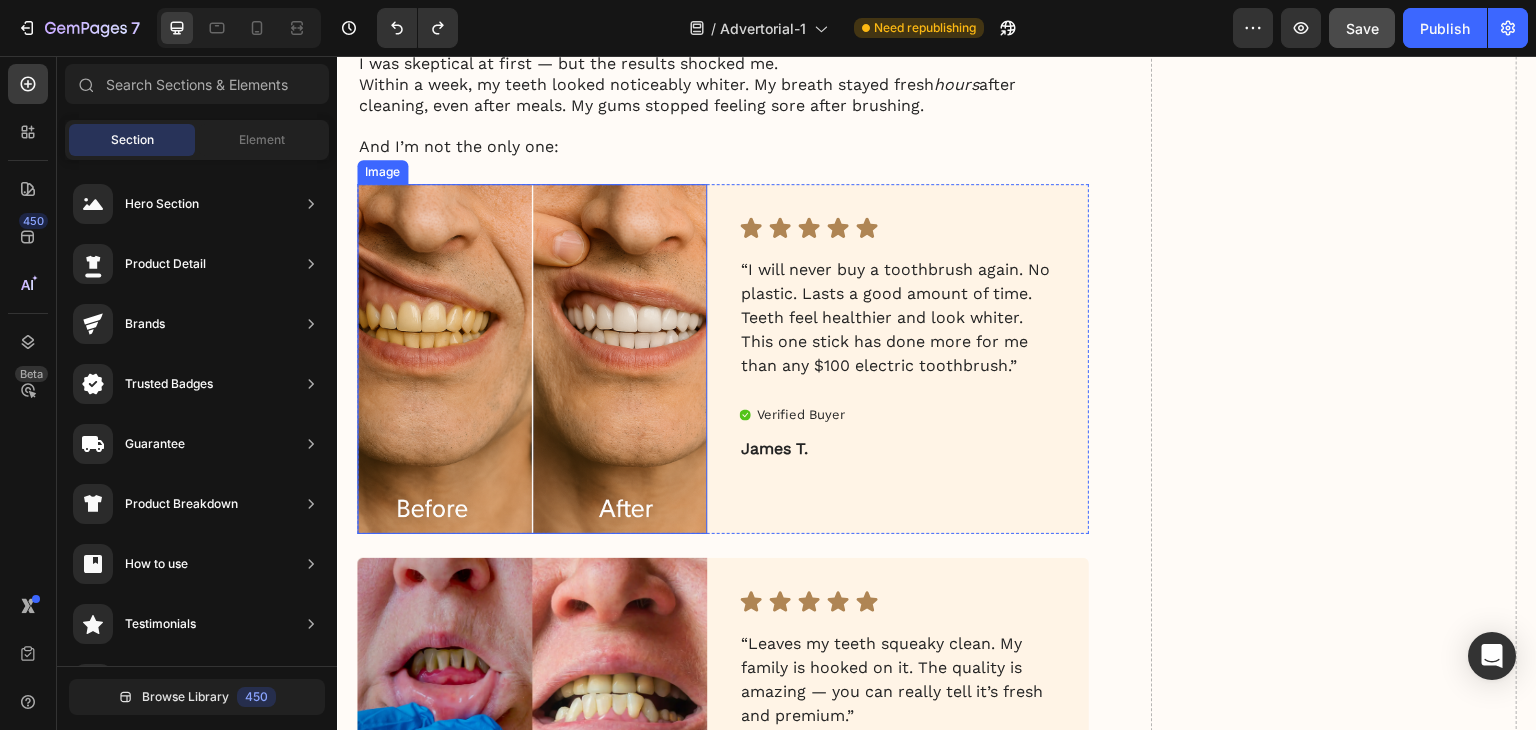 click at bounding box center [532, 359] 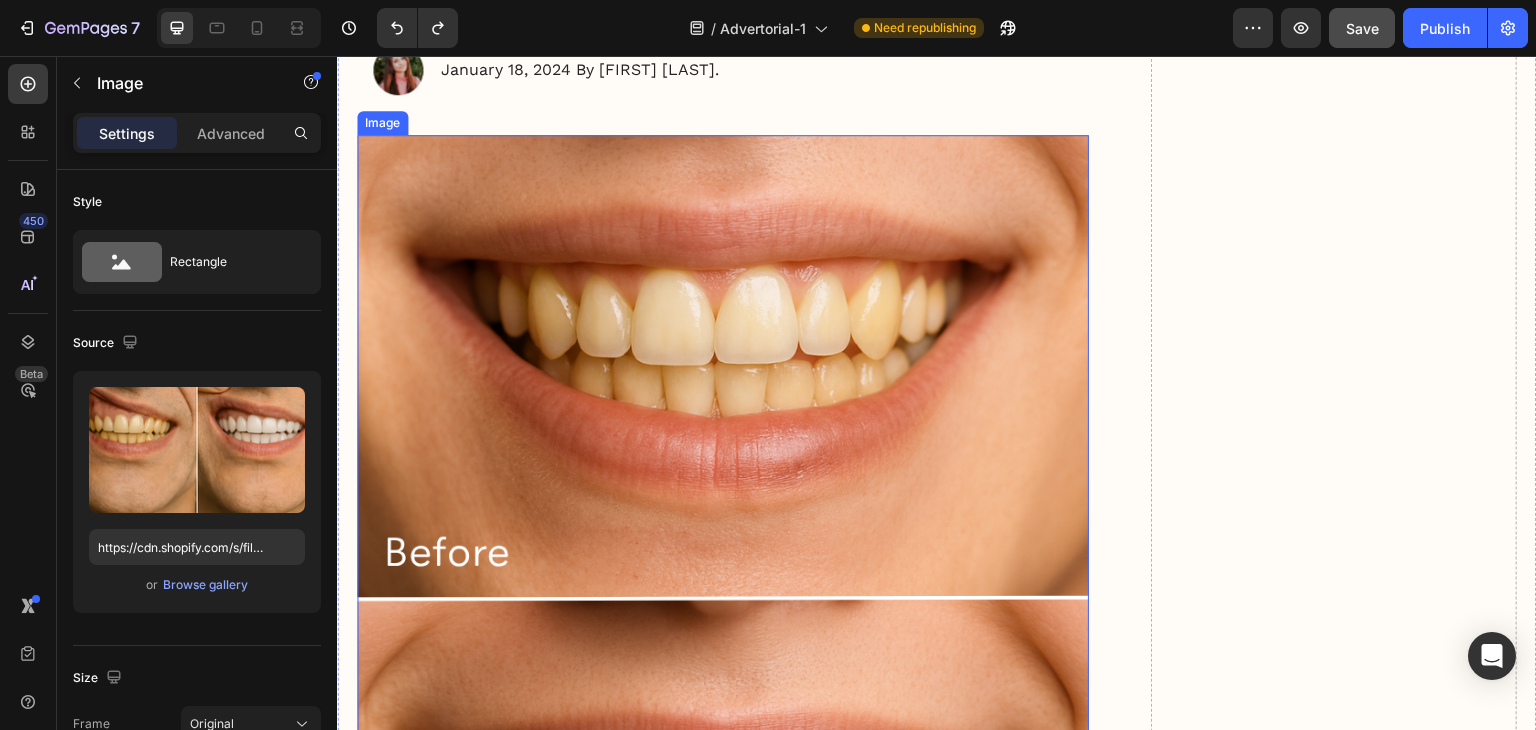 scroll, scrollTop: 0, scrollLeft: 0, axis: both 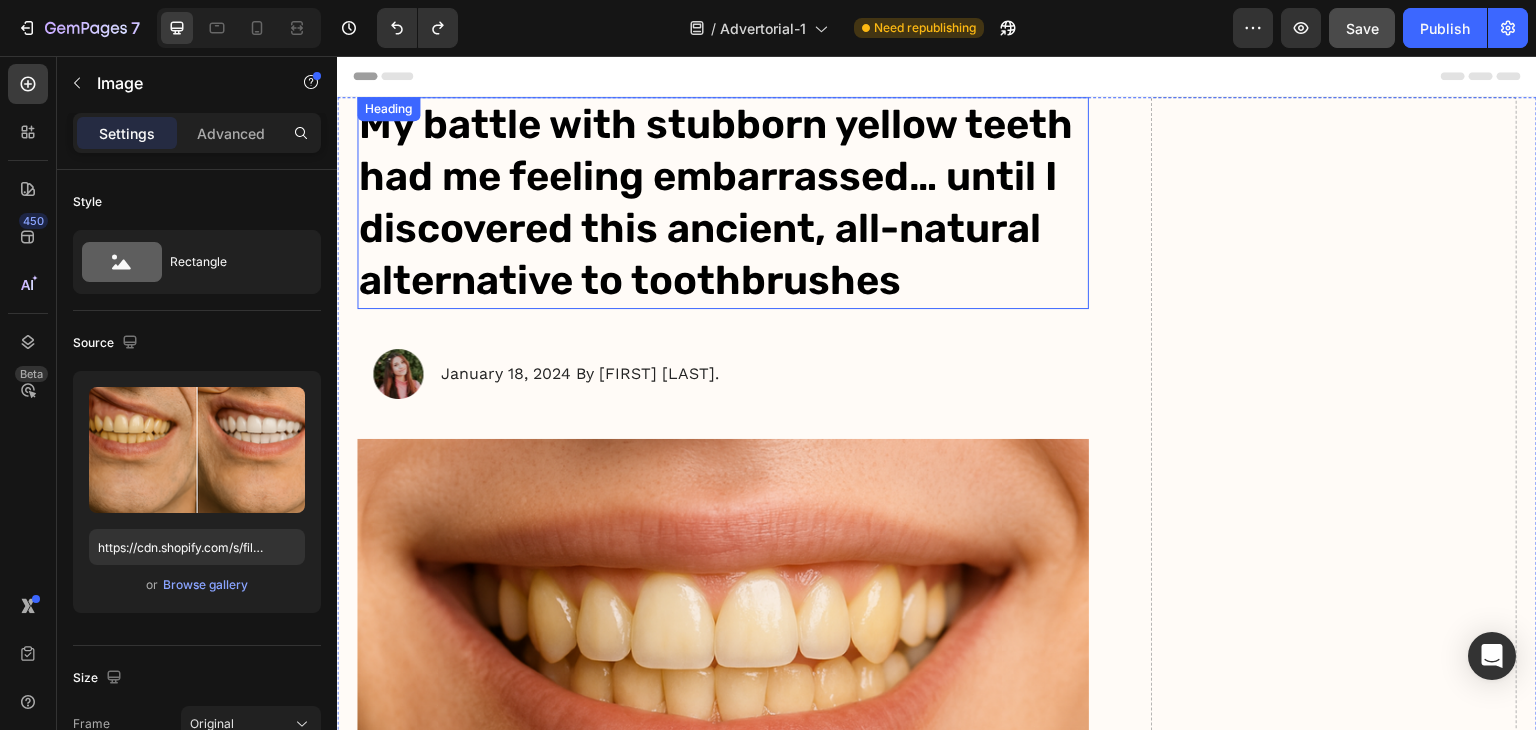 click on "My battle with stubborn yellow teeth had me feeling embarrassed… until I discovered this ancient, all-natural alternative to toothbrushes" at bounding box center (723, 203) 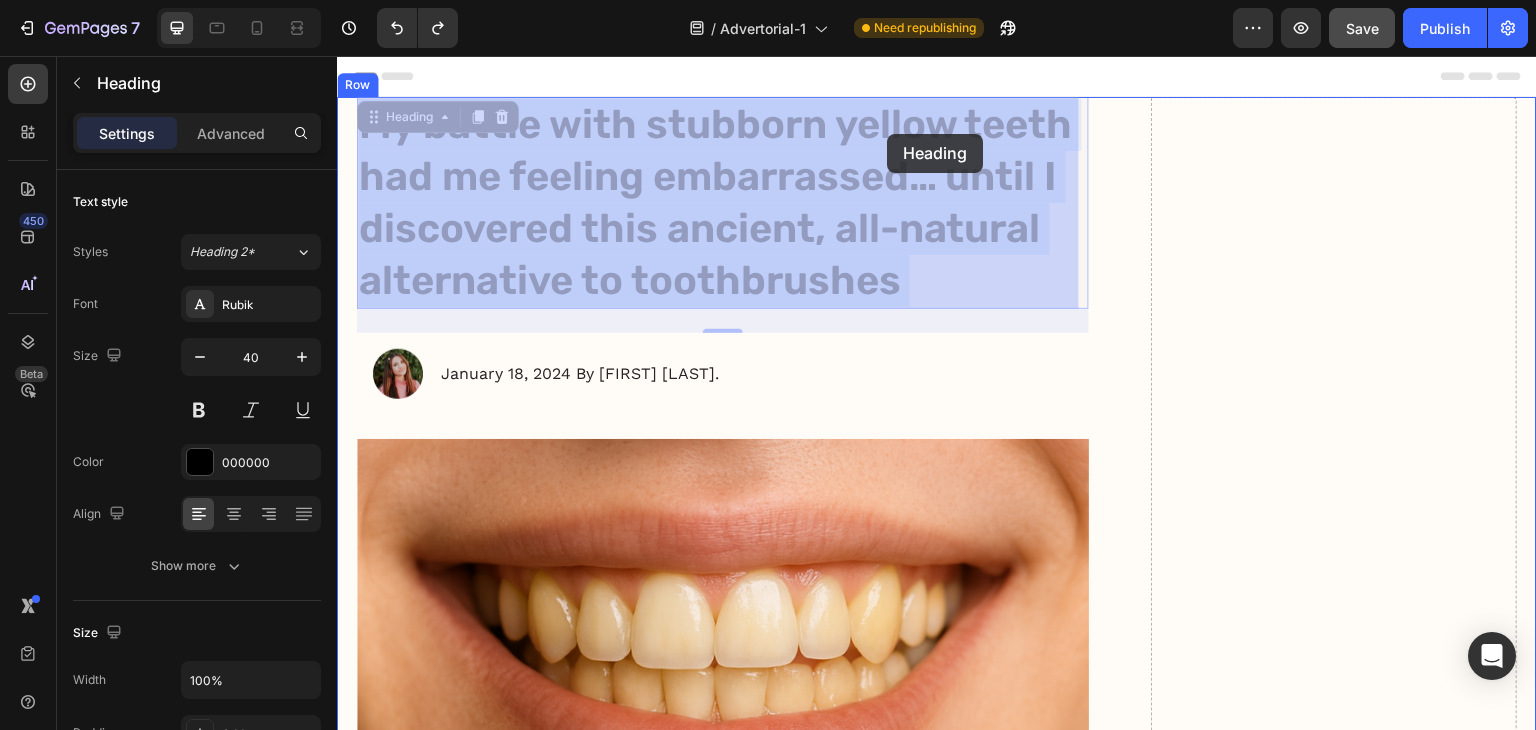 drag, startPoint x: 649, startPoint y: 125, endPoint x: 750, endPoint y: 126, distance: 101.00495 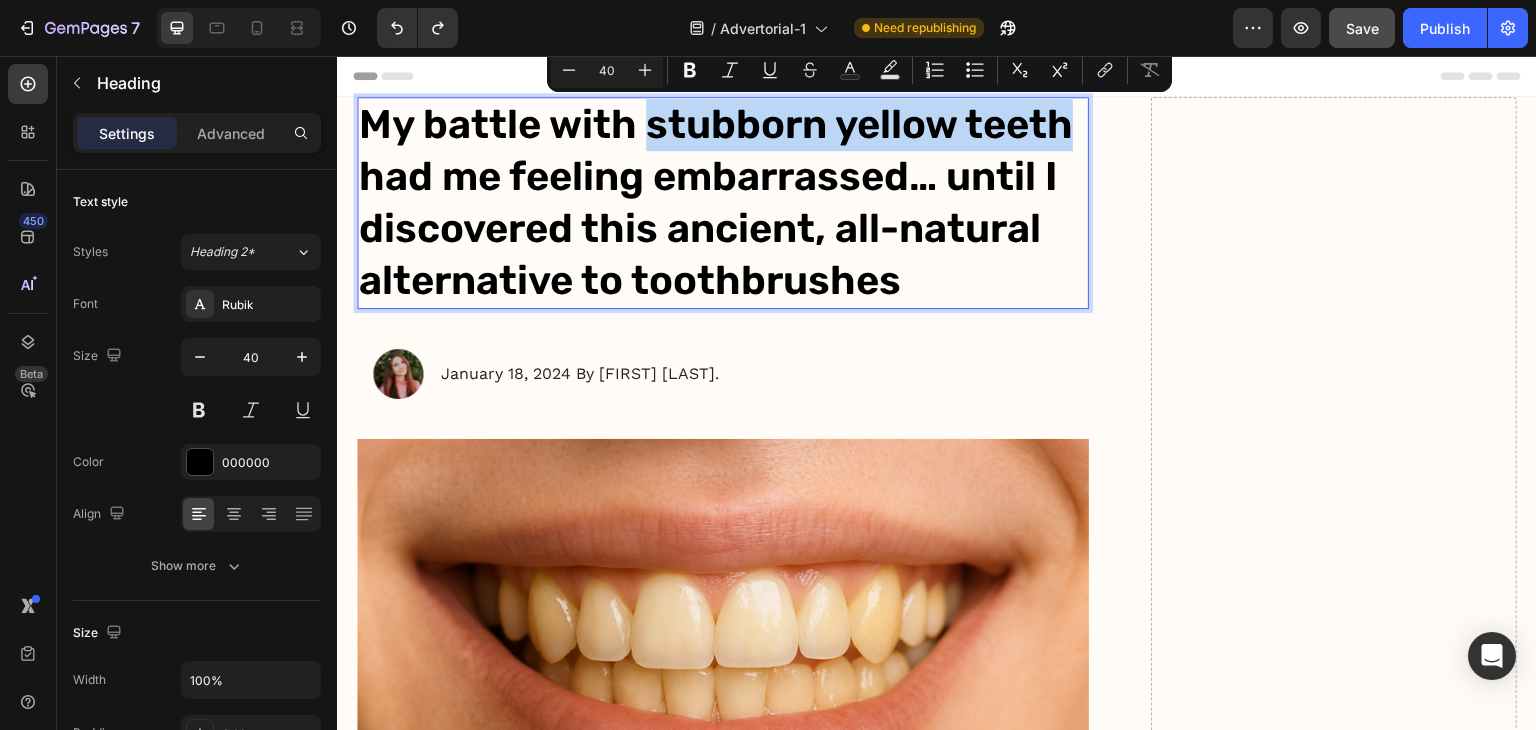 drag, startPoint x: 645, startPoint y: 124, endPoint x: 1063, endPoint y: 119, distance: 418.0299 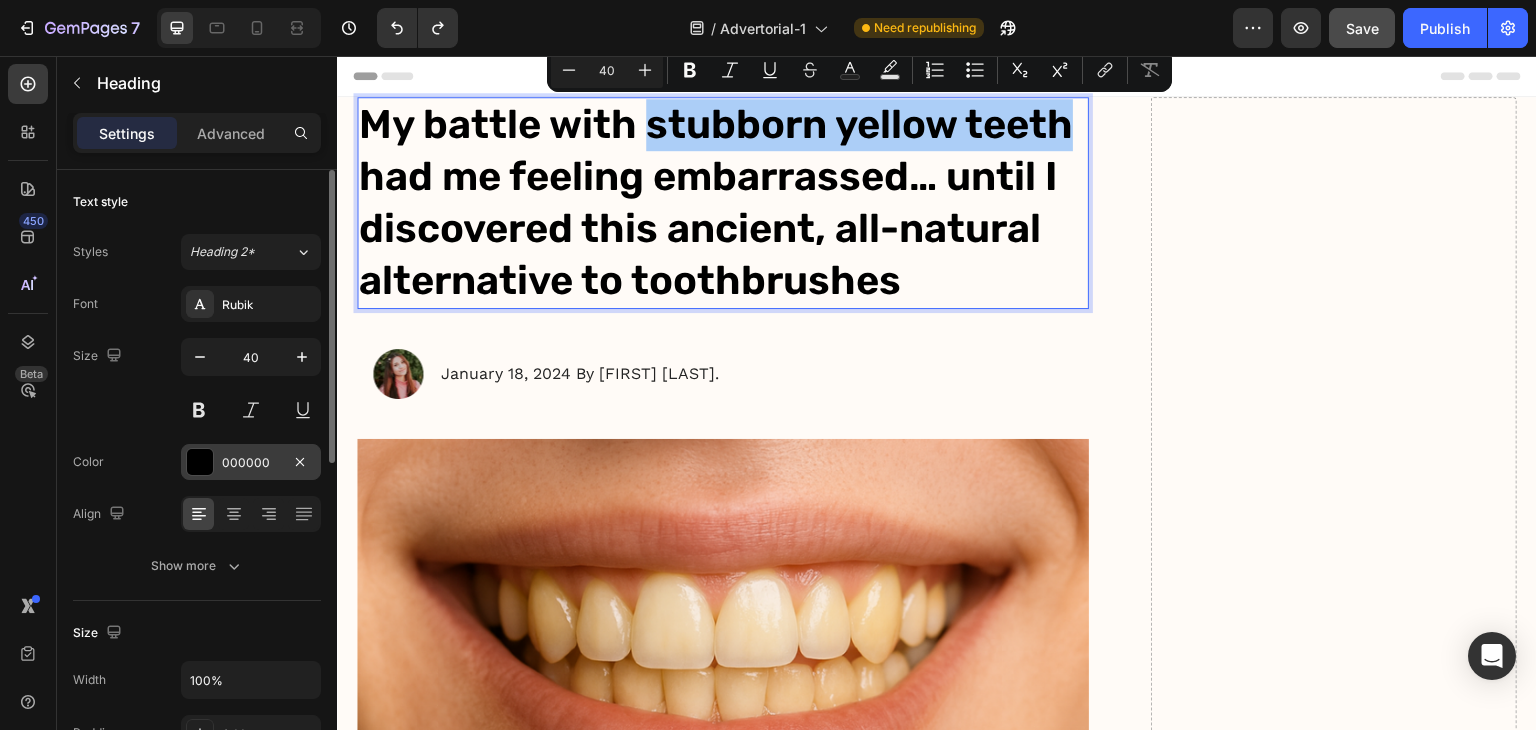 click at bounding box center (200, 462) 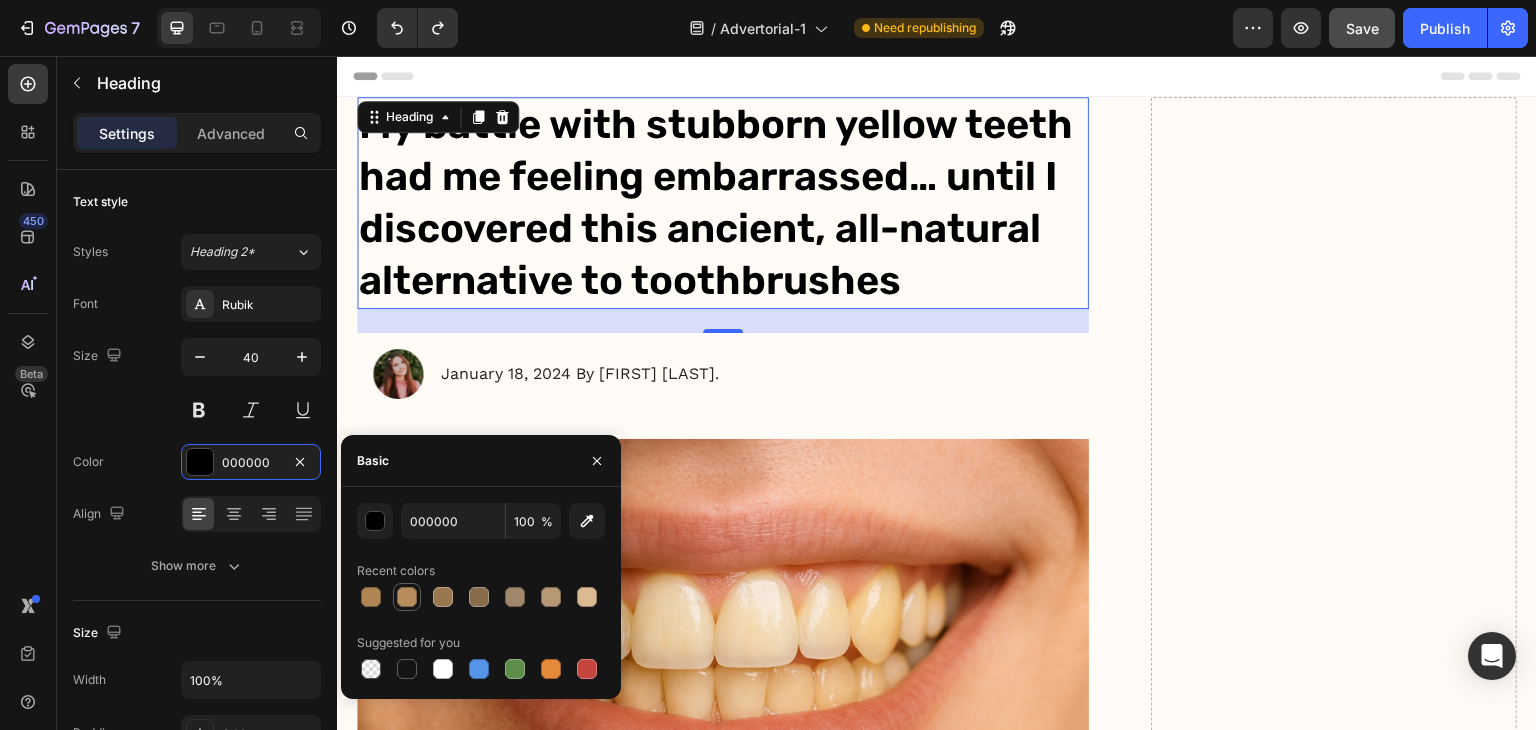 click at bounding box center [407, 597] 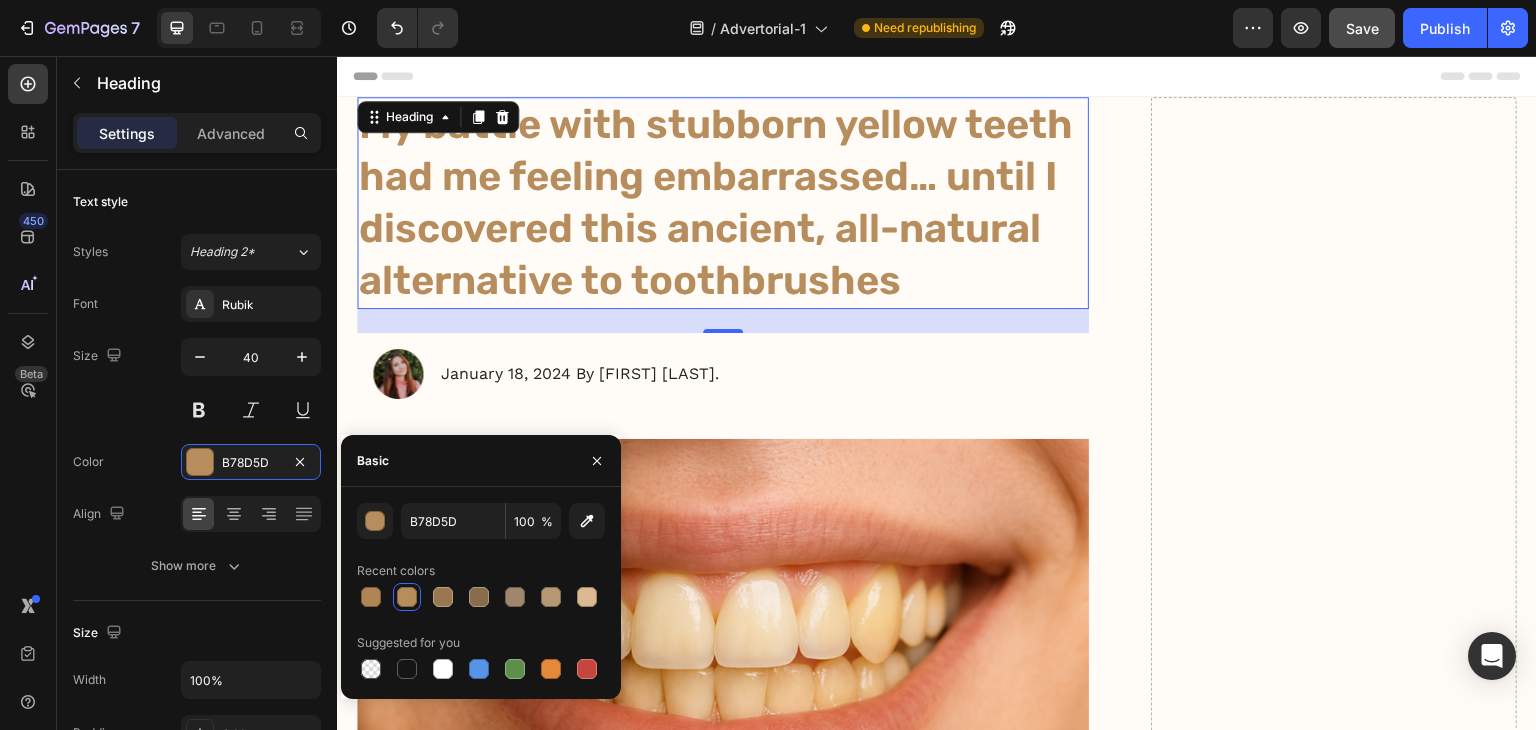 click at bounding box center (407, 597) 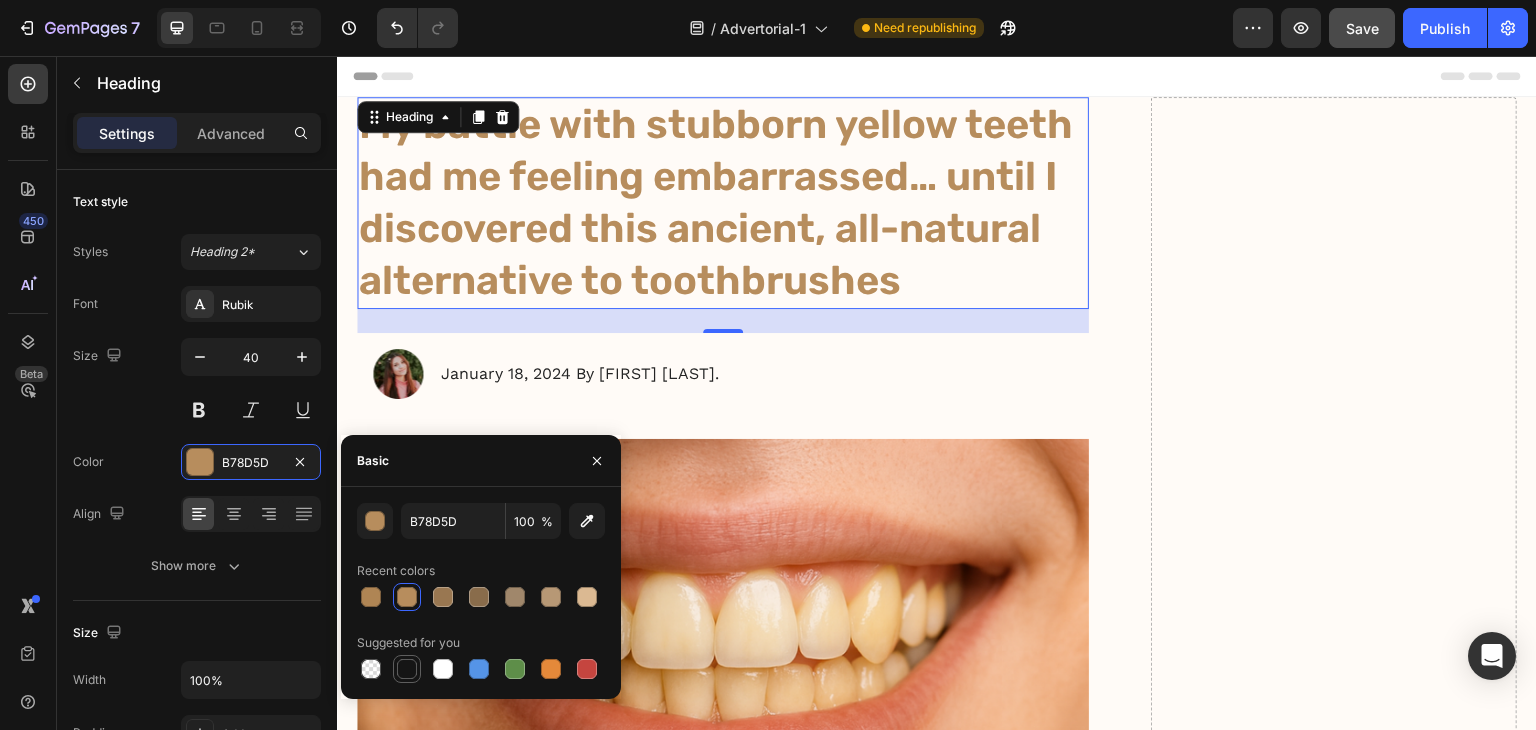 click at bounding box center [407, 669] 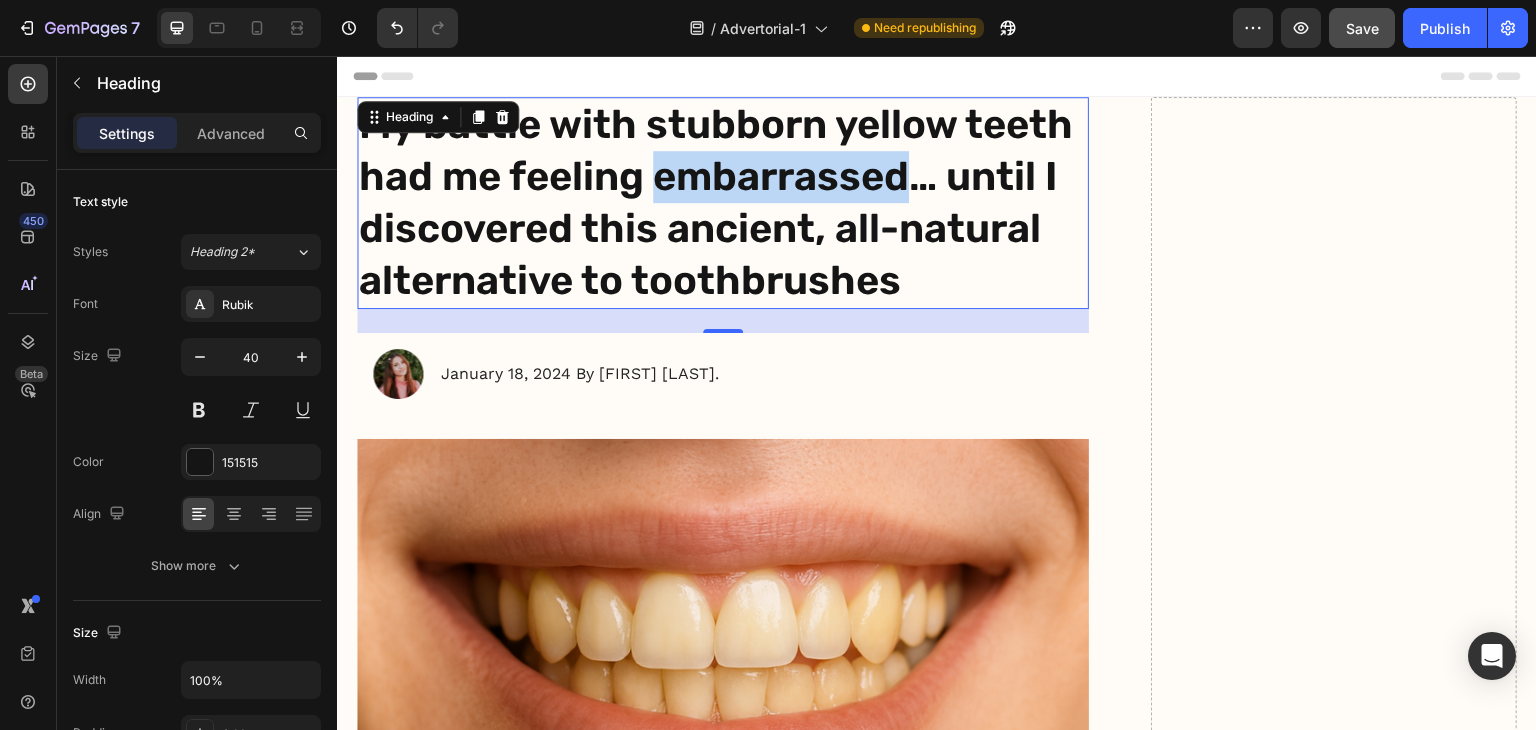 click on "My battle with stubborn yellow teeth had me feeling embarrassed… until I discovered this ancient, all-natural alternative to toothbrushes" at bounding box center (723, 203) 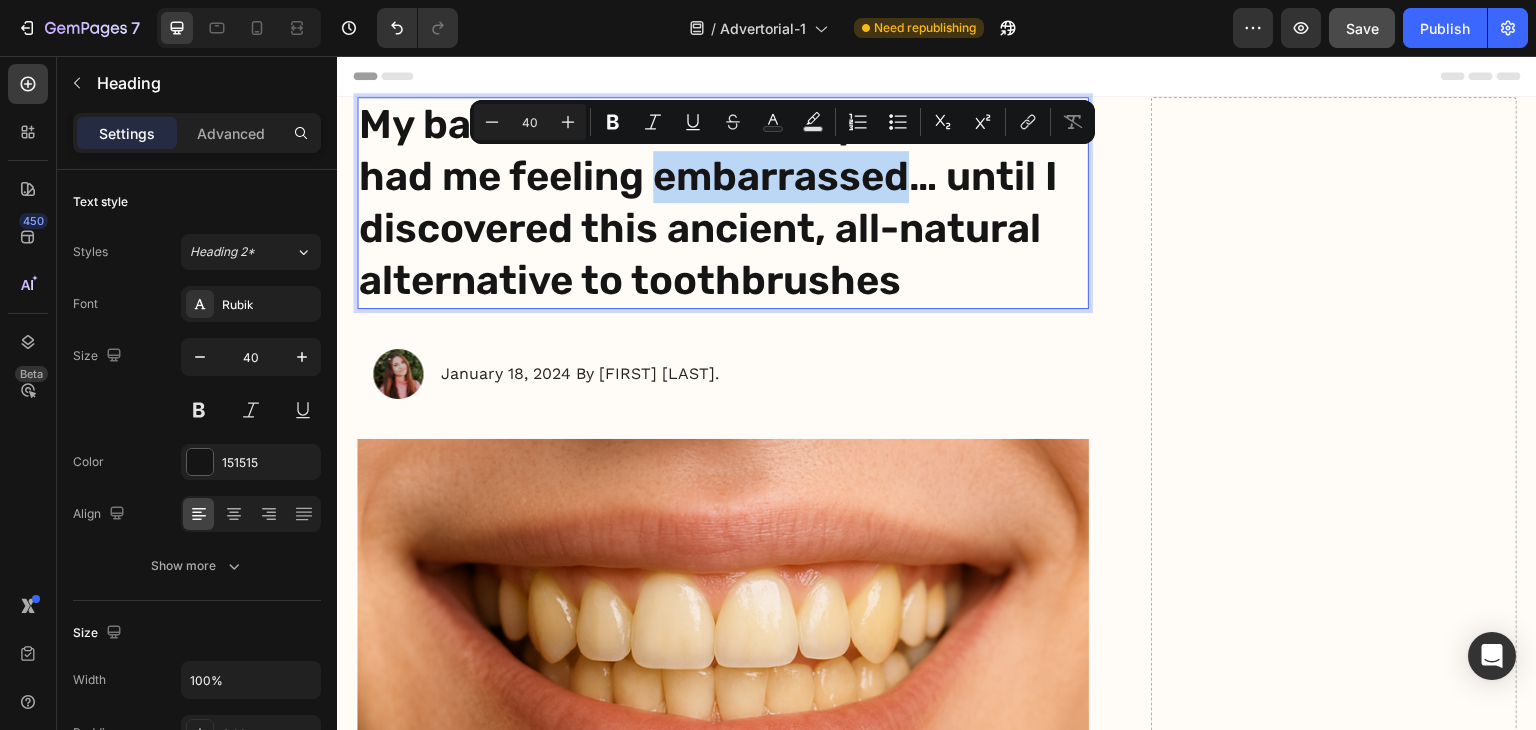 click on "My battle with stubborn yellow teeth had me feeling embarrassed… until I discovered this ancient, all-natural alternative to toothbrushes" at bounding box center (723, 203) 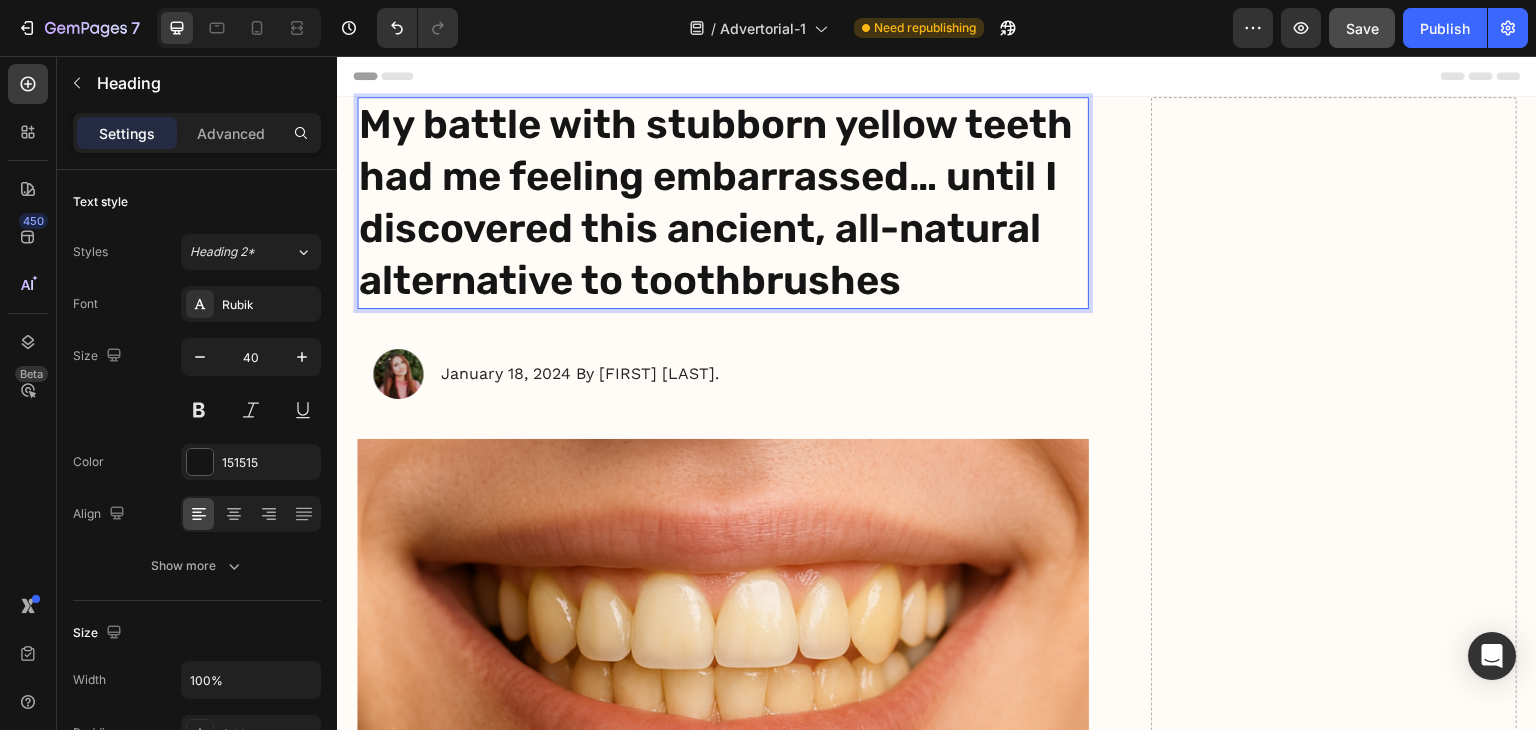 click on "My battle with stubborn yellow teeth had me feeling embarrassed… until I discovered this ancient, all-natural alternative to toothbrushes" at bounding box center [723, 203] 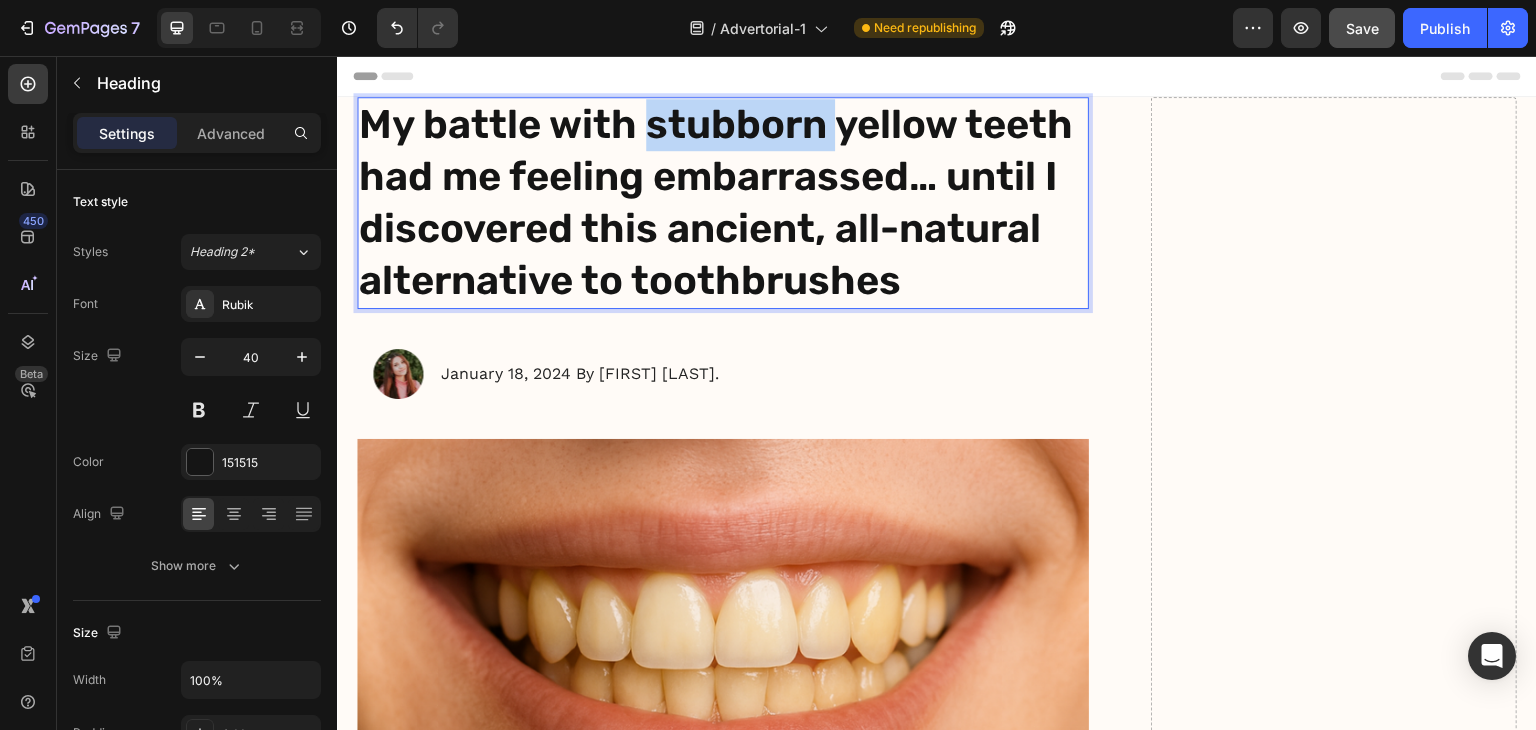 click on "My battle with stubborn yellow teeth had me feeling embarrassed… until I discovered this ancient, all-natural alternative to toothbrushes" at bounding box center (723, 203) 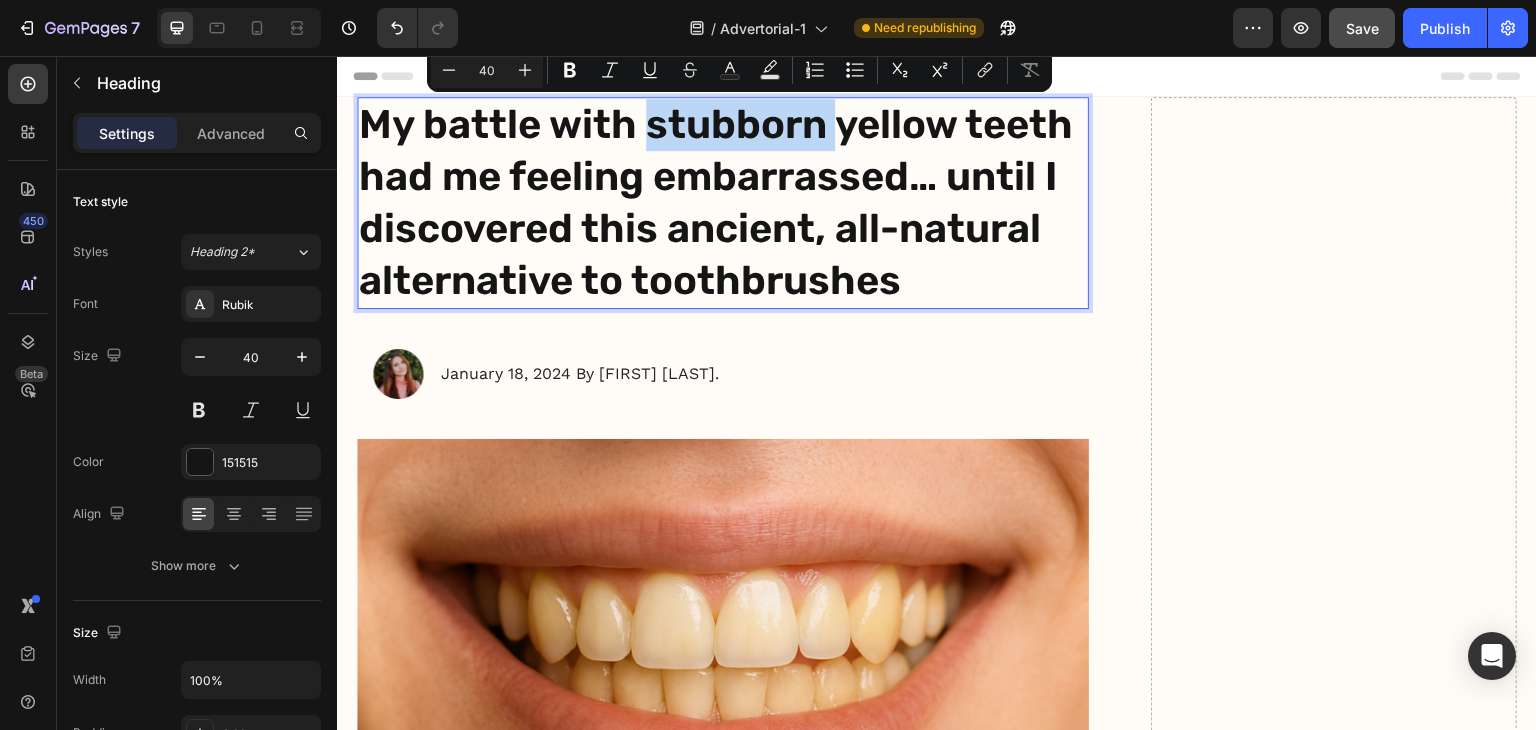 click on "My battle with stubborn yellow teeth had me feeling embarrassed… until I discovered this ancient, all-natural alternative to toothbrushes" at bounding box center (723, 203) 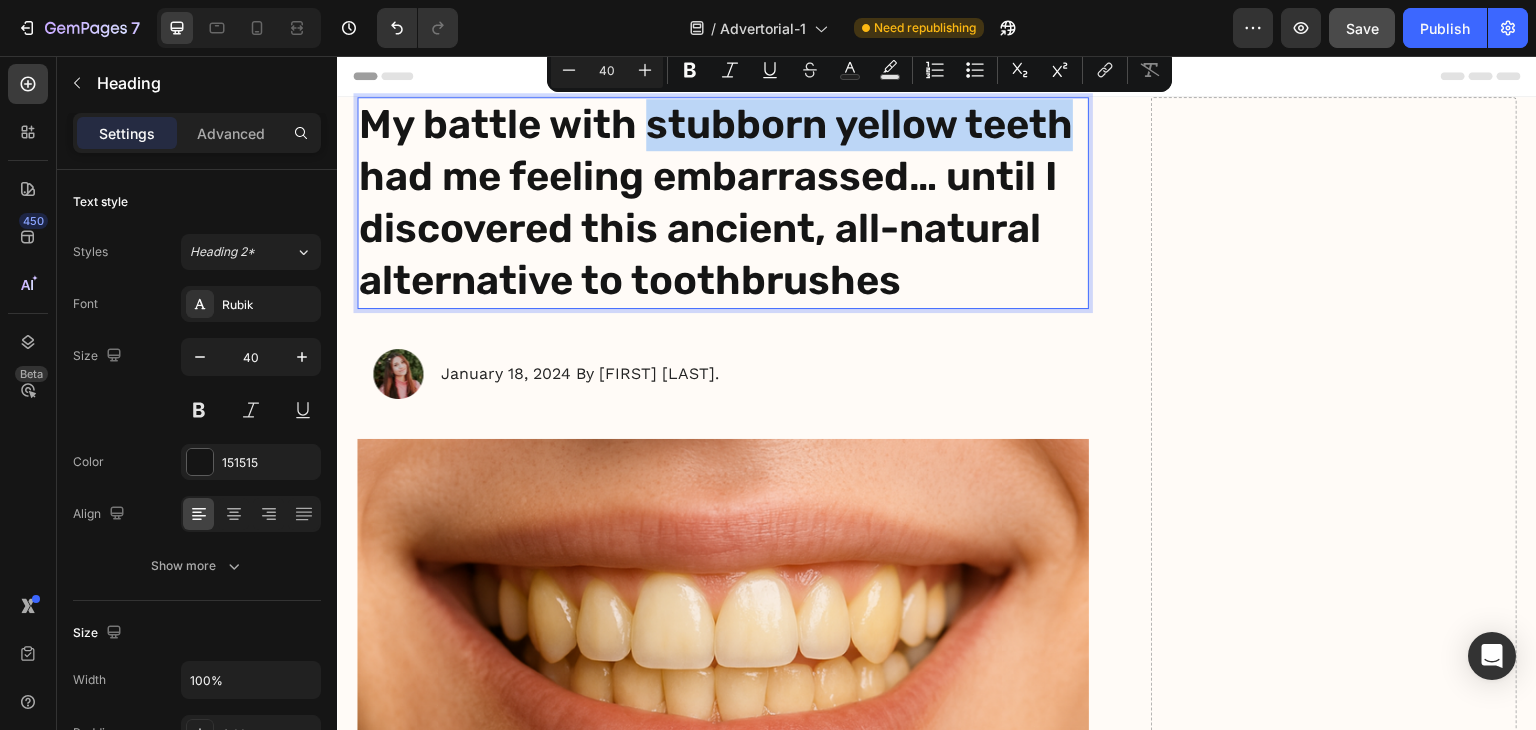 drag, startPoint x: 646, startPoint y: 127, endPoint x: 1026, endPoint y: 122, distance: 380.0329 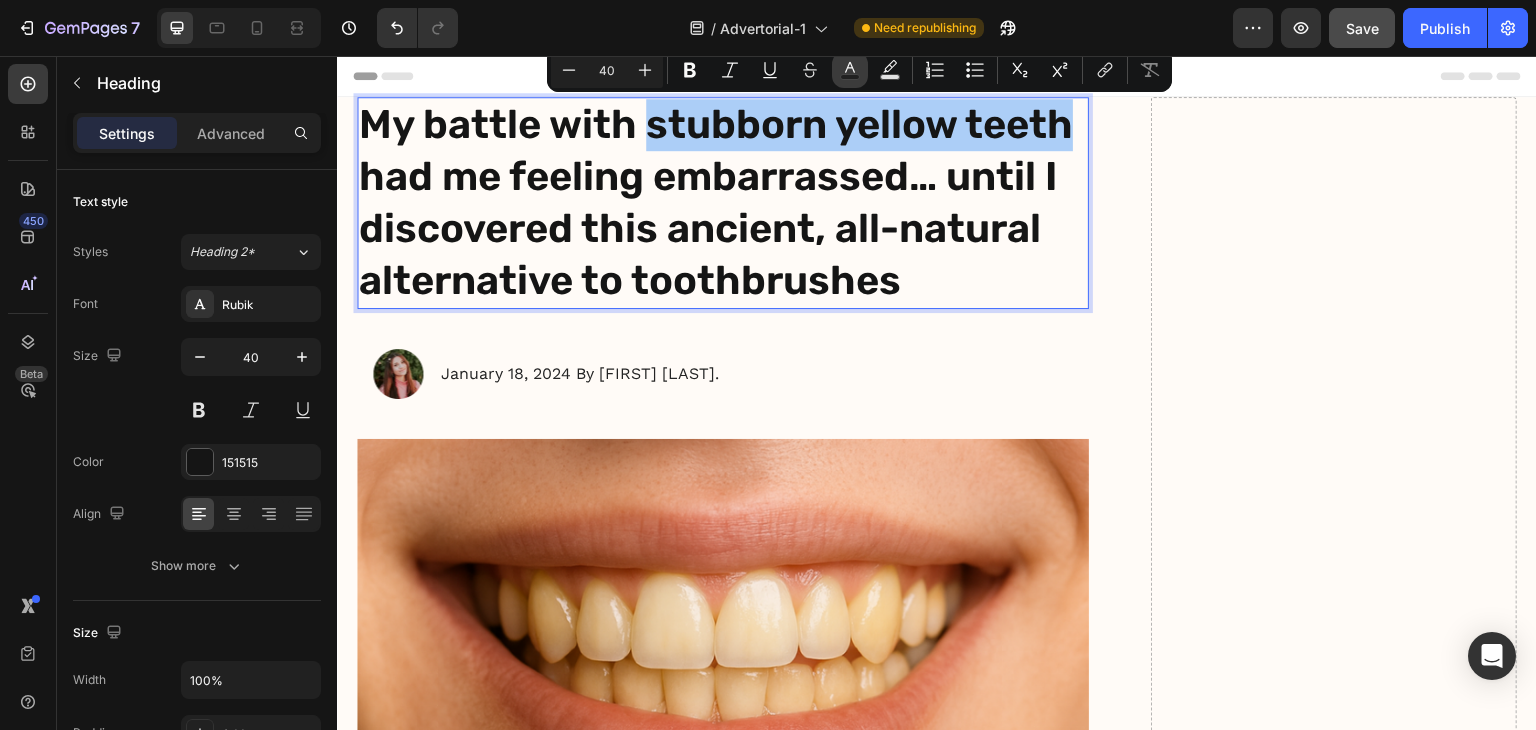 click 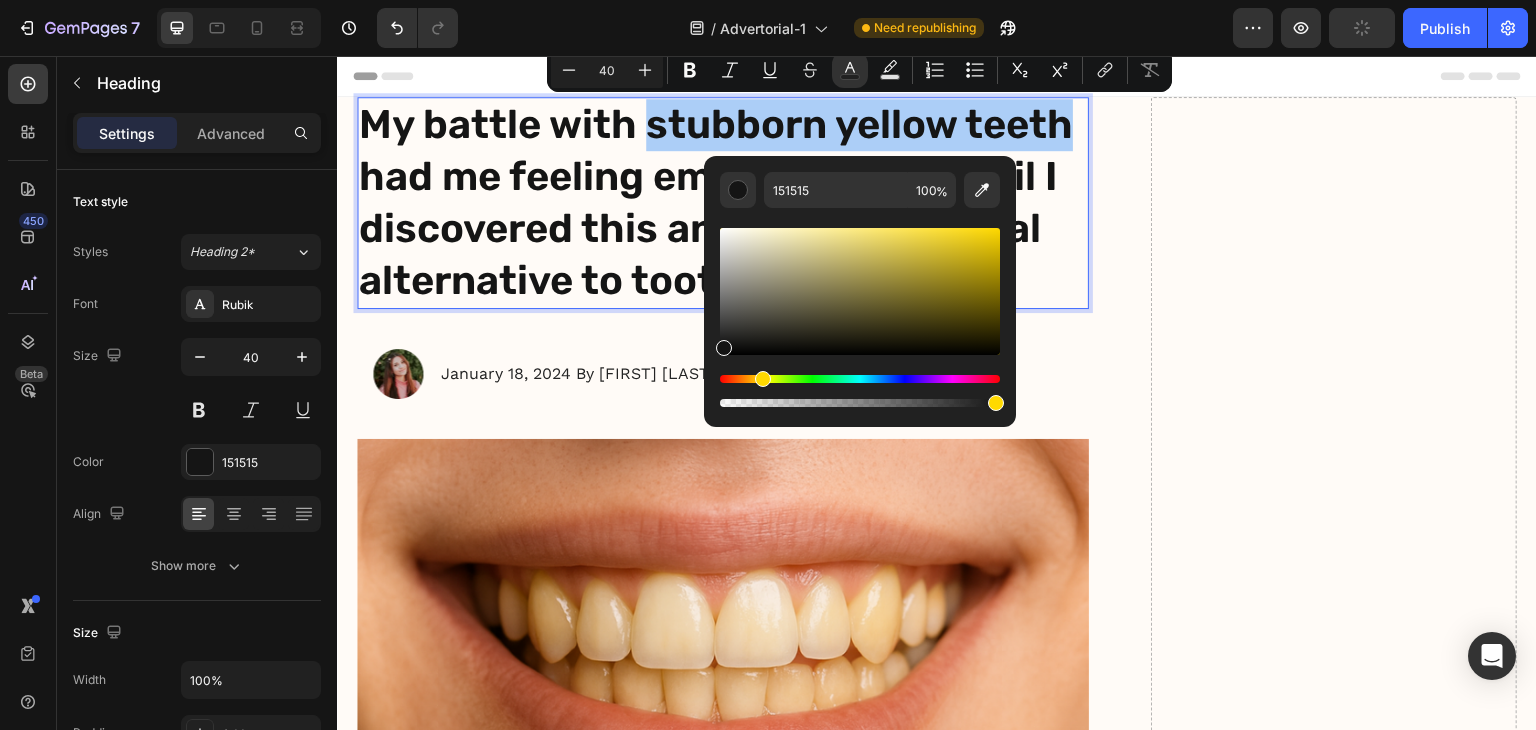 click at bounding box center (860, 379) 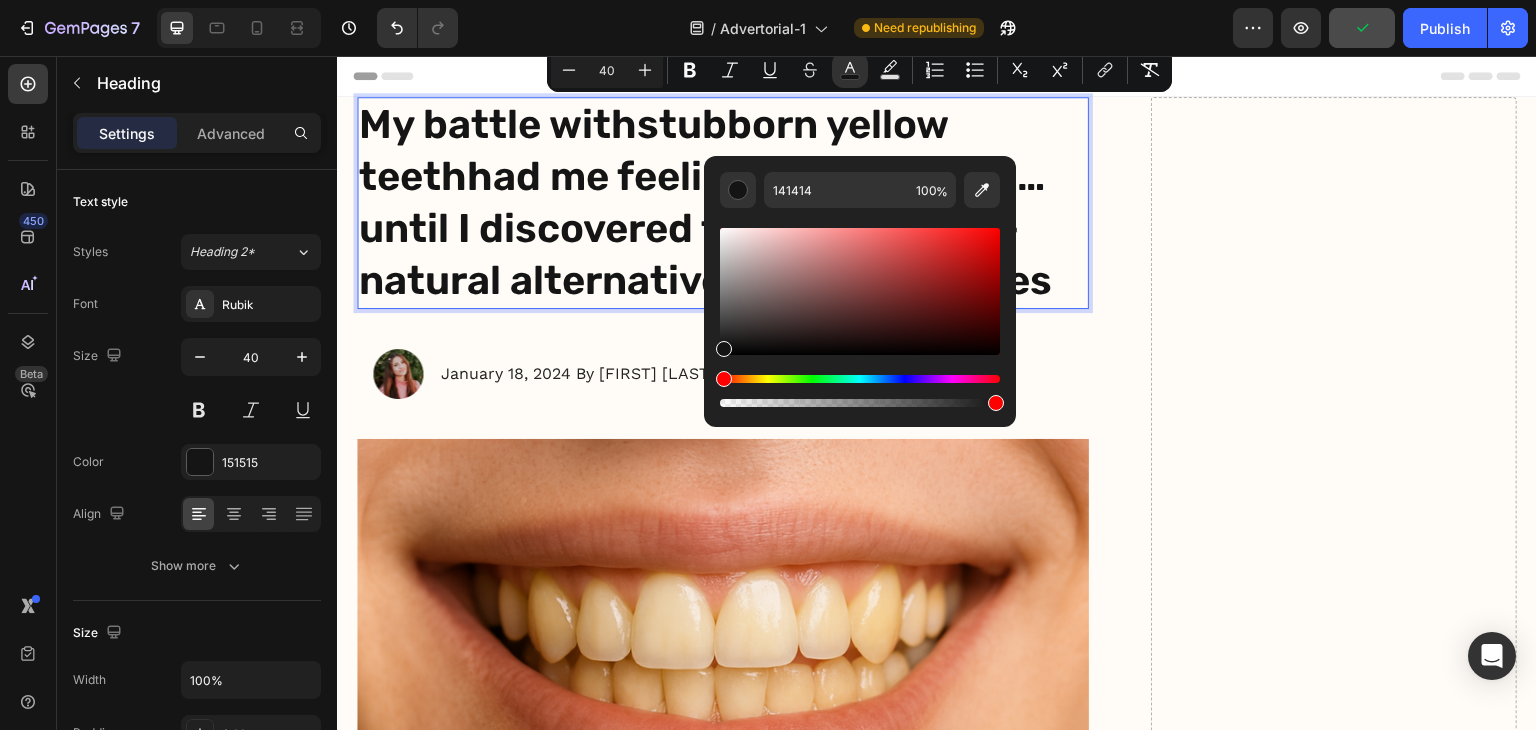 click at bounding box center (860, 379) 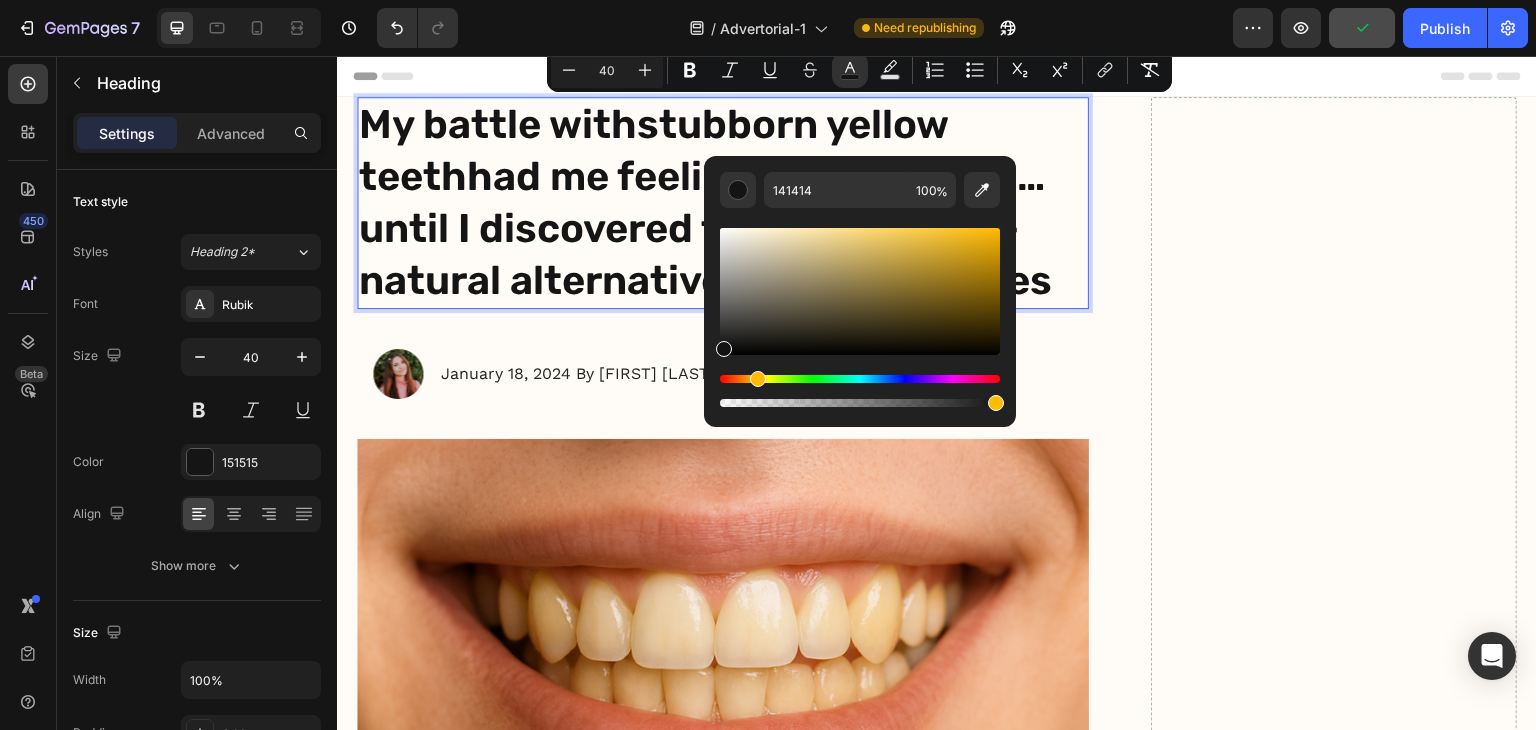 type on "131313" 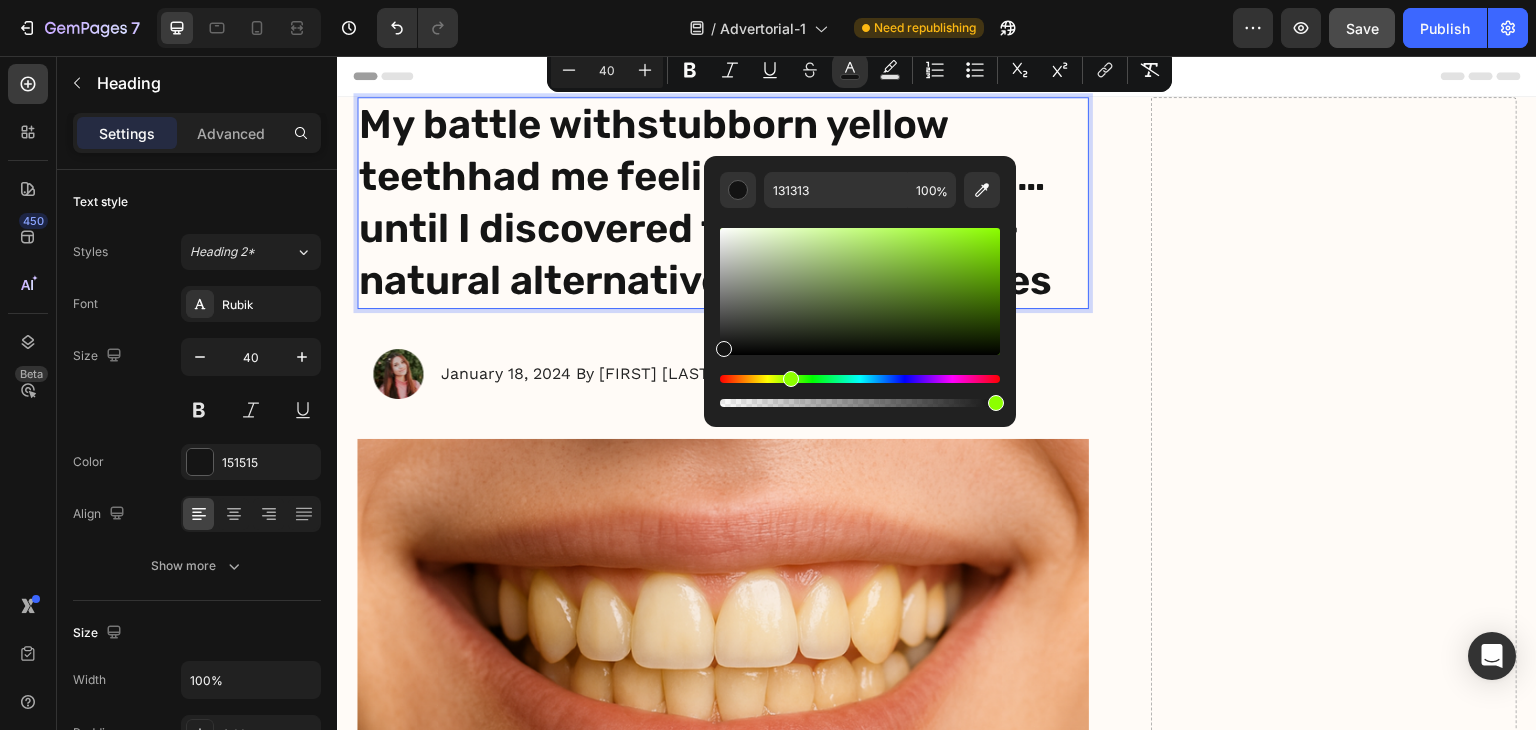 drag, startPoint x: 760, startPoint y: 379, endPoint x: 788, endPoint y: 377, distance: 28.071337 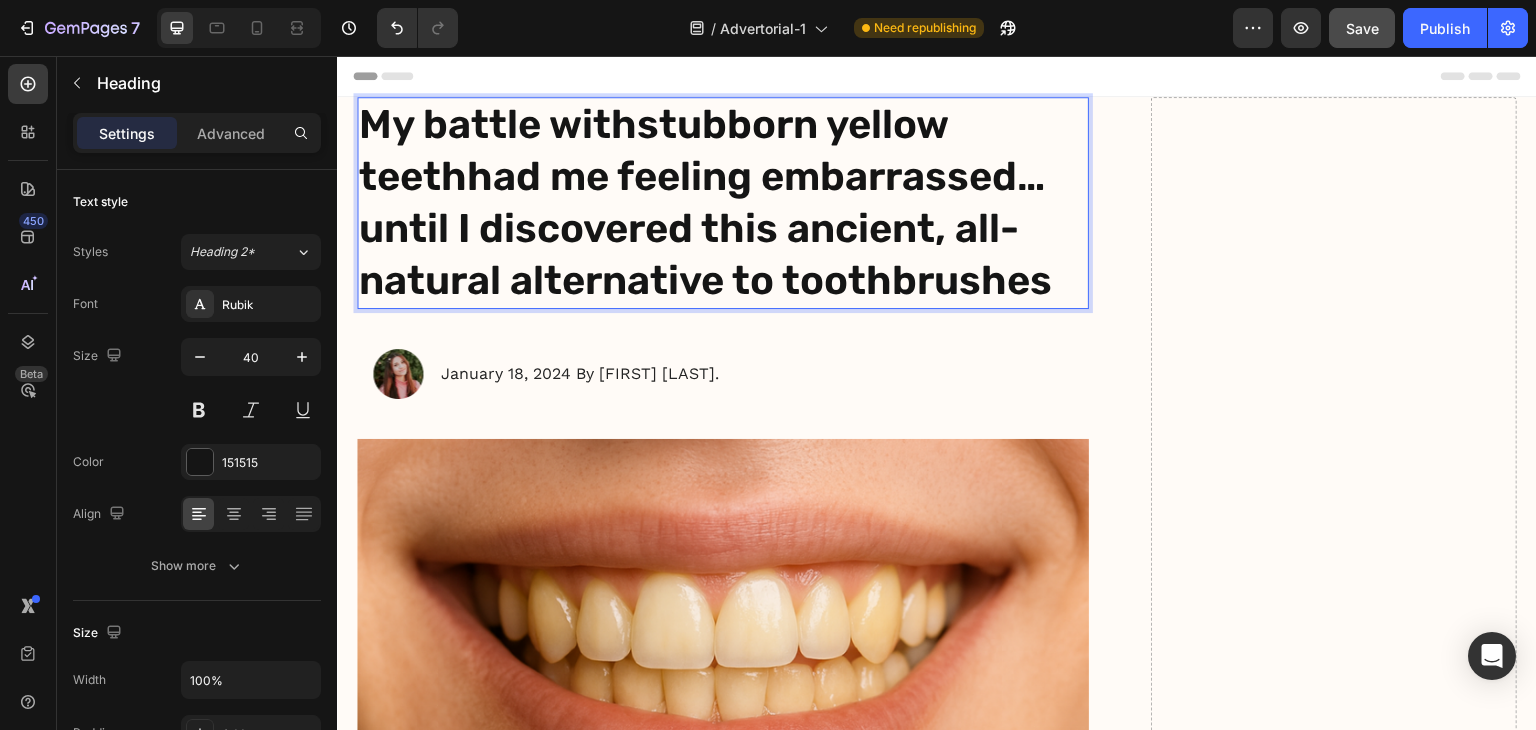 click on "stubborn yellow teeth" at bounding box center [653, 150] 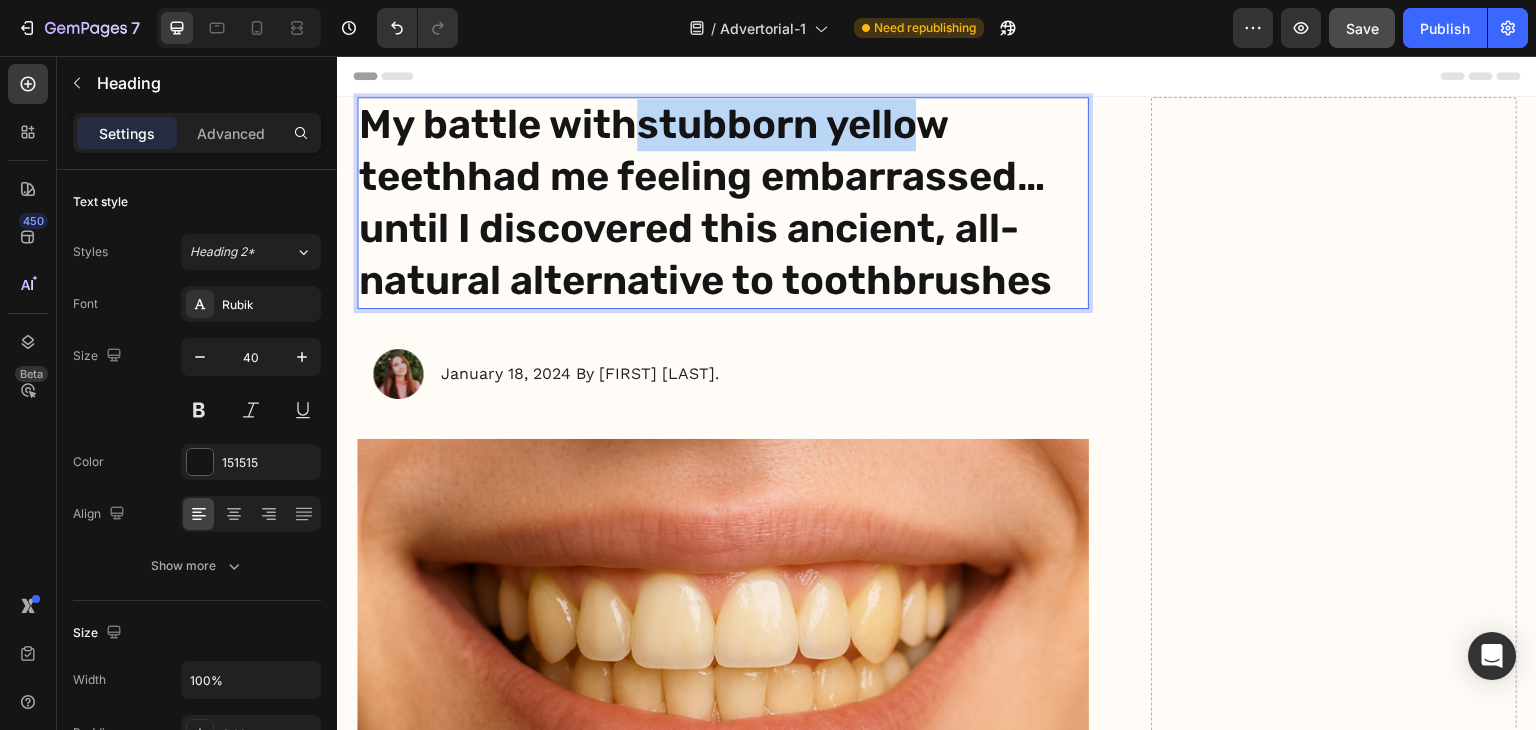 drag, startPoint x: 661, startPoint y: 125, endPoint x: 929, endPoint y: 111, distance: 268.36542 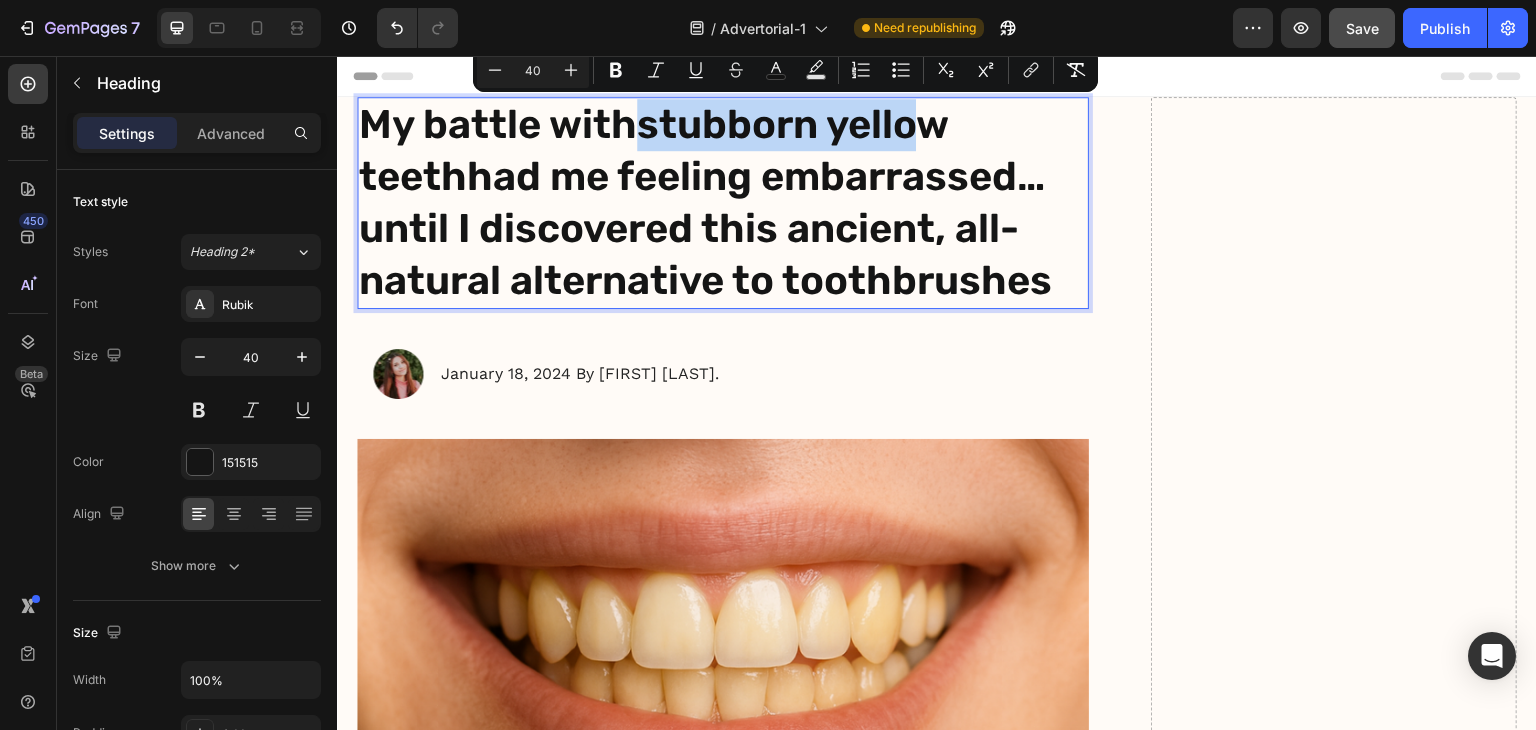 click on "stubborn yellow teeth" at bounding box center [653, 150] 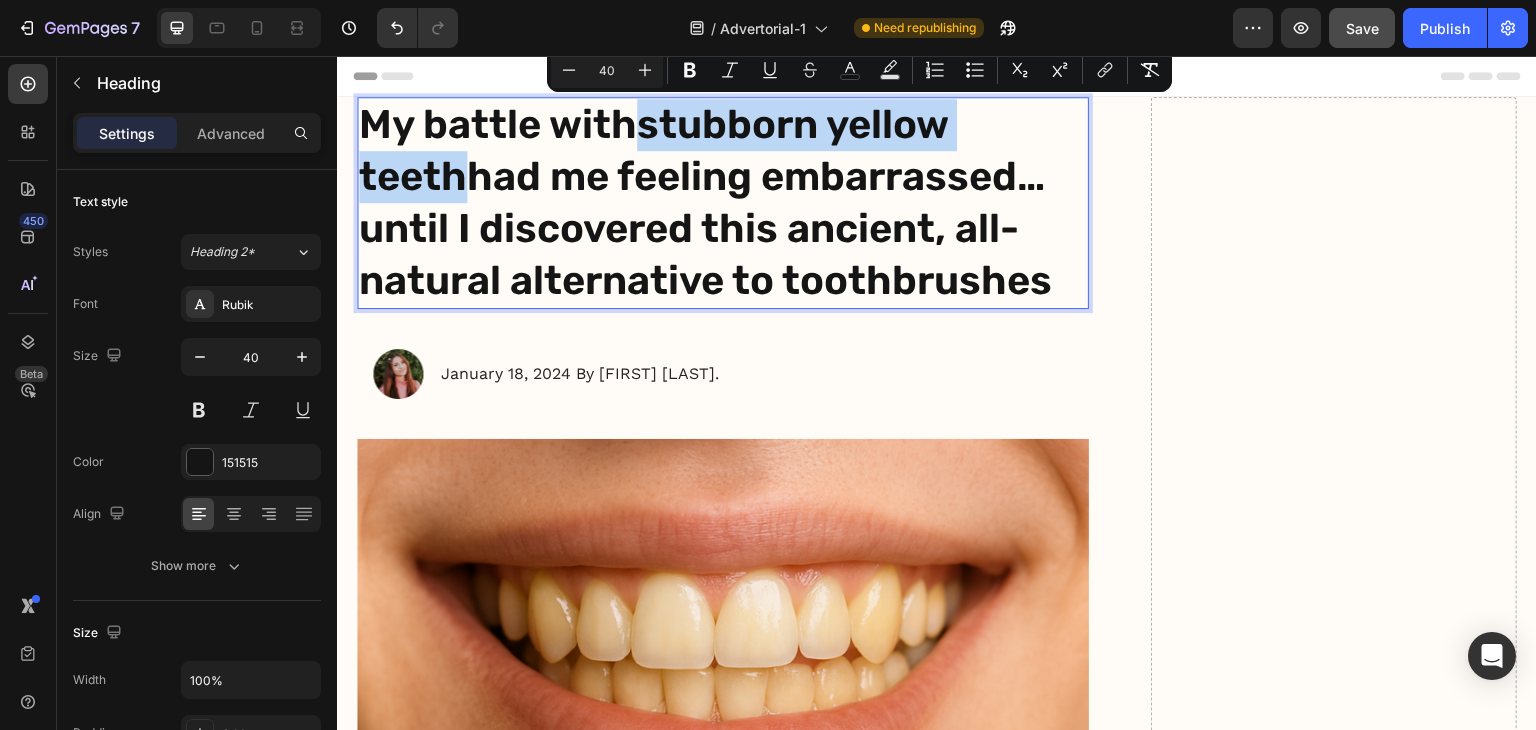 drag, startPoint x: 645, startPoint y: 129, endPoint x: 1063, endPoint y: 125, distance: 418.01913 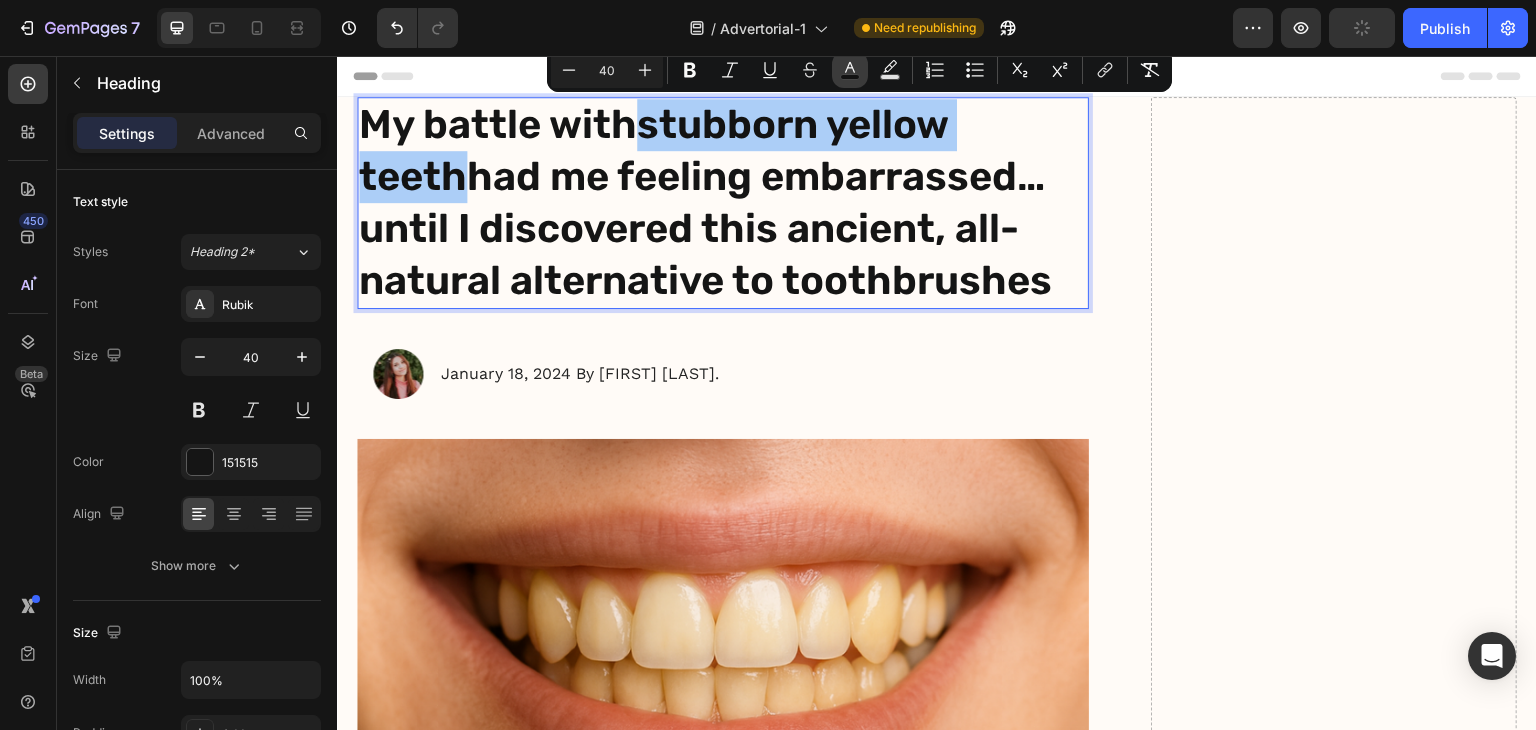 click 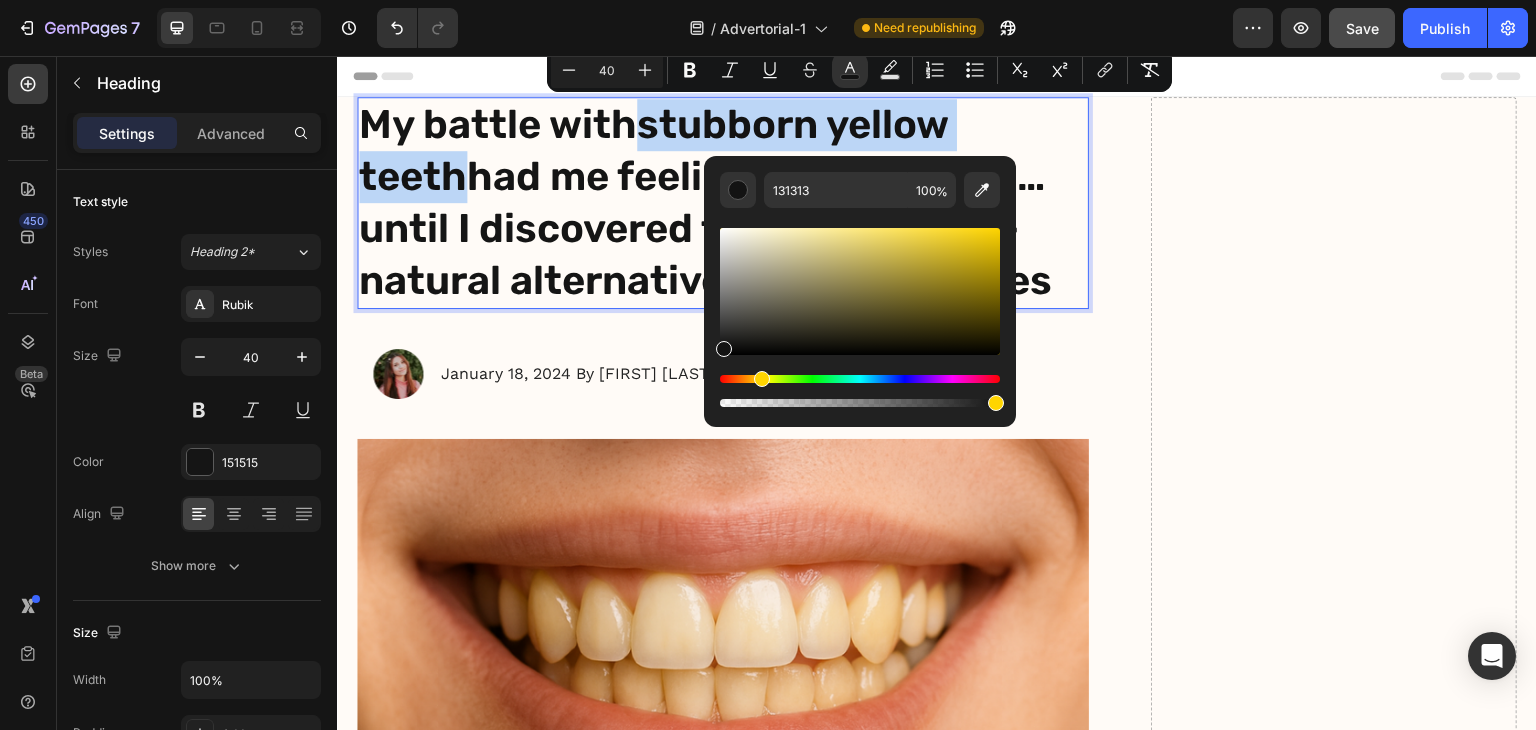 click at bounding box center (860, 379) 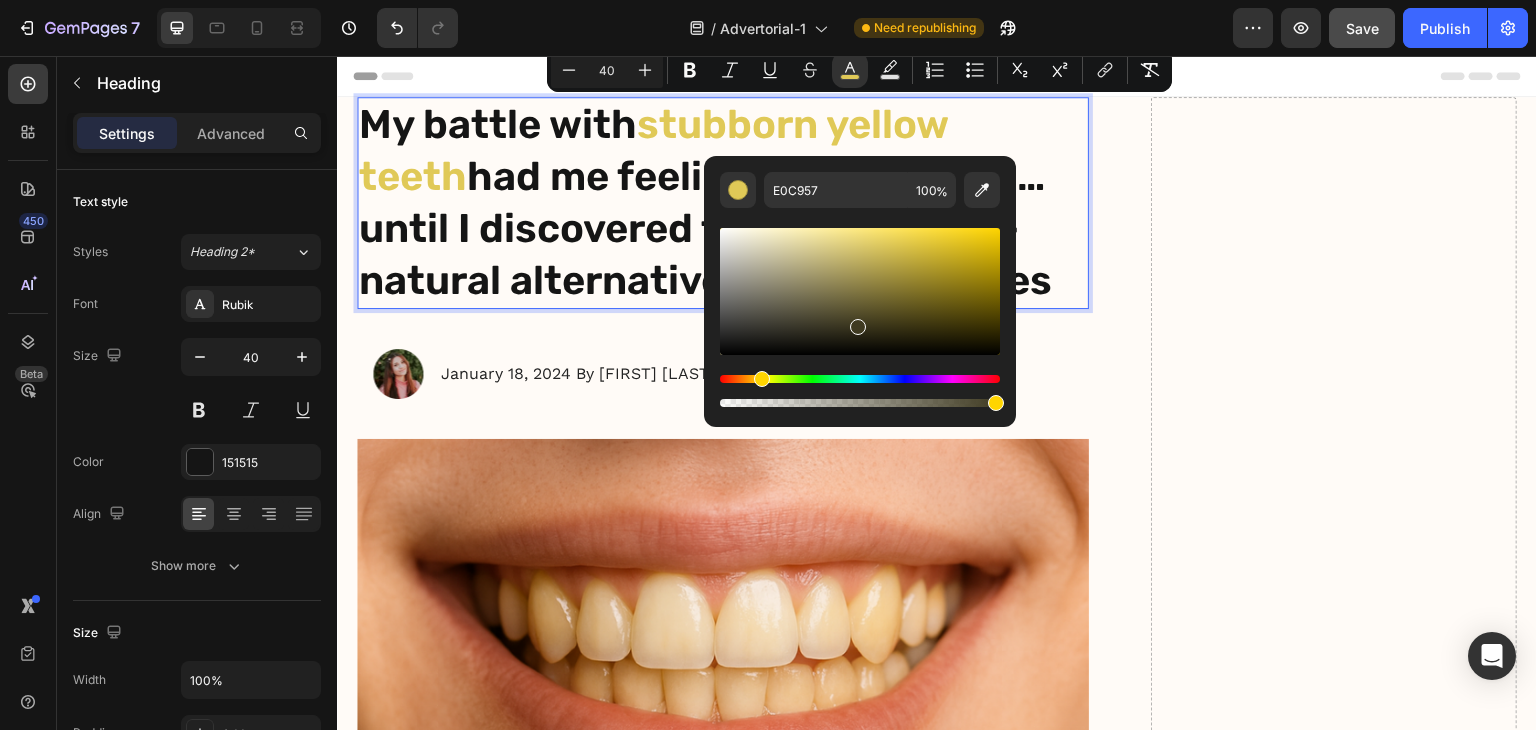 drag, startPoint x: 902, startPoint y: 248, endPoint x: 837, endPoint y: 323, distance: 99.24717 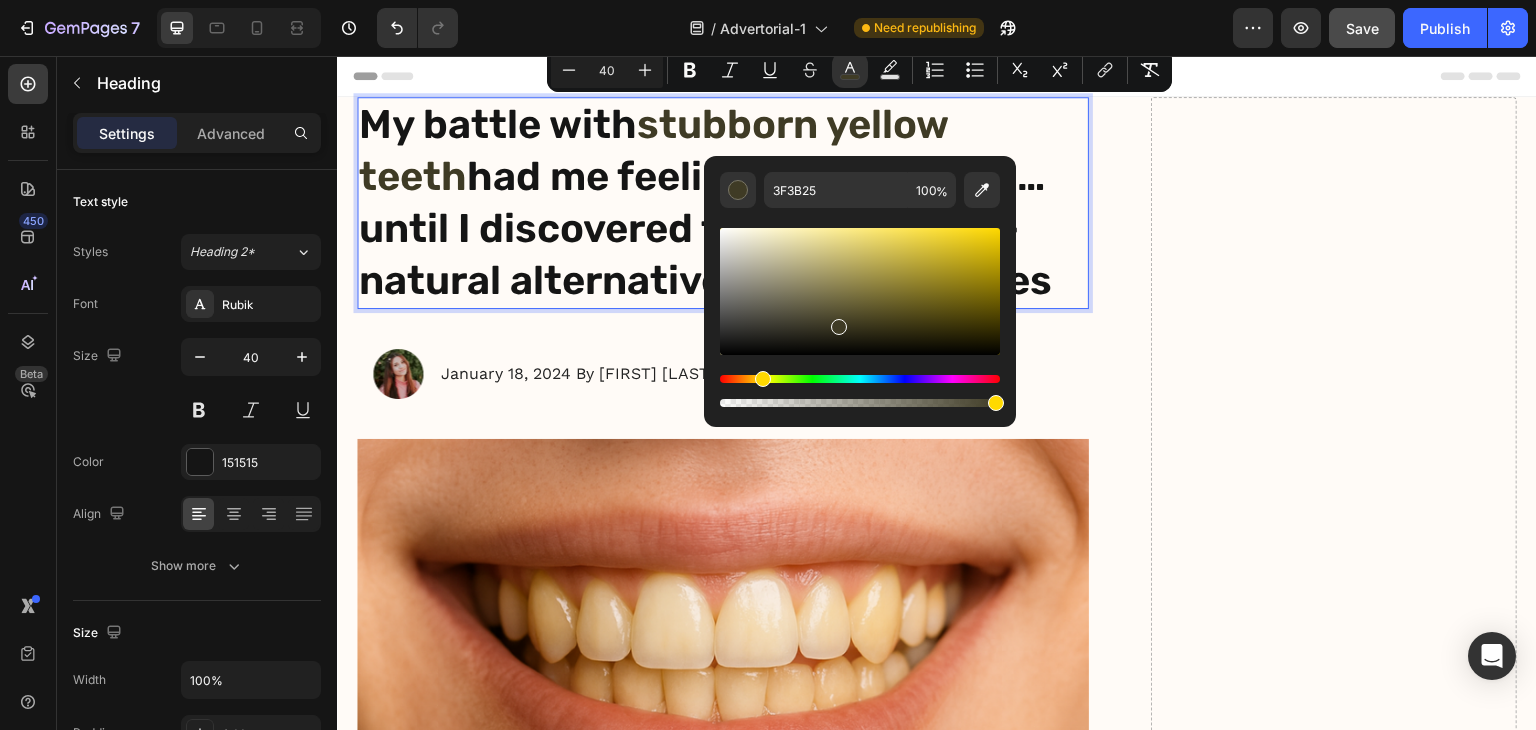 click at bounding box center [860, 291] 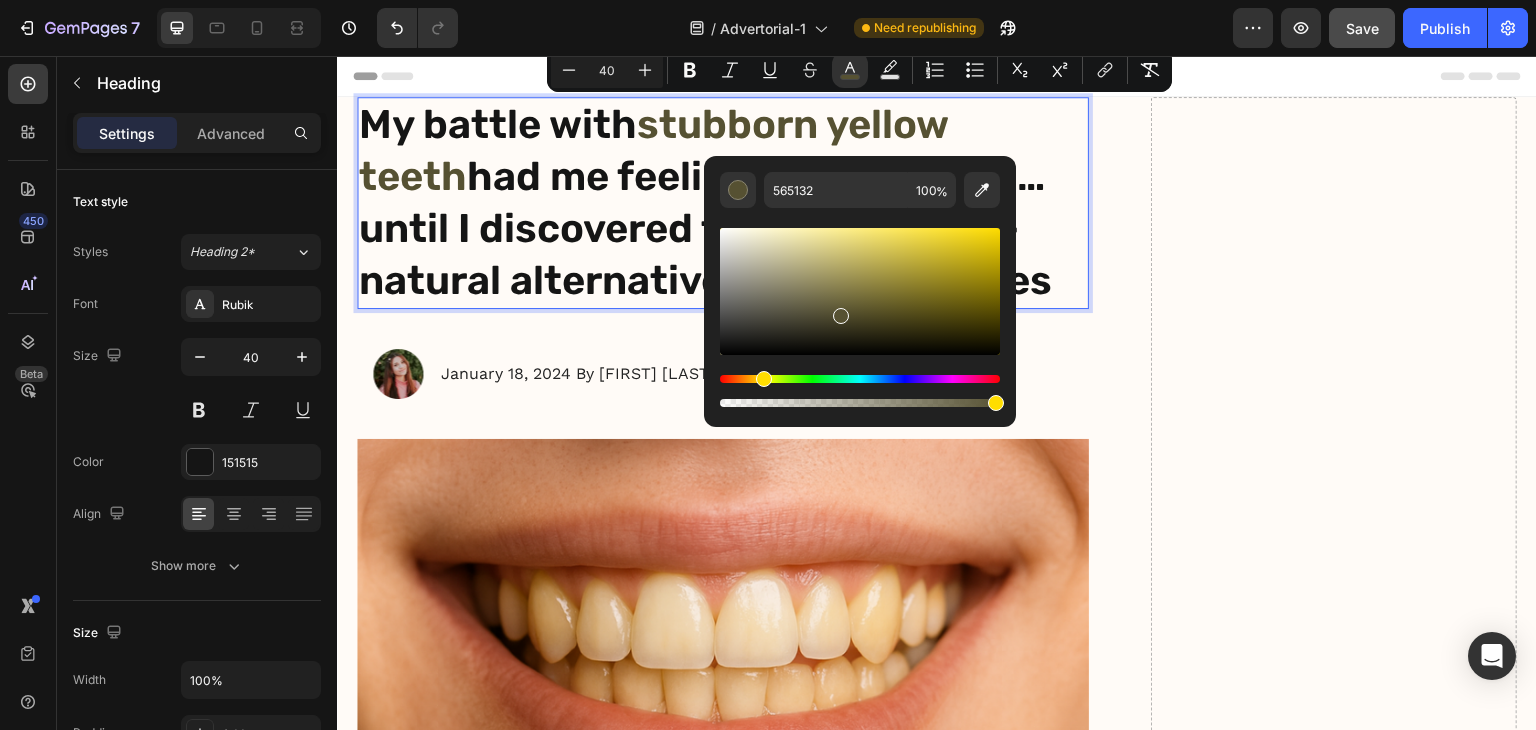 click at bounding box center (860, 291) 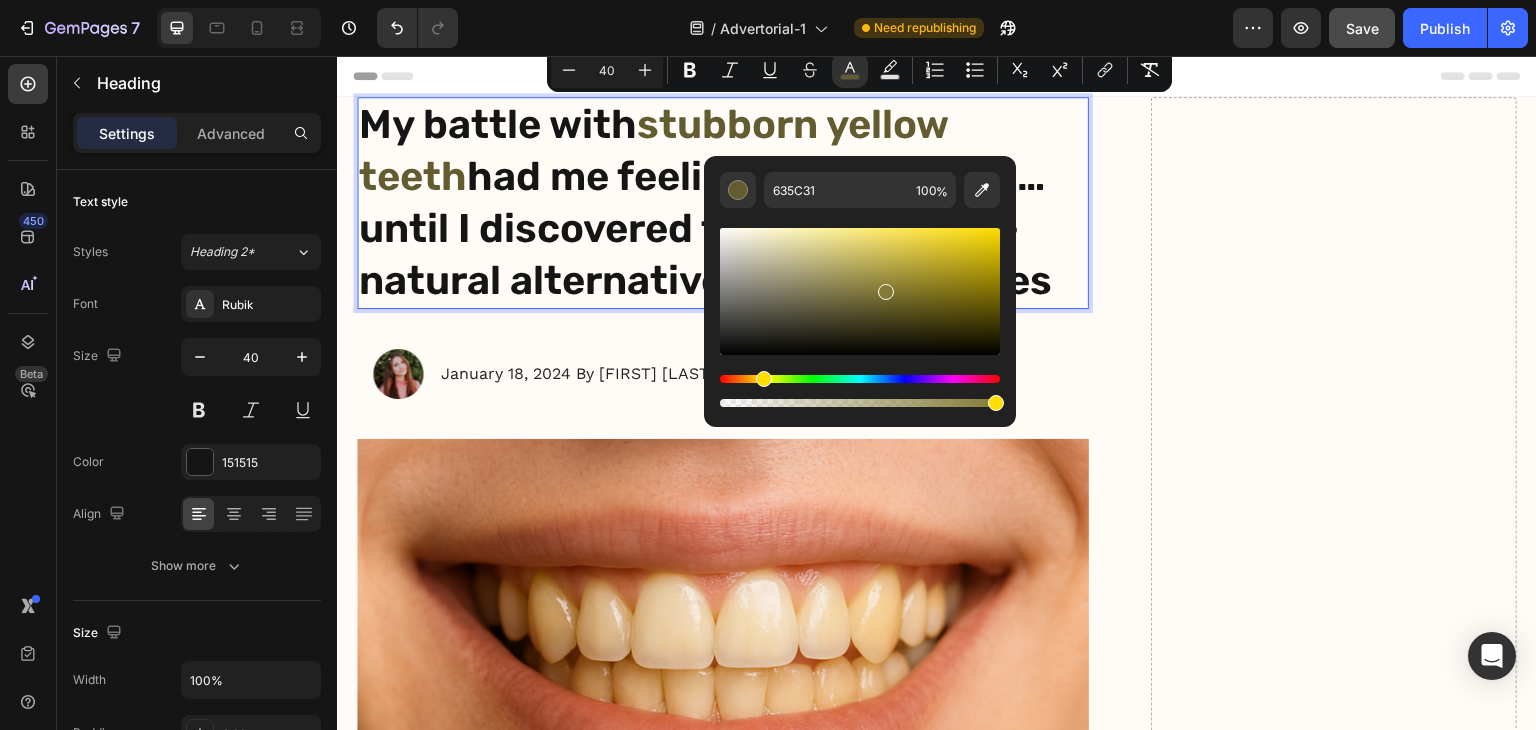 click at bounding box center (860, 291) 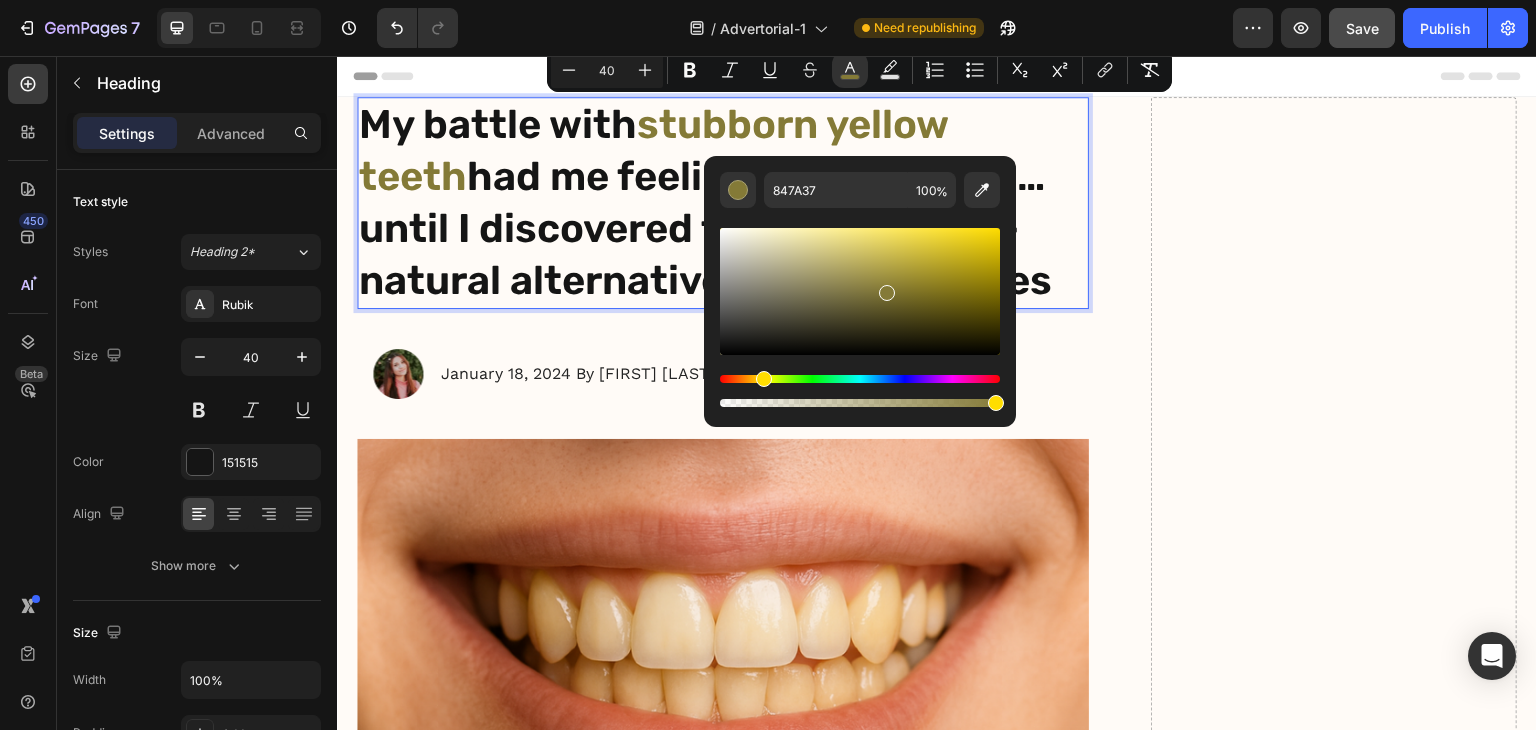click at bounding box center (860, 291) 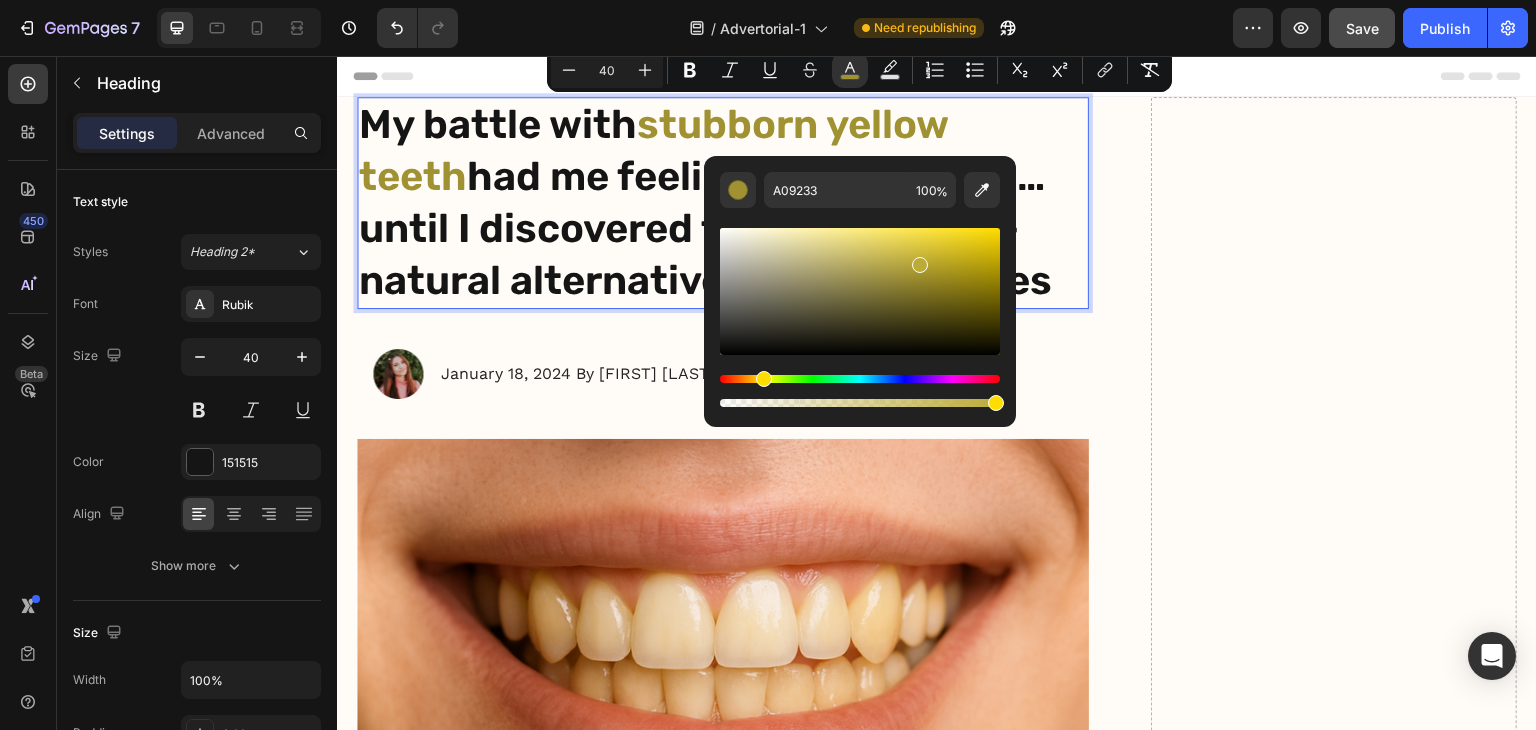 click at bounding box center (860, 291) 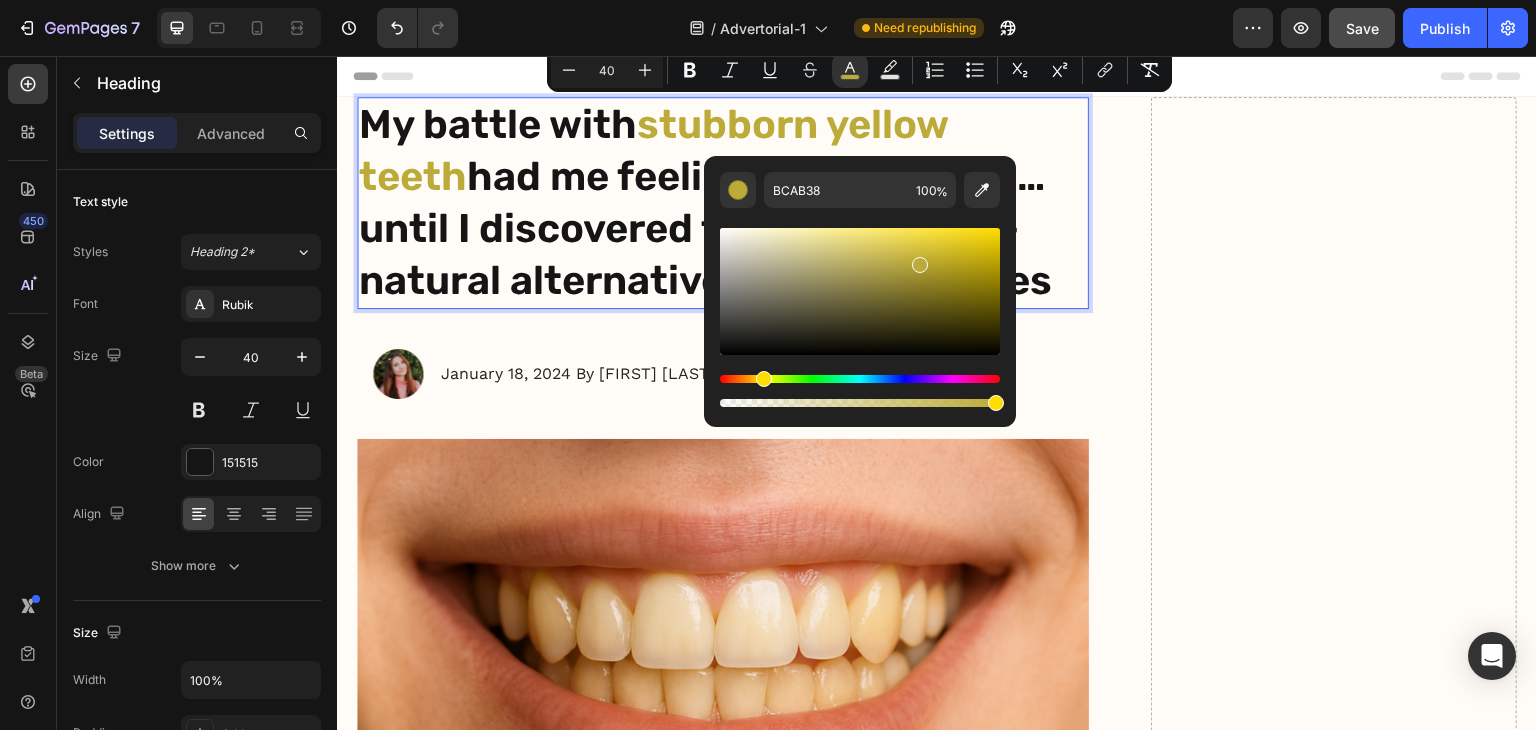 click at bounding box center [860, 291] 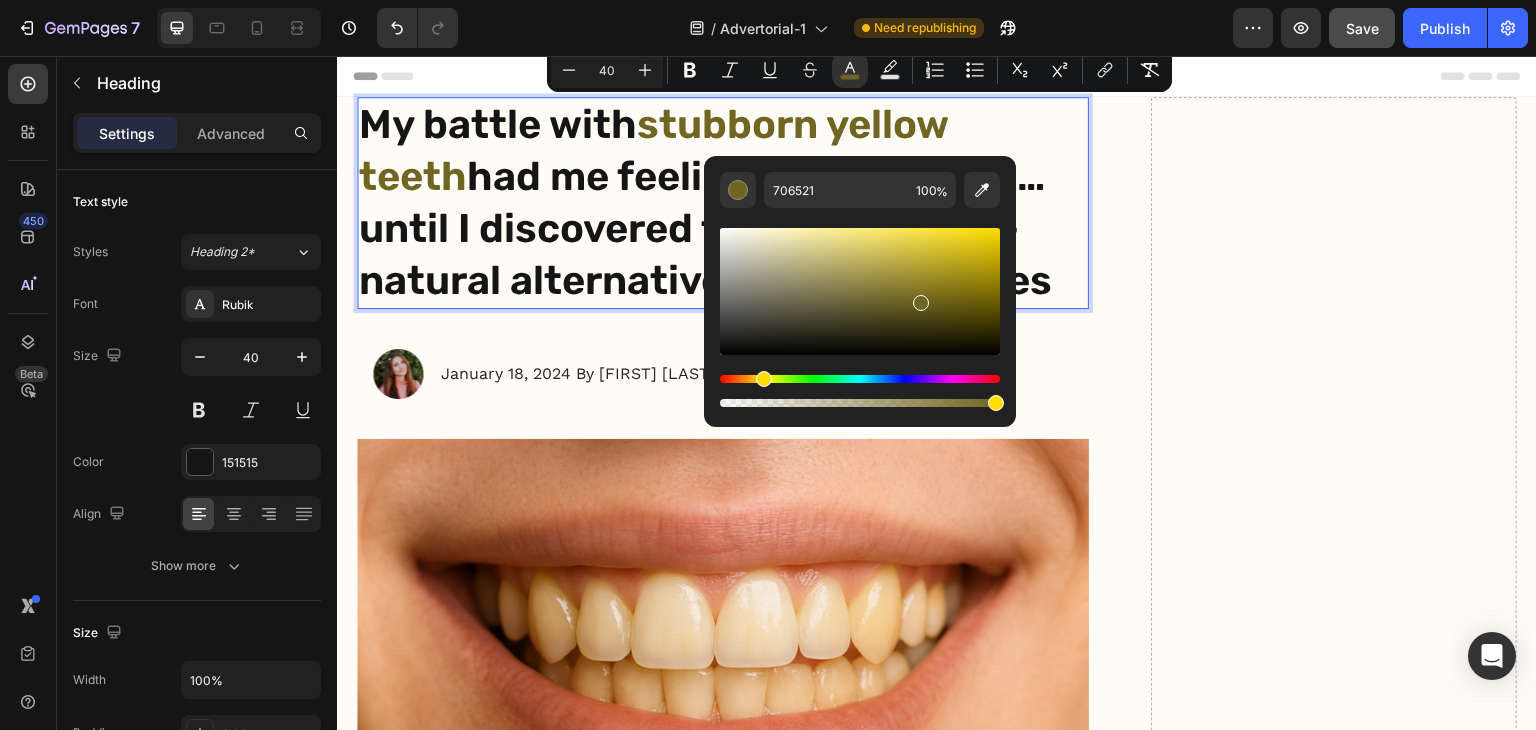 click at bounding box center [860, 291] 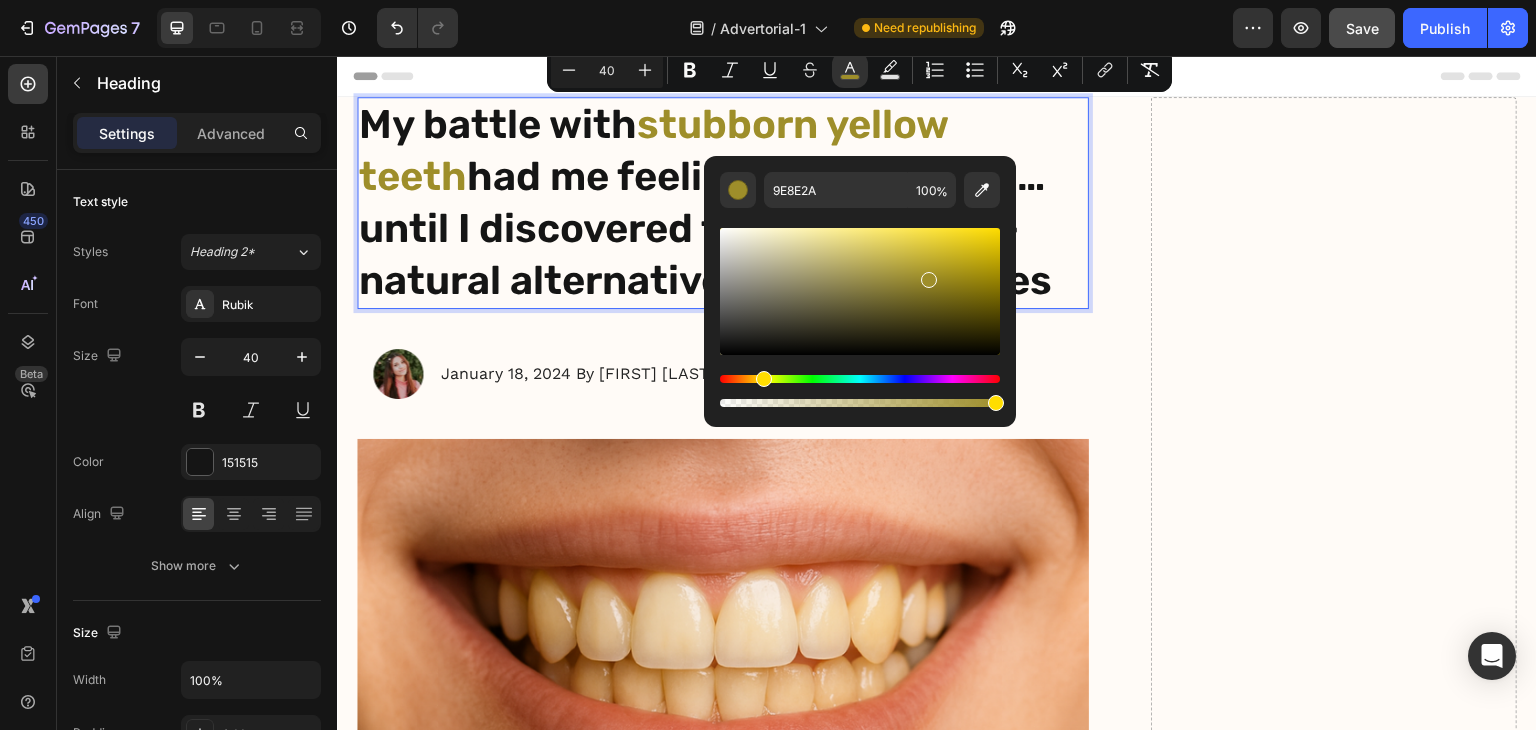 click at bounding box center (860, 291) 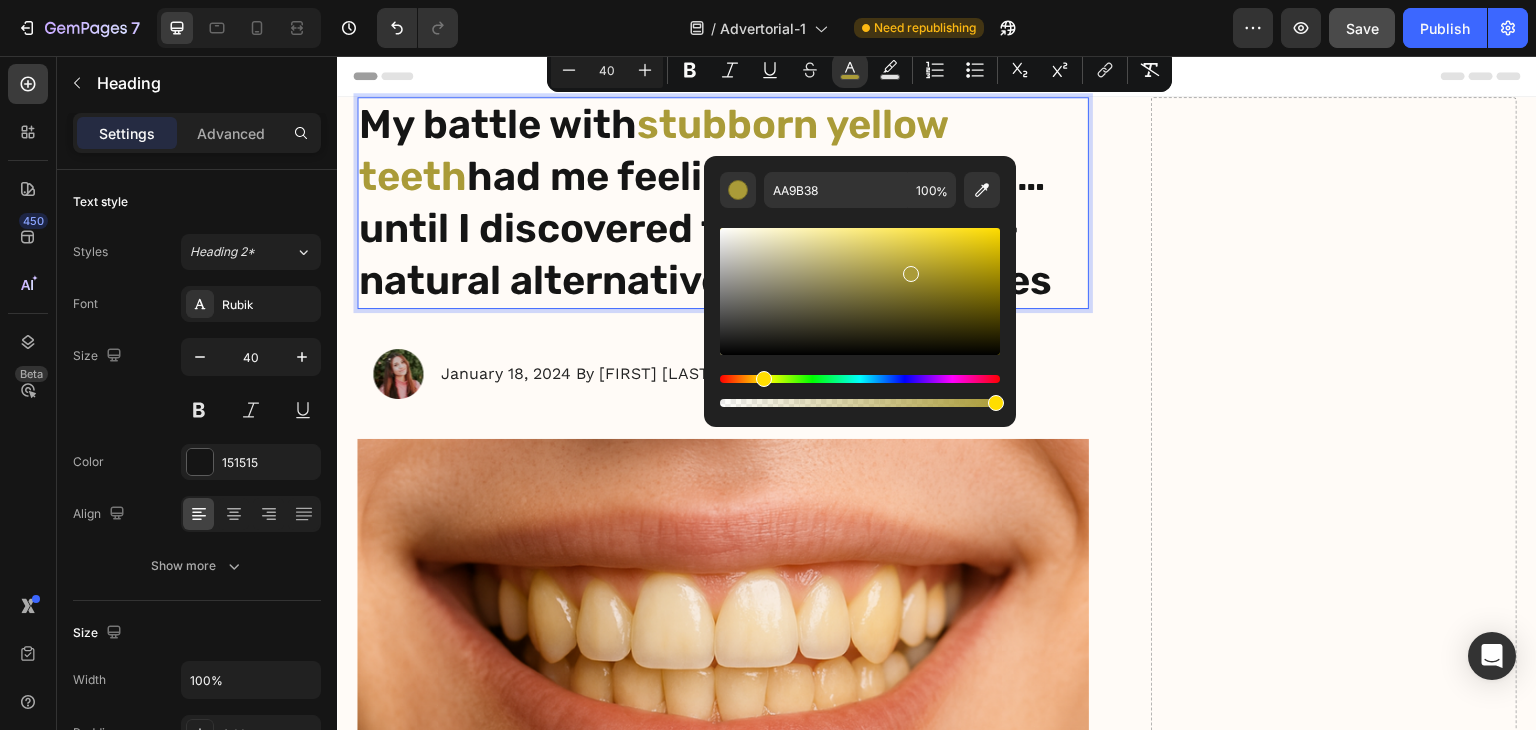 click at bounding box center [860, 291] 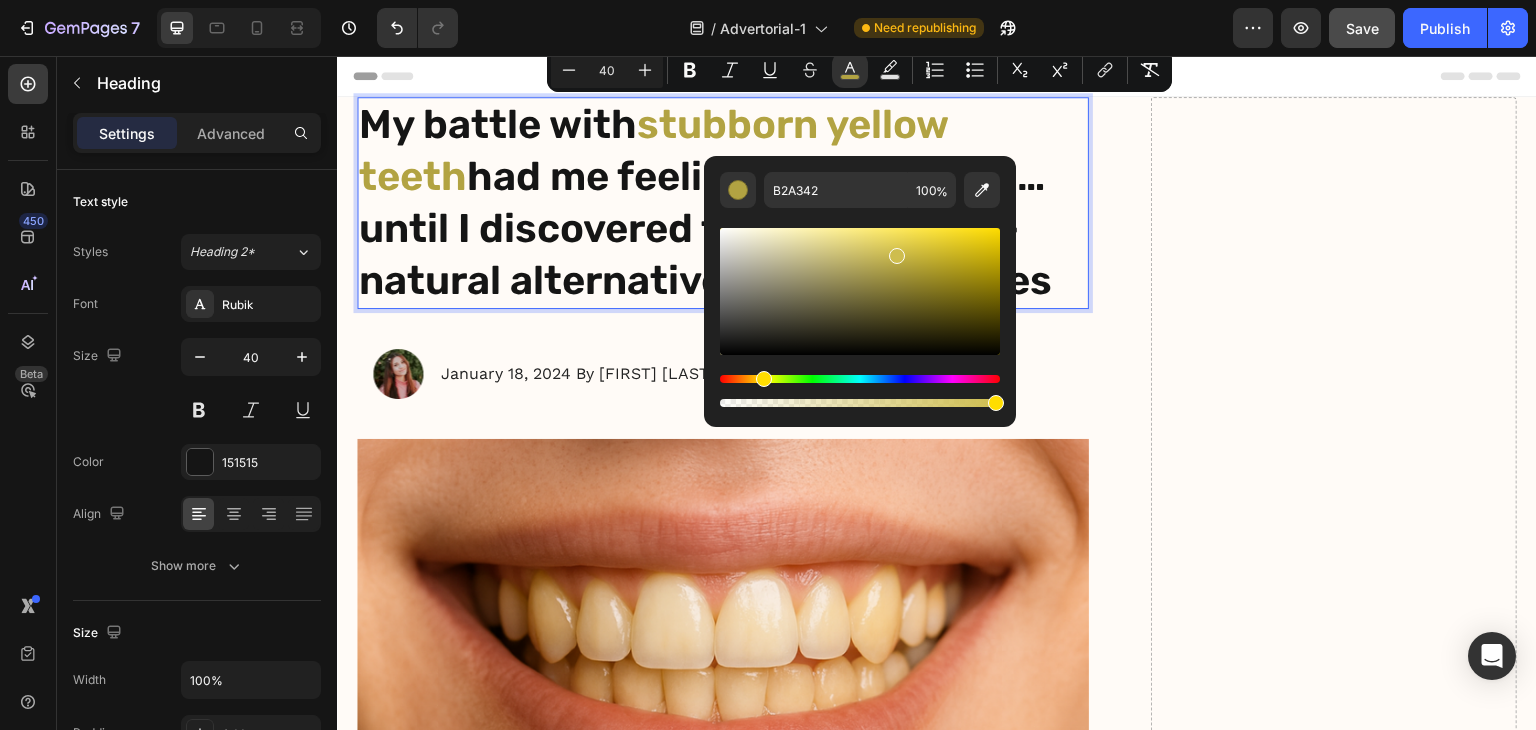 click at bounding box center [860, 291] 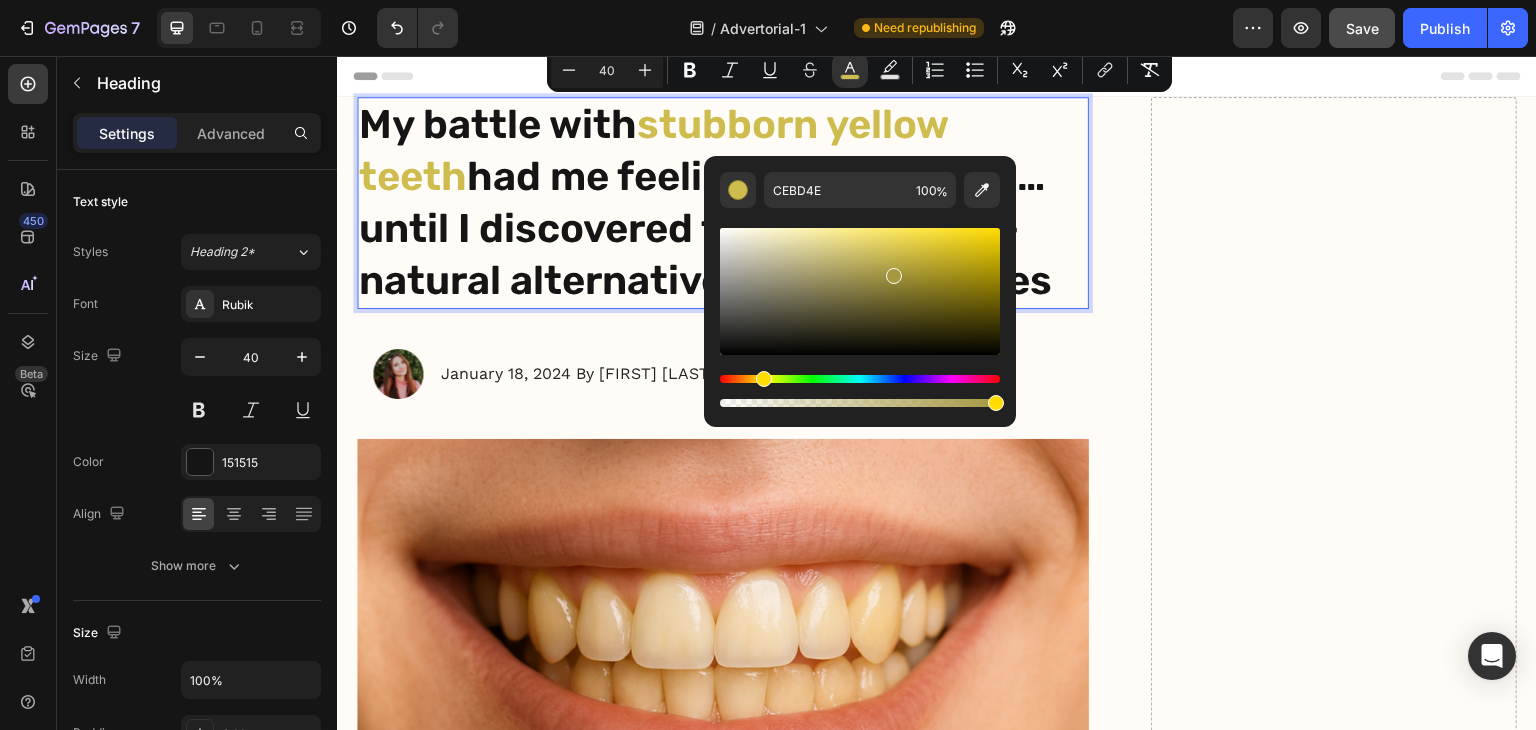 click at bounding box center (860, 291) 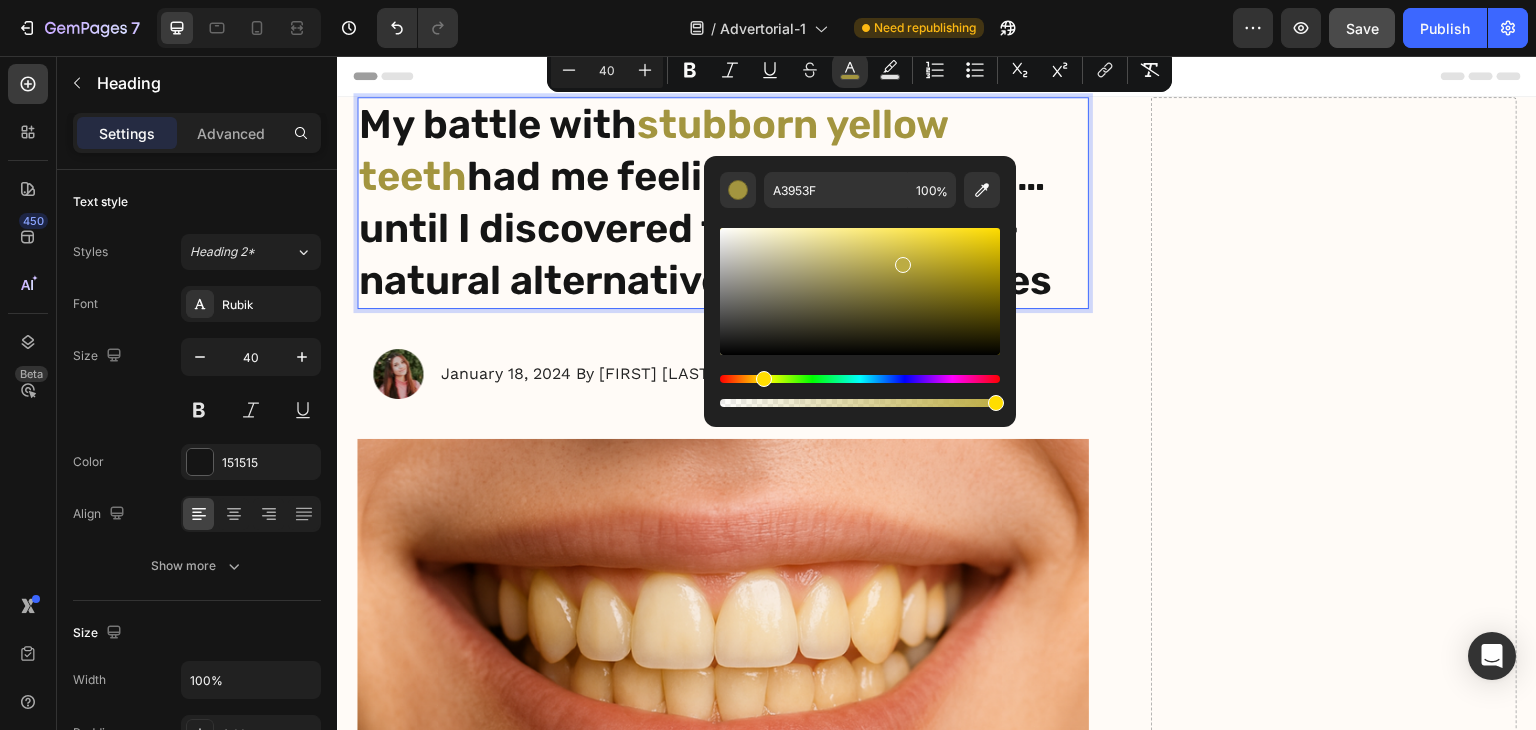 click at bounding box center [860, 291] 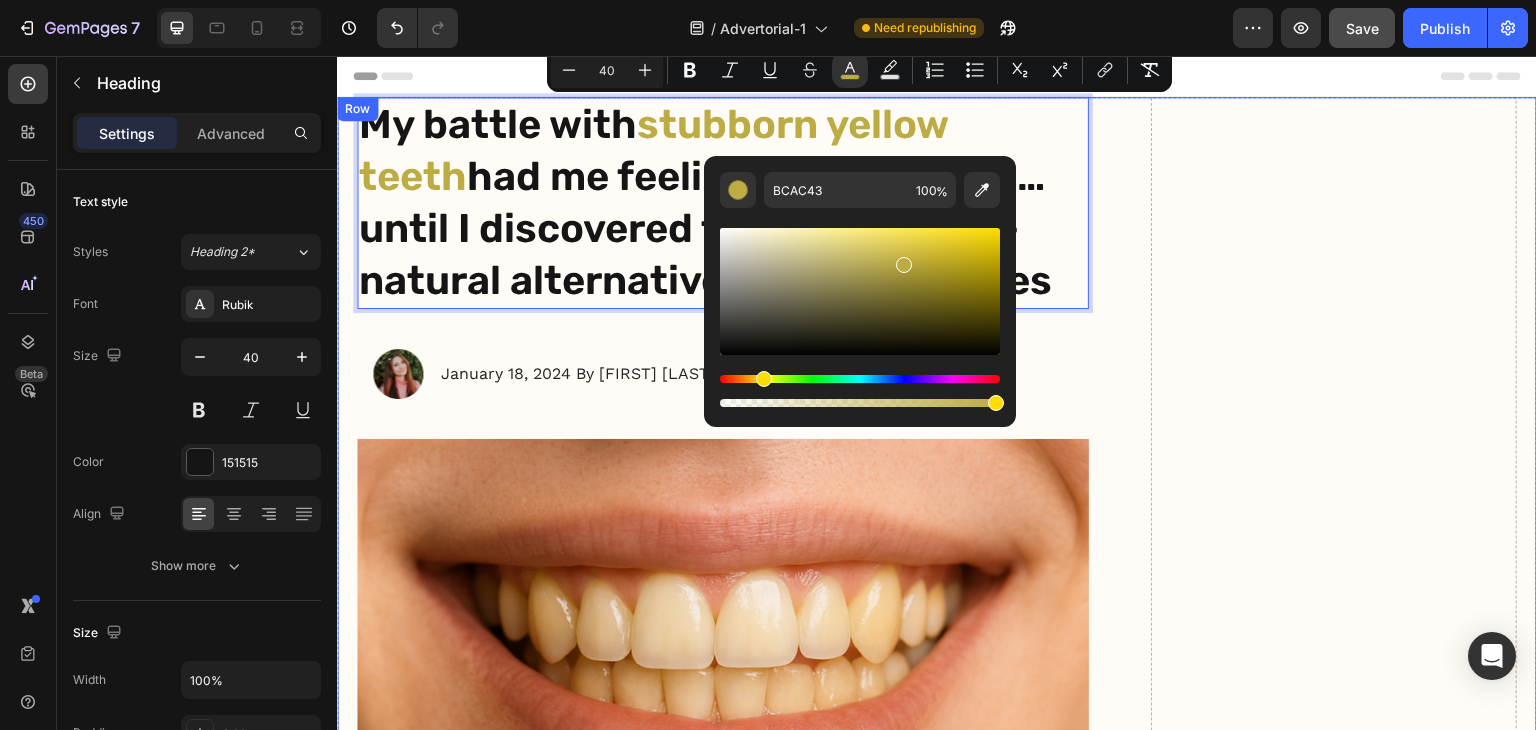 click on "My battle with  stubborn yellow teeth  had me feeling embarrassed… until I discovered this ancient, all-natural alternative to toothbrushes Heading   24 Image January 18, 2024 By [FIRST] [LAST]. Text Block Row Image For years, I was self-conscious every time I smiled. No matter how much I brushed, flossed, or tried the latest “whitening toothpaste,” my teeth stayed a dull shade of yellow. Coffee made it worse. Red wine? Forget it. Even after professional cleanings, the brightness never lasted. I started avoiding close-up photos. I’d smile with my lips closed in group pictures. It sounds silly, but yellow teeth made me feel older, less confident — like people were judging my hygiene, even though I brushed twice a day.   All I wanted was a naturally white, healthy-looking smile — without bleaching chemicals or expensive dental visits. I dreamed of that smooth, “just-cleaned” feeling lasting all day. Fresh breath, no plaque build-up, and gums that didn’t feel sensitive every time I brushed too hard. ." at bounding box center (937, 2873) 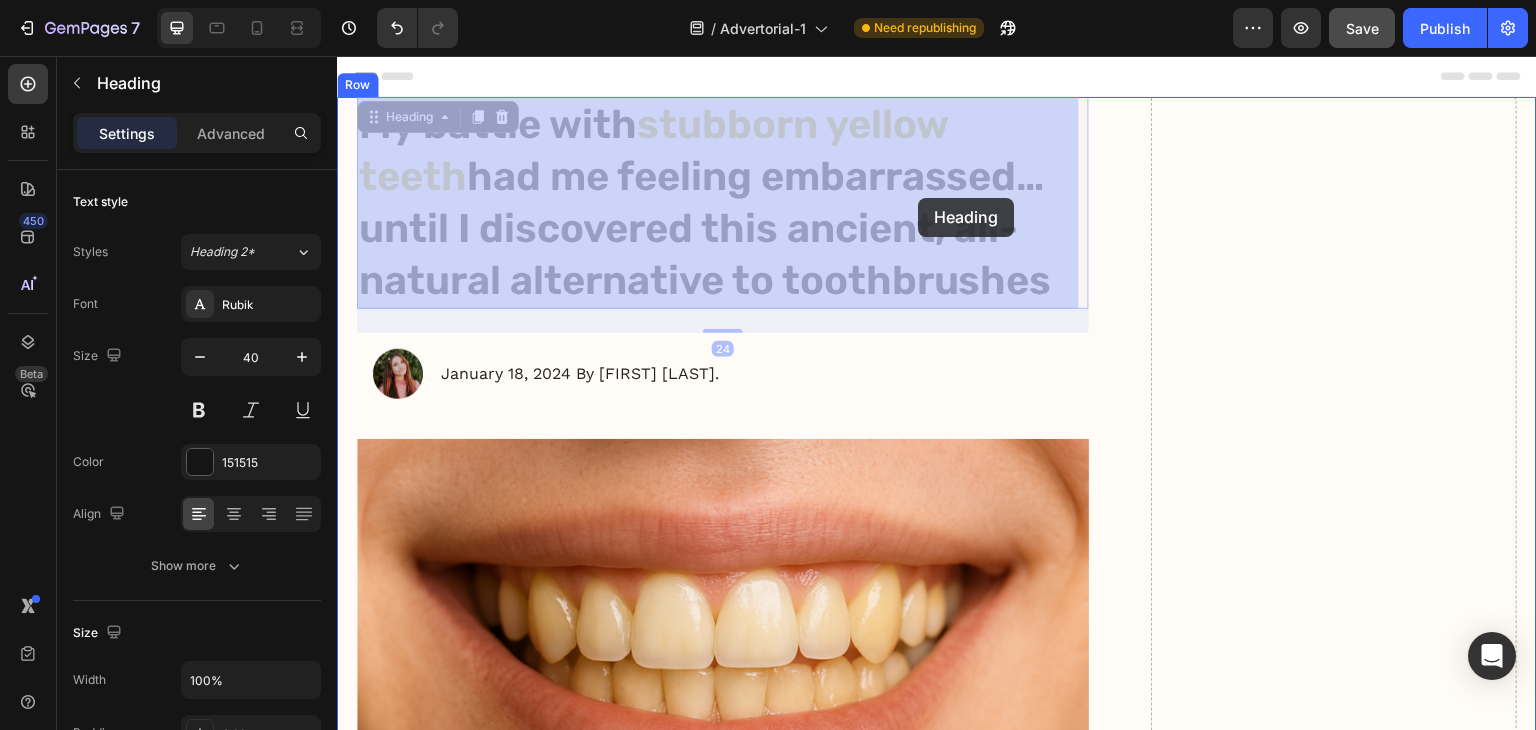 drag, startPoint x: 951, startPoint y: 179, endPoint x: 932, endPoint y: 190, distance: 21.954498 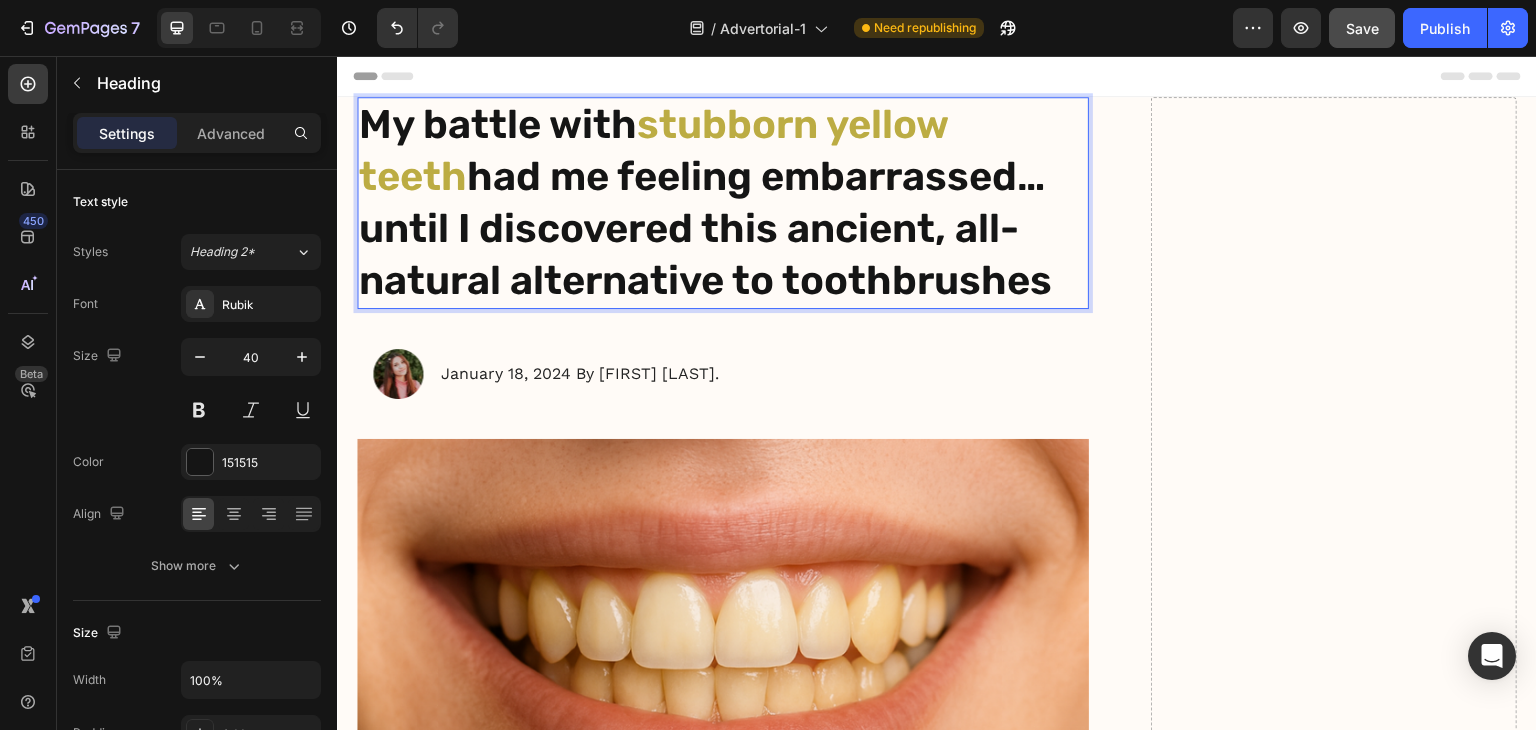 click on "My battle with  stubborn yellow teeth  had me feeling embarrassed… until I discovered this ancient, all-natural alternative to toothbrushes" at bounding box center (723, 203) 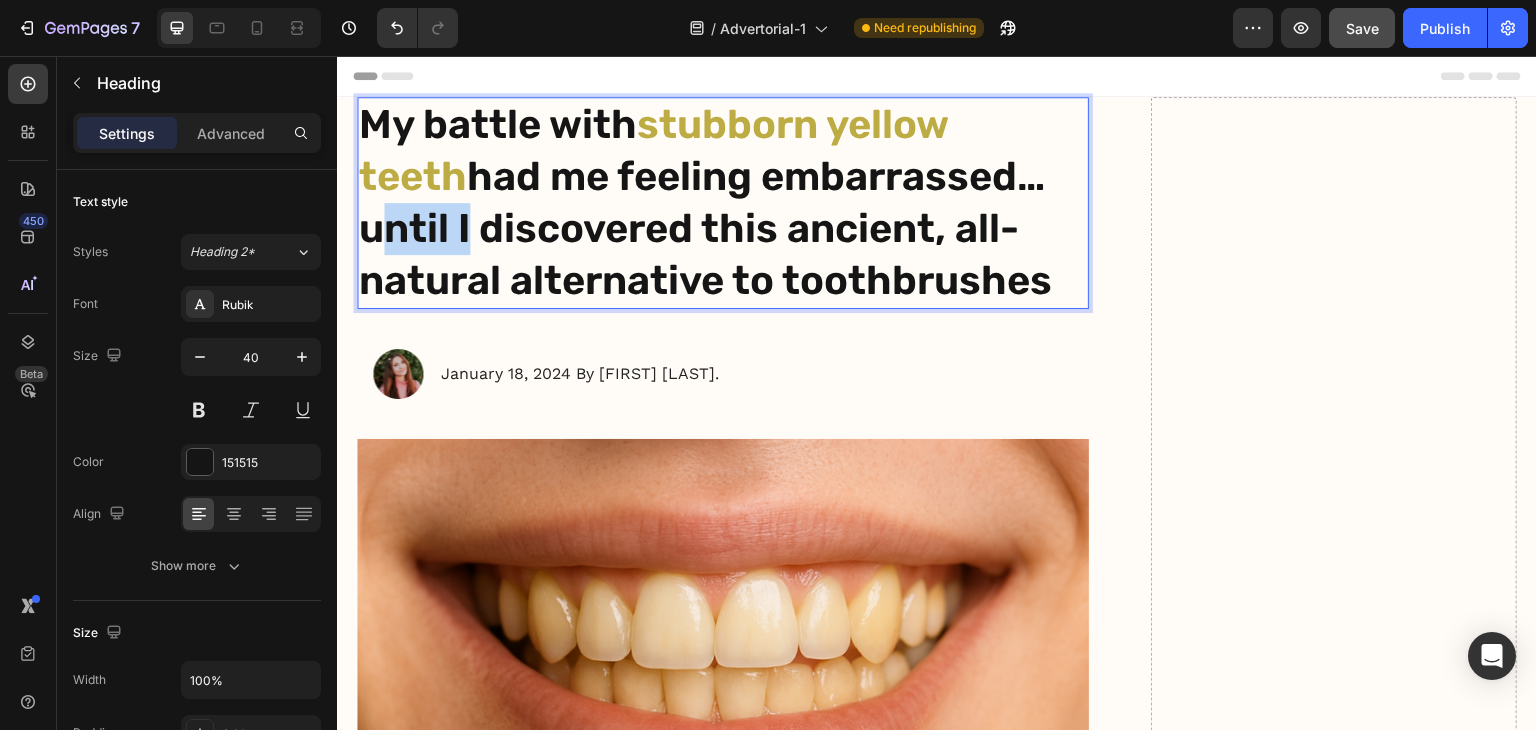click on "My battle with  stubborn yellow teeth  had me feeling embarrassed… until I discovered this ancient, all-natural alternative to toothbrushes" at bounding box center [723, 203] 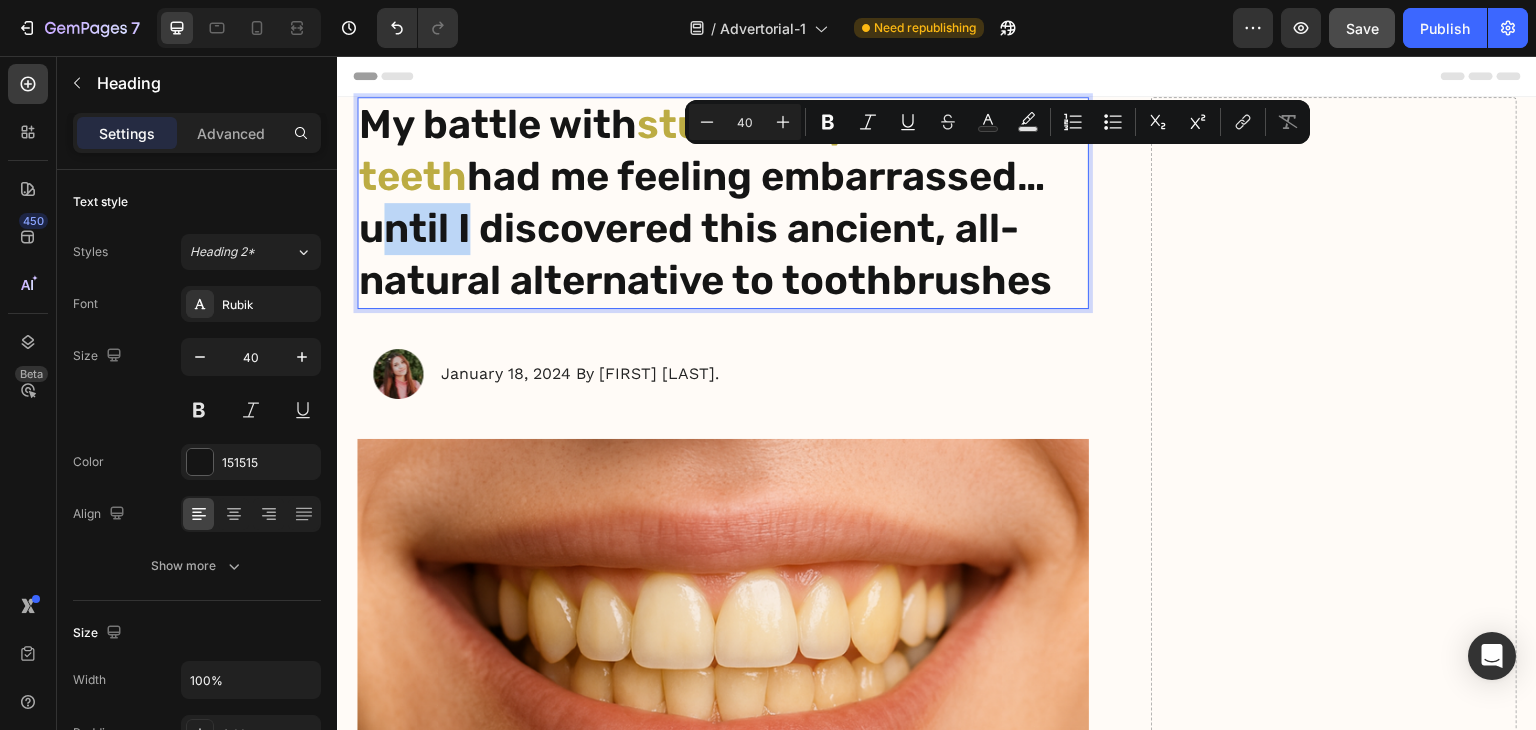 click on "My battle with  stubborn yellow teeth  had me feeling embarrassed… until I discovered this ancient, all-natural alternative to toothbrushes" at bounding box center (723, 203) 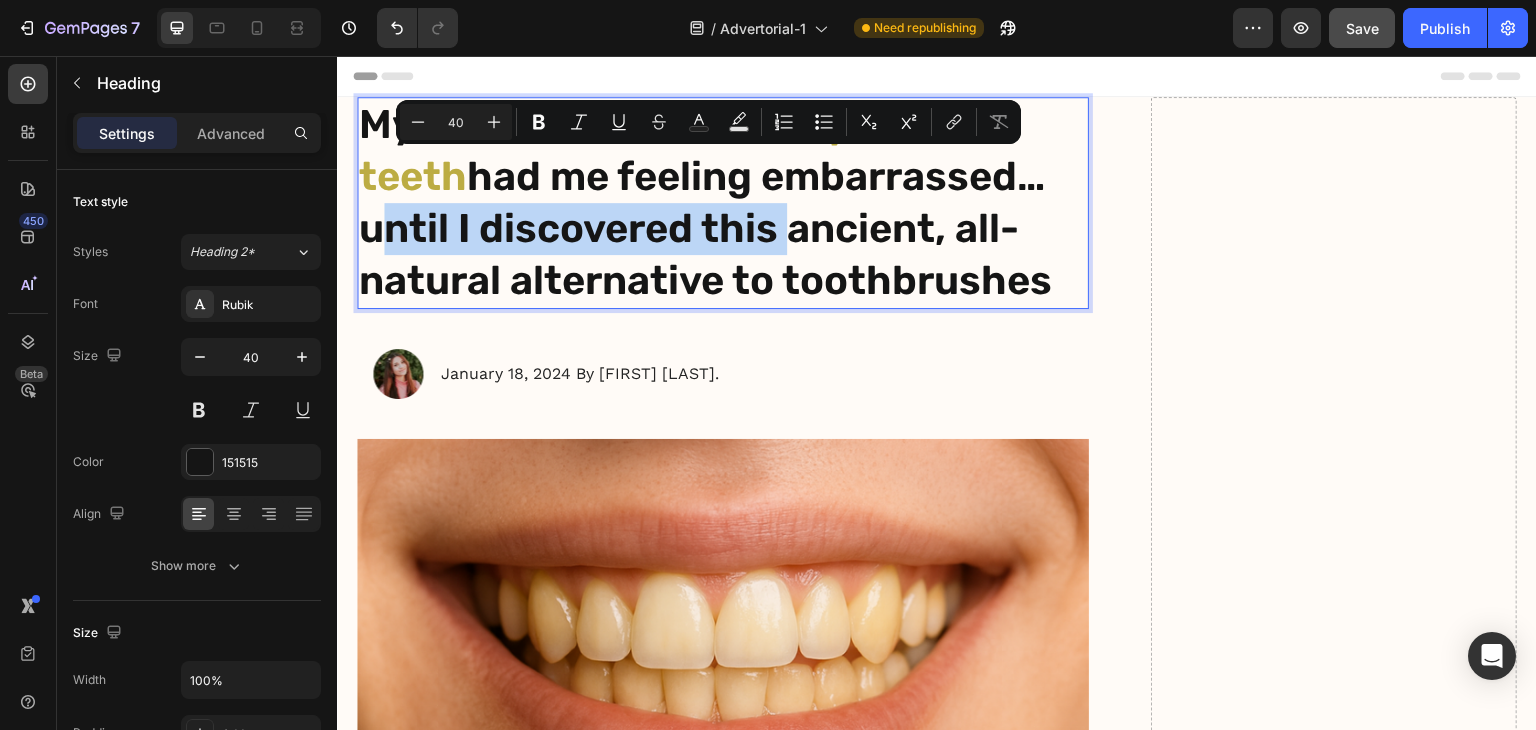 drag, startPoint x: 948, startPoint y: 177, endPoint x: 657, endPoint y: 241, distance: 297.95468 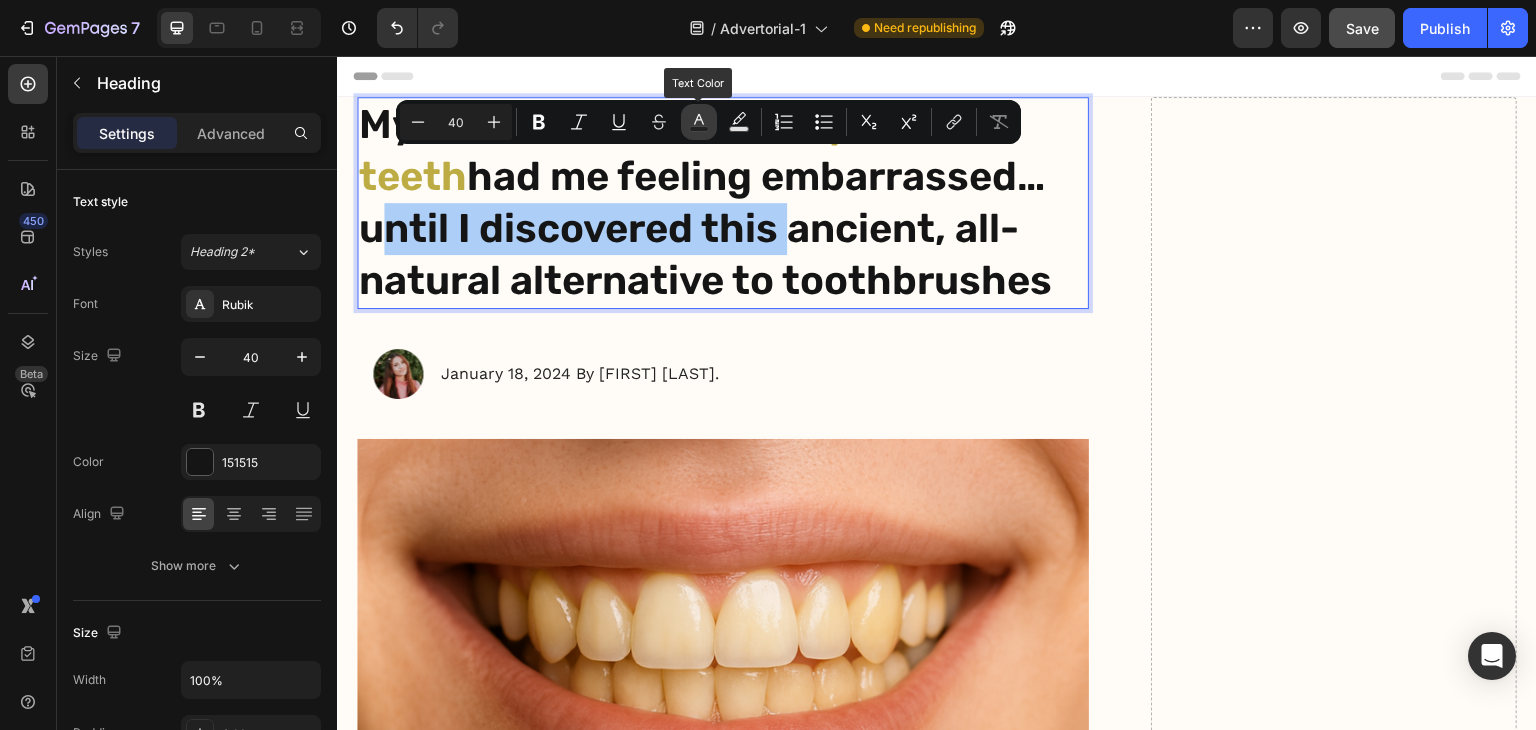 click 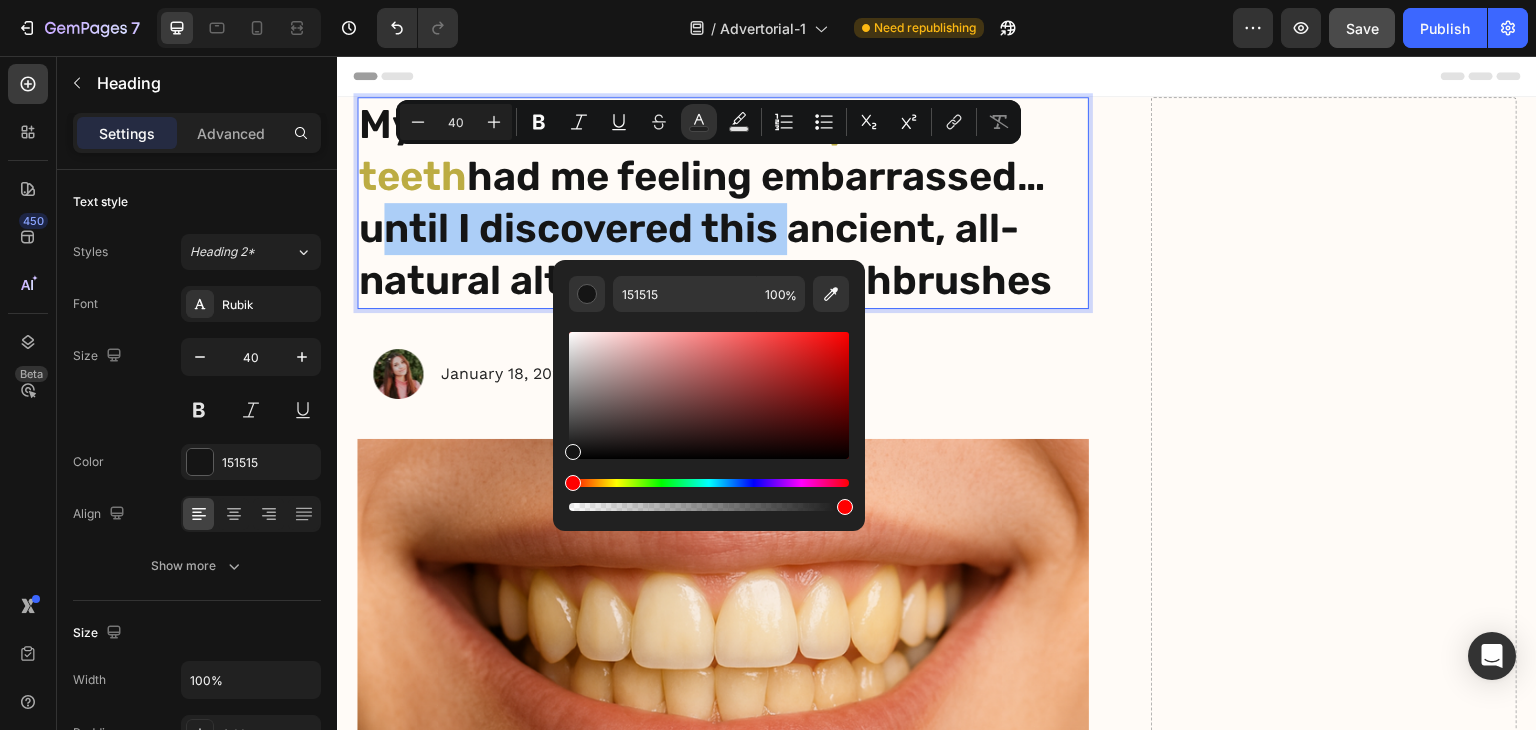 click at bounding box center (709, 483) 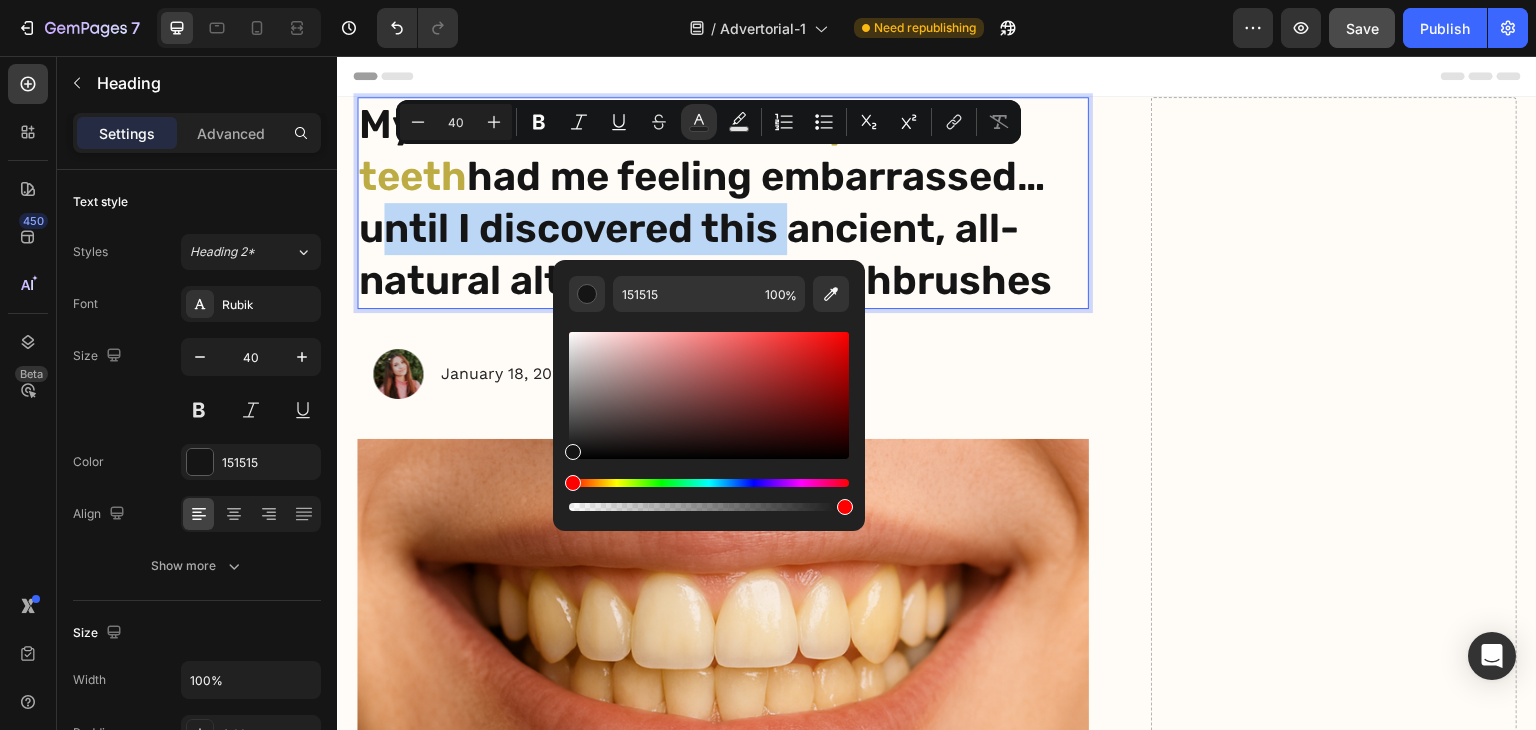 type on "141414" 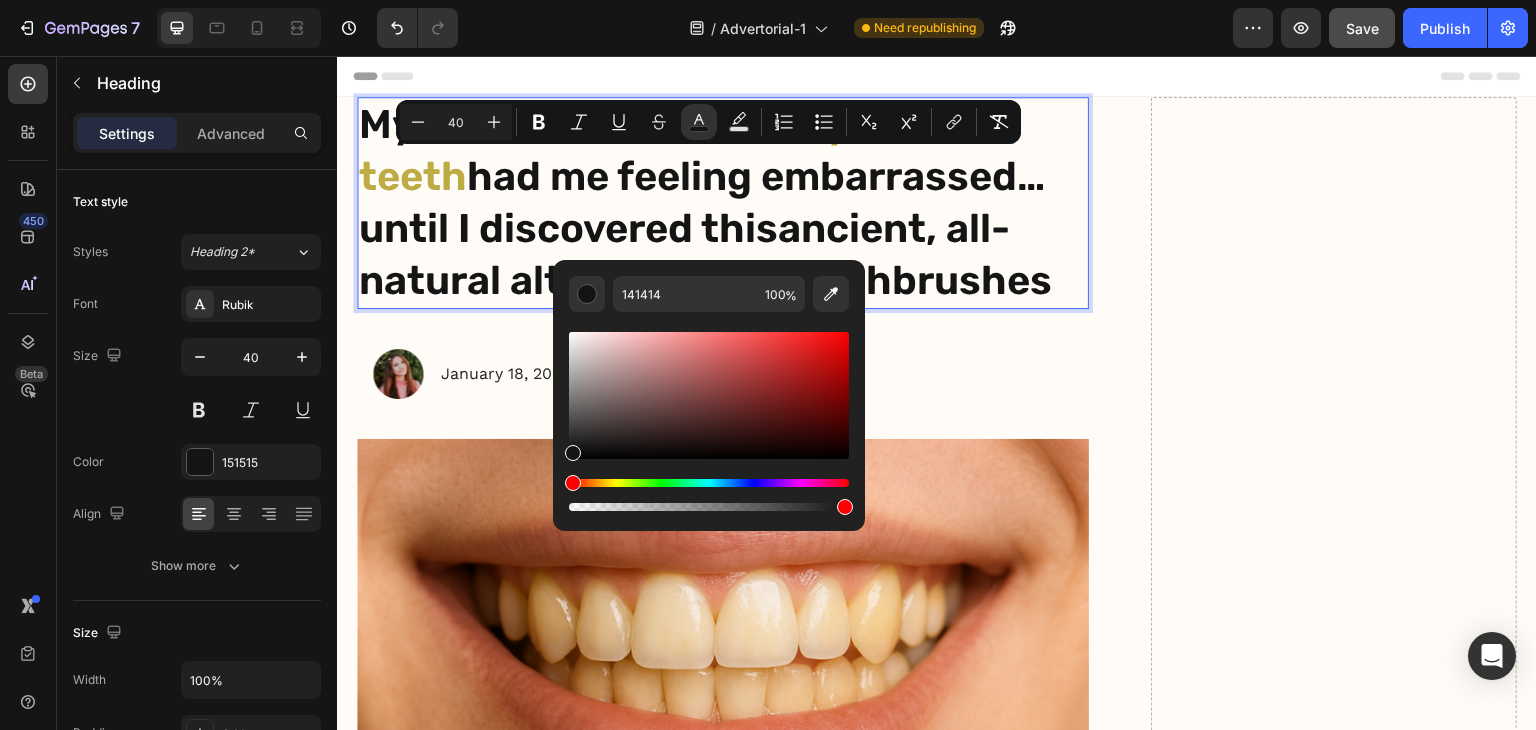 click at bounding box center (709, 421) 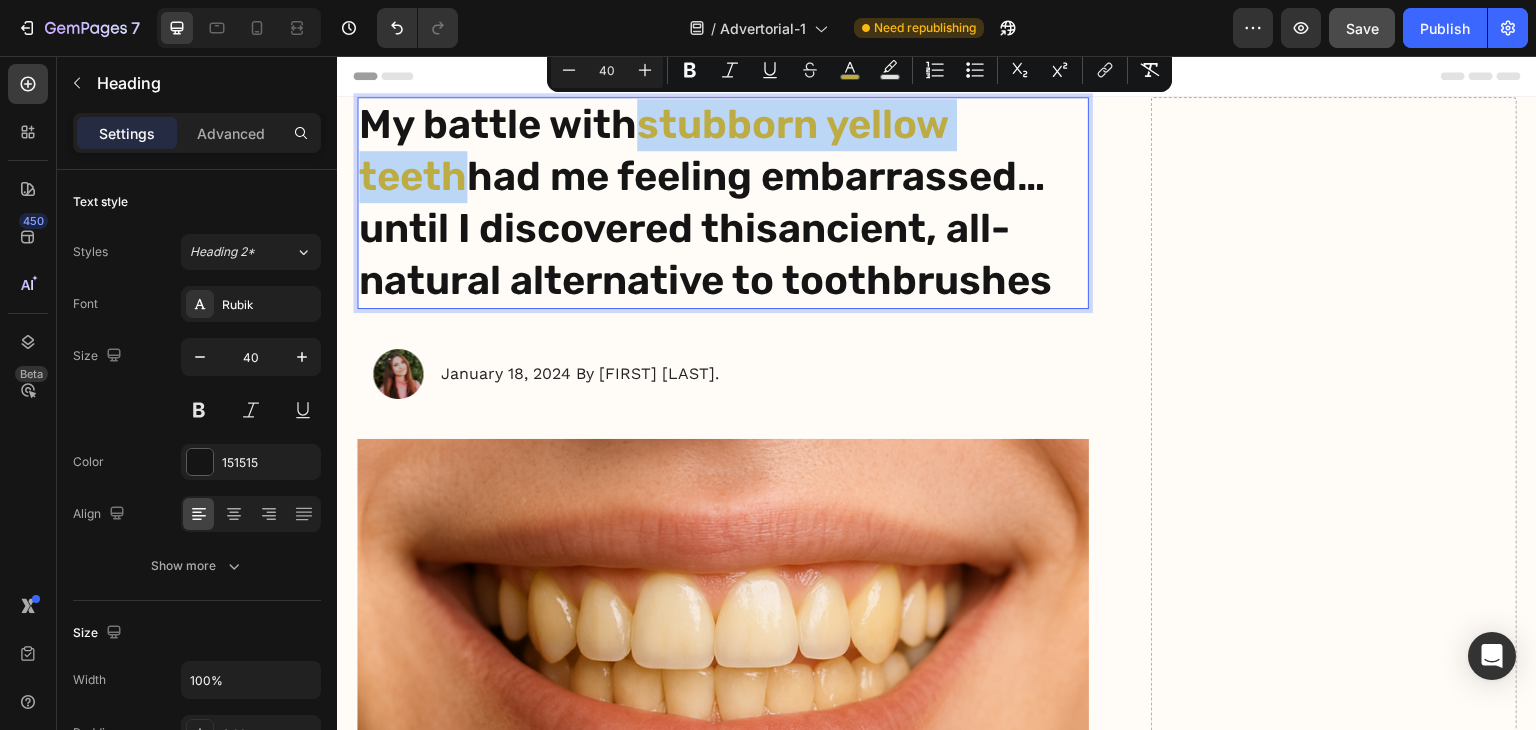 drag, startPoint x: 645, startPoint y: 121, endPoint x: 1065, endPoint y: 123, distance: 420.00476 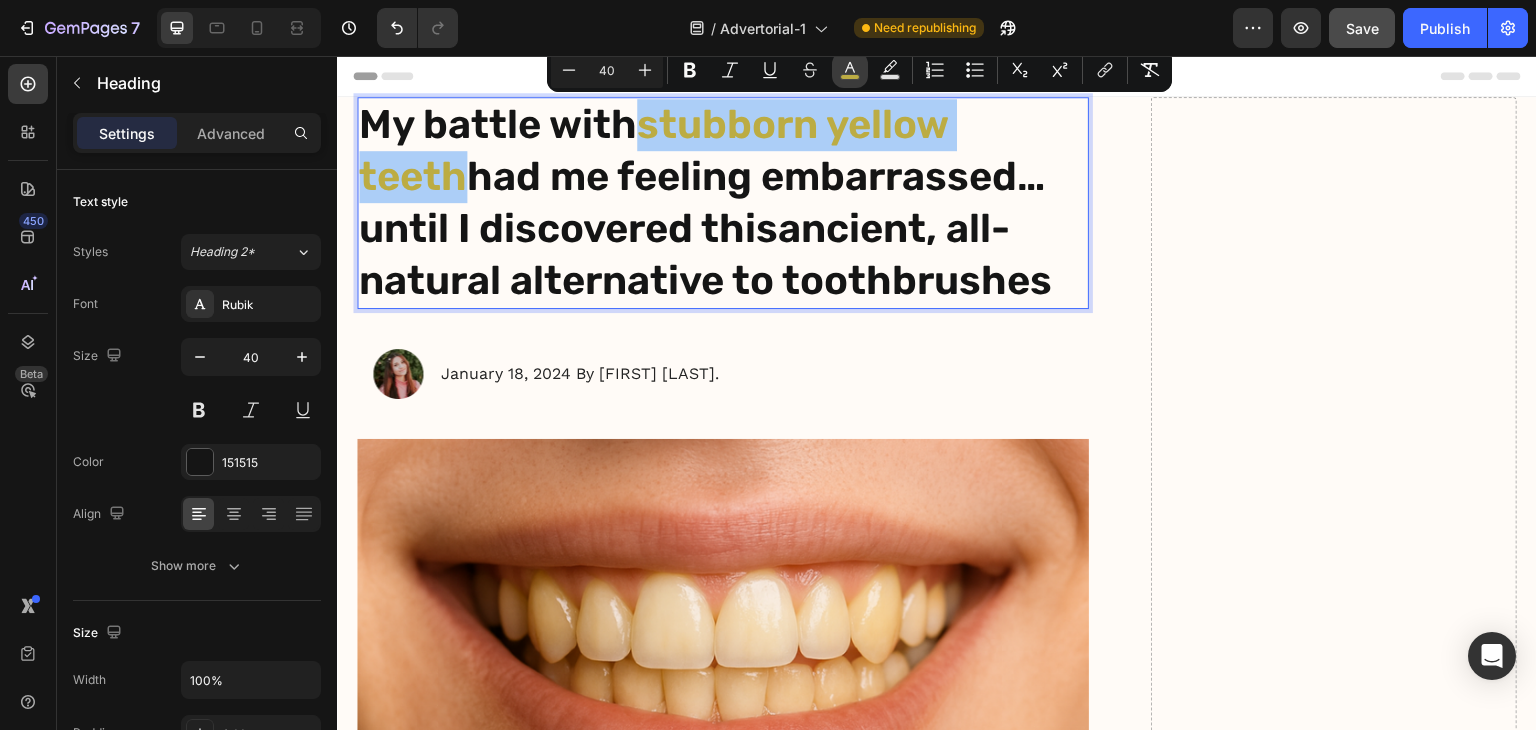 click 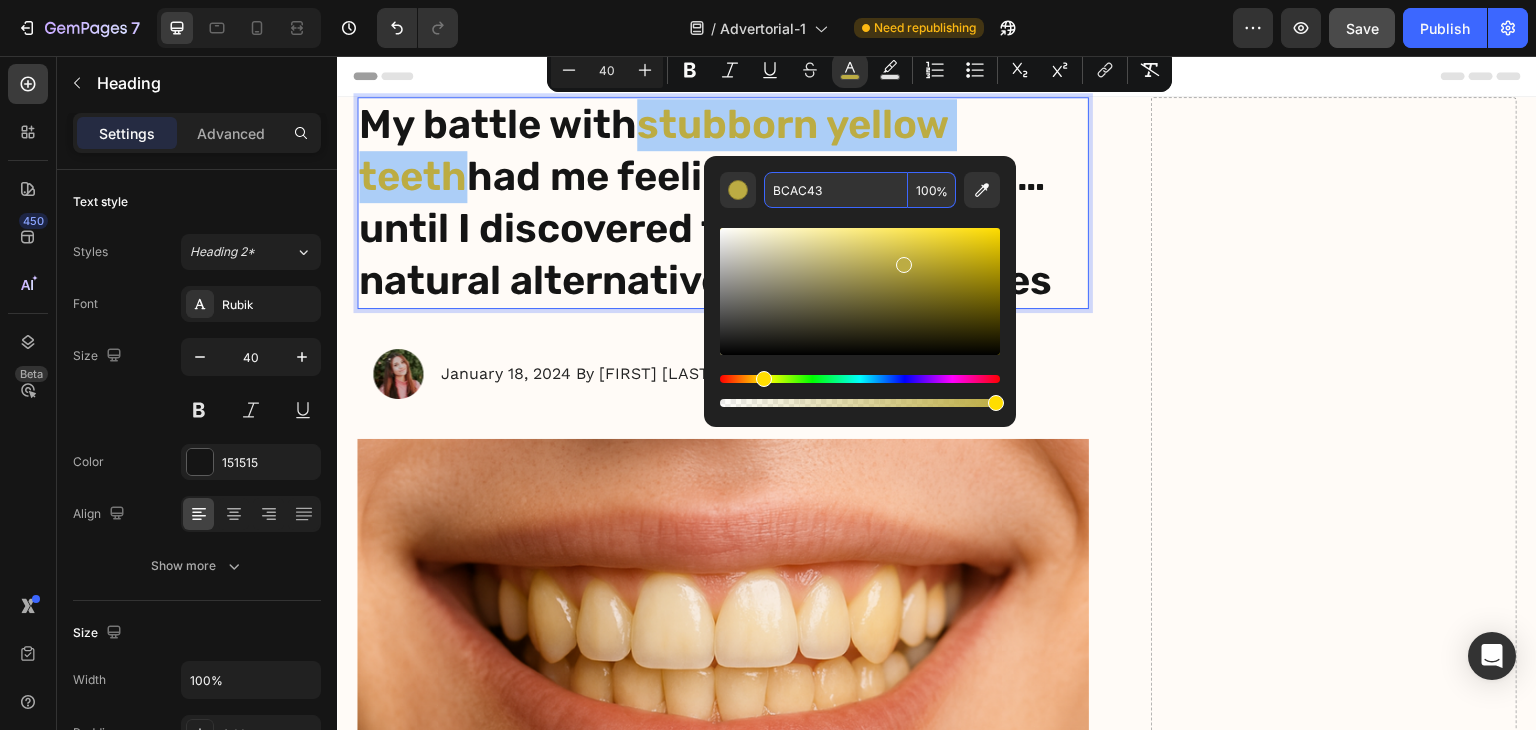 click on "BCAC43" at bounding box center (836, 190) 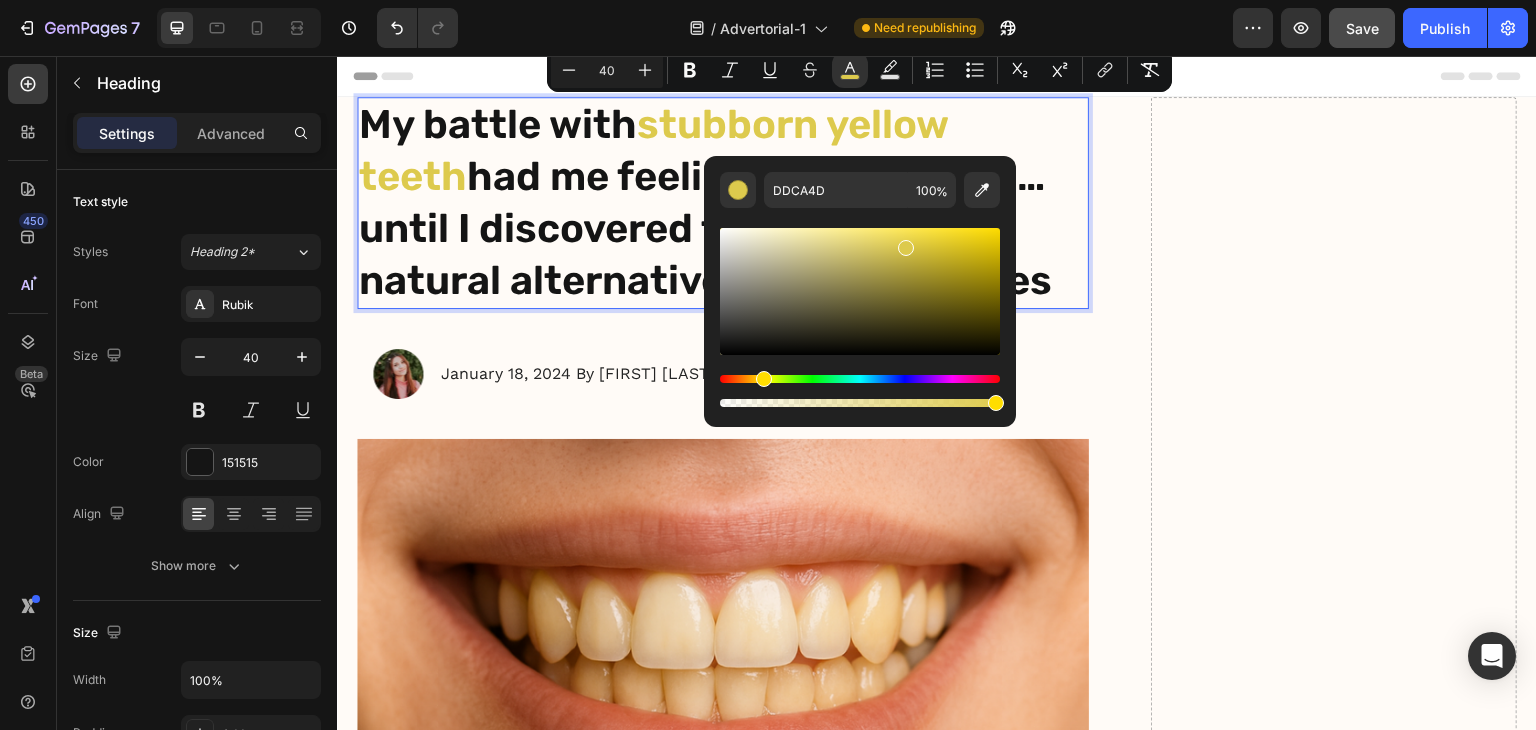 drag, startPoint x: 904, startPoint y: 254, endPoint x: 903, endPoint y: 244, distance: 10.049875 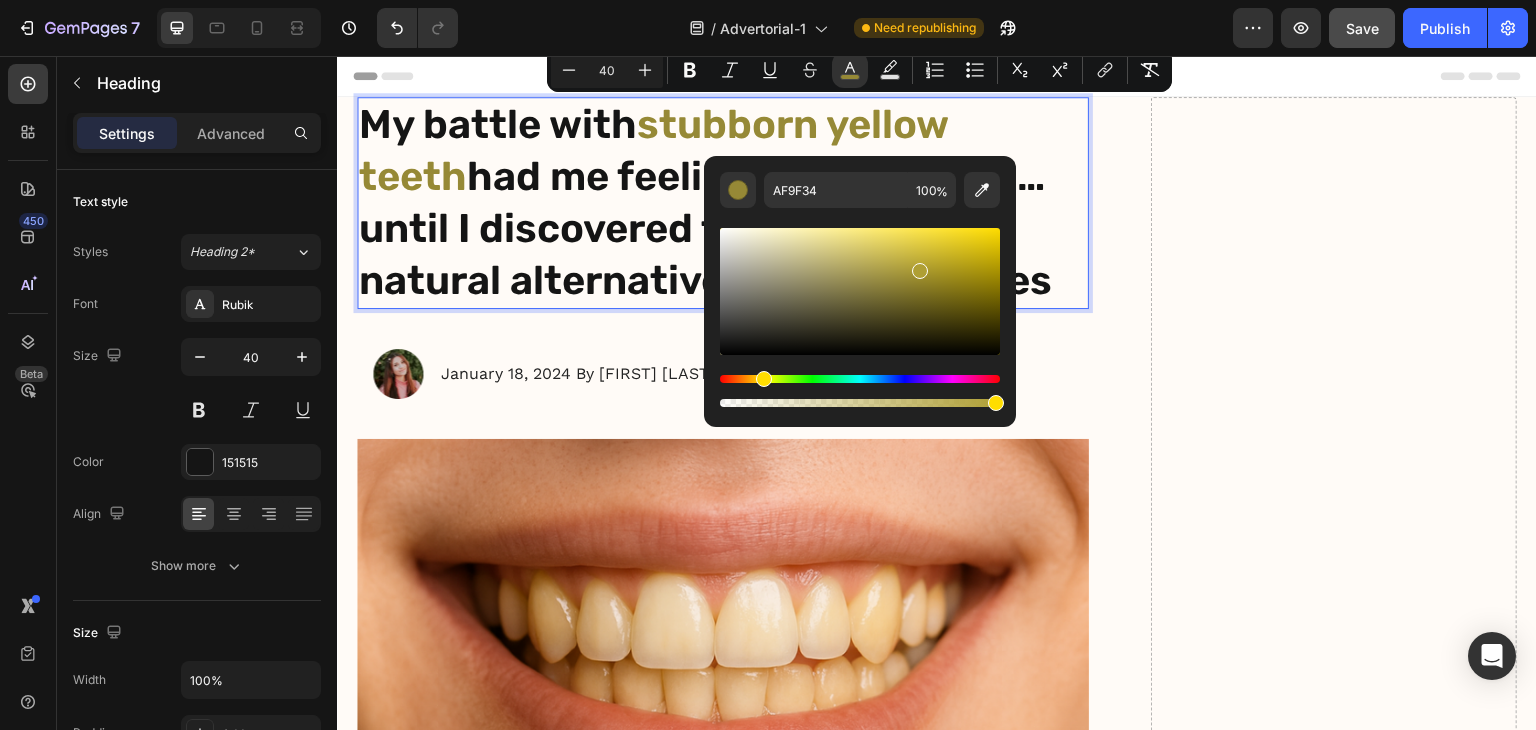 drag, startPoint x: 903, startPoint y: 257, endPoint x: 916, endPoint y: 267, distance: 16.40122 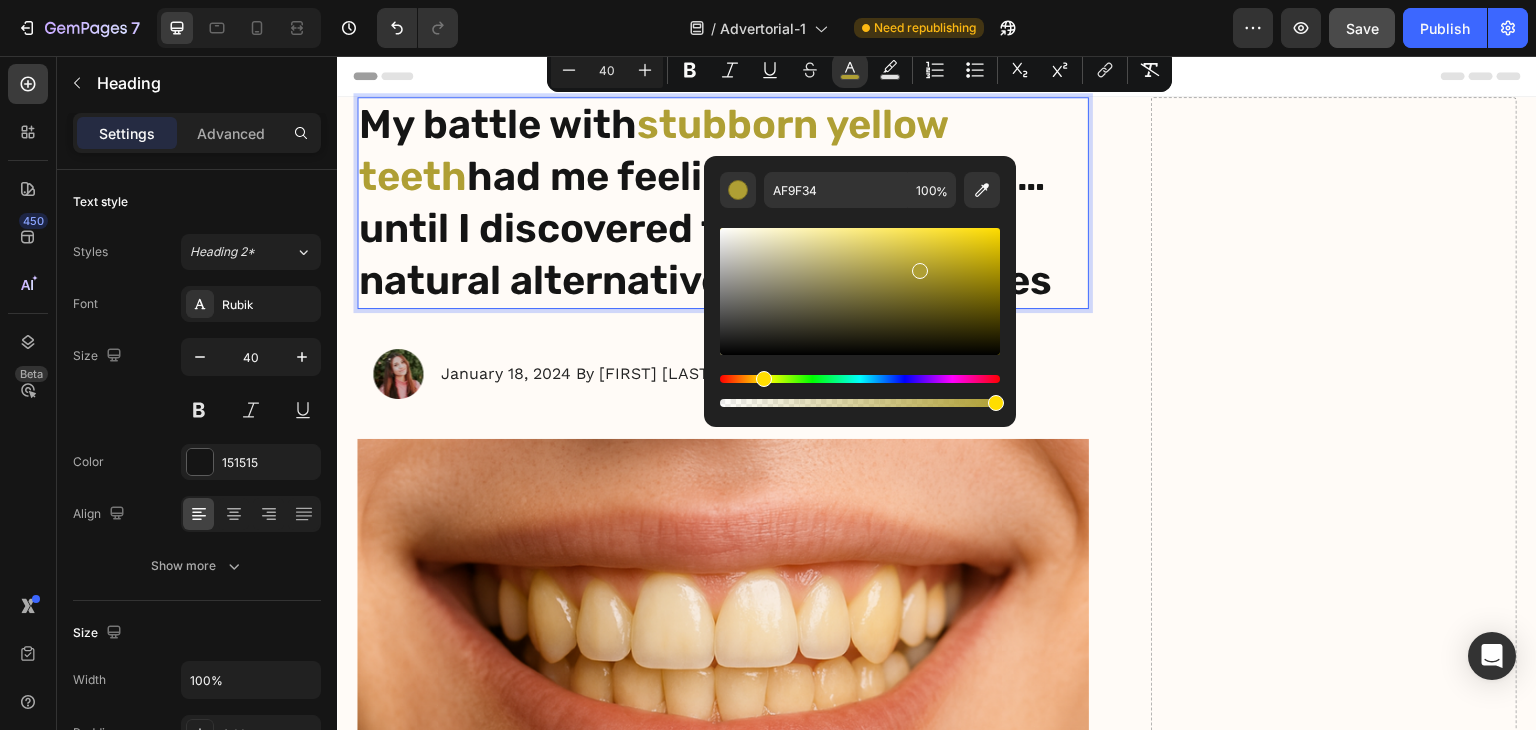 click at bounding box center [860, 291] 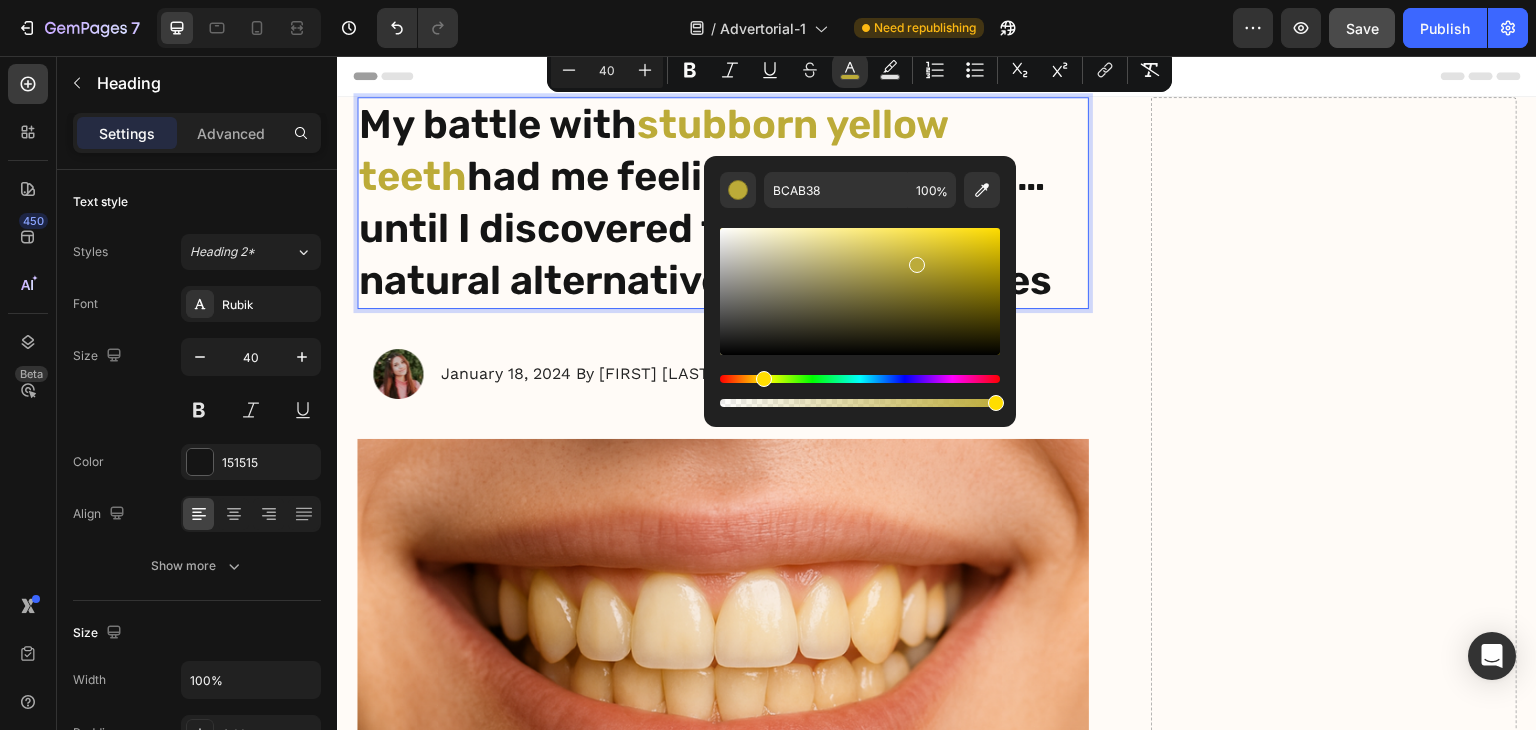 click at bounding box center (917, 265) 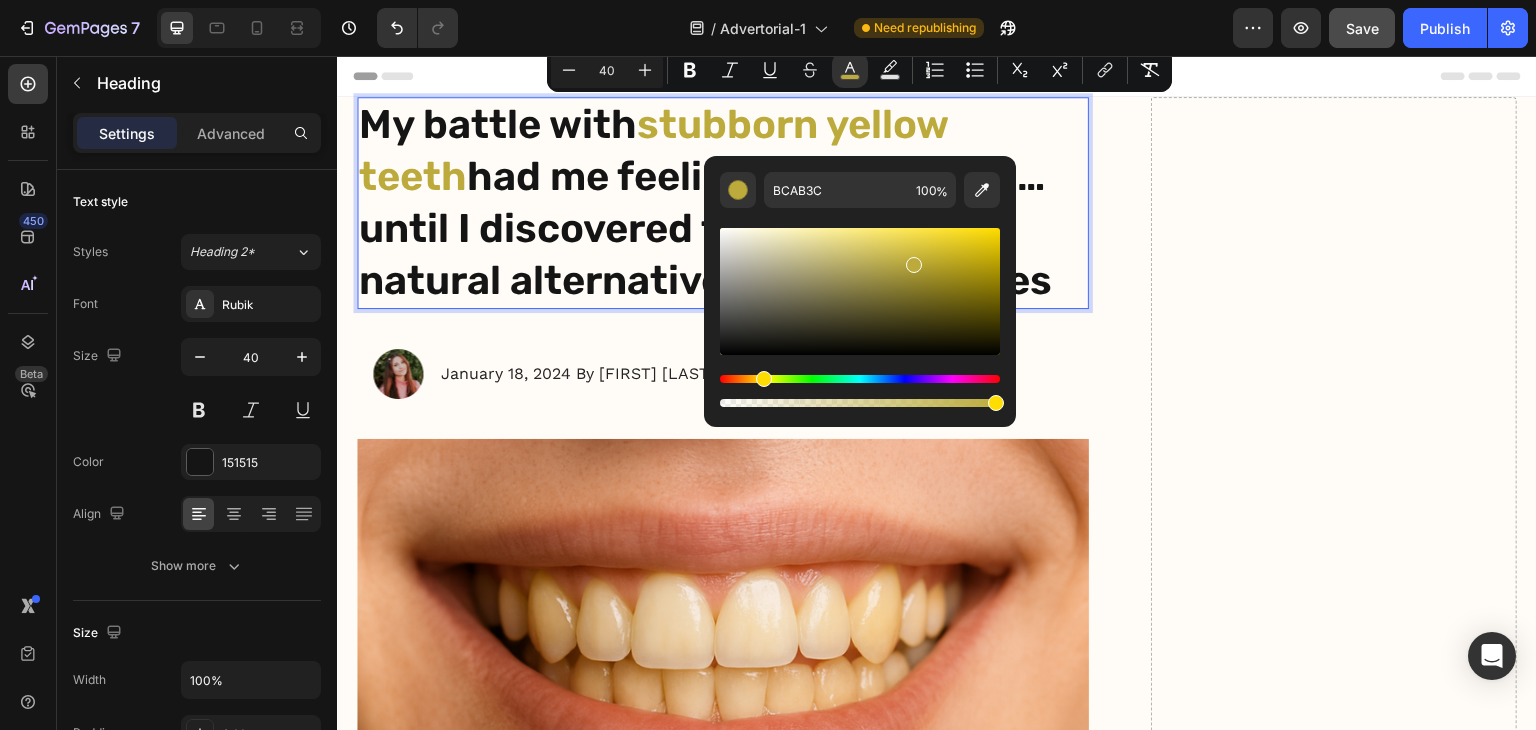 click at bounding box center [860, 291] 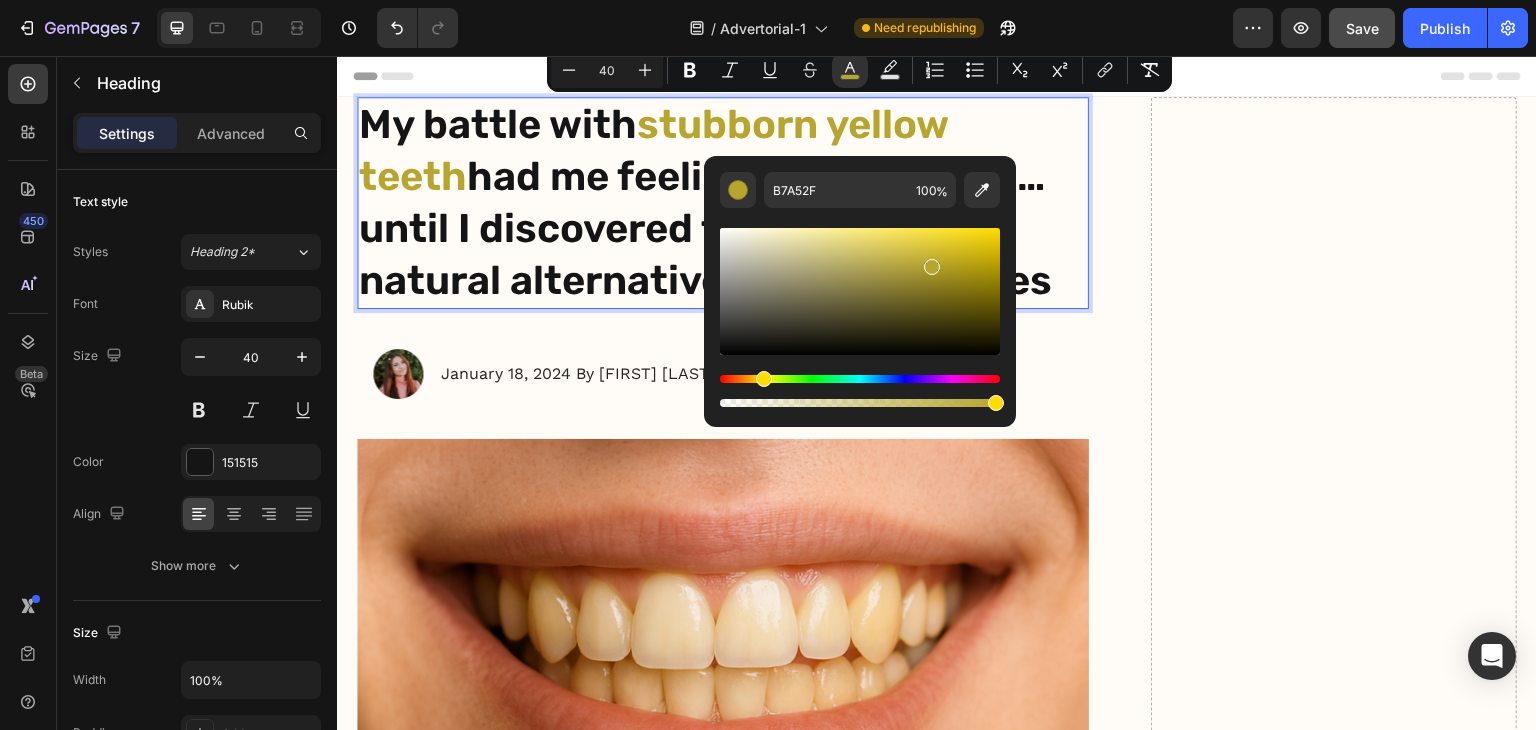 click at bounding box center [860, 291] 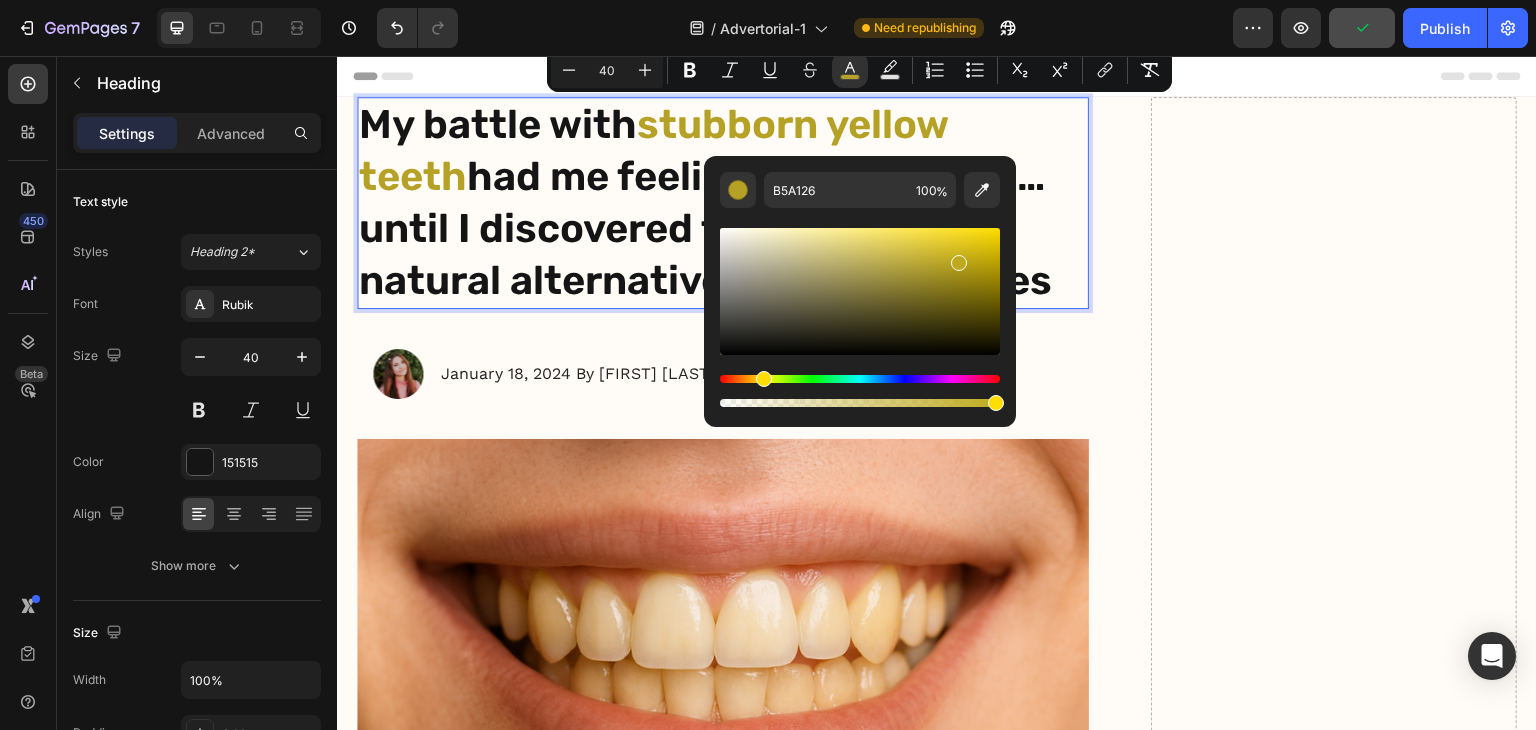 click at bounding box center [860, 291] 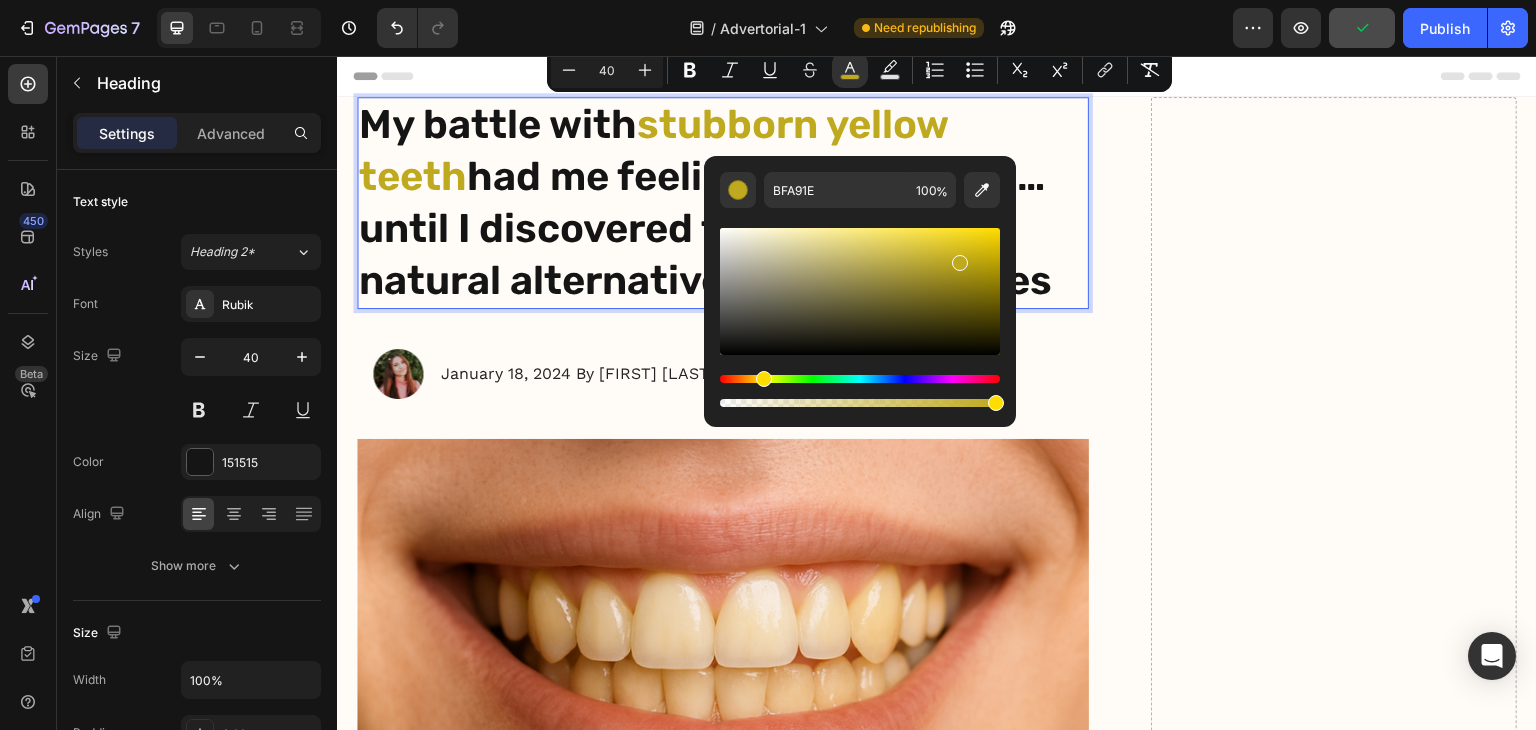 click at bounding box center (860, 291) 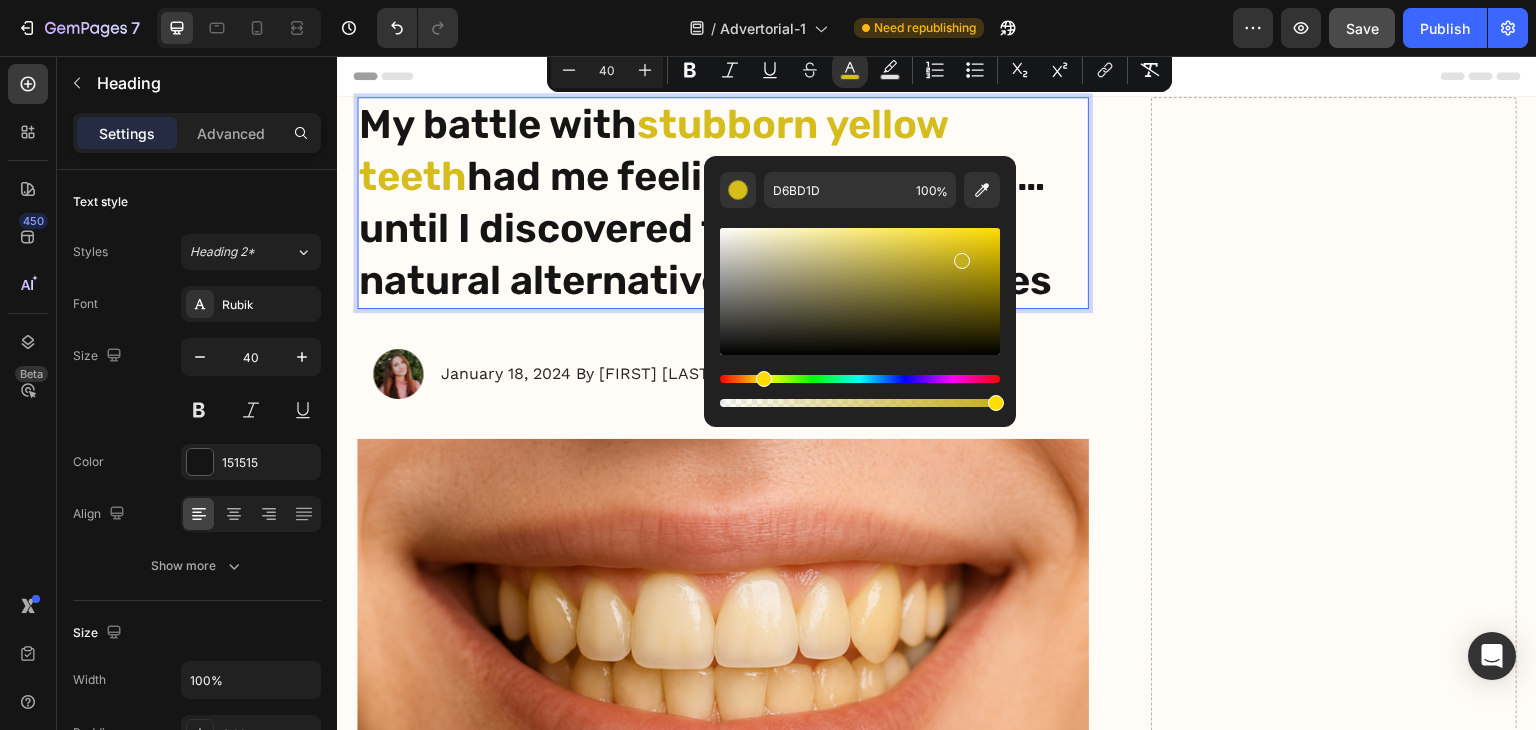 click at bounding box center (962, 261) 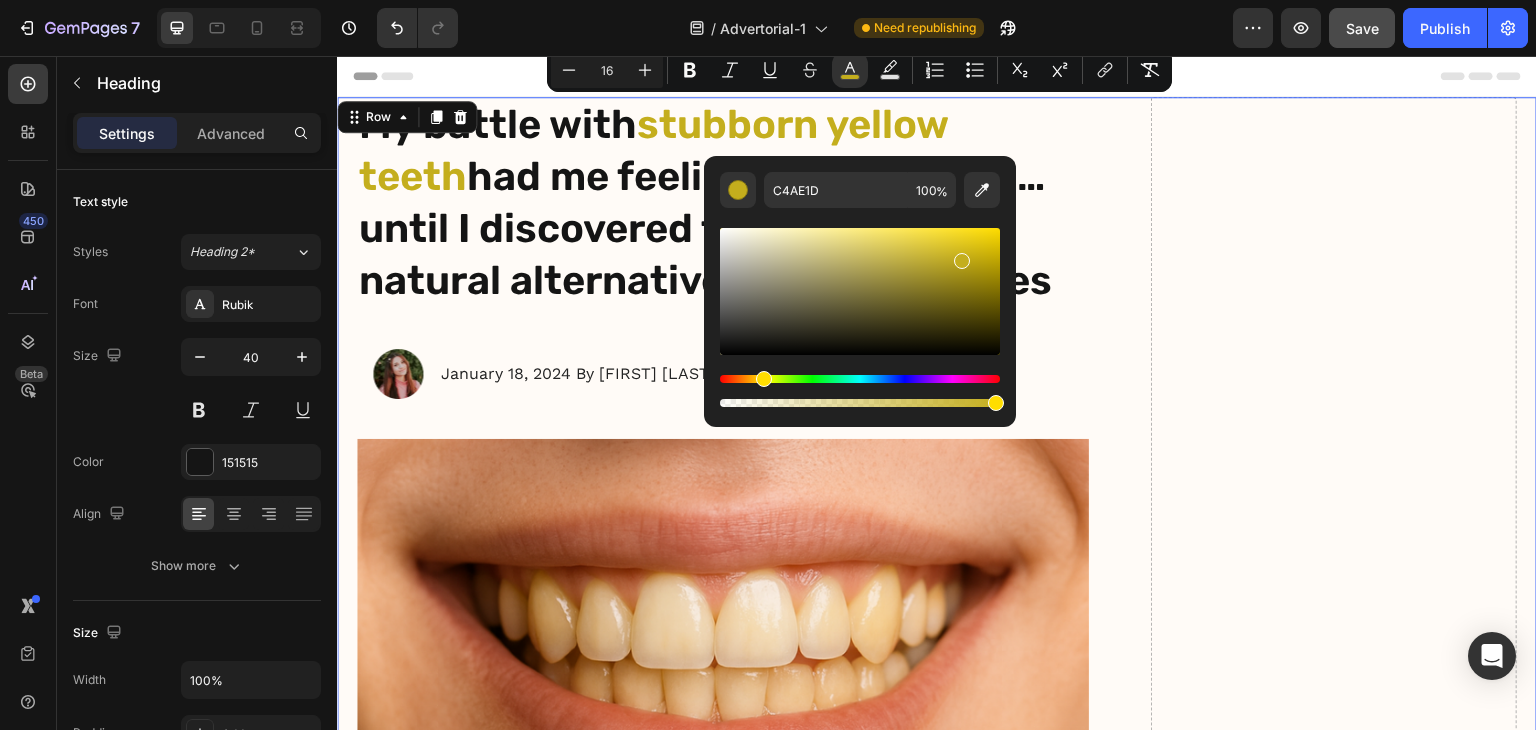 click on "My battle with  stubborn yellow teeth  had me feeling embarrassed…  until I discovered this  ancient, all-natural alternative to toothbrushes Heading Image January 18, 2024 By [FIRST] [LAST]. Text Block Row Image For years, I was self-conscious every time I smiled. No matter how much I brushed, flossed, or tried the latest “whitening toothpaste,” my teeth stayed a dull shade of yellow. Coffee made it worse. Red wine? Forget it. Even after professional cleanings, the brightness never lasted. I started avoiding close-up photos. I’d smile with my lips closed in group pictures. It sounds silly, but yellow teeth made me feel older, less confident — like people were judging my hygiene, even though I brushed twice a day.   All I wanted was a naturally white, healthy-looking smile — without bleaching chemicals or expensive dental visits. I dreamed of that smooth, “just-cleaned” feeling lasting all day. Fresh breath, no plaque build-up, and gums that didn’t feel sensitive every time I brushed too hard. ." at bounding box center [937, 2873] 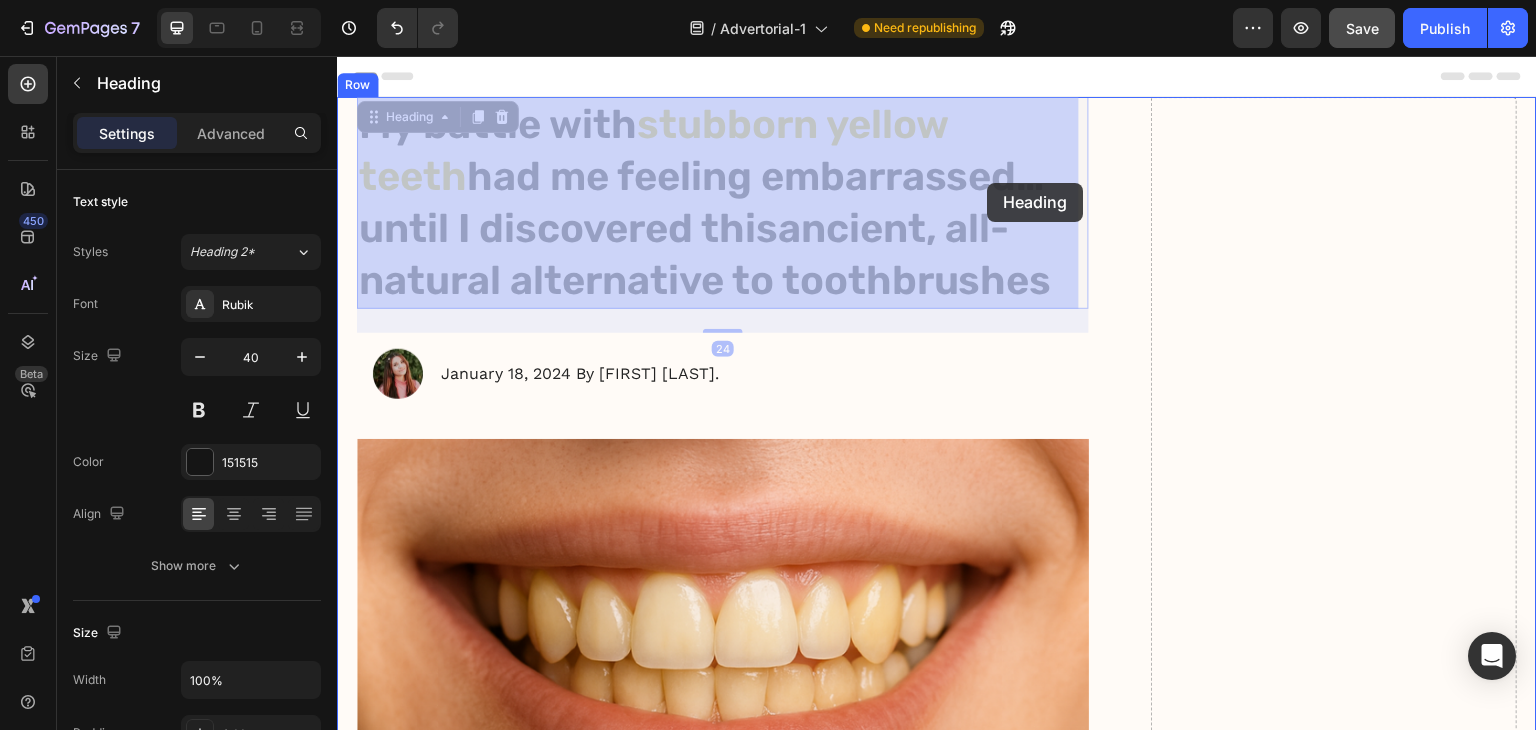 drag, startPoint x: 959, startPoint y: 175, endPoint x: 988, endPoint y: 183, distance: 30.083218 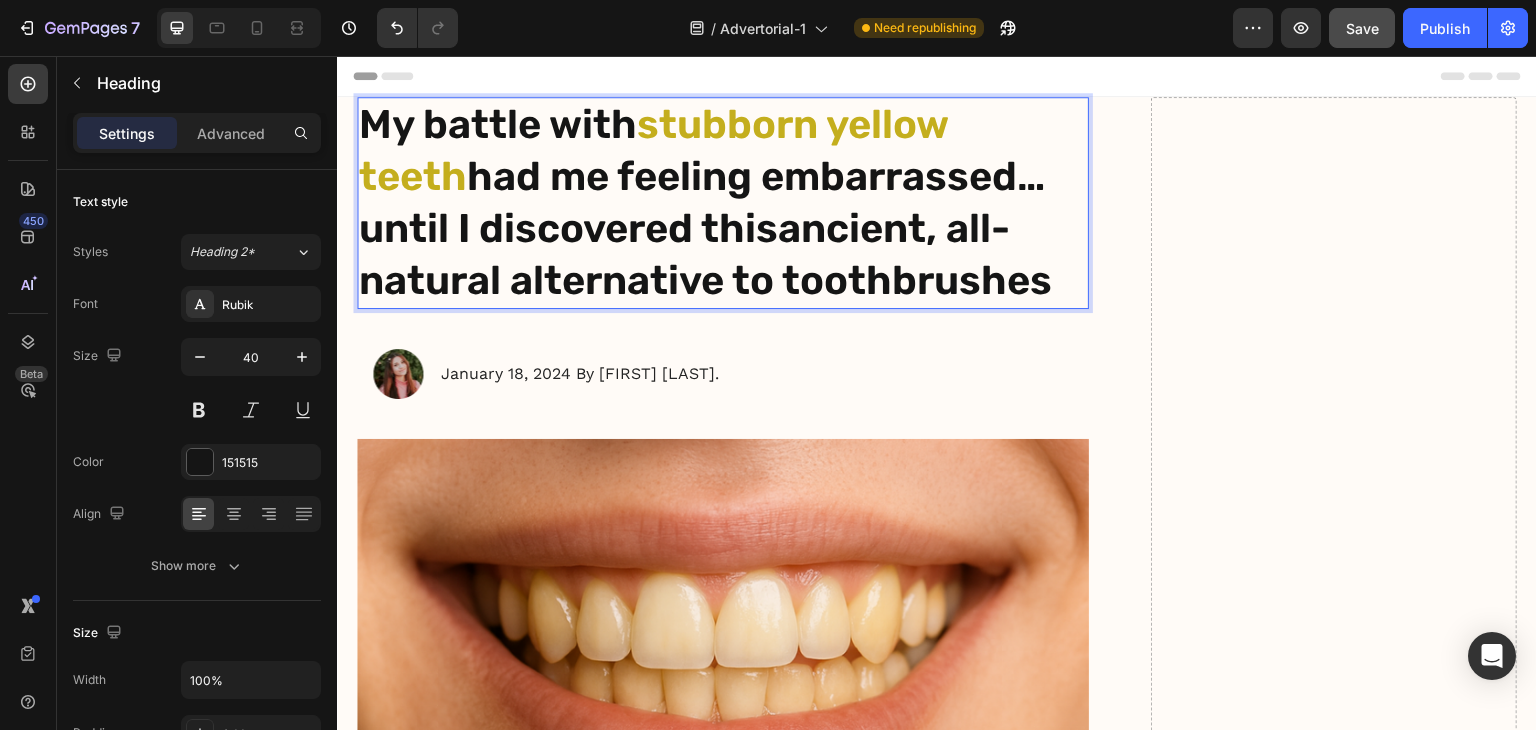 click on "until I discovered this" at bounding box center (568, 228) 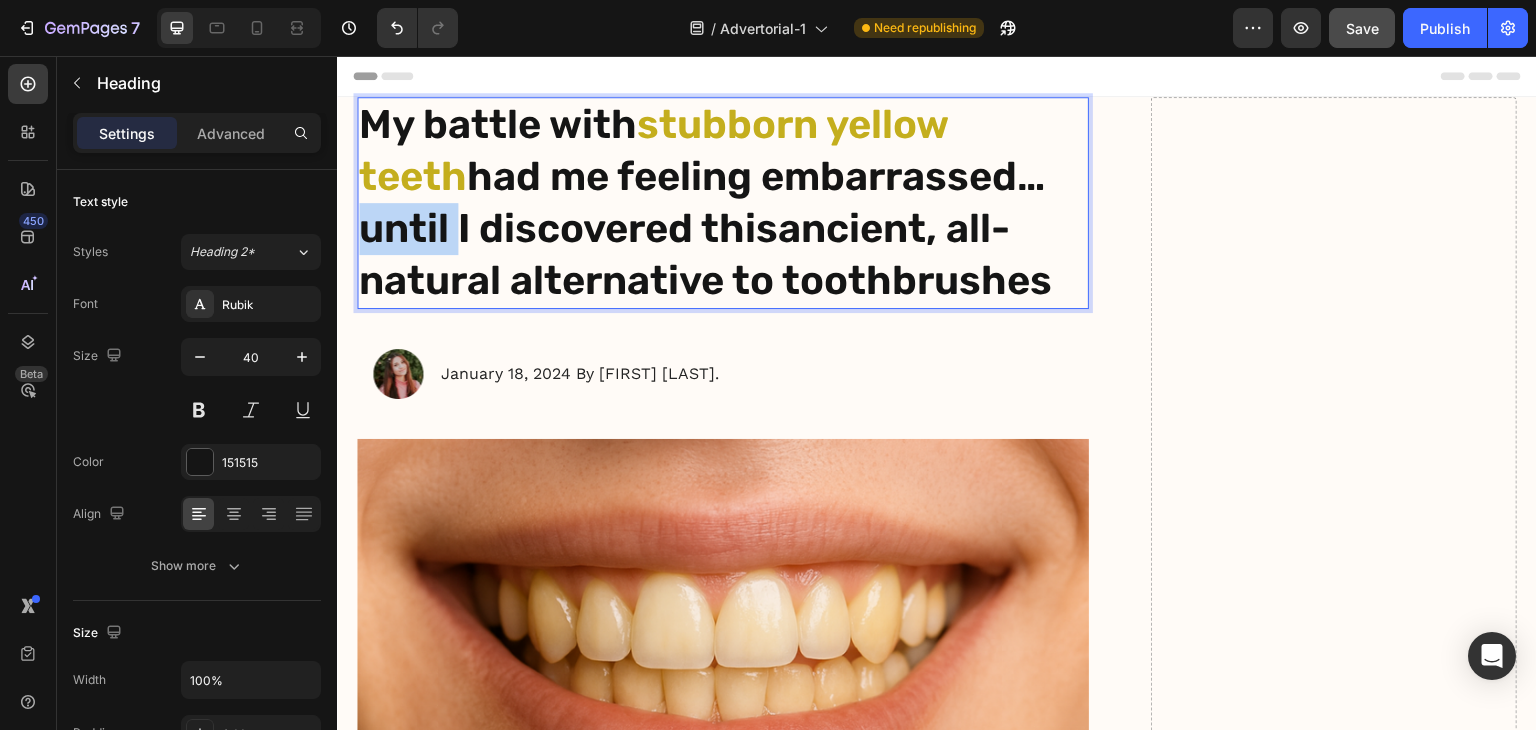 click on "until I discovered this" at bounding box center [568, 228] 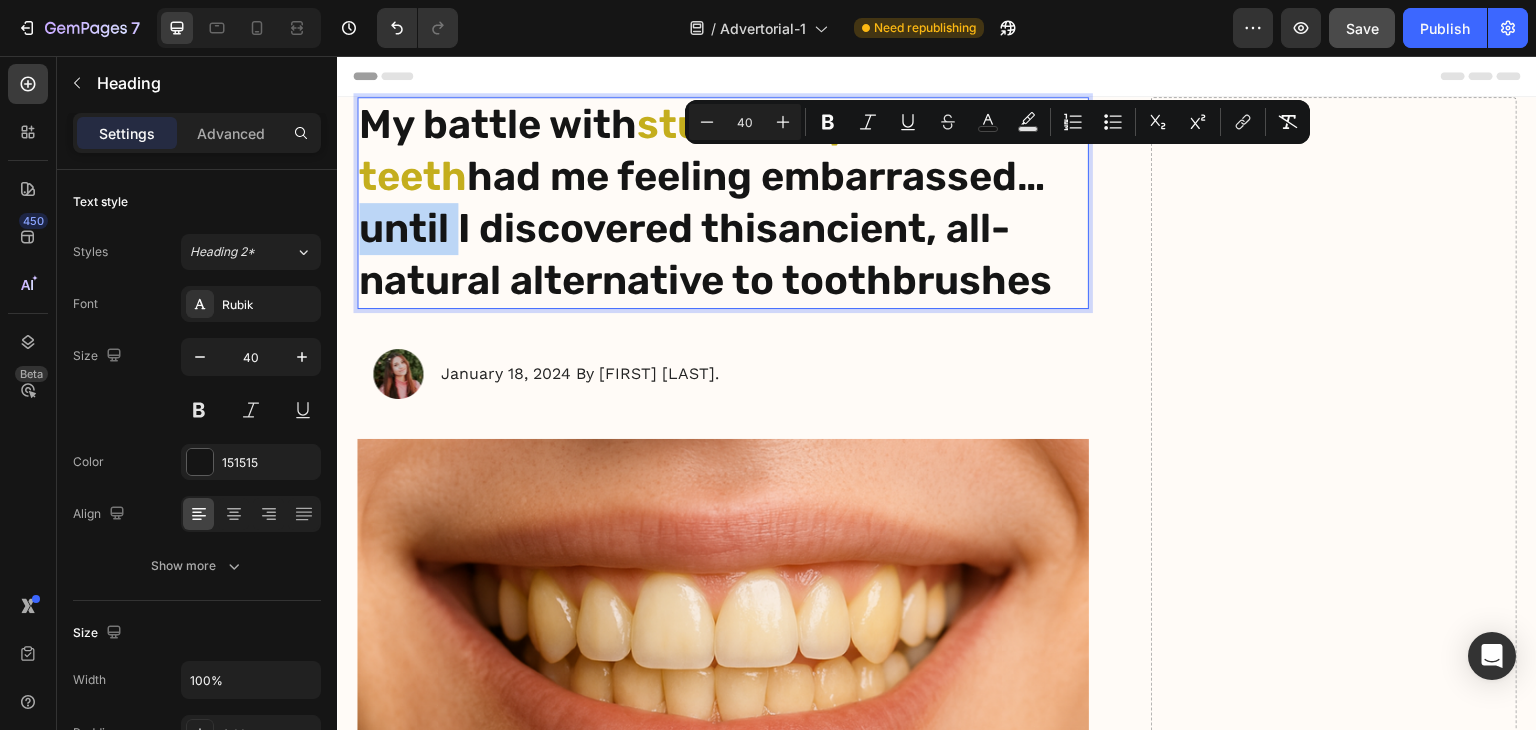 click on "until I discovered this" at bounding box center [568, 228] 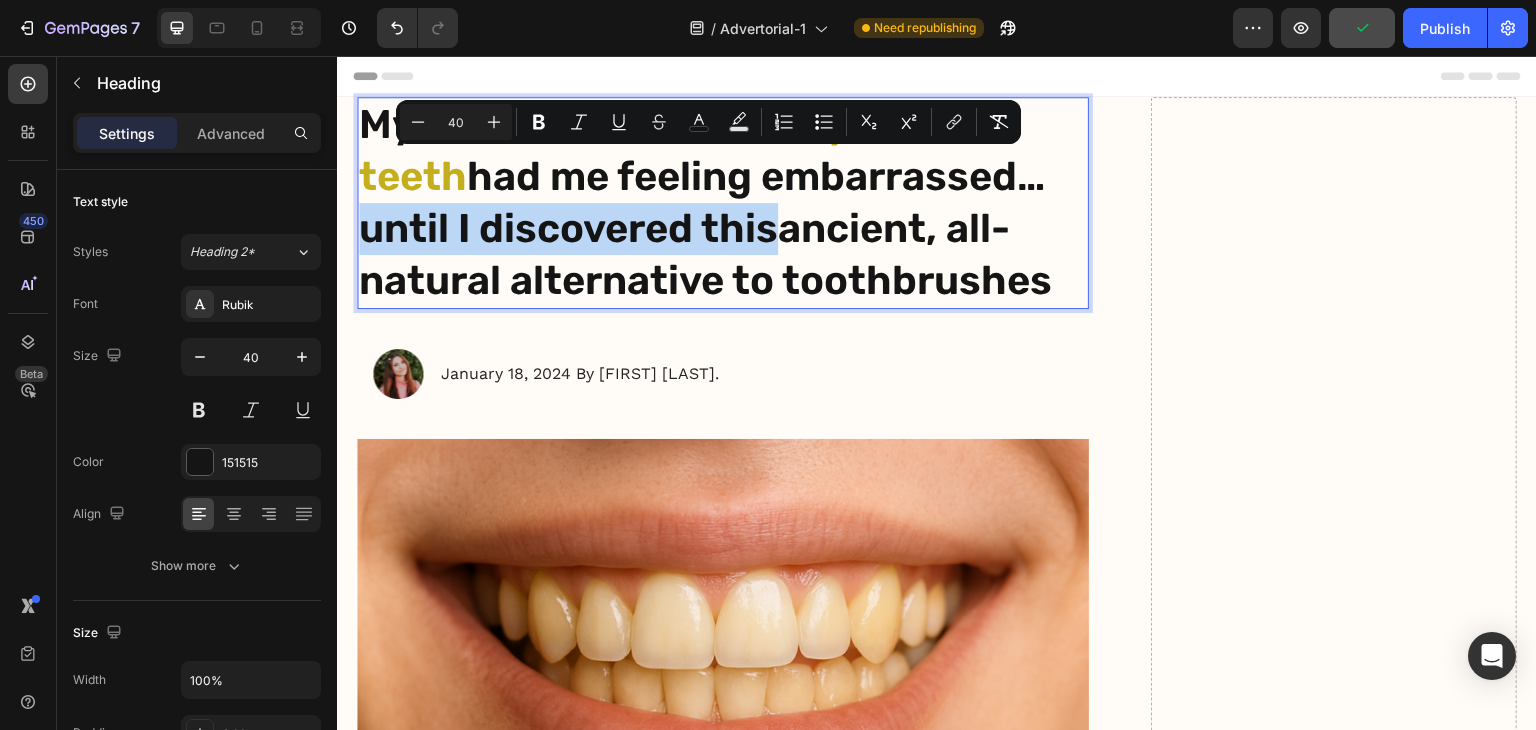 drag, startPoint x: 950, startPoint y: 176, endPoint x: 658, endPoint y: 227, distance: 296.42032 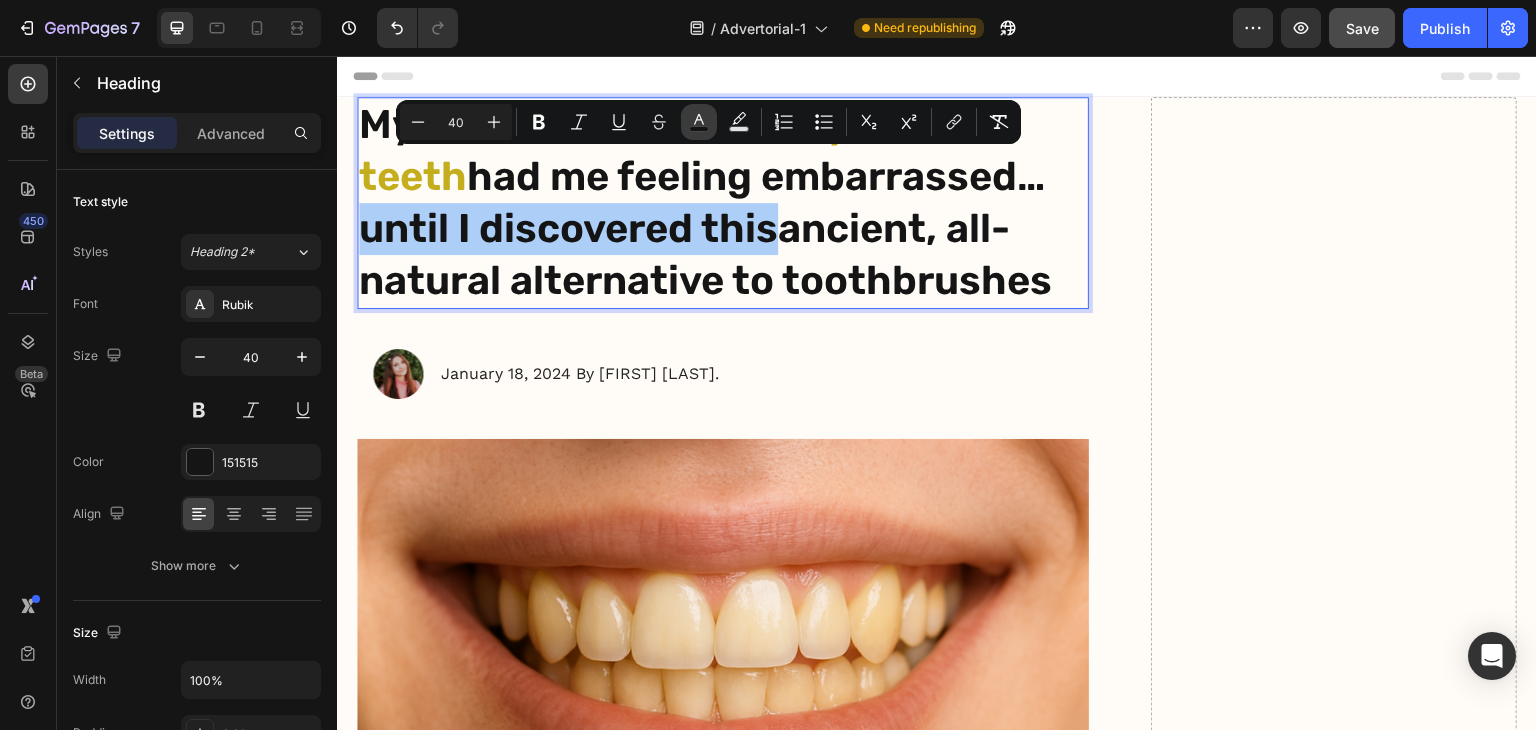 click 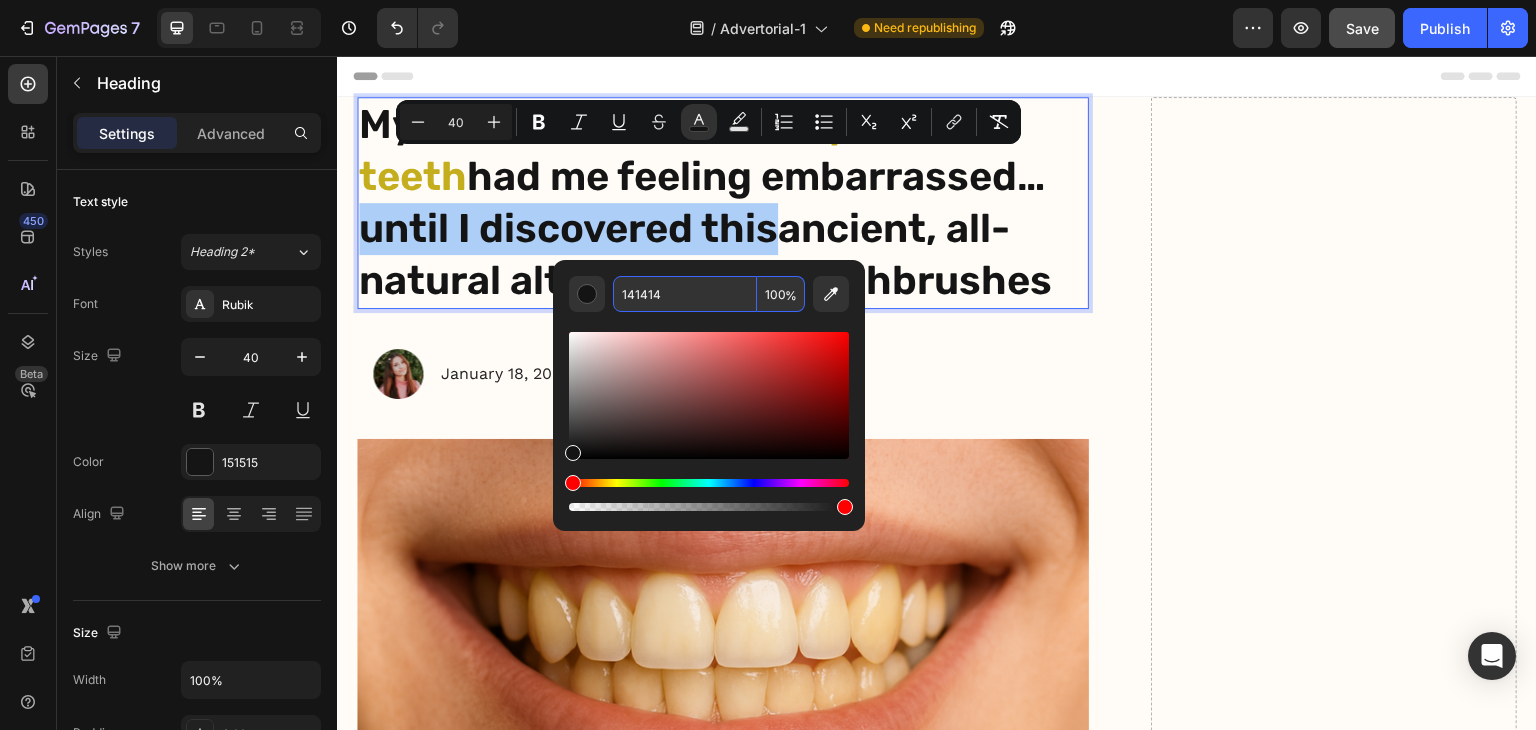 click on "141414" at bounding box center [685, 294] 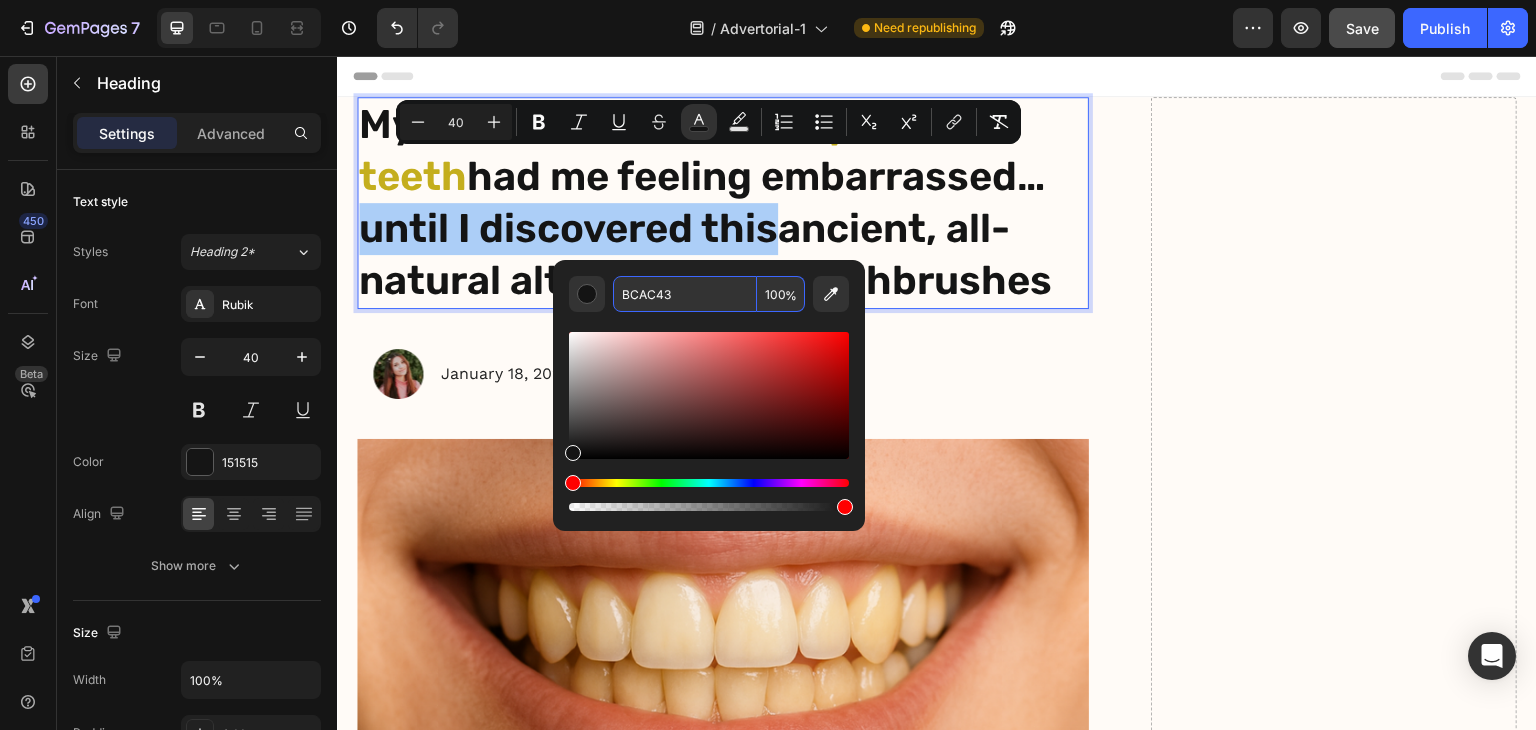 type on "BCAC43" 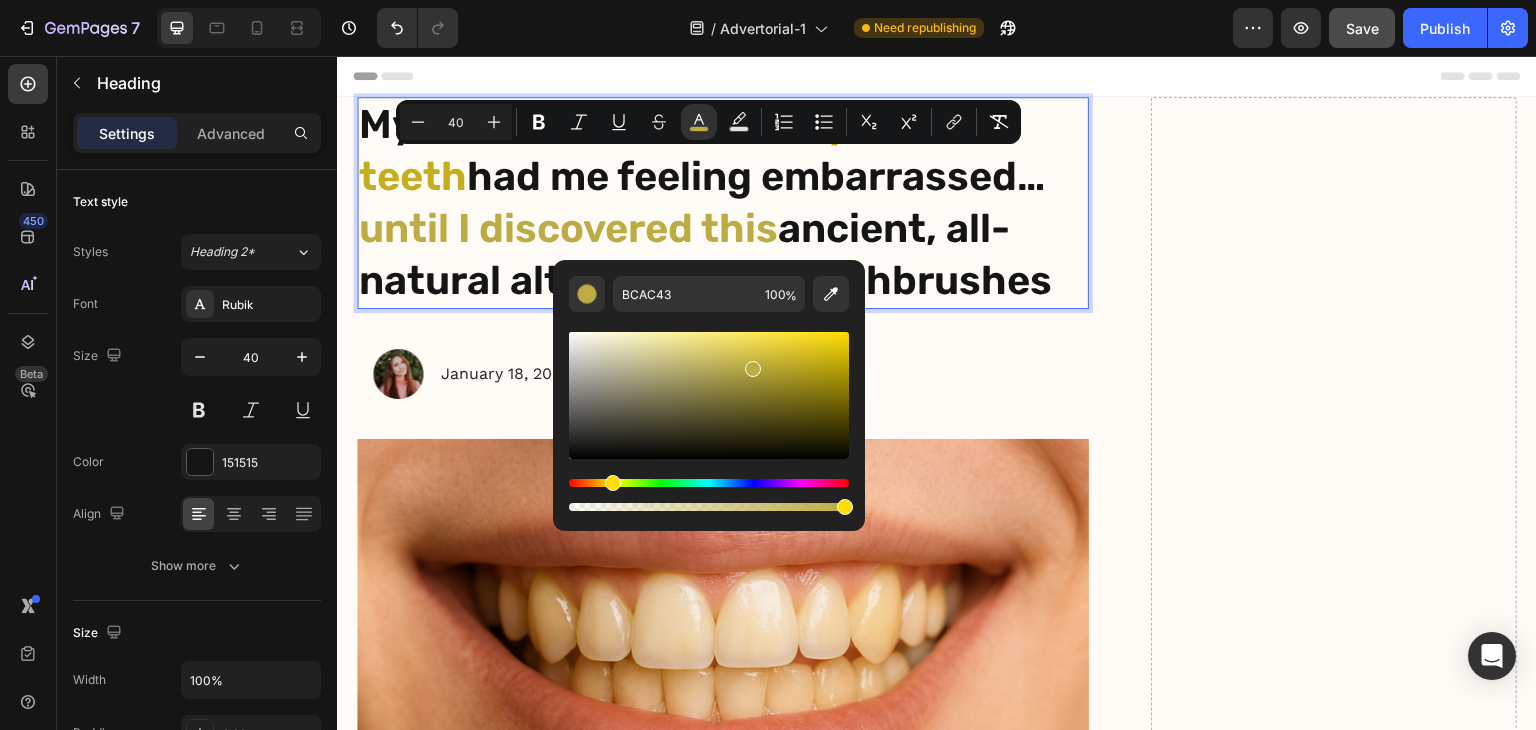 click at bounding box center (709, 413) 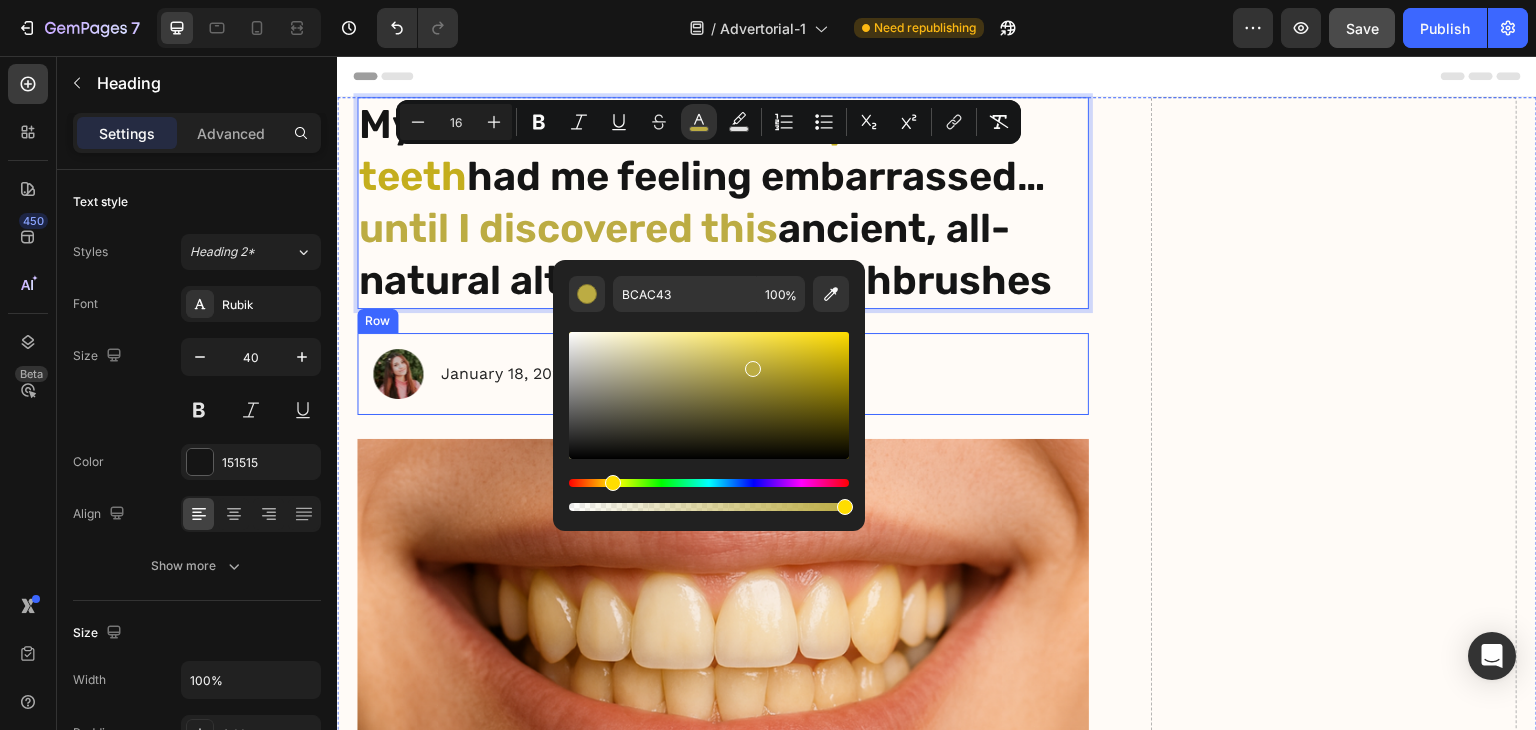 click on "Image January 18, 2024 By [FIRST] [LAST]. Text Block Row" at bounding box center (723, 374) 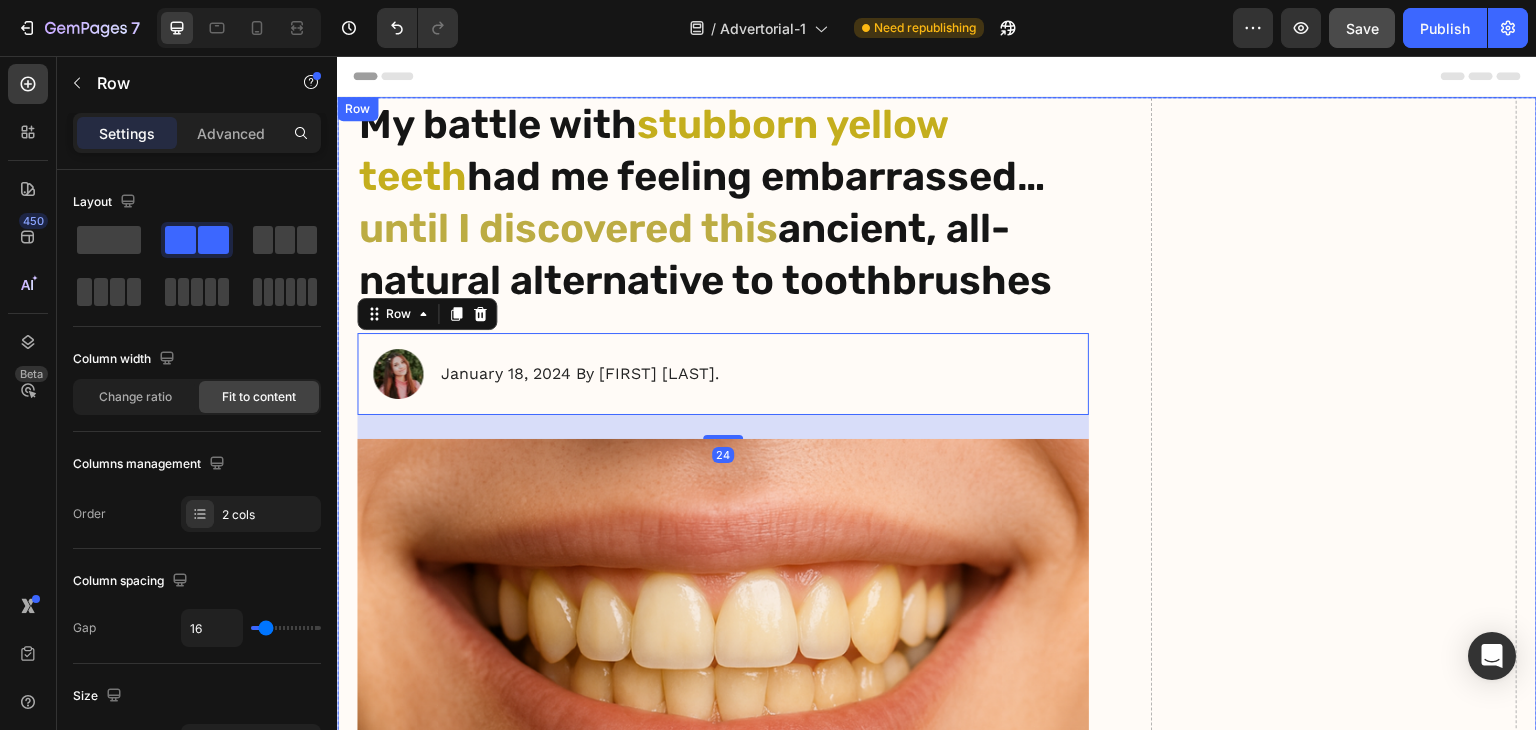 click on "Drop element here" at bounding box center [1334, 2873] 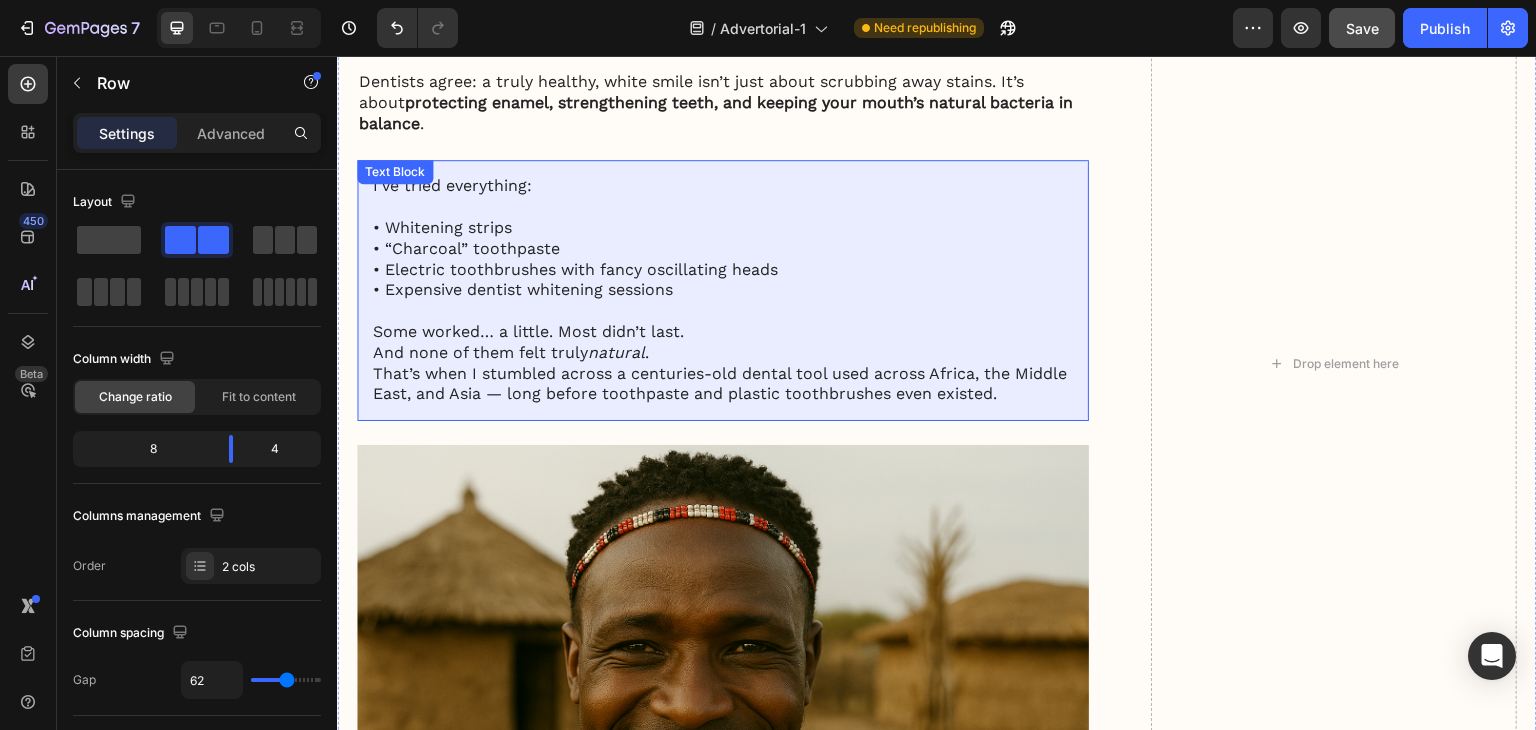 scroll, scrollTop: 2300, scrollLeft: 0, axis: vertical 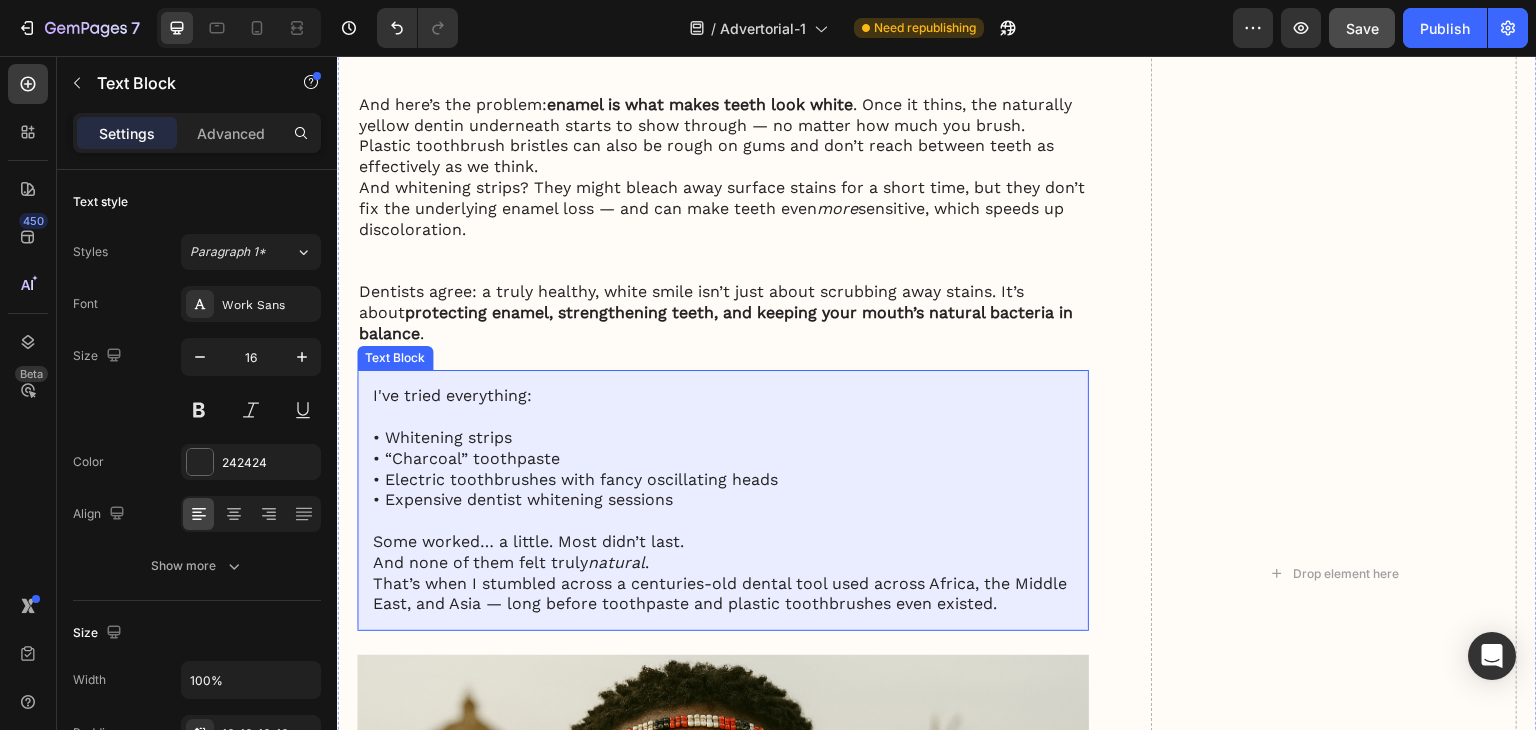 click on "I've tried everything:" at bounding box center (723, 396) 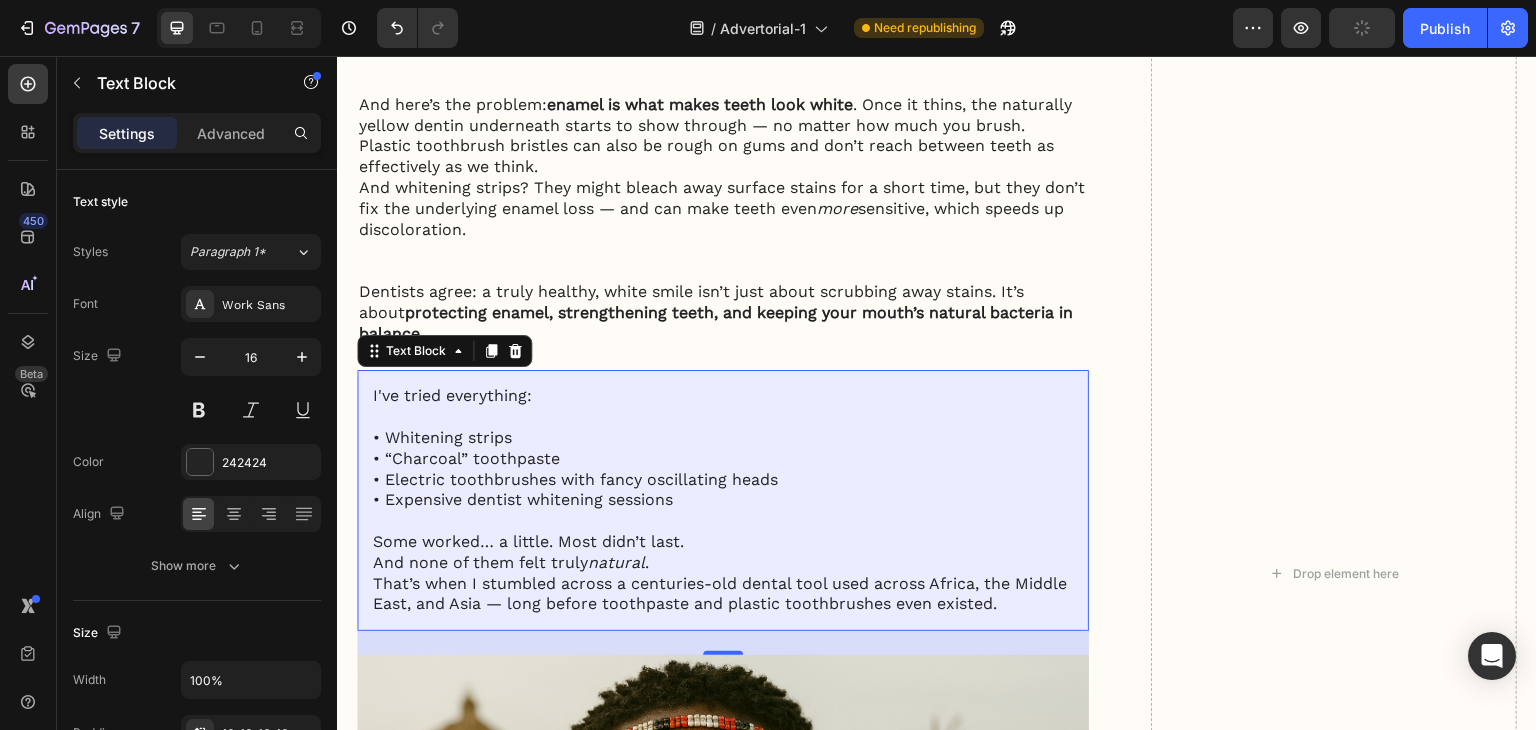 click on "I've tried everything:" at bounding box center (723, 396) 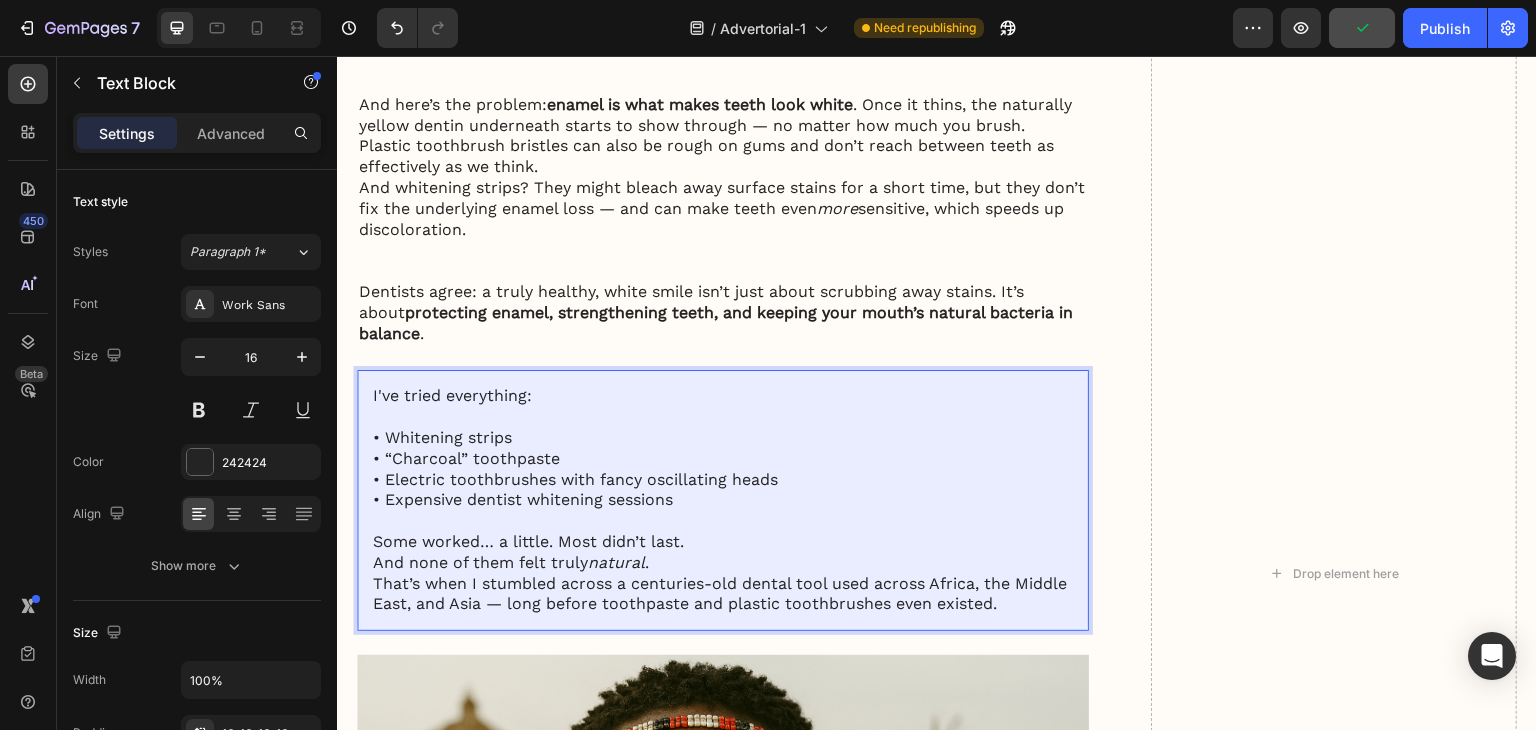 click on "I've tried everything: • Whitening strips • “Charcoal” toothpaste • Electric toothbrushes with fancy oscillating heads • Expensive dentist whitening sessions Some worked… a little. Most didn’t last. And none of them felt truly  natural . That’s when I stumbled across a centuries-old dental tool used across Africa, the Middle East, and Asia — long before toothpaste and plastic toothbrushes even existed." at bounding box center [723, 500] 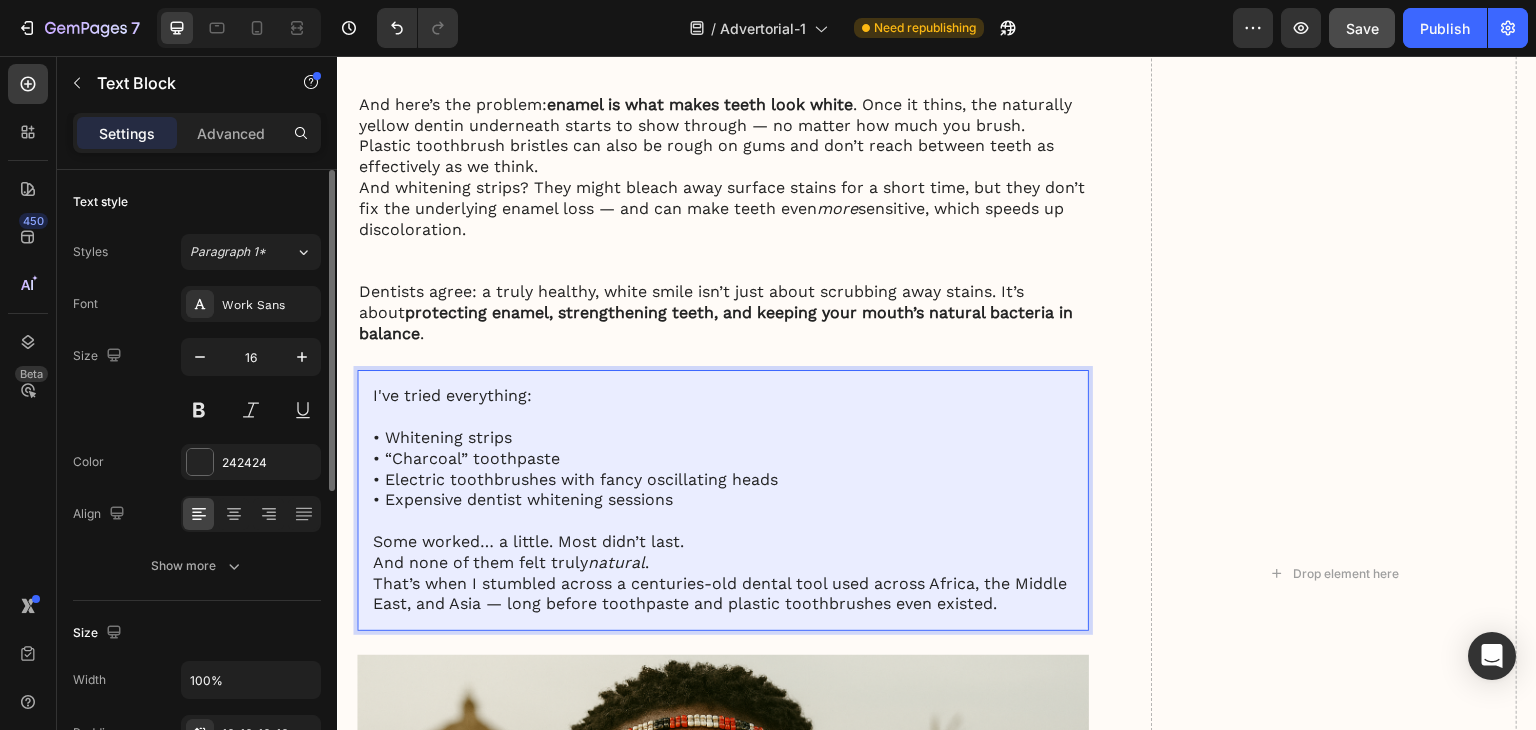 scroll, scrollTop: 400, scrollLeft: 0, axis: vertical 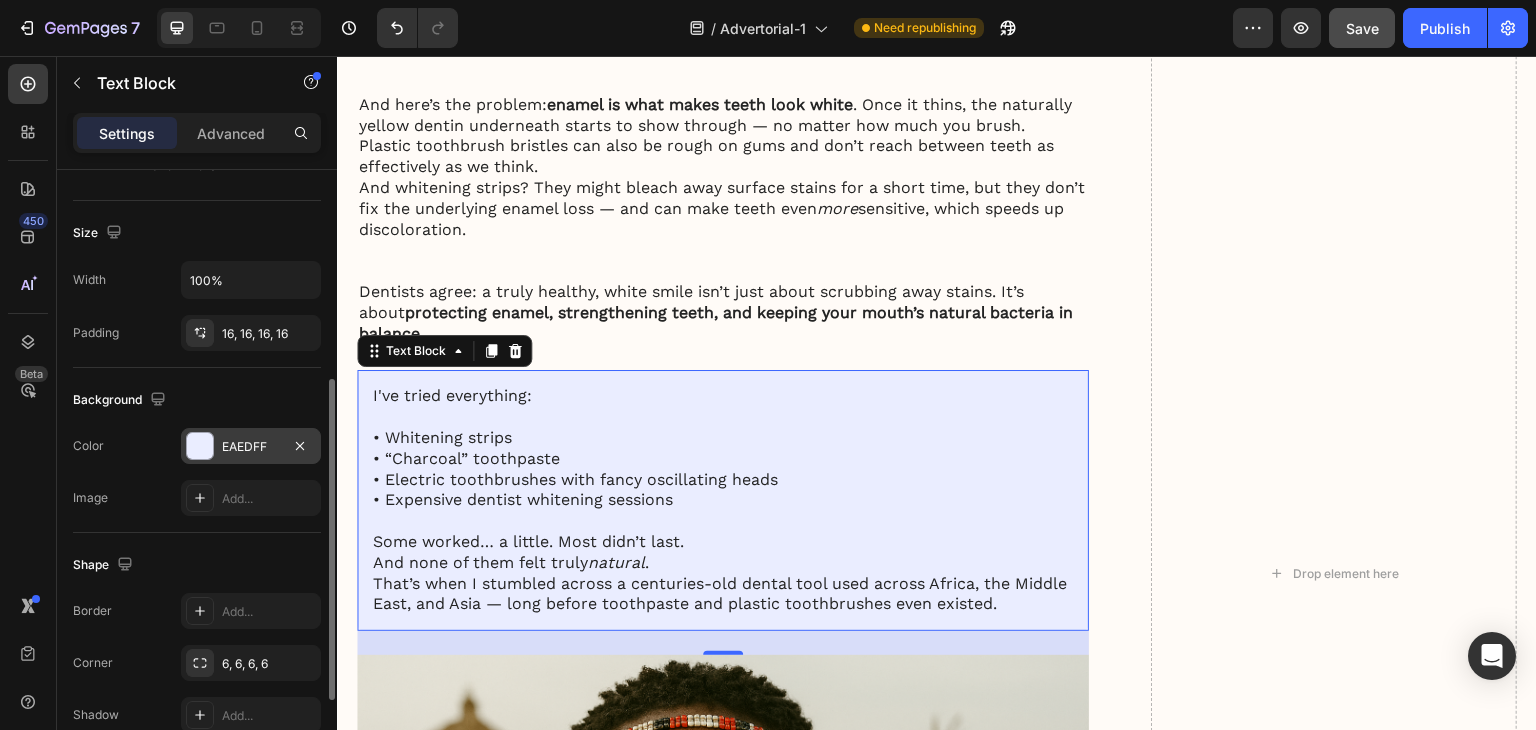 click at bounding box center [200, 446] 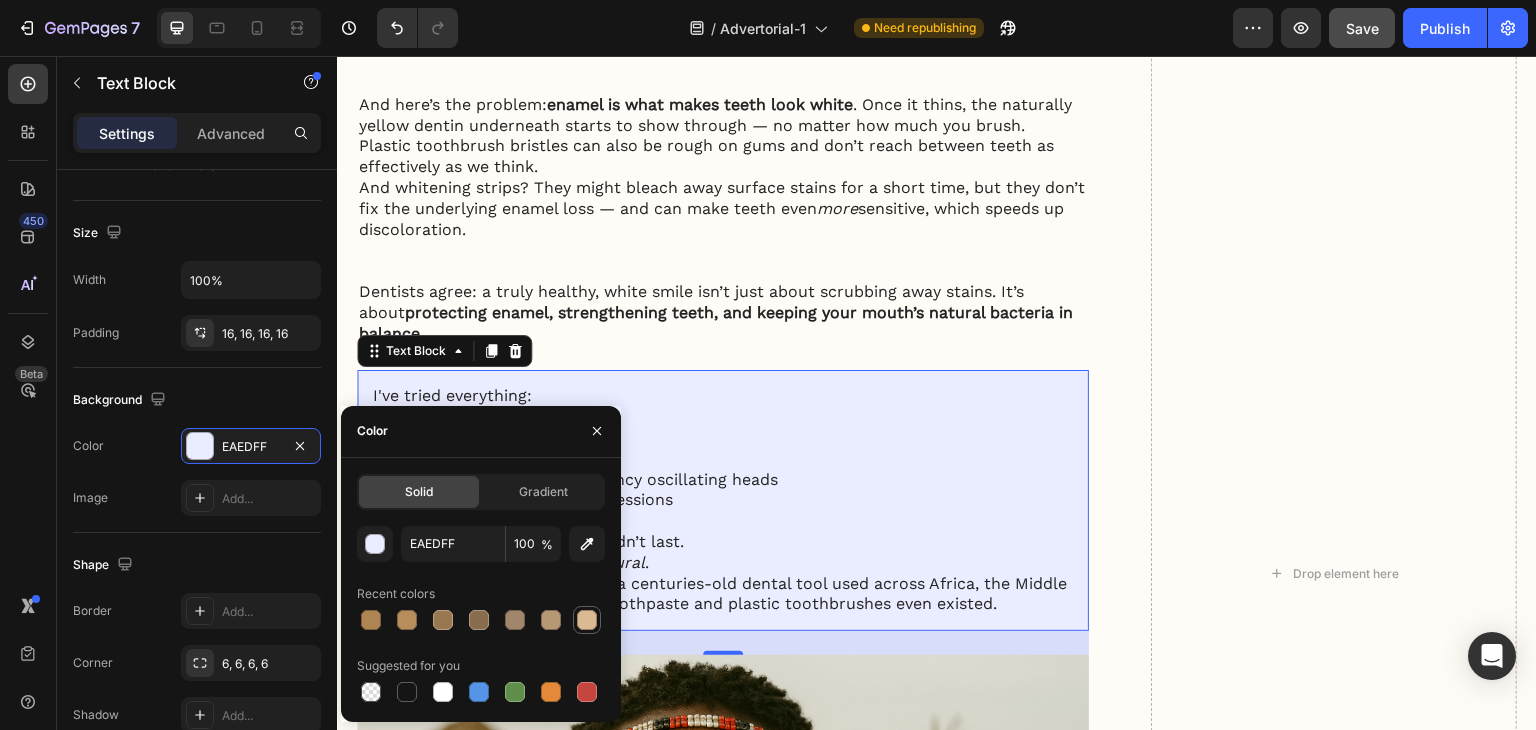 click at bounding box center (587, 620) 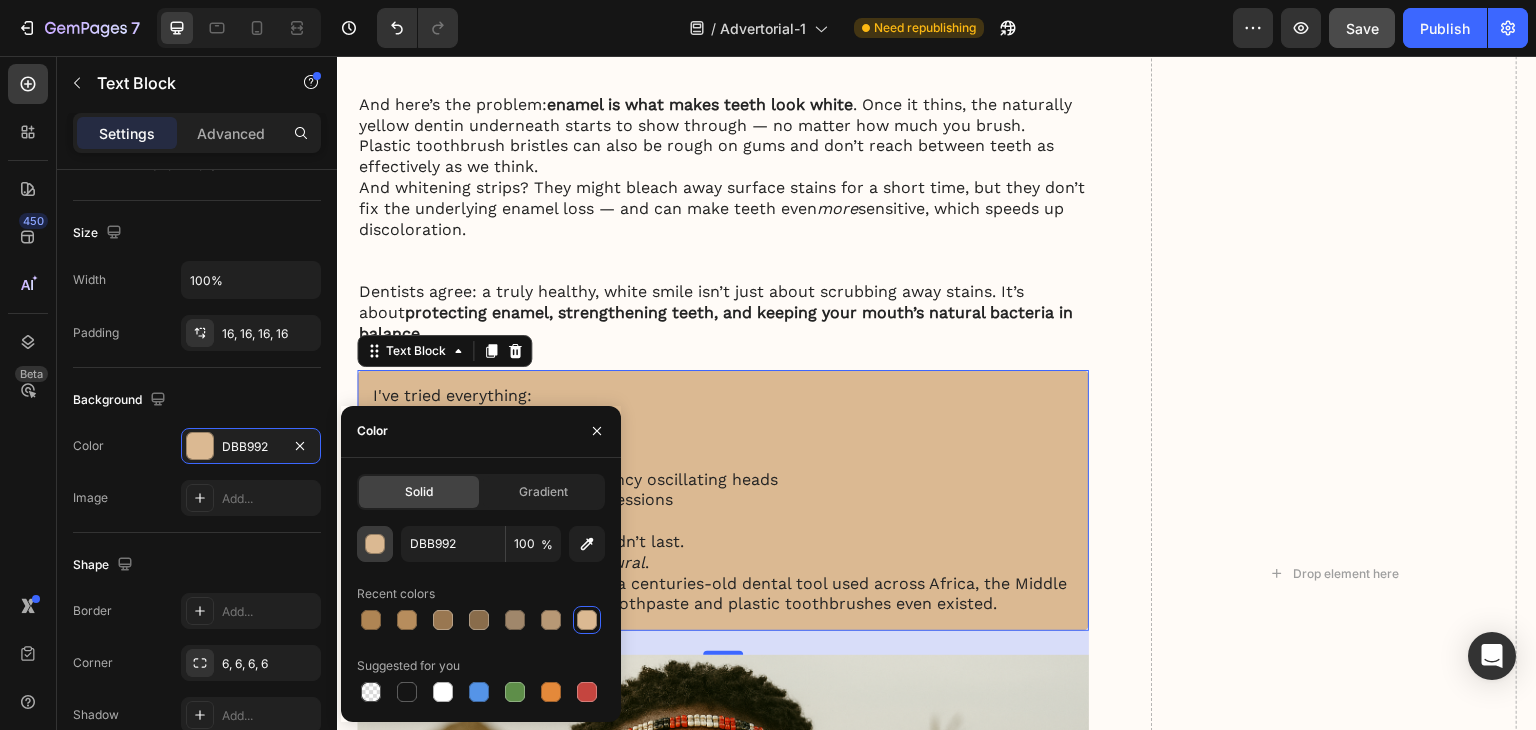 click at bounding box center (375, 544) 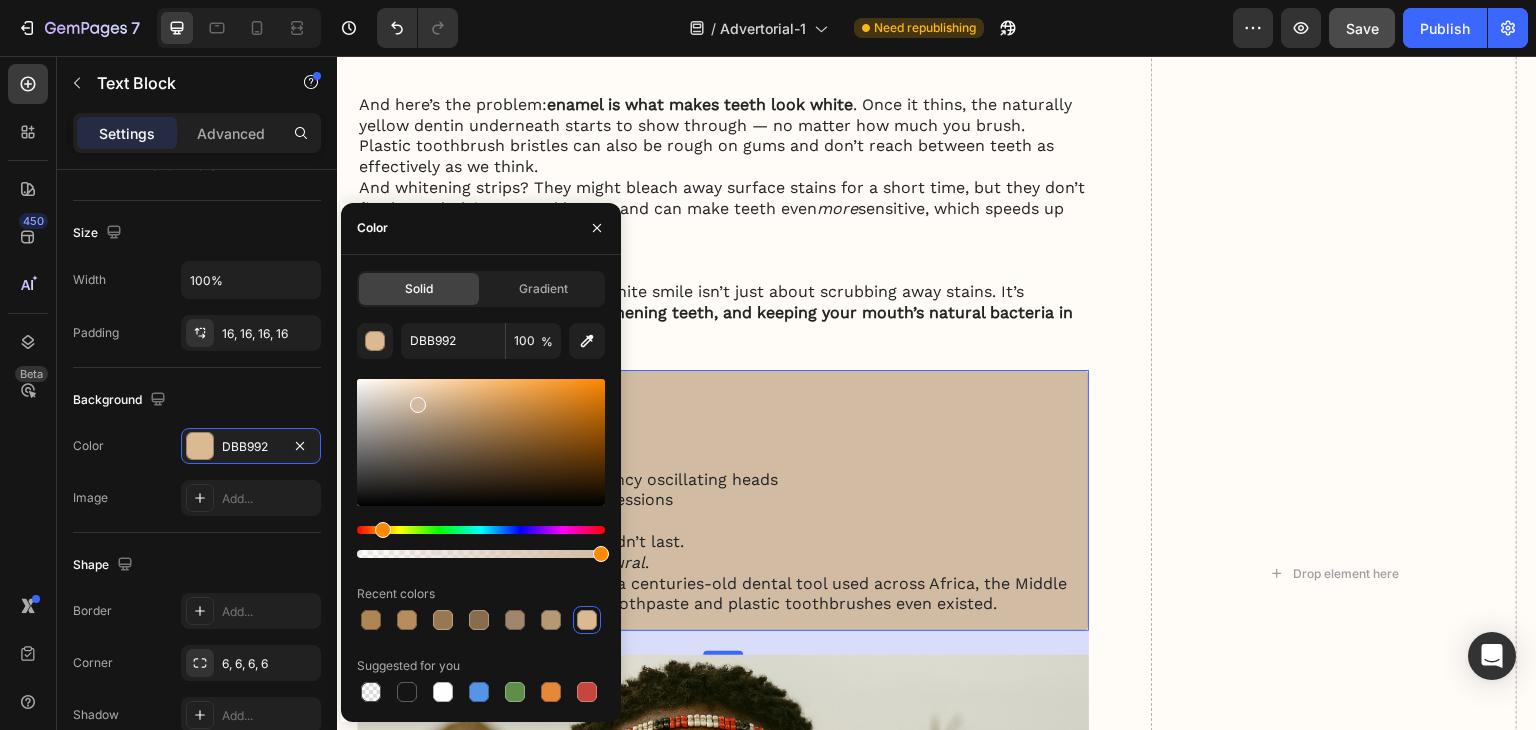 click at bounding box center (481, 442) 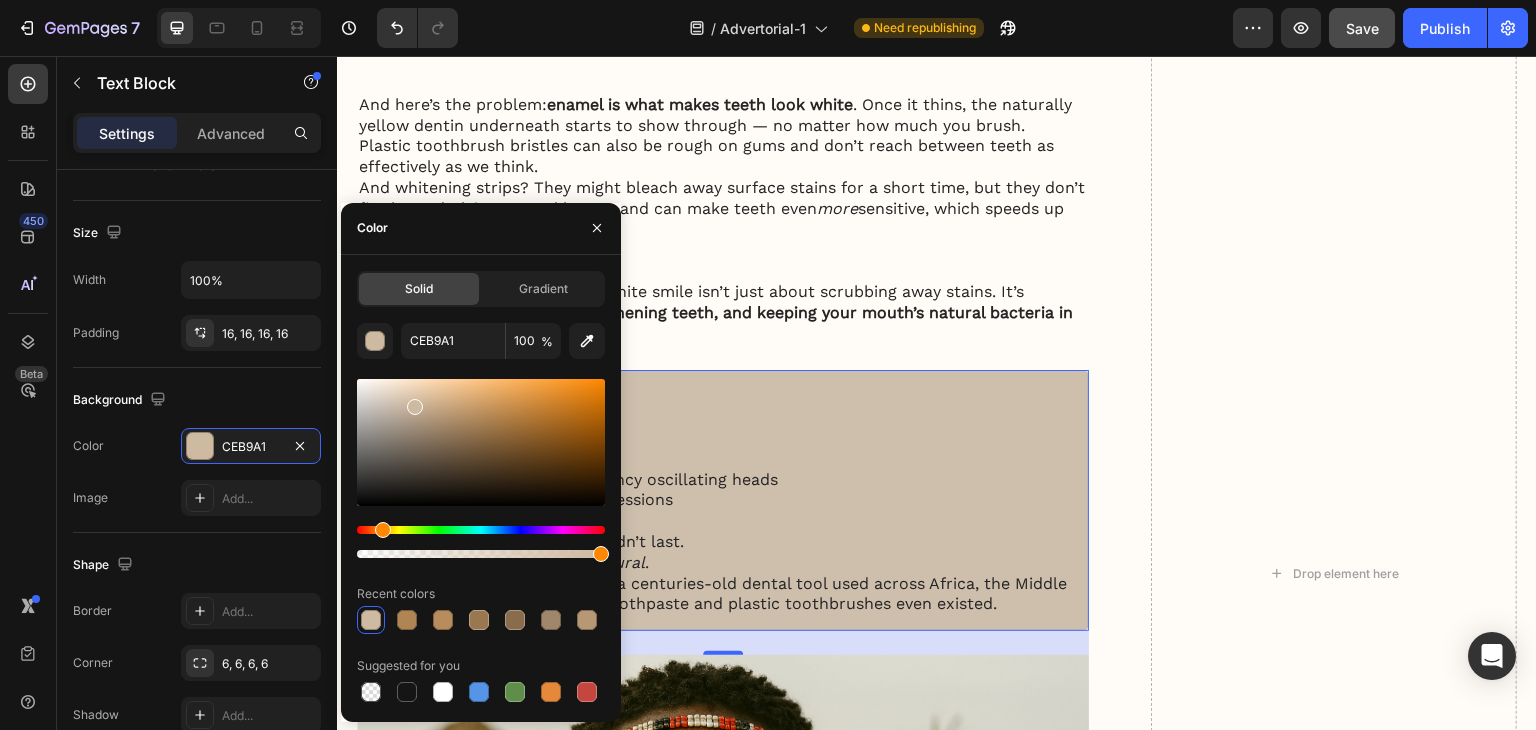 click at bounding box center [481, 442] 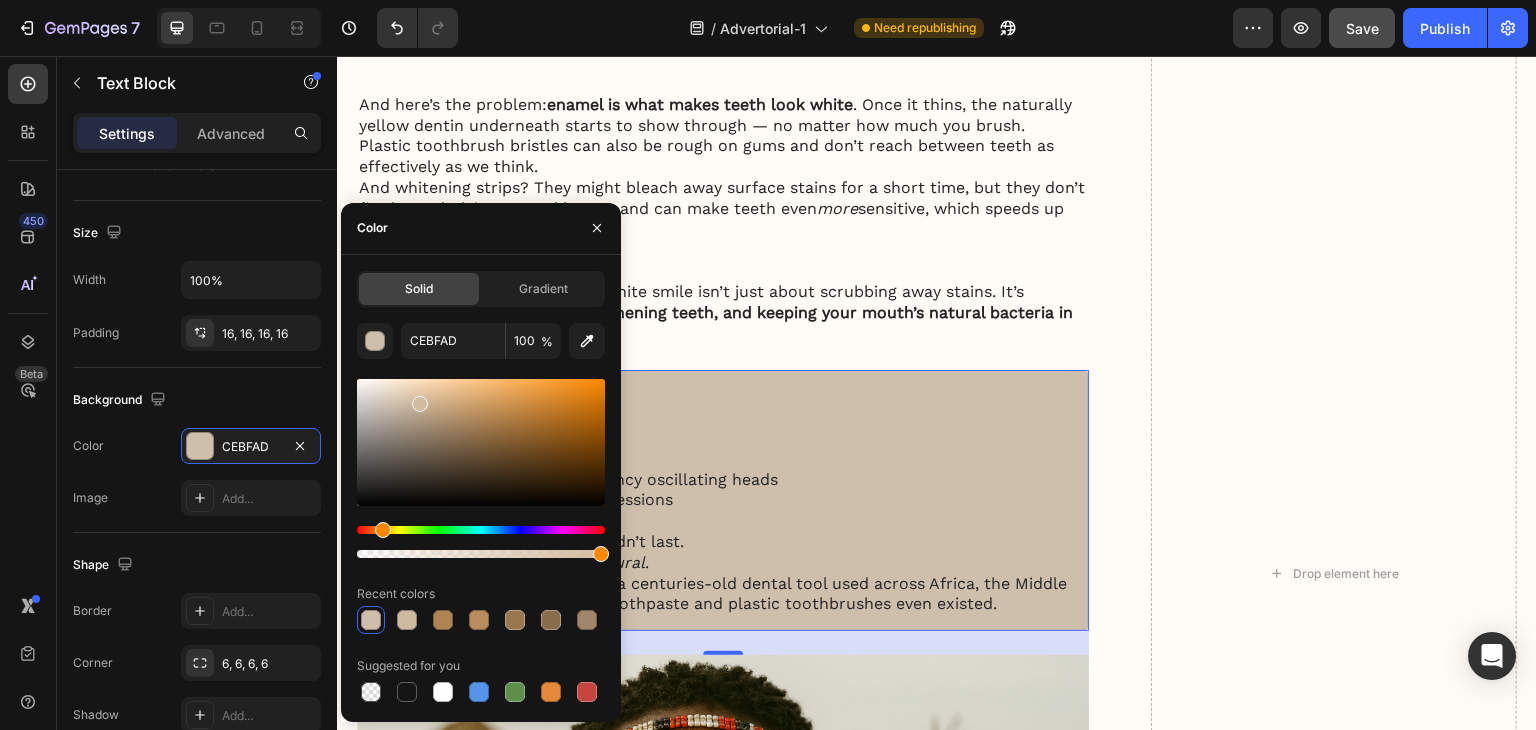 click at bounding box center (481, 442) 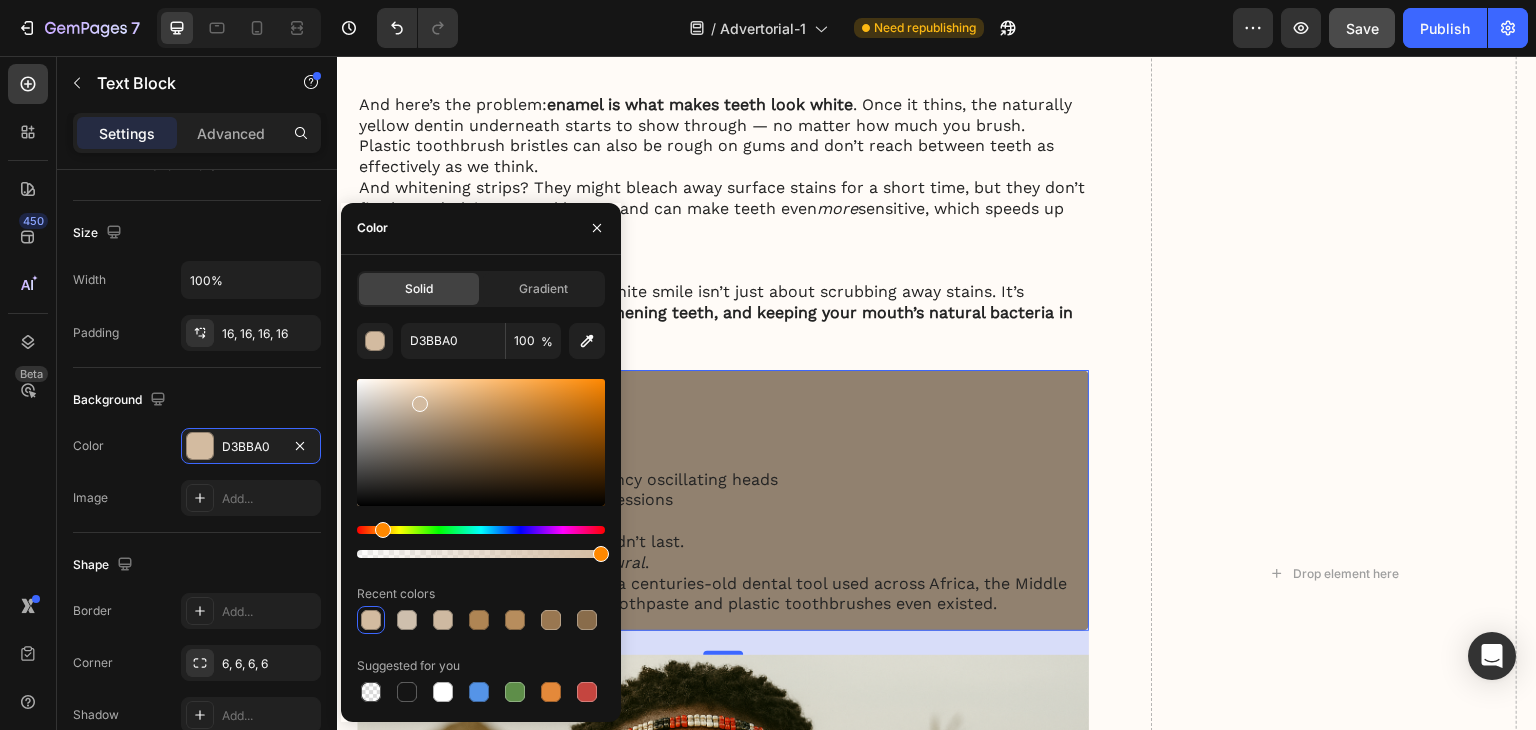 click at bounding box center [481, 442] 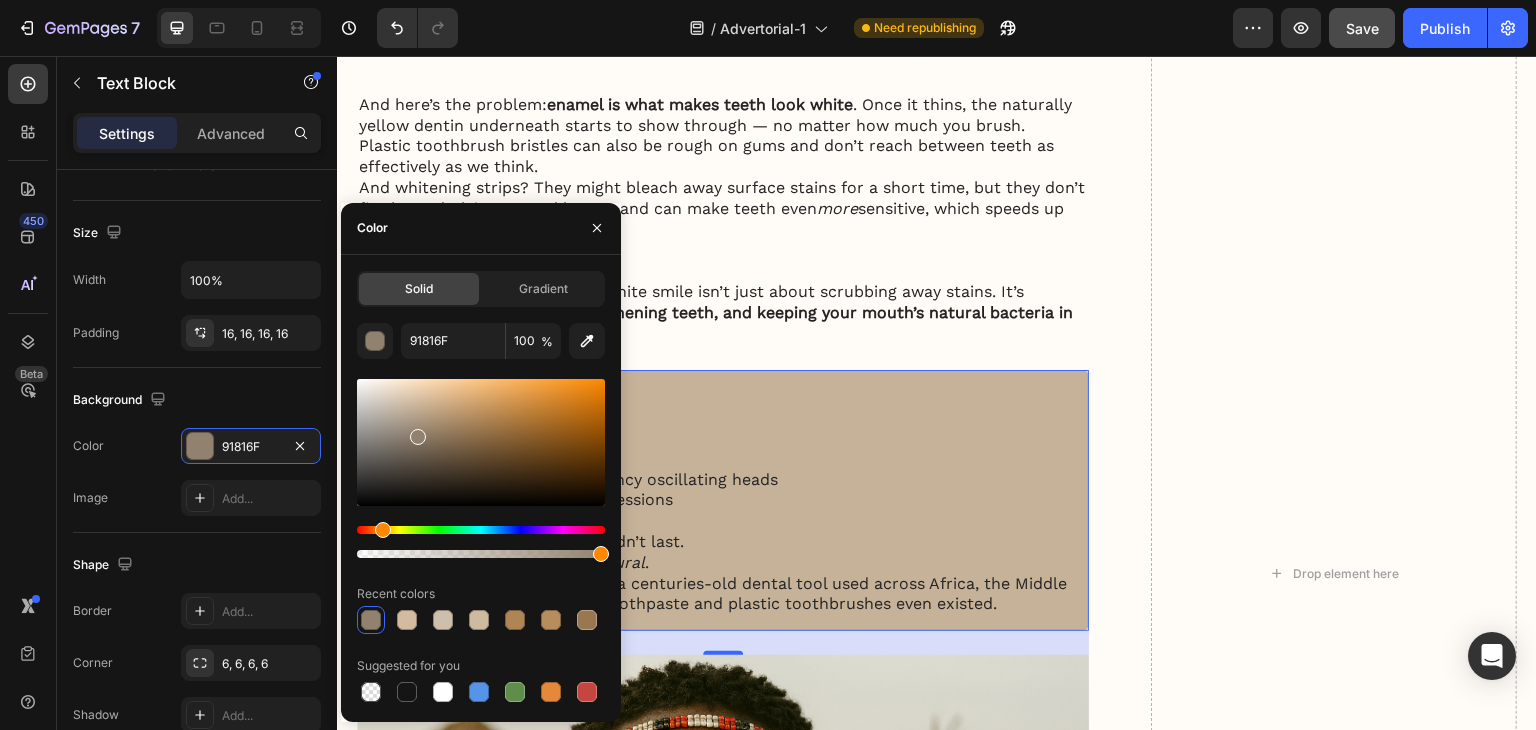 click at bounding box center (481, 442) 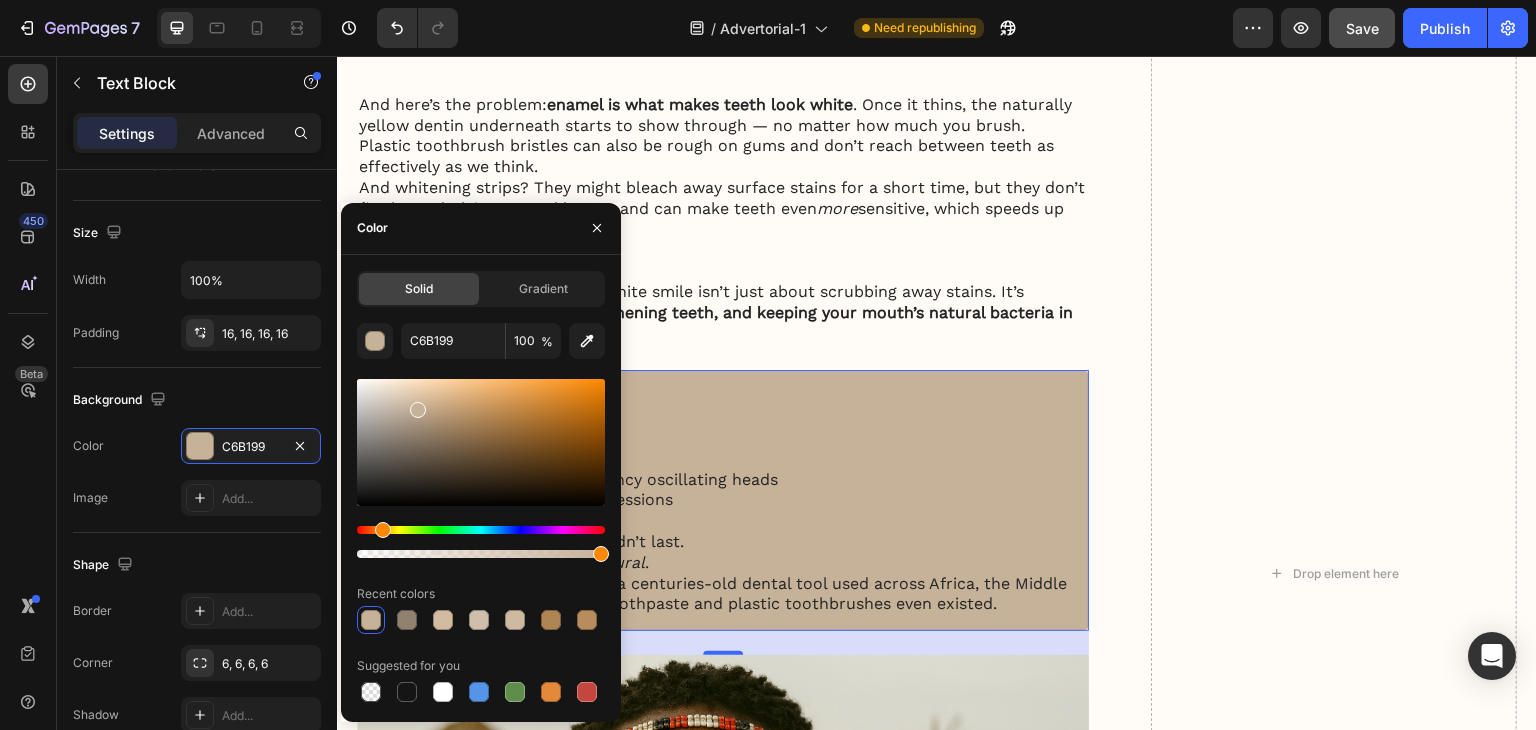 click at bounding box center (481, 442) 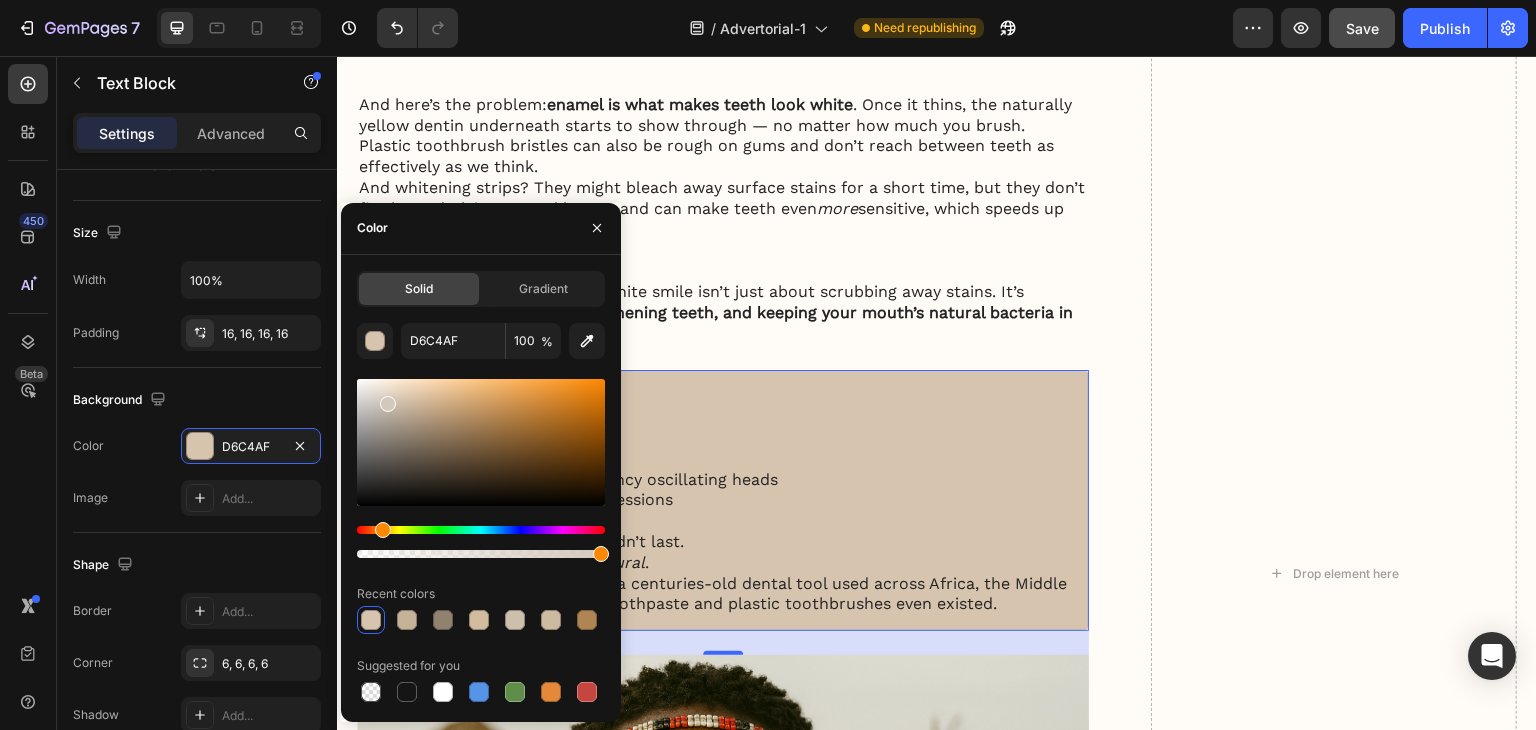 click at bounding box center (481, 442) 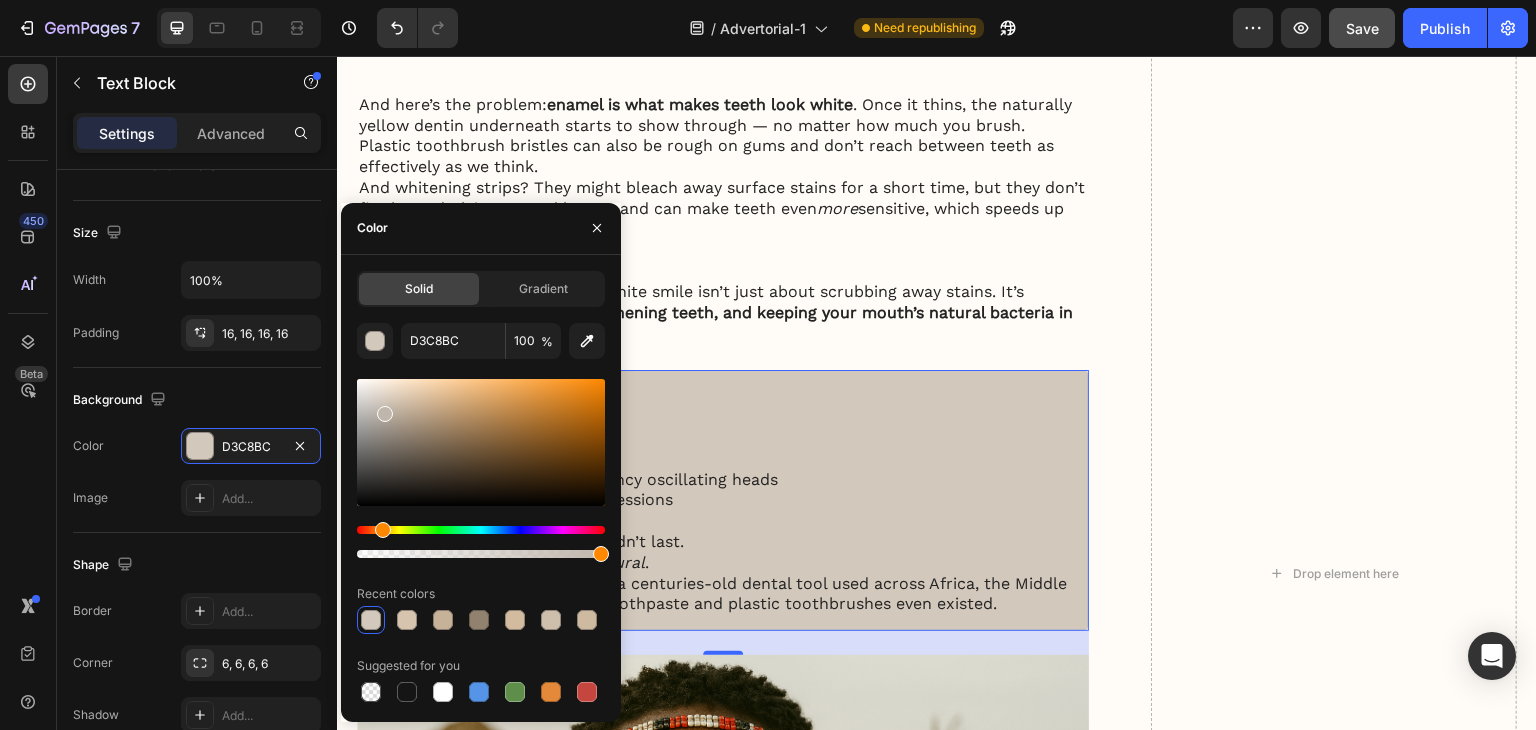 click at bounding box center [481, 442] 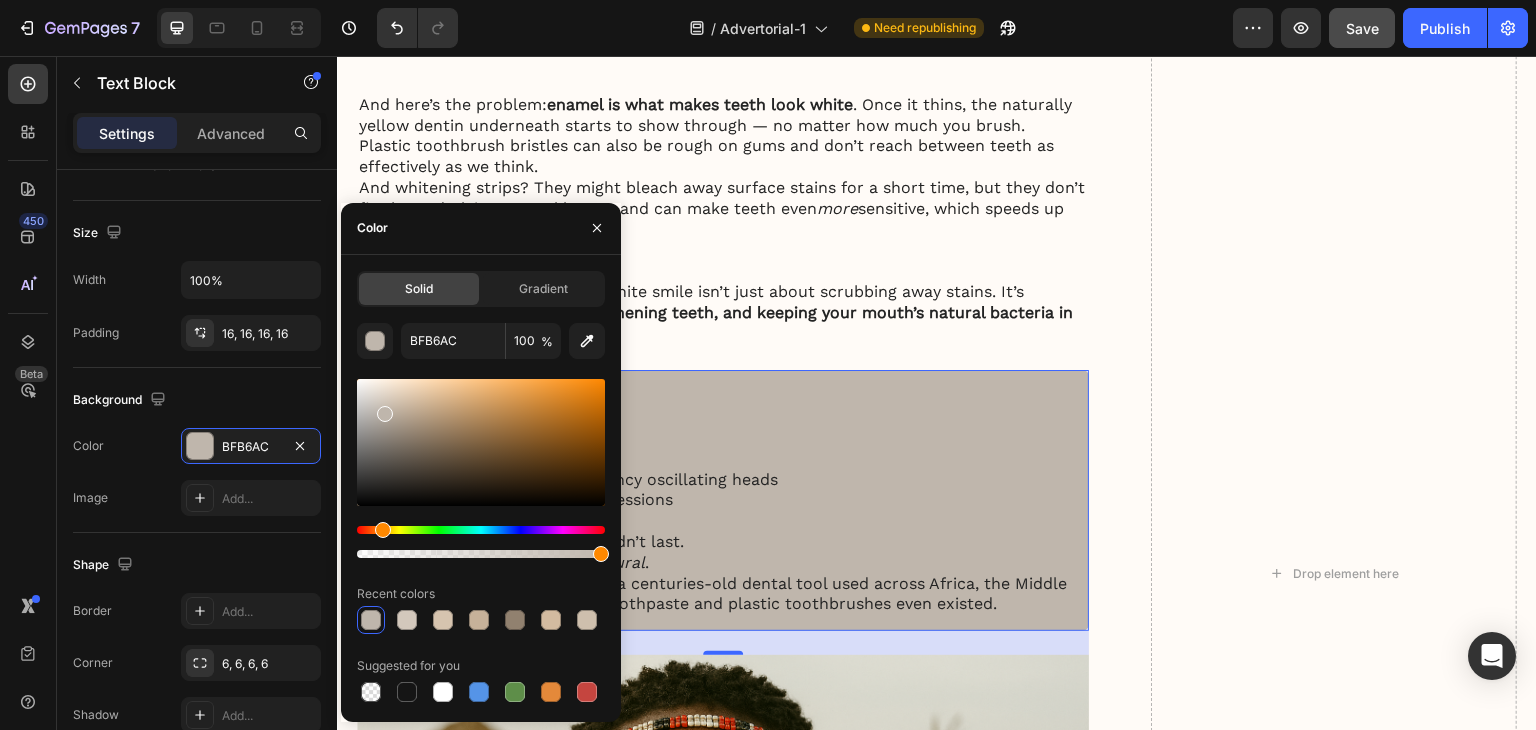 click at bounding box center (481, 442) 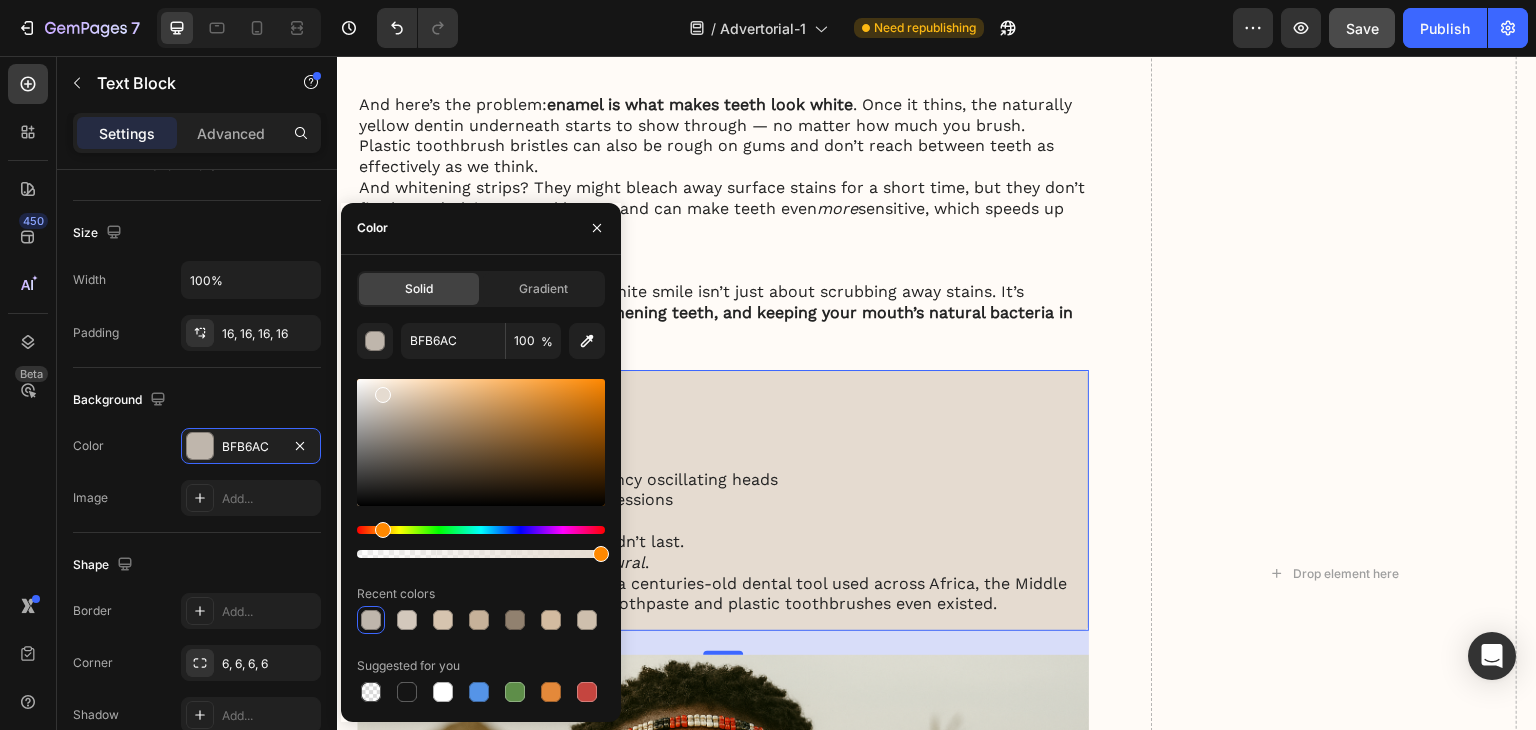 type on "E5DBD0" 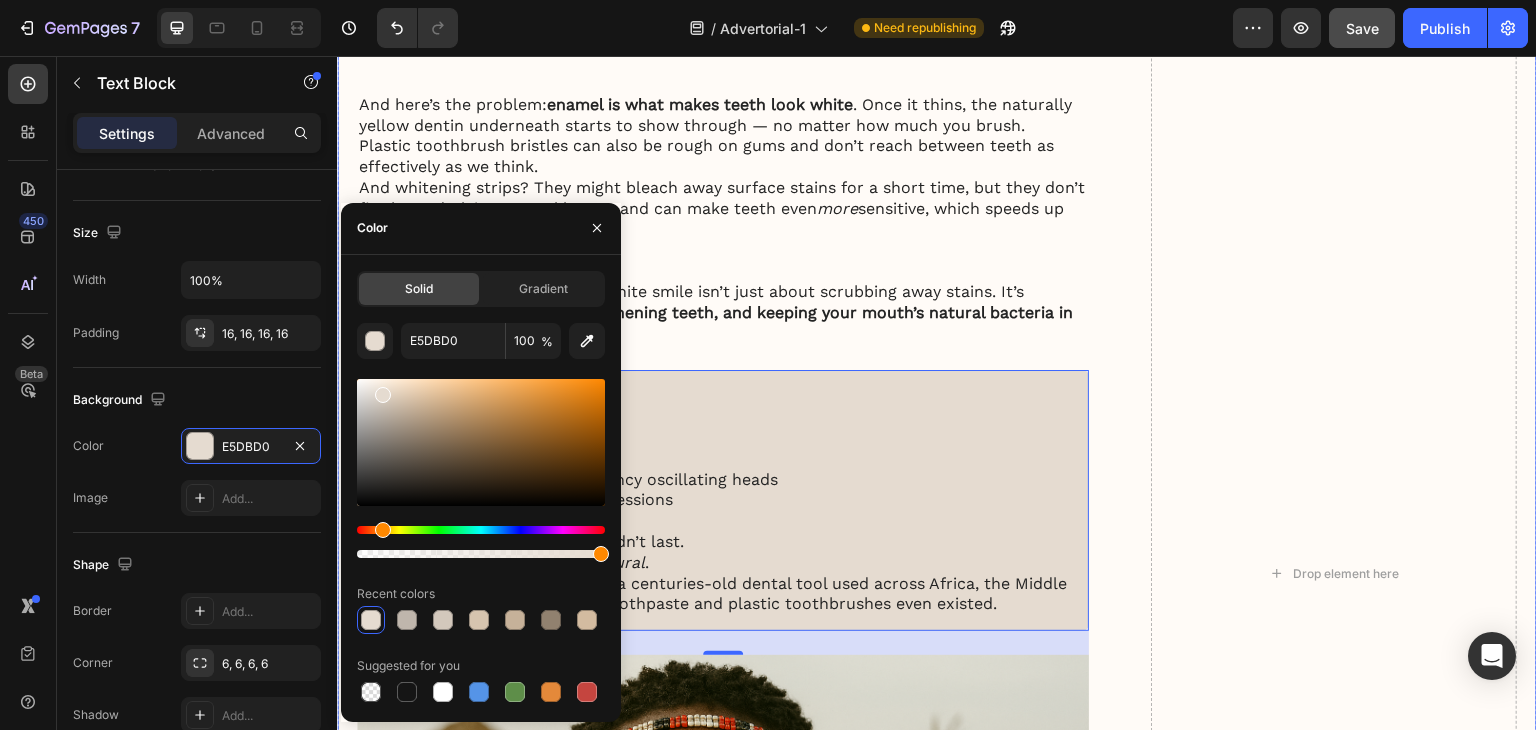 click on "My battle with  stubborn yellow teeth  had me feeling embarrassed…  until I discovered this  ancient, all-natural alternative to toothbrushes Heading Image January 18, 2024 By [FIRST] [LAST]. Text Block Row Image For years, I was self-conscious every time I smiled. No matter how much I brushed, flossed, or tried the latest “whitening toothpaste,” my teeth stayed a dull shade of yellow. Coffee made it worse. Red wine? Forget it. Even after professional cleanings, the brightness never lasted. I started avoiding close-up photos. I’d smile with my lips closed in group pictures. It sounds silly, but yellow teeth made me feel older, less confident — like people were judging my hygiene, even though I brushed twice a day.   All I wanted was a naturally white, healthy-looking smile — without bleaching chemicals or expensive dental visits. I dreamed of that smooth, “just-cleaned” feeling lasting all day. Fresh breath, no plaque build-up, and gums that didn’t feel sensitive every time I brushed too hard. ." at bounding box center [937, 573] 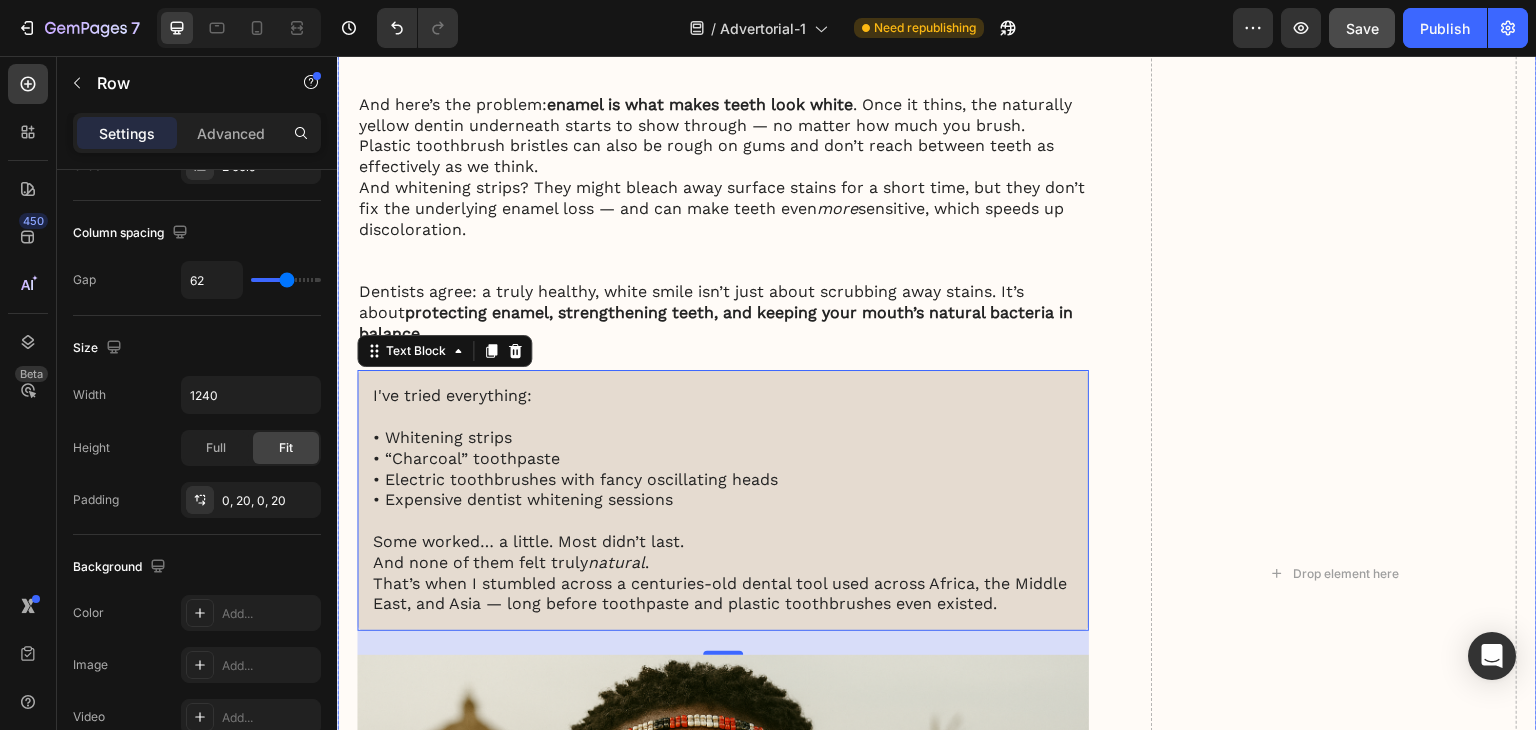 scroll, scrollTop: 0, scrollLeft: 0, axis: both 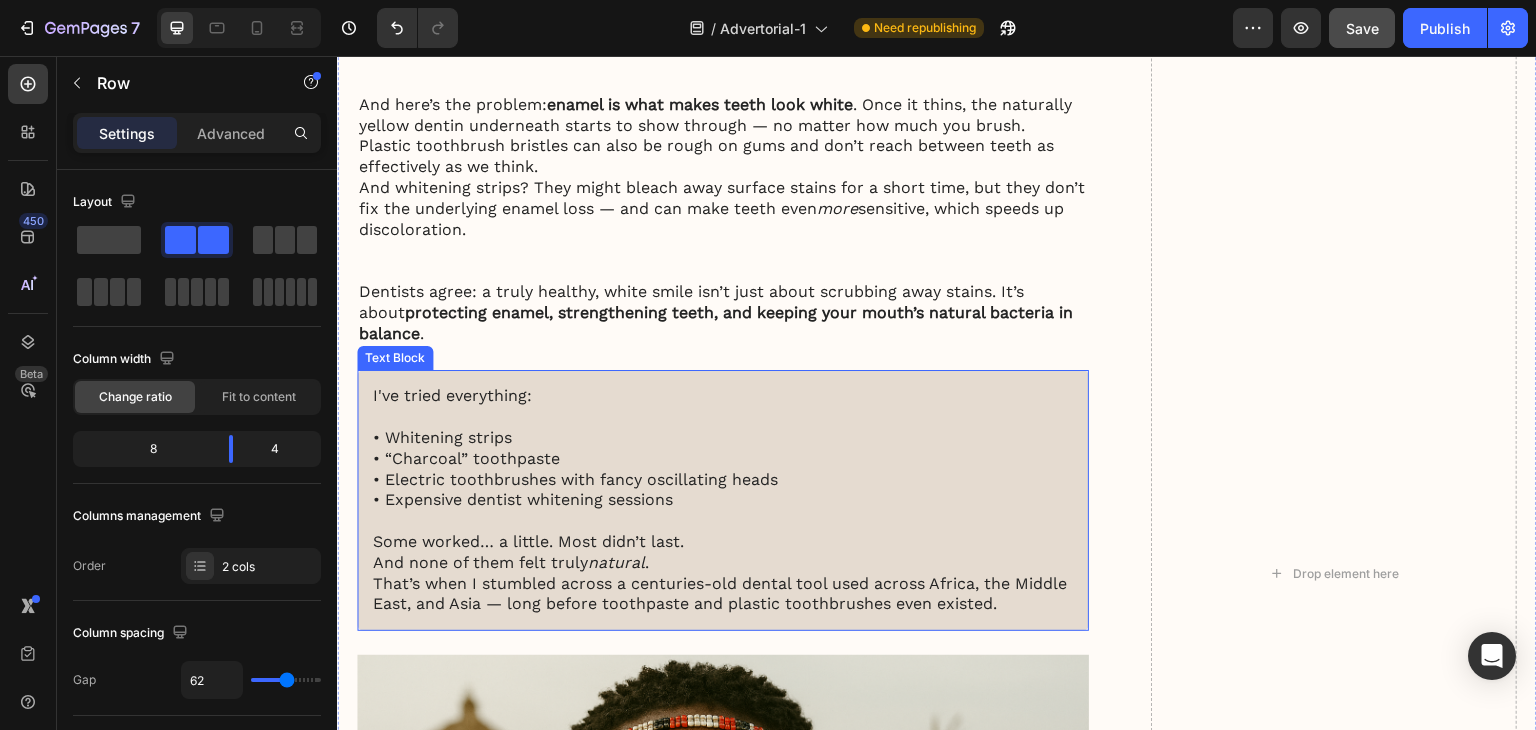 click at bounding box center [723, 417] 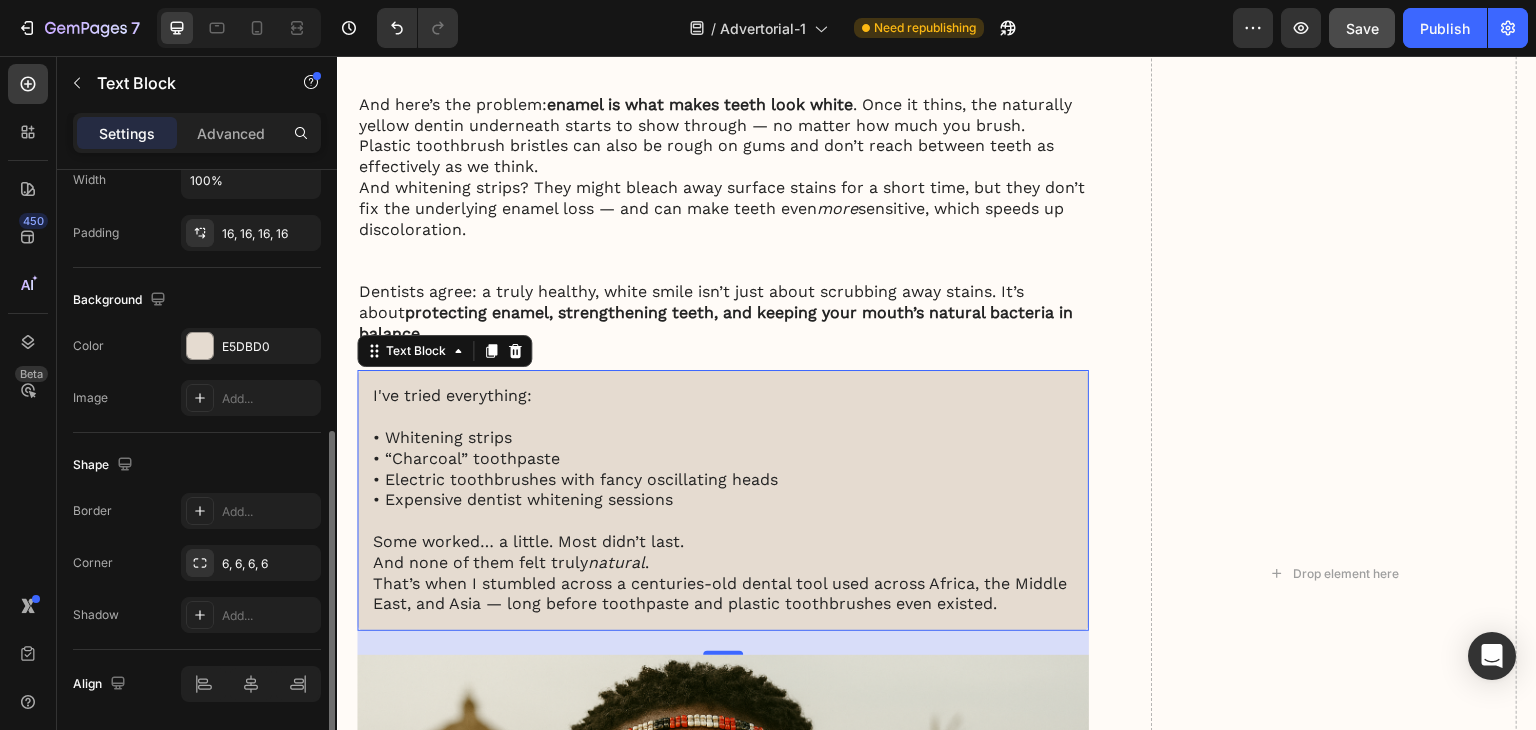 scroll, scrollTop: 566, scrollLeft: 0, axis: vertical 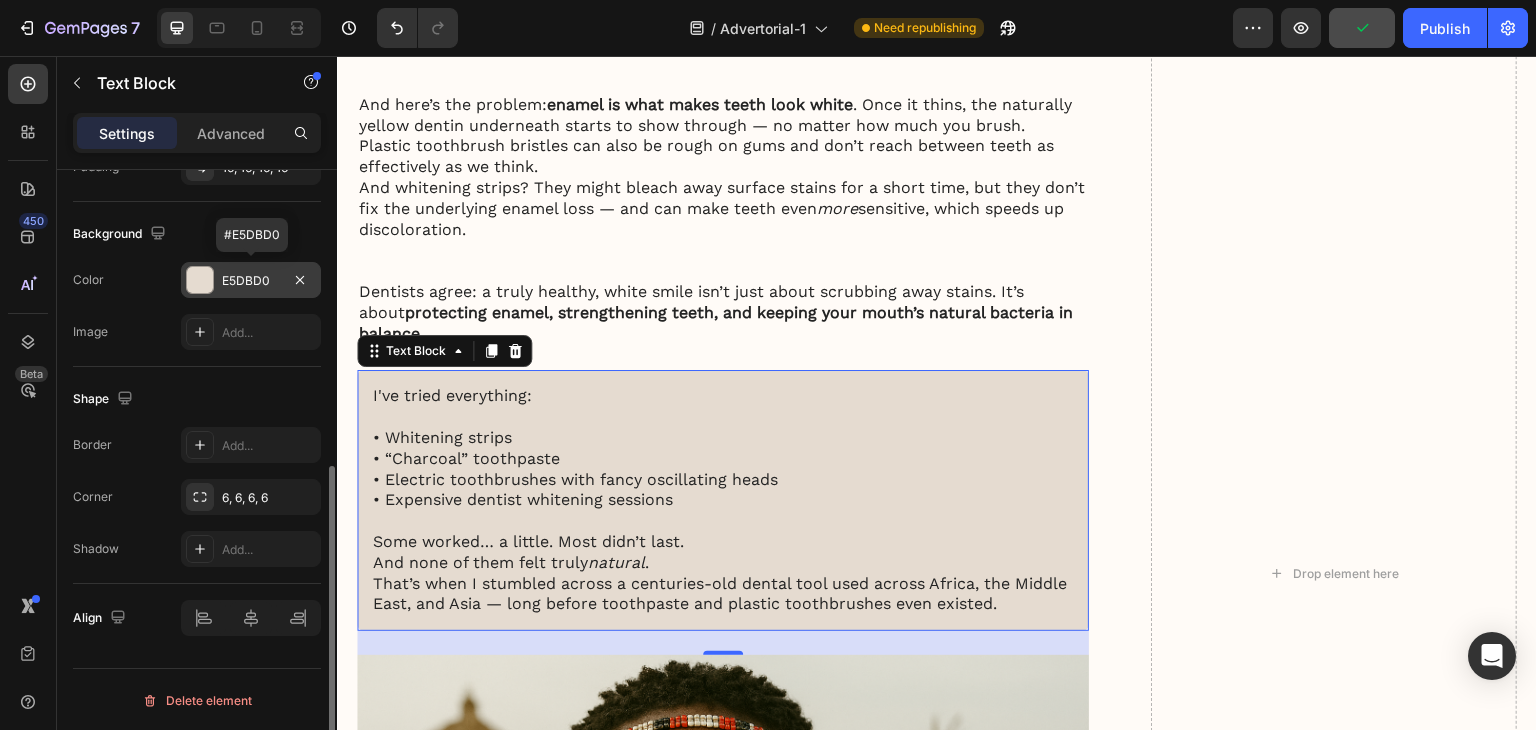 click at bounding box center (200, 280) 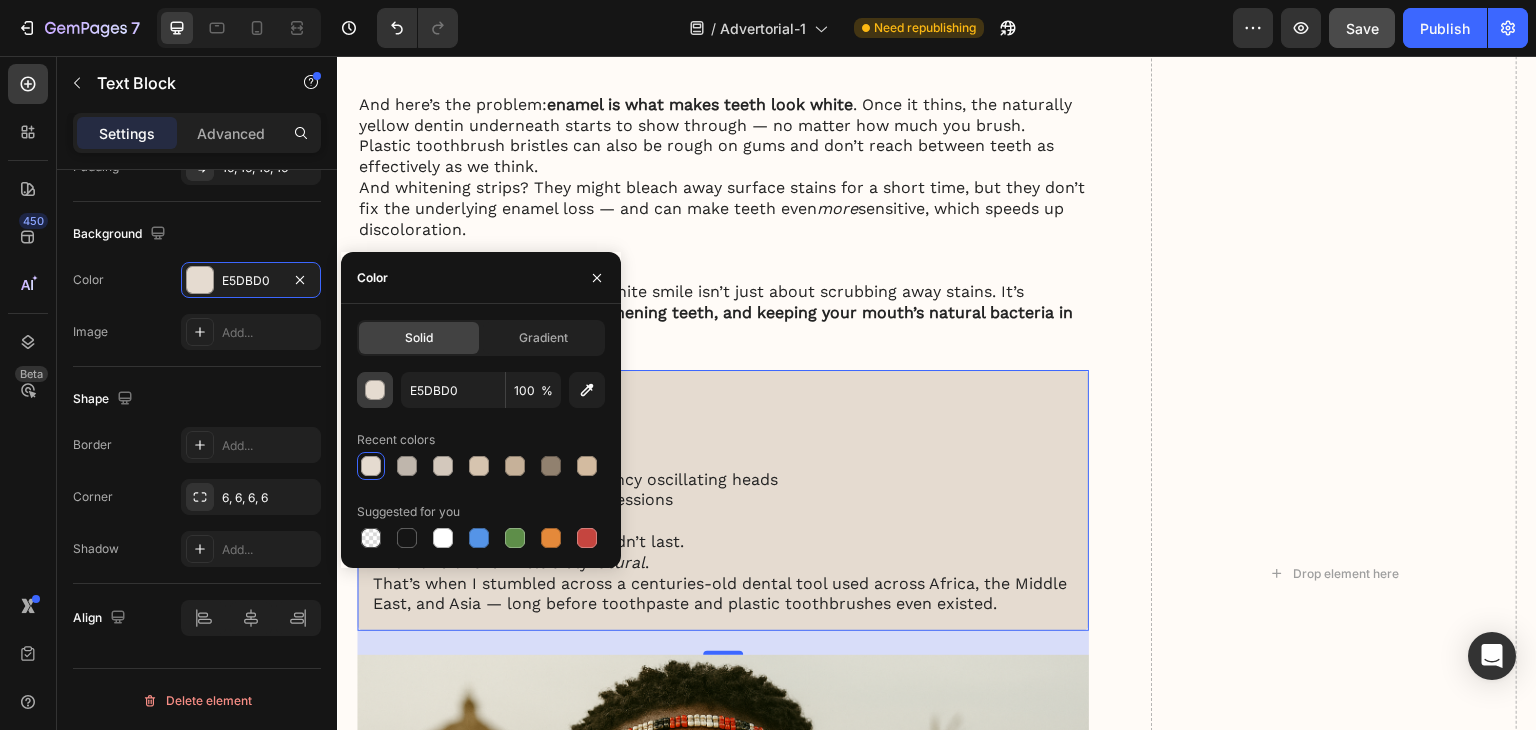 click at bounding box center (376, 391) 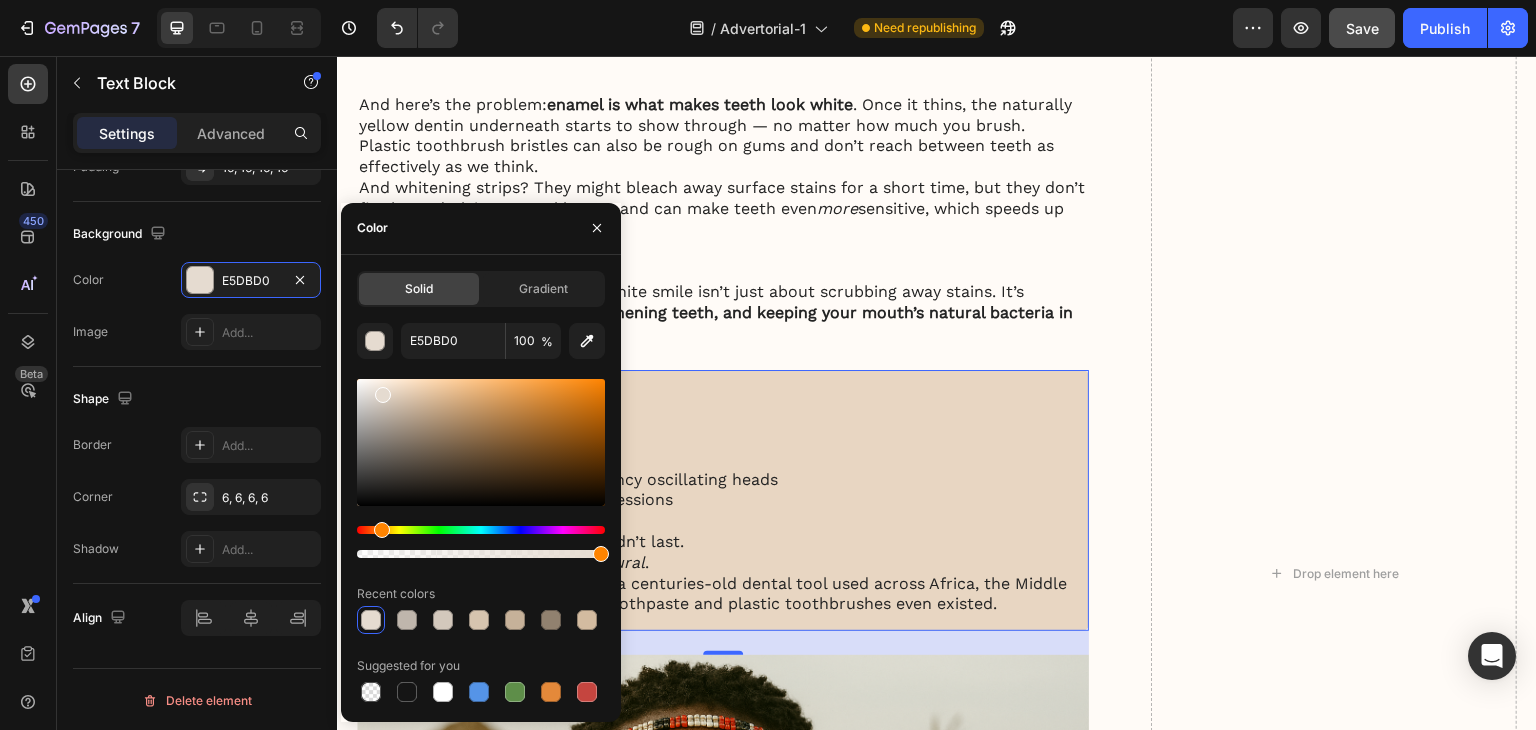 click at bounding box center (481, 442) 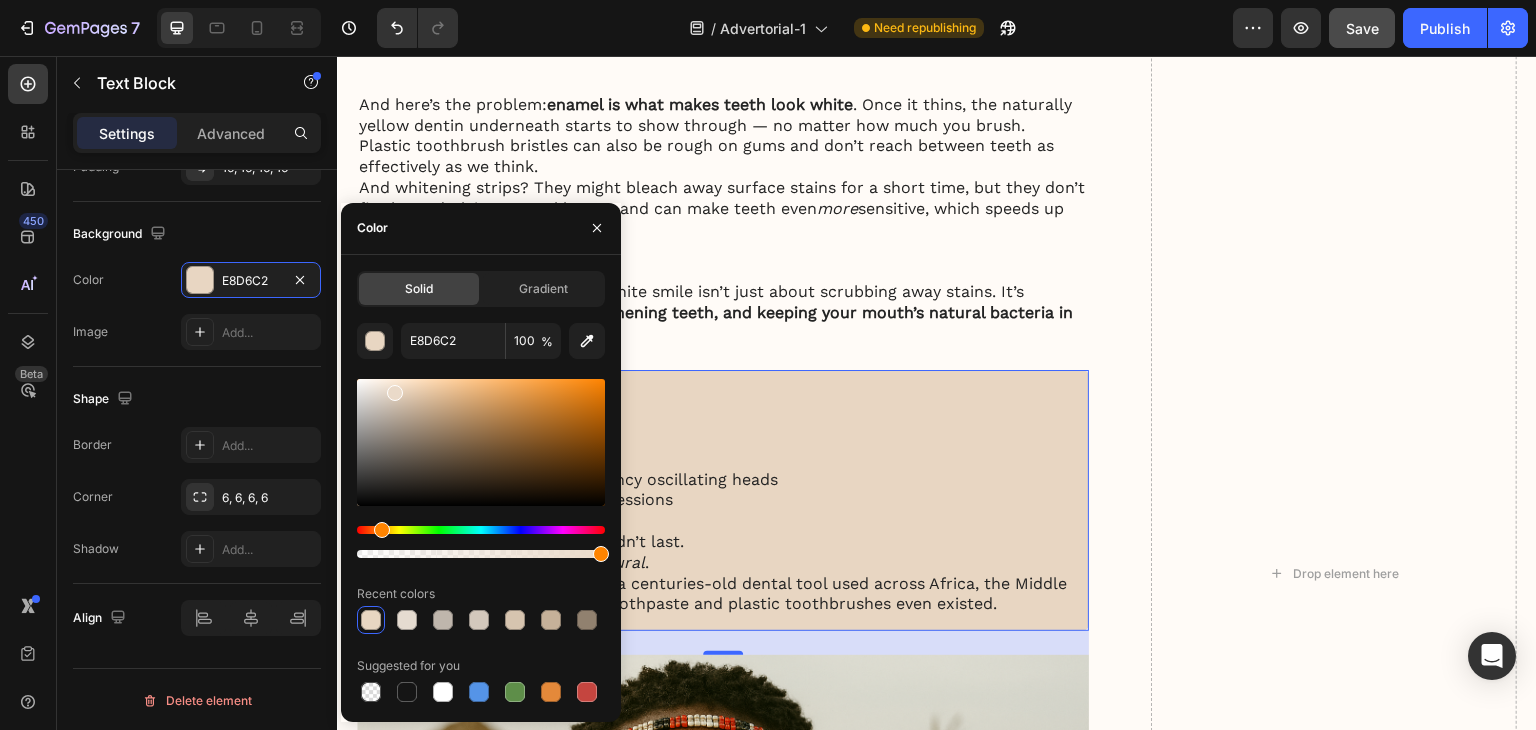 click at bounding box center [395, 393] 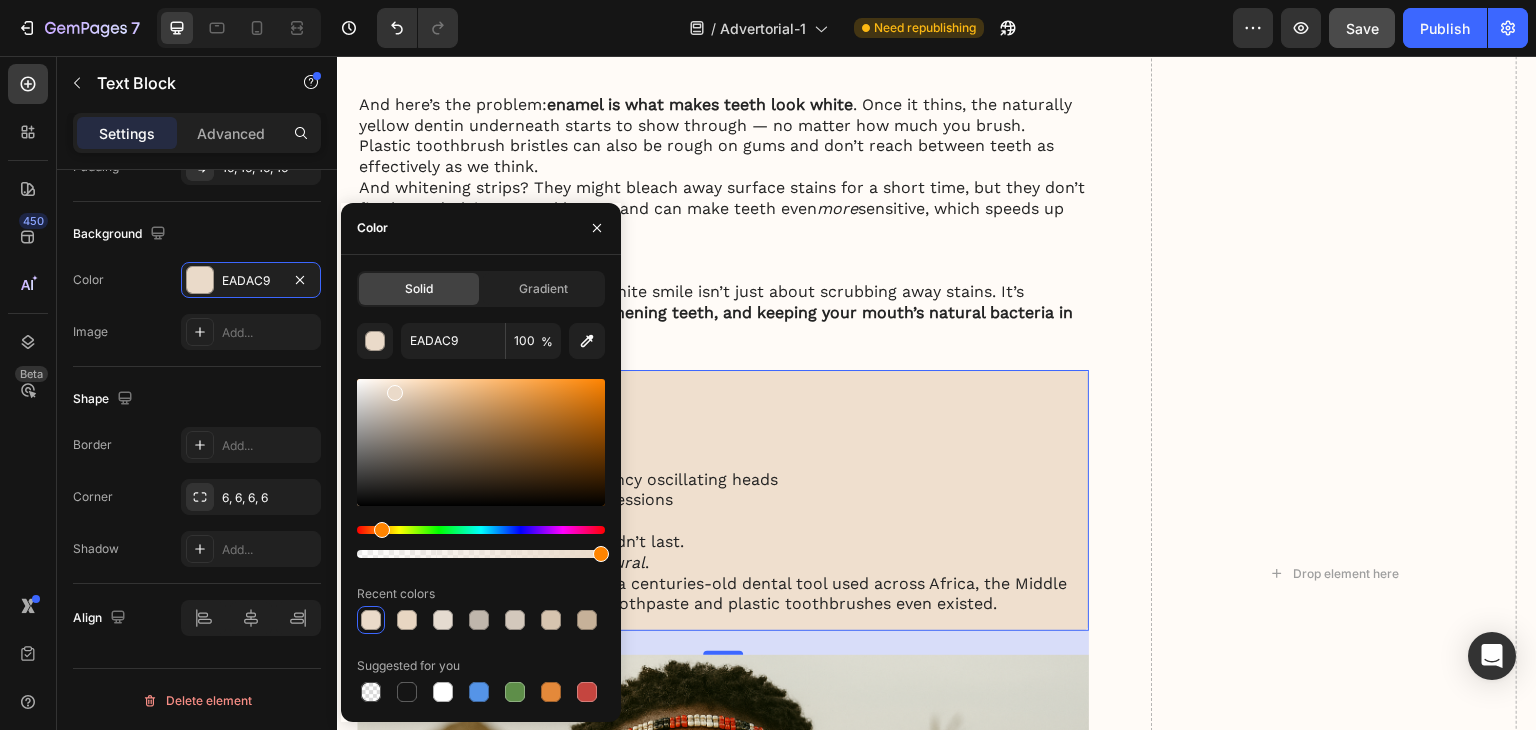 click at bounding box center [395, 393] 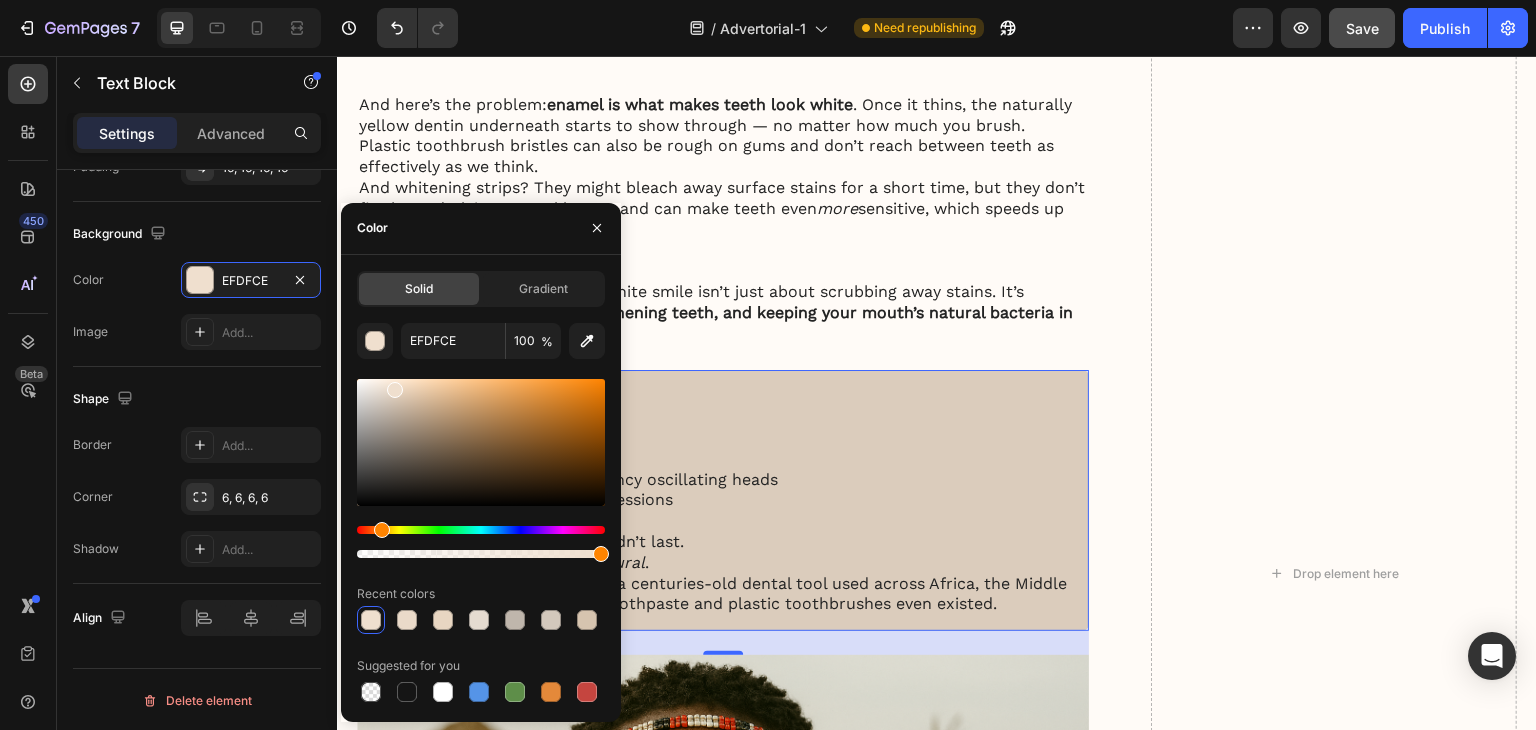 click at bounding box center (395, 390) 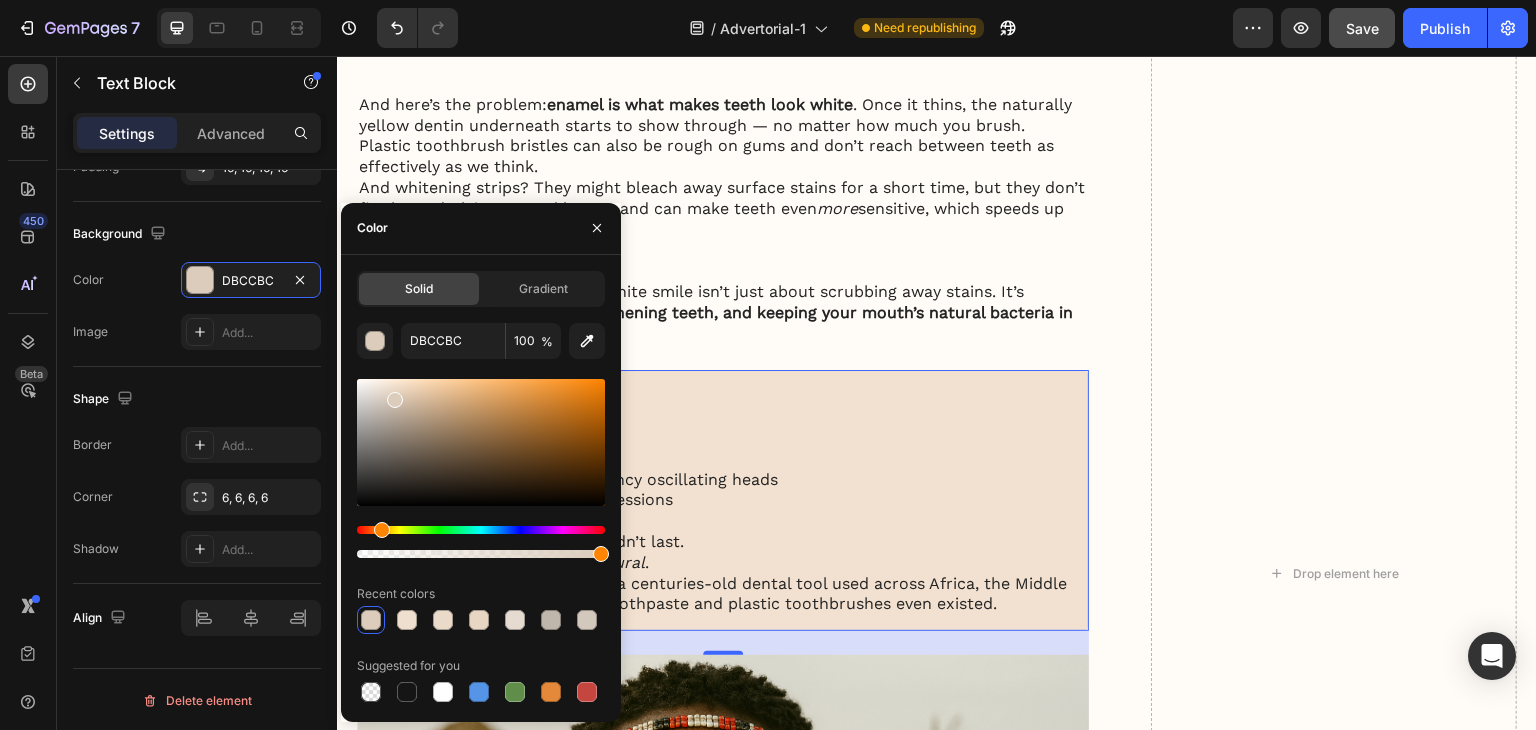 click at bounding box center [481, 442] 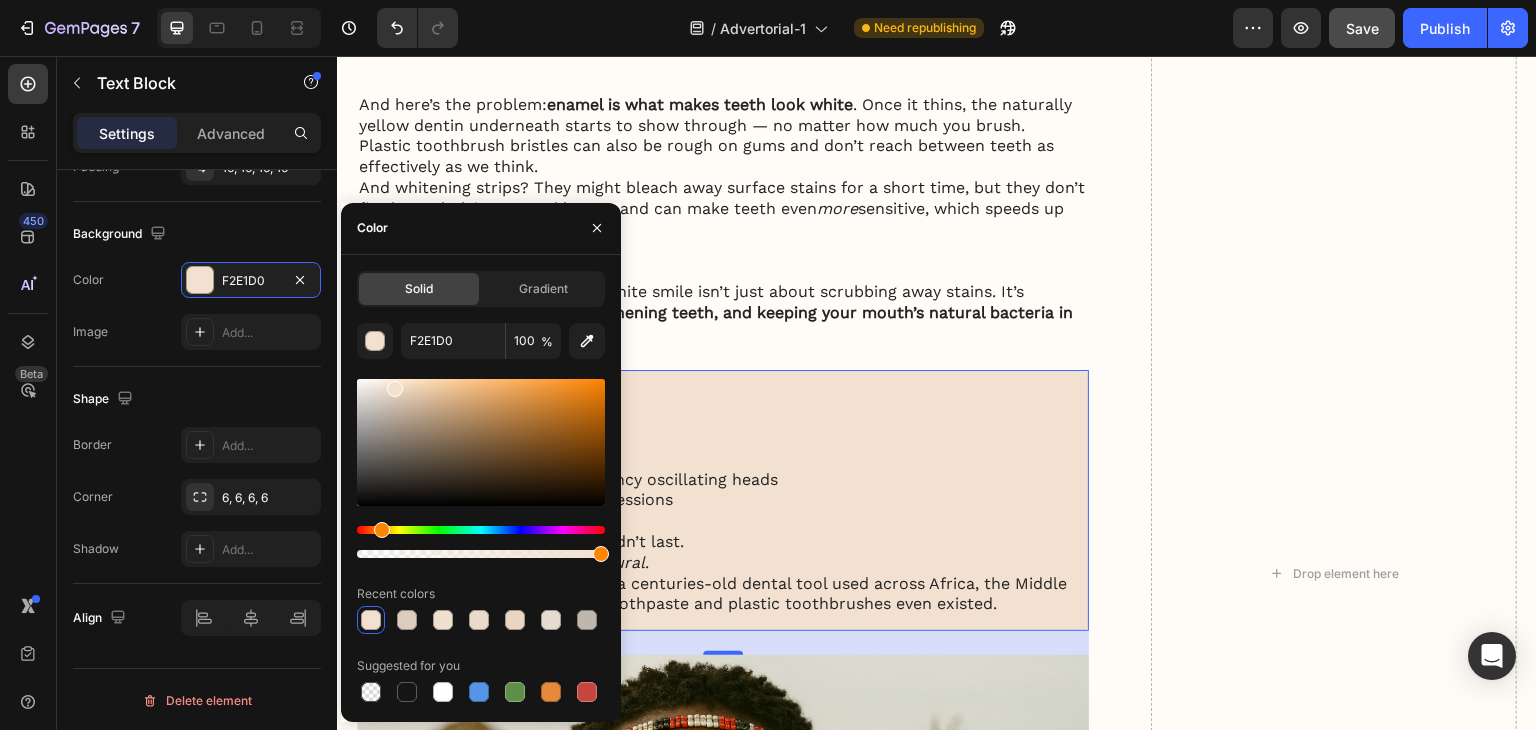 click at bounding box center (395, 389) 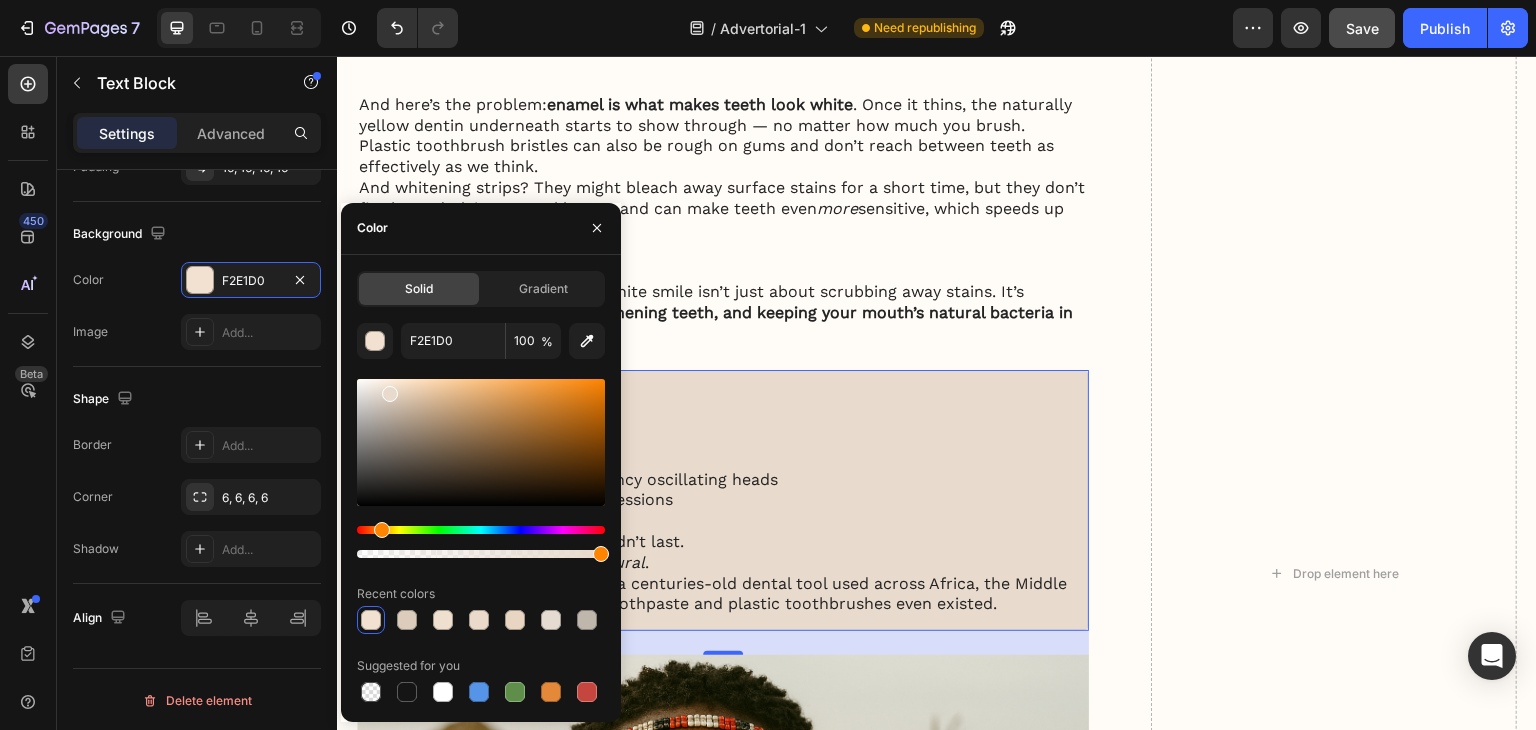 type on "E8DACC" 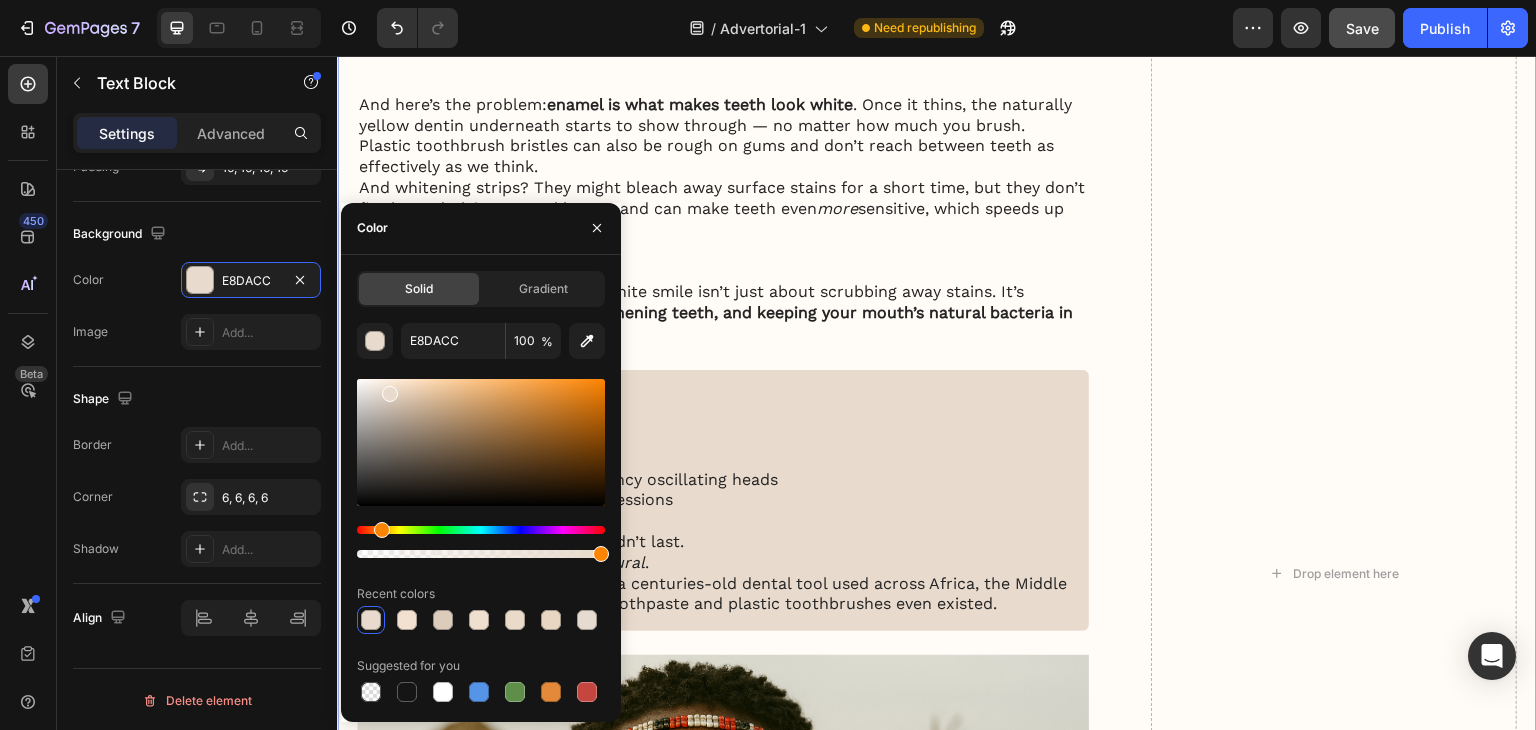 click on "My battle with  stubborn yellow teeth  had me feeling embarrassed…  until I discovered this  ancient, all-natural alternative to toothbrushes Heading Image January 18, 2024 By [FIRST] [LAST]. Text Block Row Image For years, I was self-conscious every time I smiled. No matter how much I brushed, flossed, or tried the latest “whitening toothpaste,” my teeth stayed a dull shade of yellow. Coffee made it worse. Red wine? Forget it. Even after professional cleanings, the brightness never lasted. I started avoiding close-up photos. I’d smile with my lips closed in group pictures. It sounds silly, but yellow teeth made me feel older, less confident — like people were judging my hygiene, even though I brushed twice a day.   All I wanted was a naturally white, healthy-looking smile — without bleaching chemicals or expensive dental visits. I dreamed of that smooth, “just-cleaned” feeling lasting all day. Fresh breath, no plaque build-up, and gums that didn’t feel sensitive every time I brushed too hard. ." at bounding box center (937, 573) 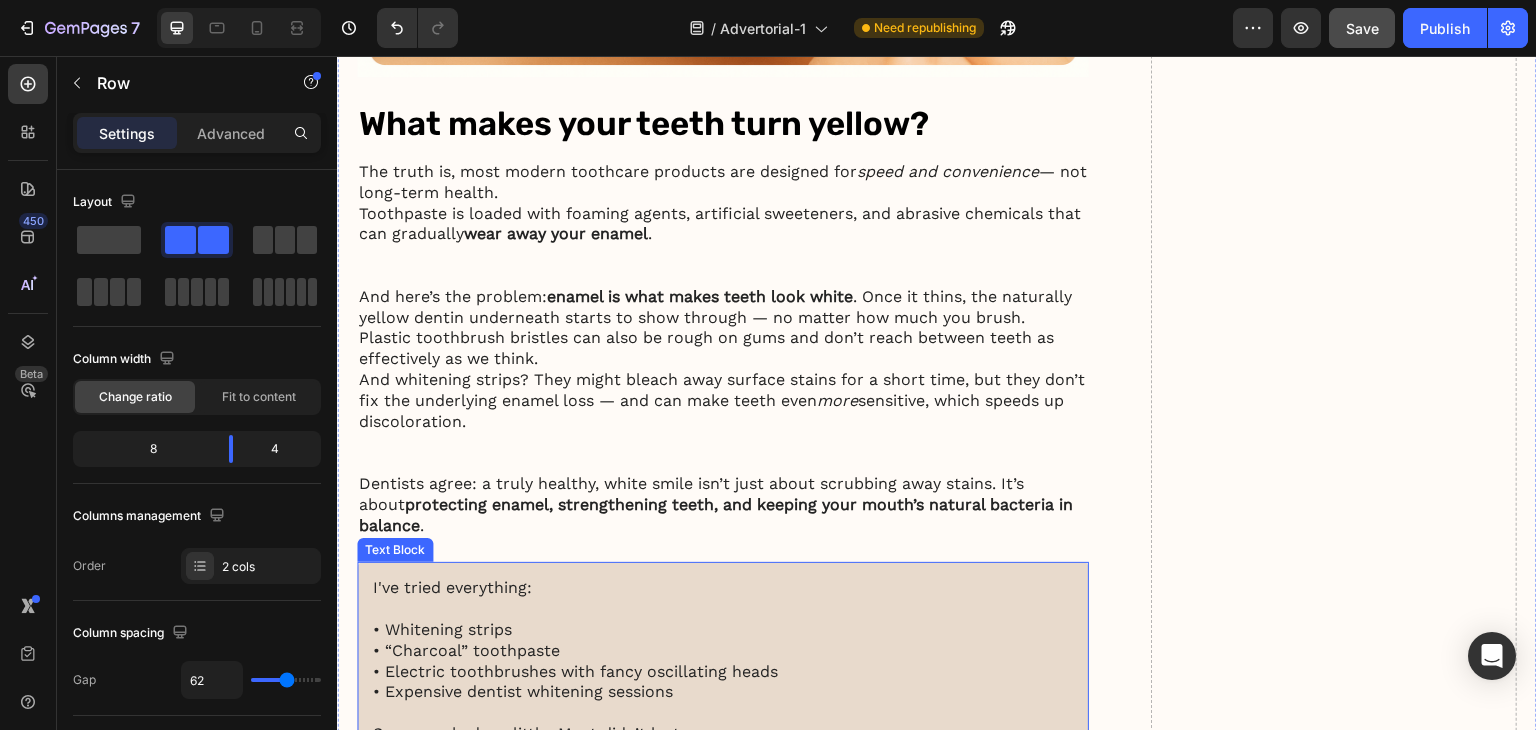 scroll, scrollTop: 2500, scrollLeft: 0, axis: vertical 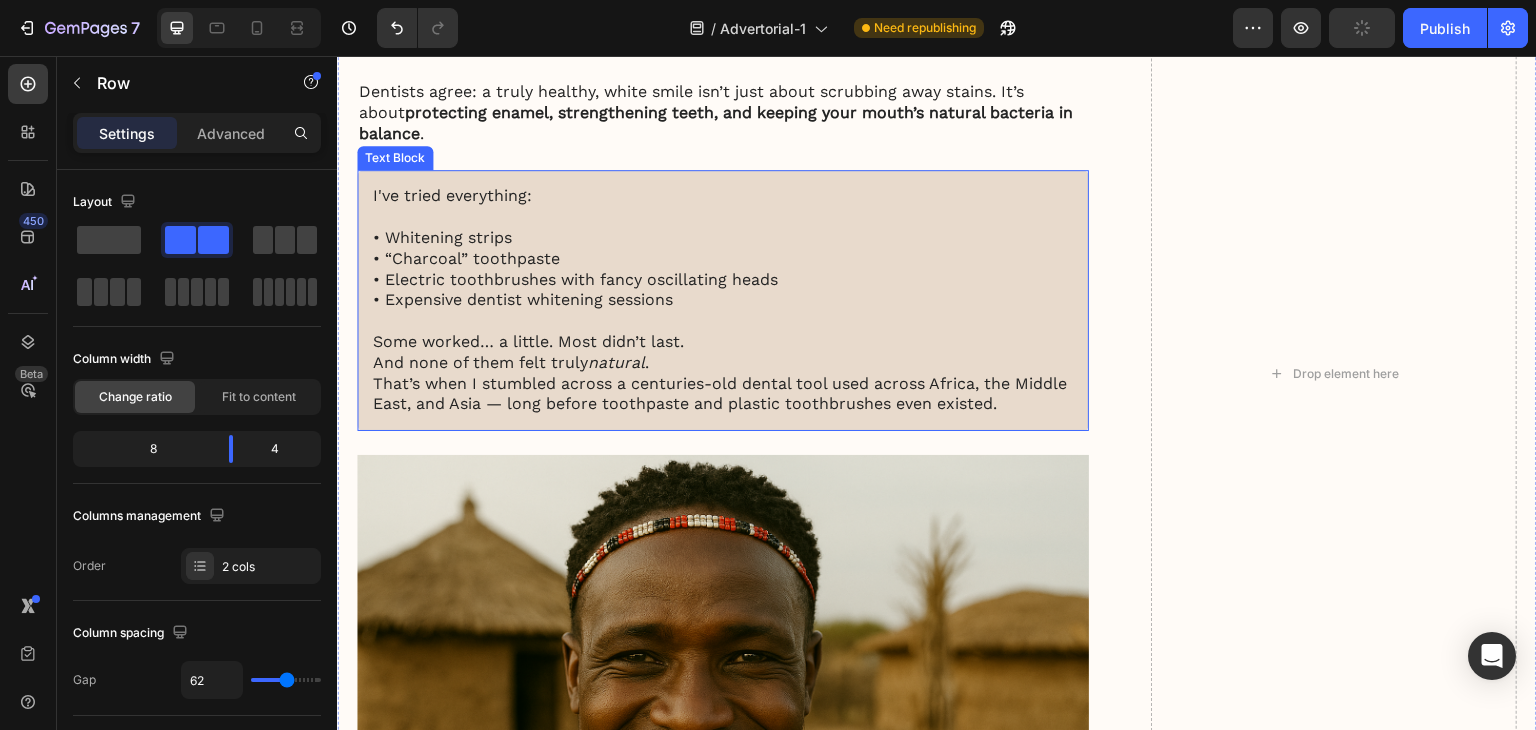 click at bounding box center [723, 217] 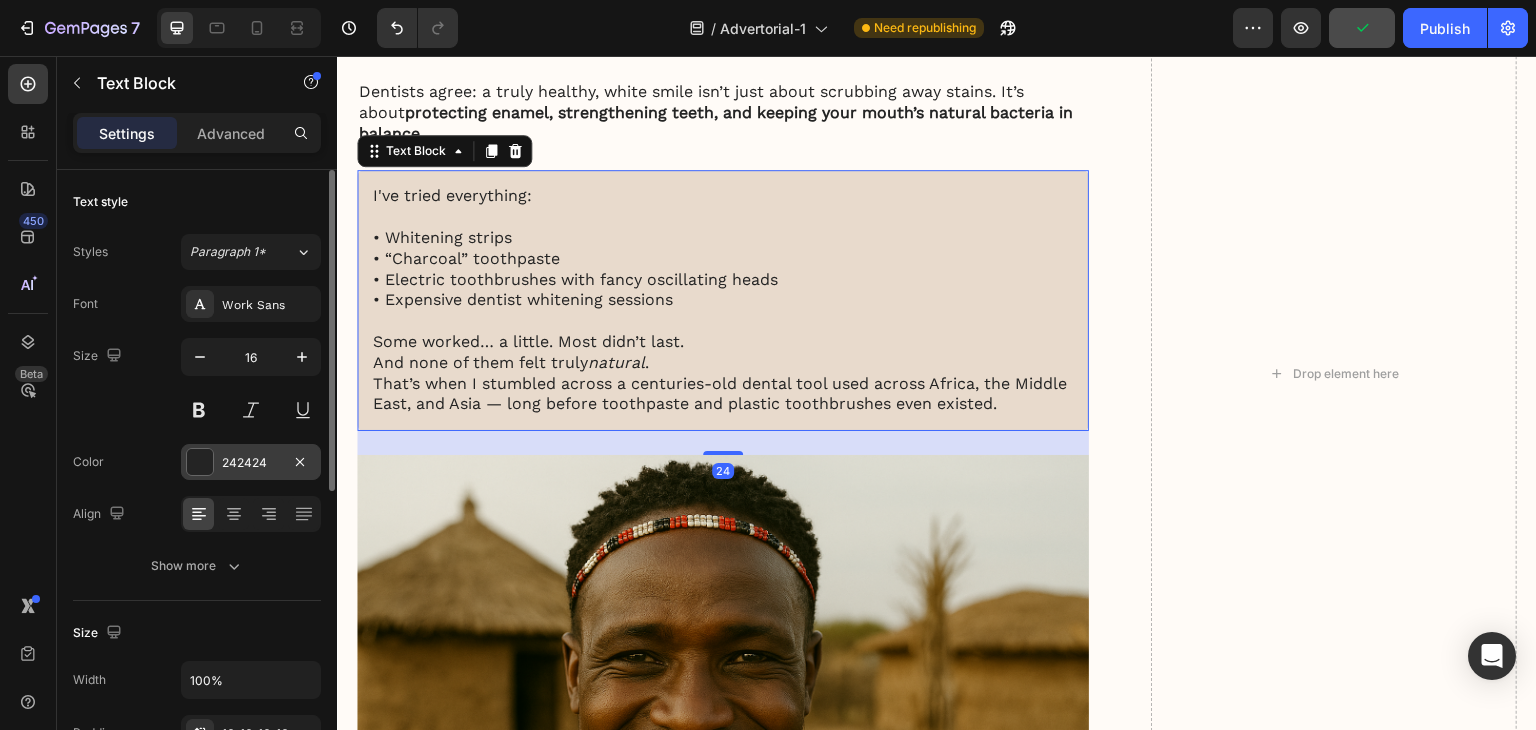 click at bounding box center [200, 462] 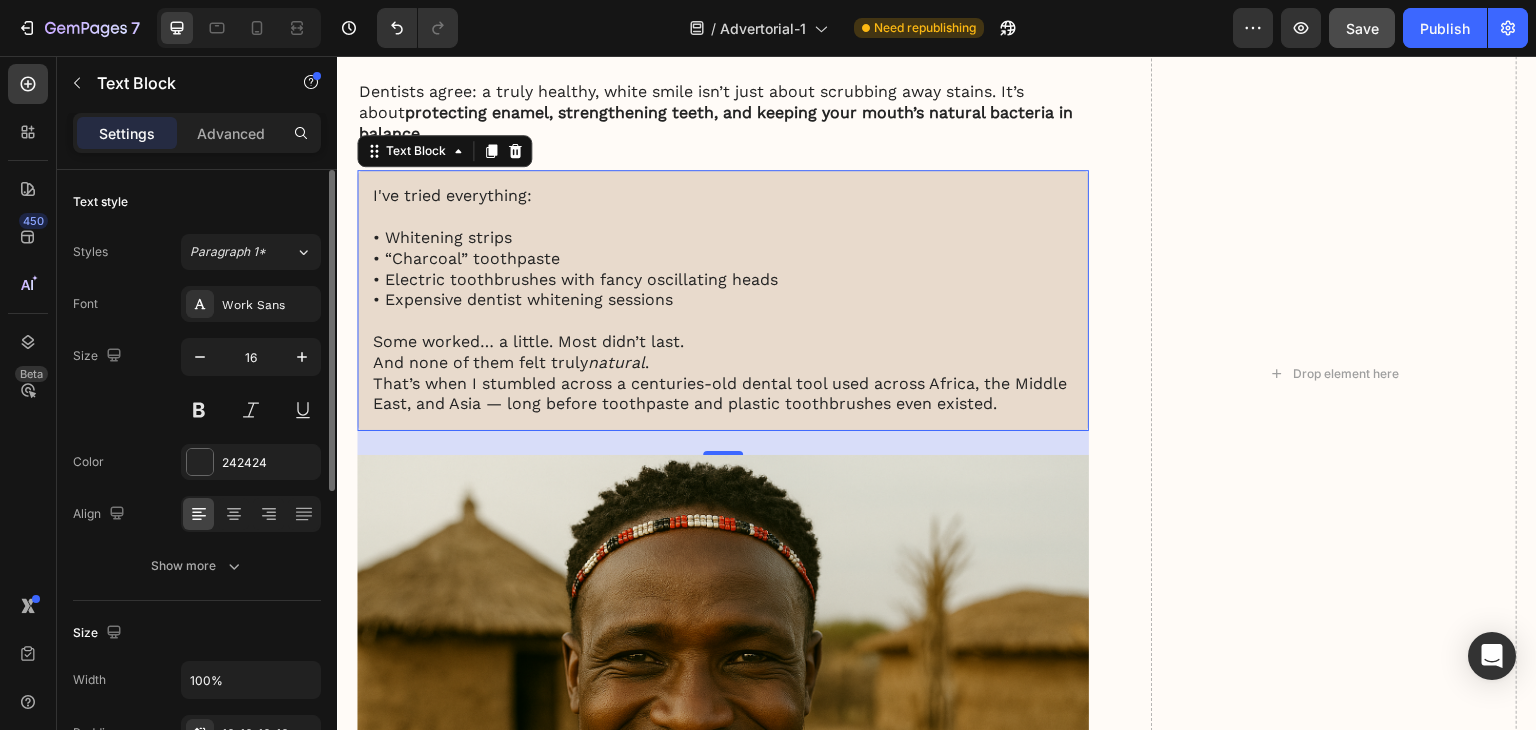 click on "Font Work Sans" at bounding box center (197, 304) 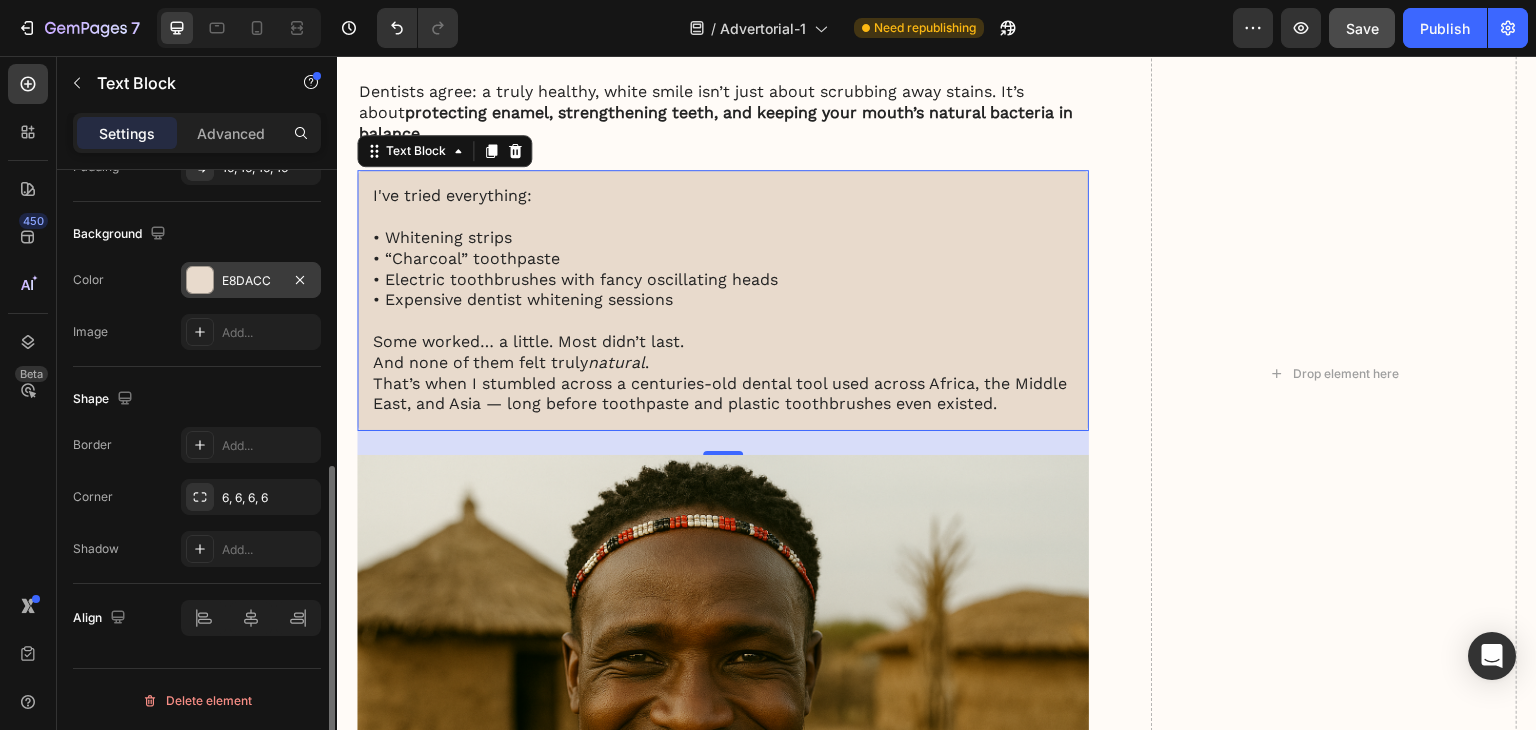 click at bounding box center [200, 280] 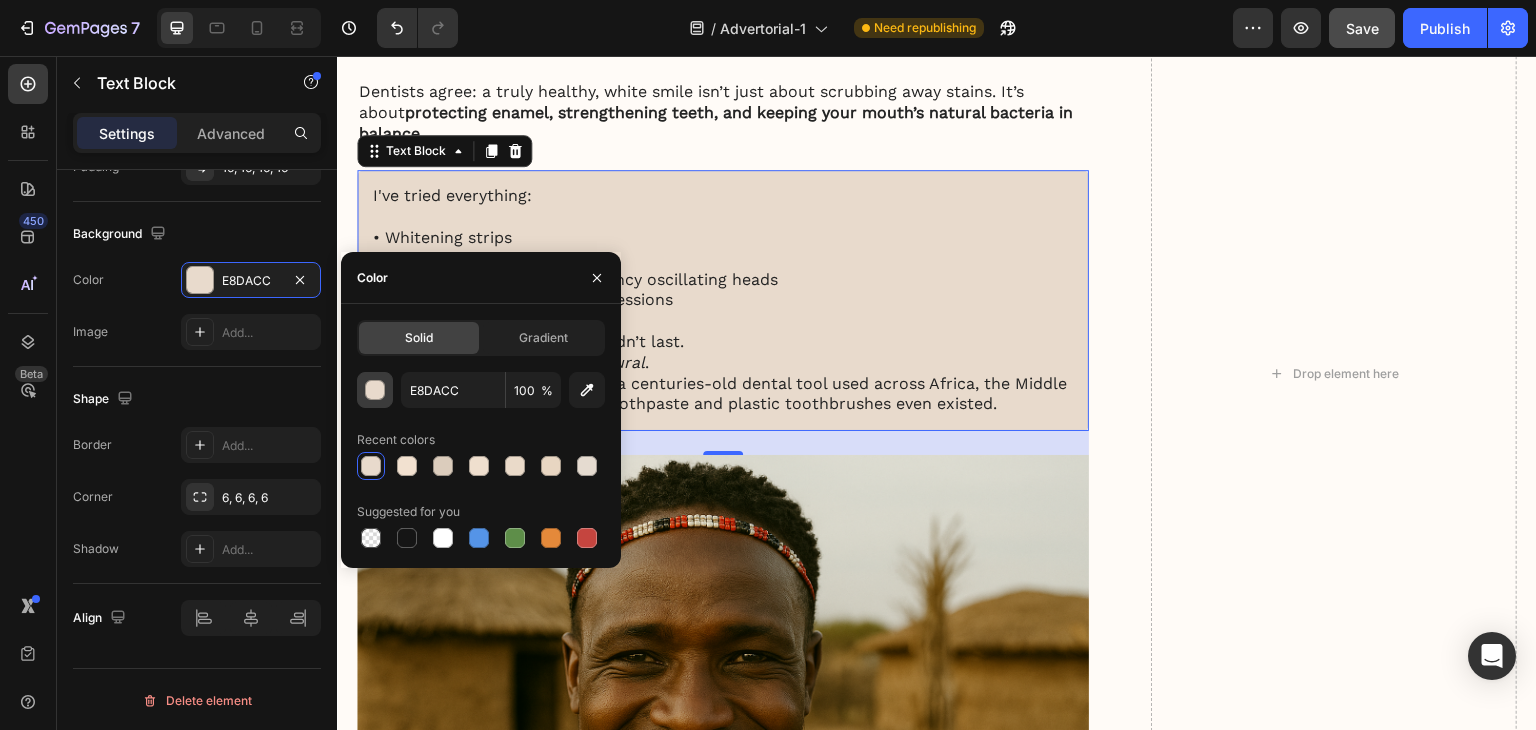 click at bounding box center [375, 390] 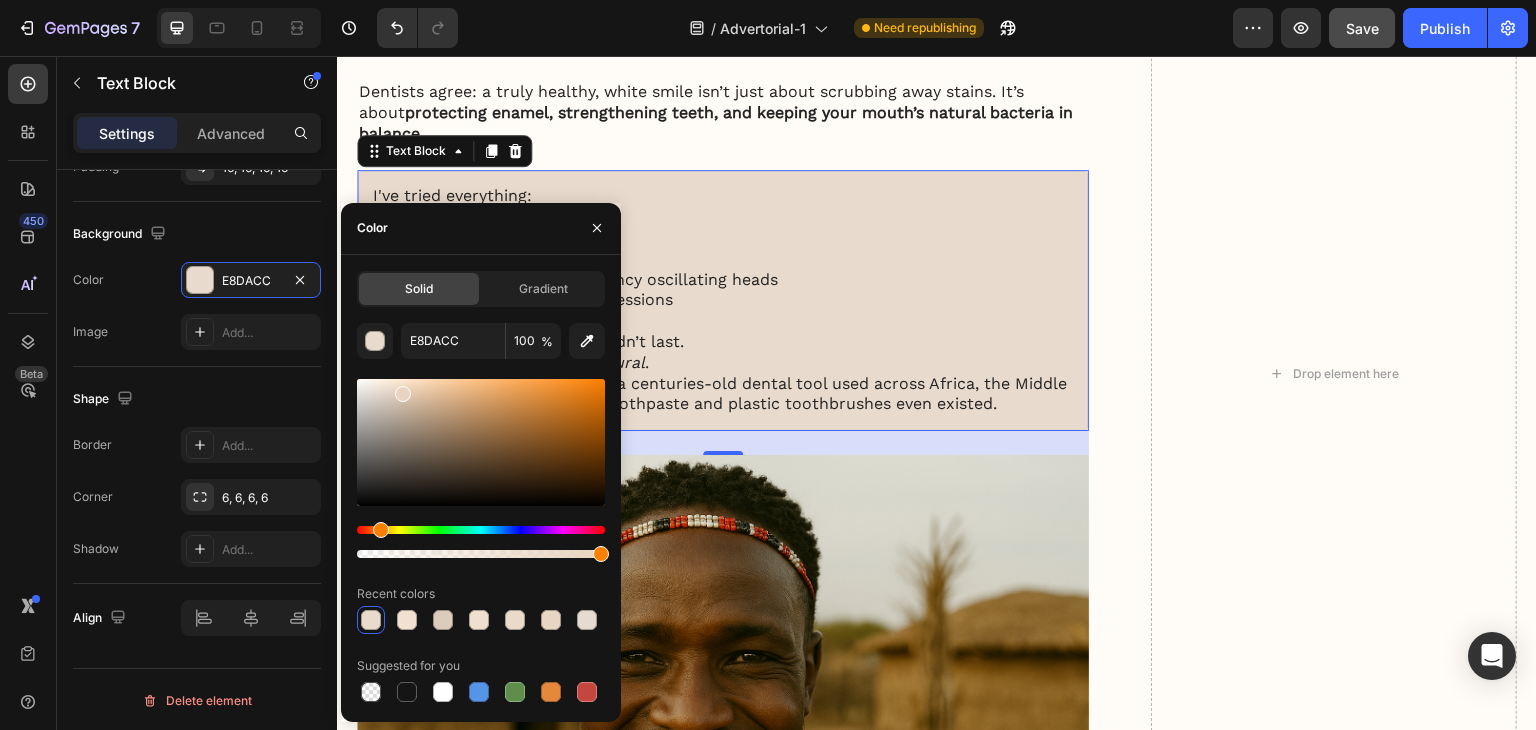 click at bounding box center (481, 442) 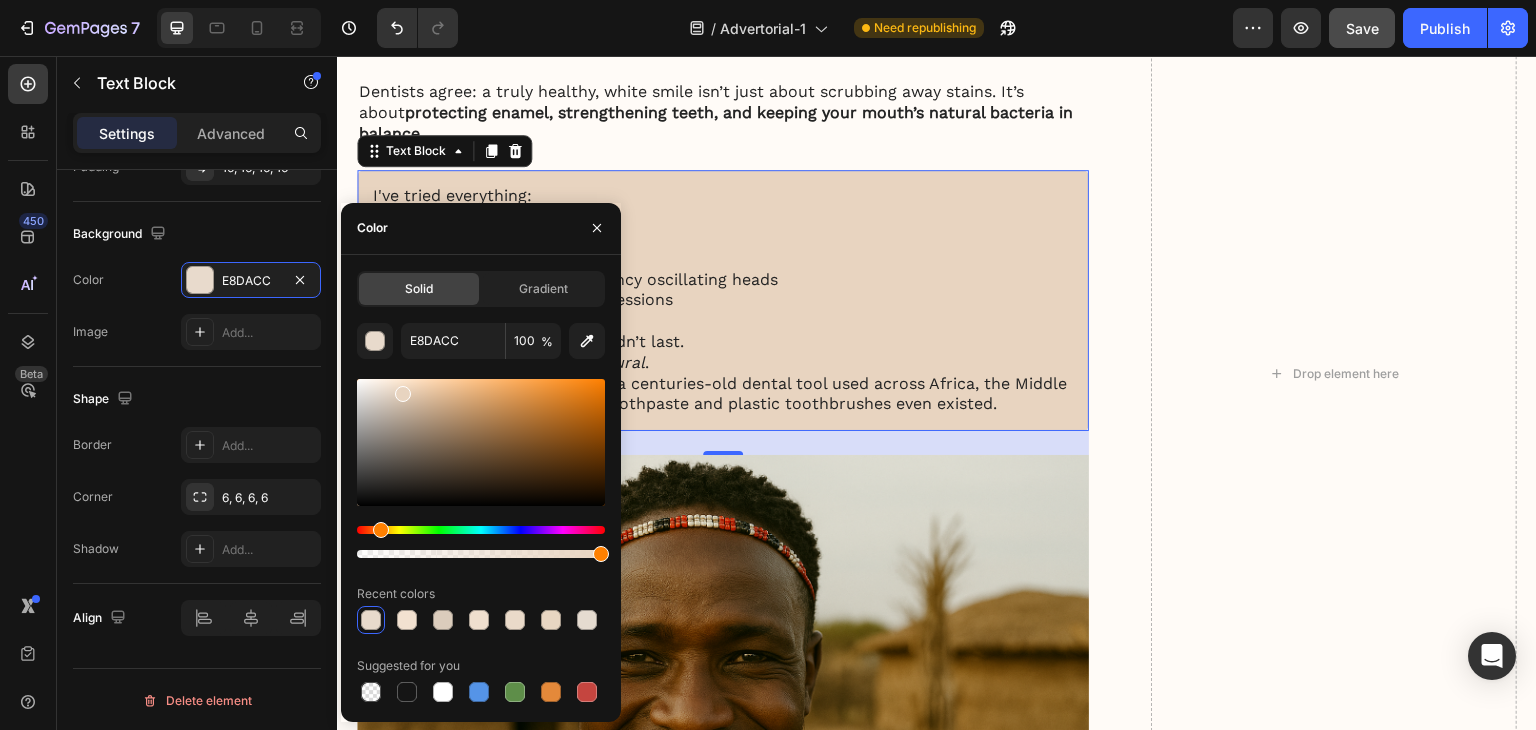 type on "E8D4C0" 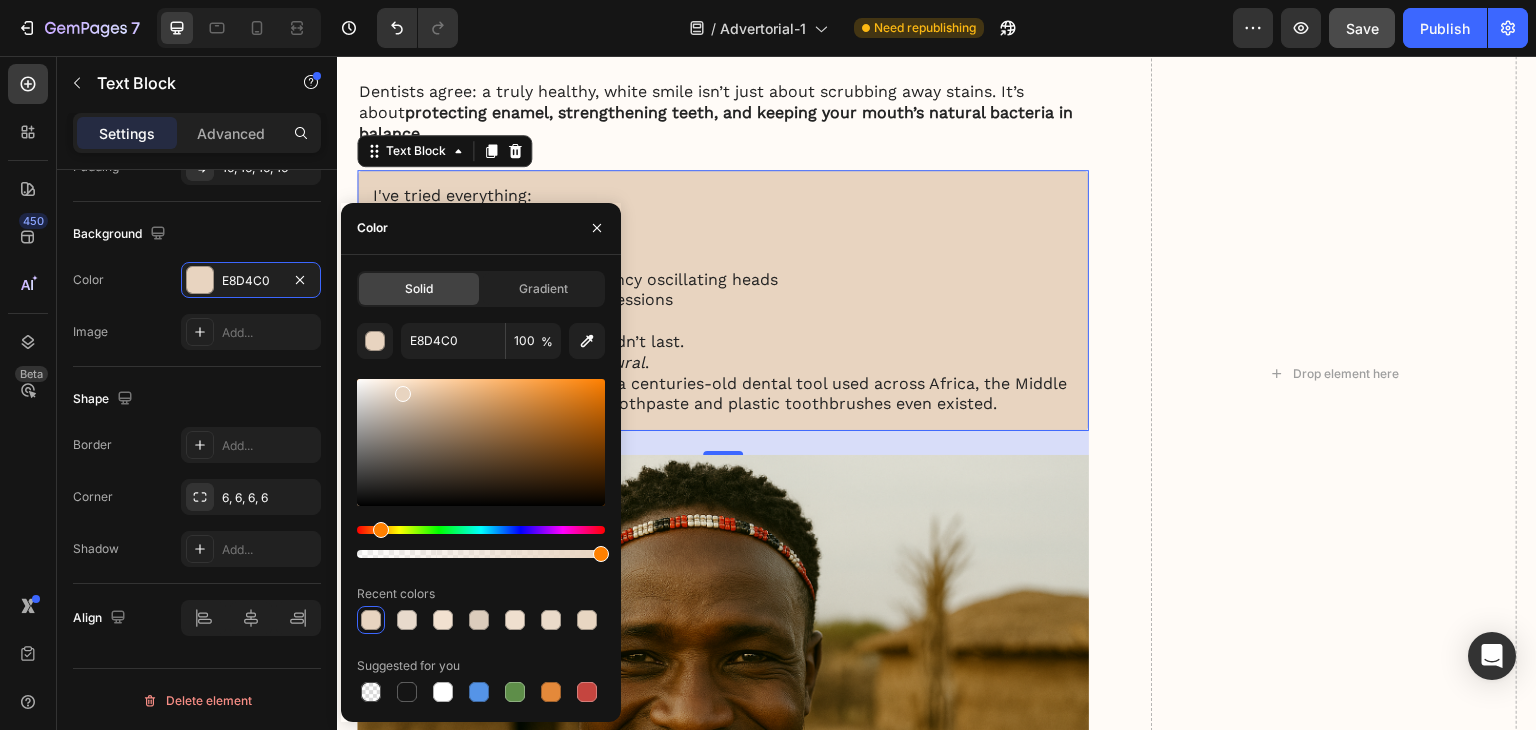 click on "My battle with  stubborn yellow teeth  had me feeling embarrassed…  until I discovered this  ancient, all-natural alternative to toothbrushes Heading Image January 18, 2024 By [FIRST] [LAST]. Text Block Row Image For years, I was self-conscious every time I smiled. No matter how much I brushed, flossed, or tried the latest “whitening toothpaste,” my teeth stayed a dull shade of yellow. Coffee made it worse. Red wine? Forget it. Even after professional cleanings, the brightness never lasted. I started avoiding close-up photos. I’d smile with my lips closed in group pictures. It sounds silly, but yellow teeth made me feel older, less confident — like people were judging my hygiene, even though I brushed twice a day.   All I wanted was a naturally white, healthy-looking smile — without bleaching chemicals or expensive dental visits. I dreamed of that smooth, “just-cleaned” feeling lasting all day. Fresh breath, no plaque build-up, and gums that didn’t feel sensitive every time I brushed too hard. ." at bounding box center [937, 373] 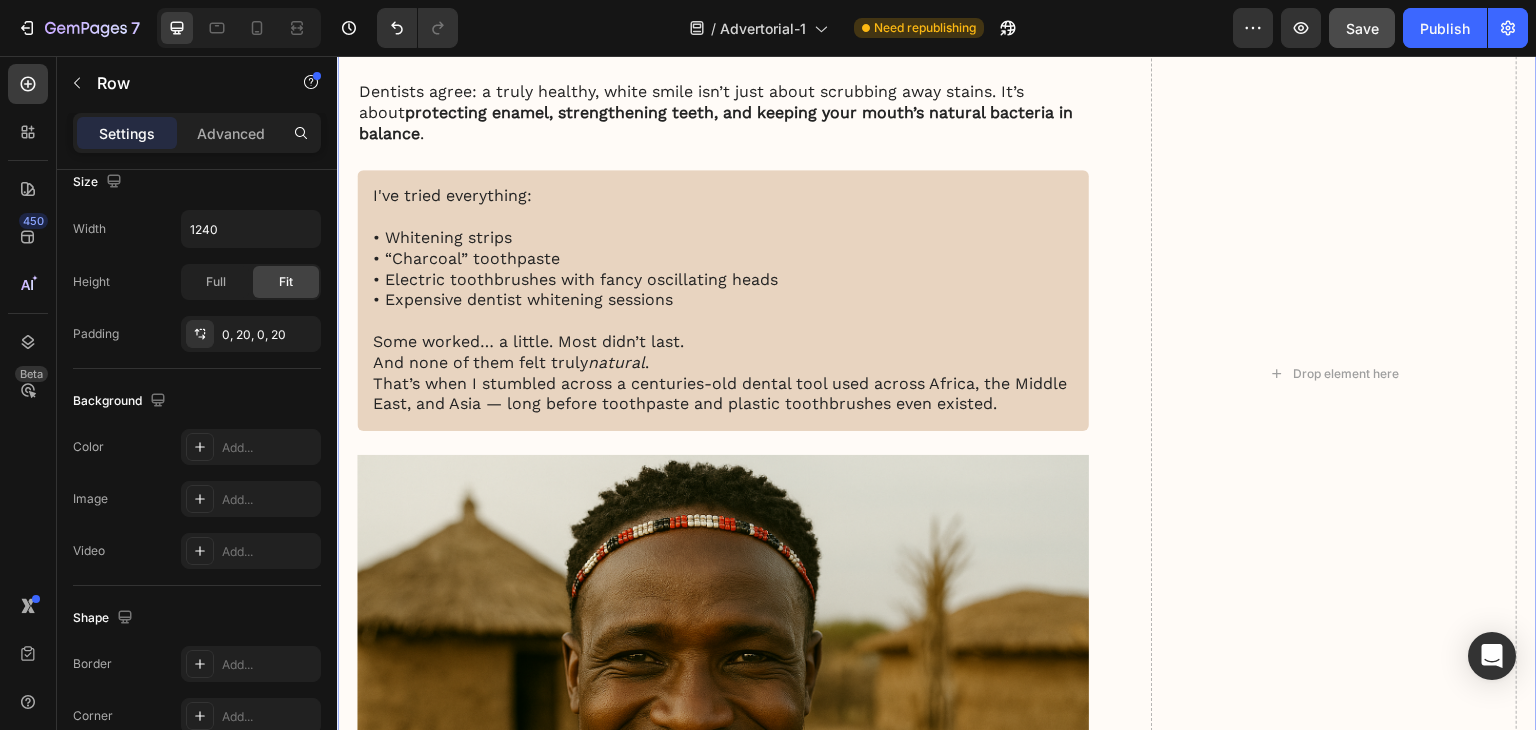 scroll, scrollTop: 0, scrollLeft: 0, axis: both 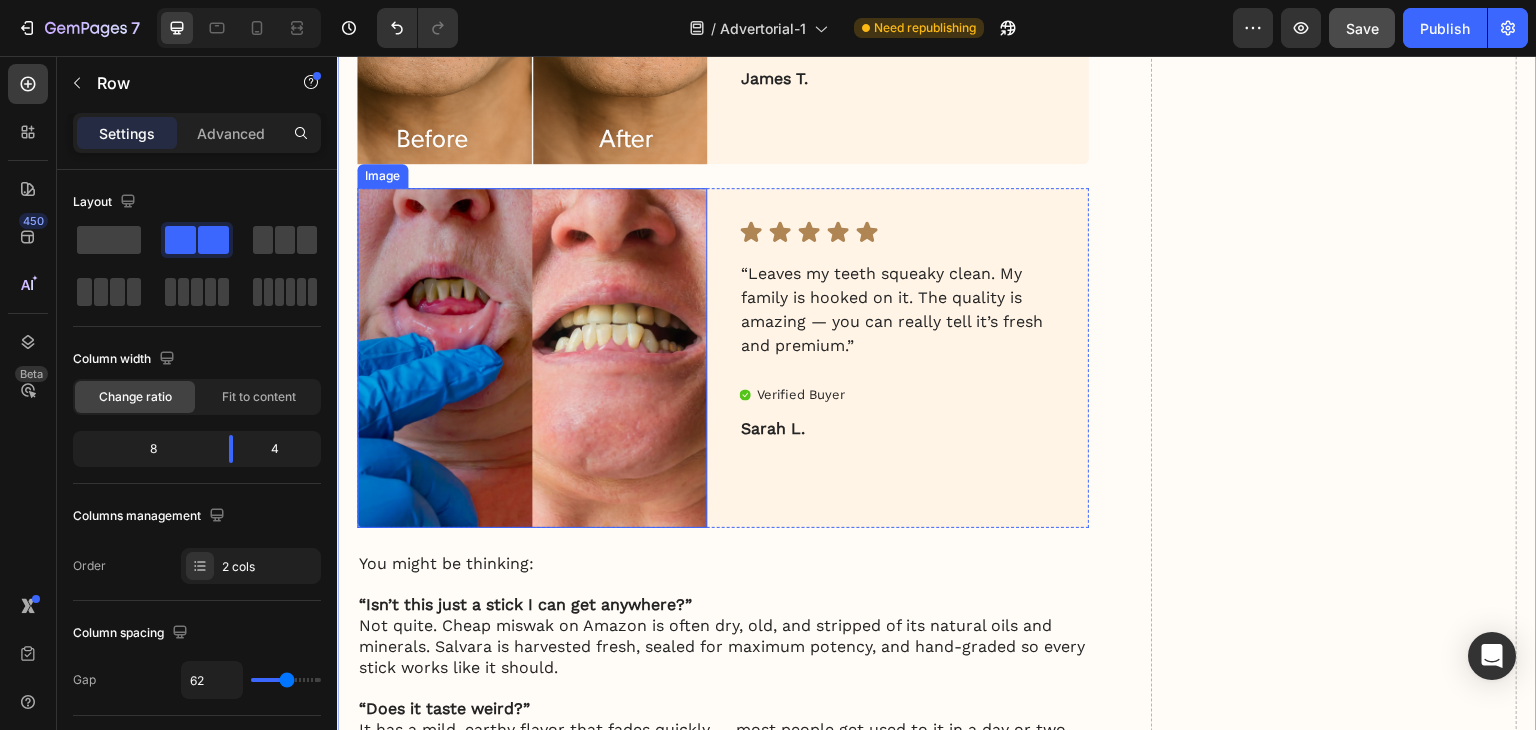 click at bounding box center (532, 358) 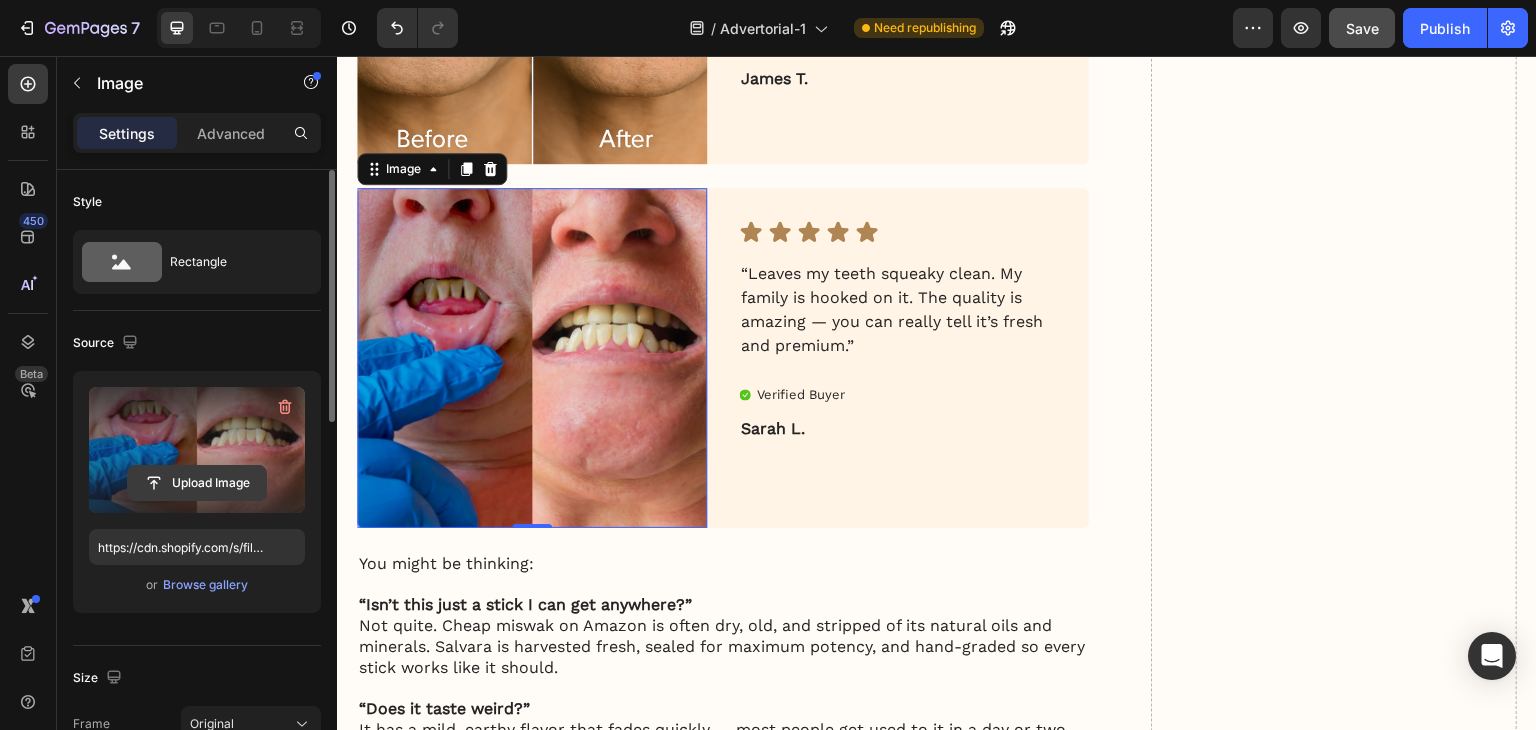 click 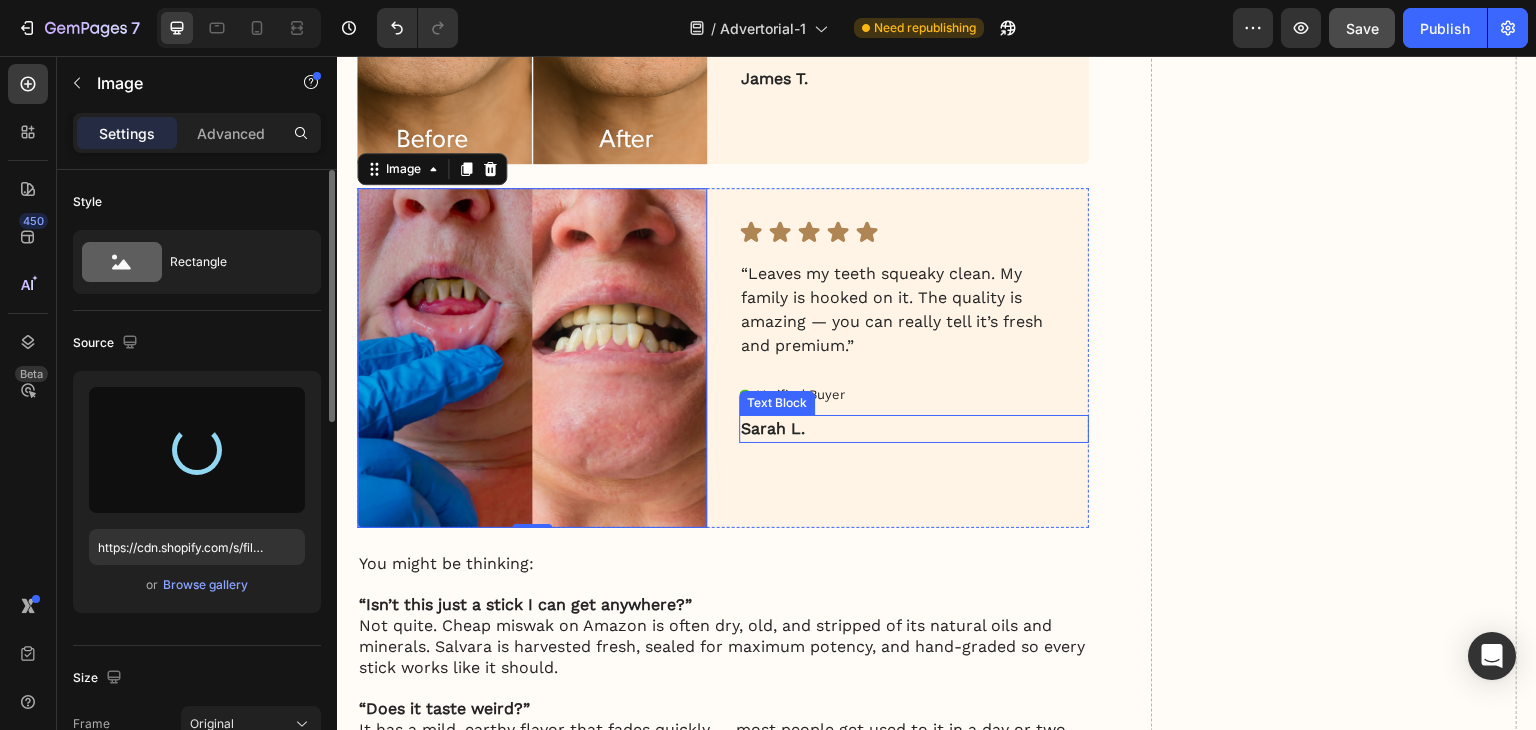 click on "Sarah L." at bounding box center (773, 428) 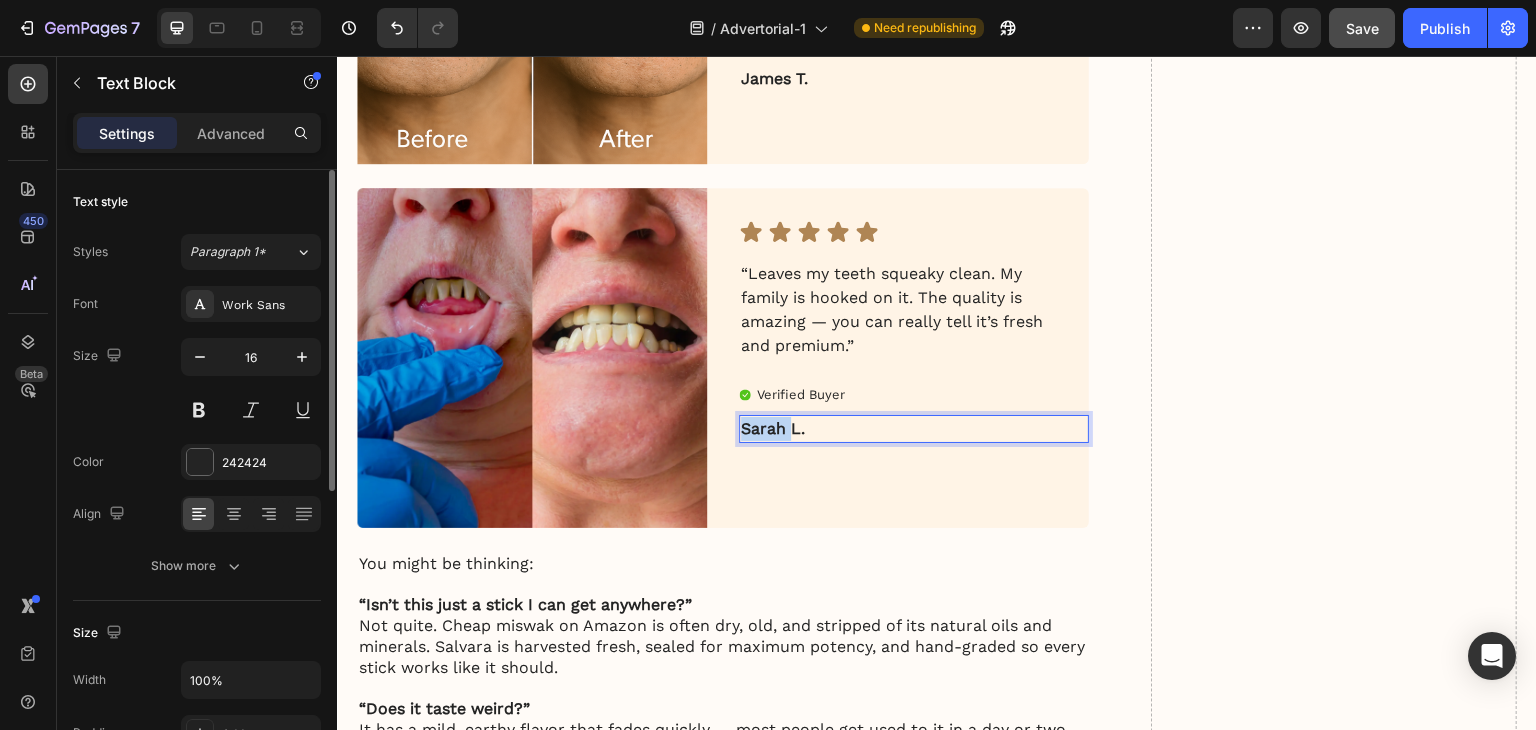 click on "Sarah L." at bounding box center (773, 428) 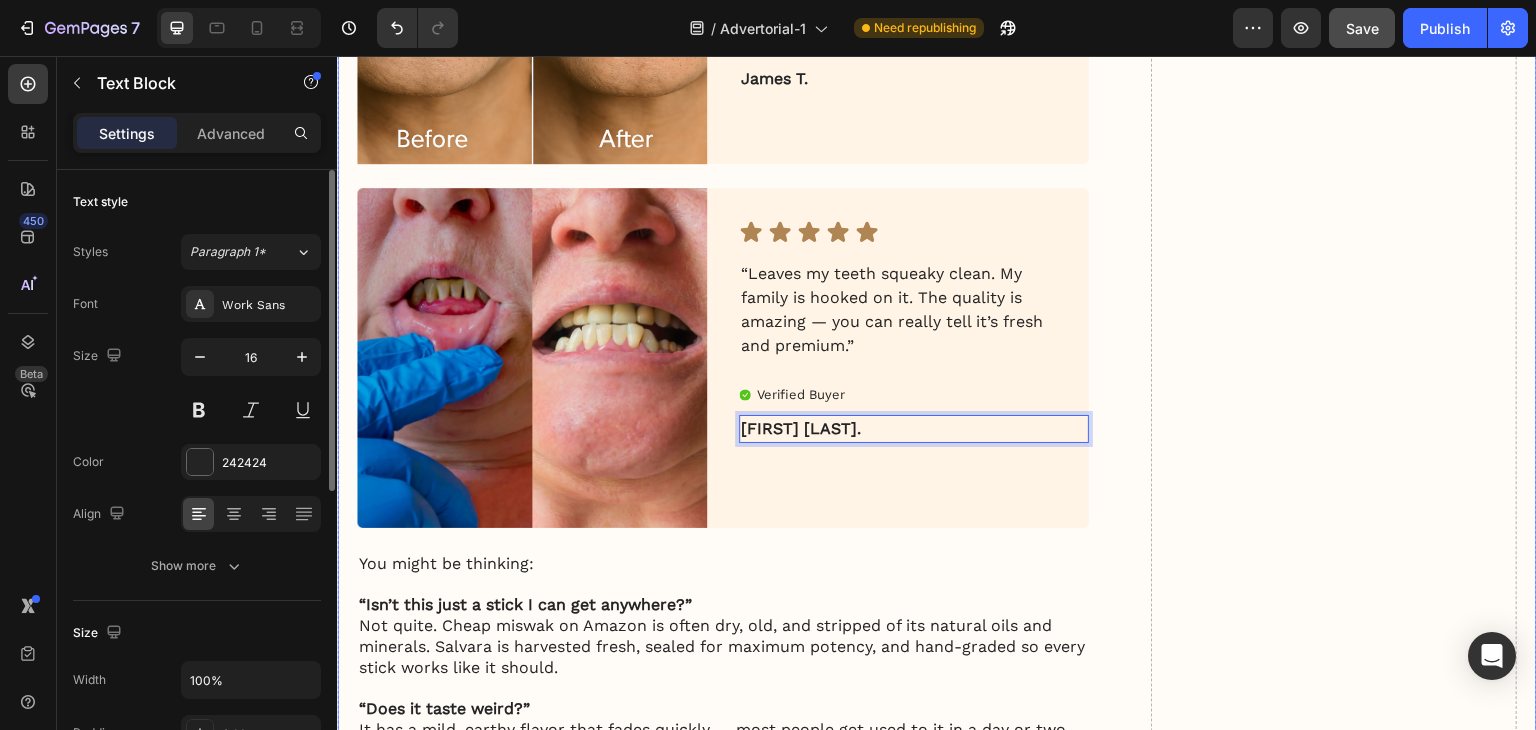 click on "My battle with  stubborn yellow teeth  had me feeling embarrassed…  until I discovered this  ancient, all-natural alternative to toothbrushes Heading Image January 18, 2024 By [FIRST] [LAST]. Text Block Row Image For years, I was self-conscious every time I smiled. No matter how much I brushed, flossed, or tried the latest “whitening toothpaste,” my teeth stayed a dull shade of yellow. Coffee made it worse. Red wine? Forget it. Even after professional cleanings, the brightness never lasted. I started avoiding close-up photos. I’d smile with my lips closed in group pictures. It sounds silly, but yellow teeth made me feel older, less confident — like people were judging my hygiene, even though I brushed twice a day.   All I wanted was a naturally white, healthy-looking smile — without bleaching chemicals or expensive dental visits. I dreamed of that smooth, “just-cleaned” feeling lasting all day. Fresh breath, no plaque build-up, and gums that didn’t feel sensitive every time I brushed too hard. ." at bounding box center [937, -1927] 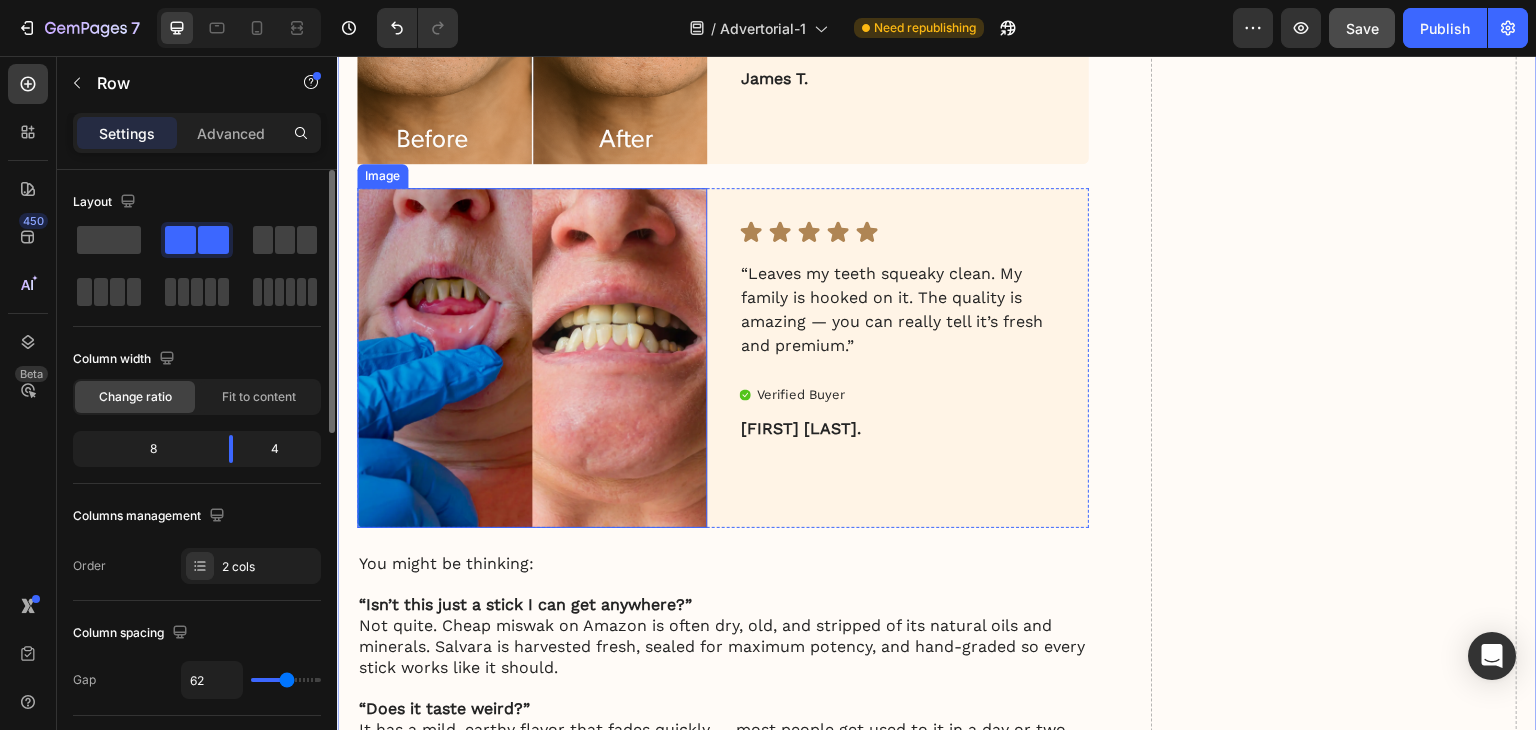 click at bounding box center [532, 358] 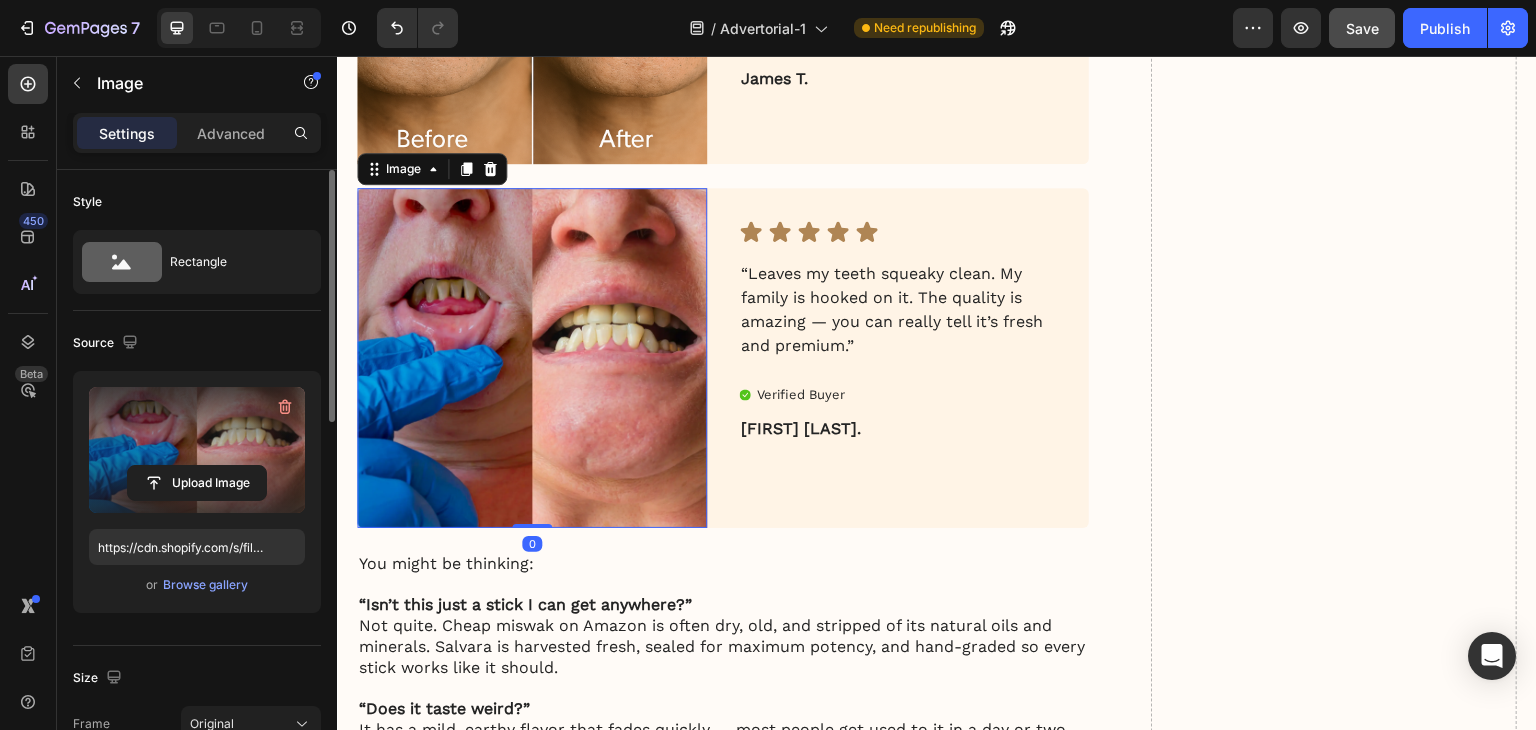 click at bounding box center [197, 450] 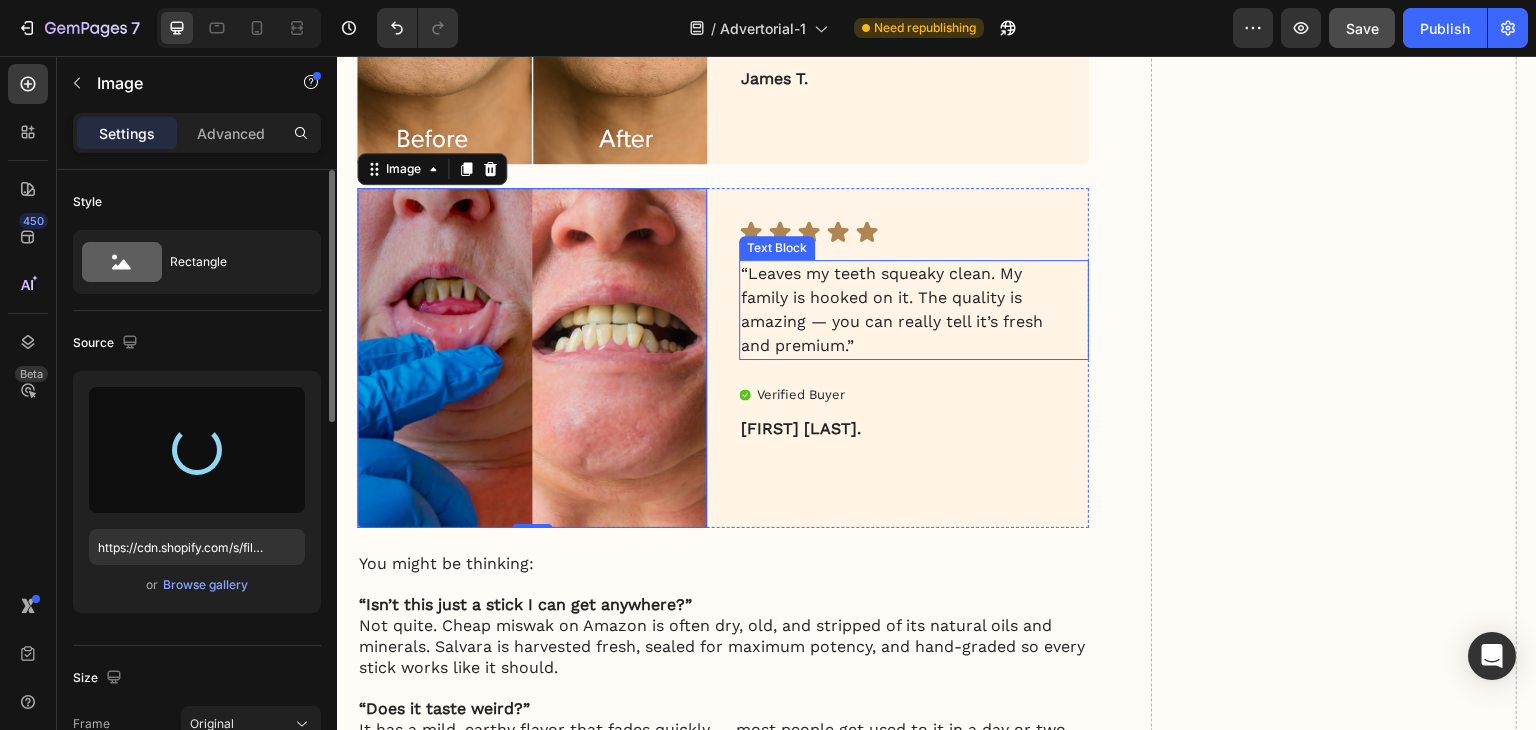 type on "https://cdn.shopify.com/s/files/1/0939/8596/4401/files/gempages_577707070443226053-13f9fe24-6726-47c0-a15e-7e020d251bd7.png" 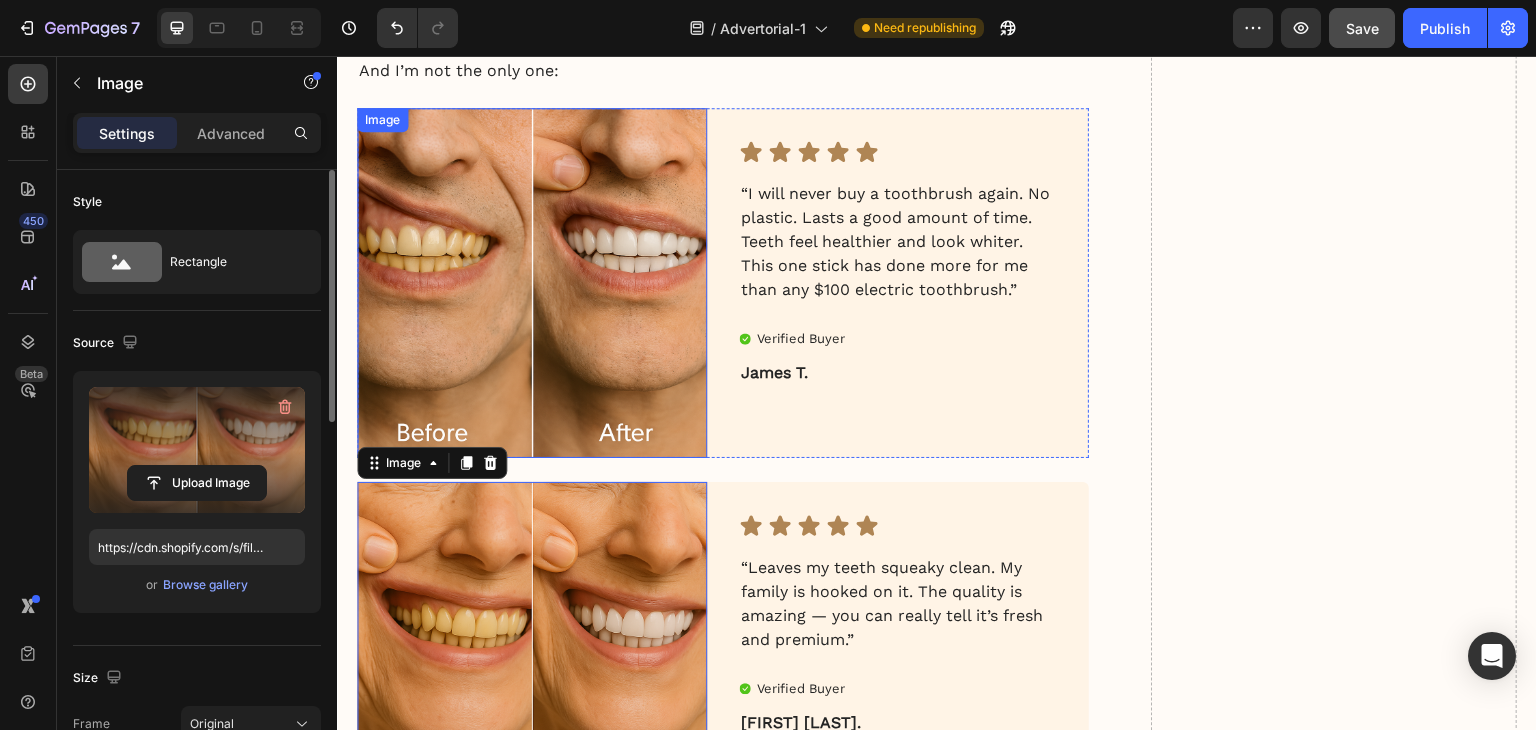 scroll, scrollTop: 4700, scrollLeft: 0, axis: vertical 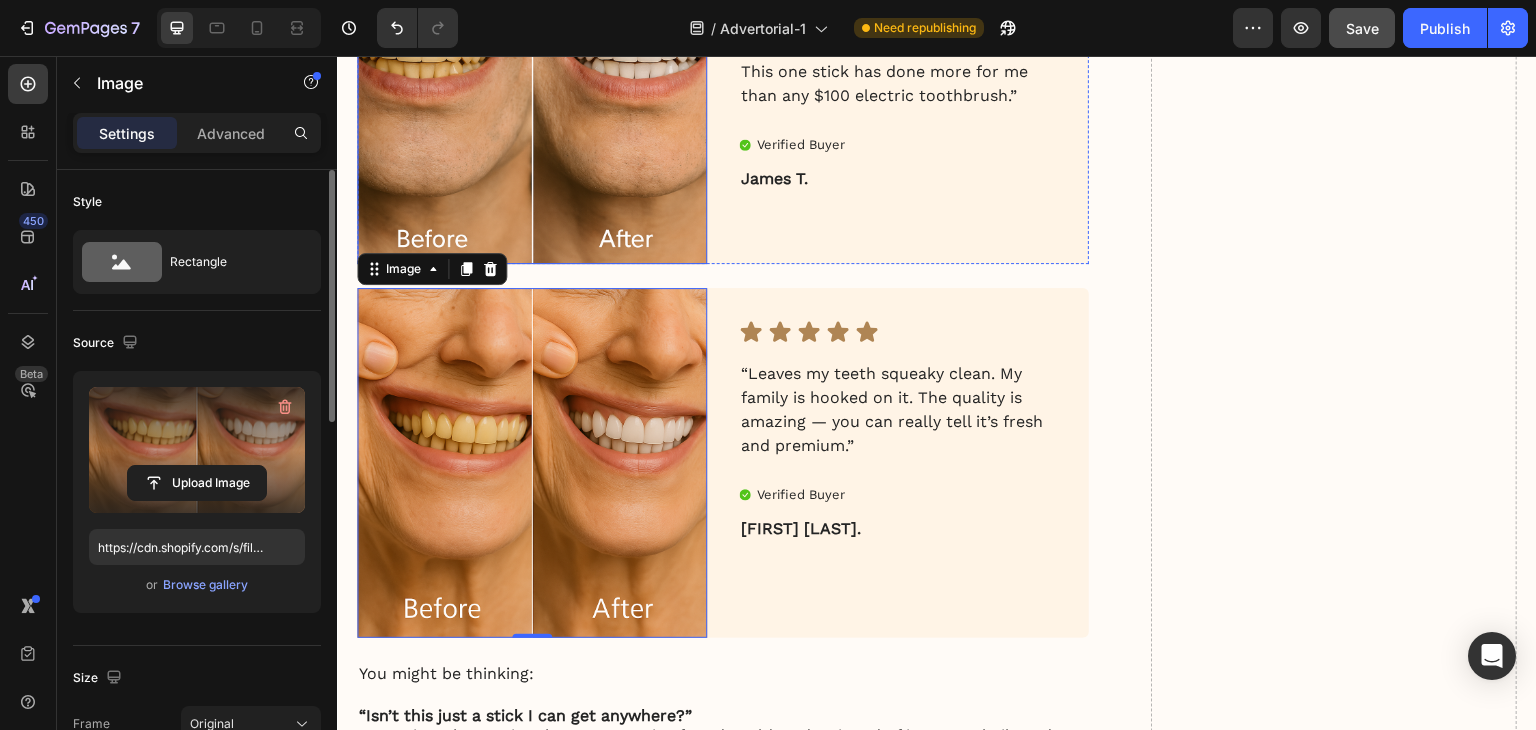 click at bounding box center (532, 463) 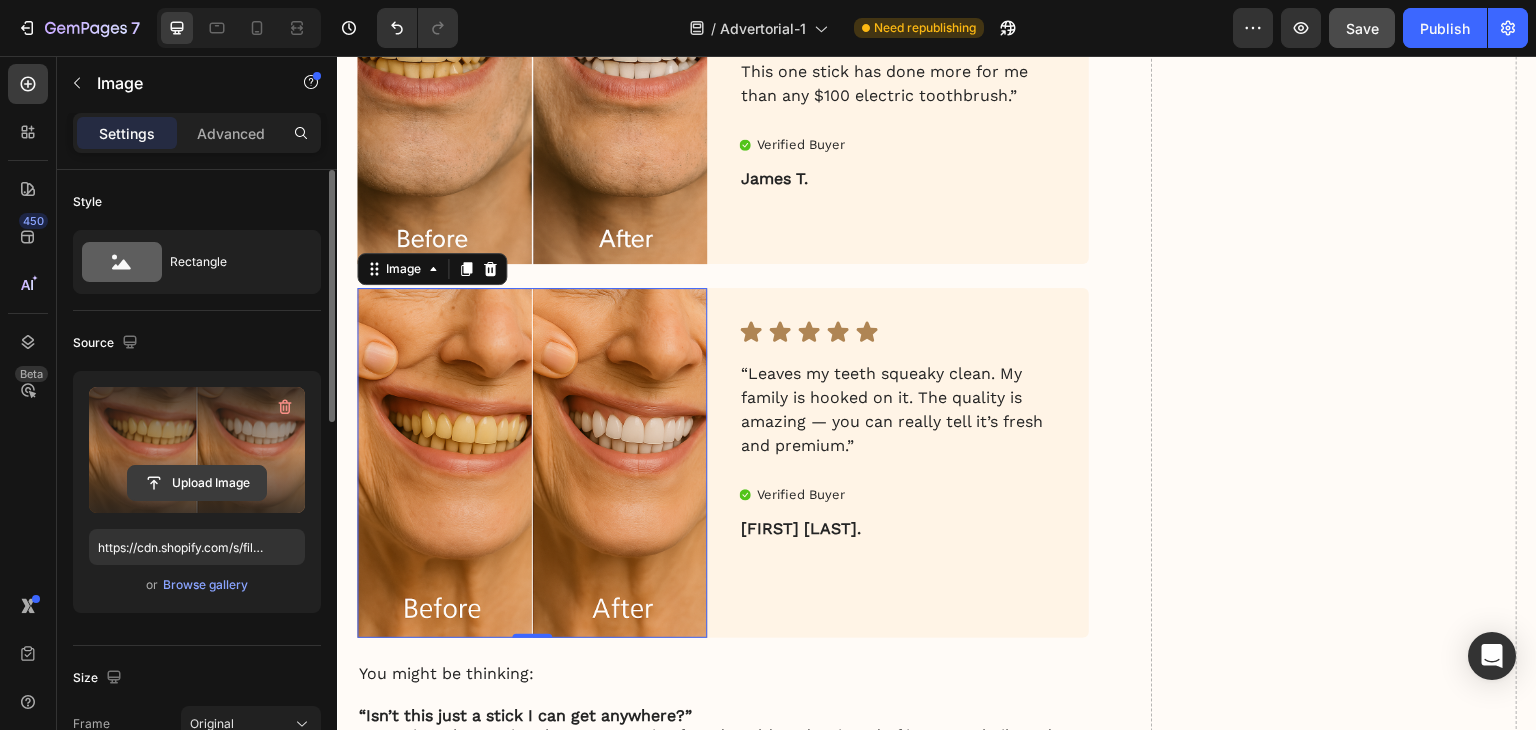 click 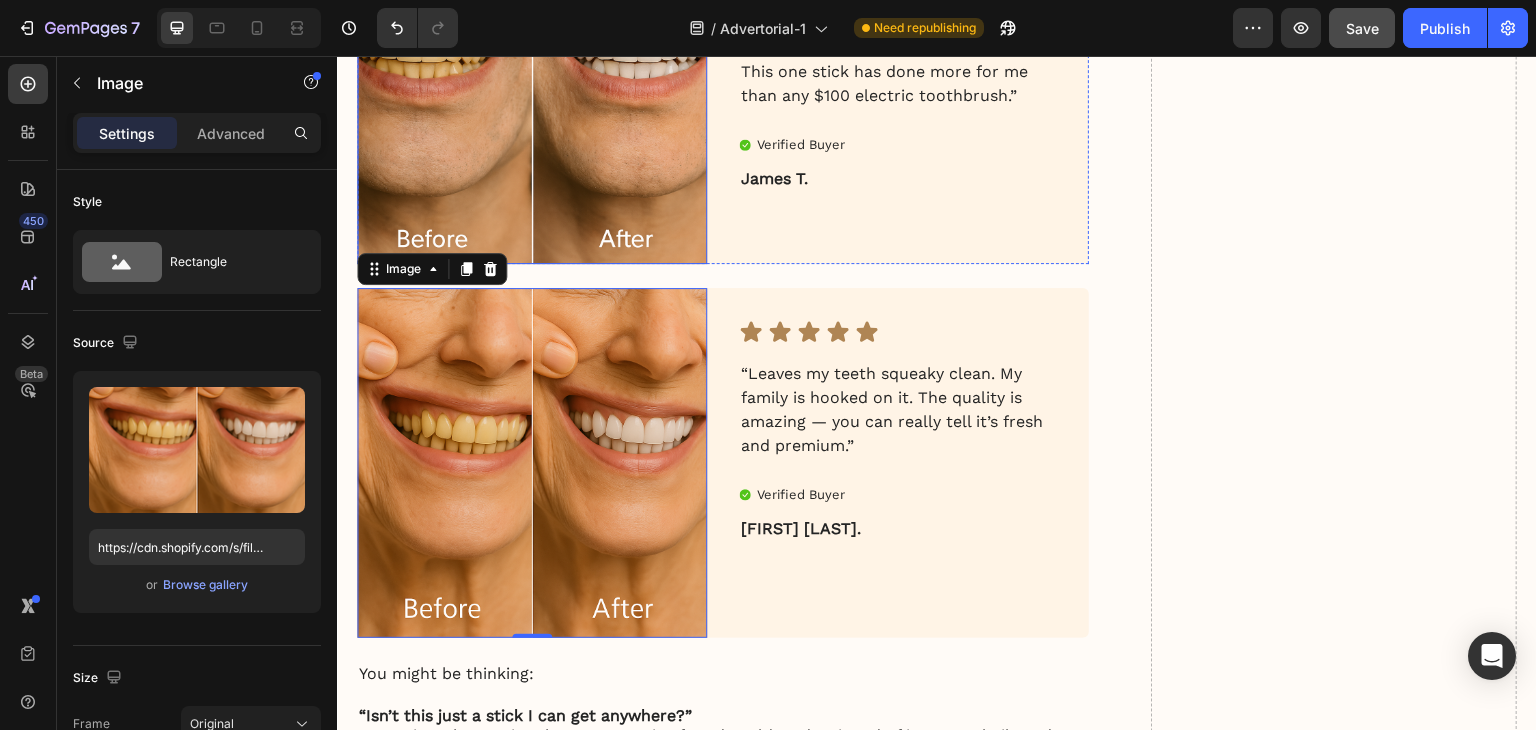 click at bounding box center [532, 89] 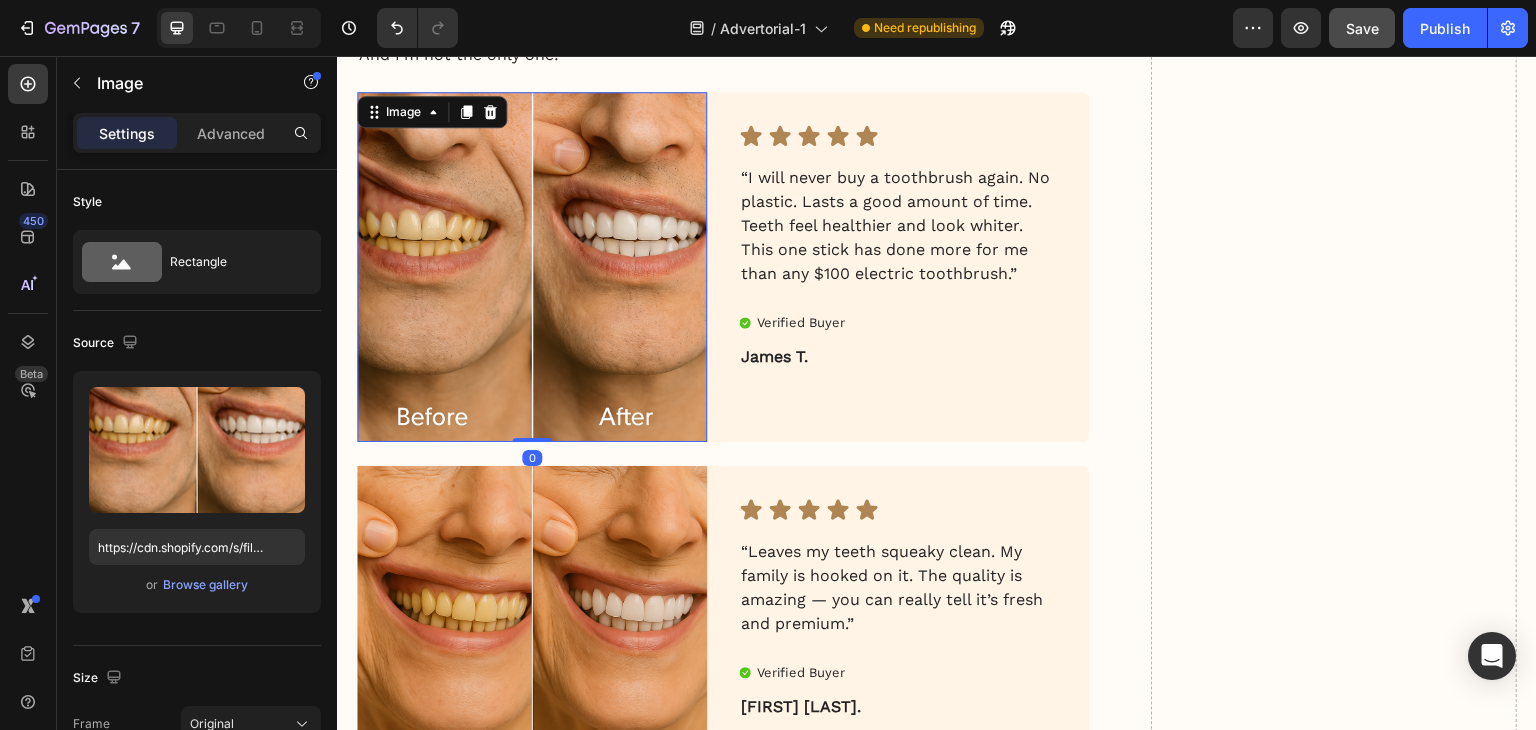scroll, scrollTop: 4500, scrollLeft: 0, axis: vertical 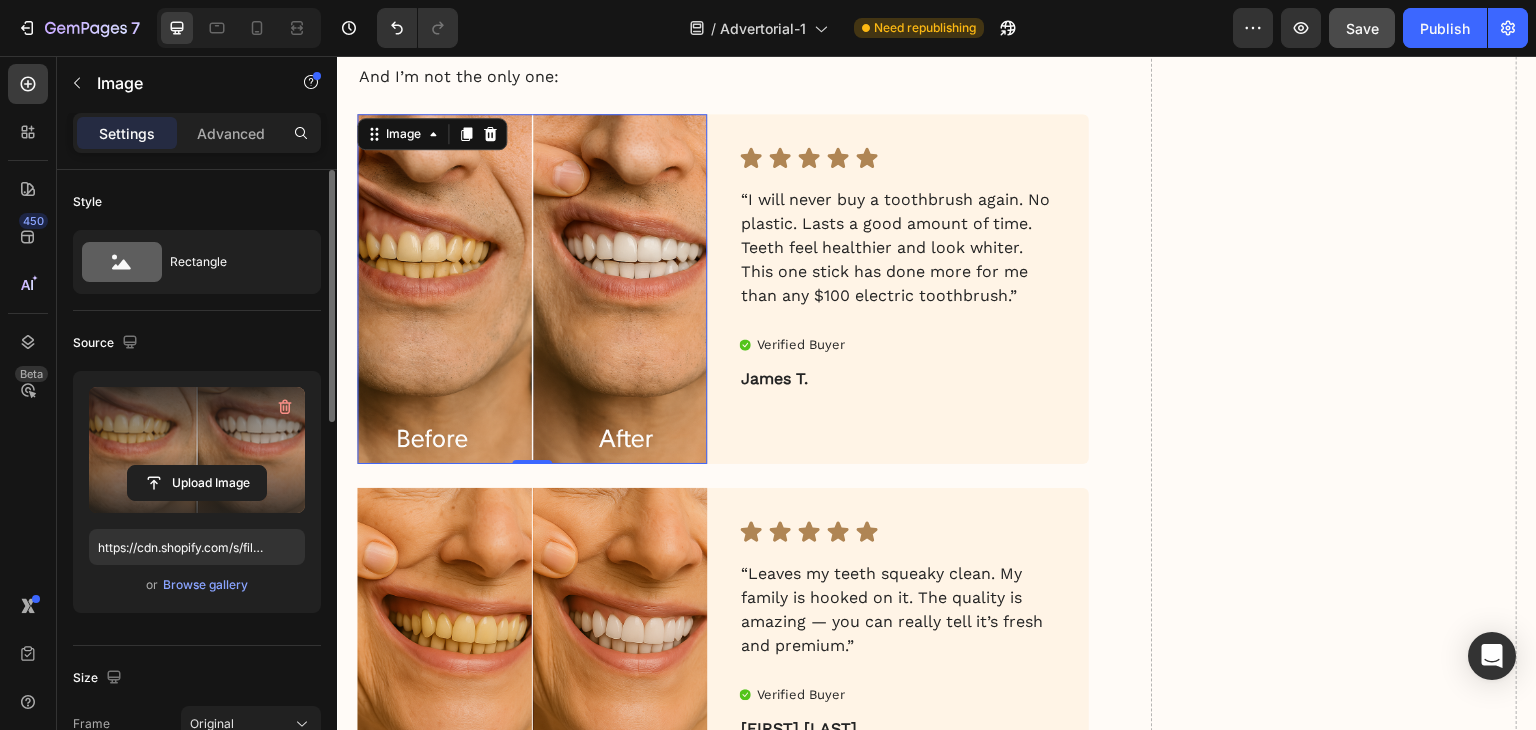 click at bounding box center (197, 450) 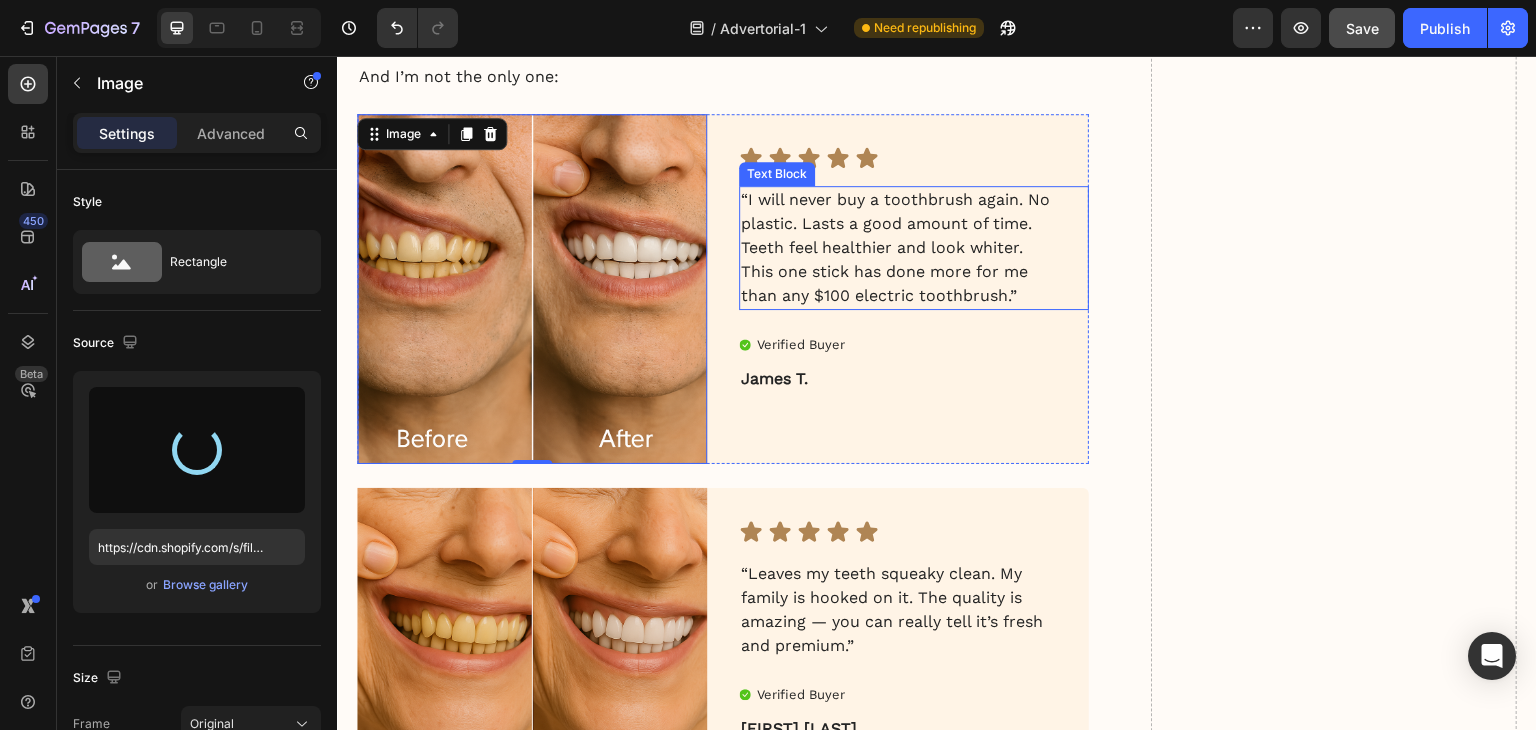 type on "https://cdn.shopify.com/s/files/1/0939/8596/4401/files/gempages_577707070443226053-dc68187f-064c-4b75-9917-f1203659e764.png" 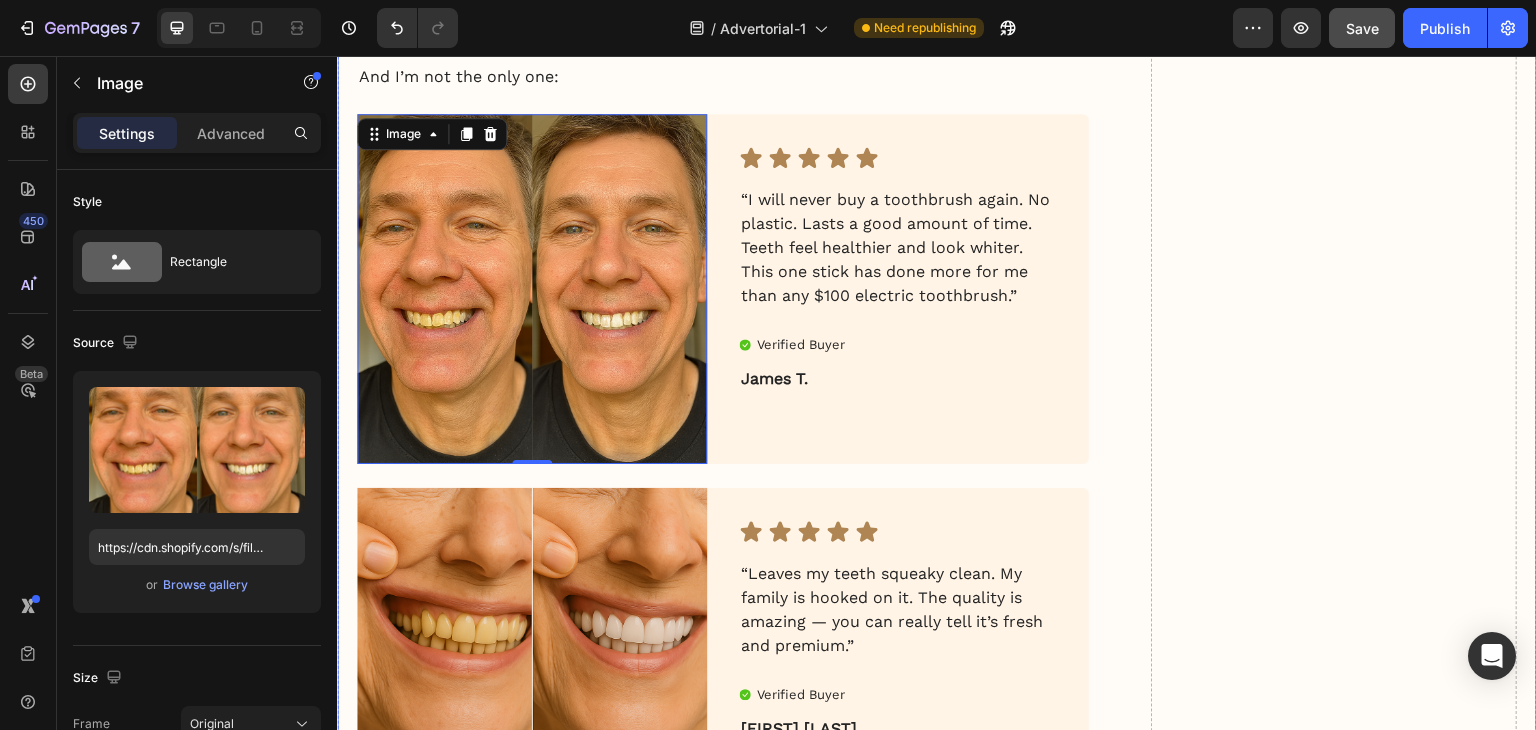 click on "My battle with  stubborn yellow teeth  had me feeling embarrassed…  until I discovered this  ancient, all-natural alternative to toothbrushes Heading Image January 18, 2024 By [FIRST] [LAST]. Text Block Row Image For years, I was self-conscious every time I smiled. No matter how much I brushed, flossed, or tried the latest “whitening toothpaste,” my teeth stayed a dull shade of yellow. Coffee made it worse. Red wine? Forget it. Even after professional cleanings, the brightness never lasted. I started avoiding close-up photos. I’d smile with my lips closed in group pictures. It sounds silly, but yellow teeth made me feel older, less confident — like people were judging my hygiene, even though I brushed twice a day.   All I wanted was a naturally white, healthy-looking smile — without bleaching chemicals or expensive dental visits. I dreamed of that smooth, “just-cleaned” feeling lasting all day. Fresh breath, no plaque build-up, and gums that didn’t feel sensitive every time I brushed too hard. ." at bounding box center [937, -1622] 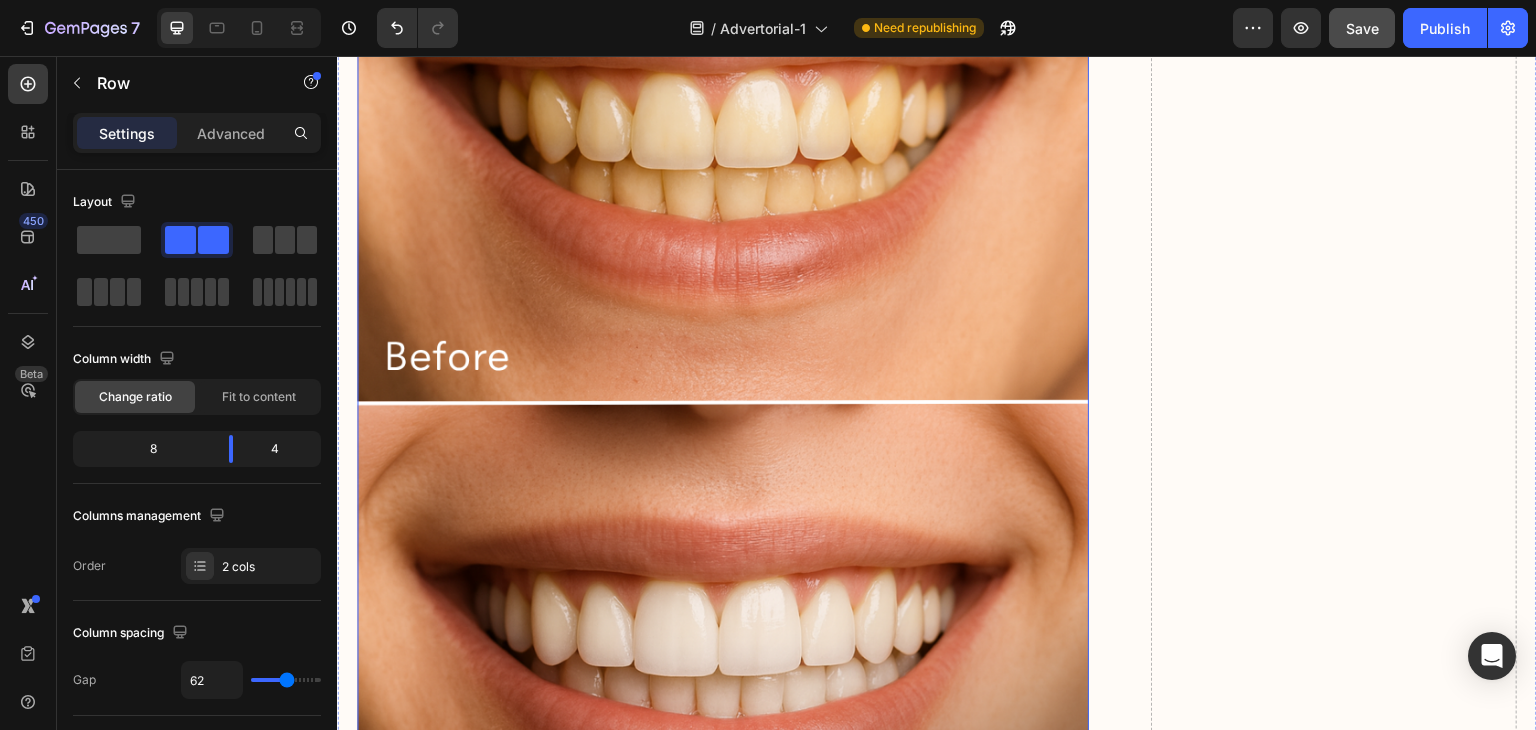 scroll, scrollTop: 0, scrollLeft: 0, axis: both 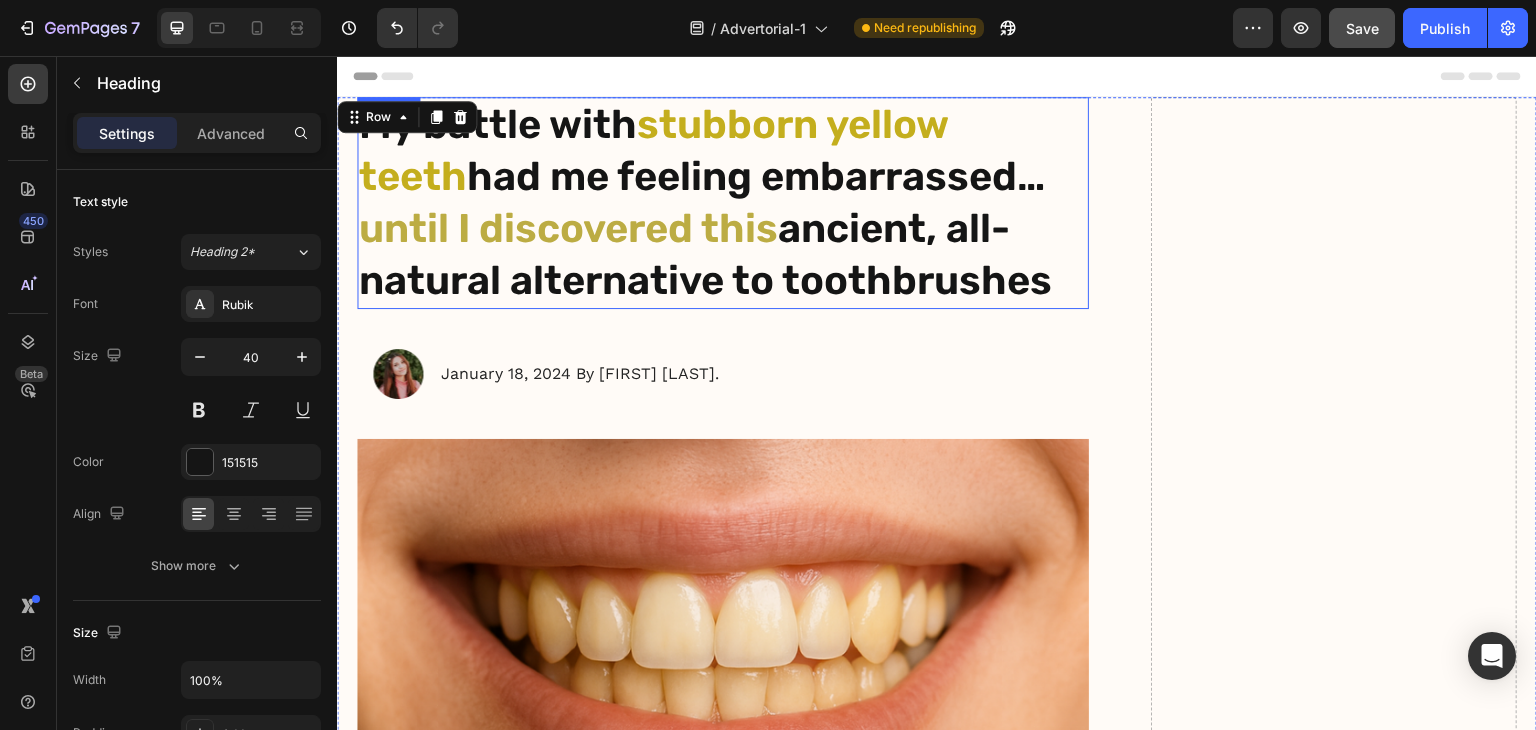 click on "stubborn yellow teeth" at bounding box center (653, 150) 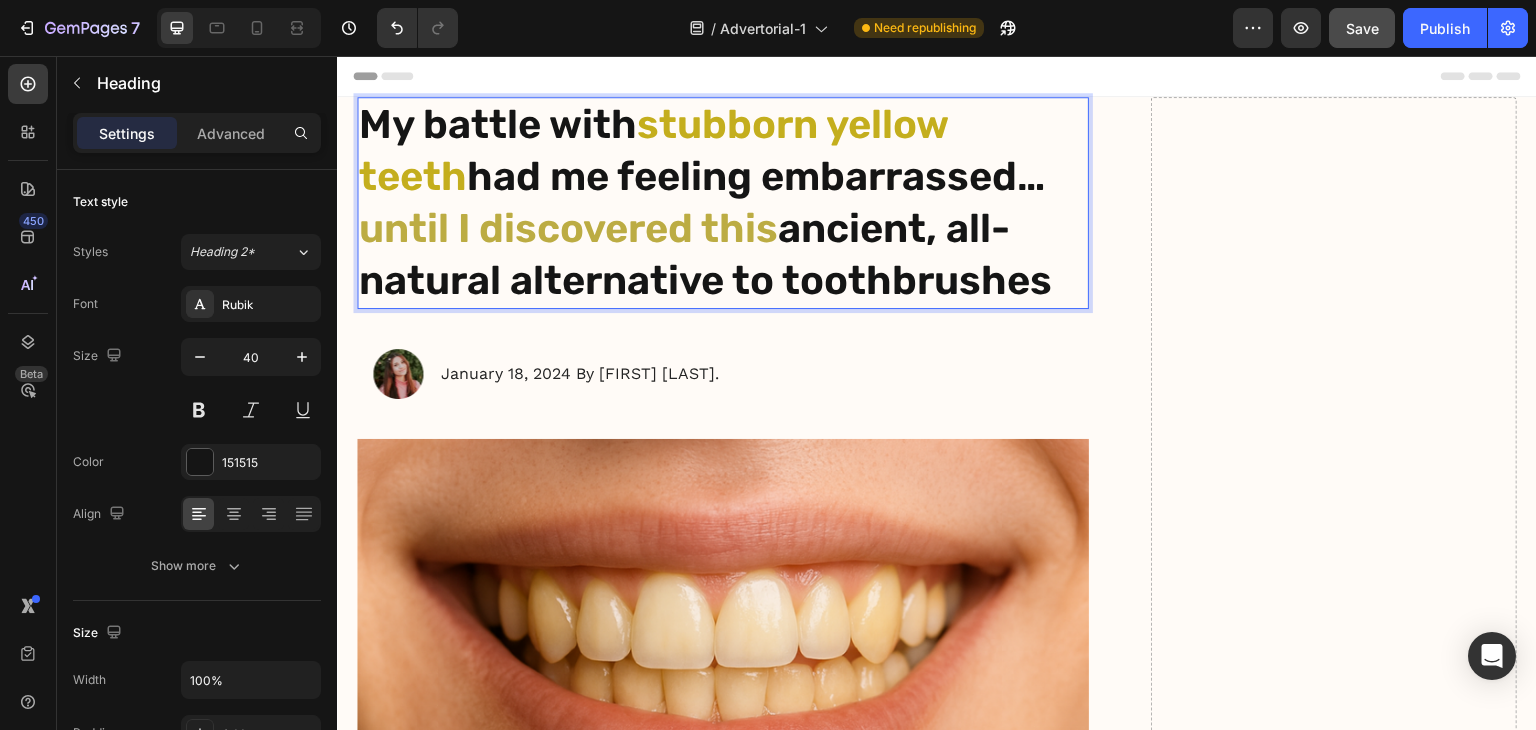 drag, startPoint x: 650, startPoint y: 124, endPoint x: 1022, endPoint y: 255, distance: 394.39194 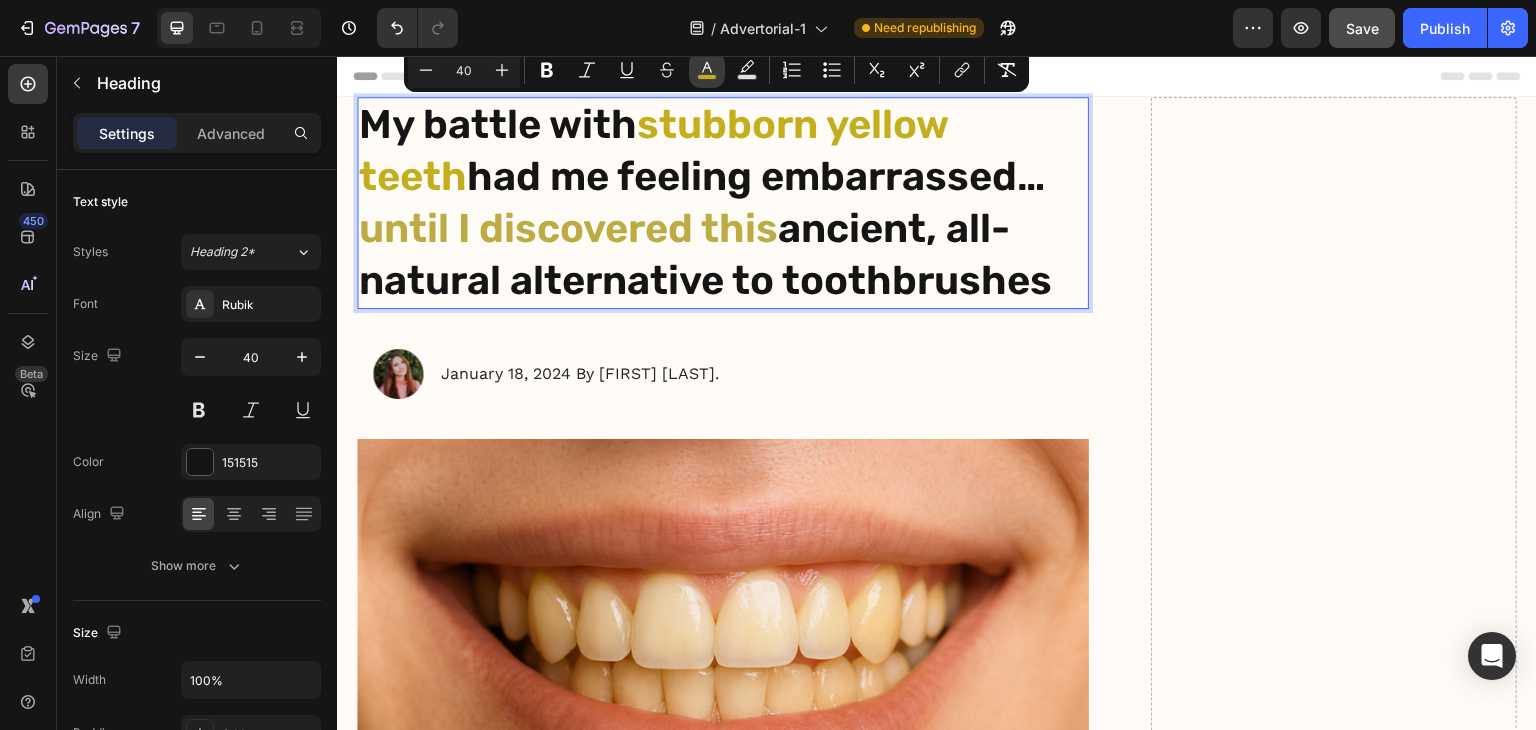 click 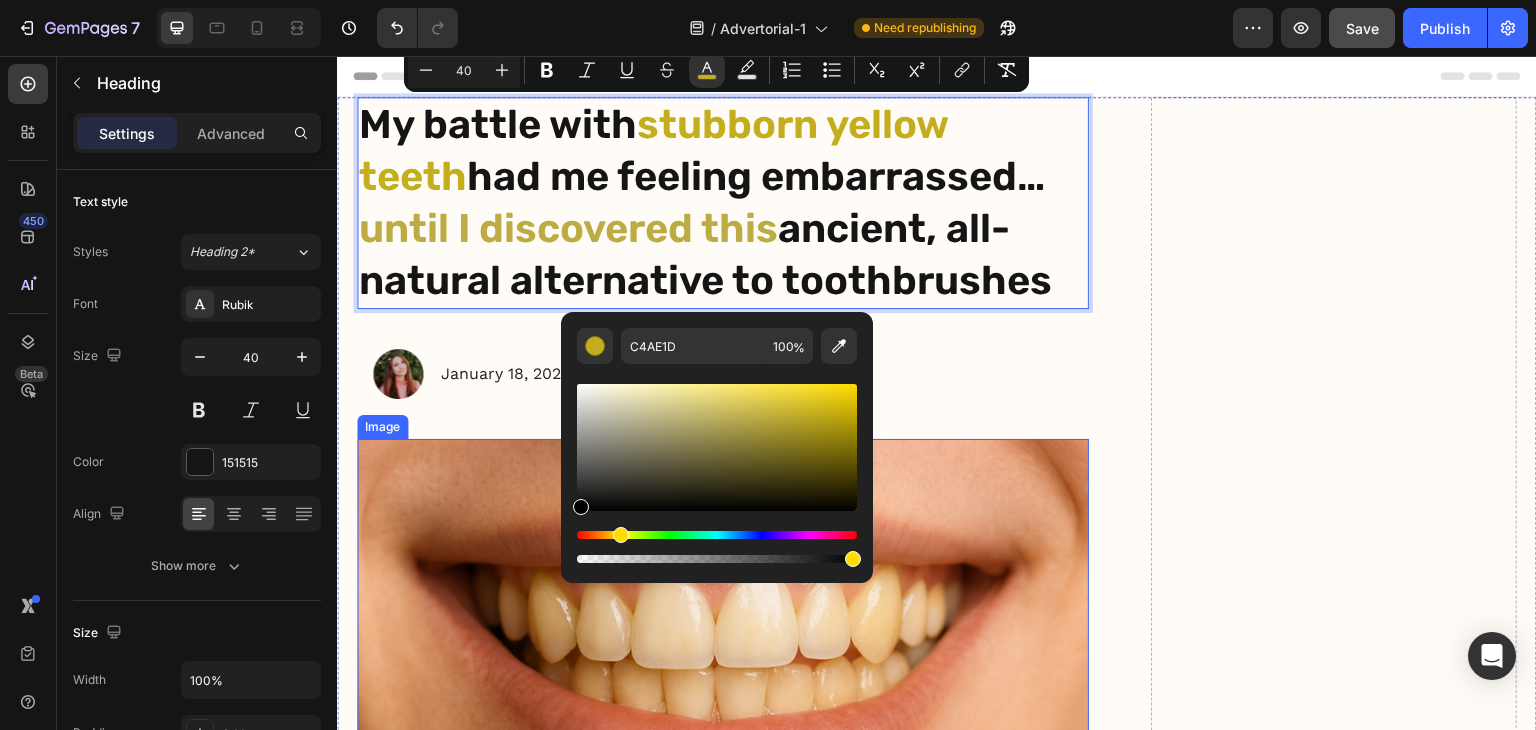 type on "000000" 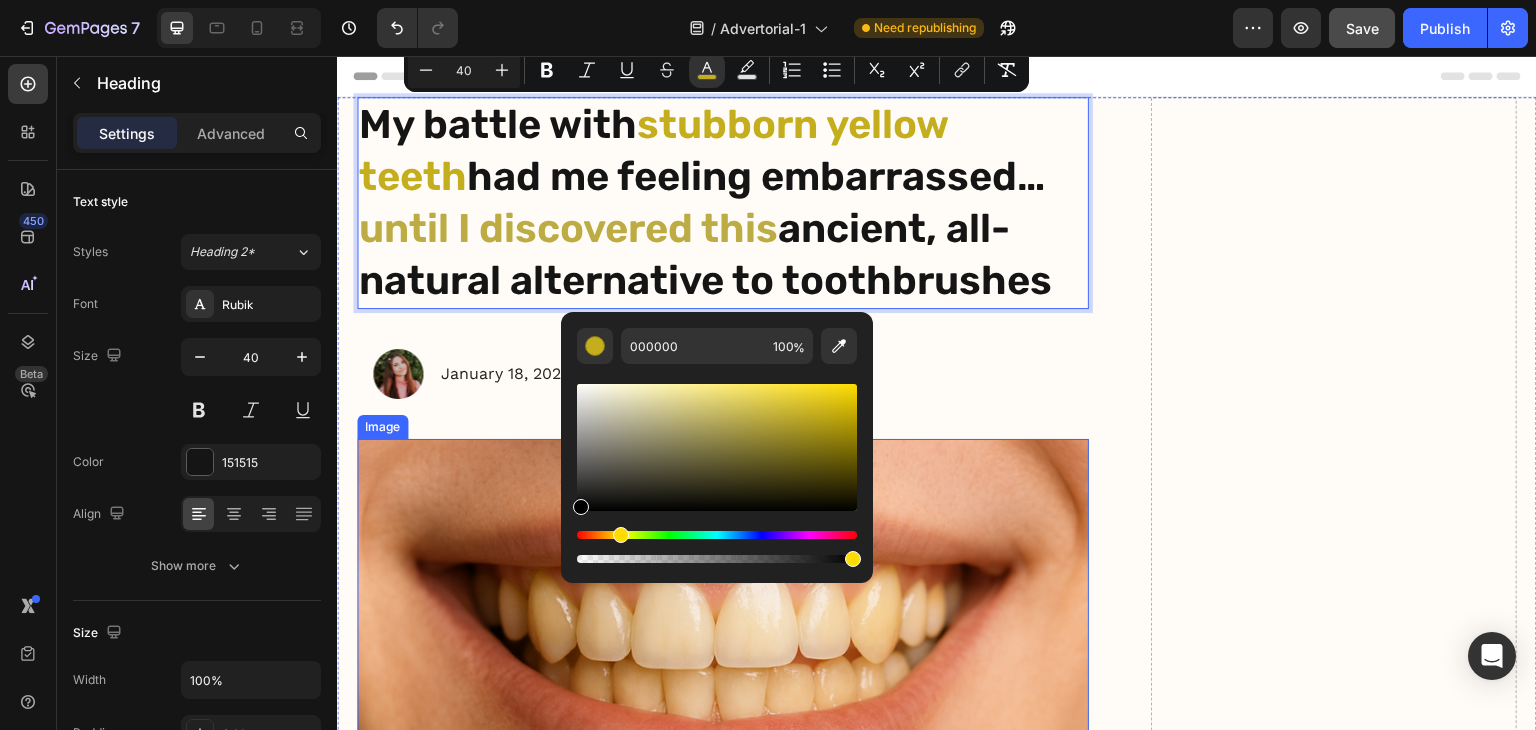 drag, startPoint x: 951, startPoint y: 532, endPoint x: 539, endPoint y: 537, distance: 412.03033 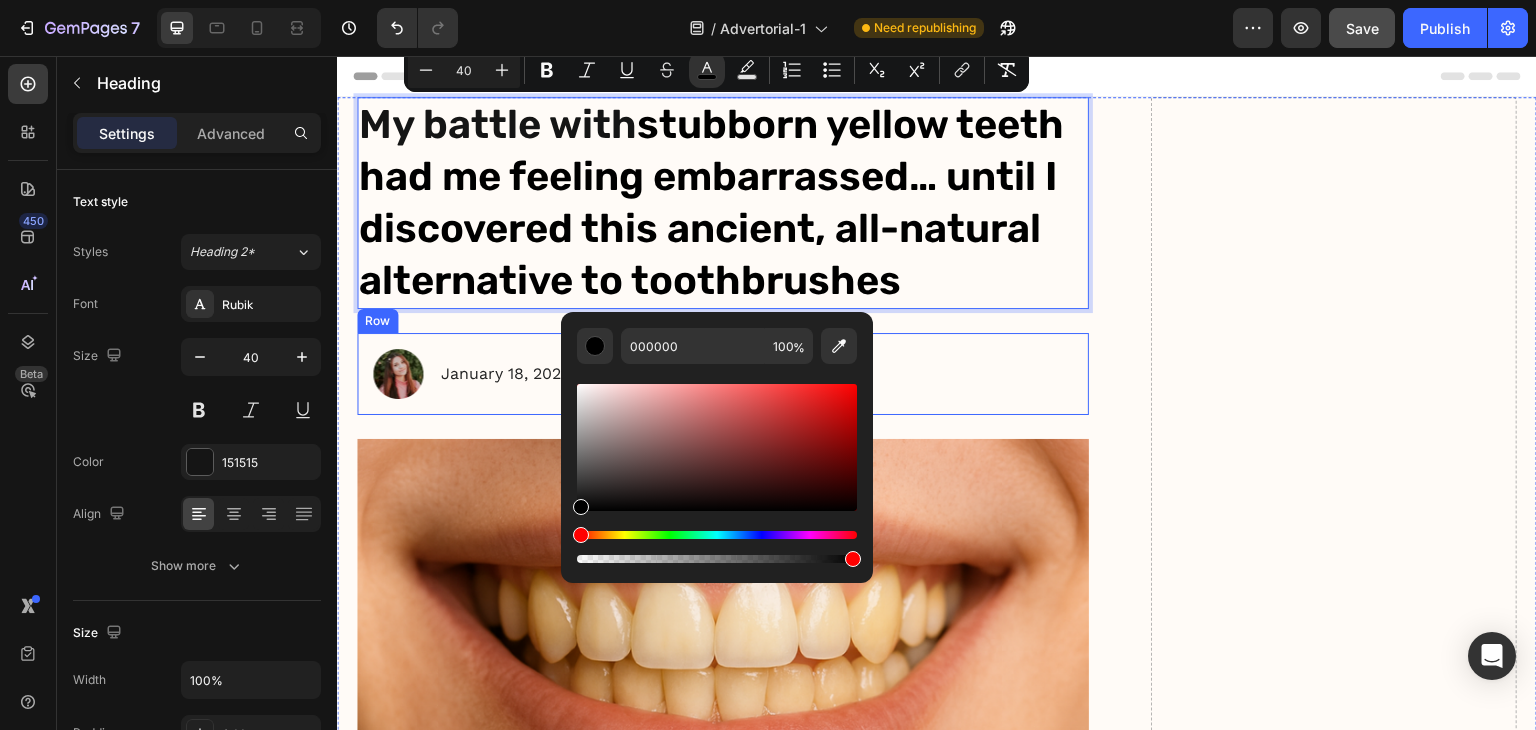 click on "Image January 18, 2024 By [FIRST] [LAST]. Text Block Row" at bounding box center [723, 374] 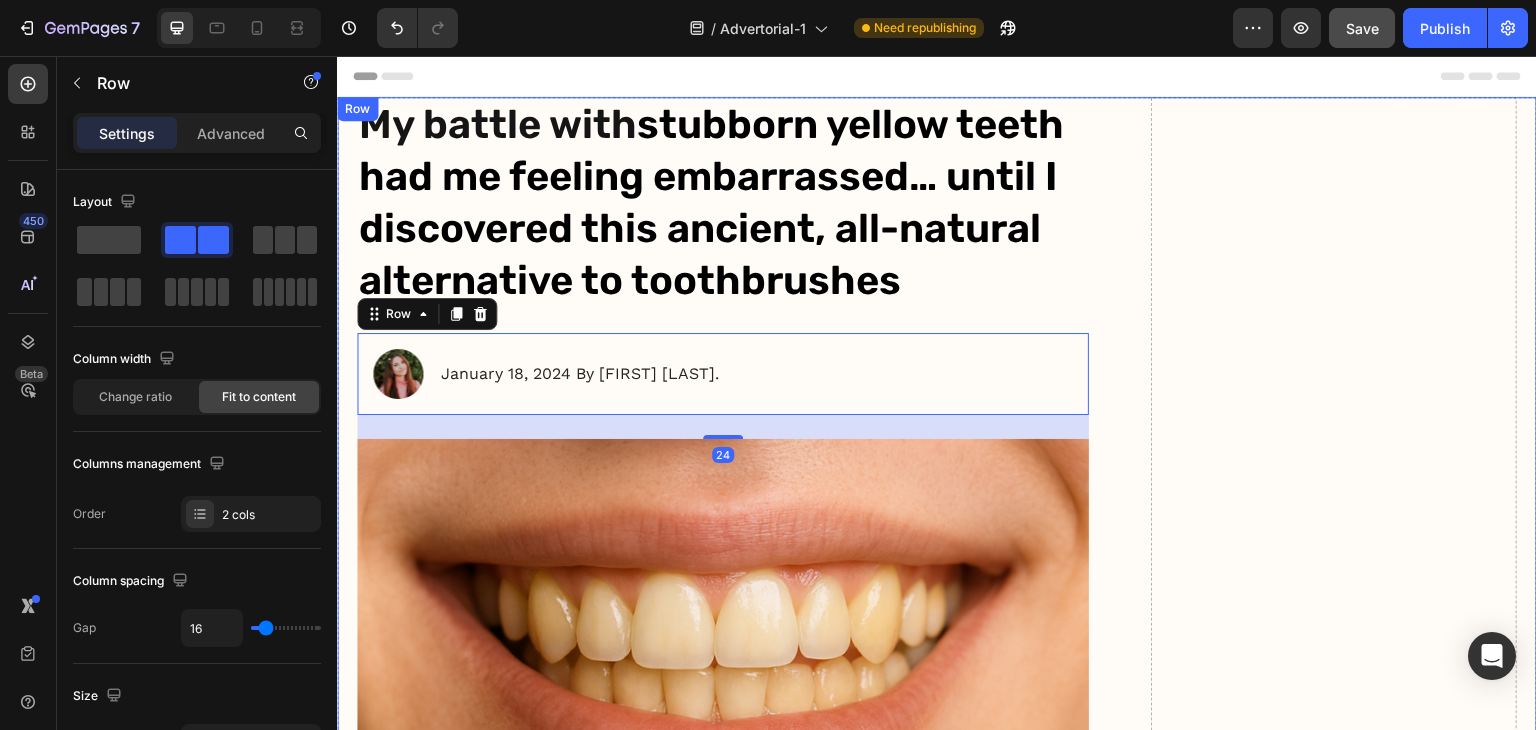 click on "My battle with  stubborn yellow teeth  had me feeling embarrassed… until I discovered this ancient, all-natural alternative to toothbrushes Heading Image January 18, 2024 By [FIRST] [LAST]. Text Block Row   24 Image For years, I was self-conscious every time I smiled. No matter how much I brushed, flossed, or tried the latest “whitening toothpaste,” my teeth stayed a dull shade of yellow. Coffee made it worse. Red wine? Forget it. Even after professional cleanings, the brightness never lasted. I started avoiding close-up photos. I’d smile with my lips closed in group pictures. It sounds silly, but yellow teeth made me feel older, less confident — like people were judging my hygiene, even though I brushed twice a day.   All I wanted was a naturally white, healthy-looking smile — without bleaching chemicals or expensive dental visits. I dreamed of that smooth, “just-cleaned” feeling lasting all day. Fresh breath, no plaque build-up, and gums that didn’t feel sensitive every time I brushed too hard. ." at bounding box center [937, 2878] 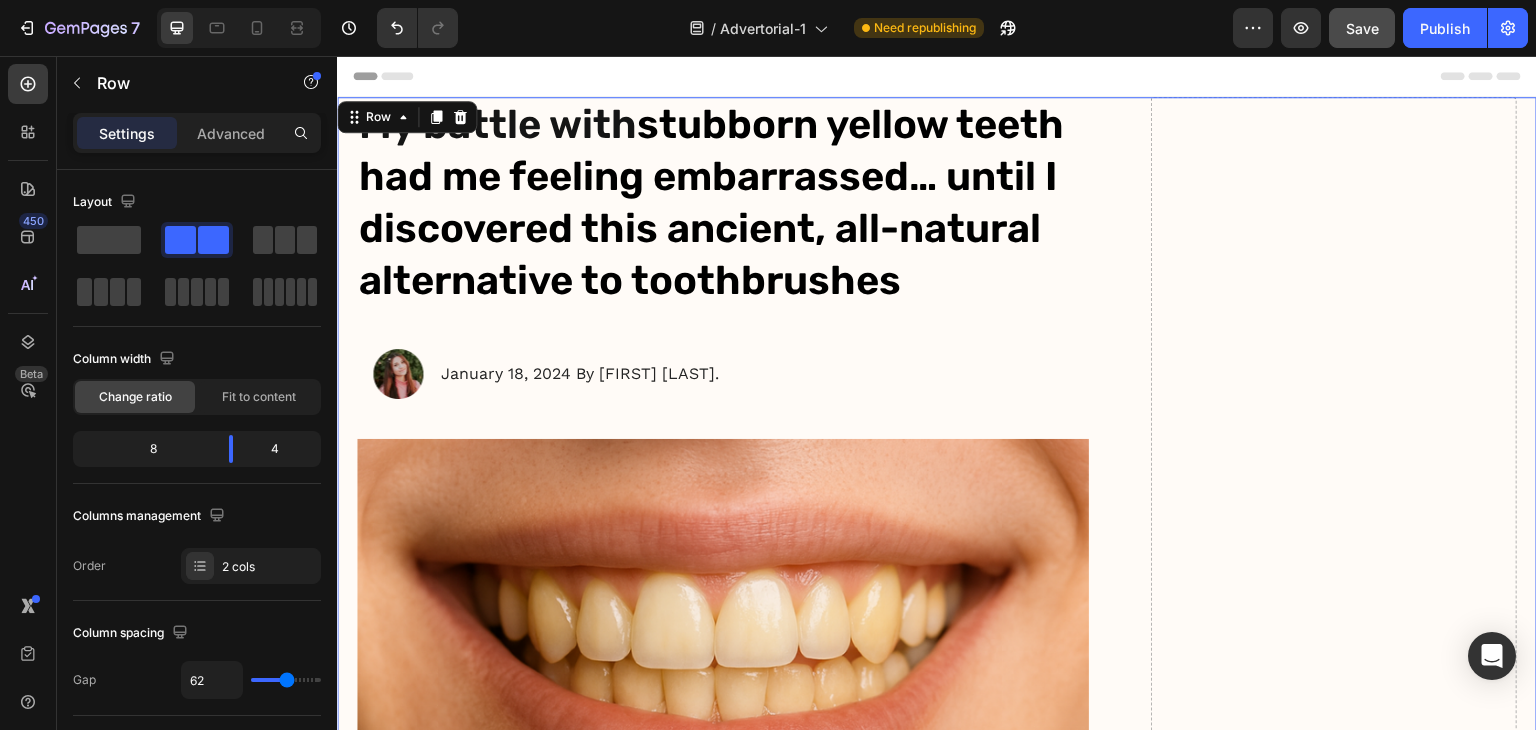 click on "My battle with  stubborn yellow teeth had me feeling embarrassed… until I discovered this ancient, all-natural alternative to toothbrushes Heading Image January 18, 2024 By [FIRST] [LAST]. Text Block Row Image For years, I was self-conscious every time I smiled. No matter how much I brushed, flossed, or tried the latest “whitening toothpaste,” my teeth stayed a dull shade of yellow. Coffee made it worse. Red wine? Forget it. Even after professional cleanings, the brightness never lasted. I started avoiding close-up photos. I’d smile with my lips closed in group pictures. It sounds silly, but yellow teeth made me feel older, less confident — like people were judging my hygiene, even though I brushed twice a day.   All I wanted was a naturally white, healthy-looking smile — without bleaching chemicals or expensive dental visits. I dreamed of that smooth, “just-cleaned” feeling lasting all day. Fresh breath, no plaque build-up, and gums that didn’t feel sensitive every time I brushed too hard. Image ." at bounding box center (937, 2878) 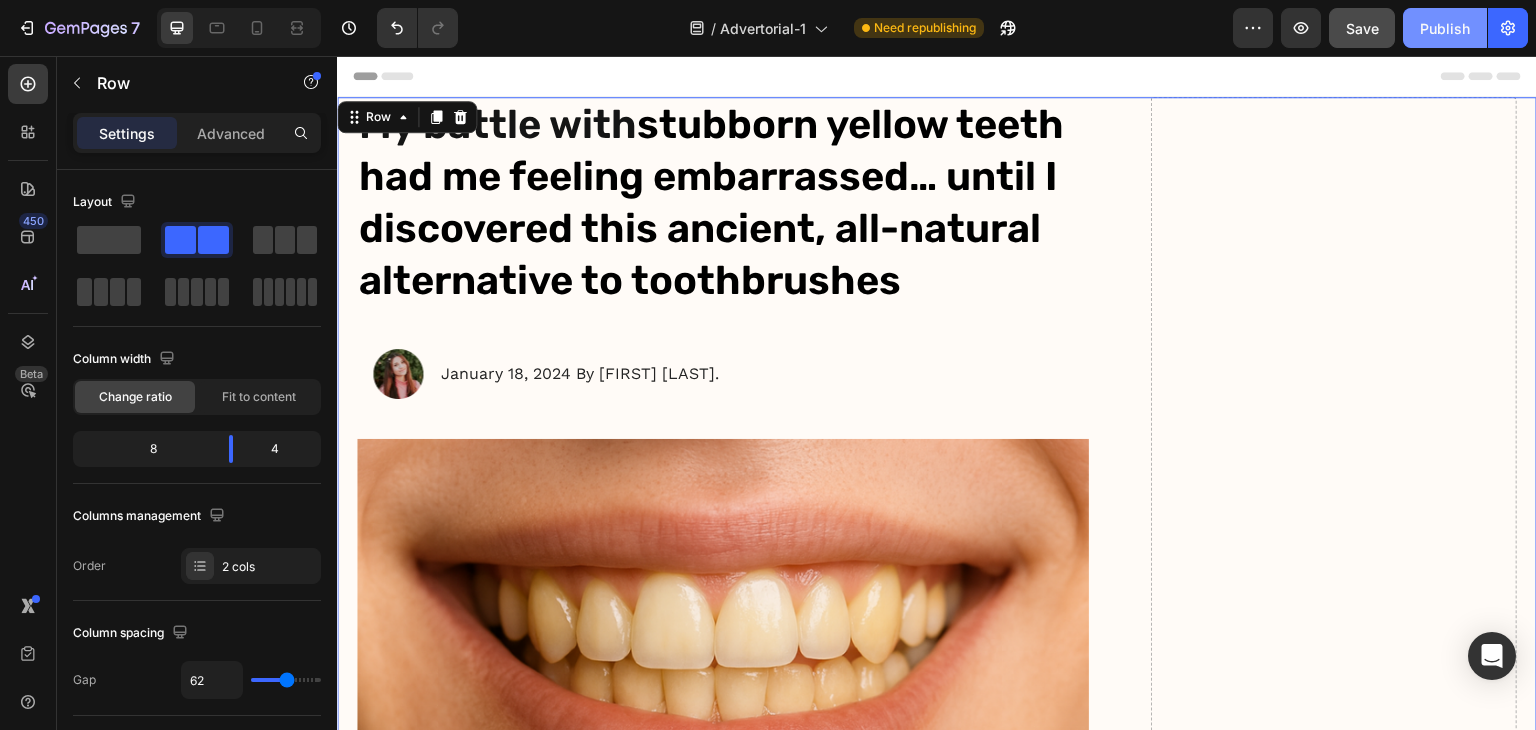 click on "Publish" 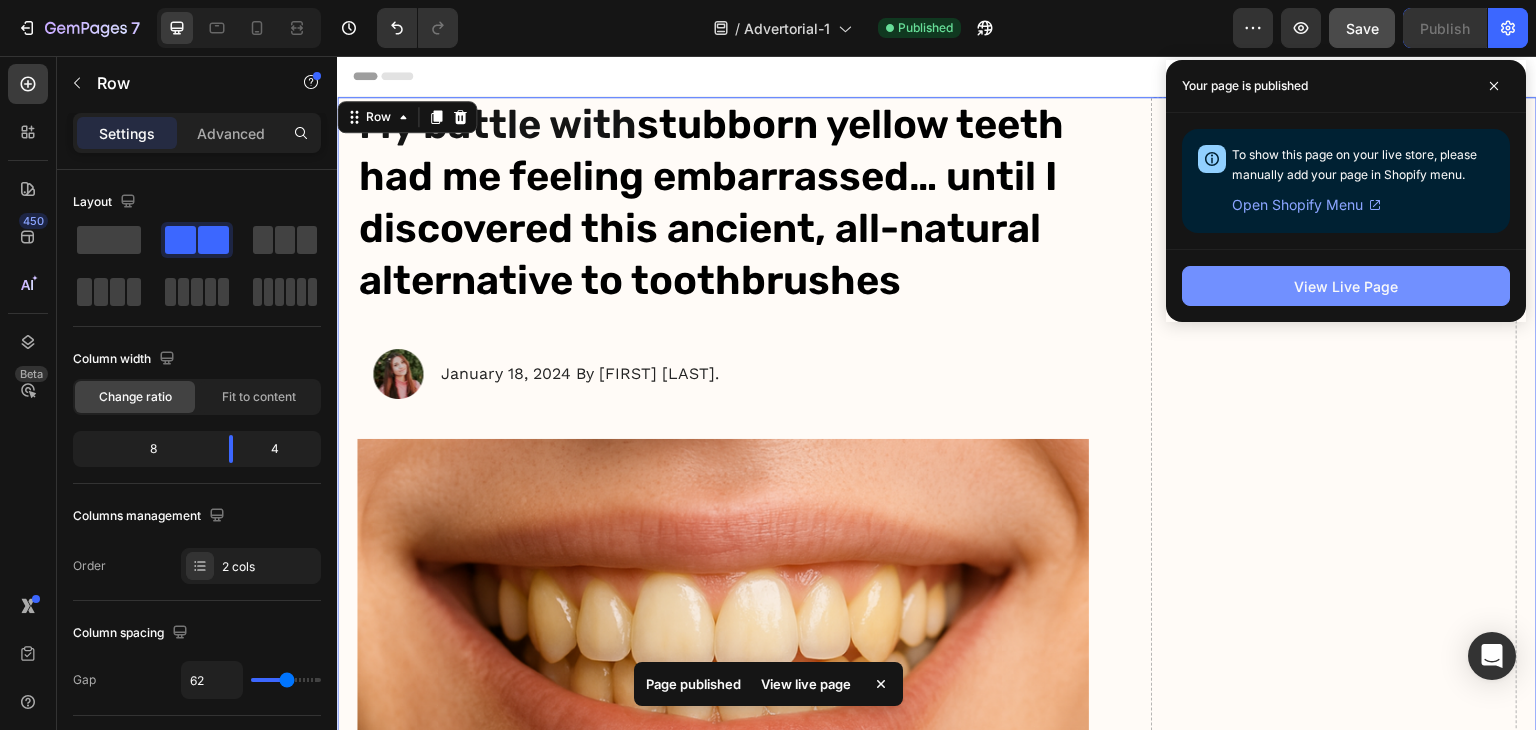 click on "View Live Page" at bounding box center (1346, 286) 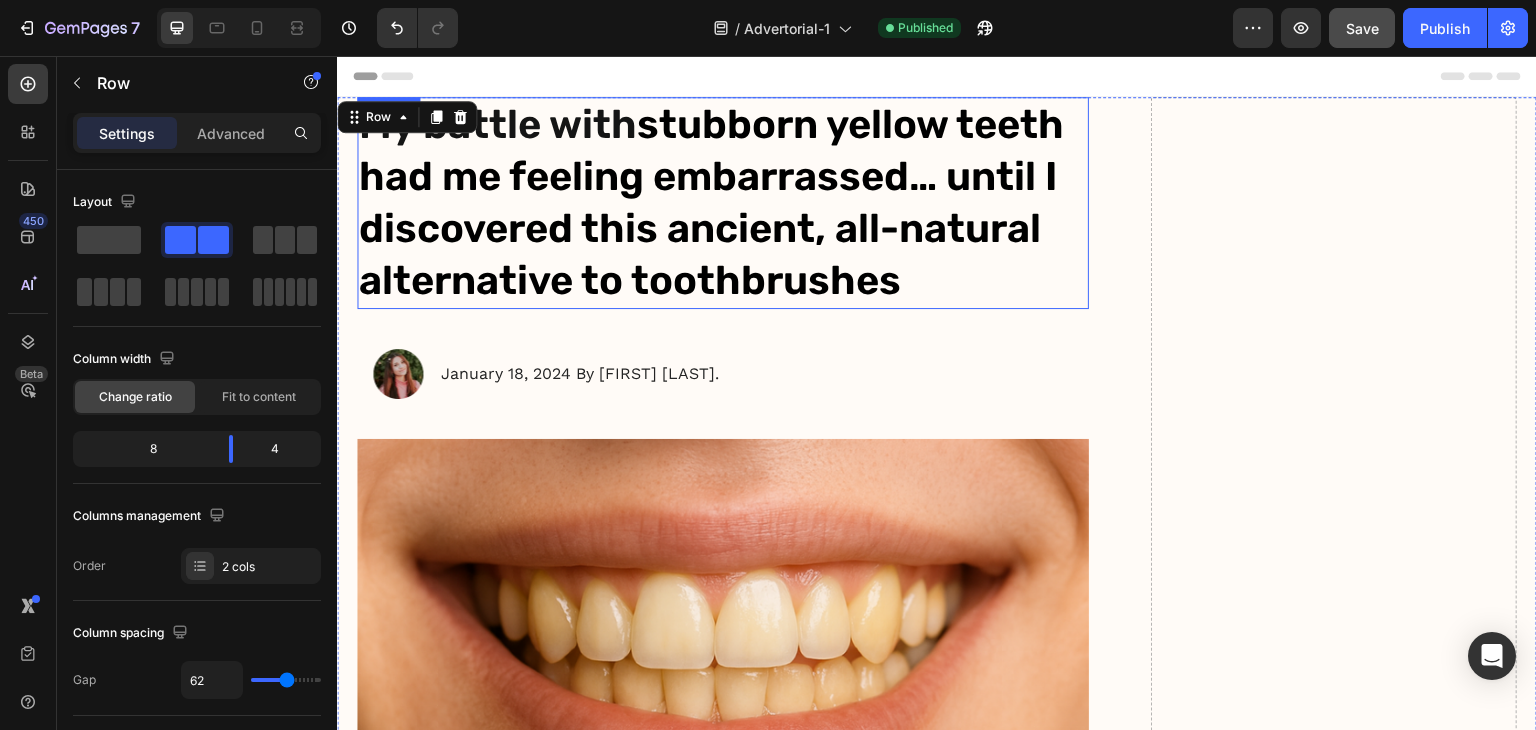 click on "My battle with  stubborn yellow teeth had me feeling embarrassed… until I discovered this ancient, all-natural alternative to toothbrushes" at bounding box center [723, 203] 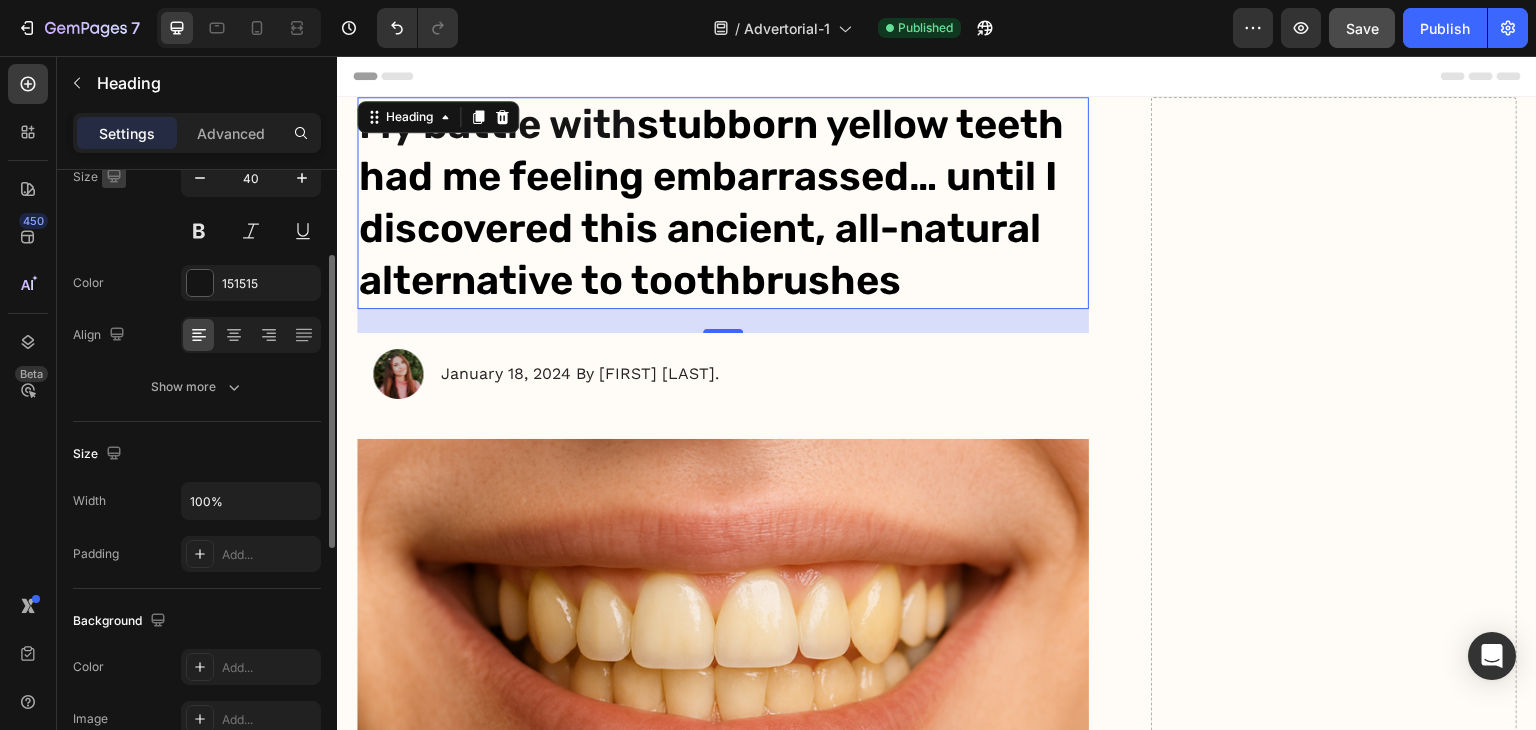 scroll, scrollTop: 0, scrollLeft: 0, axis: both 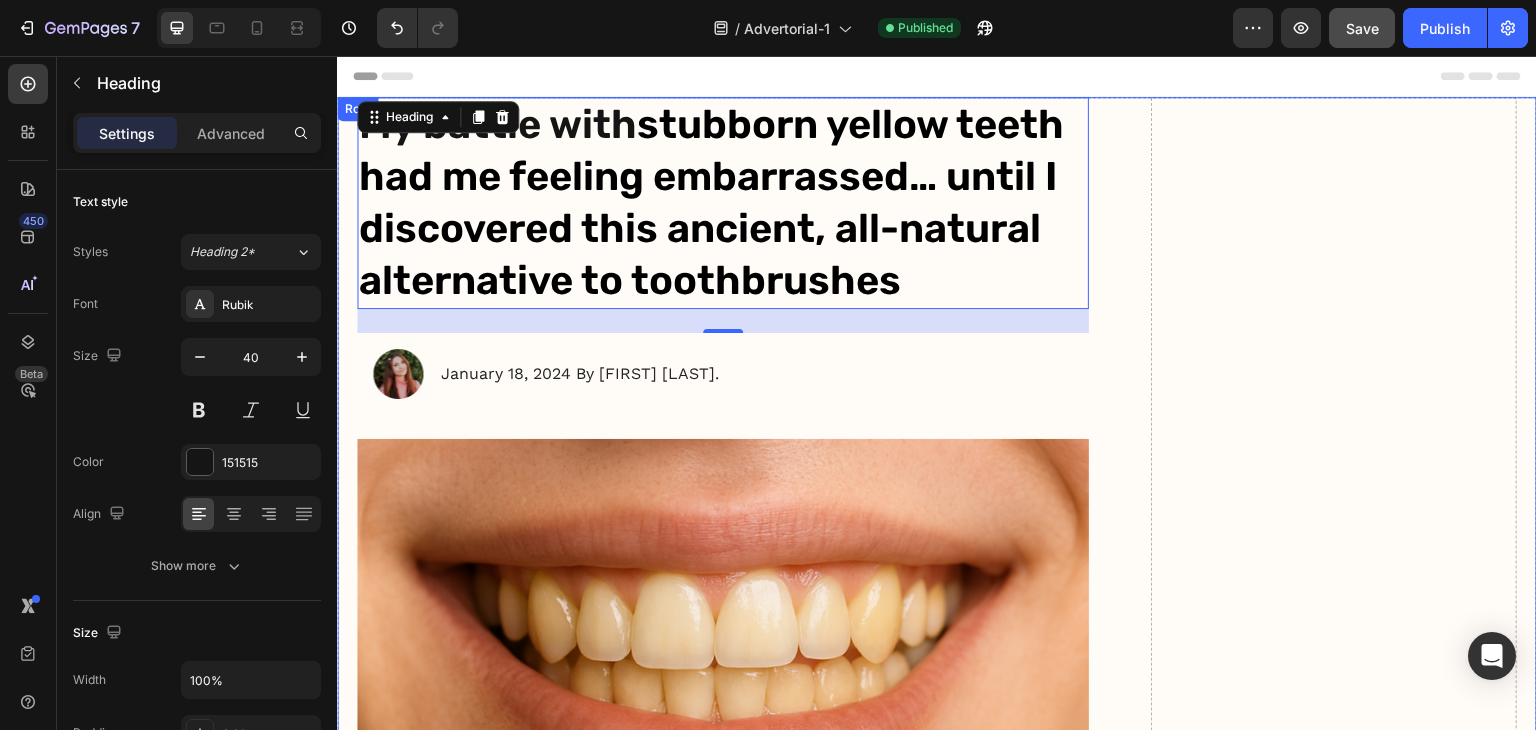 click on "My battle with  stubborn yellow teeth had me feeling embarrassed… until I discovered this ancient, all-natural alternative to toothbrushes" at bounding box center [723, 203] 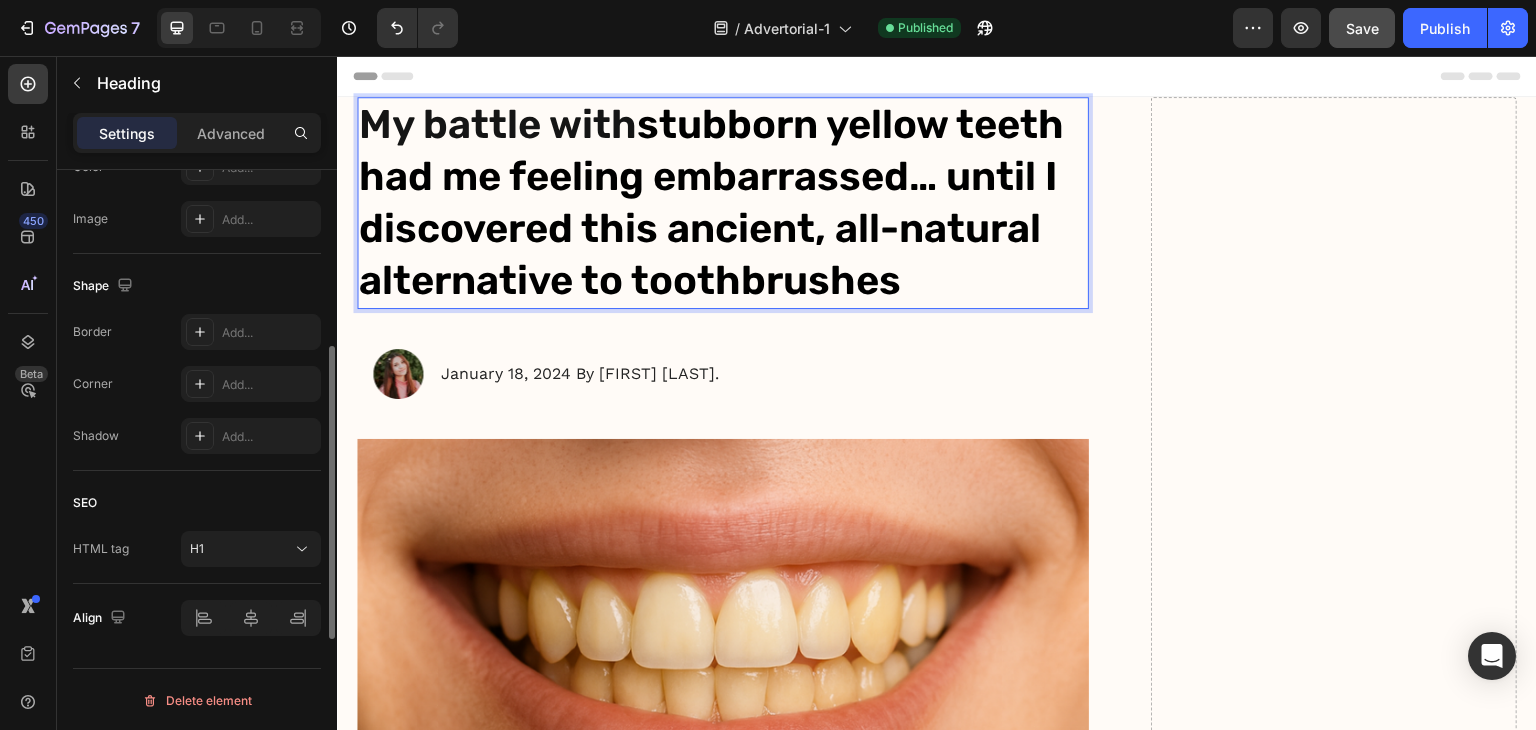 scroll, scrollTop: 479, scrollLeft: 0, axis: vertical 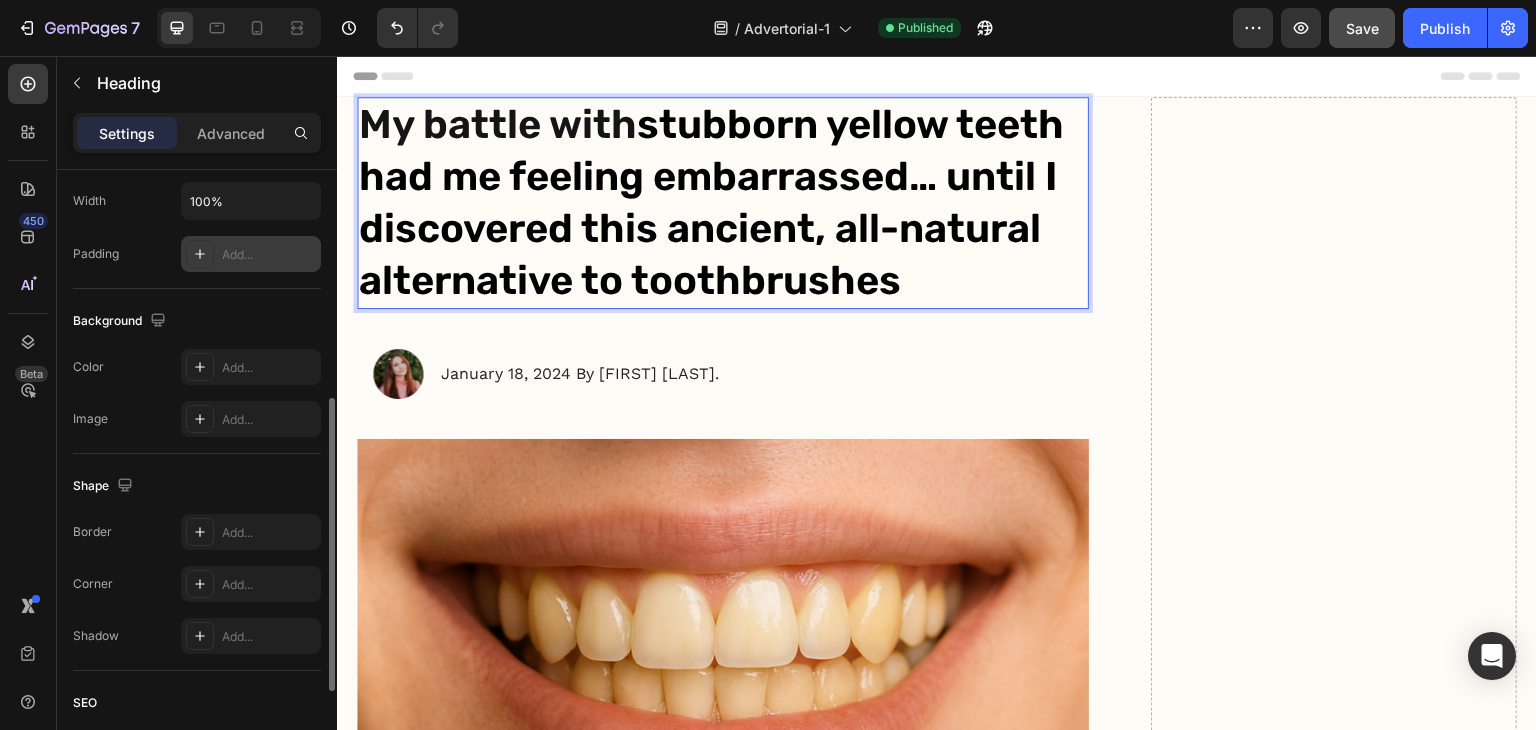 click on "Add..." at bounding box center (269, 255) 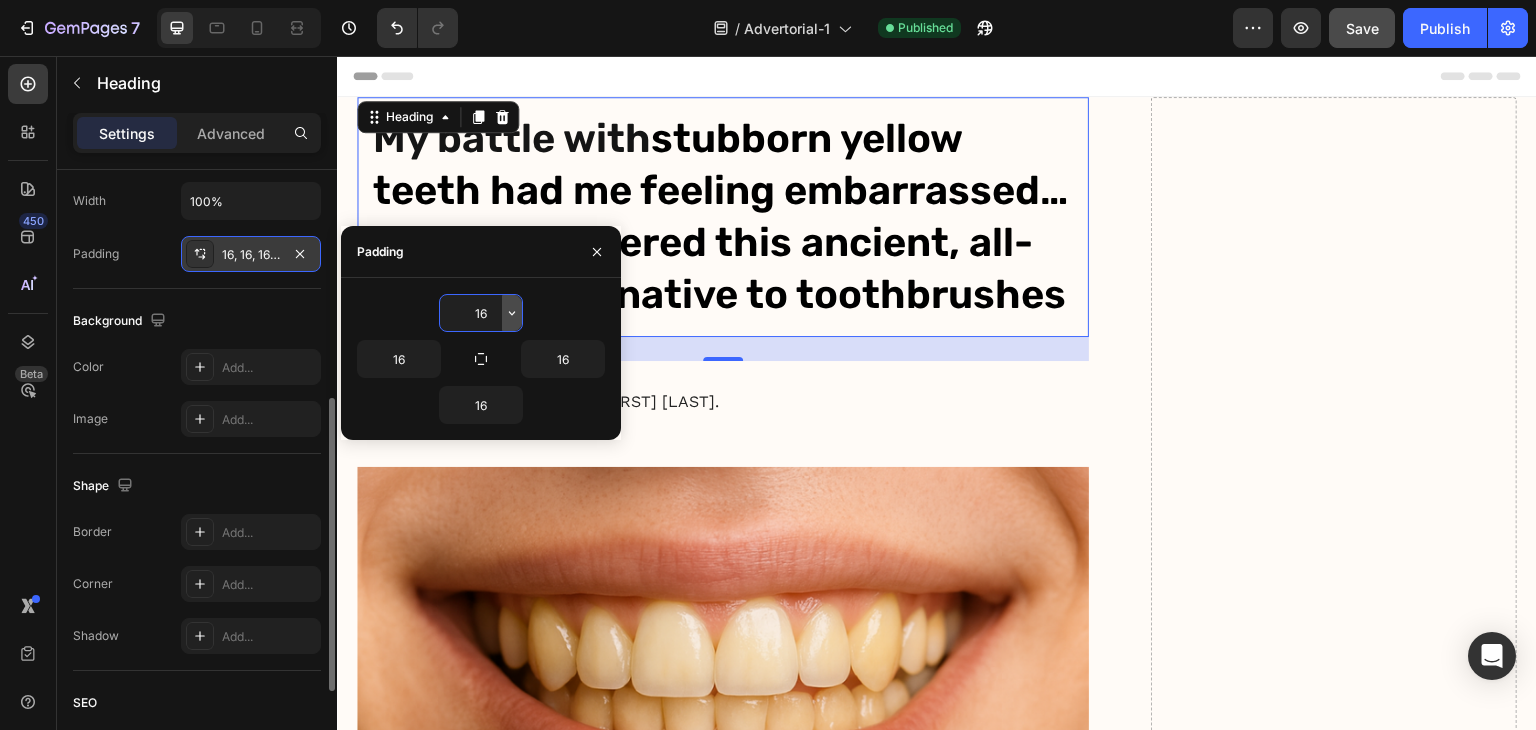 click 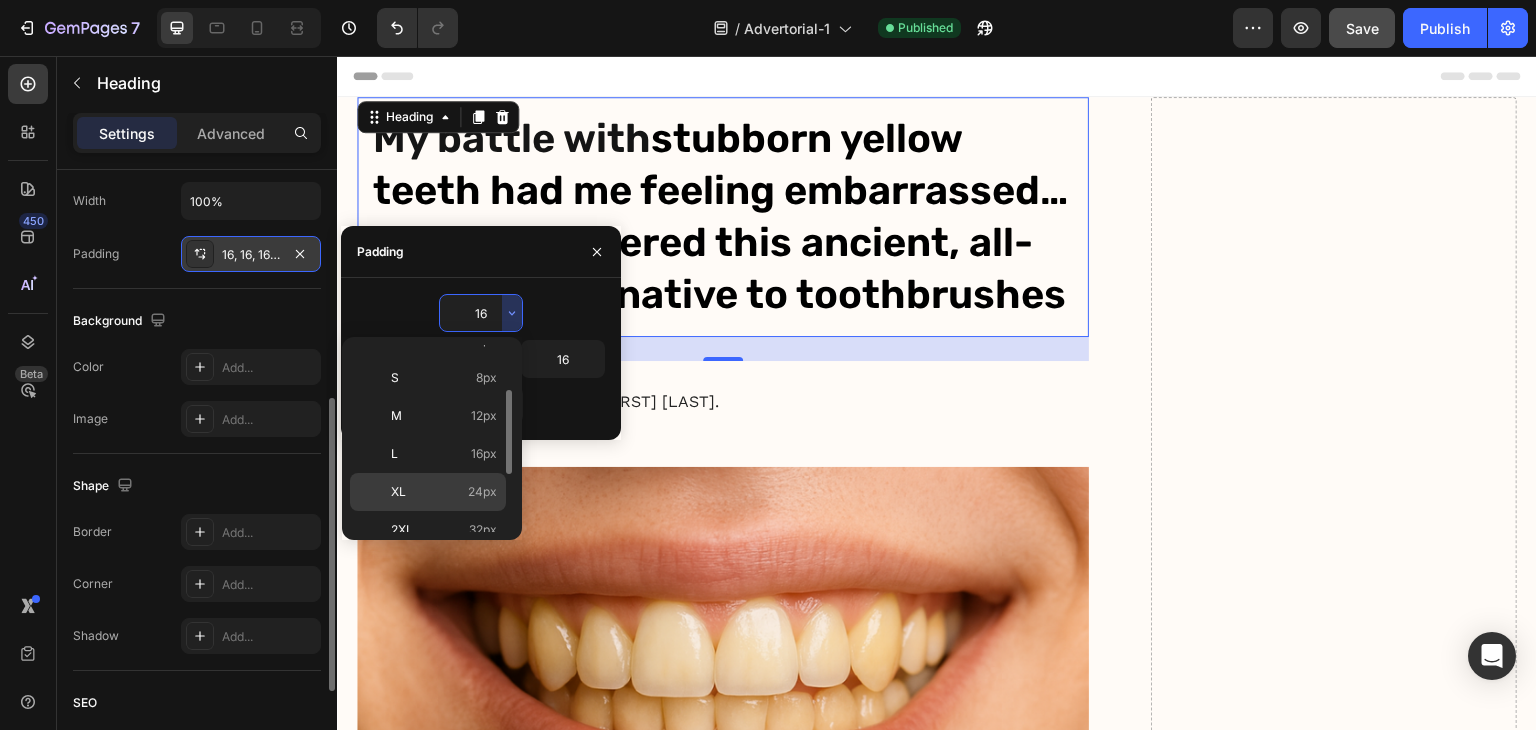 scroll, scrollTop: 226, scrollLeft: 0, axis: vertical 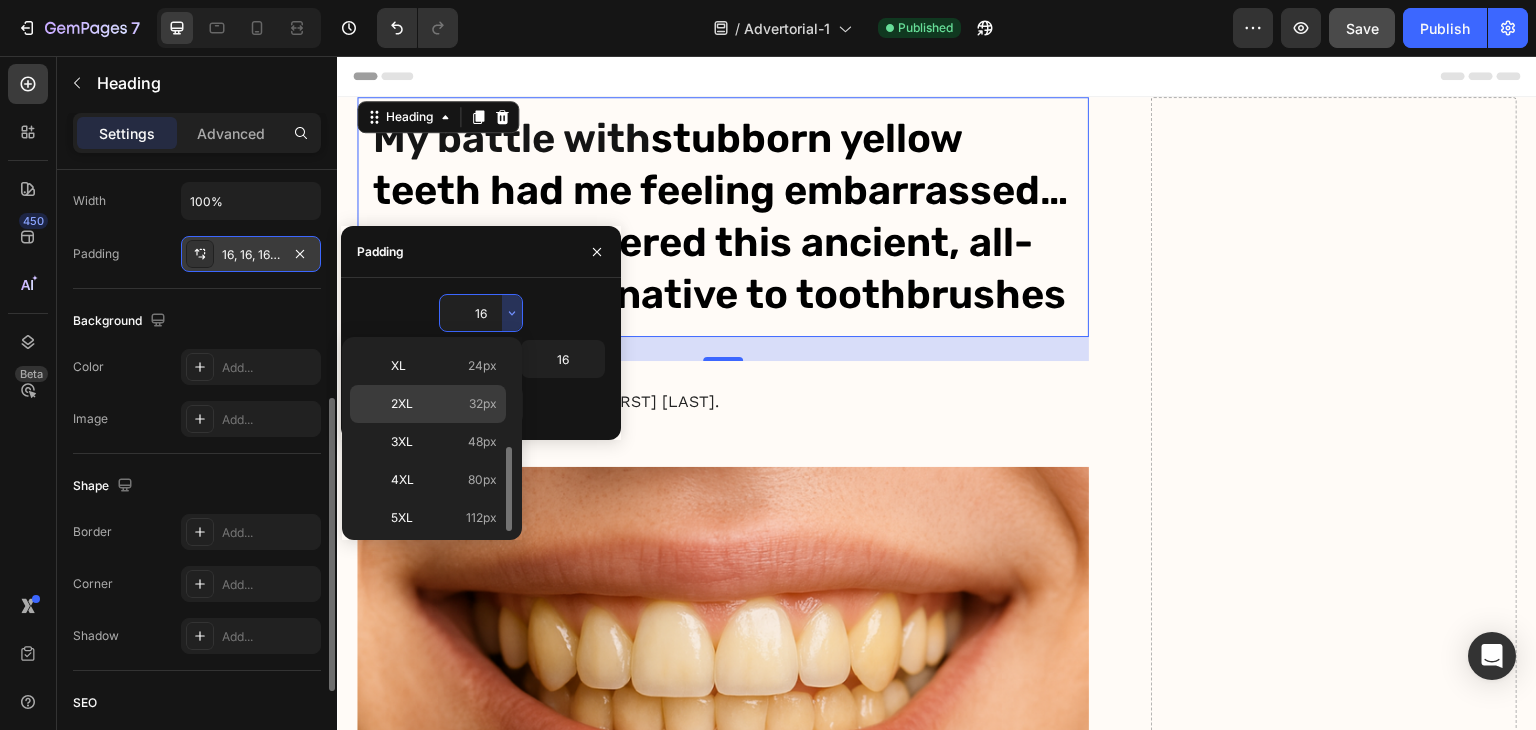click on "2XL 32px" at bounding box center (444, 404) 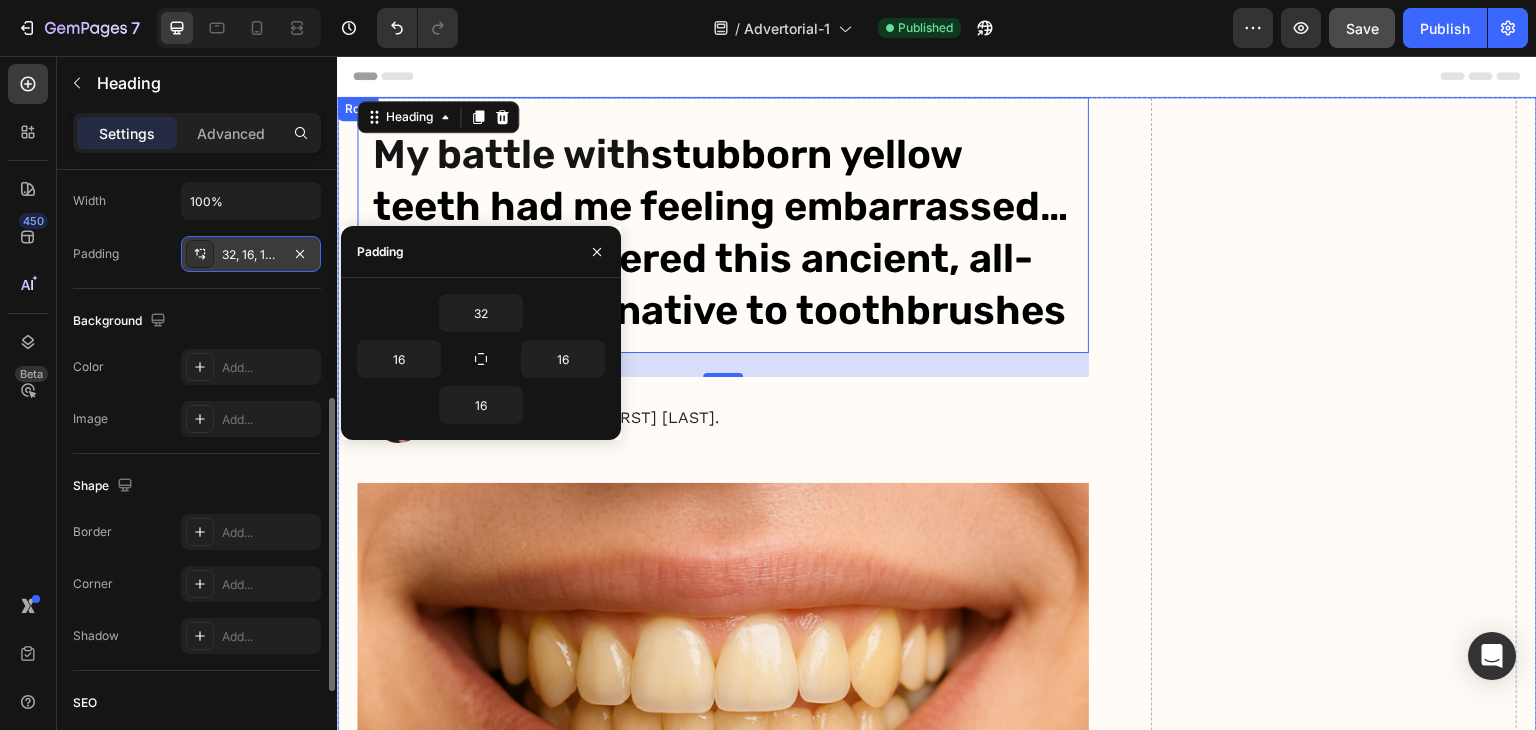 click on "Drop element here" at bounding box center [1334, 2900] 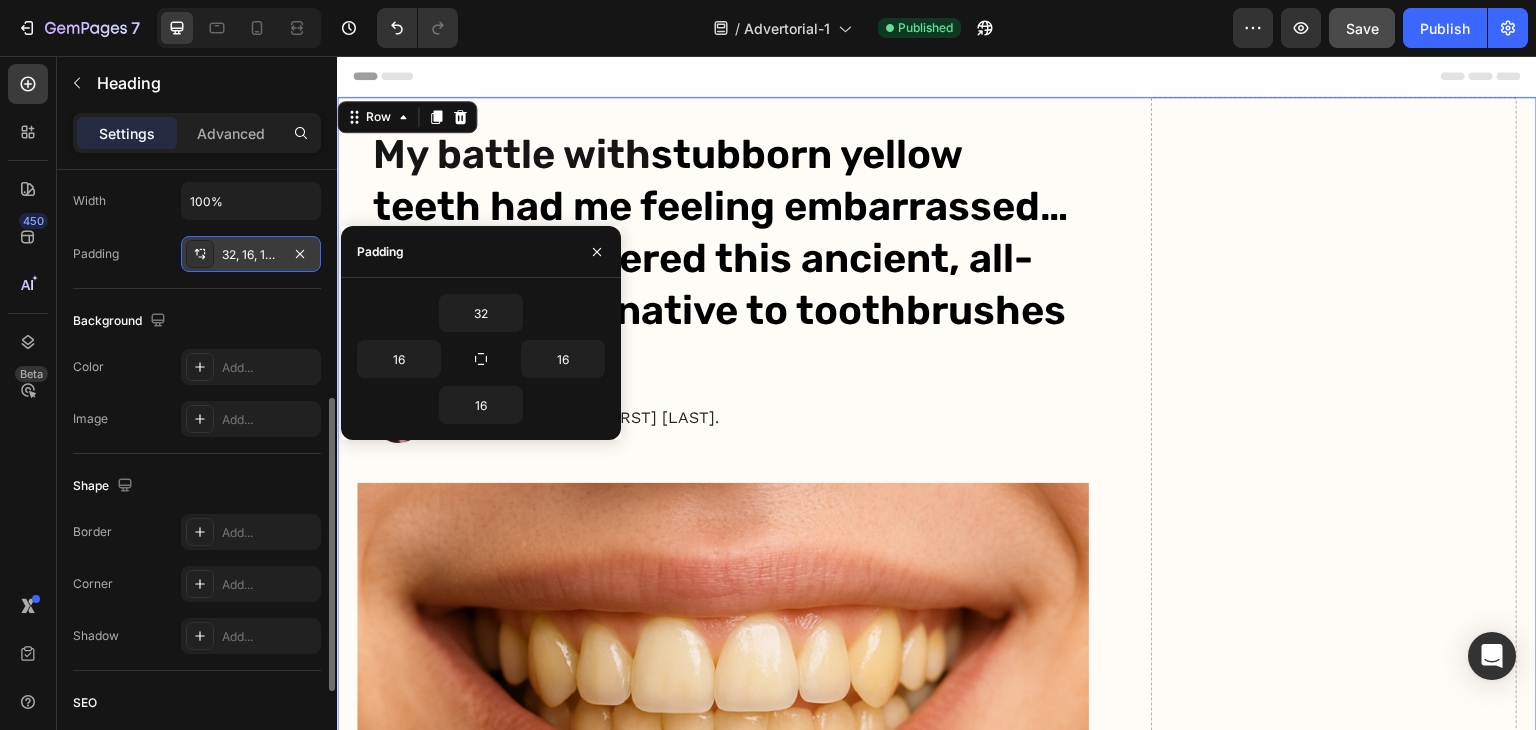 scroll, scrollTop: 0, scrollLeft: 0, axis: both 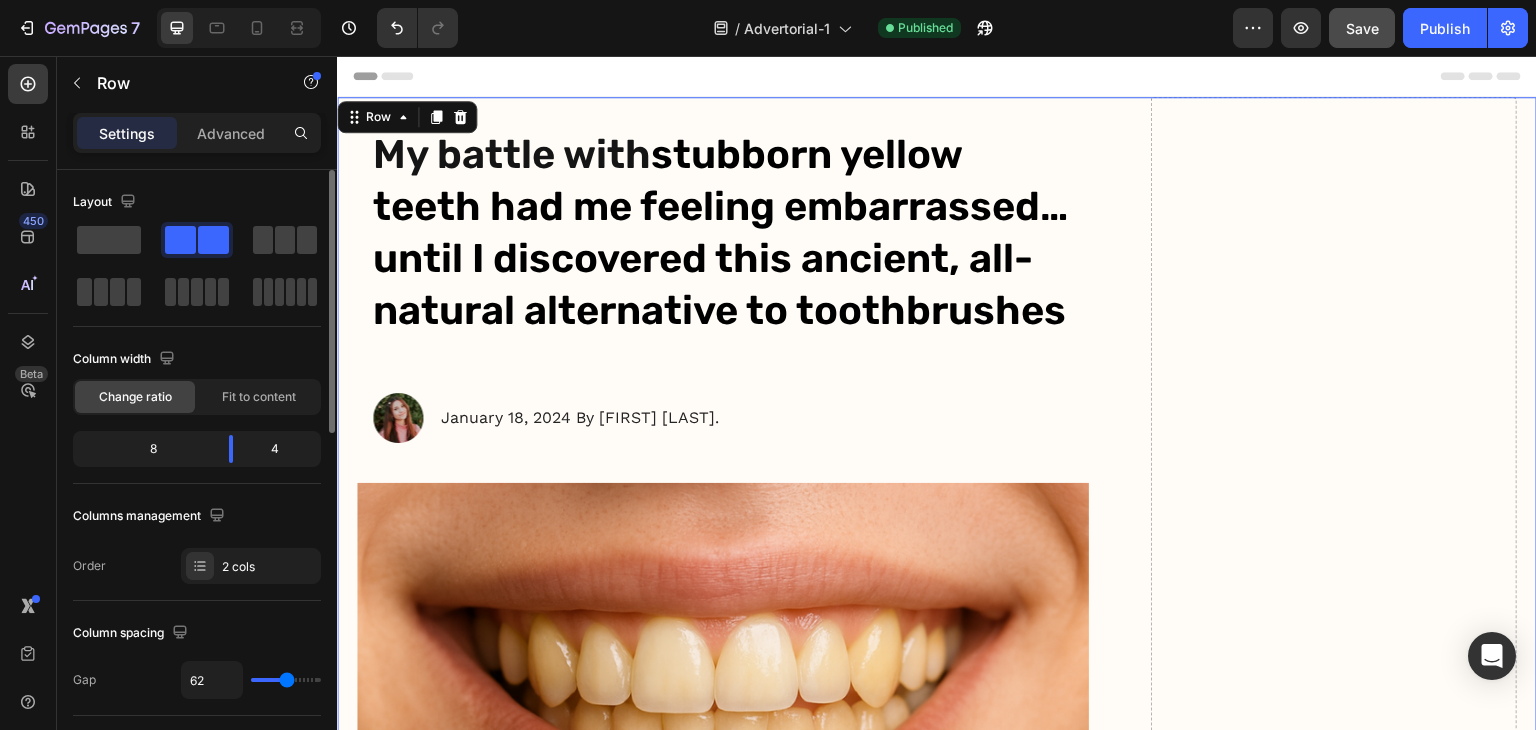 click on "My battle with  stubborn yellow teeth had me feeling embarrassed… until I discovered this ancient, all-natural alternative to toothbrushes Heading Image January 18, 2024 By [FIRST] [LAST]. Text Block Row Image For years, I was self-conscious every time I smiled. No matter how much I brushed, flossed, or tried the latest “whitening toothpaste,” my teeth stayed a dull shade of yellow. Coffee made it worse. Red wine? Forget it. Even after professional cleanings, the brightness never lasted. I started avoiding close-up photos. I’d smile with my lips closed in group pictures. It sounds silly, but yellow teeth made me feel older, less confident — like people were judging my hygiene, even though I brushed twice a day.   All I wanted was a naturally white, healthy-looking smile — without bleaching chemicals or expensive dental visits. I dreamed of that smooth, “just-cleaned” feeling lasting all day. Fresh breath, no plaque build-up, and gums that didn’t feel sensitive every time I brushed too hard. Image ." at bounding box center [937, 2900] 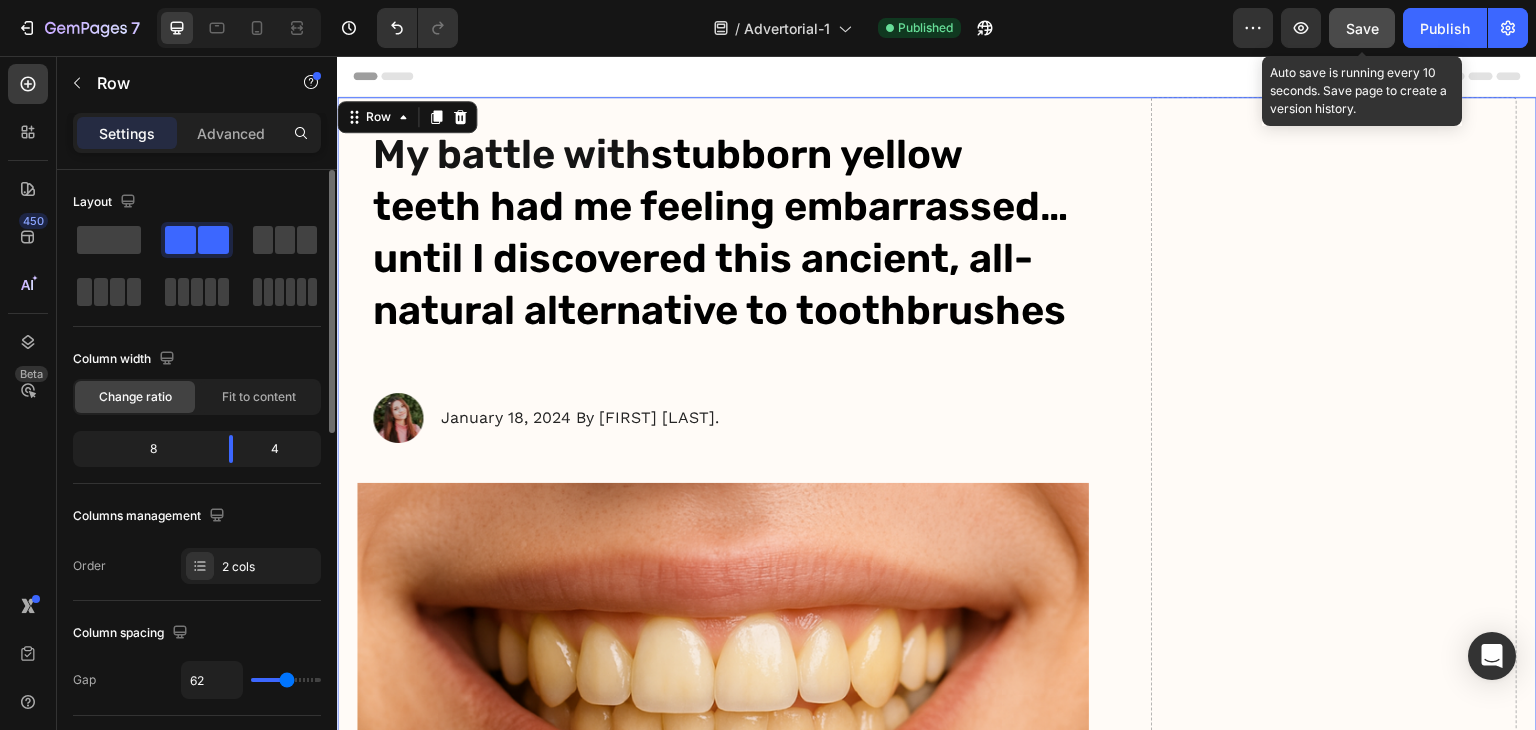 click on "Save" 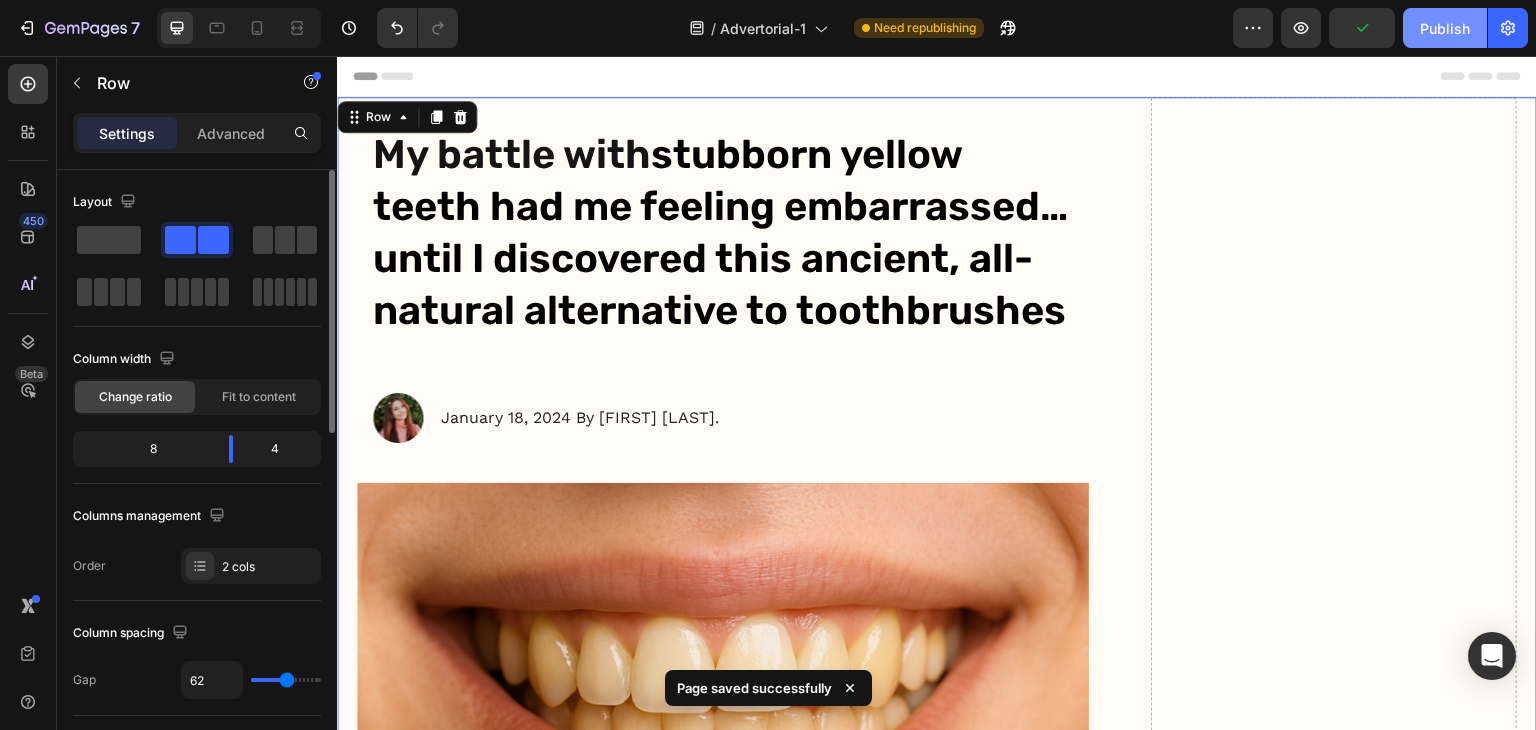 click on "Publish" at bounding box center [1445, 28] 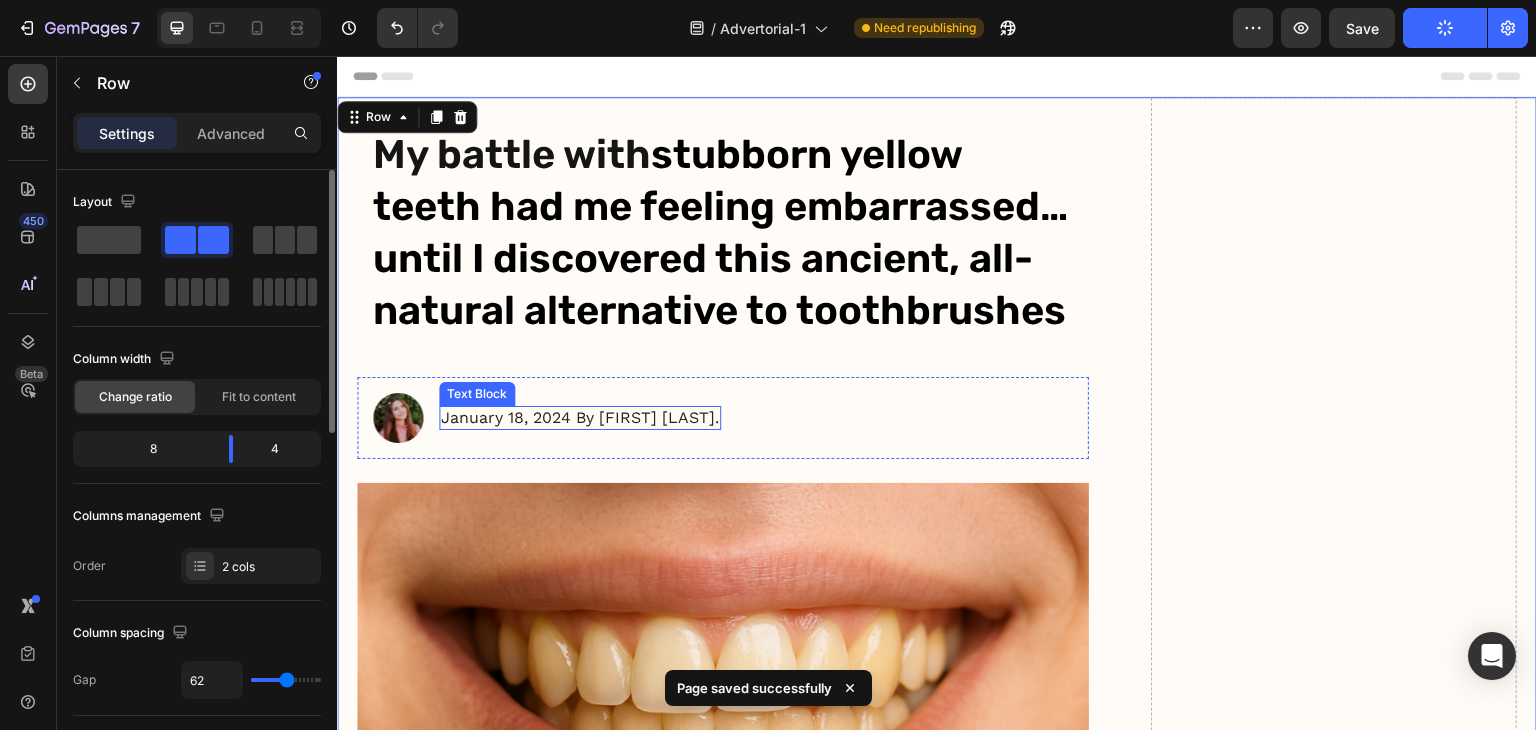 click on "January 18, 2024 By [FIRST] [LAST]." at bounding box center (580, 418) 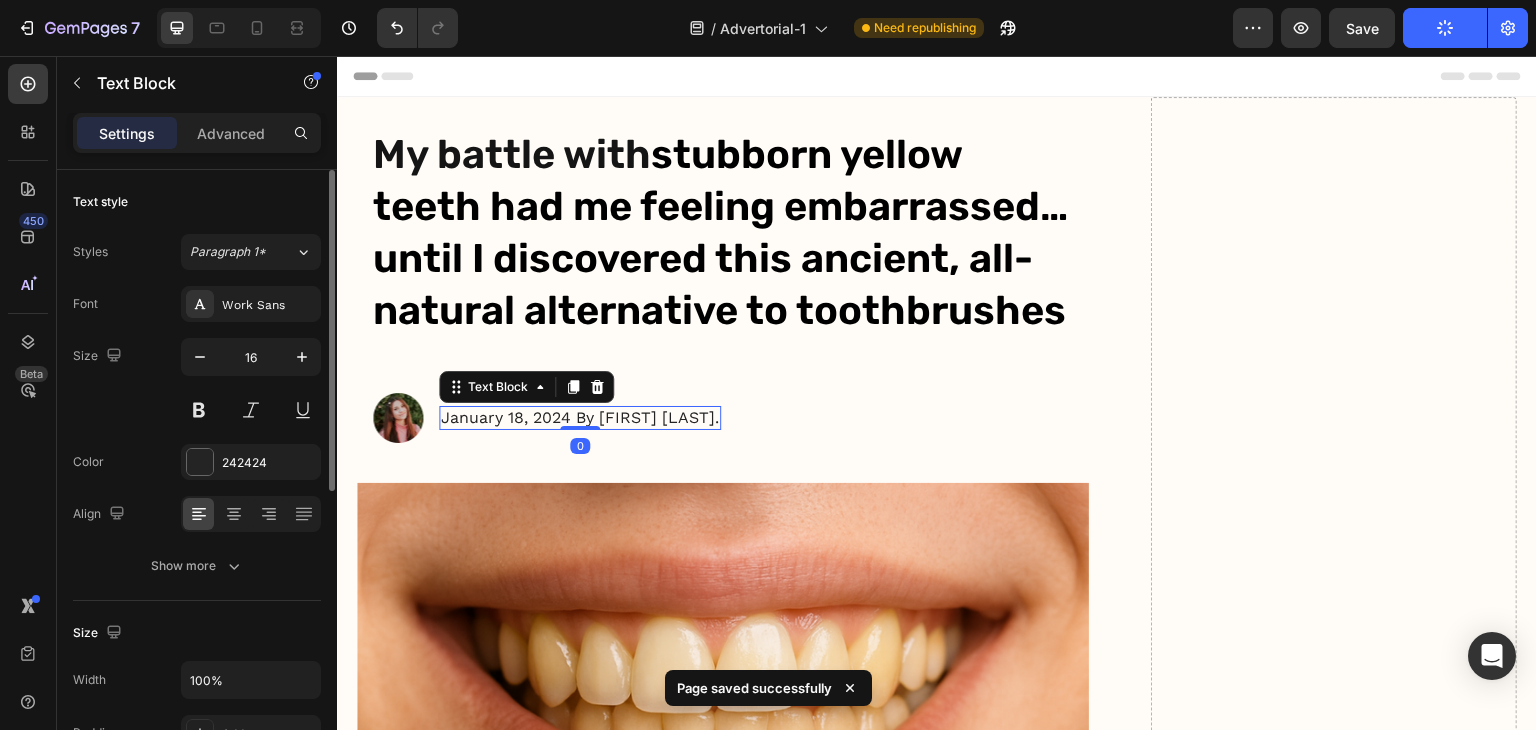 click on "January 18, 2024 By [FIRST] [LAST]." at bounding box center (580, 418) 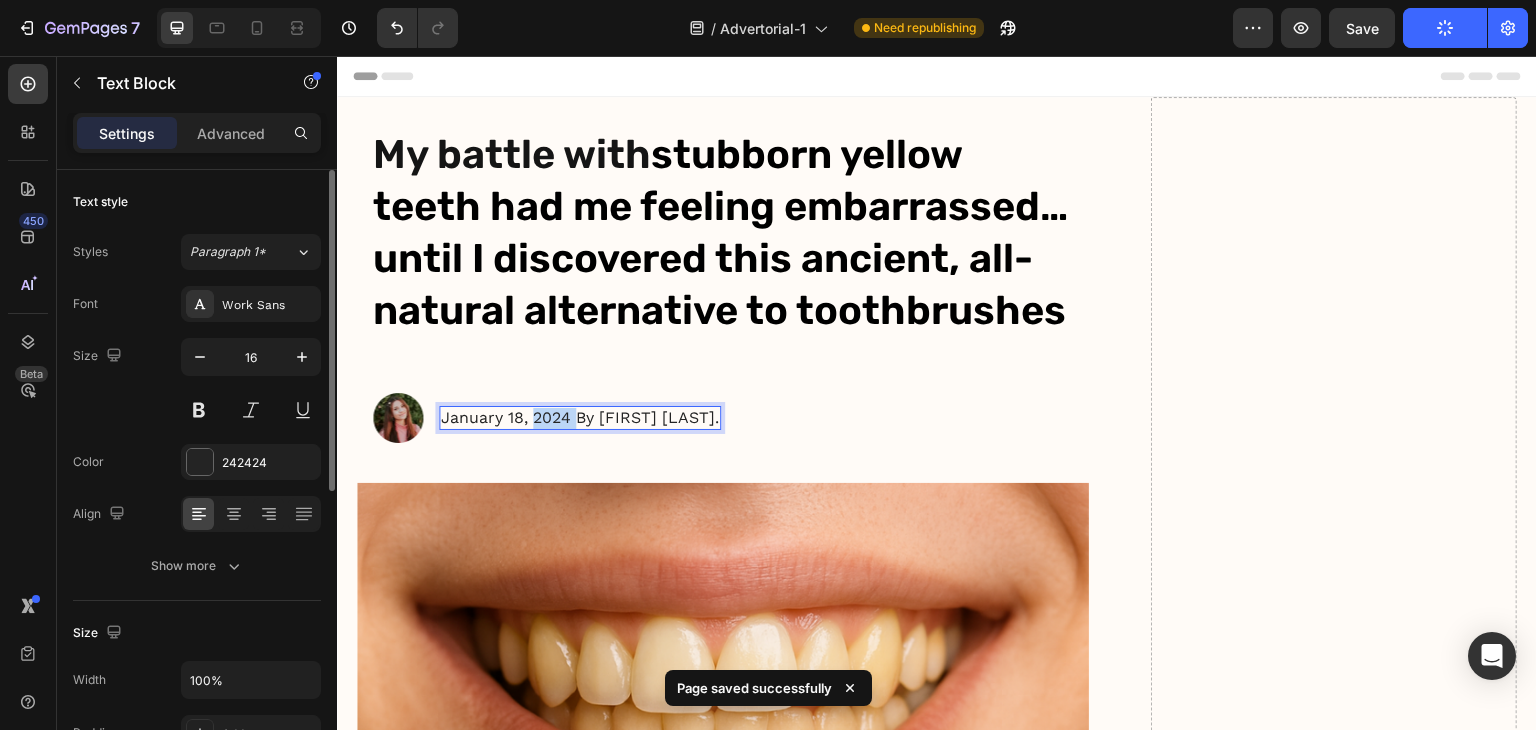 click on "January 18, 2024 By [FIRST] [LAST]." at bounding box center (580, 418) 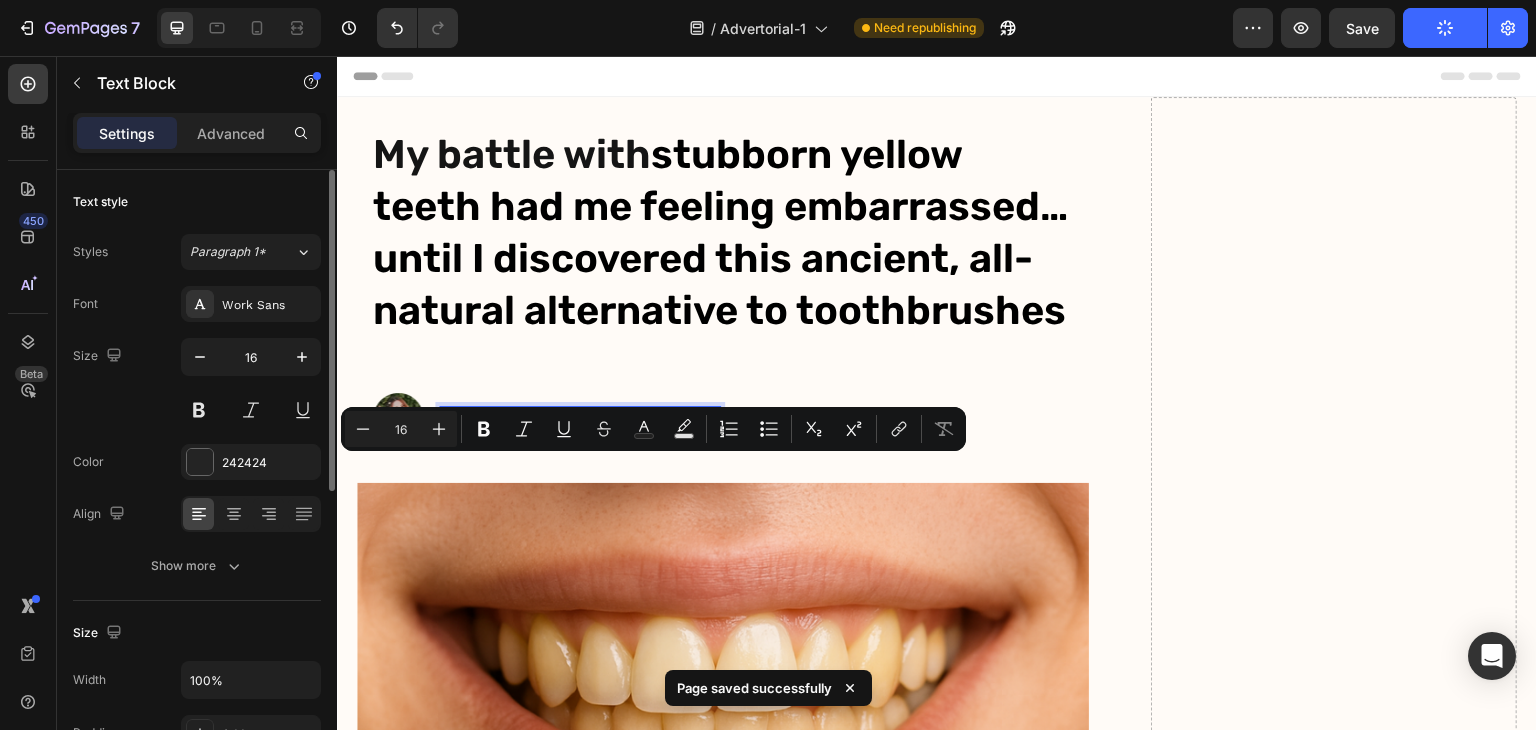 click on "January 18, 2024 By [FIRST] [LAST]." at bounding box center [580, 418] 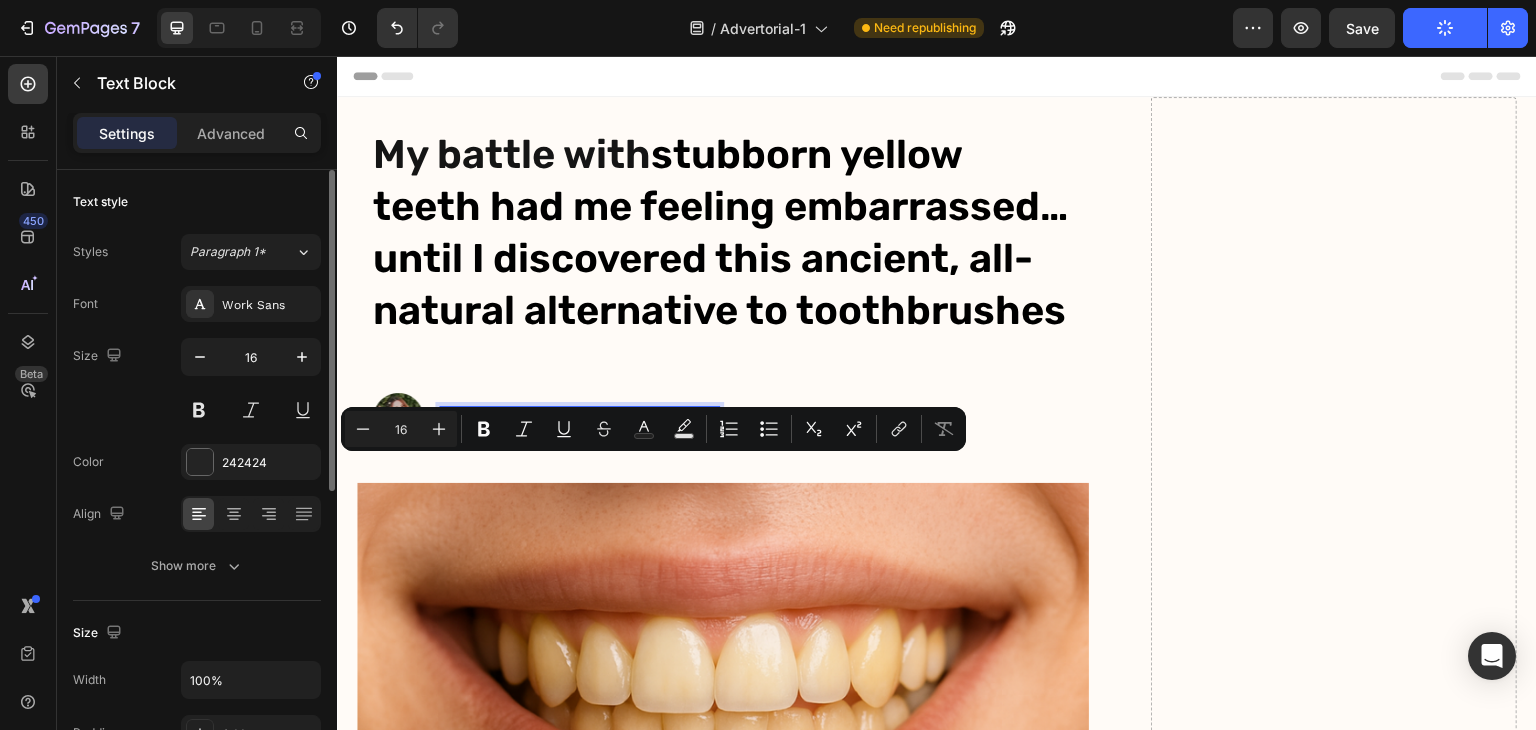 drag, startPoint x: 504, startPoint y: 470, endPoint x: 443, endPoint y: 470, distance: 61 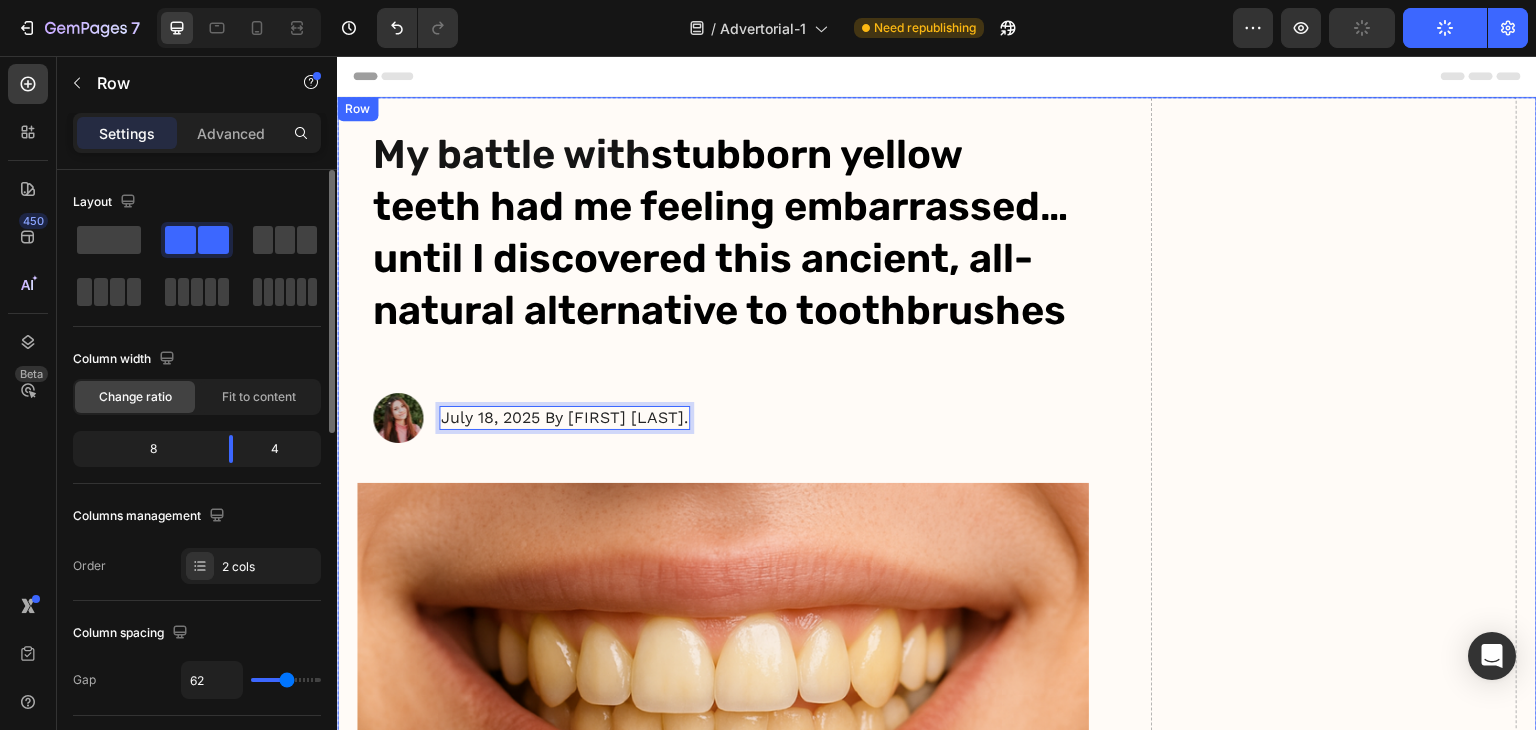 click on "My battle with  stubborn yellow teeth  had me feeling embarrassed…  until I discovered this  ancient, all-natural alternative to toothbrushes Heading Image July 18, 2025 By [FIRST] [LAST]. Text Block   0 Row Image For years, I was self-conscious every time I smiled. No matter how much I brushed, flossed, or tried the latest “whitening toothpaste,” my teeth stayed a dull shade of yellow. Coffee made it worse. Red wine? Forget it. Even after professional cleanings, the brightness never lasted. I started avoiding close-up photos. I’d smile with my lips closed in group pictures. It sounds silly, but yellow teeth made me feel older, less confident — like people were judging my hygiene, even though I brushed twice a day.   All I wanted was a naturally white, healthy-looking smile — without bleaching chemicals or expensive dental visits. I dreamed of that smooth, “just-cleaned” feeling lasting all day. Fresh breath, no plaque build-up, and gums that didn’t feel sensitive every time I brushed too hard. Image" at bounding box center (937, 2900) 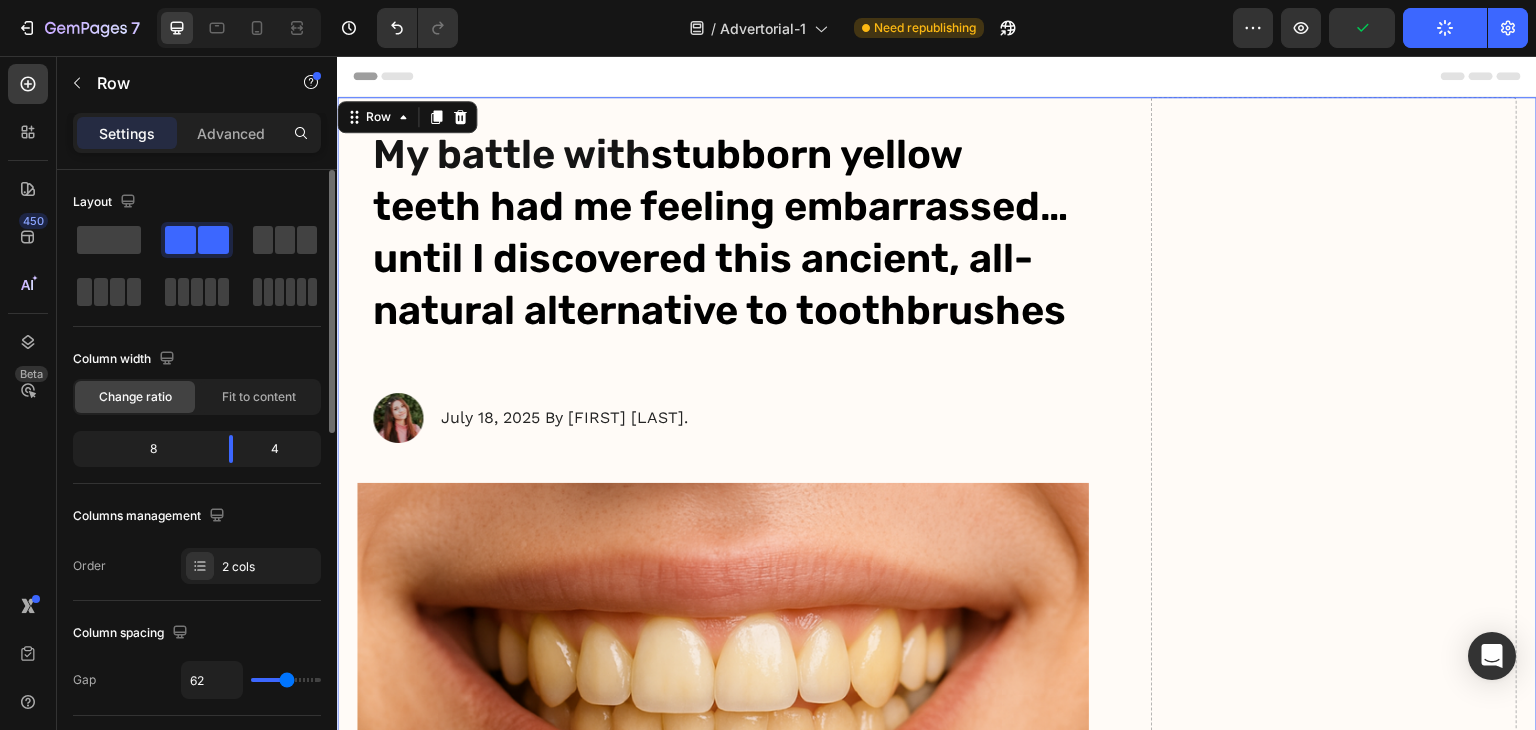 click on "Drop element here" at bounding box center [1334, 2900] 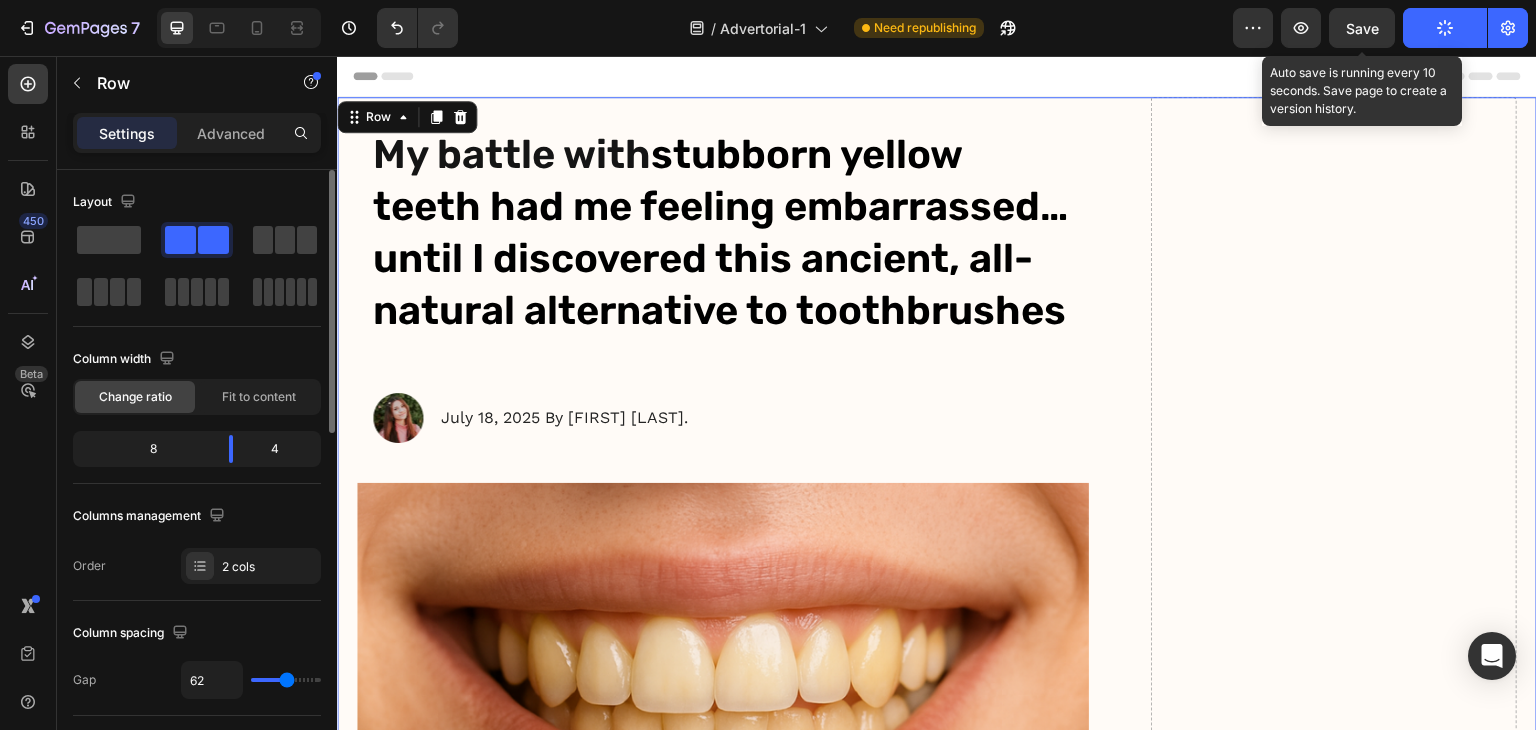 click on "Save" at bounding box center [1362, 28] 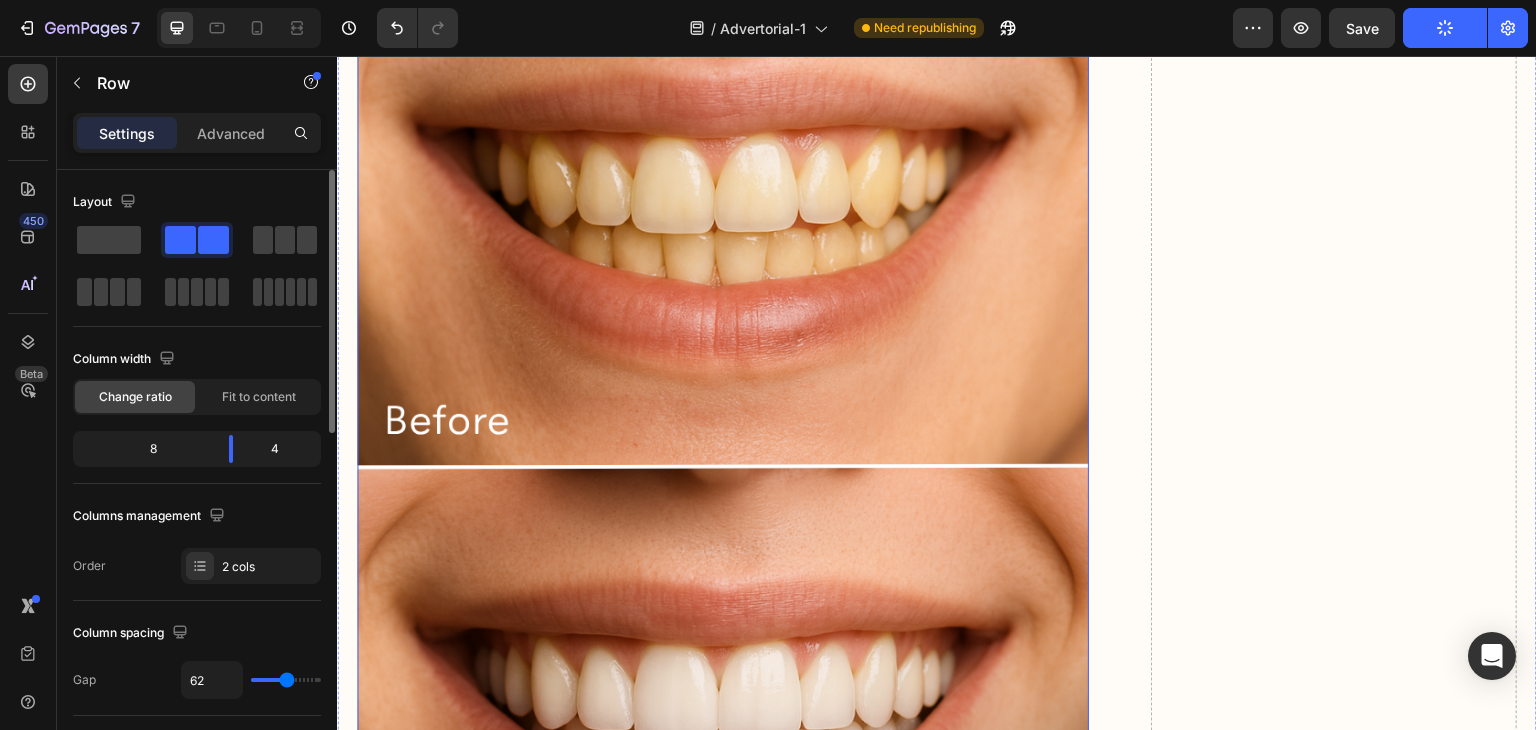 scroll, scrollTop: 500, scrollLeft: 0, axis: vertical 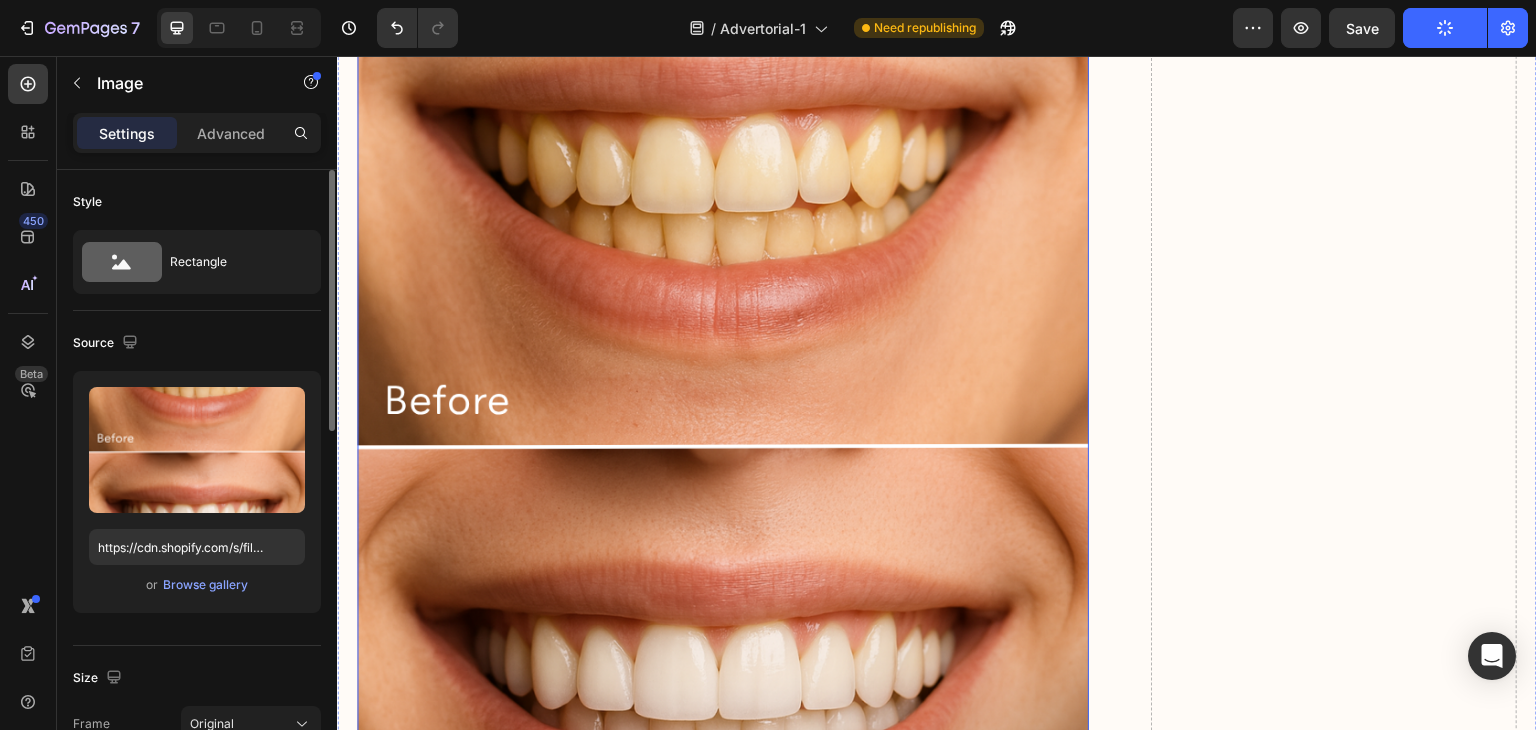 click at bounding box center (723, 440) 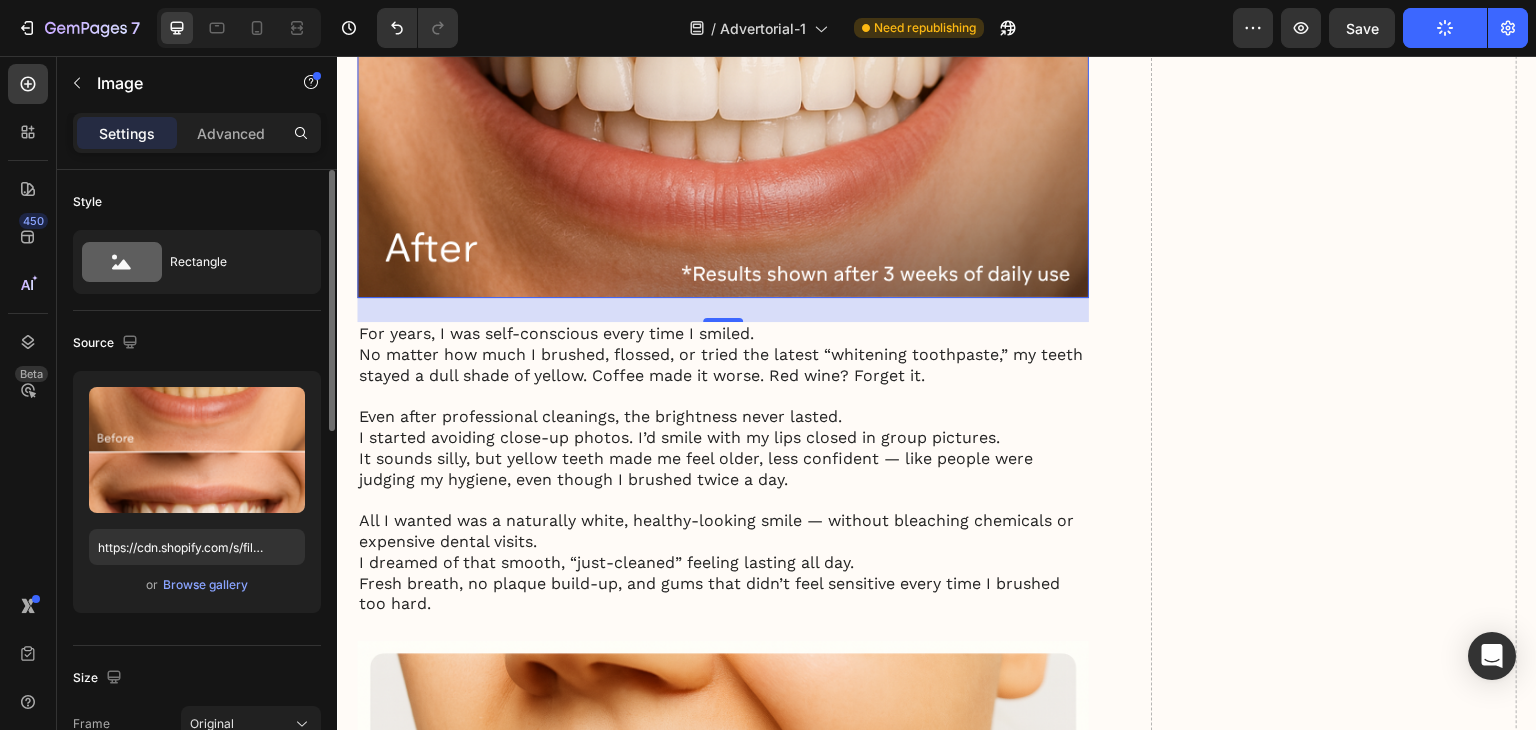 scroll, scrollTop: 700, scrollLeft: 0, axis: vertical 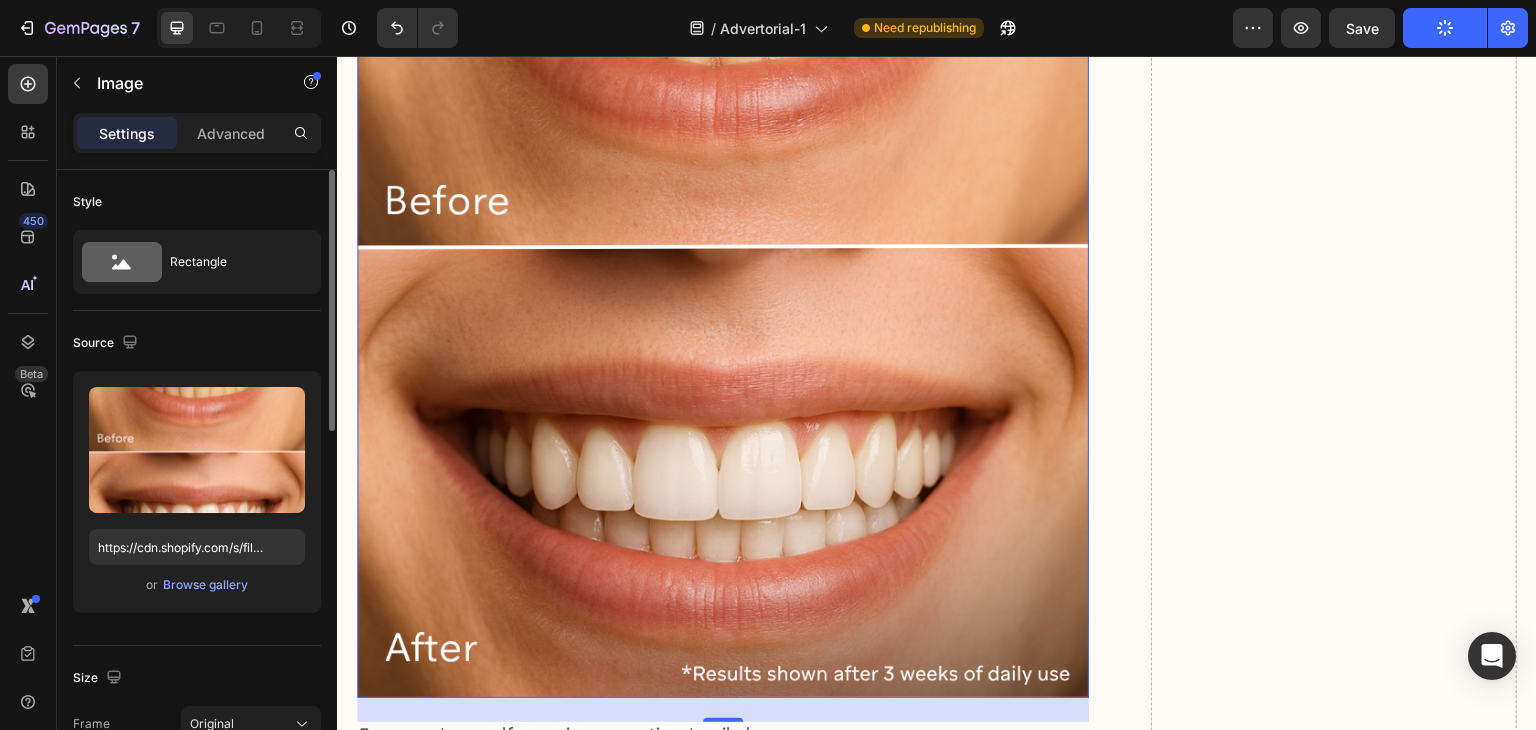 click at bounding box center (723, 240) 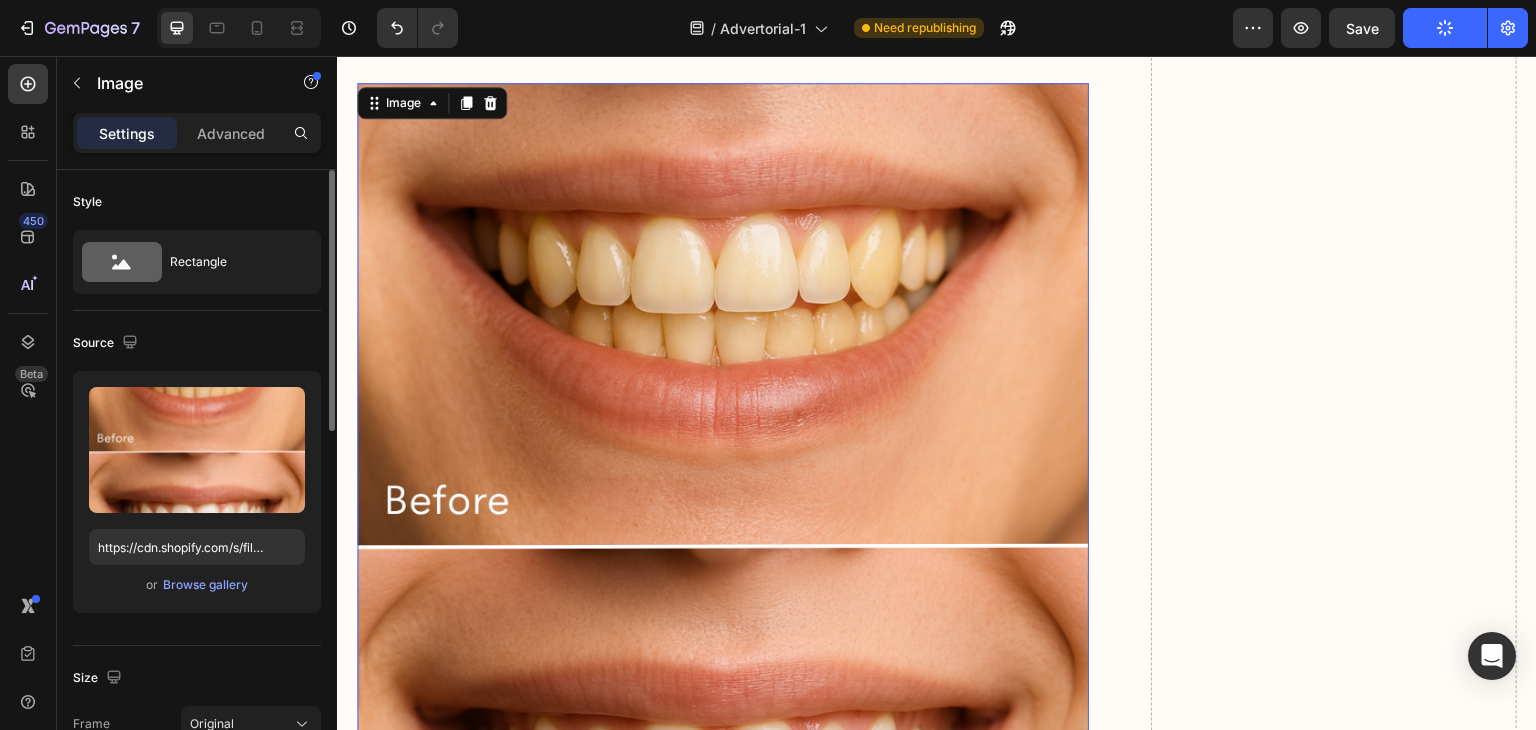 click at bounding box center [723, 540] 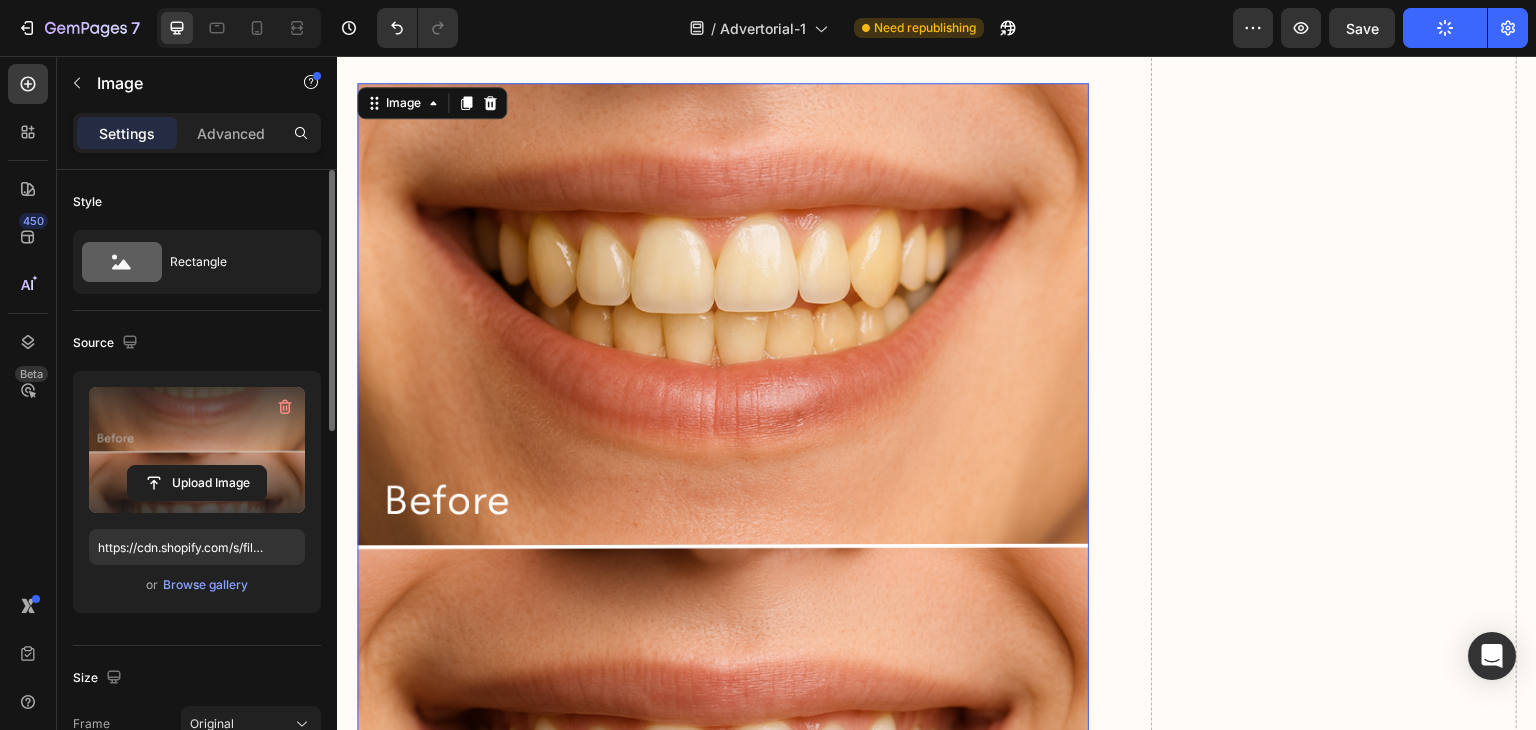 click at bounding box center (197, 450) 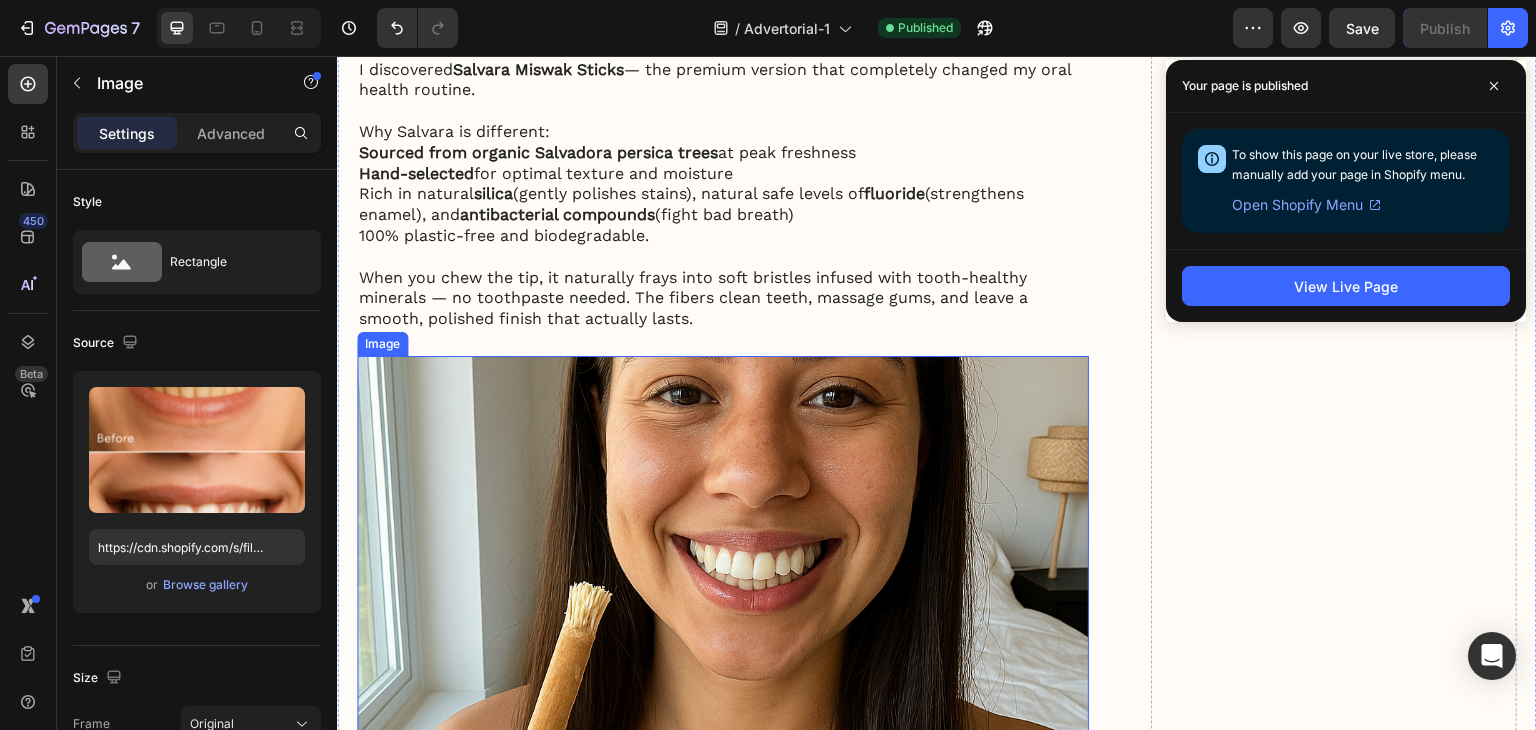scroll, scrollTop: 3800, scrollLeft: 0, axis: vertical 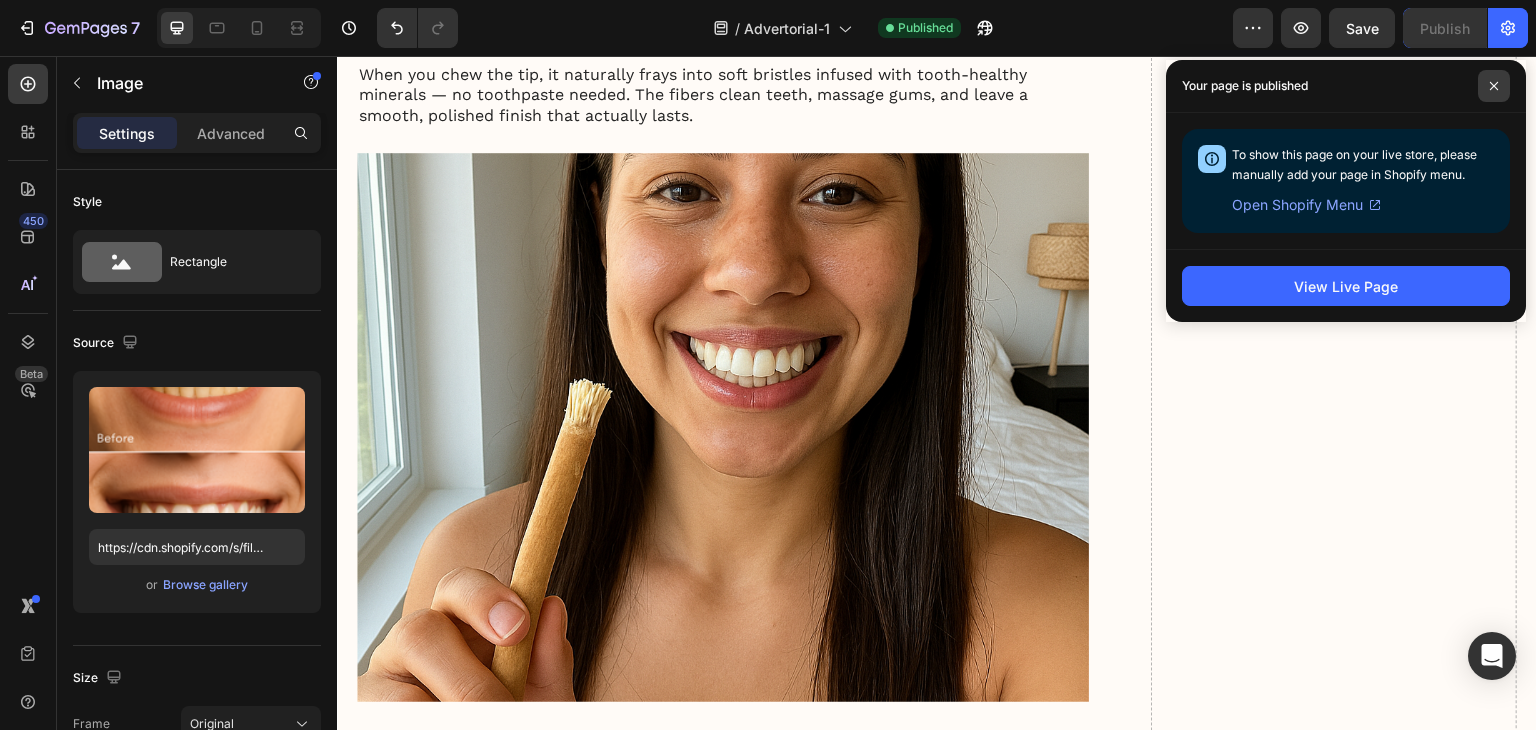 click at bounding box center (1494, 86) 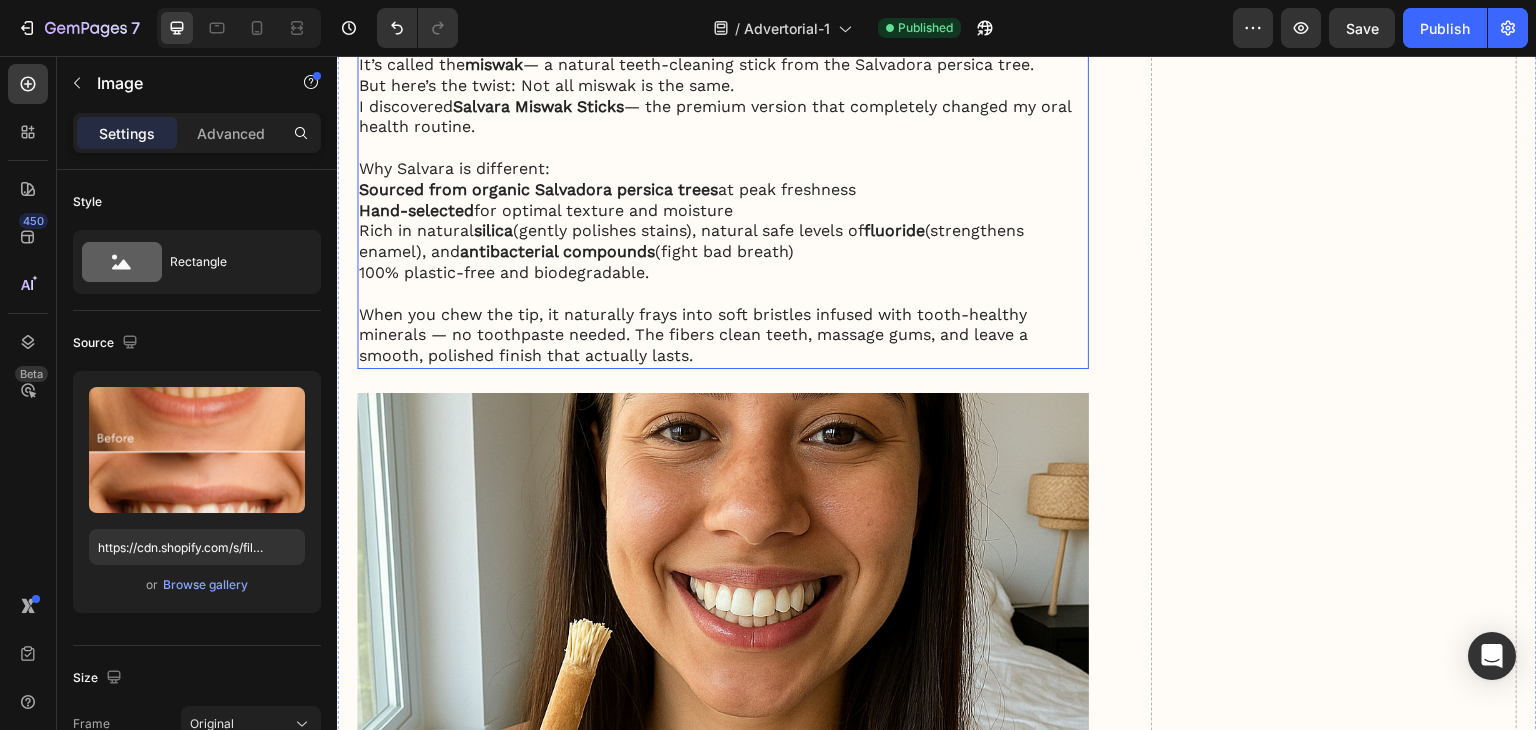 scroll, scrollTop: 3700, scrollLeft: 0, axis: vertical 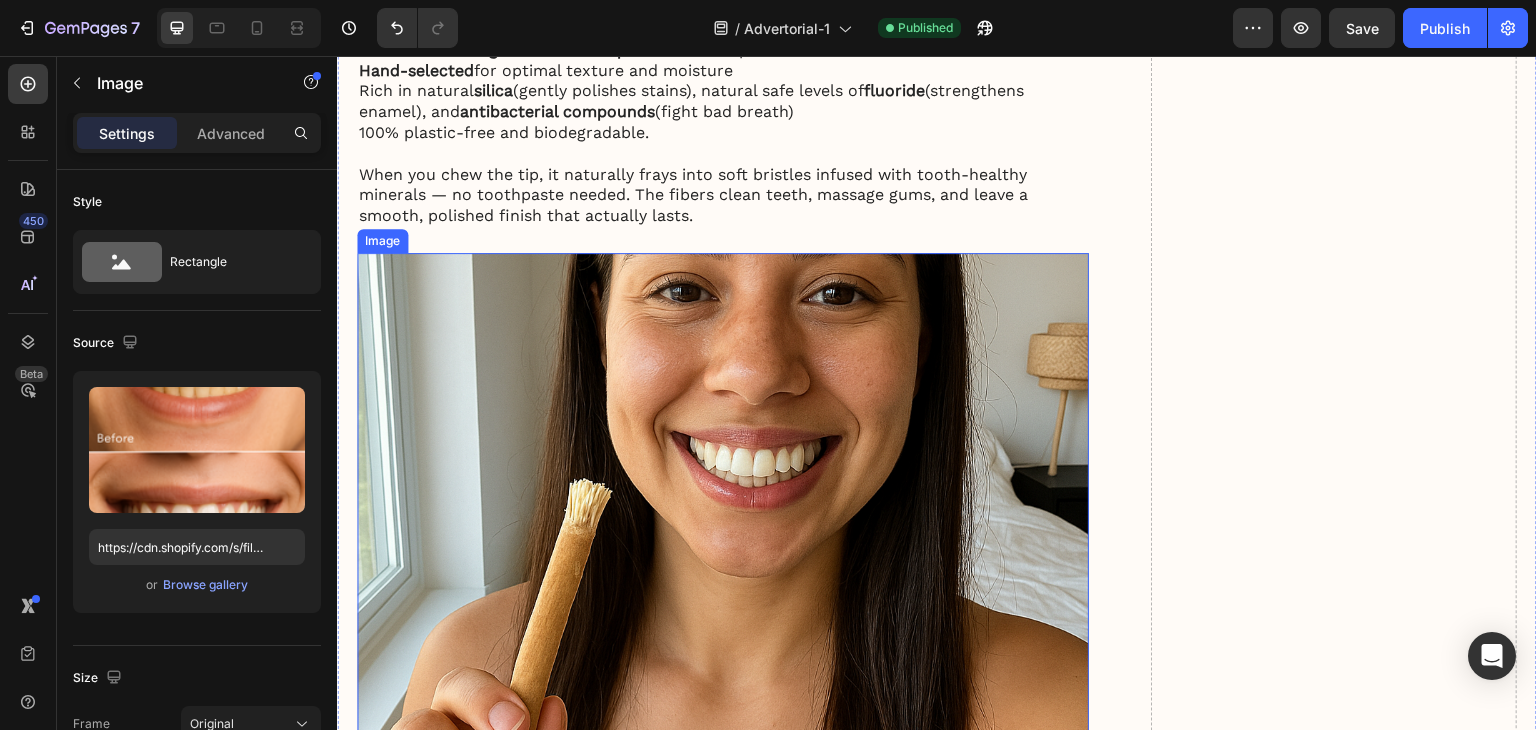 click at bounding box center [723, 527] 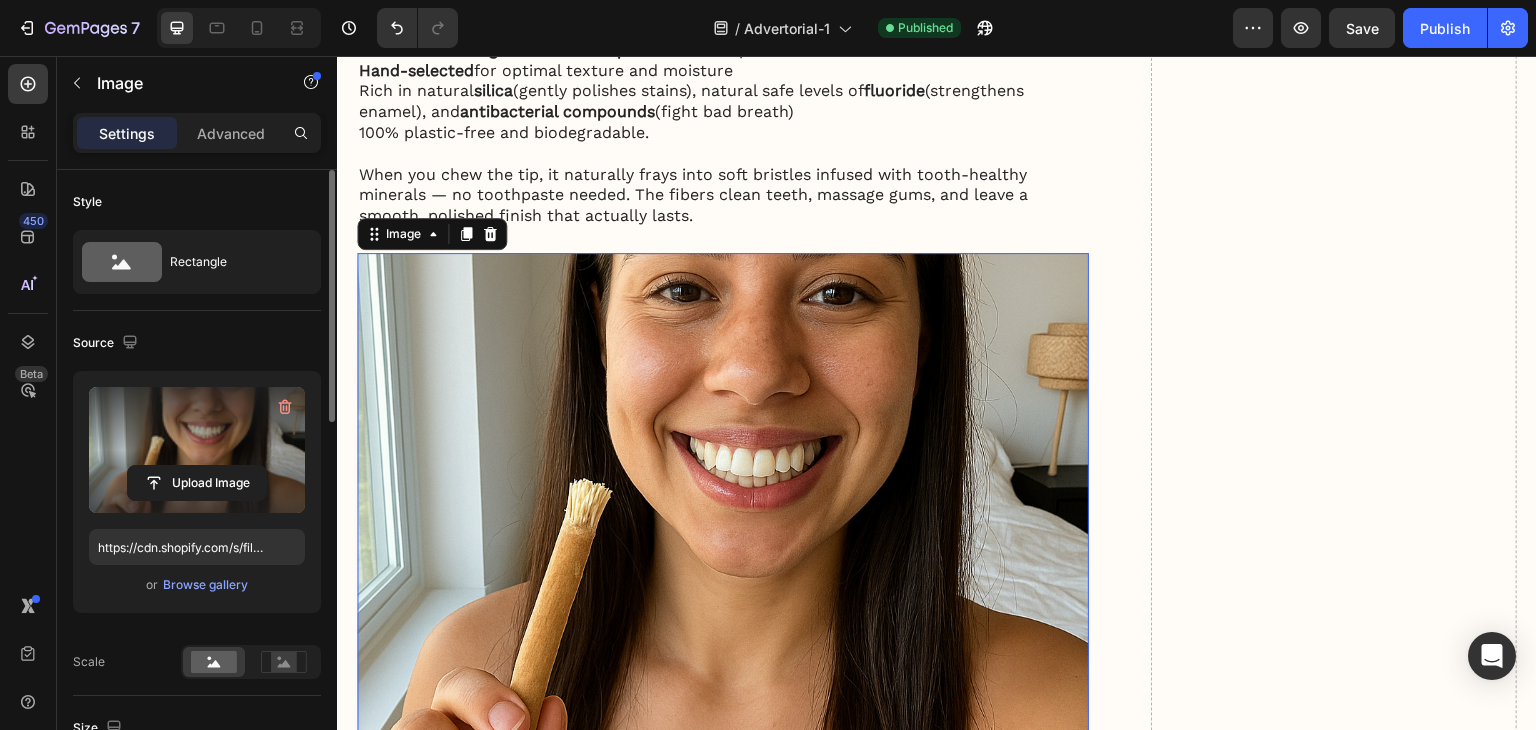 click at bounding box center [197, 450] 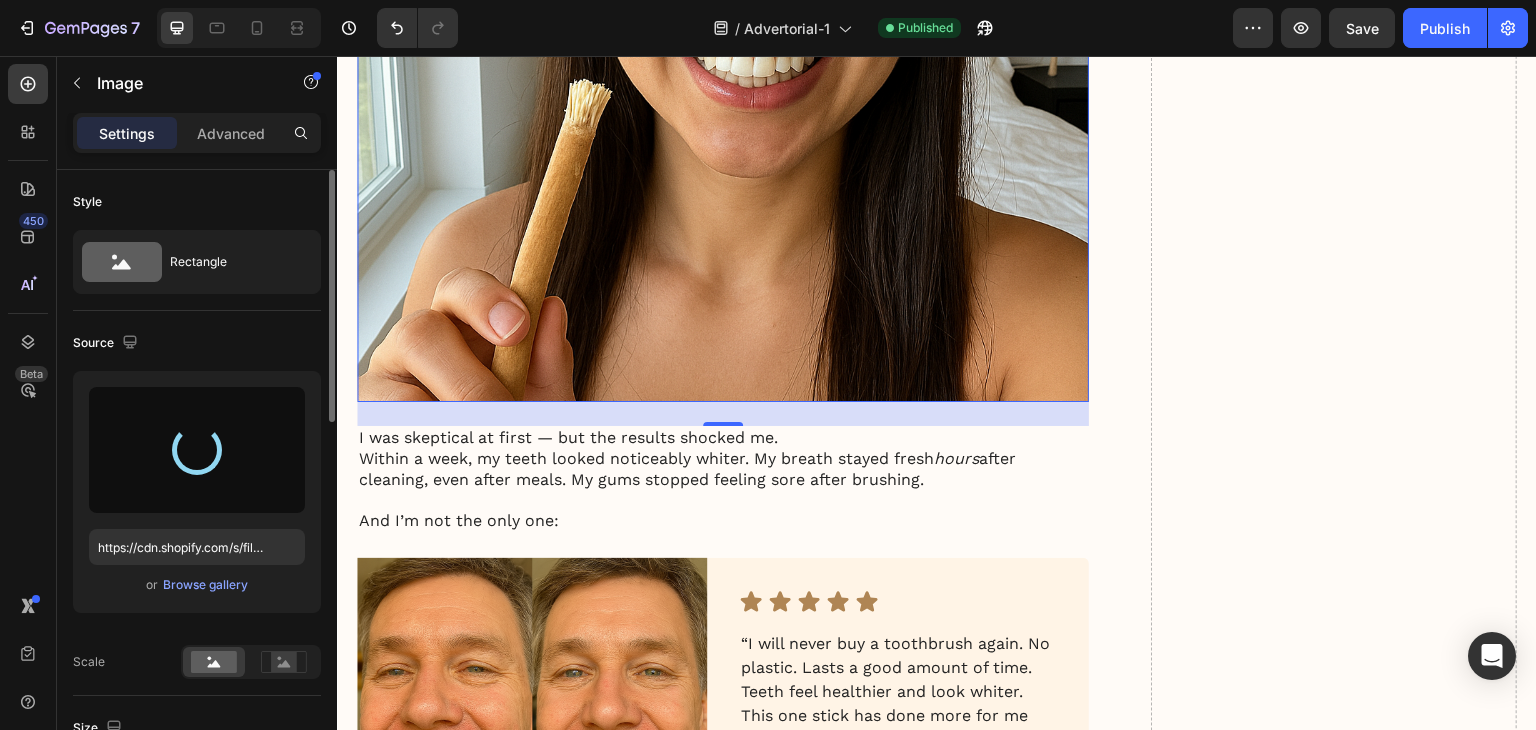 type on "https://cdn.shopify.com/s/files/1/0939/8596/4401/files/gempages_577707070443226053-9bcf8e44-0209-4350-87ee-e8194dbefdb0.png" 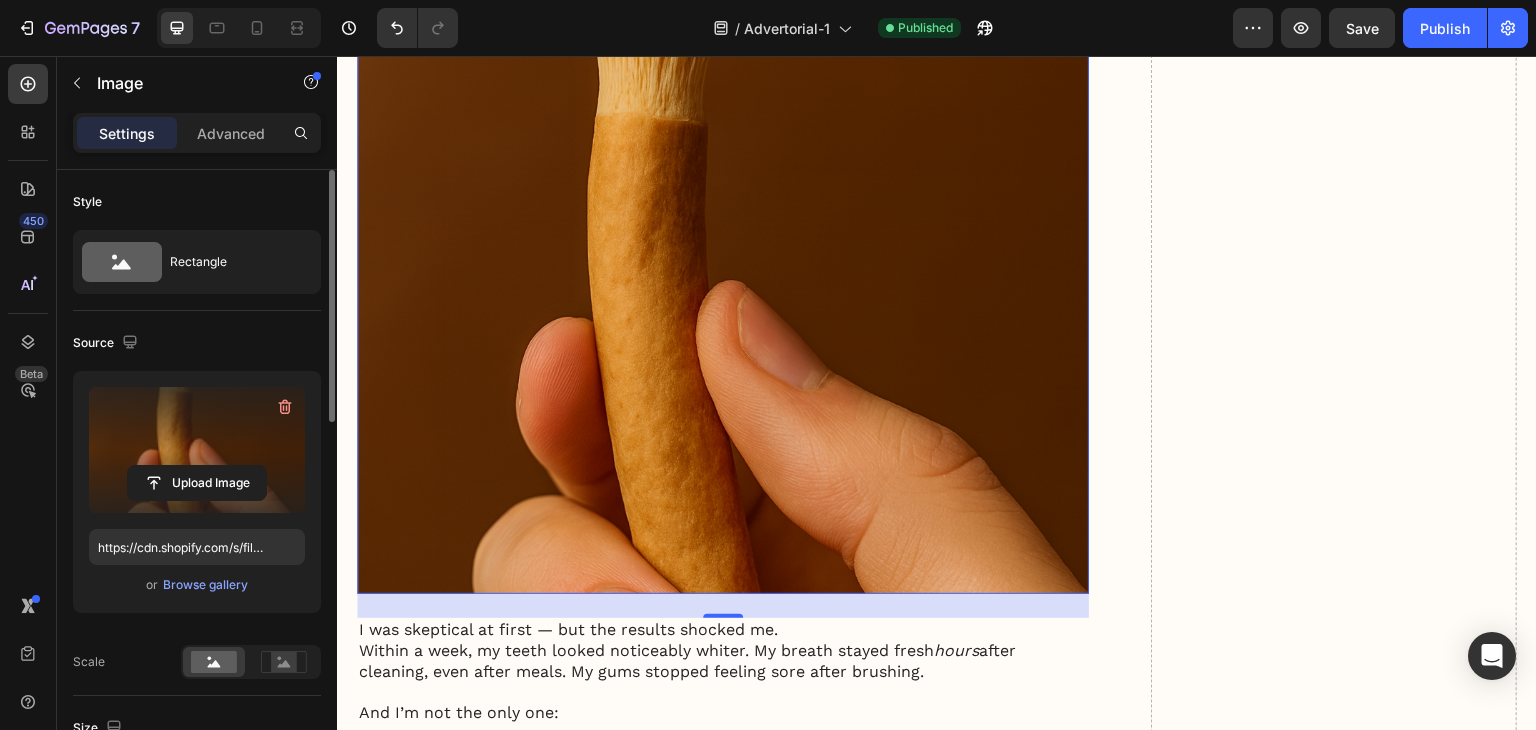 scroll, scrollTop: 3800, scrollLeft: 0, axis: vertical 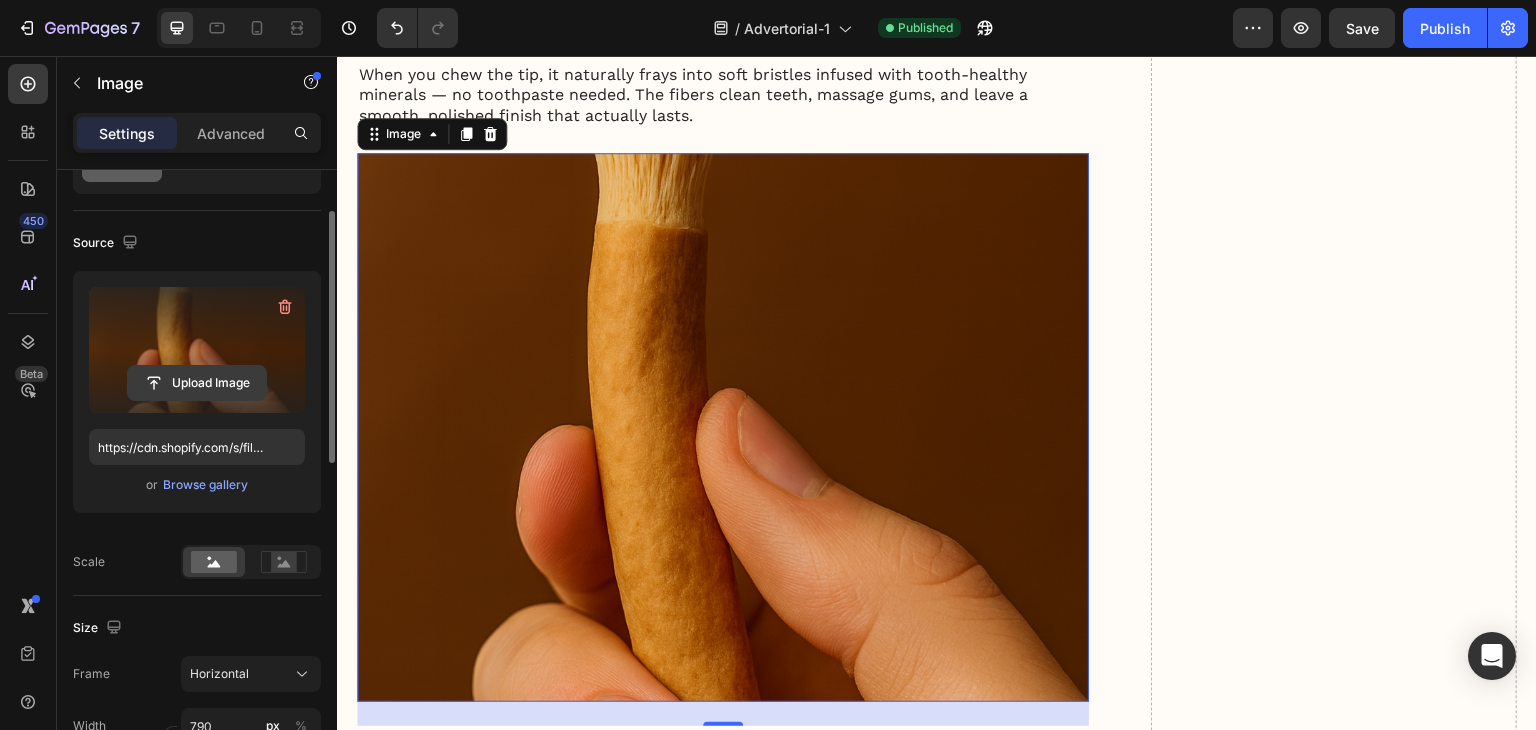 click 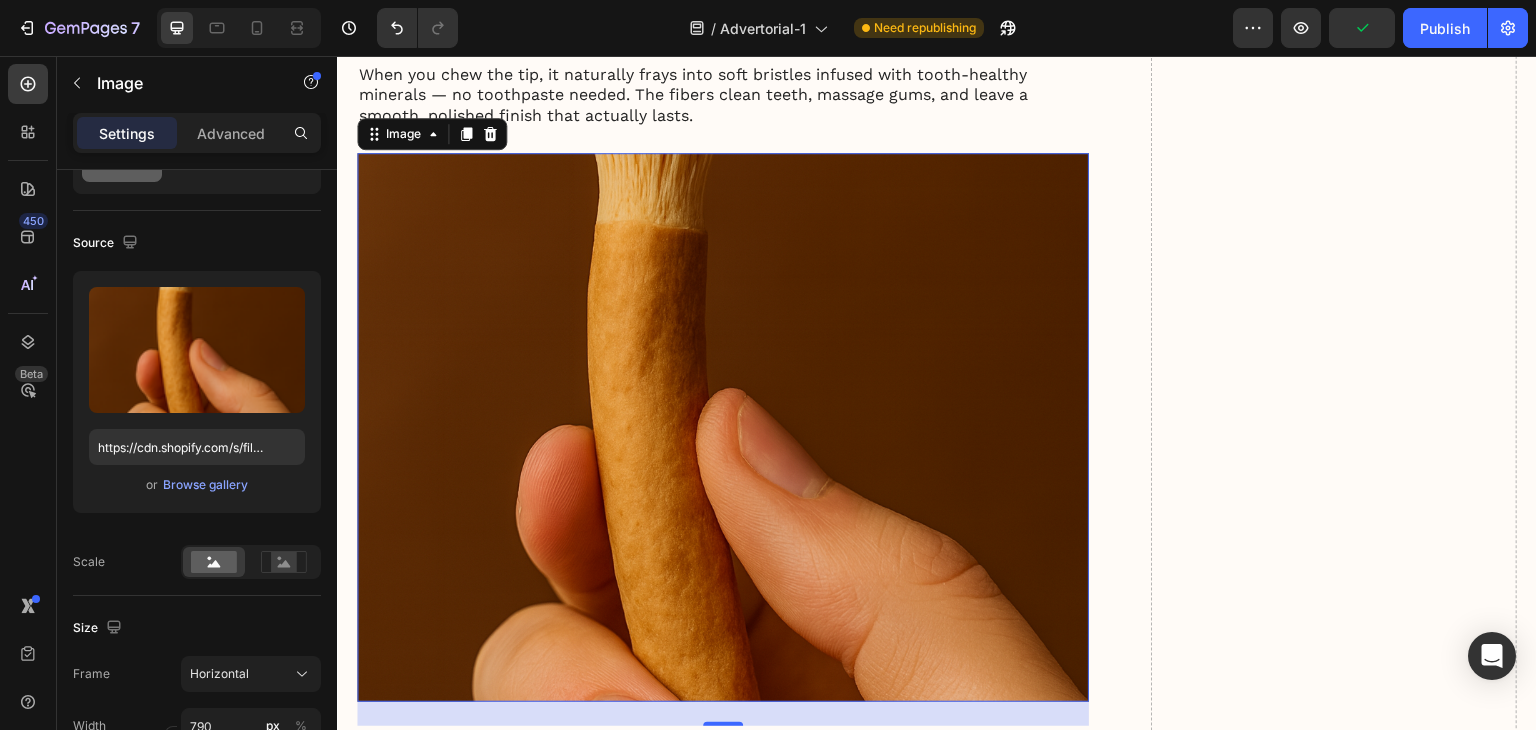 click at bounding box center [723, 427] 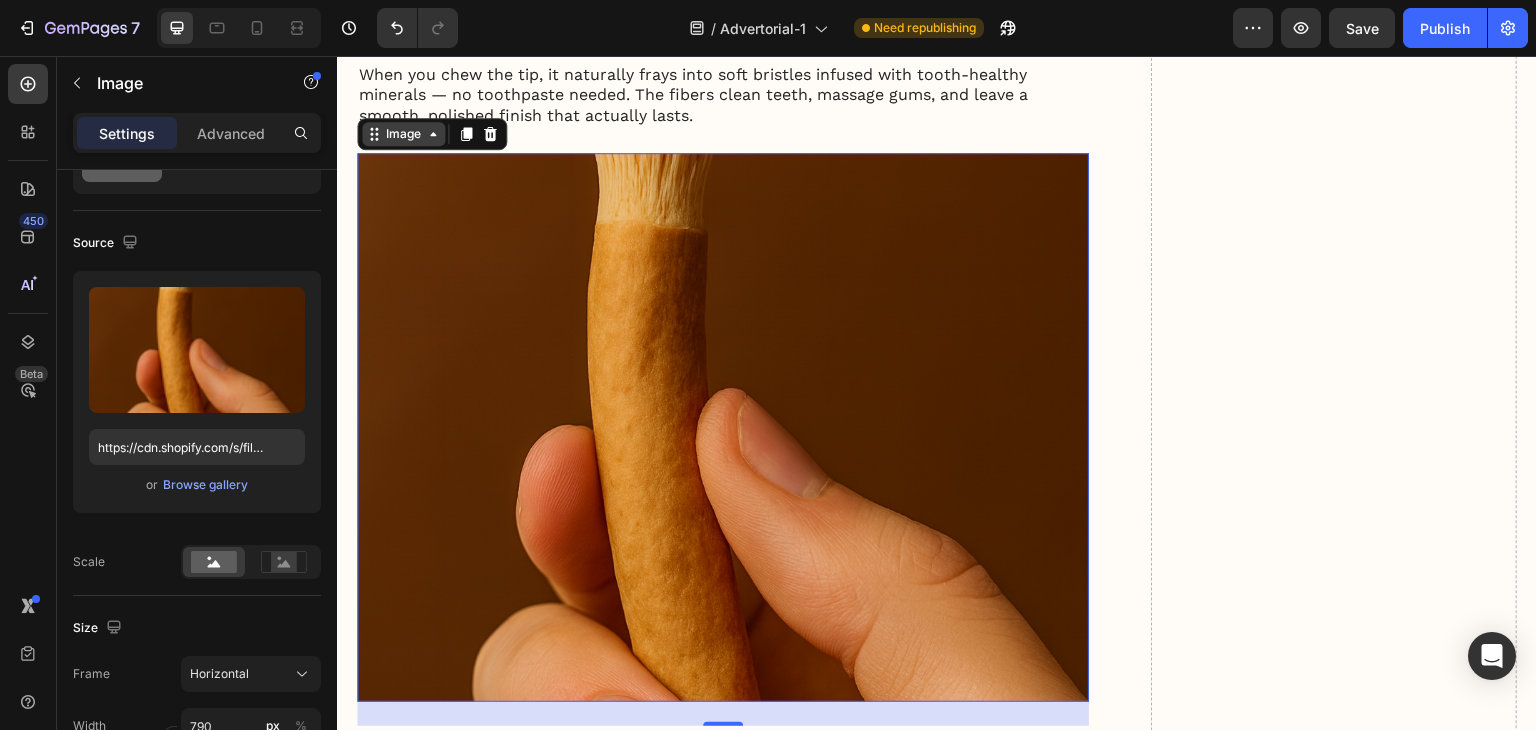 click 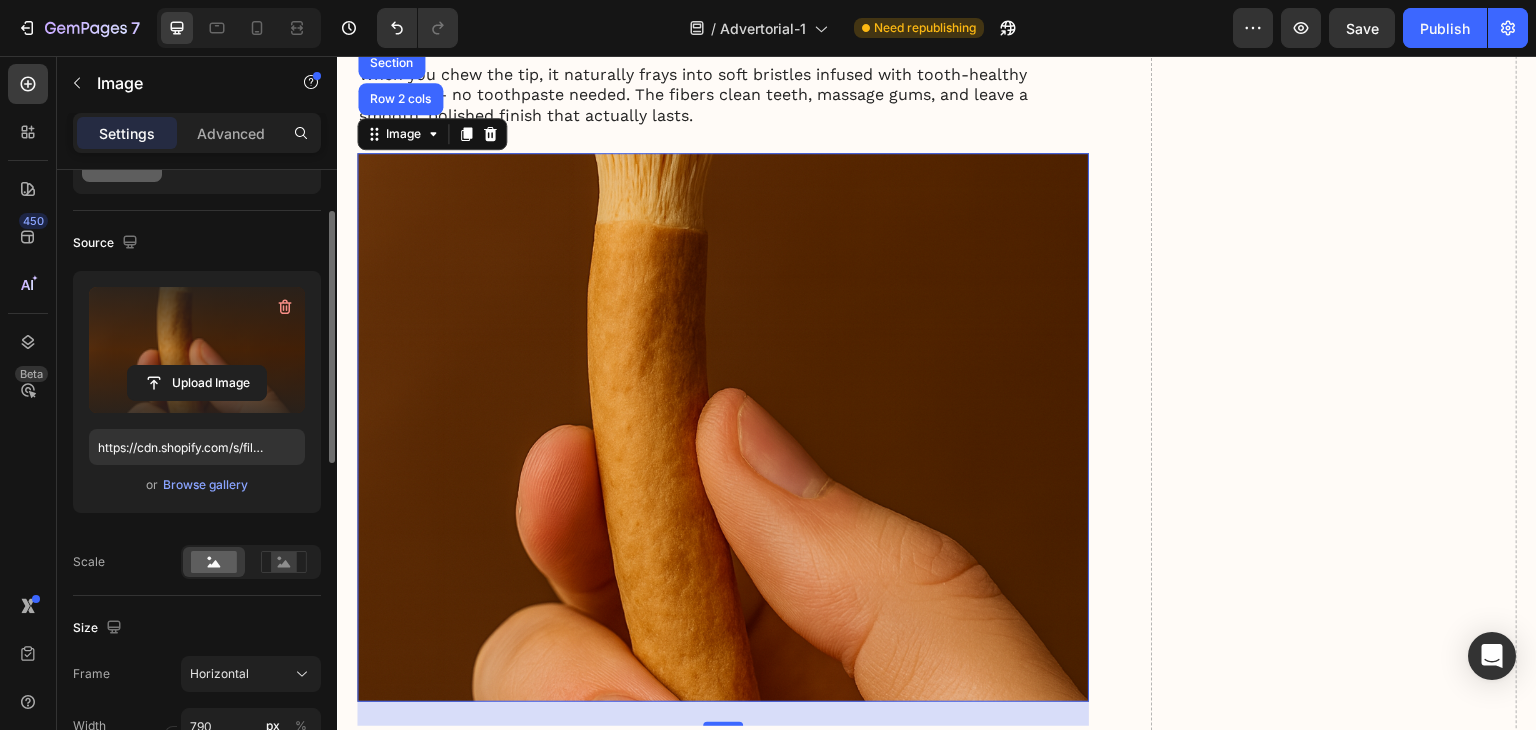 click at bounding box center (197, 350) 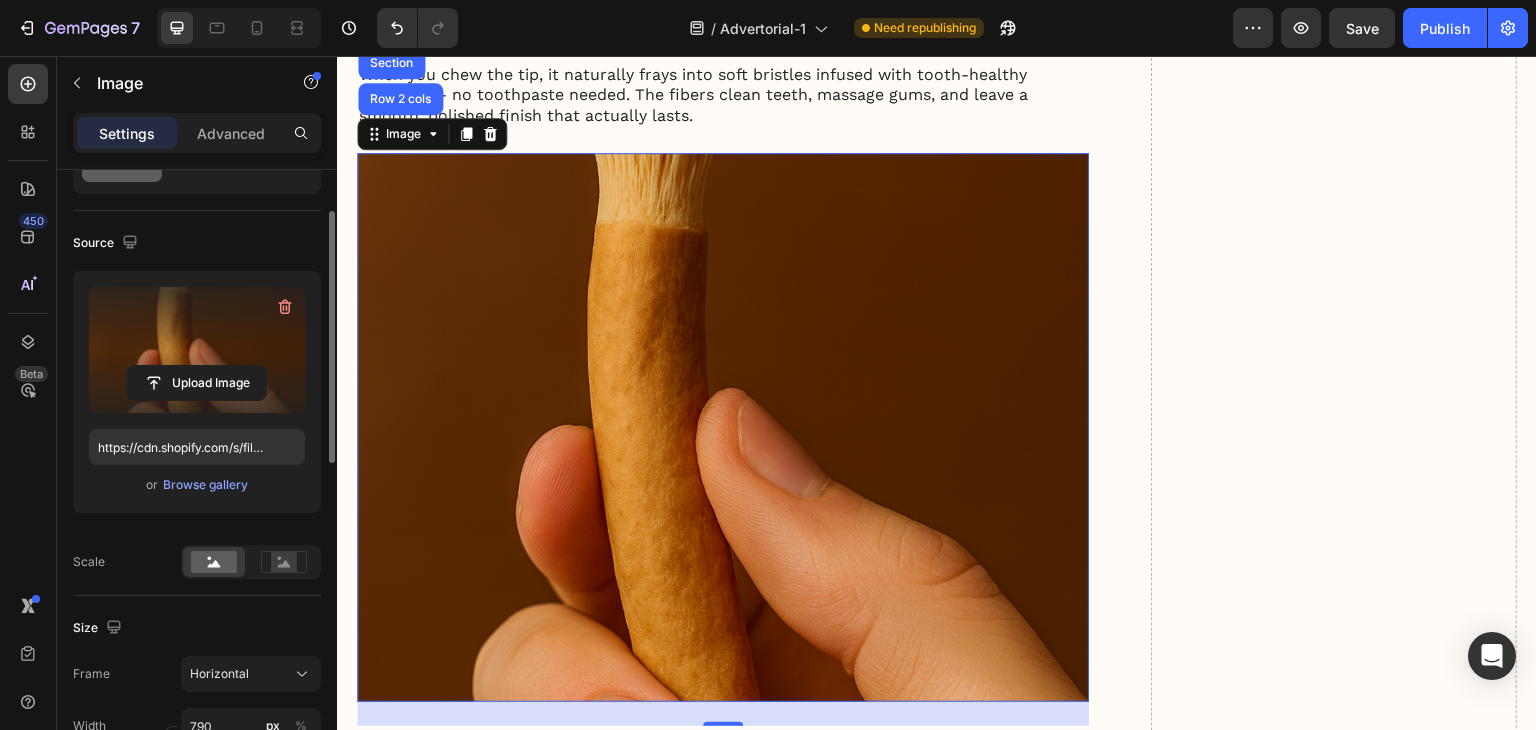 click 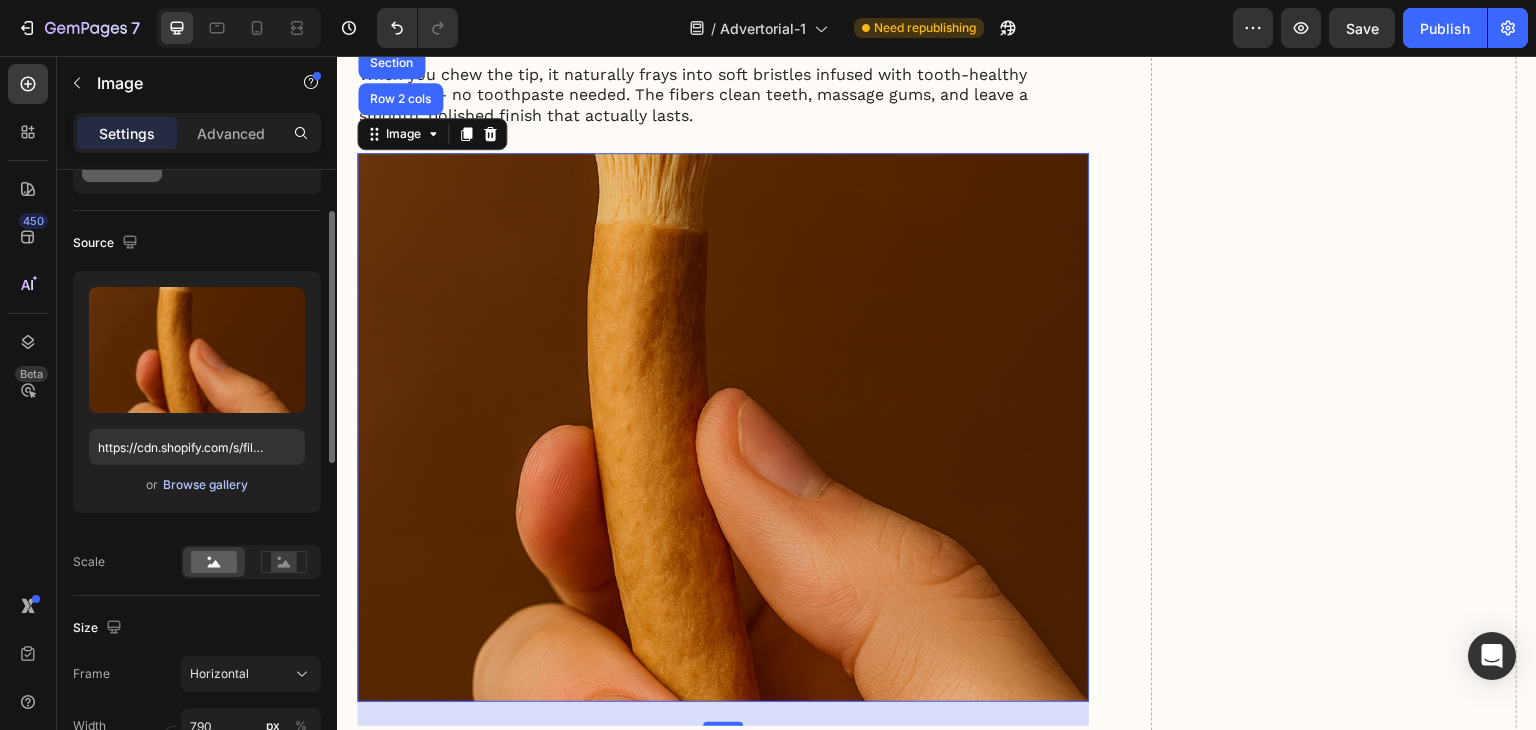 click on "Browse gallery" at bounding box center [205, 485] 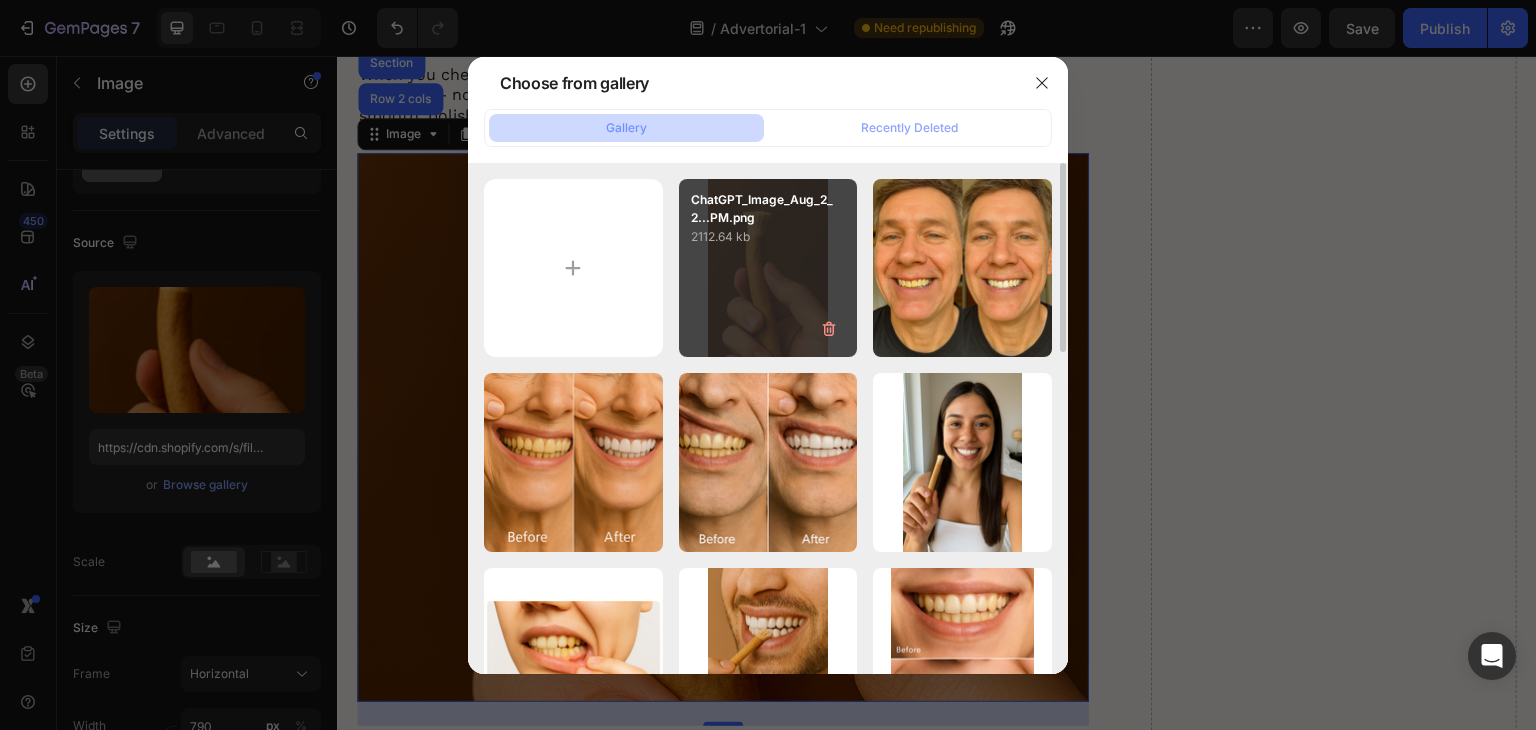 click on "2112.64 kb" at bounding box center [768, 237] 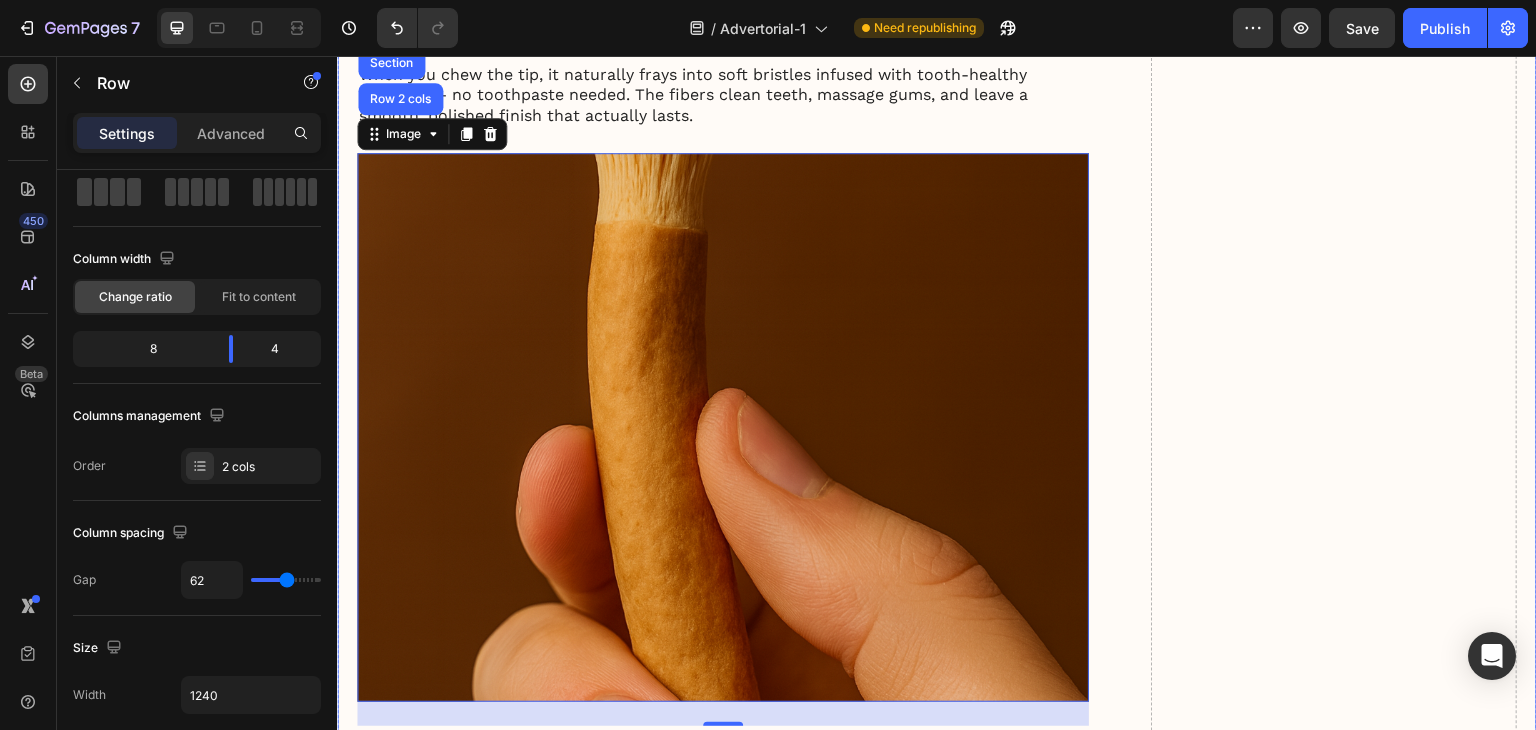 click on "Drop element here" at bounding box center [1334, -900] 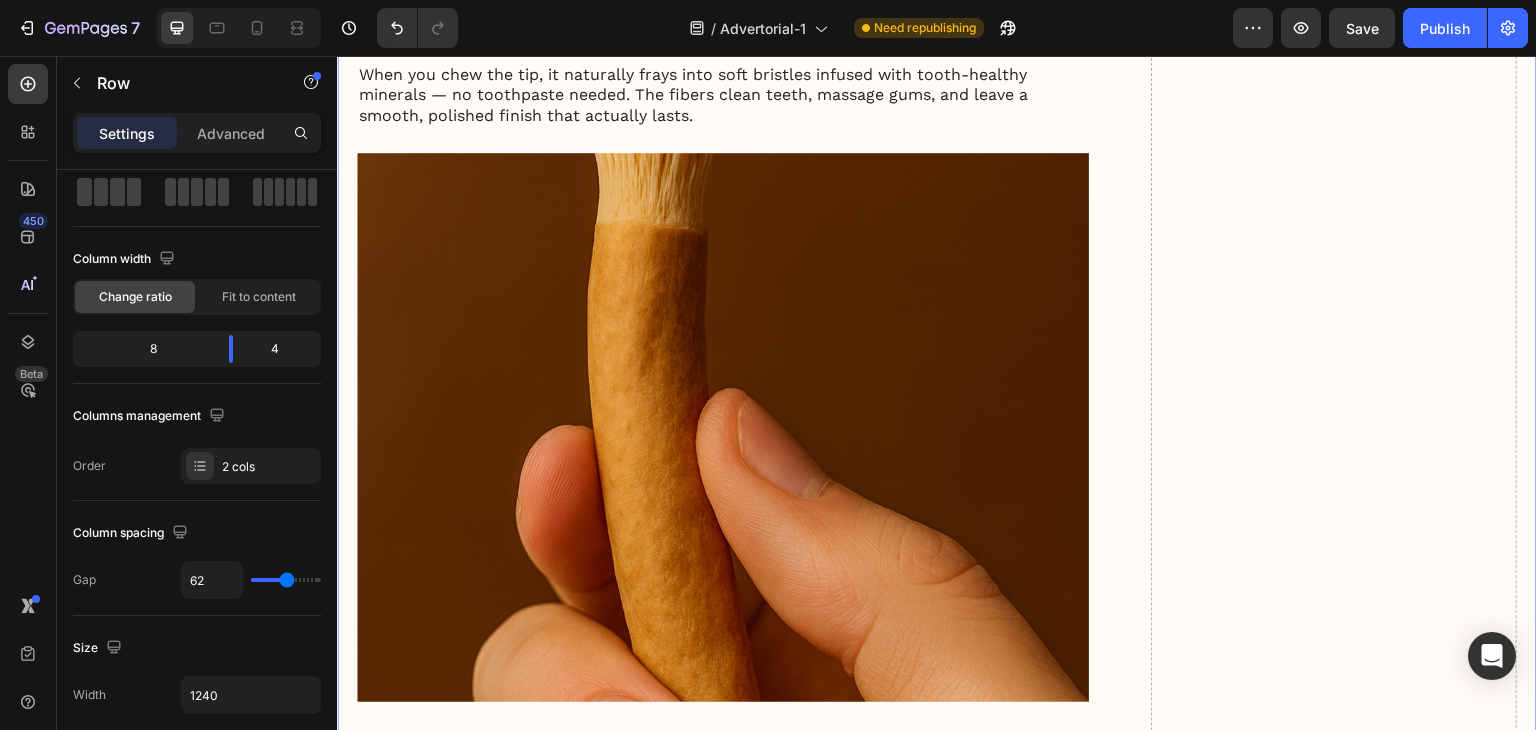 scroll, scrollTop: 0, scrollLeft: 0, axis: both 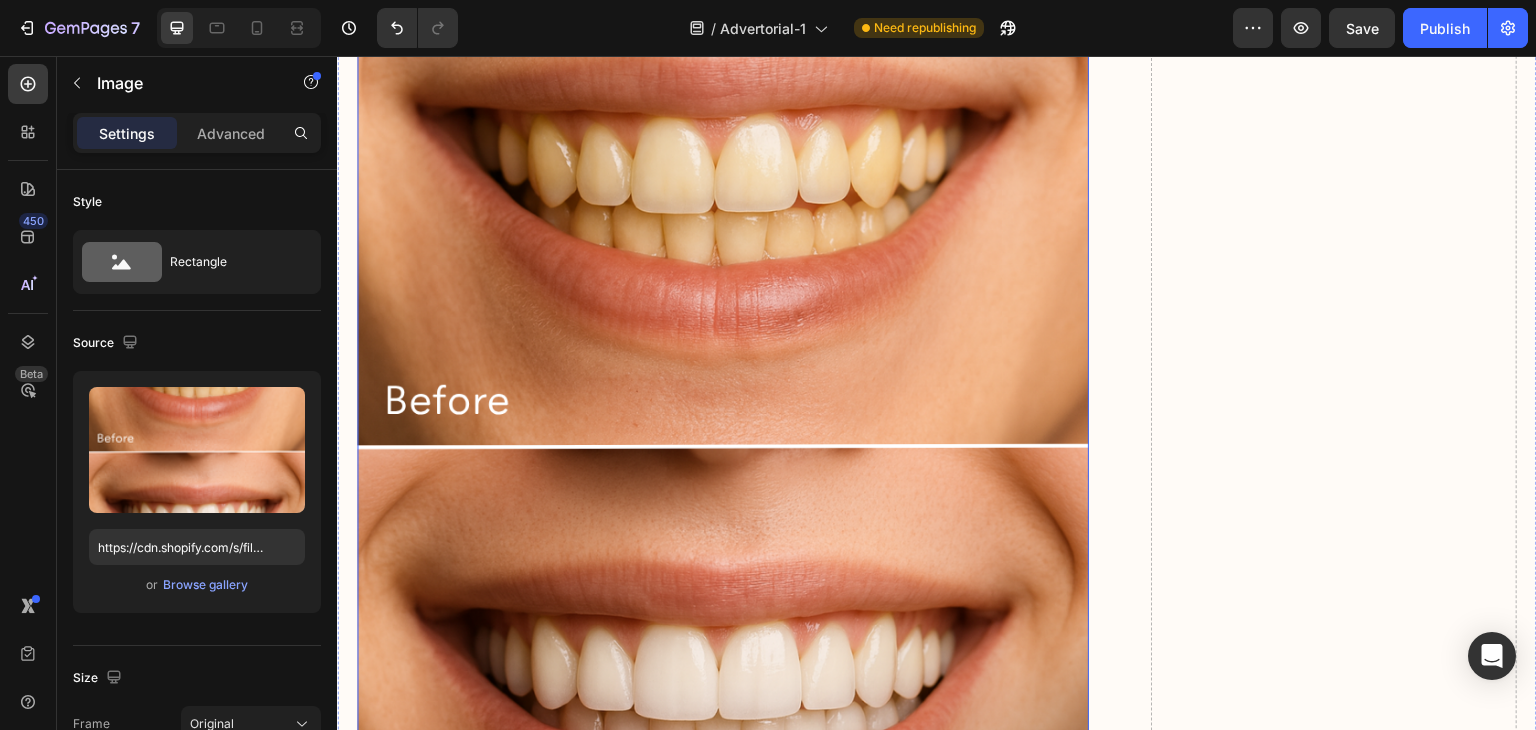 click at bounding box center (723, 440) 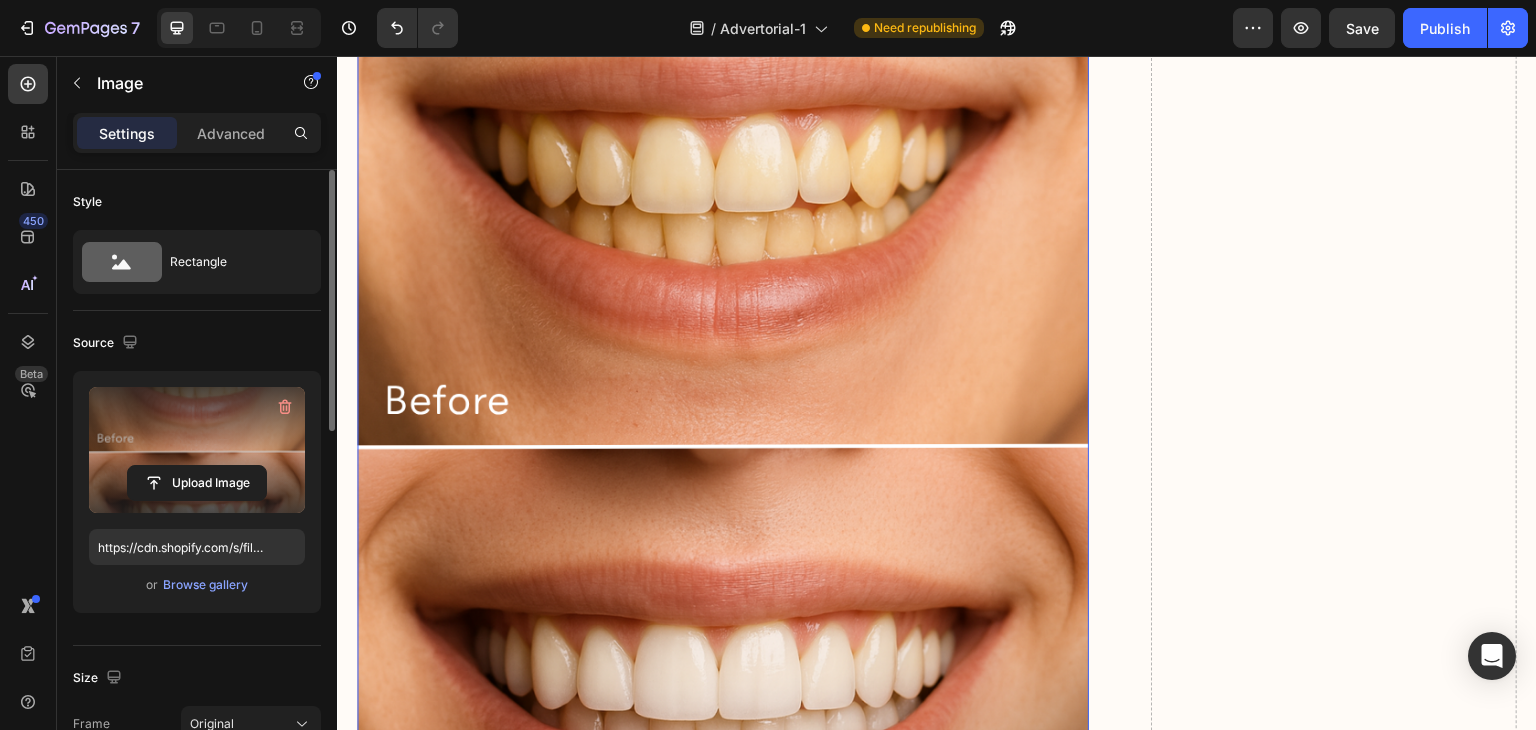 click at bounding box center [197, 450] 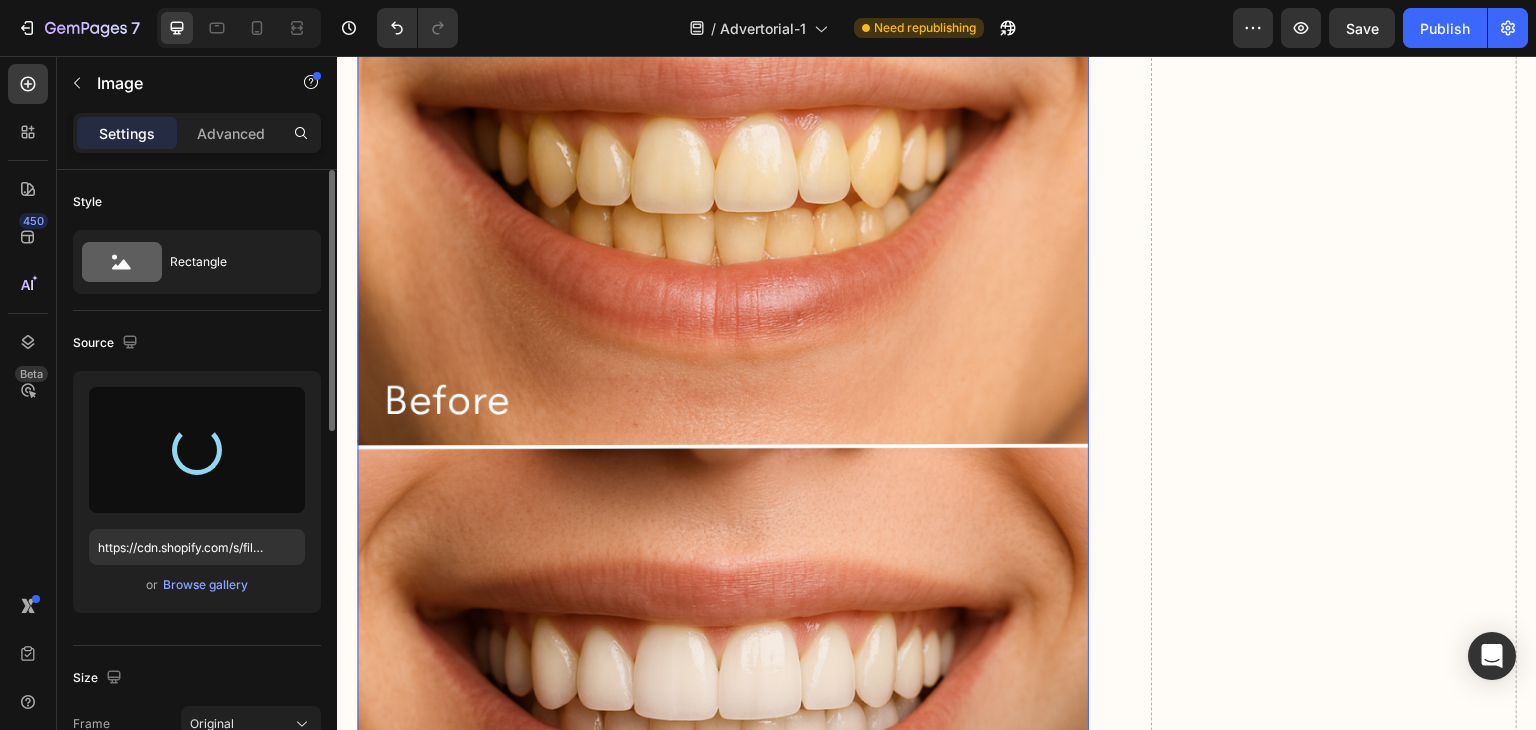 type on "https://cdn.shopify.com/s/files/1/0939/8596/4401/files/gempages_577707070443226053-7ad857f5-dc83-4fbb-96e4-cce43ad58f7e.png" 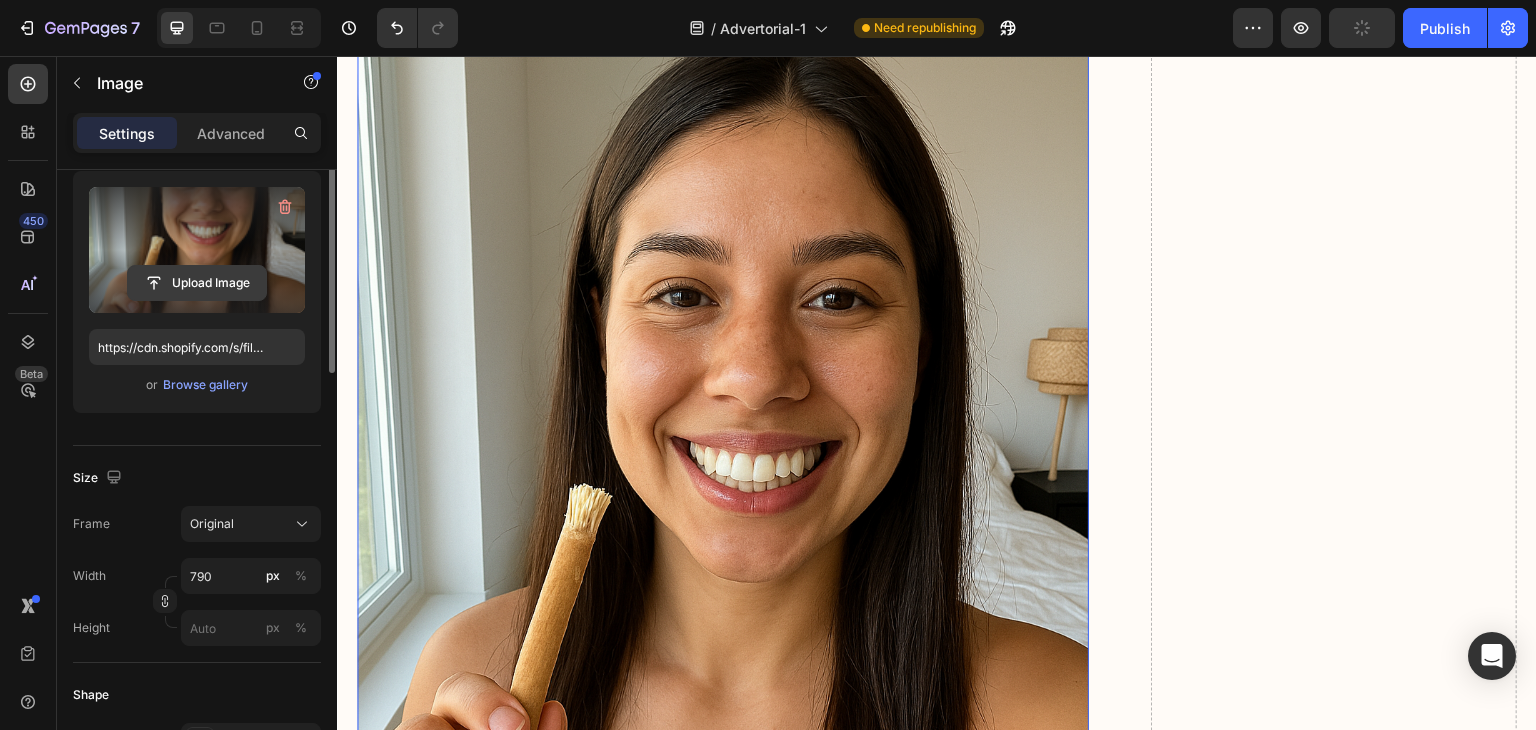 scroll, scrollTop: 300, scrollLeft: 0, axis: vertical 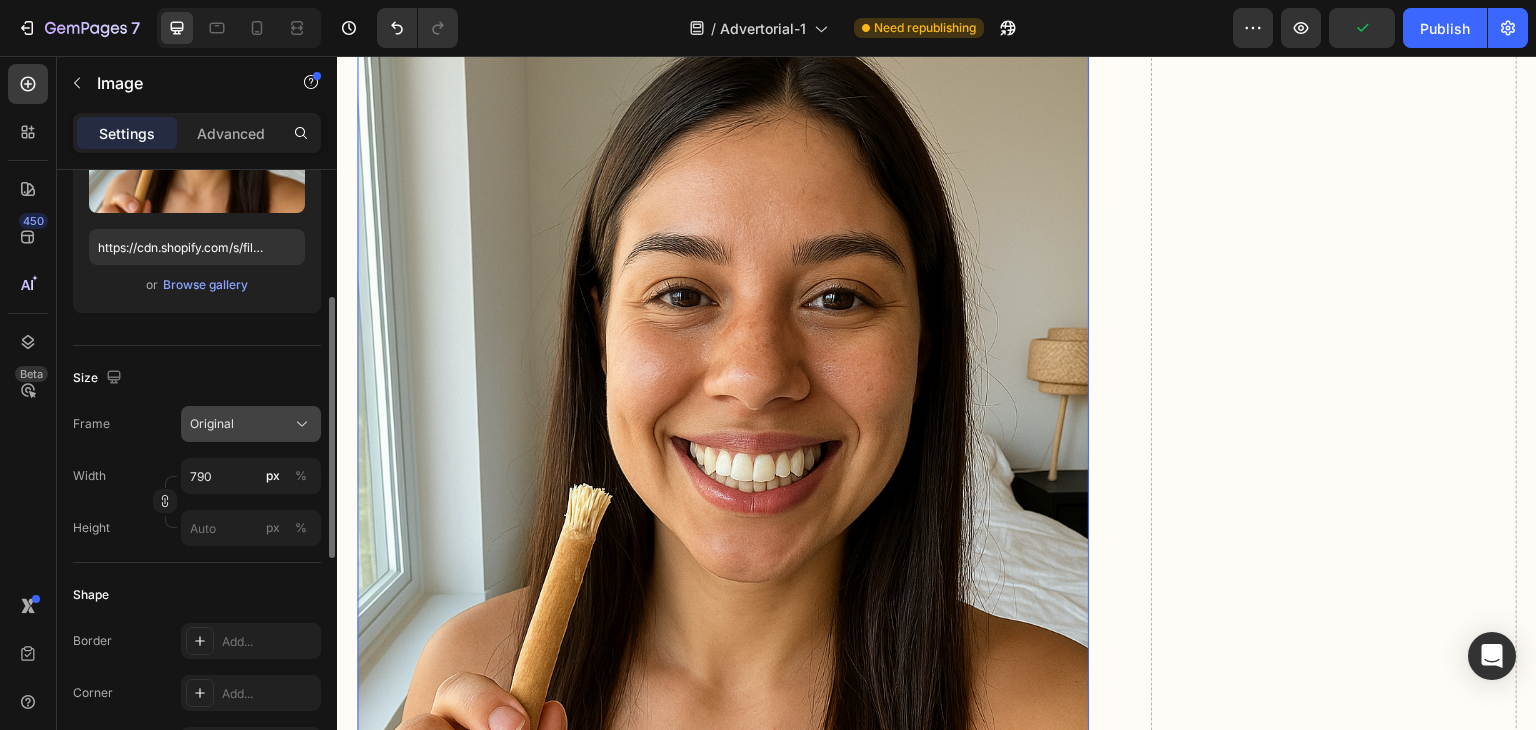 click on "Original" 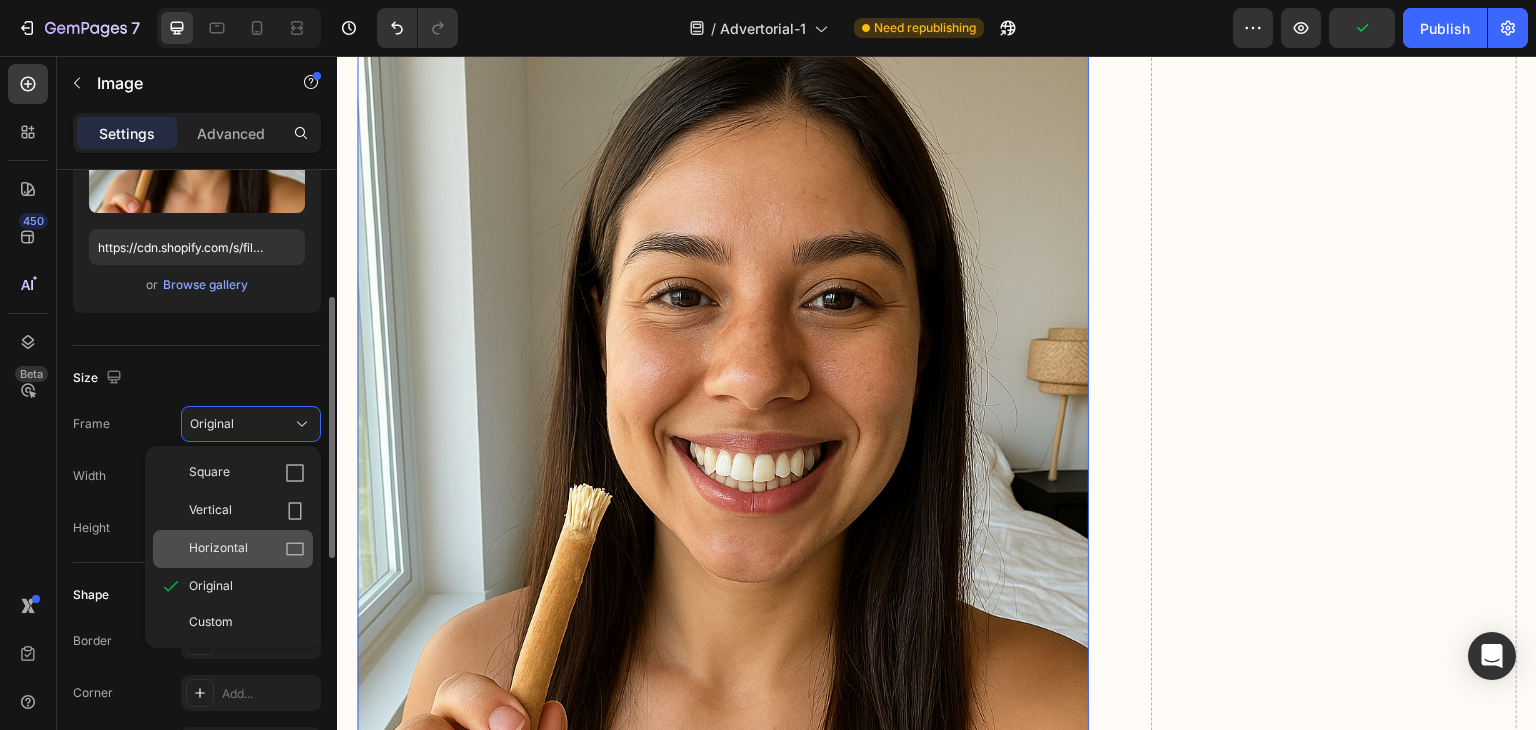 click on "Horizontal" at bounding box center [218, 549] 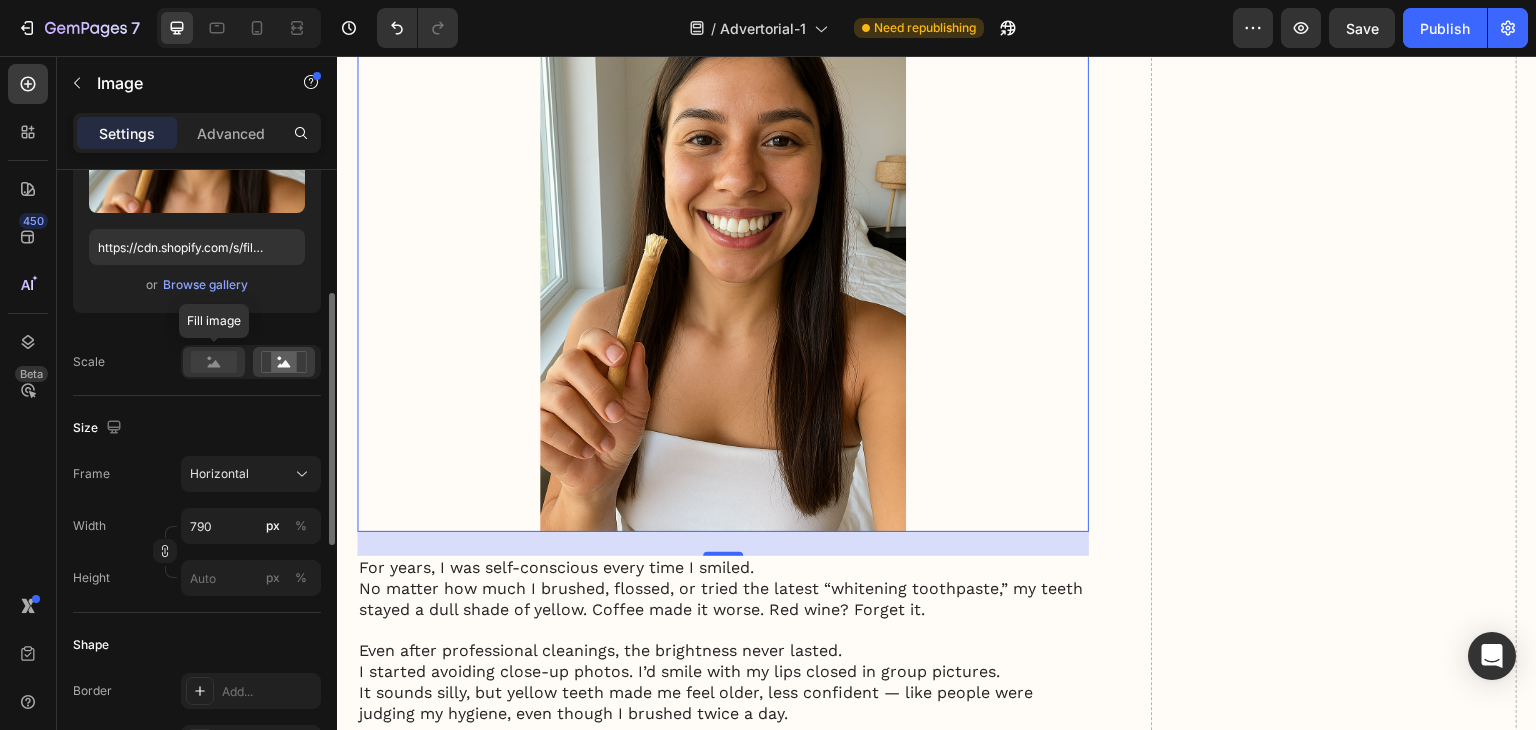click 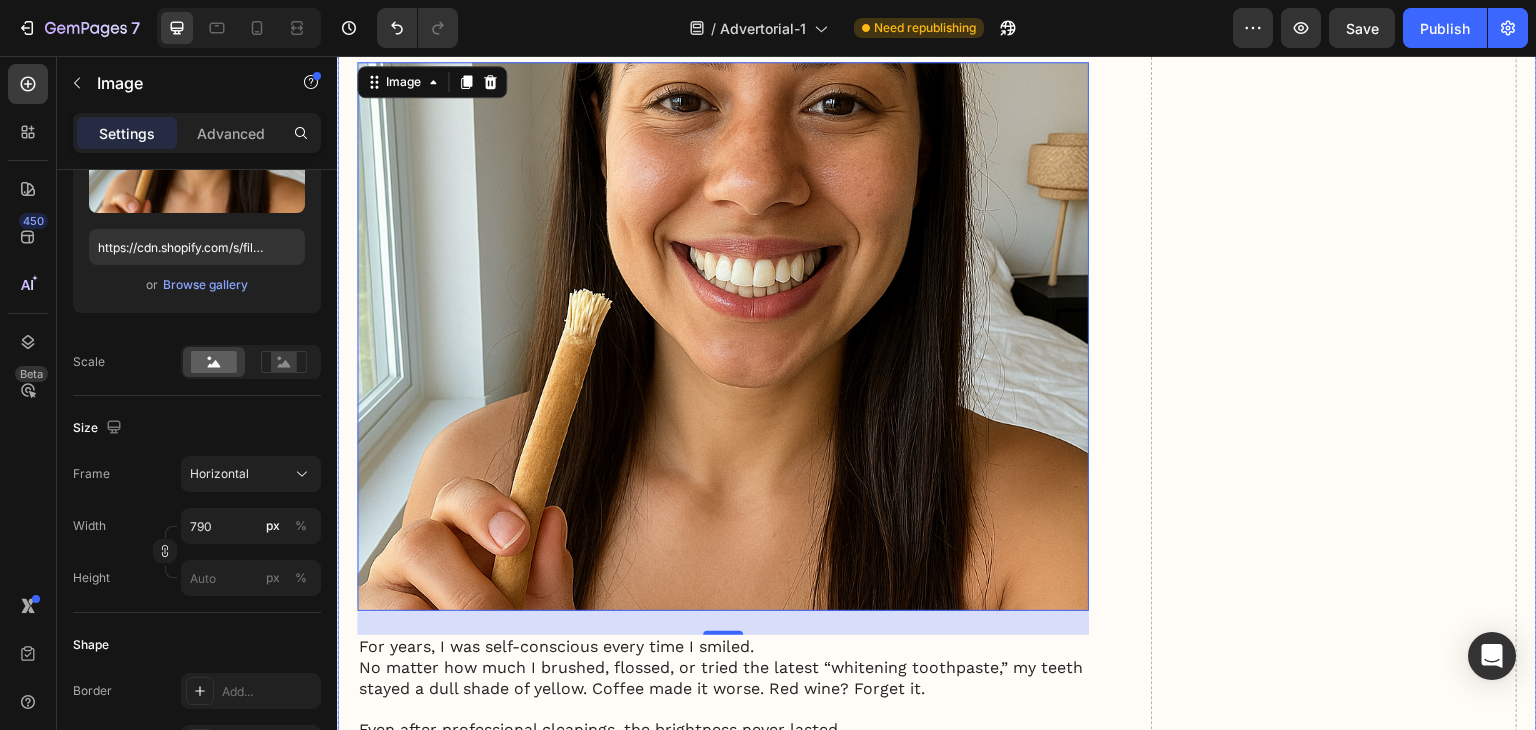 scroll, scrollTop: 300, scrollLeft: 0, axis: vertical 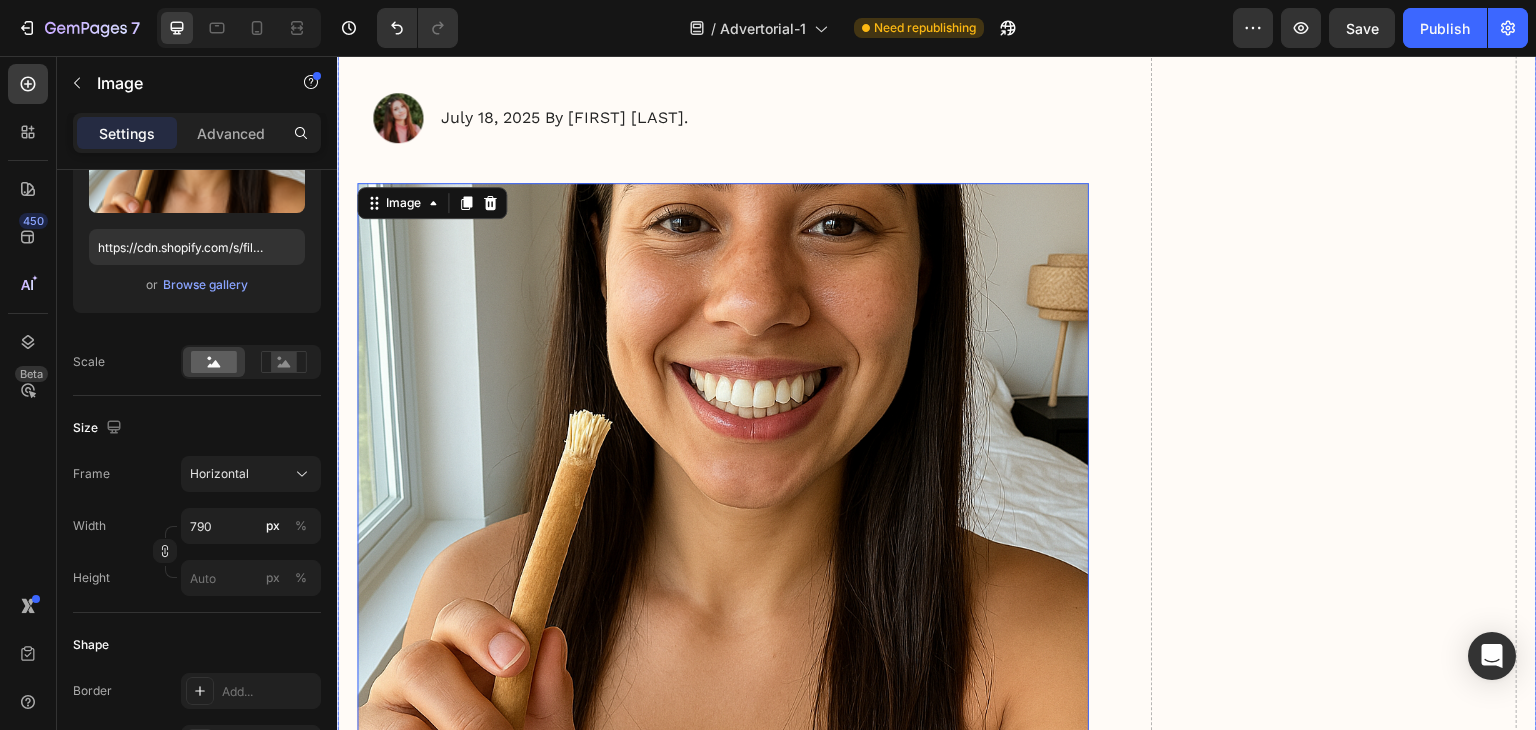 click on "My battle with  stubborn yellow teeth had me feeling embarrassed… until I discovered this ancient, all-natural alternative to toothbrushes Heading Image July 18, 2025 By [FIRST] [LAST]. Text Block Row Image   24 For years, I was self-conscious every time I smiled. No matter how much I brushed, flossed, or tried the latest “whitening toothpaste,” my teeth stayed a dull shade of yellow. Coffee made it worse. Red wine? Forget it. Even after professional cleanings, the brightness never lasted. I started avoiding close-up photos. I’d smile with my lips closed in group pictures. It sounds silly, but yellow teeth made me feel older, less confident — like people were judging my hygiene, even though I brushed twice a day.   All I wanted was a naturally white, healthy-looking smile — without bleaching chemicals or expensive dental visits. I dreamed of that smooth, “just-cleaned” feeling lasting all day. Fresh breath, no plaque build-up, and gums that didn’t feel sensitive every time I brushed too hard. Image" at bounding box center (937, 2417) 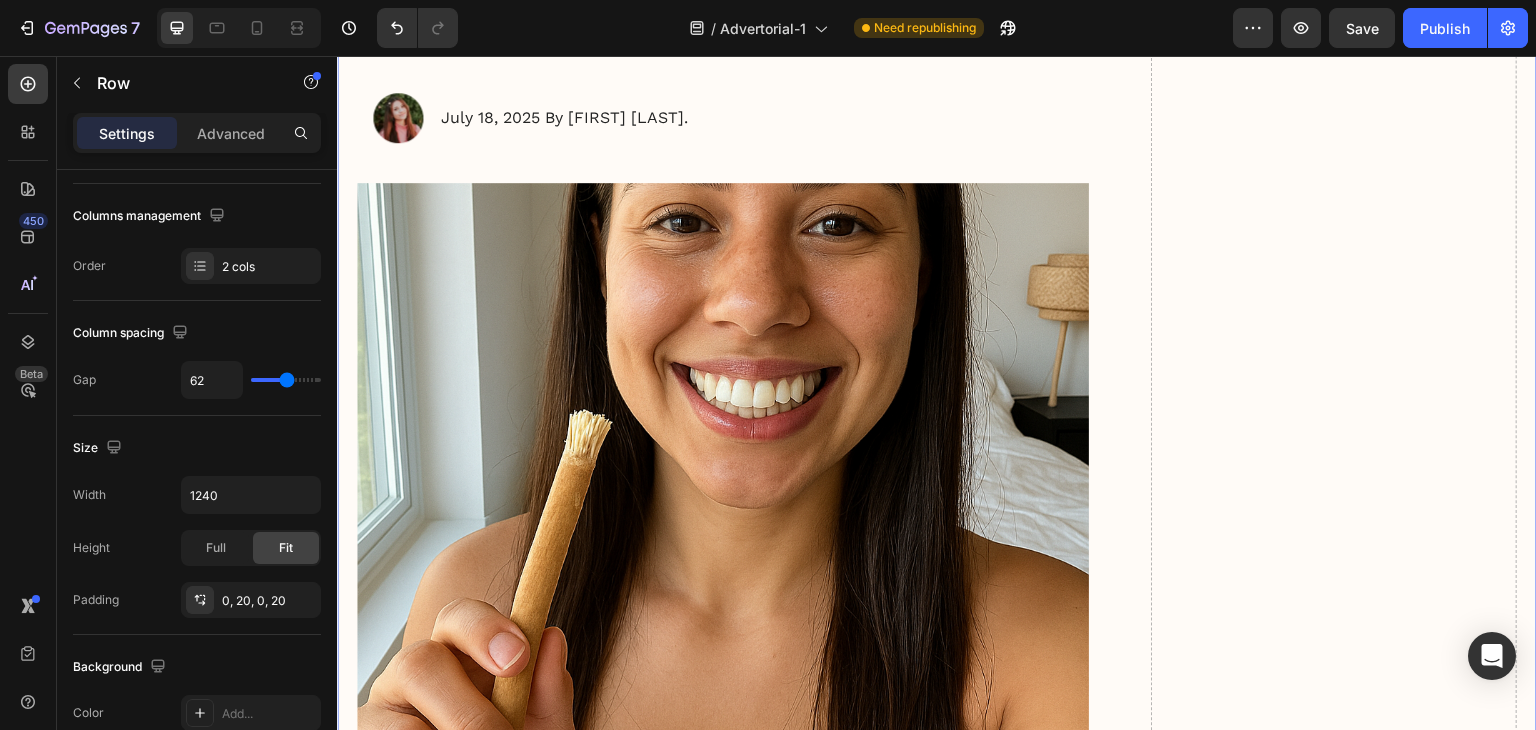 scroll, scrollTop: 0, scrollLeft: 0, axis: both 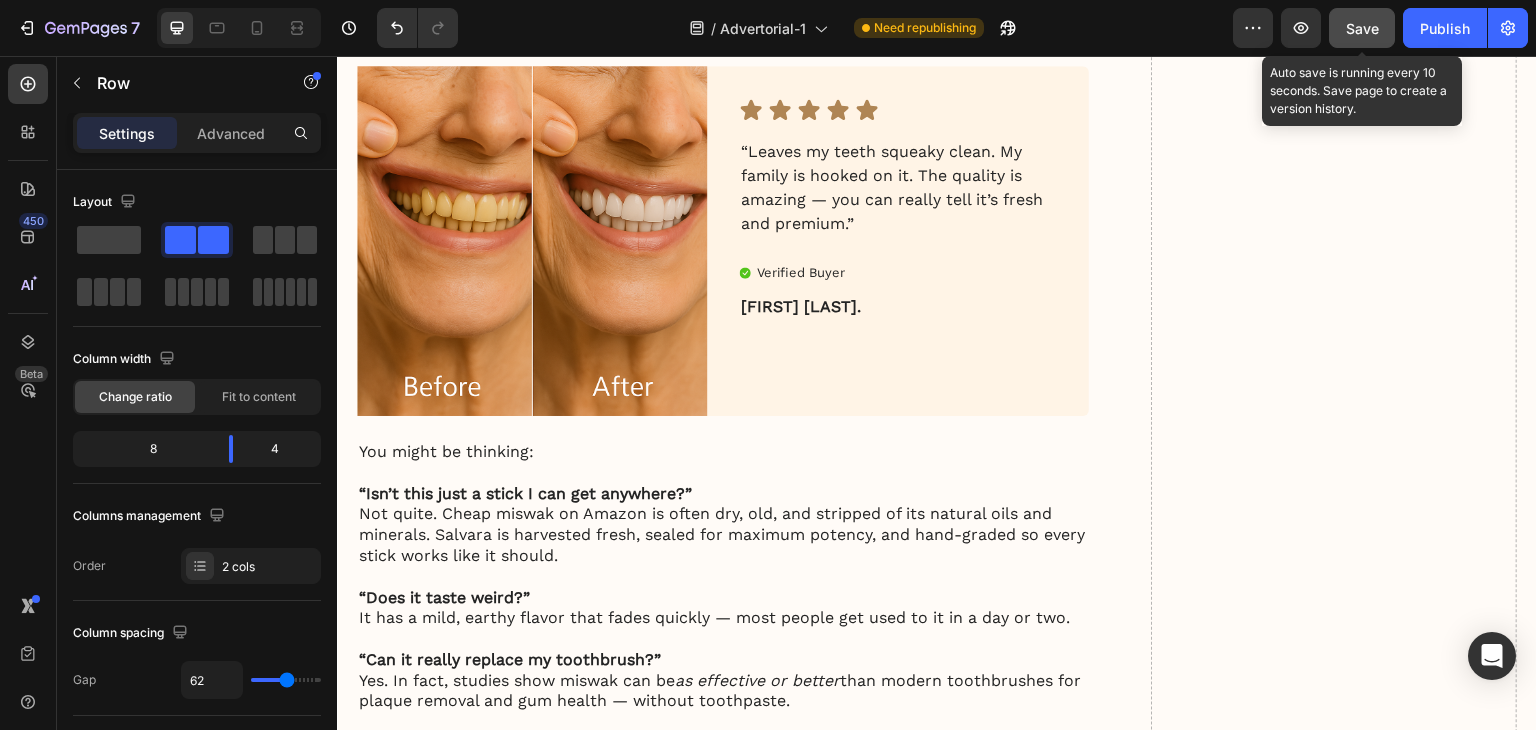 click on "Save" 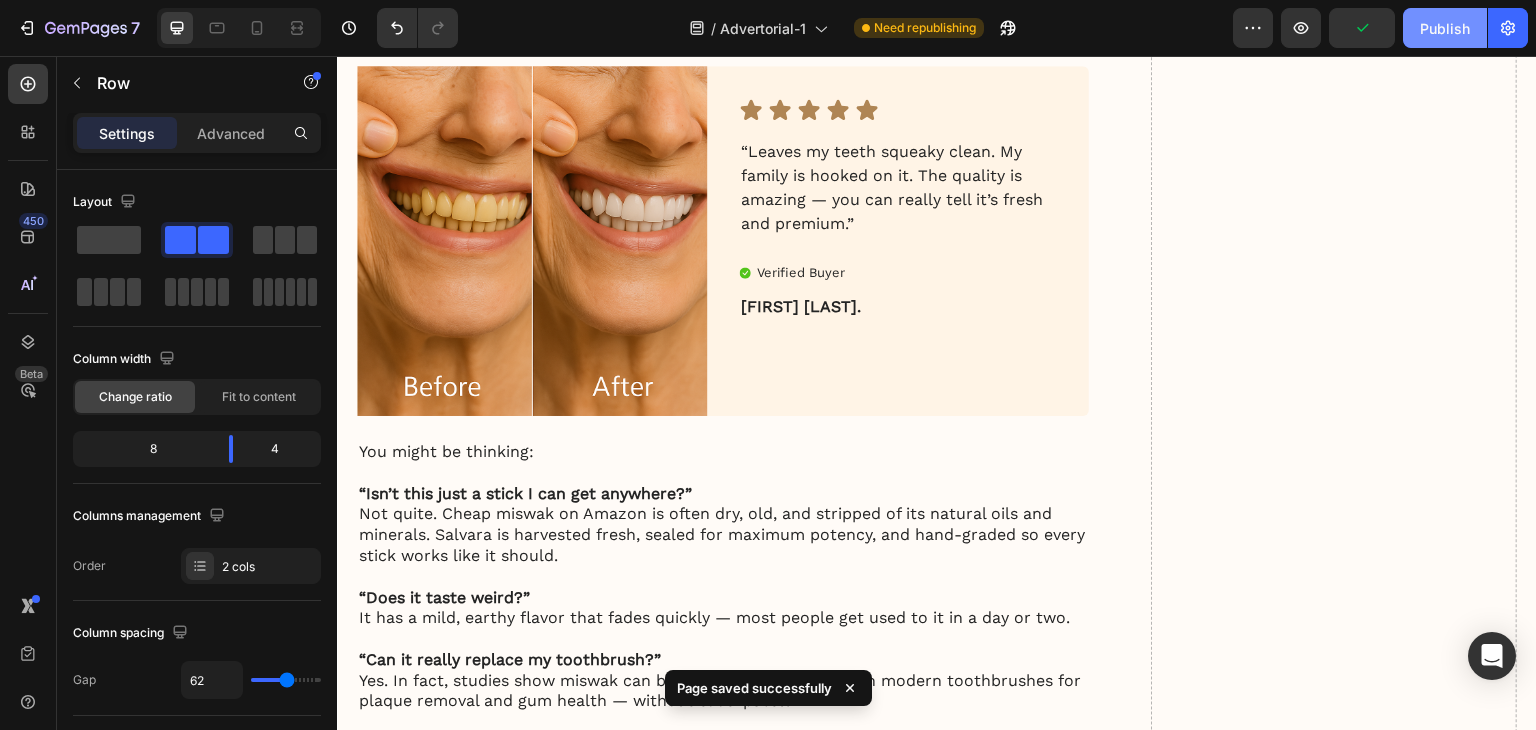 click on "Publish" at bounding box center (1445, 28) 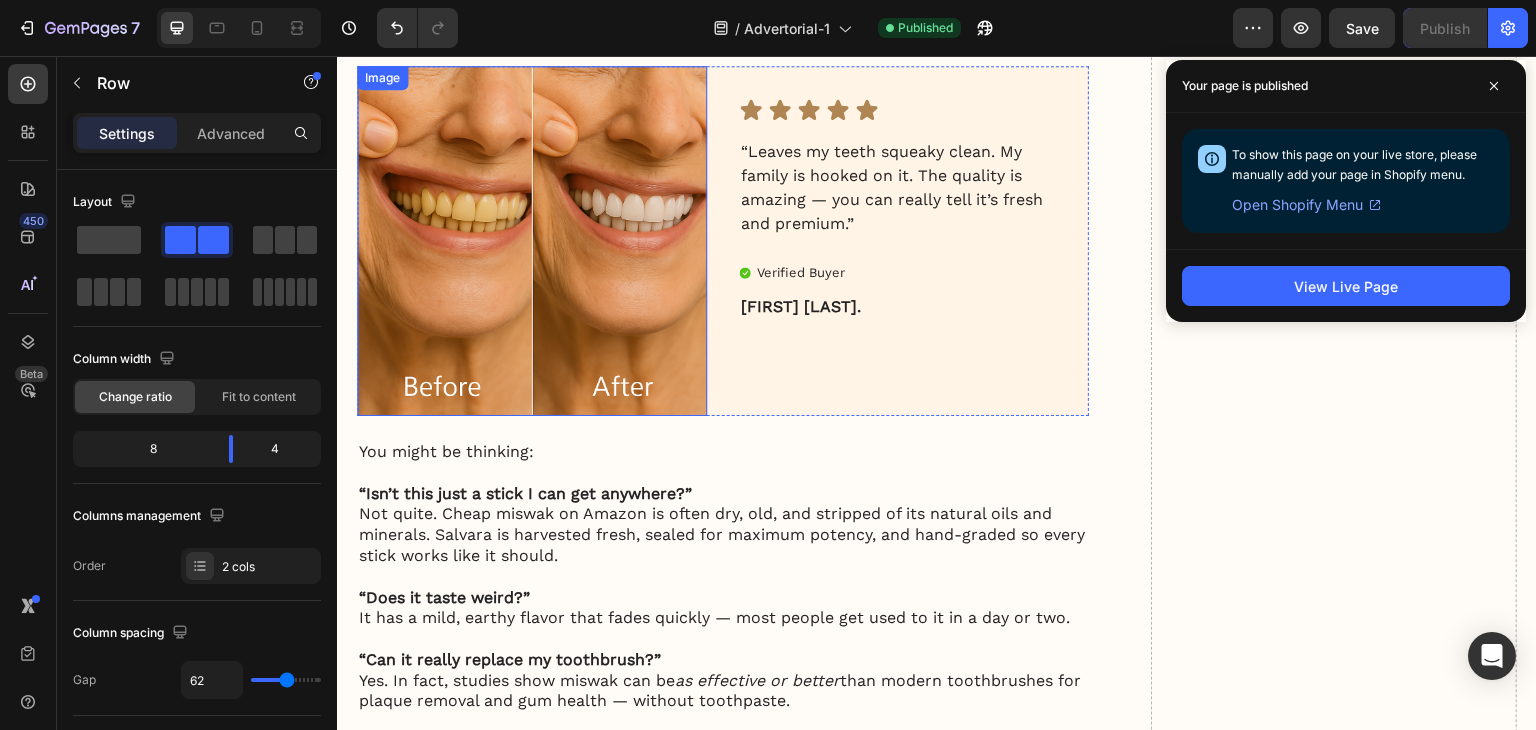 click at bounding box center (532, 241) 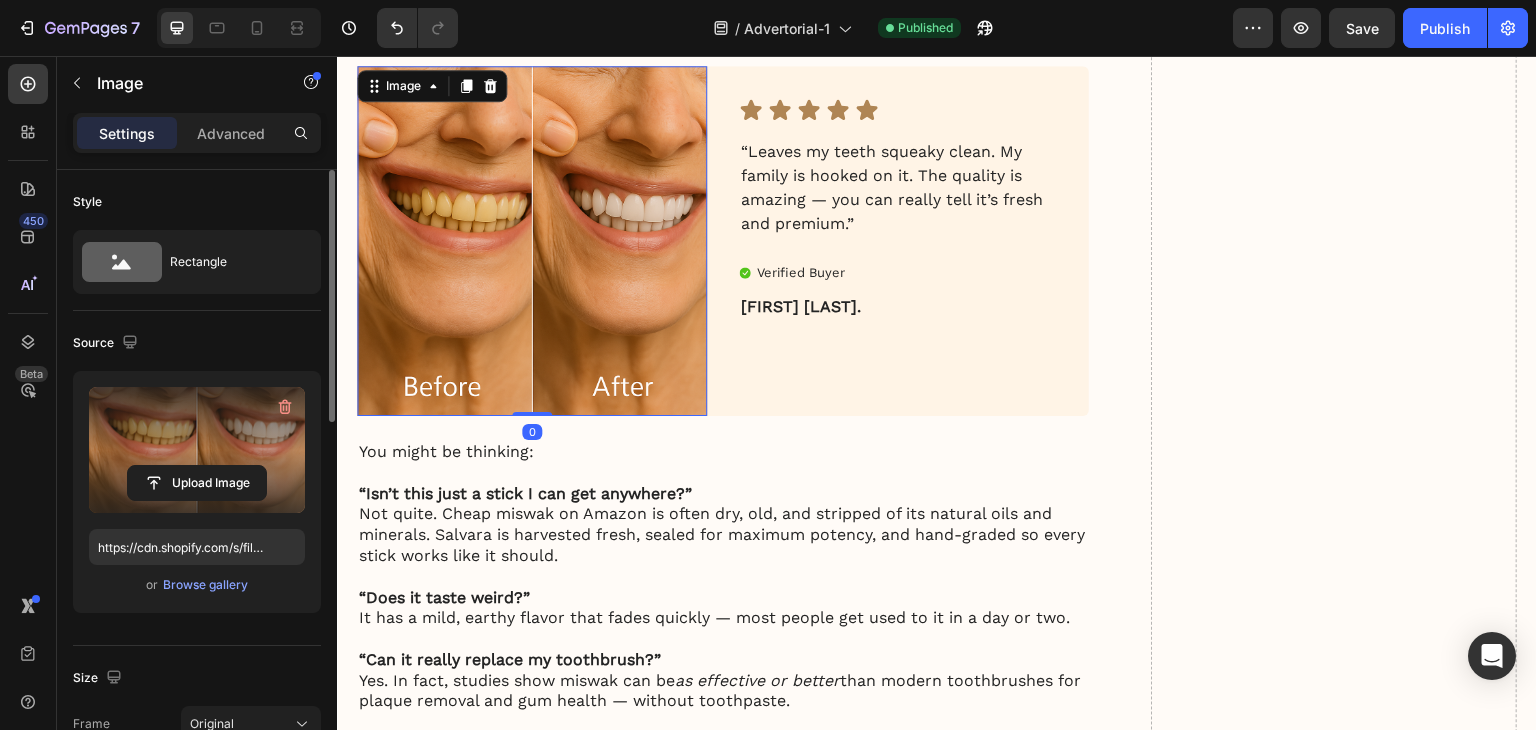 click at bounding box center [197, 450] 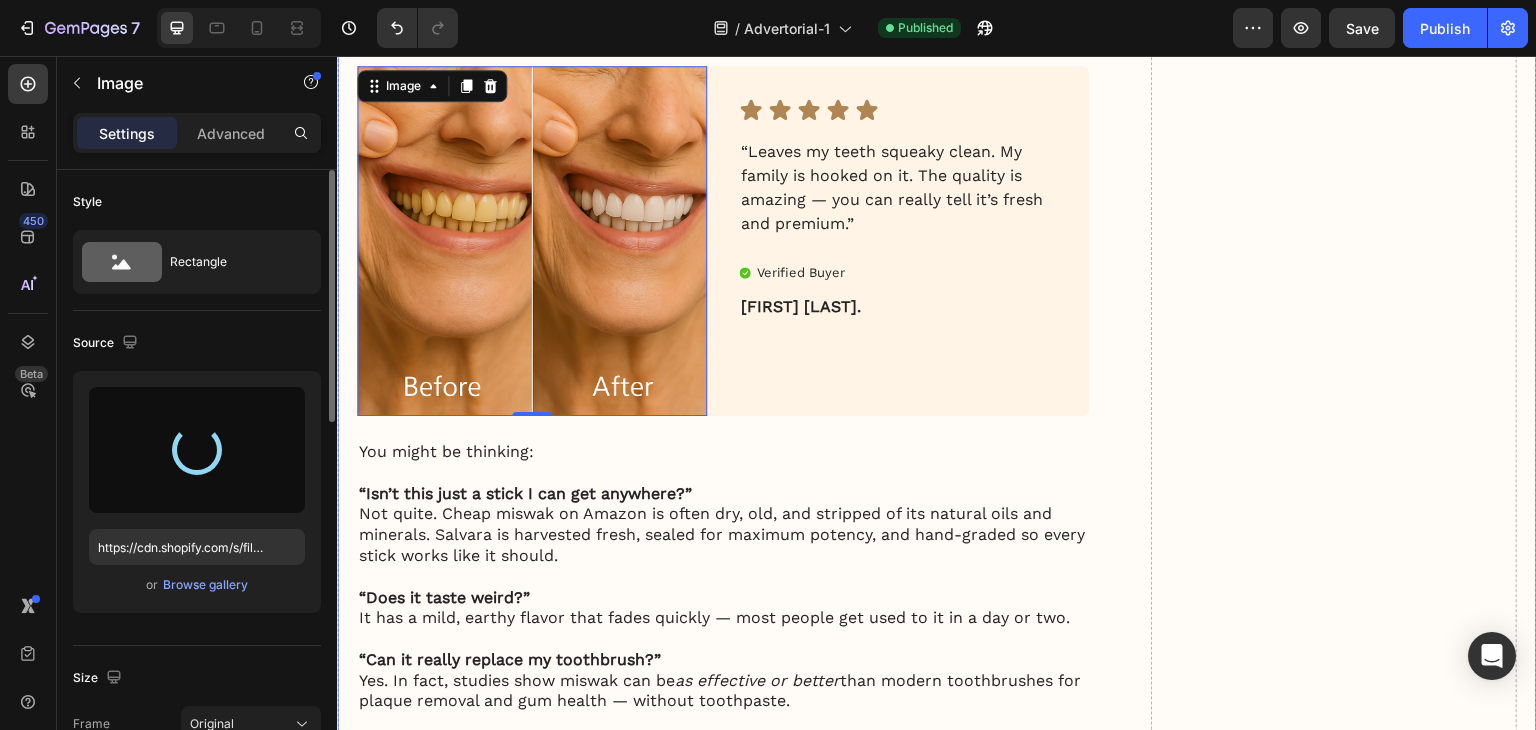 type on "https://cdn.shopify.com/s/files/1/0939/8596/4401/files/gempages_577707070443226053-9d1cd204-f02a-4f05-b58a-3d0f50593216.png" 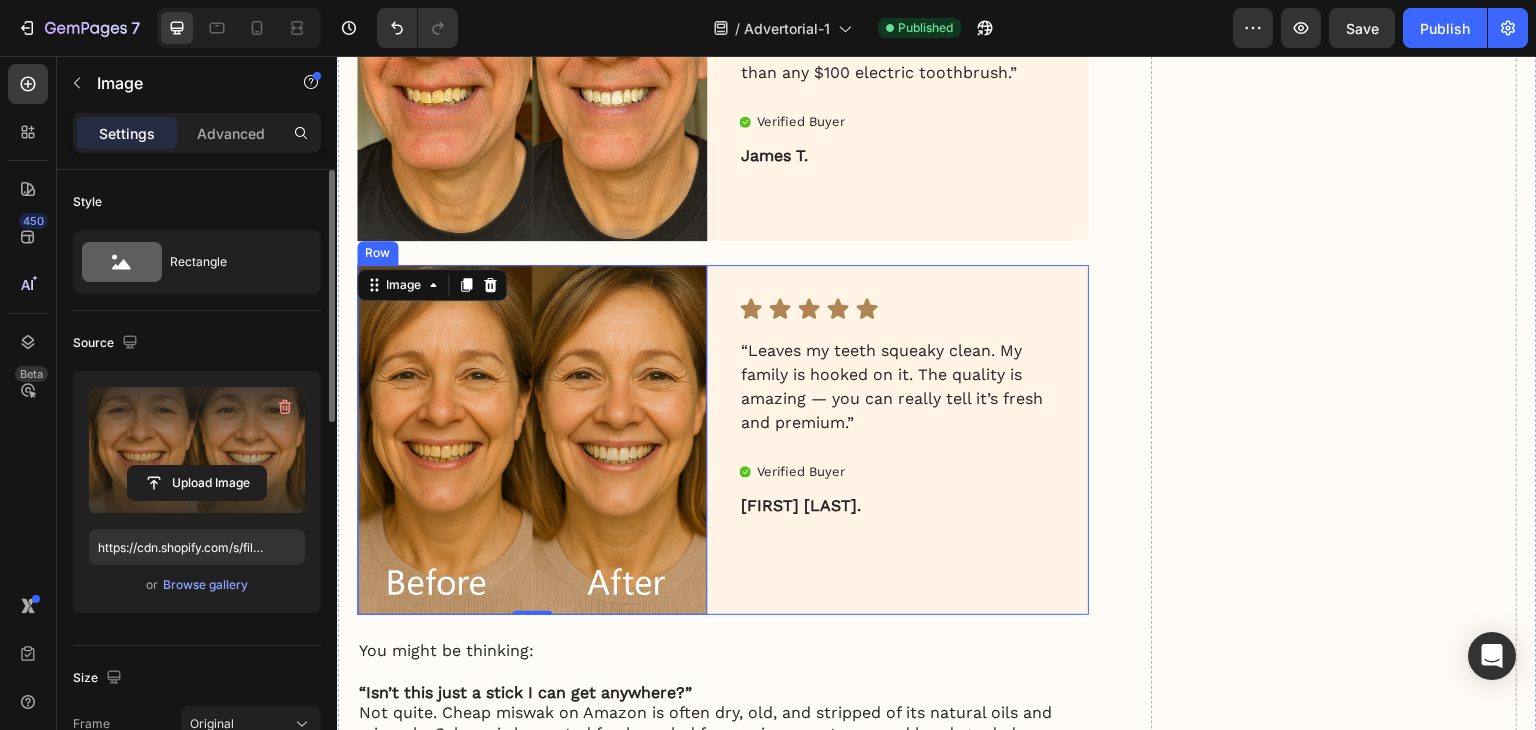 scroll, scrollTop: 4400, scrollLeft: 0, axis: vertical 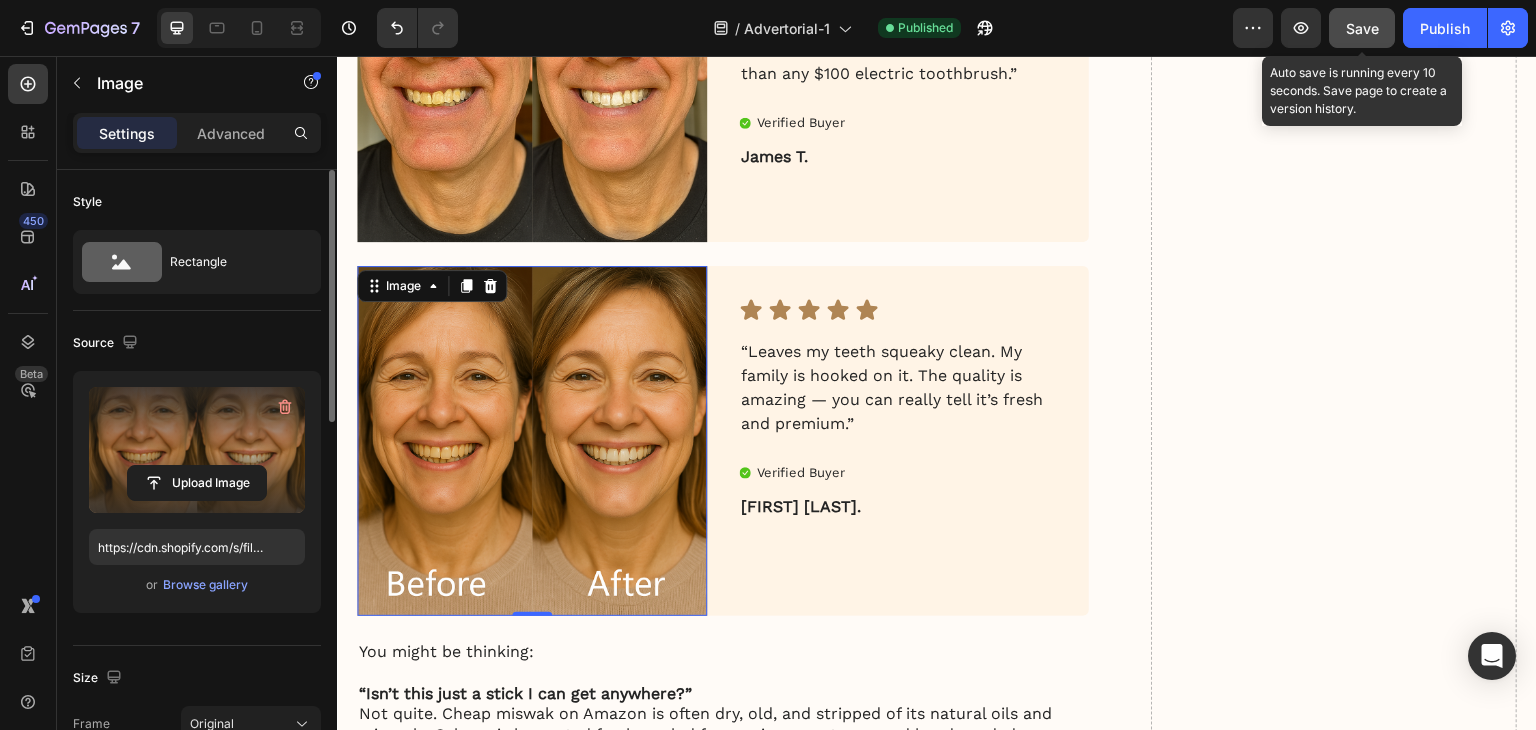 click on "Save" 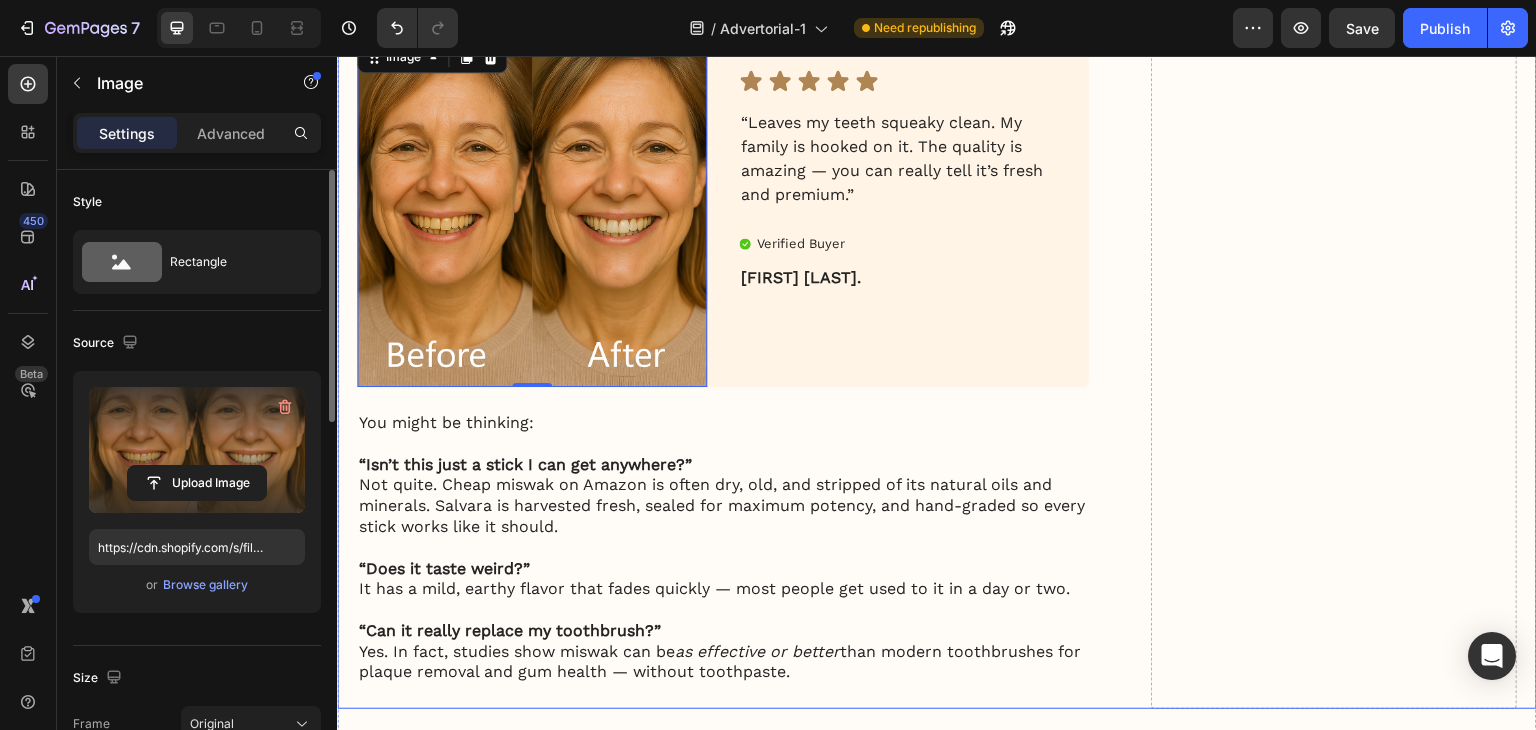 scroll, scrollTop: 4600, scrollLeft: 0, axis: vertical 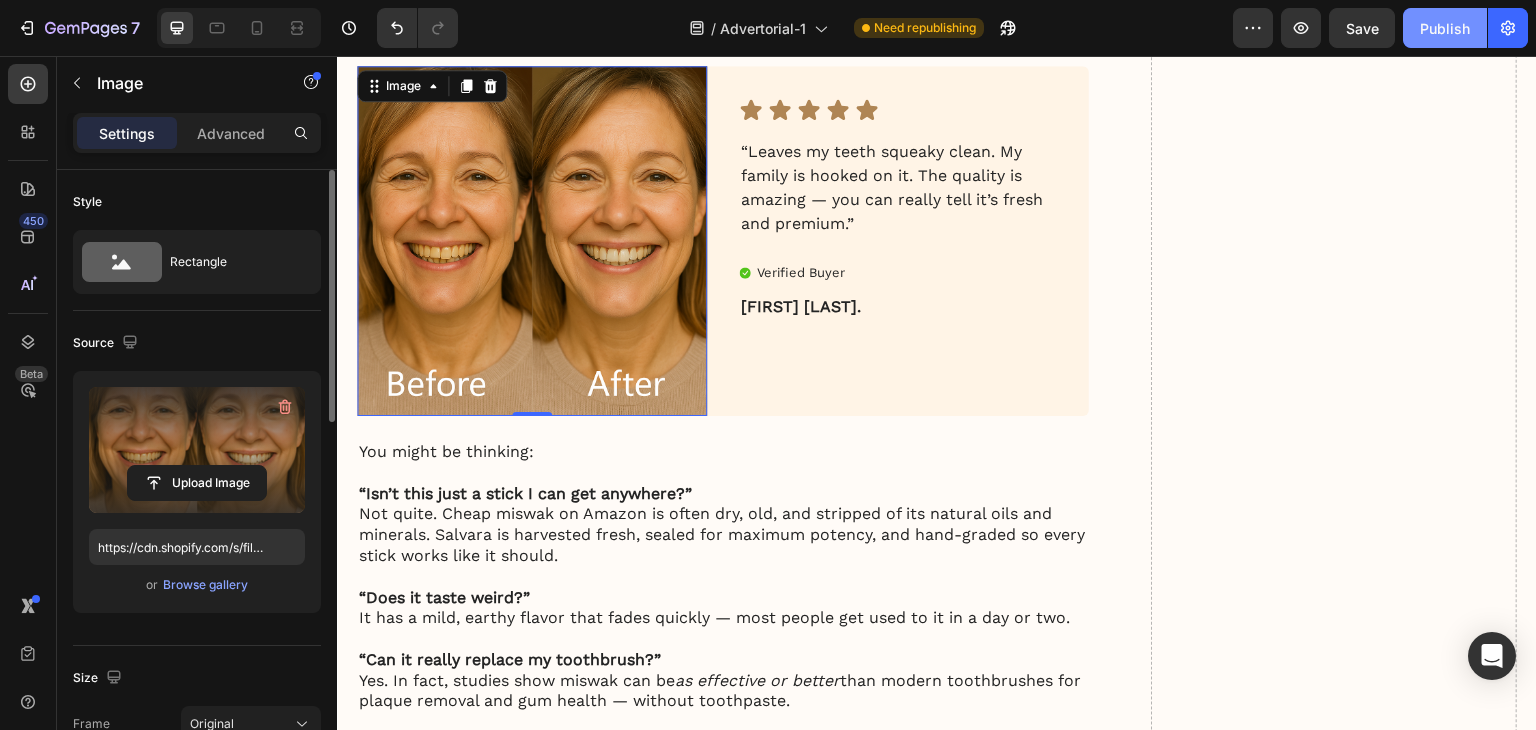 click on "Publish" at bounding box center (1445, 28) 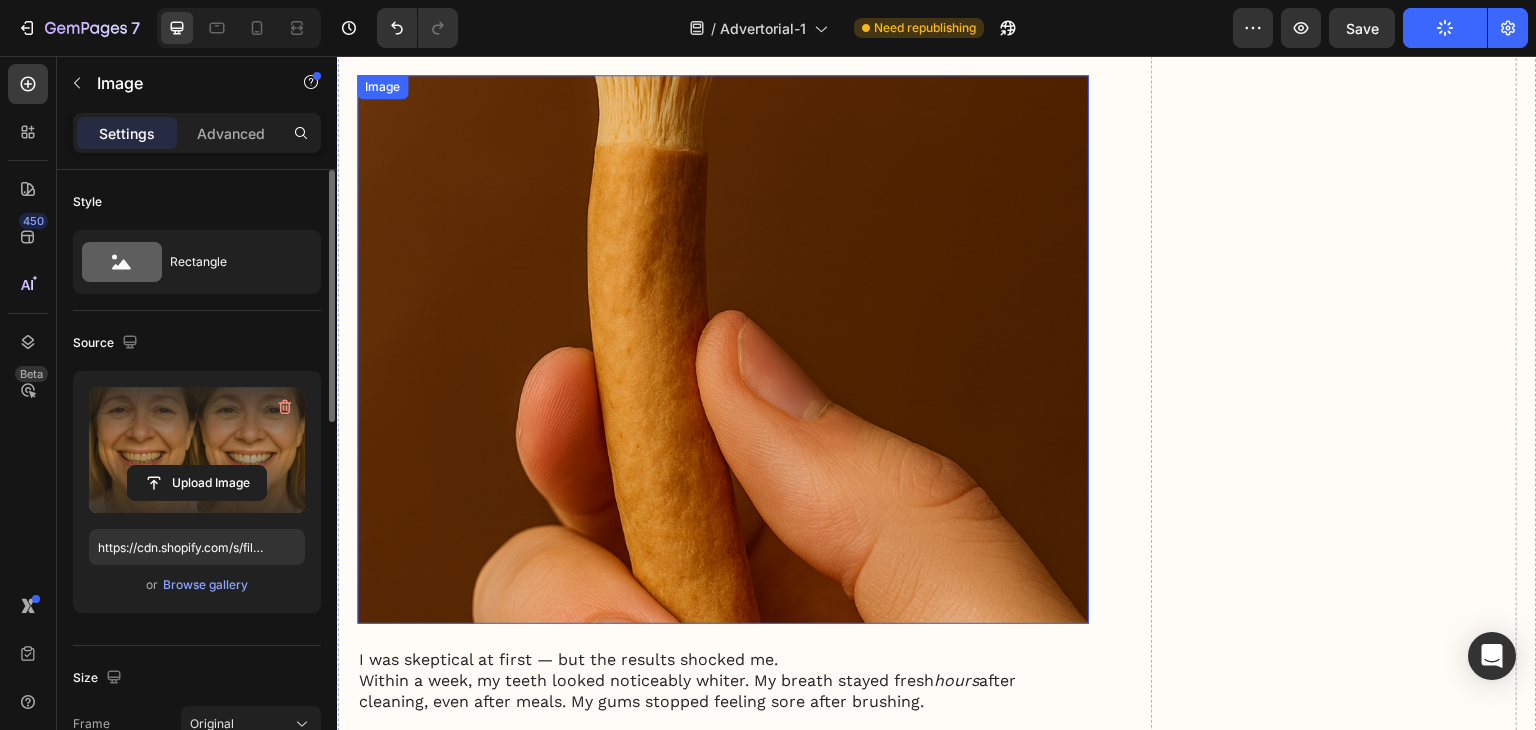 scroll, scrollTop: 3400, scrollLeft: 0, axis: vertical 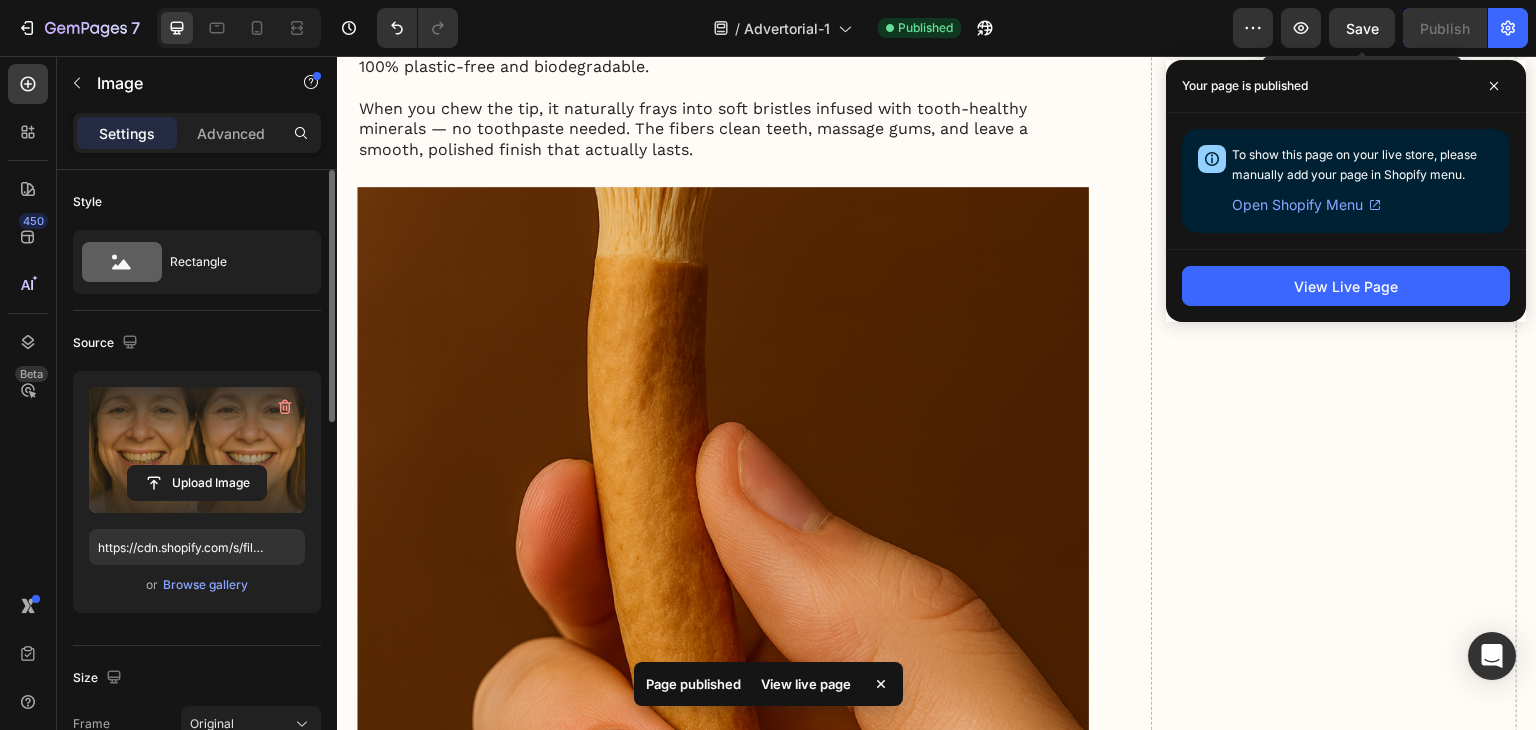 click on "Save" at bounding box center (1362, 28) 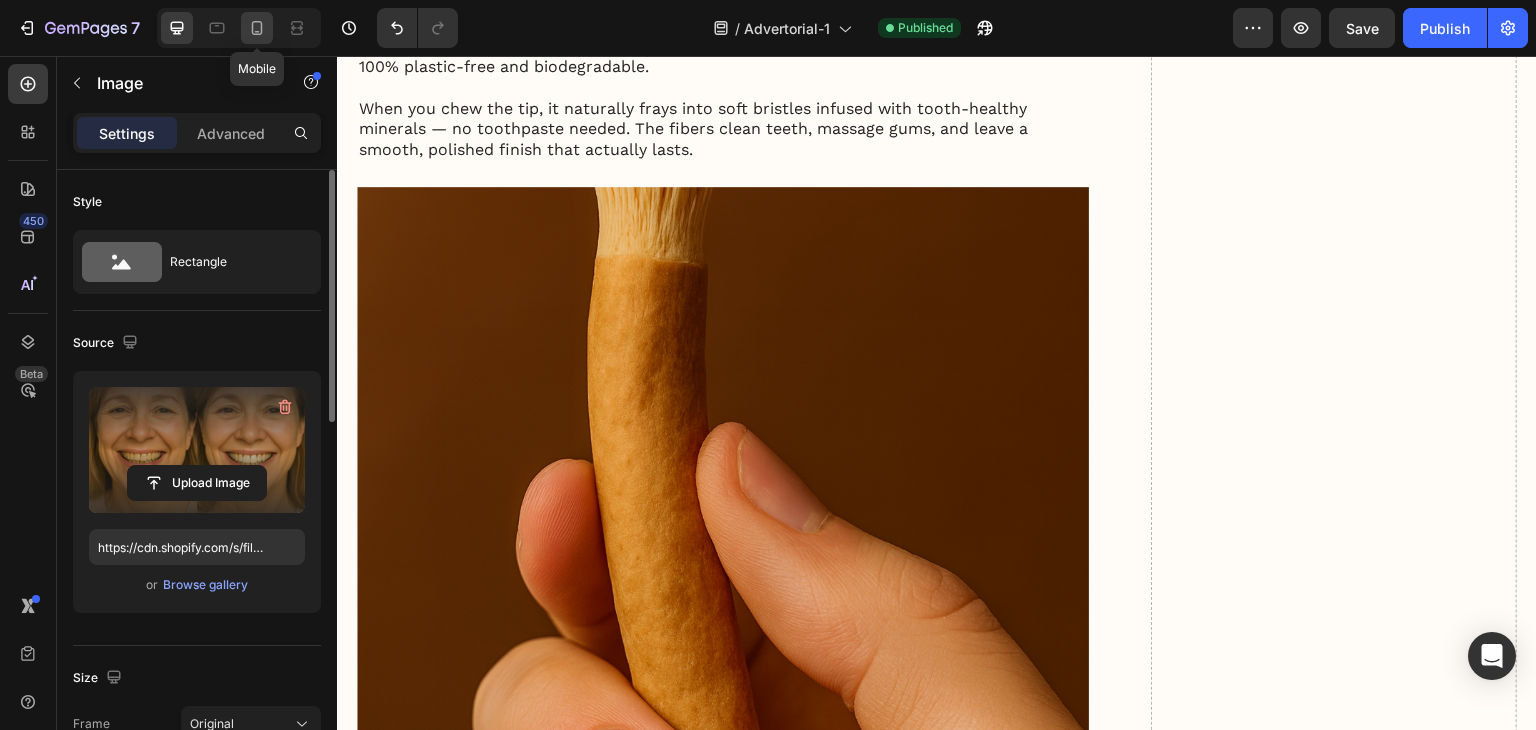 click 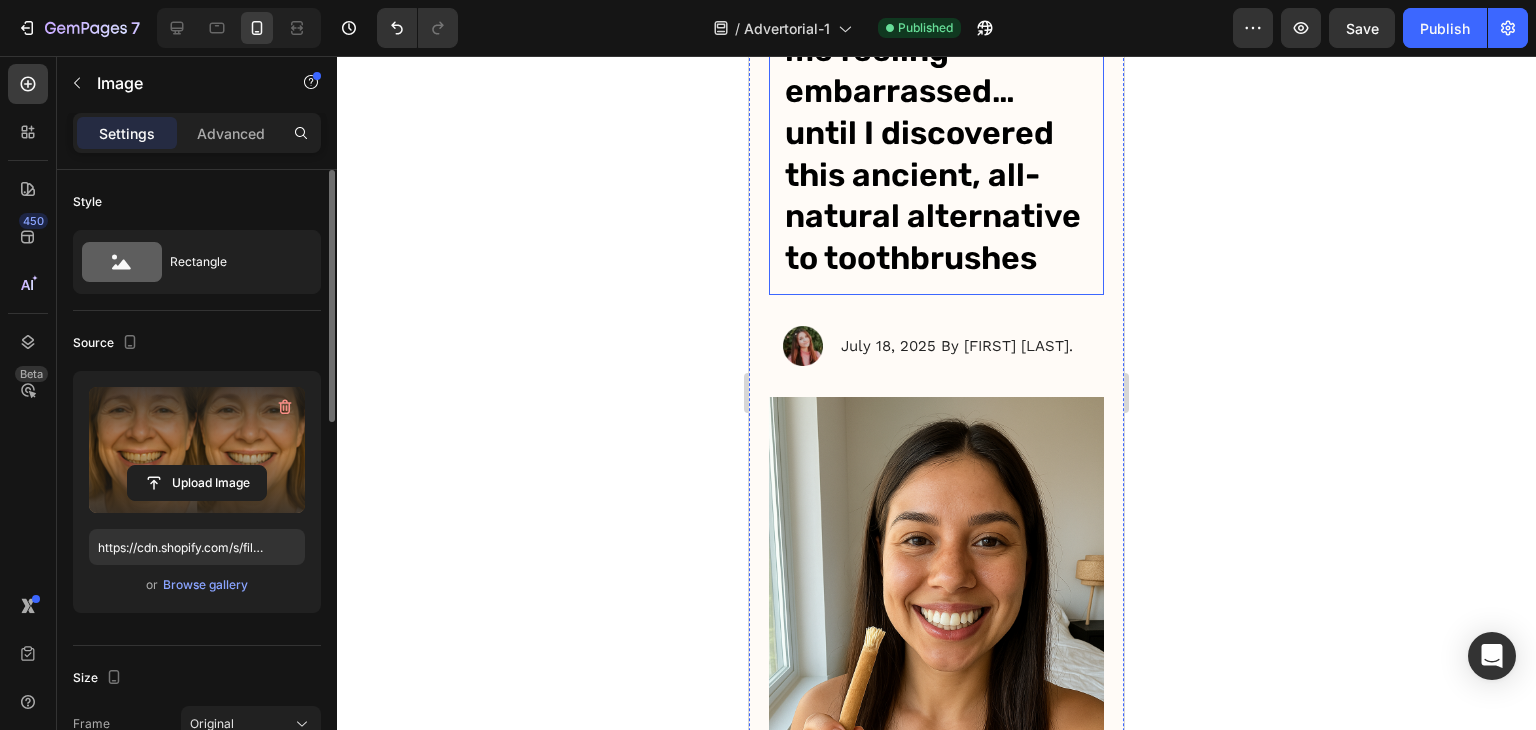 scroll, scrollTop: 450, scrollLeft: 0, axis: vertical 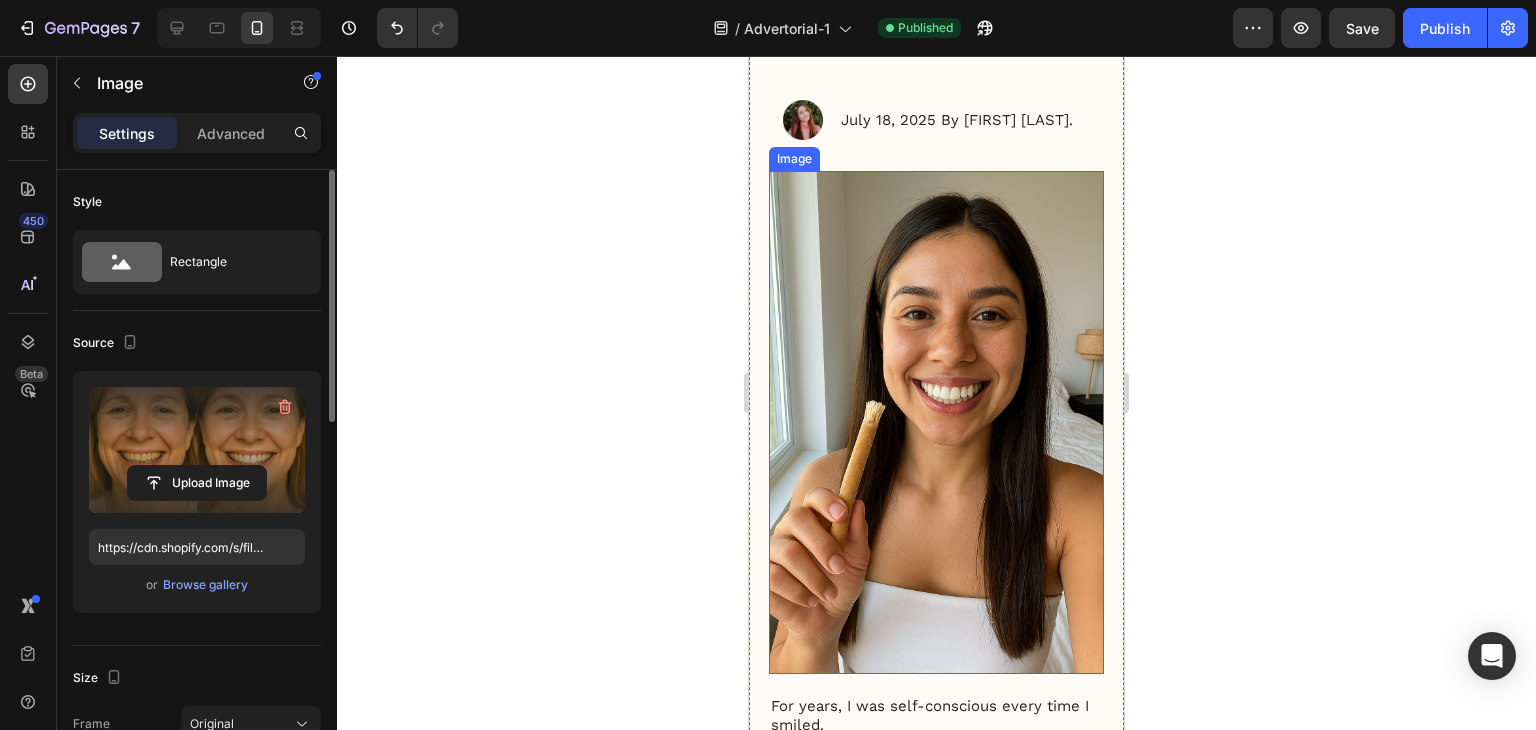 click at bounding box center (936, 422) 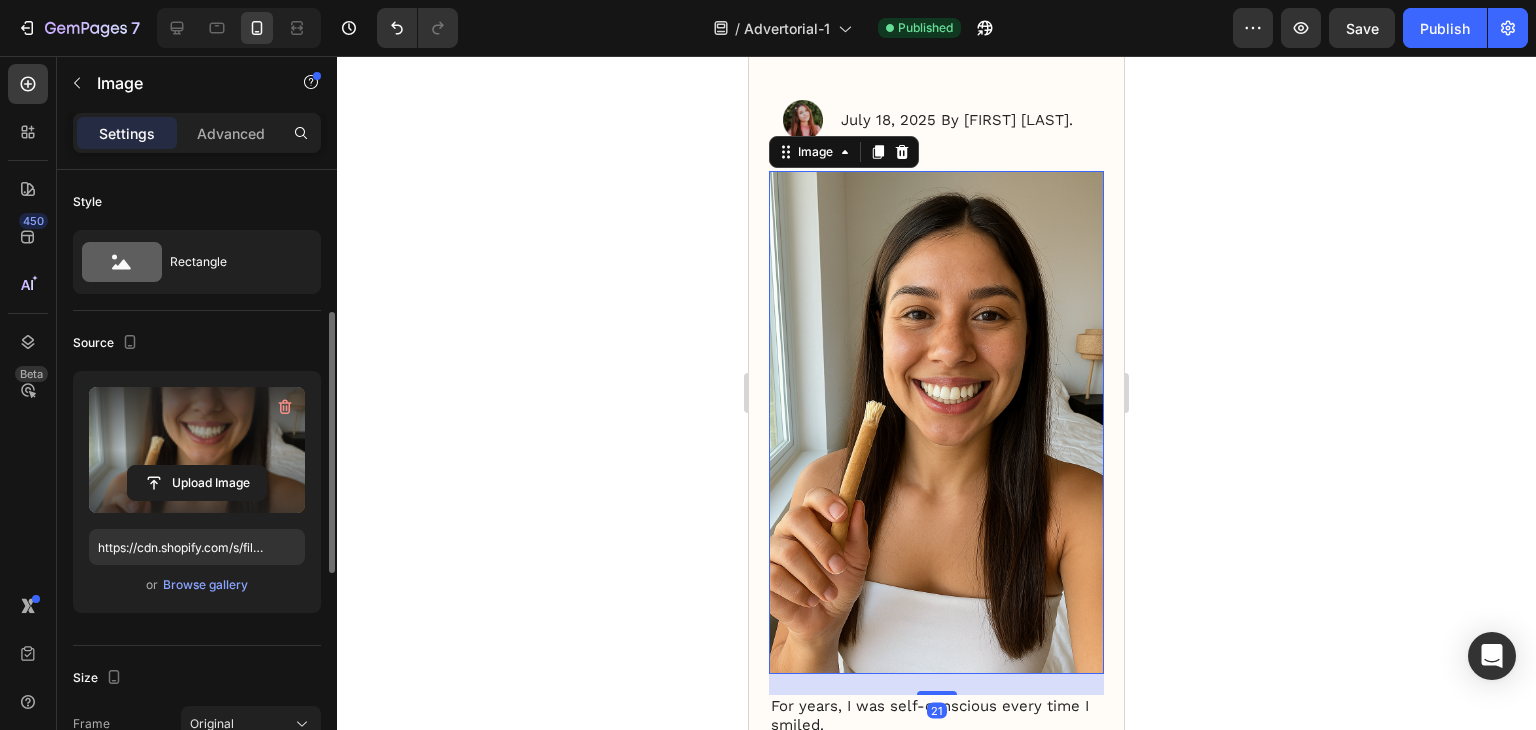 scroll, scrollTop: 200, scrollLeft: 0, axis: vertical 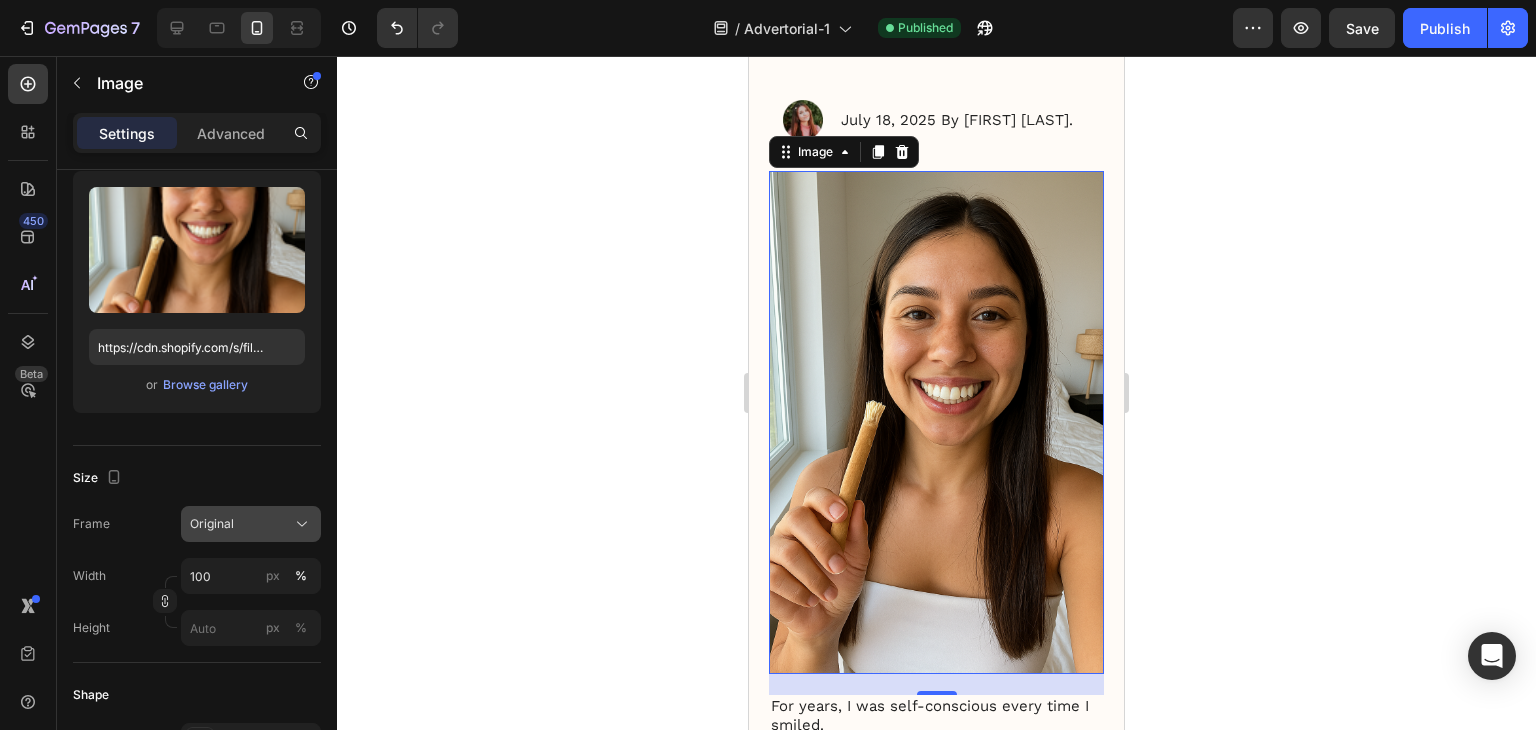 click on "Original" 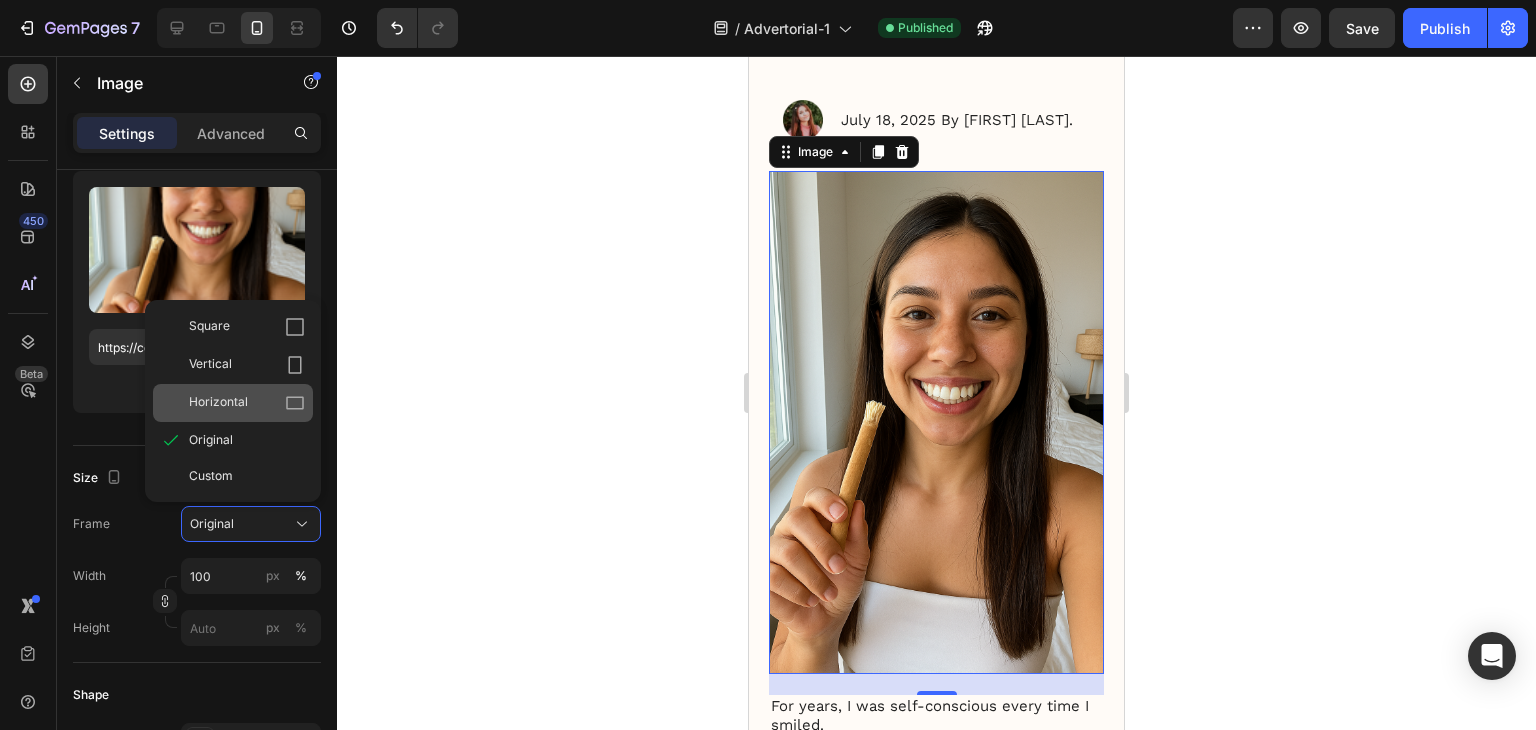 click on "Horizontal" at bounding box center [218, 403] 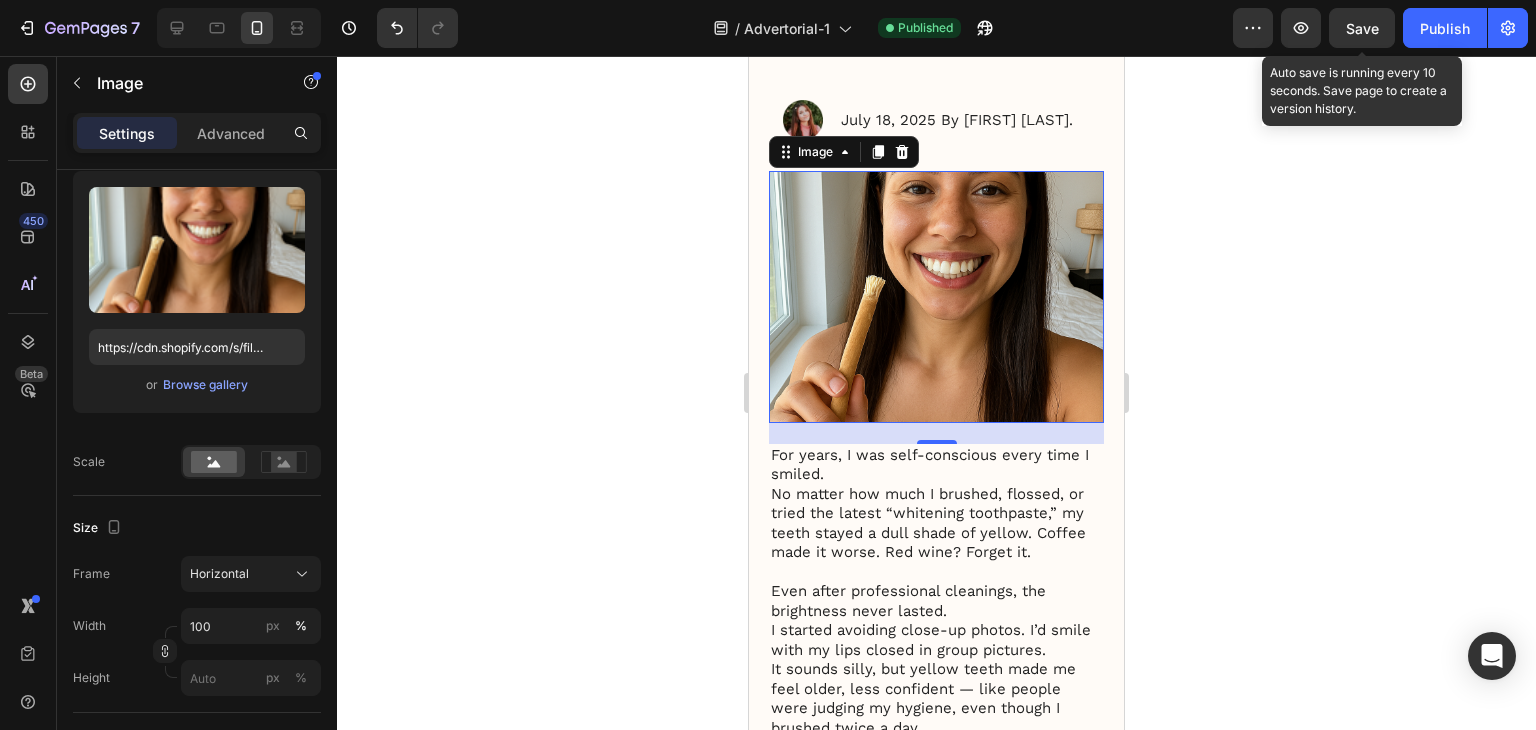 click on "Save" at bounding box center (1362, 28) 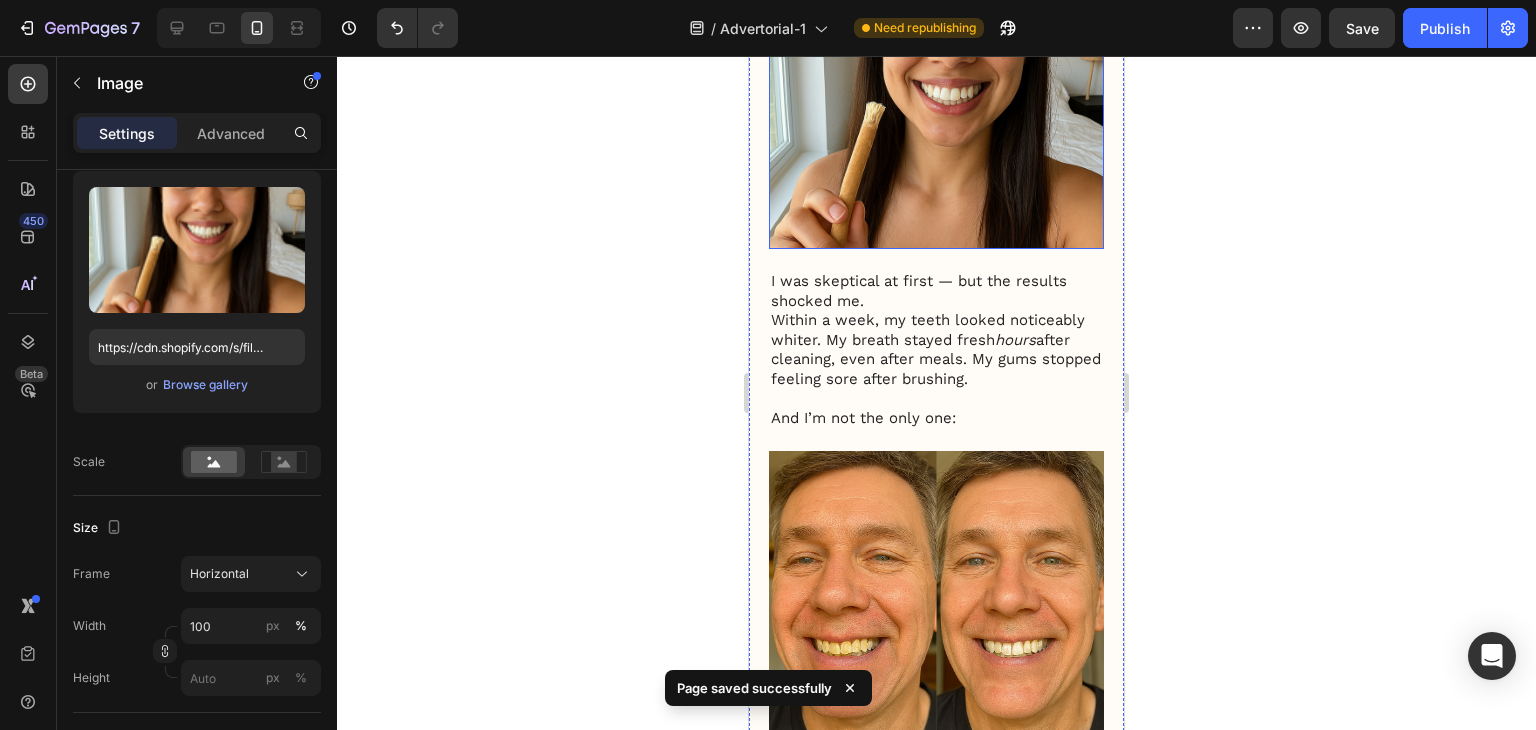 scroll, scrollTop: 3550, scrollLeft: 0, axis: vertical 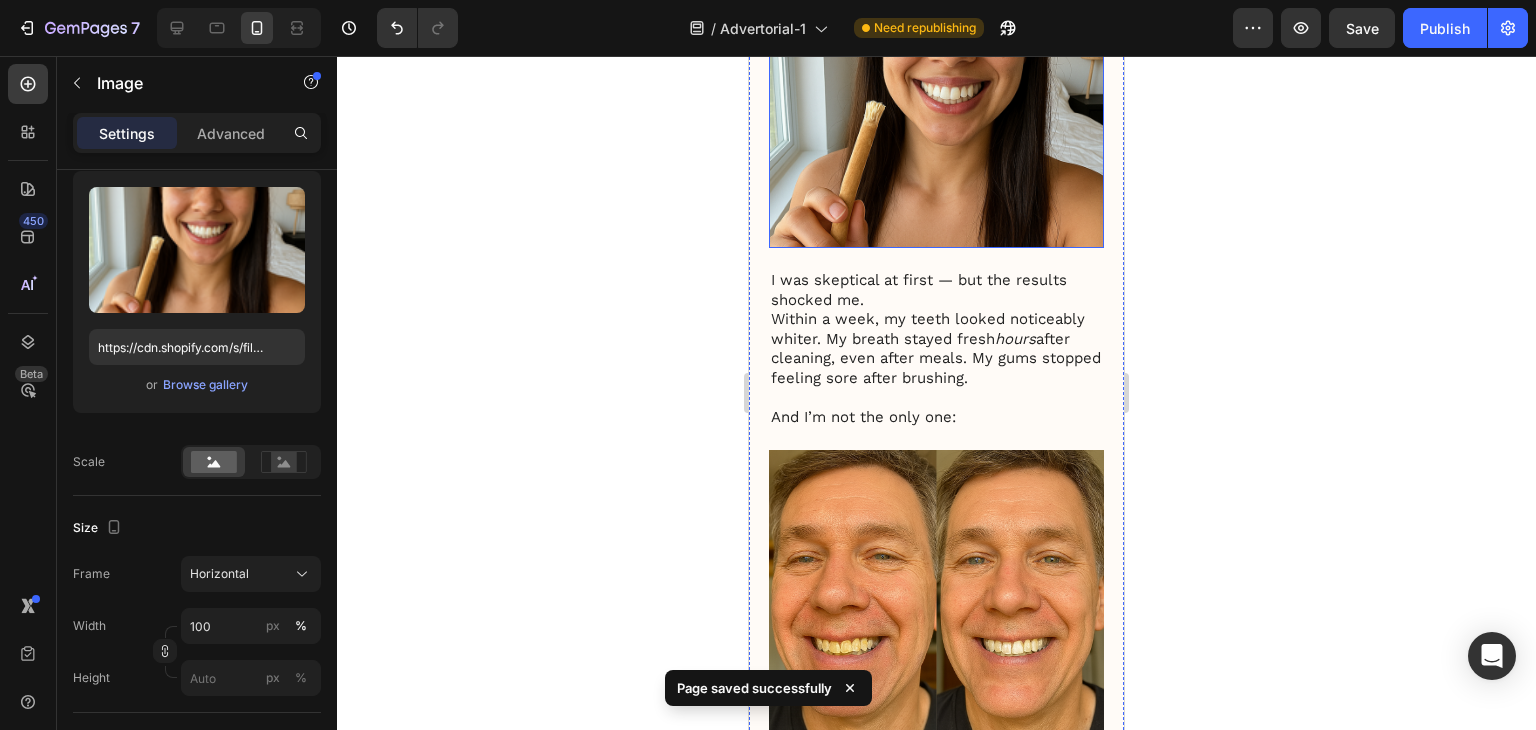 click at bounding box center [936, 122] 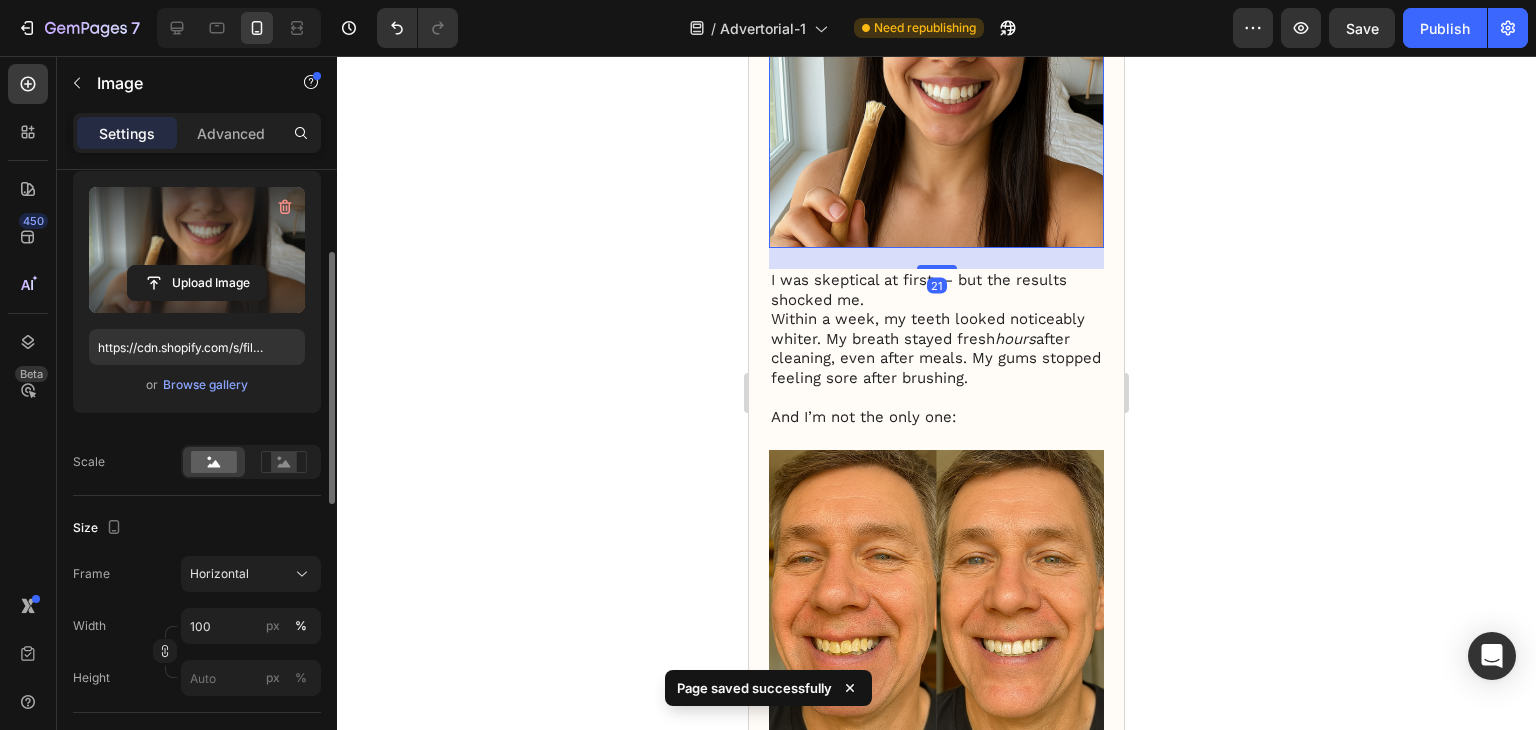 click at bounding box center (197, 250) 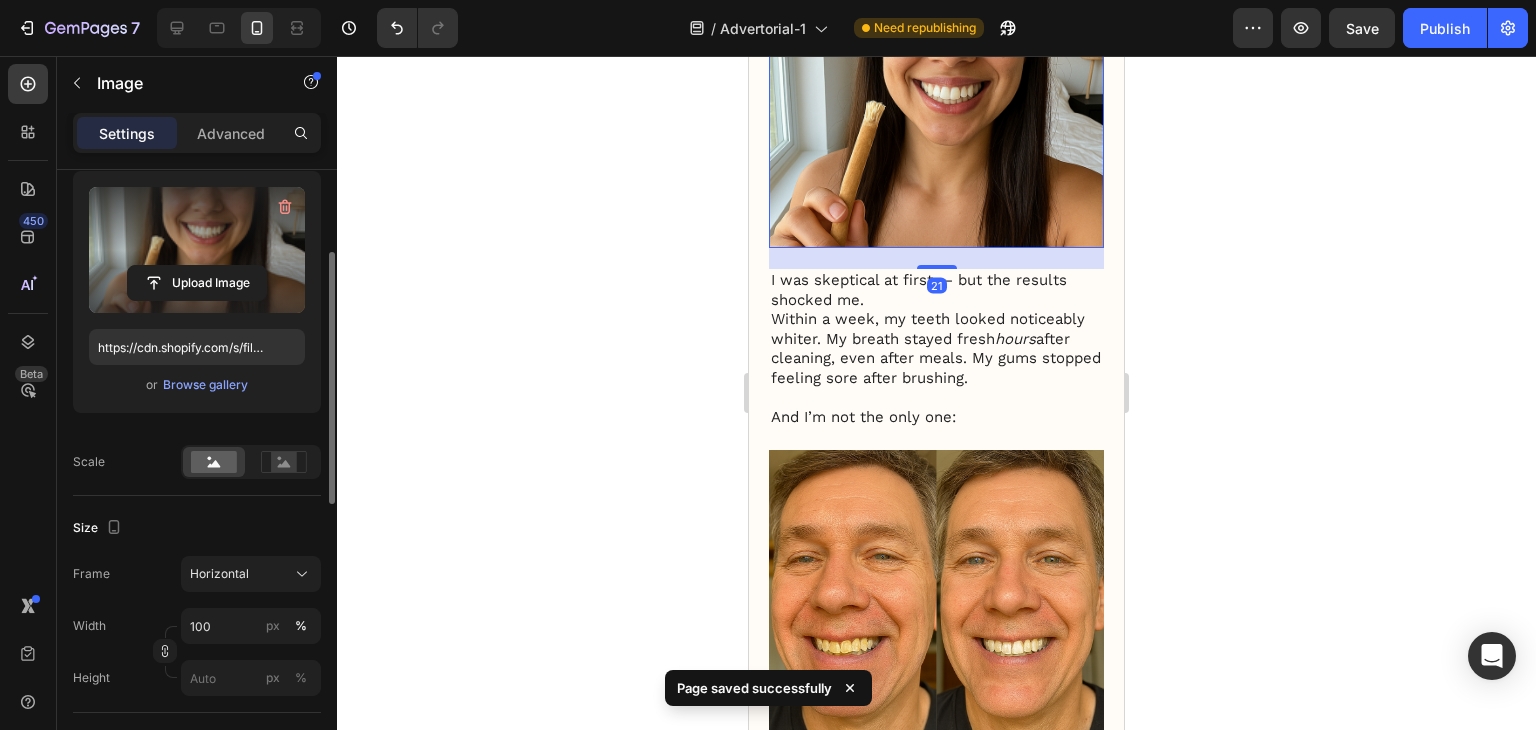 click 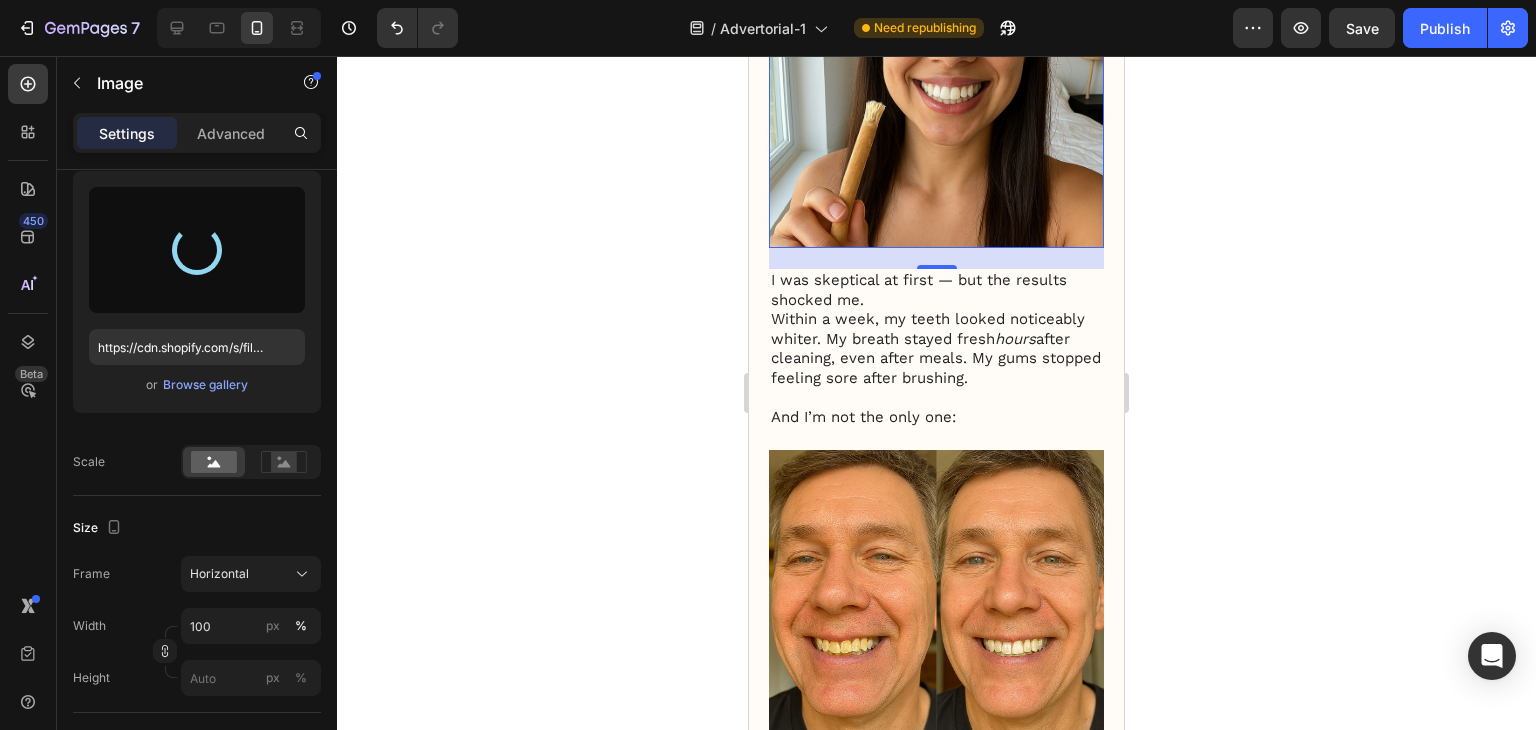 type on "https://cdn.shopify.com/s/files/1/0939/8596/4401/files/gempages_577707070443226053-9bcf8e44-0209-4350-87ee-e8194dbefdb0.png" 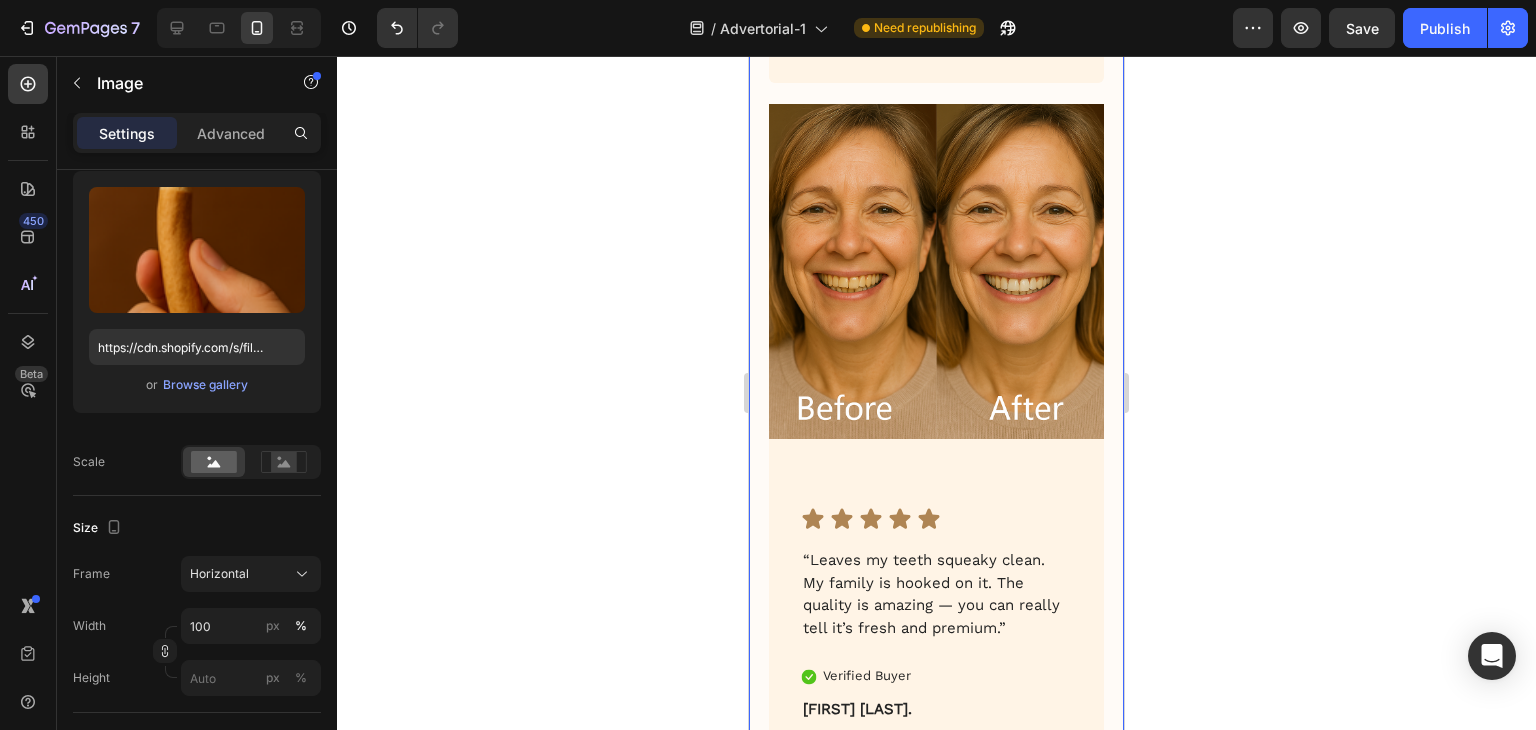 scroll, scrollTop: 4650, scrollLeft: 0, axis: vertical 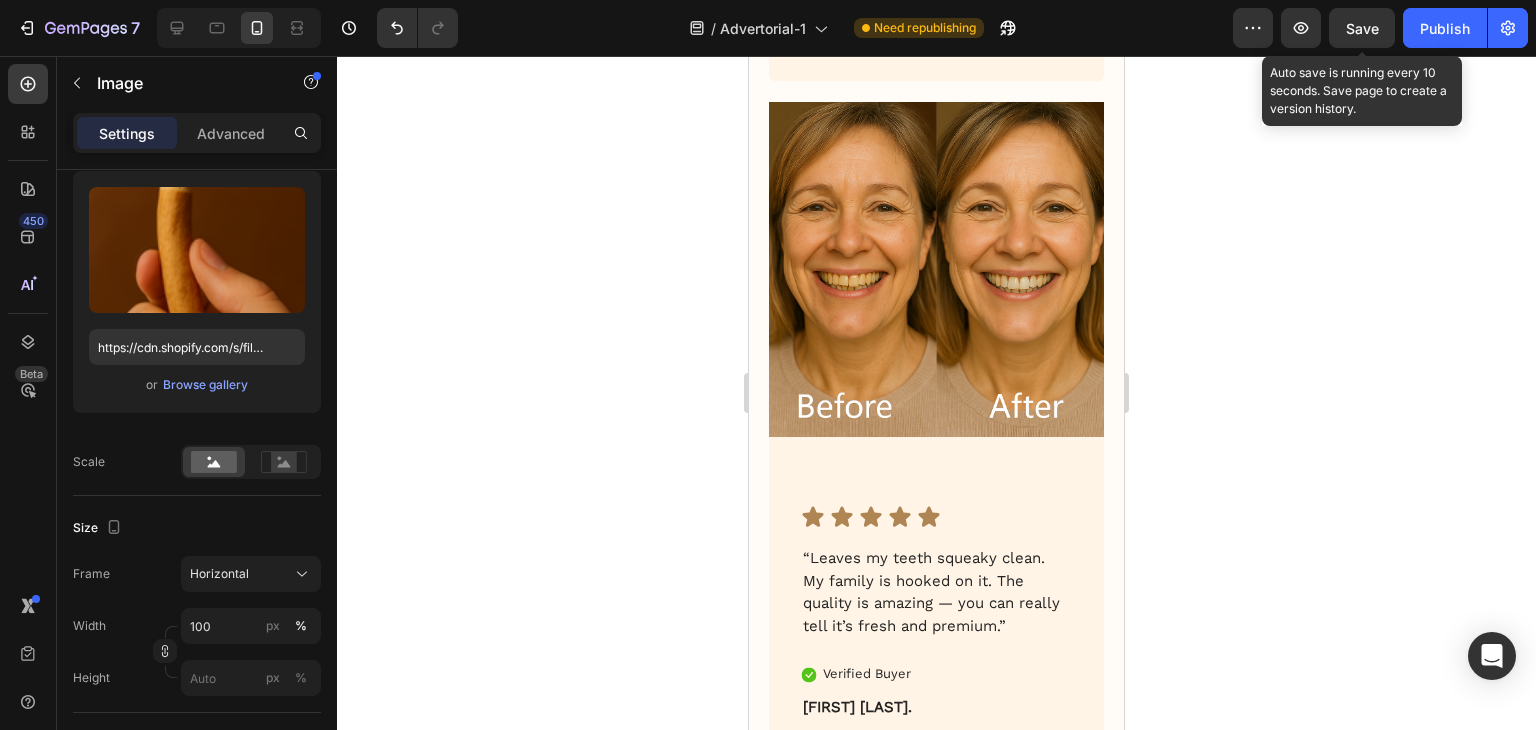 click on "Save" at bounding box center (1362, 28) 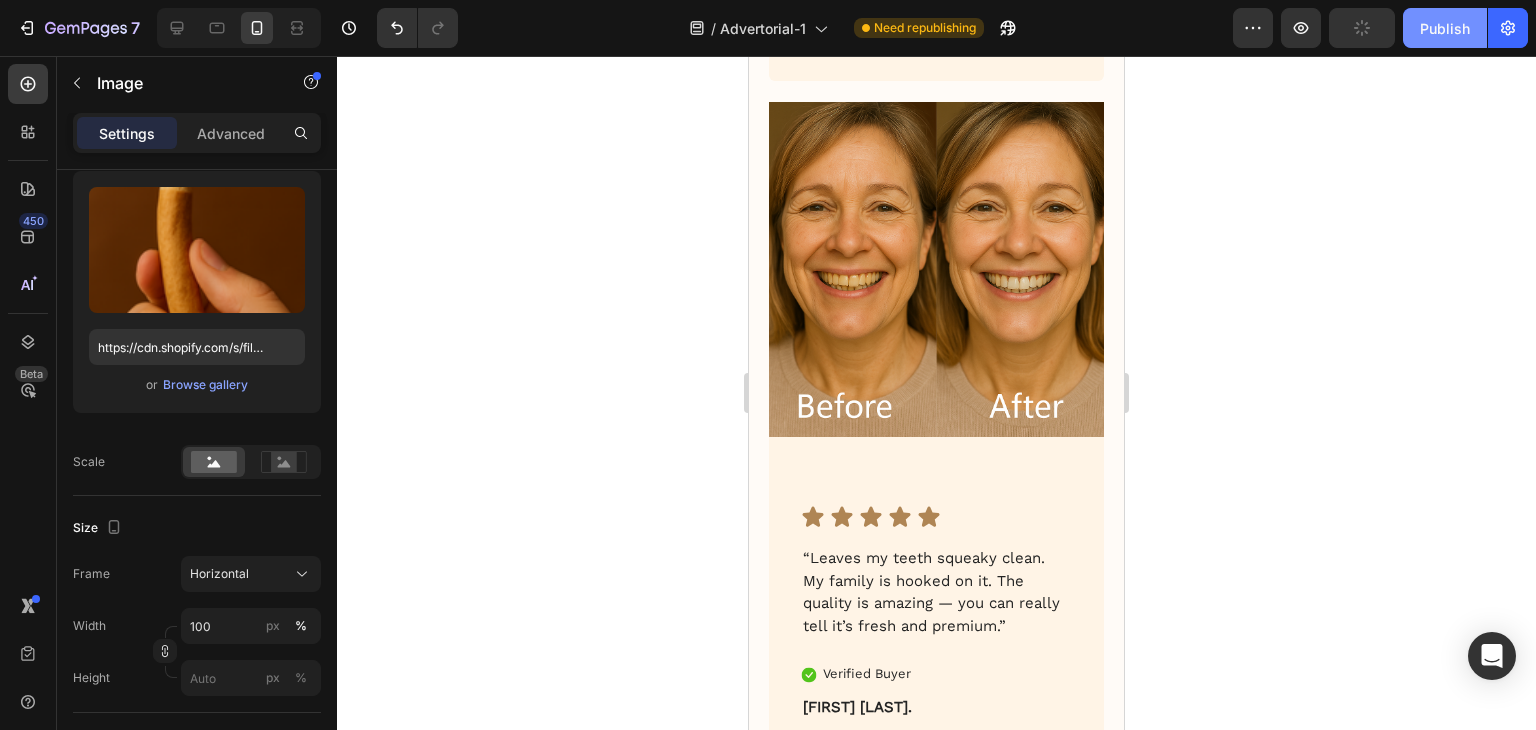 click on "Publish" 